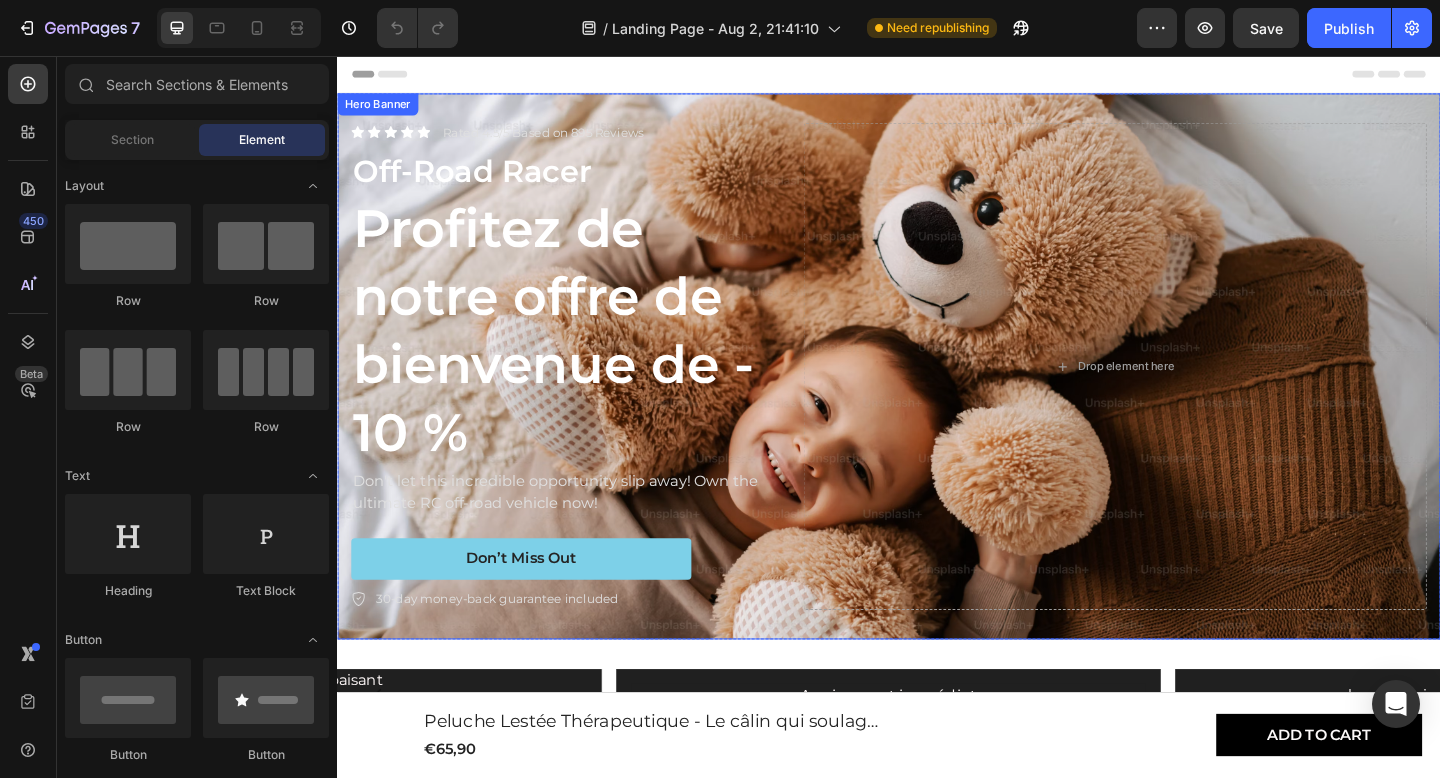 scroll, scrollTop: 0, scrollLeft: 0, axis: both 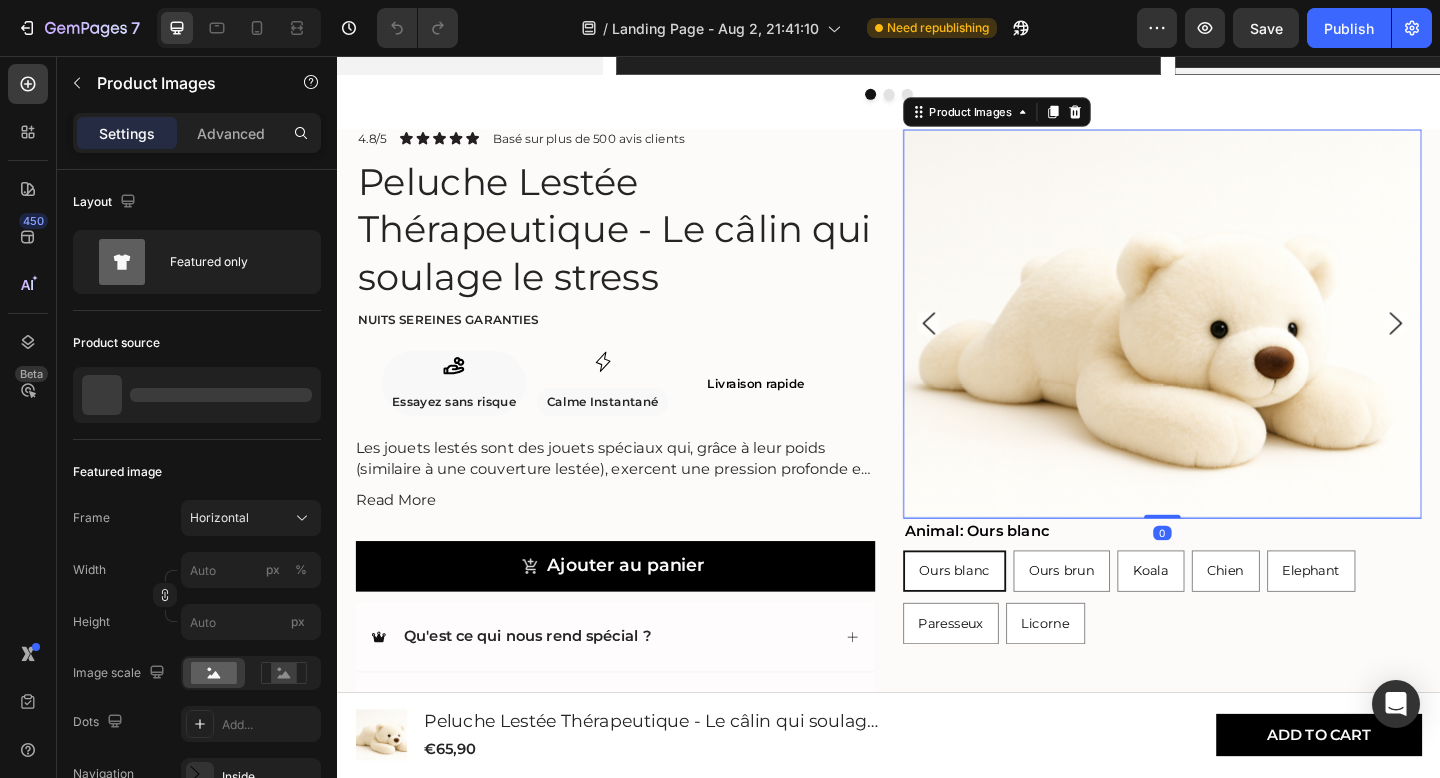 click 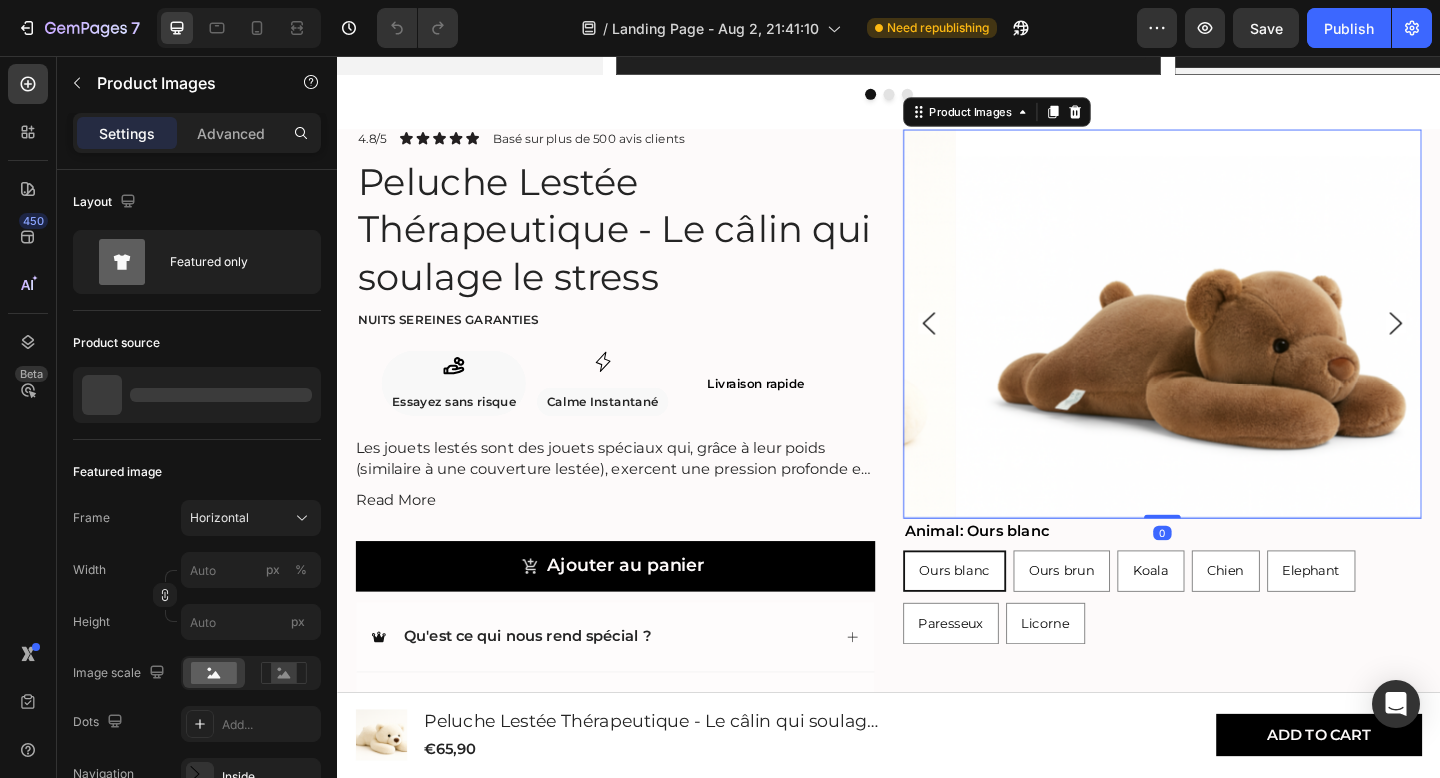 click 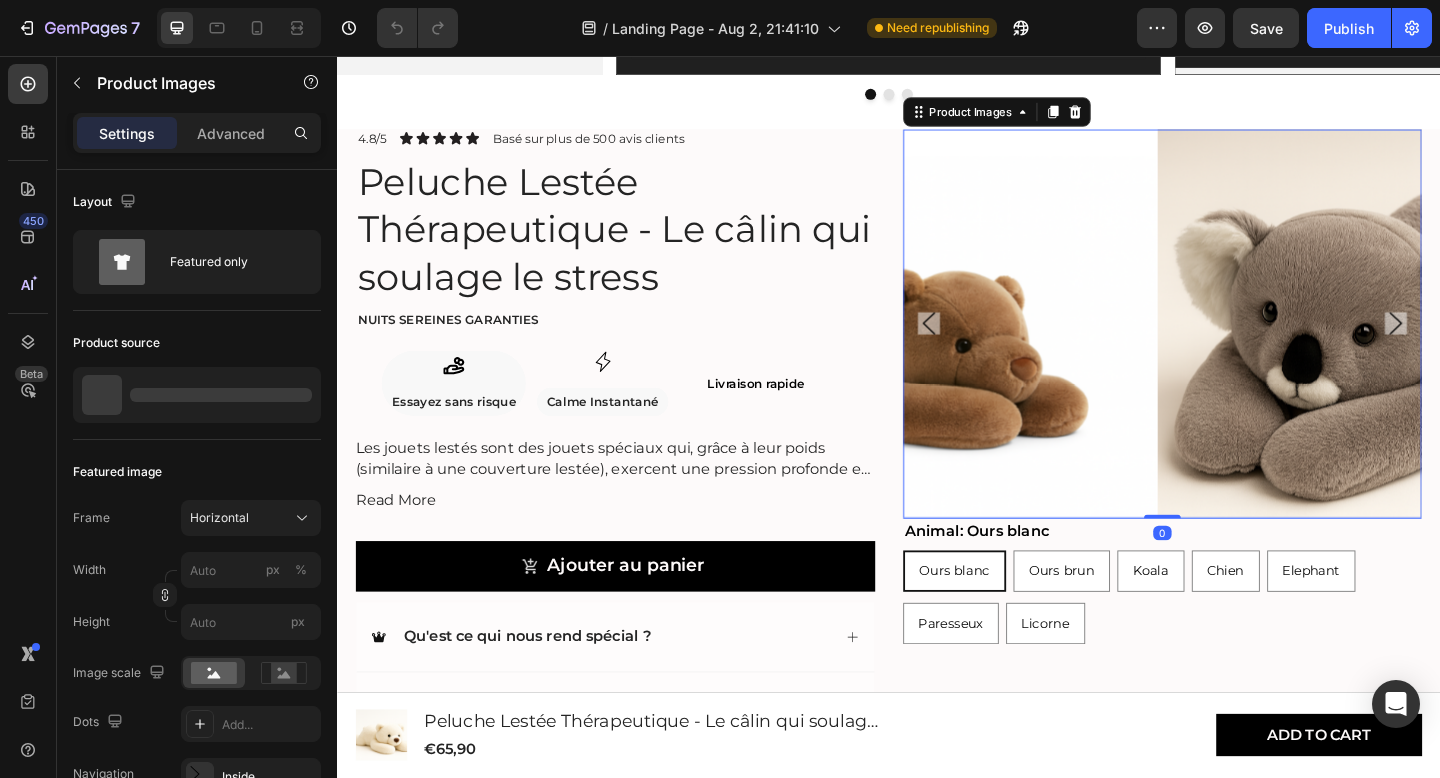 click 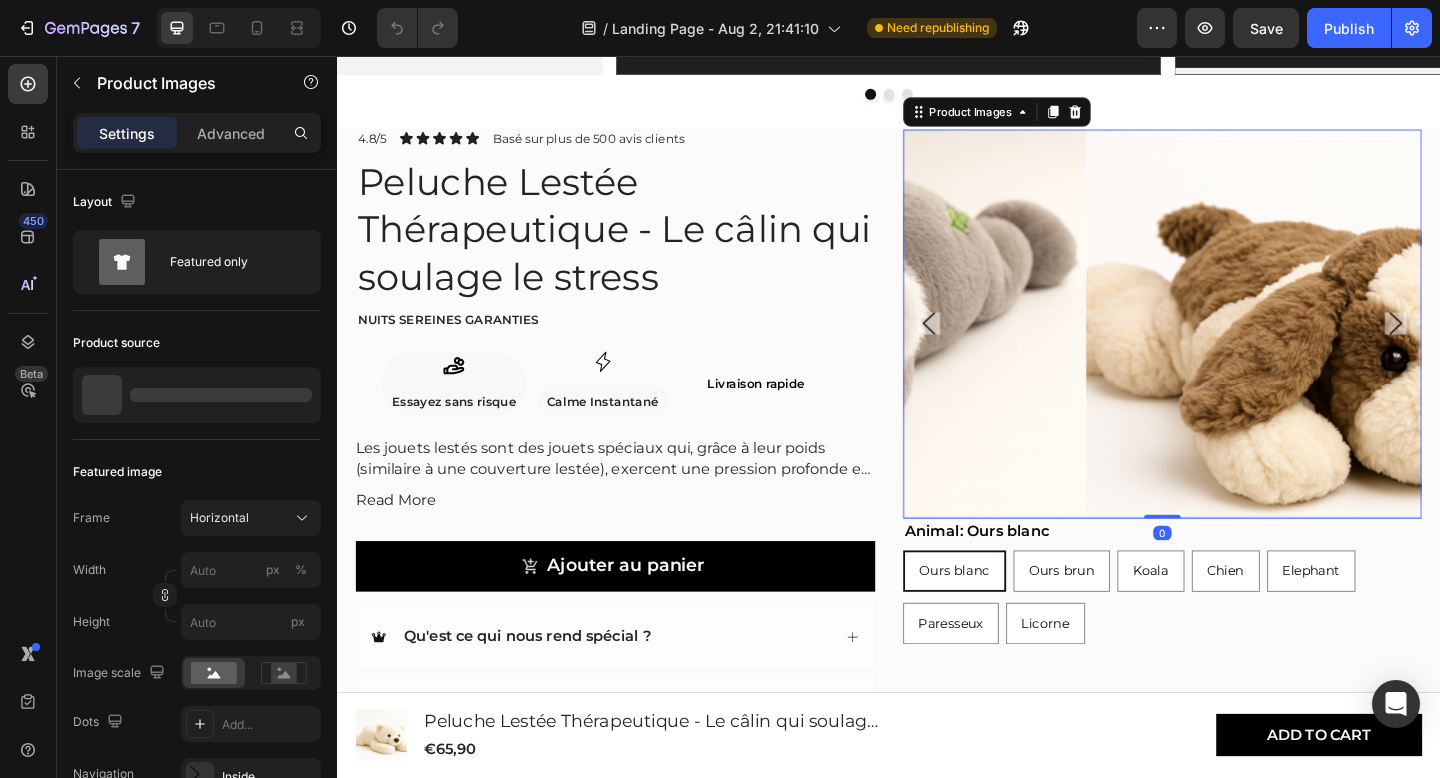click 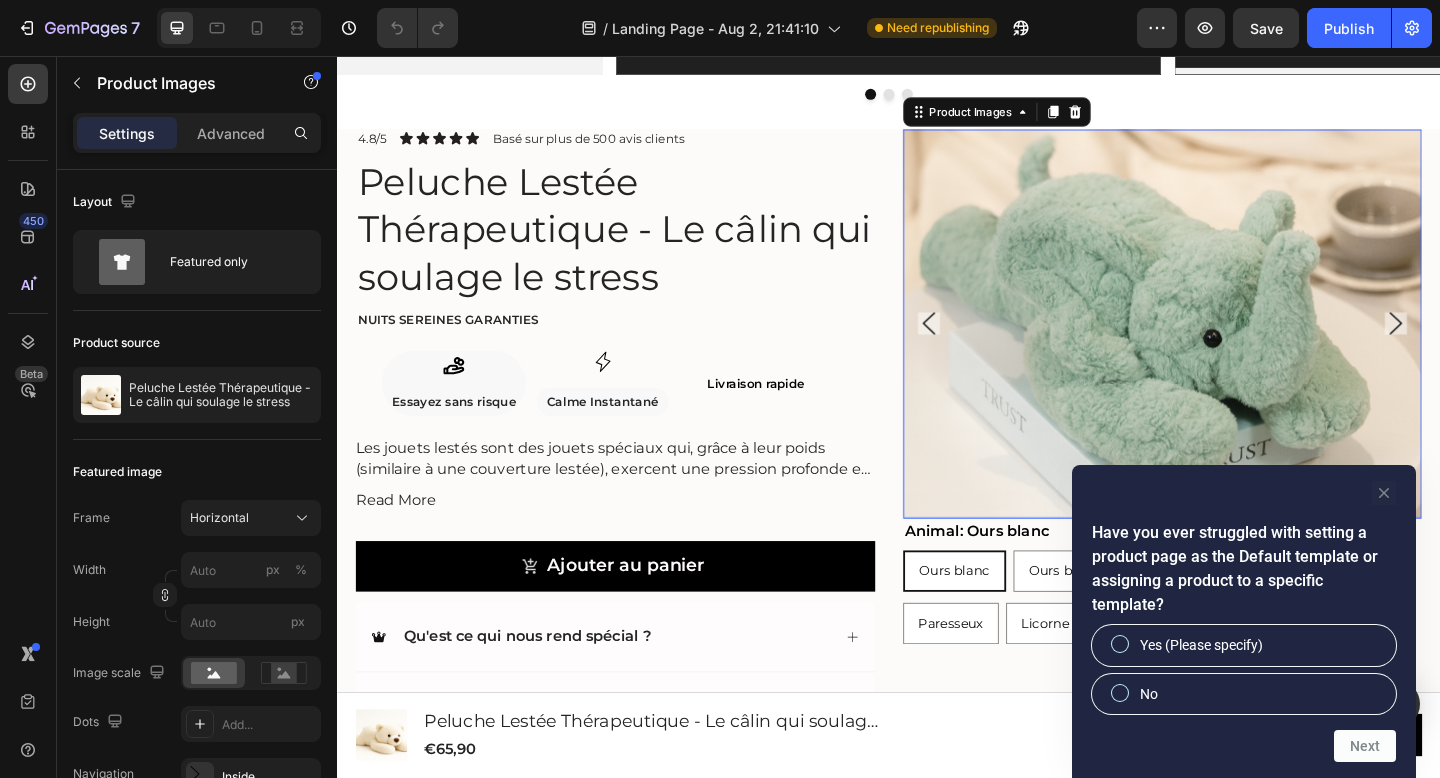 click 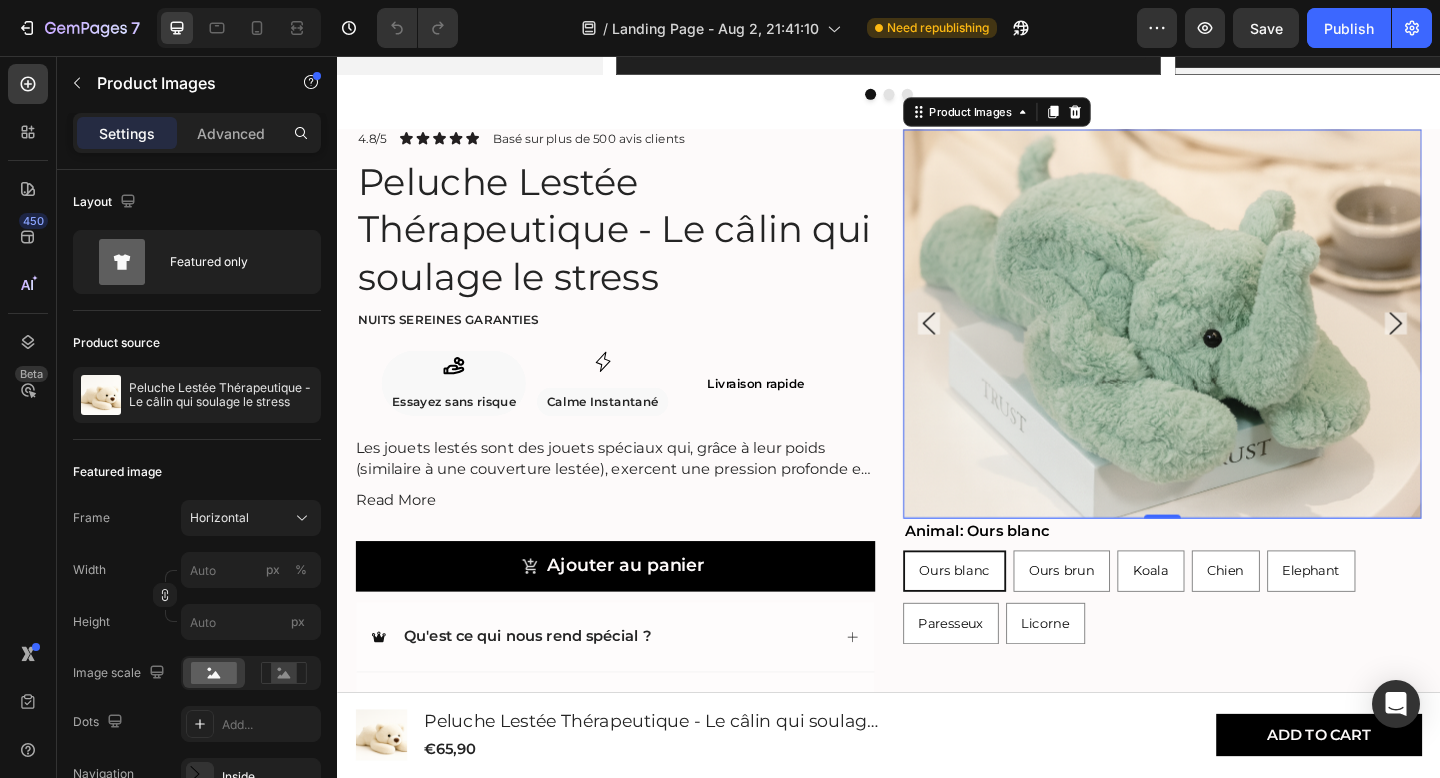 click 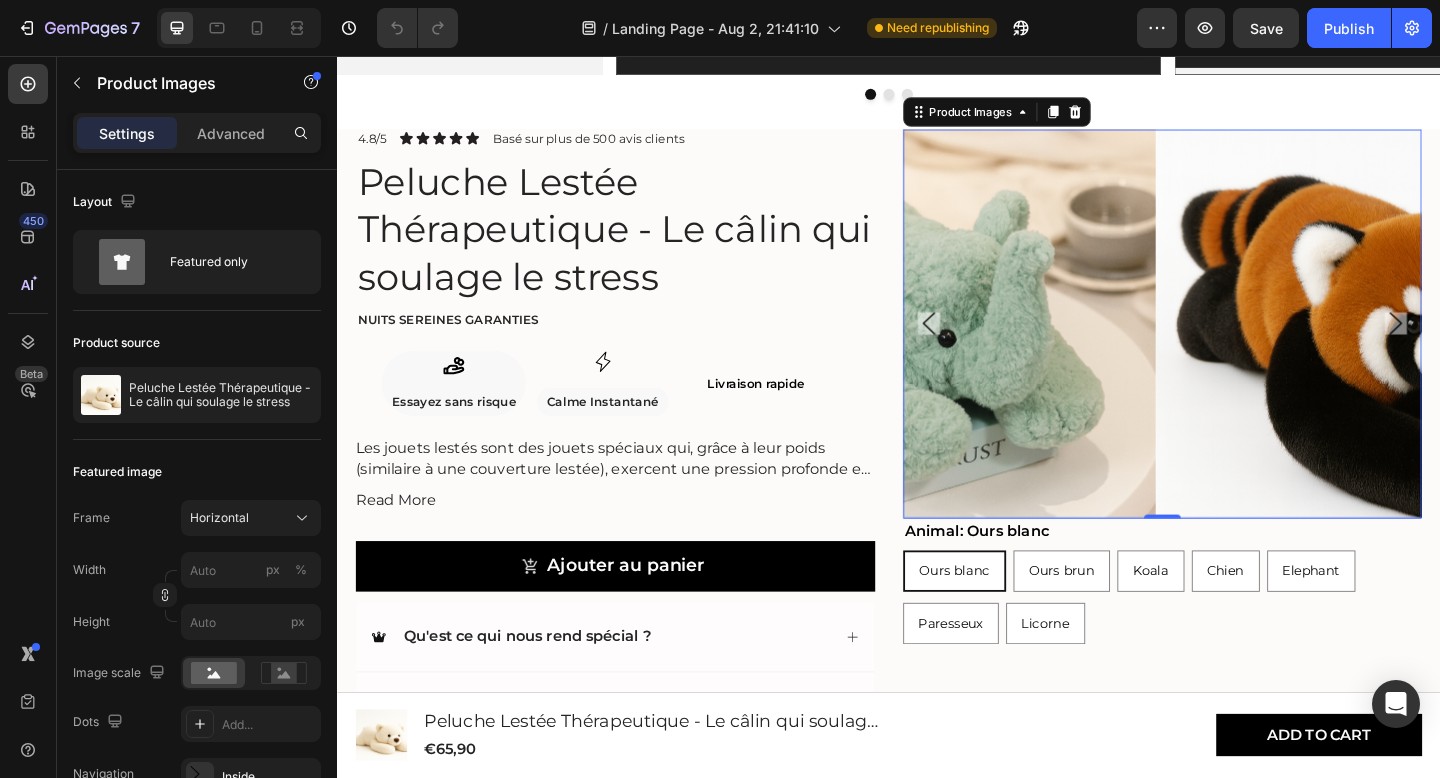 click 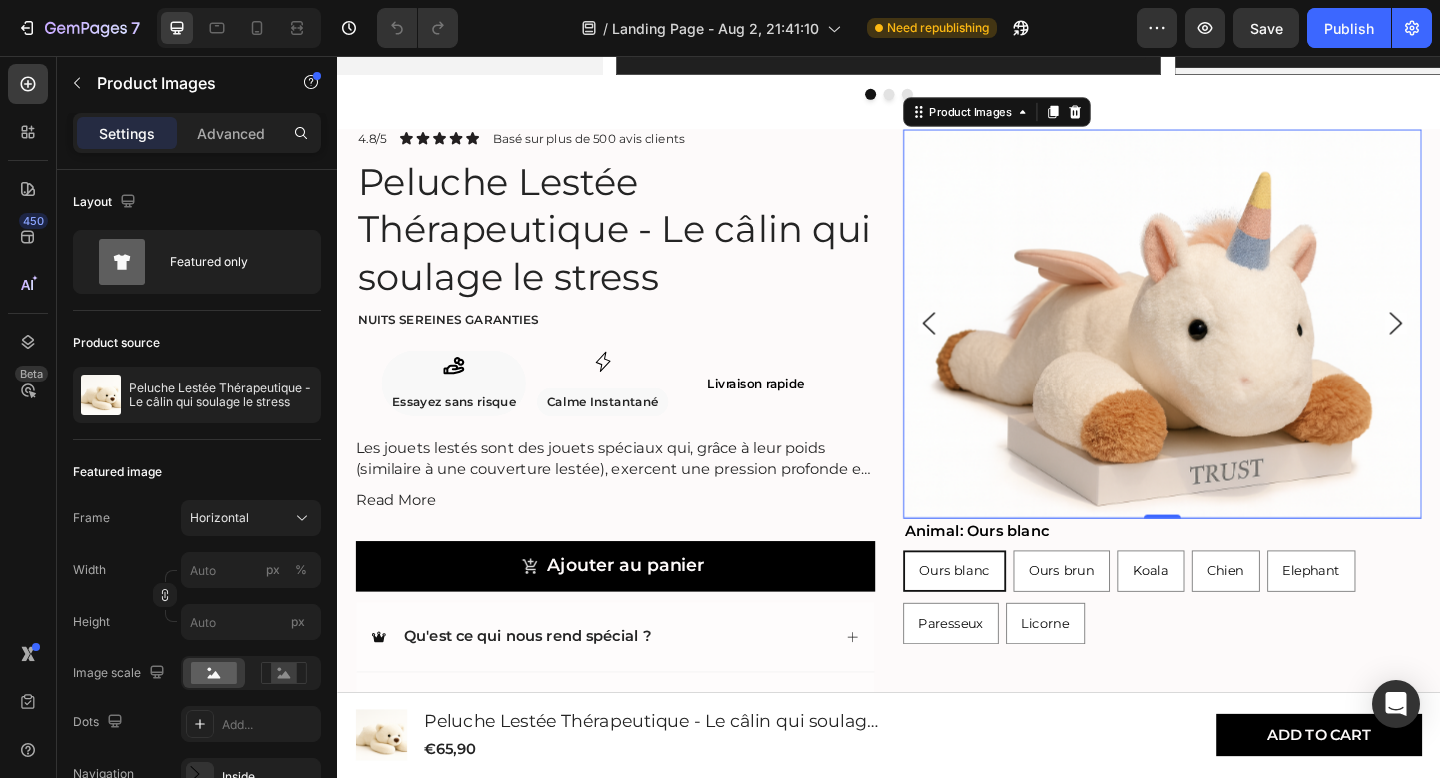 click 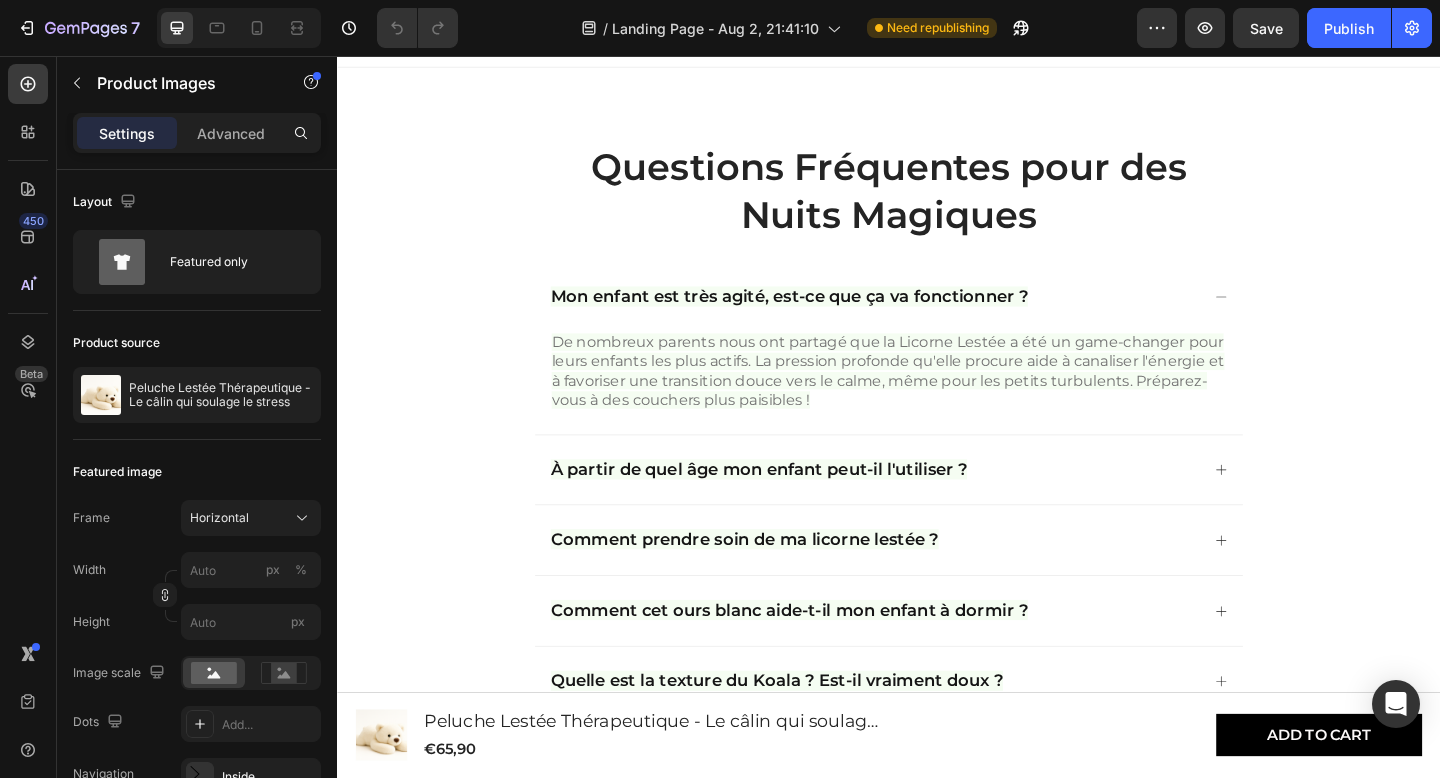 scroll, scrollTop: 3492, scrollLeft: 0, axis: vertical 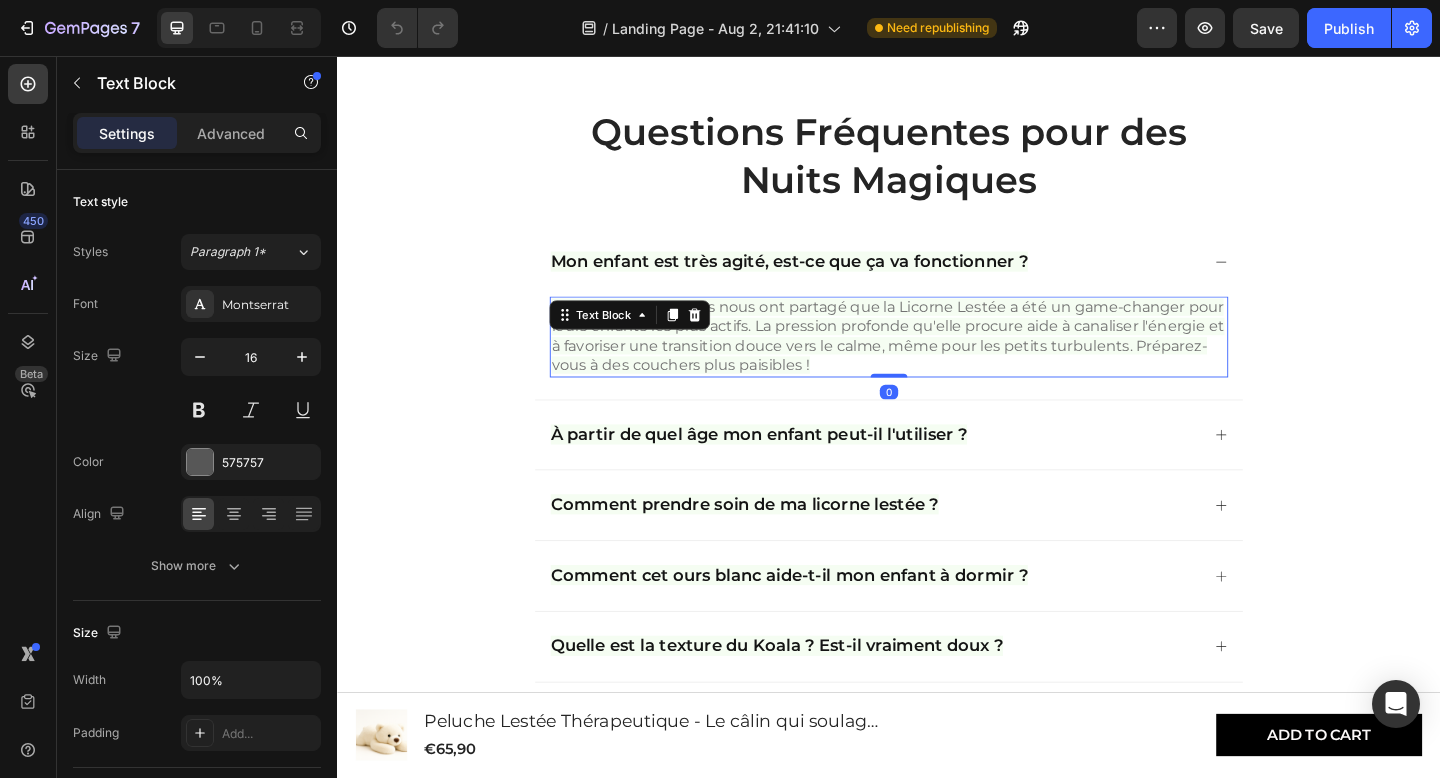 click on "De nombreux parents nous ont partagé que la Licorne Lestée a été un game-changer pour leurs enfants les plus actifs. La pression profonde qu'elle procure aide à canaliser l'énergie et à favoriser une transition douce vers le calme, même pour les petits turbulents. Préparez-vous à des couchers plus paisibles !" at bounding box center [937, 361] 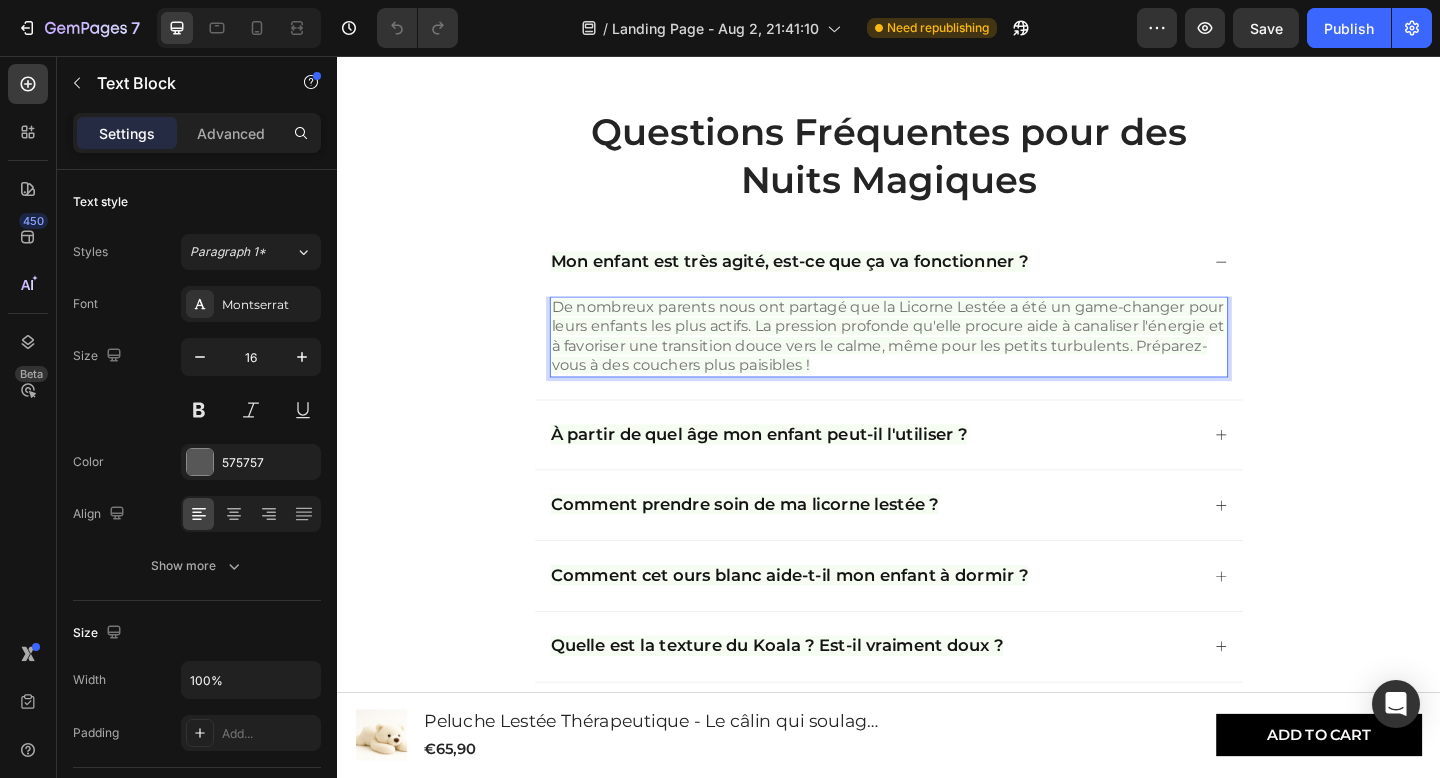 click on "De nombreux parents nous ont partagé que la Licorne Lestée a été un game-changer pour leurs enfants les plus actifs. La pression profonde qu'elle procure aide à canaliser l'énergie et à favoriser une transition douce vers le calme, même pour les petits turbulents. Préparez-vous à des couchers plus paisibles !" at bounding box center (937, 361) 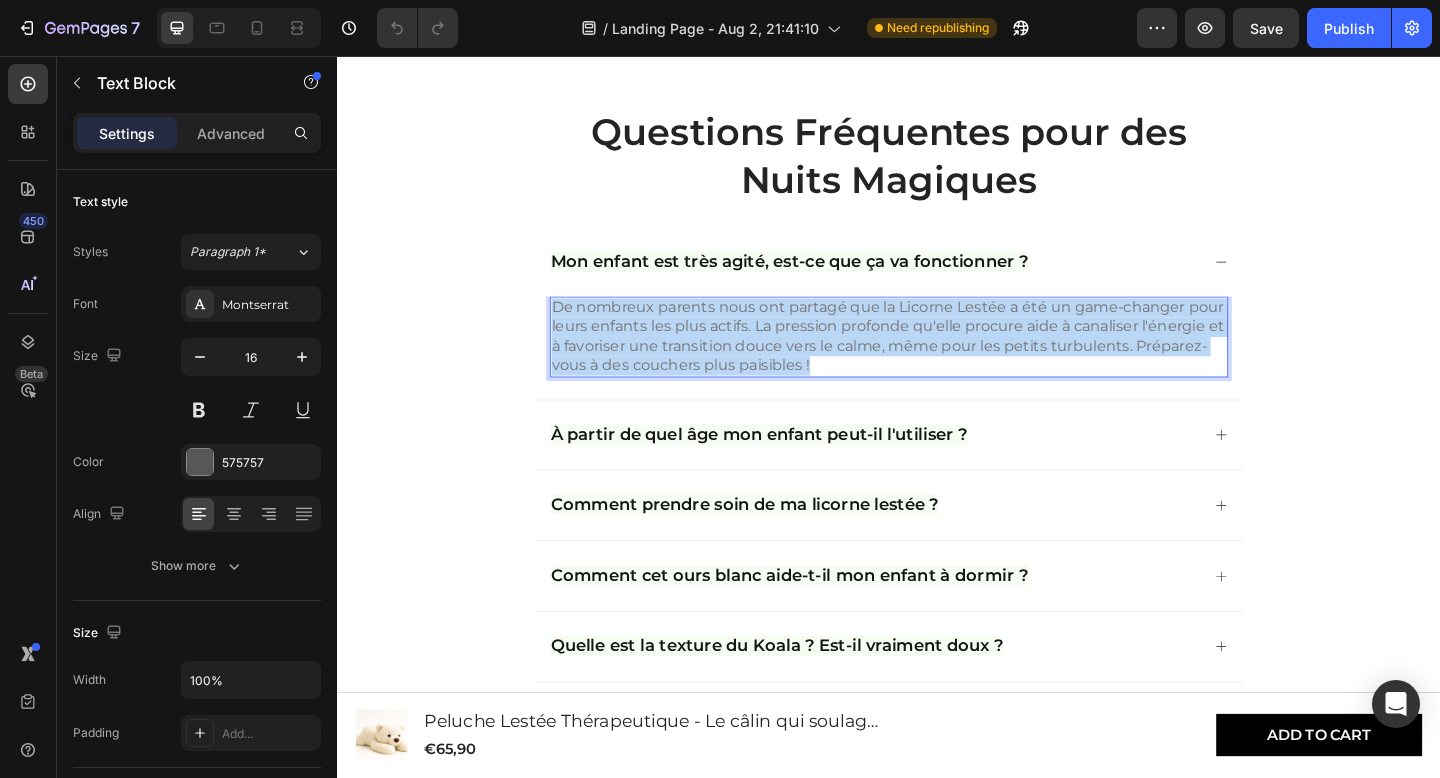 click on "De nombreux parents nous ont partagé que la Licorne Lestée a été un game-changer pour leurs enfants les plus actifs. La pression profonde qu'elle procure aide à canaliser l'énergie et à favoriser une transition douce vers le calme, même pour les petits turbulents. Préparez-vous à des couchers plus paisibles !" at bounding box center (937, 361) 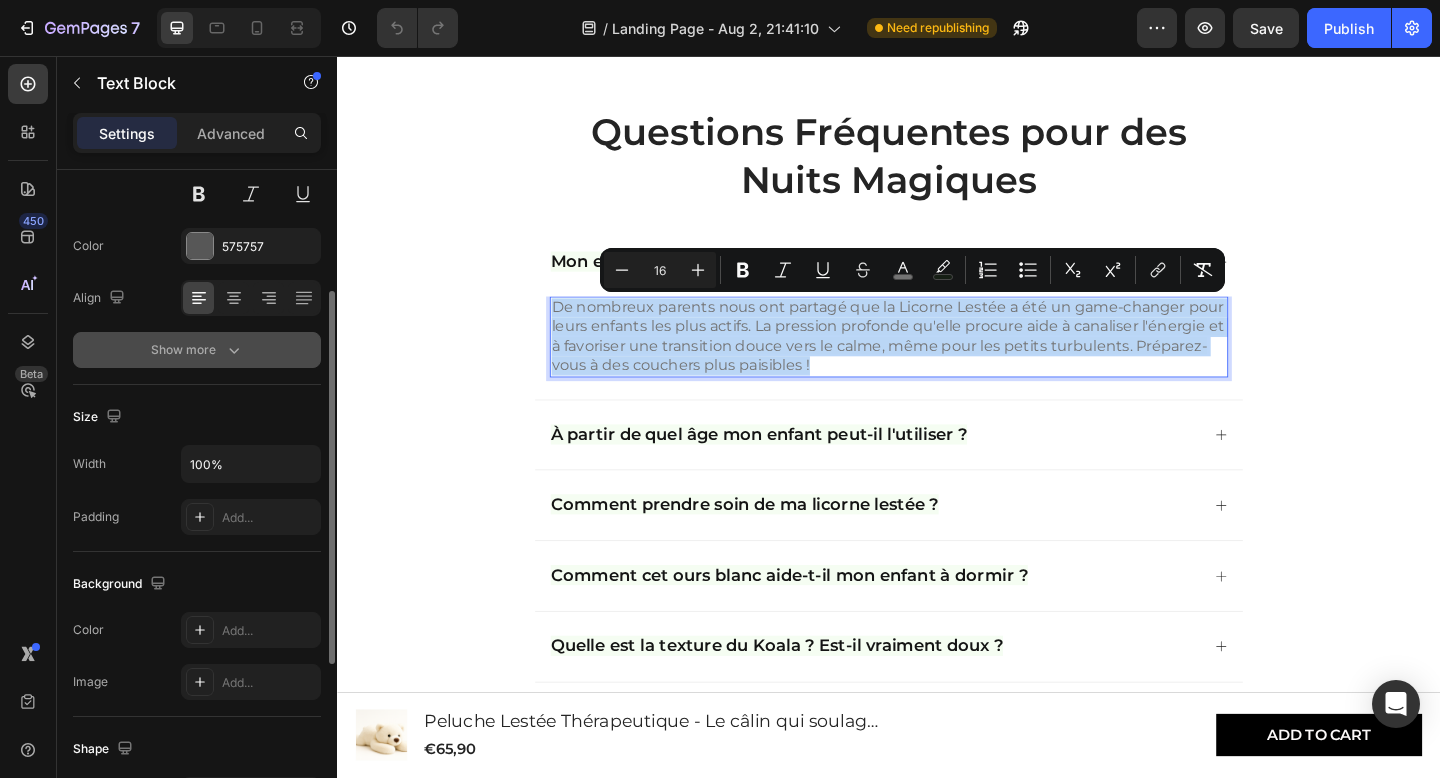 scroll, scrollTop: 240, scrollLeft: 0, axis: vertical 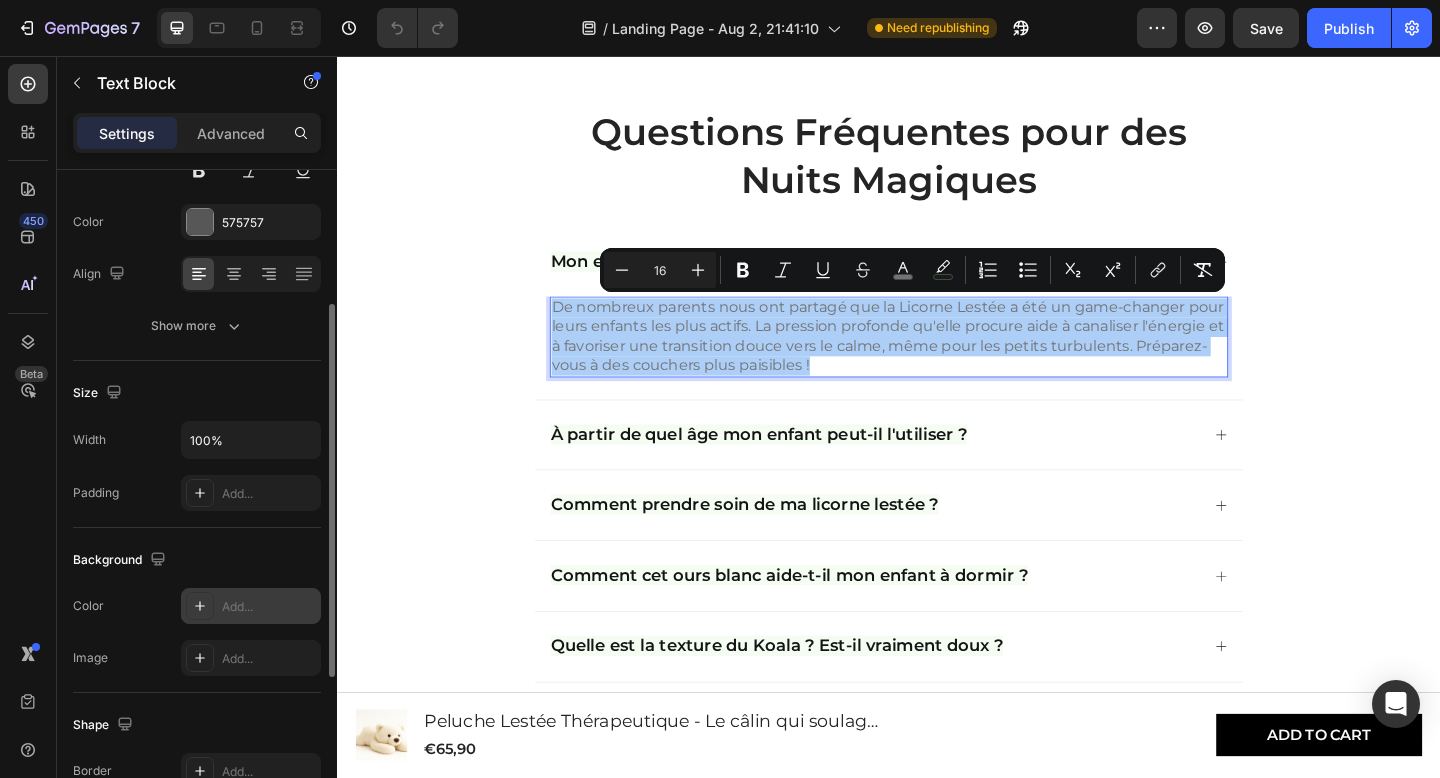 click on "Add..." at bounding box center [251, 606] 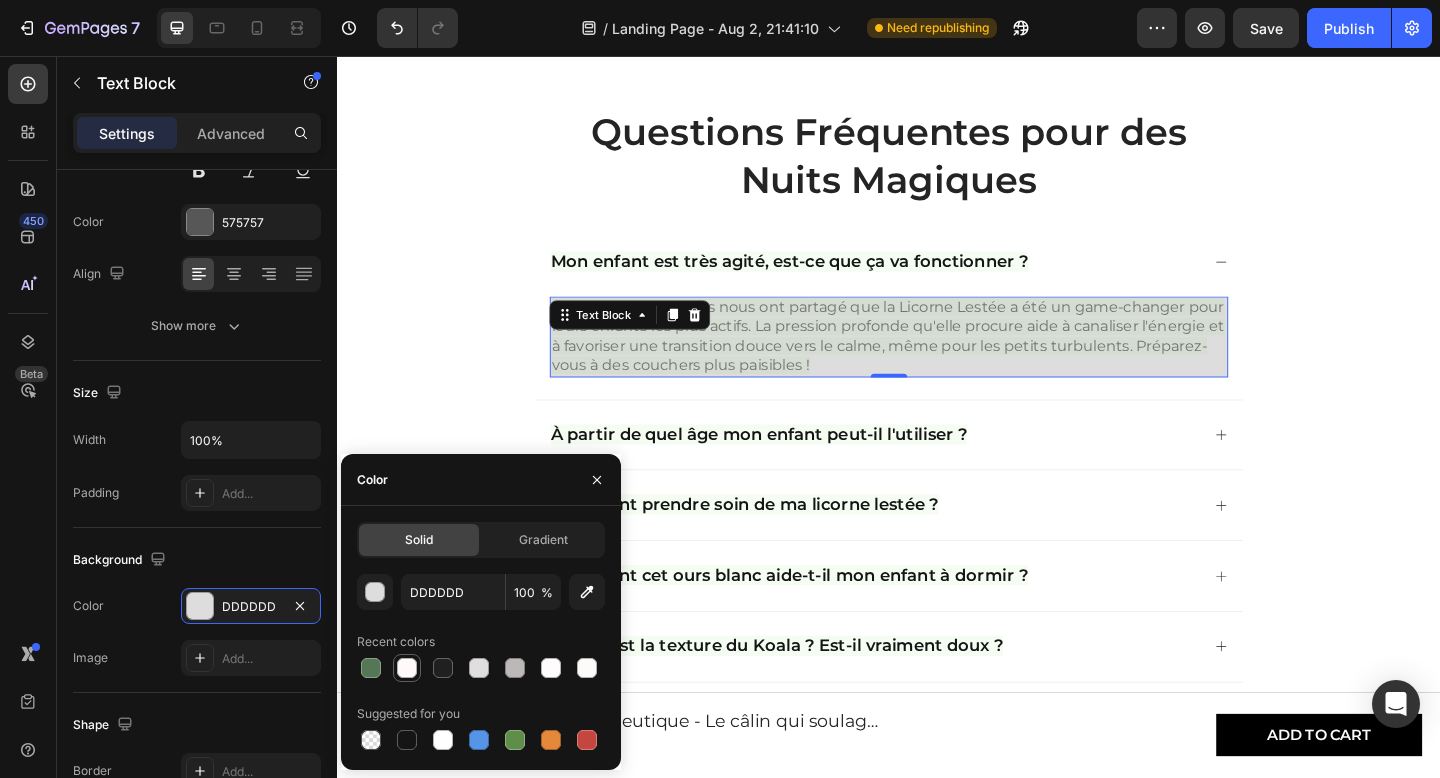 click at bounding box center [407, 668] 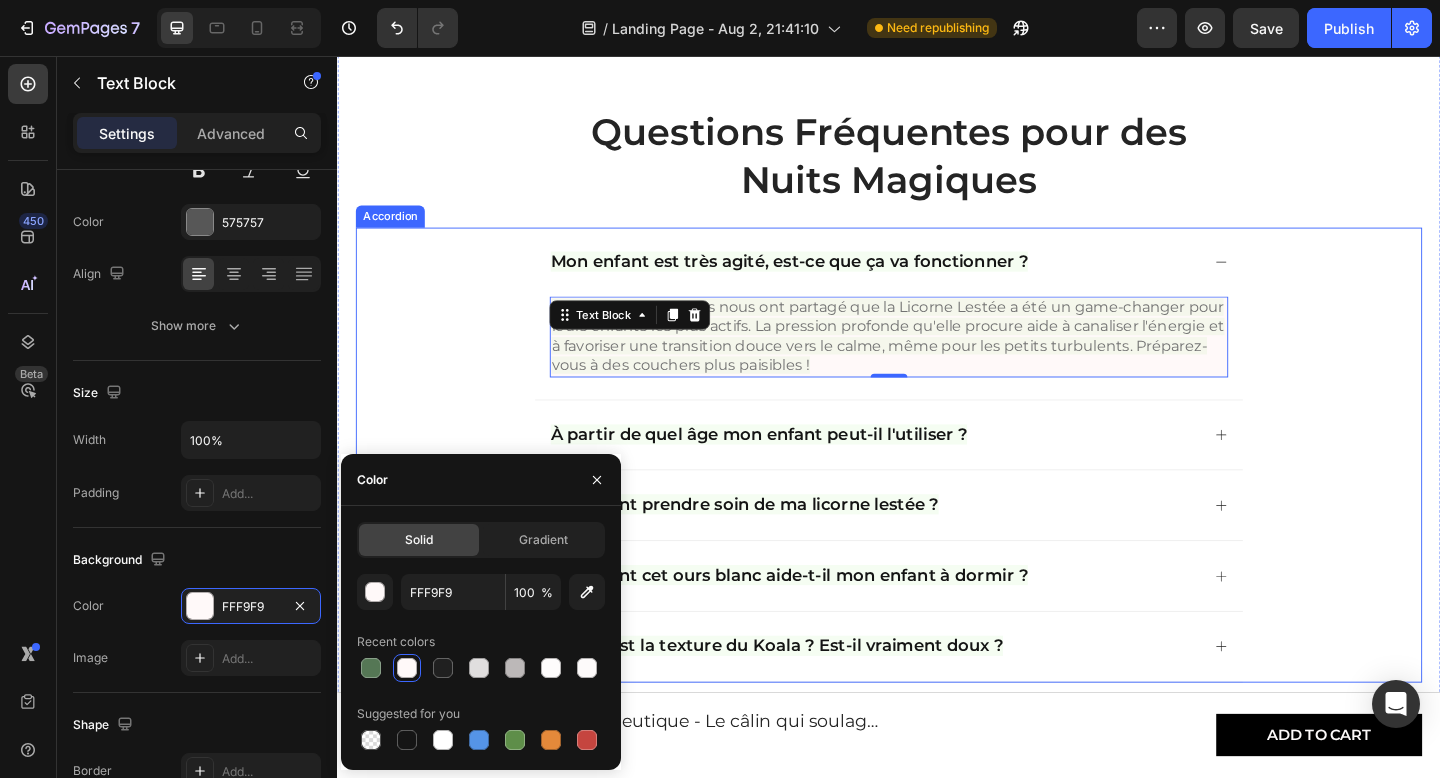 click on "Mon enfant est très agité, est-ce que ça va fonctionner ? De nombreux parents nous ont partagé que la Licorne Lestée a été un game-changer pour leurs enfants les plus actifs. La pression profonde qu'elle procure aide à canaliser l'énergie et à favoriser une transition douce vers le calme, même pour les petits turbulents. Préparez-vous à des couchers plus paisibles ! Text Block   0" at bounding box center [937, 337] 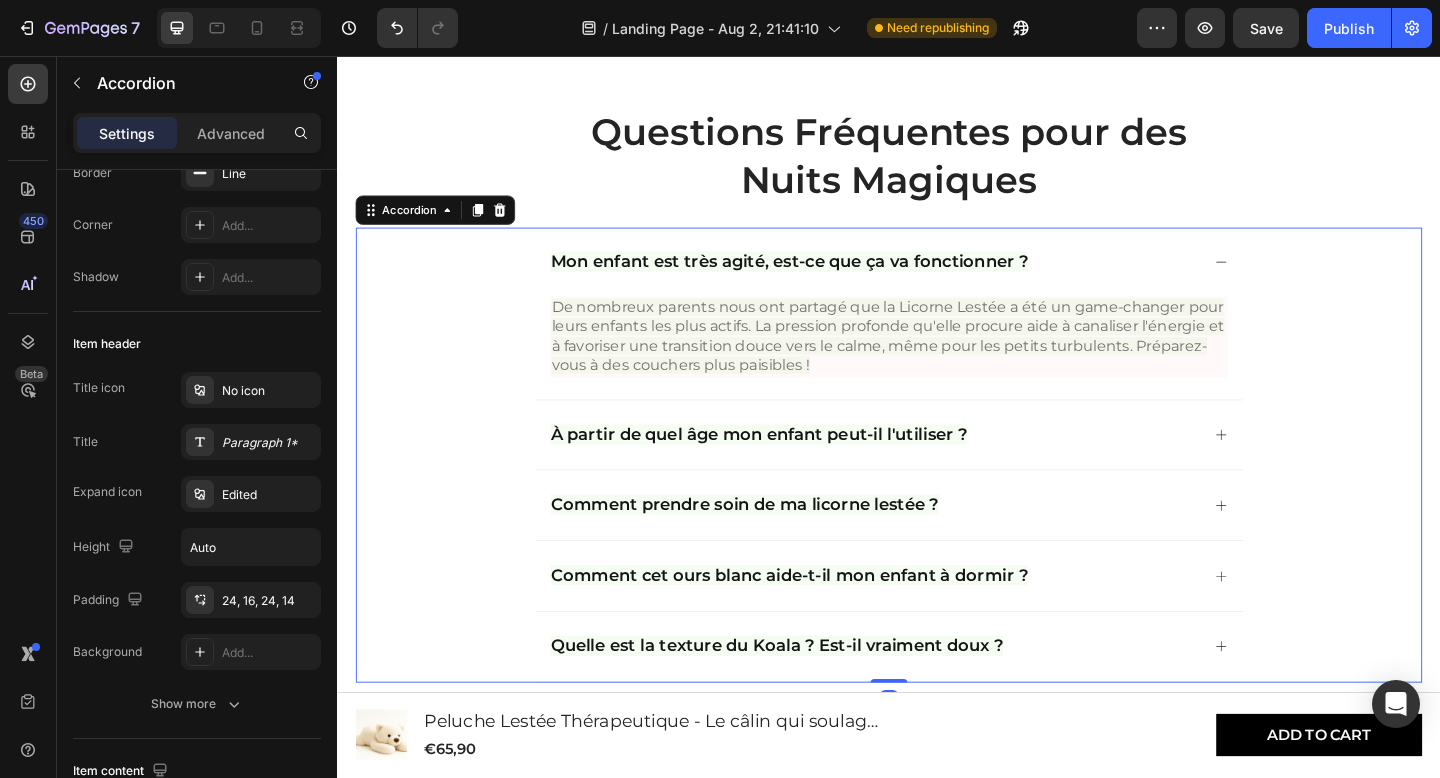 scroll, scrollTop: 0, scrollLeft: 0, axis: both 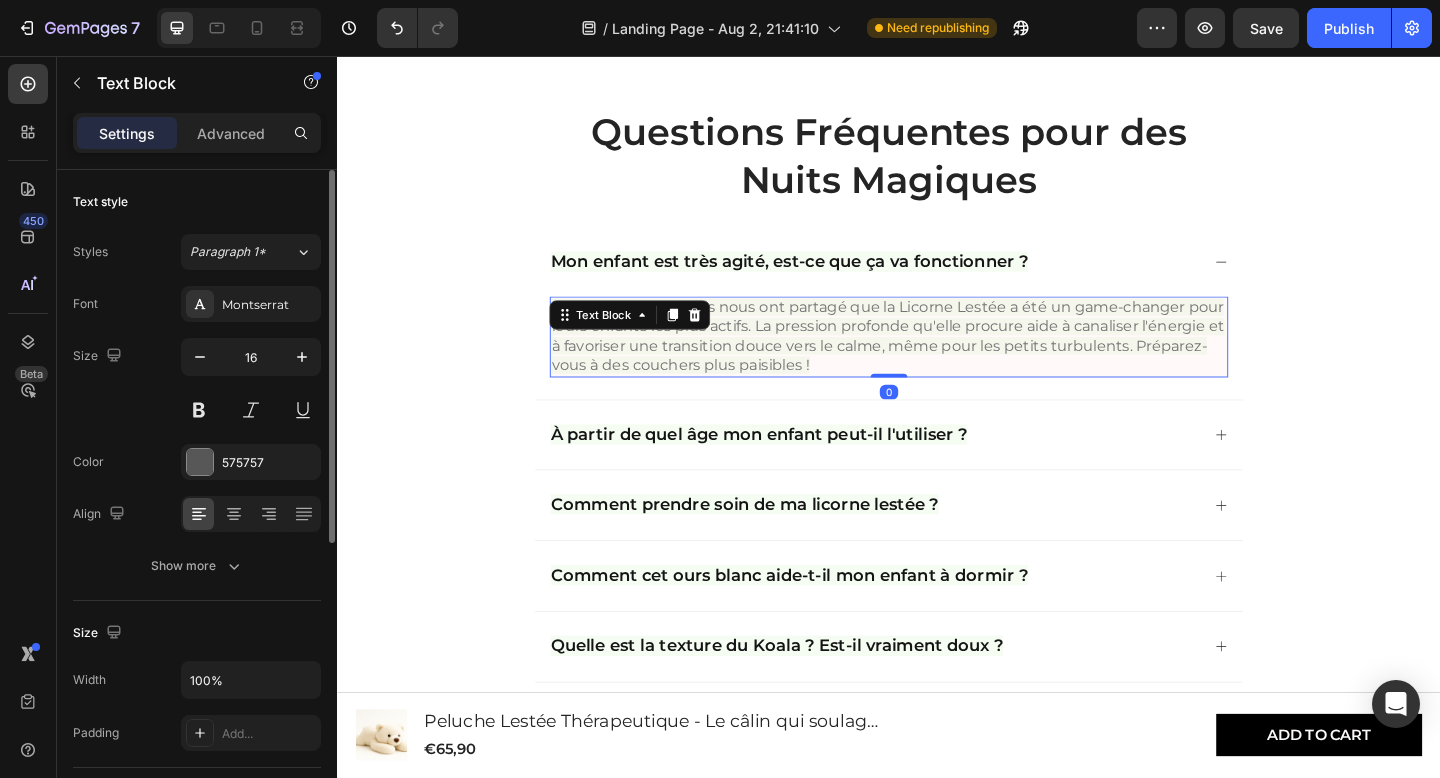 click on "De nombreux parents nous ont partagé que la Licorne Lestée a été un game-changer pour leurs enfants les plus actifs. La pression profonde qu'elle procure aide à canaliser l'énergie et à favoriser une transition douce vers le calme, même pour les petits turbulents. Préparez-vous à des couchers plus paisibles !" at bounding box center [936, 360] 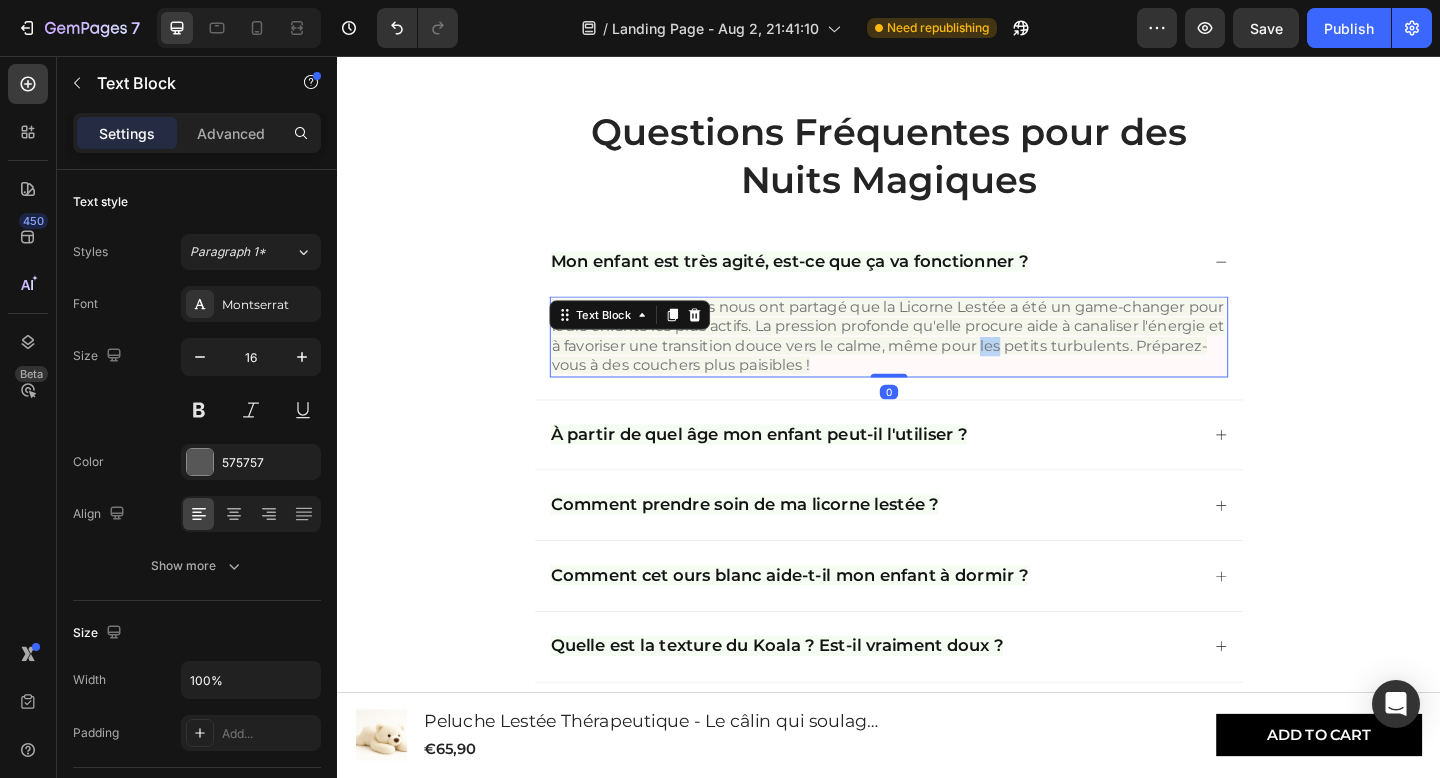 click on "De nombreux parents nous ont partagé que la Licorne Lestée a été un game-changer pour leurs enfants les plus actifs. La pression profonde qu'elle procure aide à canaliser l'énergie et à favoriser une transition douce vers le calme, même pour les petits turbulents. Préparez-vous à des couchers plus paisibles !" at bounding box center [936, 360] 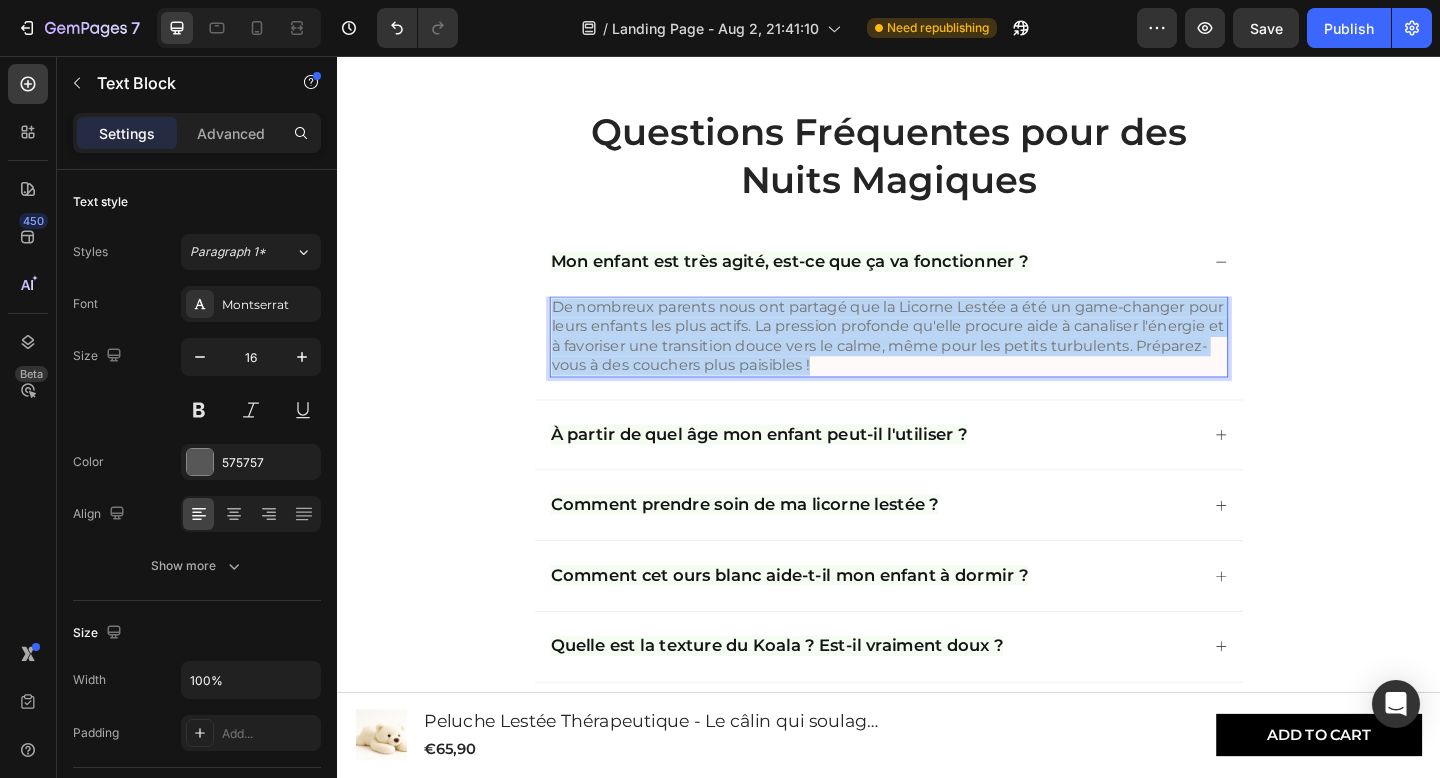 click on "De nombreux parents nous ont partagé que la Licorne Lestée a été un game-changer pour leurs enfants les plus actifs. La pression profonde qu'elle procure aide à canaliser l'énergie et à favoriser une transition douce vers le calme, même pour les petits turbulents. Préparez-vous à des couchers plus paisibles !" at bounding box center (936, 360) 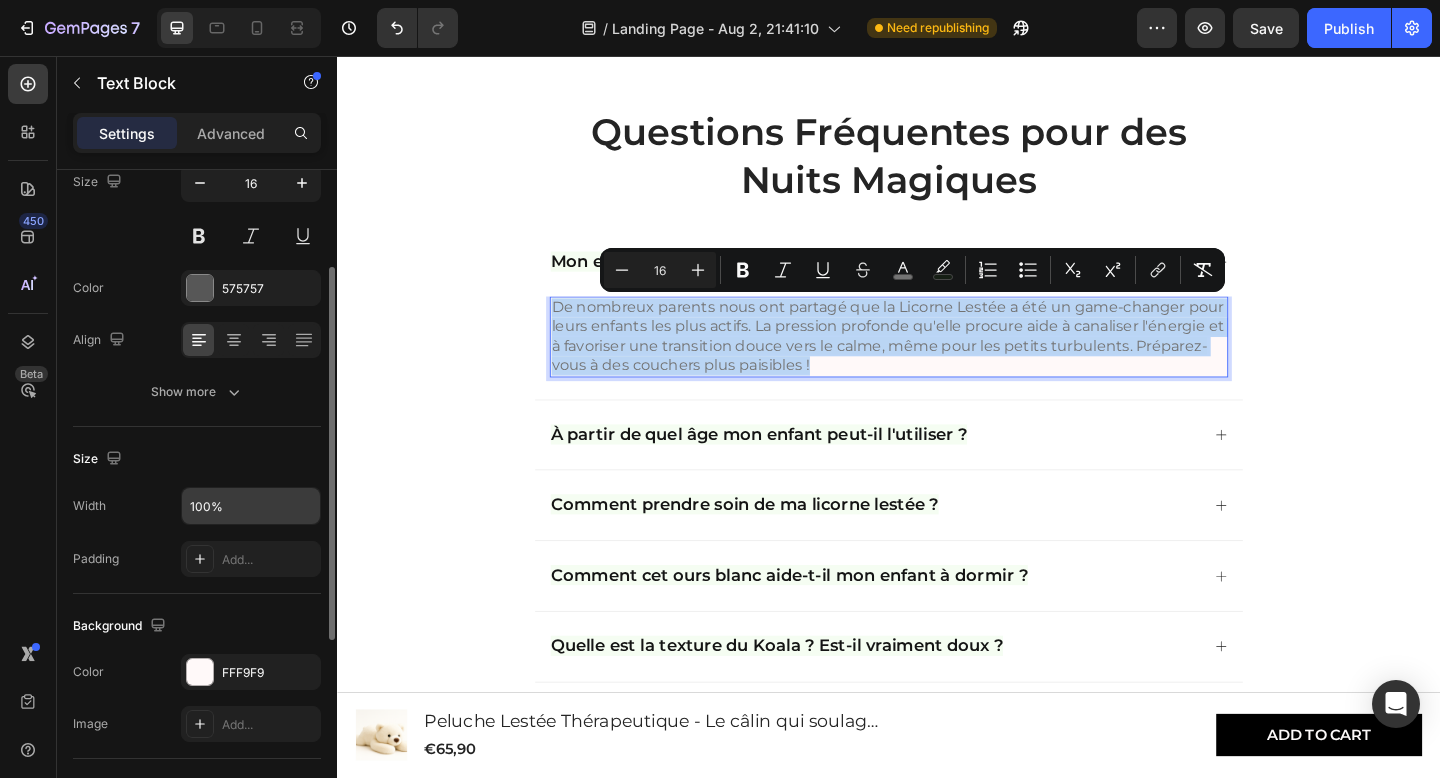 scroll, scrollTop: 176, scrollLeft: 0, axis: vertical 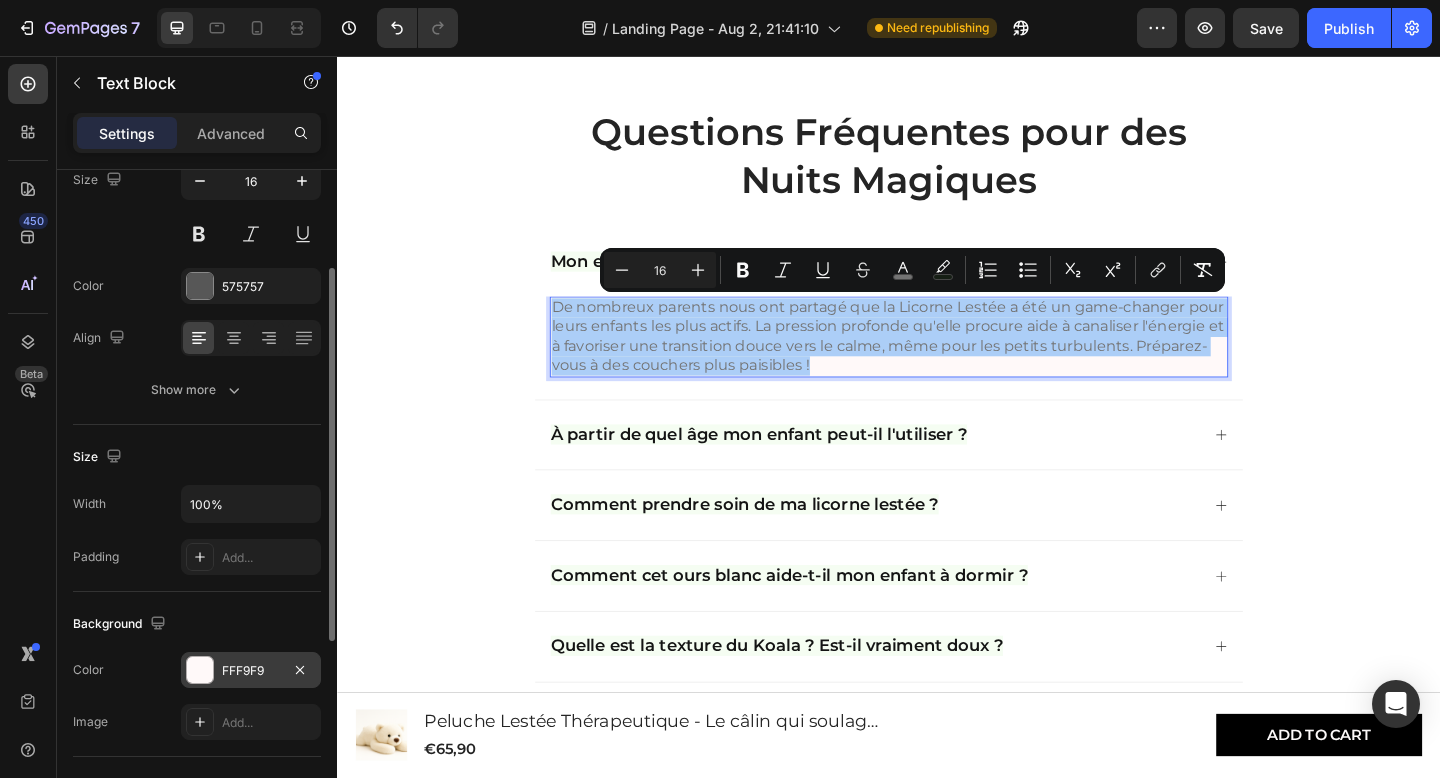 click on "FFF9F9" at bounding box center [251, 671] 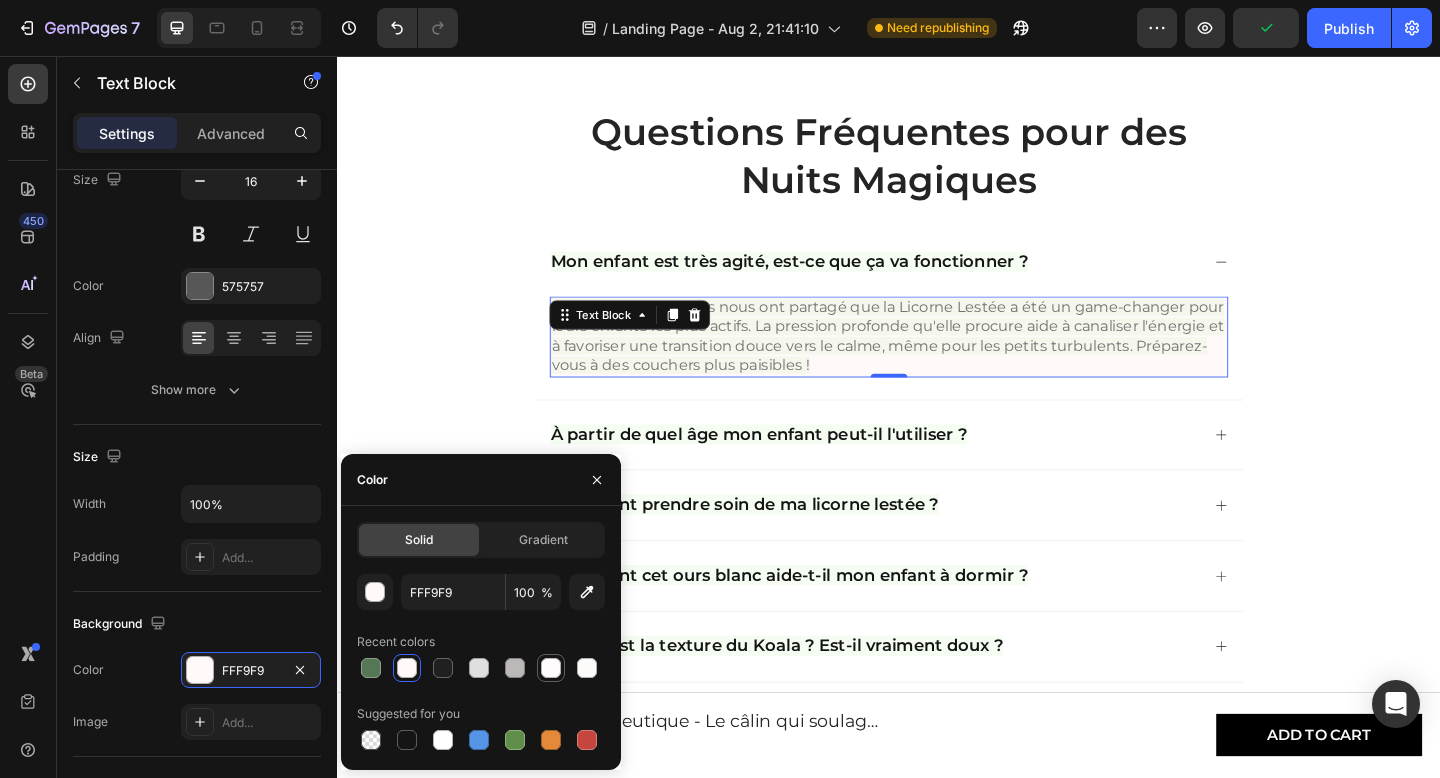 click at bounding box center [551, 668] 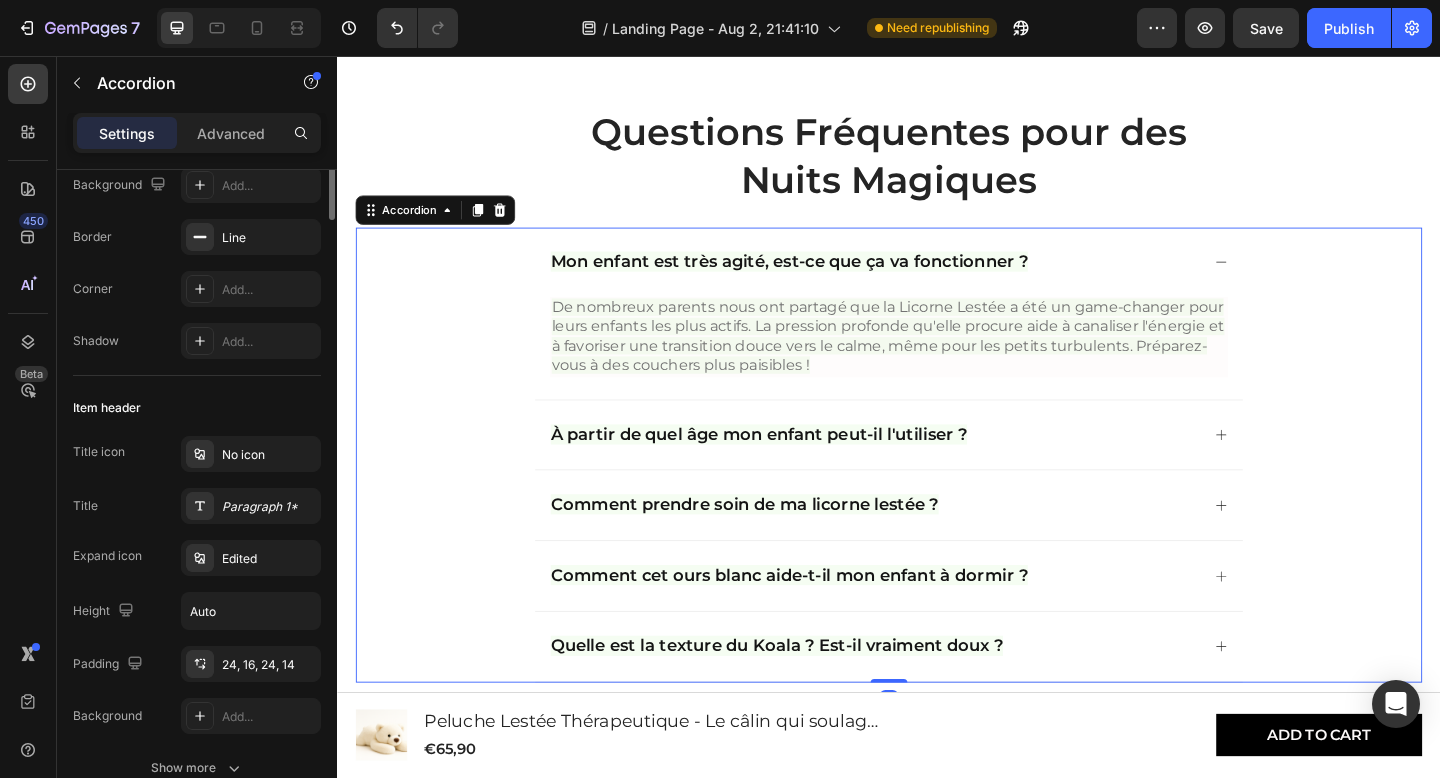 click 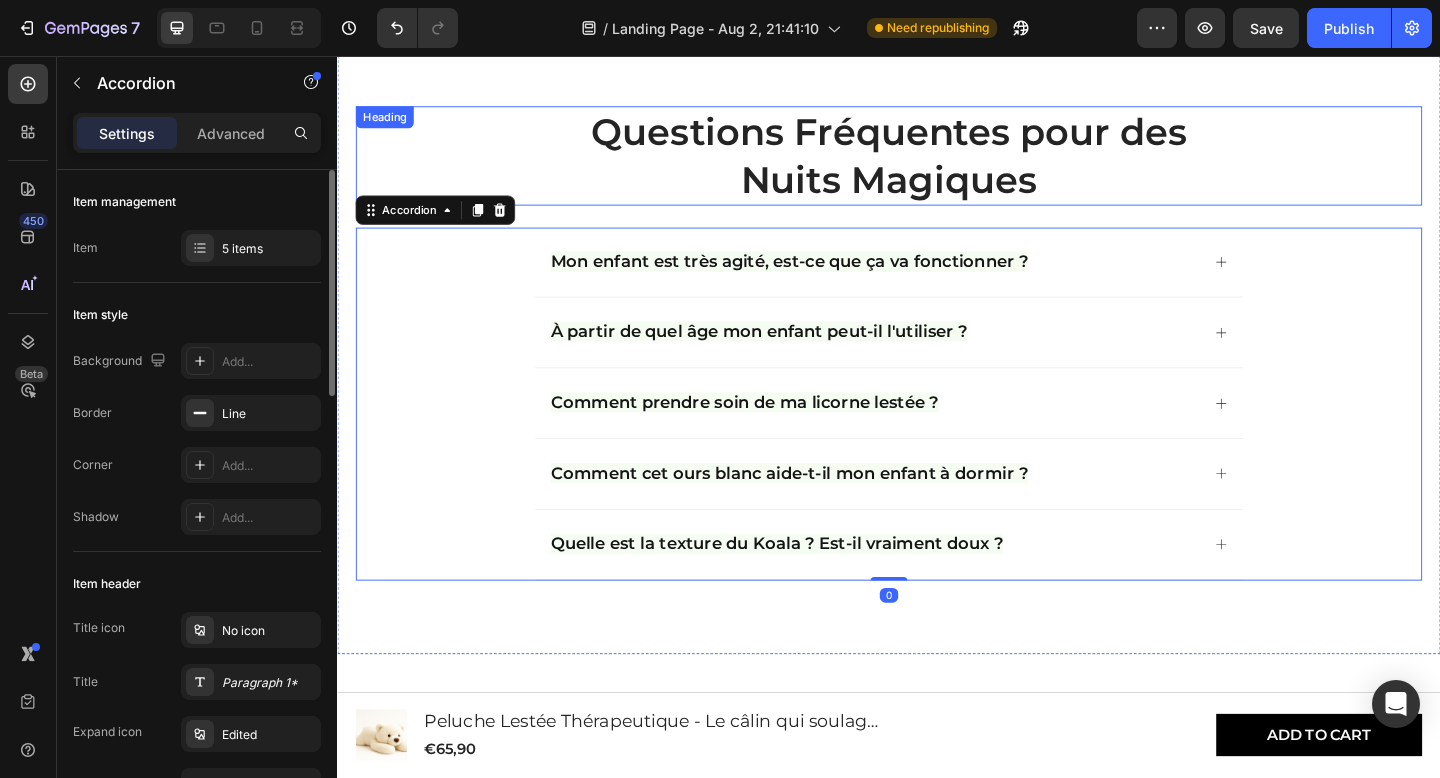 click on "Questions Fréquentes pour des Nuits Magiques" at bounding box center (937, 165) 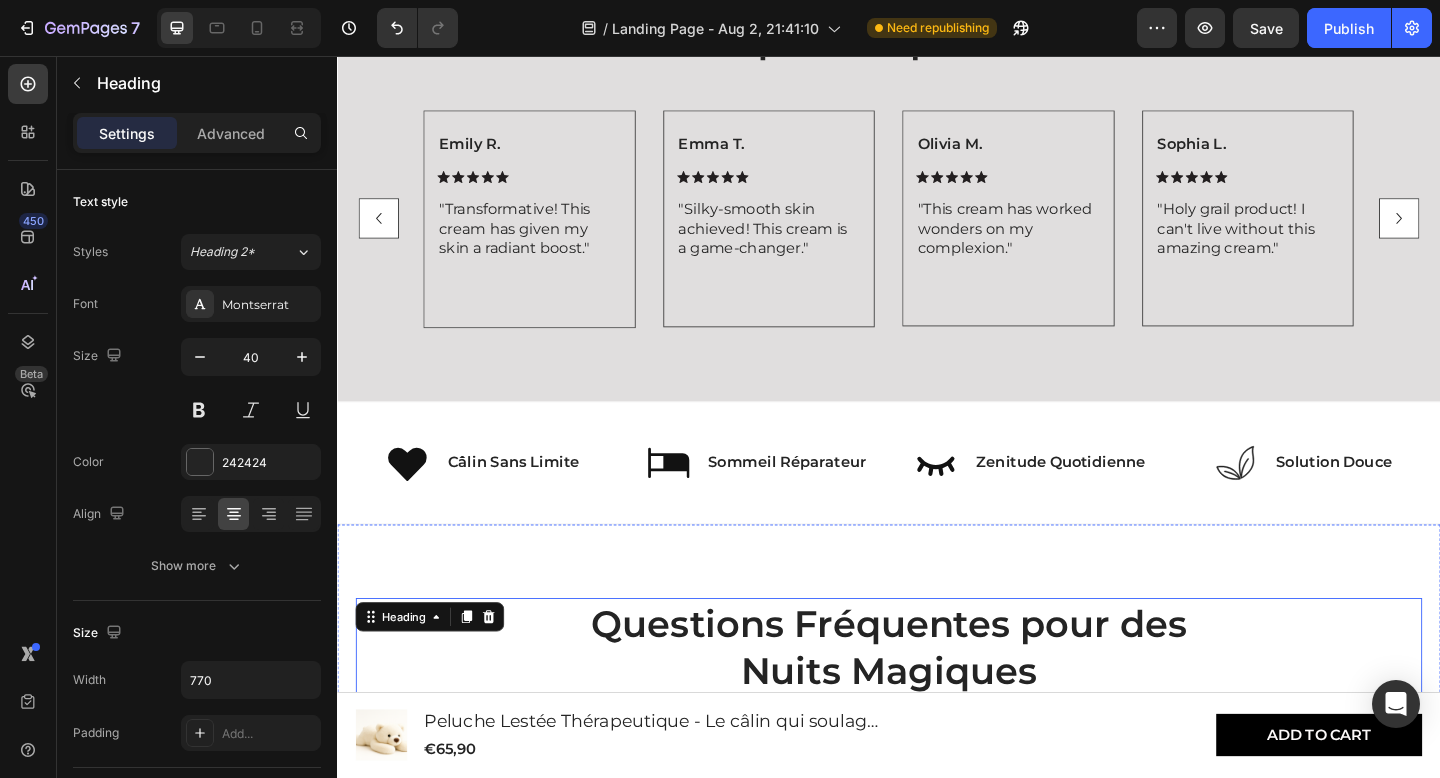 scroll, scrollTop: 2958, scrollLeft: 0, axis: vertical 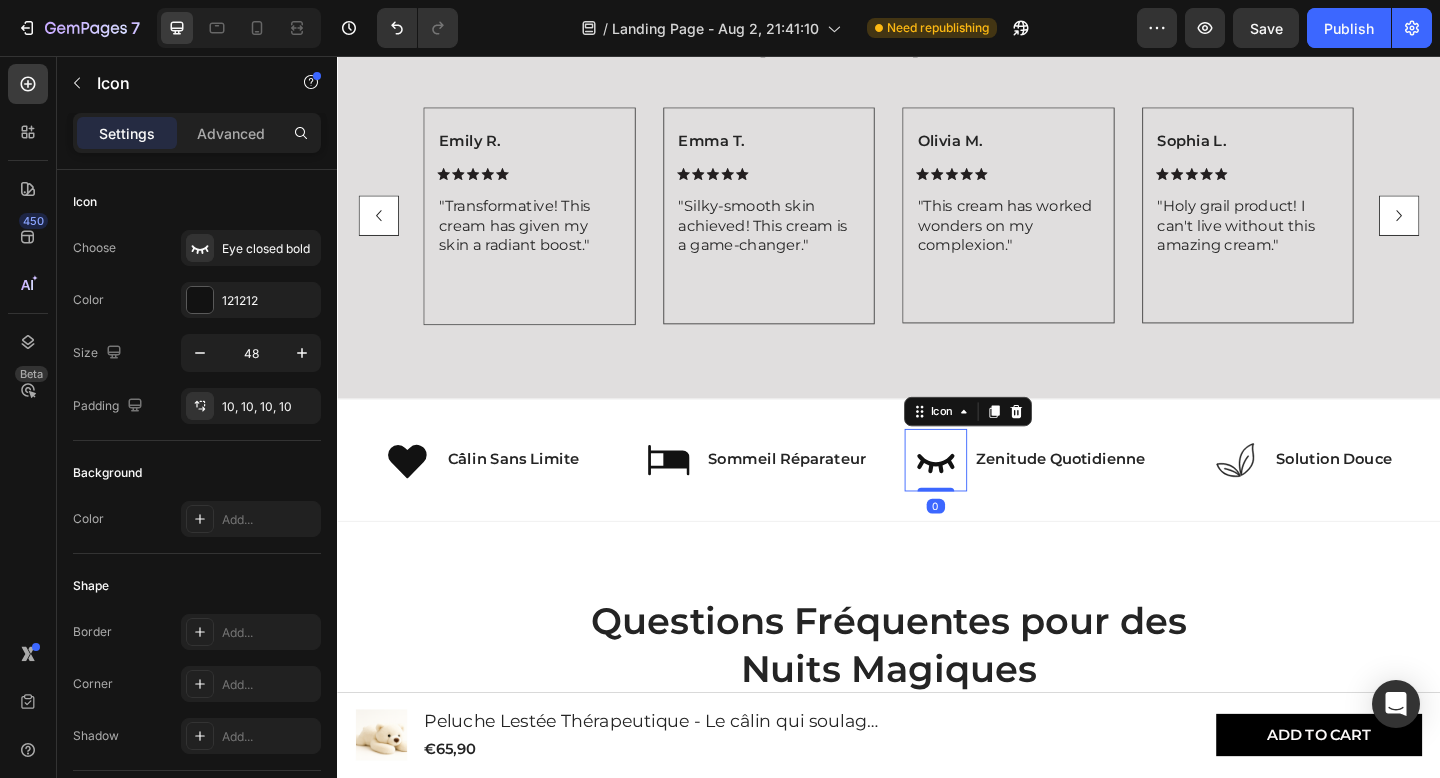 click at bounding box center [988, 496] 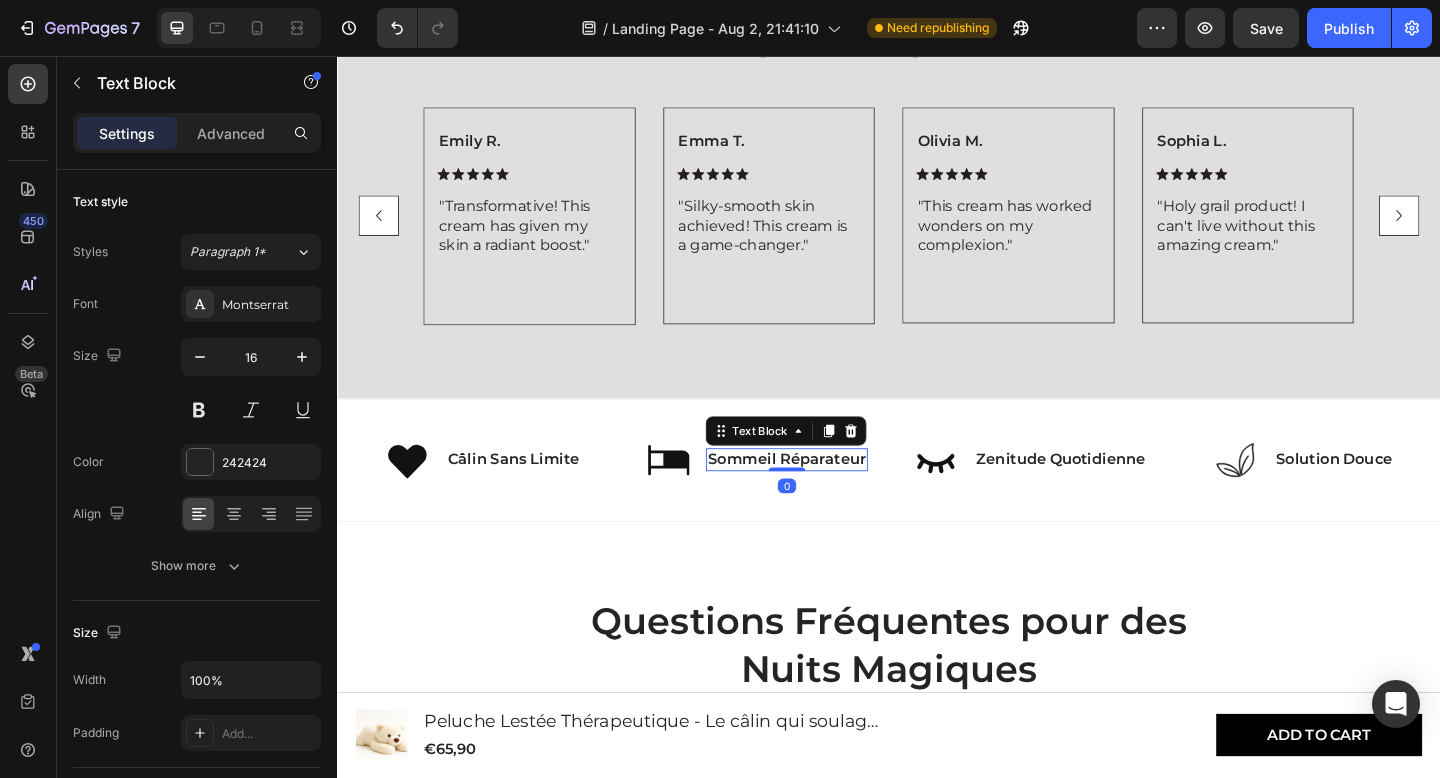 click on "Sommeil Réparateur" at bounding box center (826, 494) 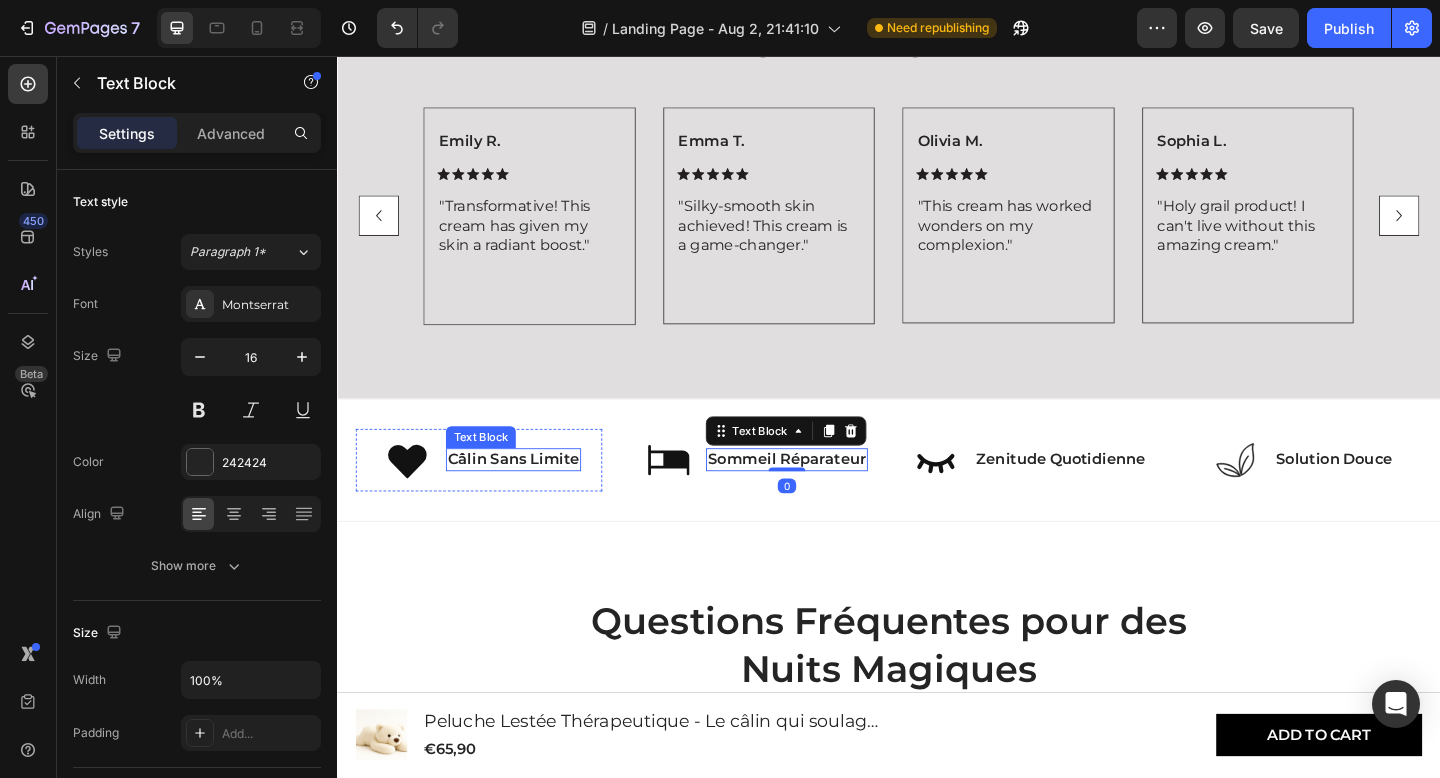 click on "Câlin Sans Limite" at bounding box center [528, 494] 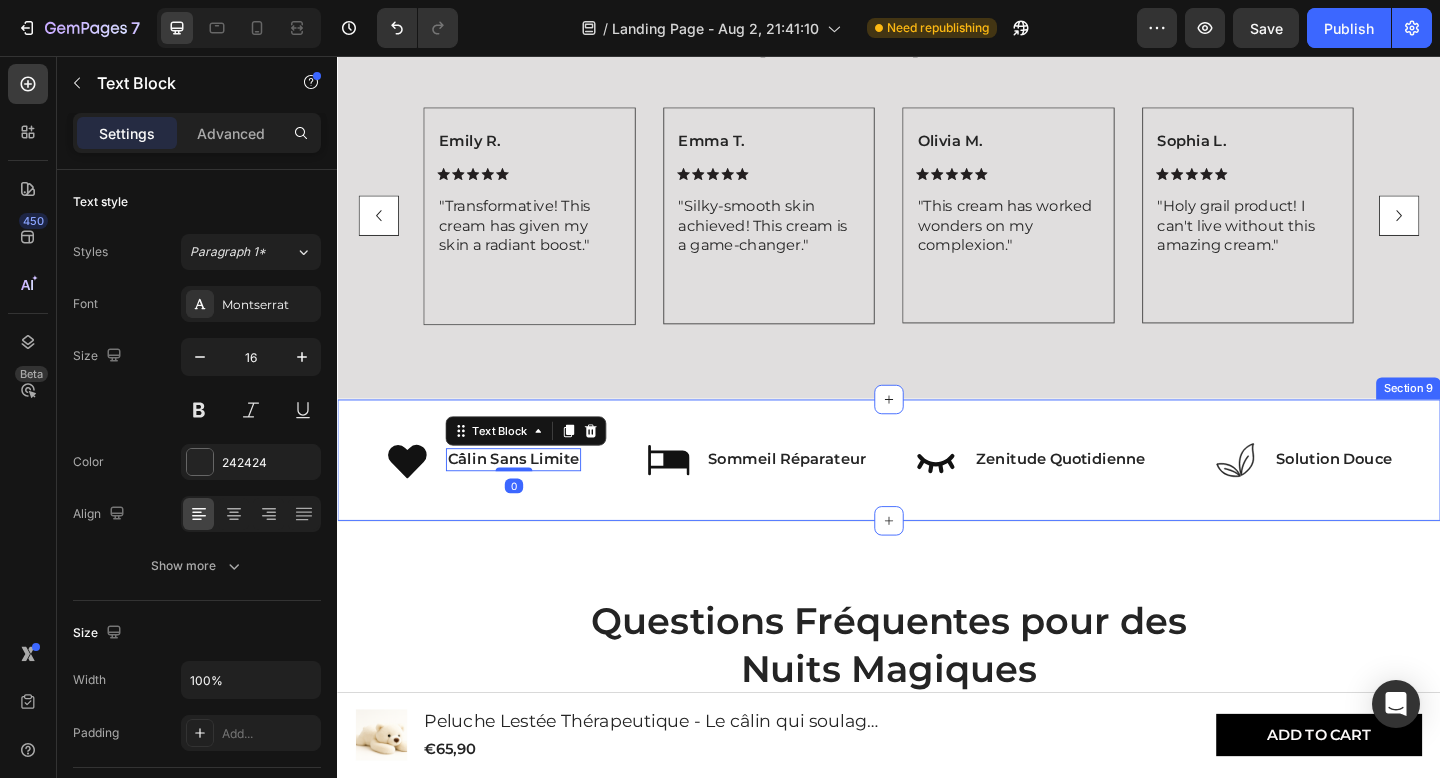 click on "Icon Câlin Sans Limite Text Block   0 Row
Icon Sommeil Réparateur Text Block Row
Icon Zenitude Quotidienne Text Block Row
Icon Solution Douce Text Block Row Row Section 9" at bounding box center (937, 496) 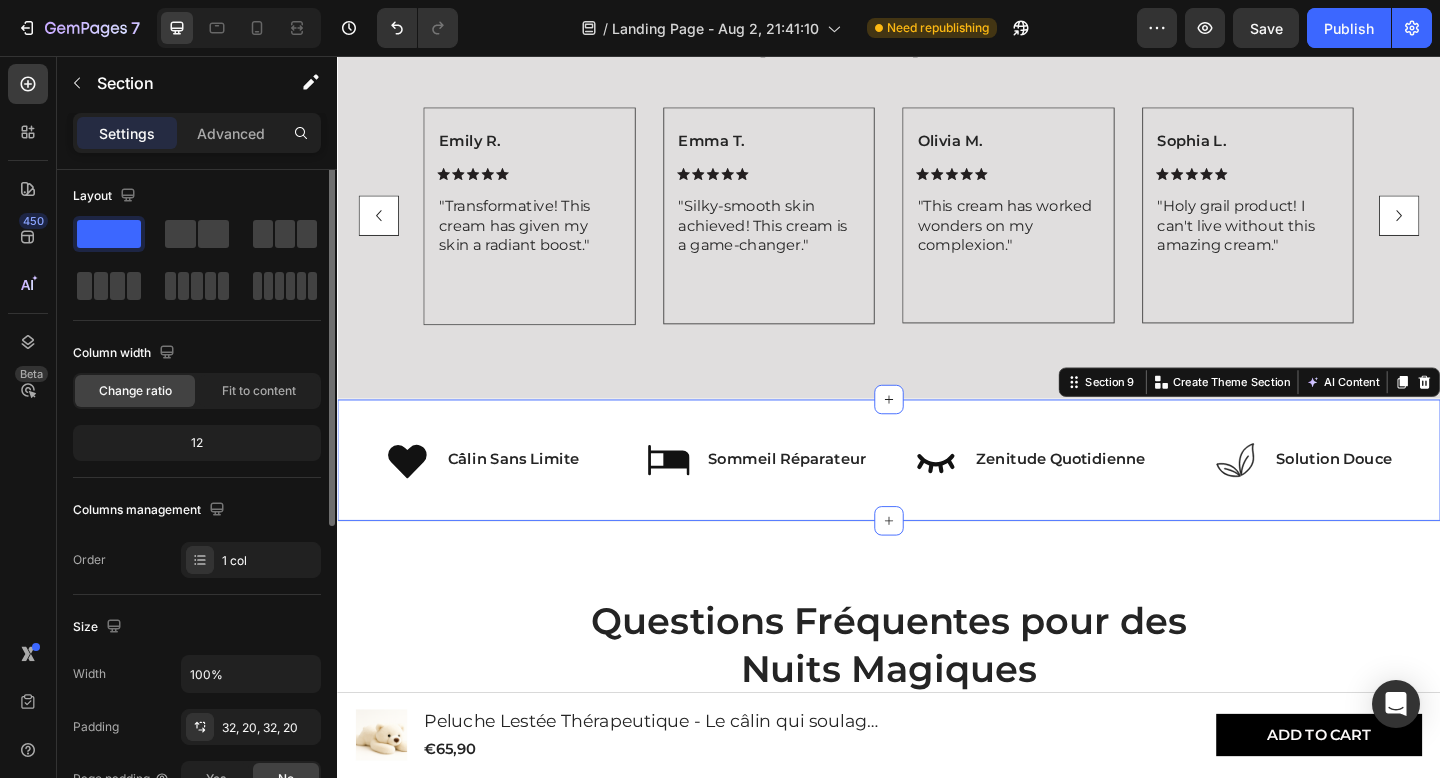 scroll, scrollTop: 0, scrollLeft: 0, axis: both 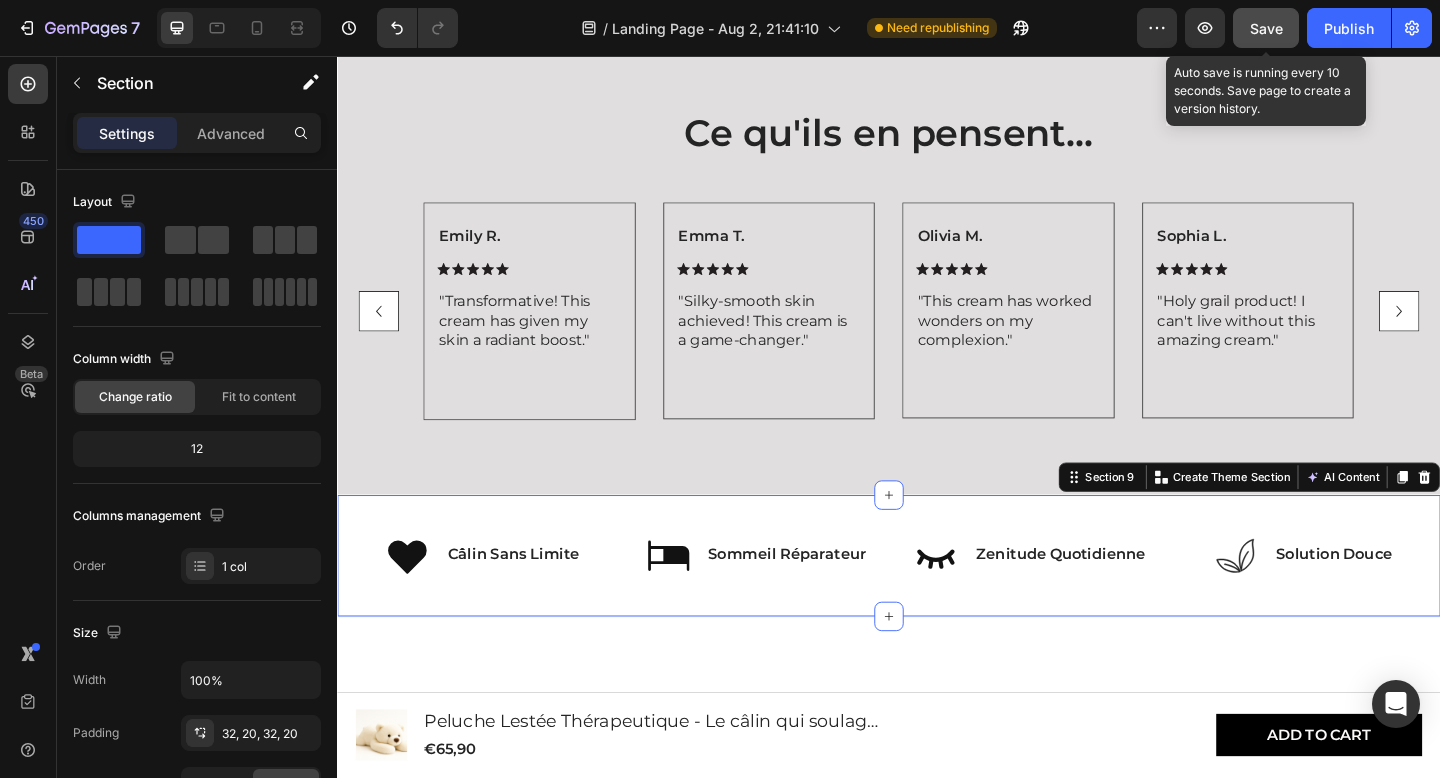 click on "Save" 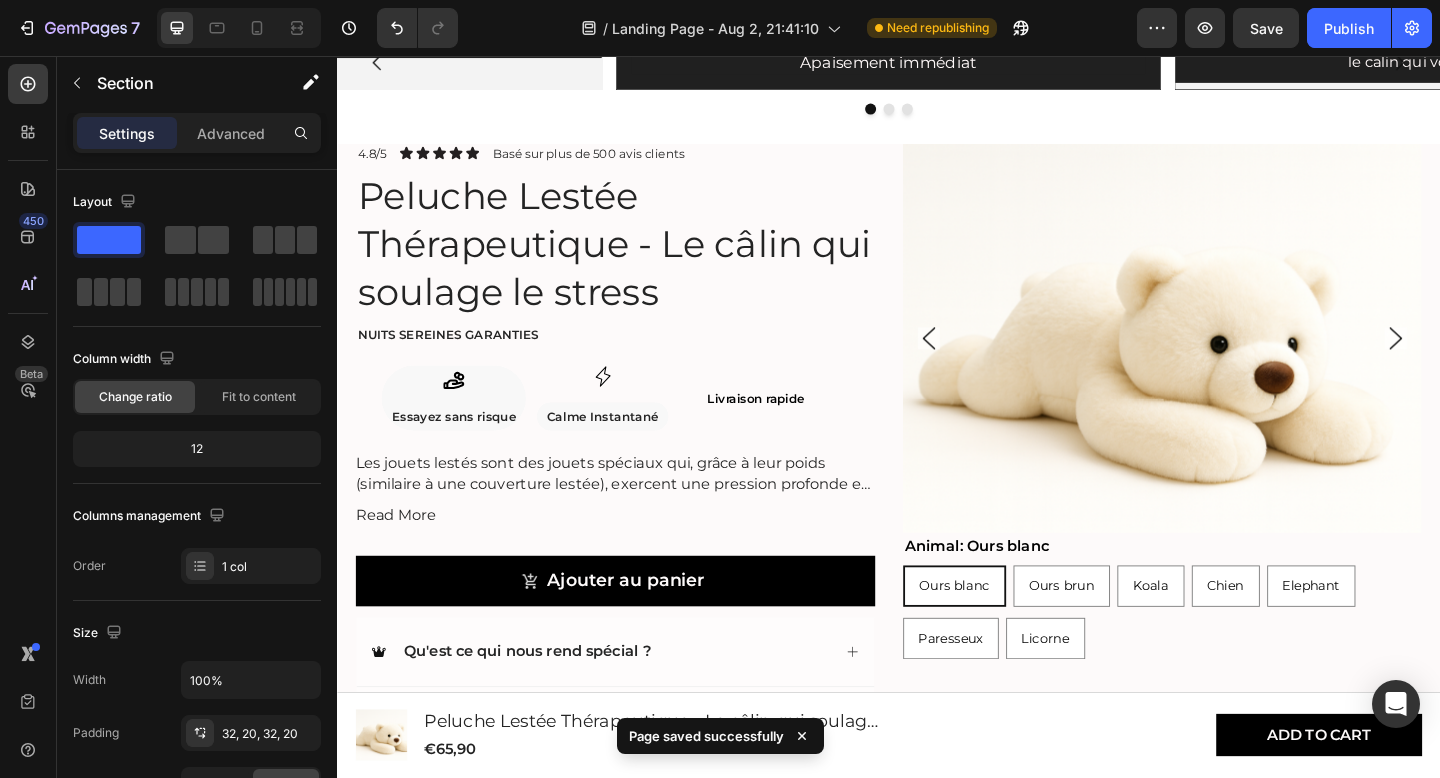 scroll, scrollTop: 561, scrollLeft: 0, axis: vertical 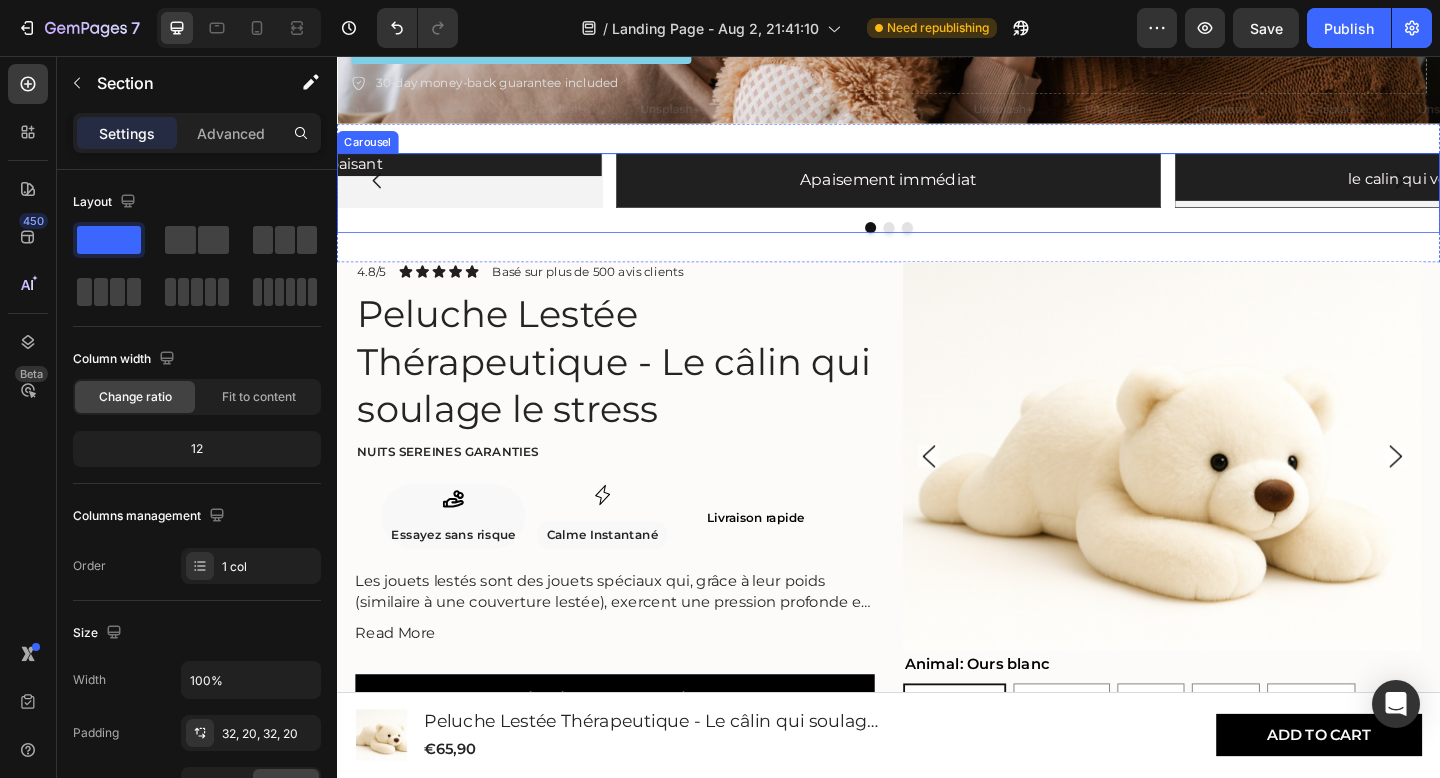 click on "Poids apaisant Heading" at bounding box center [329, 191] 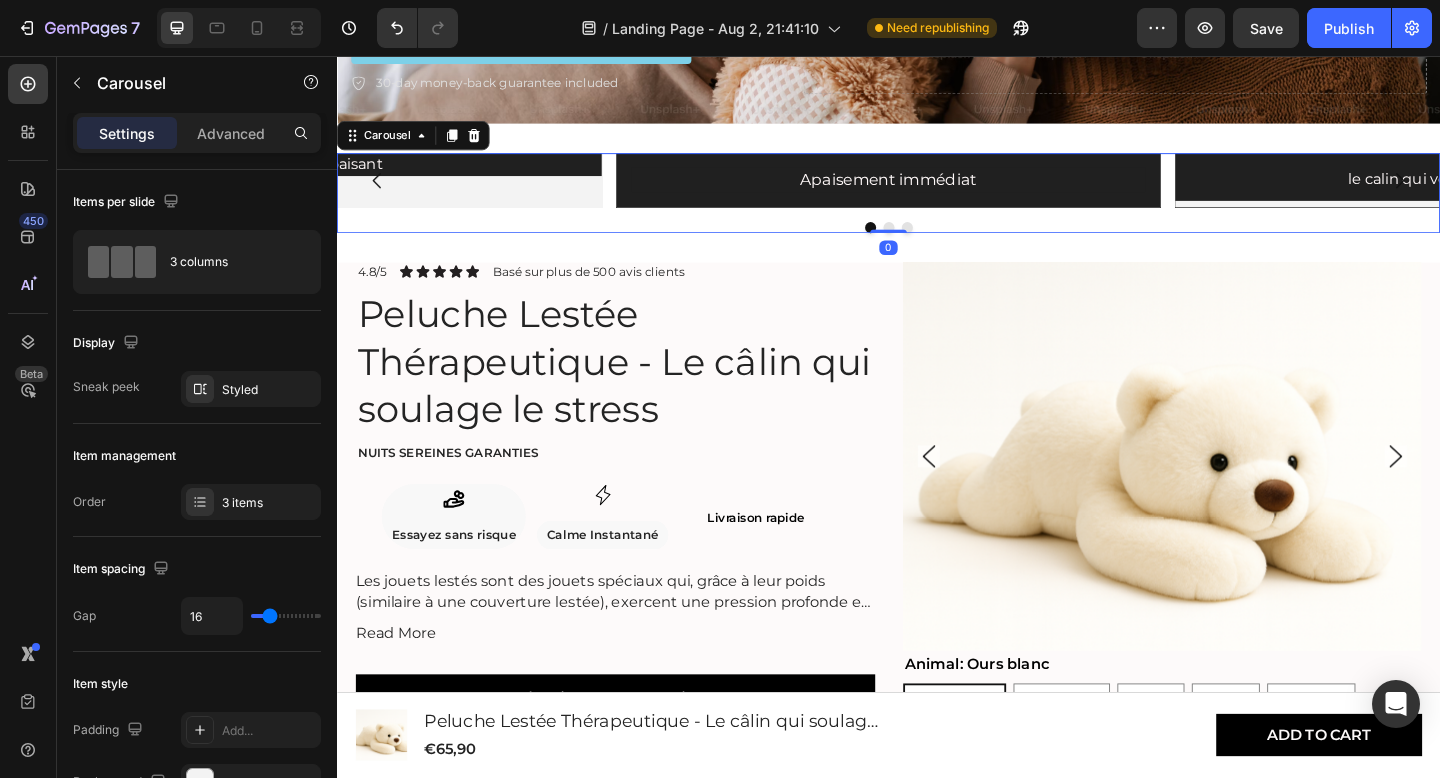 click 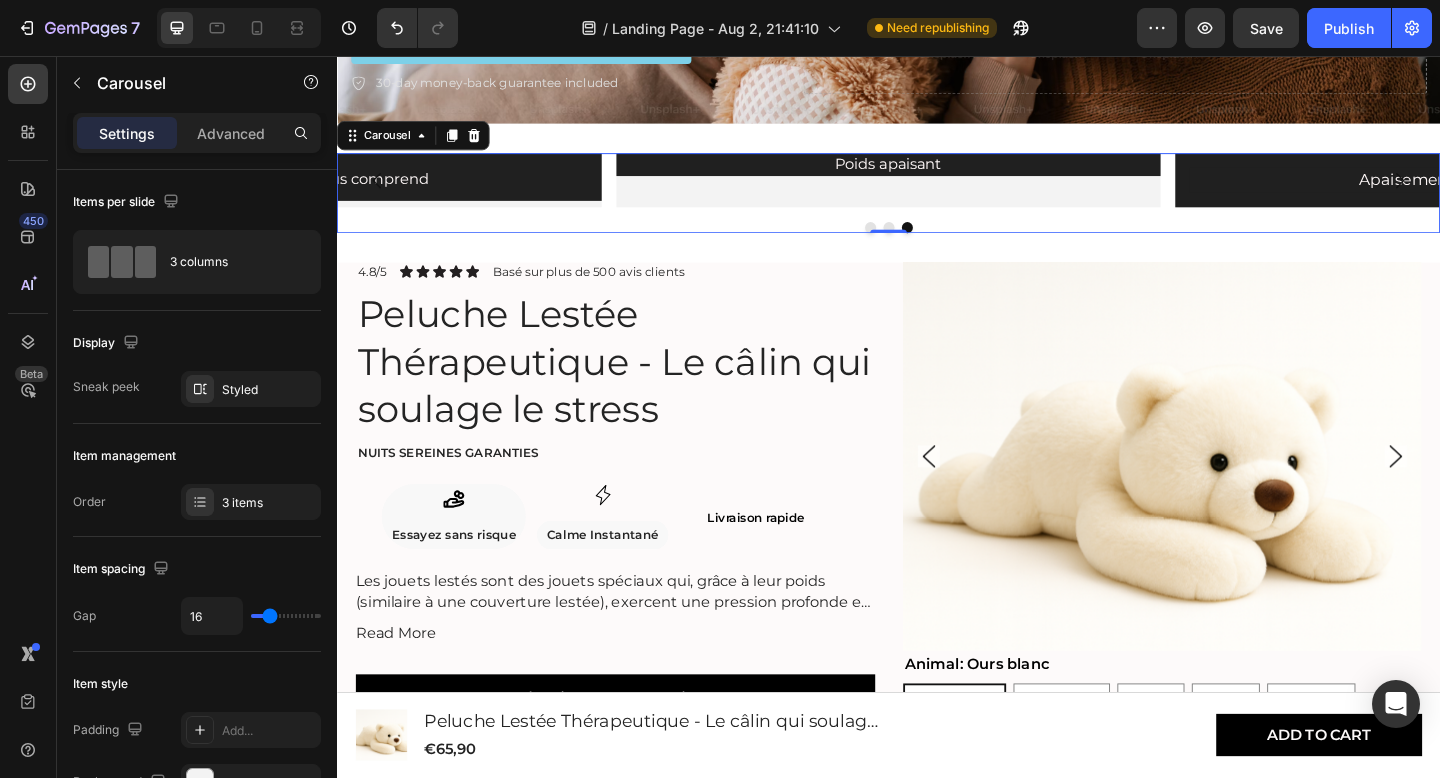 click 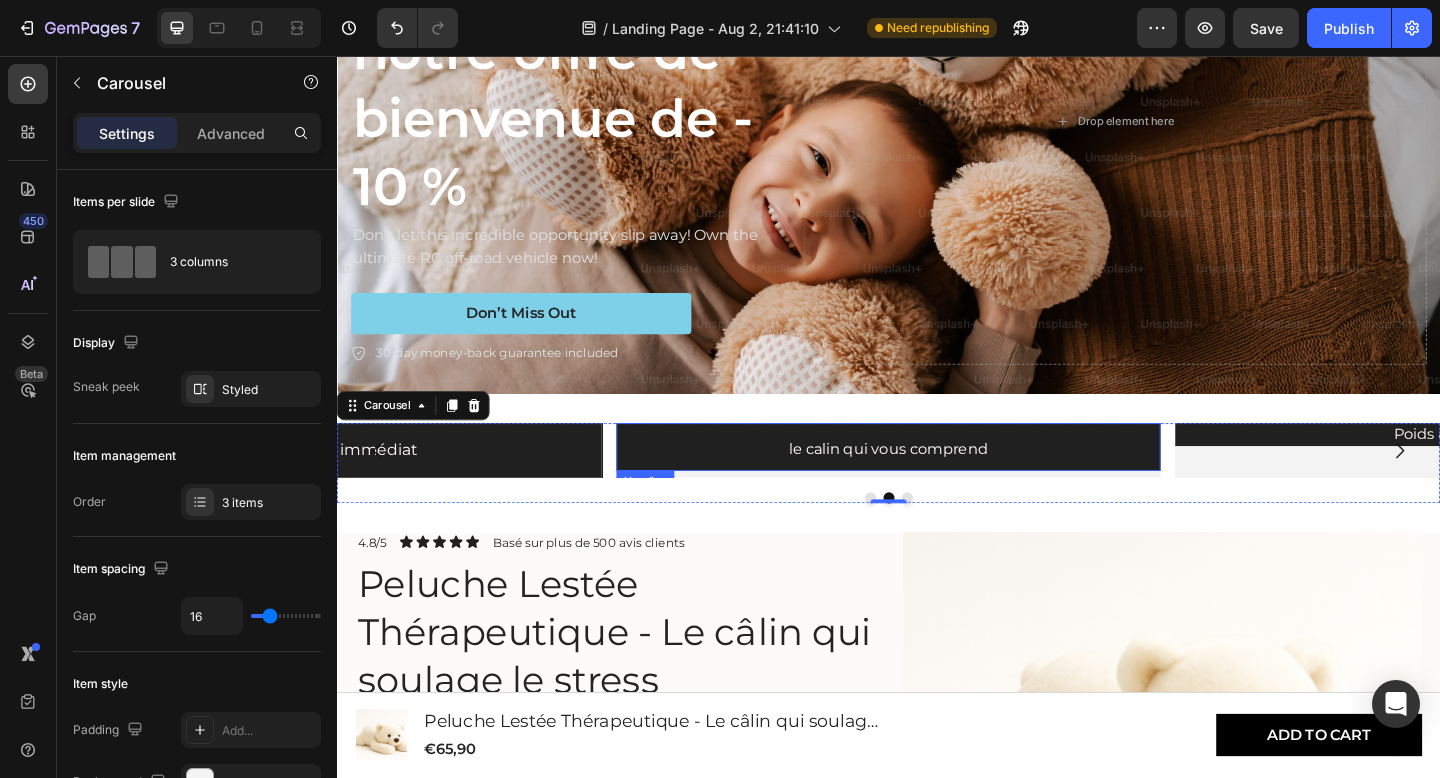 scroll, scrollTop: 304, scrollLeft: 0, axis: vertical 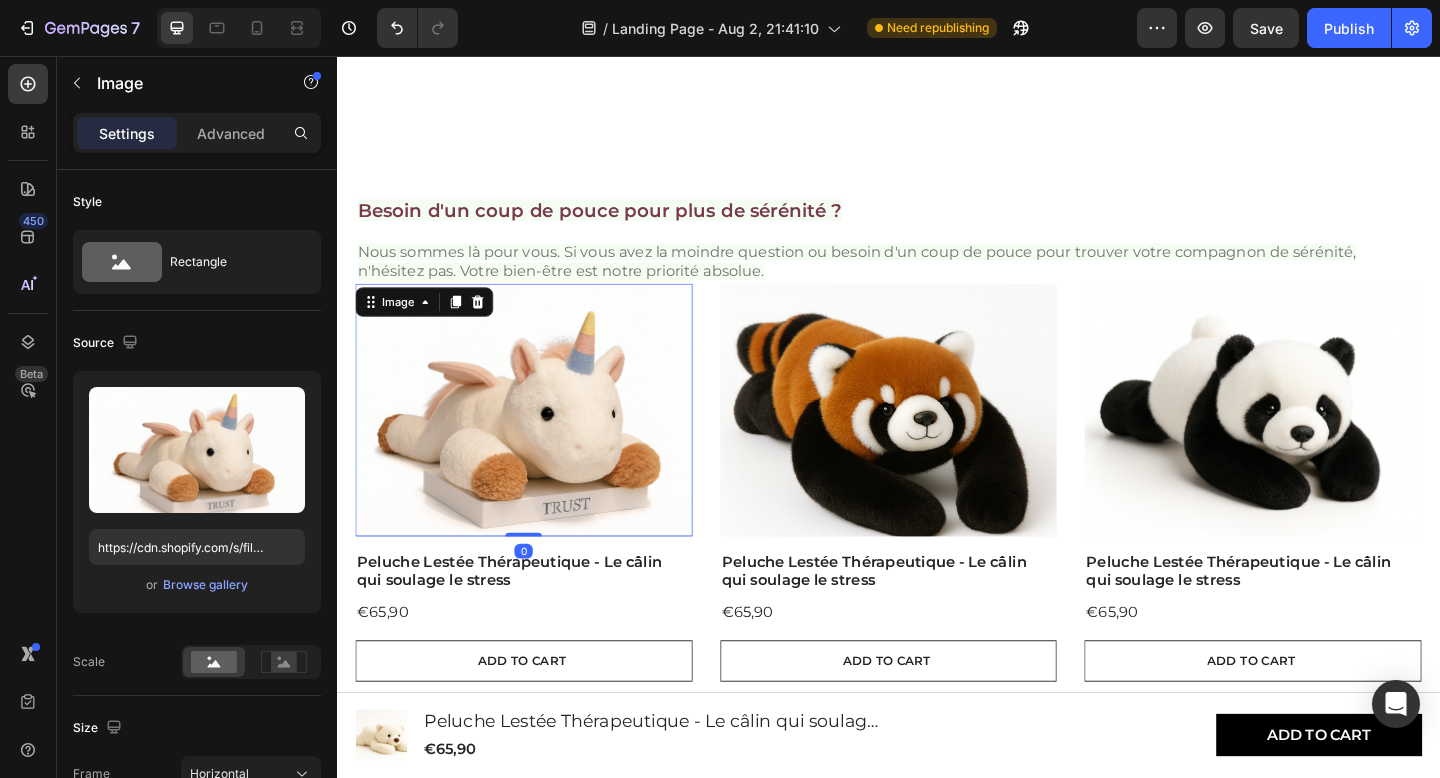 click at bounding box center [540, 441] 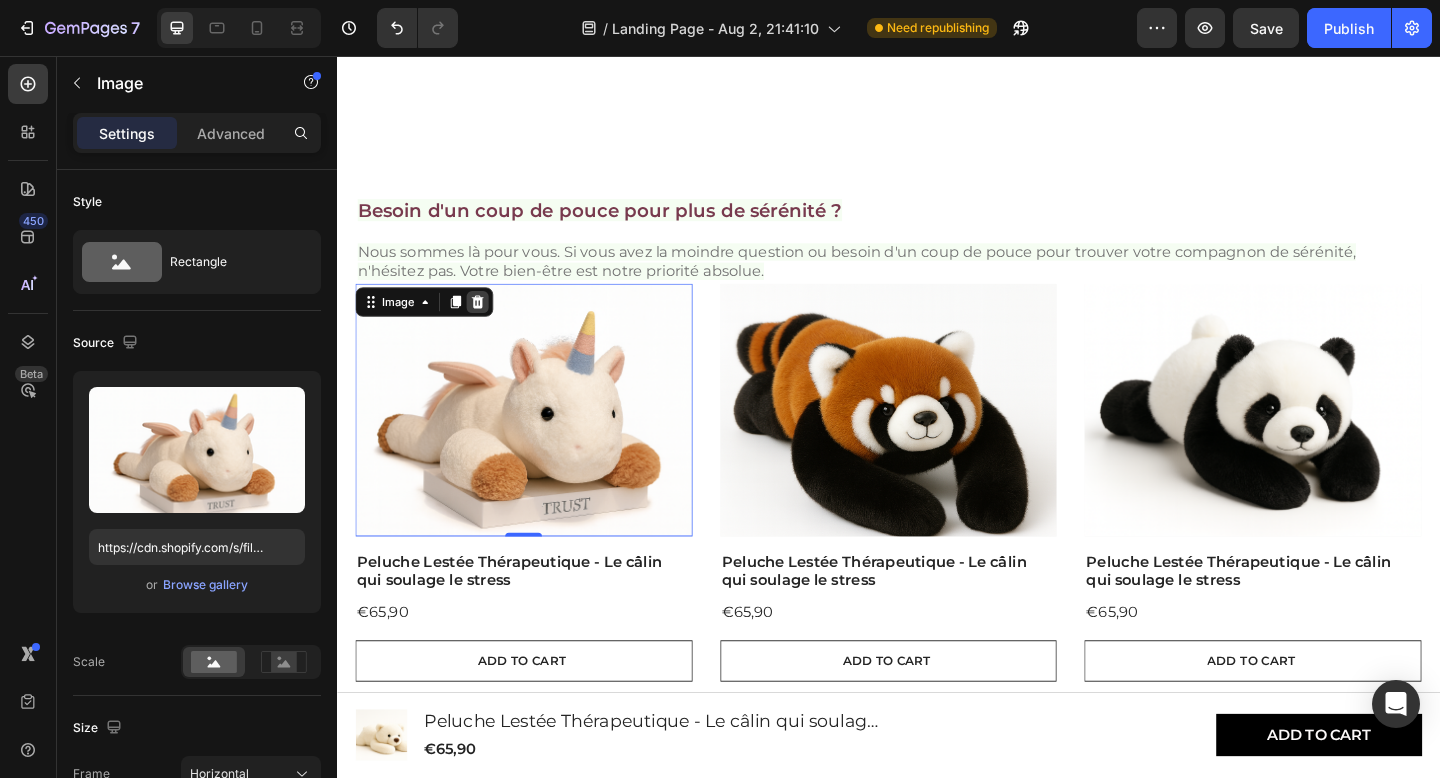 click 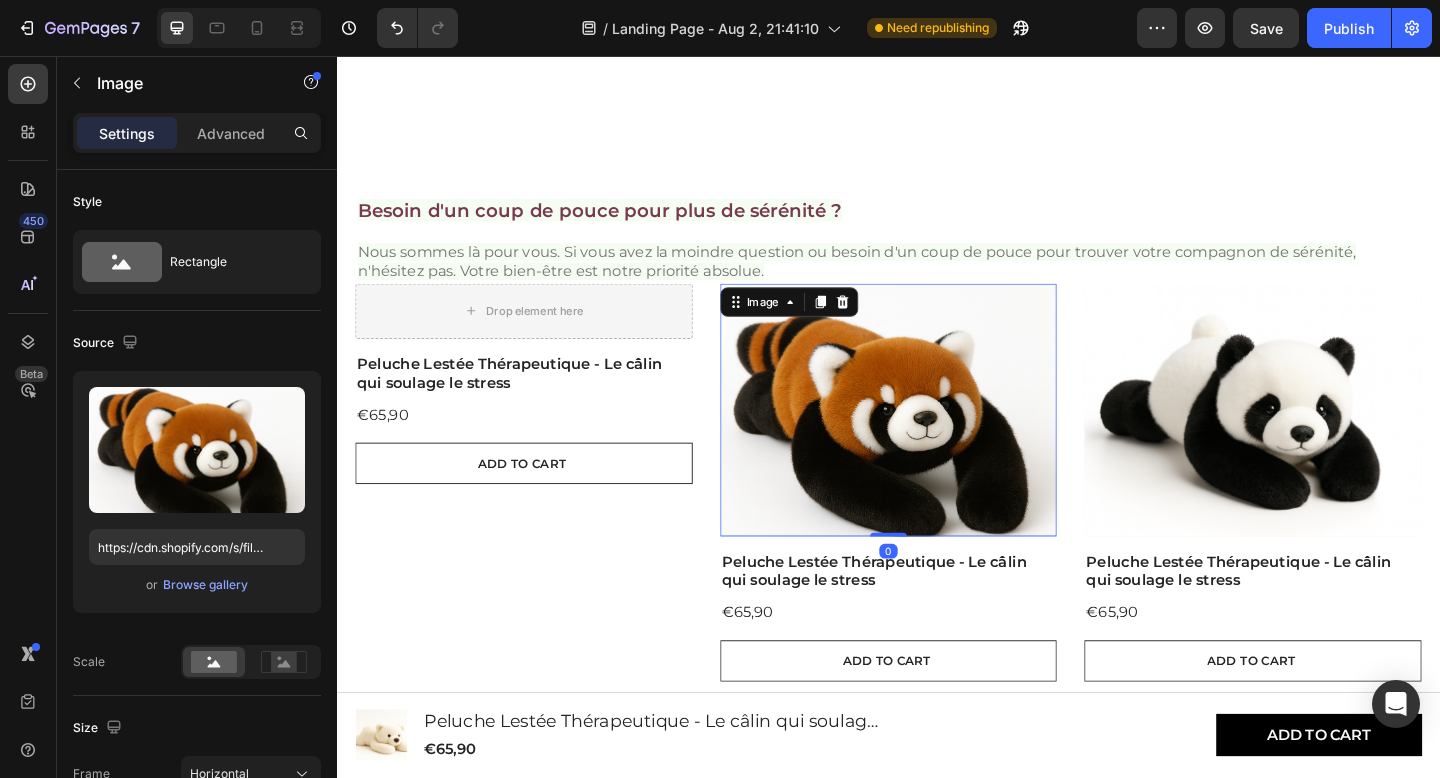 click at bounding box center [937, 441] 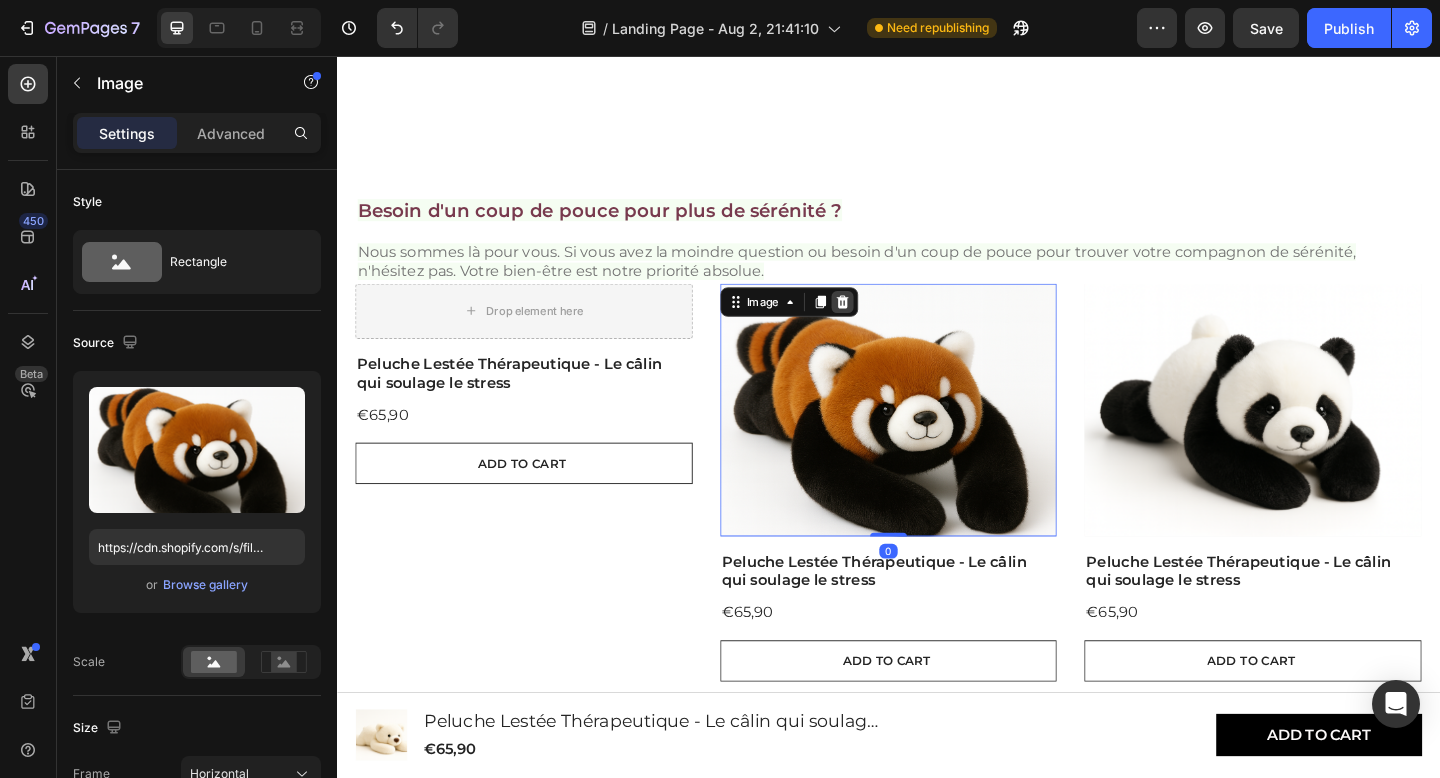 click 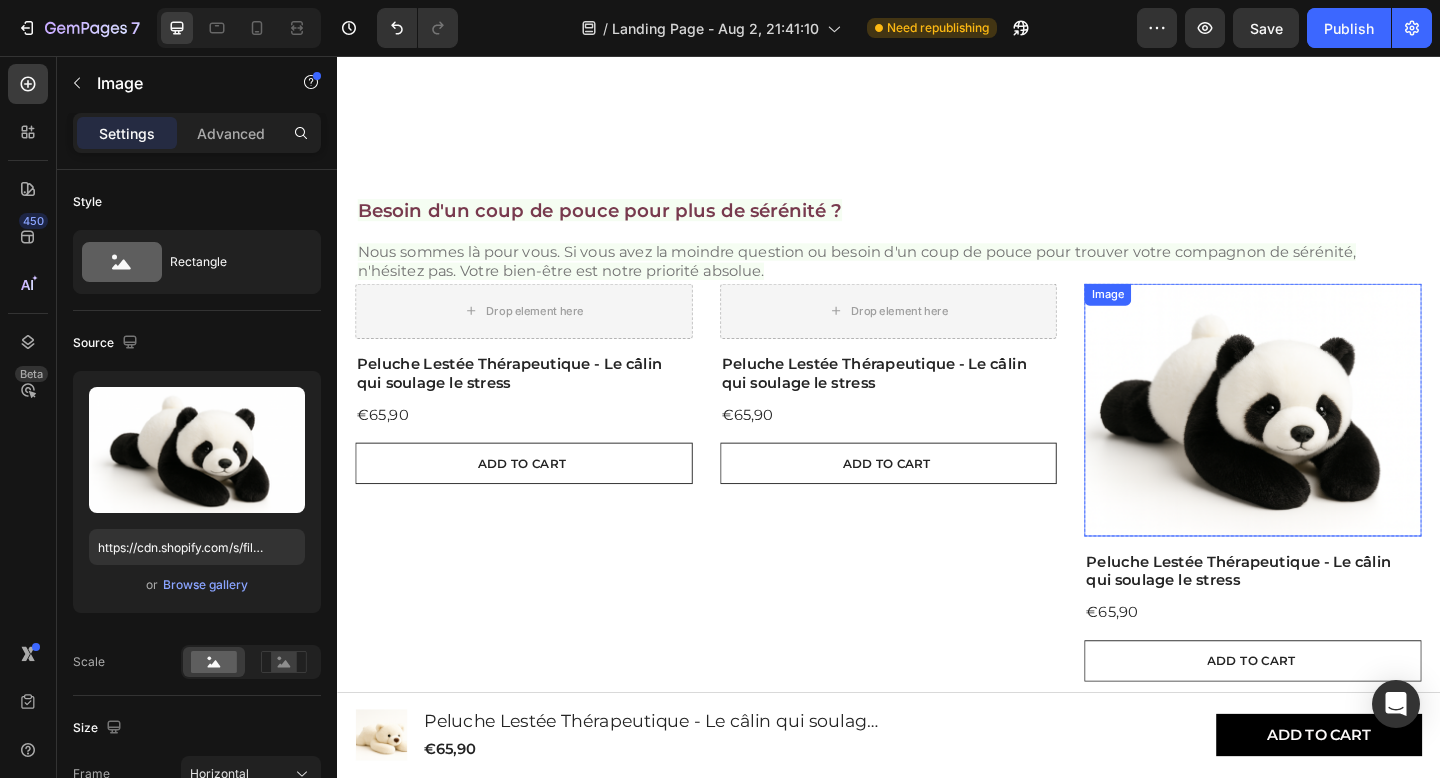 click on "Image" at bounding box center (1333, 441) 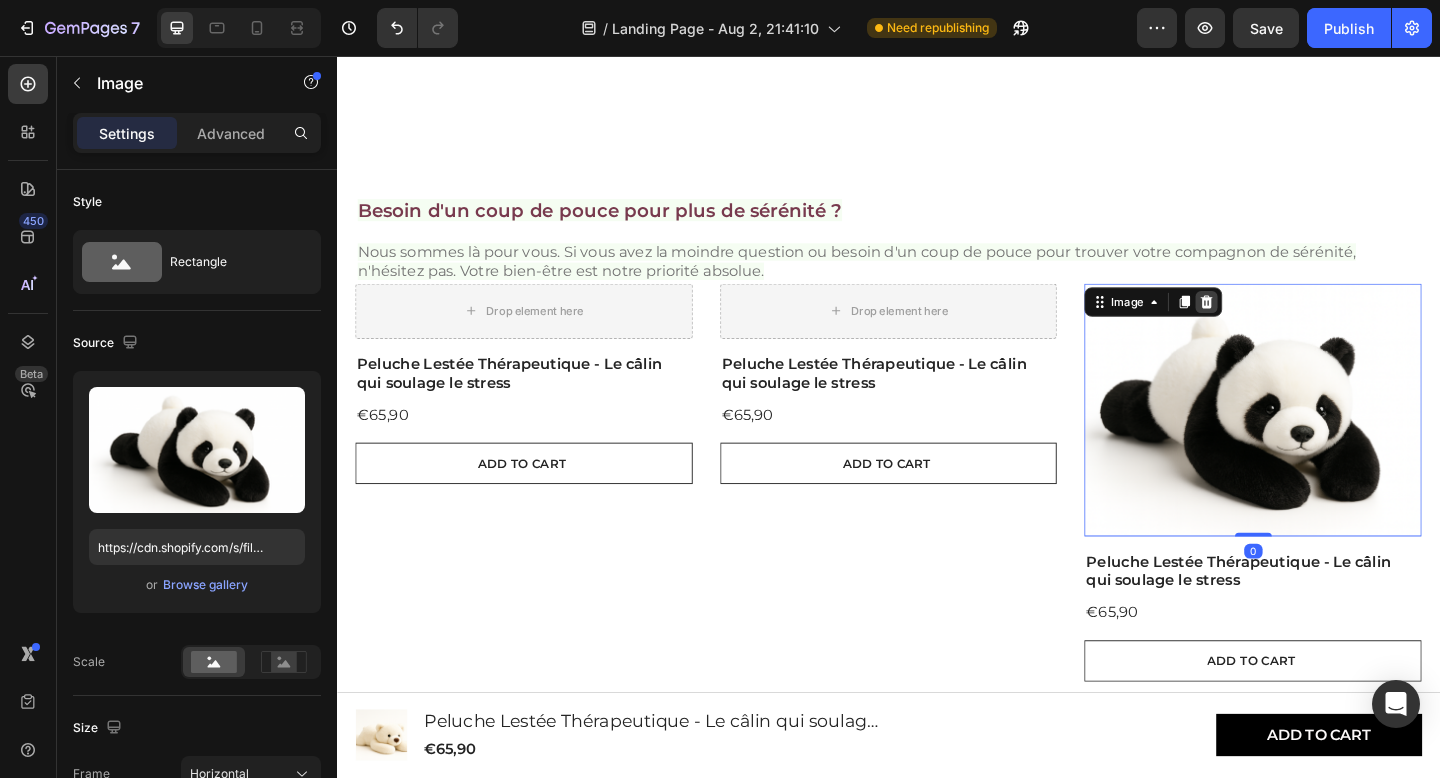 click 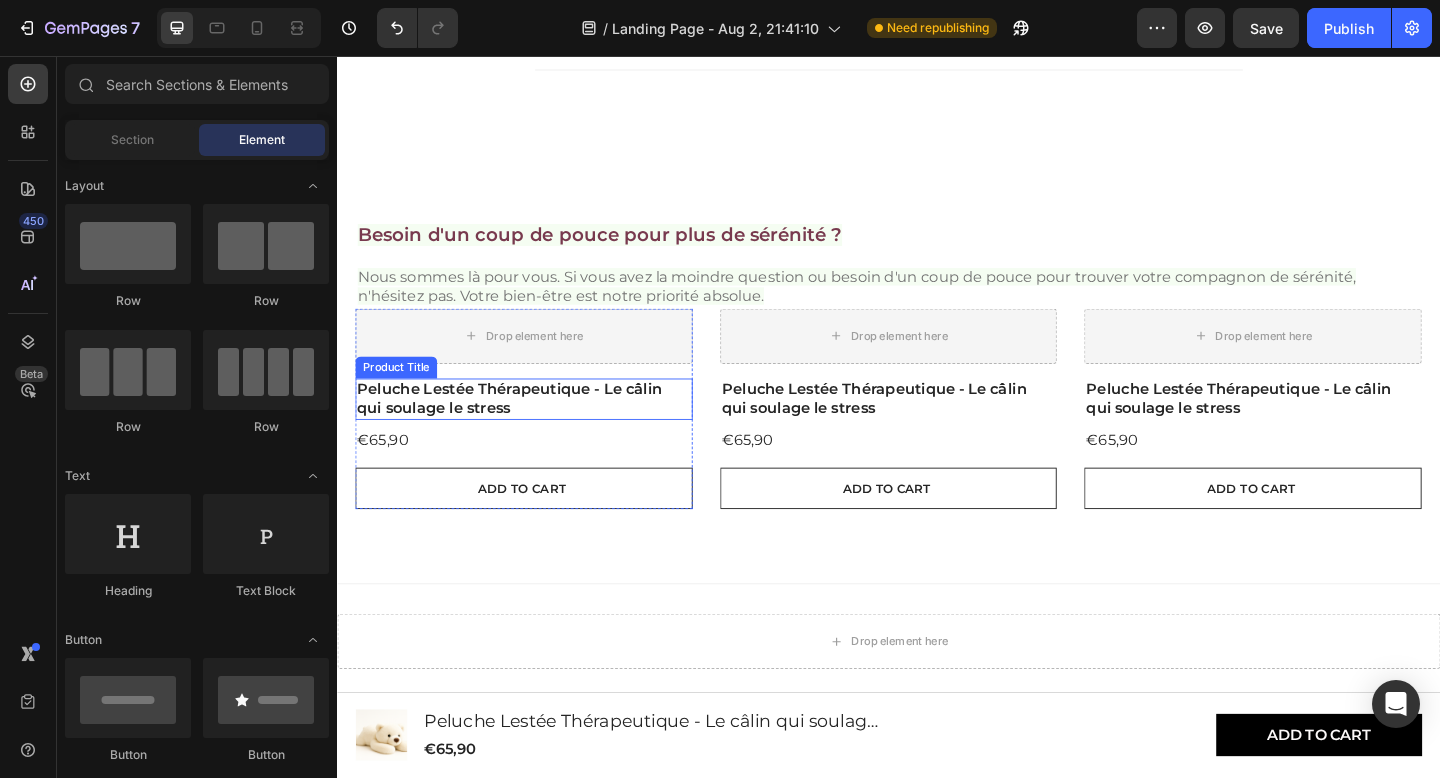 scroll, scrollTop: 4155, scrollLeft: 0, axis: vertical 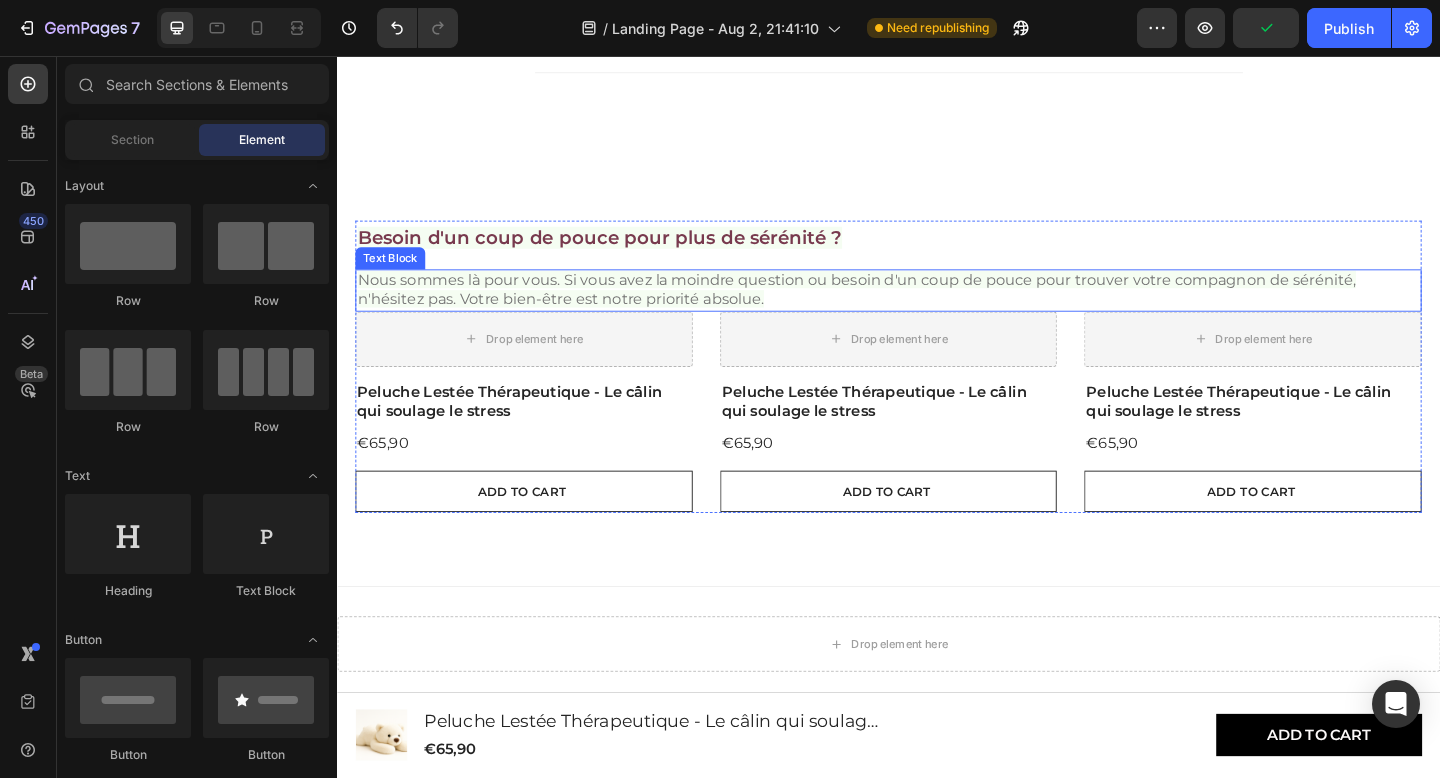 click on "Nous sommes là pour vous. Si vous avez la moindre question ou besoin d'un coup de pouce pour trouver votre compagnon de sérénité, n'hésitez pas. Votre bien-être est notre priorité absolue." at bounding box center (937, 311) 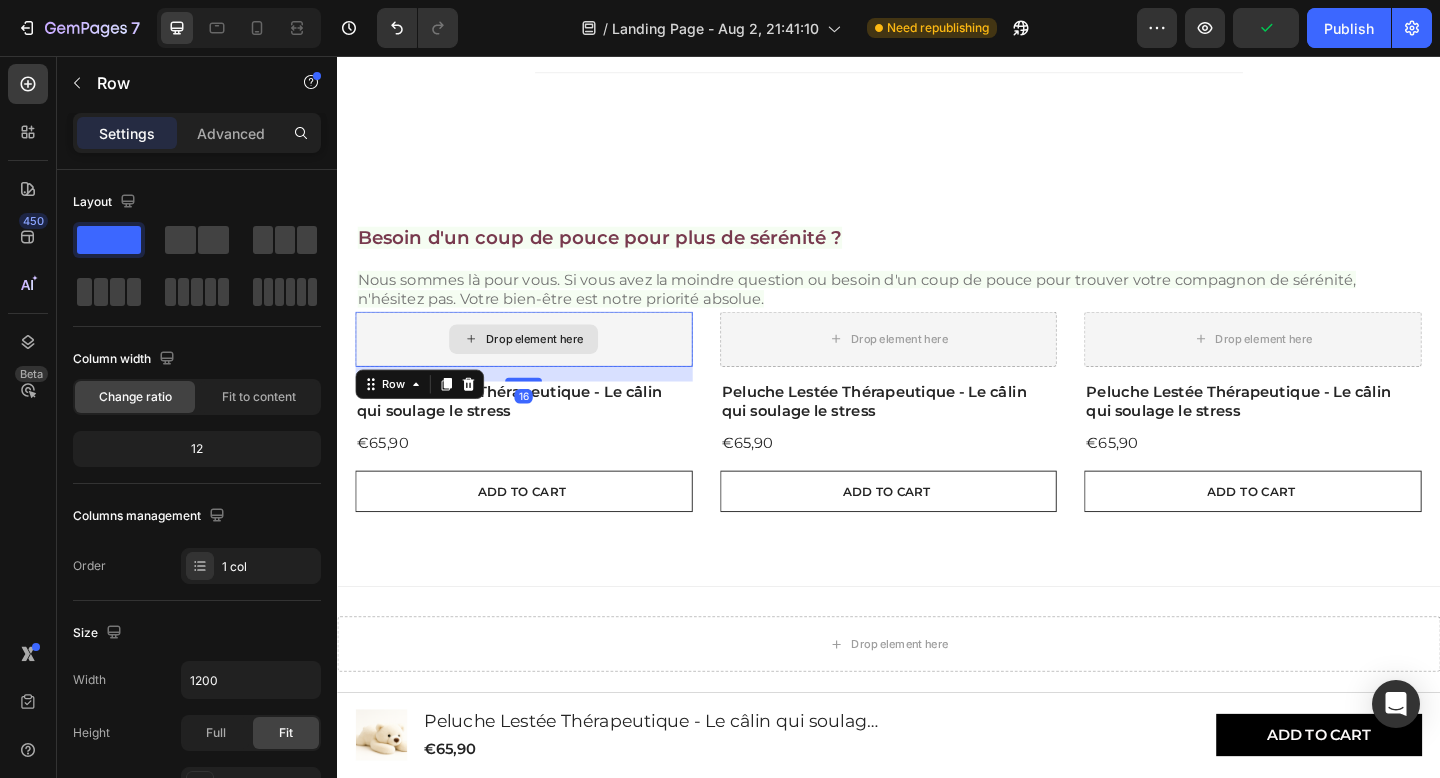 click on "Drop element here" at bounding box center [540, 364] 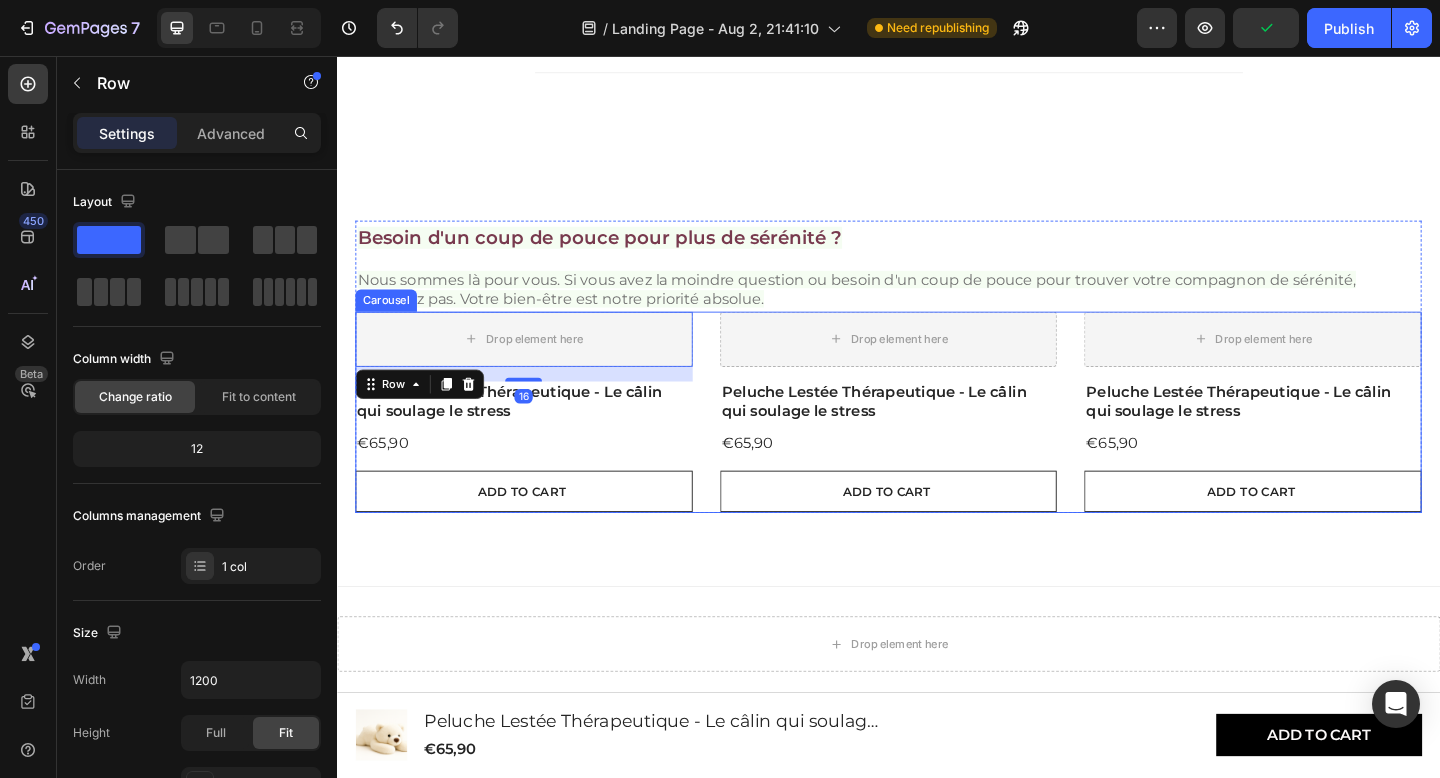 click on "Drop element here Row   16 Peluche Lestée Thérapeutique - Le câlin qui soulage le stress Product Title €65,90 Product Price Product Price Add to cart Add to Cart Product Hero Banner
Drop element here Row Peluche Lestée Thérapeutique - Le câlin qui soulage le stress Product Title €65,90 Product Price Product Price Add to cart Add to Cart Product Hero Banner
Drop element here Row Peluche Lestée Thérapeutique - Le câlin qui soulage le stress Product Title €65,90 Product Price Product Price Add to cart Add to Cart Product Hero Banner" at bounding box center (937, 444) 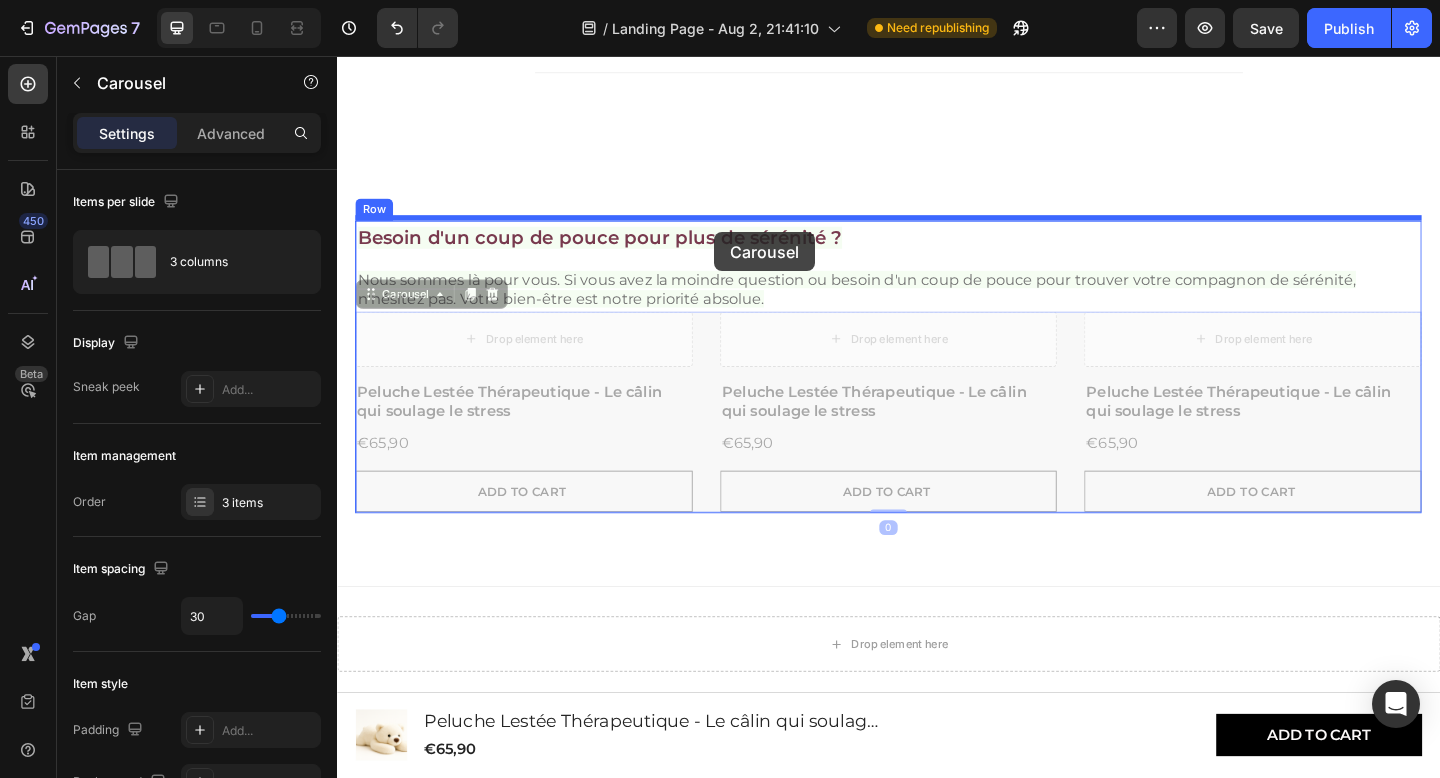 scroll, scrollTop: 4159, scrollLeft: 0, axis: vertical 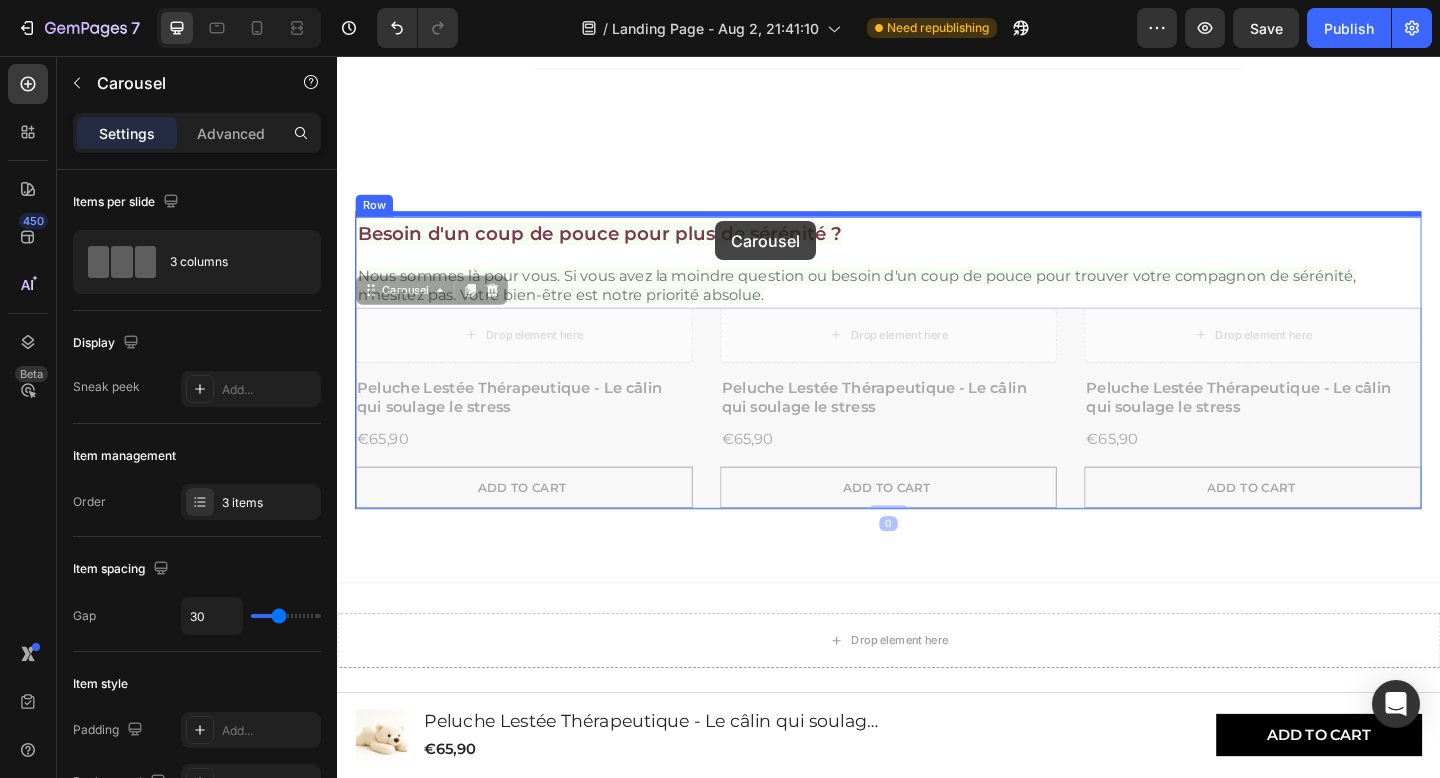 drag, startPoint x: 738, startPoint y: 359, endPoint x: 748, endPoint y: 236, distance: 123.40584 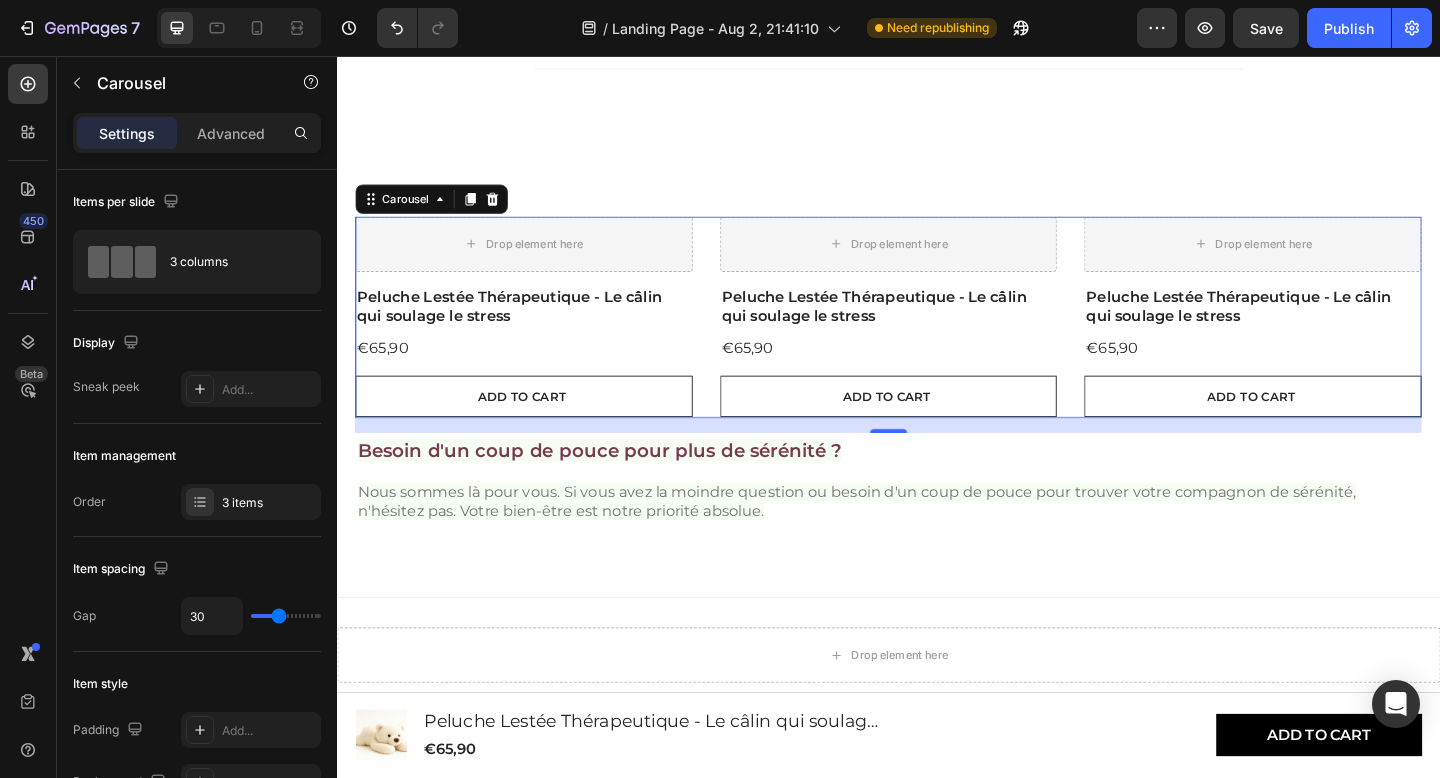 scroll, scrollTop: 4103, scrollLeft: 0, axis: vertical 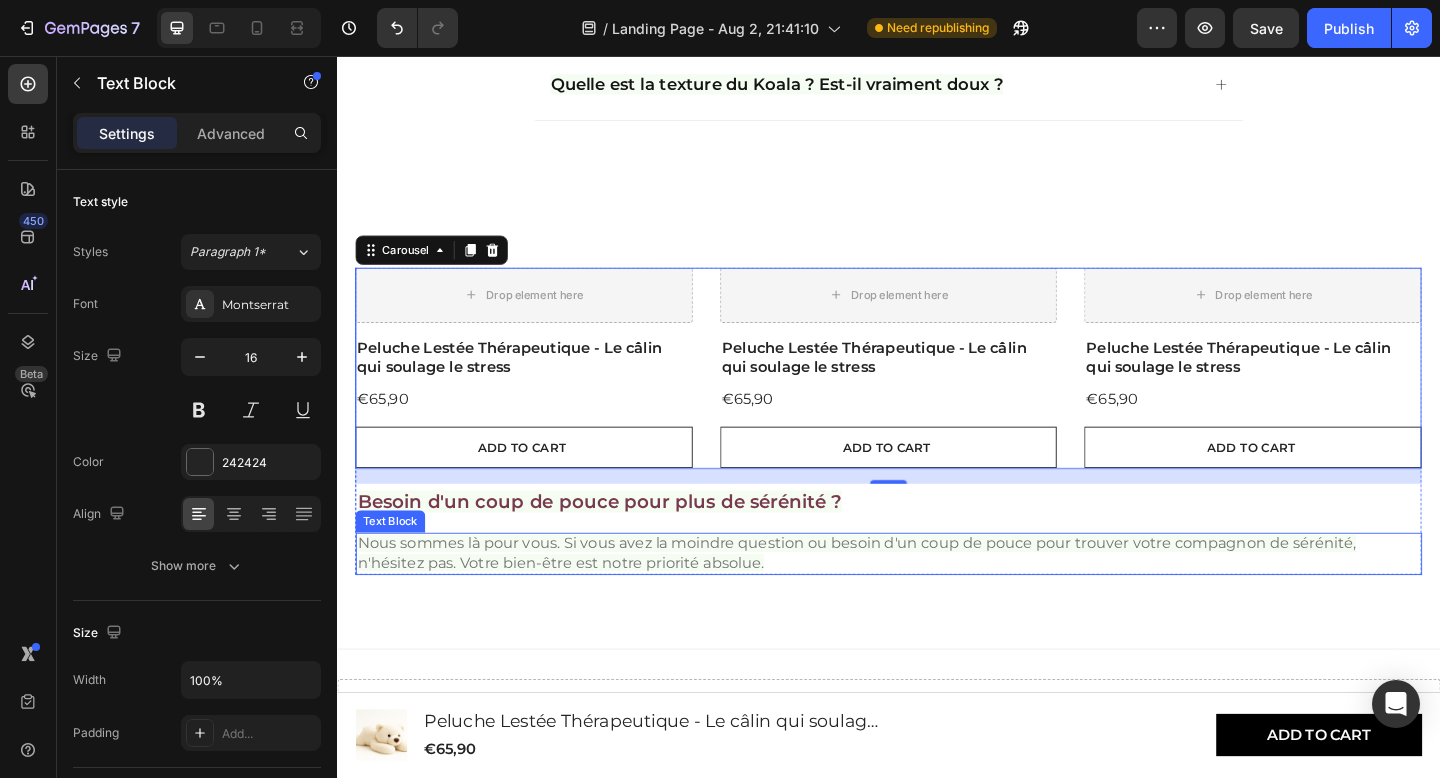 click on "Nous sommes là pour vous. Si vous avez la moindre question ou besoin d'un coup de pouce pour trouver votre compagnon de sérénité, n'hésitez pas. Votre bien-être est notre priorité absolue." at bounding box center [937, 598] 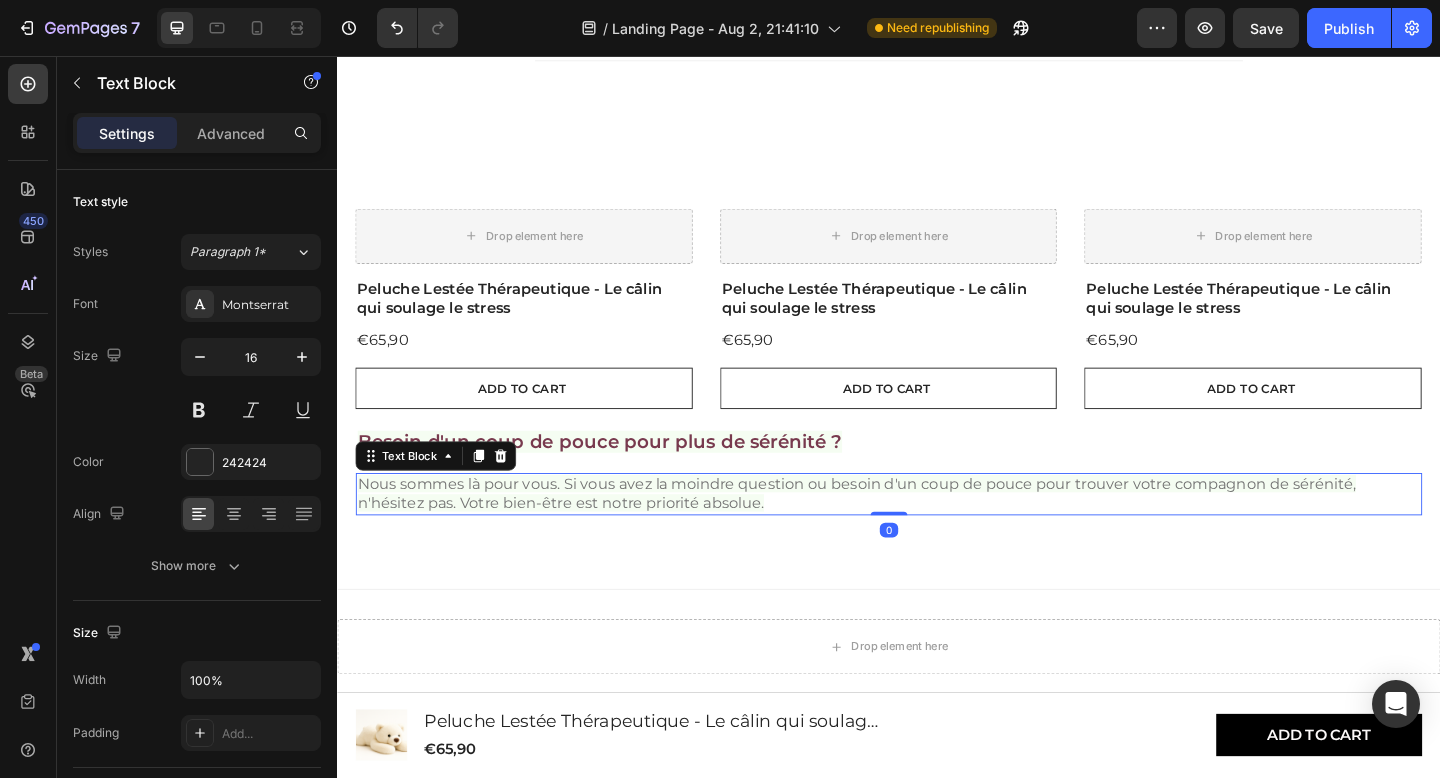 scroll, scrollTop: 4183, scrollLeft: 0, axis: vertical 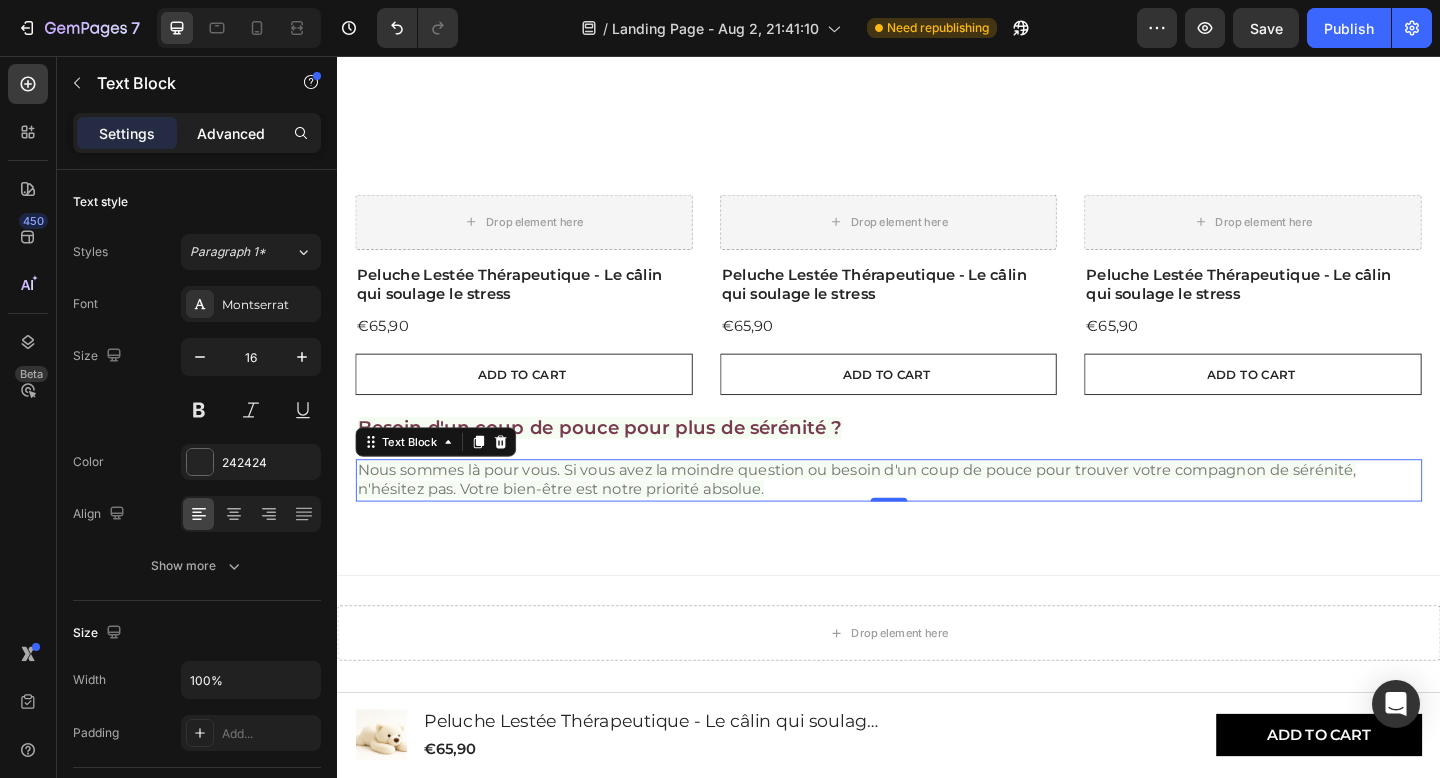 click on "Advanced" at bounding box center [231, 133] 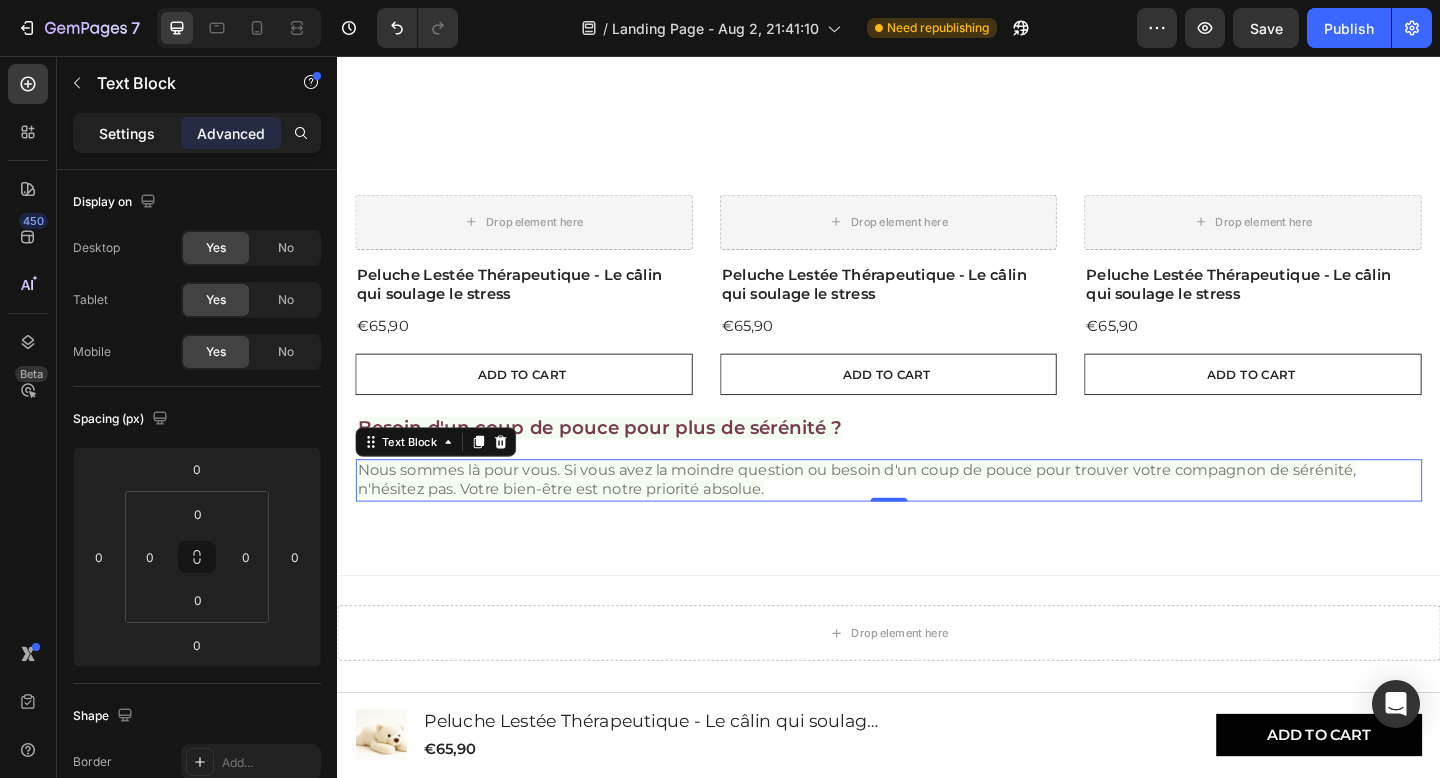 click on "Settings" 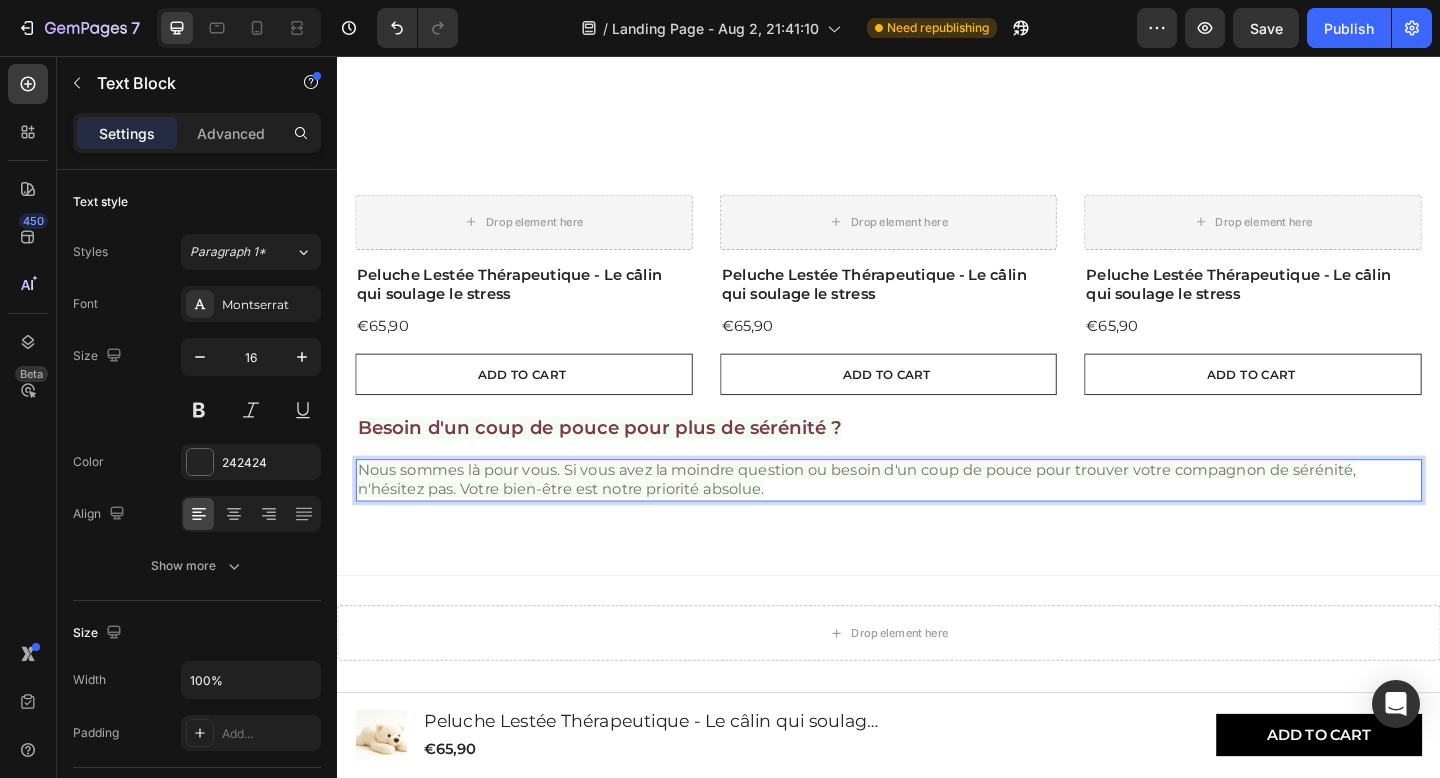 click on "Nous sommes là pour vous. Si vous avez la moindre question ou besoin d'un coup de pouce pour trouver votre compagnon de sérénité, n'hésitez pas. Votre bien-être est notre priorité absolue." at bounding box center (937, 518) 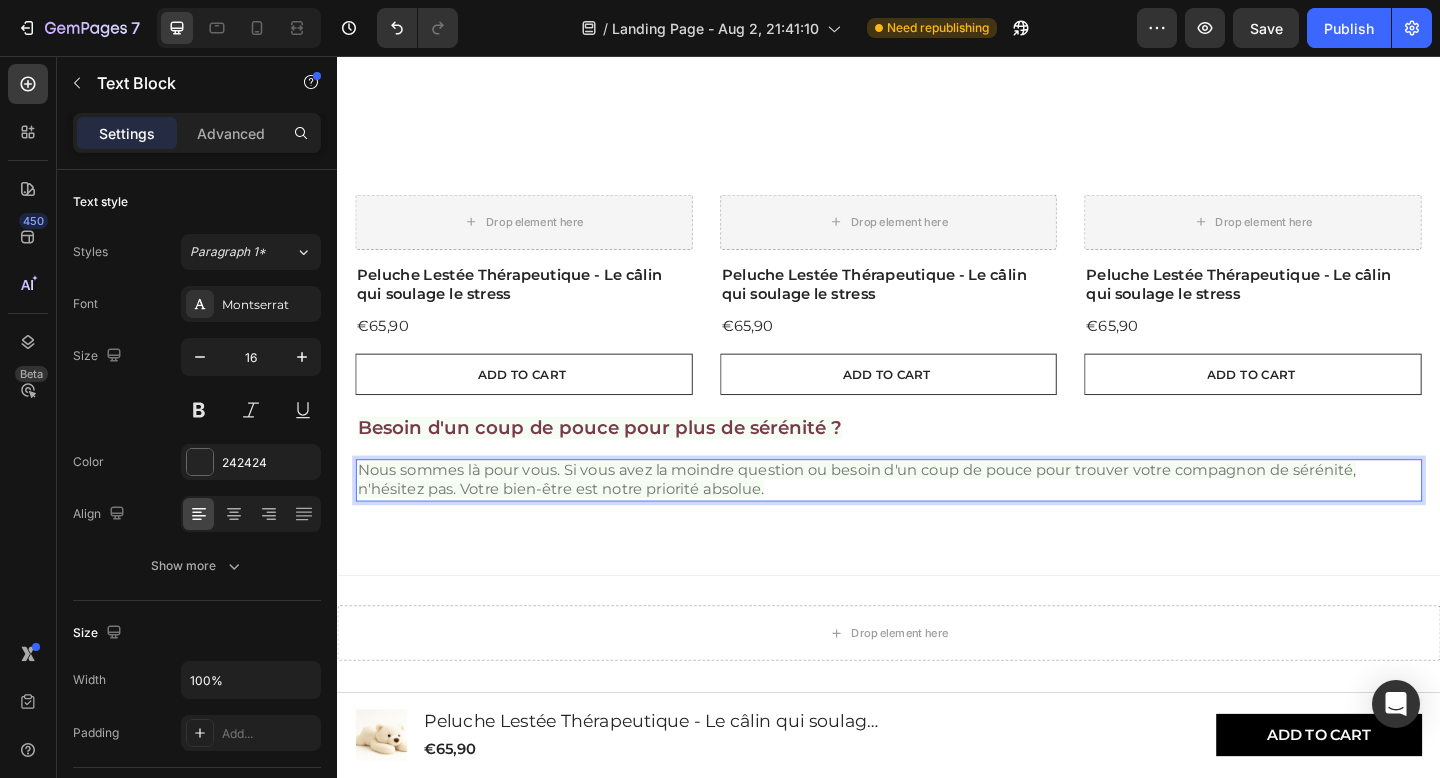 click on "Nous sommes là pour vous. Si vous avez la moindre question ou besoin d'un coup de pouce pour trouver votre compagnon de sérénité, n'hésitez pas. Votre bien-être est notre priorité absolue." at bounding box center [937, 518] 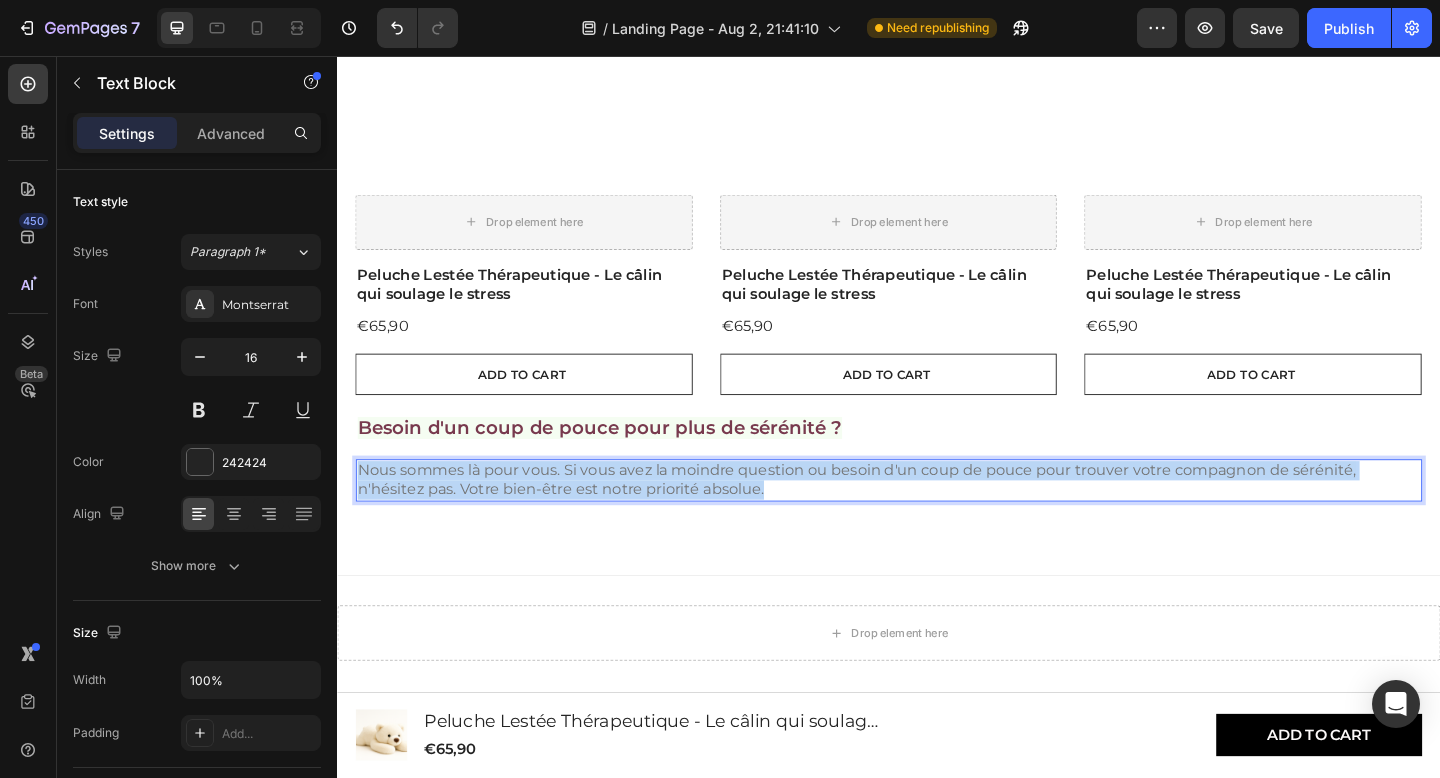 click on "Nous sommes là pour vous. Si vous avez la moindre question ou besoin d'un coup de pouce pour trouver votre compagnon de sérénité, n'hésitez pas. Votre bien-être est notre priorité absolue." at bounding box center (937, 518) 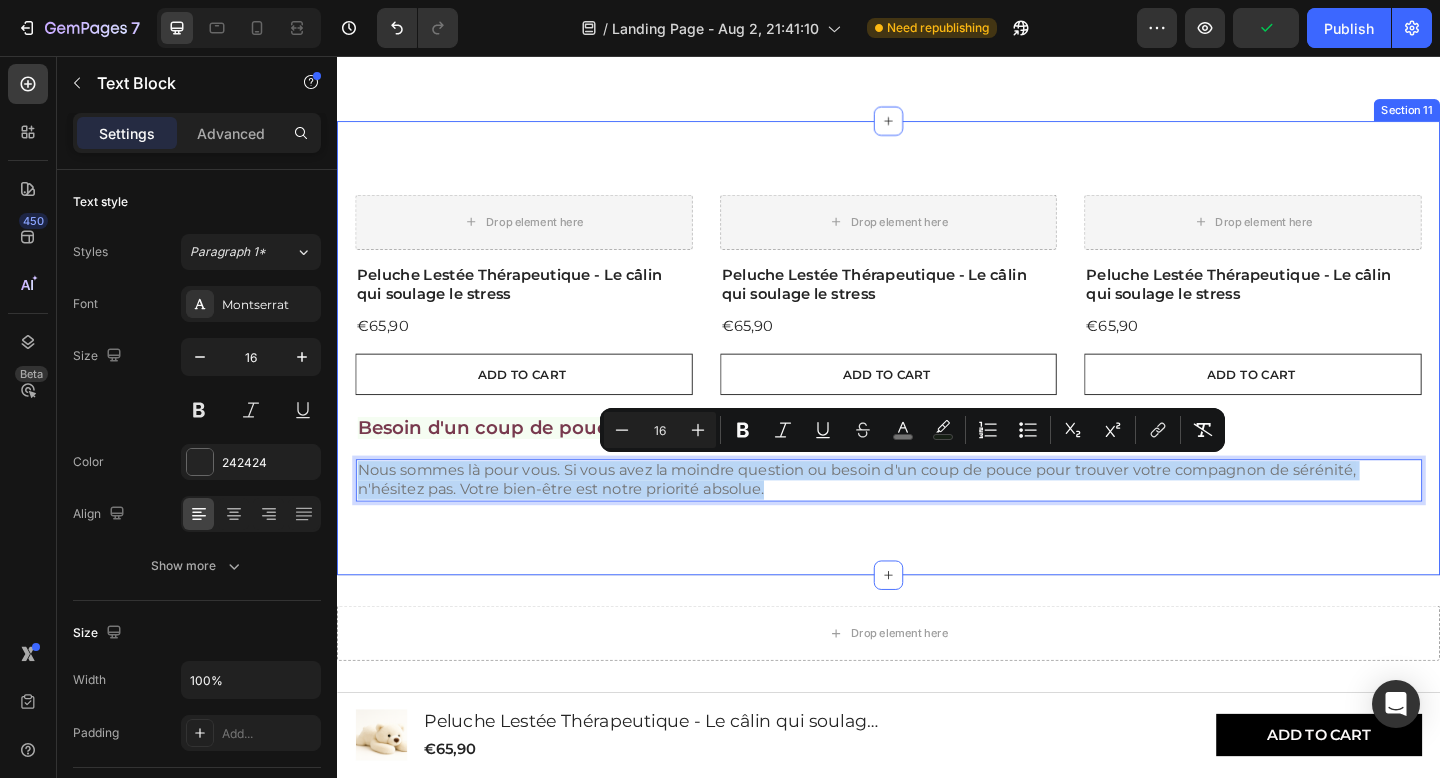 click on "Drop element here Row Peluche Lestée Thérapeutique - Le câlin qui soulage le stress Product Title €65,90 Product Price Product Price Add to cart Add to Cart Product Hero Banner
Drop element here Row Peluche Lestée Thérapeutique - Le câlin qui soulage le stress Product Title €65,90 Product Price Product Price Add to cart Add to Cart Product Hero Banner
Drop element here Row Peluche Lestée Thérapeutique - Le câlin qui soulage le stress Product Title €65,90 Product Price Product Price Add to cart Add to Cart Product Hero Banner Carousel Besoin d'un coup de pouce pour plus de sérénité ? Heading Nous sommes là pour vous. Si vous avez la moindre question ou besoin d'un coup de pouce pour trouver votre compagnon de sérénité, n'hésitez pas. Votre bien-être est notre priorité absolue. Text Block   0 Row Section 11" at bounding box center (937, 374) 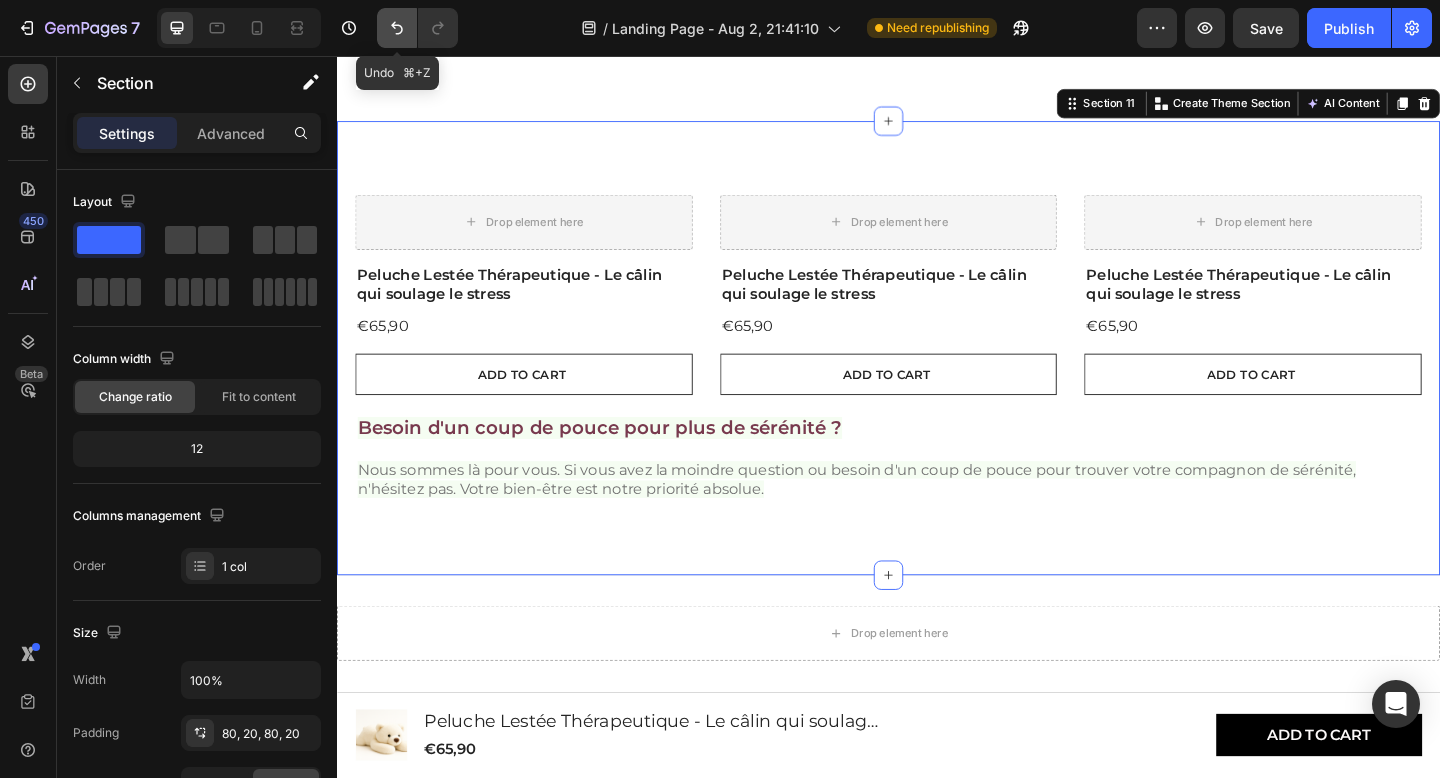 click 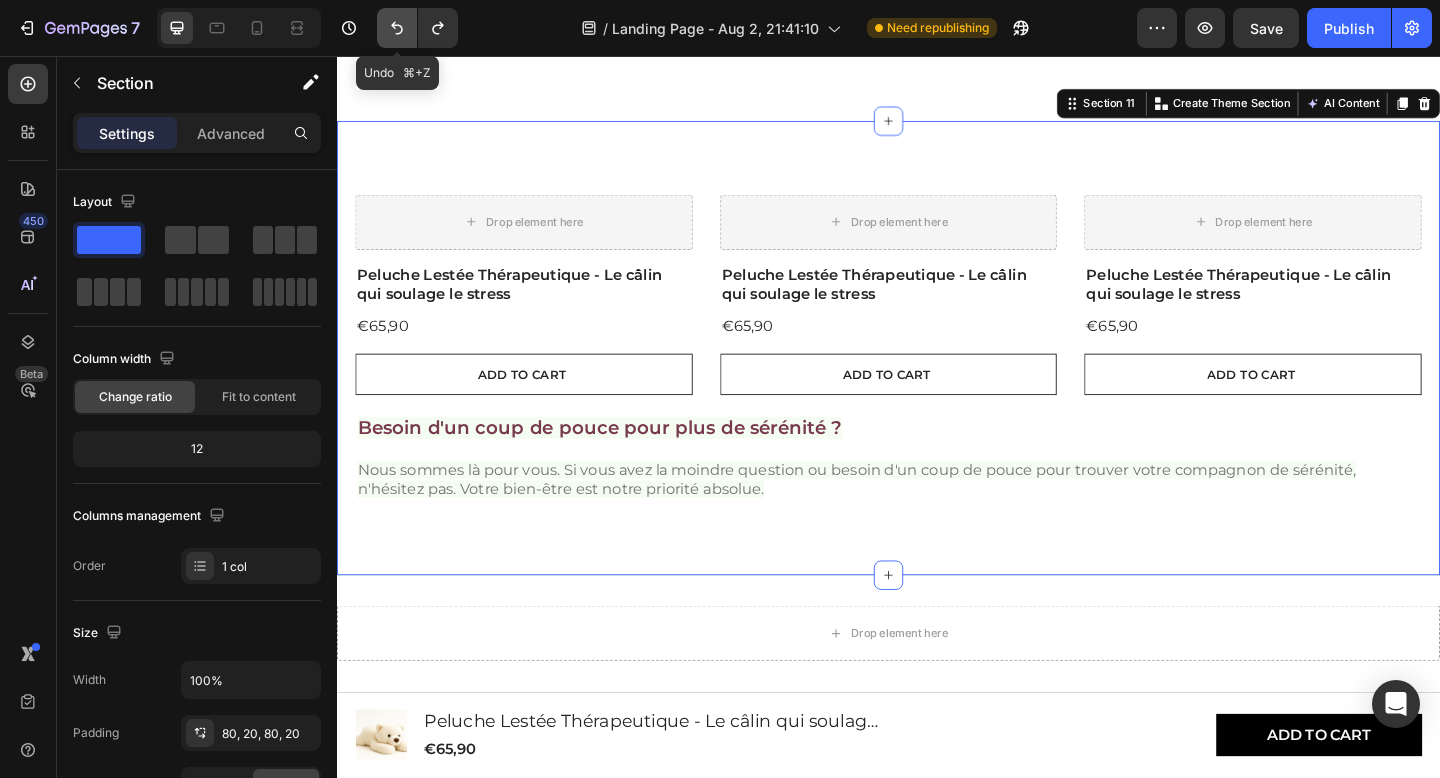 click 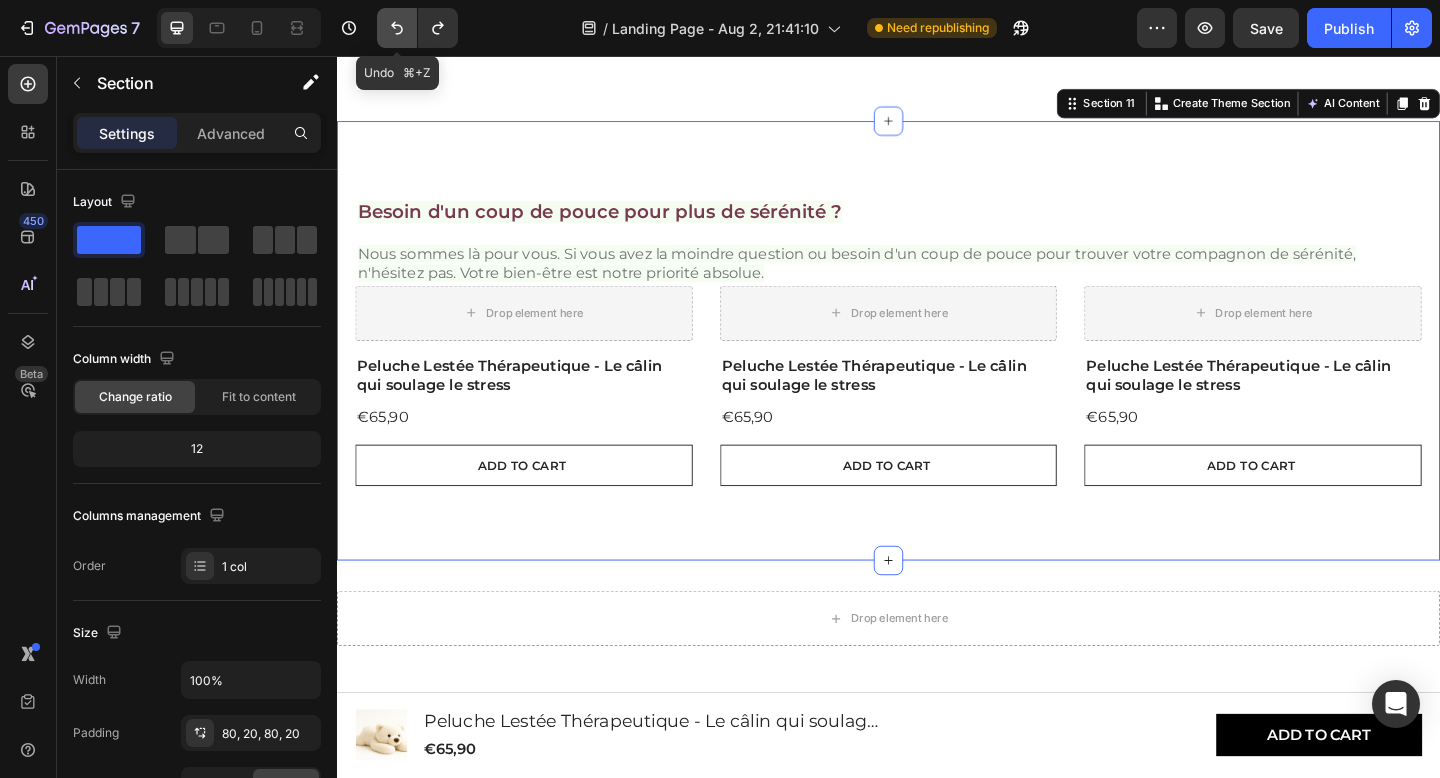 click 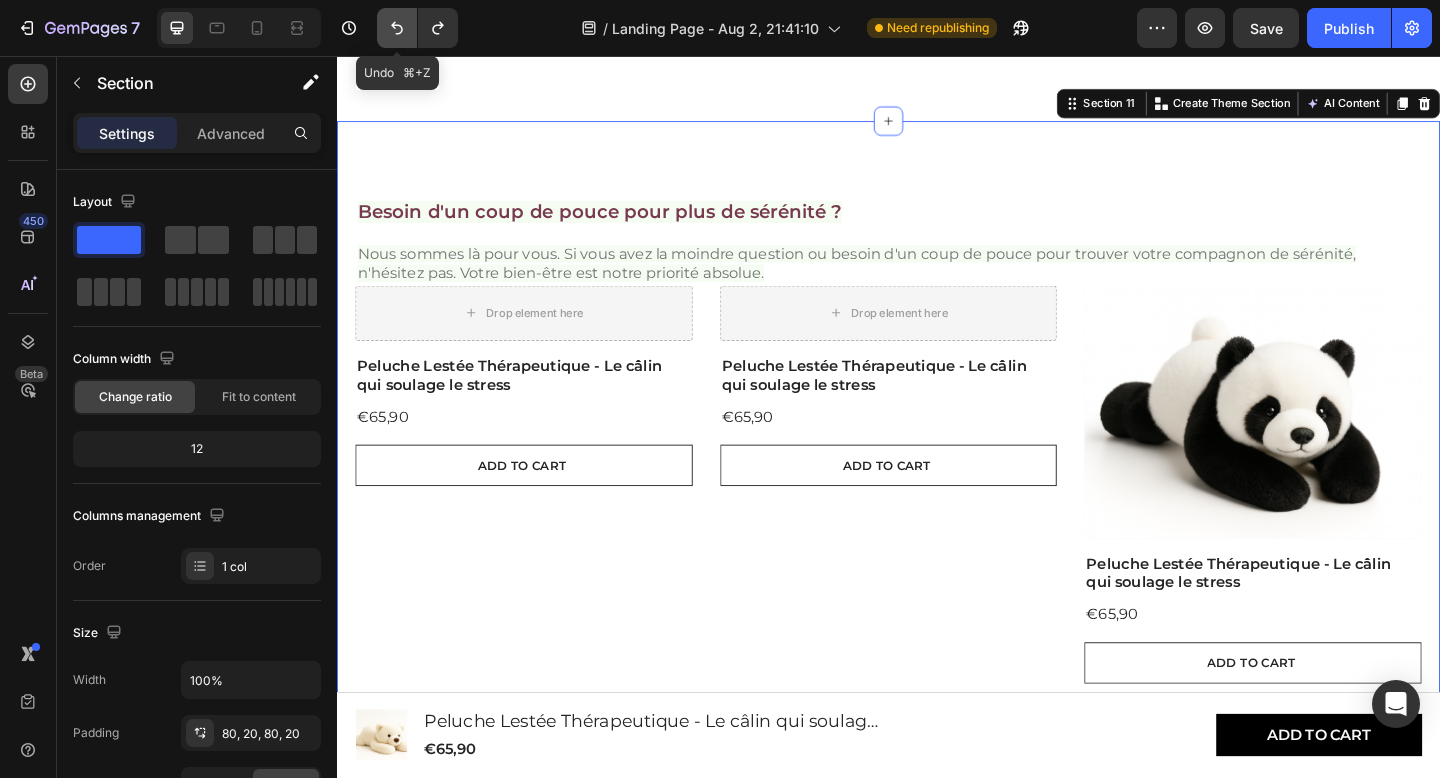 click 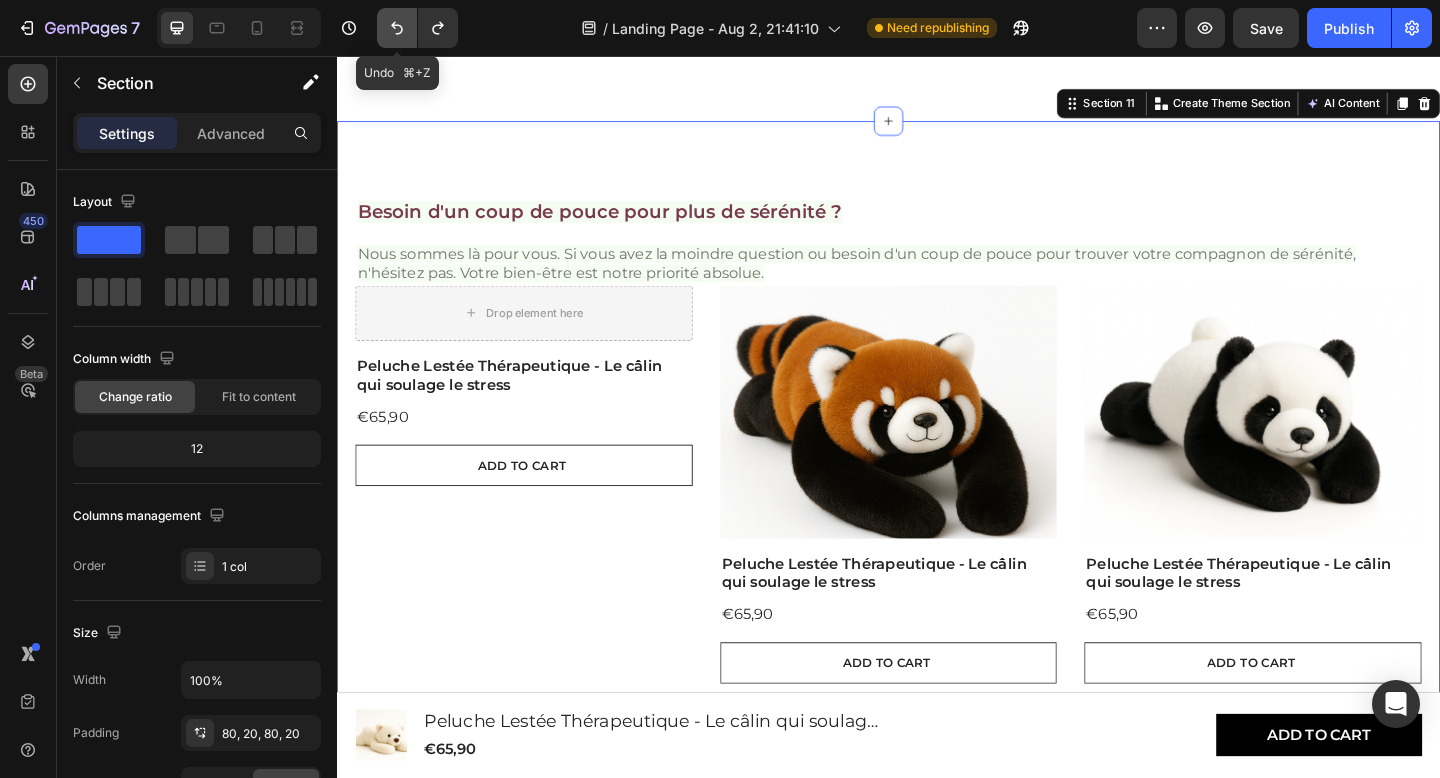 click 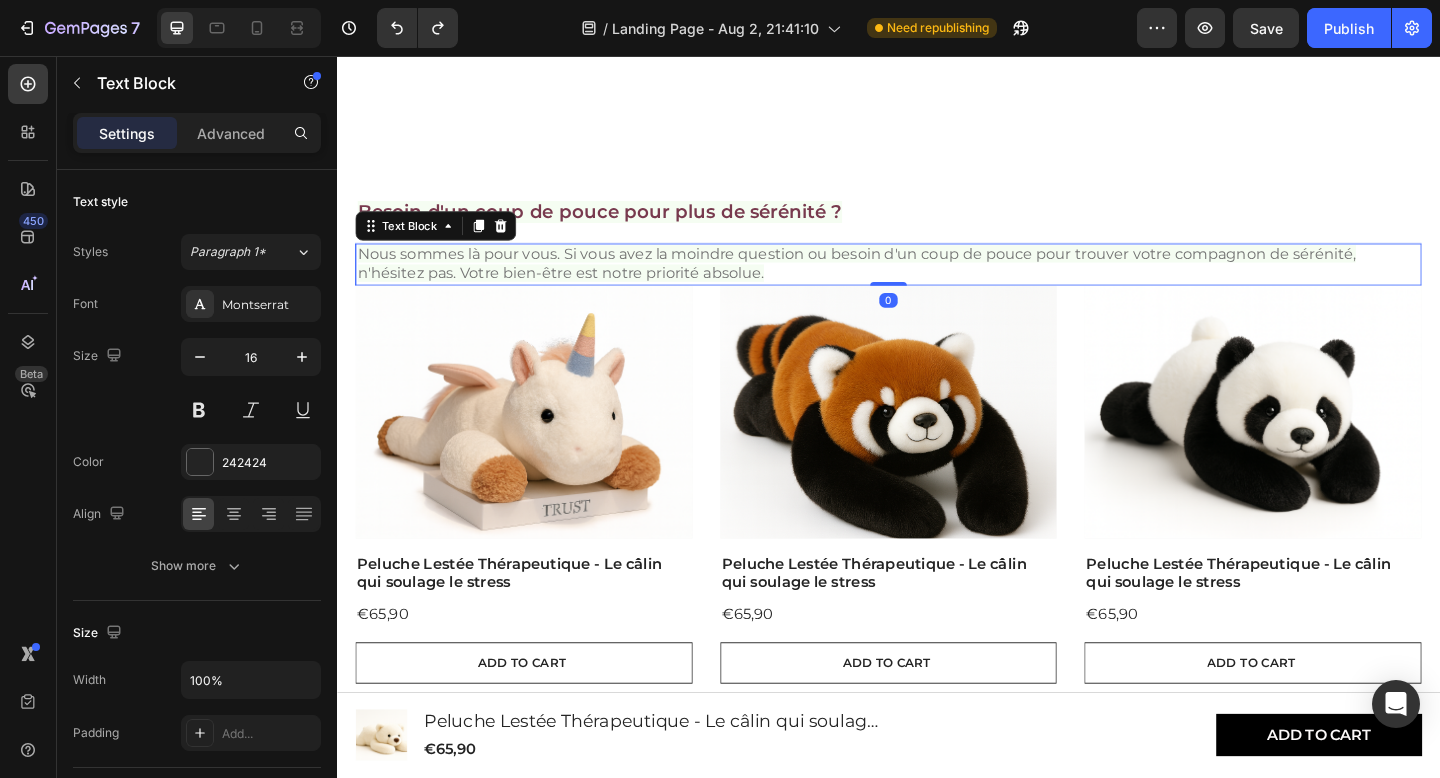 click on "Nous sommes là pour vous. Si vous avez la moindre question ou besoin d'un coup de pouce pour trouver votre compagnon de sérénité, n'hésitez pas. Votre bien-être est notre priorité absolue." at bounding box center [937, 283] 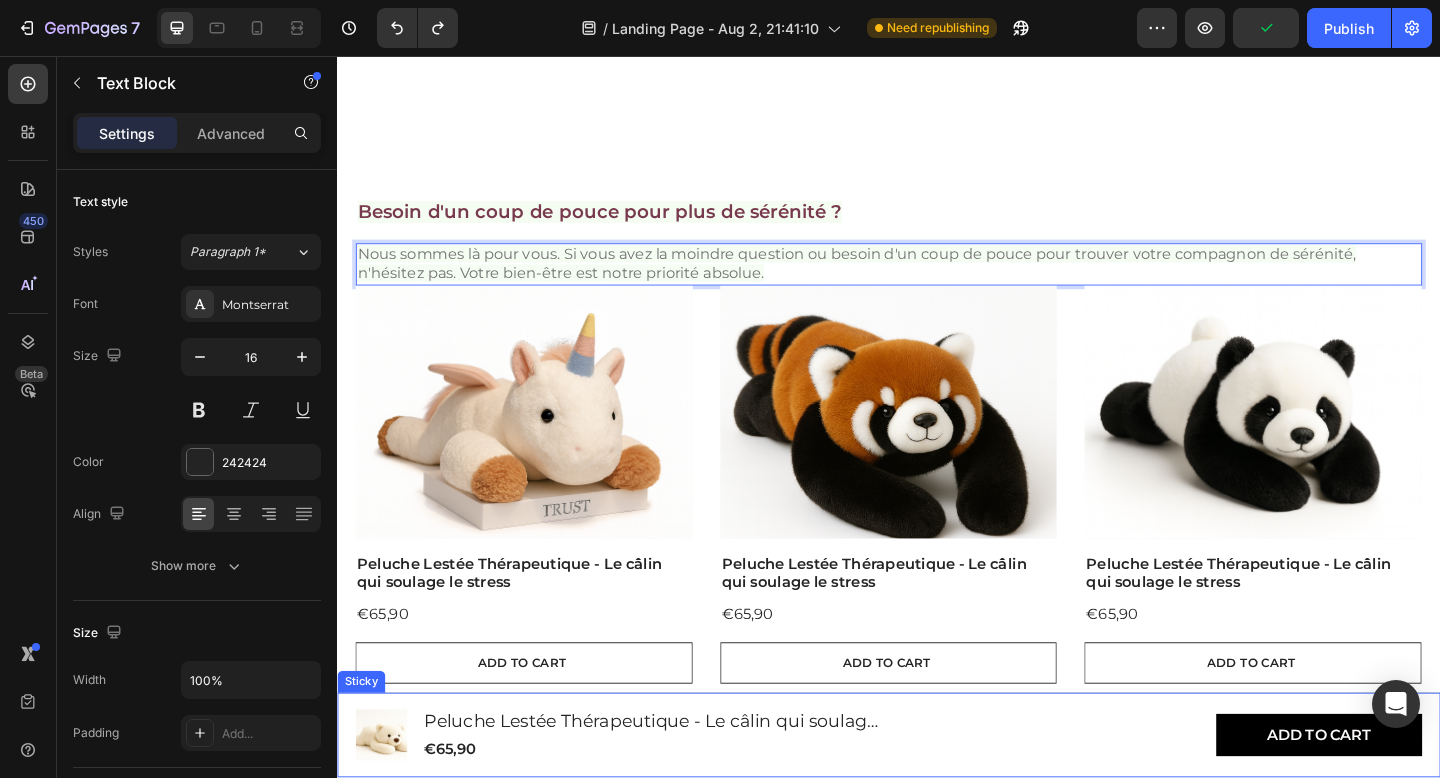 drag, startPoint x: 739, startPoint y: 290, endPoint x: 743, endPoint y: 753, distance: 463.01727 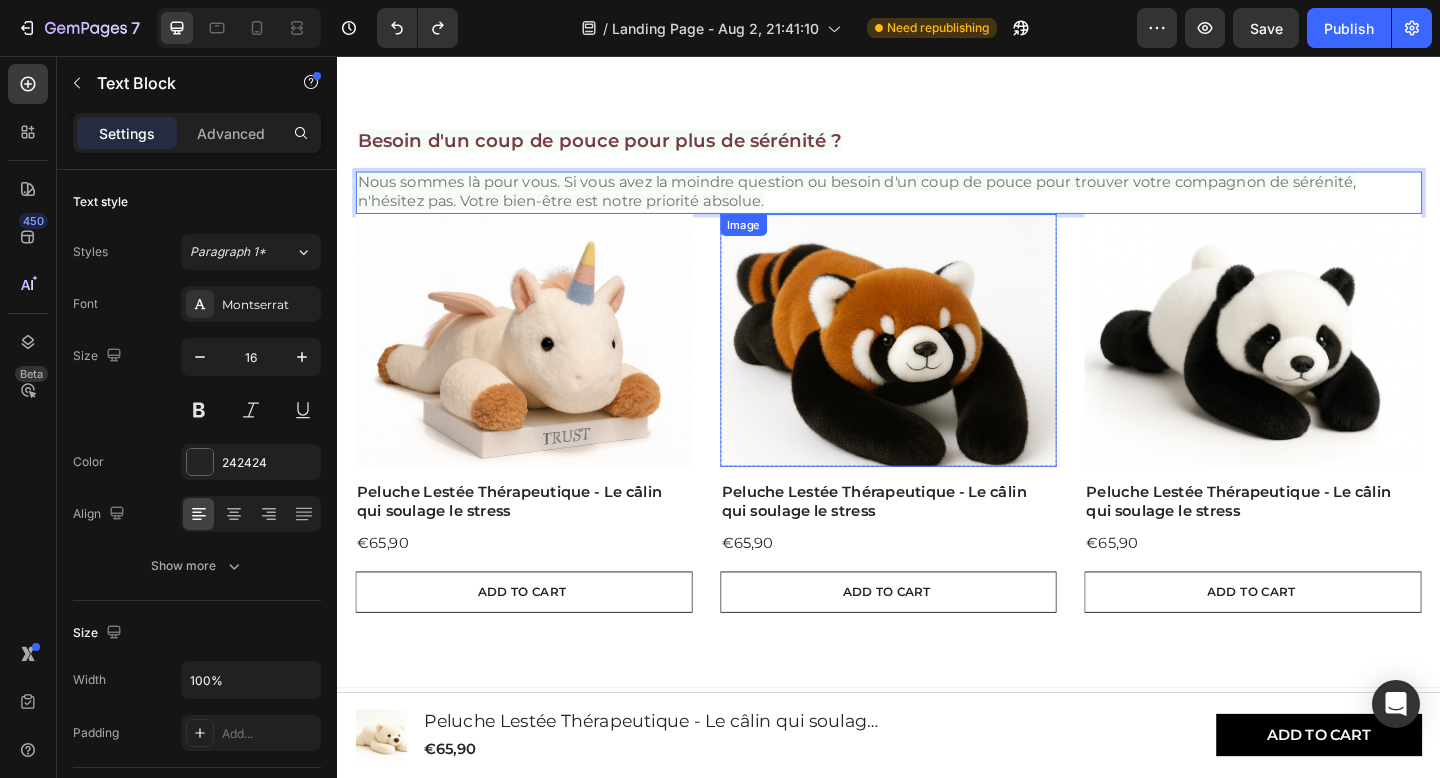 scroll, scrollTop: 4257, scrollLeft: 0, axis: vertical 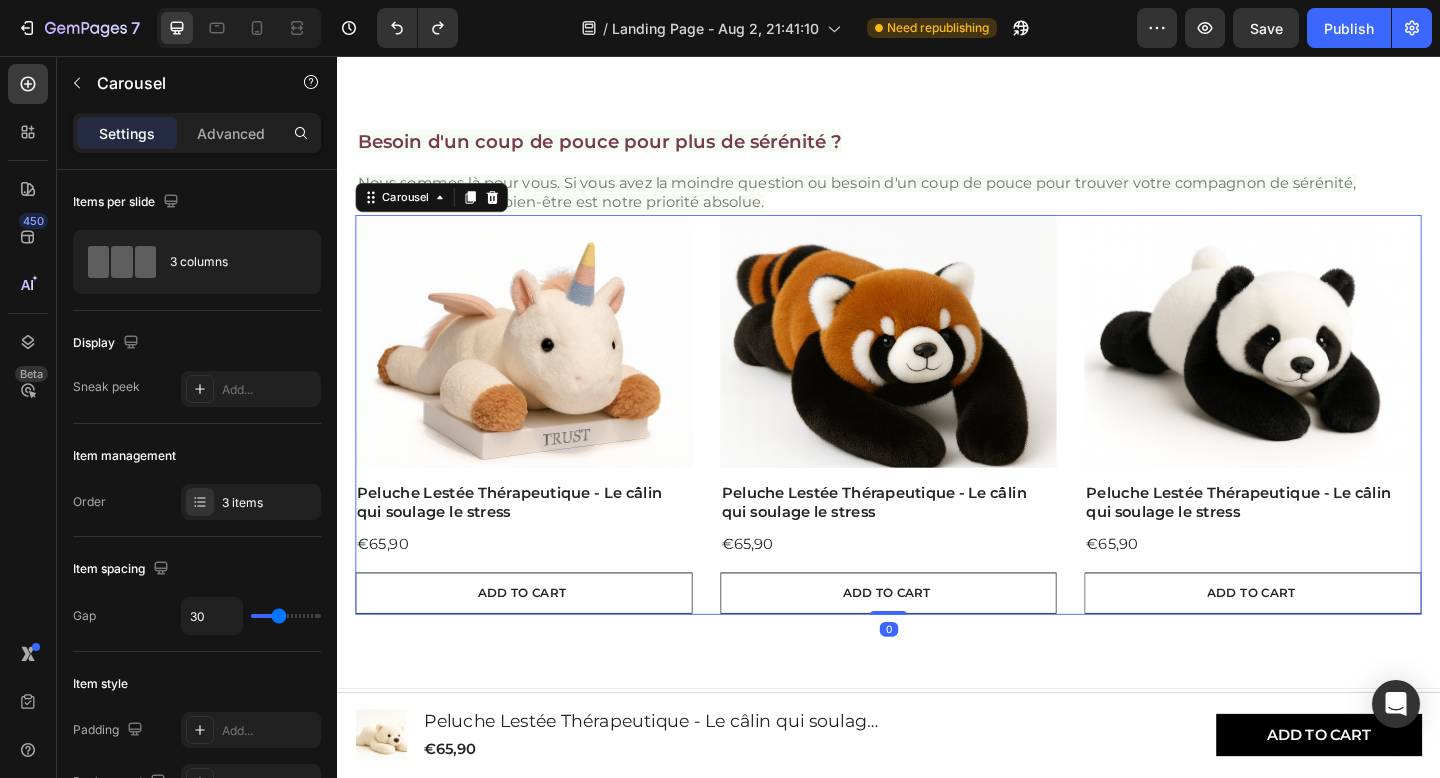 click on "Image Row Peluche Lestée Thérapeutique - Le câlin qui soulage le stress Product Title €65,90 Product Price Product Price Add to cart Add to Cart Product Hero Banner Image Row Peluche Lestée Thérapeutique - Le câlin qui soulage le stress Product Title €65,90 Product Price Product Price Add to cart Add to Cart Product Hero Banner Image Row Peluche Lestée Thérapeutique - Le câlin qui soulage le stress Product Title €65,90 Product Price Product Price Add to cart Add to Cart Product Hero Banner" at bounding box center [937, 446] 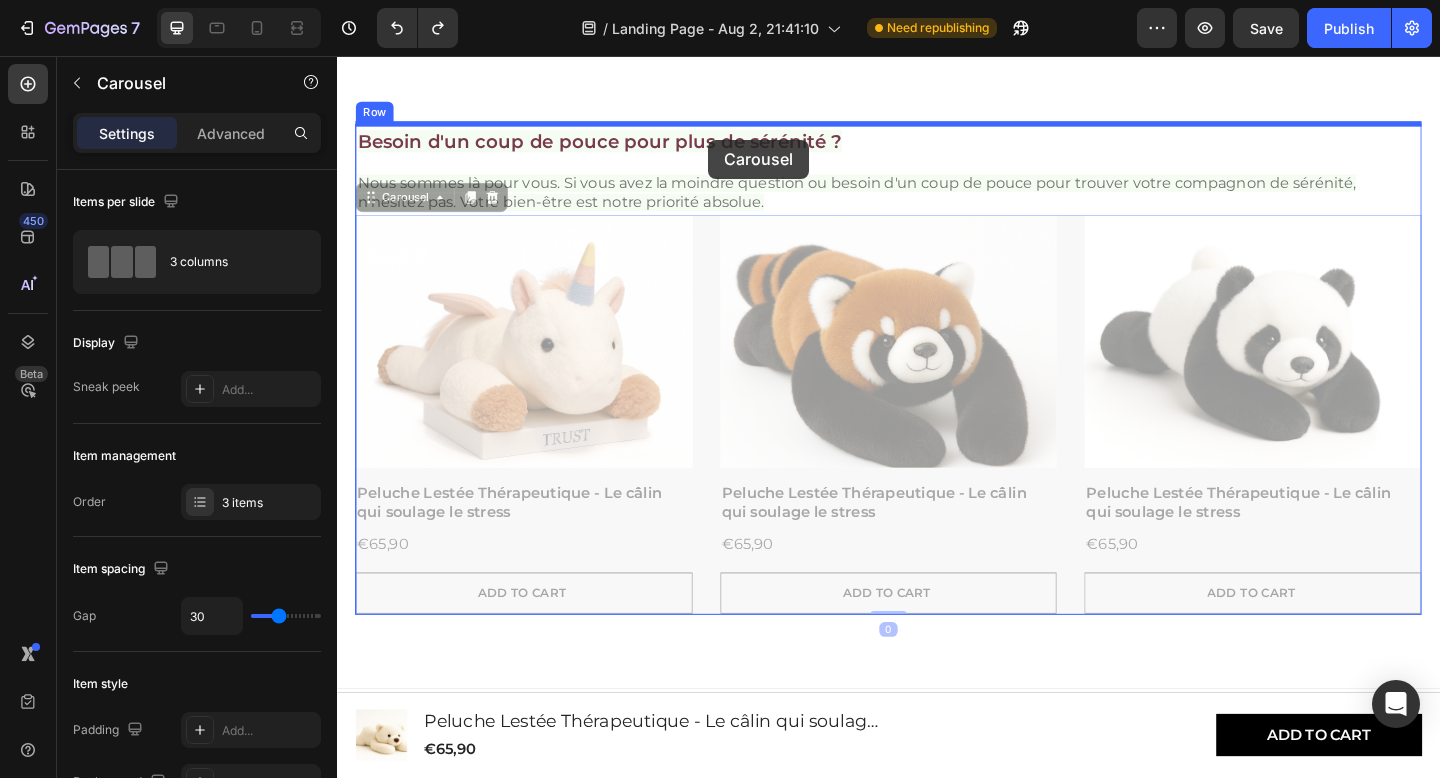 drag, startPoint x: 738, startPoint y: 238, endPoint x: 741, endPoint y: 147, distance: 91.04944 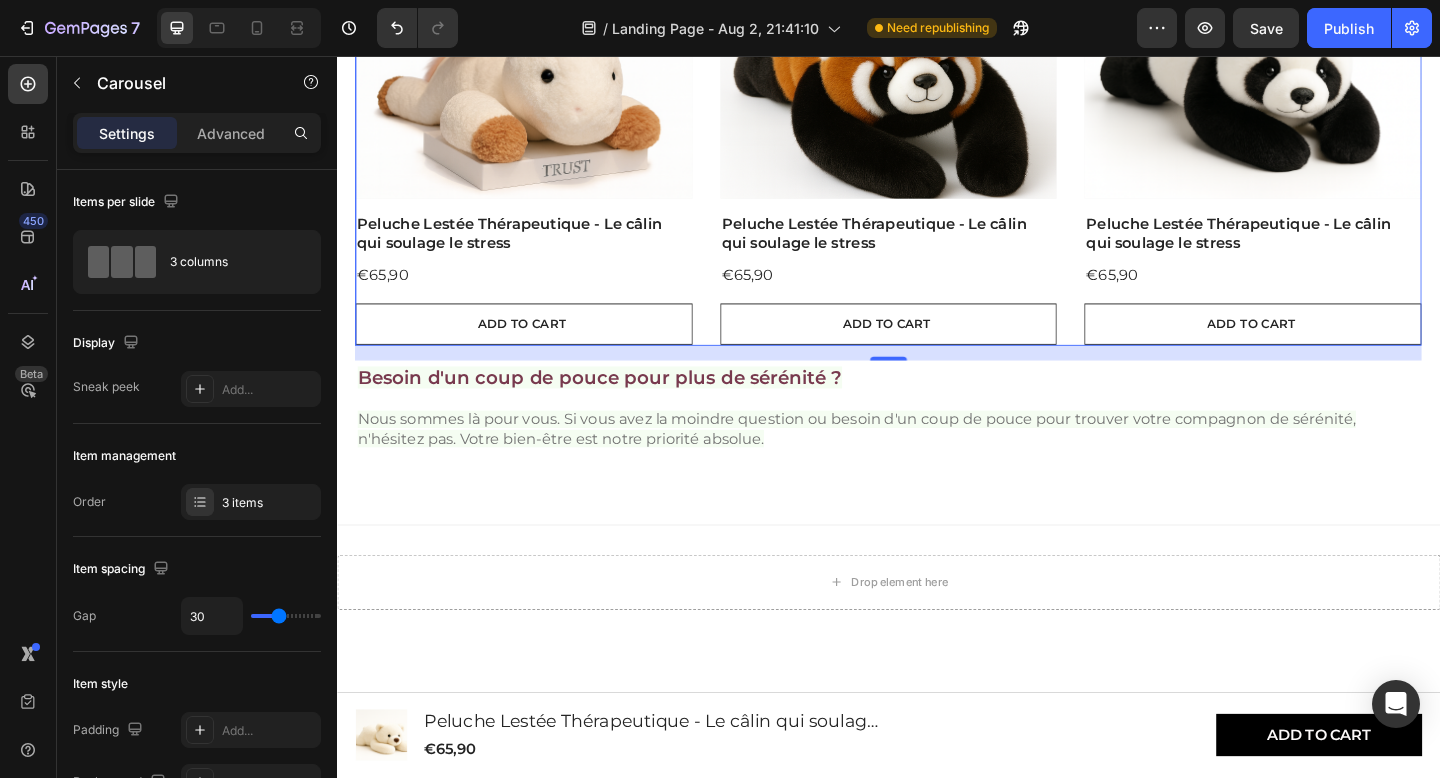 scroll, scrollTop: 4454, scrollLeft: 0, axis: vertical 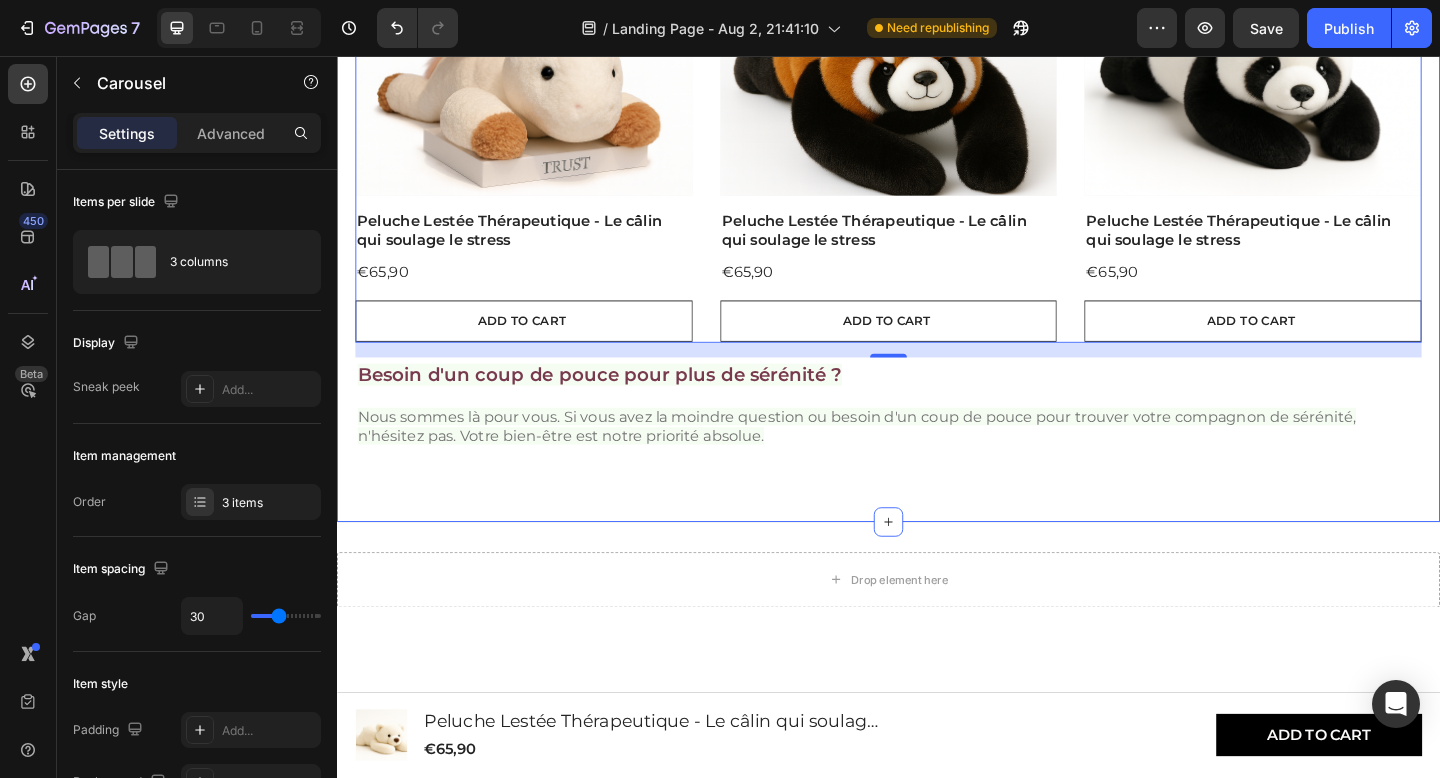 click on "Image Row Peluche Lestée Thérapeutique - Le câlin qui soulage le stress Product Title €65,90 Product Price Product Price Add to cart Add to Cart Product Hero Banner Image Row Peluche Lestée Thérapeutique - Le câlin qui soulage le stress Product Title €65,90 Product Price Product Price Add to cart Add to Cart Product Hero Banner Image Row Peluche Lestée Thérapeutique - Le câlin qui soulage le stress Product Title €65,90 Product Price Product Price Add to cart Add to Cart Product Hero Banner Carousel   0 Besoin d'un coup de pouce pour plus de sérénité ? Heading Nous sommes là pour vous. Si vous avez la moindre question ou besoin d'un coup de pouce pour trouver votre compagnon de sérénité, n'hésitez pas. Votre bien-être est notre priorité absolue. Text Block Row Section 11" at bounding box center [937, 208] 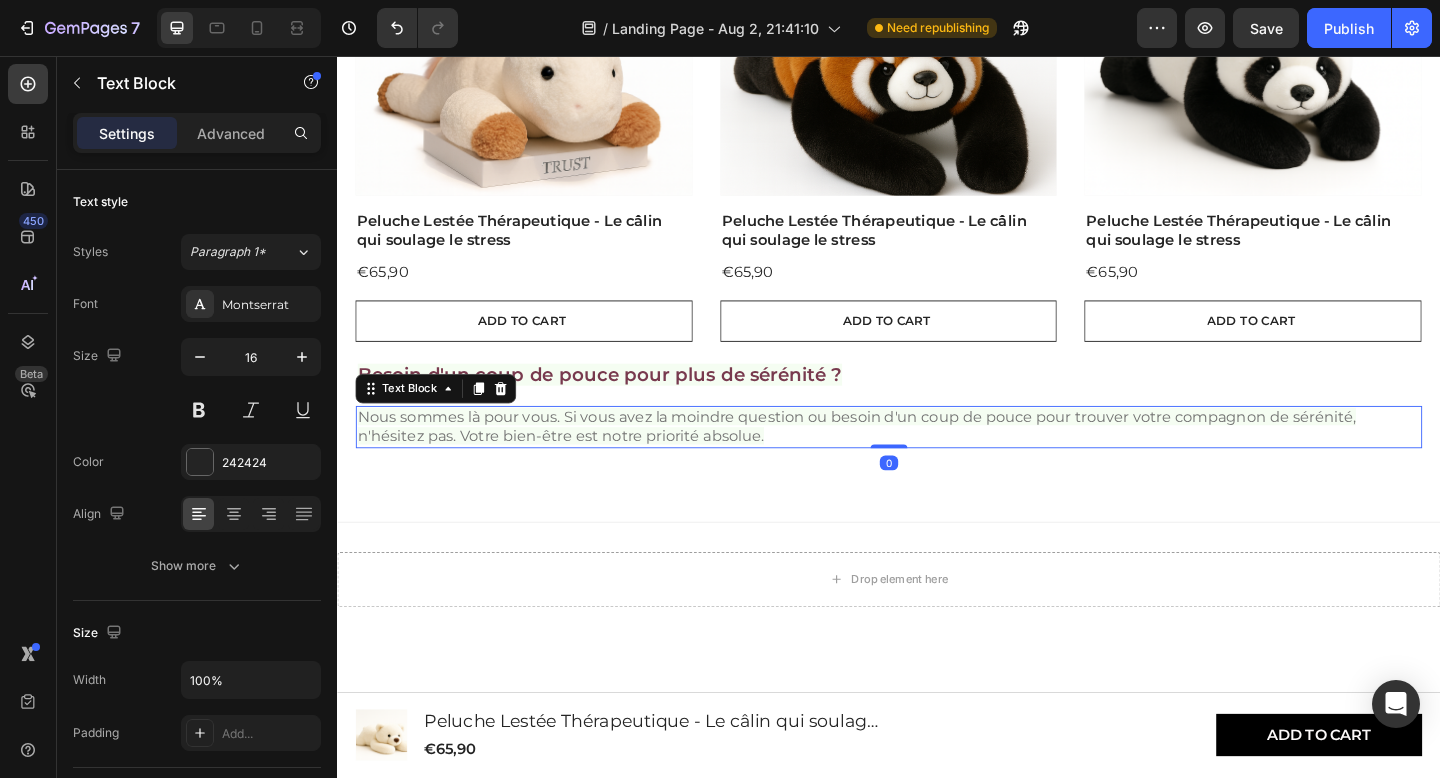 click on "Nous sommes là pour vous. Si vous avez la moindre question ou besoin d'un coup de pouce pour trouver votre compagnon de sérénité, n'hésitez pas. Votre bien-être est notre priorité absolue." at bounding box center (937, 460) 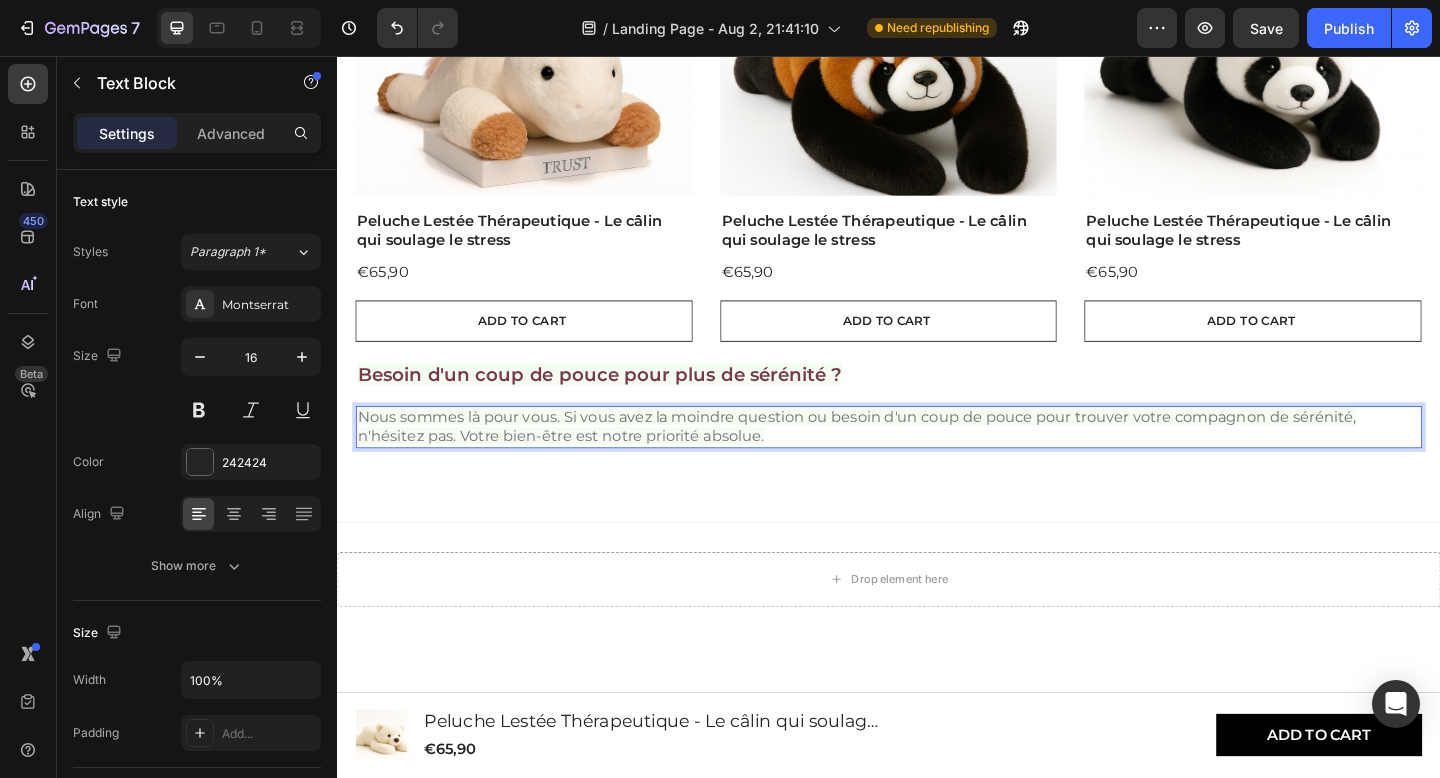 click on "Nous sommes là pour vous. Si vous avez la moindre question ou besoin d'un coup de pouce pour trouver votre compagnon de sérénité, n'hésitez pas. Votre bien-être est notre priorité absolue." at bounding box center (937, 460) 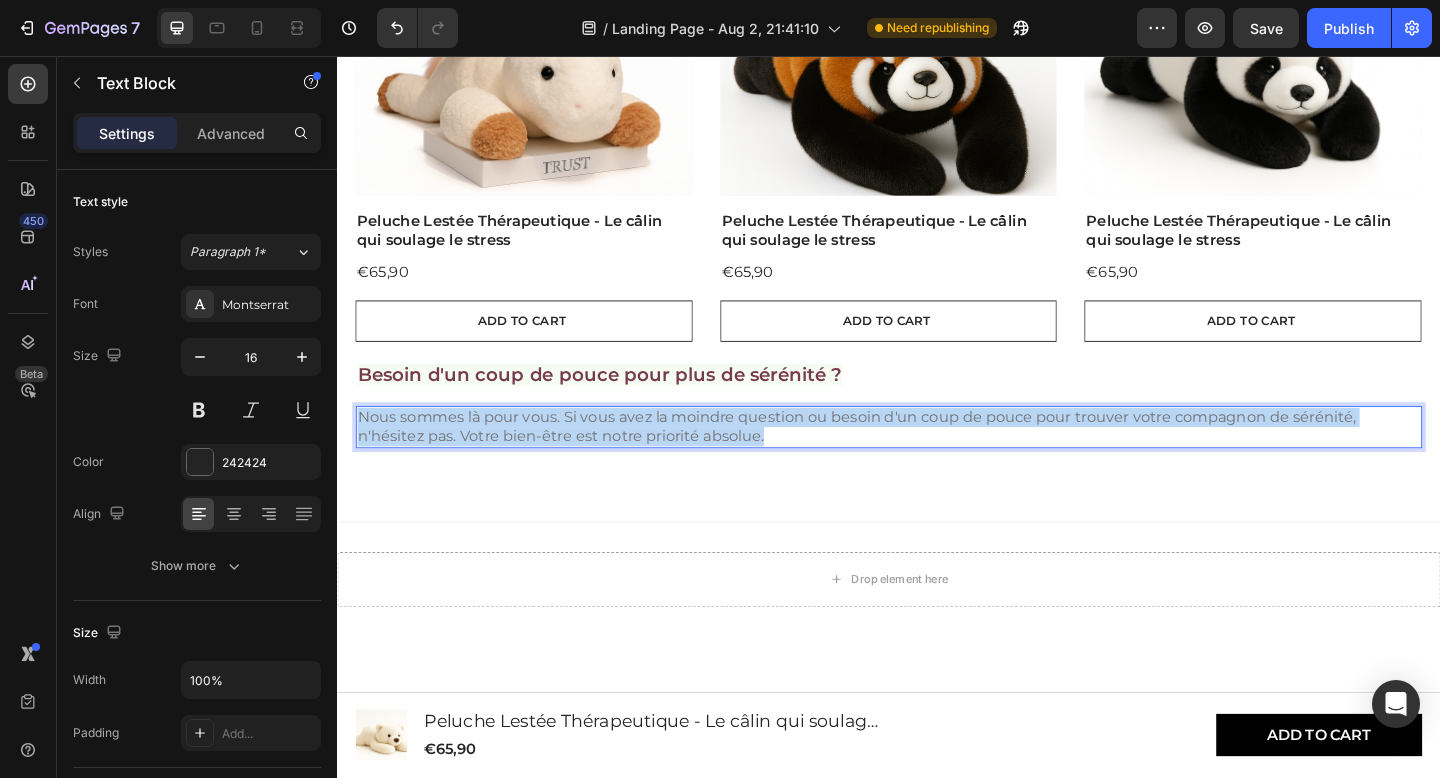 click on "Nous sommes là pour vous. Si vous avez la moindre question ou besoin d'un coup de pouce pour trouver votre compagnon de sérénité, n'hésitez pas. Votre bien-être est notre priorité absolue." at bounding box center (937, 460) 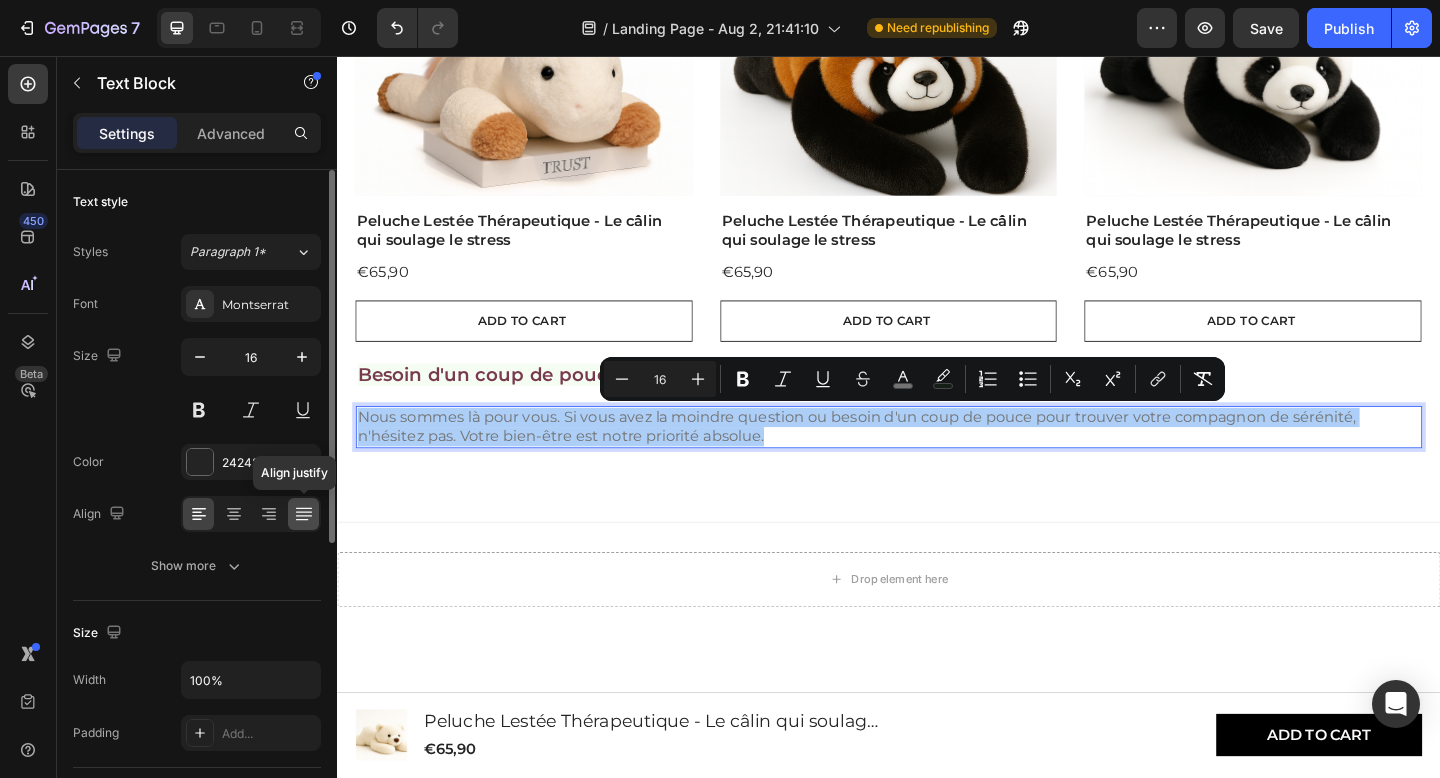 click 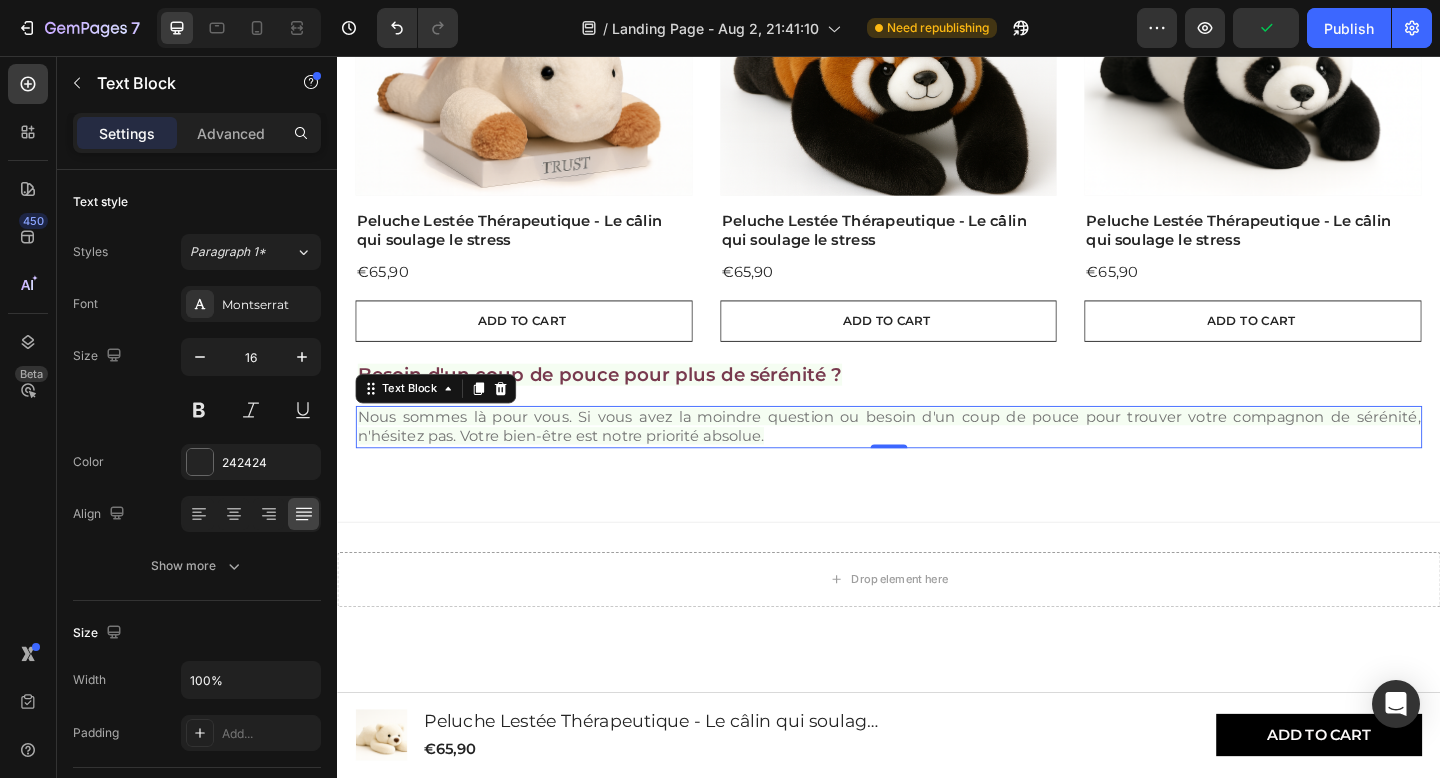 click on "Nous sommes là pour vous. Si vous avez la moindre question ou besoin d'un coup de pouce pour trouver votre compagnon de sérénité, n'hésitez pas. Votre bien-être est notre priorité absolue." at bounding box center (937, 459) 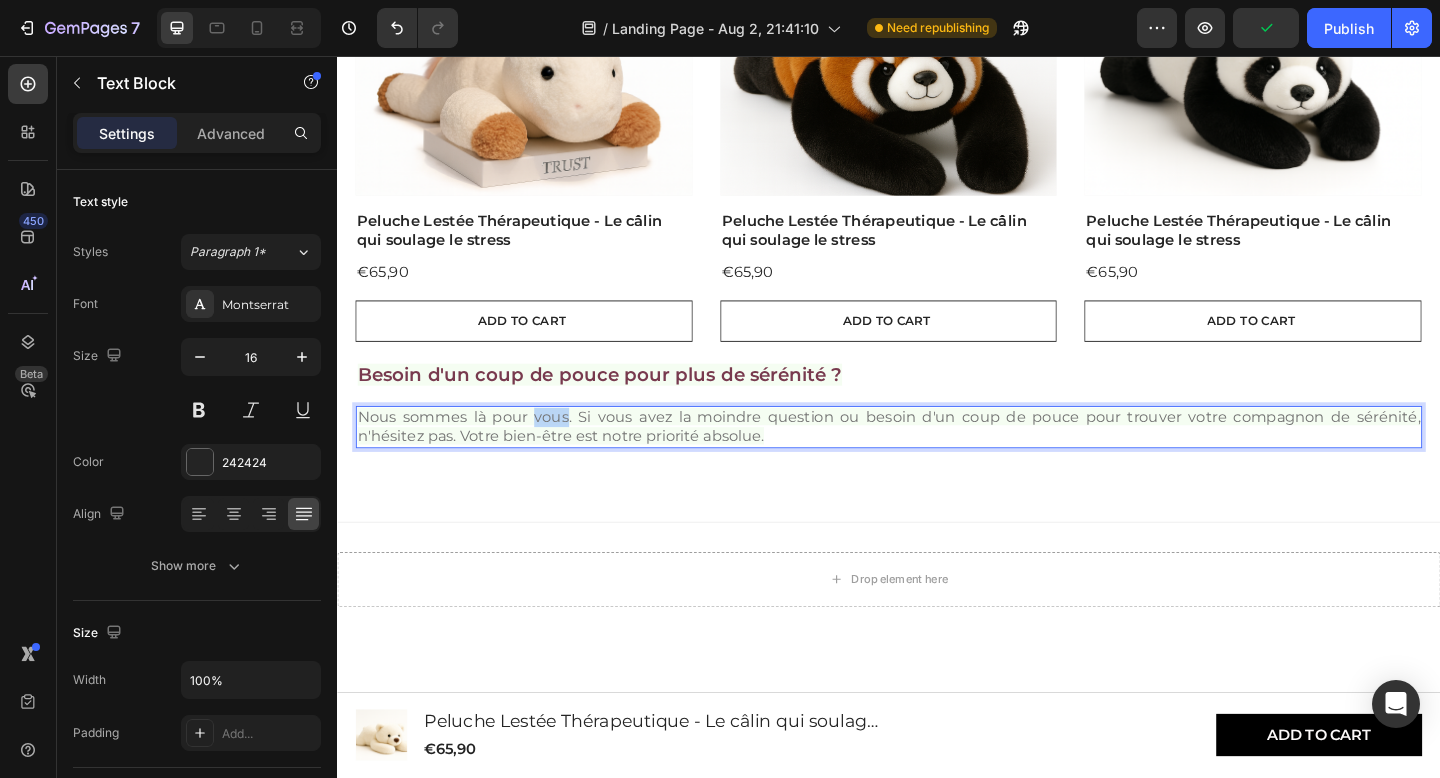 click on "Nous sommes là pour vous. Si vous avez la moindre question ou besoin d'un coup de pouce pour trouver votre compagnon de sérénité, n'hésitez pas. Votre bien-être est notre priorité absolue." at bounding box center [937, 459] 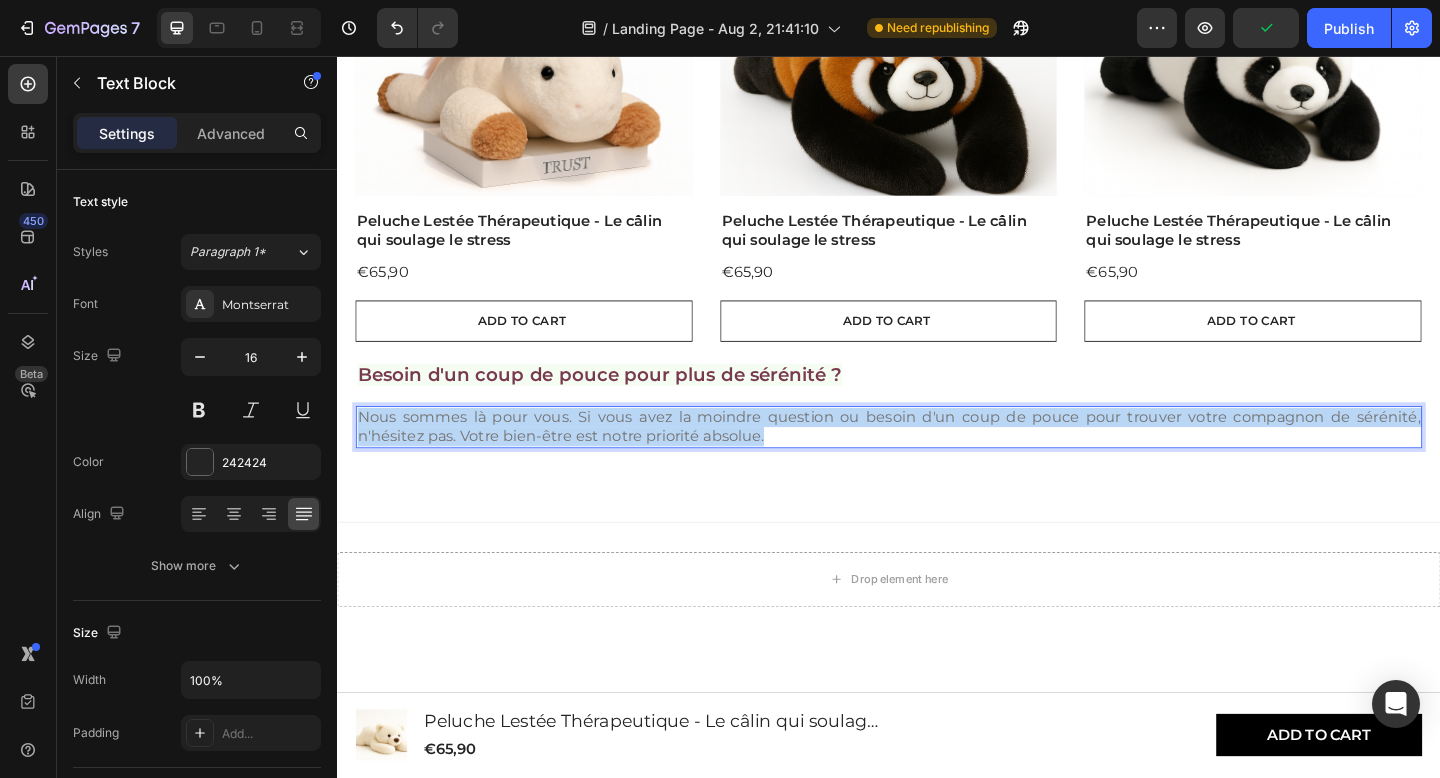 click on "Nous sommes là pour vous. Si vous avez la moindre question ou besoin d'un coup de pouce pour trouver votre compagnon de sérénité, n'hésitez pas. Votre bien-être est notre priorité absolue." at bounding box center [937, 459] 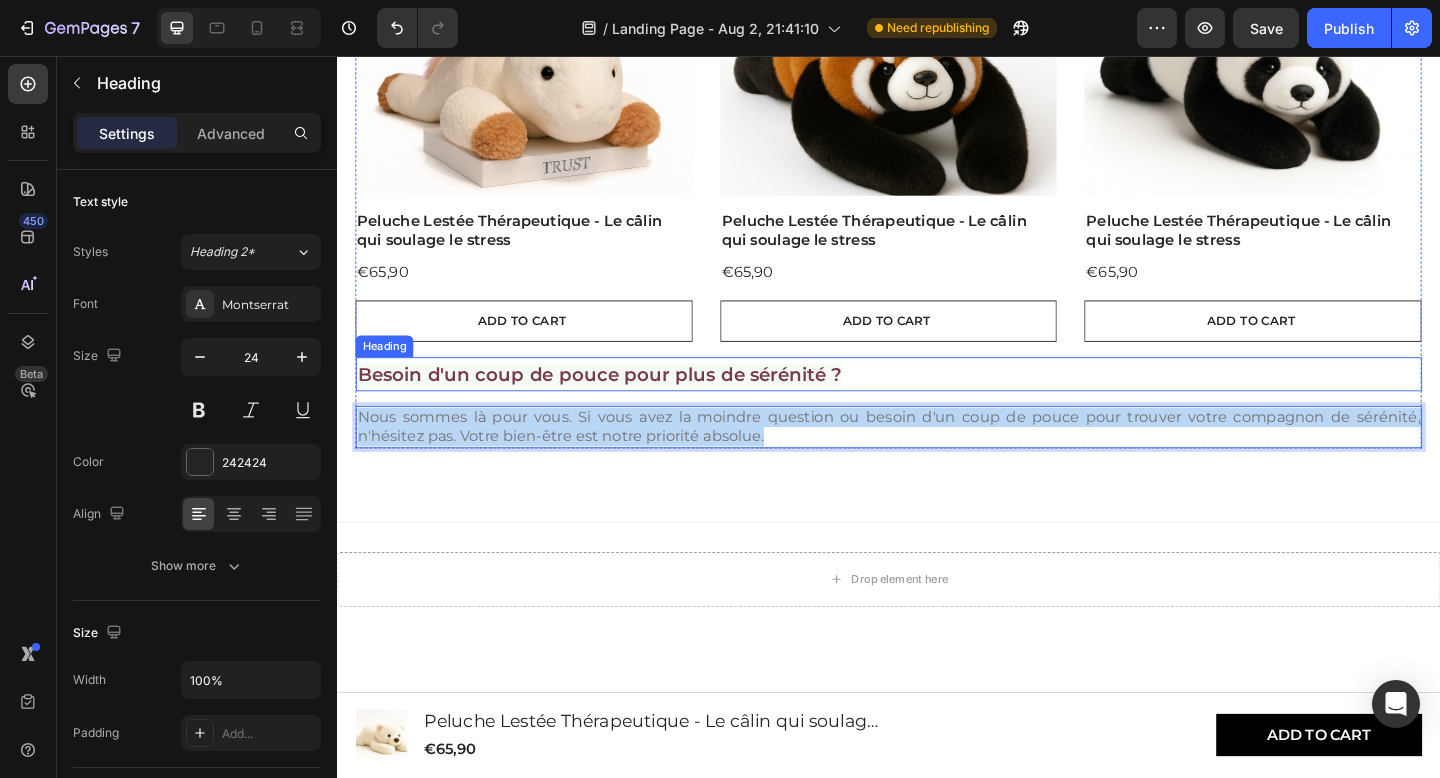 click on "Besoin d'un coup de pouce pour plus de sérénité ?" at bounding box center [622, 403] 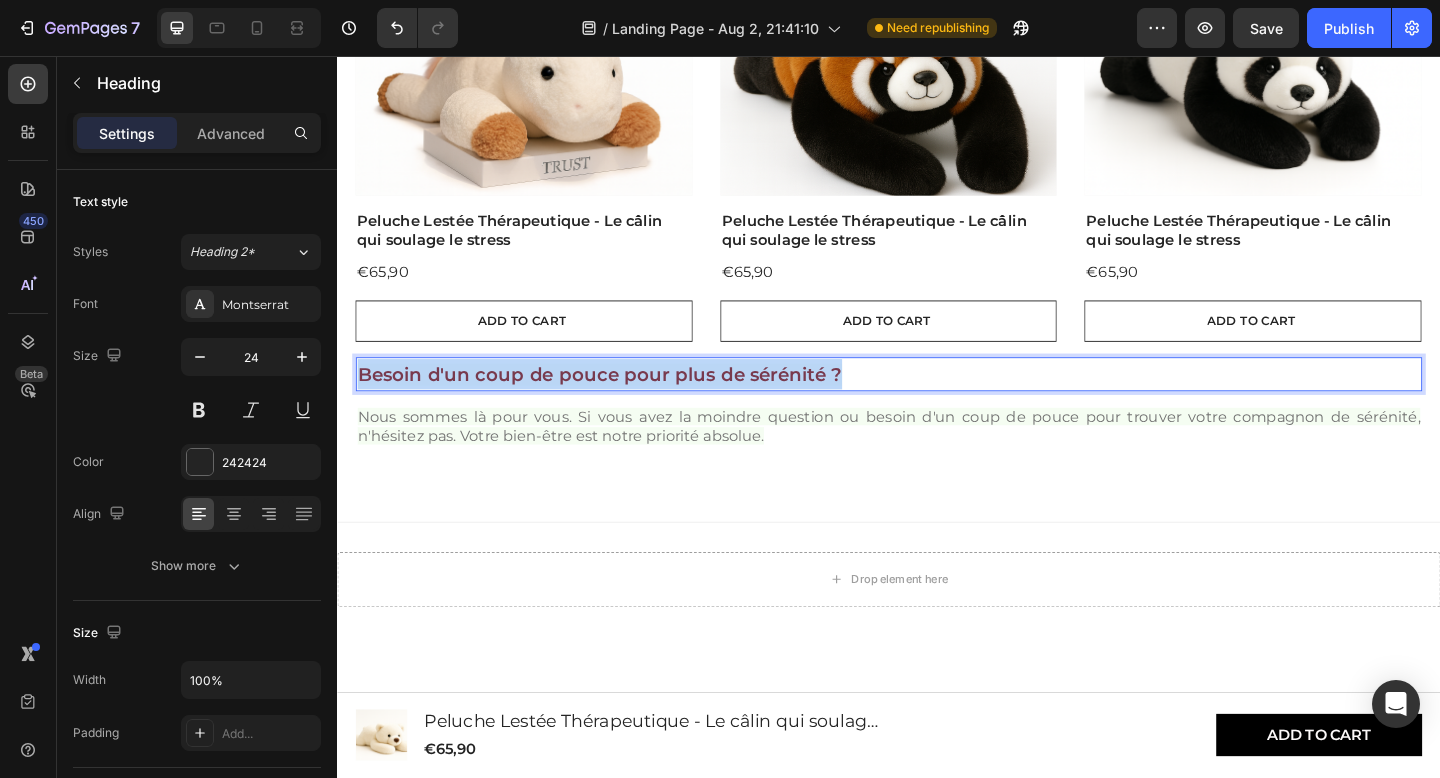 click on "Besoin d'un coup de pouce pour plus de sérénité ?" at bounding box center [622, 403] 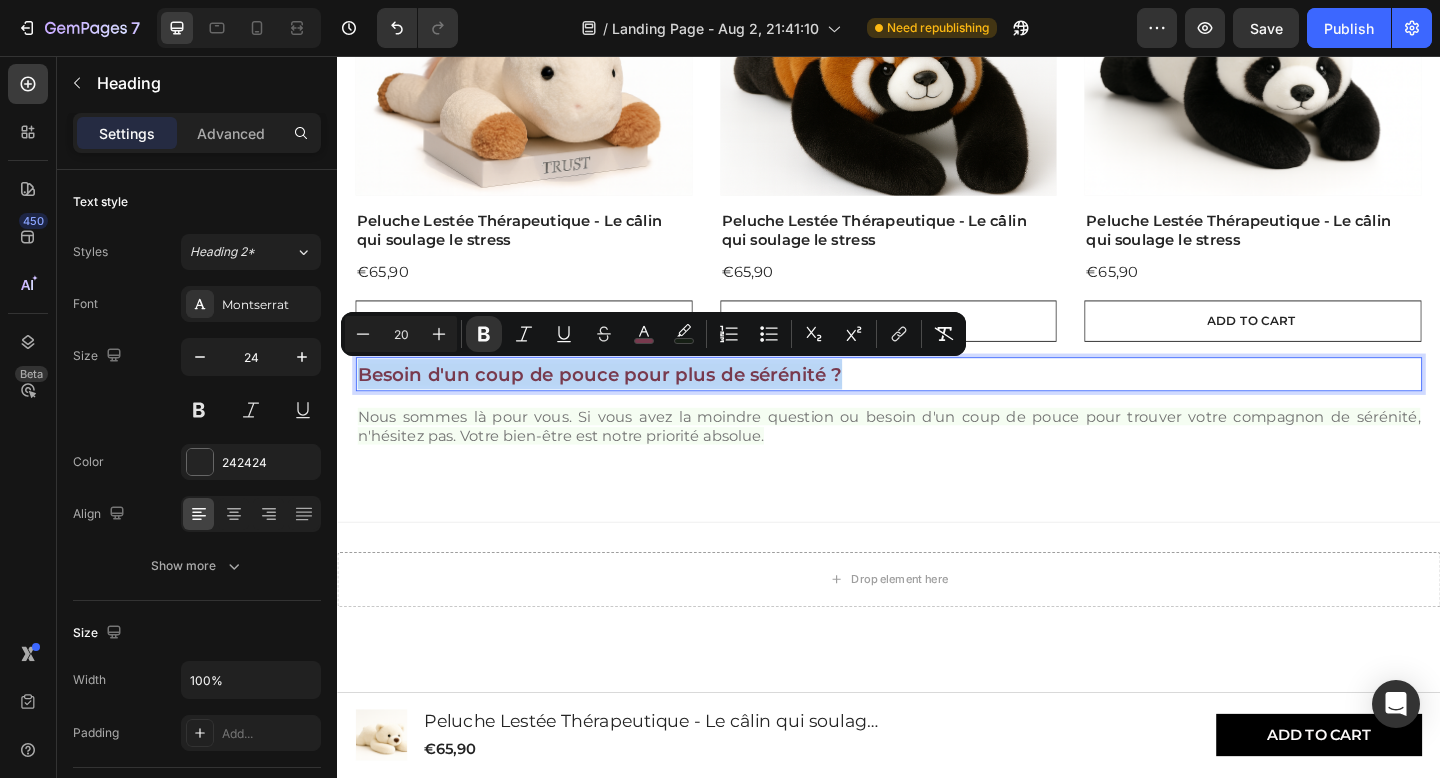 click on "Besoin d'un coup de pouce pour plus de sérénité ?" at bounding box center [622, 403] 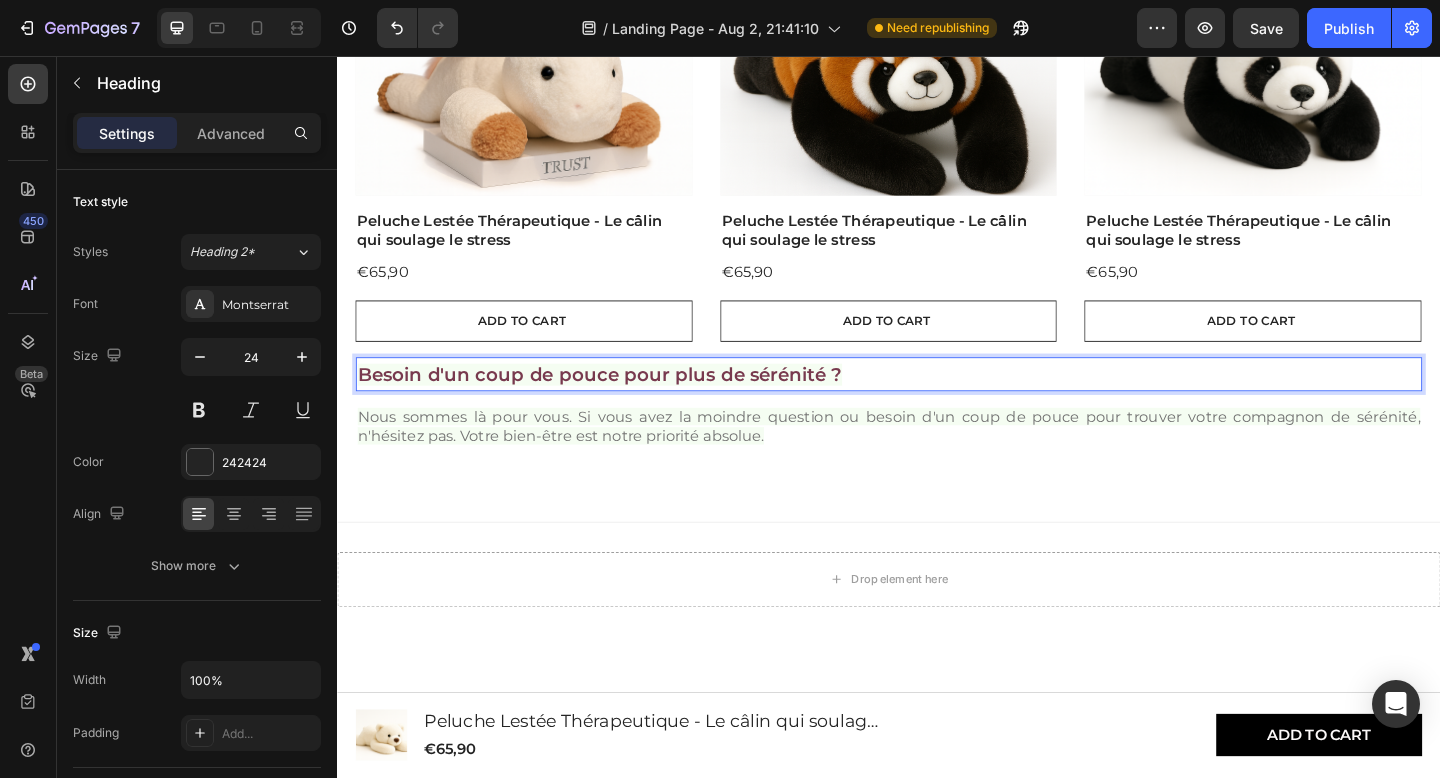 click on "Besoin d'un coup de pouce pour plus de sérénité ?" at bounding box center (937, 402) 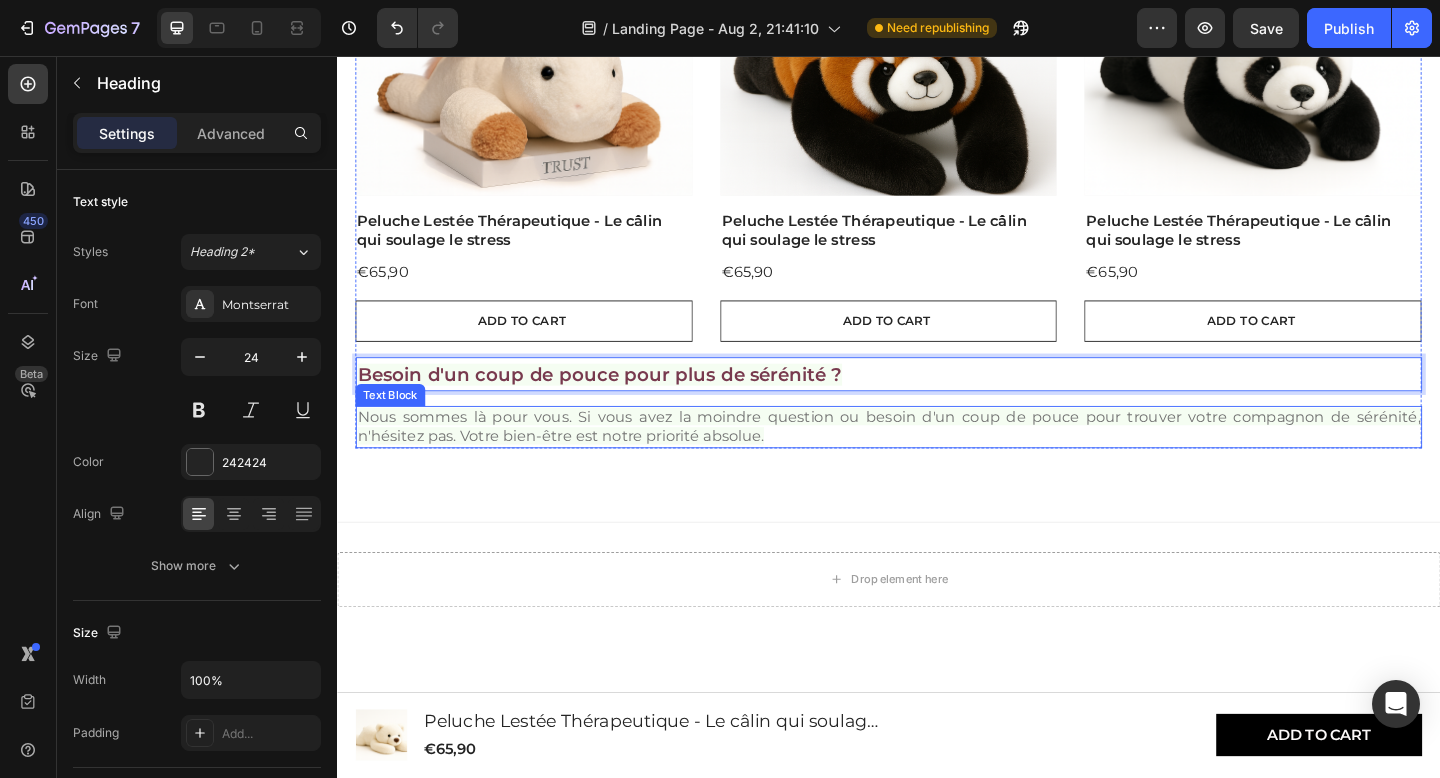 click on "Nous sommes là pour vous. Si vous avez la moindre question ou besoin d'un coup de pouce pour trouver votre compagnon de sérénité, n'hésitez pas. Votre bien-être est notre priorité absolue." at bounding box center (937, 459) 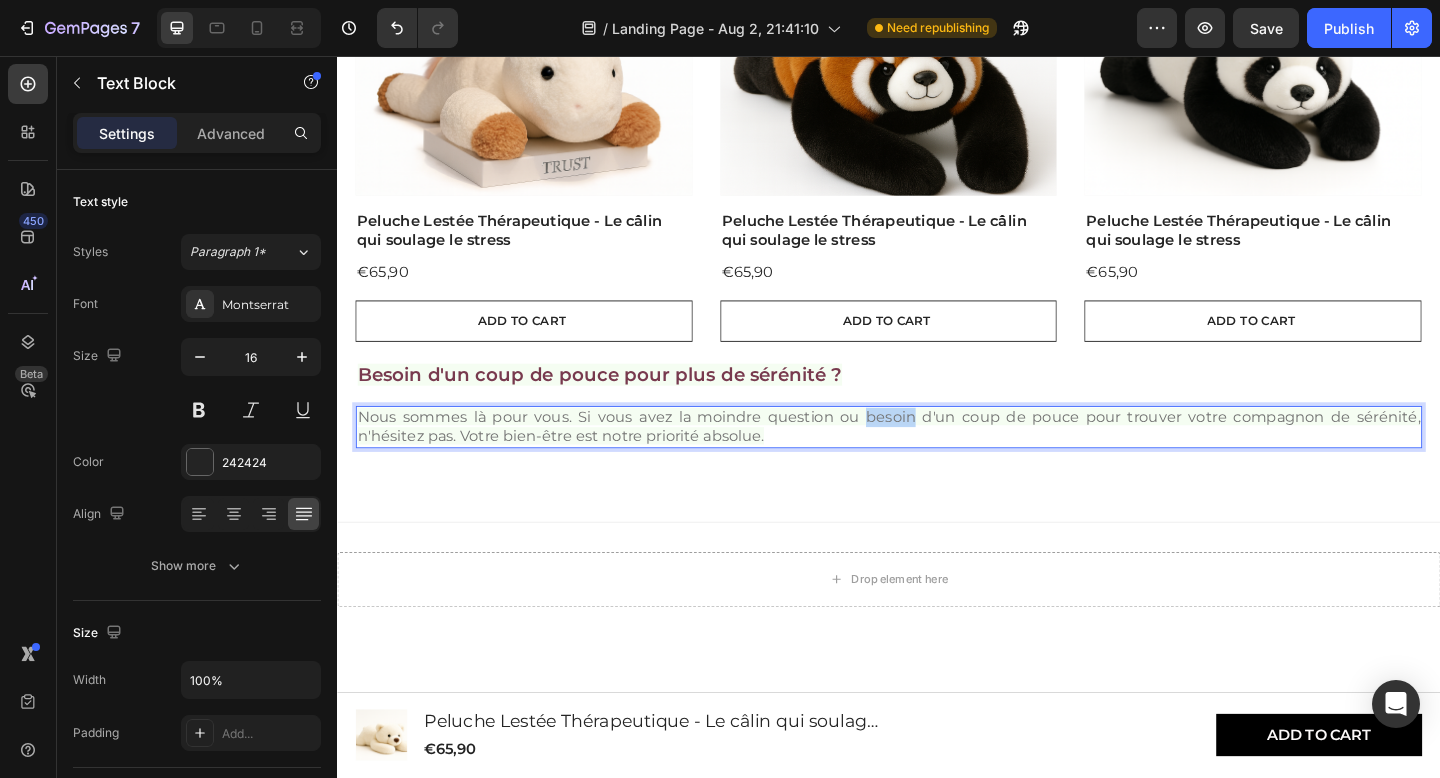 click on "Nous sommes là pour vous. Si vous avez la moindre question ou besoin d'un coup de pouce pour trouver votre compagnon de sérénité, n'hésitez pas. Votre bien-être est notre priorité absolue." at bounding box center (937, 459) 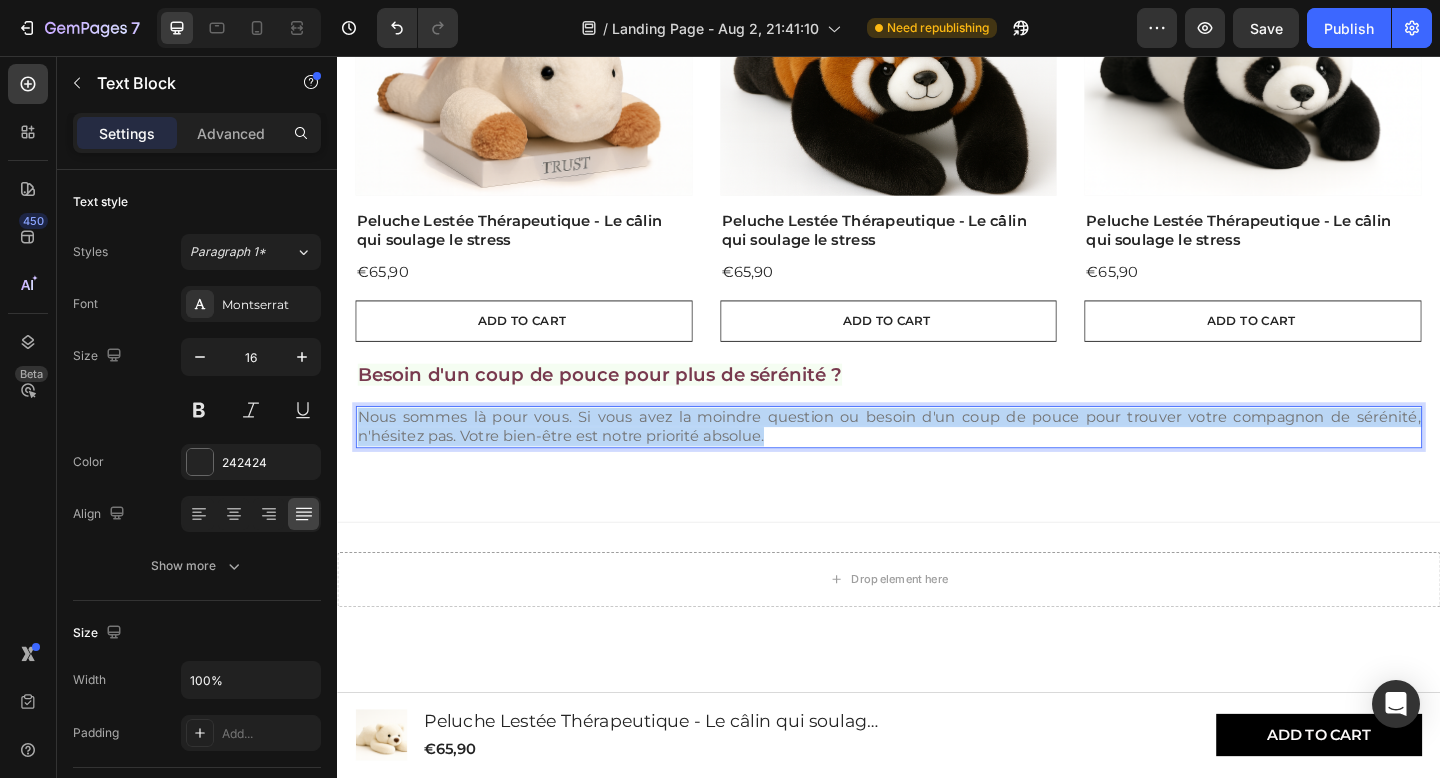 click on "Nous sommes là pour vous. Si vous avez la moindre question ou besoin d'un coup de pouce pour trouver votre compagnon de sérénité, n'hésitez pas. Votre bien-être est notre priorité absolue." at bounding box center (937, 459) 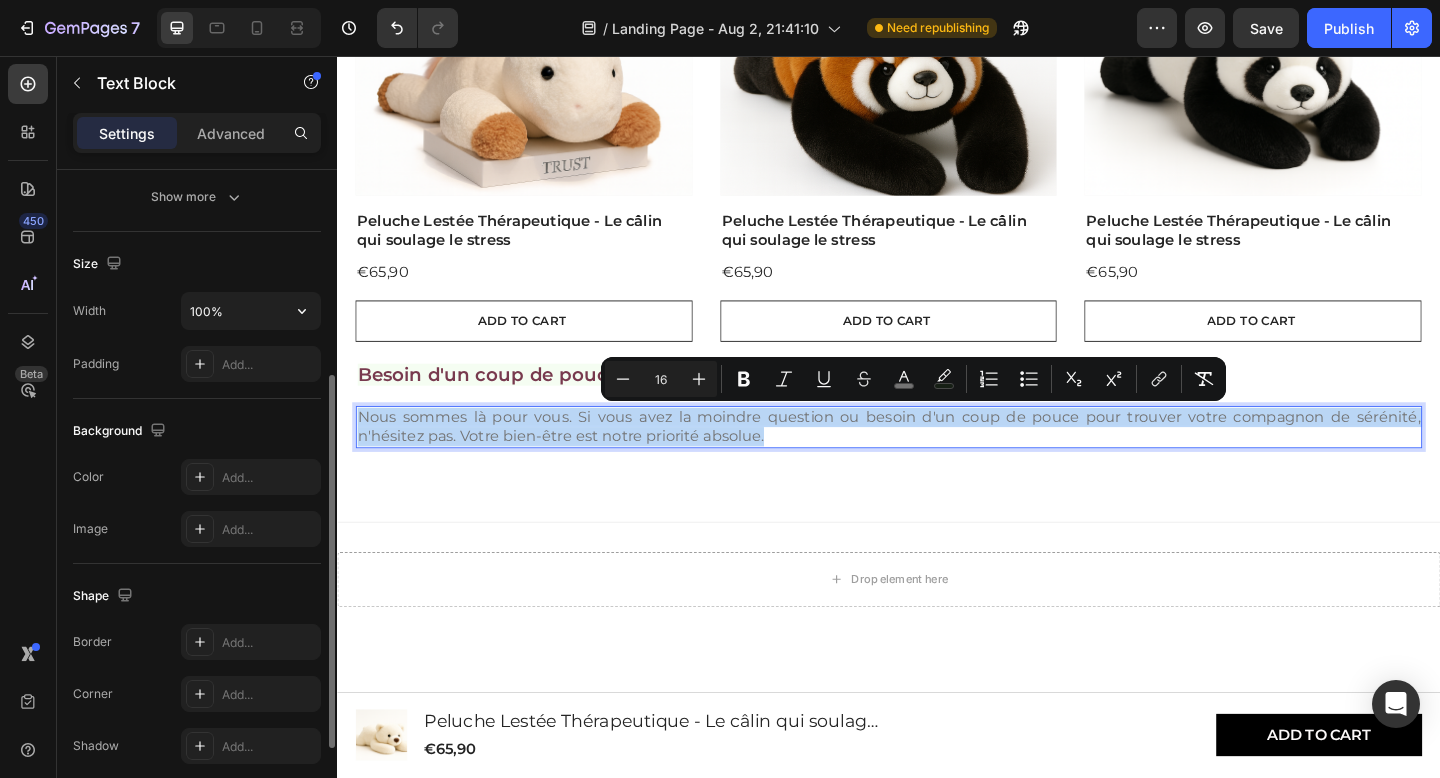 scroll, scrollTop: 367, scrollLeft: 0, axis: vertical 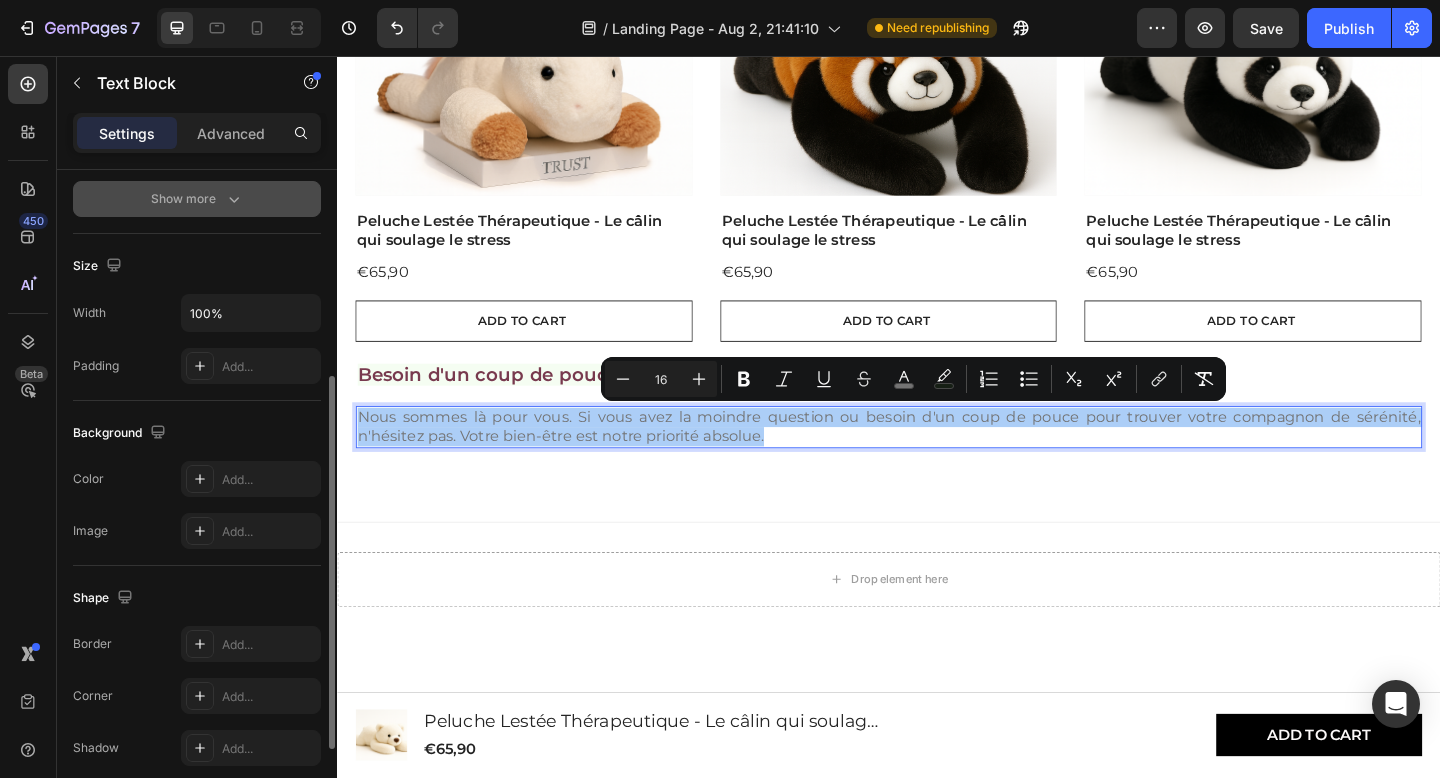 click 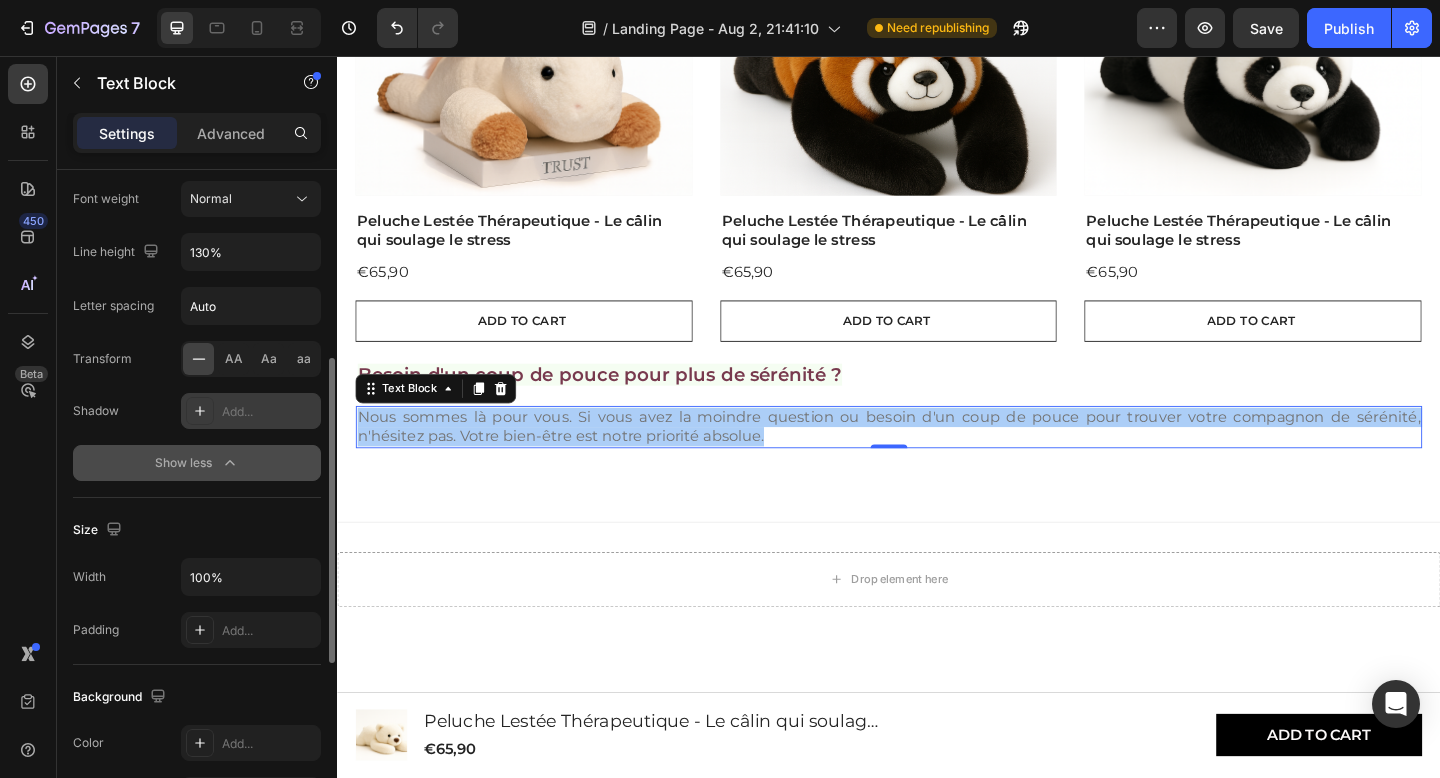 scroll, scrollTop: 389, scrollLeft: 0, axis: vertical 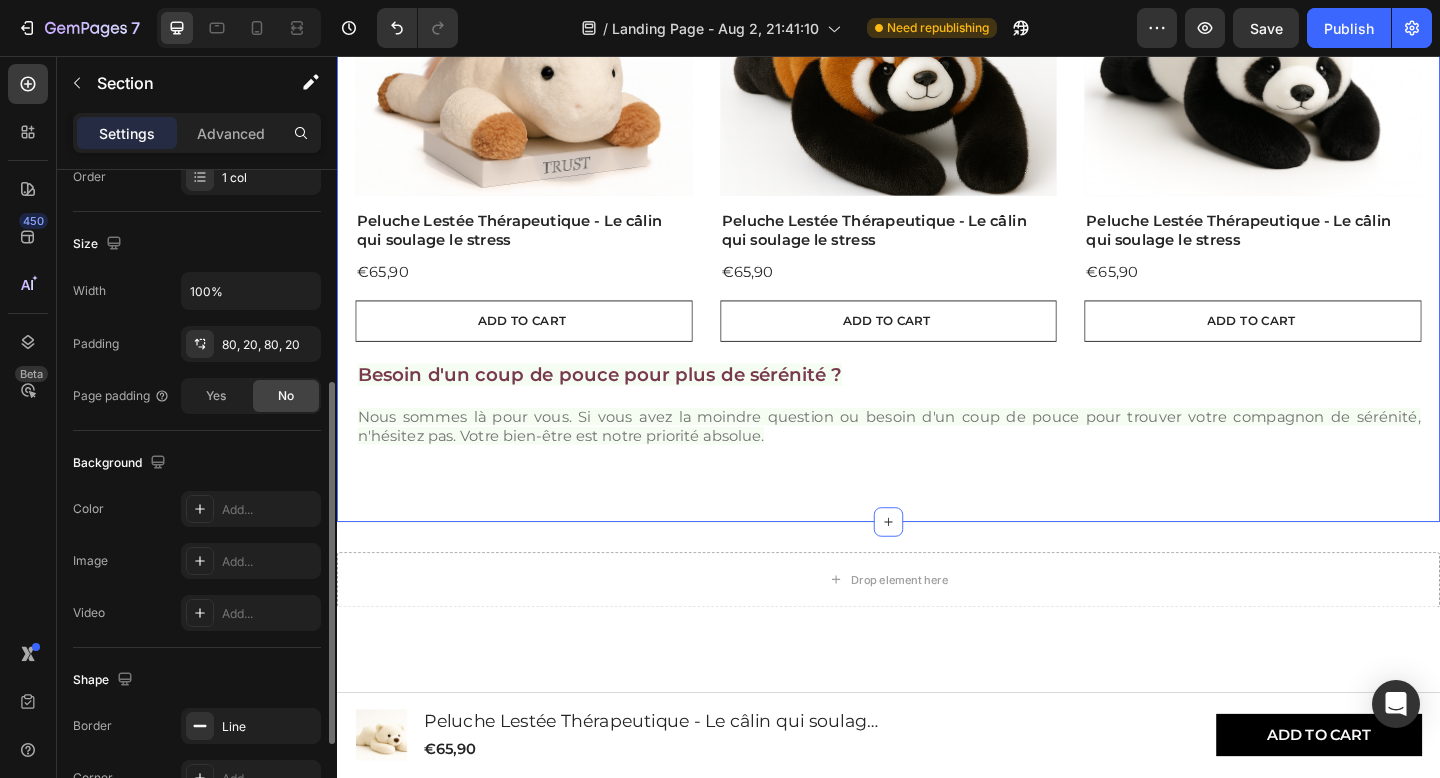 click on "Image Row Peluche Lestée Thérapeutique - Le câlin qui soulage le stress Product Title €65,90 Product Price Product Price Add to cart Add to Cart Product Hero Banner Image Row Peluche Lestée Thérapeutique - Le câlin qui soulage le stress Product Title €65,90 Product Price Product Price Add to cart Add to Cart Product Hero Banner Image Row Peluche Lestée Thérapeutique - Le câlin qui soulage le stress Product Title €65,90 Product Price Product Price Add to cart Add to Cart Product Hero Banner Carousel ⁠⁠⁠⁠⁠⁠⁠ Besoin d'un coup de pouce pour plus de sérénité ? Heading Nous sommes là pour vous. Si vous avez la moindre question ou besoin d'un coup de pouce pour trouver votre compagnon de sérénité, n'hésitez pas. Votre bien-être est notre priorité absolue. Text Block Row Section 11   You can create reusable sections Create Theme Section AI Content Write with GemAI What would you like to describe here? Tone and Voice Persuasive Product Show more Generate" at bounding box center (937, 208) 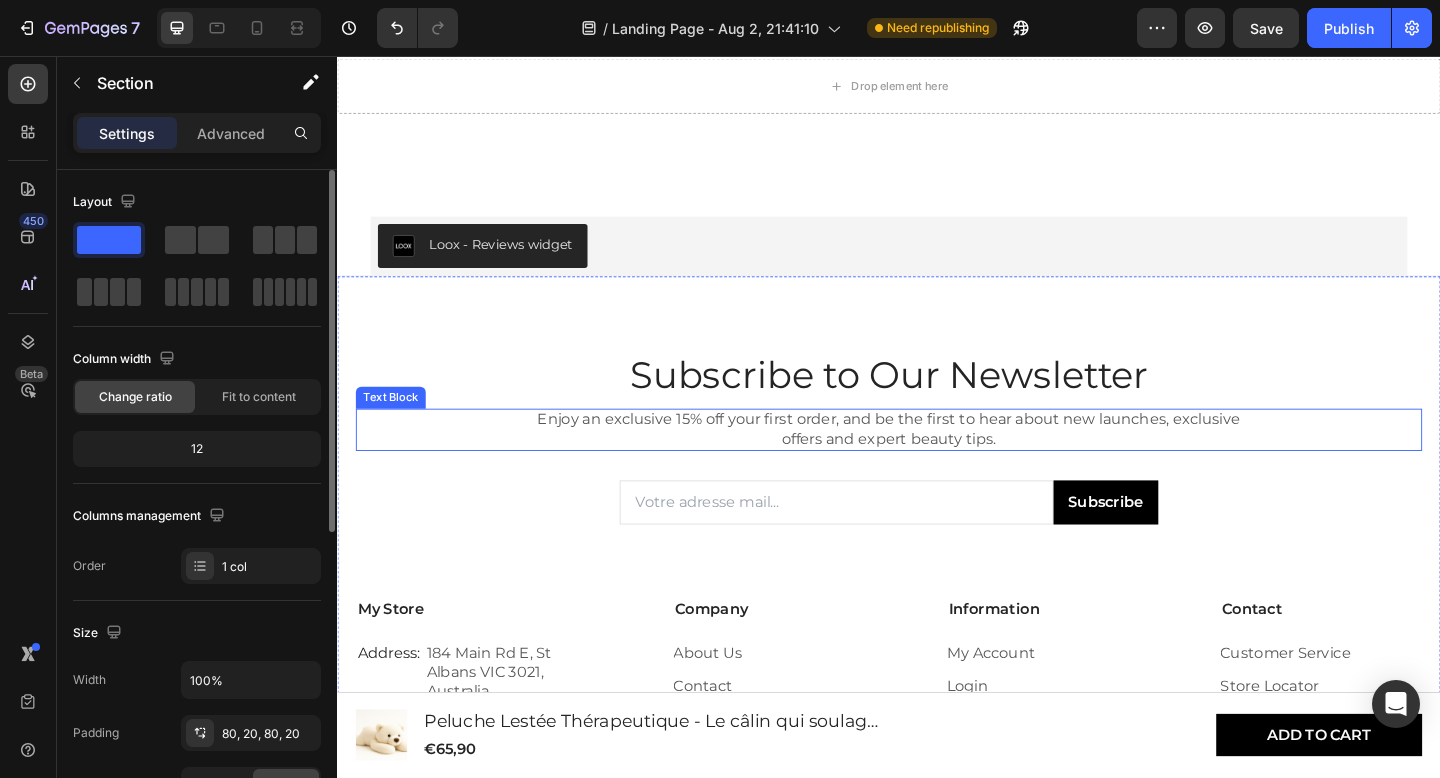 scroll, scrollTop: 4983, scrollLeft: 0, axis: vertical 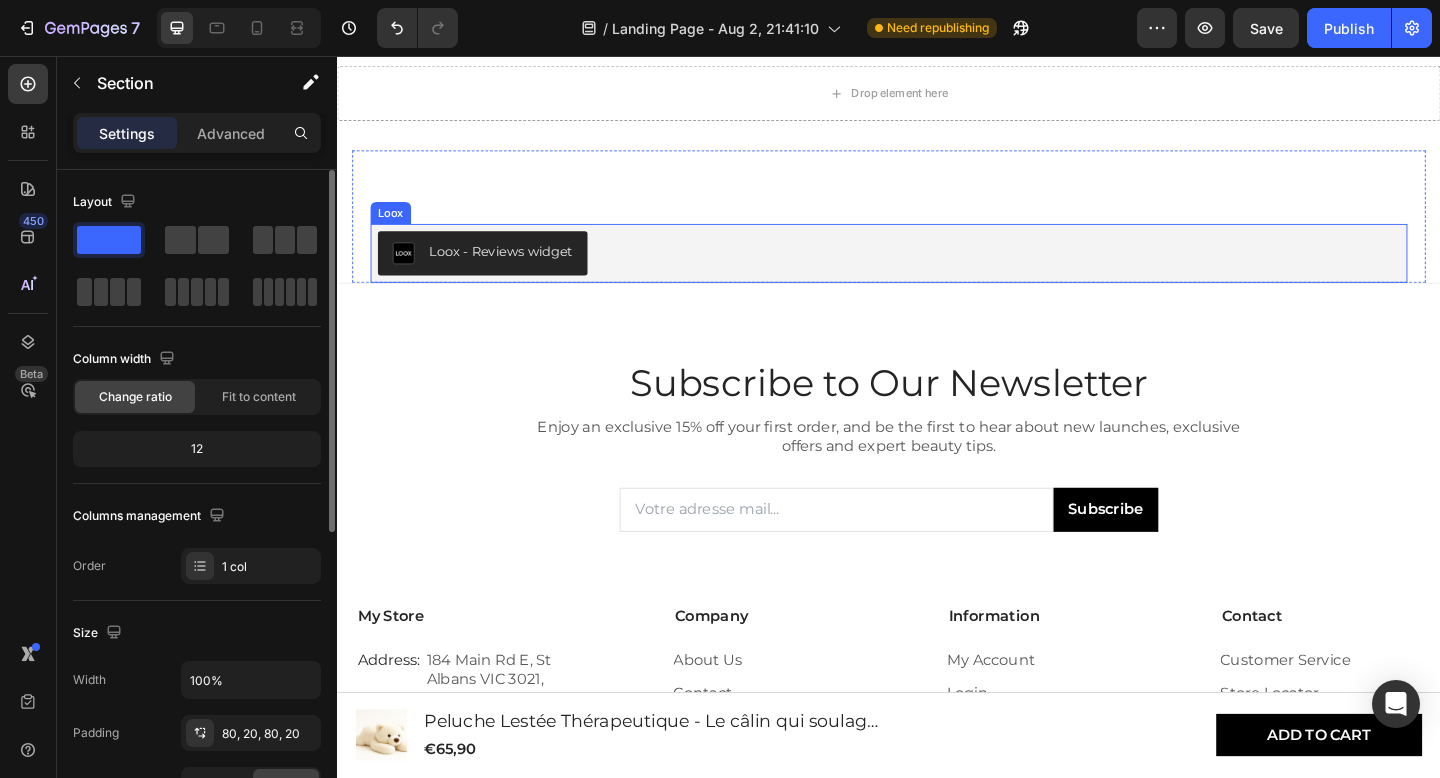 click on "Loox - Reviews widget" at bounding box center (515, 269) 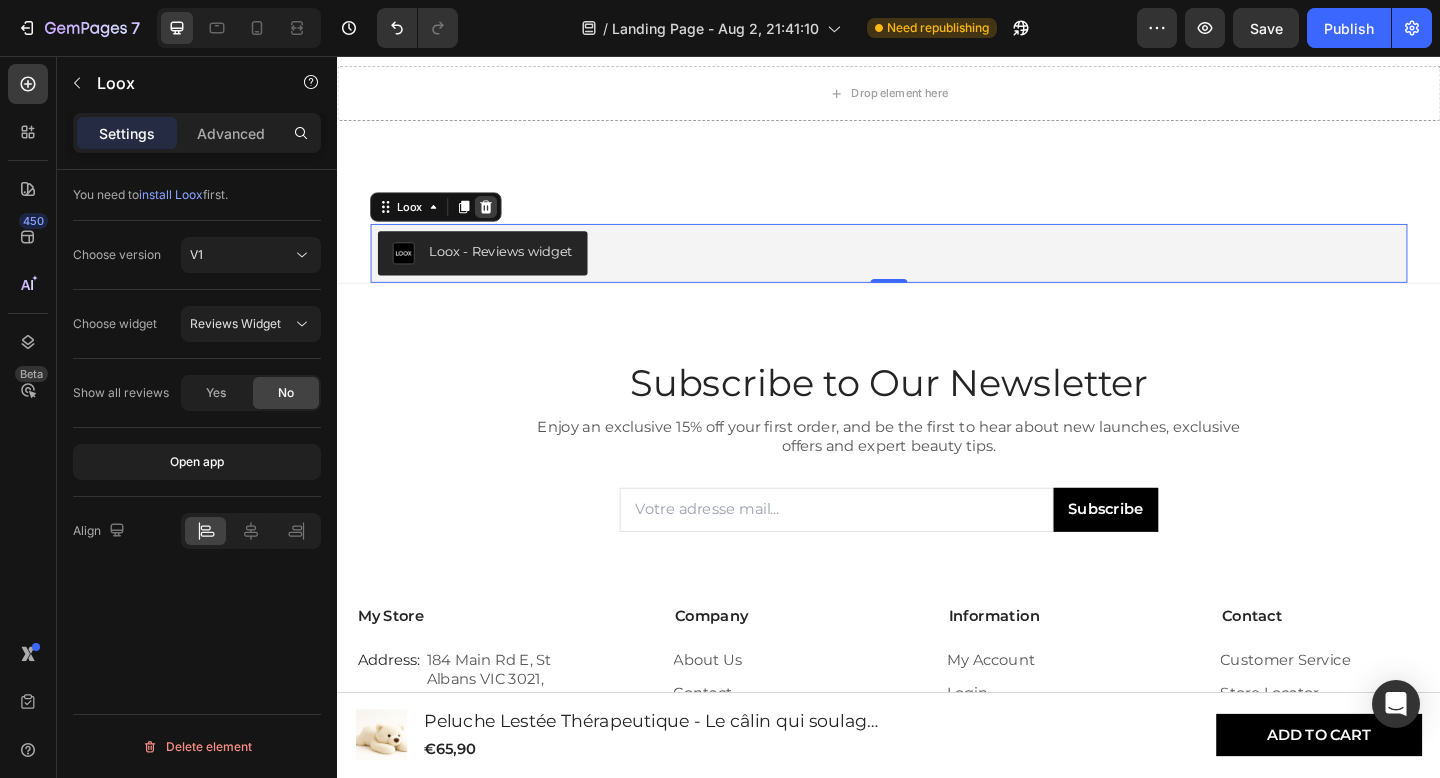 click 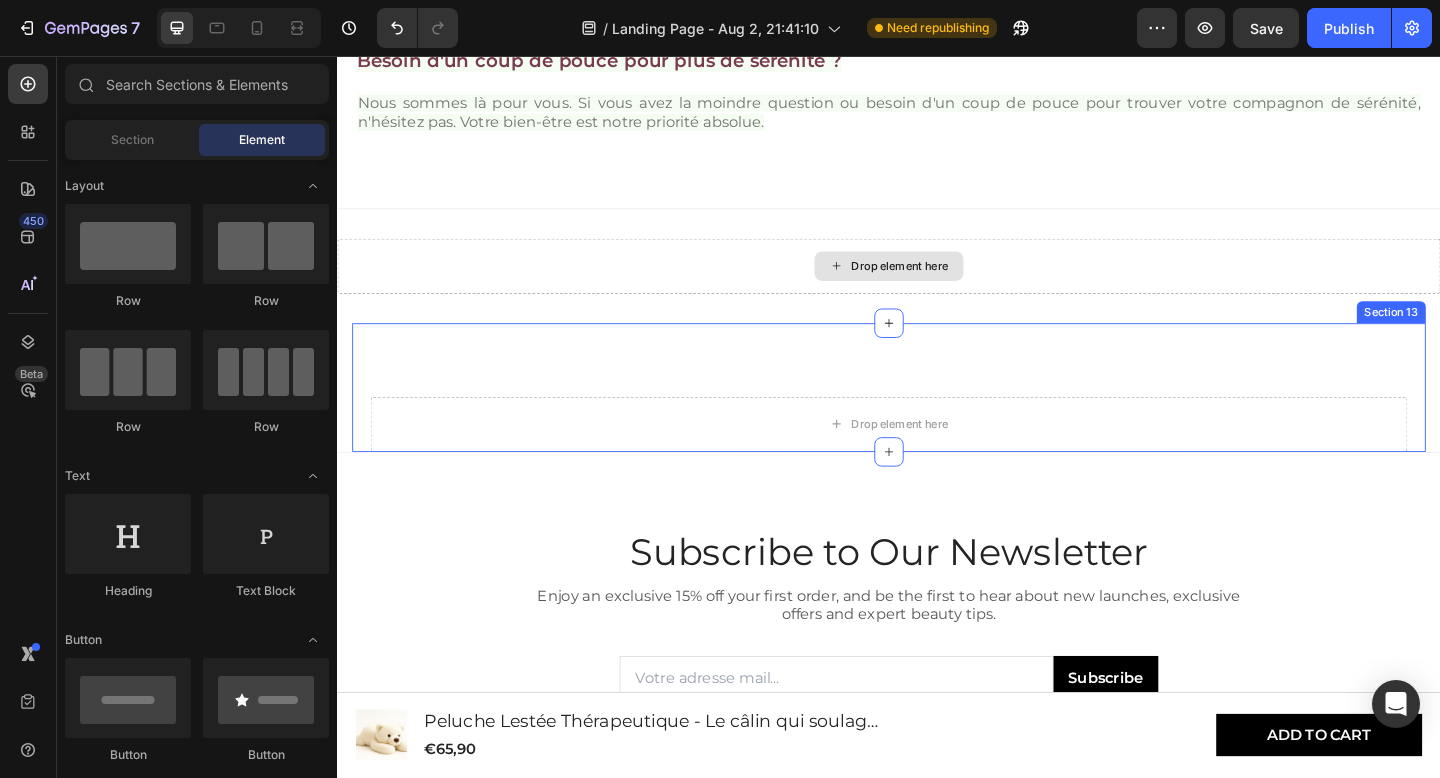 scroll, scrollTop: 4781, scrollLeft: 0, axis: vertical 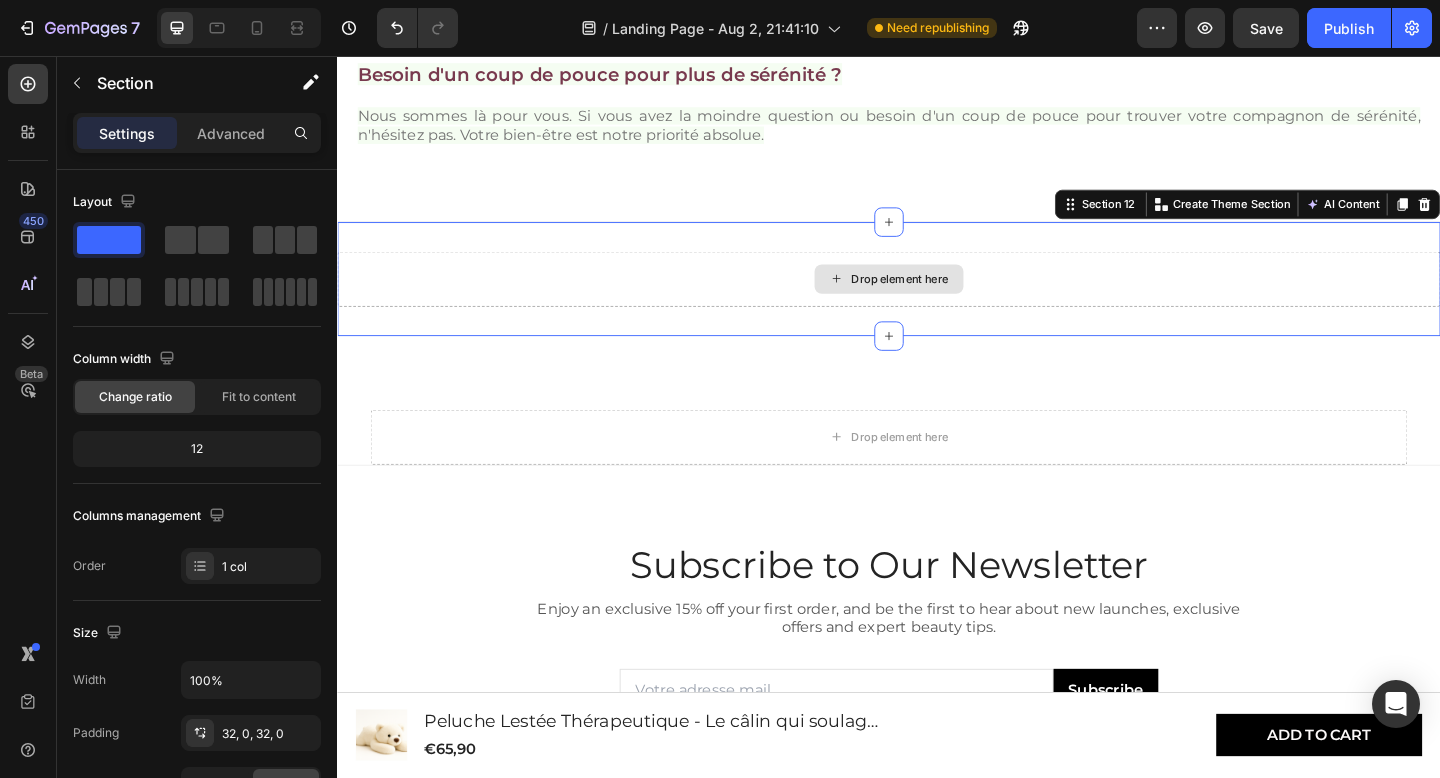 click on "Drop element here" at bounding box center [937, 299] 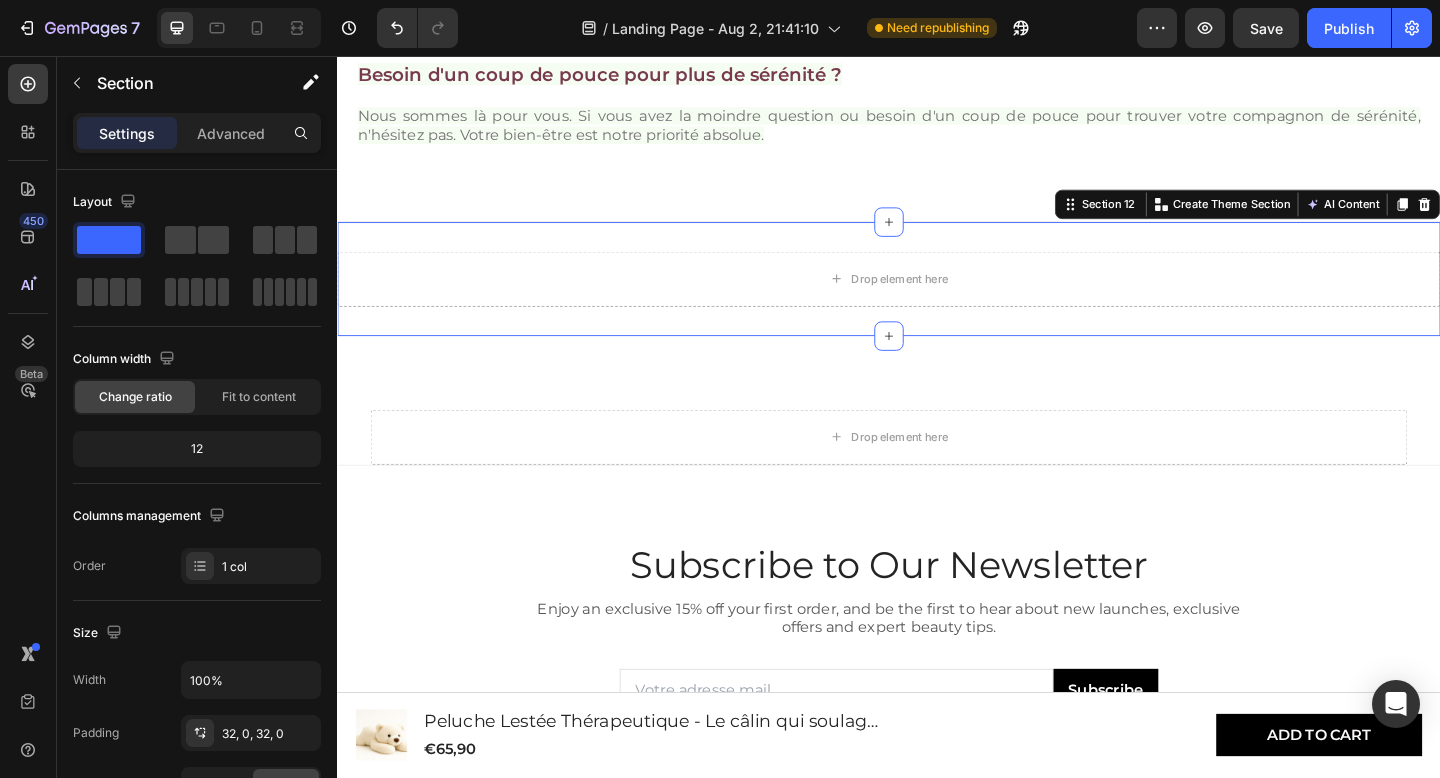 click on "Header Message" at bounding box center (720, 34) 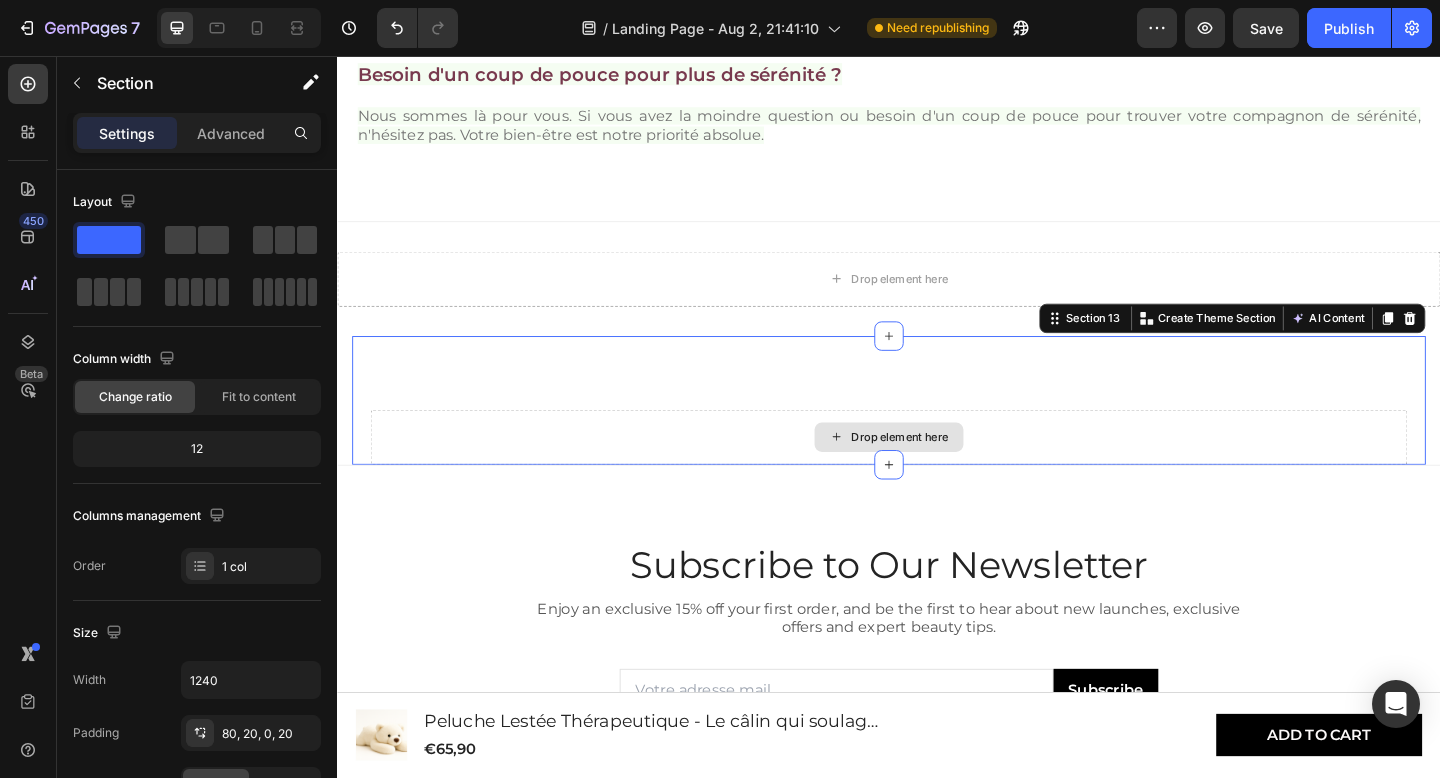click on "Drop element here" at bounding box center (937, 471) 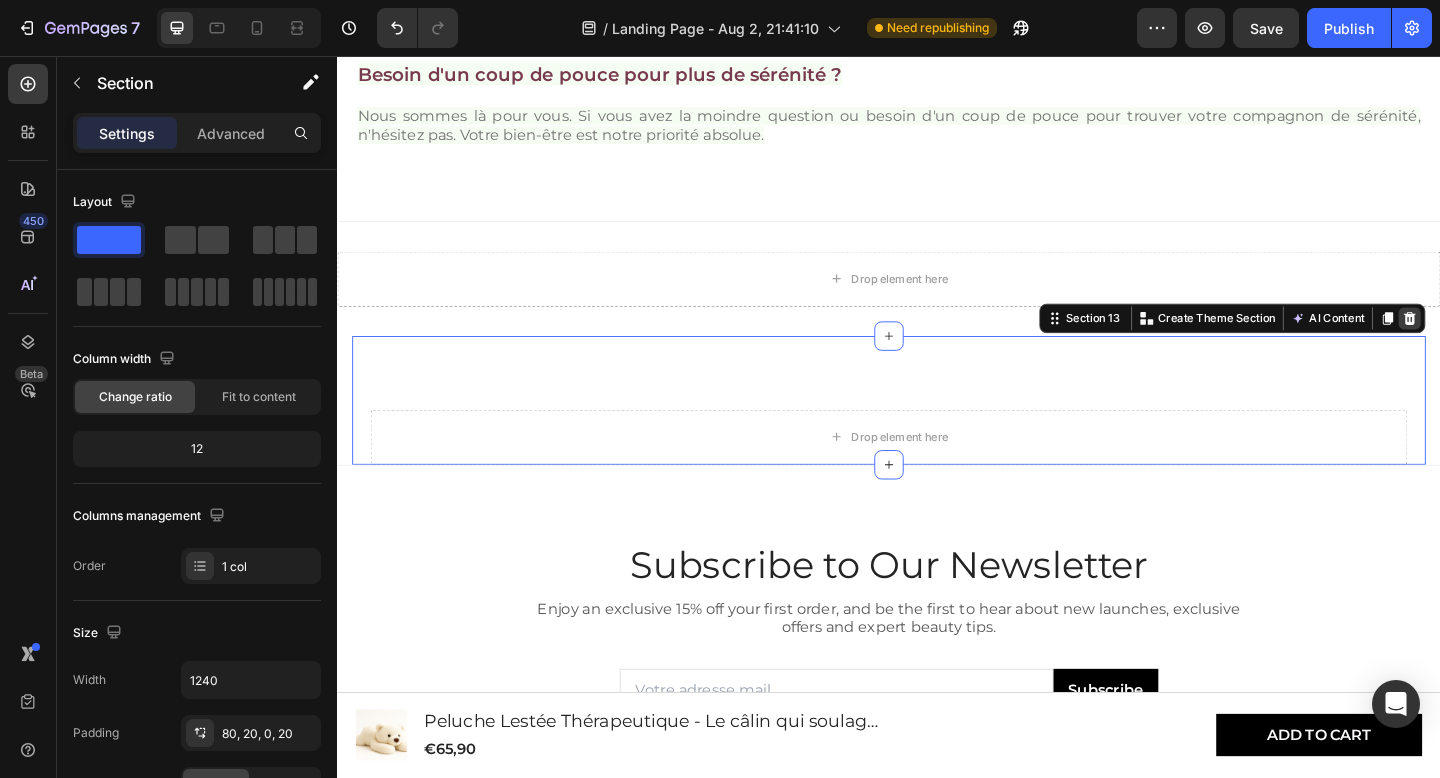 click 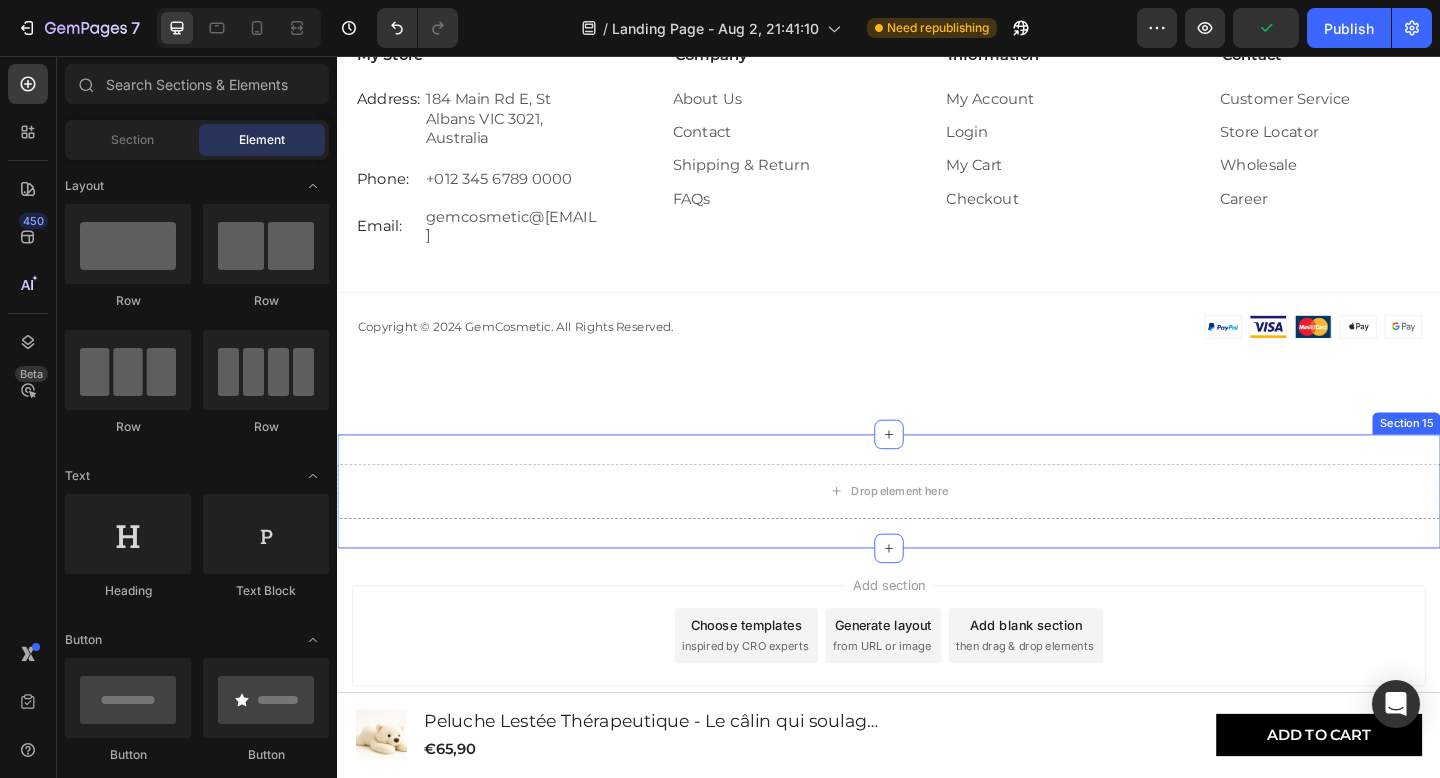 scroll, scrollTop: 5440, scrollLeft: 0, axis: vertical 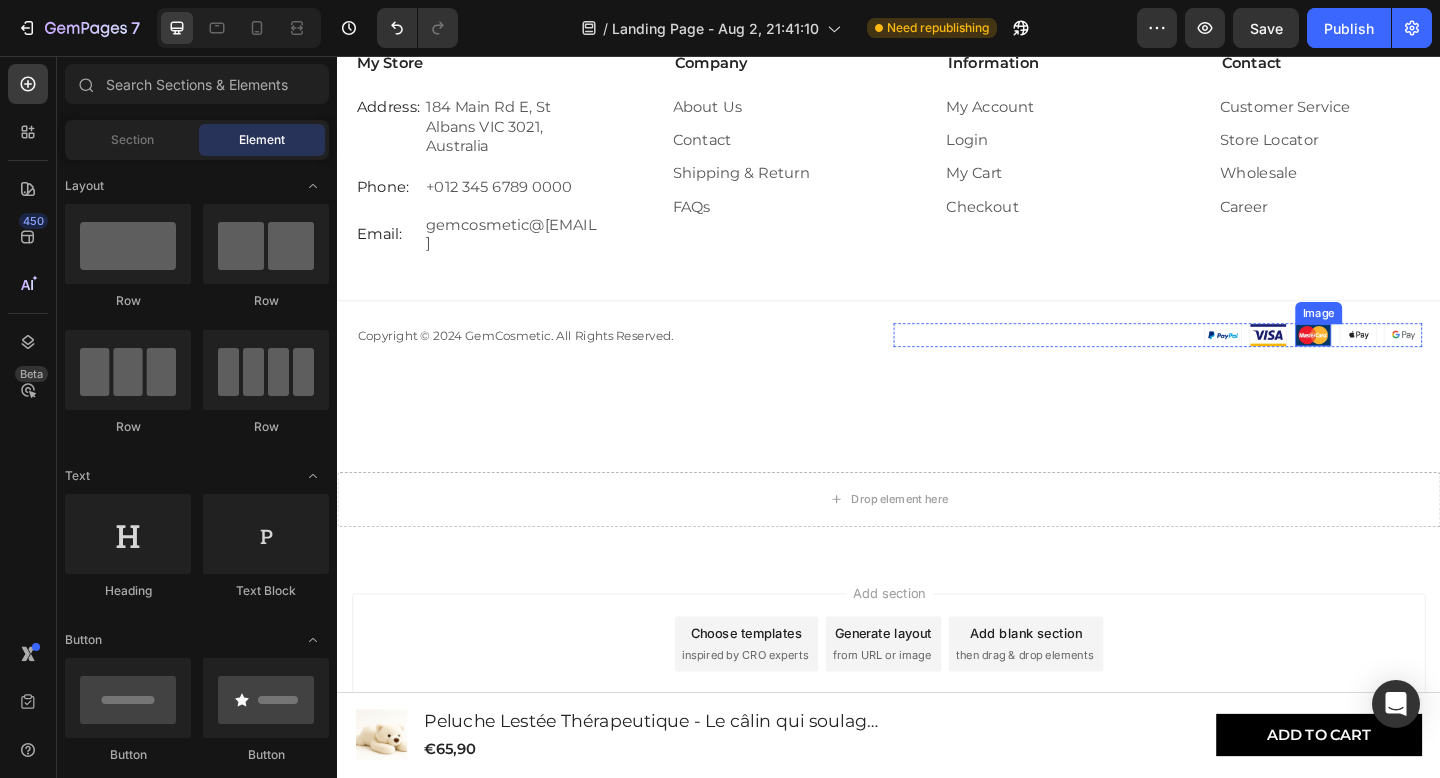 click at bounding box center [1398, 359] 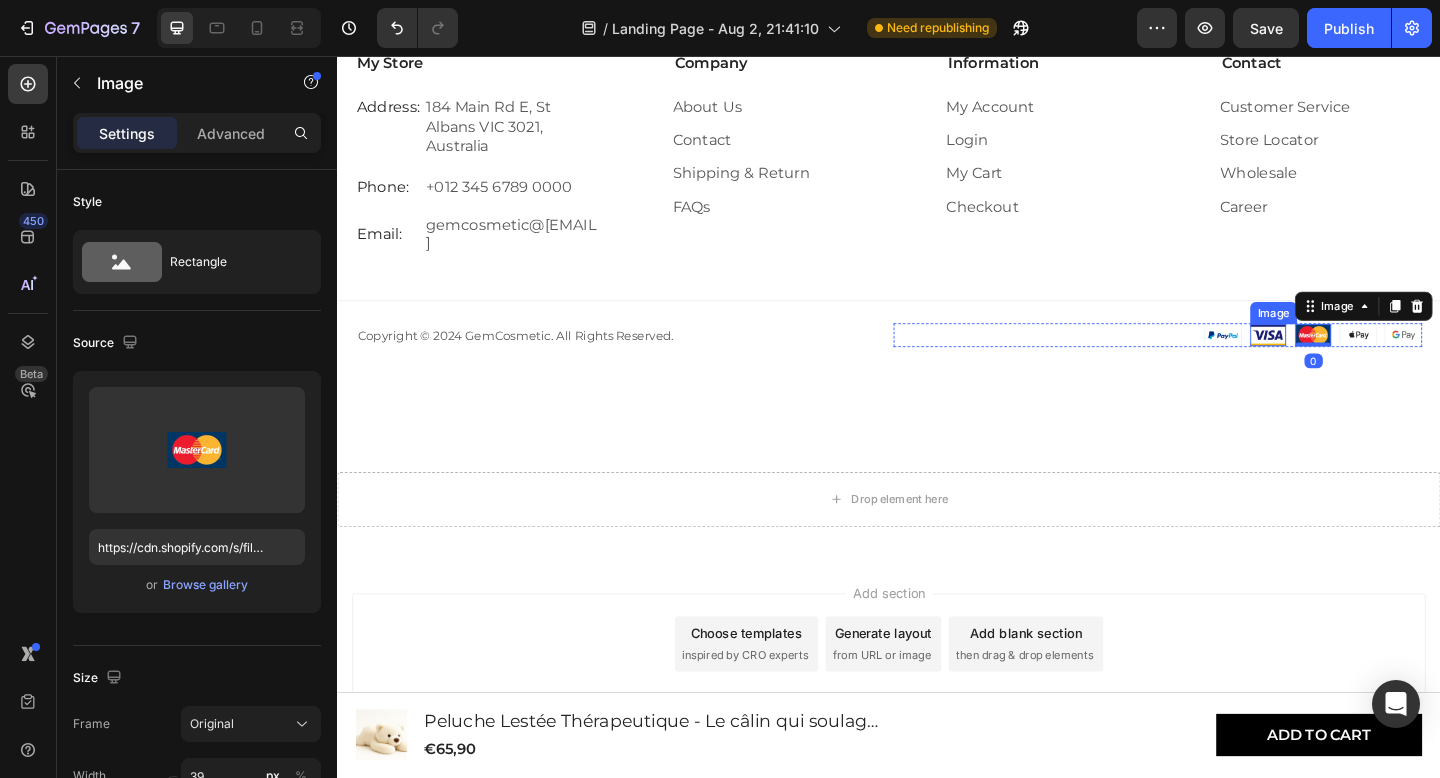 click on "Image" at bounding box center (1349, 360) 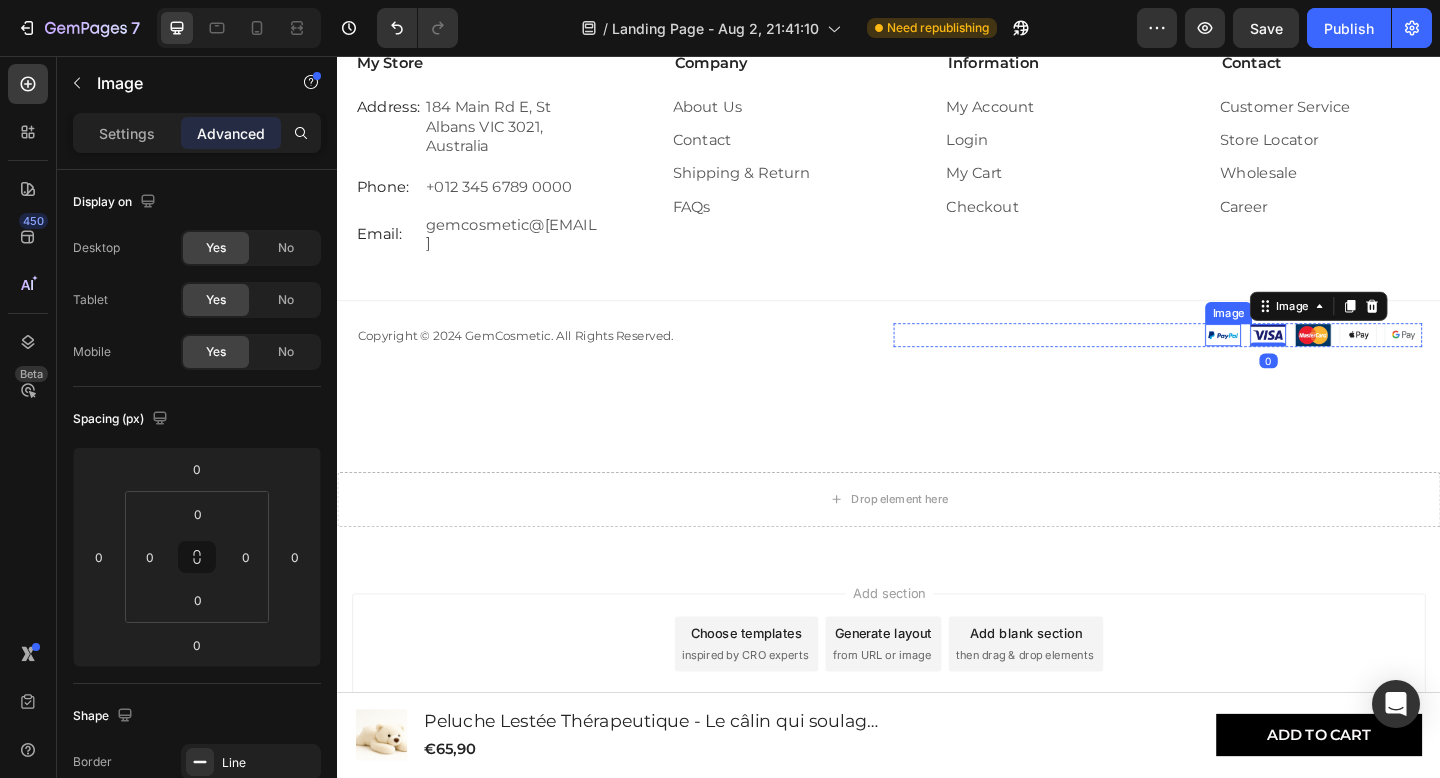 click on "Image" at bounding box center (1300, 360) 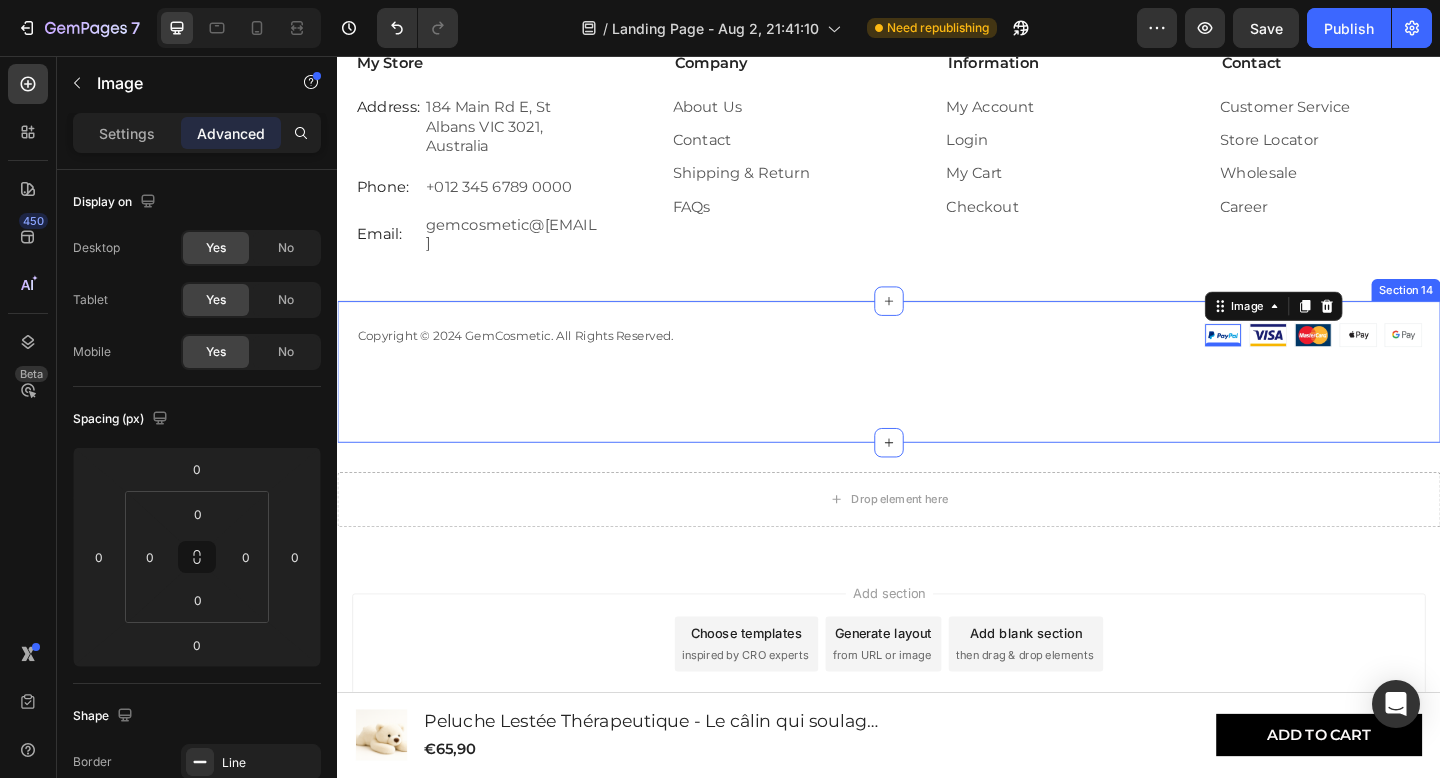 click on "Copyright © 2024 GemCosmetic. All Rights Reserved. Text Block Image   0 Image Image Image Image Row Row Section 14" at bounding box center [937, 399] 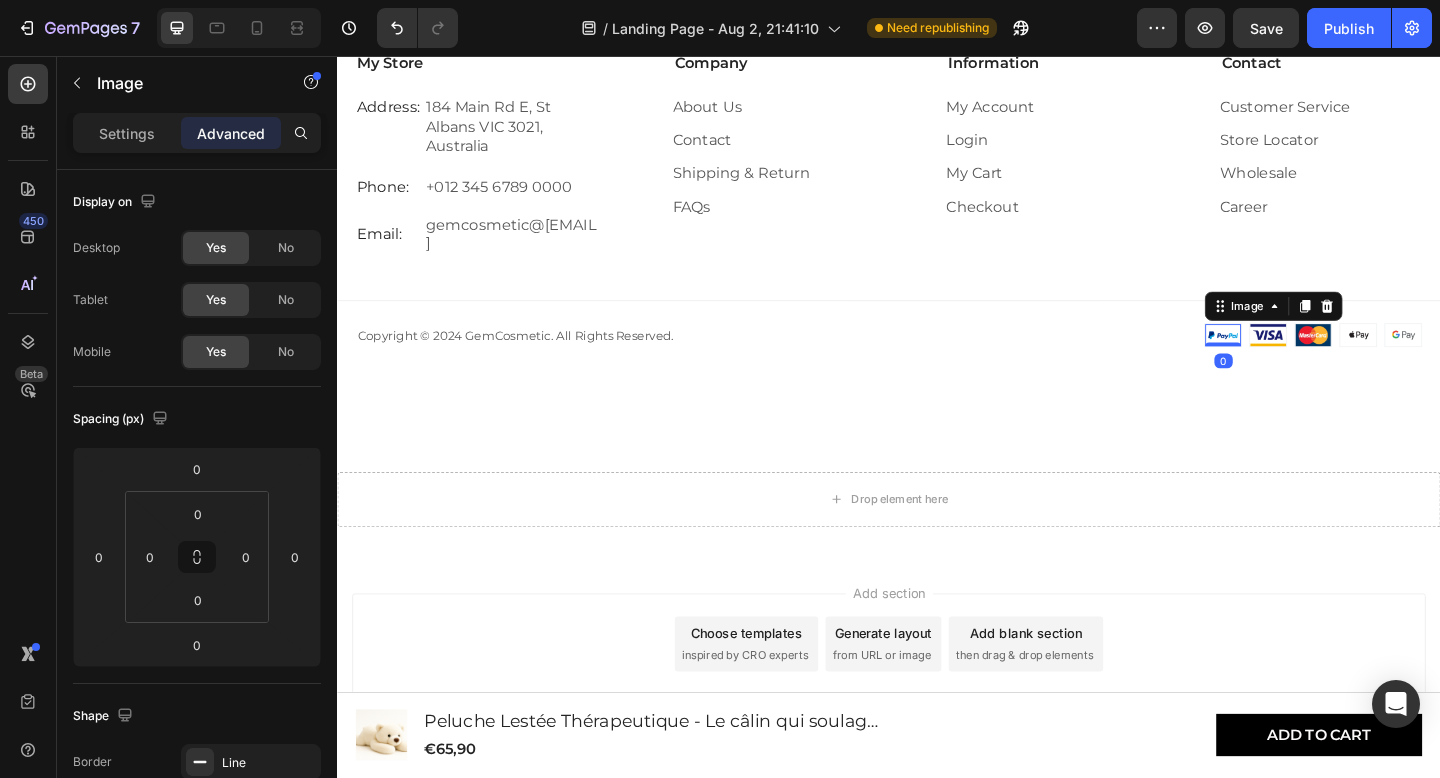 click at bounding box center [1300, 360] 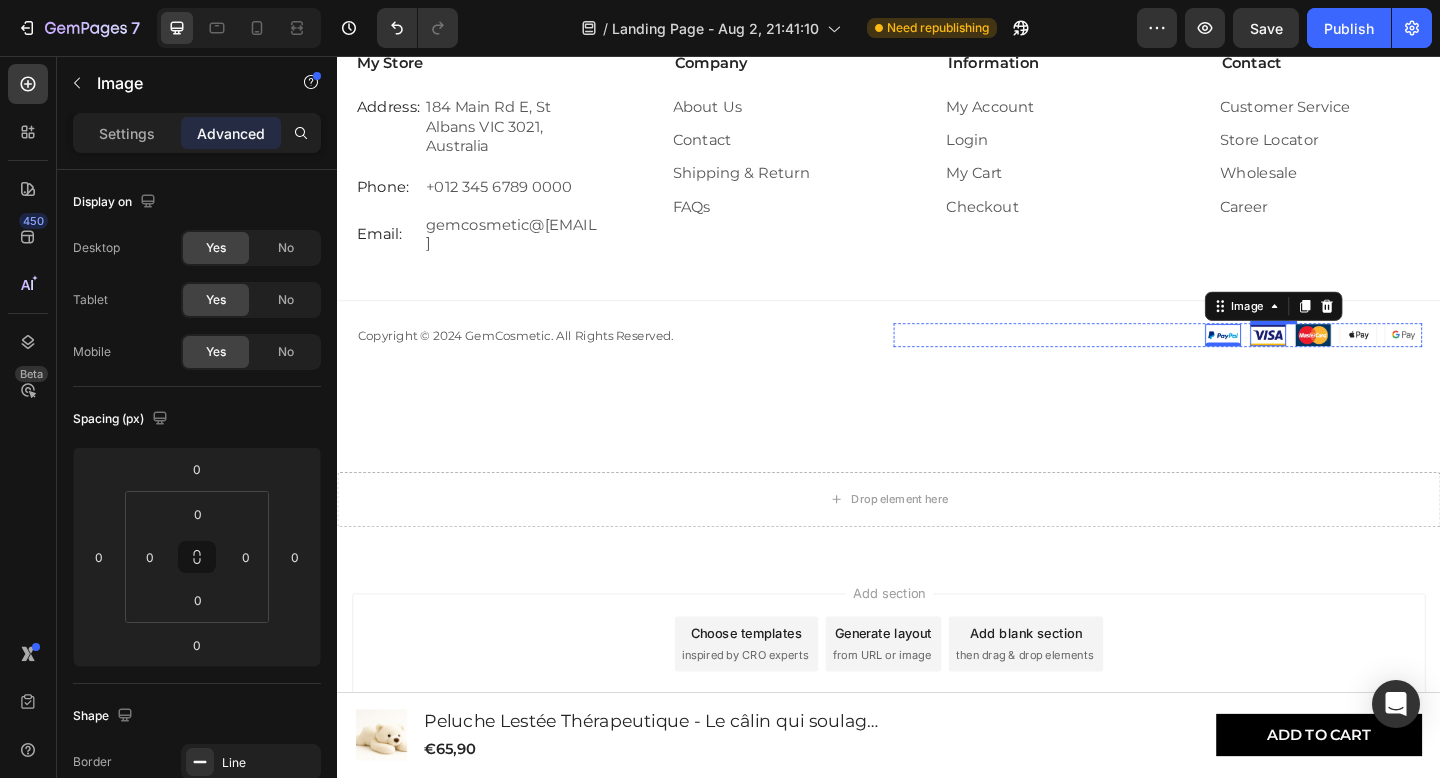 click at bounding box center [1349, 360] 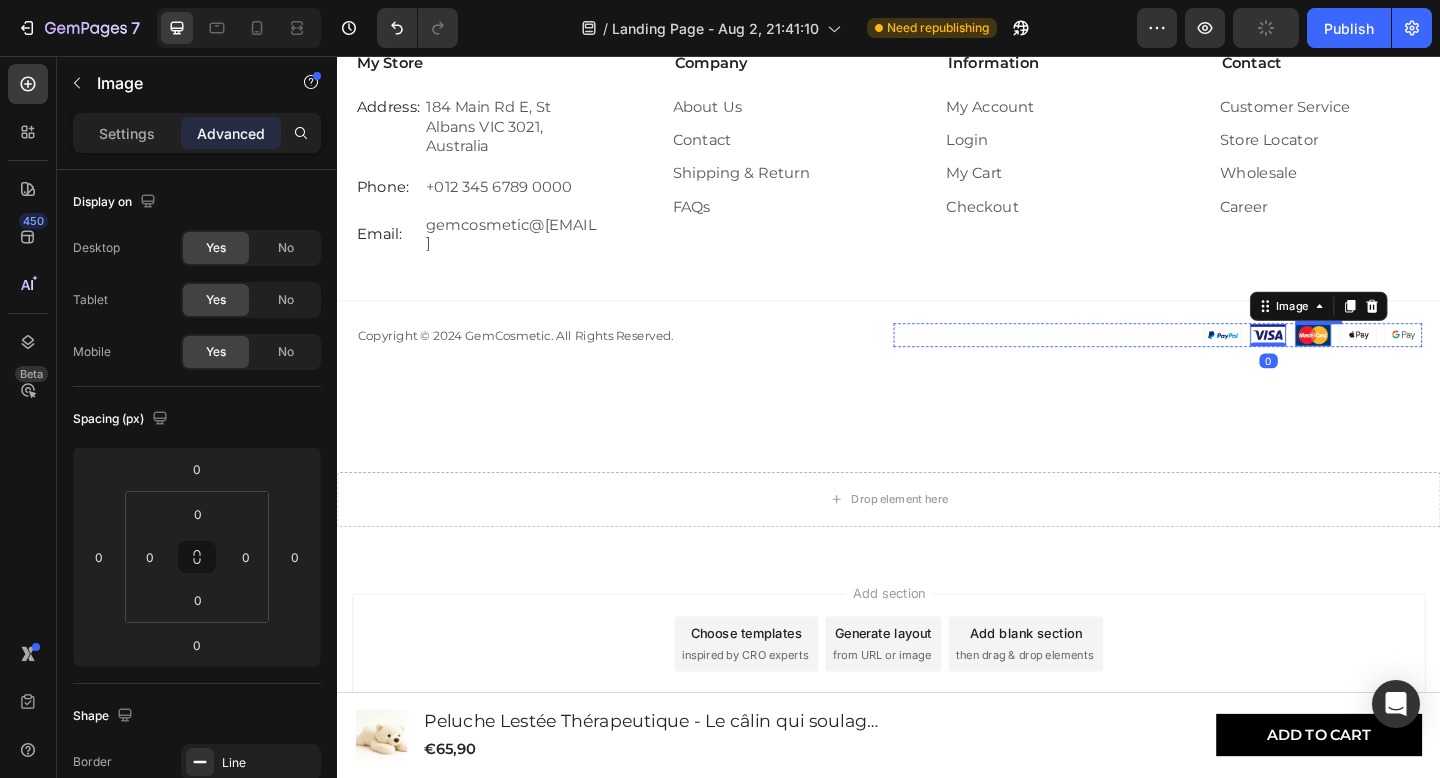 click at bounding box center (1398, 359) 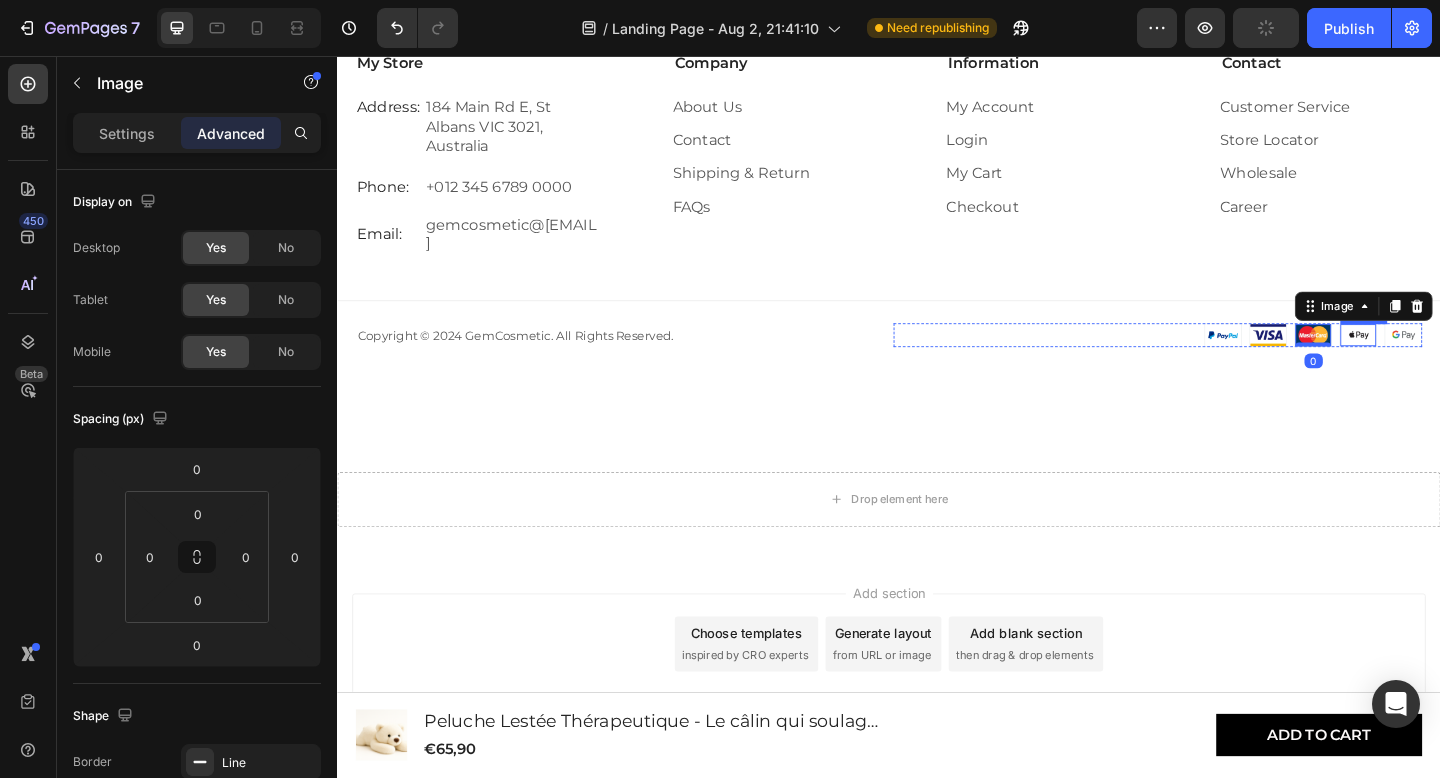 click at bounding box center (1447, 359) 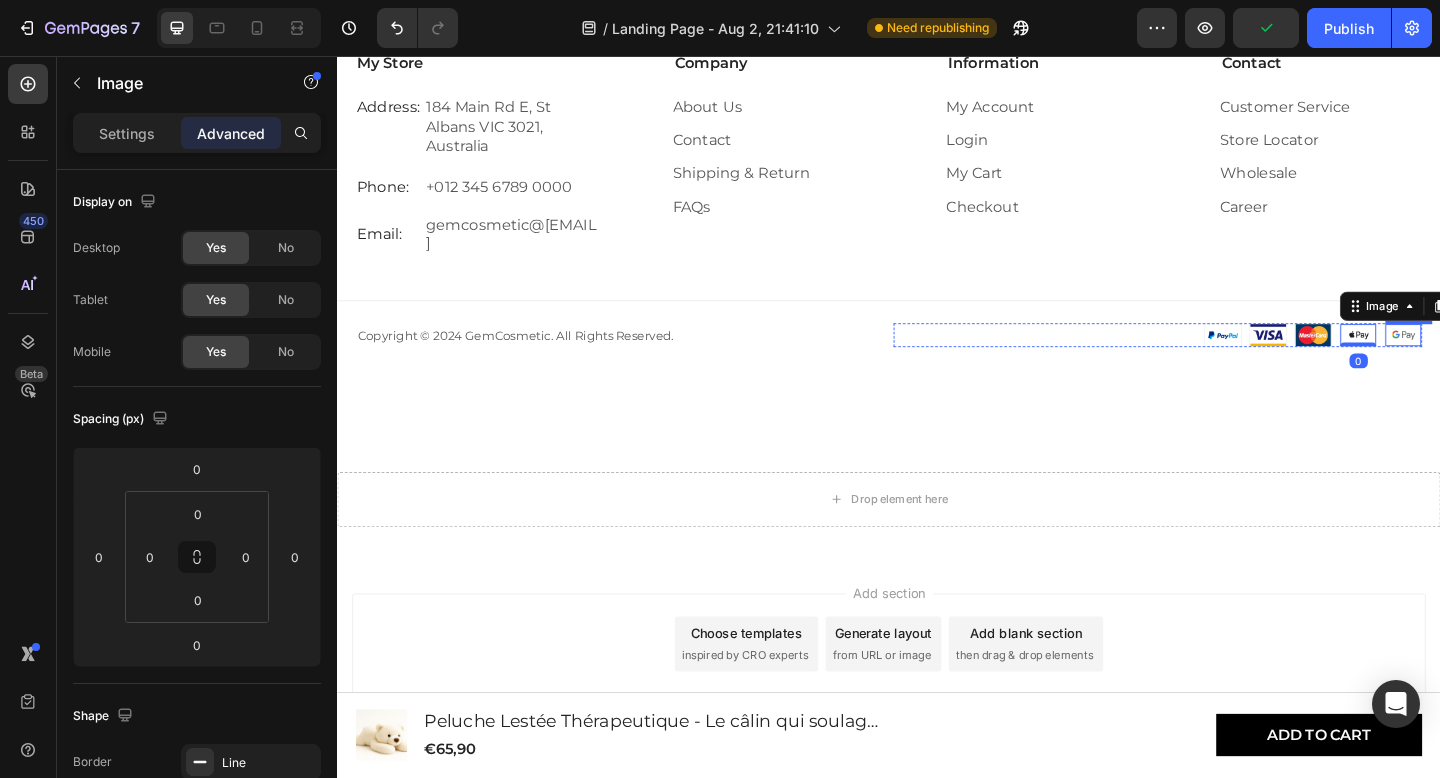 click at bounding box center (1496, 359) 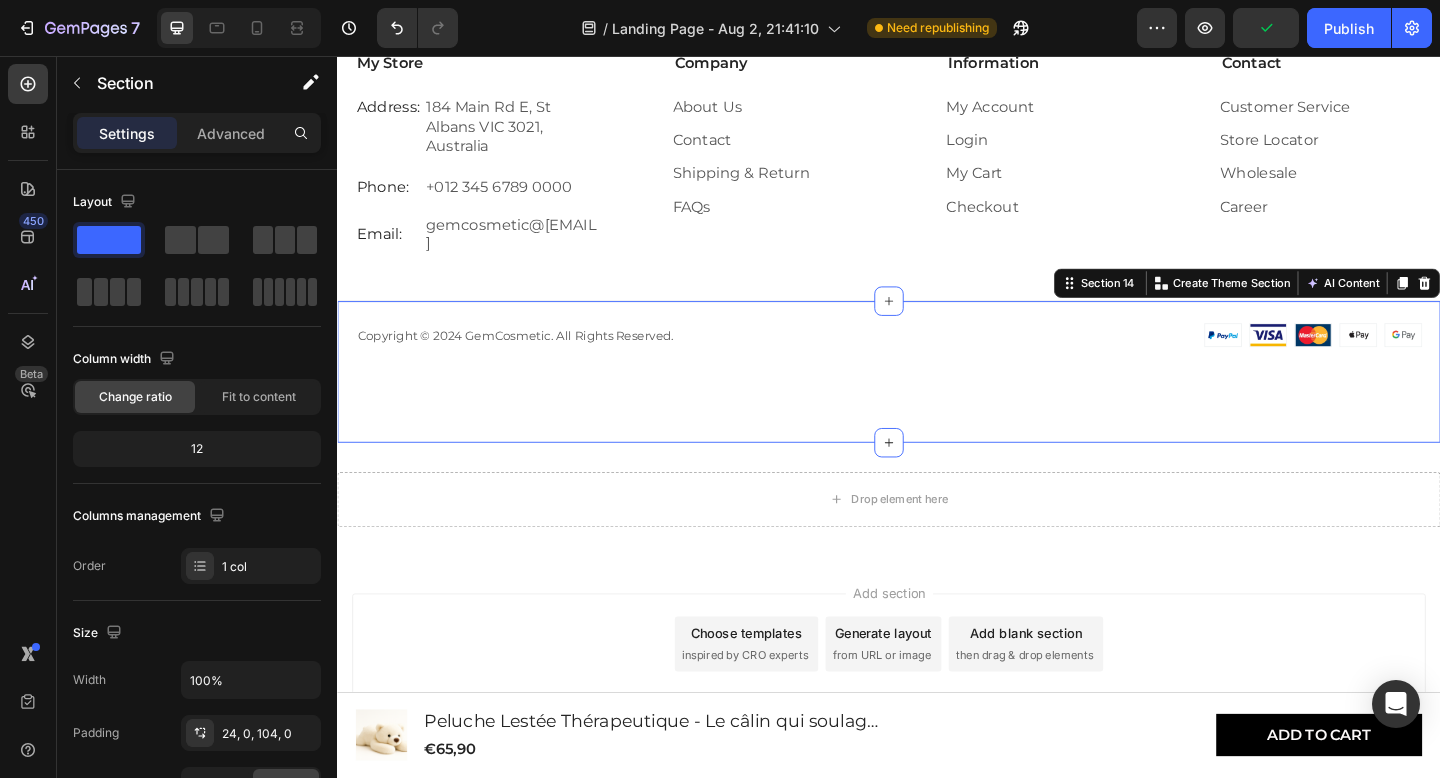 click on "Copyright © 2024 GemCosmetic. All Rights Reserved. Text Block Image Image Image Image Image Row Row Section 14   You can create reusable sections Create Theme Section AI Content Write with GemAI What would you like to describe here? Tone and Voice Persuasive Product Peluche Lestée Thérapeutique - Le câlin qui soulage le stress Show more Generate" at bounding box center (937, 399) 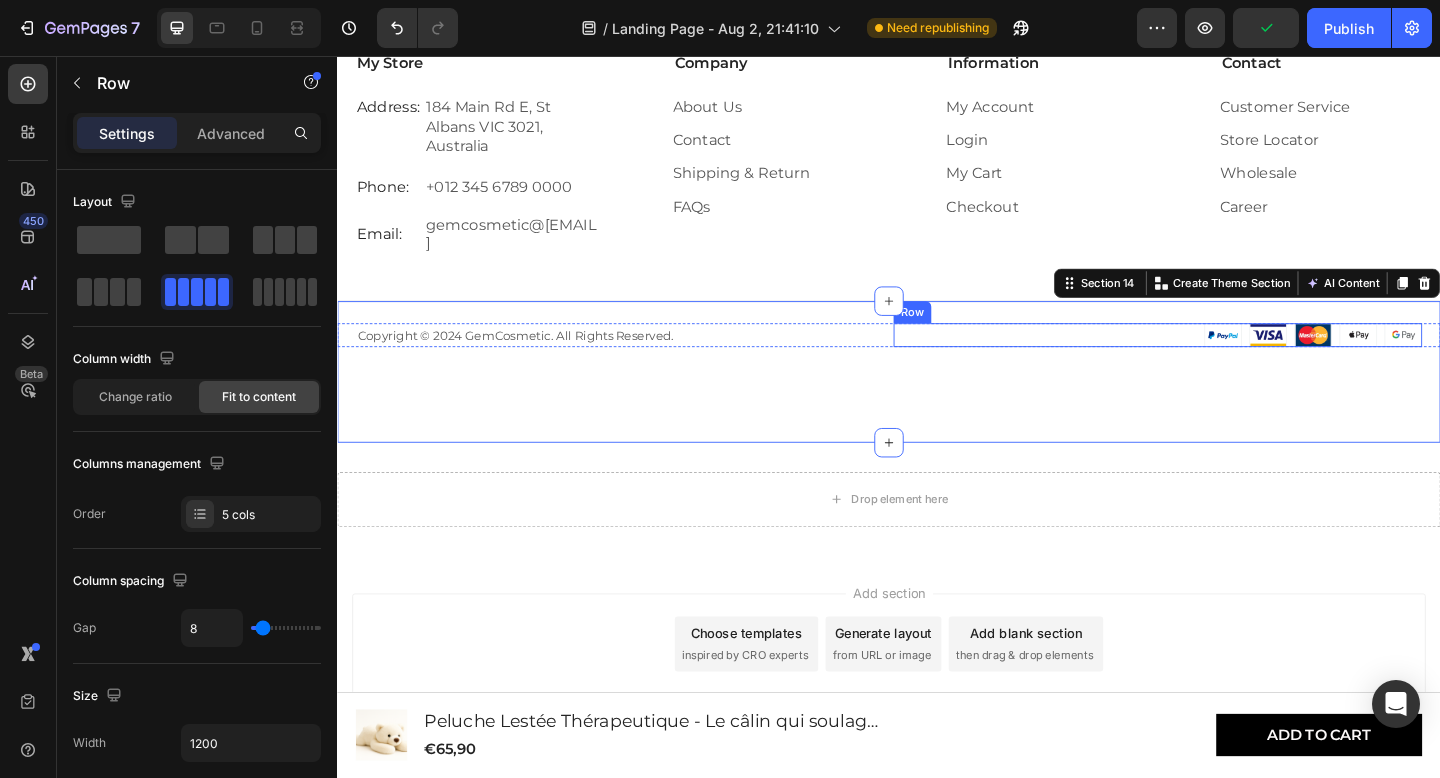 click on "Image Image Image Image Image Row" at bounding box center [1229, 360] 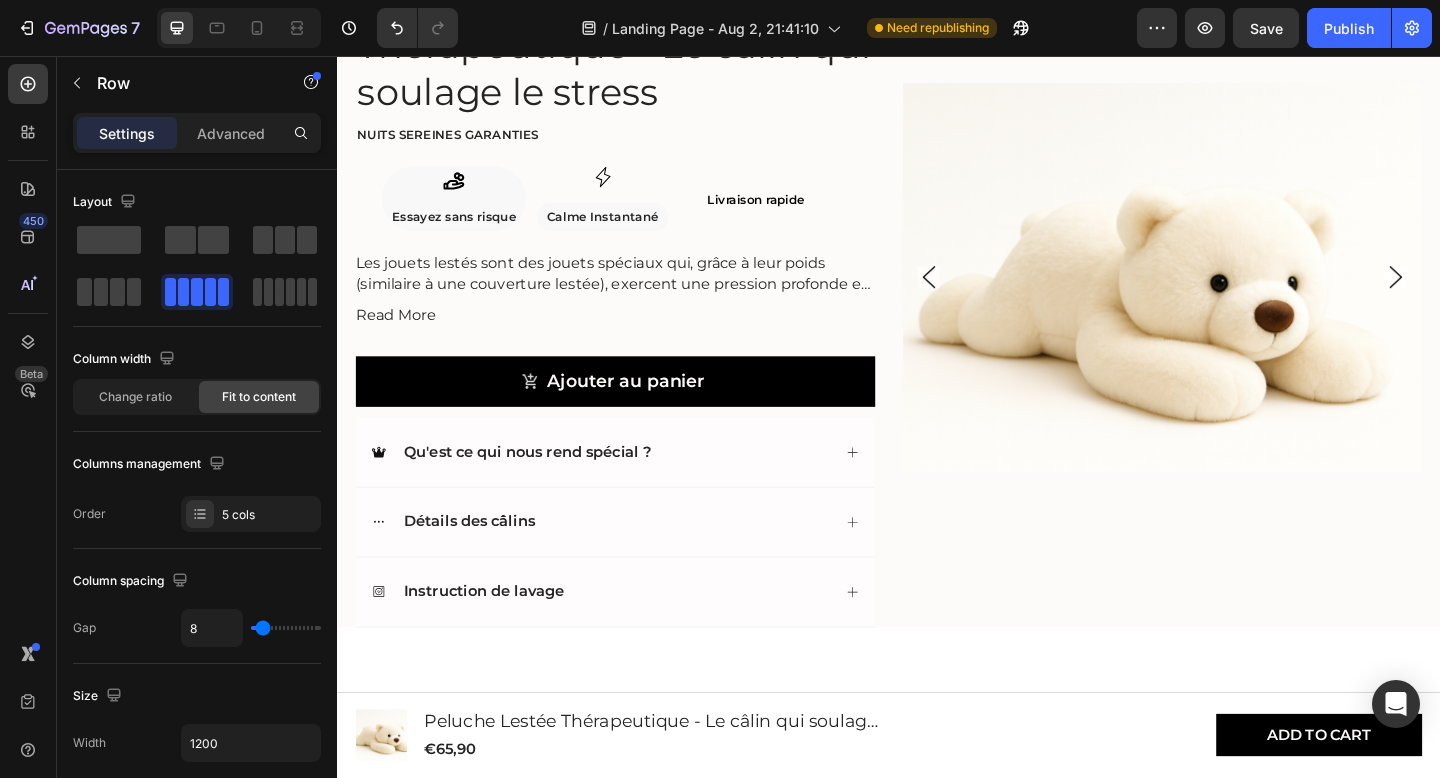 scroll, scrollTop: 905, scrollLeft: 0, axis: vertical 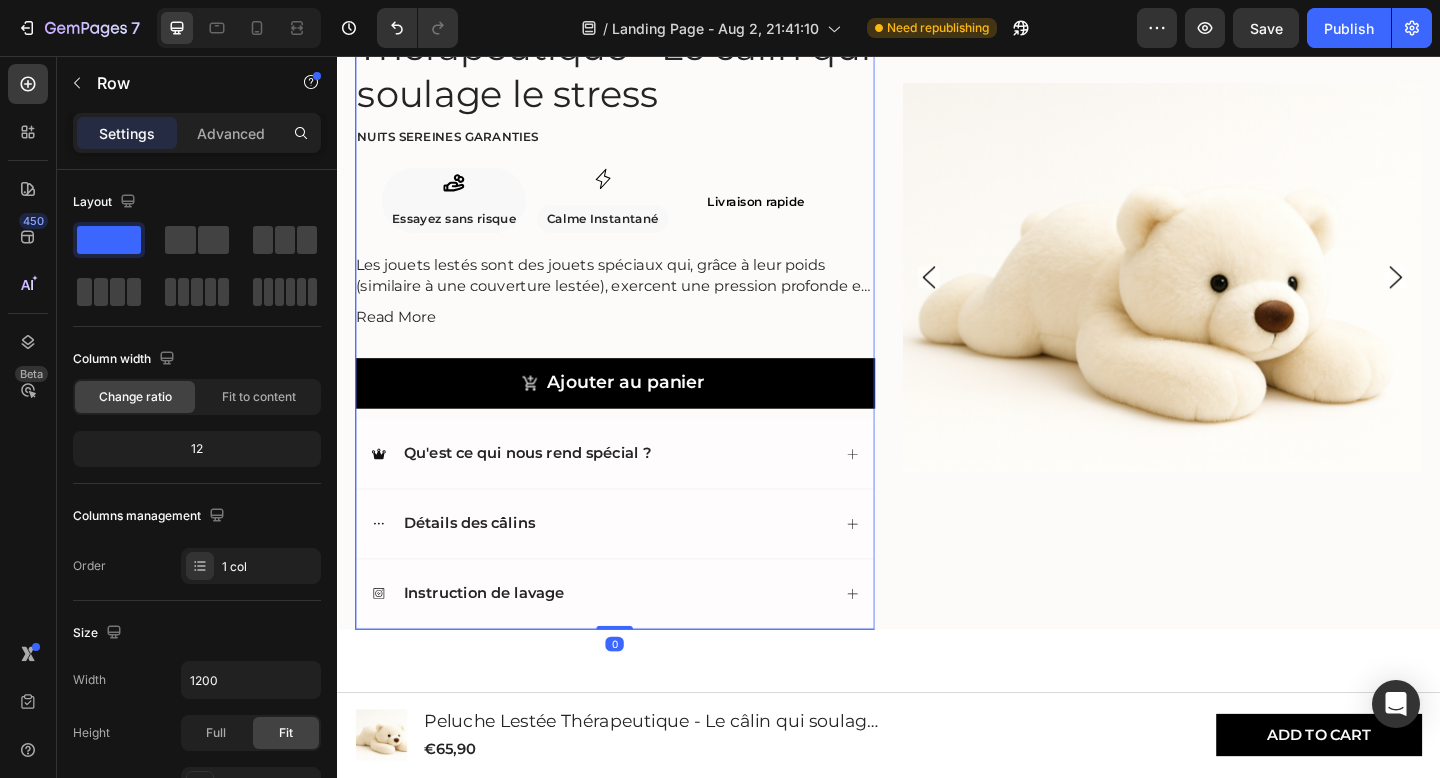 click on "Ajouter au panier Add to Cart" at bounding box center (639, 418) 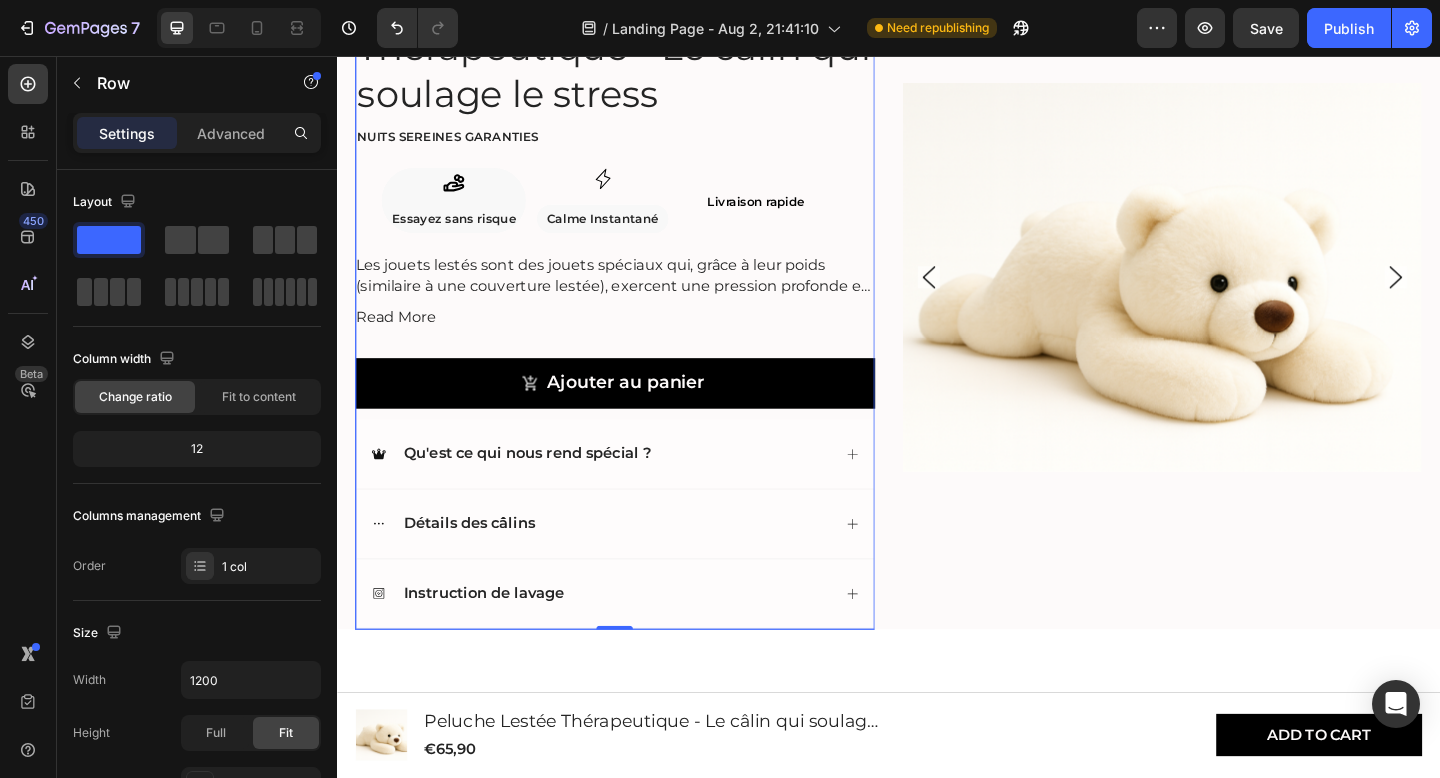 click on "4.8/5 Text Block Icon Icon Icon Icon Icon Icon List Basé sur plus de 500 avis clients Text Block Row Peluche Lestée Thérapeutique - Le câlin qui soulage le stress Product Title Nuits sereines garanties Text Block
Icon Essayez sans risque Text Block Row
Icon Calme Instantané Text Block Row Row Livraison rapide  Heading Row Les jouets lestés sont des jouets spéciaux qui, grâce à leur poids (similaire à une couverture lestée), exercent une pression profonde et apaisante. Cela contribue à un  sentiment de réconfort et de sécurité  .
Les peluches lestées conviennent aussi bien aux enfants  (à partir de 3 ans)  qu'aux adultes et peuvent également apporter un soutien en cas de stress, d'anxiété, de défis émotionnels et aider le corps à se détendre.     Read More Product Description
Ajouter au panier Add to Cart
Qu'est ce qui nous rend spécial ?
Détails des câlins Accordion" at bounding box center [639, 308] 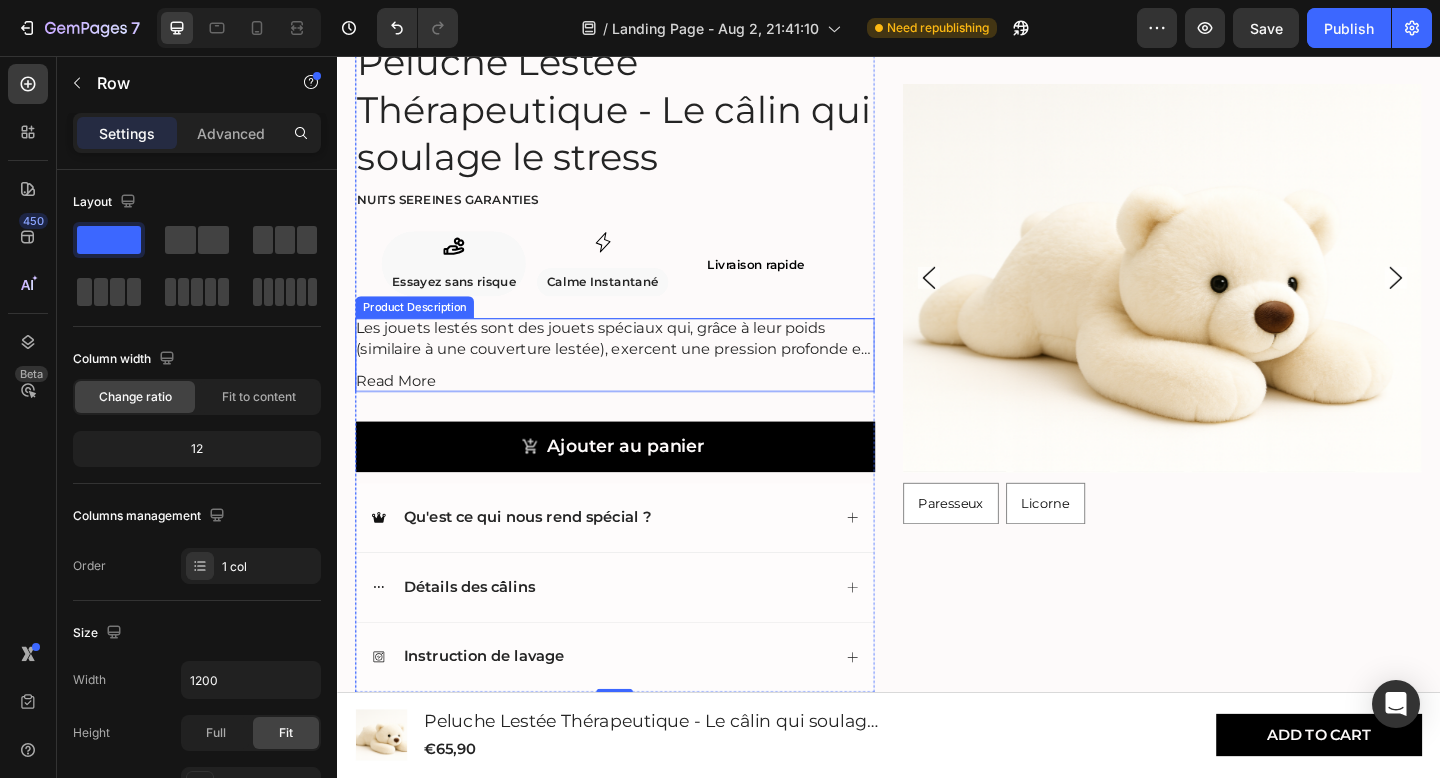 scroll, scrollTop: 832, scrollLeft: 0, axis: vertical 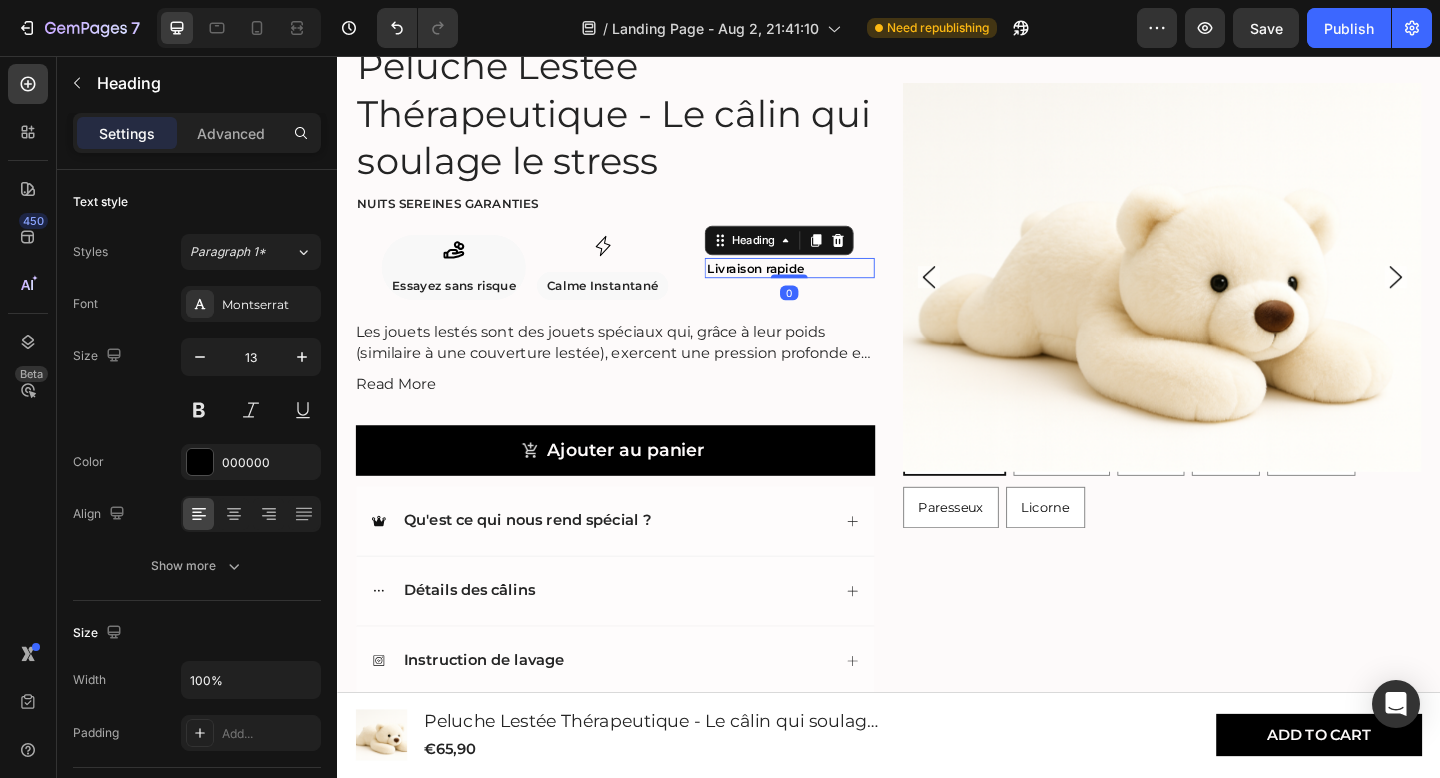 click on "Livraison rapide" at bounding box center (792, 287) 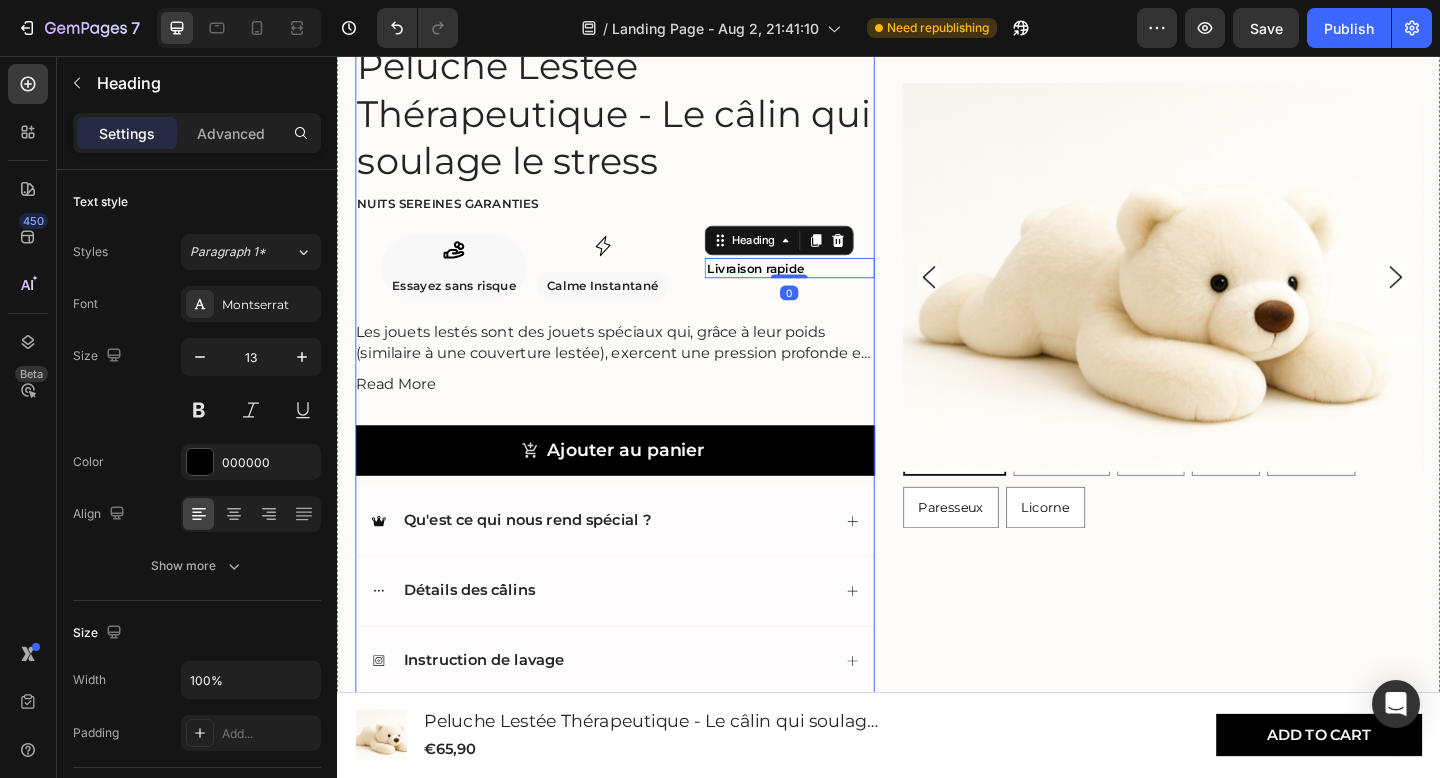 click on "4.8/5 Text Block Icon Icon Icon Icon Icon Icon List Basé sur plus de 500 avis clients Text Block Row Peluche Lestée Thérapeutique - Le câlin qui soulage le stress Product Title Nuits sereines garanties Text Block
Icon Essayez sans risque Text Block Row
Icon Calme Instantané Text Block Row Row Livraison rapide  Heading   0 Row Les jouets lestés sont des jouets spéciaux qui, grâce à leur poids (similaire à une couverture lestée), exercent une pression profonde et apaisante. Cela contribue à un  sentiment de réconfort et de sécurité  .
Les peluches lestées conviennent aussi bien aux enfants  (à partir de 3 ans)  qu'aux adultes et peuvent également apporter un soutien en cas de stress, d'anxiété, de défis émotionnels et aider le corps à se détendre.     Read More Product Description
Ajouter au panier Add to Cart
Qu'est ce qui nous rend spécial ?
Détails des câlins" at bounding box center (639, 381) 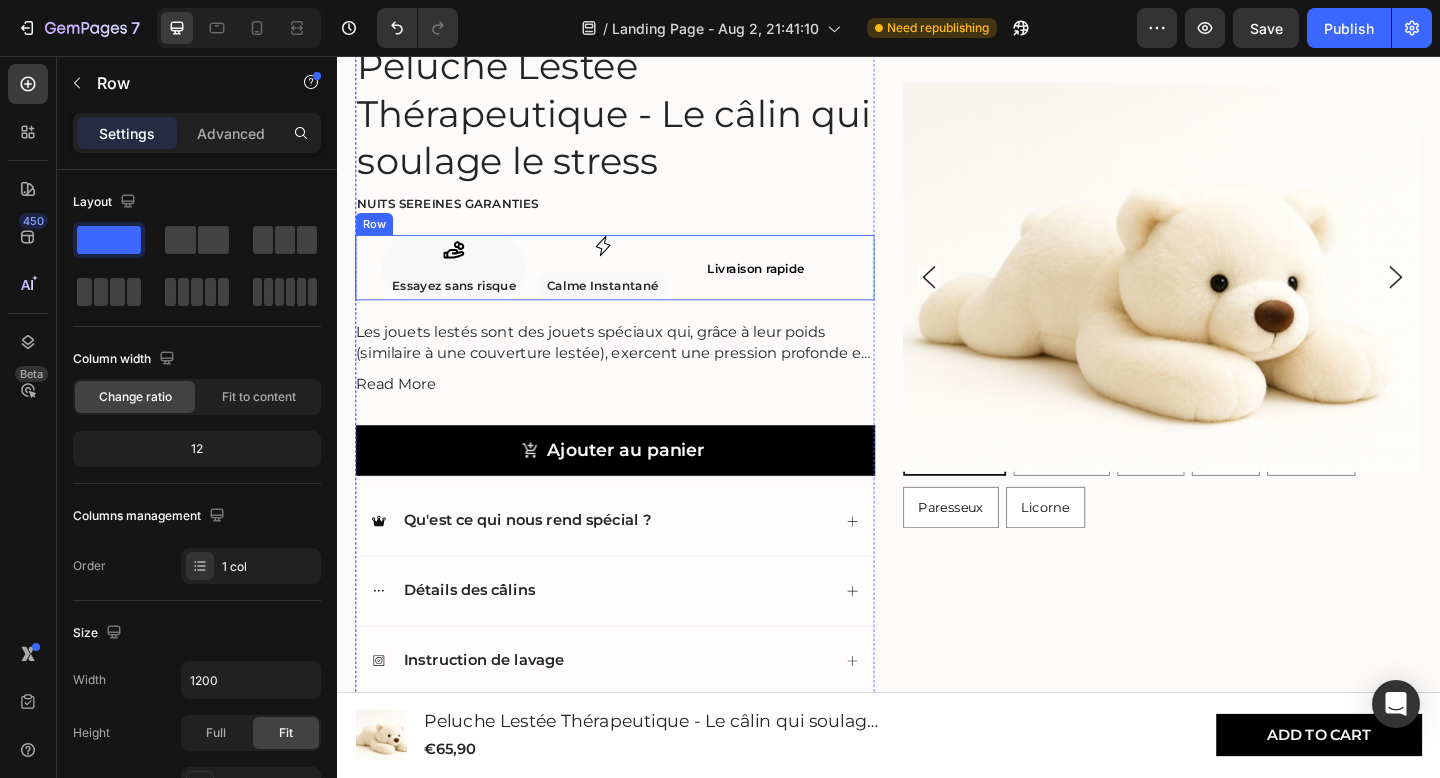 click on "Livraison rapide  Heading" at bounding box center (829, 286) 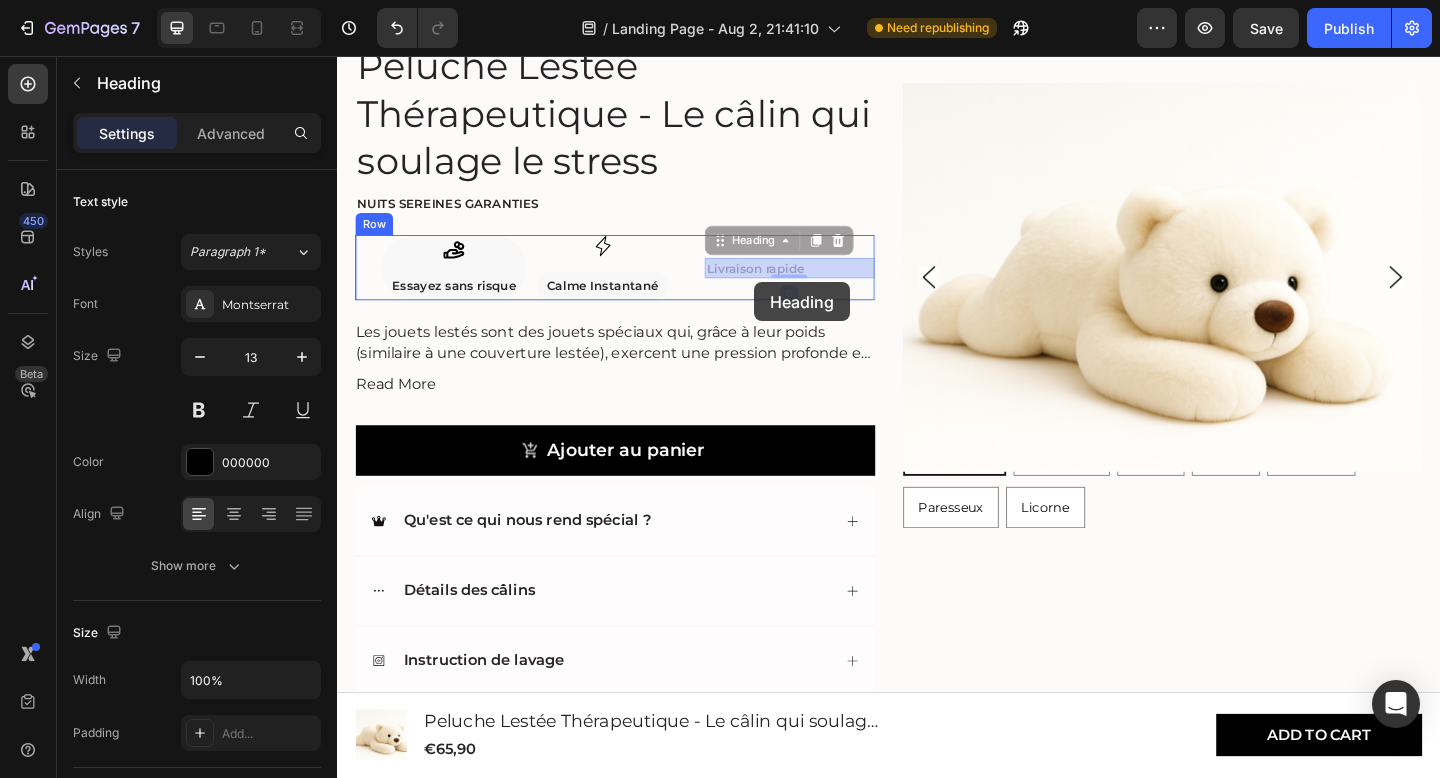 drag, startPoint x: 790, startPoint y: 290, endPoint x: 791, endPoint y: 302, distance: 12.0415945 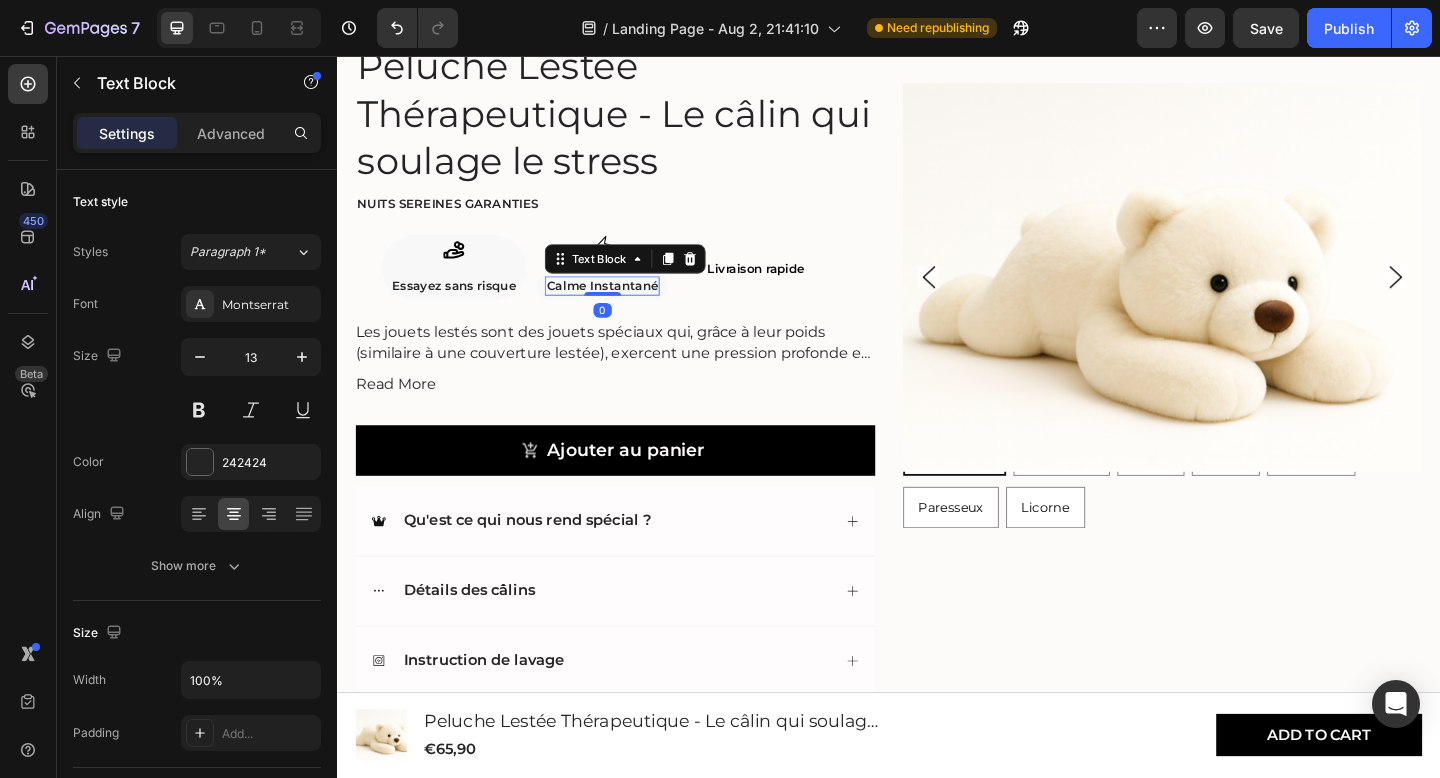 click on "Calme Instantané" at bounding box center [625, 306] 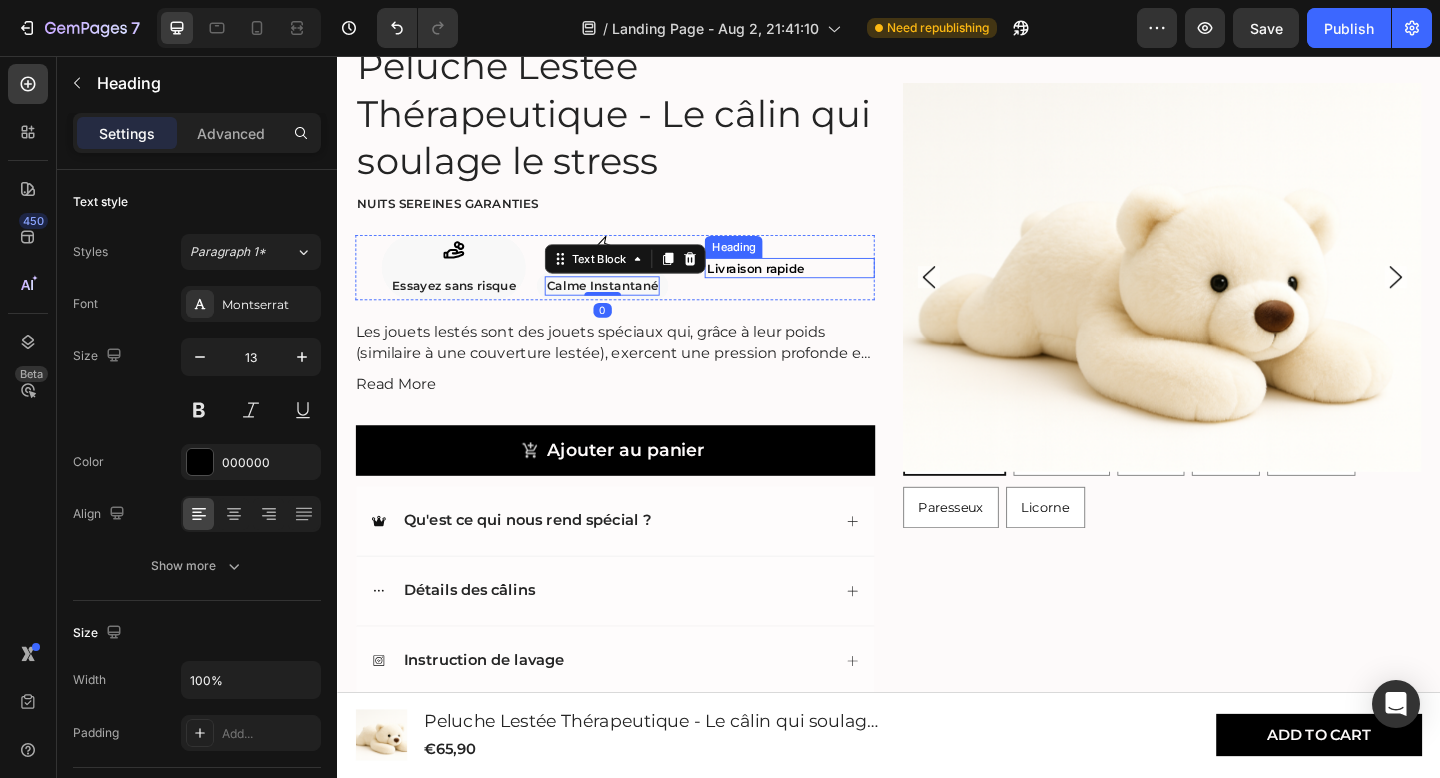 click on "Livraison rapide" at bounding box center (792, 287) 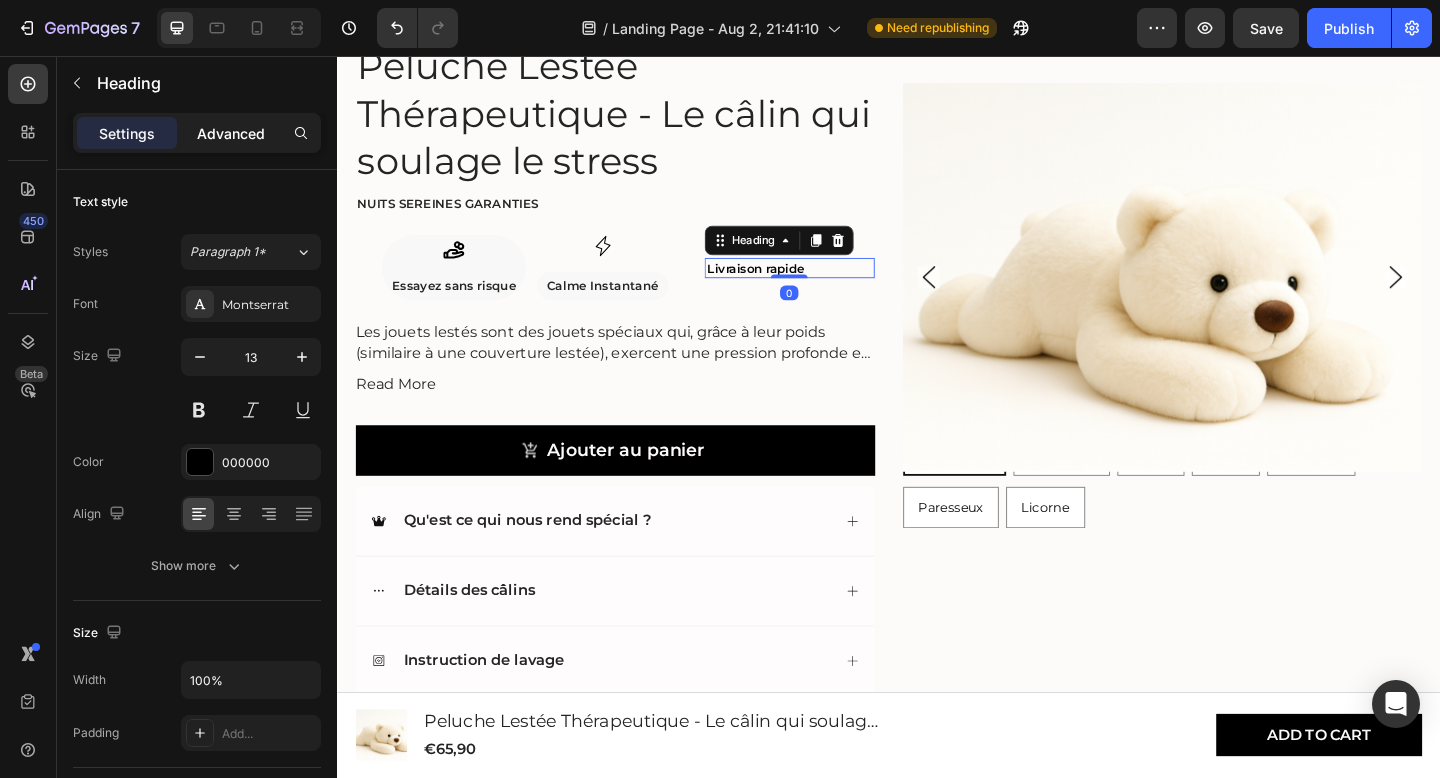 click on "Advanced" at bounding box center [231, 133] 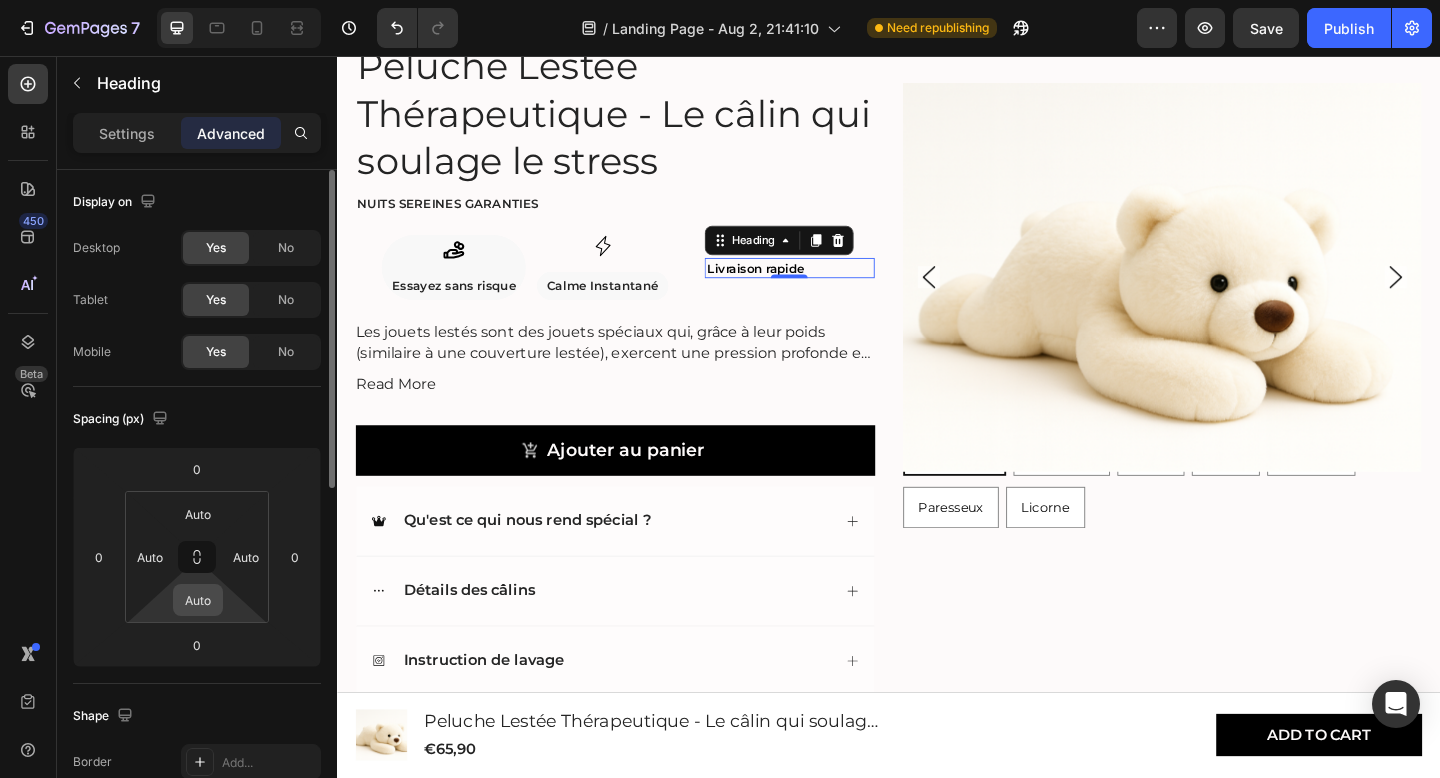 click on "Auto" at bounding box center [198, 600] 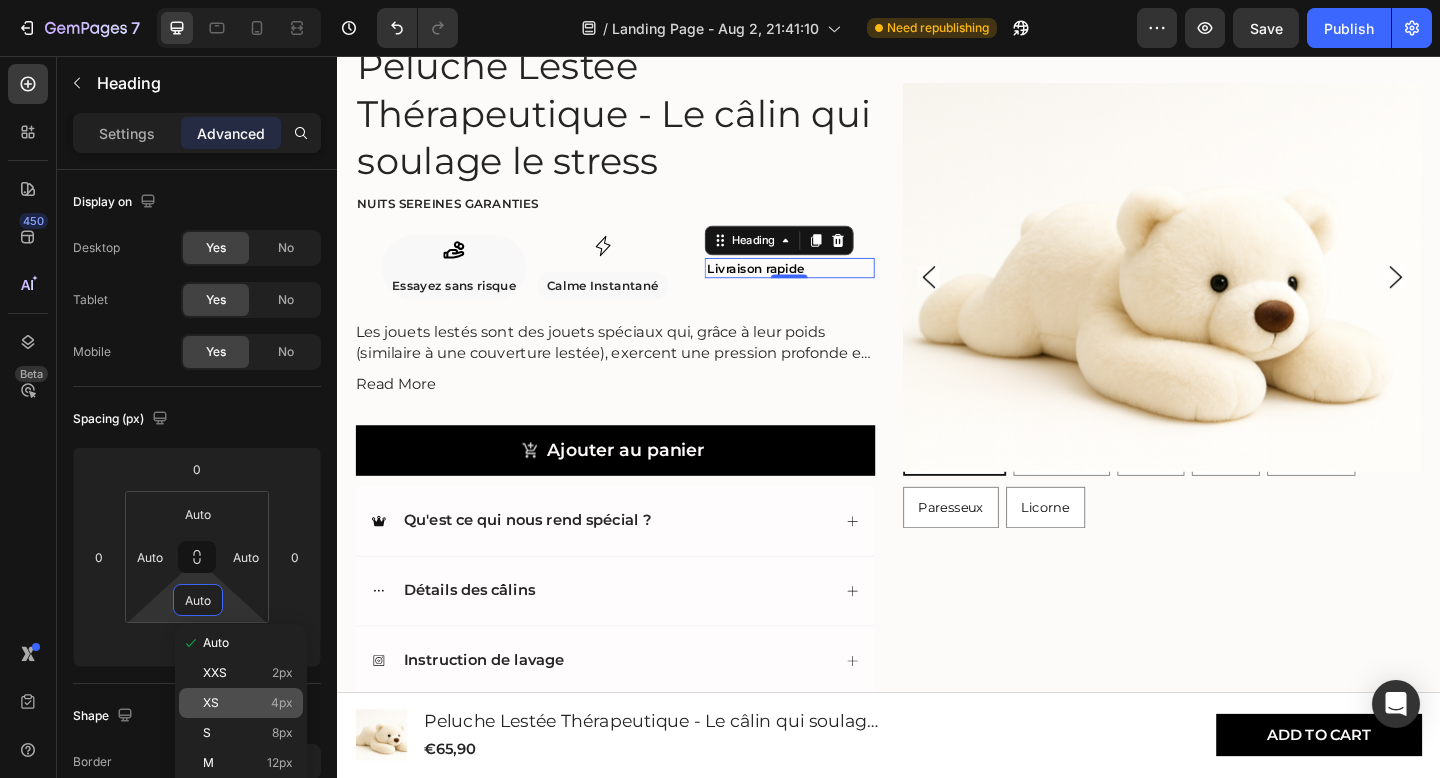 click on "XS 4px" at bounding box center (248, 703) 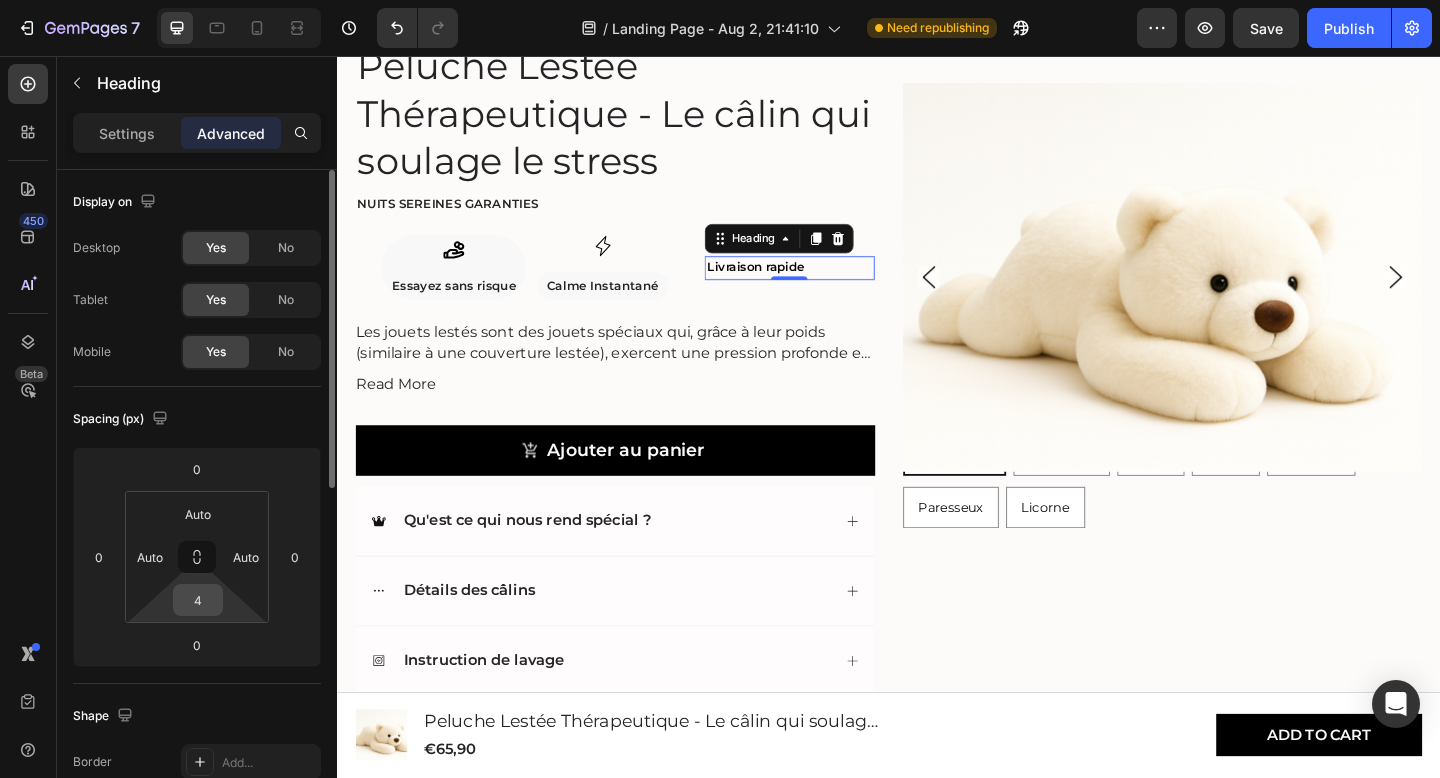 click on "4" at bounding box center [198, 600] 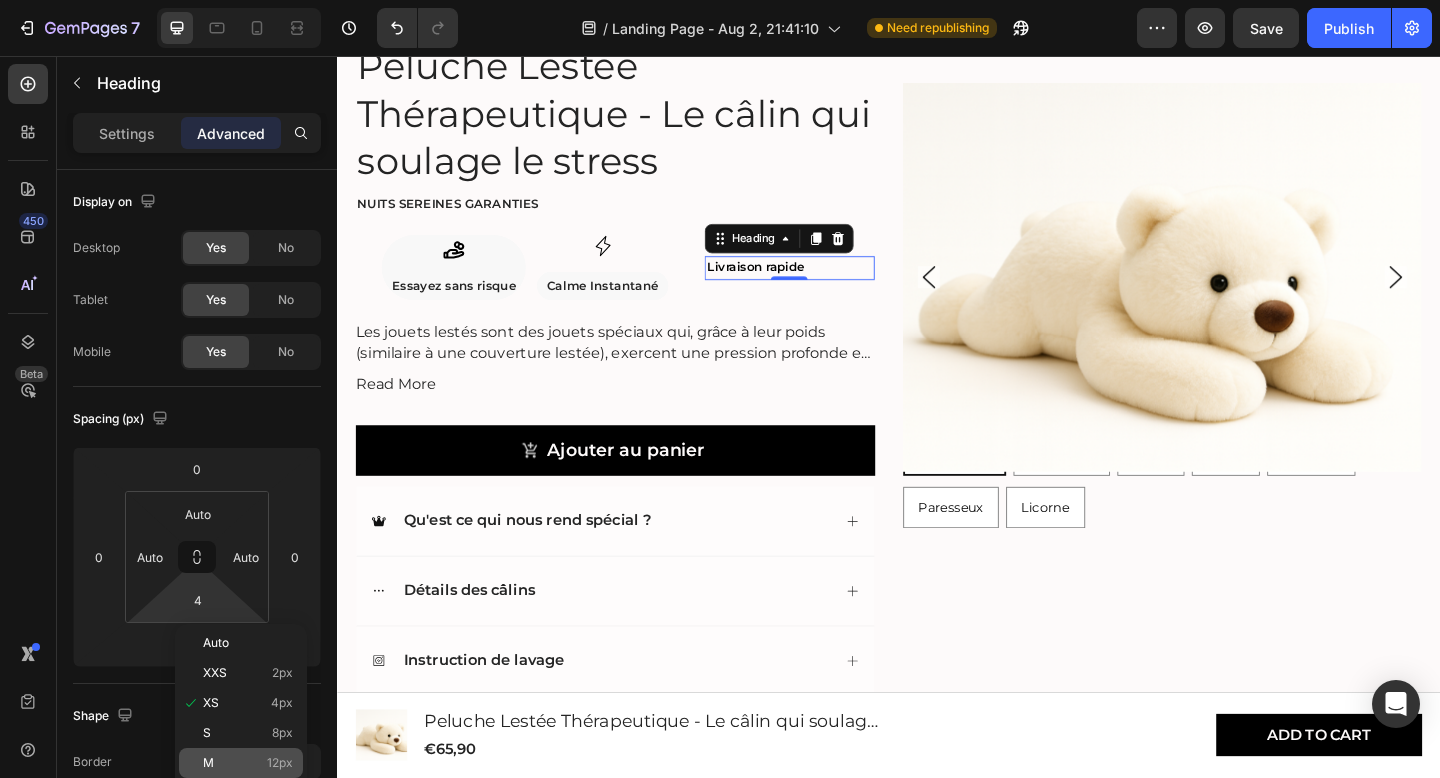 click on "M 12px" 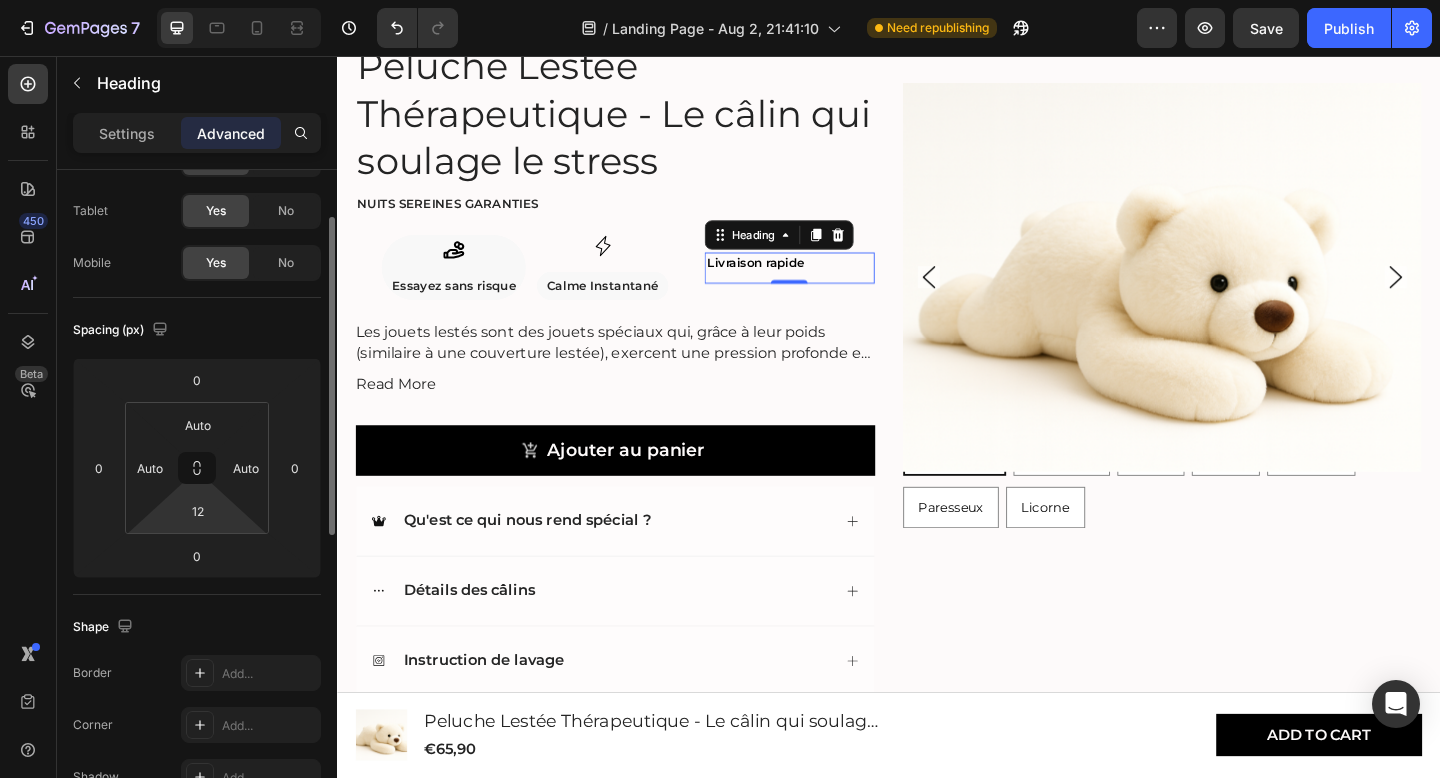 scroll, scrollTop: 94, scrollLeft: 0, axis: vertical 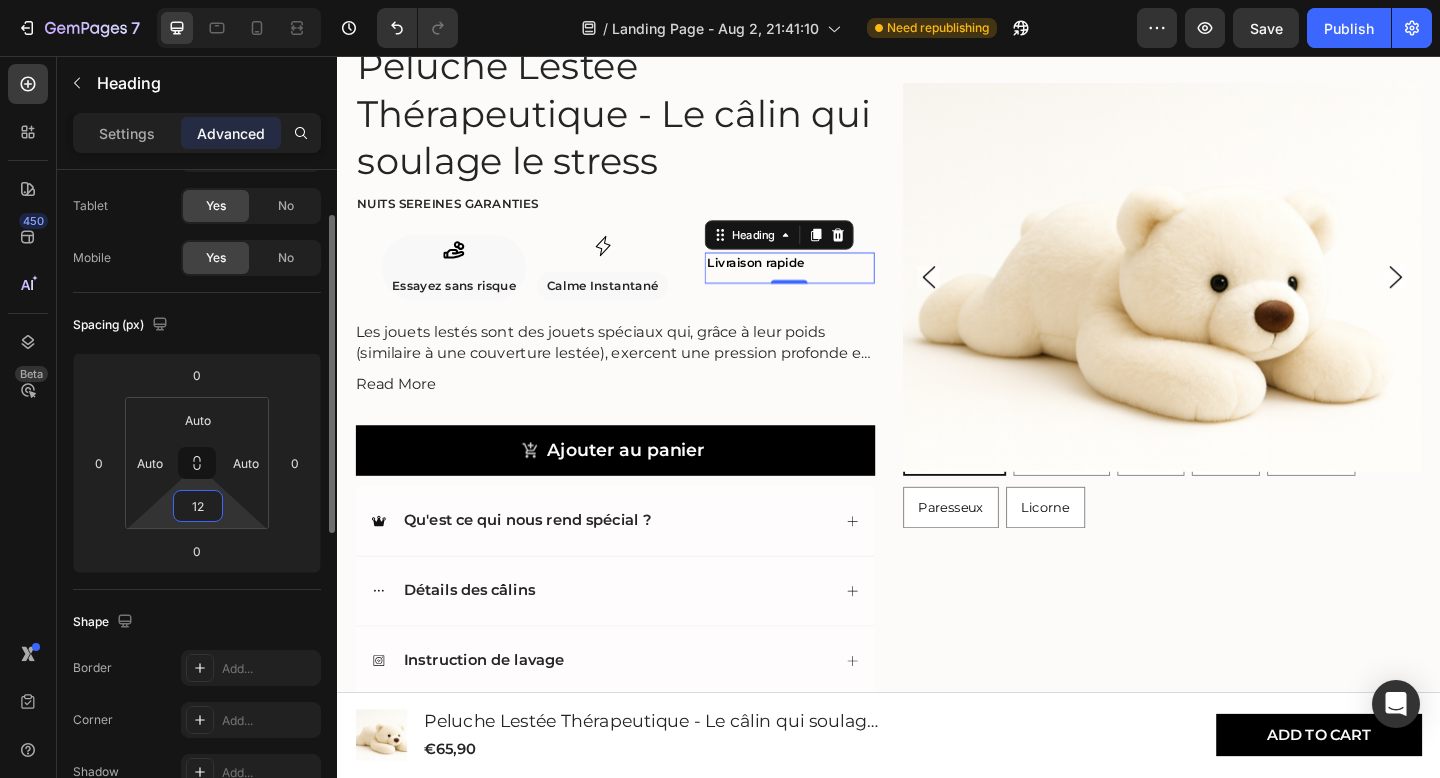 click on "12" at bounding box center (198, 506) 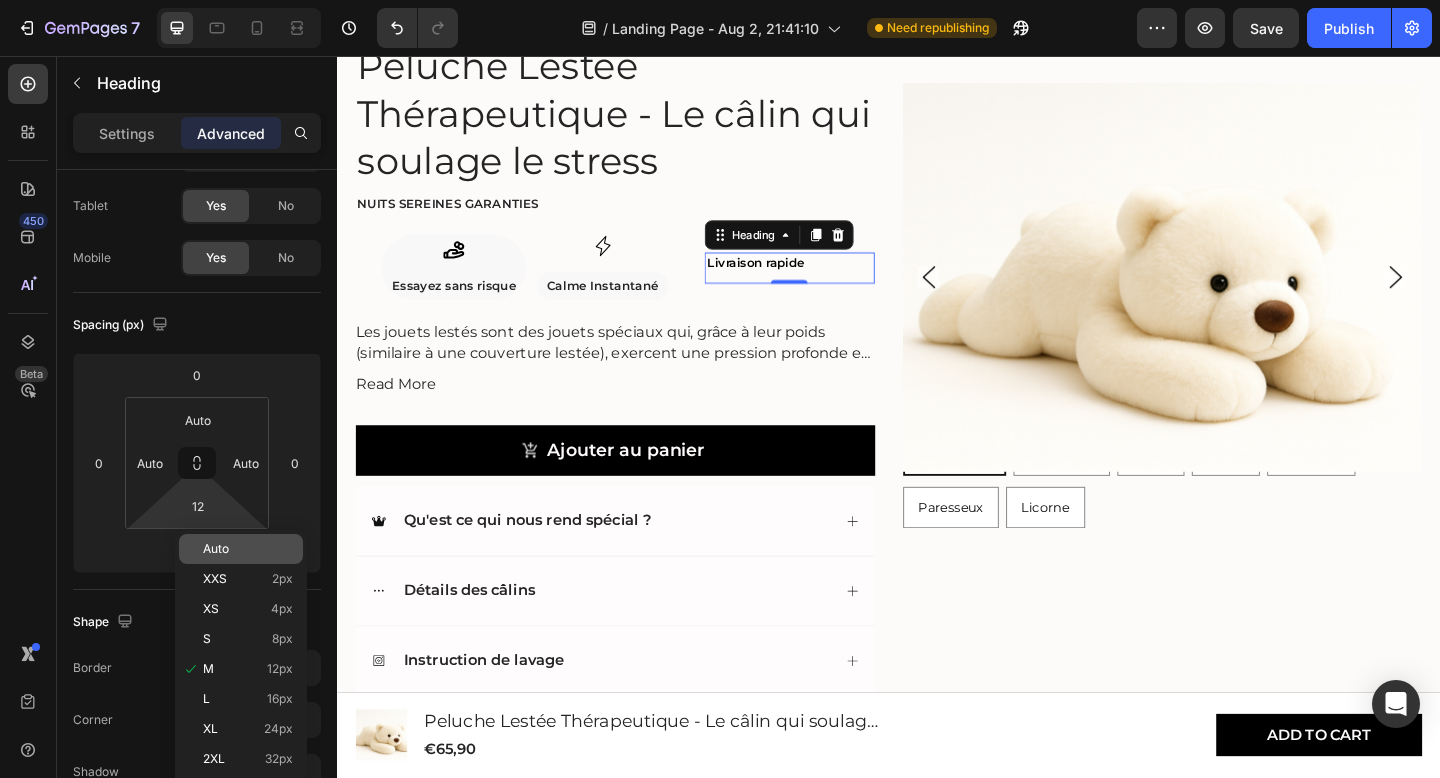 click on "Auto" 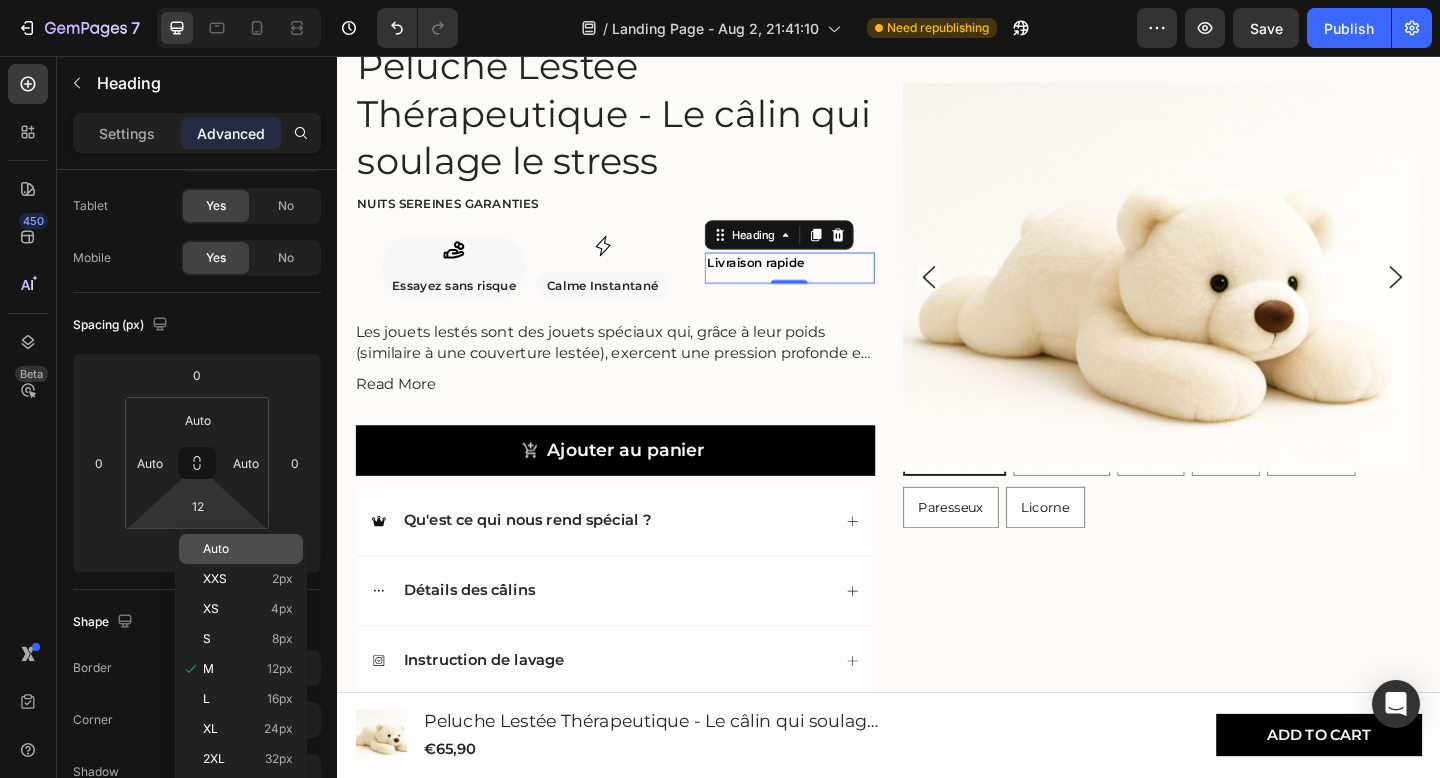 type on "Auto" 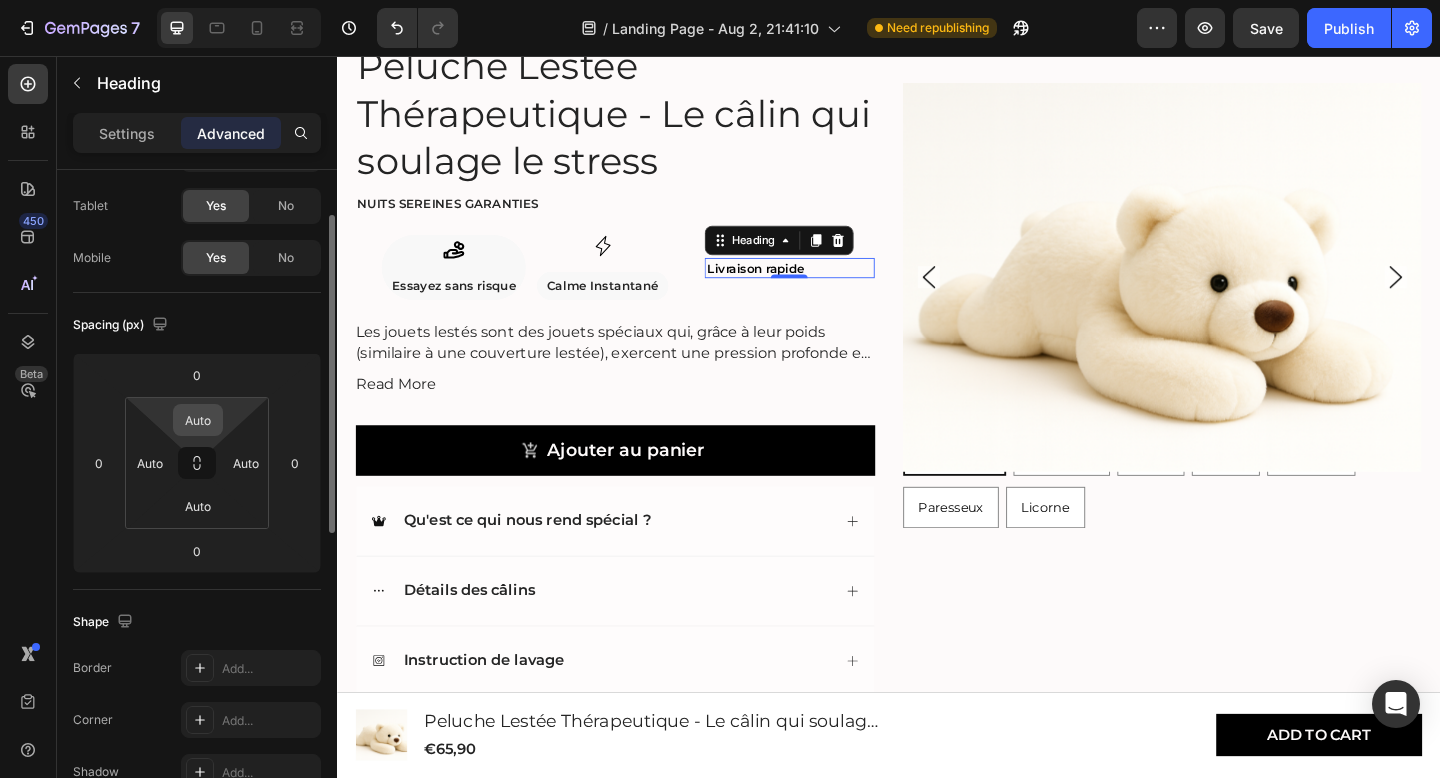 click on "Auto" at bounding box center [198, 420] 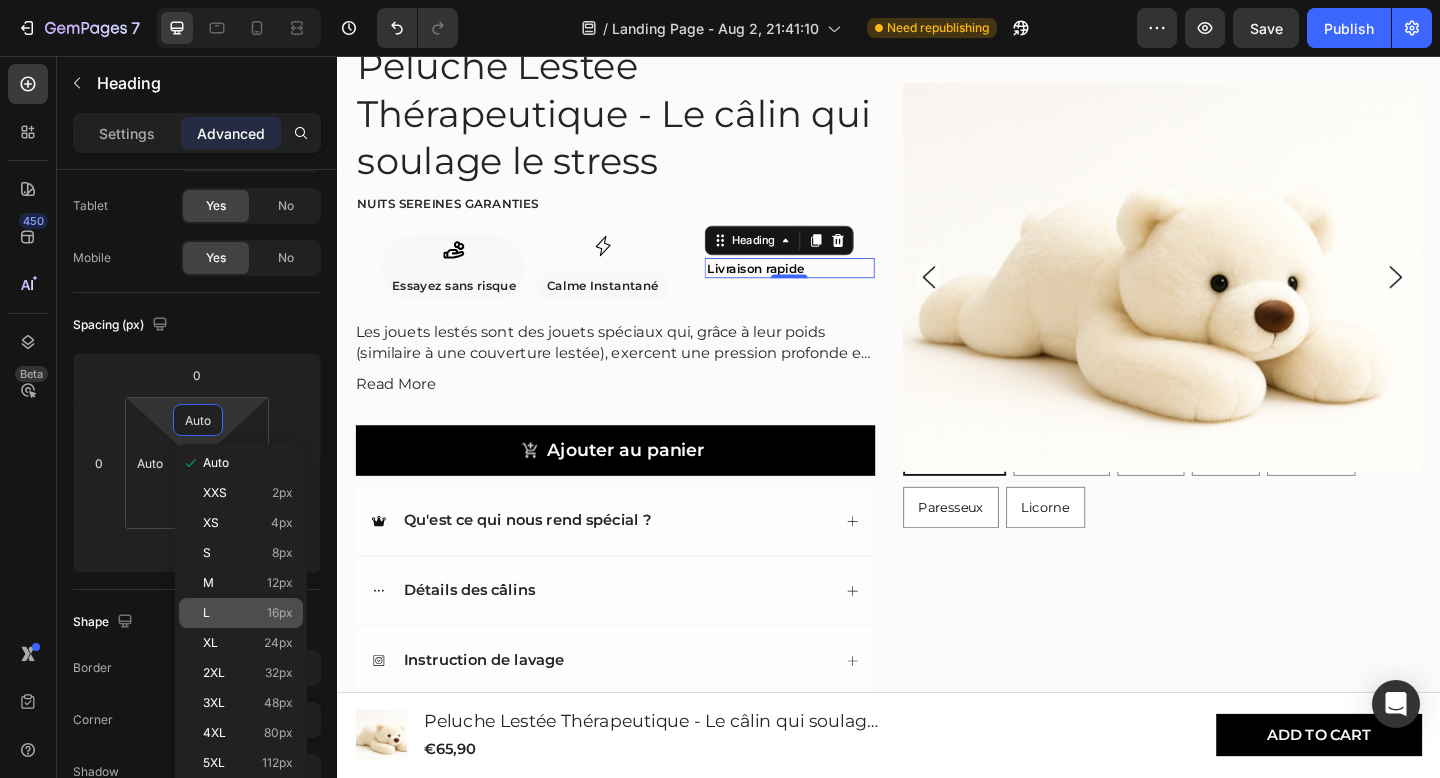 click on "L 16px" 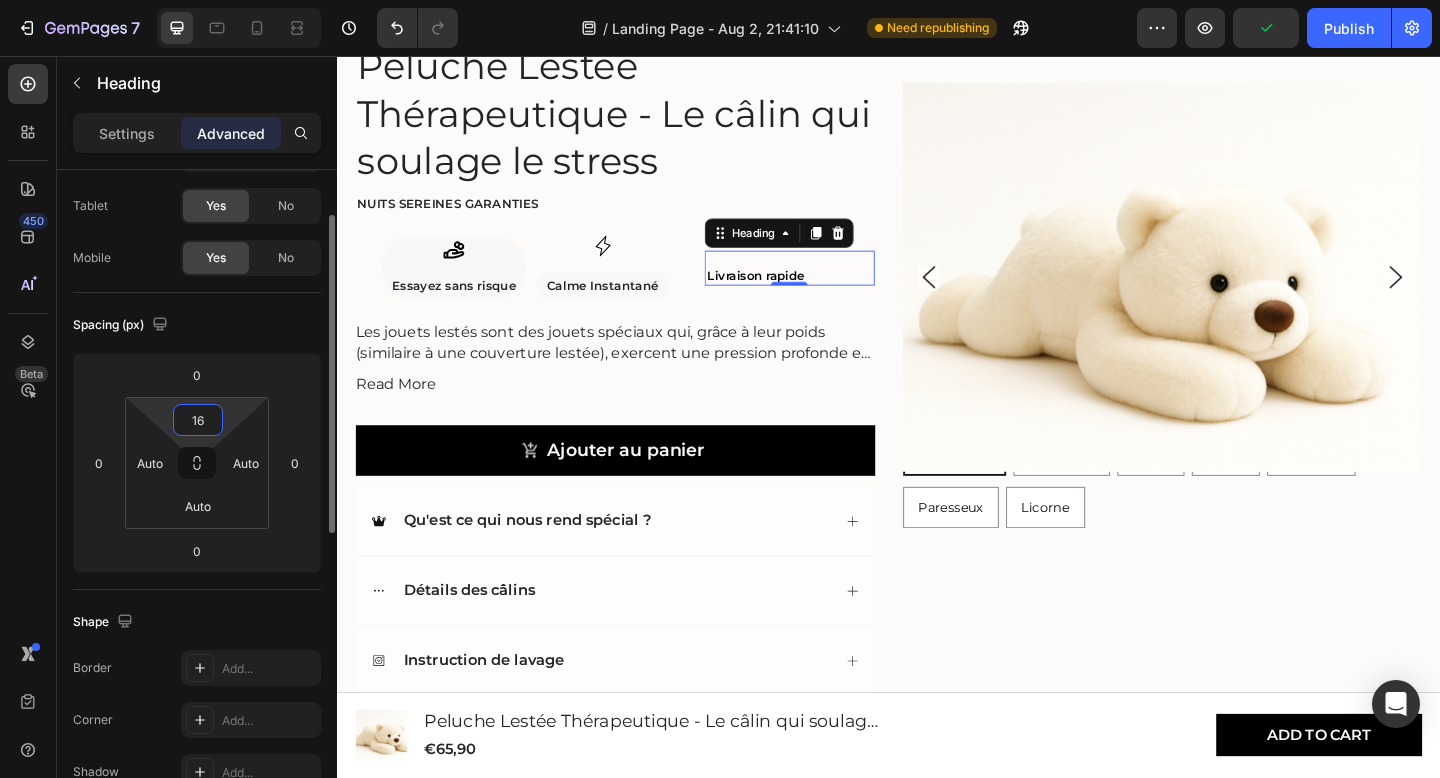 click on "16" at bounding box center (198, 420) 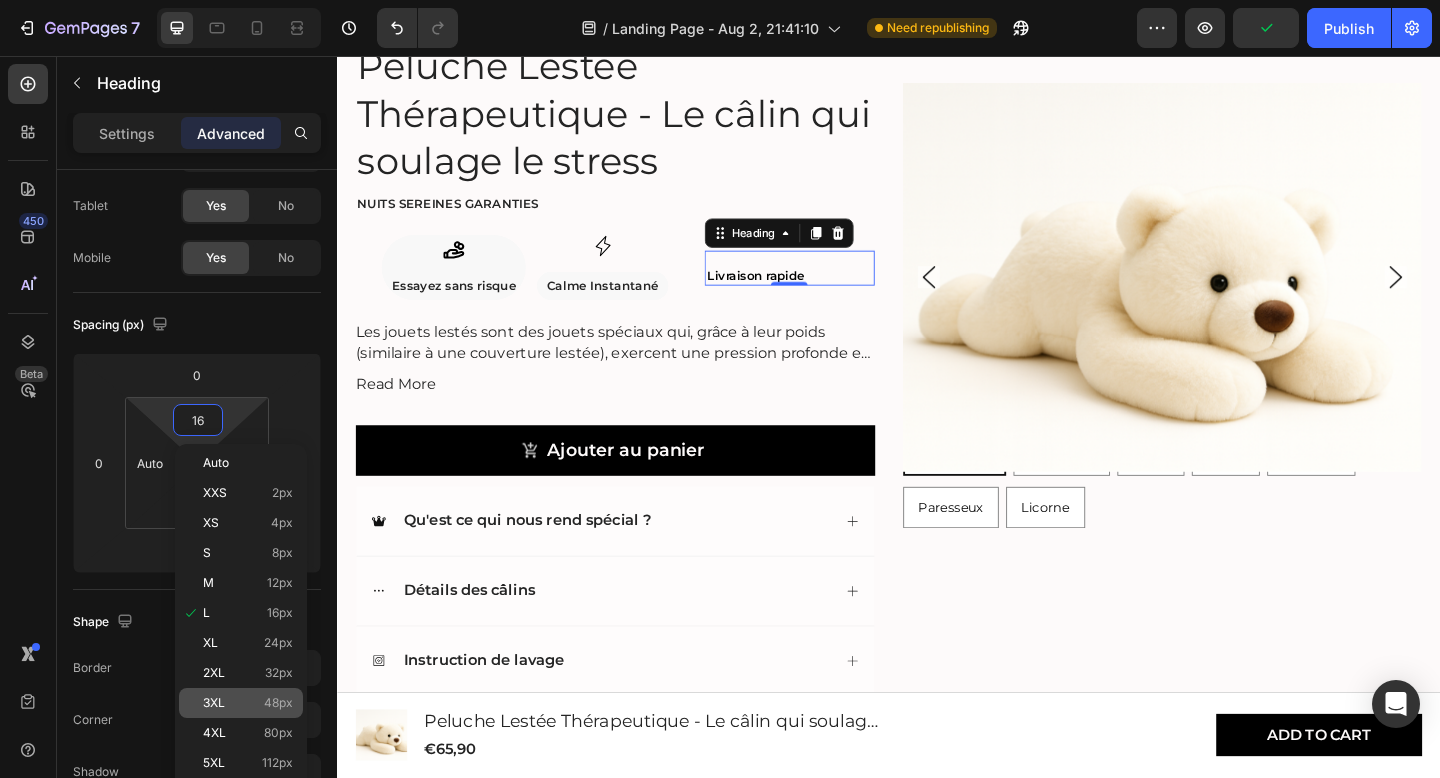 click on "3XL 48px" at bounding box center [248, 703] 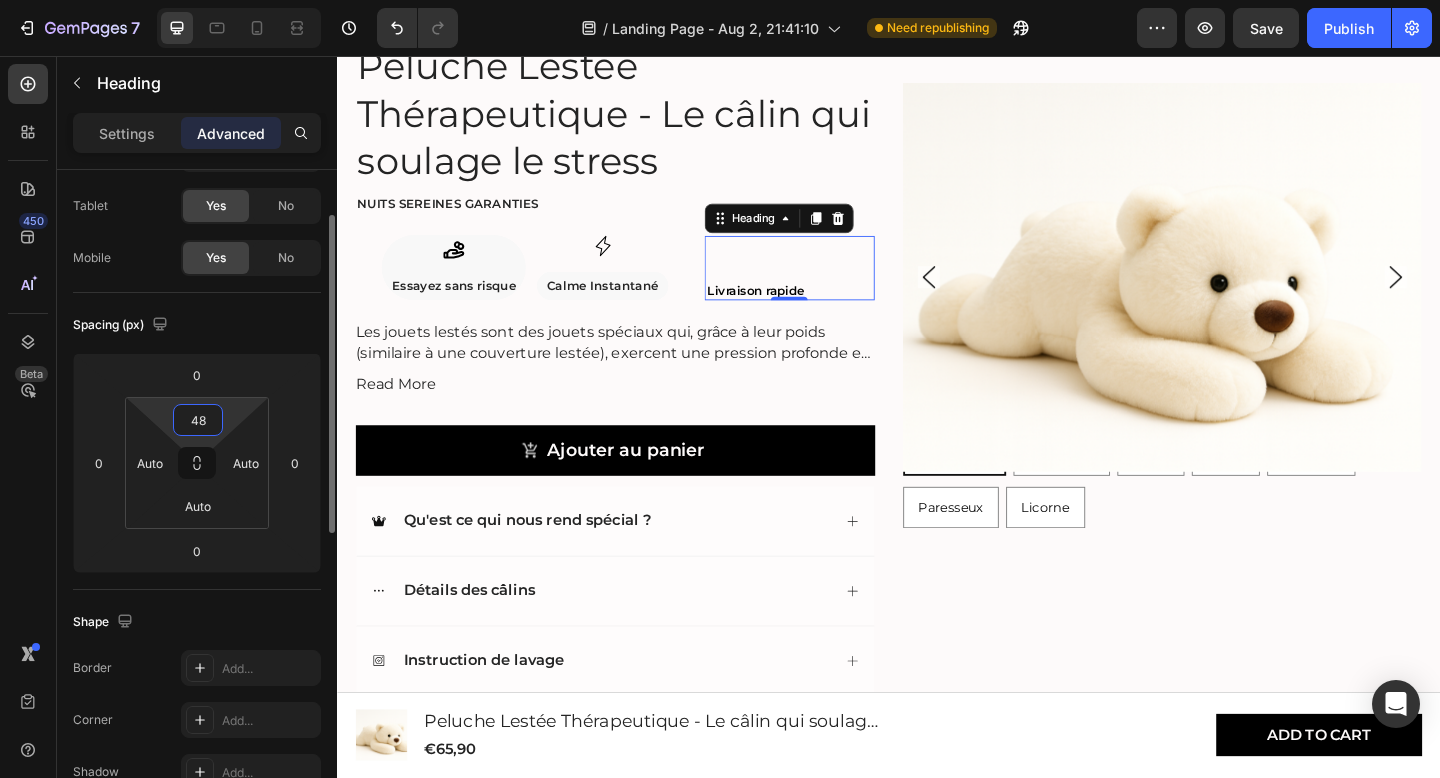 click on "48" at bounding box center (198, 420) 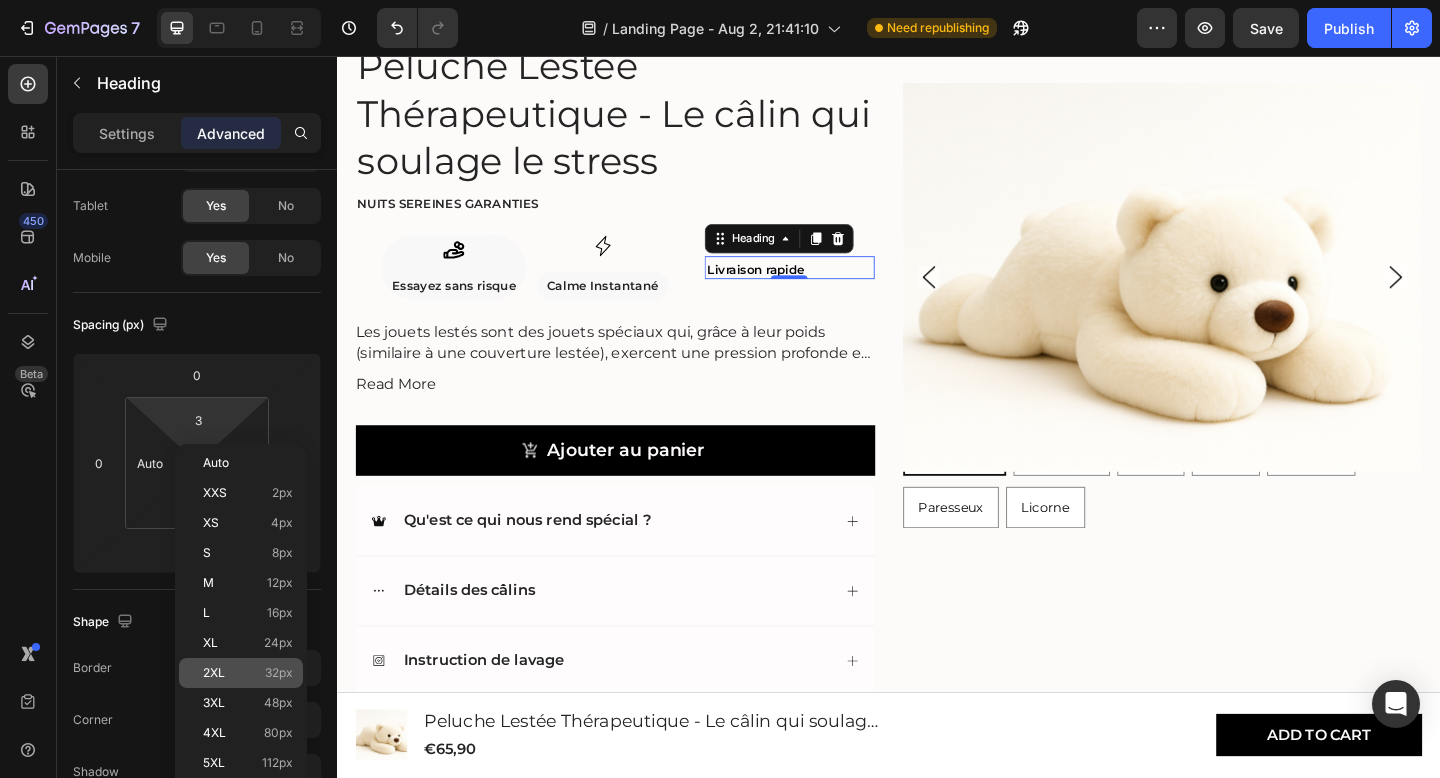 click on "2XL 32px" at bounding box center (248, 673) 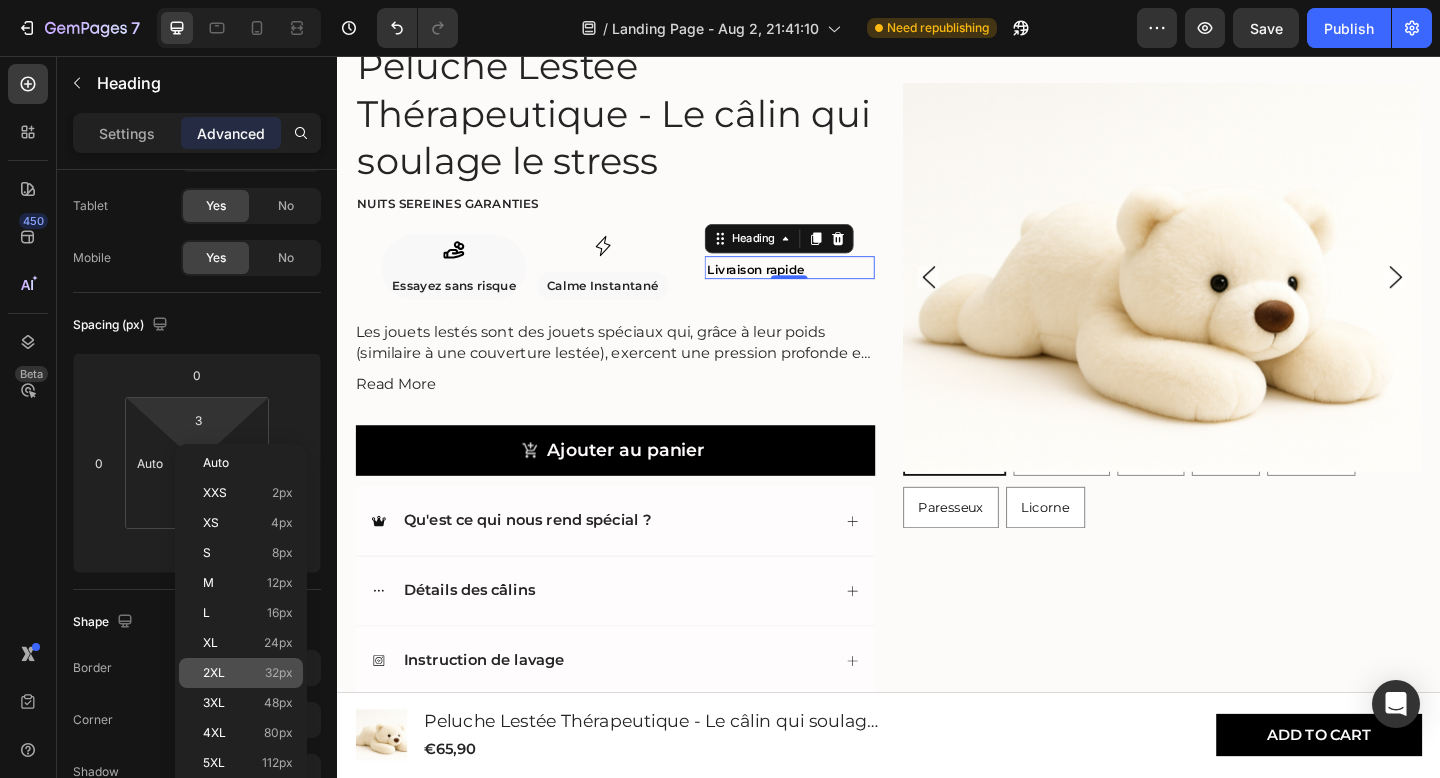type on "32" 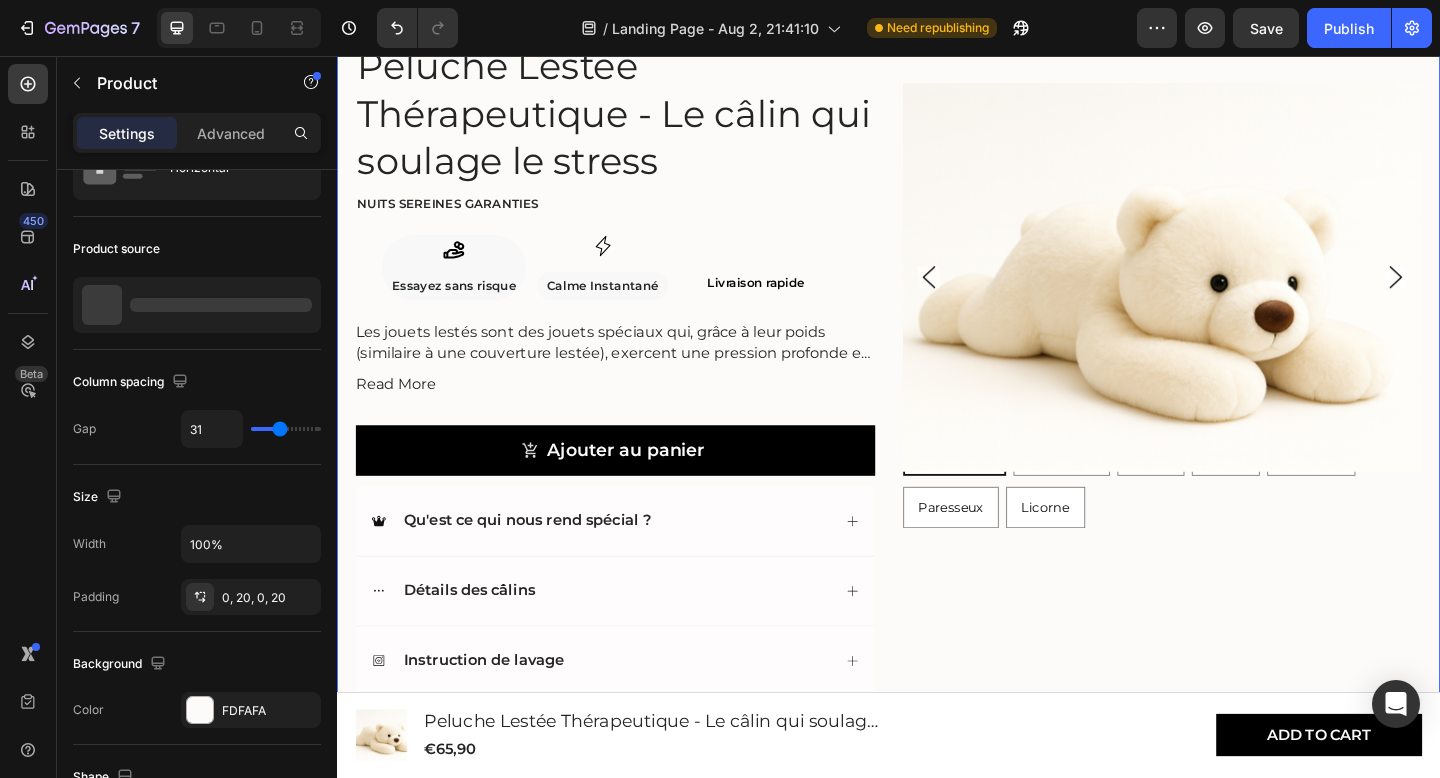 click on "Product Images Animal: Ours blanc Ours blanc Ours blanc Ours blanc Ours brun Ours brun Ours brun Koala Koala Koala Chien Chien Chien Elephant Elephant Elephant Paresseux Paresseux Paresseux Licorne Licorne Licorne Product Variants & Swatches 4.8/5 Text Block Icon Icon Icon Icon Icon Icon List Basé sur plus de 500 avis clients Text Block Row Peluche Lestée Thérapeutique - Le câlin qui soulage le stress Product Title Nuits sereines garanties Text Block
Icon Essayez sans risque Text Block Row
Icon Calme Instantané Text Block Row Row Livraison rapide  Heading Row Les jouets lestés sont des jouets spéciaux qui, grâce à leur poids (similaire à une couverture lestée), exercent une pression profonde et apaisante. Cela contribue à un  sentiment de réconfort et de sécurité  .
Les peluches lestées conviennent aussi bien aux enfants  (à partir de 3 ans)     Read More Product Description
Ajouter au panier Add to Cart" at bounding box center (937, 381) 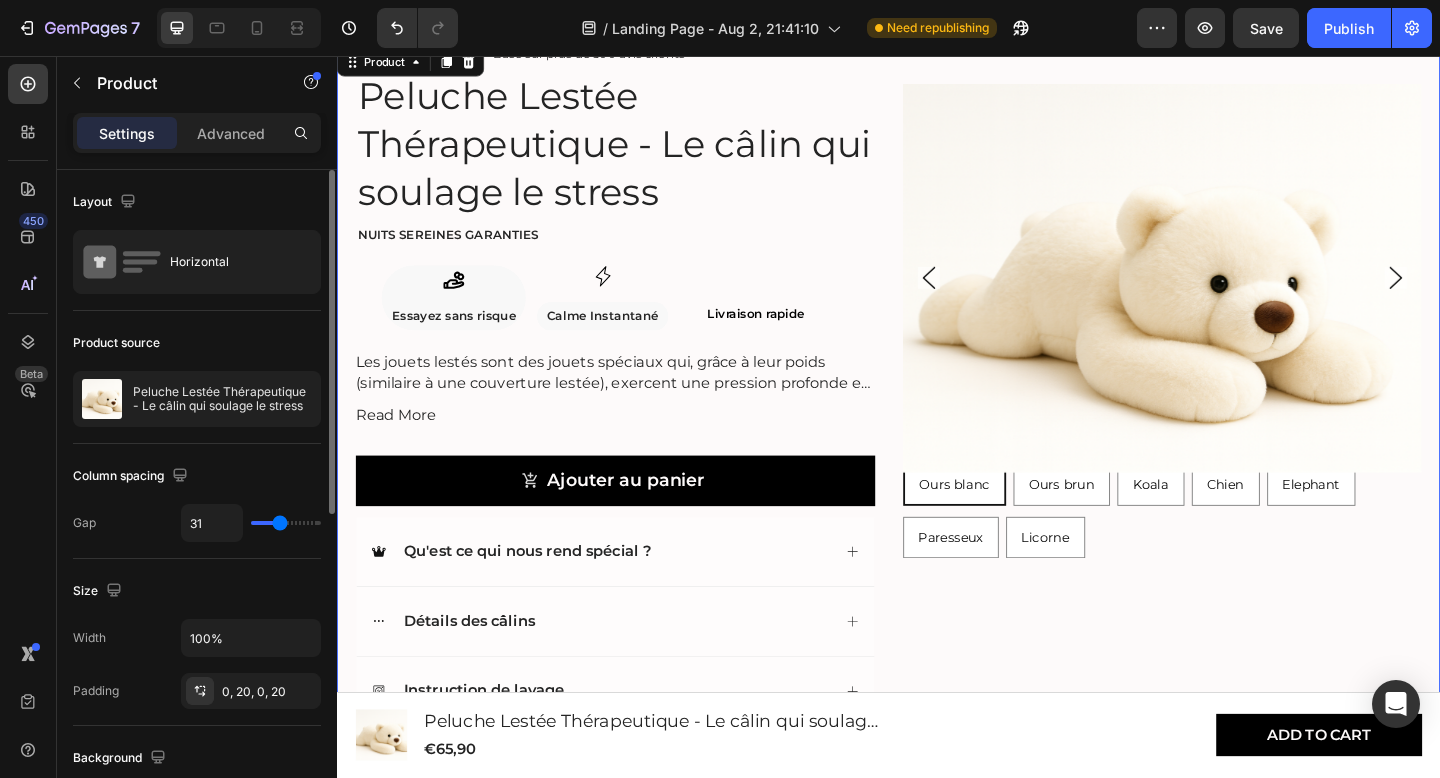 scroll, scrollTop: 793, scrollLeft: 0, axis: vertical 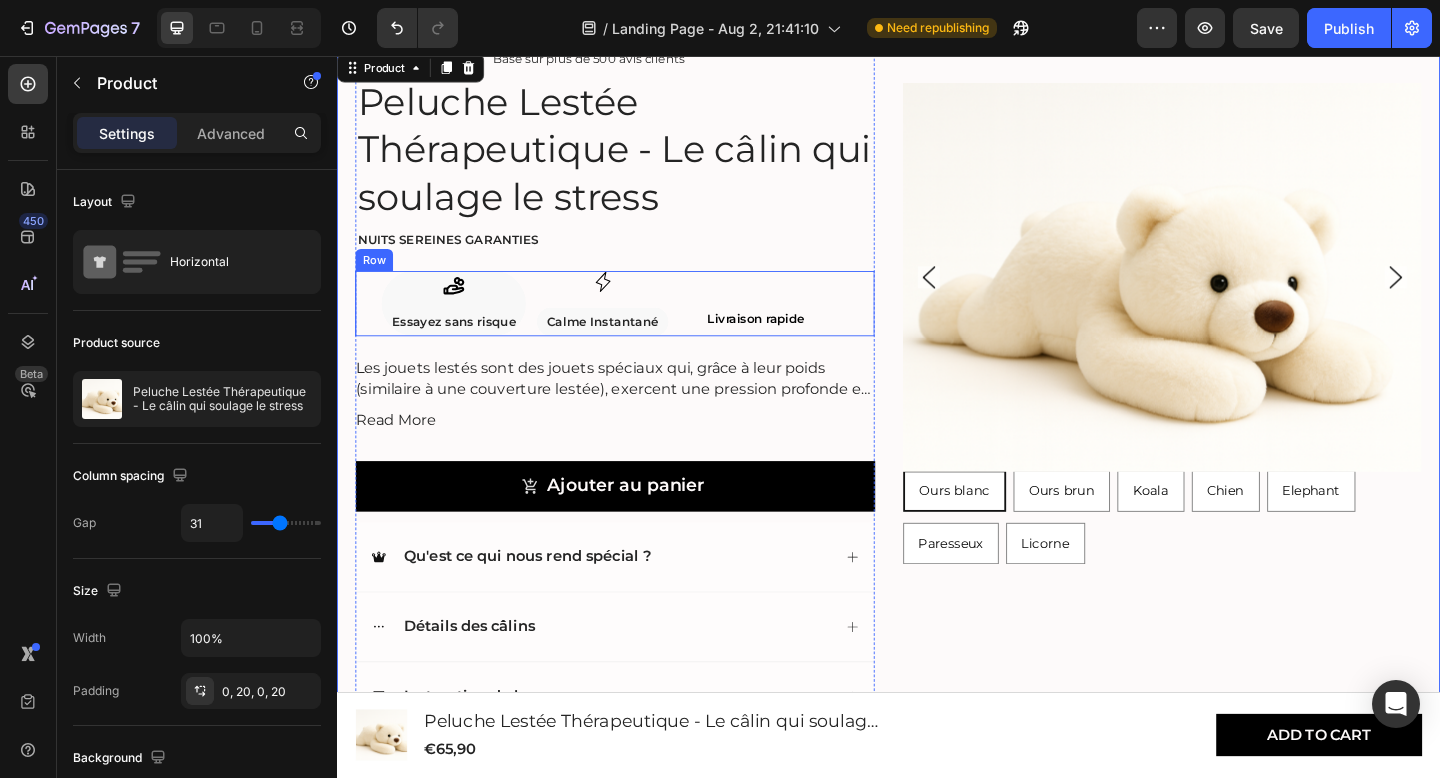 click on "Livraison rapide  Heading" at bounding box center [829, 325] 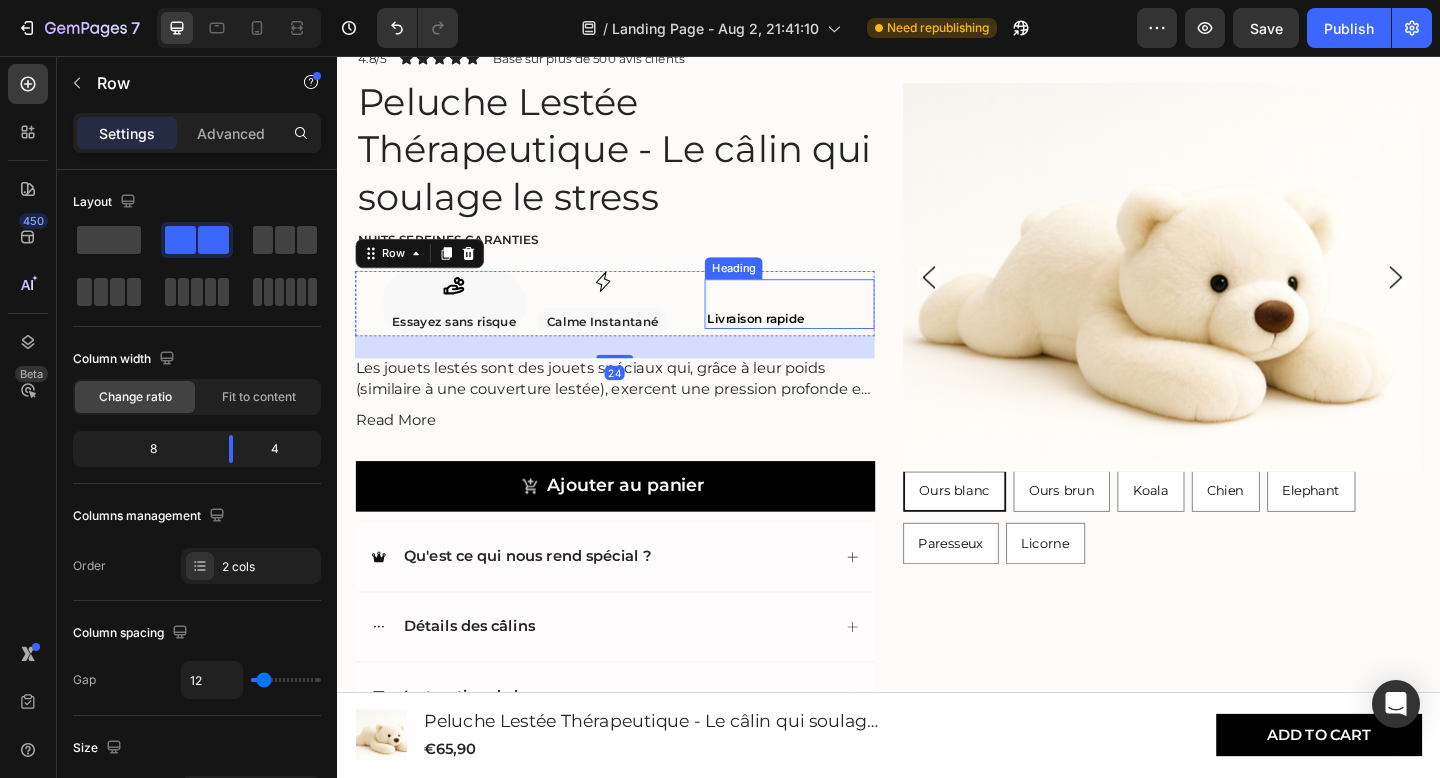 click on "Livraison rapide  Heading" at bounding box center [829, 326] 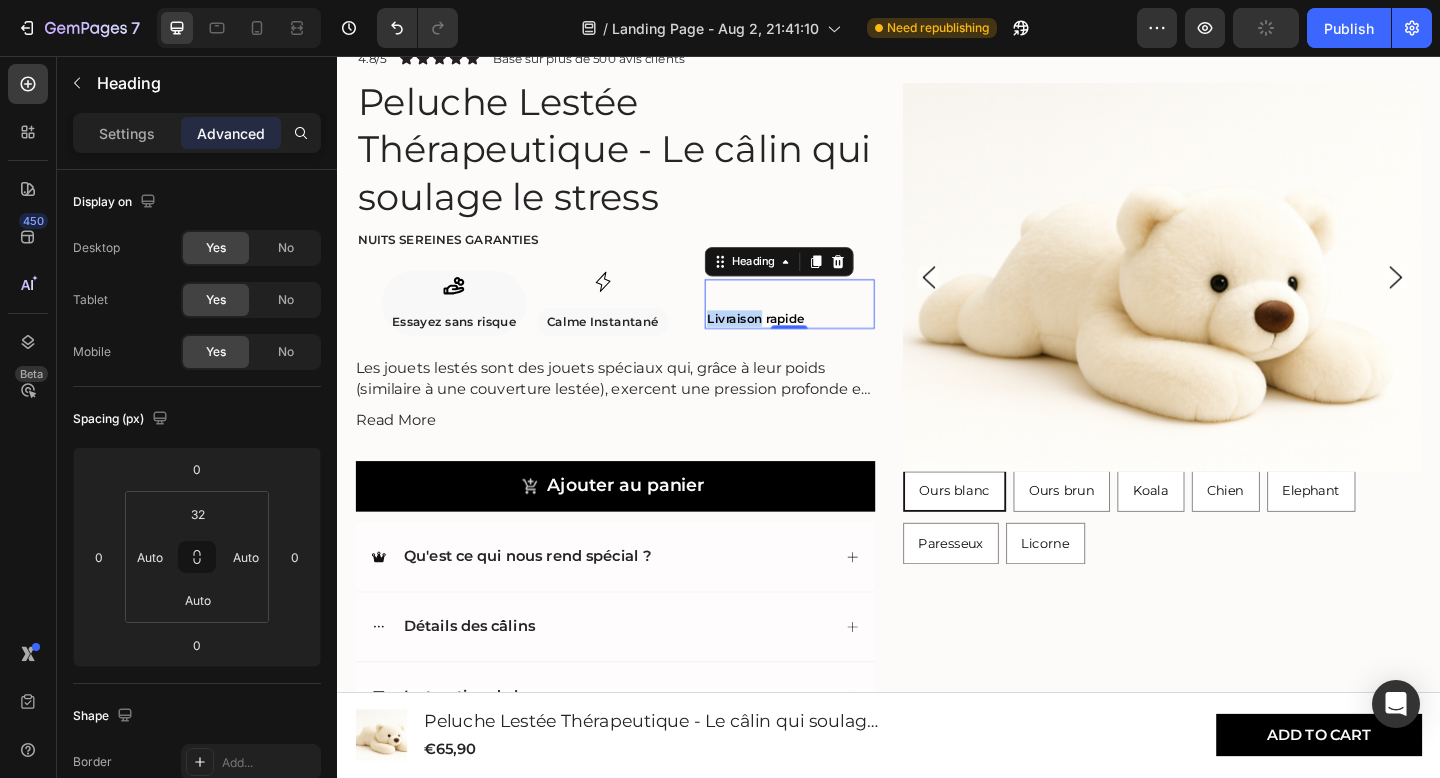click on "Livraison rapide" at bounding box center [792, 342] 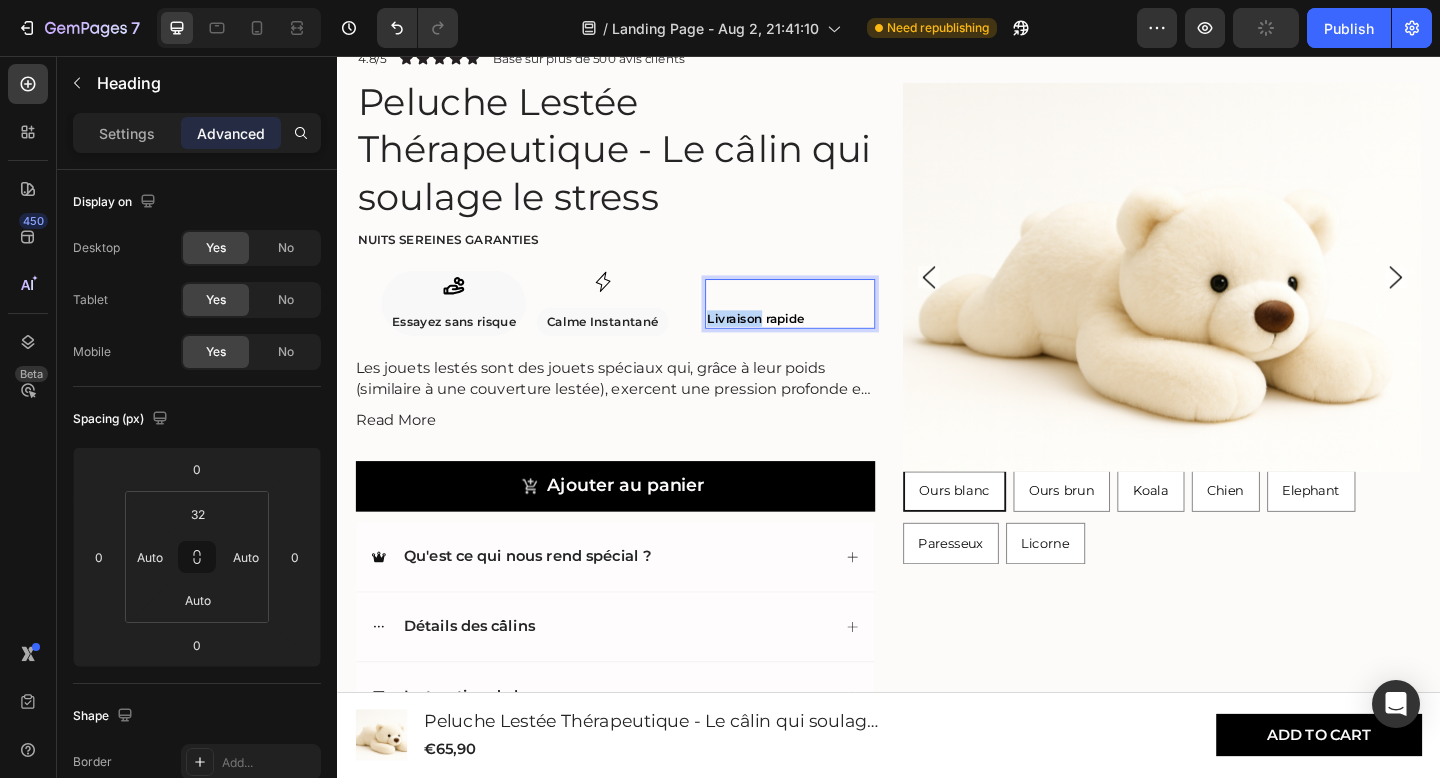 click on "Livraison rapide" at bounding box center [792, 342] 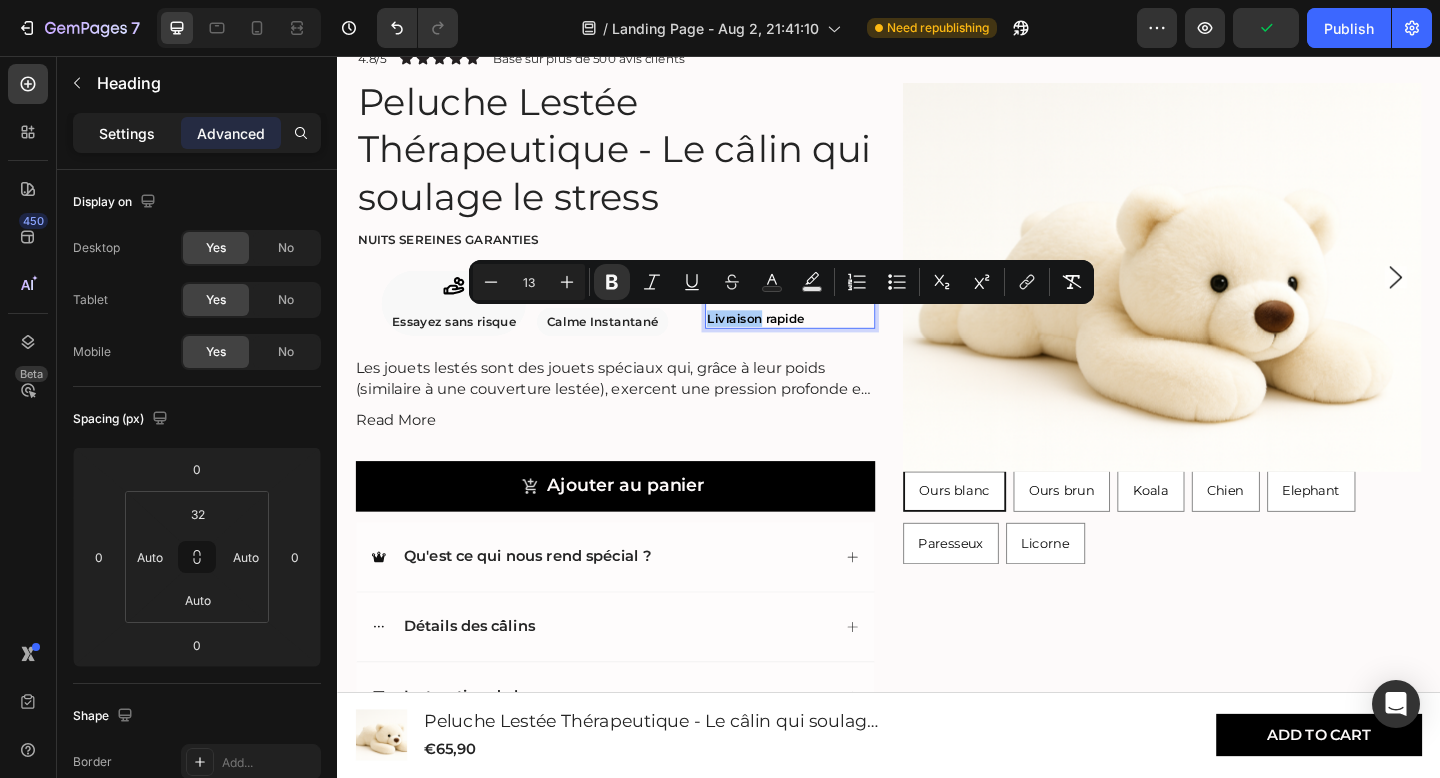 click on "Settings" at bounding box center (127, 133) 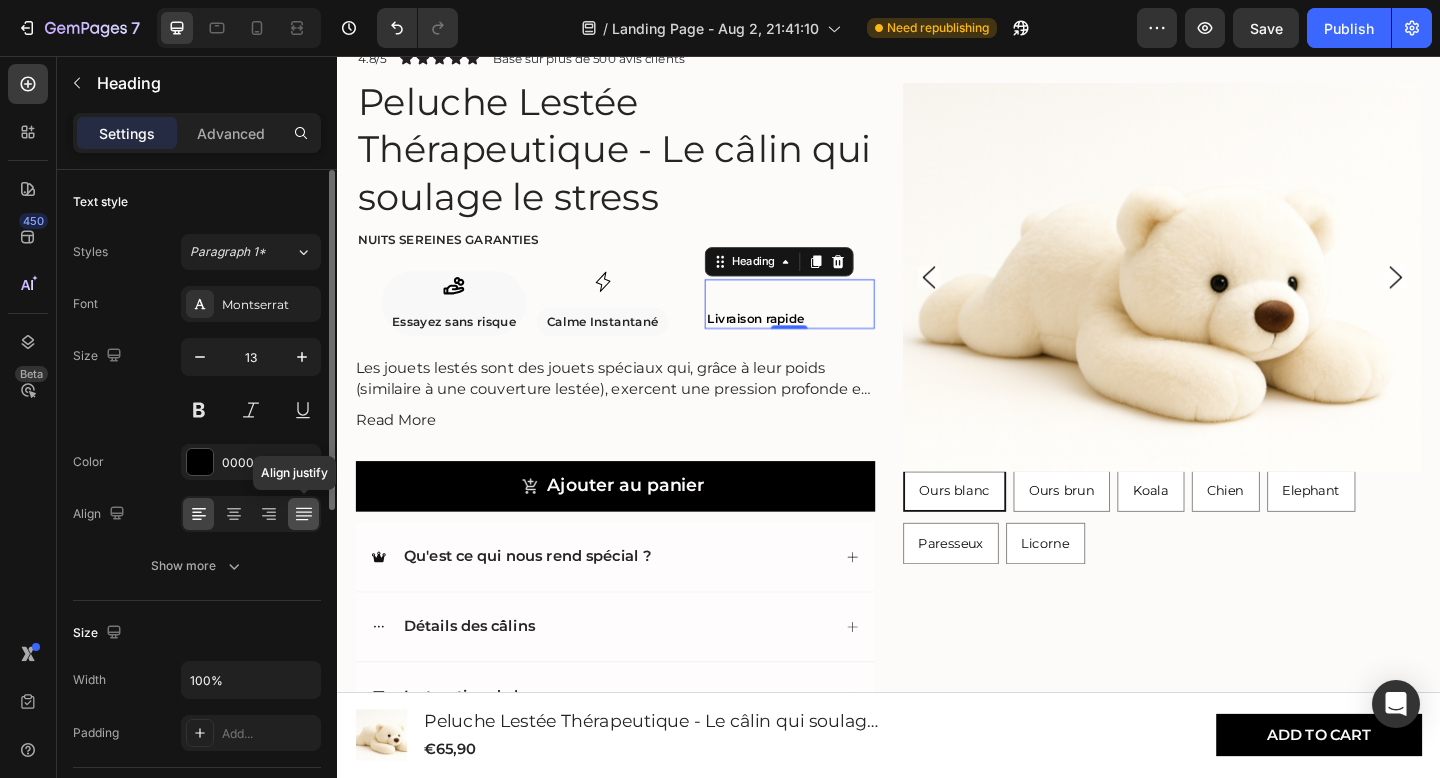 click 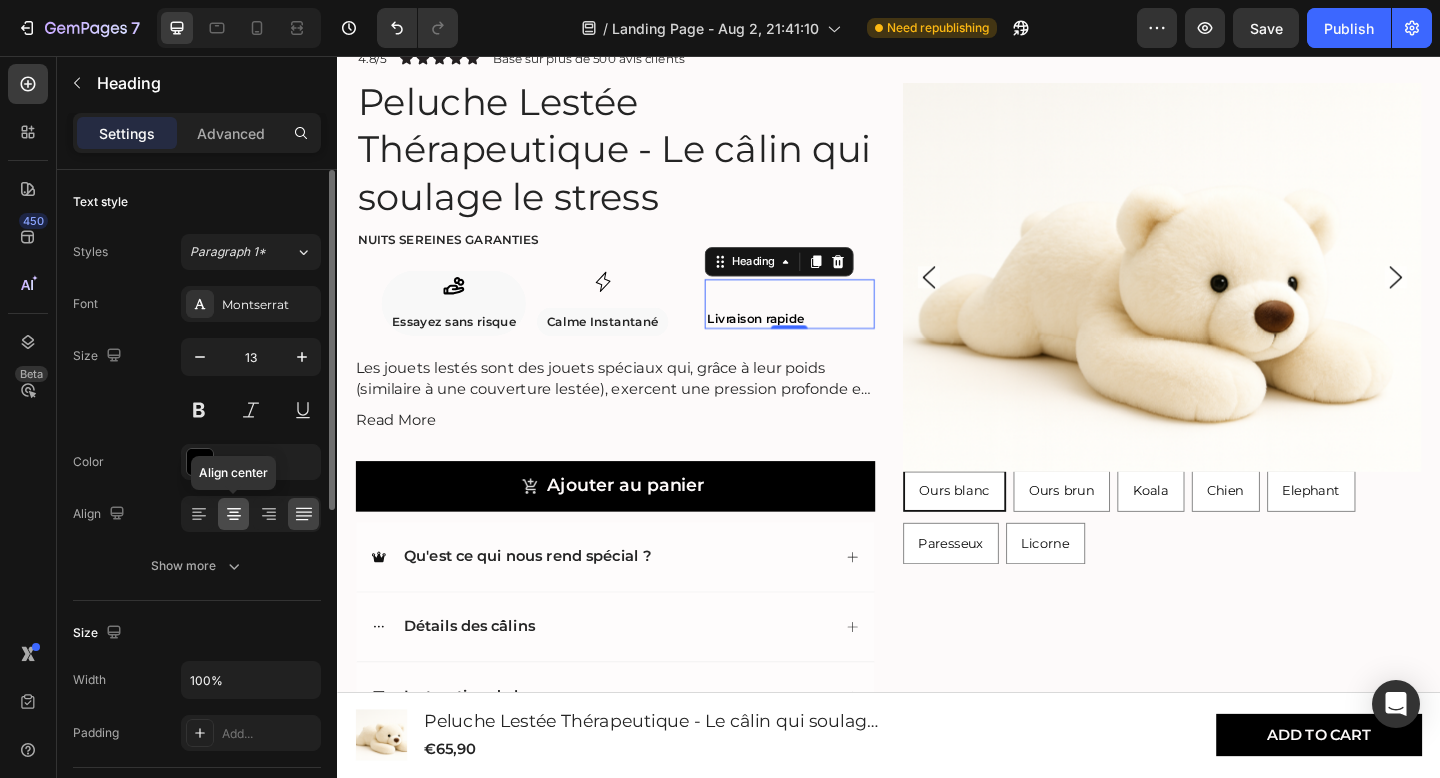 click 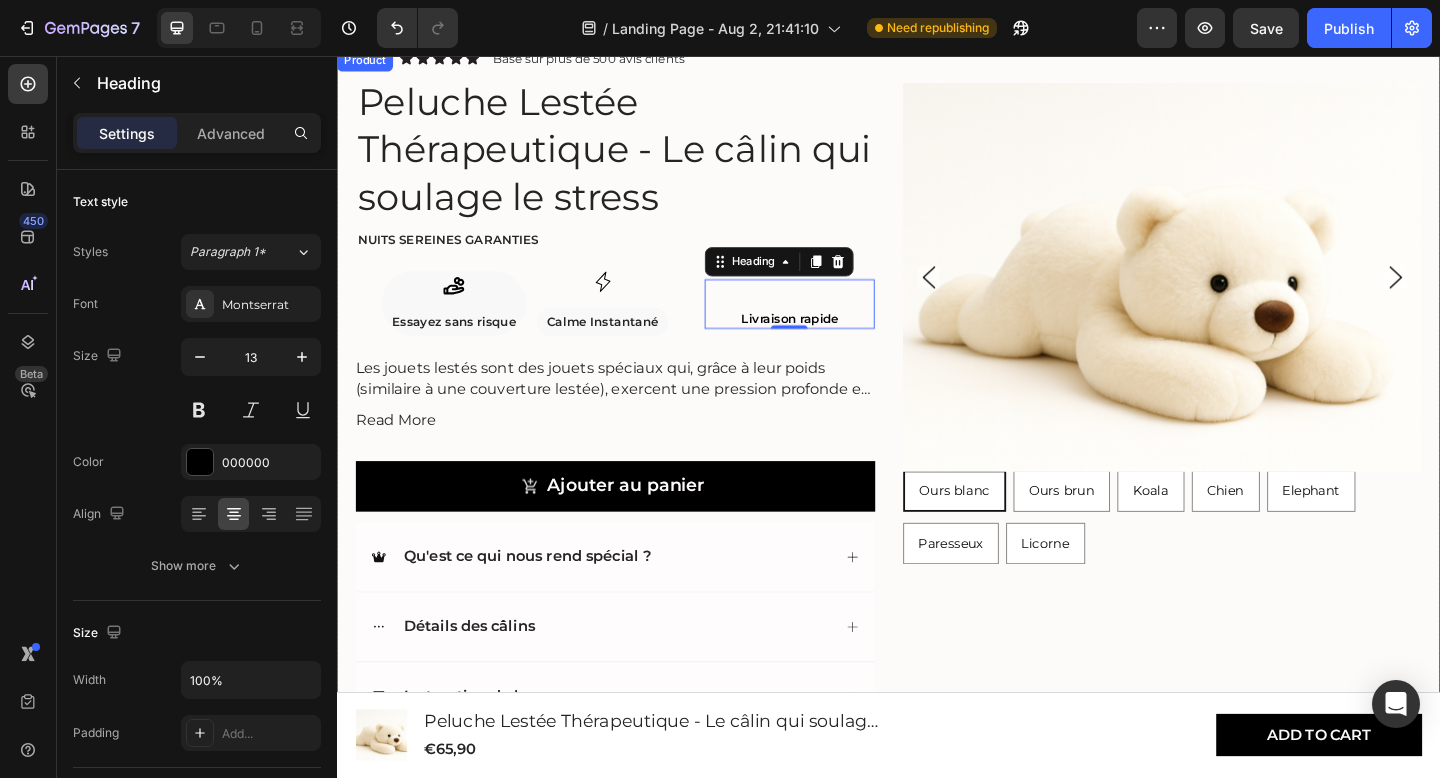 click on "Product Images Animal: Ours blanc Ours blanc Ours blanc Ours blanc Ours brun Ours brun Ours brun Koala Koala Koala Chien Chien Chien Elephant Elephant Elephant Paresseux Paresseux Paresseux Licorne Licorne Licorne Product Variants & Swatches 4.8/5 Text Block Icon Icon Icon Icon Icon Icon List Basé sur plus de 500 avis clients Text Block Row Peluche Lestée Thérapeutique - Le câlin qui soulage le stress Product Title Nuits sereines garanties Text Block
Icon Essayez sans risque Text Block Row
Icon Calme Instantané Text Block Row Row ⁠⁠⁠⁠⁠⁠⁠ Livraison rapide  Heading   0 Row Les jouets lestés sont des jouets spéciaux qui, grâce à leur poids (similaire à une couverture lestée), exercent une pression profonde et apaisante. Cela contribue à un  sentiment de réconfort et de sécurité  .
Les peluches lestées conviennent aussi bien aux enfants  (à partir de 3 ans)     Read More Product Description
Ajouter au panier Add to Cart Row" at bounding box center (937, 420) 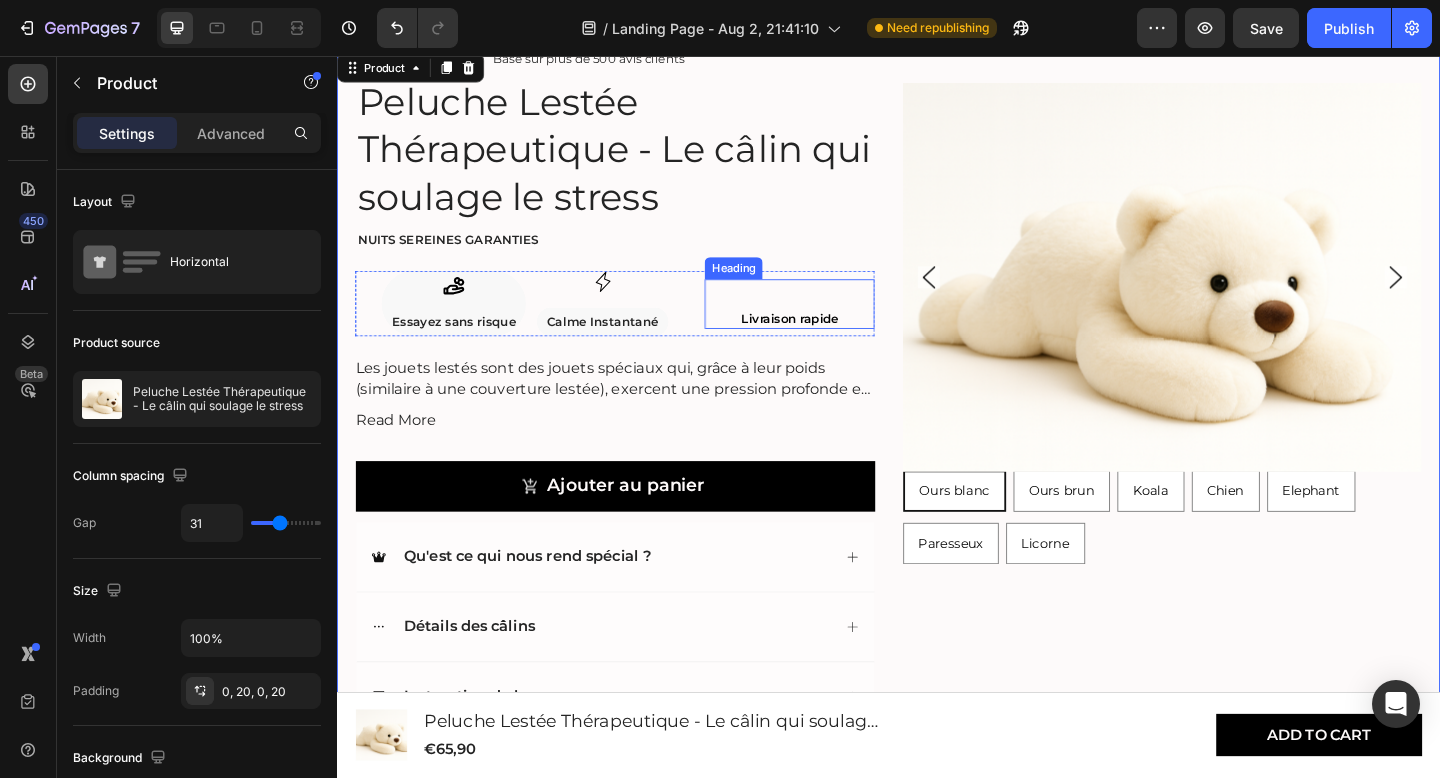 click on "⁠⁠⁠⁠⁠⁠⁠ Livraison rapide  Heading" at bounding box center [829, 326] 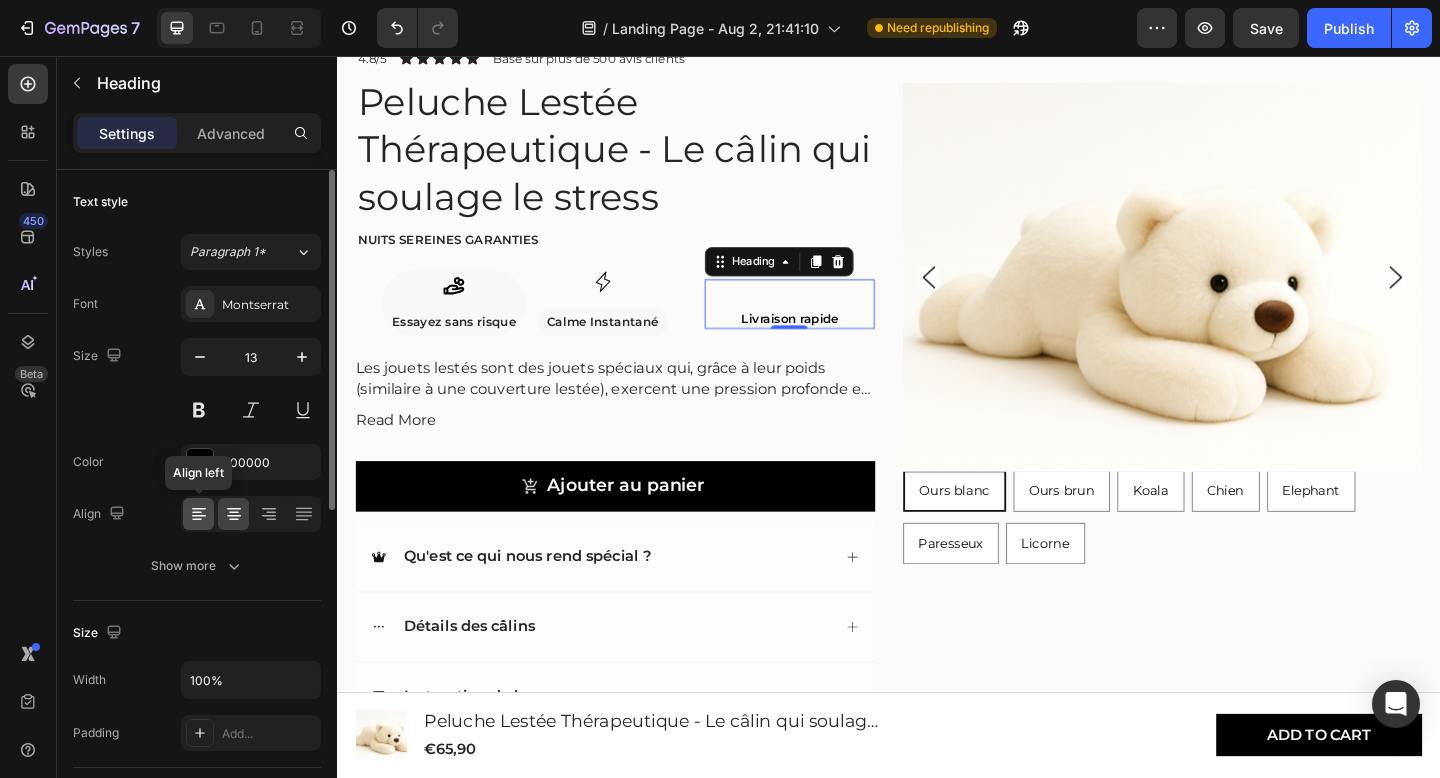 click 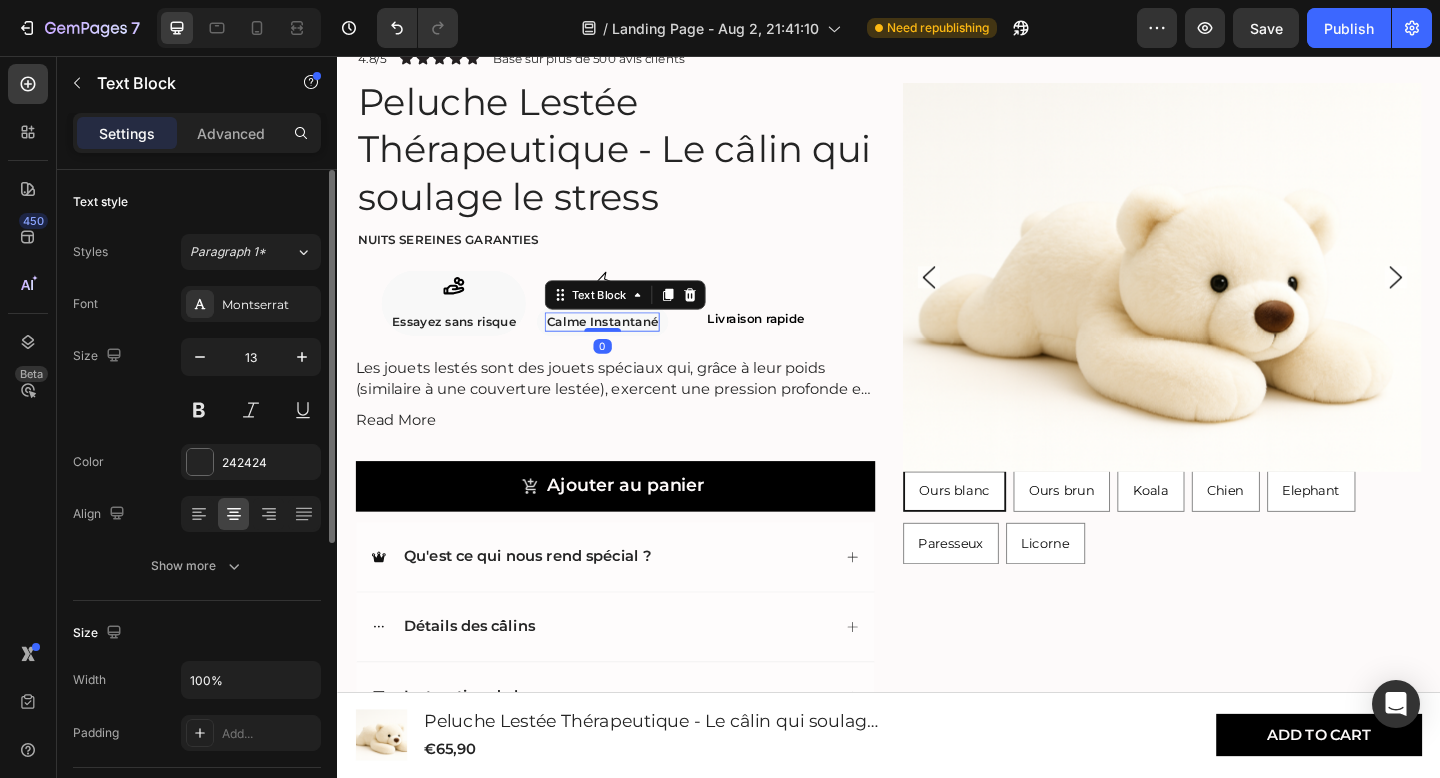 click on "Calme Instantané" at bounding box center [625, 345] 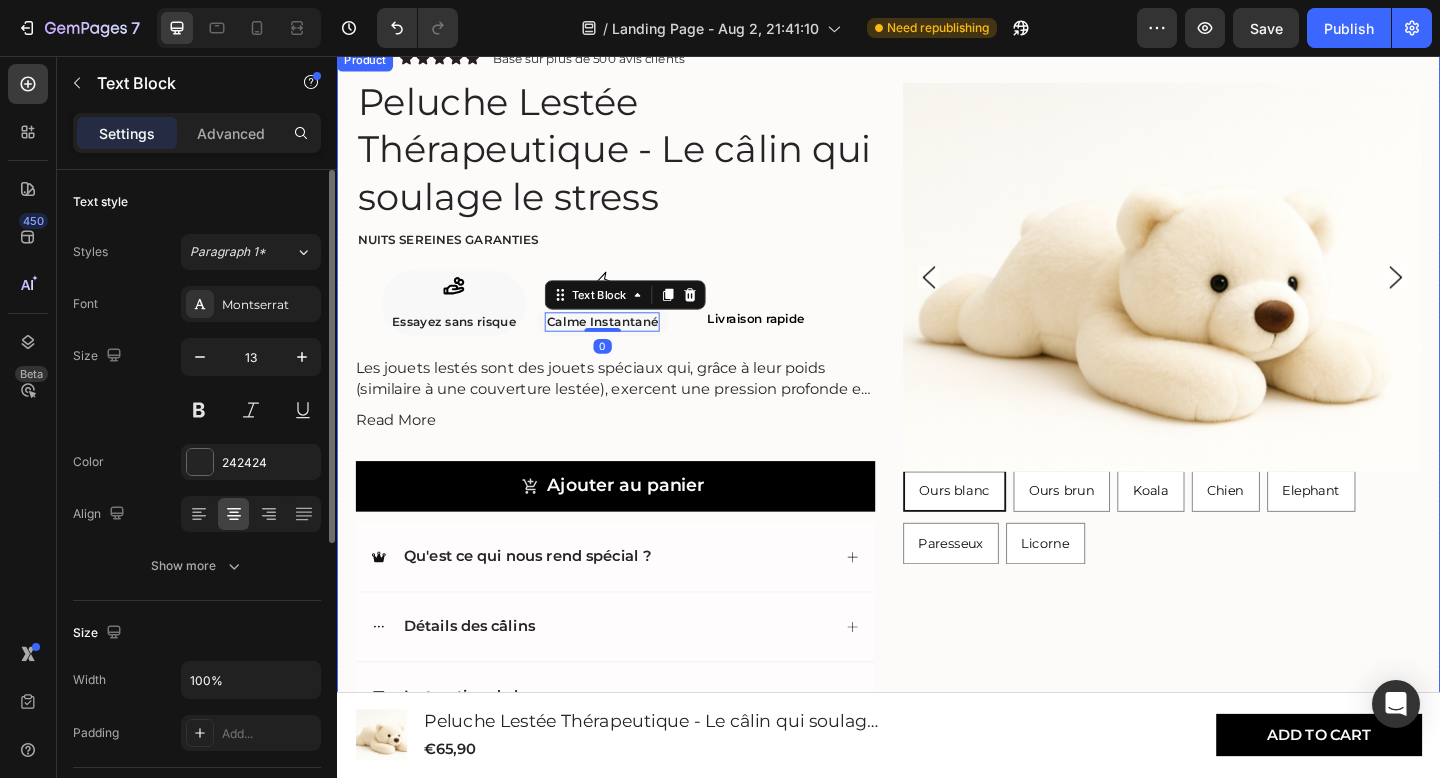 click on "Product Images Animal: Ours blanc Ours blanc Ours blanc Ours blanc Ours brun Ours brun Ours brun Koala Koala Koala Chien Chien Chien Elephant Elephant Elephant Paresseux Paresseux Paresseux Licorne Licorne Licorne Product Variants & Swatches 4.8/5 Text Block Icon Icon Icon Icon Icon Icon List Basé sur plus de 500 avis clients Text Block Row Peluche Lestée Thérapeutique - Le câlin qui soulage le stress Product Title Nuits sereines garanties Text Block
Icon Essayez sans risque Text Block Row
Icon Calme Instantané Text Block   0 Row Row ⁠⁠⁠⁠⁠⁠⁠ Livraison rapide  Heading Row Les jouets lestés sont des jouets spéciaux qui, grâce à leur poids (similaire à une couverture lestée), exercent une pression profonde et apaisante. Cela contribue à un  sentiment de réconfort et de sécurité  .
Les peluches lestées conviennent aussi bien aux enfants  (à partir de 3 ans)     Read More Product Description
Ajouter au panier Add to Cart Row" at bounding box center (937, 420) 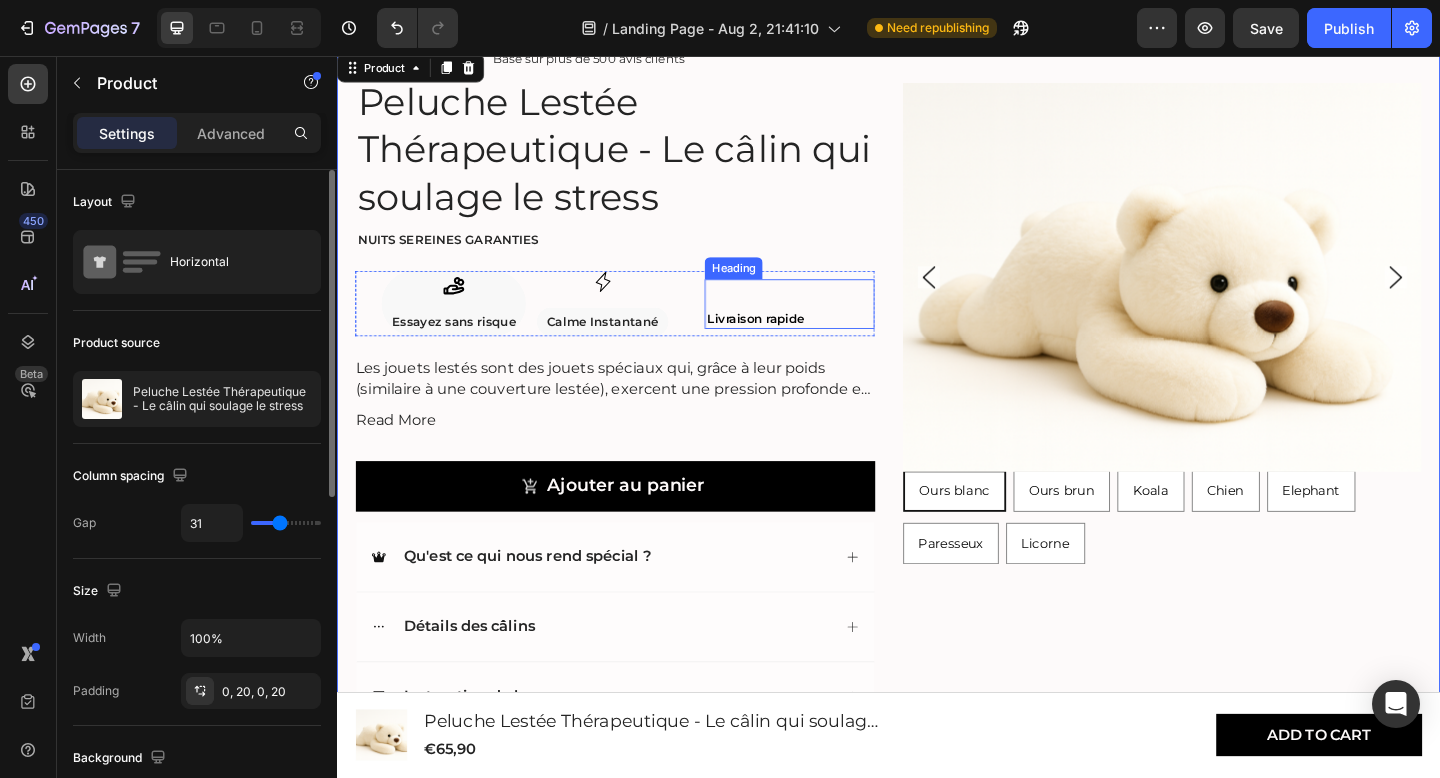 click on "⁠⁠⁠⁠⁠⁠⁠ Livraison rapide  Heading" at bounding box center (829, 326) 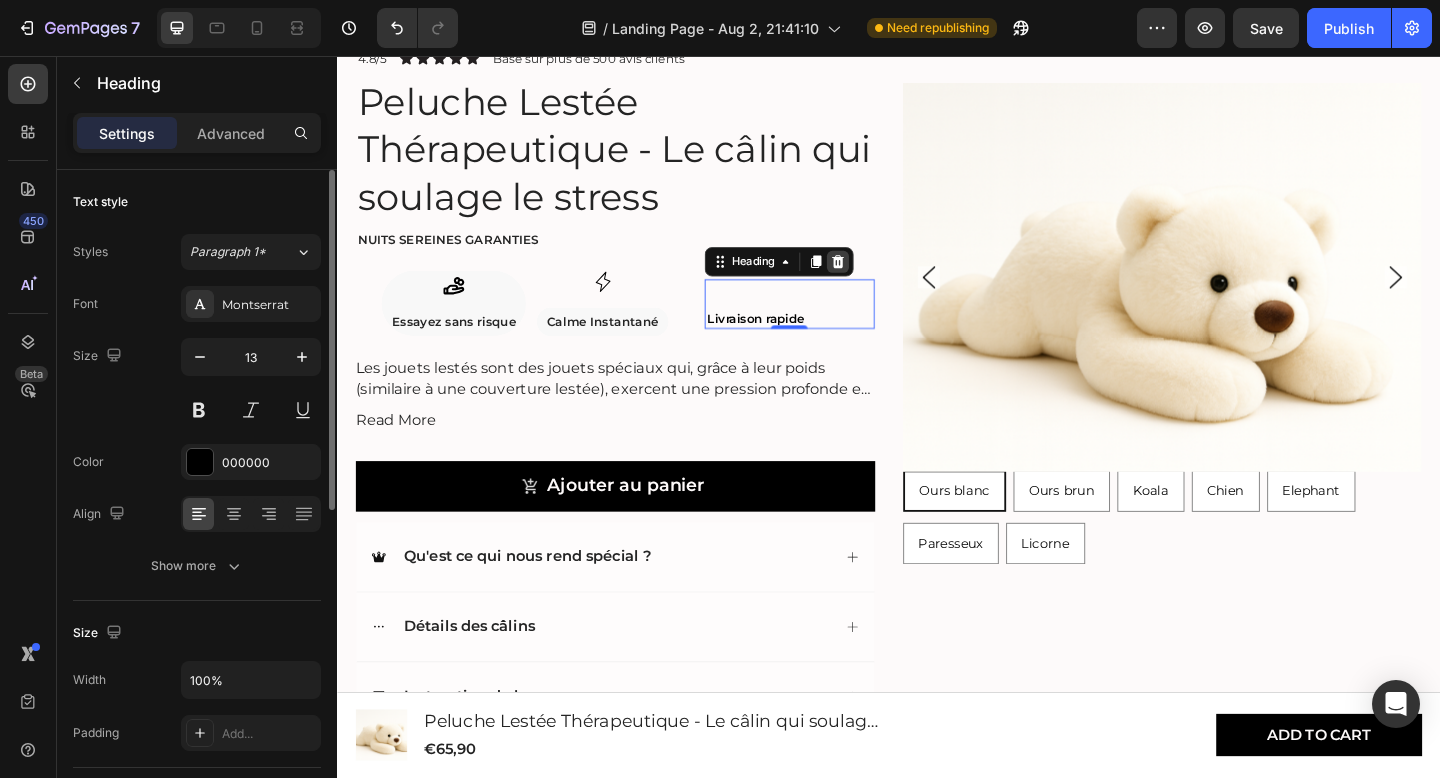 click 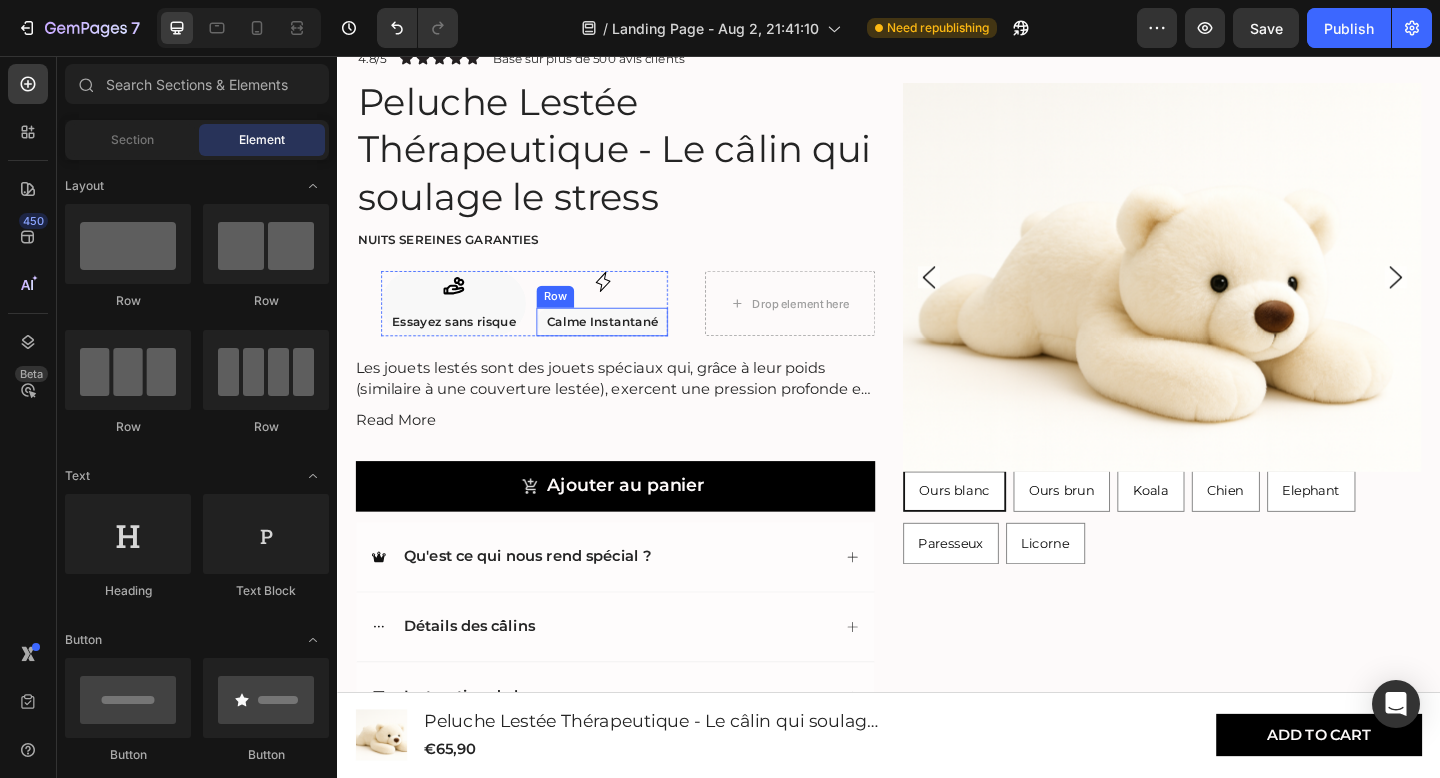 click on "Calme Instantané Text Block Row" at bounding box center [625, 345] 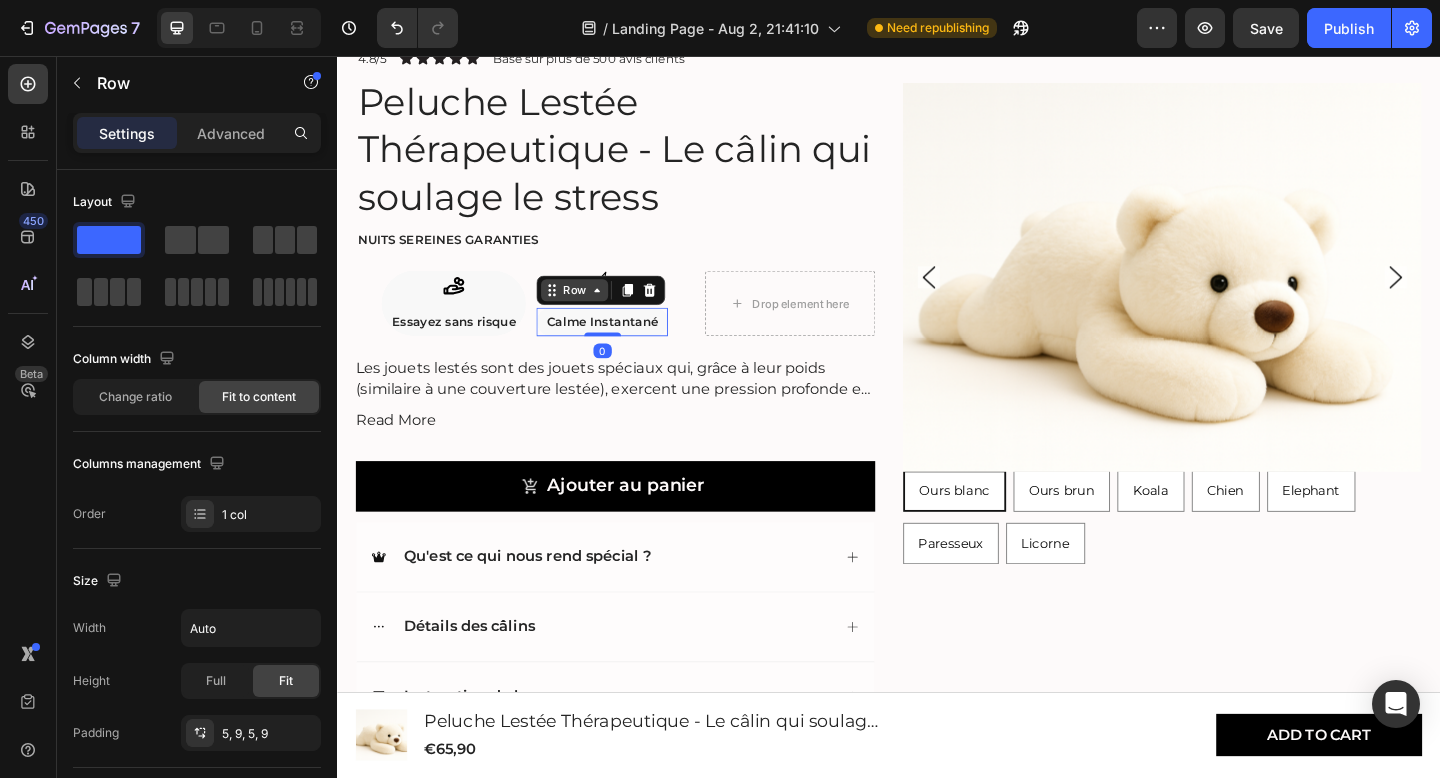 click 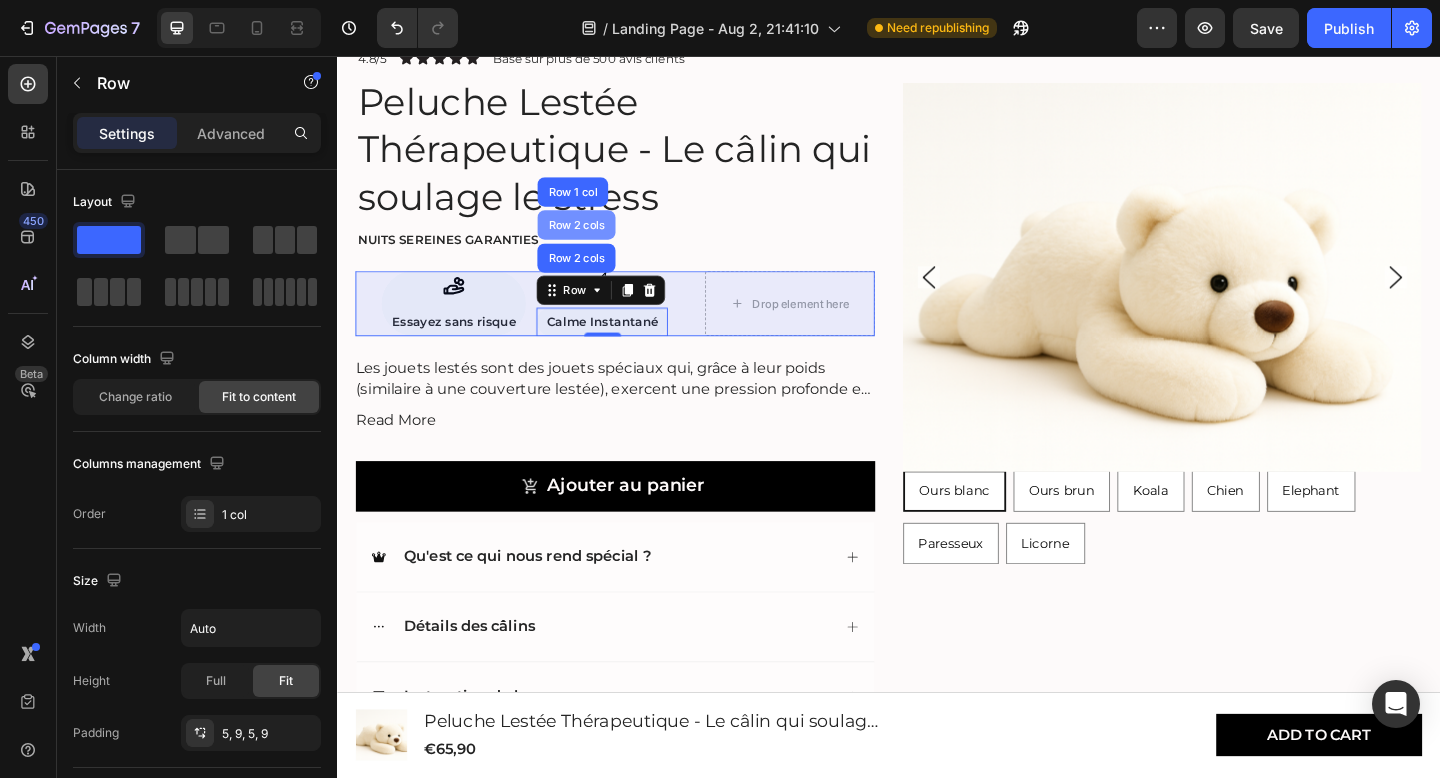 click on "Row 2 cols" at bounding box center (597, 240) 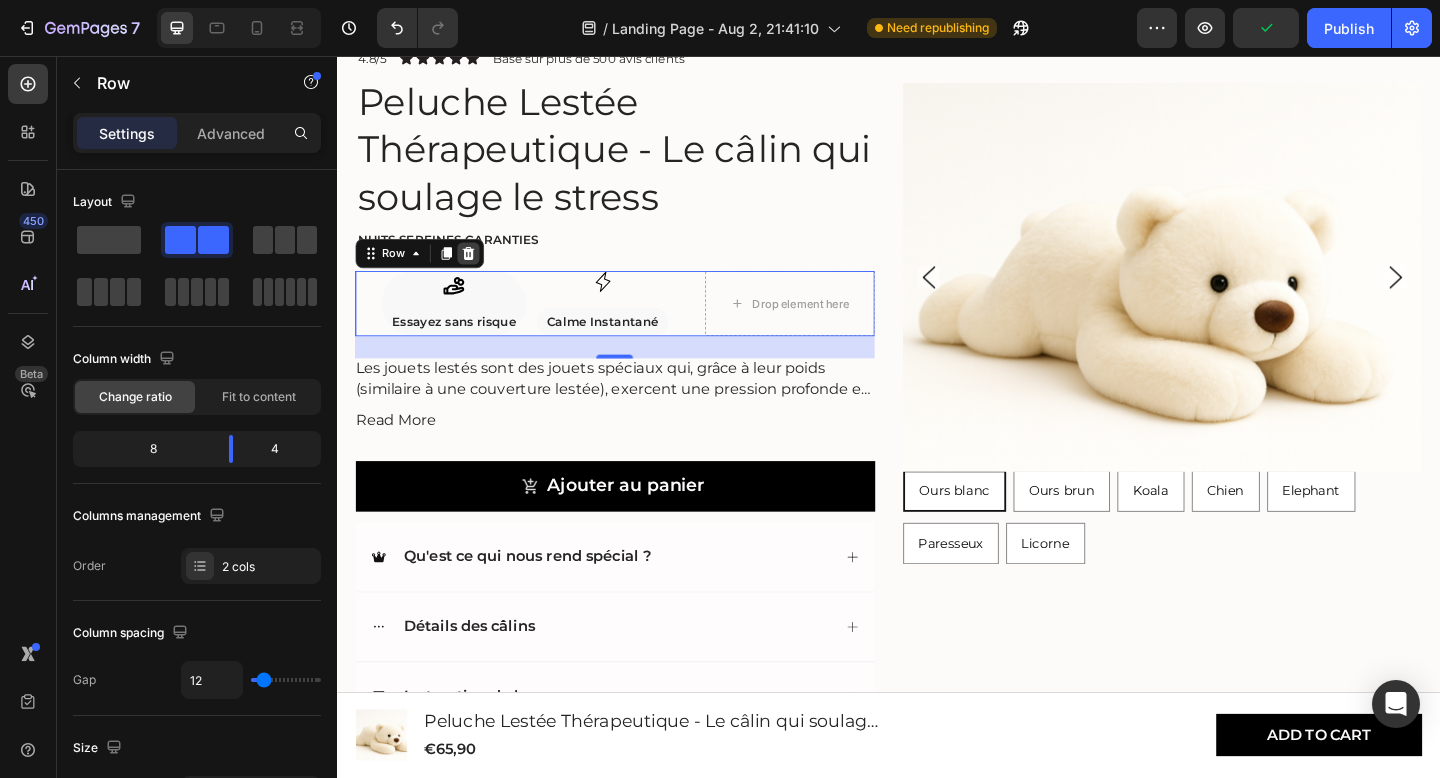 click 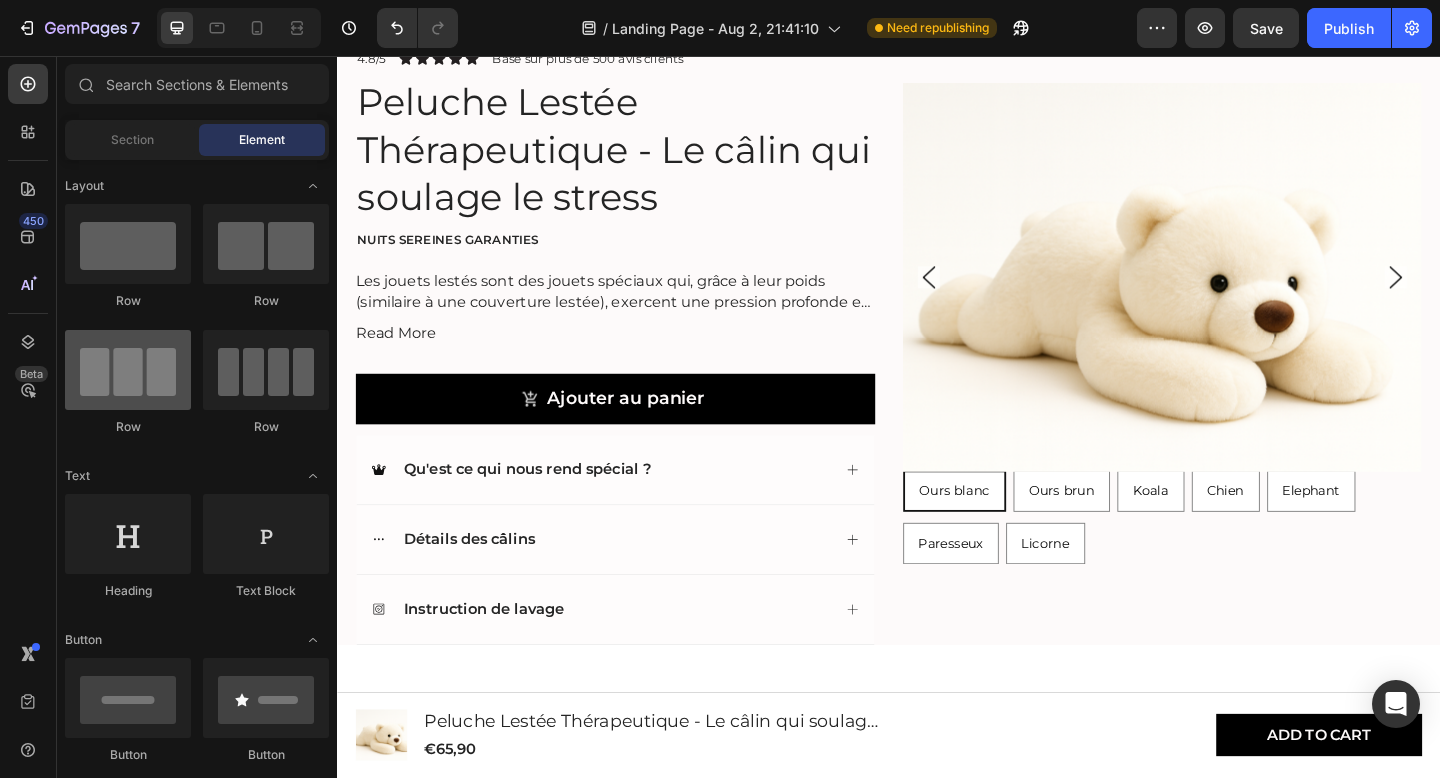 click at bounding box center [128, 370] 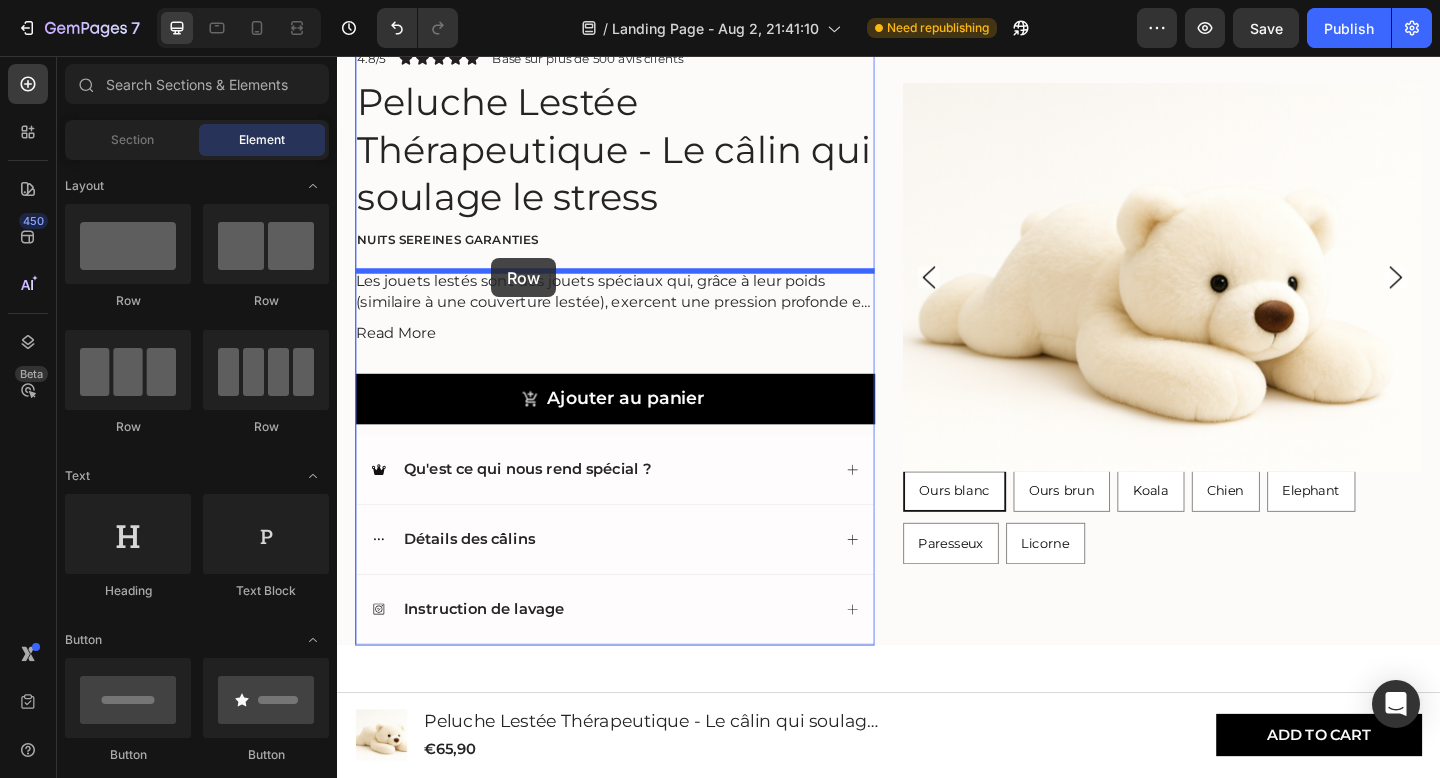 drag, startPoint x: 490, startPoint y: 424, endPoint x: 504, endPoint y: 276, distance: 148.66069 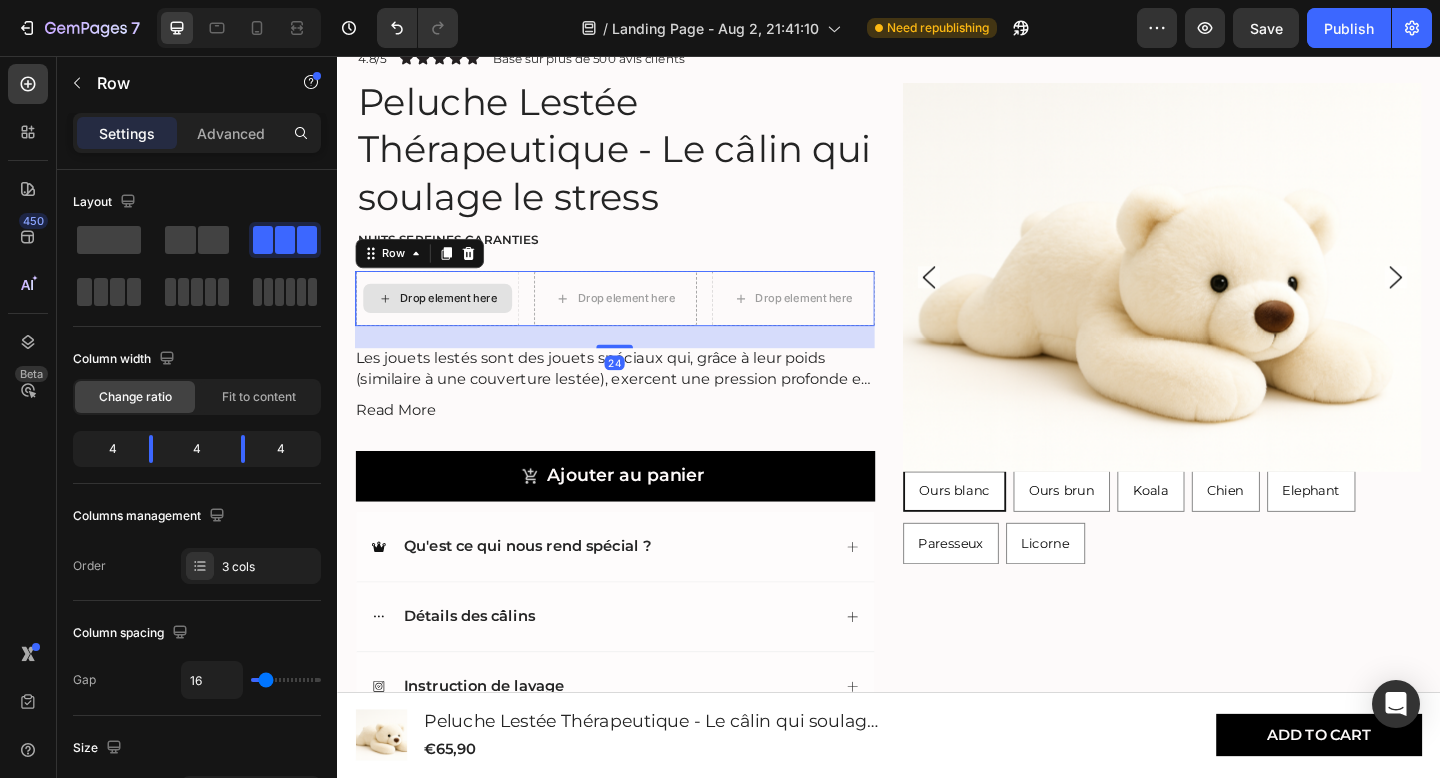 click on "Drop element here" at bounding box center (446, 320) 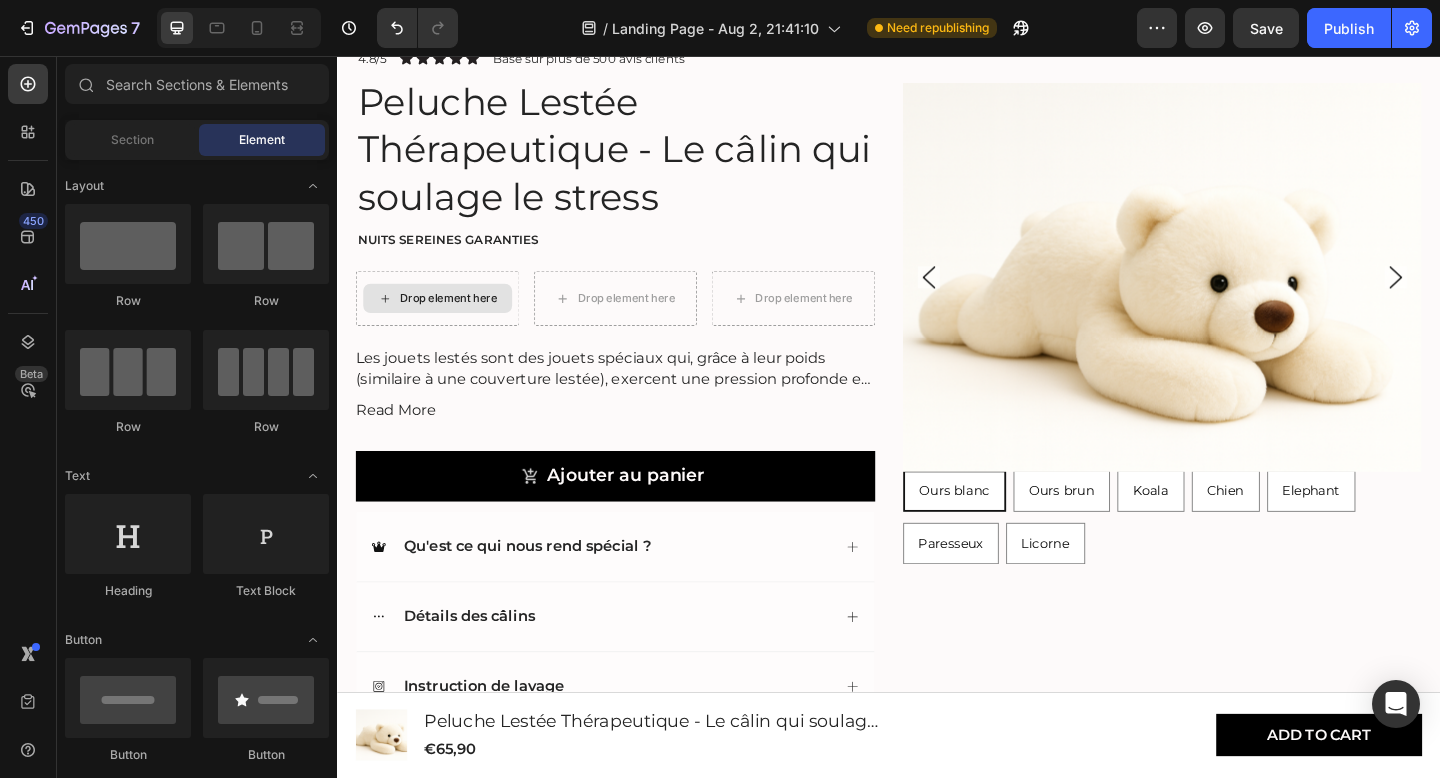 click on "Drop element here" at bounding box center [446, 320] 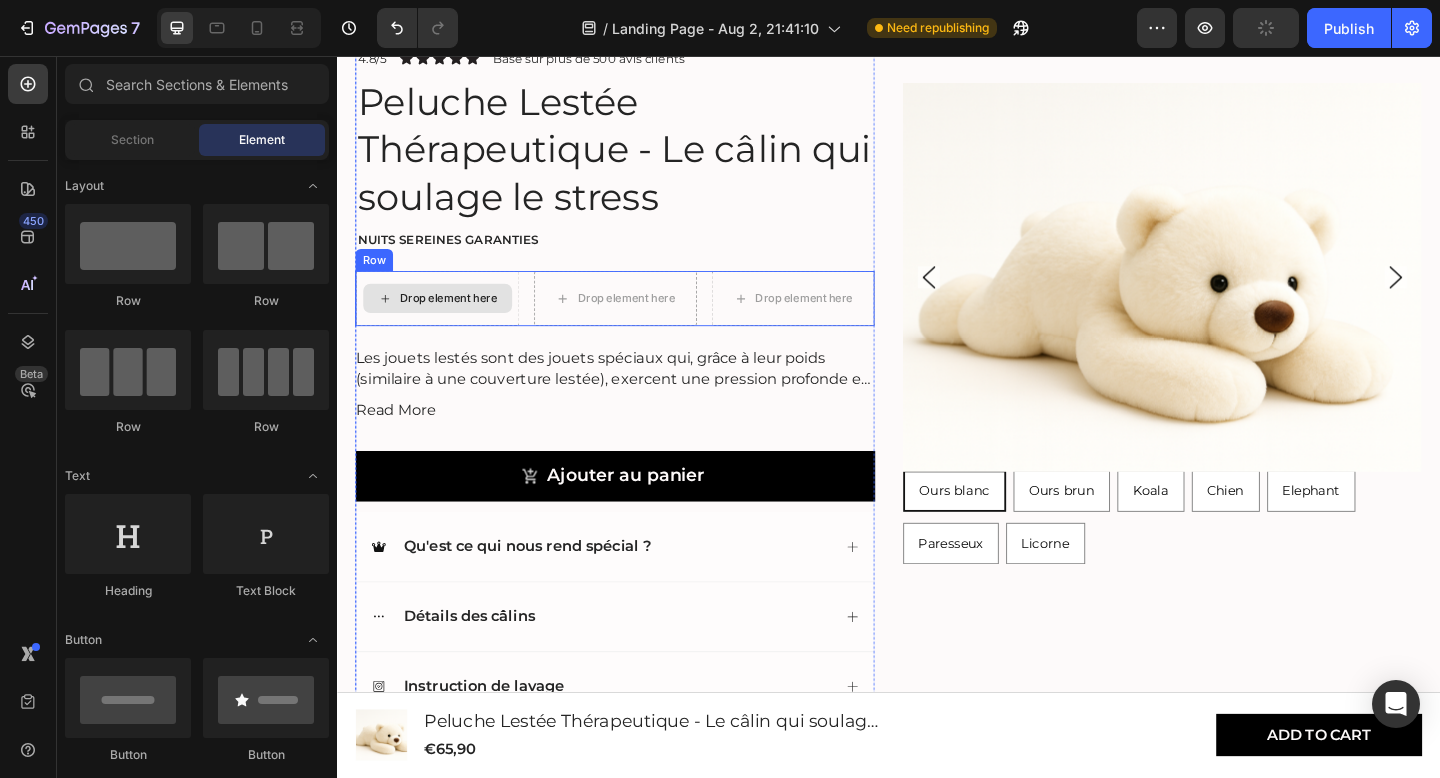 click on "Drop element here" at bounding box center (458, 320) 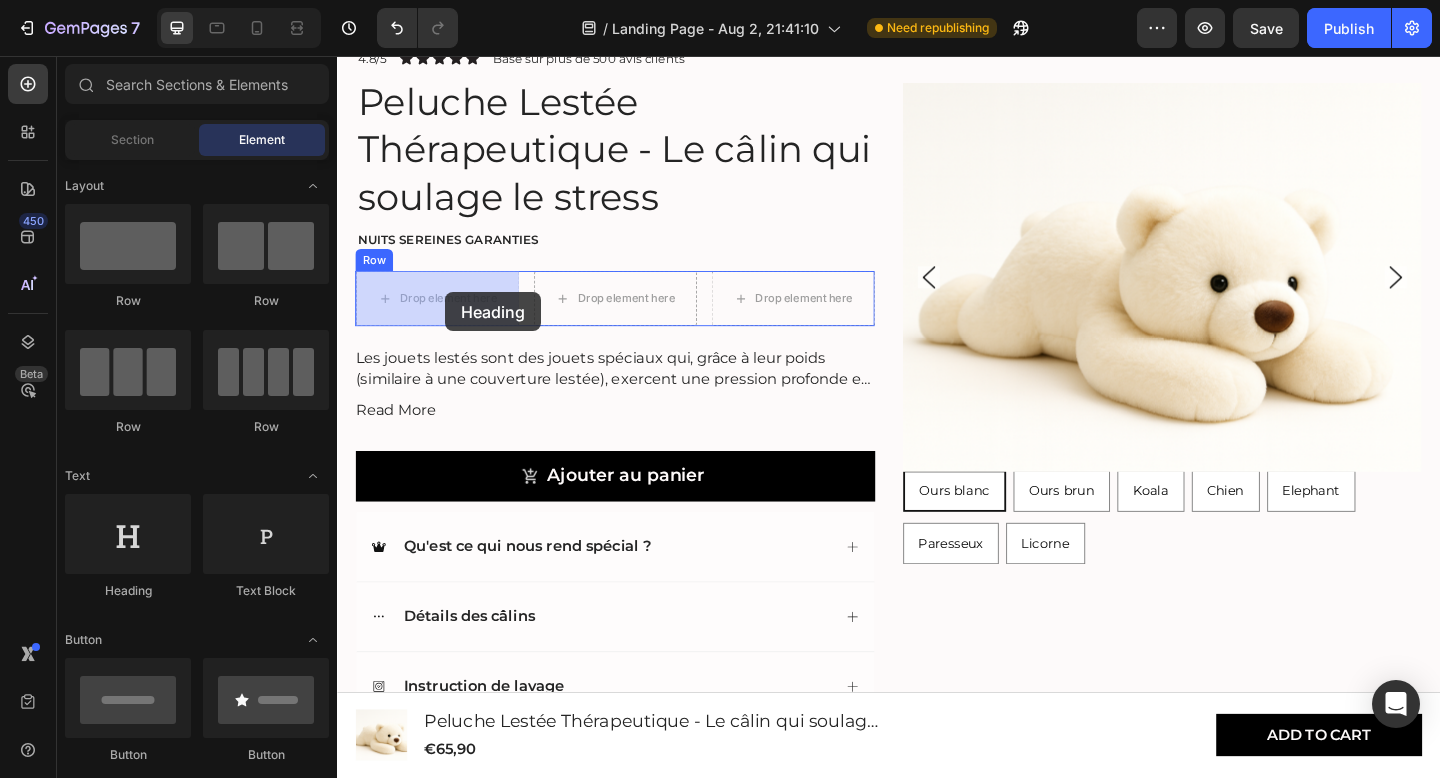 drag, startPoint x: 506, startPoint y: 593, endPoint x: 455, endPoint y: 313, distance: 284.60675 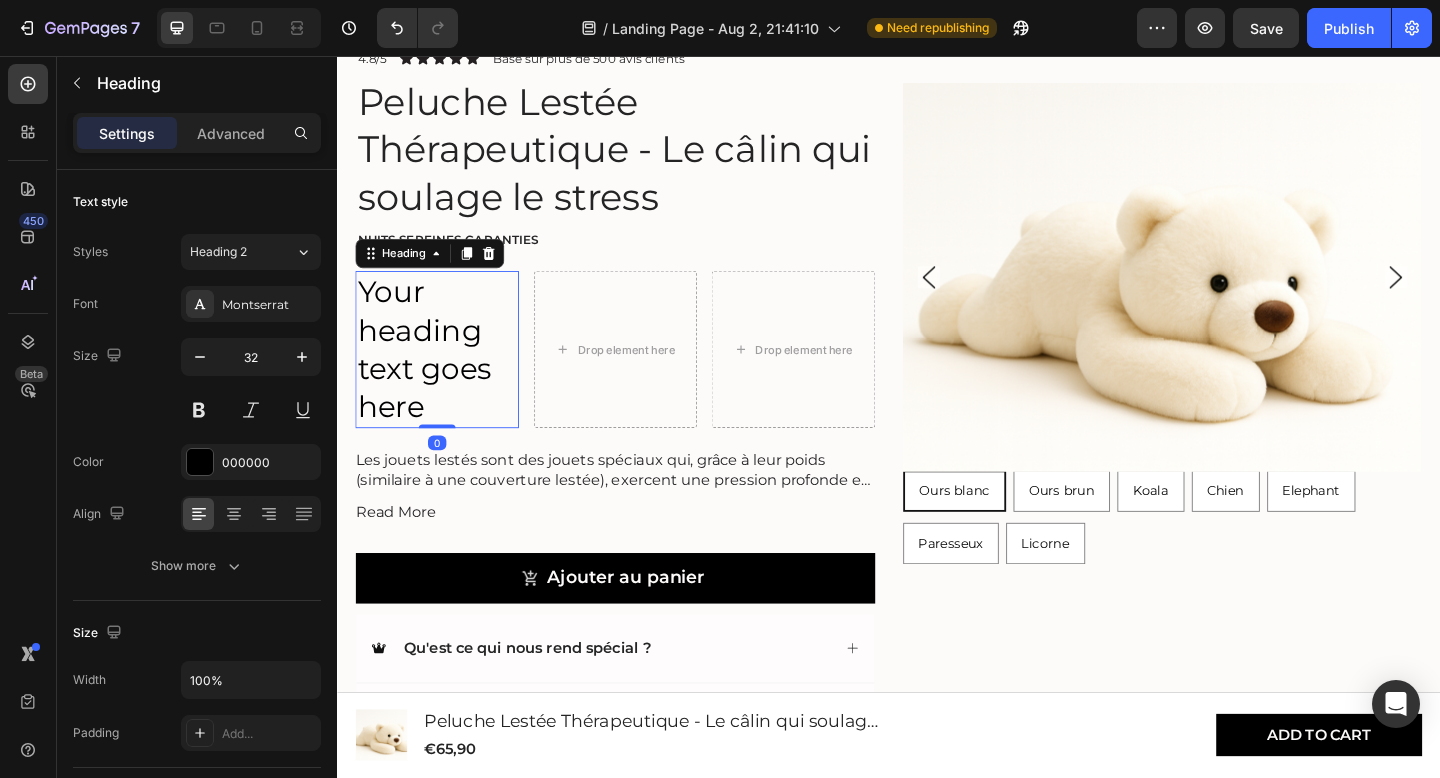 click on "Your heading text goes here" at bounding box center (446, 375) 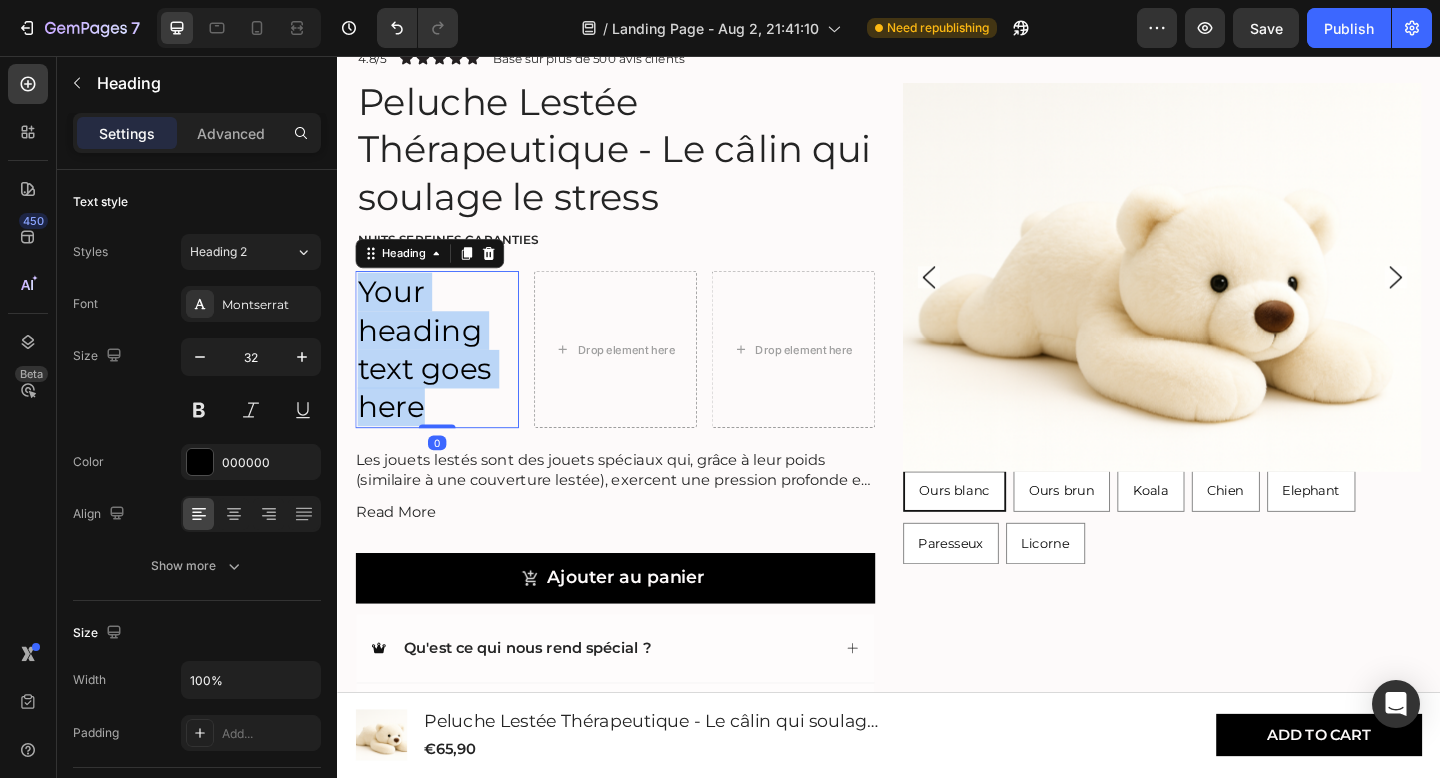 click on "Your heading text goes here" at bounding box center [446, 375] 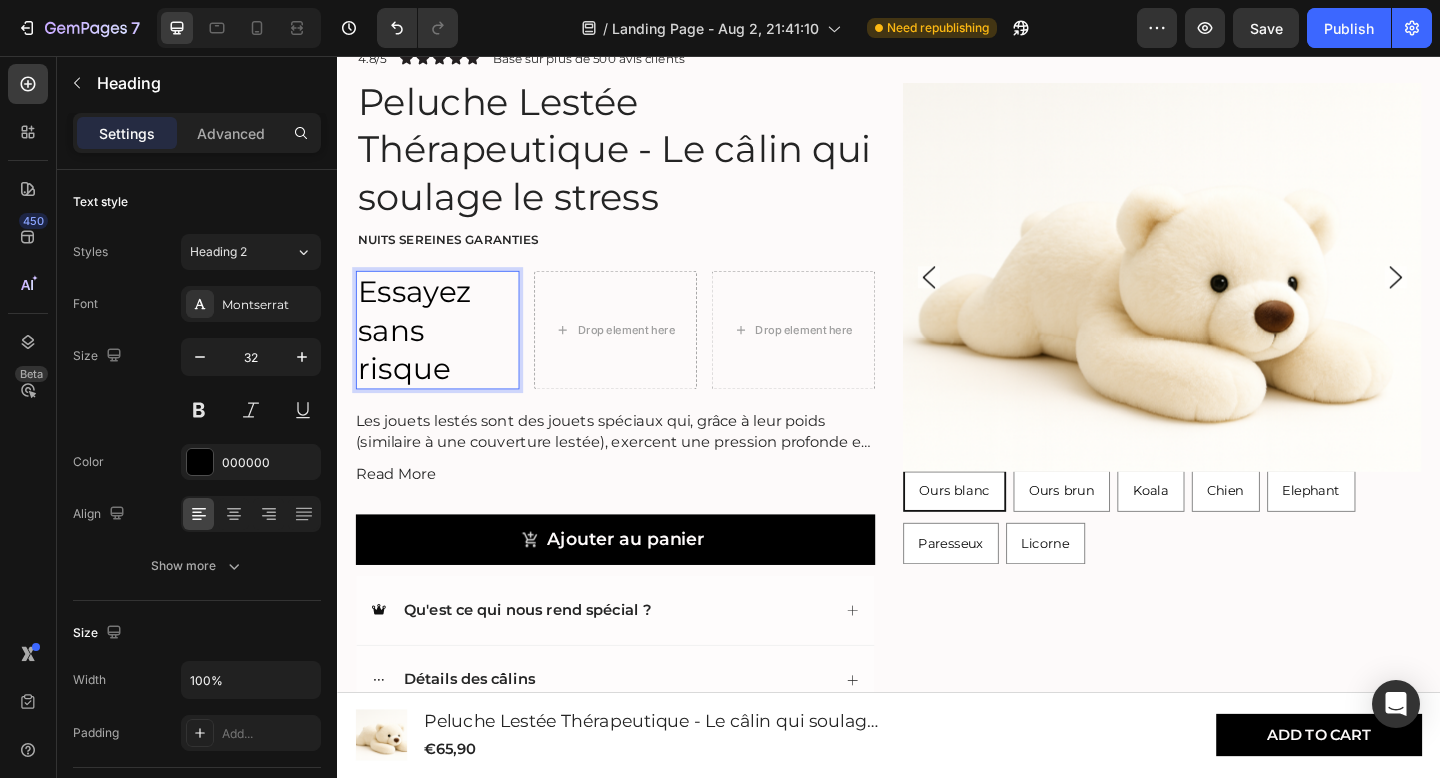 click on "Essayez sans risque" at bounding box center (446, 354) 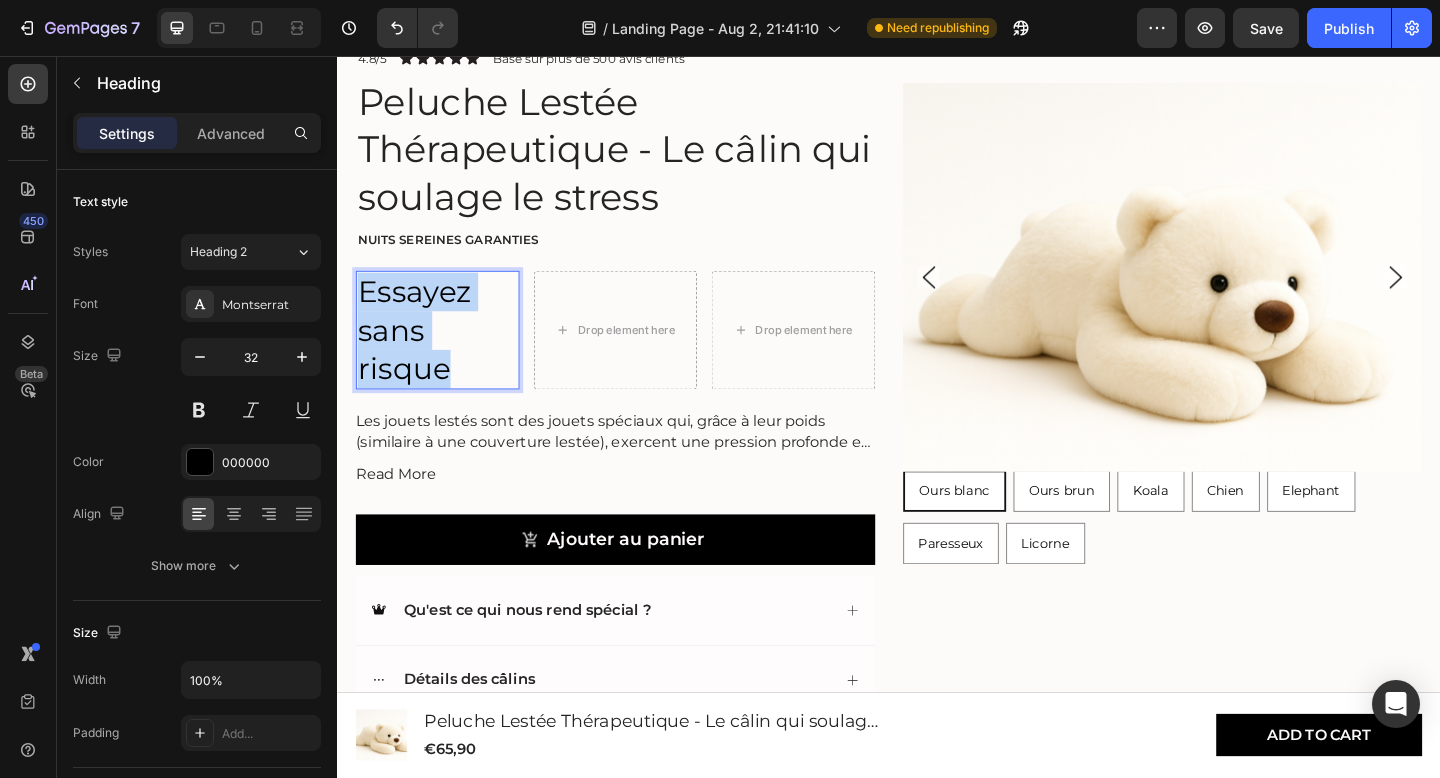 click on "Essayez sans risque" at bounding box center [446, 354] 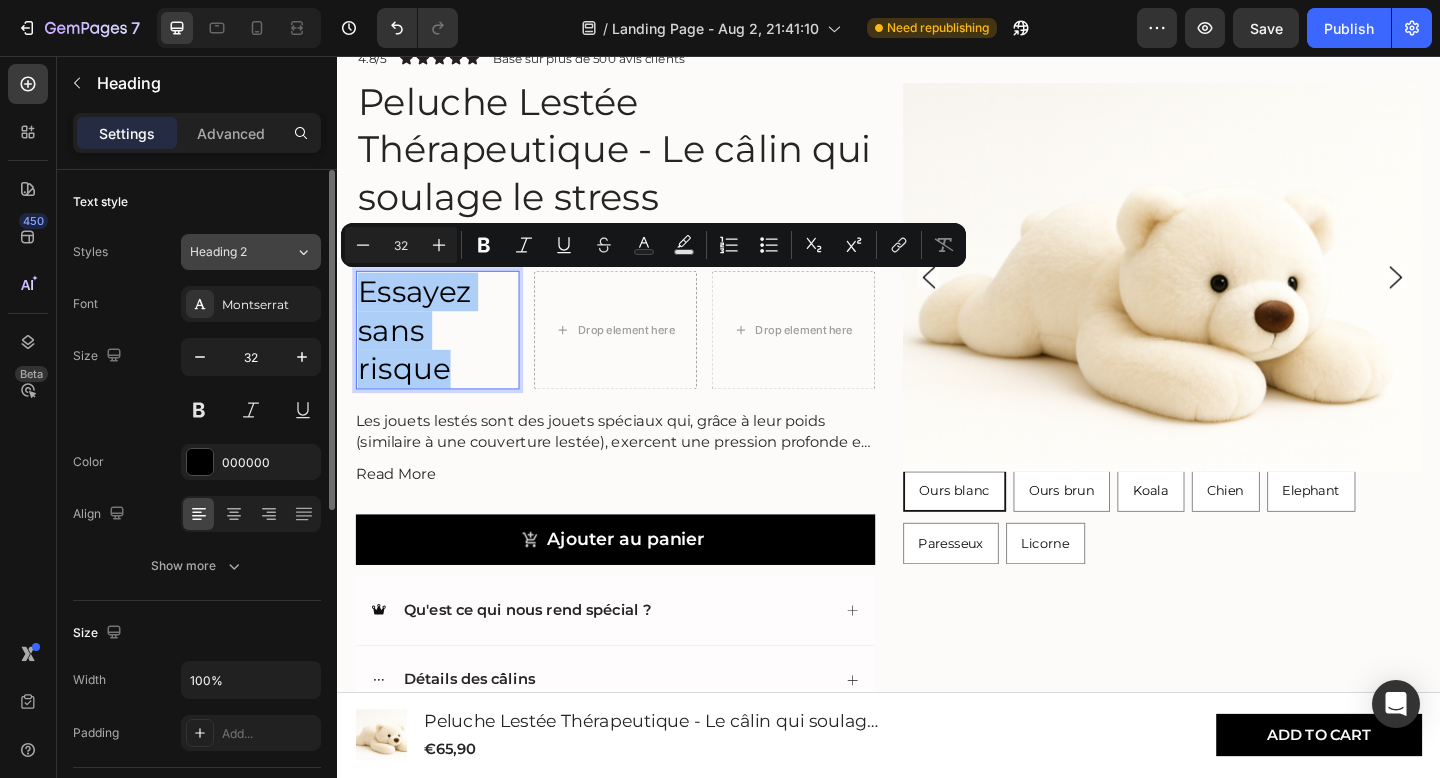 click on "Heading 2" at bounding box center [230, 252] 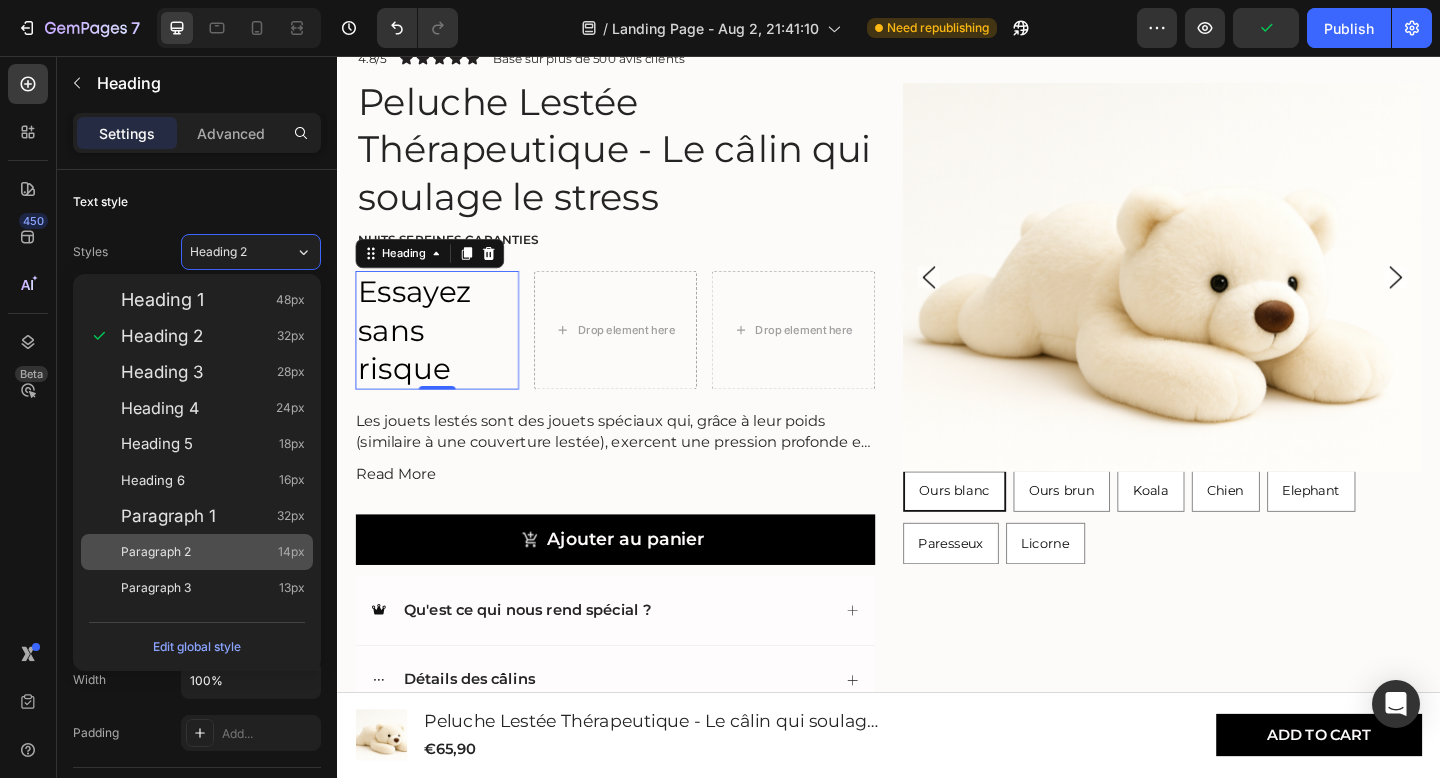 click on "Paragraph 2 14px" at bounding box center [213, 552] 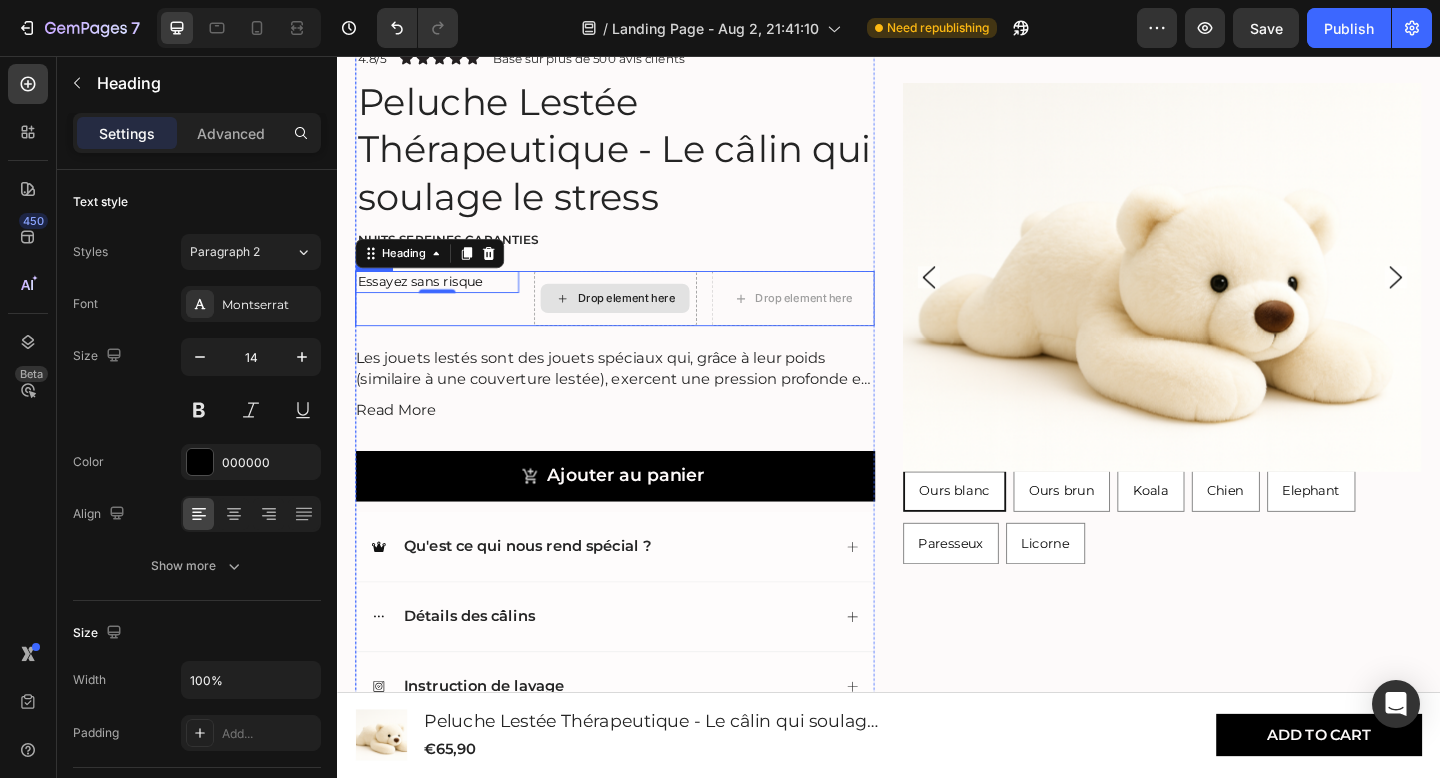 click on "Drop element here" at bounding box center (651, 320) 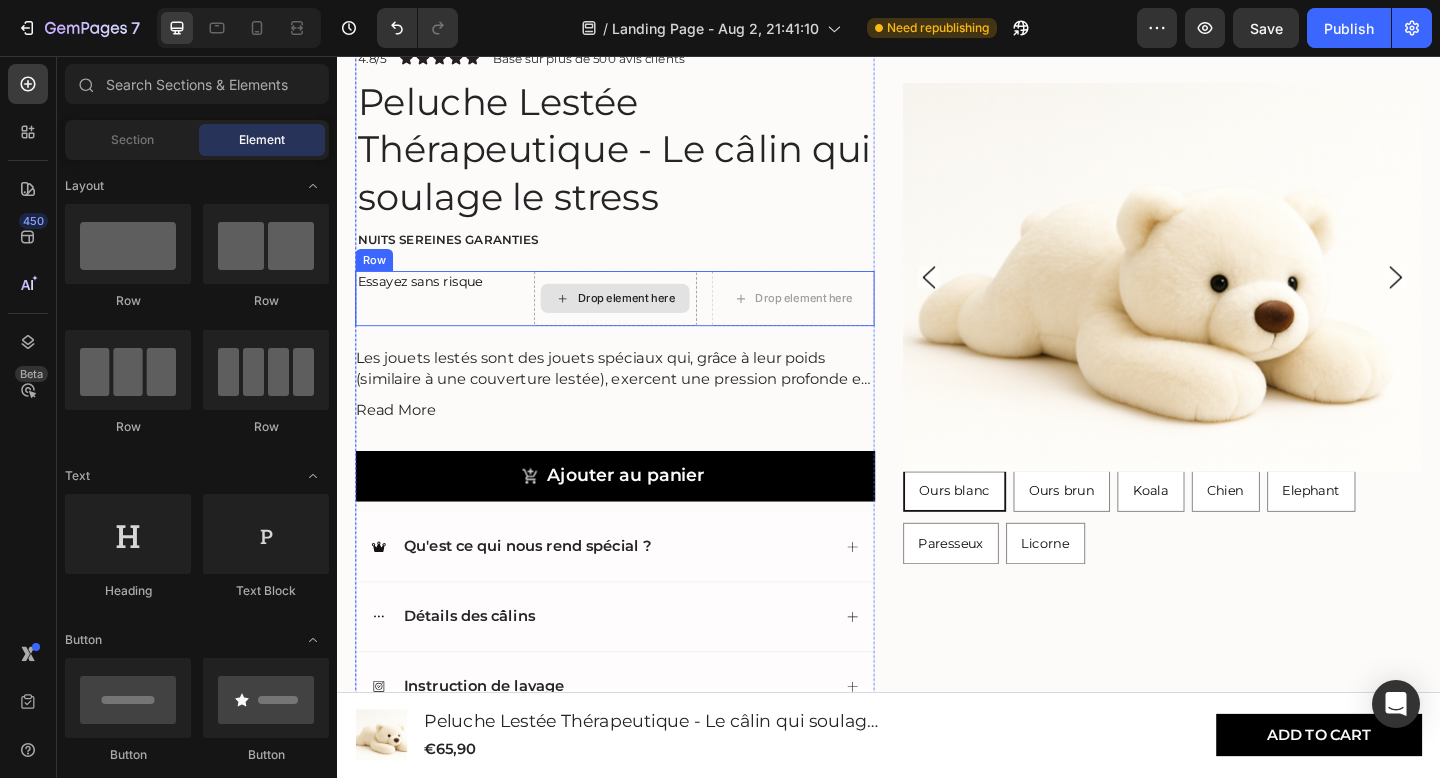click on "Drop element here" at bounding box center (651, 320) 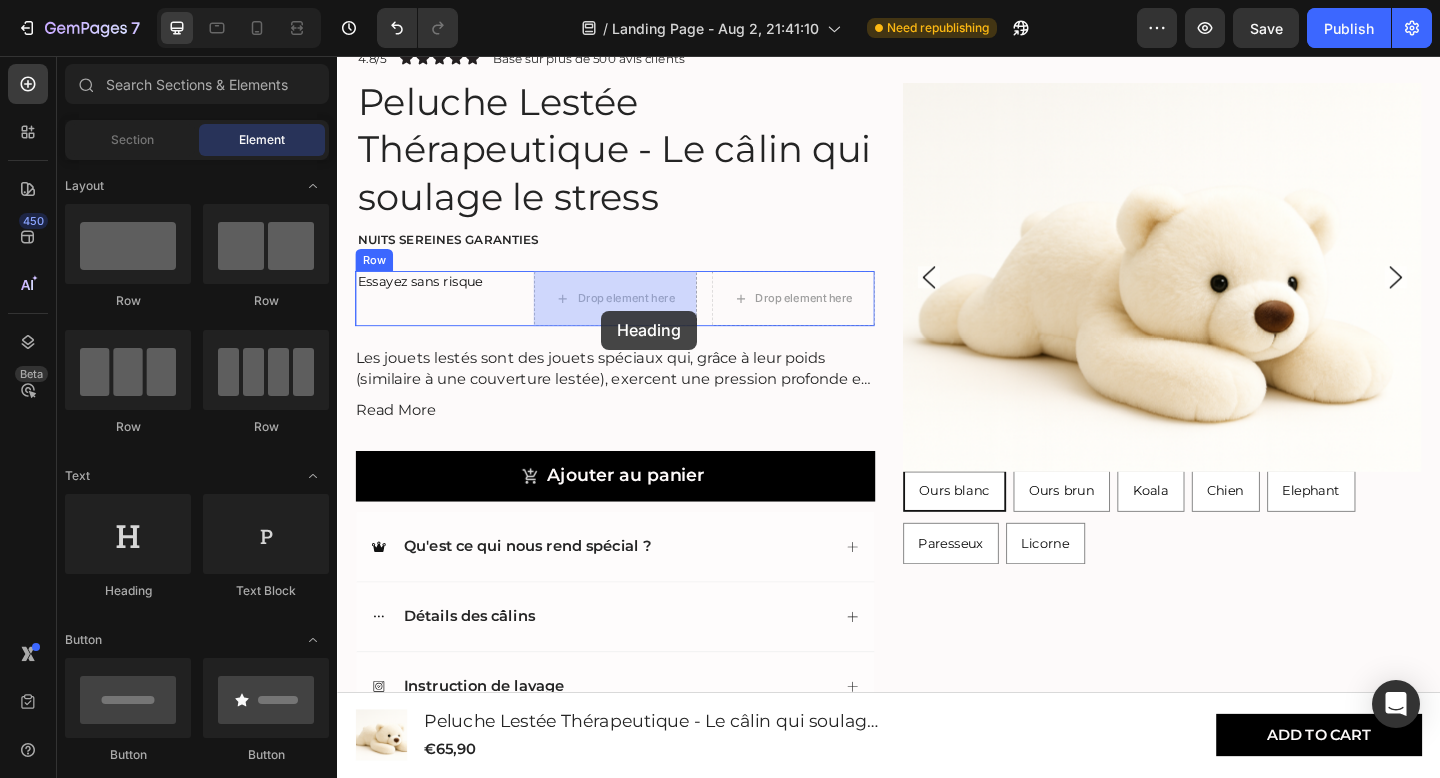 drag, startPoint x: 488, startPoint y: 592, endPoint x: 626, endPoint y: 329, distance: 297.00674 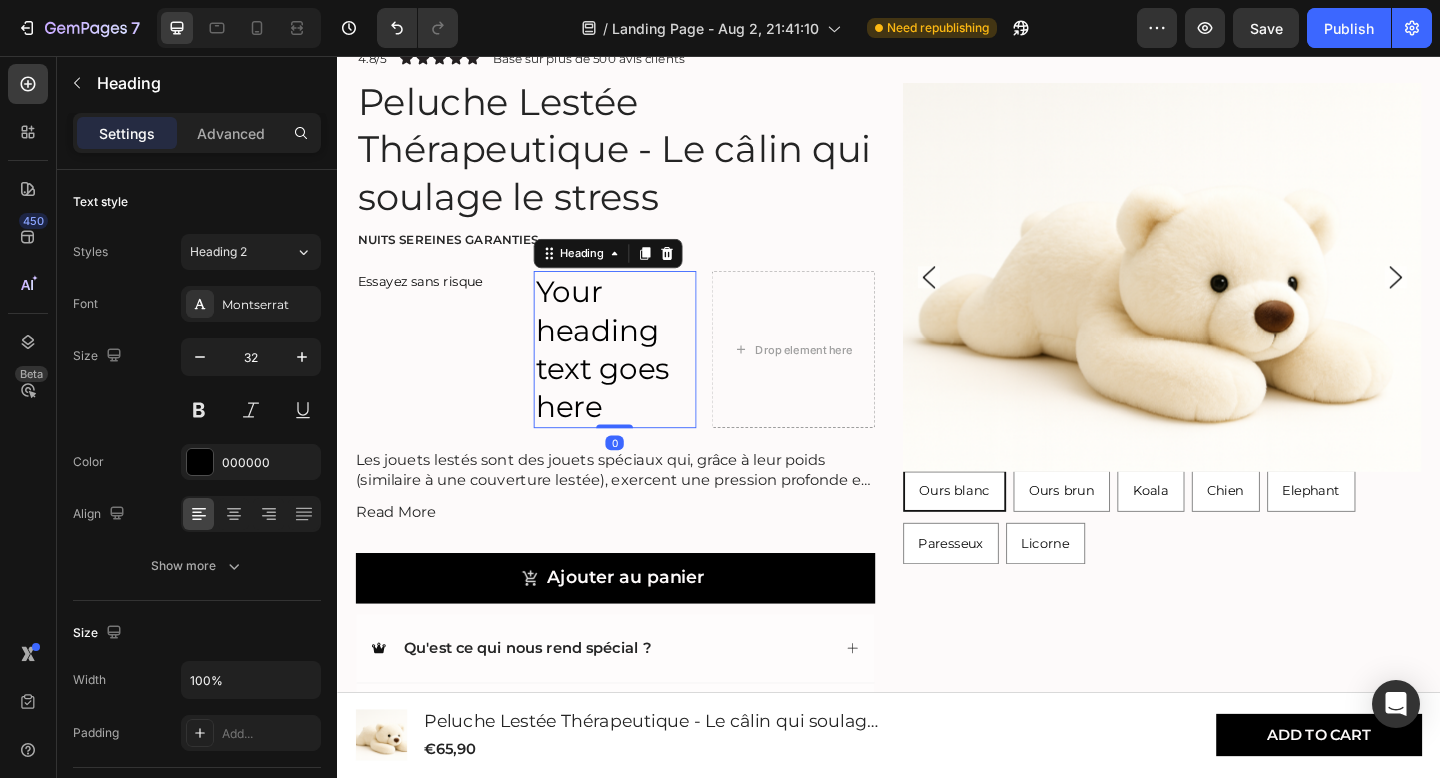 click on "Your heading text goes here" at bounding box center (640, 375) 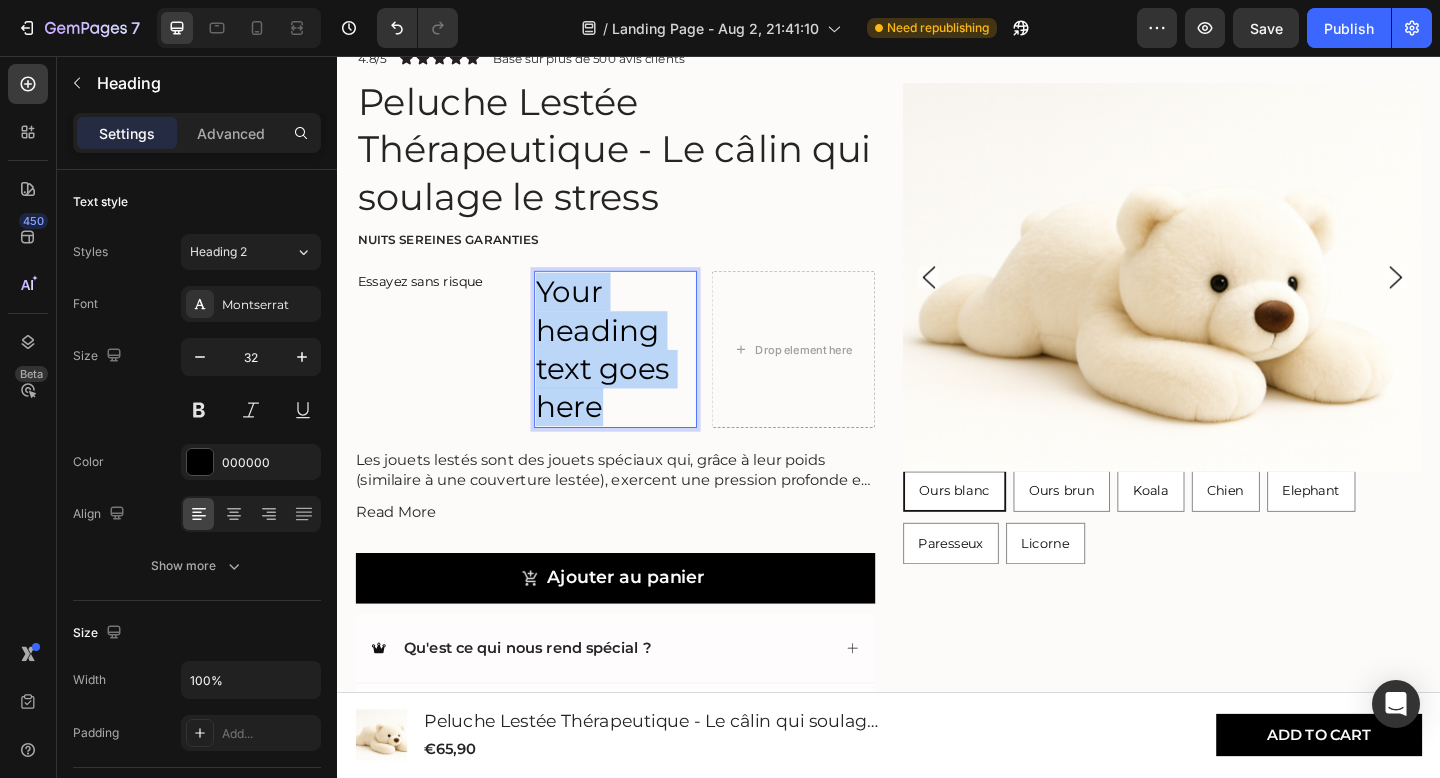 click on "Your heading text goes here" at bounding box center [640, 375] 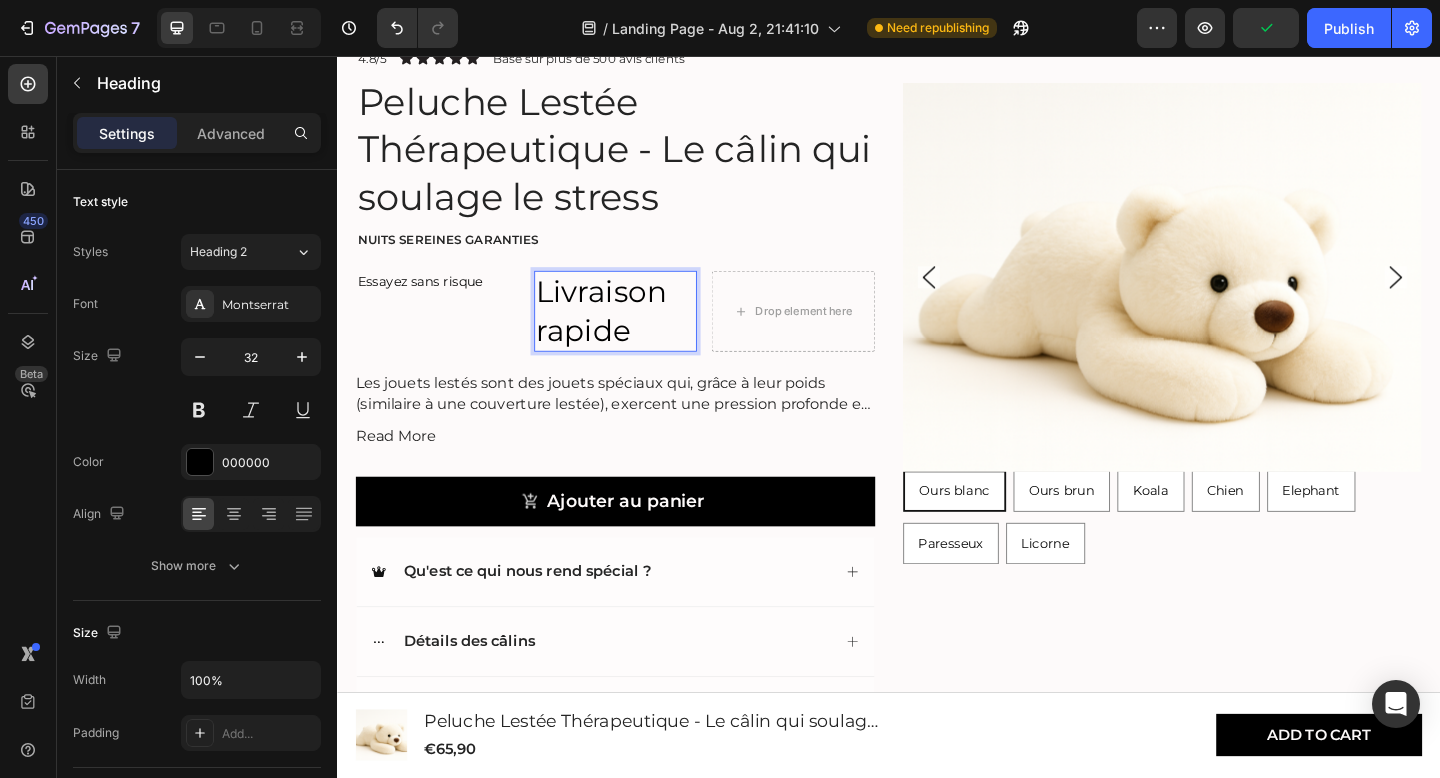 click on "Livraison rapide" at bounding box center [640, 333] 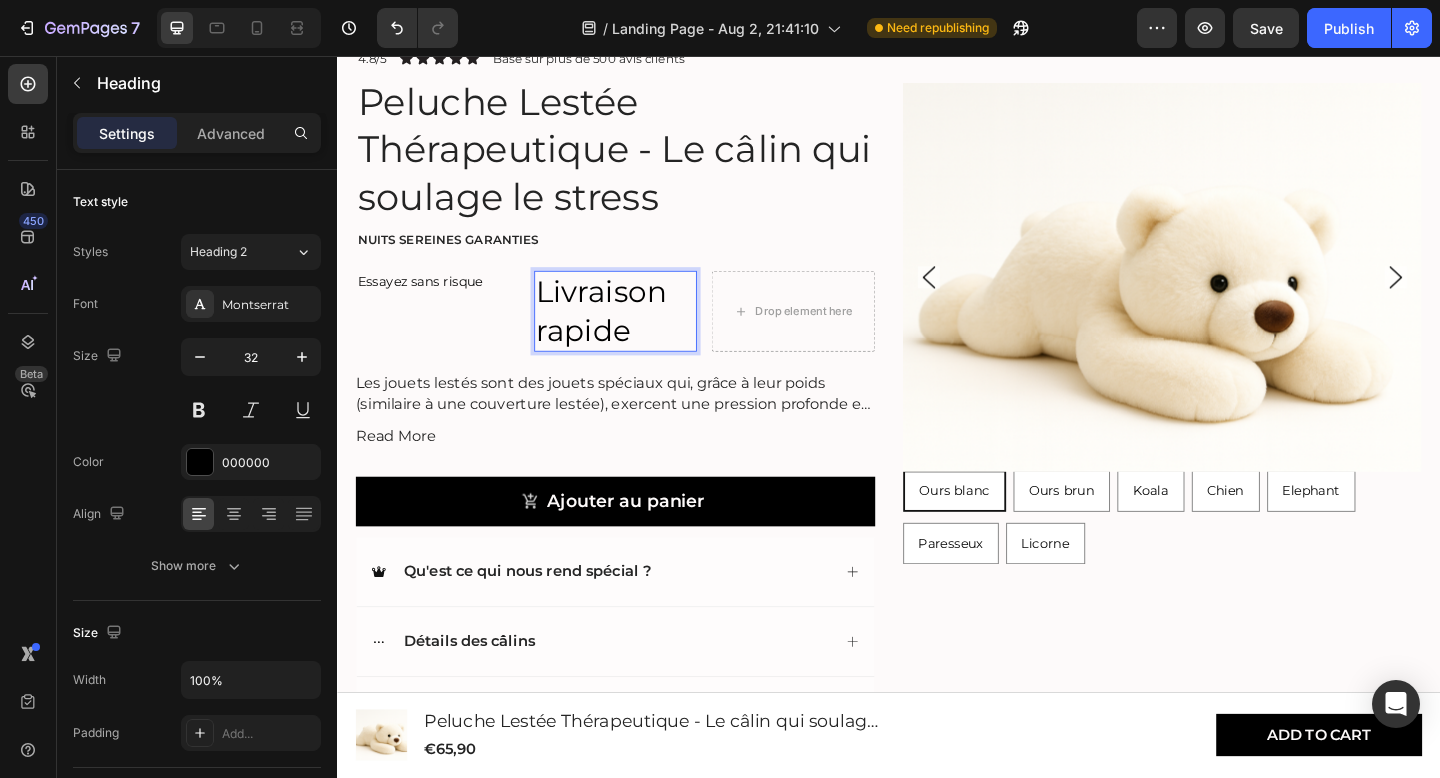 click on "Livraison rapide" at bounding box center [640, 333] 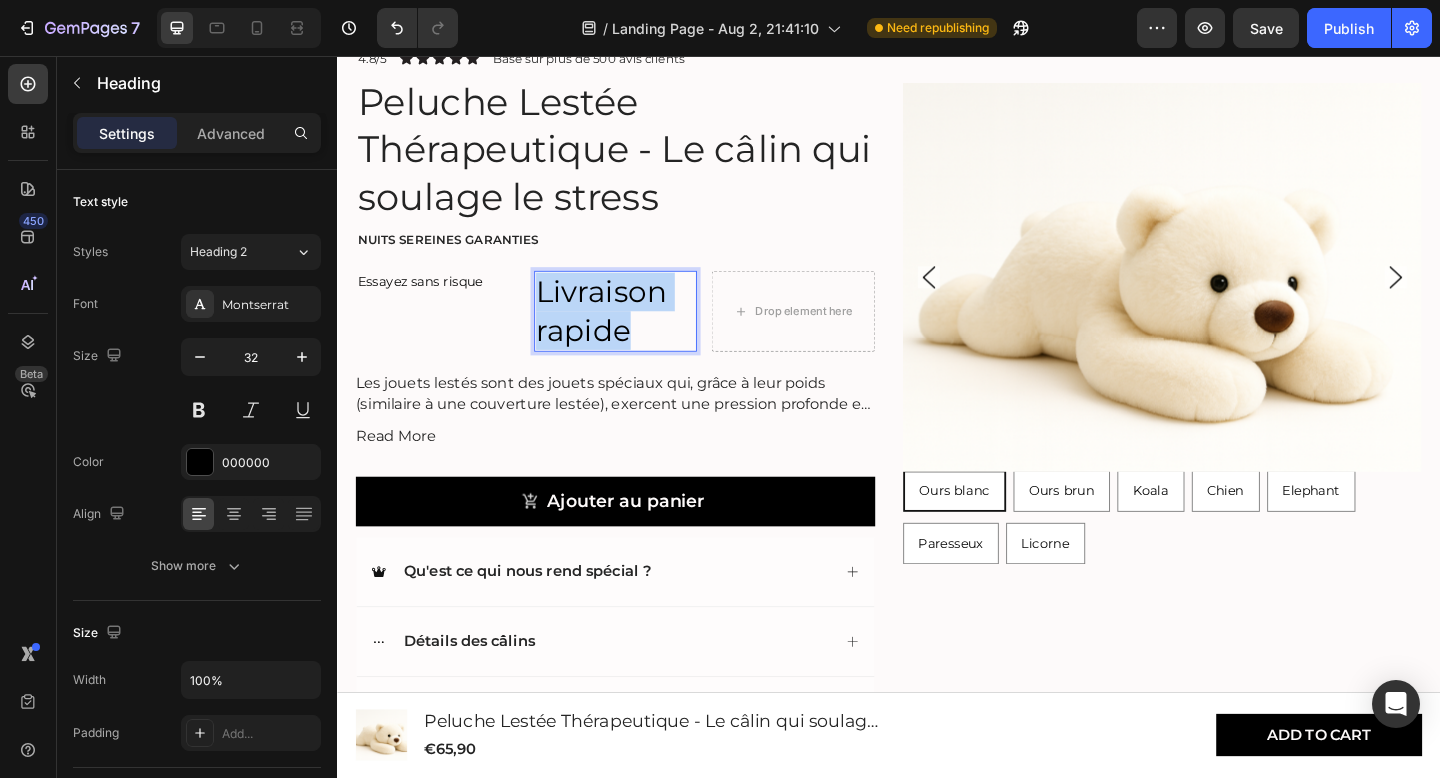click on "Livraison rapide" at bounding box center (640, 333) 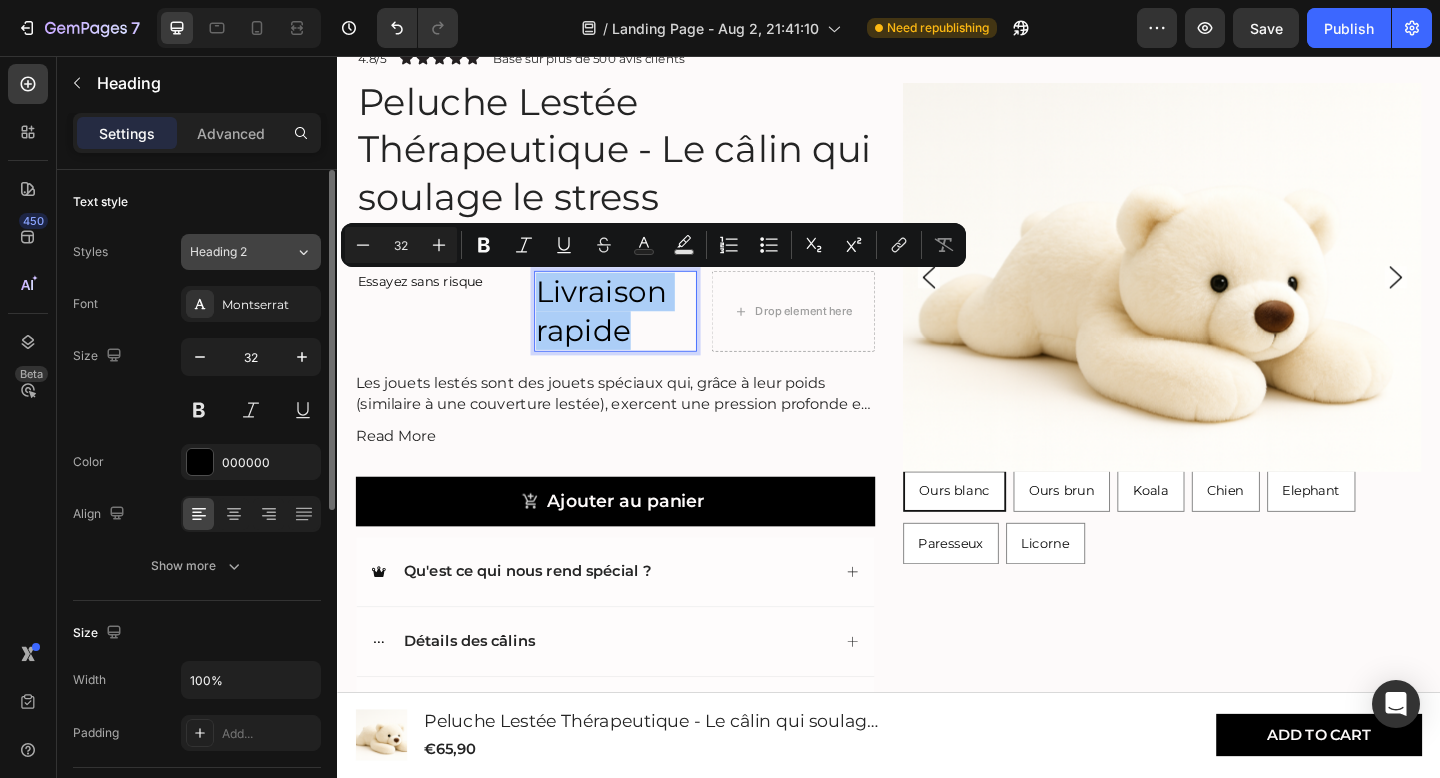 click on "Heading 2" at bounding box center [230, 252] 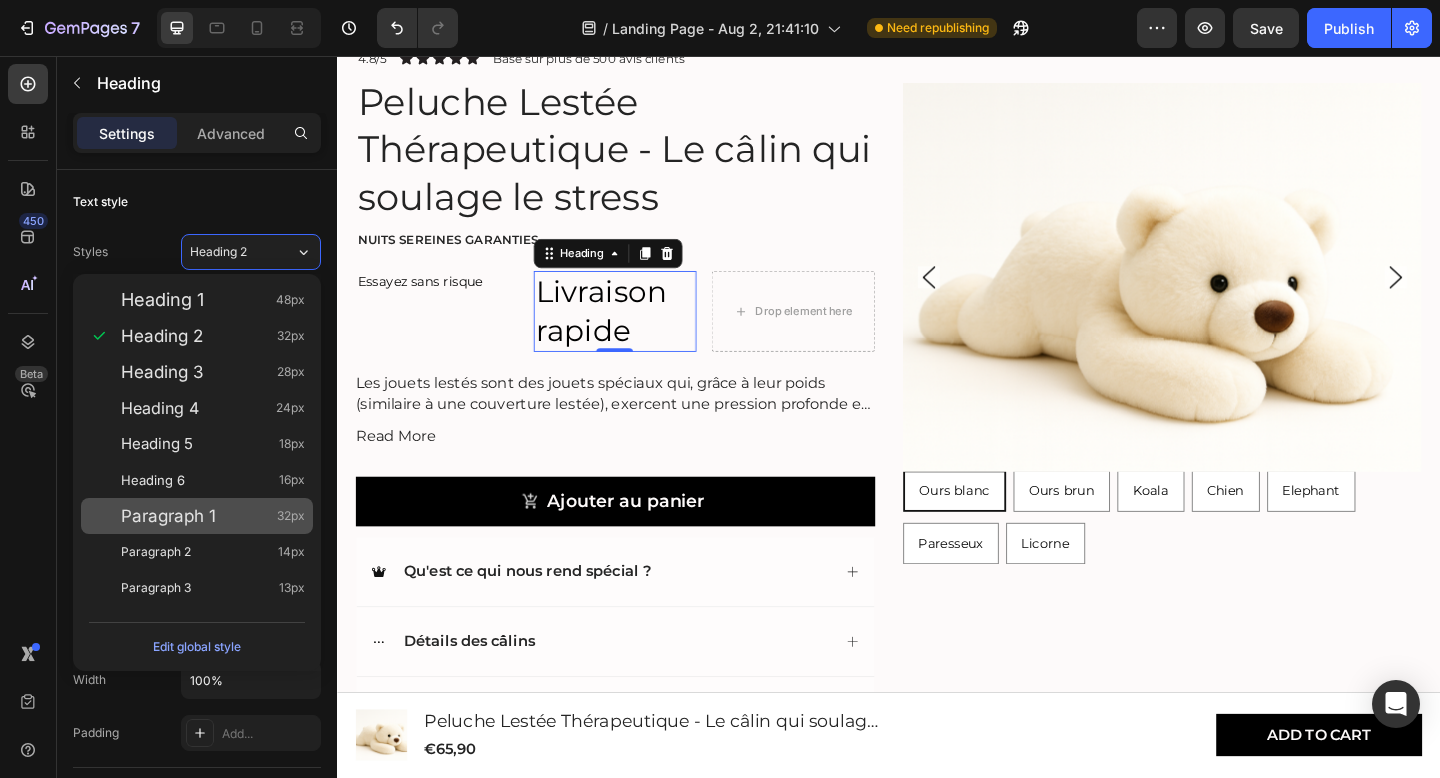 click on "Paragraph 1 32px" at bounding box center (213, 516) 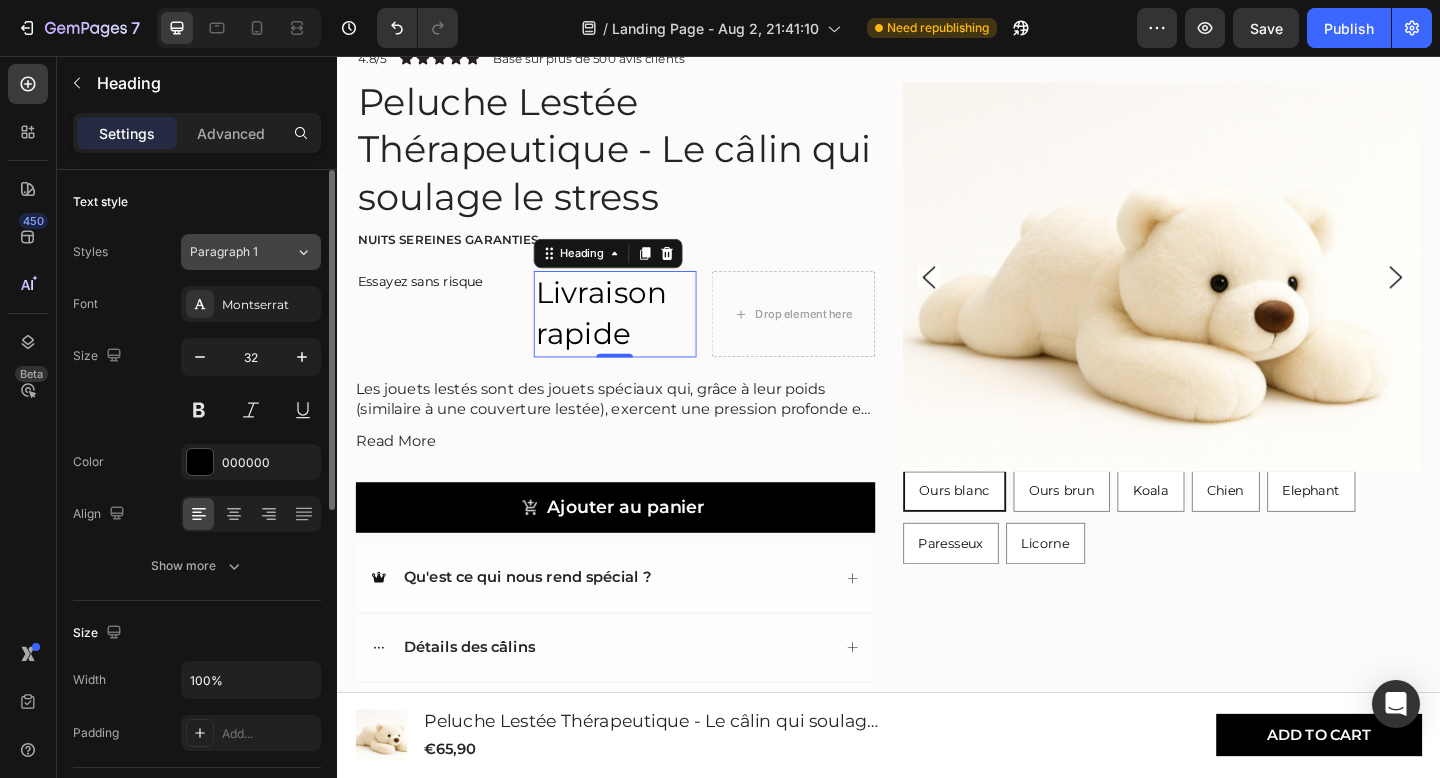 click on "Paragraph 1" at bounding box center (242, 252) 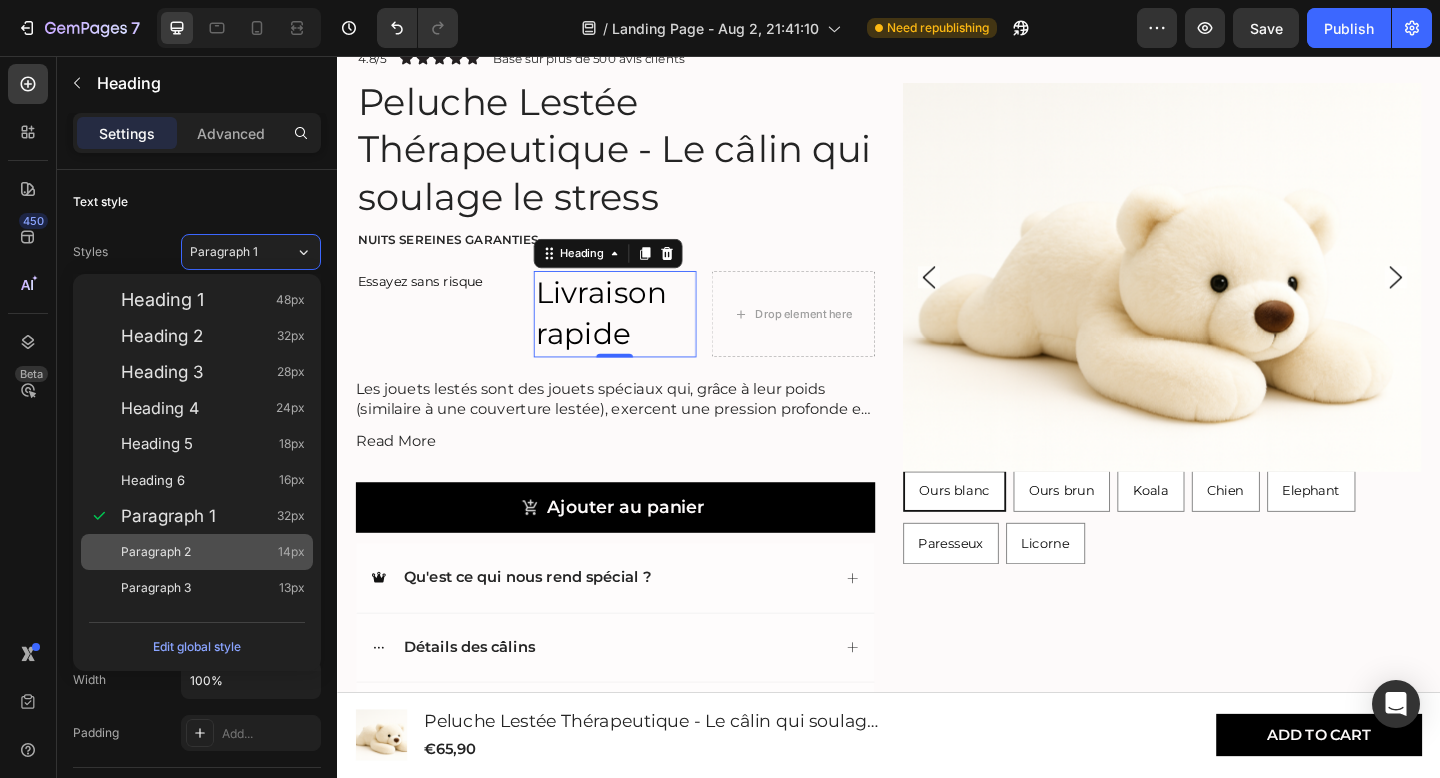 click on "Paragraph 2 14px" at bounding box center (197, 552) 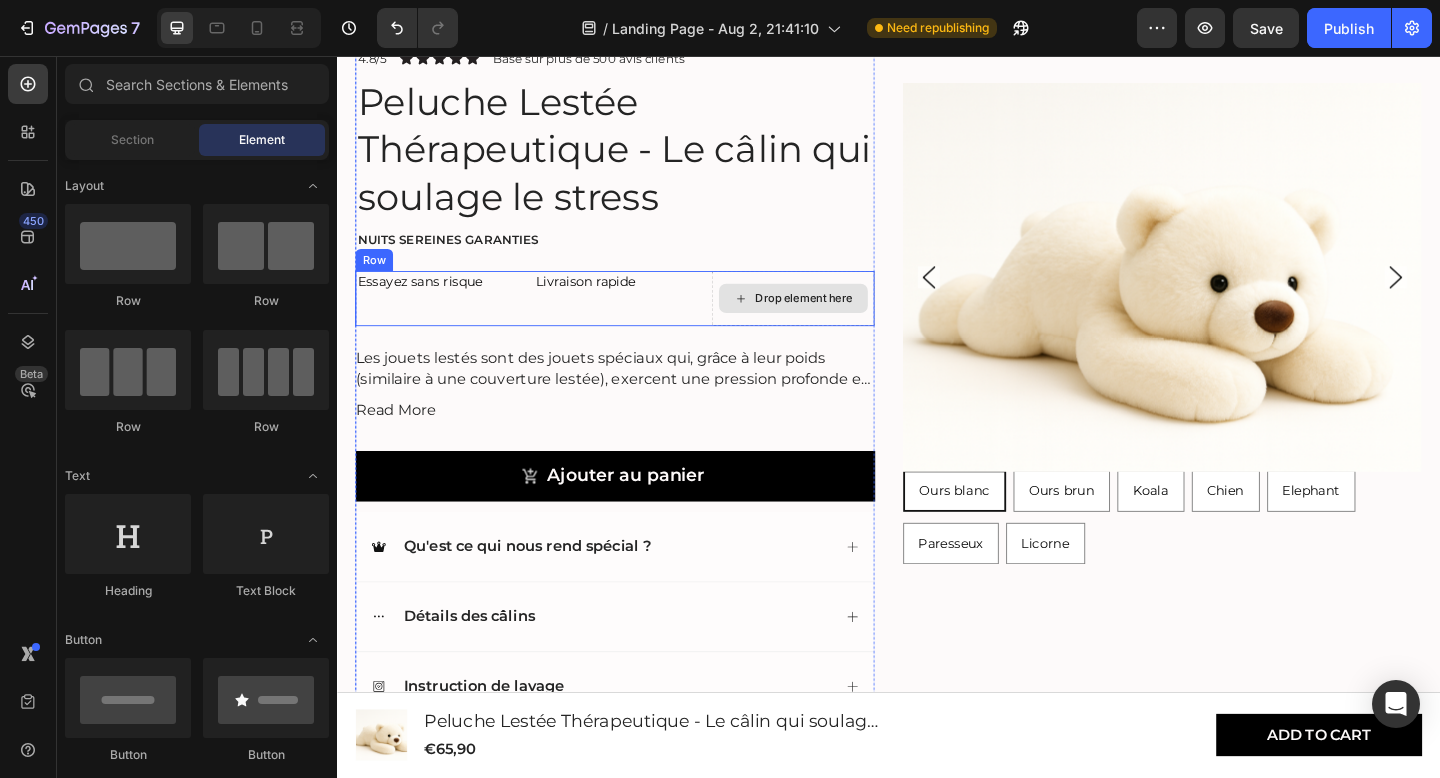 click on "Drop element here" at bounding box center (845, 320) 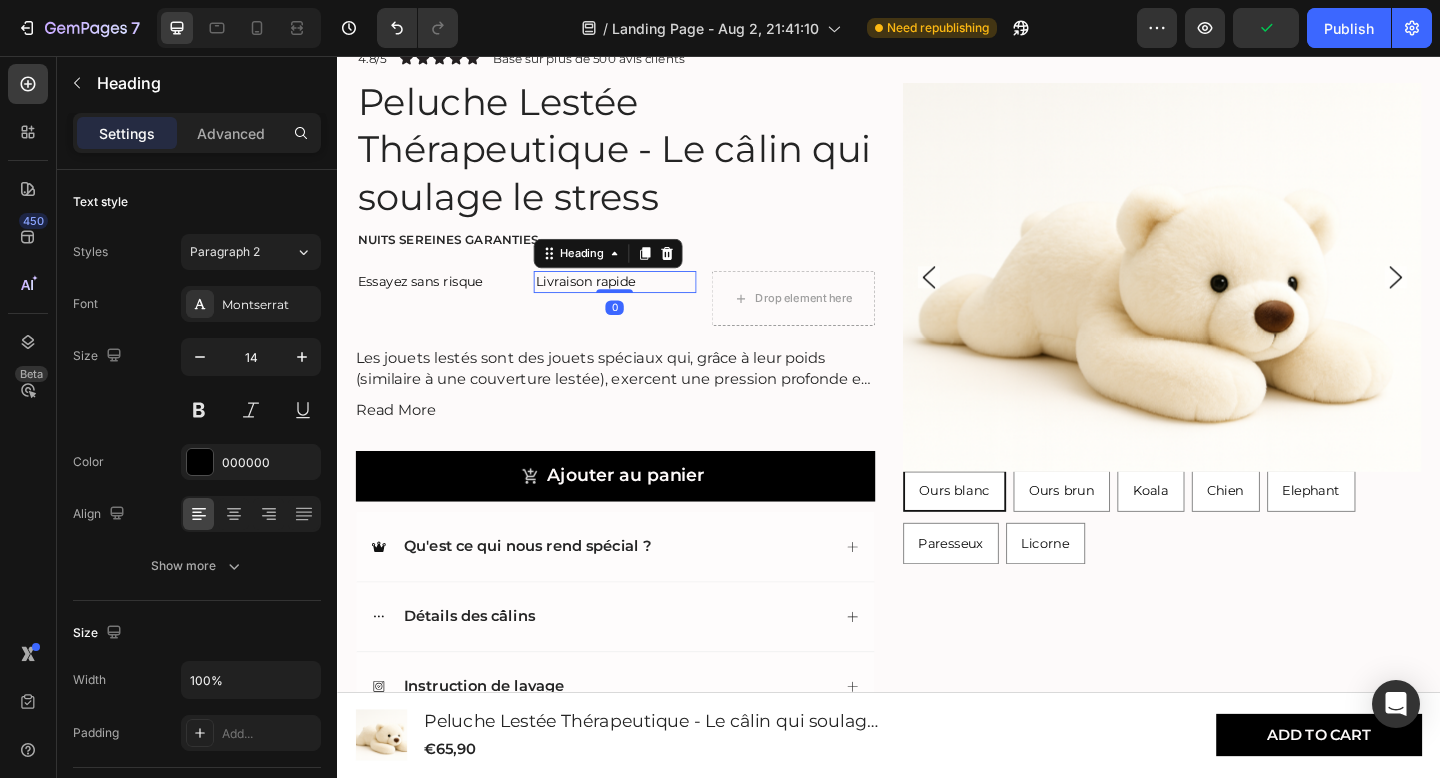 click on "Livraison rapide" at bounding box center (640, 302) 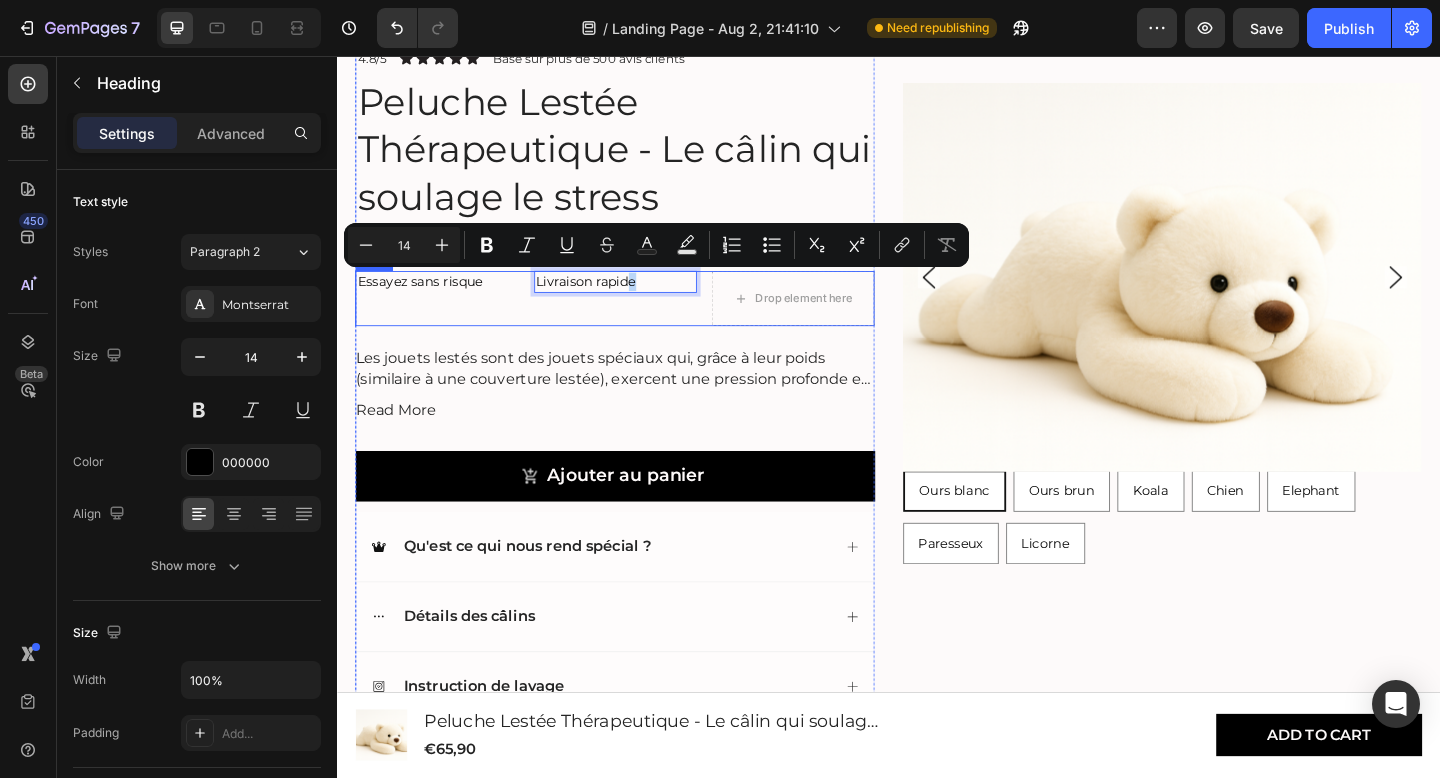 drag, startPoint x: 649, startPoint y: 300, endPoint x: 649, endPoint y: 324, distance: 24 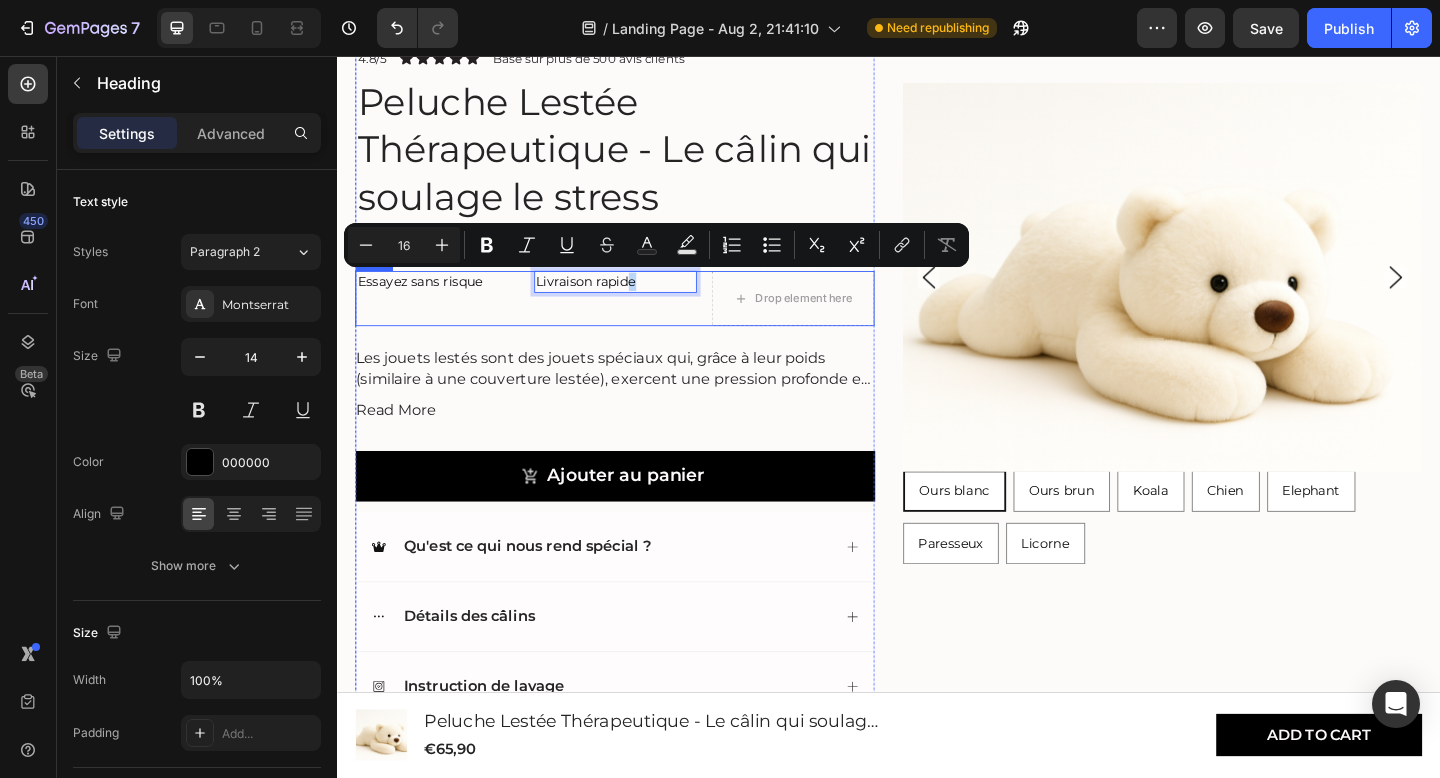 click on "Livraison rapide Heading   0" at bounding box center (640, 320) 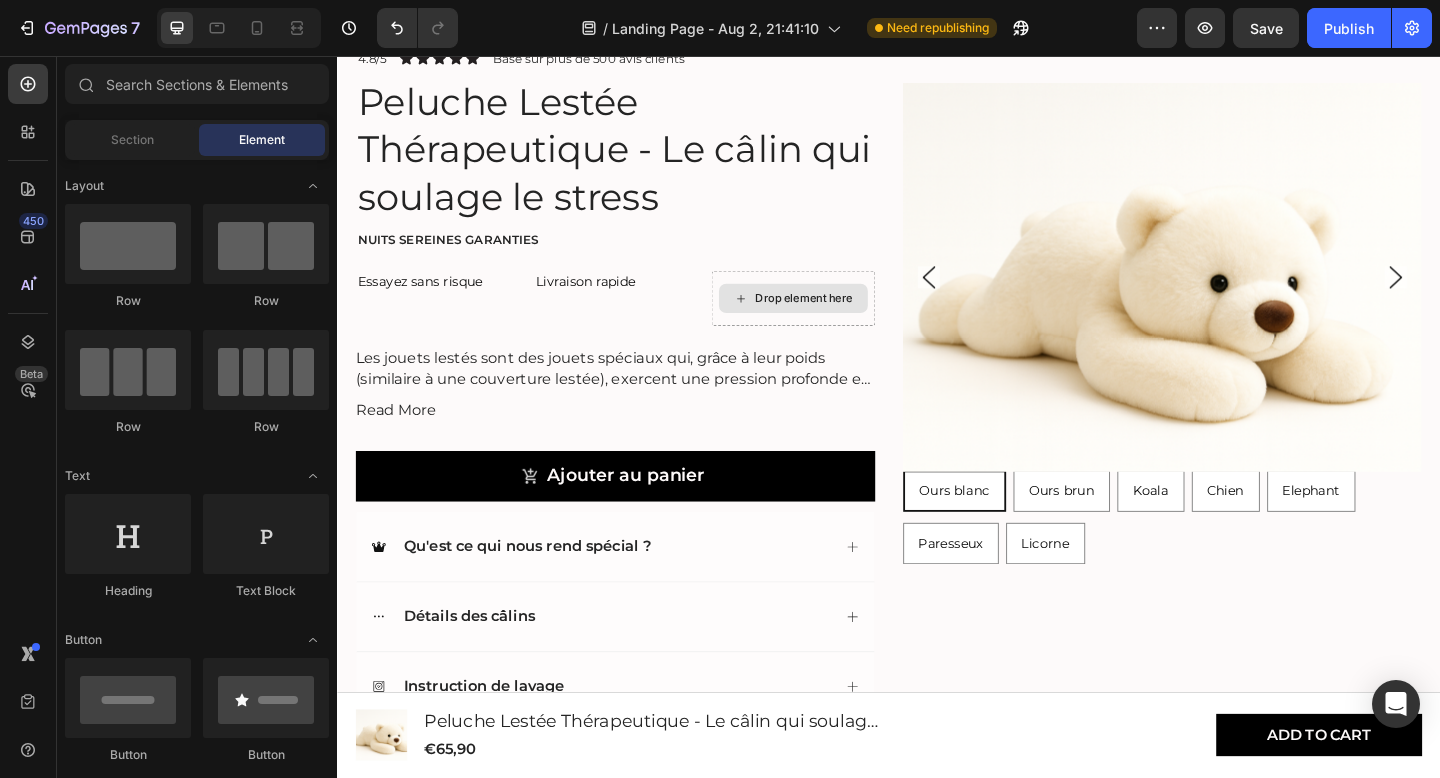 click on "Drop element here" at bounding box center (833, 320) 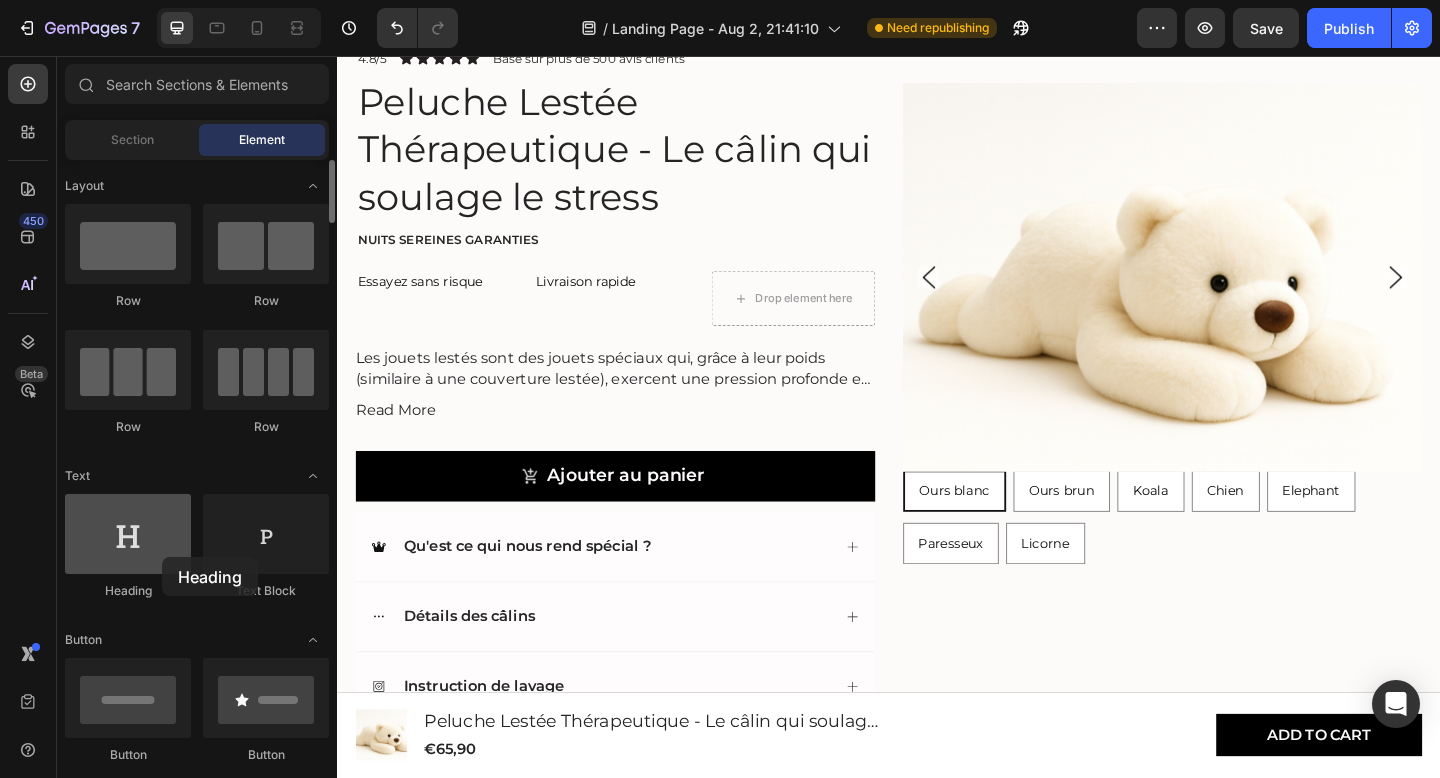click at bounding box center (128, 534) 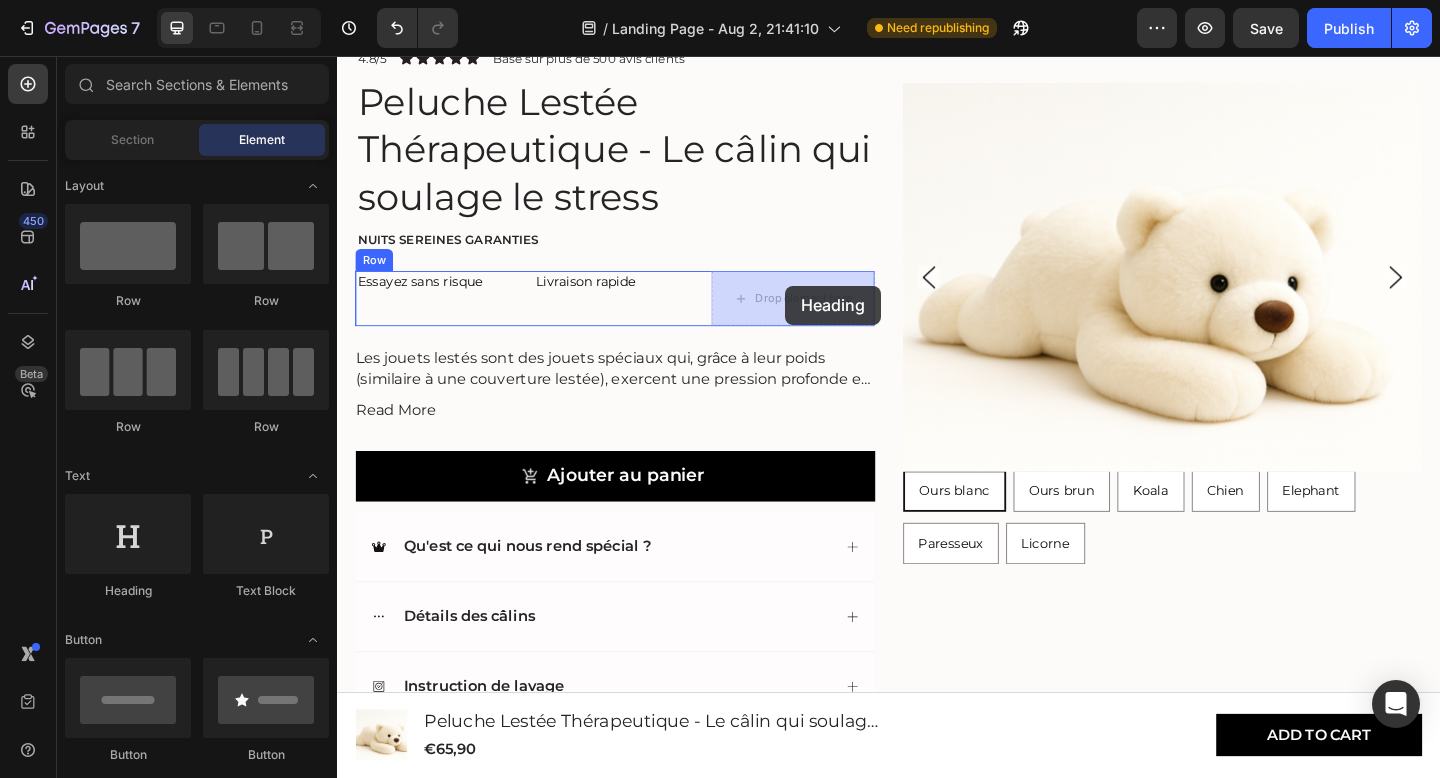 drag, startPoint x: 482, startPoint y: 581, endPoint x: 824, endPoint y: 308, distance: 437.59912 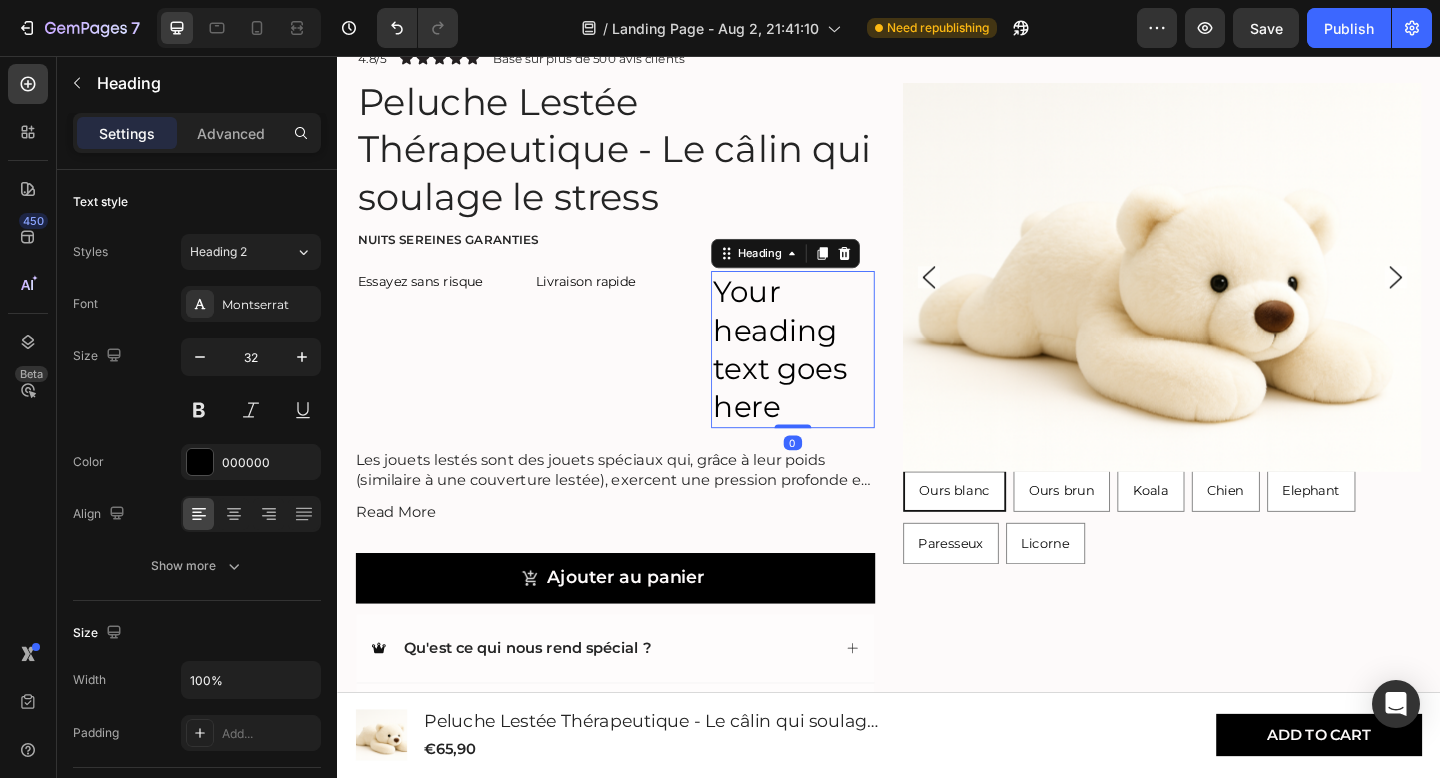 click on "Your heading text goes here" at bounding box center [833, 375] 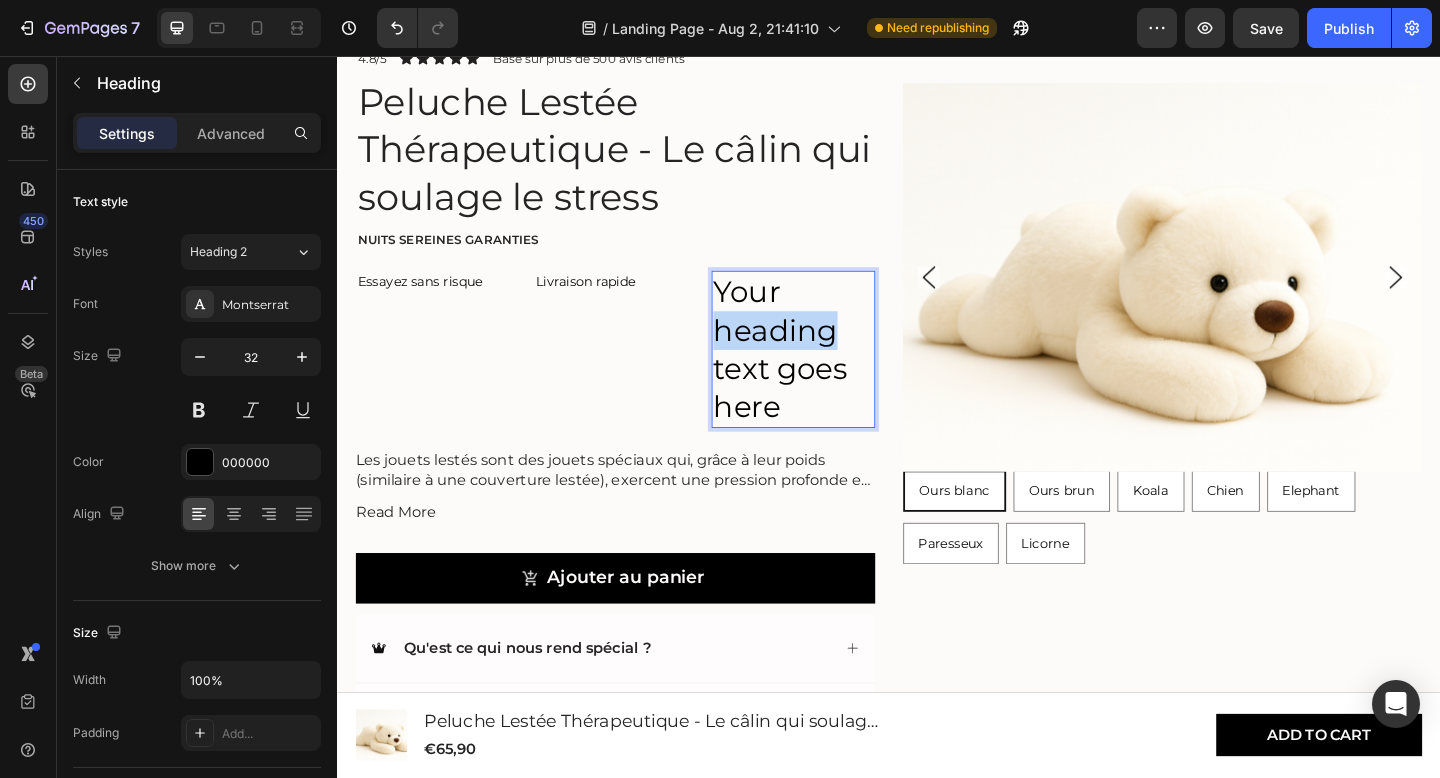 click on "Your heading text goes here" at bounding box center [833, 375] 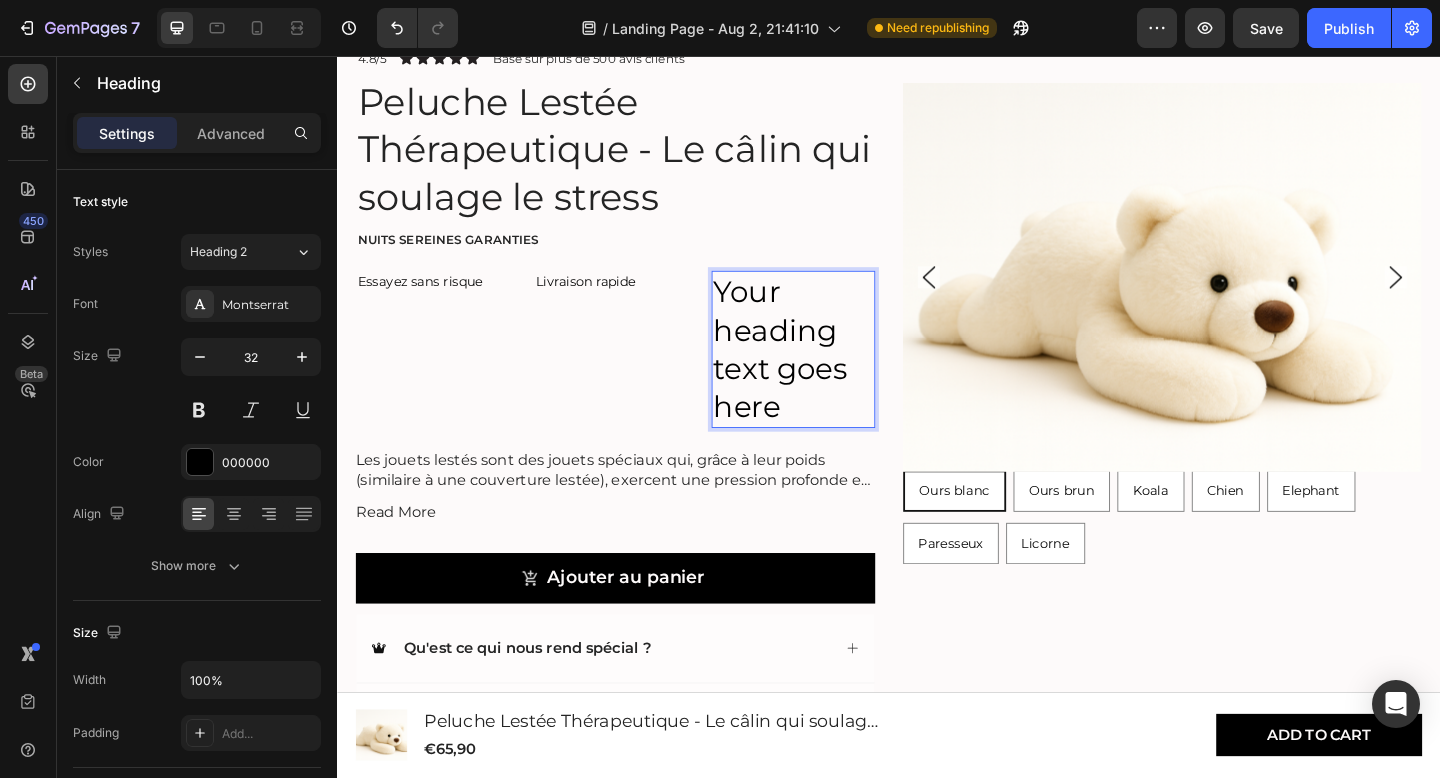 click on "Your heading text goes here" at bounding box center (833, 375) 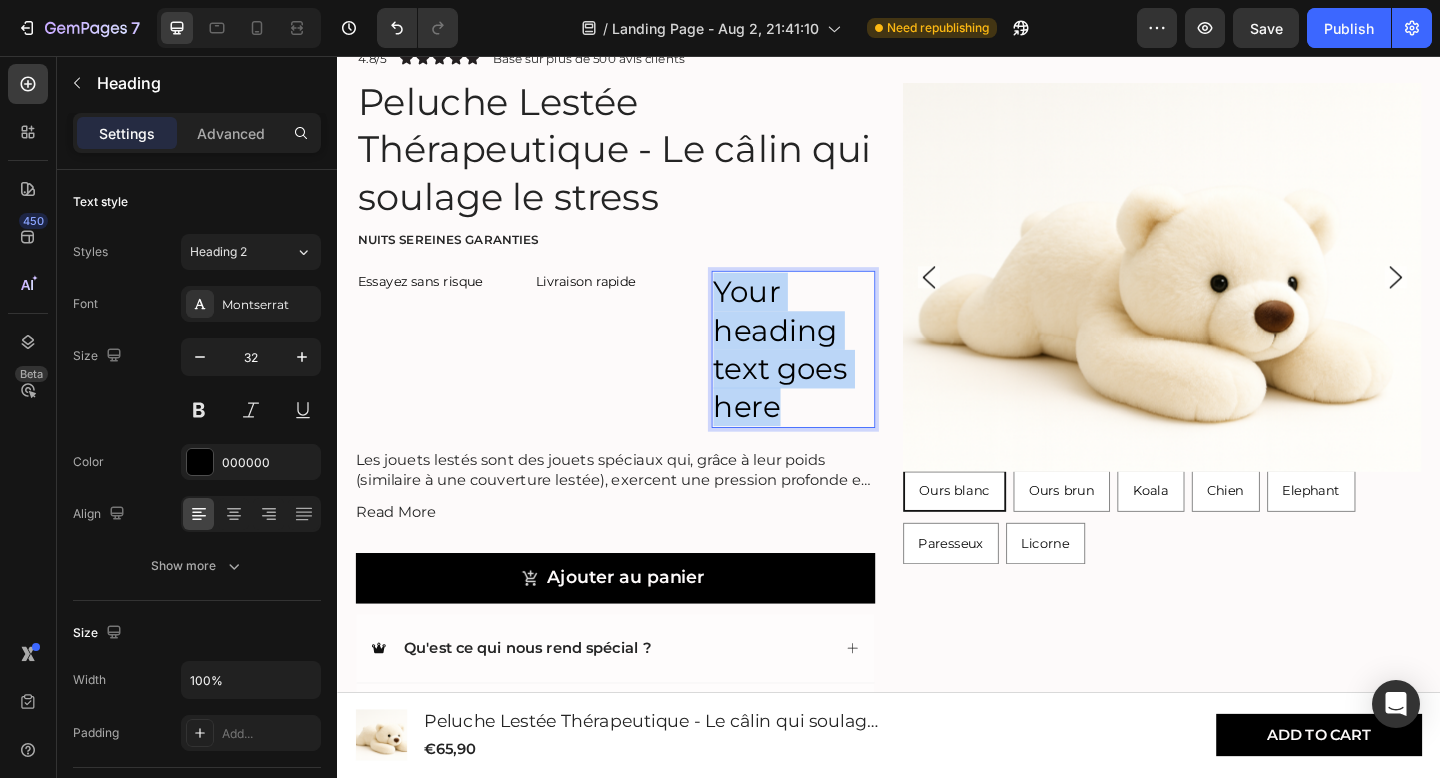 click on "Your heading text goes here" at bounding box center (833, 375) 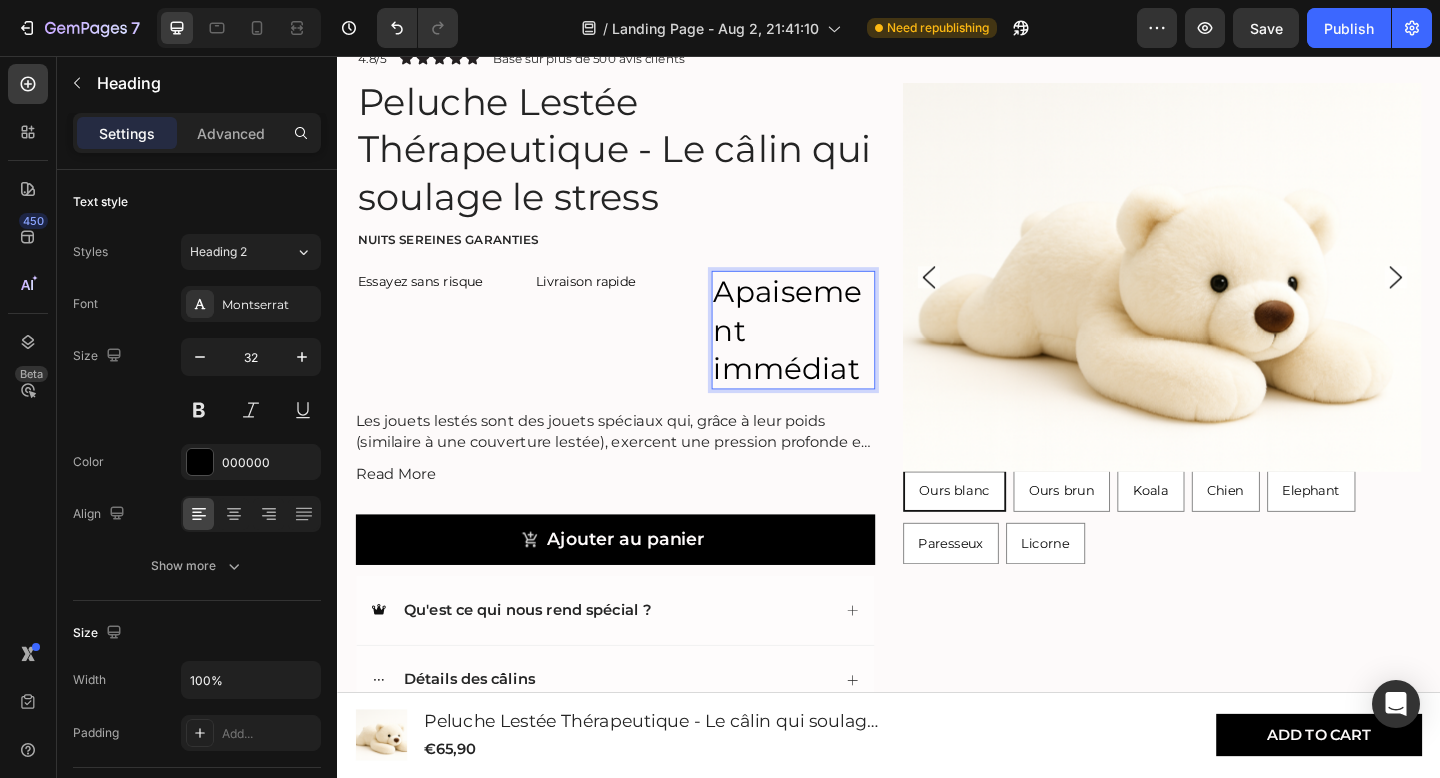 click on "Apaisement immédiat" at bounding box center (833, 354) 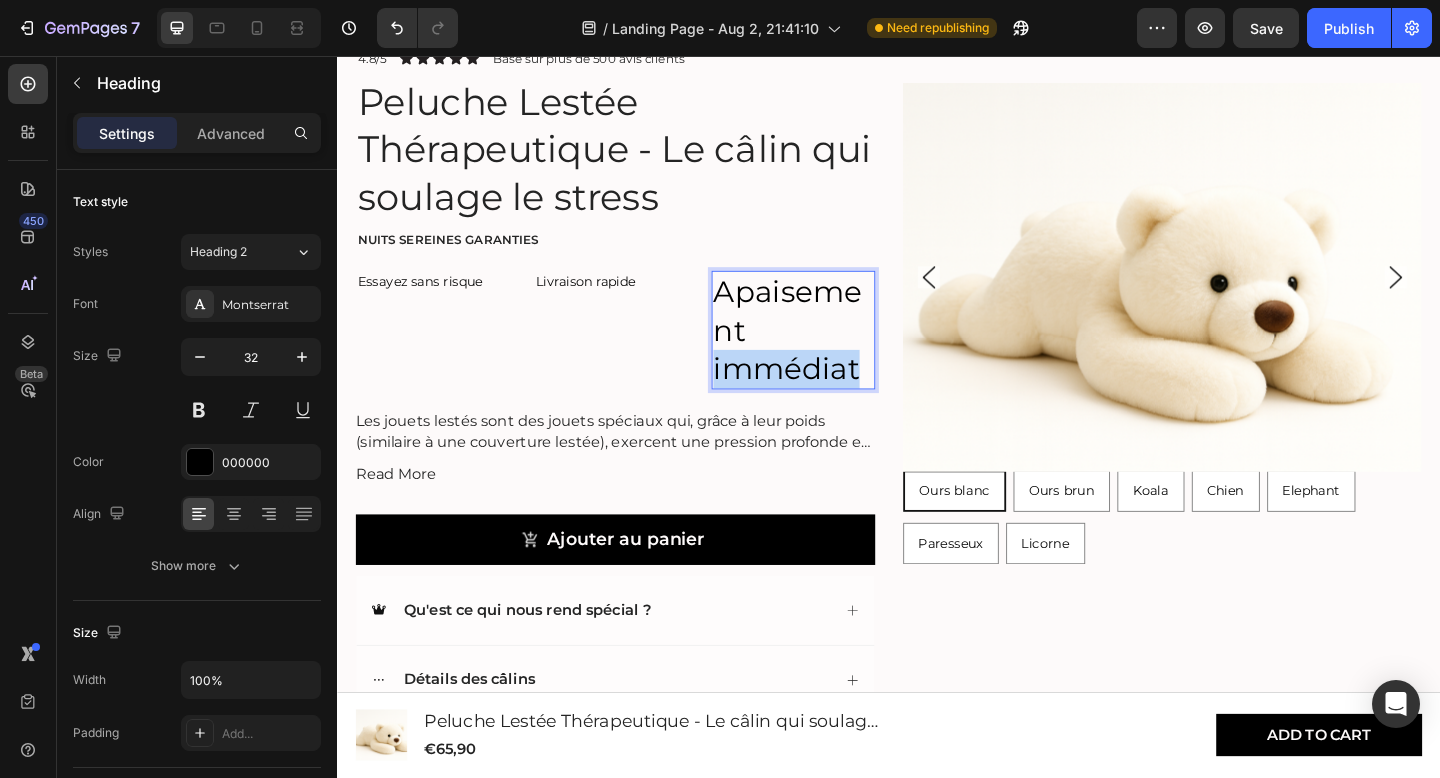 click on "Apaisement immédiat" at bounding box center (833, 354) 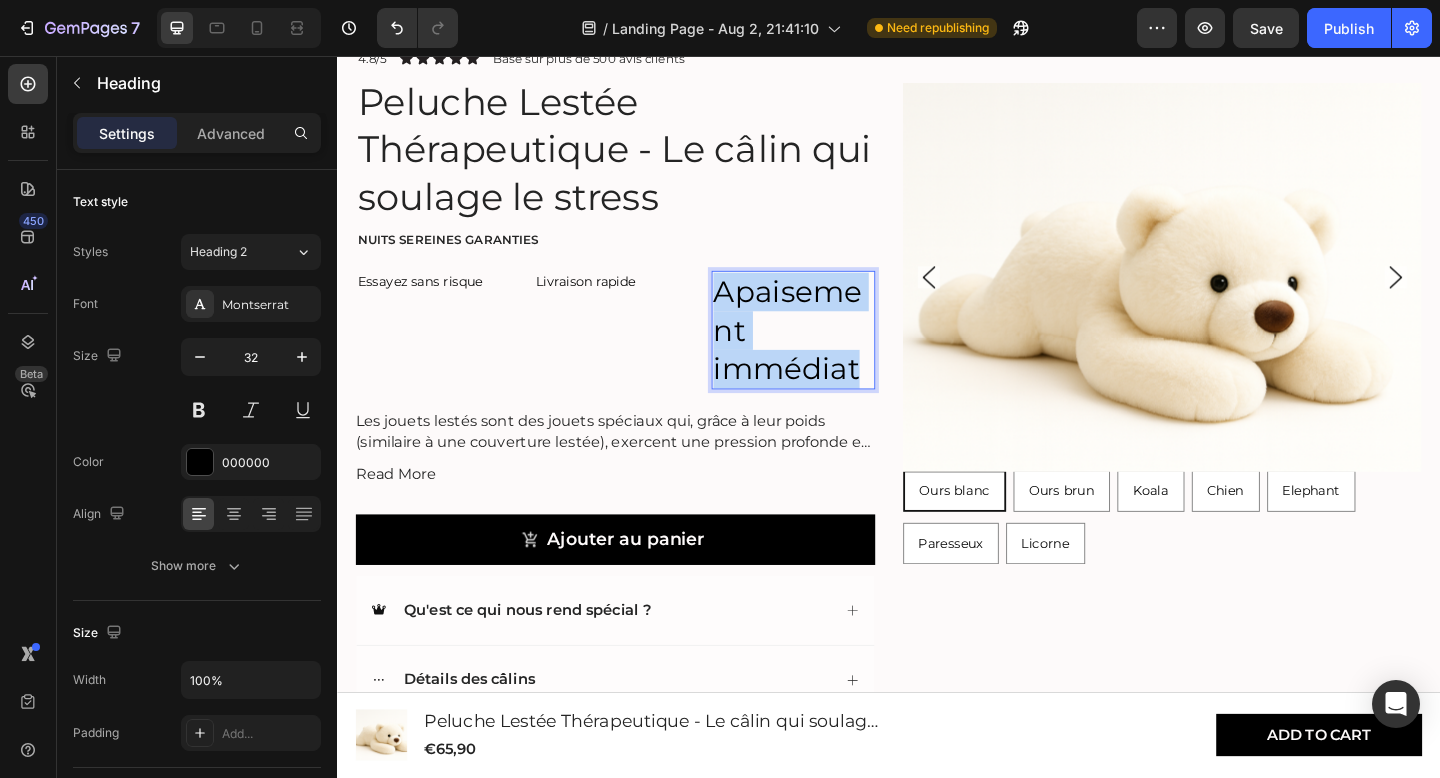 click on "Apaisement immédiat" at bounding box center [833, 354] 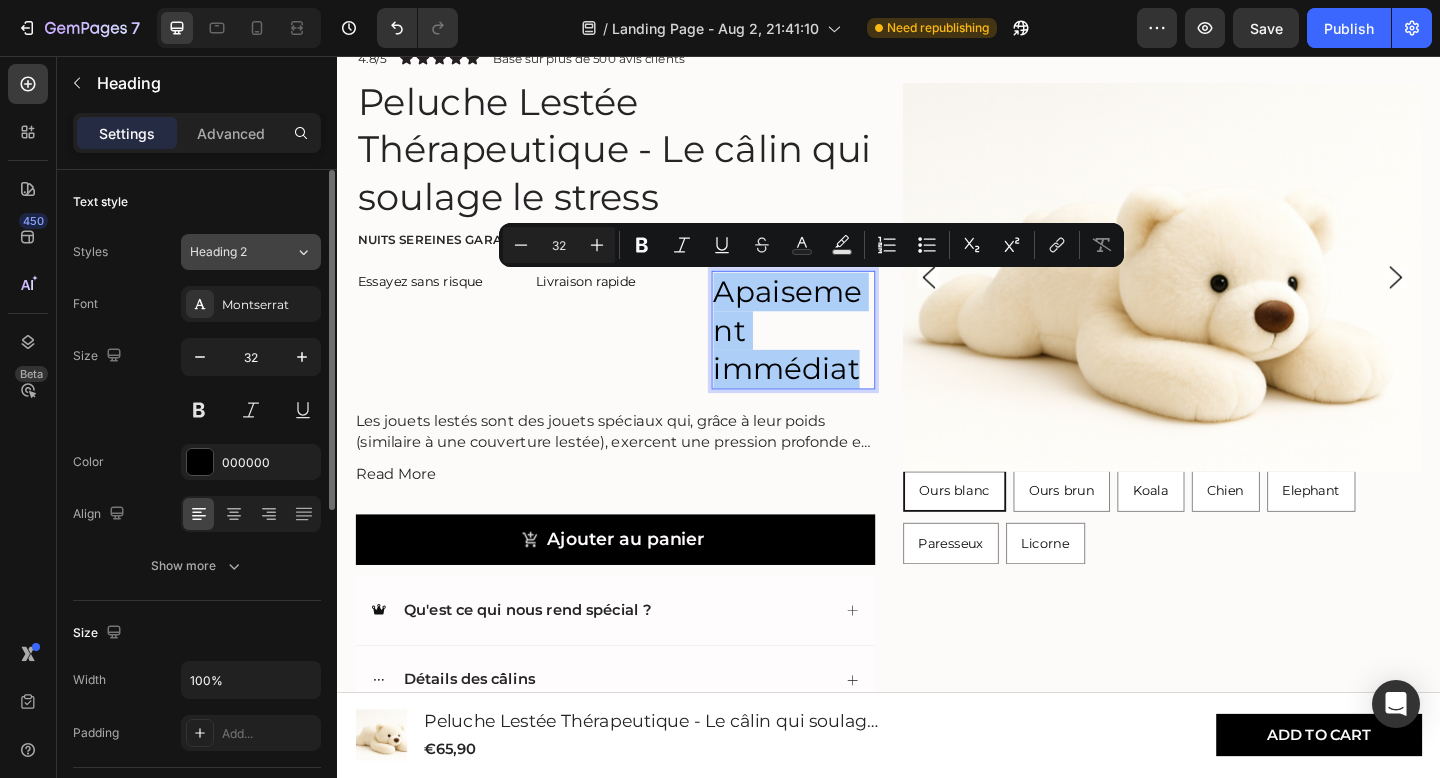click 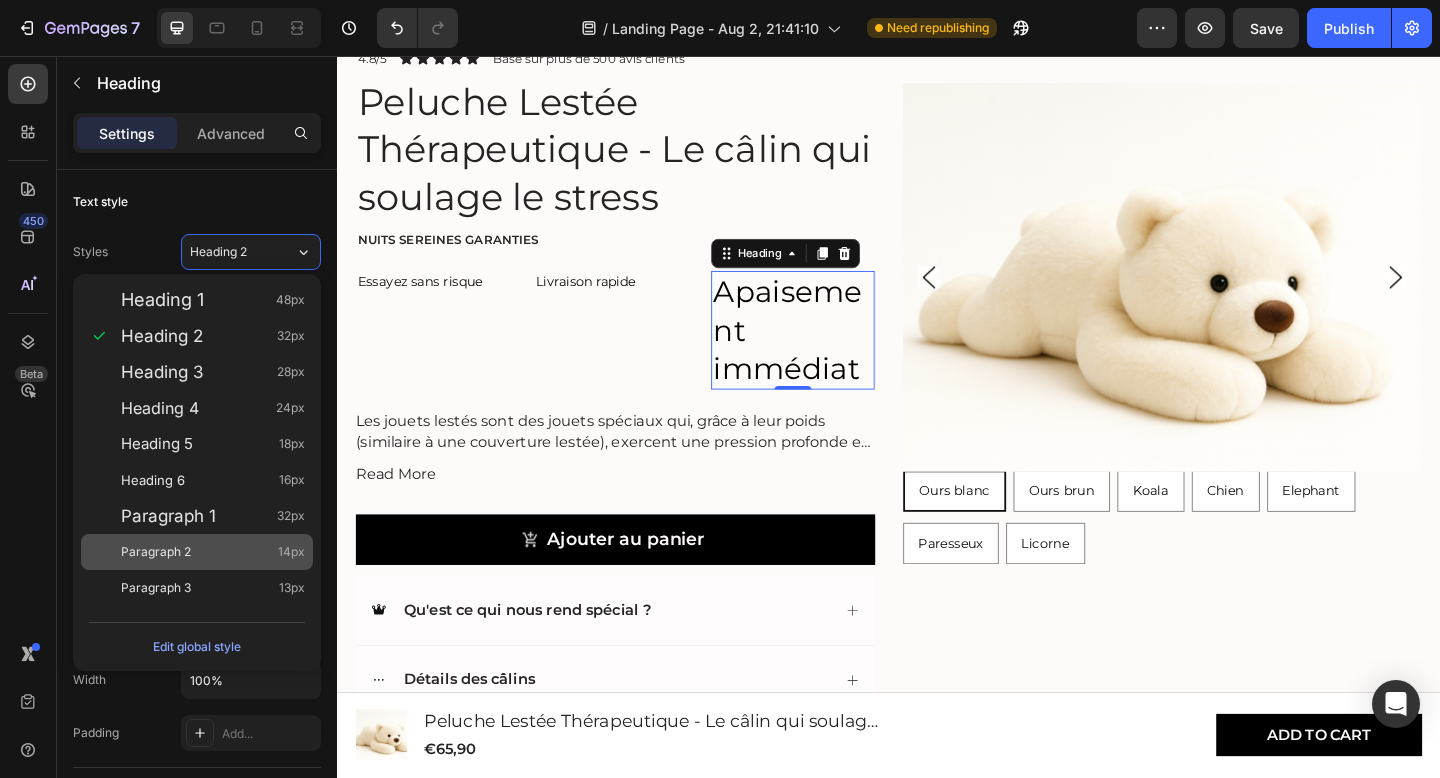 click on "Paragraph 2 14px" at bounding box center (213, 552) 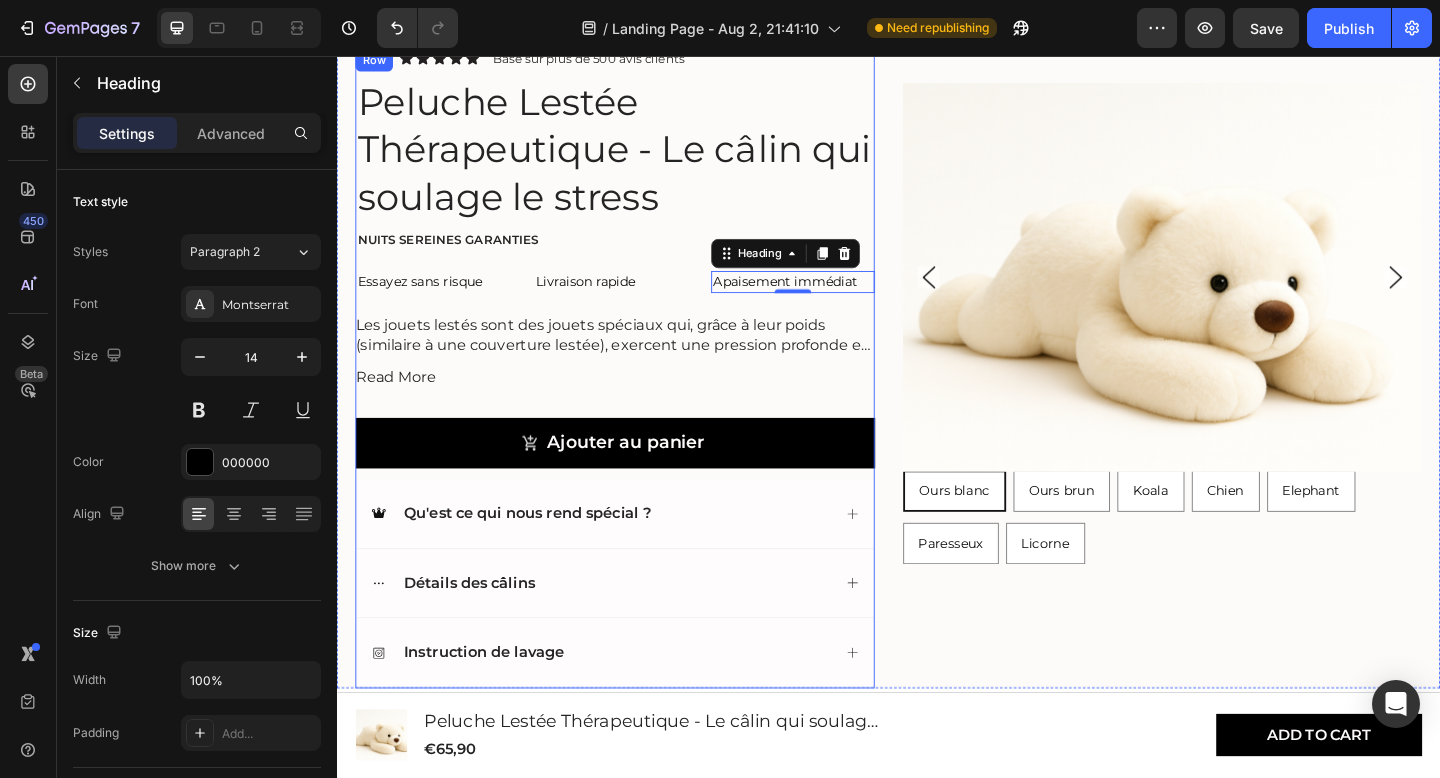 click on "4.8/5 Text Block Icon Icon Icon Icon Icon Icon List Basé sur plus de 500 avis clients Text Block Row Peluche Lestée Thérapeutique - Le câlin qui soulage le stress Product Title Nuits sereines garanties Text Block Essayez sans risque Heading Livraison rapide Heading Apaisement immédiat Heading   0 Row Les jouets lestés sont des jouets spéciaux qui, grâce à leur poids (similaire à une couverture lestée), exercent une pression profonde et apaisante. Cela contribue à un  sentiment de réconfort et de sécurité  .
Les peluches lestées conviennent aussi bien aux enfants  (à partir de 3 ans)  qu'aux adultes et peuvent également apporter un soutien en cas de stress, d'anxiété, de défis émotionnels et aider le corps à se détendre.     Read More Product Description
Ajouter au panier Add to Cart
Qu'est ce qui nous rend spécial ?
Détails des câlins
Instruction de lavage Accordion" at bounding box center [639, 397] 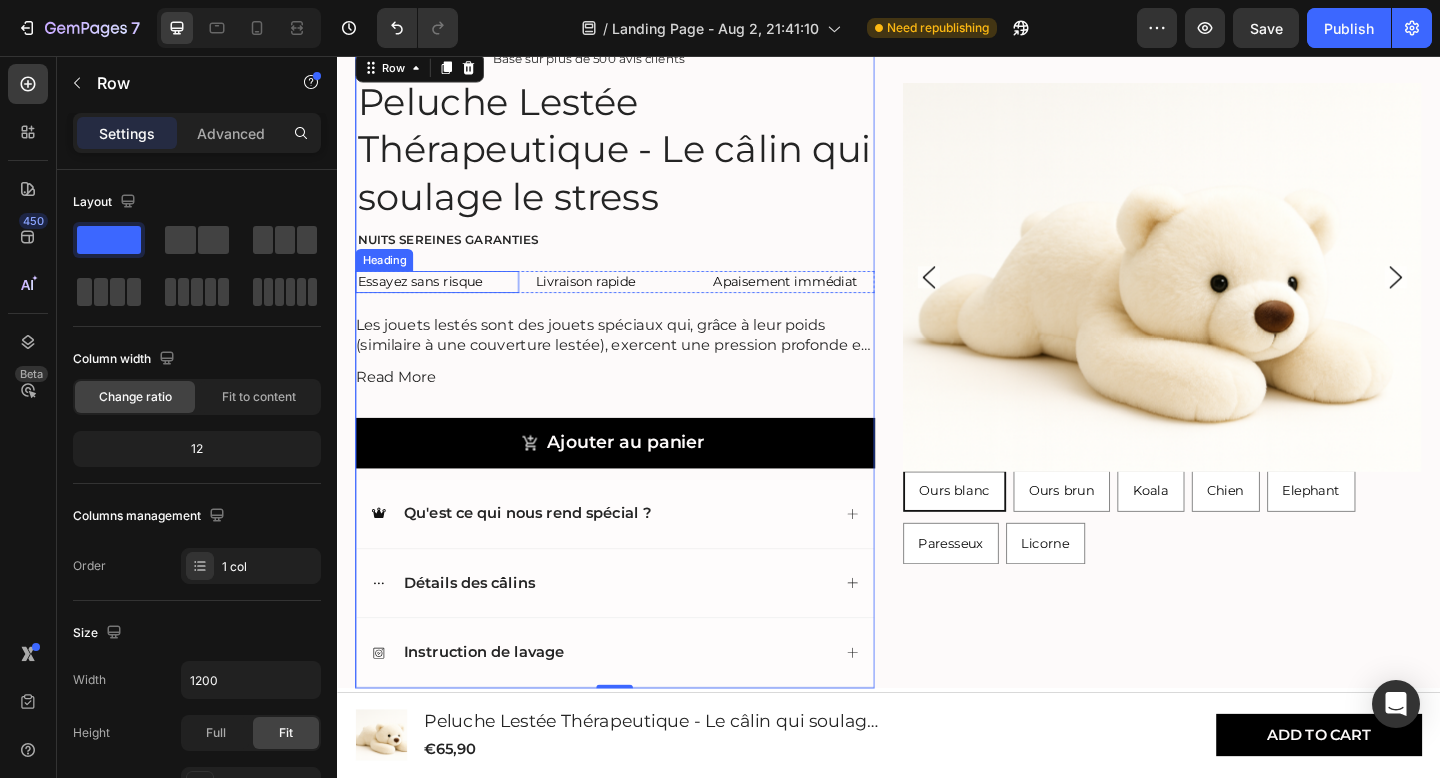 click on "Essayez sans risque Heading" at bounding box center [446, 302] 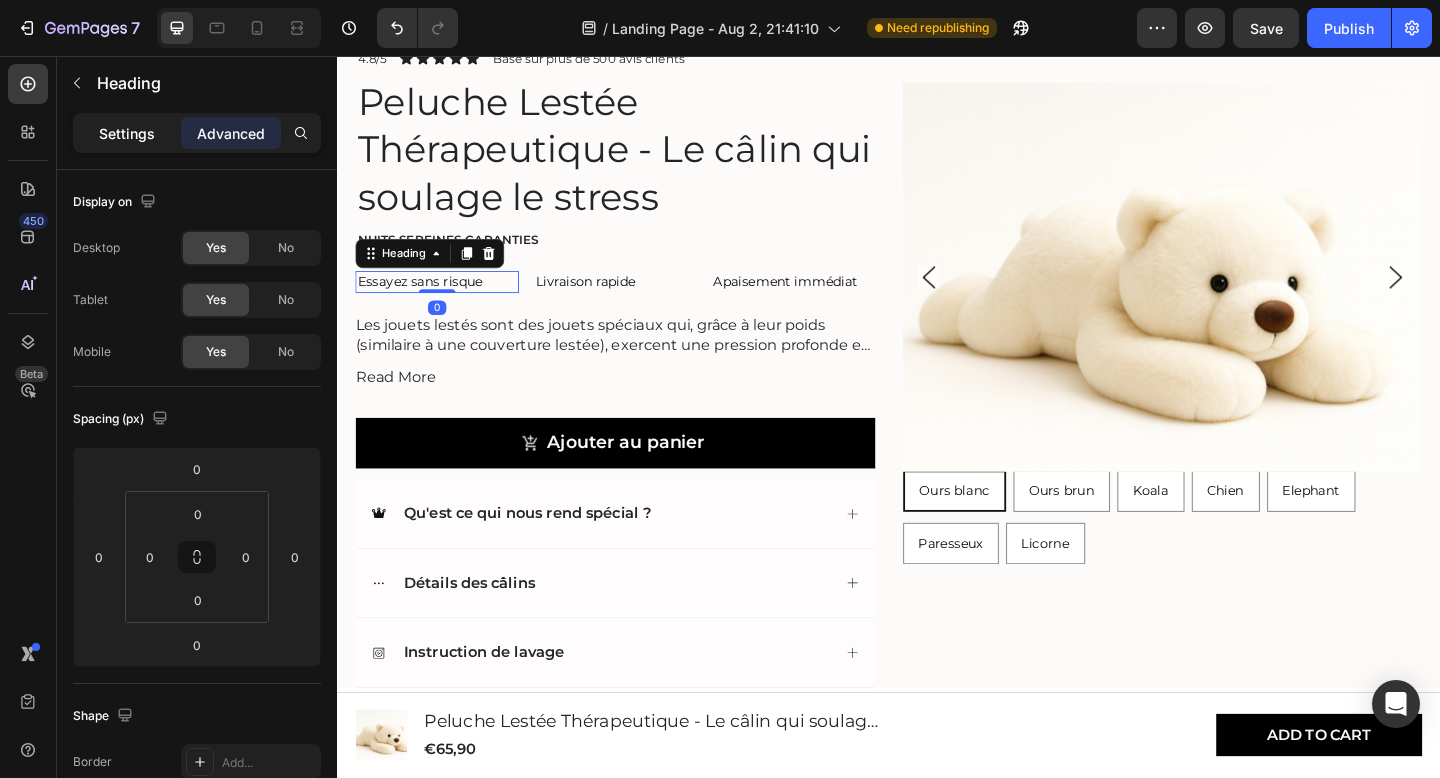 click on "Settings" at bounding box center [127, 133] 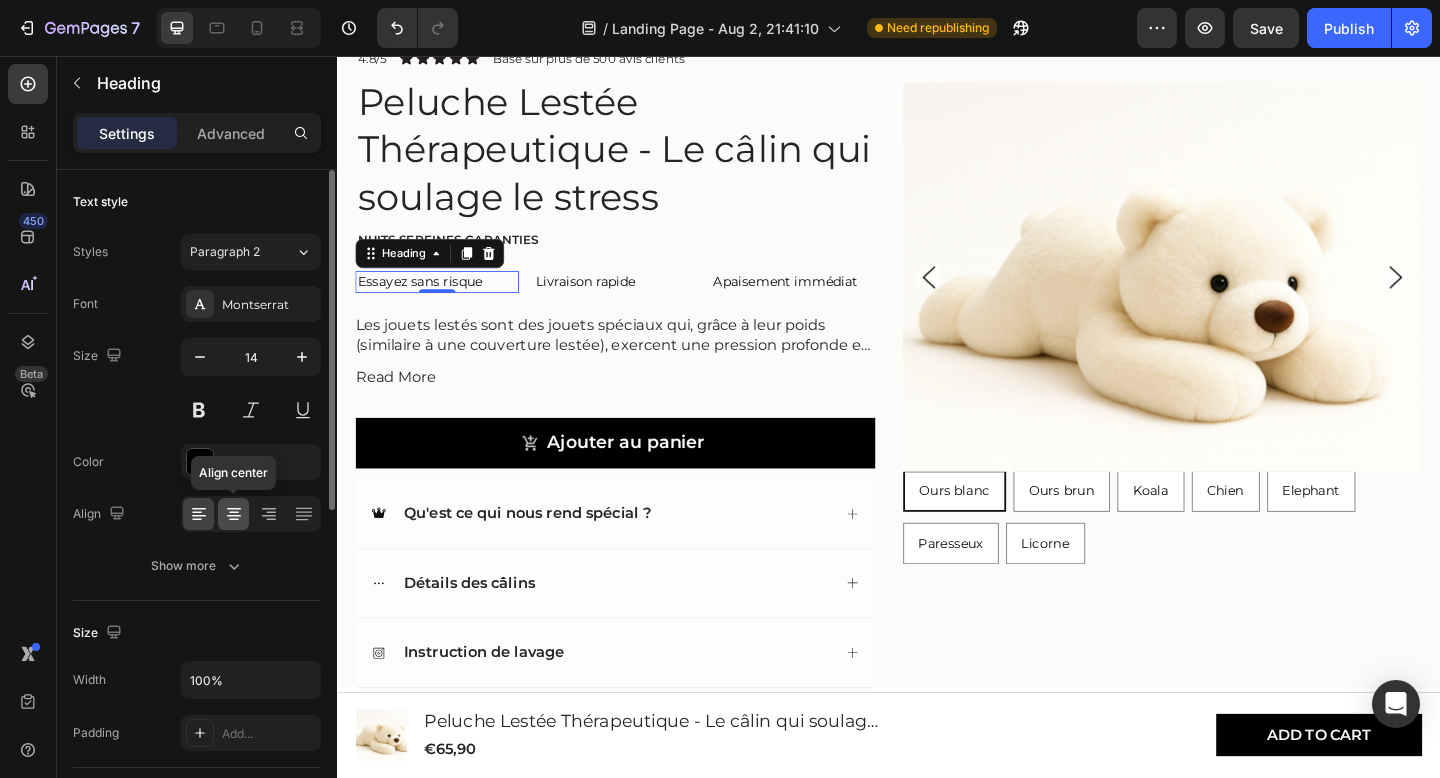 click 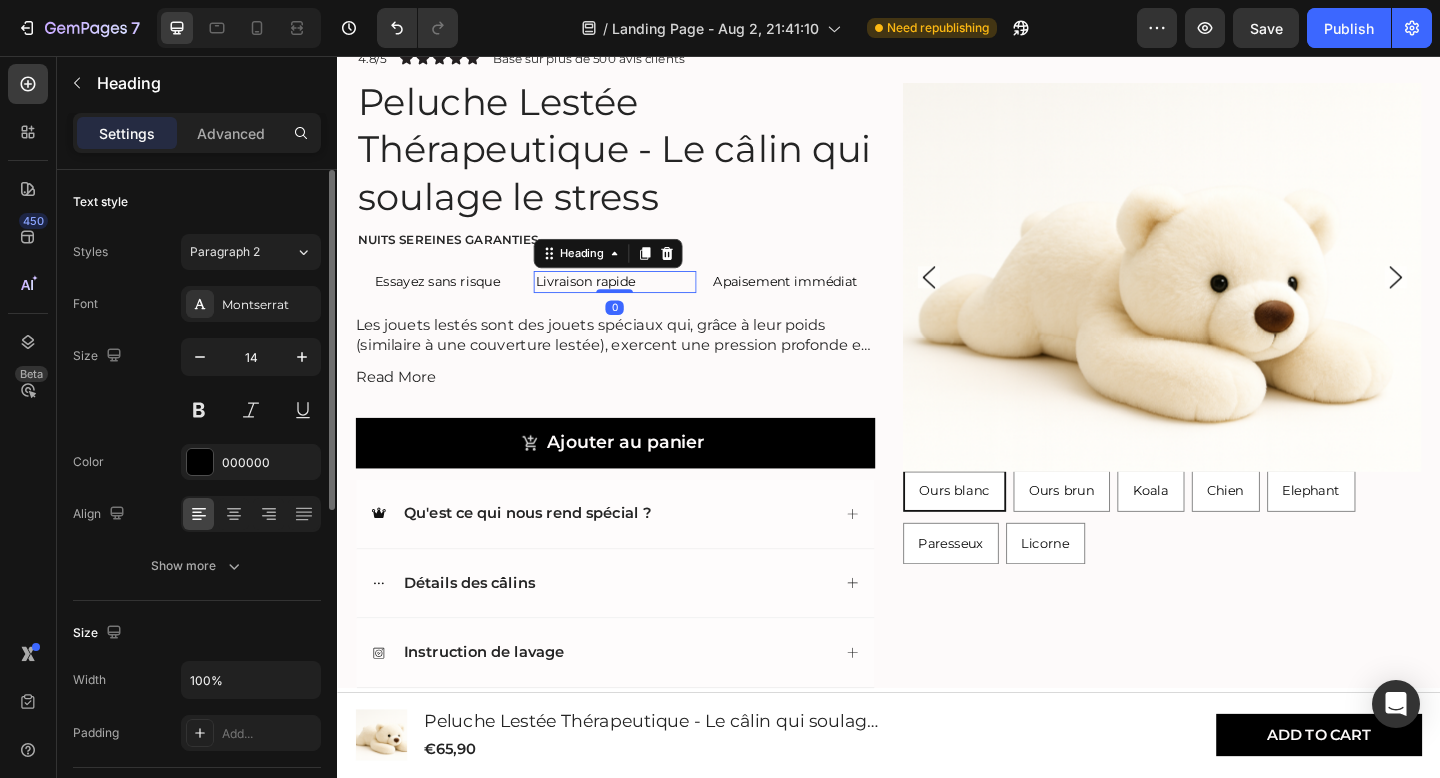 click on "Livraison rapide" at bounding box center (640, 302) 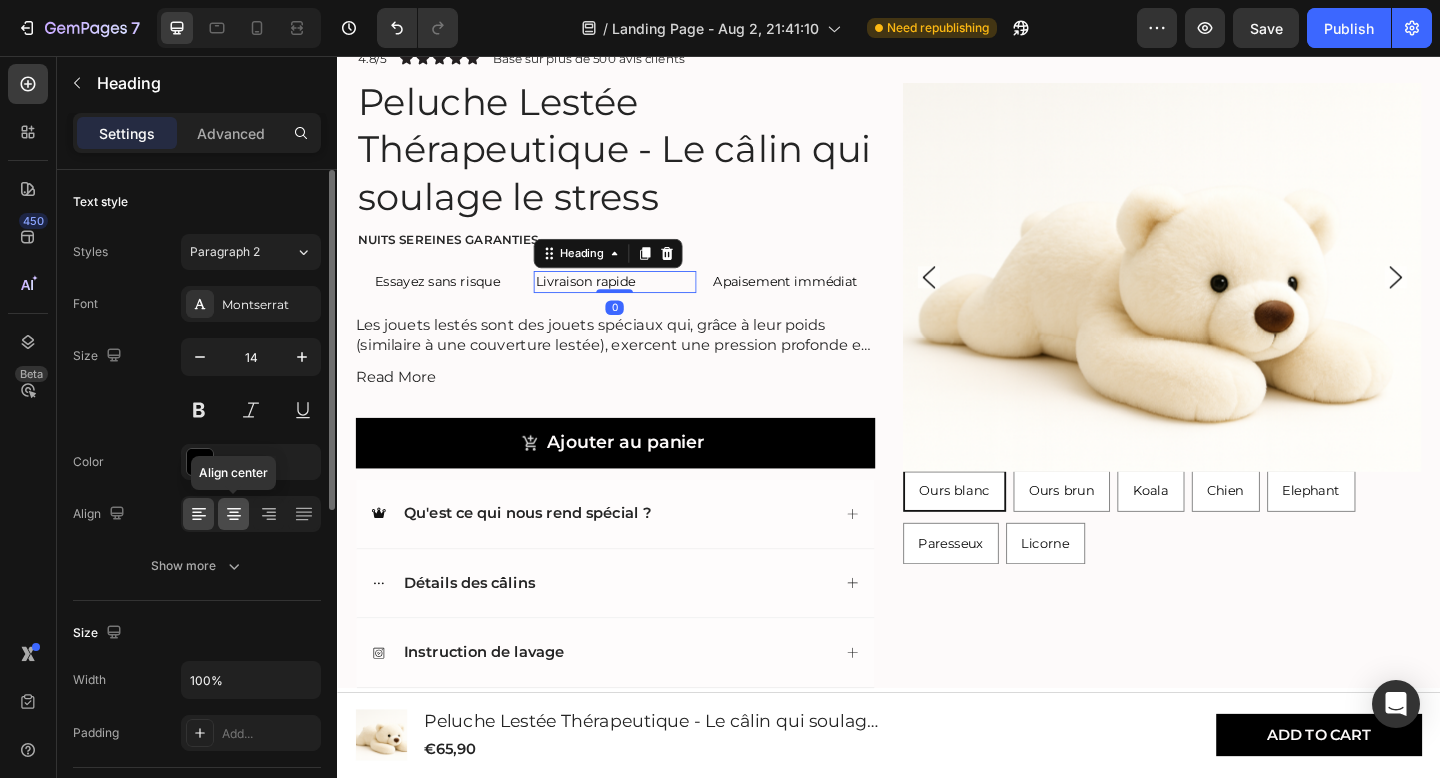click 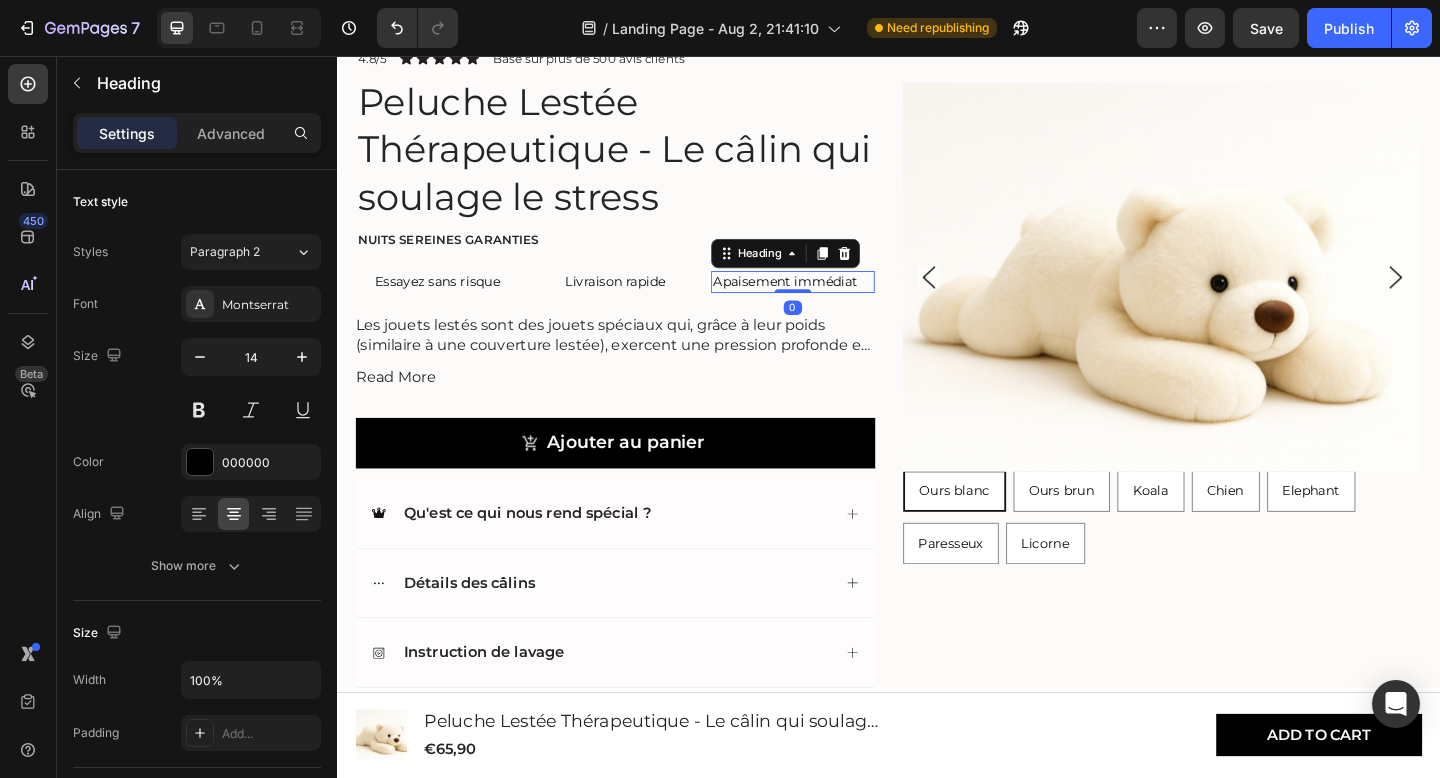 click on "Apaisement immédiat" at bounding box center (833, 302) 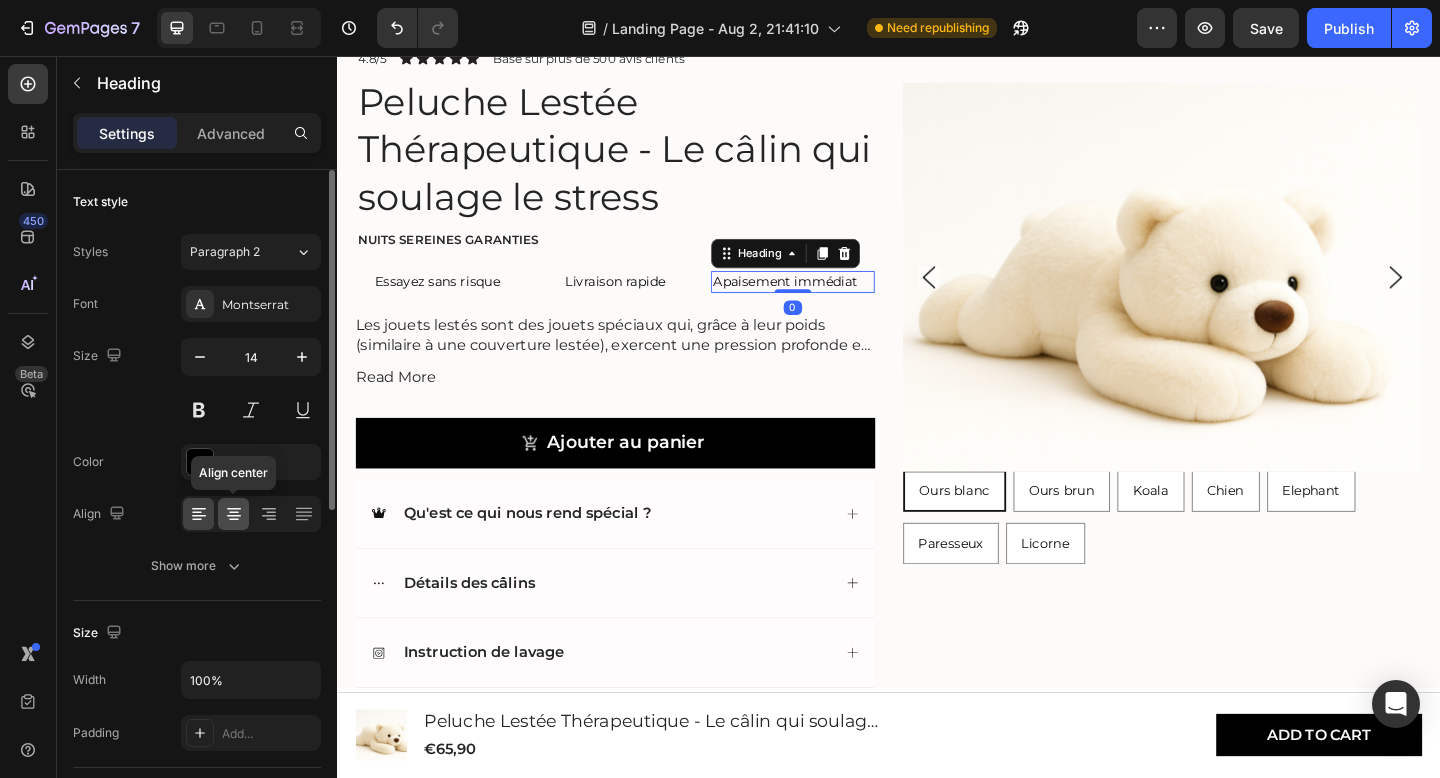 click 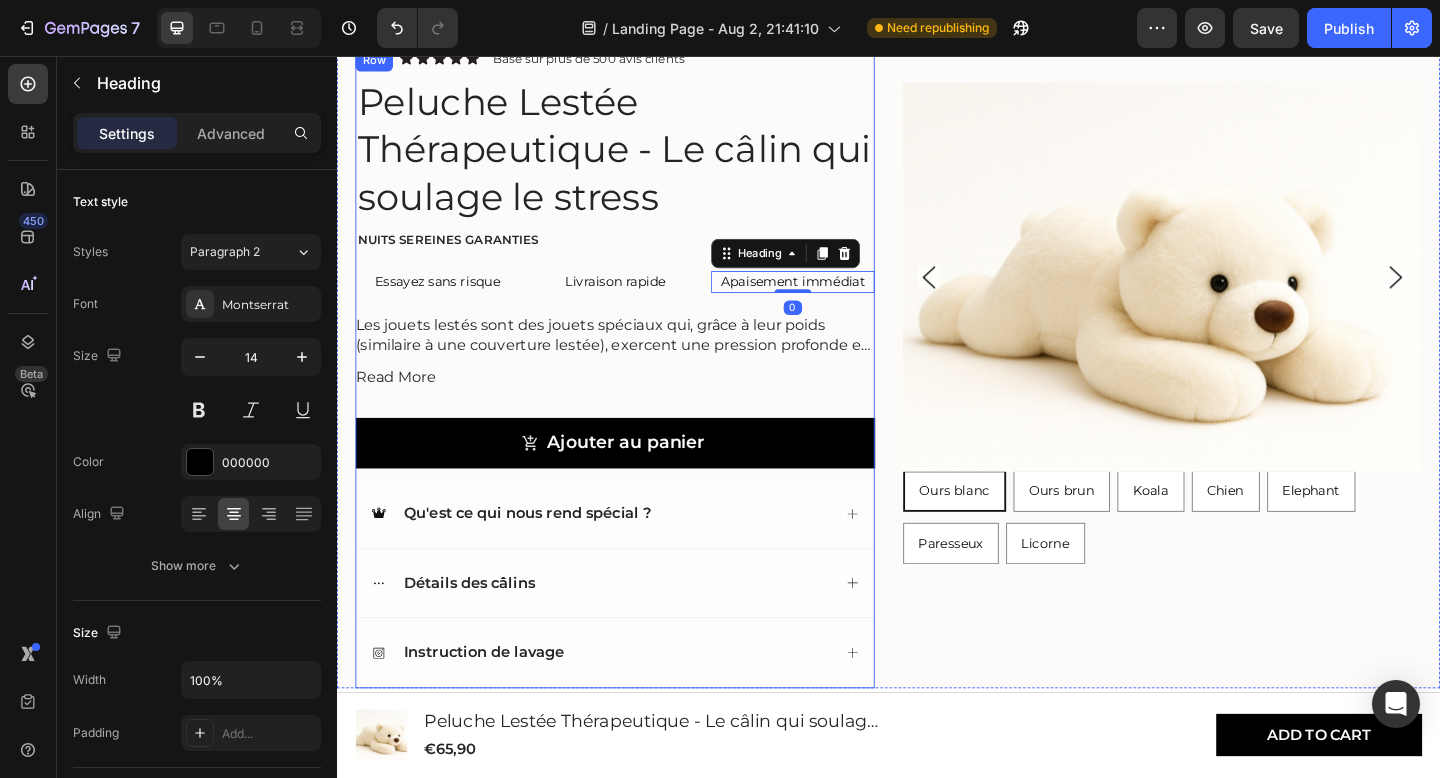 click on "4.8/5 Text Block Icon Icon Icon Icon Icon Icon List Basé sur plus de 500 avis clients Text Block Row Peluche Lestée Thérapeutique - Le câlin qui soulage le stress Product Title Nuits sereines garanties Text Block Essayez sans risque Heading Livraison rapide Heading Apaisement immédiat Heading   0 Row Les jouets lestés sont des jouets spéciaux qui, grâce à leur poids (similaire à une couverture lestée), exercent une pression profonde et apaisante. Cela contribue à un  sentiment de réconfort et de sécurité  .
Les peluches lestées conviennent aussi bien aux enfants  (à partir de 3 ans)  qu'aux adultes et peuvent également apporter un soutien en cas de stress, d'anxiété, de défis émotionnels et aider le corps à se détendre.     Read More Product Description
Ajouter au panier Add to Cart
Qu'est ce qui nous rend spécial ?
Détails des câlins
Instruction de lavage Accordion" at bounding box center [639, 397] 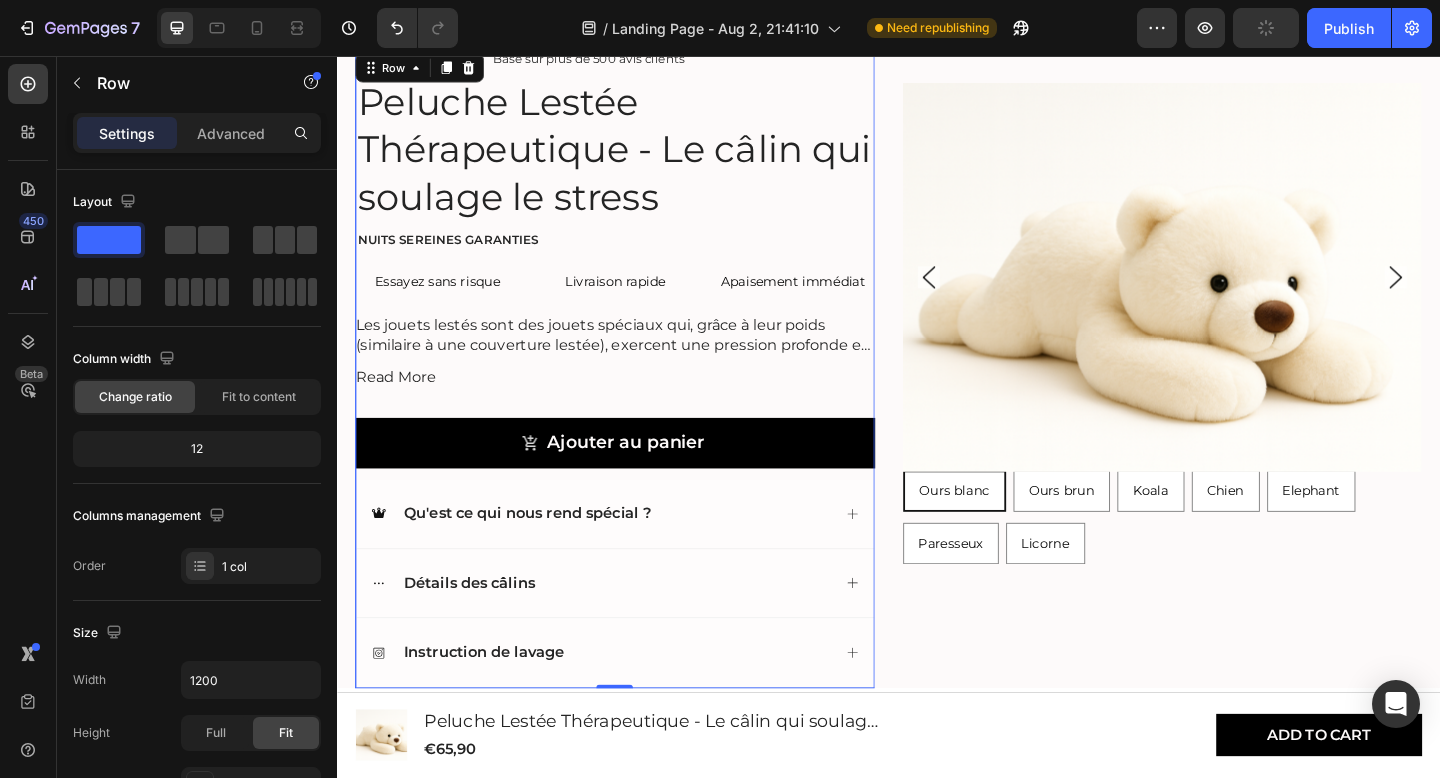 click on "4.8/5 Text Block Icon Icon Icon Icon Icon Icon List Basé sur plus de 500 avis clients Text Block Row Peluche Lestée Thérapeutique - Le câlin qui soulage le stress Product Title Nuits sereines garanties Text Block Essayez sans risque Heading Livraison rapide Heading Apaisement immédiat Heading Row Les jouets lestés sont des jouets spéciaux qui, grâce à leur poids (similaire à une couverture lestée), exercent une pression profonde et apaisante. Cela contribue à un  sentiment de réconfort et de sécurité  .
Les peluches lestées conviennent aussi bien aux enfants  (à partir de 3 ans)  qu'aux adultes et peuvent également apporter un soutien en cas de stress, d'anxiété, de défis émotionnels et aider le corps à se détendre.     Read More Product Description
Ajouter au panier Add to Cart
Qu'est ce qui nous rend spécial ?
Détails des câlins
Instruction de lavage Accordion" at bounding box center (639, 397) 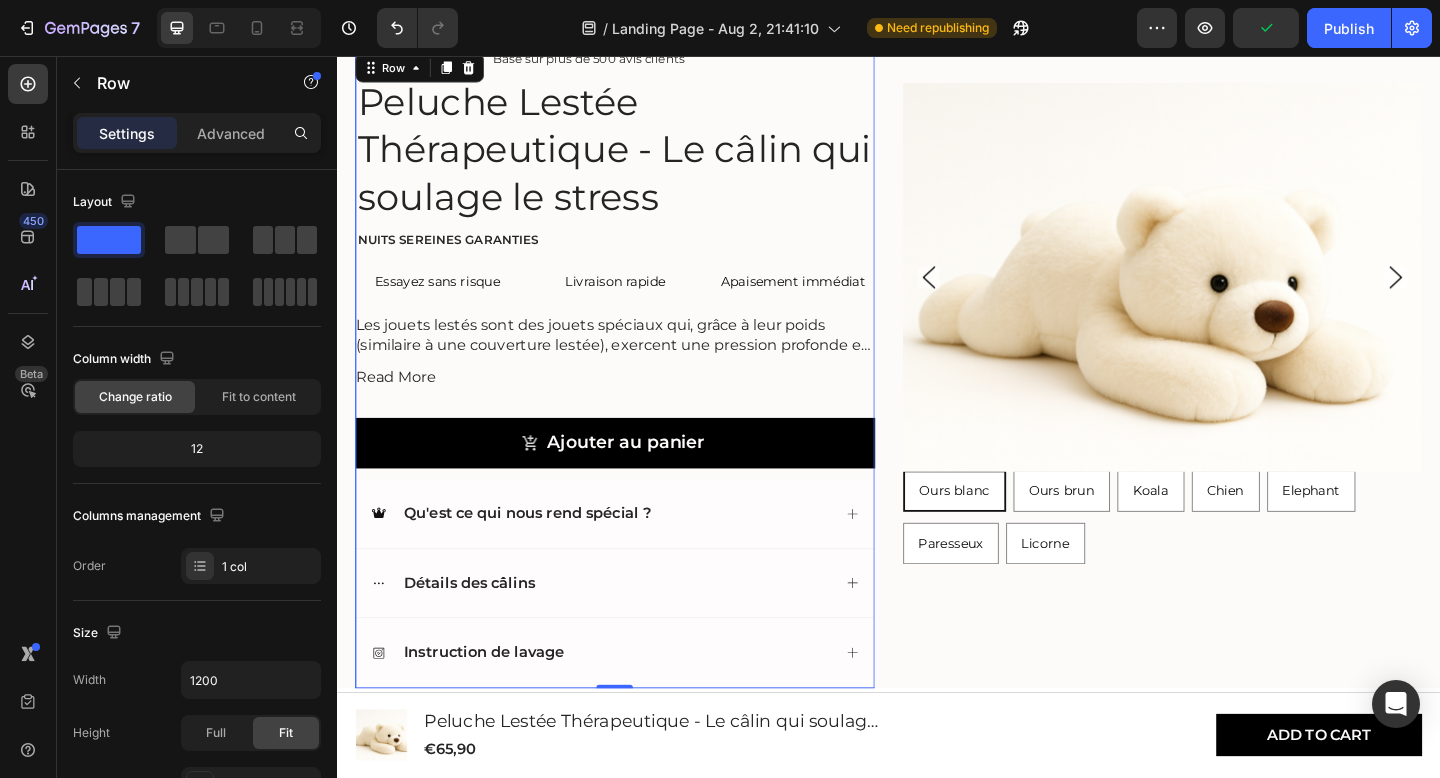click on "4.8/5 Text Block Icon Icon Icon Icon Icon Icon List Basé sur plus de 500 avis clients Text Block Row Peluche Lestée Thérapeutique - Le câlin qui soulage le stress Product Title Nuits sereines garanties Text Block Essayez sans risque Heading Livraison rapide Heading Apaisement immédiat Heading Row Les jouets lestés sont des jouets spéciaux qui, grâce à leur poids (similaire à une couverture lestée), exercent une pression profonde et apaisante. Cela contribue à un  sentiment de réconfort et de sécurité  .
Les peluches lestées conviennent aussi bien aux enfants  (à partir de 3 ans)  qu'aux adultes et peuvent également apporter un soutien en cas de stress, d'anxiété, de défis émotionnels et aider le corps à se détendre.     Read More Product Description
Ajouter au panier Add to Cart
Qu'est ce qui nous rend spécial ?
Détails des câlins
Instruction de lavage Accordion" at bounding box center (639, 397) 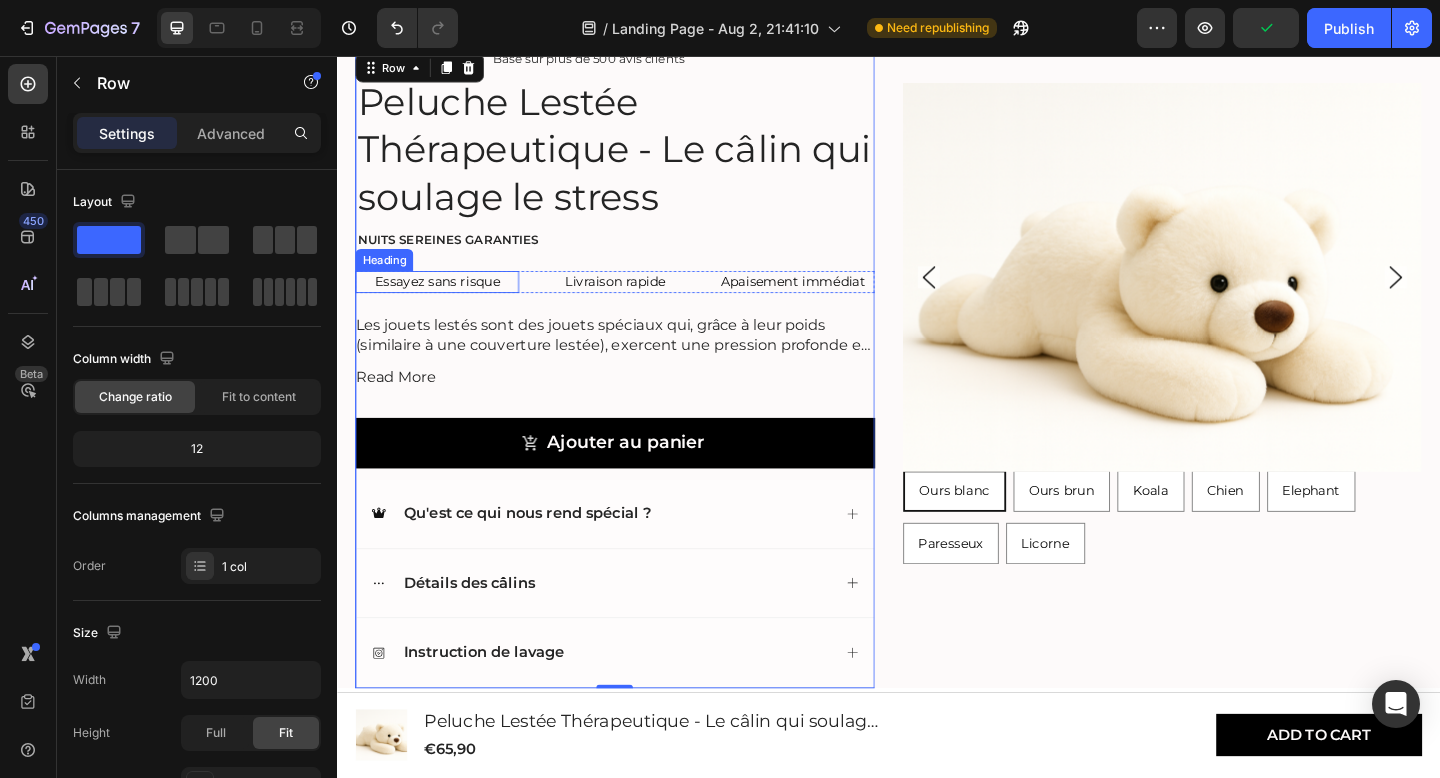 click on "Essayez sans risque" at bounding box center (446, 302) 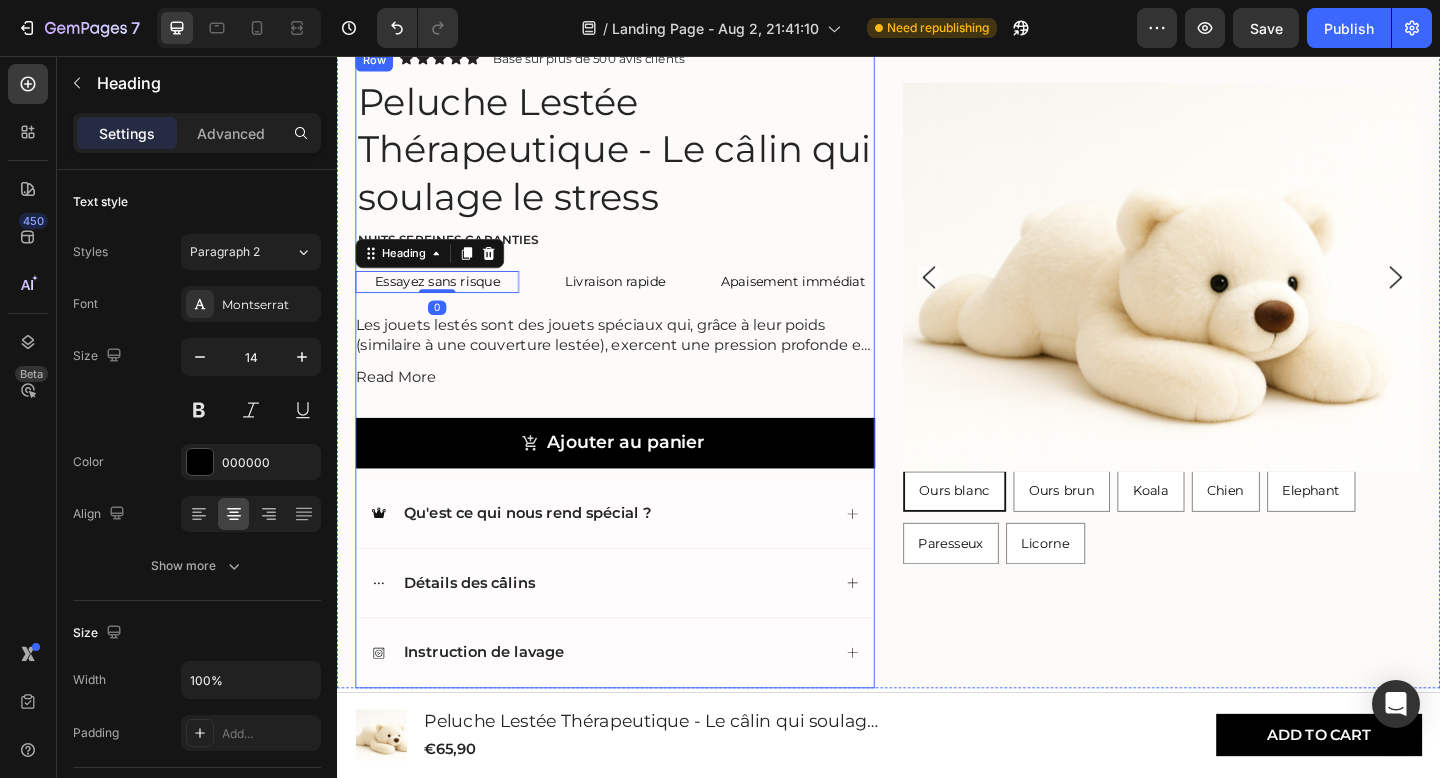 click on "4.8/5 Text Block Icon Icon Icon Icon Icon Icon List Basé sur plus de 500 avis clients Text Block Row Peluche Lestée Thérapeutique - Le câlin qui soulage le stress Product Title Nuits sereines garanties Text Block Essayez sans risque Heading   0 Livraison rapide Heading Apaisement immédiat Heading Row Les jouets lestés sont des jouets spéciaux qui, grâce à leur poids (similaire à une couverture lestée), exercent une pression profonde et apaisante. Cela contribue à un  sentiment de réconfort et de sécurité  .
Les peluches lestées conviennent aussi bien aux enfants  (à partir de 3 ans)  qu'aux adultes et peuvent également apporter un soutien en cas de stress, d'anxiété, de défis émotionnels et aider le corps à se détendre.     Read More Product Description
Ajouter au panier Add to Cart
Qu'est ce qui nous rend spécial ?
Détails des câlins
Instruction de lavage Accordion" at bounding box center (639, 397) 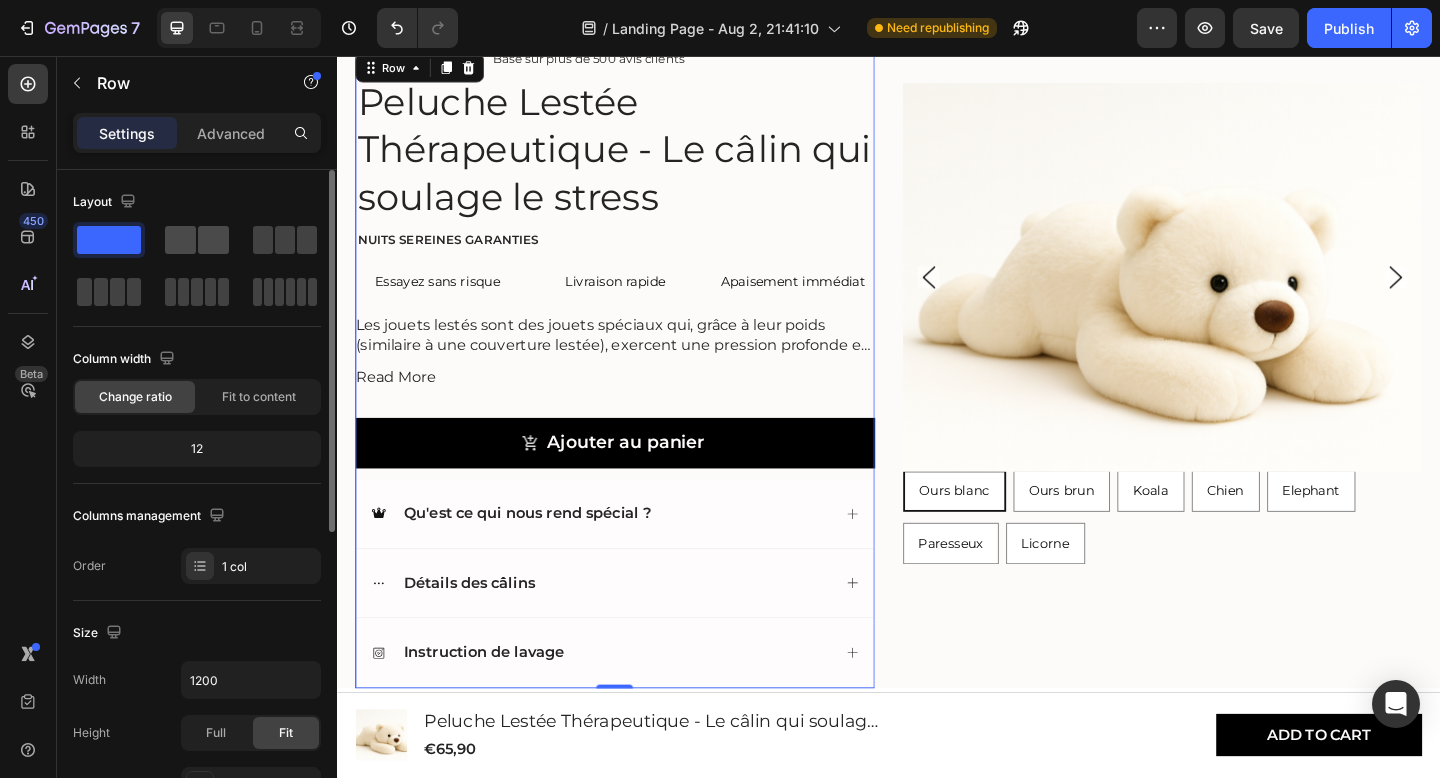 drag, startPoint x: 290, startPoint y: 250, endPoint x: 204, endPoint y: 253, distance: 86.05231 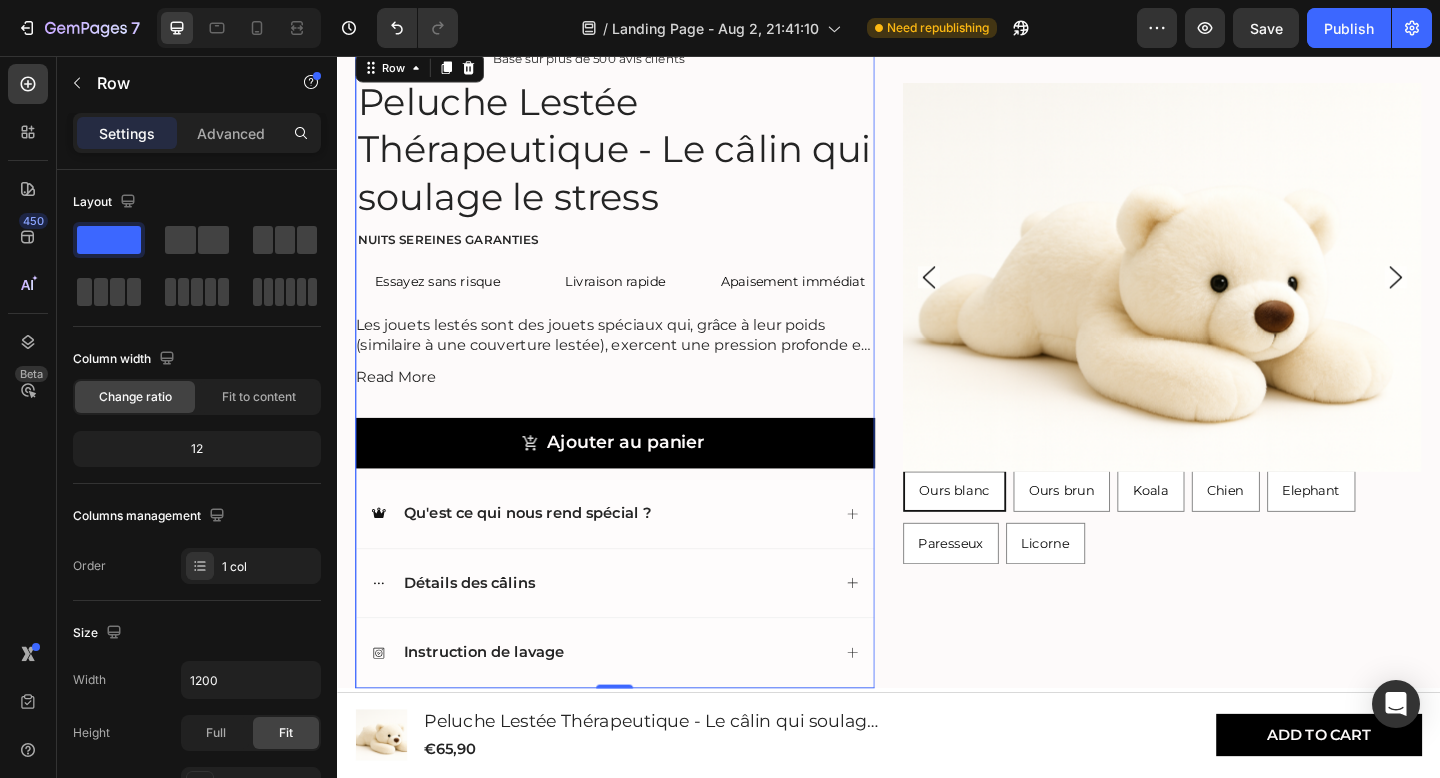 click on "4.8/5 Text Block Icon Icon Icon Icon Icon Icon List Basé sur plus de 500 avis clients Text Block Row Peluche Lestée Thérapeutique - Le câlin qui soulage le stress Product Title Nuits sereines garanties Text Block Essayez sans risque Heading Livraison rapide Heading Apaisement immédiat Heading Row Les jouets lestés sont des jouets spéciaux qui, grâce à leur poids (similaire à une couverture lestée), exercent une pression profonde et apaisante. Cela contribue à un  sentiment de réconfort et de sécurité  .
Les peluches lestées conviennent aussi bien aux enfants  (à partir de 3 ans)  qu'aux adultes et peuvent également apporter un soutien en cas de stress, d'anxiété, de défis émotionnels et aider le corps à se détendre.     Read More Product Description
Ajouter au panier Add to Cart
Qu'est ce qui nous rend spécial ?
Détails des câlins
Instruction de lavage Accordion" at bounding box center (639, 397) 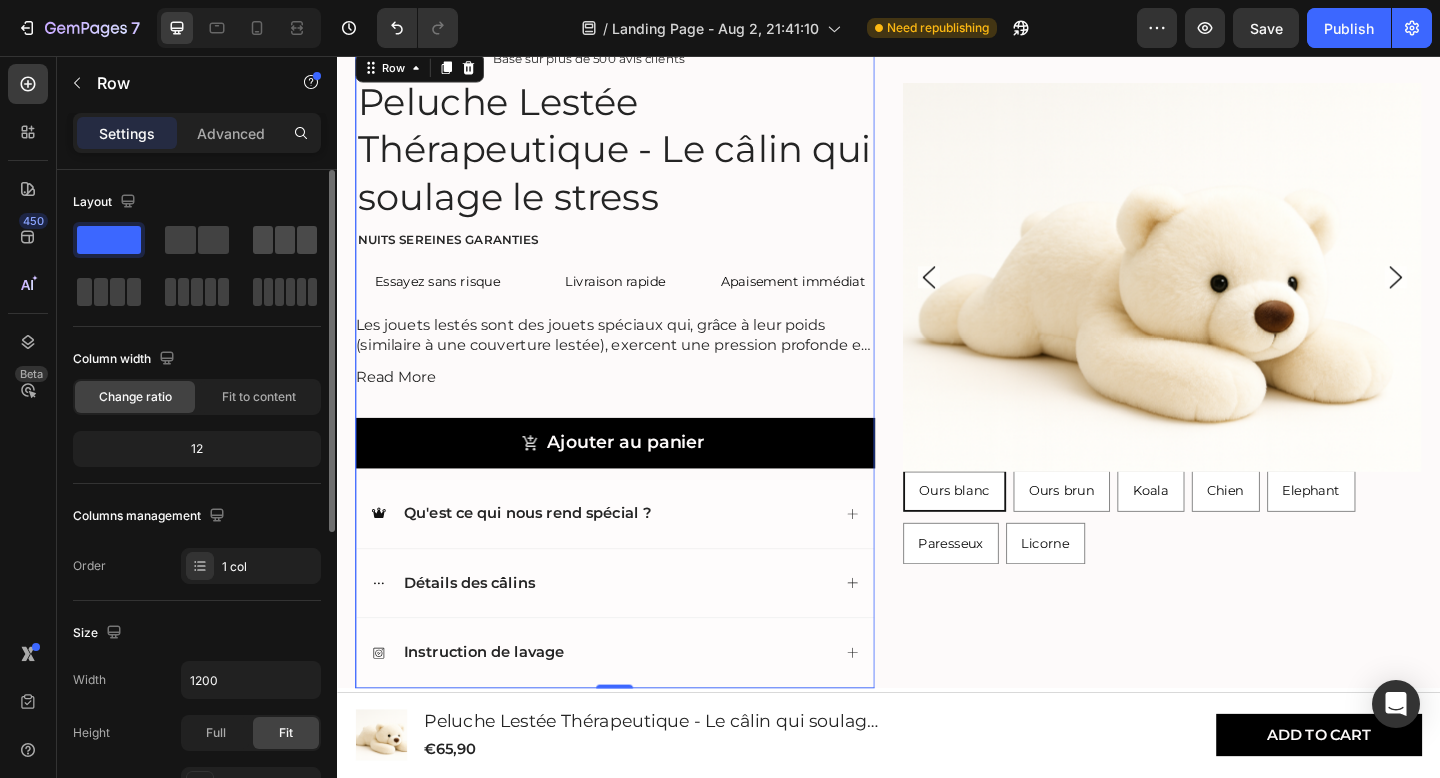 click 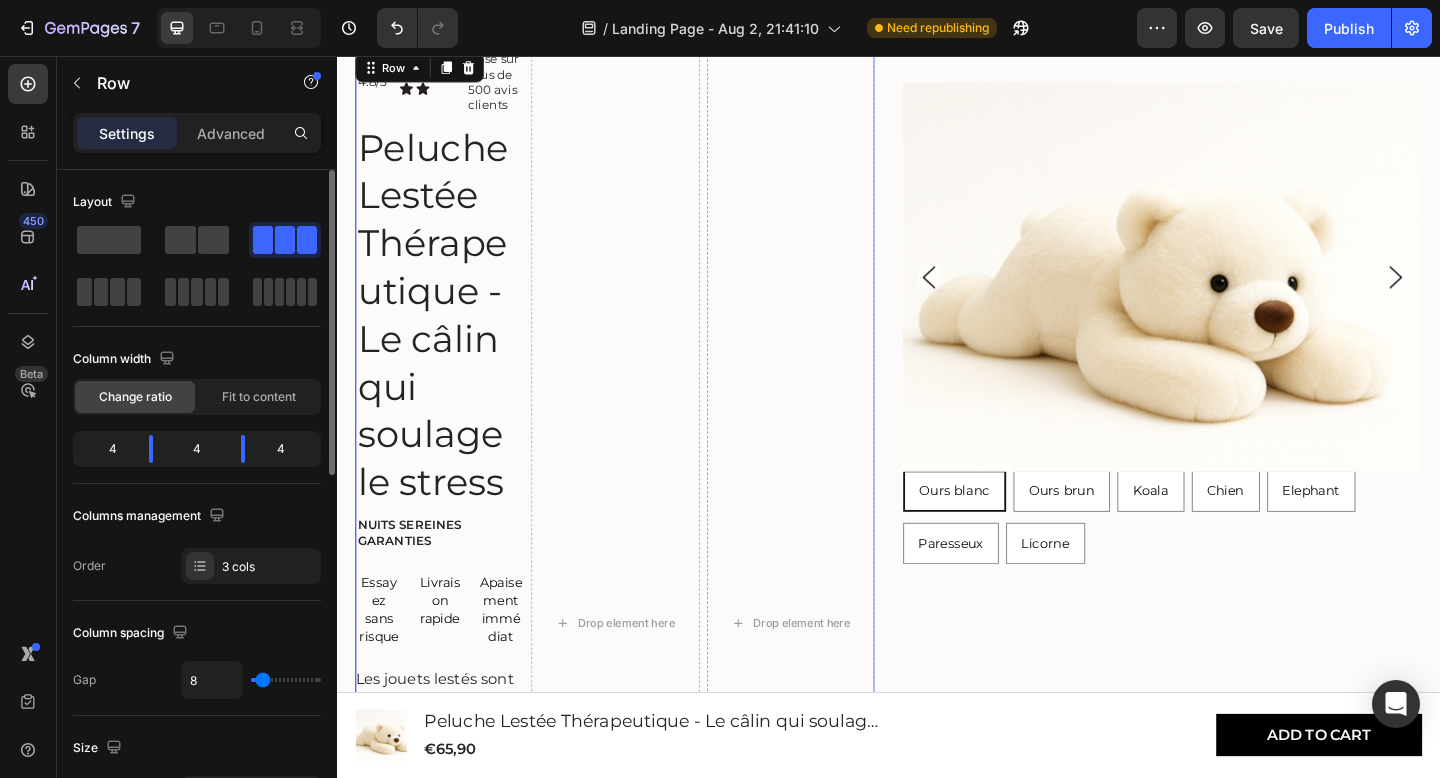 click 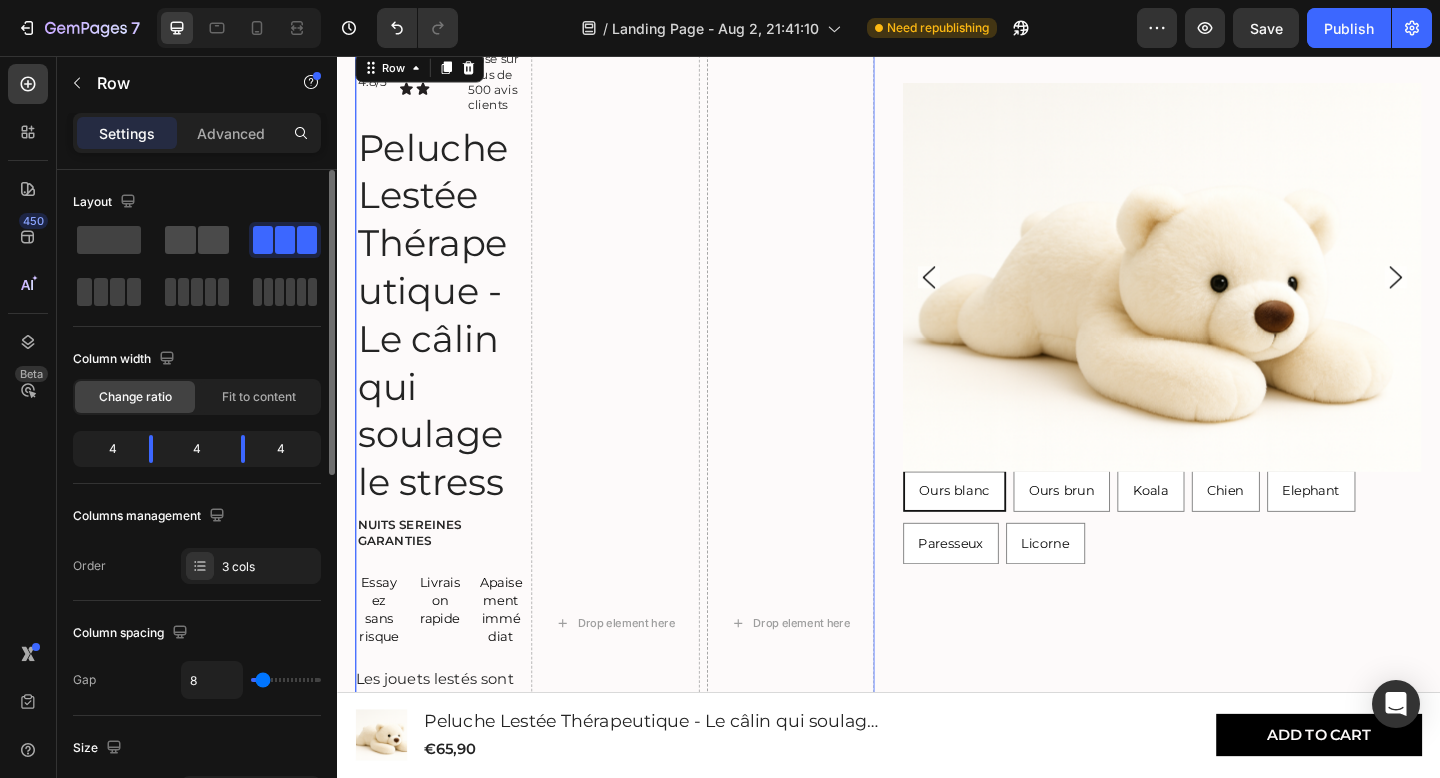 click 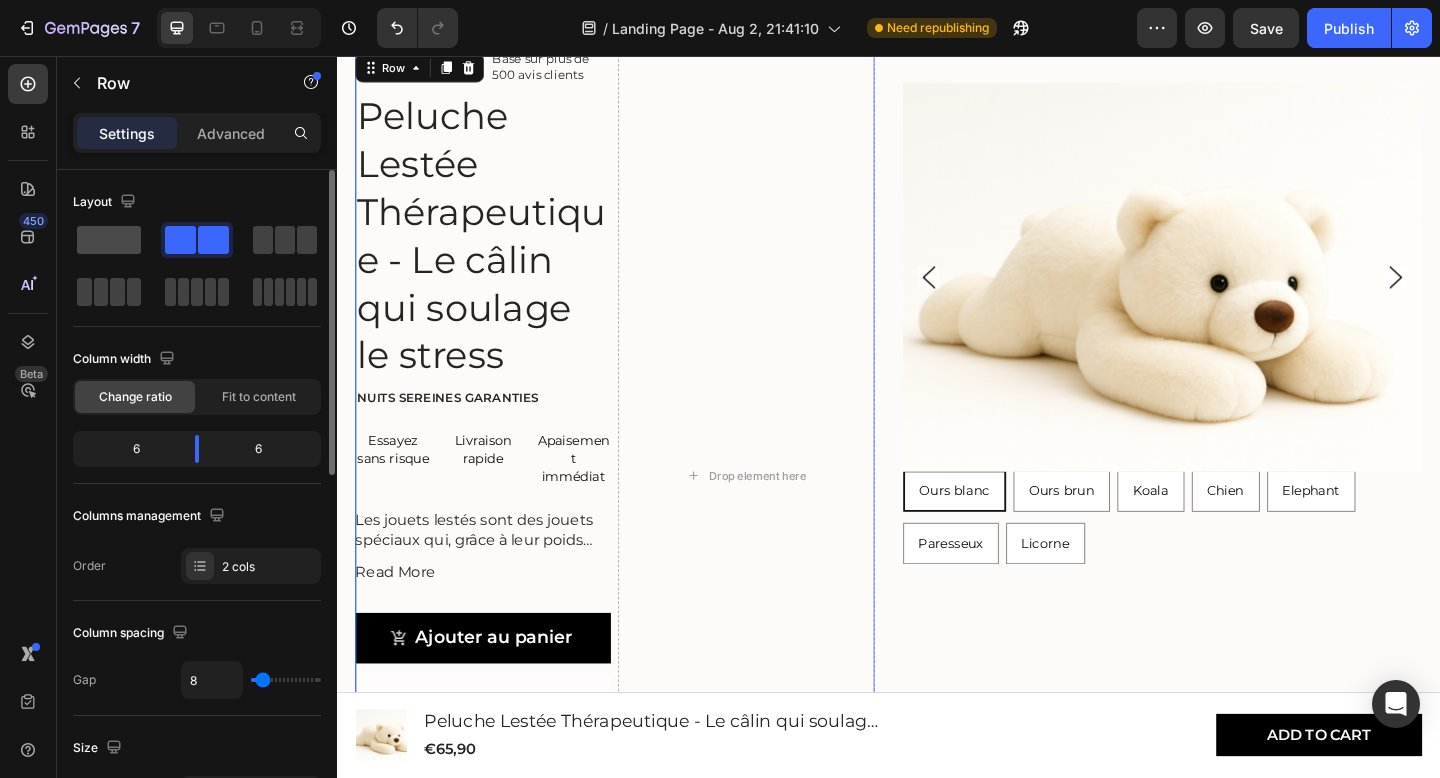 click 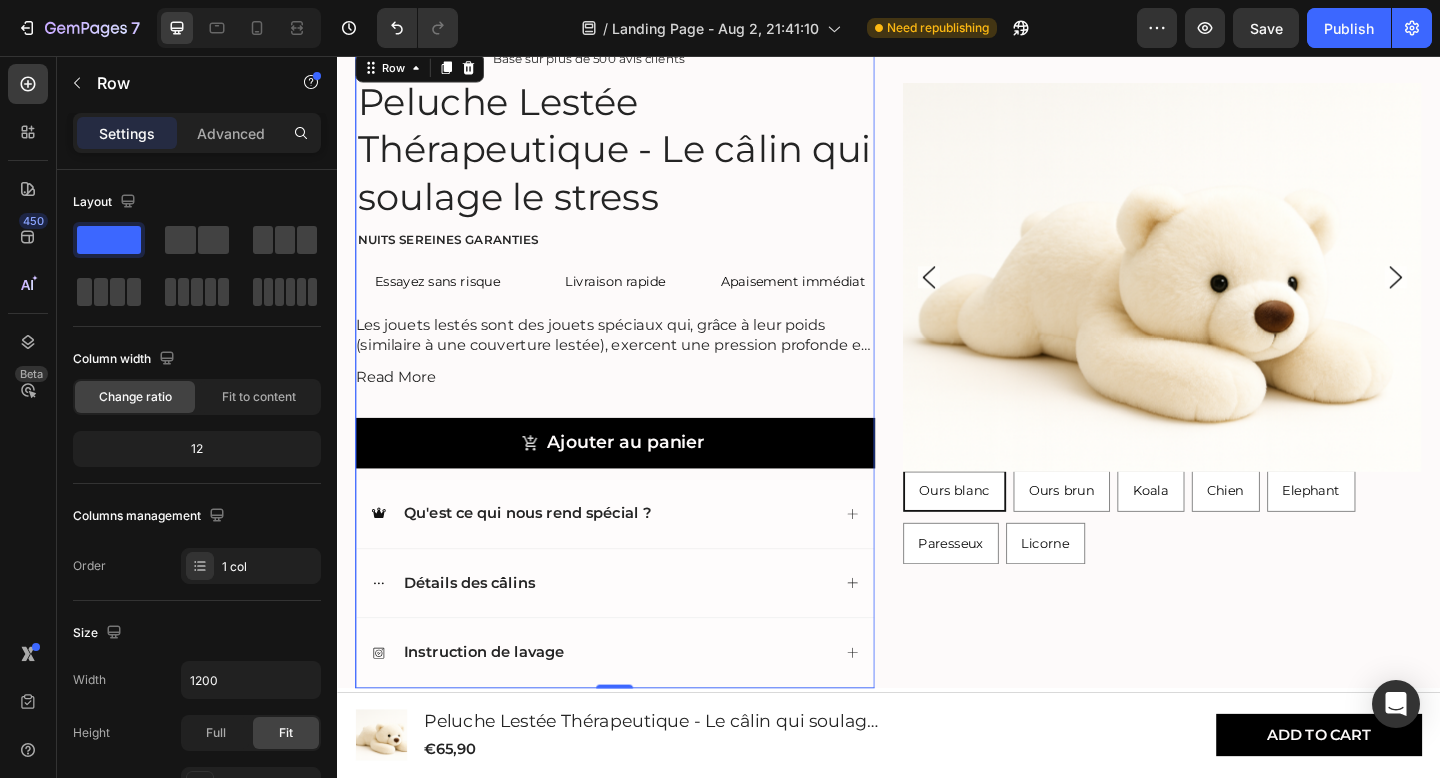 click on "4.8/5 Text Block Icon Icon Icon Icon Icon Icon List Basé sur plus de 500 avis clients Text Block Row Peluche Lestée Thérapeutique - Le câlin qui soulage le stress Product Title Nuits sereines garanties Text Block Essayez sans risque Heading Livraison rapide Heading Apaisement immédiat Heading Row Les jouets lestés sont des jouets spéciaux qui, grâce à leur poids (similaire à une couverture lestée), exercent une pression profonde et apaisante. Cela contribue à un  sentiment de réconfort et de sécurité  .
Les peluches lestées conviennent aussi bien aux enfants  (à partir de 3 ans)  qu'aux adultes et peuvent également apporter un soutien en cas de stress, d'anxiété, de défis émotionnels et aider le corps à se détendre.     Read More Product Description
Ajouter au panier Add to Cart
Qu'est ce qui nous rend spécial ?
Détails des câlins
Instruction de lavage Accordion" at bounding box center [639, 397] 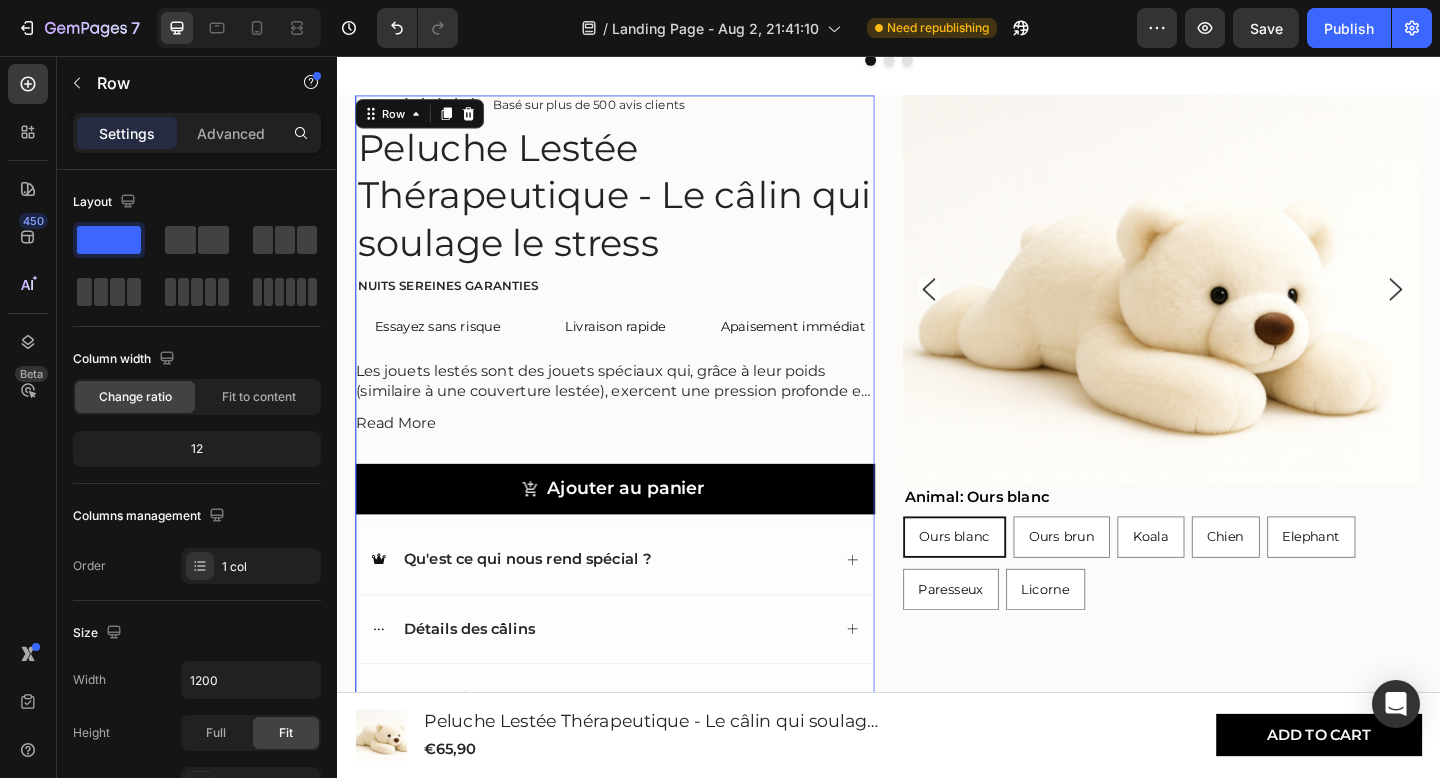 scroll, scrollTop: 745, scrollLeft: 0, axis: vertical 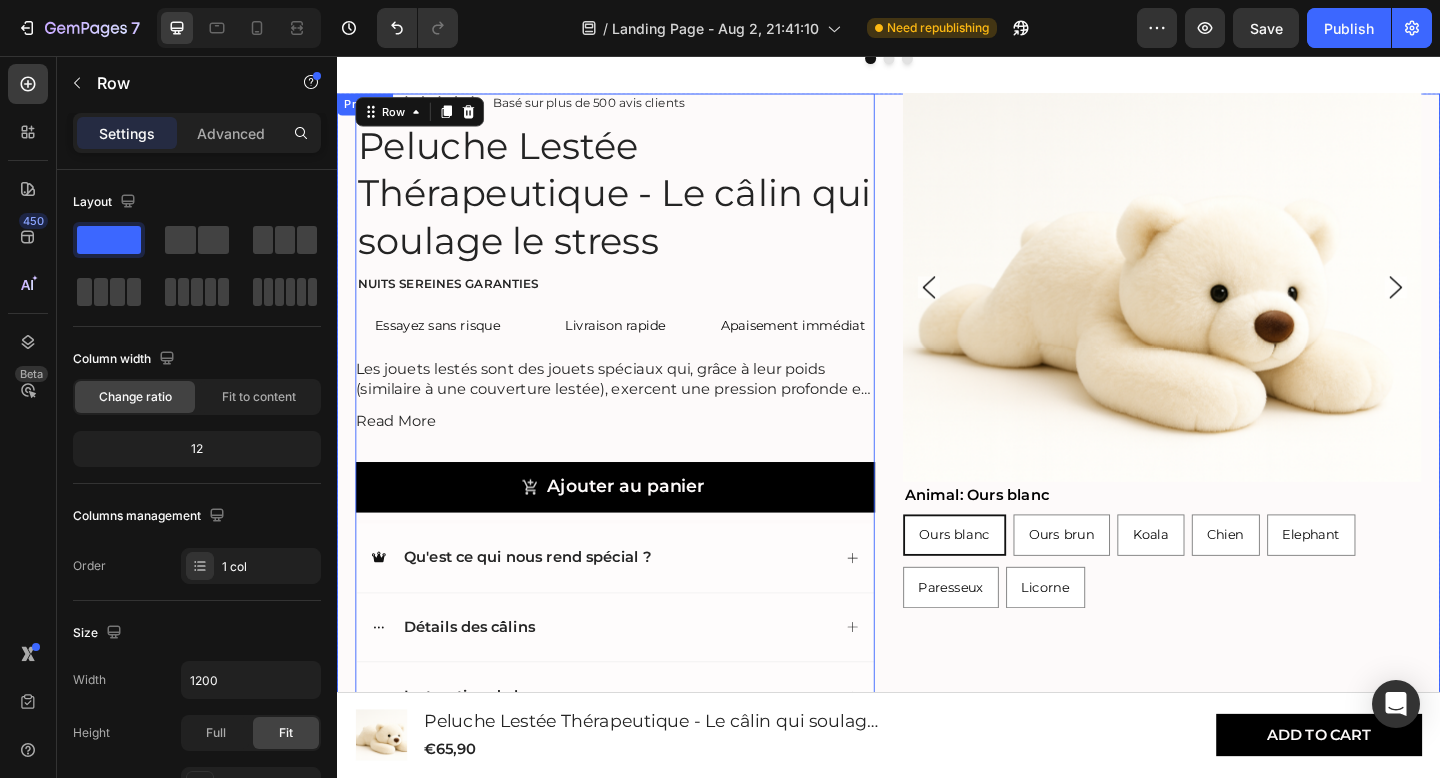 click on "Product Images Animal: Ours blanc Ours blanc Ours blanc Ours blanc Ours brun Ours brun Ours brun Koala Koala Koala Chien Chien Chien Elephant Elephant Elephant Paresseux Paresseux Paresseux Licorne Licorne Licorne Product Variants & Swatches 4.8/5 Text Block Icon Icon Icon Icon Icon Icon List Basé sur plus de 500 avis clients Text Block Row Peluche Lestée Thérapeutique - Le câlin qui soulage le stress Product Title Nuits sereines garanties Text Block Essayez sans risque Heading Livraison rapide Heading Apaisement immédiat Heading Row Les jouets lestés sont des jouets spéciaux qui, grâce à leur poids (similaire à une couverture lestée), exercent une pression profonde et apaisante. Cela contribue à un  sentiment de réconfort et de sécurité  .
Les peluches lestées conviennent aussi bien aux enfants  (à partir de 3 ans)  qu'aux adultes et peuvent également apporter un soutien en cas de stress, d'anxiété, de défis émotionnels et aider le corps à se détendre.     Read More" at bounding box center (937, 445) 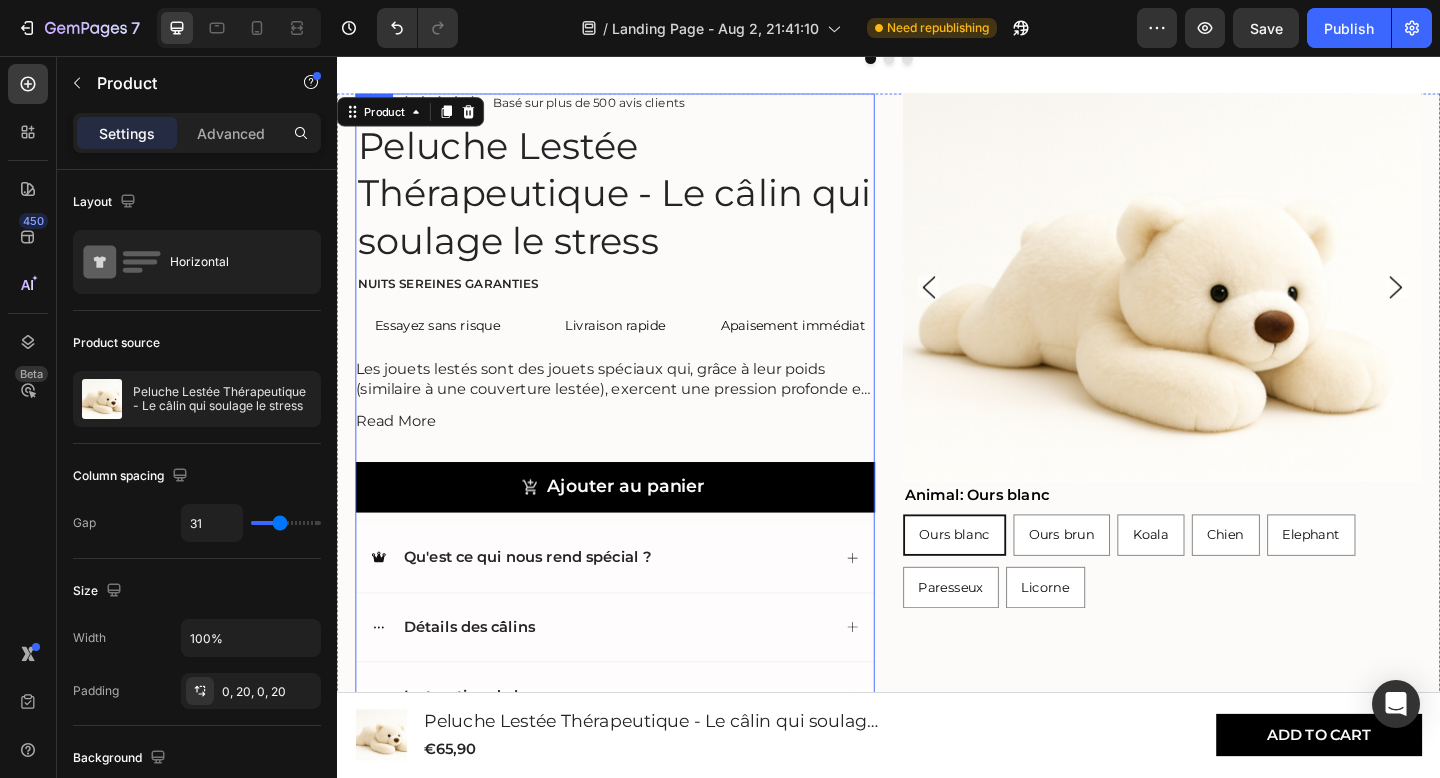 click on "4.8/5 Text Block Icon Icon Icon Icon Icon Icon List Basé sur plus de 500 avis clients Text Block Row Peluche Lestée Thérapeutique - Le câlin qui soulage le stress Product Title Nuits sereines garanties Text Block Essayez sans risque Heading Livraison rapide Heading Apaisement immédiat Heading Row Les jouets lestés sont des jouets spéciaux qui, grâce à leur poids (similaire à une couverture lestée), exercent une pression profonde et apaisante. Cela contribue à un  sentiment de réconfort et de sécurité  .
Les peluches lestées conviennent aussi bien aux enfants  (à partir de 3 ans)  qu'aux adultes et peuvent également apporter un soutien en cas de stress, d'anxiété, de défis émotionnels et aider le corps à se détendre.     Read More Product Description
Ajouter au panier Add to Cart
Qu'est ce qui nous rend spécial ?
Détails des câlins
Instruction de lavage Accordion" at bounding box center [639, 445] 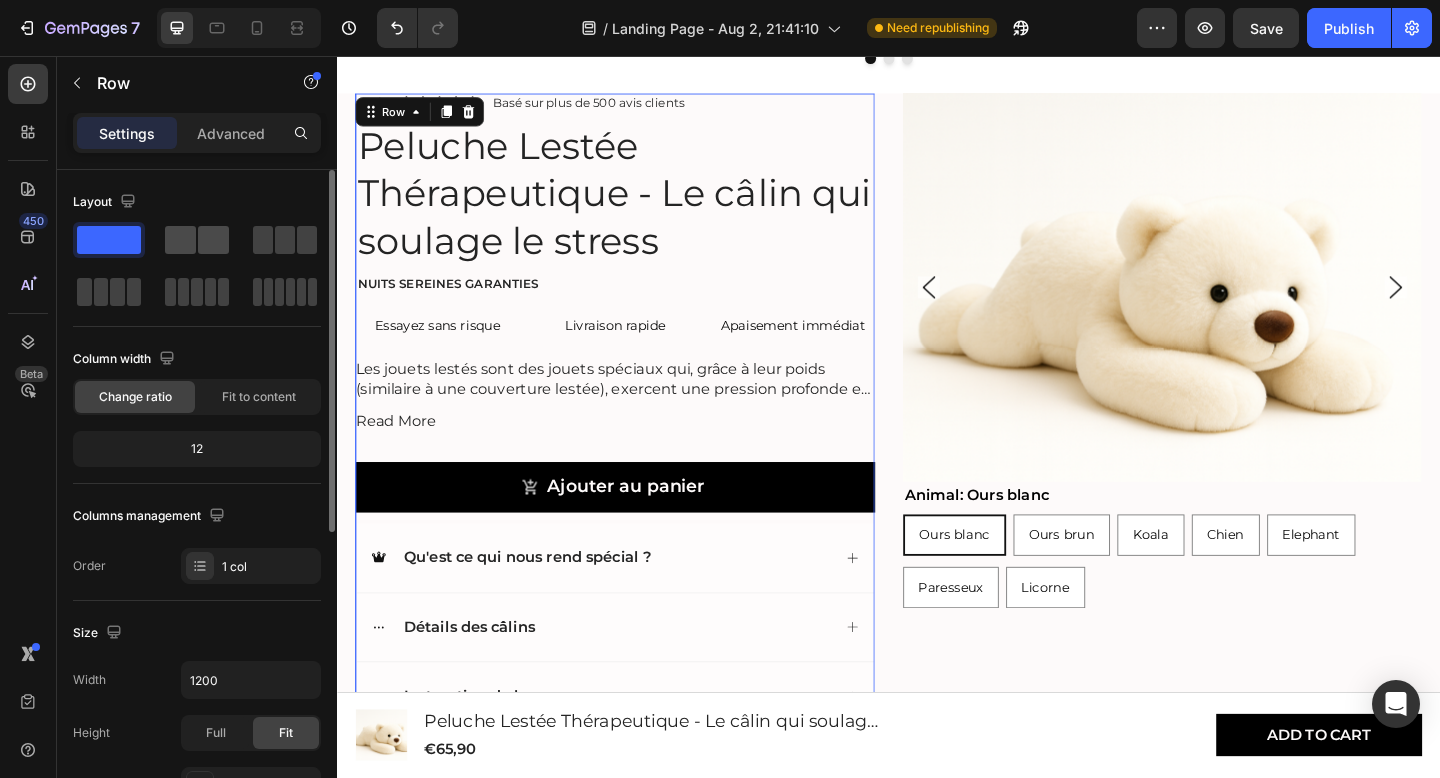 drag, startPoint x: 280, startPoint y: 233, endPoint x: 232, endPoint y: 231, distance: 48.04165 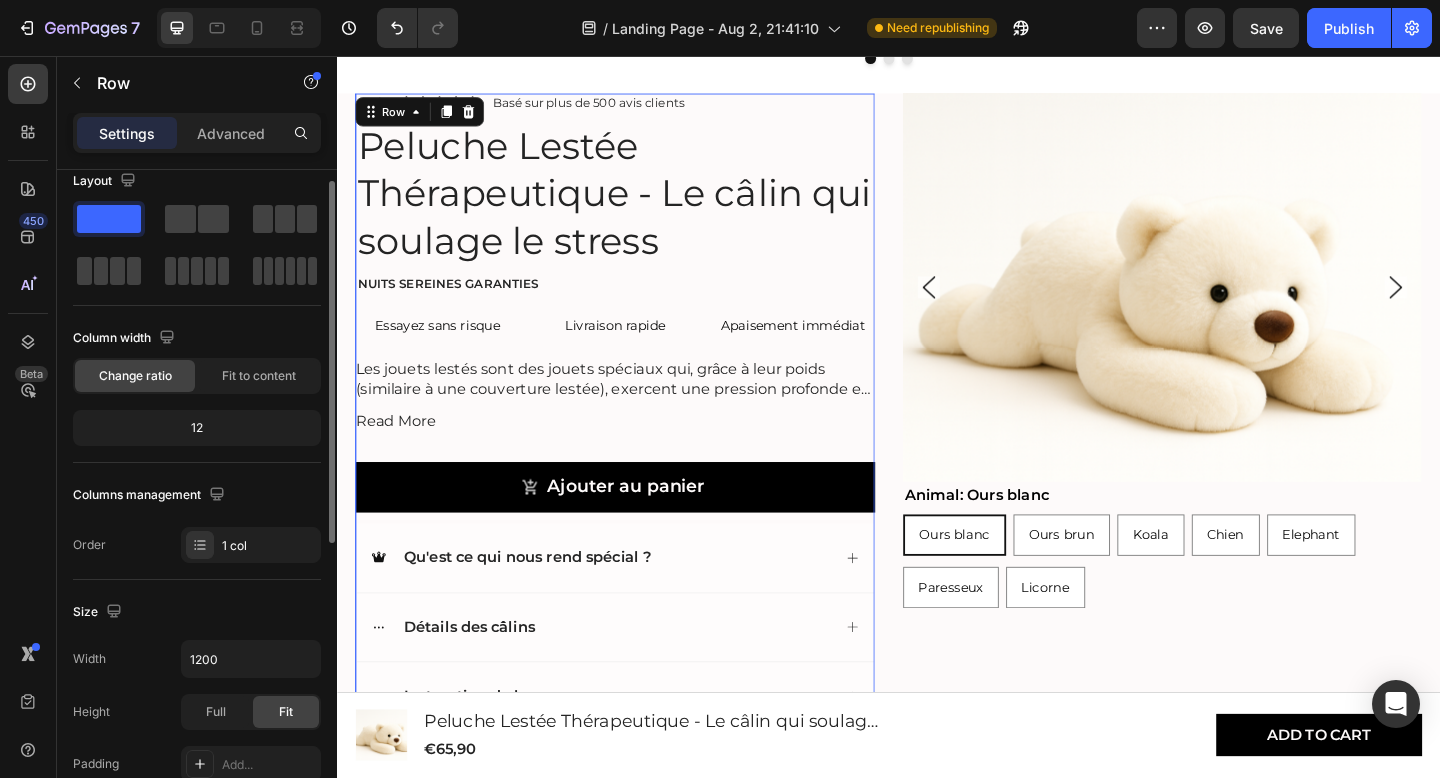 scroll, scrollTop: 22, scrollLeft: 0, axis: vertical 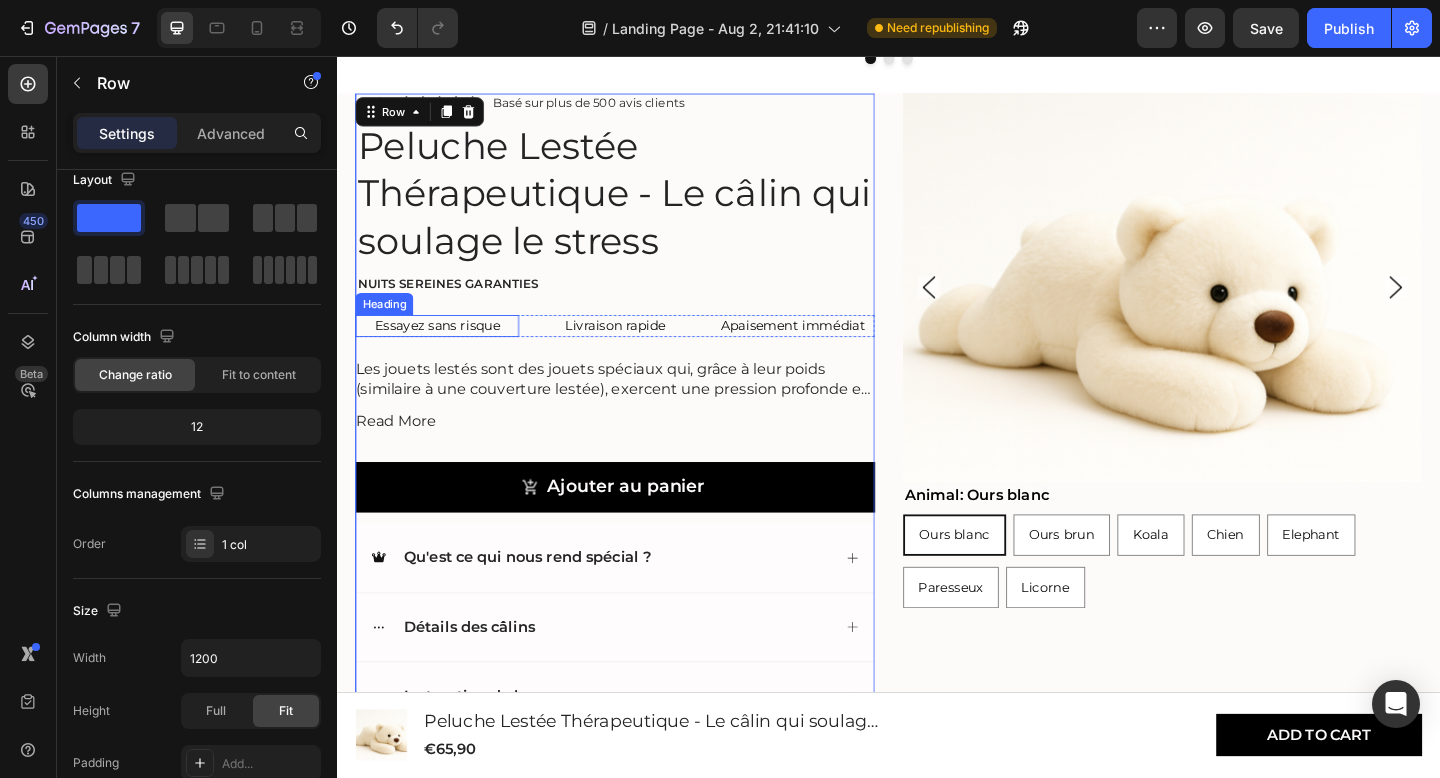 click on "Essayez sans risque" at bounding box center [446, 350] 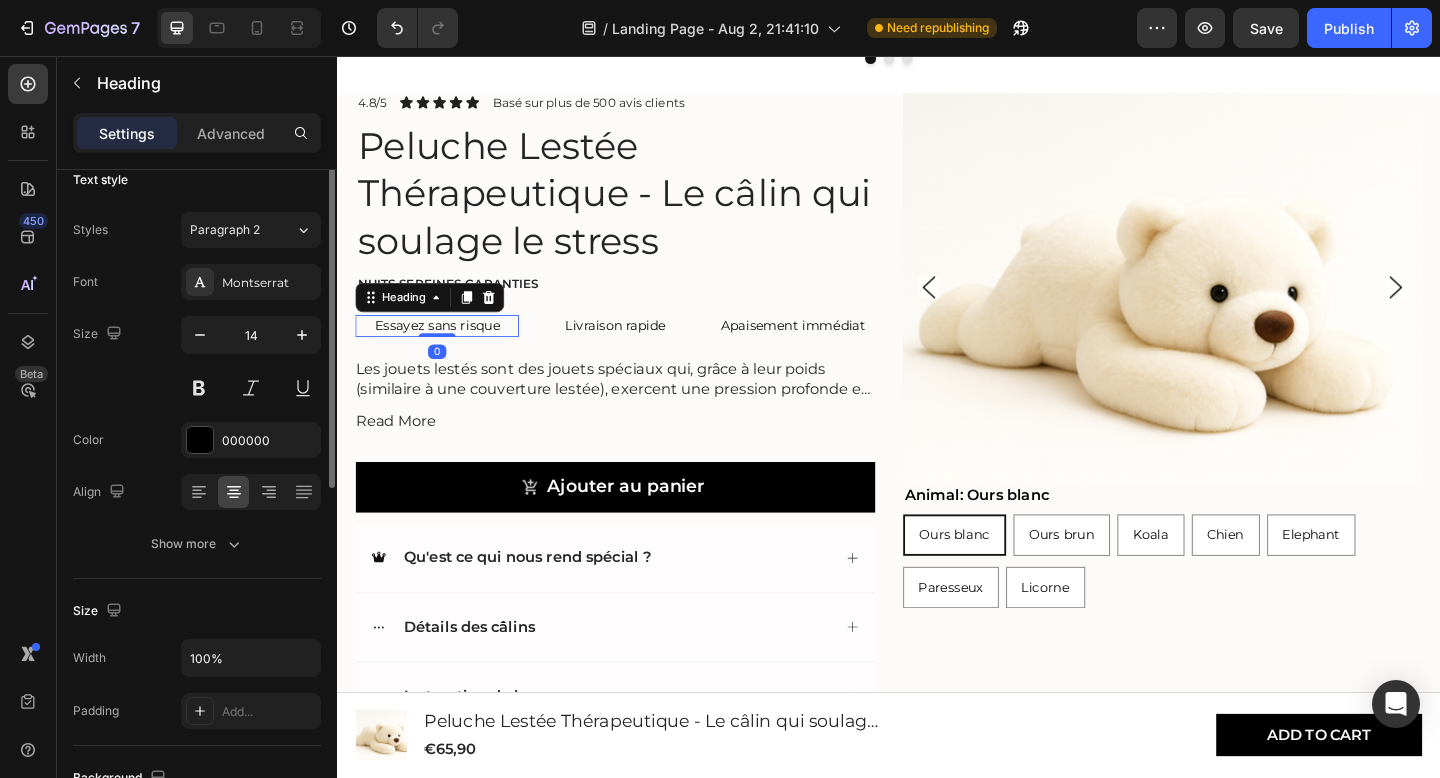 scroll, scrollTop: 0, scrollLeft: 0, axis: both 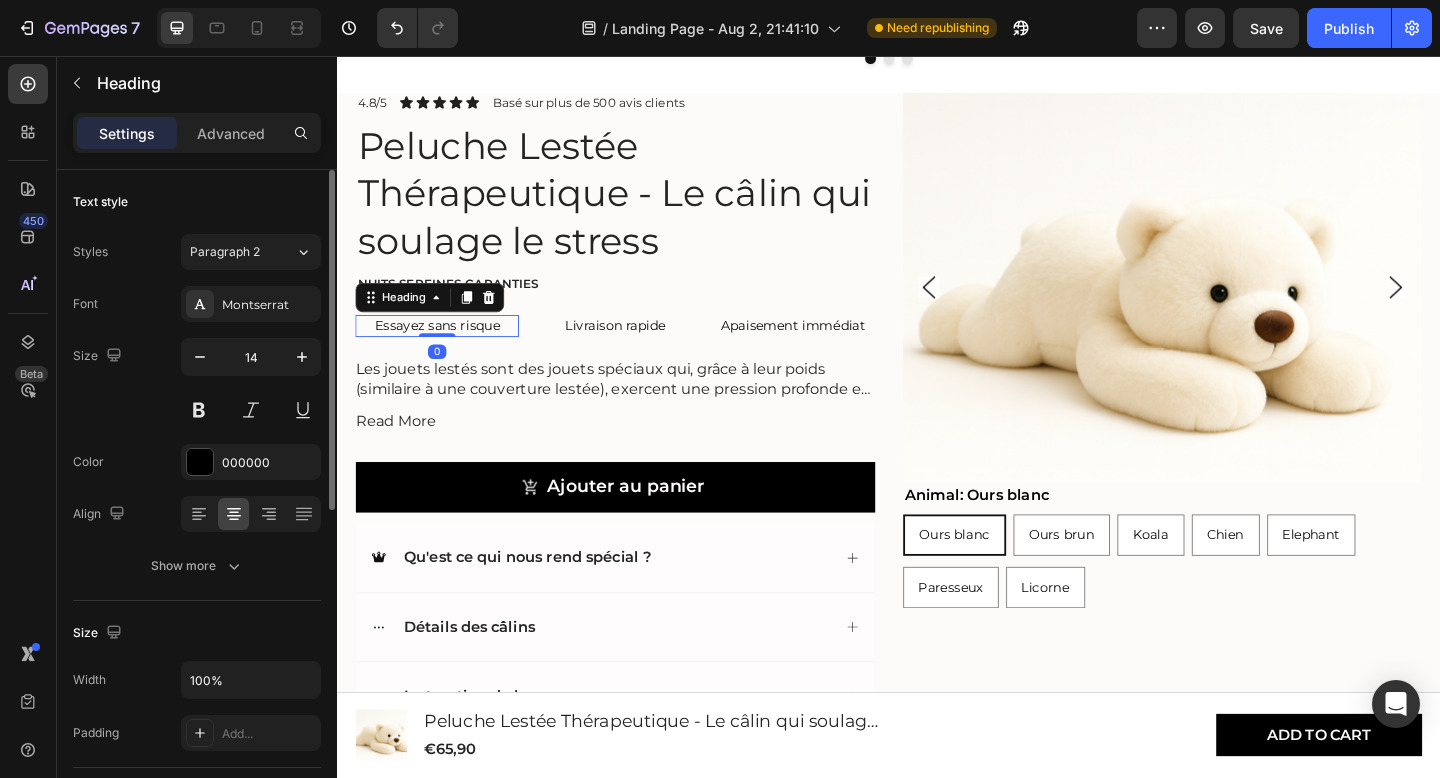 click on "Essayez sans risque" at bounding box center [446, 350] 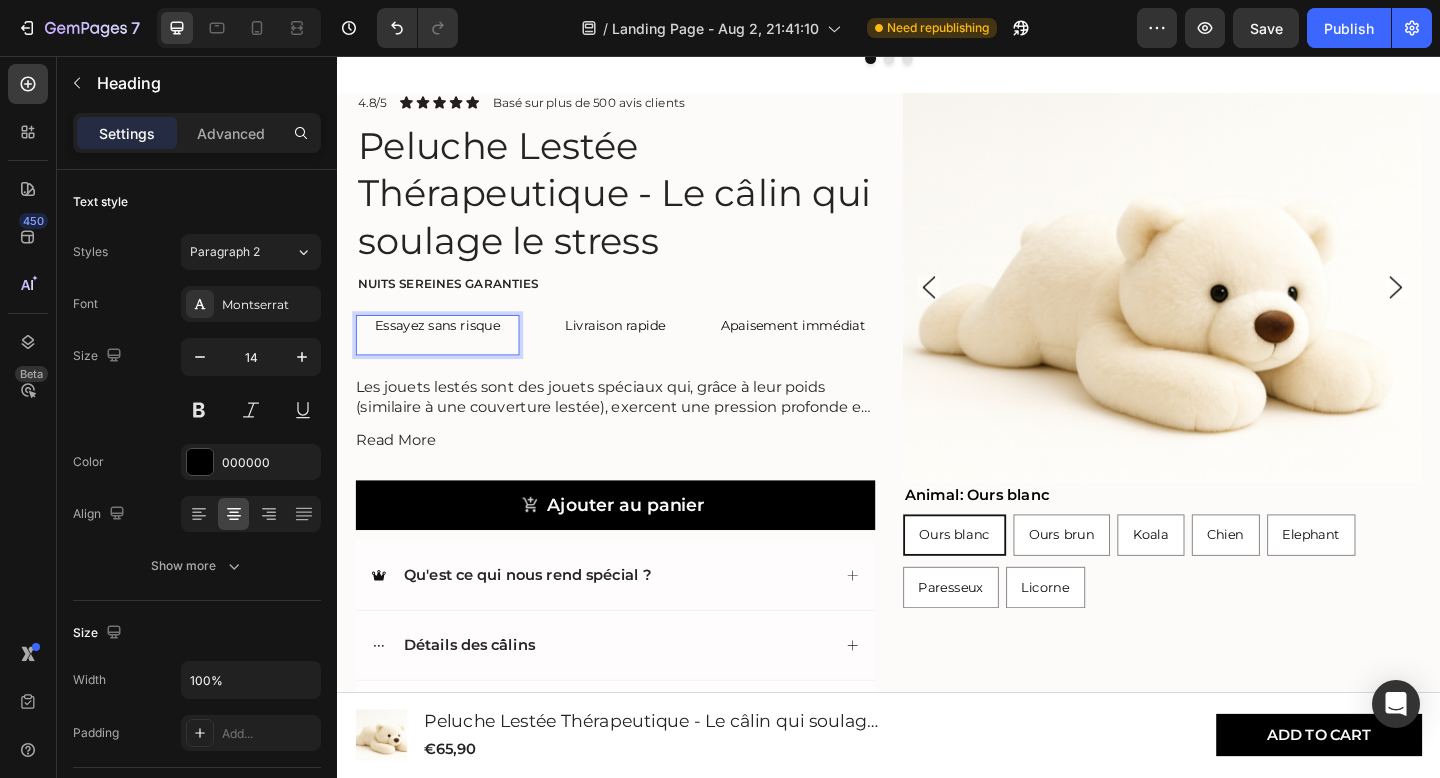 click on "Essayez sans risque" at bounding box center [446, 359] 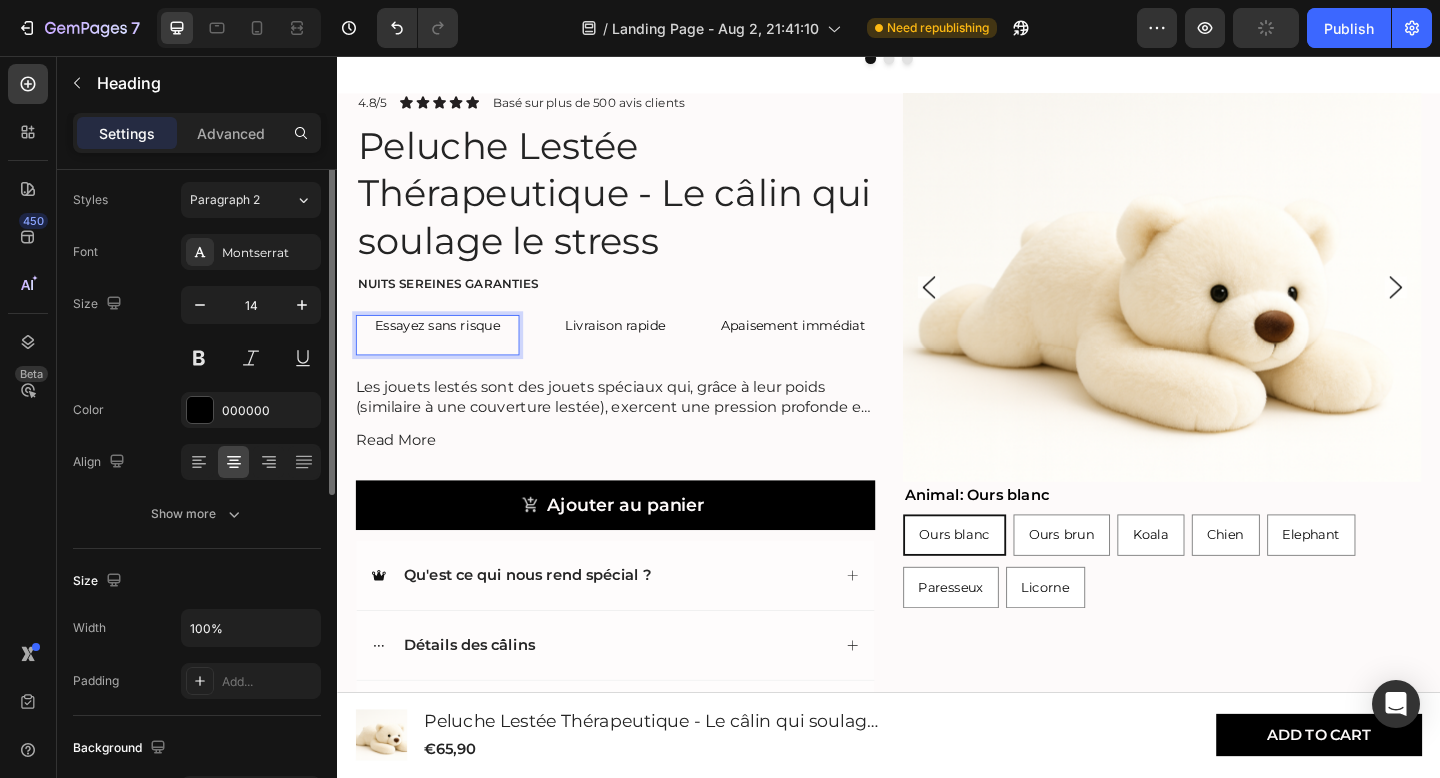 scroll, scrollTop: 0, scrollLeft: 0, axis: both 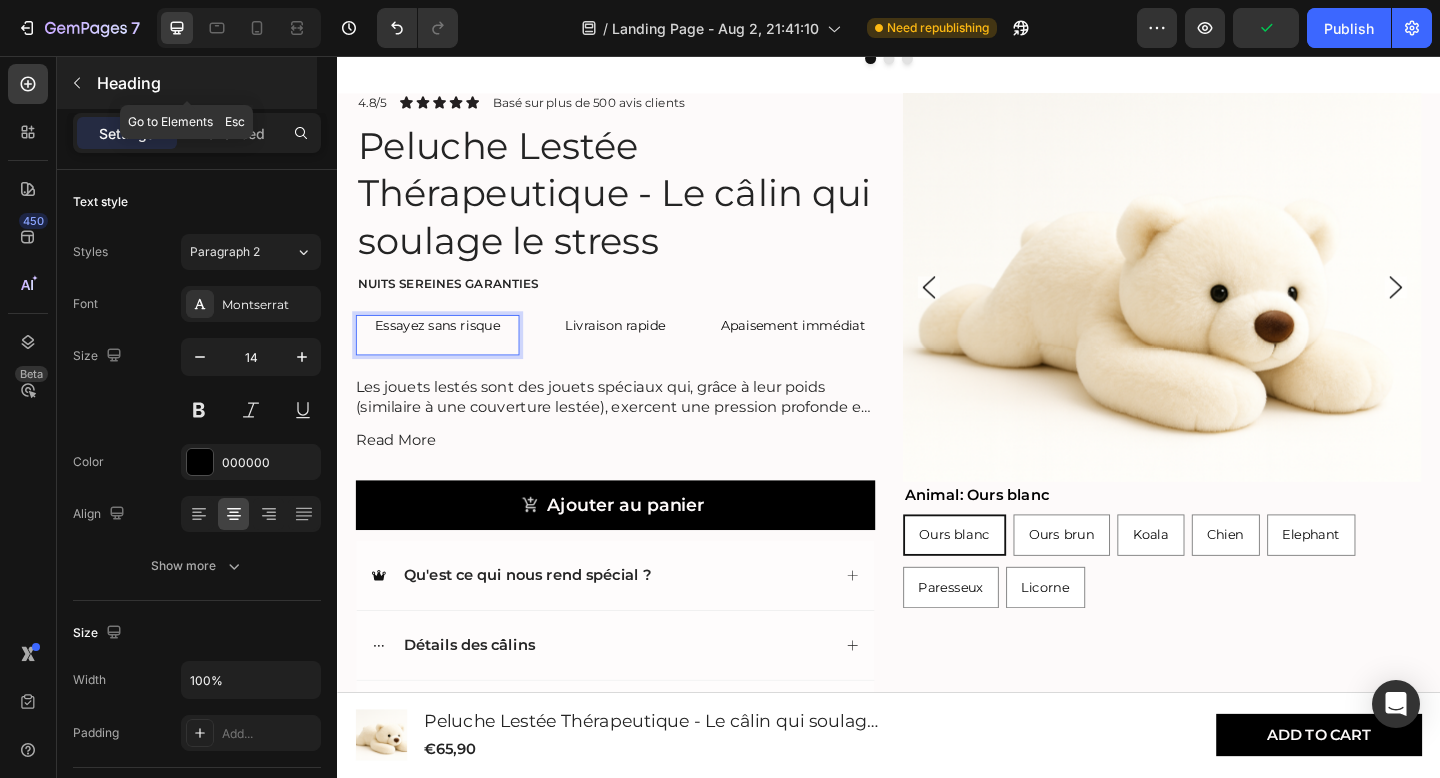 click 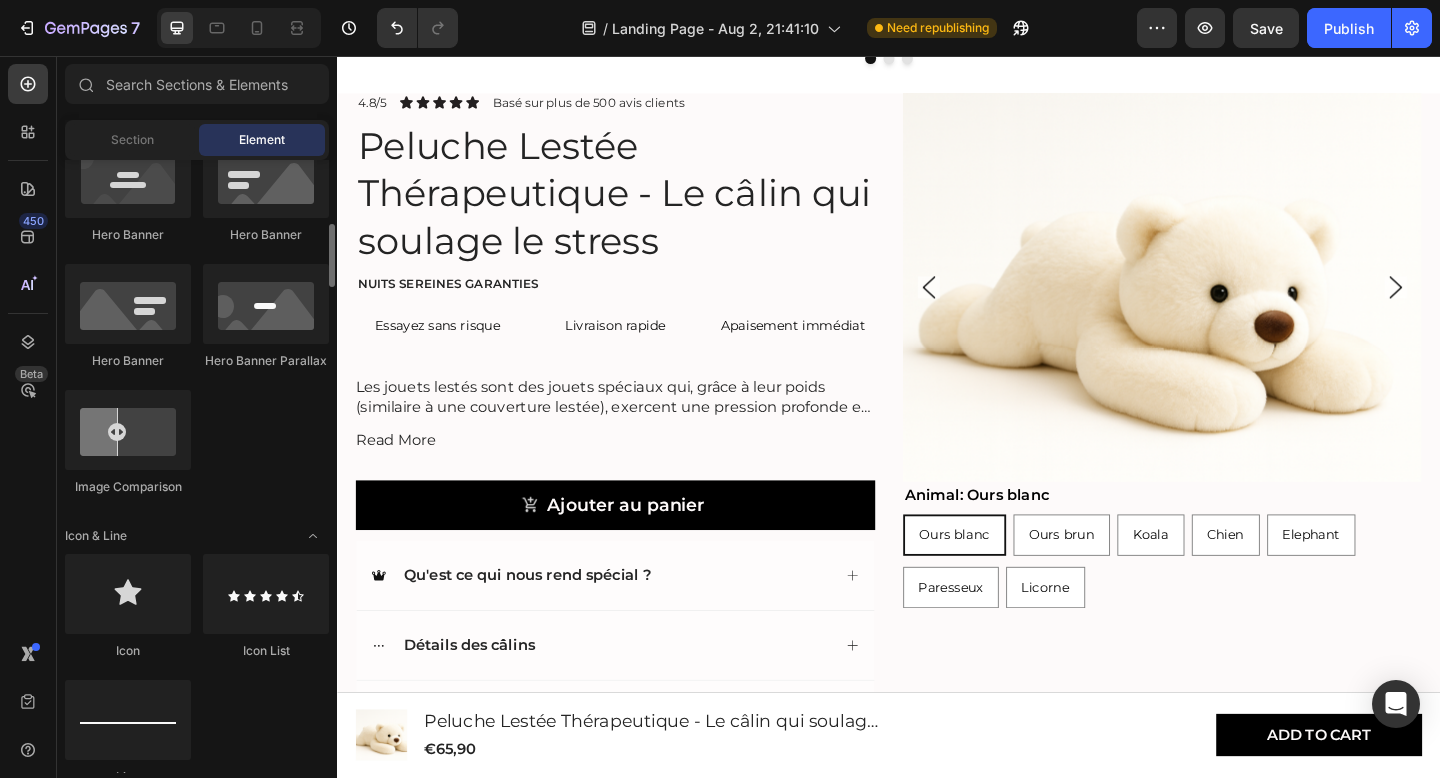 scroll, scrollTop: 953, scrollLeft: 0, axis: vertical 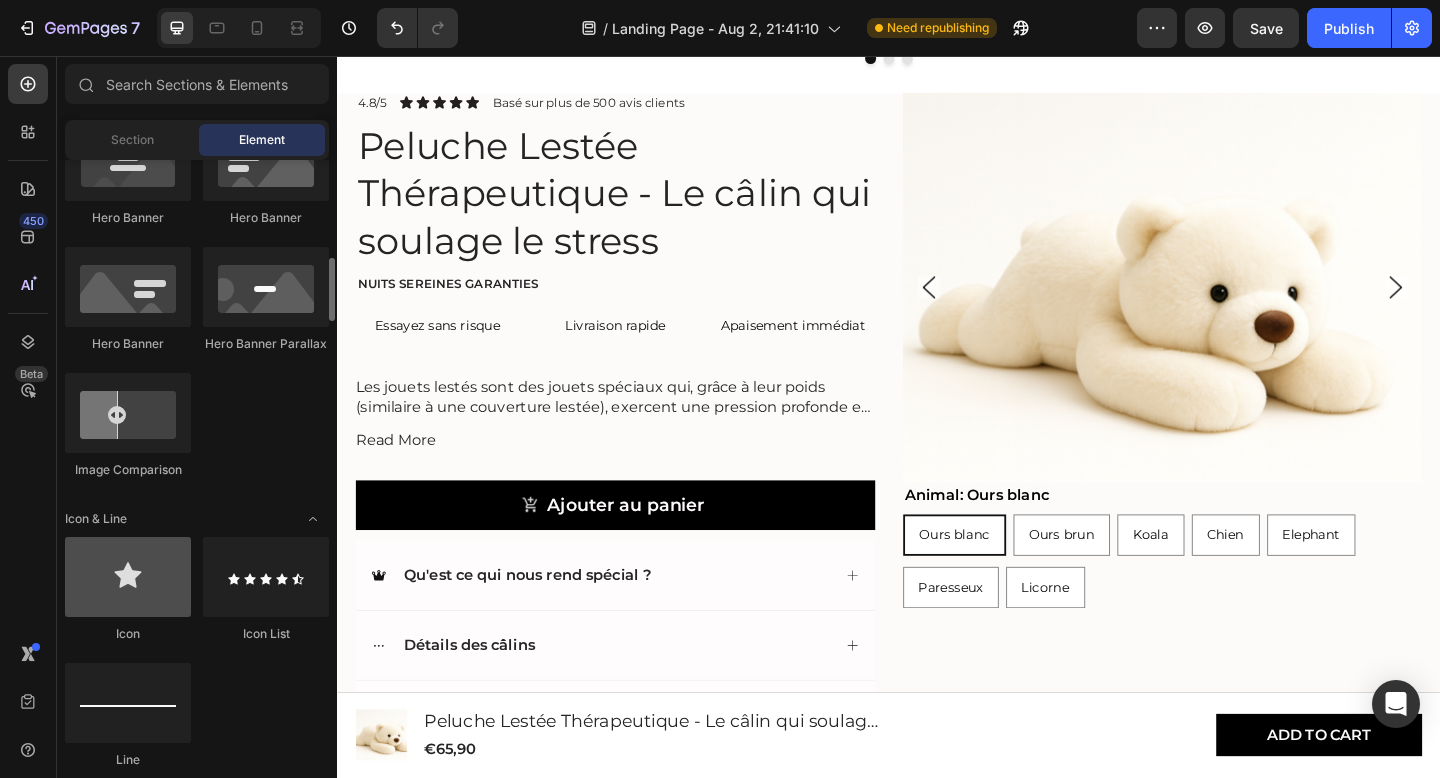 click at bounding box center (128, 577) 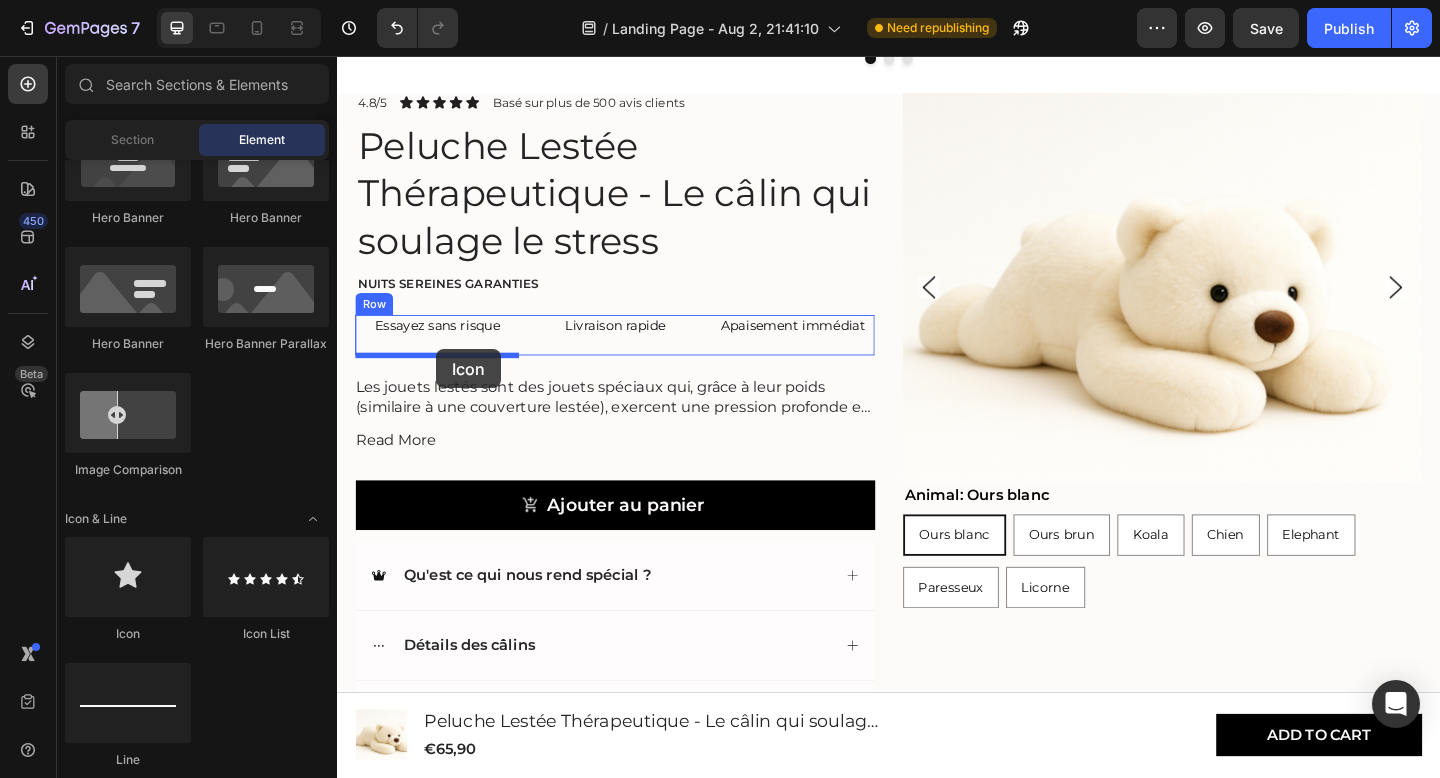 drag, startPoint x: 504, startPoint y: 626, endPoint x: 445, endPoint y: 375, distance: 257.84103 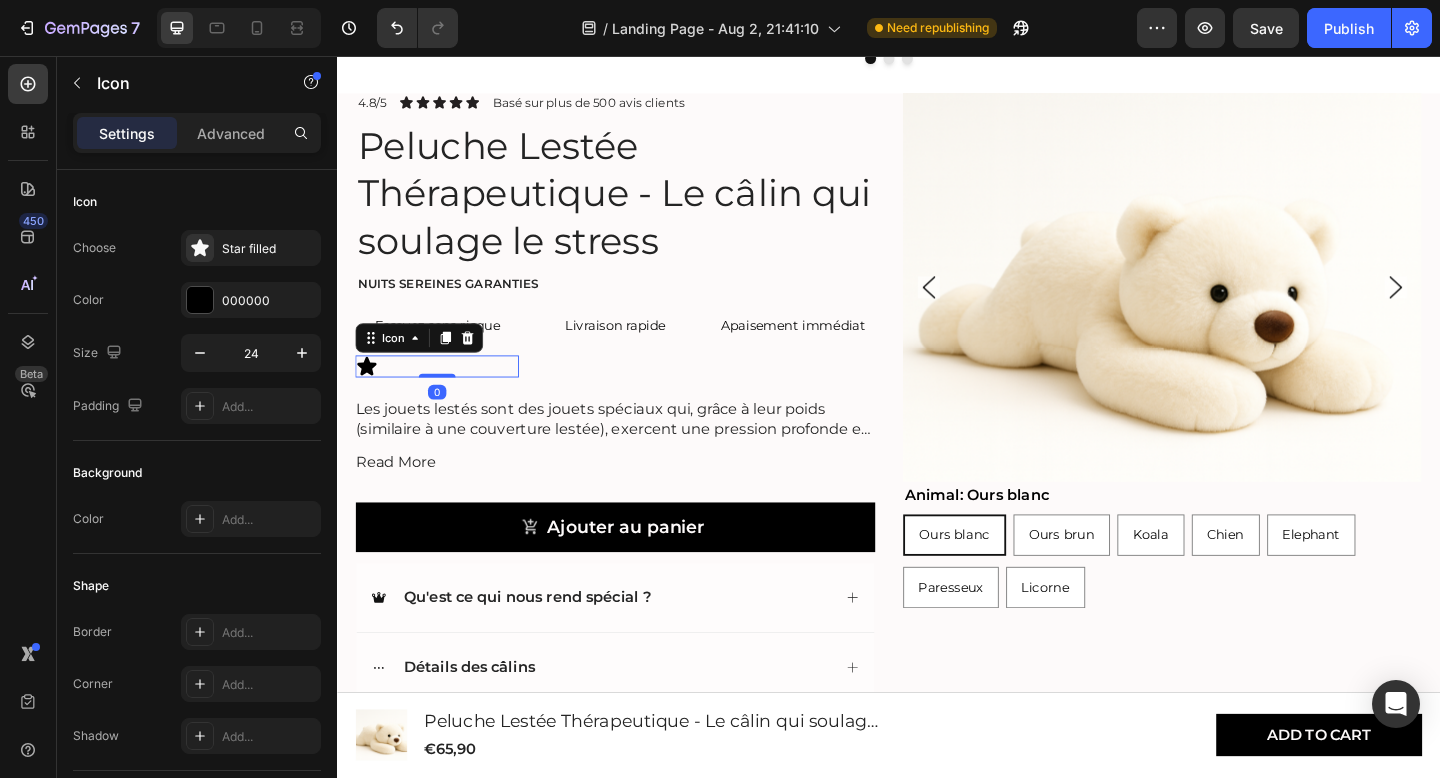 click on "Icon   0" at bounding box center [446, 394] 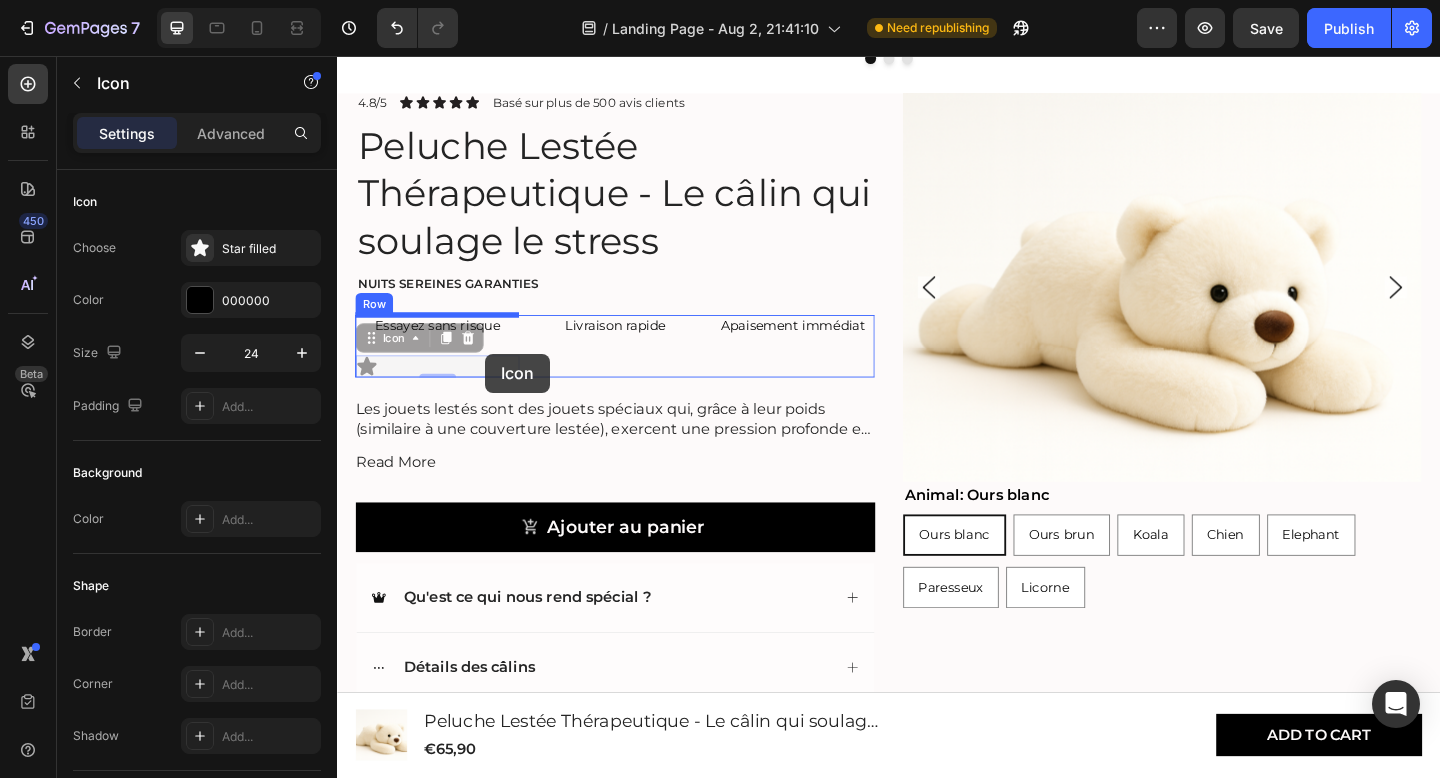 drag, startPoint x: 495, startPoint y: 392, endPoint x: 498, endPoint y: 380, distance: 12.369317 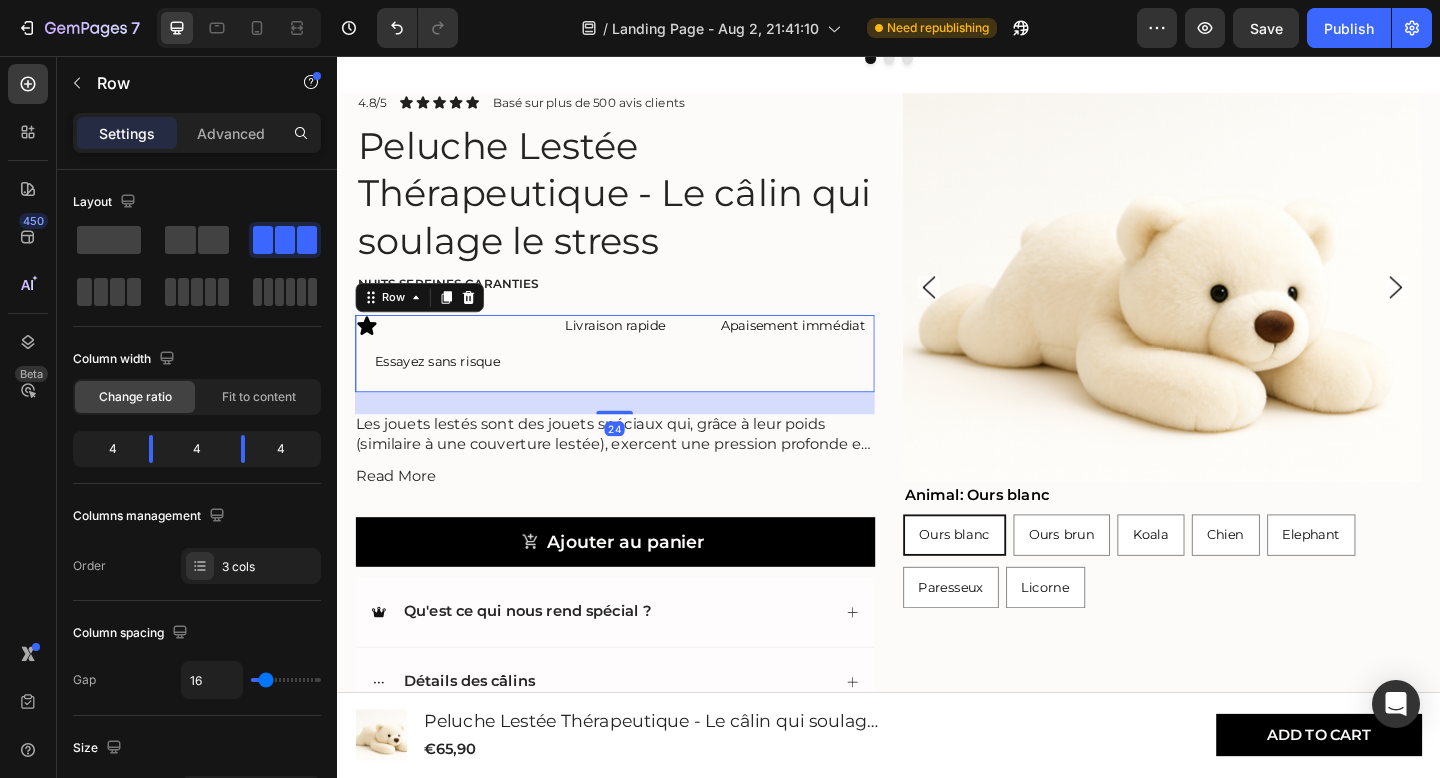 click on "Livraison rapide Heading" at bounding box center [640, 379] 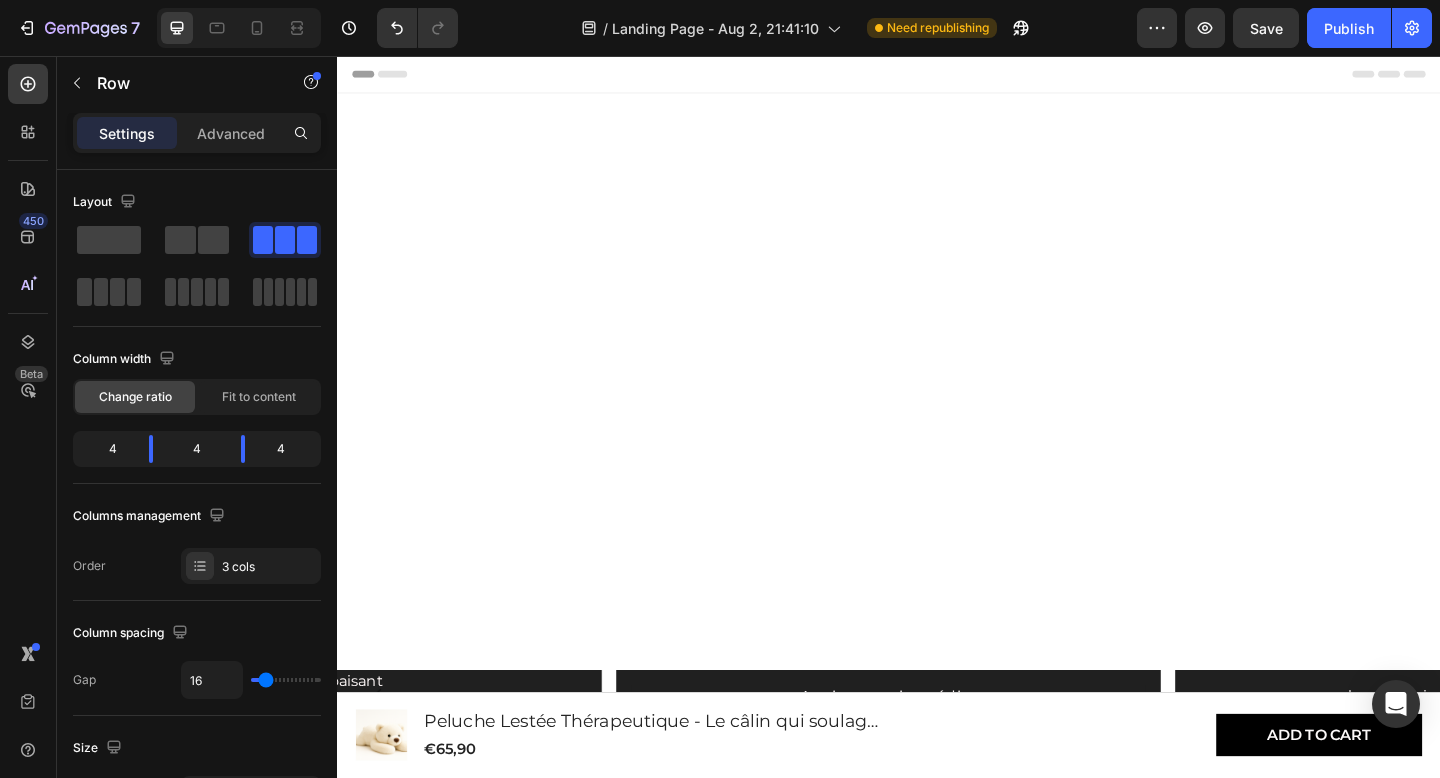 scroll, scrollTop: 745, scrollLeft: 0, axis: vertical 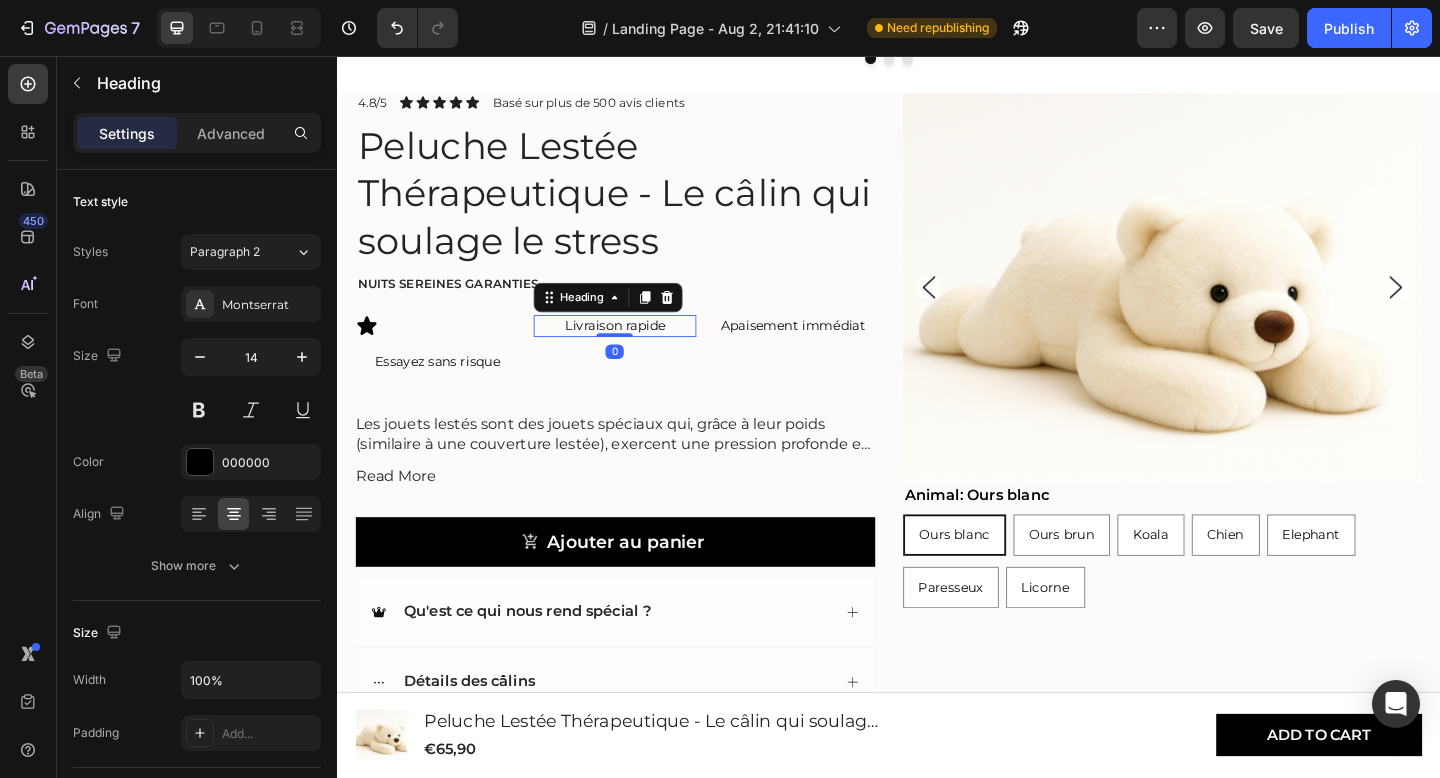 click on "Livraison rapide" at bounding box center (640, 350) 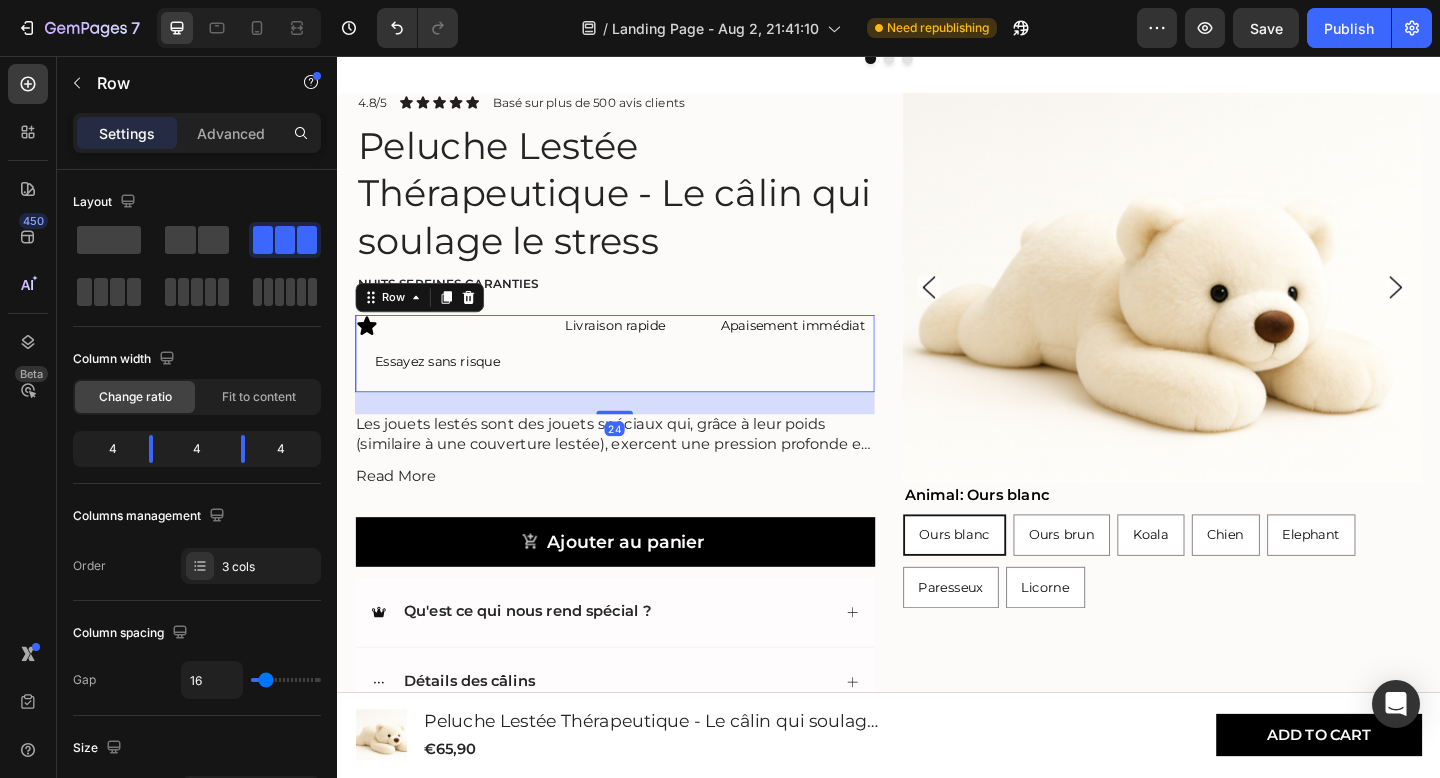 click on "Livraison rapide Heading" at bounding box center (640, 379) 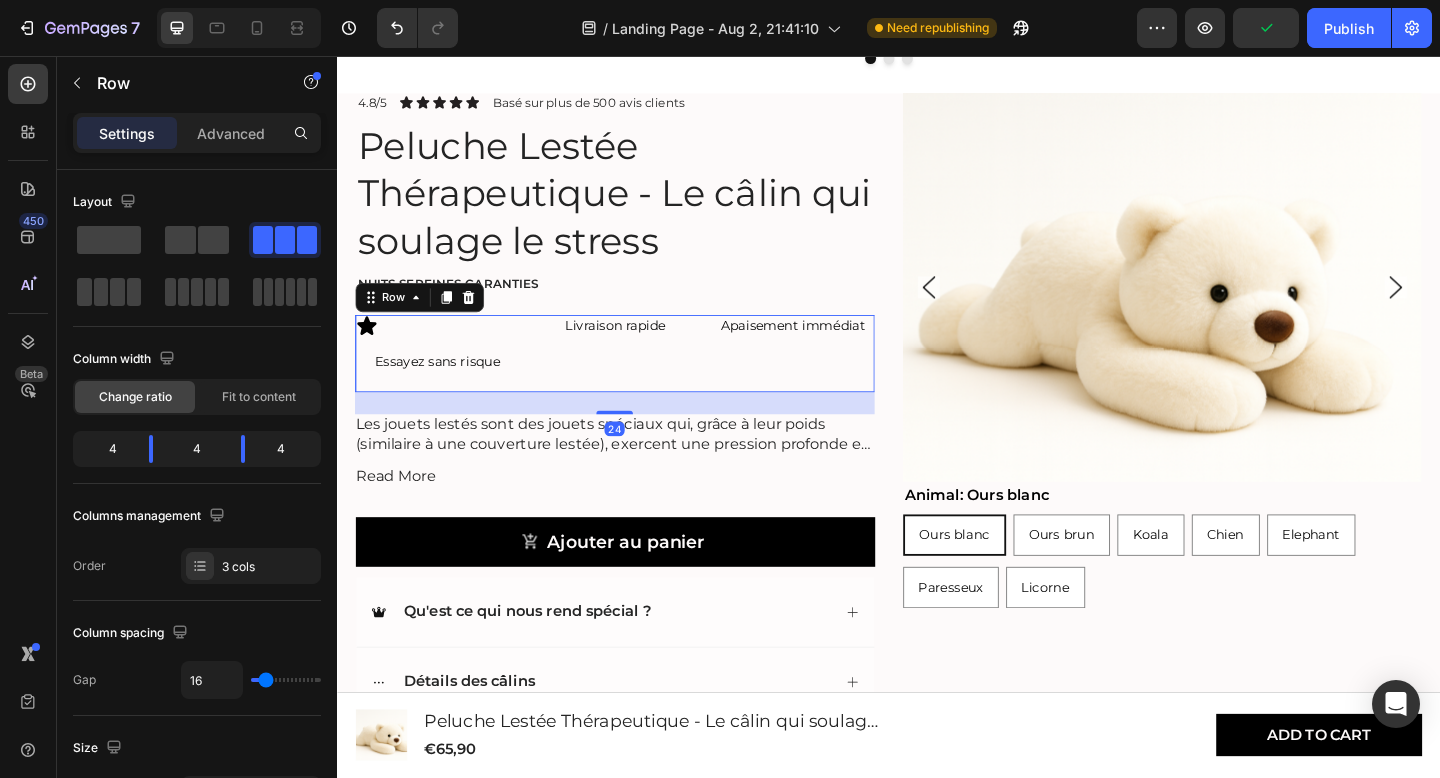 click on "Icon" at bounding box center [446, 350] 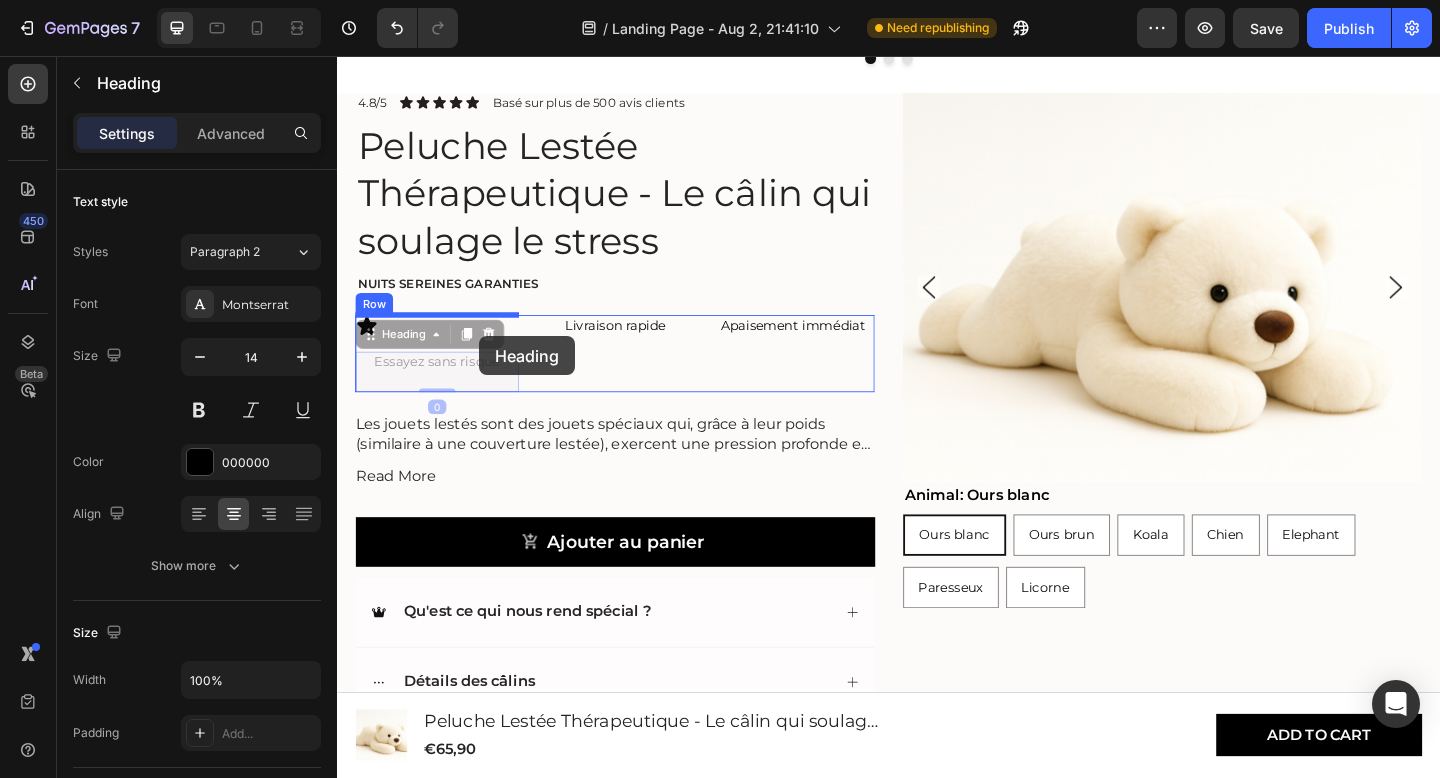 drag, startPoint x: 487, startPoint y: 391, endPoint x: 491, endPoint y: 361, distance: 30.265491 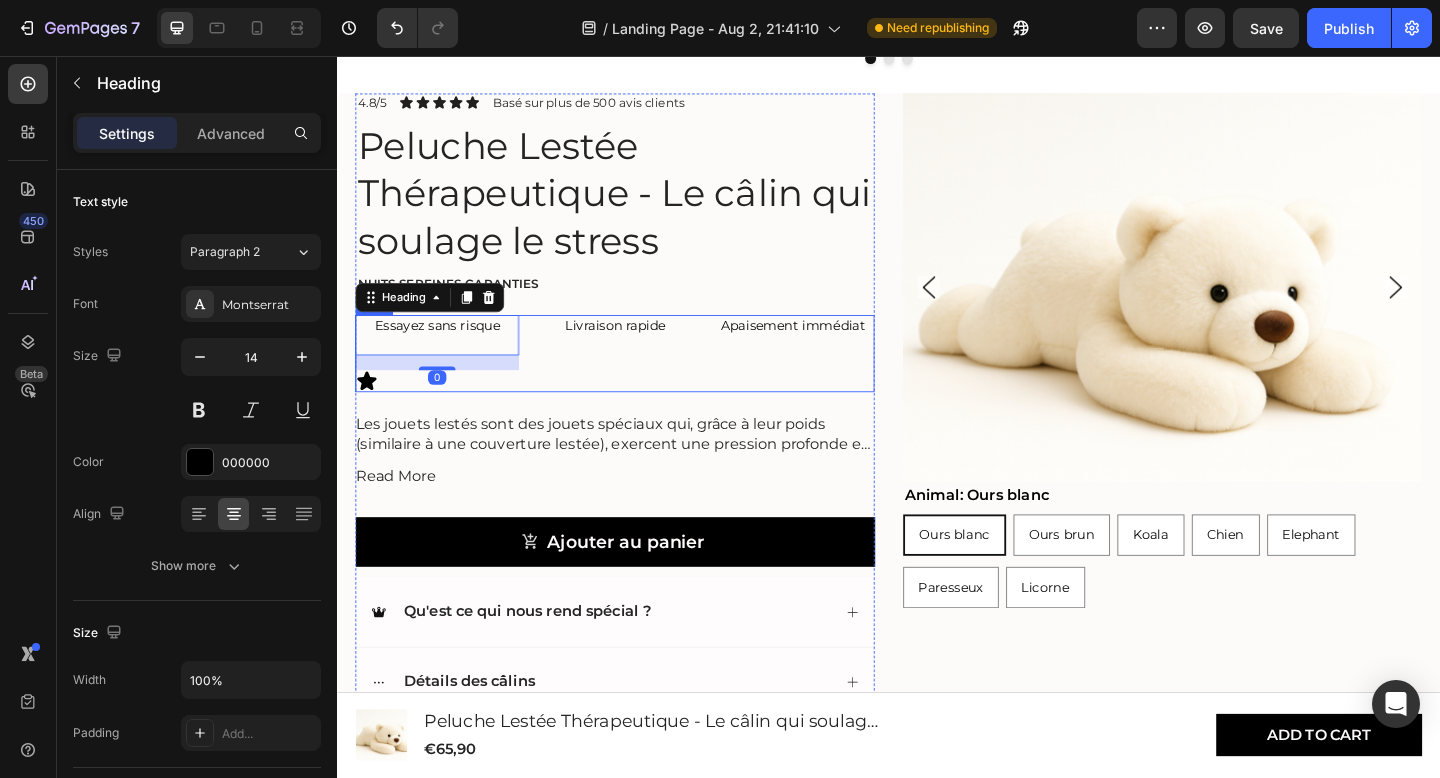 click on "Livraison rapide Heading" at bounding box center [640, 379] 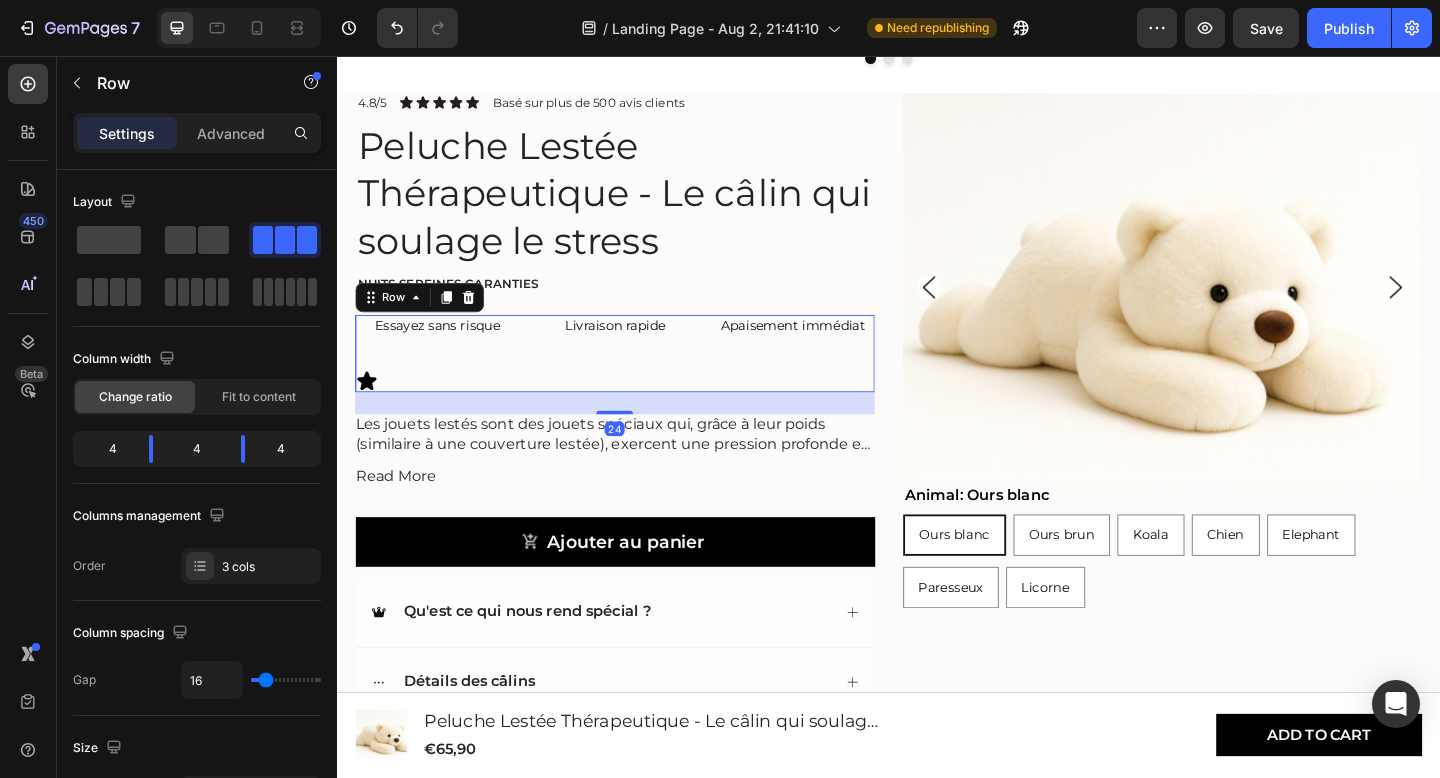 click on "Essayez sans risque   Heading
Icon" at bounding box center [446, 379] 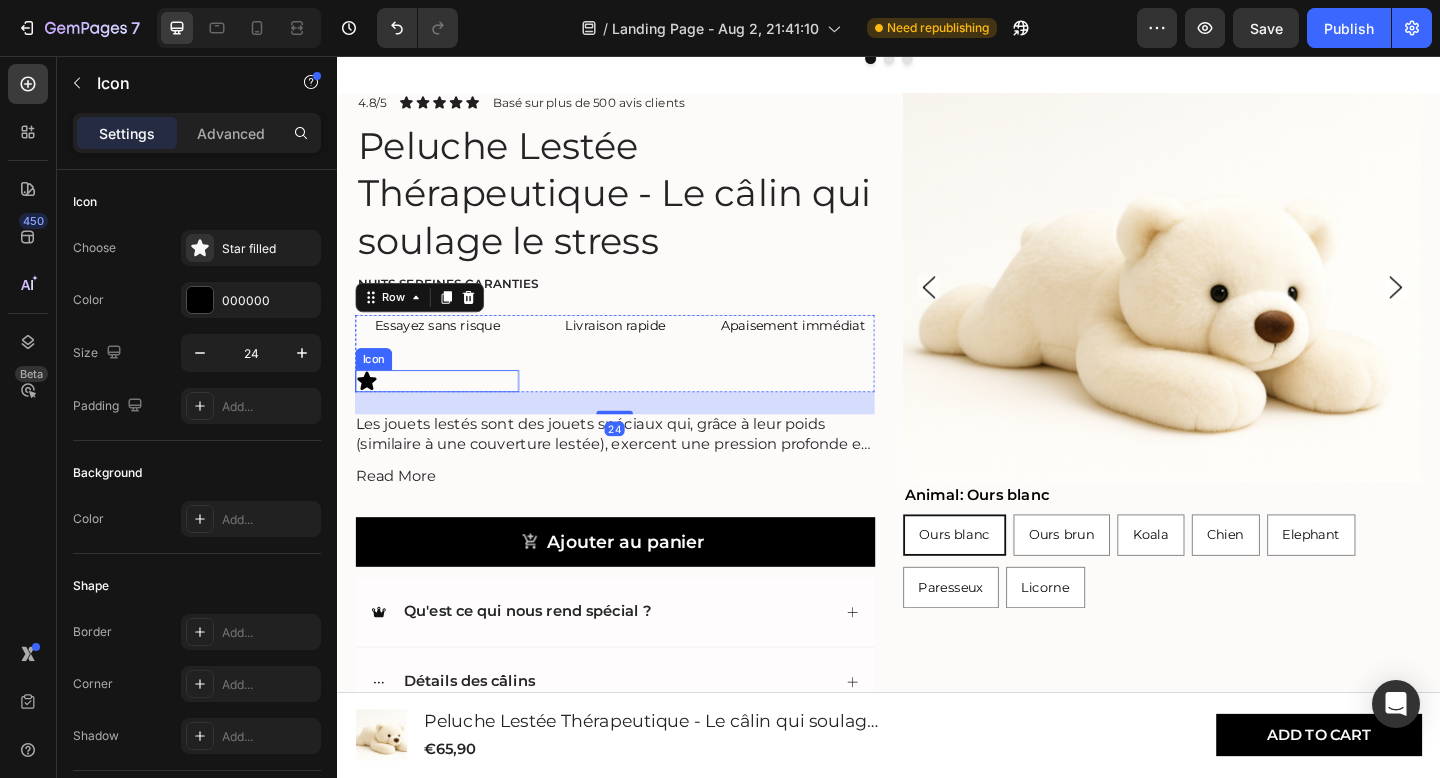 click on "Icon" at bounding box center (446, 410) 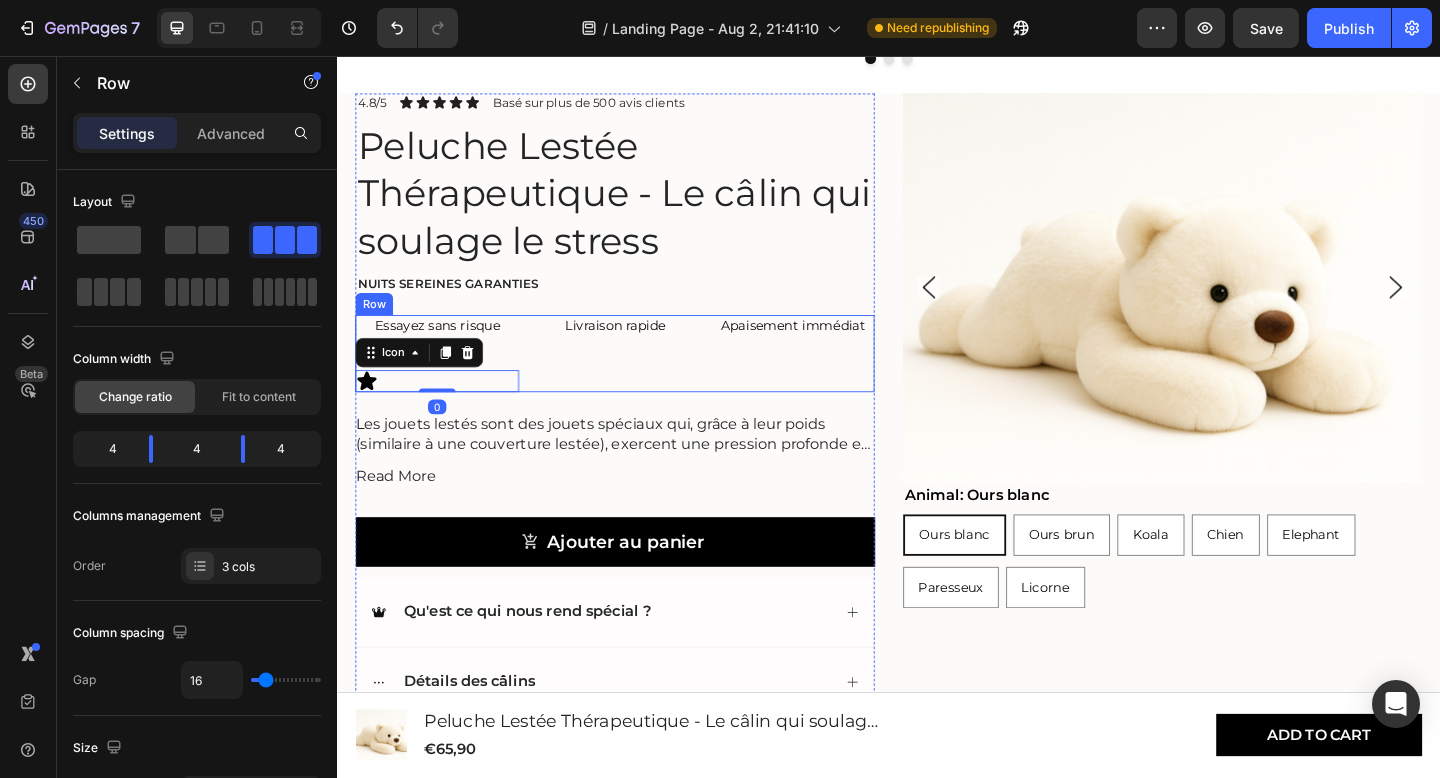 click on "Livraison rapide Heading" at bounding box center [640, 379] 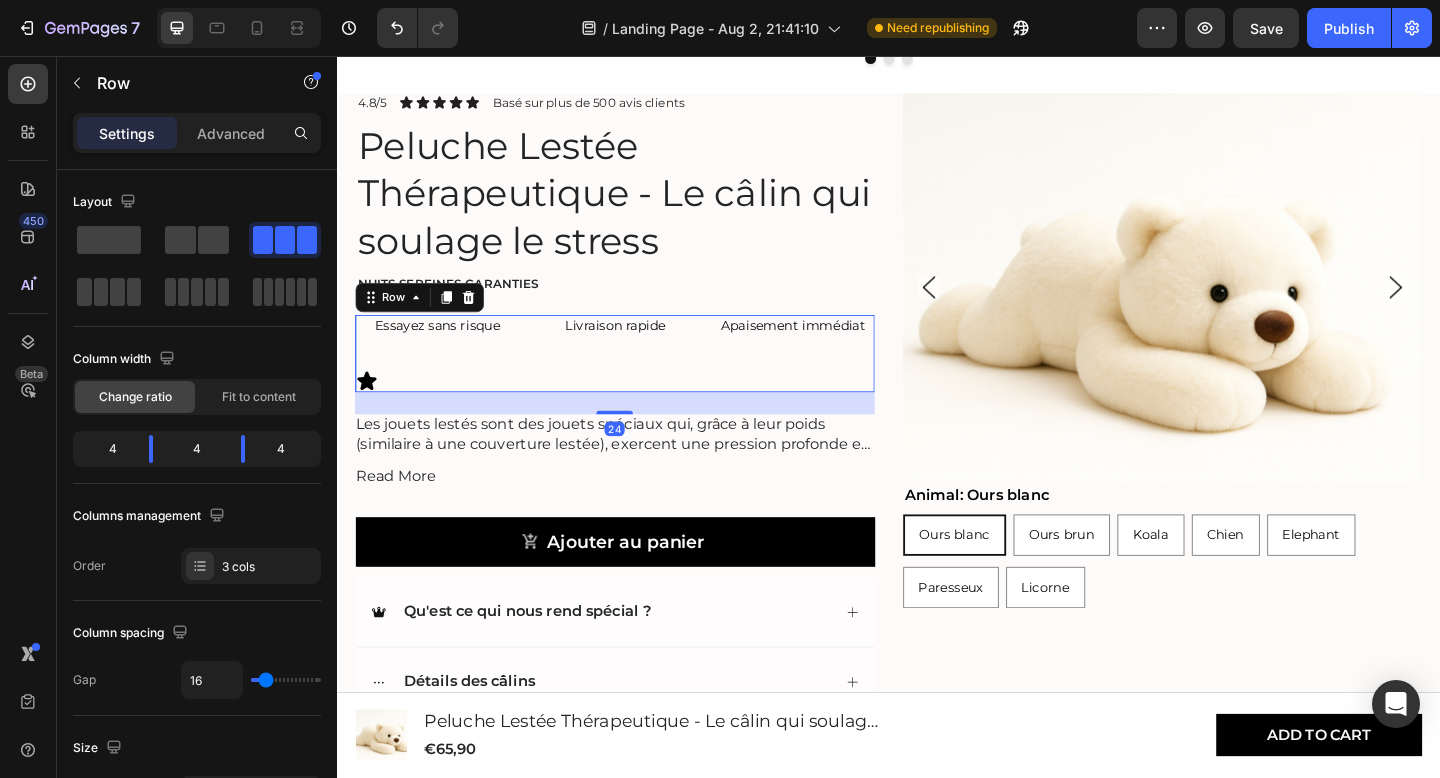 click on "Livraison rapide Heading" at bounding box center [640, 379] 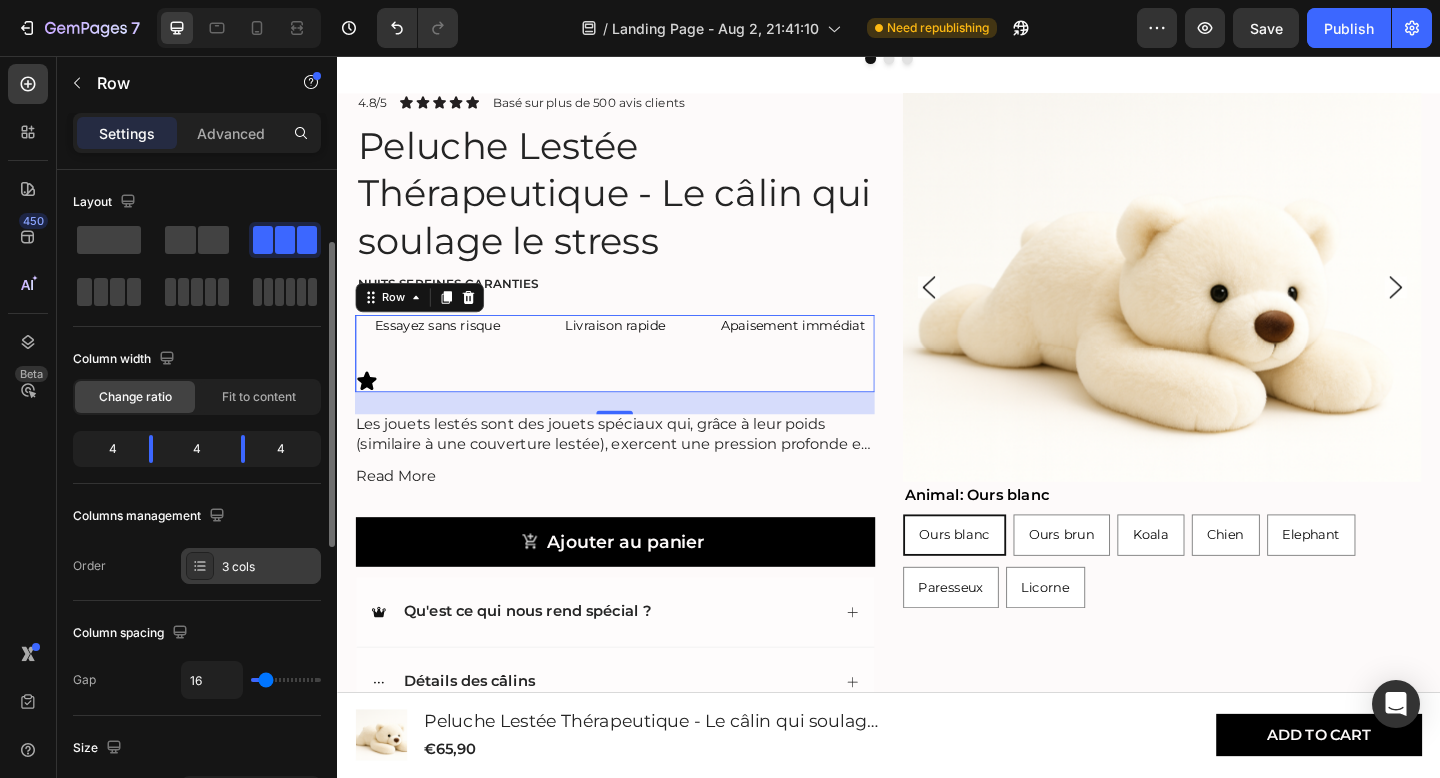 scroll, scrollTop: 76, scrollLeft: 0, axis: vertical 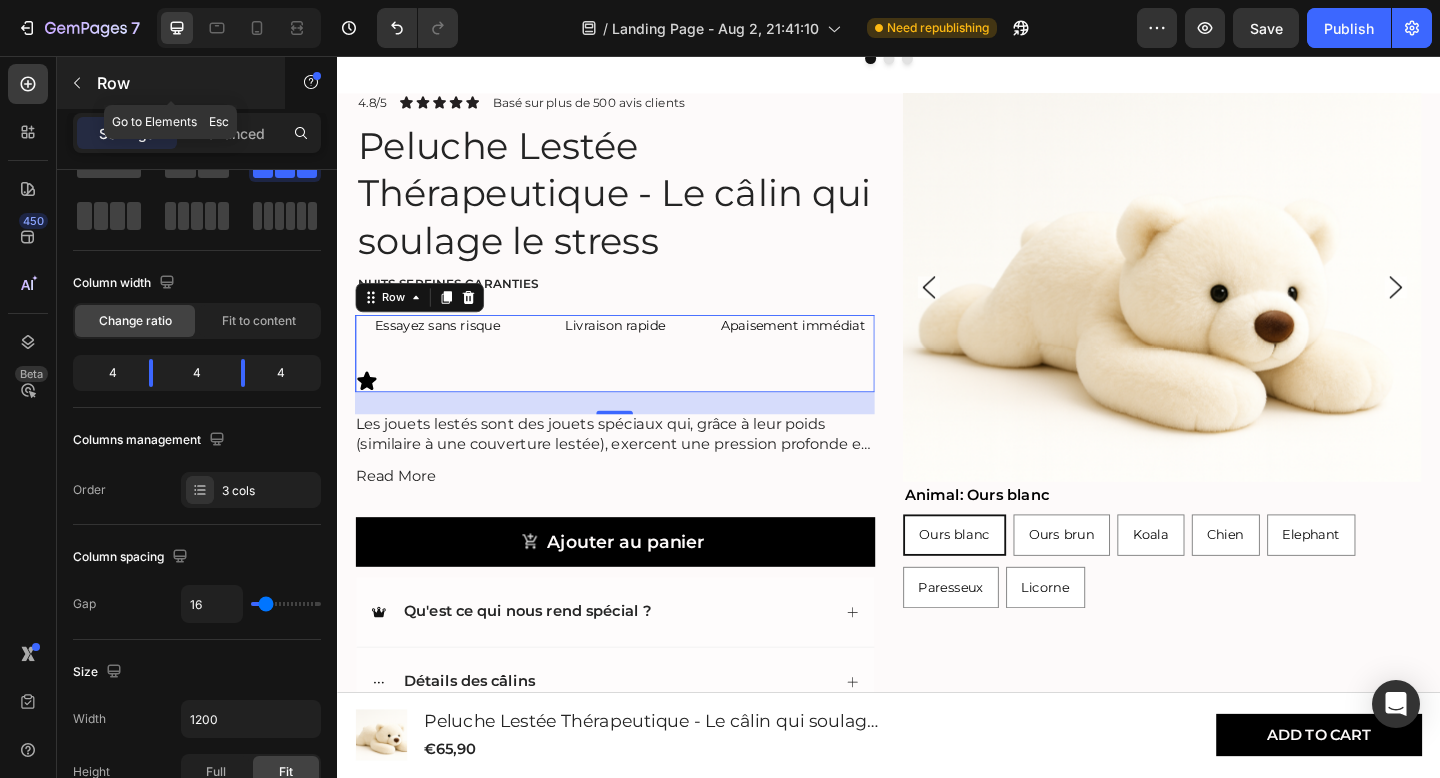 click 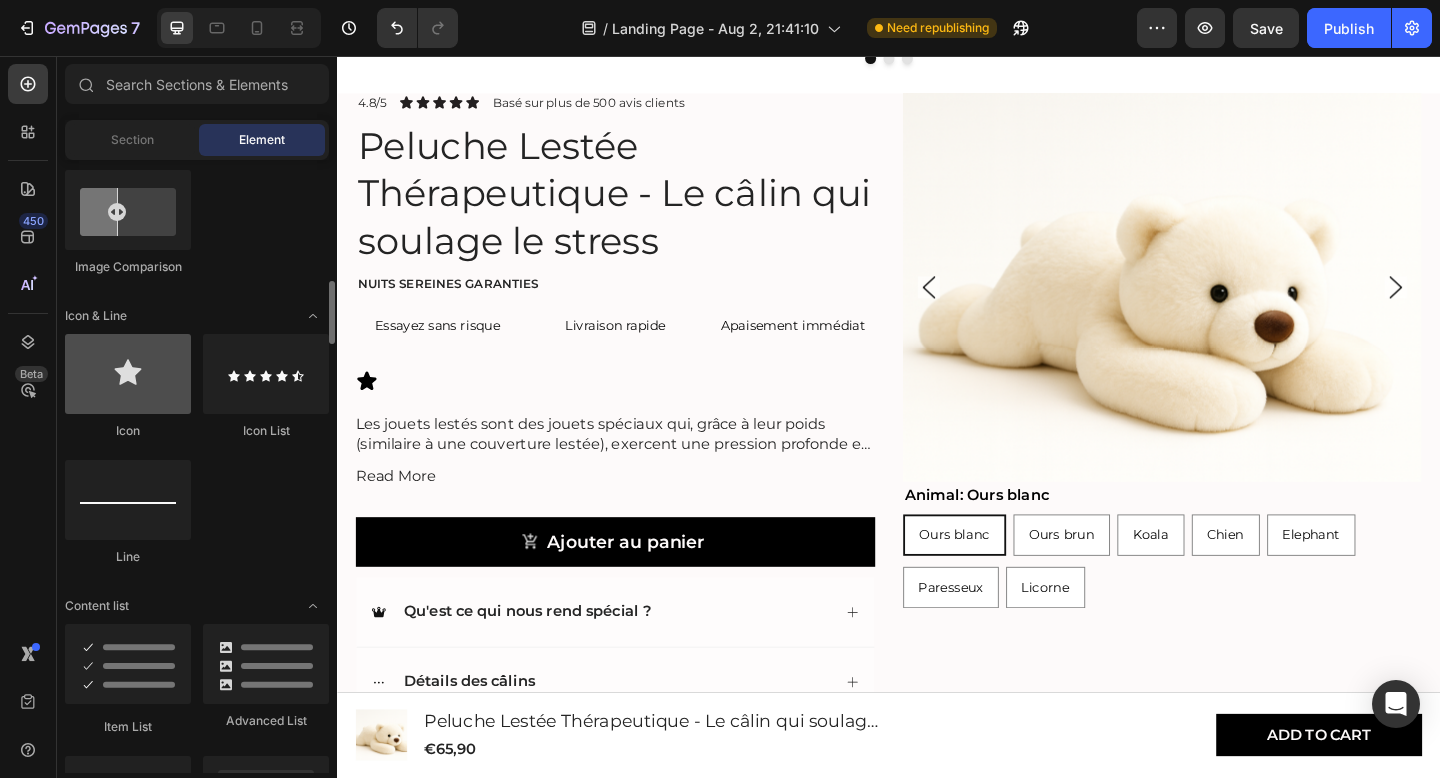 scroll, scrollTop: 1158, scrollLeft: 0, axis: vertical 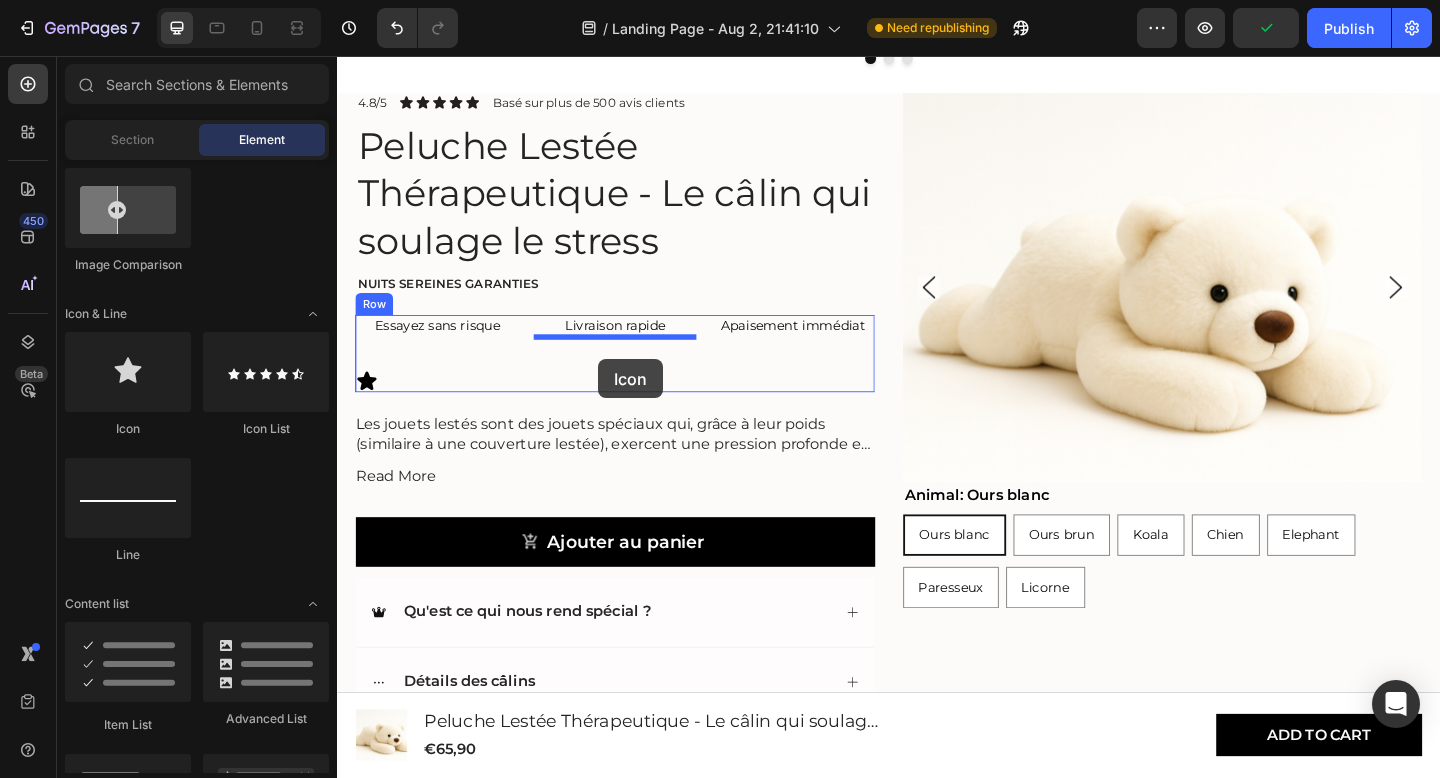 drag, startPoint x: 487, startPoint y: 456, endPoint x: 621, endPoint y: 386, distance: 151.182 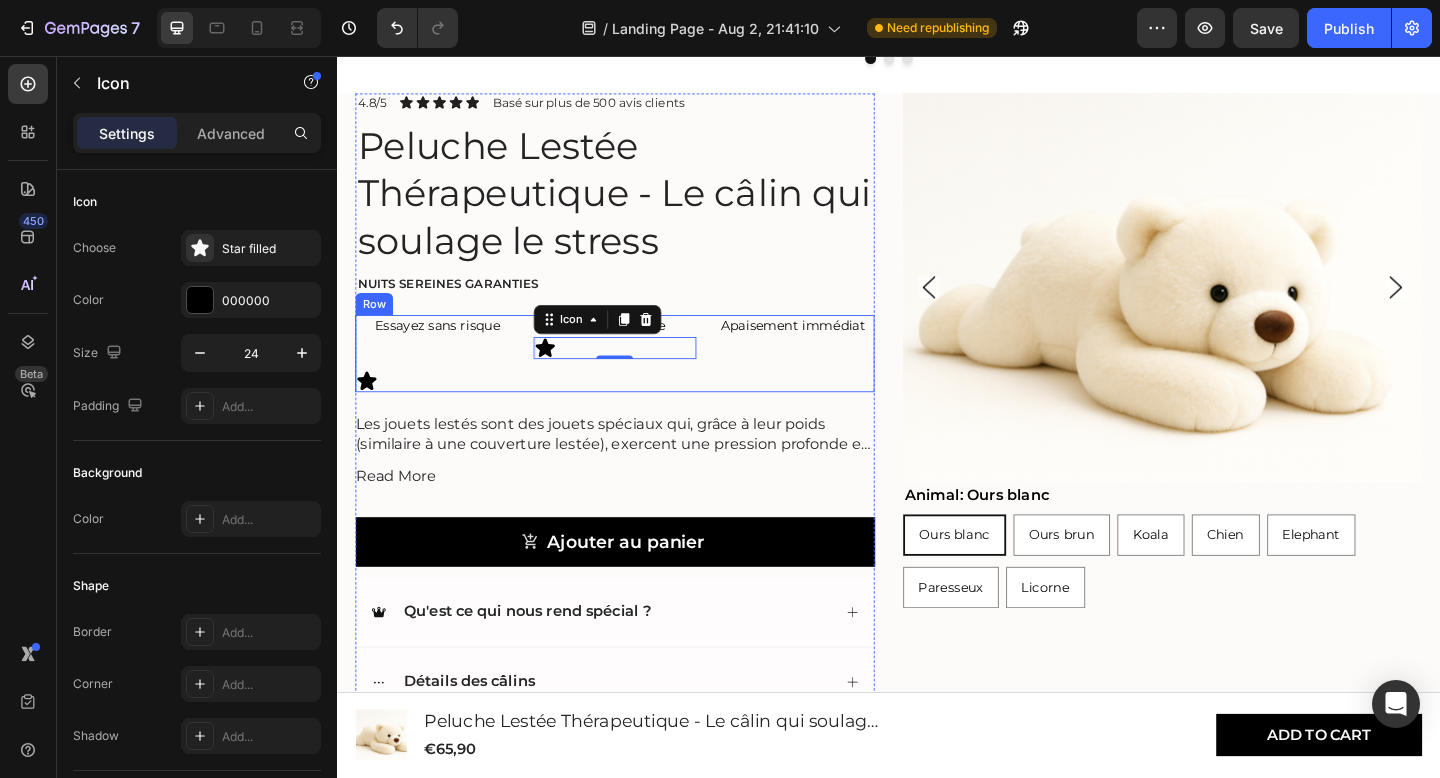 click on "Apaisement immédiat Heading" at bounding box center (833, 379) 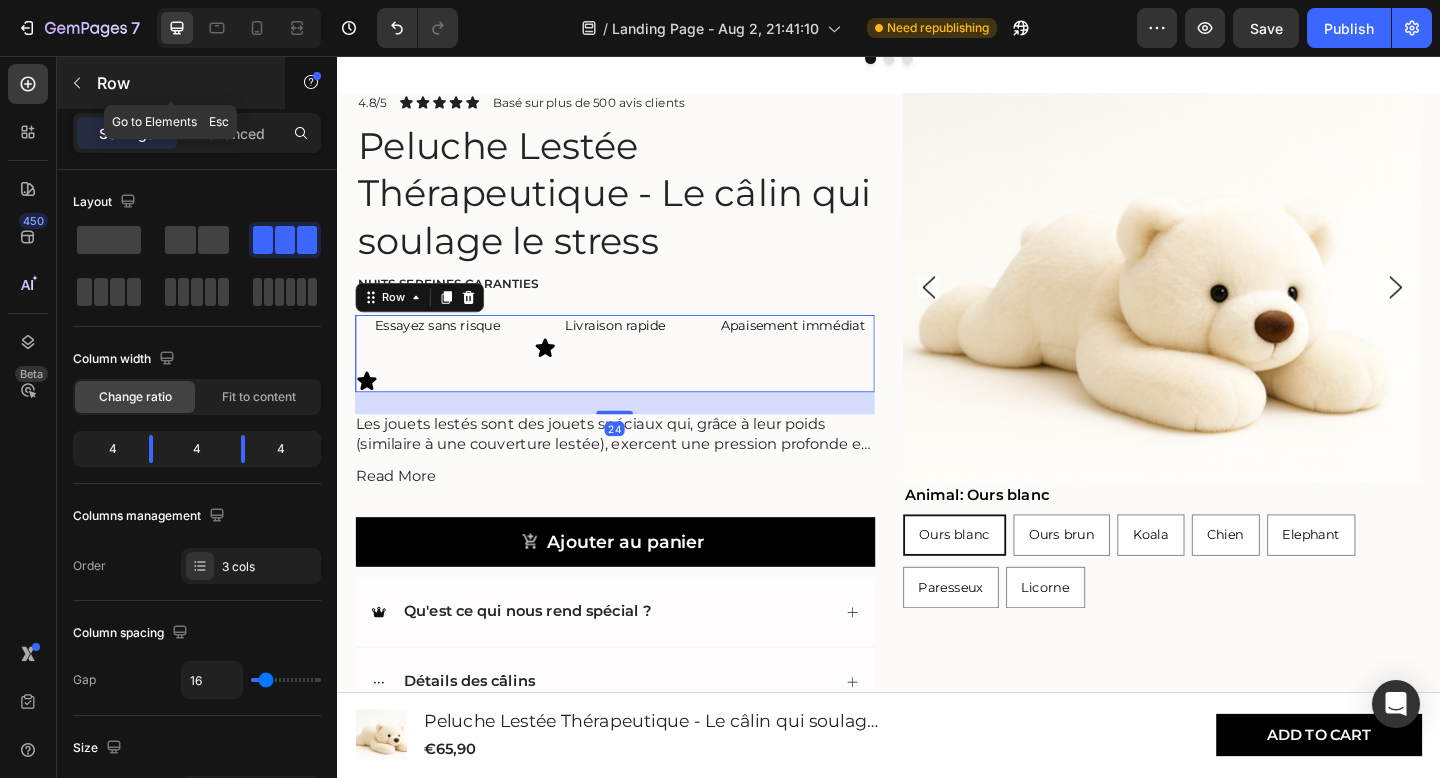 click at bounding box center (77, 83) 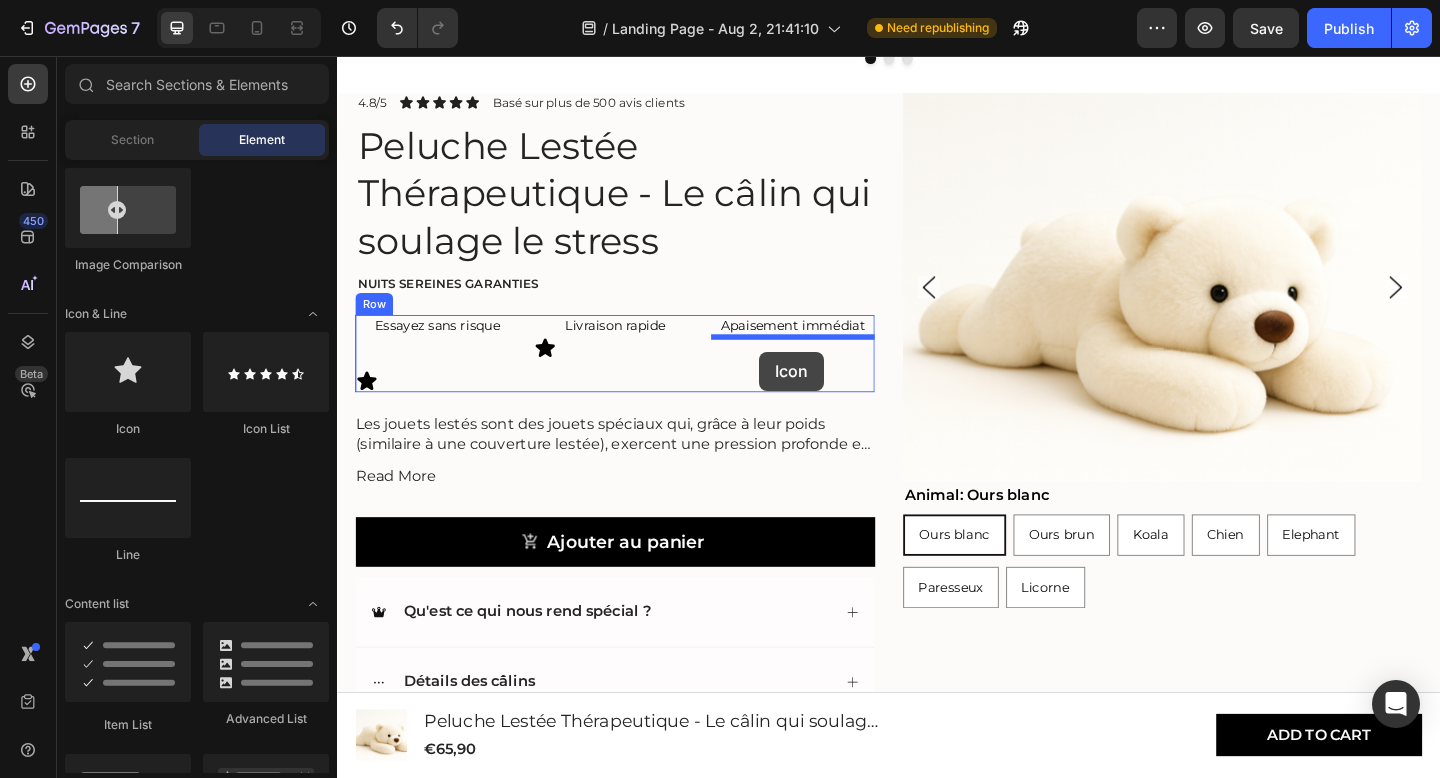 drag, startPoint x: 477, startPoint y: 456, endPoint x: 798, endPoint y: 378, distance: 330.34073 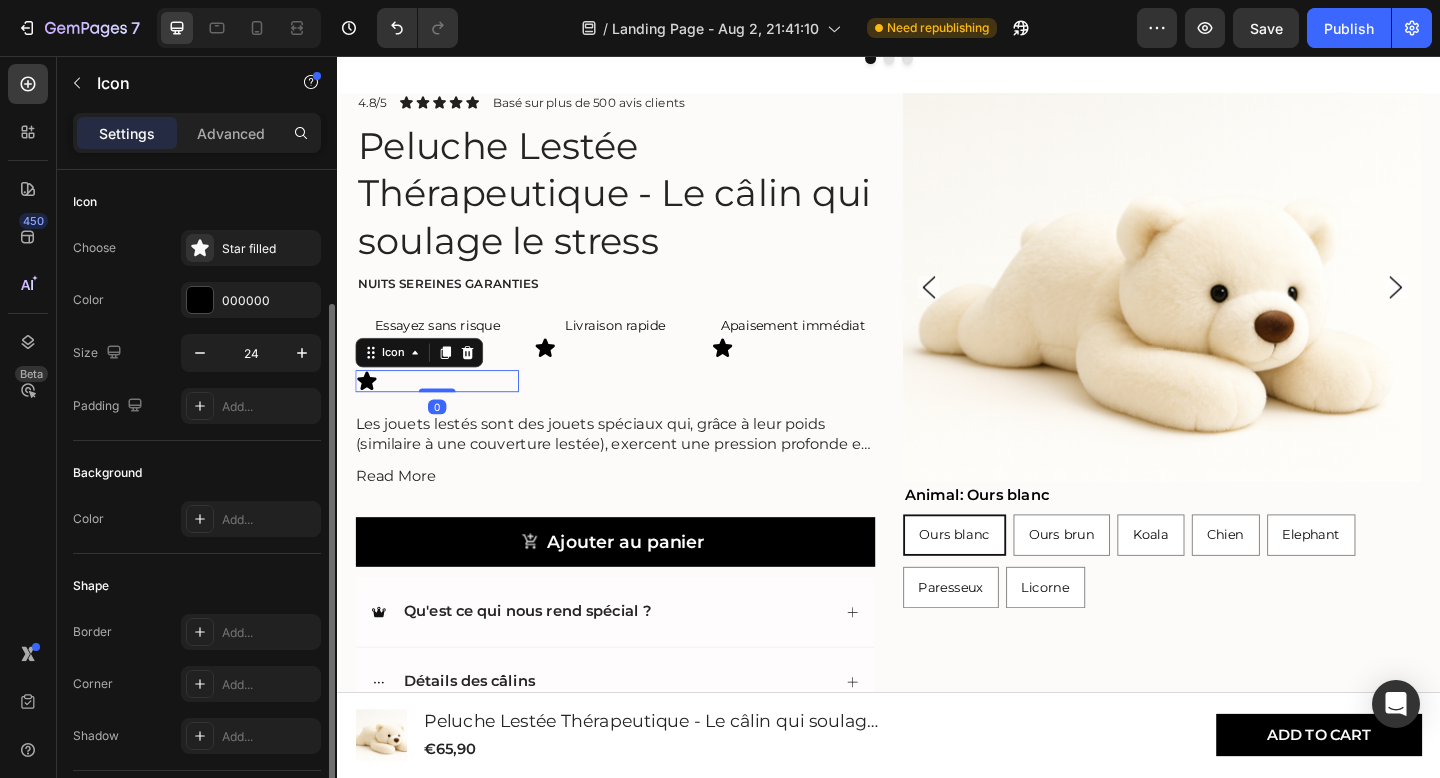 scroll, scrollTop: 76, scrollLeft: 0, axis: vertical 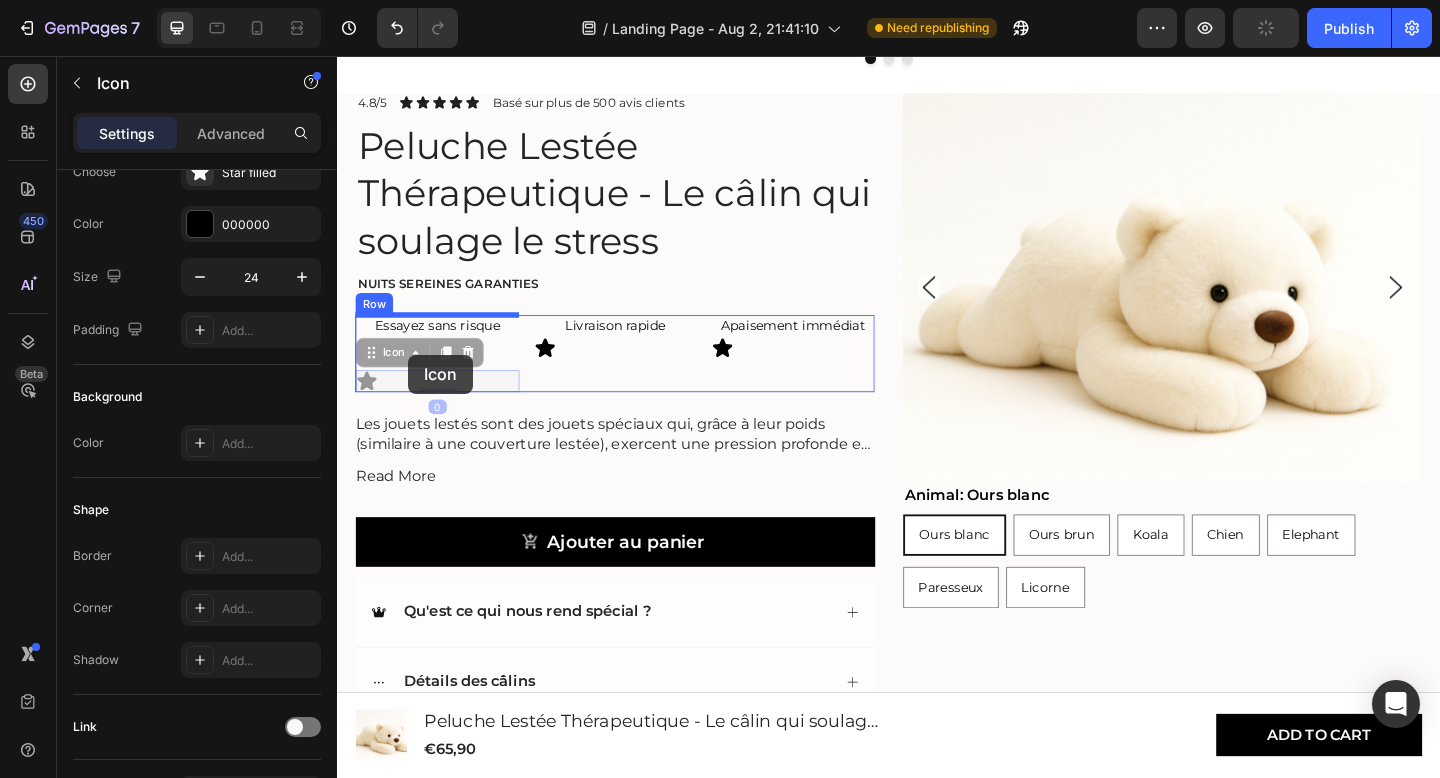 drag, startPoint x: 412, startPoint y: 402, endPoint x: 414, endPoint y: 383, distance: 19.104973 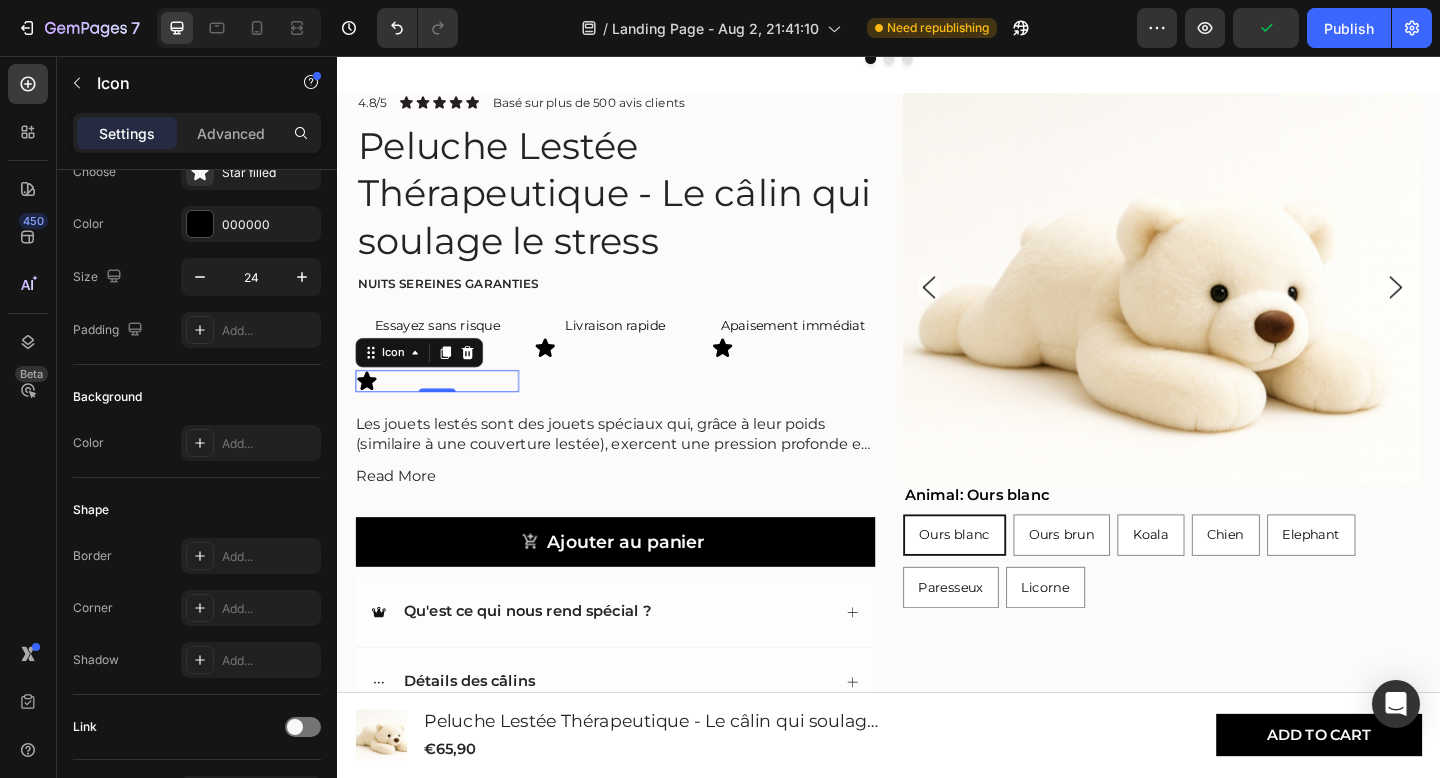 click on "Icon   0" at bounding box center [446, 410] 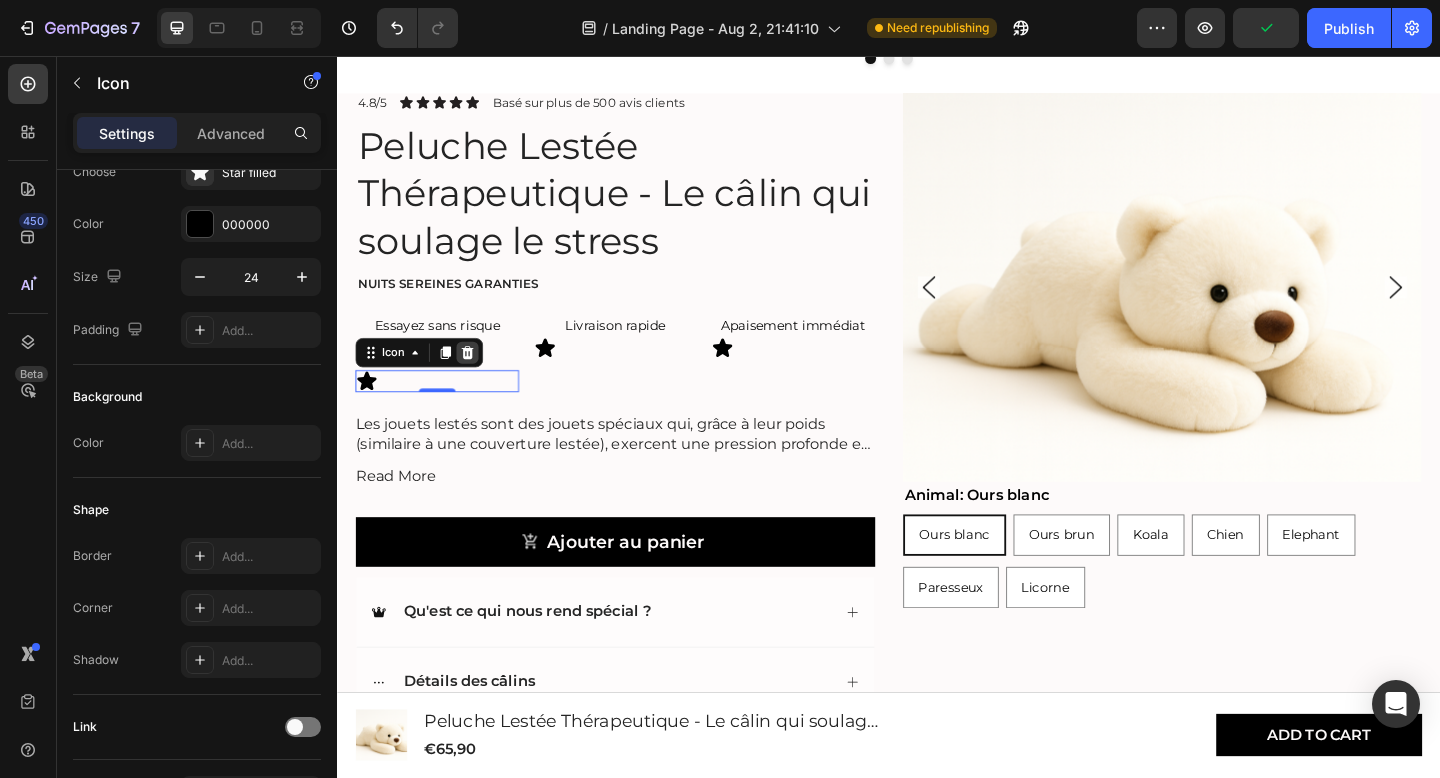 click 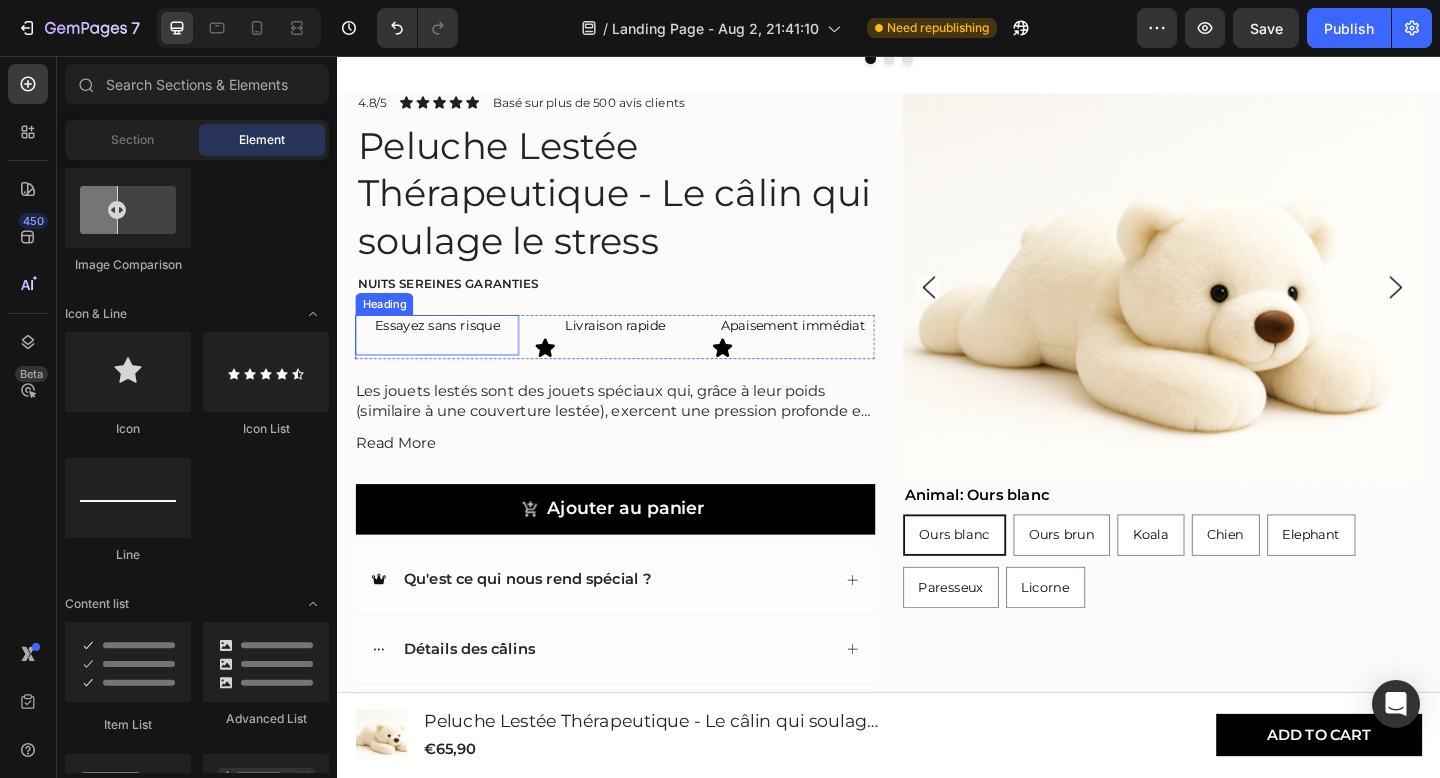 click on "Essayez sans risque" at bounding box center [446, 359] 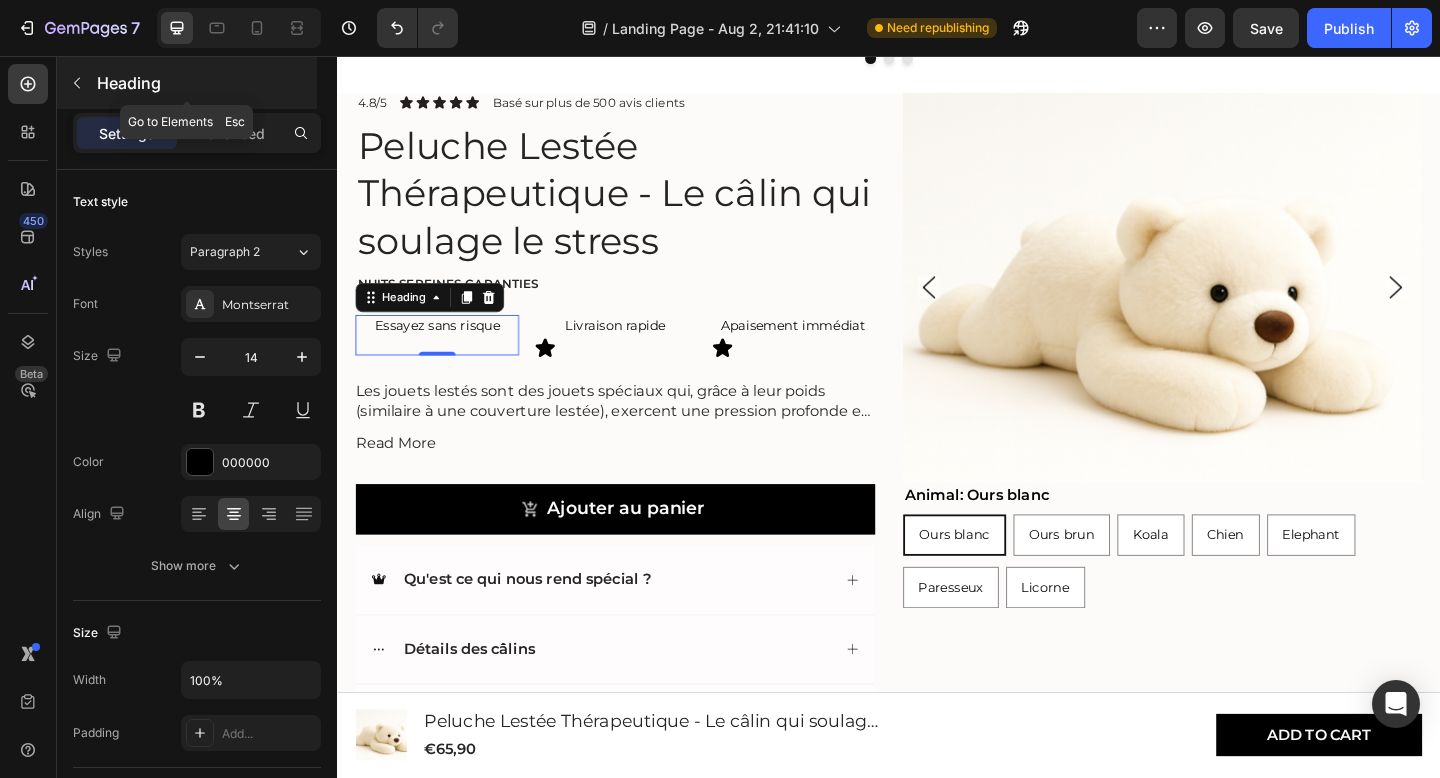 click 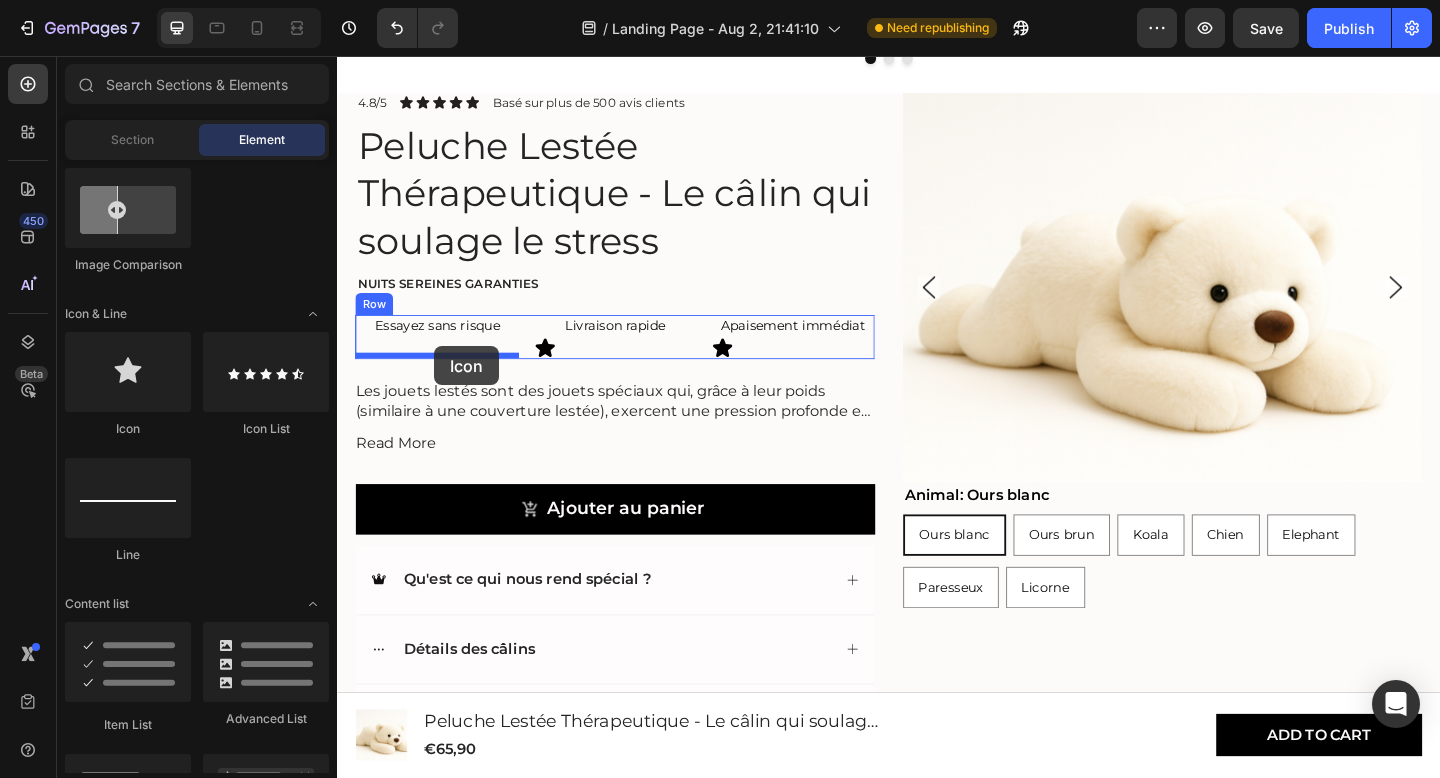 drag, startPoint x: 501, startPoint y: 447, endPoint x: 443, endPoint y: 372, distance: 94.81033 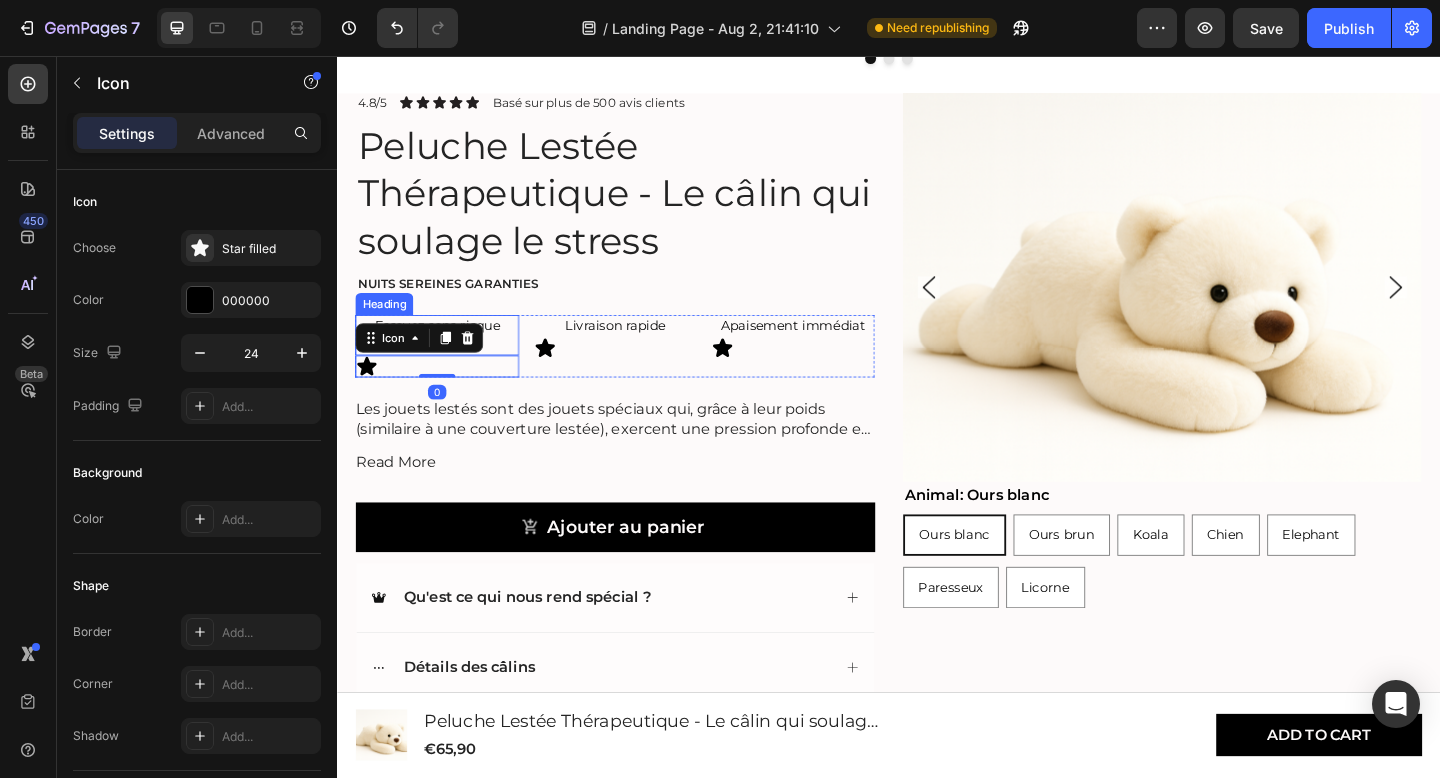 click on "Essayez sans risque" at bounding box center [446, 359] 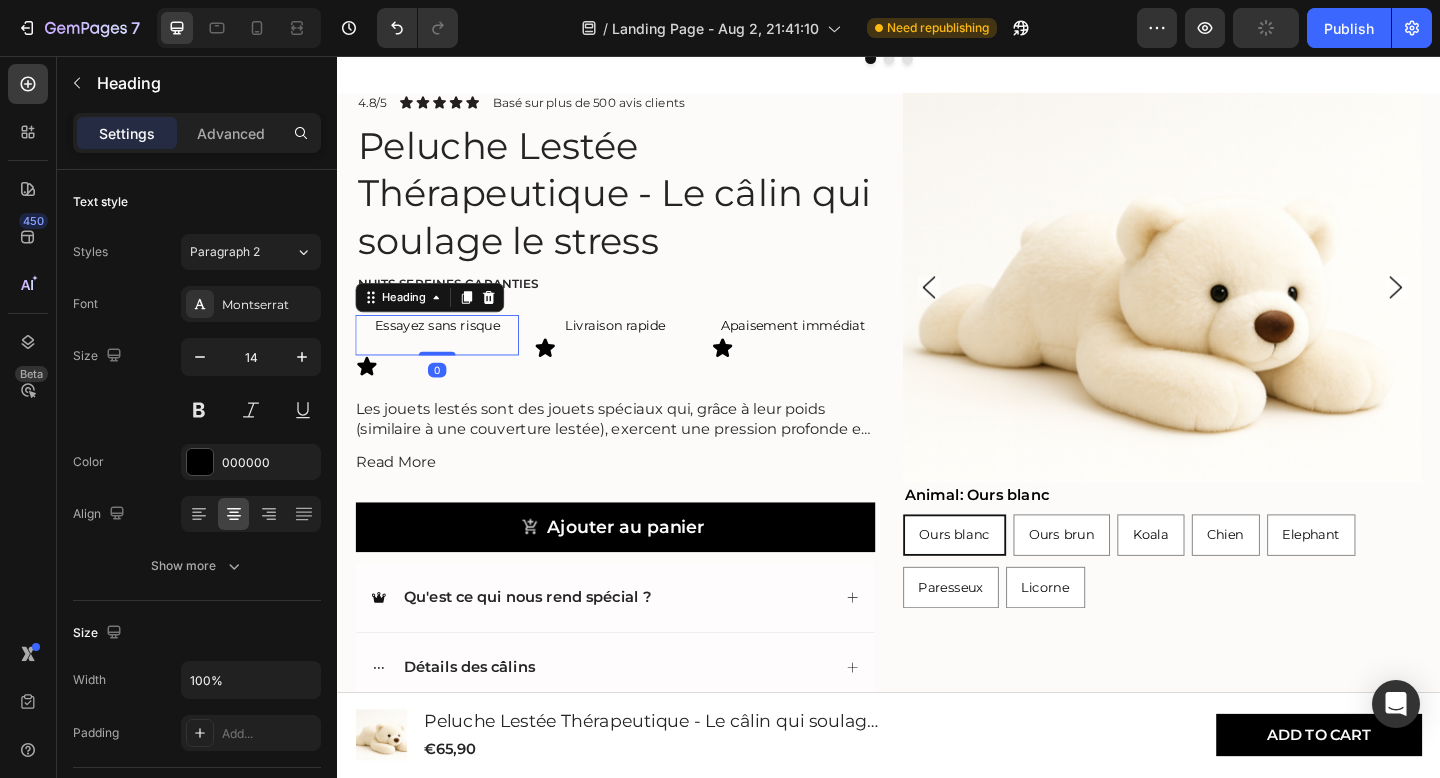 click on "Essayez sans risque   Heading   0" at bounding box center (446, 359) 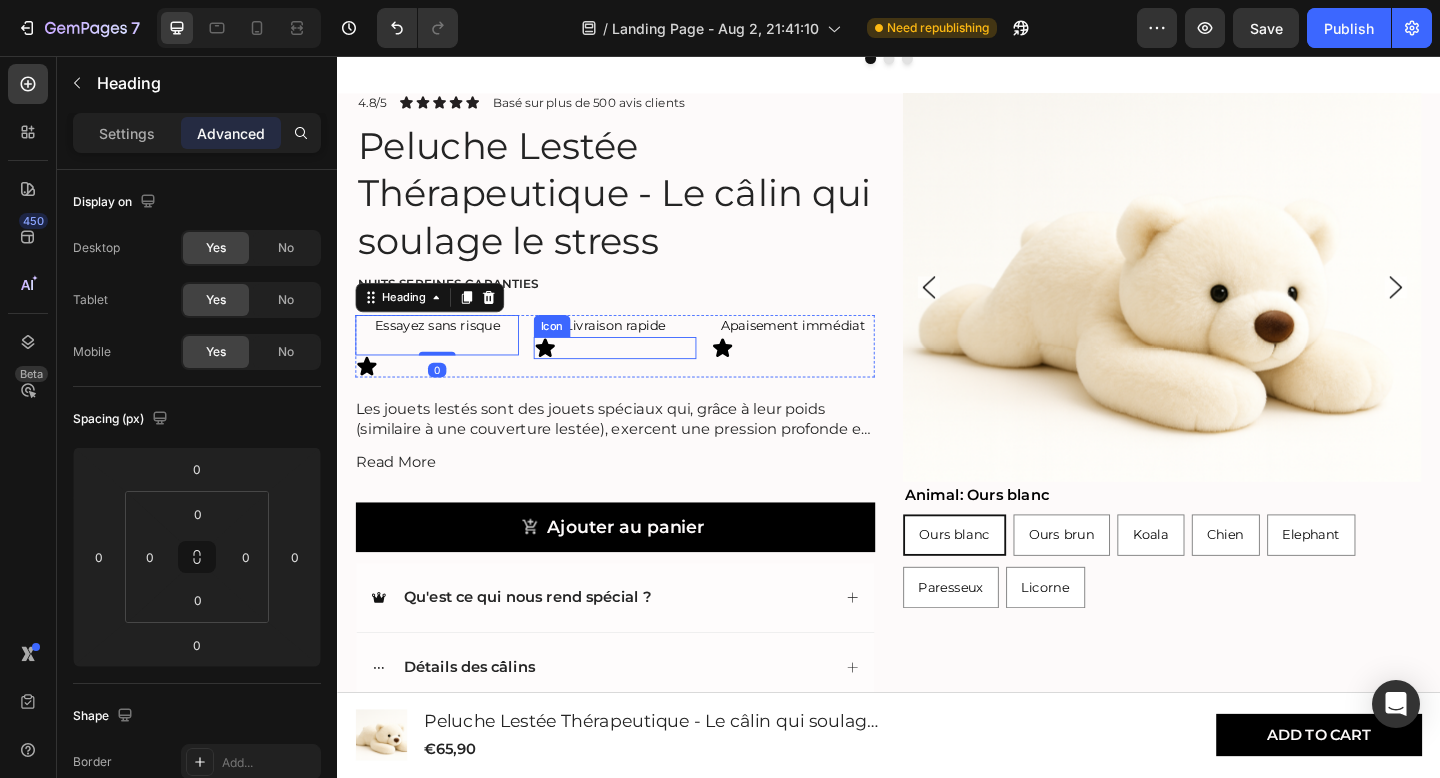 click on "Icon" at bounding box center [640, 374] 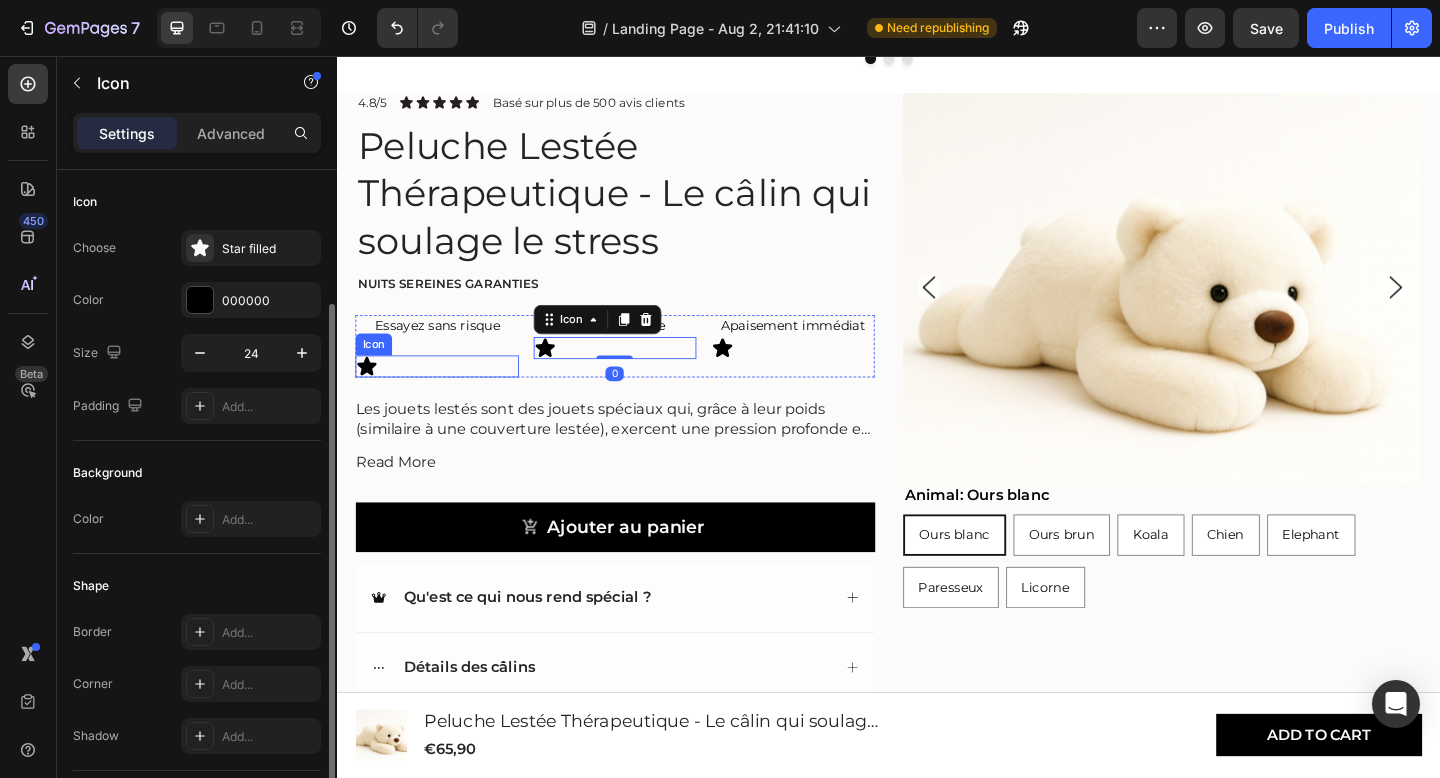 click on "Icon" at bounding box center [446, 394] 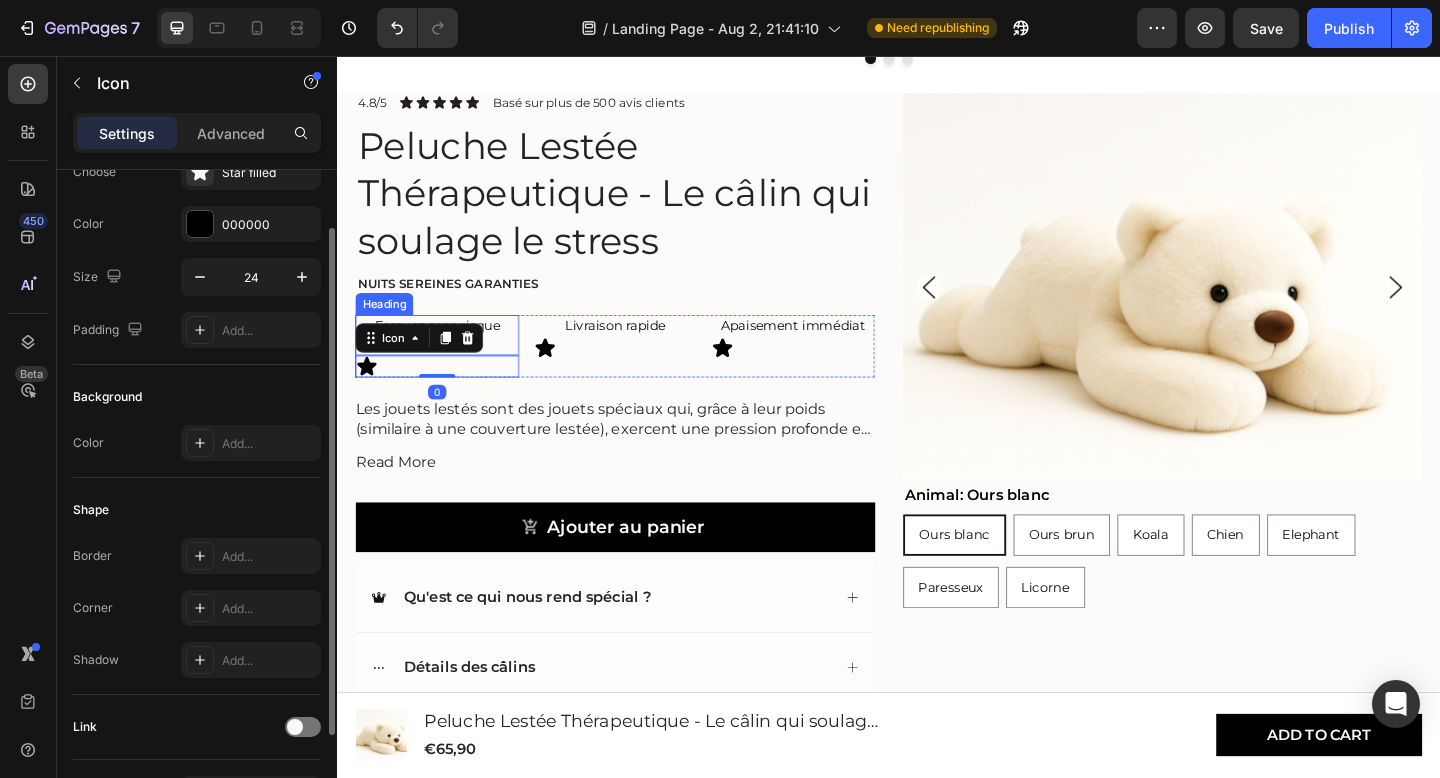 click on "Essayez sans risque" at bounding box center [446, 359] 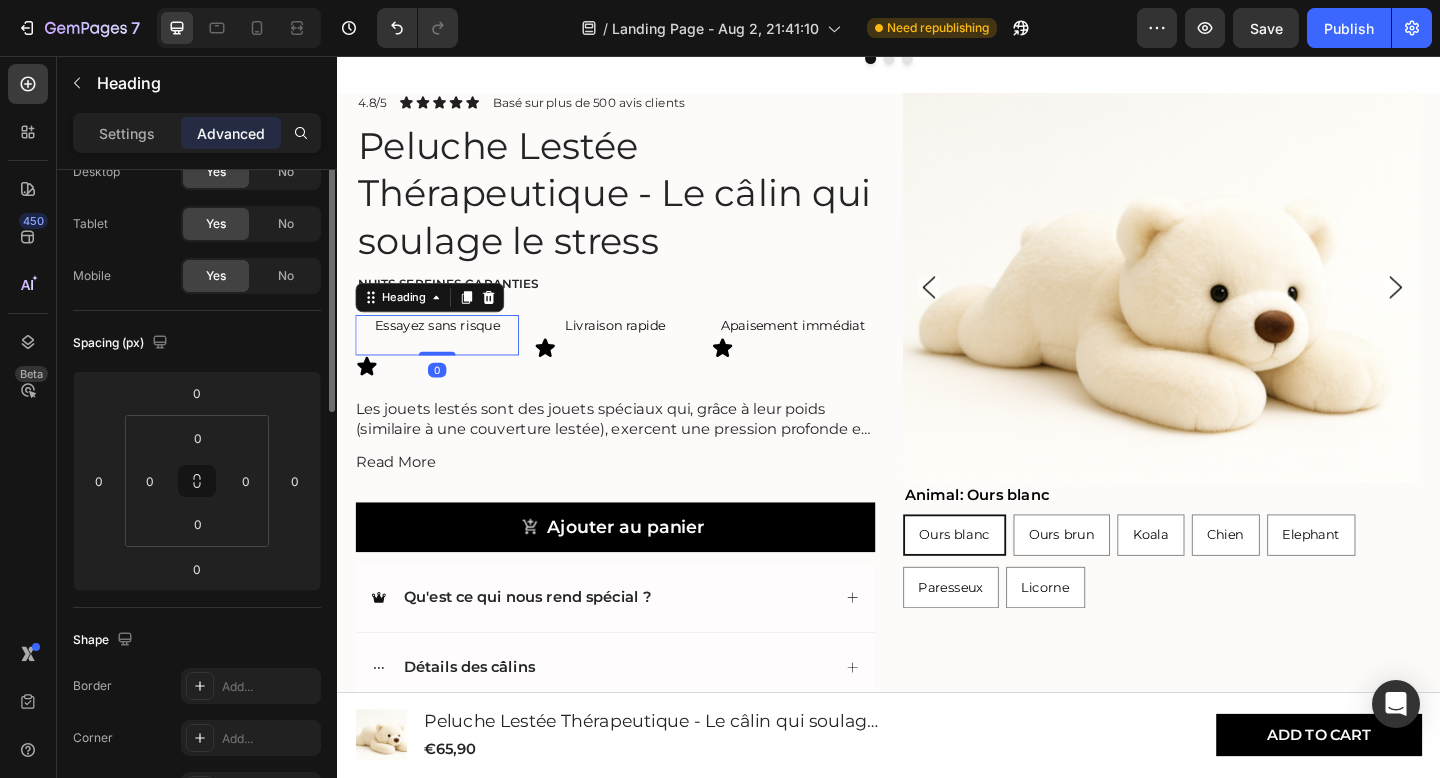scroll, scrollTop: 0, scrollLeft: 0, axis: both 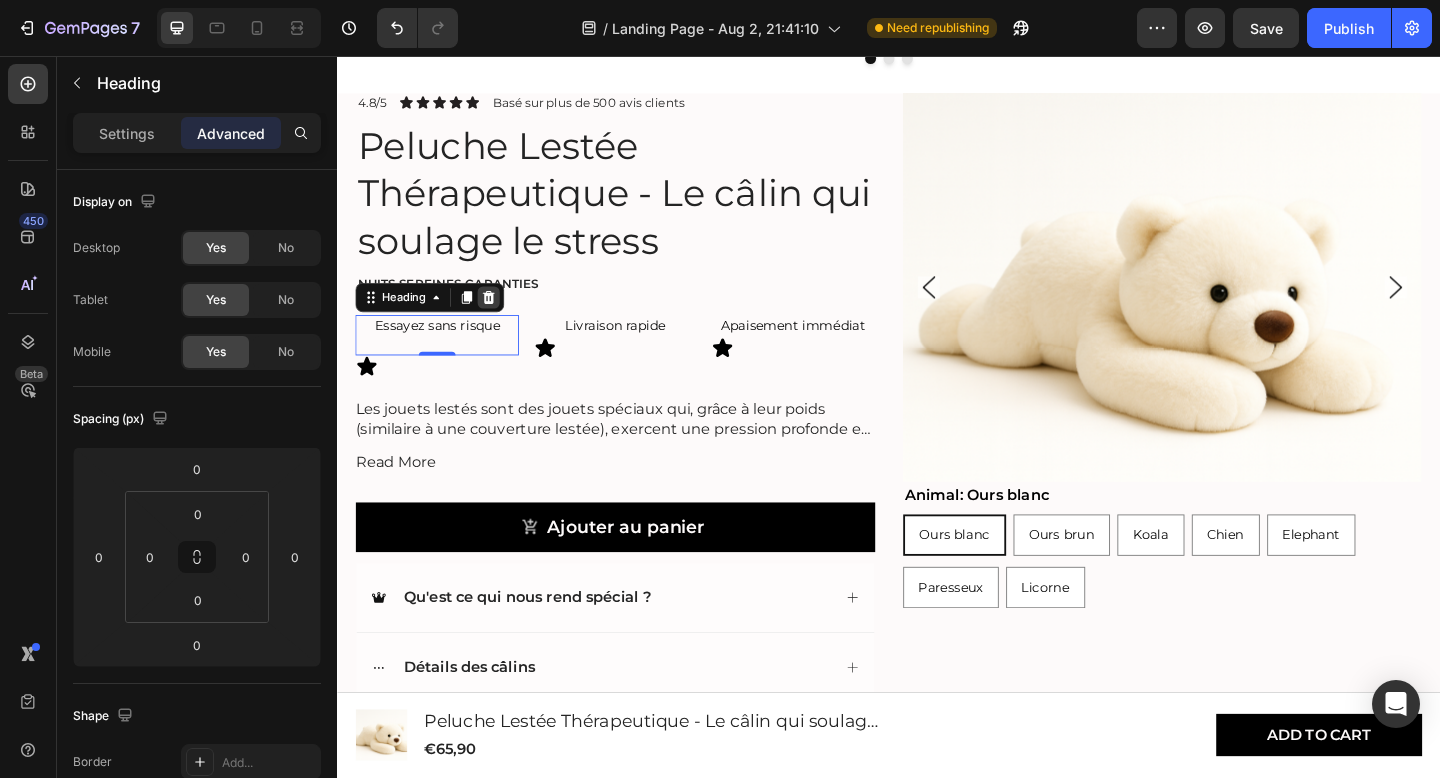 click 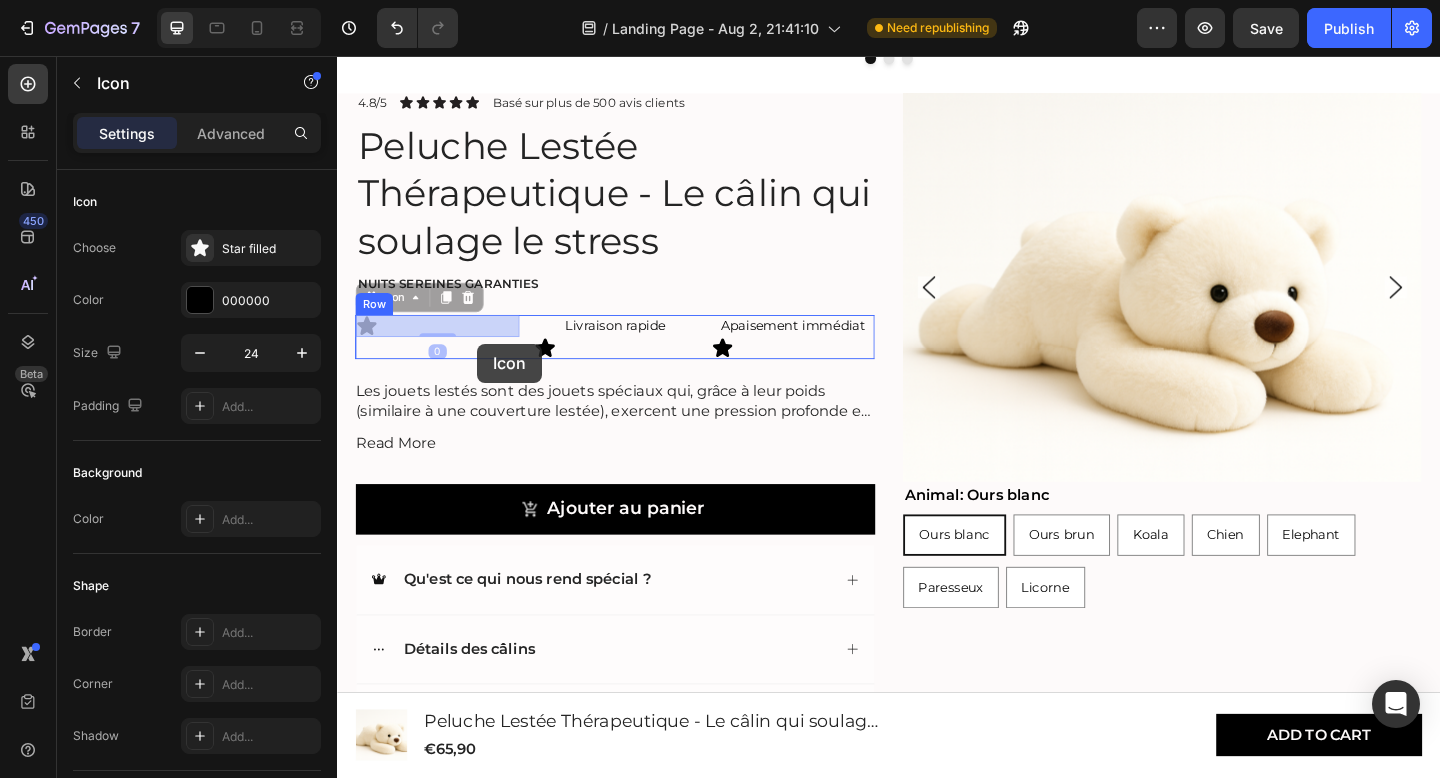 drag, startPoint x: 474, startPoint y: 352, endPoint x: 489, endPoint y: 369, distance: 22.671568 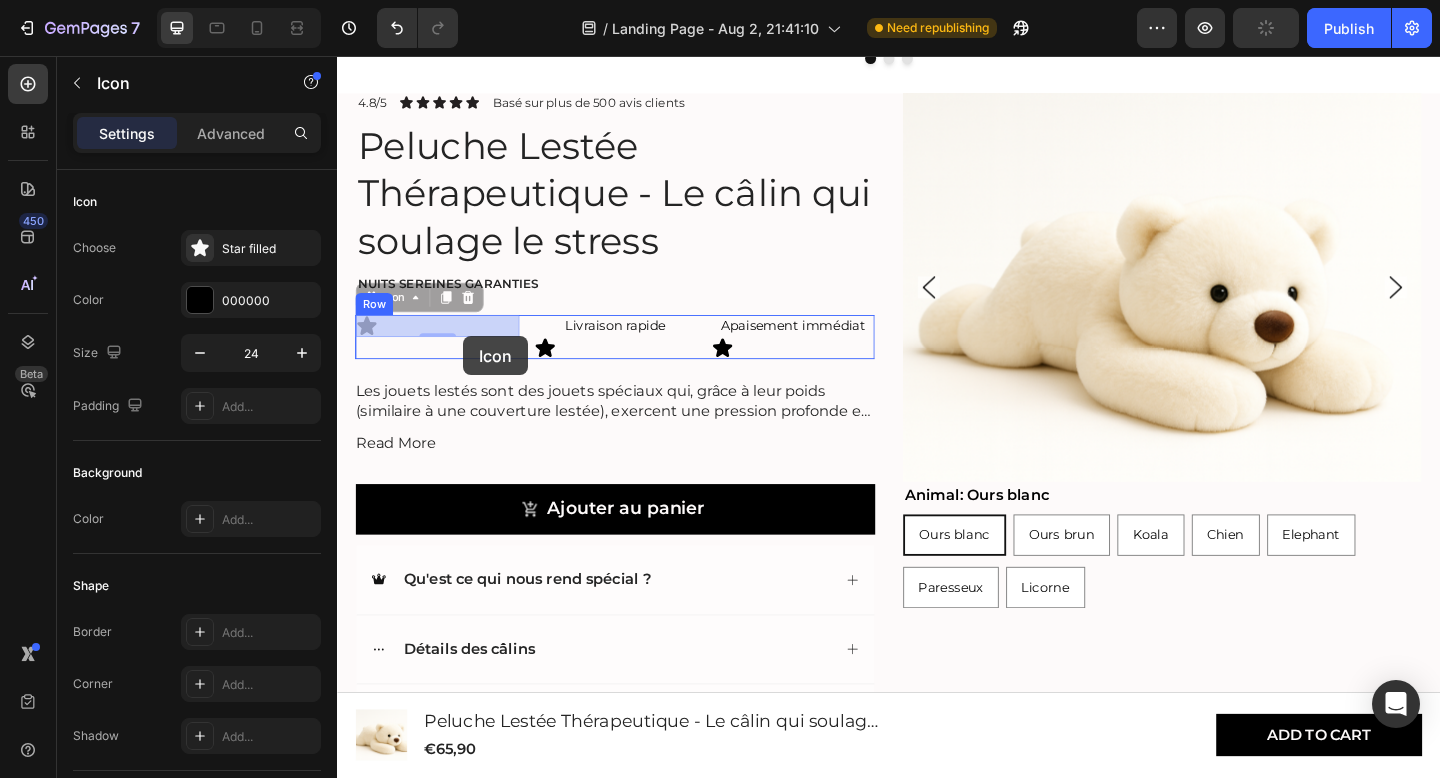 click on "Header Product Images Peluche Lestée Thérapeutique - Le câlin qui soulage le stress Product Title €65,90 Product Price Product Price Row Add to cart Button Product Sticky
Apaisement immédiat Heading Row le calin qui vous comprend Heading Poids apaisant Heading
Carousel Section 3
Product Images Animal: Ours blanc Ours blanc Ours blanc Ours blanc Ours brun Ours brun Ours brun Koala Koala Koala Chien Chien Chien Elephant Elephant Elephant Paresseux Paresseux Paresseux Licorne Licorne Licorne Product Variants & Swatches 4.8/5 Text Block Icon Icon Icon Icon Icon Icon List Basé sur plus de 500 avis clients Text Block Row Peluche Lestée Thérapeutique - Le câlin qui soulage le stress Product Title Nuits sereines garanties Text Block
Icon   0
Icon   0 Livraison rapide Heading
Icon Apaisement immédiat Heading
Icon Row sentiment de réconfort et de sécurité  .
Les peluches lestées conviennent aussi bien aux enfants" at bounding box center [937, 2436] 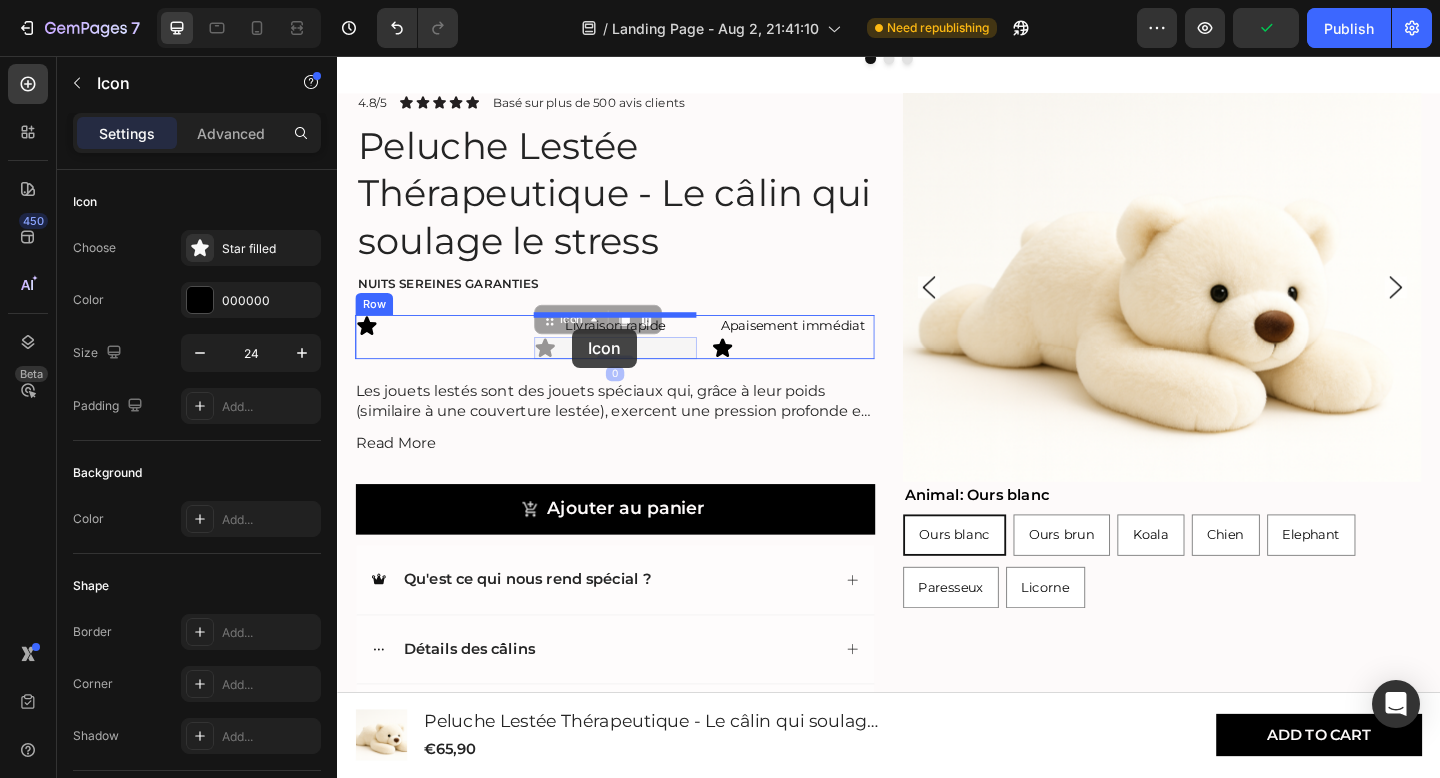 drag, startPoint x: 590, startPoint y: 368, endPoint x: 593, endPoint y: 353, distance: 15.297058 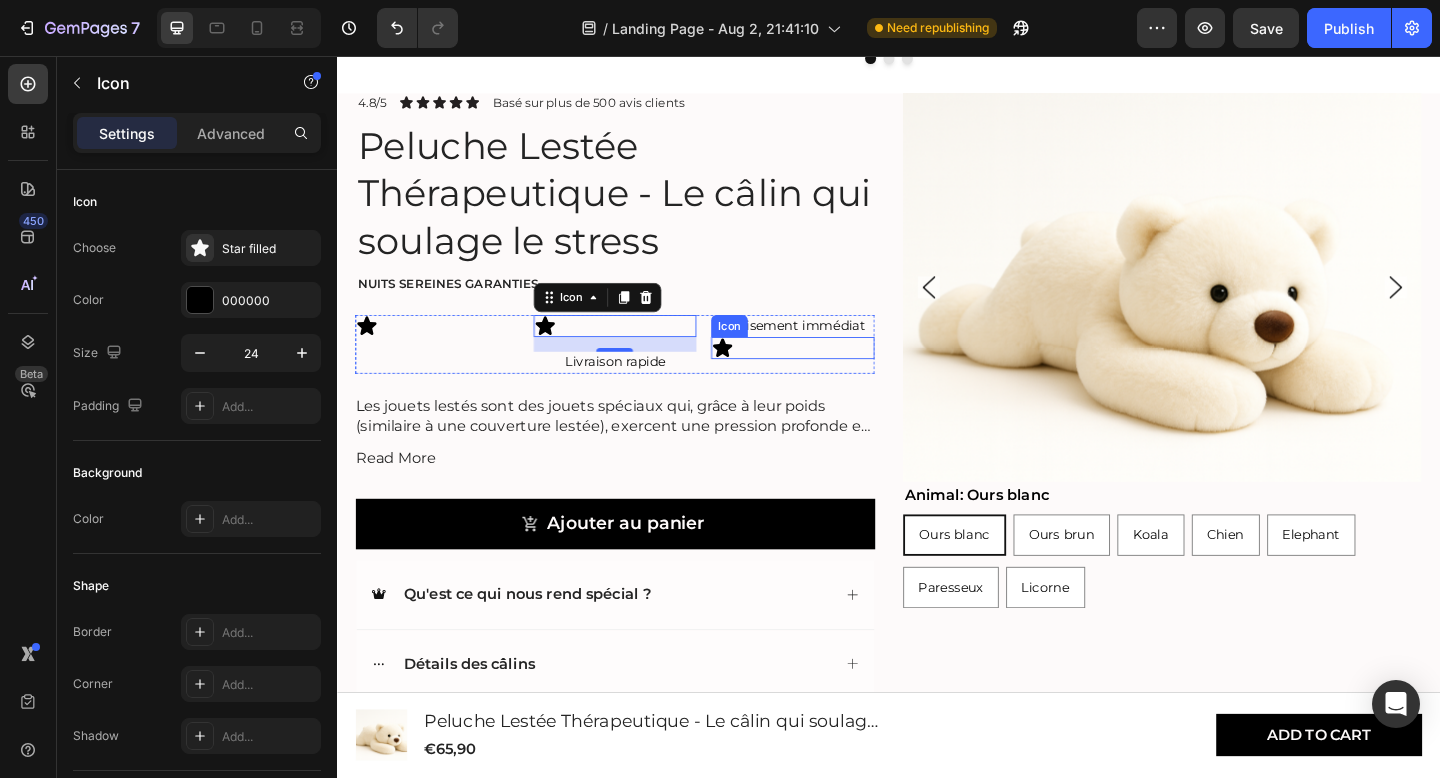 click on "Icon" at bounding box center [833, 374] 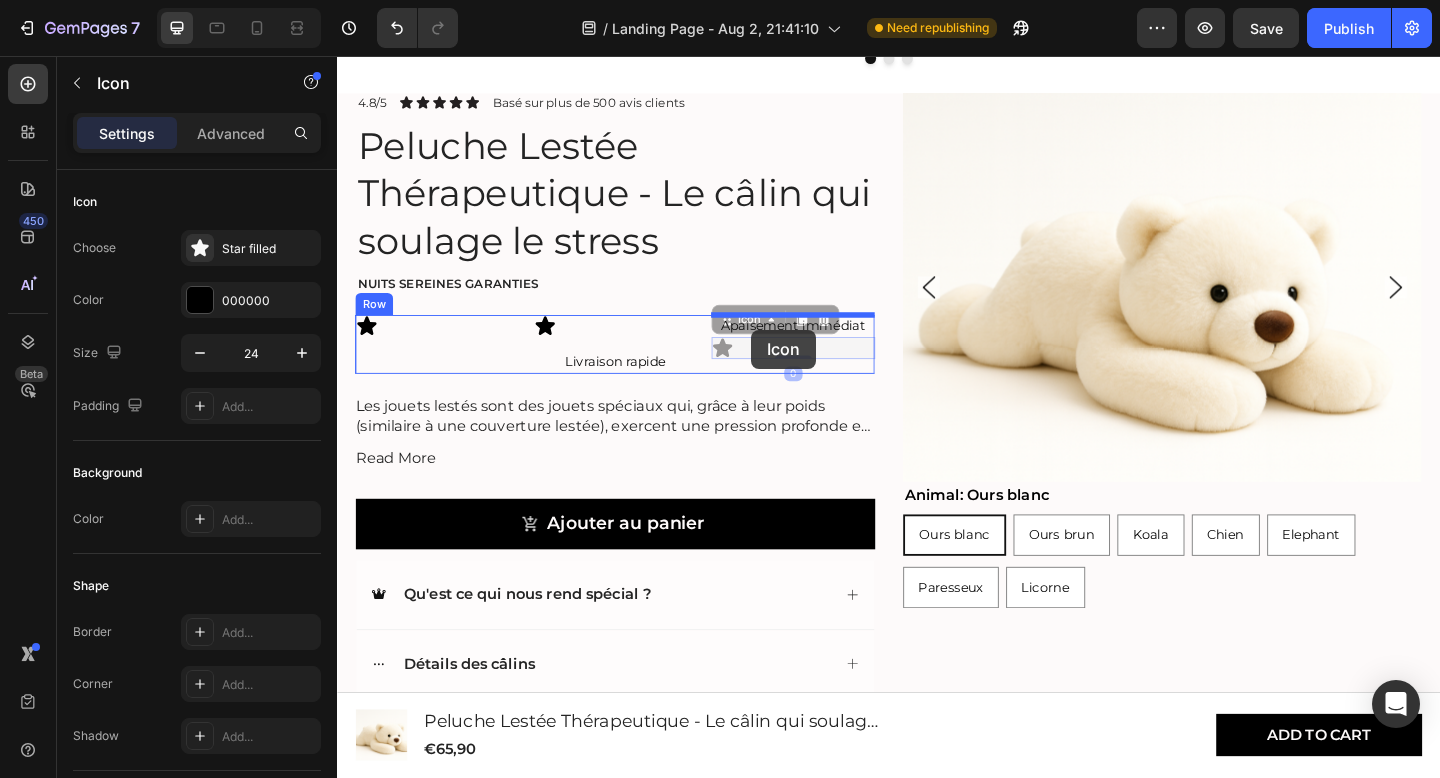 drag, startPoint x: 782, startPoint y: 375, endPoint x: 786, endPoint y: 354, distance: 21.377558 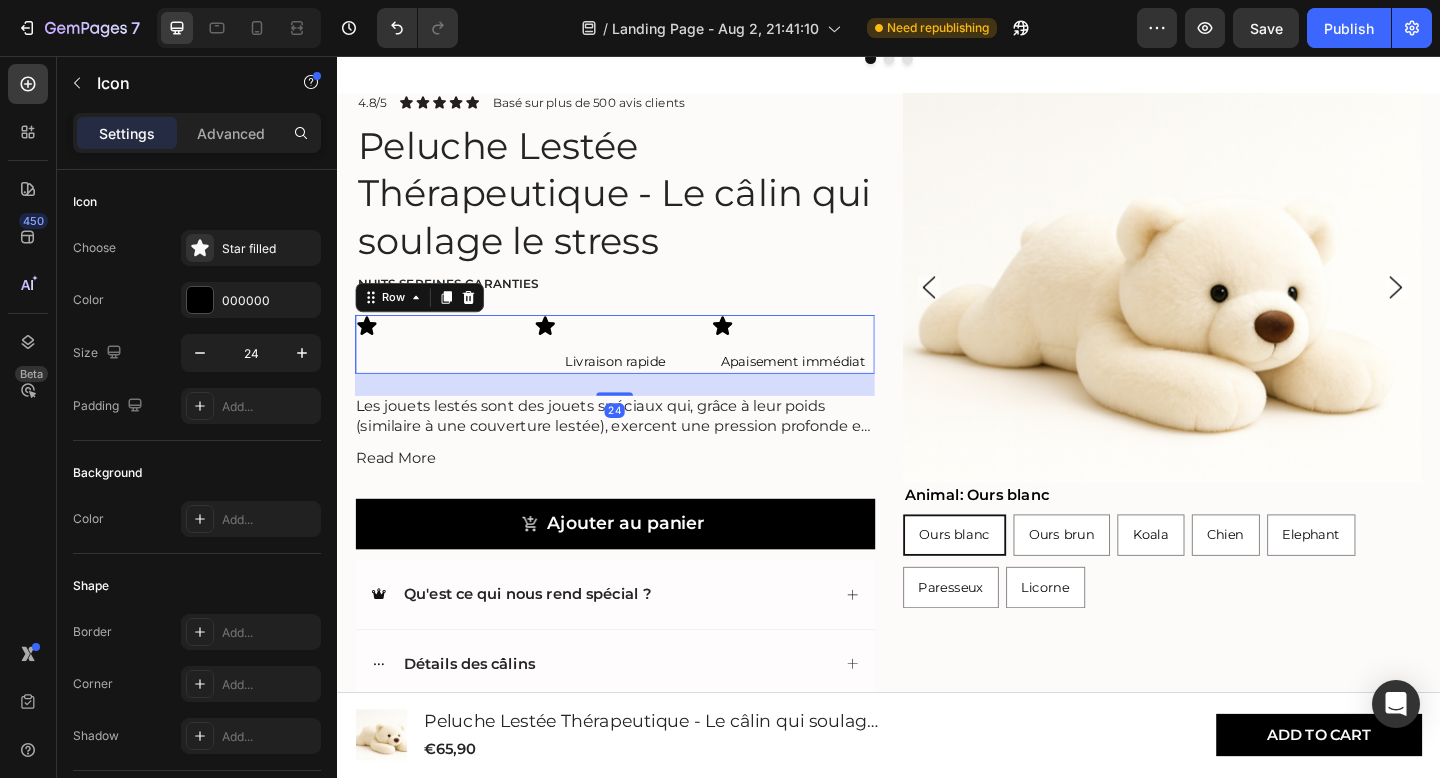click on "Icon" at bounding box center (446, 370) 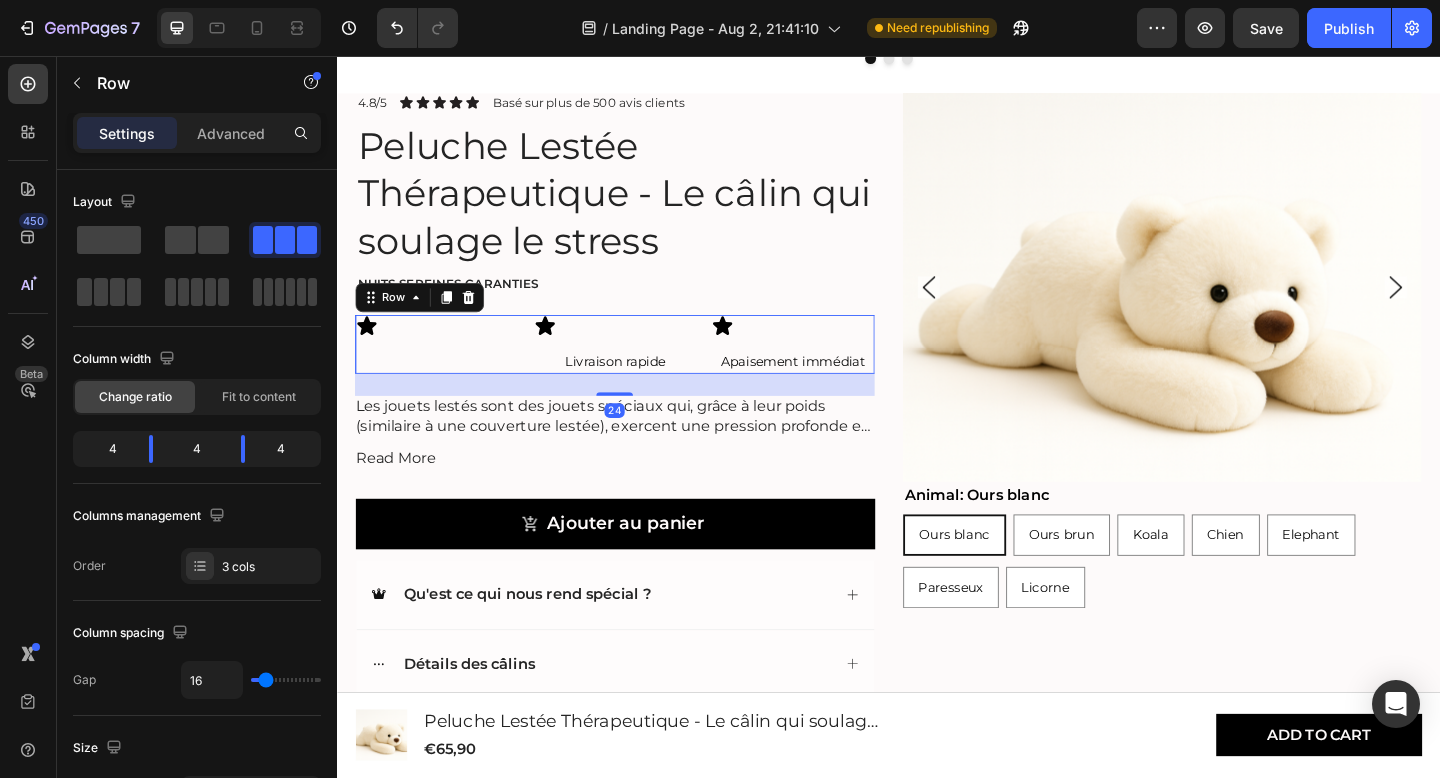 click on "Icon" at bounding box center [446, 370] 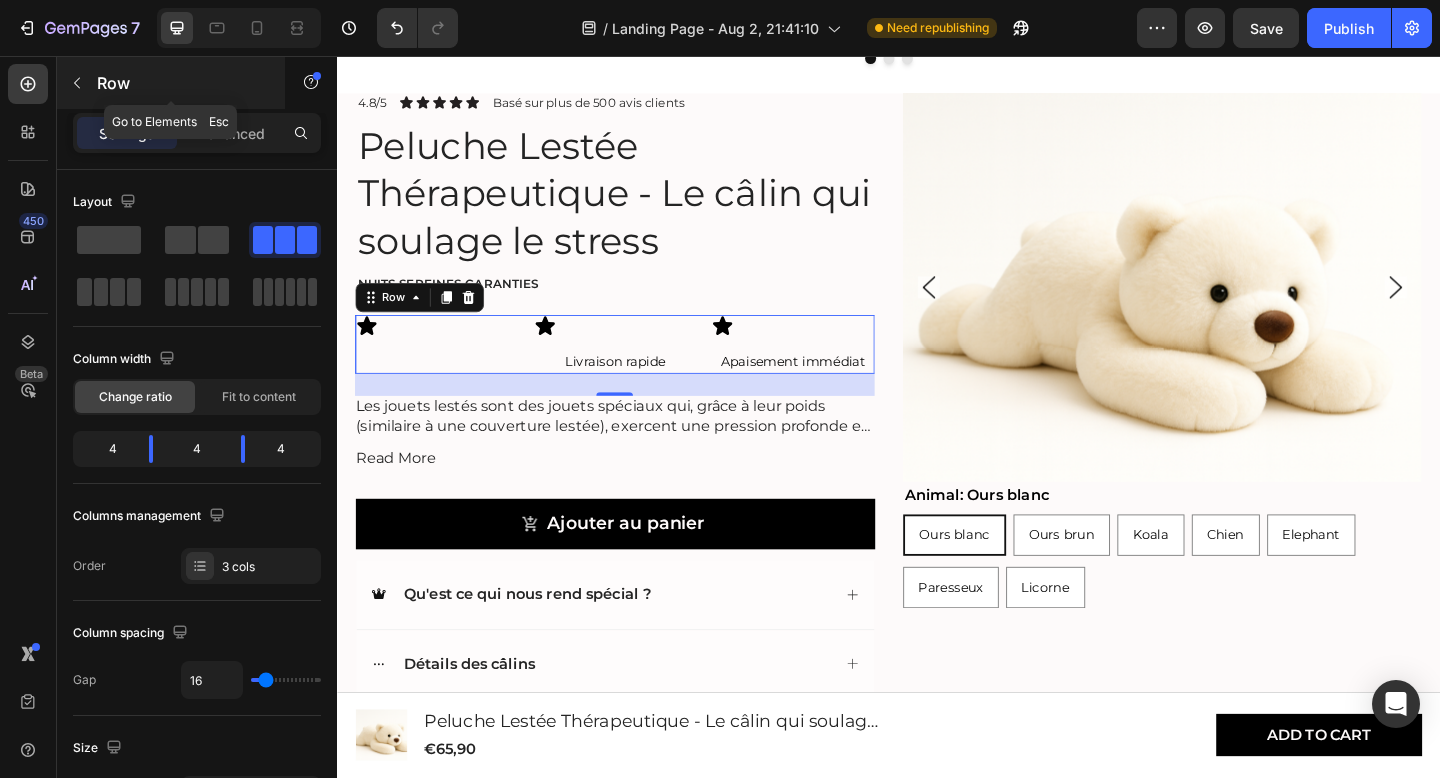 click 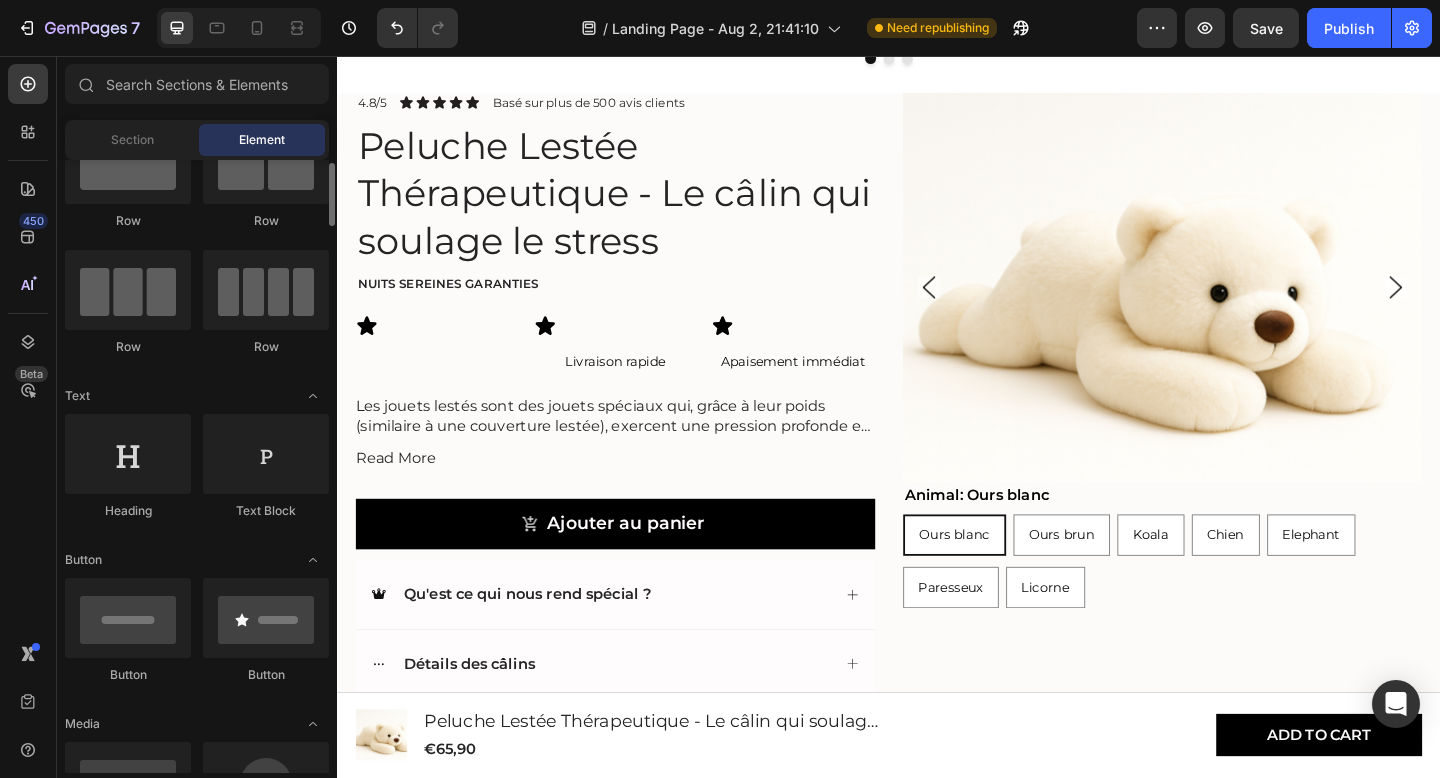 scroll, scrollTop: 88, scrollLeft: 0, axis: vertical 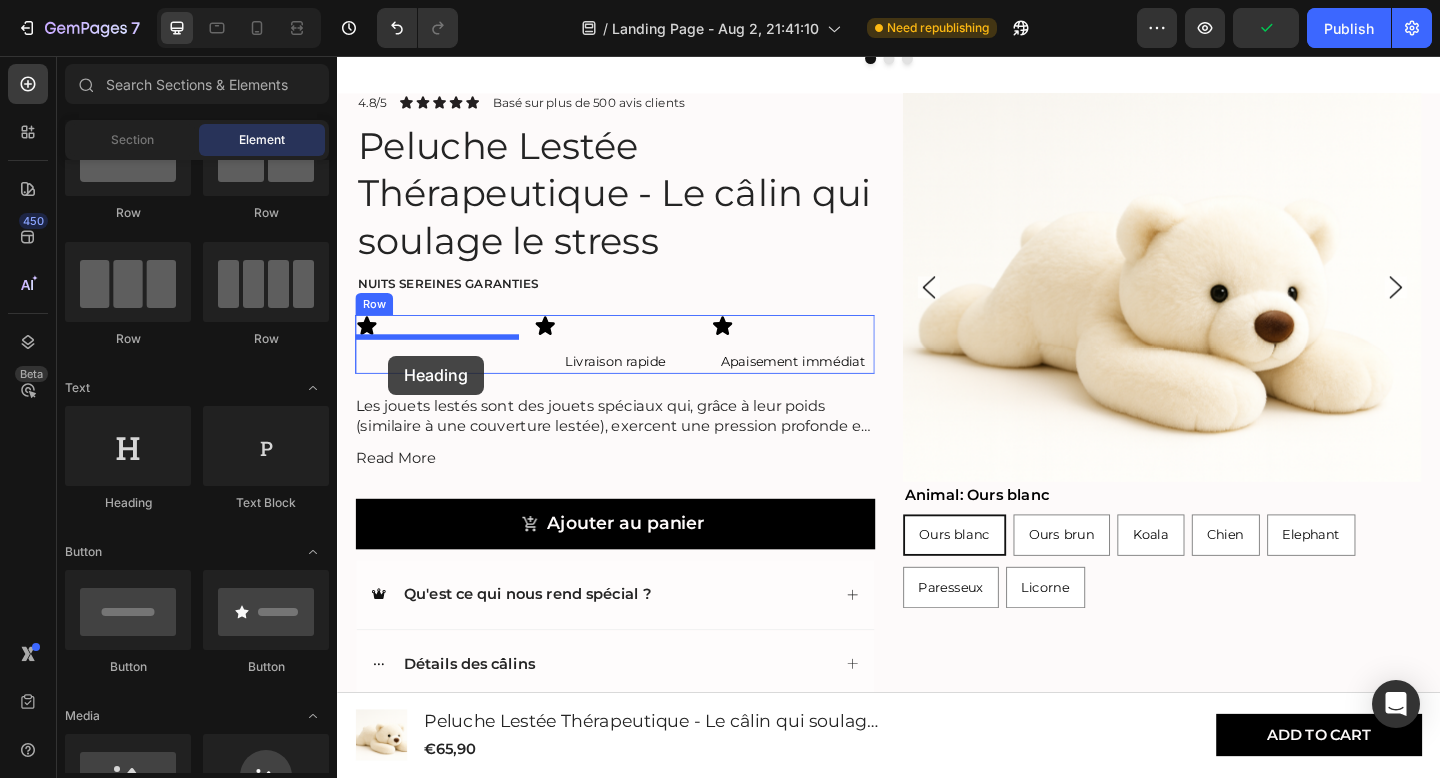 drag, startPoint x: 468, startPoint y: 496, endPoint x: 393, endPoint y: 382, distance: 136.45879 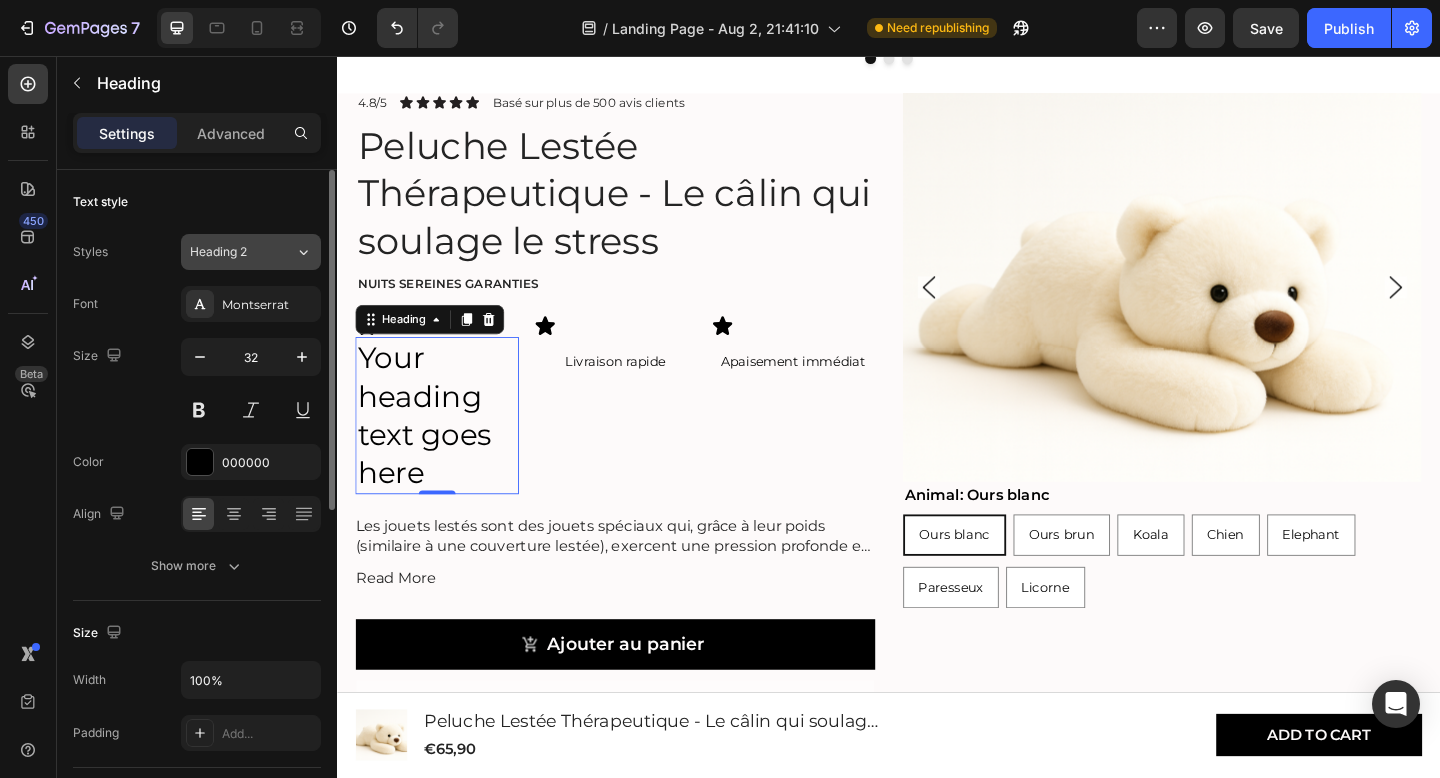 click on "Heading 2" at bounding box center (242, 252) 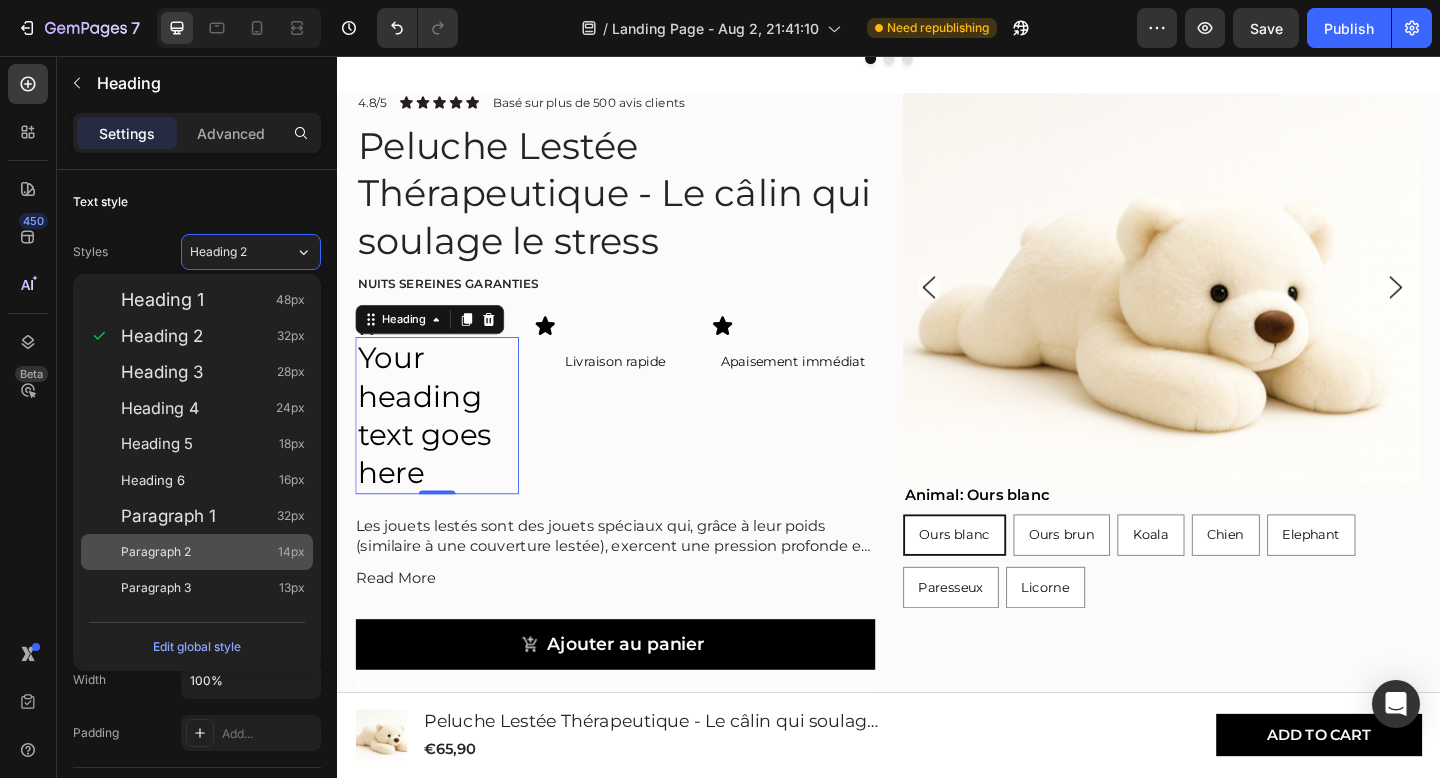 click on "Paragraph 2 14px" at bounding box center (213, 552) 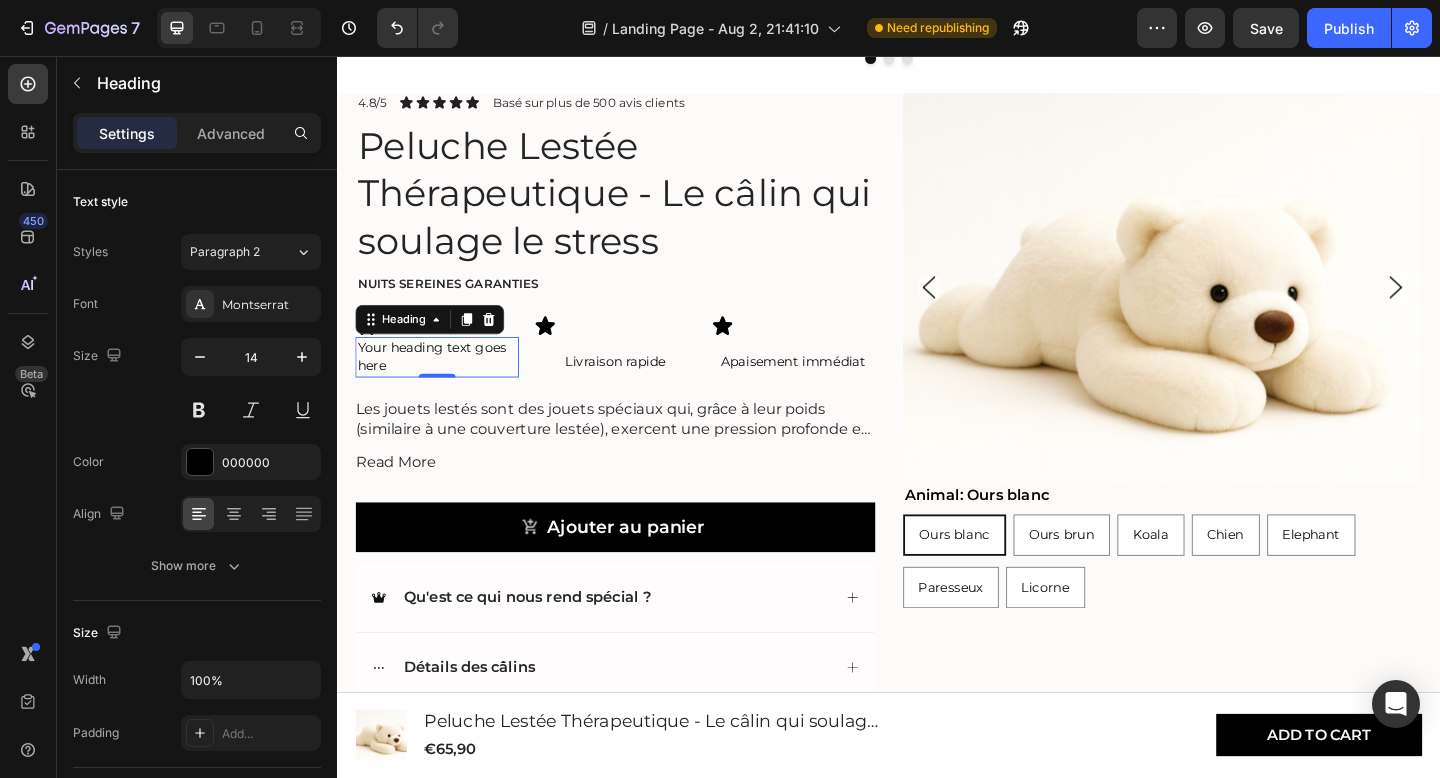 click on "Your heading text goes here" at bounding box center (446, 383) 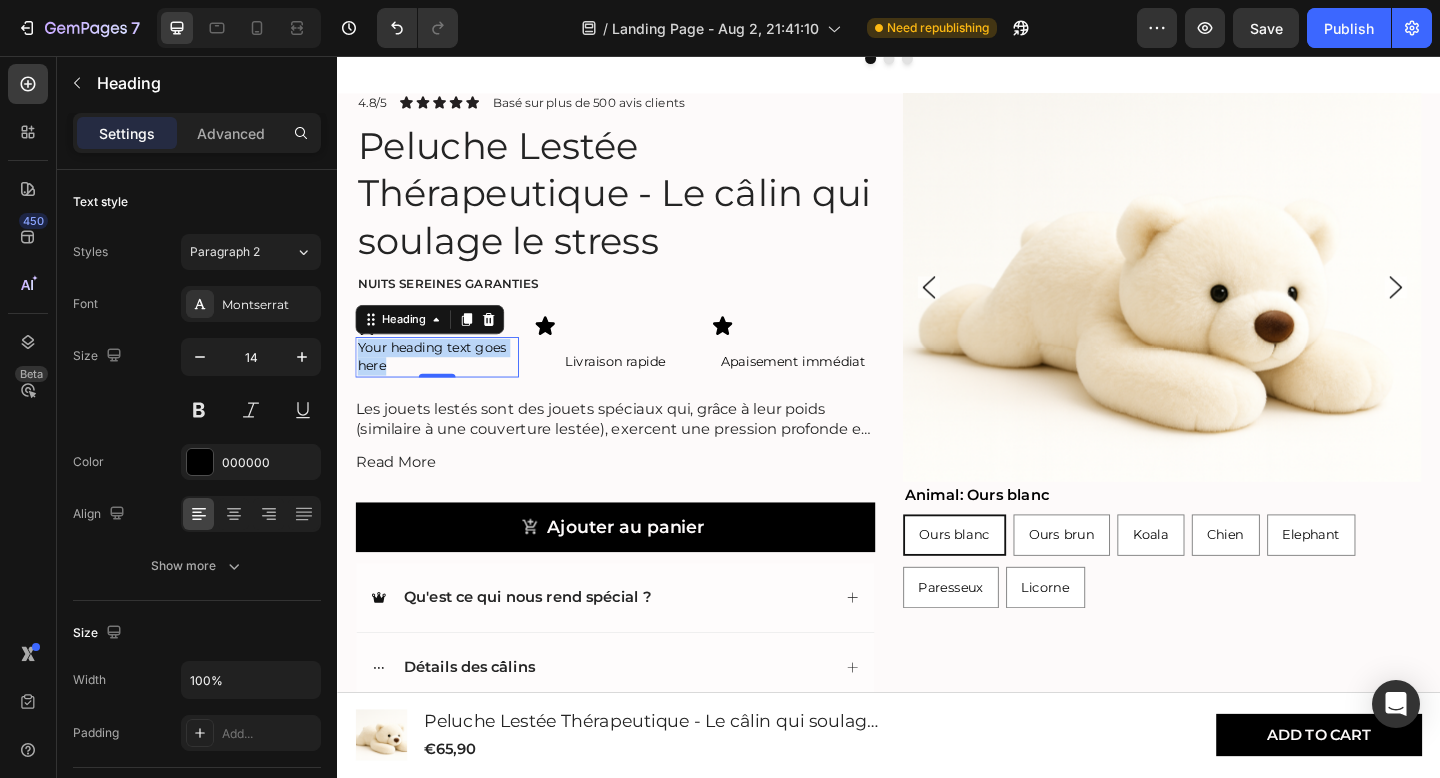 click on "Your heading text goes here" at bounding box center [446, 383] 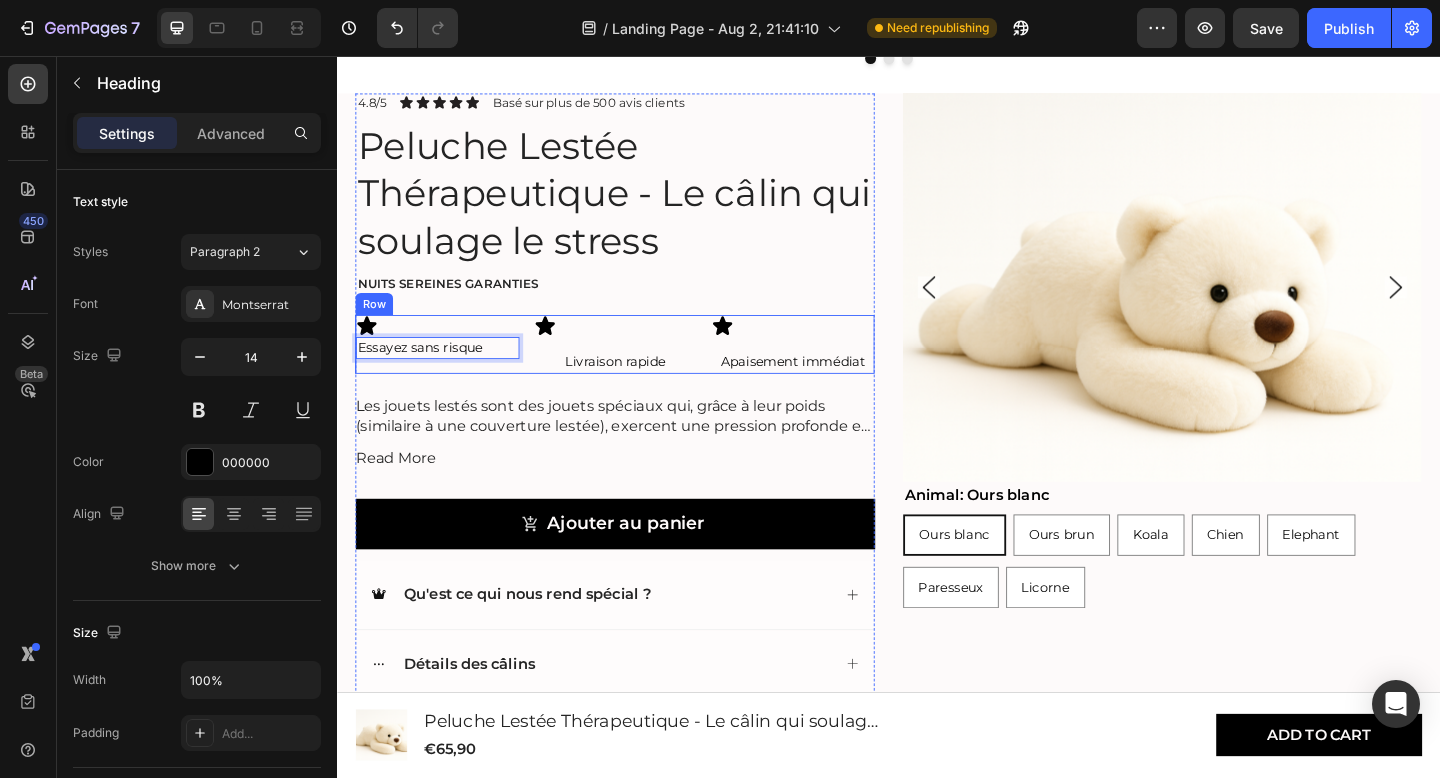 click on "Icon Essayez sans risque Heading   0" at bounding box center [446, 370] 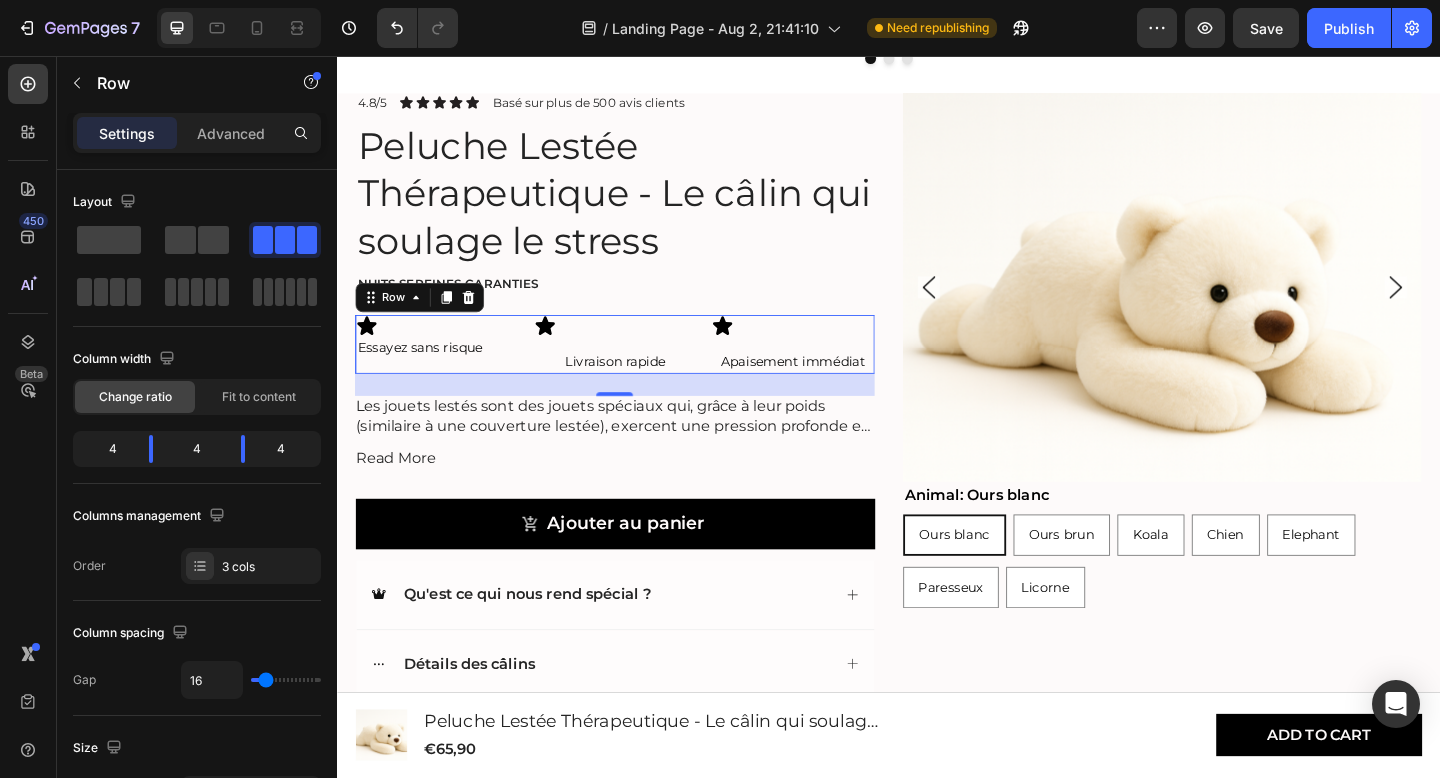 click on "Icon Livraison rapide Heading" at bounding box center (640, 370) 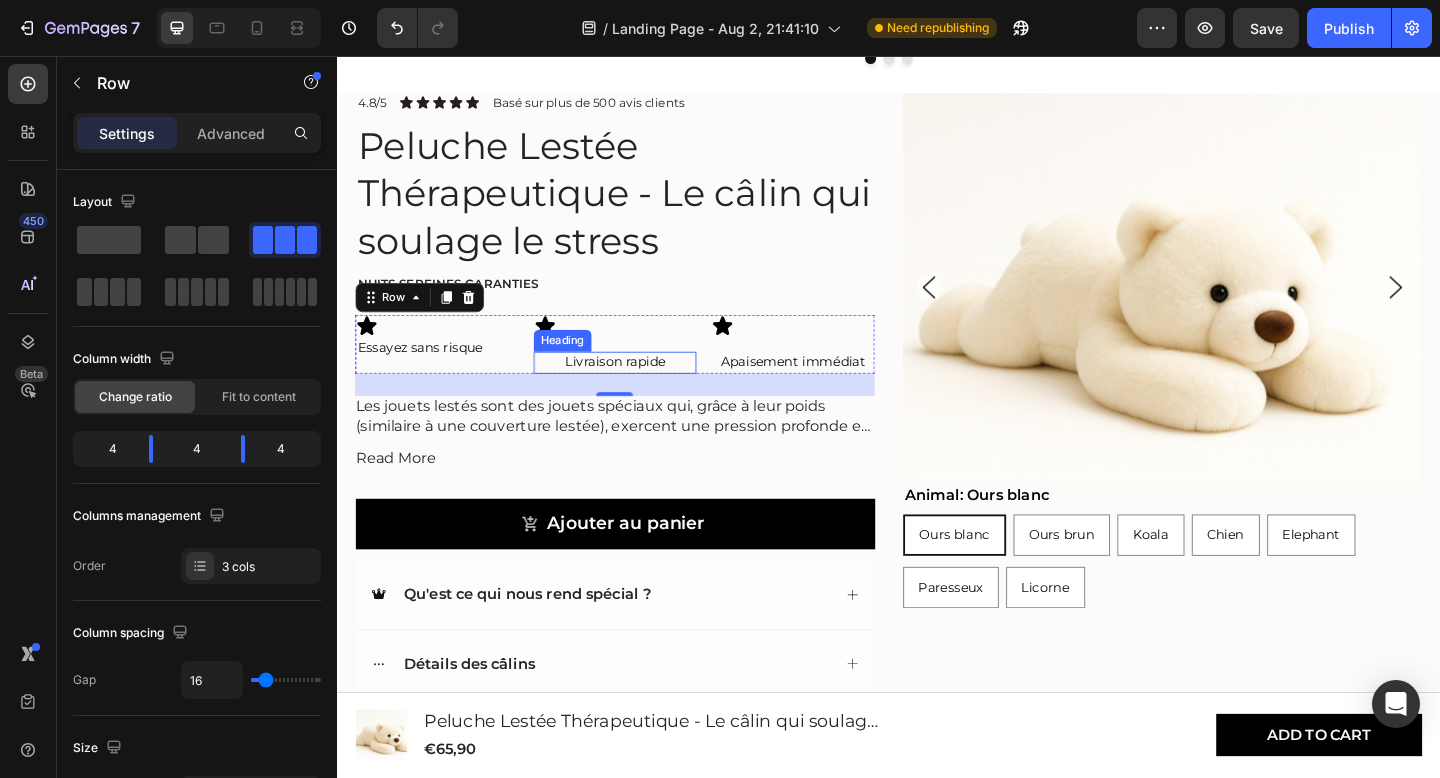click on "Livraison rapide" at bounding box center (640, 390) 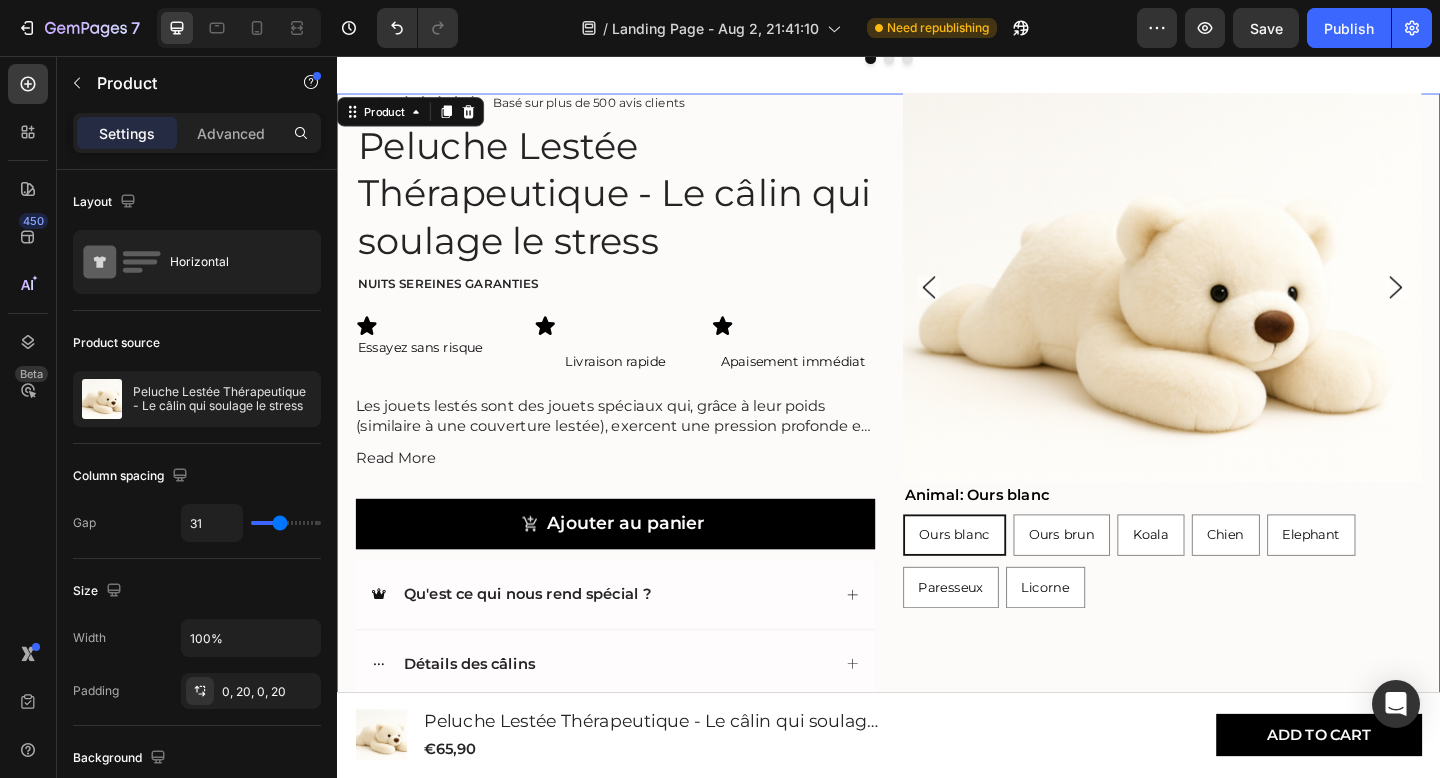 click on "Product Images Animal: Ours blanc Ours blanc Ours blanc Ours blanc Ours brun Ours brun Ours brun Koala Koala Koala Chien Chien Chien Elephant Elephant Elephant Paresseux Paresseux Paresseux Licorne Licorne Licorne Product Variants & Swatches 4.8/5 Text Block Icon Icon Icon Icon Icon Icon List Basé sur plus de 500 avis clients Text Block Row Peluche Lestée Thérapeutique - Le câlin qui soulage le stress Product Title Nuits sereines garanties Text Block
Icon Essayez sans risque Heading
Icon Livraison rapide Heading
Icon Apaisement immédiat Heading Row Les jouets lestés sont des jouets spéciaux qui, grâce à leur poids (similaire à une couverture lestée), exercent une pression profonde et apaisante. Cela contribue à un  sentiment de réconfort et de sécurité  .
Les peluches lestées conviennent aussi bien aux enfants  (à partir de 3 ans)     Read More Product Description
Ajouter au panier Add to Cart
Row   0" at bounding box center [937, 465] 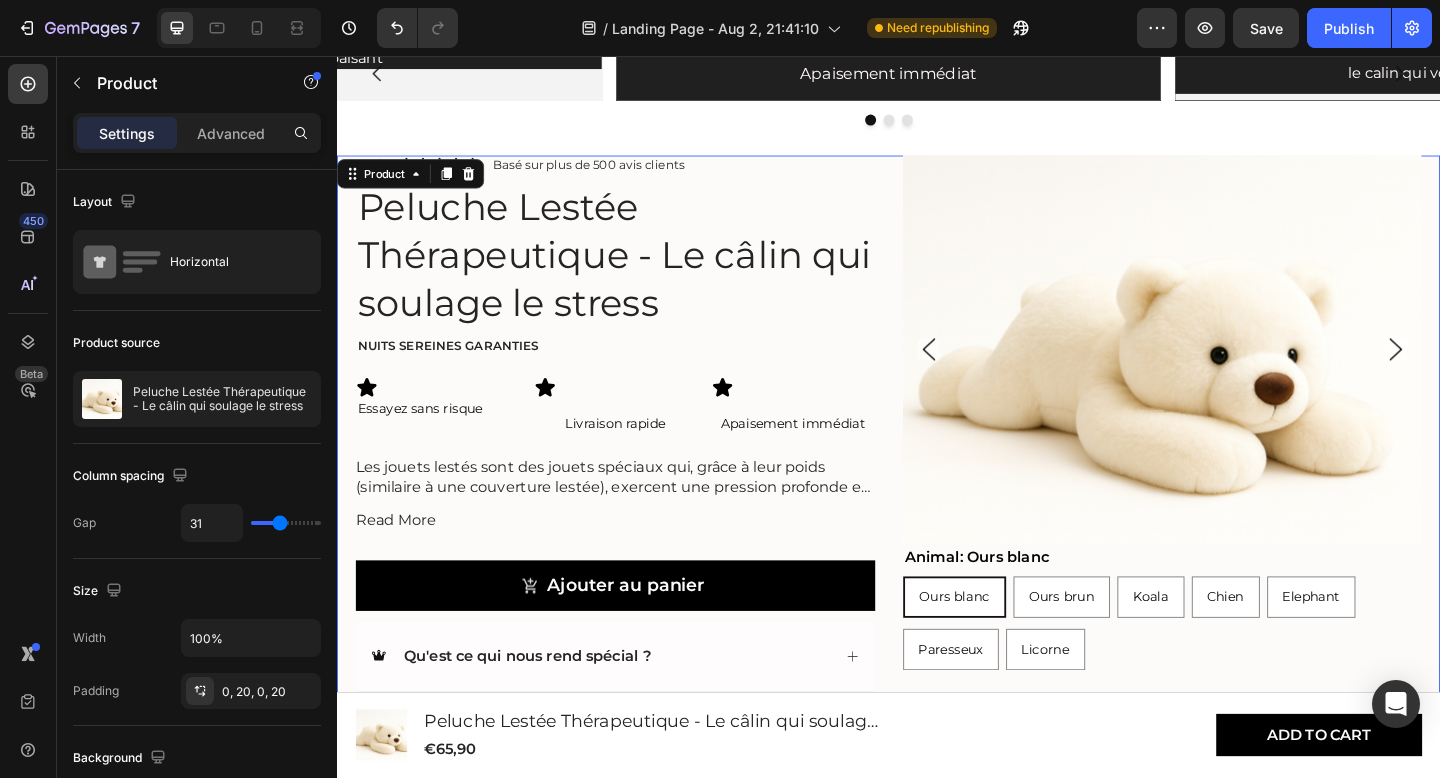scroll, scrollTop: 671, scrollLeft: 0, axis: vertical 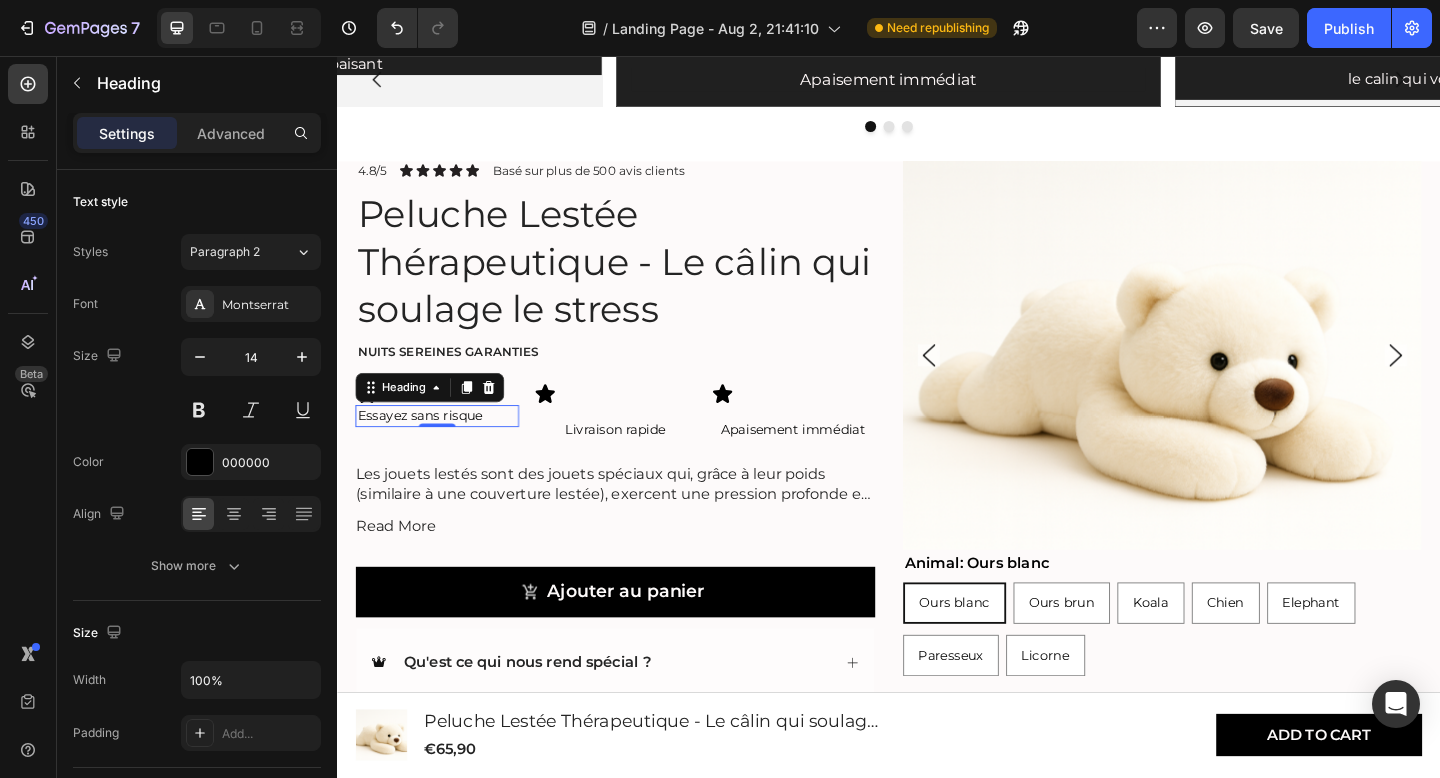 click on "Essayez sans risque" at bounding box center [446, 448] 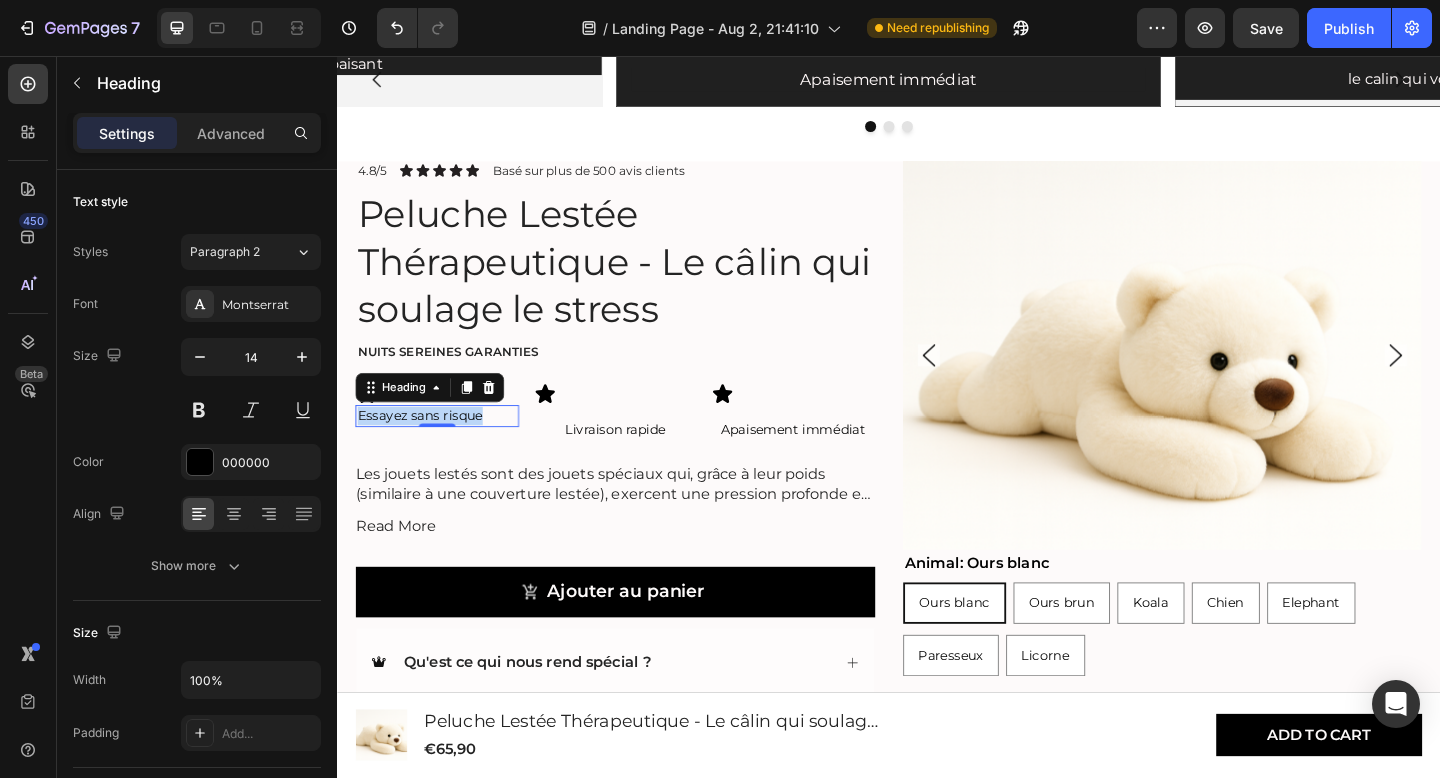 click on "Essayez sans risque" at bounding box center (446, 448) 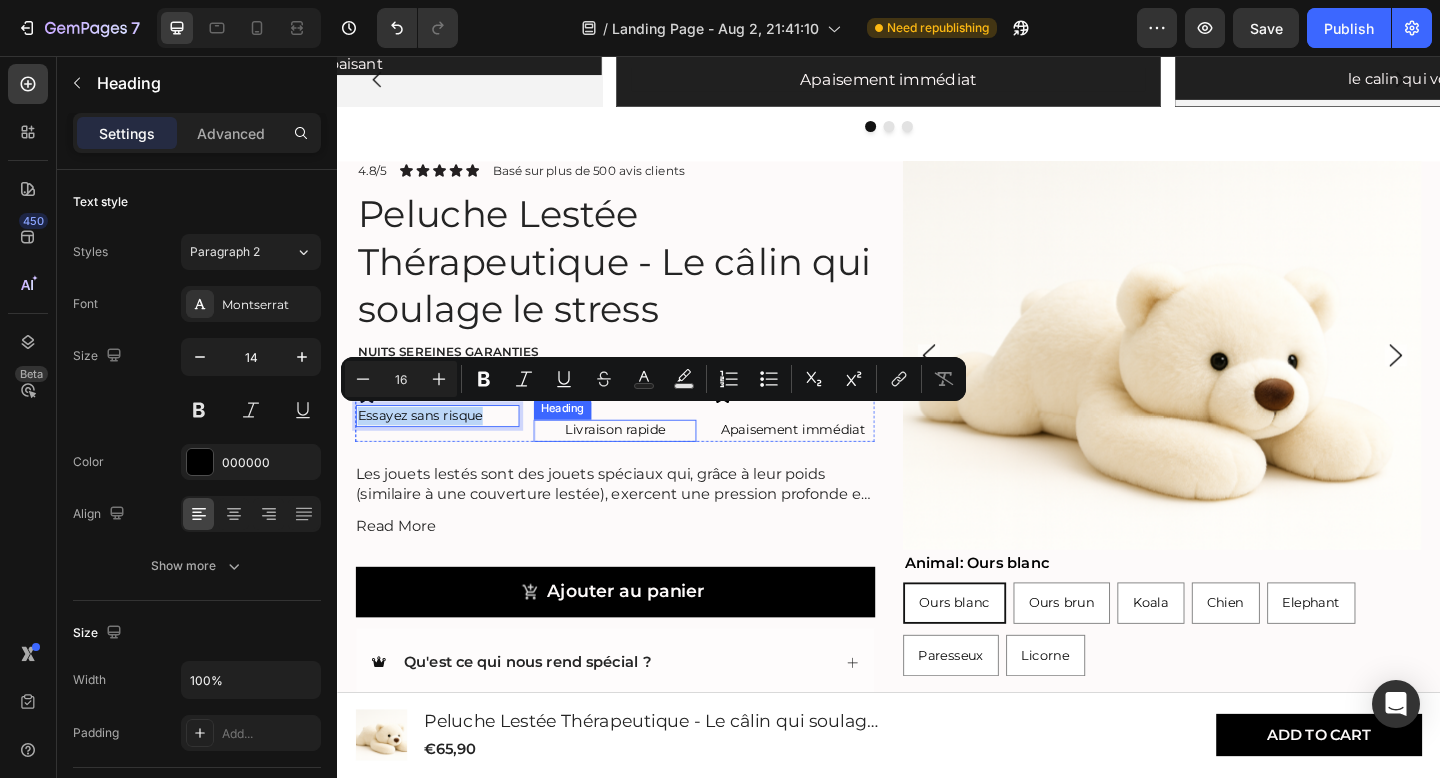 click on "Livraison rapide" at bounding box center (640, 464) 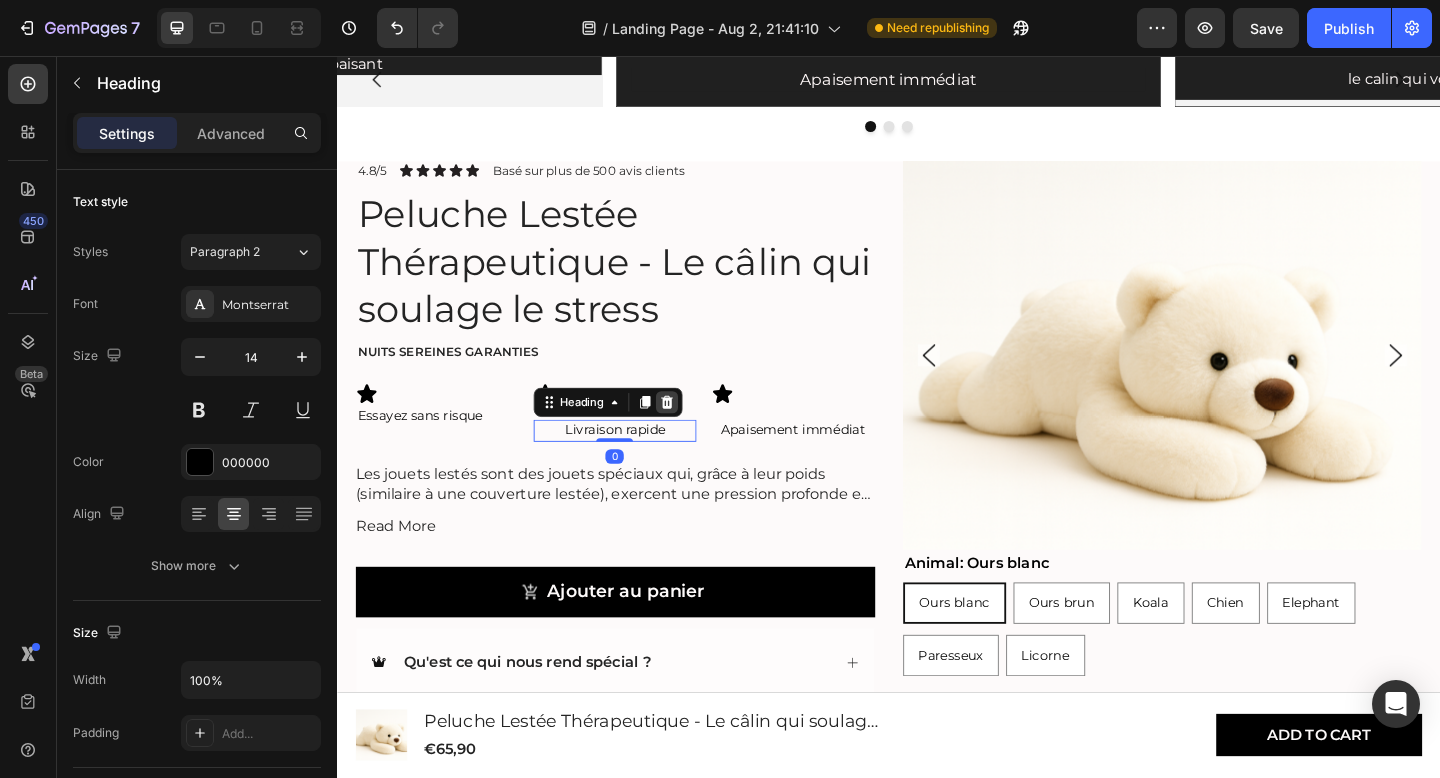 click 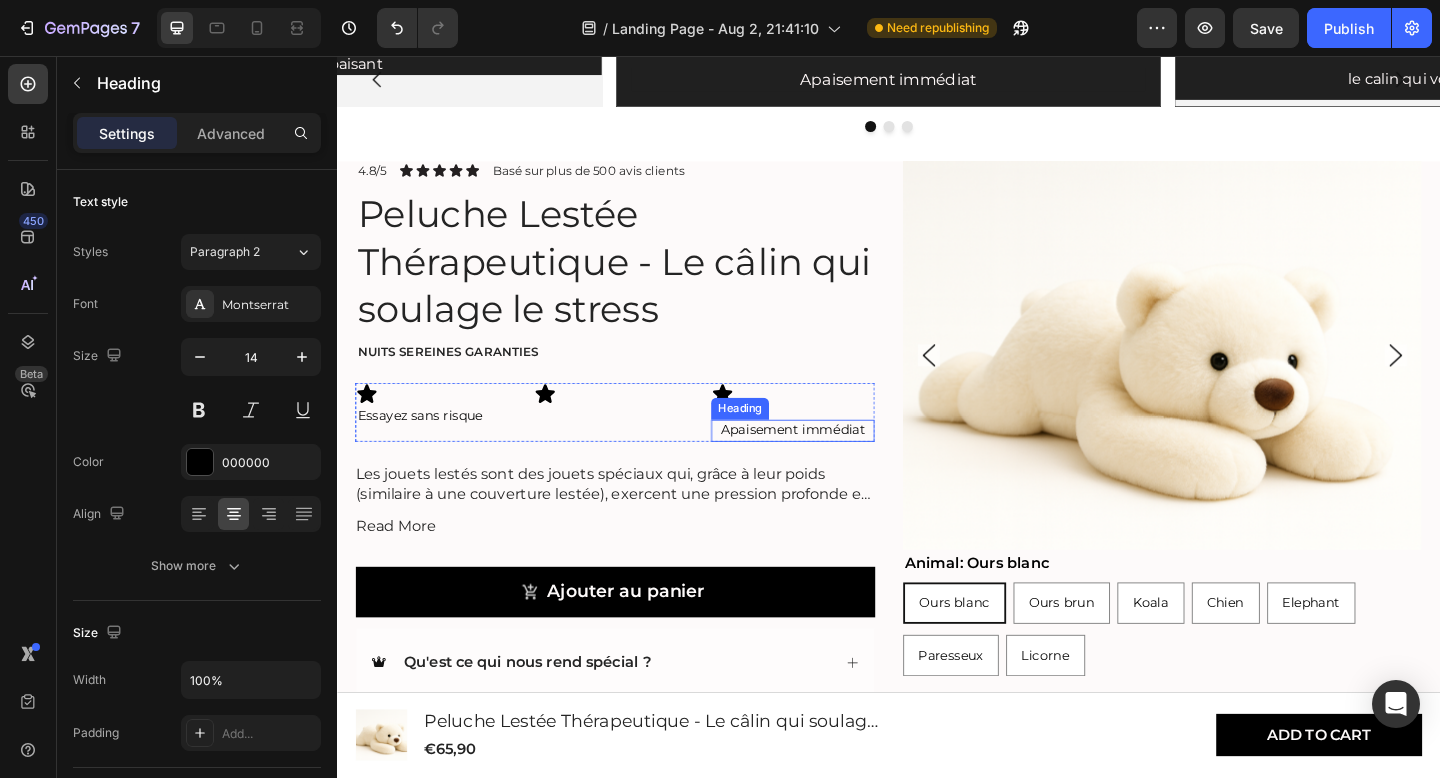 click on "Apaisement immédiat" at bounding box center (833, 464) 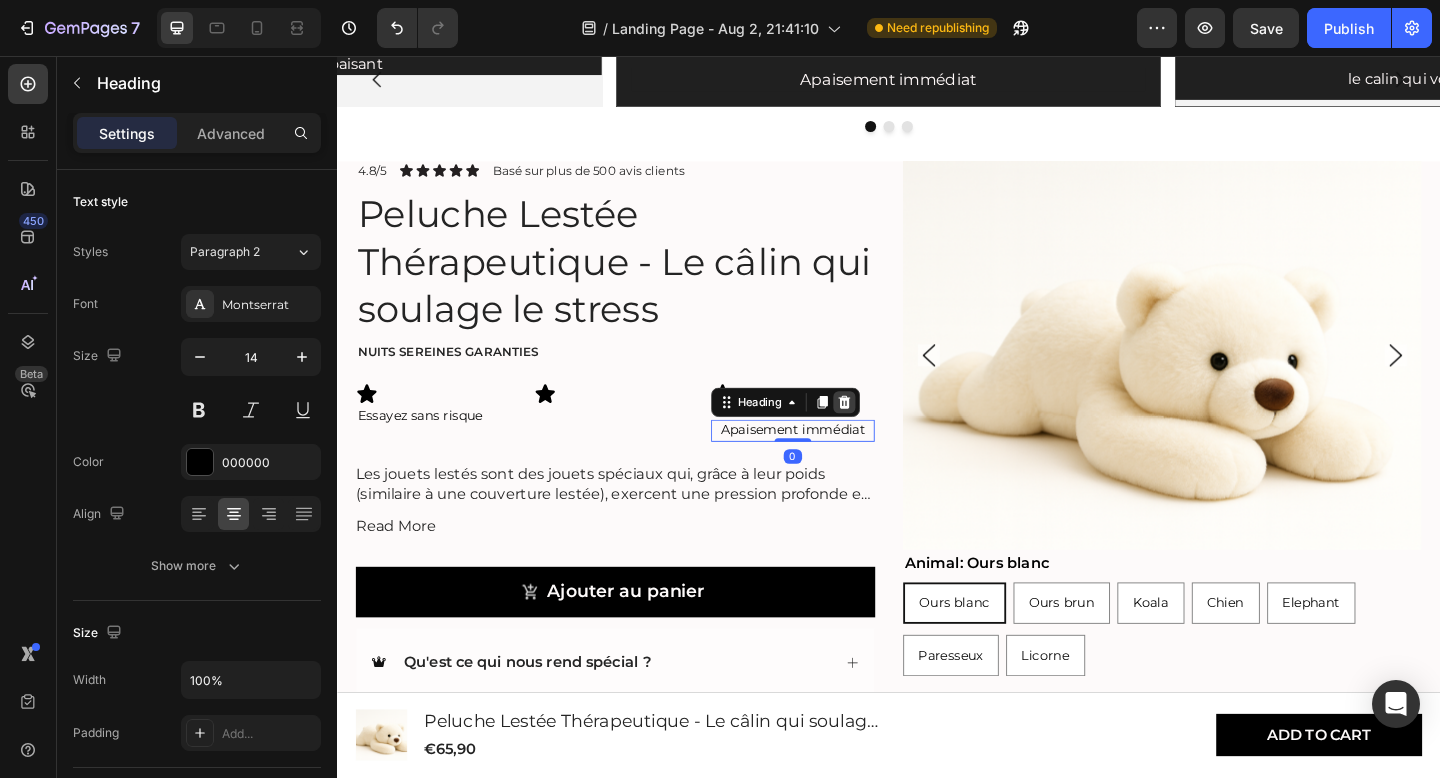 click 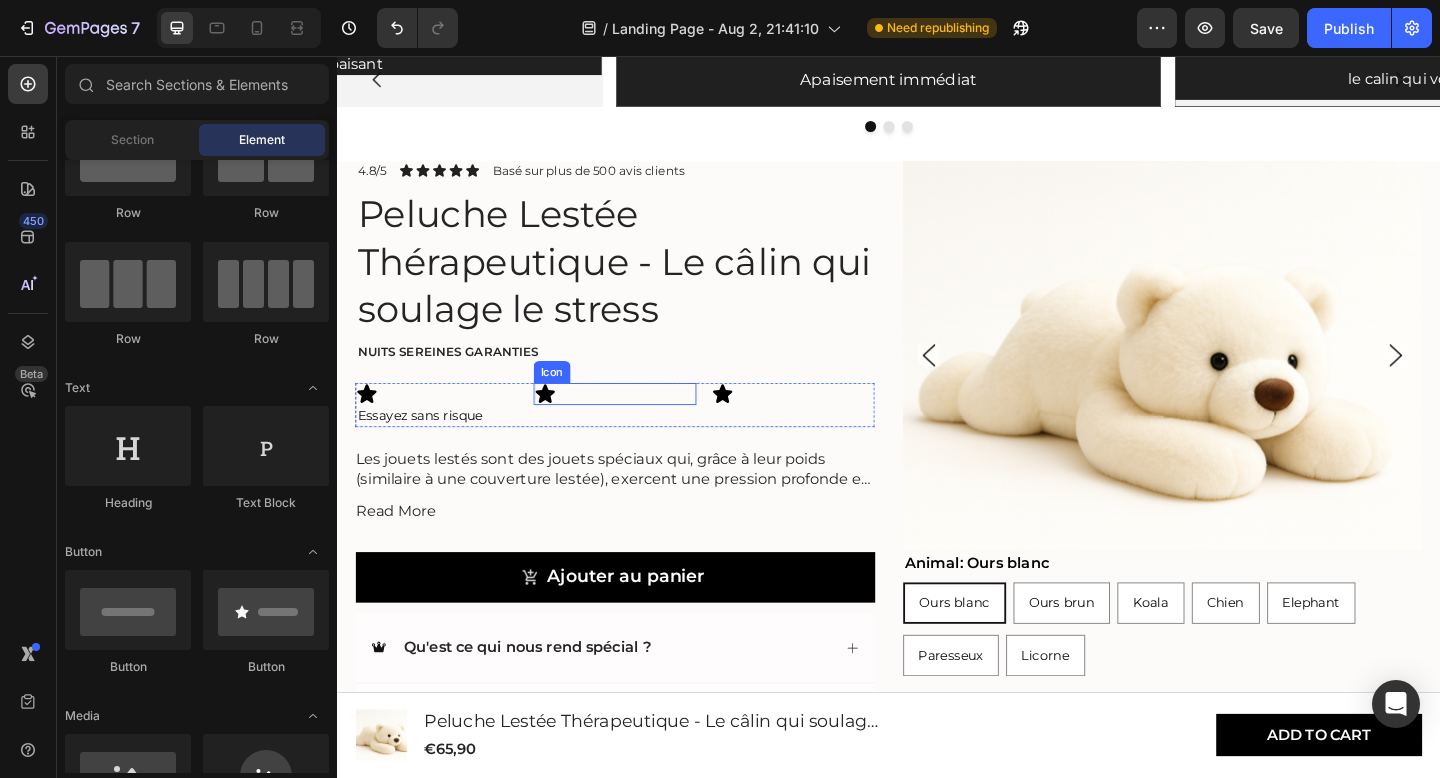 click on "Icon" at bounding box center (640, 436) 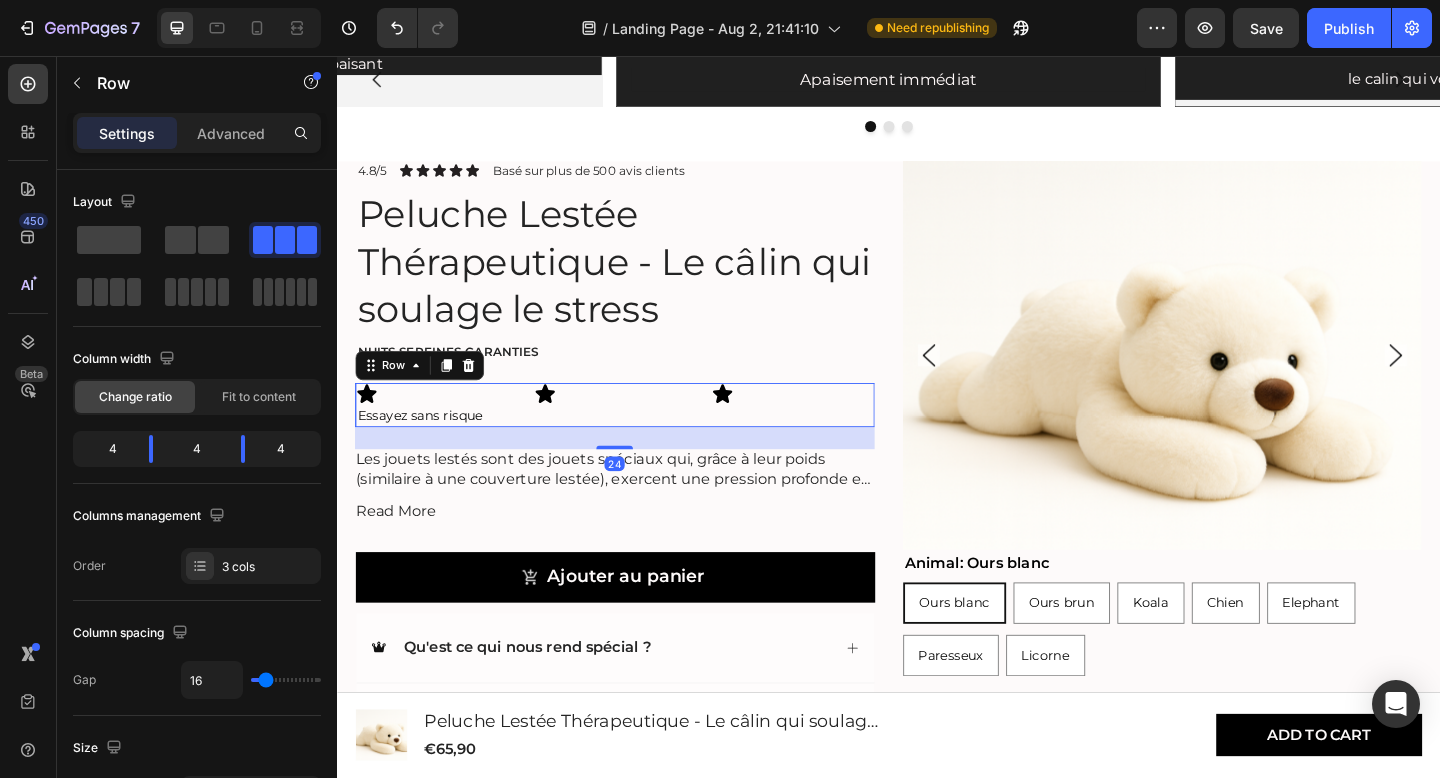 click on "Icon" at bounding box center [640, 436] 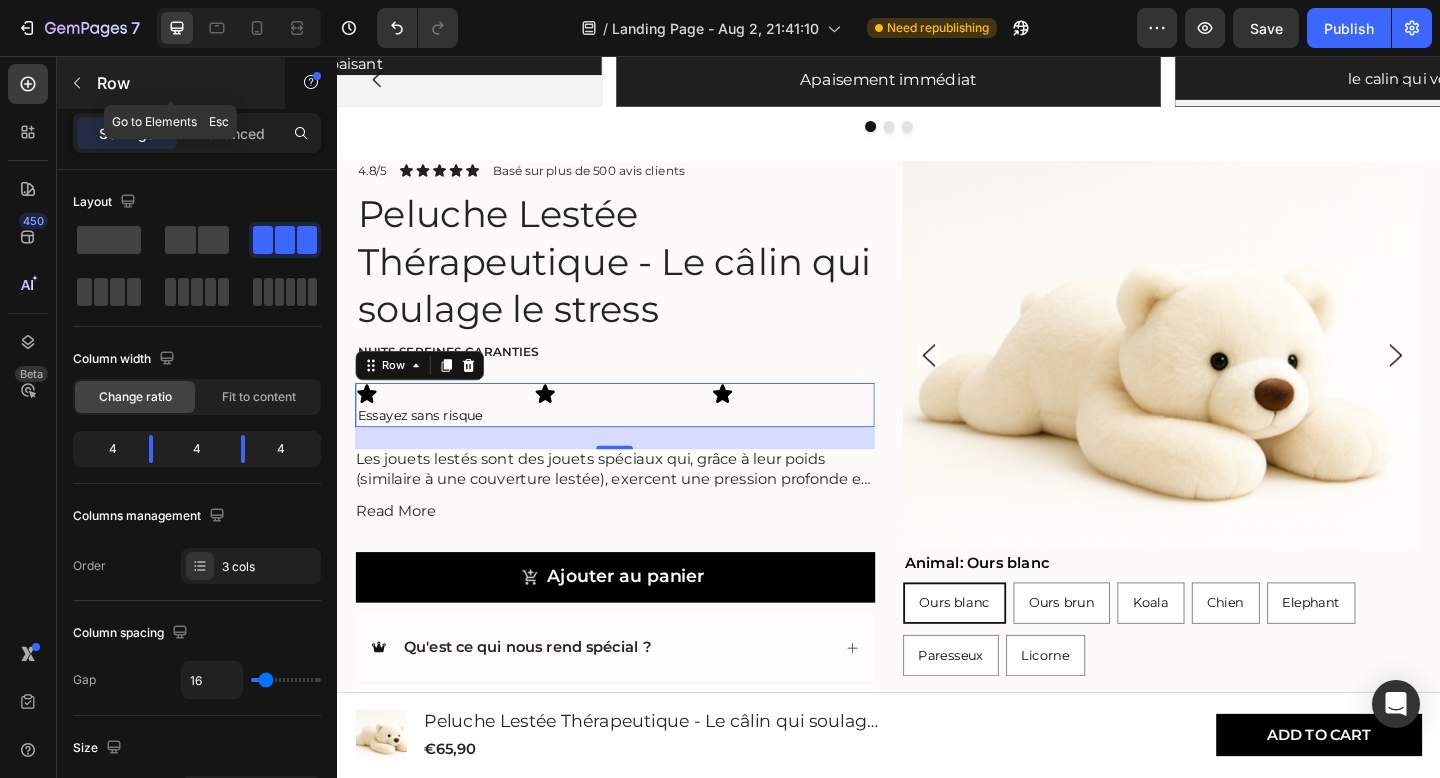 click at bounding box center [77, 83] 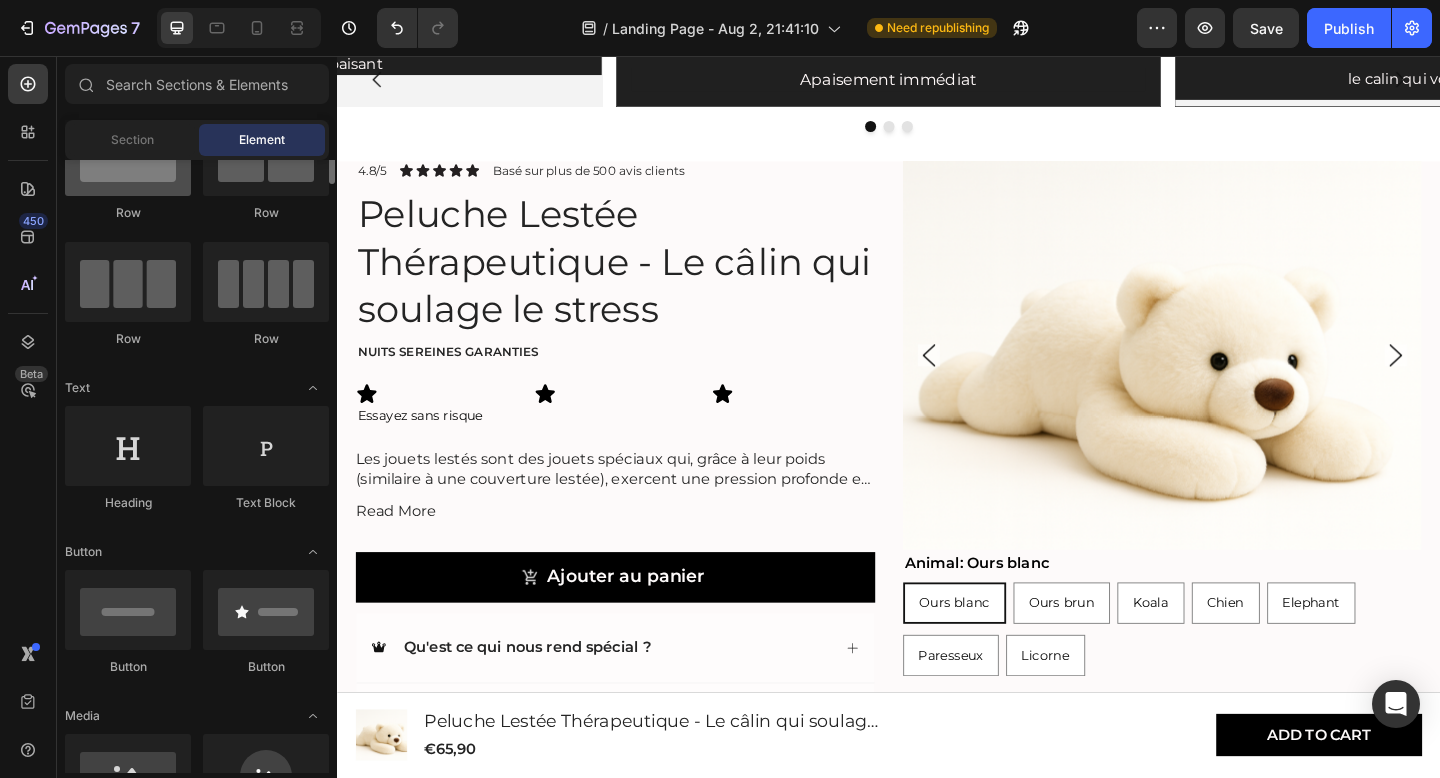scroll, scrollTop: 0, scrollLeft: 0, axis: both 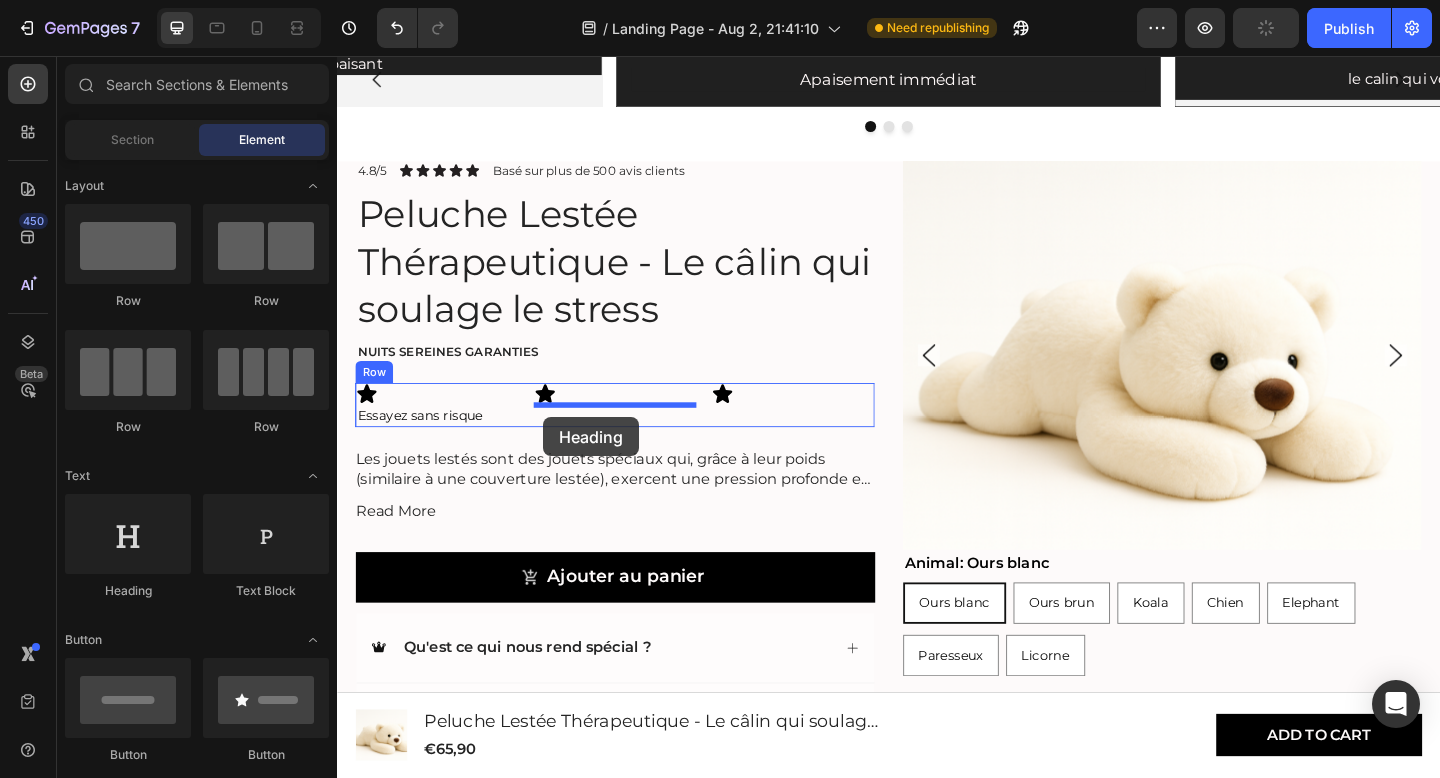 drag, startPoint x: 479, startPoint y: 580, endPoint x: 561, endPoint y: 449, distance: 154.54773 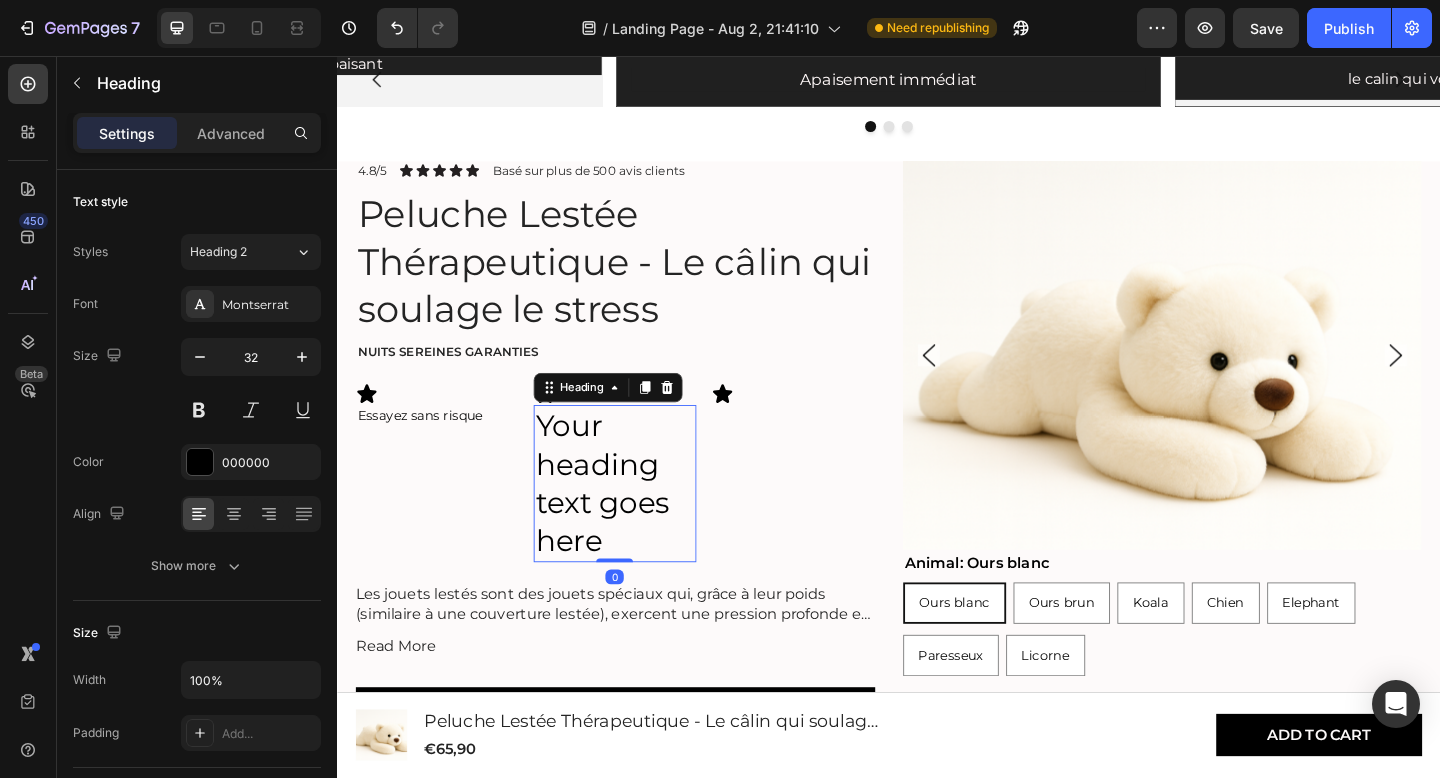 click on "Your heading text goes here" at bounding box center [640, 521] 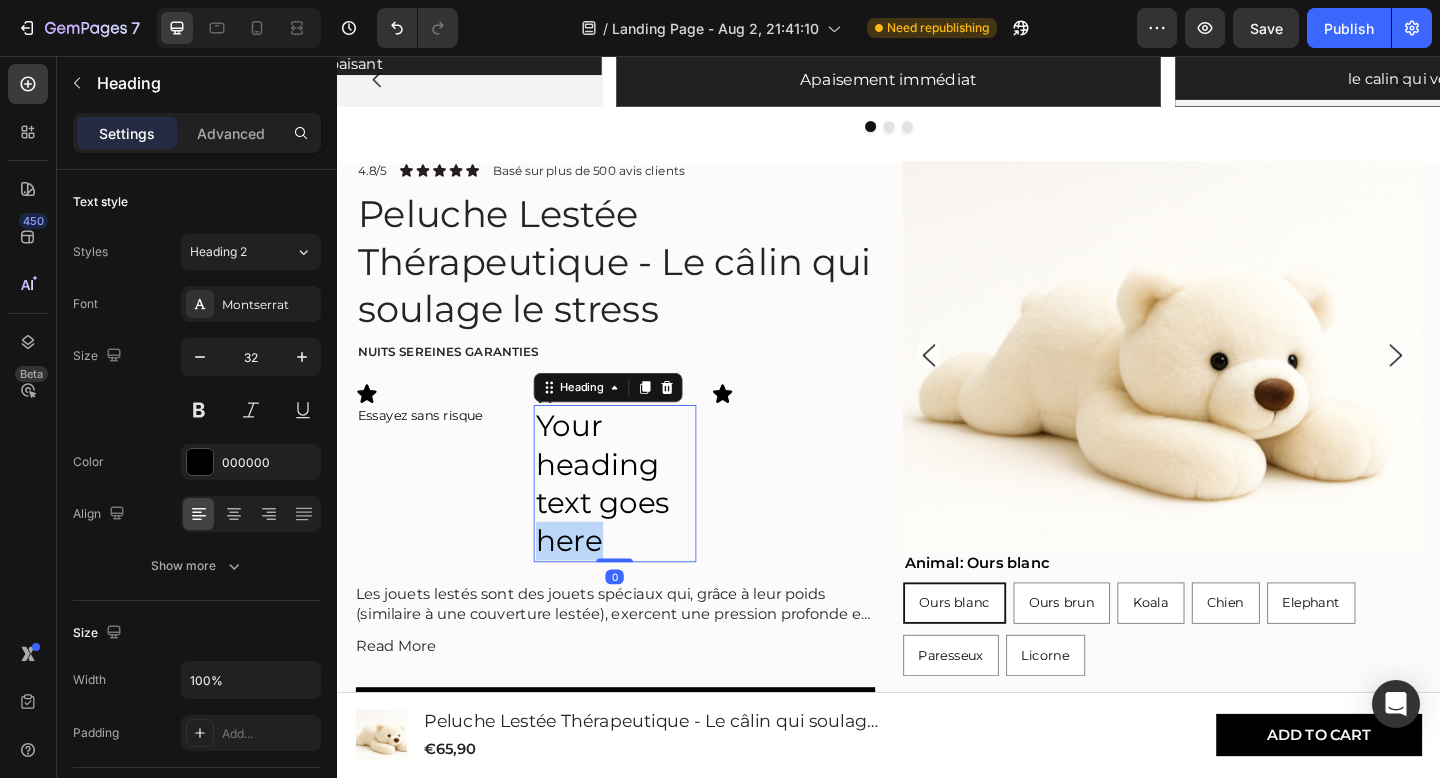 click on "Your heading text goes here" at bounding box center [640, 521] 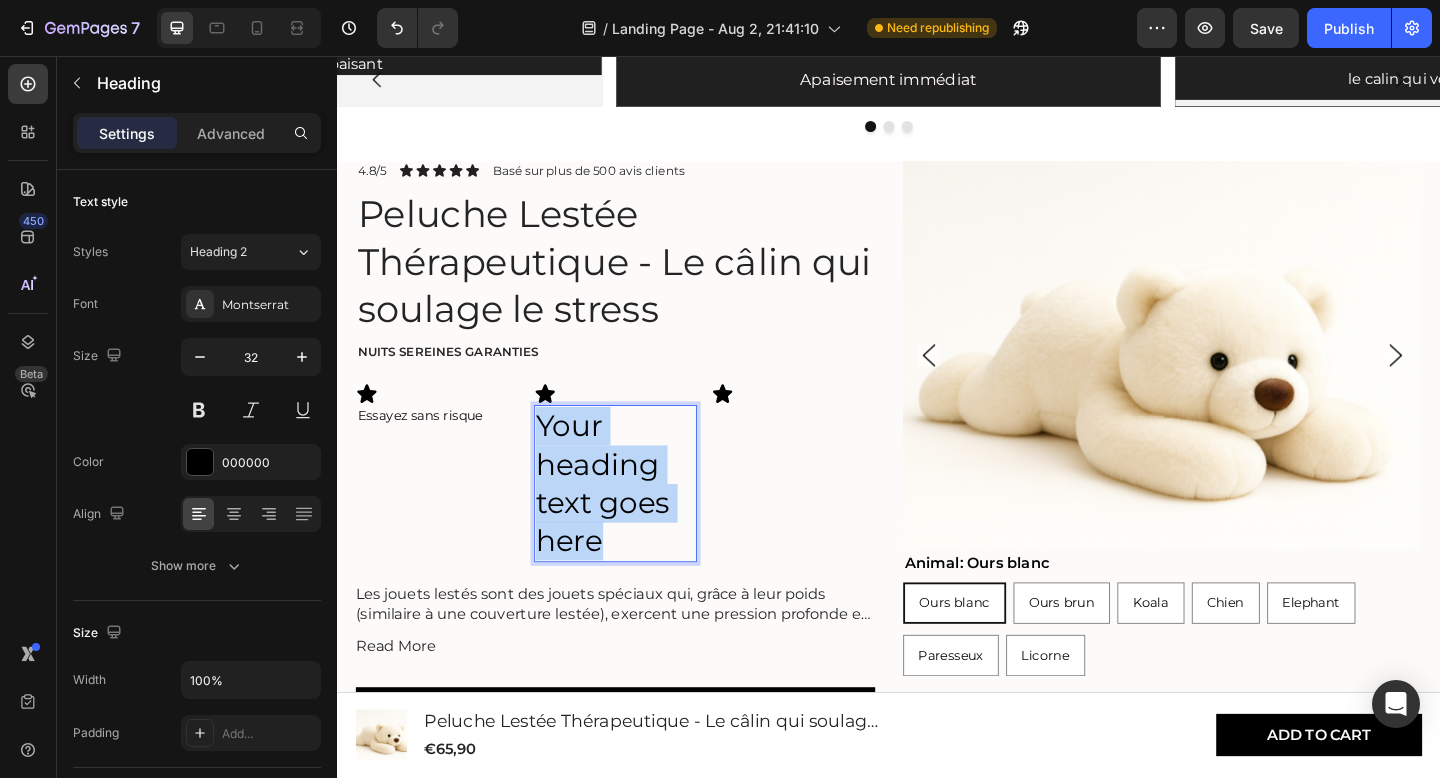 click on "Your heading text goes here" at bounding box center [640, 521] 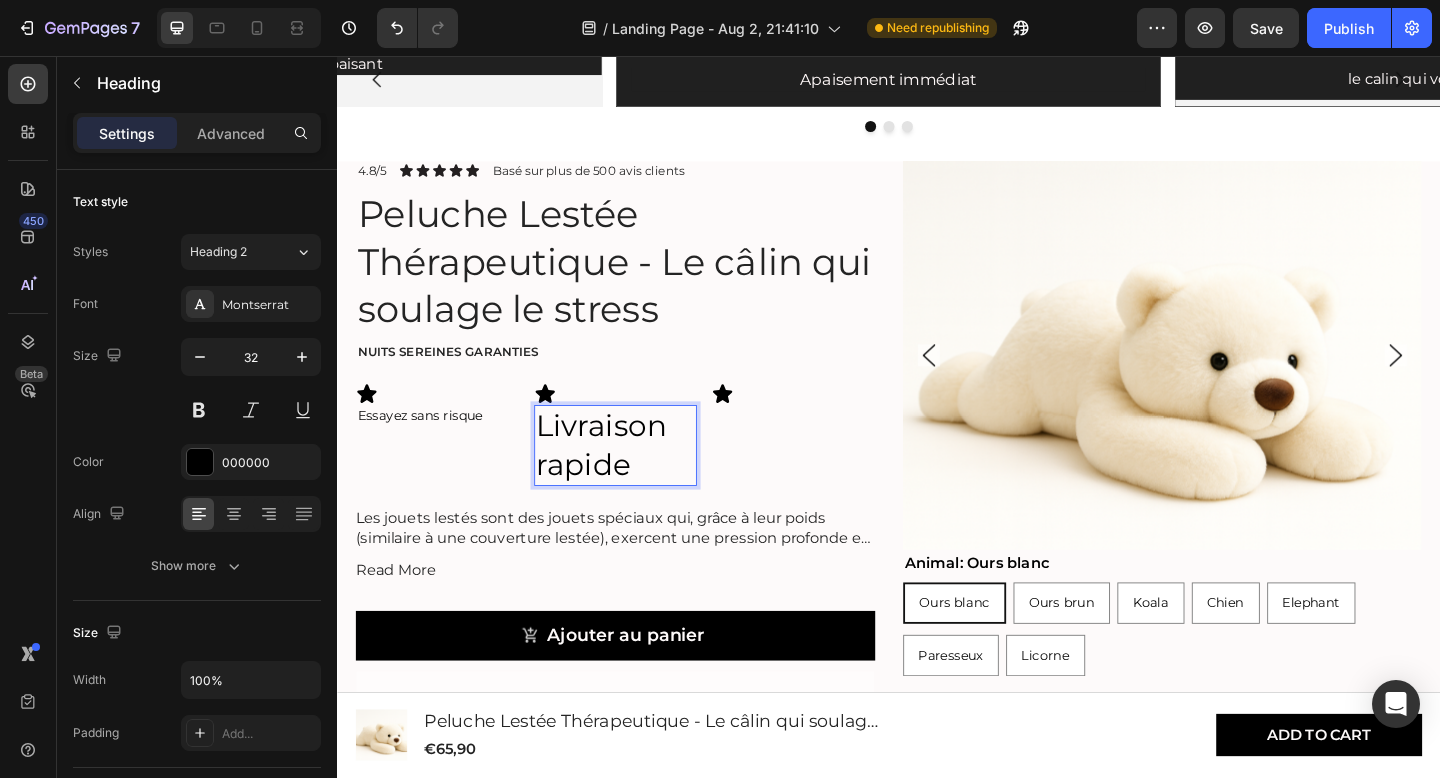 click on "Livraison rapide" at bounding box center [640, 479] 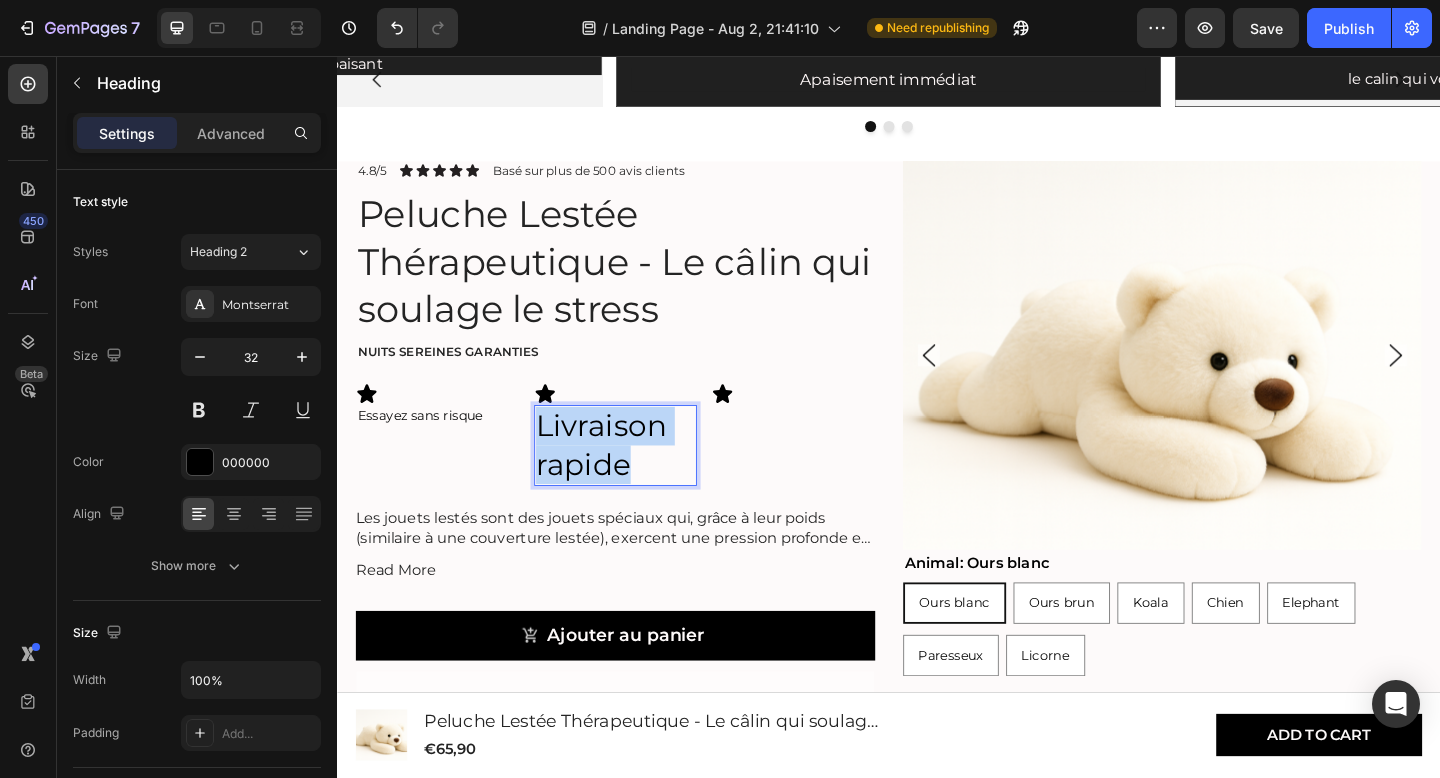 click on "Livraison rapide" at bounding box center [640, 479] 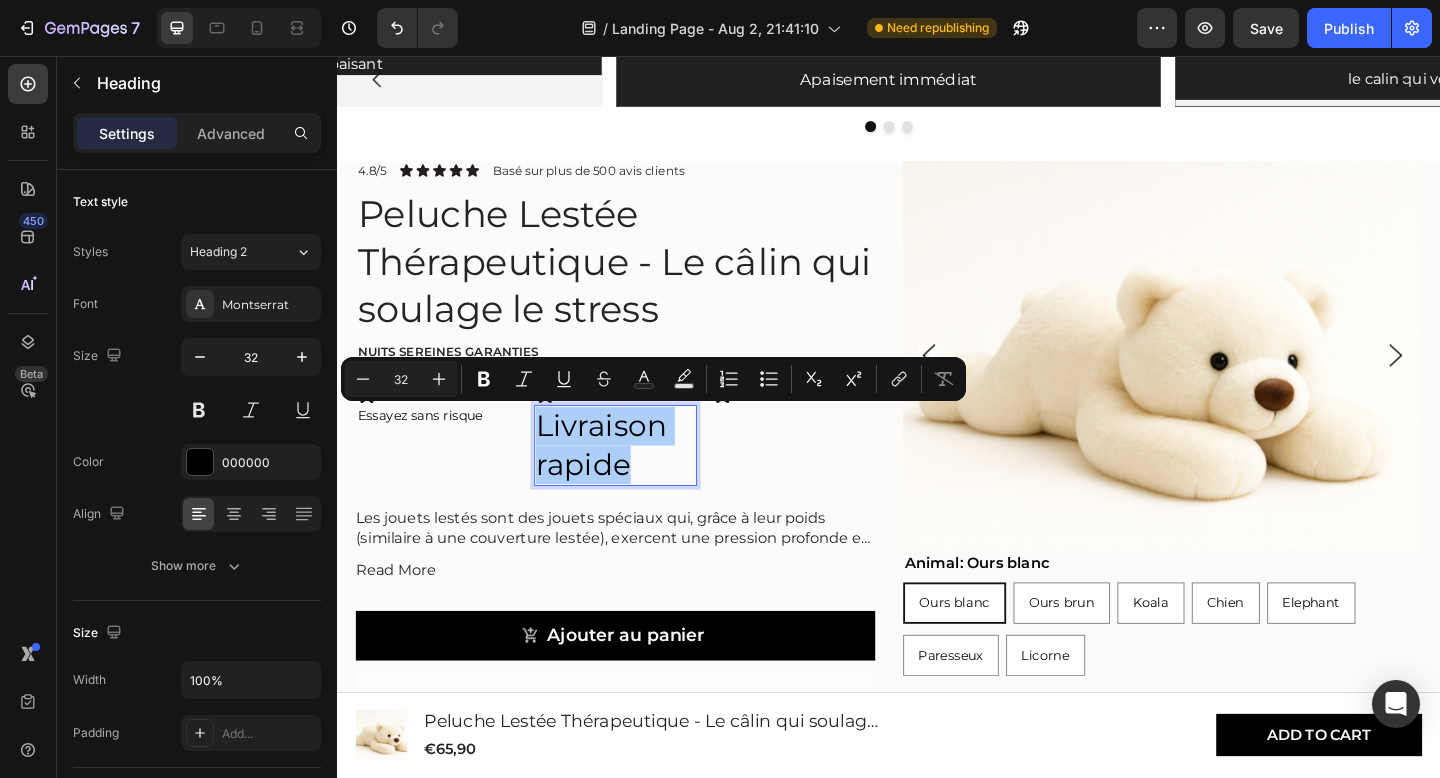click on "Heading 2" 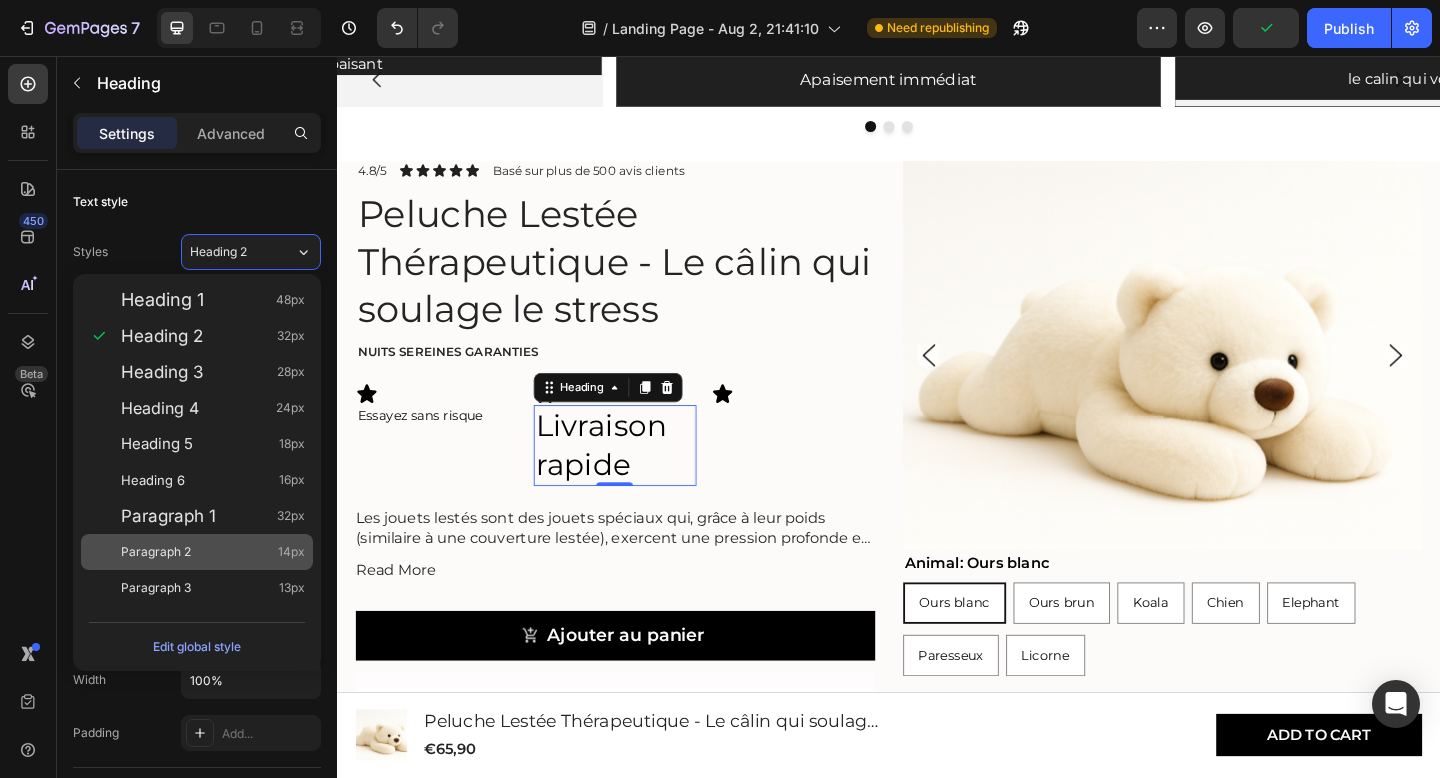 click on "Paragraph 2 14px" at bounding box center (197, 552) 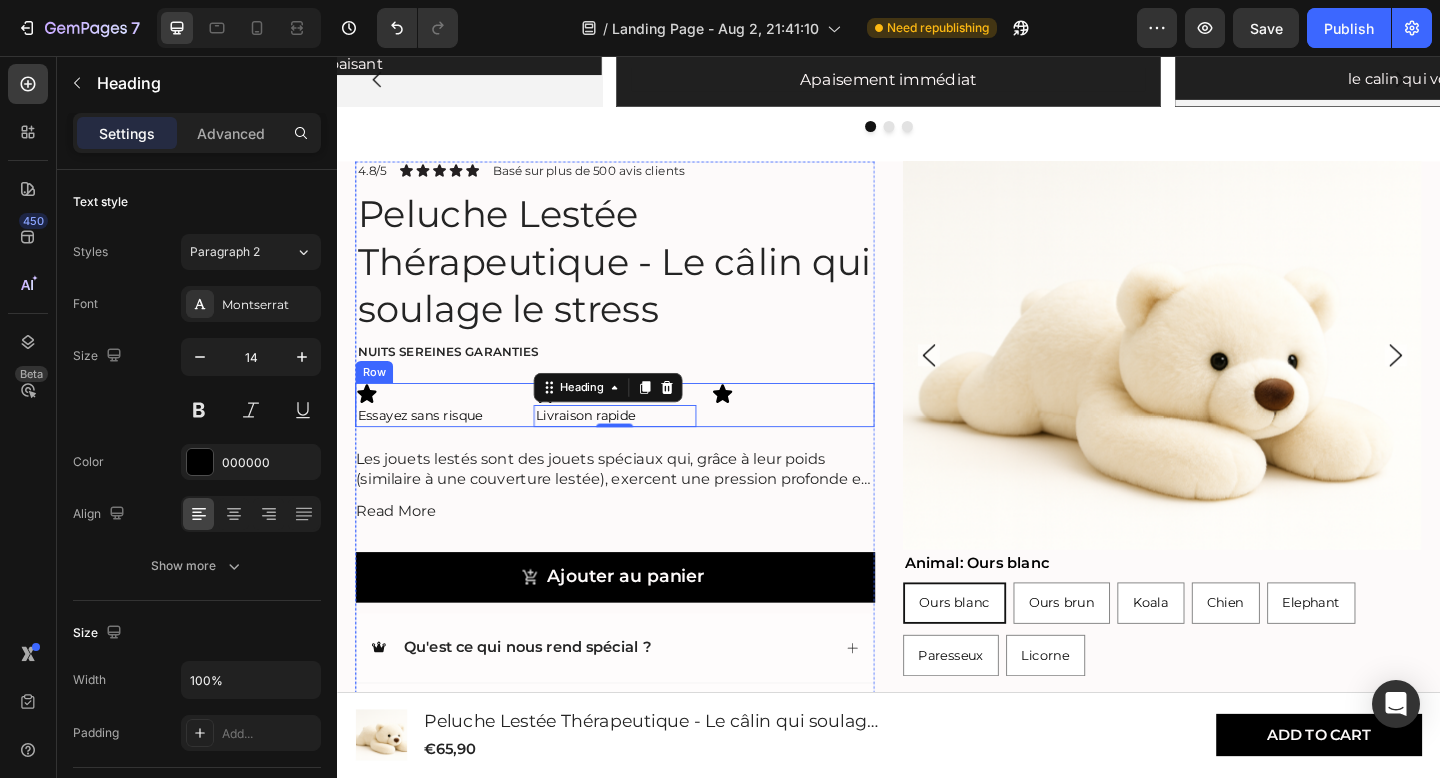 click on "Icon" at bounding box center [833, 436] 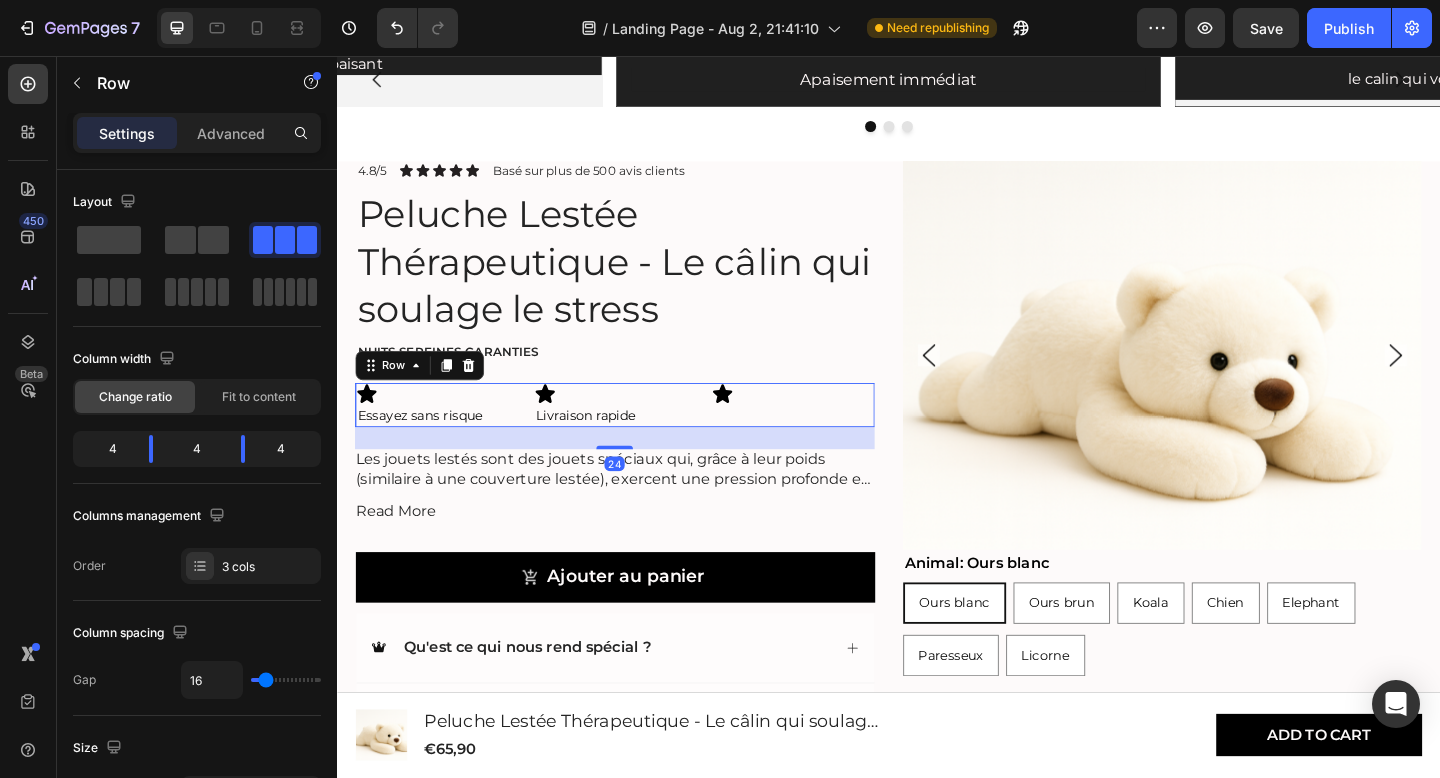 click on "Icon" at bounding box center (833, 436) 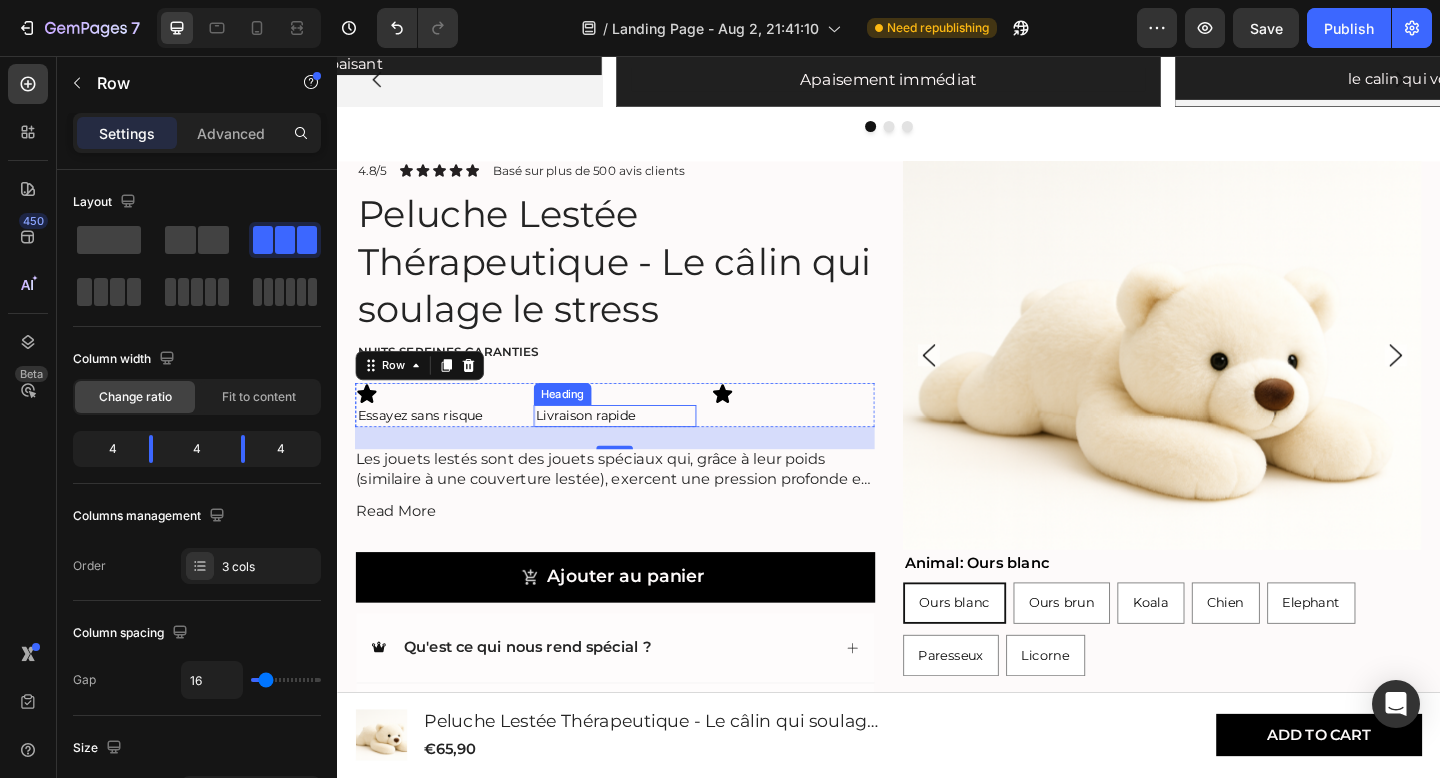 click on "Livraison rapide" at bounding box center (640, 448) 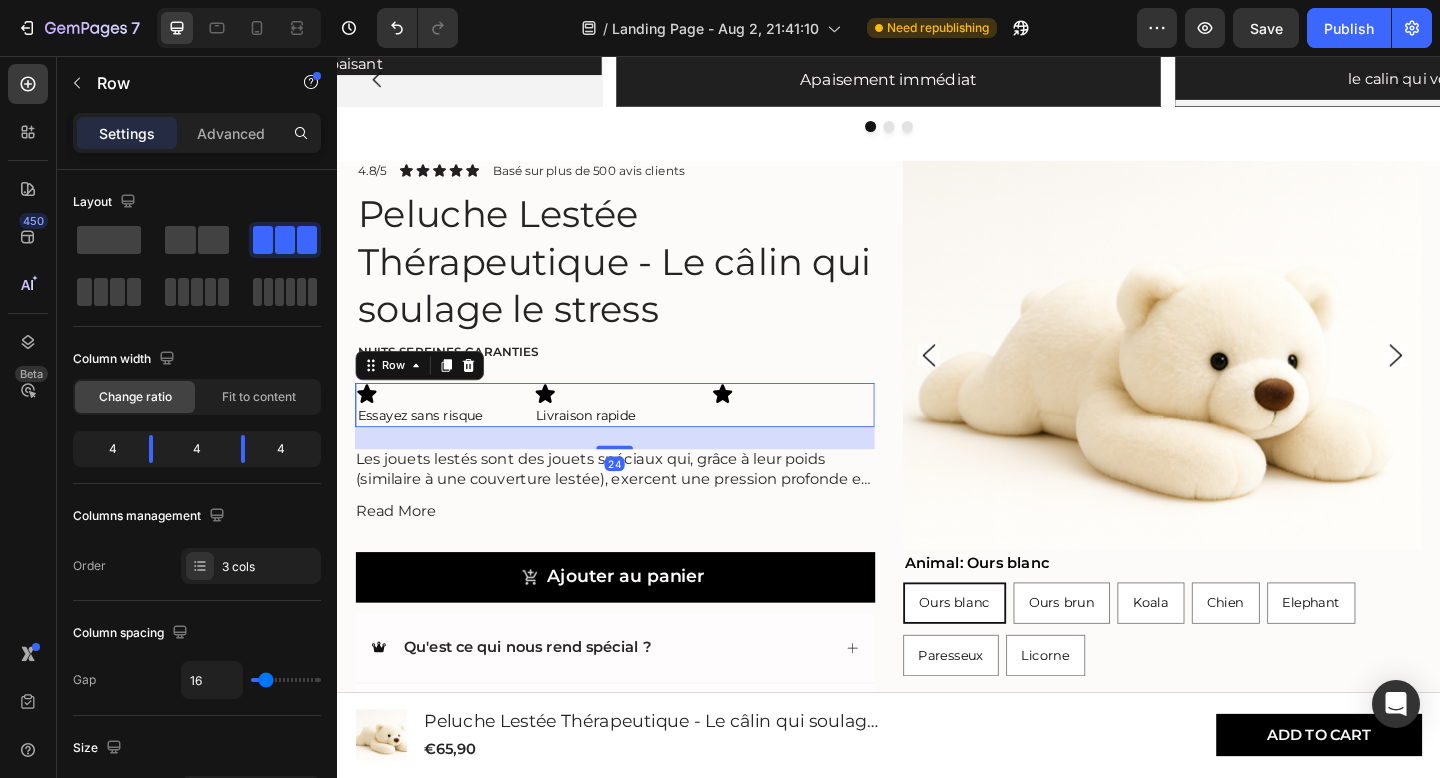 click on "Icon" at bounding box center [833, 436] 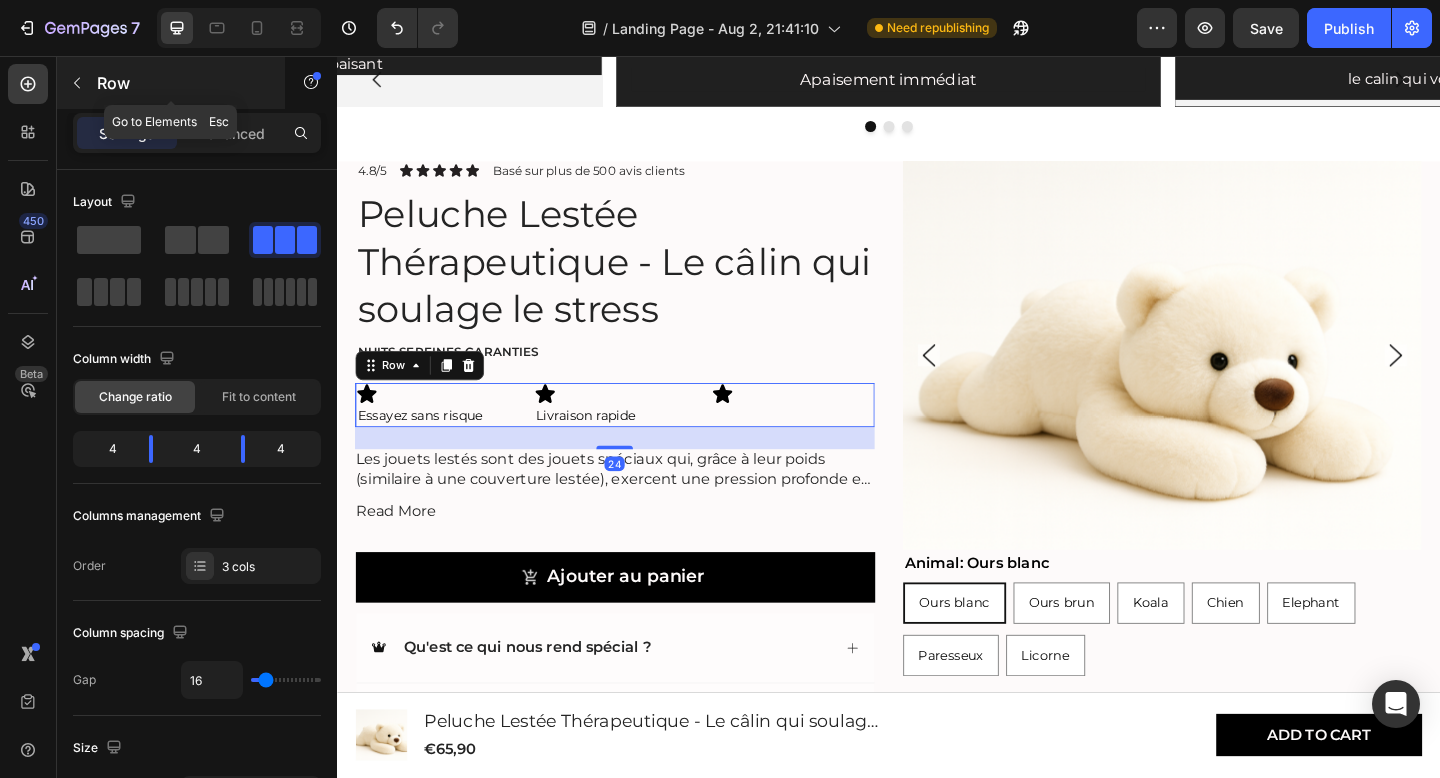 click 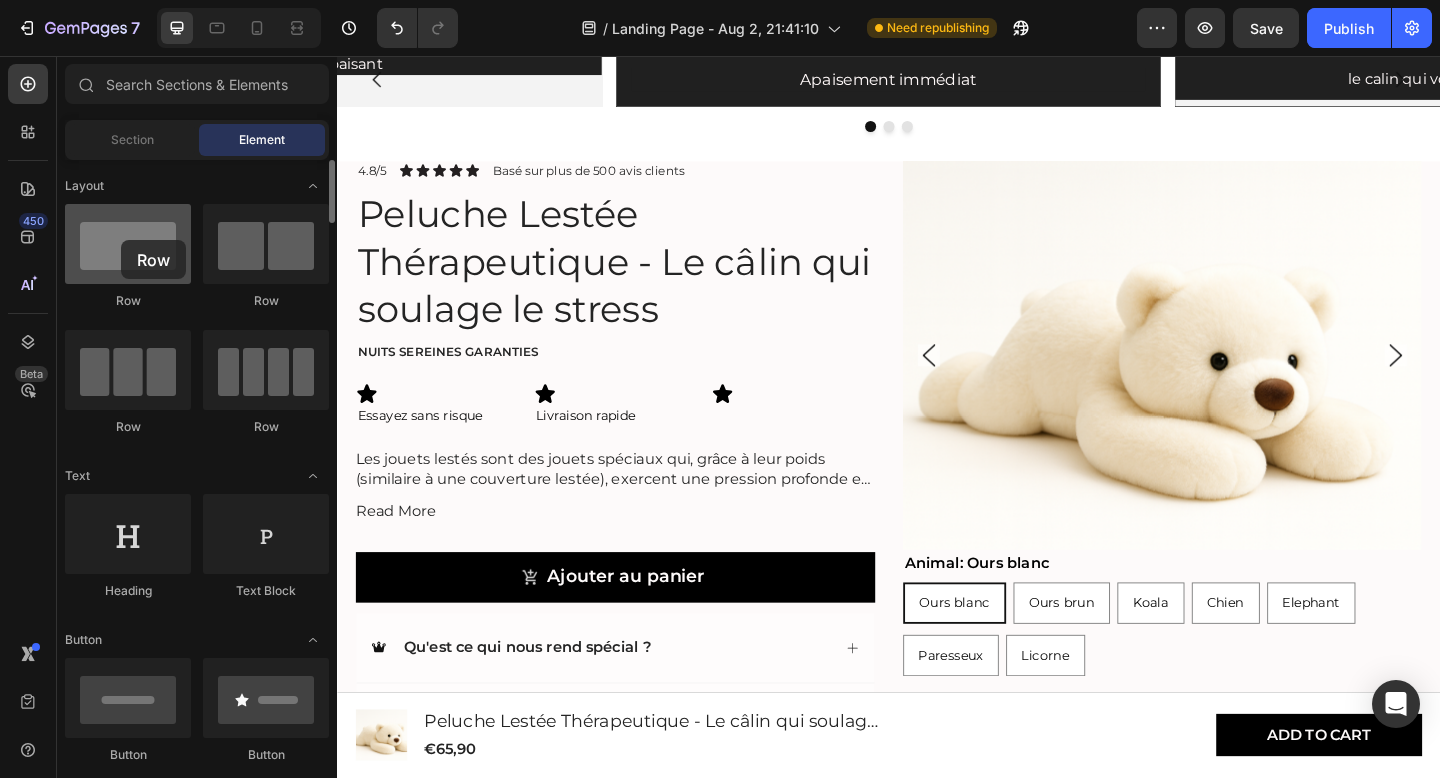 click at bounding box center [128, 244] 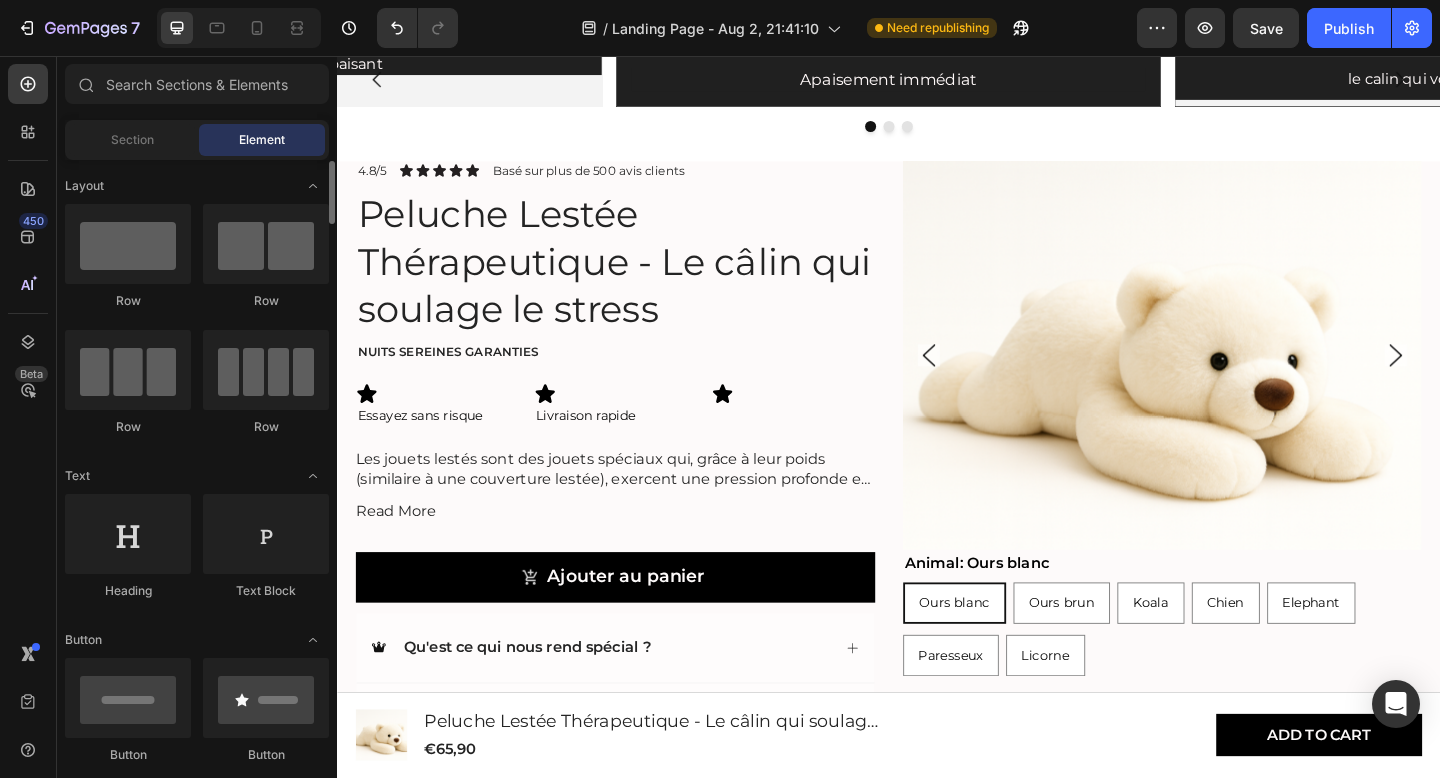 scroll, scrollTop: 157, scrollLeft: 0, axis: vertical 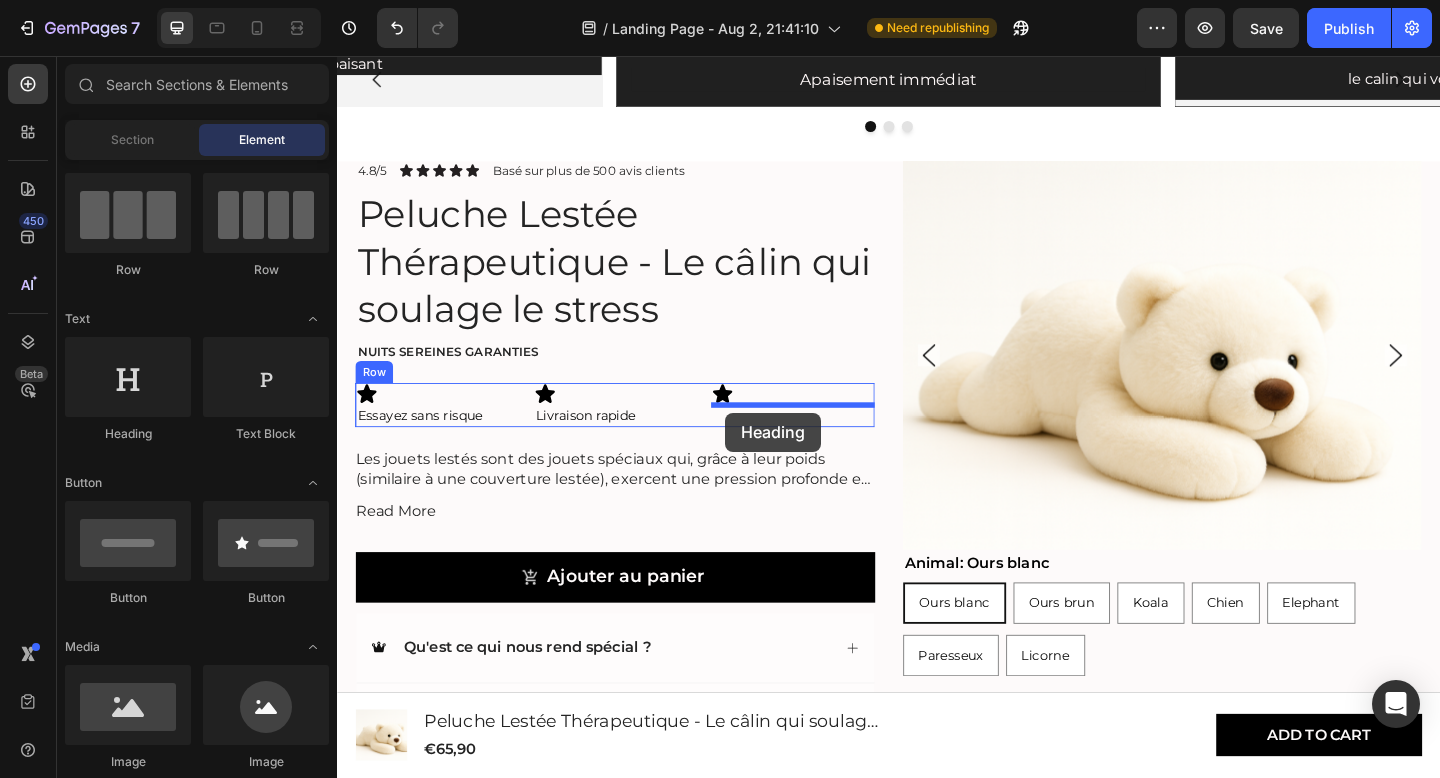 drag, startPoint x: 471, startPoint y: 449, endPoint x: 759, endPoint y: 445, distance: 288.02777 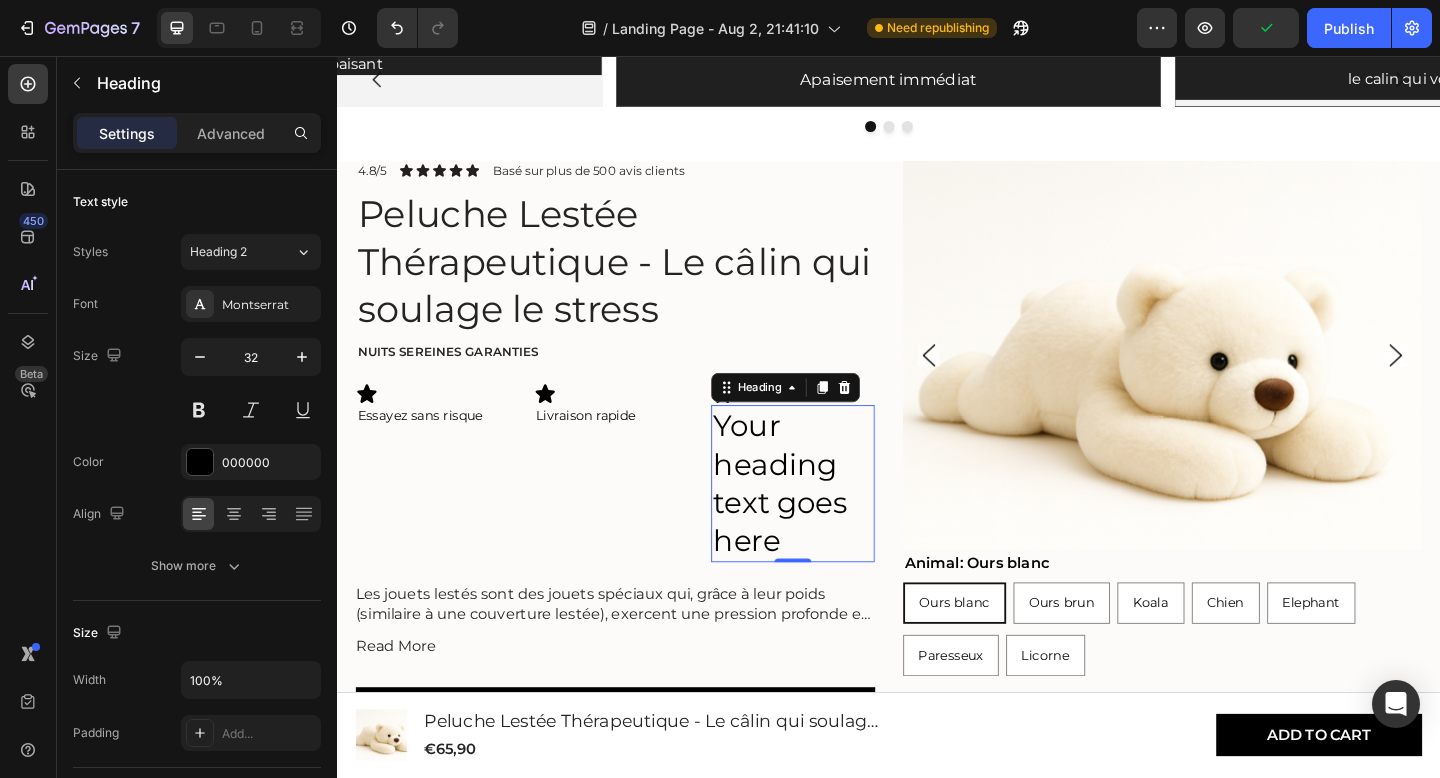 click on "Your heading text goes here" at bounding box center (833, 521) 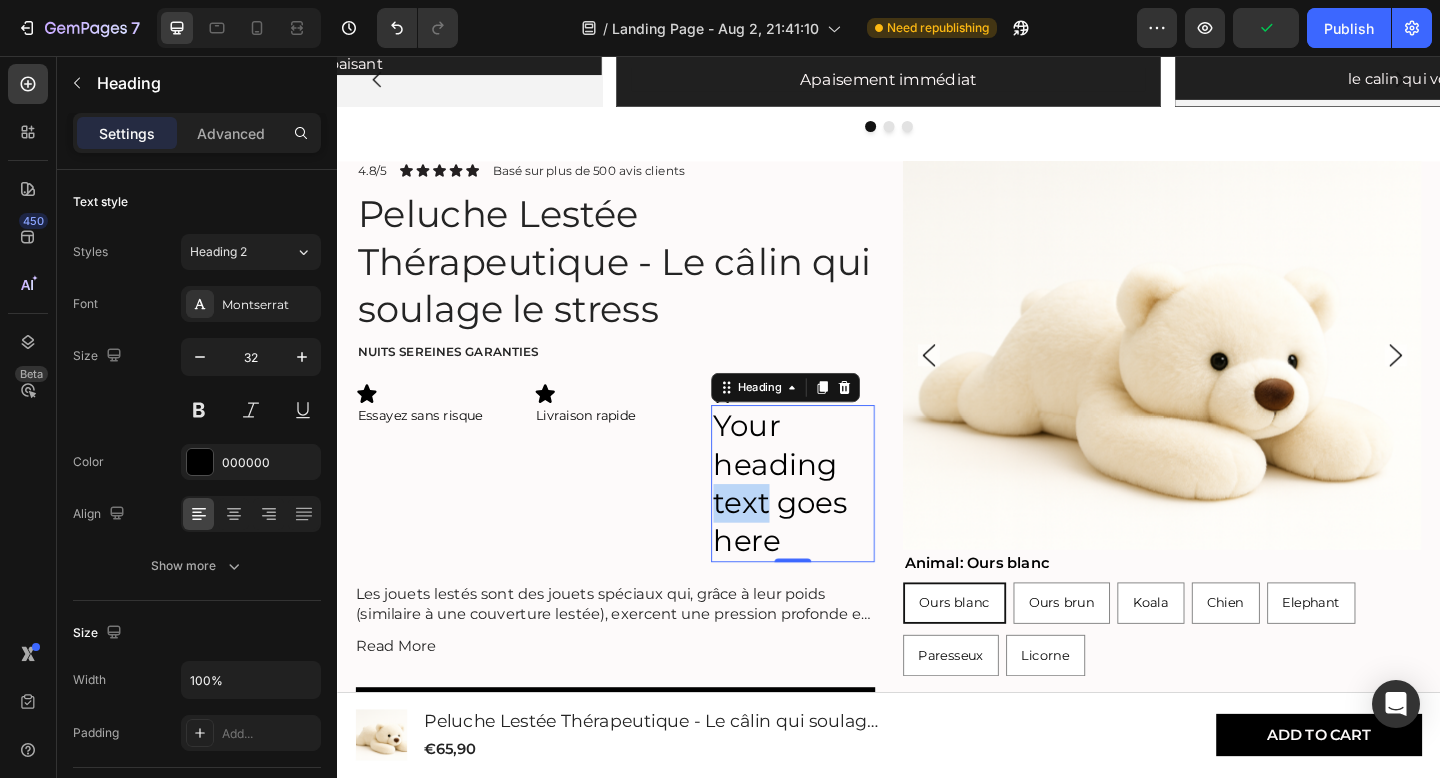 click on "Your heading text goes here" at bounding box center [833, 521] 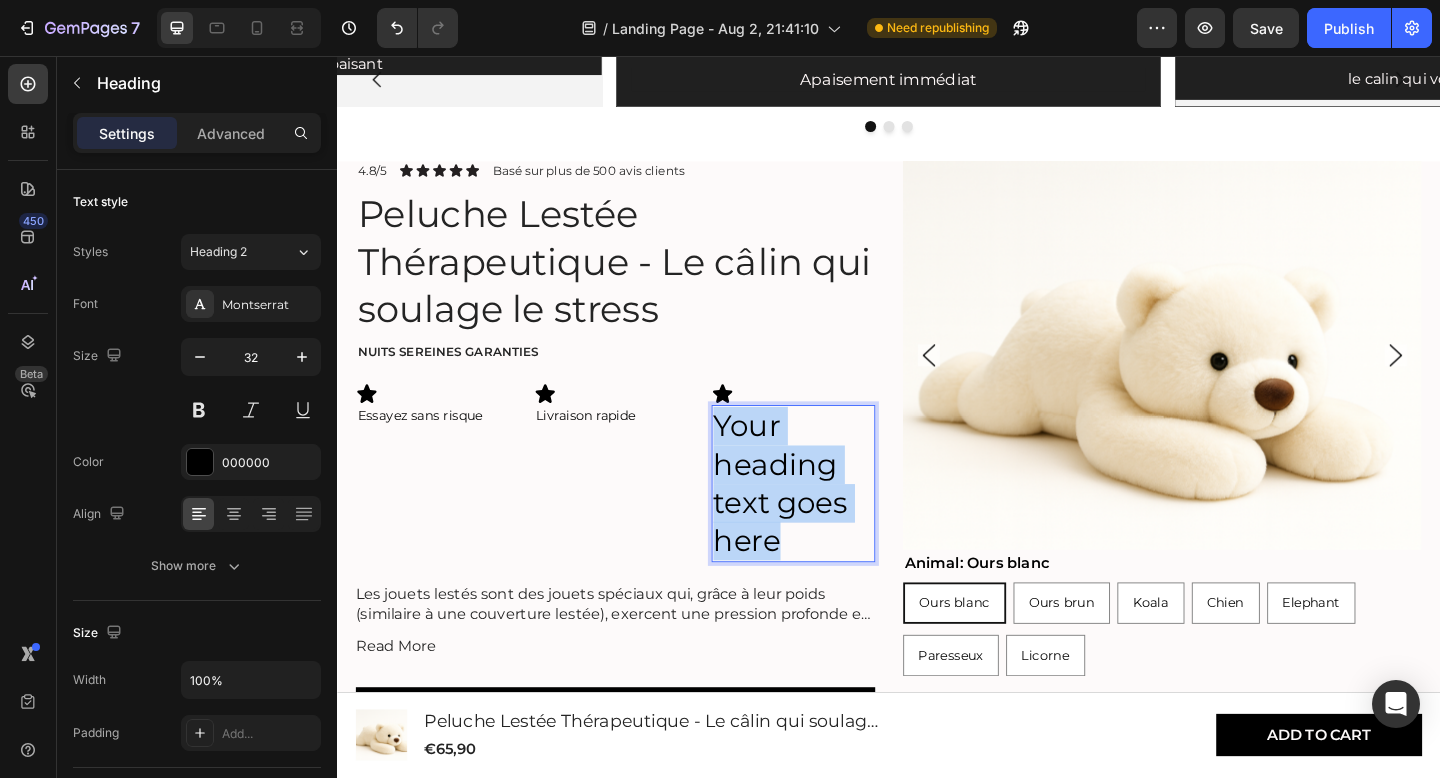 click on "Your heading text goes here" at bounding box center (833, 521) 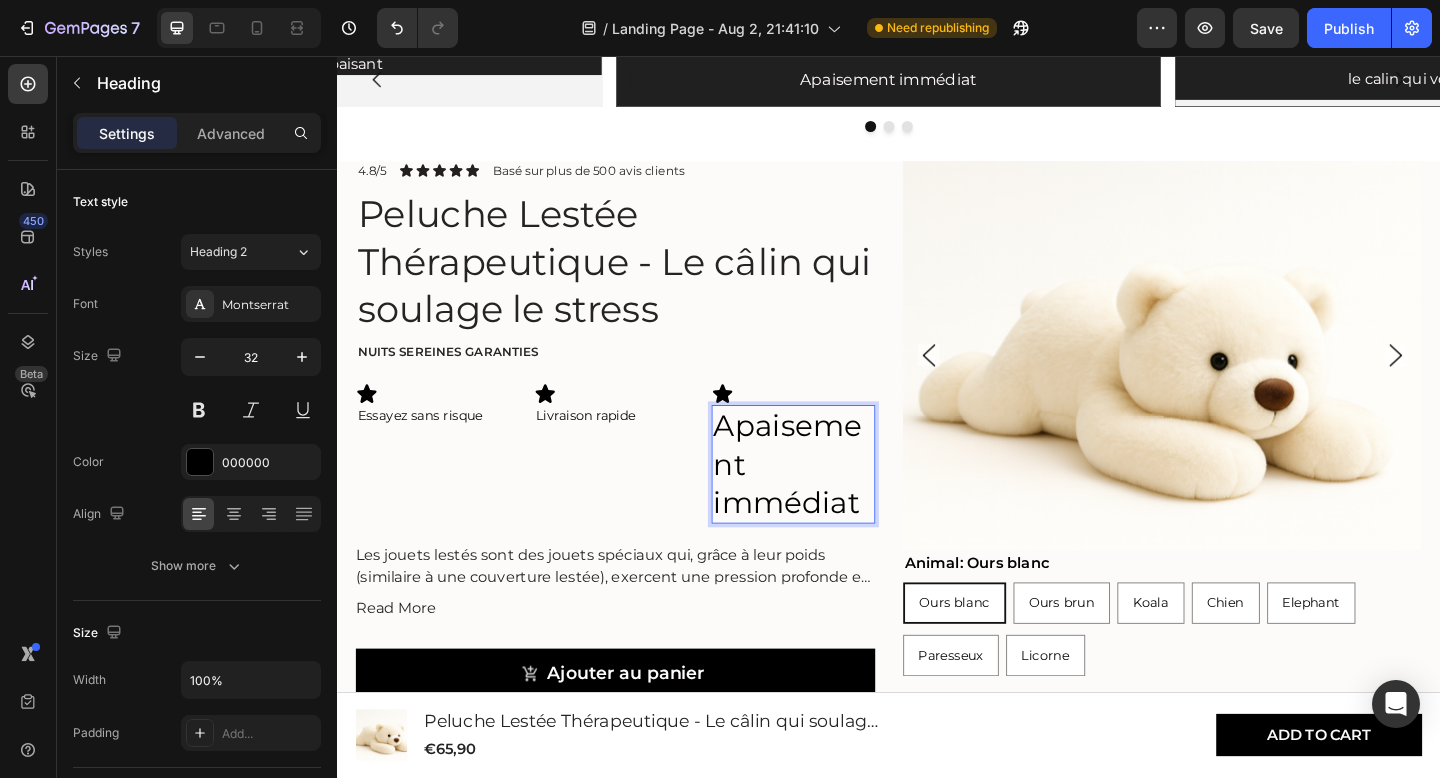 click on "Apaisement immédiat" at bounding box center [833, 500] 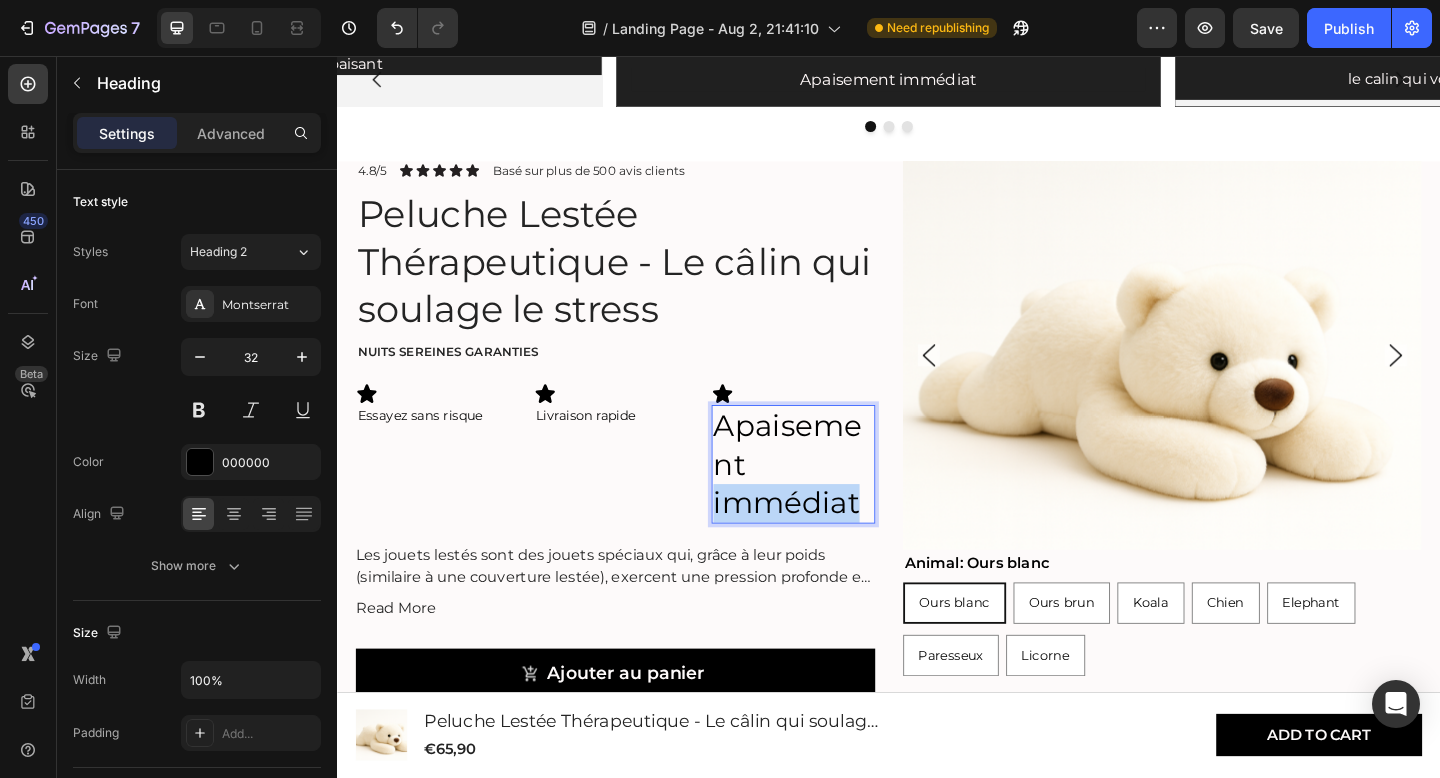 click on "Apaisement immédiat" at bounding box center [833, 500] 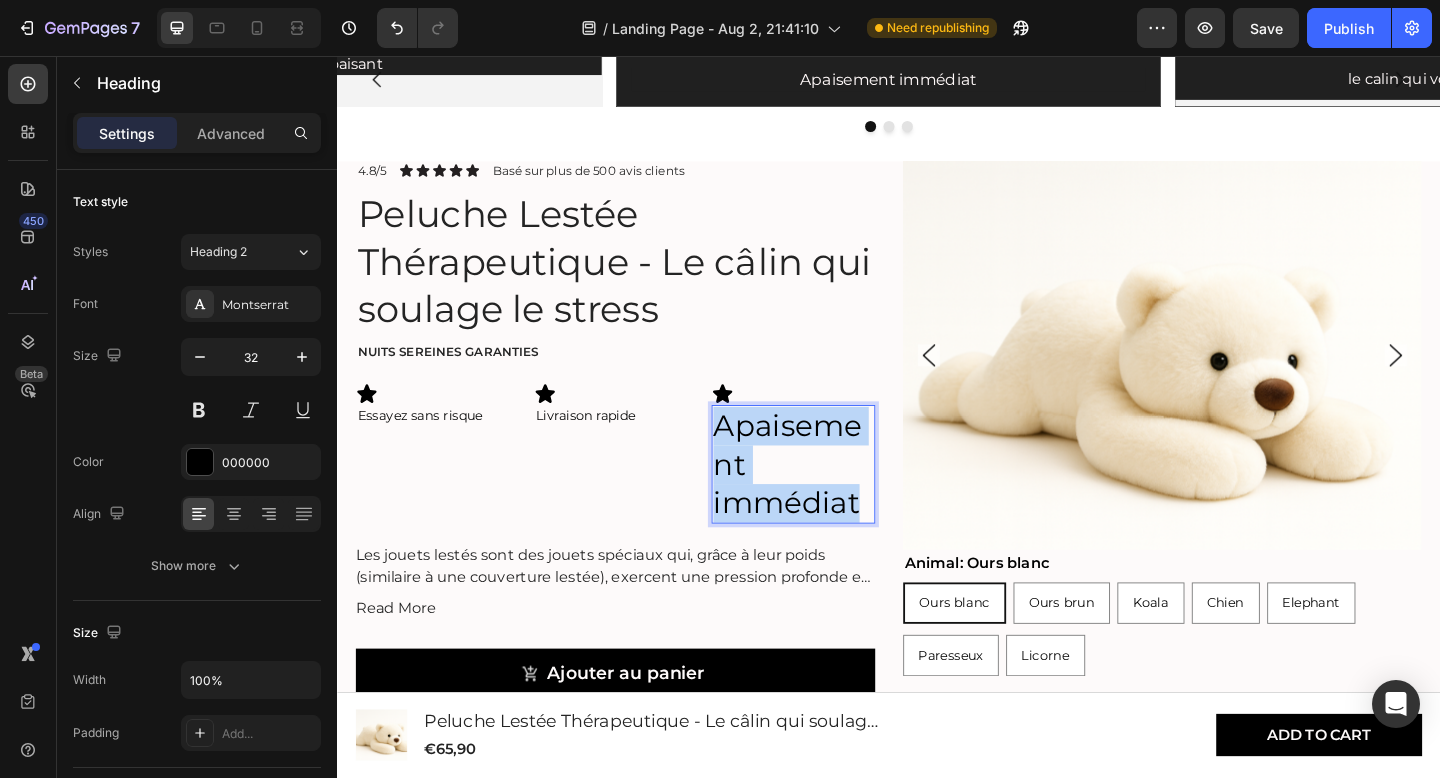 click on "Apaisement immédiat" at bounding box center (833, 500) 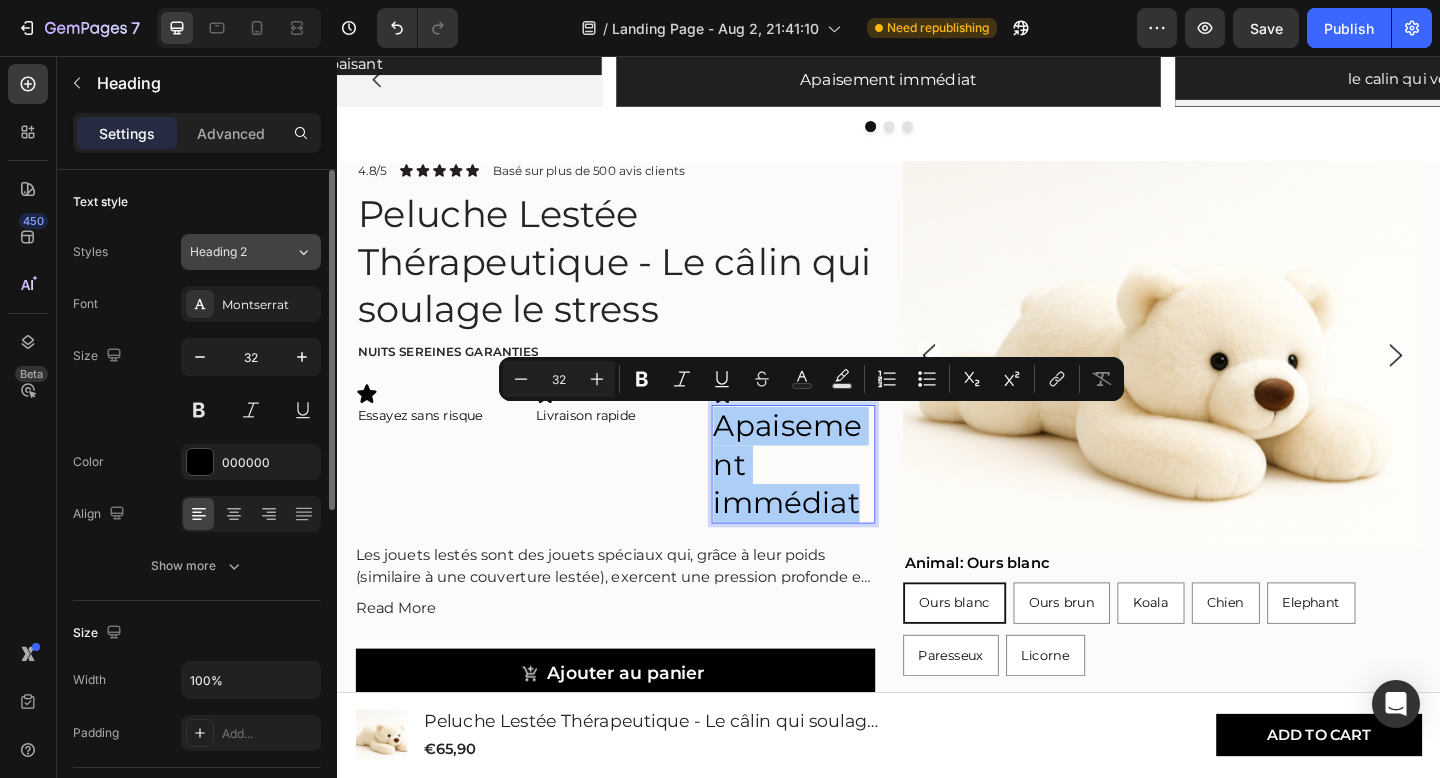click on "Heading 2" 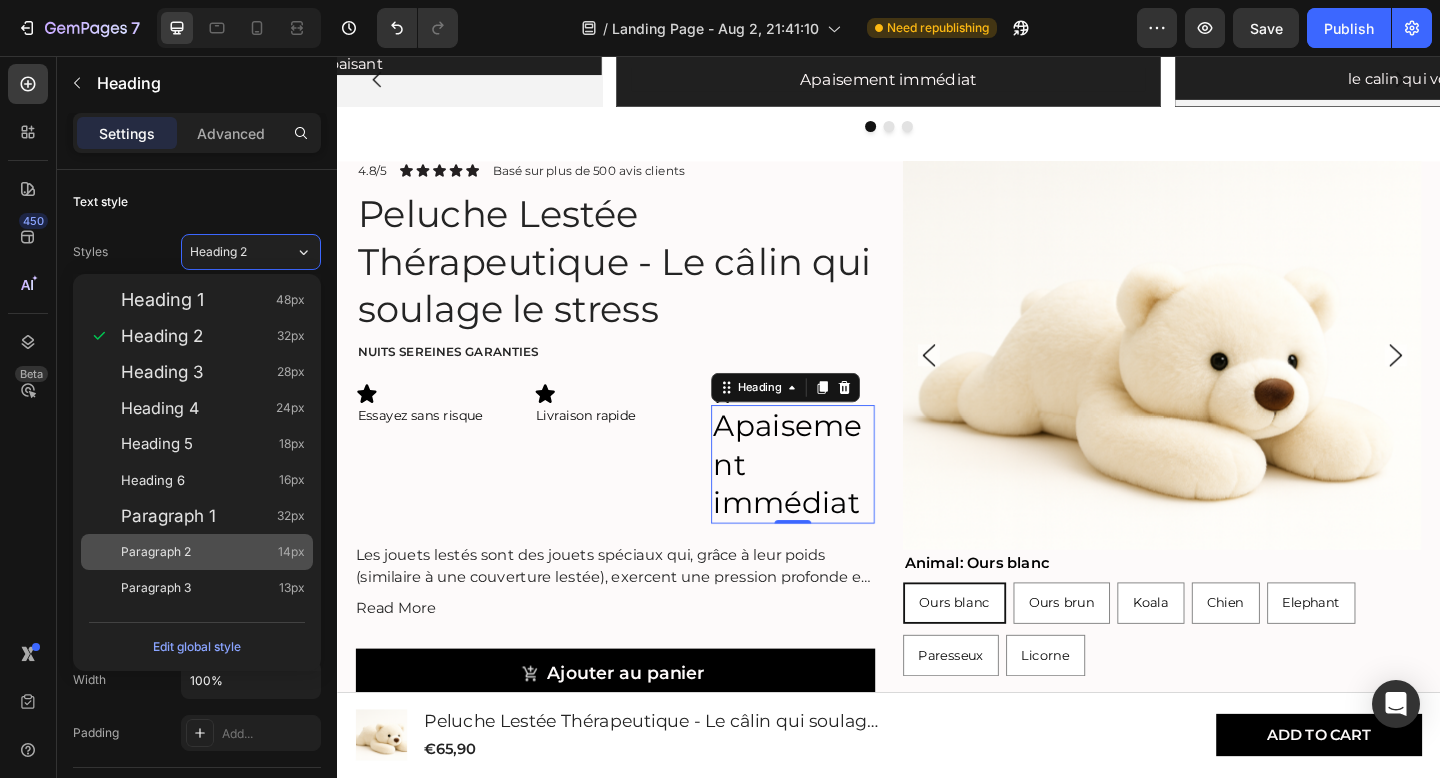 click on "Paragraph 2 14px" at bounding box center [213, 552] 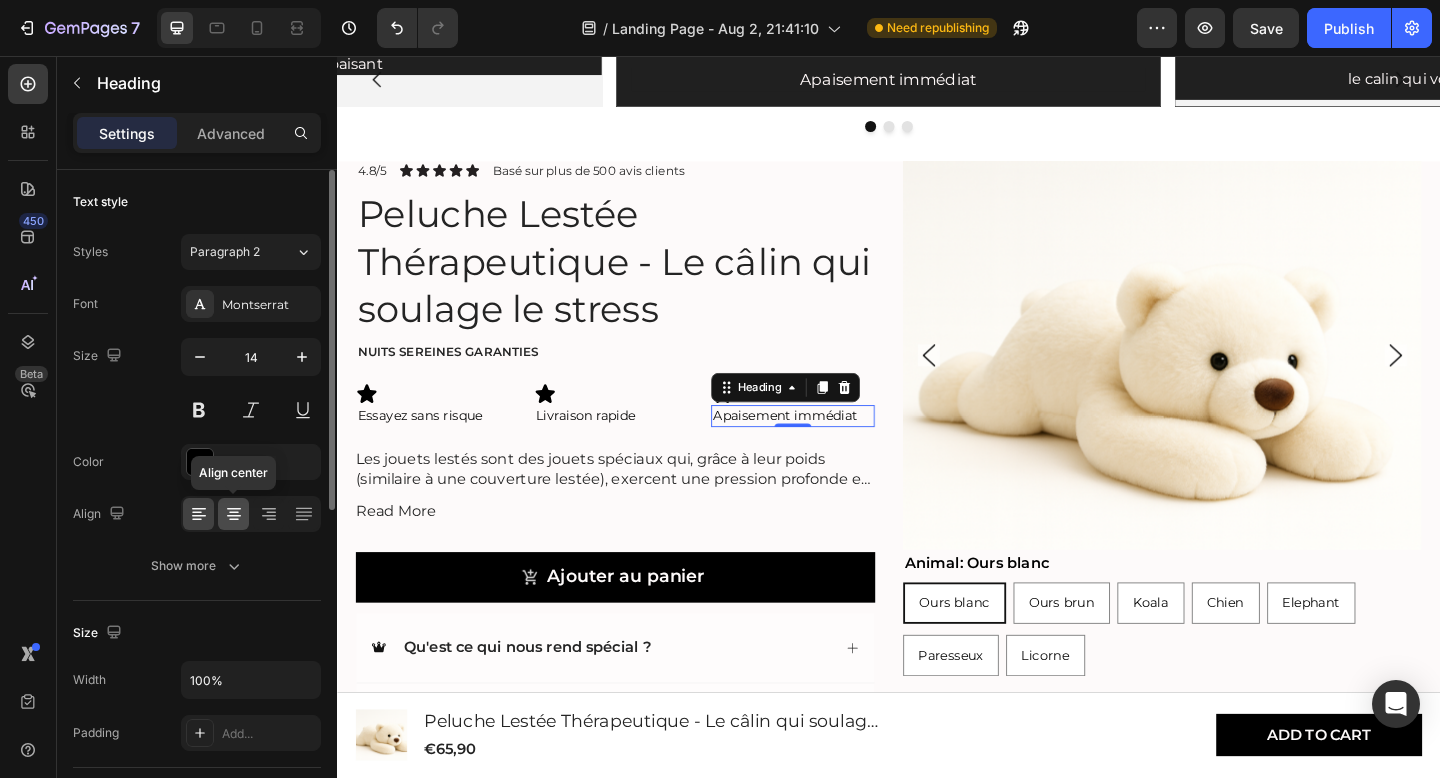 click 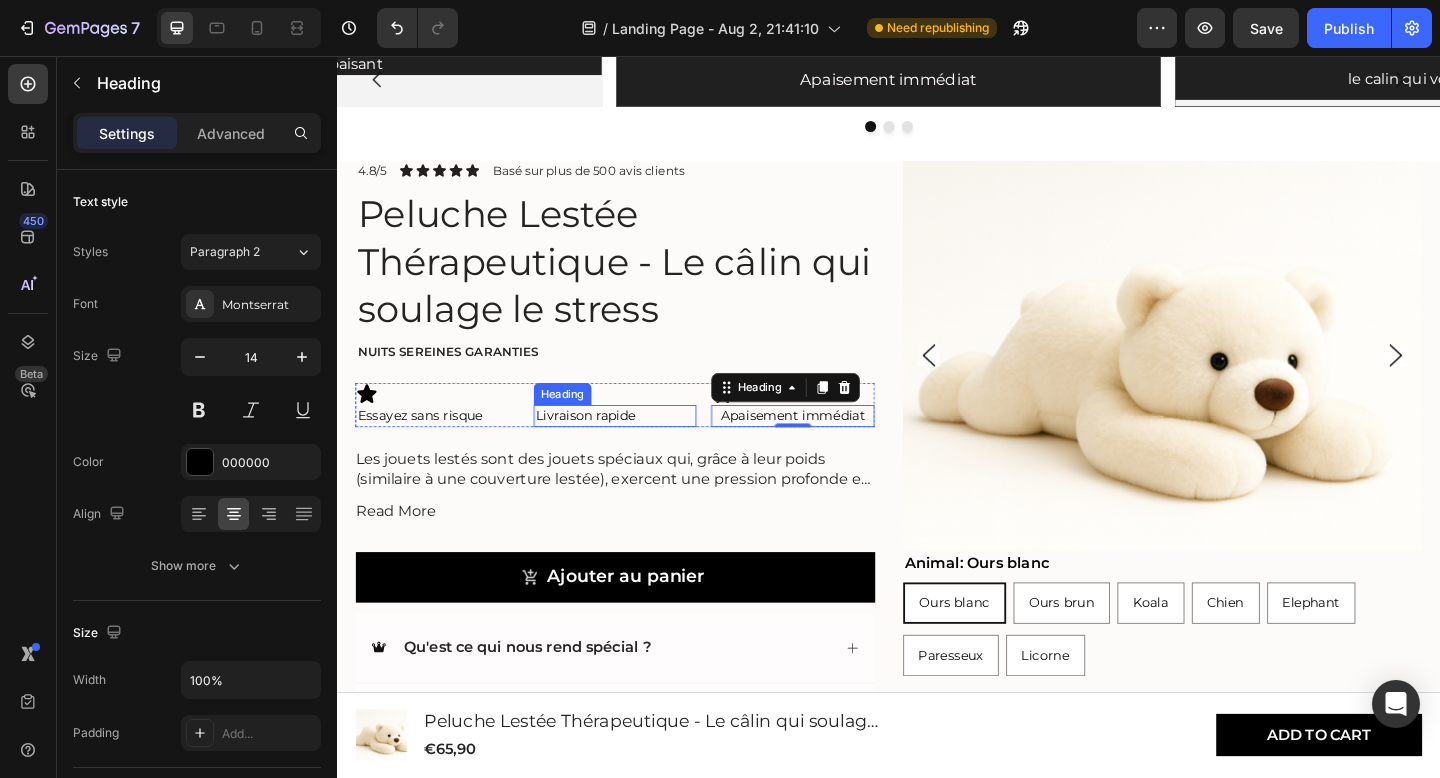 click on "Livraison rapide" at bounding box center [640, 448] 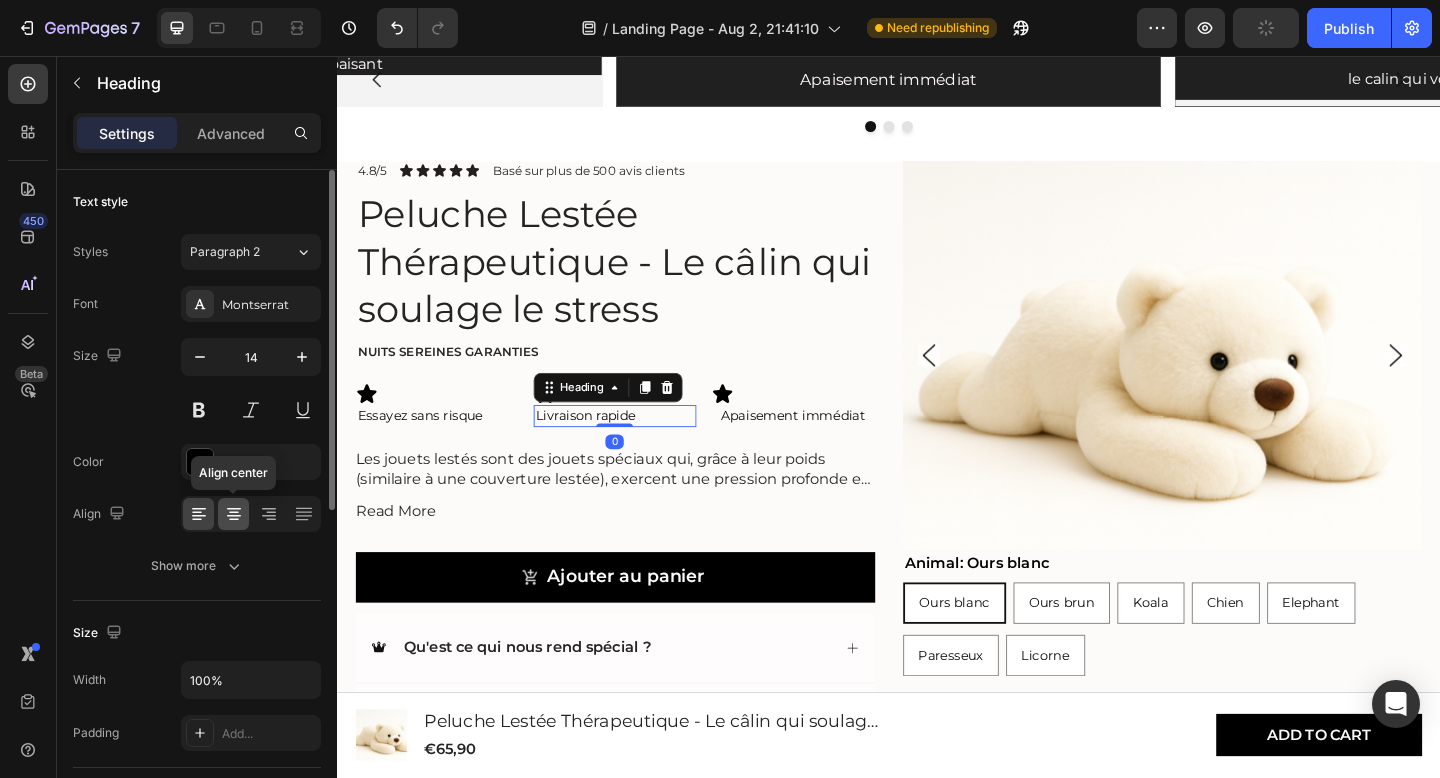 click 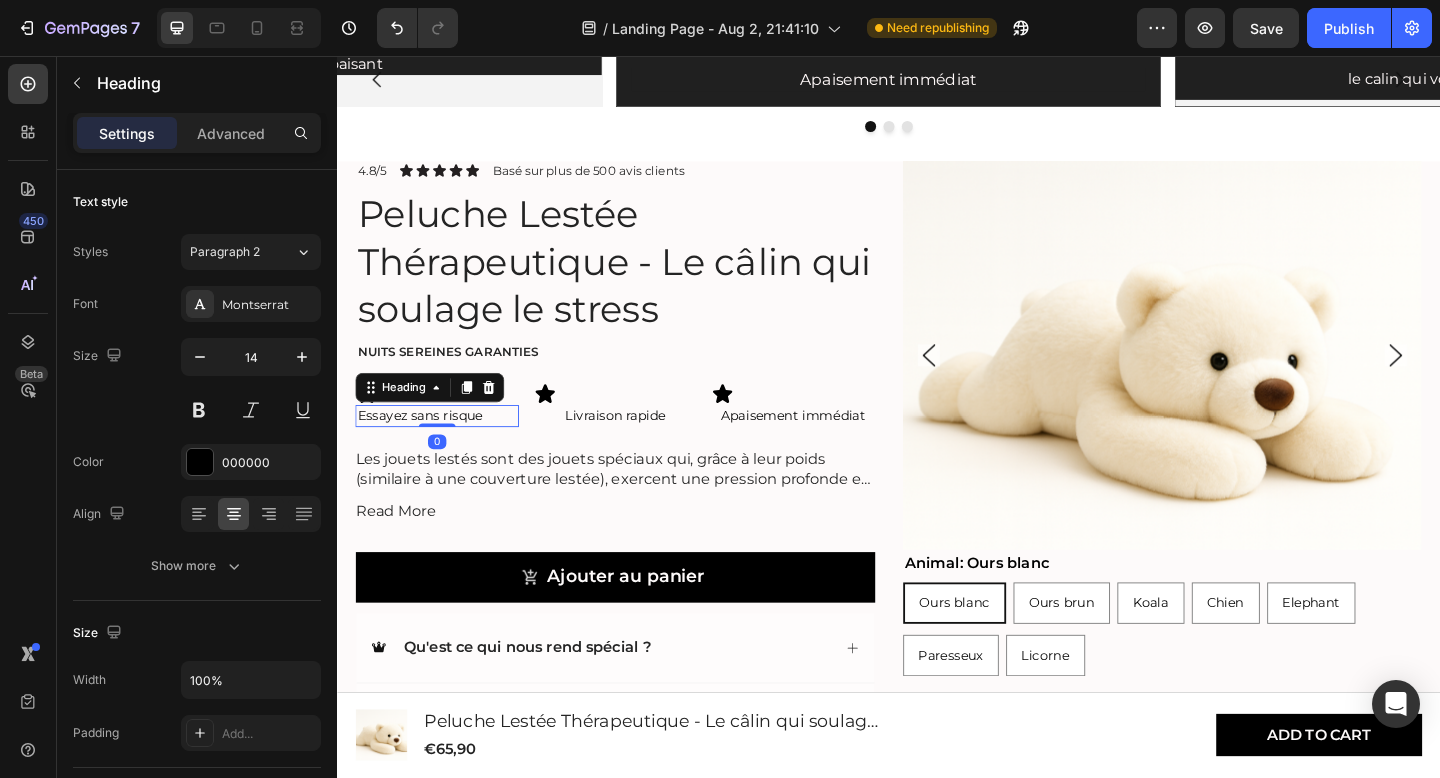 click on "Essayez sans risque" at bounding box center [446, 448] 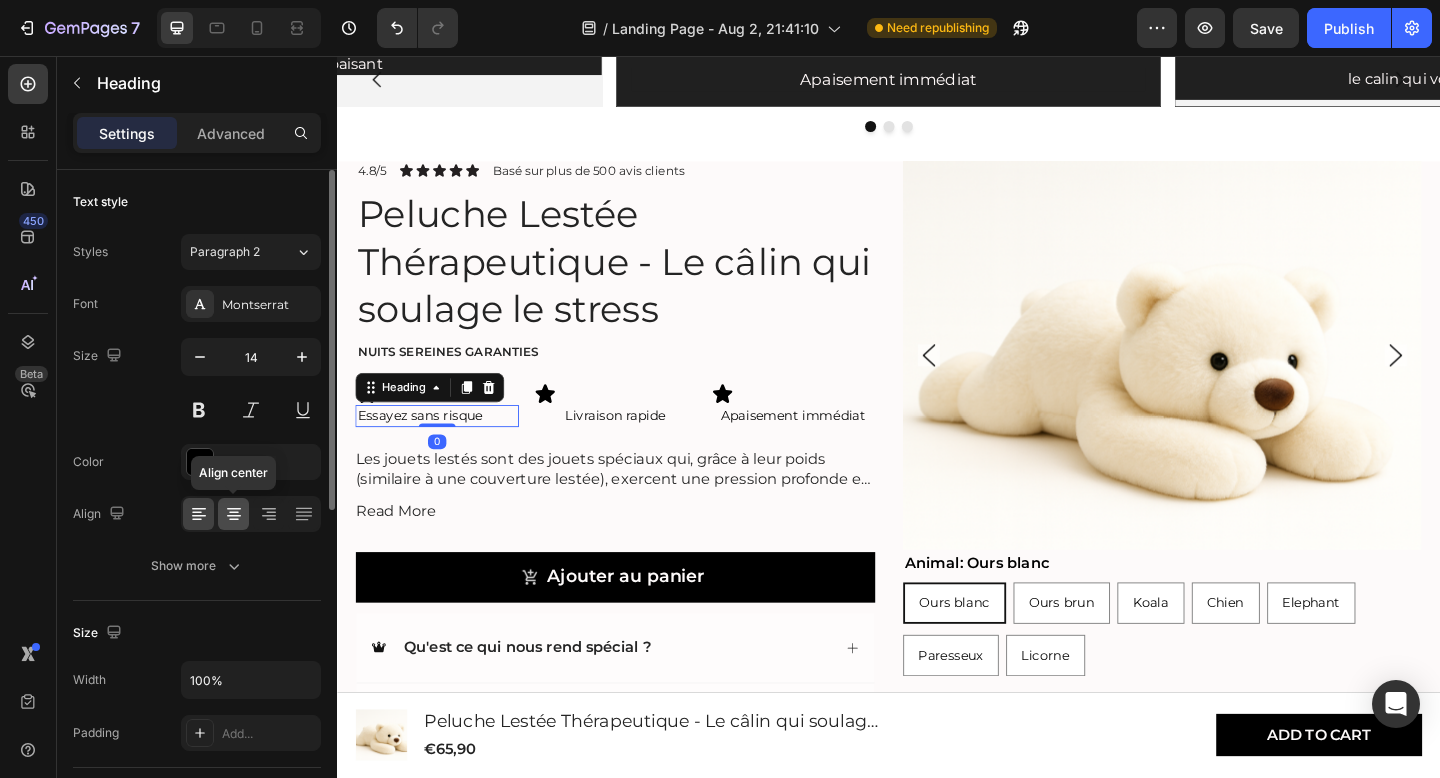 click 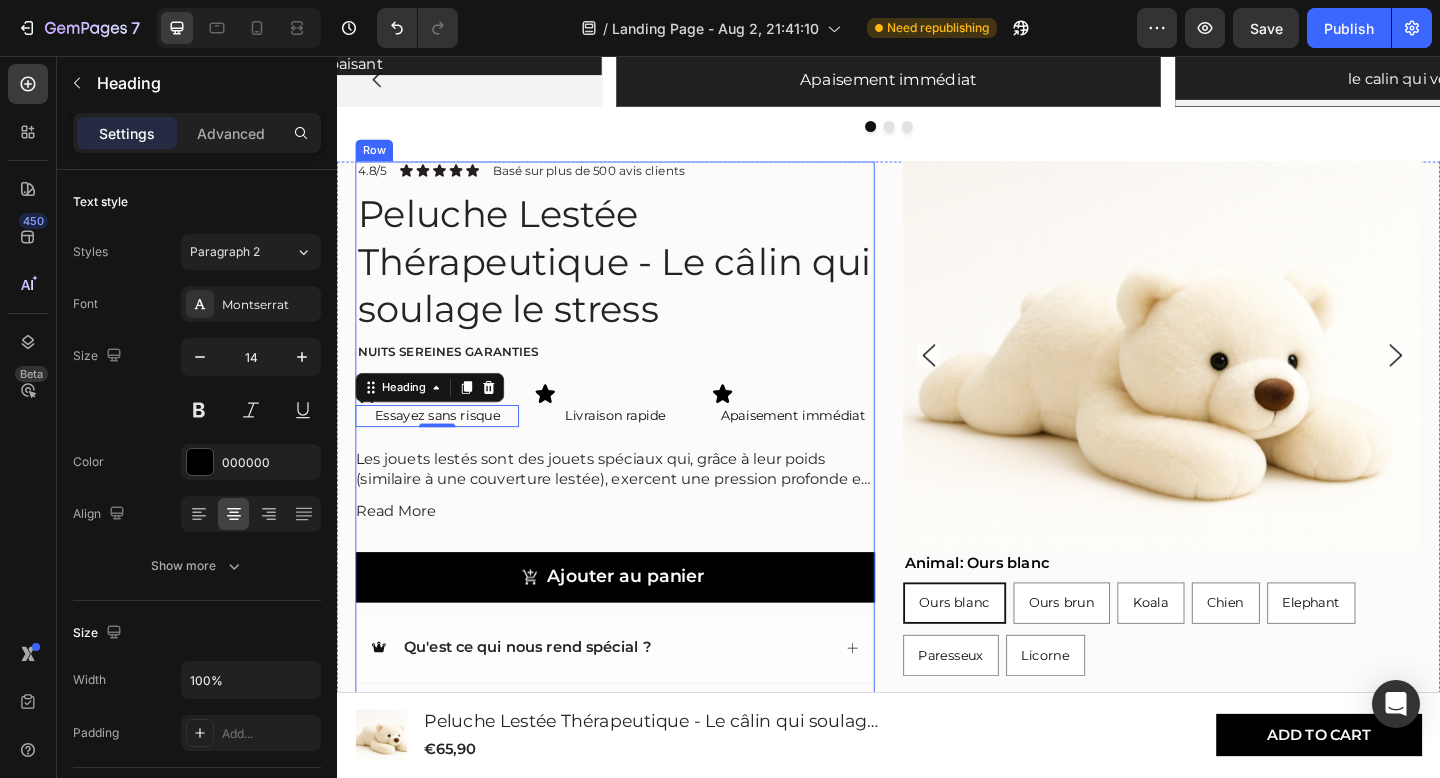 click on "Nuits sereines garanties" at bounding box center (639, 378) 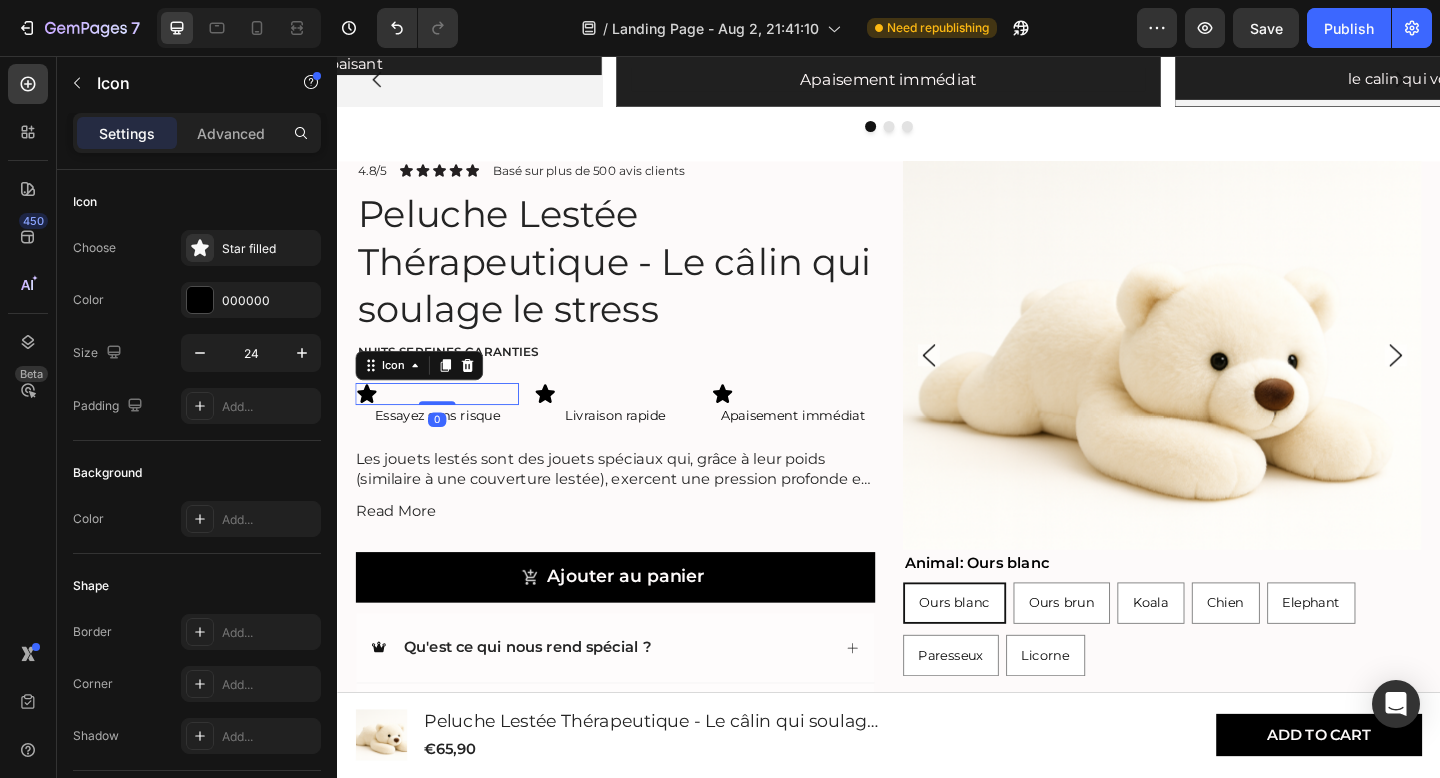 click on "Icon   0" at bounding box center (446, 424) 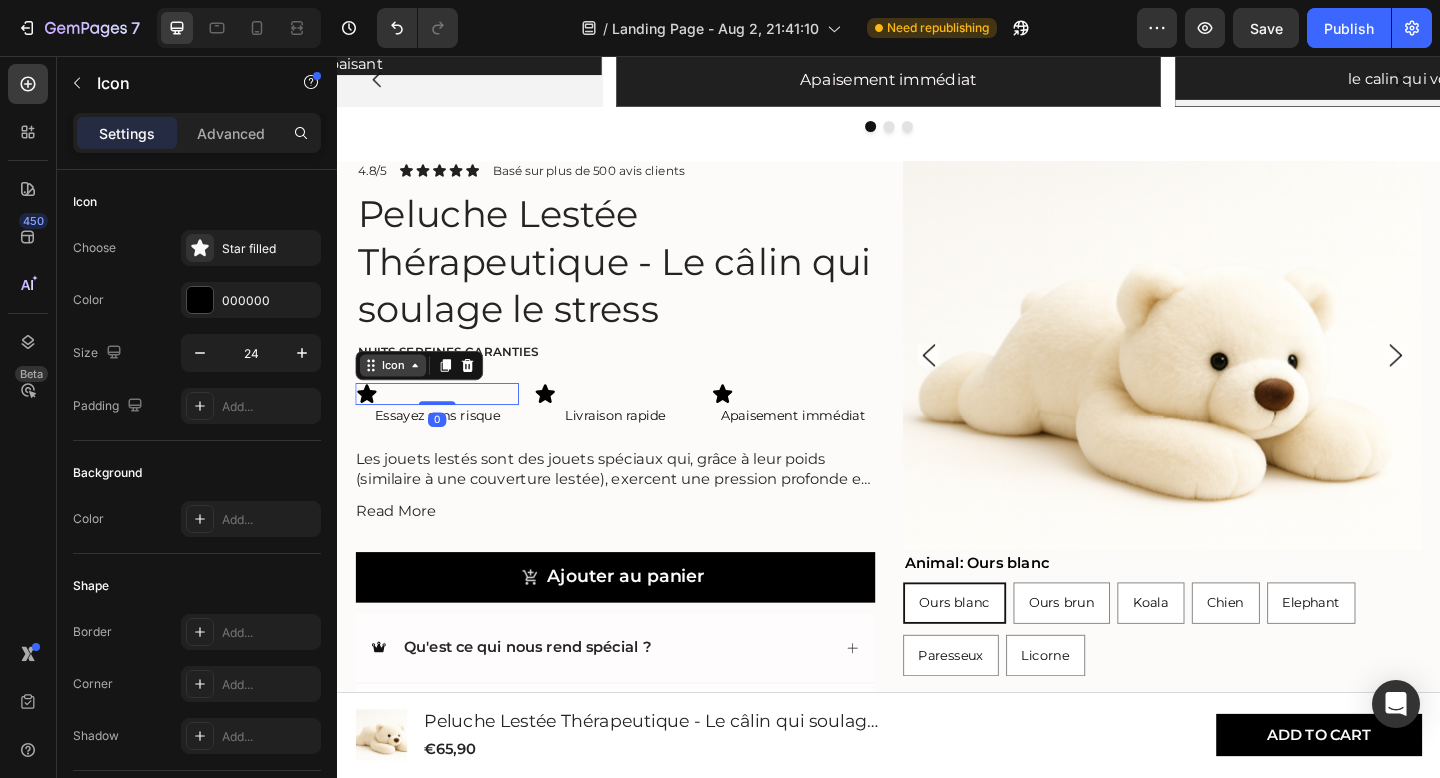 click on "Icon" at bounding box center (398, 393) 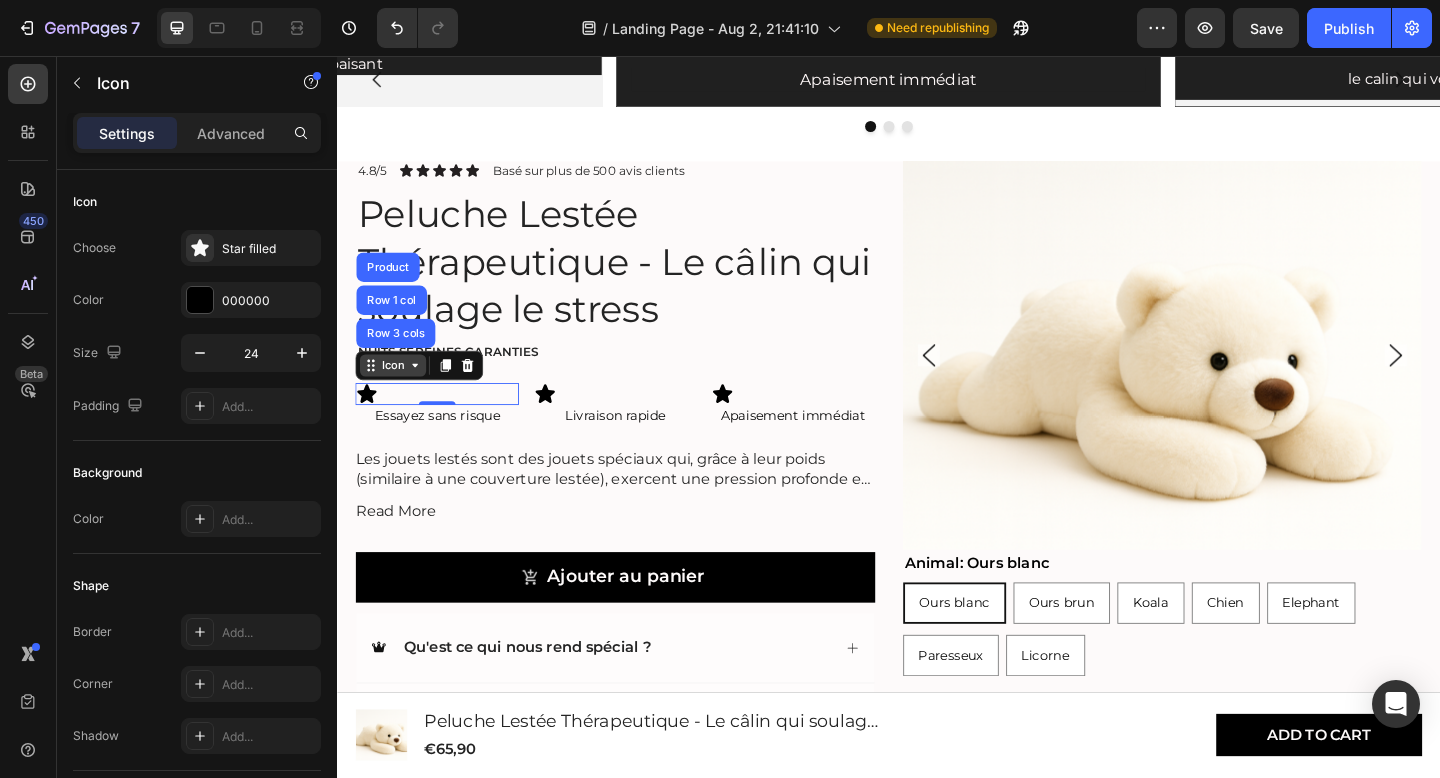 click on "Icon" at bounding box center [398, 393] 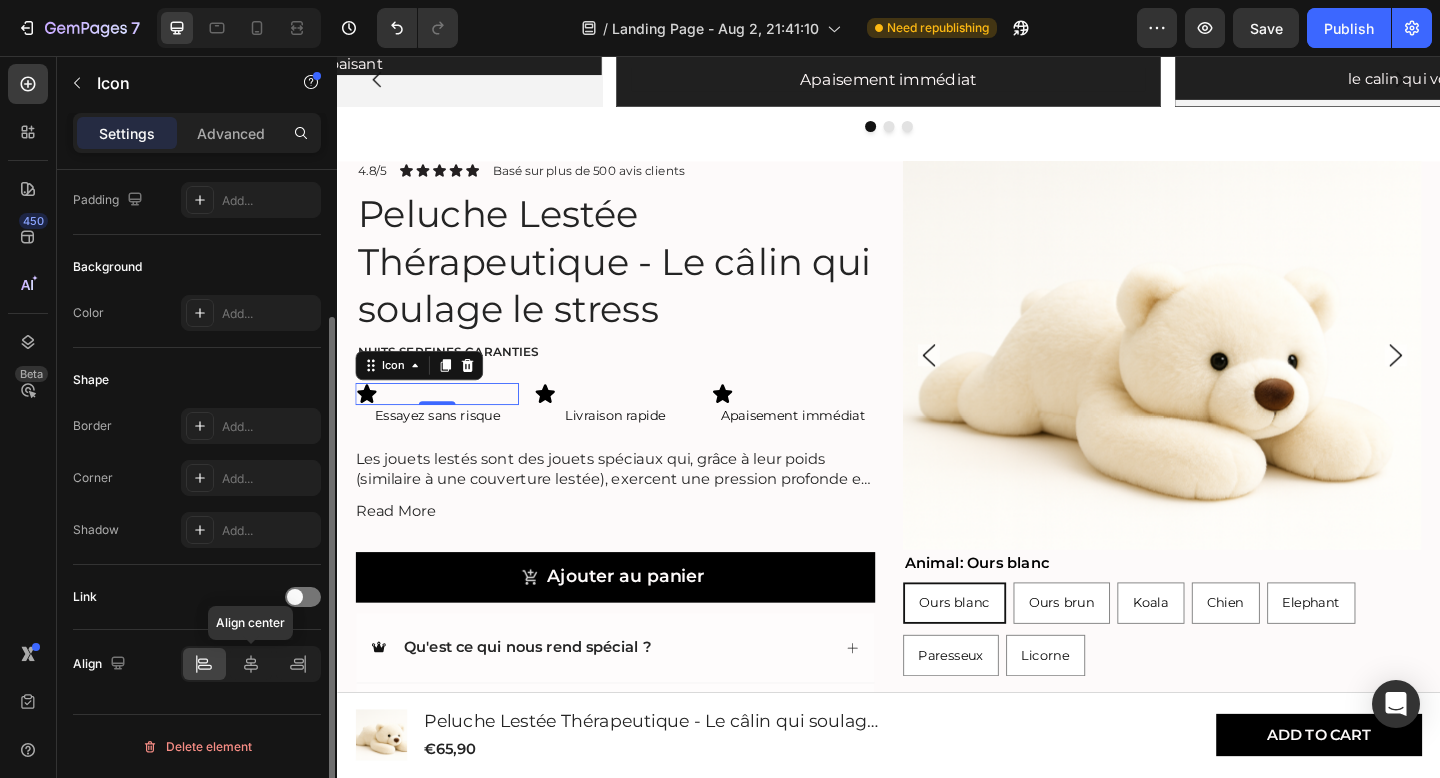 scroll, scrollTop: 0, scrollLeft: 0, axis: both 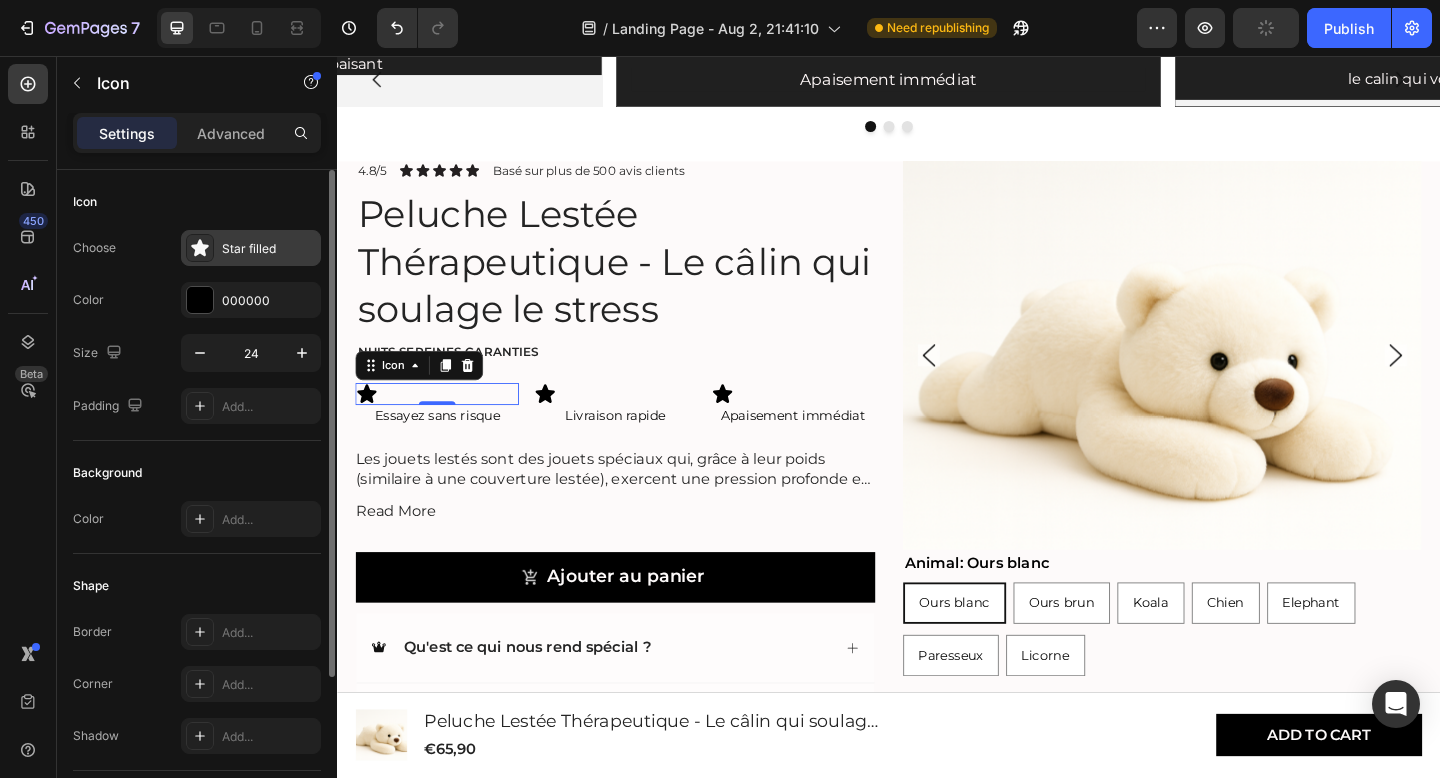 click on "Star filled" at bounding box center (269, 249) 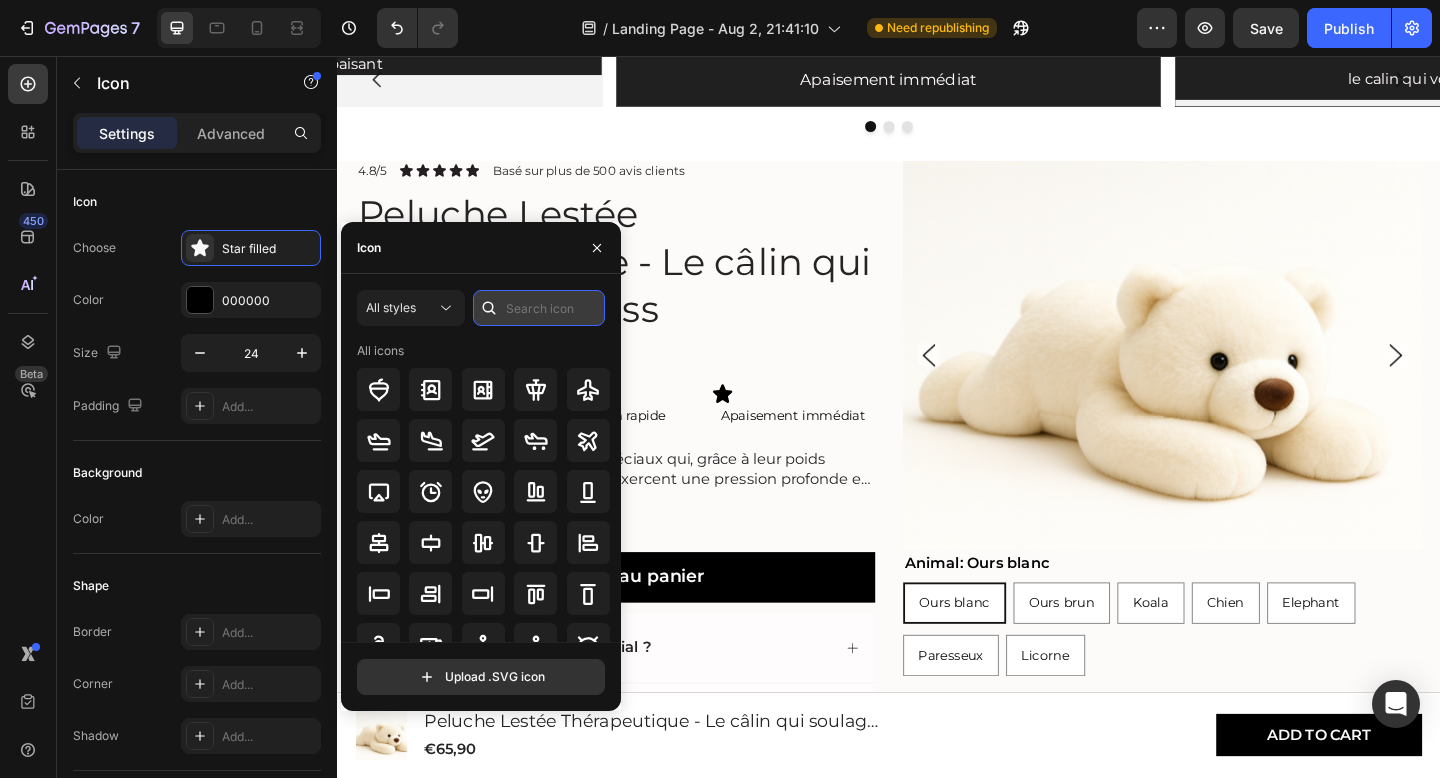 click at bounding box center [539, 308] 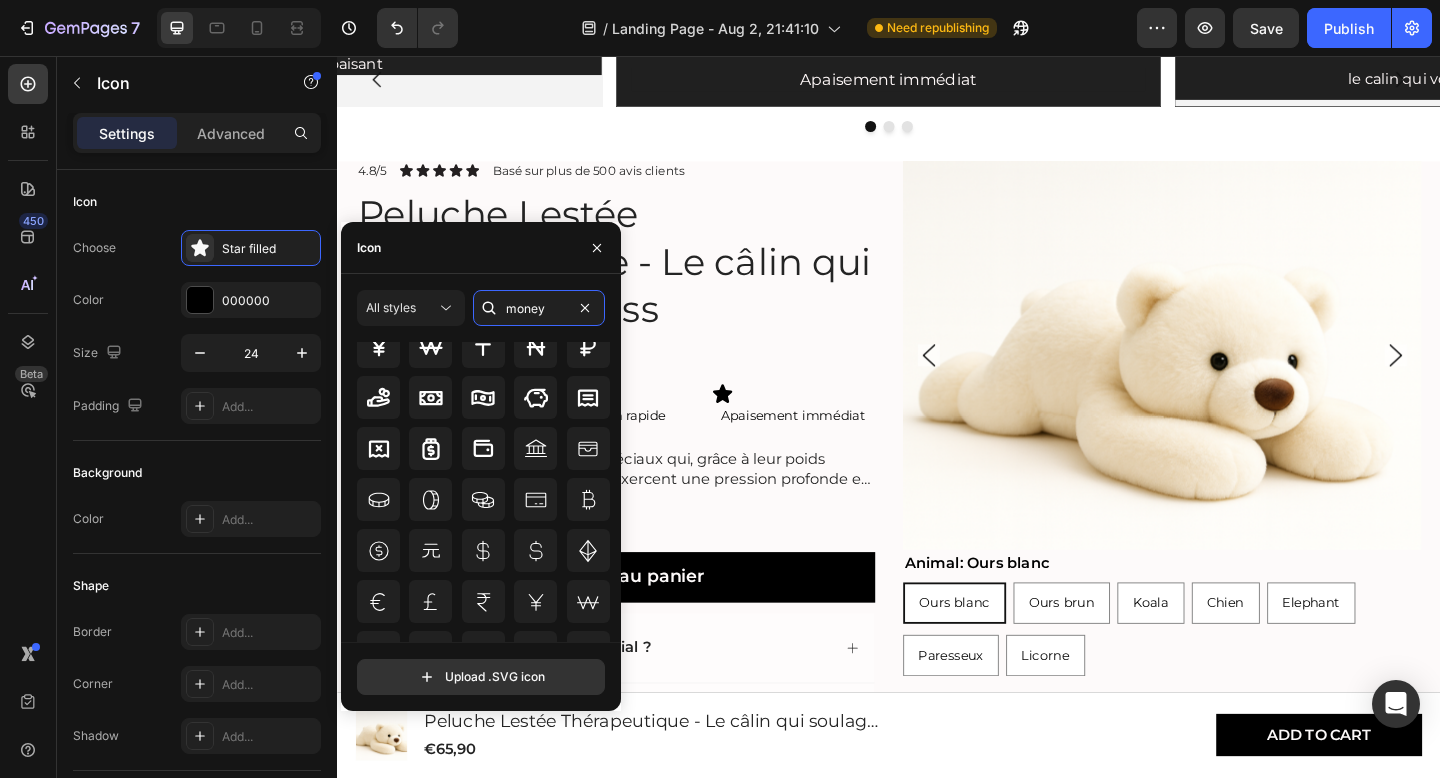 scroll, scrollTop: 200, scrollLeft: 0, axis: vertical 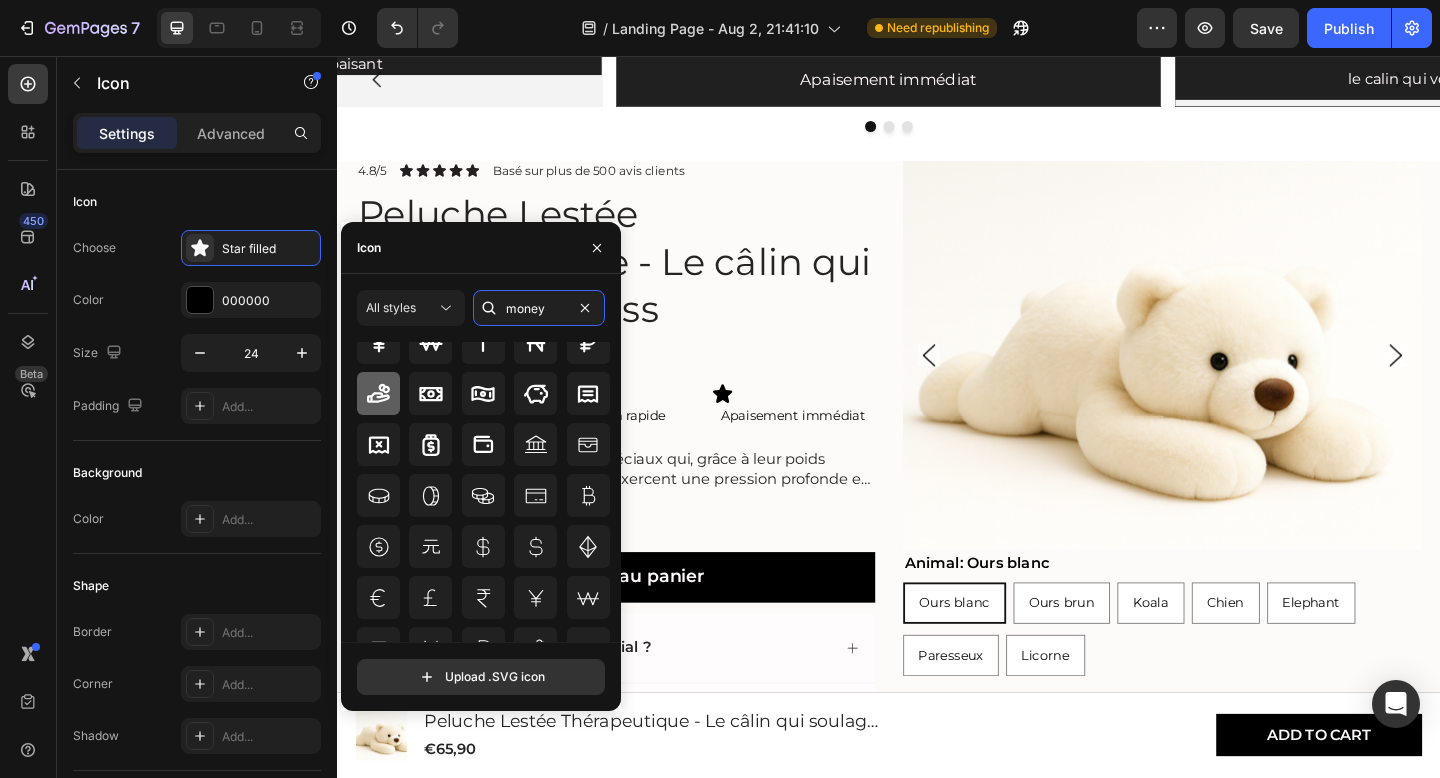 type on "money" 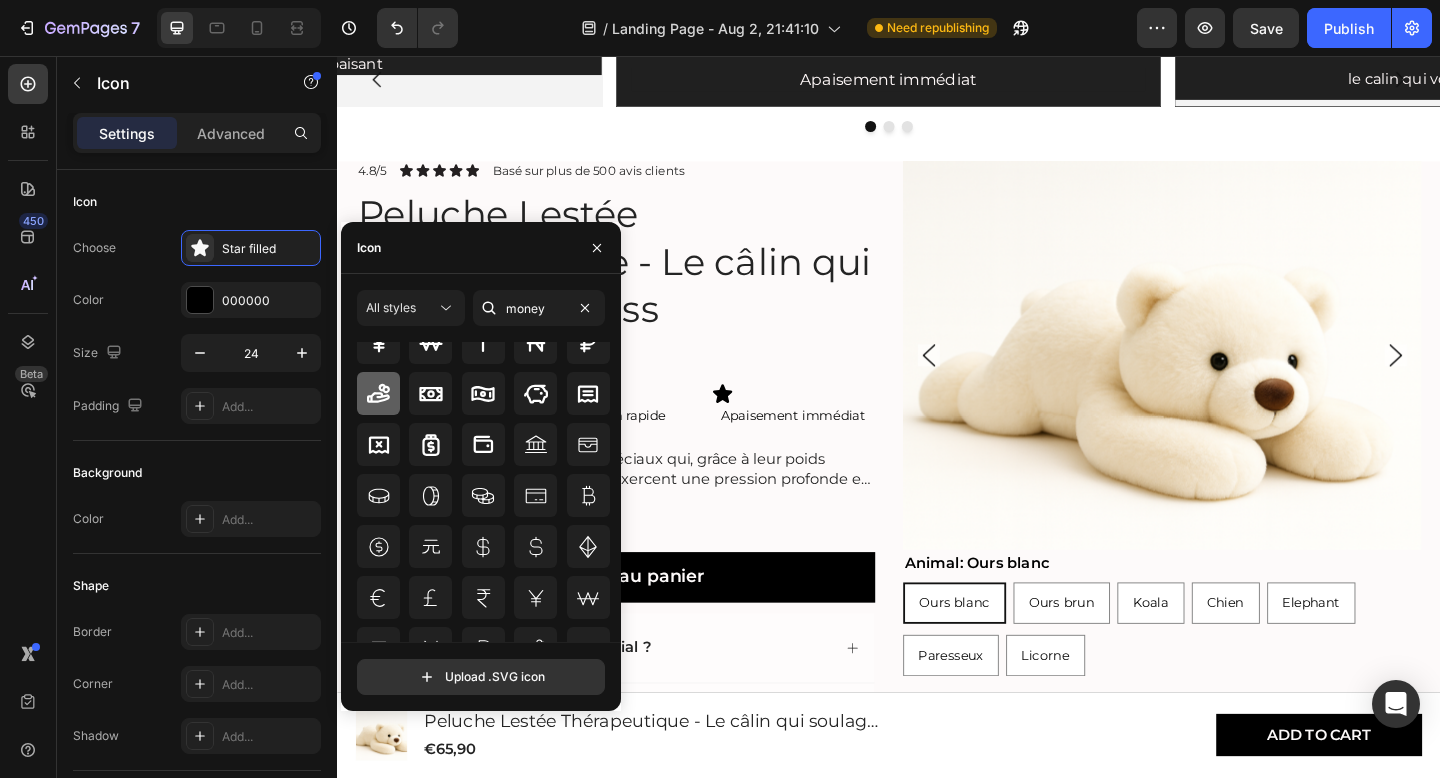 click 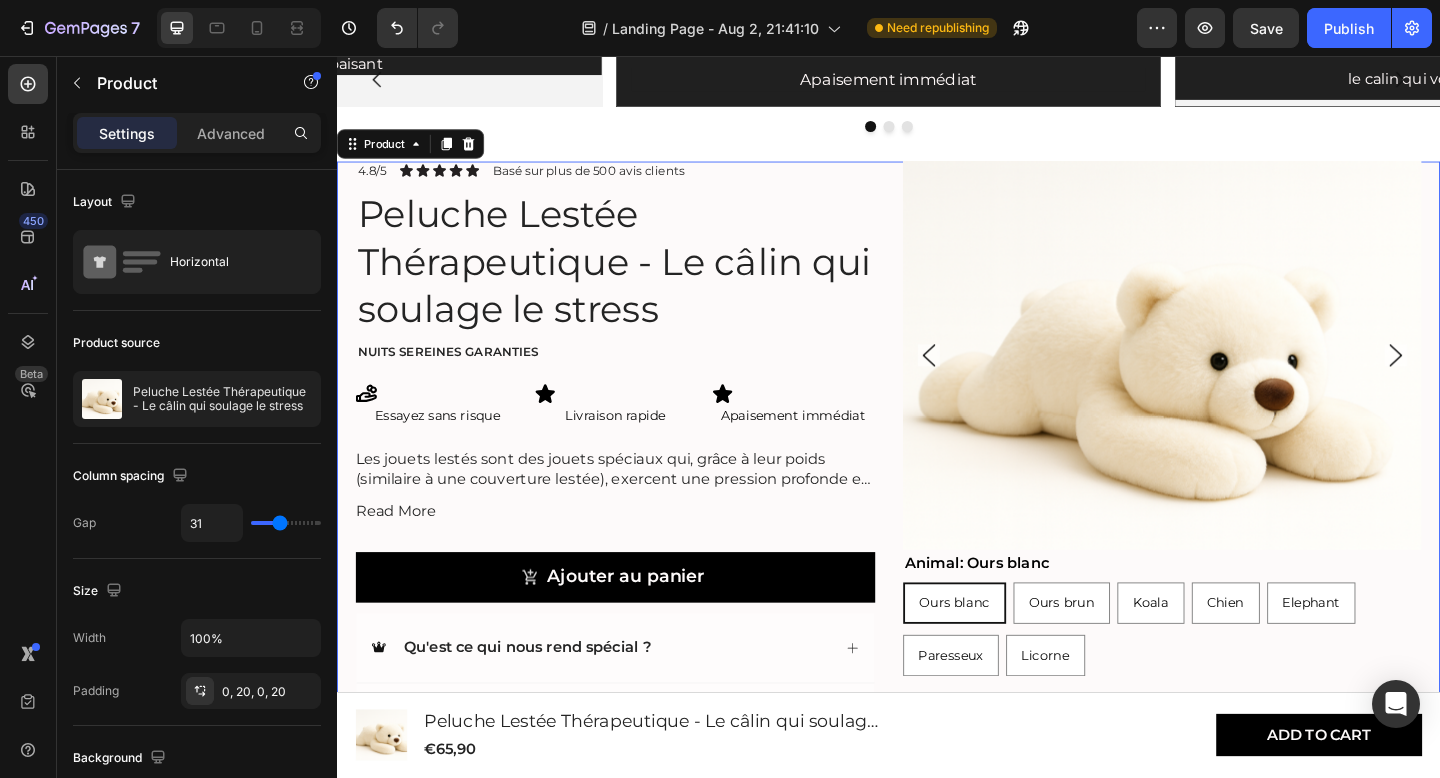 click on "Product Images Animal: Ours blanc Ours blanc Ours blanc Ours blanc Ours brun Ours brun Ours brun Koala Koala Koala Chien Chien Chien Elephant Elephant Elephant Paresseux Paresseux Paresseux Licorne Licorne Licorne Product Variants & Swatches 4.8/5 Text Block Icon Icon Icon Icon Icon Icon List Basé sur plus de 500 avis clients Text Block Row Peluche Lestée Thérapeutique - Le câlin qui soulage le stress Product Title Nuits sereines garanties Text Block
Icon Essayez sans risque Heading
Icon Livraison rapide Heading
Icon Apaisement immédiat Heading Row Les jouets lestés sont des jouets spéciaux qui, grâce à leur poids (similaire à une couverture lestée), exercent une pression profonde et apaisante. Cela contribue à un  sentiment de réconfort et de sécurité  .
Les peluches lestées conviennent aussi bien aux enfants  (à partir de 3 ans)     Read More Product Description
Ajouter au panier Add to Cart
Row" at bounding box center [937, 531] 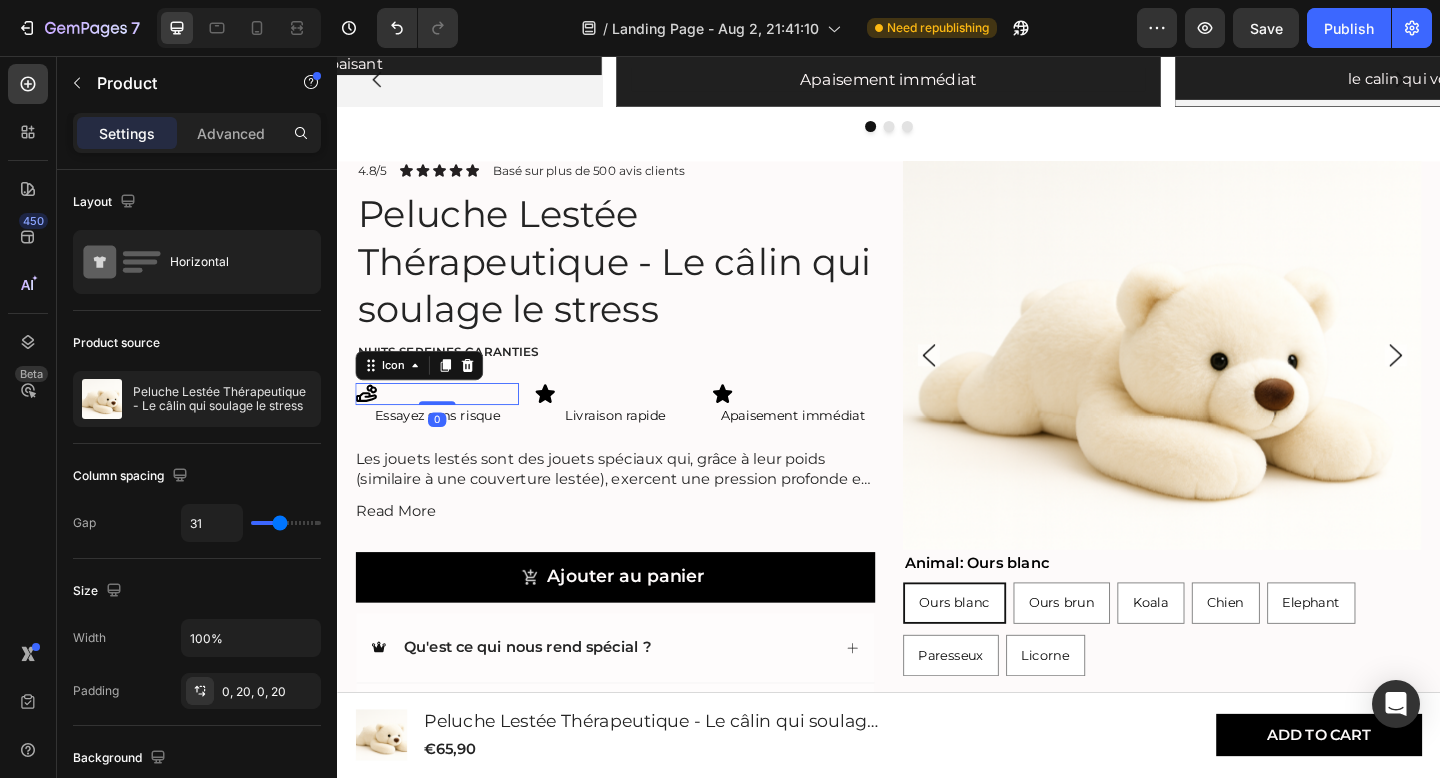 click 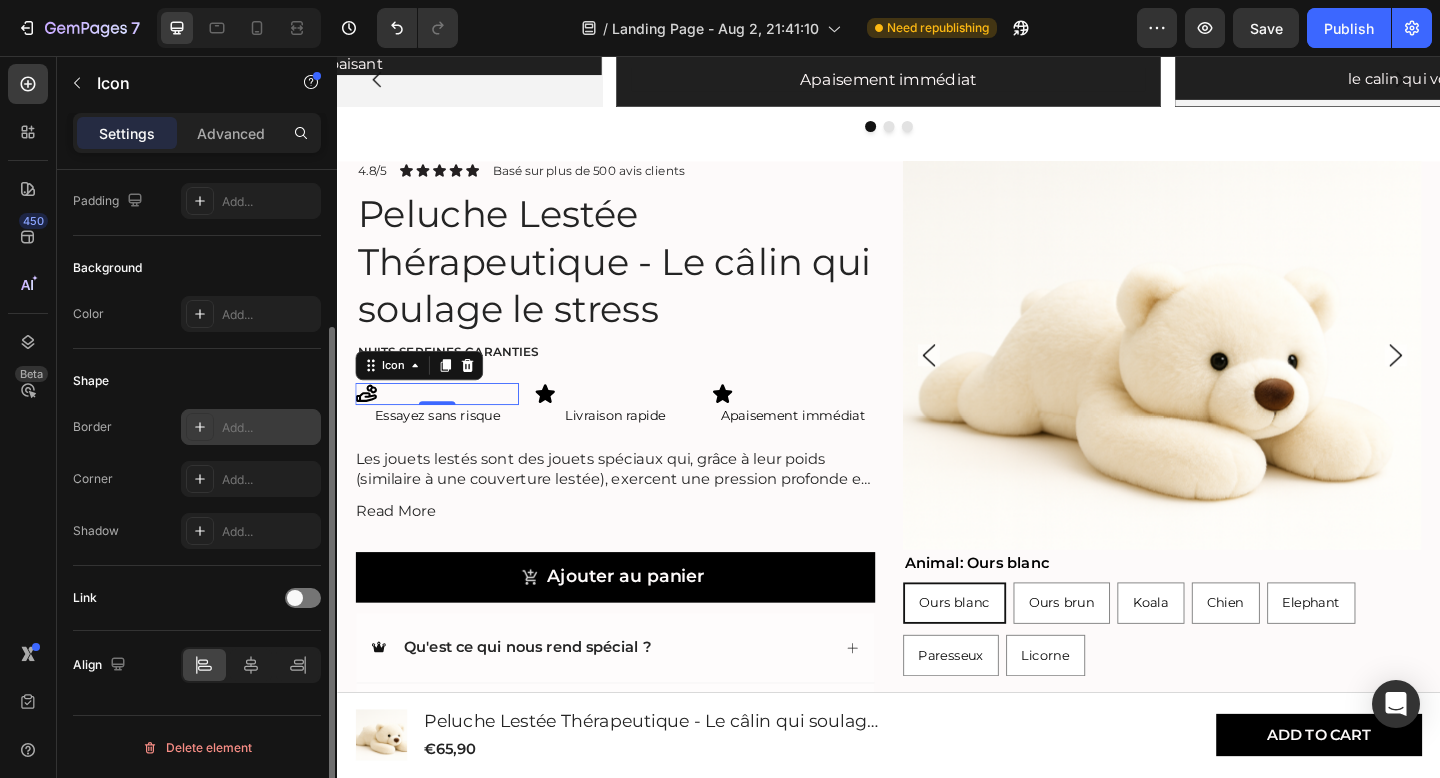 scroll, scrollTop: 206, scrollLeft: 0, axis: vertical 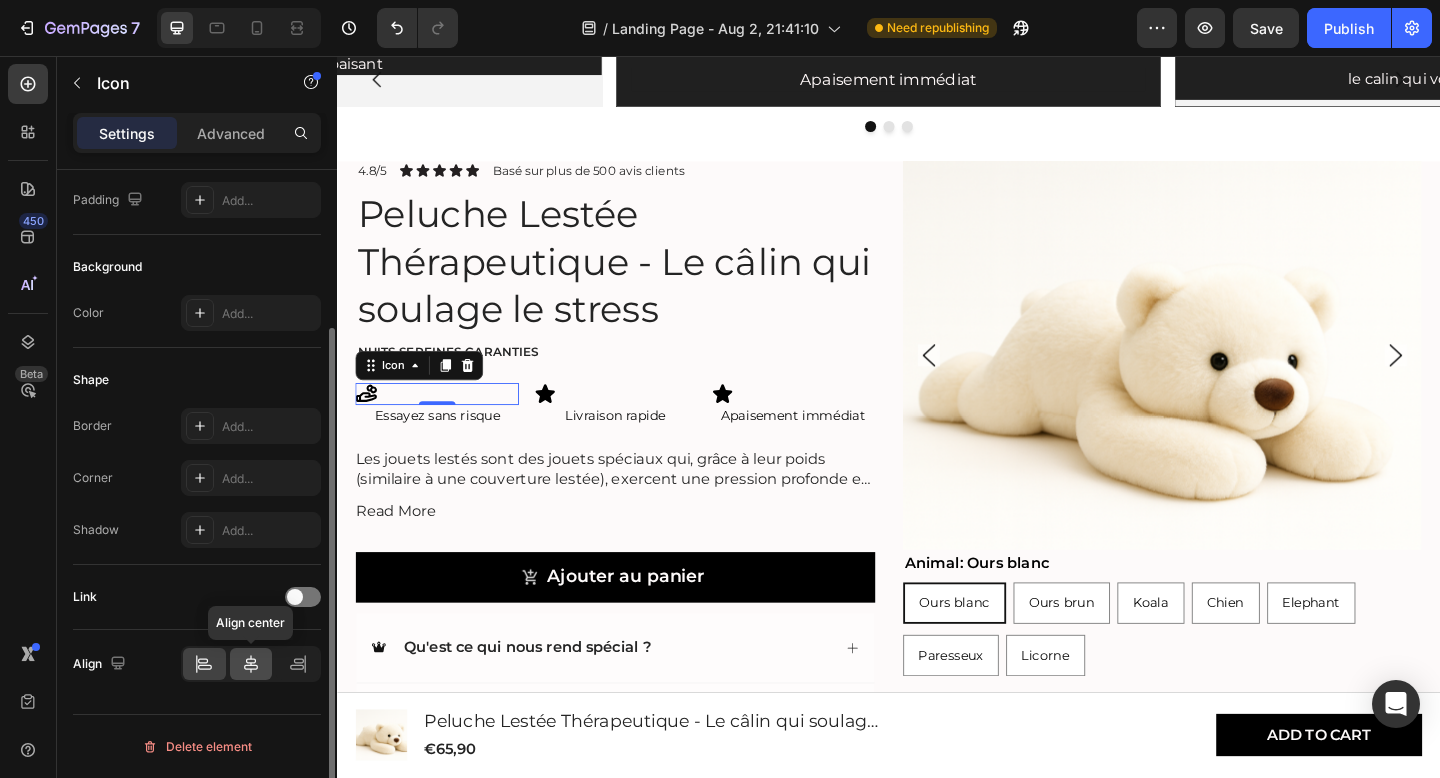 click 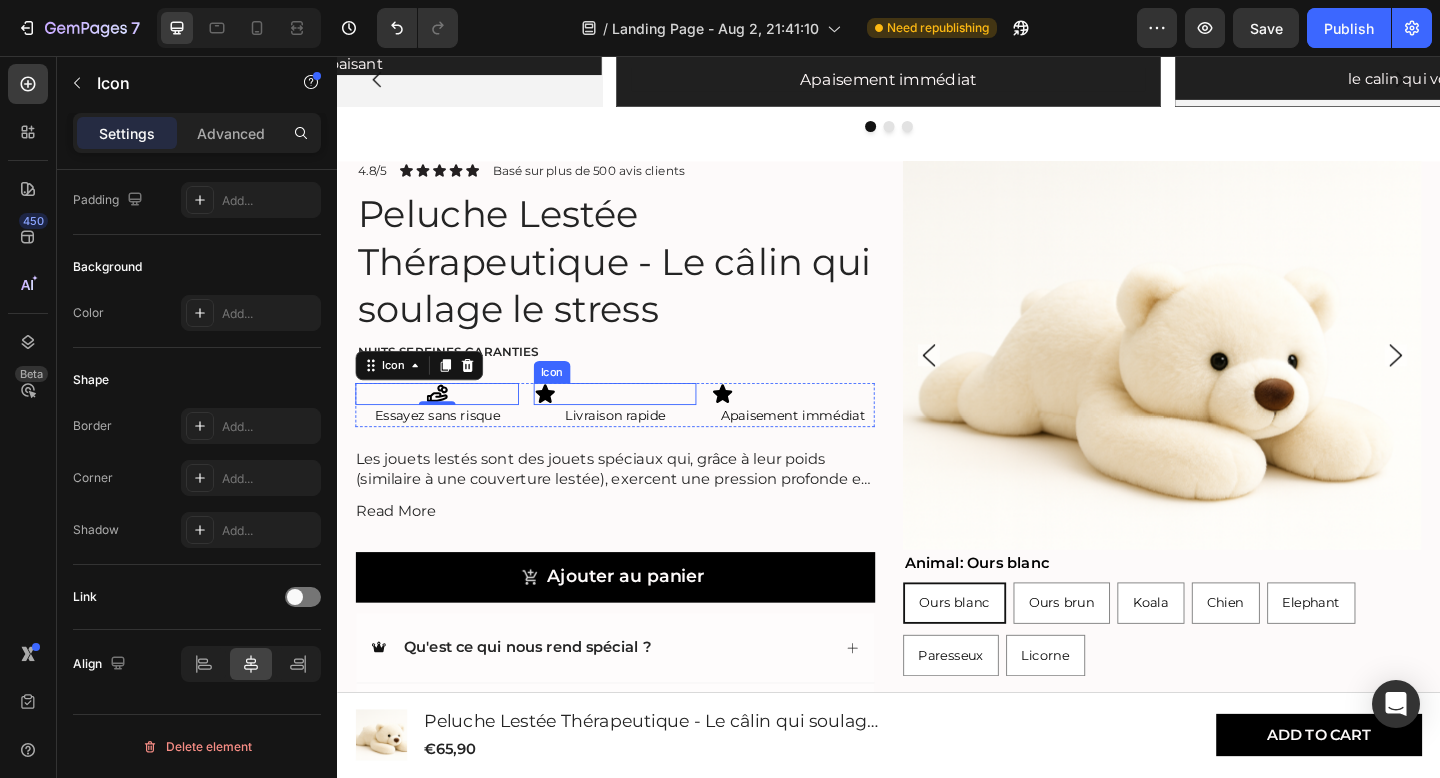 click on "Icon" at bounding box center [640, 424] 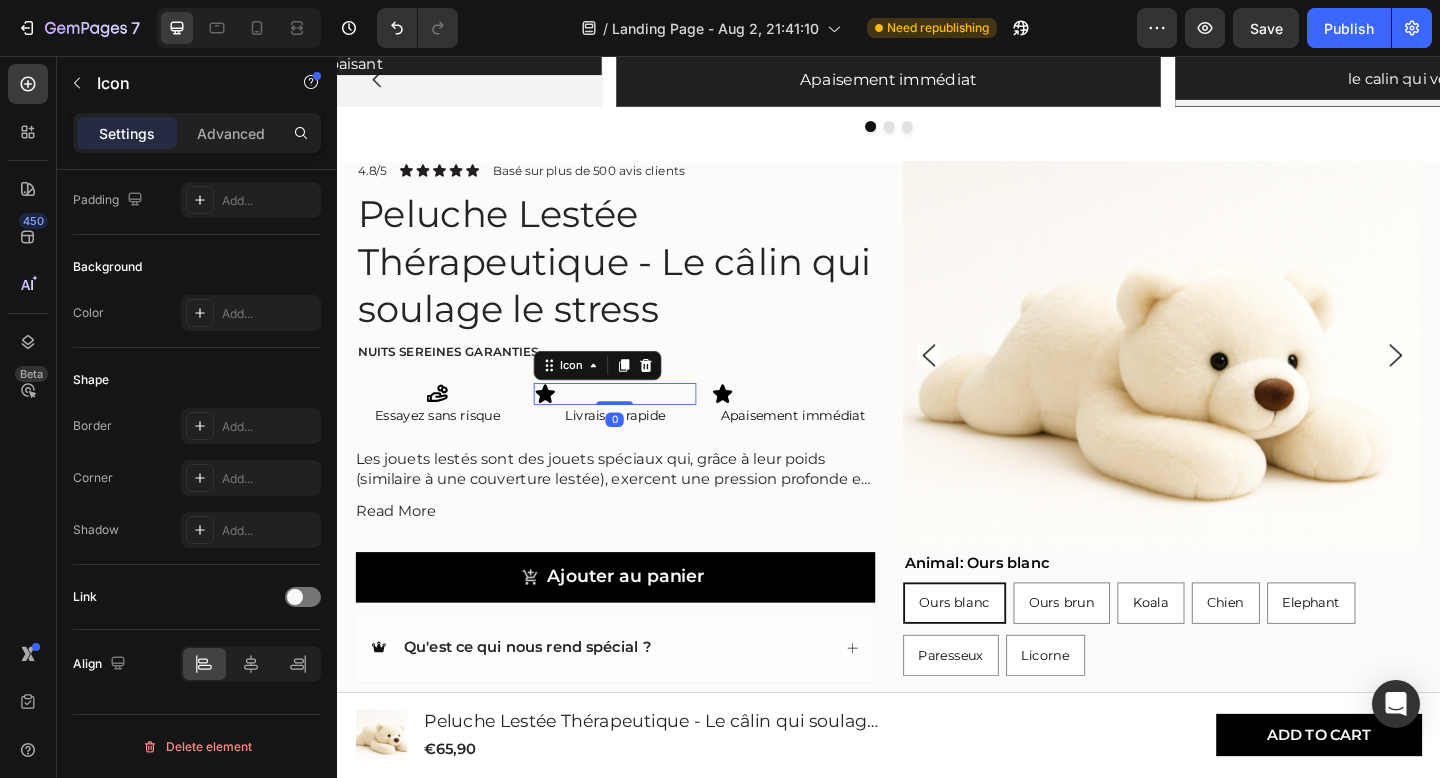 click on "Icon   0" at bounding box center (640, 424) 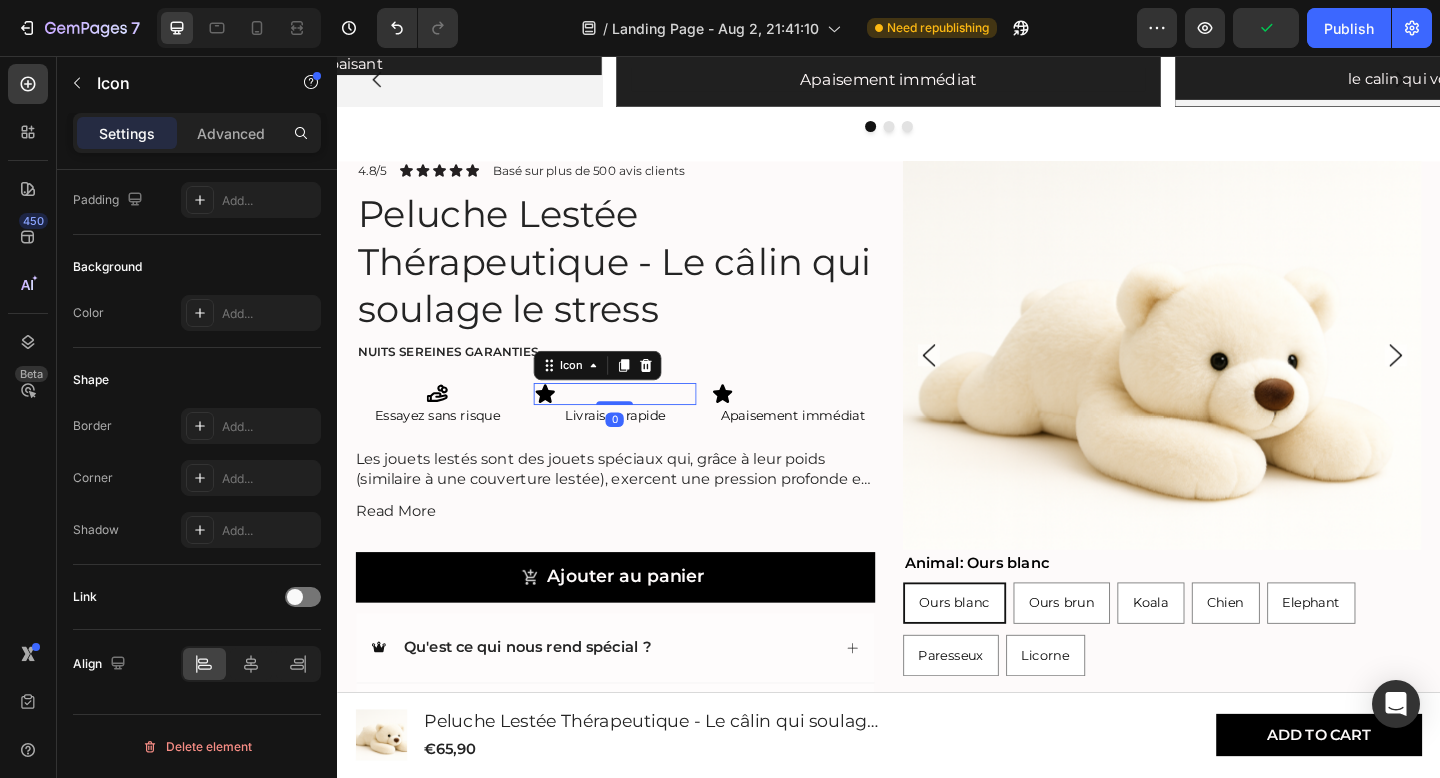 click on "Icon   0" at bounding box center (640, 424) 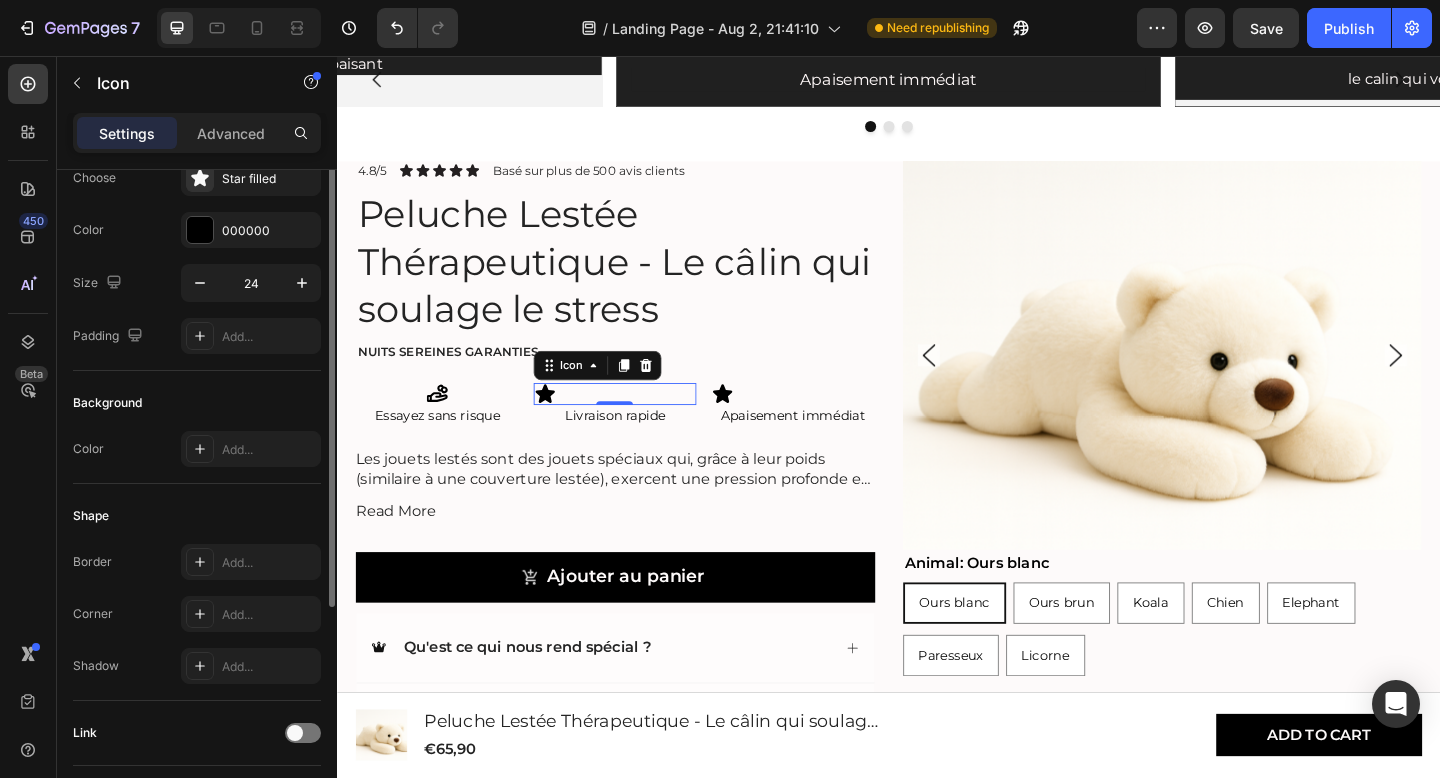 scroll, scrollTop: 0, scrollLeft: 0, axis: both 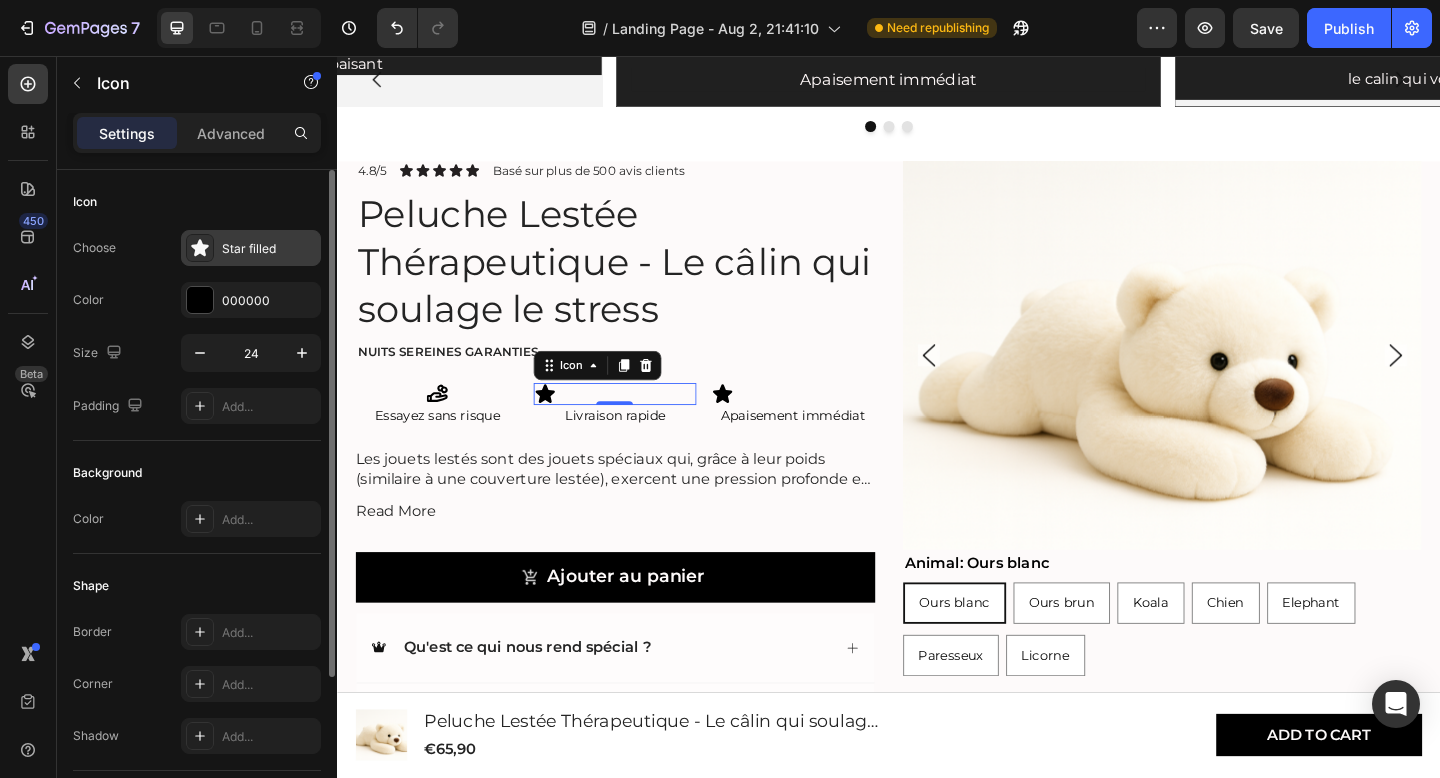 click on "Star filled" at bounding box center [269, 249] 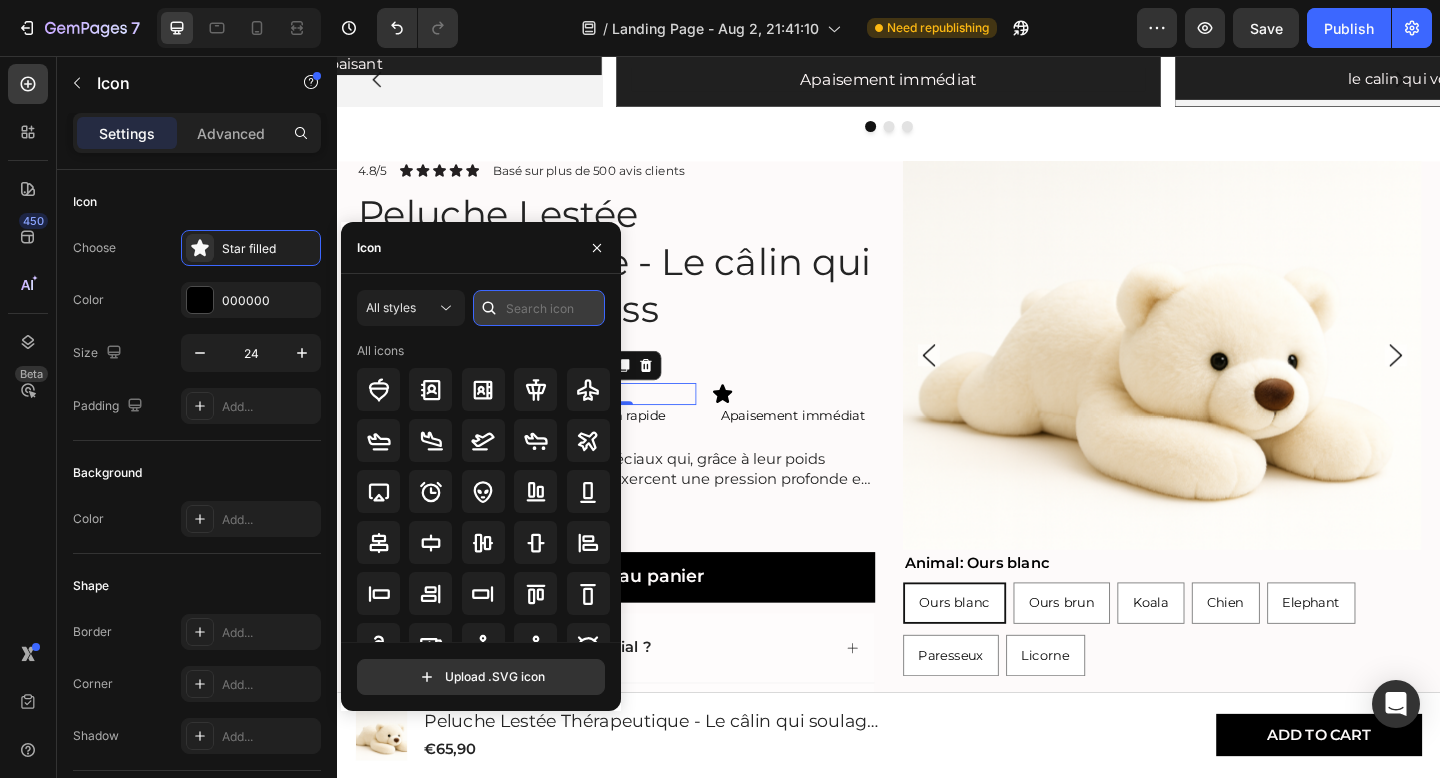 click at bounding box center [539, 308] 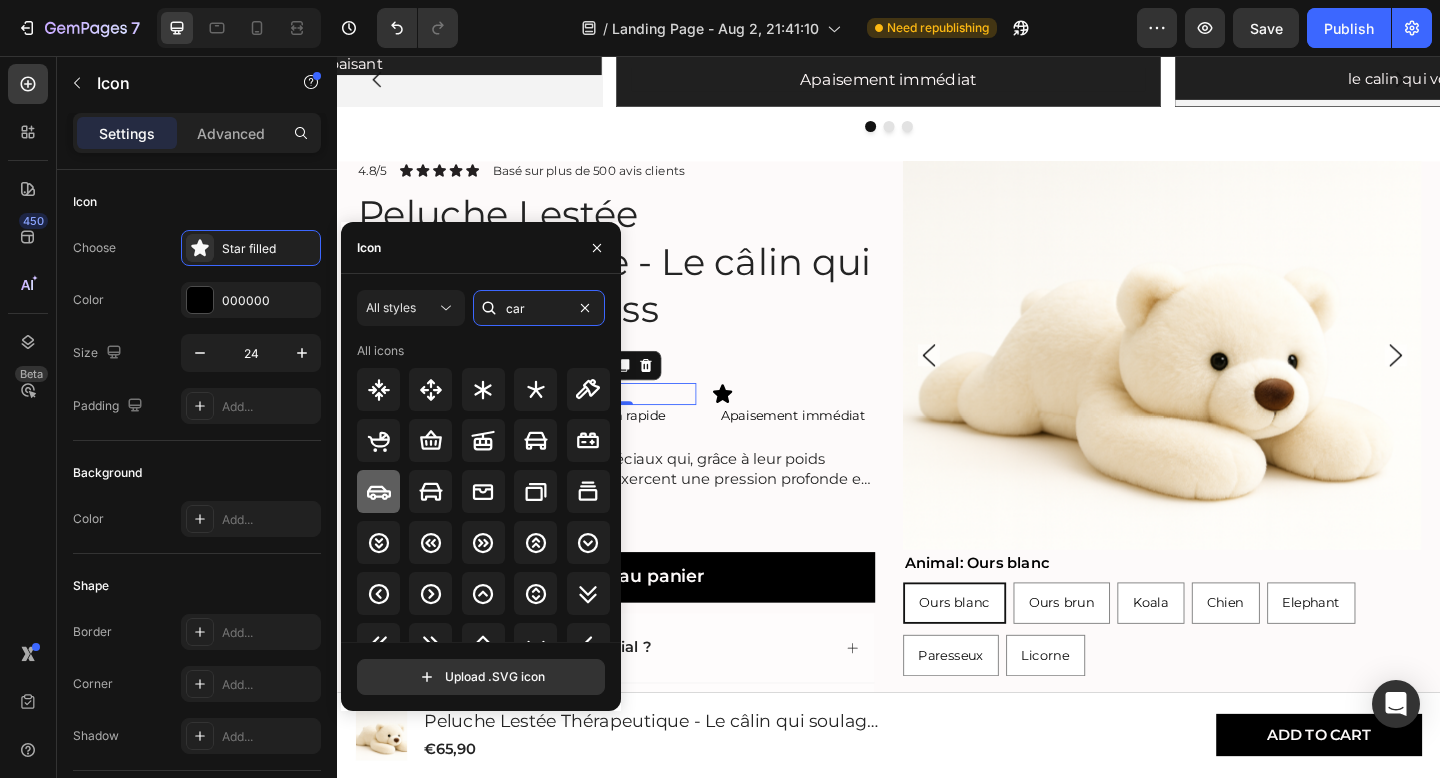 type on "car" 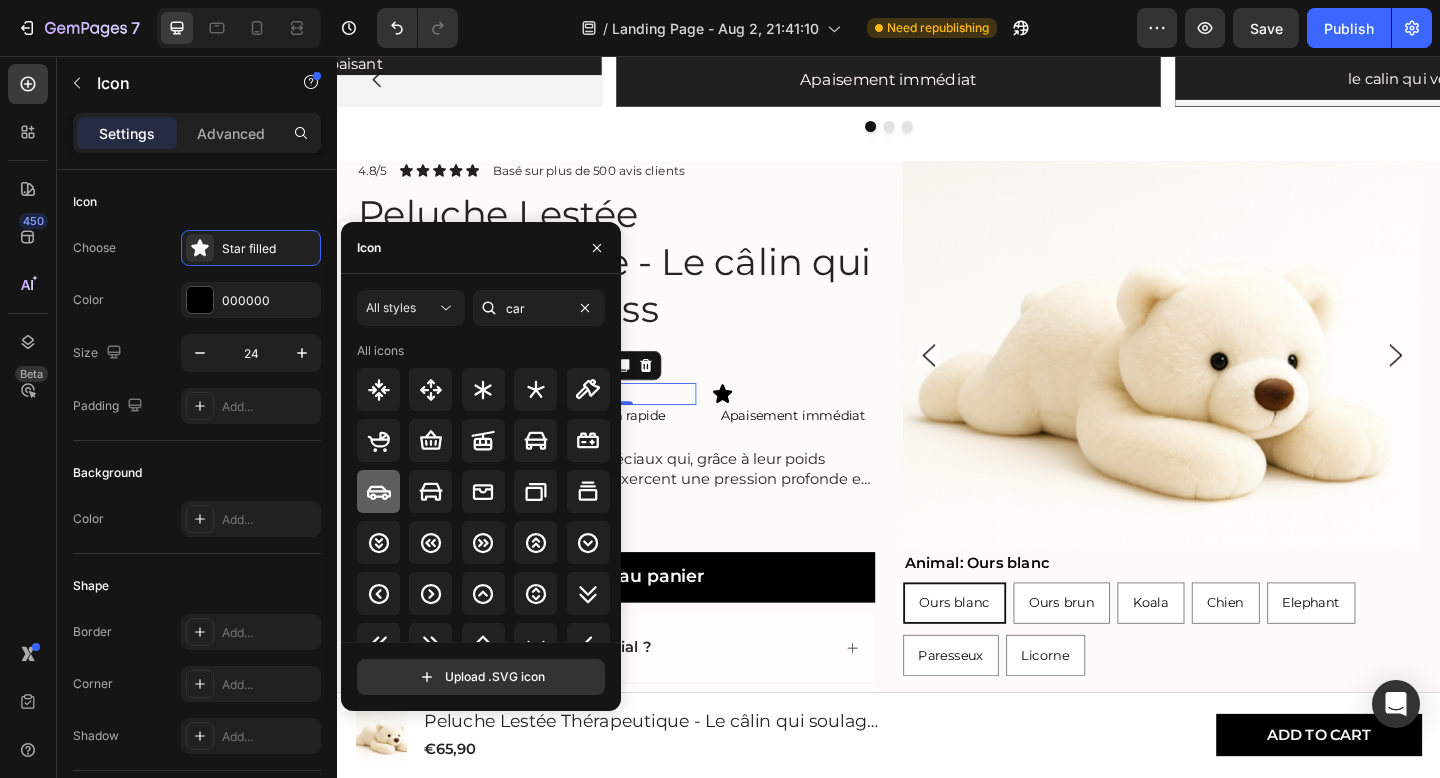 click 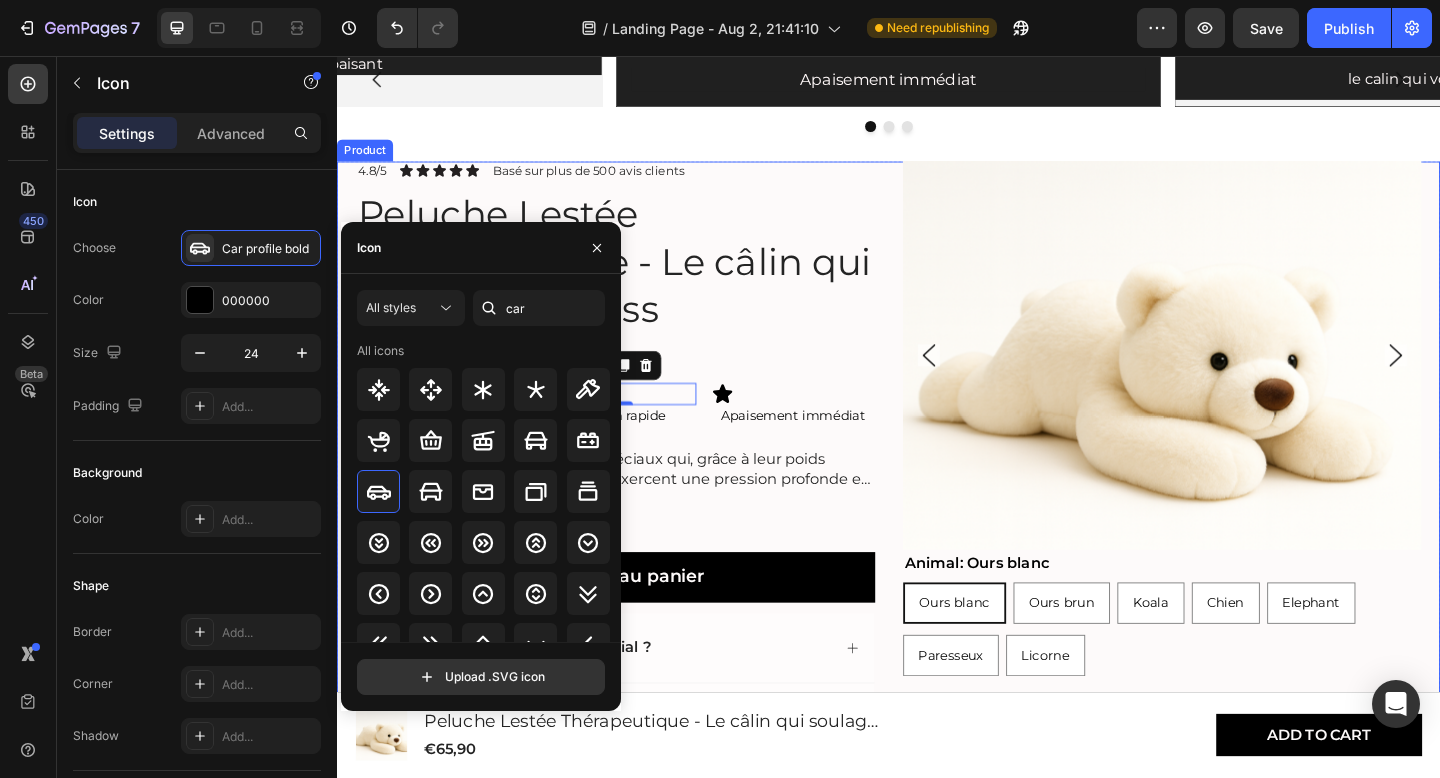 click on "Product Images Animal: Ours blanc Ours blanc Ours blanc Ours blanc Ours brun Ours brun Ours brun Koala Koala Koala Chien Chien Chien Elephant Elephant Elephant Paresseux Paresseux Paresseux Licorne Licorne Licorne Product Variants & Swatches 4.8/5 Text Block Icon Icon Icon Icon Icon Icon List Basé sur plus de 500 avis clients Text Block Row Peluche Lestée Thérapeutique - Le câlin qui soulage le stress Product Title Nuits sereines garanties Text Block
Icon Essayez sans risque Heading
Icon   0 Livraison rapide Heading
Icon Apaisement immédiat Heading Row Les jouets lestés sont des jouets spéciaux qui, grâce à leur poids (similaire à une couverture lestée), exercent une pression profonde et apaisante. Cela contribue à un  sentiment de réconfort et de sécurité  .
Les peluches lestées conviennent aussi bien aux enfants  (à partir de 3 ans)     Read More Product Description
Ajouter au panier Add to Cart
Accordion" at bounding box center (937, 531) 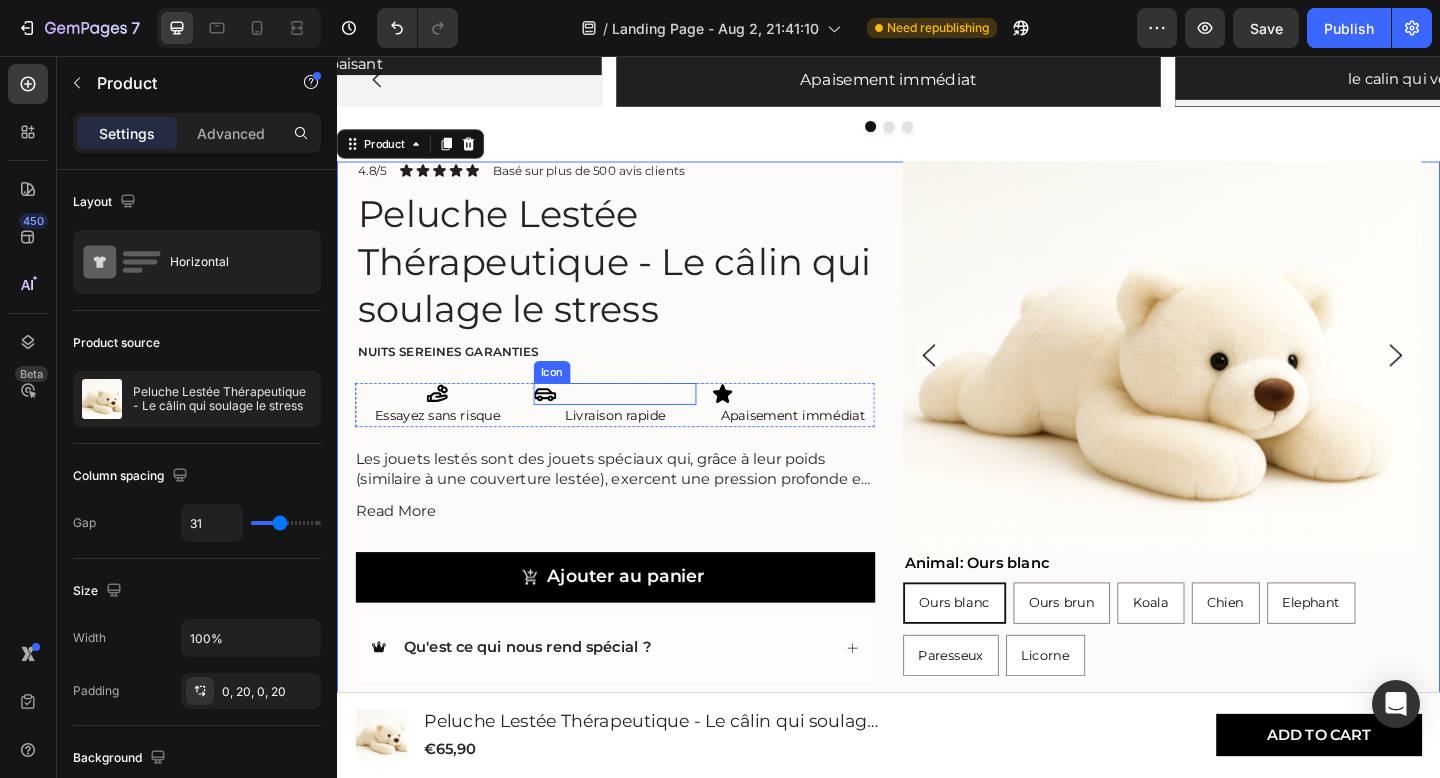 click 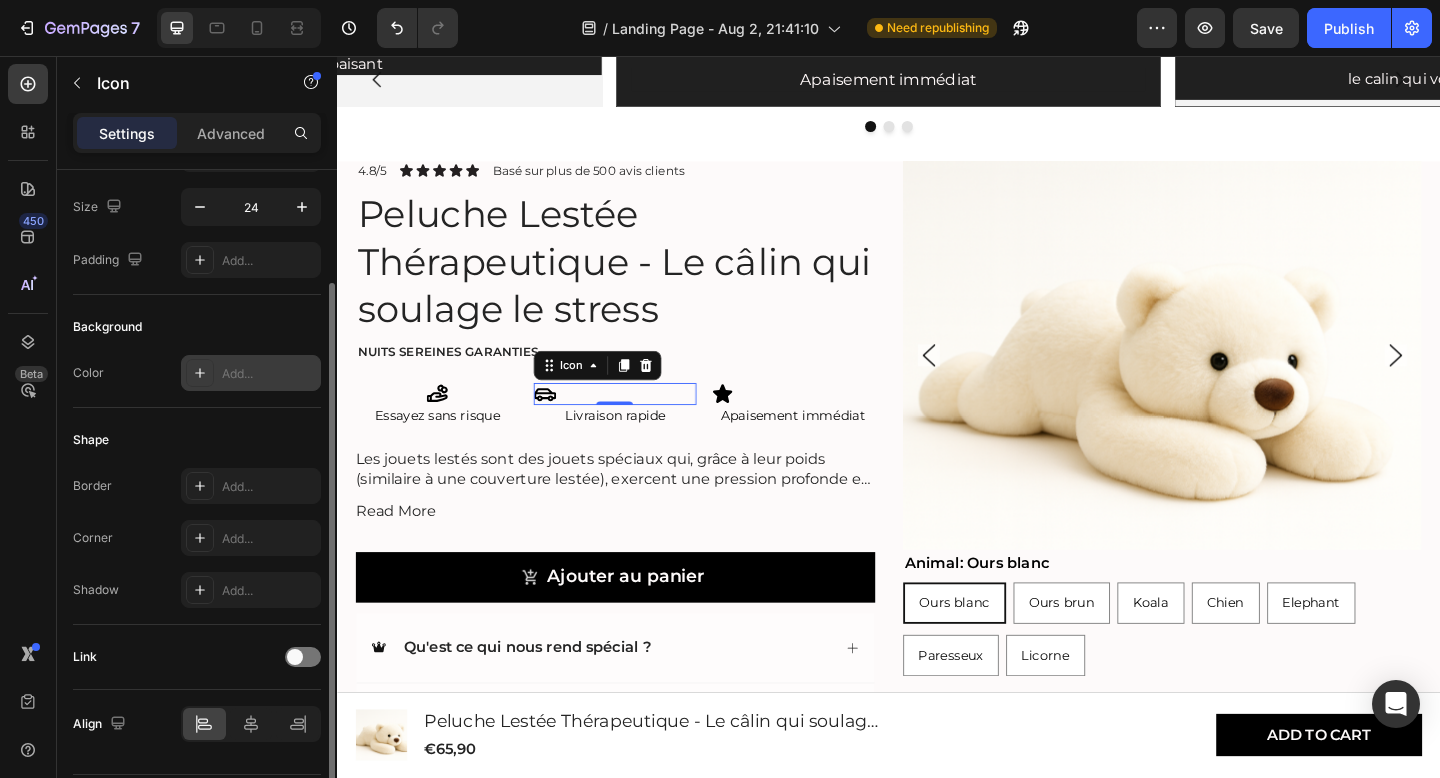 scroll, scrollTop: 206, scrollLeft: 0, axis: vertical 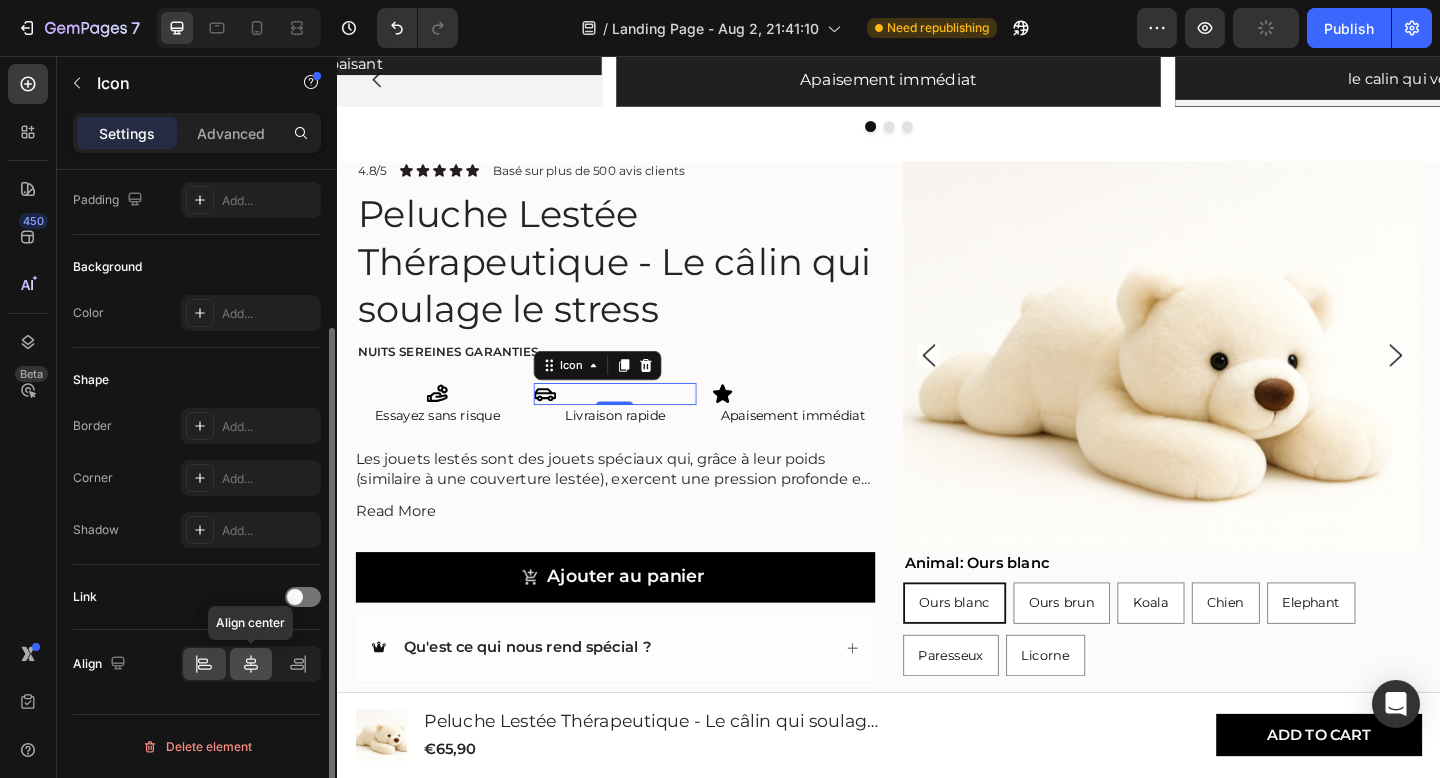 click 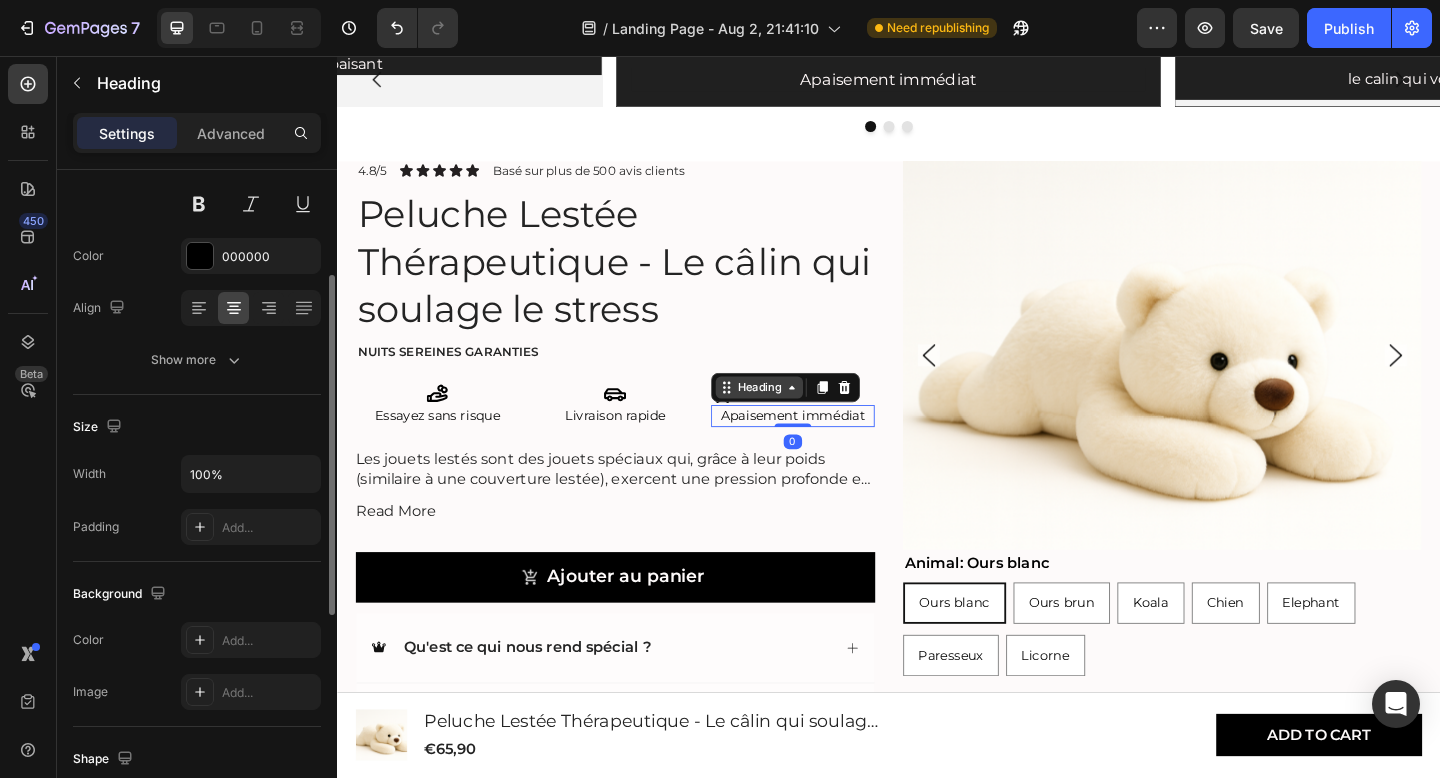 click on "Heading" at bounding box center (796, 417) 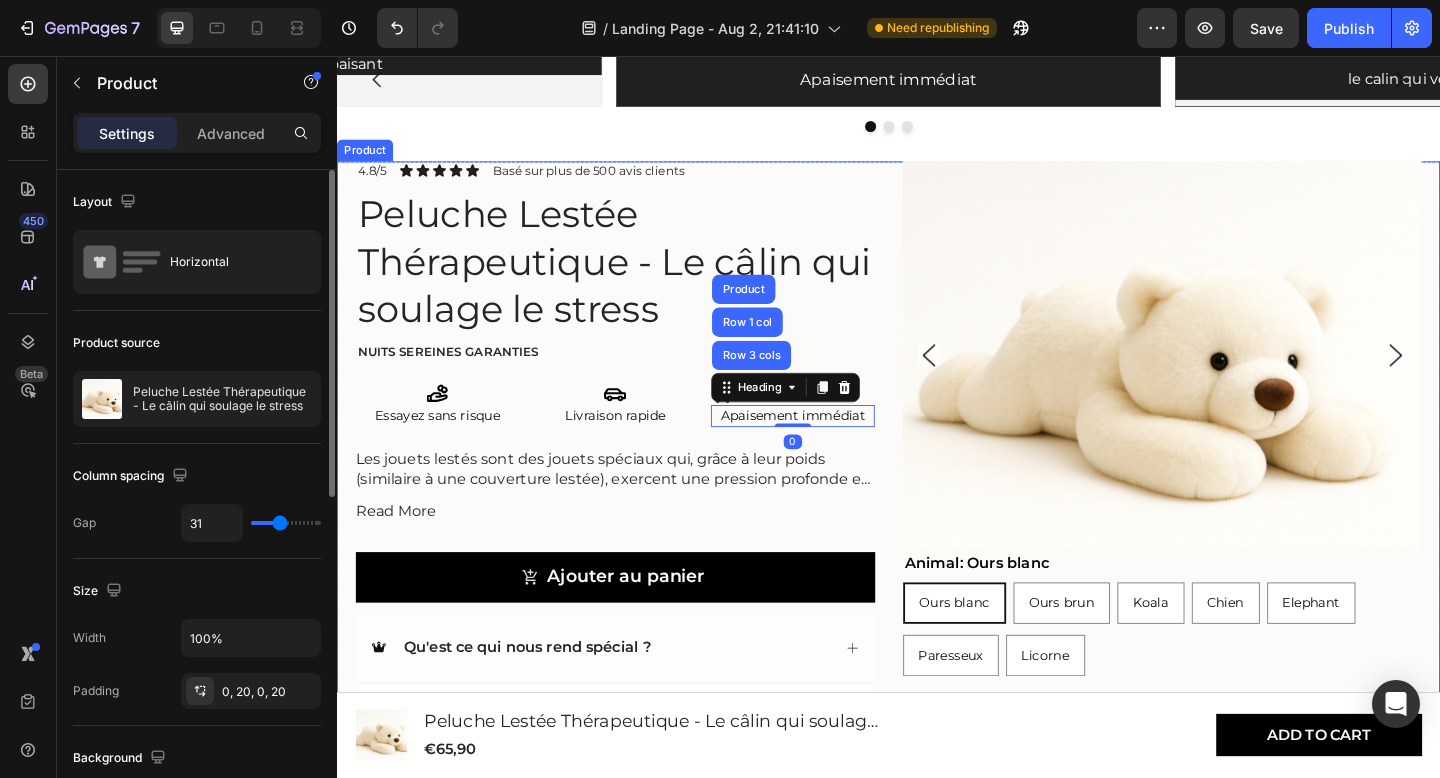 click on "Product Images Animal: Ours blanc Ours blanc Ours blanc Ours blanc Ours brun Ours brun Ours brun Koala Koala Koala Chien Chien Chien Elephant Elephant Elephant Paresseux Paresseux Paresseux Licorne Licorne Licorne Product Variants & Swatches 4.8/5 Text Block Icon Icon Icon Icon Icon Icon List Basé sur plus de 500 avis clients Text Block Row Peluche Lestée Thérapeutique - Le câlin qui soulage le stress Product Title Nuits sereines garanties Text Block
Icon Essayez sans risque Heading
Icon Livraison rapide Heading
Icon Apaisement immédiat Heading Row 3 cols Row 1 col Product   0 Row Les jouets lestés sont des jouets spéciaux qui, grâce à leur poids (similaire à une couverture lestée), exercent une pression profonde et apaisante. Cela contribue à un  sentiment de réconfort et de sécurité  .
Les peluches lestées conviennent aussi bien aux enfants  (à partir de 3 ans)     Read More Product Description
Ajouter au panier Add to Cart" at bounding box center (937, 531) 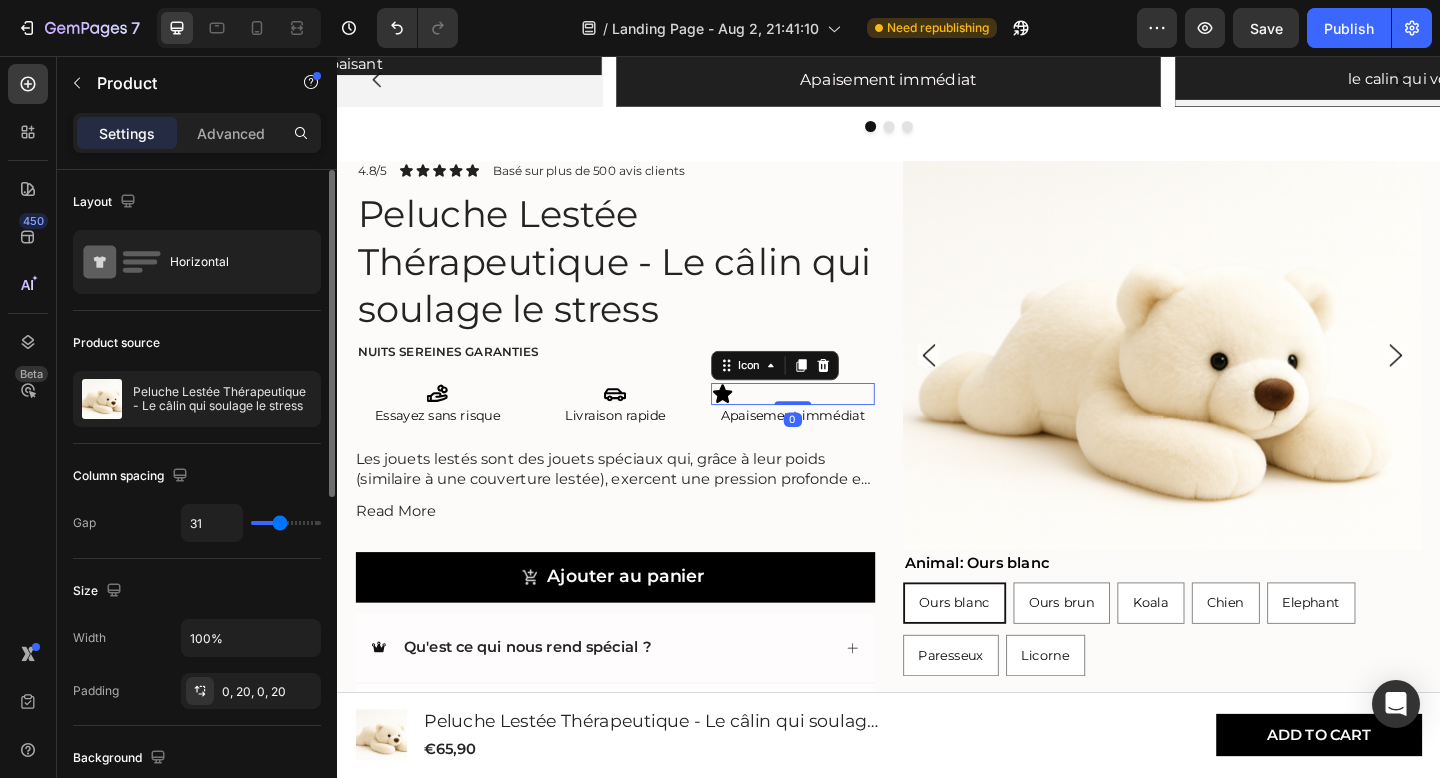 click 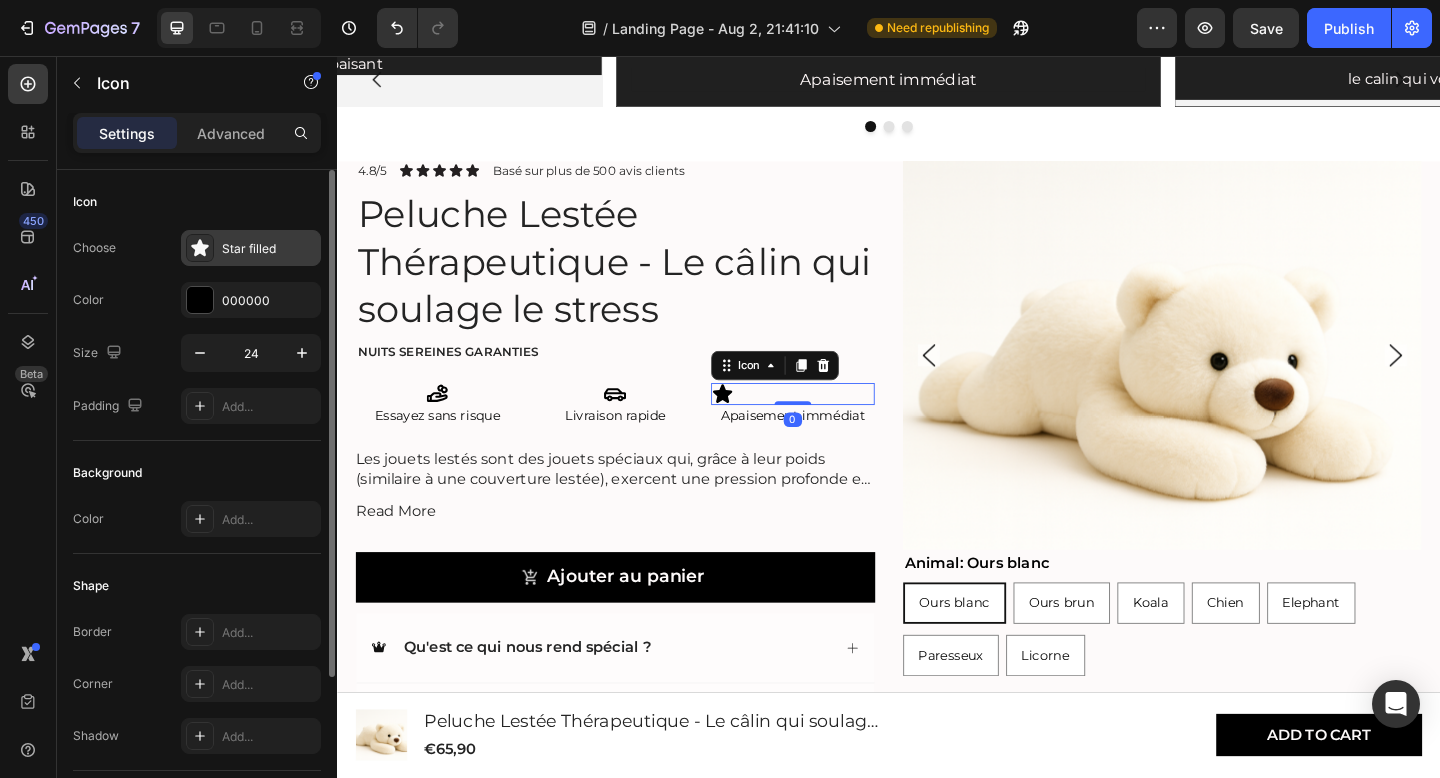 click on "Star filled" at bounding box center [269, 249] 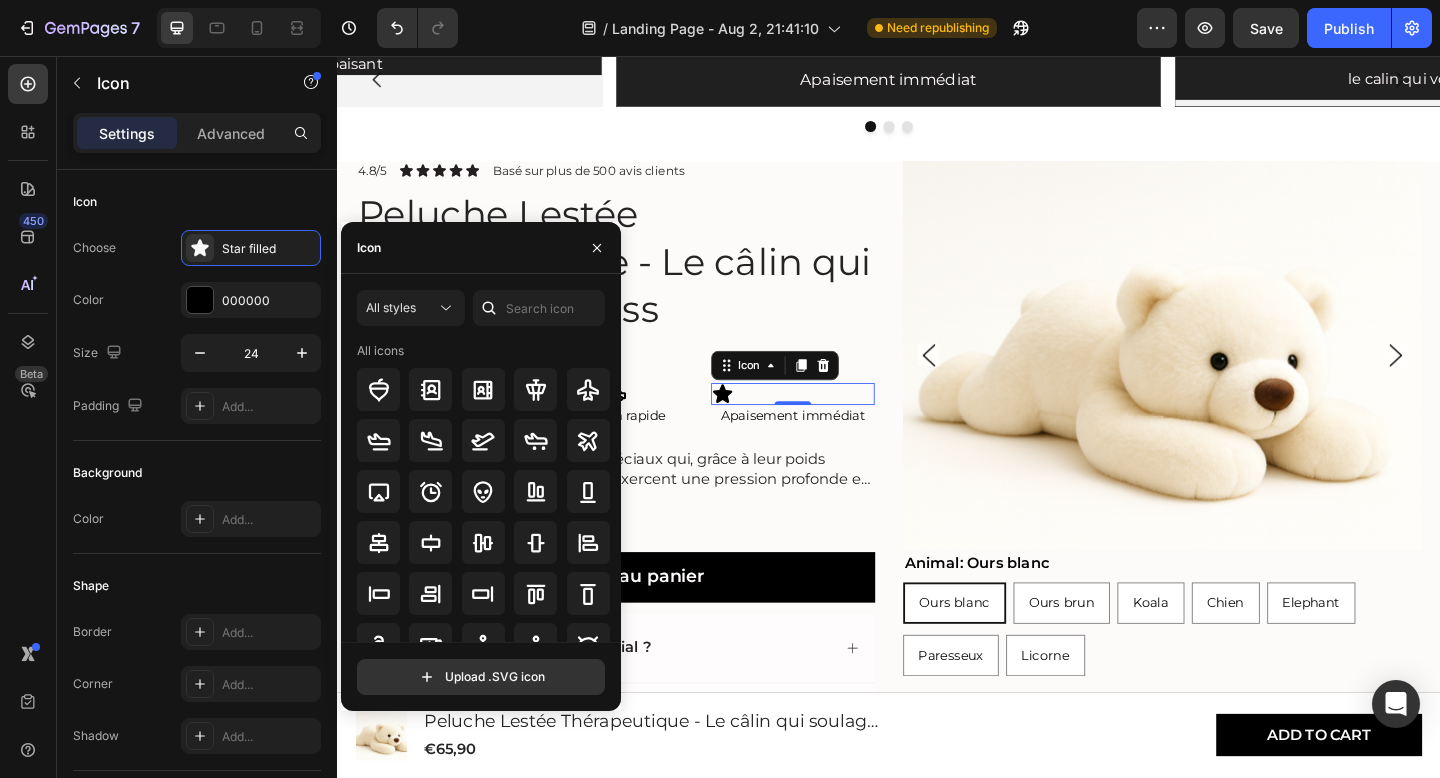click on "Icon" at bounding box center (481, 248) 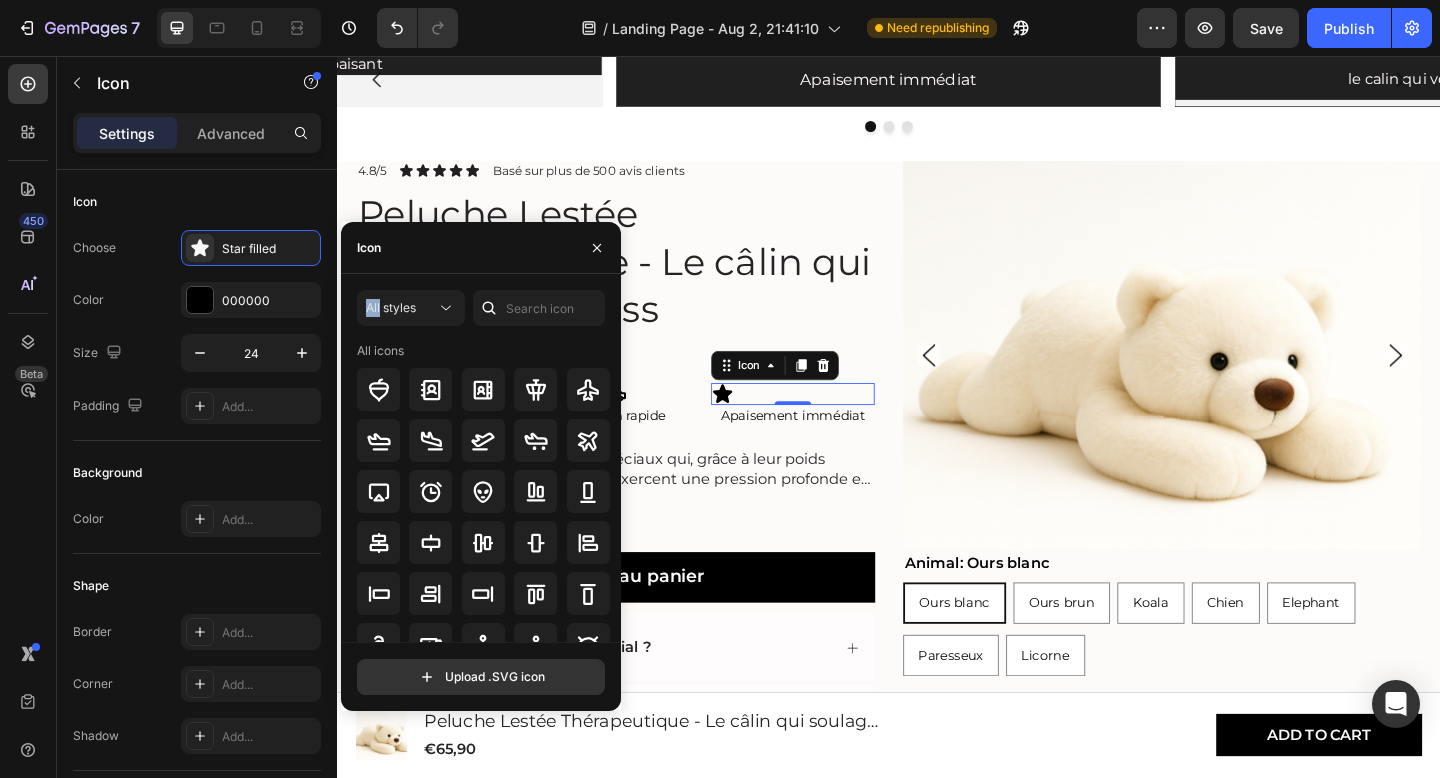 click on "Icon" at bounding box center [481, 248] 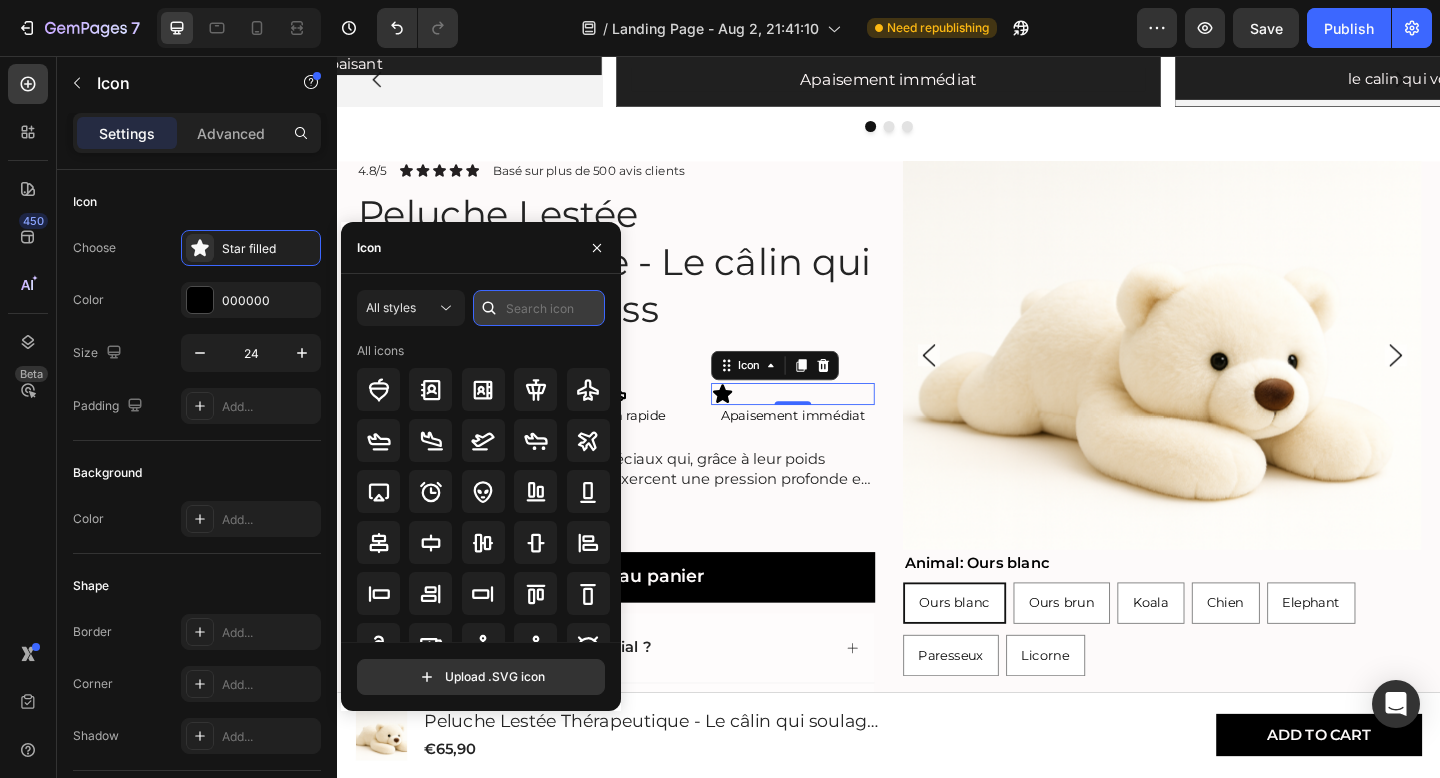click at bounding box center [539, 308] 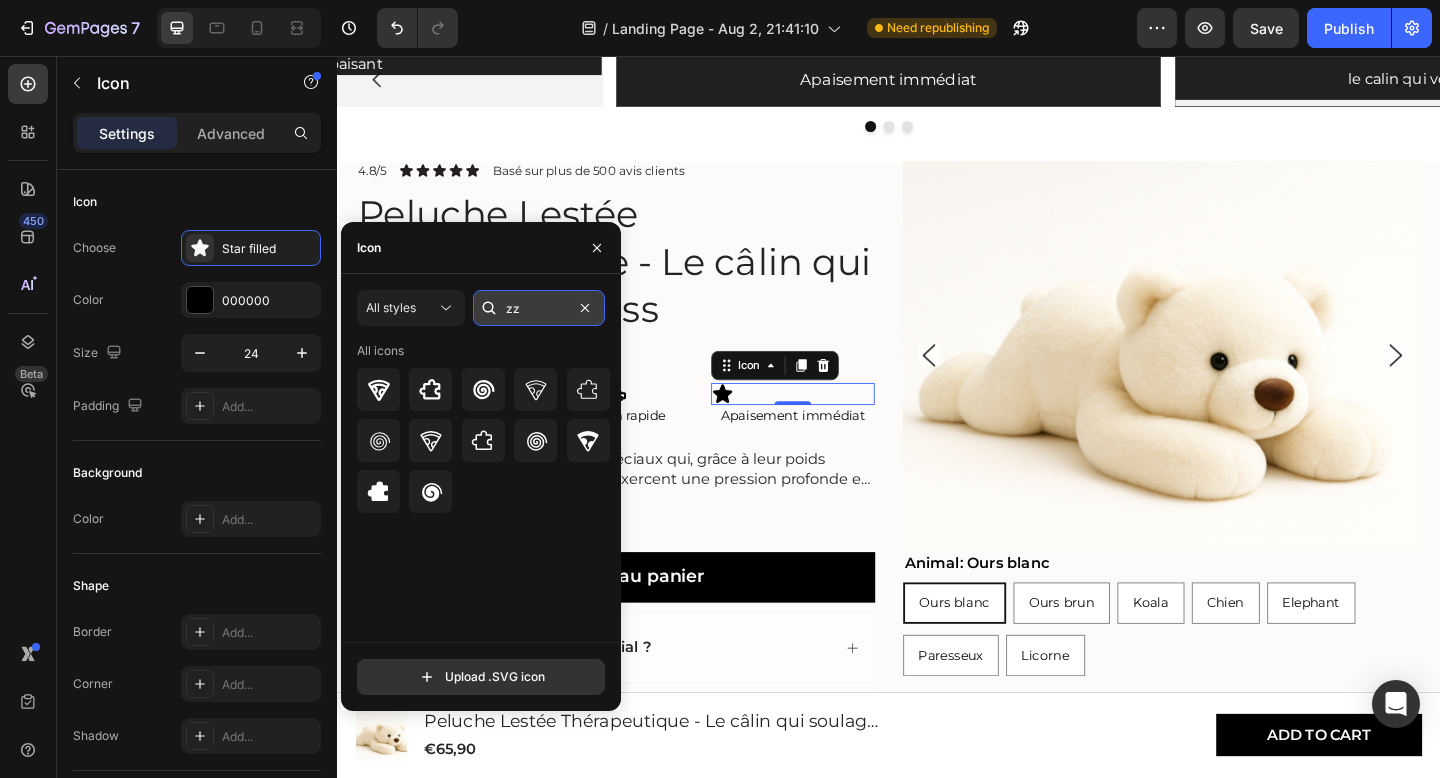 type on "z" 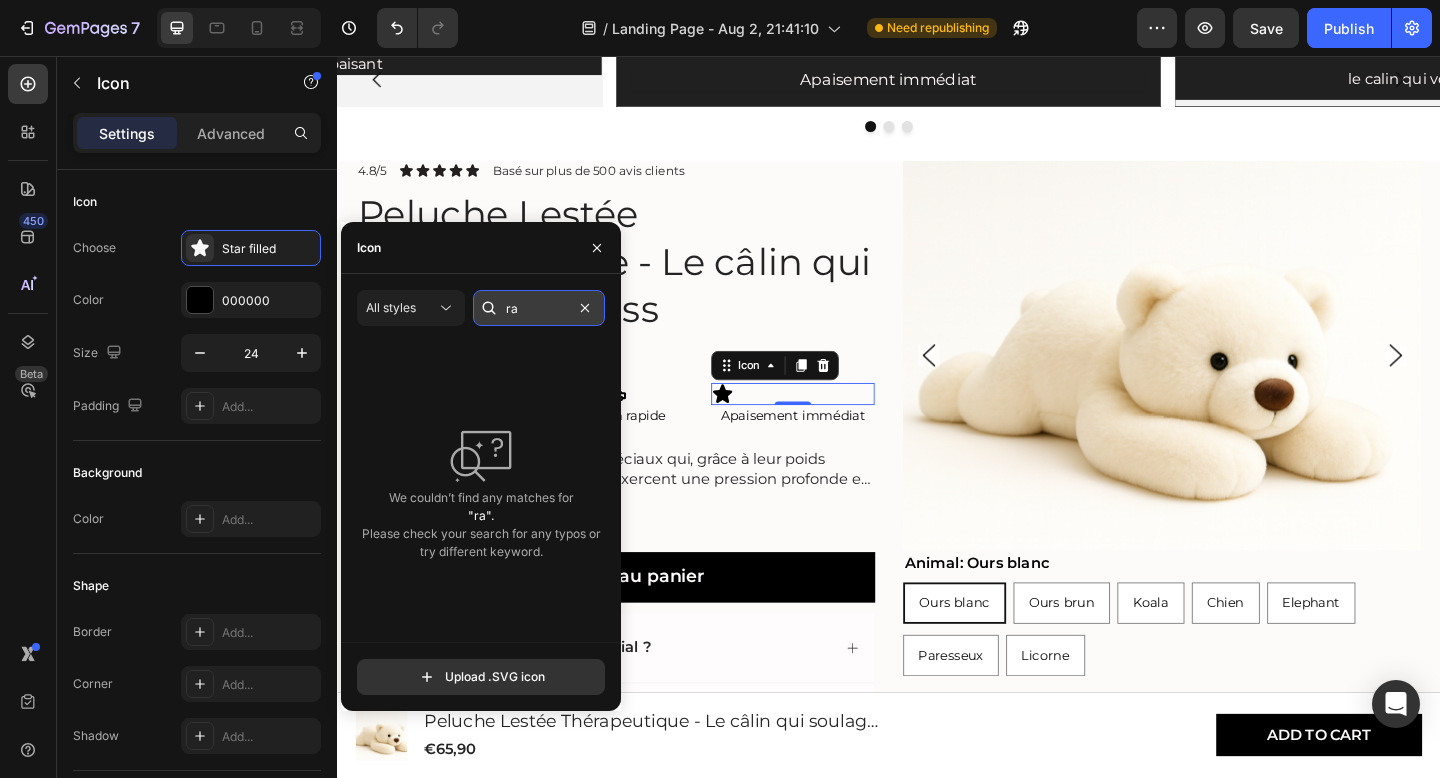 type on "r" 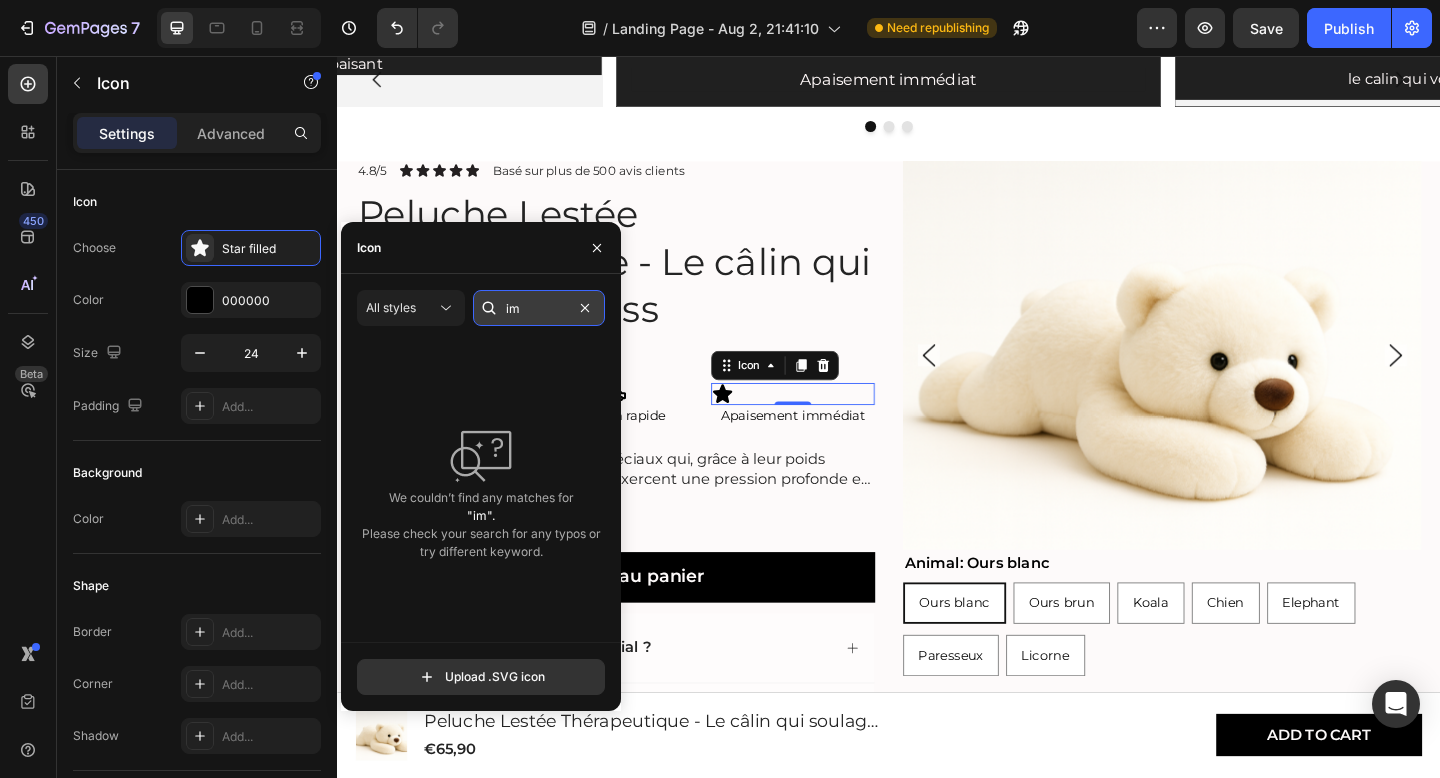 type on "i" 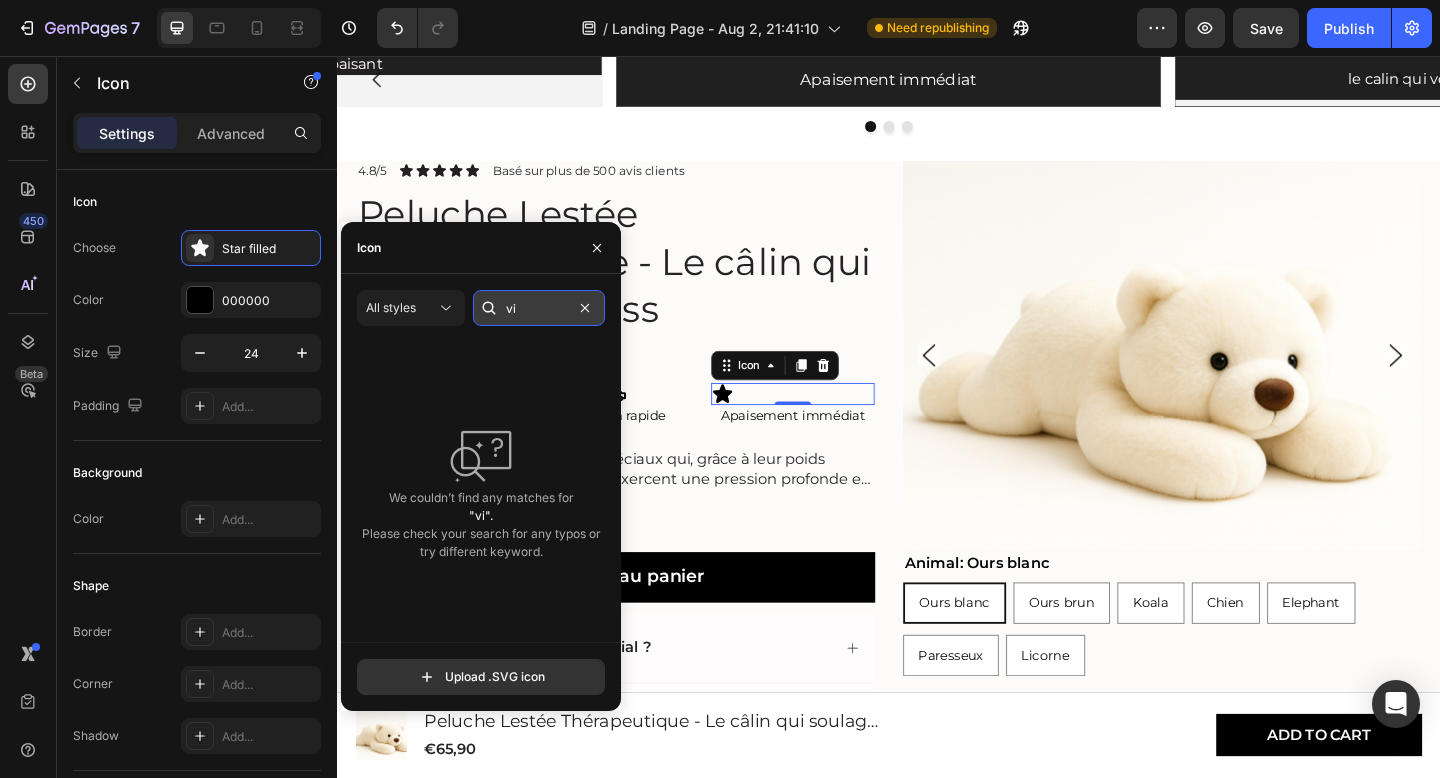 type on "v" 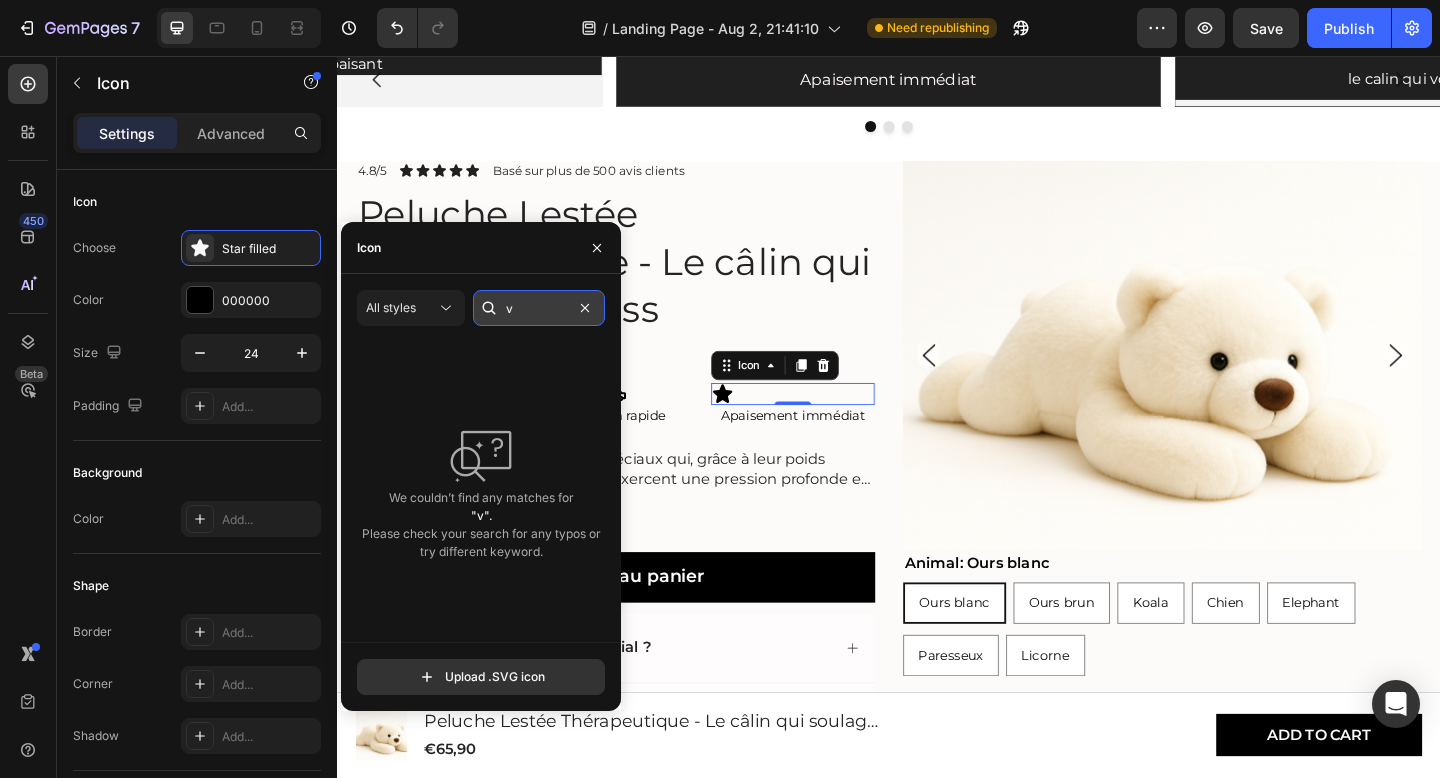 type 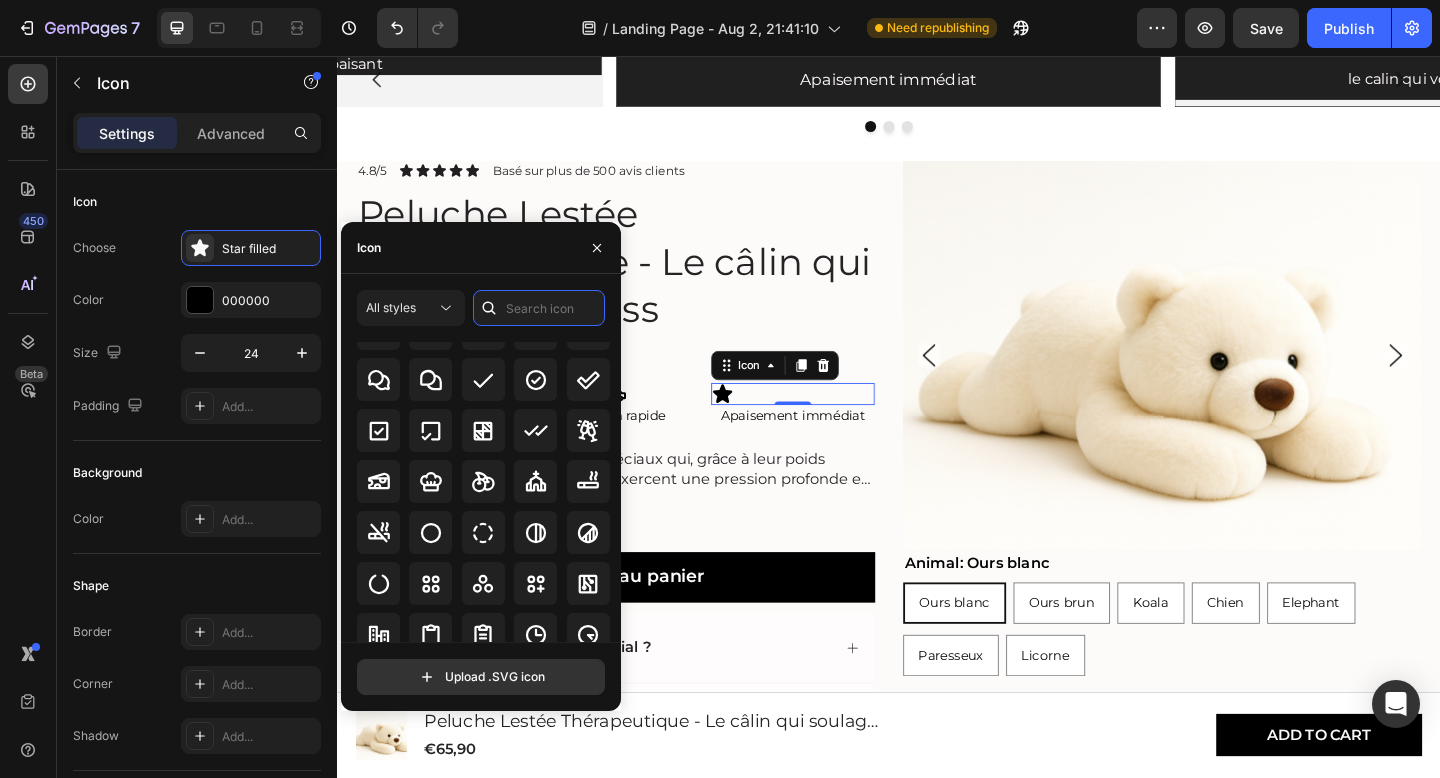 scroll, scrollTop: 3056, scrollLeft: 0, axis: vertical 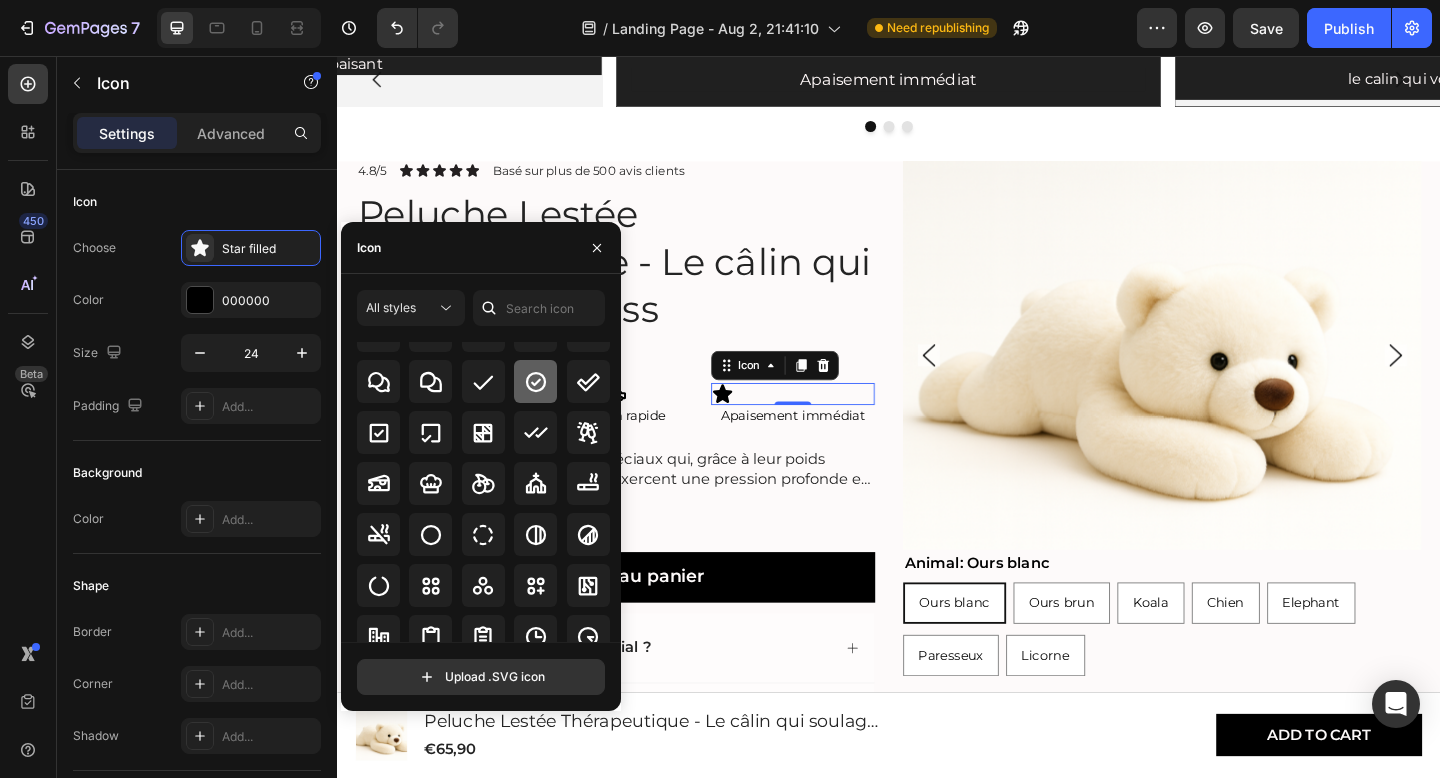 click 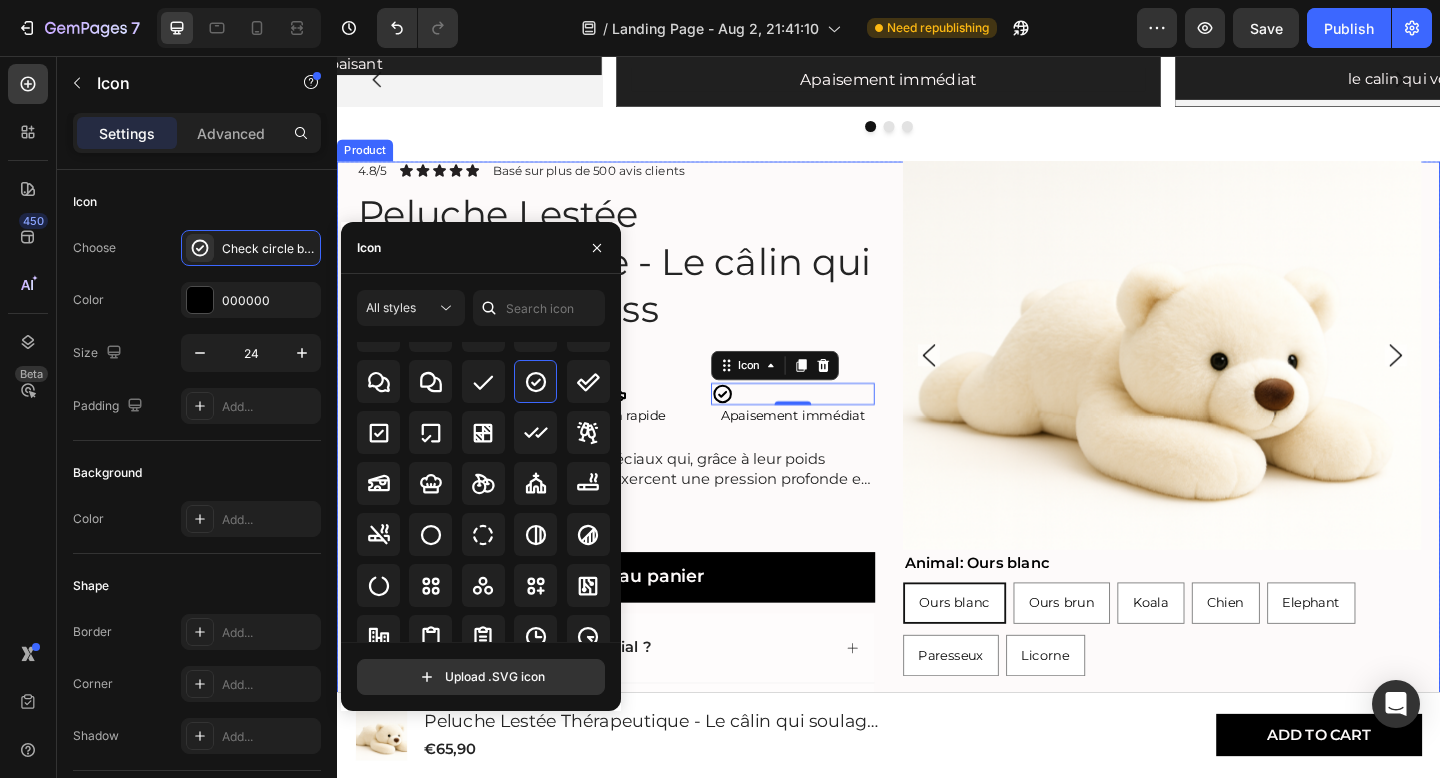 click on "Product Images Animal: Ours blanc Ours blanc Ours blanc Ours blanc Ours brun Ours brun Ours brun Koala Koala Koala Chien Chien Chien Elephant Elephant Elephant Paresseux Paresseux Paresseux Licorne Licorne Licorne Product Variants & Swatches 4.8/5 Text Block Icon Icon Icon Icon Icon Icon List Basé sur plus de 500 avis clients Text Block Row Peluche Lestée Thérapeutique - Le câlin qui soulage le stress Product Title Nuits sereines garanties Text Block
Icon Essayez sans risque Heading
Icon Livraison rapide Heading
Icon   0 Apaisement immédiat Heading Row Les jouets lestés sont des jouets spéciaux qui, grâce à leur poids (similaire à une couverture lestée), exercent une pression profonde et apaisante. Cela contribue à un  sentiment de réconfort et de sécurité  .
Les peluches lestées conviennent aussi bien aux enfants  (à partir de 3 ans)     Read More Product Description
Ajouter au panier Add to Cart
Row" at bounding box center [937, 531] 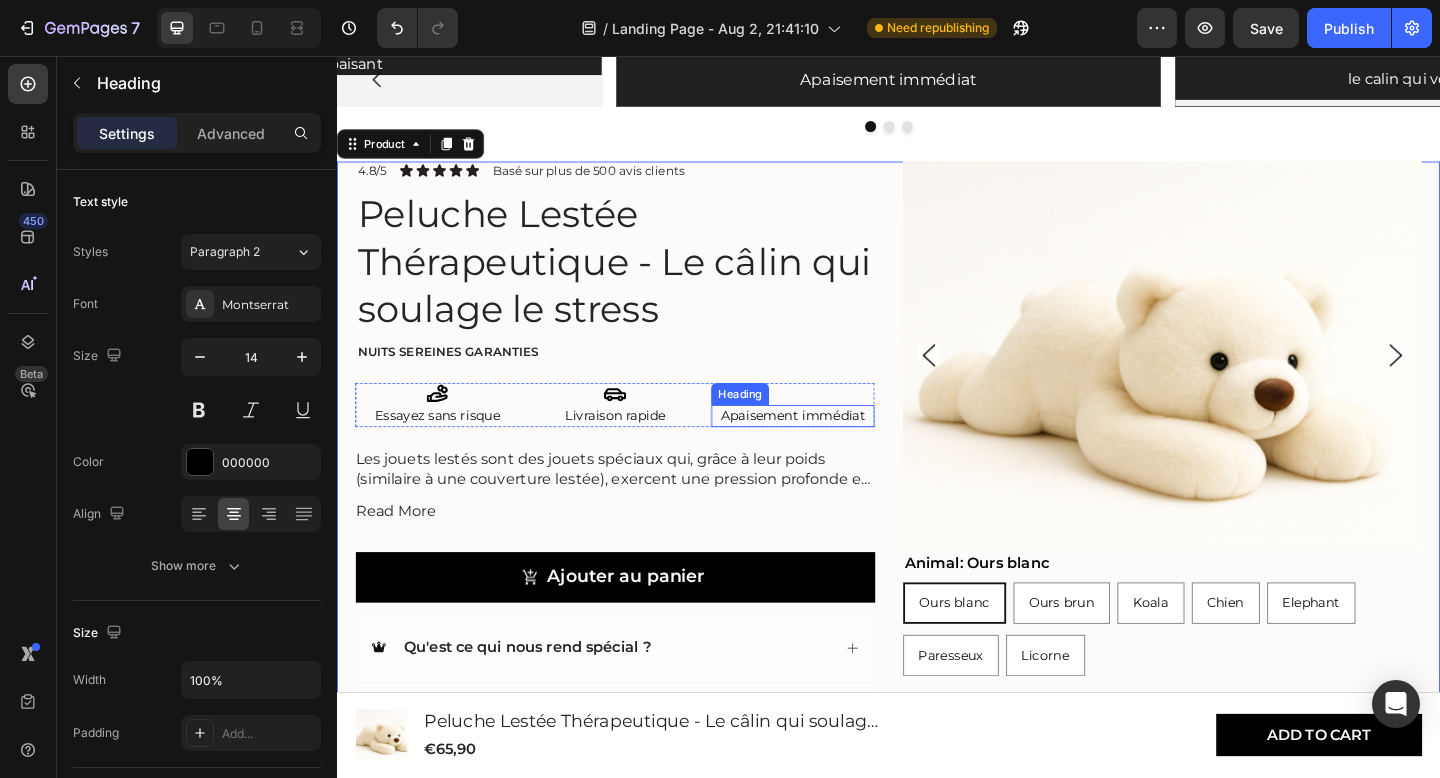 click on "Apaisement immédiat" at bounding box center [833, 448] 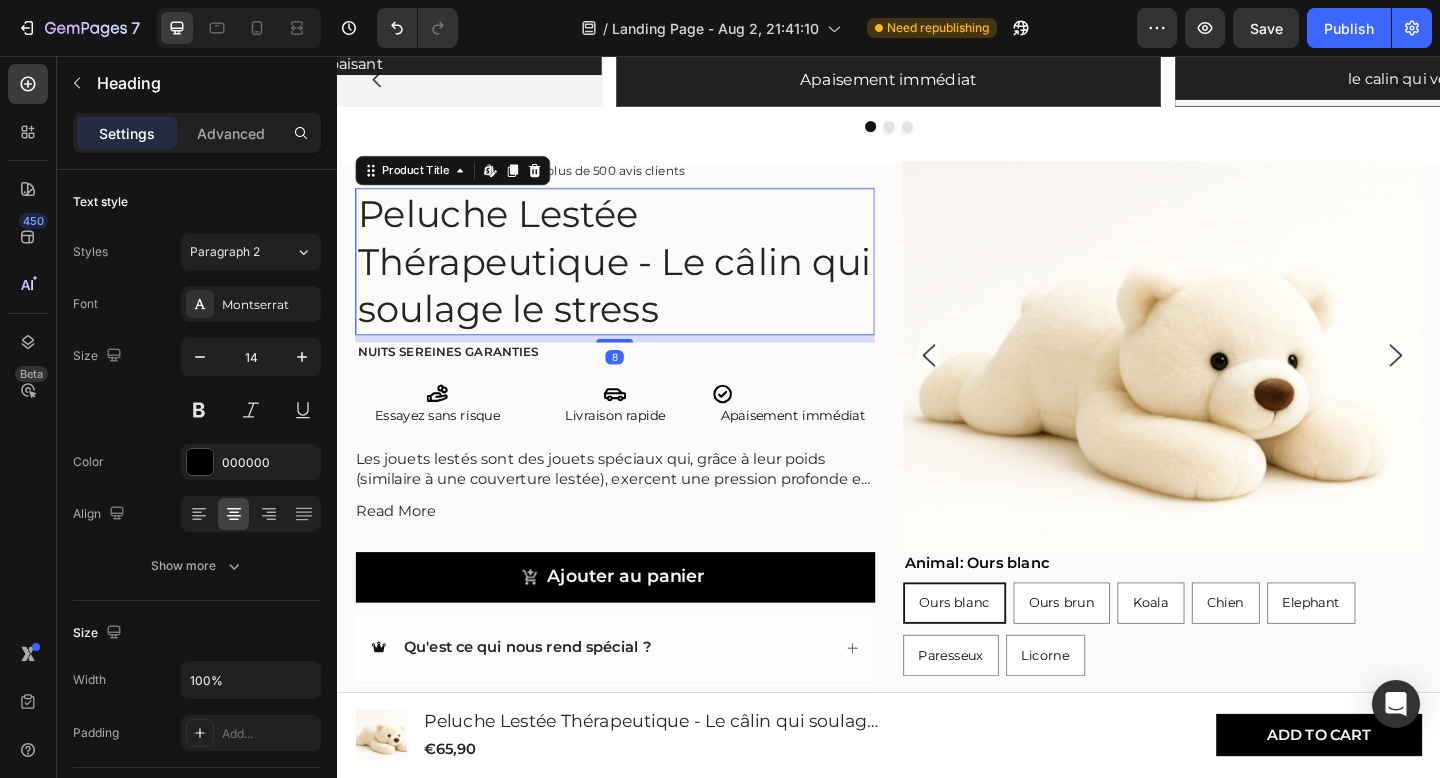 click on "Peluche Lestée Thérapeutique - Le câlin qui soulage le stress" at bounding box center [639, 280] 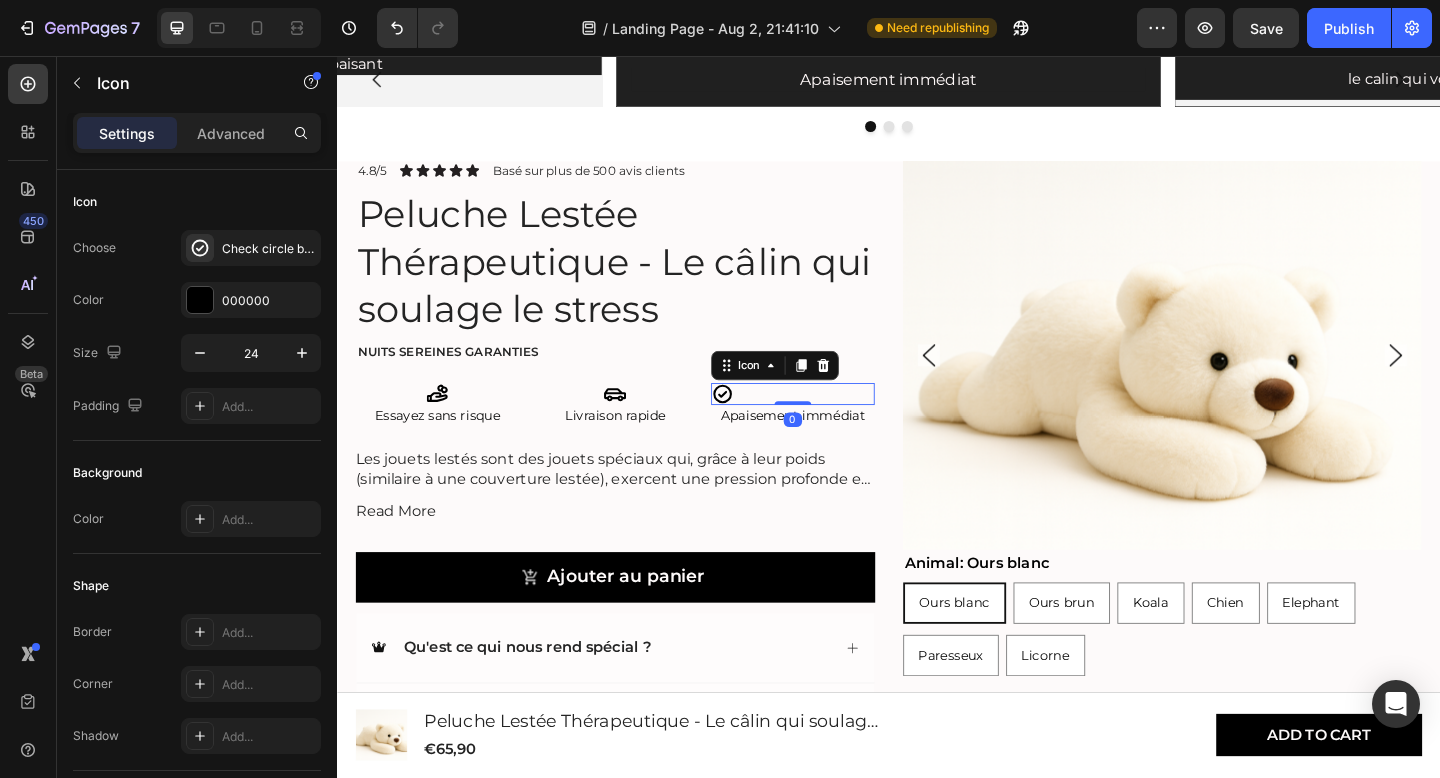 click 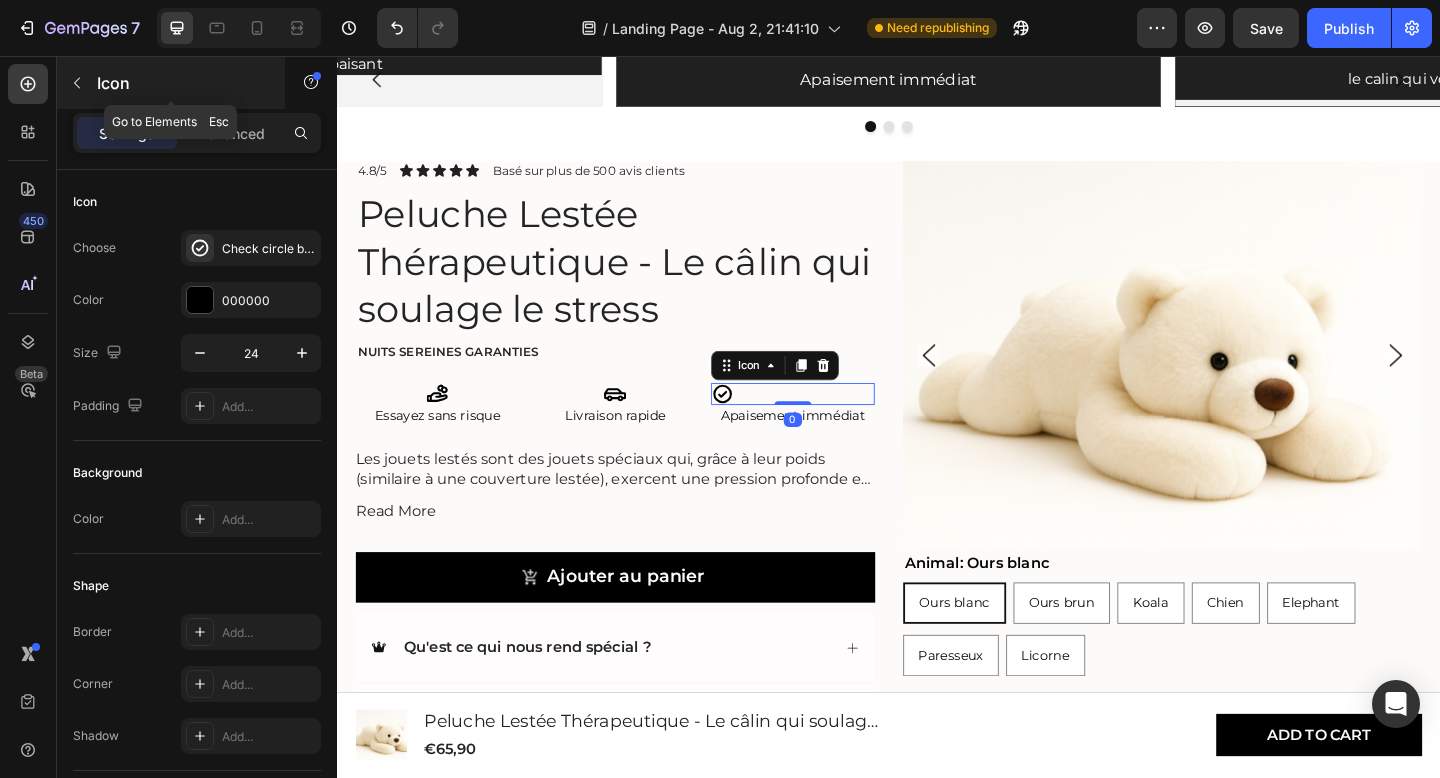 click 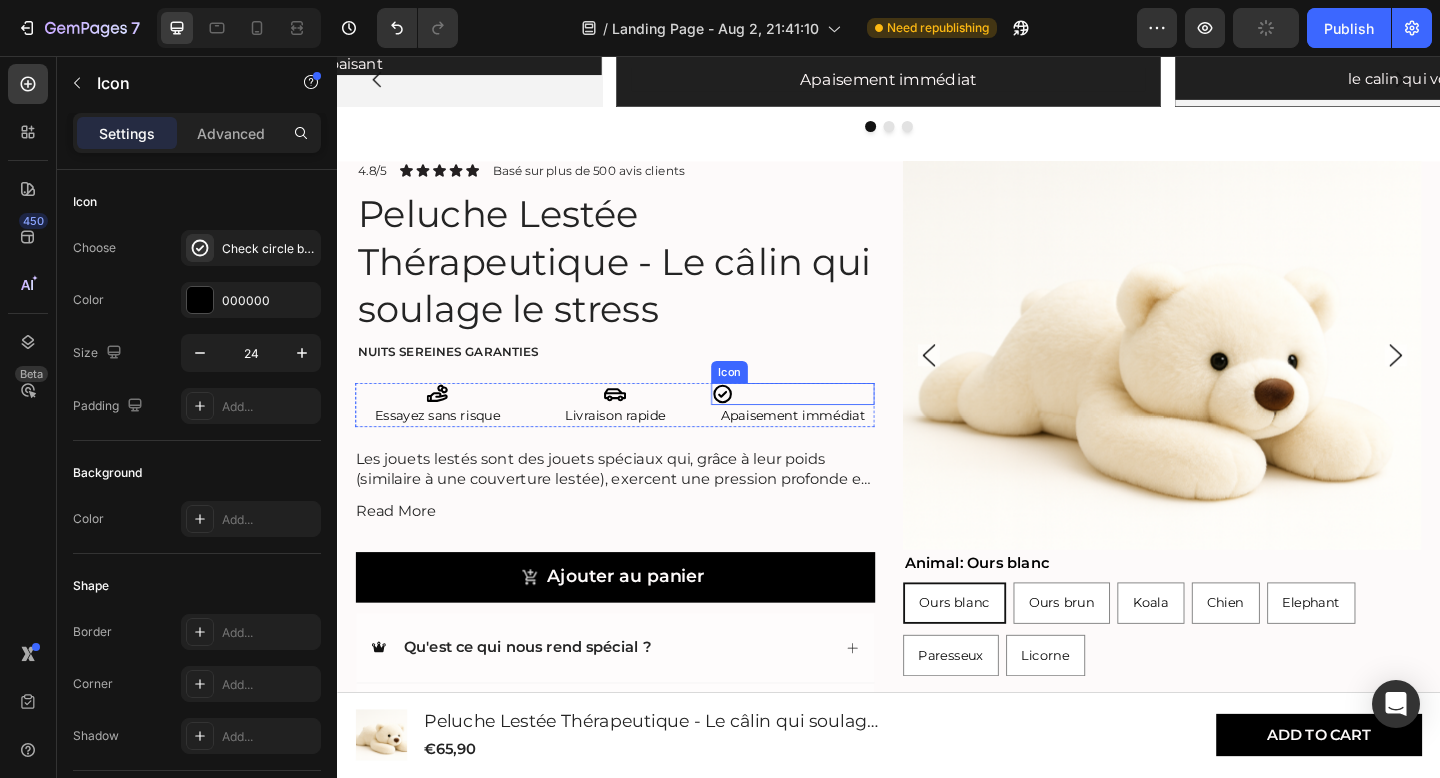 click 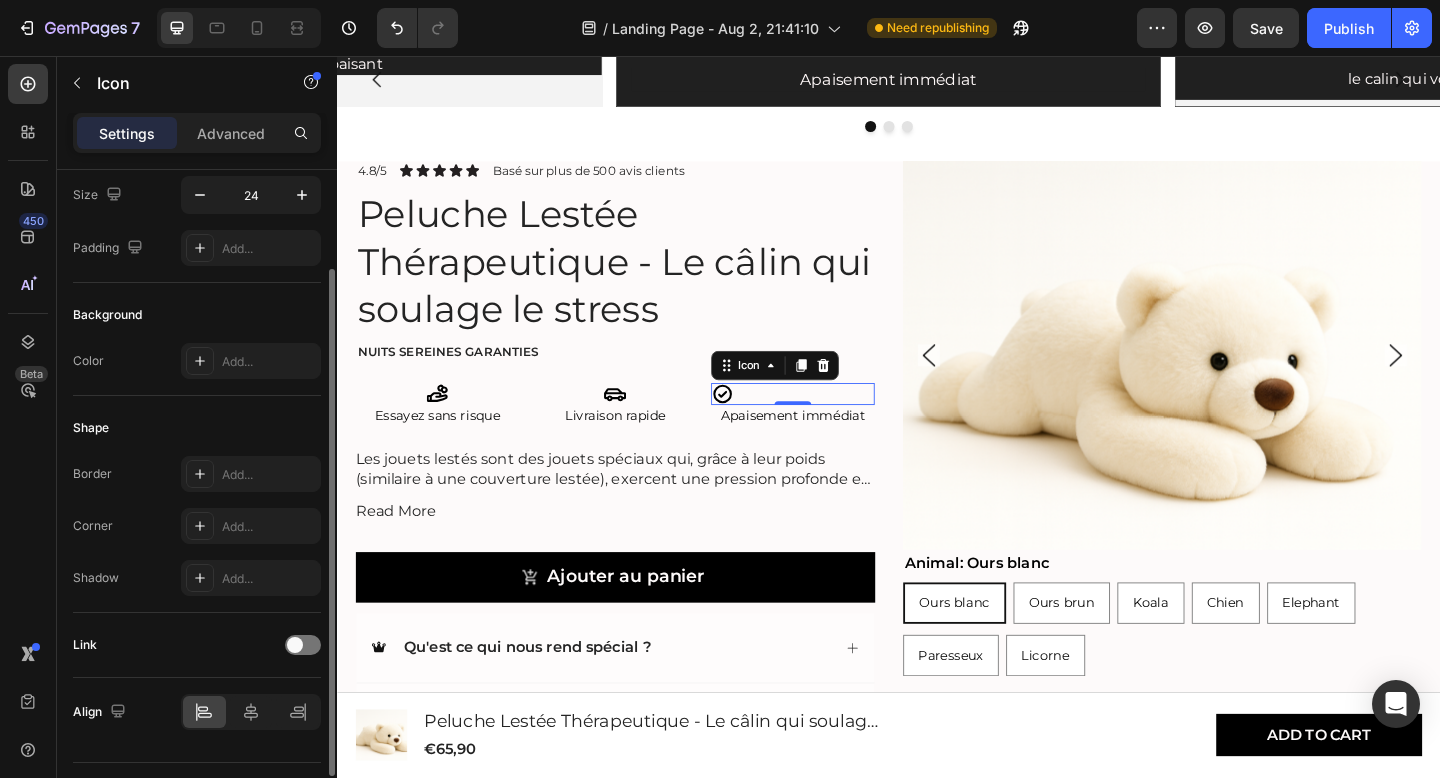 scroll, scrollTop: 206, scrollLeft: 0, axis: vertical 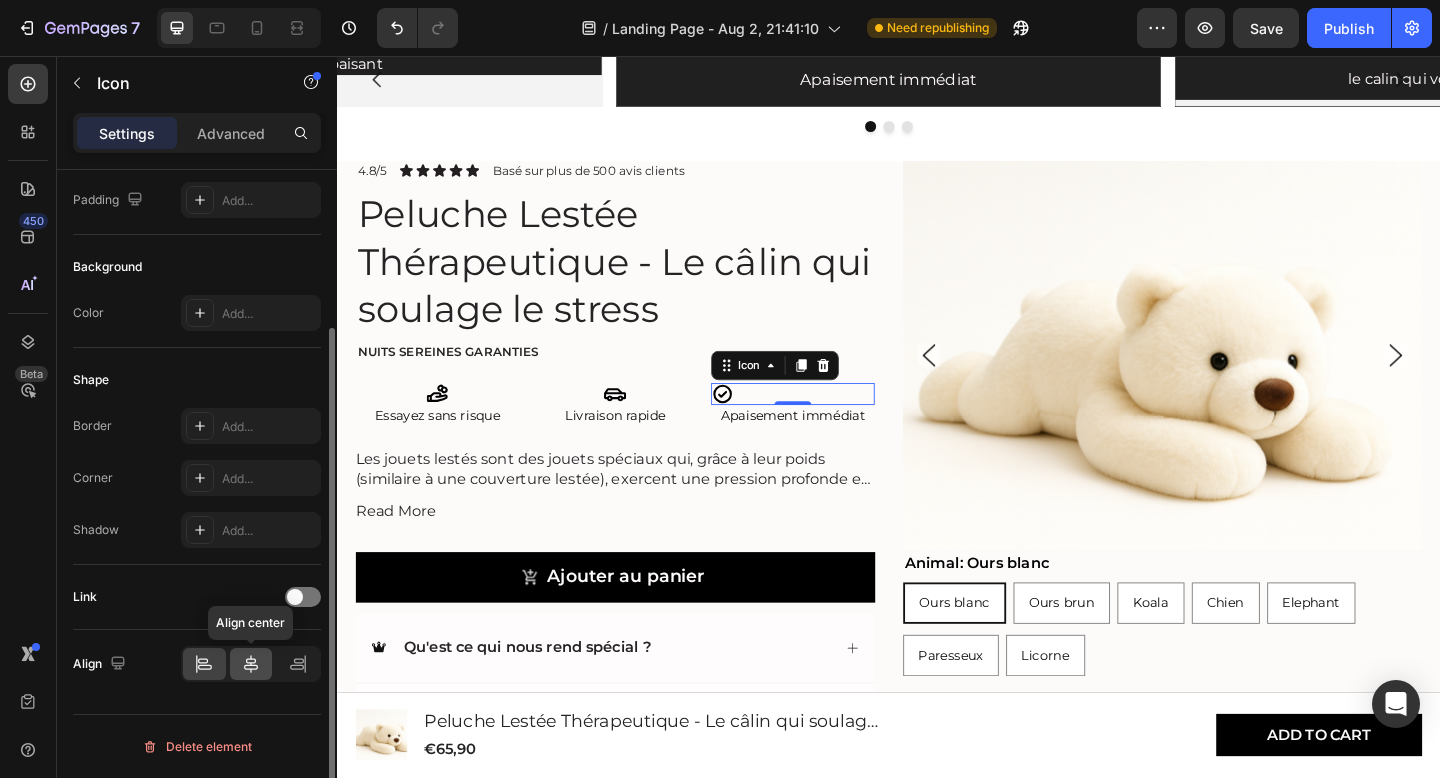 click 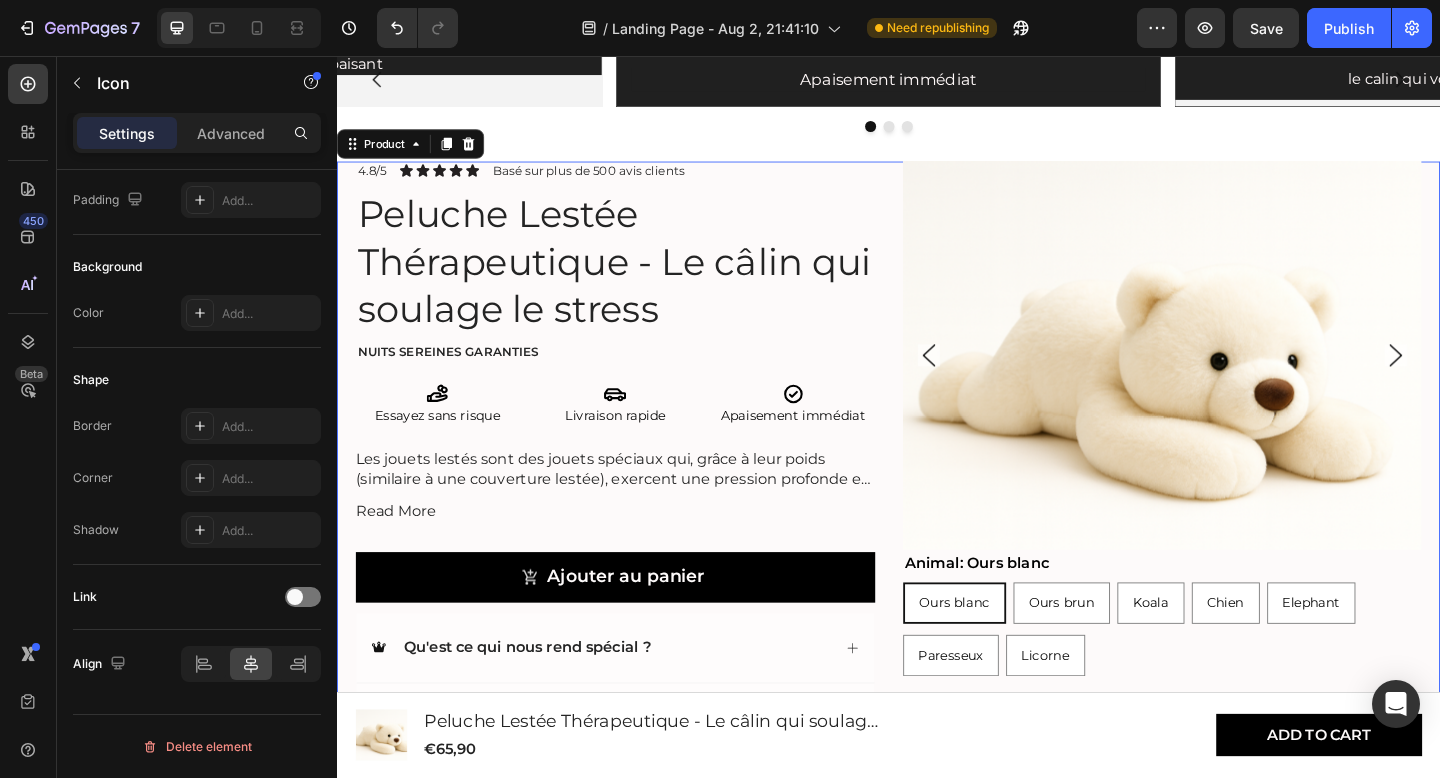 click on "Product Images Animal: Ours blanc Ours blanc Ours blanc Ours blanc Ours brun Ours brun Ours brun Koala Koala Koala Chien Chien Chien Elephant Elephant Elephant Paresseux Paresseux Paresseux Licorne Licorne Licorne Product Variants & Swatches 4.8/5 Text Block Icon Icon Icon Icon Icon Icon List Basé sur plus de 500 avis clients Text Block Row Peluche Lestée Thérapeutique - Le câlin qui soulage le stress Product Title Nuits sereines garanties Text Block
Icon Essayez sans risque Heading
Icon Livraison rapide Heading
Icon Apaisement immédiat Heading Row Les jouets lestés sont des jouets spéciaux qui, grâce à leur poids (similaire à une couverture lestée), exercent une pression profonde et apaisante. Cela contribue à un  sentiment de réconfort et de sécurité  .
Les peluches lestées conviennent aussi bien aux enfants  (à partir de 3 ans)     Read More Product Description
Ajouter au panier Add to Cart
Accordion" at bounding box center (937, 531) 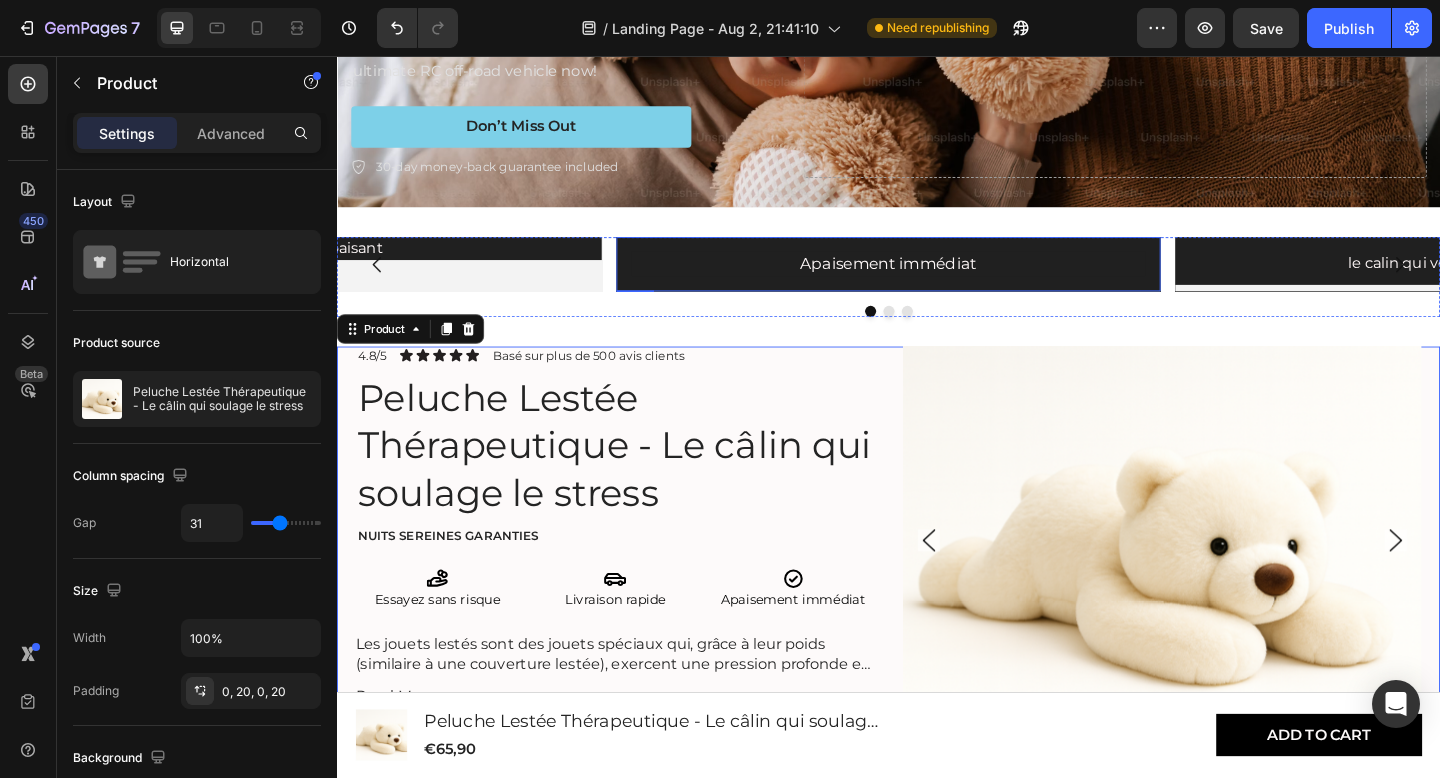scroll, scrollTop: 473, scrollLeft: 0, axis: vertical 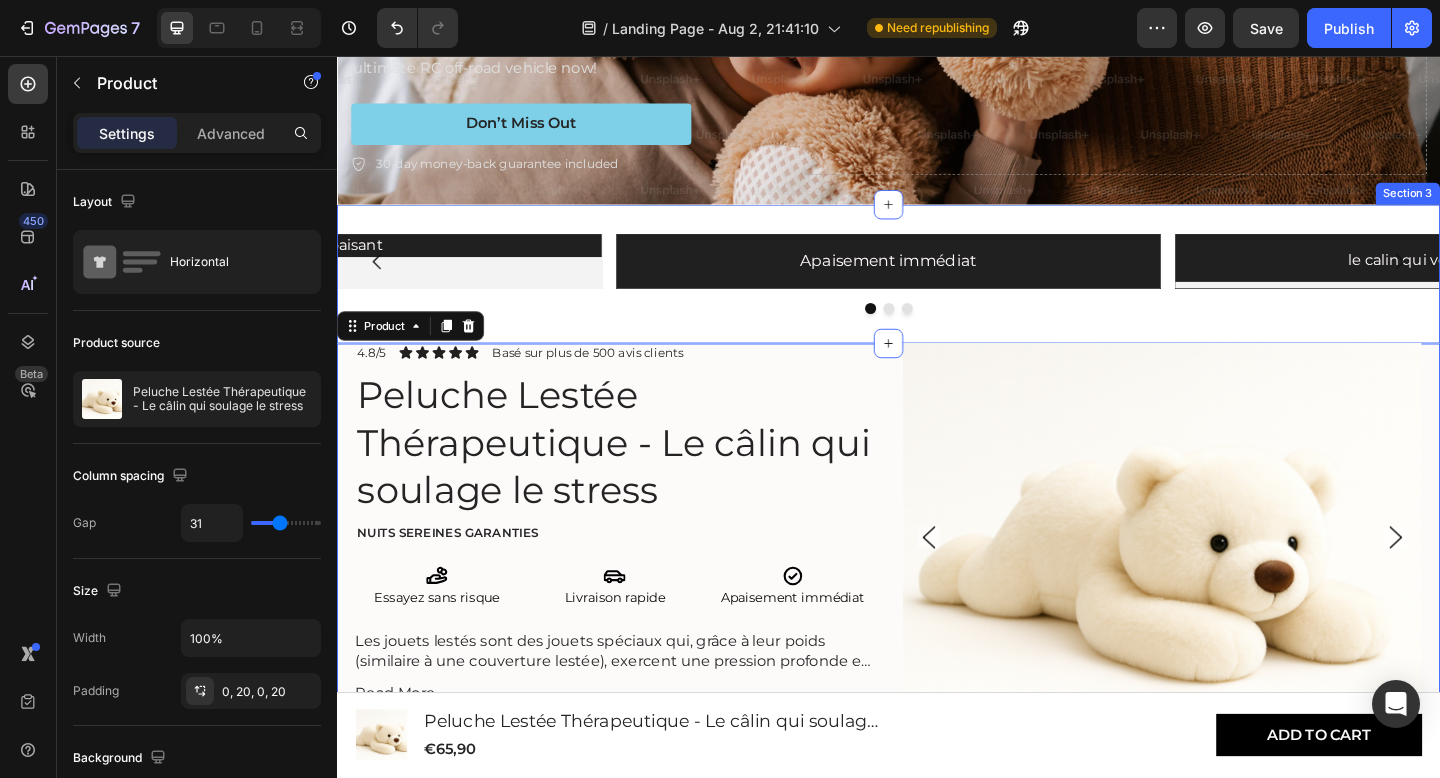 click on "Apaisement immédiat Heading Row le calin qui vous comprend Heading Poids apaisant Heading
Carousel Section 3" at bounding box center [937, 293] 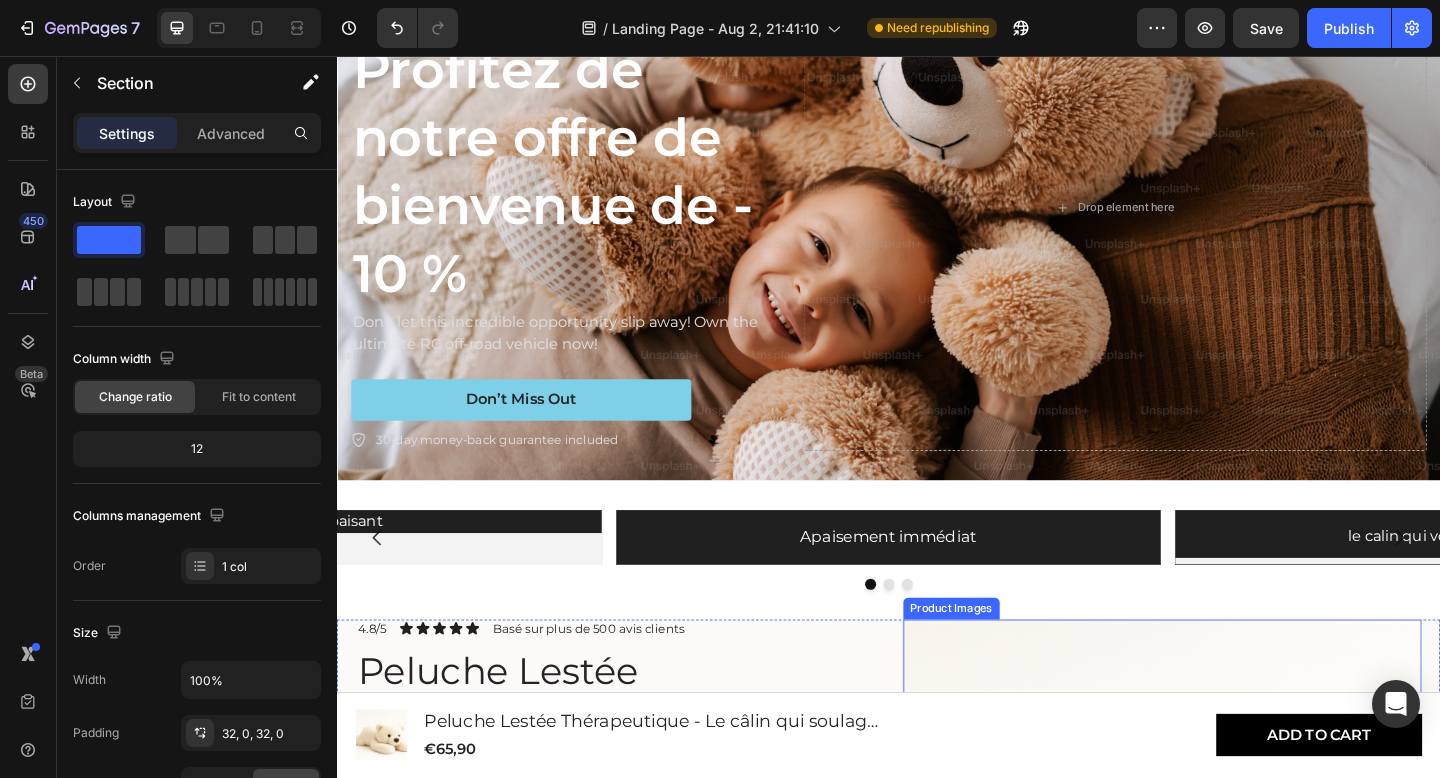scroll, scrollTop: 145, scrollLeft: 0, axis: vertical 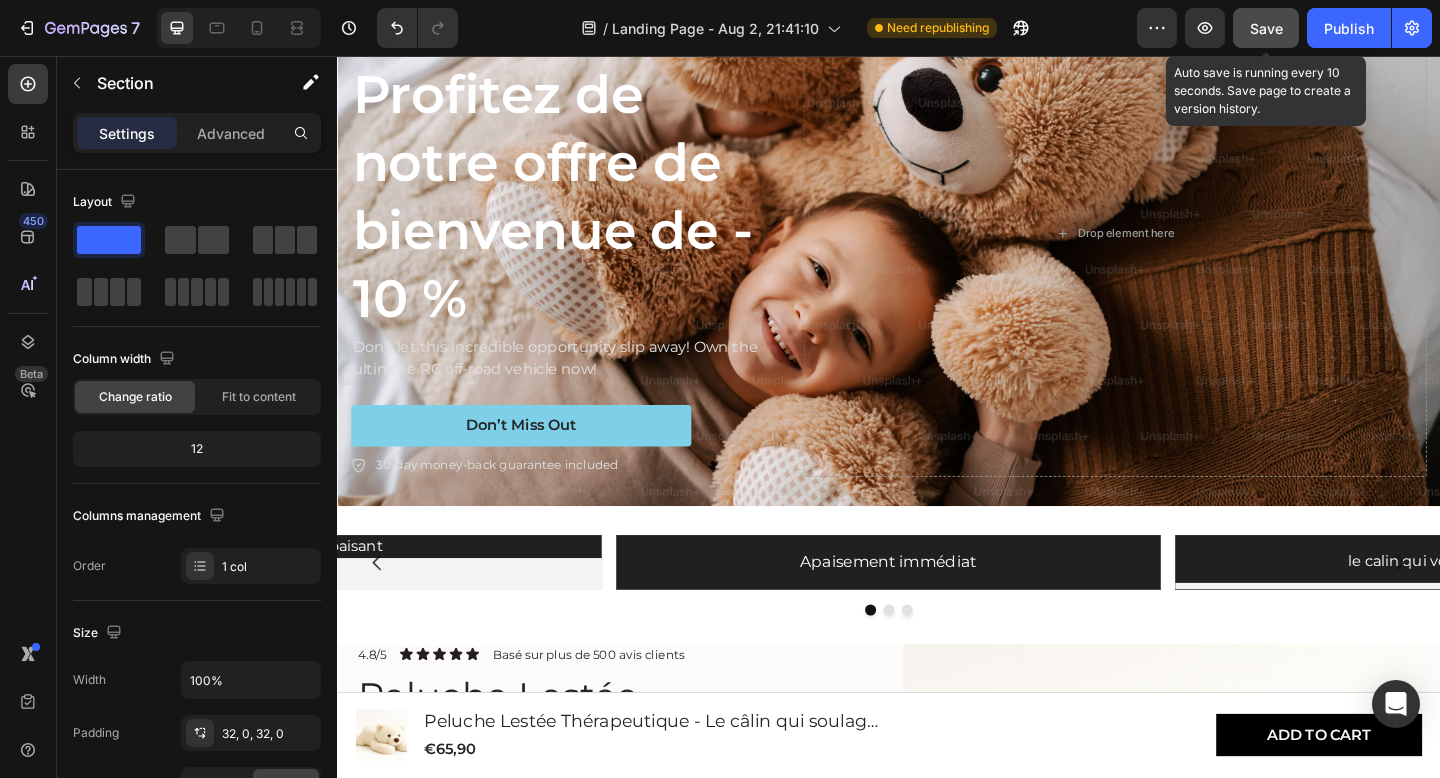 click on "Save" 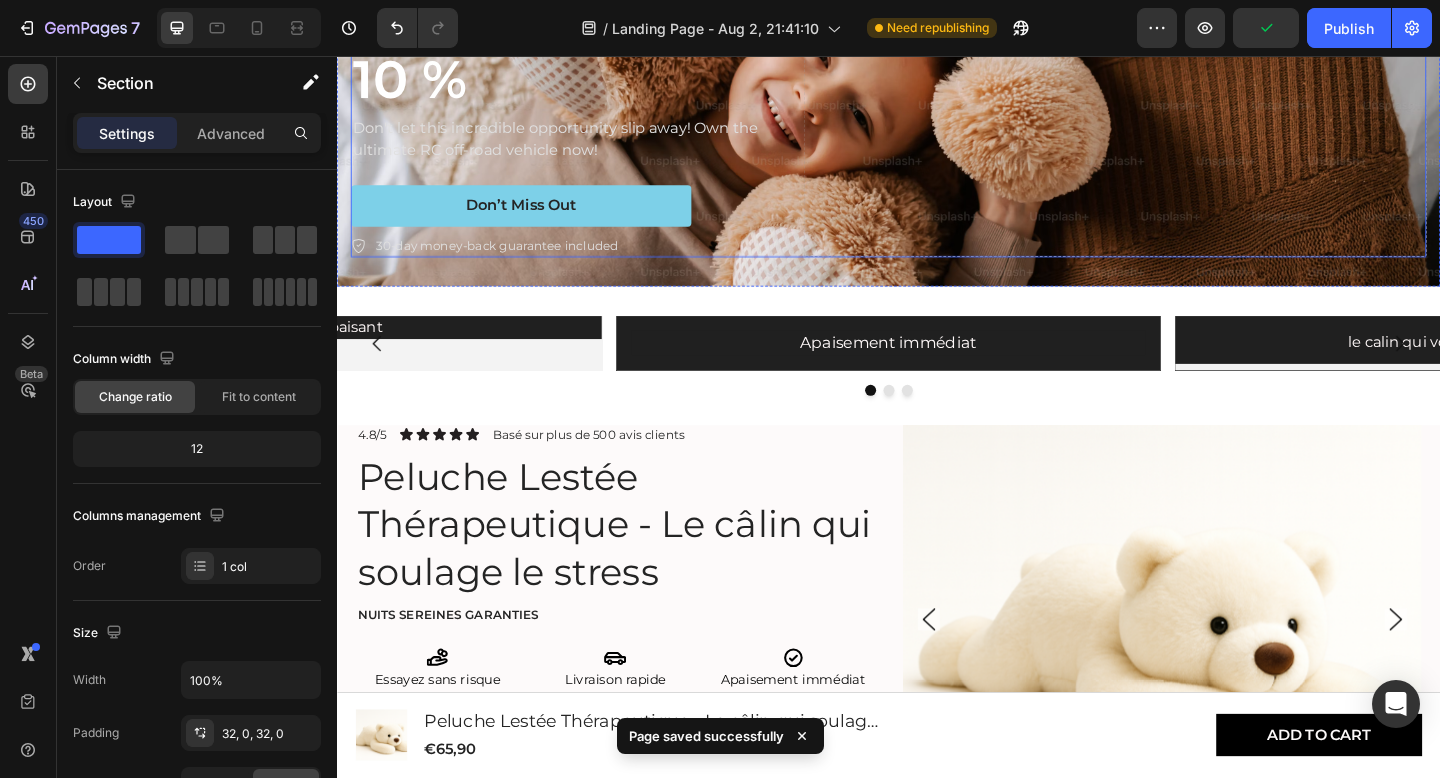 scroll, scrollTop: 382, scrollLeft: 0, axis: vertical 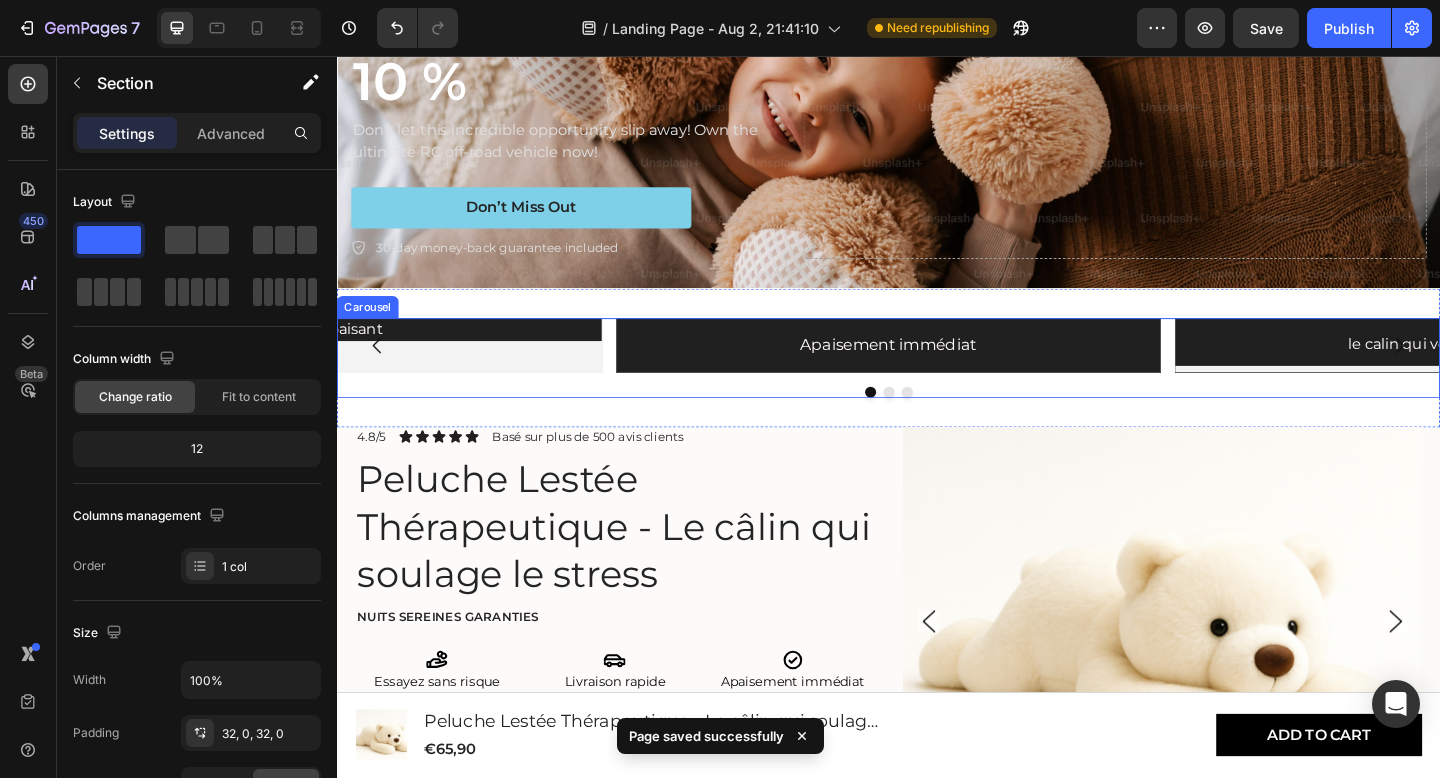 click 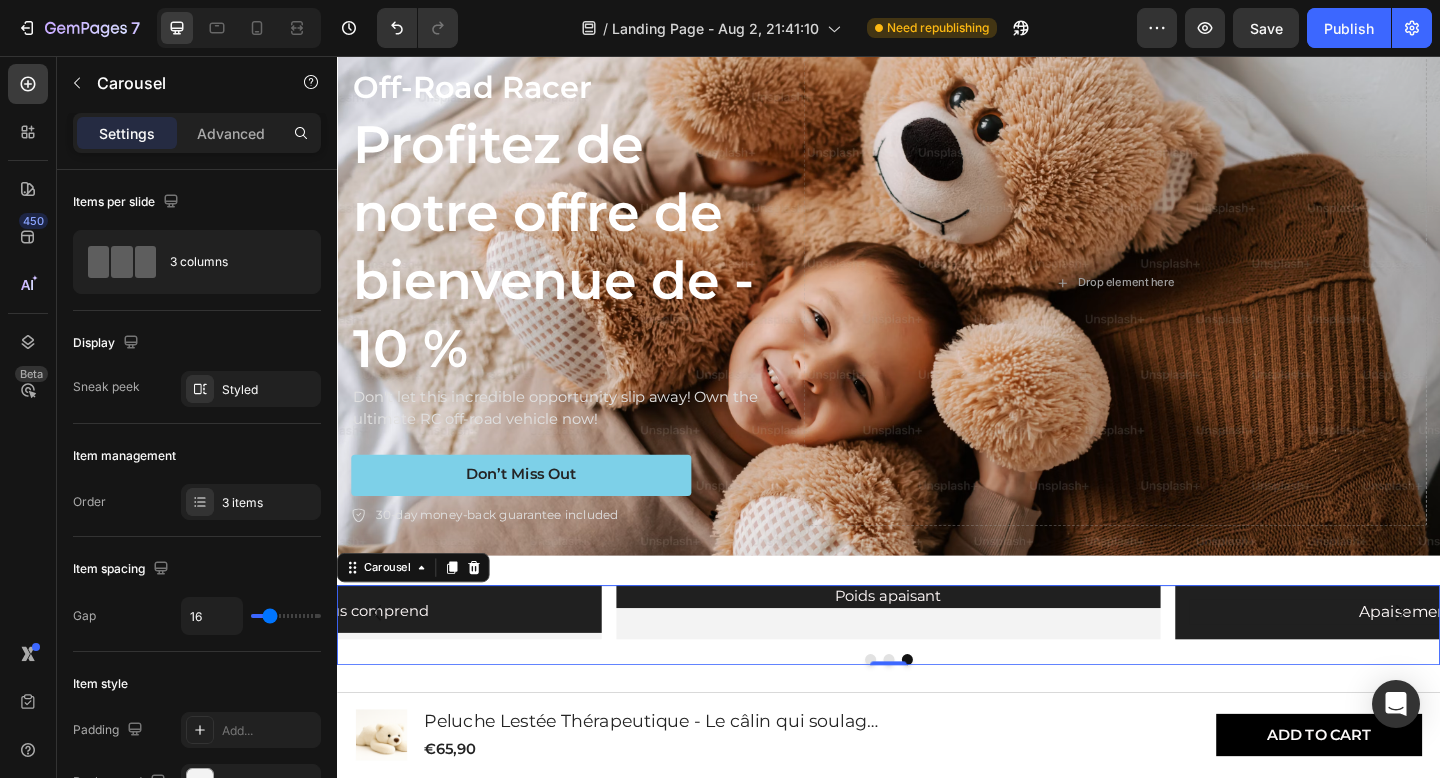 scroll, scrollTop: 5, scrollLeft: 0, axis: vertical 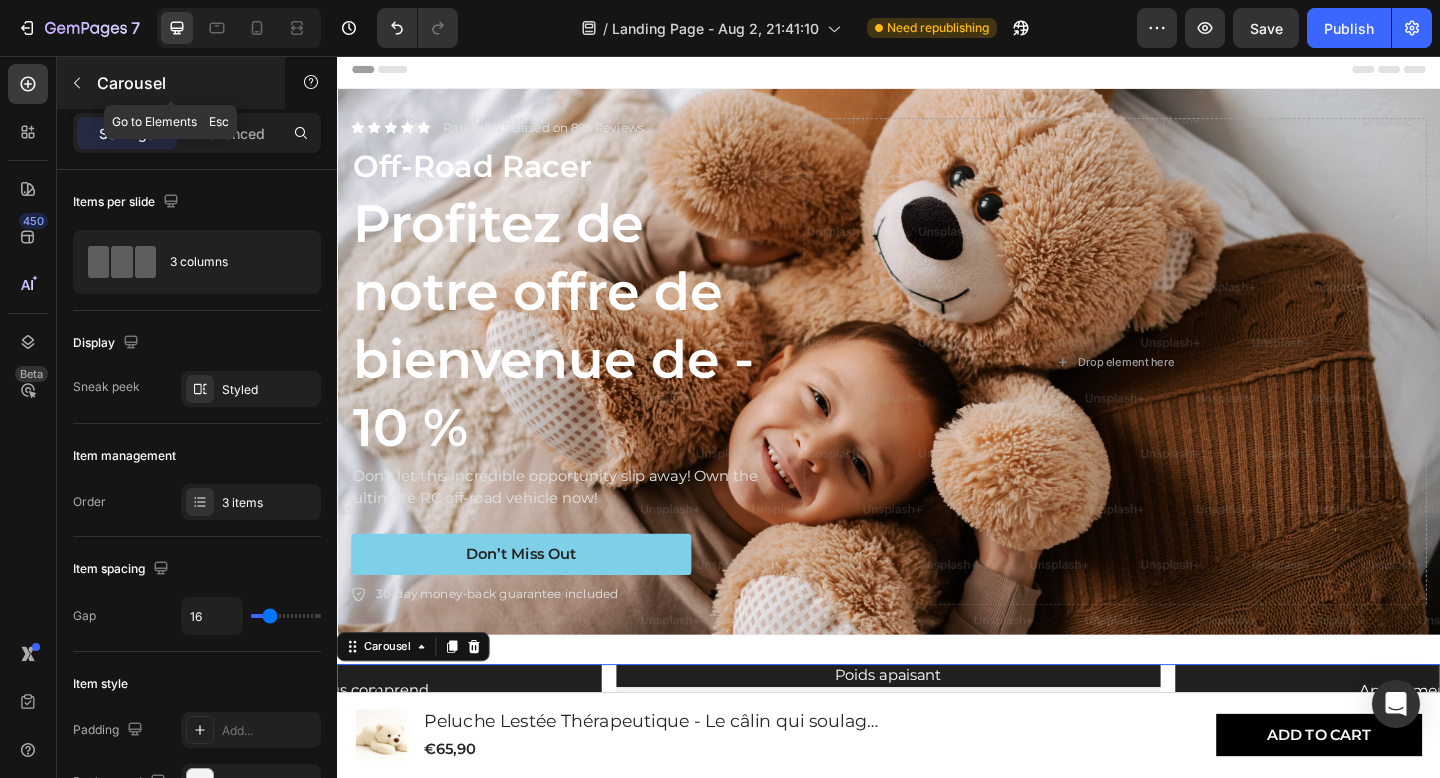 click at bounding box center (77, 83) 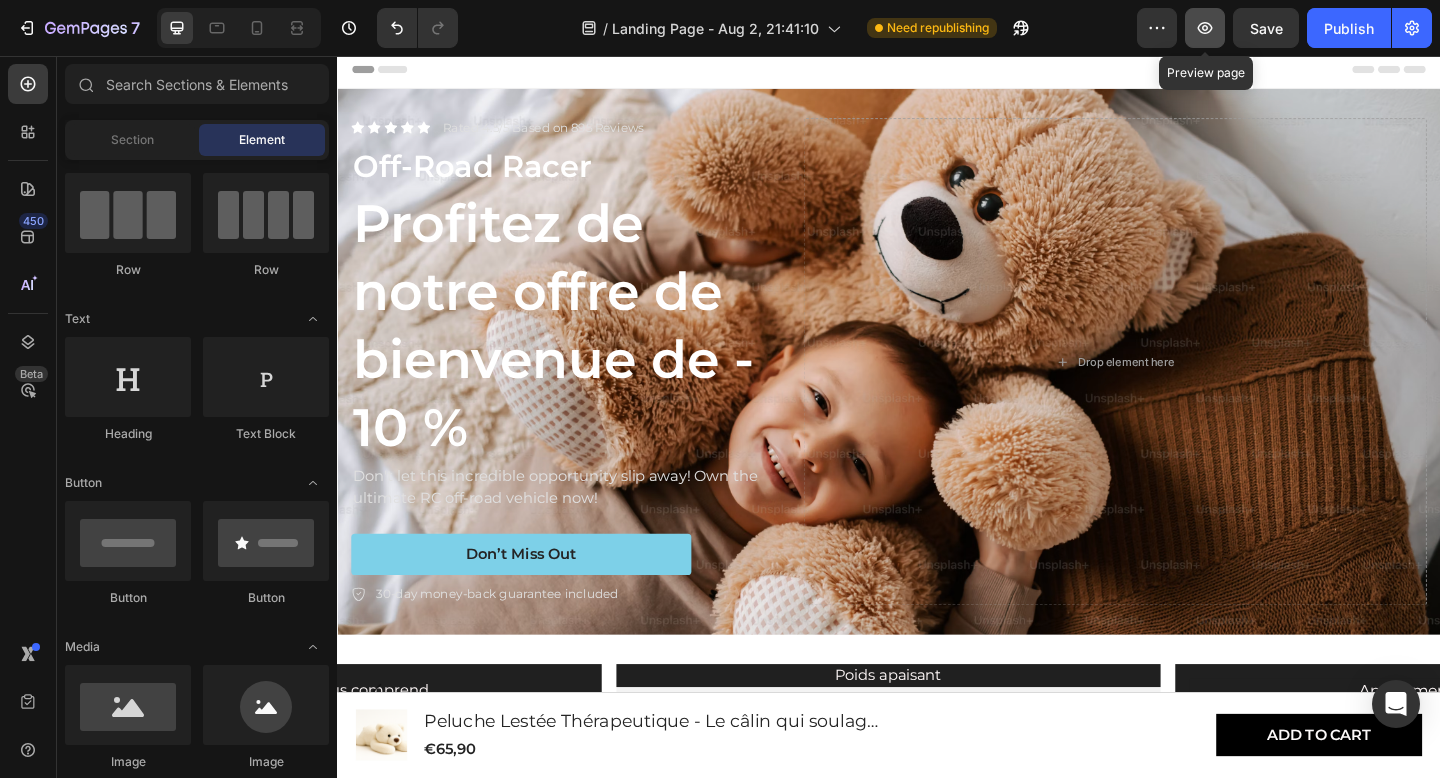 click 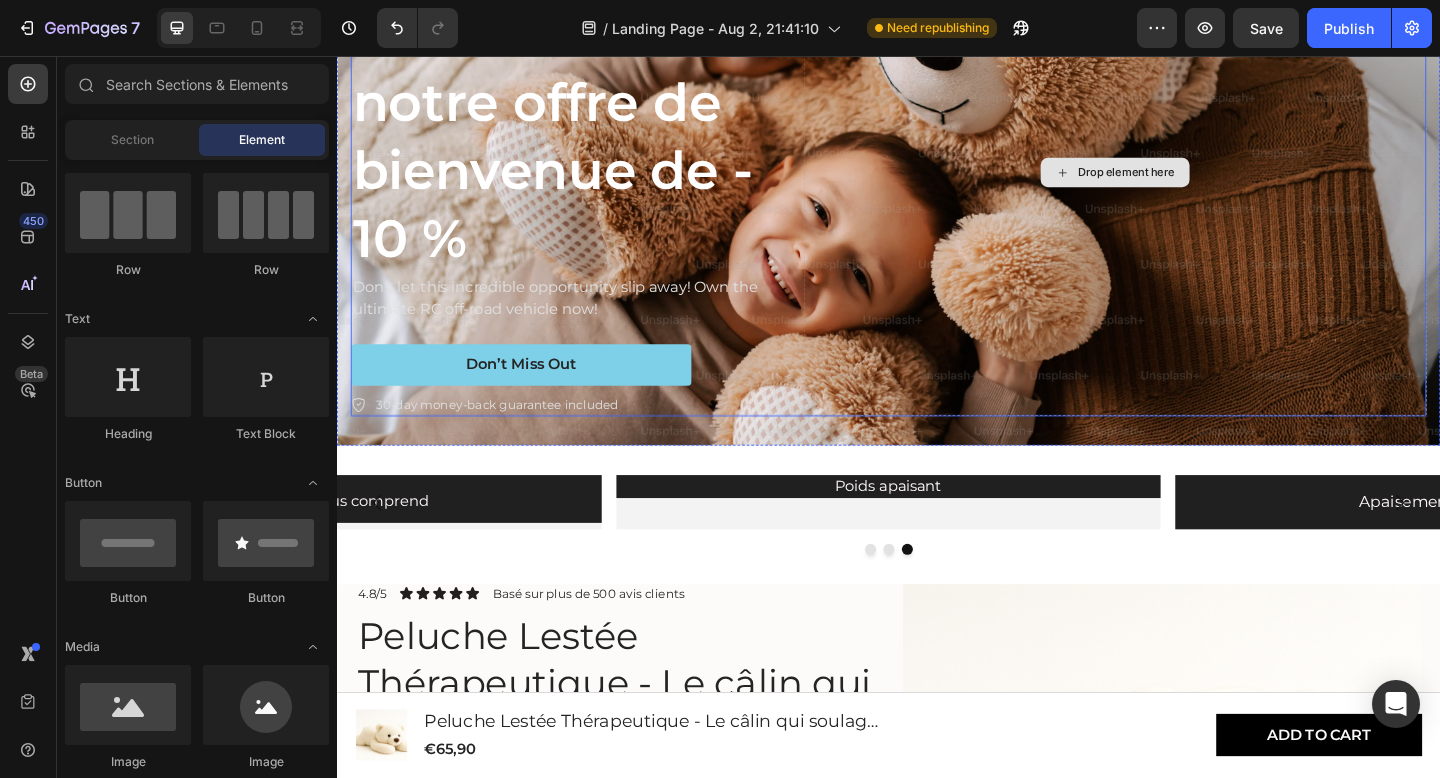 scroll, scrollTop: 217, scrollLeft: 0, axis: vertical 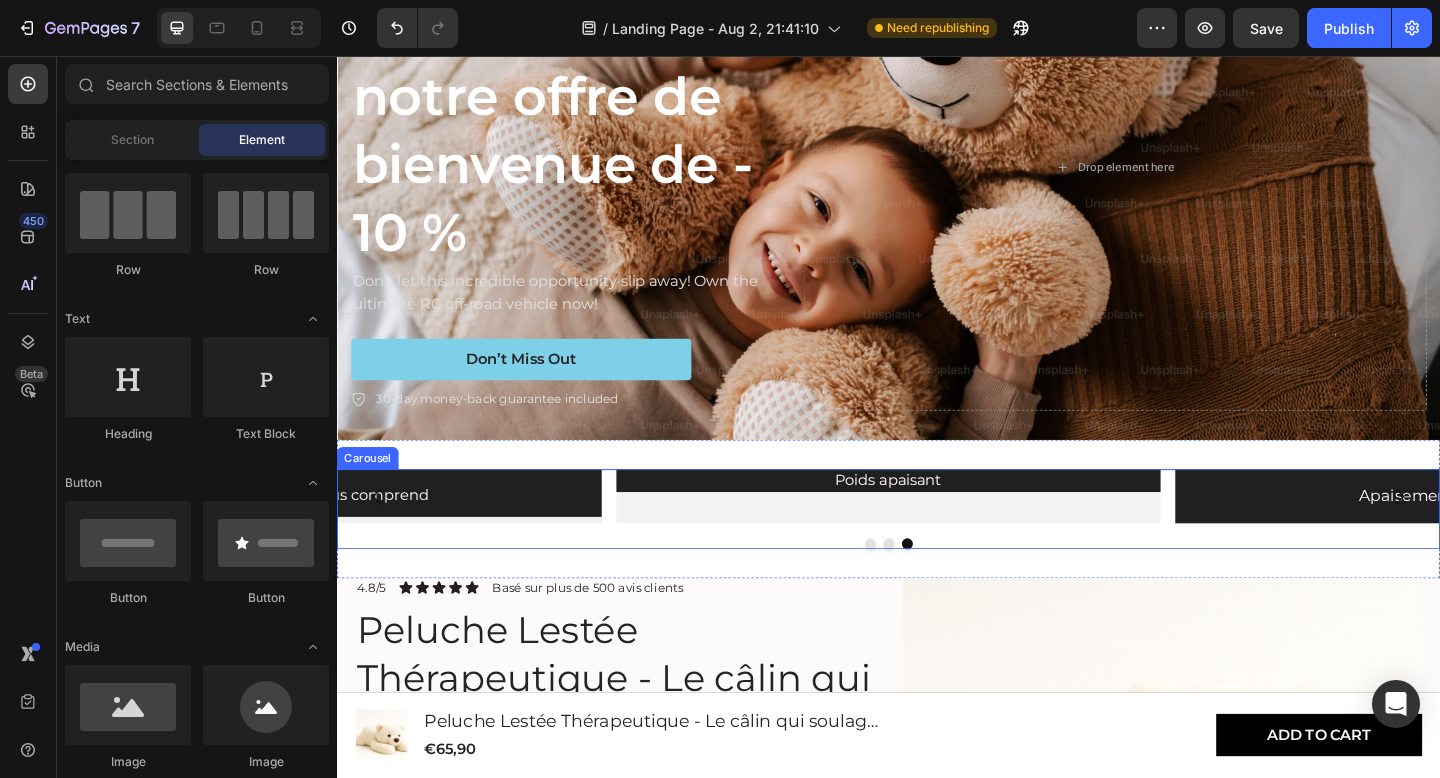 click on "Poids apaisant Heading" at bounding box center [937, 535] 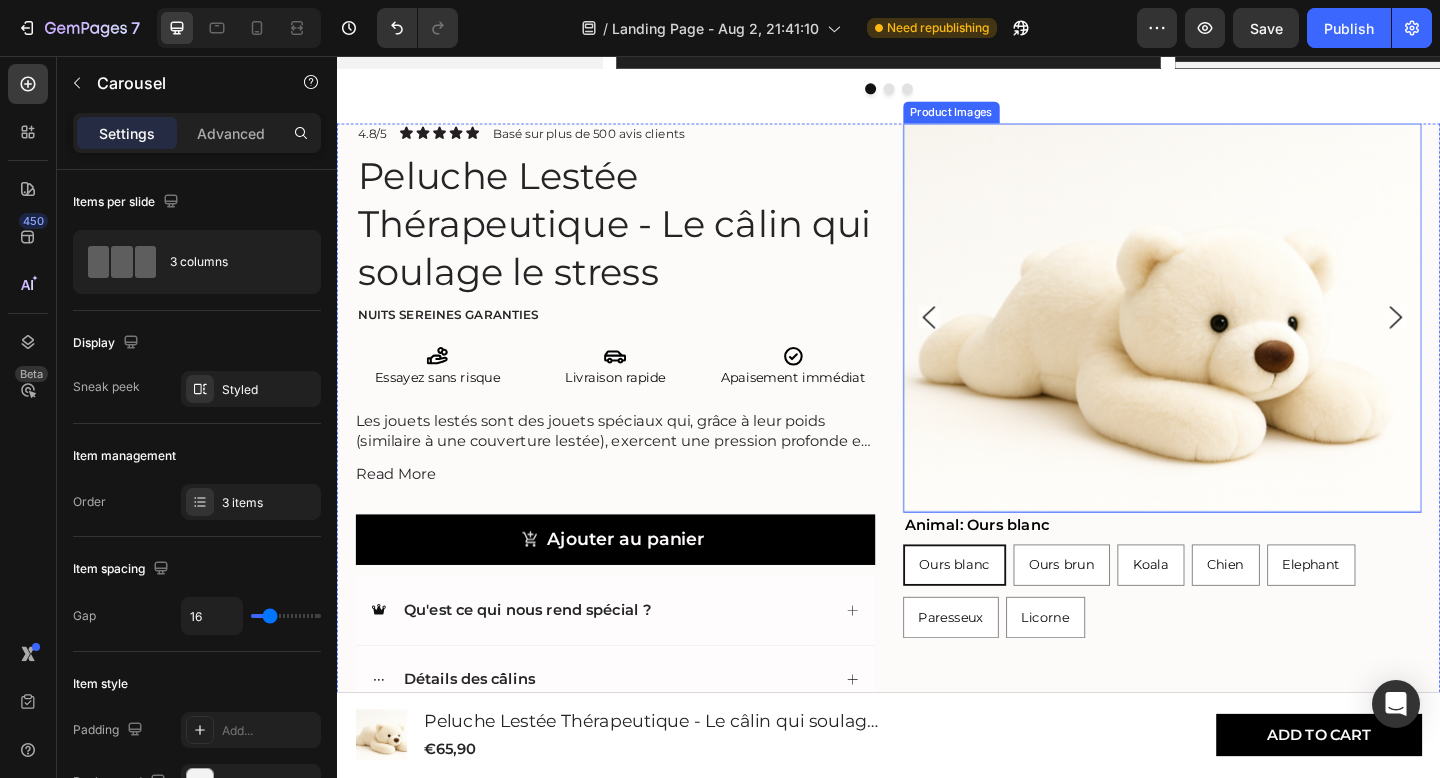 scroll, scrollTop: 713, scrollLeft: 0, axis: vertical 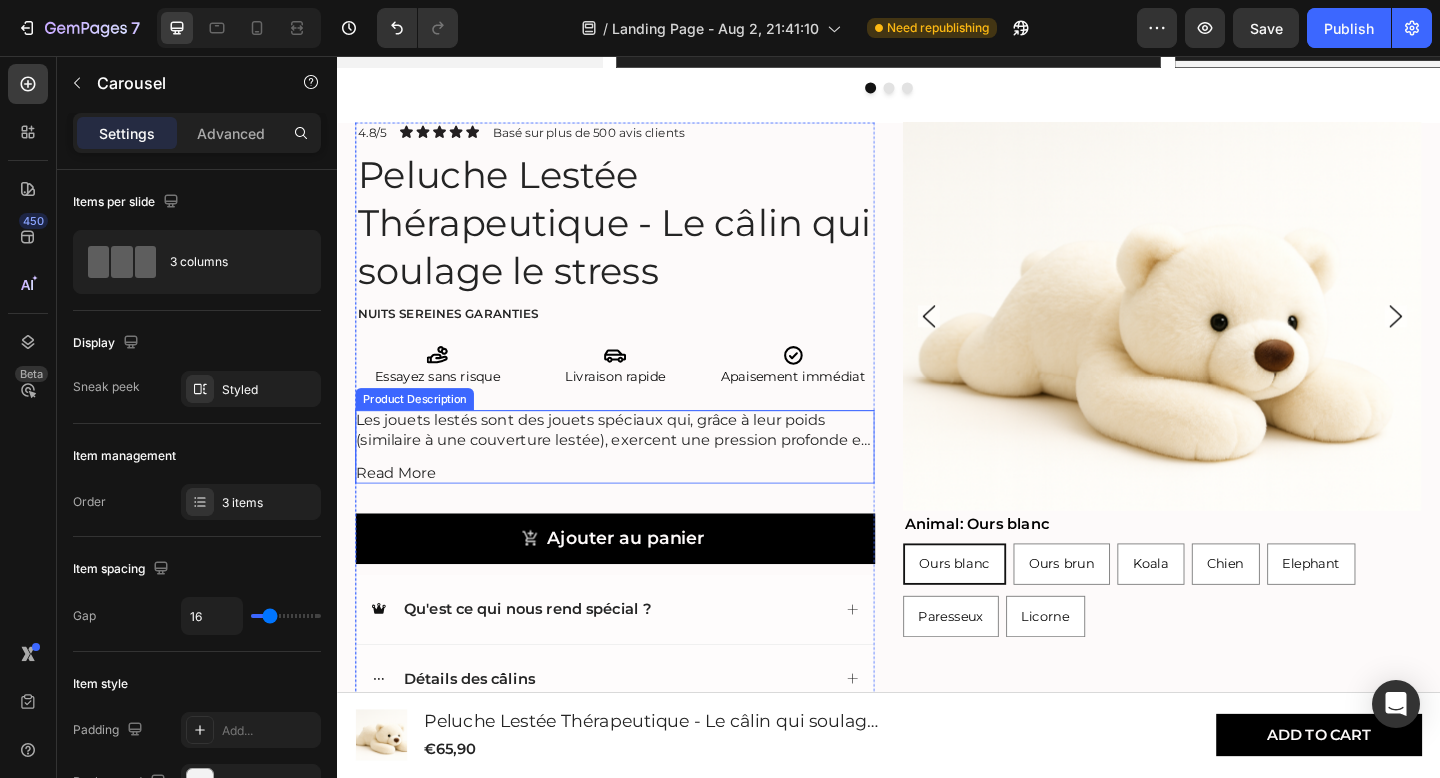 click on "Read More" at bounding box center (400, 510) 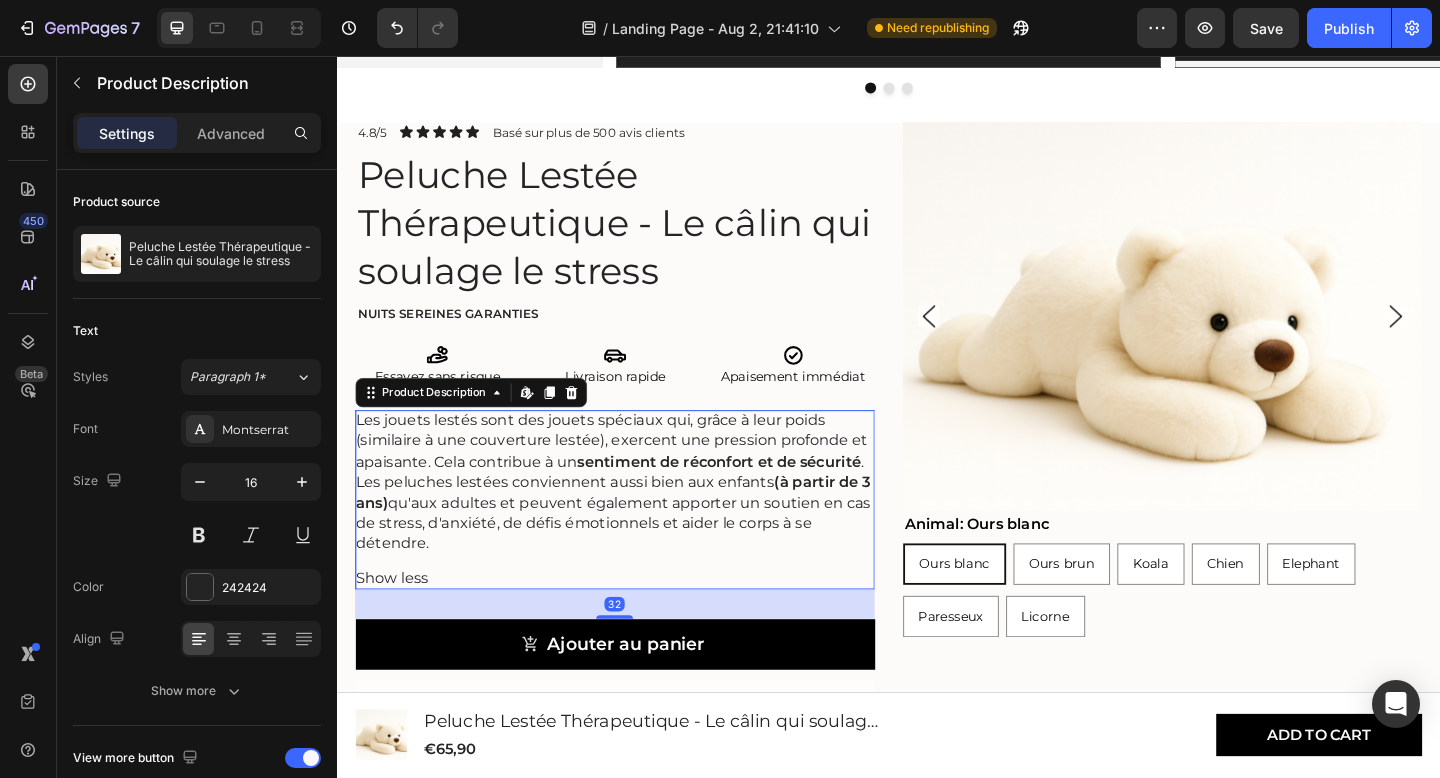 scroll, scrollTop: 800, scrollLeft: 0, axis: vertical 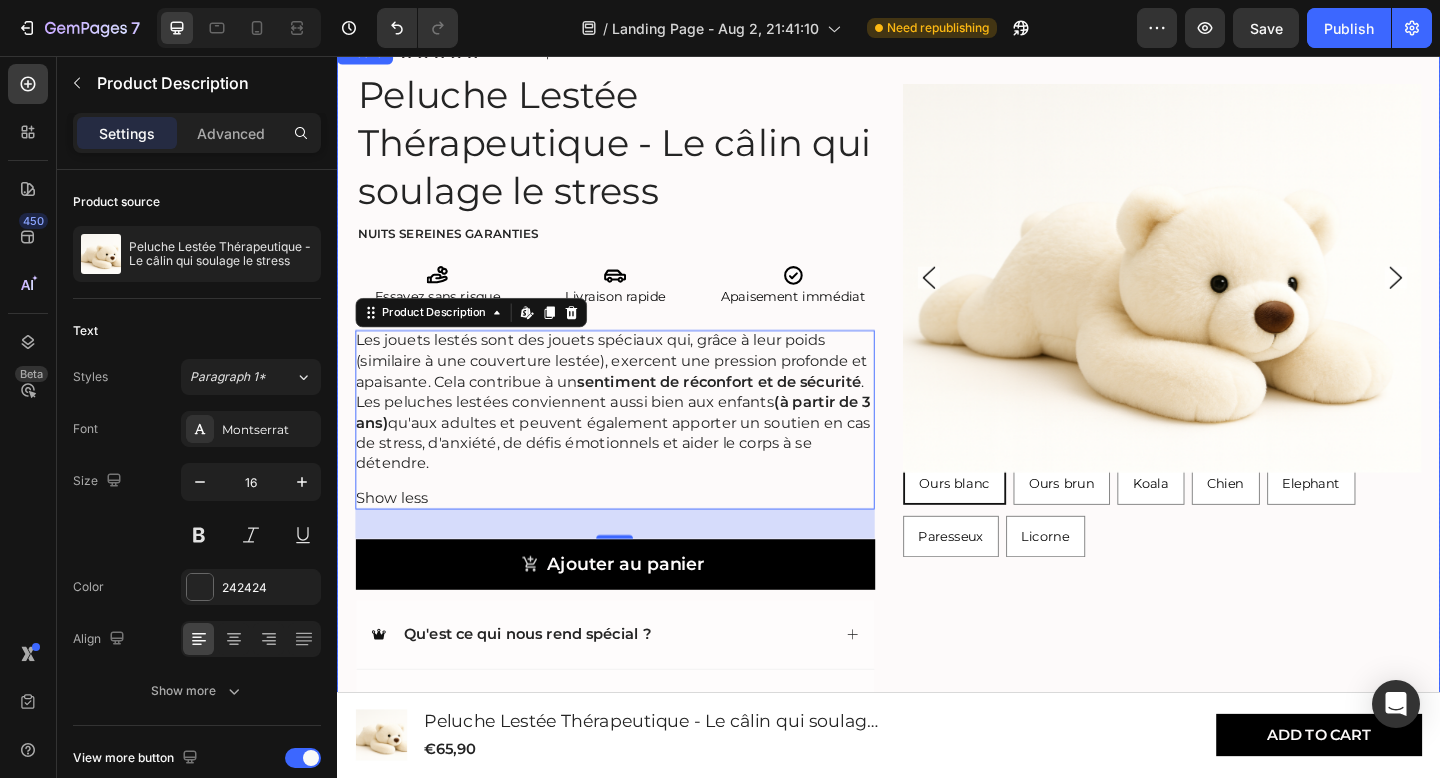 click on "Product Images Animal: Ours blanc Ours blanc Ours blanc Ours blanc Ours brun Ours brun Ours brun Koala Koala Koala Chien Chien Chien Elephant Elephant Elephant Paresseux Paresseux Paresseux Licorne Licorne Licorne Product Variants & Swatches" at bounding box center [1235, 459] 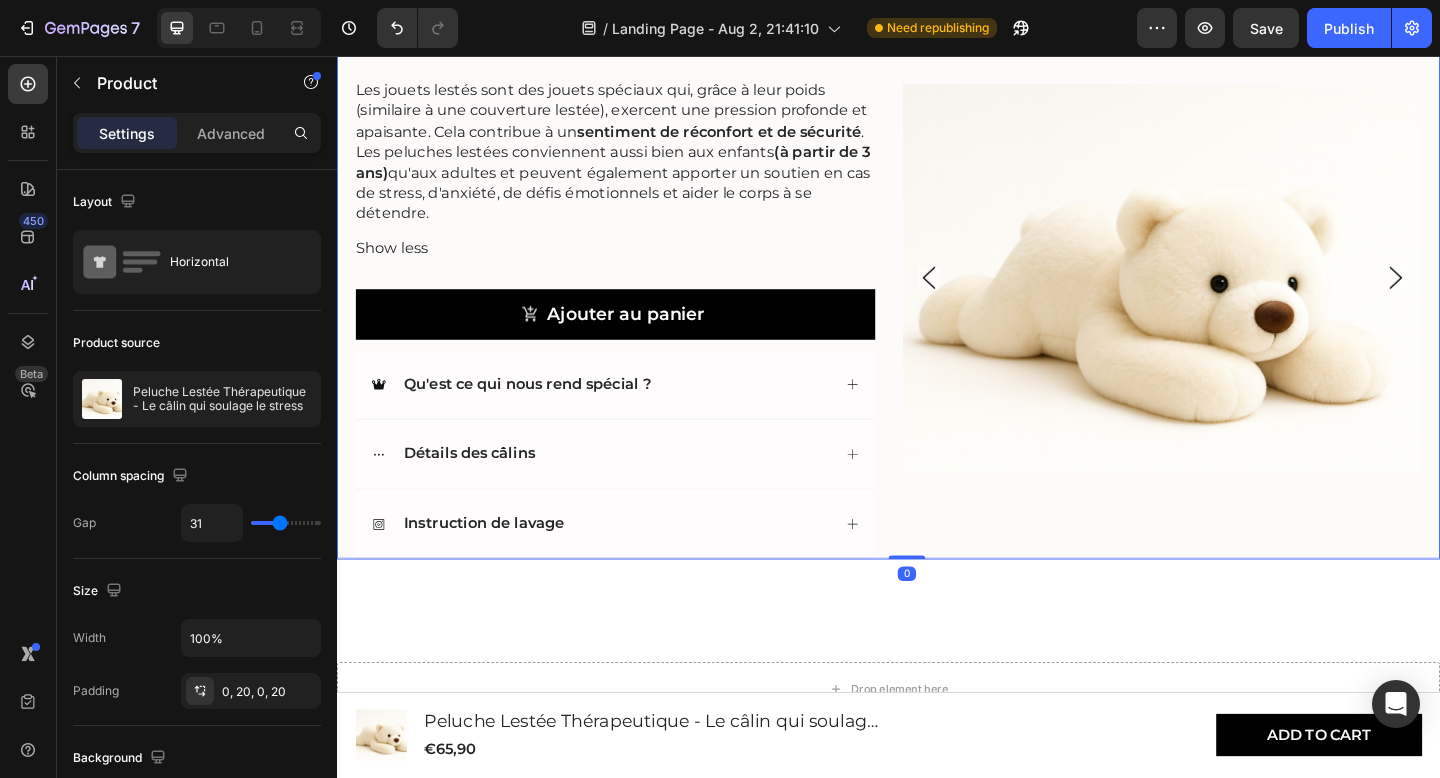 scroll, scrollTop: 1091, scrollLeft: 0, axis: vertical 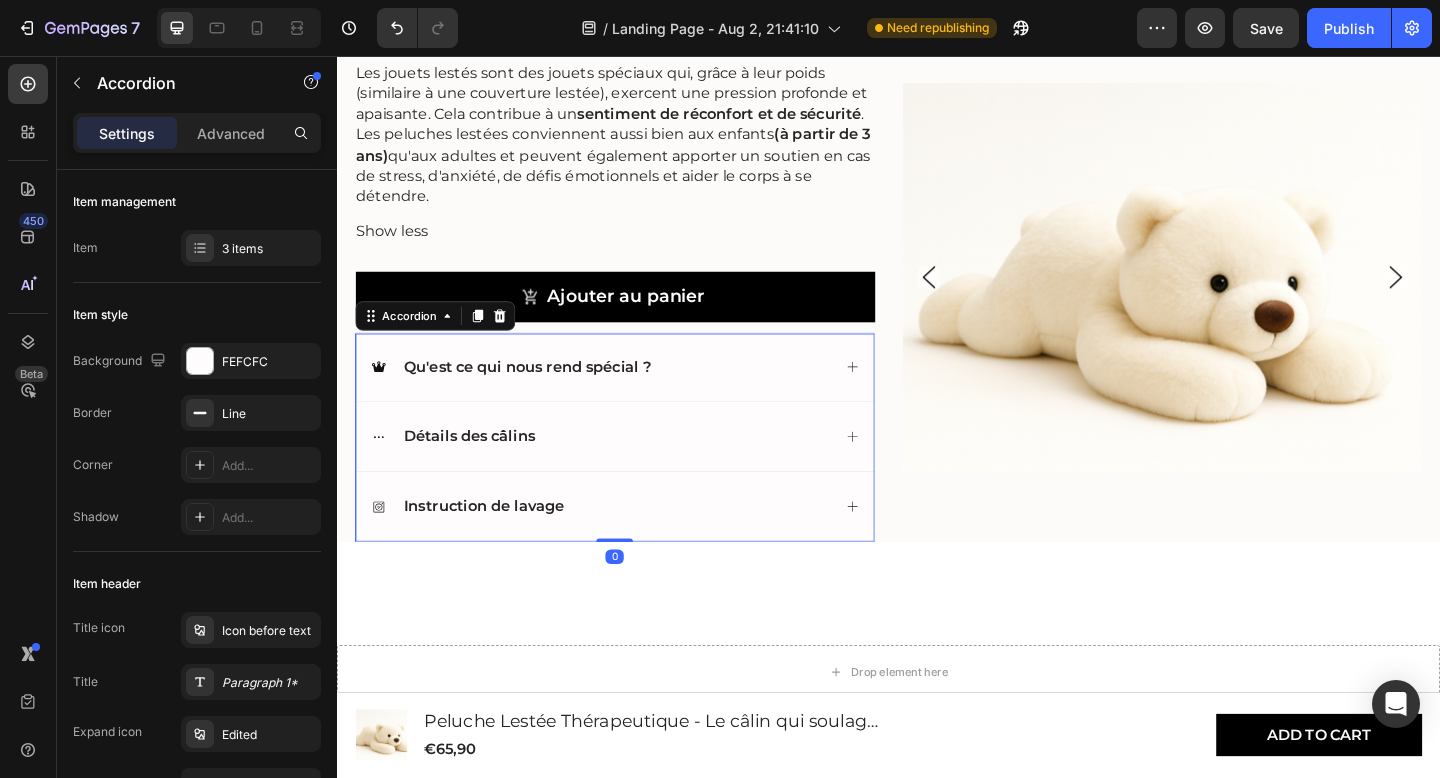 click 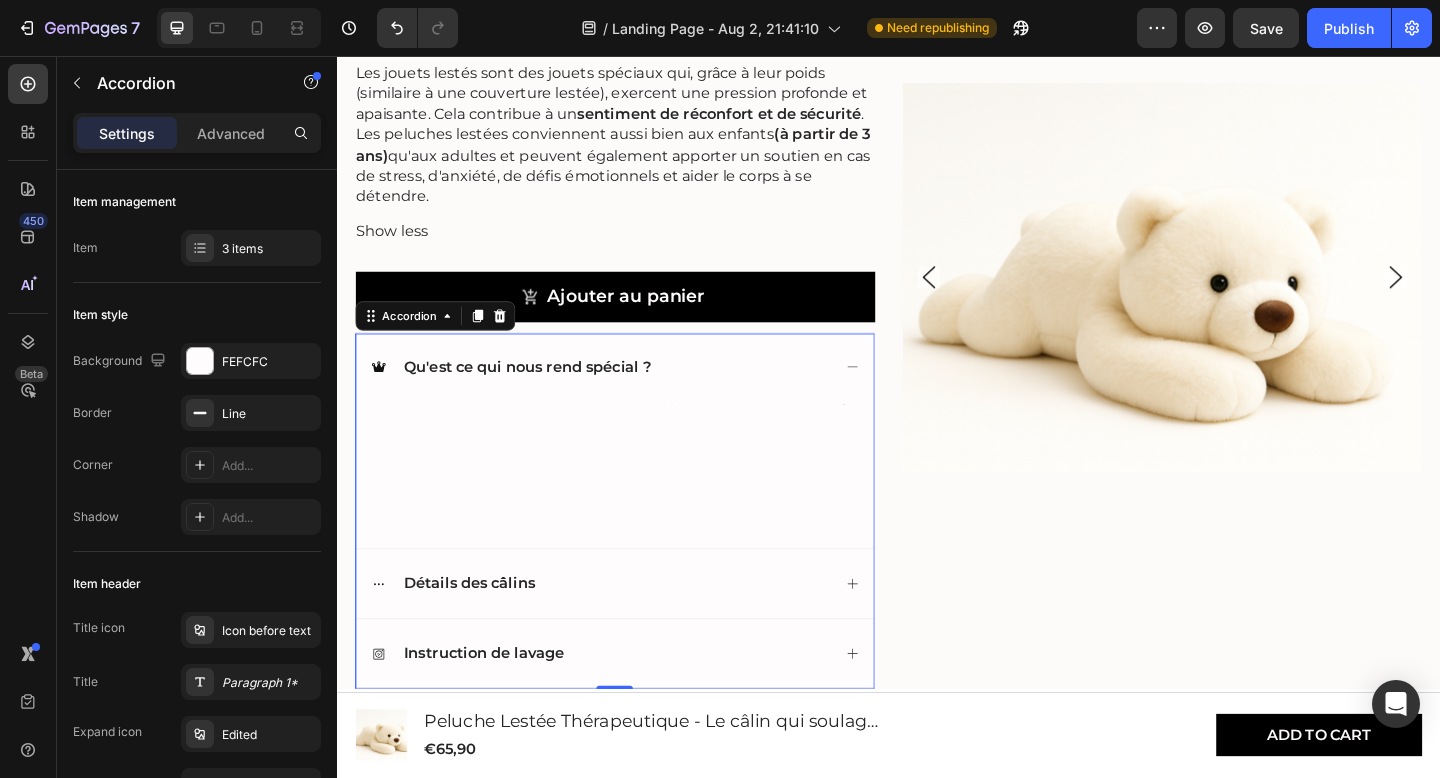 click on "Text Block" at bounding box center [639, 512] 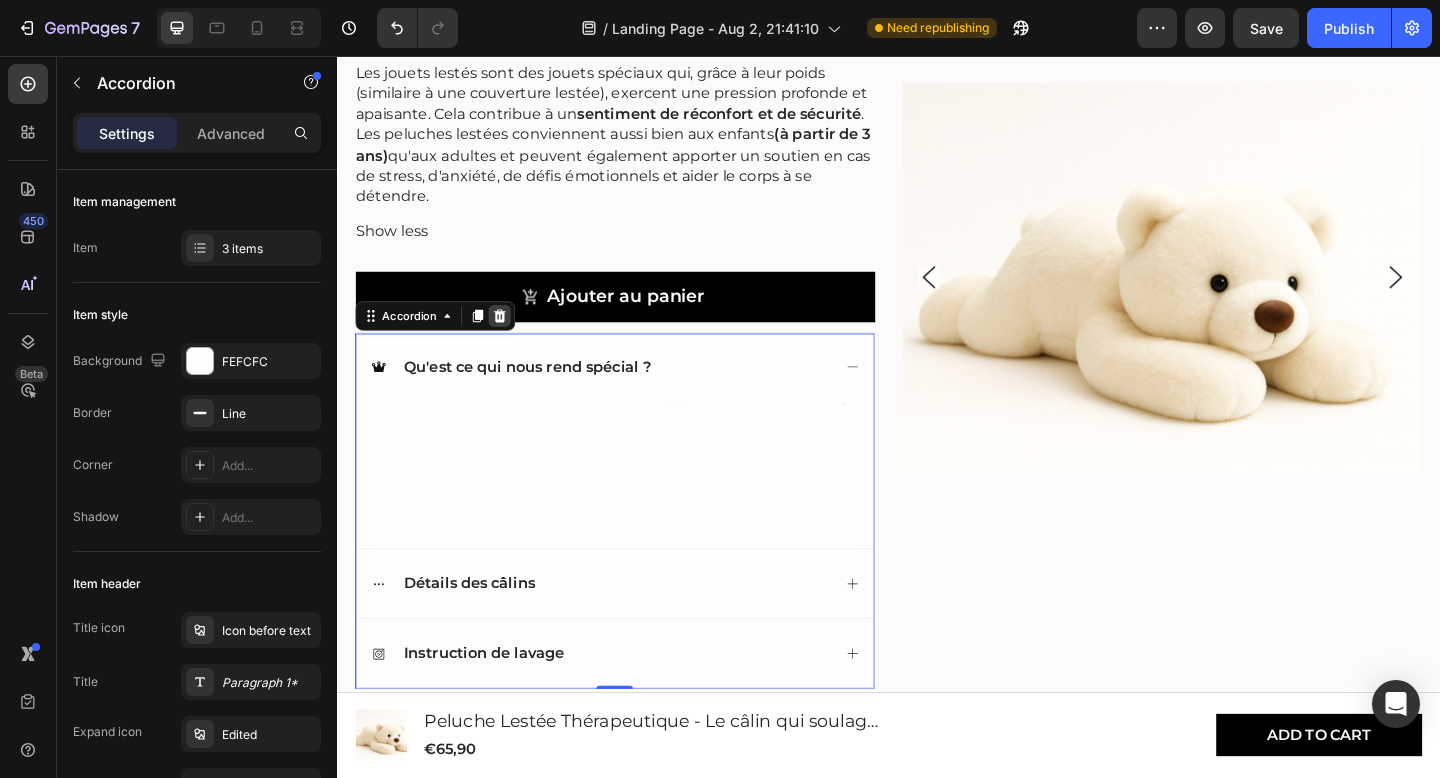 click 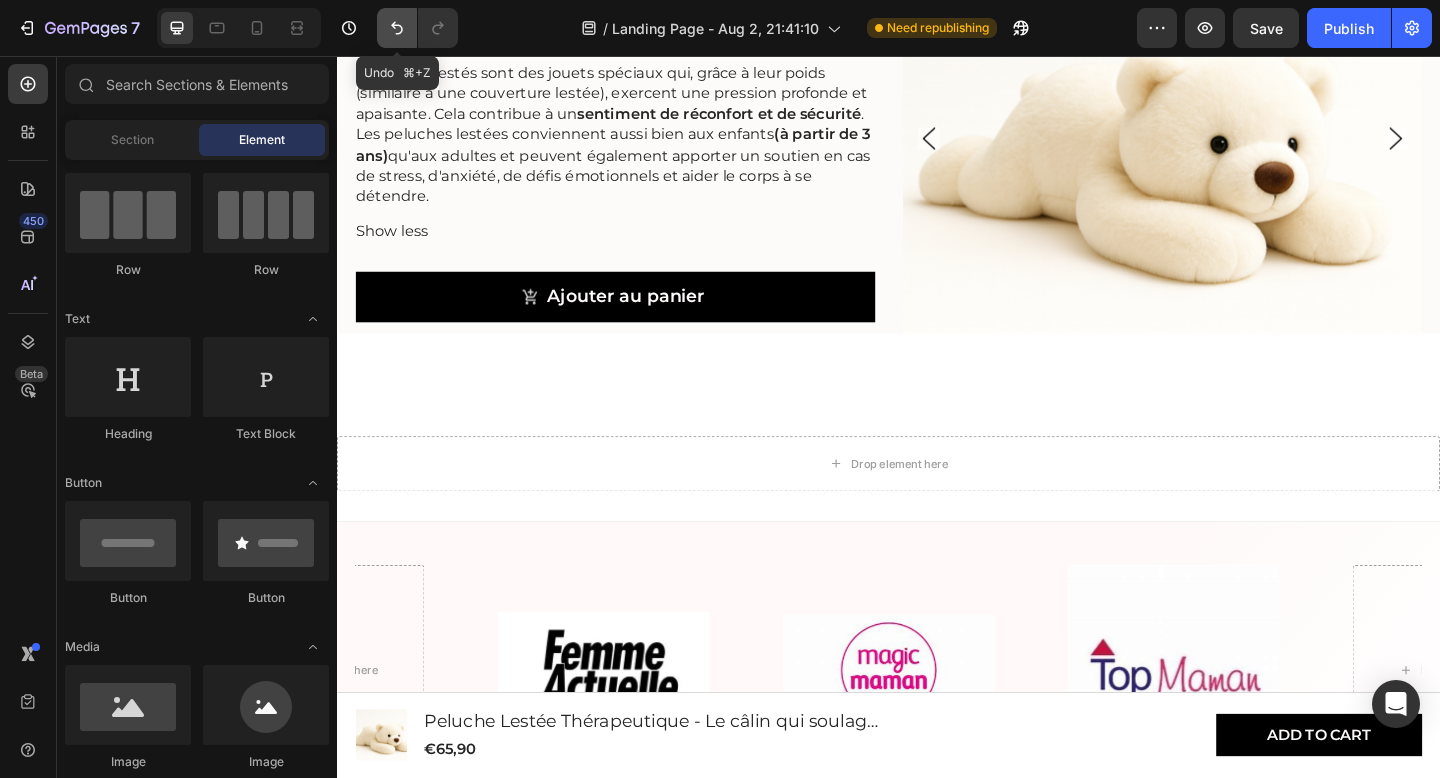 click 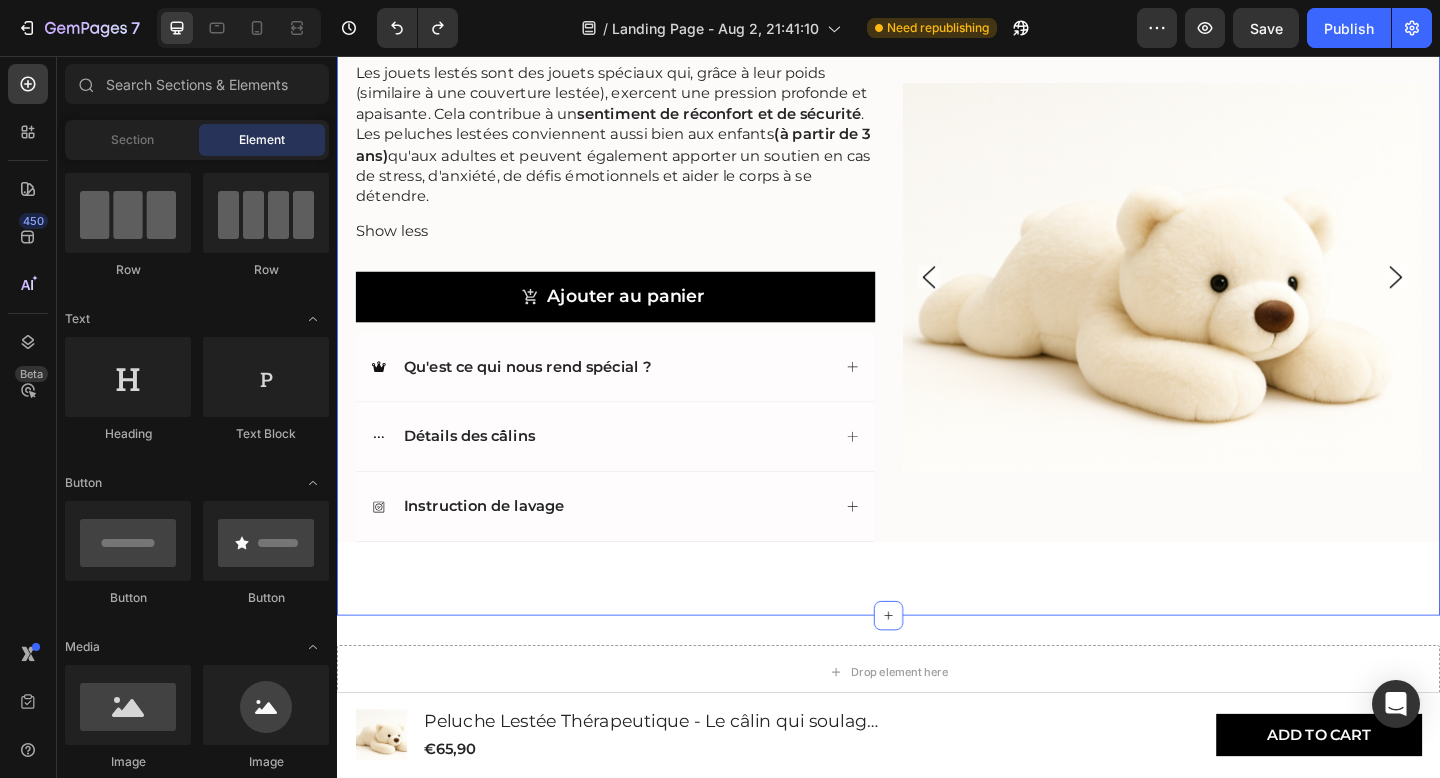 click on "Product Images Animal: Ours blanc Ours blanc Ours blanc Ours blanc Ours brun Ours brun Ours brun Koala Koala Koala Chien Chien Chien Elephant Elephant Elephant Paresseux Paresseux Paresseux Licorne Licorne Licorne Product Variants & Swatches 4.8/5 Text Block Icon Icon Icon Icon Icon Icon List Basé sur plus de 500 avis clients Text Block Row Peluche Lestée Thérapeutique - Le câlin qui soulage le stress Product Title Nuits sereines garanties Text Block
Icon Essayez sans risque Heading
Icon Livraison rapide Heading
Icon Apaisement immédiat Heading Row Les jouets lestés sont des jouets spéciaux qui, grâce à leur poids (similaire à une couverture lestée), exercent une pression profonde et apaisante. Cela contribue à un  sentiment de réconfort et de sécurité  .
Les peluches lestées conviennent aussi bien aux enfants  (à partir de 3 ans)     Show less Product Description
Ajouter au panier Add to Cart
Accordion" at bounding box center (937, 208) 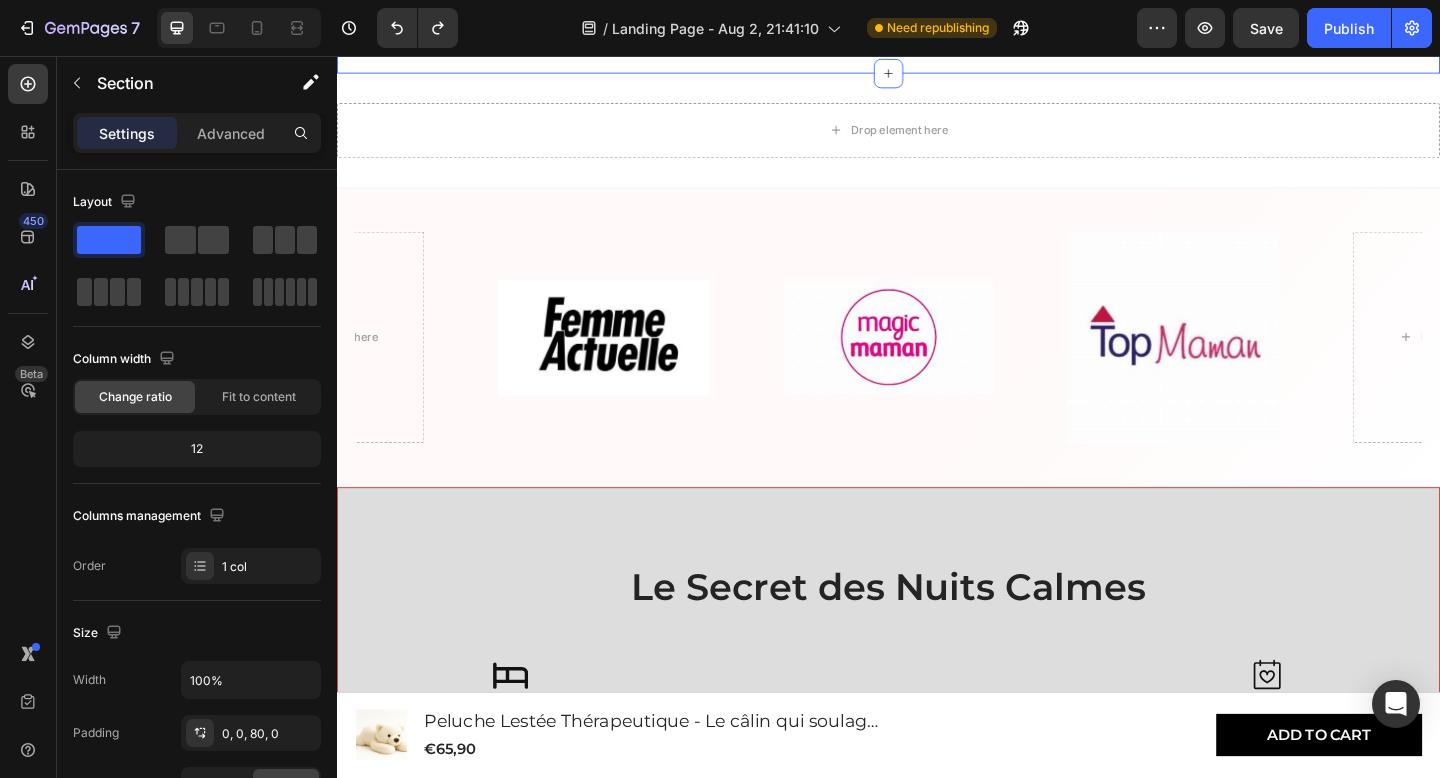 scroll, scrollTop: 1682, scrollLeft: 0, axis: vertical 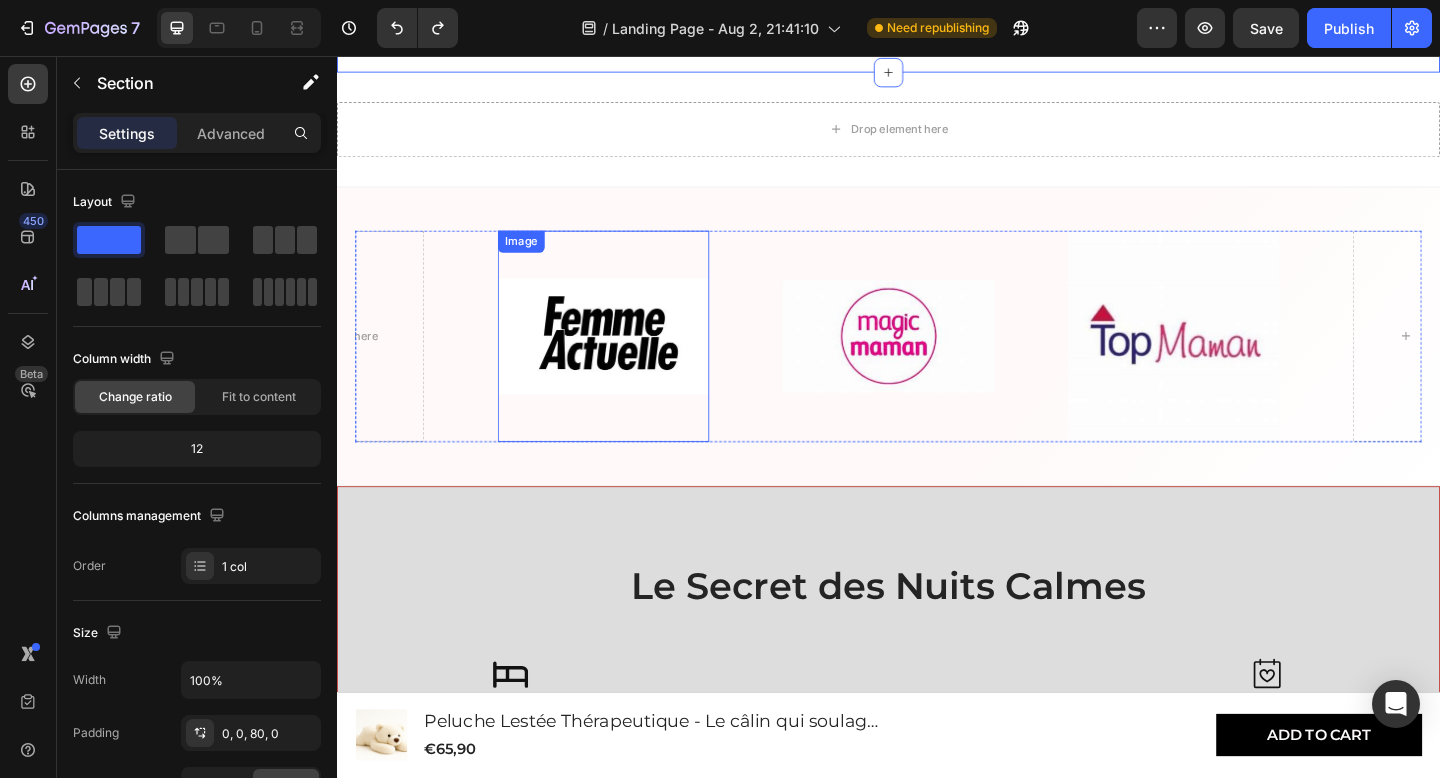 click at bounding box center (627, 361) 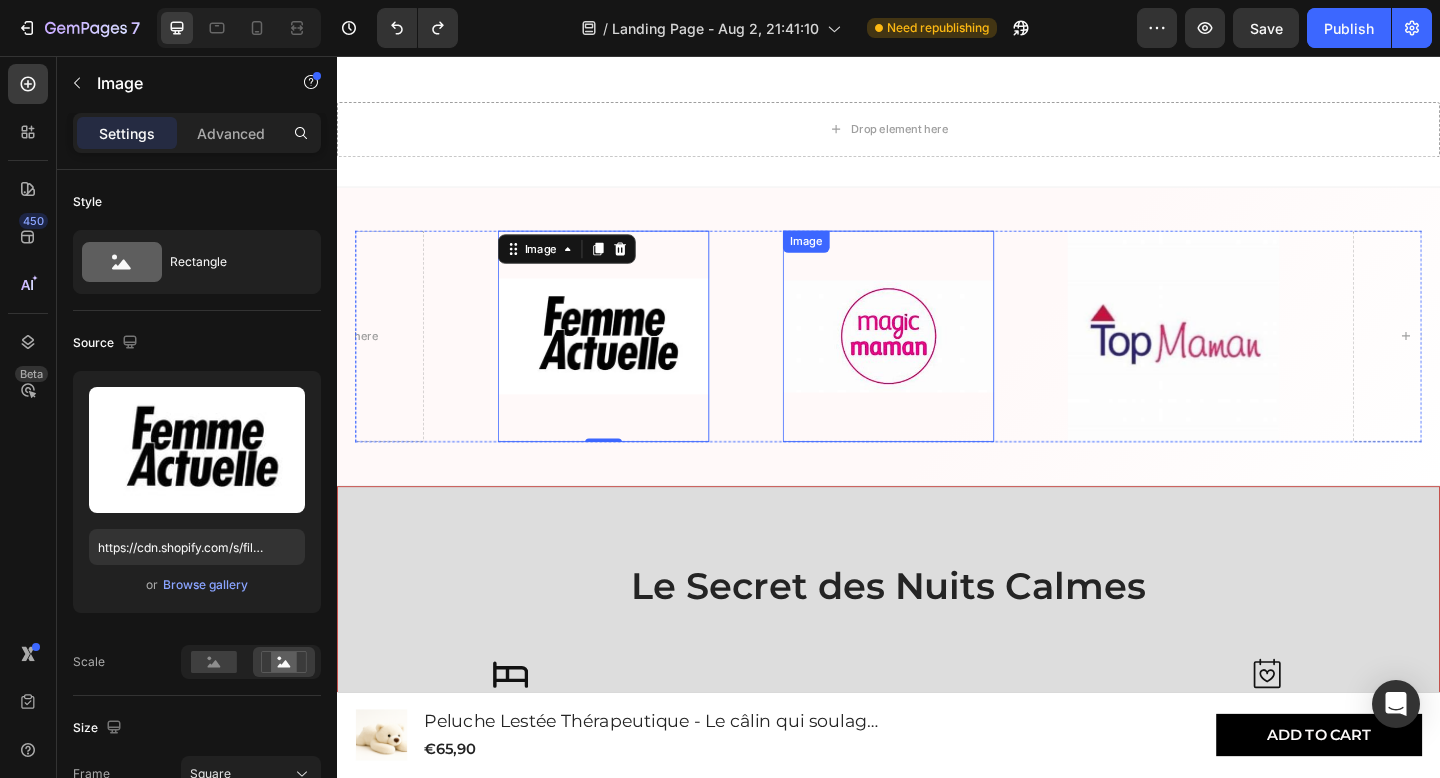 click at bounding box center [937, 361] 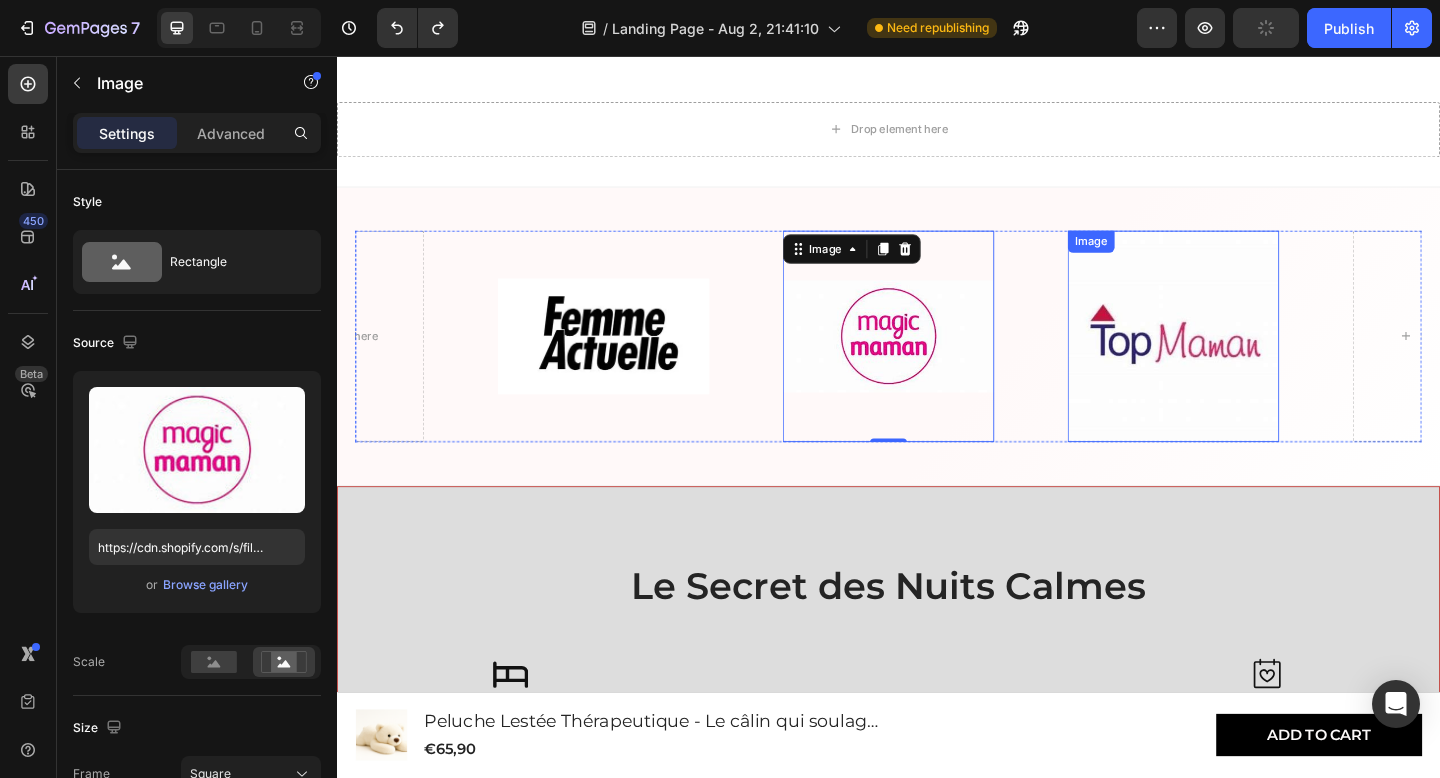 click at bounding box center [1247, 361] 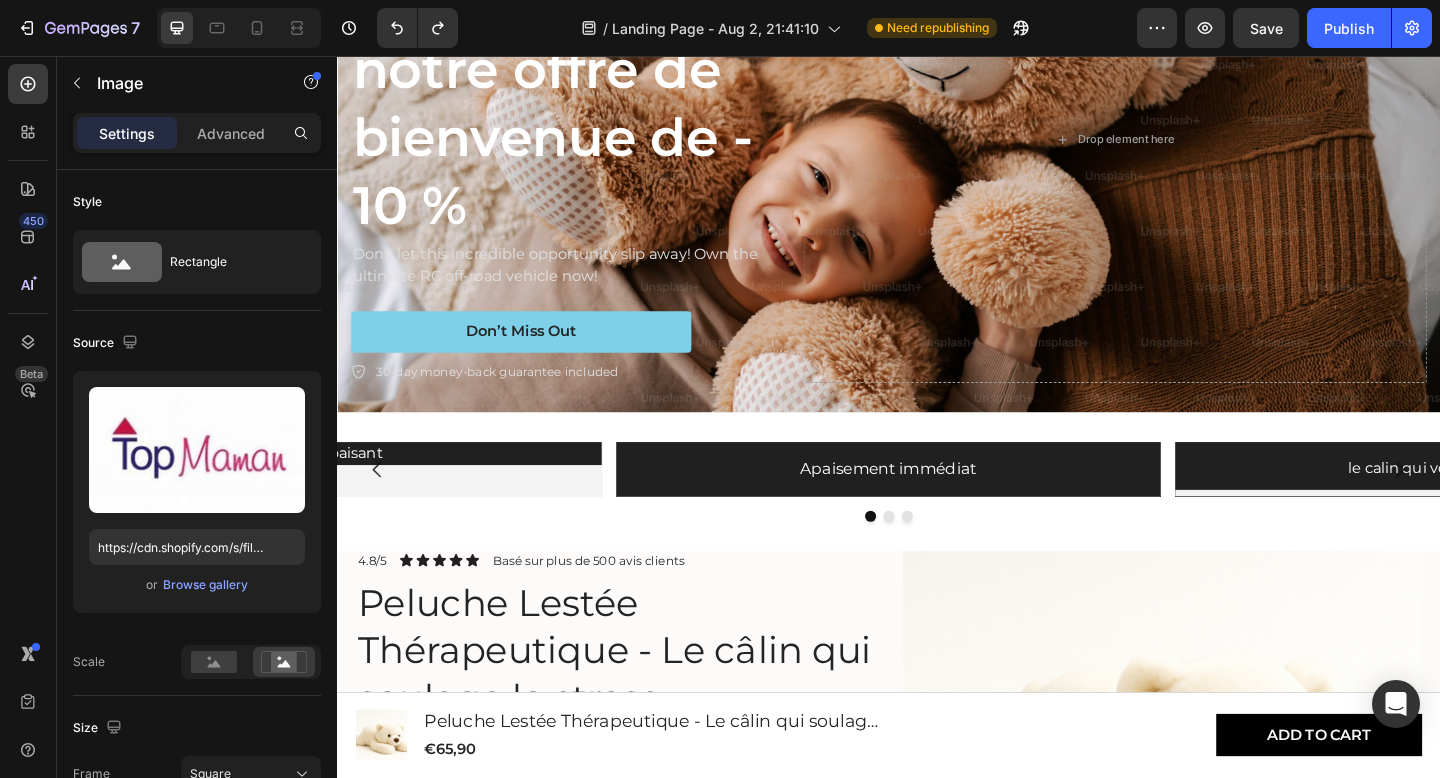scroll, scrollTop: 281, scrollLeft: 0, axis: vertical 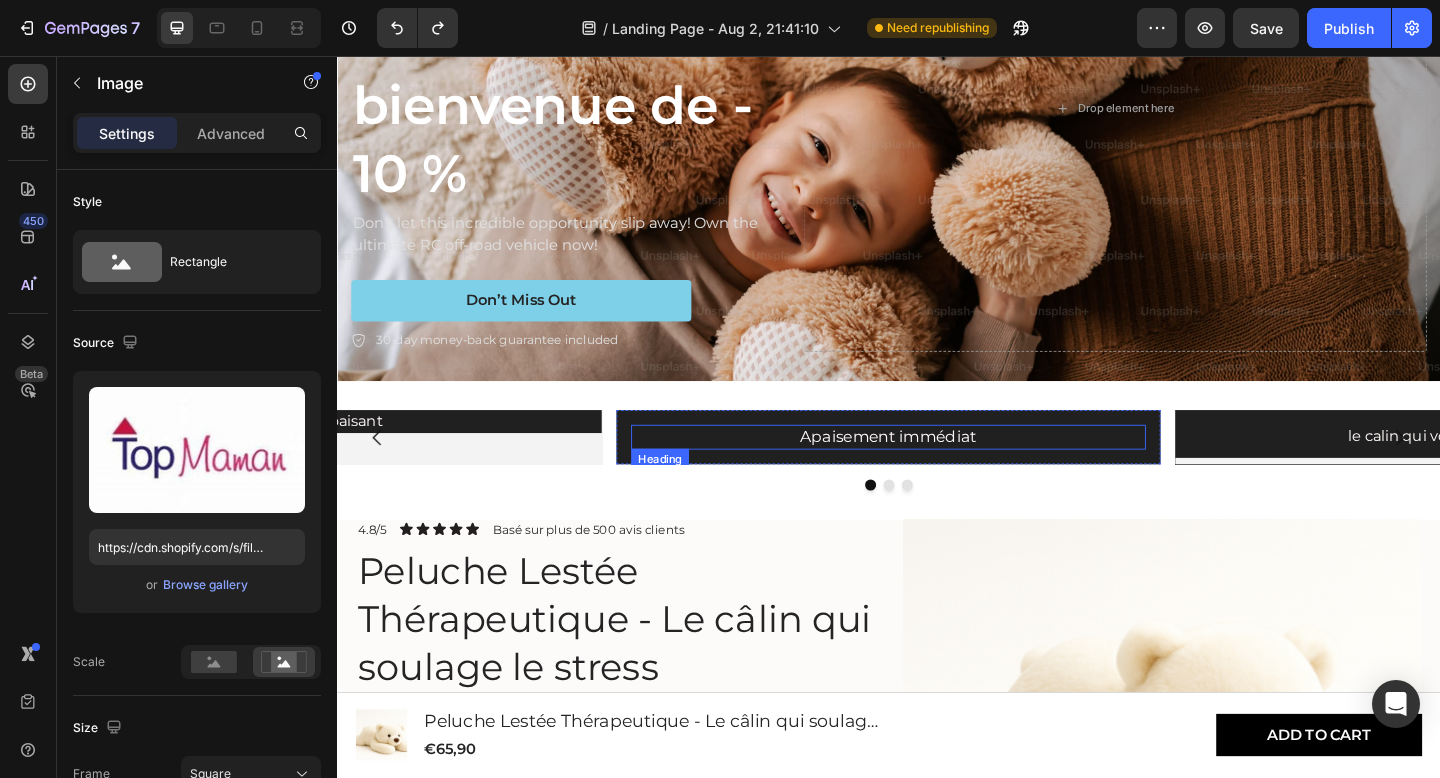 click on "Apaisement immédiat" at bounding box center (937, 471) 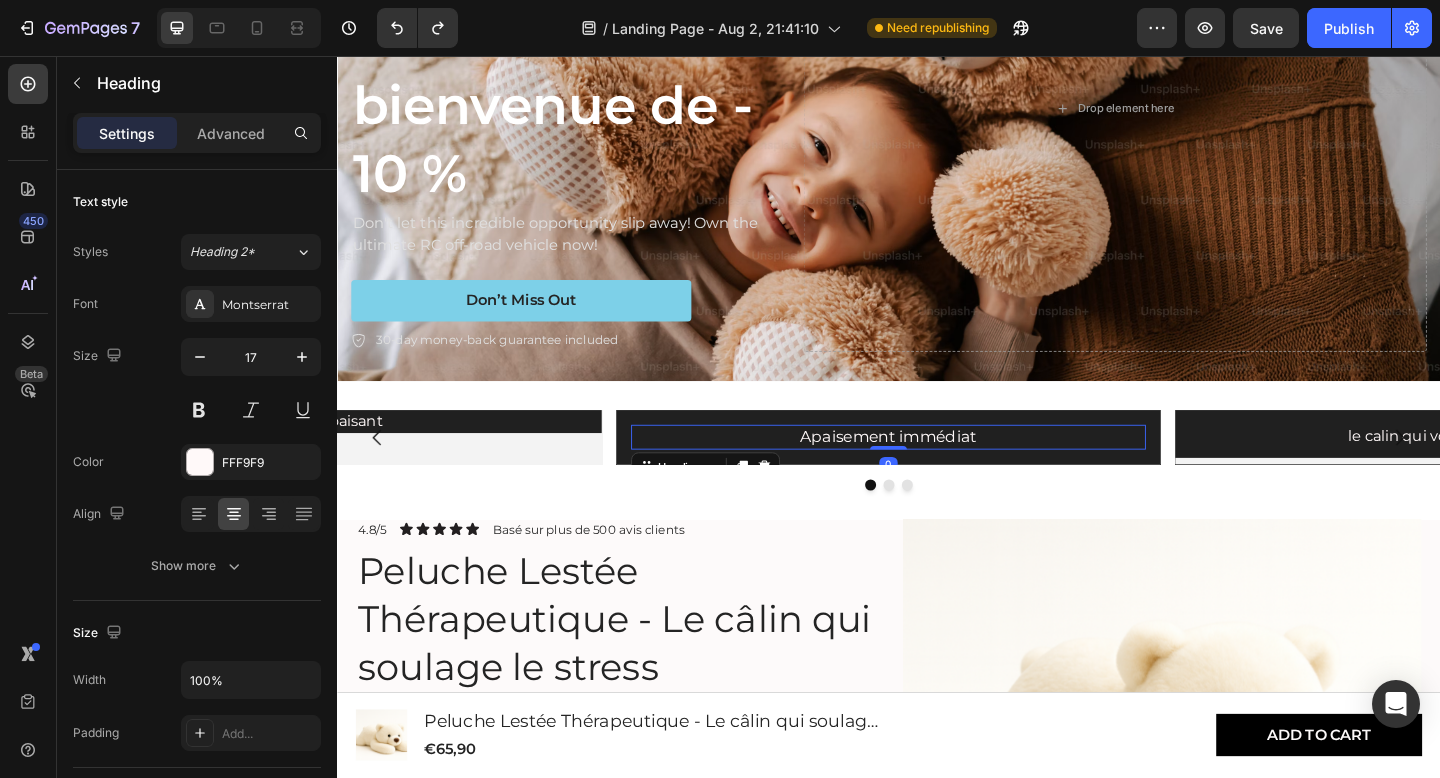 click on "Apaisement immédiat" at bounding box center [937, 471] 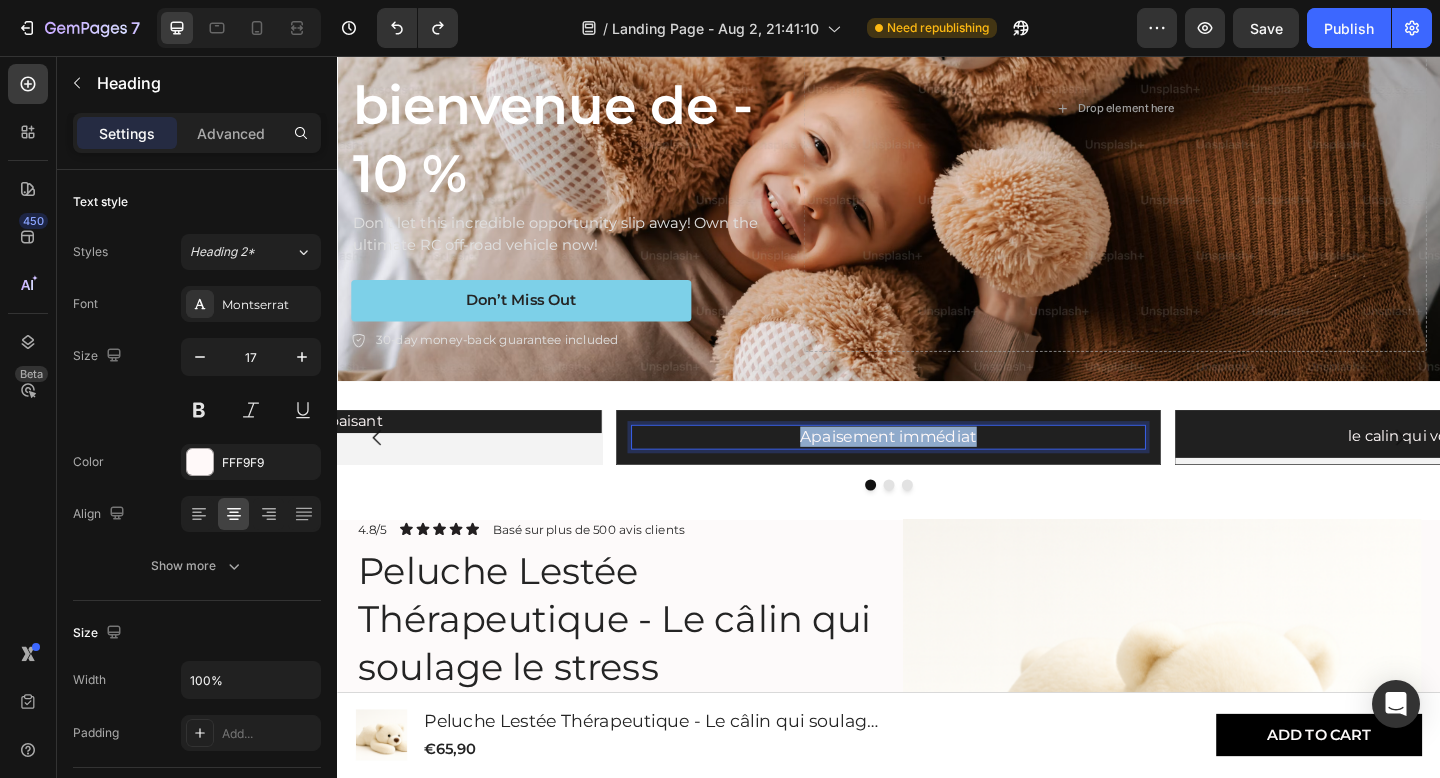 click on "Apaisement immédiat" at bounding box center [937, 471] 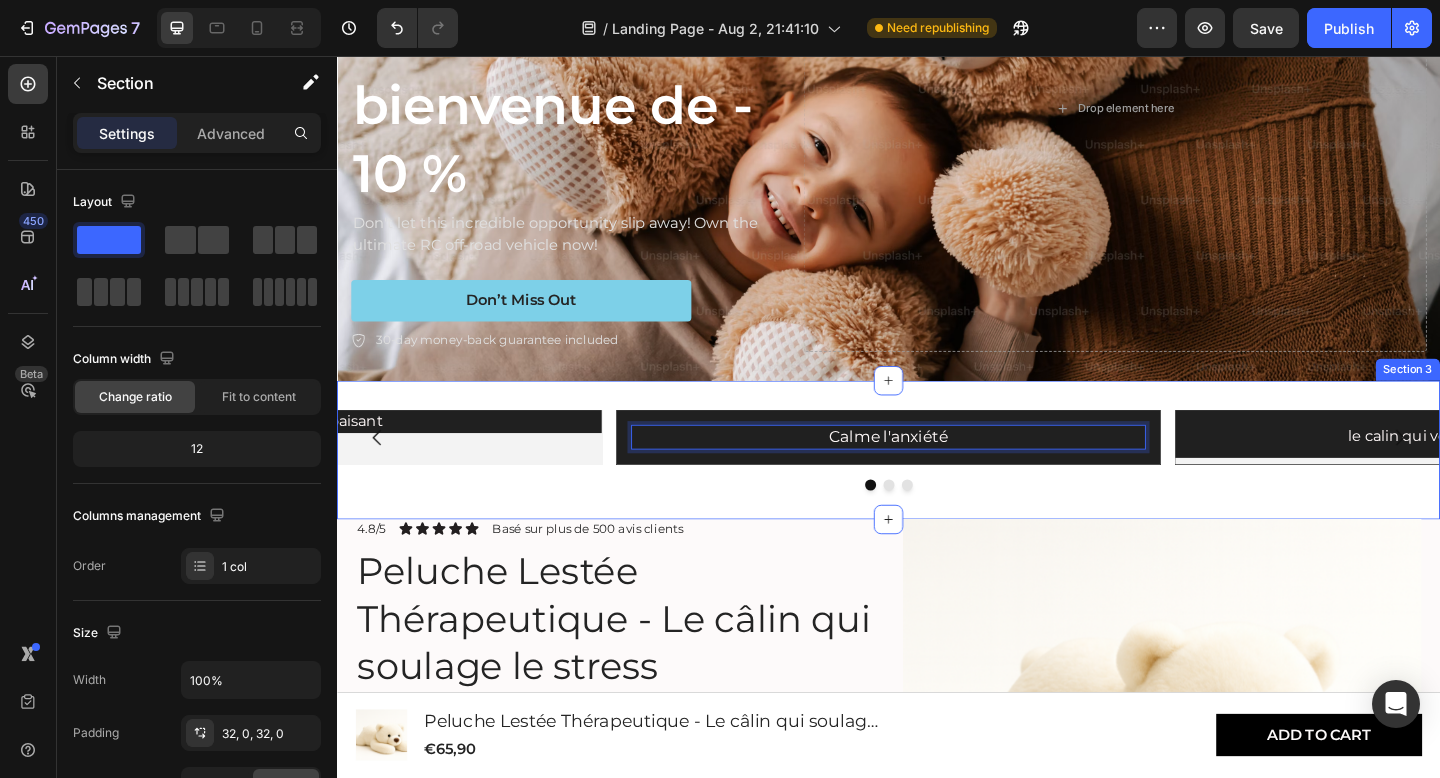 click on "Calme l'anxiété Heading   0 Row le calin qui vous comprend Heading Poids apaisant Heading
Carousel Section 3" at bounding box center [937, 485] 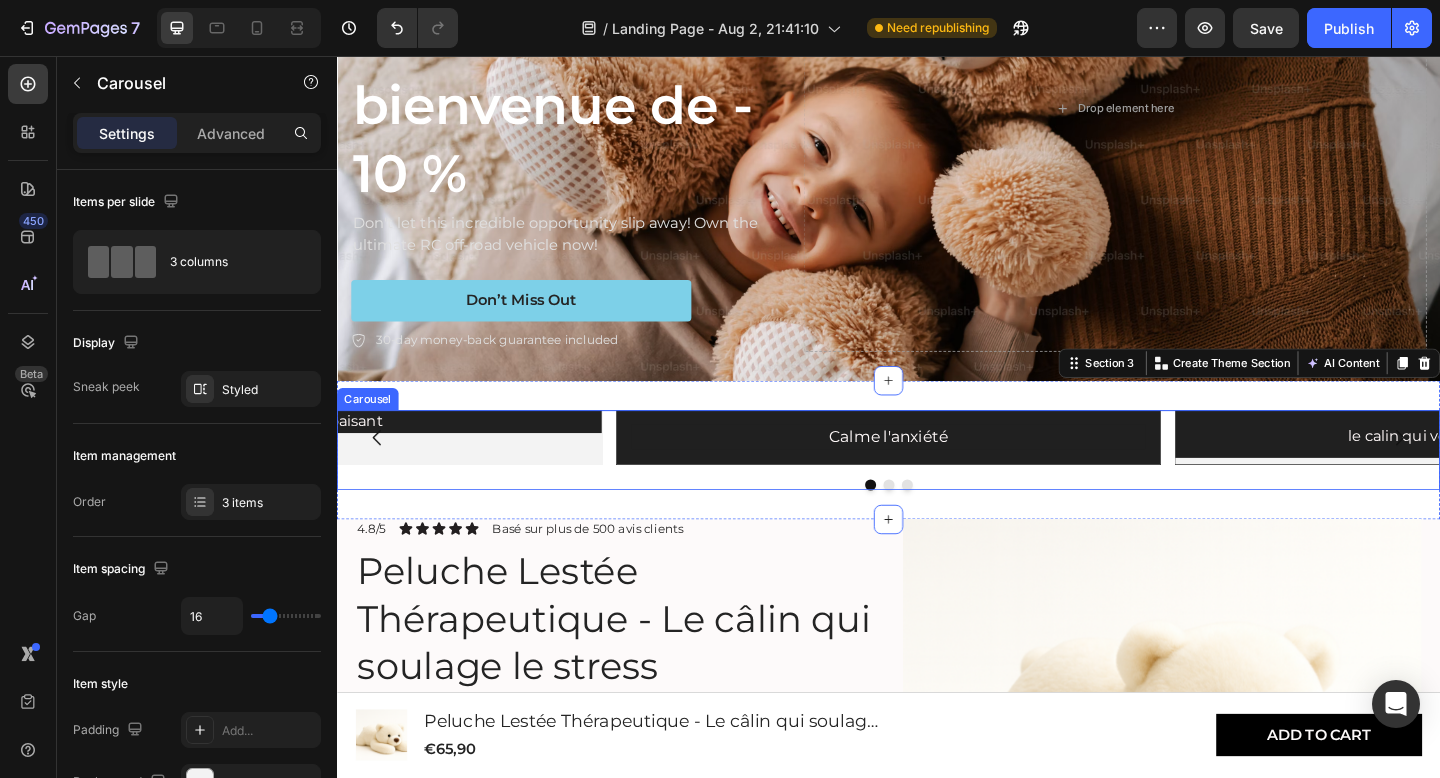 click on "Poids apaisant Heading" at bounding box center (329, 471) 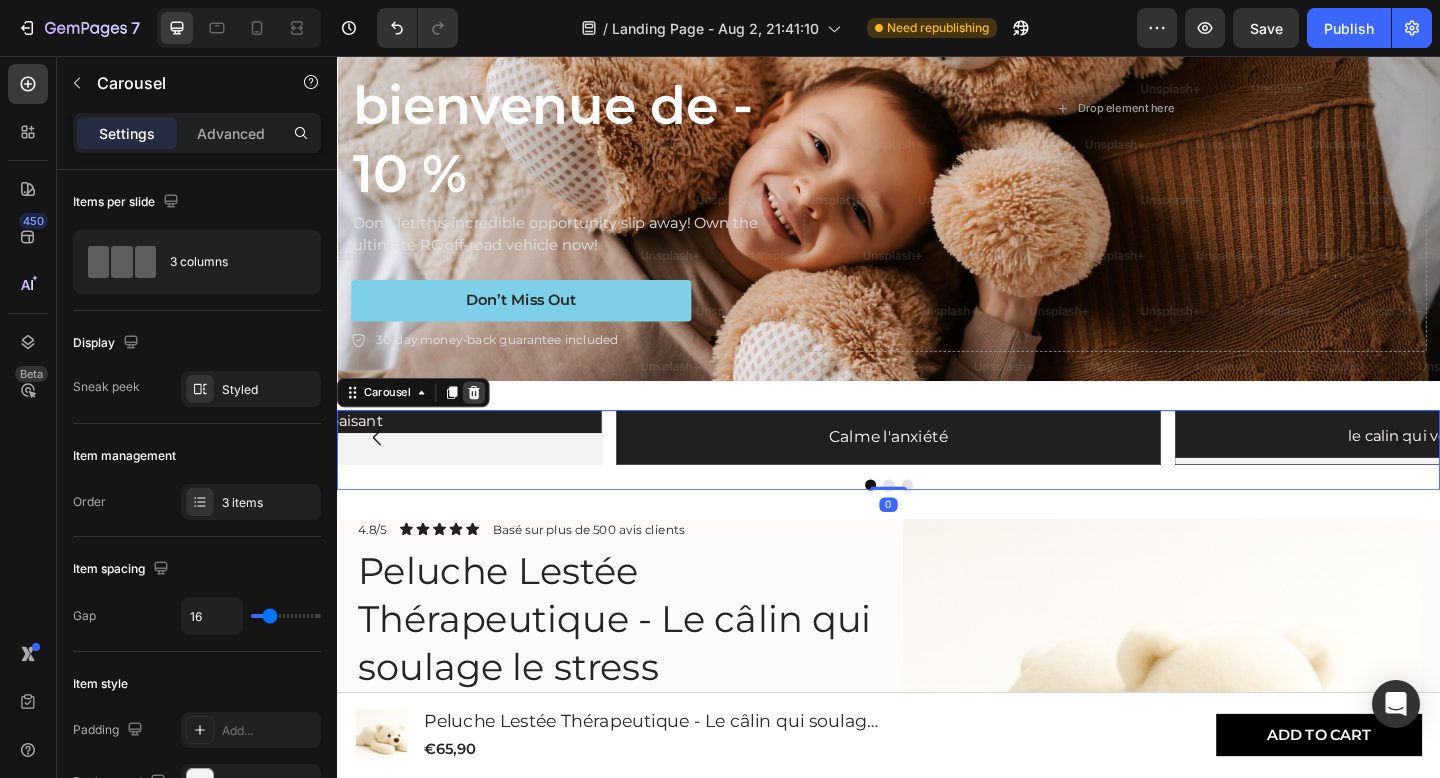 click at bounding box center [486, 423] 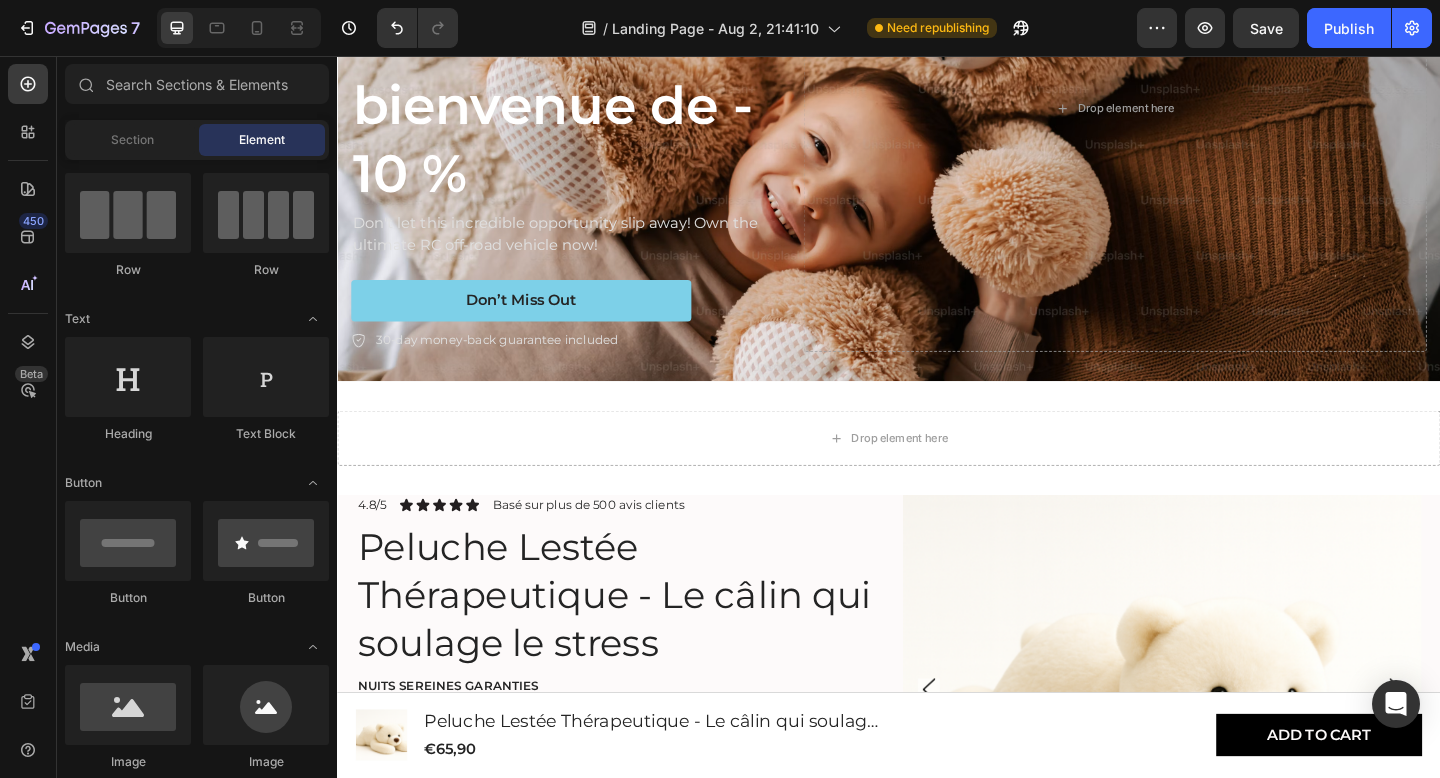 click on "Element" 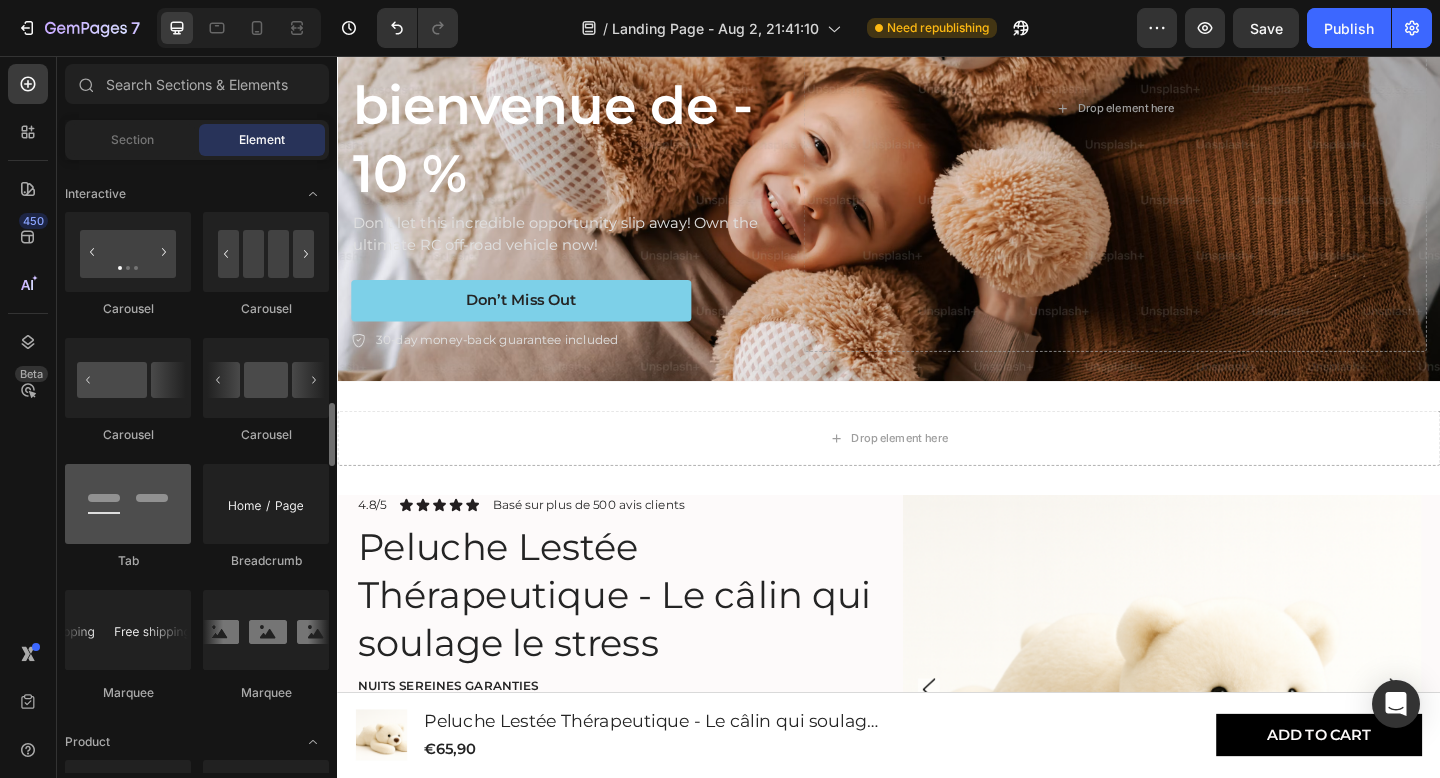 scroll, scrollTop: 1985, scrollLeft: 0, axis: vertical 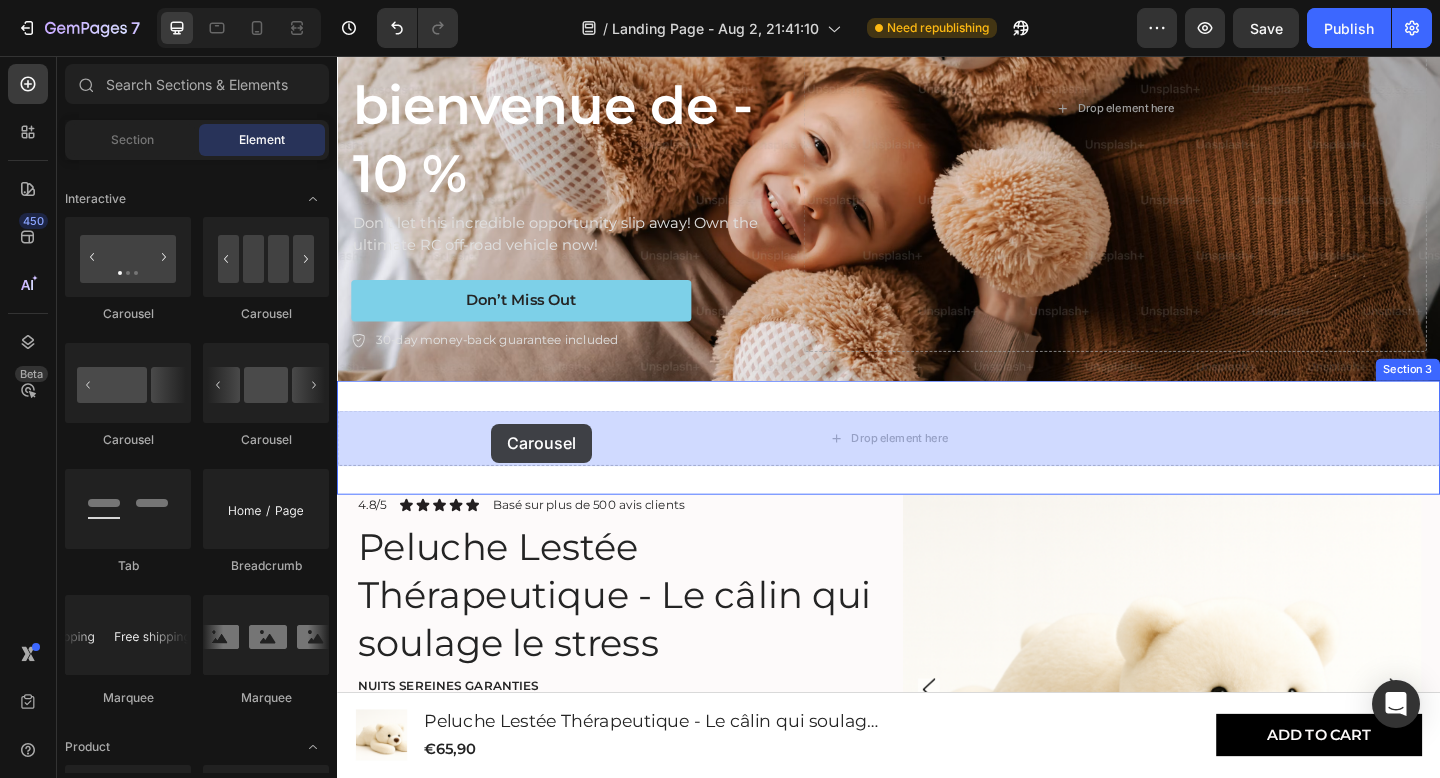 drag, startPoint x: 485, startPoint y: 455, endPoint x: 505, endPoint y: 462, distance: 21.189621 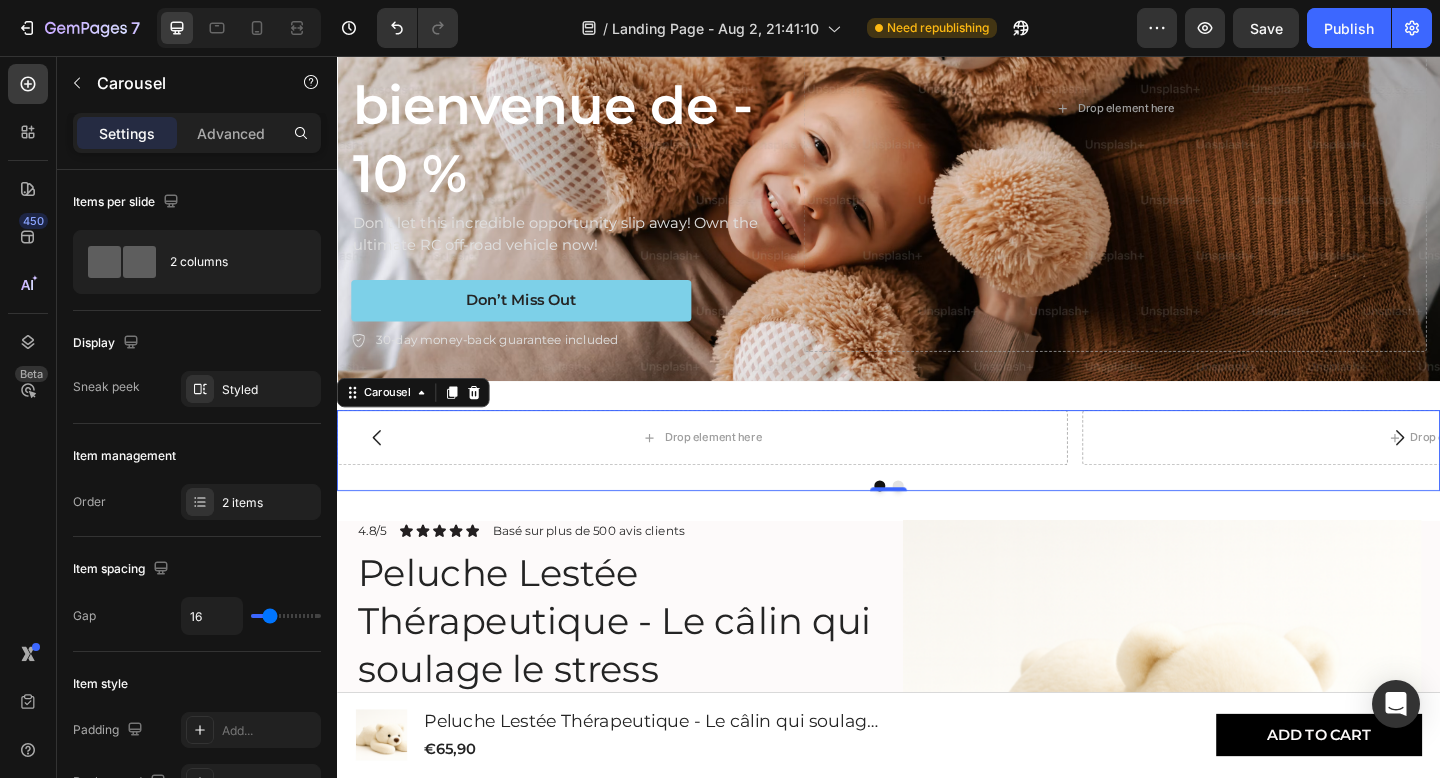 click 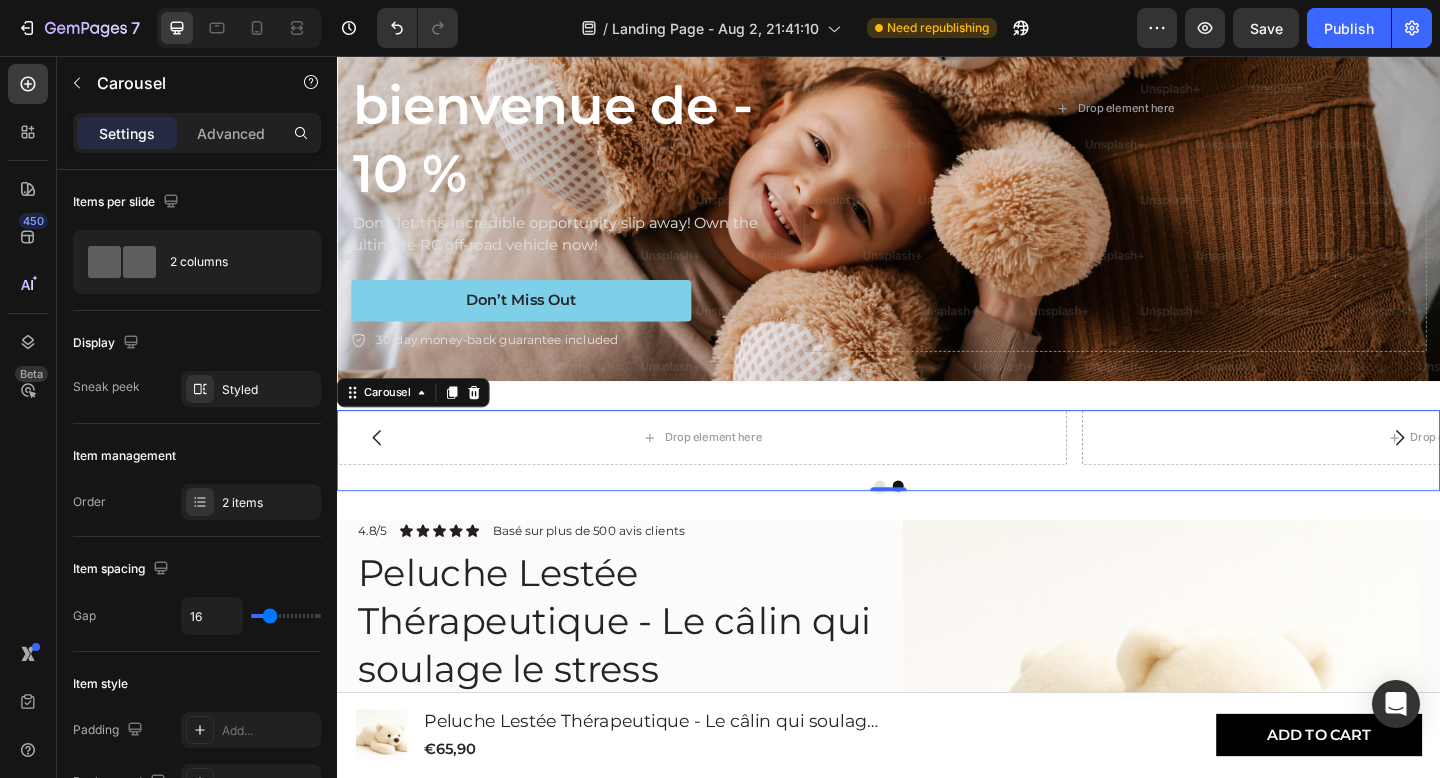 click 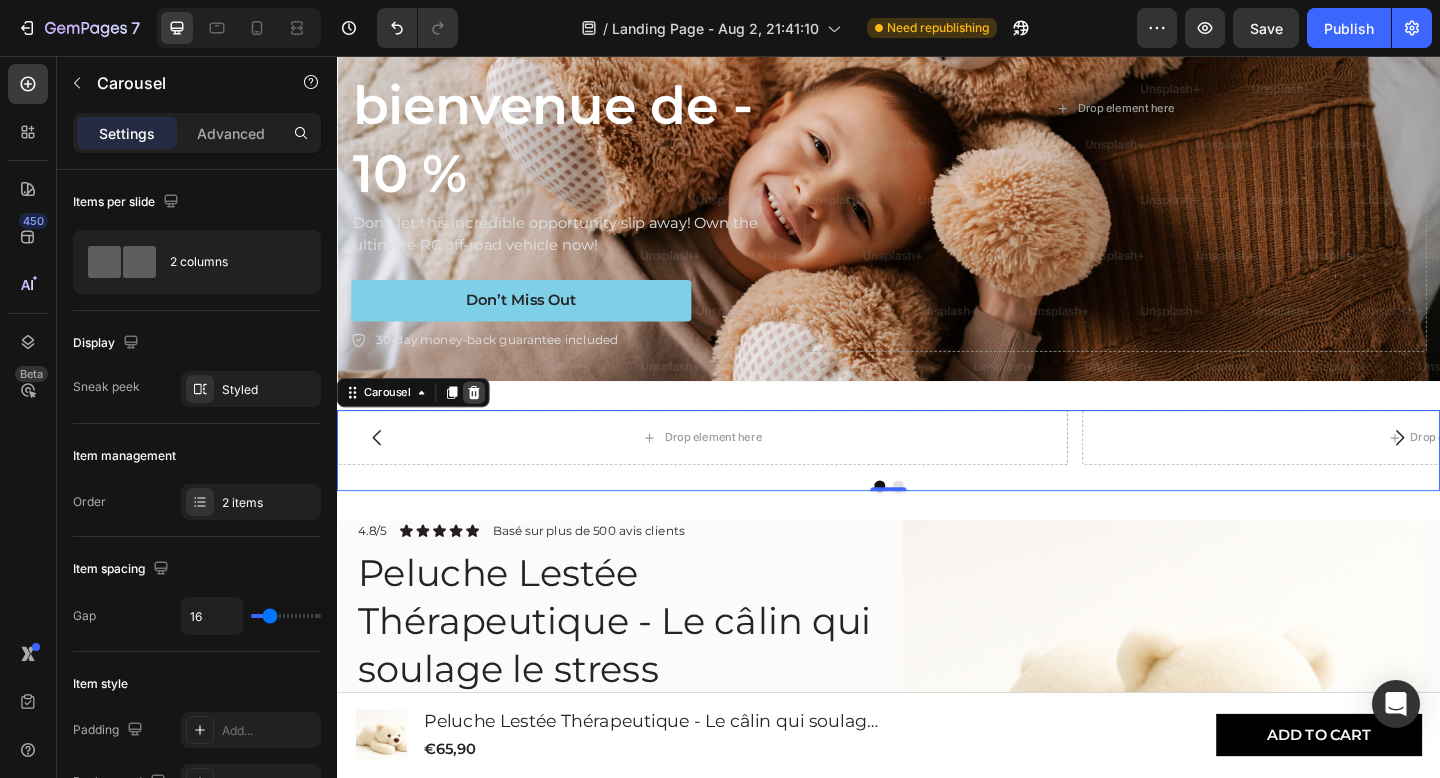 click 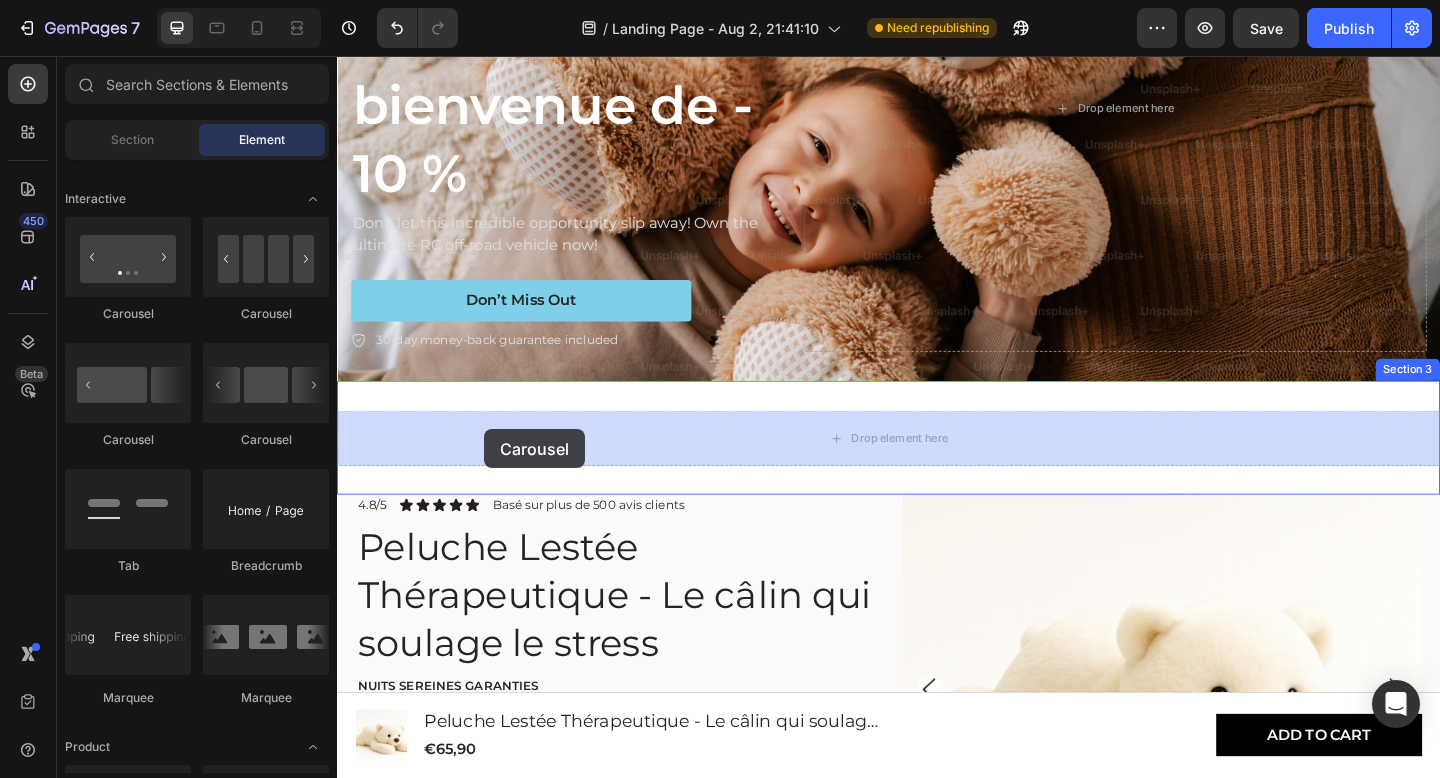 drag, startPoint x: 606, startPoint y: 341, endPoint x: 497, endPoint y: 462, distance: 162.85576 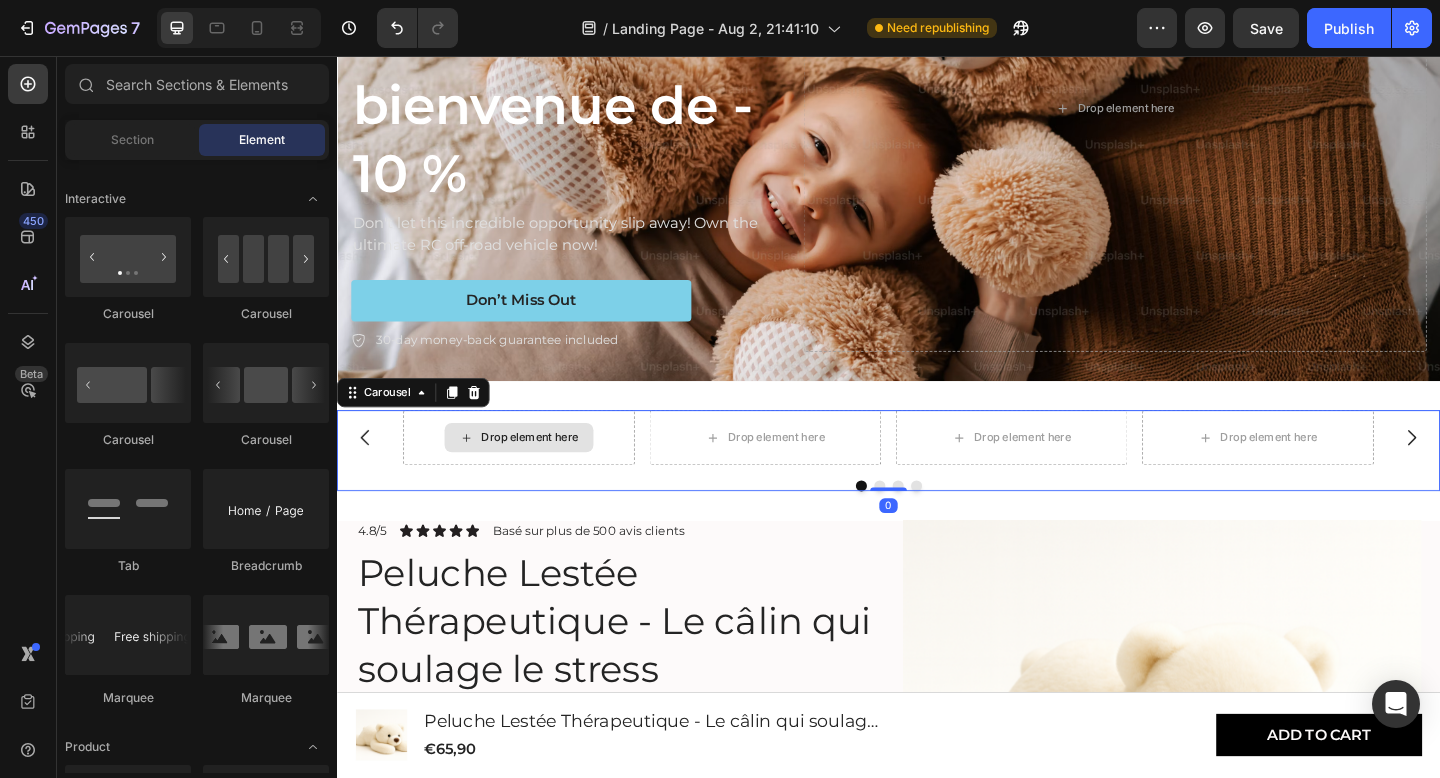 click on "Drop element here" at bounding box center (547, 472) 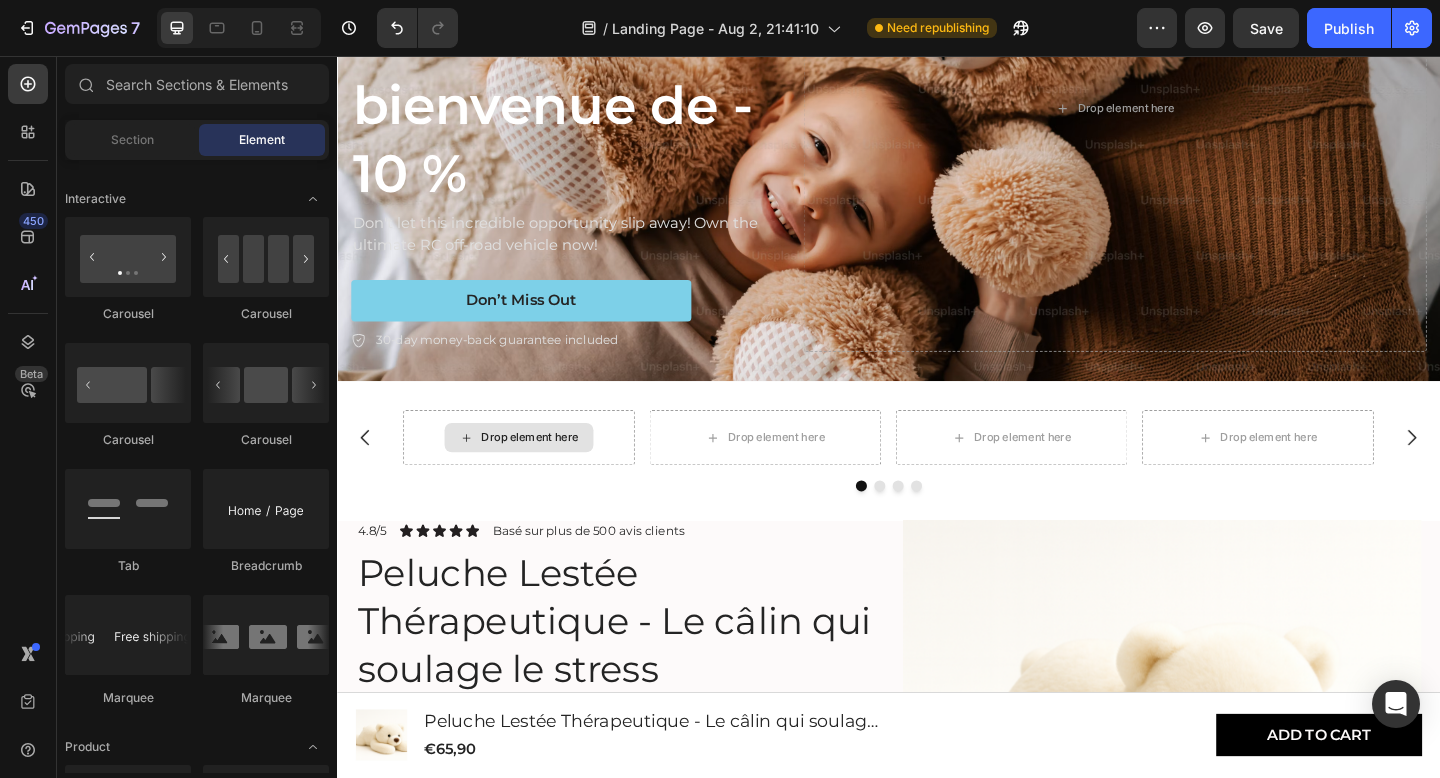click on "Drop element here" at bounding box center (547, 472) 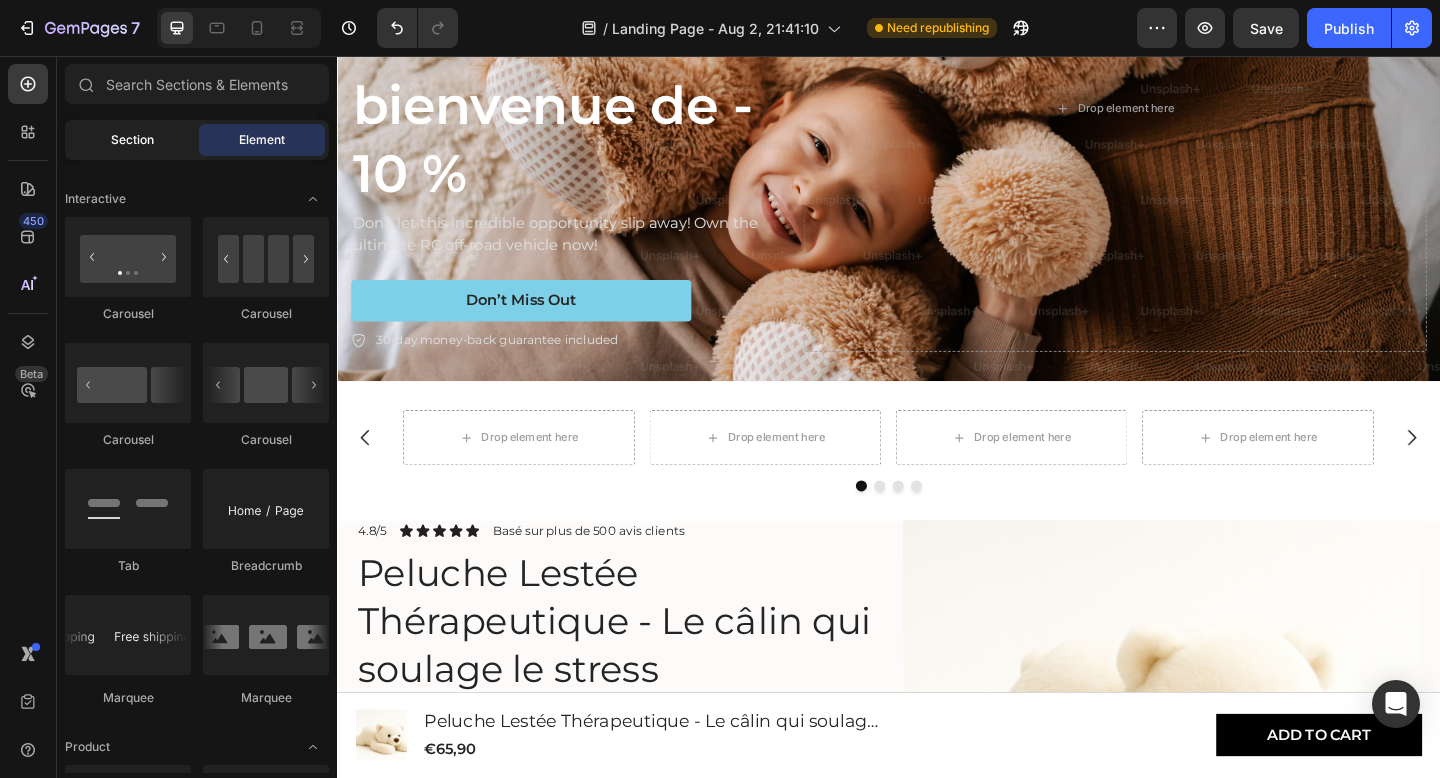 click on "Section" 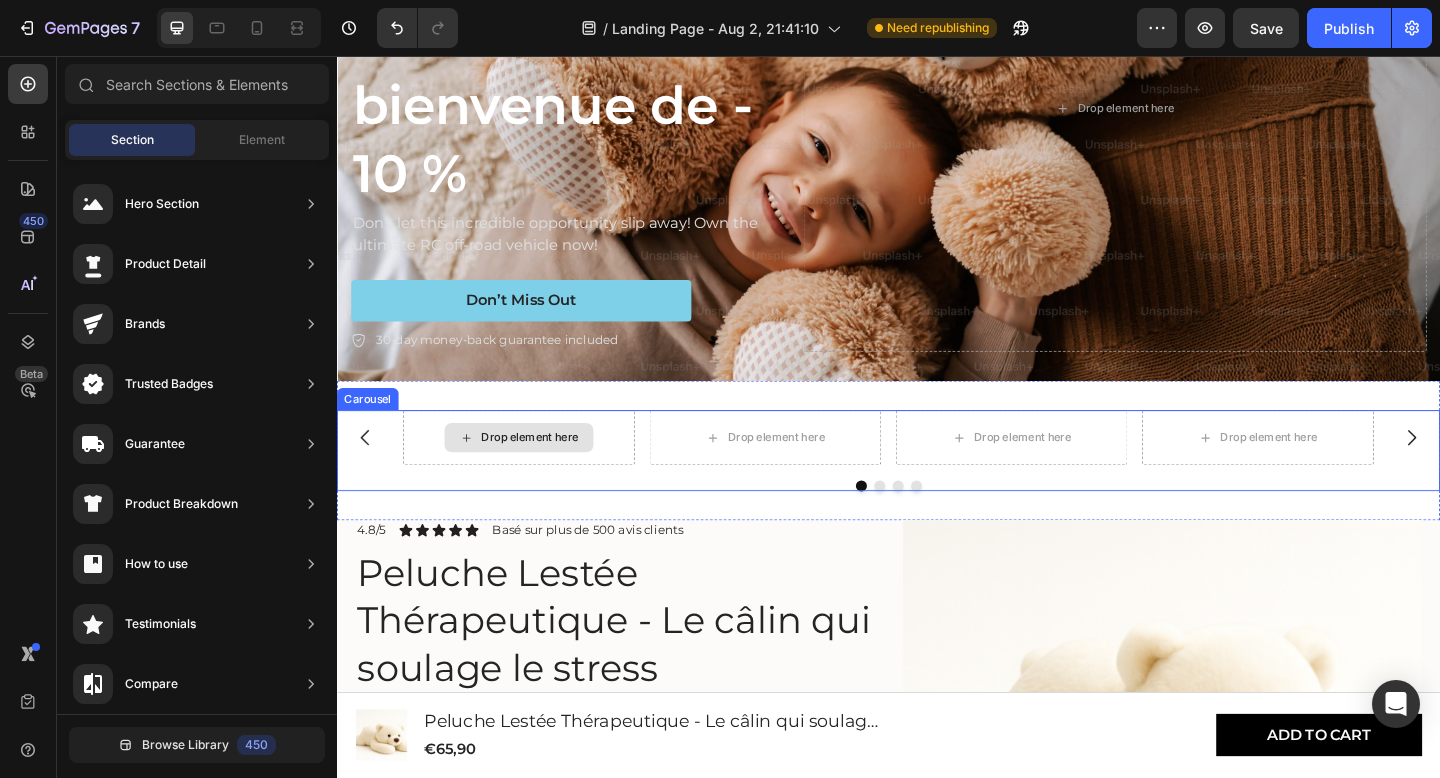 click on "Drop element here" at bounding box center (547, 472) 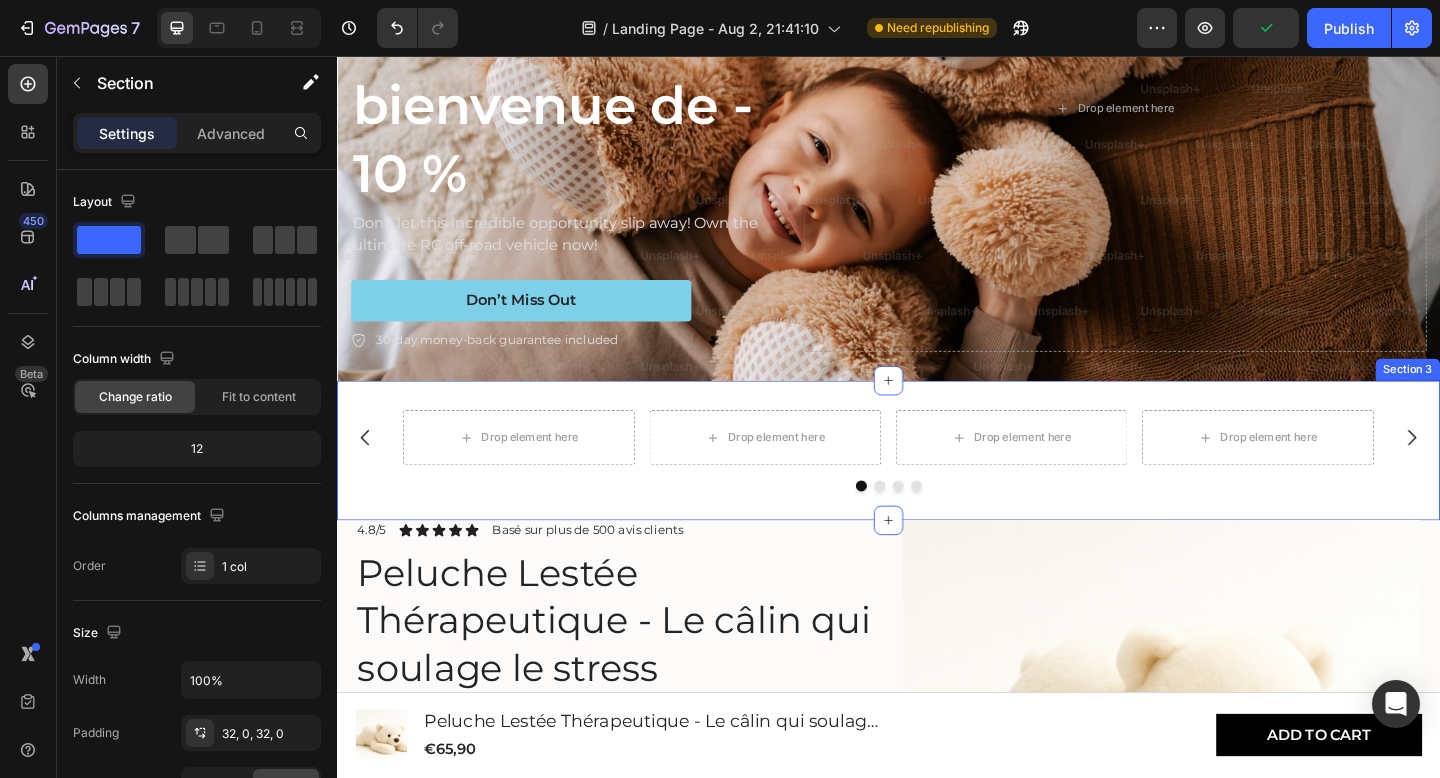 click on "Drop element here
Drop element here
Drop element here
Drop element here
Carousel Section 3" at bounding box center (937, 486) 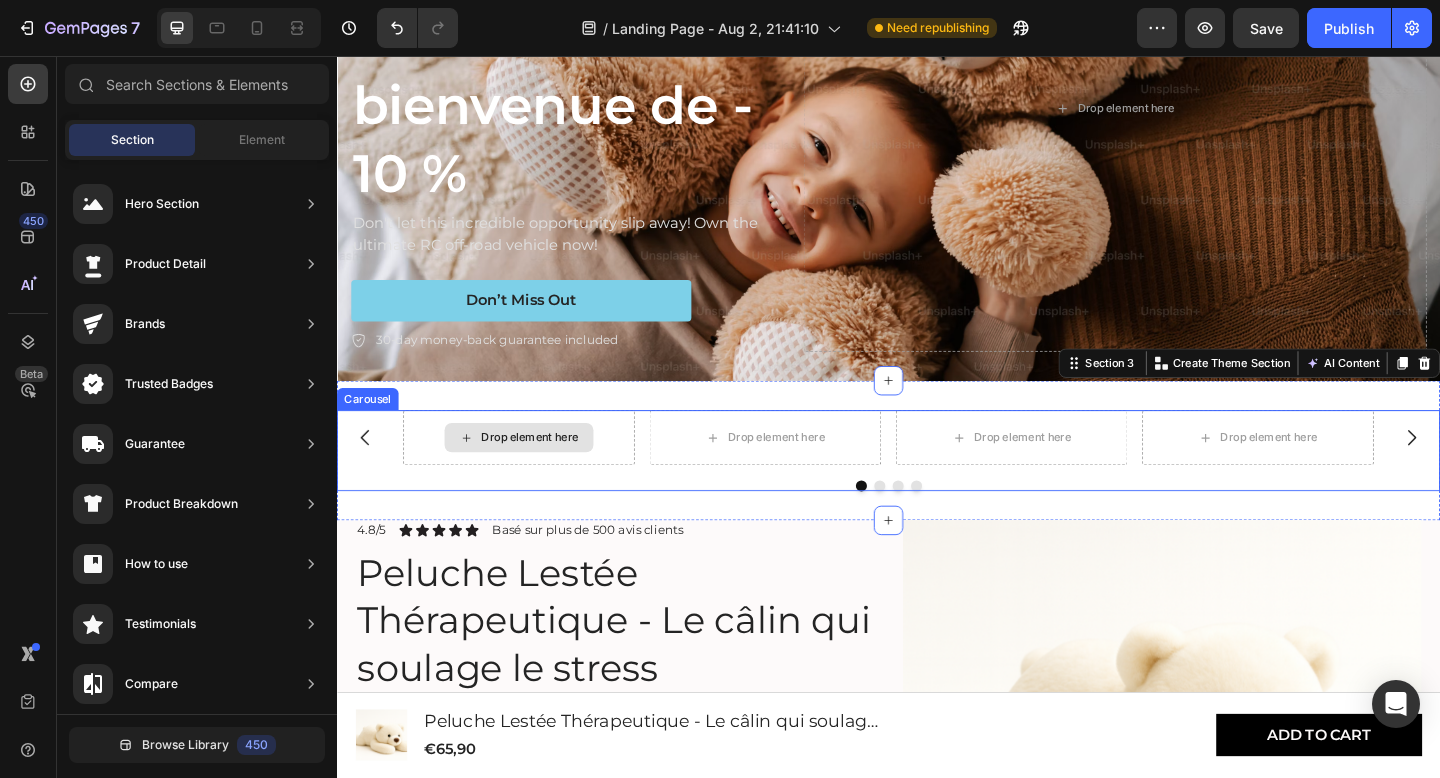 click on "Drop element here" at bounding box center [547, 472] 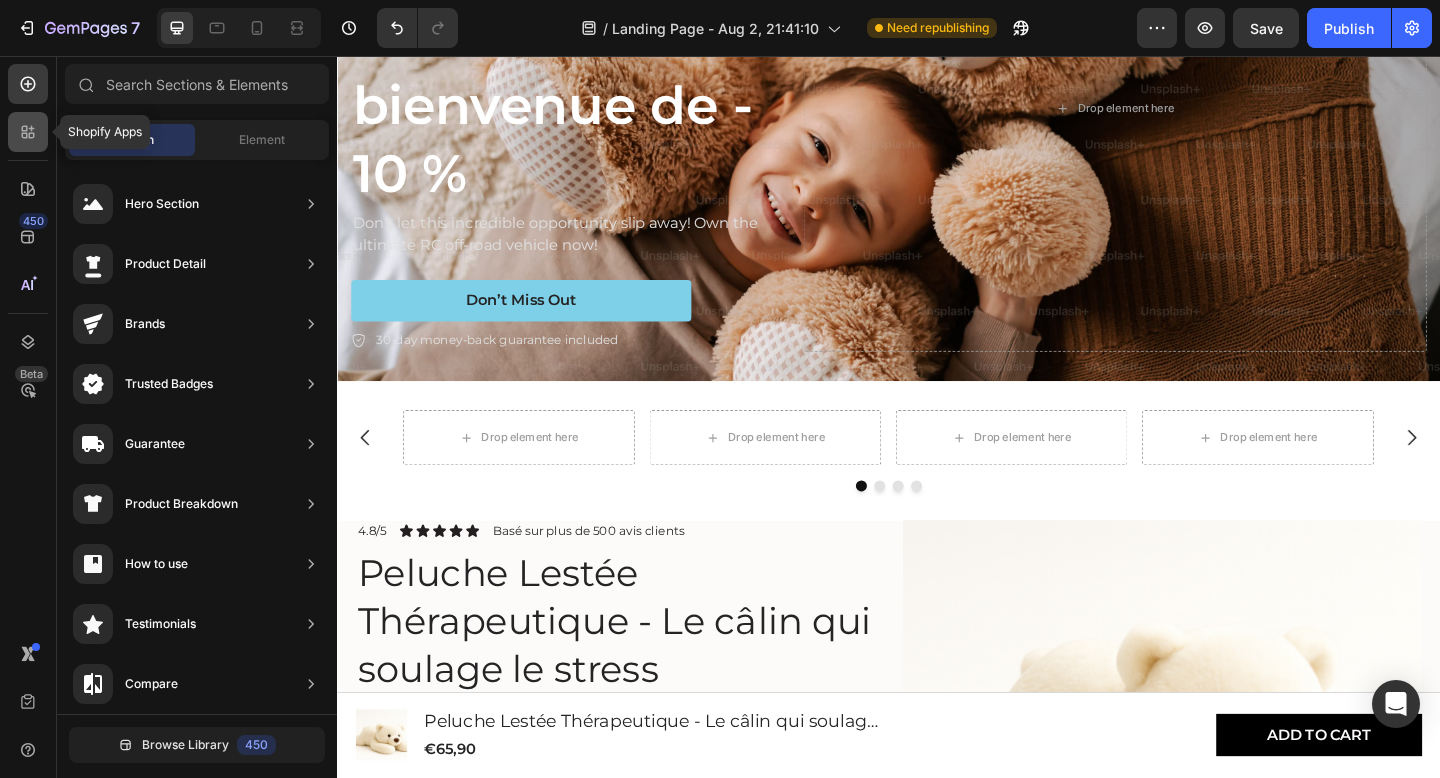 click 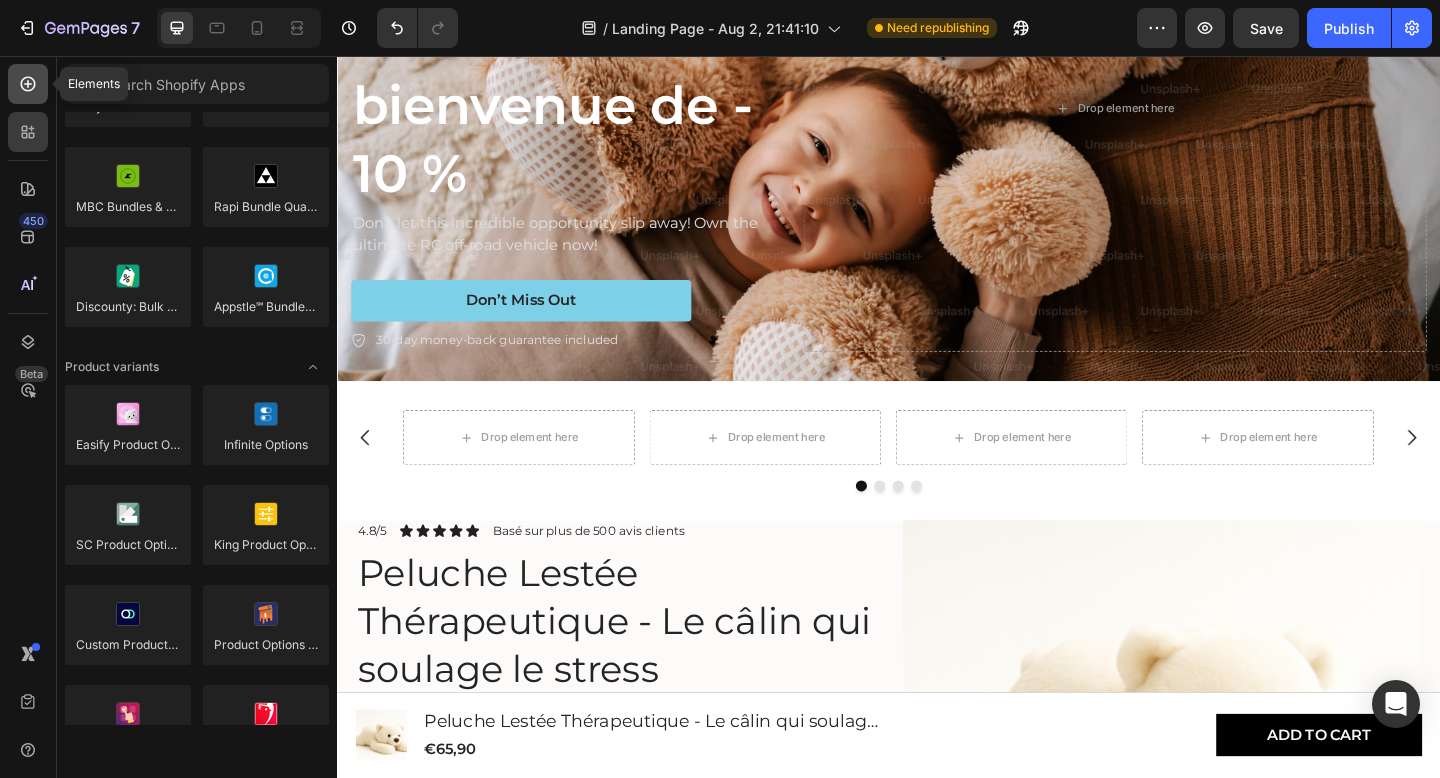 click 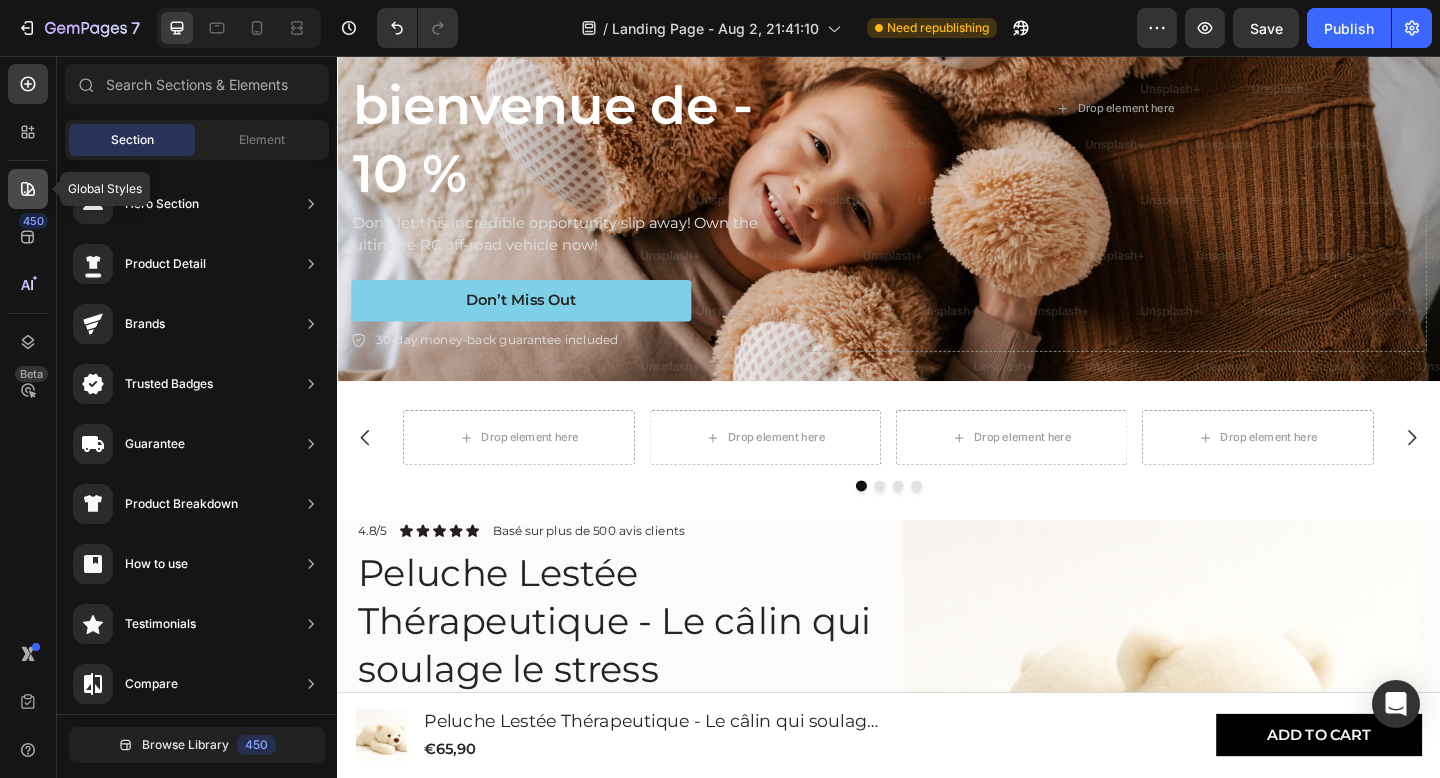 click 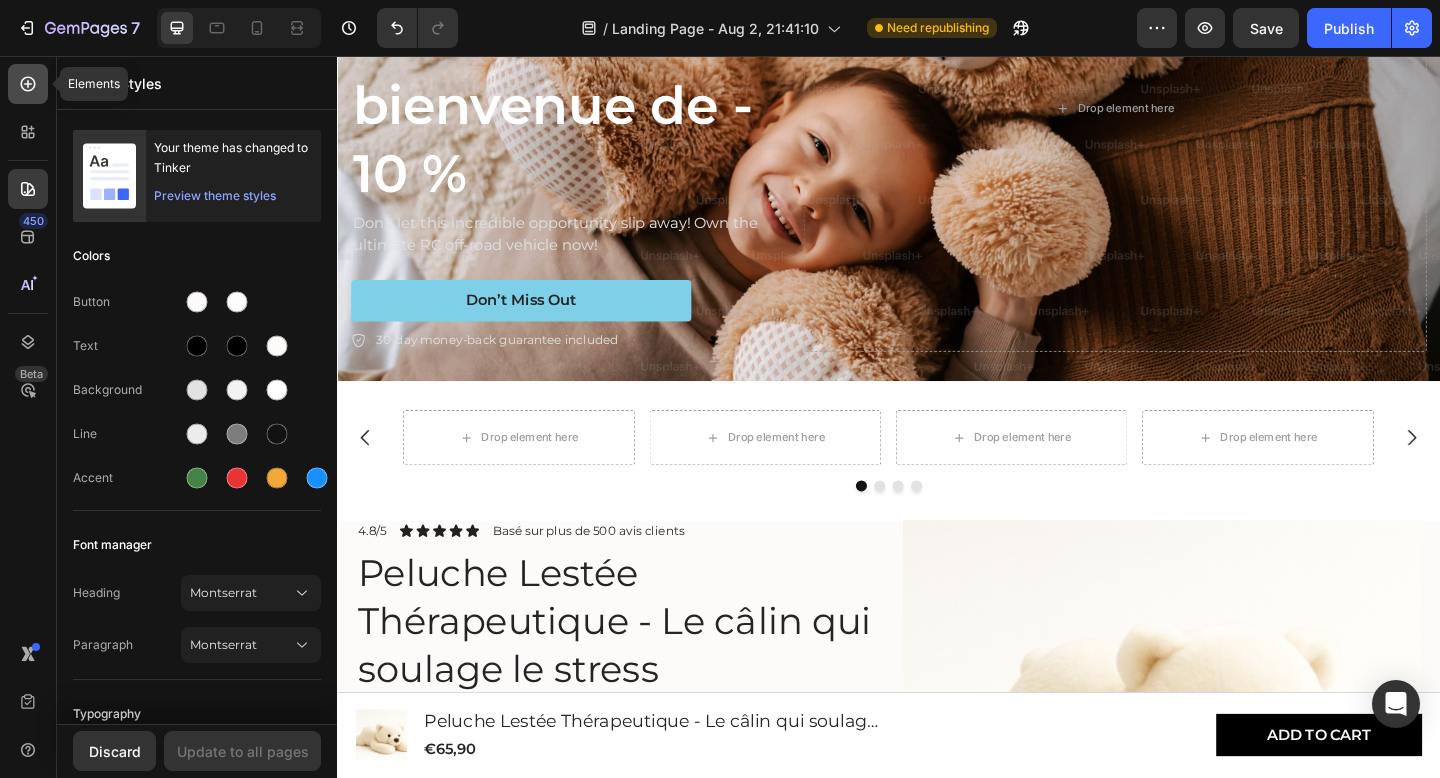 click 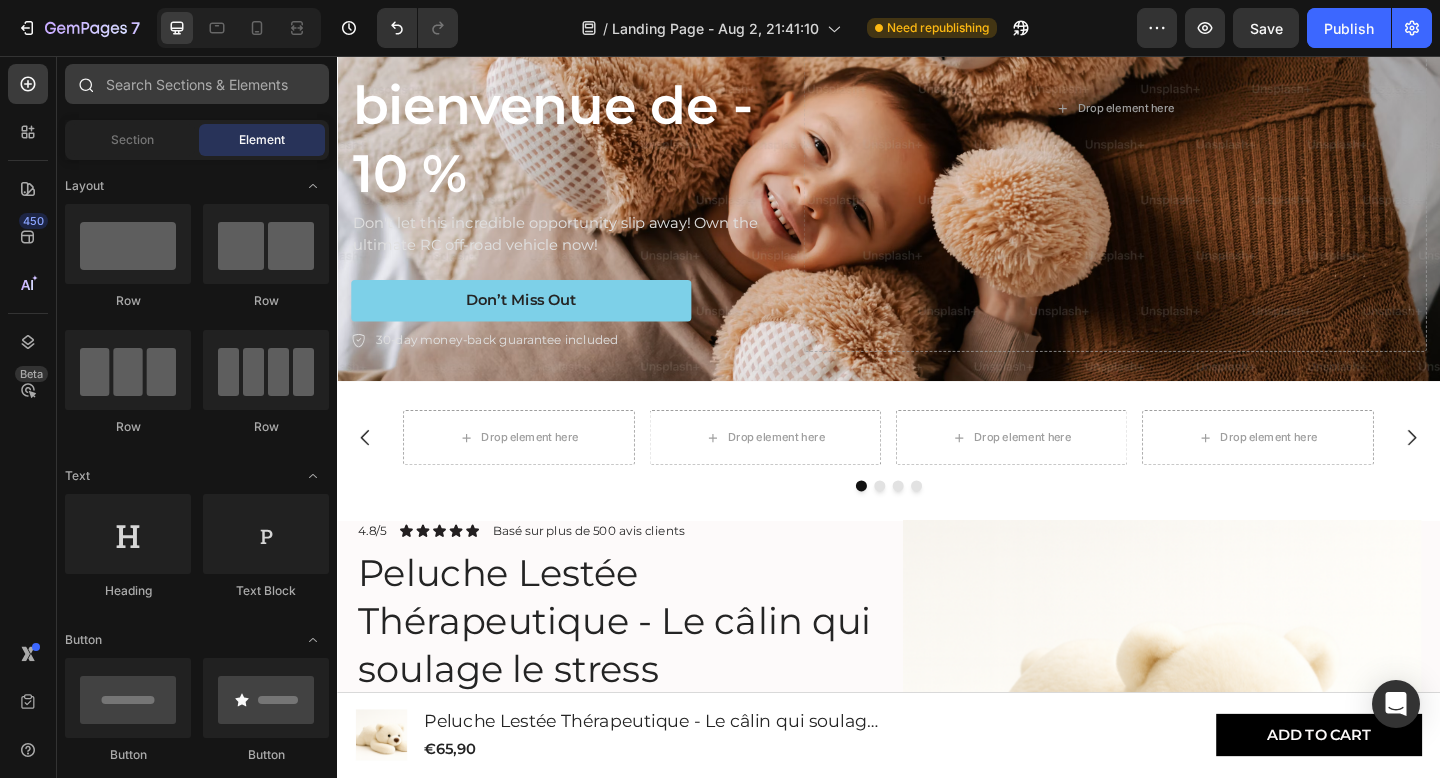 scroll, scrollTop: 1985, scrollLeft: 0, axis: vertical 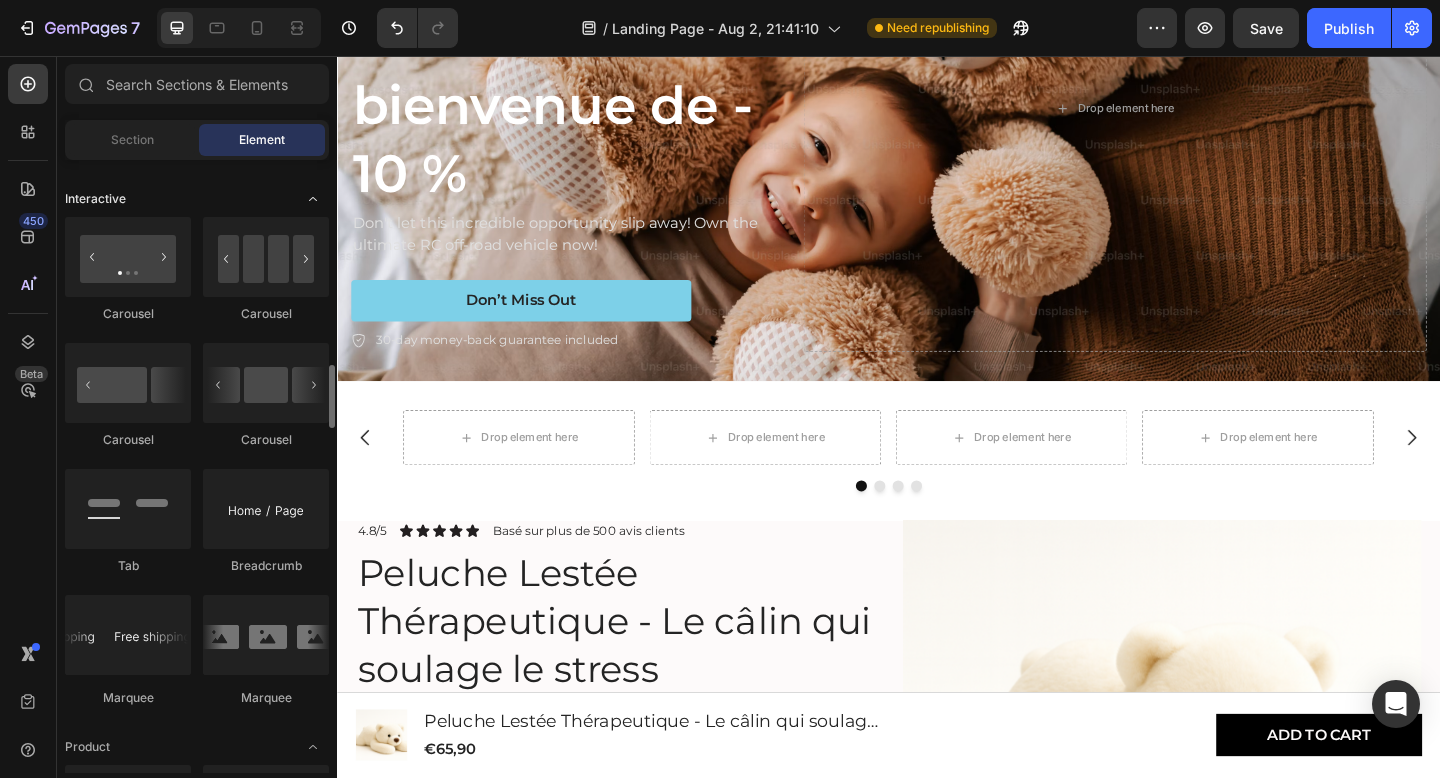 click 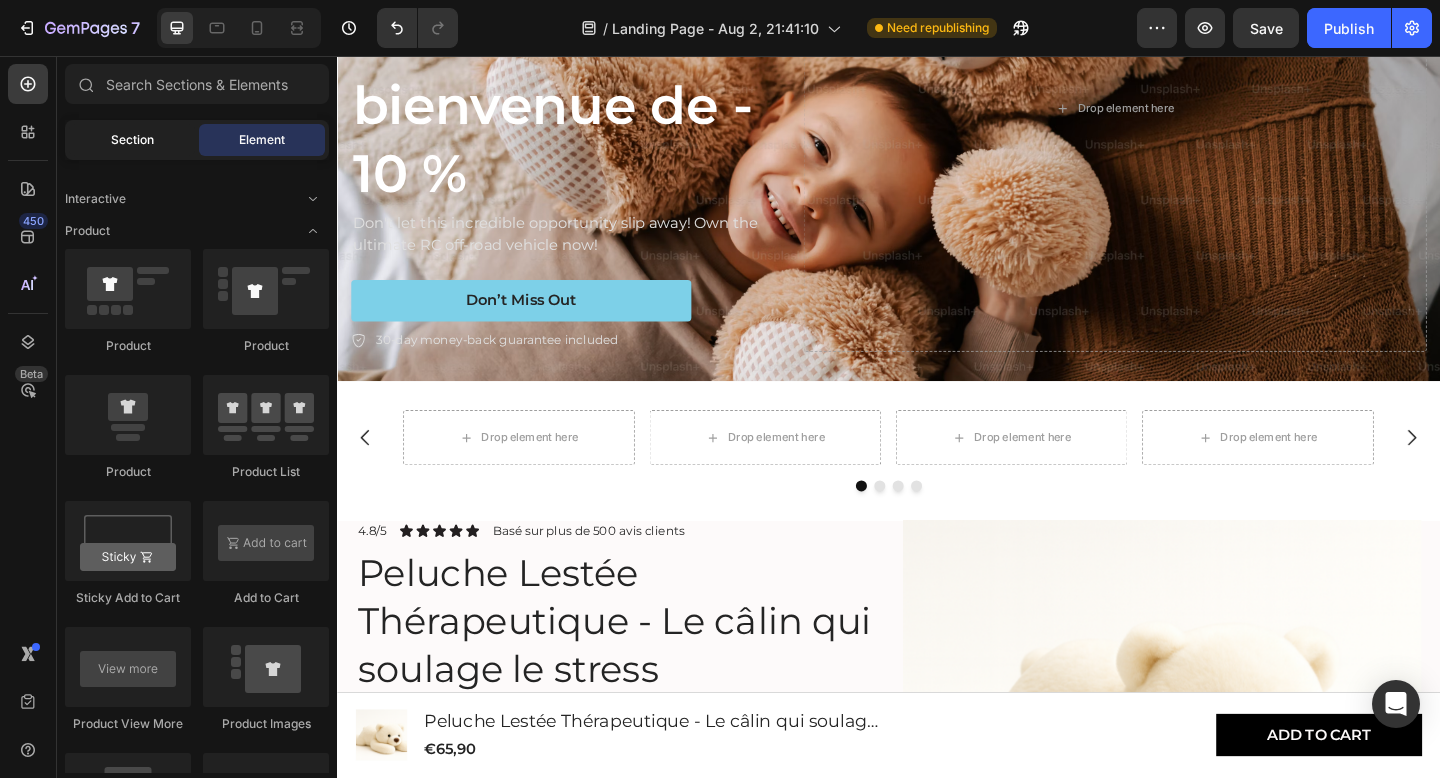 click on "Section" at bounding box center [132, 140] 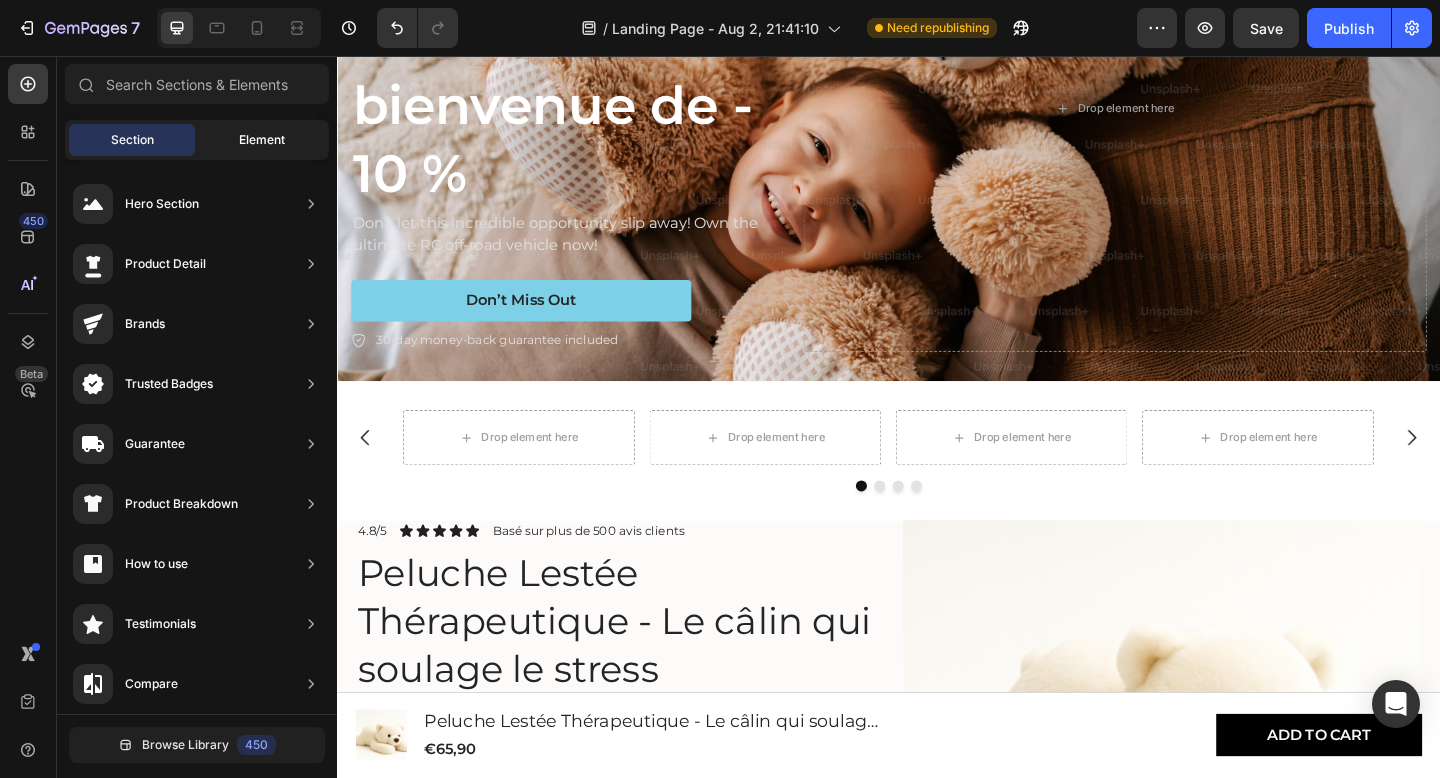 click on "Element" 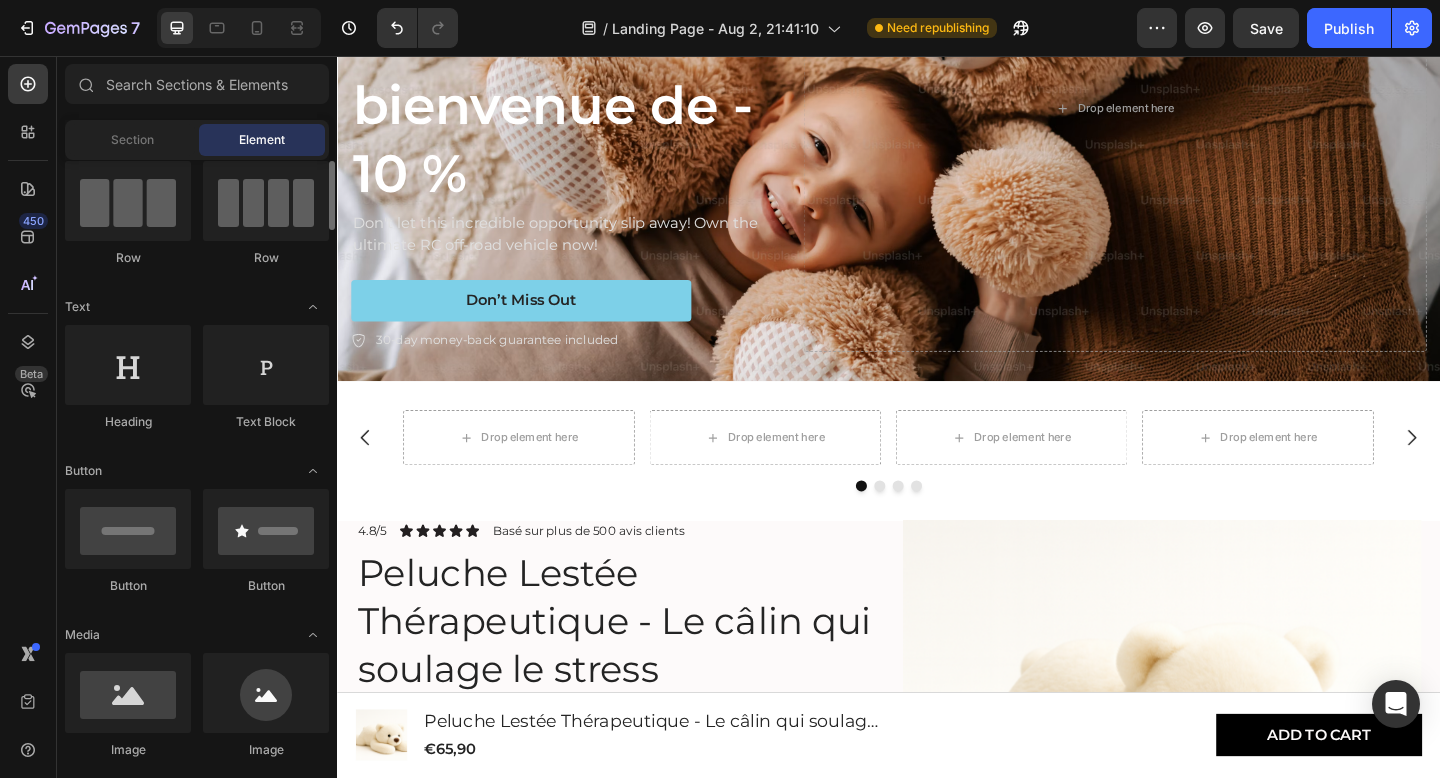 scroll, scrollTop: 177, scrollLeft: 0, axis: vertical 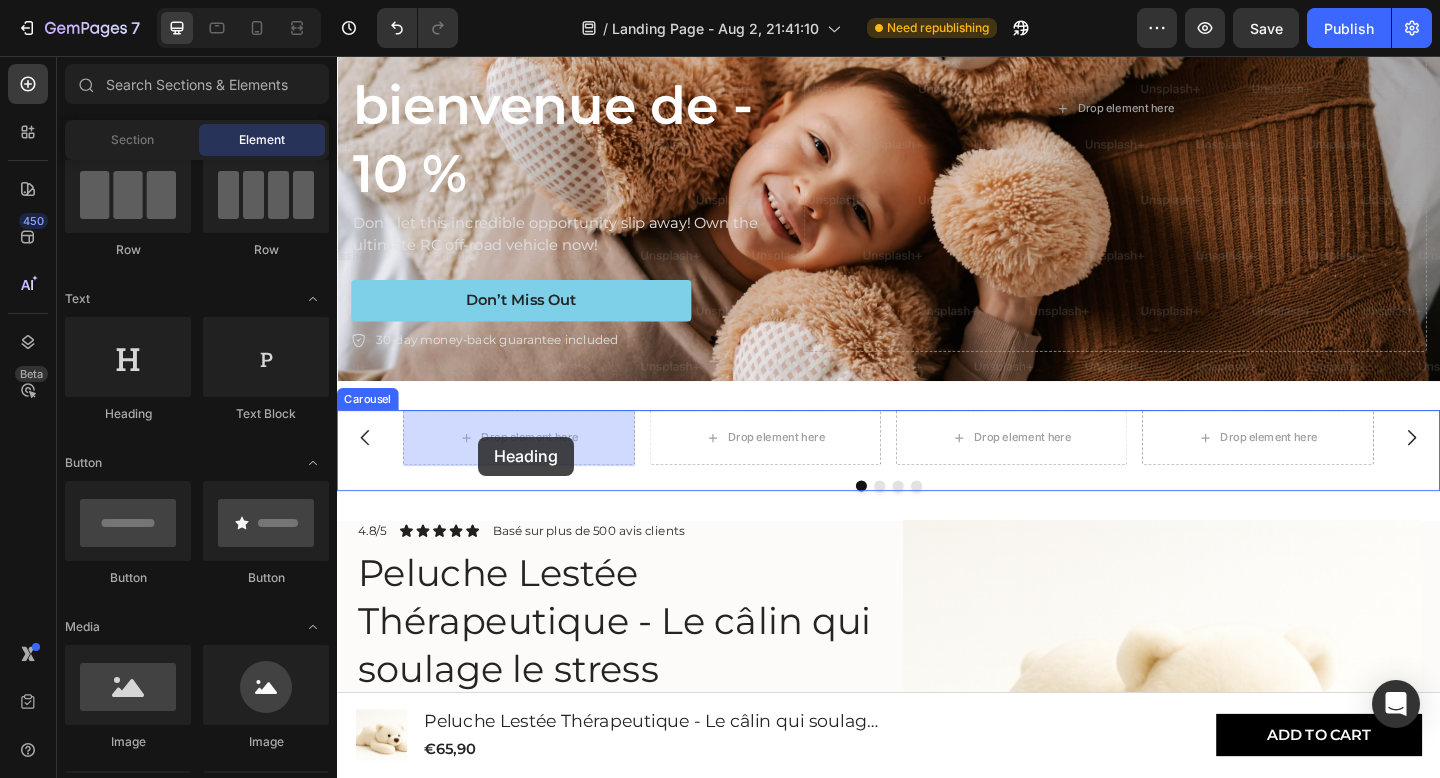 drag, startPoint x: 491, startPoint y: 431, endPoint x: 490, endPoint y: 470, distance: 39.012817 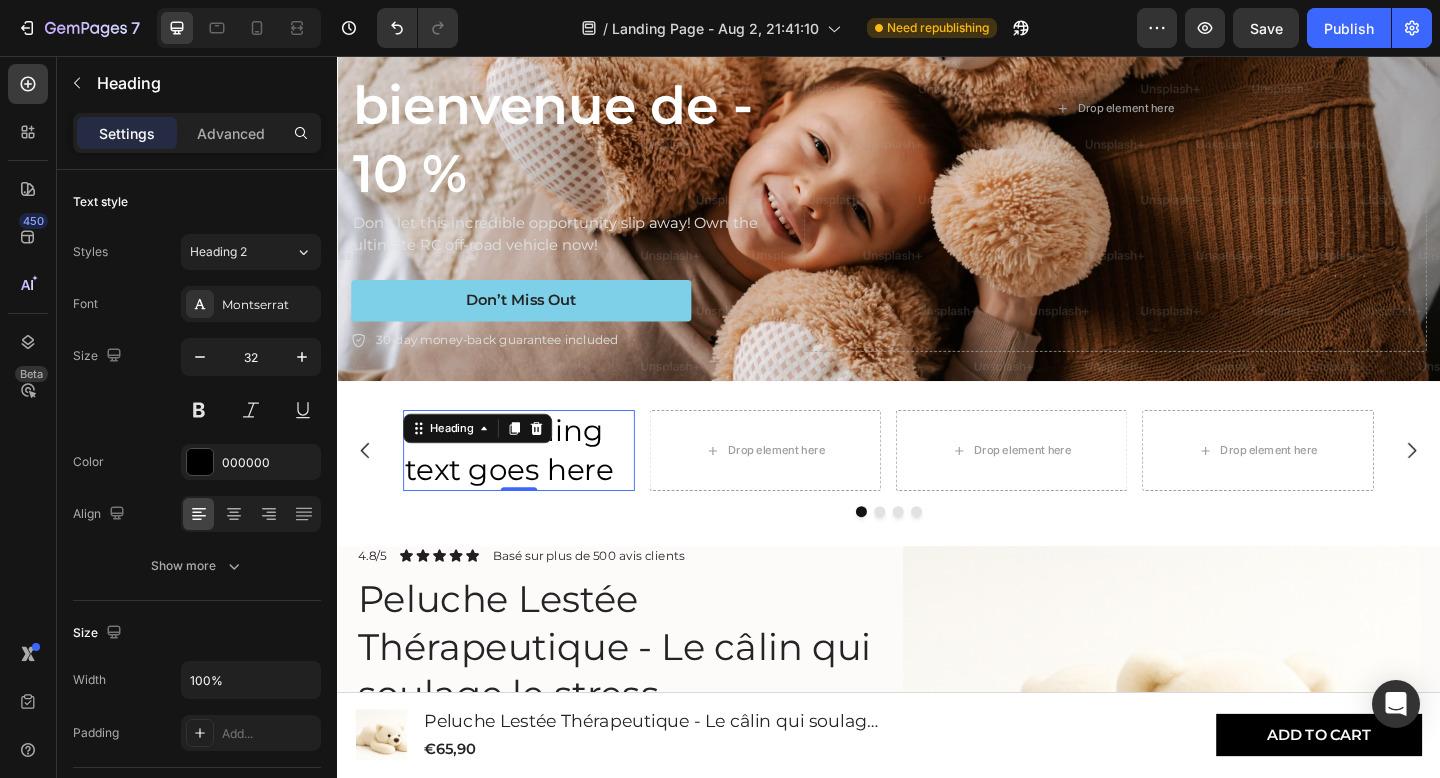 click on "Your heading text goes here" at bounding box center (535, 485) 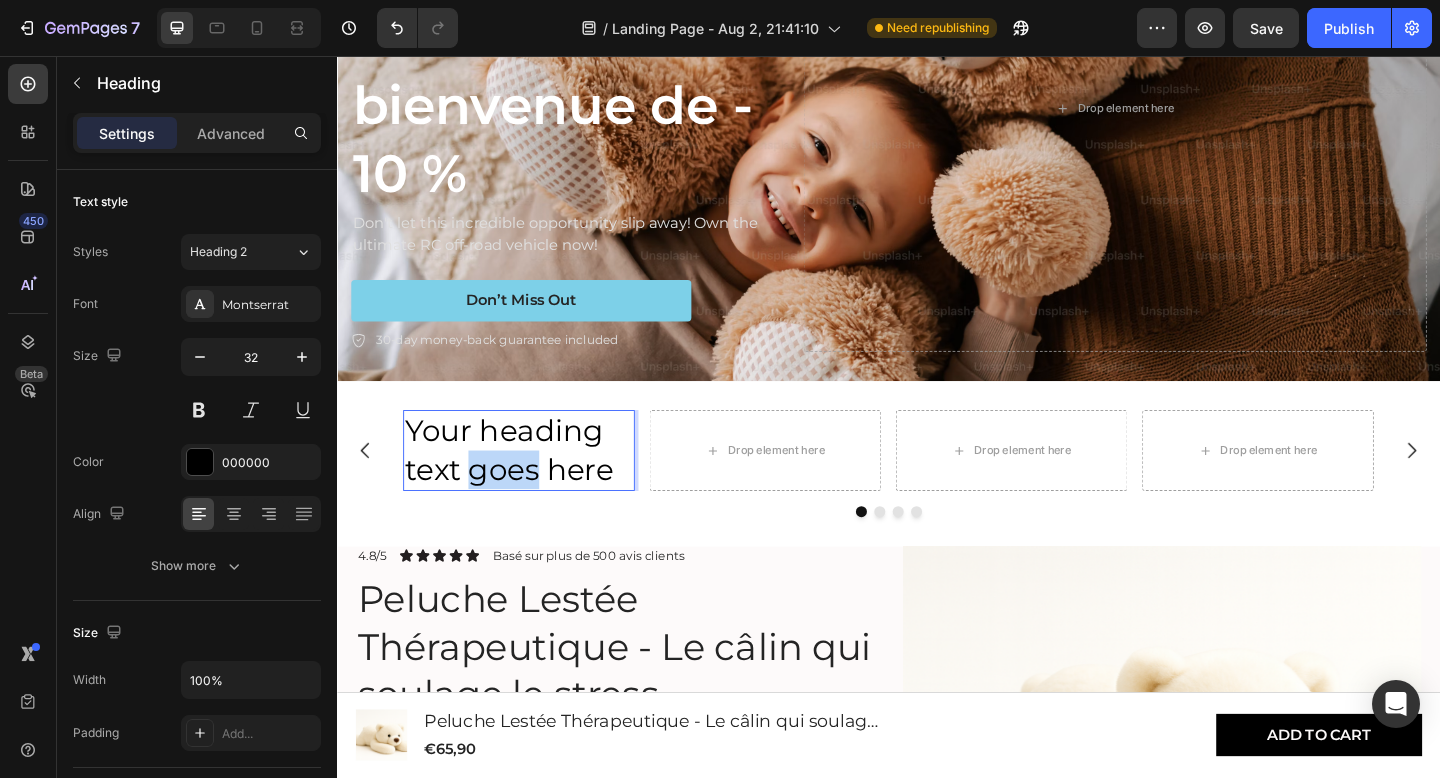 click on "Your heading text goes here" at bounding box center [535, 485] 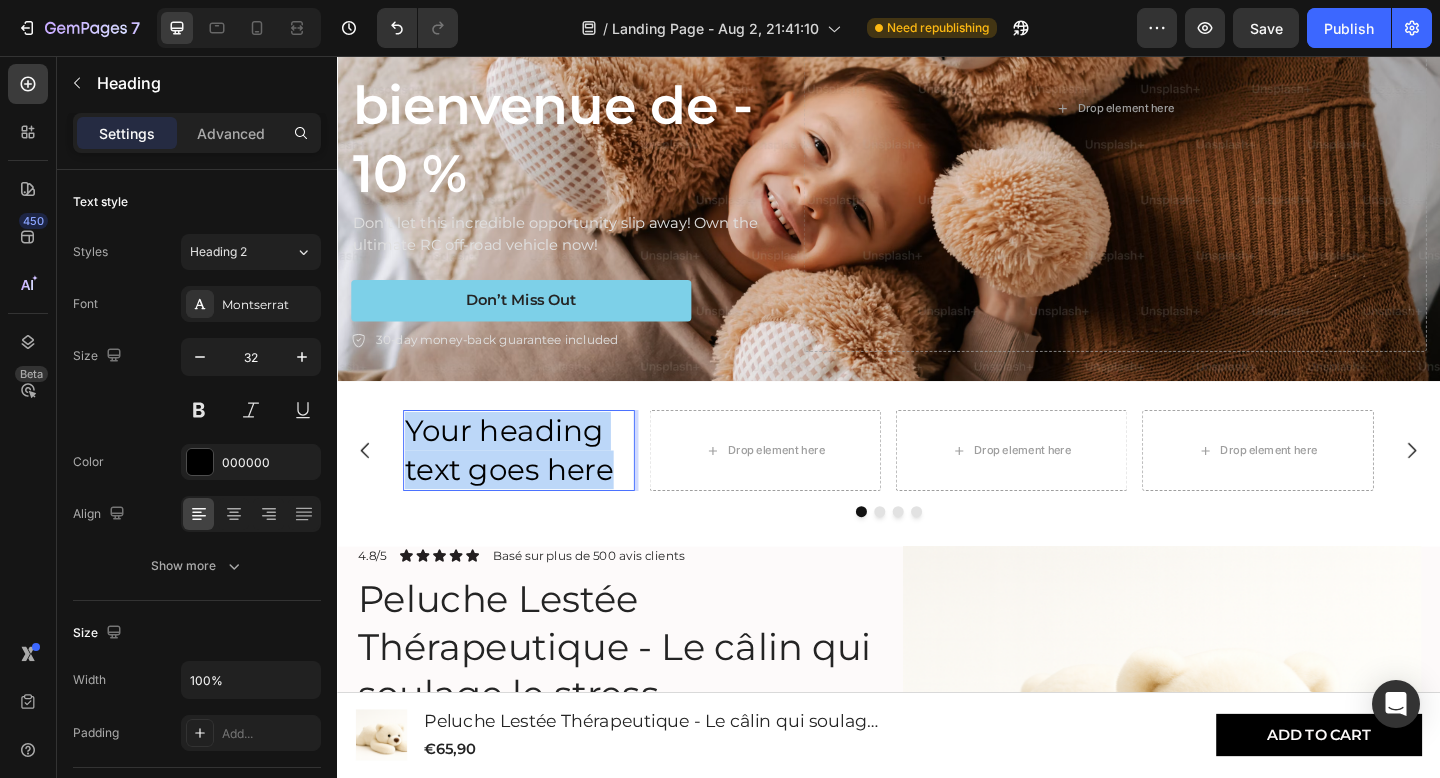 click on "Your heading text goes here" at bounding box center [535, 485] 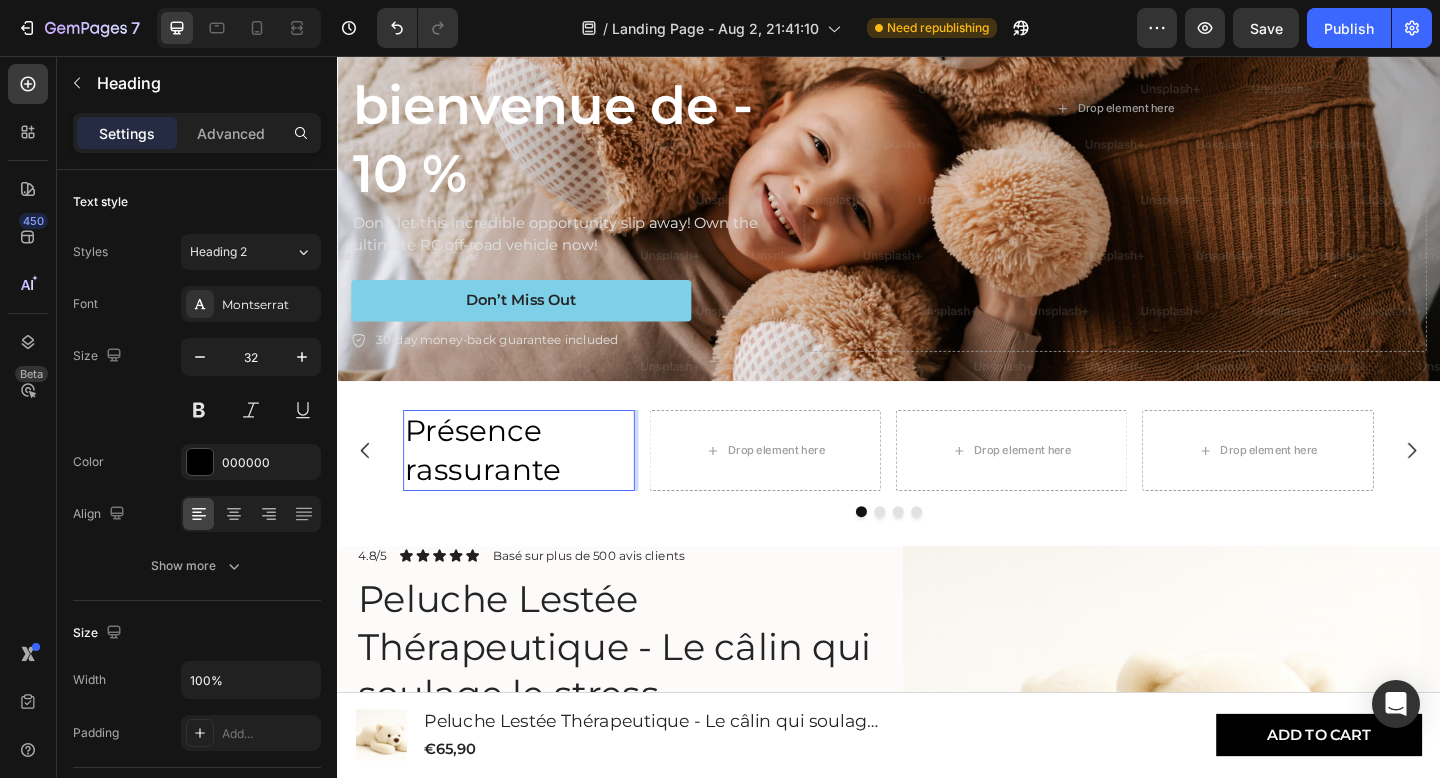 click on "Présence rassurante" at bounding box center [535, 485] 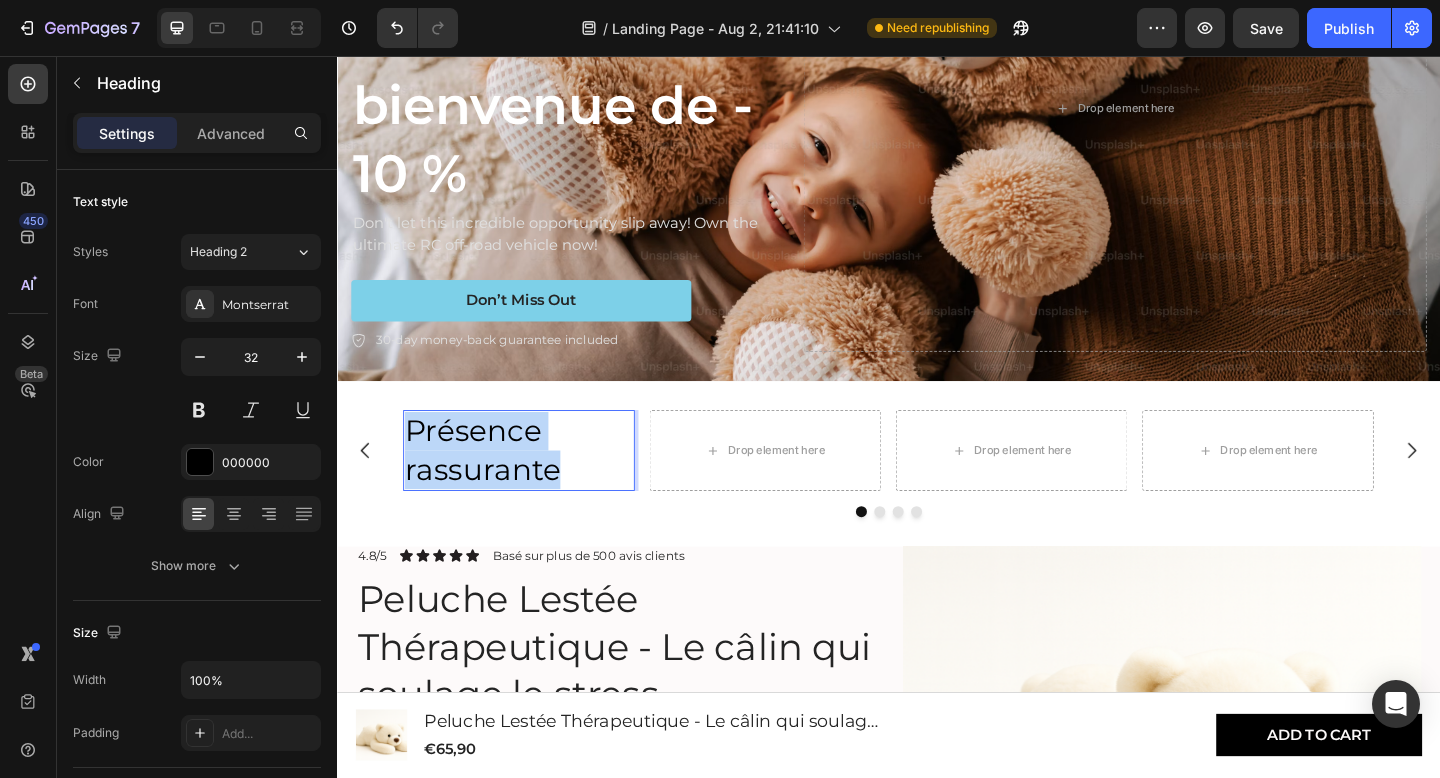 click on "Présence rassurante" at bounding box center [535, 485] 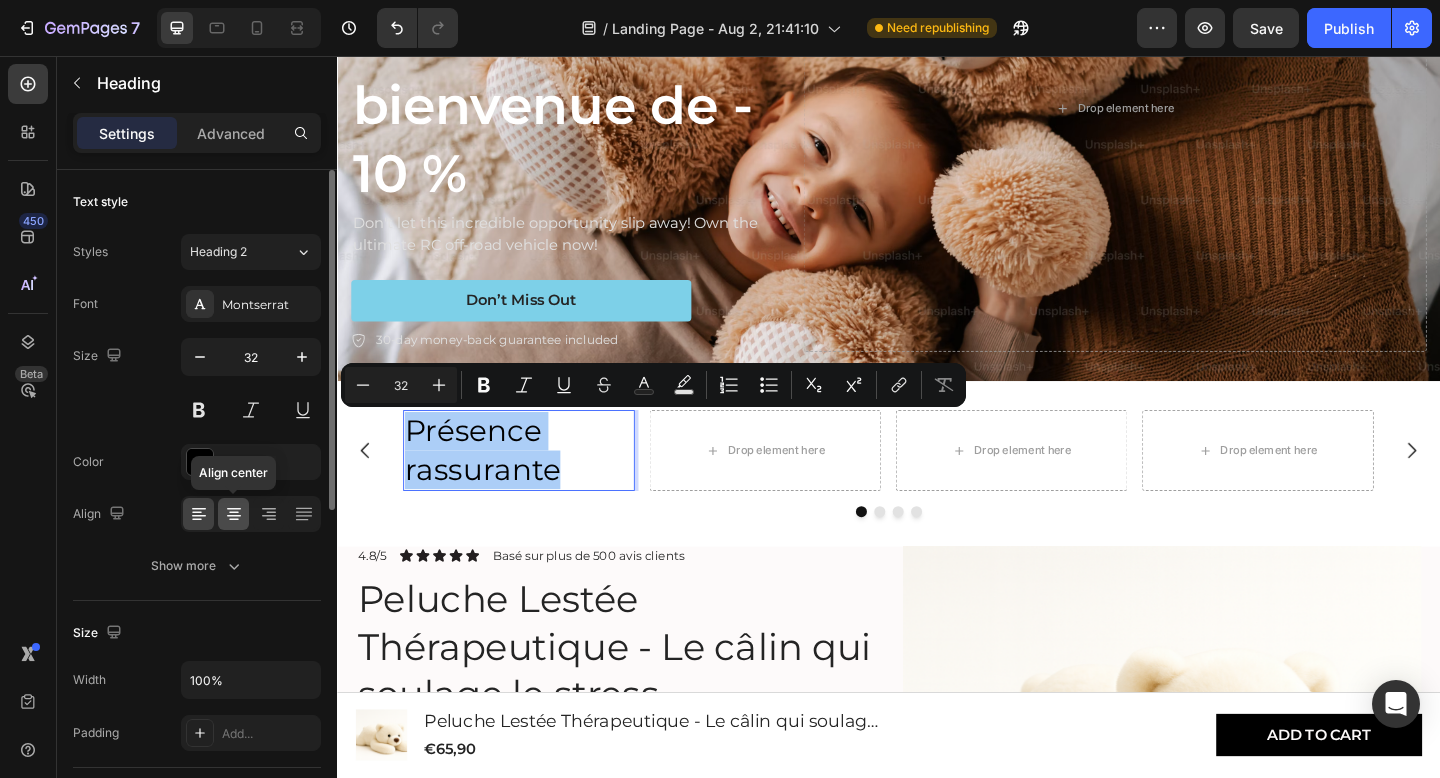 click 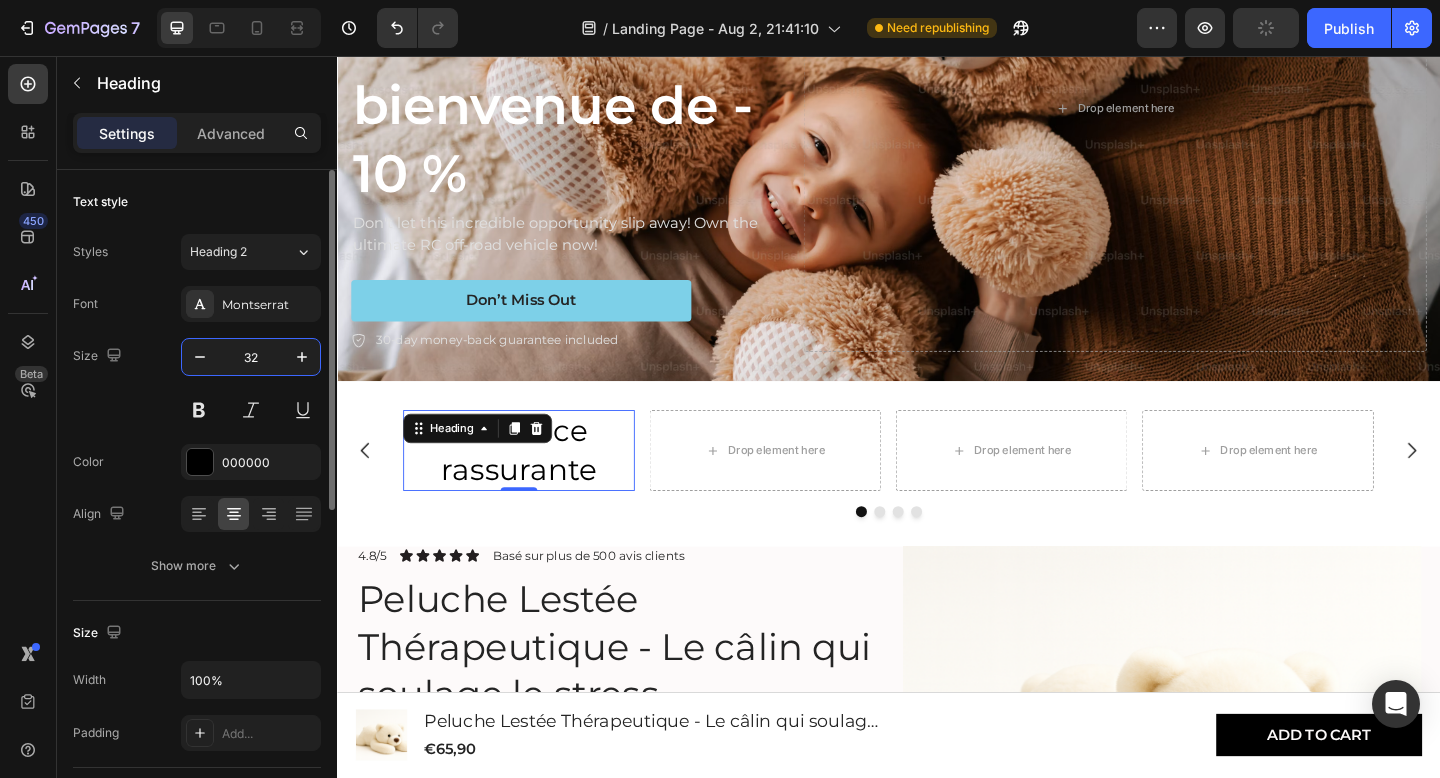 click on "32" at bounding box center [251, 357] 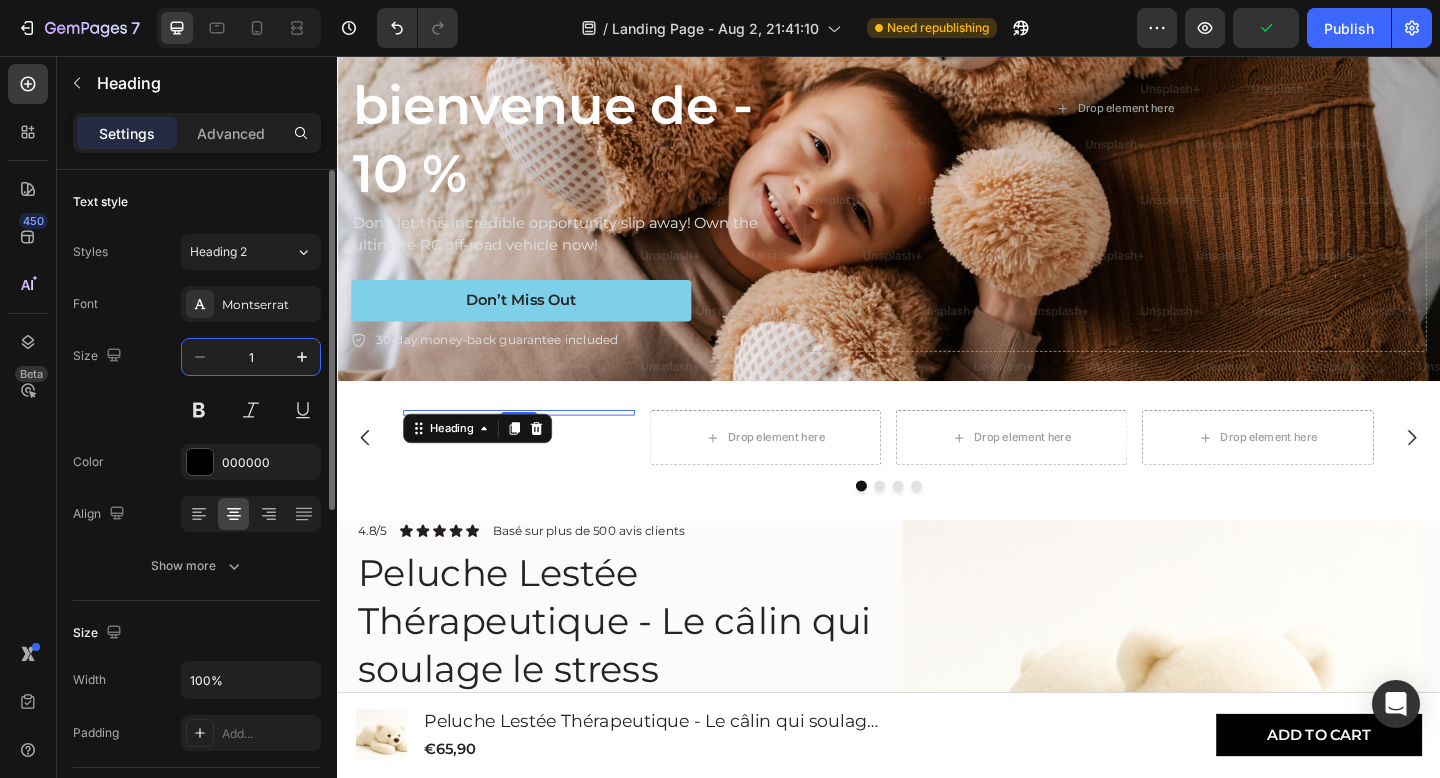 type on "16" 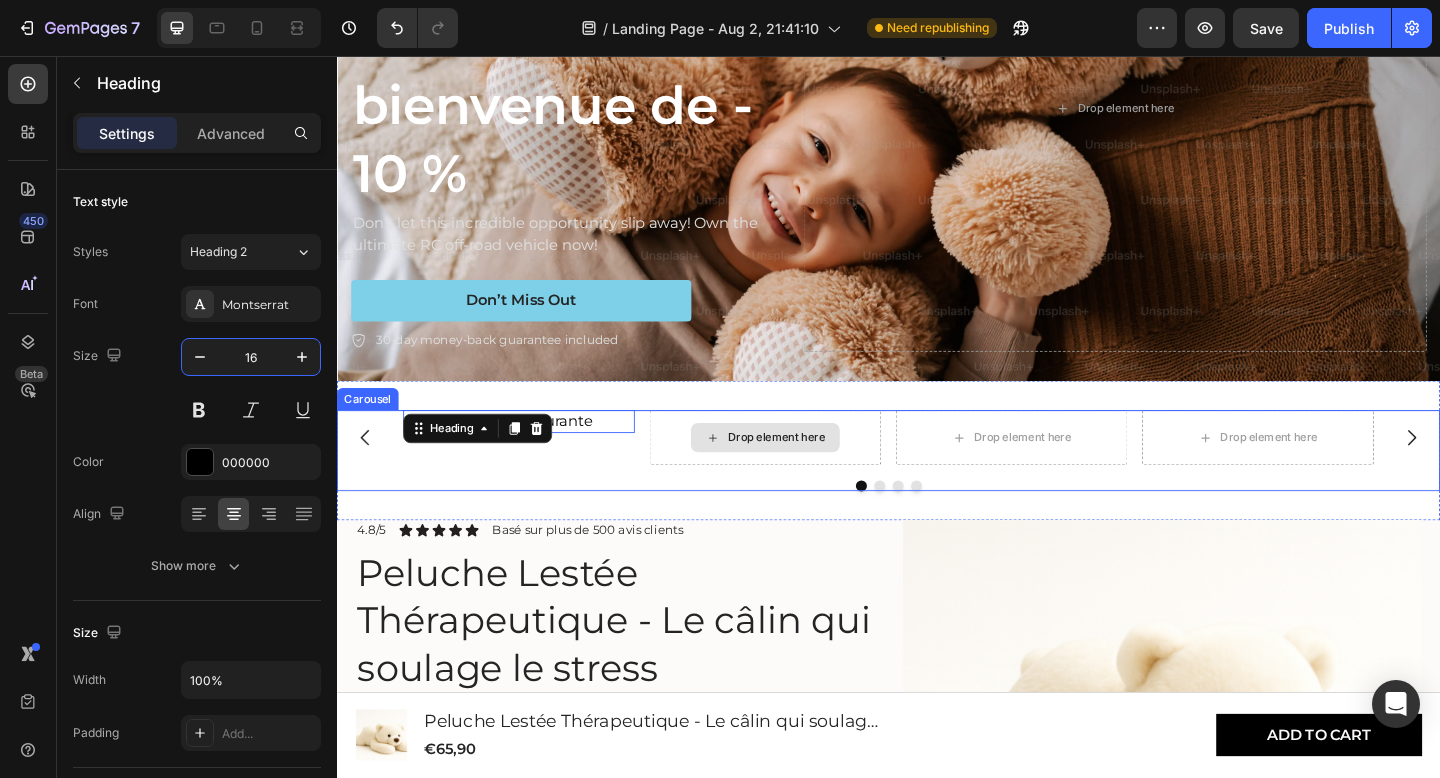 click on "Drop element here" at bounding box center (803, 472) 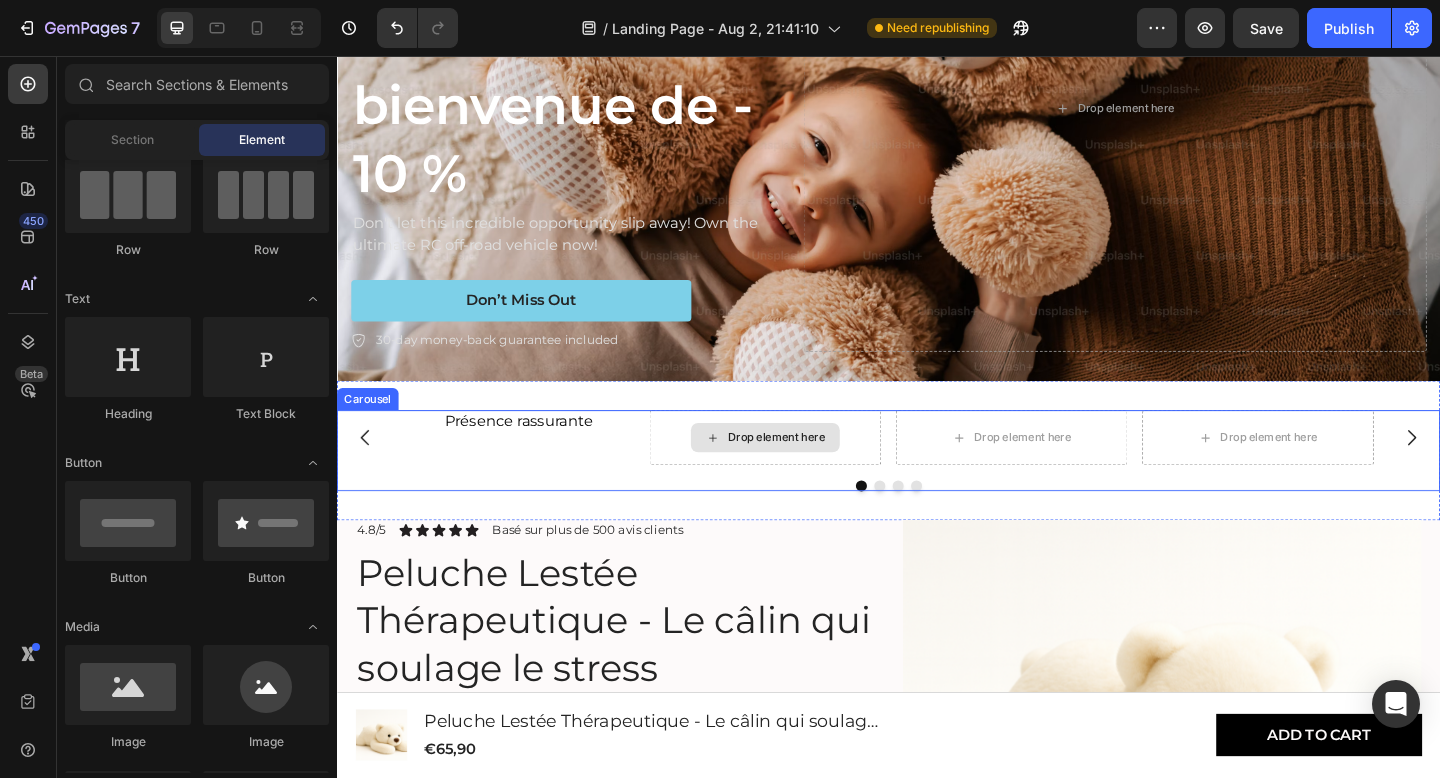 click on "Drop element here" at bounding box center [803, 472] 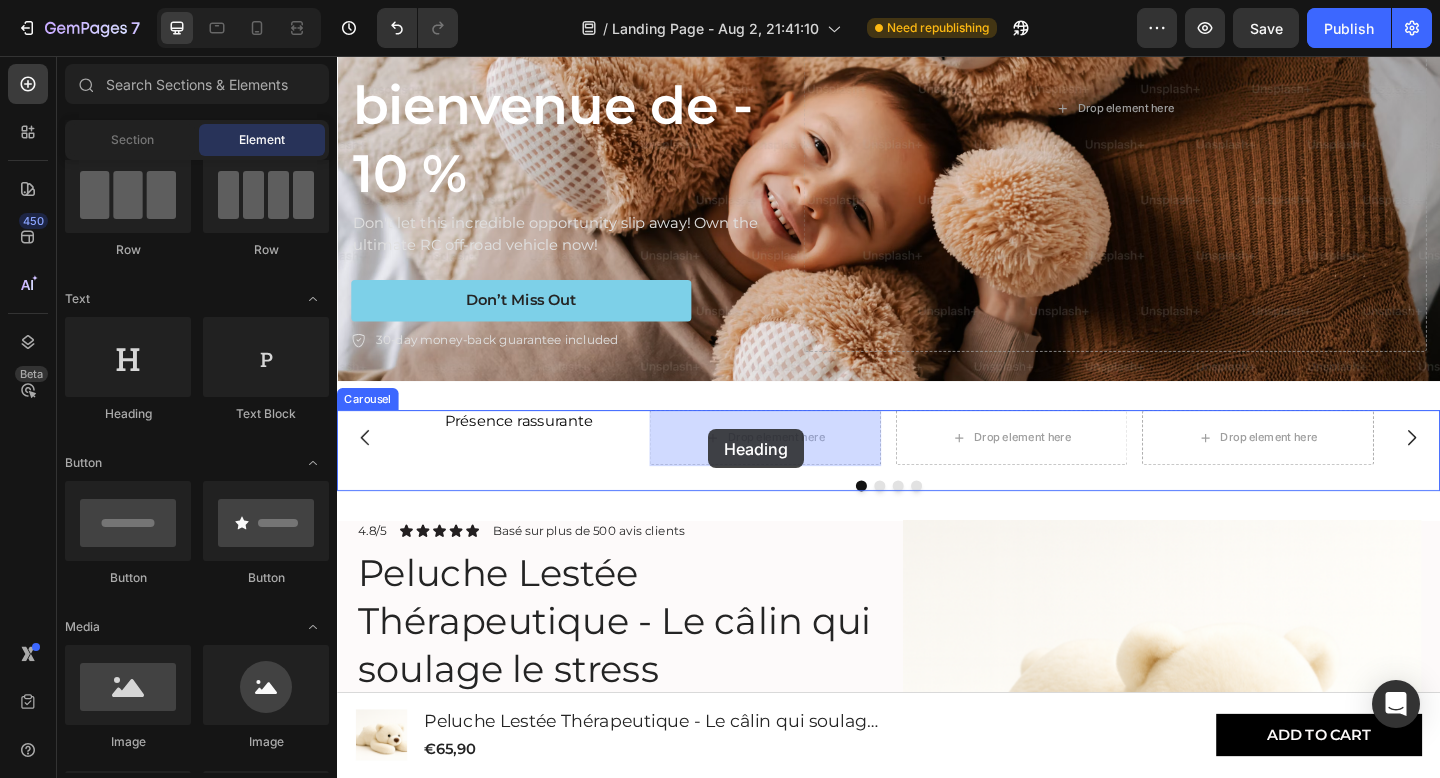 drag, startPoint x: 492, startPoint y: 416, endPoint x: 745, endPoint y: 463, distance: 257.32858 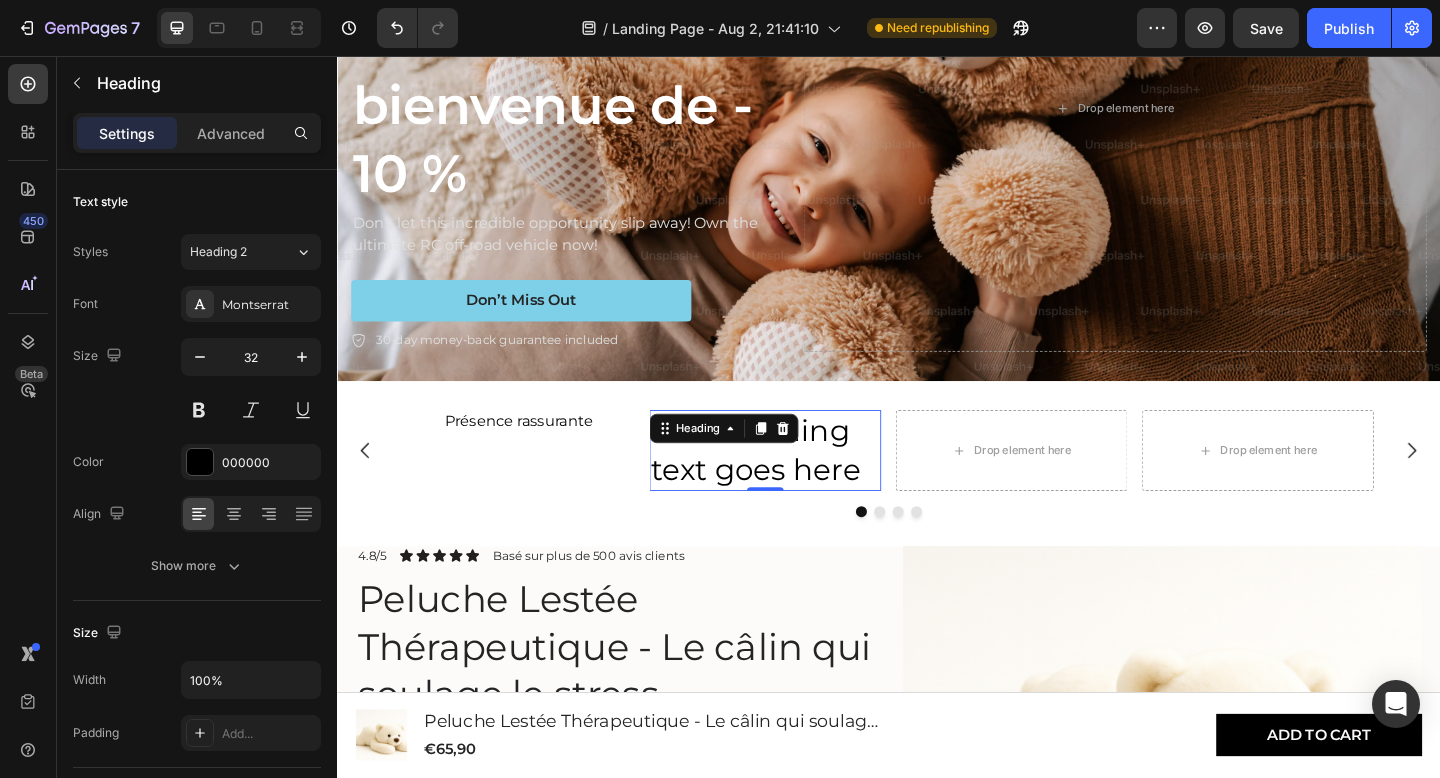click on "Your heading text goes here" at bounding box center [803, 485] 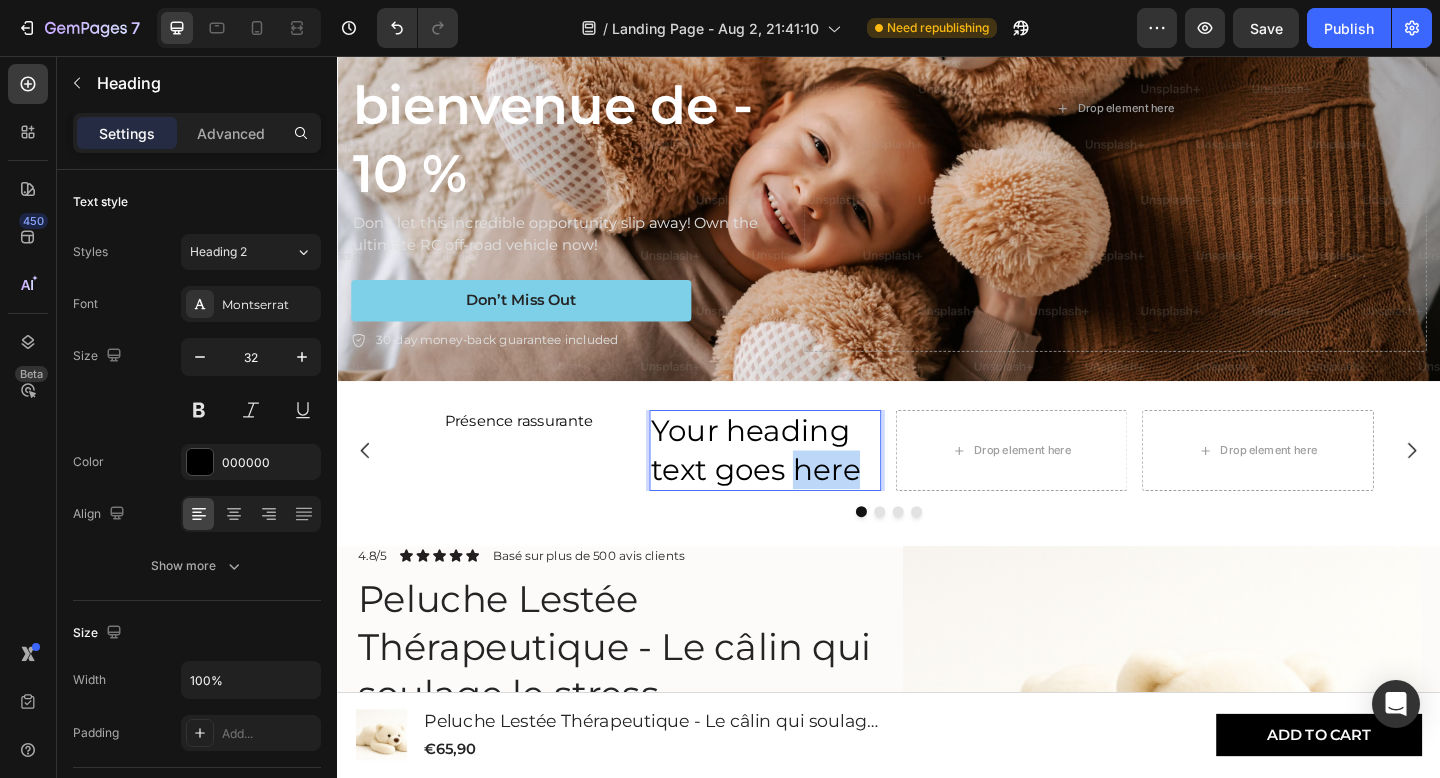 click on "Your heading text goes here" at bounding box center (803, 485) 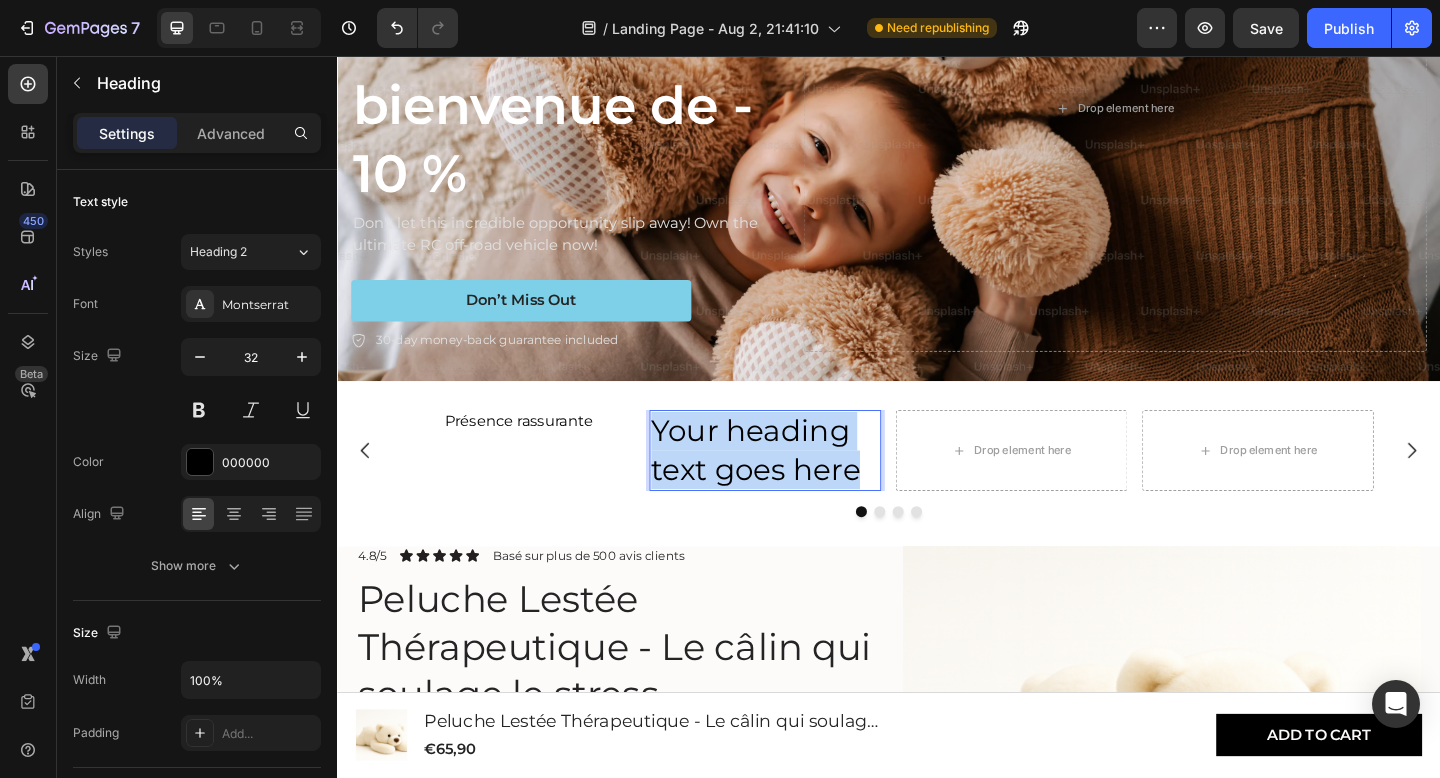 click on "Your heading text goes here" at bounding box center (803, 485) 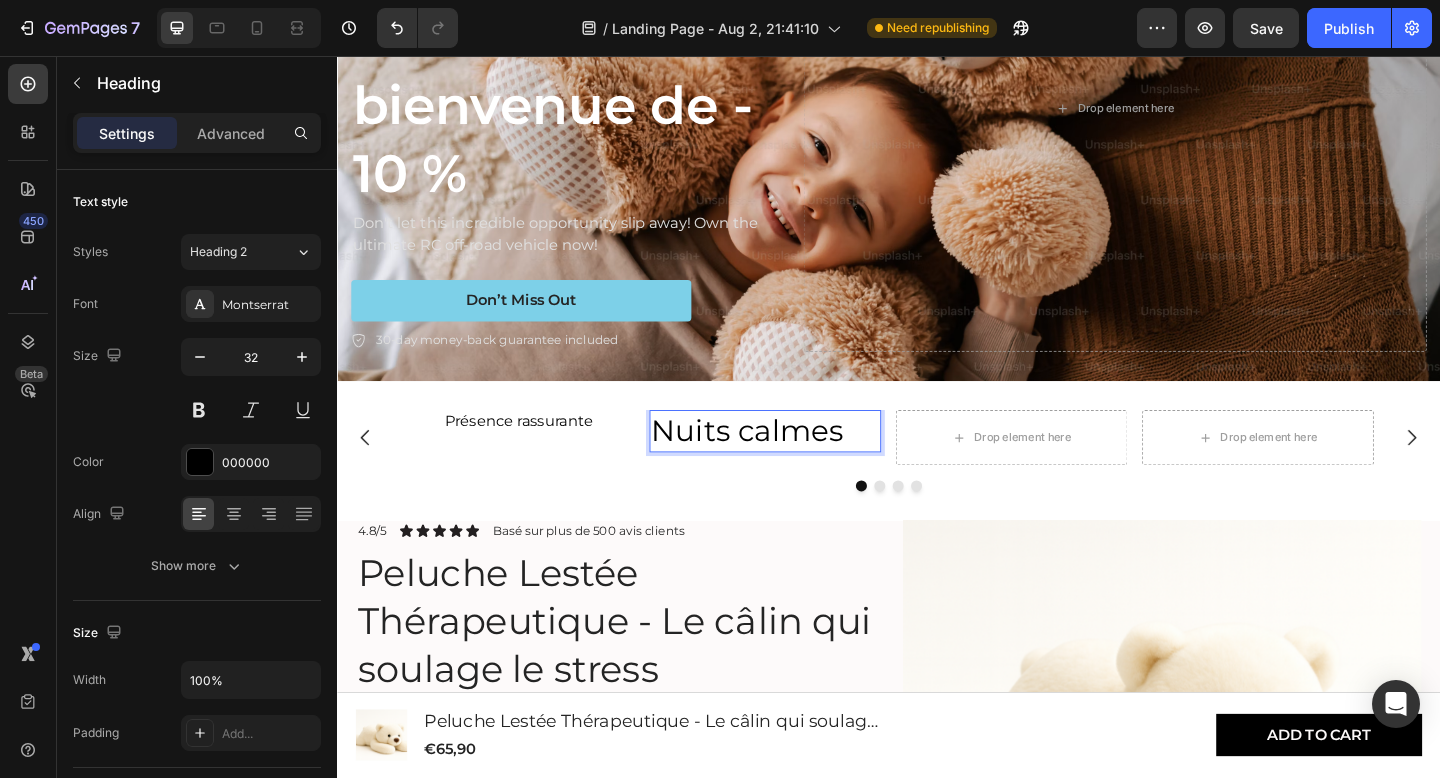 click on "Nuits calmes" at bounding box center [803, 465] 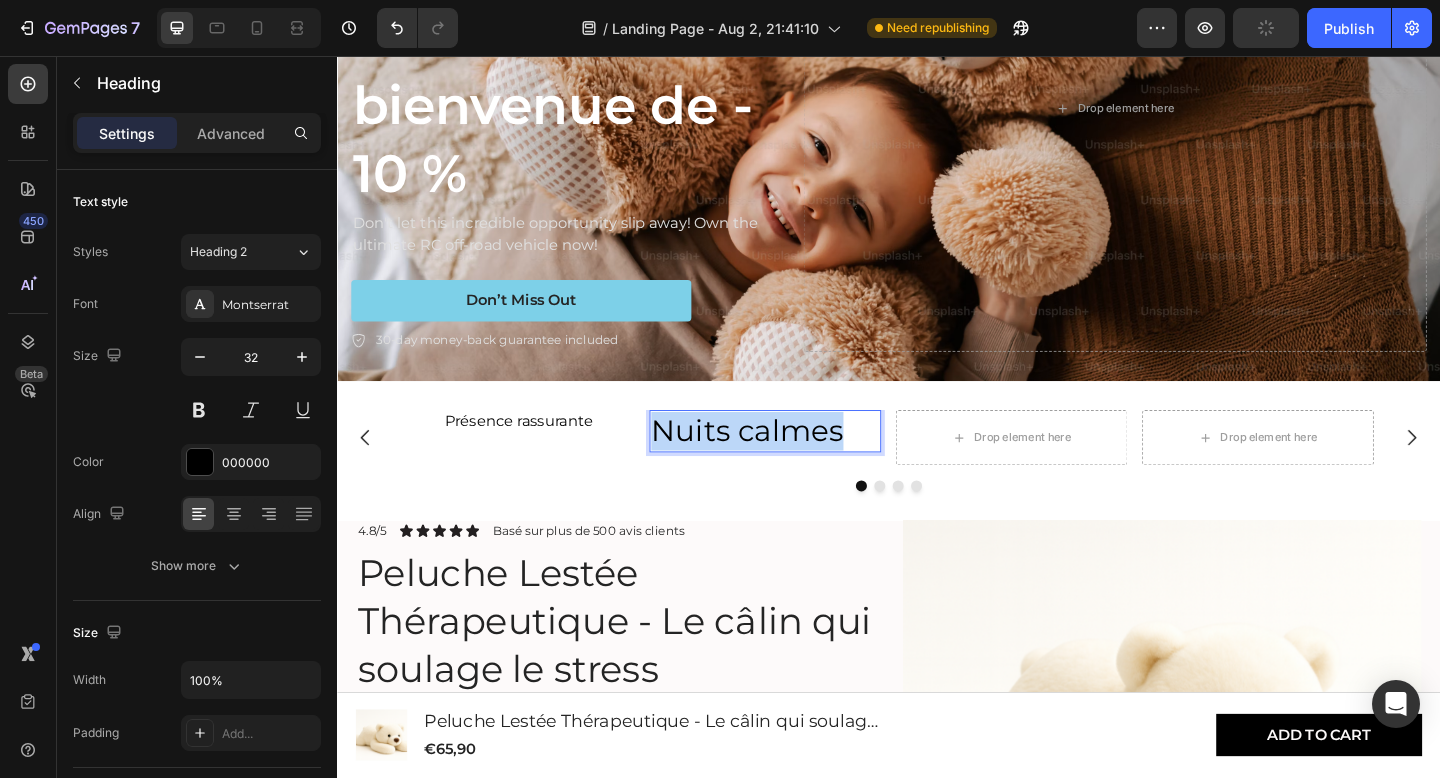 click on "Nuits calmes" at bounding box center (803, 465) 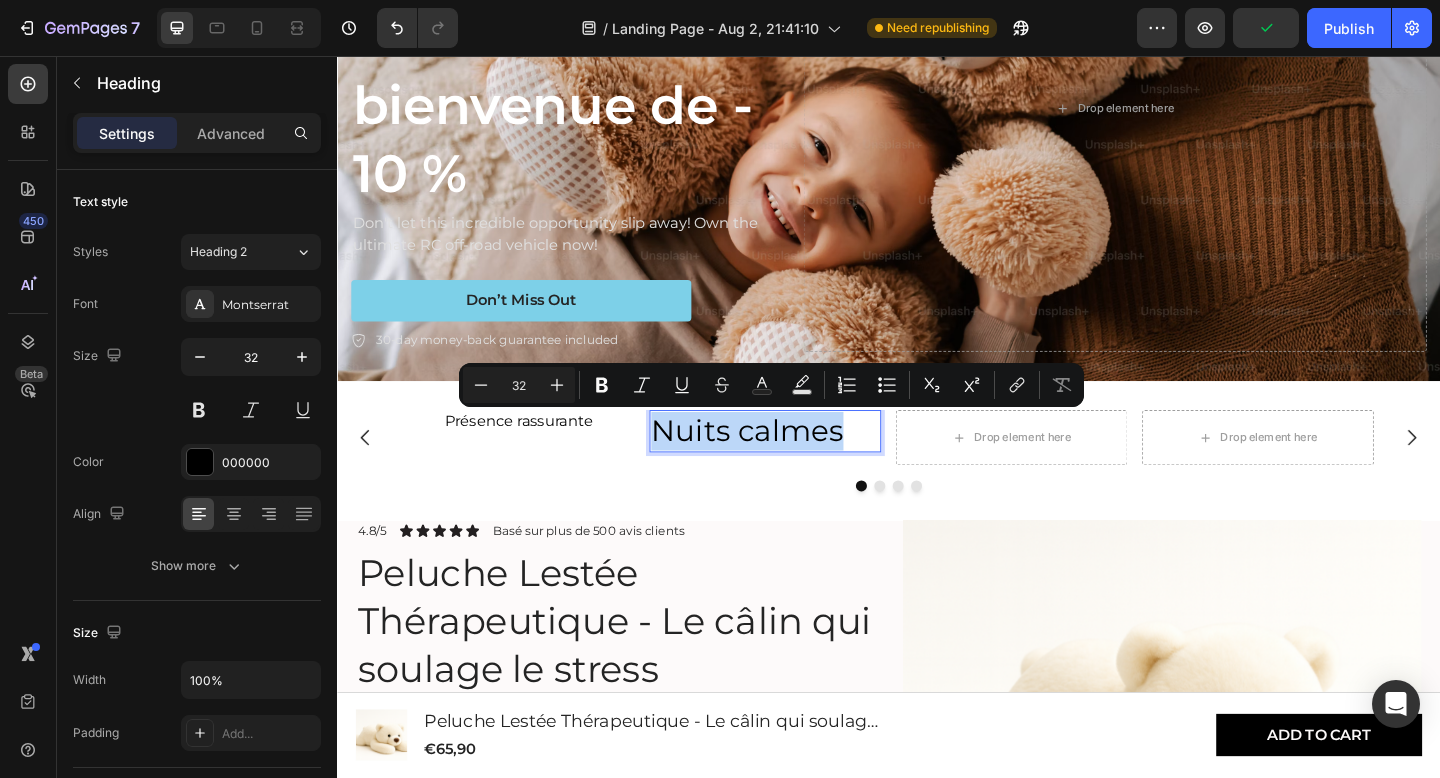 click on "Nuits calmes" at bounding box center [803, 465] 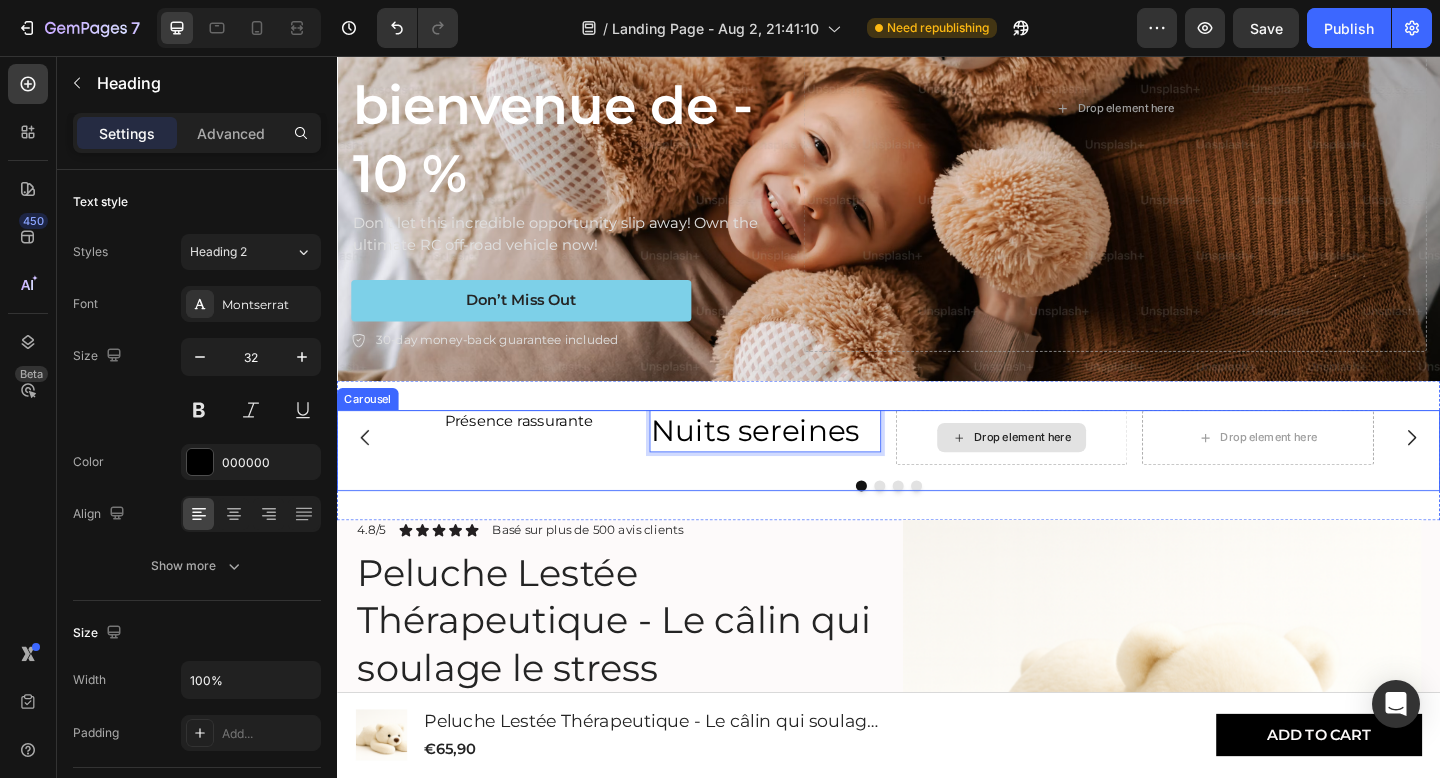 click on "Drop element here" at bounding box center (1083, 472) 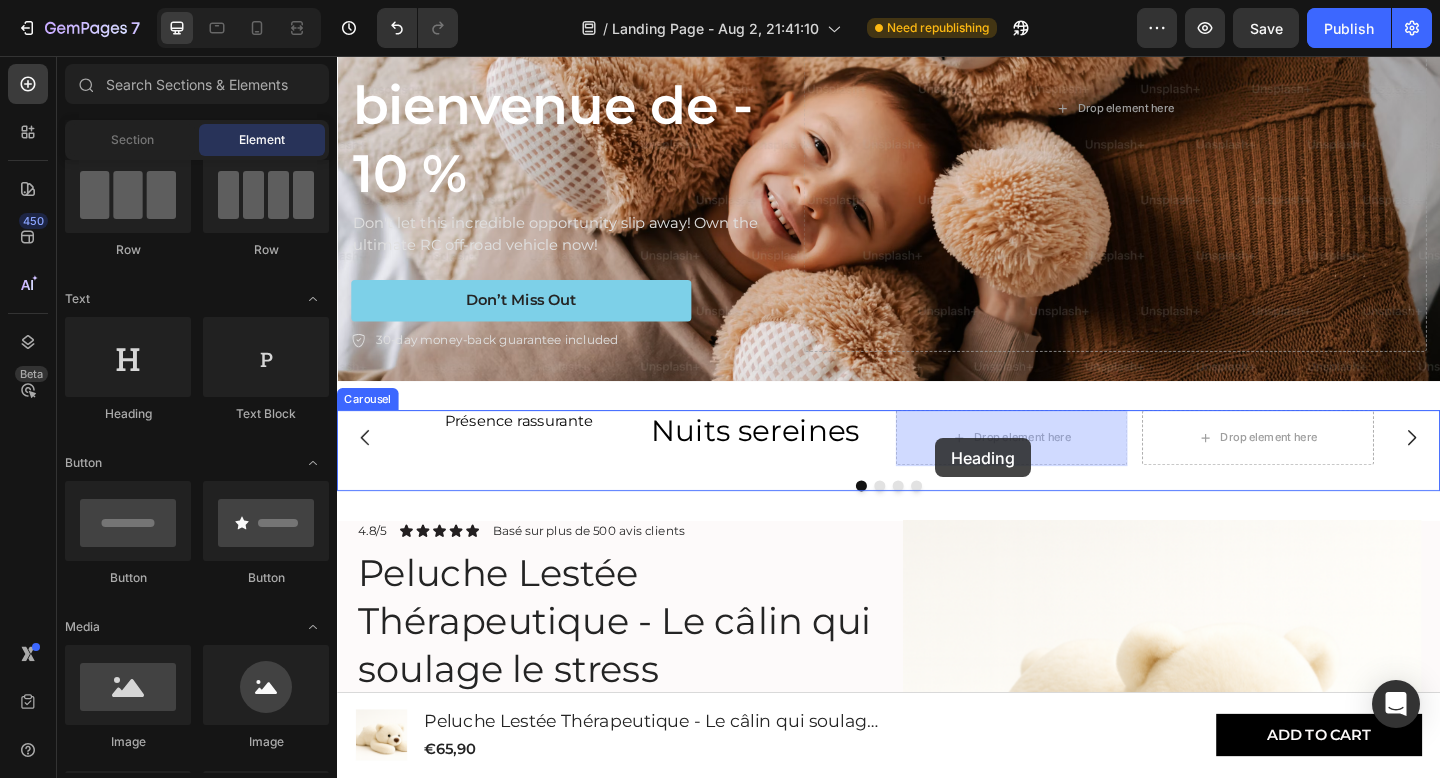 drag, startPoint x: 455, startPoint y: 445, endPoint x: 988, endPoint y: 472, distance: 533.6834 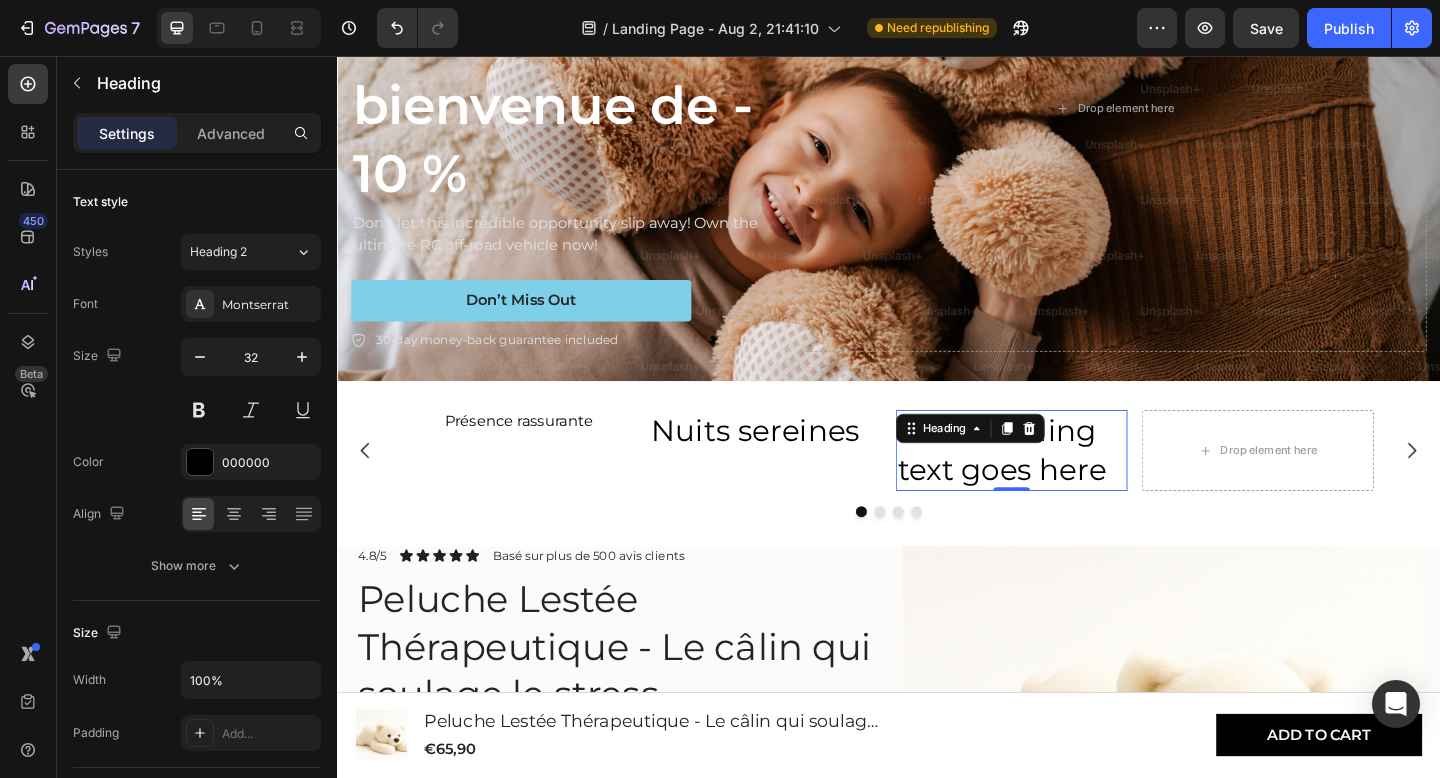 click on "Your heading text goes here" at bounding box center [1071, 485] 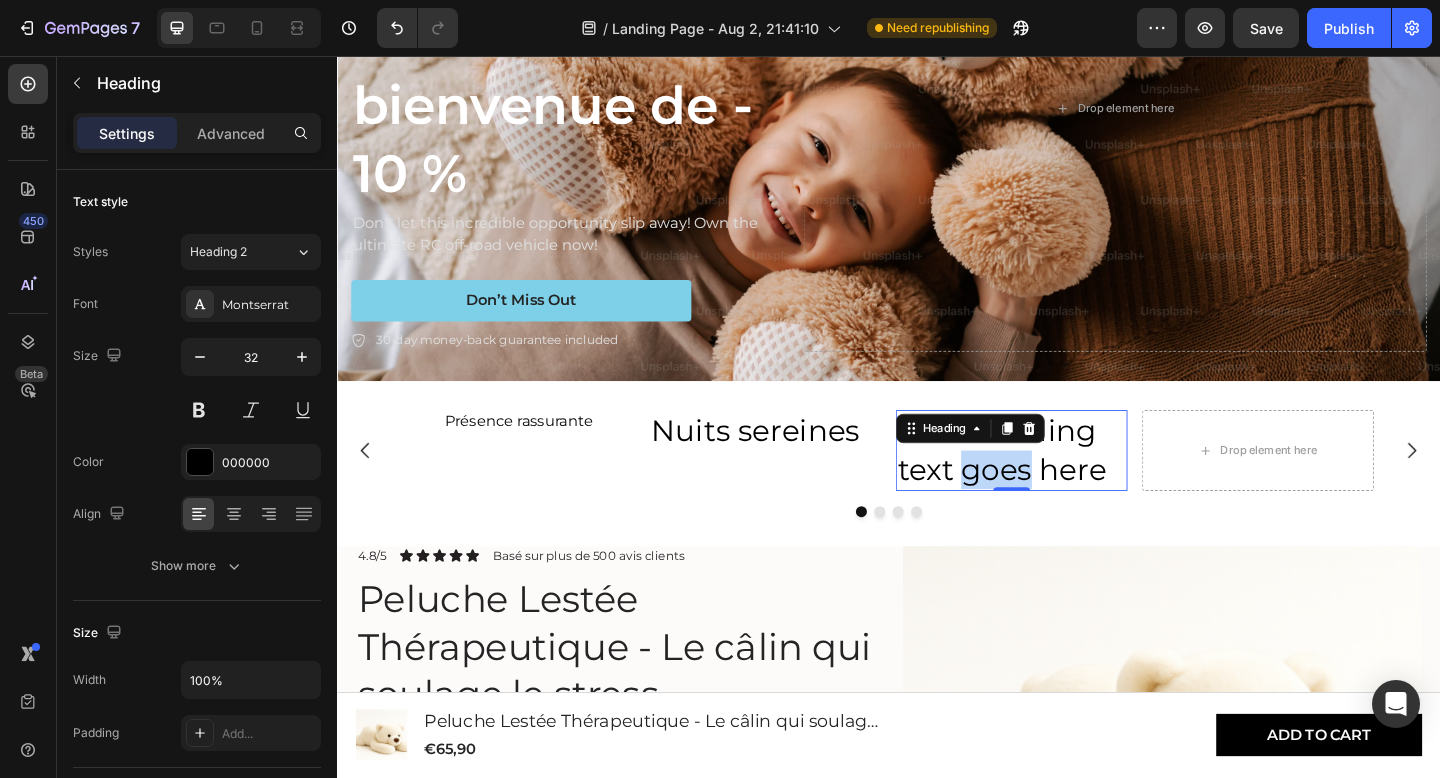 click on "Your heading text goes here" at bounding box center [1071, 485] 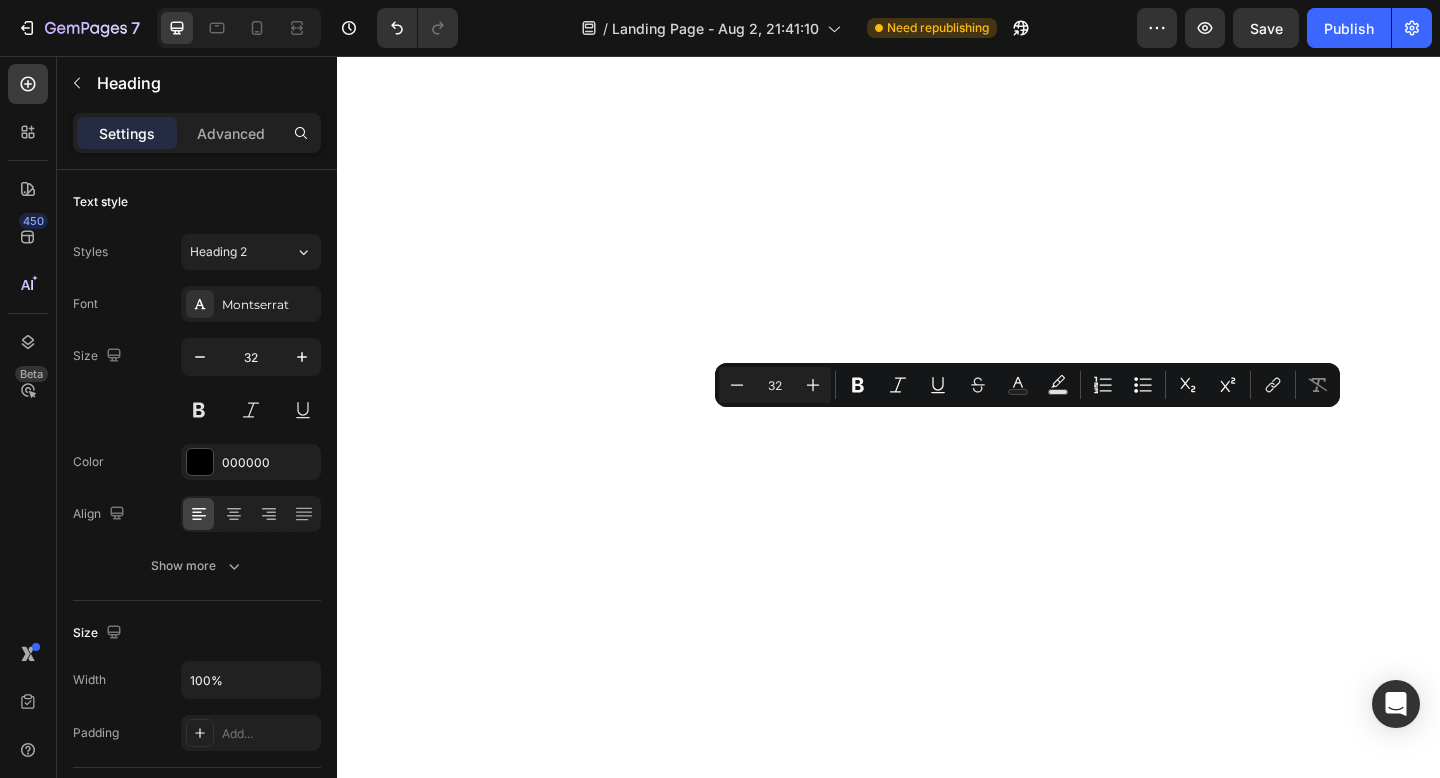scroll, scrollTop: 0, scrollLeft: 0, axis: both 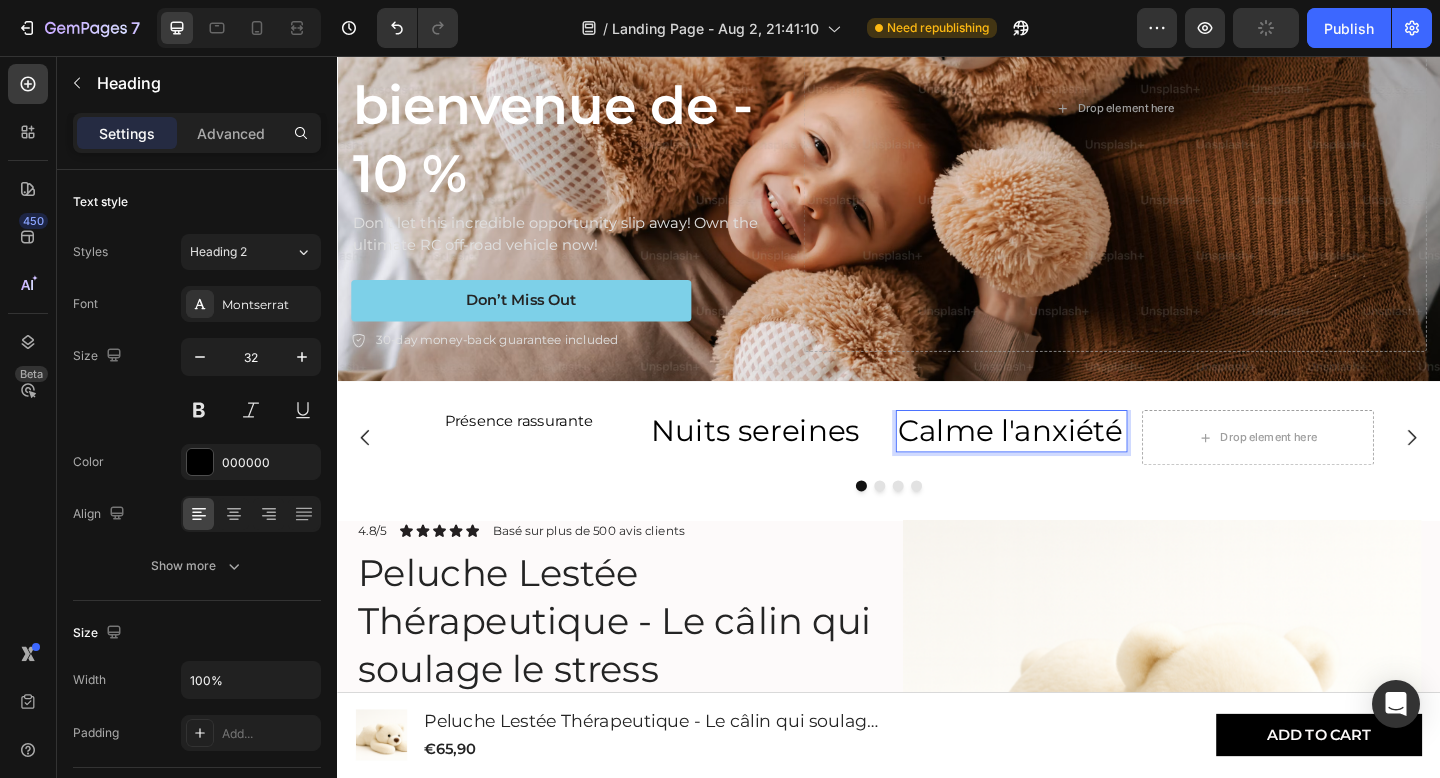 click on "Calme l'anxiété" at bounding box center [1071, 465] 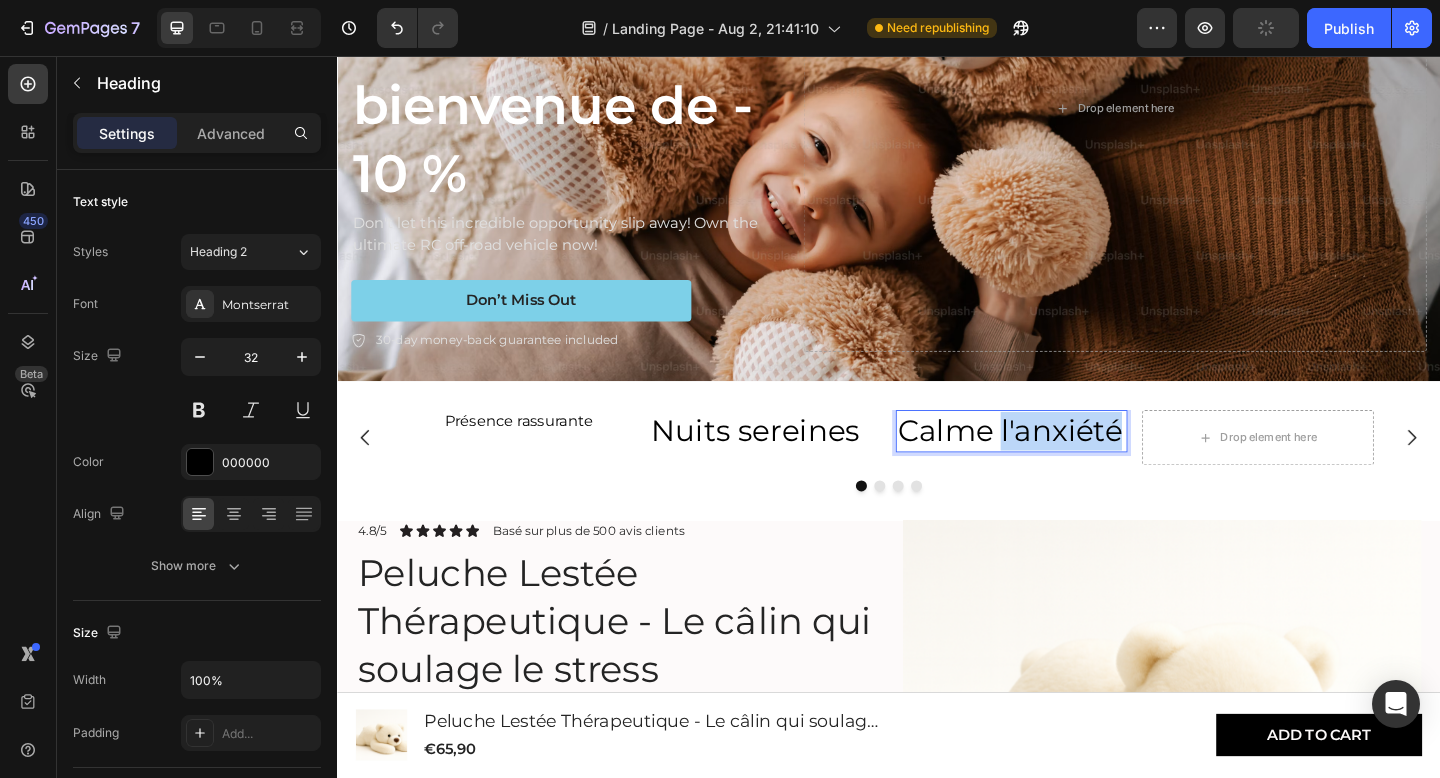 click on "Calme l'anxiété" at bounding box center [1071, 465] 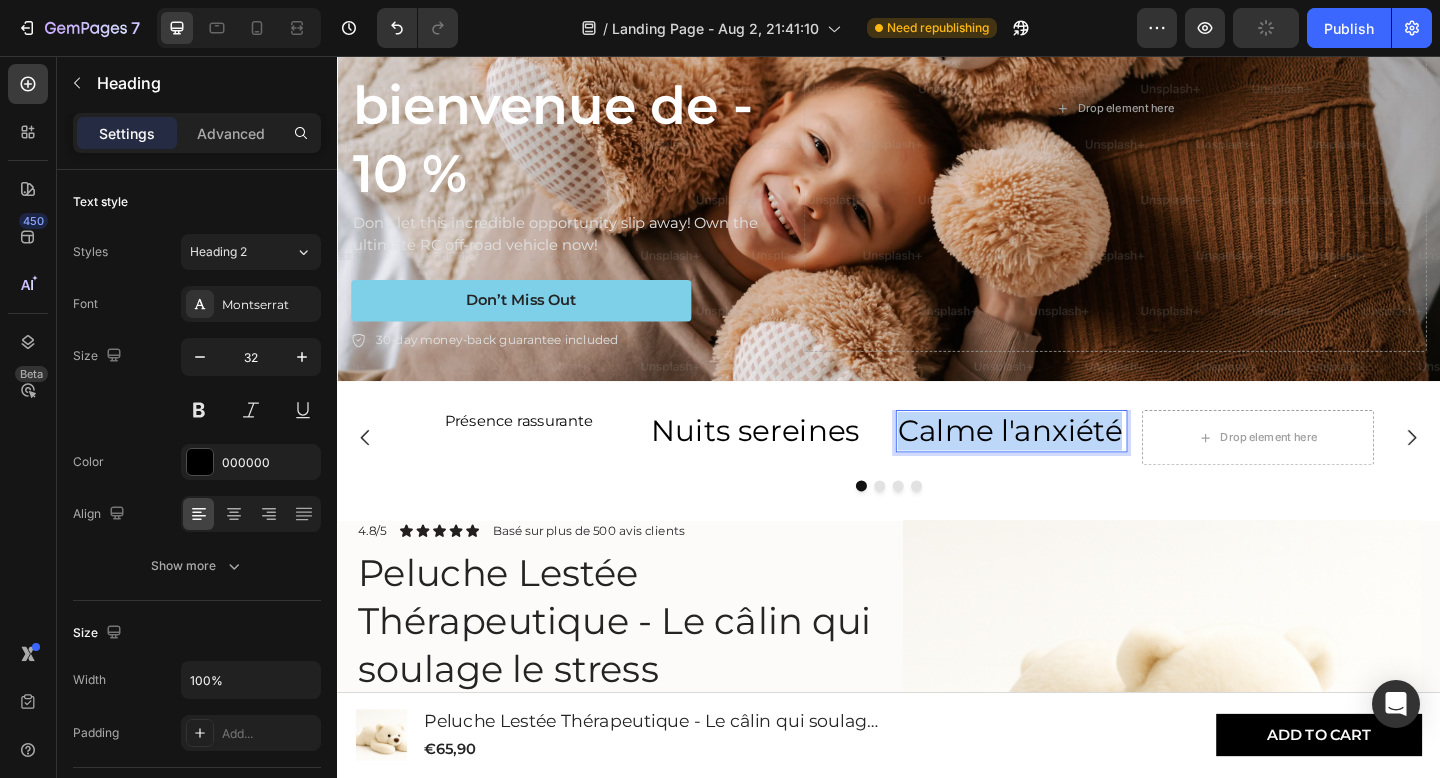 click on "Calme l'anxiété" at bounding box center (1071, 465) 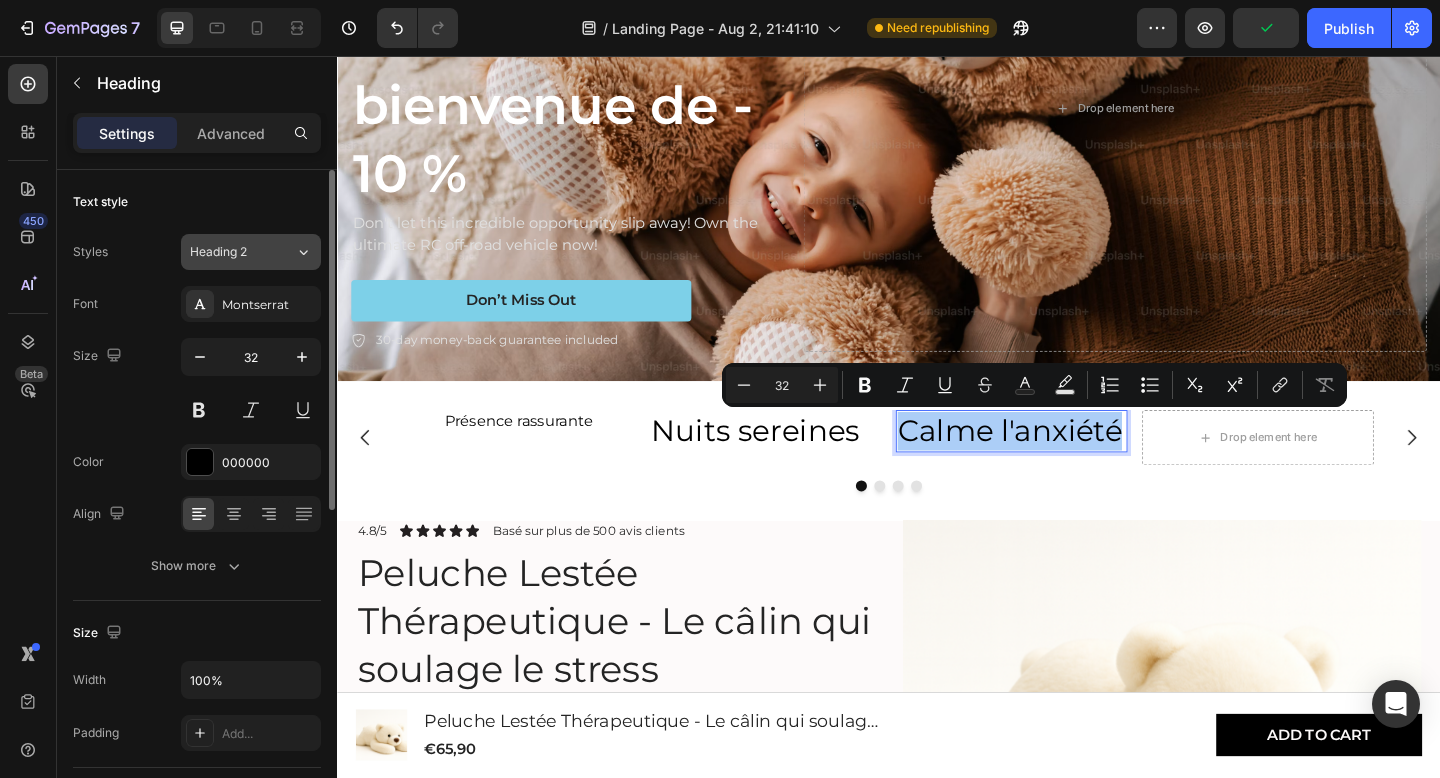 click 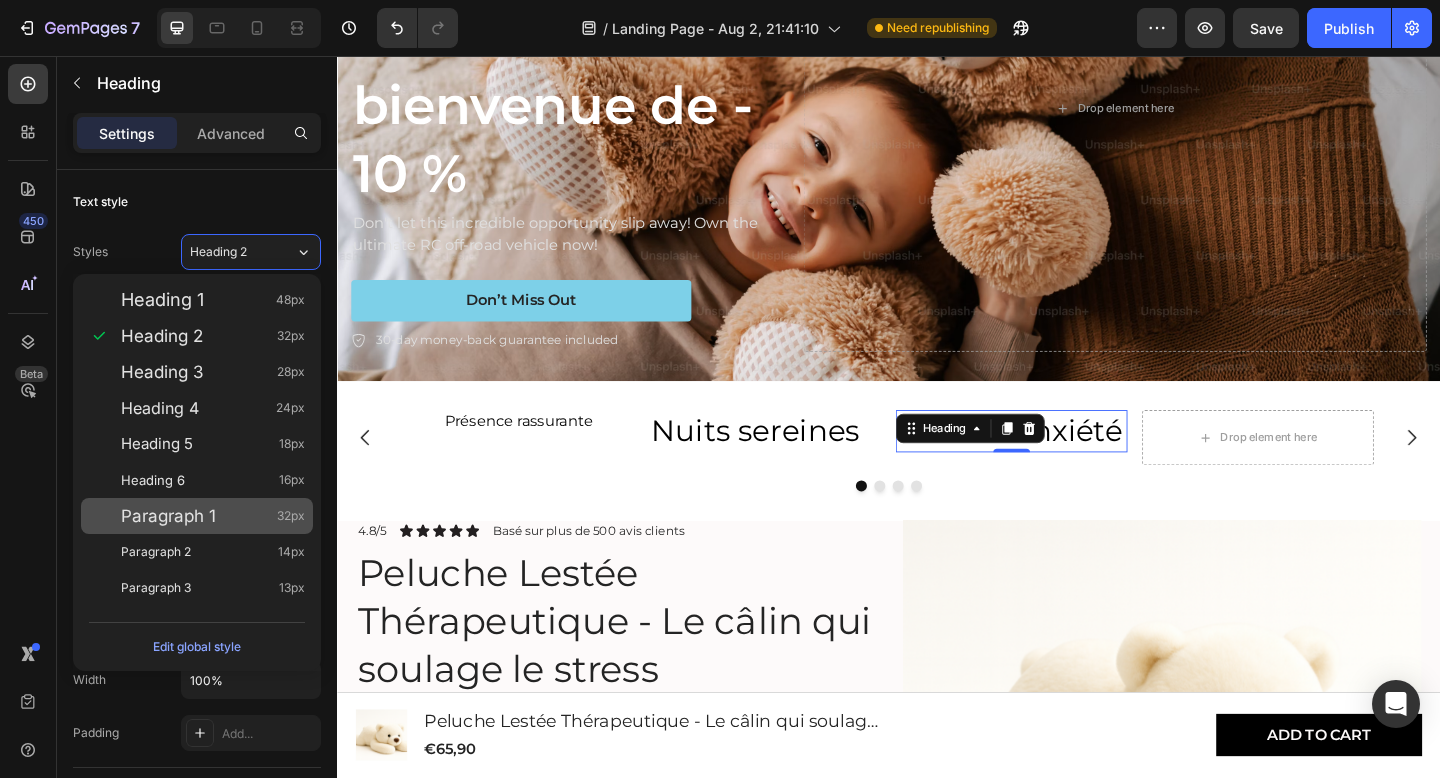 click on "Paragraph 1 32px" at bounding box center (213, 516) 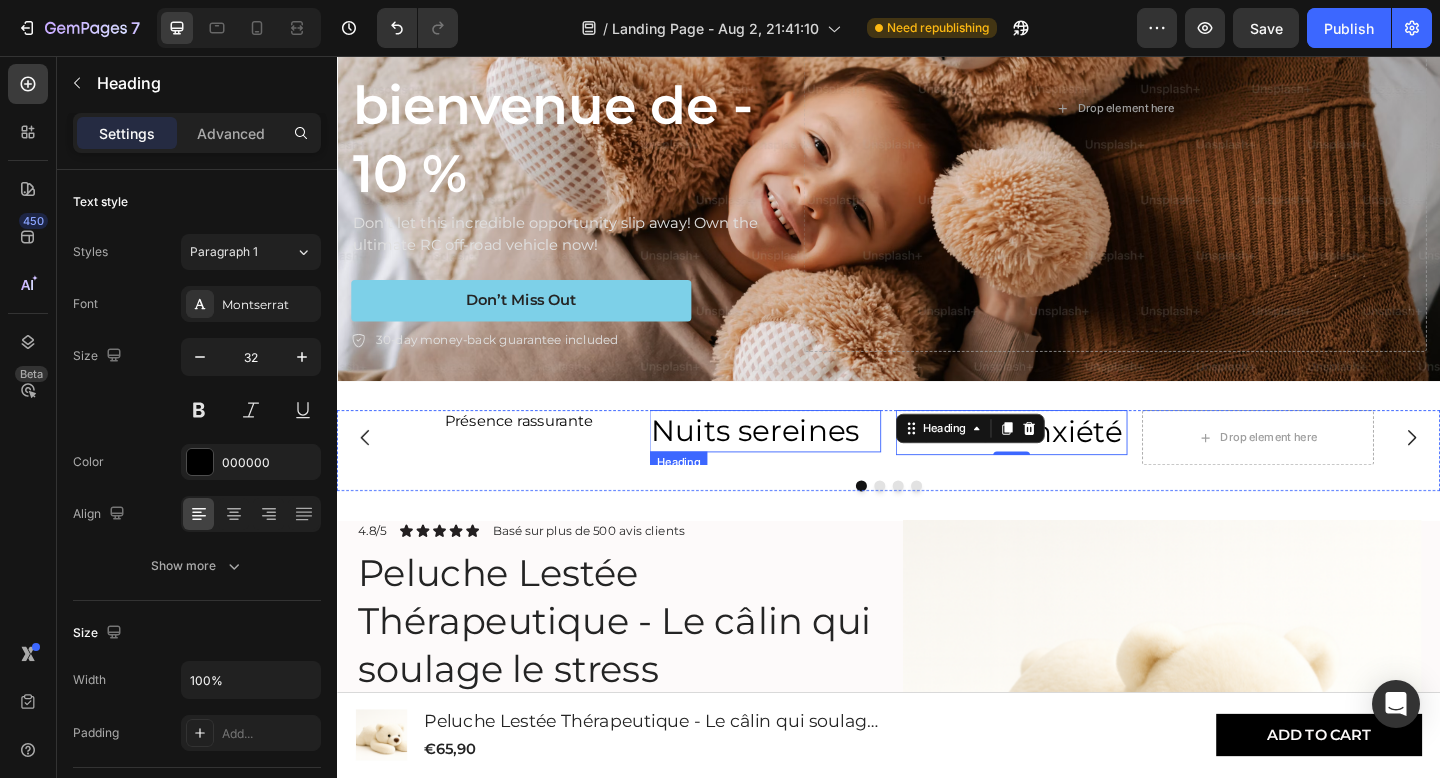 click on "Nuits sereines" at bounding box center [803, 465] 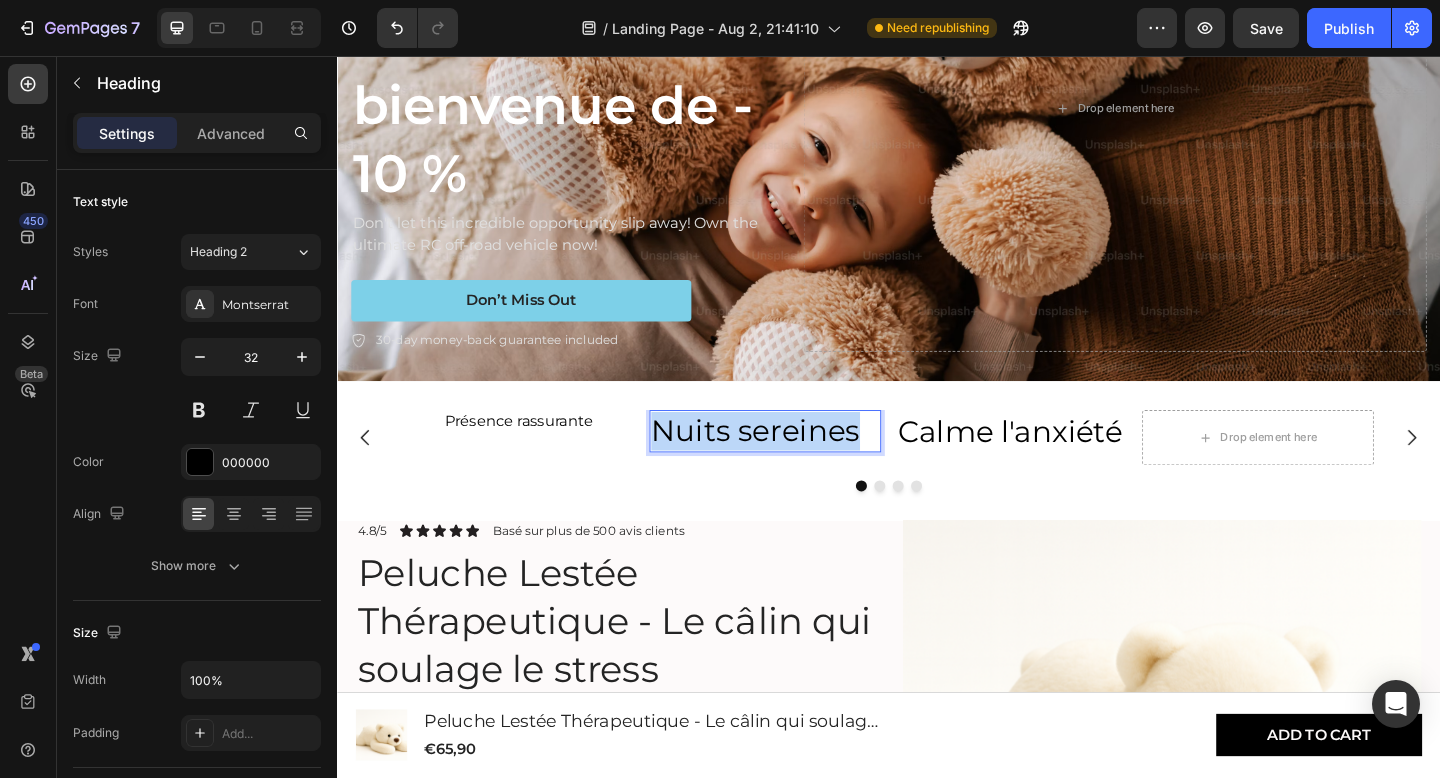 click on "Nuits sereines" at bounding box center [803, 465] 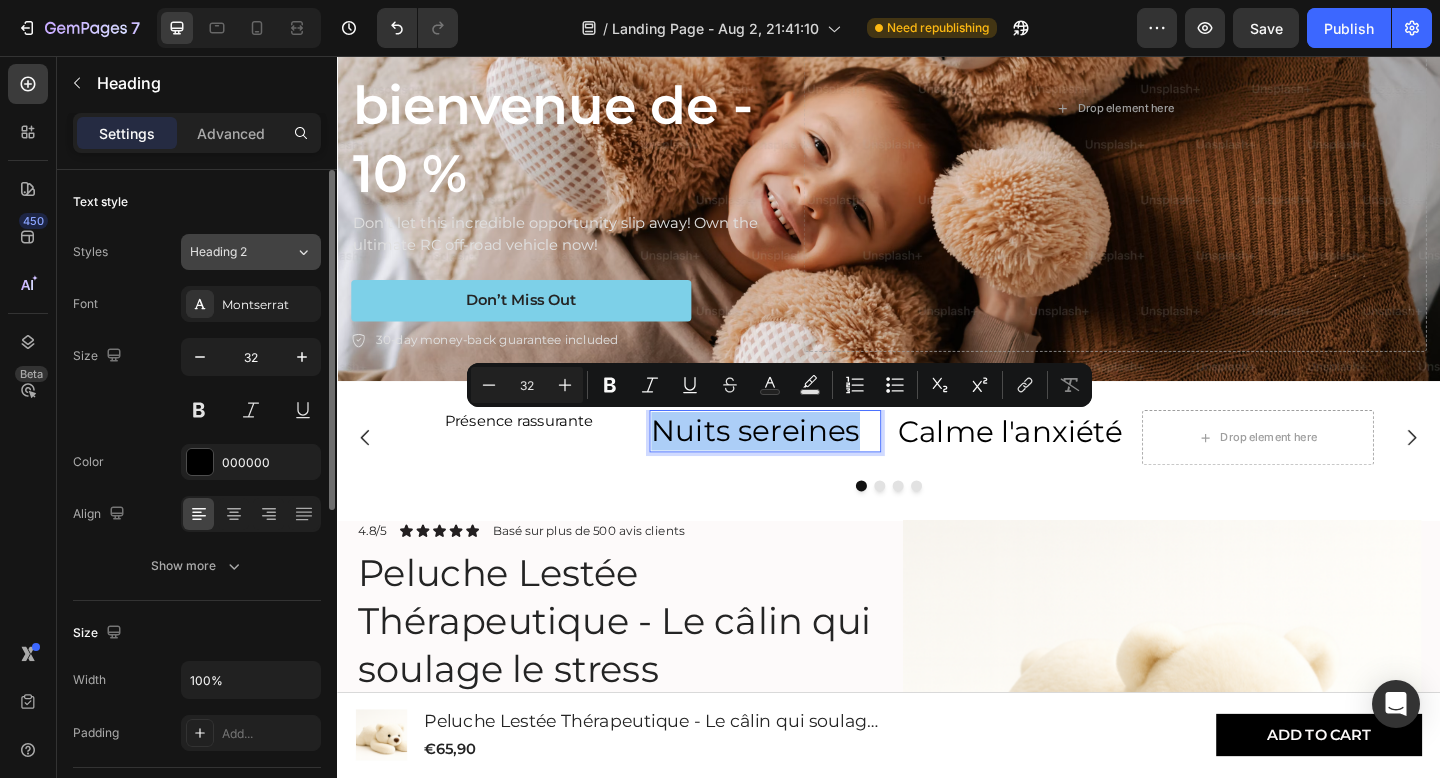 click 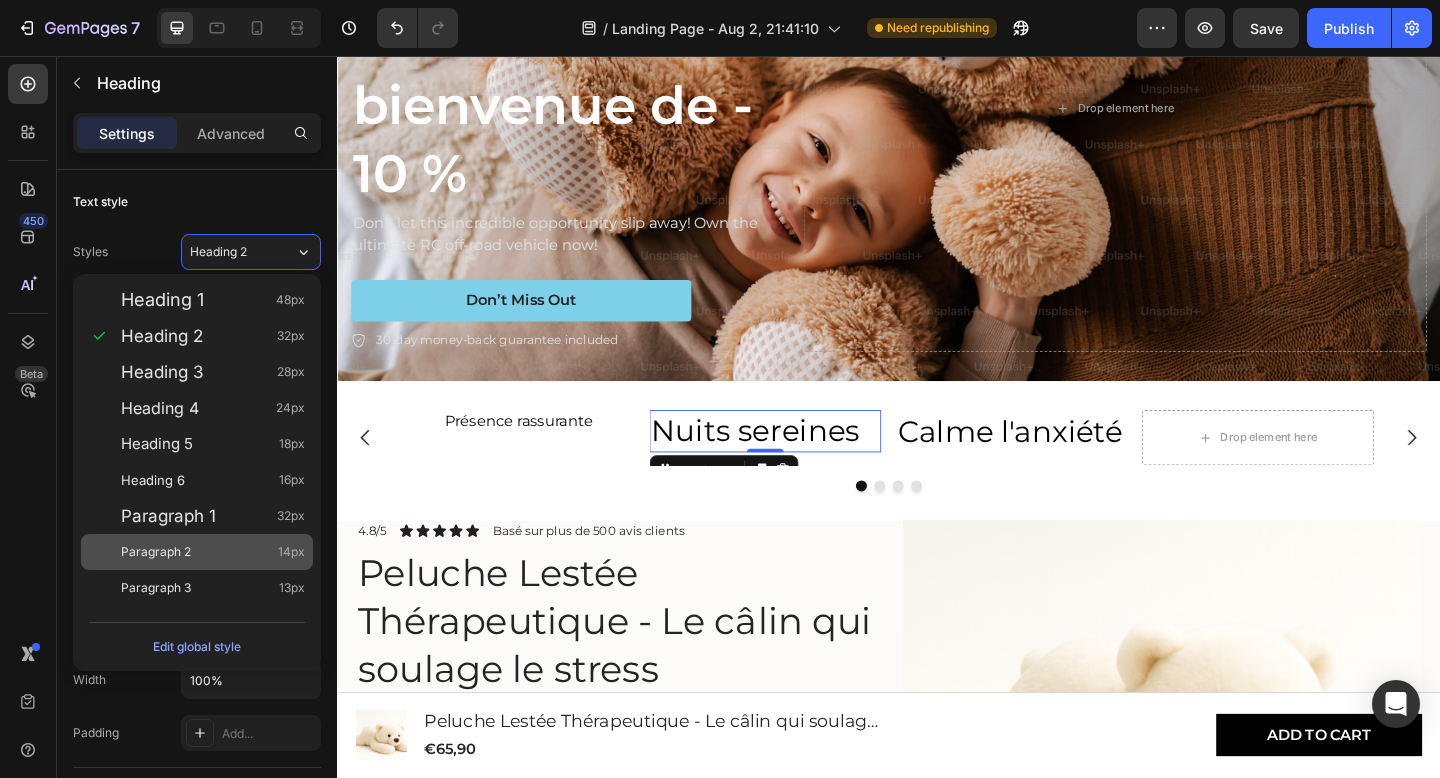 click on "Paragraph 2 14px" at bounding box center [213, 552] 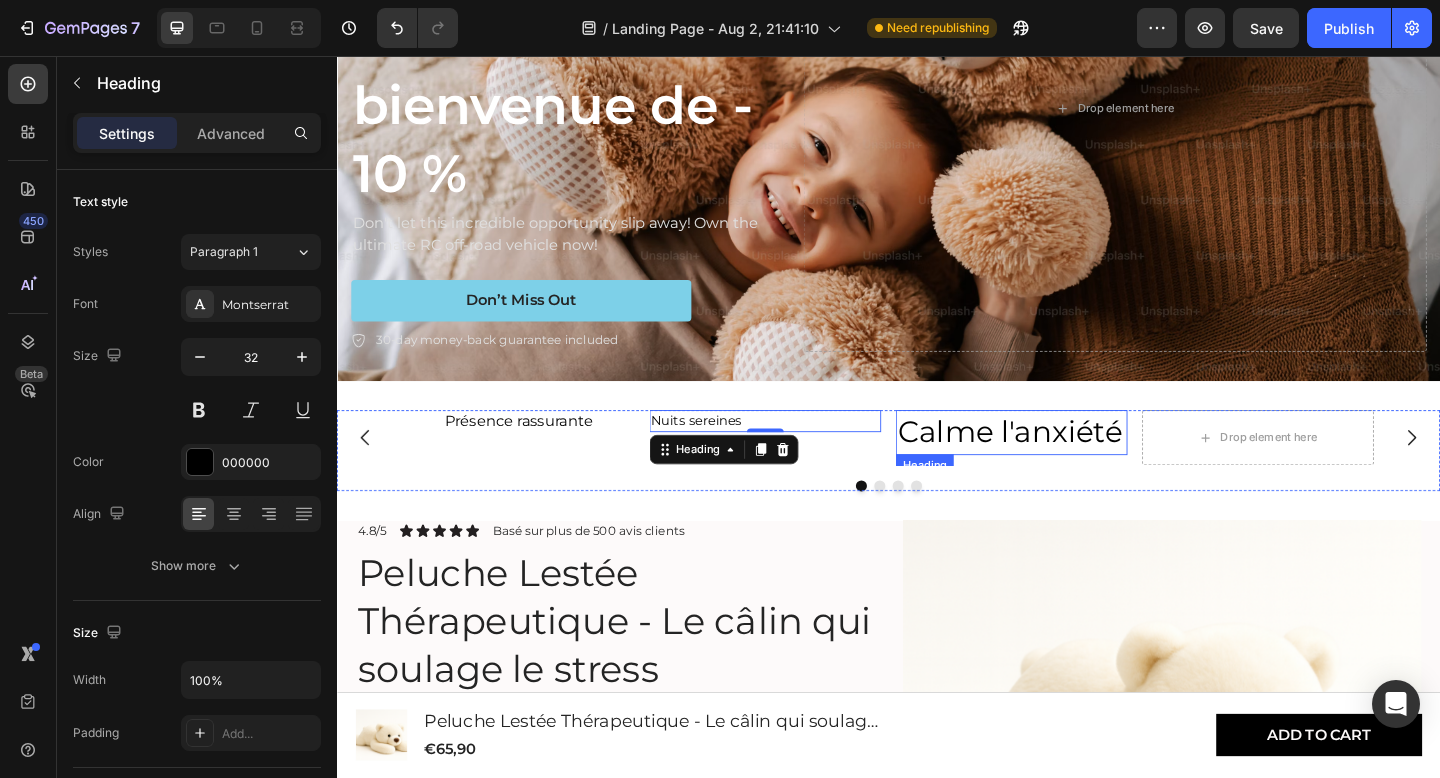 click on "Calme l'anxiété" at bounding box center [1071, 466] 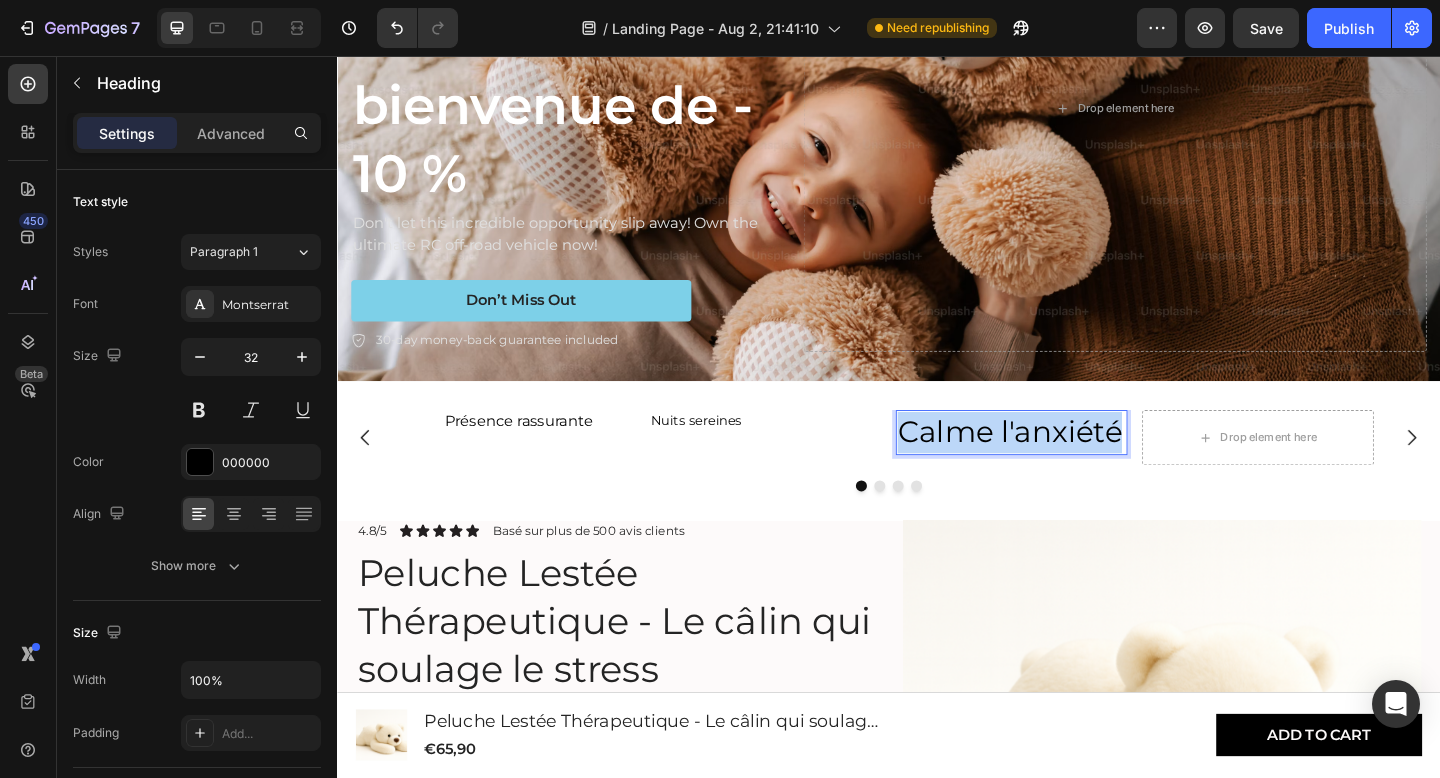 click on "Calme l'anxiété" at bounding box center [1071, 466] 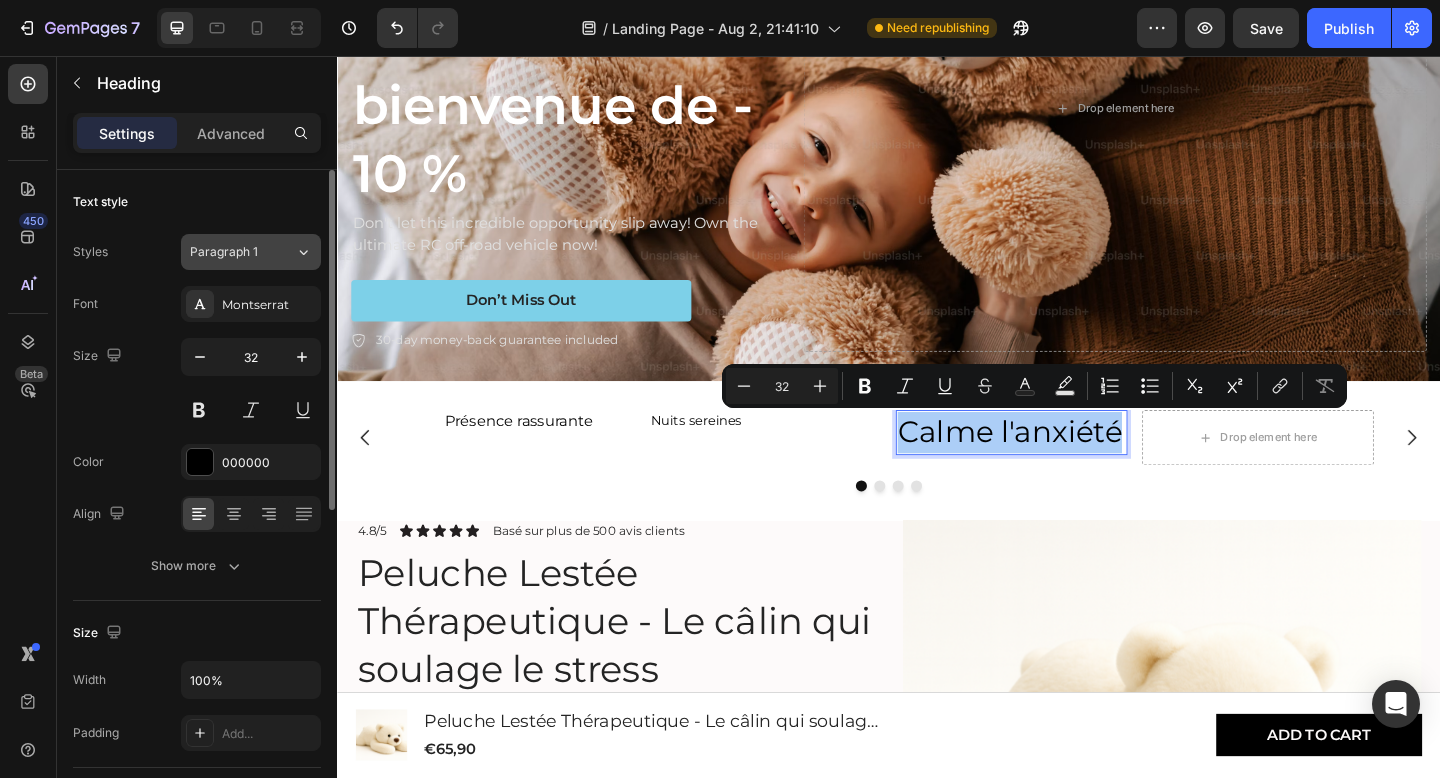 click on "Paragraph 1" at bounding box center [242, 252] 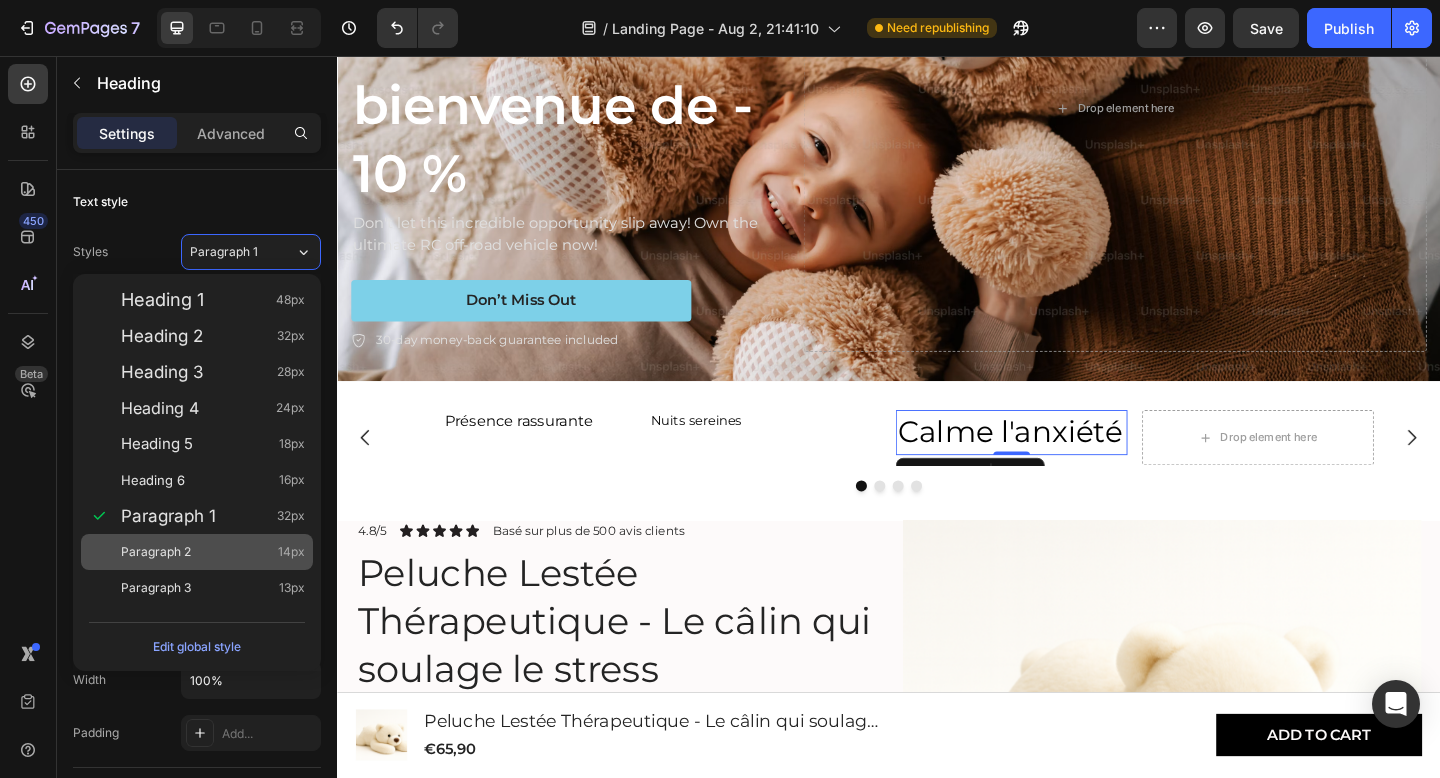 click on "Paragraph 2 14px" at bounding box center [213, 552] 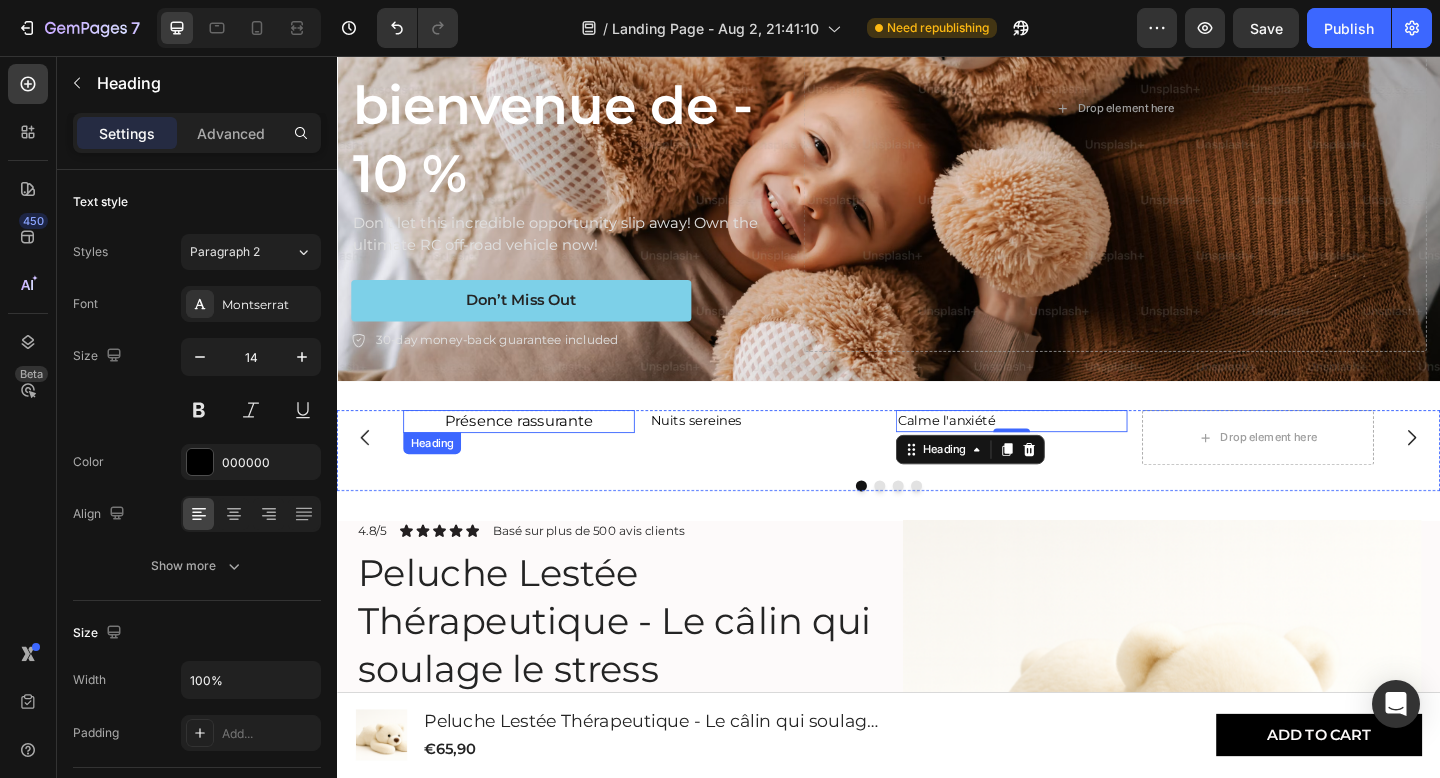 click on "Présence rassurante" at bounding box center [535, 454] 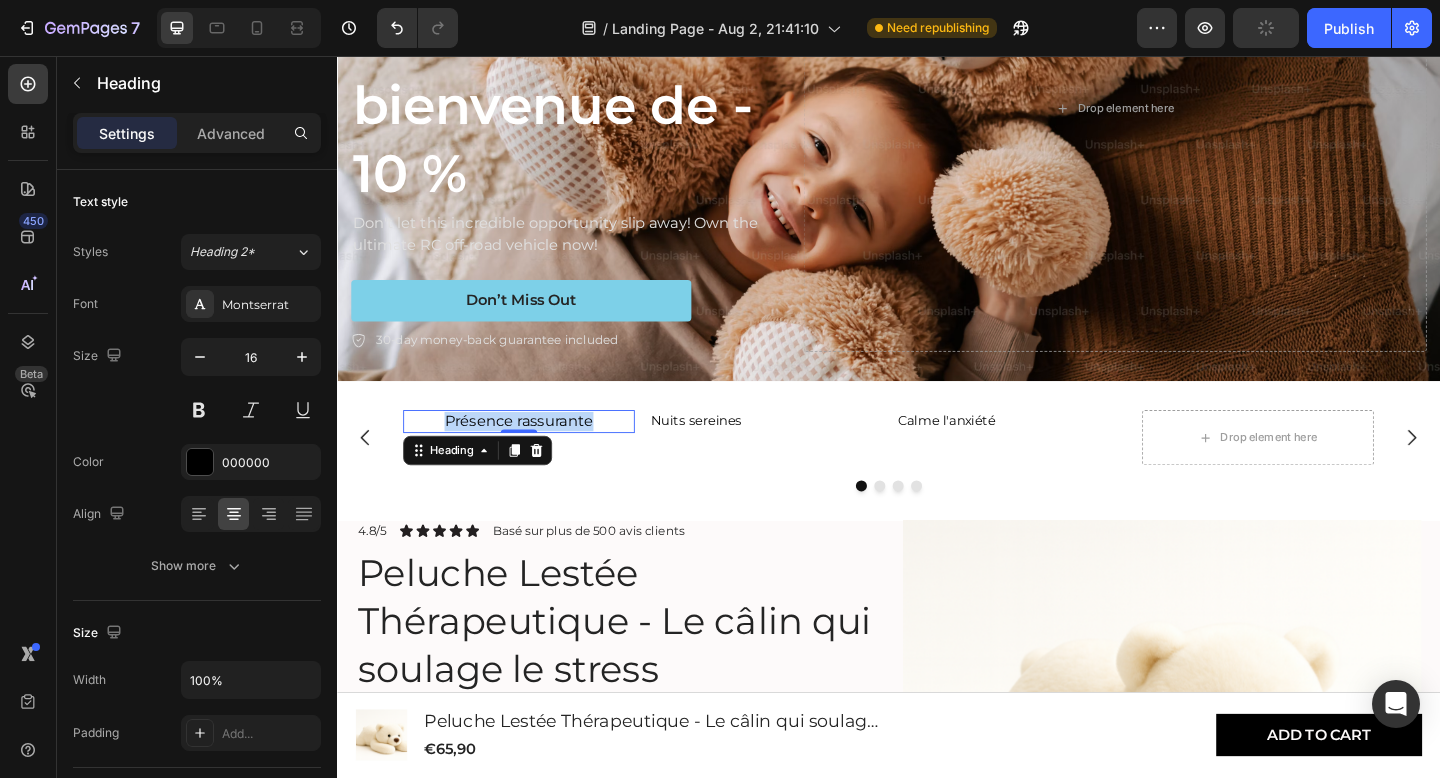 click on "Présence rassurante" at bounding box center [535, 454] 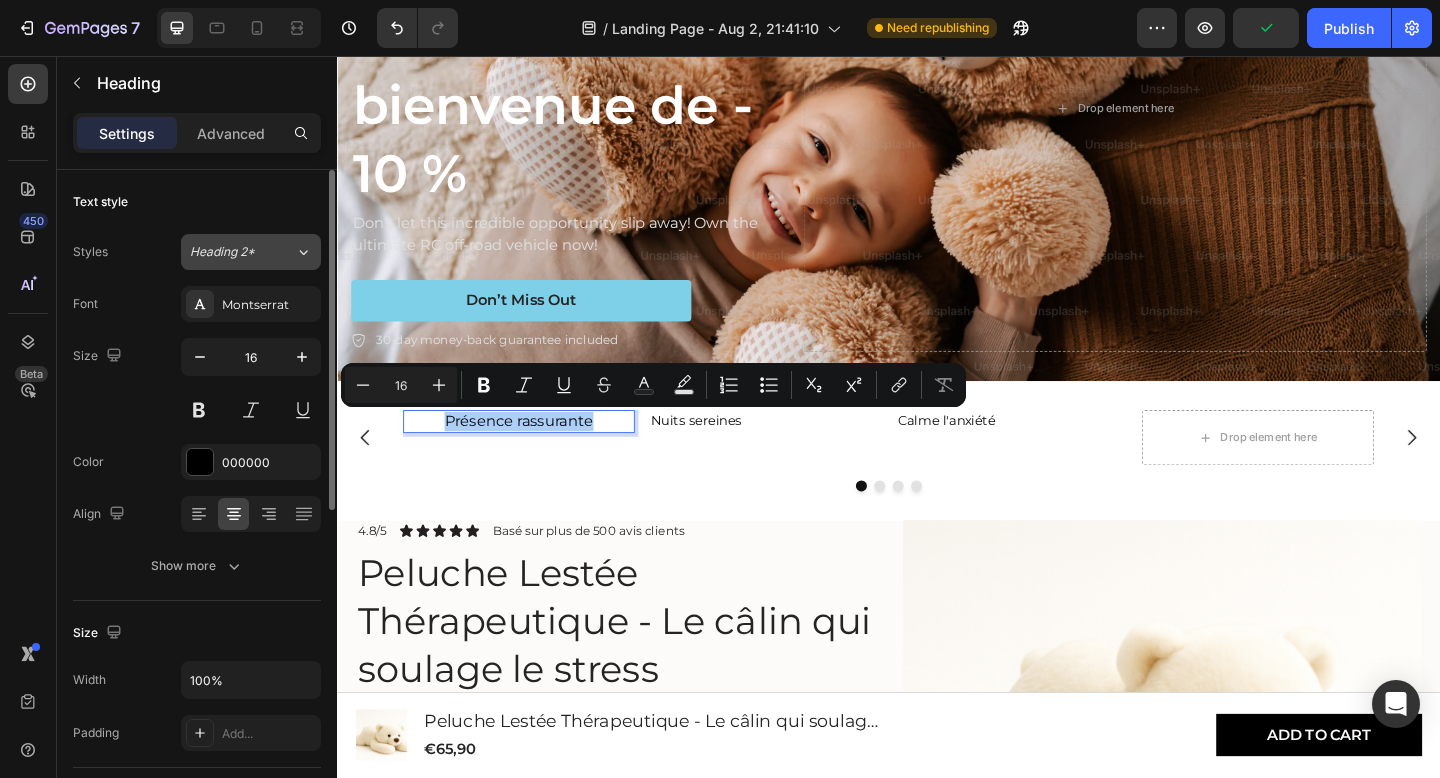 click on "Heading 2*" at bounding box center [242, 252] 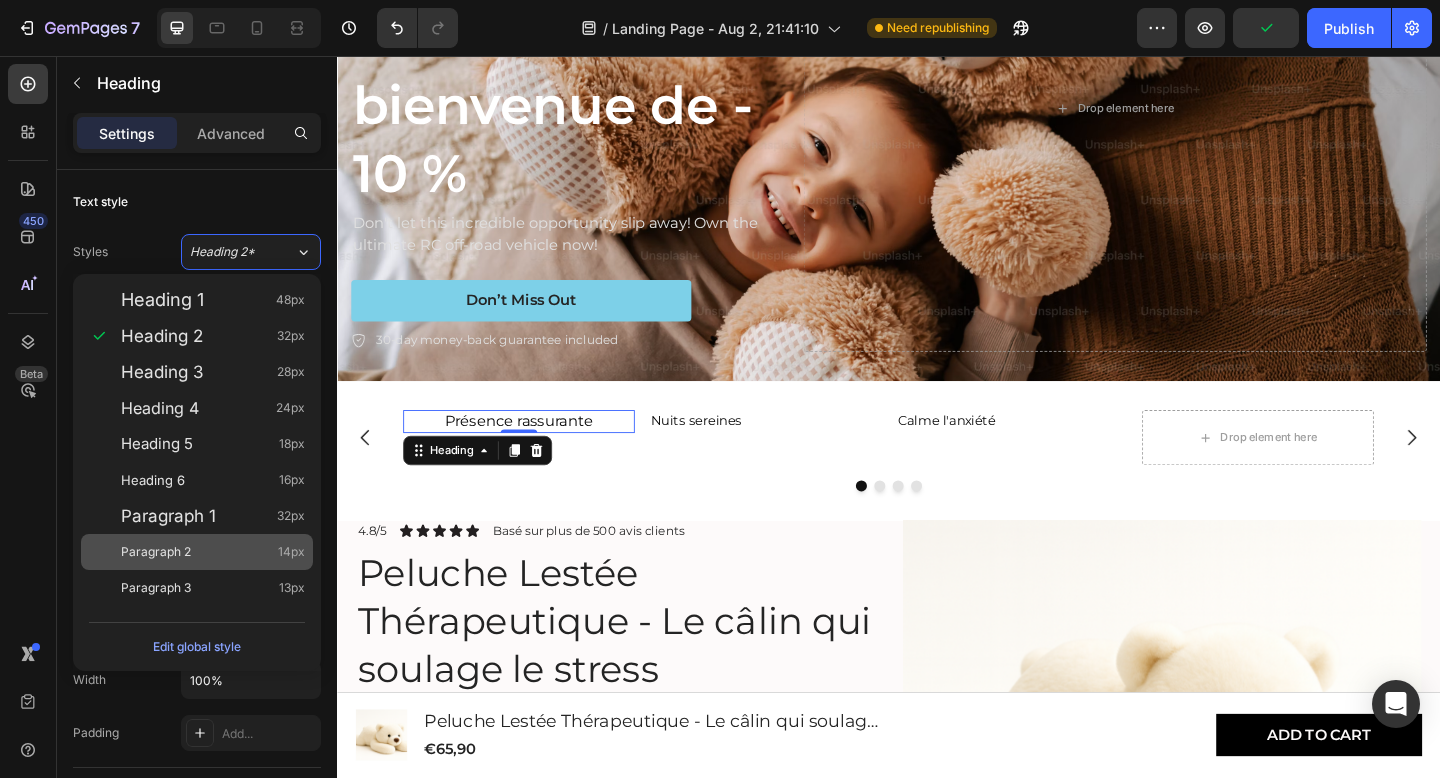 click on "Paragraph 2 14px" at bounding box center [213, 552] 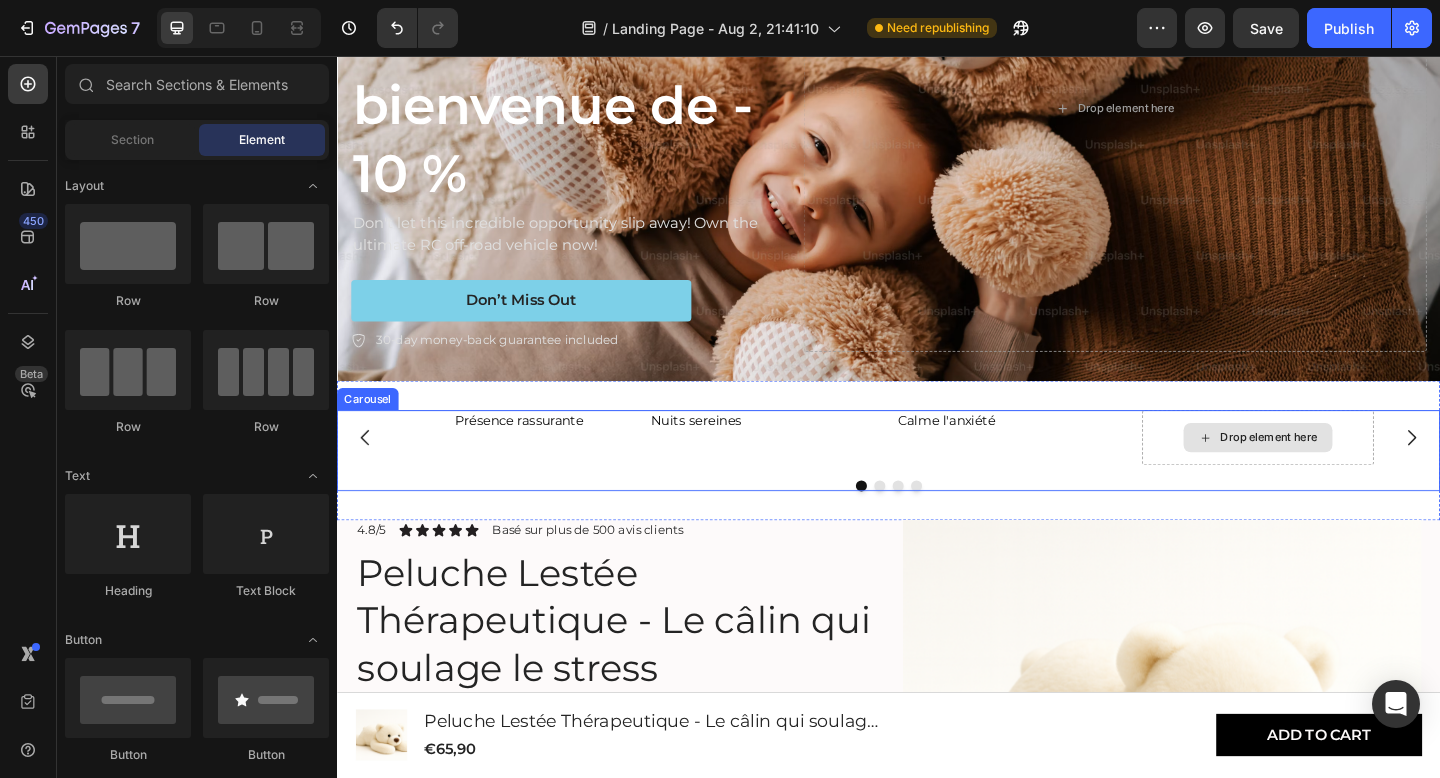 click on "Drop element here" at bounding box center (1351, 472) 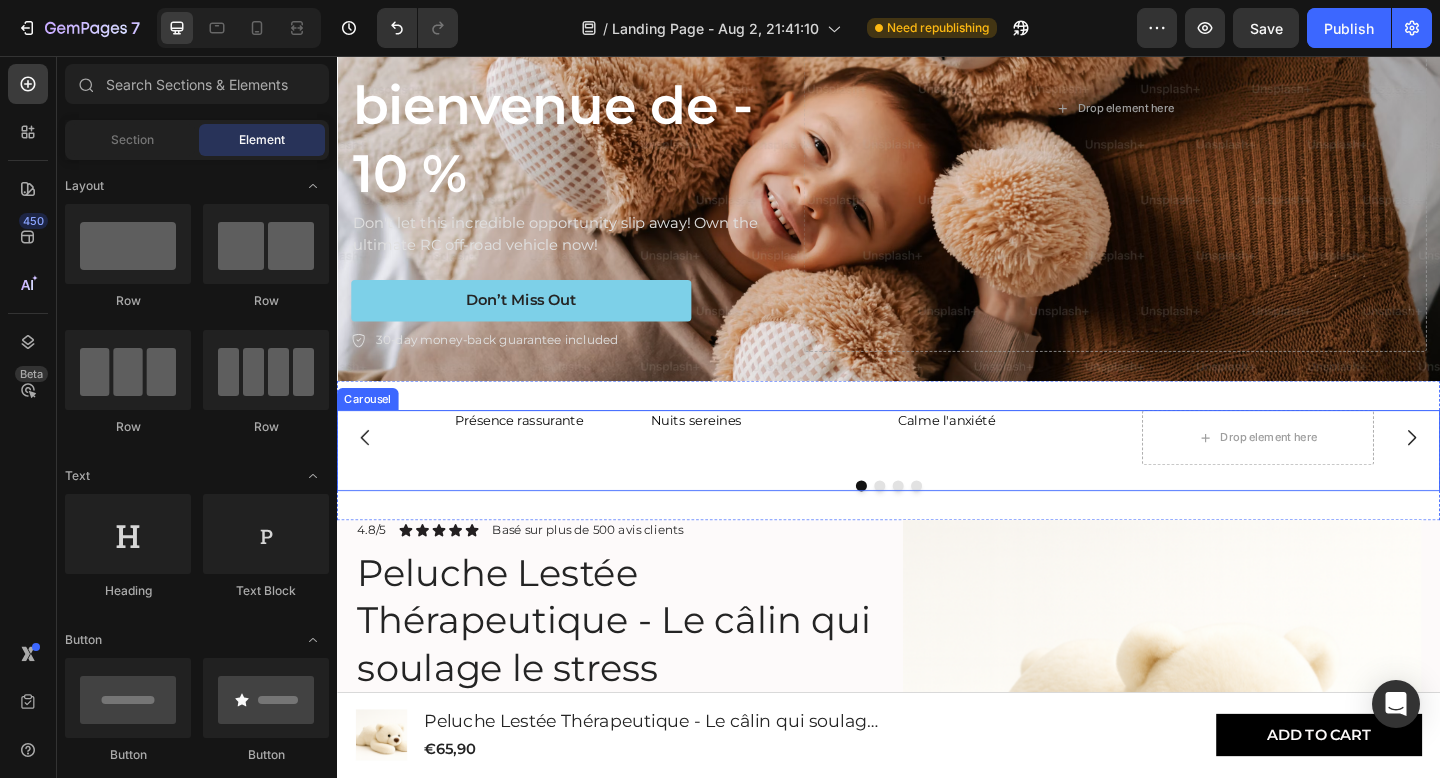click at bounding box center (1506, 472) 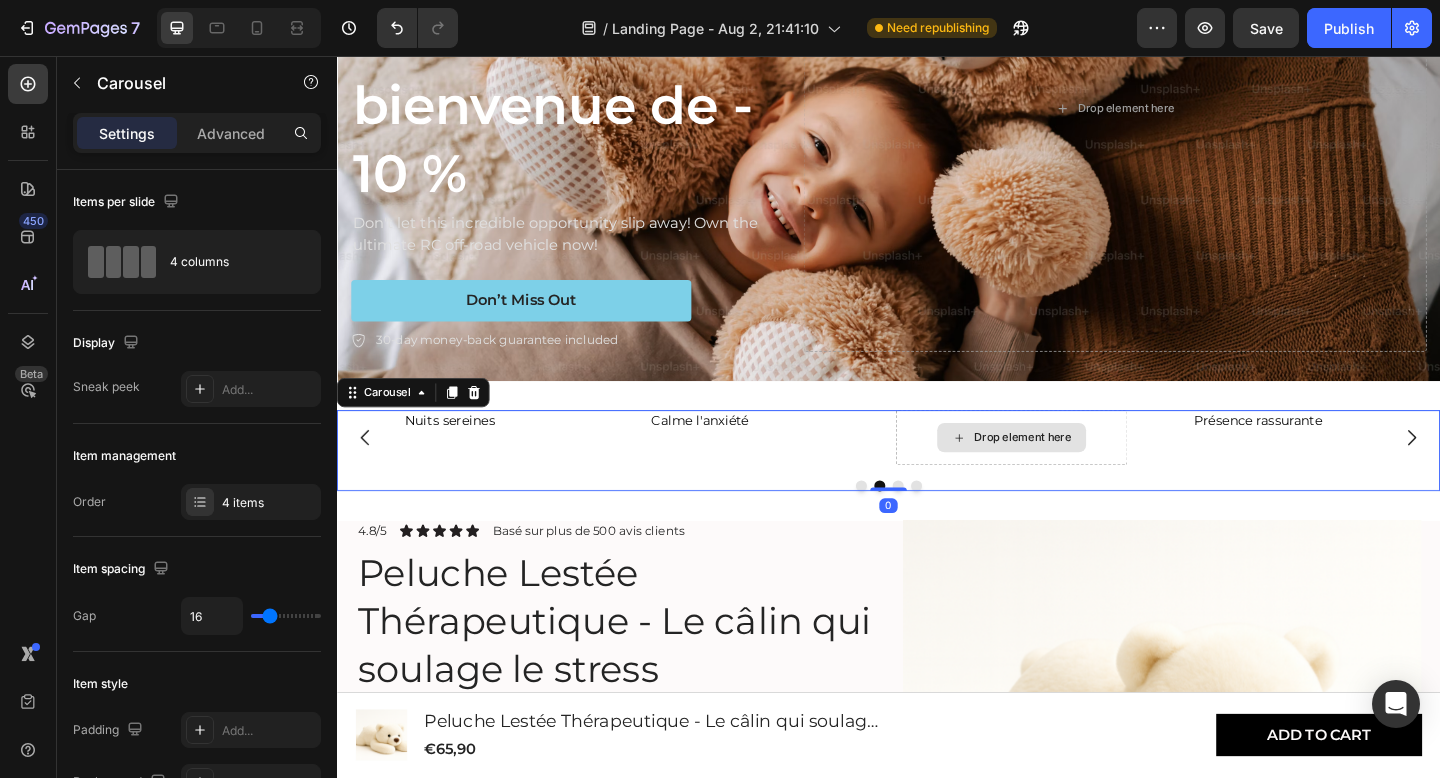 click on "Drop element here" at bounding box center [1083, 472] 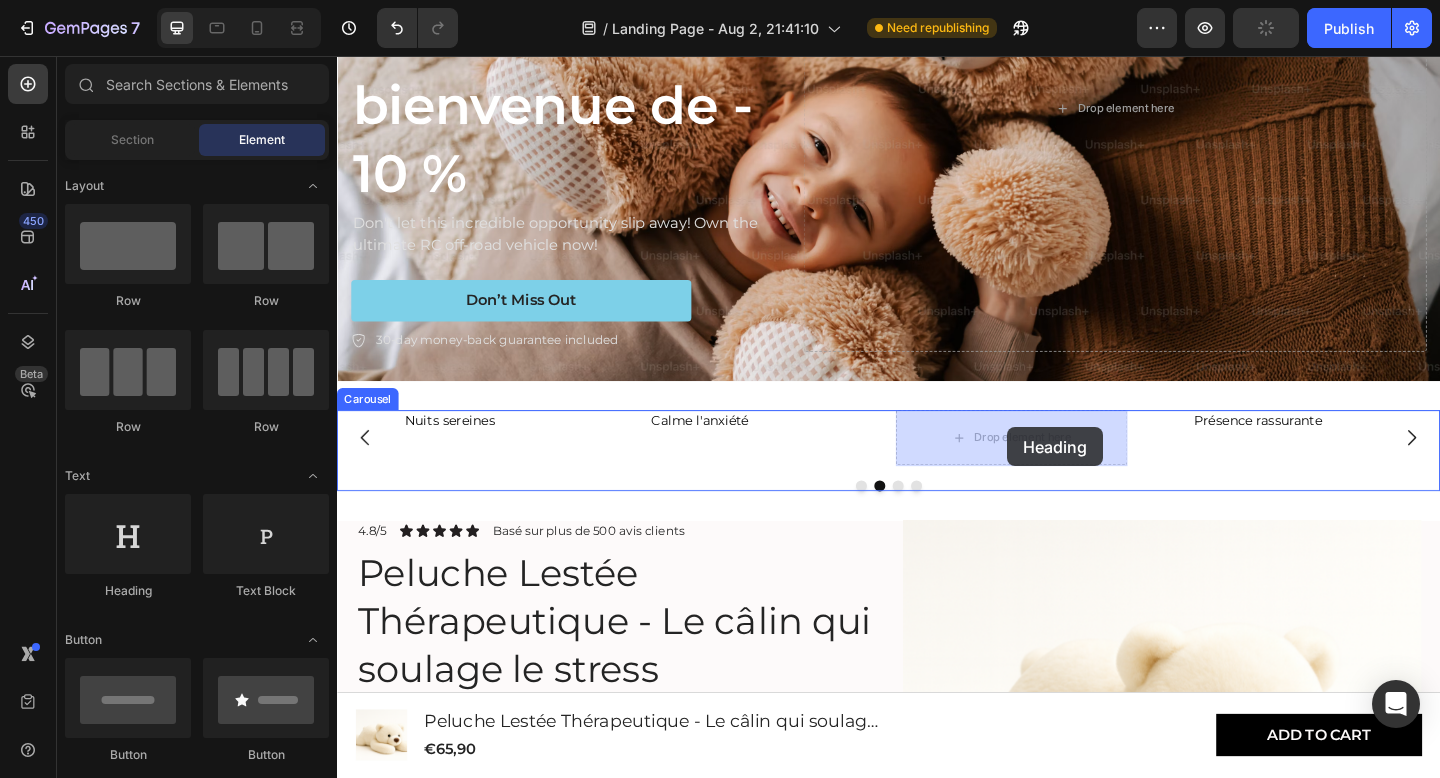drag, startPoint x: 478, startPoint y: 413, endPoint x: 1066, endPoint y: 460, distance: 589.8754 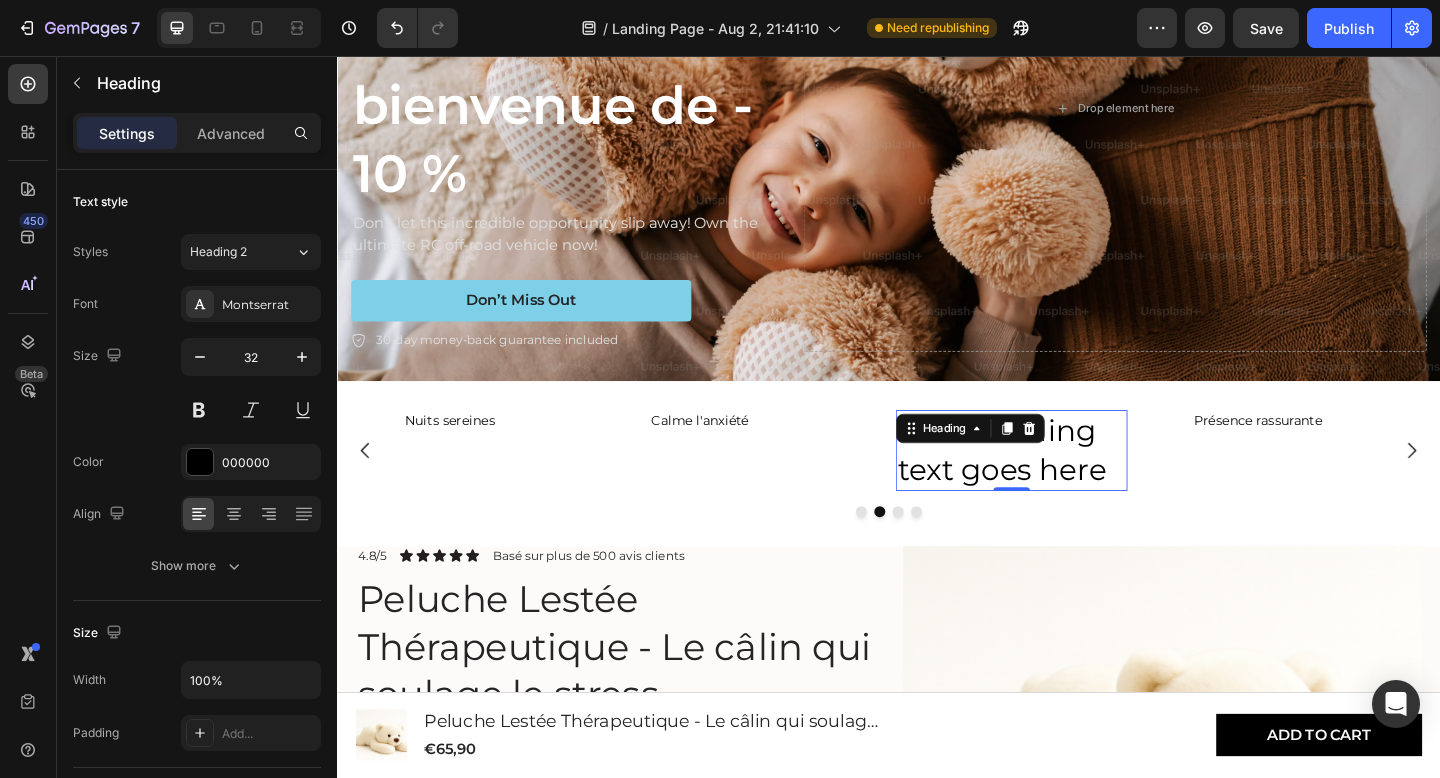 click on "Your heading text goes here" at bounding box center (1071, 485) 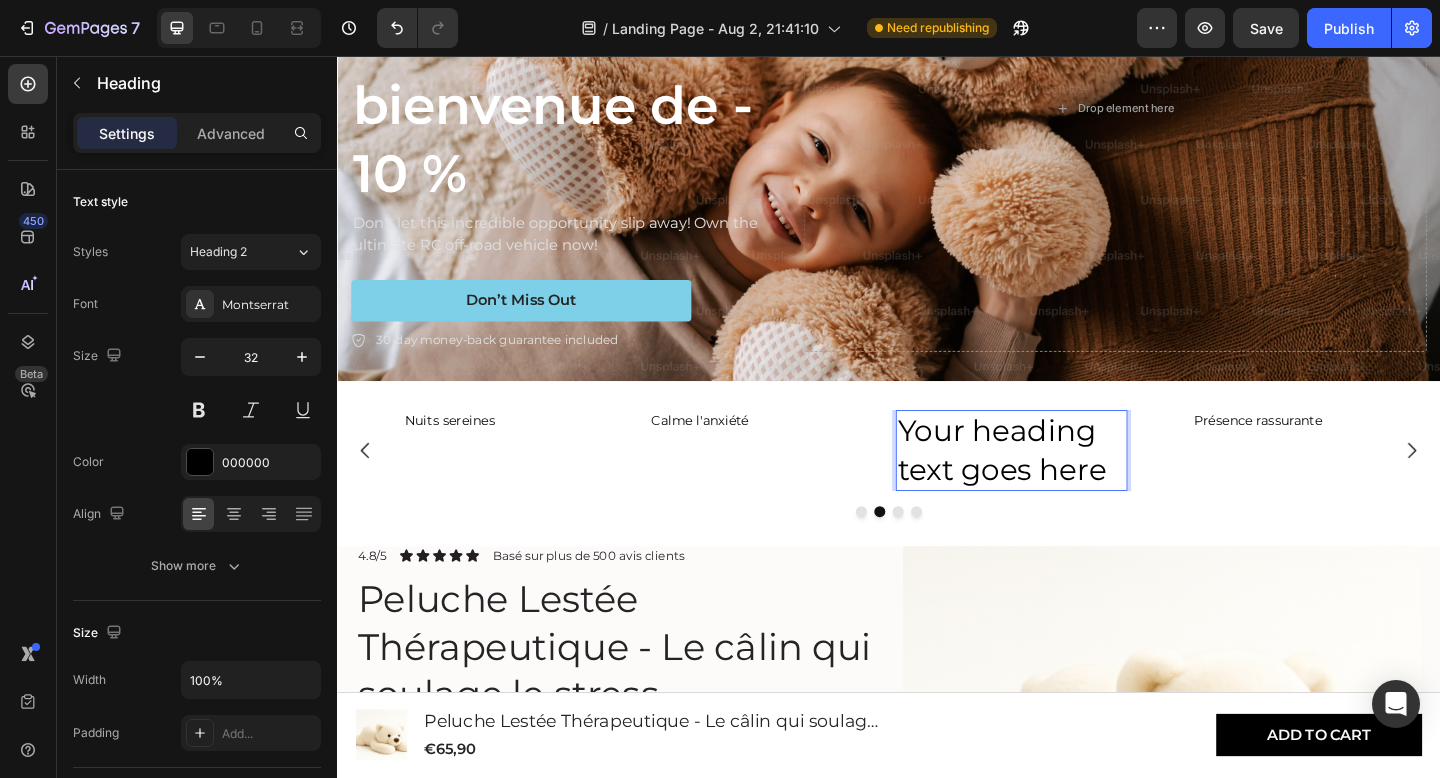 click on "Your heading text goes here" at bounding box center (1071, 485) 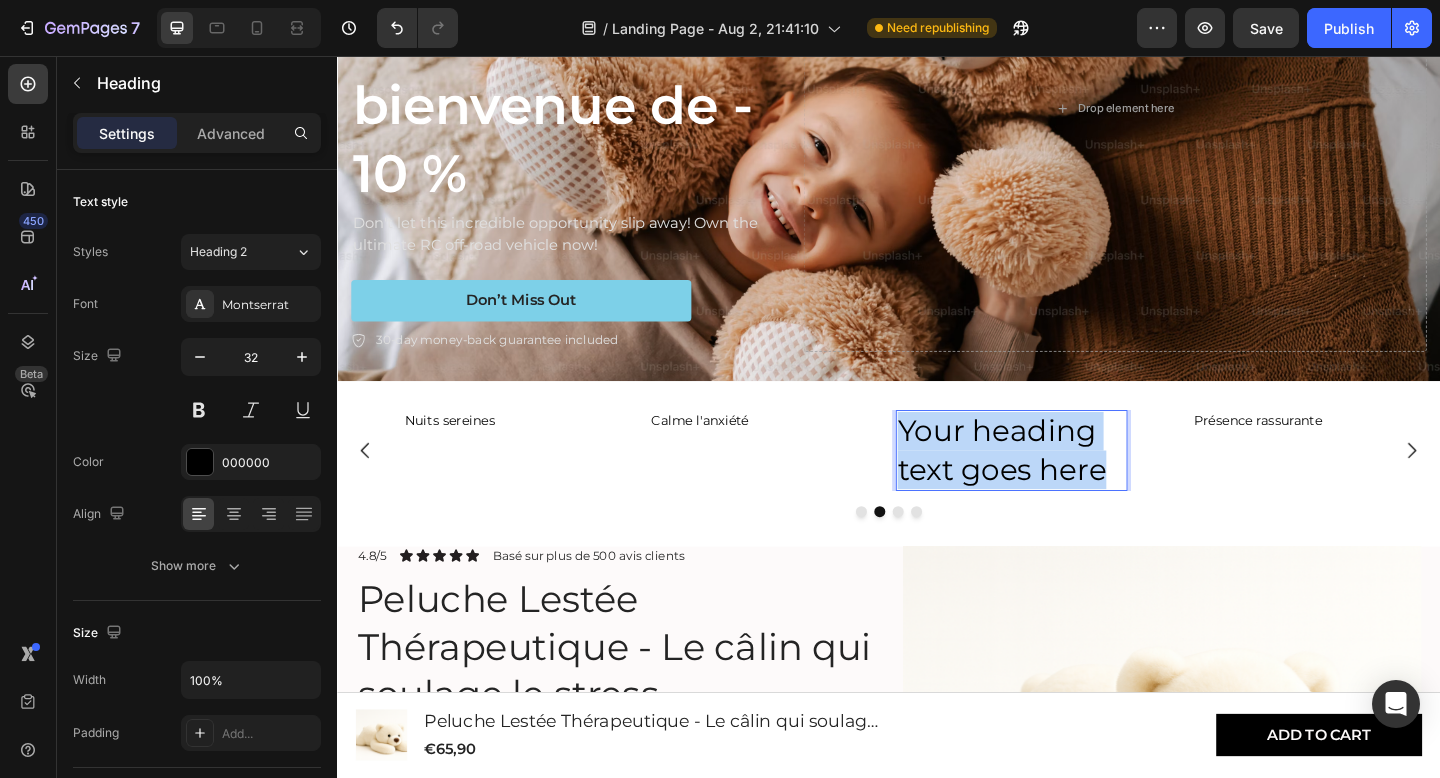 click on "Your heading text goes here" at bounding box center [1071, 485] 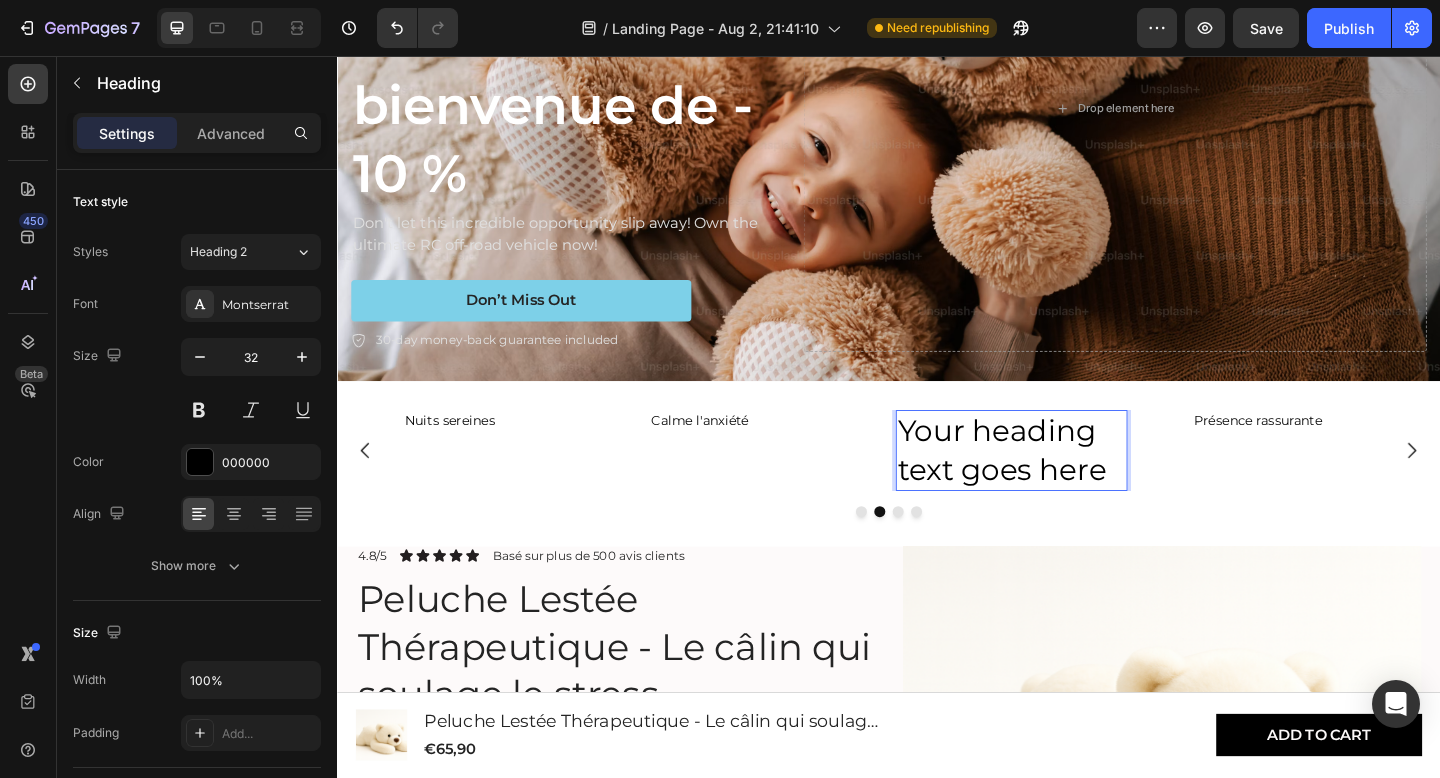 scroll, scrollTop: 286, scrollLeft: 0, axis: vertical 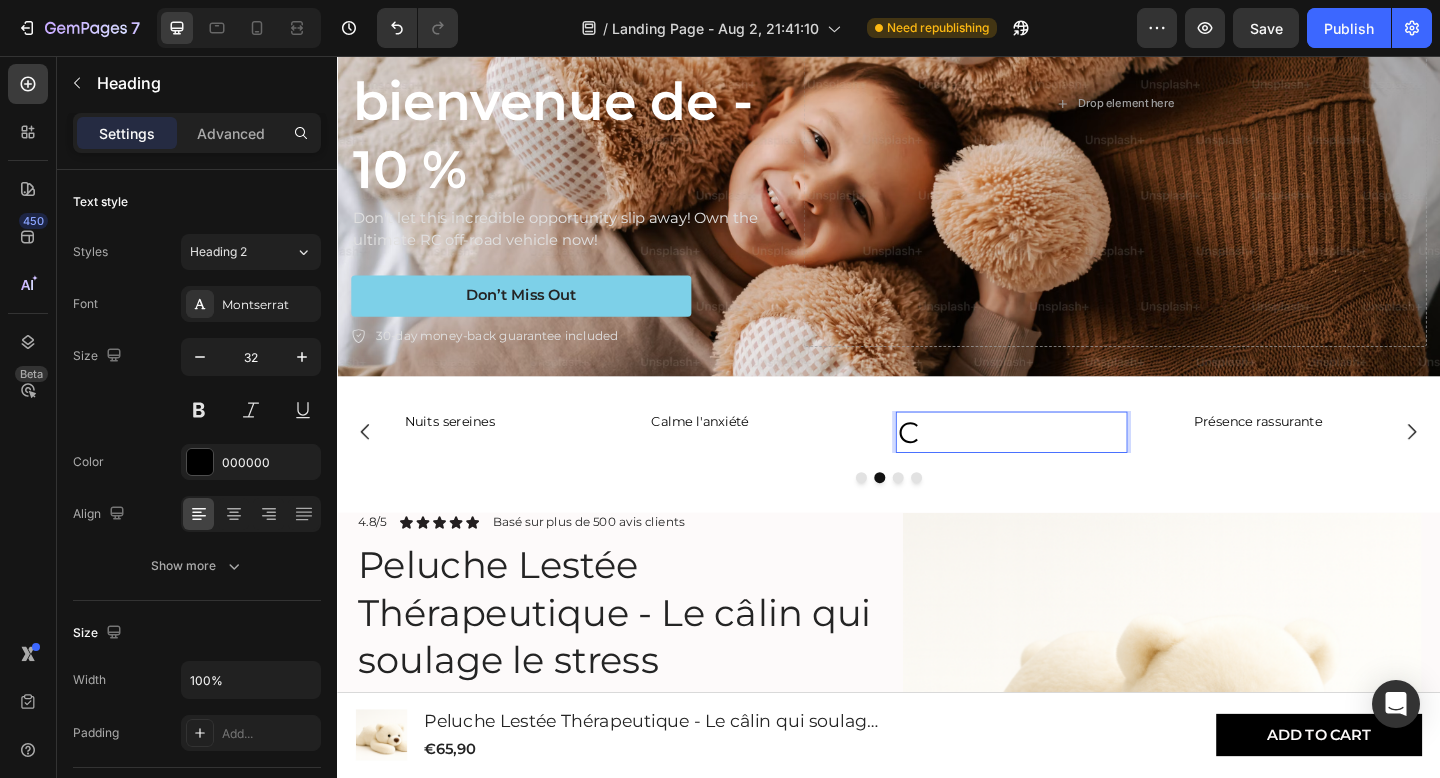 type 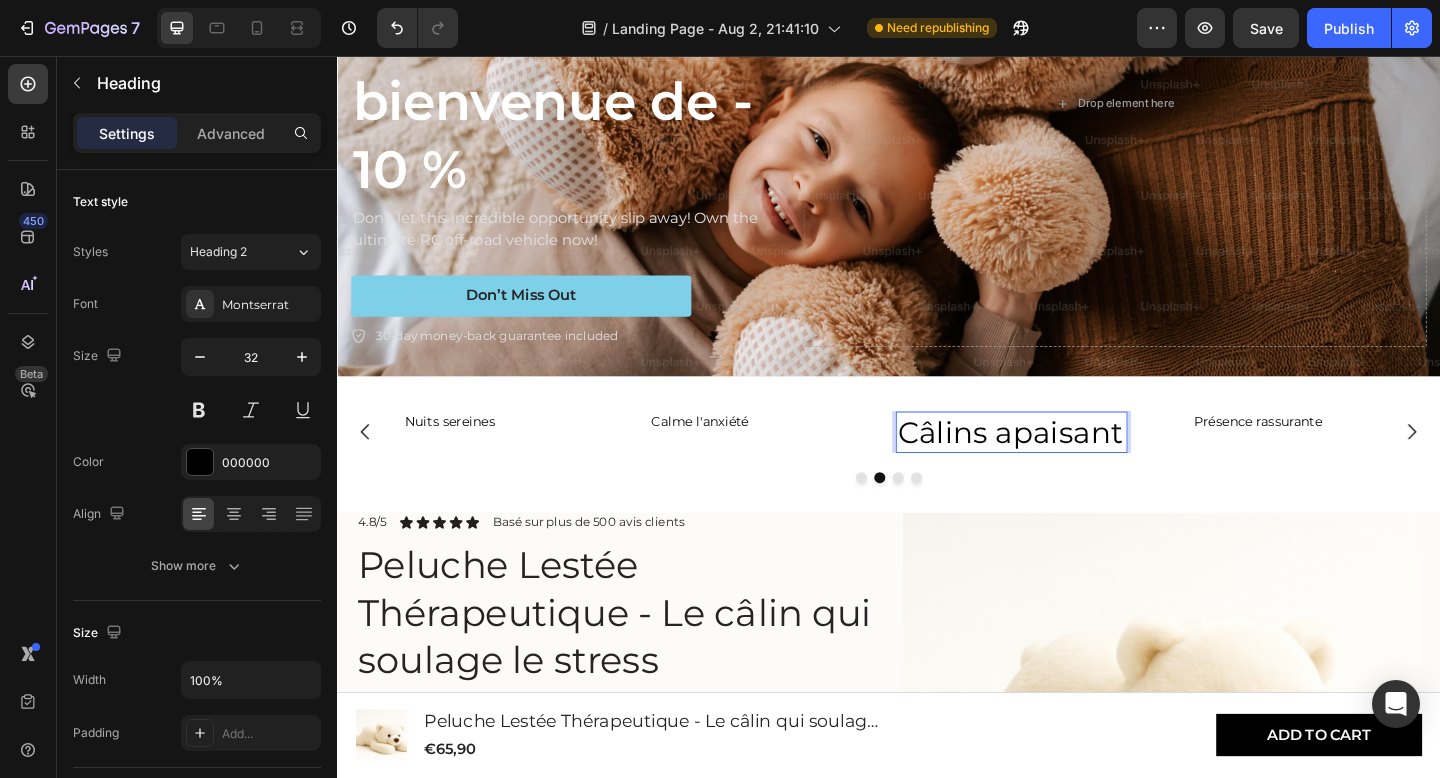 click on "Câlins apaisant" at bounding box center [1071, 466] 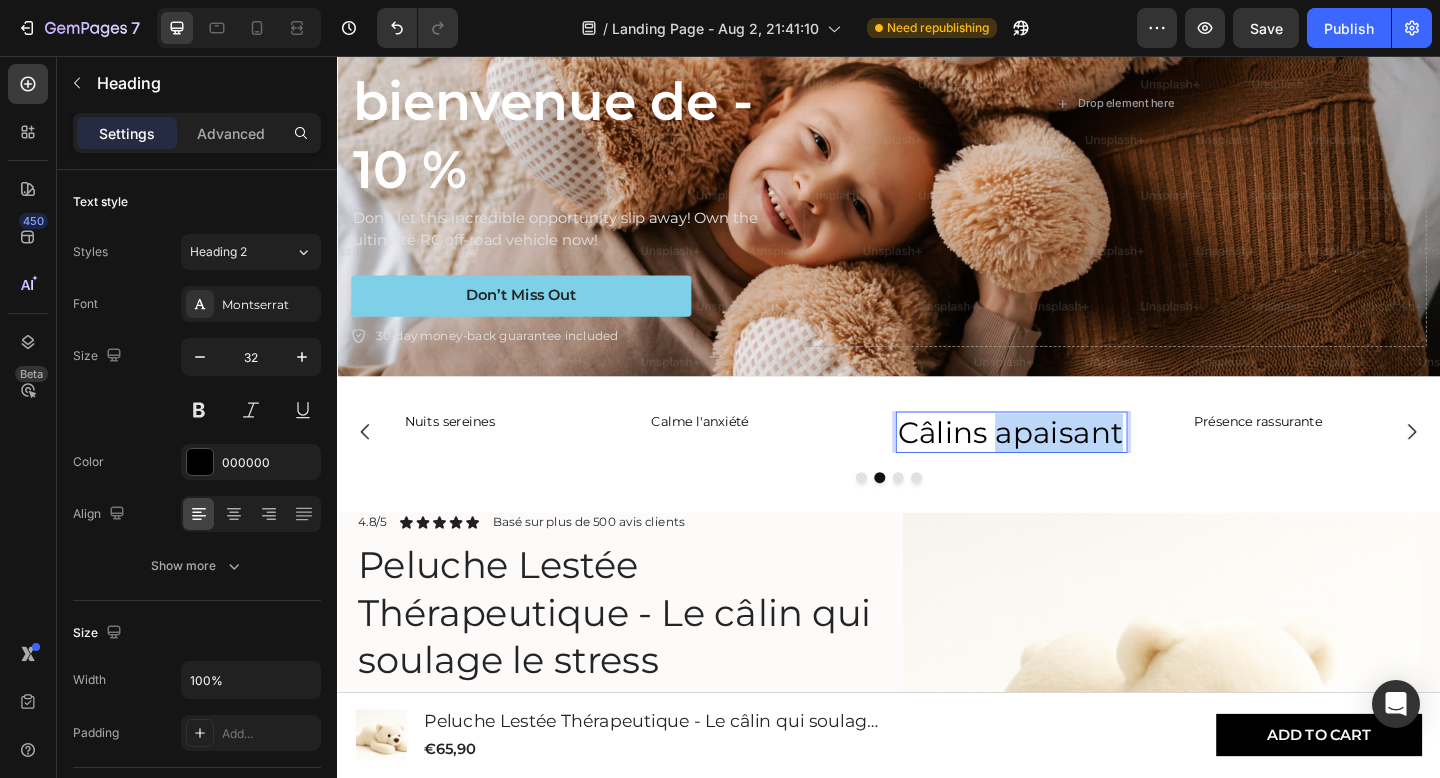 click on "Câlins apaisant" at bounding box center (1071, 466) 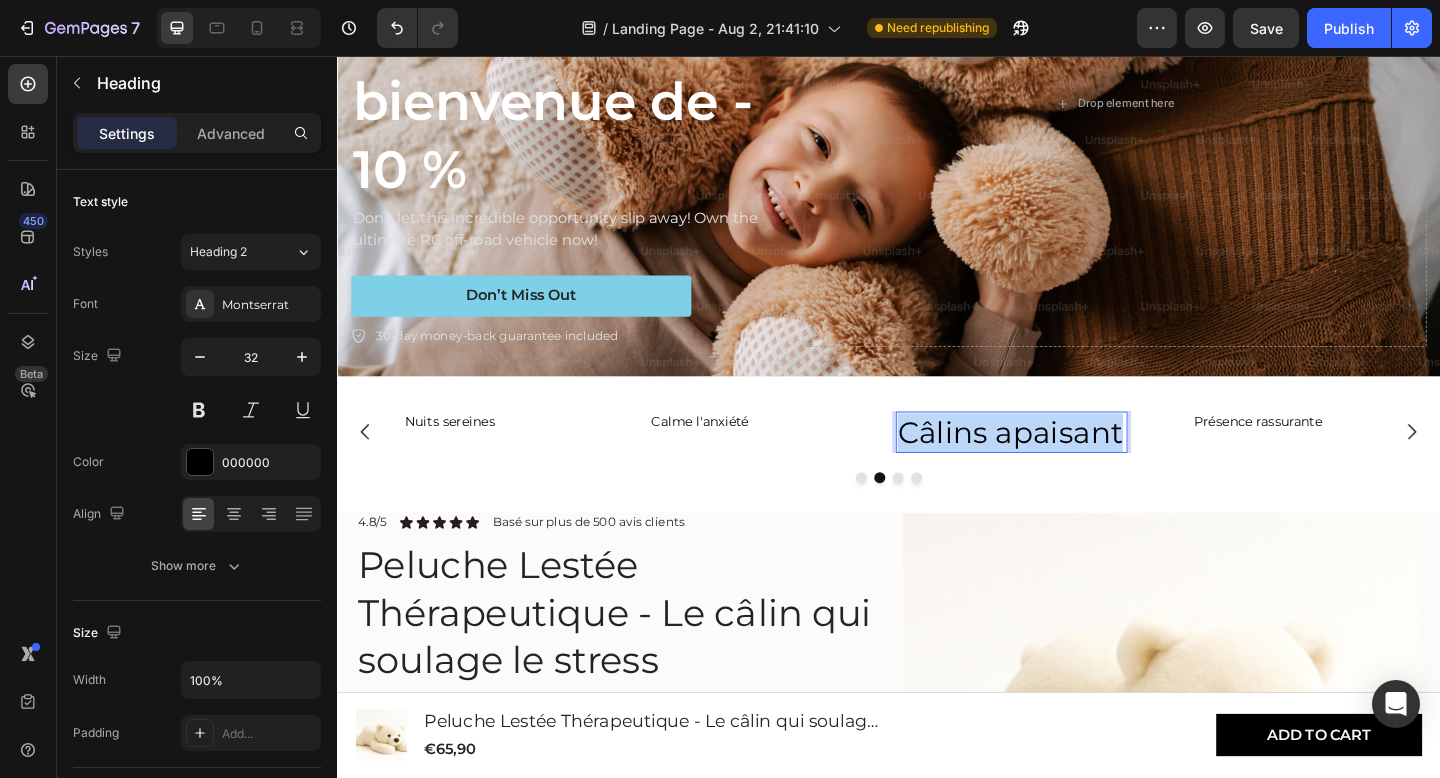 click on "Câlins apaisant" at bounding box center (1071, 466) 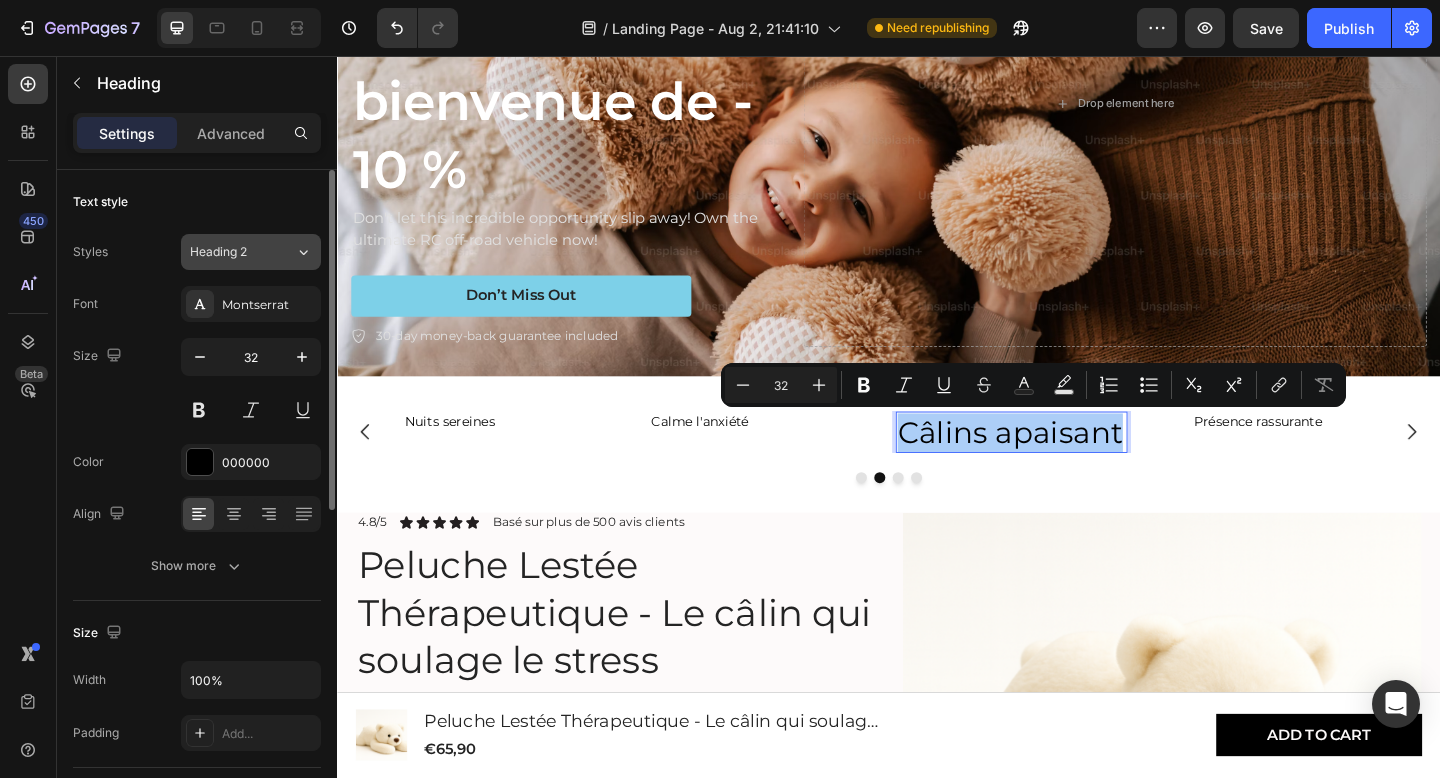 click on "Heading 2" at bounding box center [242, 252] 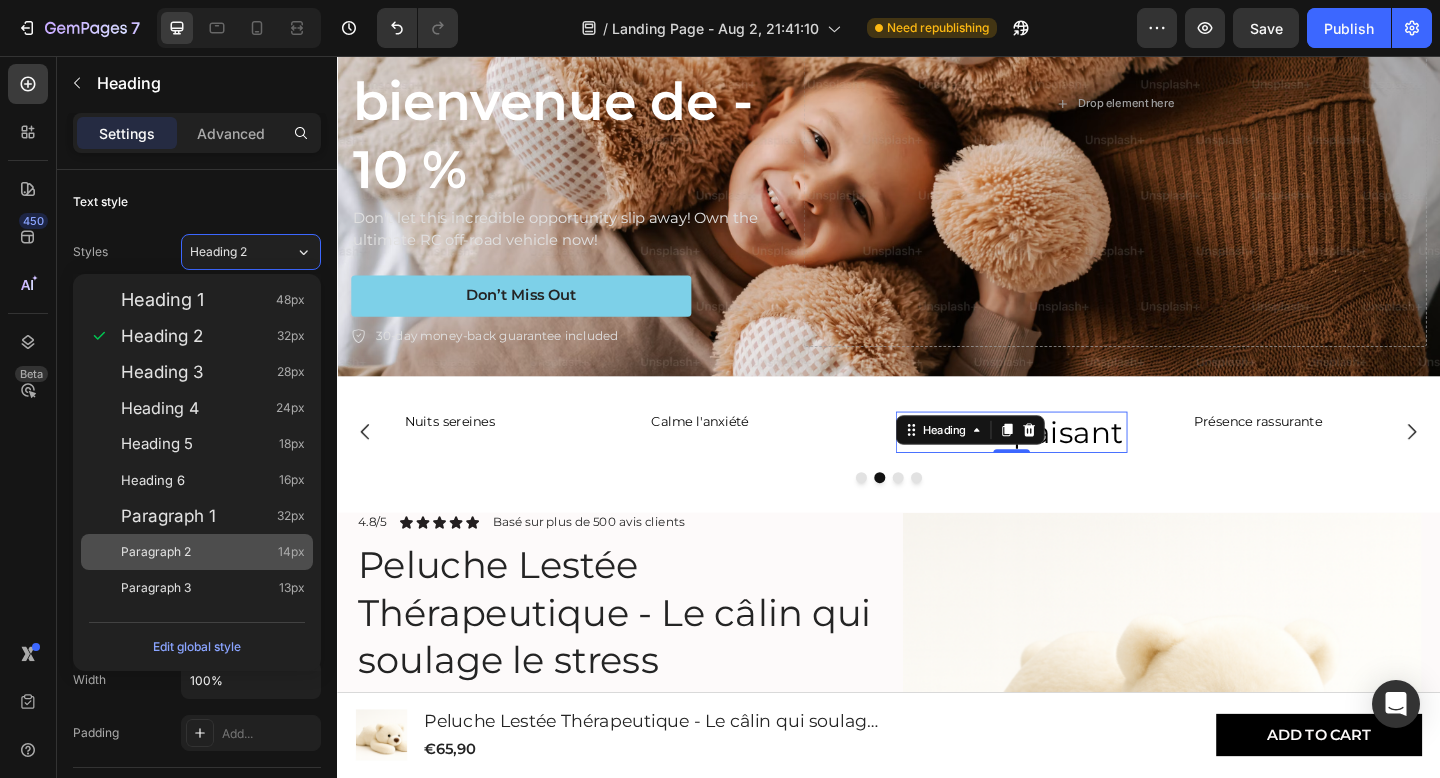 click on "Paragraph 2 14px" at bounding box center (213, 552) 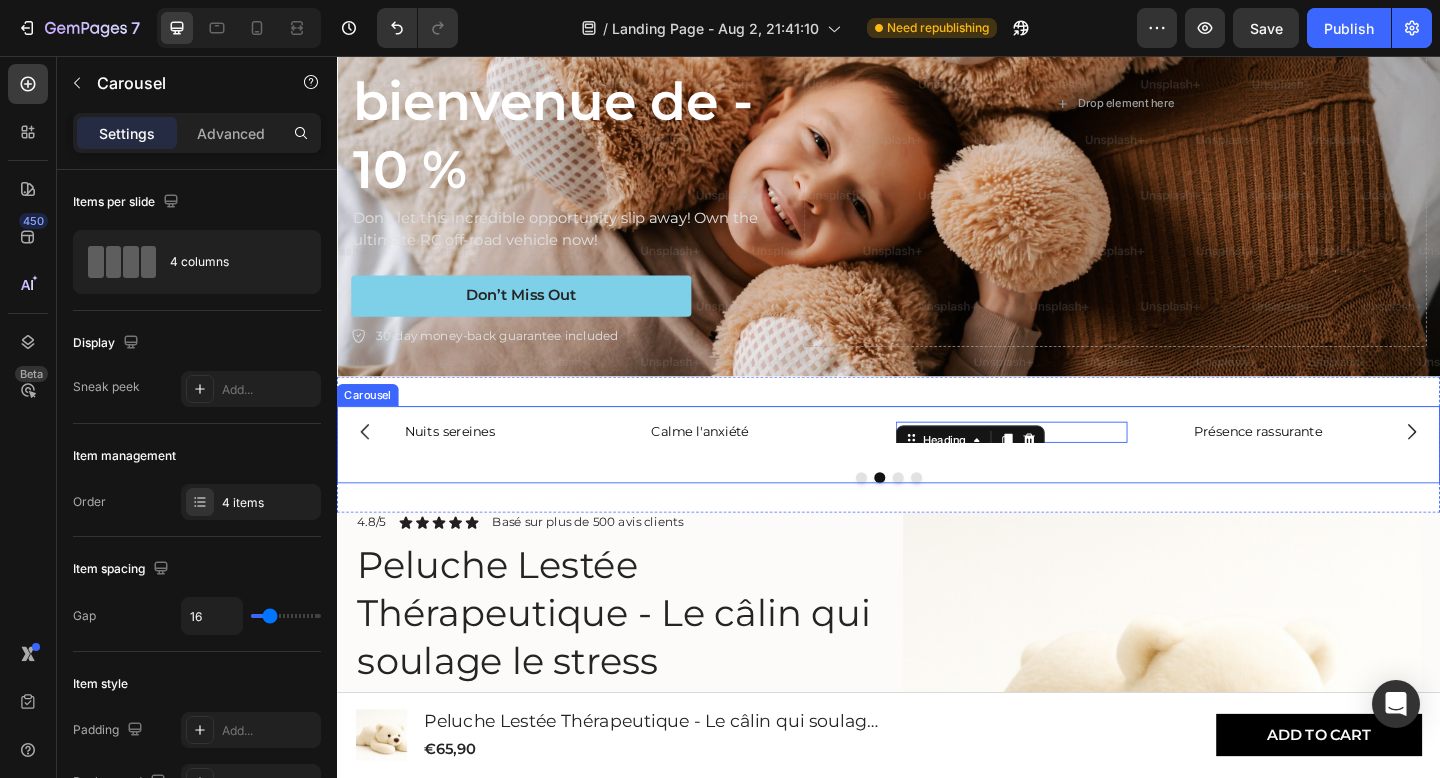 click at bounding box center [937, 515] 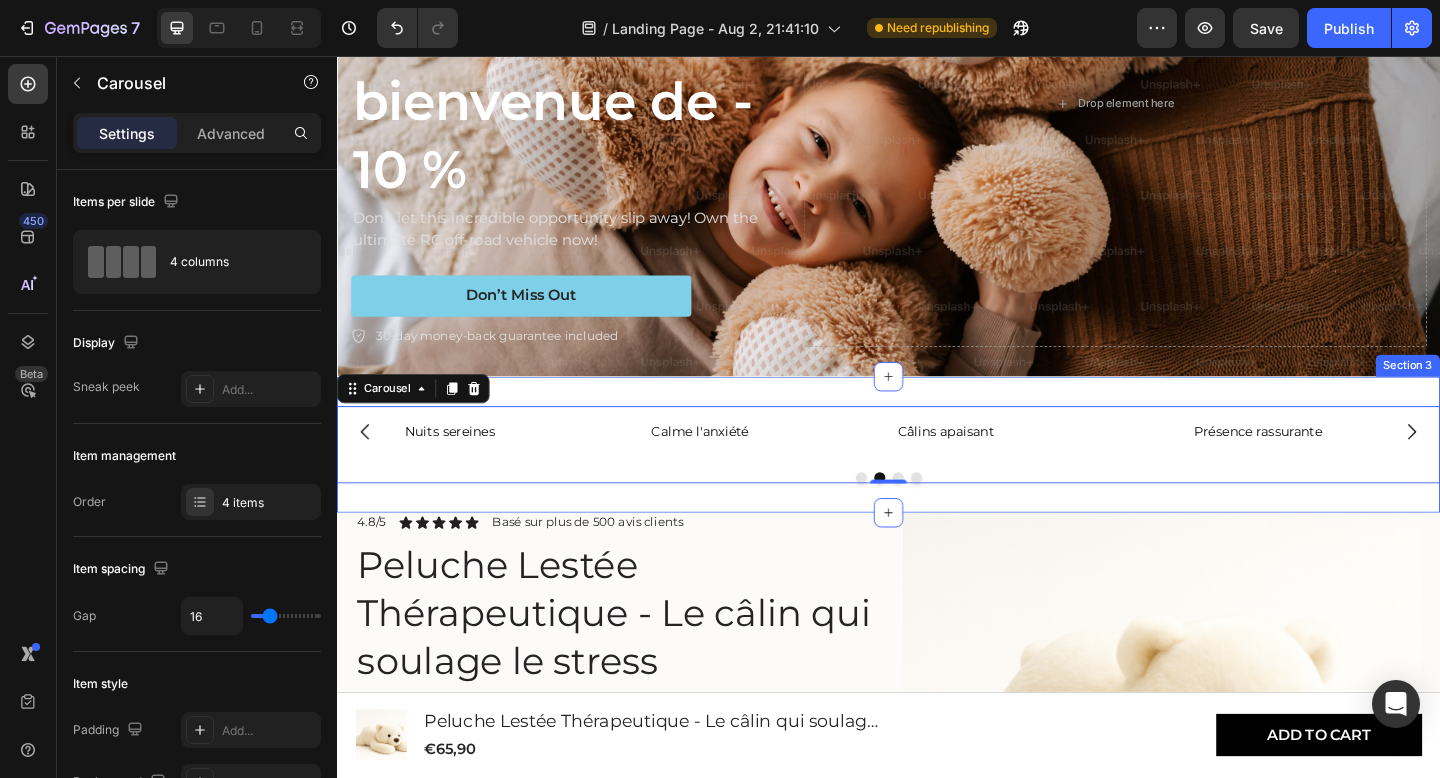 click on "Présence rassurante Heading Nuits sereines Heading Calme l'anxiété Heading Câlins apaisant Heading
Carousel   0 Section 3" at bounding box center [937, 479] 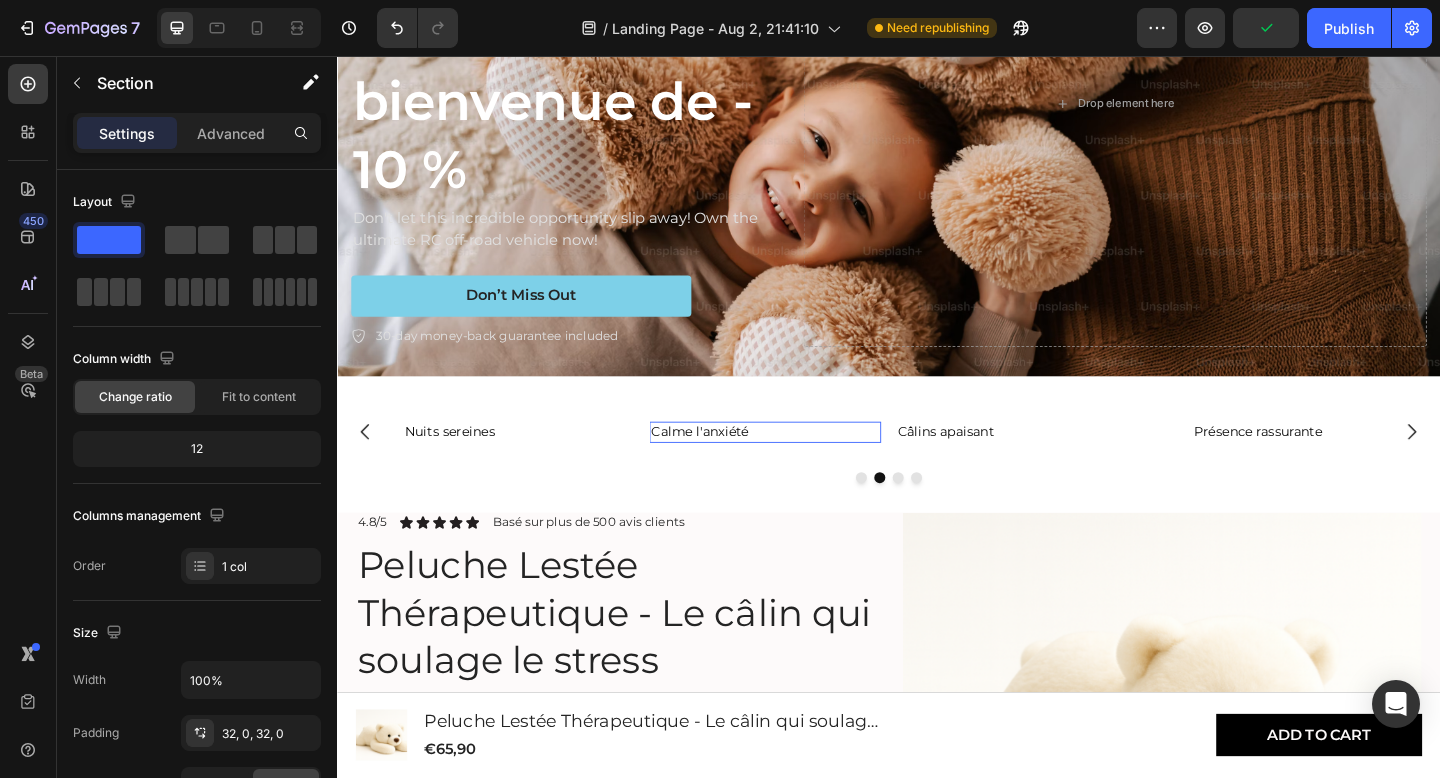 click on "Calme l'anxiété" at bounding box center (803, 466) 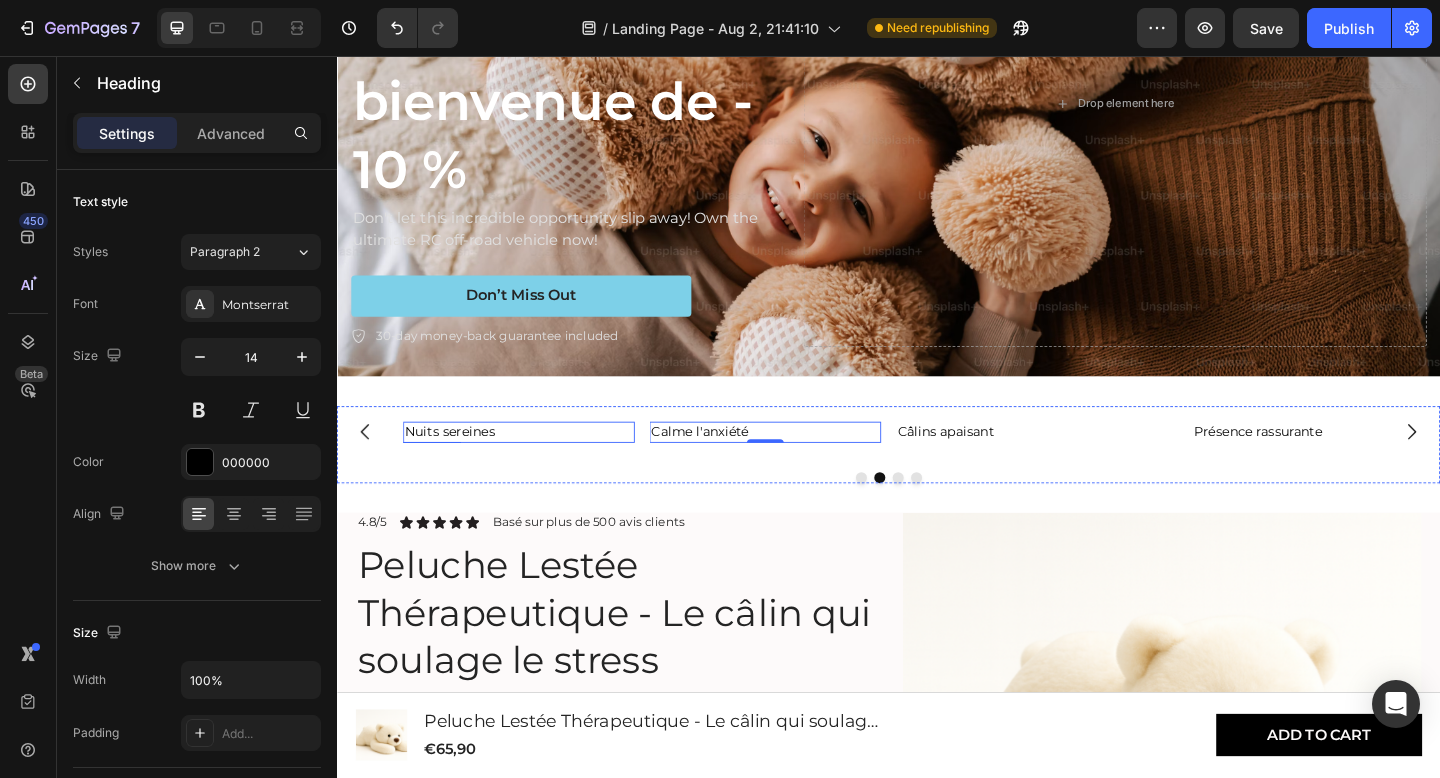 click on "Nuits sereines" at bounding box center [535, 466] 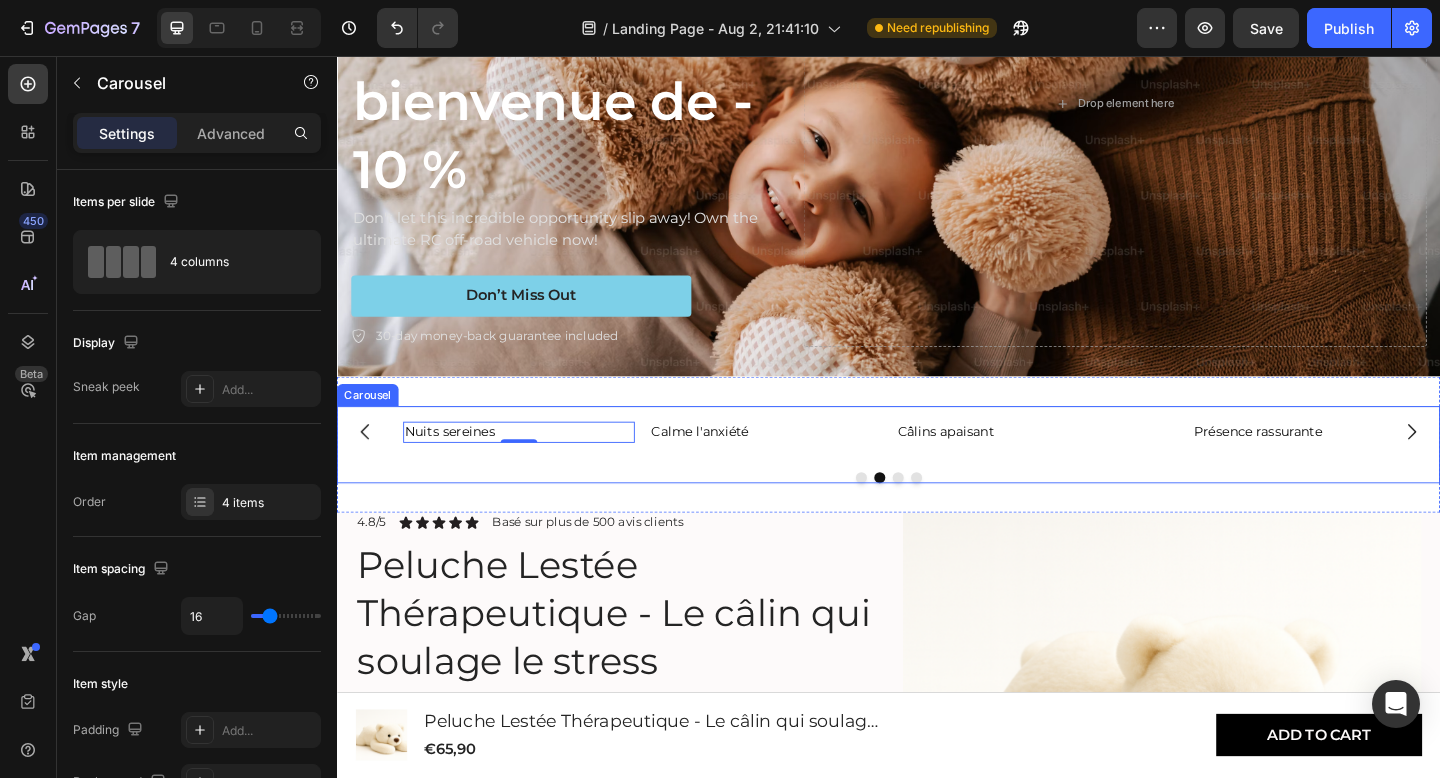 click on "Présence rassurante Heading Nuits sereines Heading   0 Calme l'anxiété Heading Câlins apaisant Heading
Carousel" at bounding box center (937, 479) 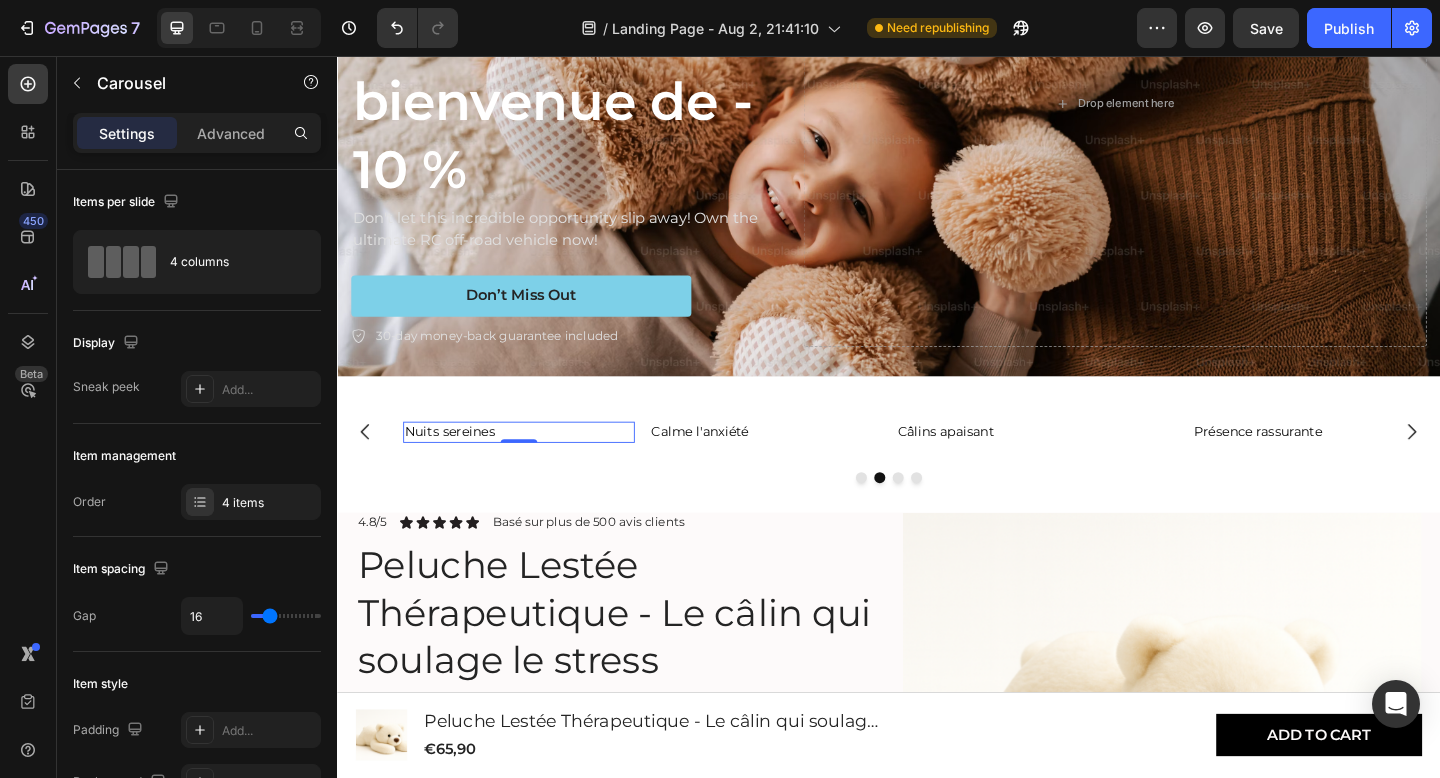 click on "Nuits sereines" at bounding box center (535, 466) 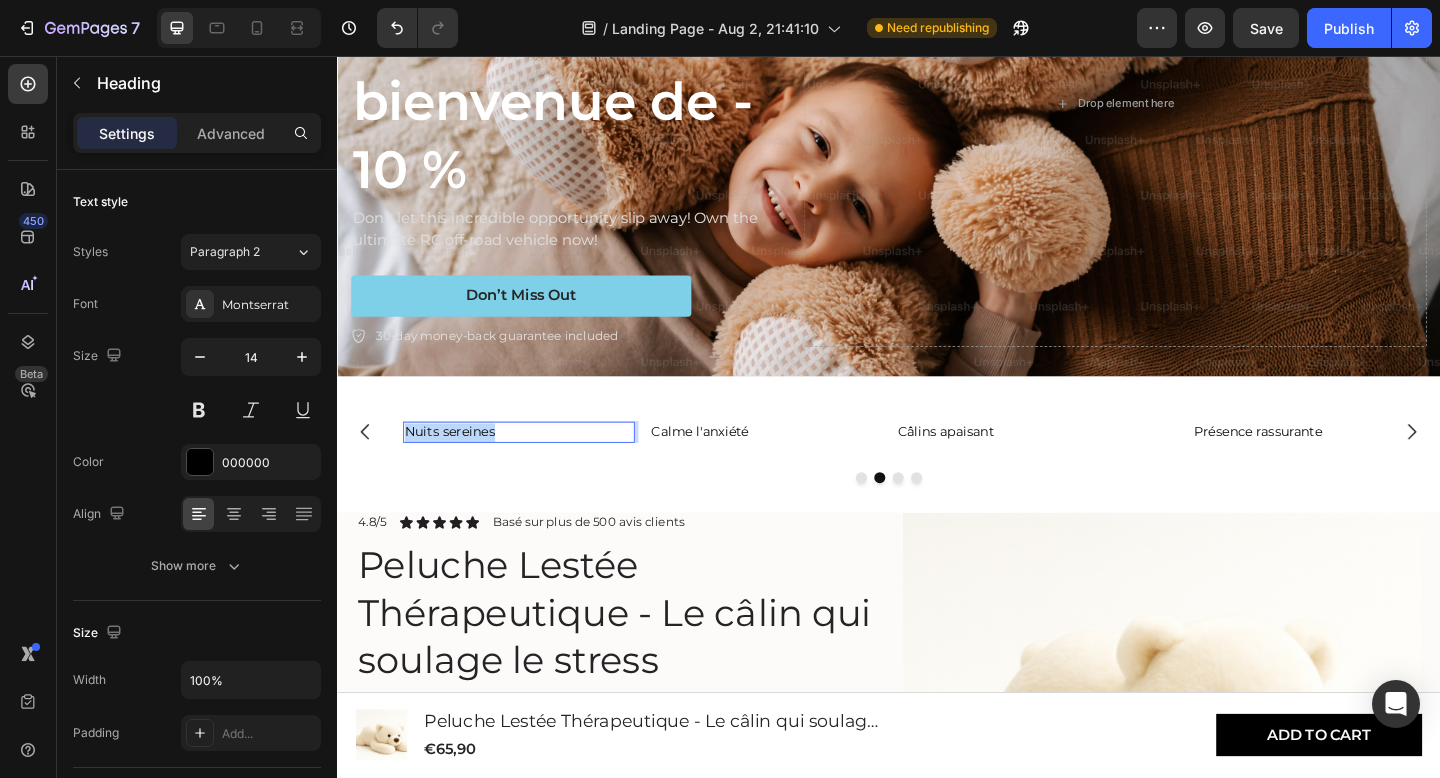 click on "Nuits sereines" at bounding box center [535, 466] 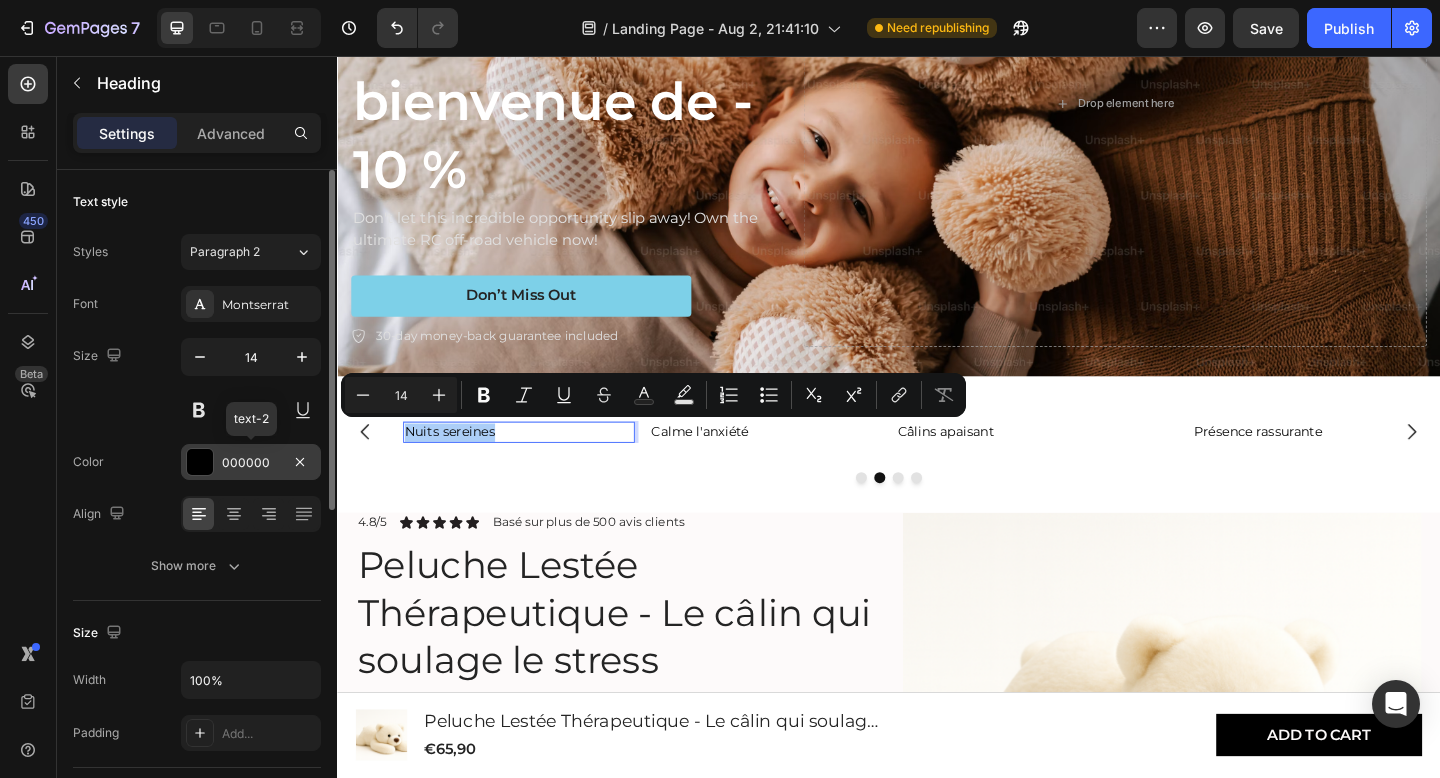 click on "000000" at bounding box center [251, 463] 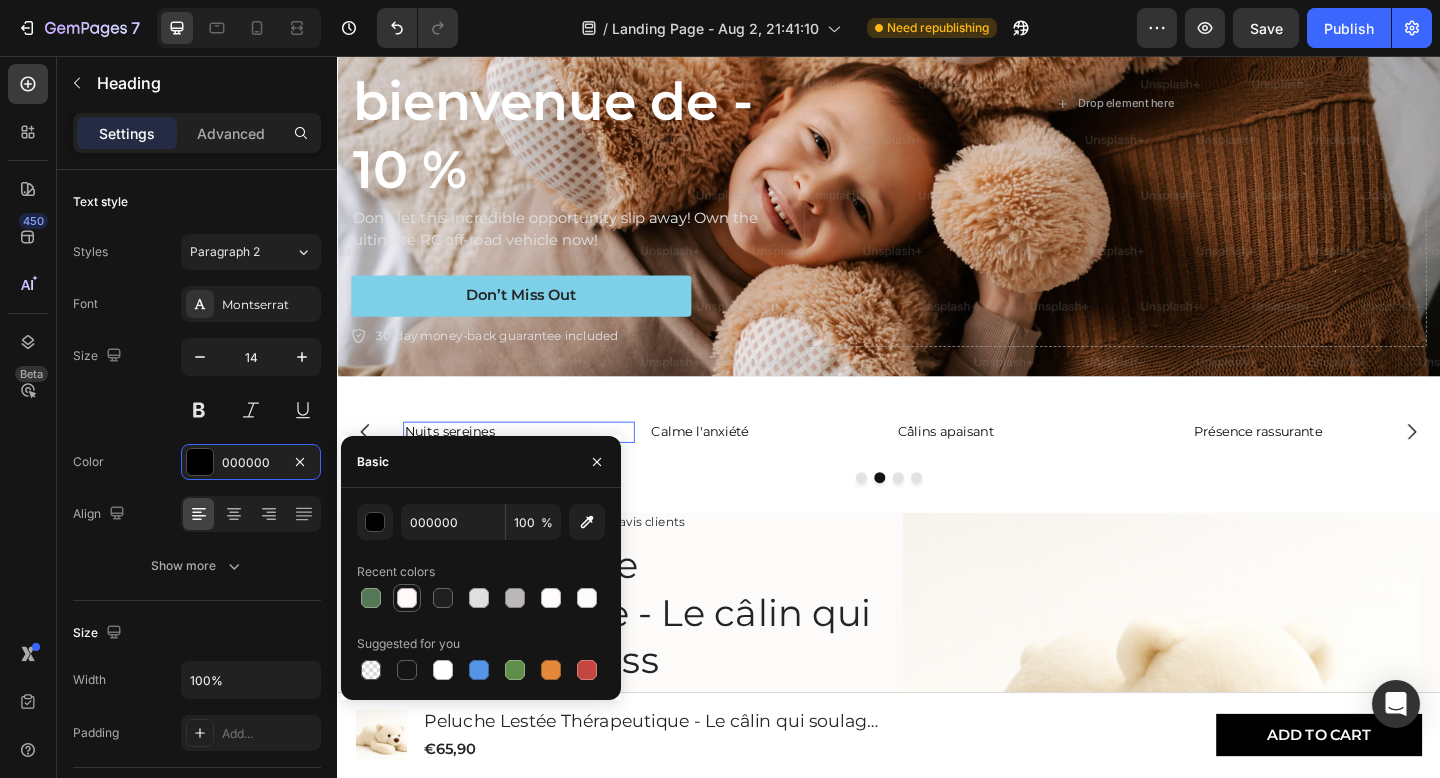 click at bounding box center [407, 598] 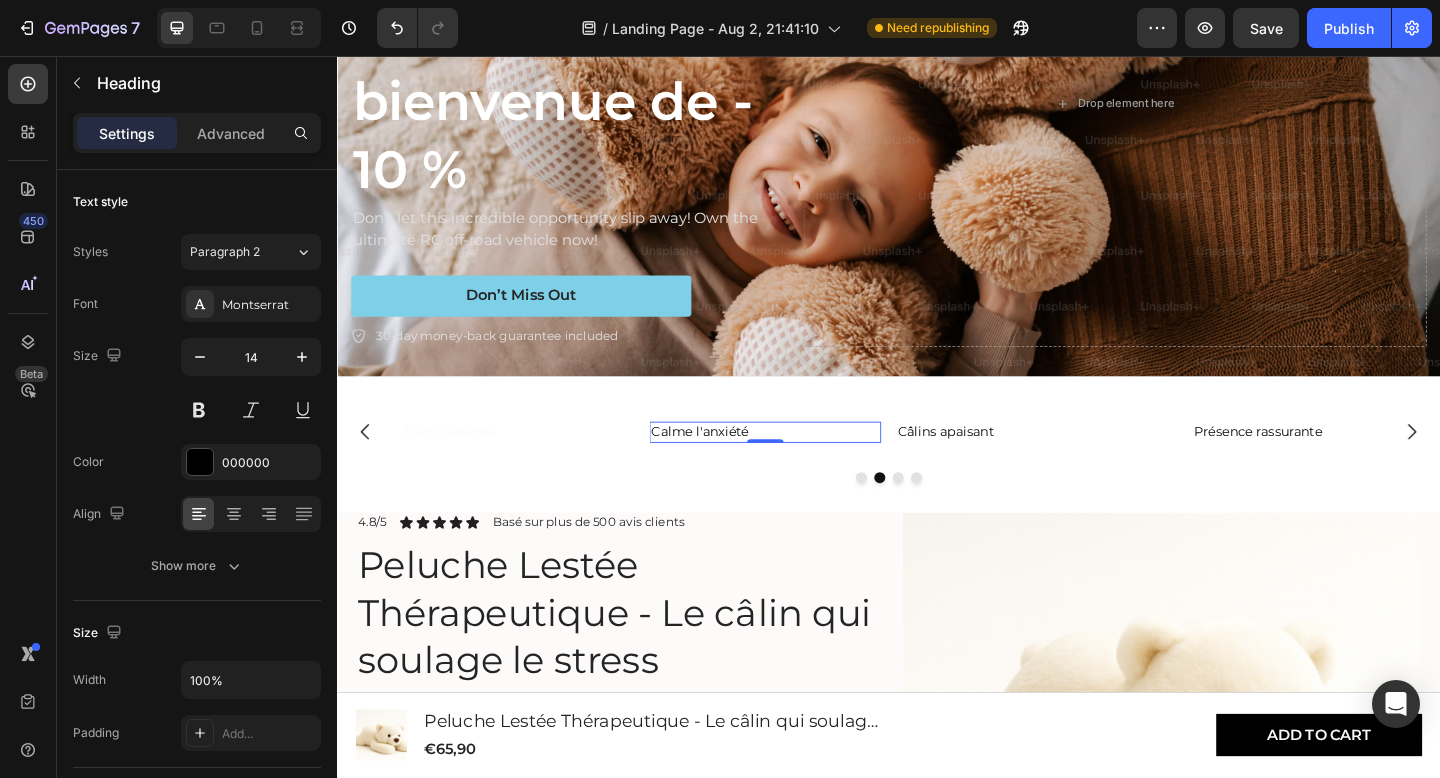 click on "Calme l'anxiété" at bounding box center (803, 466) 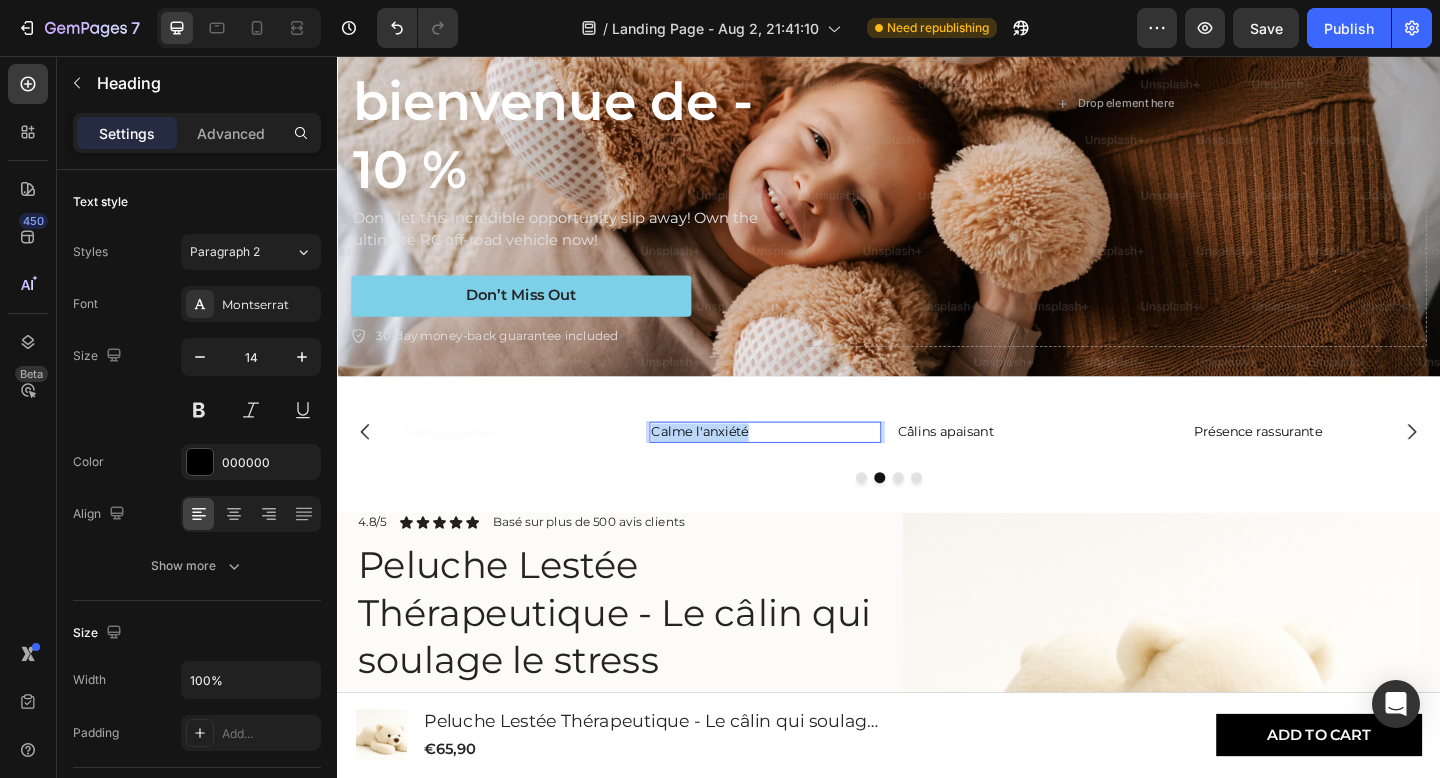 click on "Calme l'anxiété" at bounding box center (803, 466) 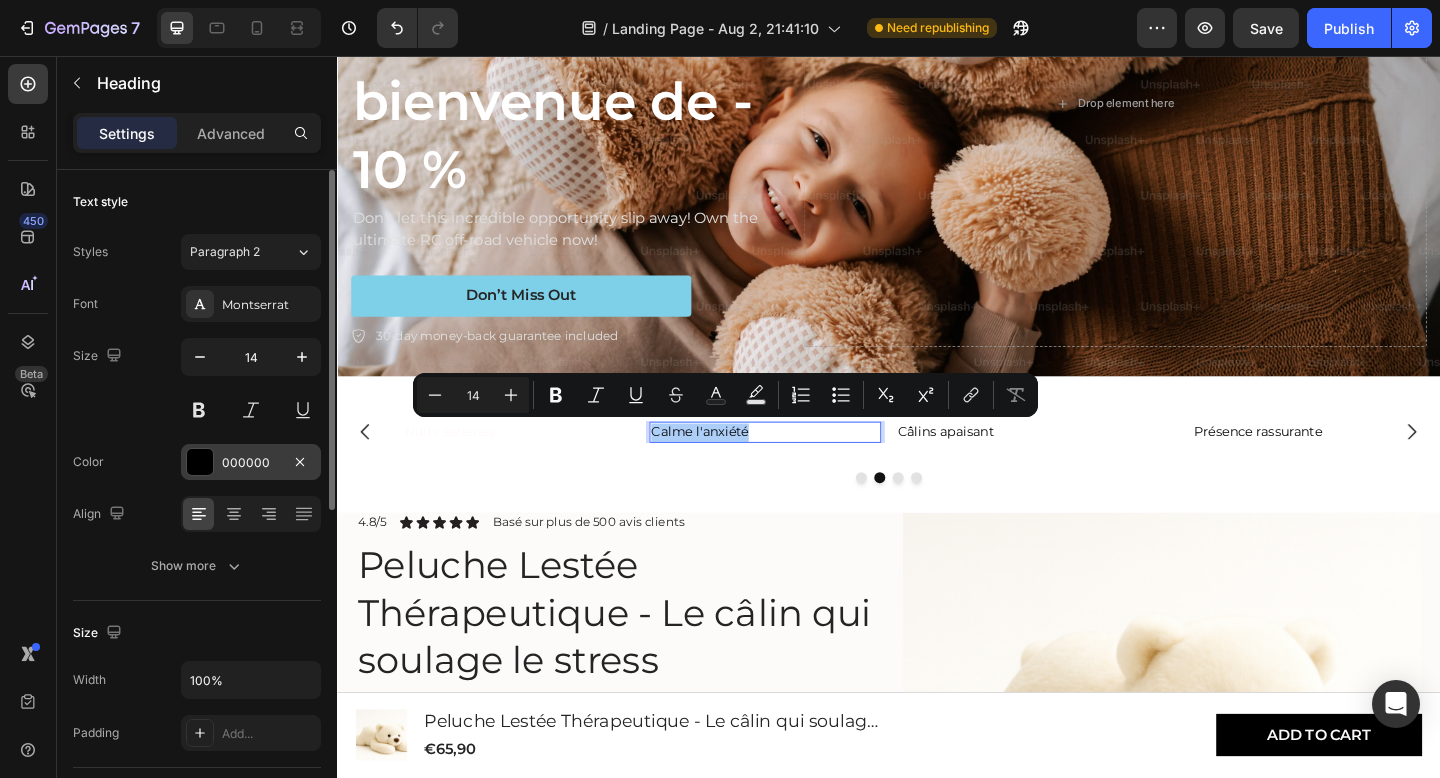 click on "000000" at bounding box center (251, 462) 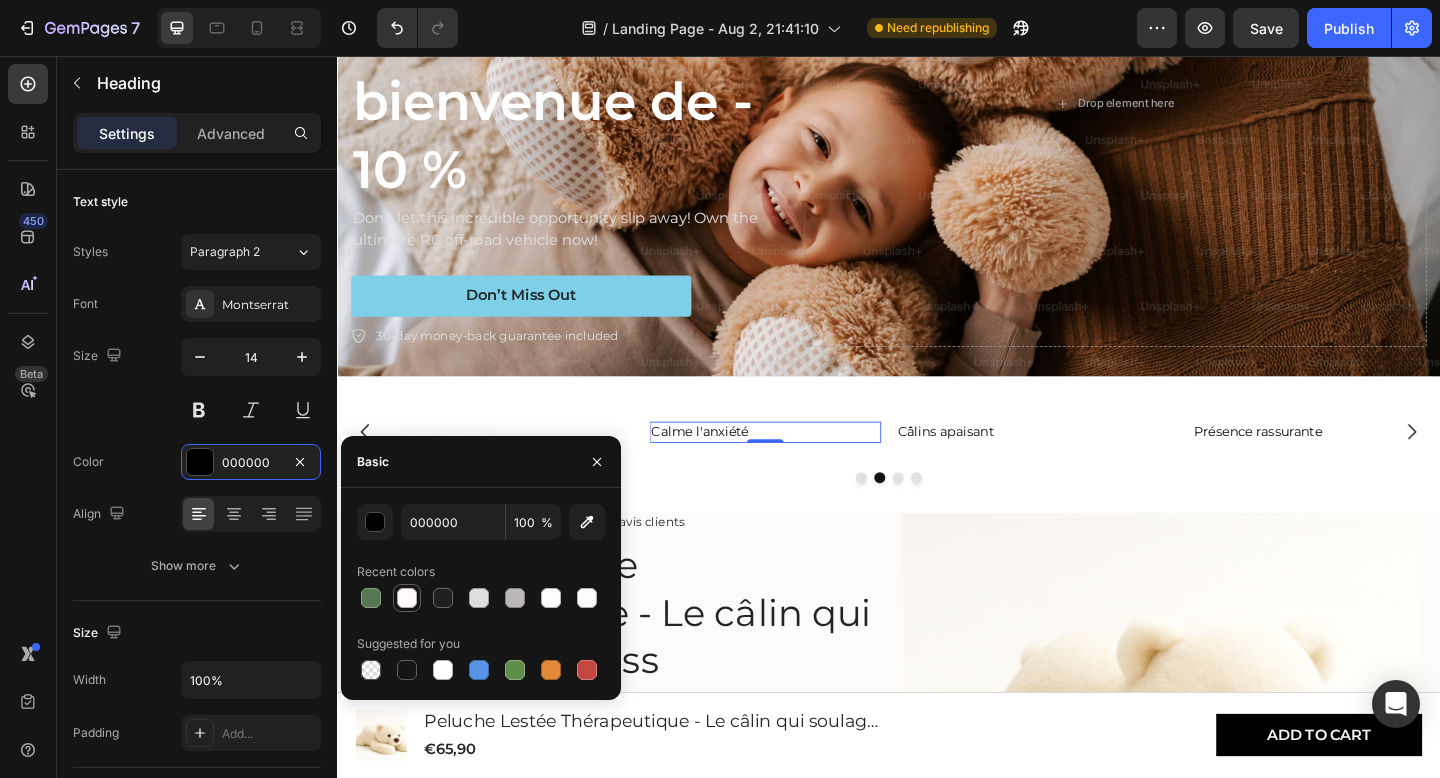 click at bounding box center [407, 598] 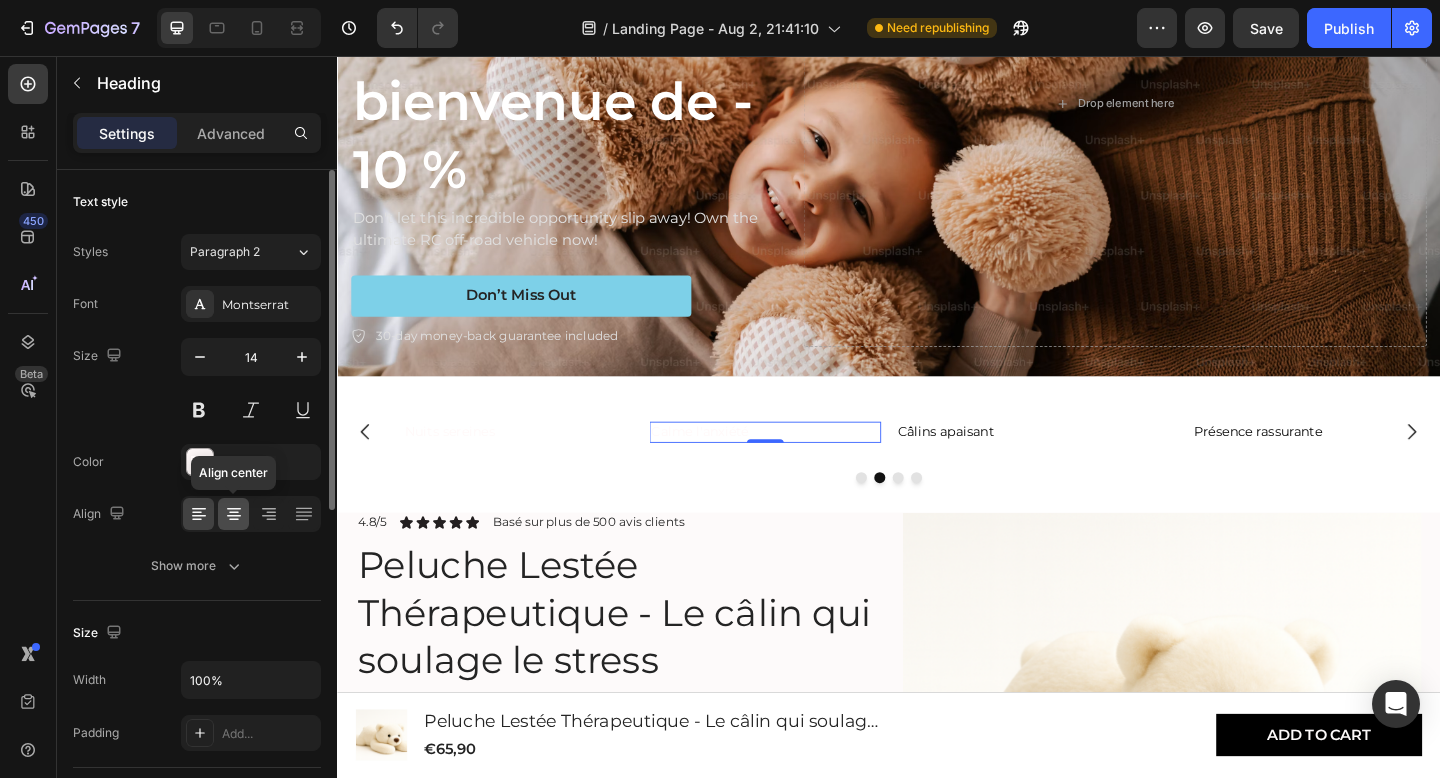 click 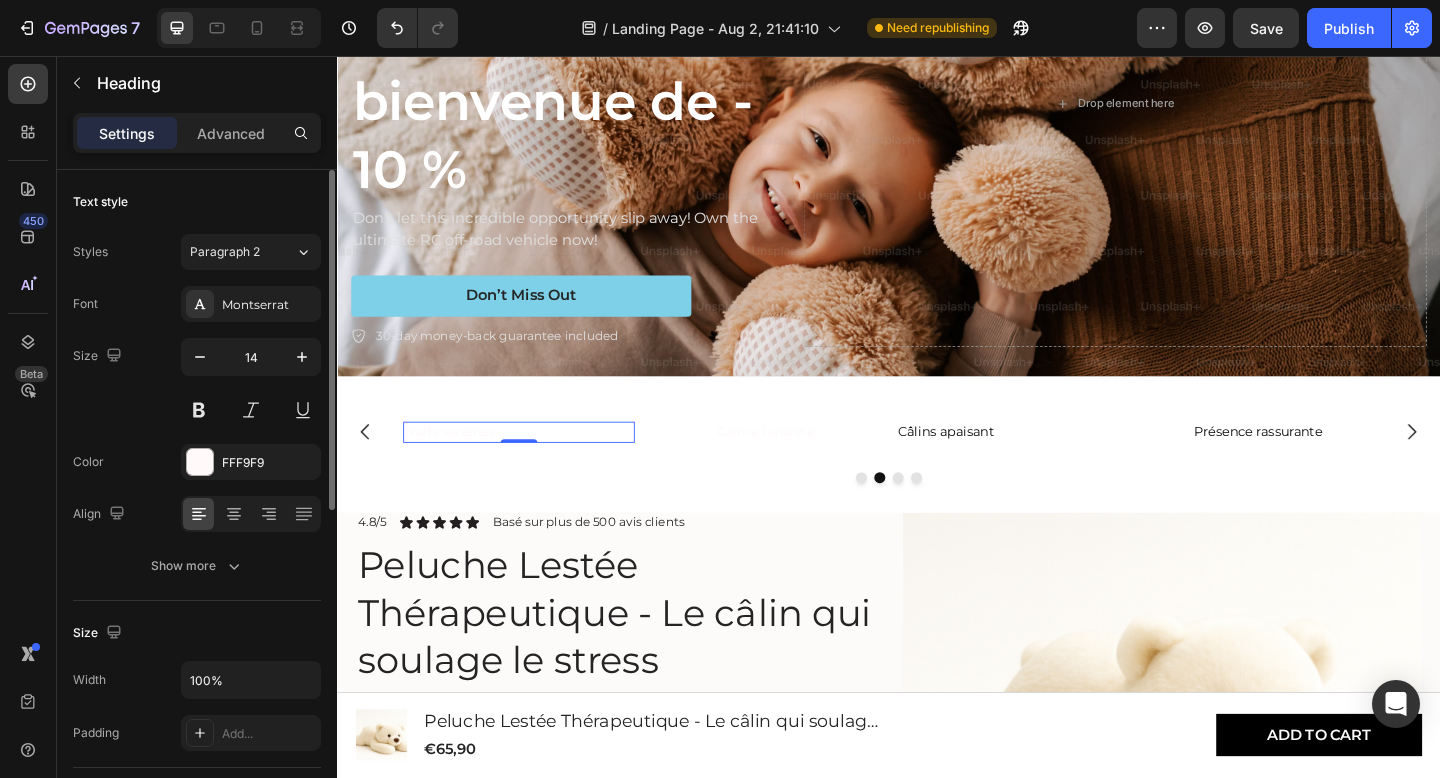 click on "Nuits sereines" at bounding box center [535, 466] 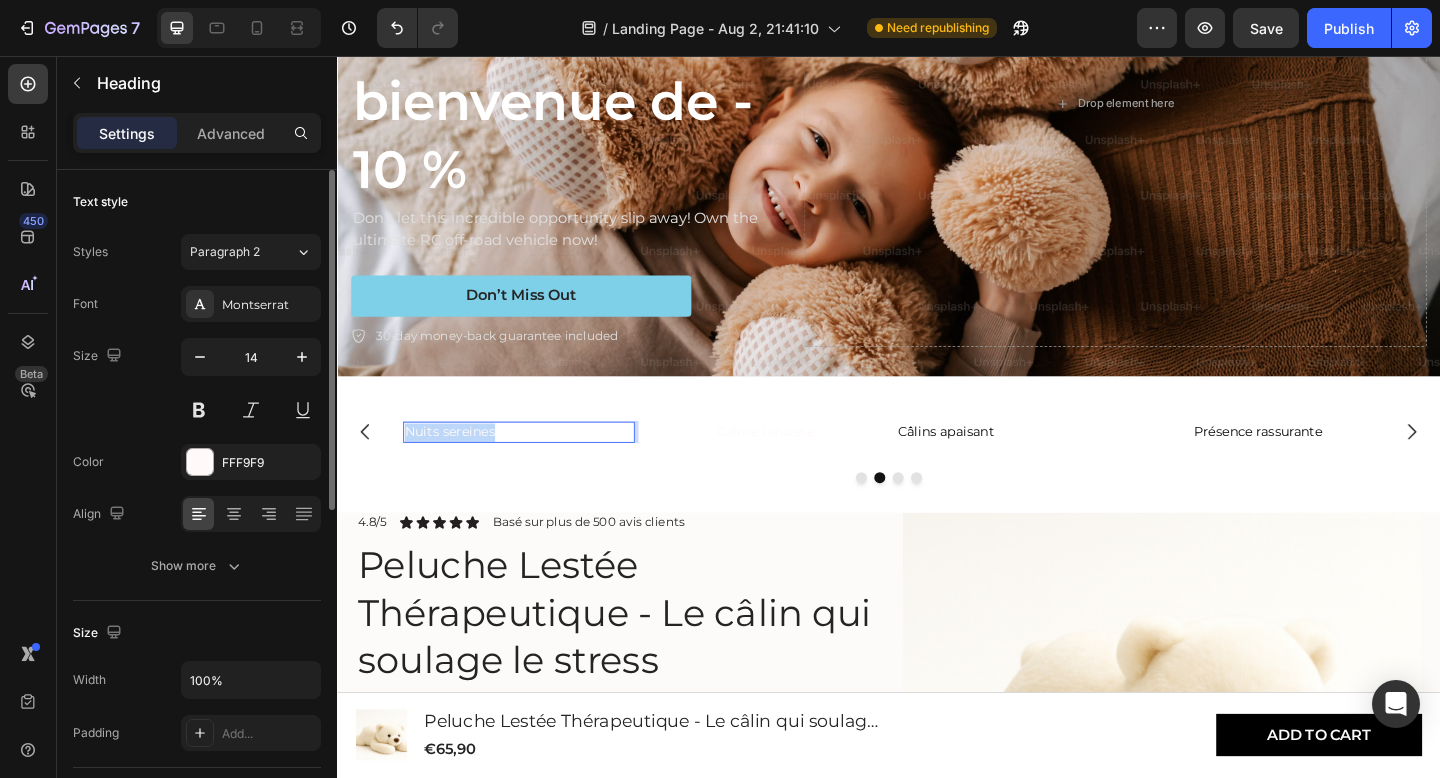 click on "Nuits sereines" at bounding box center [535, 466] 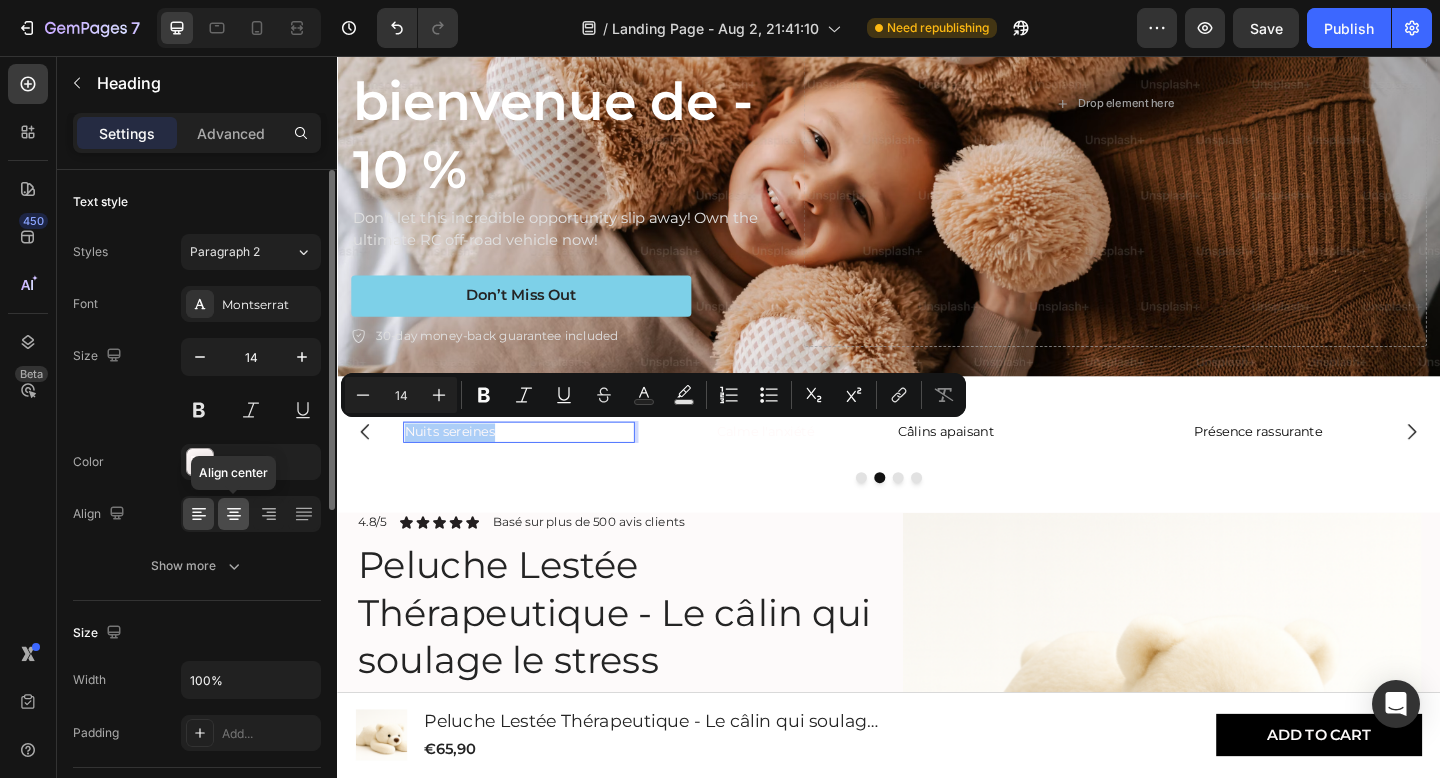 click 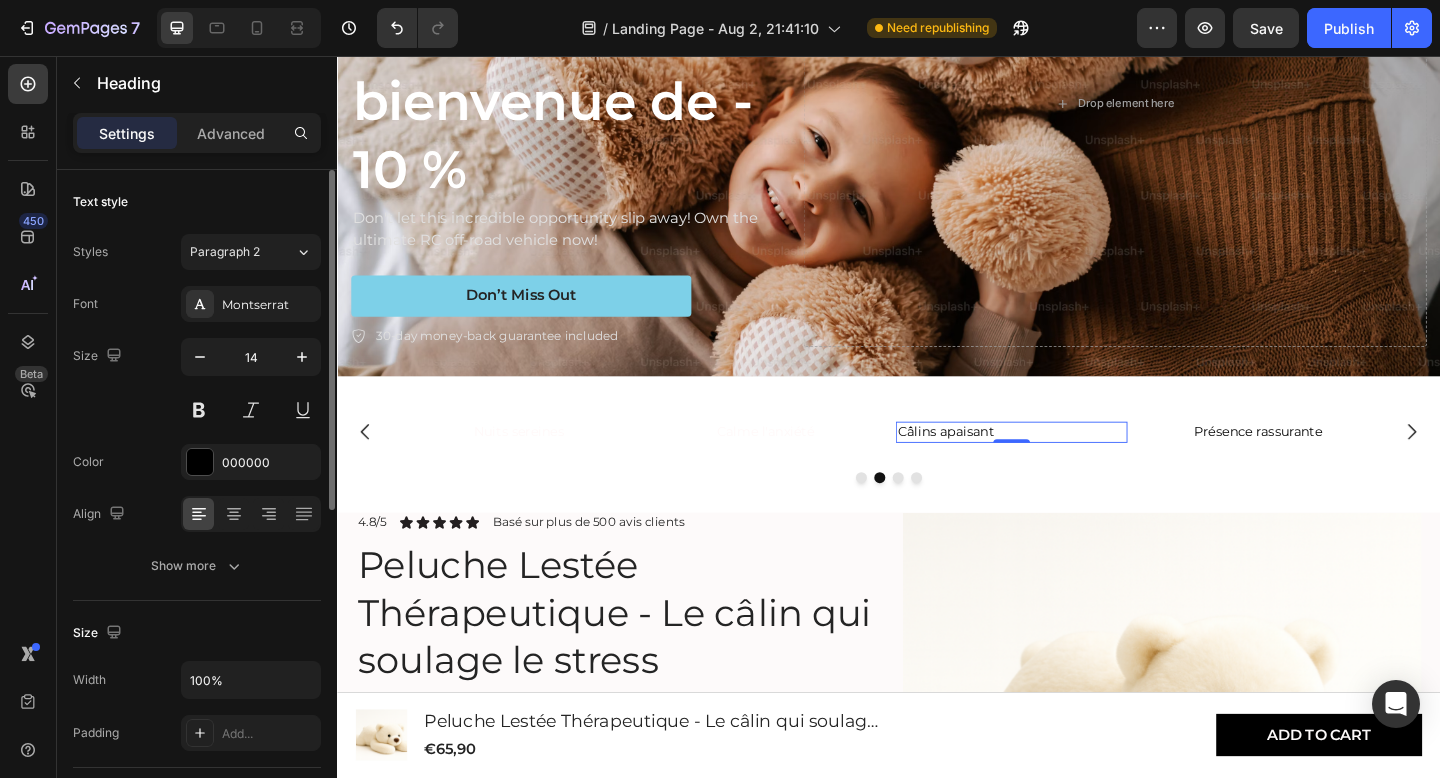 click on "Câlins apaisant" at bounding box center (1071, 466) 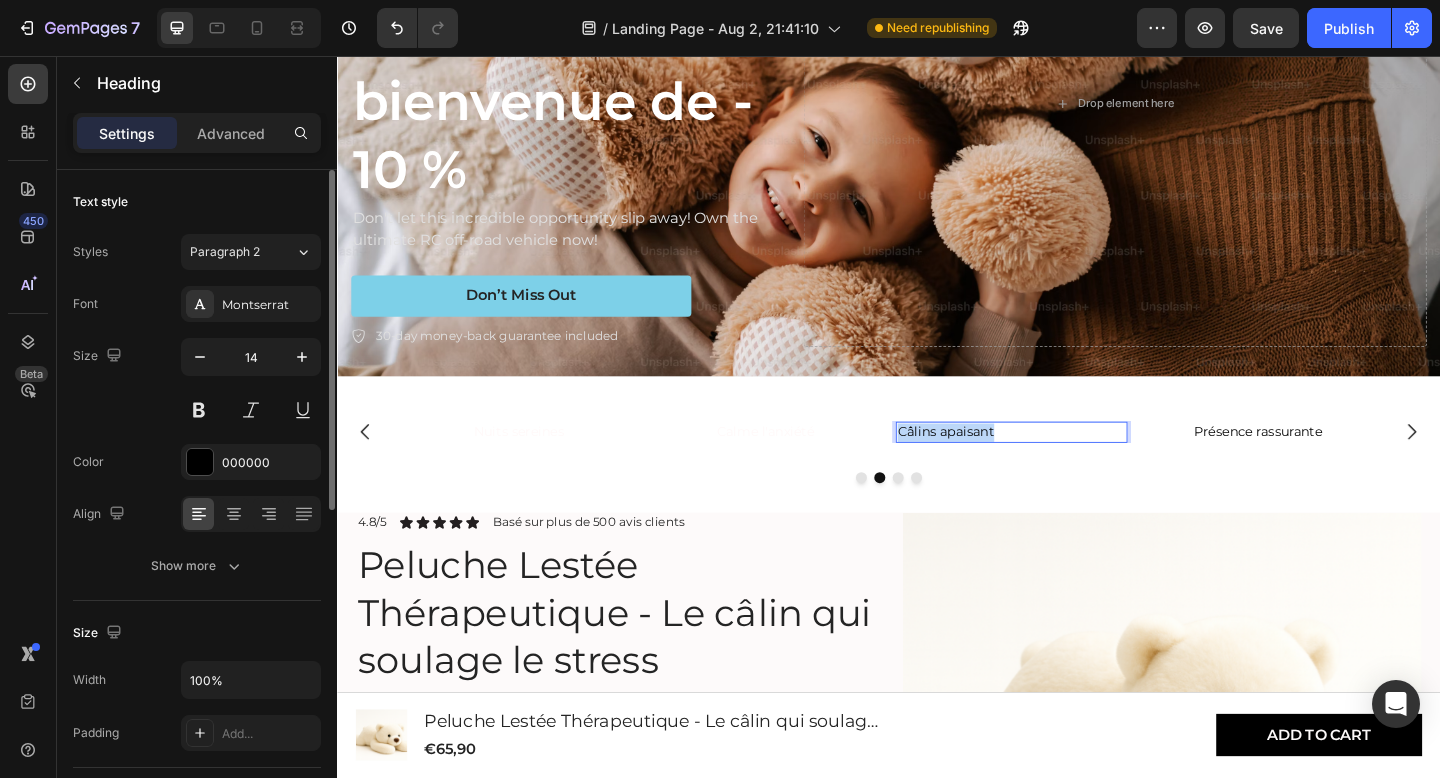 click on "Câlins apaisant" at bounding box center (1071, 466) 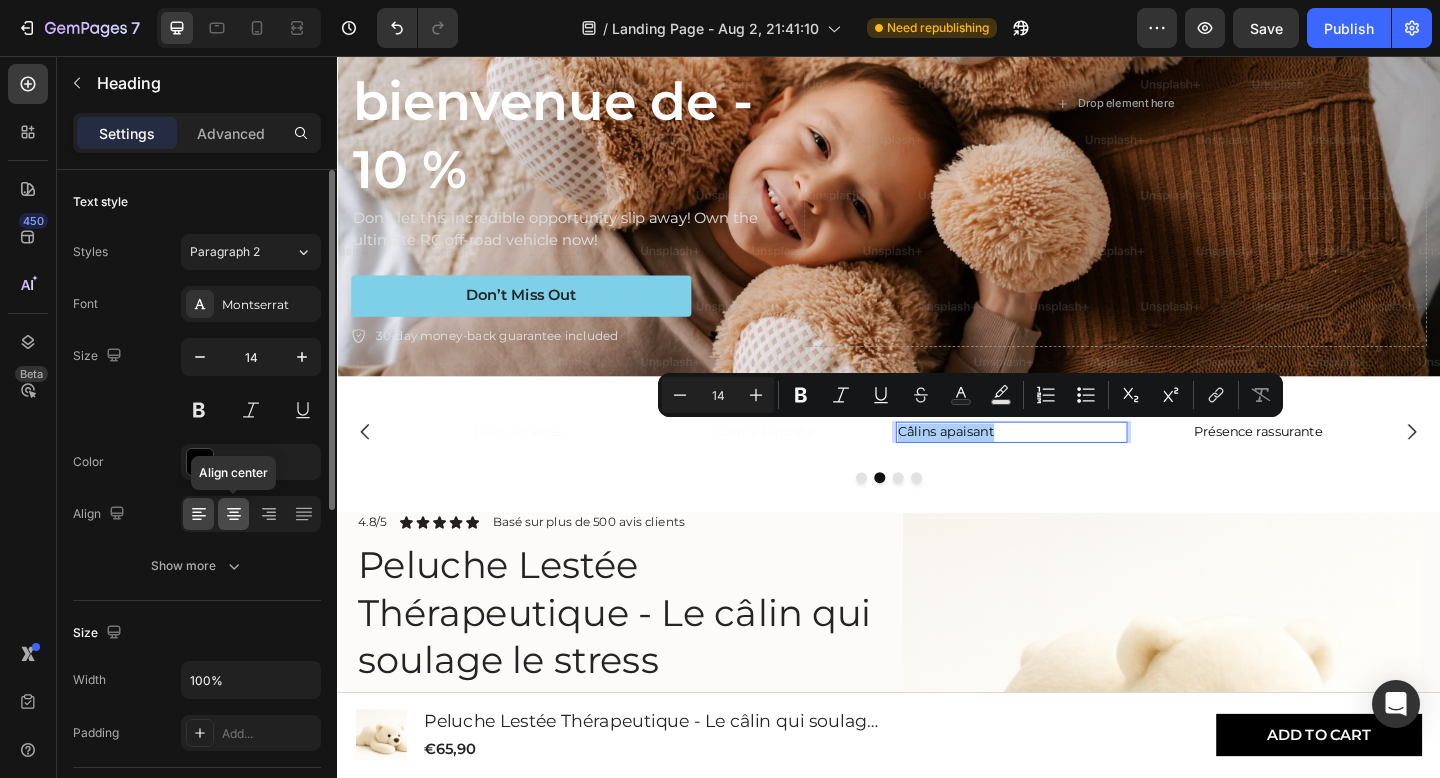 click 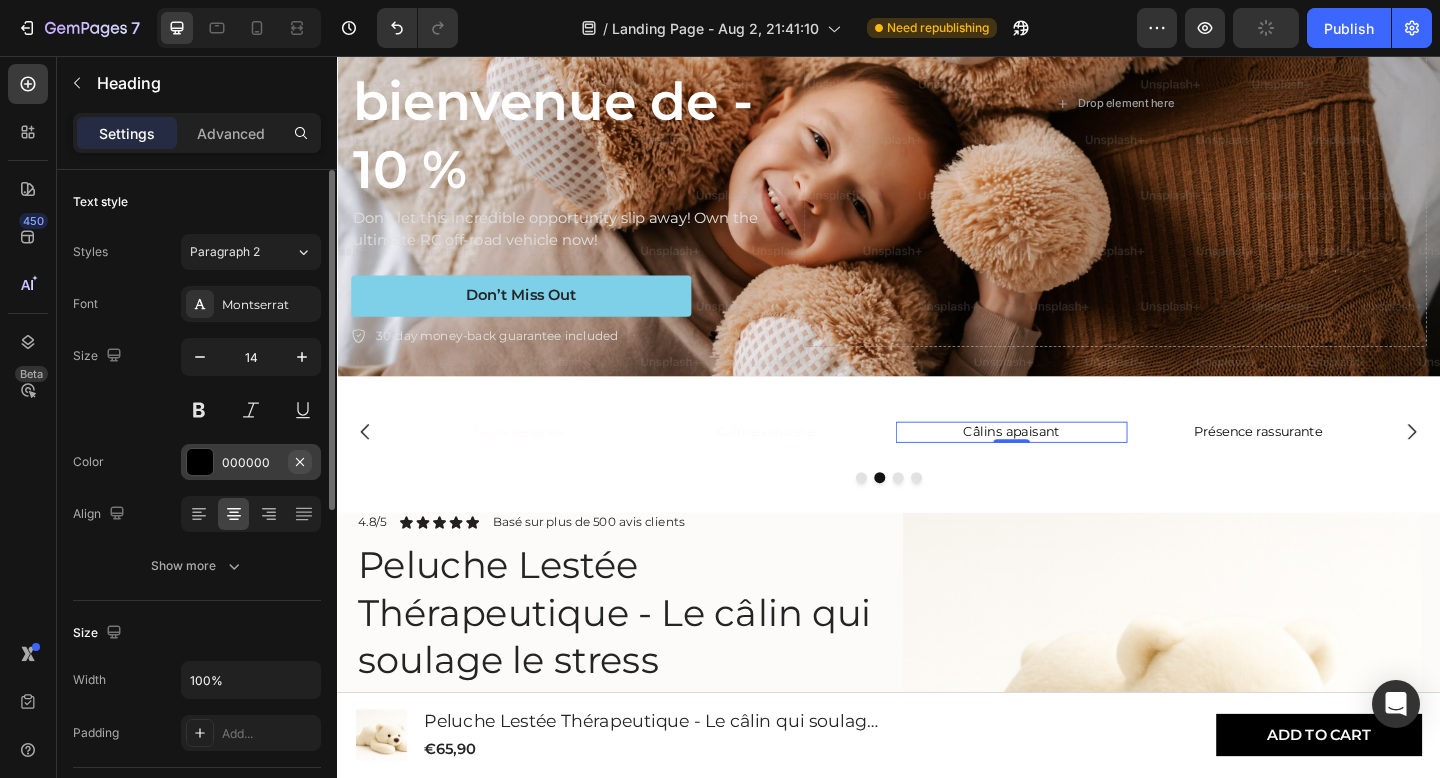 click 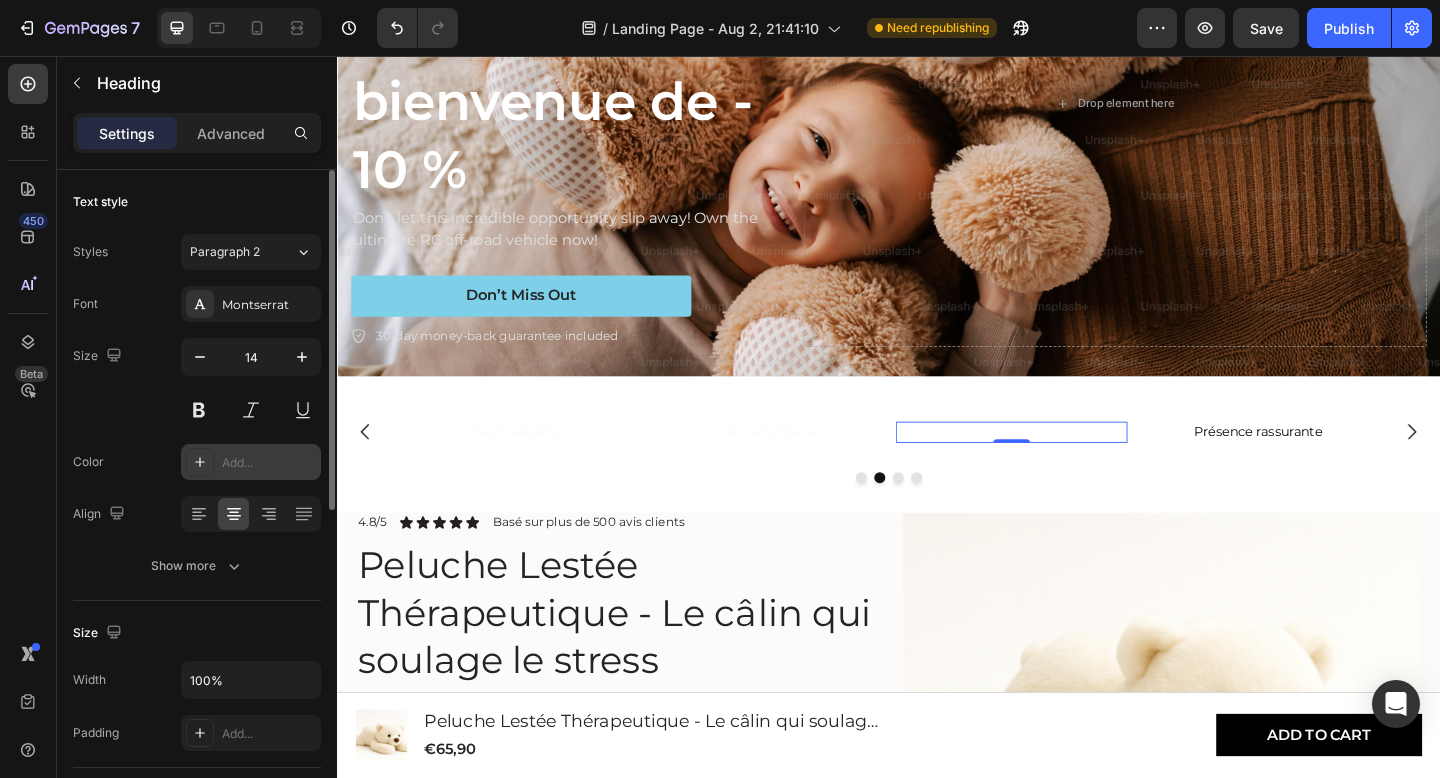 click on "Add..." at bounding box center [269, 463] 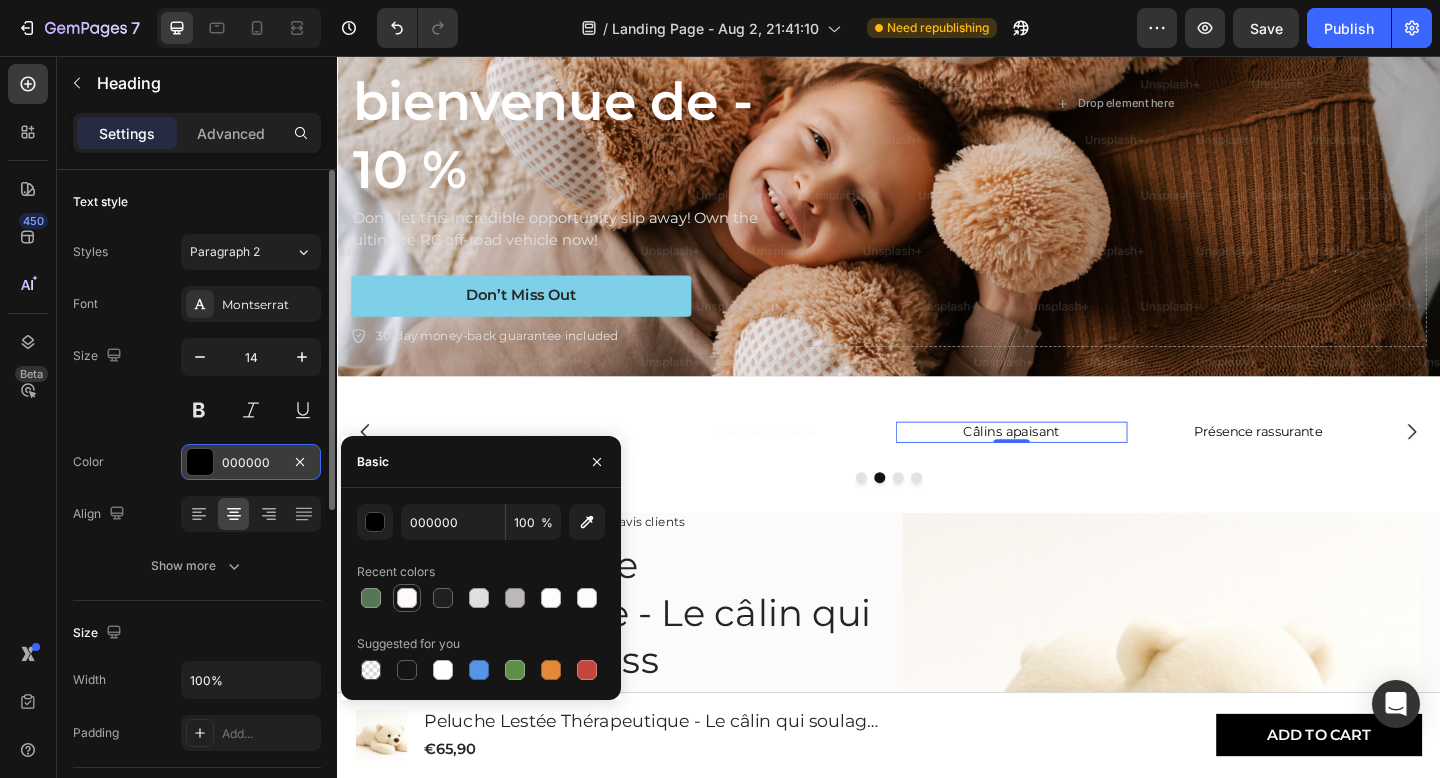 click at bounding box center [407, 598] 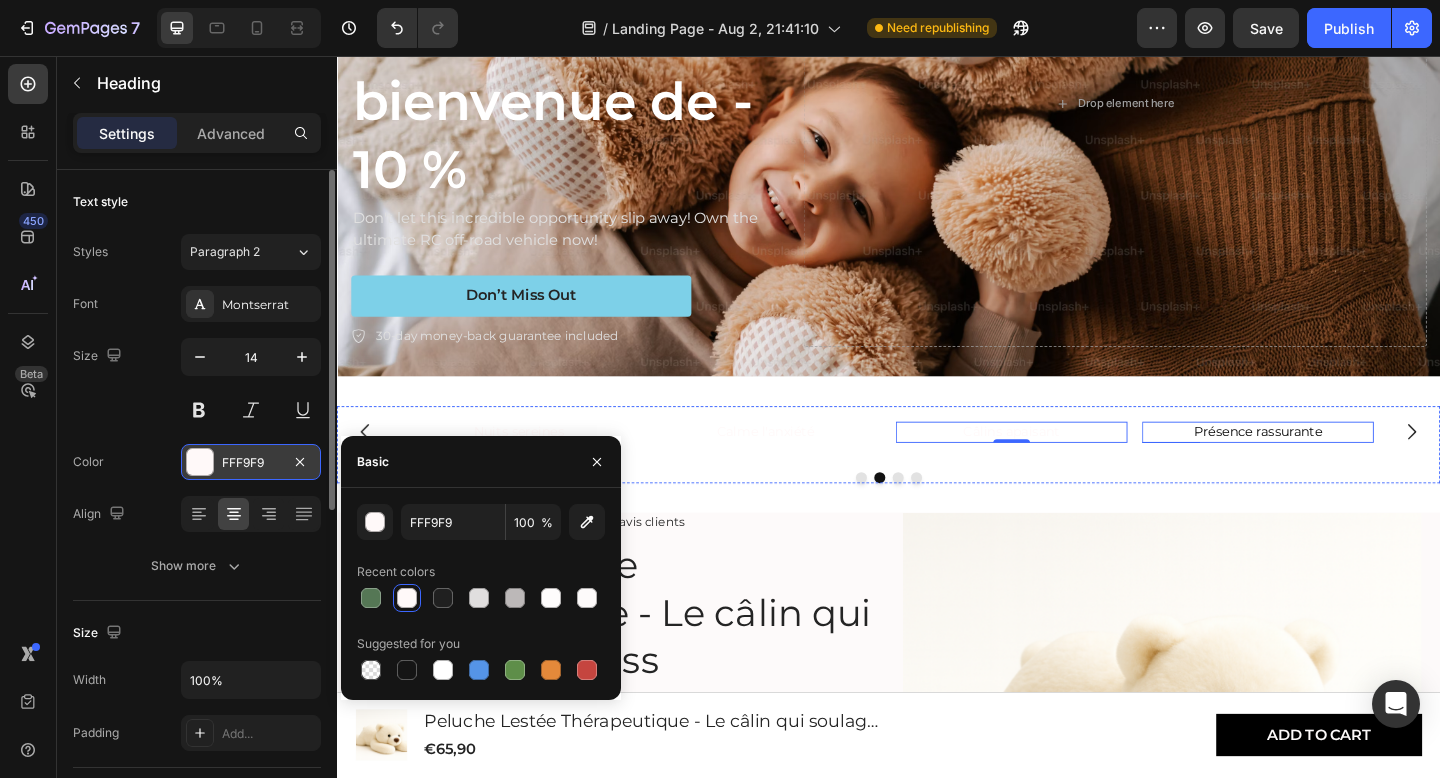 click on "Présence rassurante" at bounding box center [1339, 466] 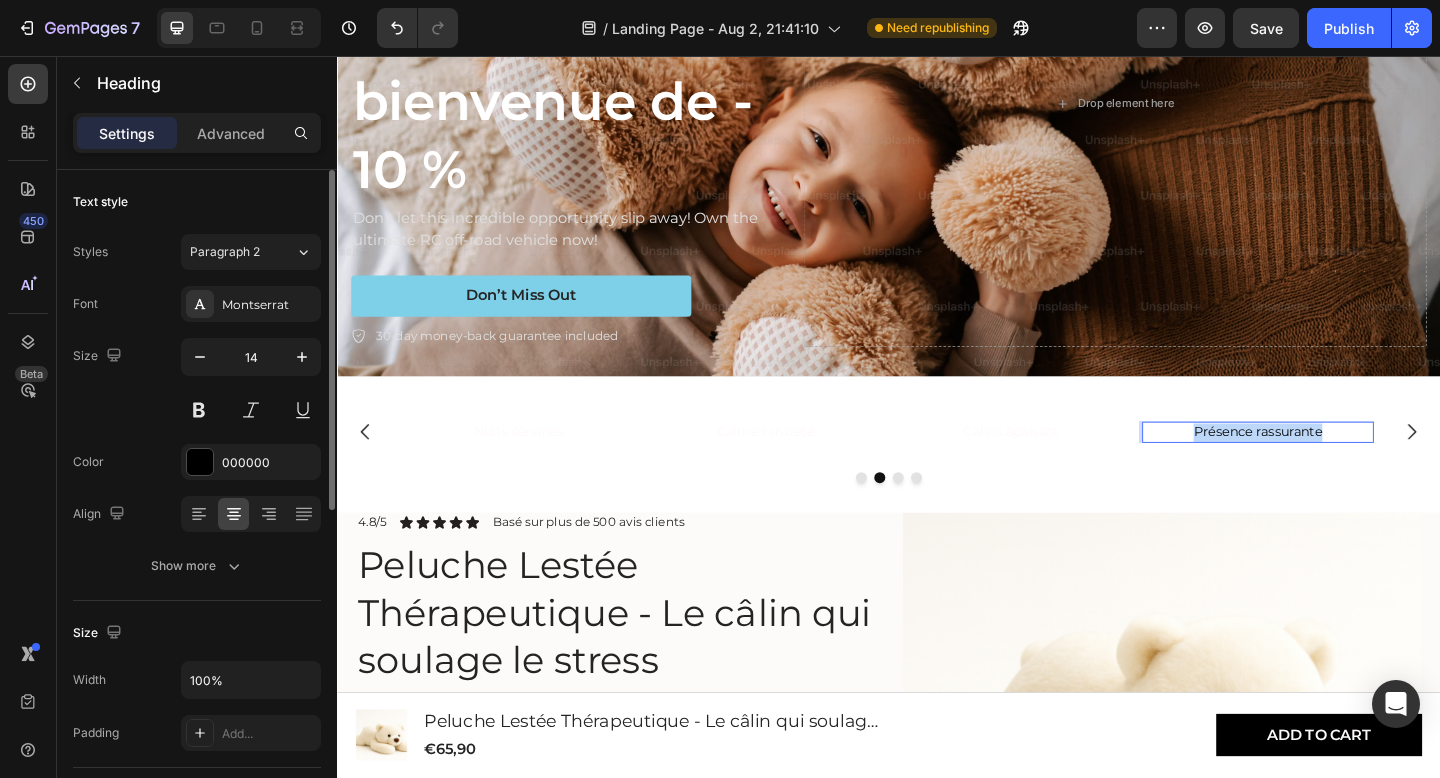 click on "Présence rassurante" at bounding box center (1339, 466) 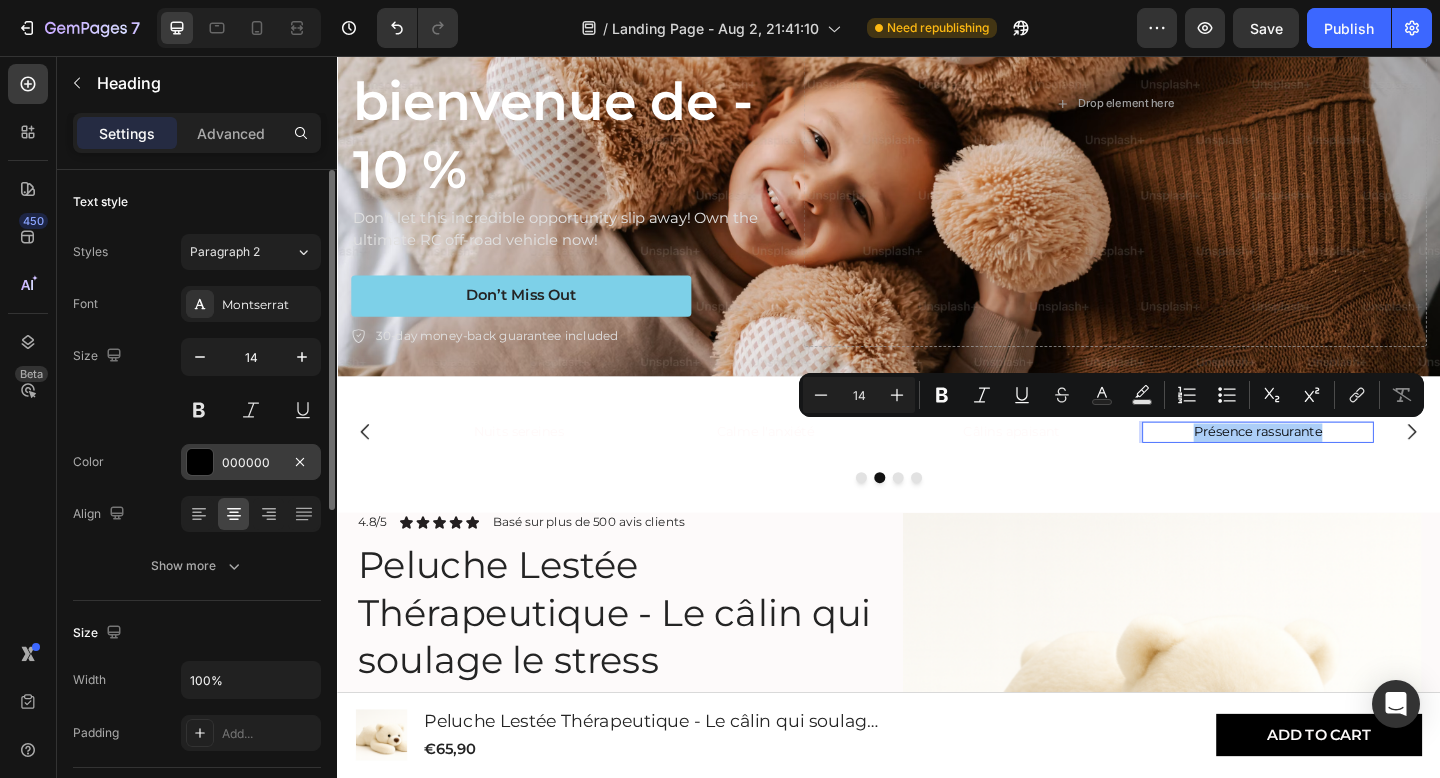 click on "000000" at bounding box center (251, 463) 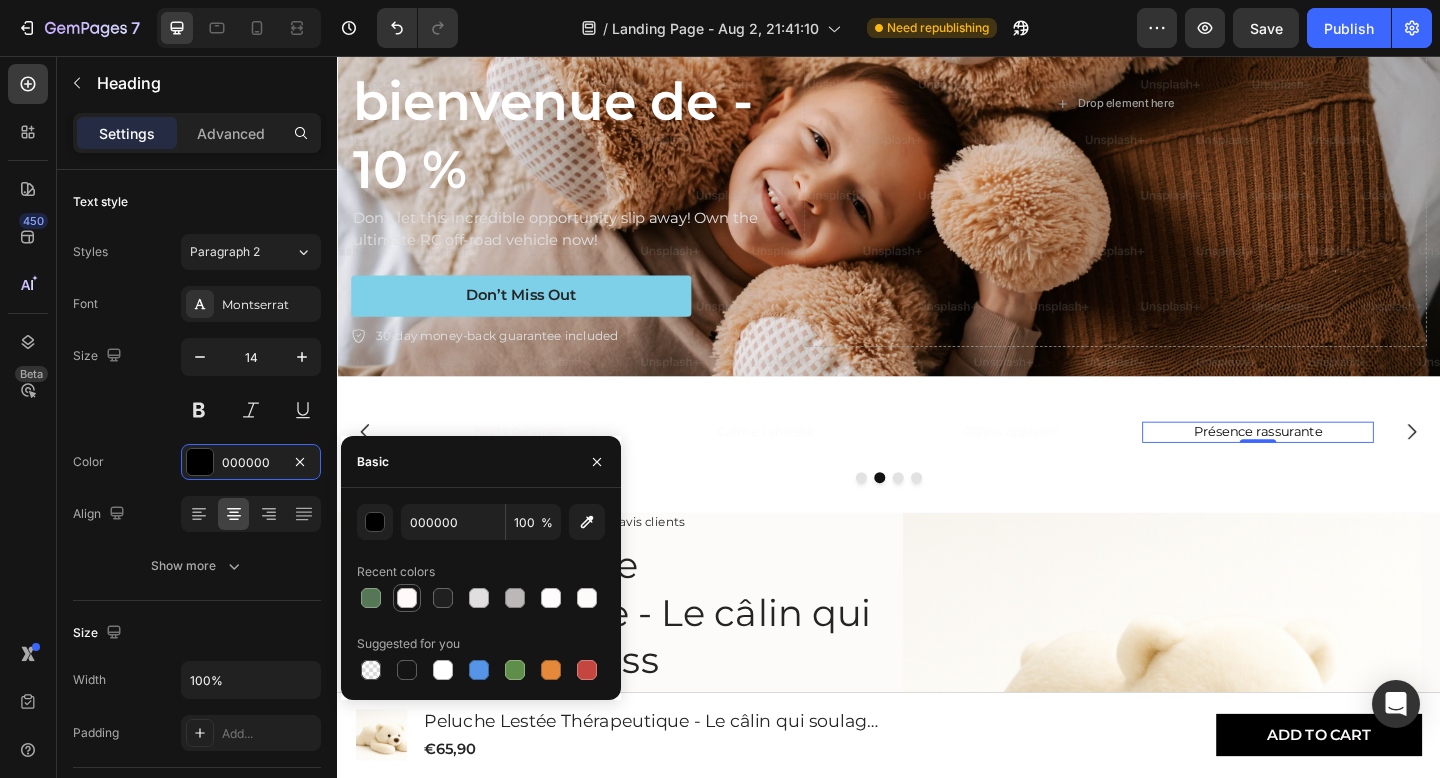 click at bounding box center [407, 598] 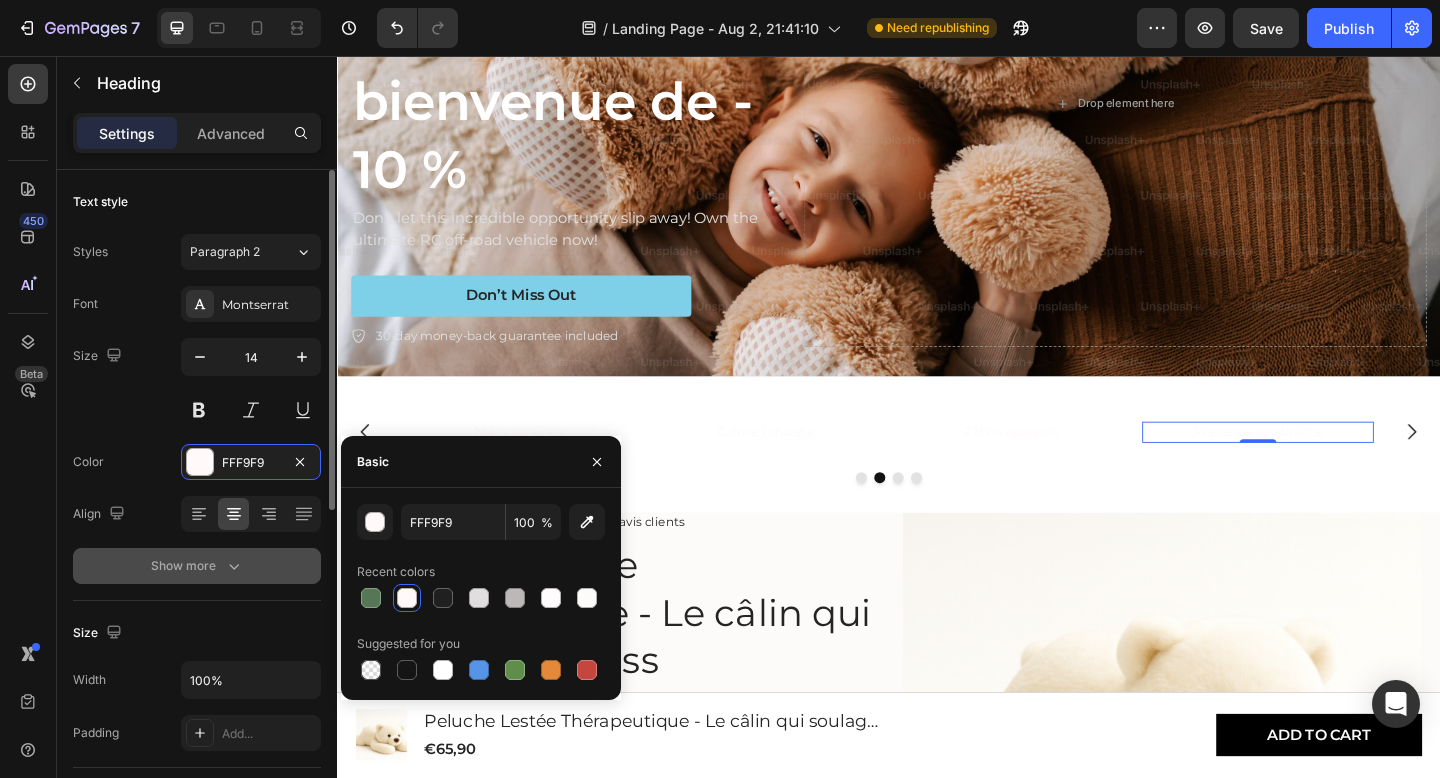 click 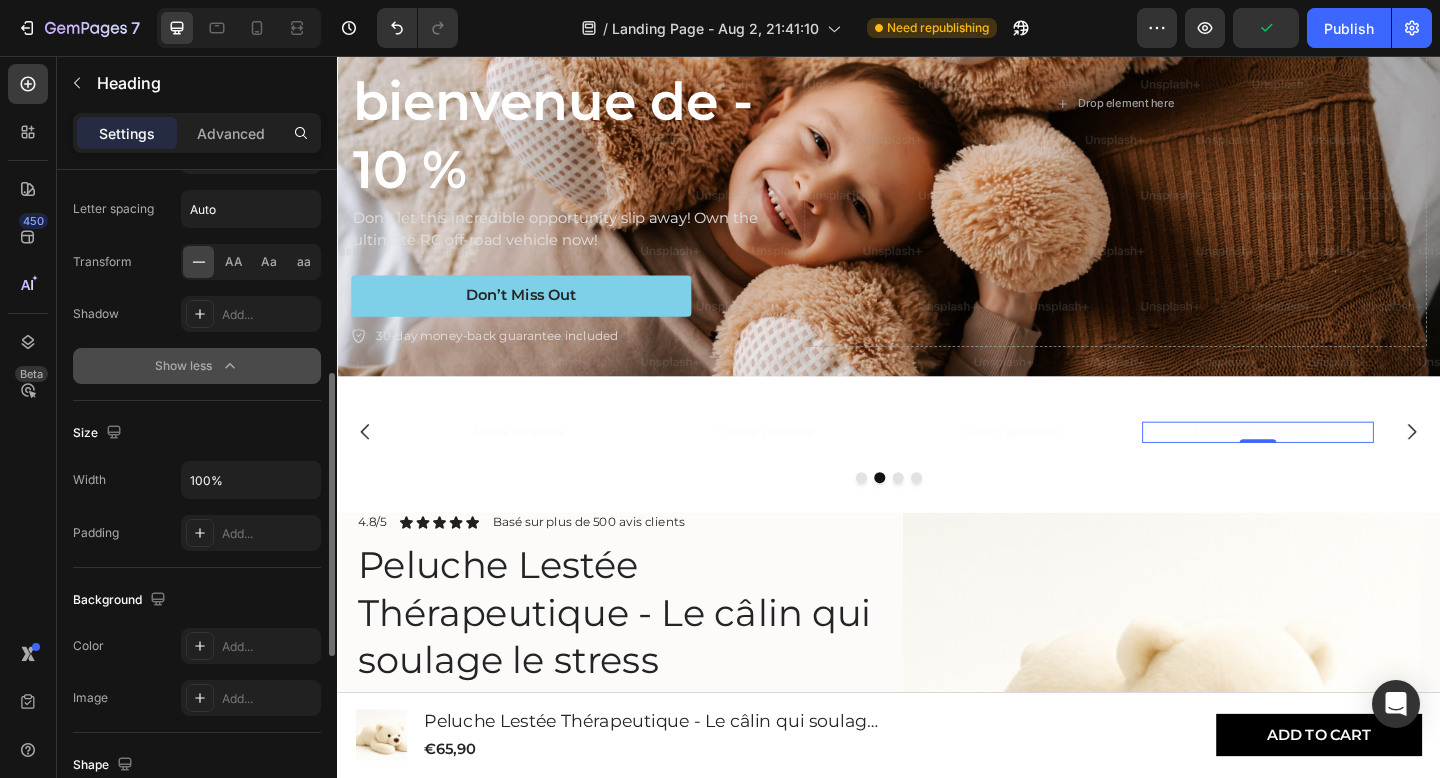 scroll, scrollTop: 468, scrollLeft: 0, axis: vertical 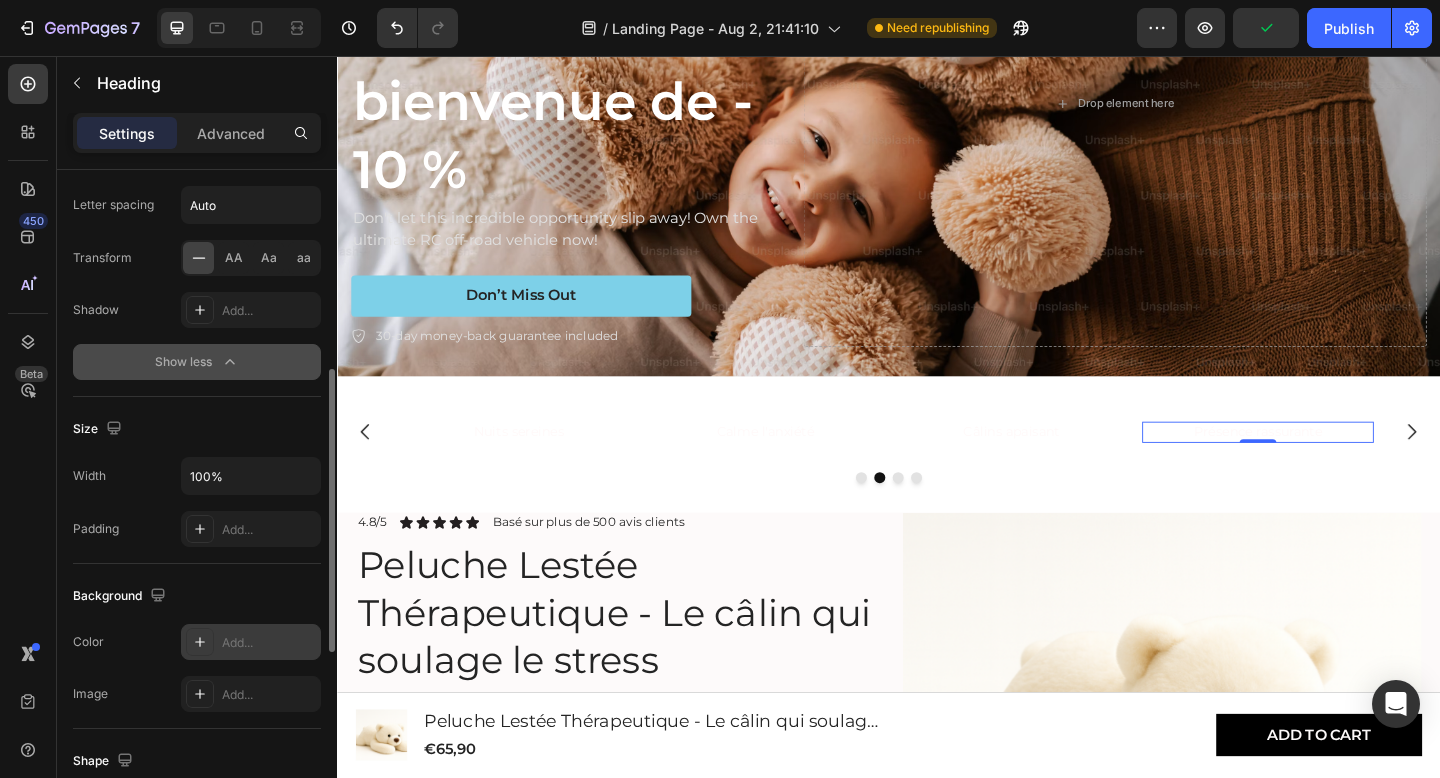 click on "Add..." at bounding box center (269, 643) 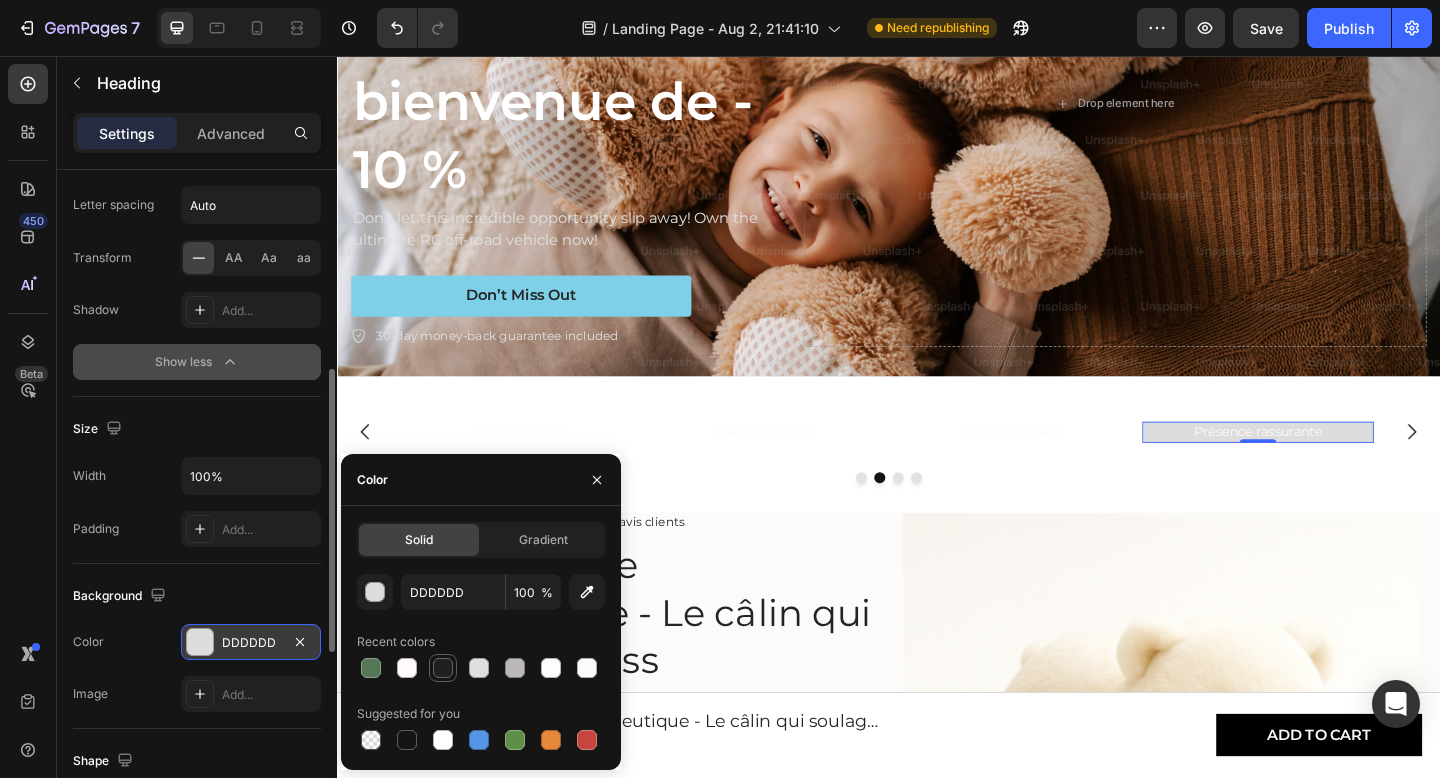 click at bounding box center (443, 668) 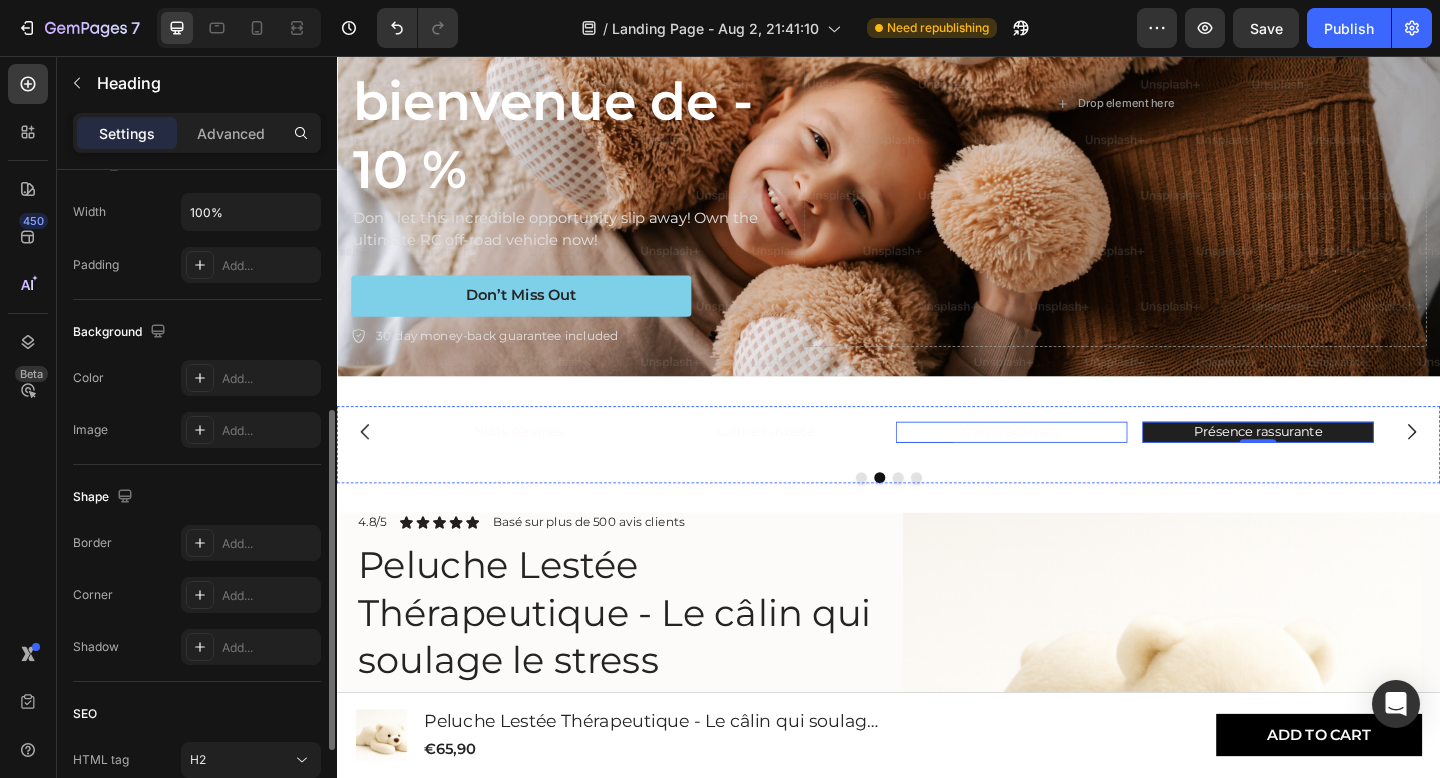 click on "Câlins apaisant" at bounding box center [1071, 466] 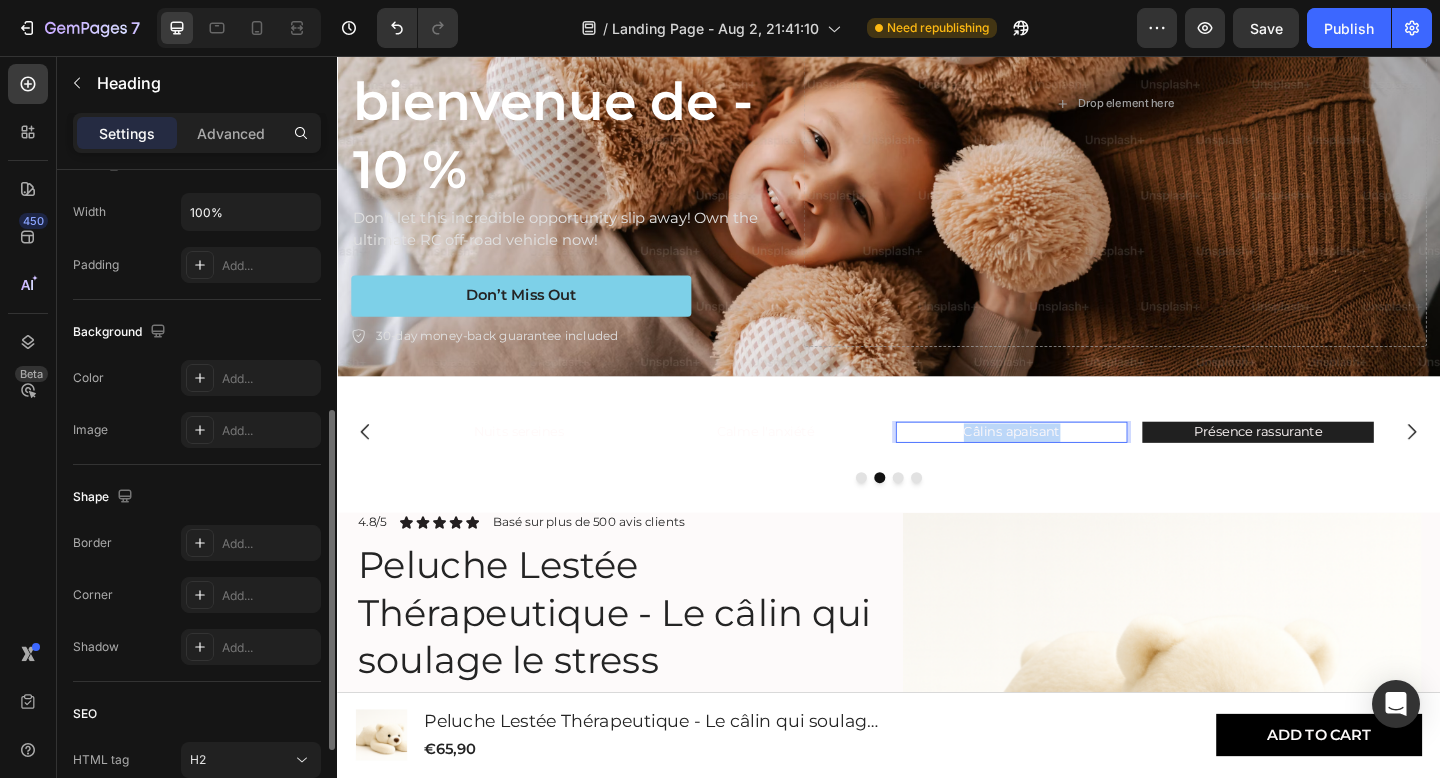 click on "Câlins apaisant" at bounding box center (1071, 466) 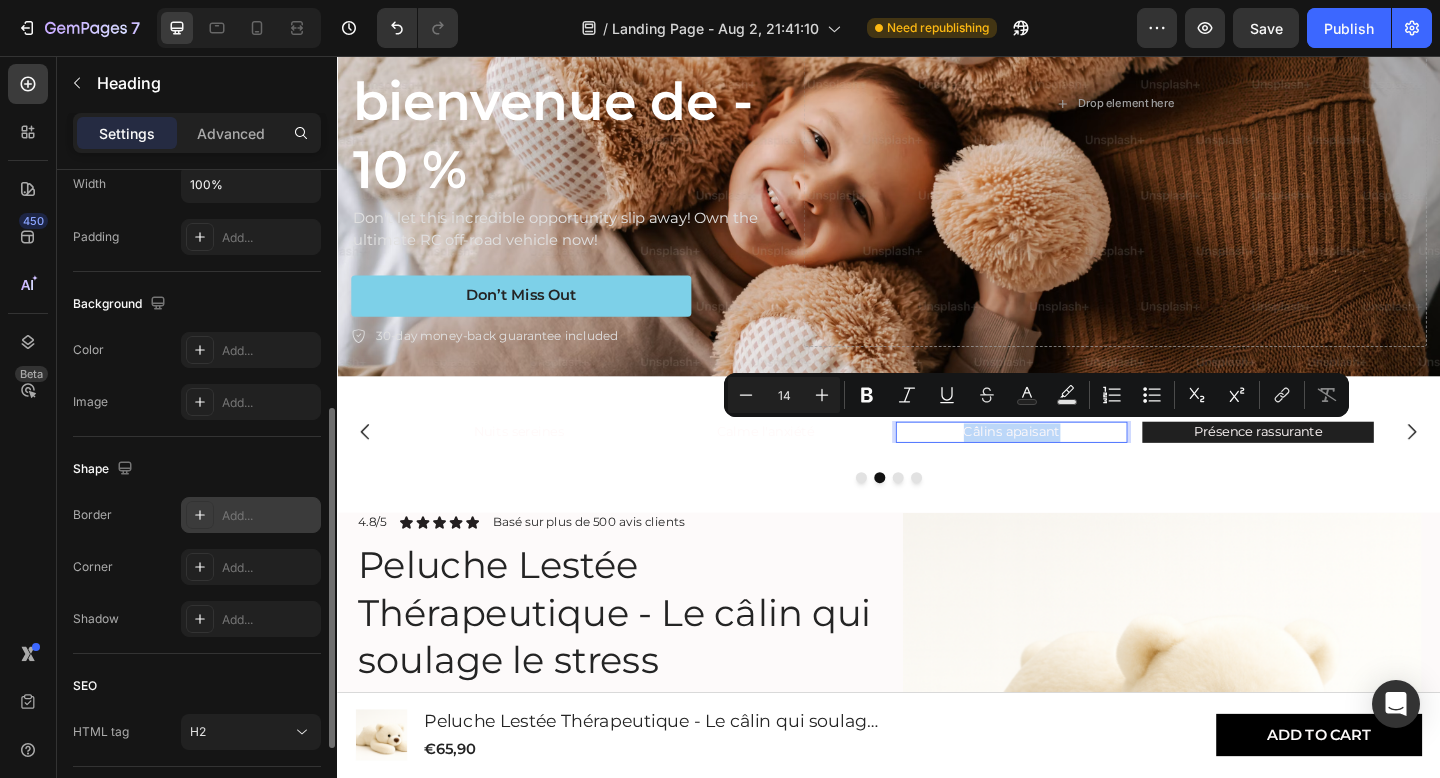 scroll, scrollTop: 483, scrollLeft: 0, axis: vertical 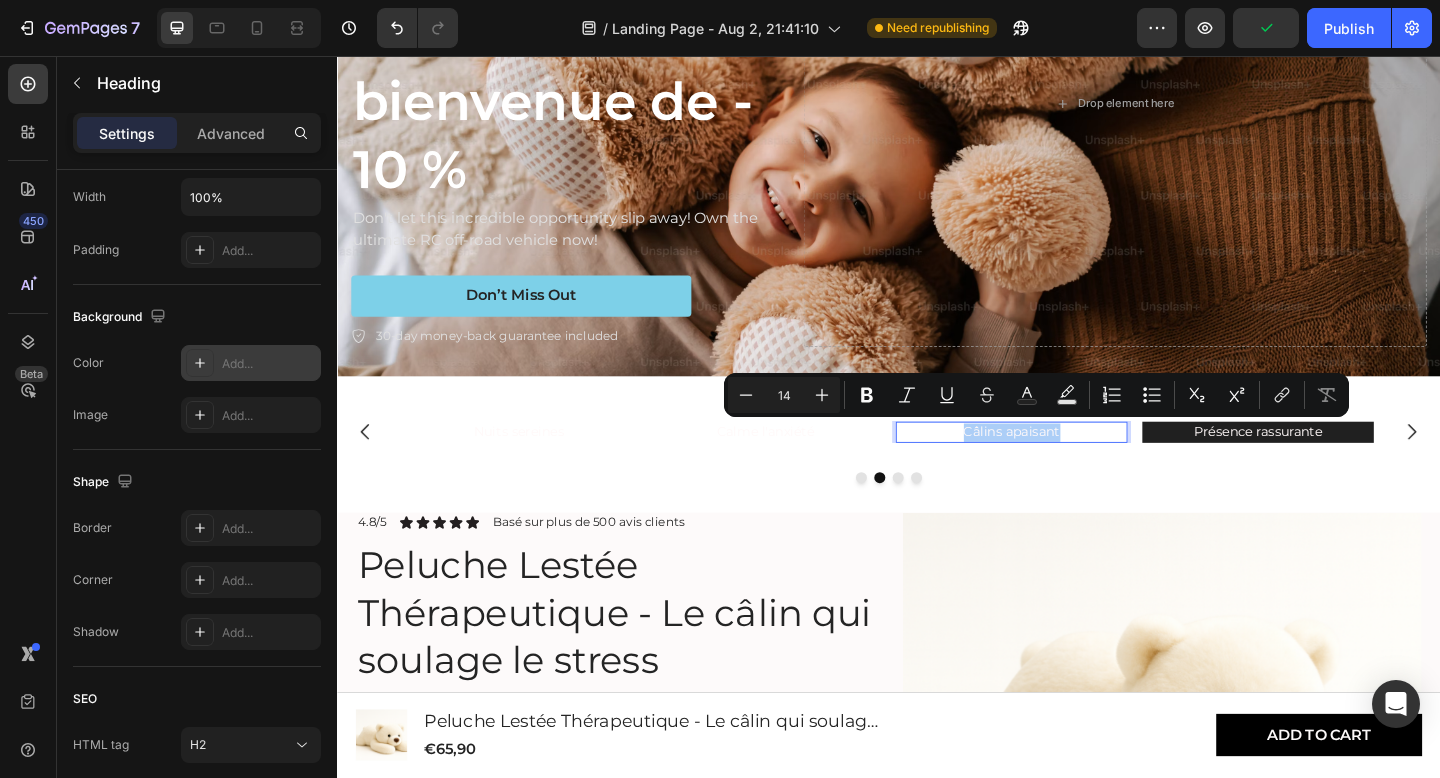 click on "Add..." at bounding box center (269, 364) 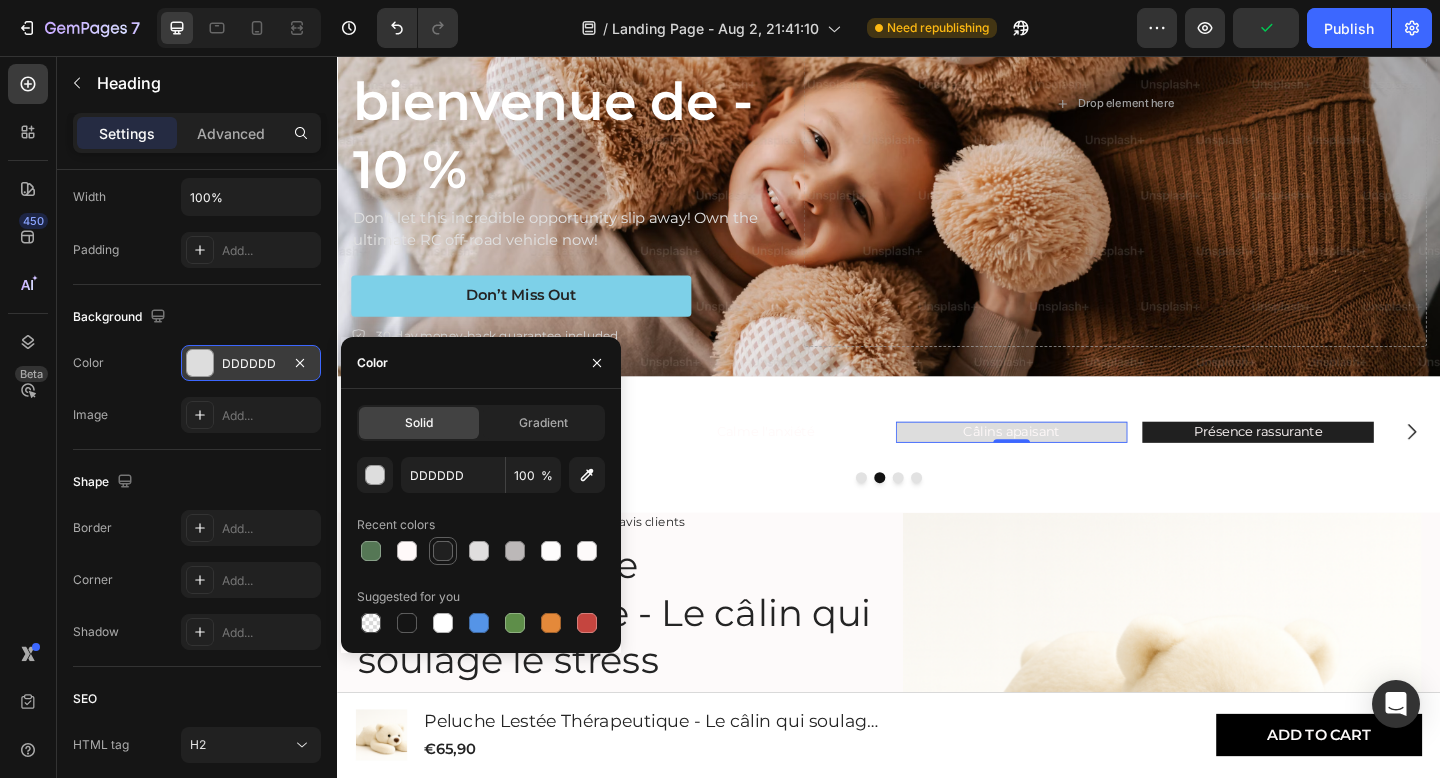 click at bounding box center (443, 551) 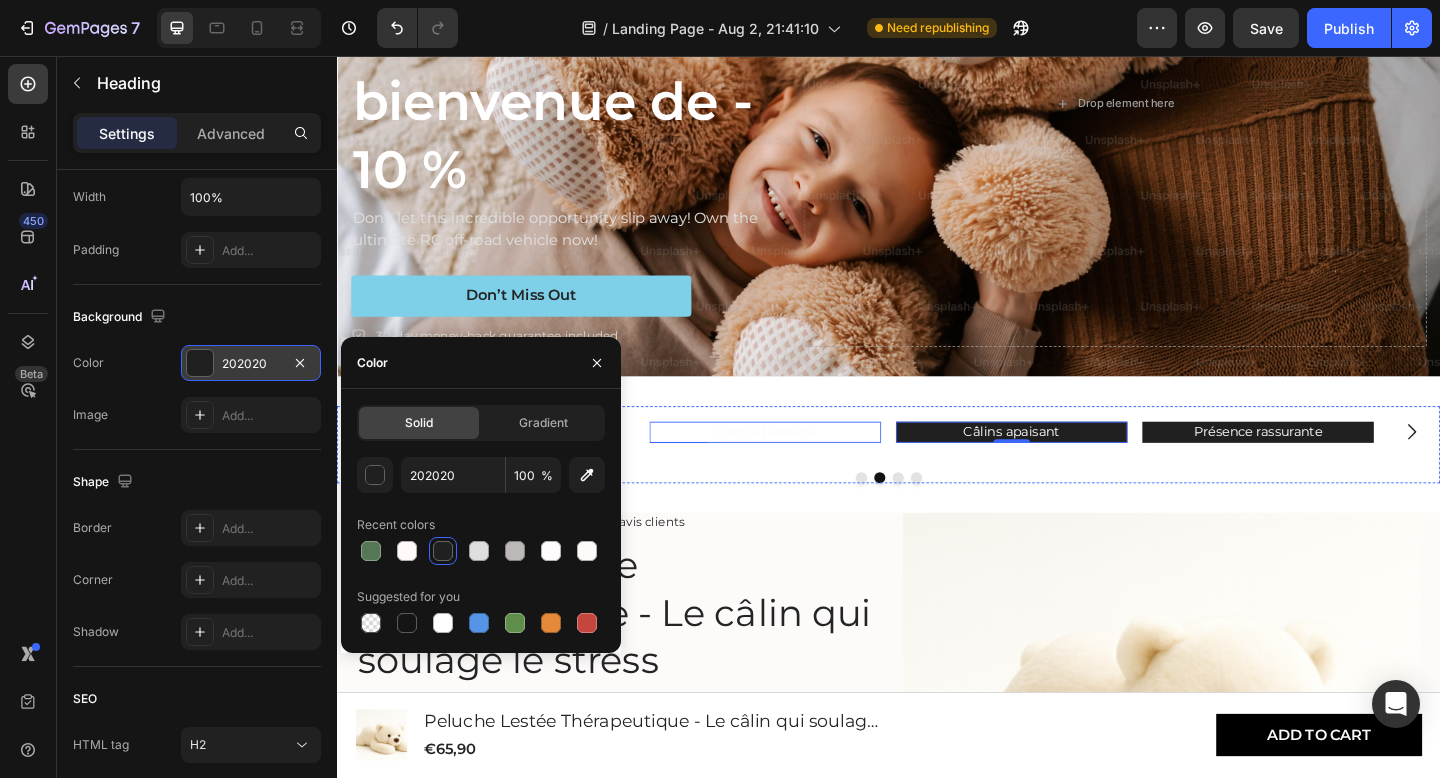 click on "Calme l'anxiété" at bounding box center [803, 466] 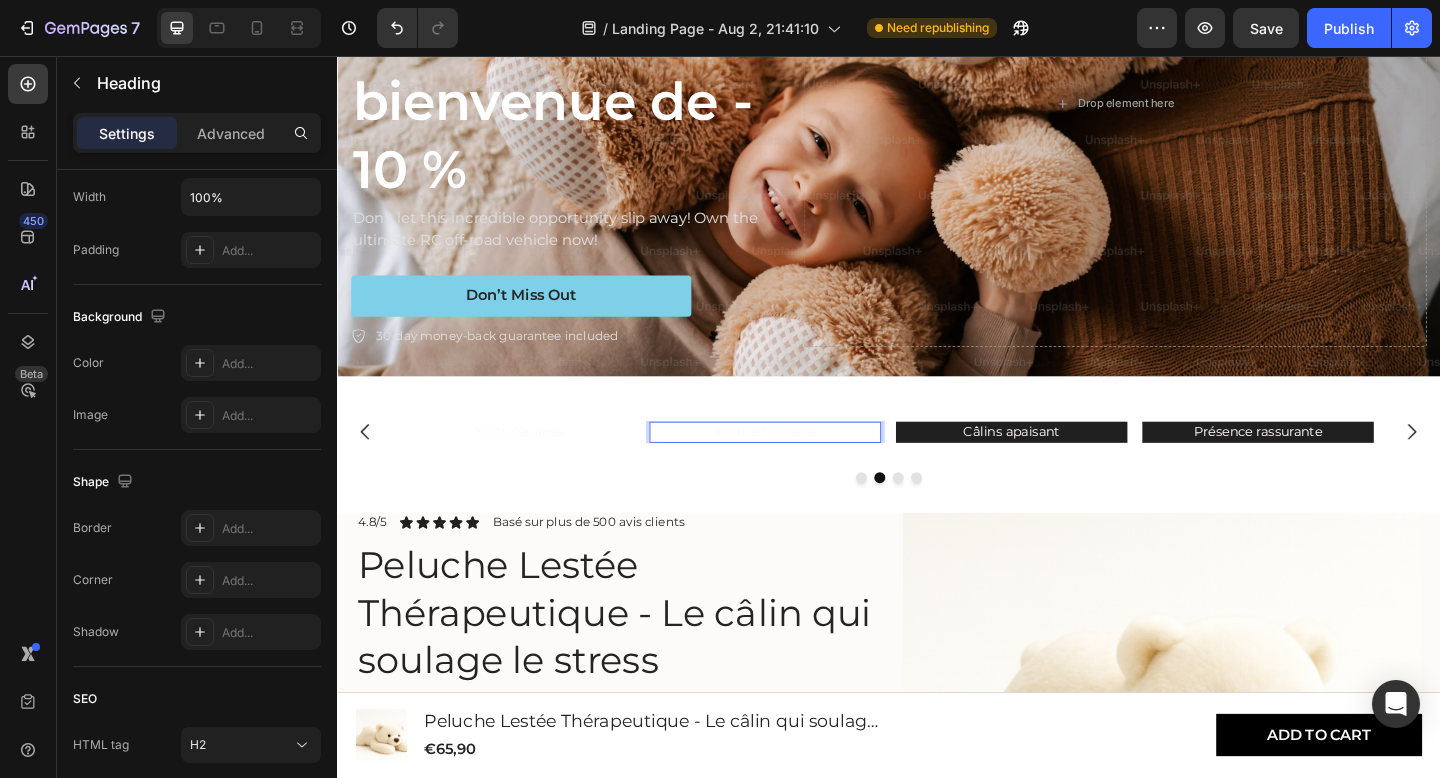 click on "Calme l'anxiété" at bounding box center [803, 466] 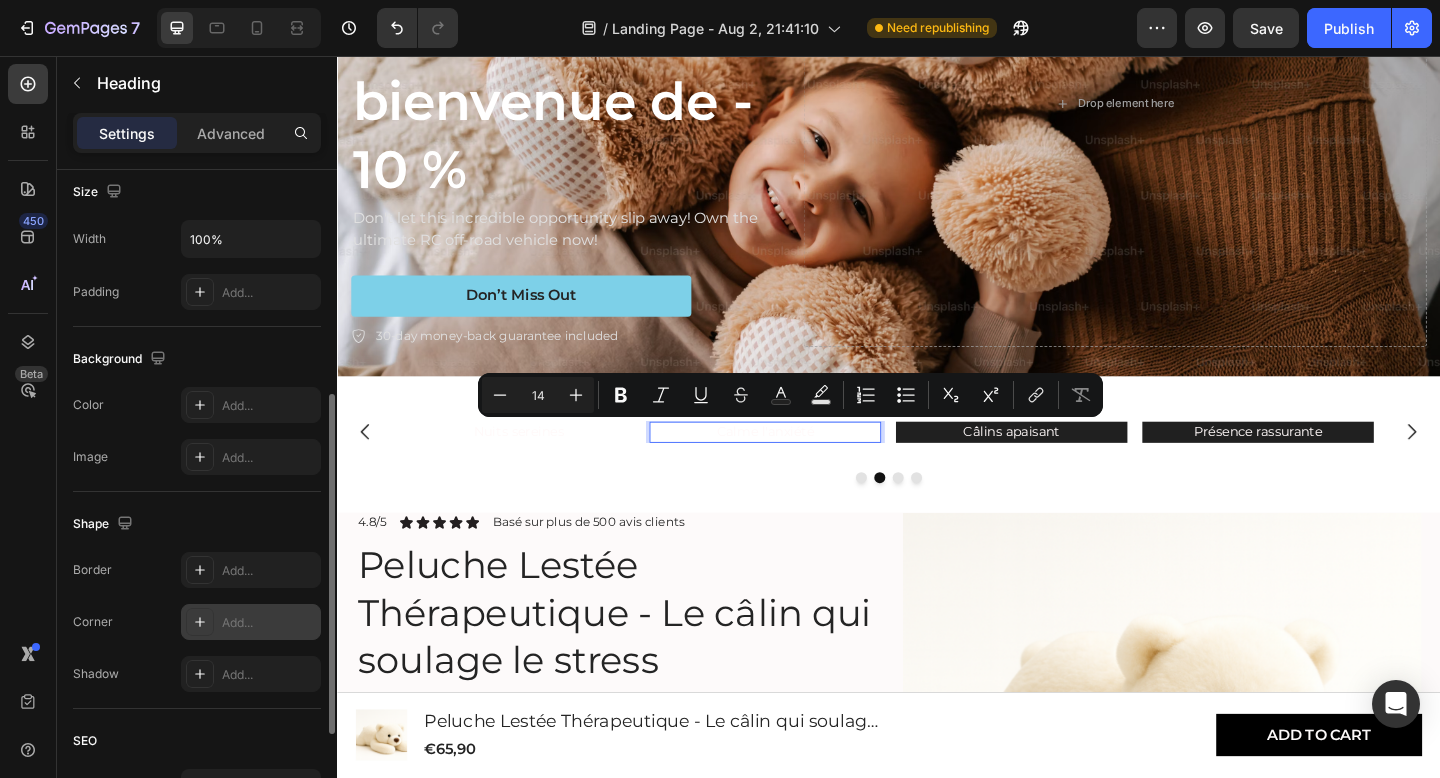 scroll, scrollTop: 440, scrollLeft: 0, axis: vertical 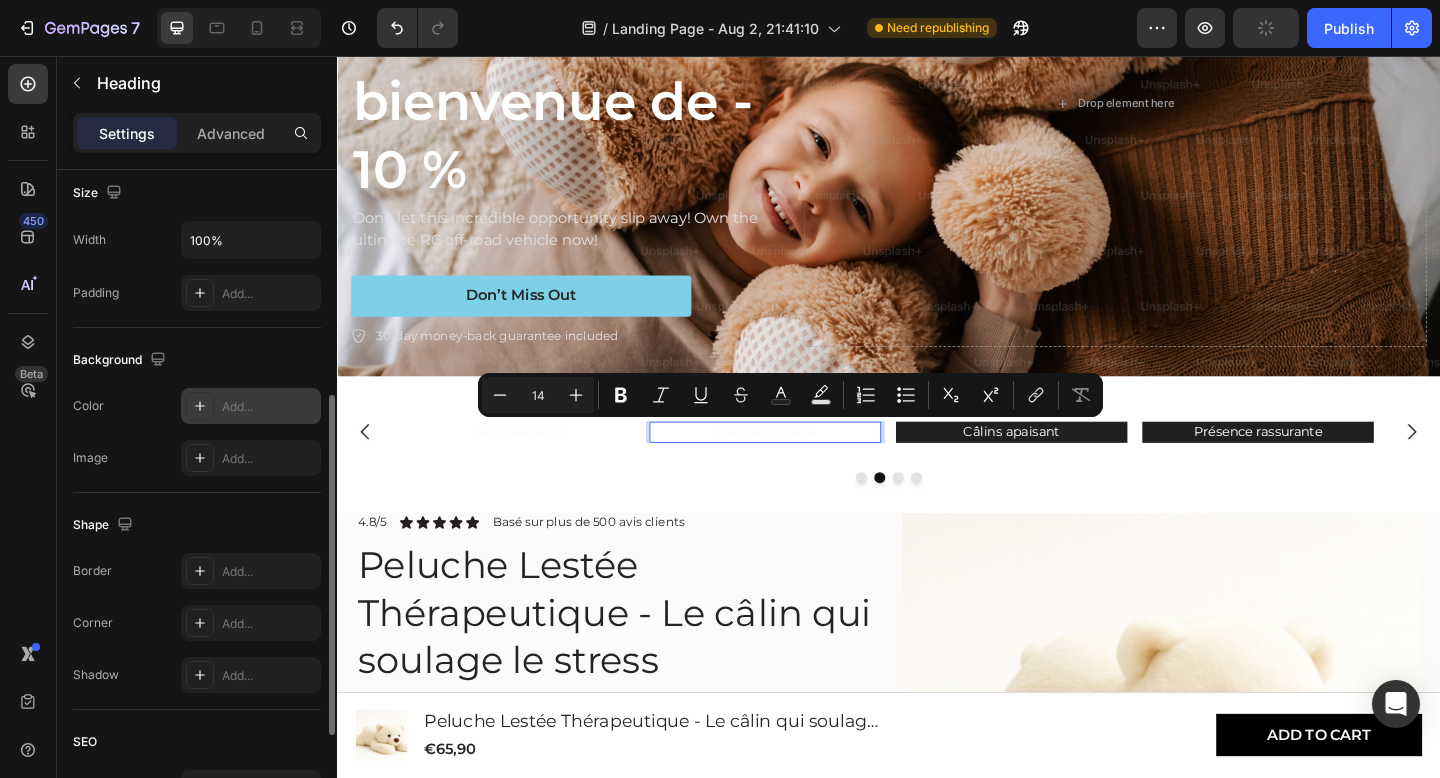 click on "Add..." at bounding box center (269, 407) 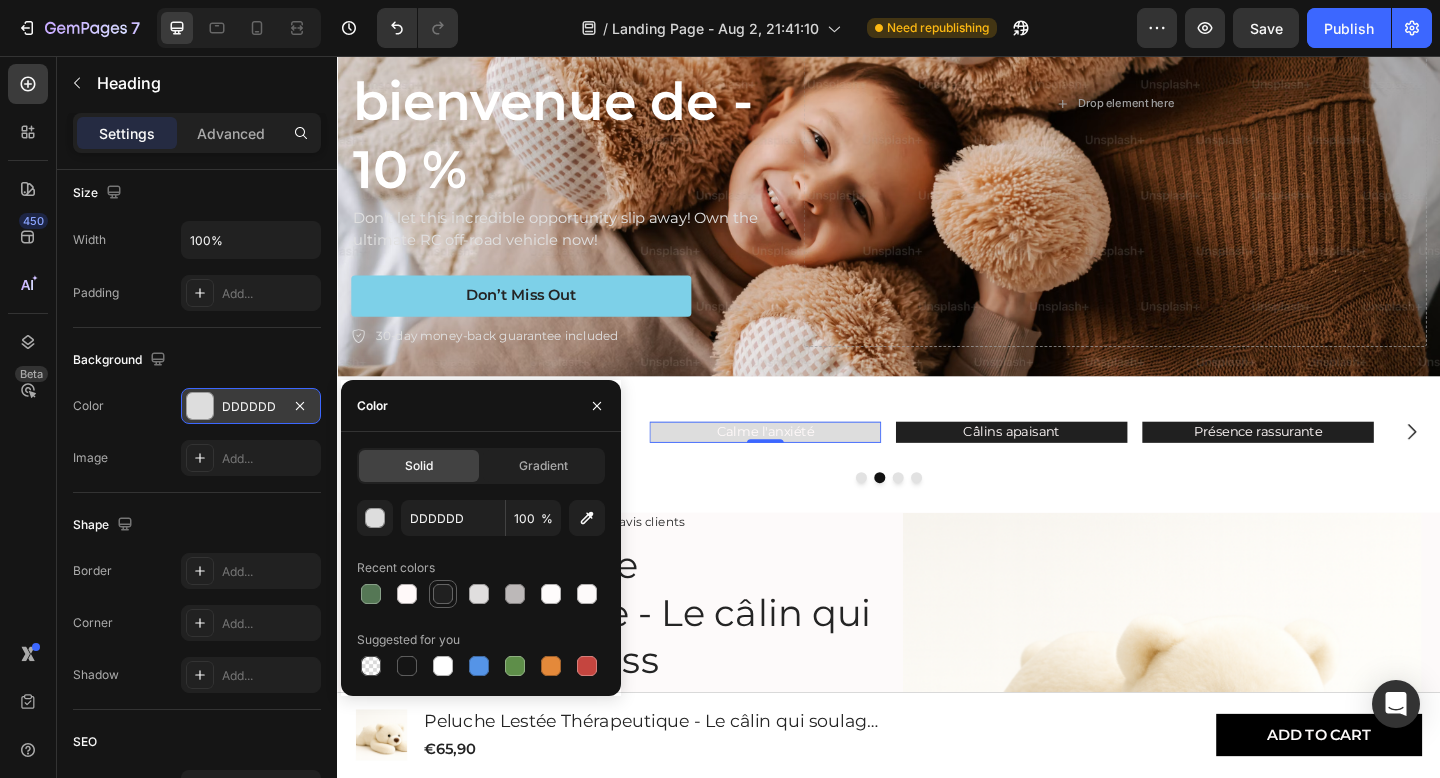 click at bounding box center (443, 594) 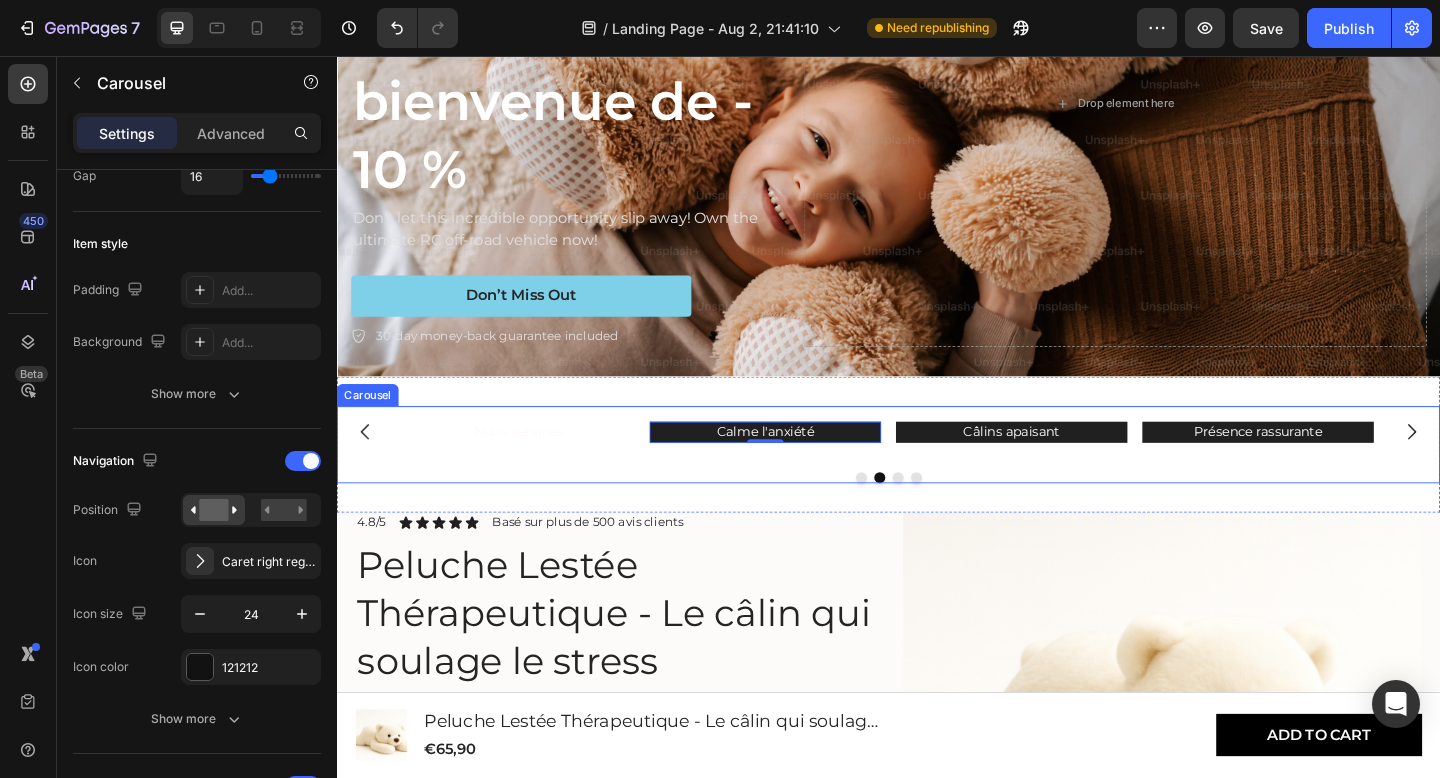 click on "Présence rassurante Heading Nuits sereines Heading Calme l'anxiété Heading   0 Câlins apaisant Heading" at bounding box center (937, 465) 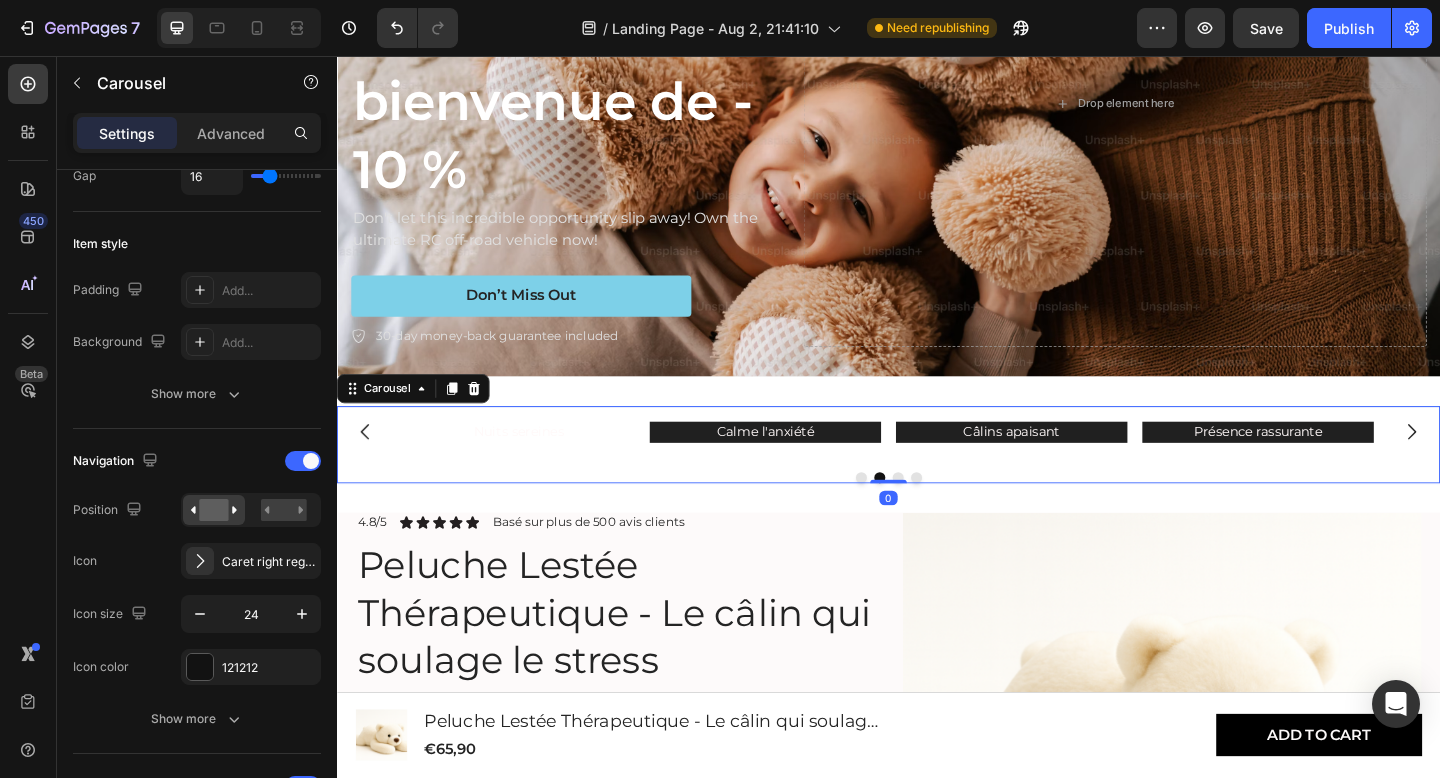 scroll, scrollTop: 0, scrollLeft: 0, axis: both 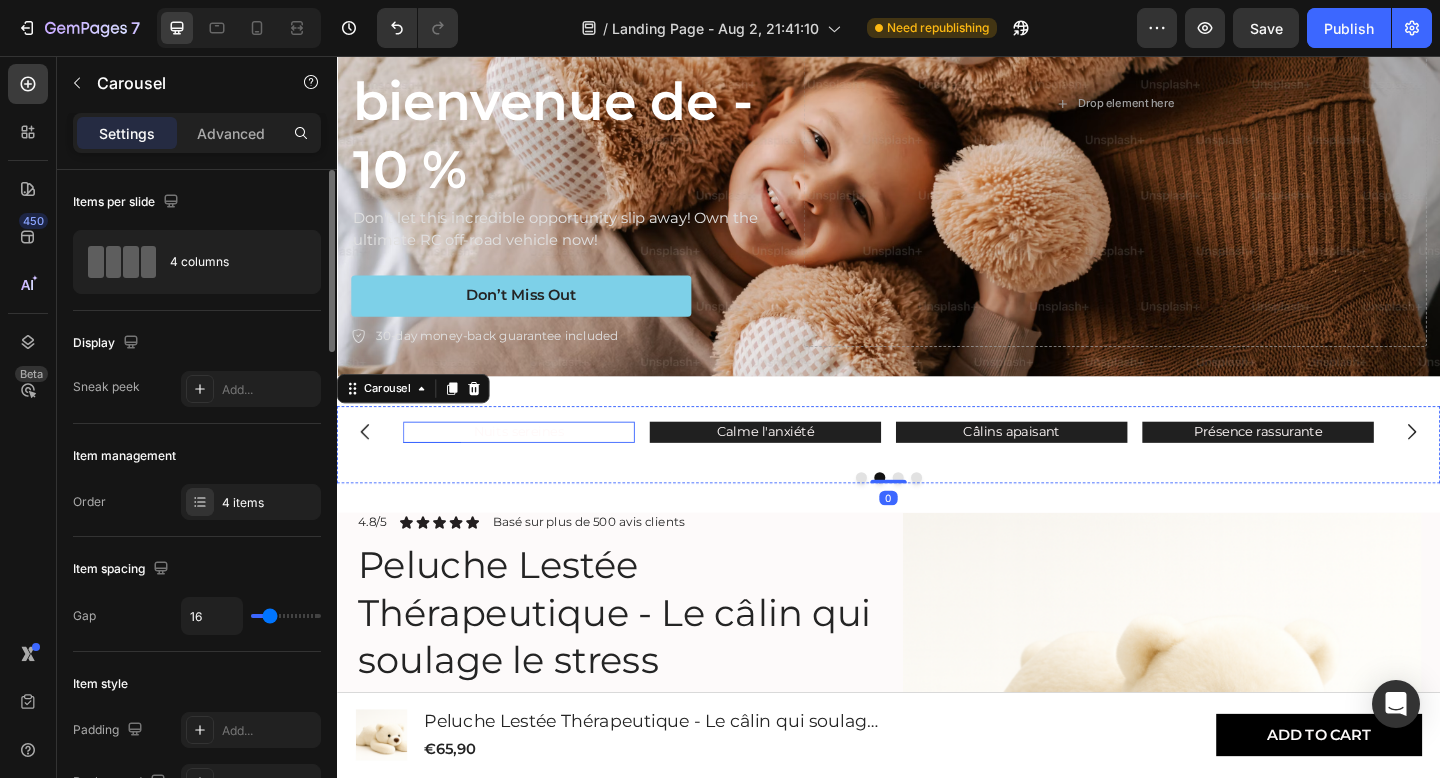 click on "Nuits sereines" at bounding box center (535, 466) 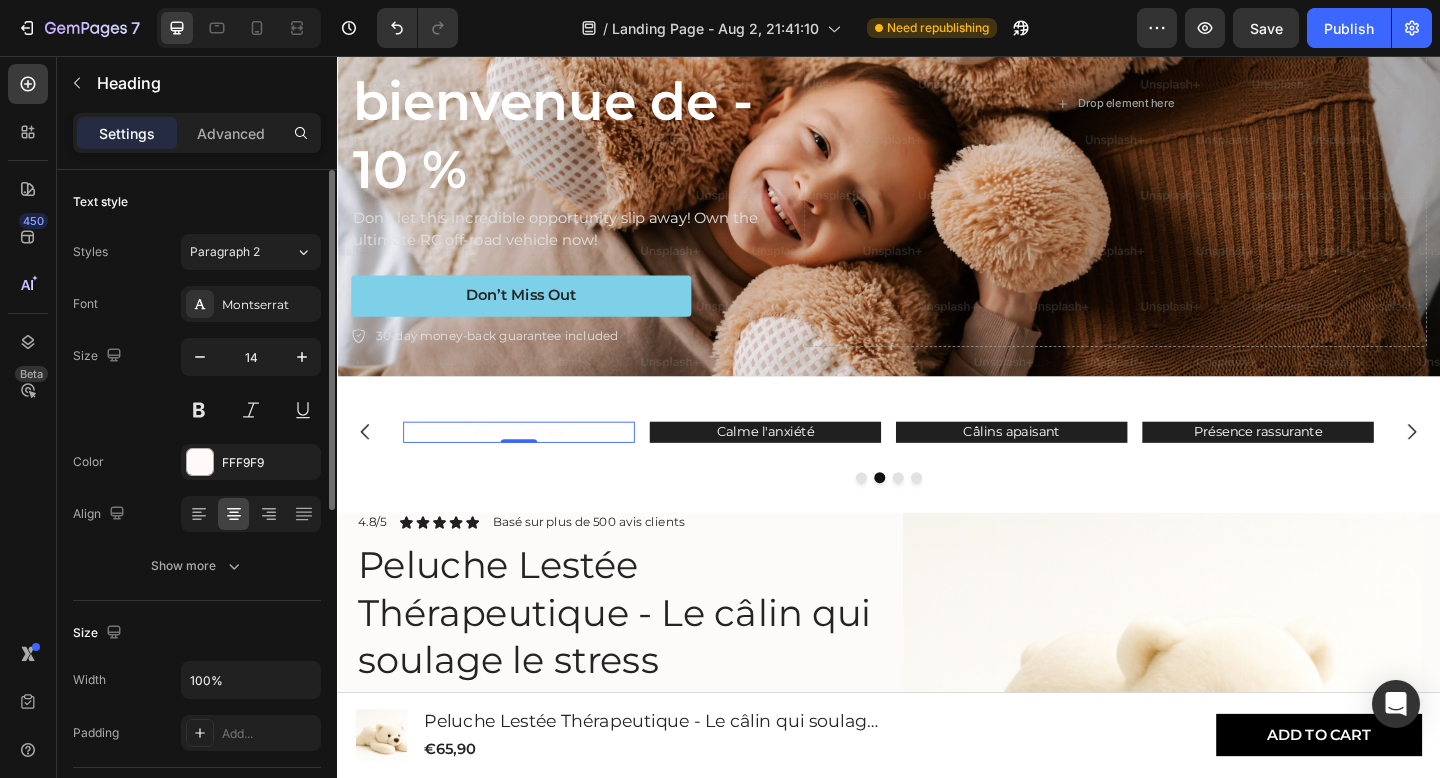 click on "Nuits sereines" at bounding box center (535, 466) 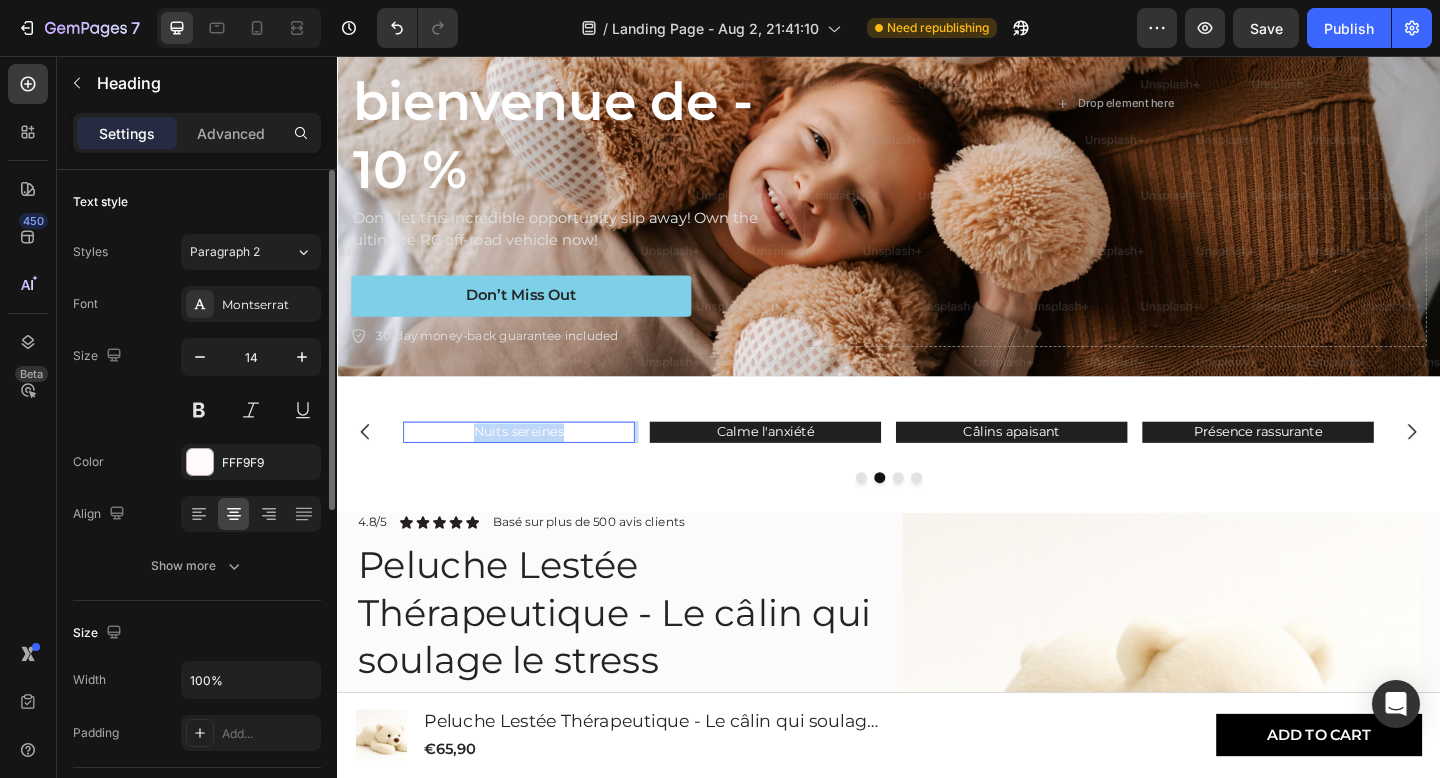 click on "Nuits sereines" at bounding box center [535, 466] 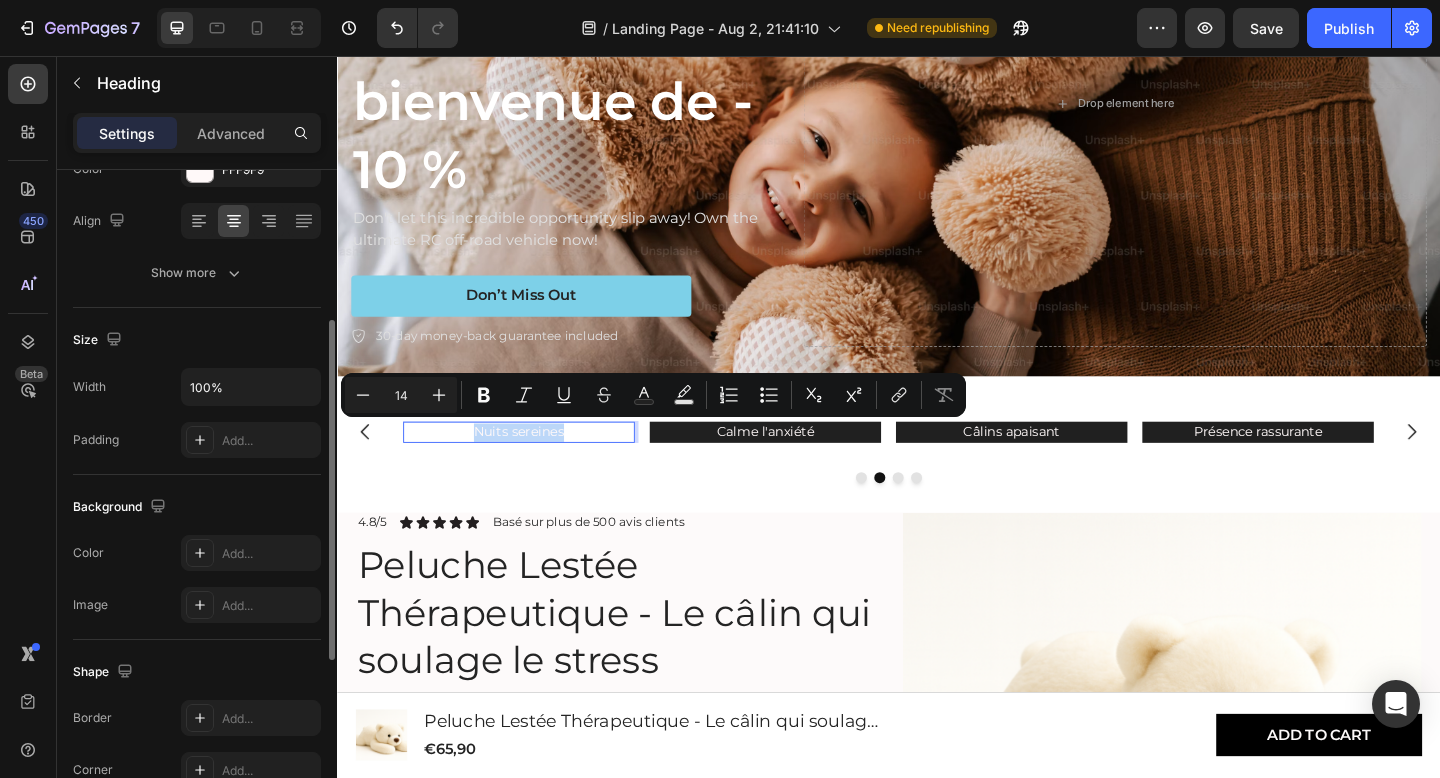 scroll, scrollTop: 295, scrollLeft: 0, axis: vertical 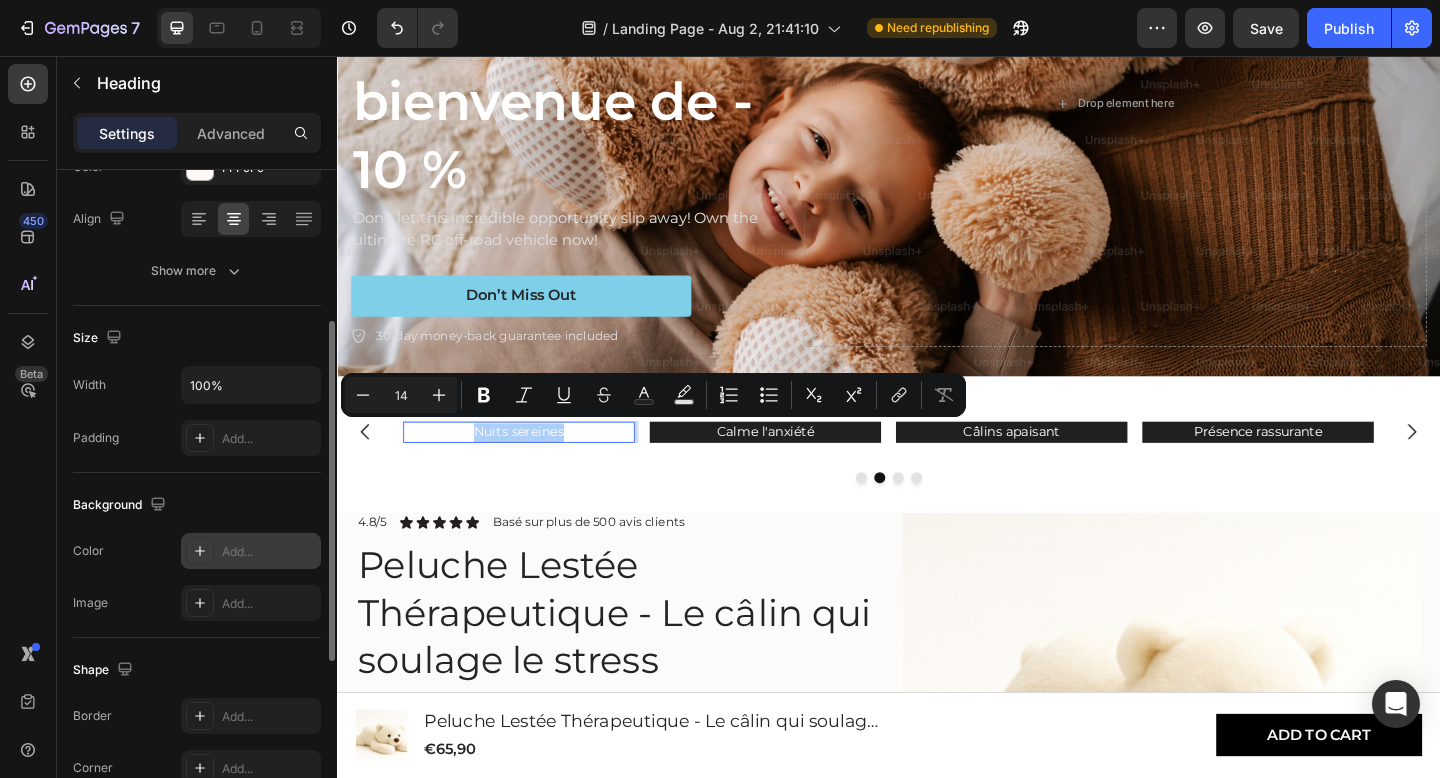 click on "Add..." at bounding box center (269, 552) 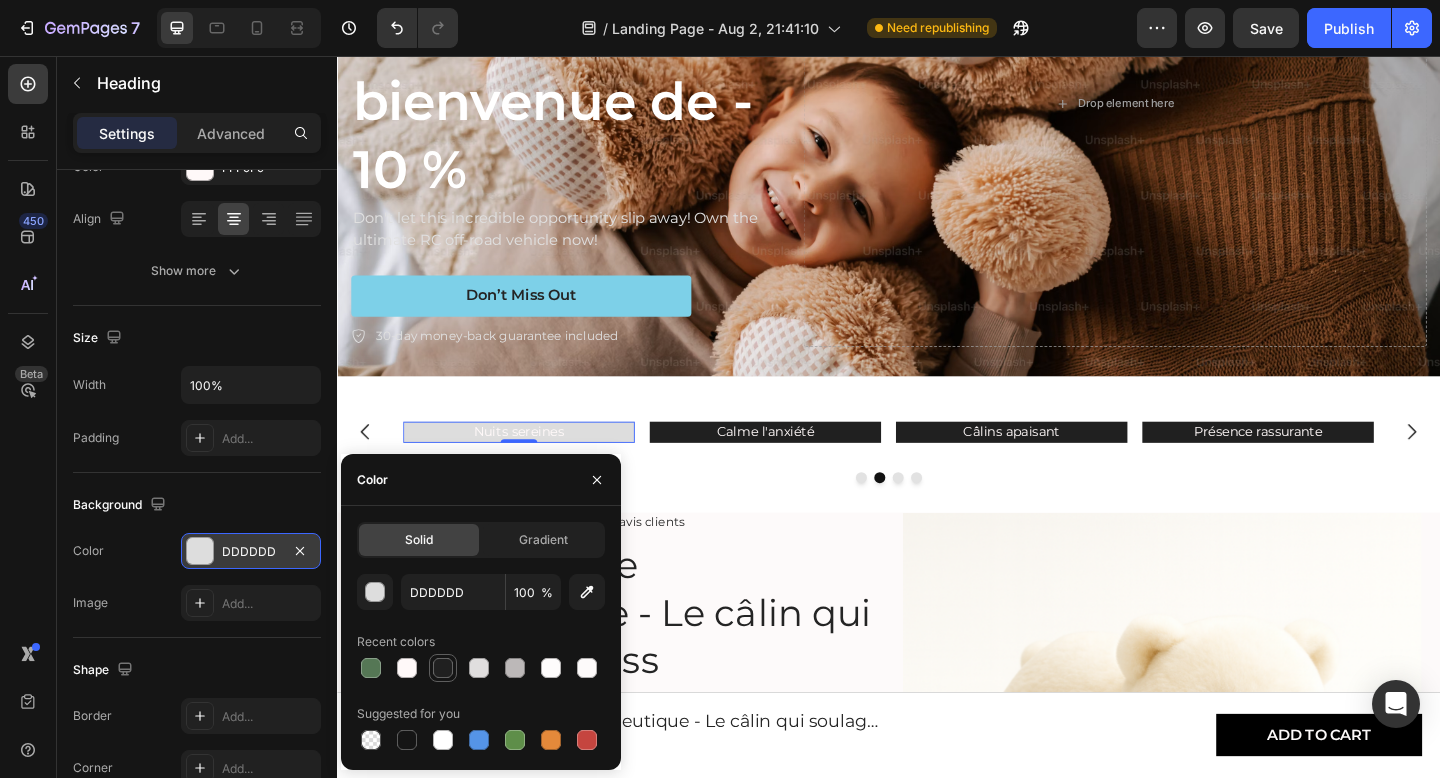 click at bounding box center (443, 668) 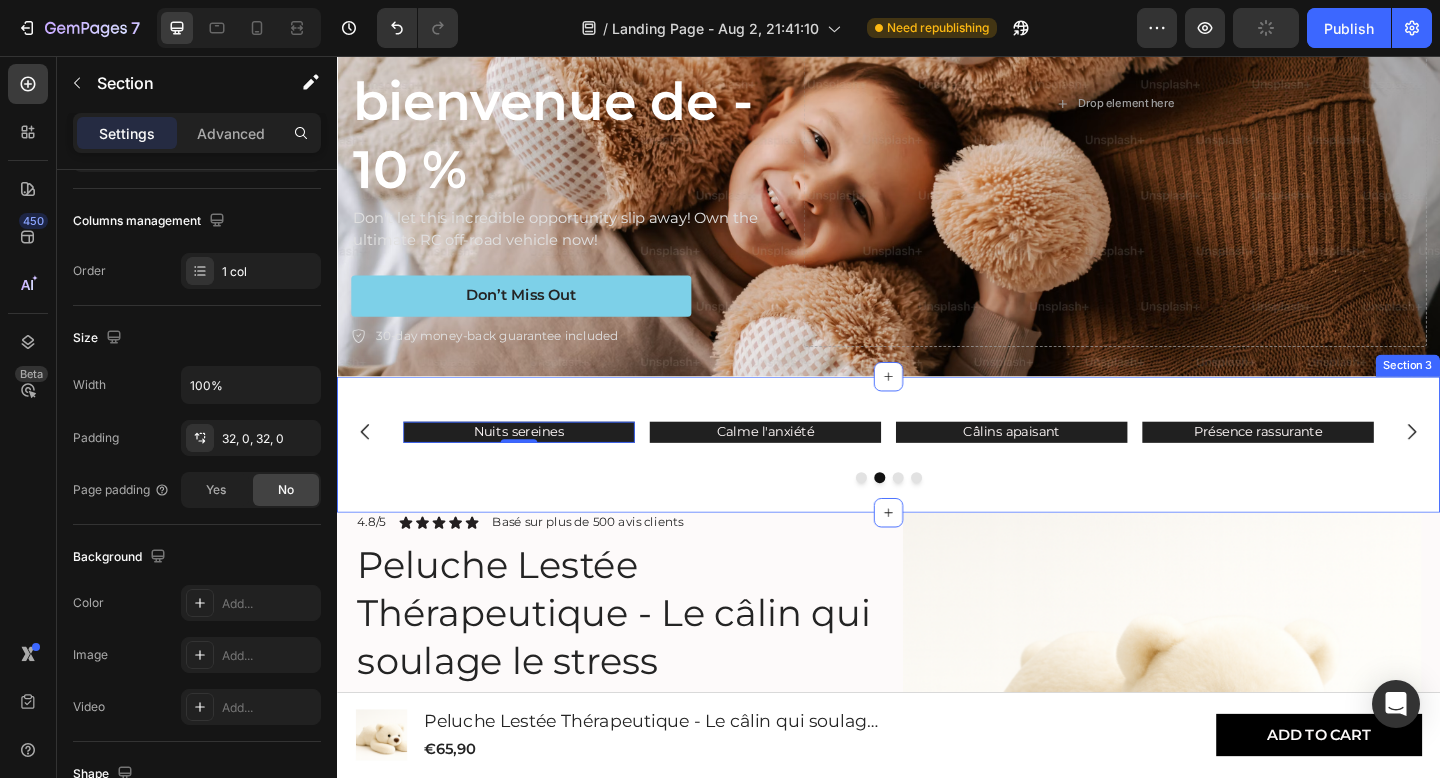 click on "Présence rassurante Heading Nuits sereines Heading   0 Calme l'anxiété Heading Câlins apaisant Heading
Carousel Section 3" at bounding box center [937, 479] 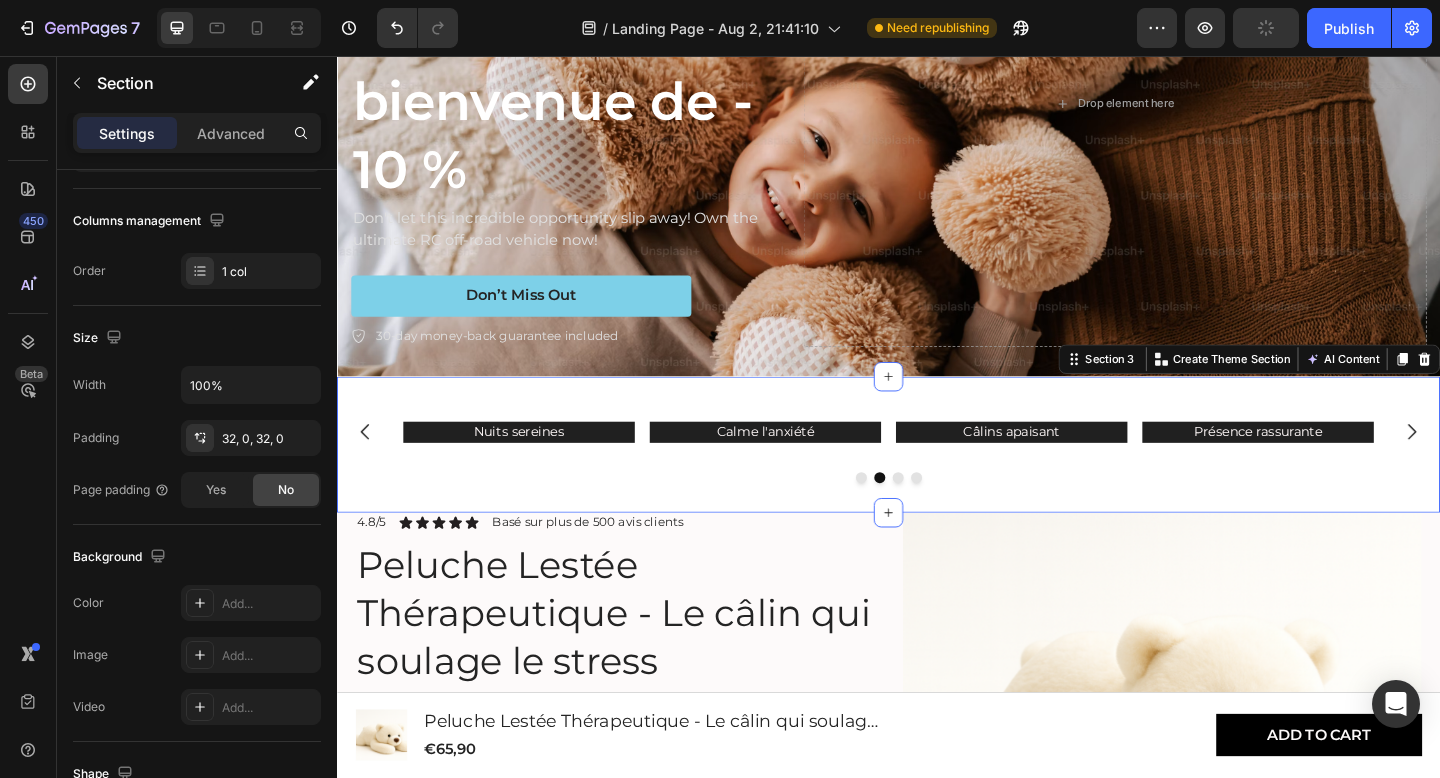 scroll, scrollTop: 0, scrollLeft: 0, axis: both 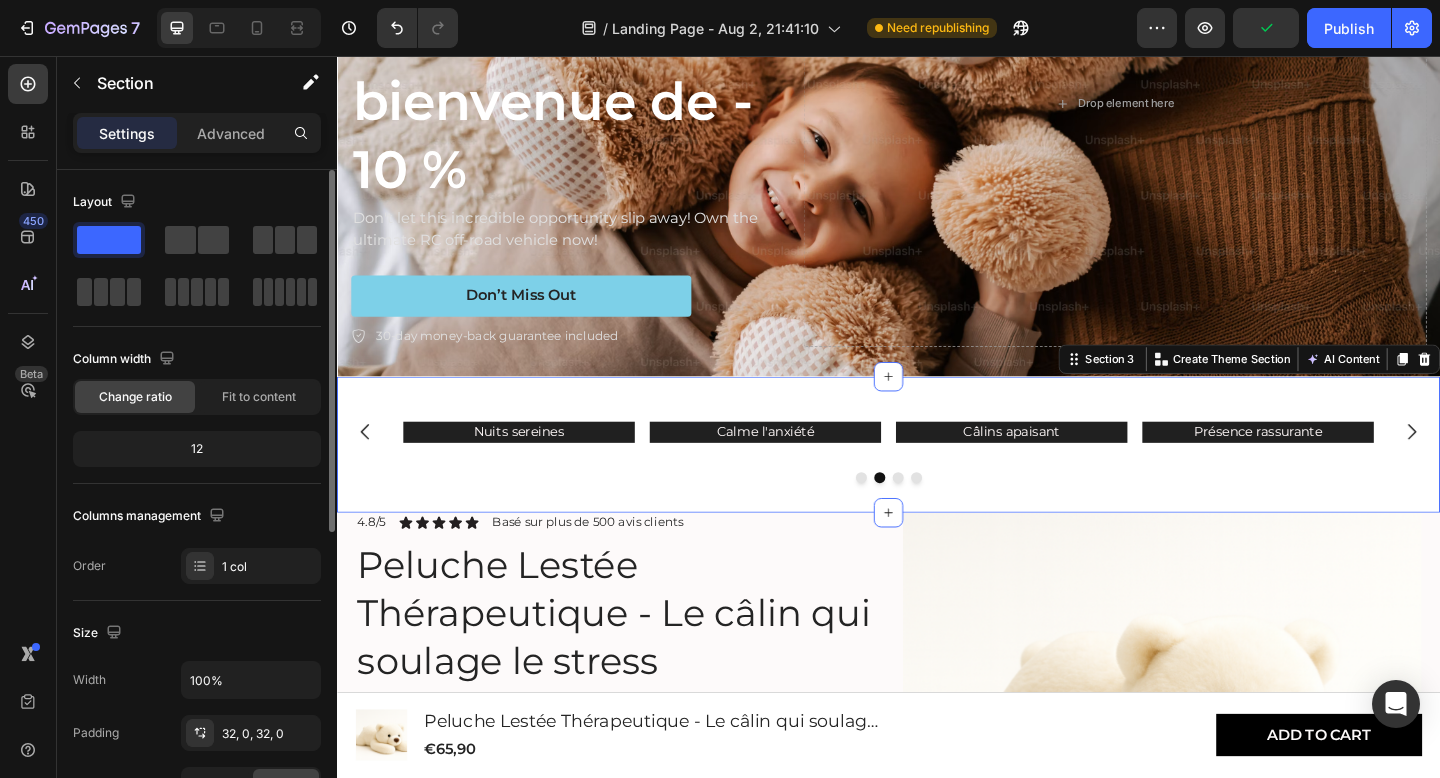 click on "Présence rassurante Heading Nuits sereines Heading Calme l'anxiété Heading Câlins apaisant Heading
Carousel Section 3   You can create reusable sections Create Theme Section AI Content Write with GemAI What would you like to describe here? Tone and Voice Persuasive Product Peluche Lestée Thérapeutique - Le câlin qui soulage le stress Show more Generate" at bounding box center [937, 479] 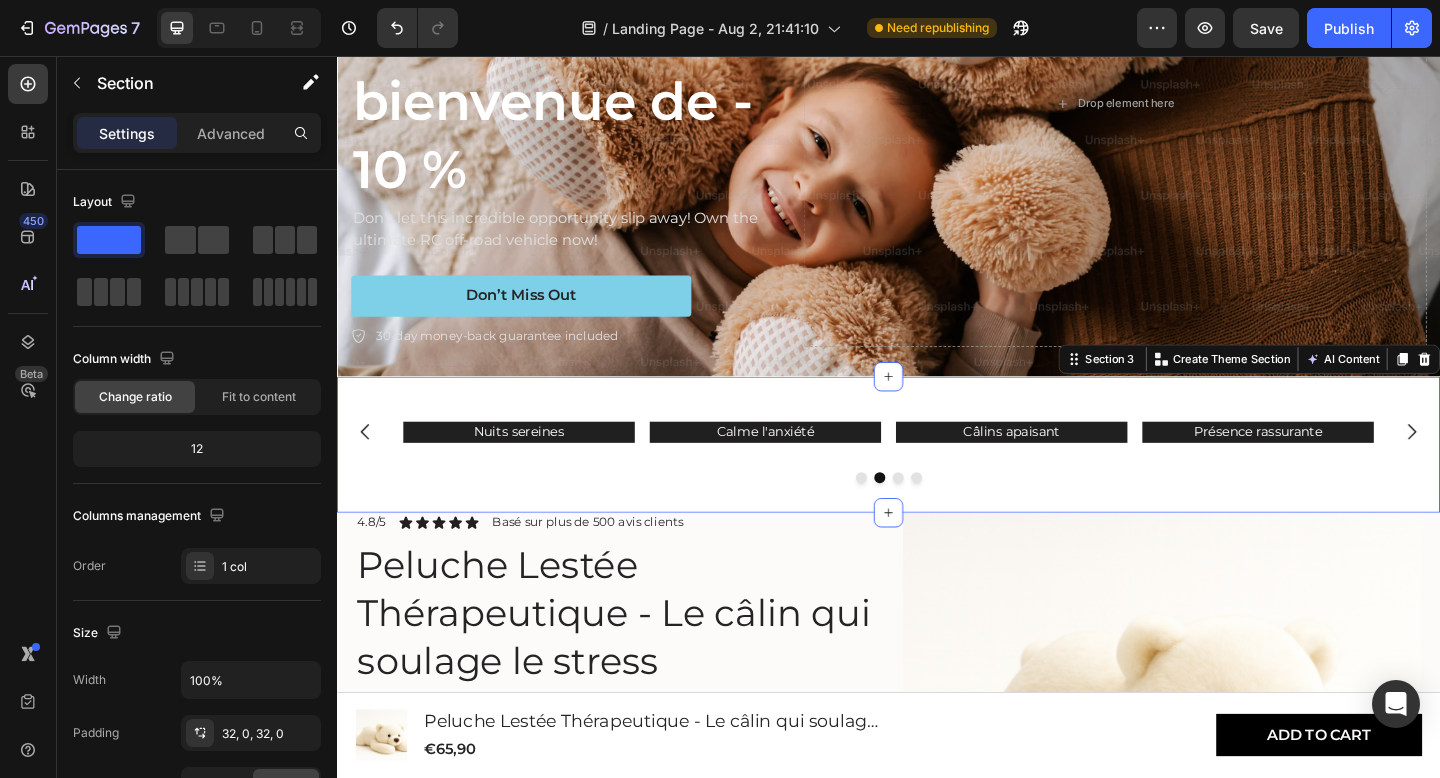 click on "Présence rassurante Heading Nuits sereines Heading Calme l'anxiété Heading Câlins apaisant Heading
Carousel Section 3   You can create reusable sections Create Theme Section AI Content Write with GemAI What would you like to describe here? Tone and Voice Persuasive Product Peluche Lestée Thérapeutique - Le câlin qui soulage le stress Show more Generate" at bounding box center [937, 479] 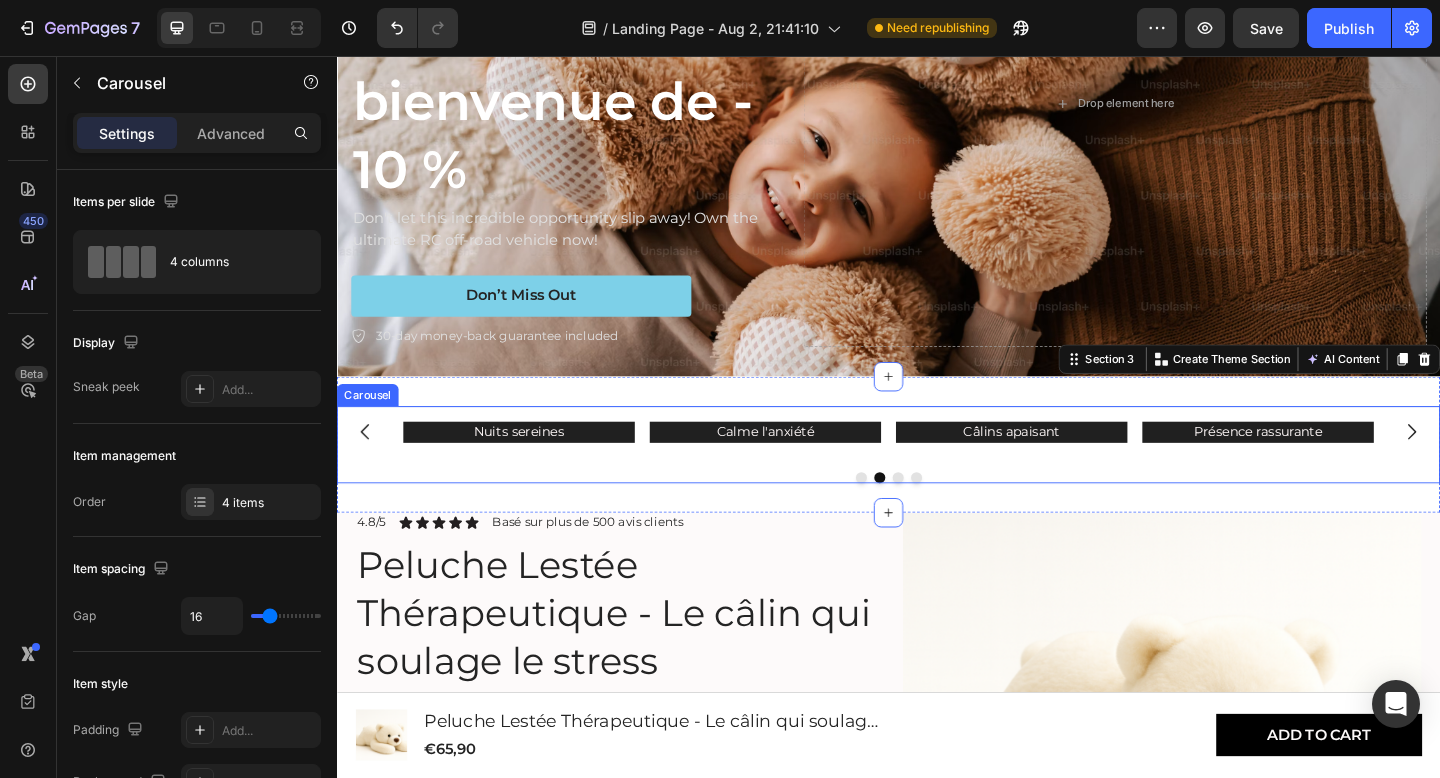 click 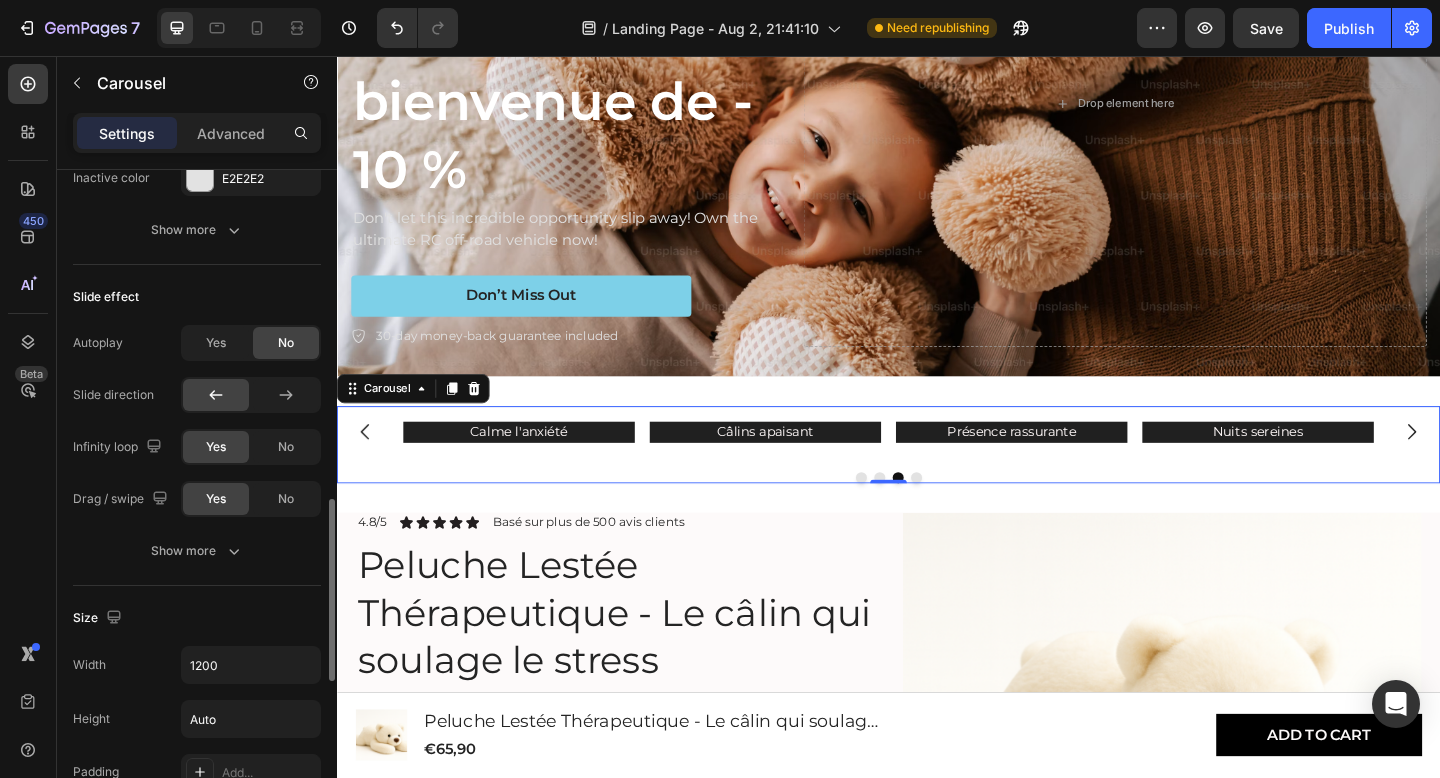 scroll, scrollTop: 1202, scrollLeft: 0, axis: vertical 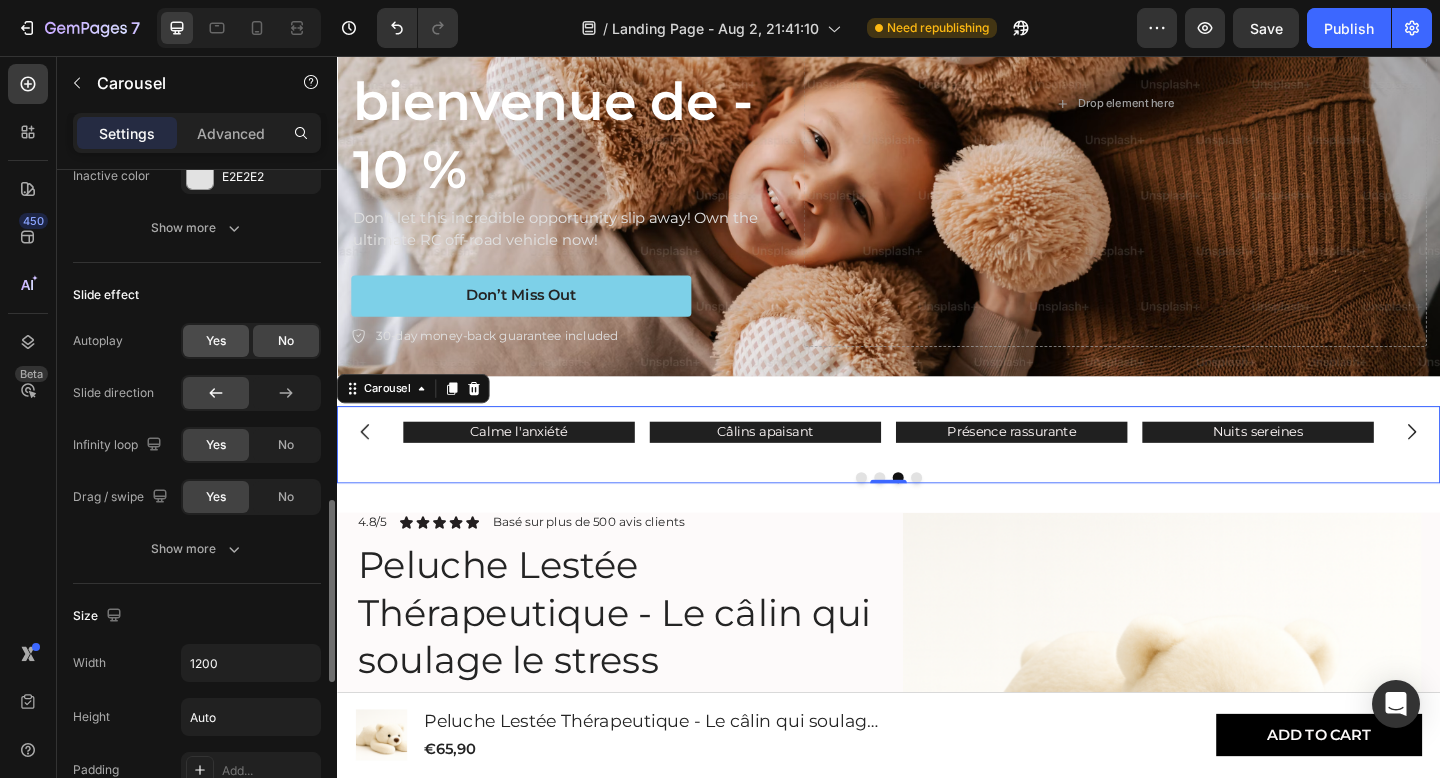 click on "Yes" 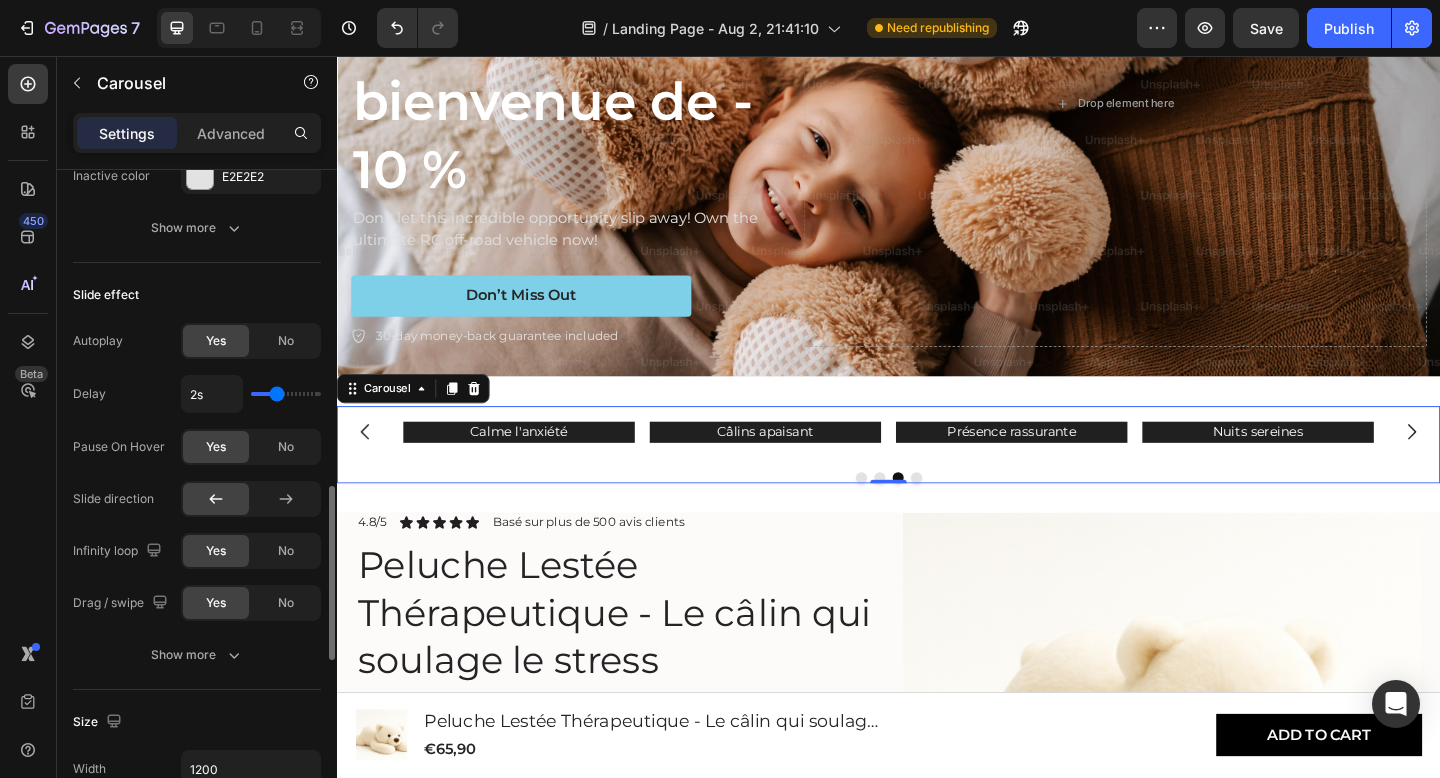 type on "4s" 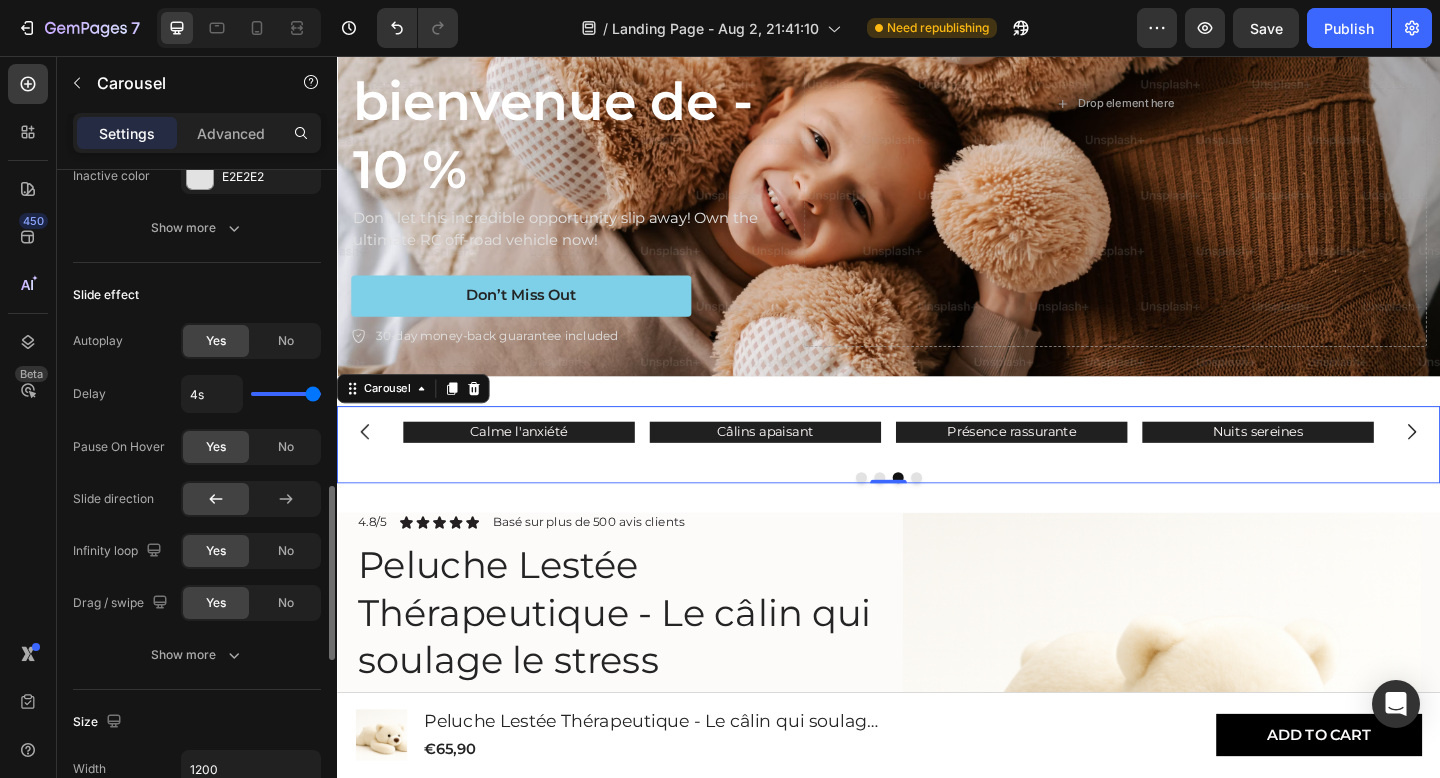 drag, startPoint x: 279, startPoint y: 399, endPoint x: 324, endPoint y: 399, distance: 45 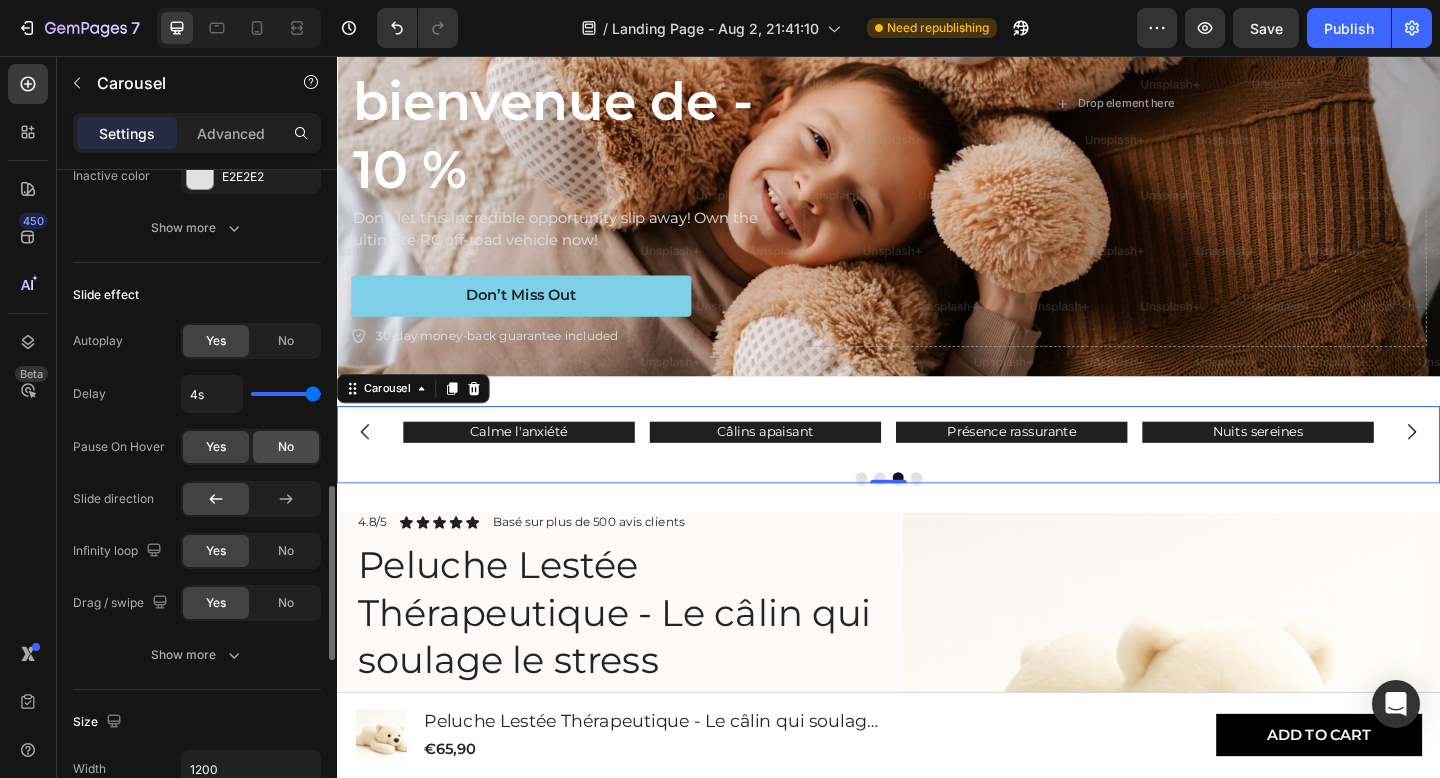 click on "No" 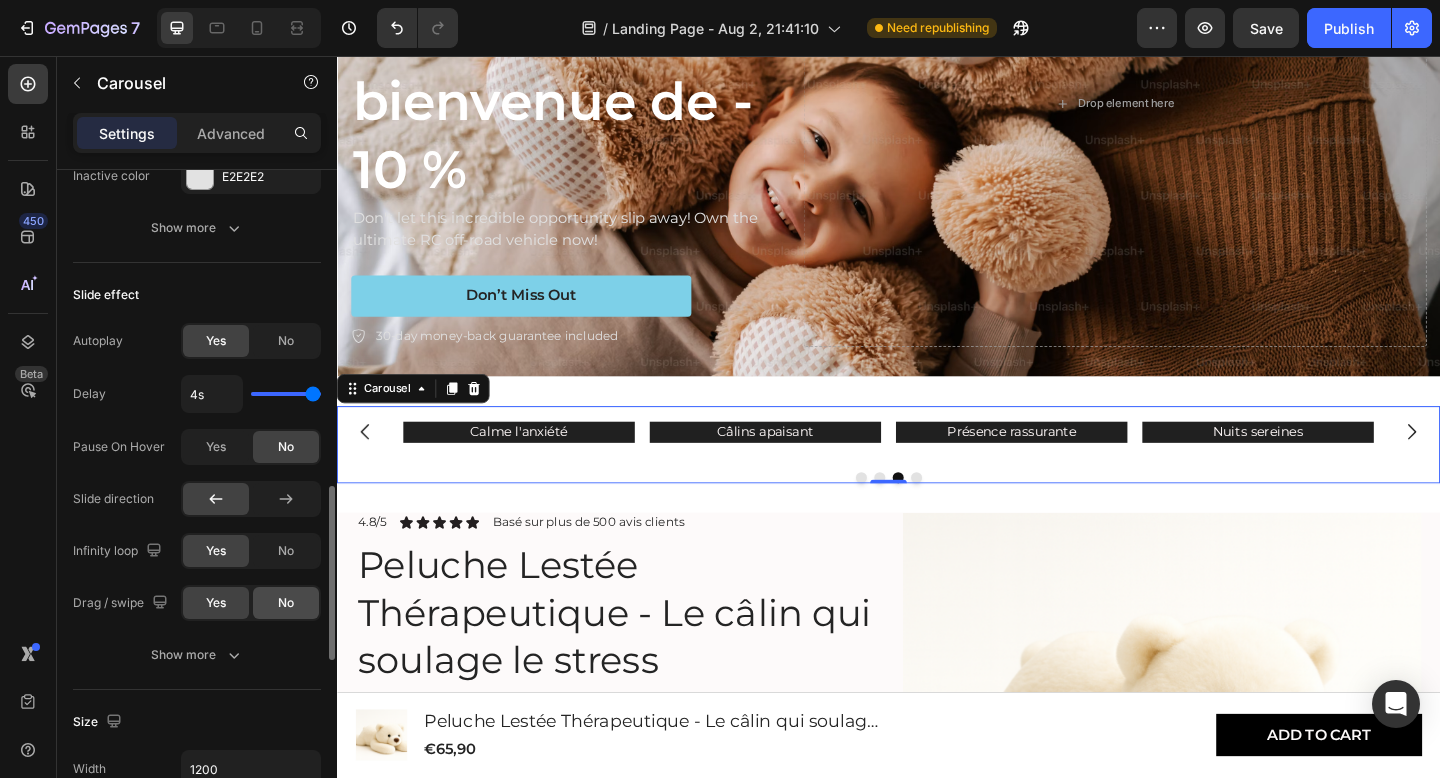 scroll, scrollTop: 1307, scrollLeft: 0, axis: vertical 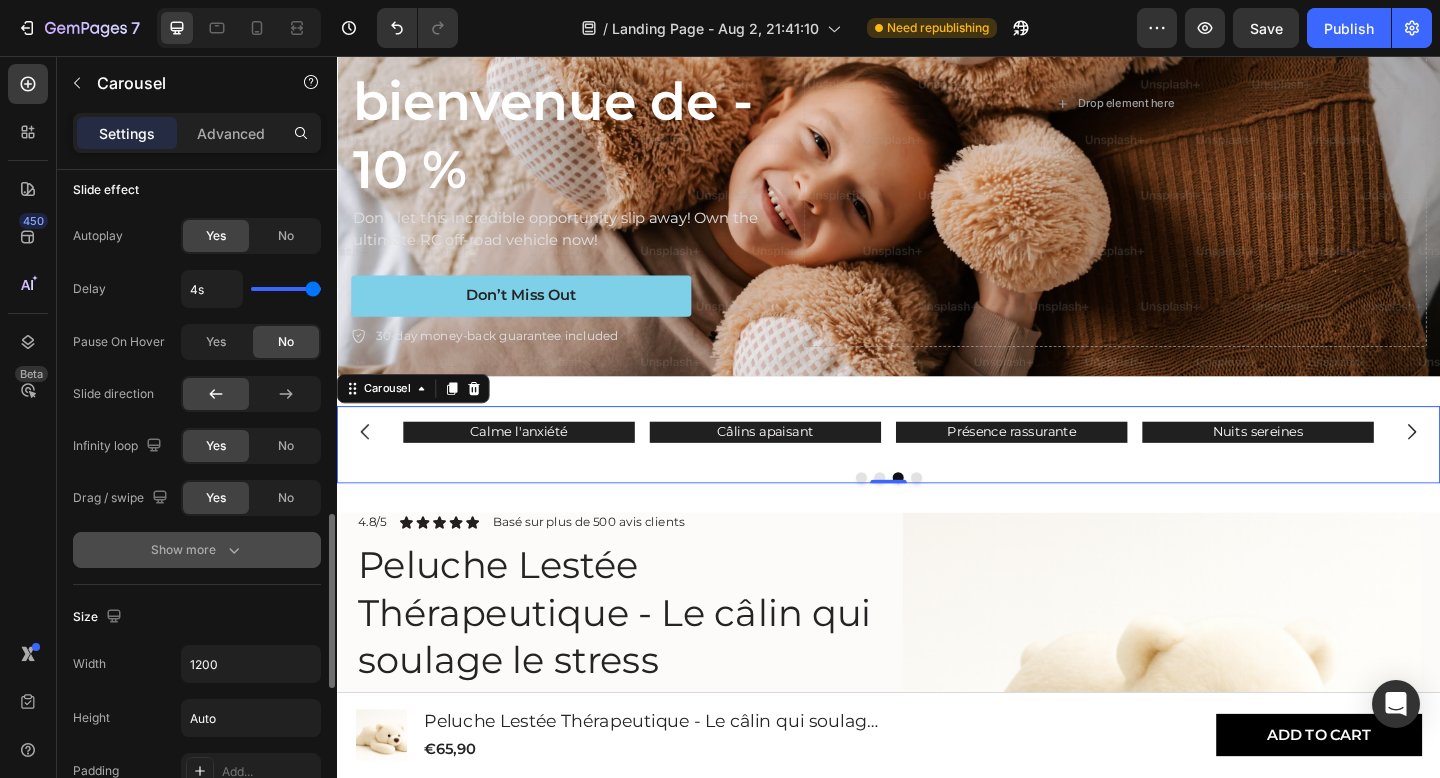 click 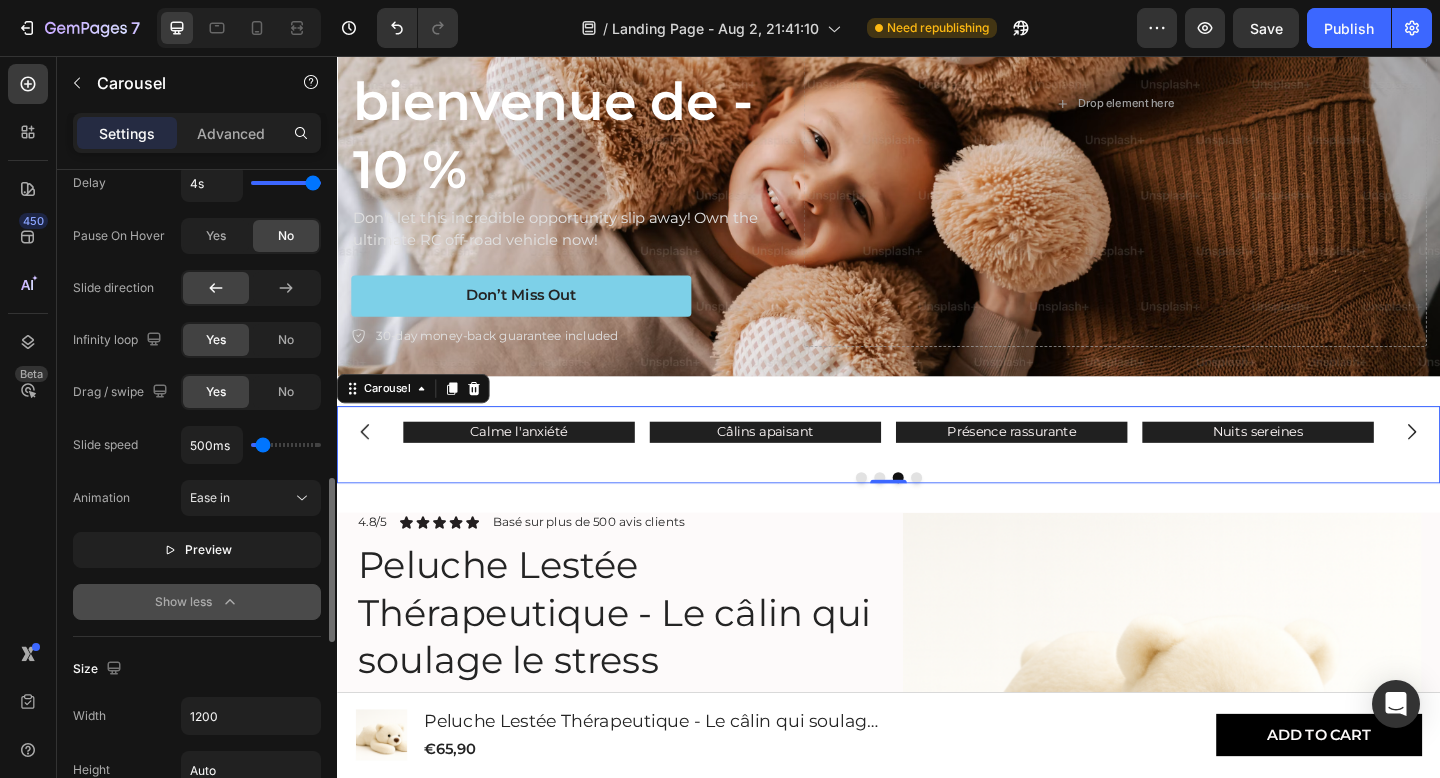 scroll, scrollTop: 1414, scrollLeft: 0, axis: vertical 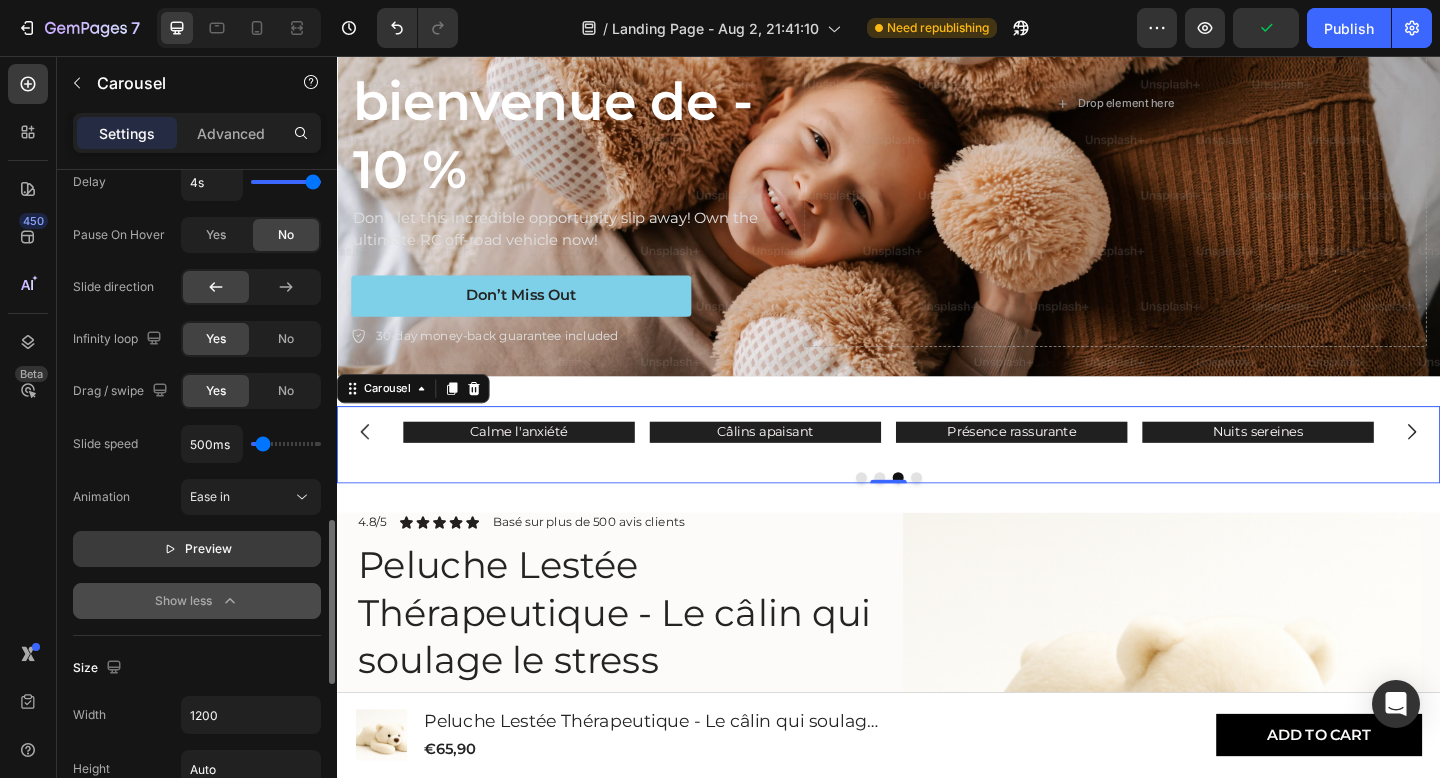 click on "Preview" at bounding box center (197, 549) 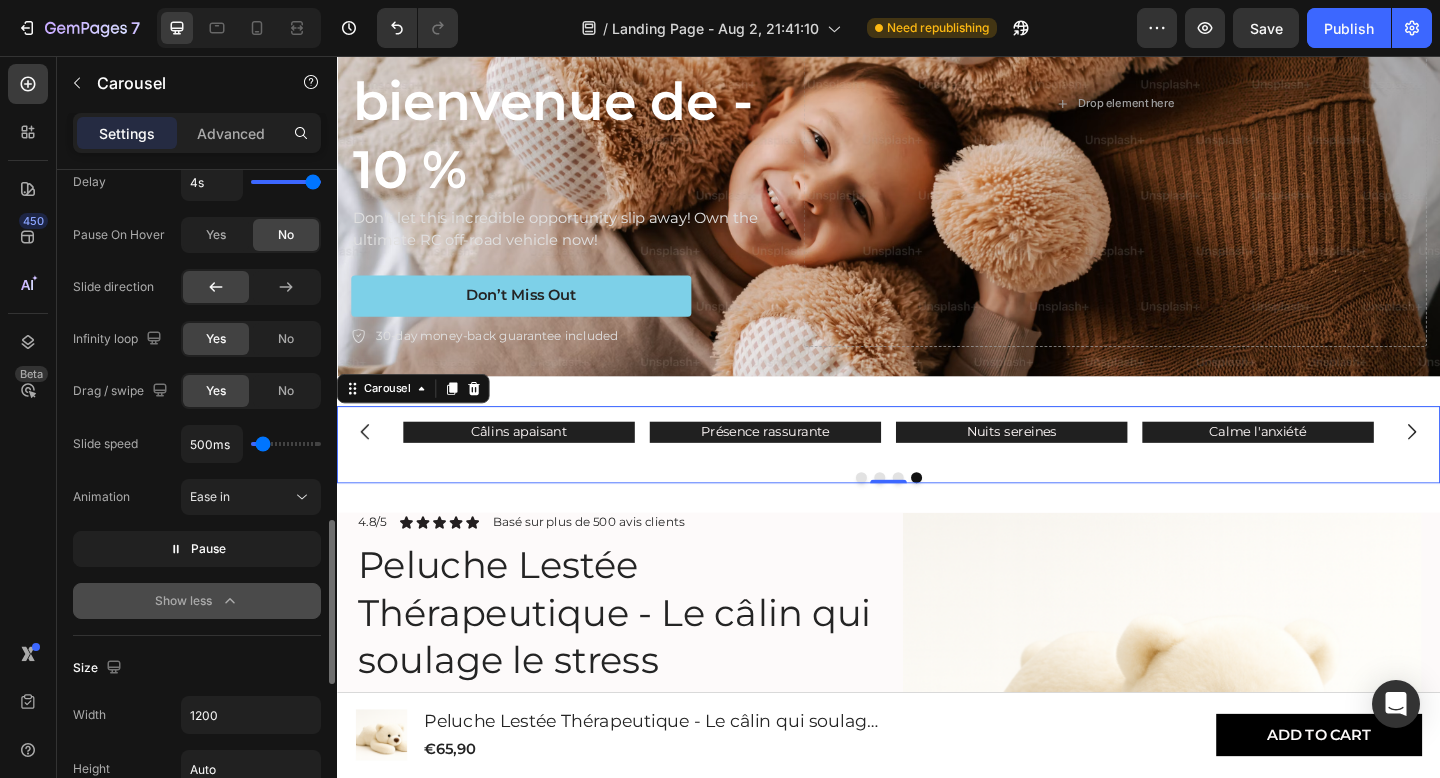 type on "2900ms" 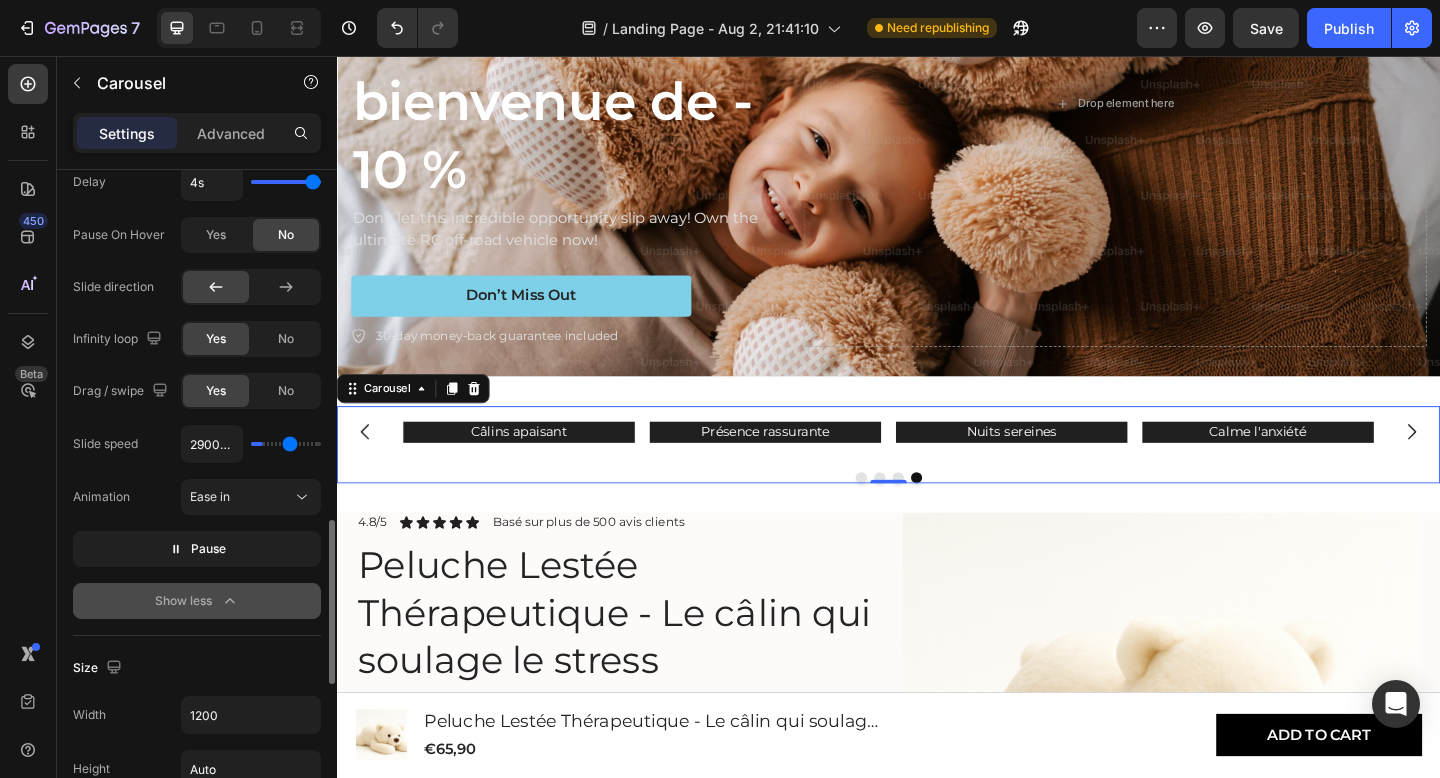 type on "2950ms" 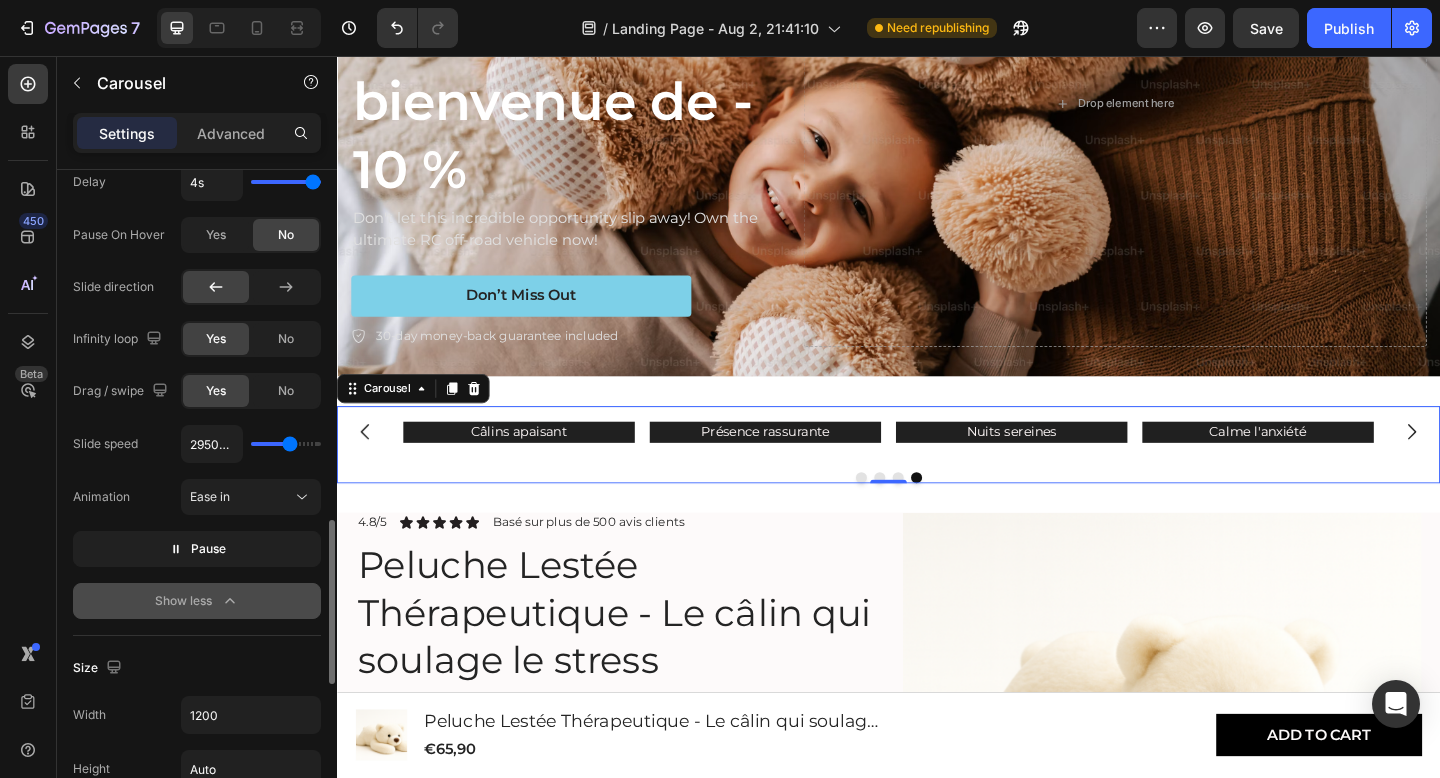 drag, startPoint x: 267, startPoint y: 450, endPoint x: 290, endPoint y: 450, distance: 23 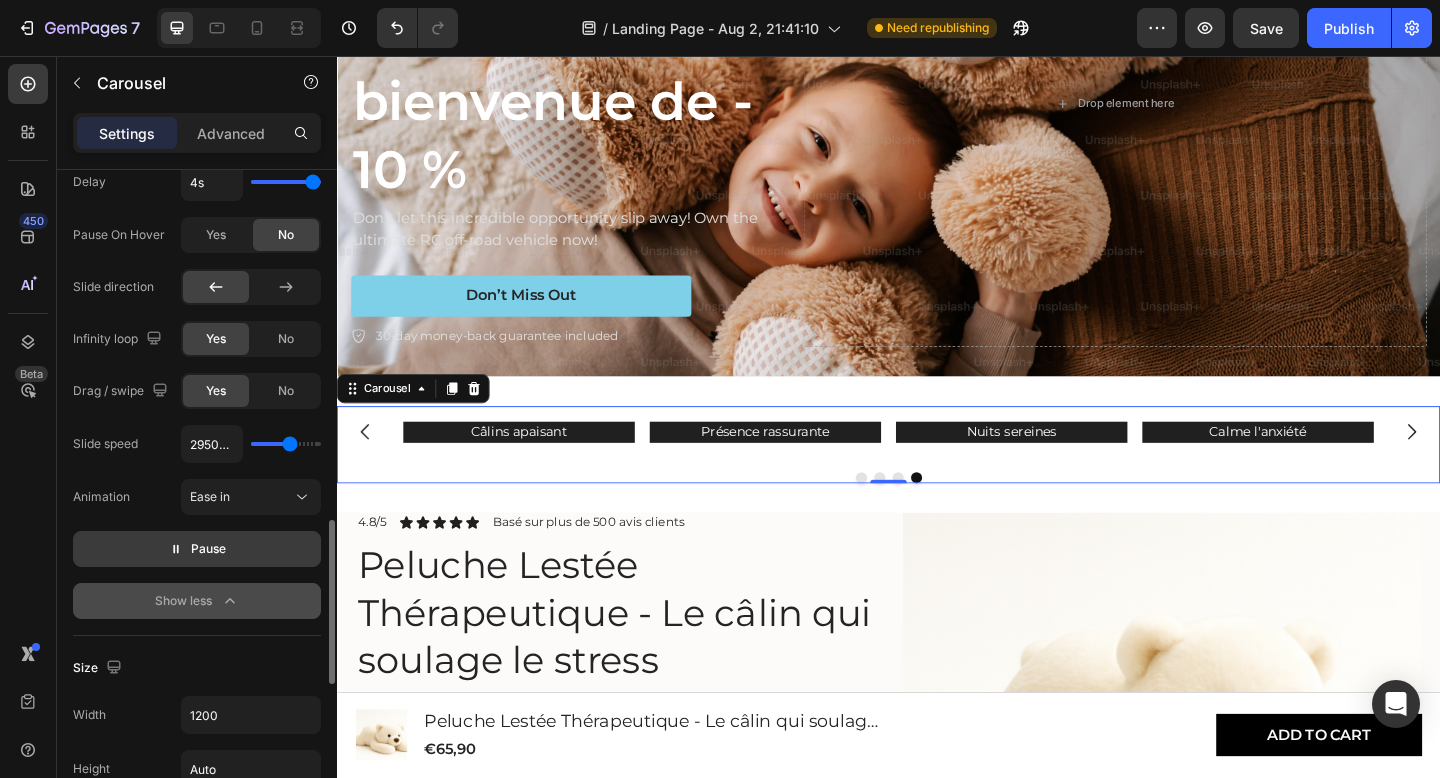 click on "Pause" at bounding box center [197, 549] 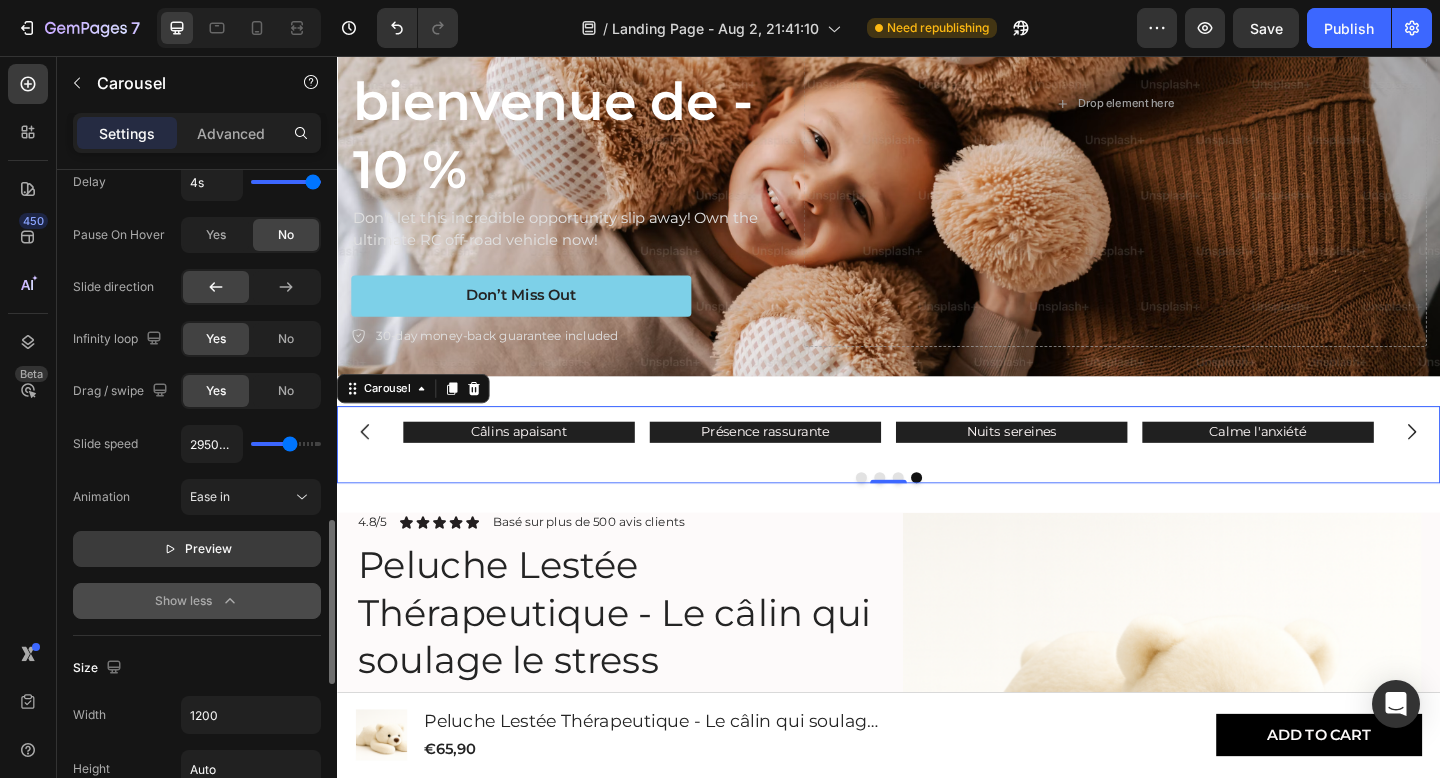 click on "Preview" at bounding box center [197, 549] 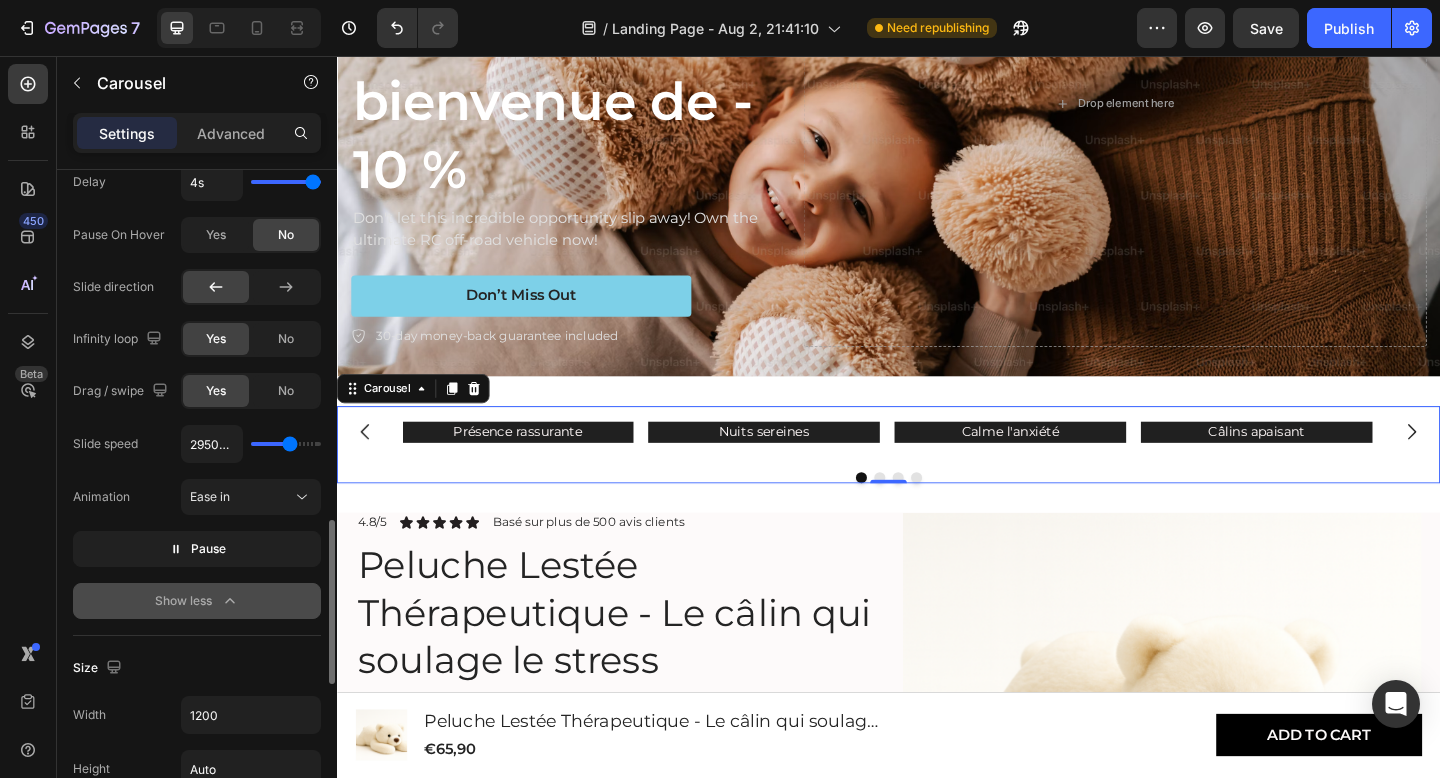 drag, startPoint x: 295, startPoint y: 453, endPoint x: 313, endPoint y: 452, distance: 18.027756 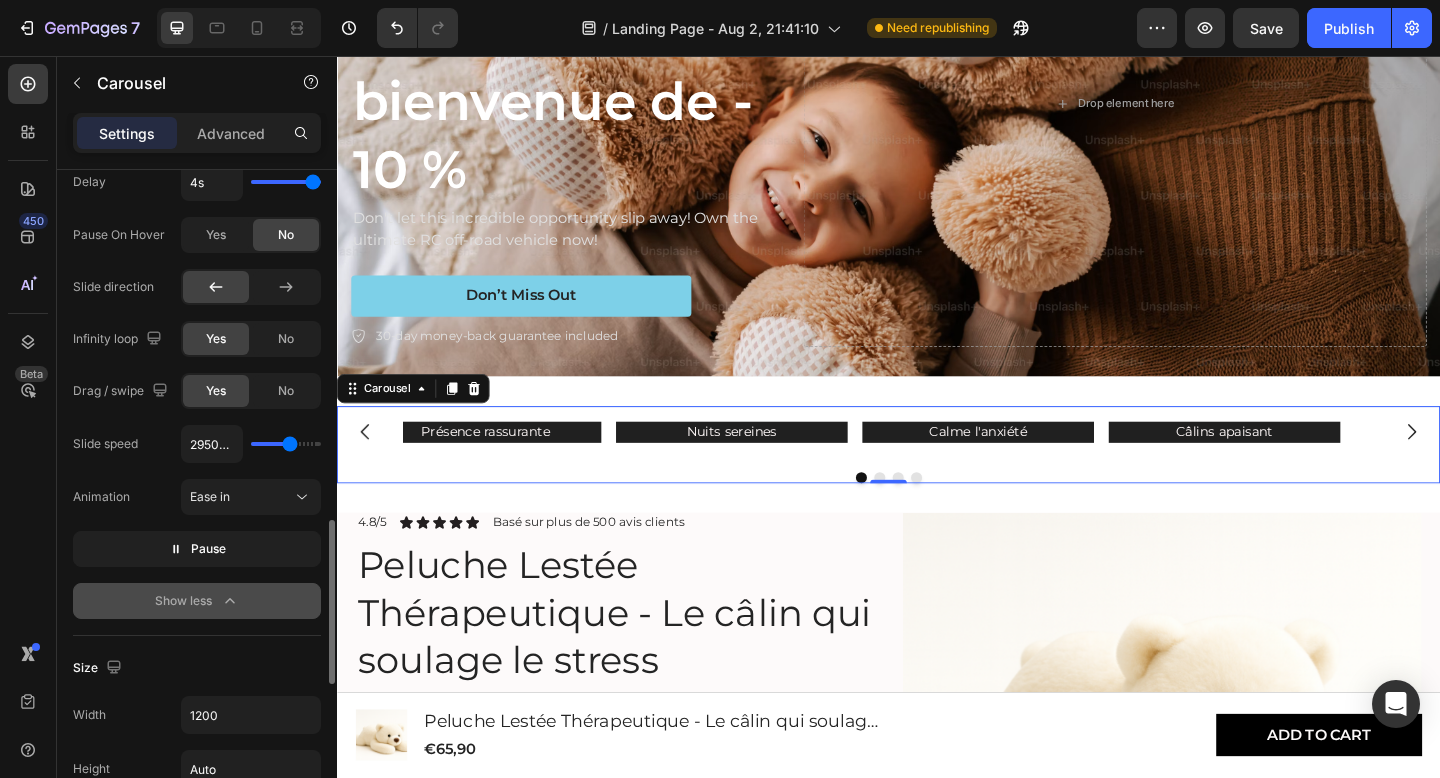 type on "3150ms" 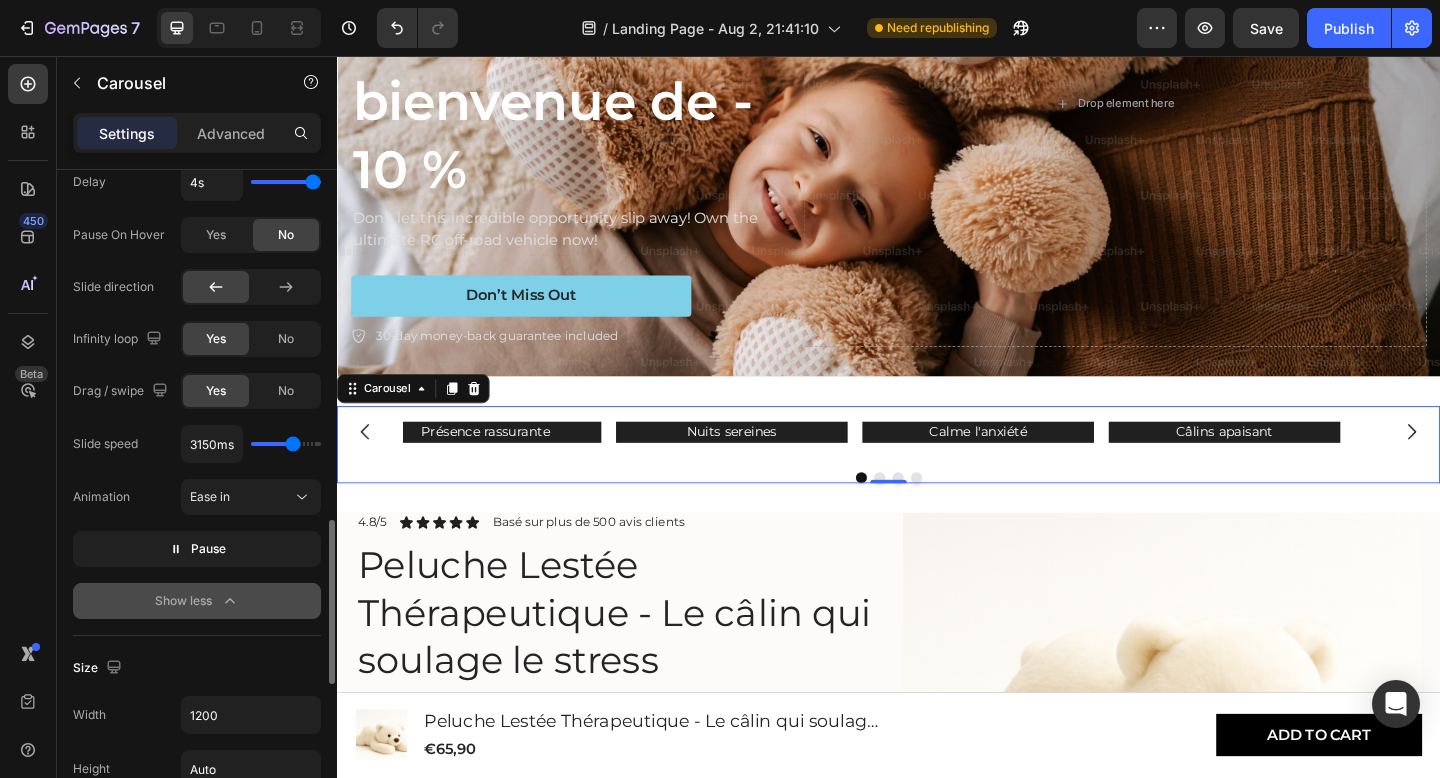 type on "3250ms" 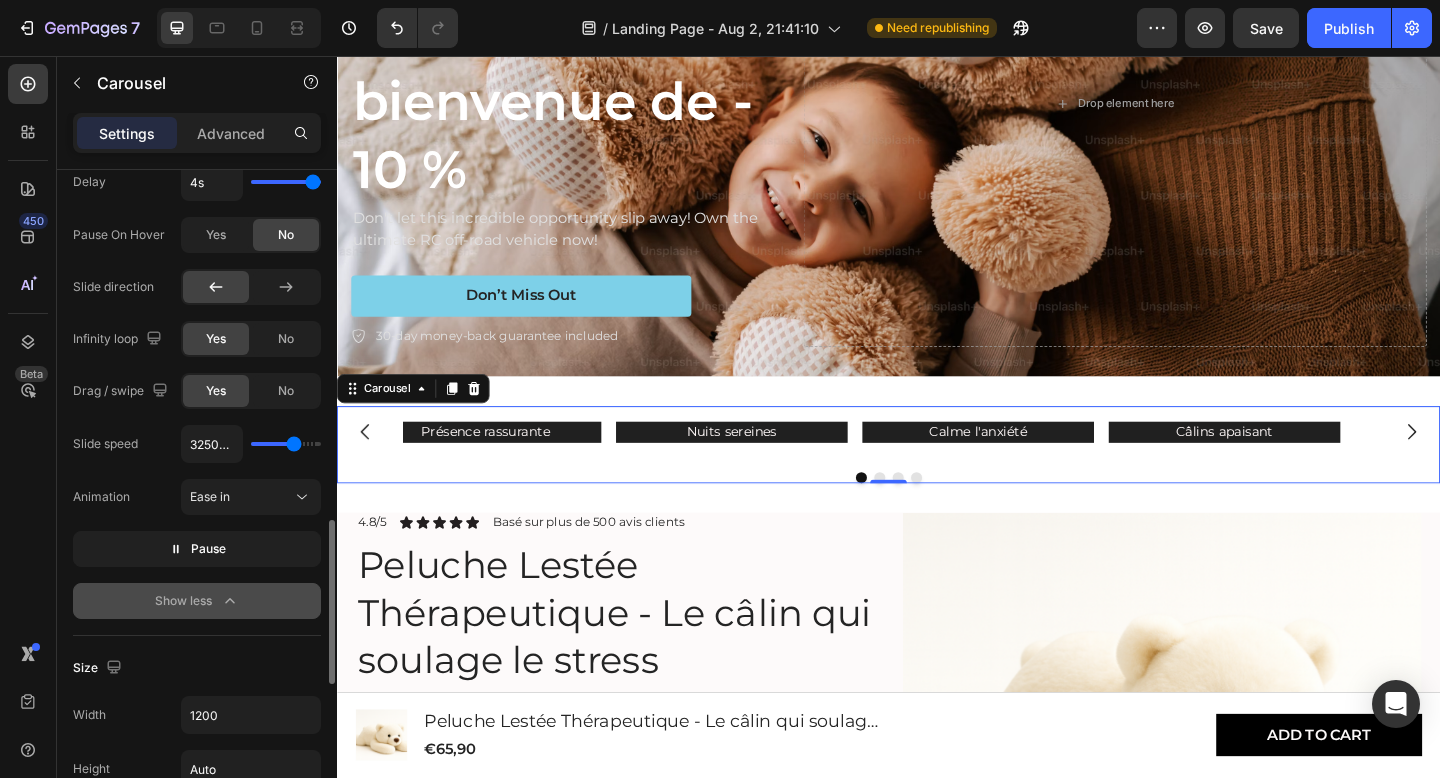 type on "3500ms" 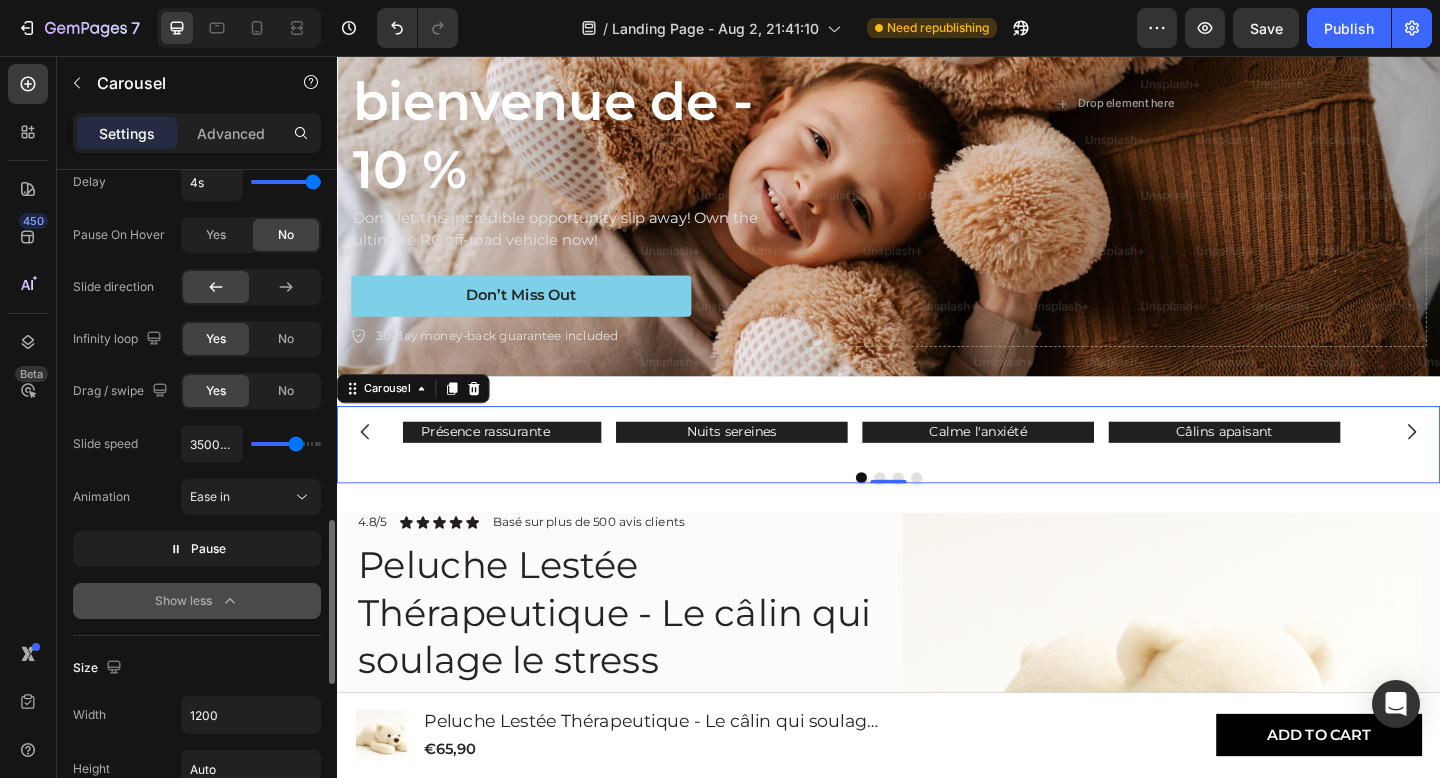 type on "3750ms" 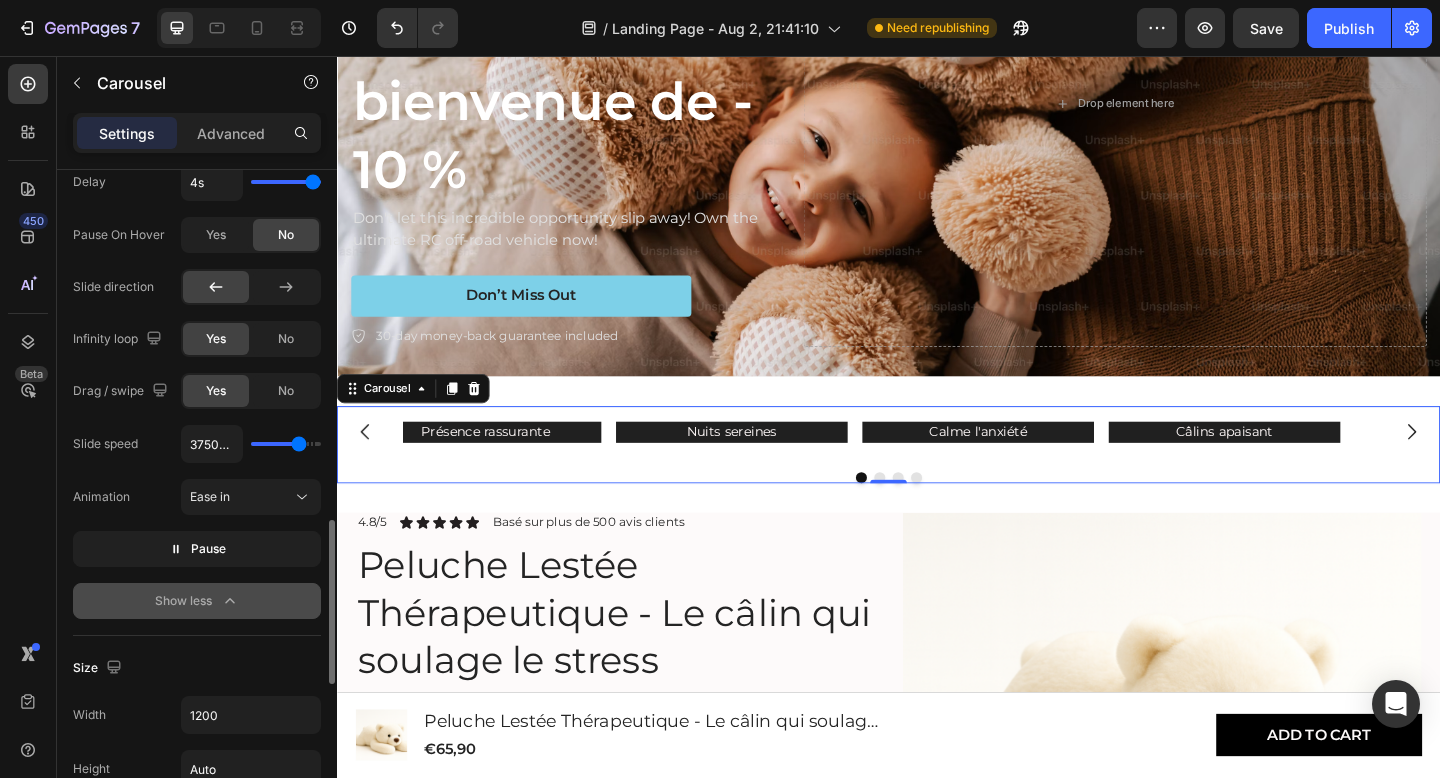 type on "3950ms" 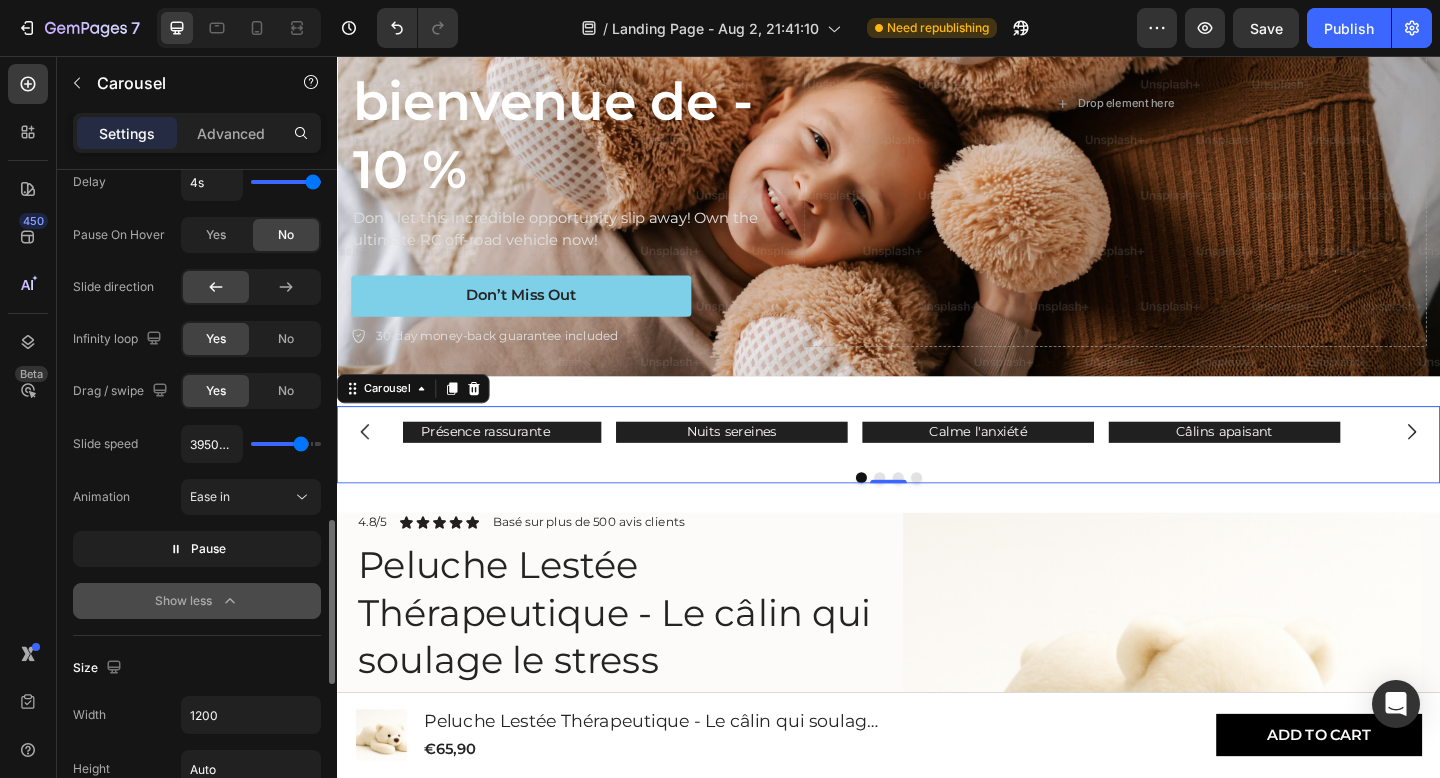 type on "4100ms" 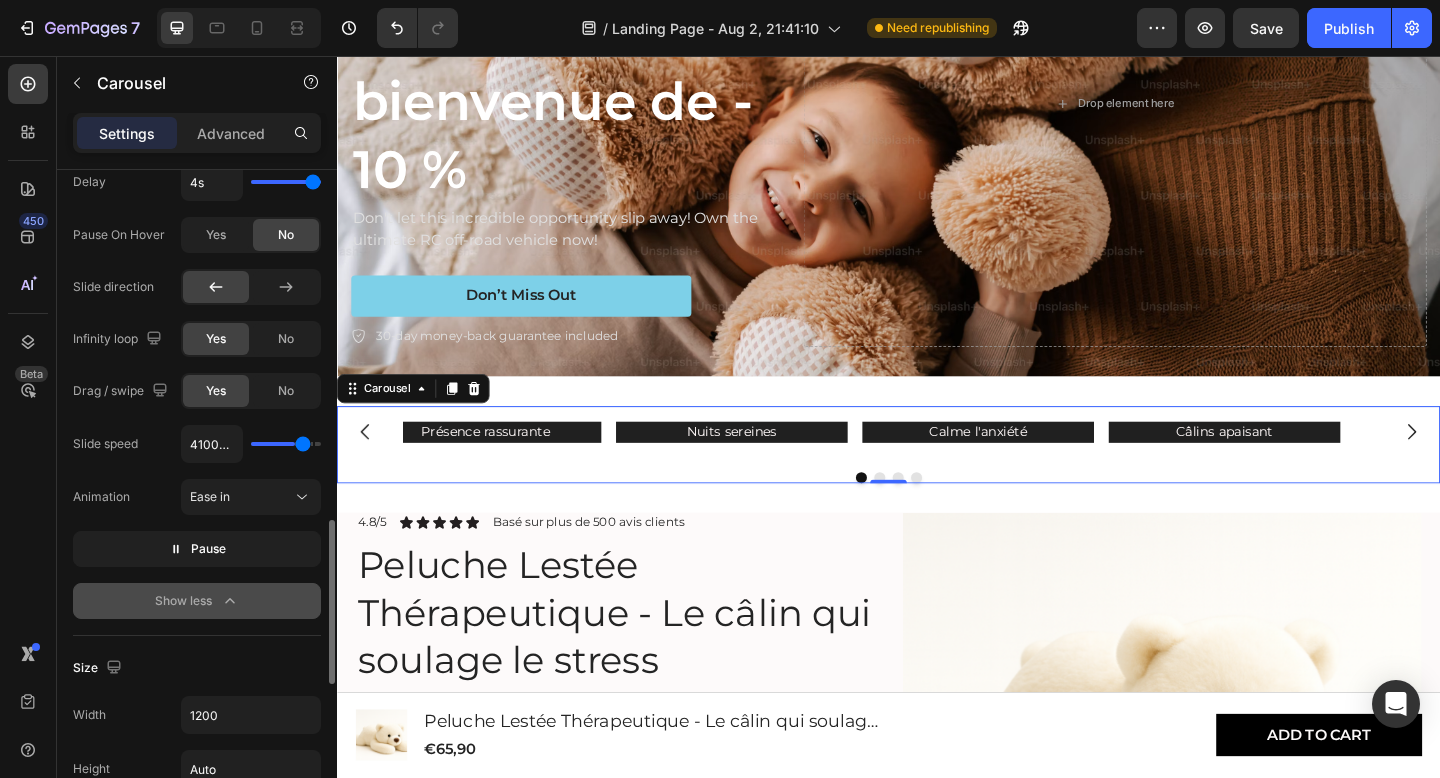 type on "4200ms" 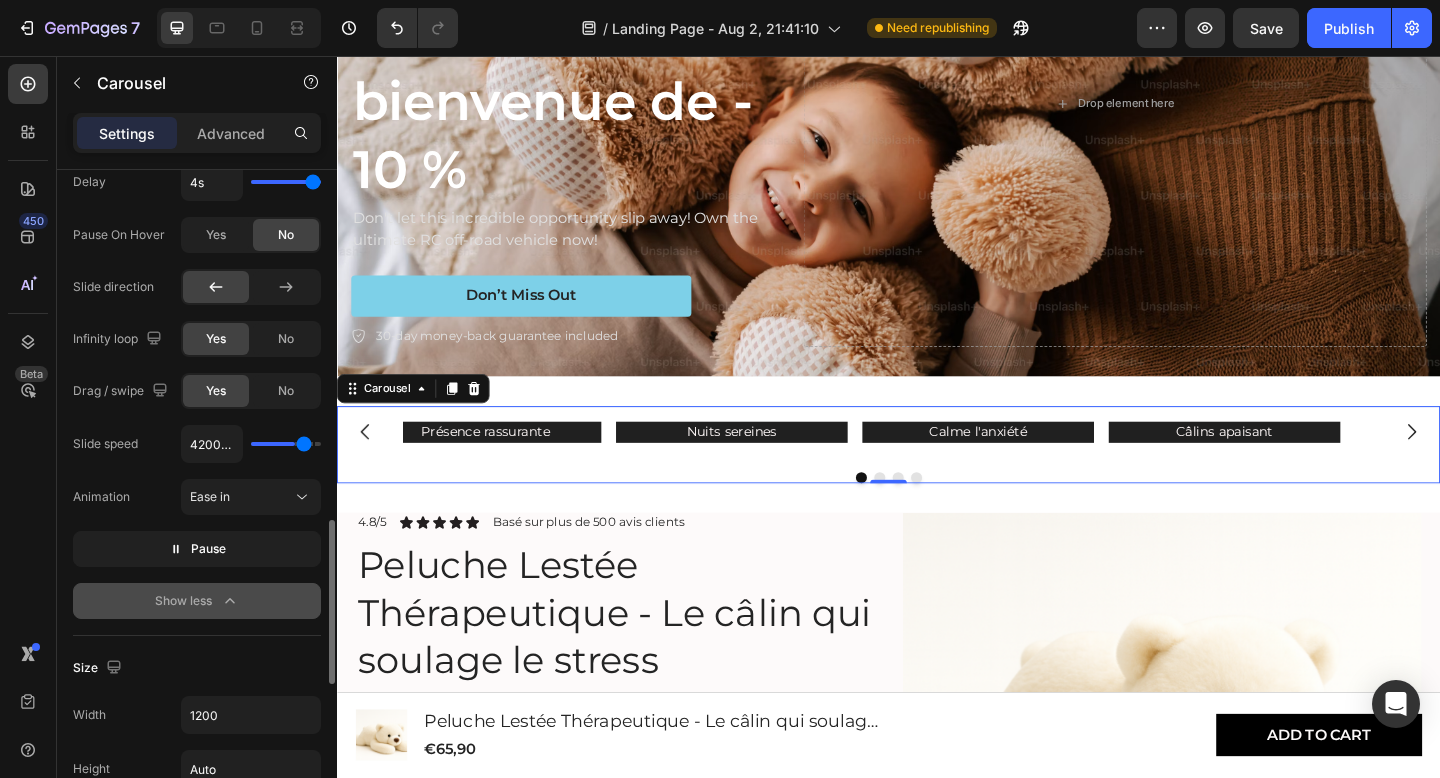 type on "4250ms" 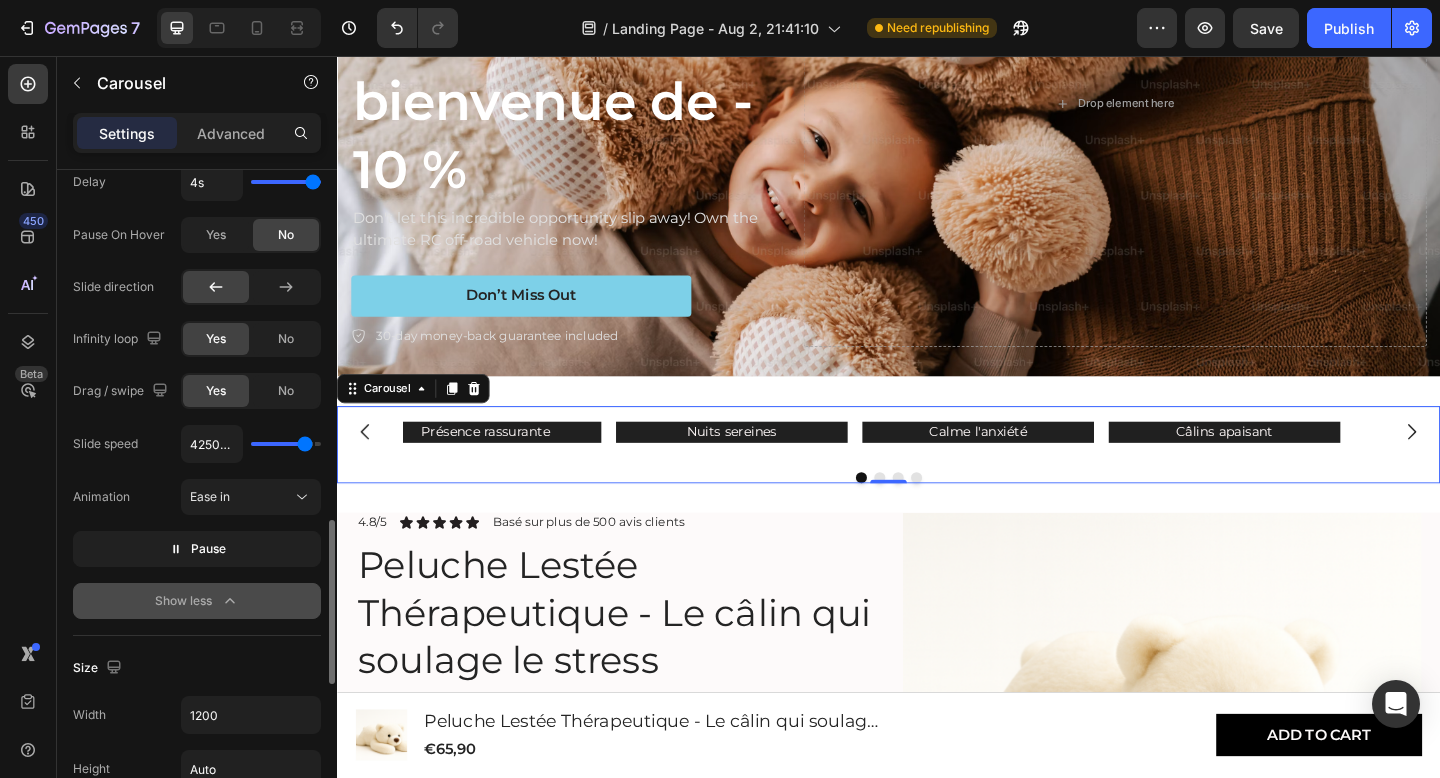 type on "4300ms" 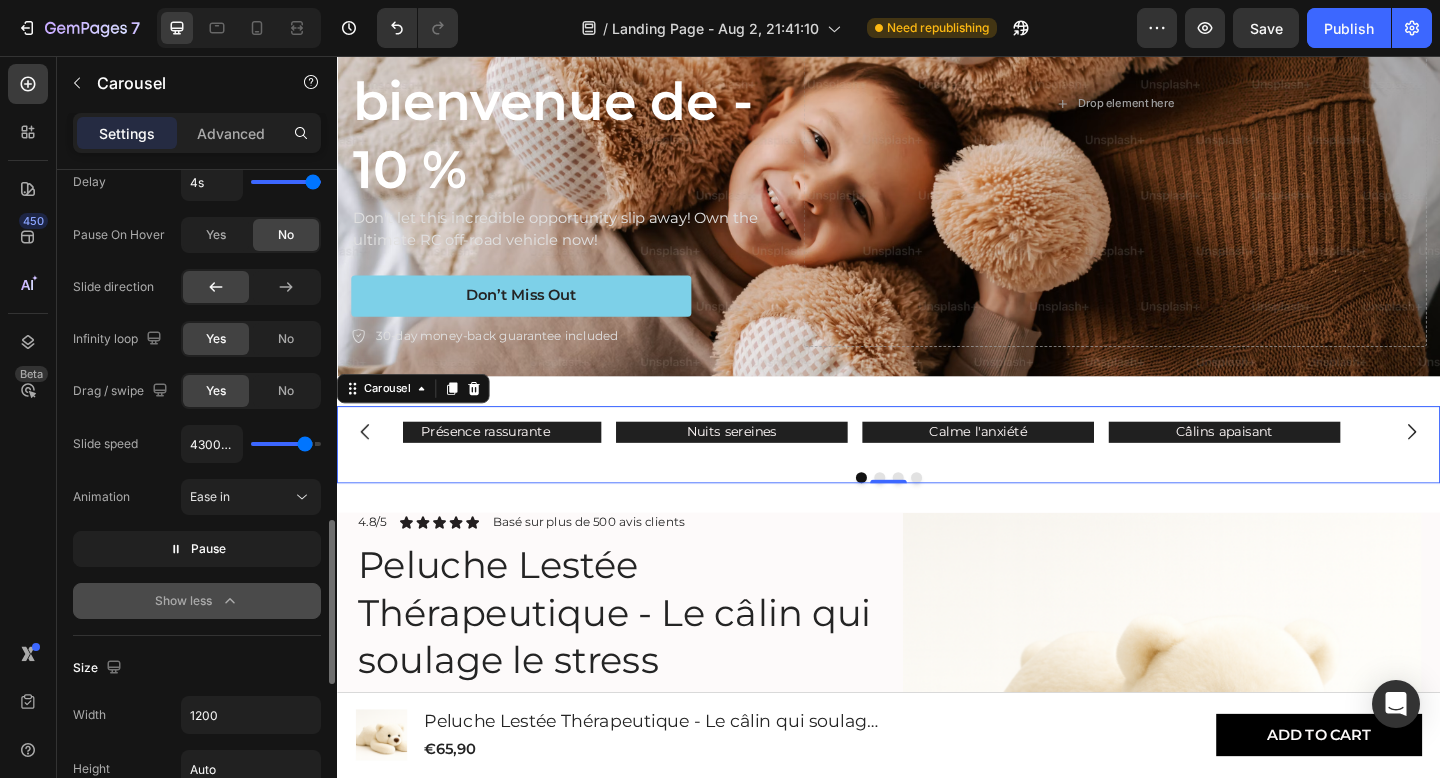 type on "4350ms" 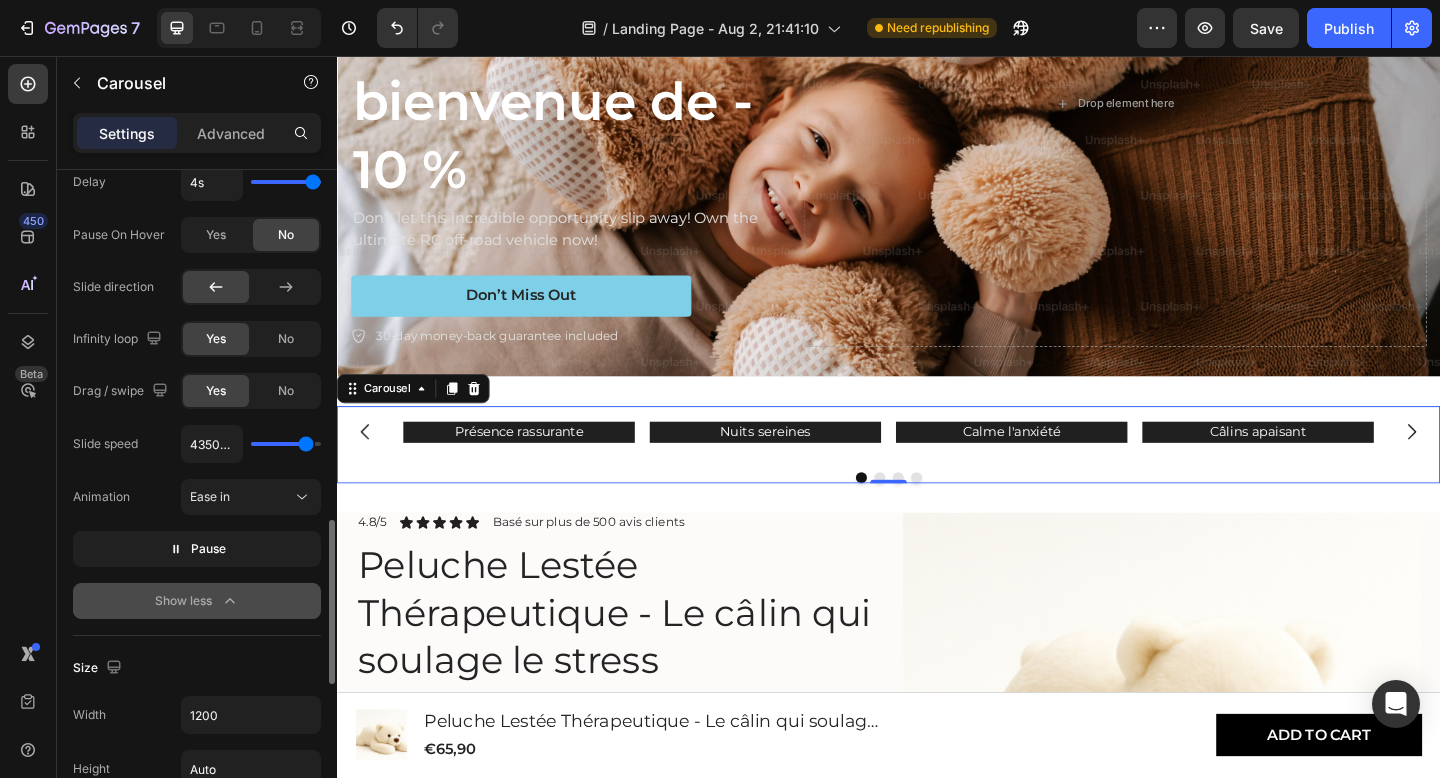 type on "4400ms" 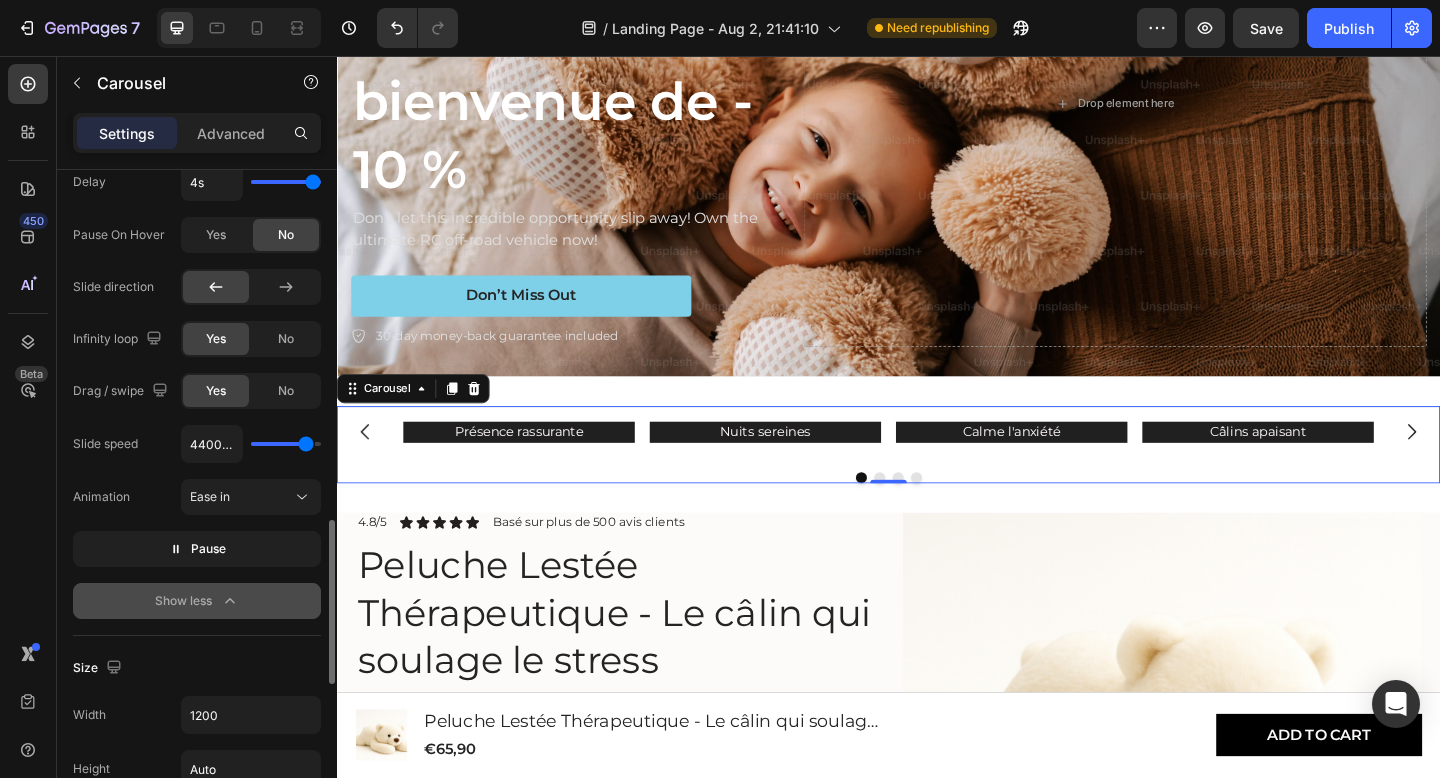 type on "4500ms" 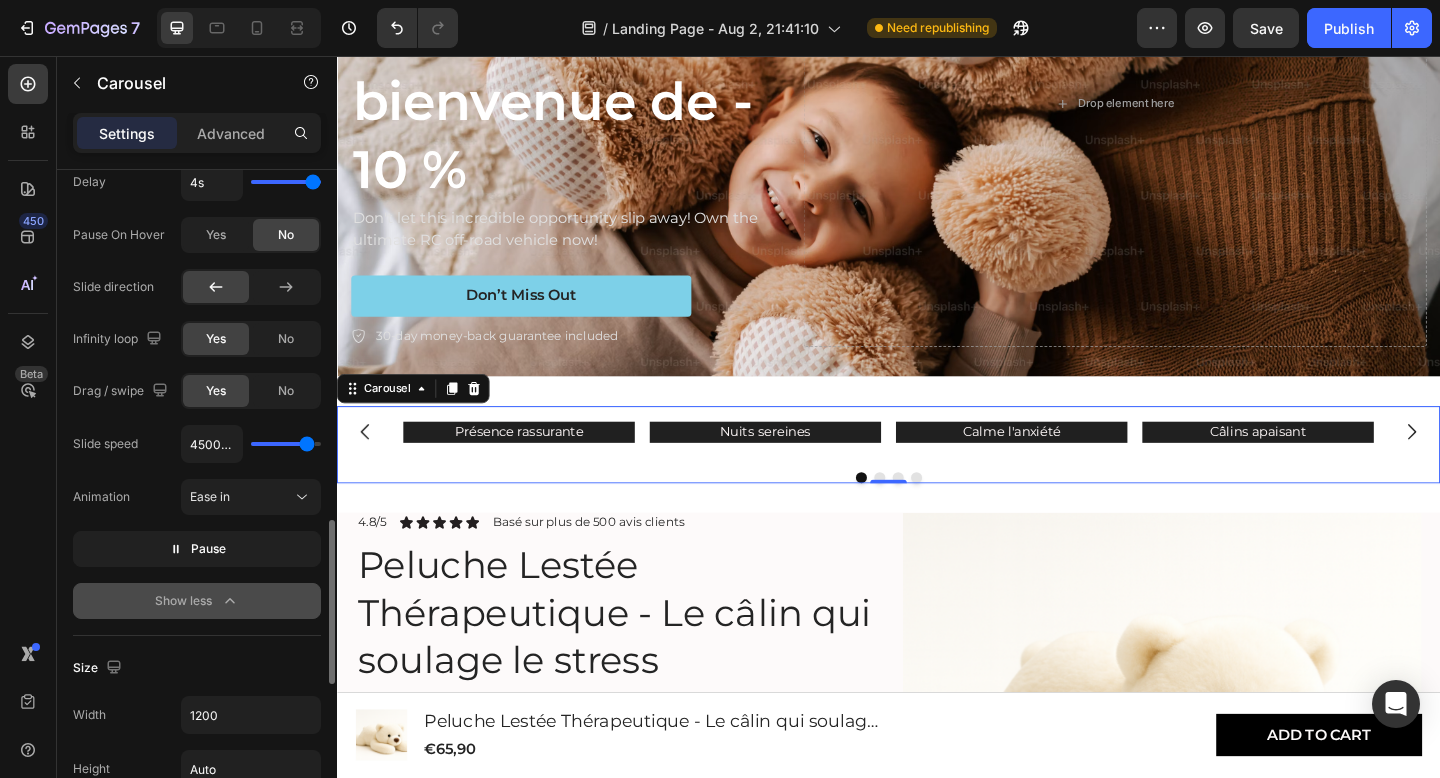 type on "4650ms" 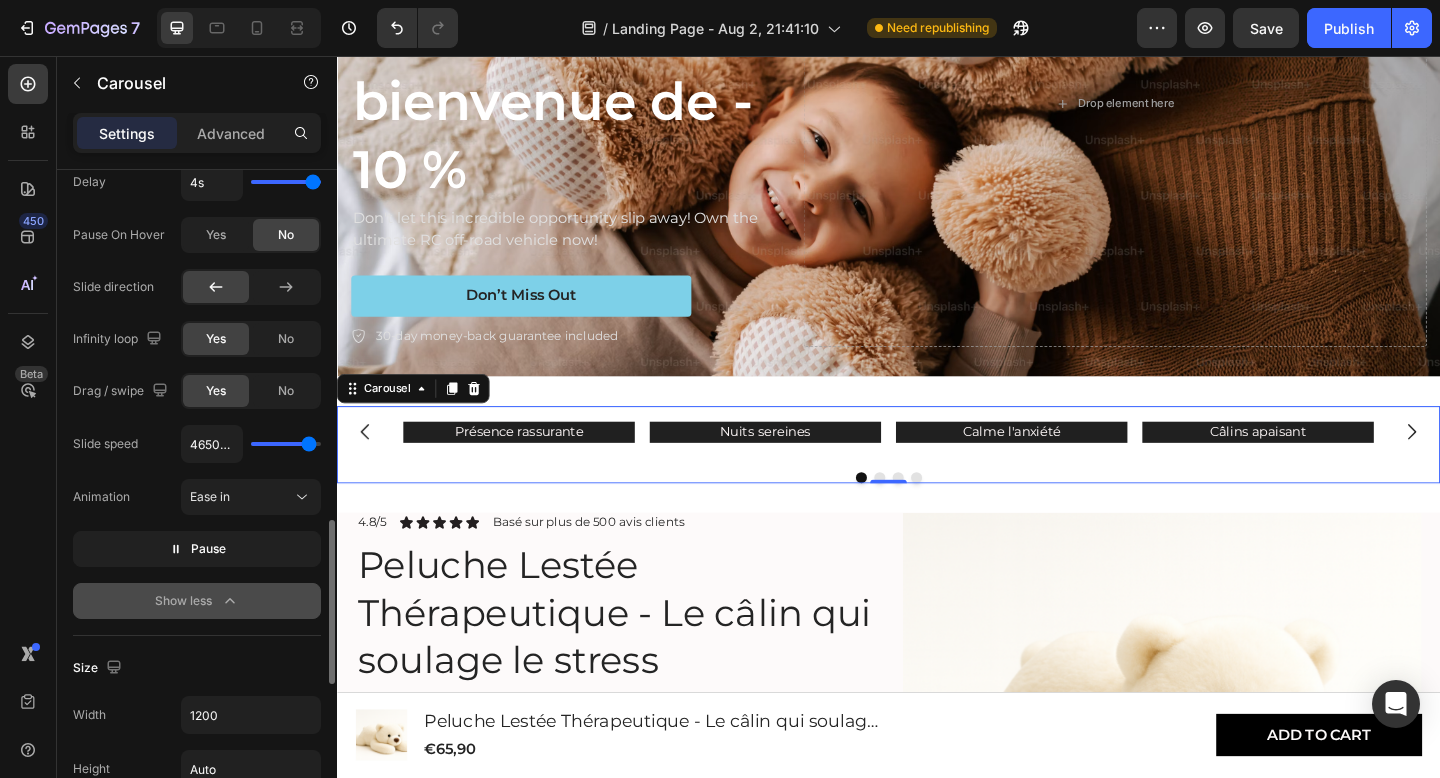 type on "4700ms" 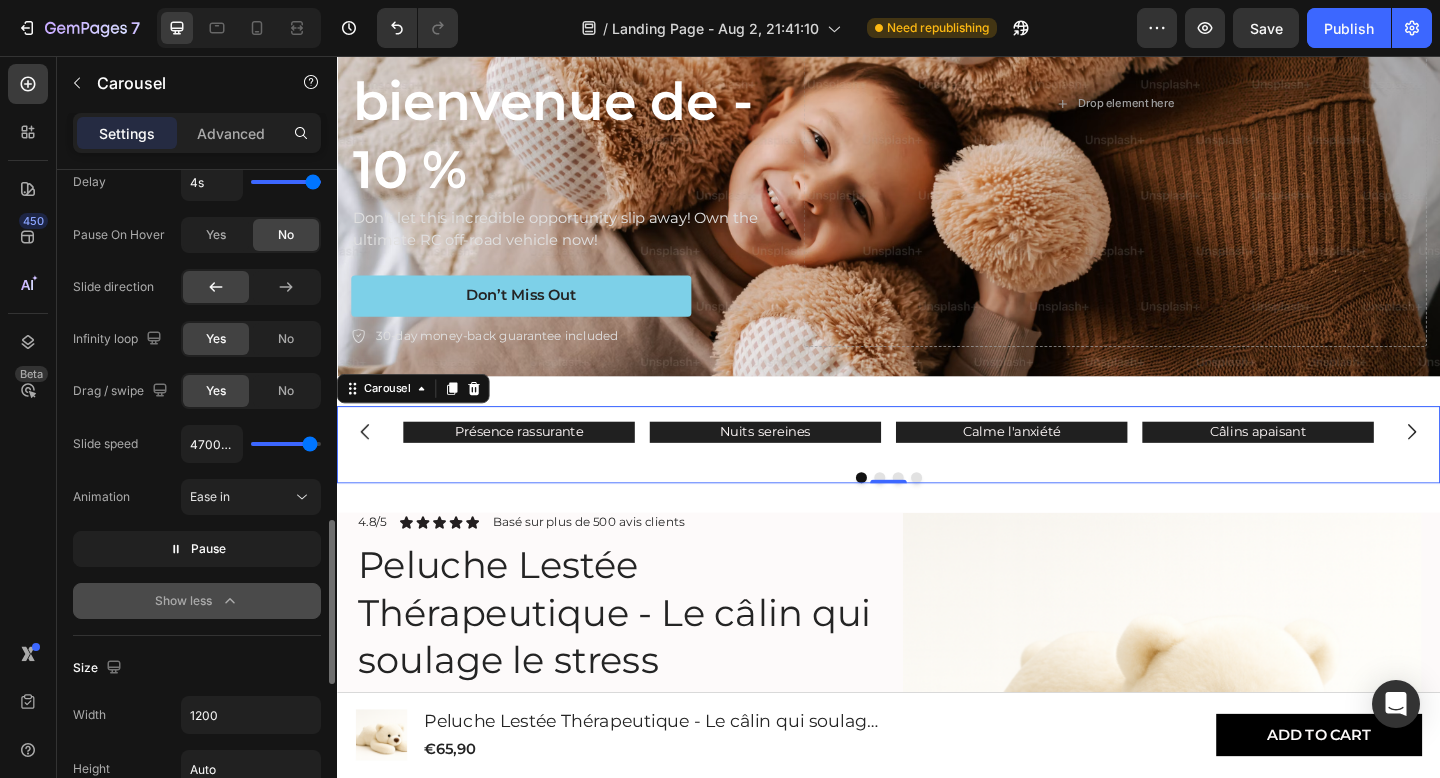 type on "4750ms" 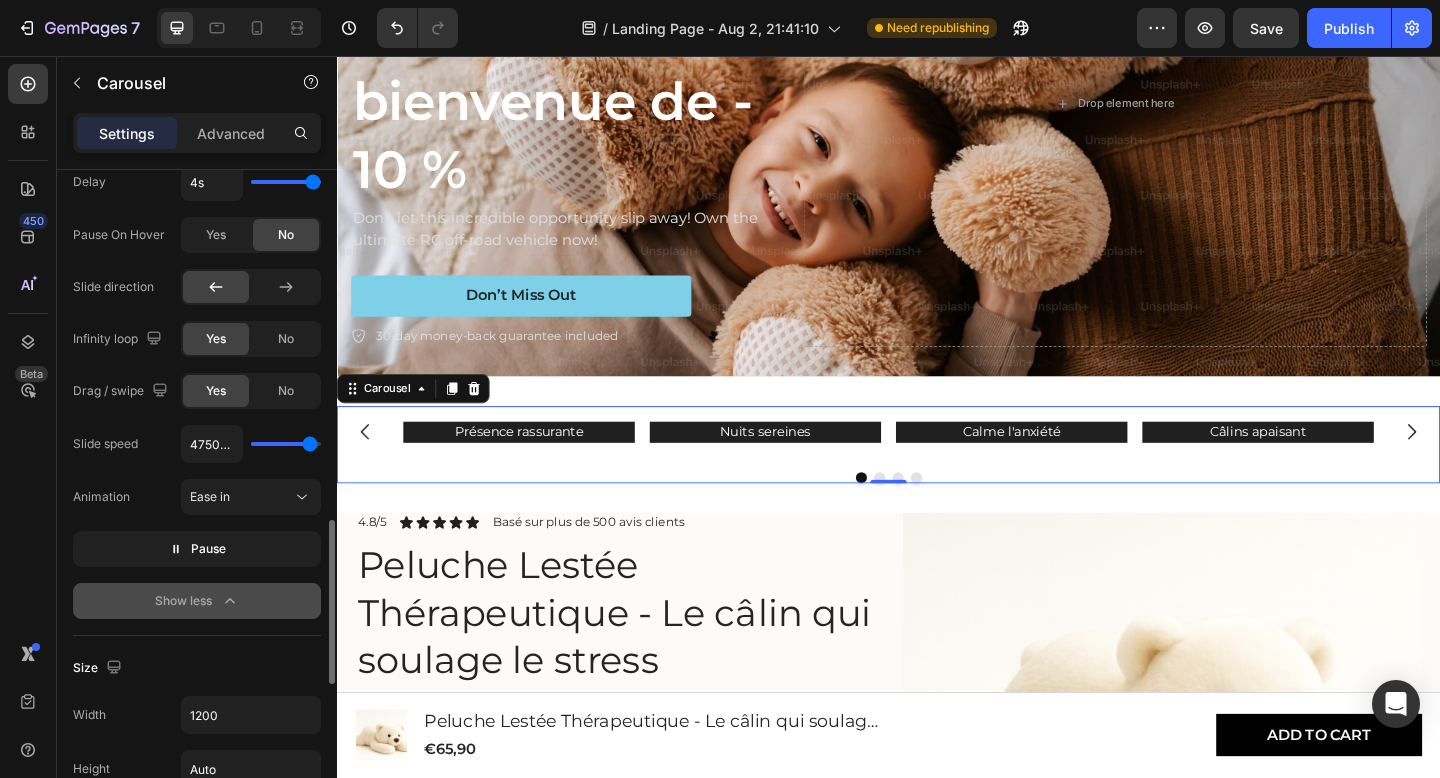 drag, startPoint x: 292, startPoint y: 442, endPoint x: 310, endPoint y: 441, distance: 18.027756 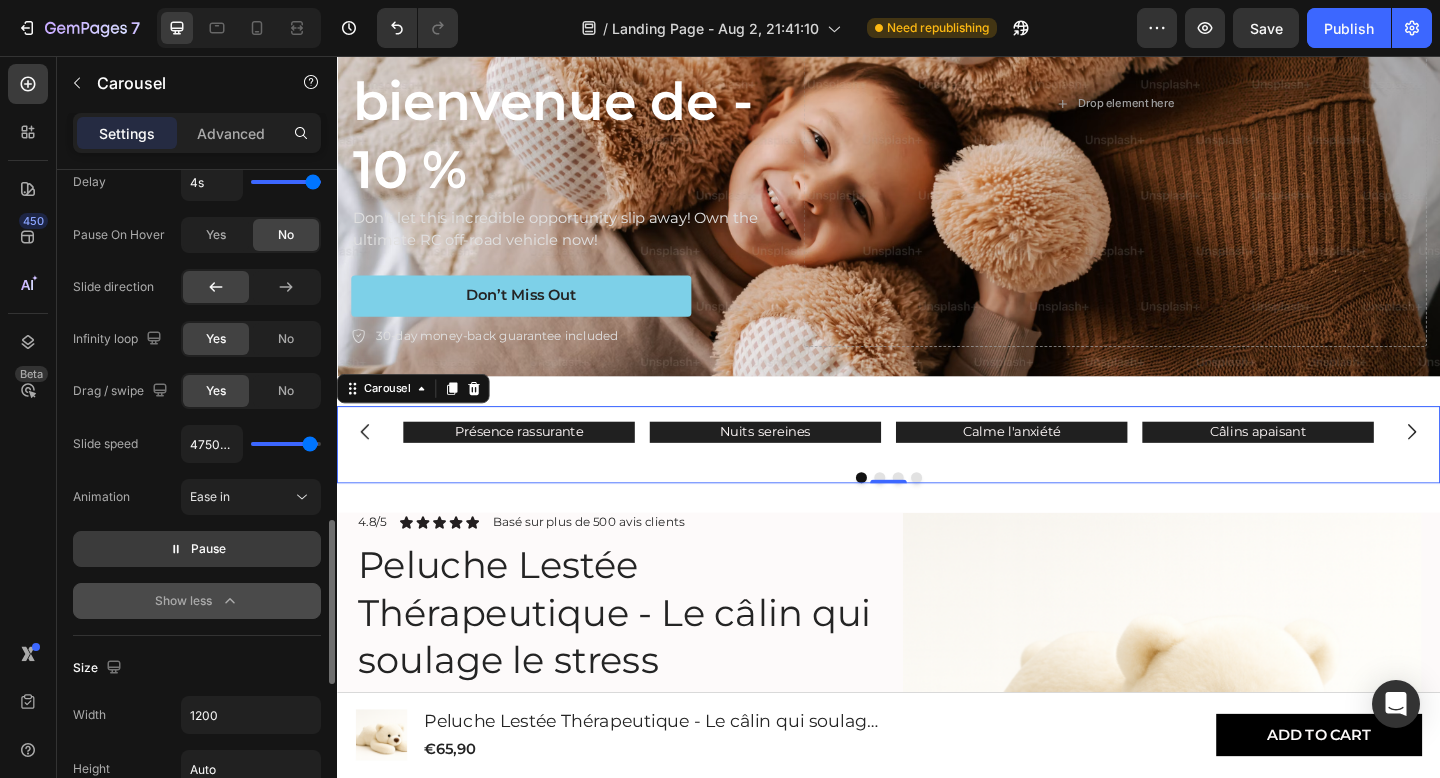 click on "Pause" at bounding box center (197, 549) 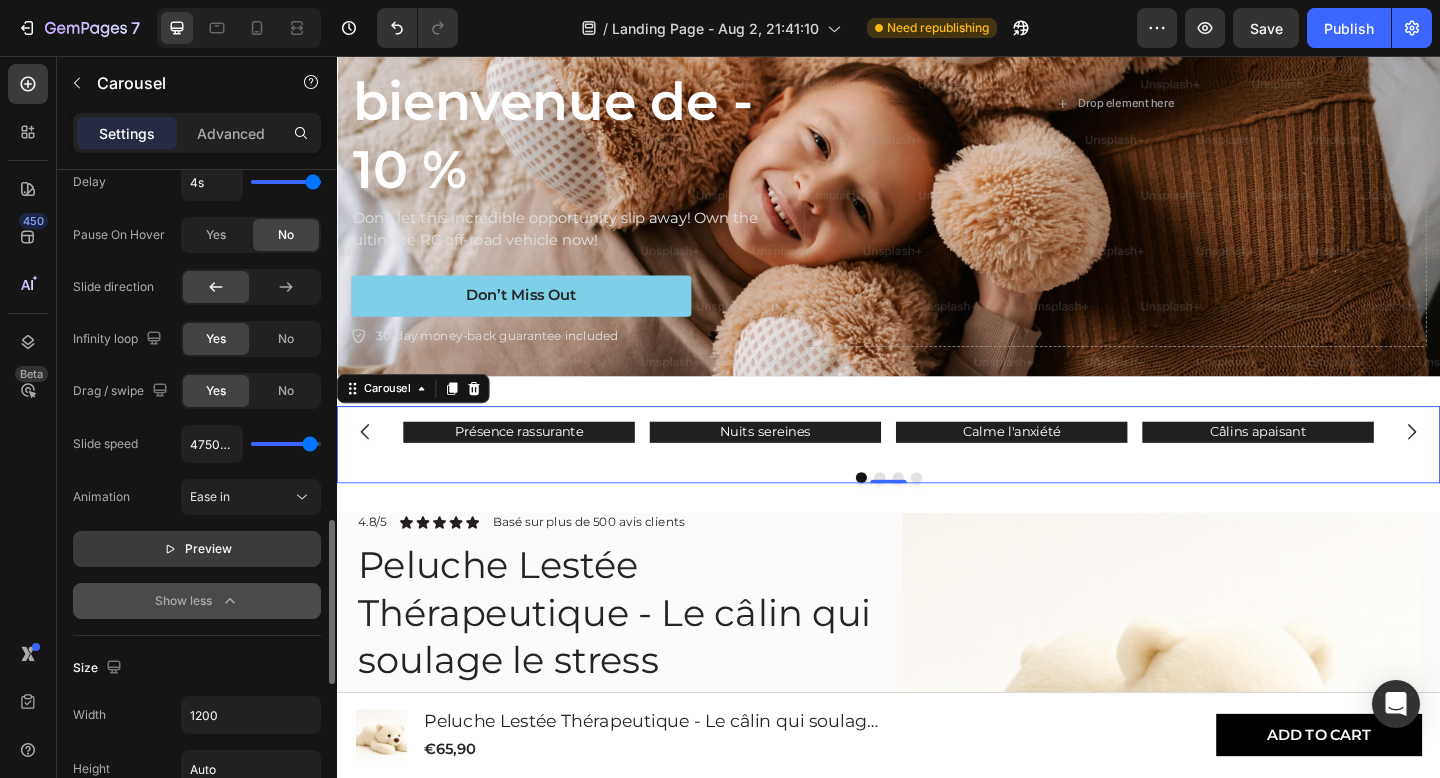click on "Preview" at bounding box center (197, 549) 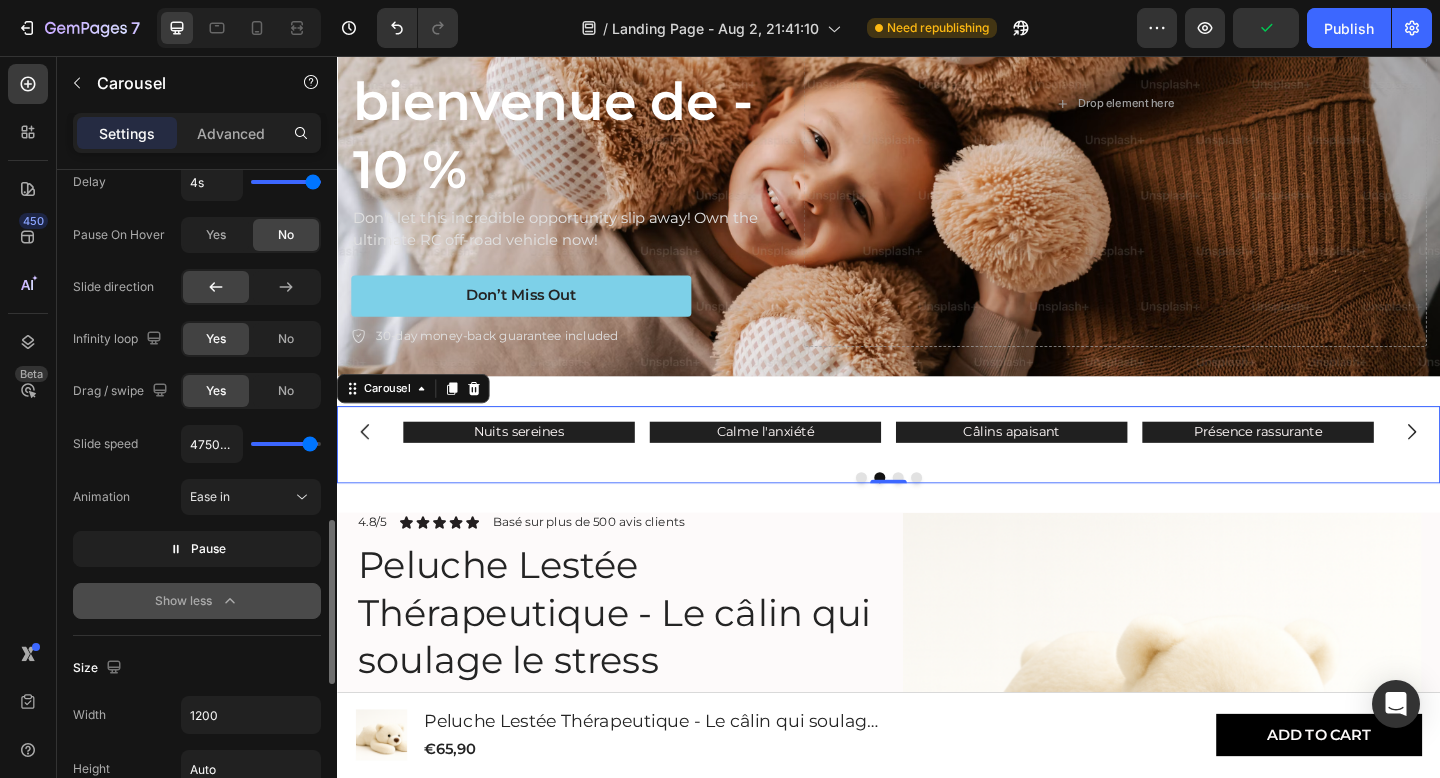 type on "2850ms" 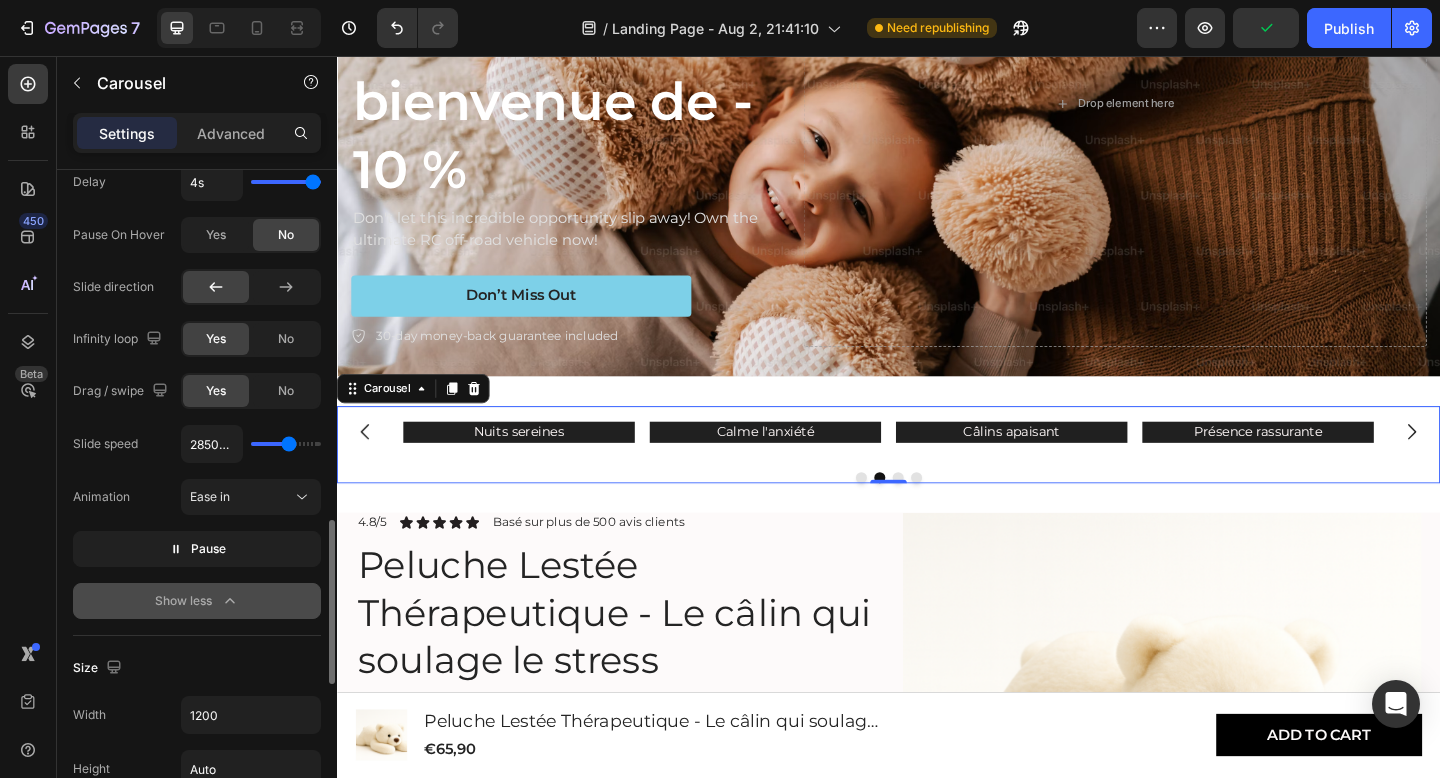 type on "2100ms" 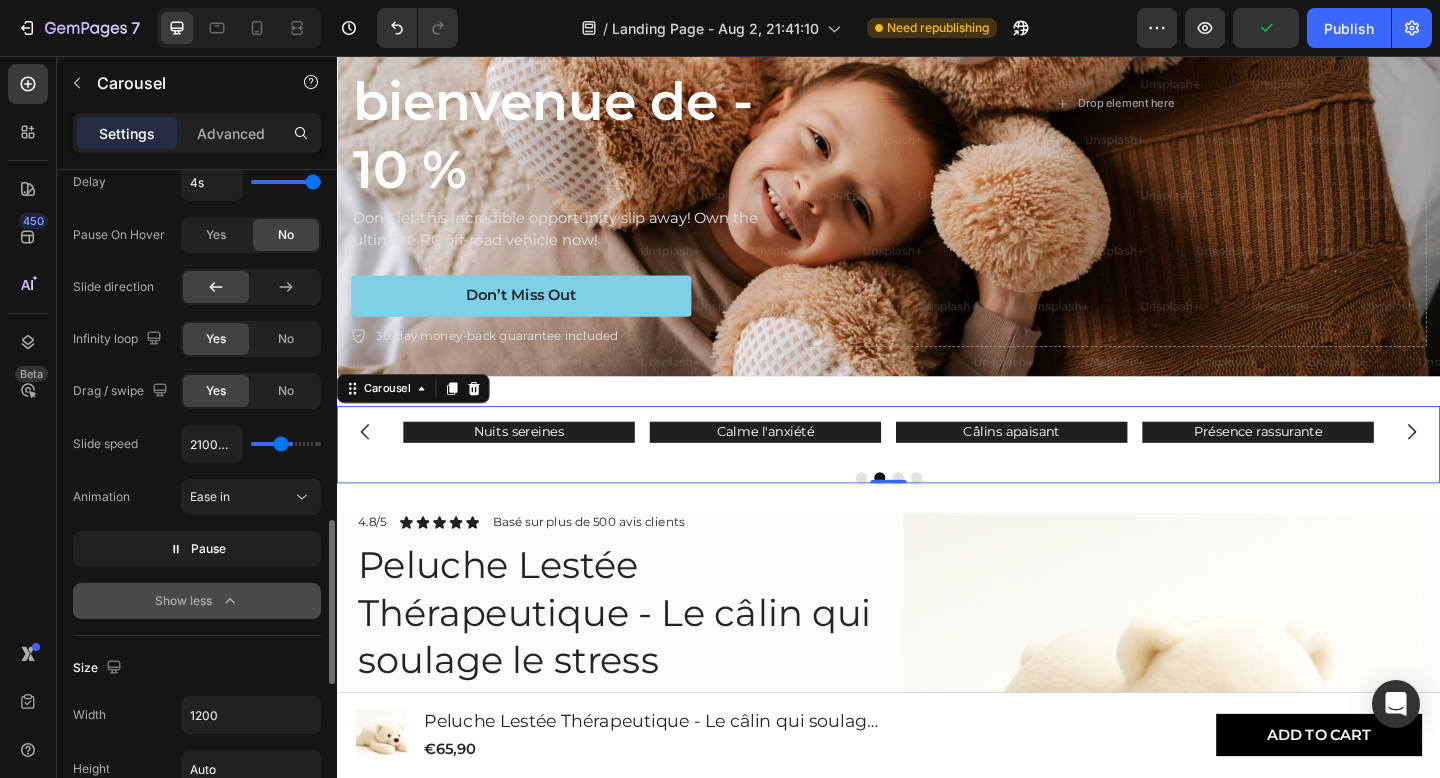 type on "1450ms" 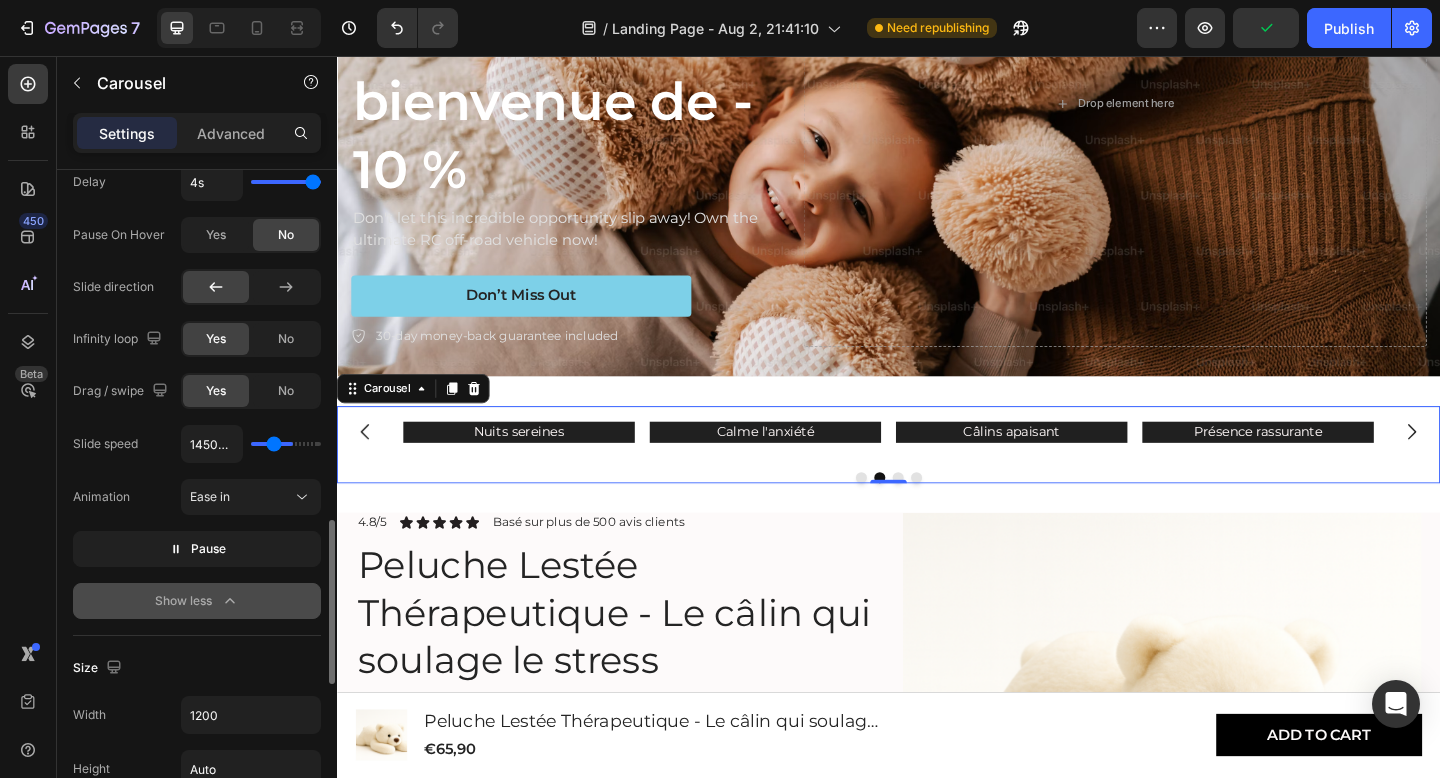 type on "950ms" 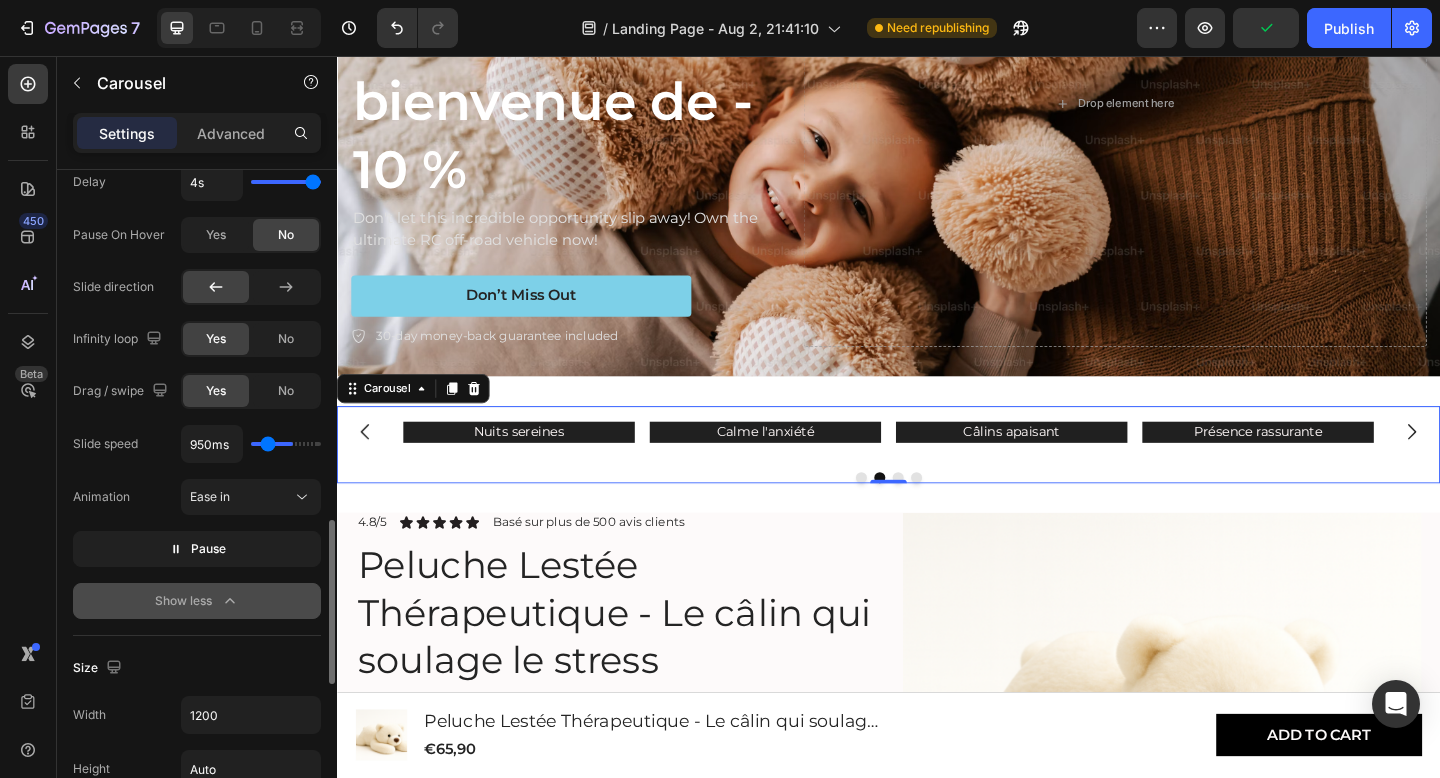 type on "450ms" 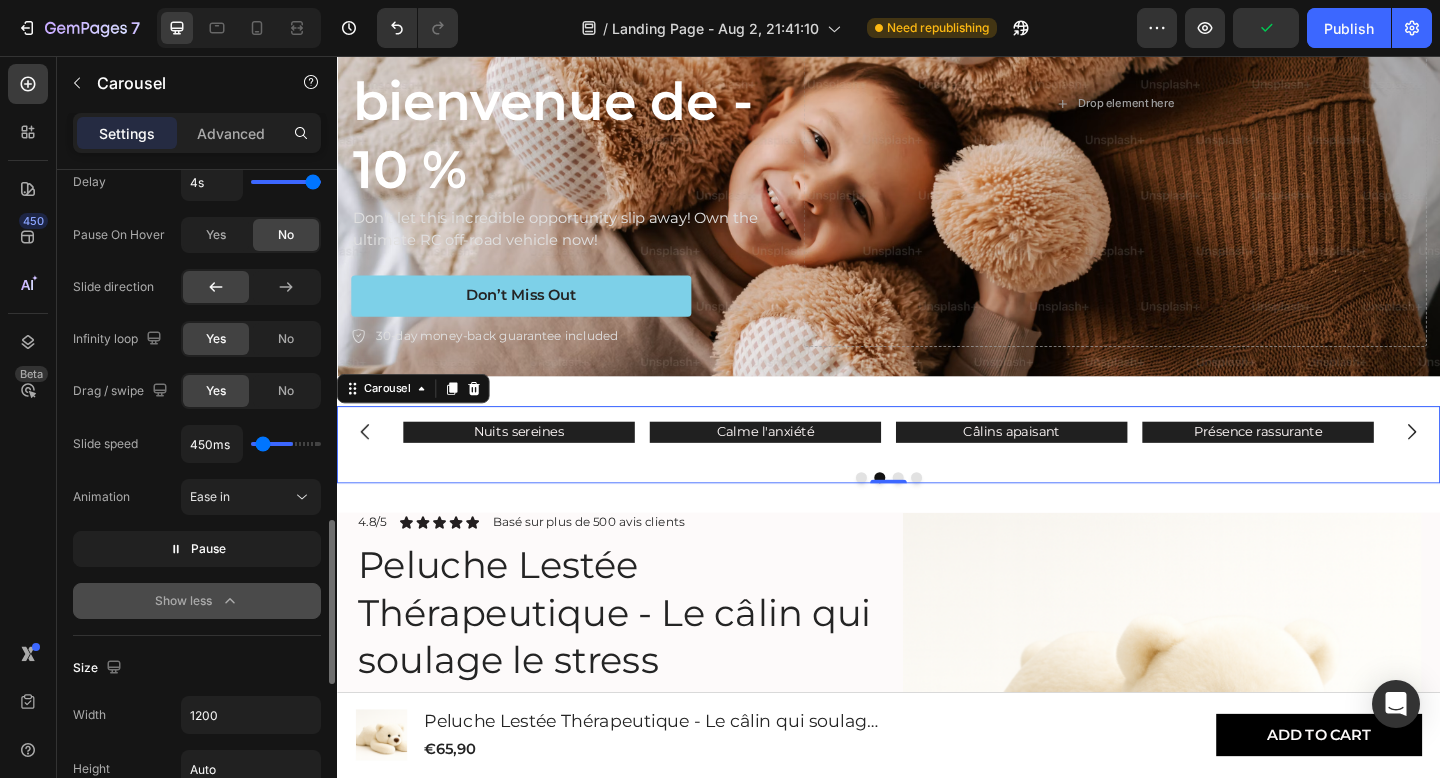 type on "100ms" 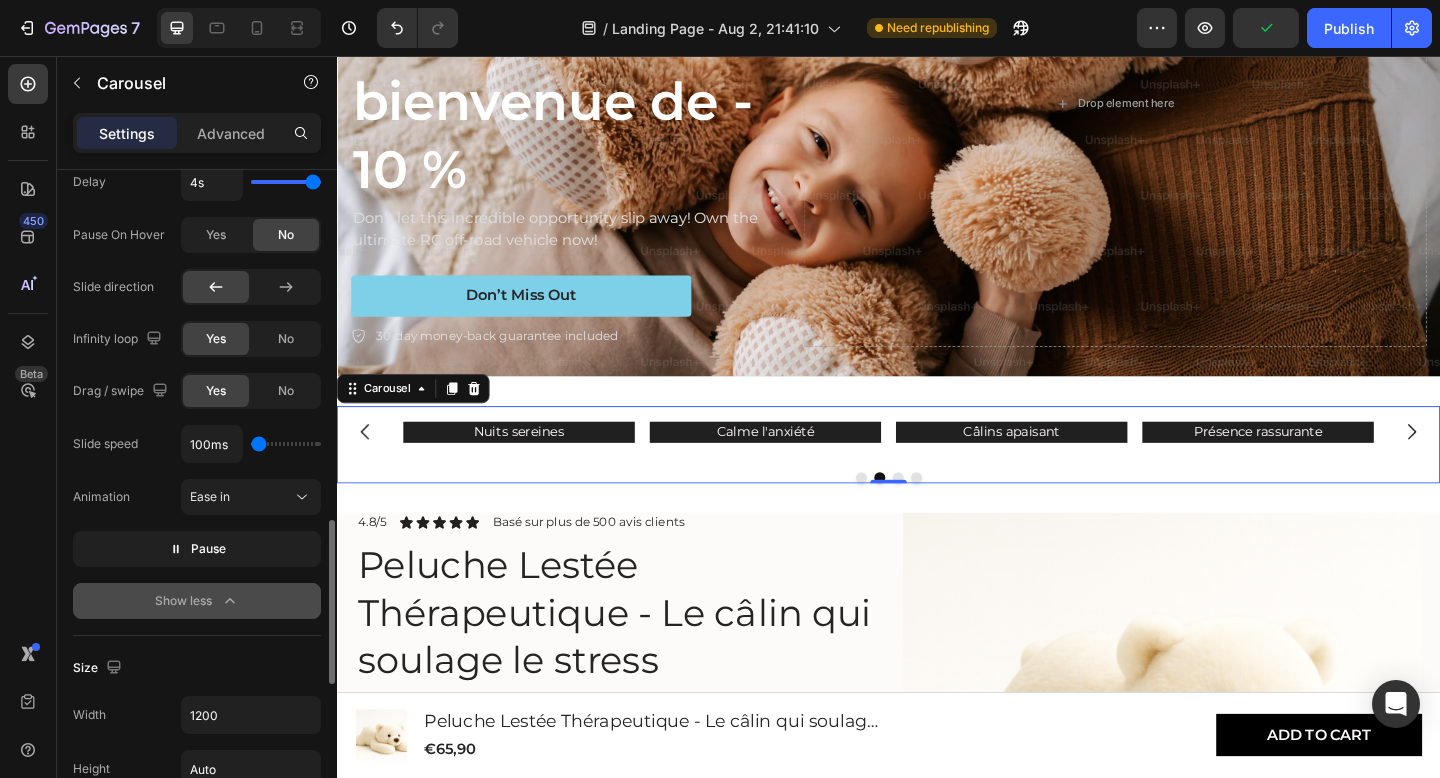 drag, startPoint x: 312, startPoint y: 446, endPoint x: 235, endPoint y: 439, distance: 77.31753 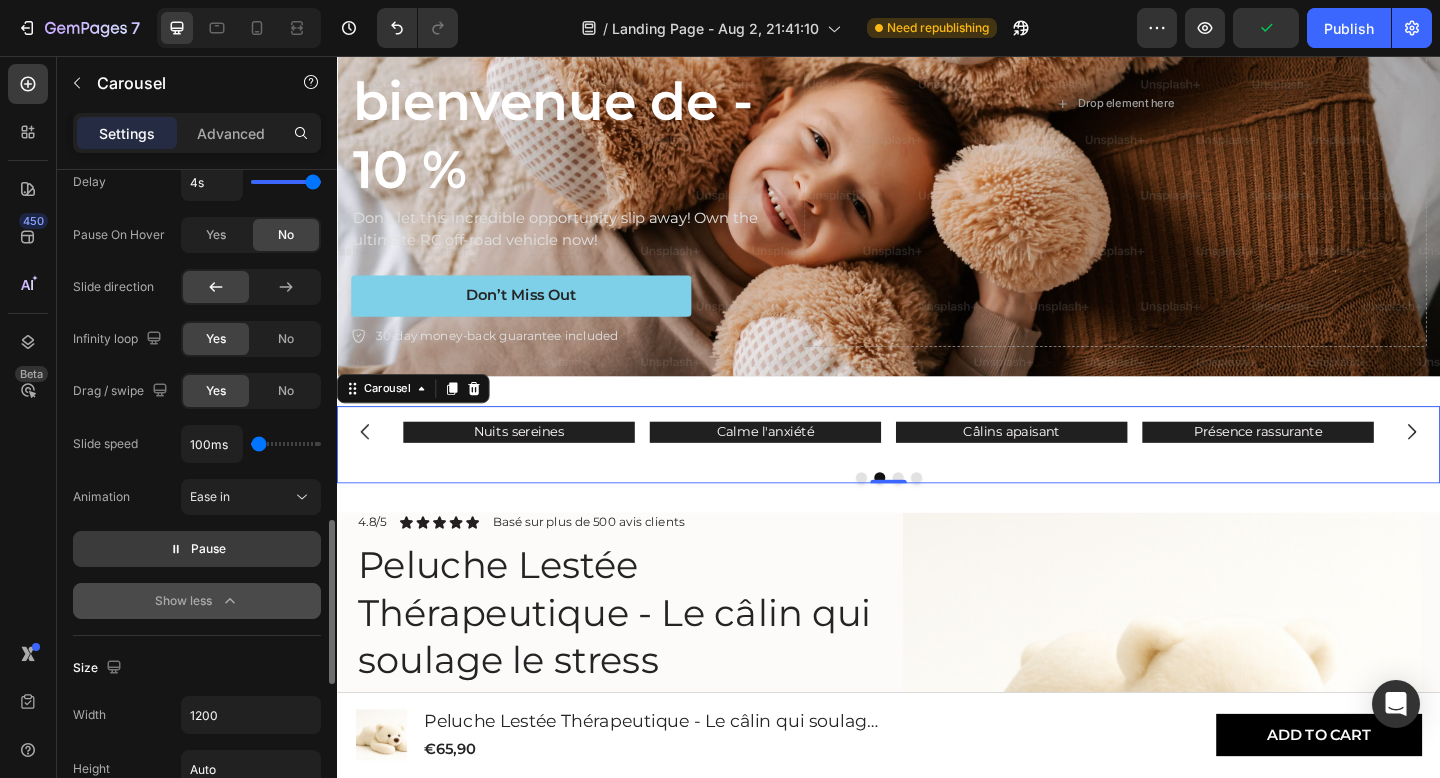 click on "Pause" at bounding box center [197, 549] 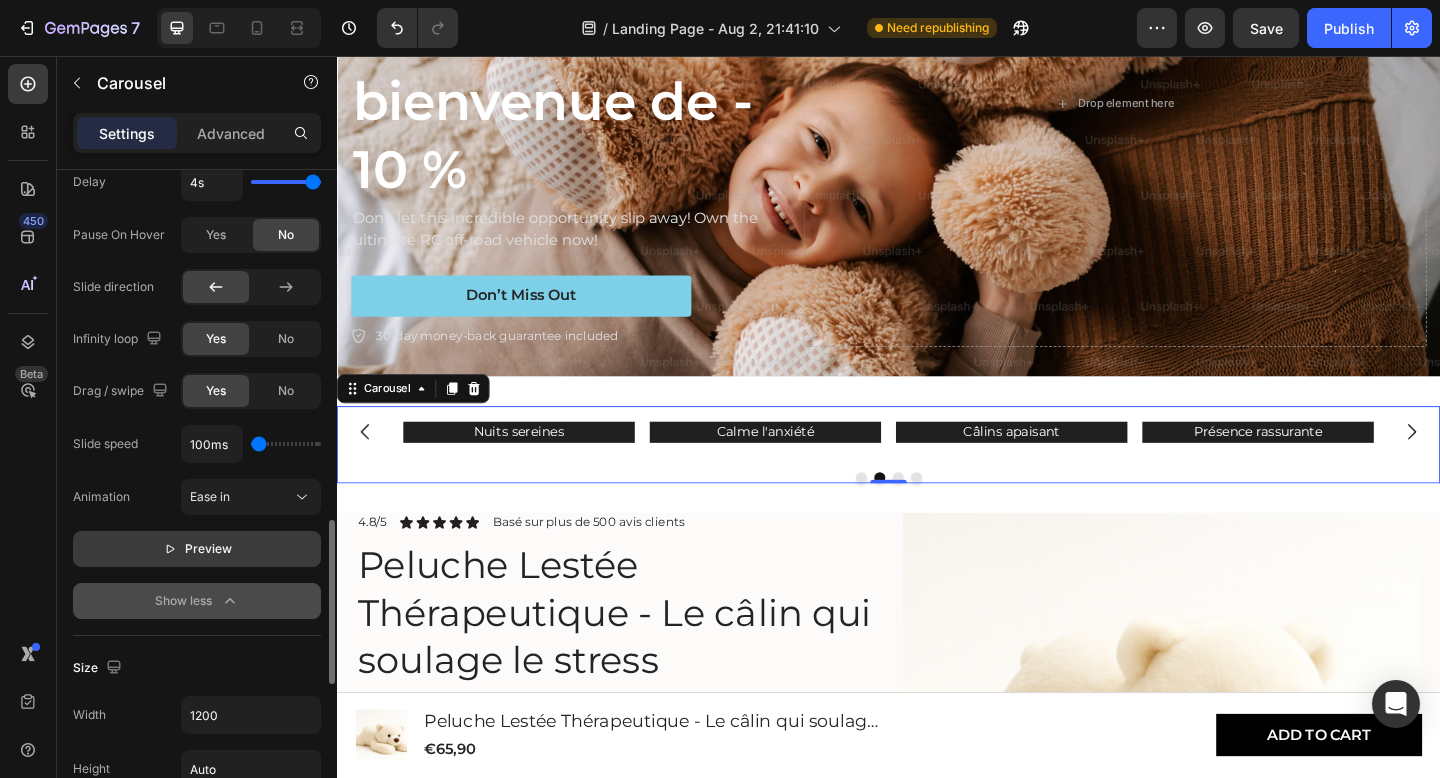 click on "Preview" at bounding box center [197, 549] 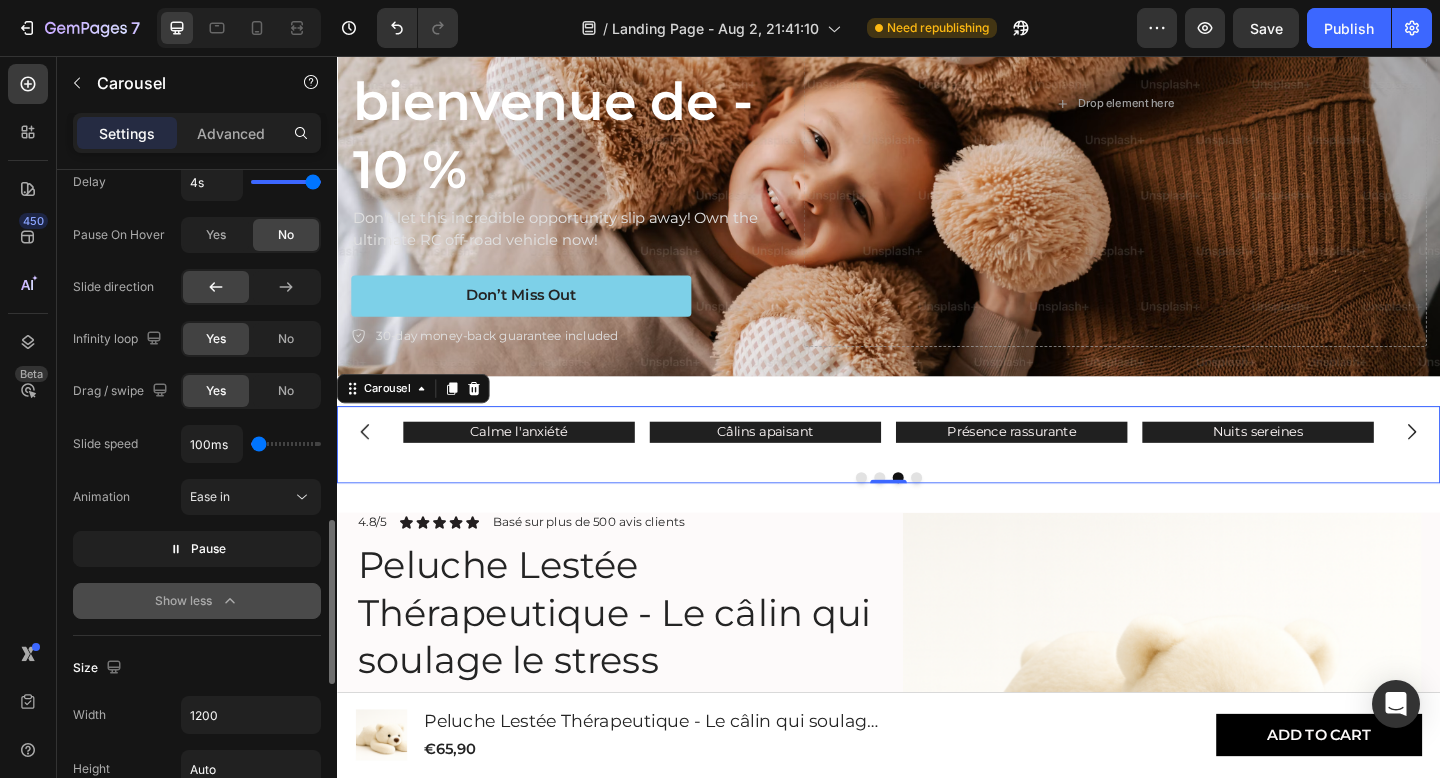type on "1700ms" 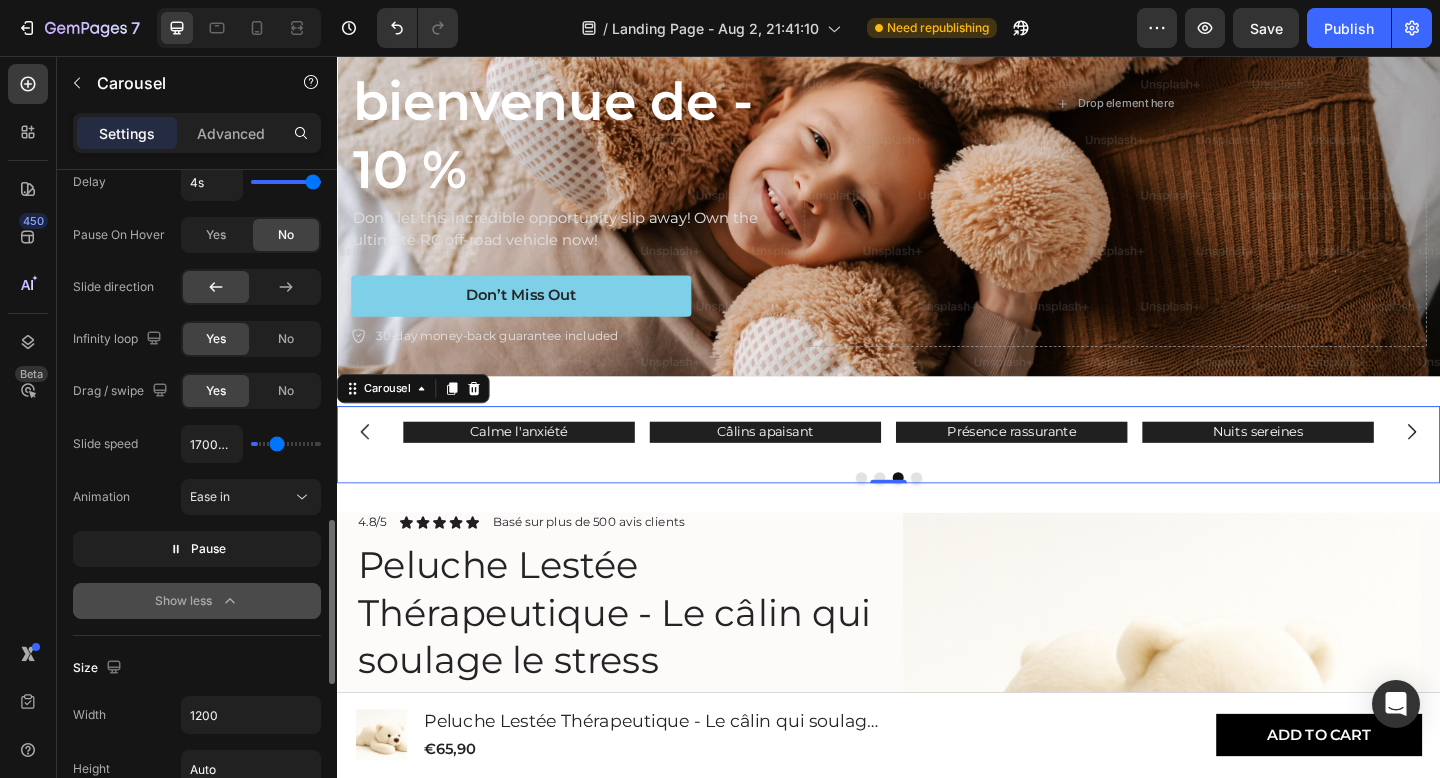 type on "1800ms" 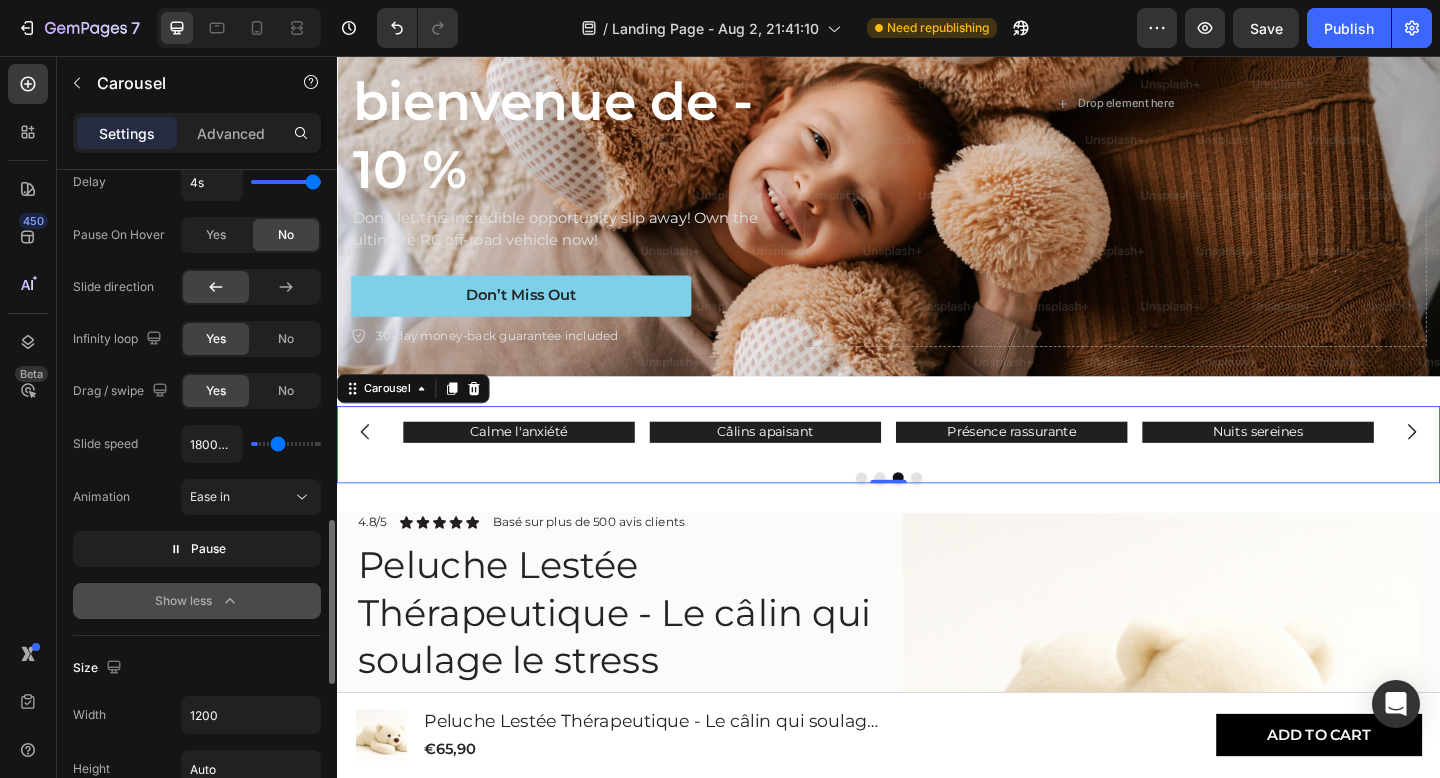 type on "1850ms" 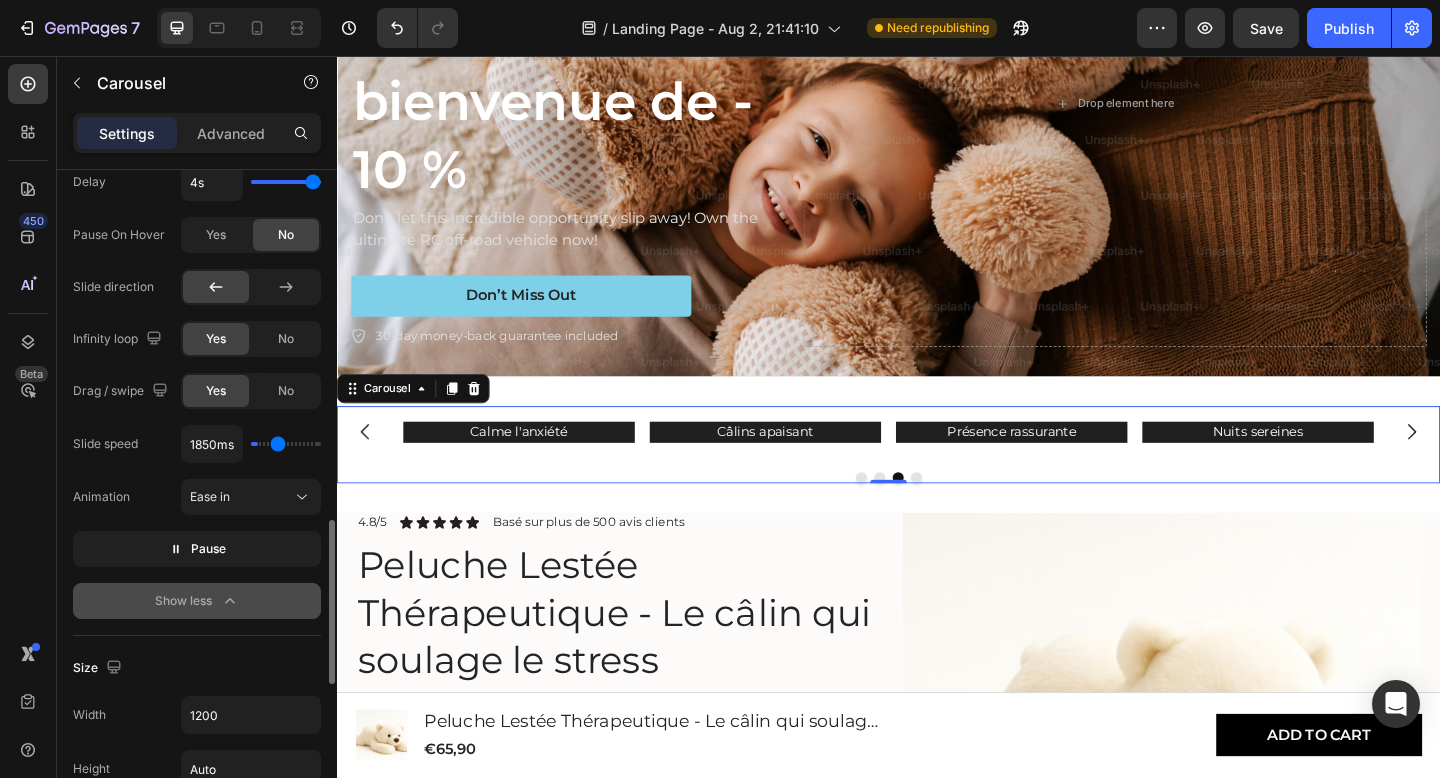type on "1900ms" 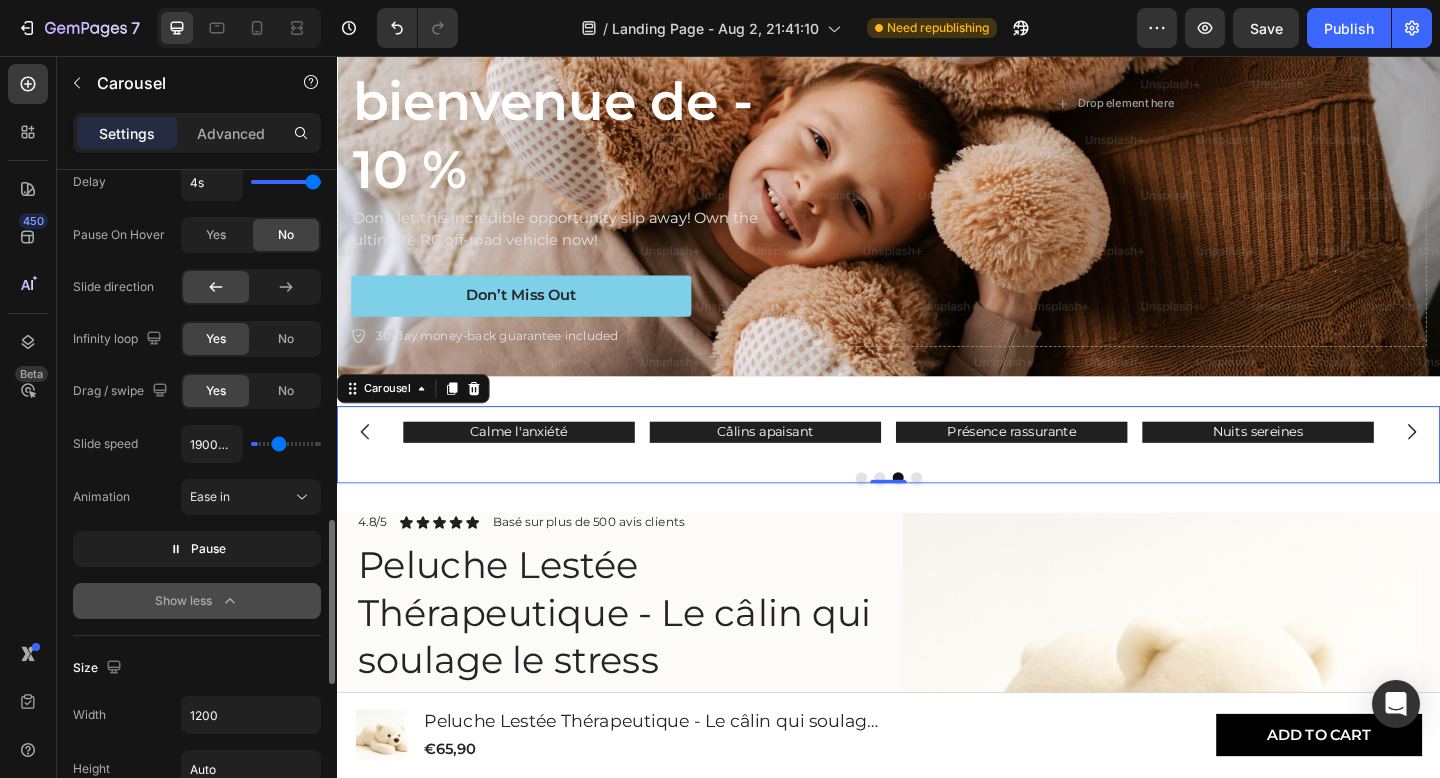 type on "2000ms" 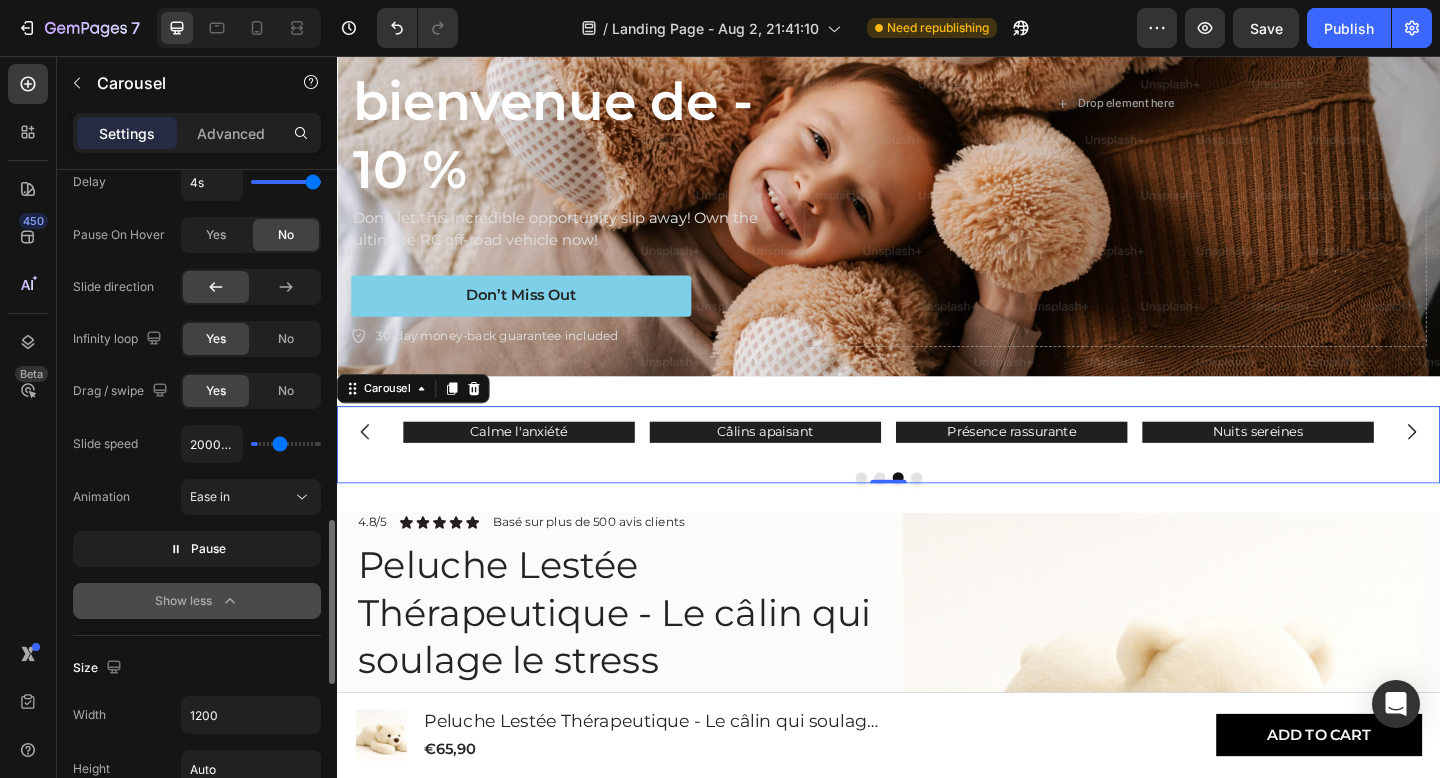 type on "2150ms" 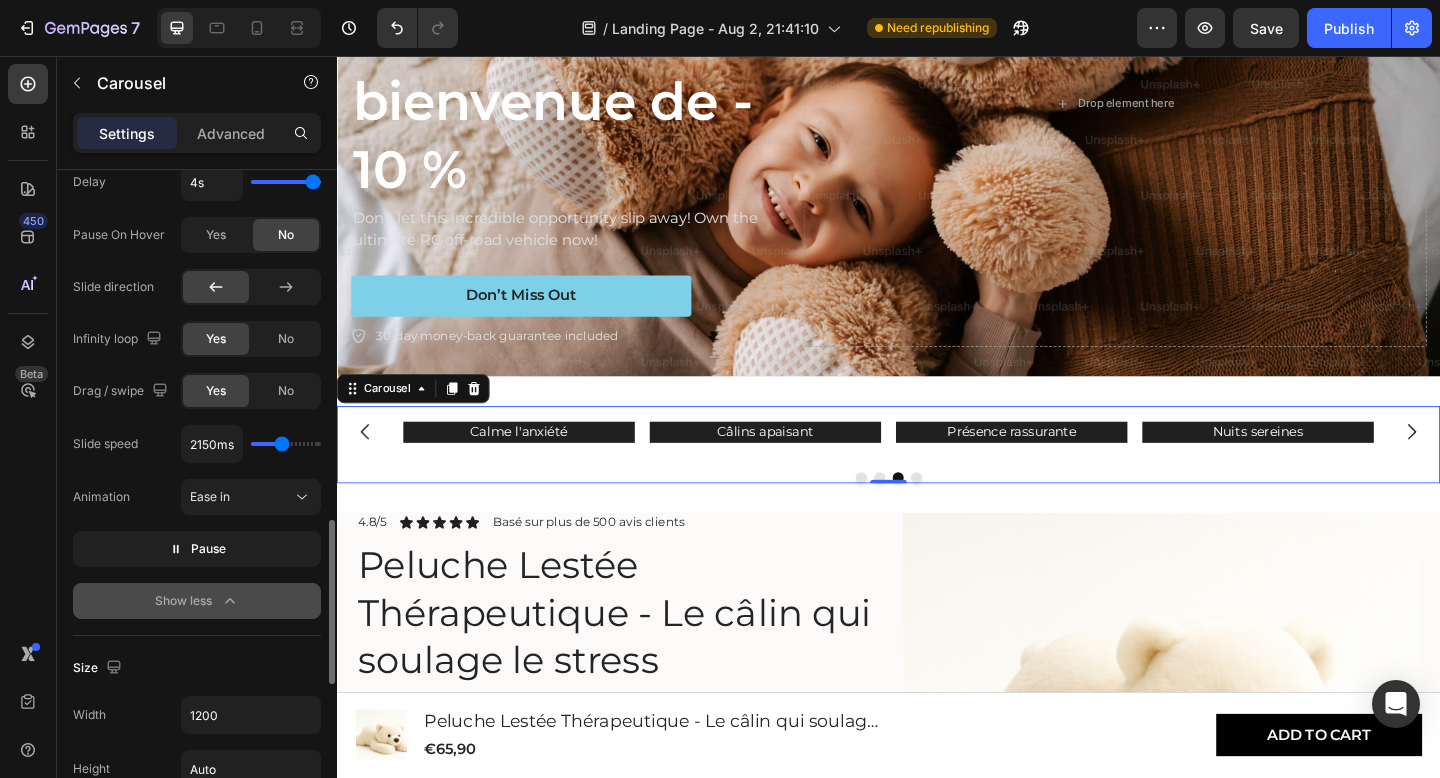 type on "2350ms" 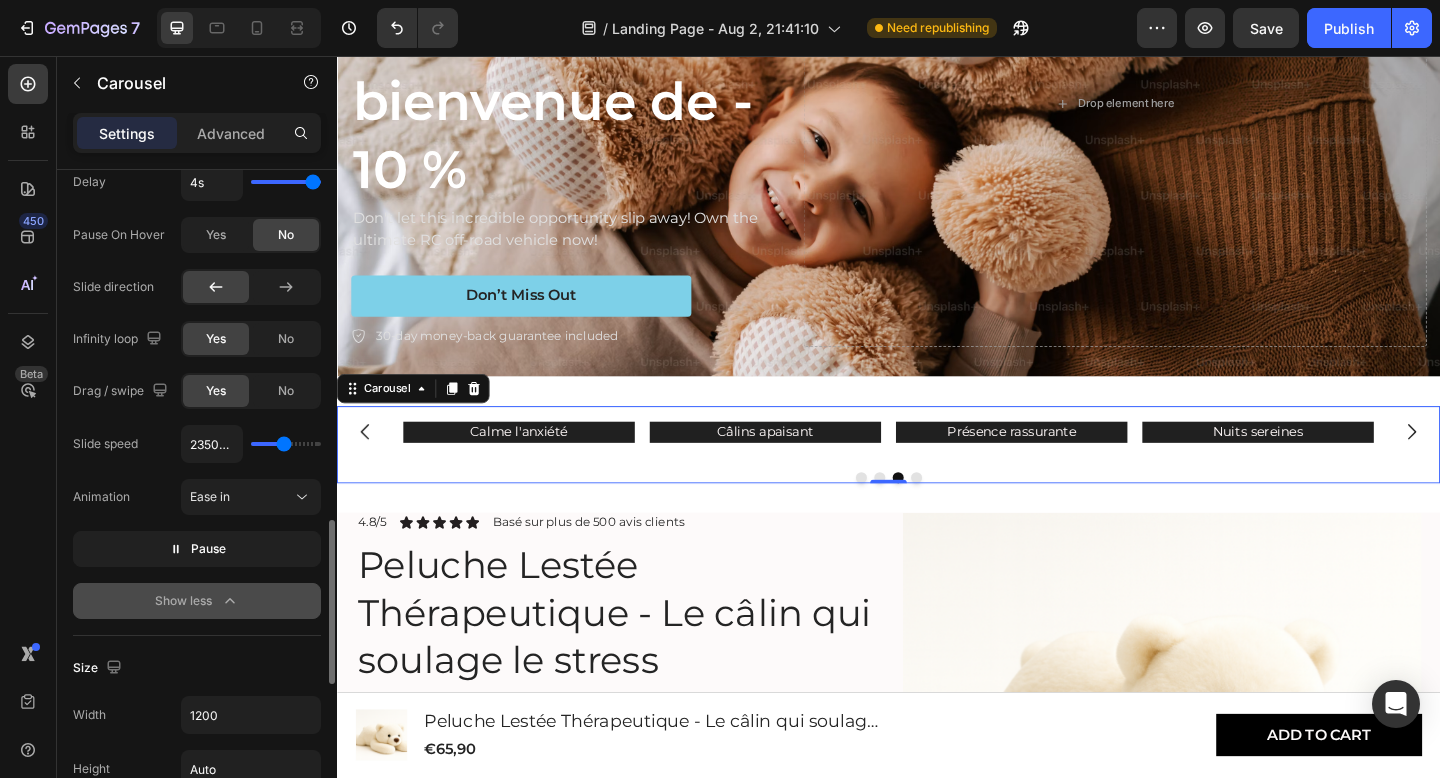 type on "2550ms" 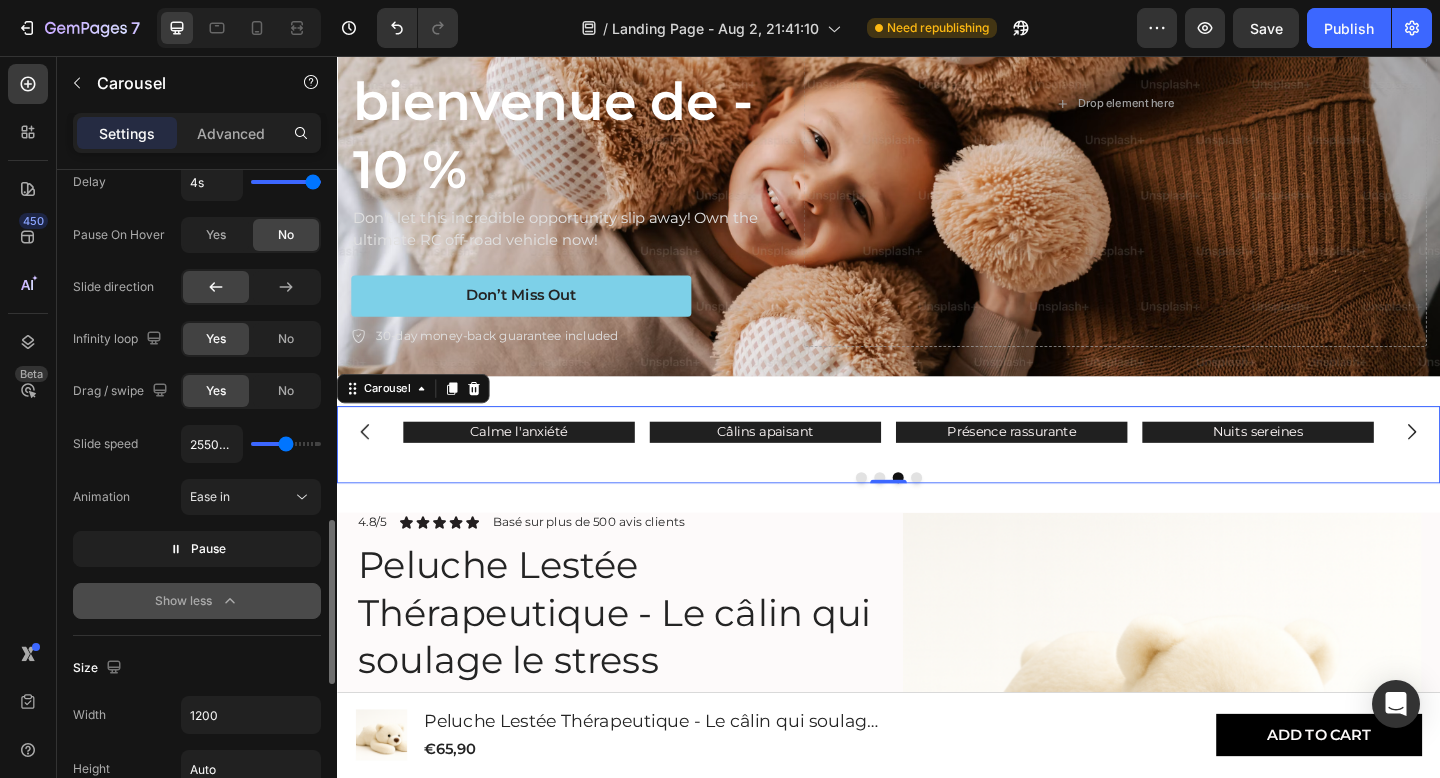type on "2700ms" 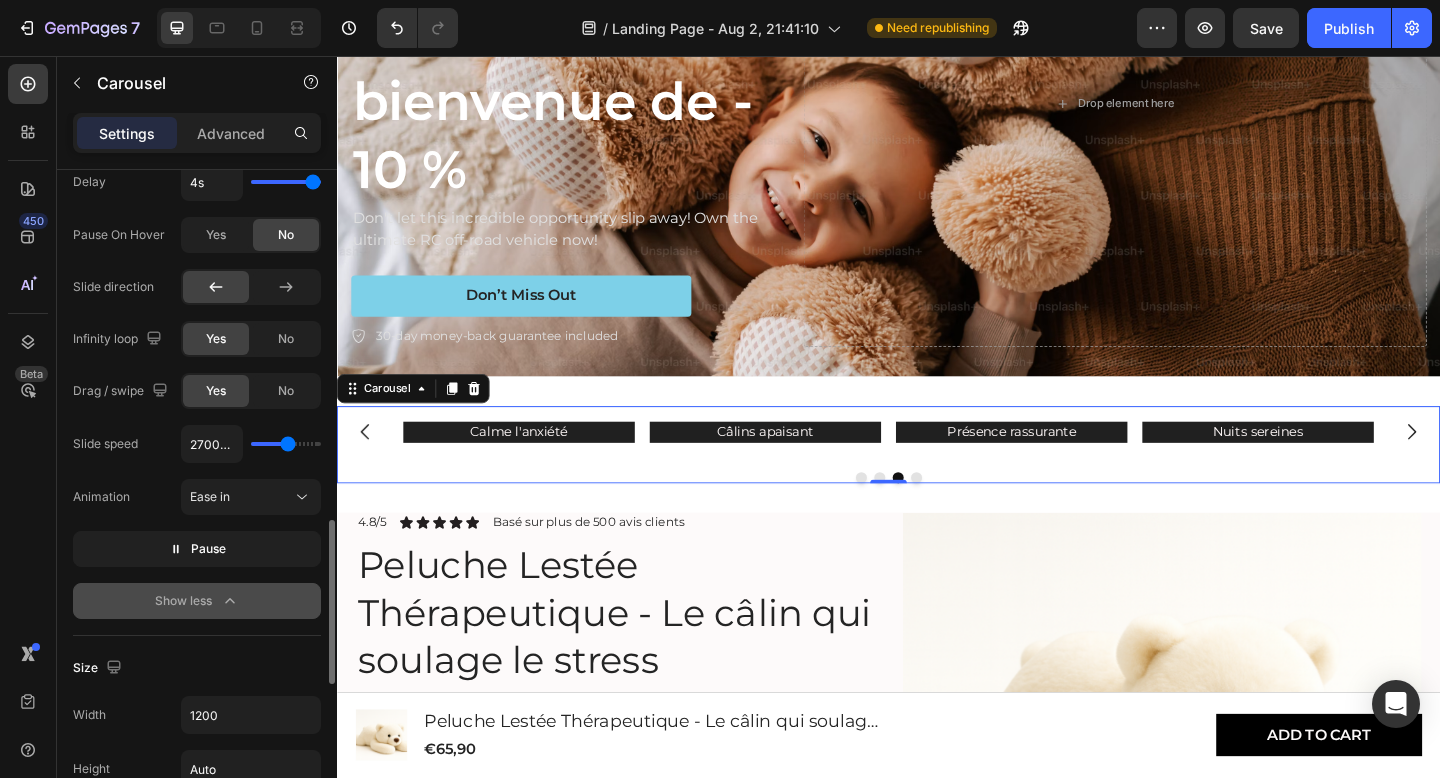 type on "2800ms" 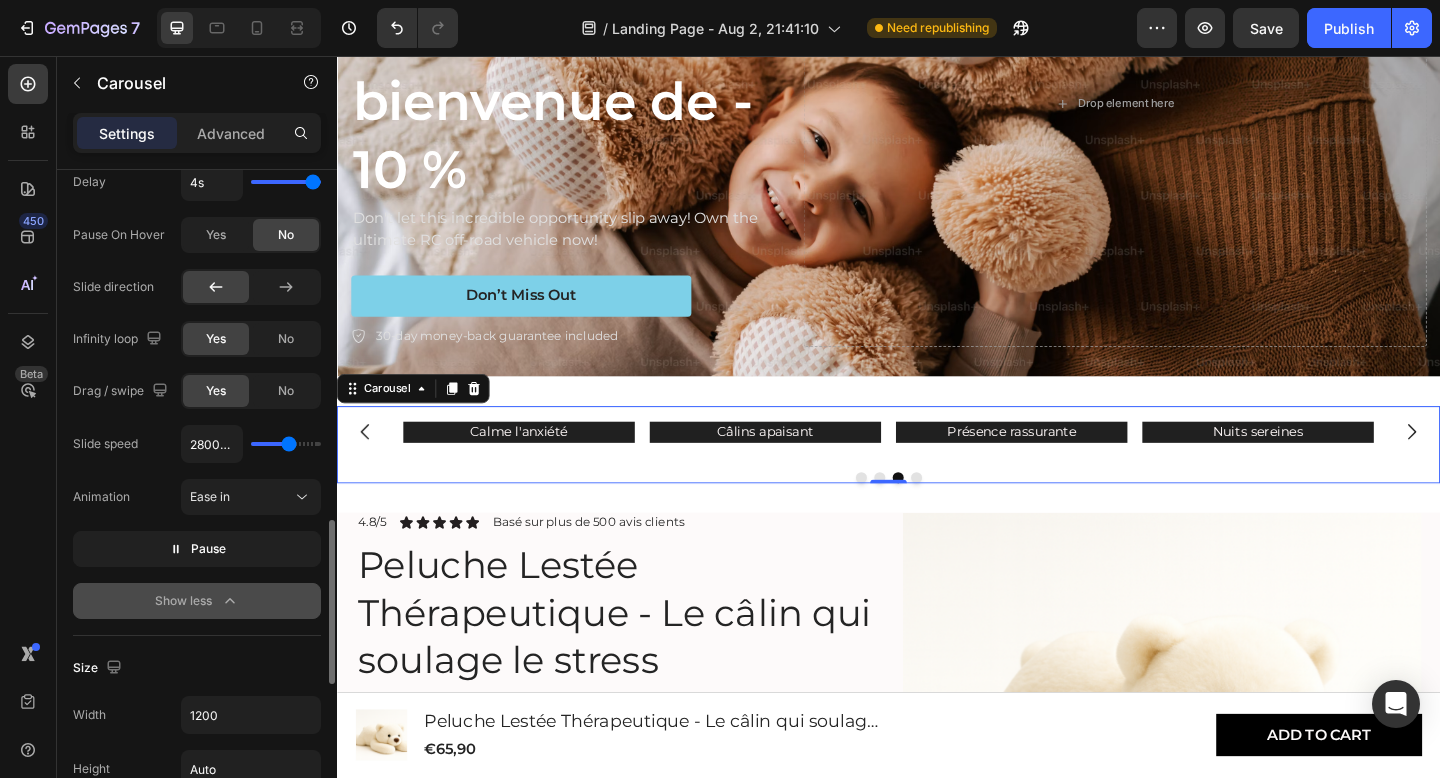 type on "2850ms" 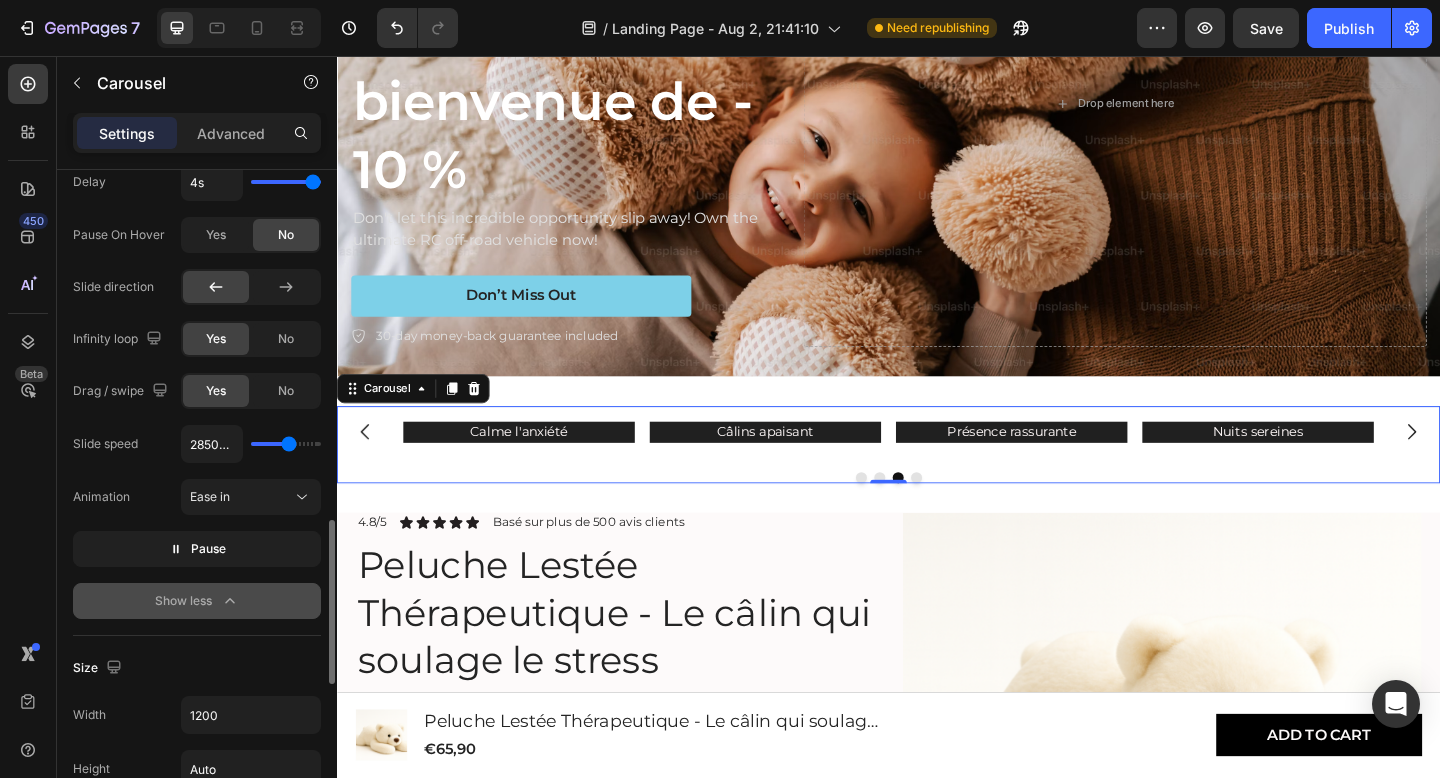 drag, startPoint x: 260, startPoint y: 444, endPoint x: 289, endPoint y: 444, distance: 29 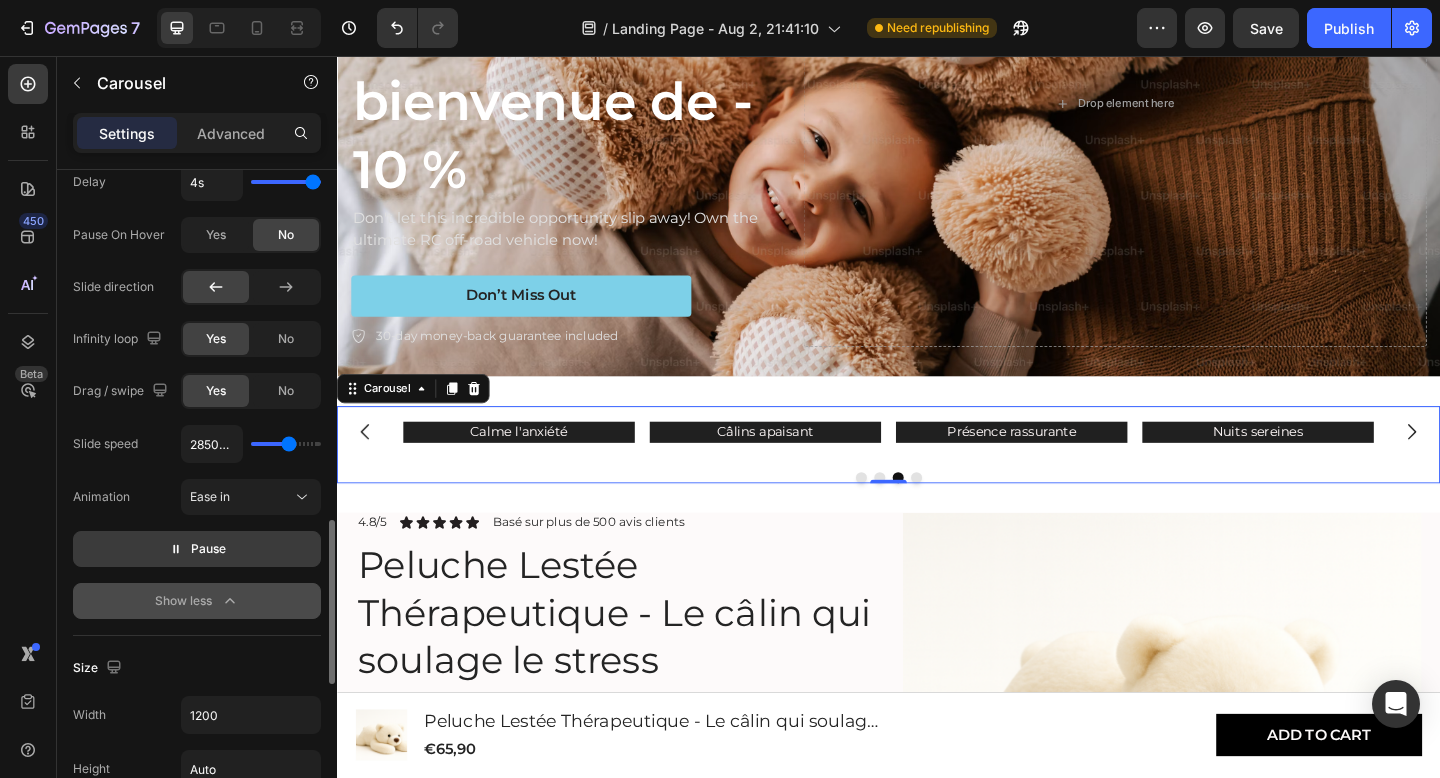 click on "Pause" at bounding box center (197, 549) 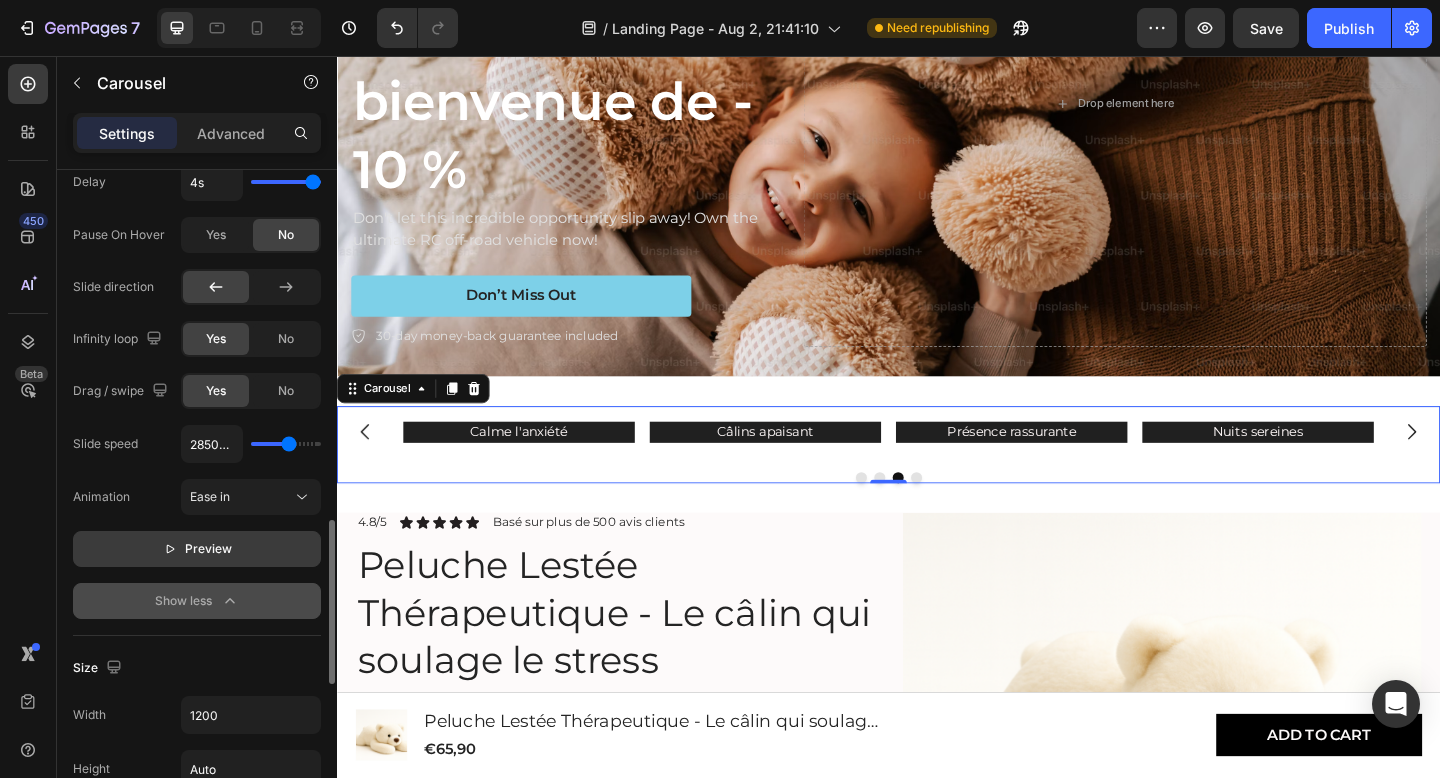 click on "Preview" at bounding box center [197, 549] 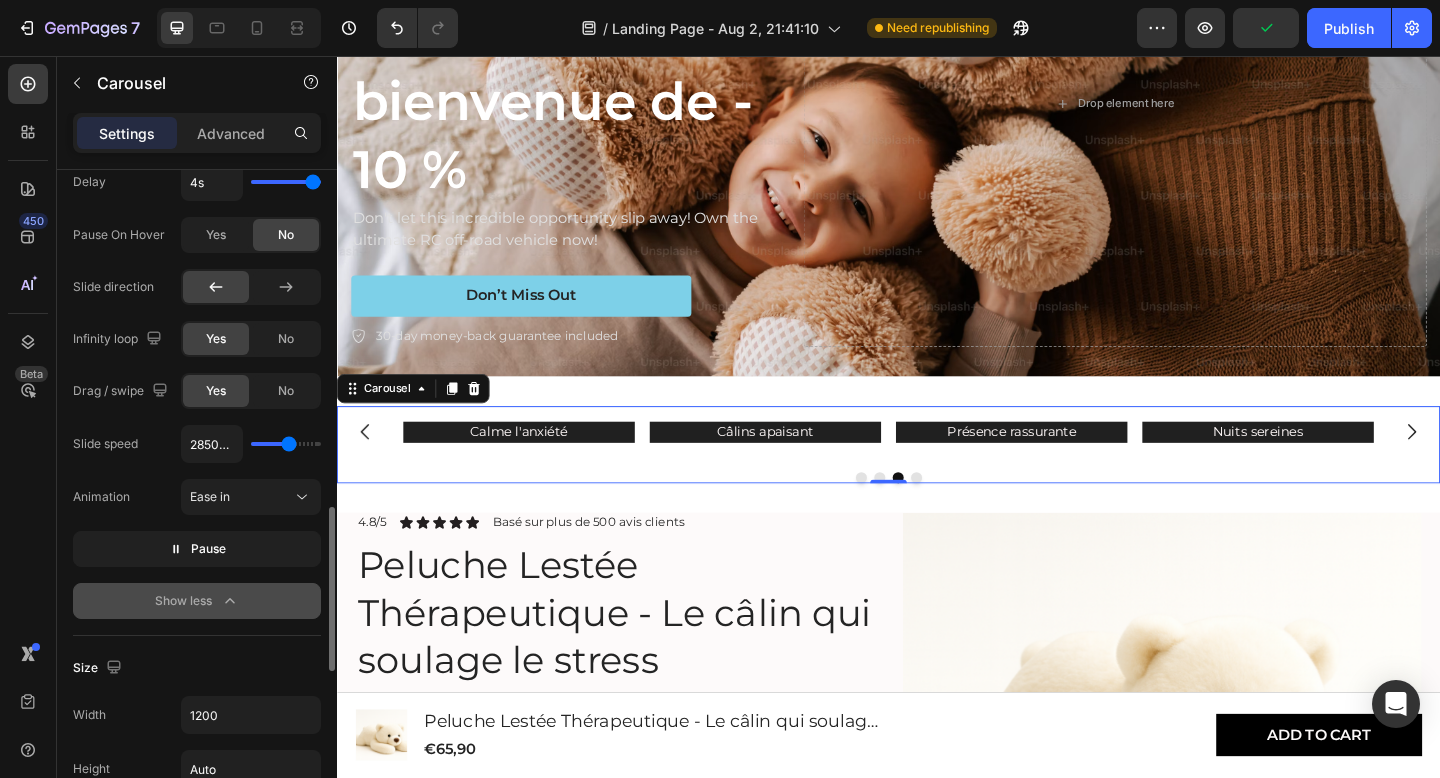 scroll, scrollTop: 1393, scrollLeft: 0, axis: vertical 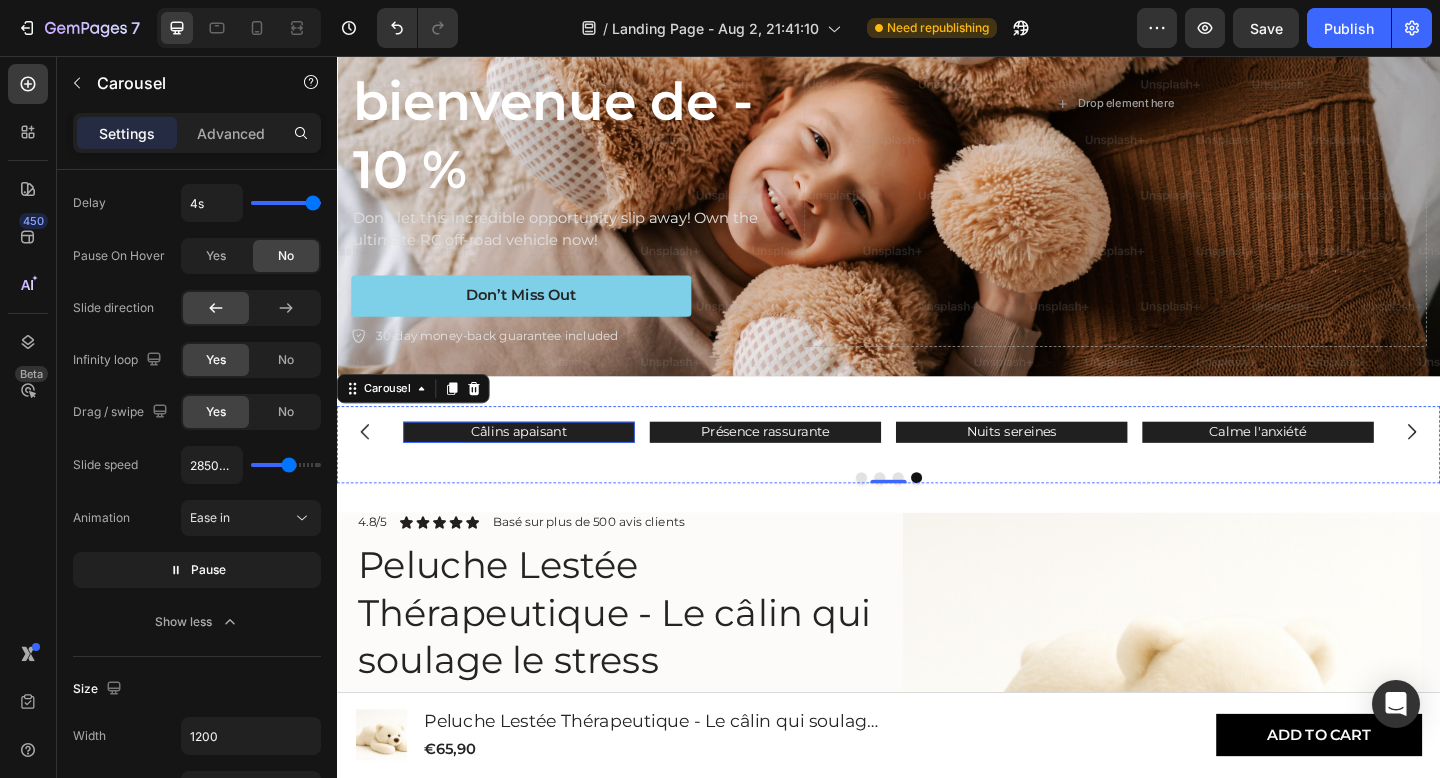 click on "Câlins apaisant" at bounding box center [535, 466] 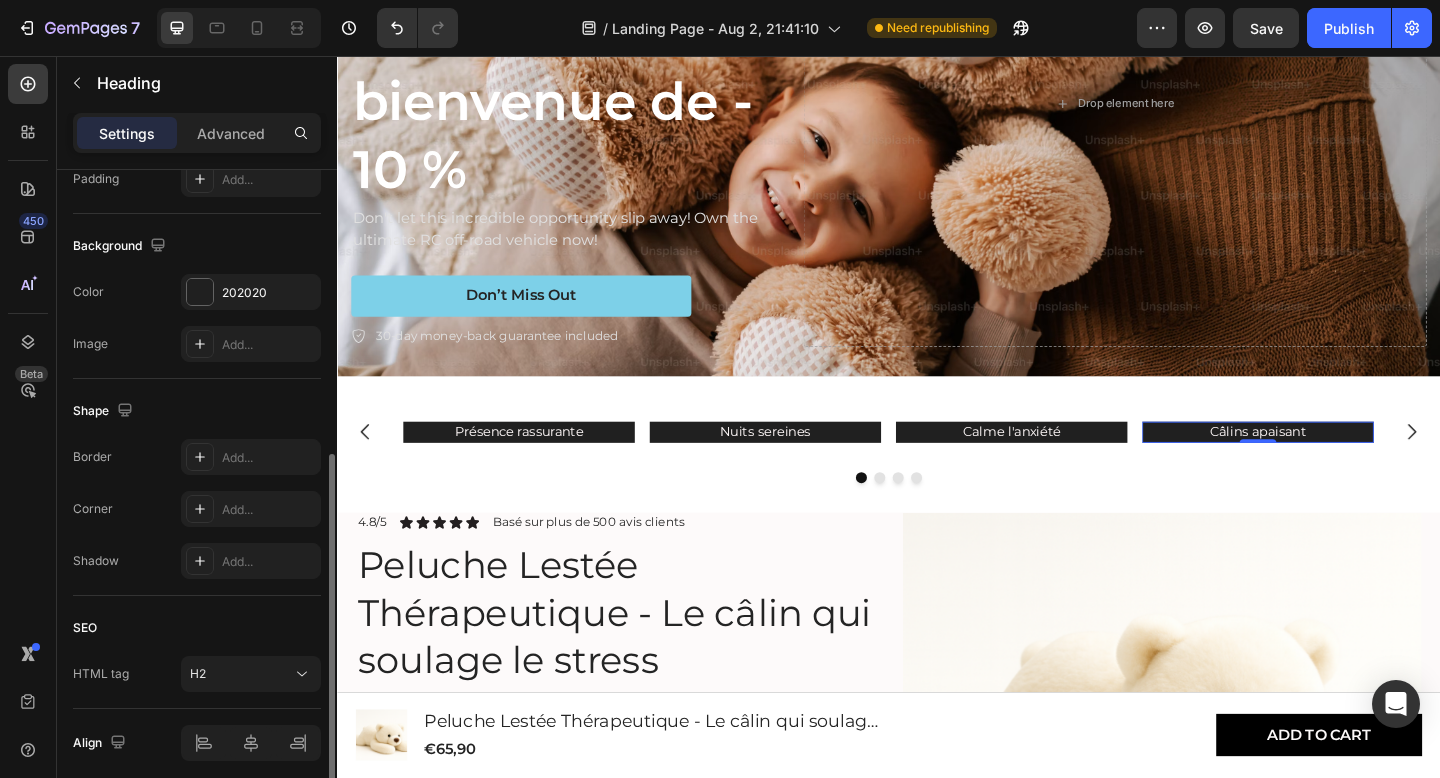 scroll, scrollTop: 558, scrollLeft: 0, axis: vertical 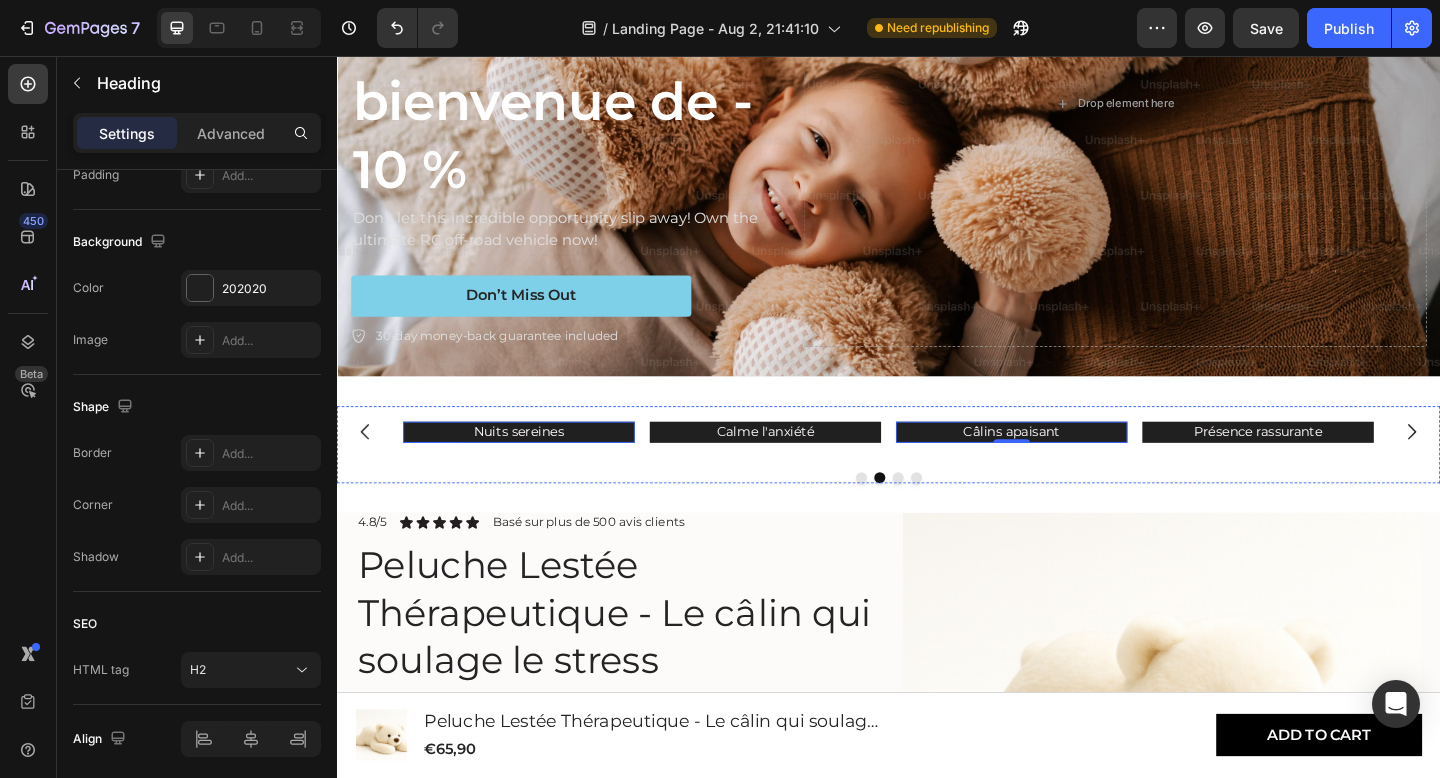 click on "Nuits sereines" at bounding box center [535, 466] 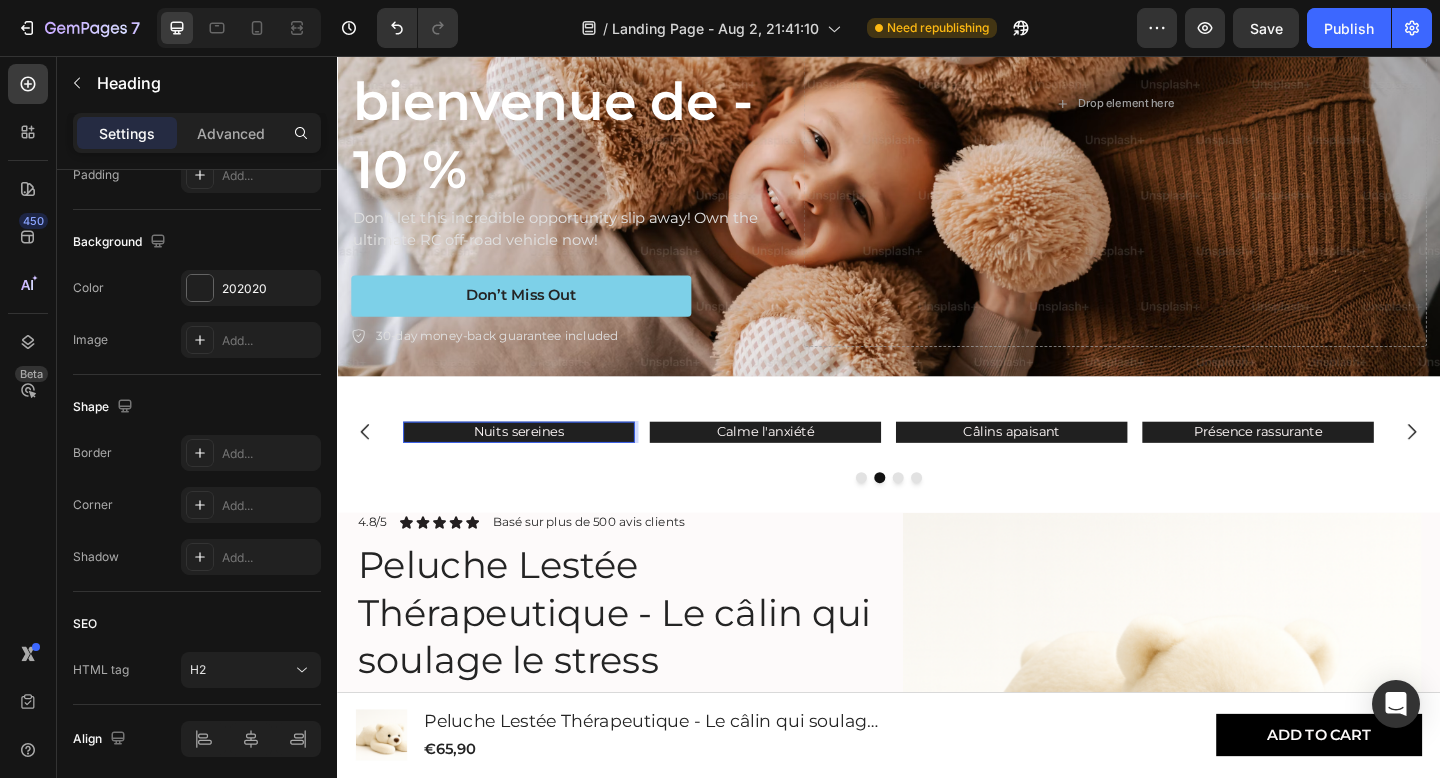 click on "Nuits sereines" at bounding box center [535, 466] 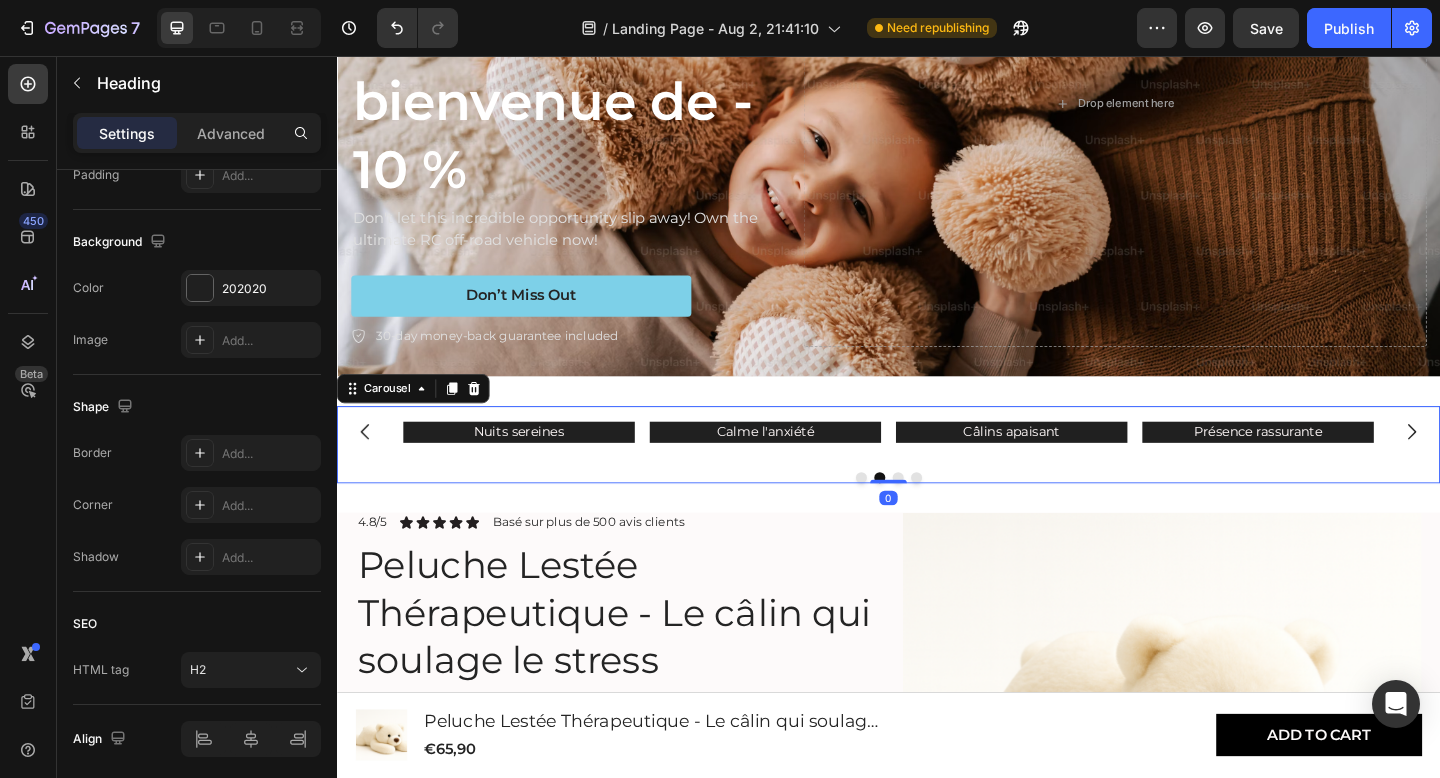 click on "Présence rassurante Heading Nuits sereines Heading Calme l'anxiété Heading Câlins apaisant Heading" at bounding box center [937, 465] 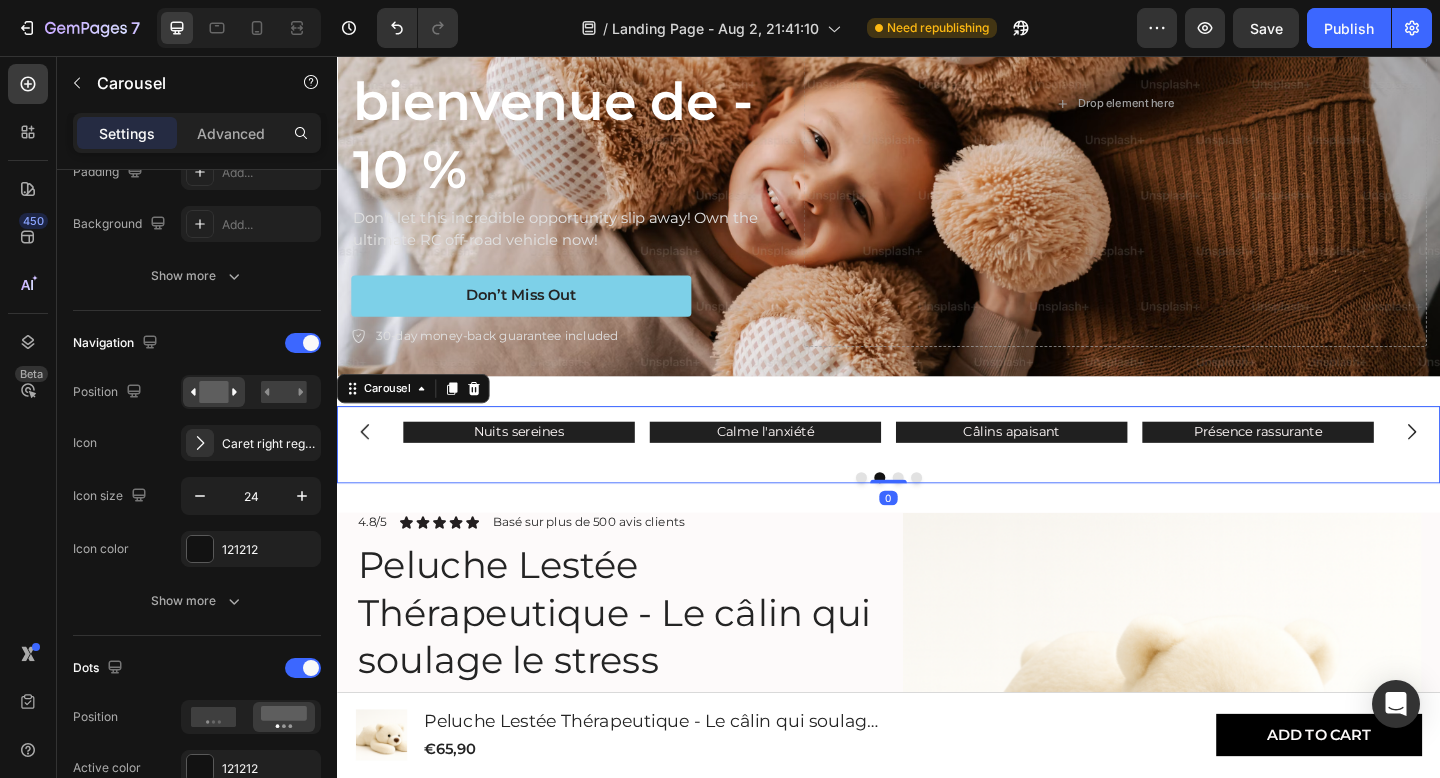 scroll, scrollTop: 0, scrollLeft: 0, axis: both 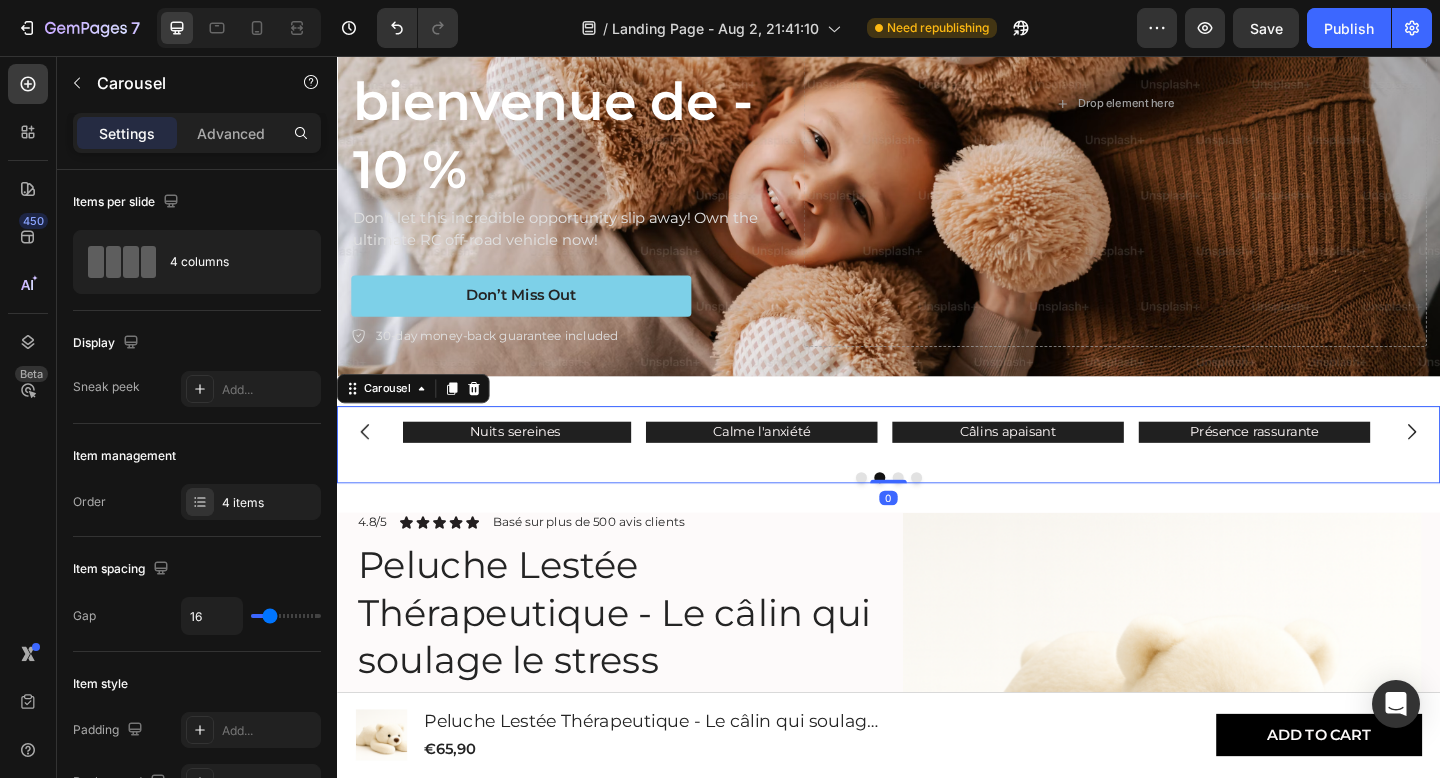 click on "Présence rassurante Heading Nuits sereines Heading Calme l'anxiété Heading Câlins apaisant Heading
Carousel   0" at bounding box center (937, 479) 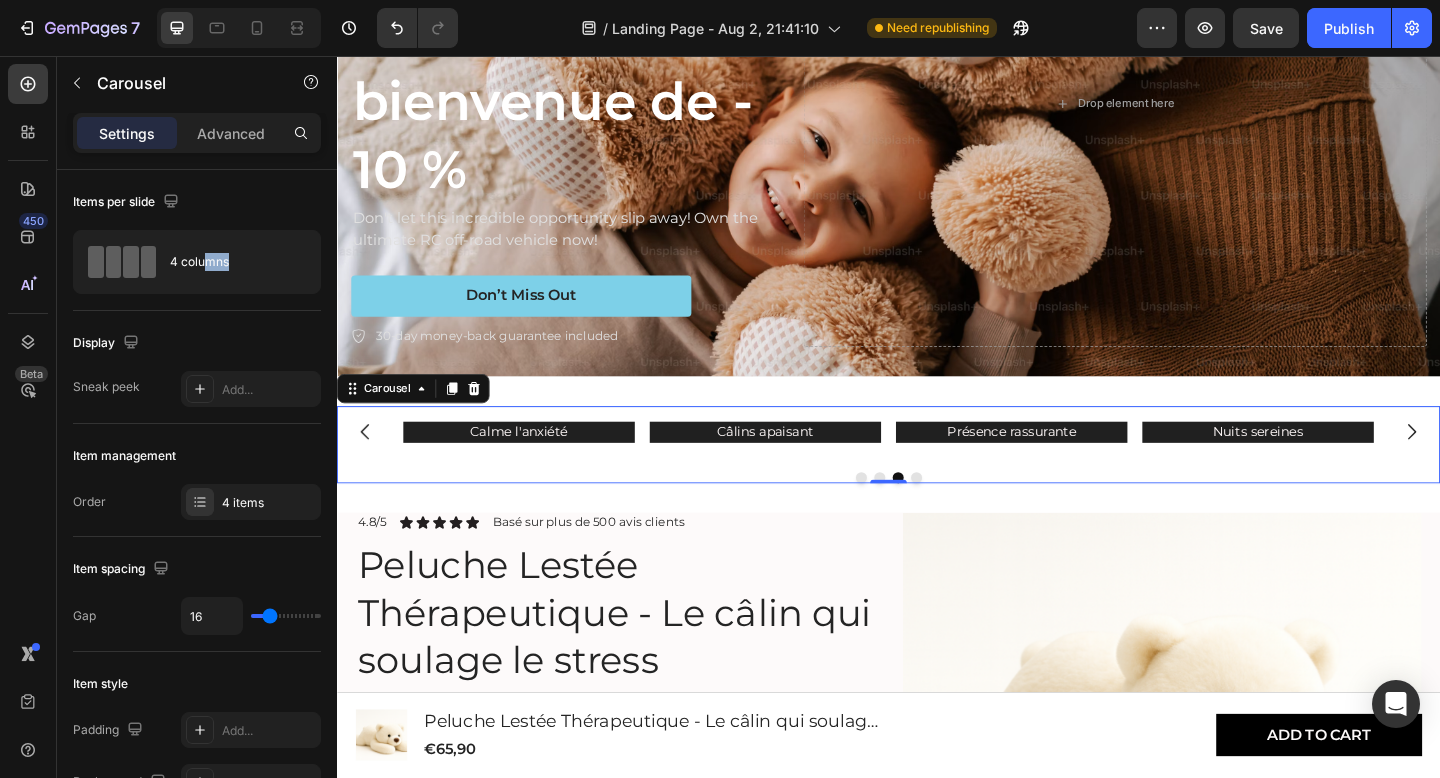 drag, startPoint x: 542, startPoint y: 321, endPoint x: 592, endPoint y: 488, distance: 174.32442 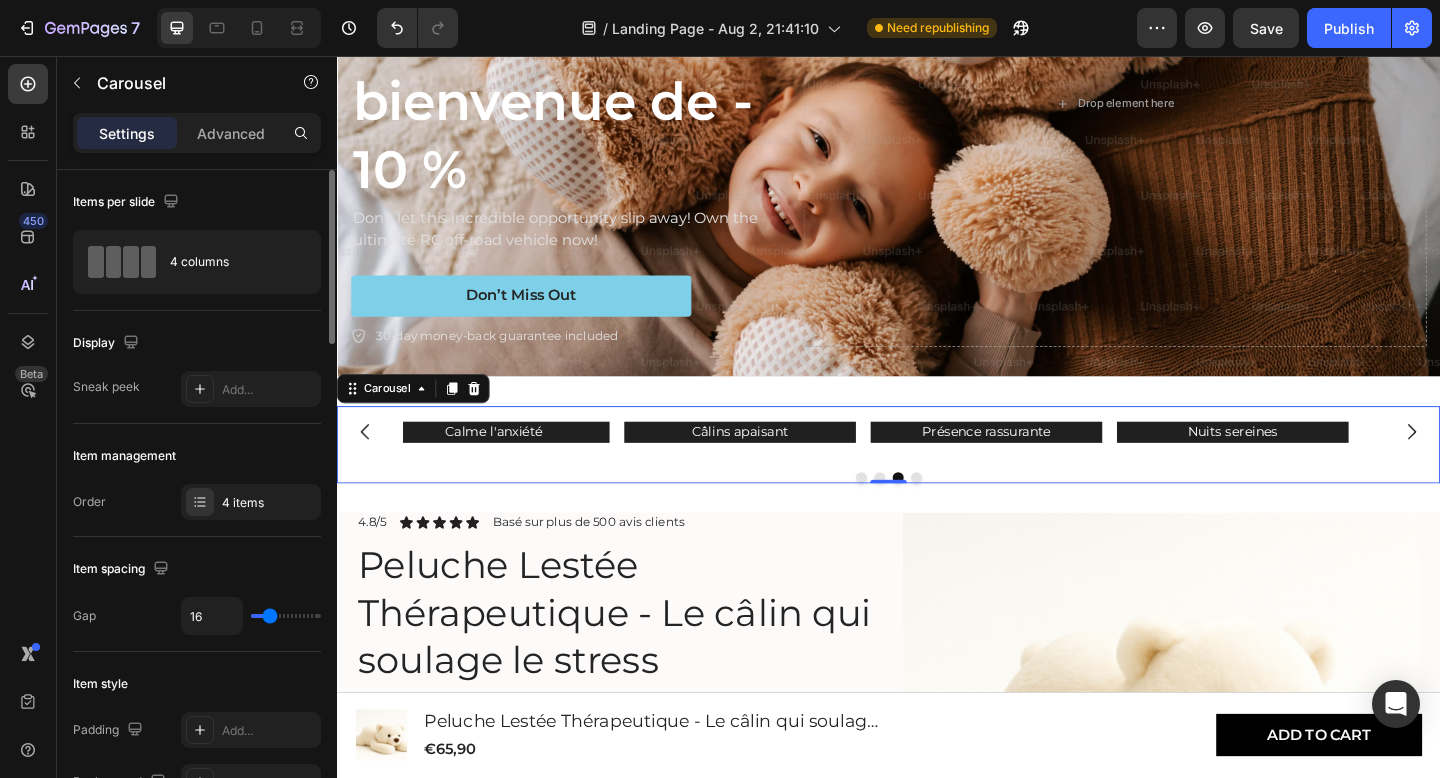 click on "Items per slide" at bounding box center (197, 202) 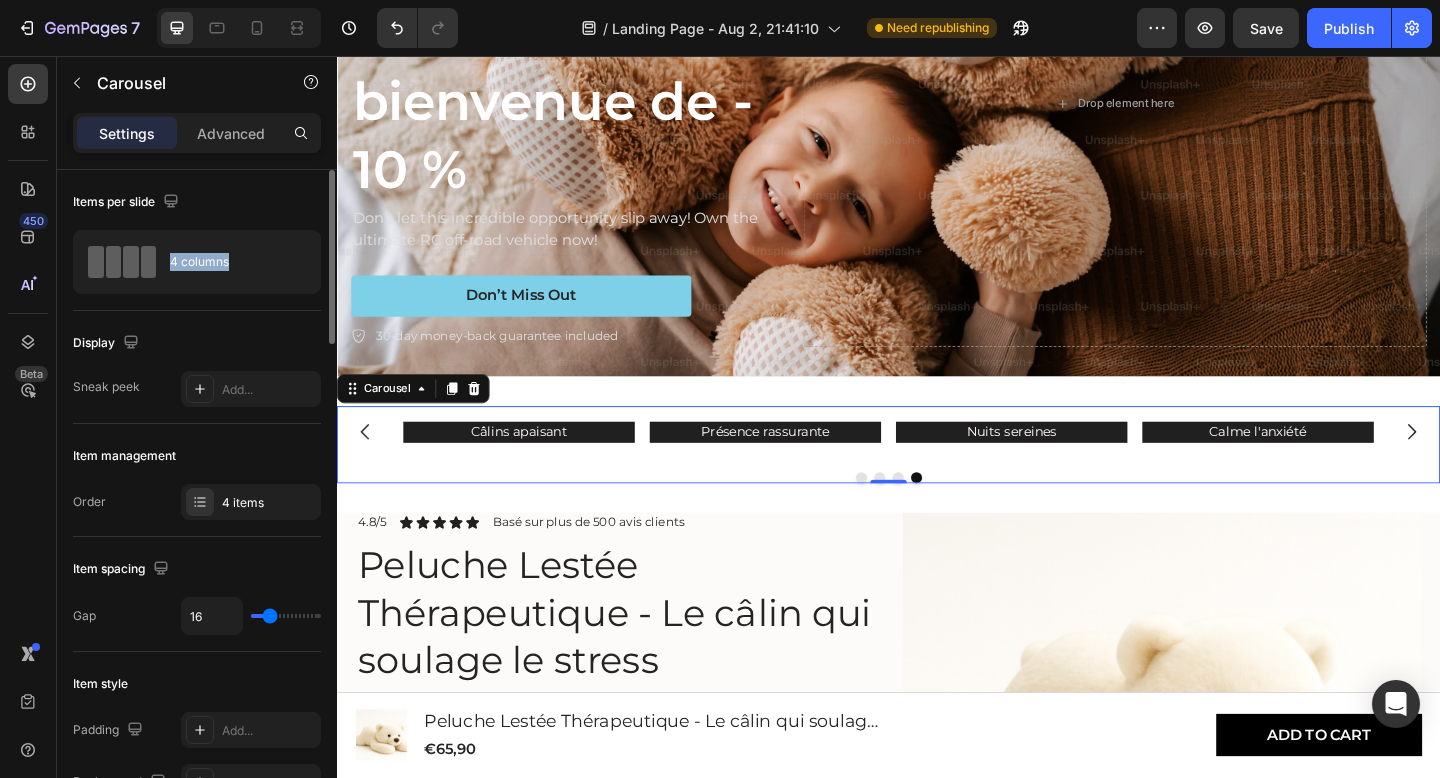 drag, startPoint x: 270, startPoint y: 256, endPoint x: 275, endPoint y: 208, distance: 48.259712 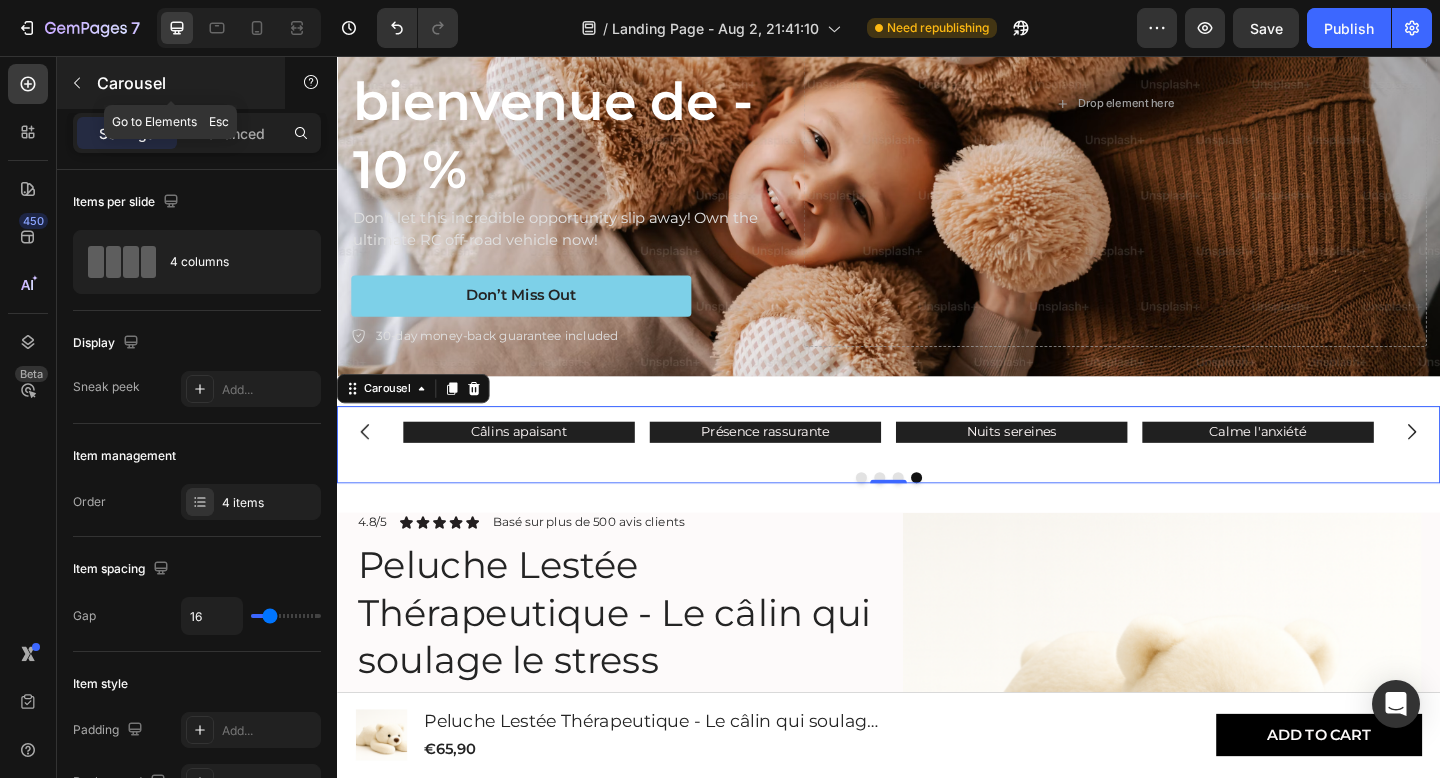 click 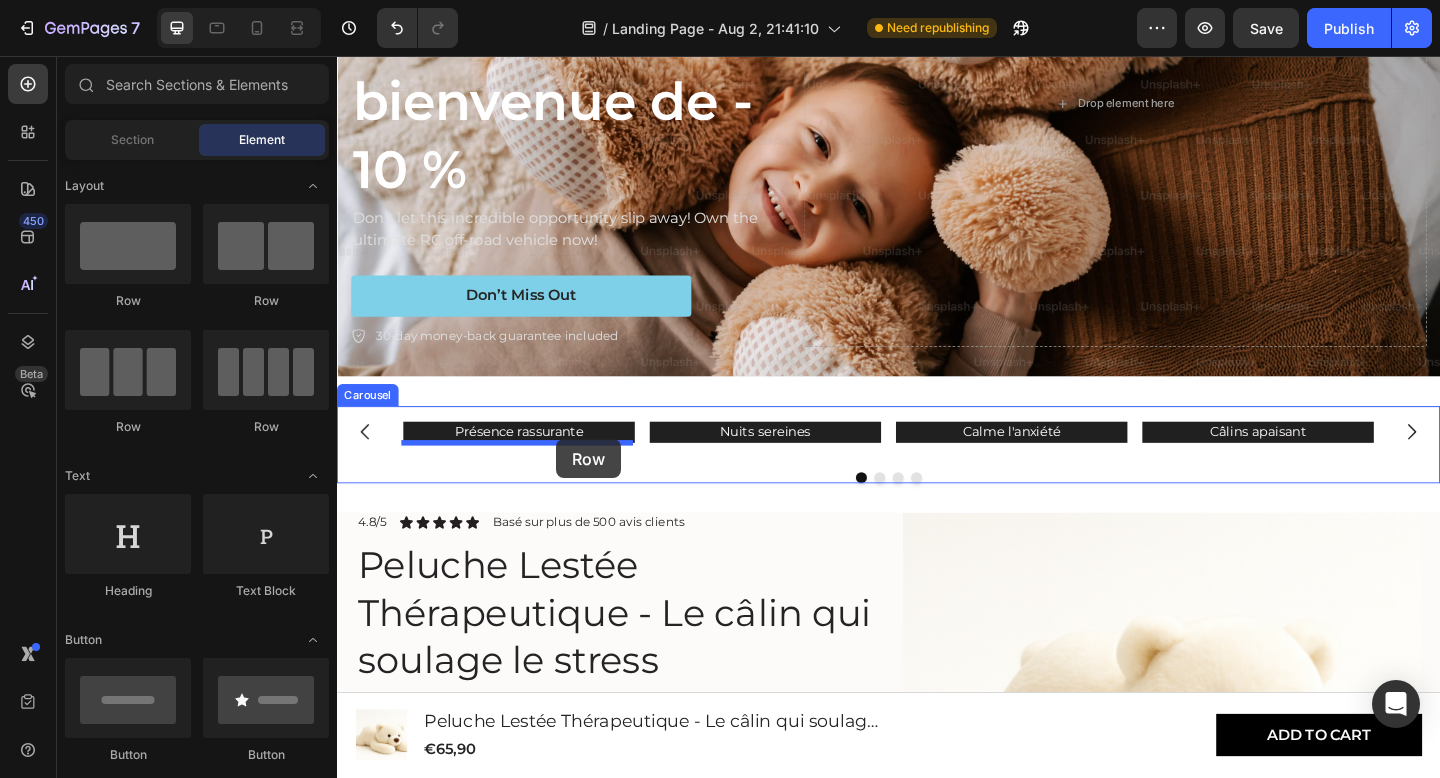 drag, startPoint x: 594, startPoint y: 261, endPoint x: 575, endPoint y: 473, distance: 212.84972 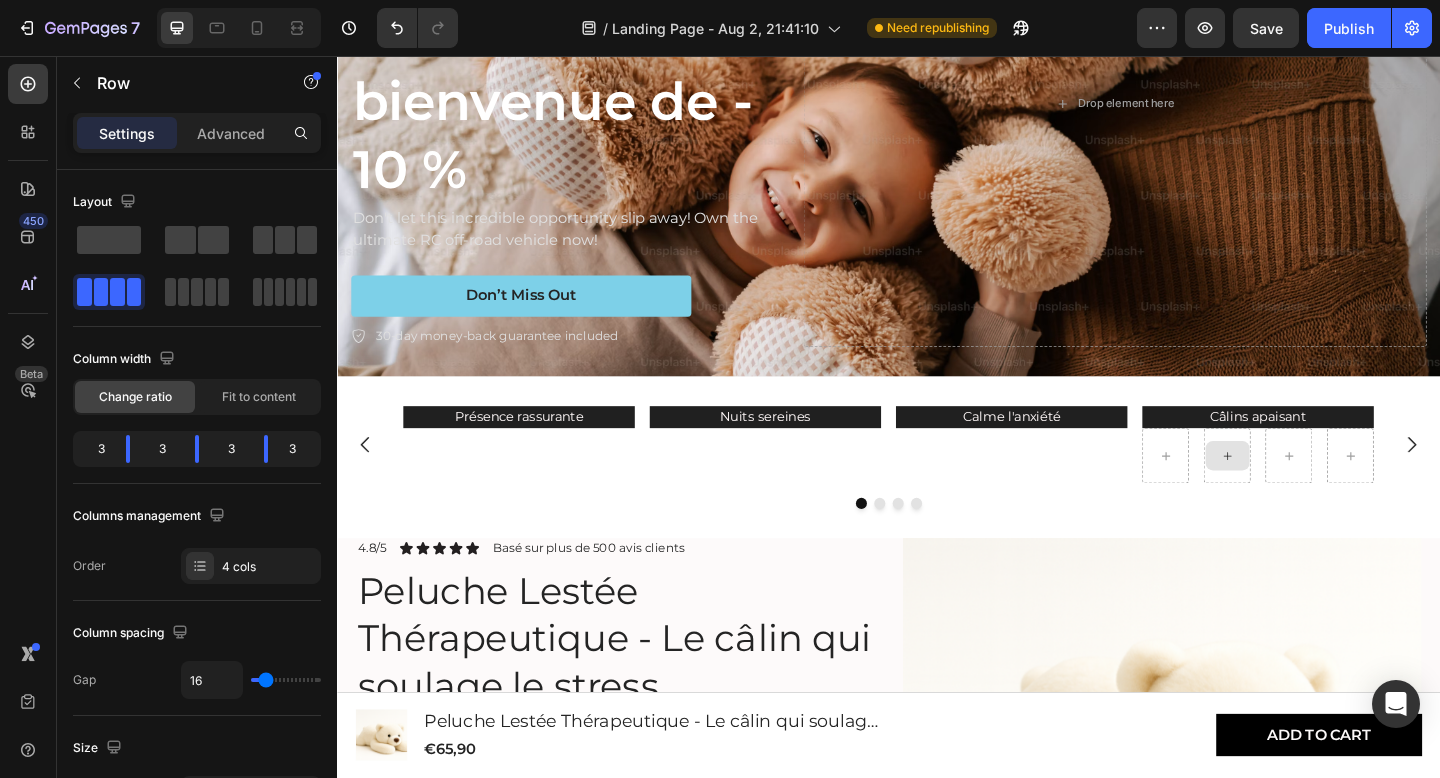 click 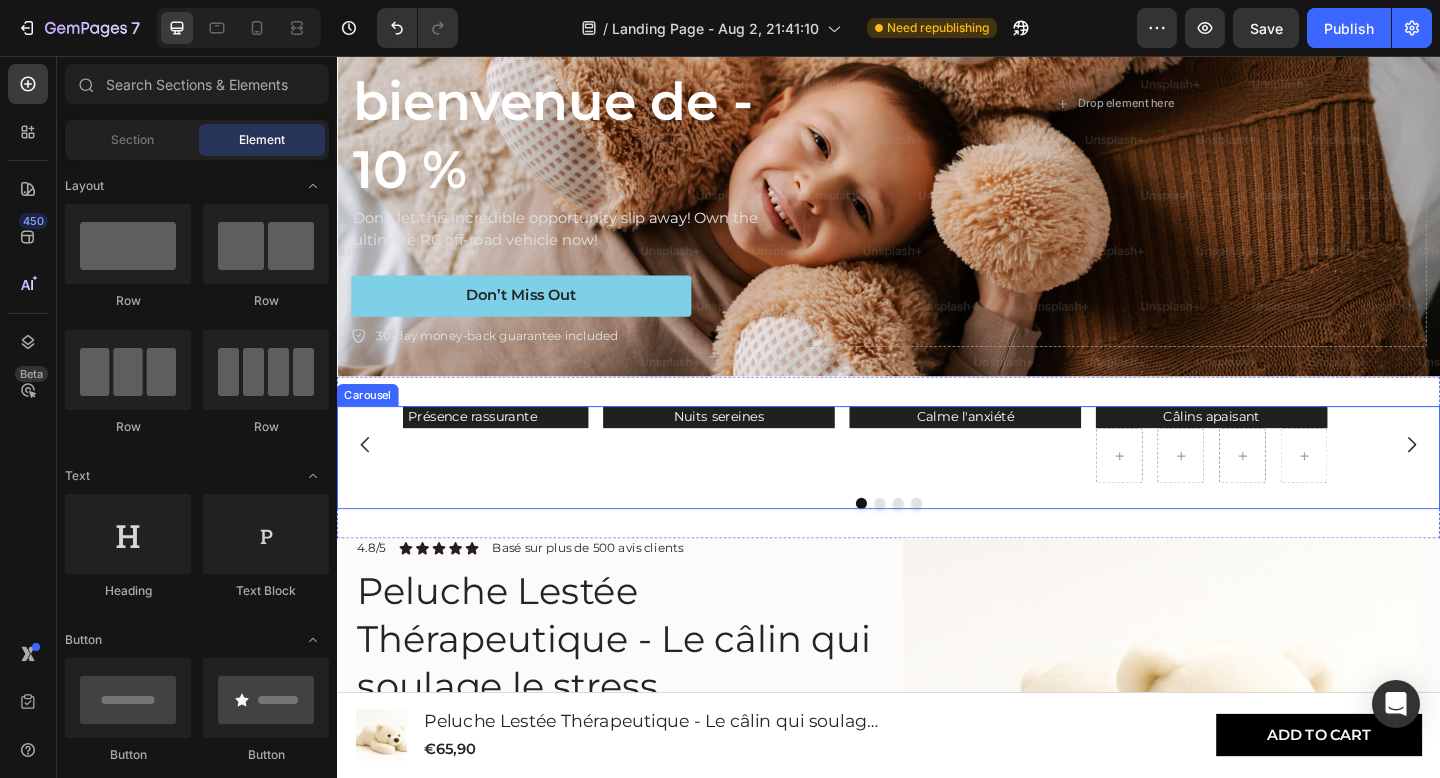click on "Présence rassurante Heading Nuits sereines Heading Calme l'anxiété Heading Câlins apaisant Heading
Row" at bounding box center [937, 479] 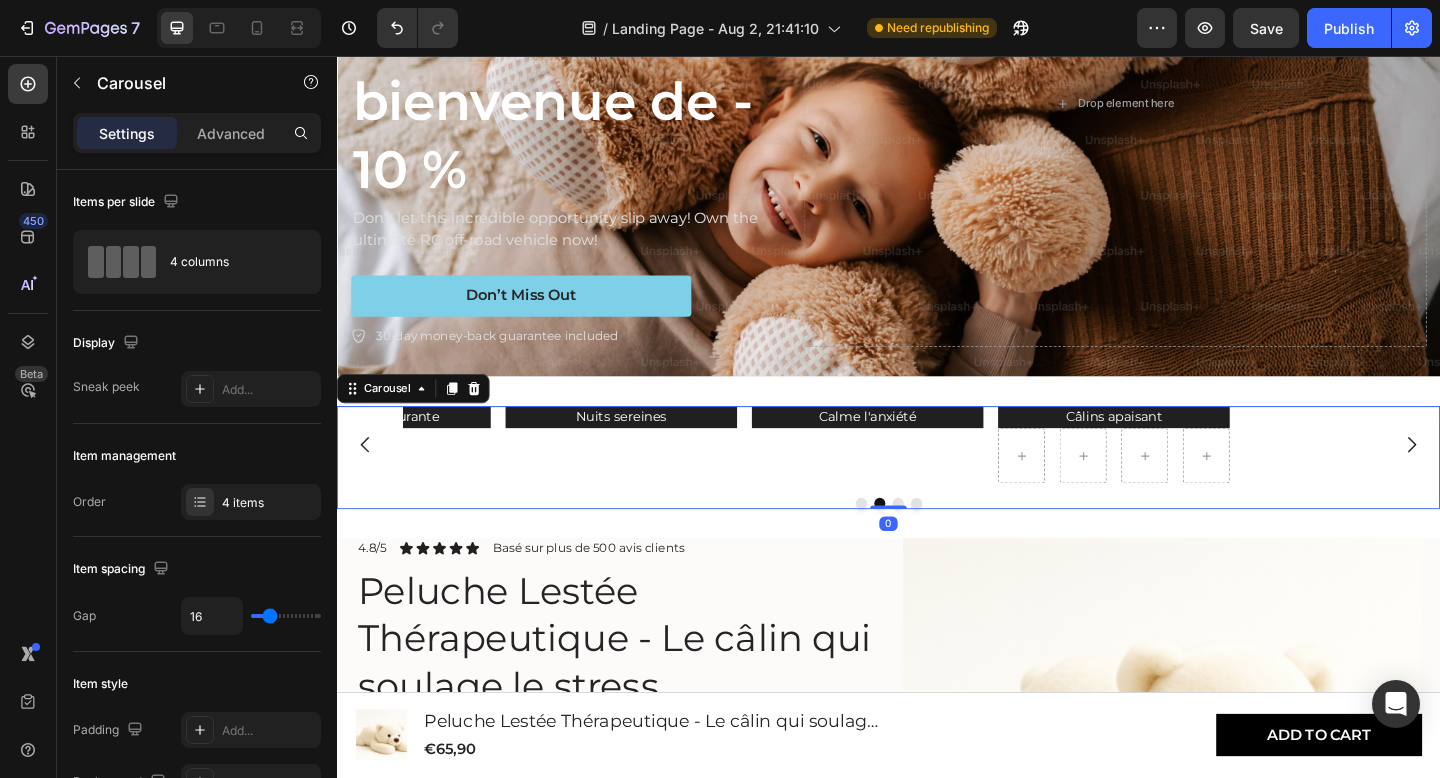 click on "Présence rassurante Heading Nuits sereines Heading Calme l'anxiété Heading Câlins apaisant Heading
Row" at bounding box center [937, 479] 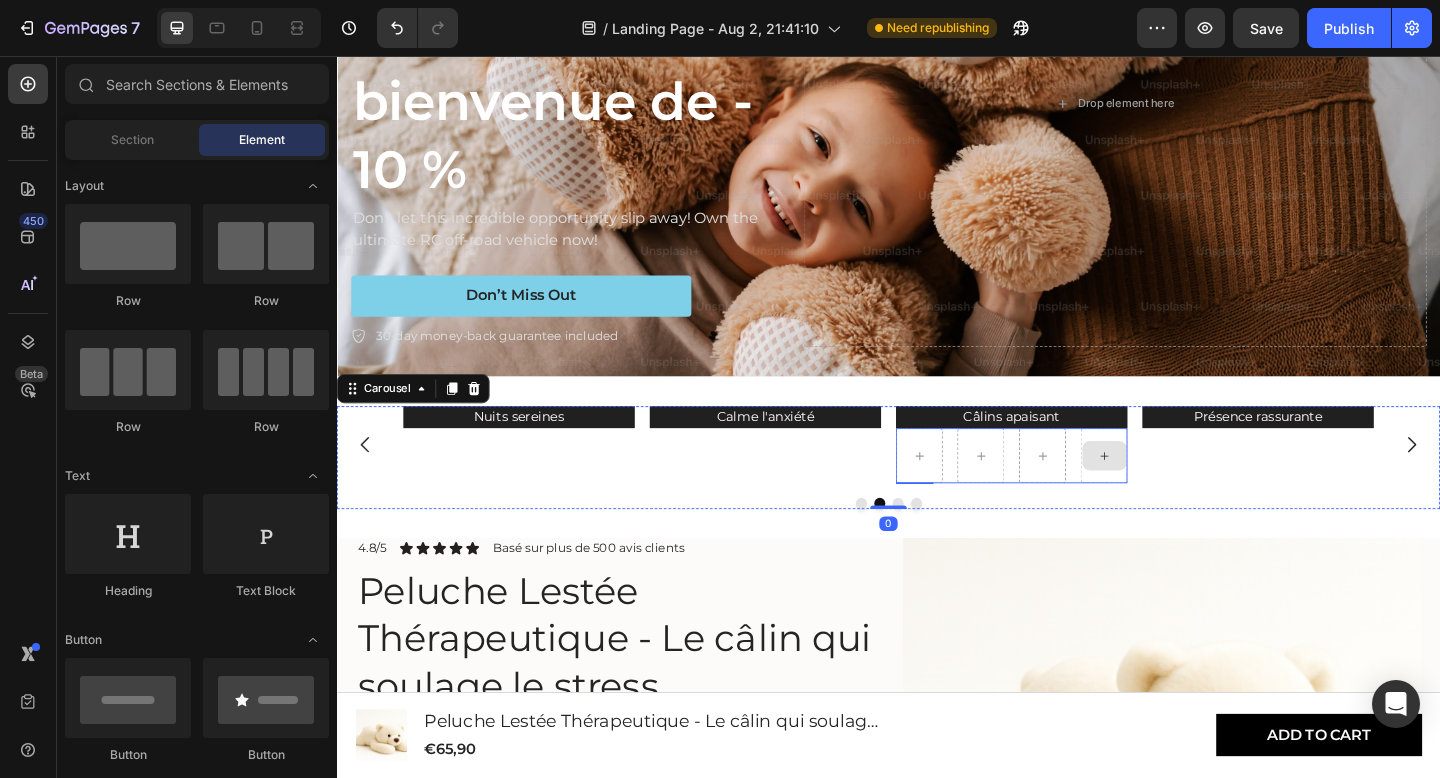 click 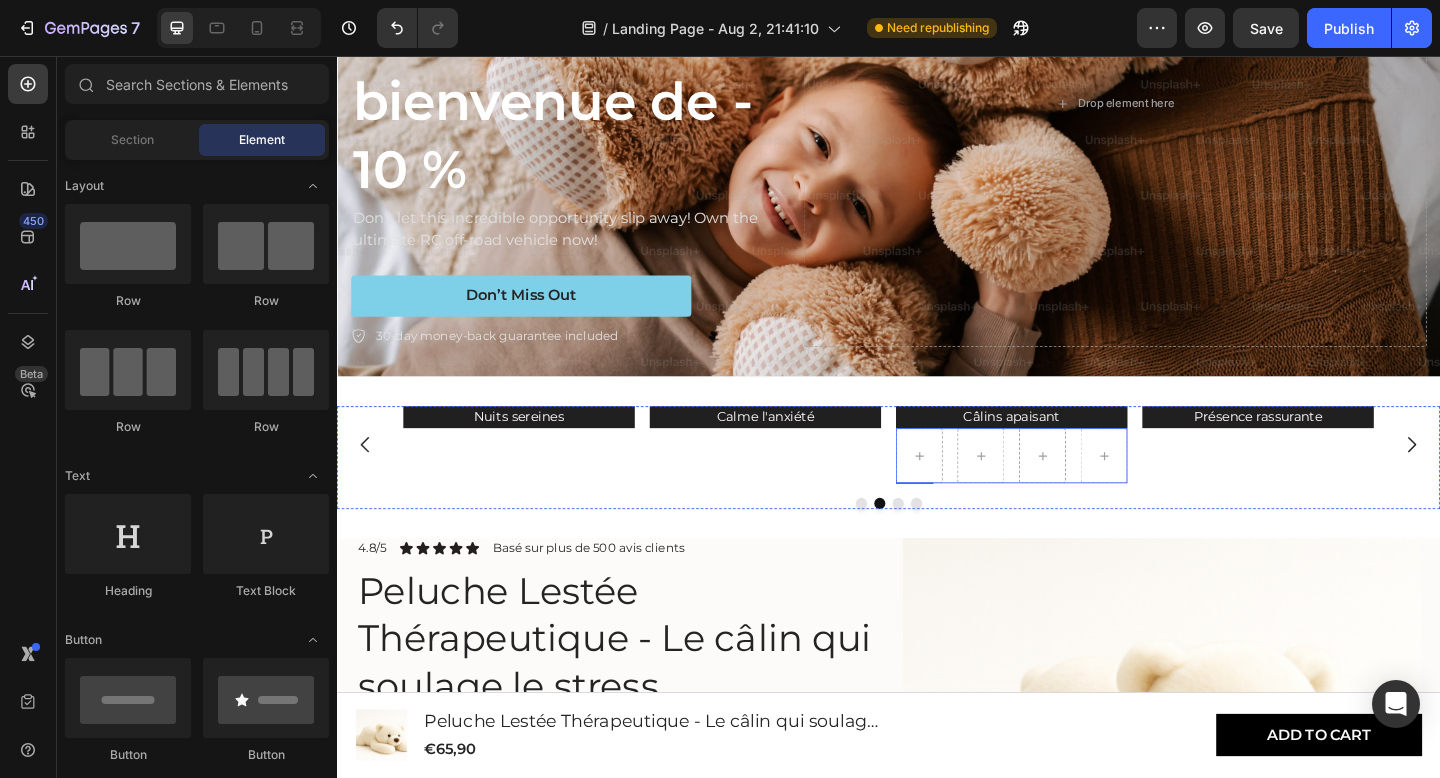 click at bounding box center [1104, 491] 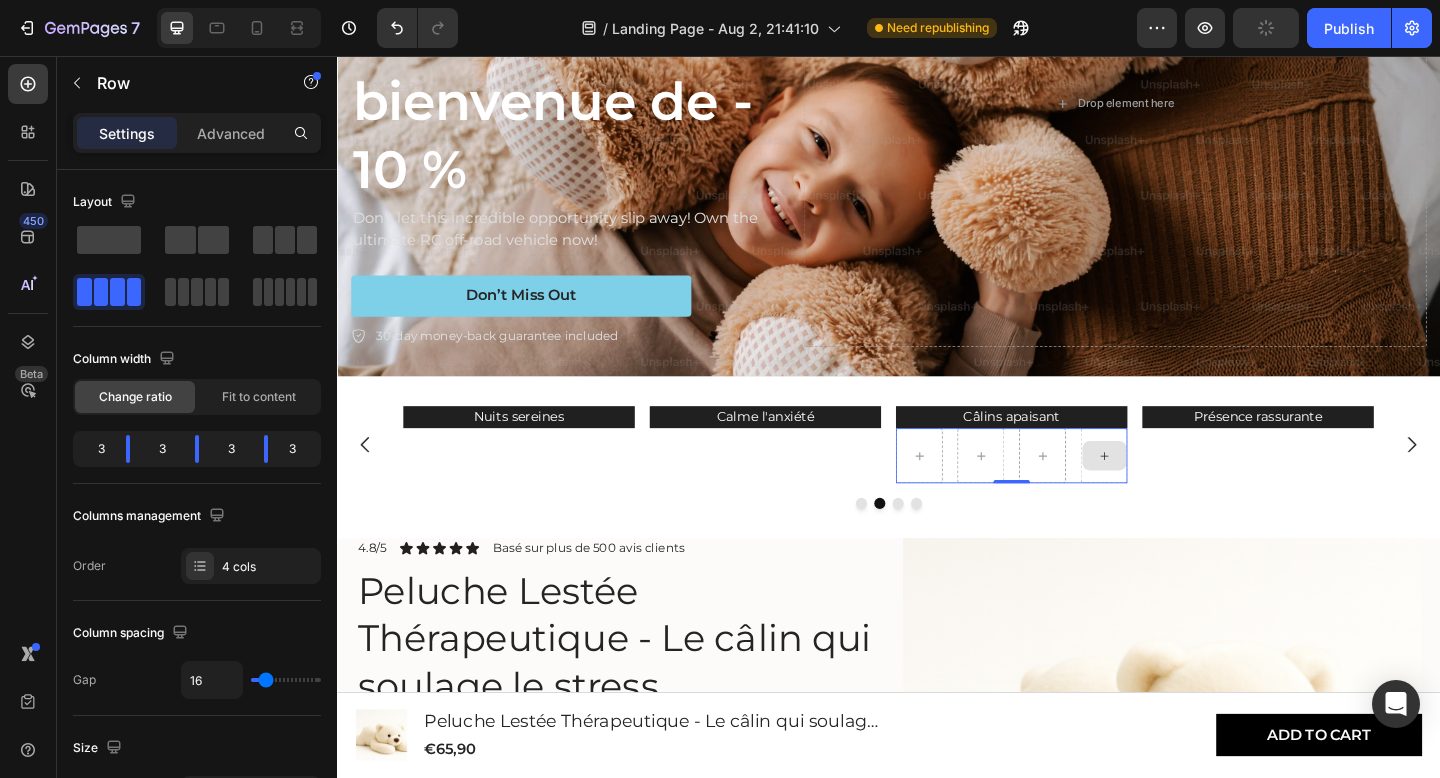 click at bounding box center (1171, 491) 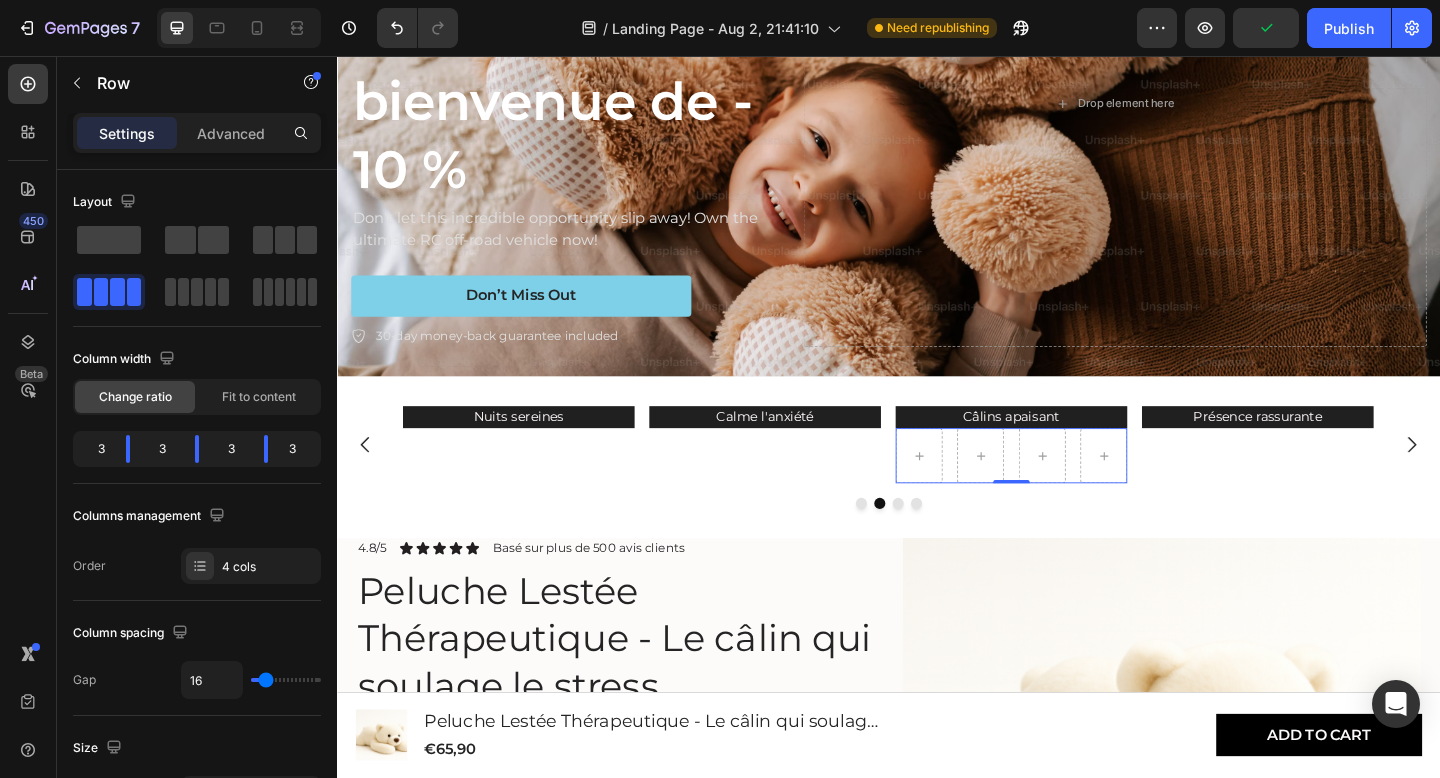 click on "Row   0" at bounding box center [1071, 491] 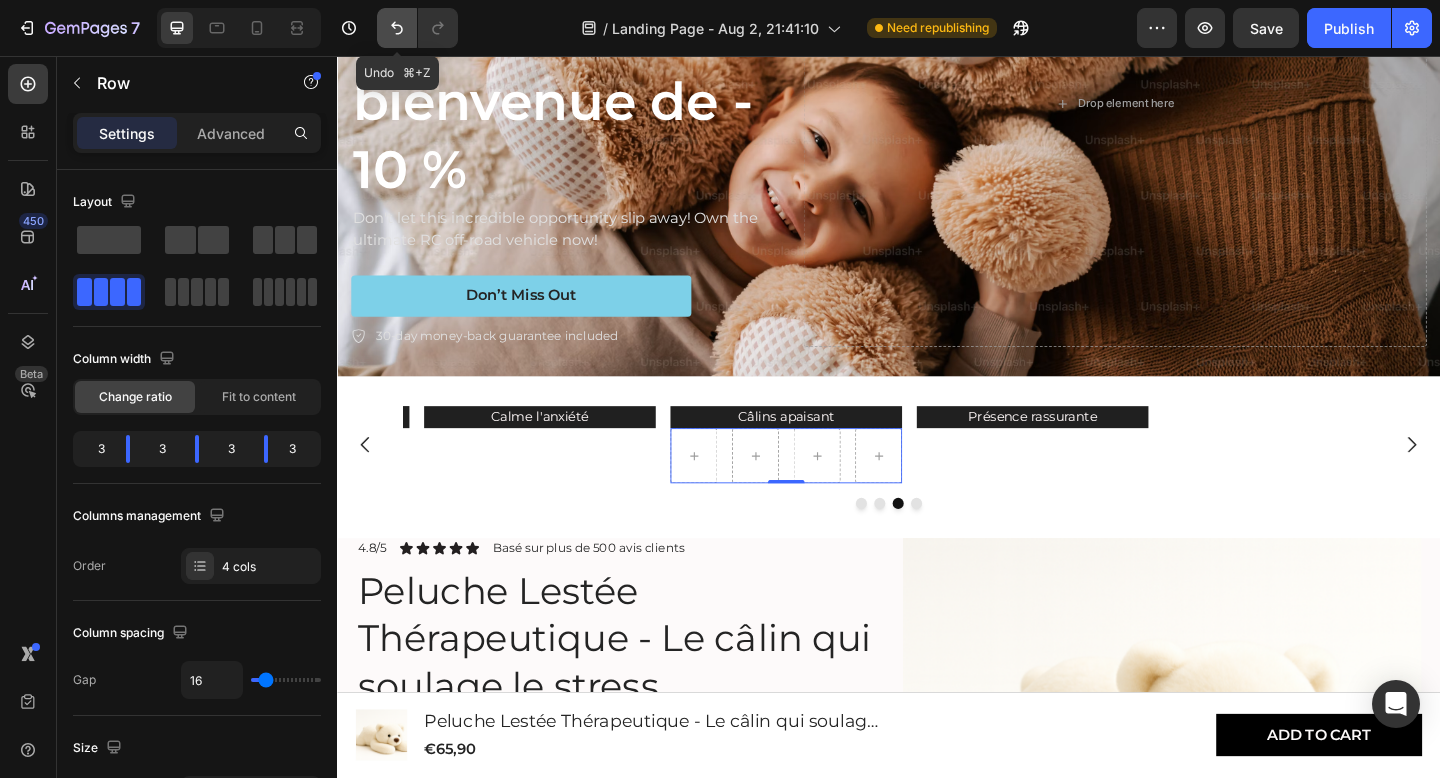 click 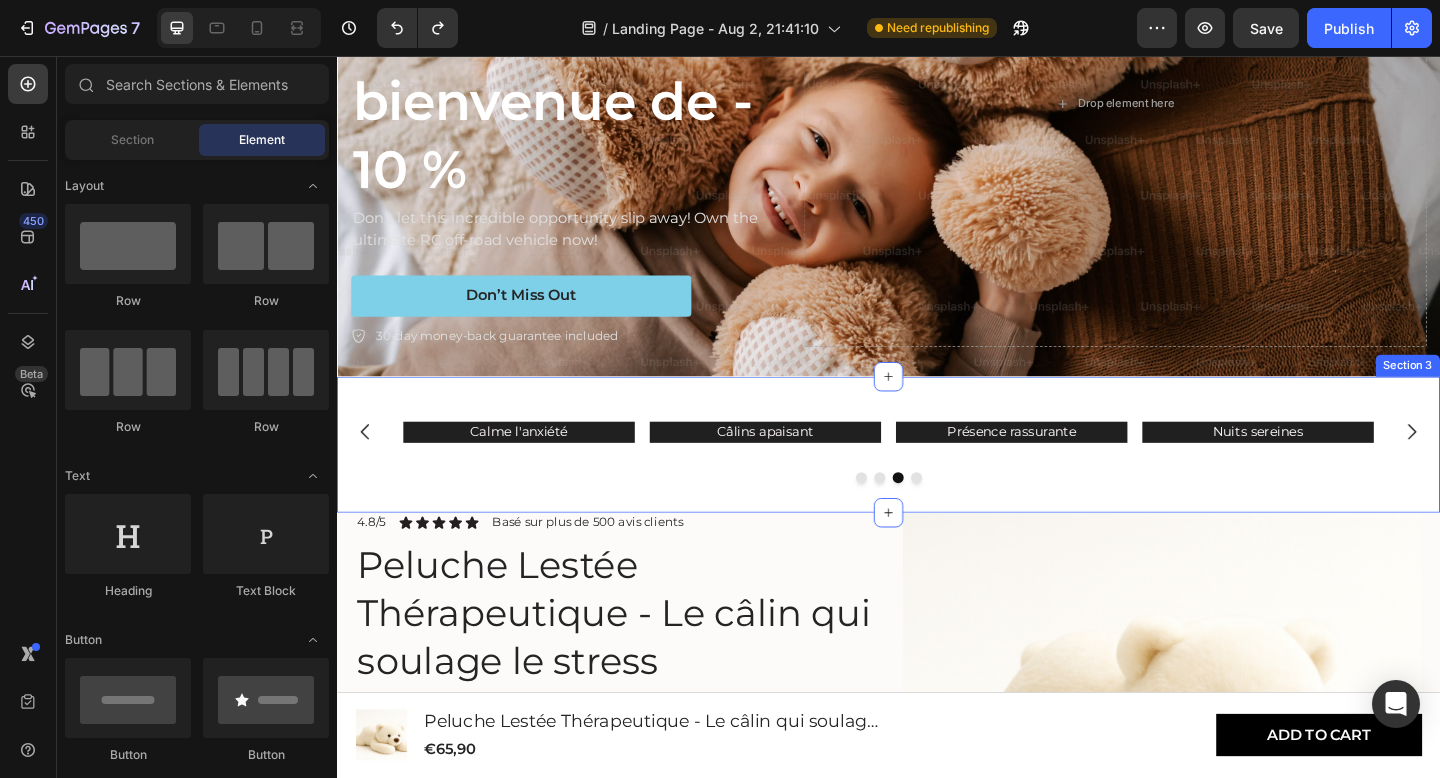 click on "Présence rassurante Heading Nuits sereines Heading Calme l'anxiété Heading Câlins apaisant Heading
Carousel Section 3" at bounding box center (937, 479) 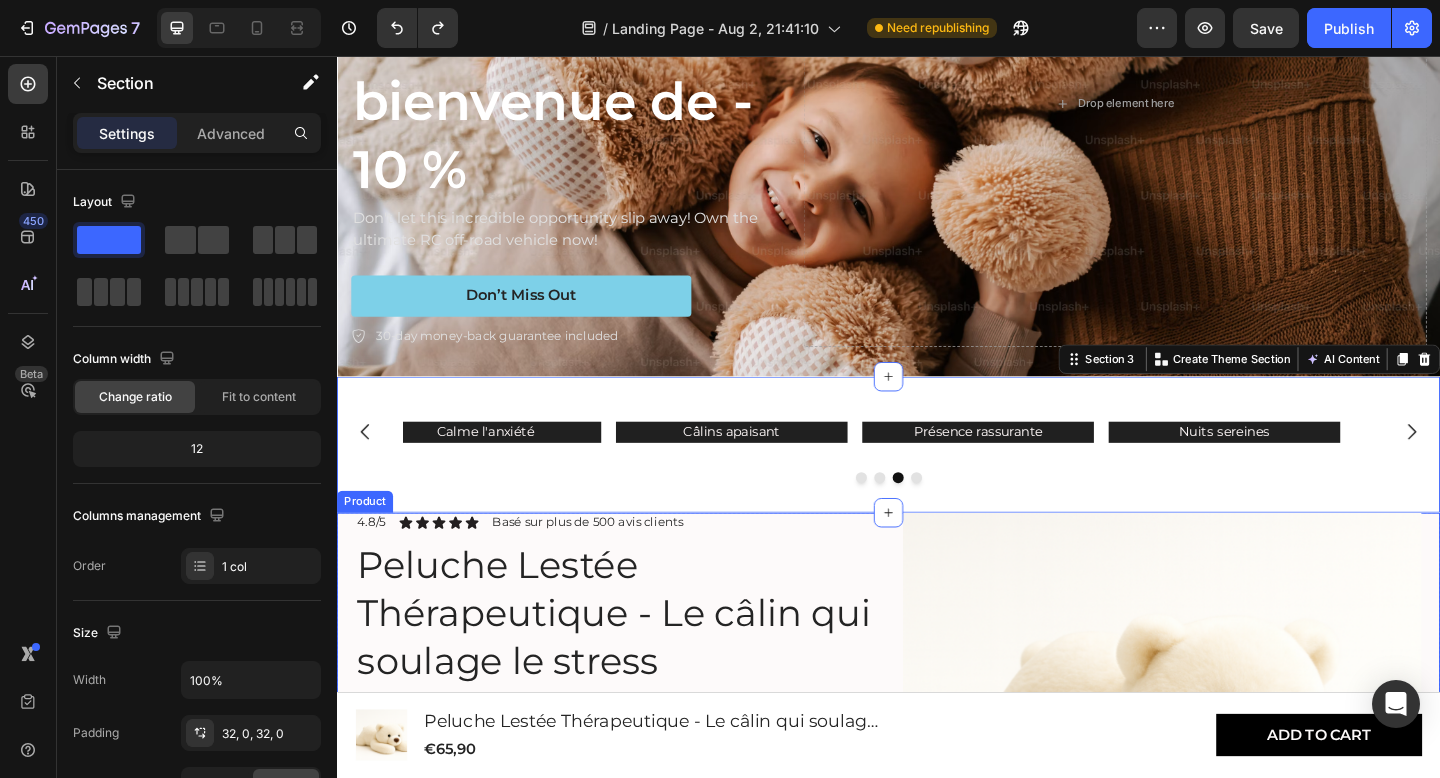 click on "Product Images Animal: Ours blanc Ours blanc Ours blanc Ours blanc Ours brun Ours brun Ours brun Koala Koala Koala Chien Chien Chien Elephant Elephant Elephant Paresseux Paresseux Paresseux Licorne Licorne Licorne Product Variants & Swatches 4.8/5 Text Block Icon Icon Icon Icon Icon Icon List Basé sur plus de 500 avis clients Text Block Row Peluche Lestée Thérapeutique - Le câlin qui soulage le stress Product Title Nuits sereines garanties Text Block
Icon Essayez sans risque Heading
Icon Livraison rapide Heading
Icon Apaisement immédiat Heading Row Les jouets lestés sont des jouets spéciaux qui, grâce à leur poids (similaire à une couverture lestée), exercent une pression profonde et apaisante. Cela contribue à un  sentiment de réconfort et de sécurité  .
Les peluches lestées conviennent aussi bien aux enfants  (à partir de 3 ans)     Read More Product Description
Ajouter au panier Add to Cart
Accordion" at bounding box center (937, 913) 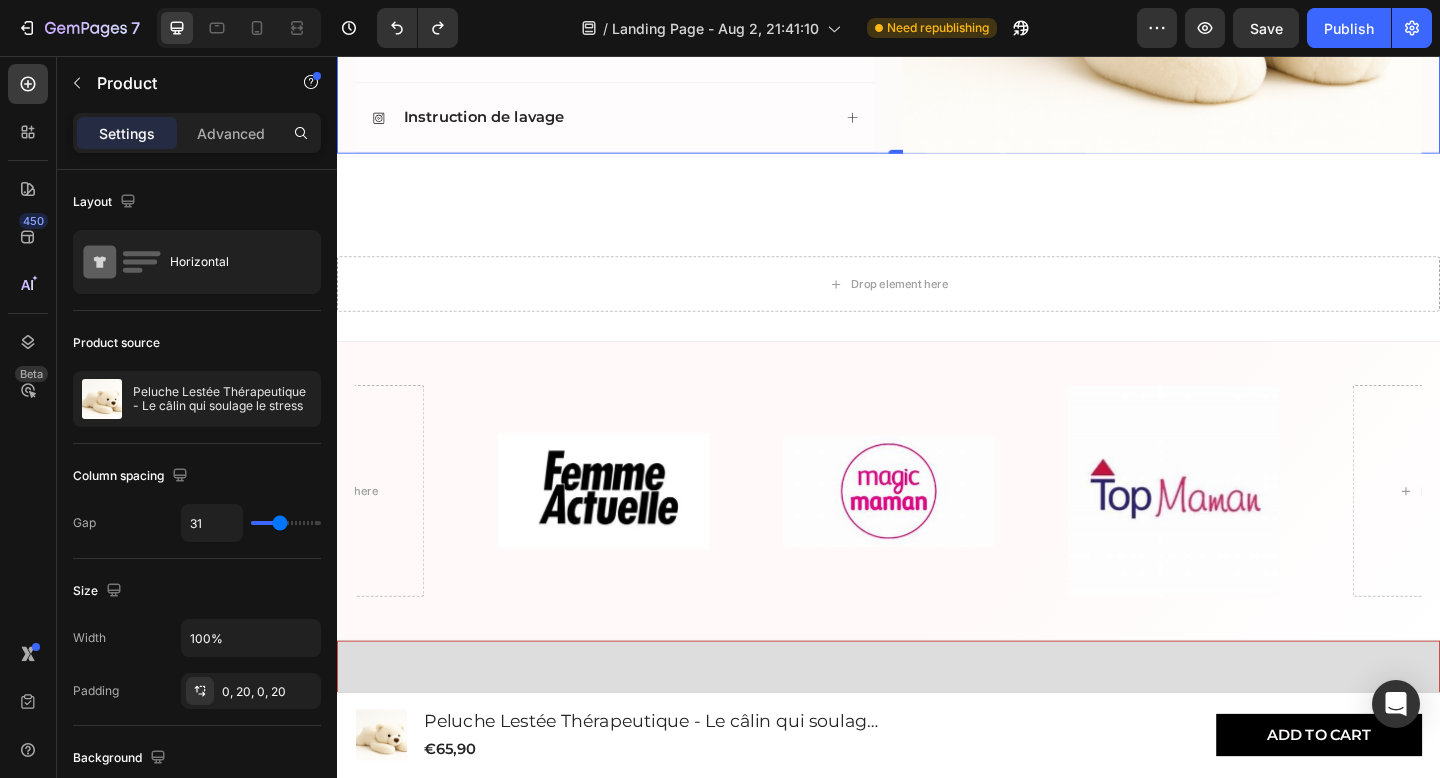 scroll, scrollTop: 1405, scrollLeft: 0, axis: vertical 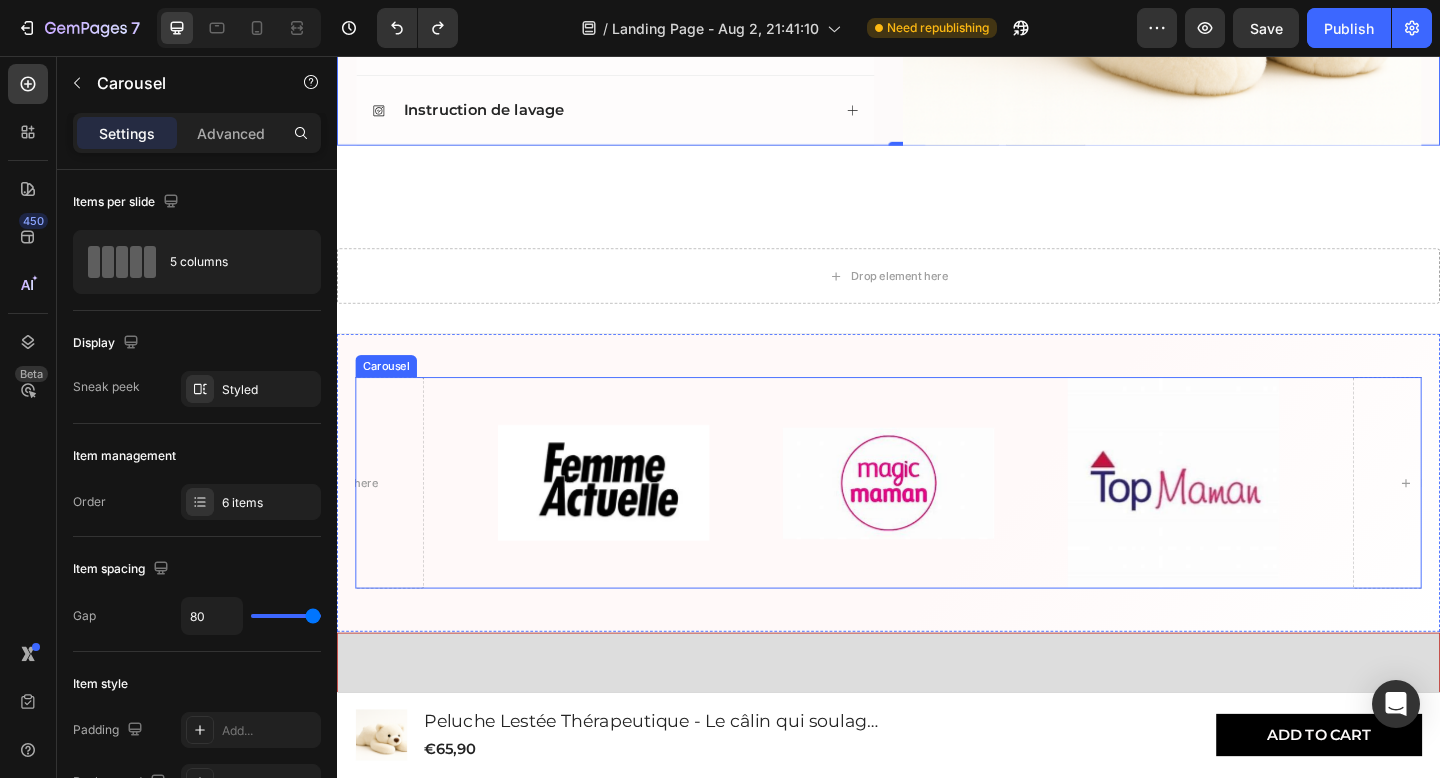 click on "Image Image Image
Drop element here
Drop element here
Drop element here" at bounding box center (937, 521) 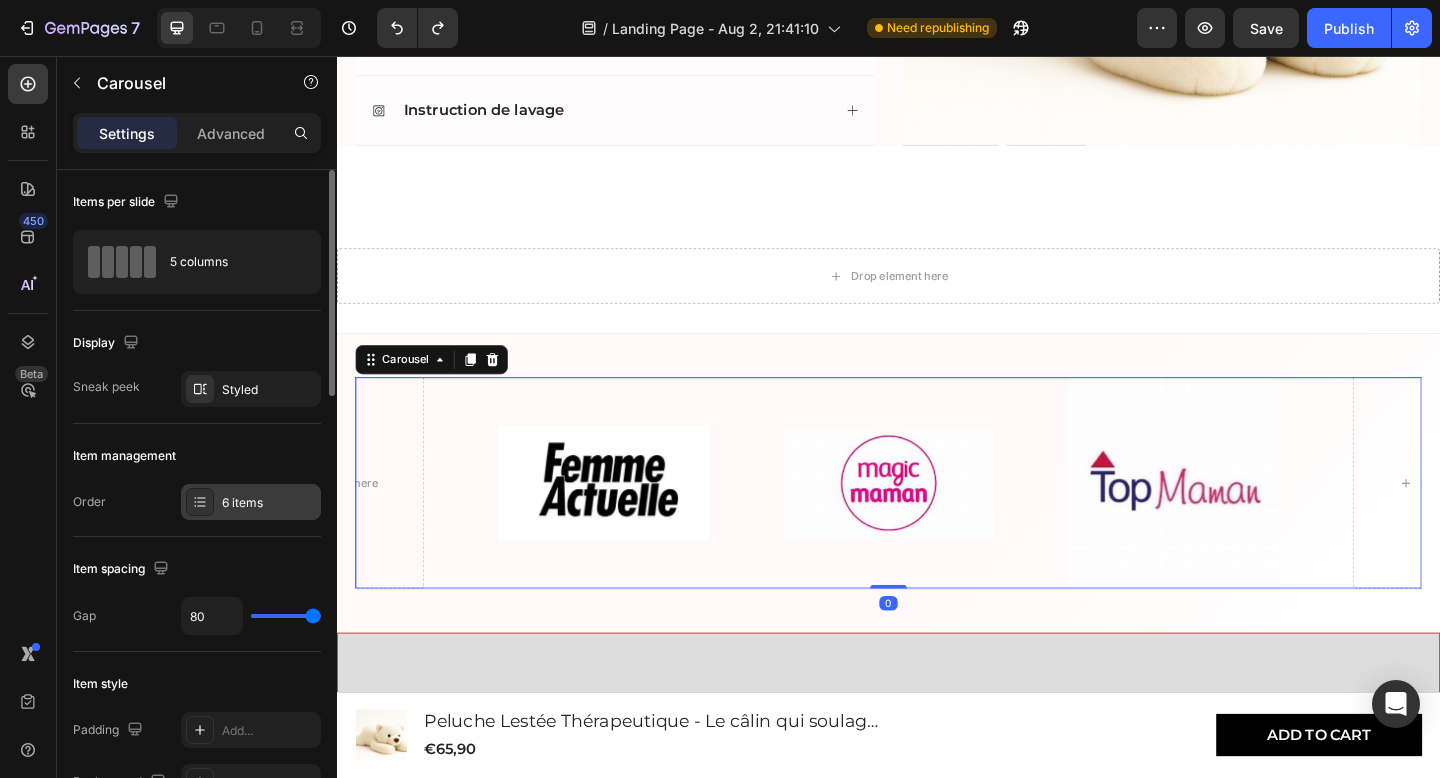 click on "6 items" at bounding box center [269, 503] 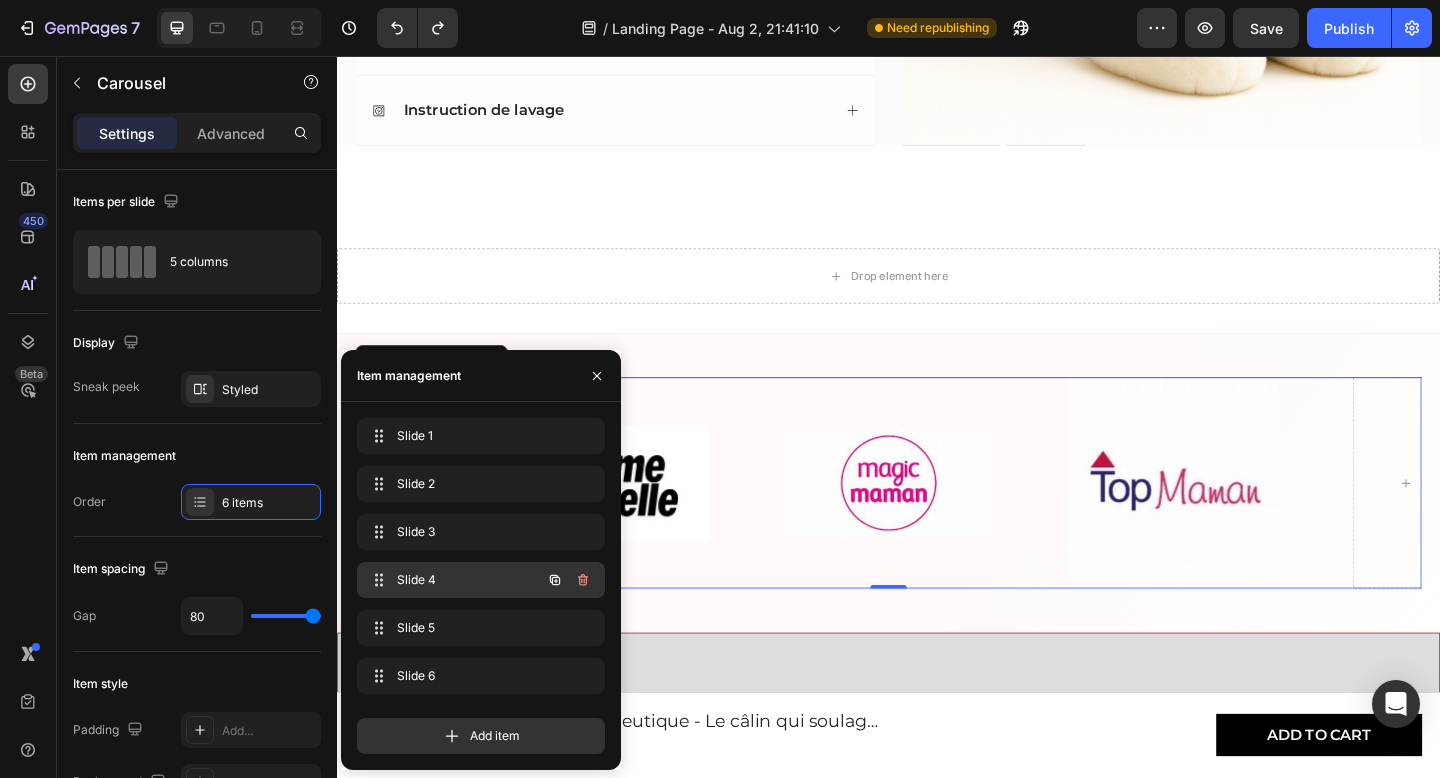 click on "Slide 4" at bounding box center [453, 580] 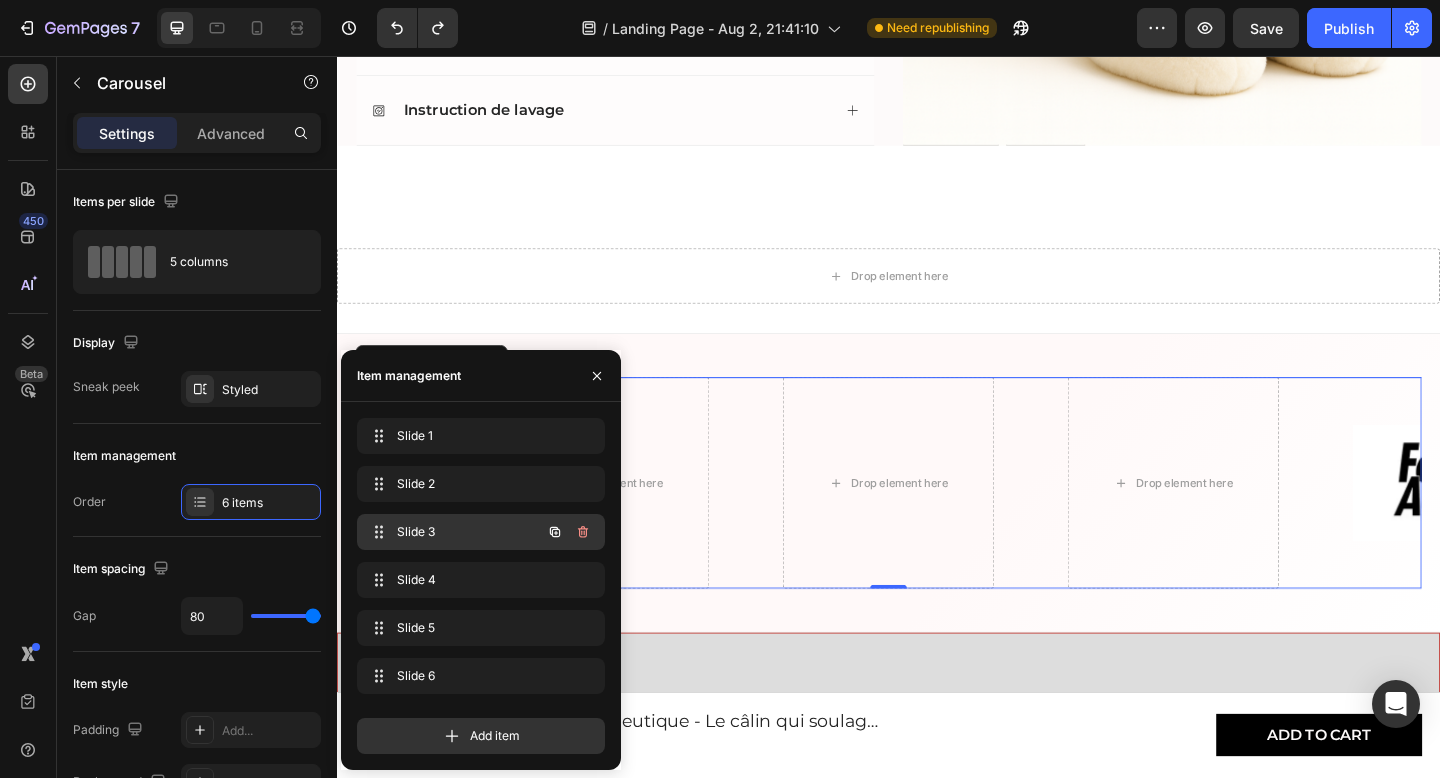 click on "Slide 3" at bounding box center (453, 532) 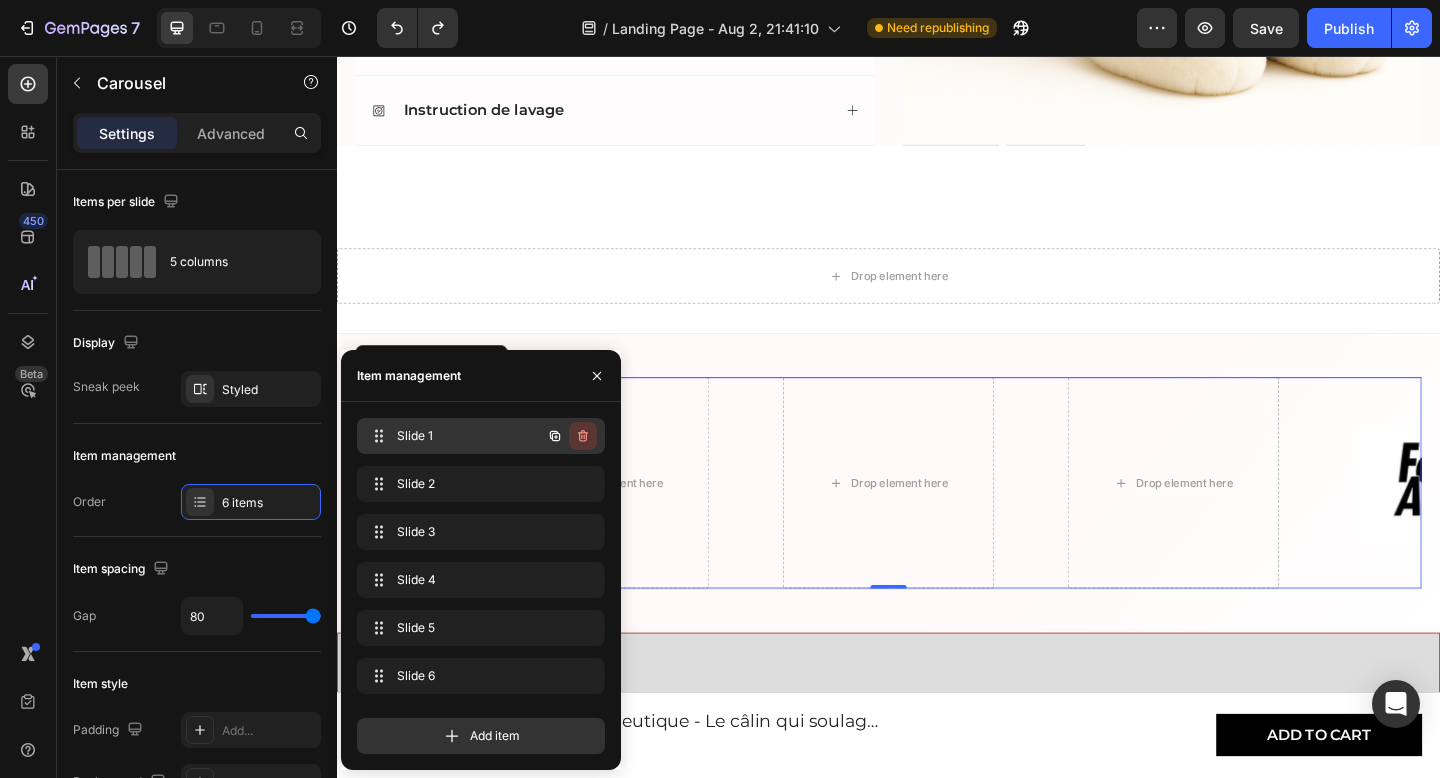 click 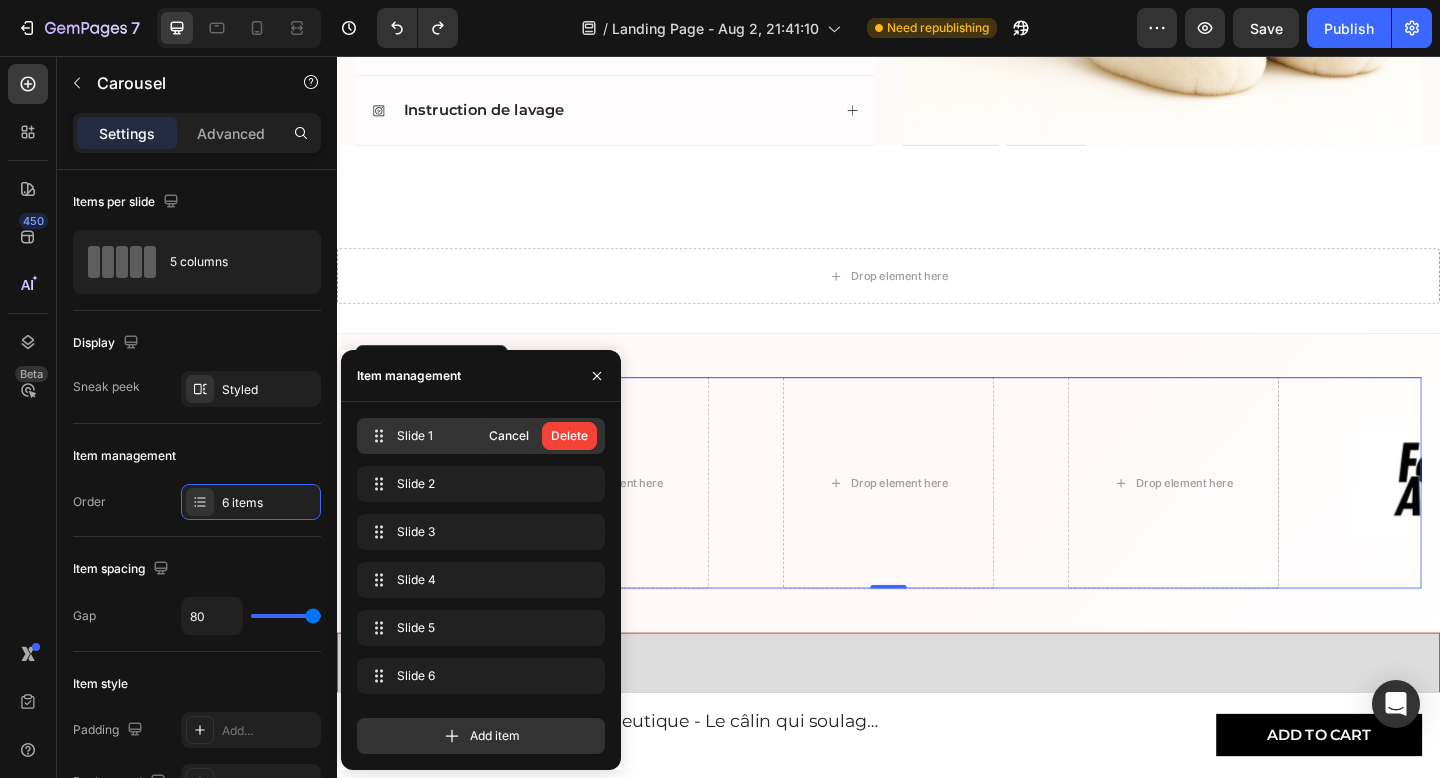 click on "Delete" at bounding box center (569, 436) 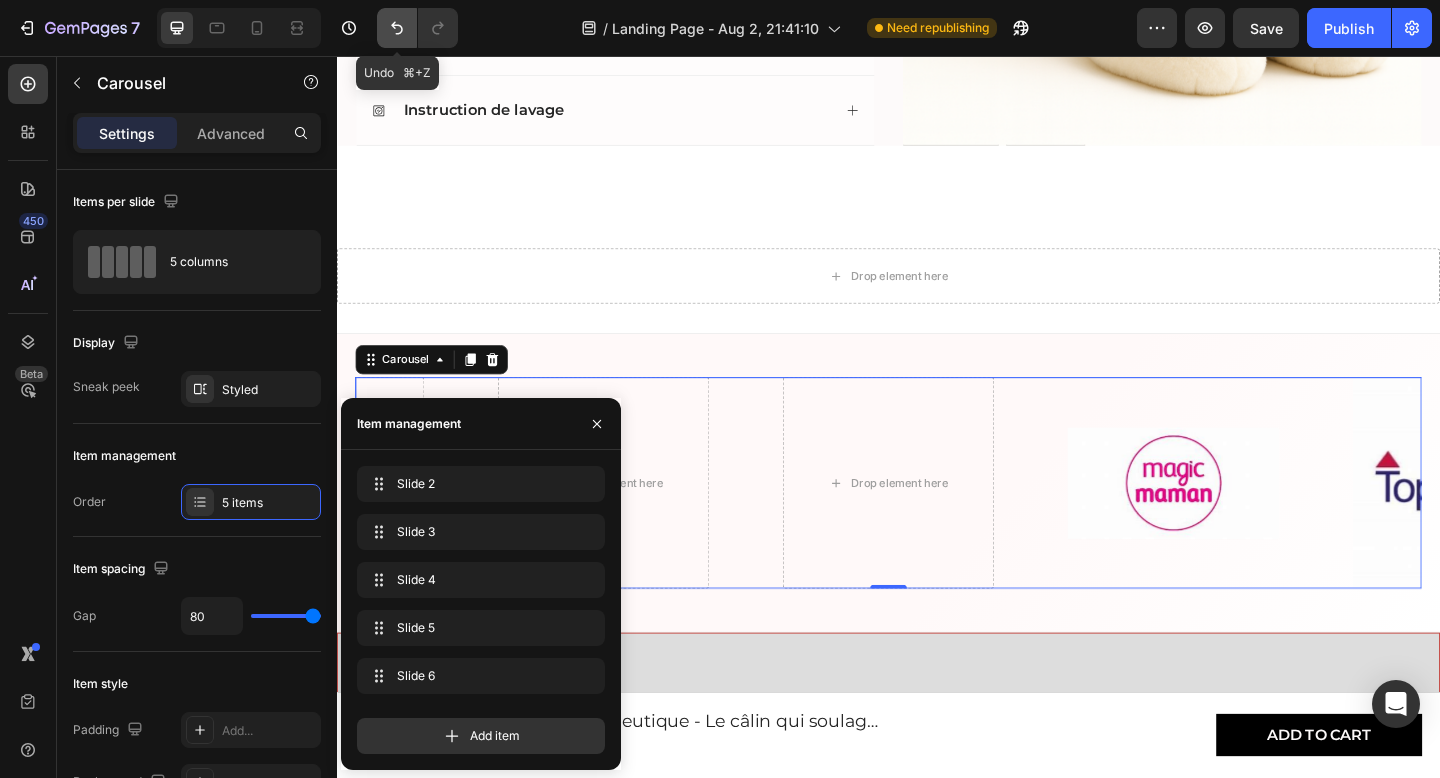 click 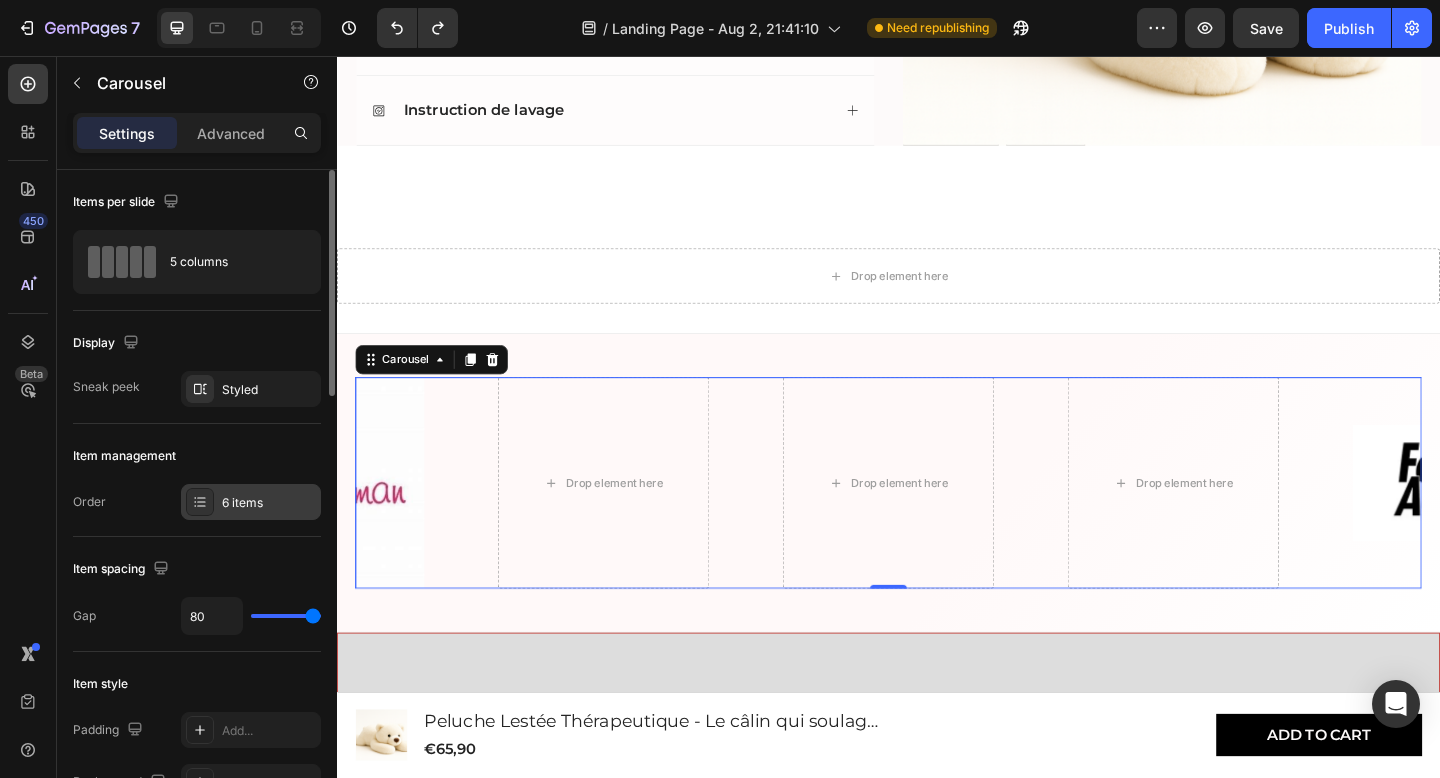 click on "6 items" at bounding box center [269, 503] 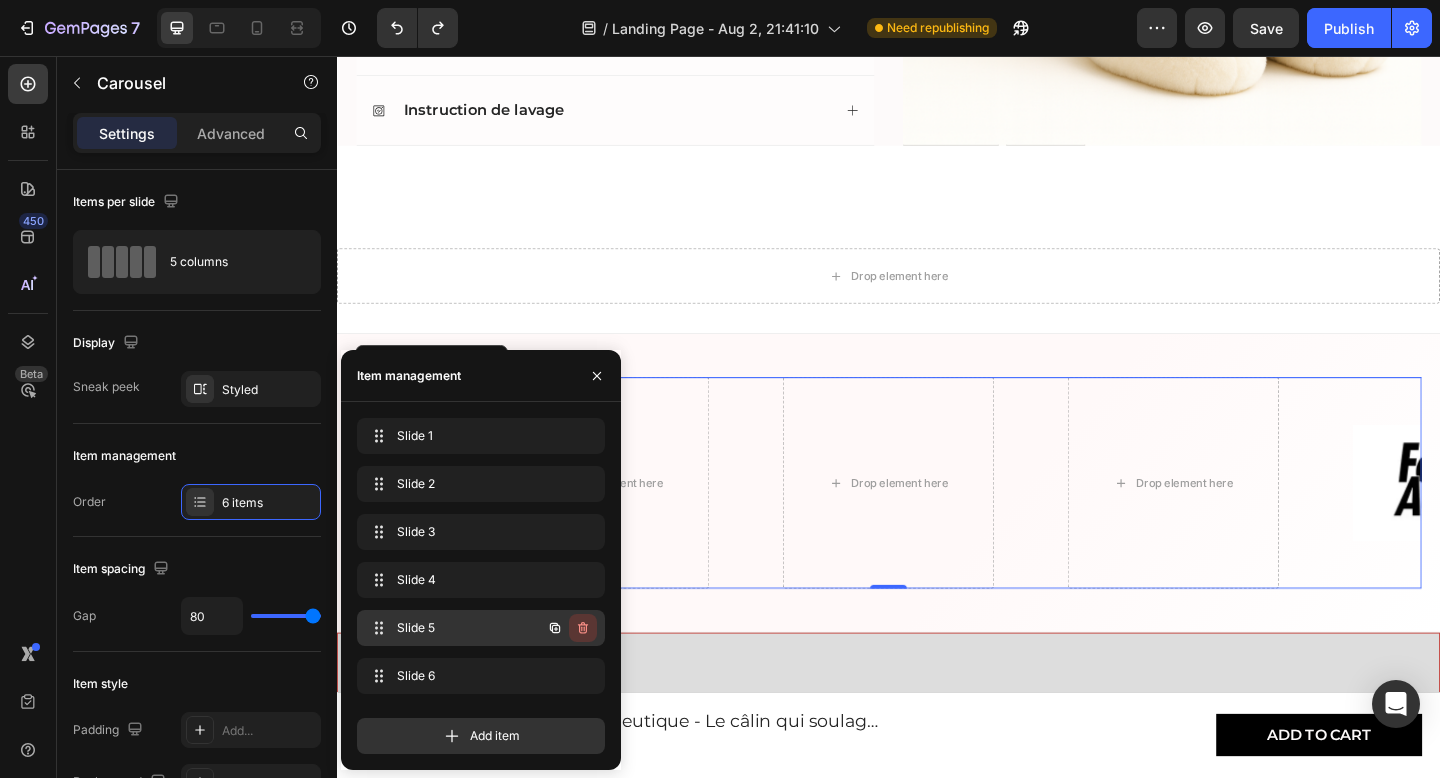 click 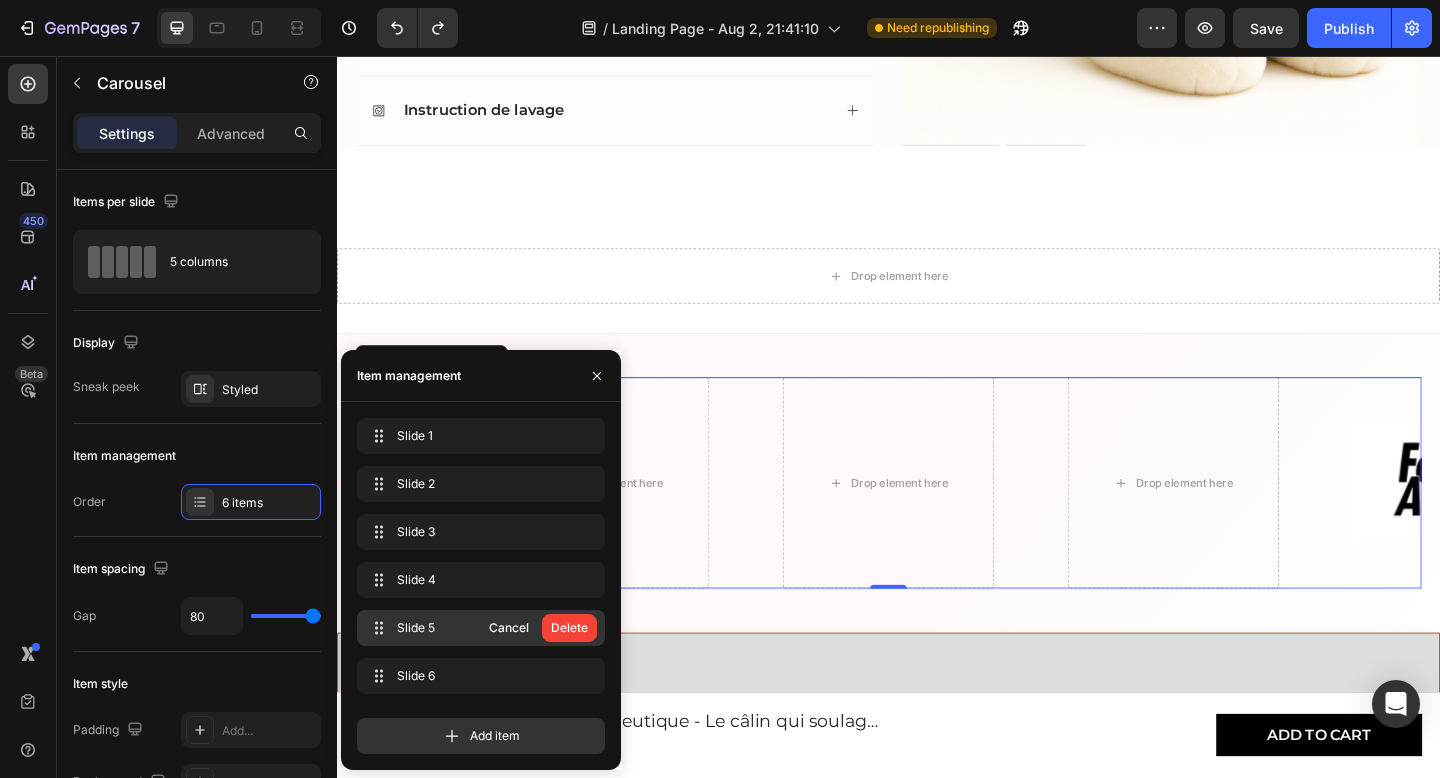 click on "Delete" at bounding box center [569, 628] 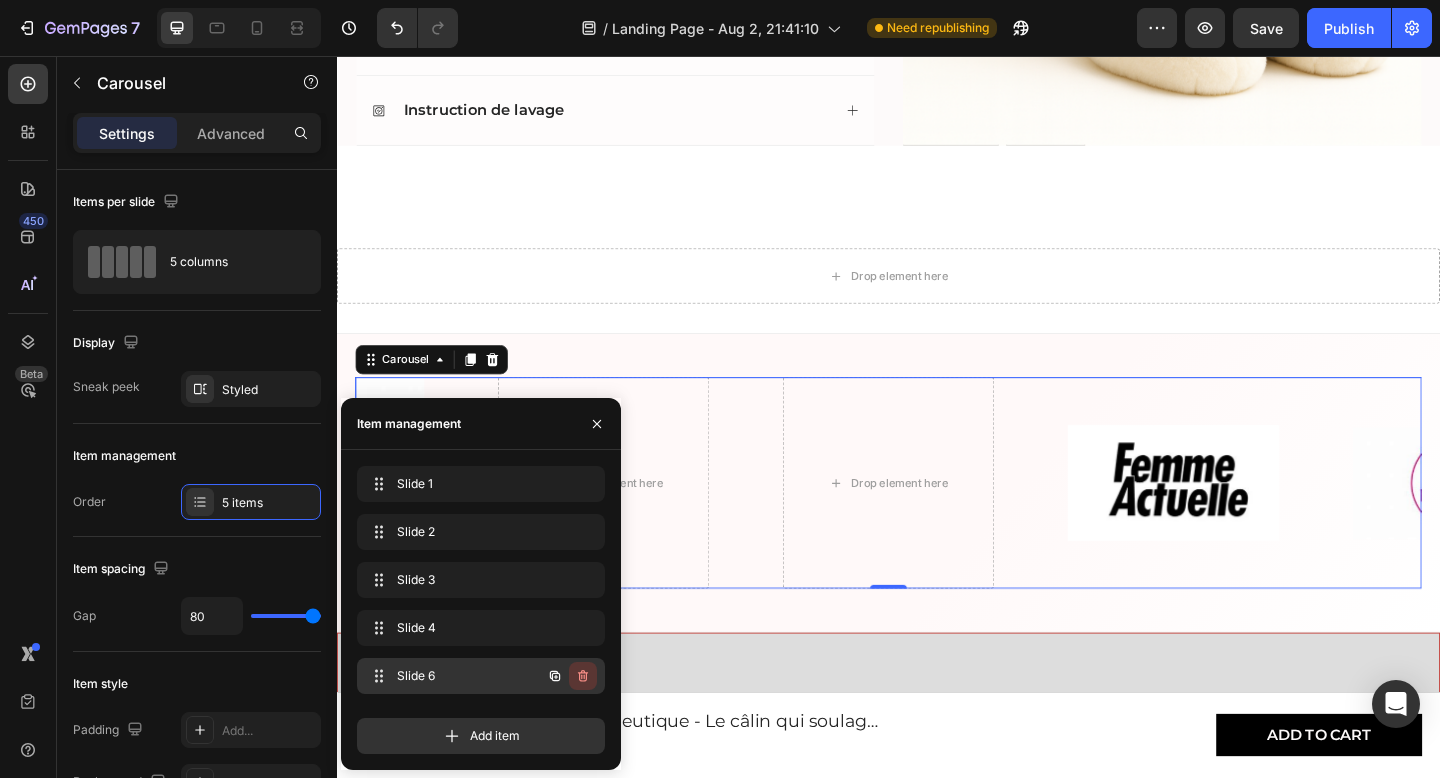 click 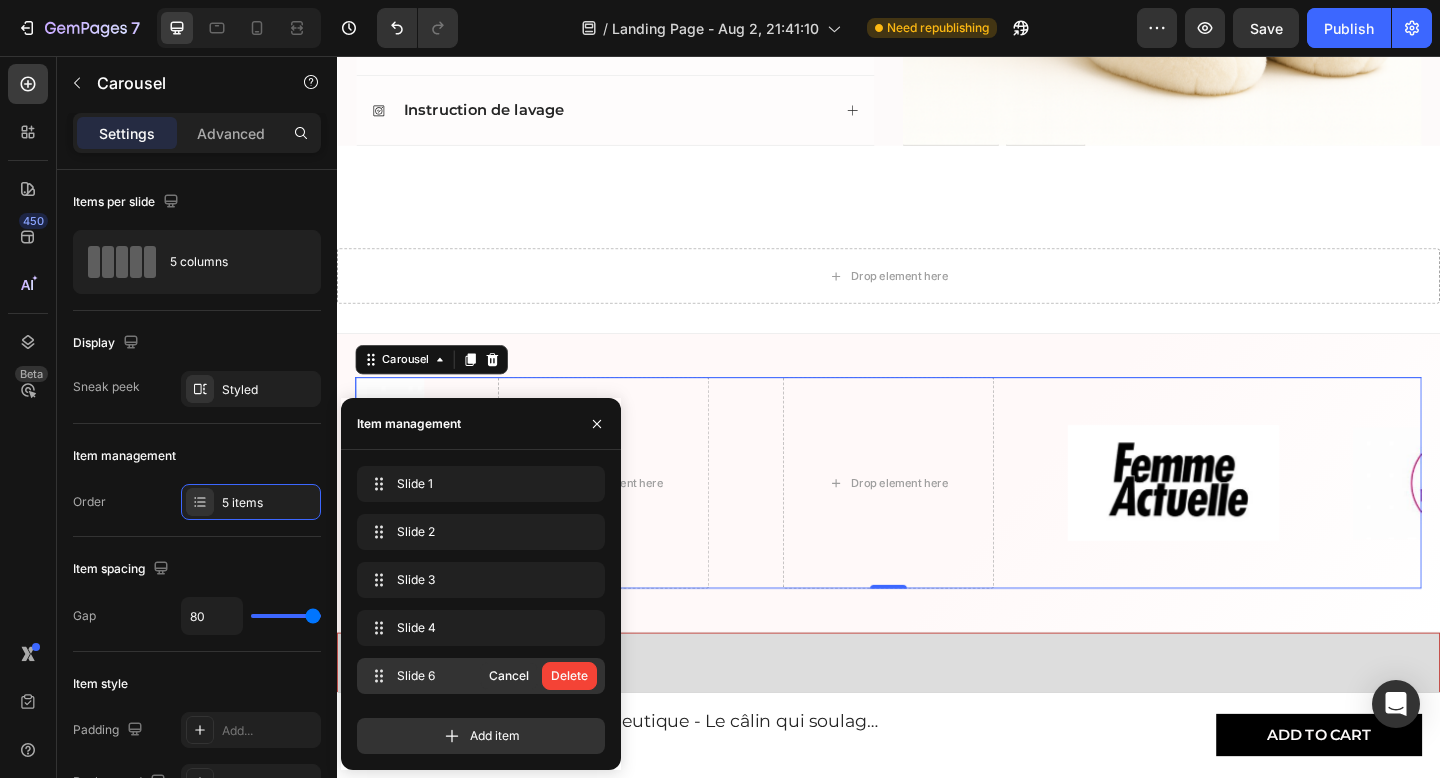 click on "Delete" at bounding box center [569, 676] 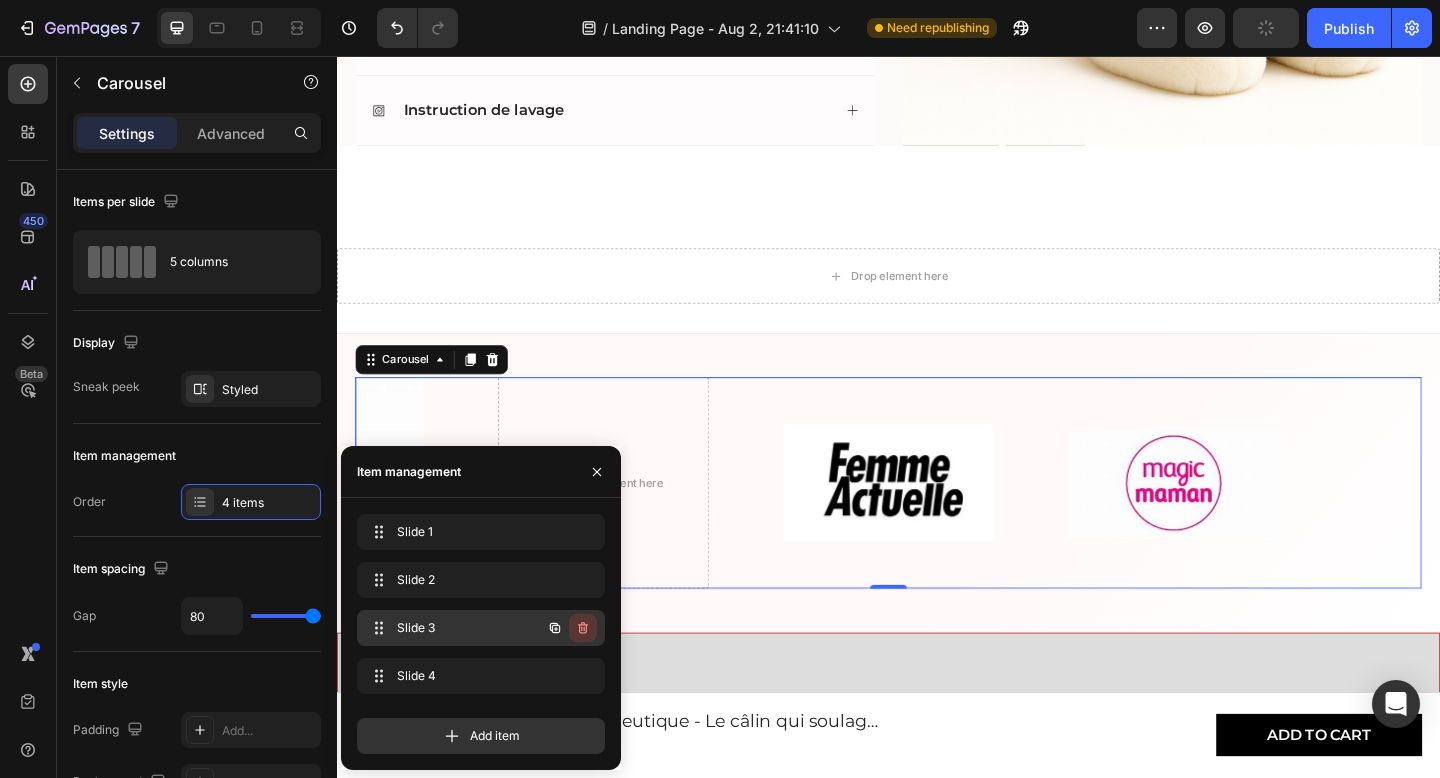 click 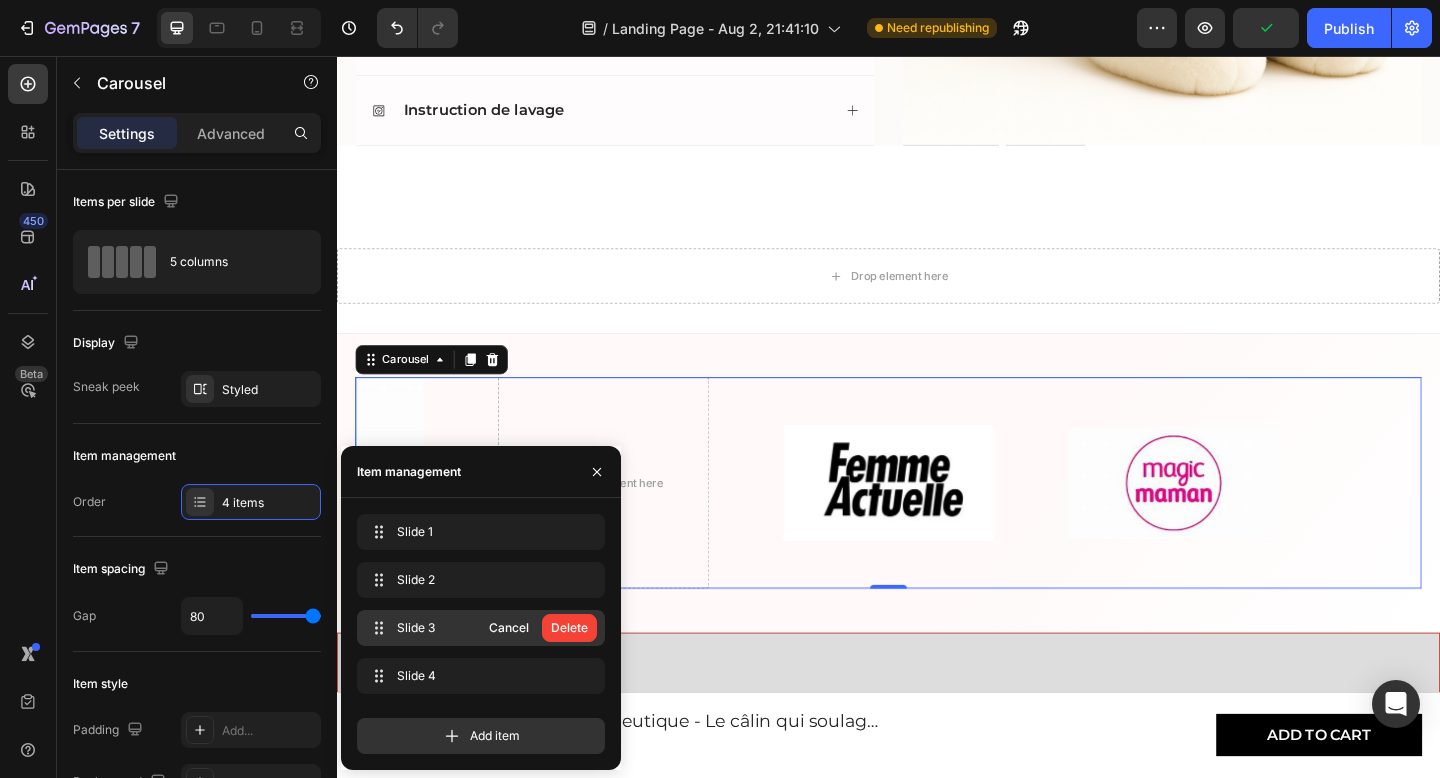 click on "Delete" at bounding box center [569, 628] 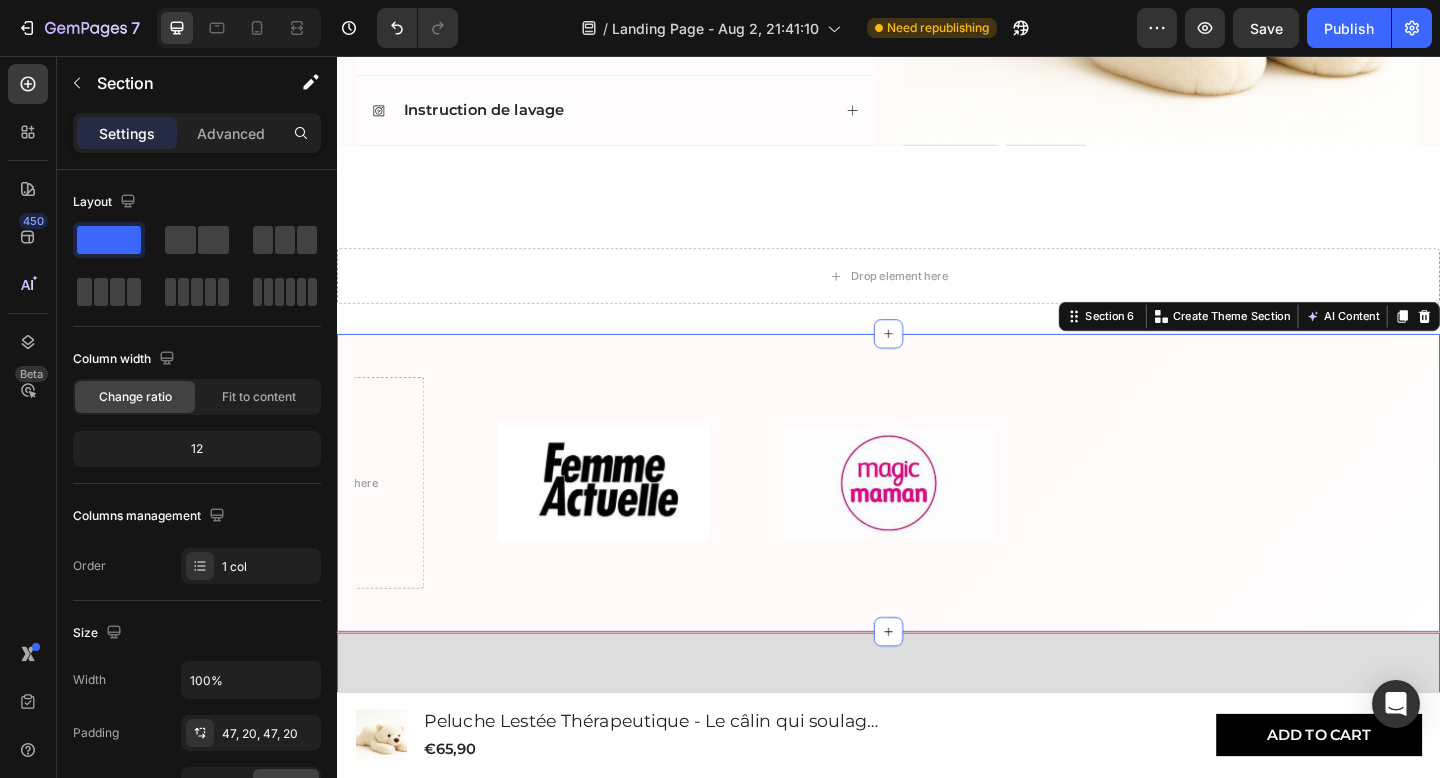 click on "Image Image
Drop element here Carousel Section 6   You can create reusable sections Create Theme Section AI Content Write with GemAI What would you like to describe here? Tone and Voice Persuasive Product Peluche Lestée Thérapeutique - Le câlin qui soulage le stress Show more Generate" at bounding box center (937, 521) 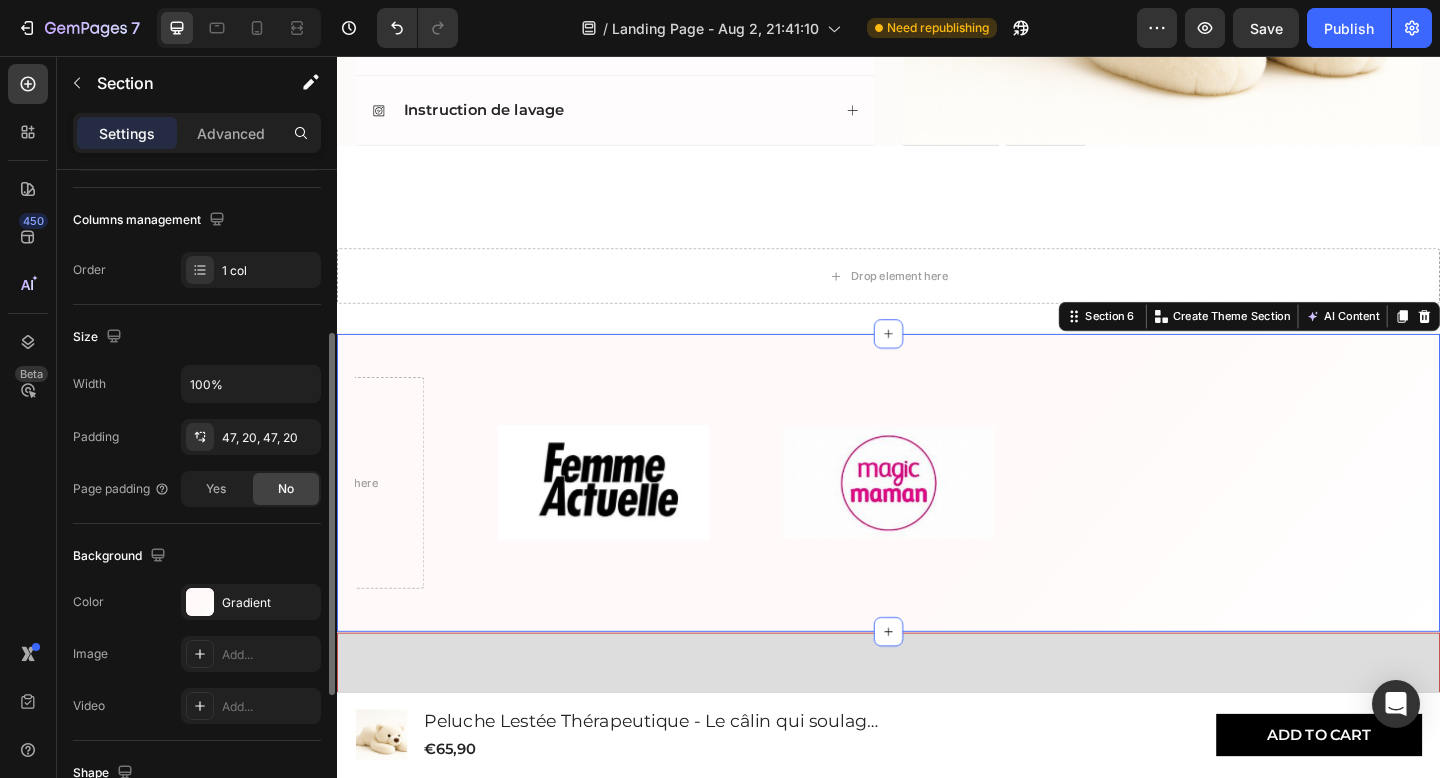 scroll, scrollTop: 297, scrollLeft: 0, axis: vertical 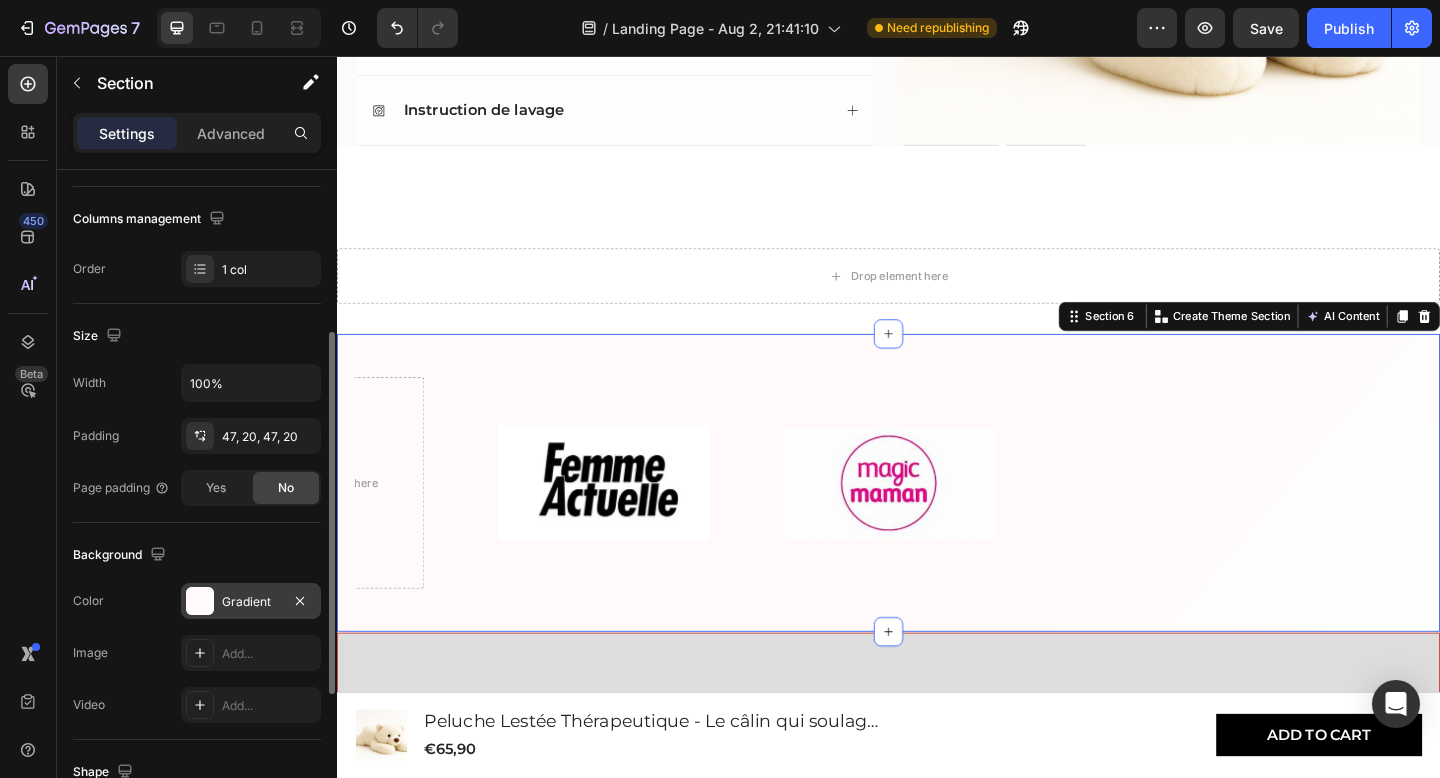 click on "Gradient" at bounding box center [251, 602] 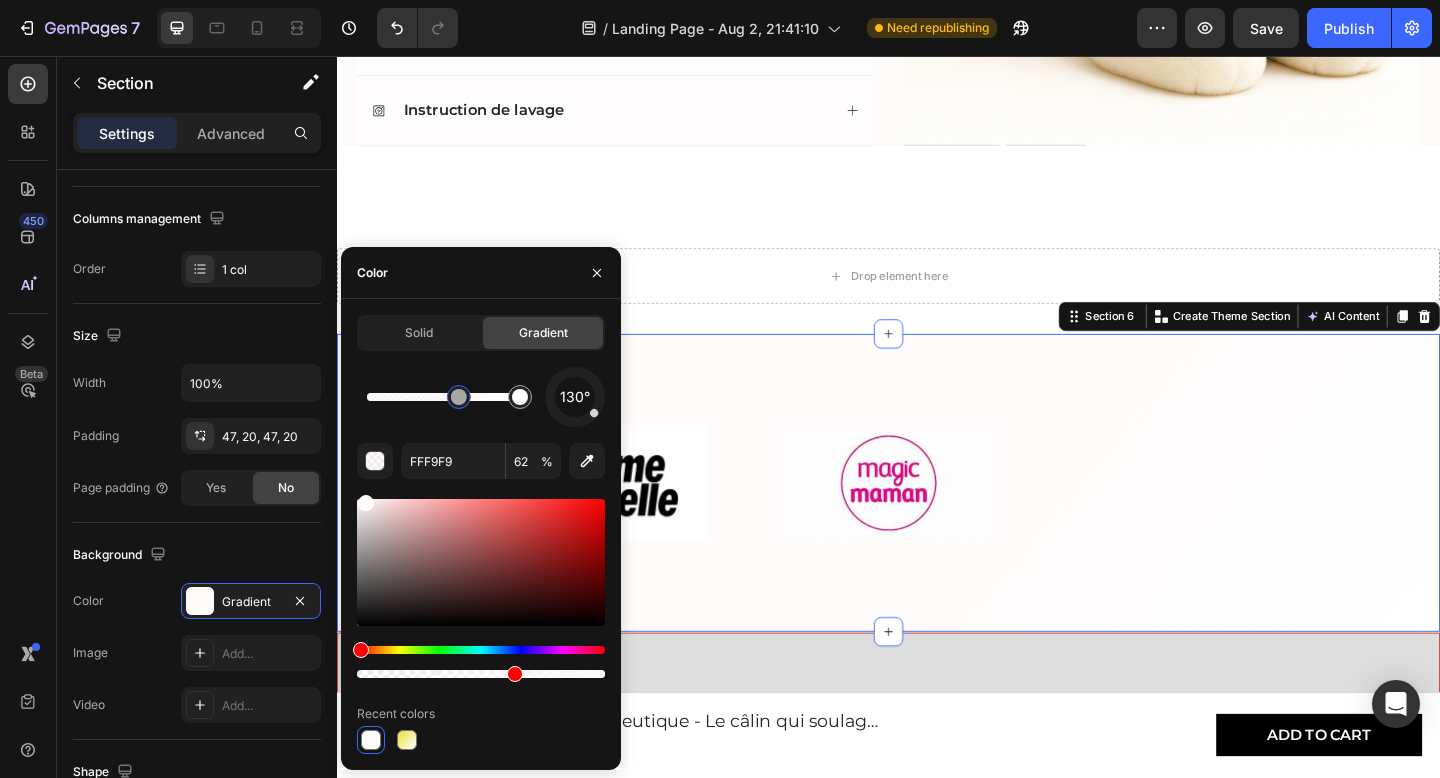 type on "63" 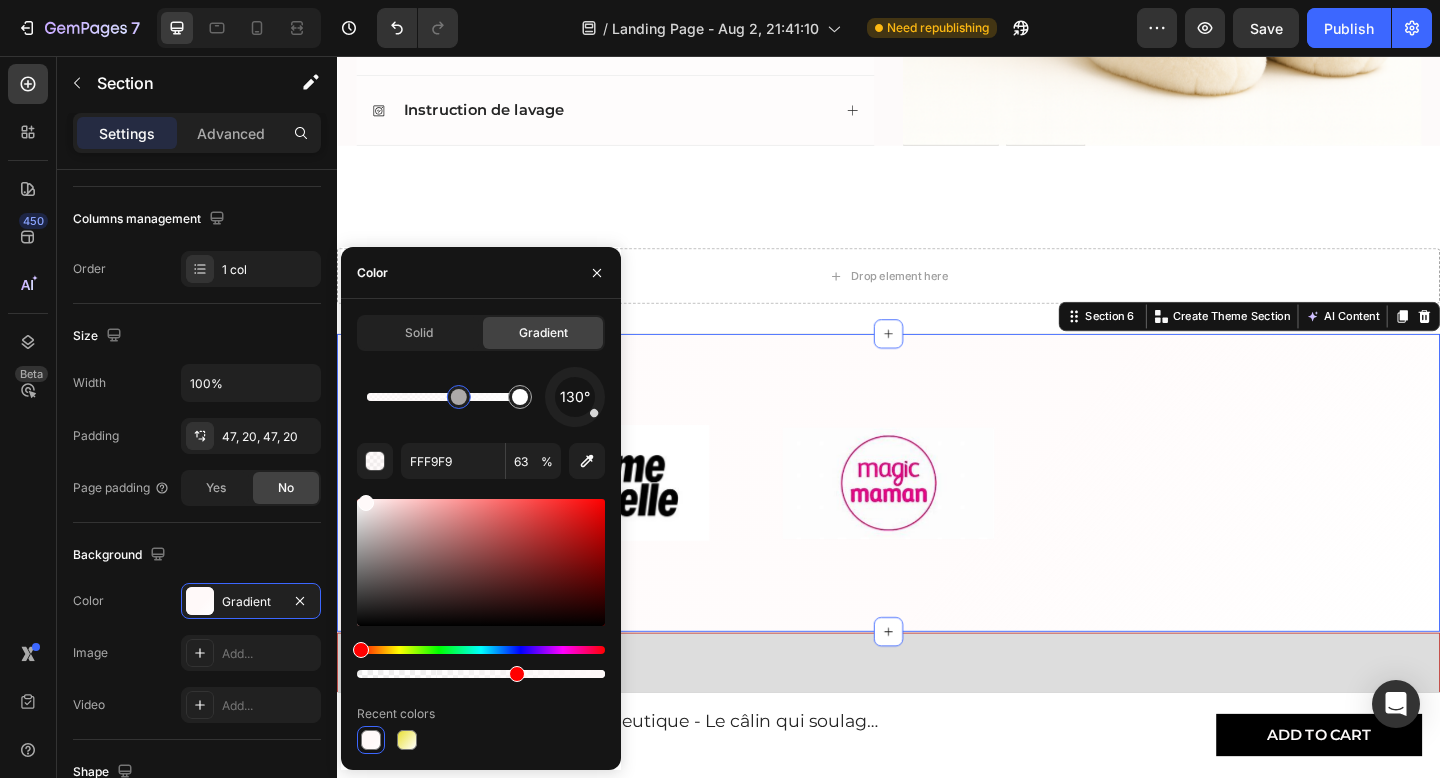 drag, startPoint x: 575, startPoint y: 674, endPoint x: 514, endPoint y: 674, distance: 61 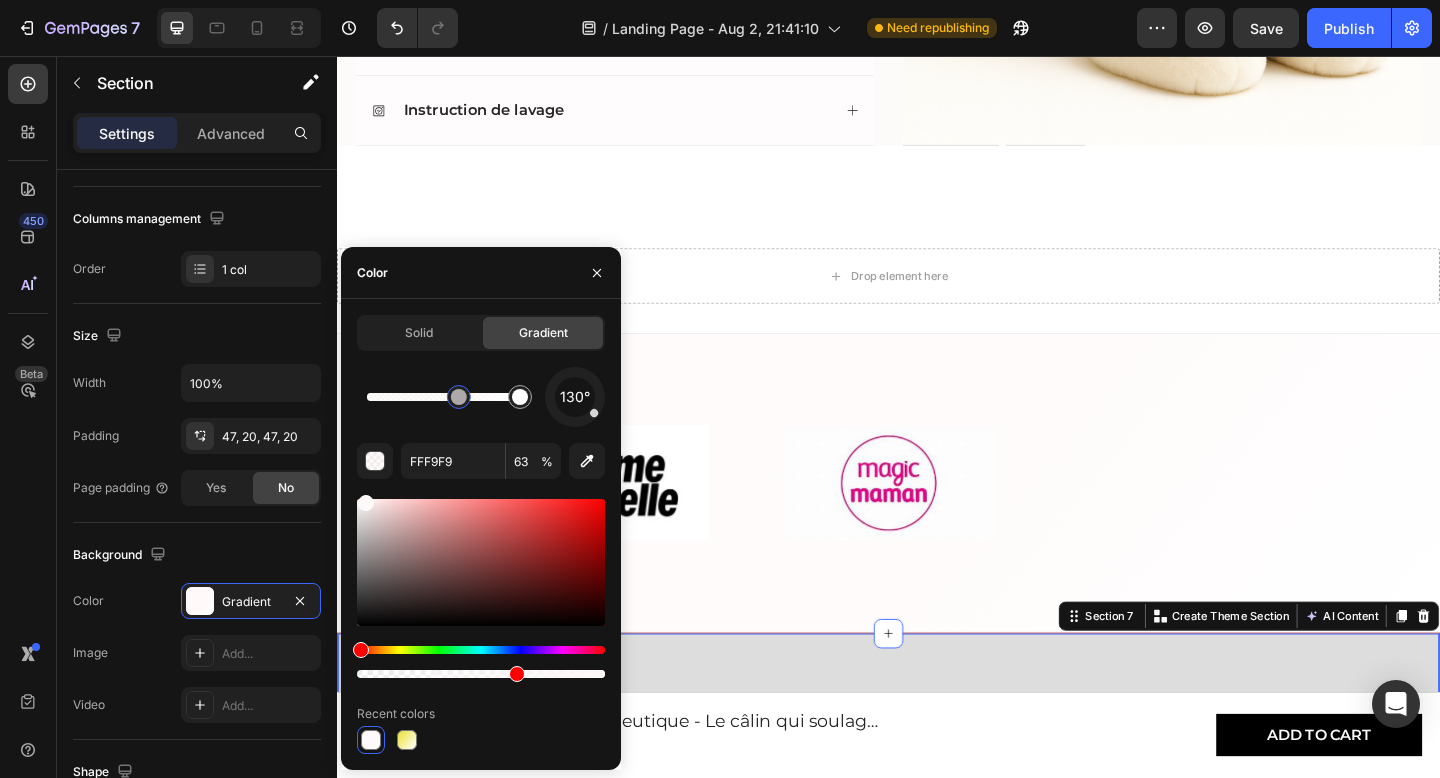 click on "Le Secret des Nuits Calmes Heading
Icon Sommeil Réparateur Text Block Fini les nuits agitées ! Cette peluche aide votre enfant à s'endormir plus vite et à dormir profondément, pour des matinées sereines. Text Block
Icon Apaisement Immédiat Text Block Sa douce pression enveloppe votre enfant, dissipant l'anxiété et créant une bulle de calme pour l'aider à se détendre. Text Block Image
Icon Compagnon Fidèle Text Block Un doudou câlin et lourd qui offre un sentiment de sécurité constant, idéal pour les moments de stress, les siestes ou les voyages. Text Block
Icon Tranquillité d'Esprit Text Block Offrez le cadeau du calme à votre enfant et à vous-même. Moins de stress, plus de bonheur pour toute la famille. Text Block Row Section 7   You can create reusable sections Create Theme Section AI Content Write with GemAI What would you like to describe here? Tone and Voice Persuasive Product Show more Generate" at bounding box center [937, 1041] 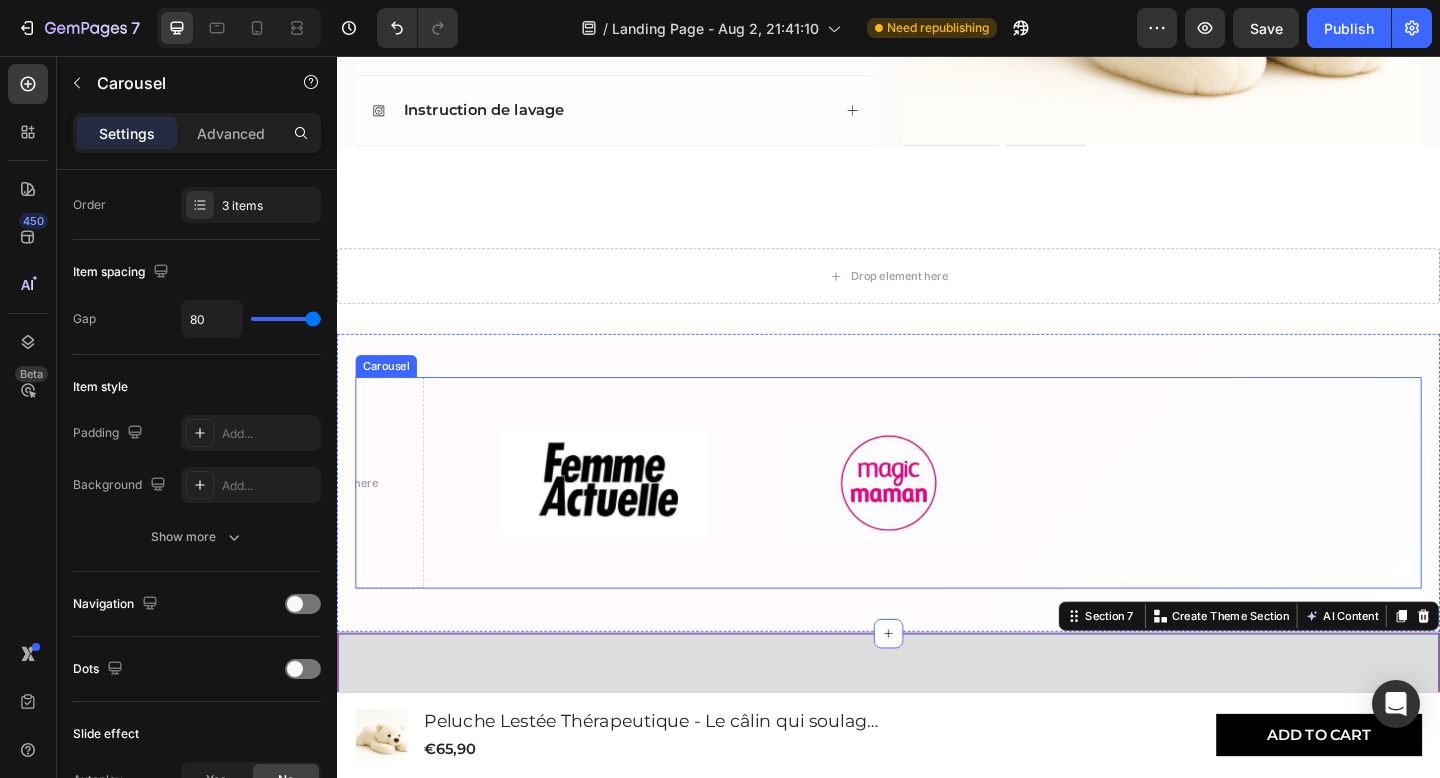 click on "Image Image
Drop element here" at bounding box center [937, 521] 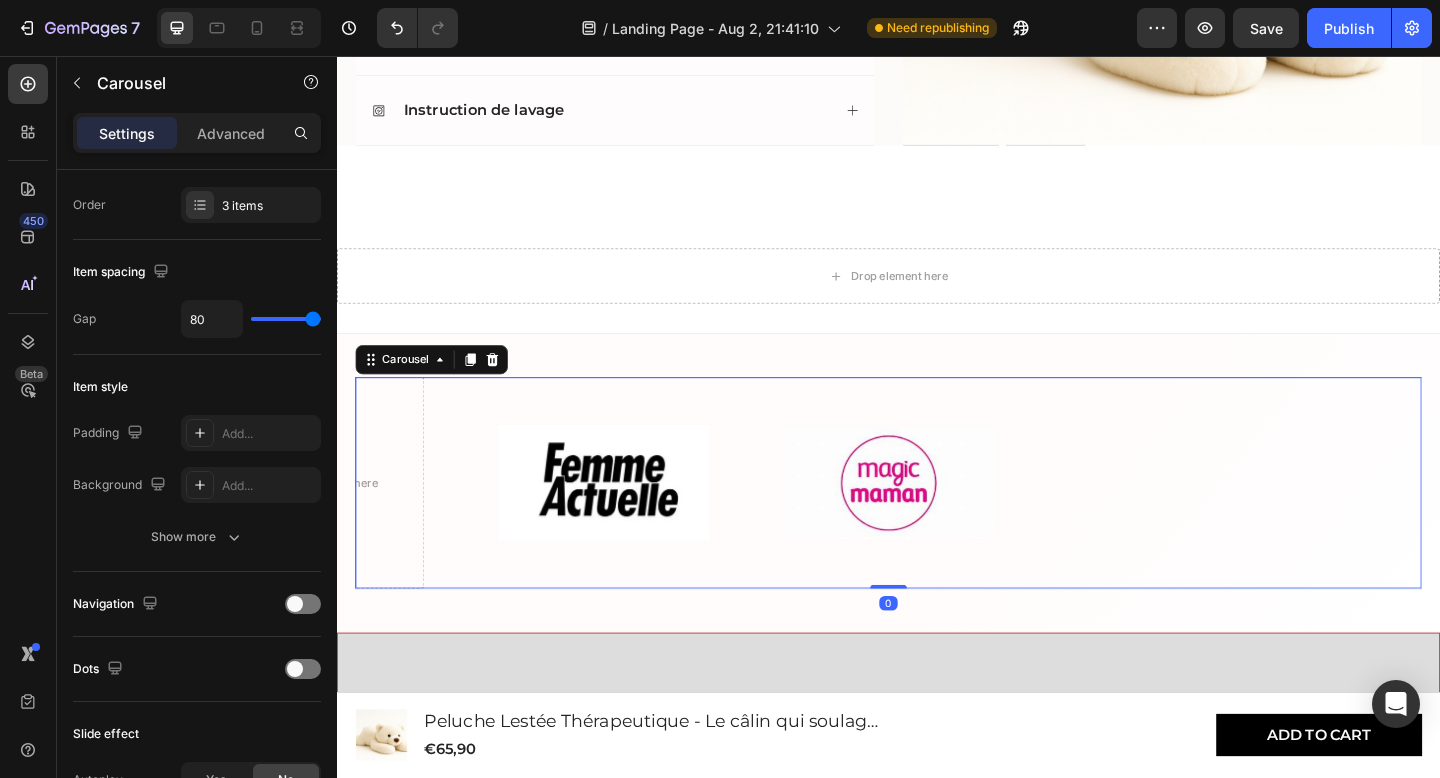 scroll, scrollTop: 0, scrollLeft: 0, axis: both 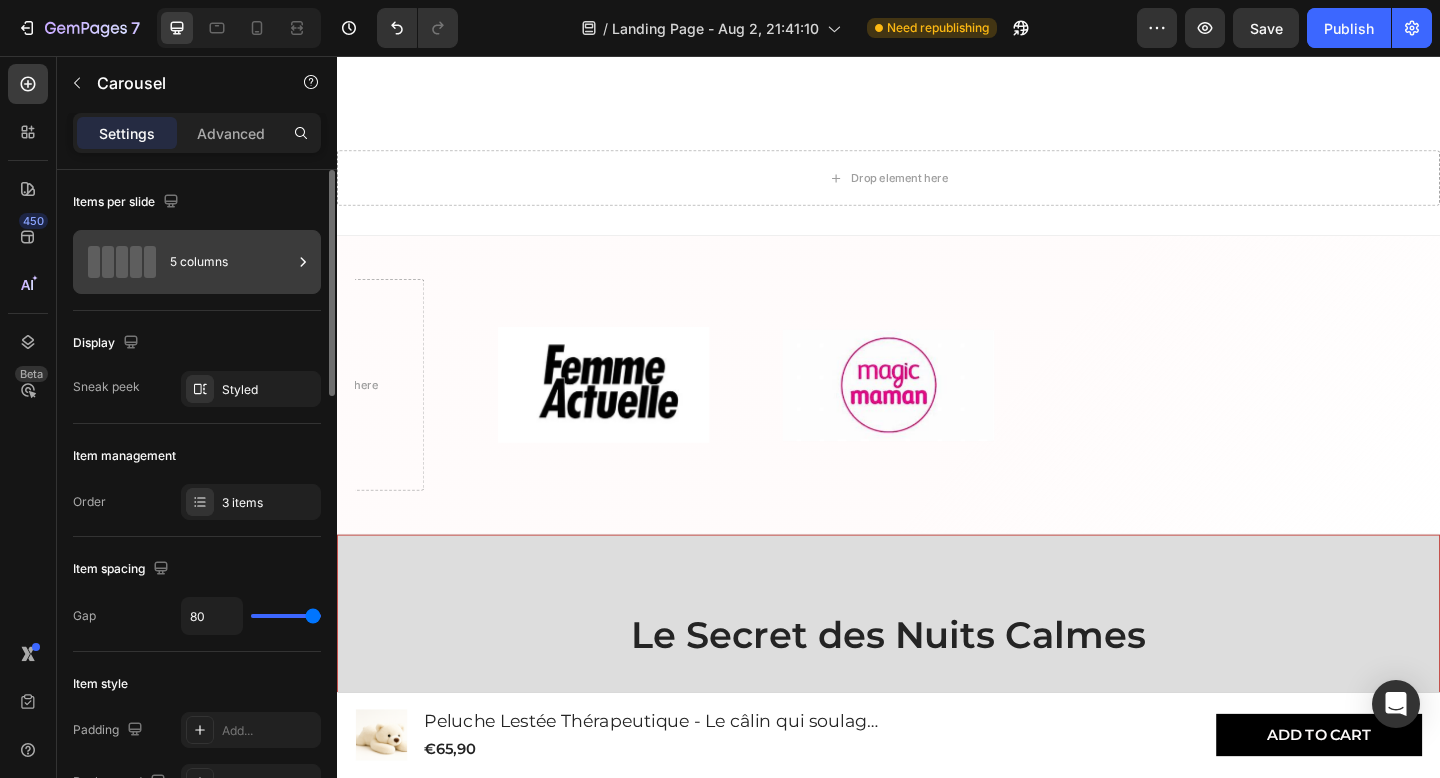 click on "5 columns" at bounding box center (231, 262) 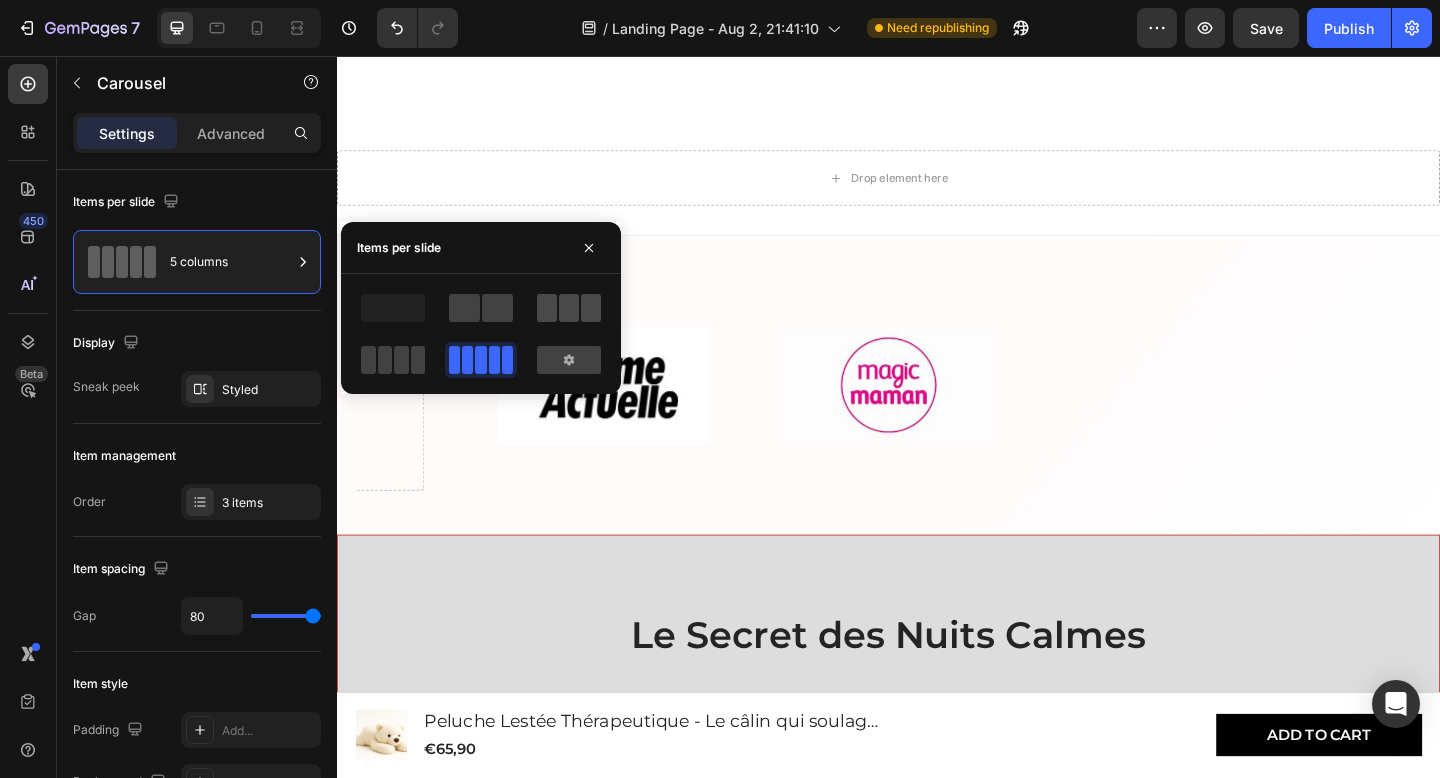 click 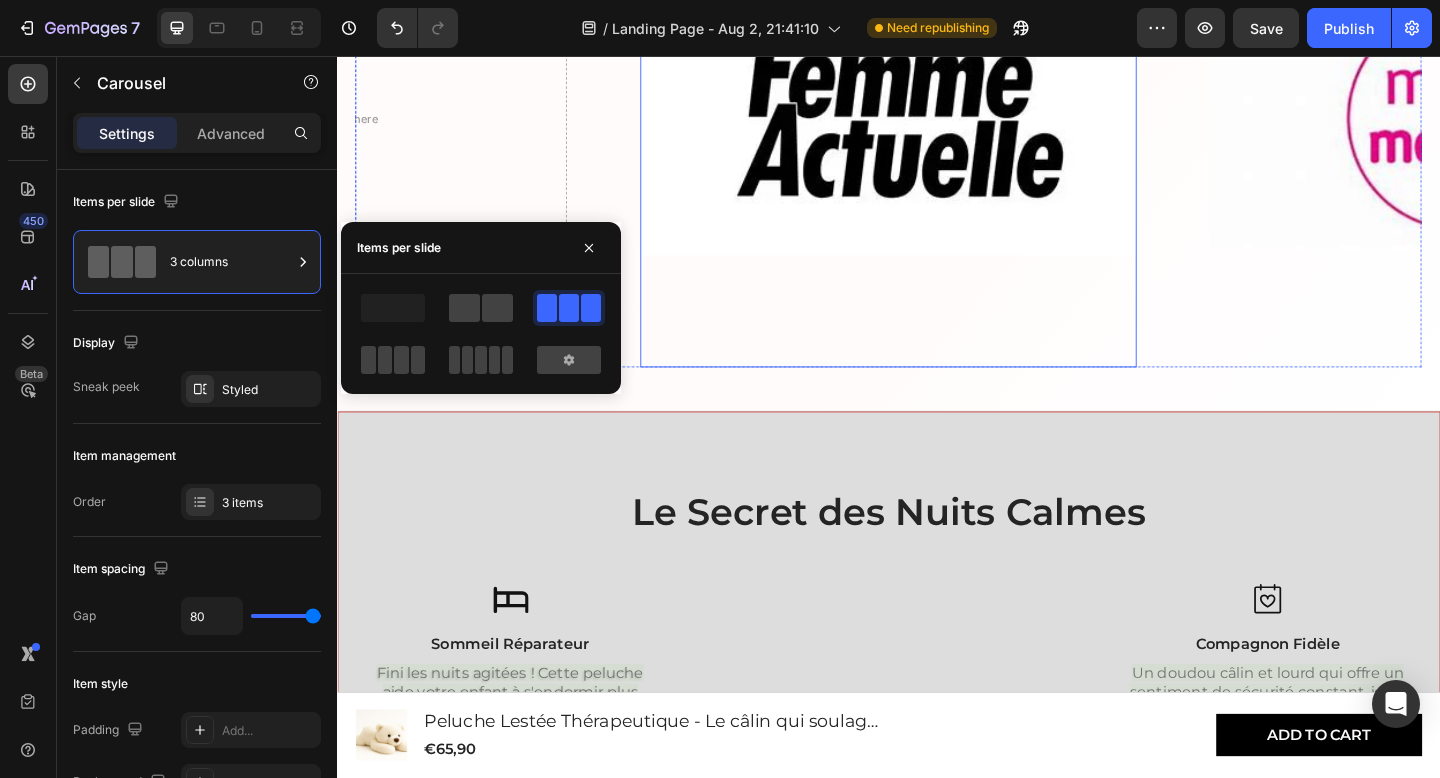 scroll, scrollTop: 1966, scrollLeft: 0, axis: vertical 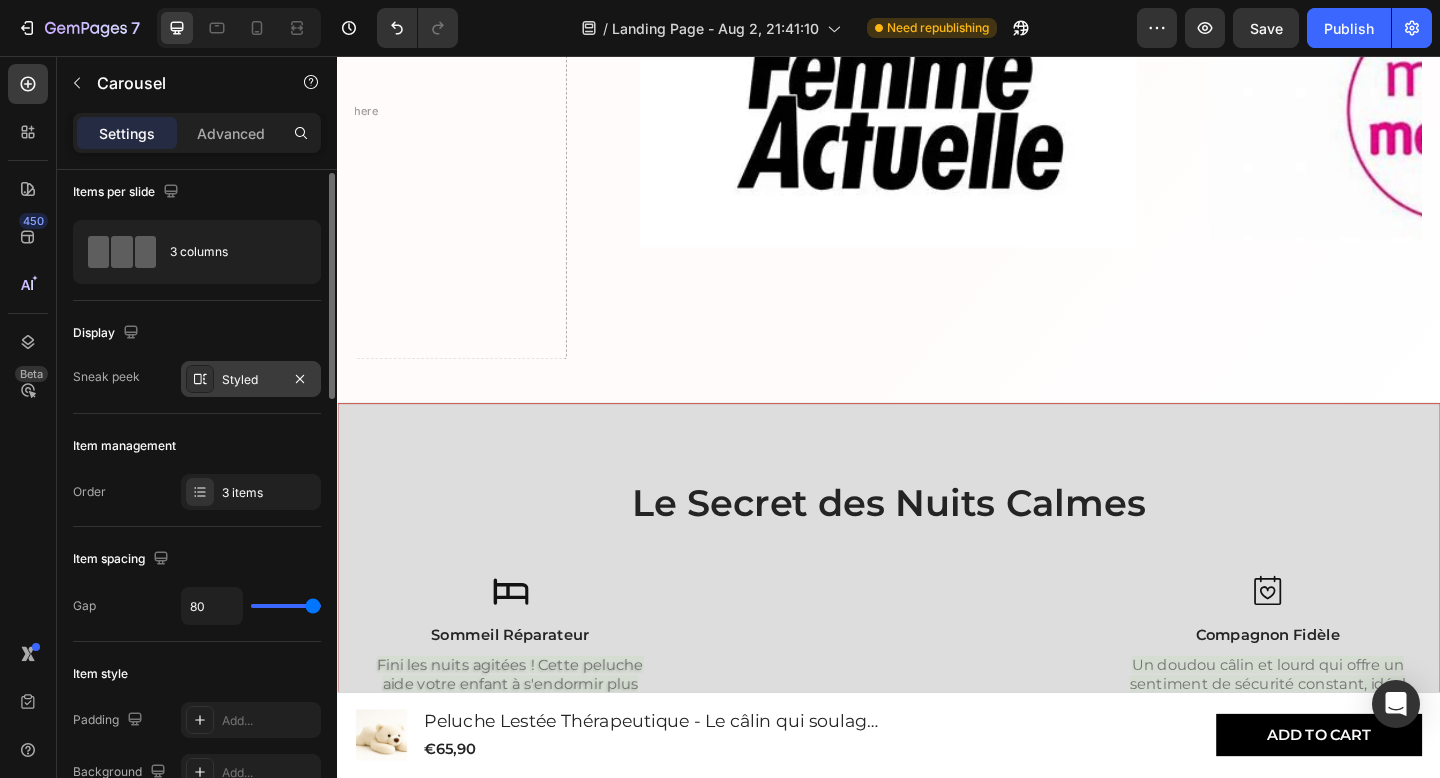 click on "Styled" at bounding box center (251, 380) 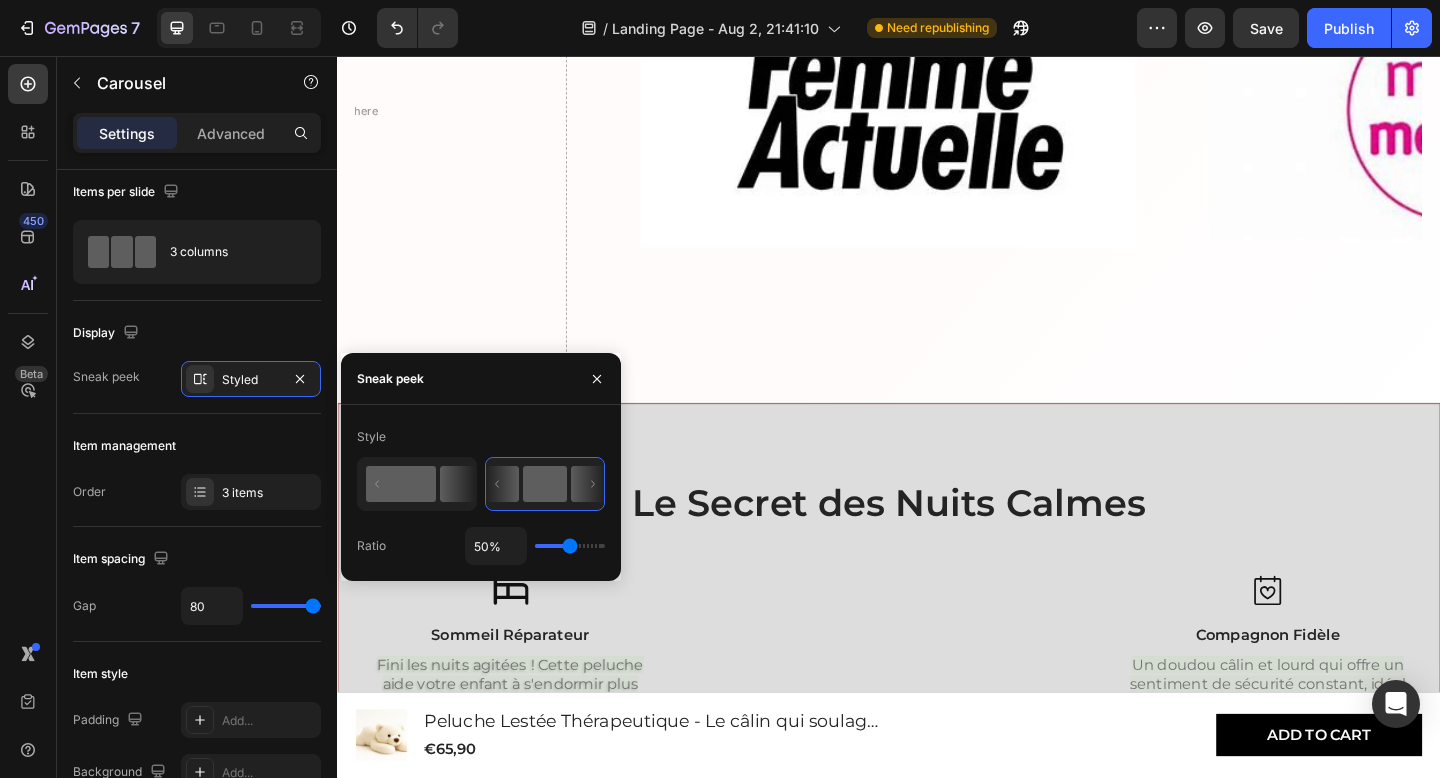 click 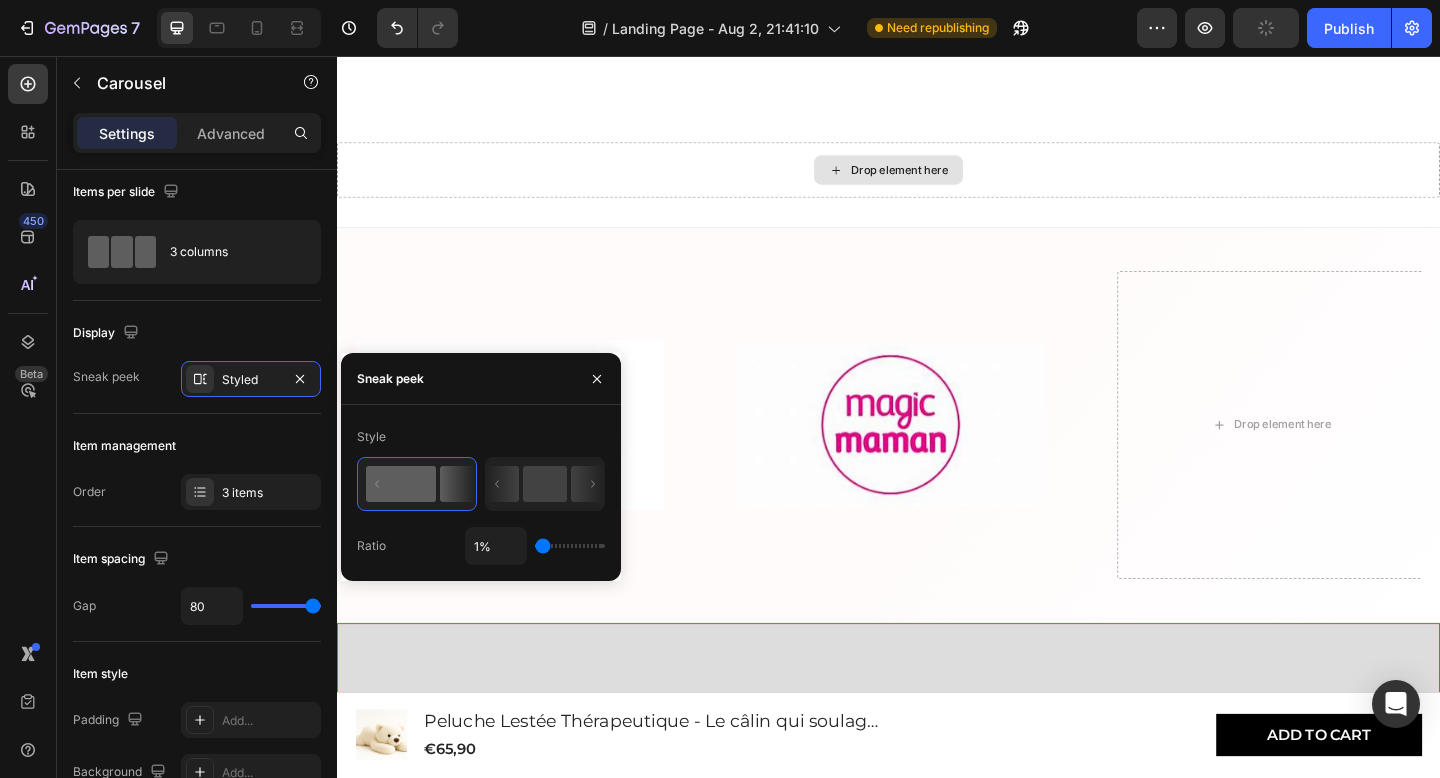 scroll, scrollTop: 1522, scrollLeft: 0, axis: vertical 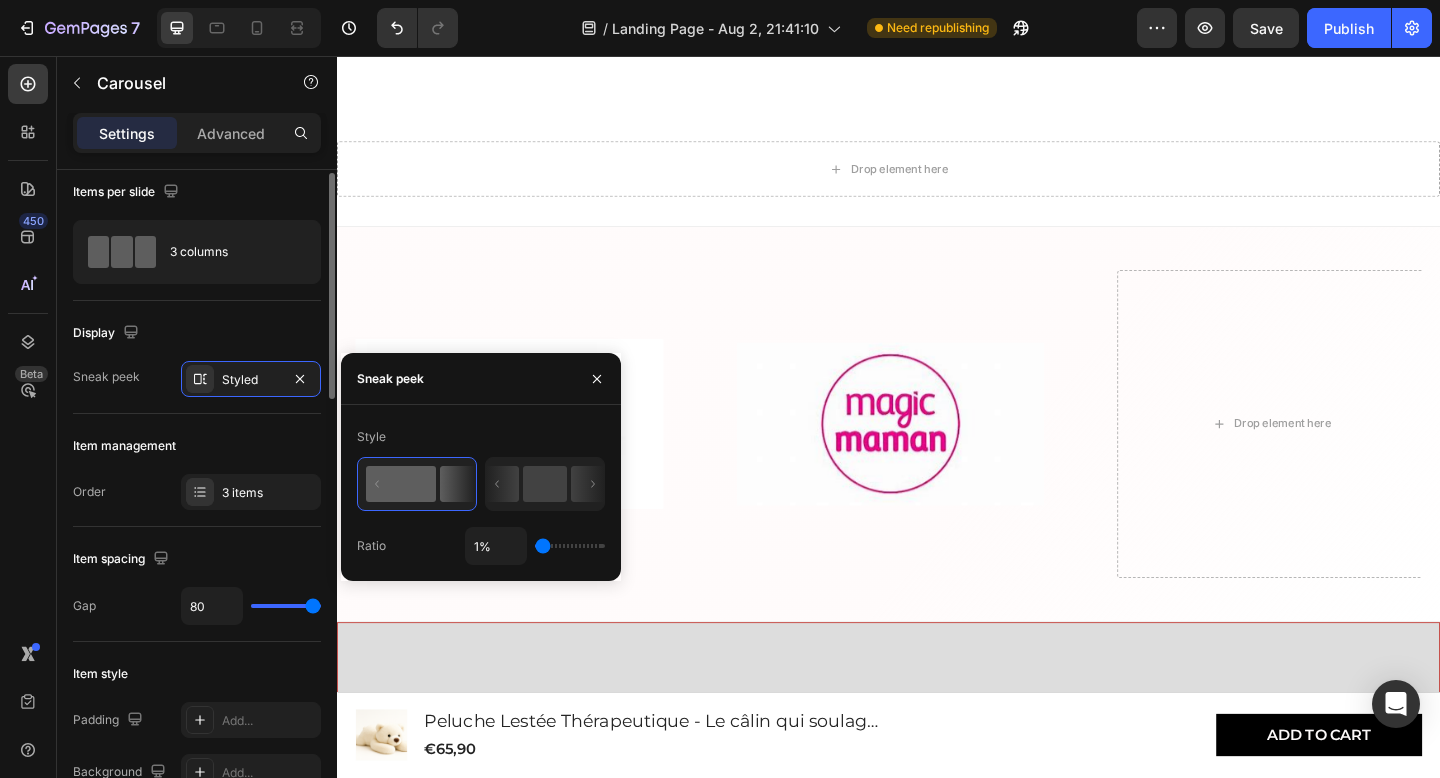 click on "Order 3 items" at bounding box center [197, 492] 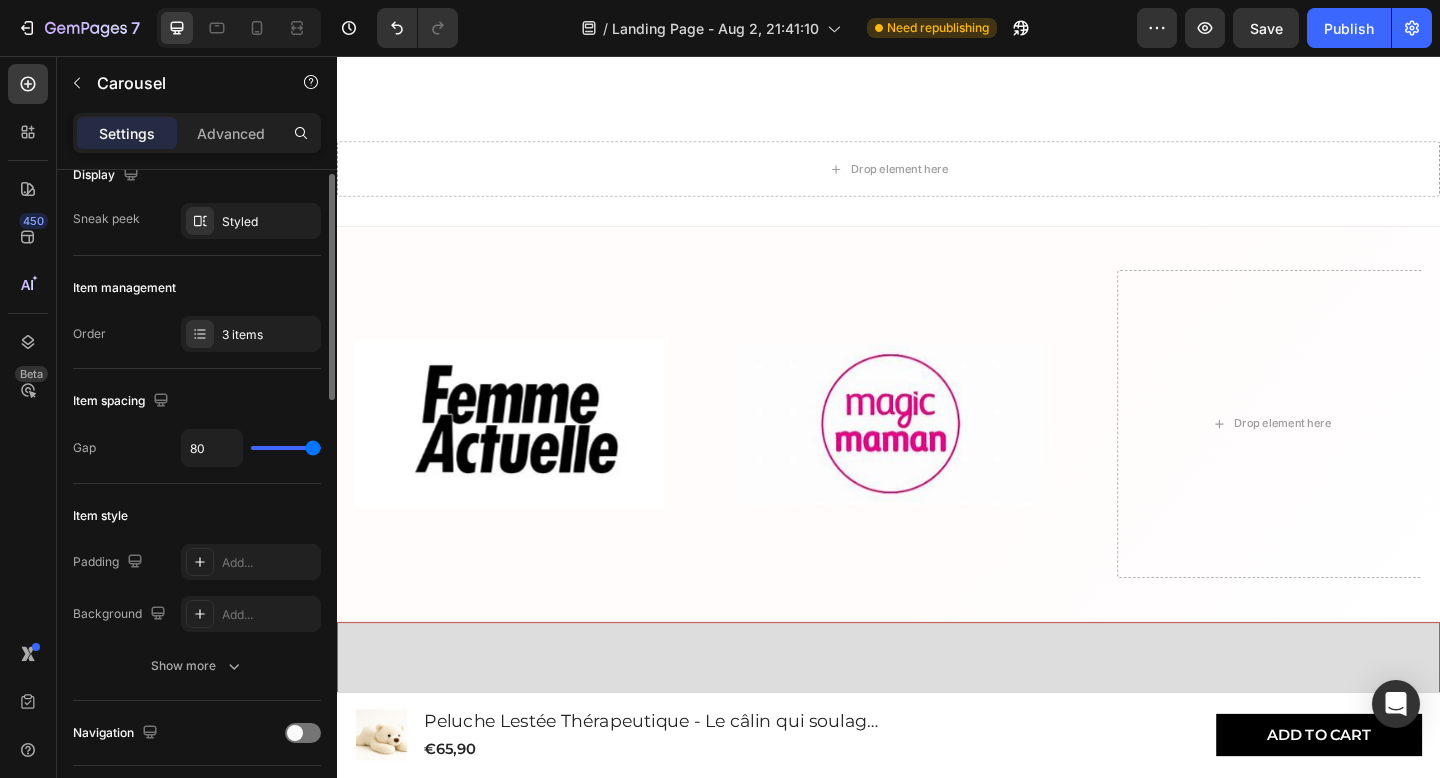 scroll, scrollTop: 190, scrollLeft: 0, axis: vertical 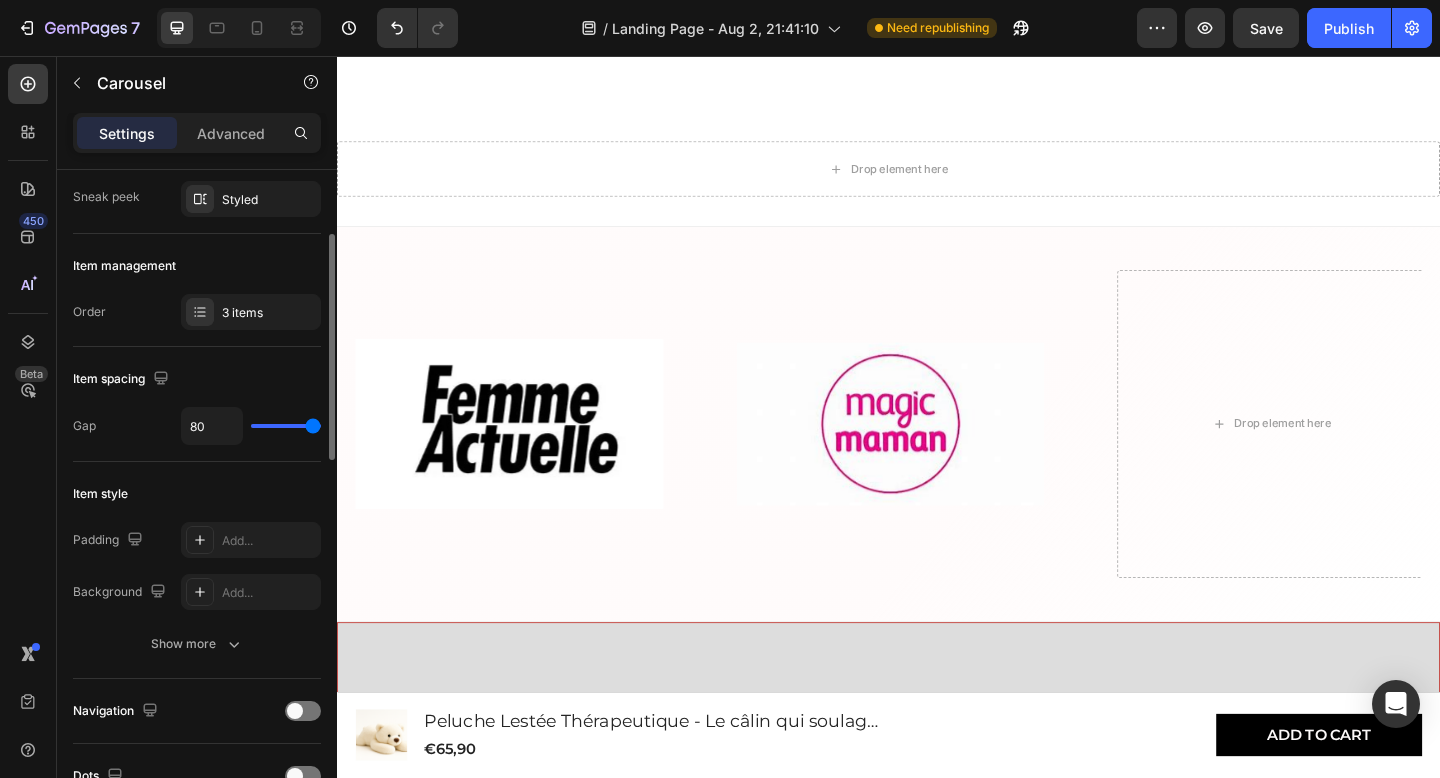 type on "0" 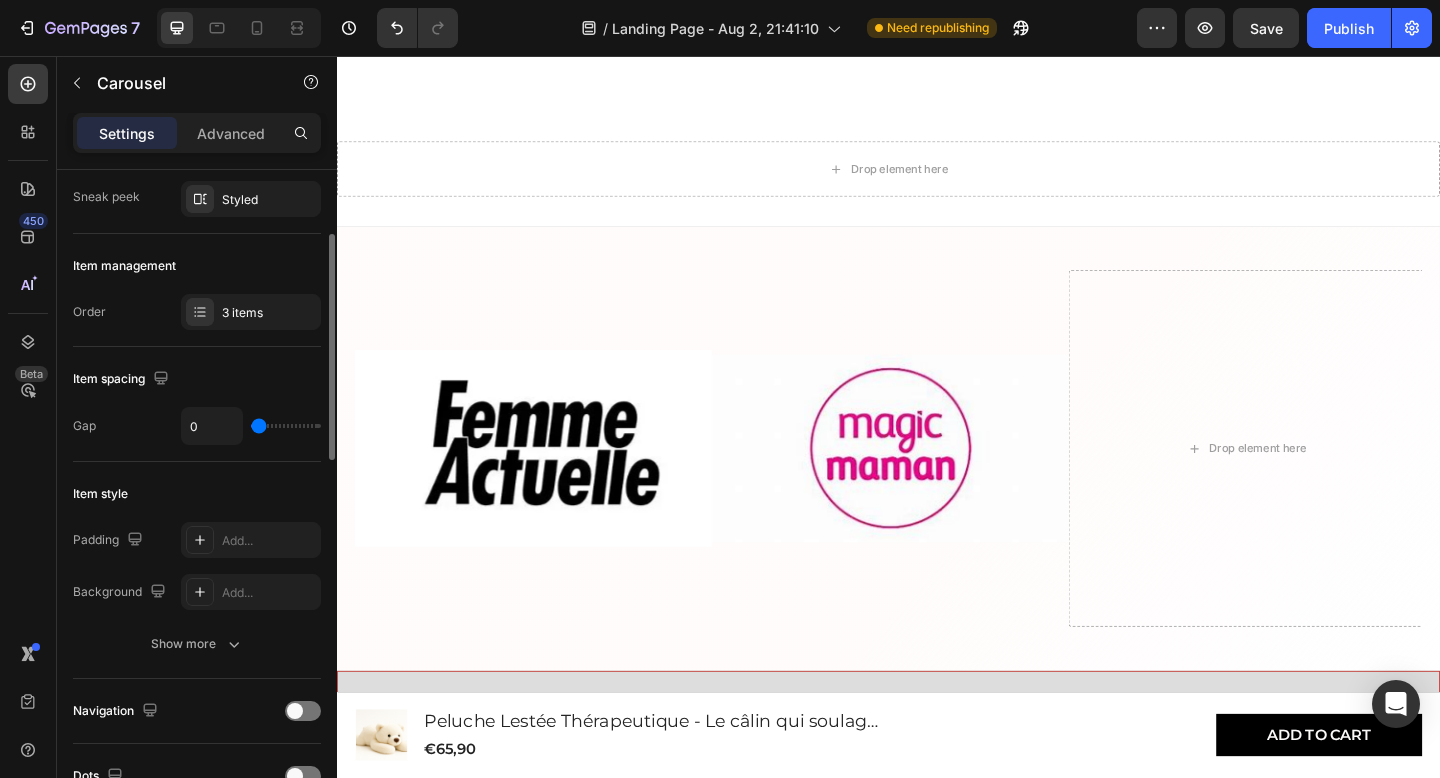type on "80" 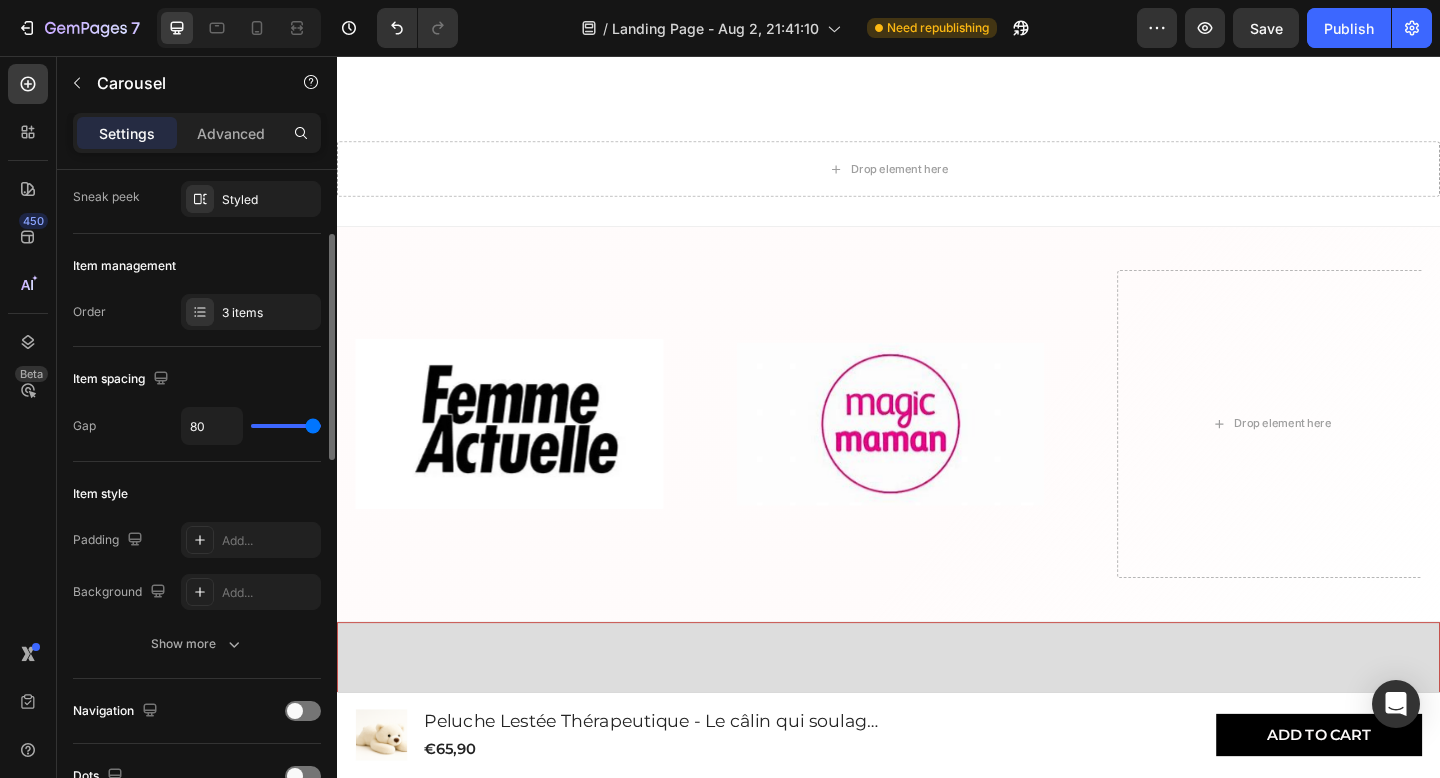 drag, startPoint x: 306, startPoint y: 428, endPoint x: 391, endPoint y: 447, distance: 87.09765 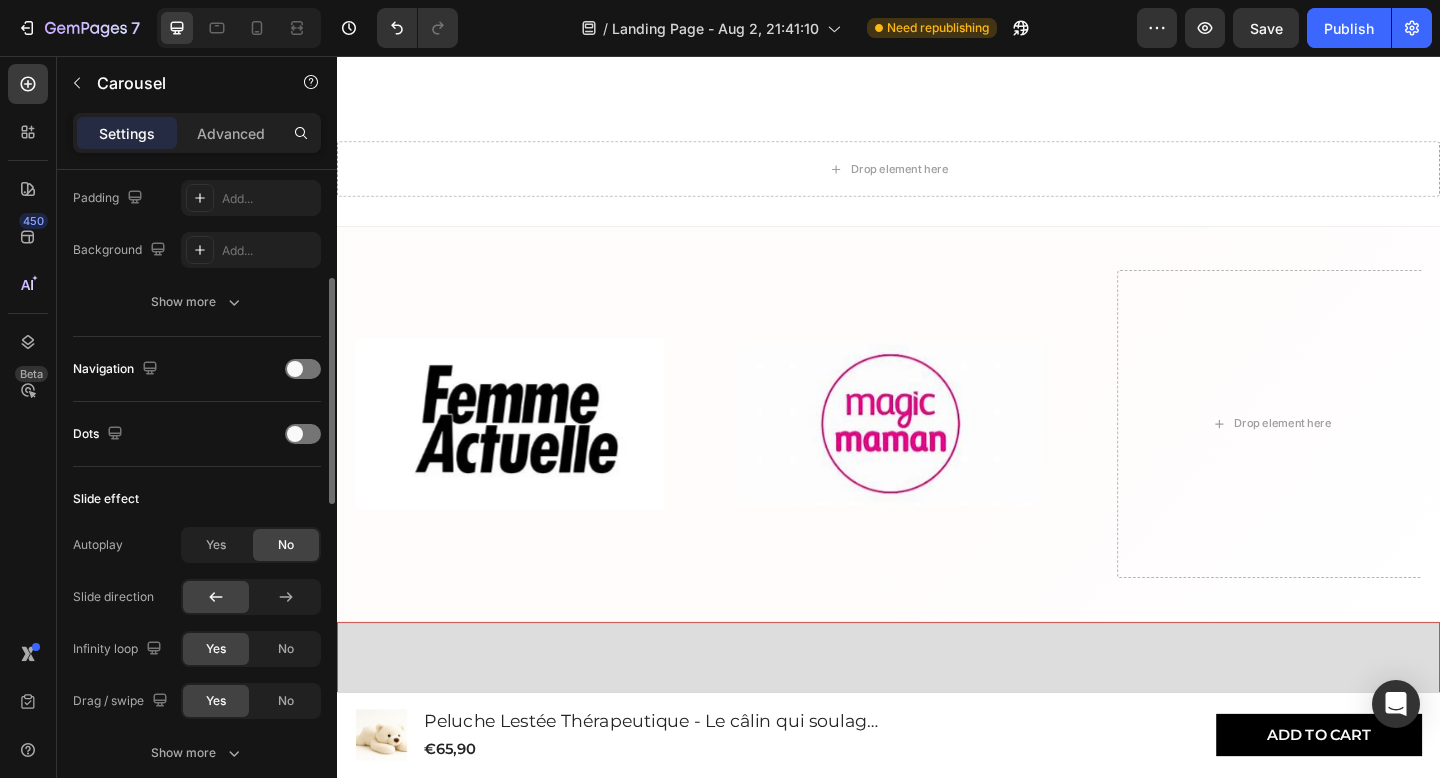 scroll, scrollTop: 536, scrollLeft: 0, axis: vertical 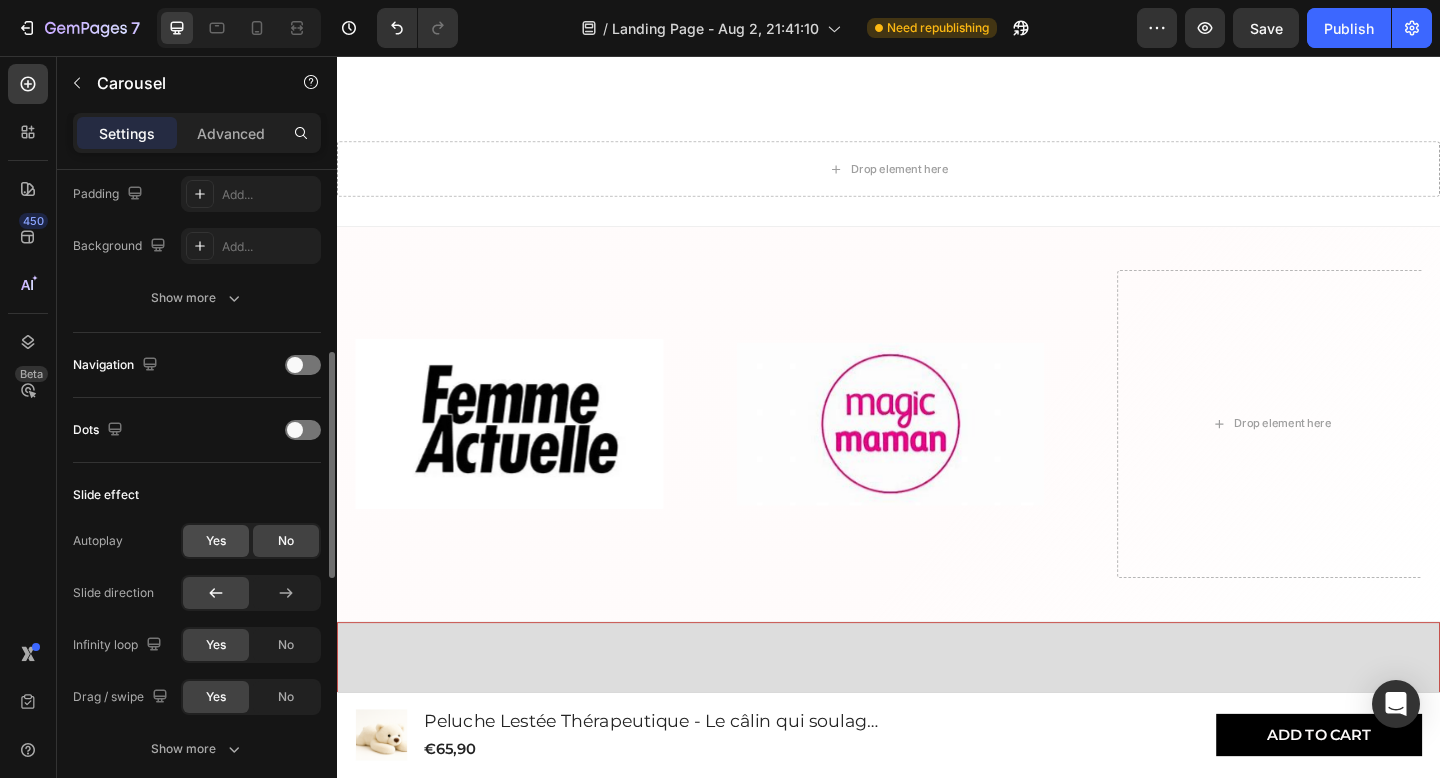 click on "Yes" 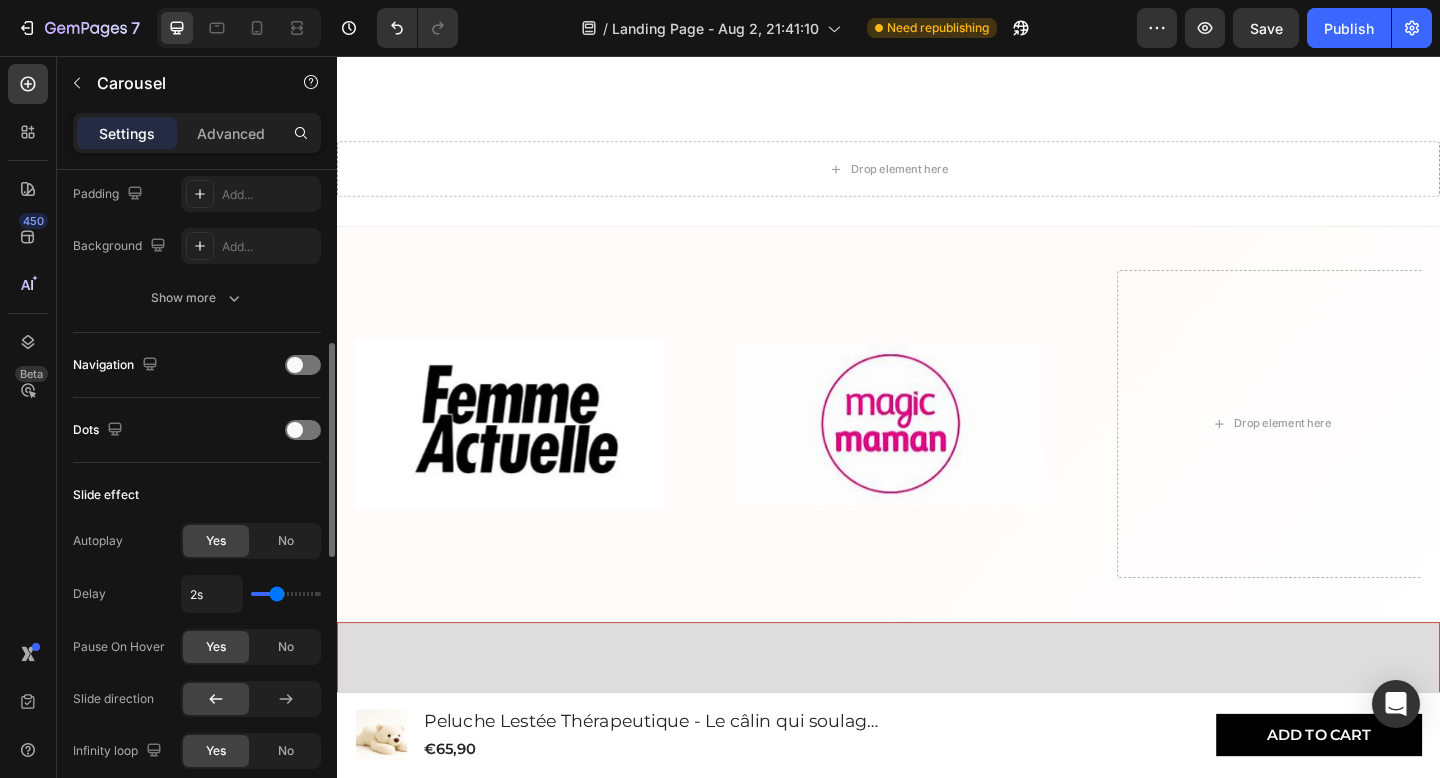 type on "2.2s" 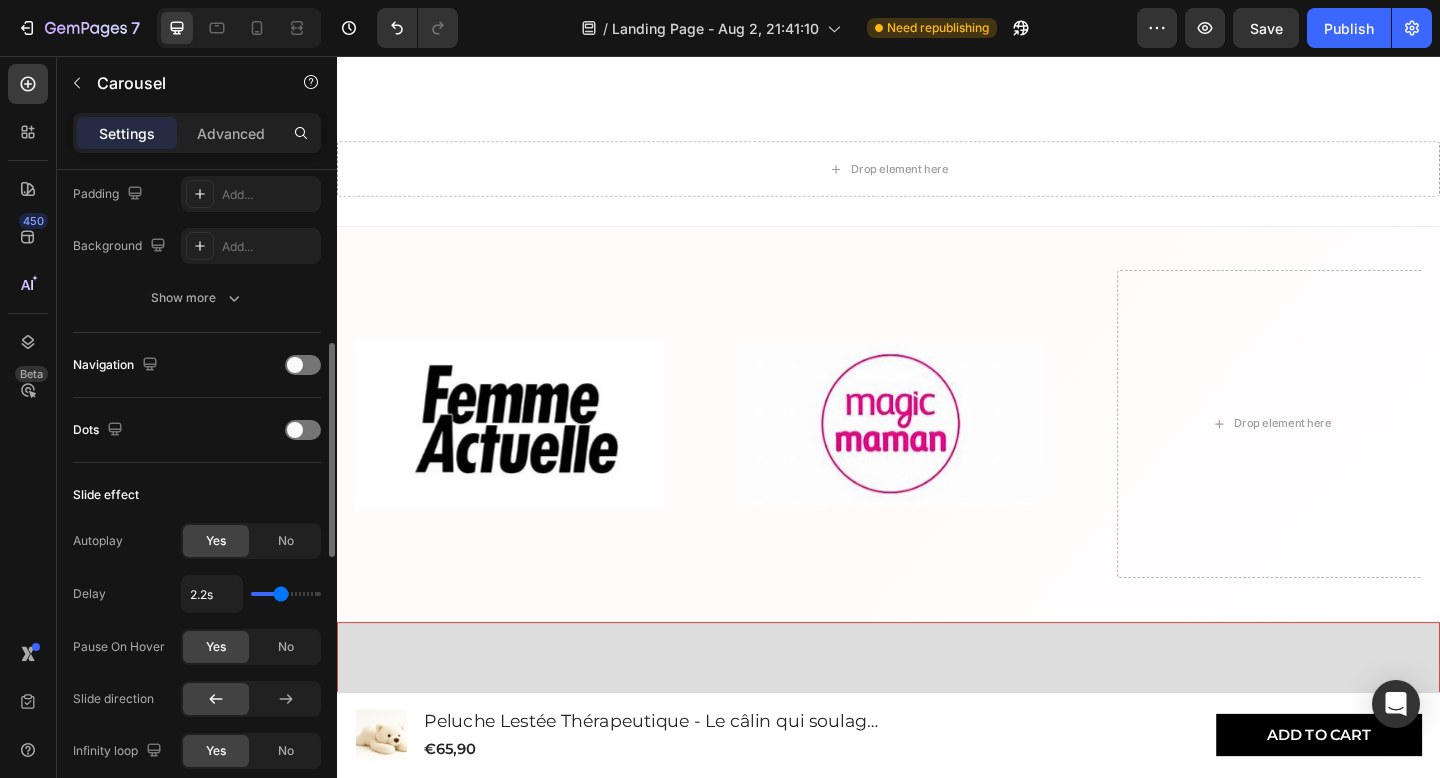 type on "2.6s" 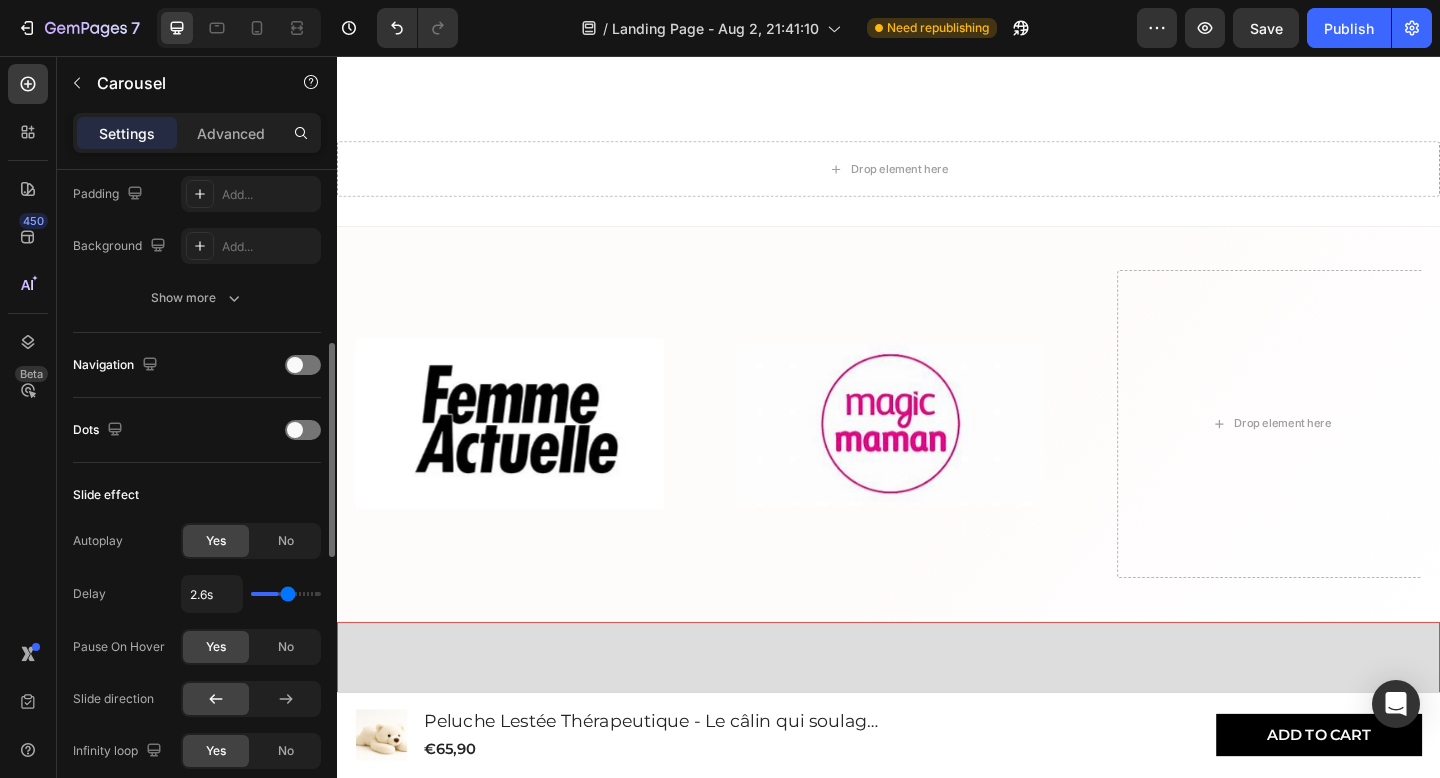 type on "2.9s" 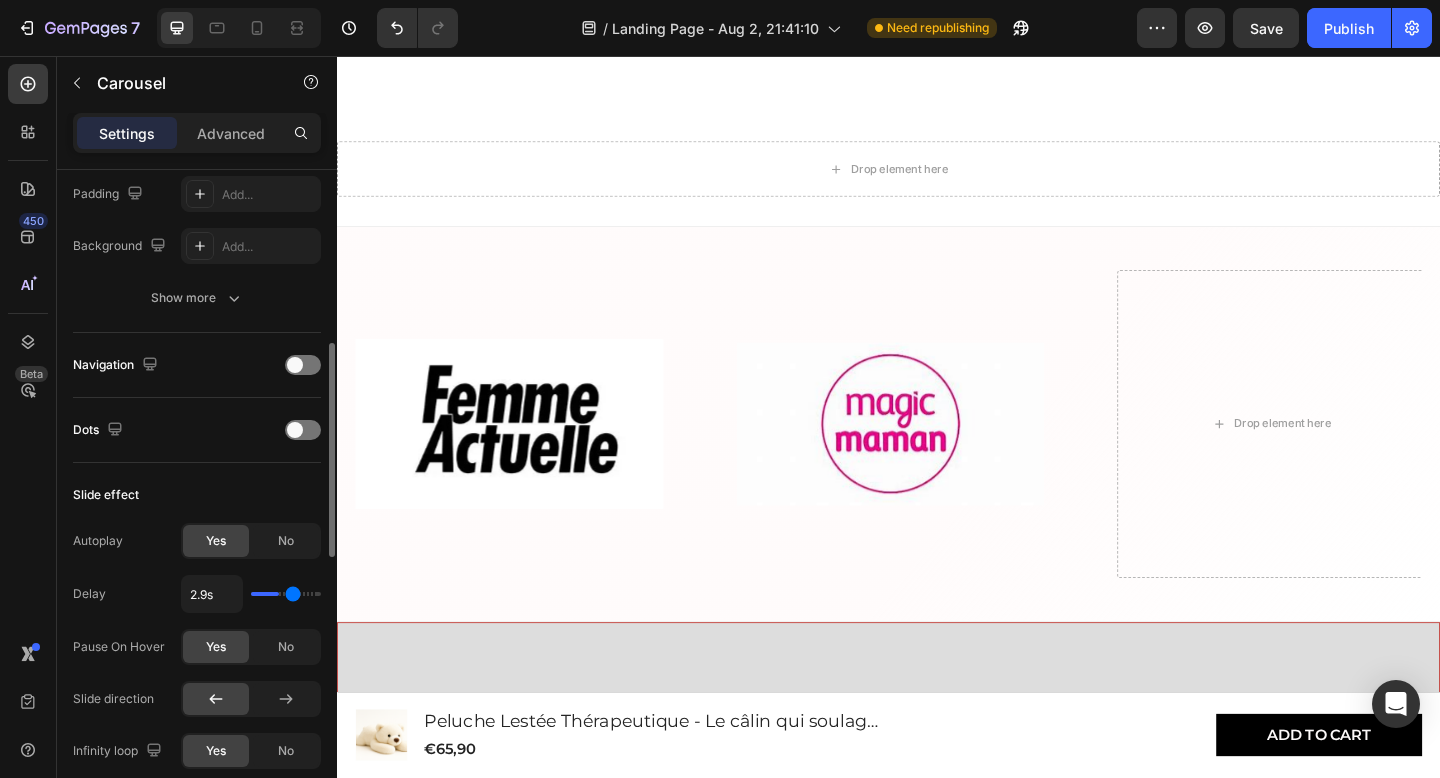 type on "3.1s" 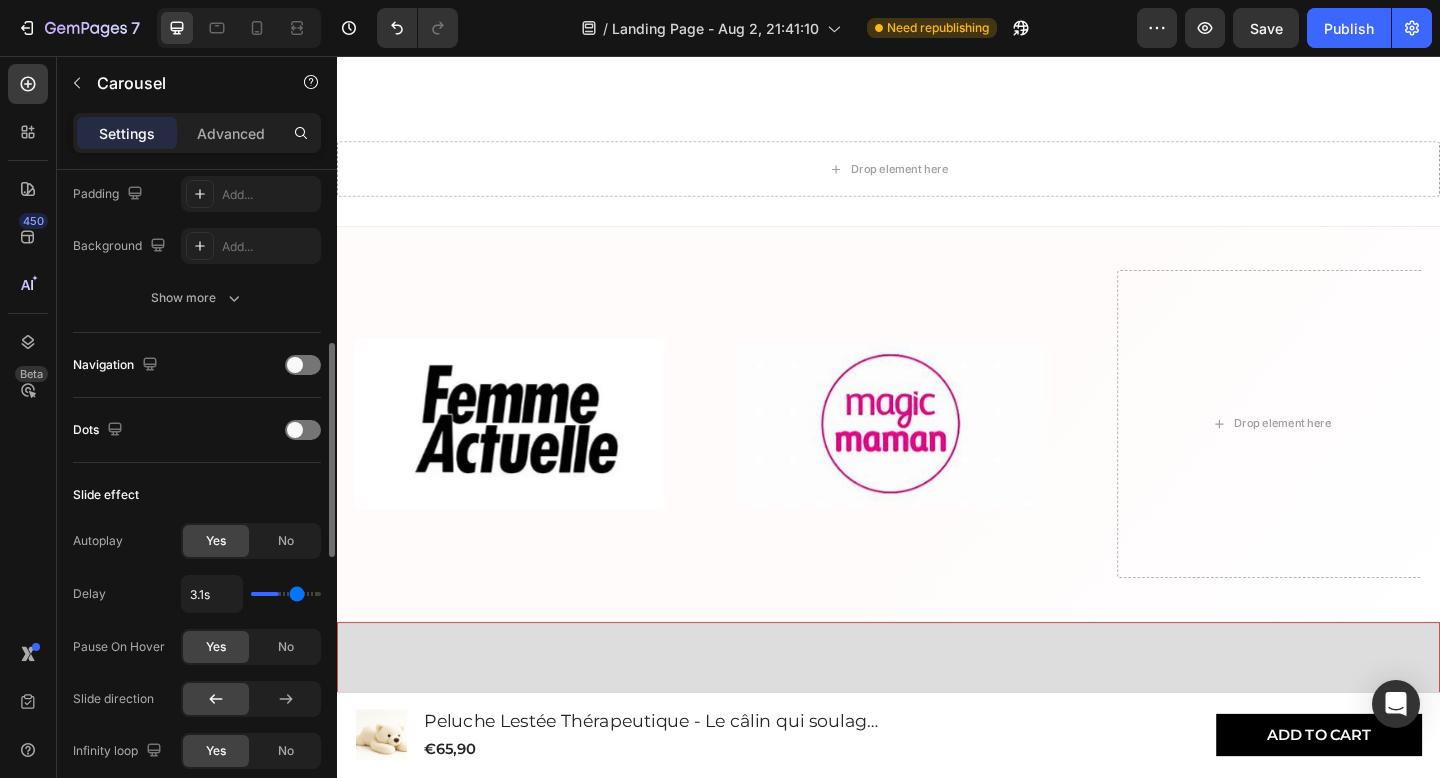 type on "3.4s" 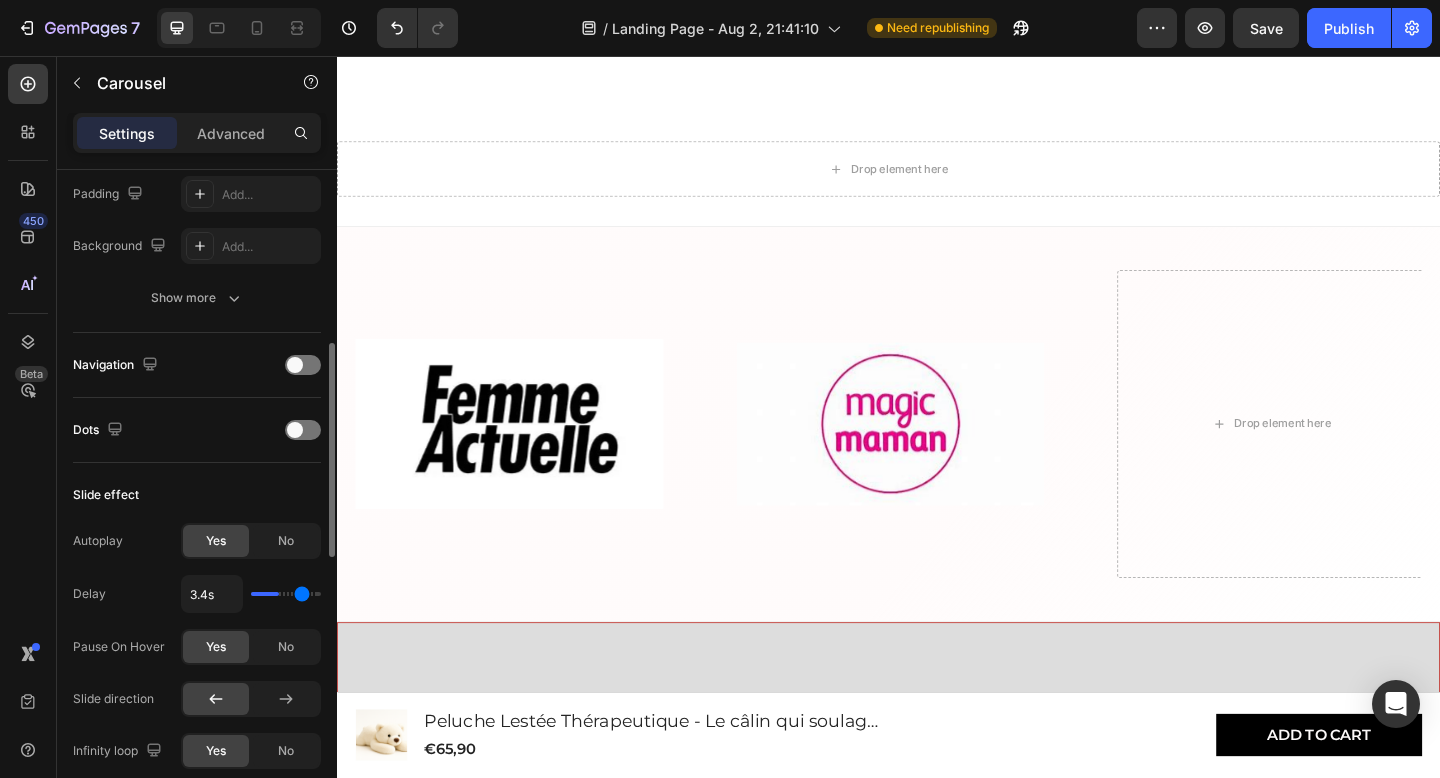 type on "3.5s" 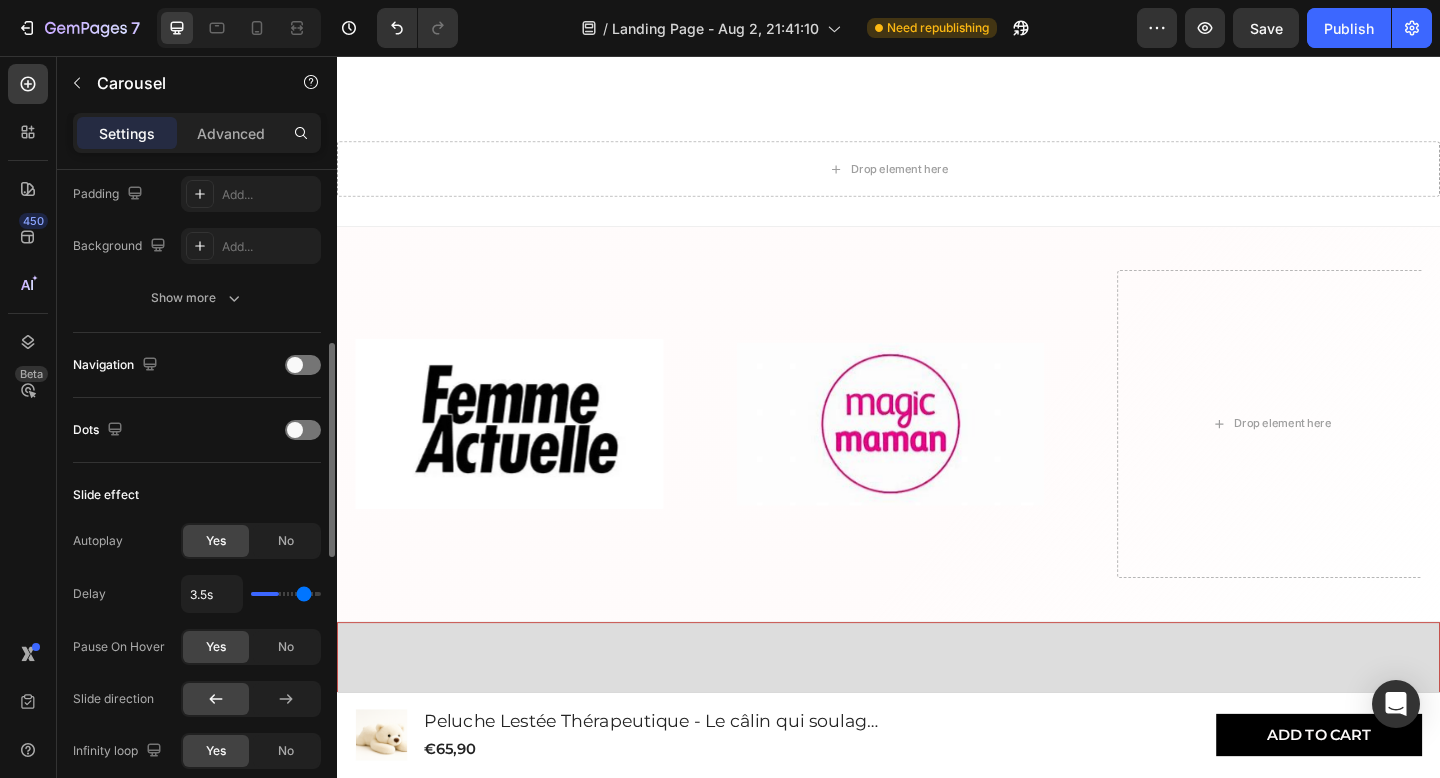 type on "3.6s" 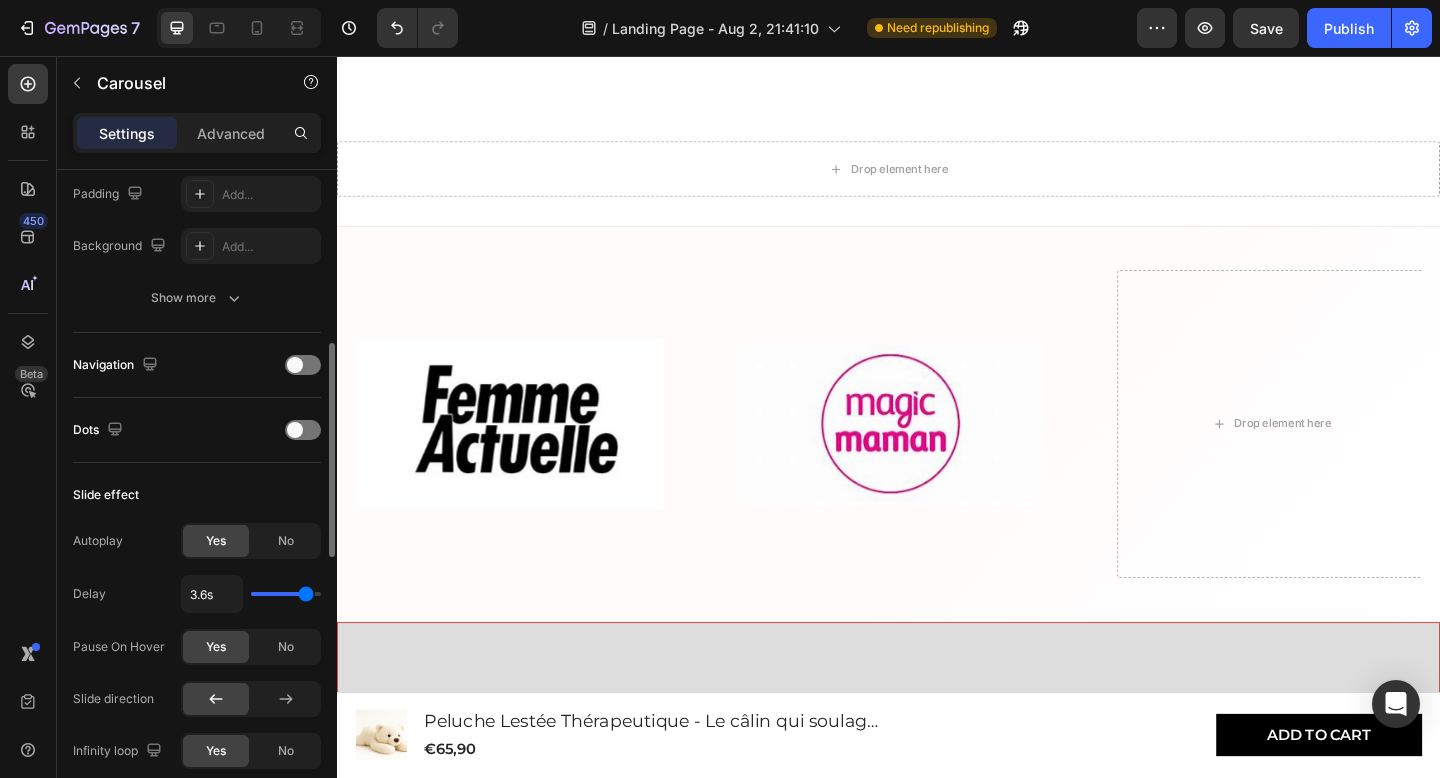 drag, startPoint x: 279, startPoint y: 600, endPoint x: 305, endPoint y: 600, distance: 26 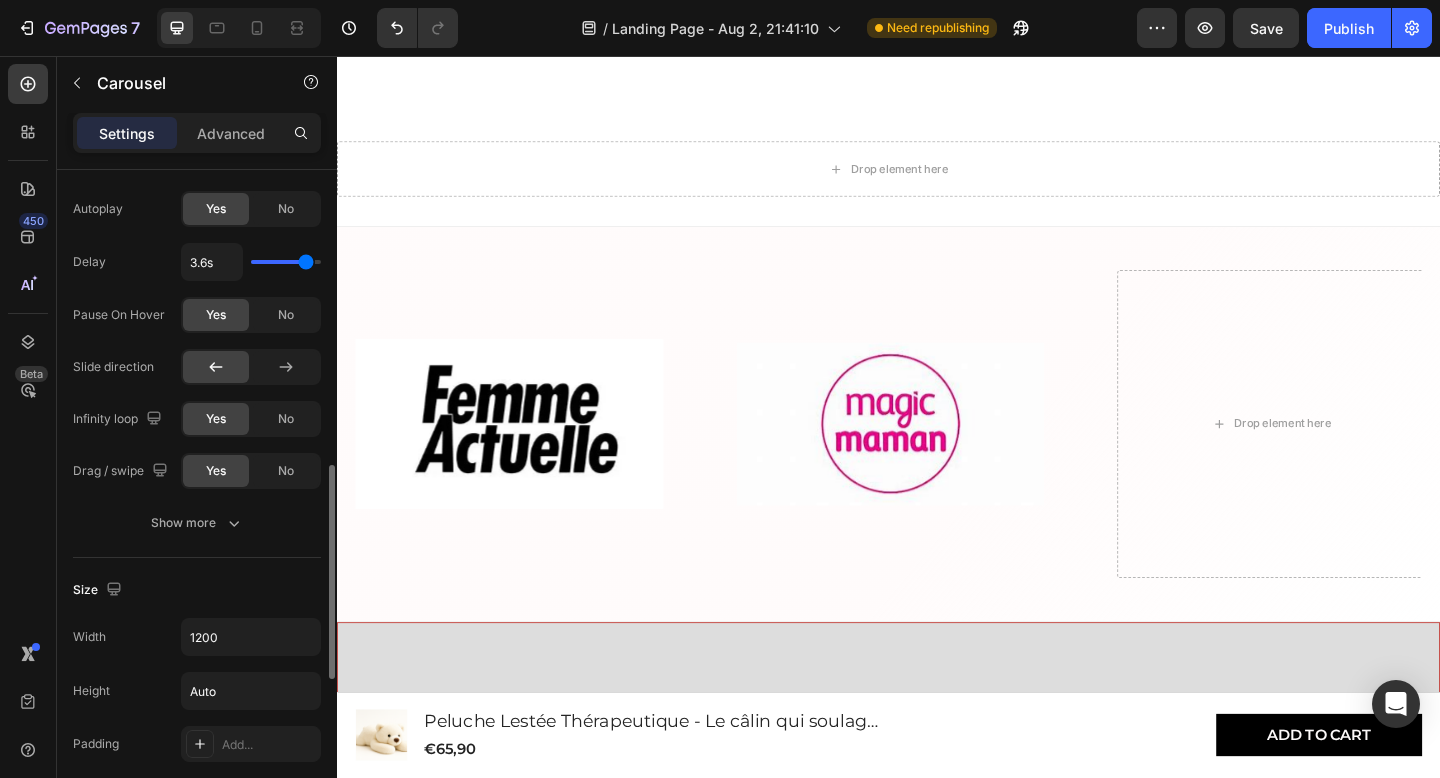 scroll, scrollTop: 889, scrollLeft: 0, axis: vertical 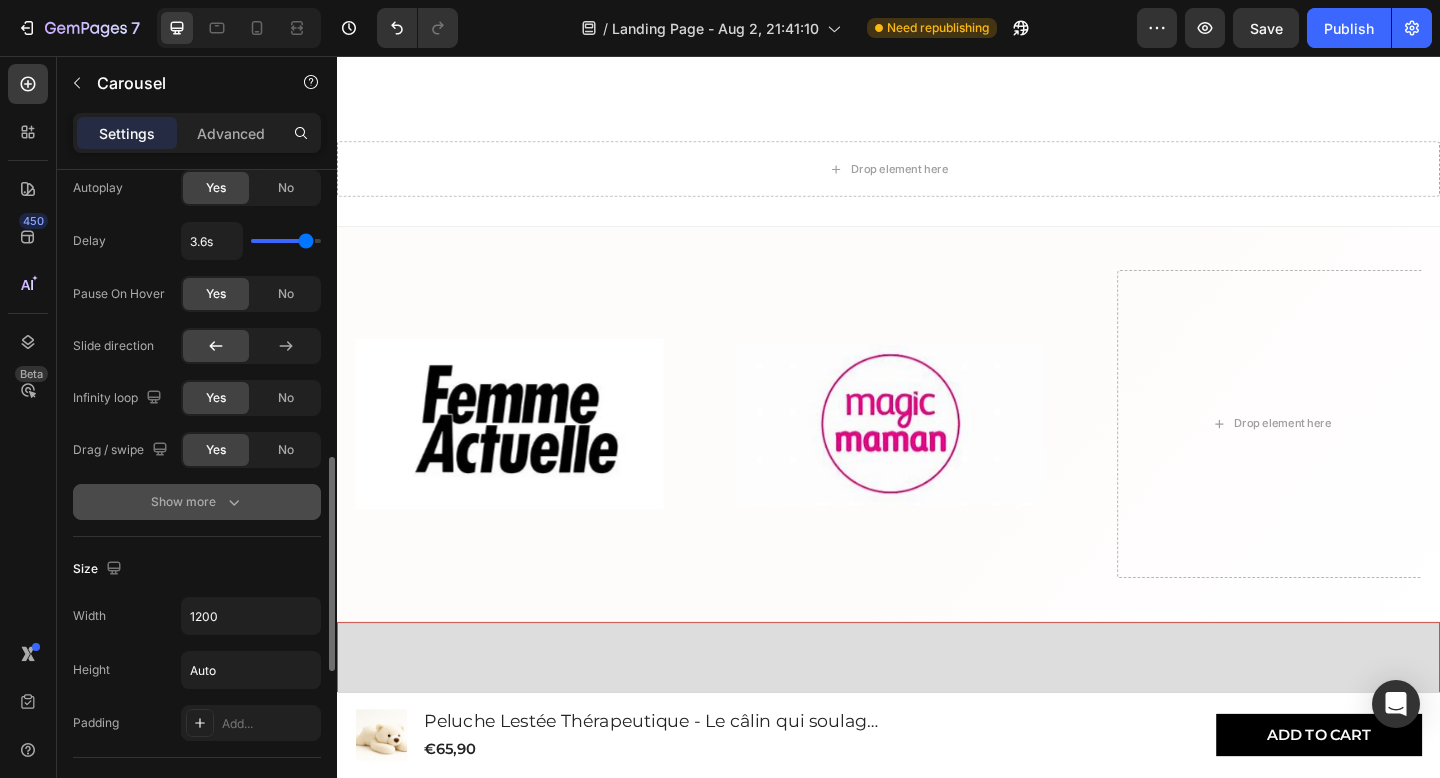 click 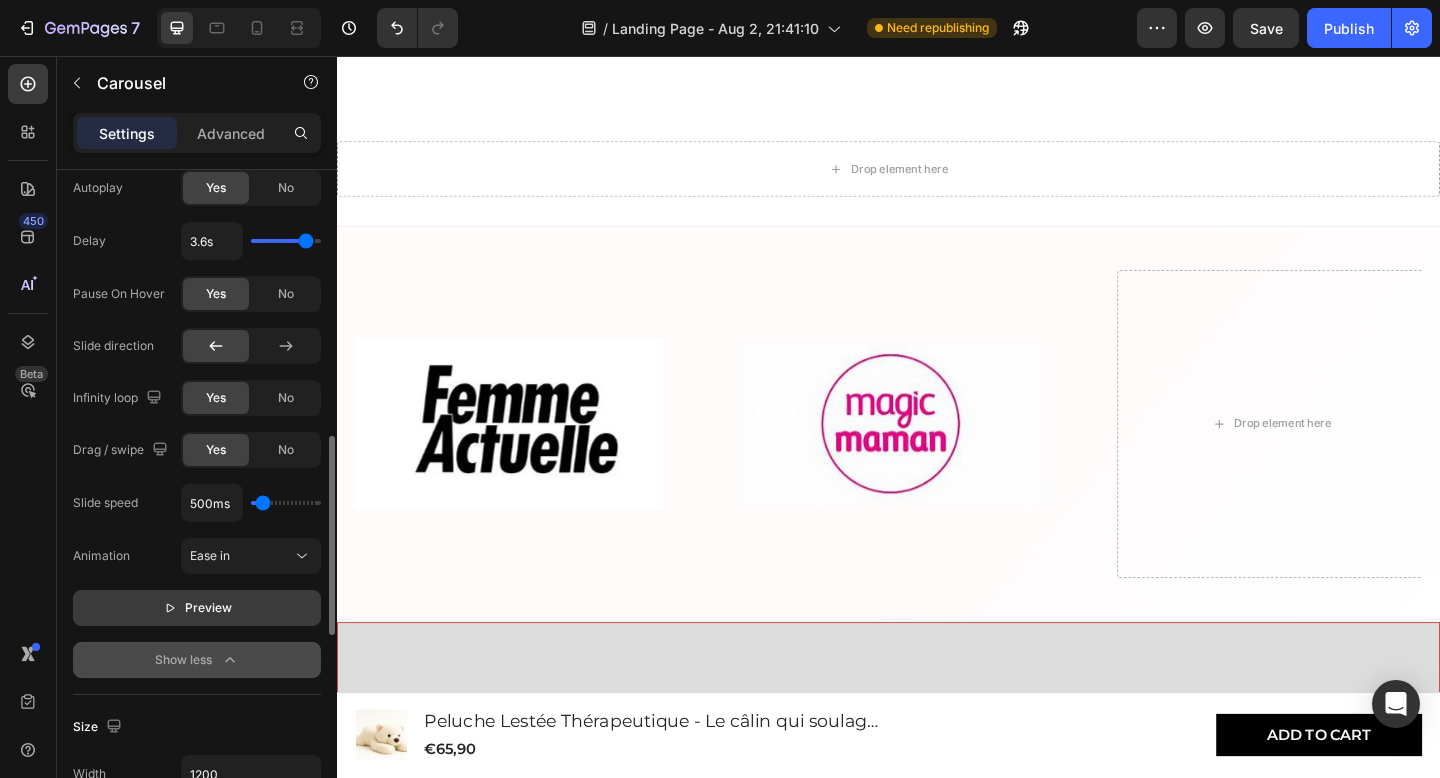 click on "Preview" at bounding box center (197, 608) 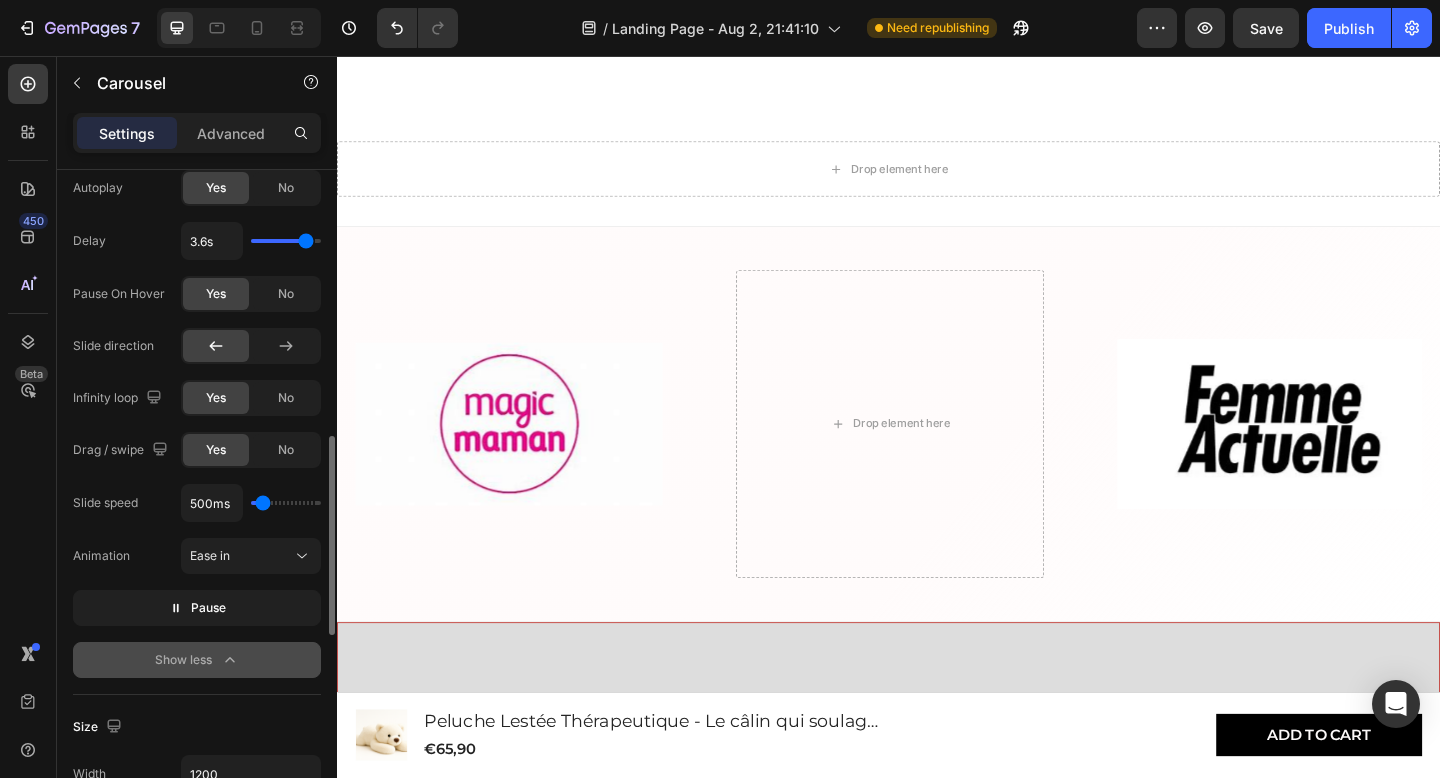 drag, startPoint x: 269, startPoint y: 508, endPoint x: 292, endPoint y: 508, distance: 23 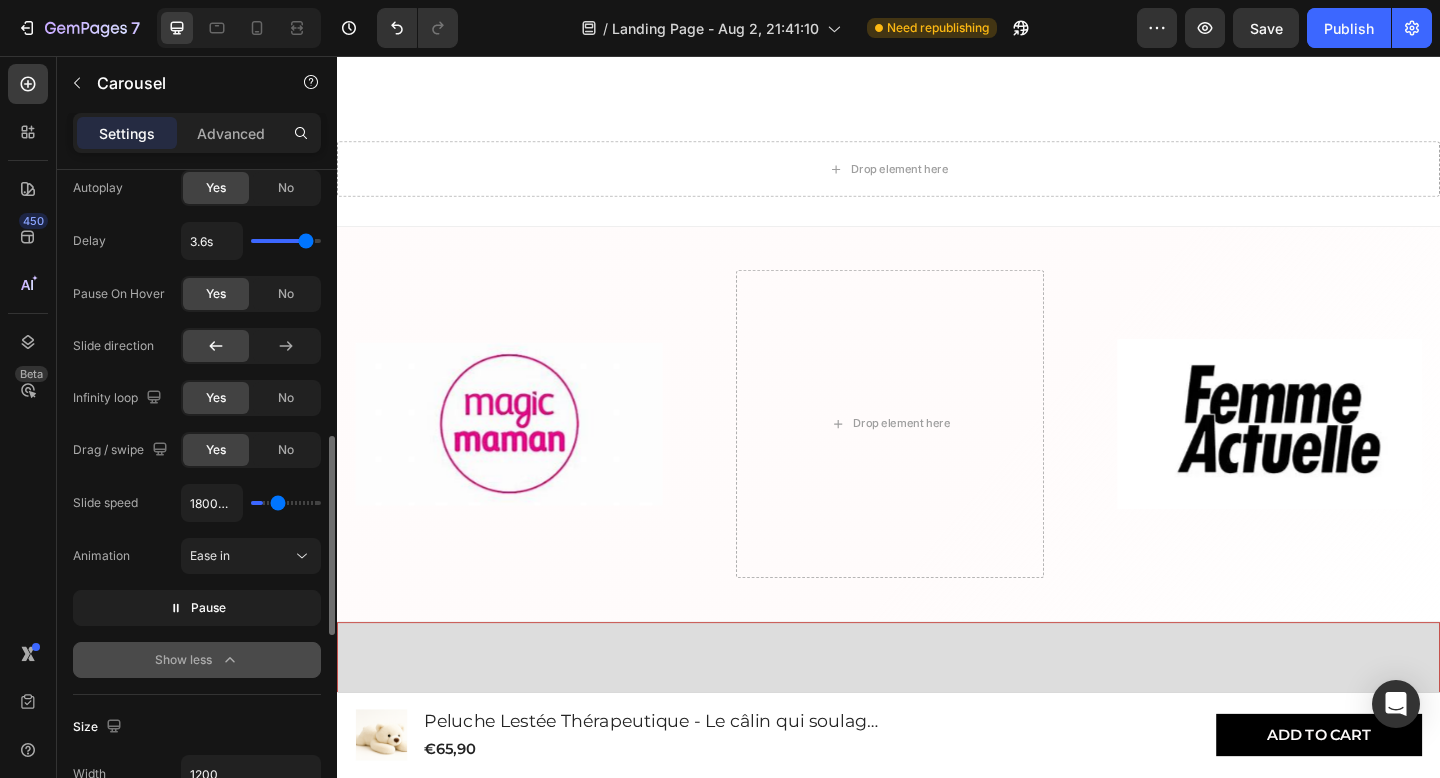 type on "2350ms" 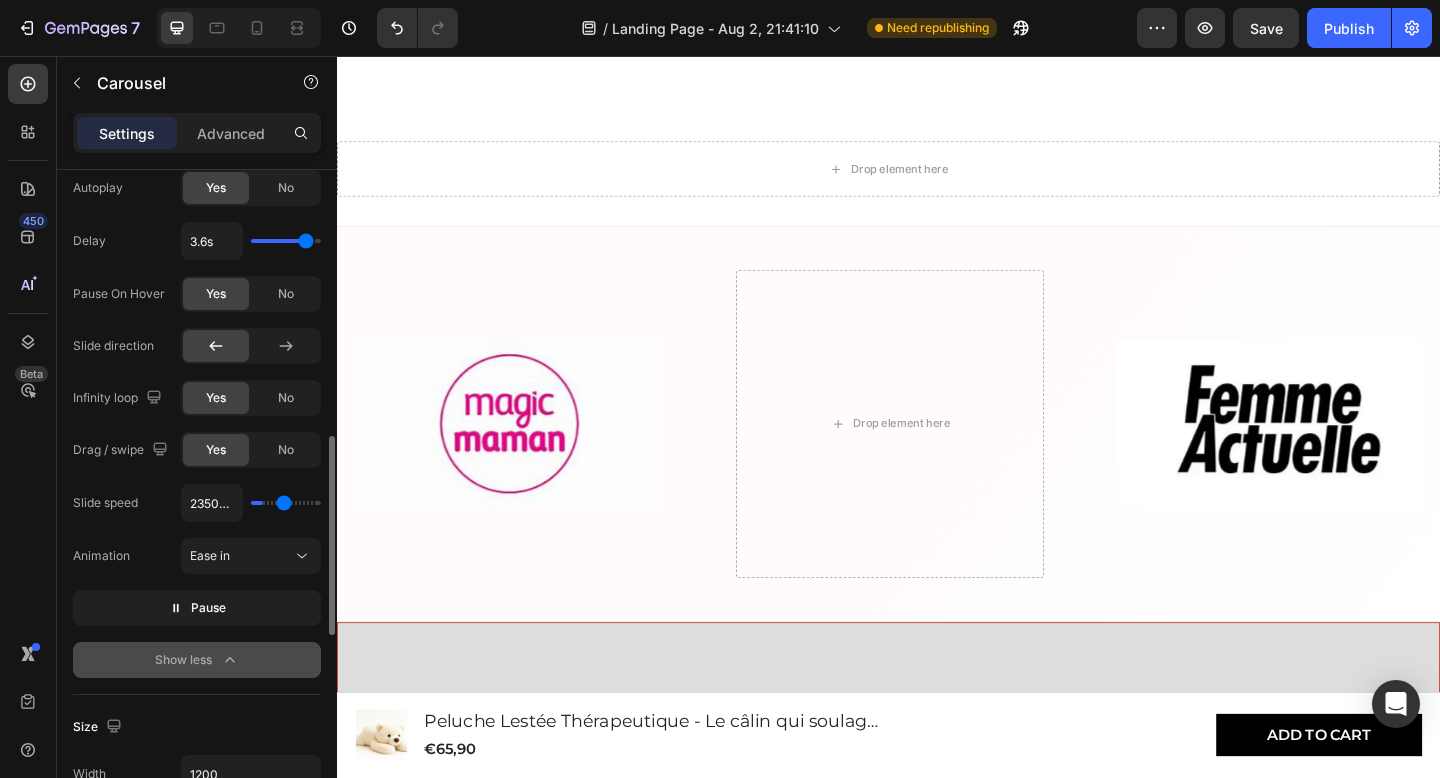 type on "2950ms" 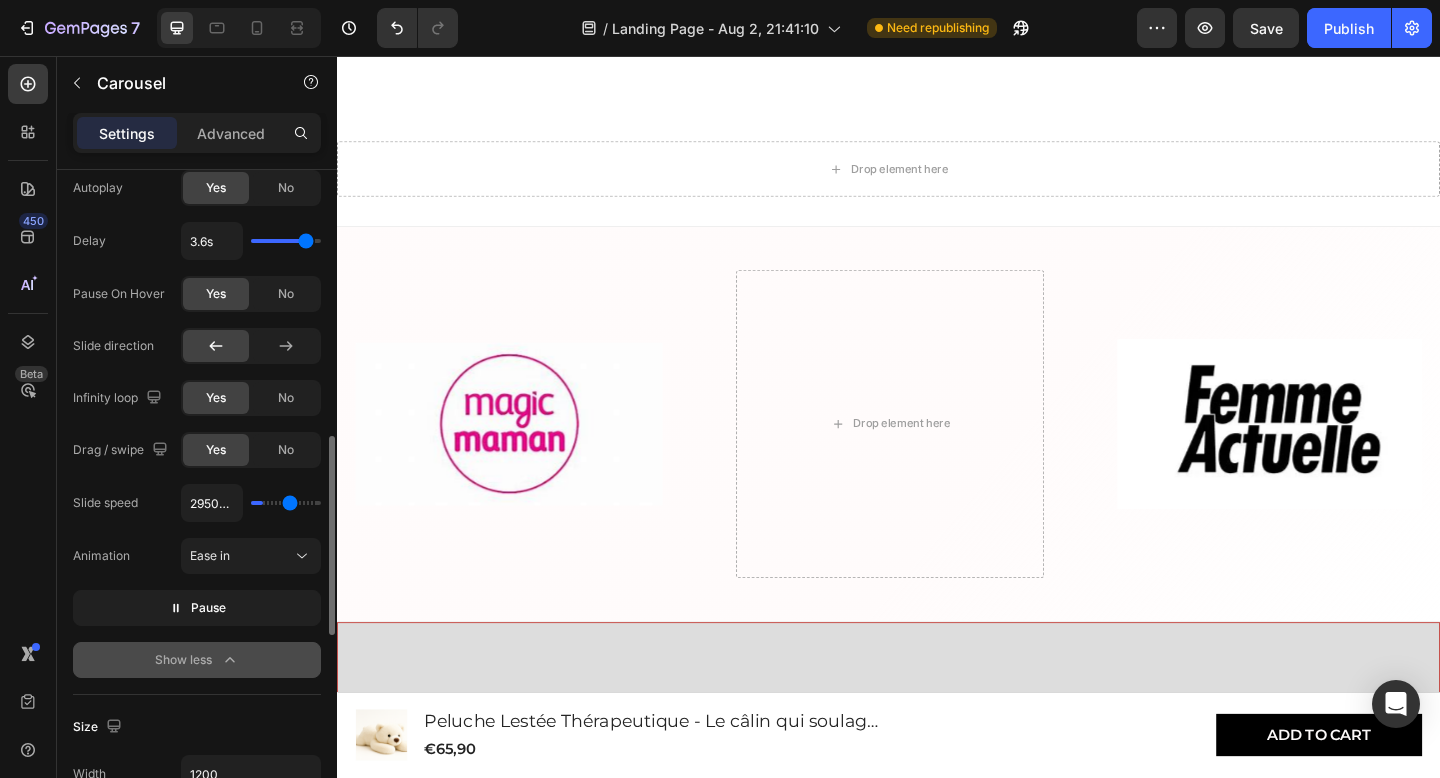 type on "3500ms" 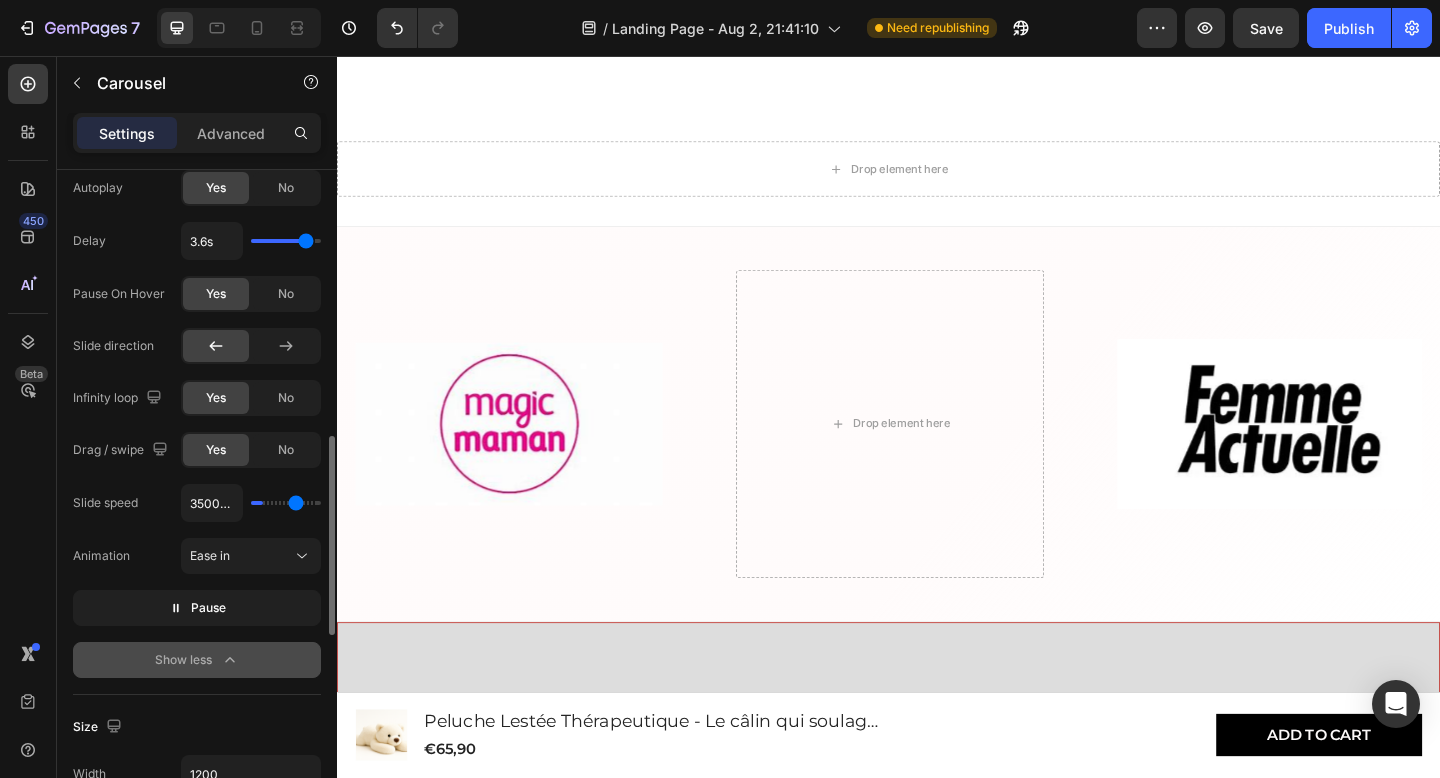 type on "3950ms" 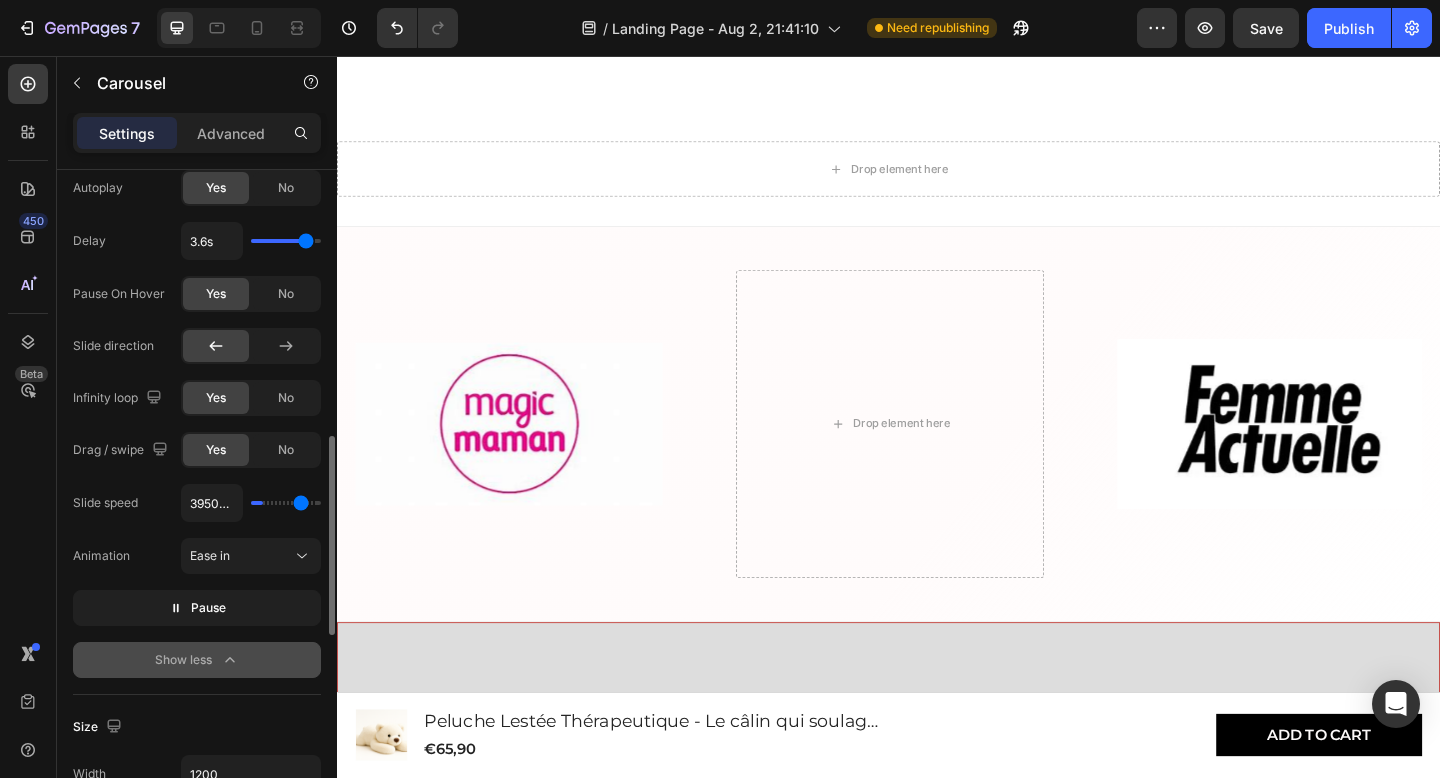 type on "4400ms" 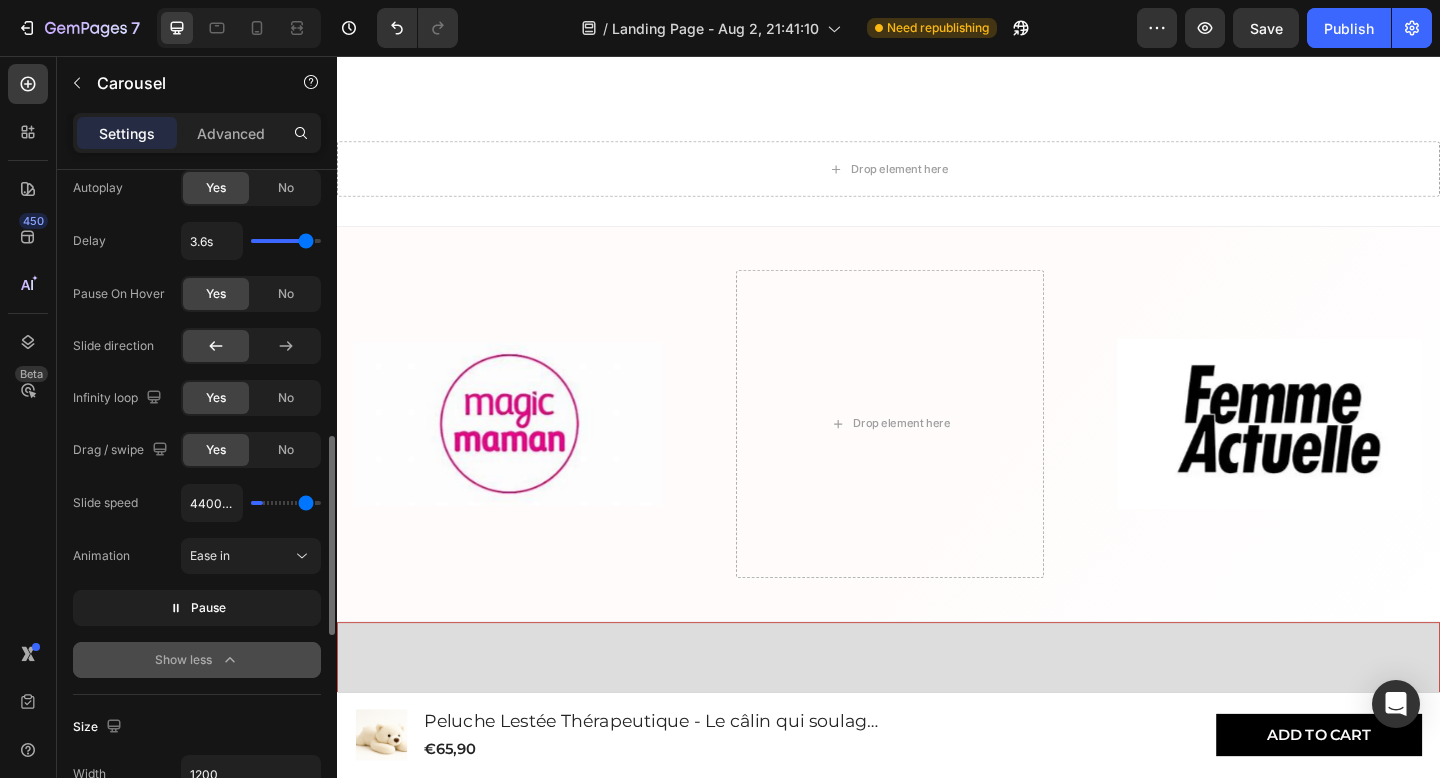 type on "4750ms" 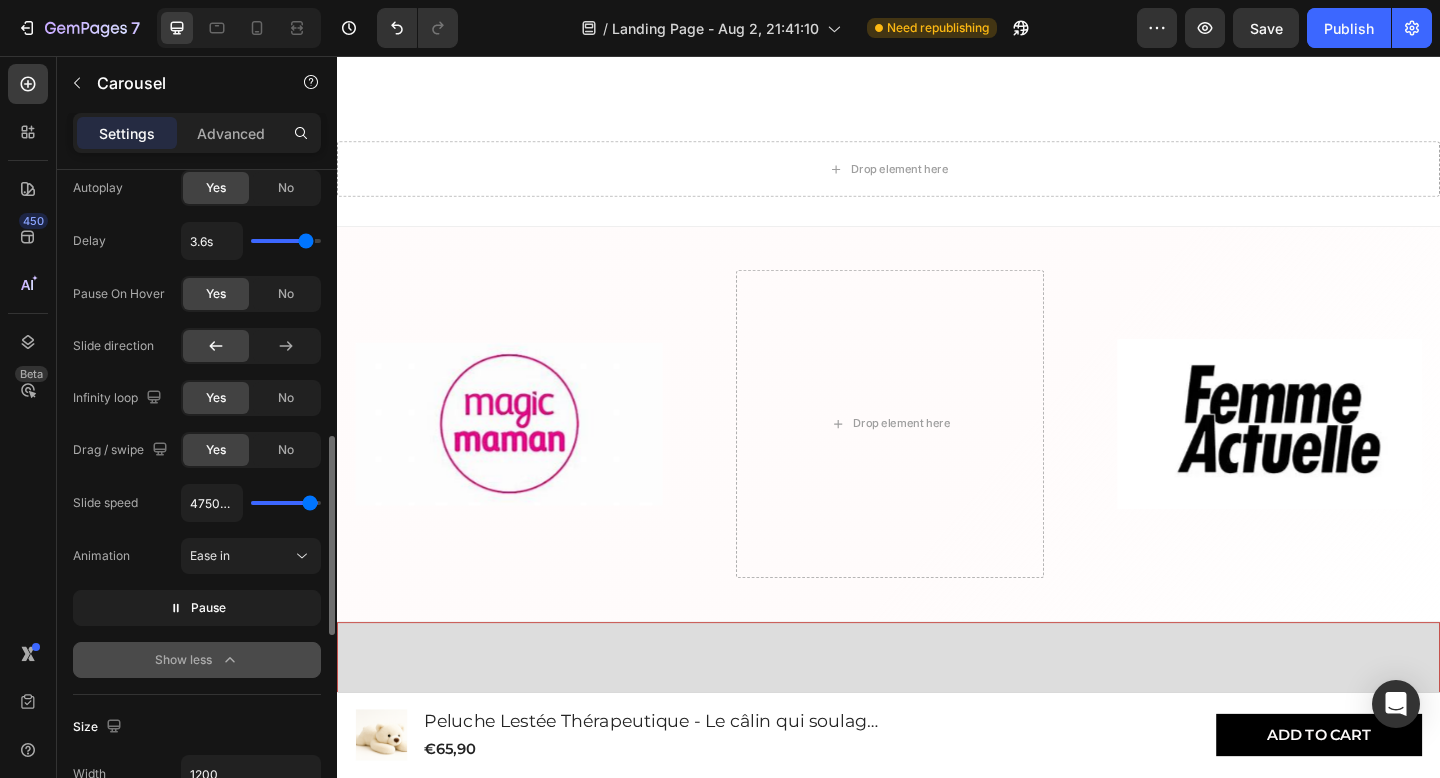 type on "5000ms" 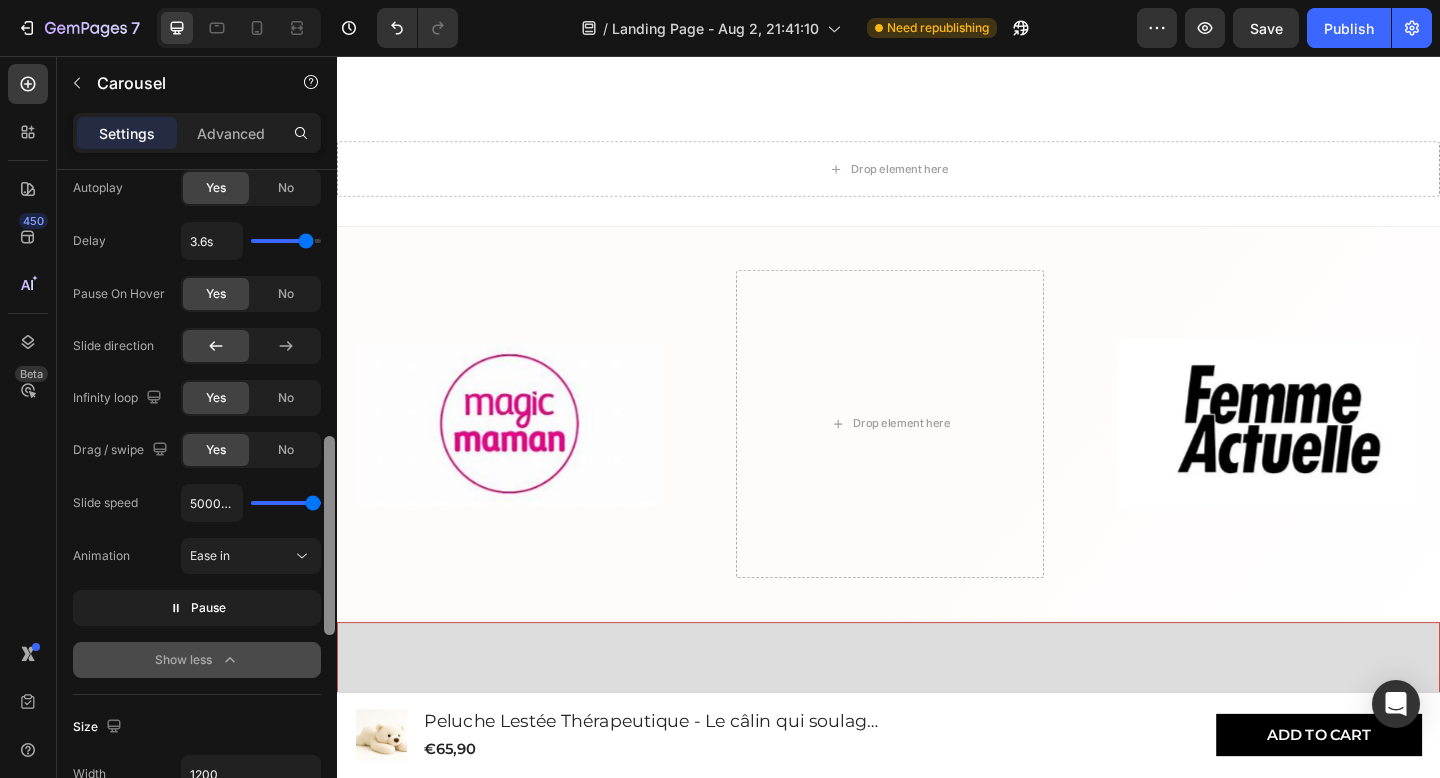 drag, startPoint x: 268, startPoint y: 503, endPoint x: 324, endPoint y: 506, distance: 56.0803 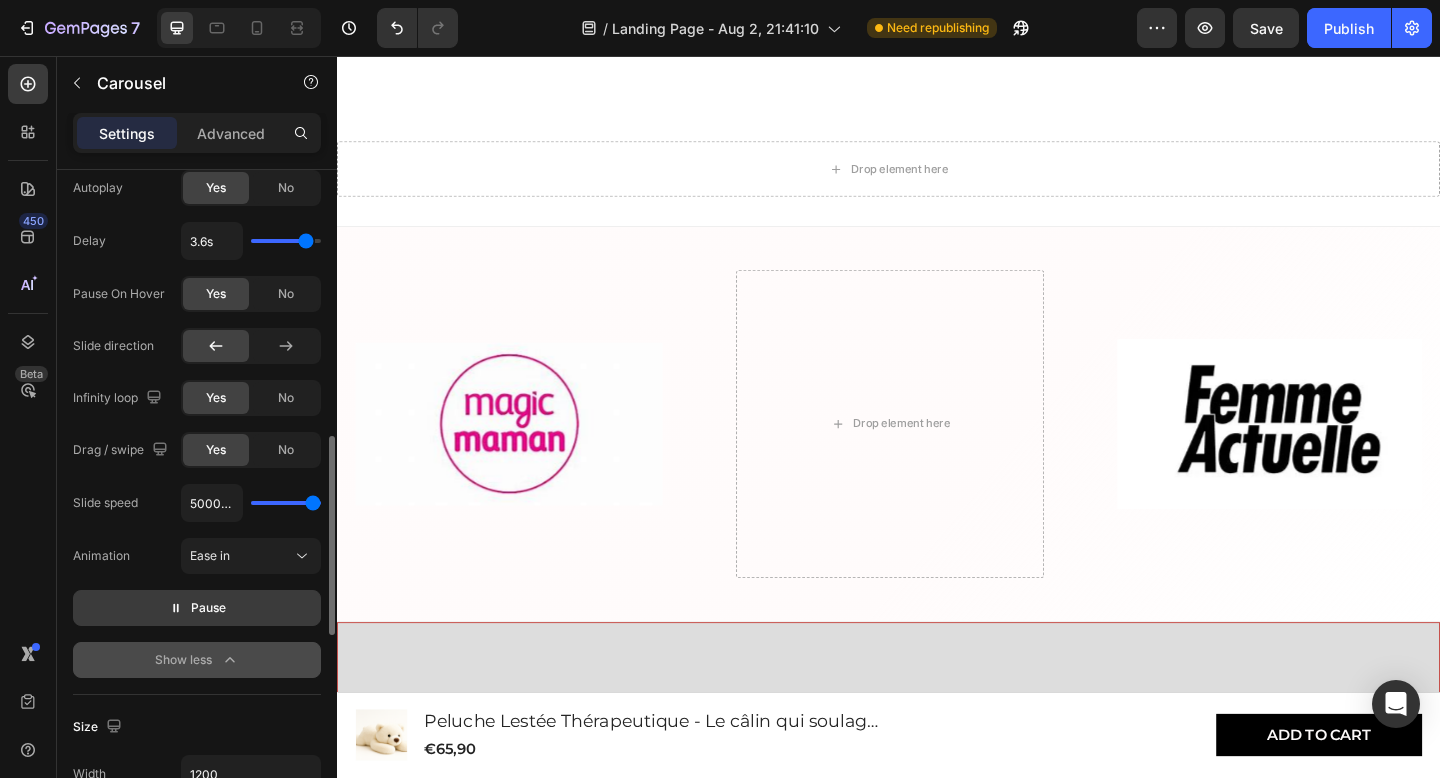 click on "Pause" at bounding box center [197, 608] 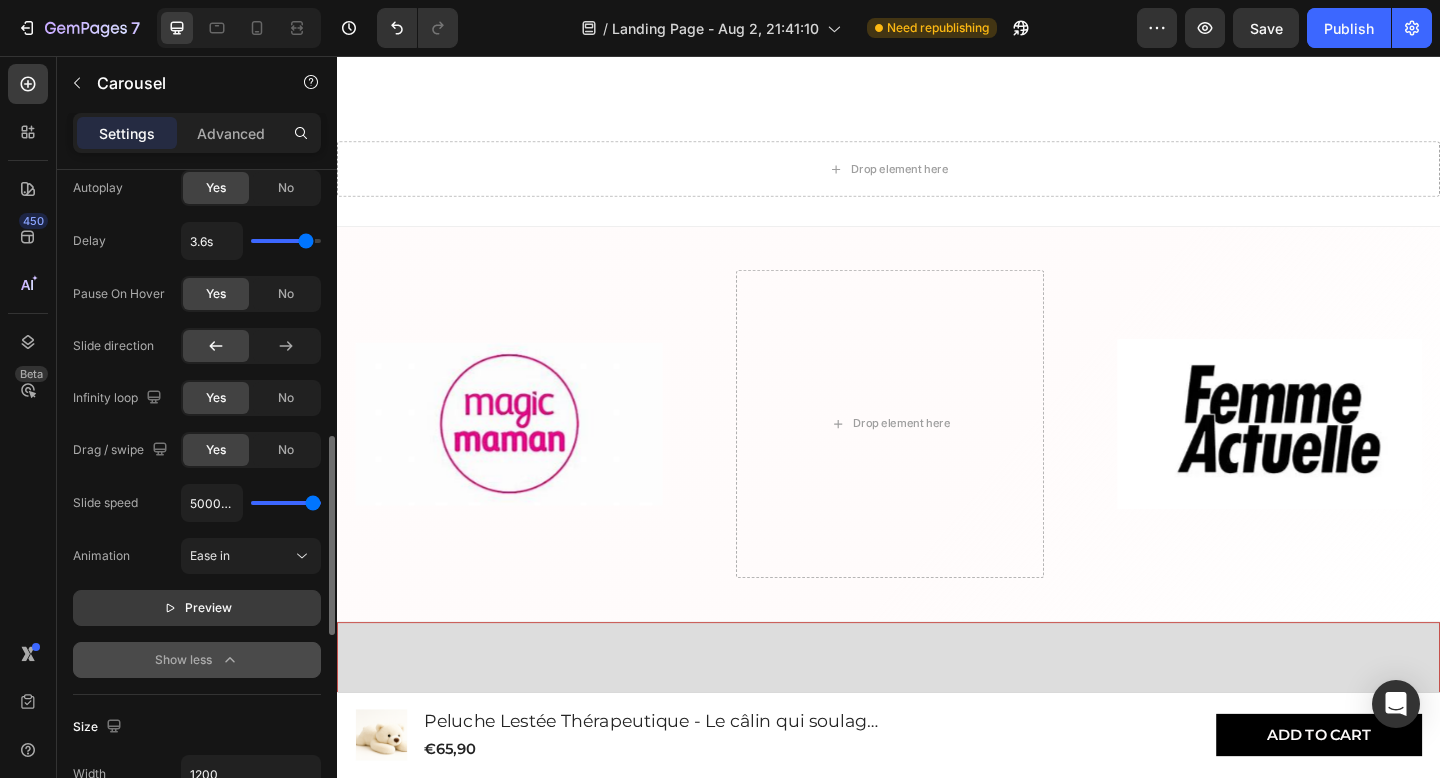 click on "Preview" at bounding box center [197, 608] 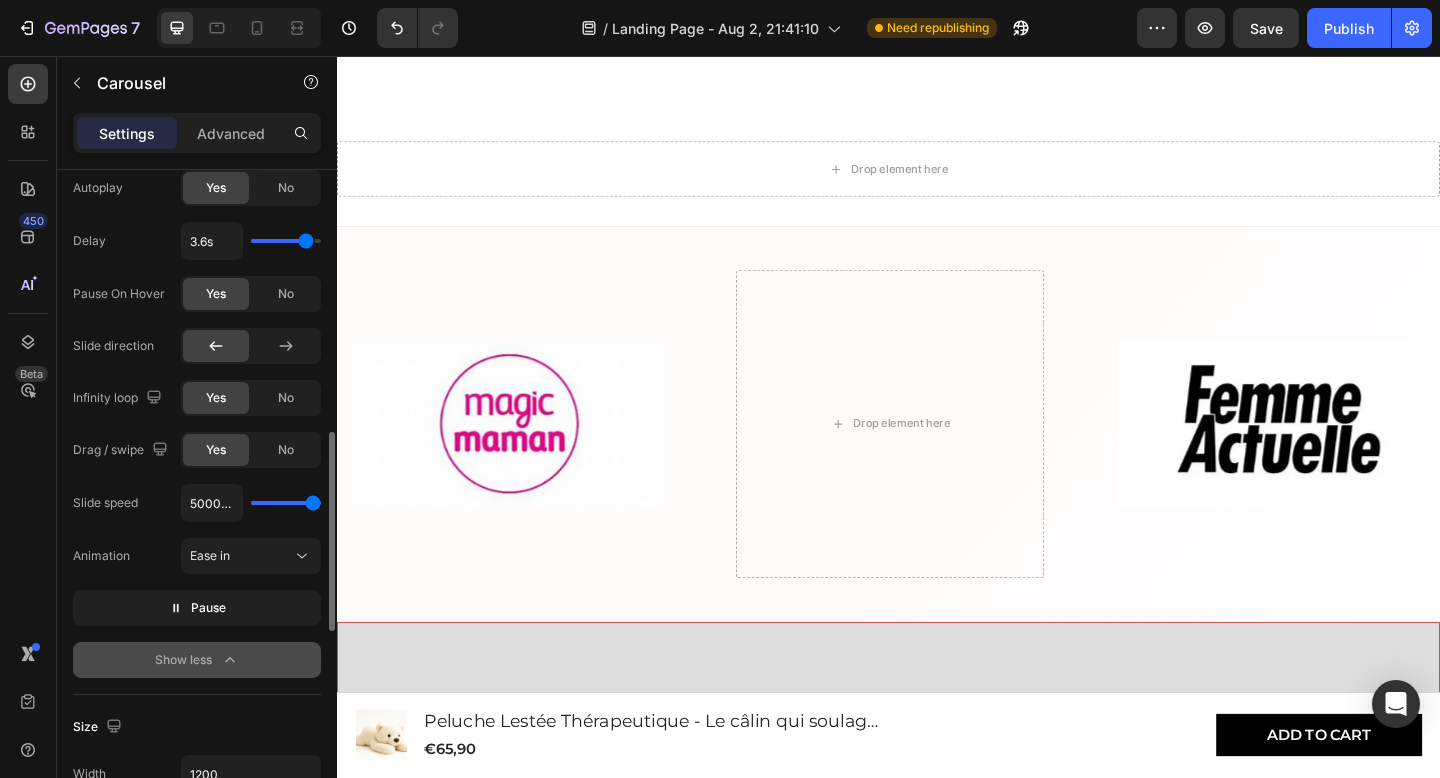 scroll, scrollTop: 874, scrollLeft: 0, axis: vertical 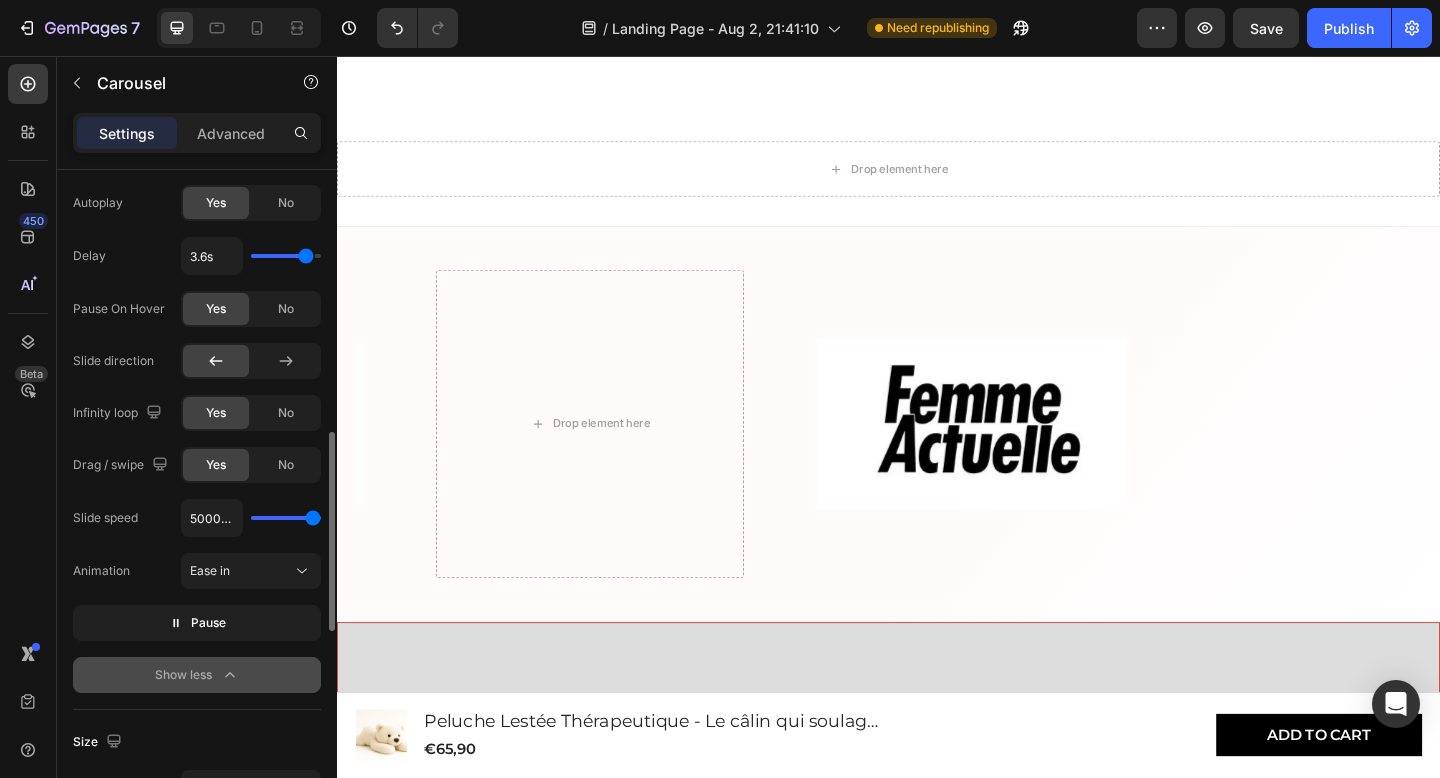 type on "4850ms" 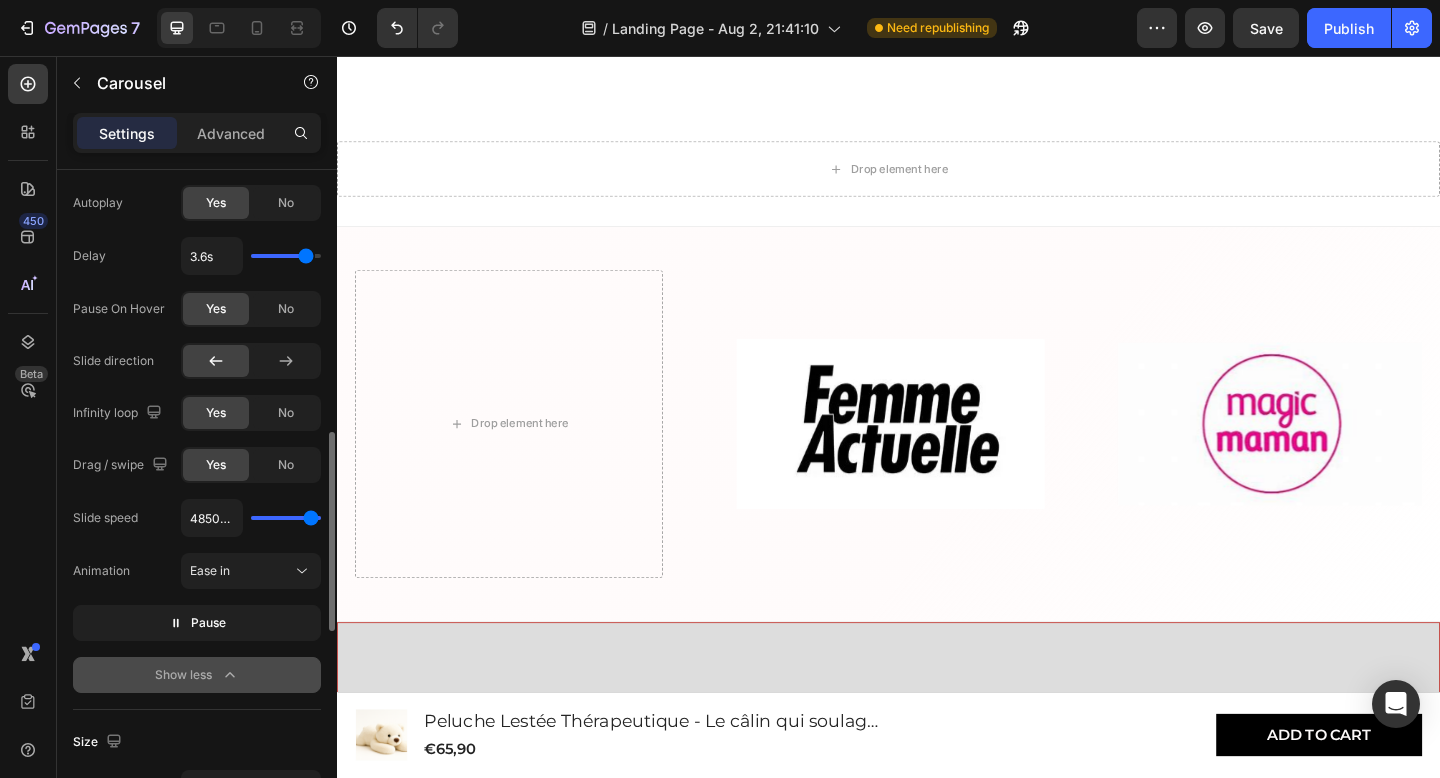 type on "4800ms" 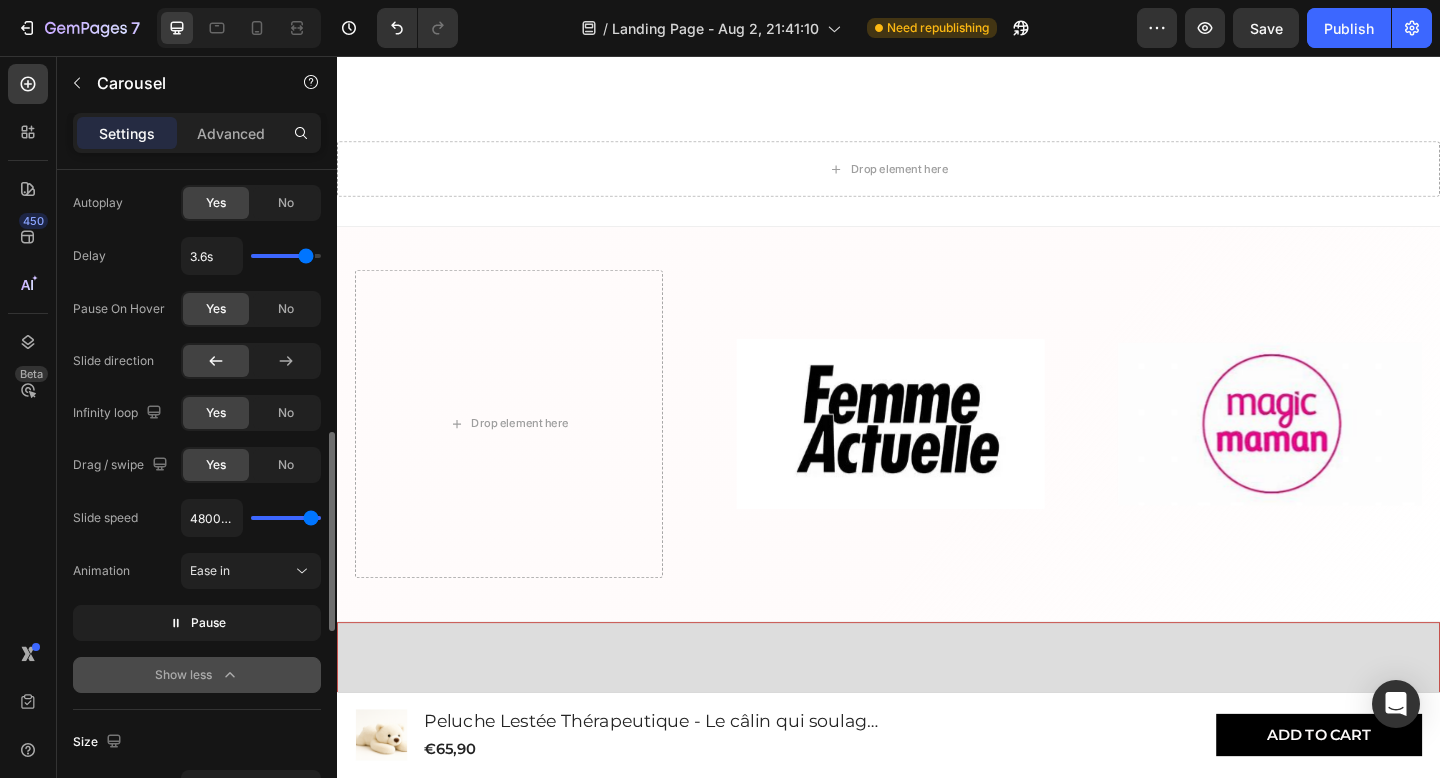 type on "4750ms" 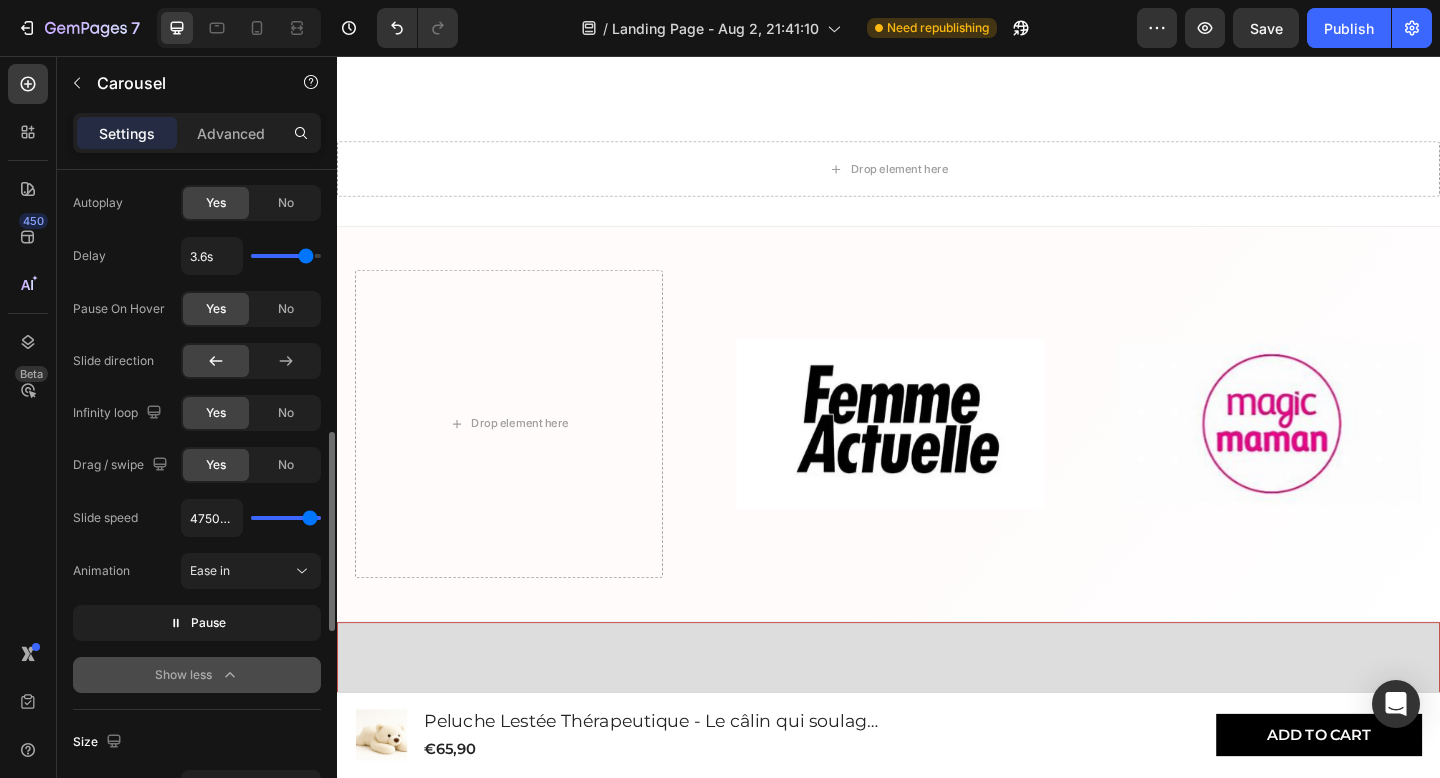 type on "4700ms" 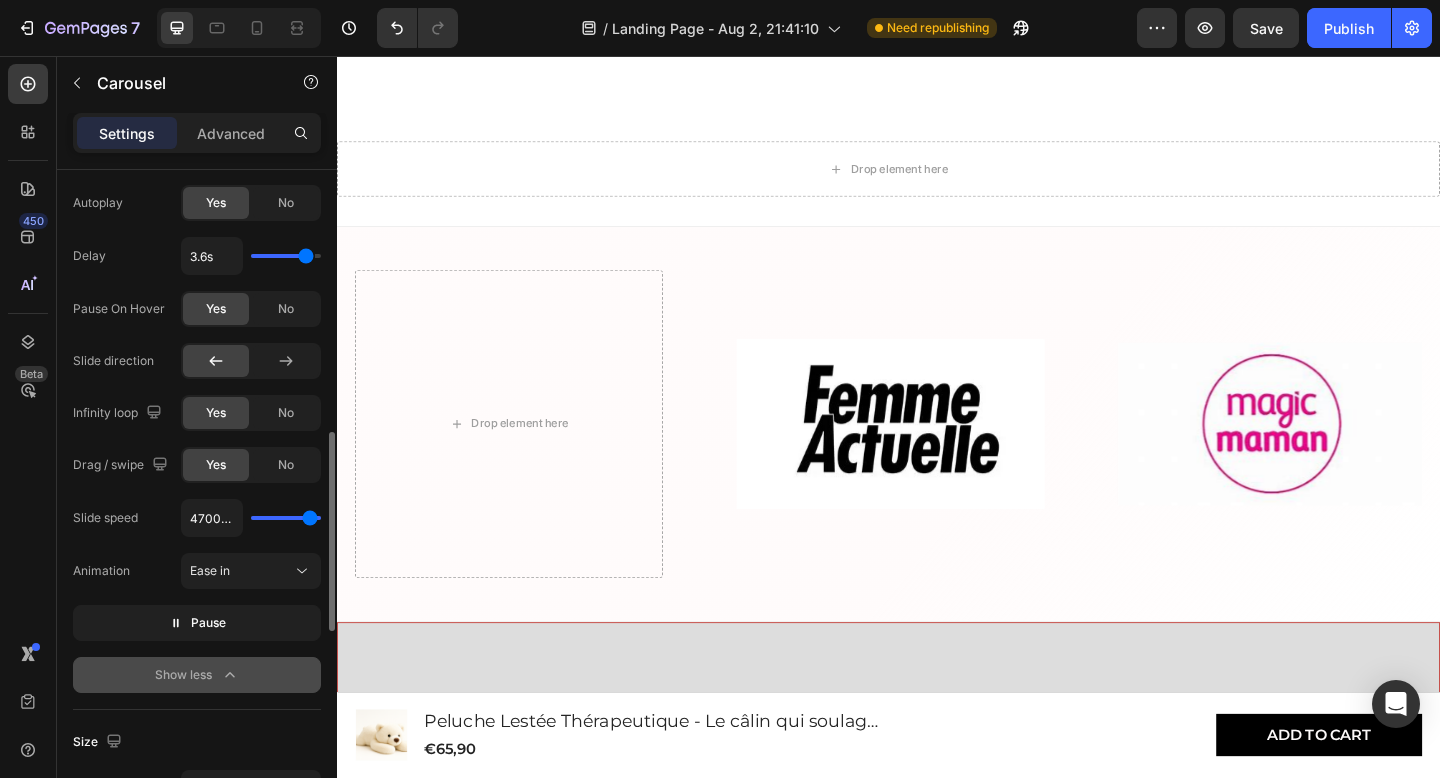 type on "4650ms" 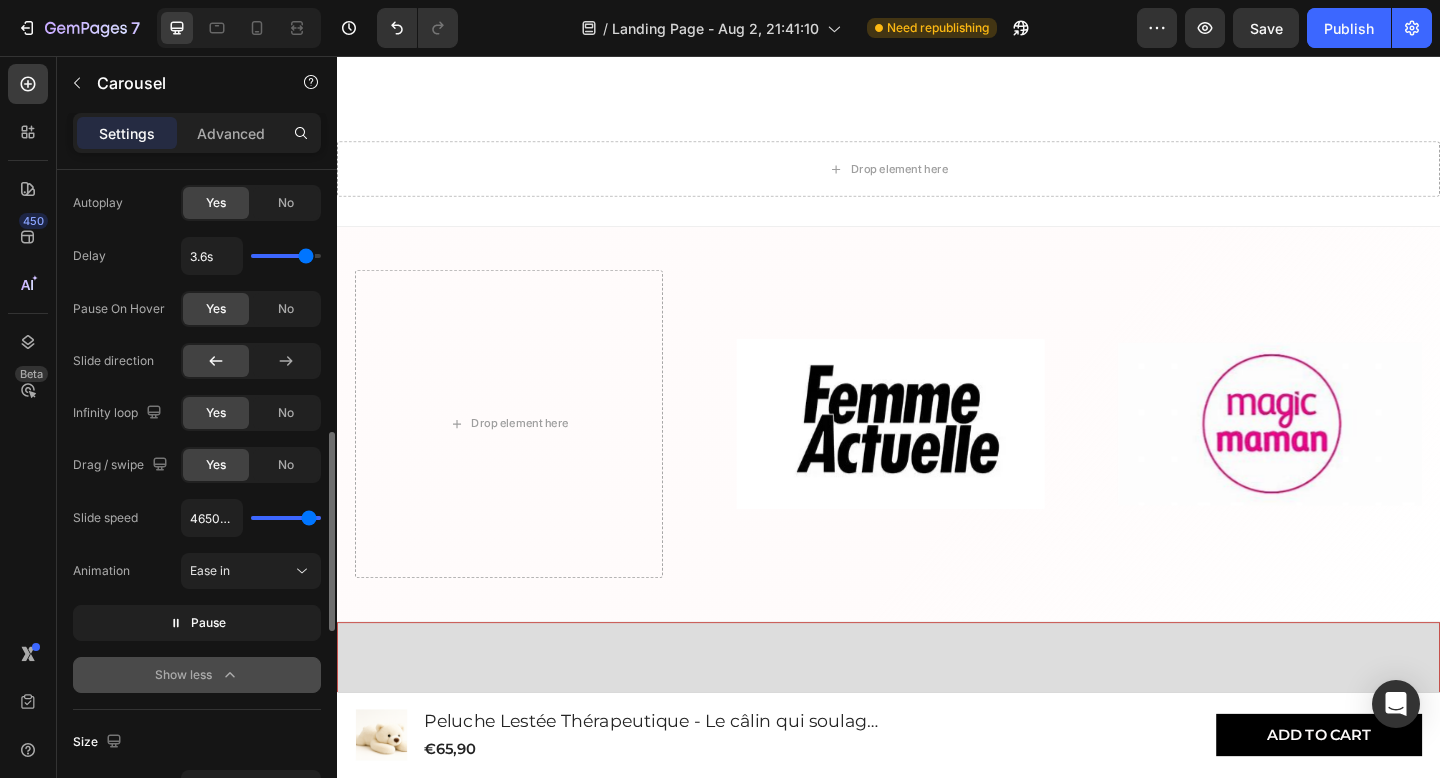 type on "4550ms" 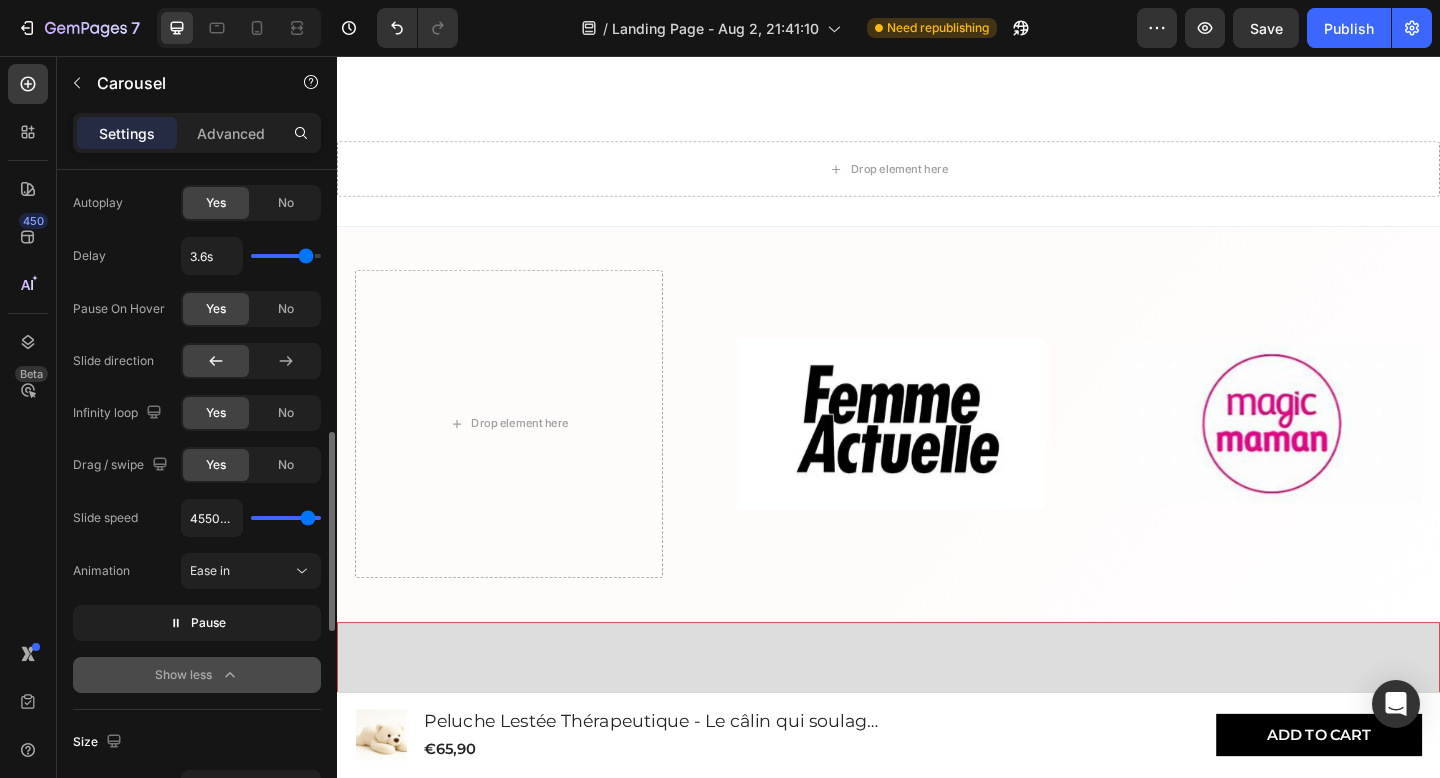 type on "4450ms" 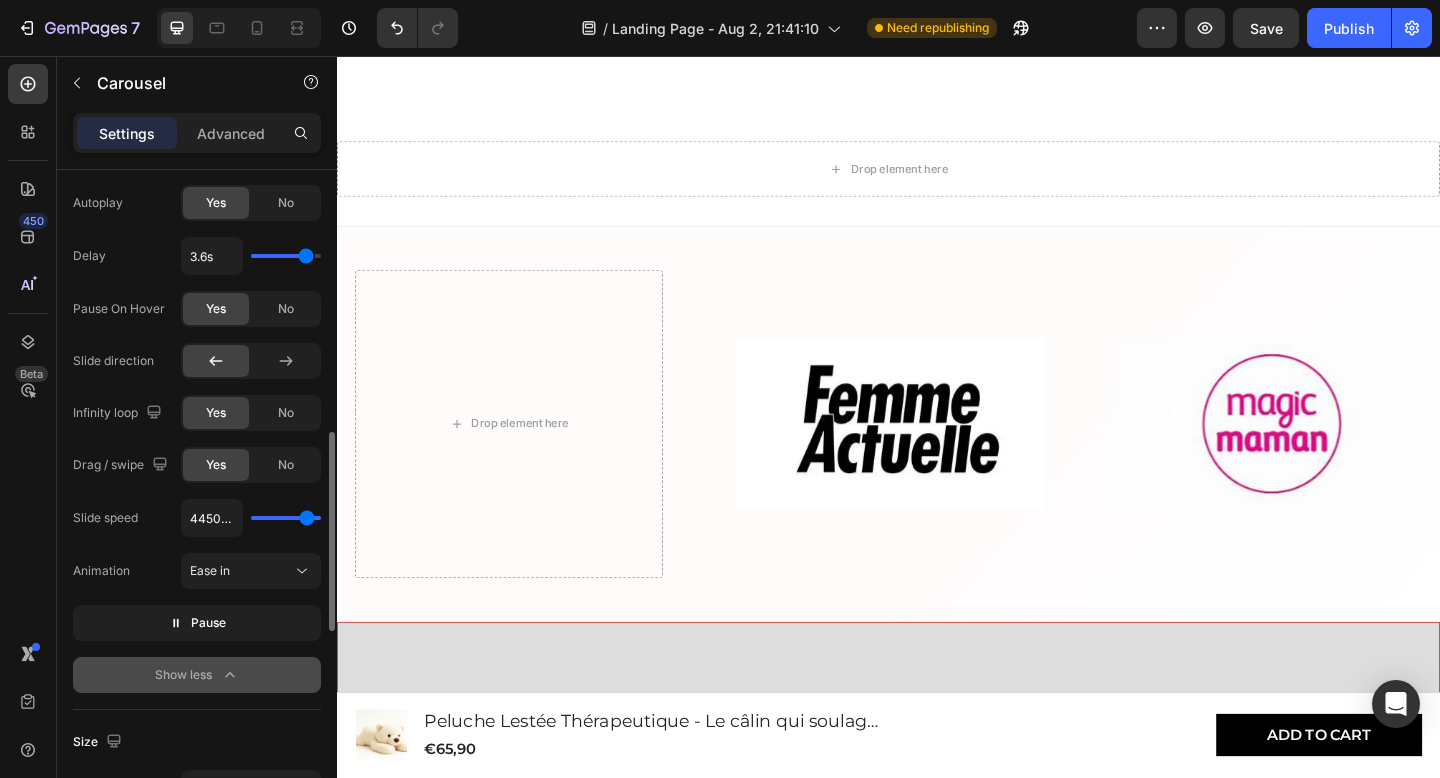 type on "4350ms" 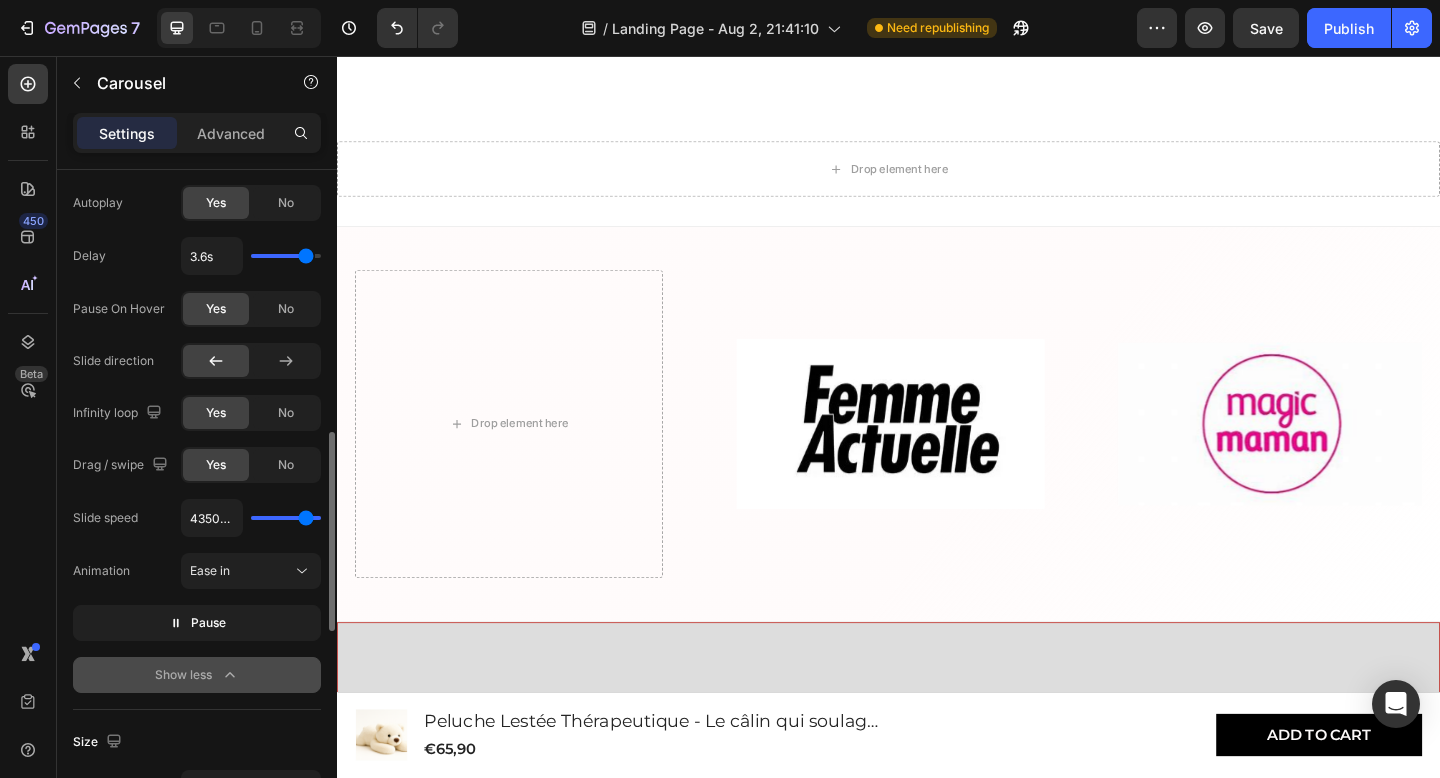 type on "4250ms" 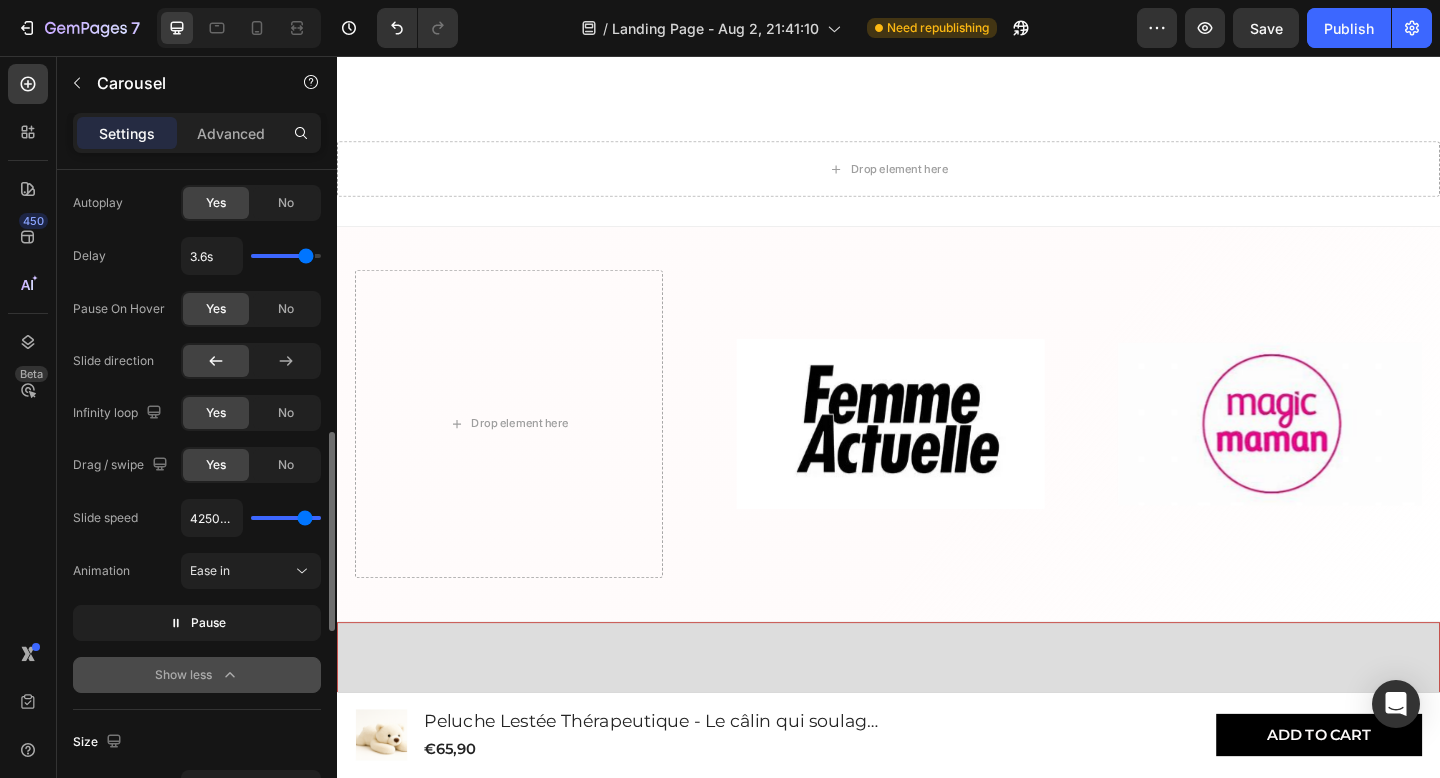 type on "4100ms" 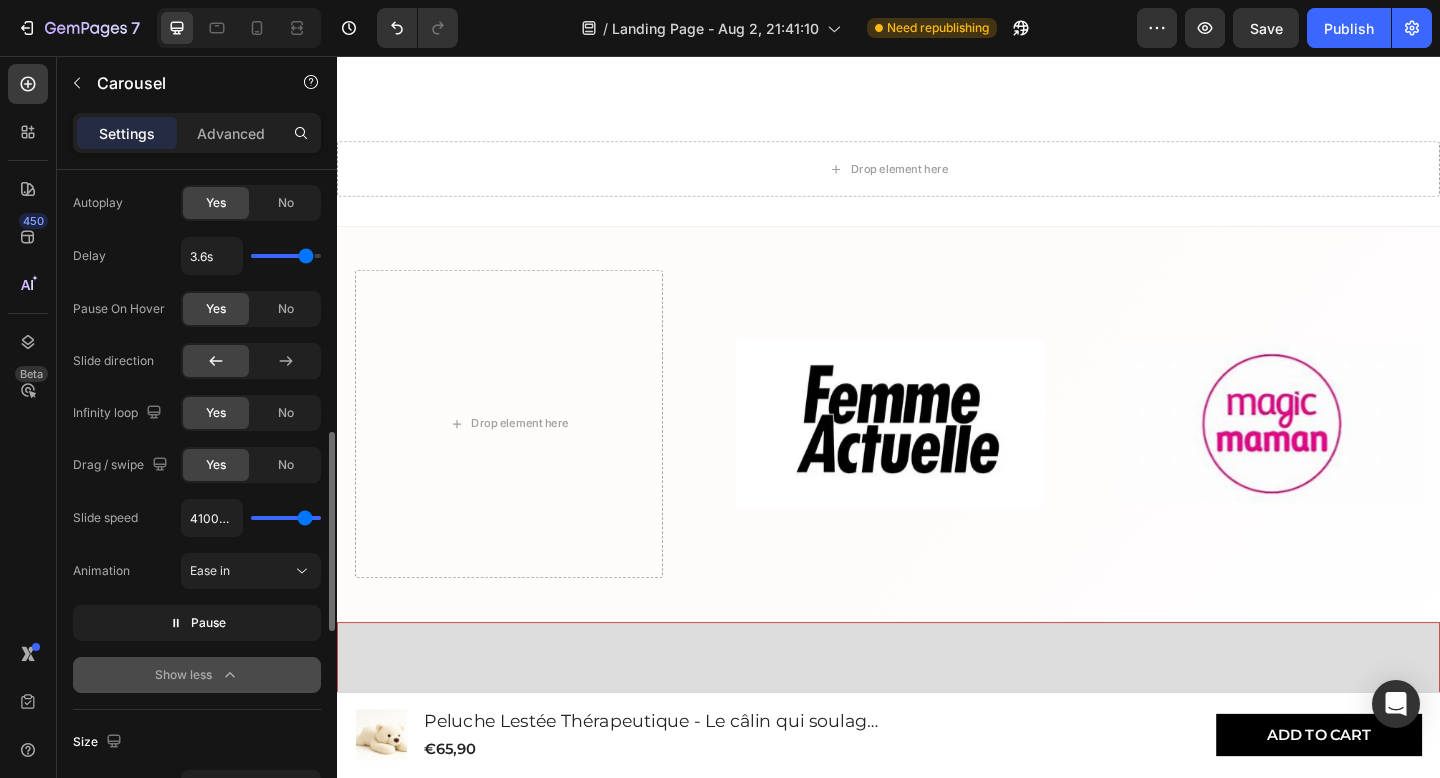 type on "4100" 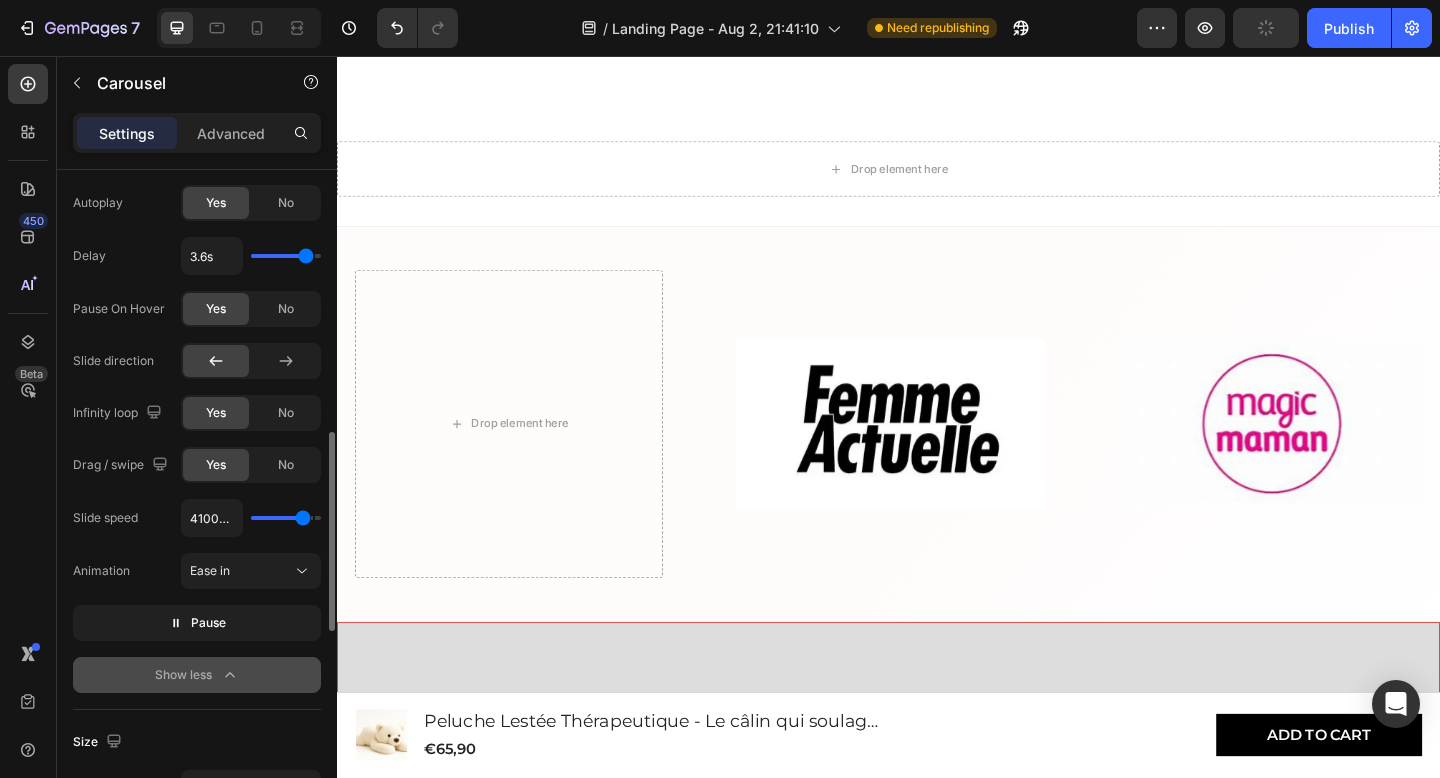 type on "4050ms" 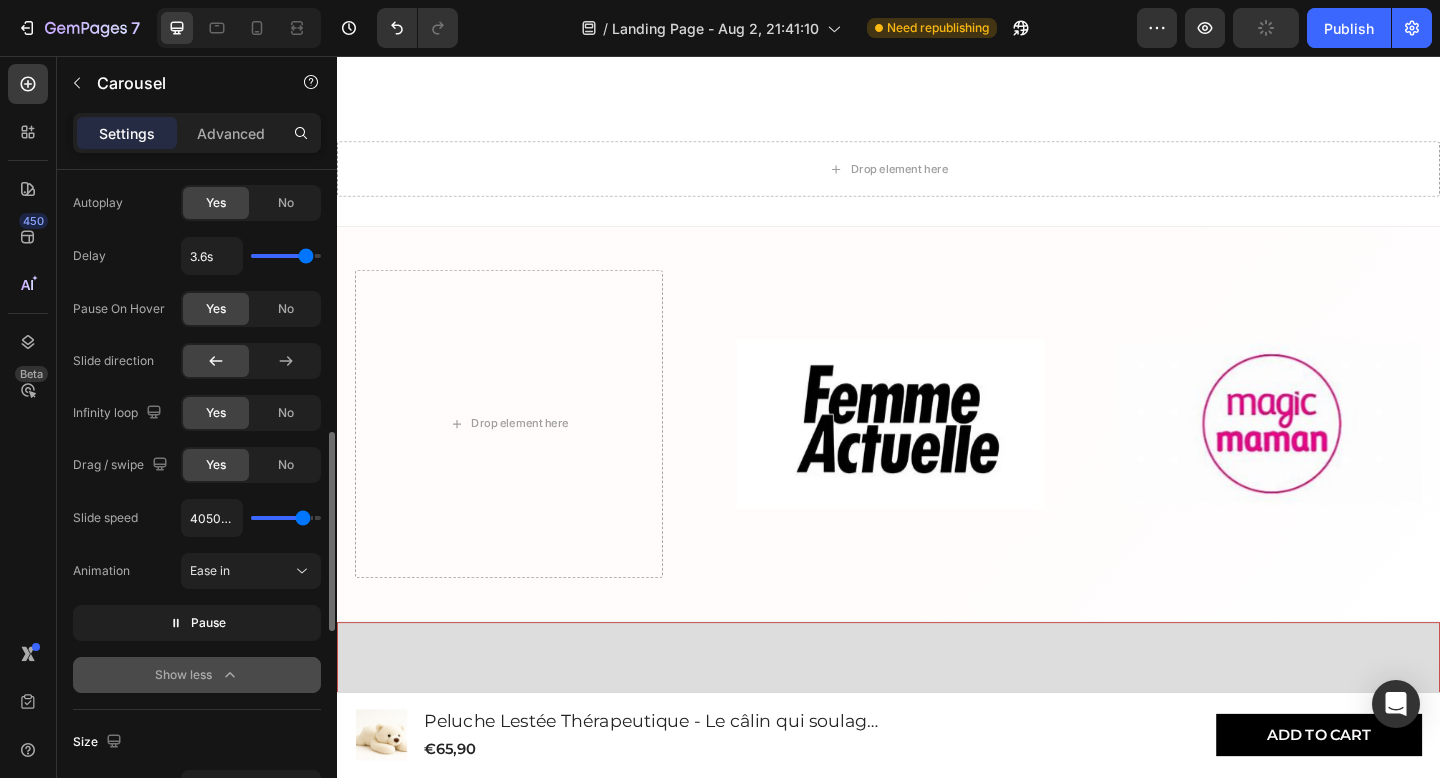 type on "4000ms" 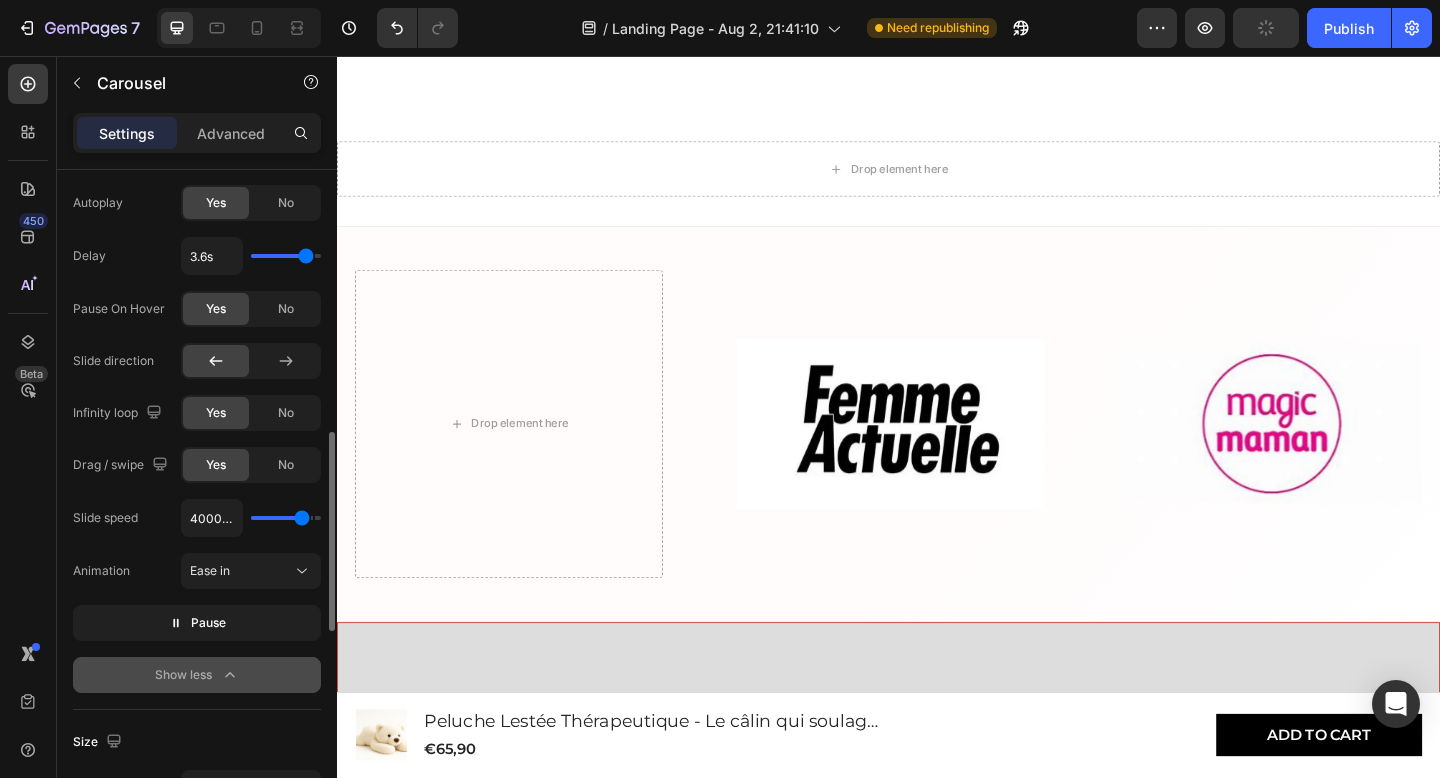 type on "3950ms" 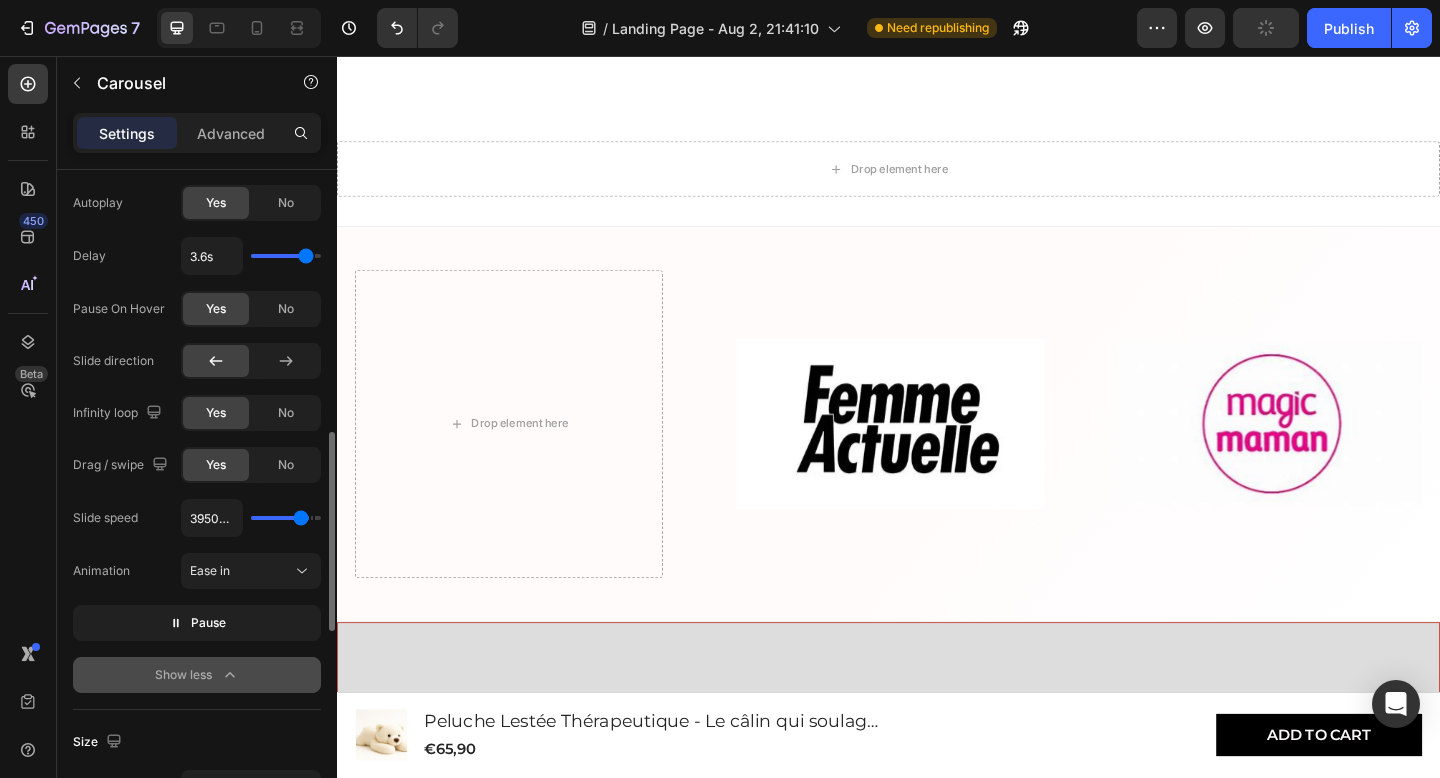 type on "3900ms" 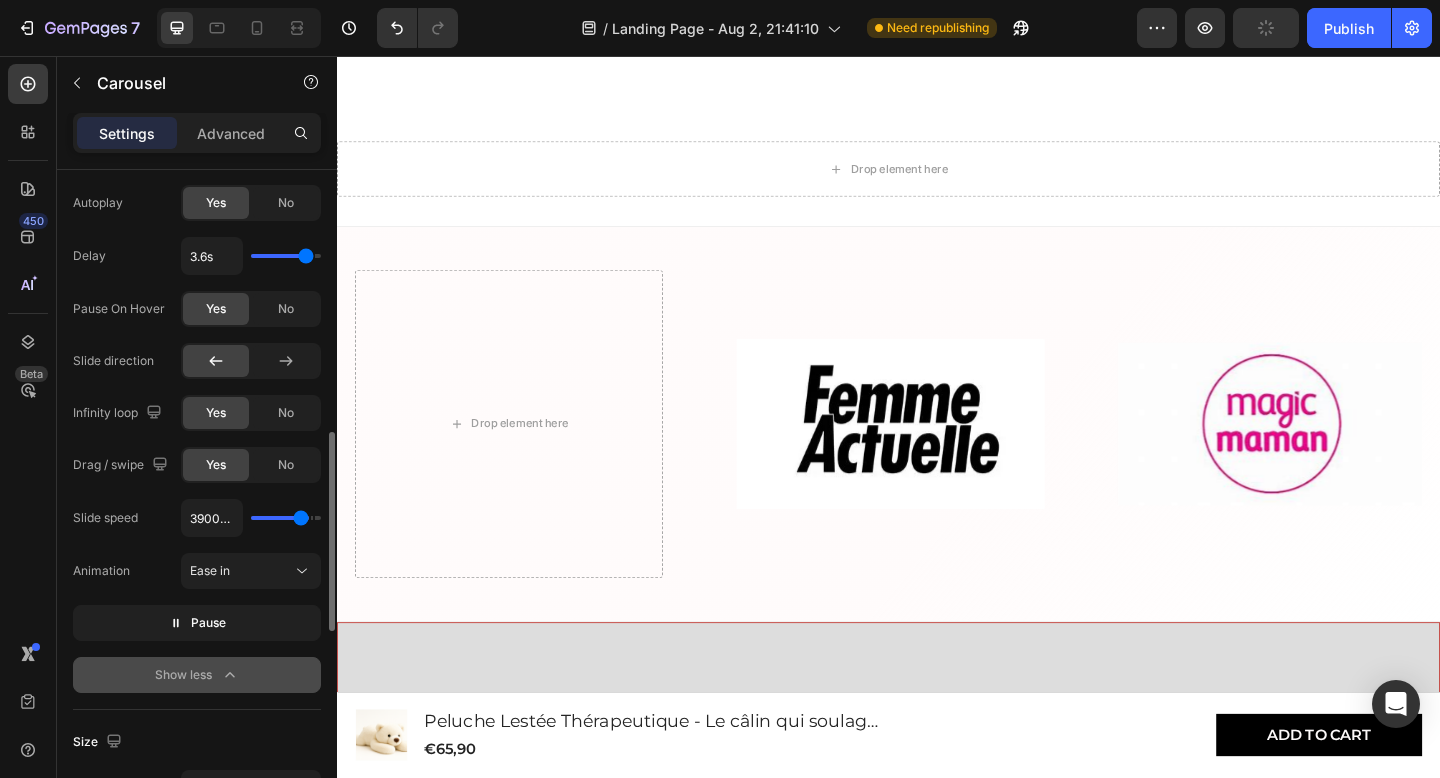 type on "3800ms" 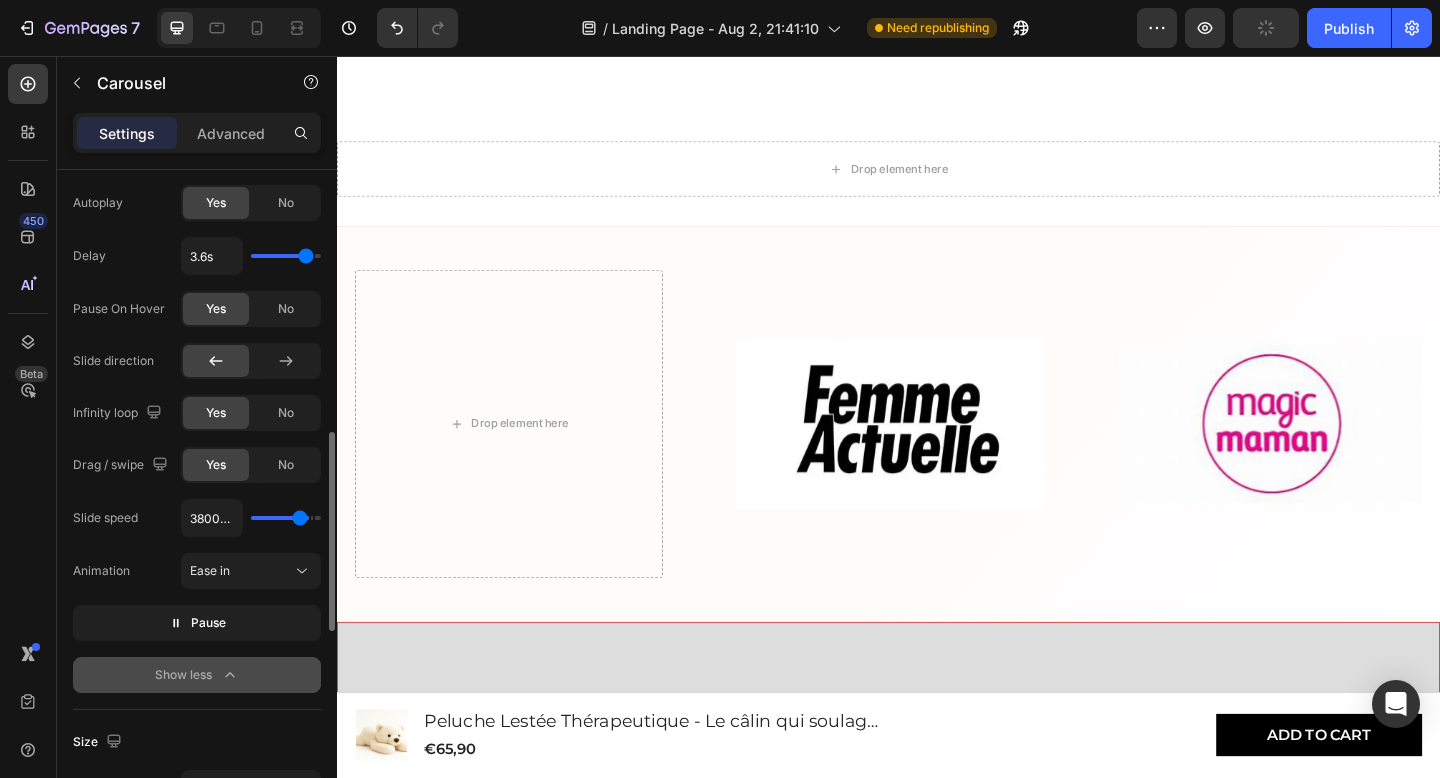 type on "3750ms" 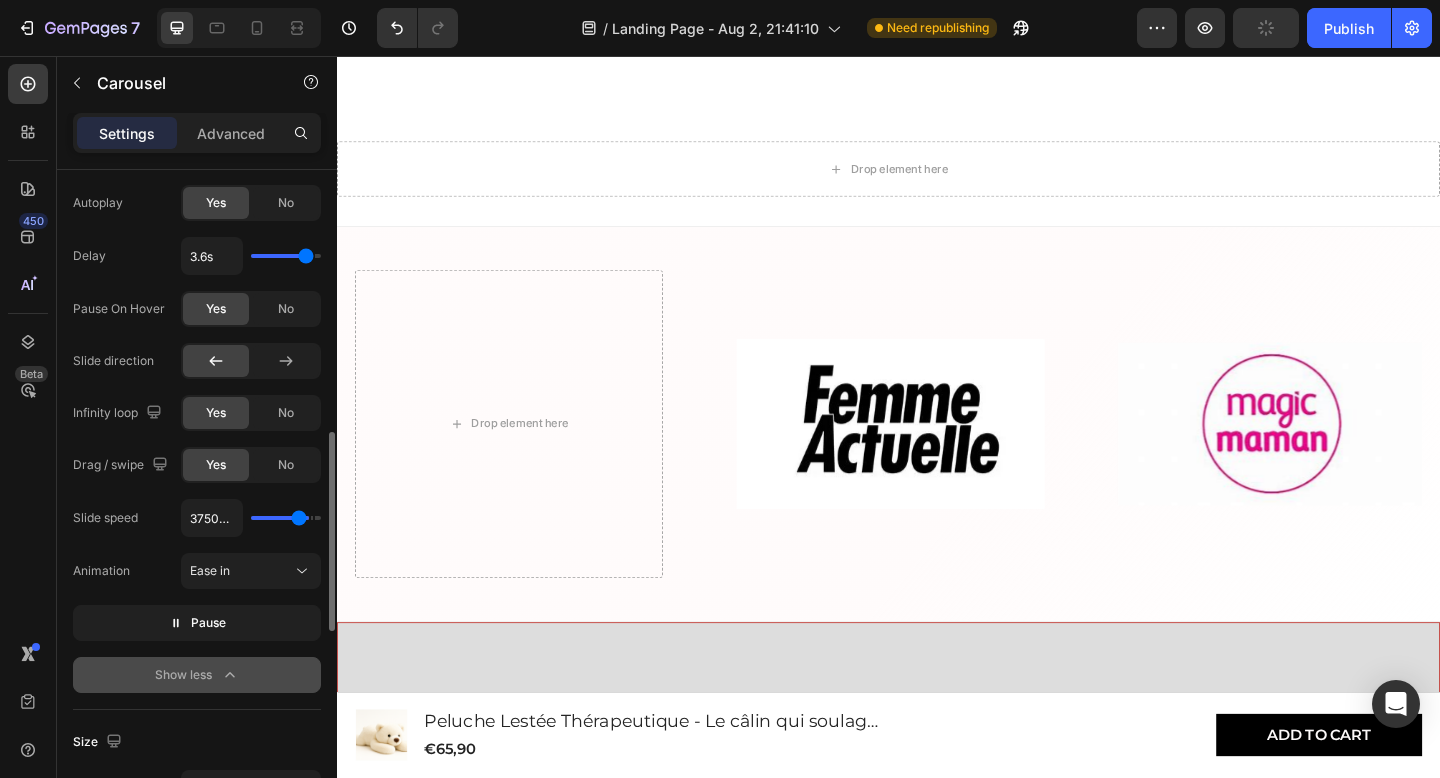 type on "3700ms" 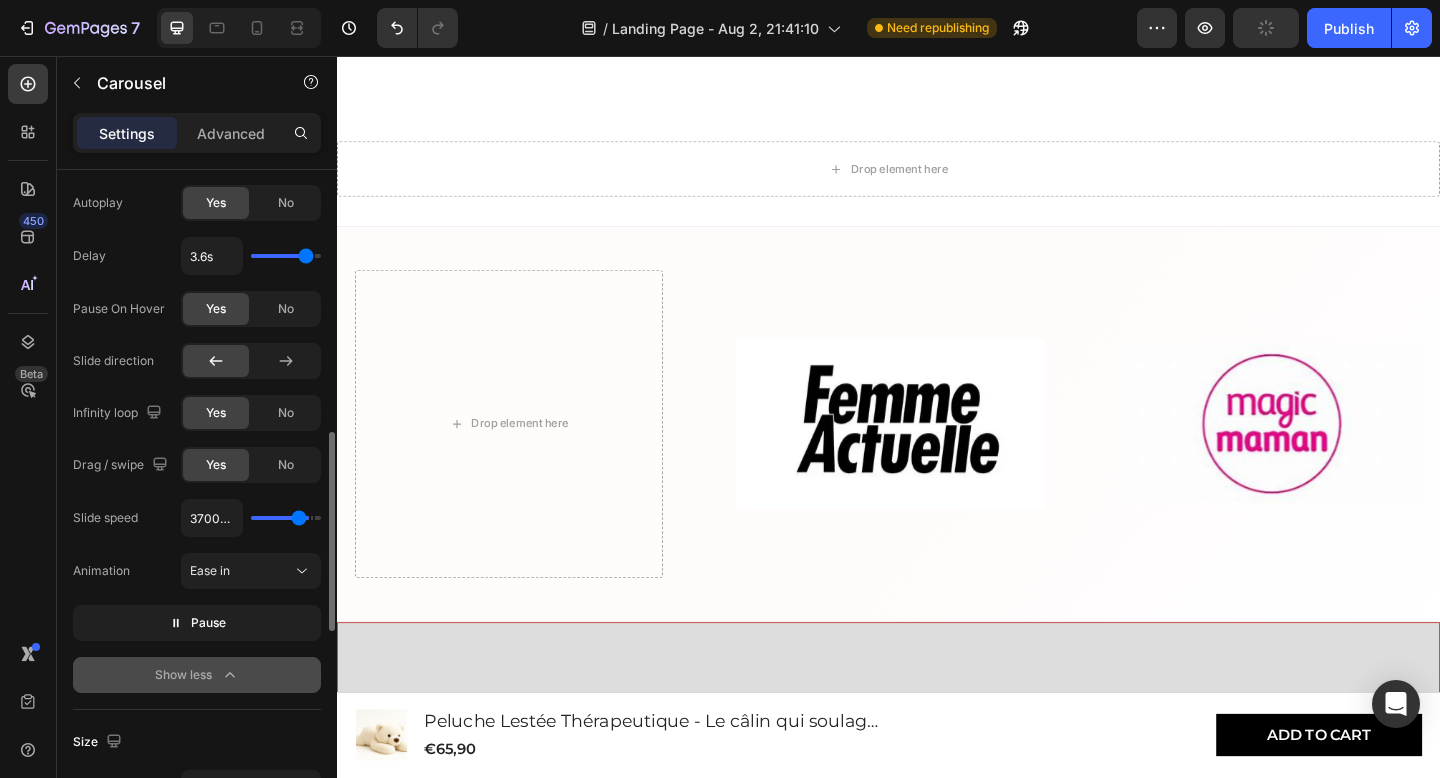 type on "3650ms" 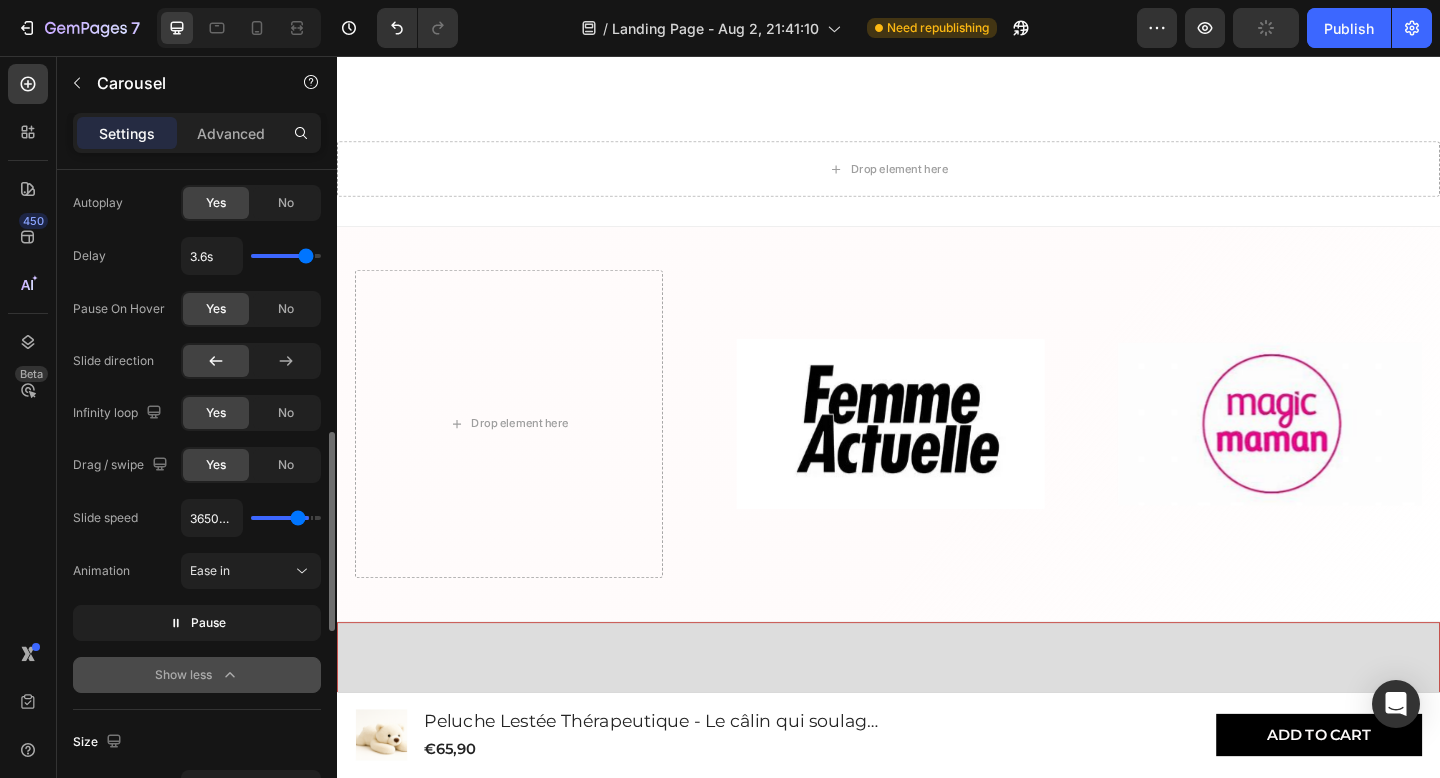 type on "3600ms" 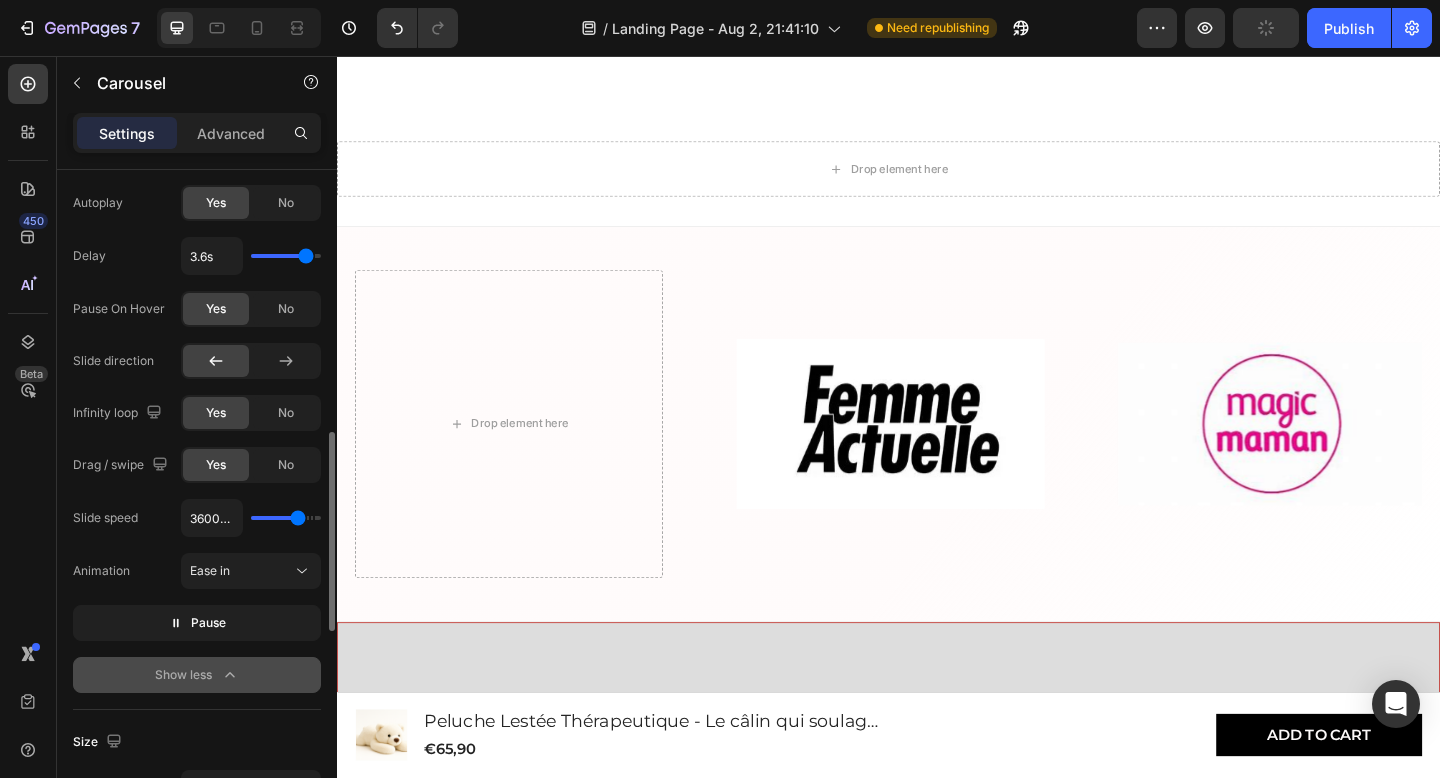 type on "3550ms" 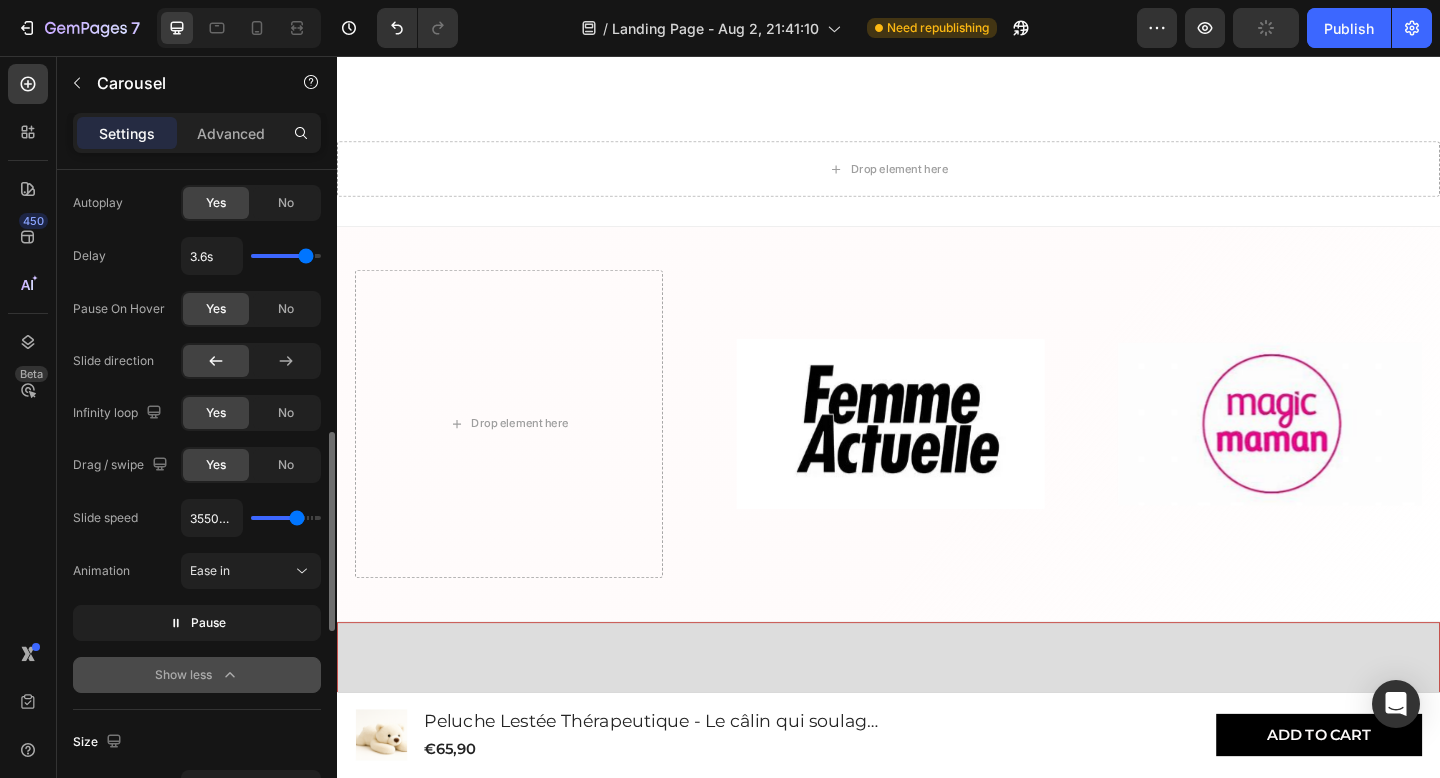 type on "3500ms" 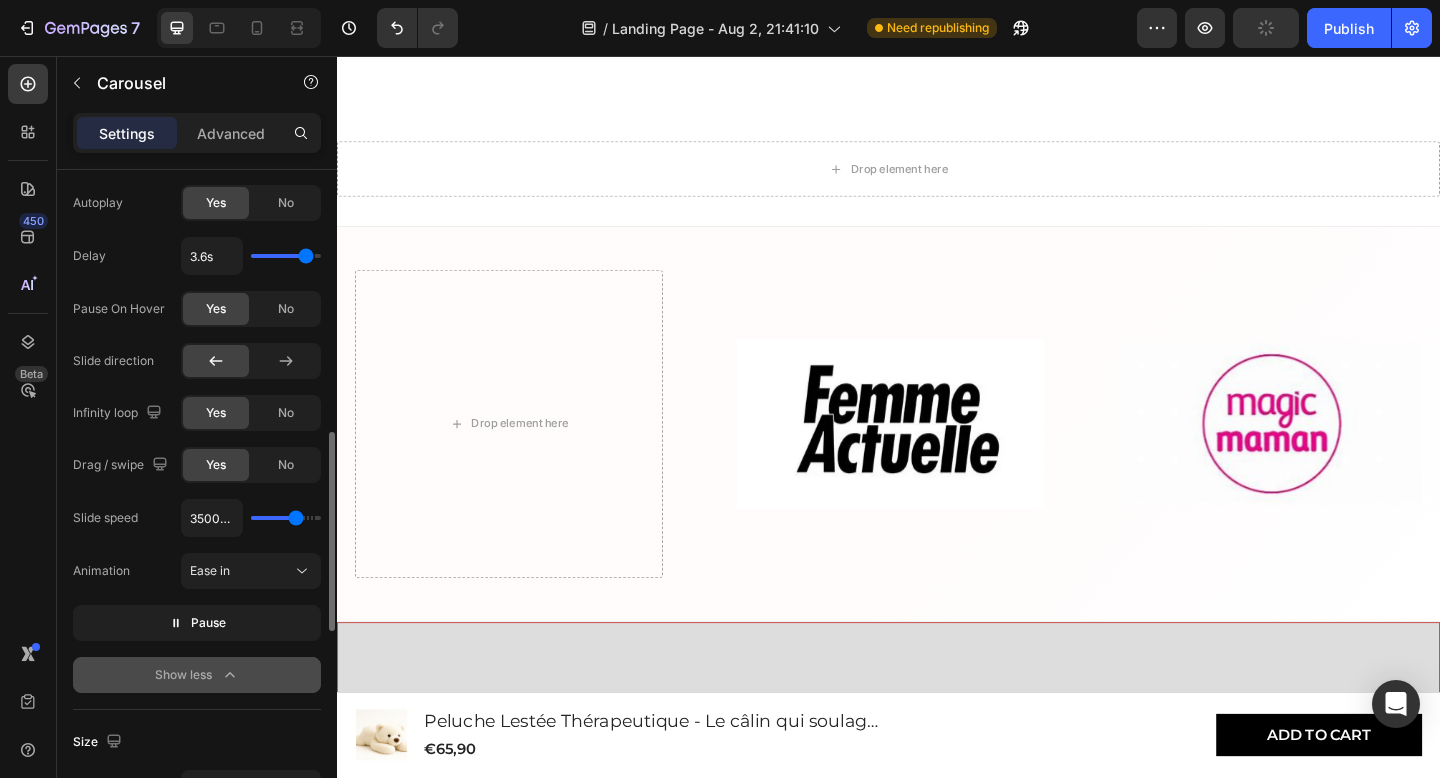 type on "3450ms" 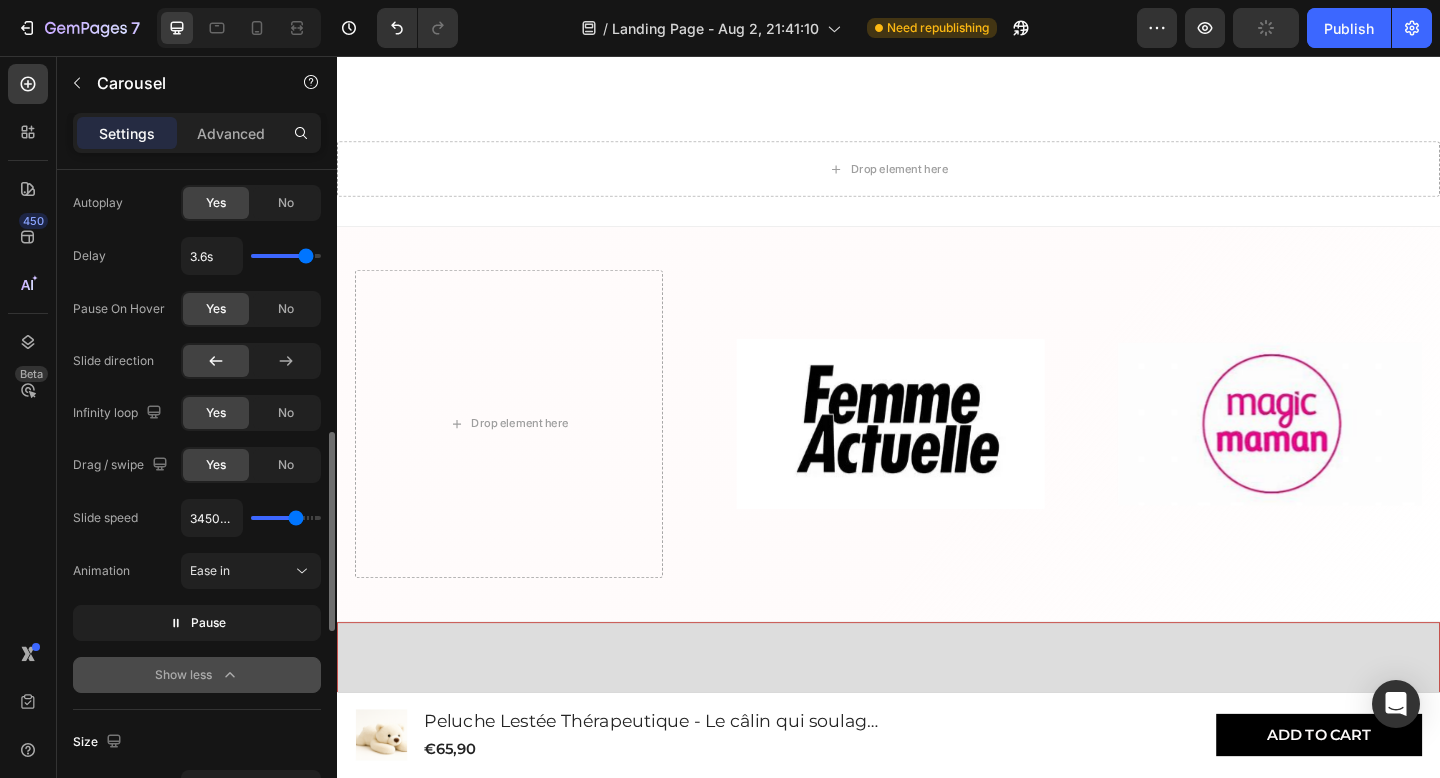 type on "3400ms" 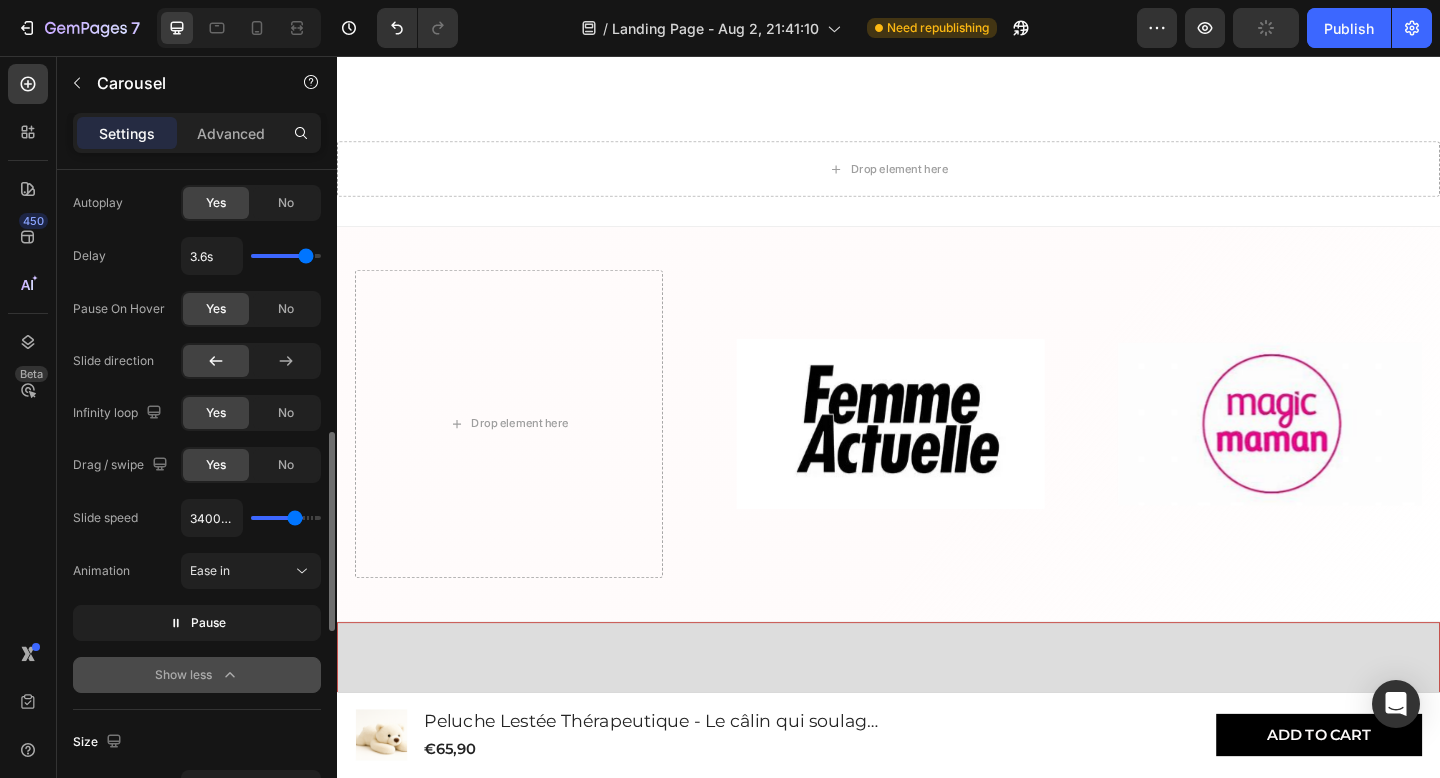 type on "3350ms" 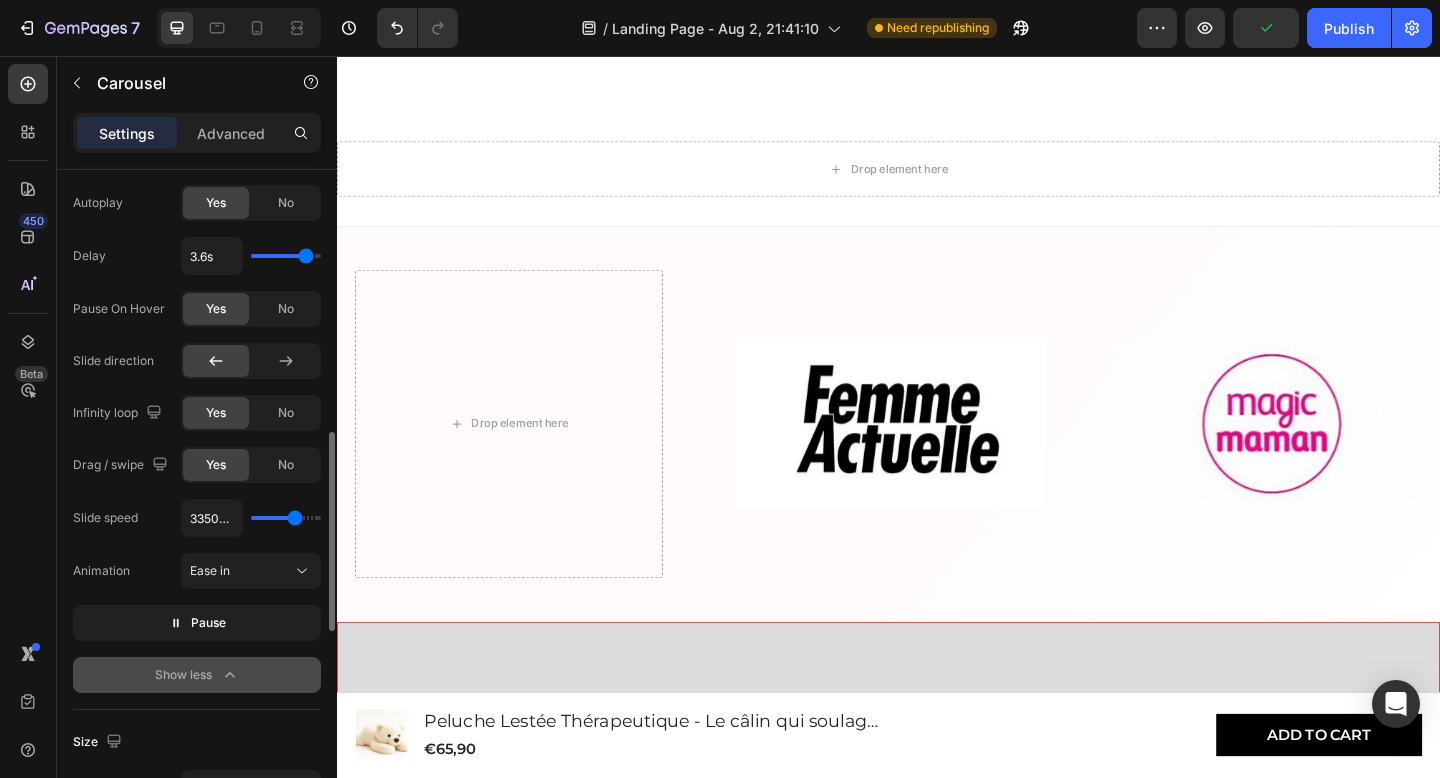 type on "3300ms" 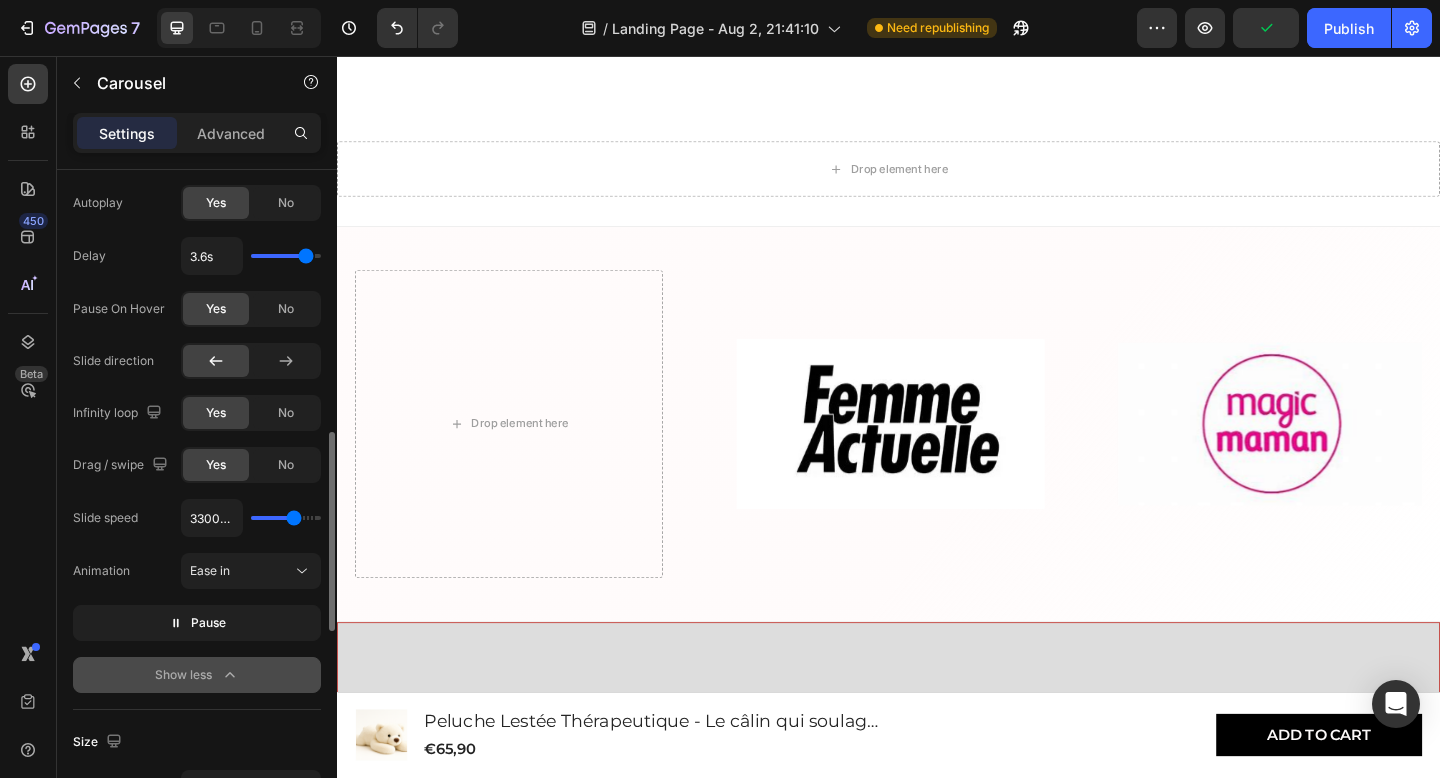 type on "3250ms" 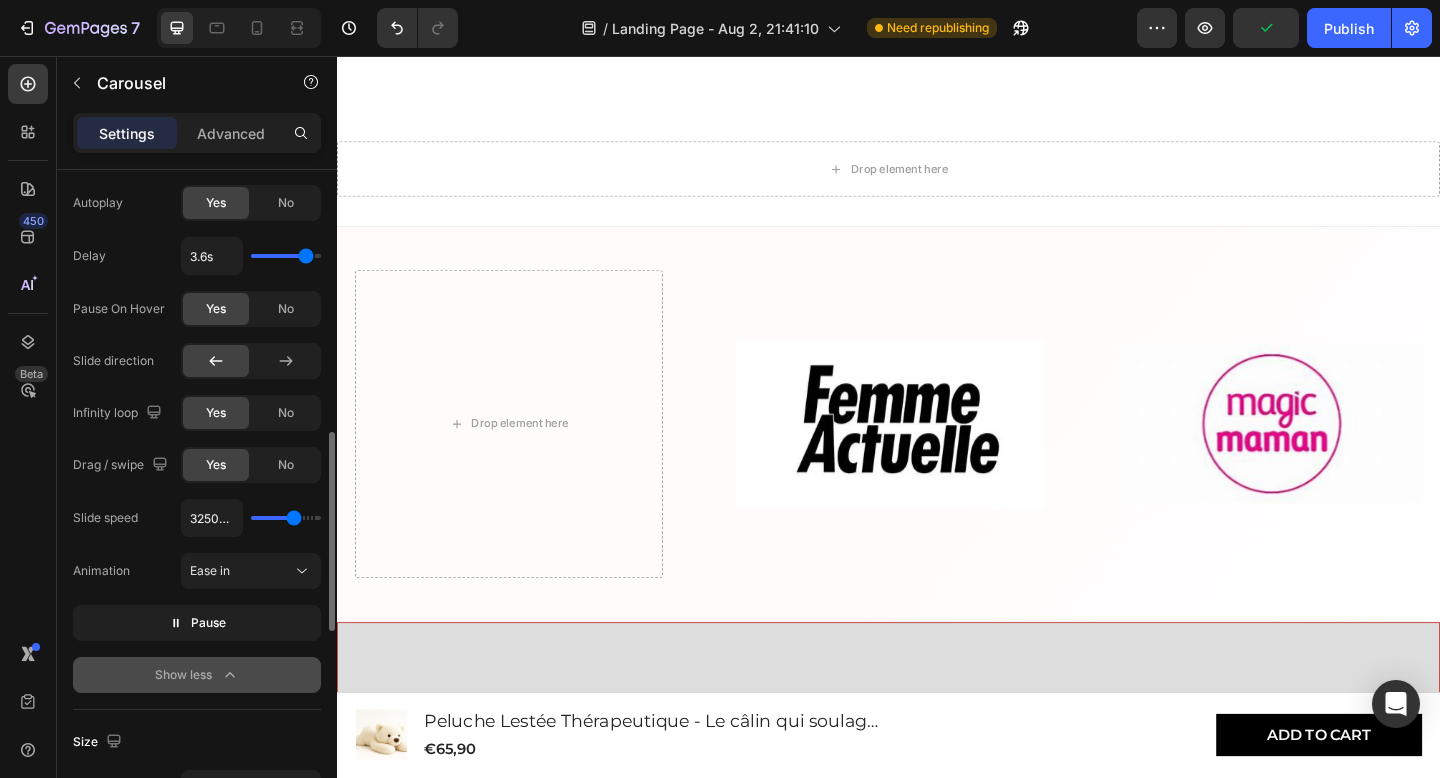 type on "3200ms" 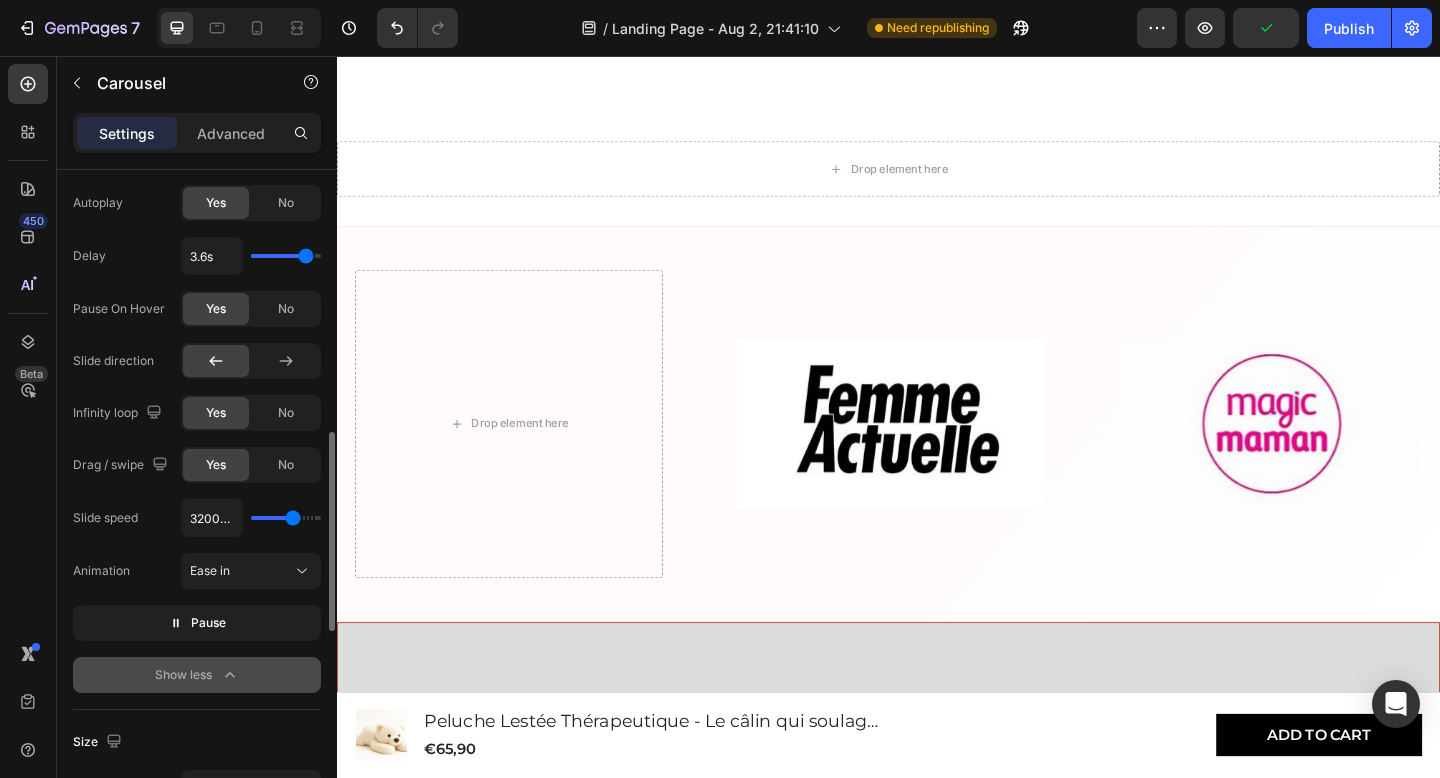 type on "3150ms" 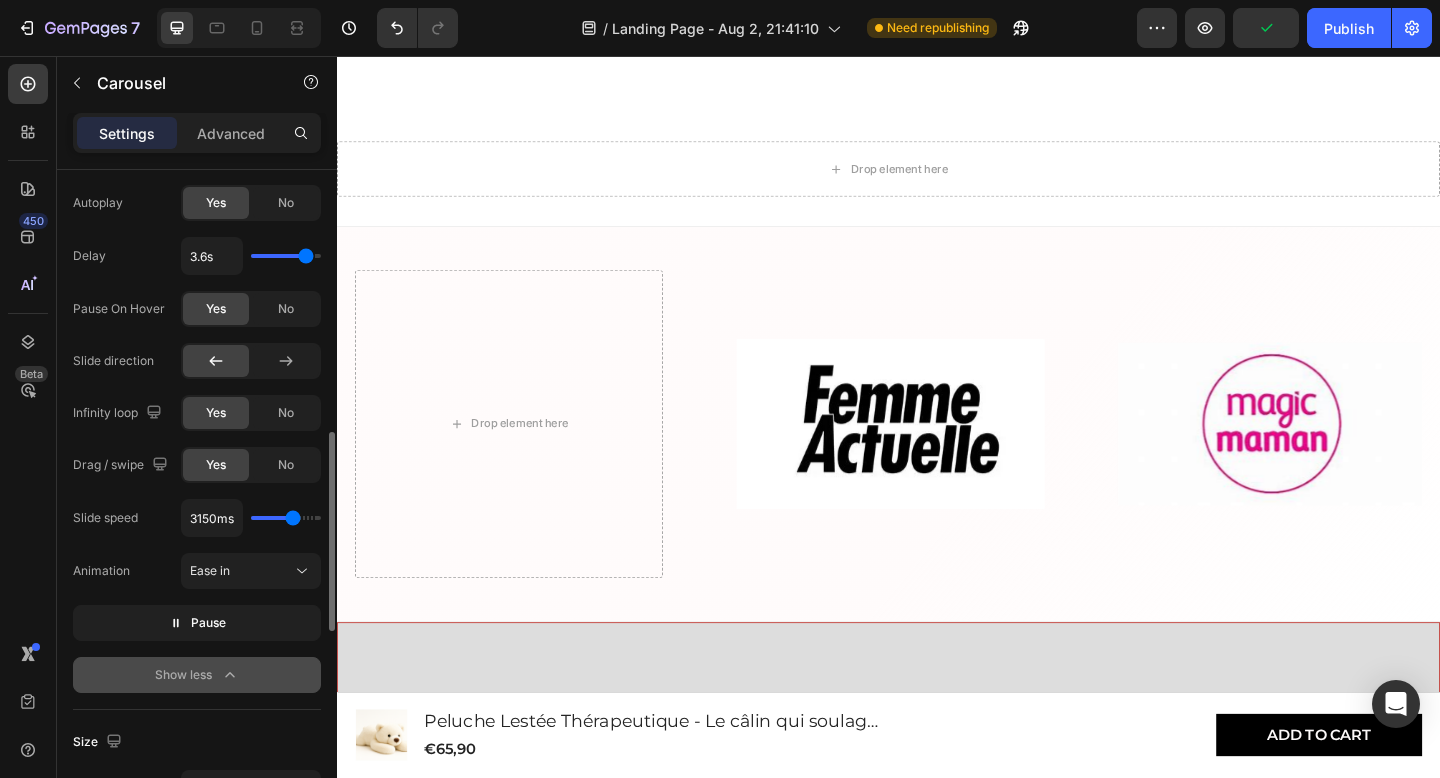 drag, startPoint x: 311, startPoint y: 524, endPoint x: 292, endPoint y: 525, distance: 19.026299 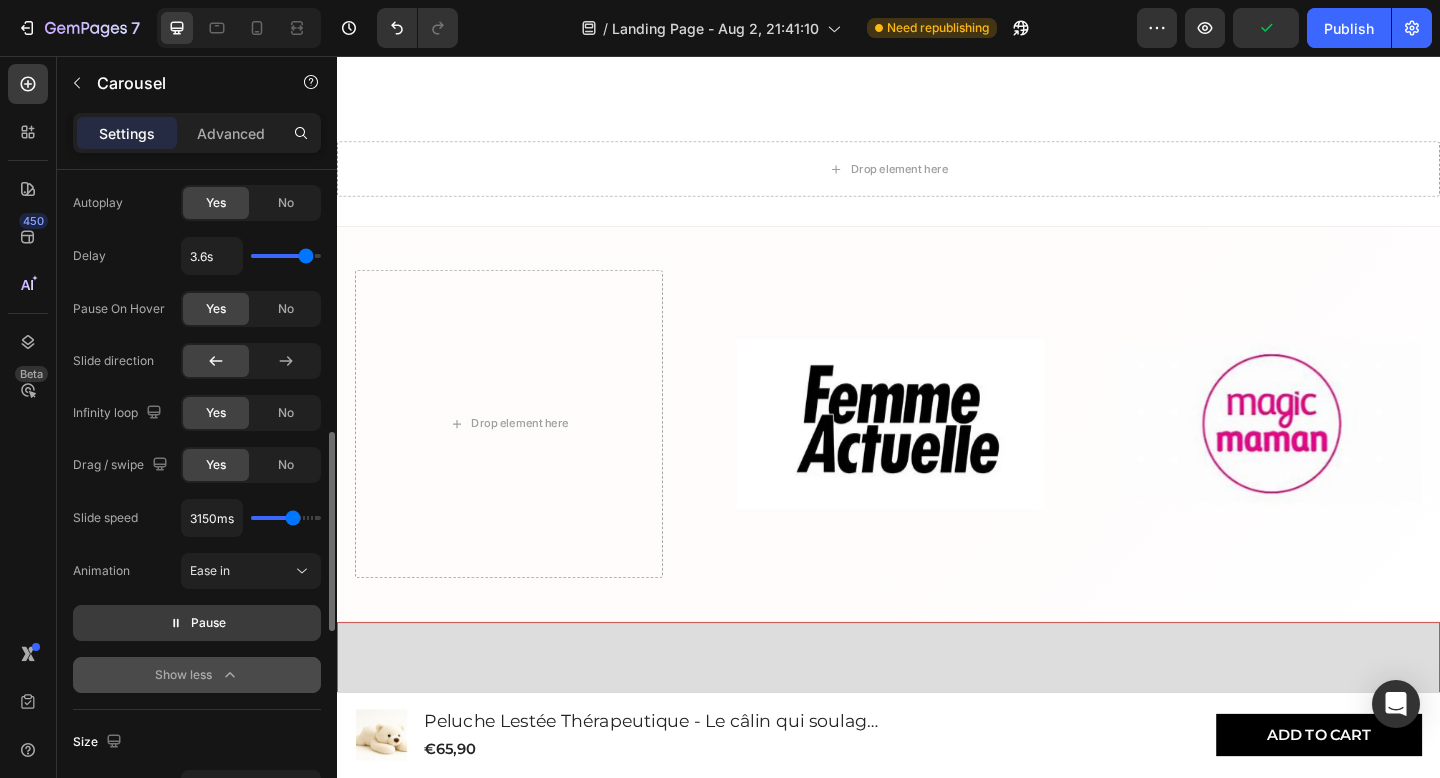 click on "Pause" at bounding box center [197, 623] 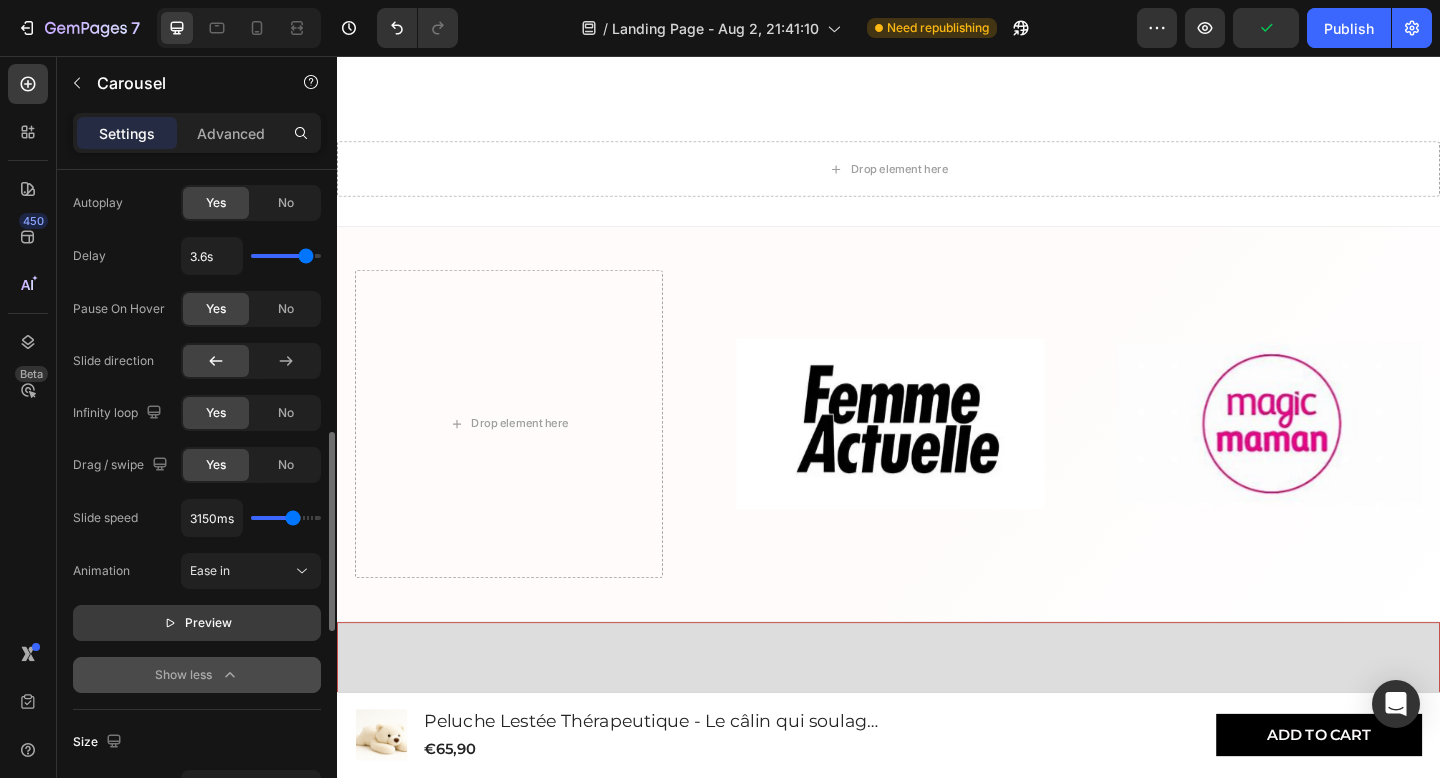 click on "Preview" at bounding box center [197, 623] 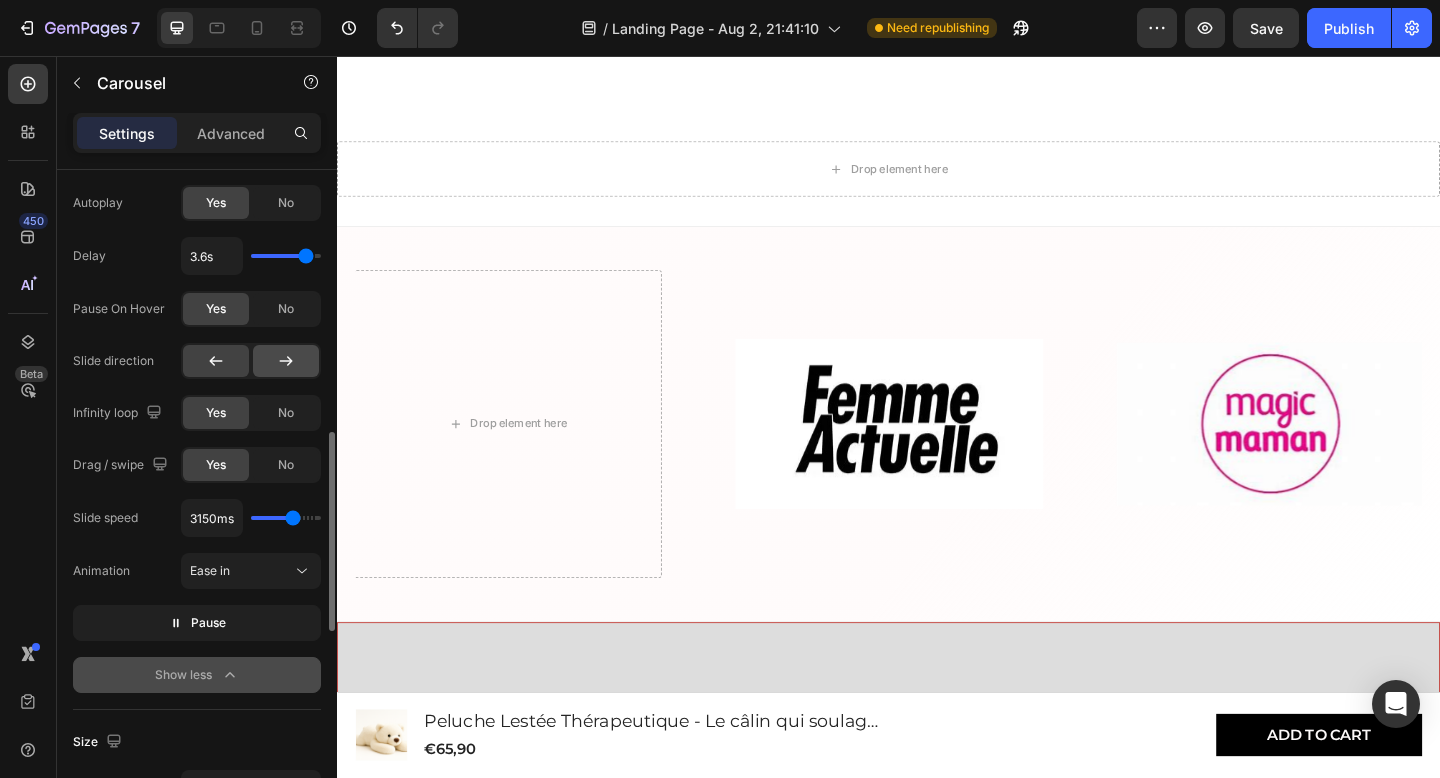 click 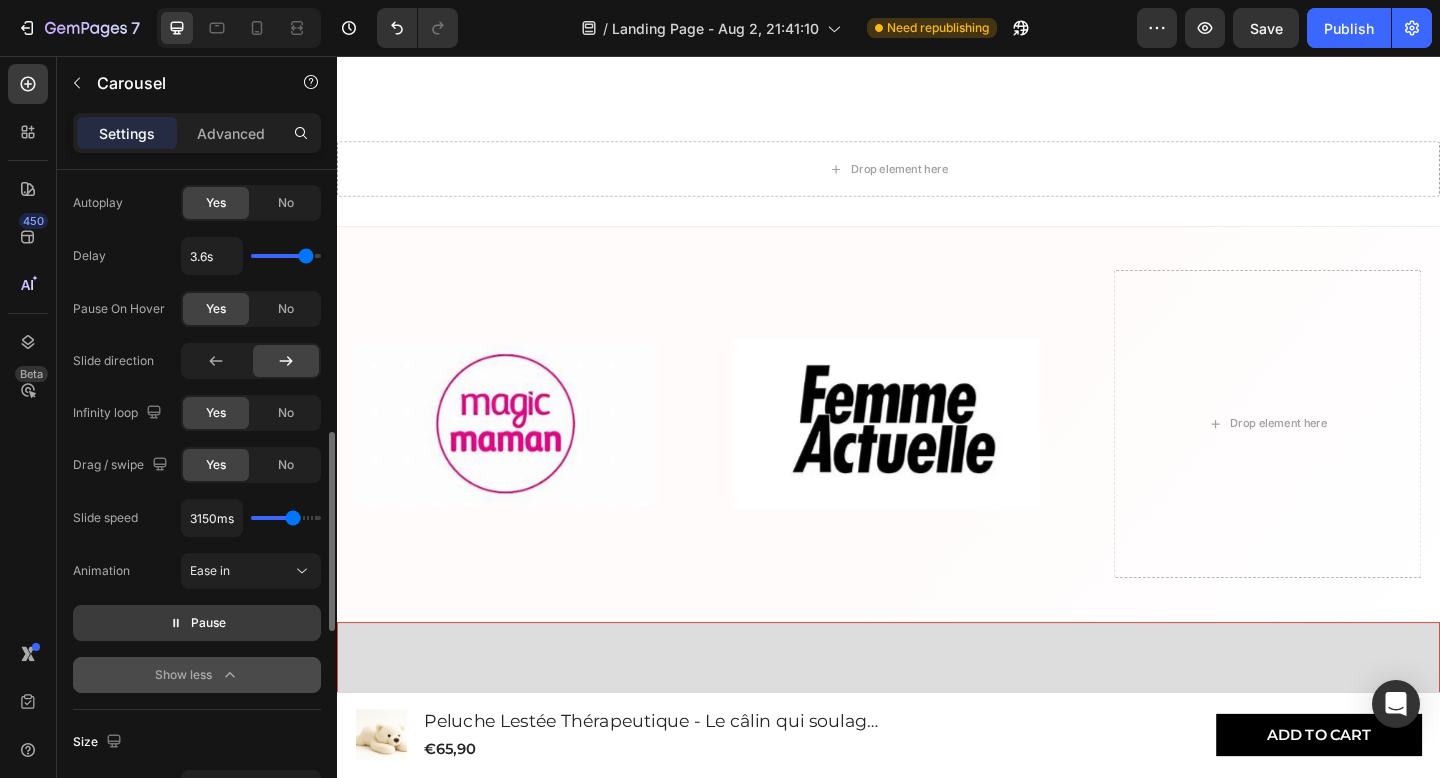 click on "Pause" at bounding box center [208, 623] 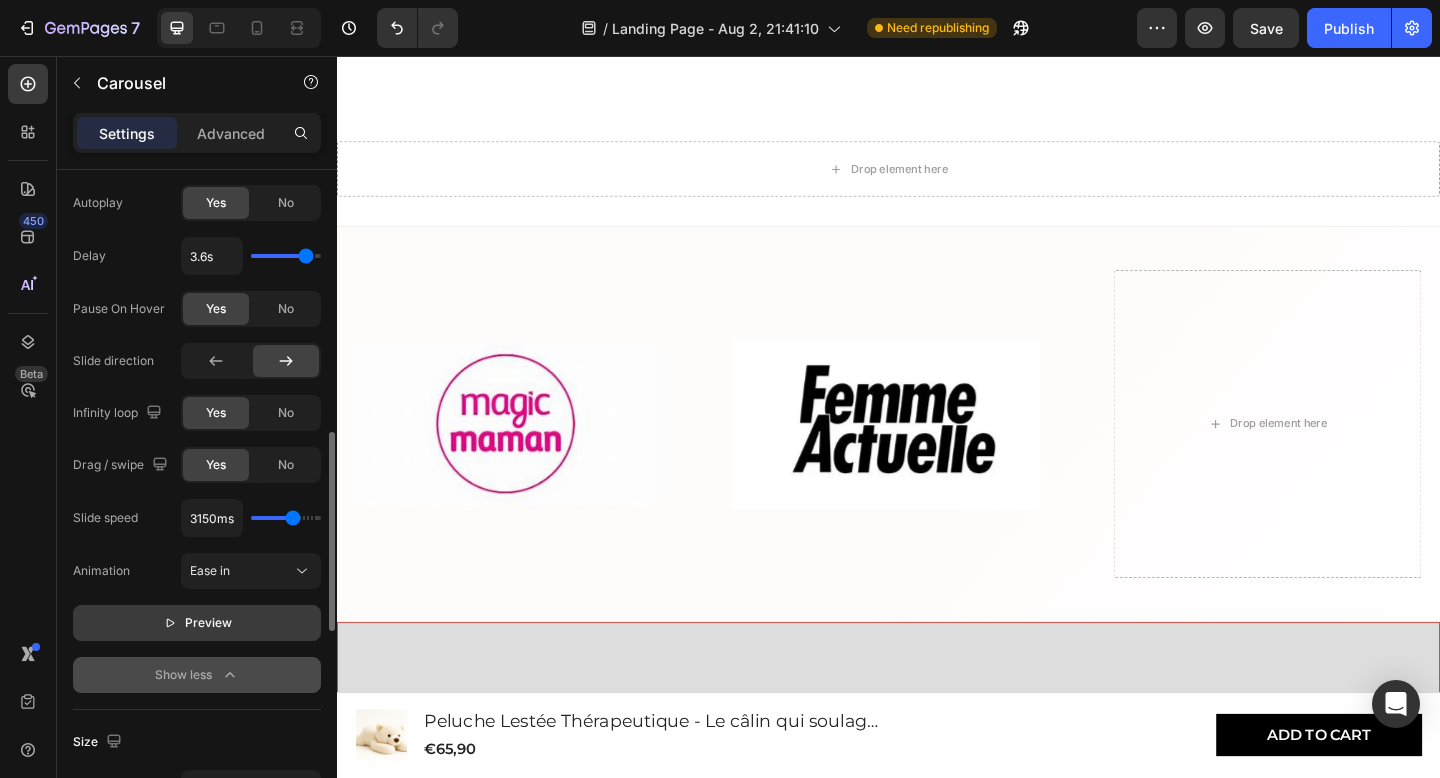 click on "Preview" at bounding box center [208, 623] 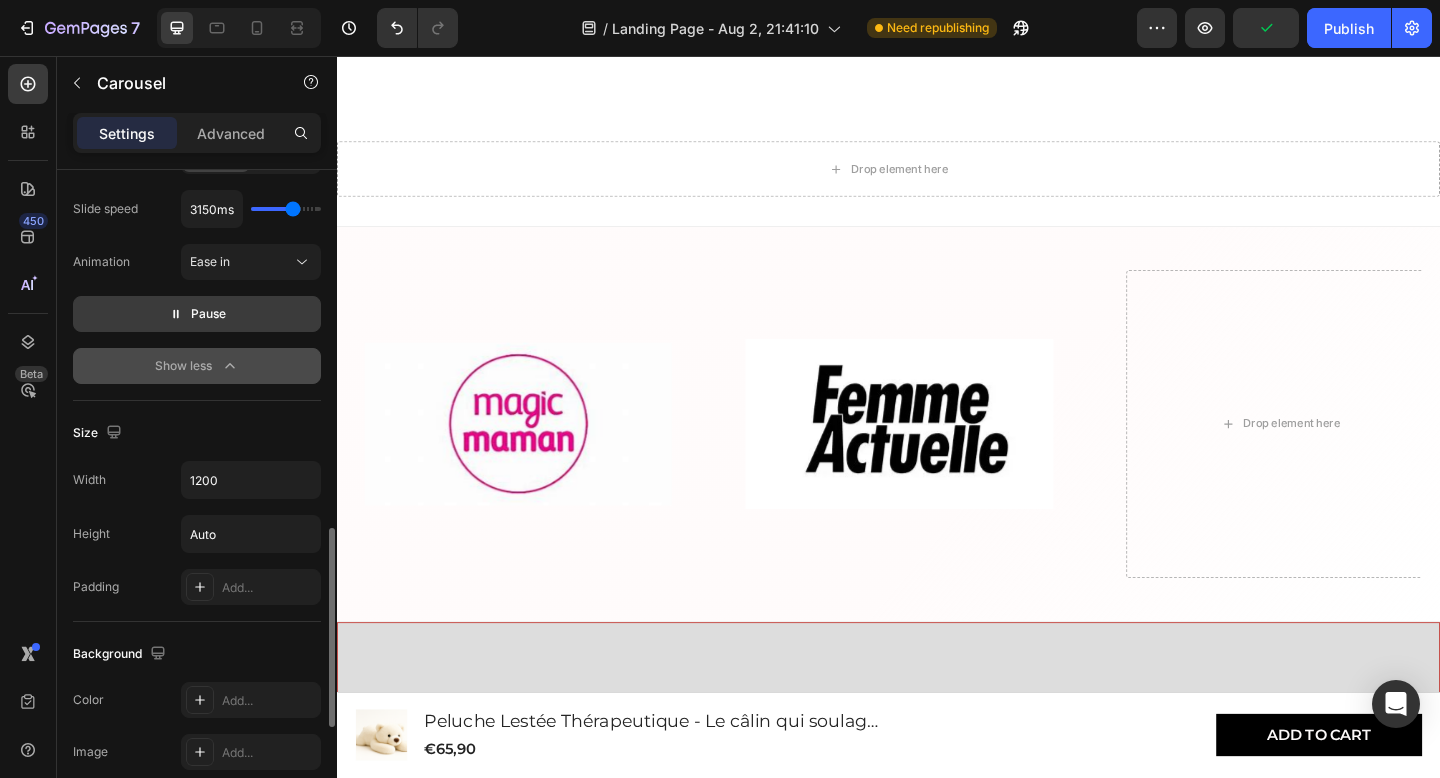 scroll, scrollTop: 1186, scrollLeft: 0, axis: vertical 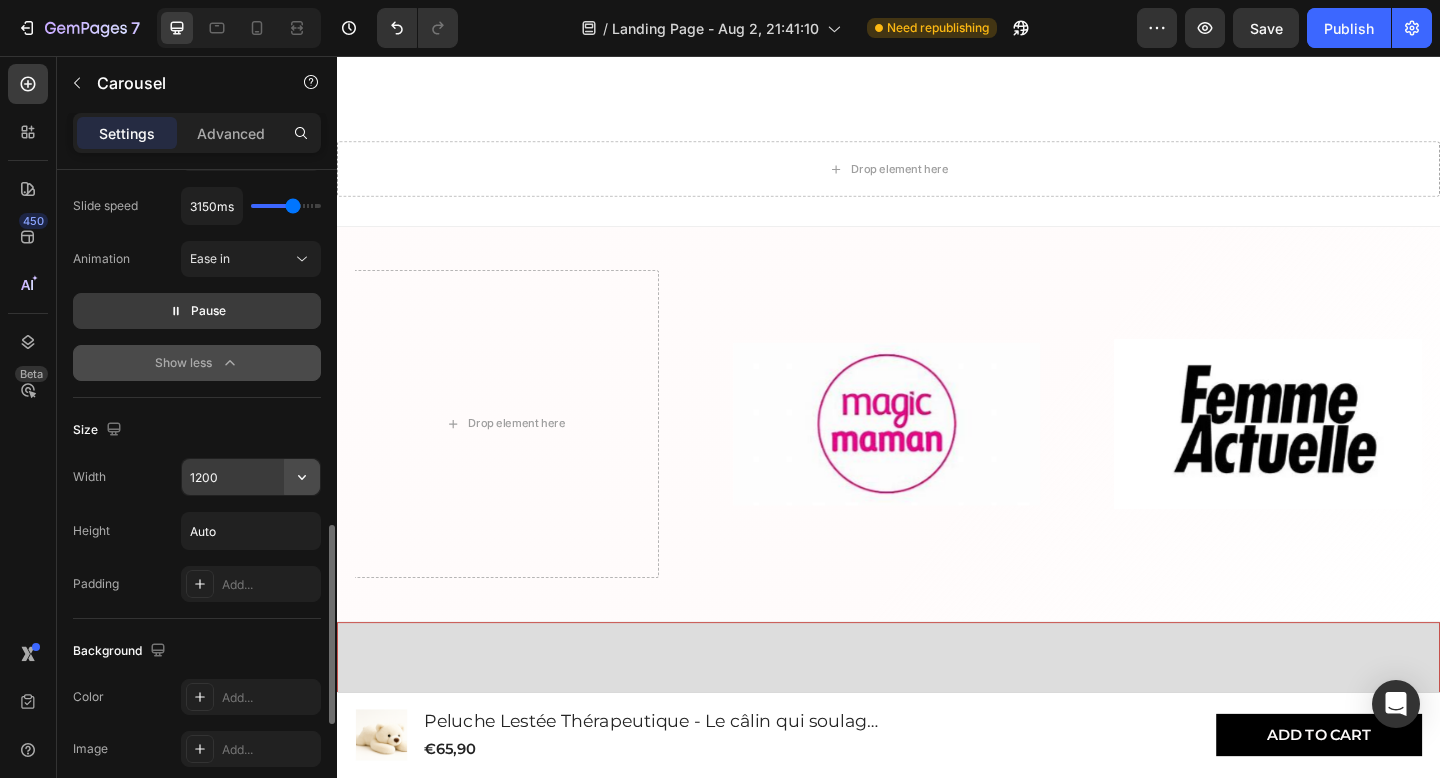 click 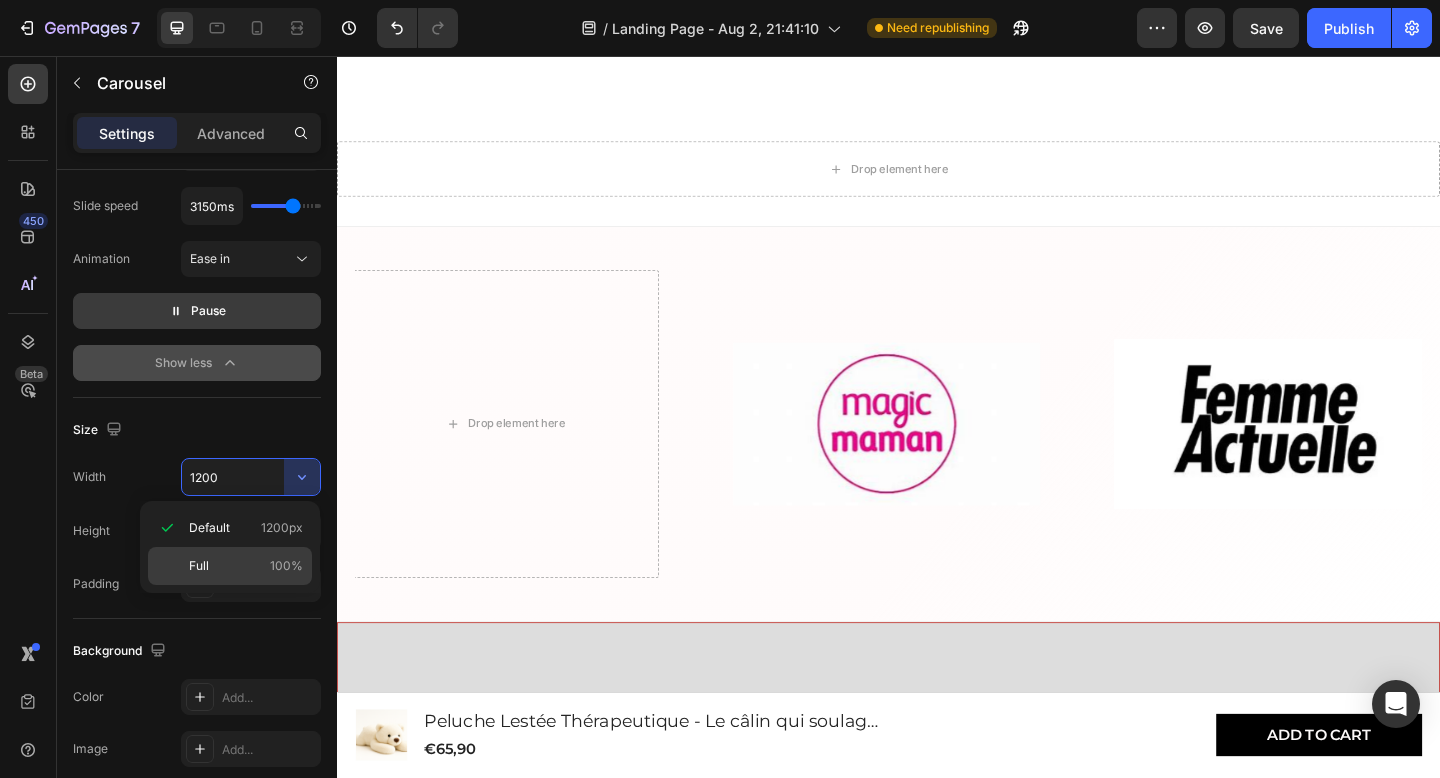 click on "Full 100%" at bounding box center (246, 566) 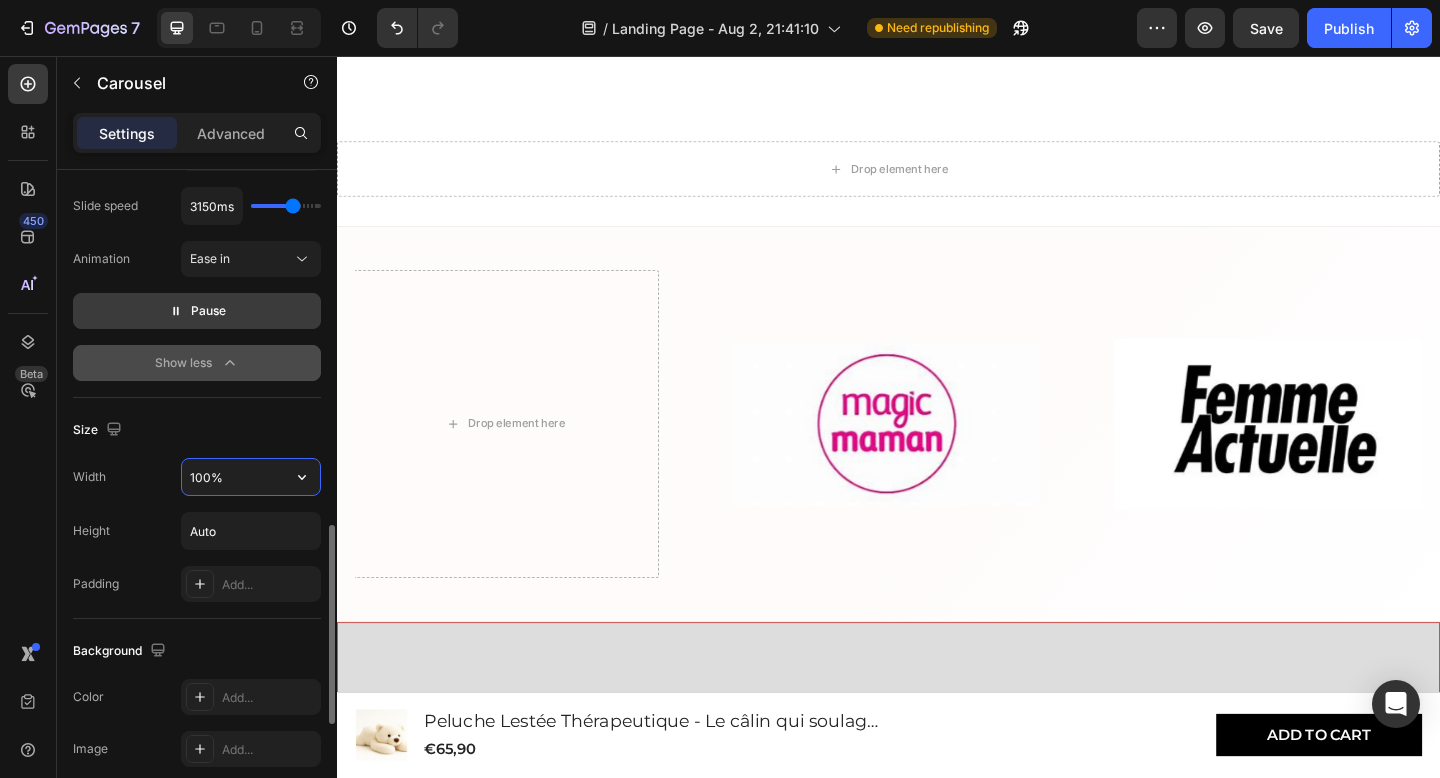 click on "100%" at bounding box center [251, 477] 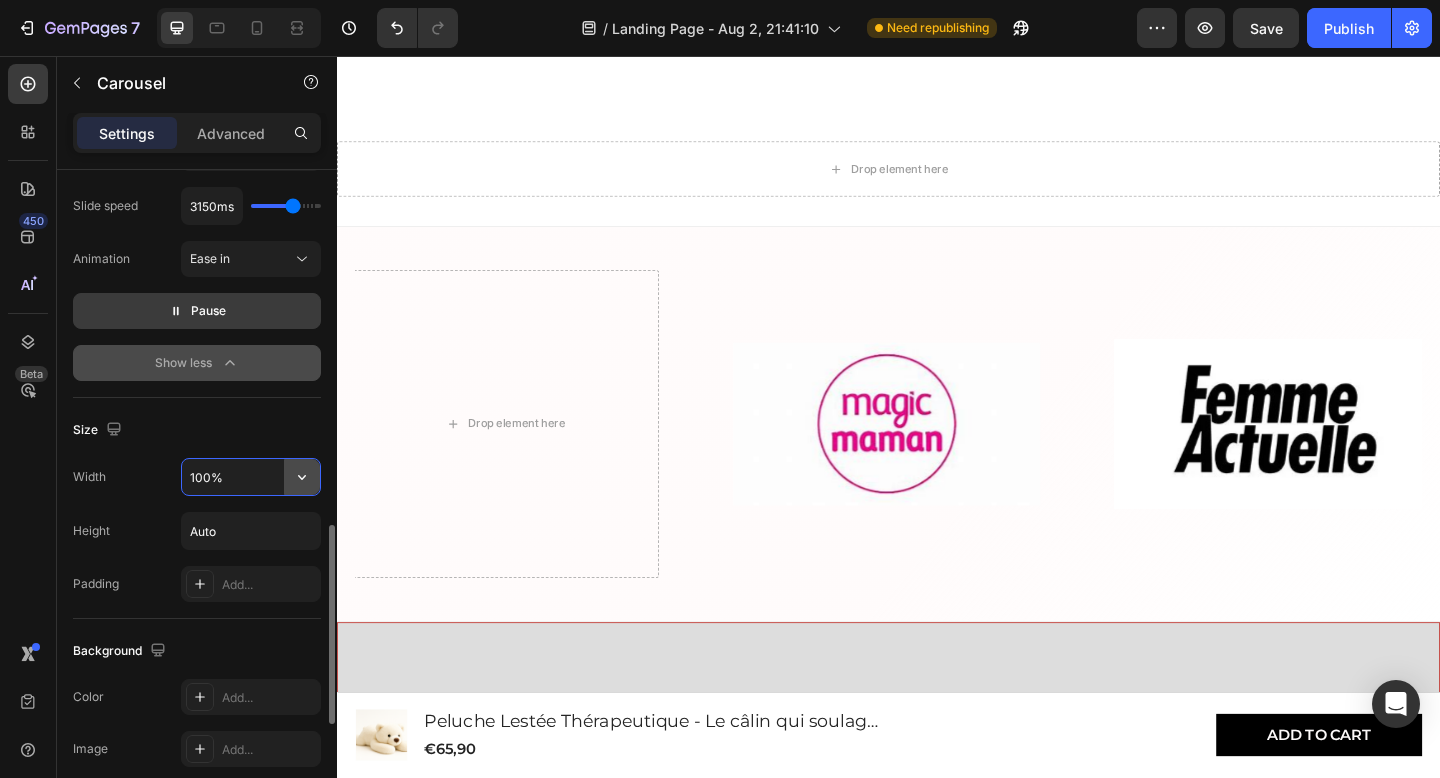 click 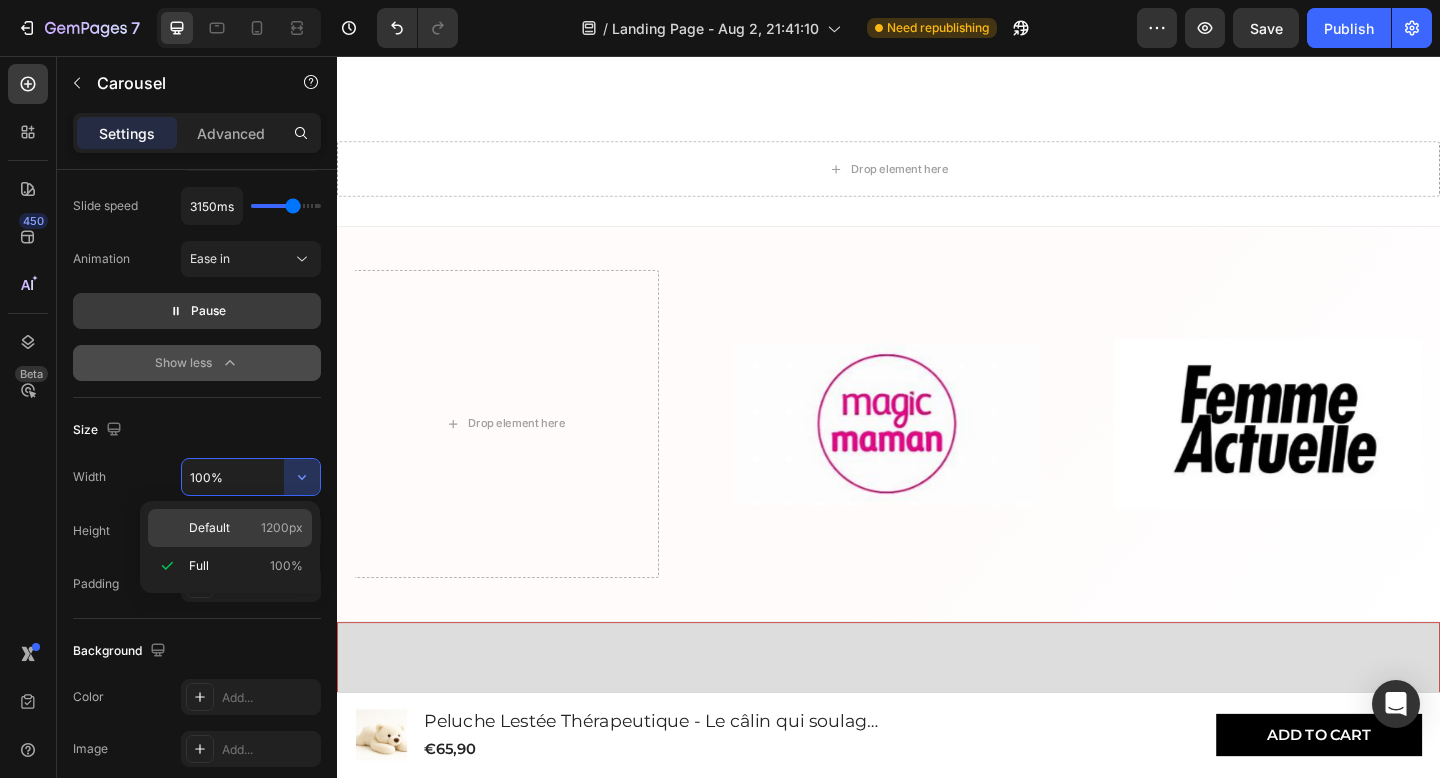 click on "Default 1200px" at bounding box center [246, 528] 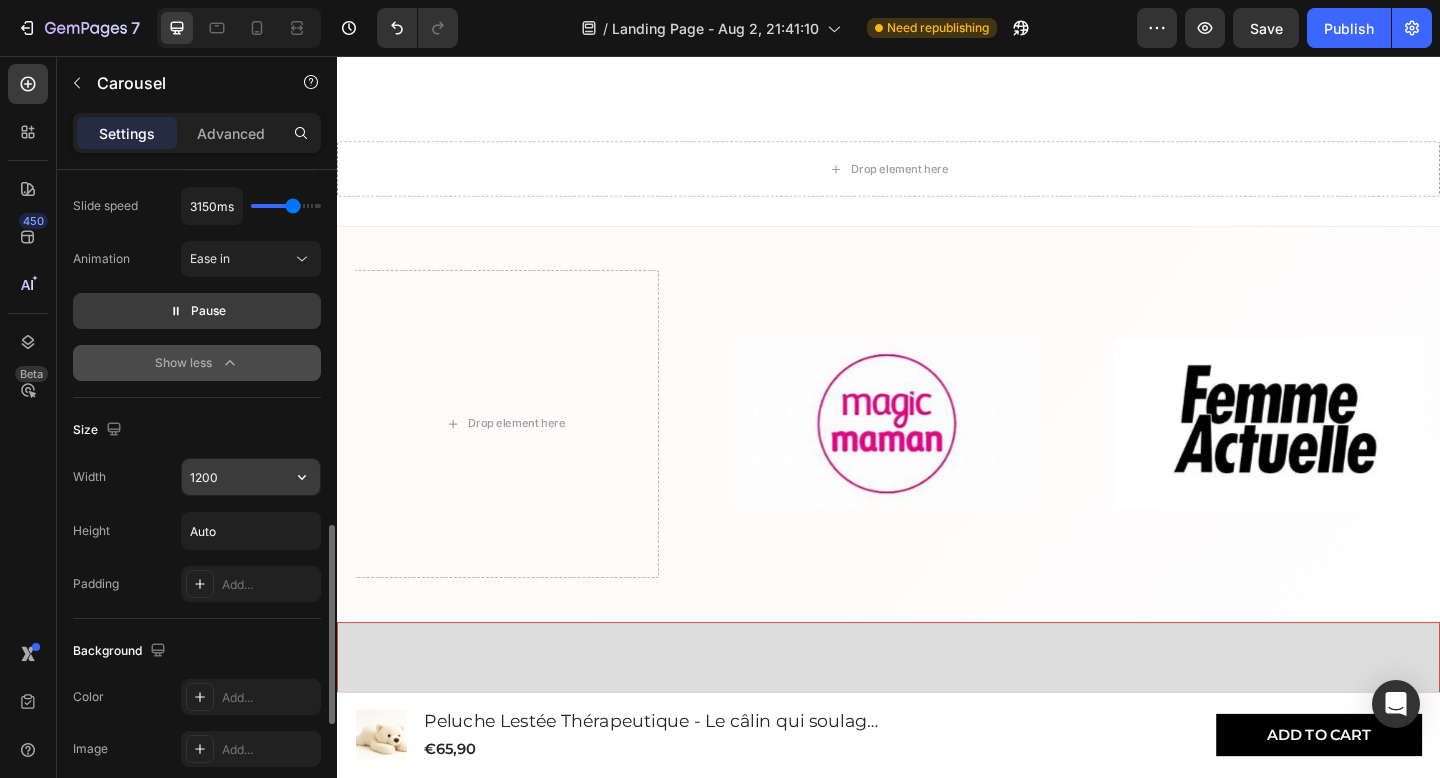 click on "1200" at bounding box center [251, 477] 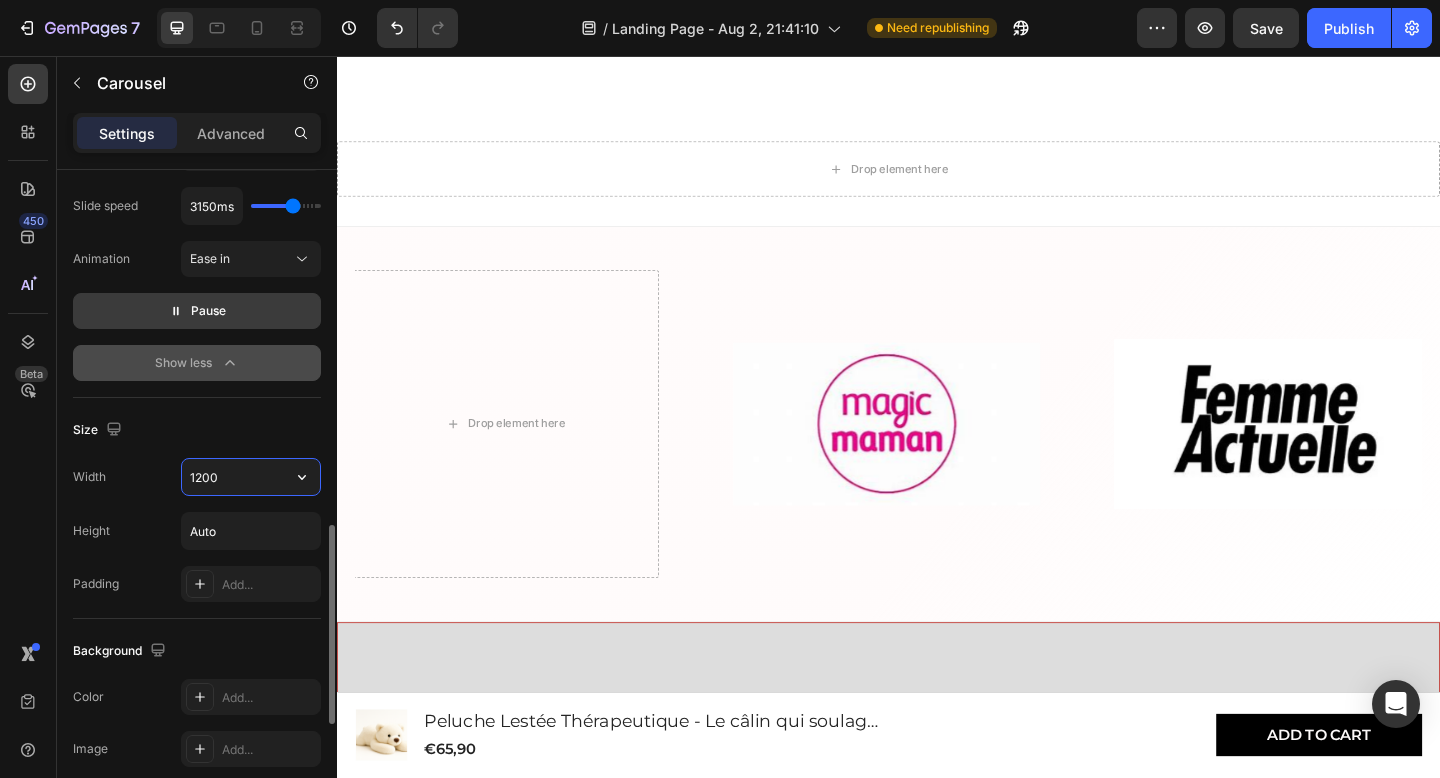 click on "1200" at bounding box center [251, 477] 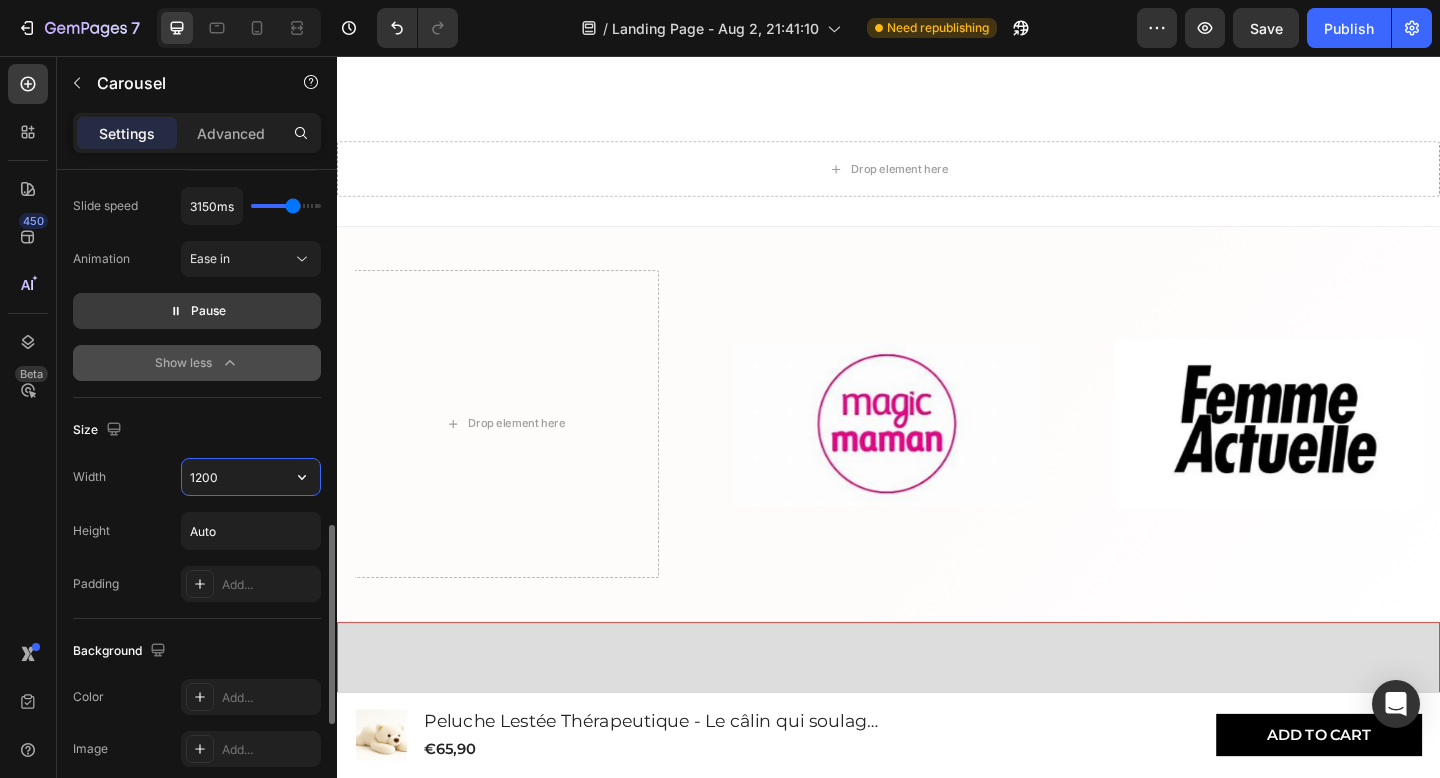 click on "1200" at bounding box center [251, 477] 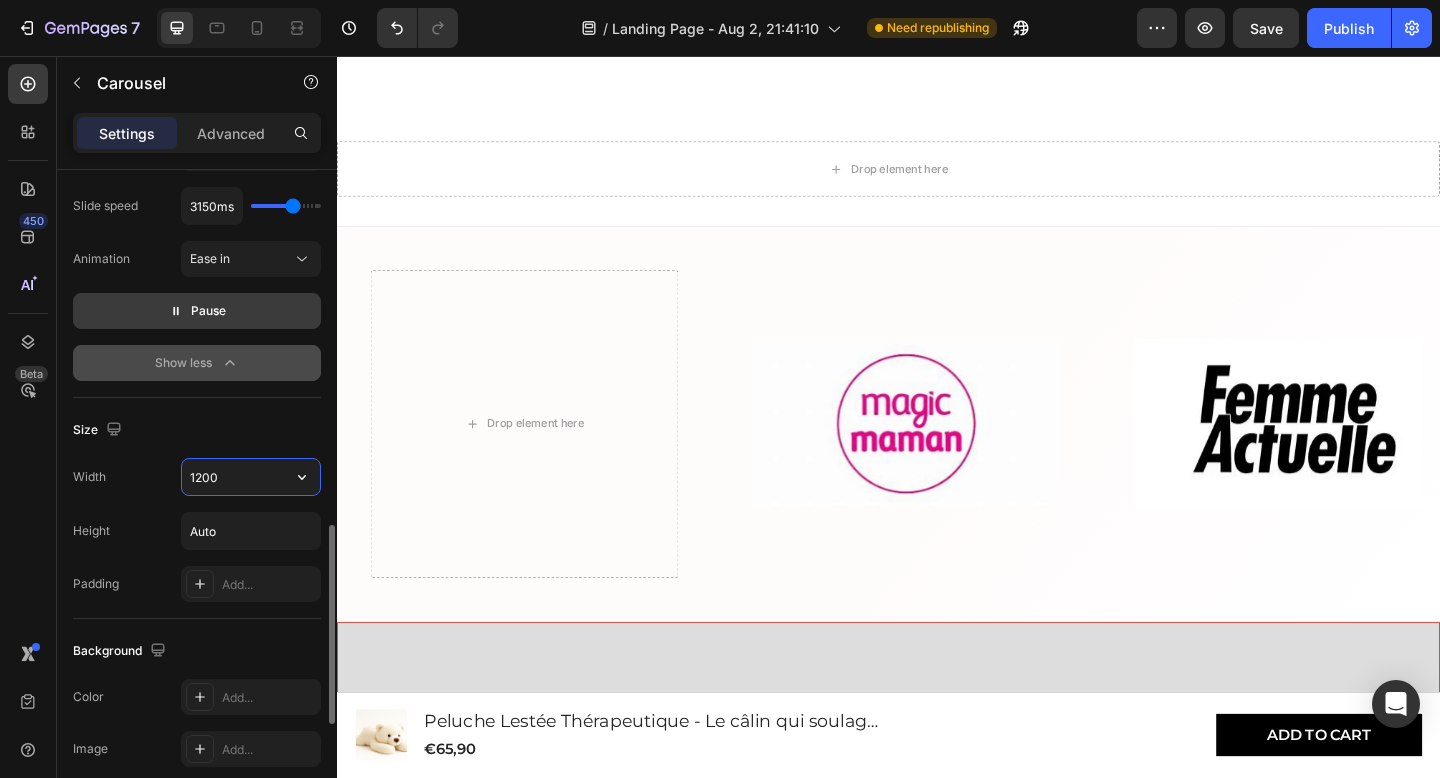 click on "1200" at bounding box center (251, 477) 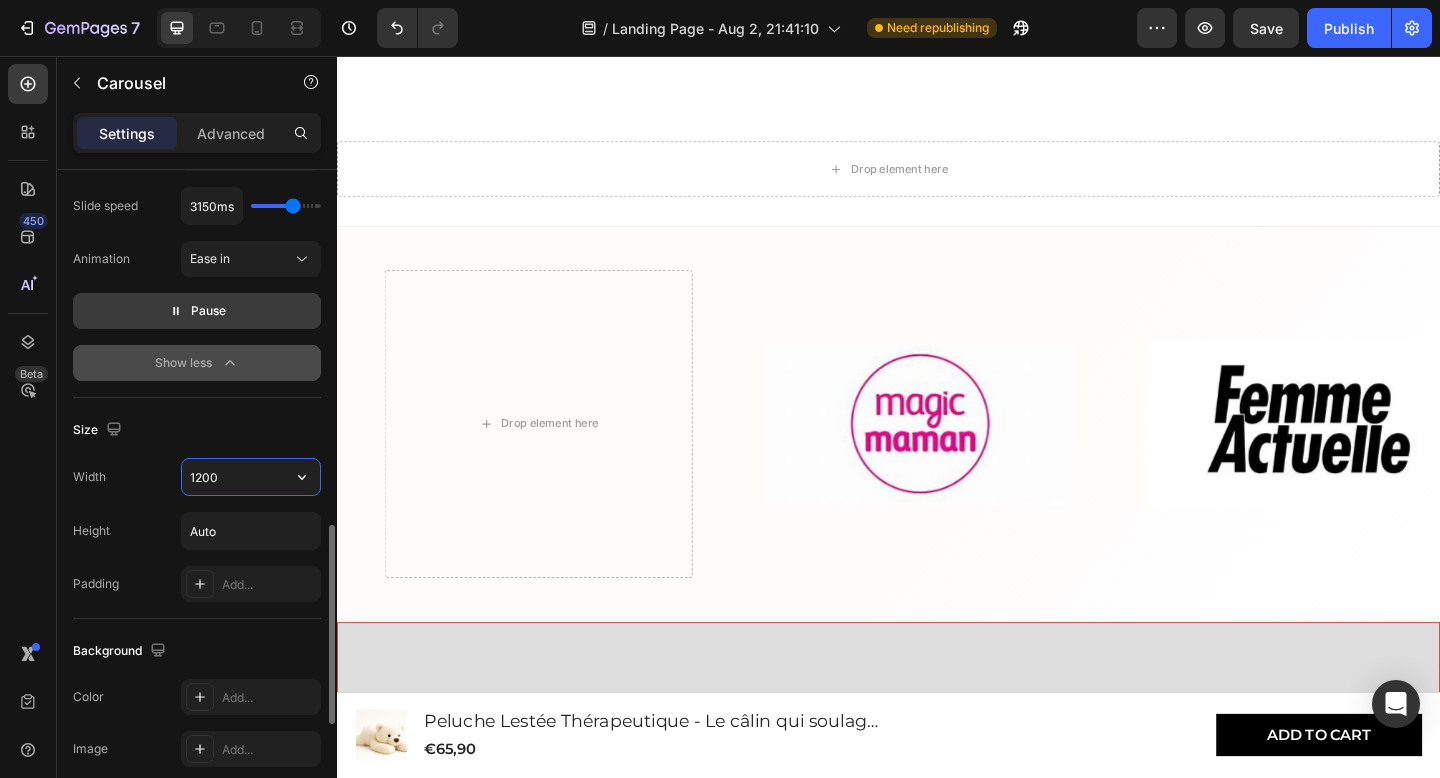 click on "1200" at bounding box center (251, 477) 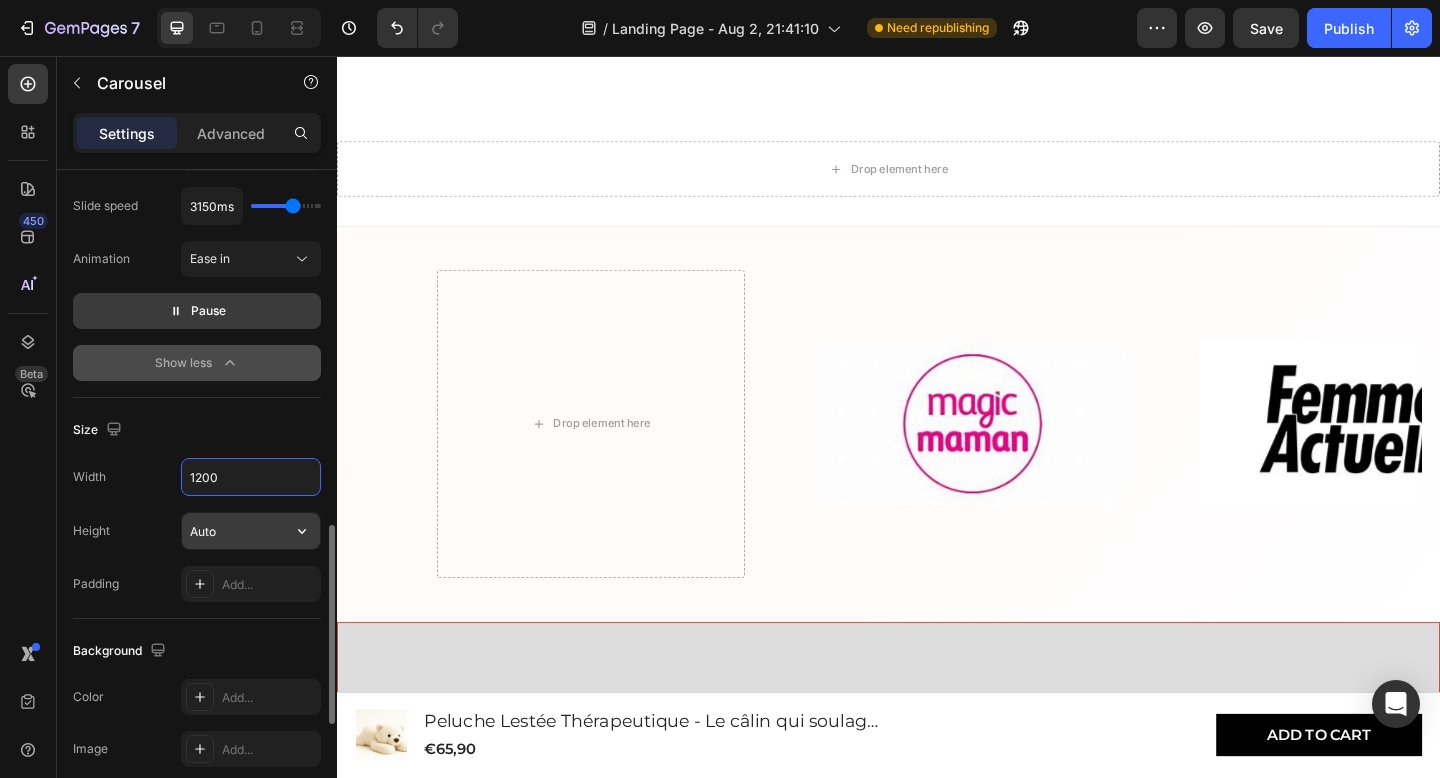 click on "Auto" at bounding box center [251, 531] 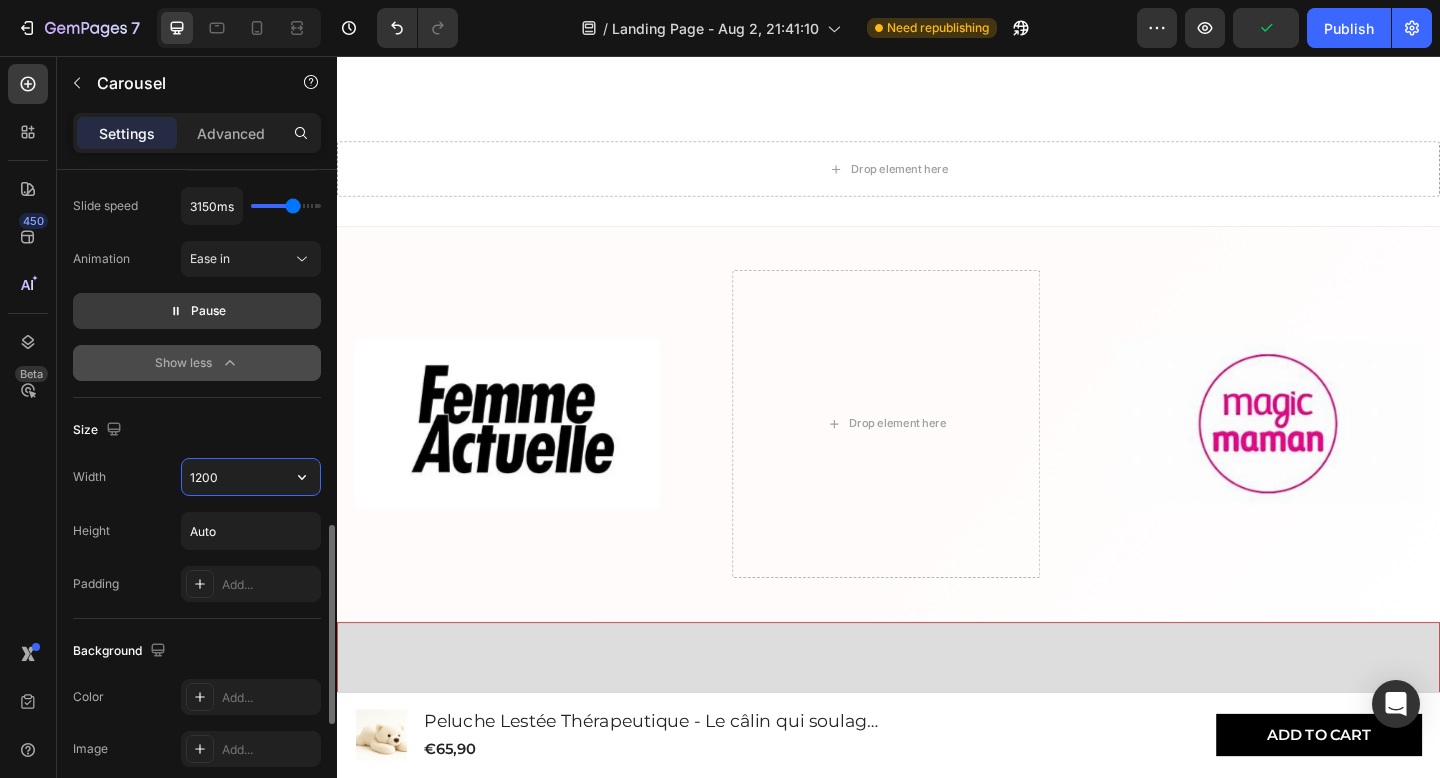 click on "1200" at bounding box center (251, 477) 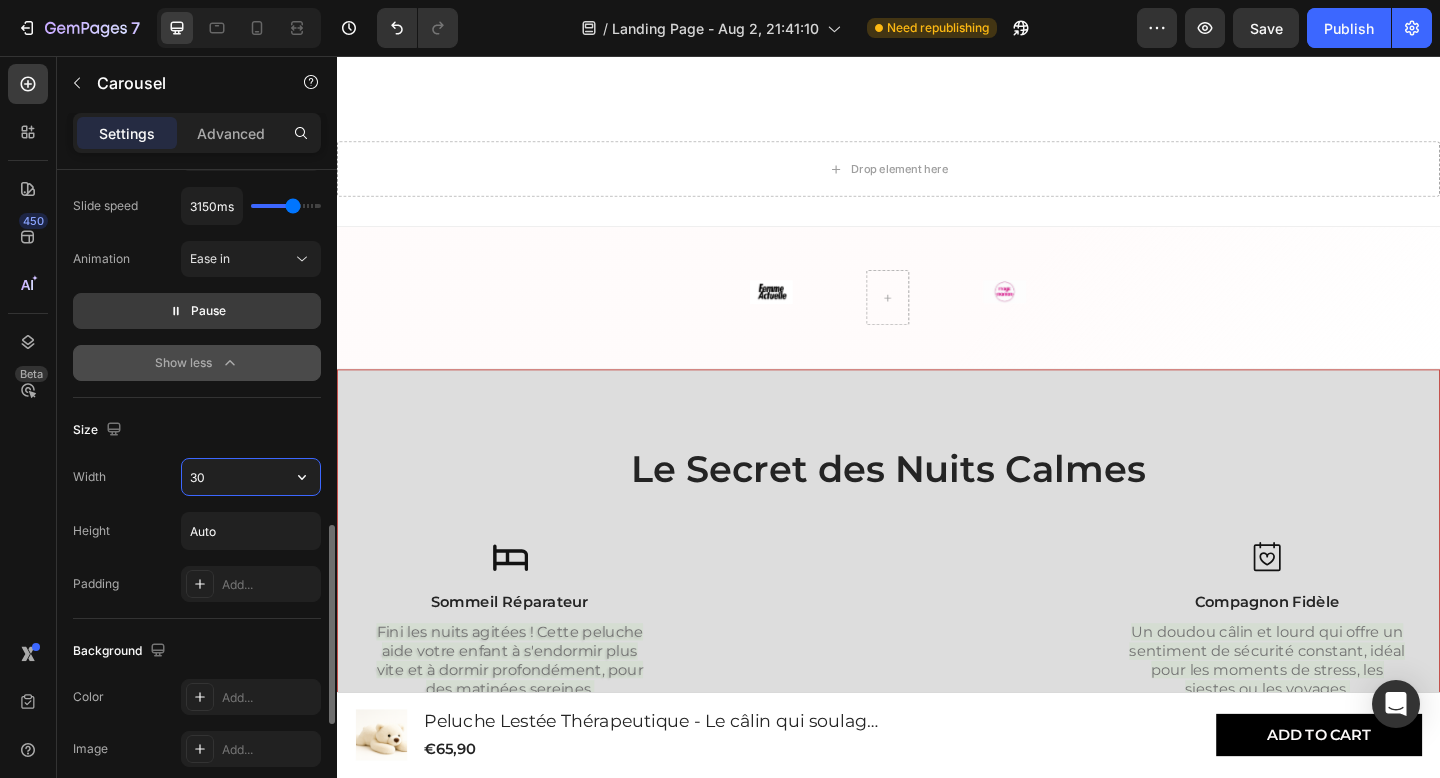 type on "3" 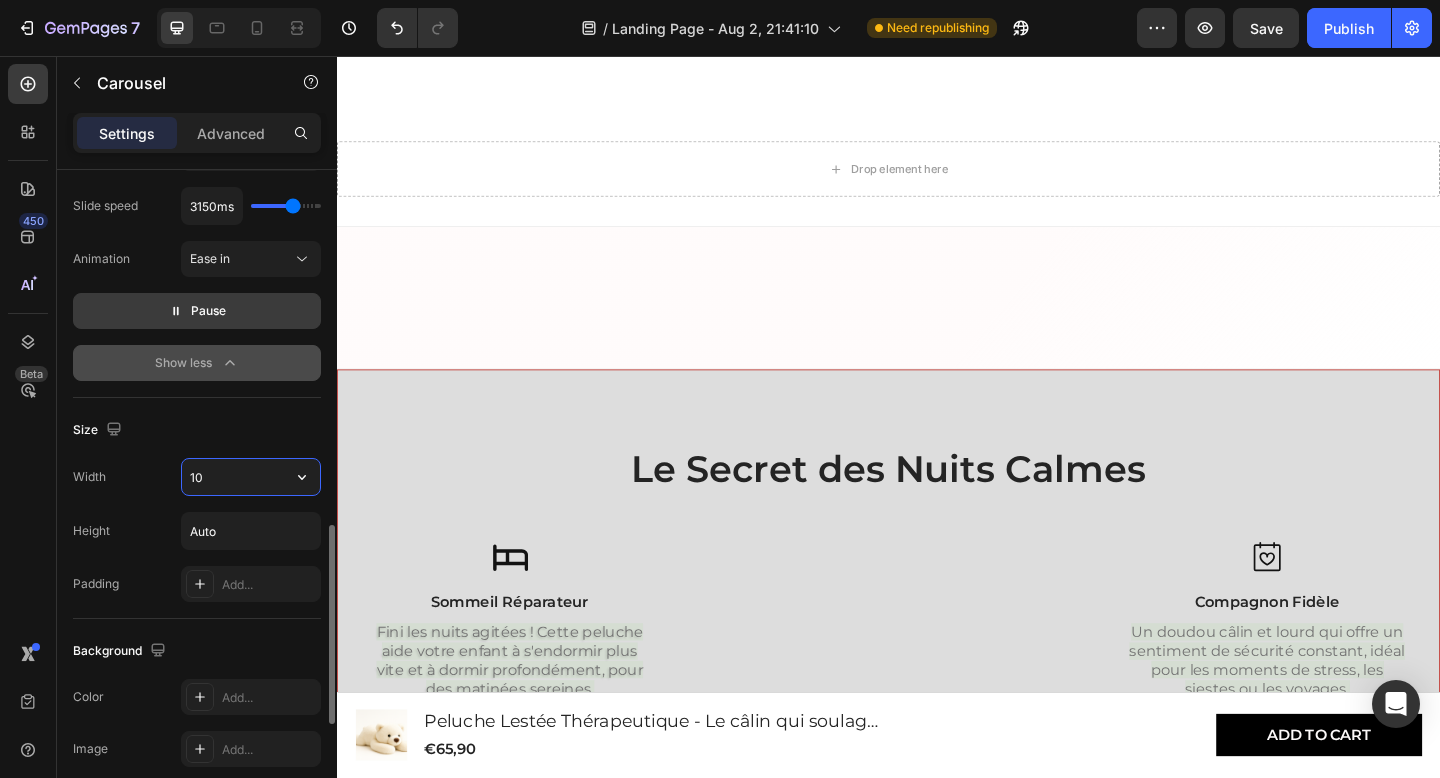 type on "1" 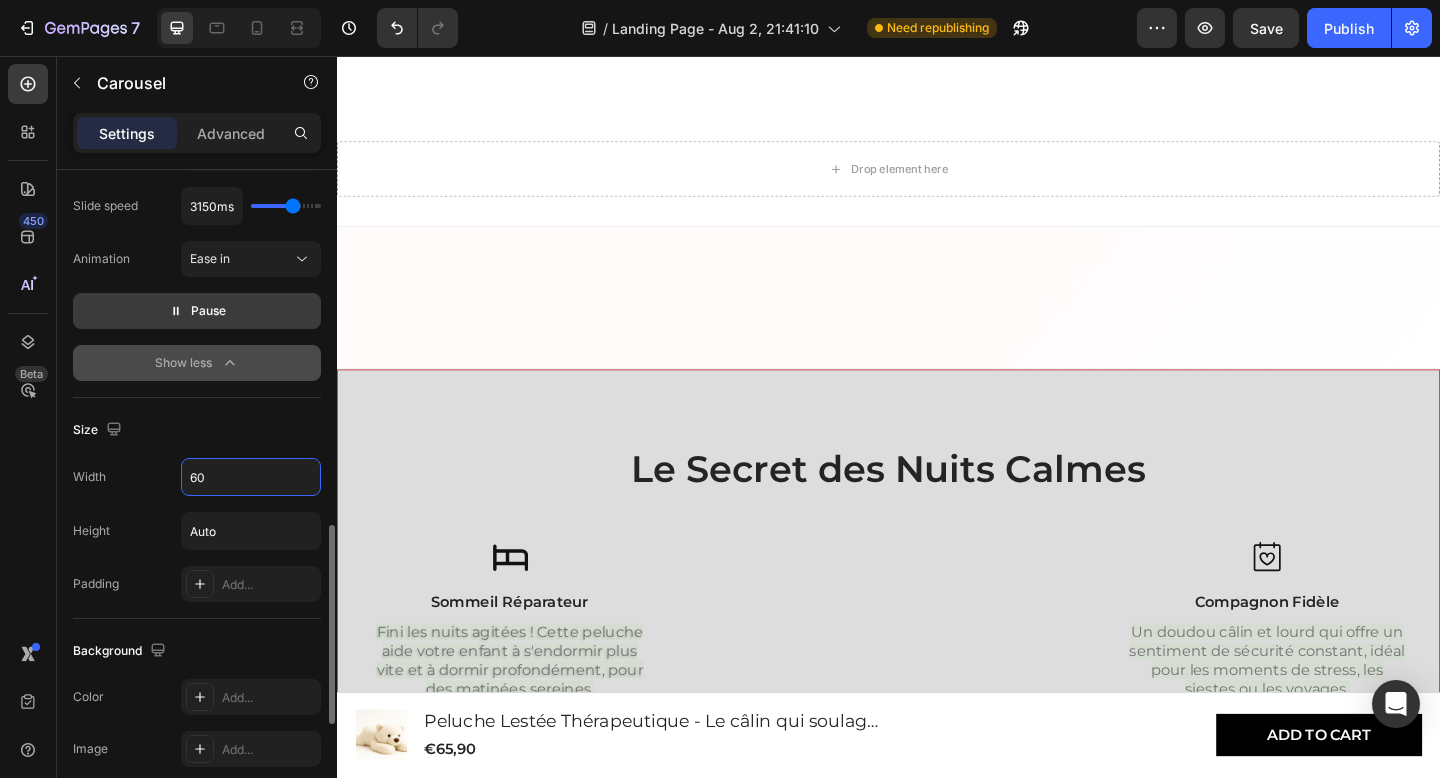 type on "6" 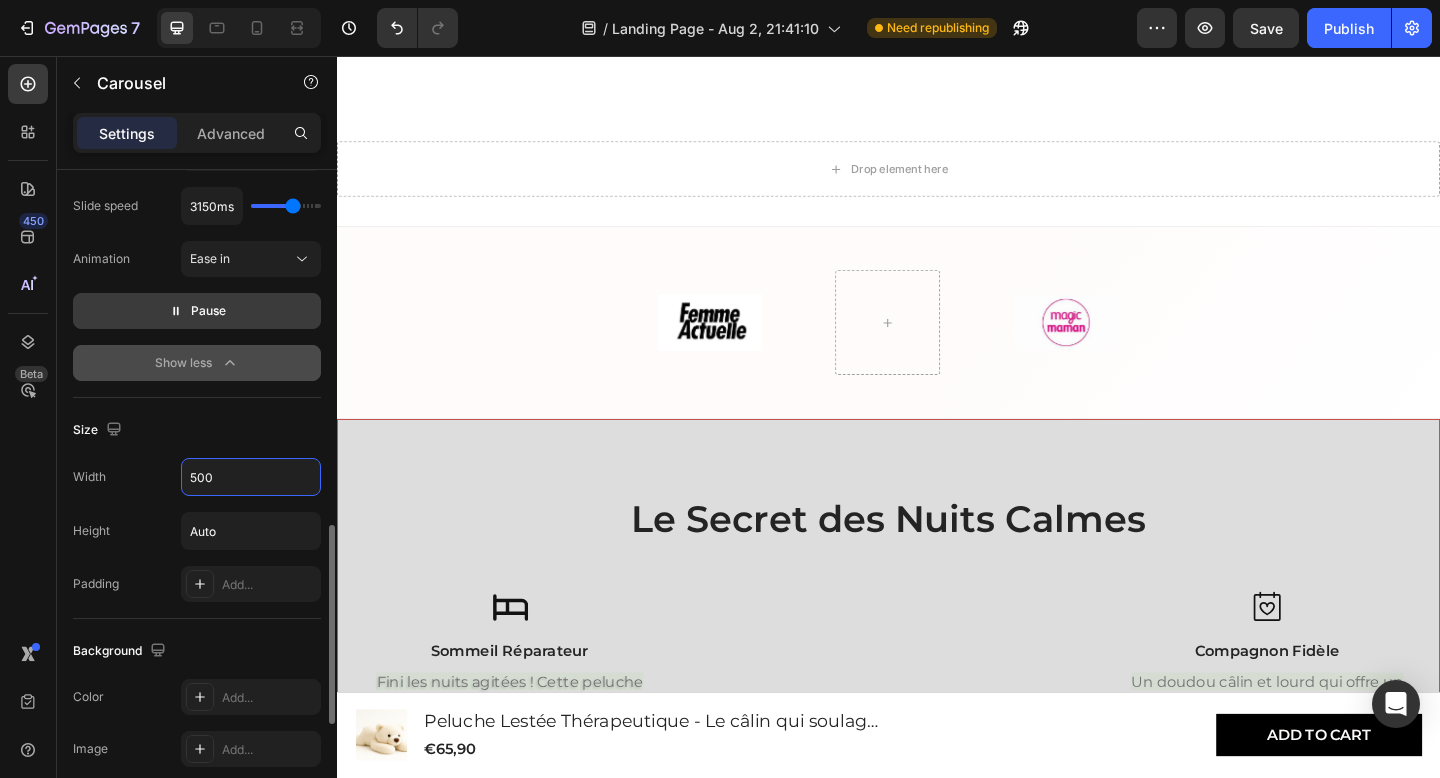 type on "500" 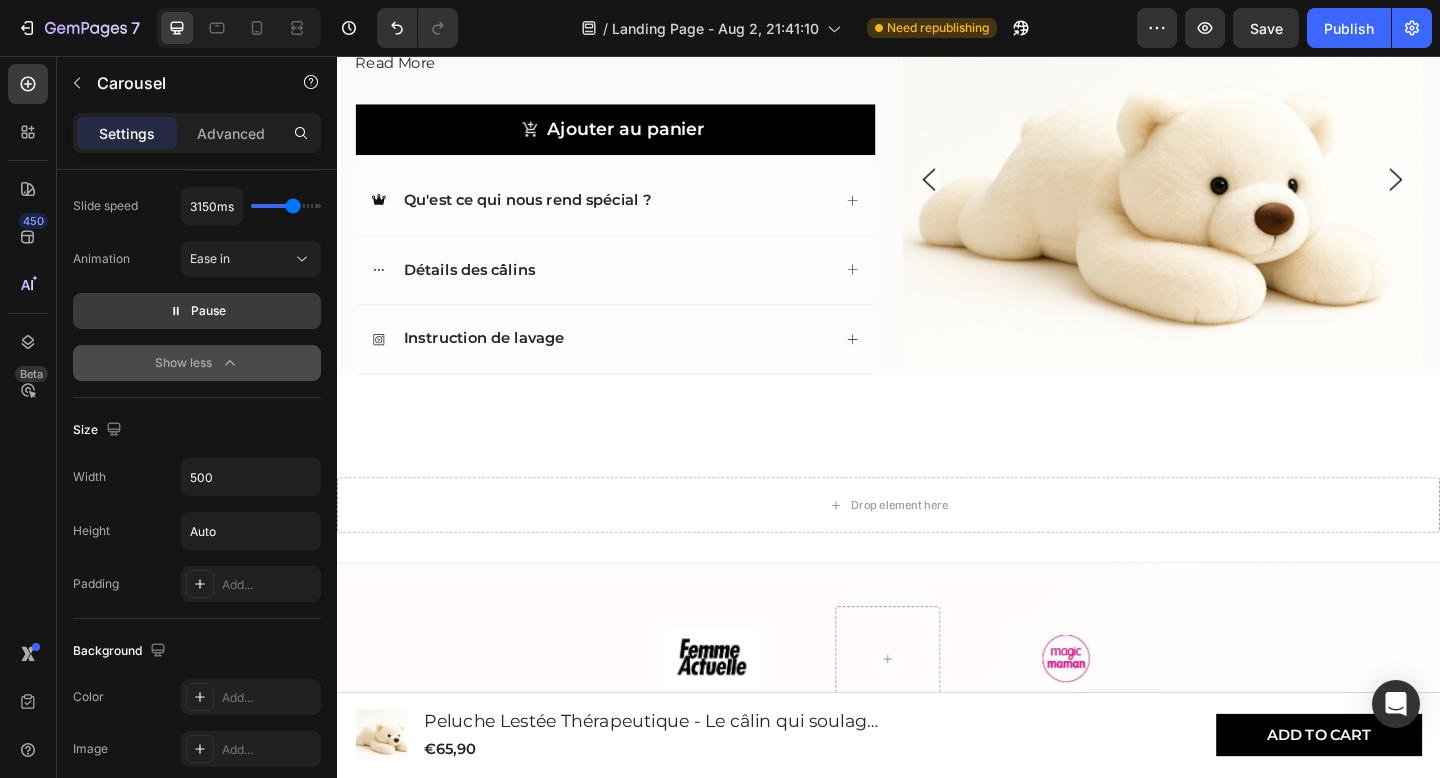 scroll, scrollTop: 1233, scrollLeft: 0, axis: vertical 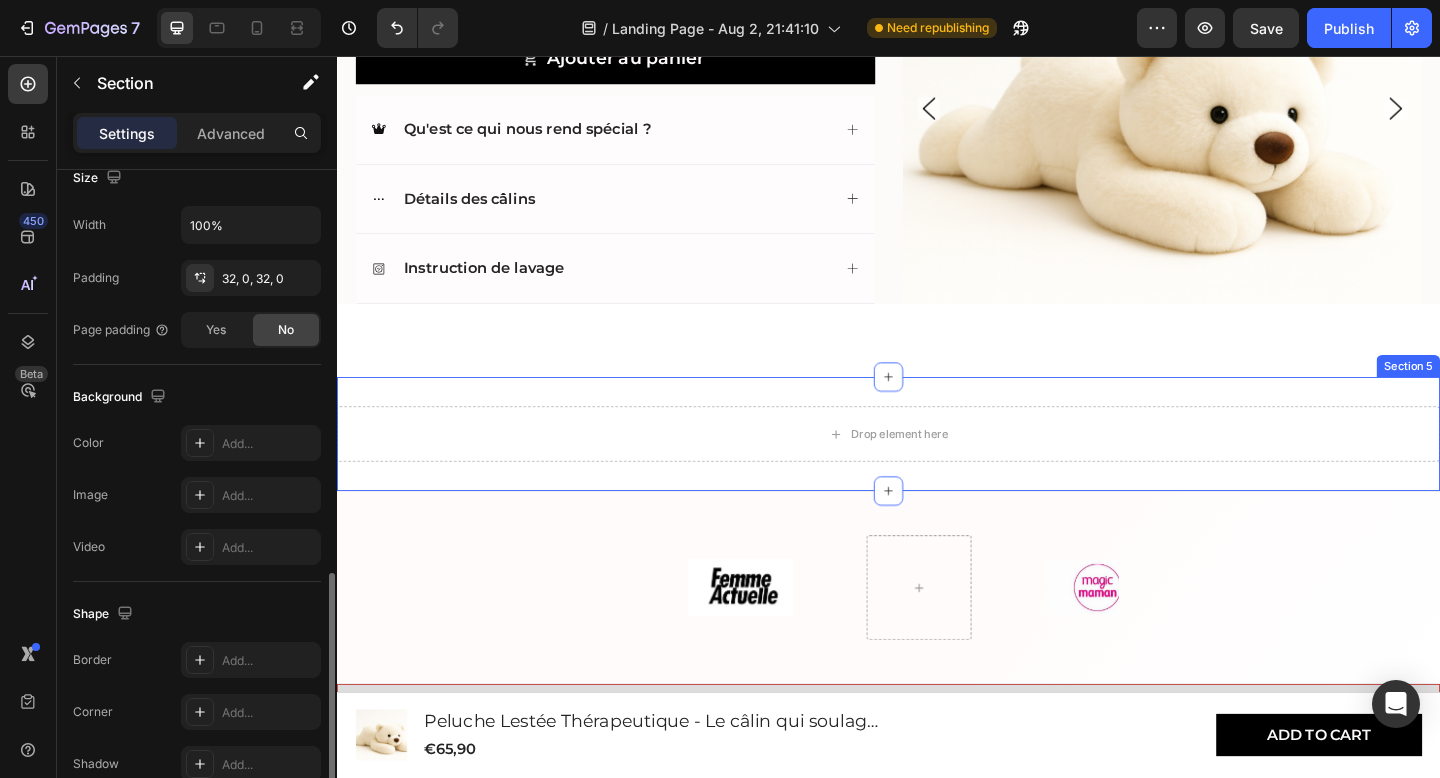 click on "Section 5" at bounding box center [1502, 394] 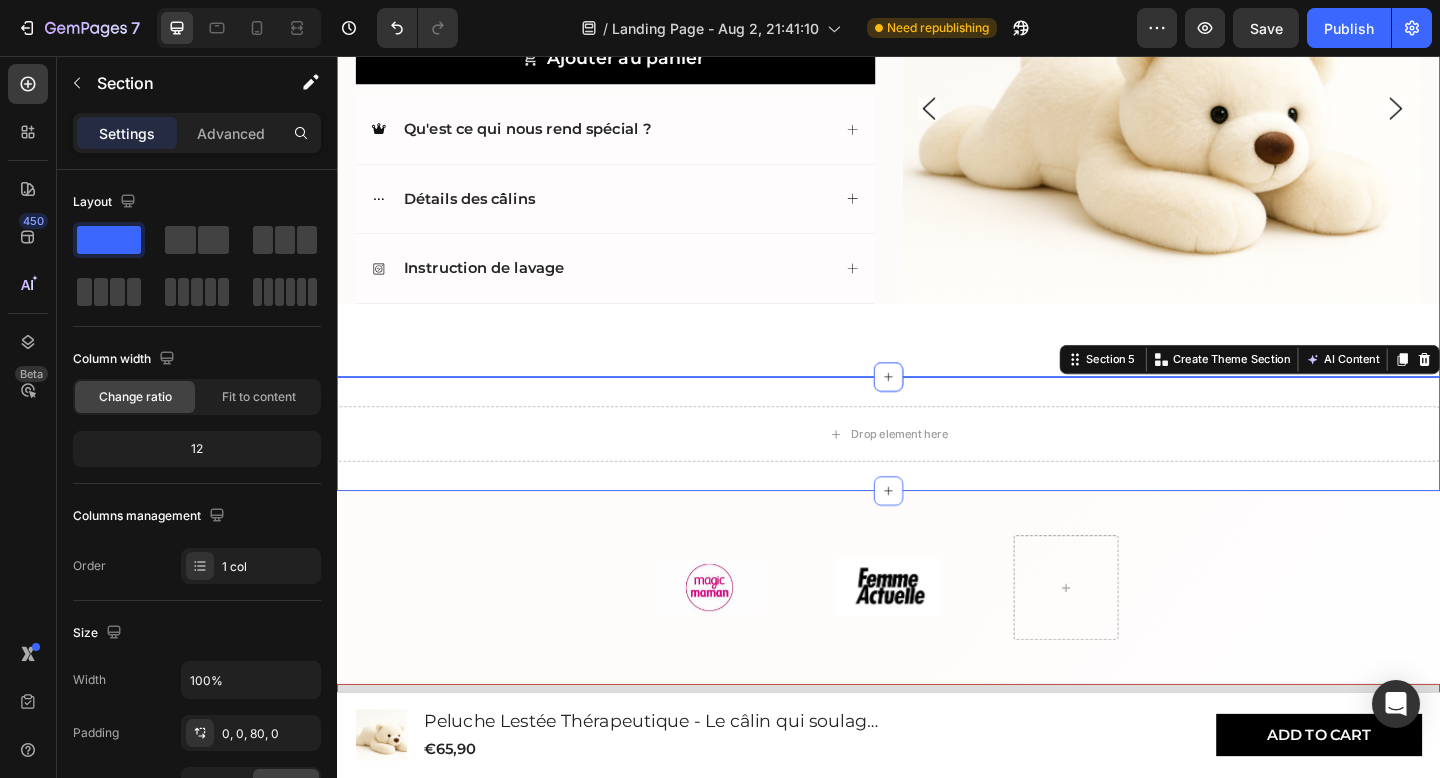 click on "Product Images Animal: Ours blanc Ours blanc Ours blanc Ours blanc Ours brun Ours brun Ours brun Koala Koala Koala Chien Chien Chien Elephant Elephant Elephant Paresseux Paresseux Paresseux Licorne Licorne Licorne Product Variants & Swatches 4.8/5 Text Block Icon Icon Icon Icon Icon Icon List Basé sur plus de 500 avis clients Text Block Row Peluche Lestée Thérapeutique - Le câlin qui soulage le stress Product Title Nuits sereines garanties Text Block
Icon Essayez sans risque Heading
Icon Livraison rapide Heading
Icon Apaisement immédiat Heading Row Les jouets lestés sont des jouets spéciaux qui, grâce à leur poids (similaire à une couverture lestée), exercent une pression profonde et apaisante. Cela contribue à un  sentiment de réconfort et de sécurité  .
Les peluches lestées conviennent aussi bien aux enfants  (à partir de 3 ans)     Read More Product Description
Ajouter au panier Add to Cart
Accordion" at bounding box center (937, 7) 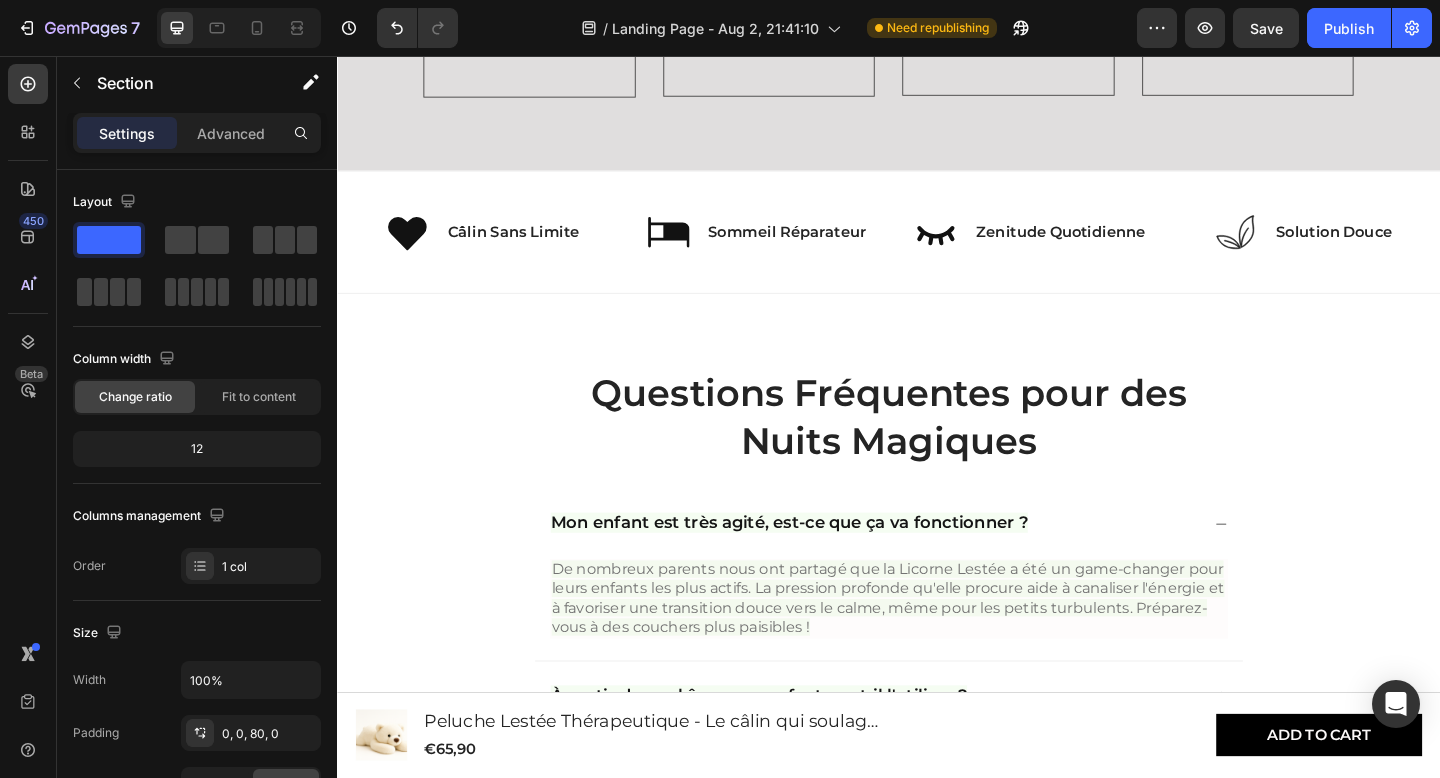 scroll, scrollTop: 3031, scrollLeft: 0, axis: vertical 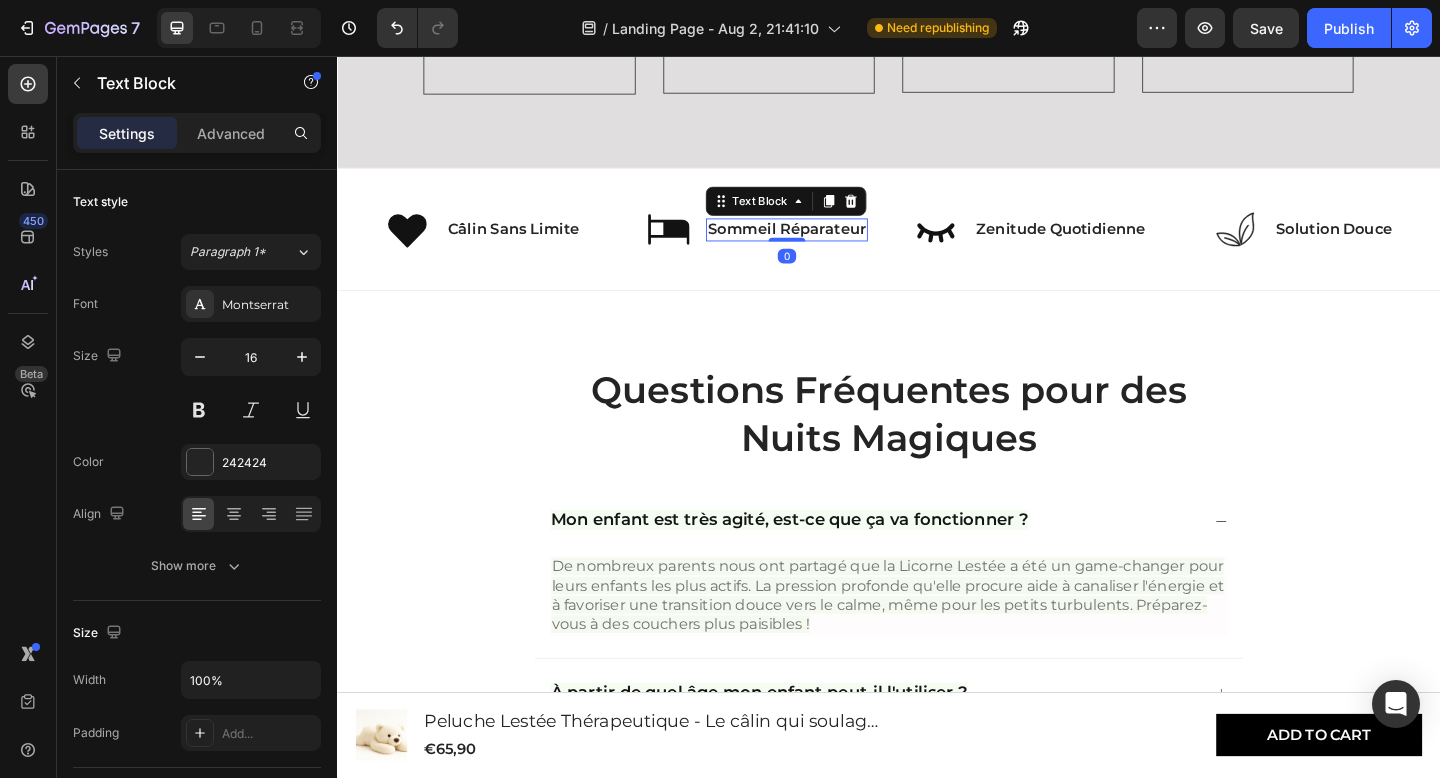 click on "Sommeil Réparateur" at bounding box center (826, 244) 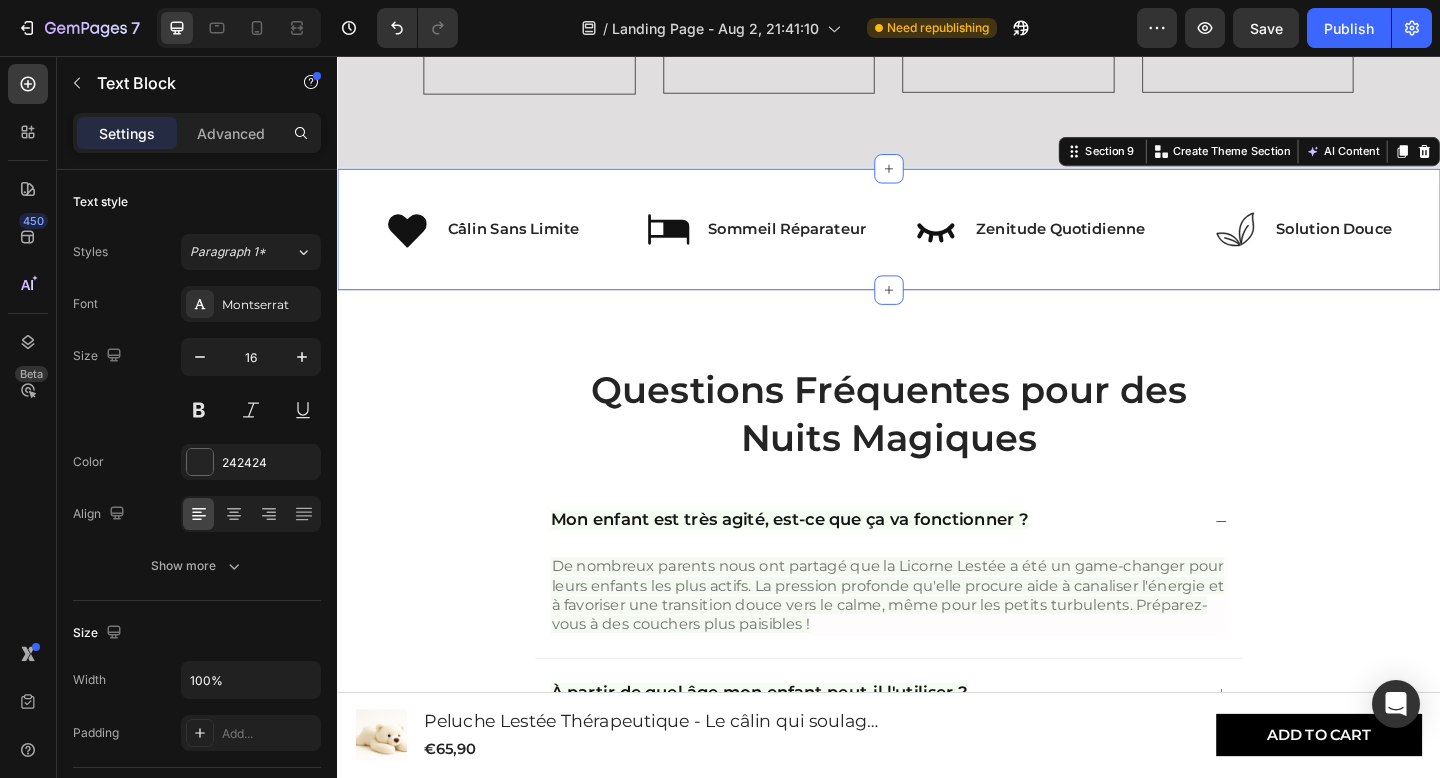 click on "Icon Câlin Sans Limite Text Block Row
Icon Sommeil Réparateur Text Block Row
Icon Zenitude Quotidienne Text Block Row
Icon Solution Douce Text Block Row Row Section 9   You can create reusable sections Create Theme Section AI Content Write with GemAI What would you like to describe here? Tone and Voice Persuasive Product Show more Generate" at bounding box center (937, 245) 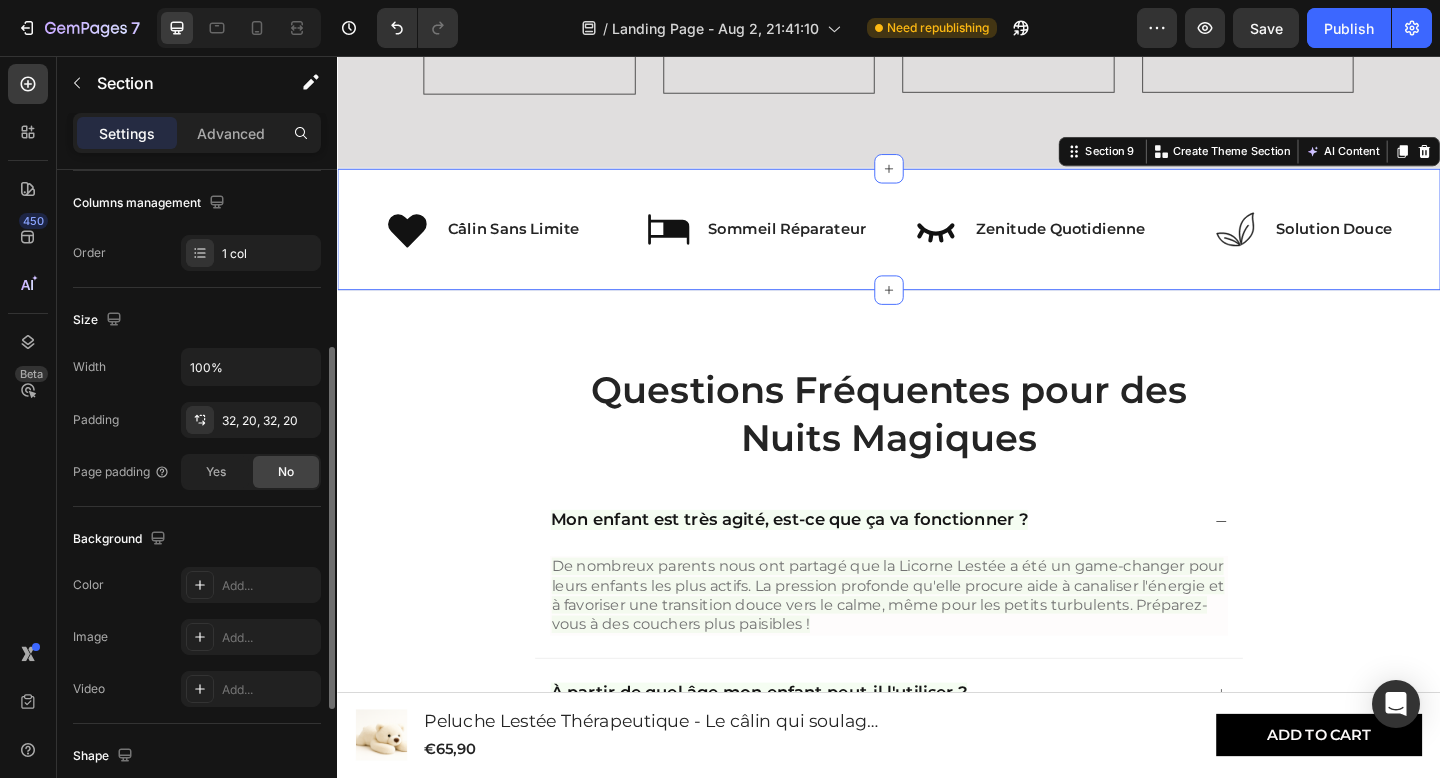 scroll, scrollTop: 317, scrollLeft: 0, axis: vertical 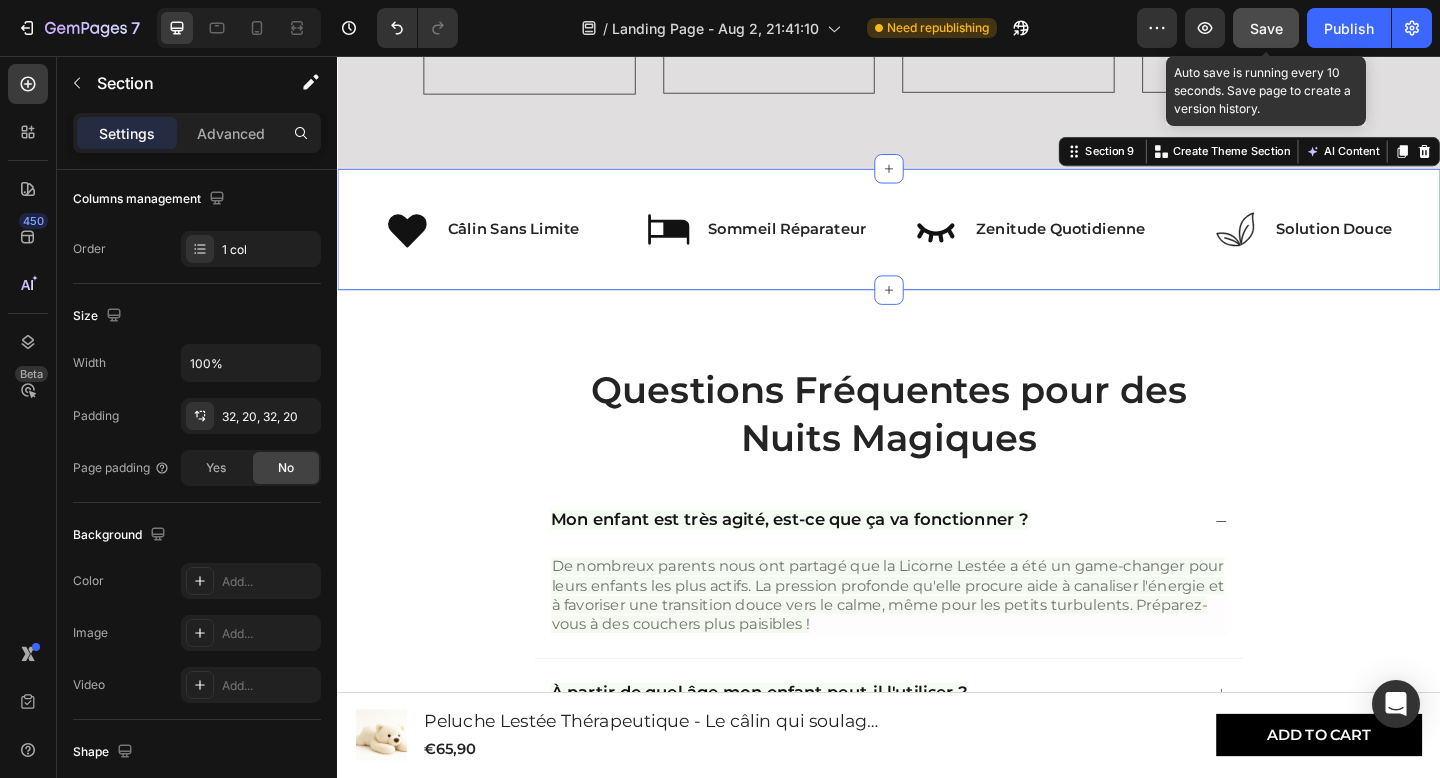 click on "Save" 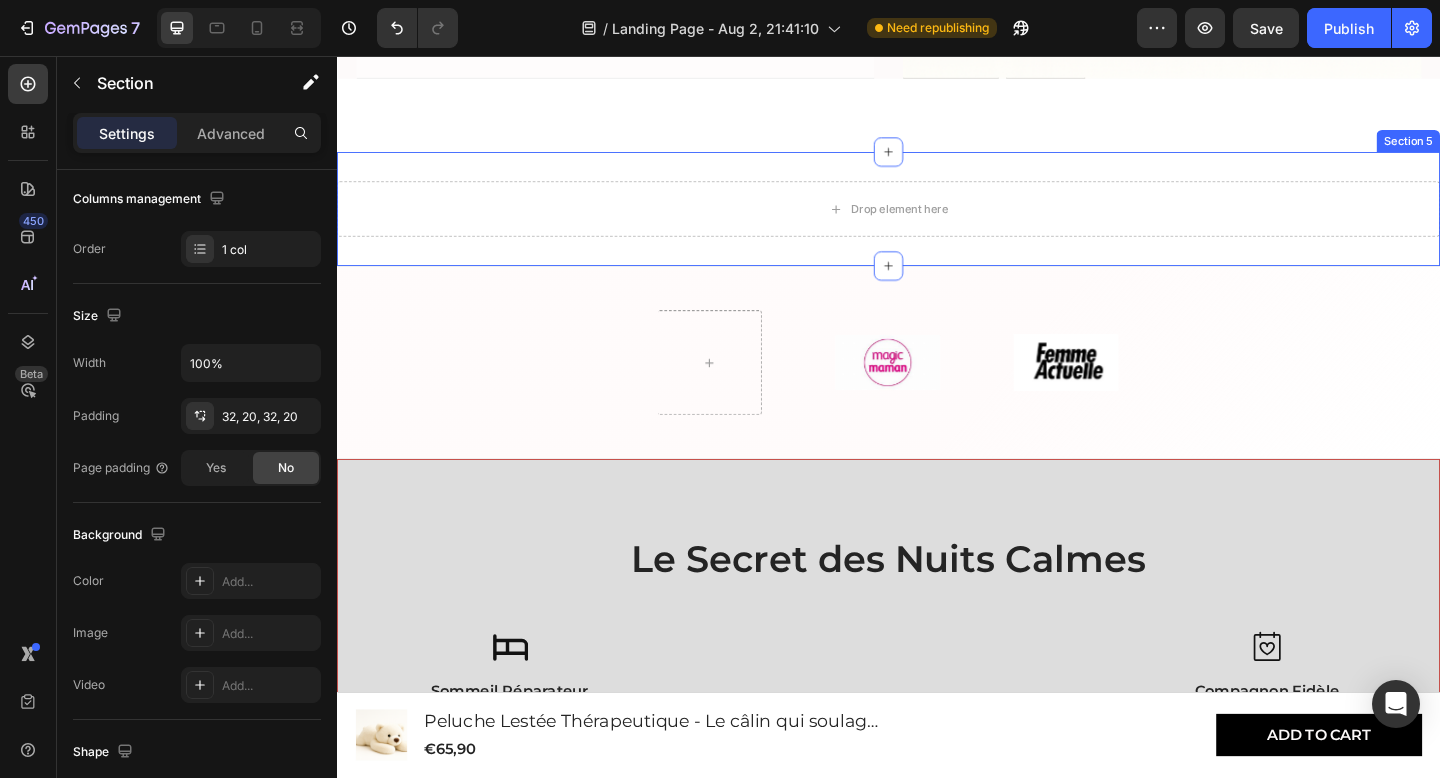 scroll, scrollTop: 1479, scrollLeft: 0, axis: vertical 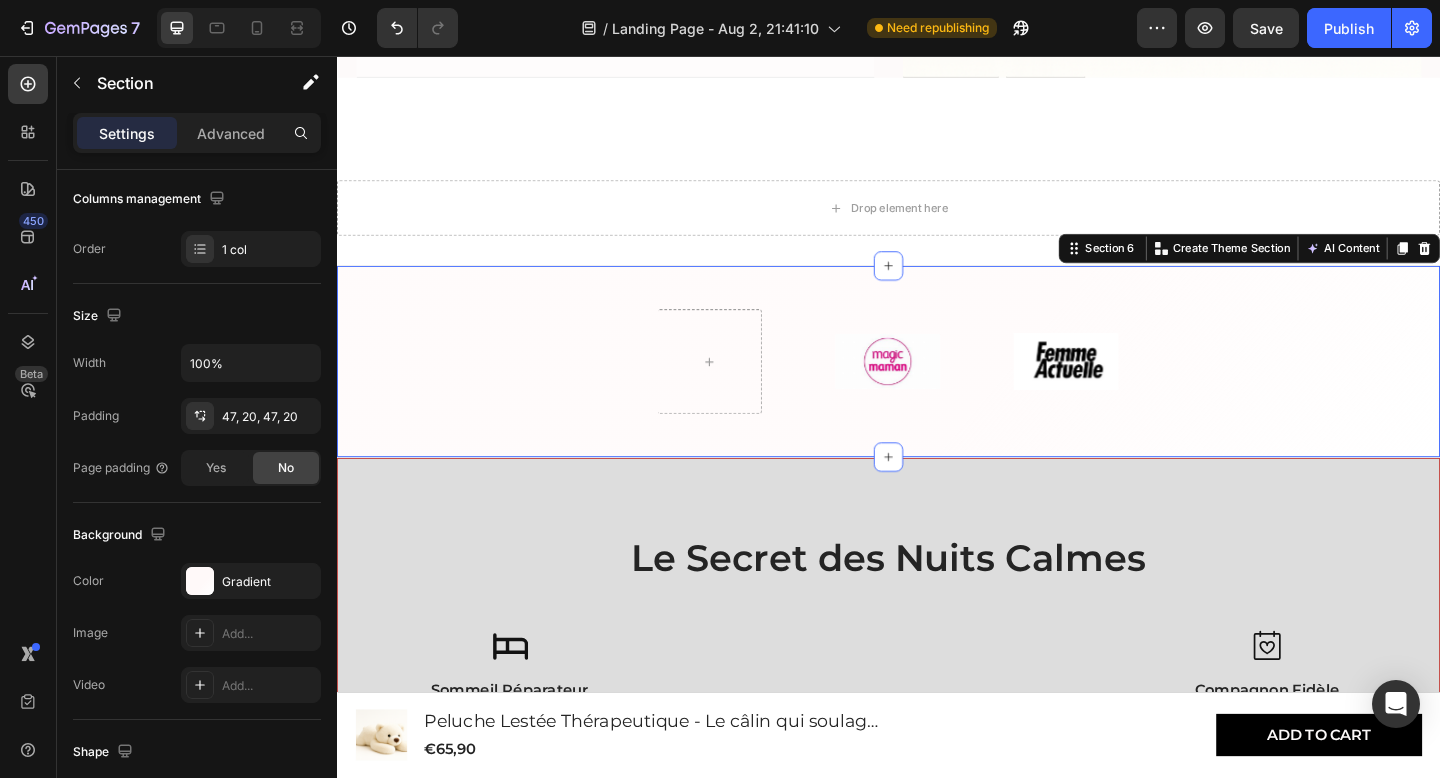 click on "Image Image
Carousel Section 6   You can create reusable sections Create Theme Section AI Content Write with GemAI What would you like to describe here? Tone and Voice Persuasive Product Peluche Lestée Thérapeutique - Le câlin qui soulage le stress Show more Generate" at bounding box center (937, 389) 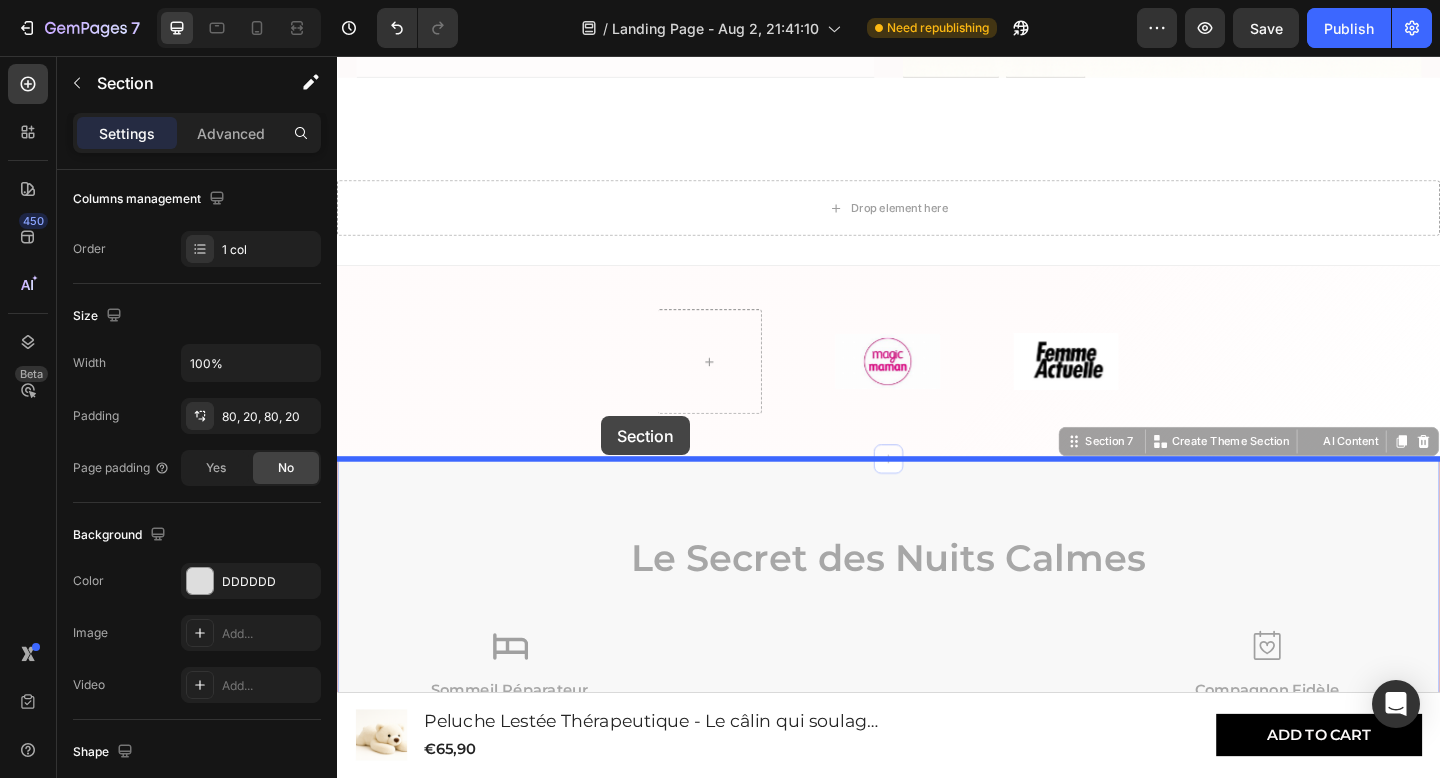 drag, startPoint x: 620, startPoint y: 495, endPoint x: 623, endPoint y: 449, distance: 46.09772 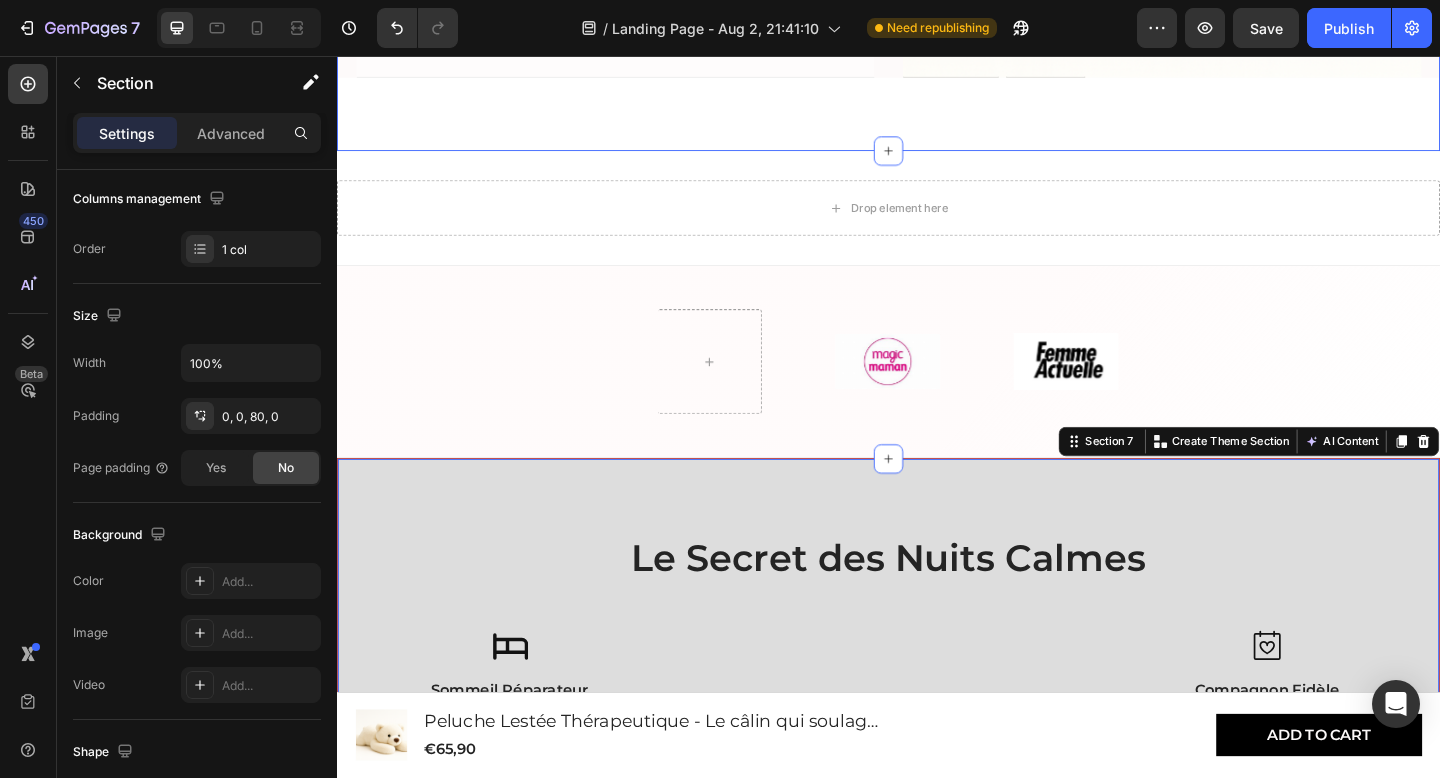 click on "Product Images Animal: Ours blanc Ours blanc Ours blanc Ours blanc Ours brun Ours brun Ours brun Koala Koala Koala Chien Chien Chien Elephant Elephant Elephant Paresseux Paresseux Paresseux Licorne Licorne Licorne Product Variants & Swatches 4.8/5 Text Block Icon Icon Icon Icon Icon Icon List Basé sur plus de 500 avis clients Text Block Row Peluche Lestée Thérapeutique - Le câlin qui soulage le stress Product Title Nuits sereines garanties Text Block
Icon Essayez sans risque Heading
Icon Livraison rapide Heading
Icon Apaisement immédiat Heading Row Les jouets lestés sont des jouets spéciaux qui, grâce à leur poids (similaire à une couverture lestée), exercent une pression profonde et apaisante. Cela contribue à un  sentiment de réconfort et de sécurité  .
Les peluches lestées conviennent aussi bien aux enfants  (à partir de 3 ans)     Read More Product Description
Ajouter au panier Add to Cart
Accordion" at bounding box center (937, -239) 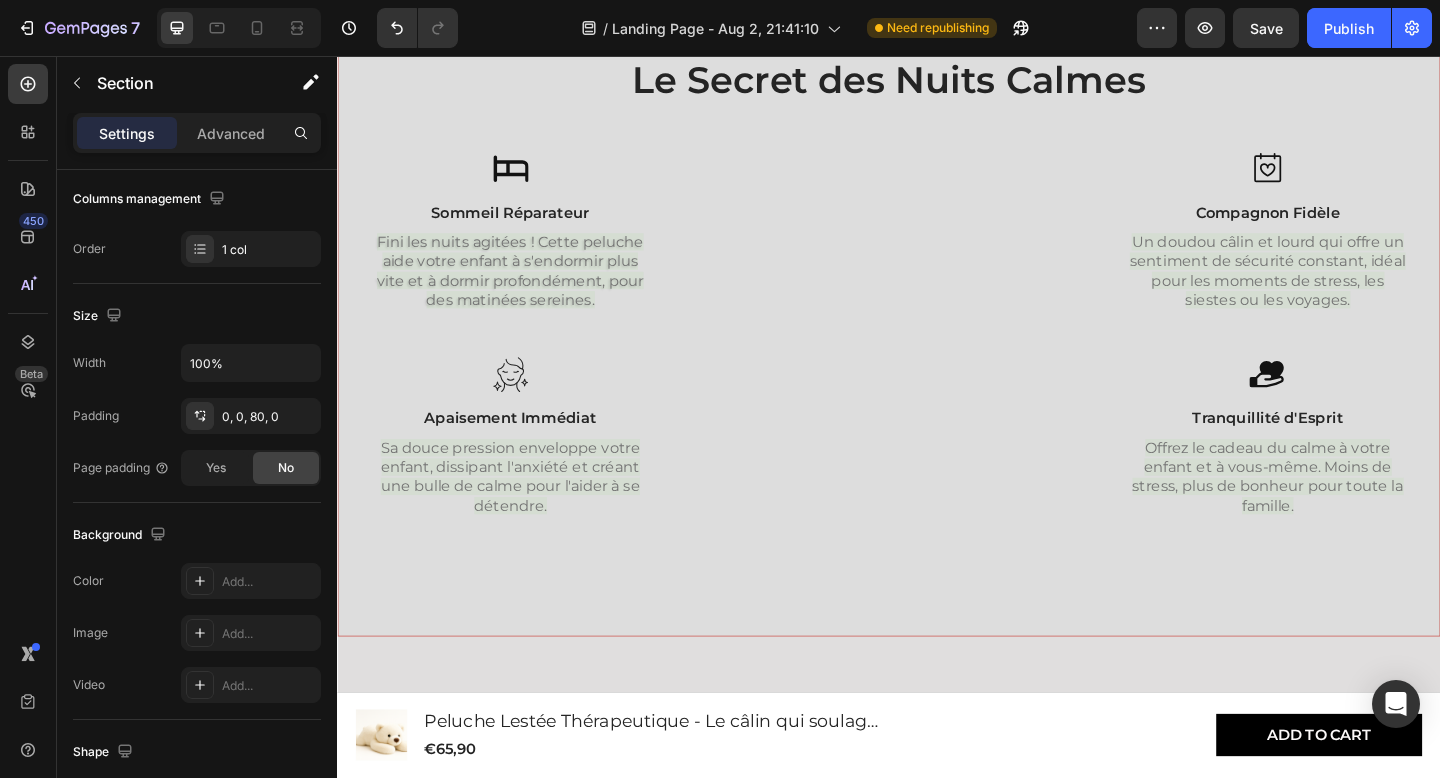 scroll, scrollTop: 1976, scrollLeft: 0, axis: vertical 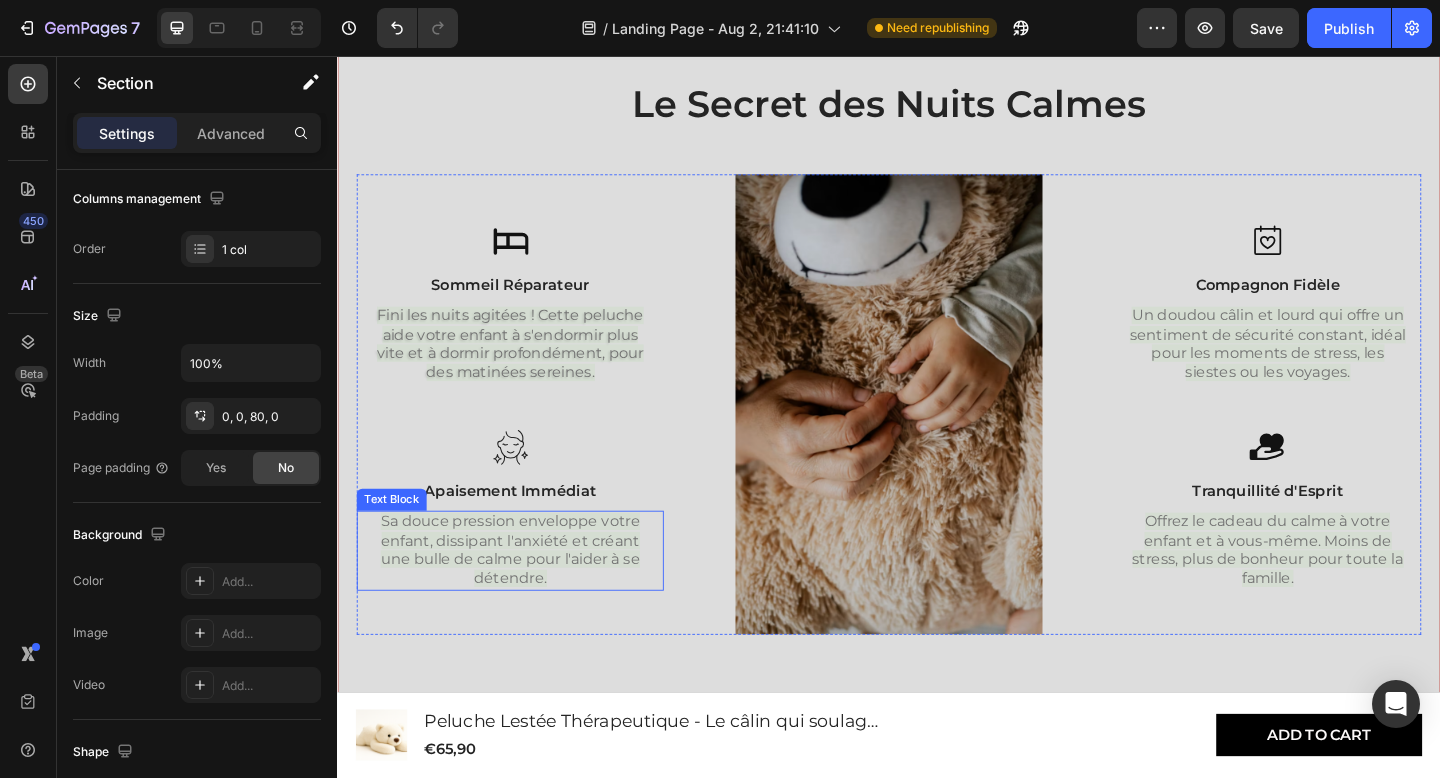 click on "Sa douce pression enveloppe votre enfant, dissipant l'anxiété et créant une bulle de calme pour l'aider à se détendre." at bounding box center (525, 594) 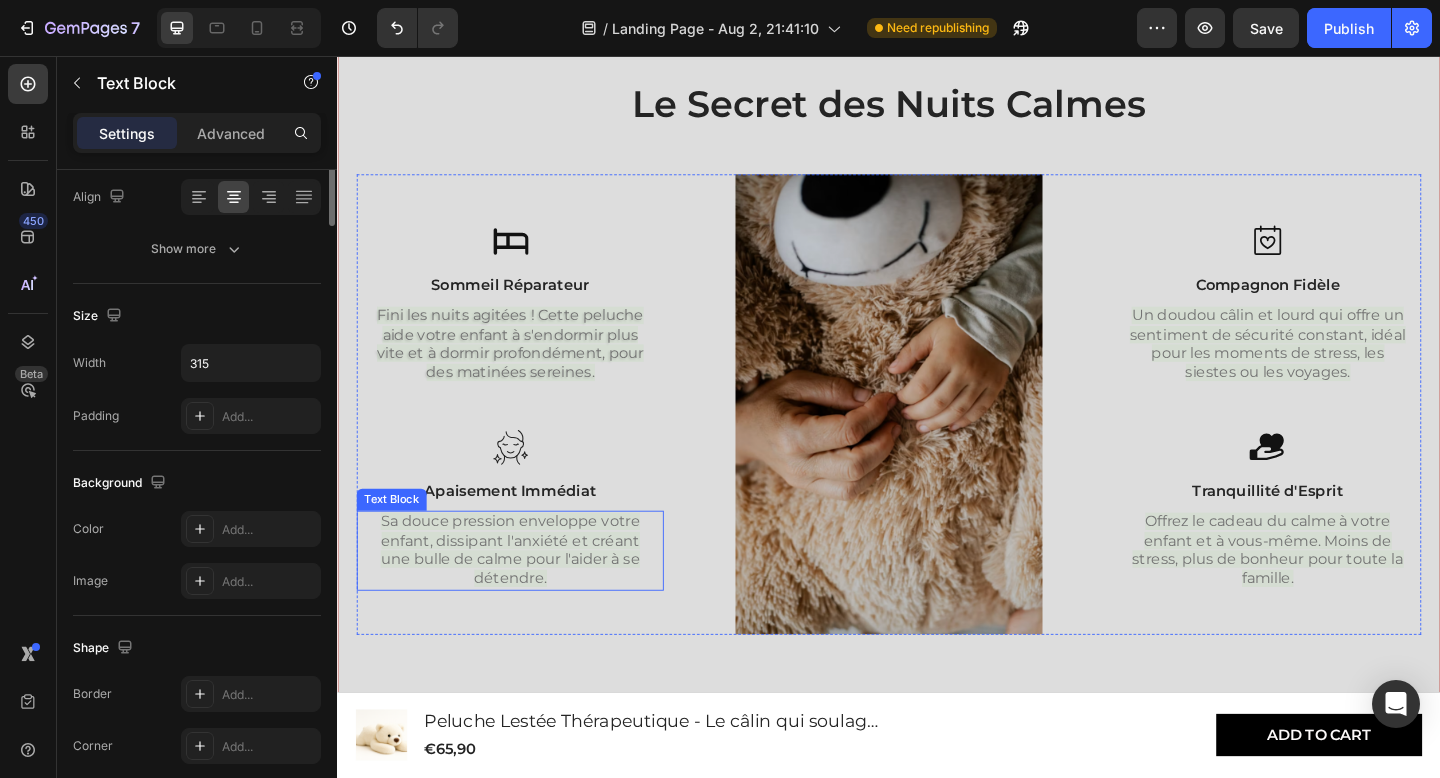 scroll, scrollTop: 0, scrollLeft: 0, axis: both 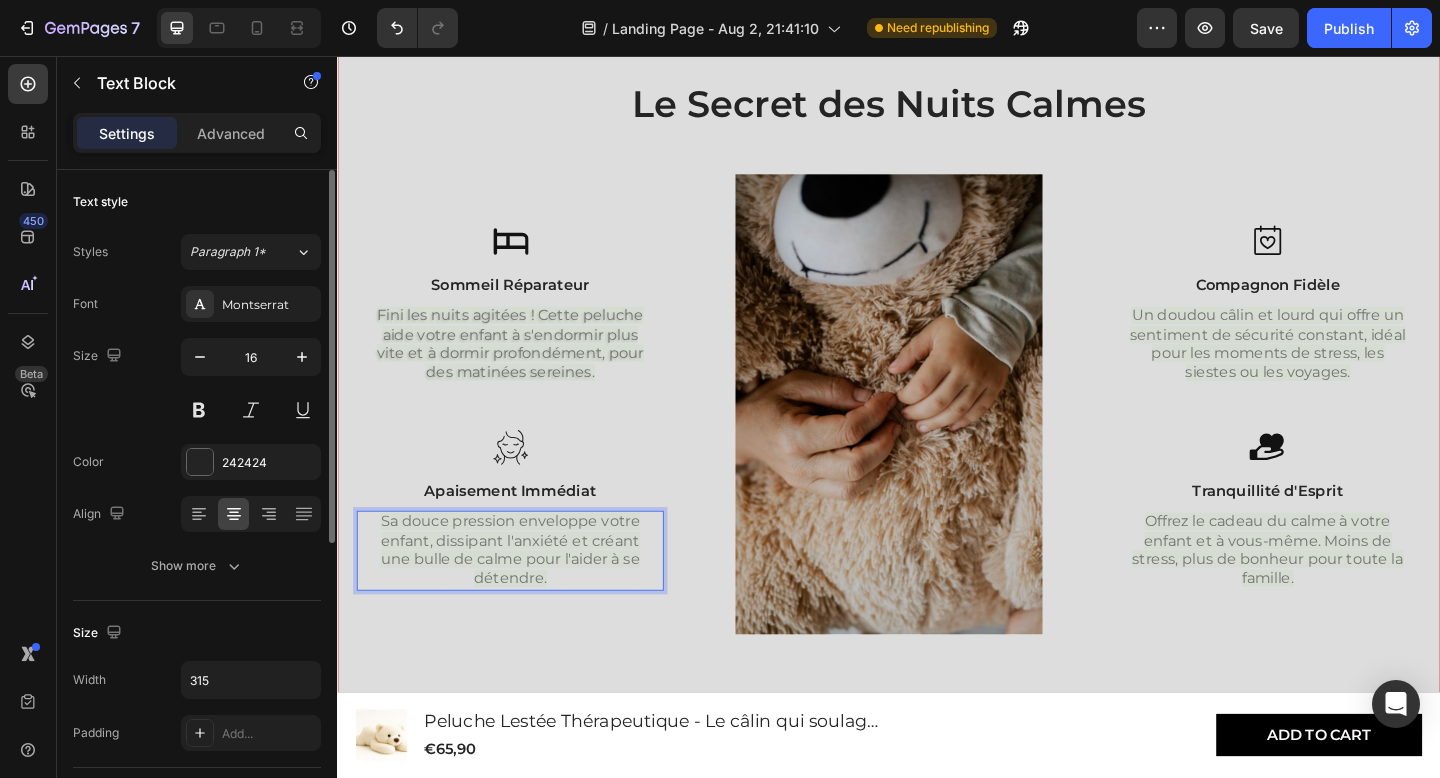 click on "Sa douce pression enveloppe votre enfant, dissipant l'anxiété et créant une bulle de calme pour l'aider à se détendre." at bounding box center [525, 594] 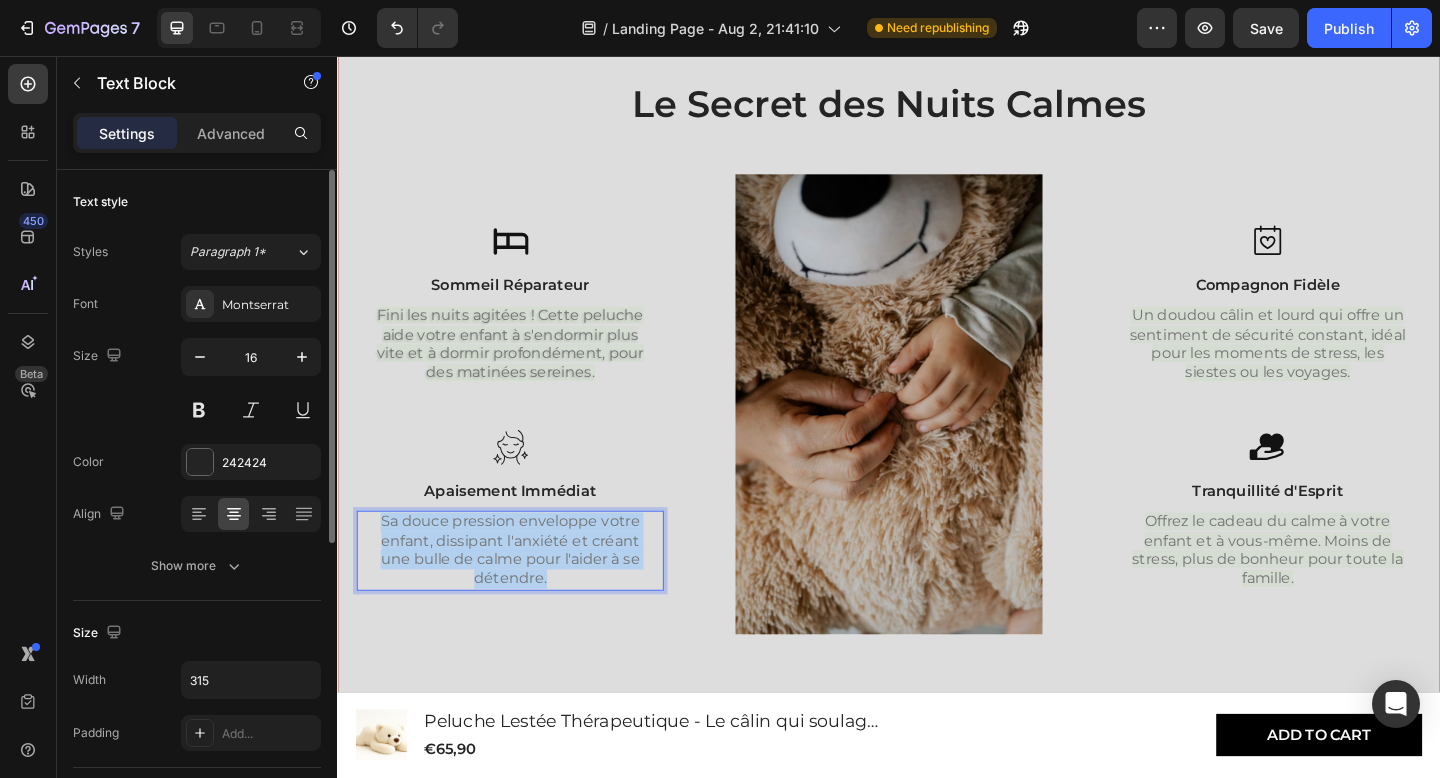 click on "Sa douce pression enveloppe votre enfant, dissipant l'anxiété et créant une bulle de calme pour l'aider à se détendre." at bounding box center (525, 594) 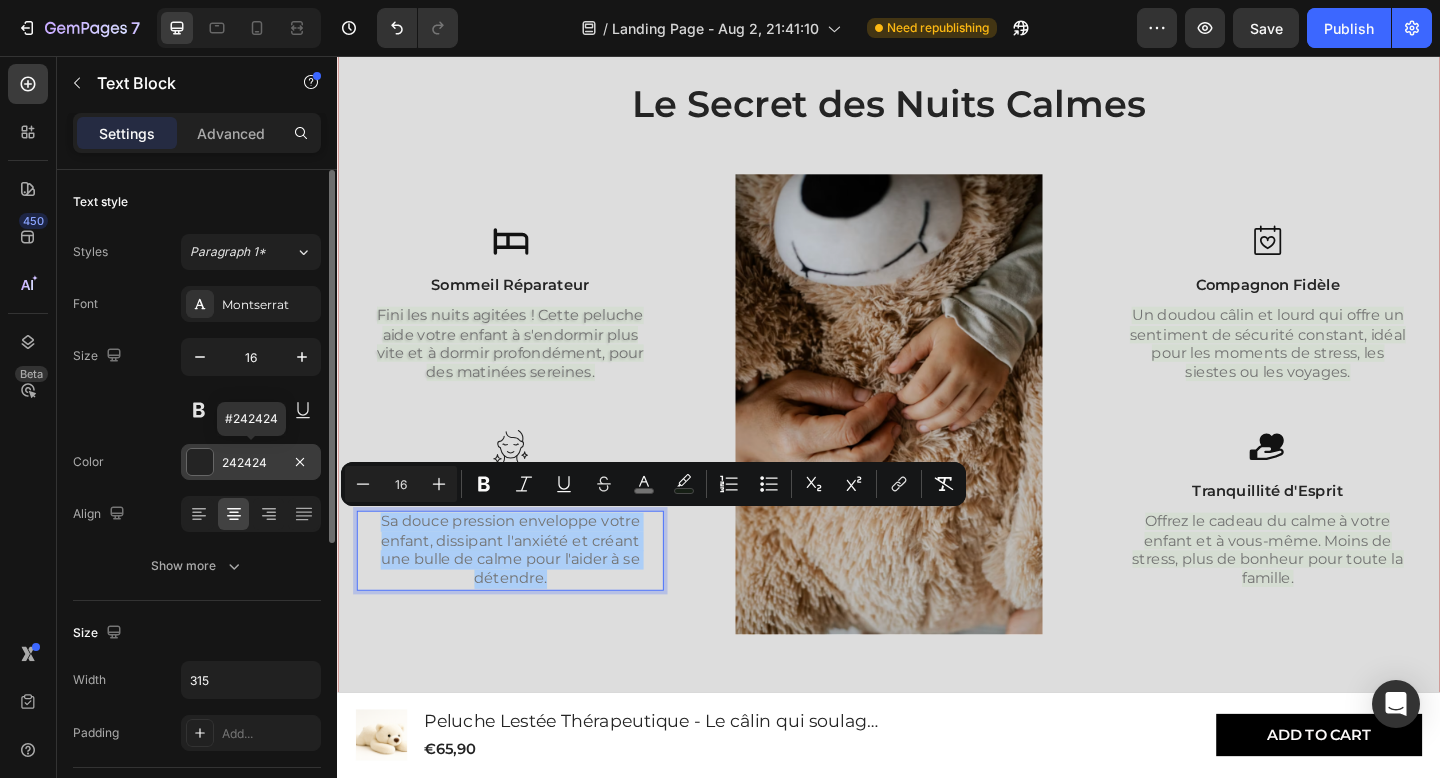 click on "242424" at bounding box center [251, 463] 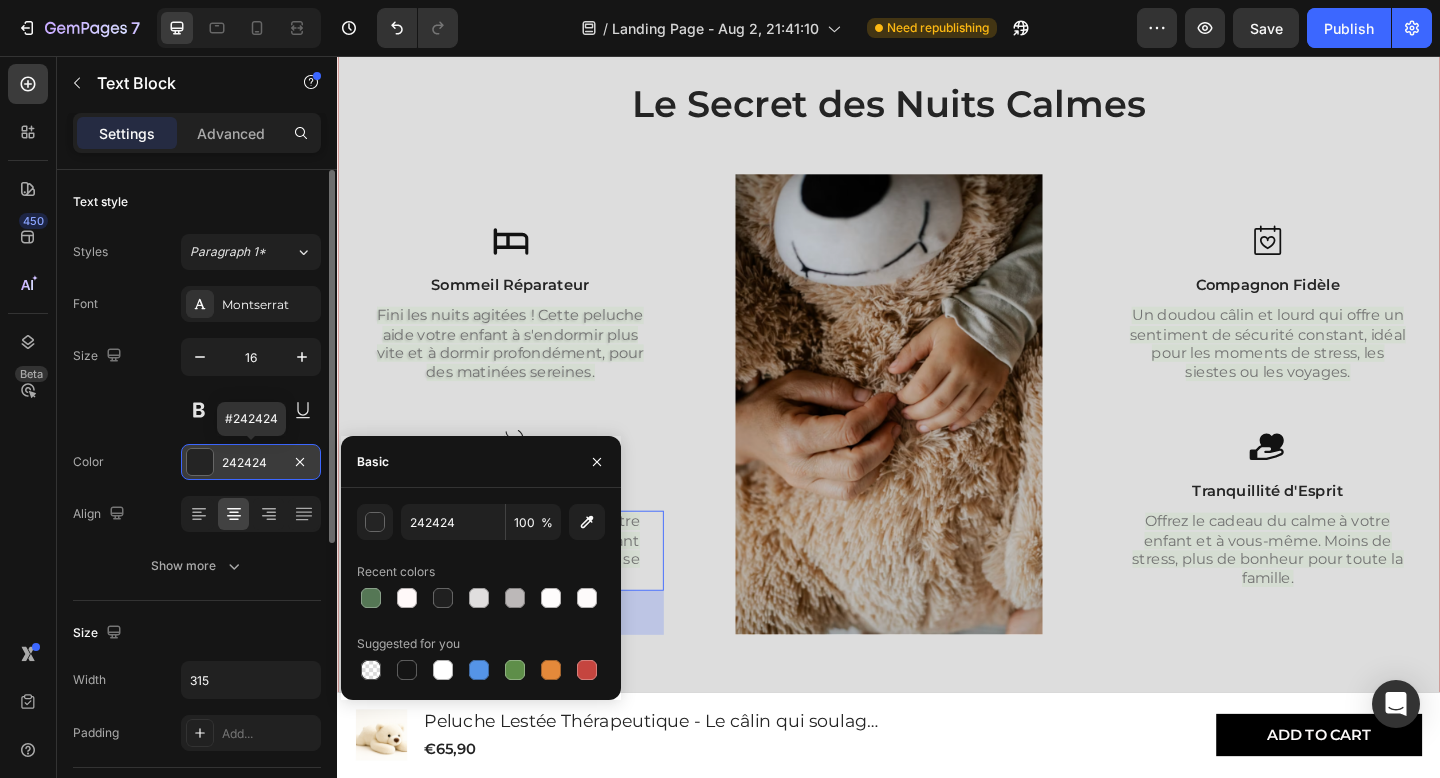 click on "242424" at bounding box center (251, 463) 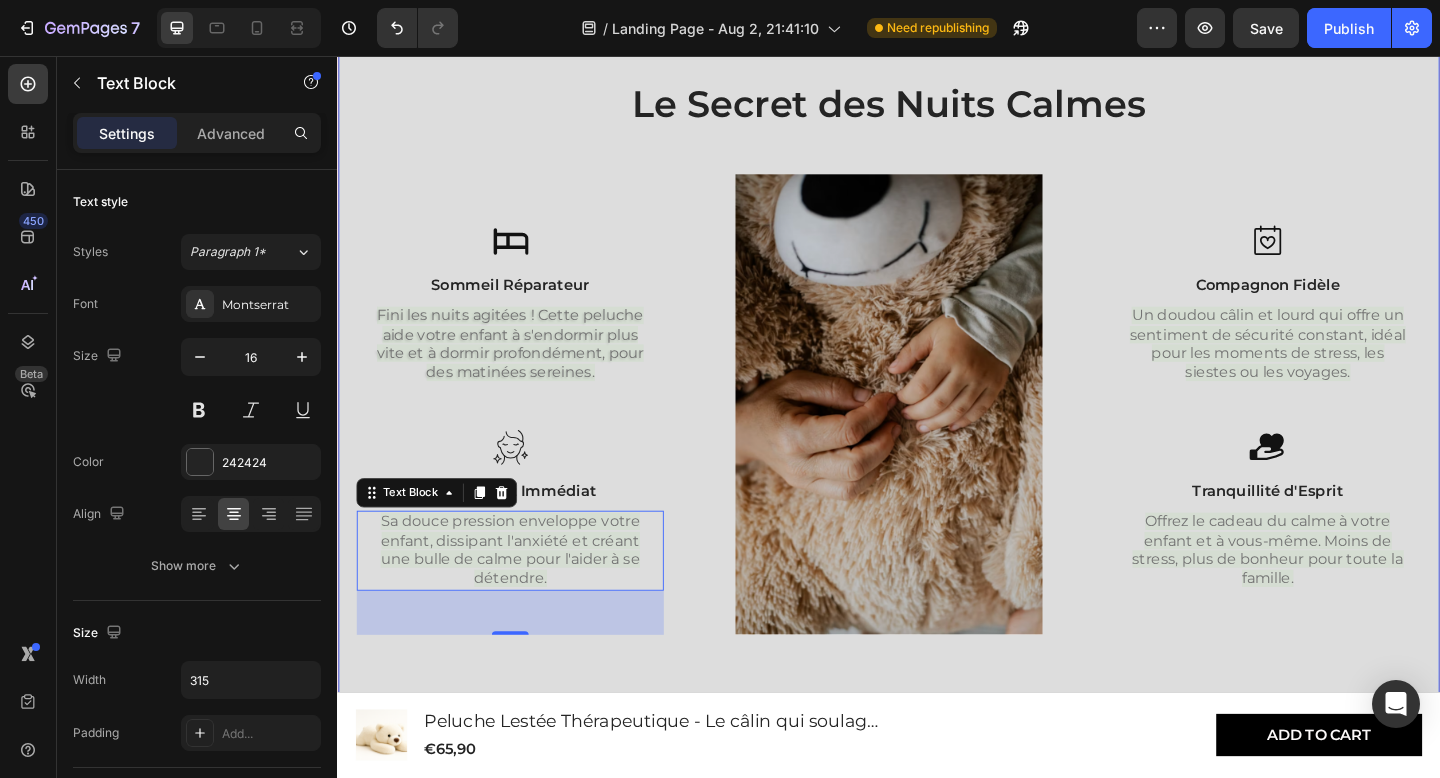click on "Le Secret des Nuits Calmes Heading
Icon Sommeil Réparateur Text Block Fini les nuits agitées ! Cette peluche aide votre enfant à s'endormir plus vite et à dormir profondément, pour des matinées sereines. Text Block
Icon Apaisement Immédiat Text Block Sa douce pression enveloppe votre enfant, dissipant l'anxiété et créant une bulle de calme pour l'aider à se détendre. Text Block   48 Image
Icon Compagnon Fidèle Text Block Un doudou câlin et lourd qui offre un sentiment de sécurité constant, idéal pour les moments de stress, les siestes ou les voyages. Text Block
Icon Tranquillité d'Esprit Text Block Offrez le cadeau du calme à votre enfant et à vous-même. Moins de stress, plus de bonheur pour toute la famille. Text Block Row Section 7" at bounding box center [937, 383] 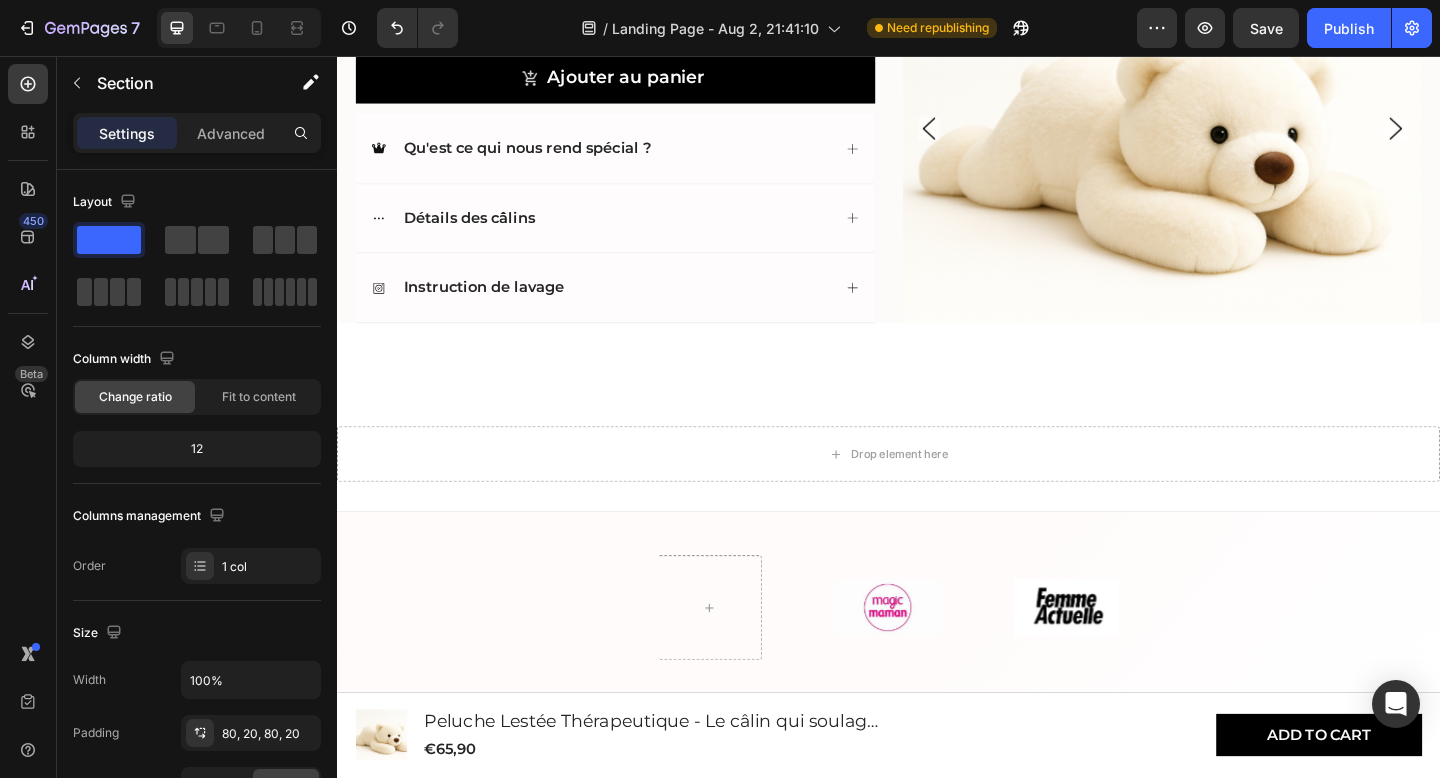 scroll, scrollTop: 1217, scrollLeft: 0, axis: vertical 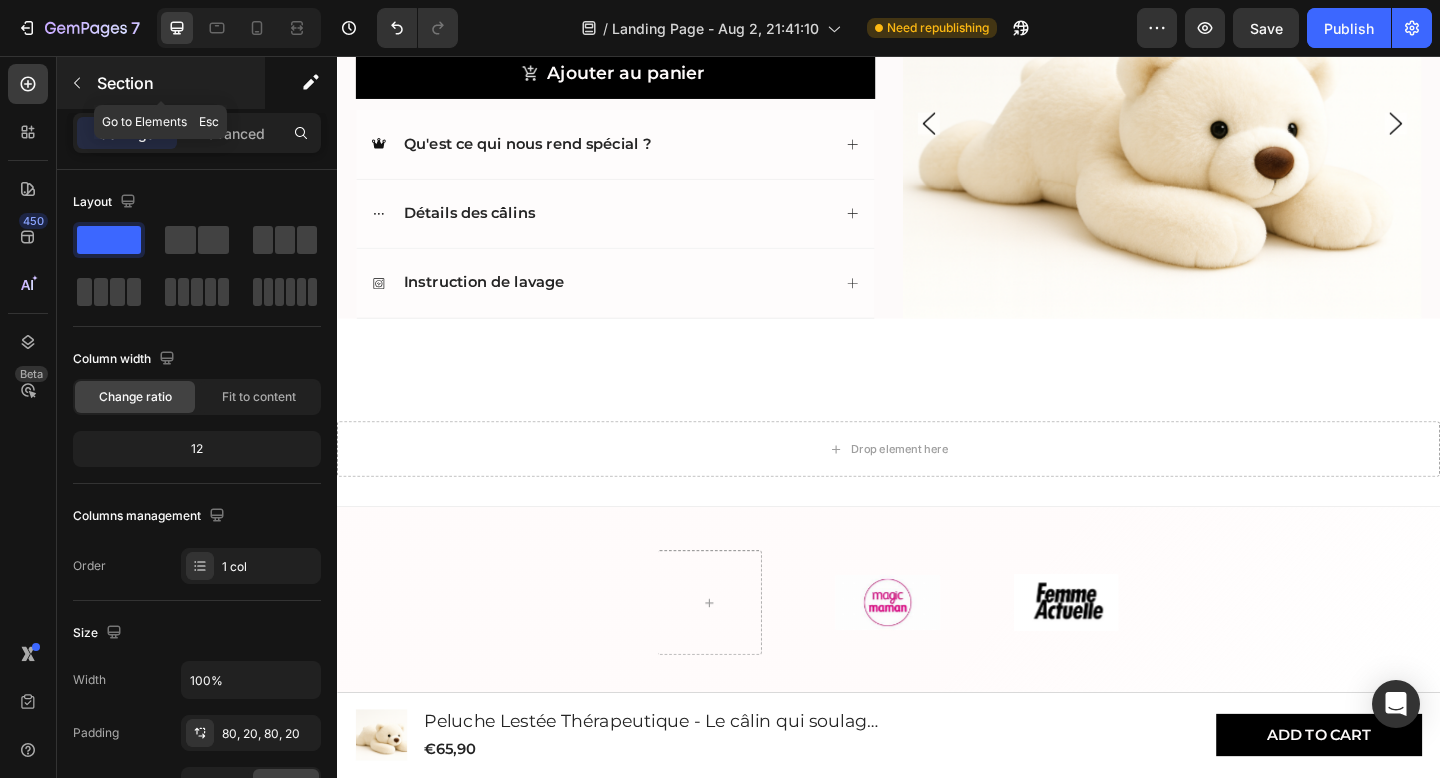 click 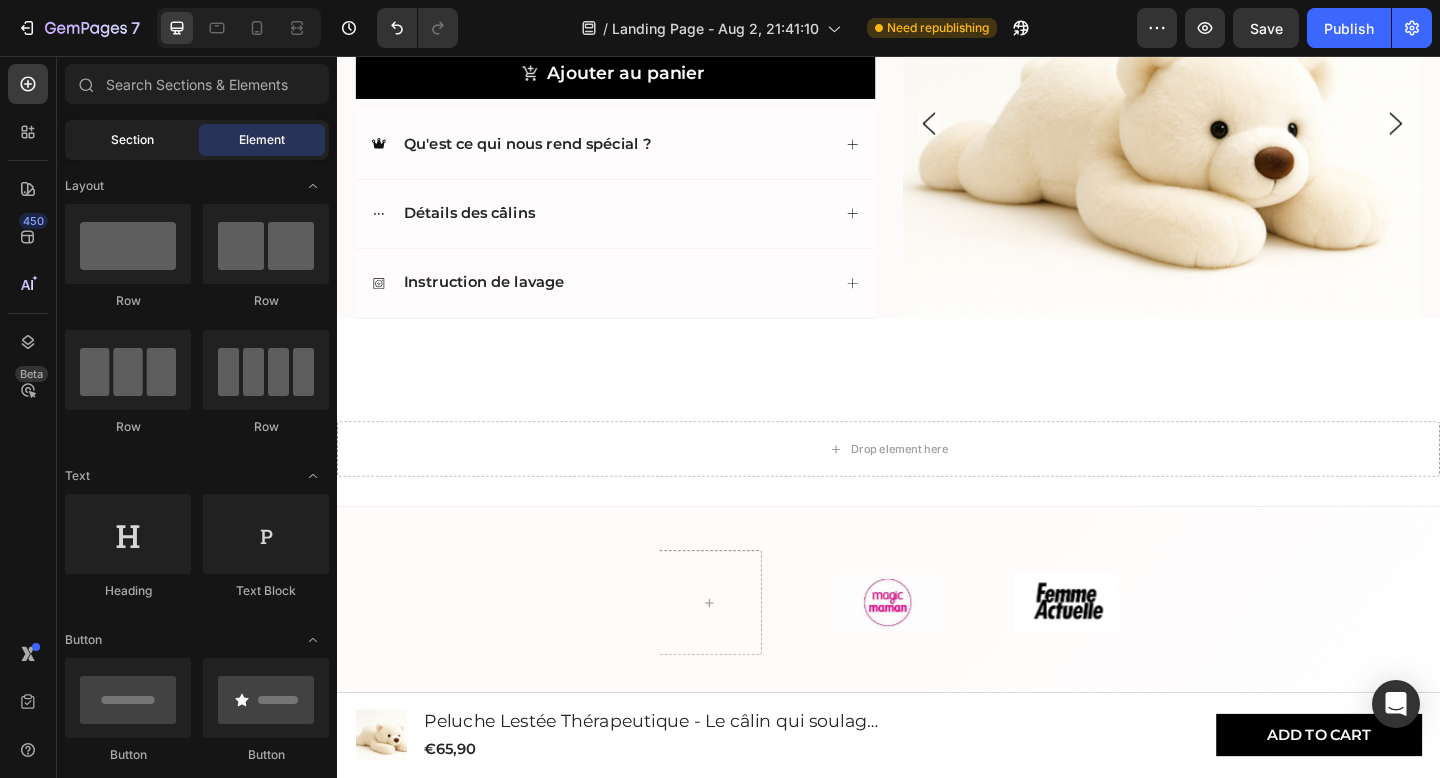click on "Section" 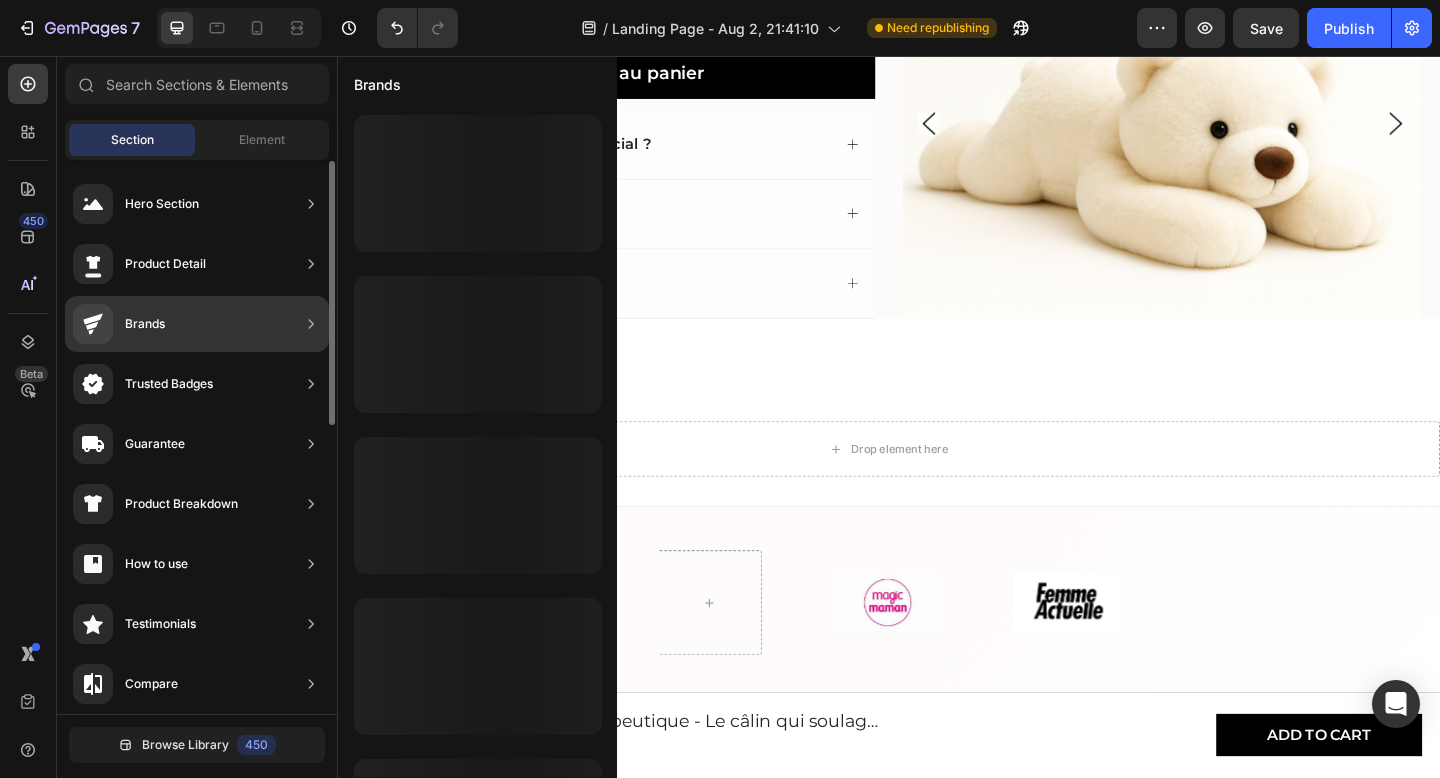 scroll, scrollTop: 27, scrollLeft: 0, axis: vertical 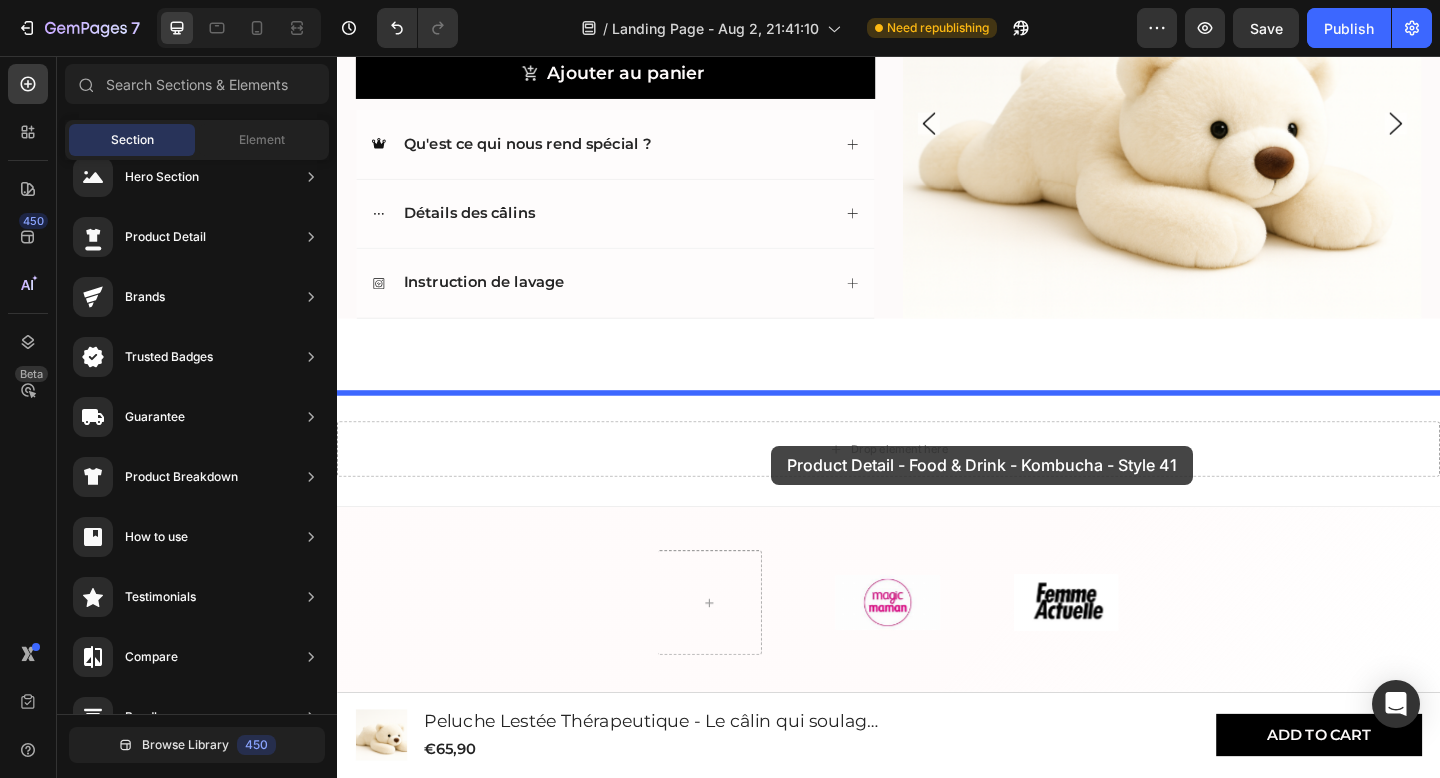 drag, startPoint x: 808, startPoint y: 416, endPoint x: 809, endPoint y: 480, distance: 64.00781 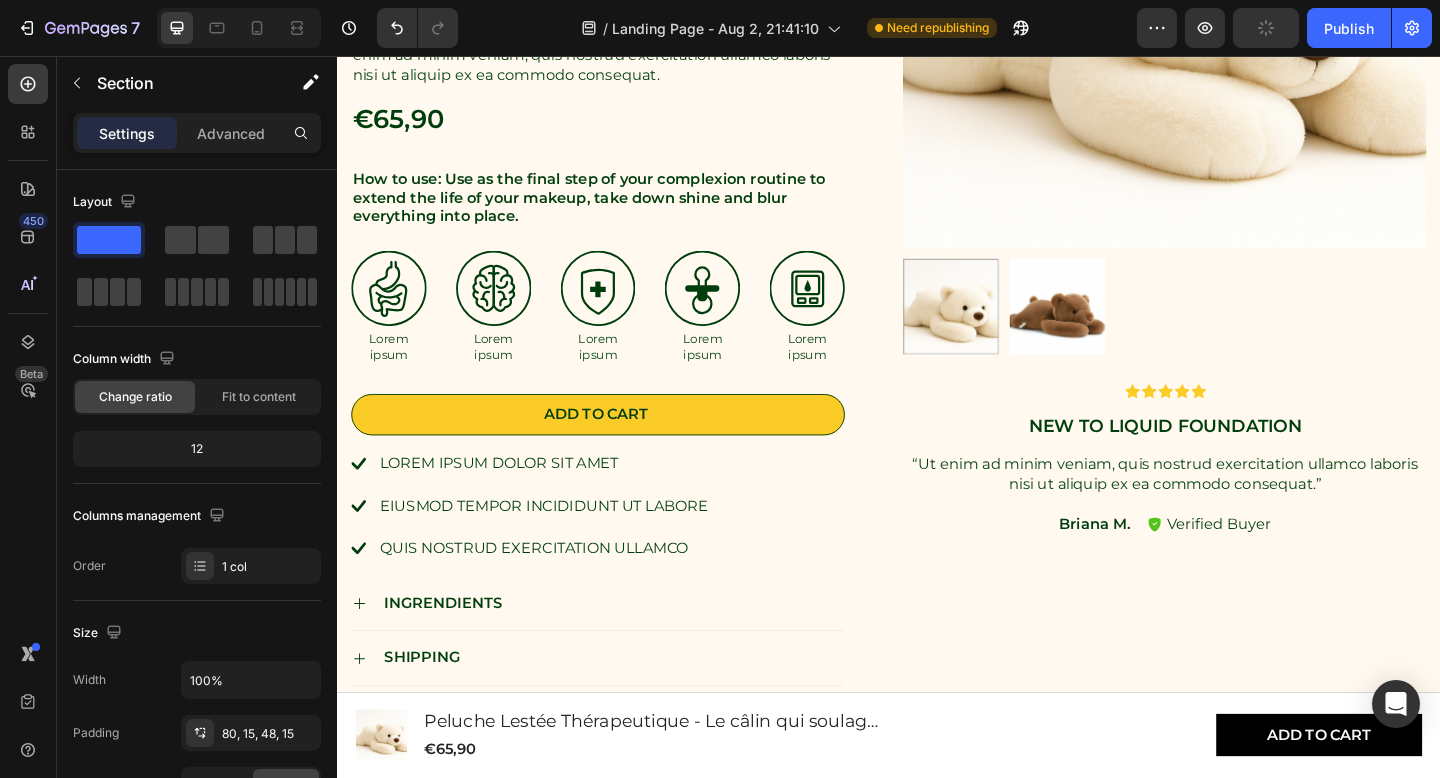 scroll, scrollTop: 1998, scrollLeft: 0, axis: vertical 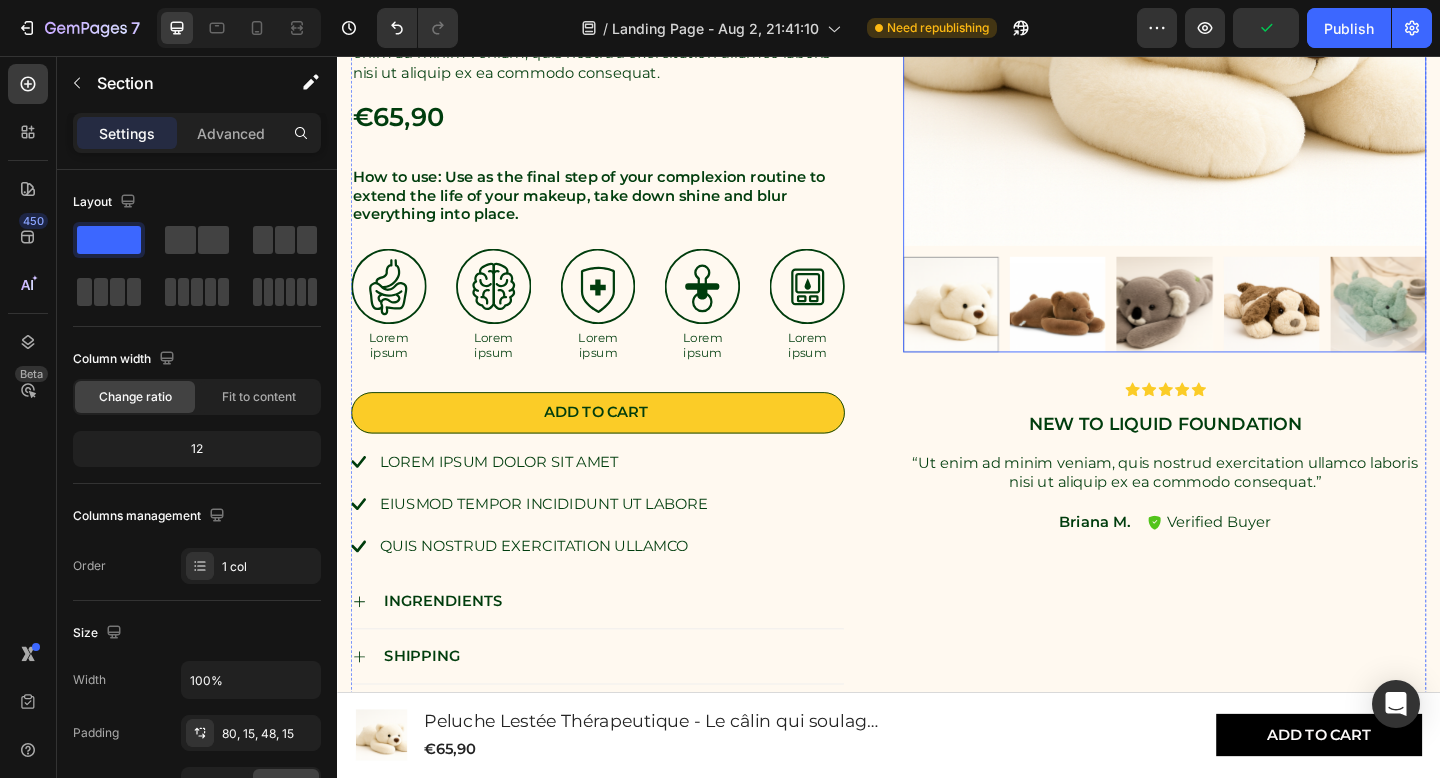 click at bounding box center (1121, 327) 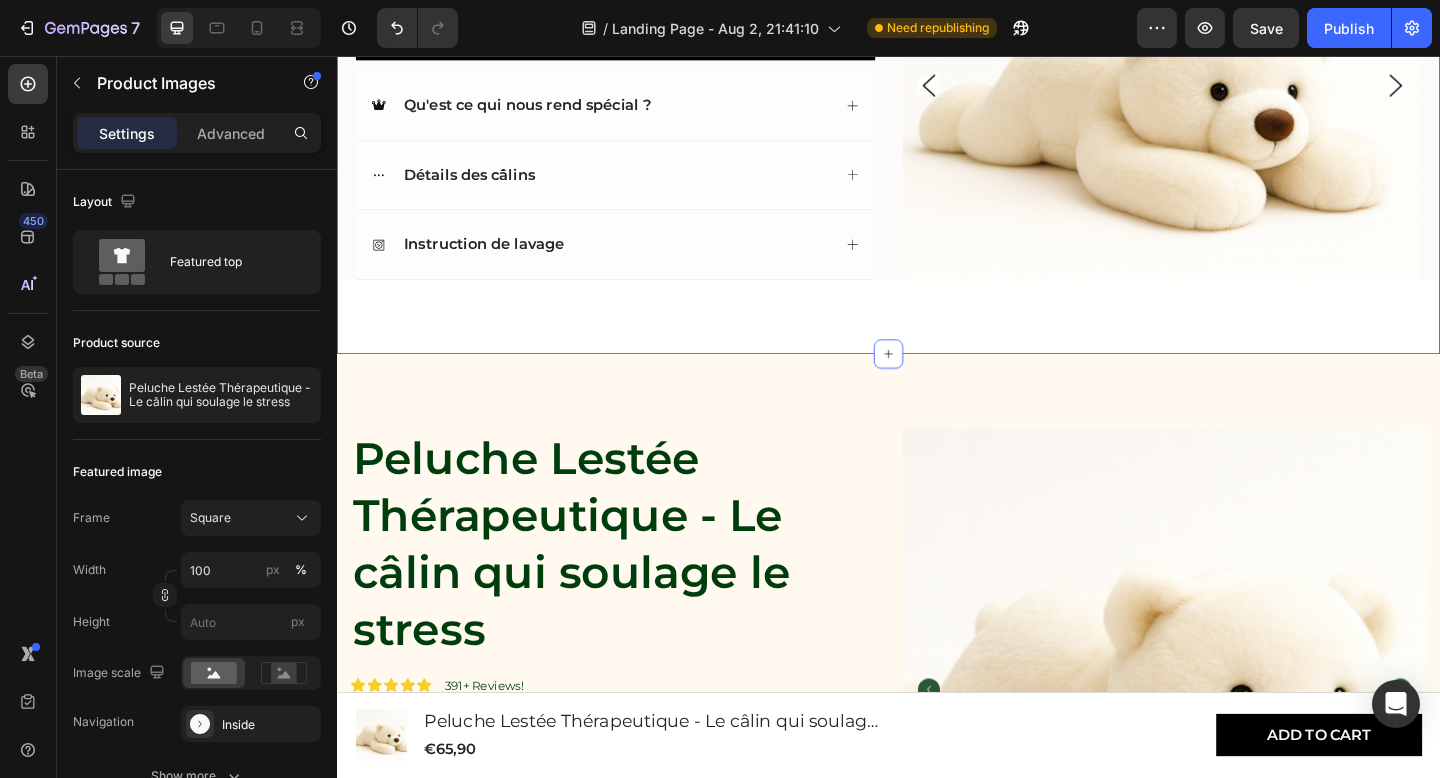 scroll, scrollTop: 1334, scrollLeft: 0, axis: vertical 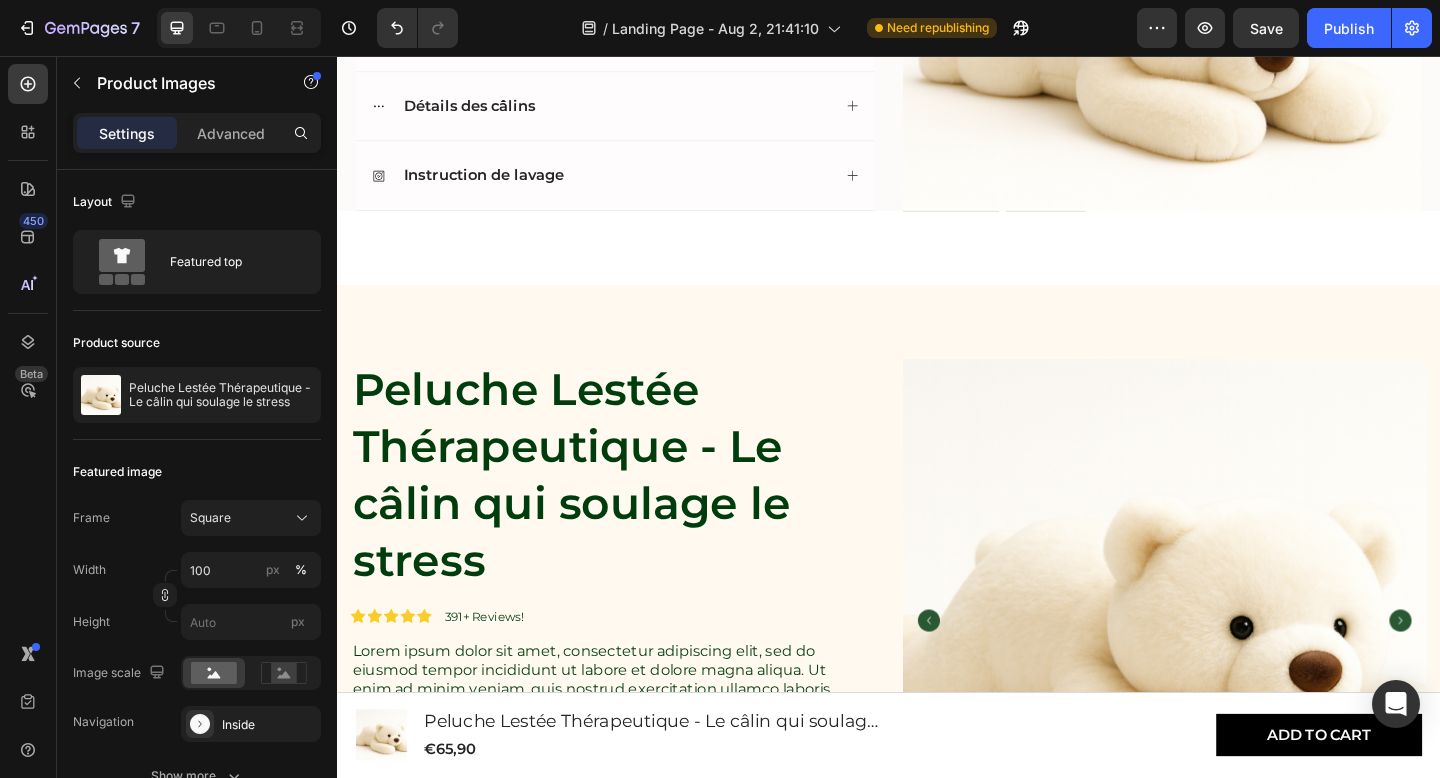 click at bounding box center (1237, 669) 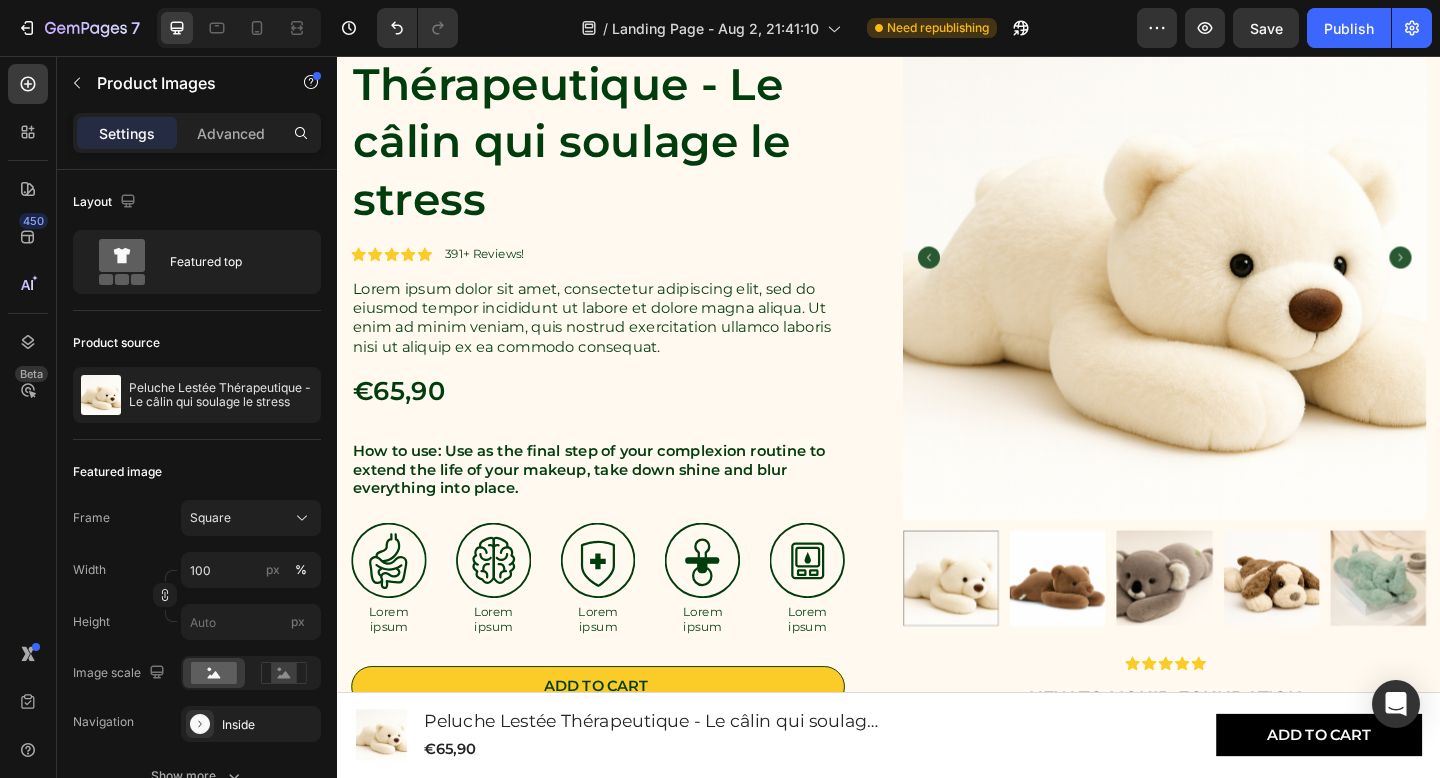 scroll, scrollTop: 1770, scrollLeft: 0, axis: vertical 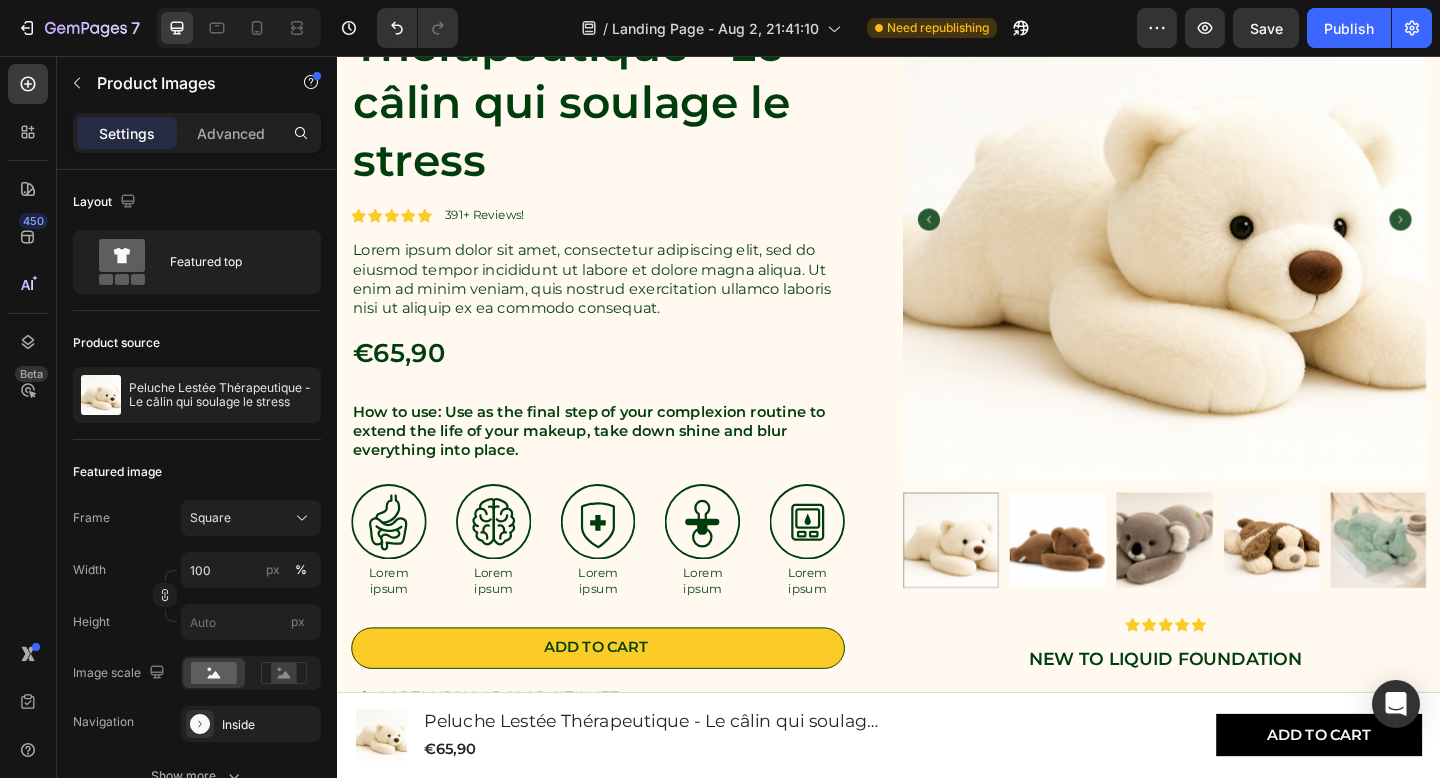 click at bounding box center [1237, 234] 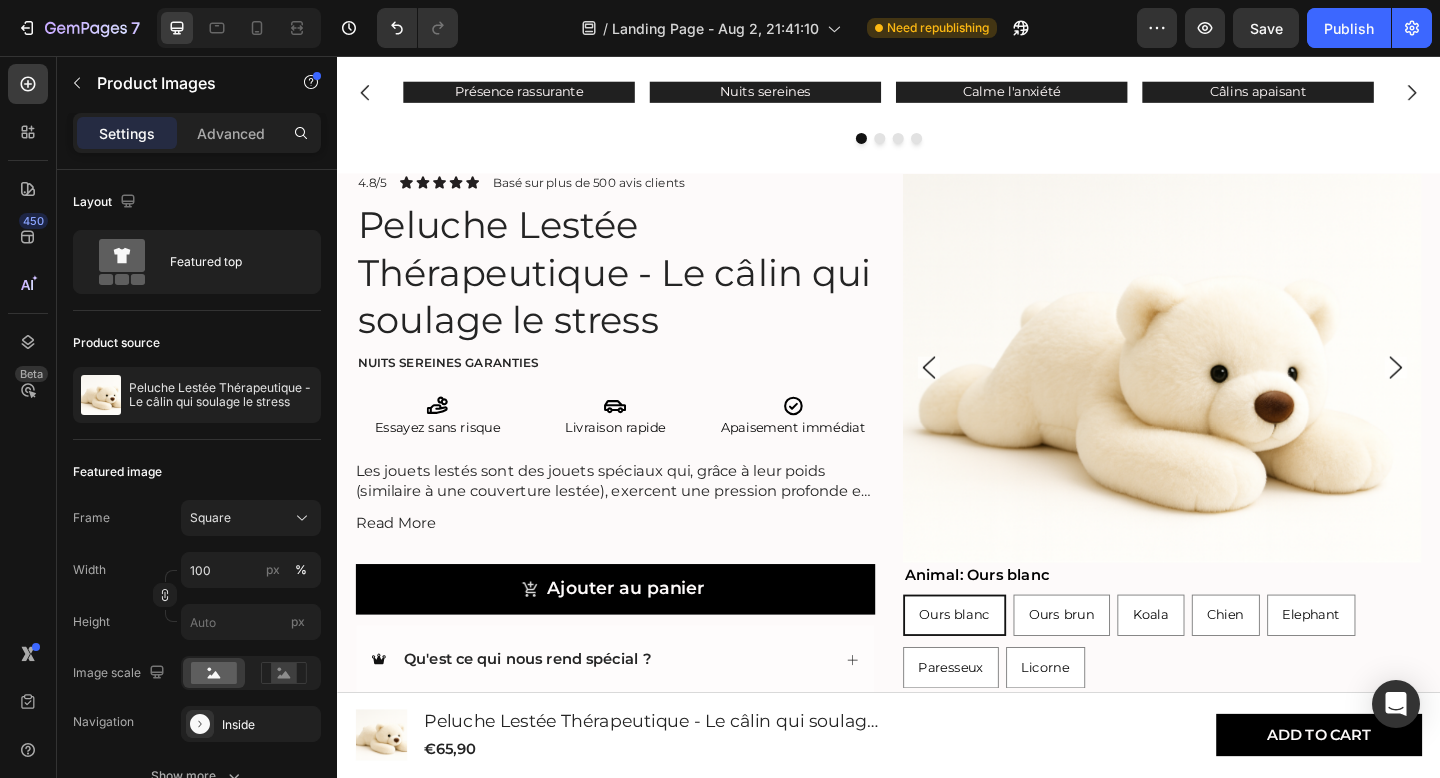 scroll, scrollTop: 653, scrollLeft: 0, axis: vertical 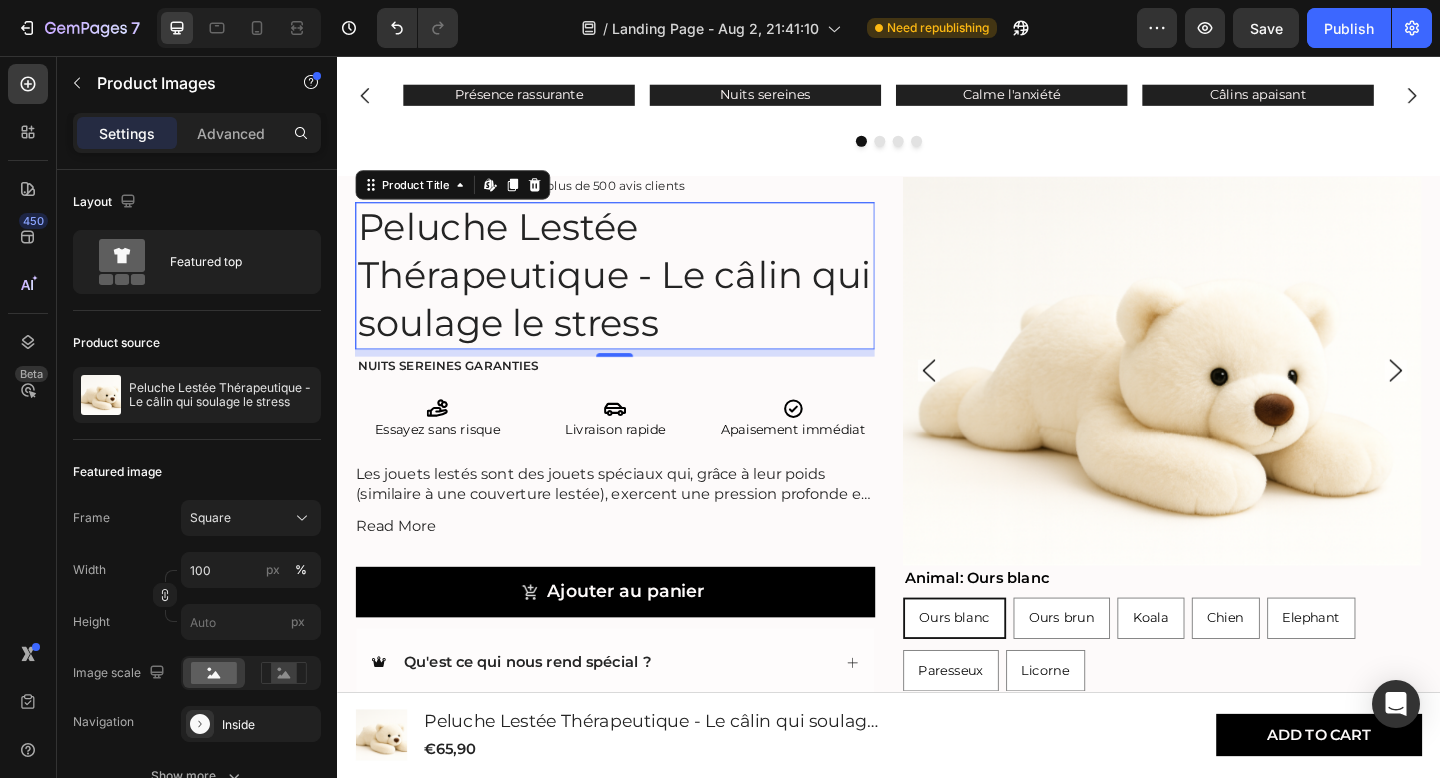 click on "Peluche Lestée Thérapeutique - Le câlin qui soulage le stress" at bounding box center (639, 295) 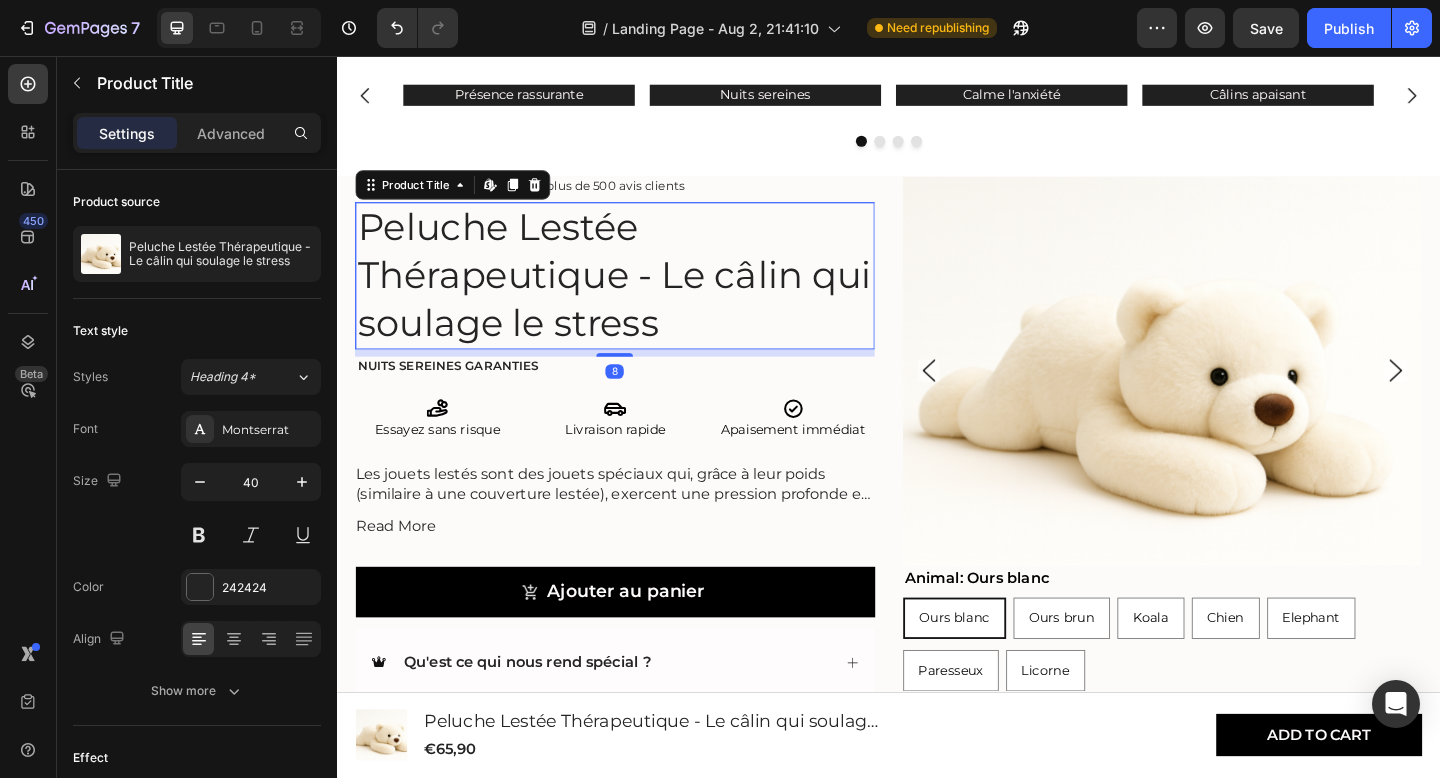 click on "Peluche Lestée Thérapeutique - Le câlin qui soulage le stress" at bounding box center [639, 295] 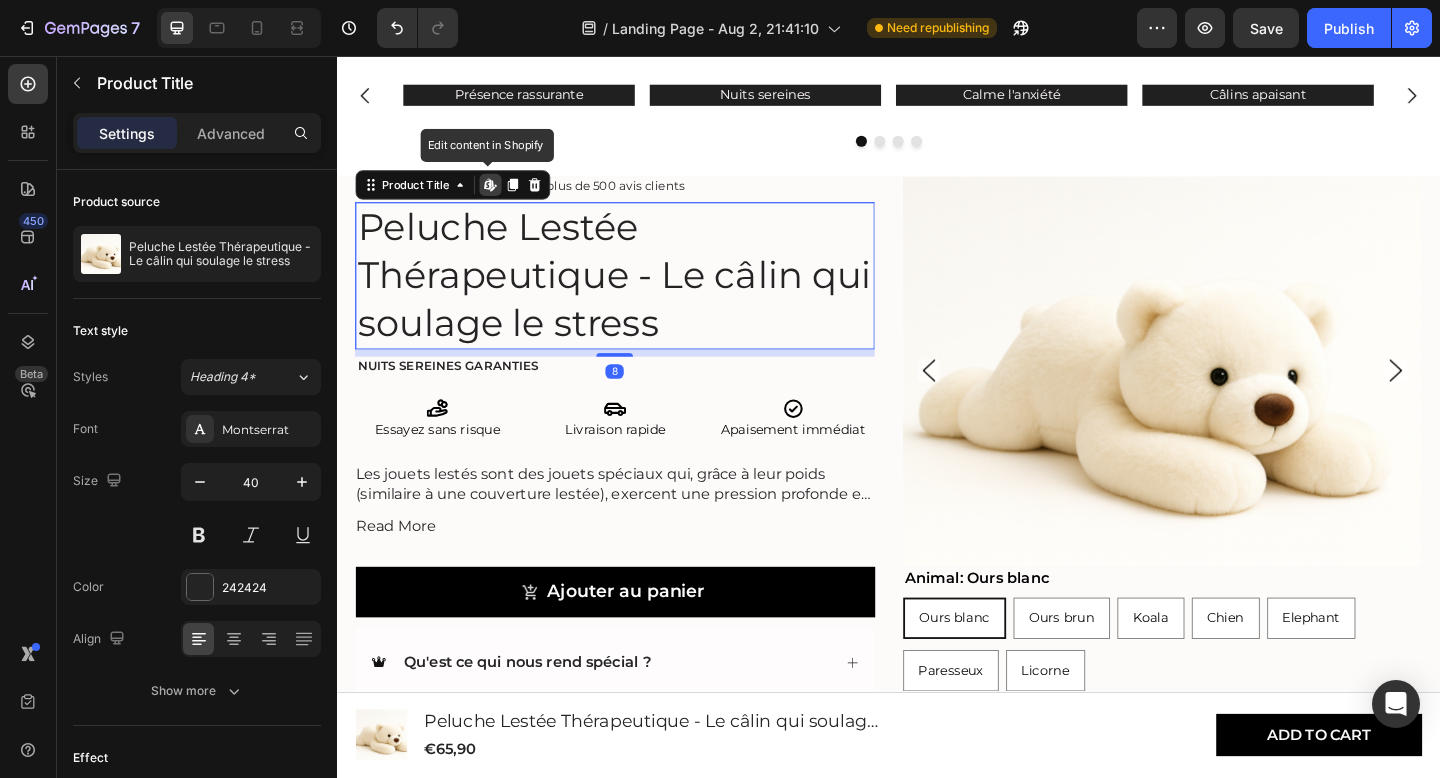 click on "Peluche Lestée Thérapeutique - Le câlin qui soulage le stress" at bounding box center [639, 295] 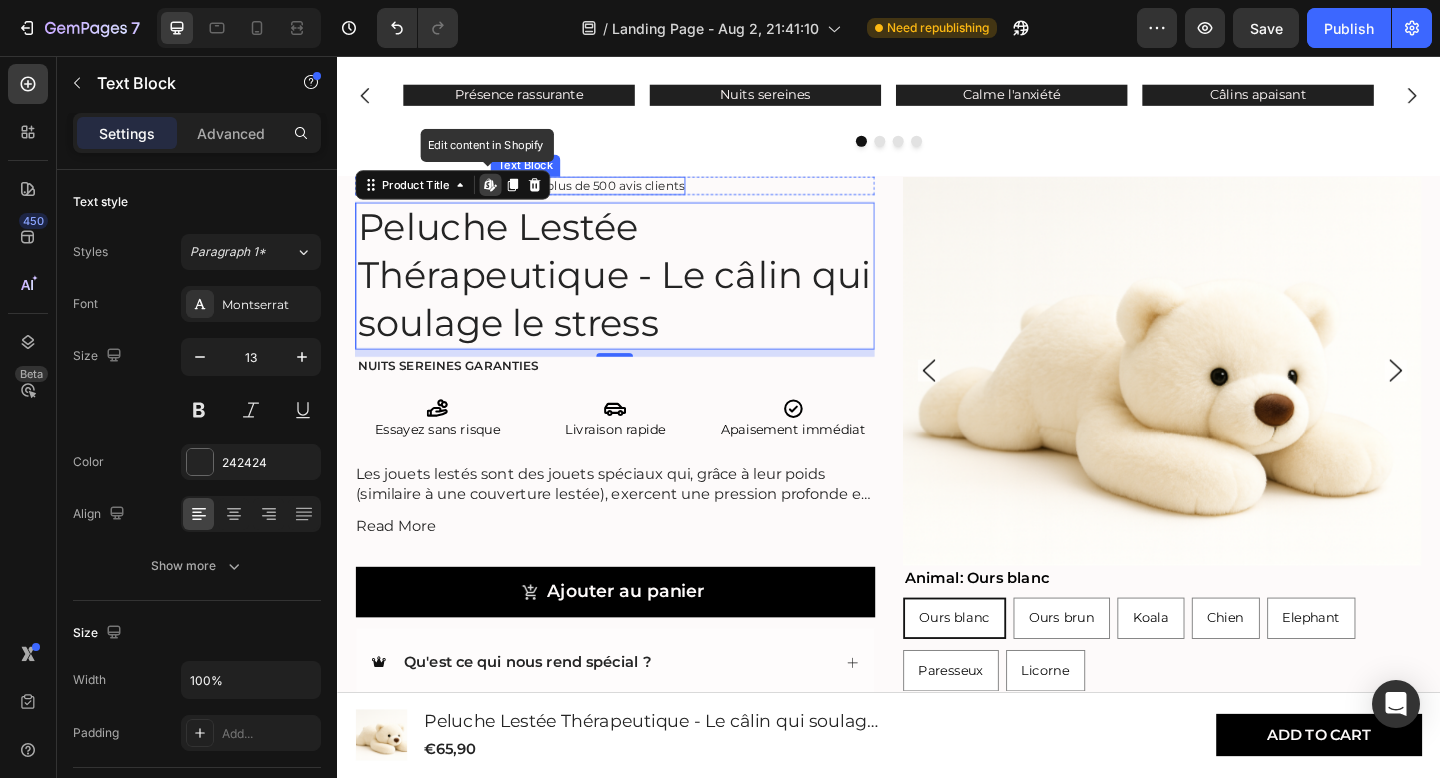 click on "Basé sur plus de 500 avis clients" at bounding box center (610, 197) 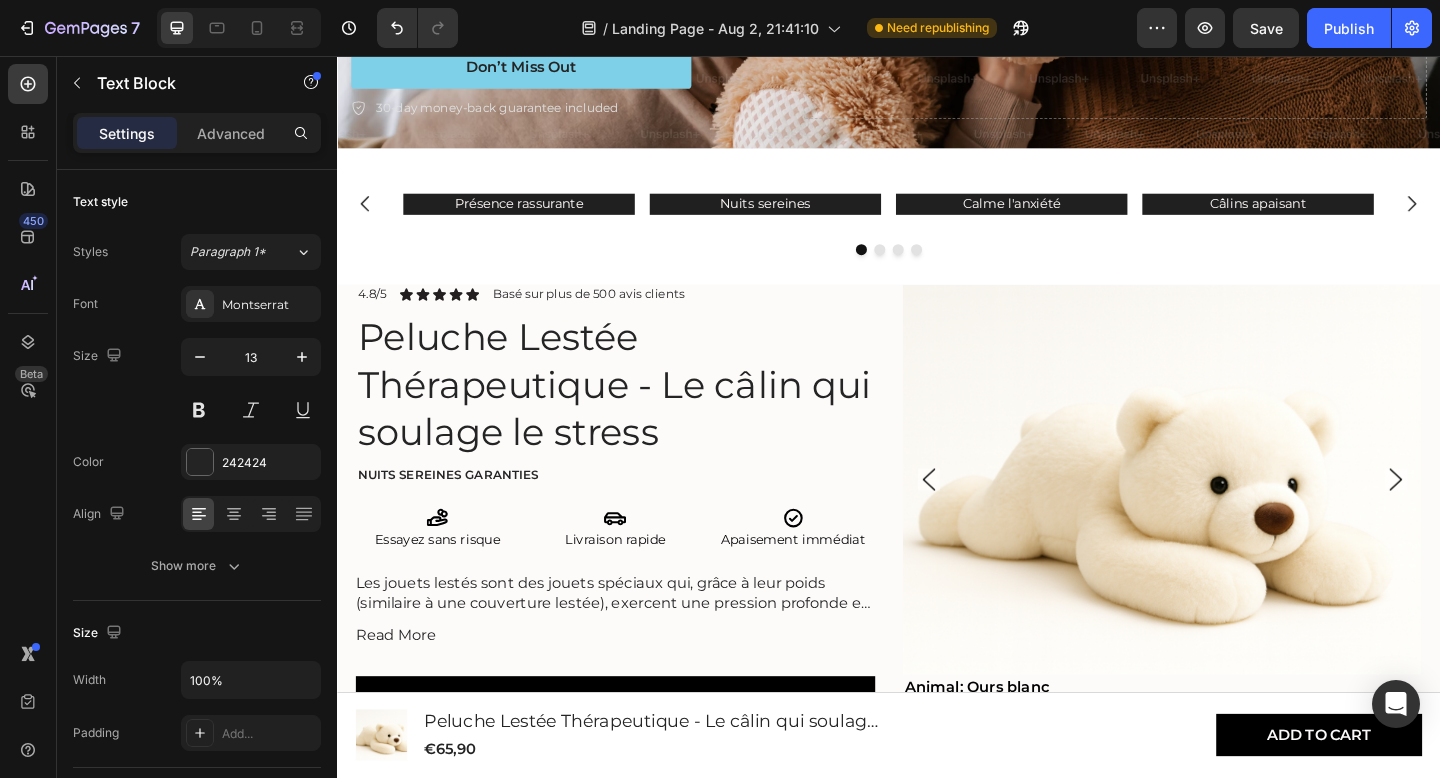 scroll, scrollTop: 537, scrollLeft: 0, axis: vertical 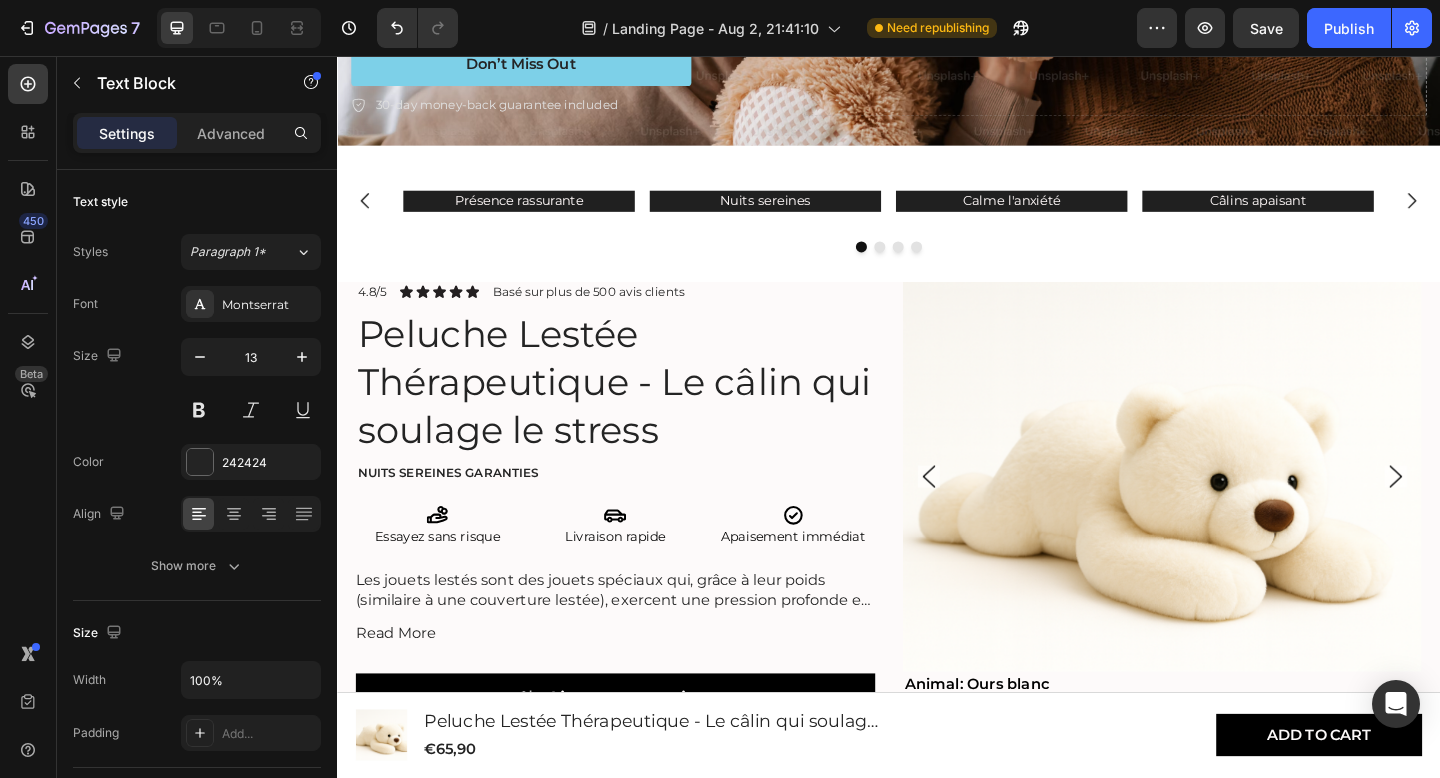 click on "Basé sur plus de 500 avis clients" at bounding box center (610, 312) 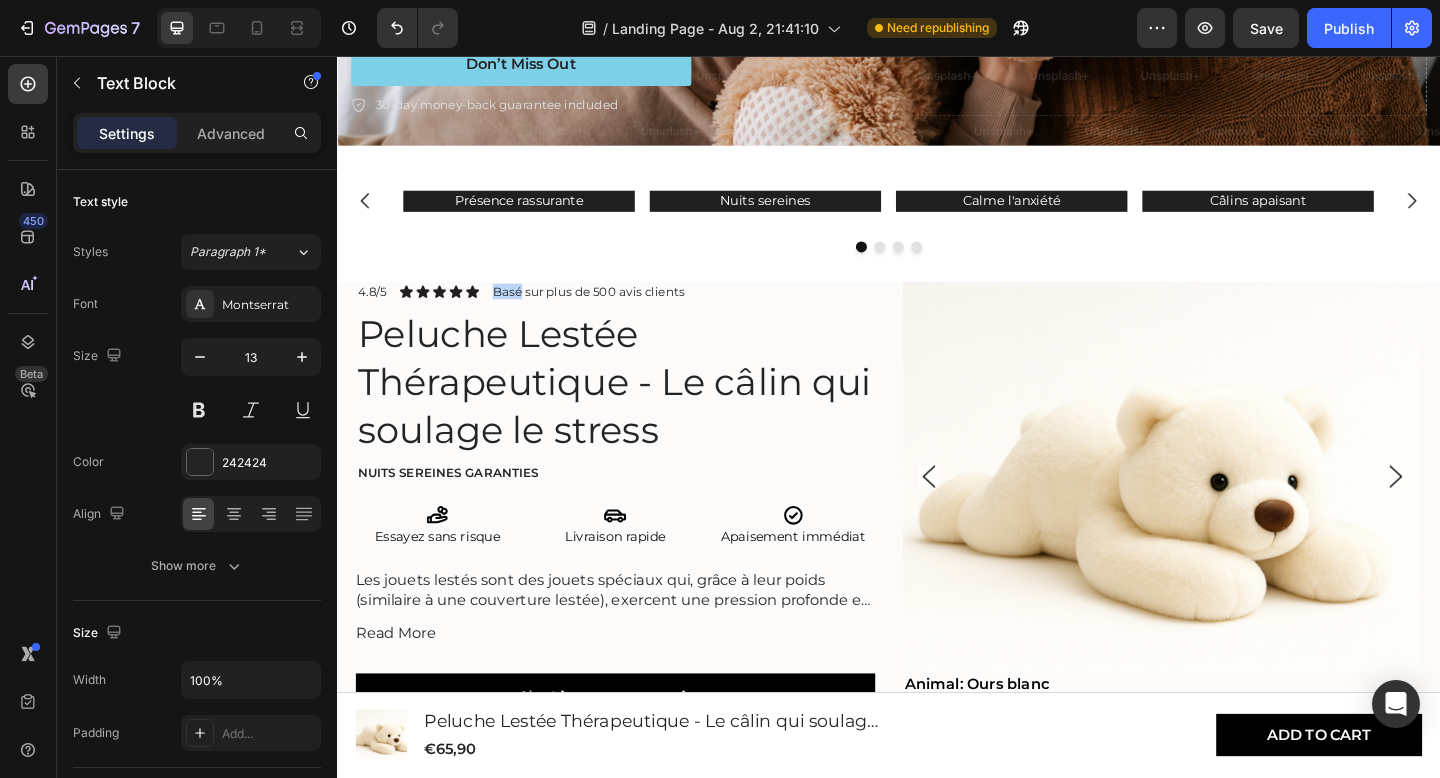 click on "Basé sur plus de 500 avis clients" at bounding box center [610, 312] 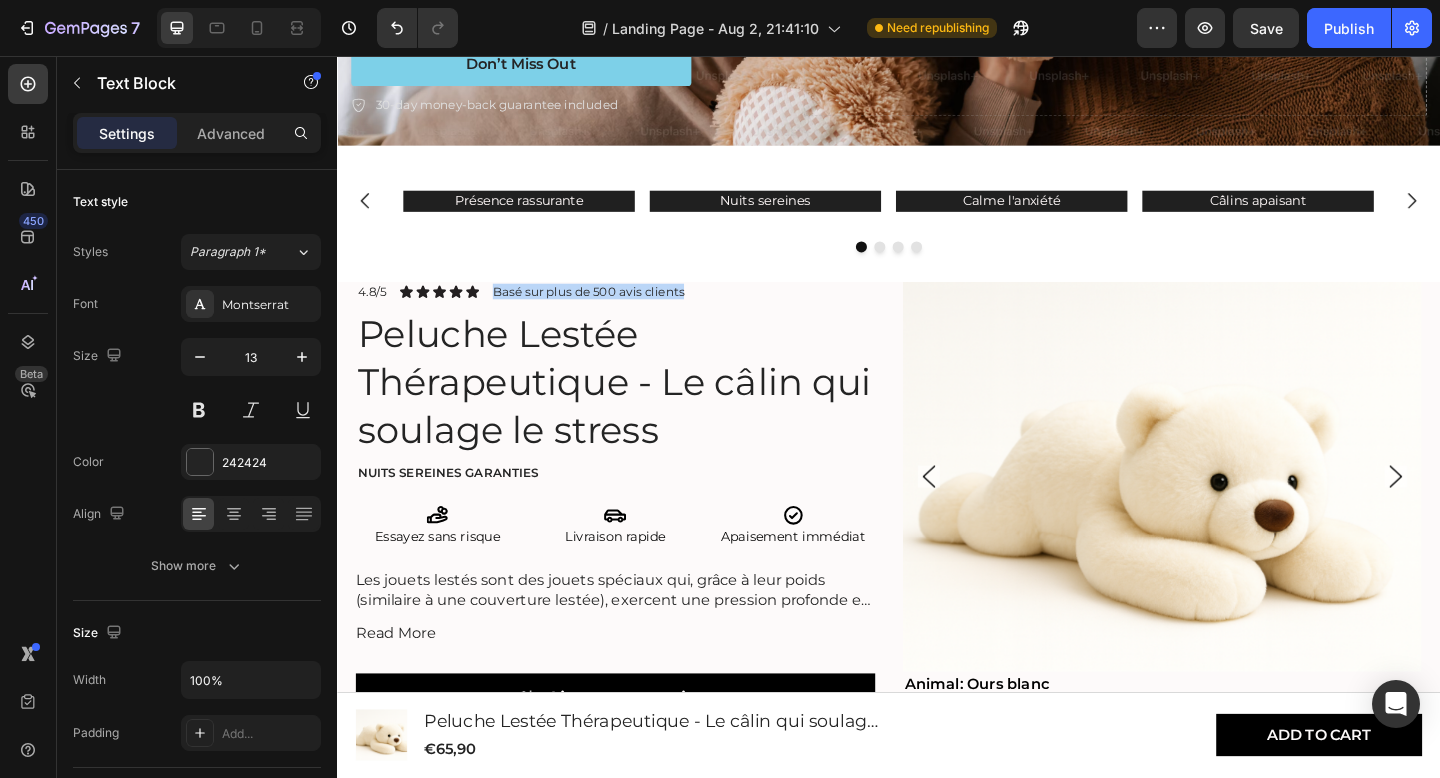 click on "Basé sur plus de 500 avis clients" at bounding box center [610, 312] 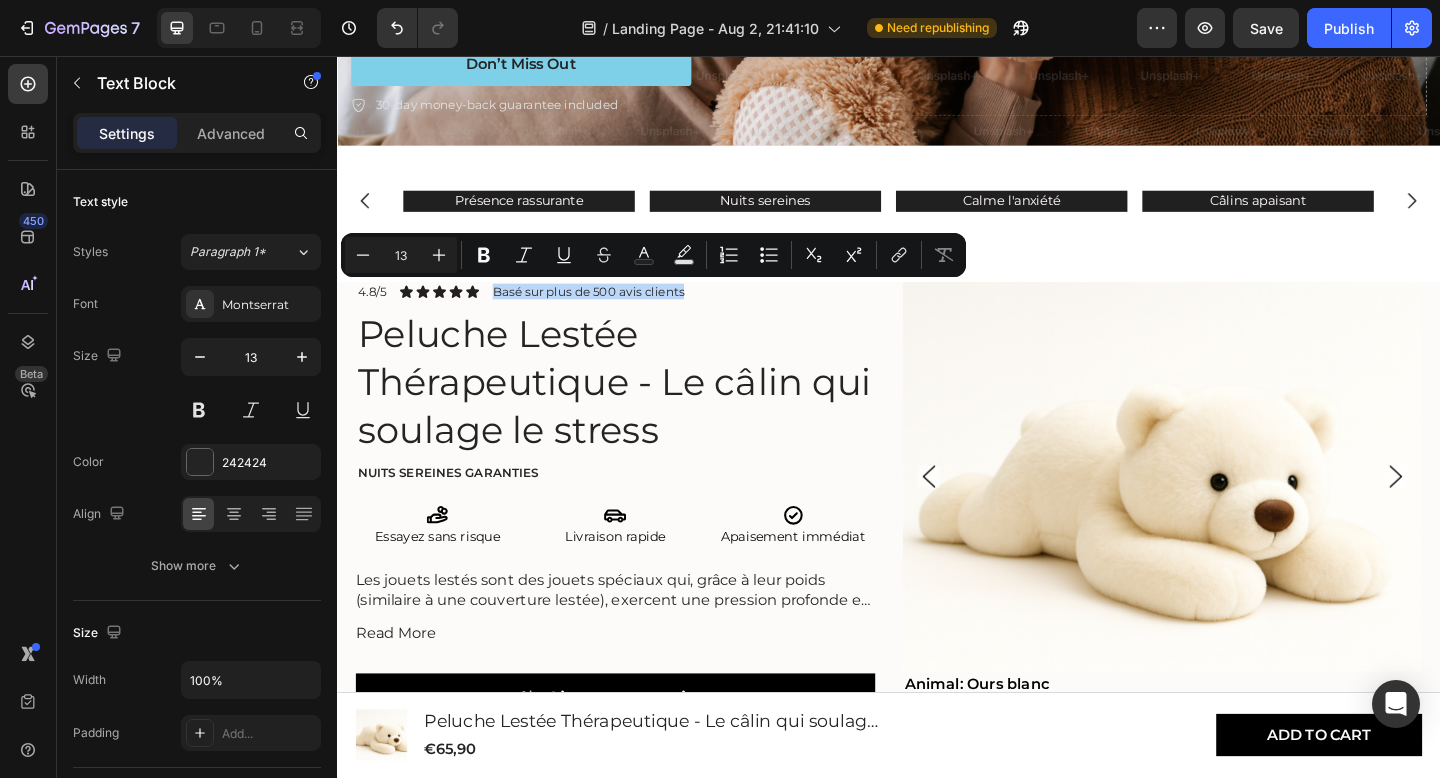 copy on "Basé sur plus de 500 avis clients" 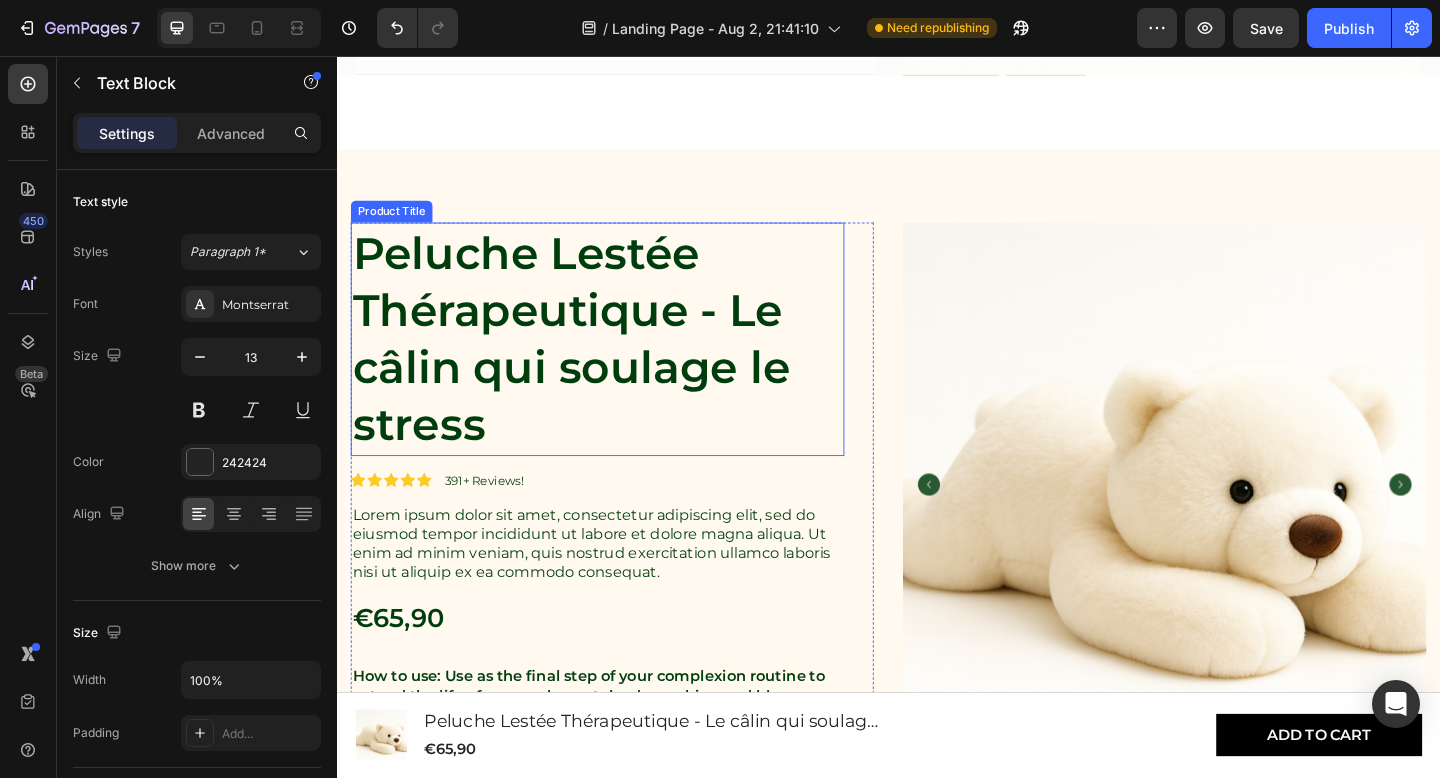 scroll, scrollTop: 1492, scrollLeft: 0, axis: vertical 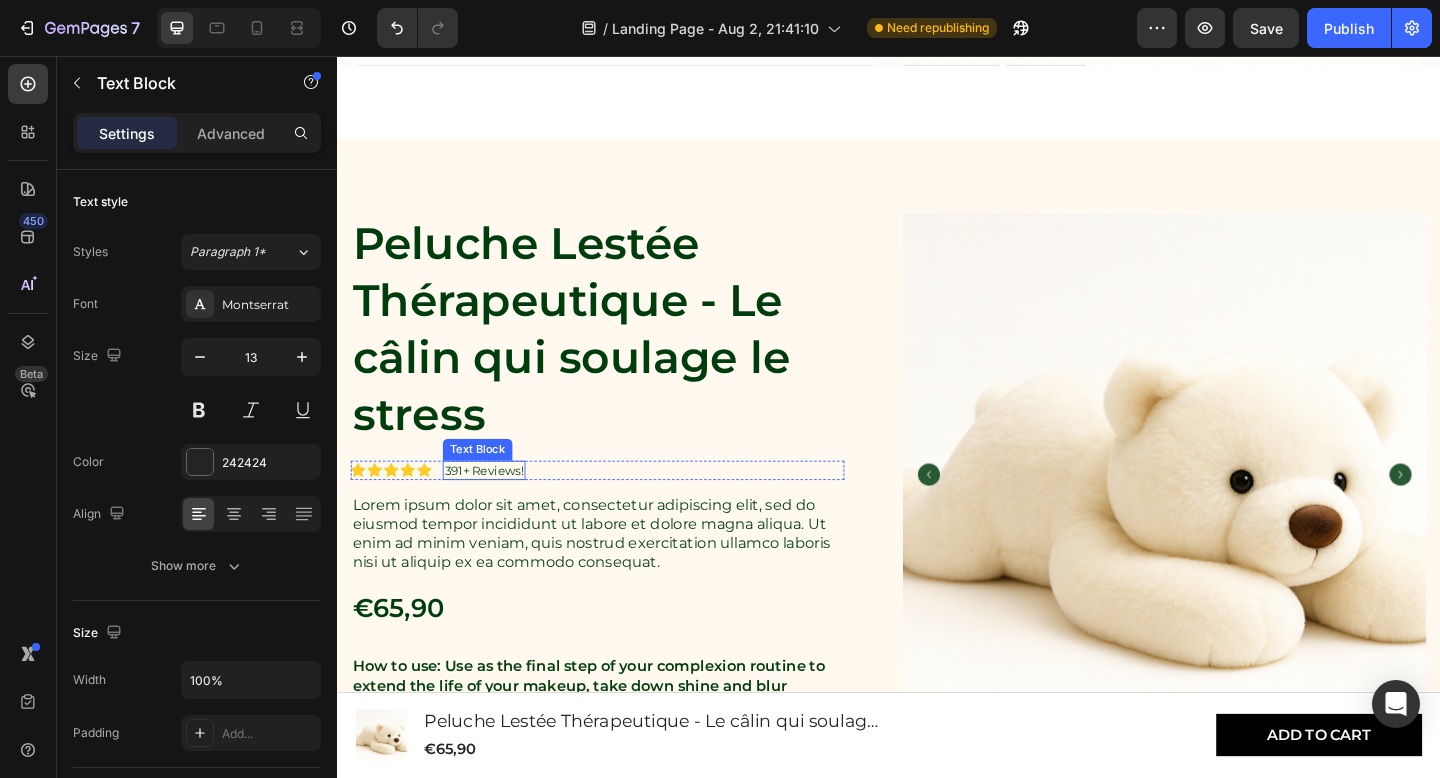 click on "391+ Reviews!" at bounding box center [497, 507] 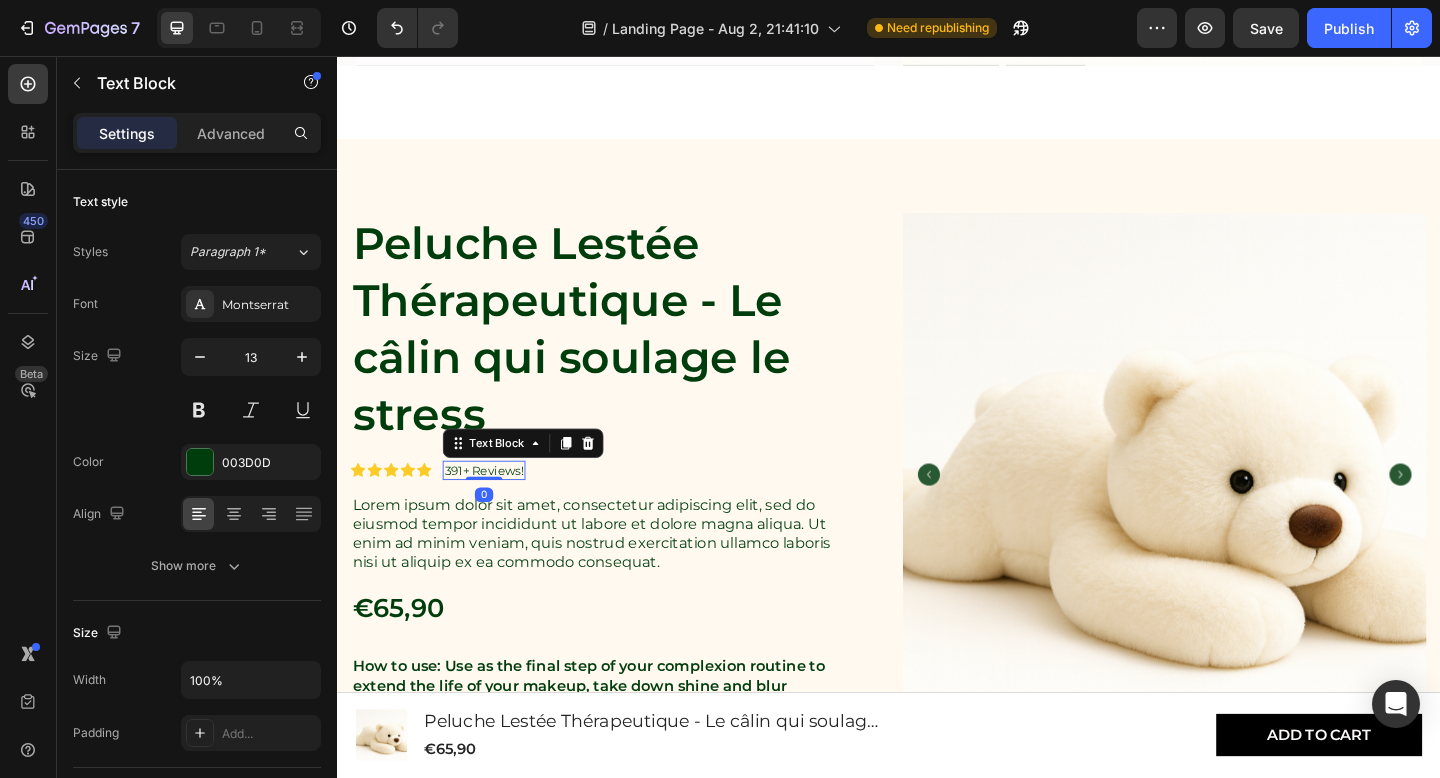click on "391+ Reviews!" at bounding box center [497, 507] 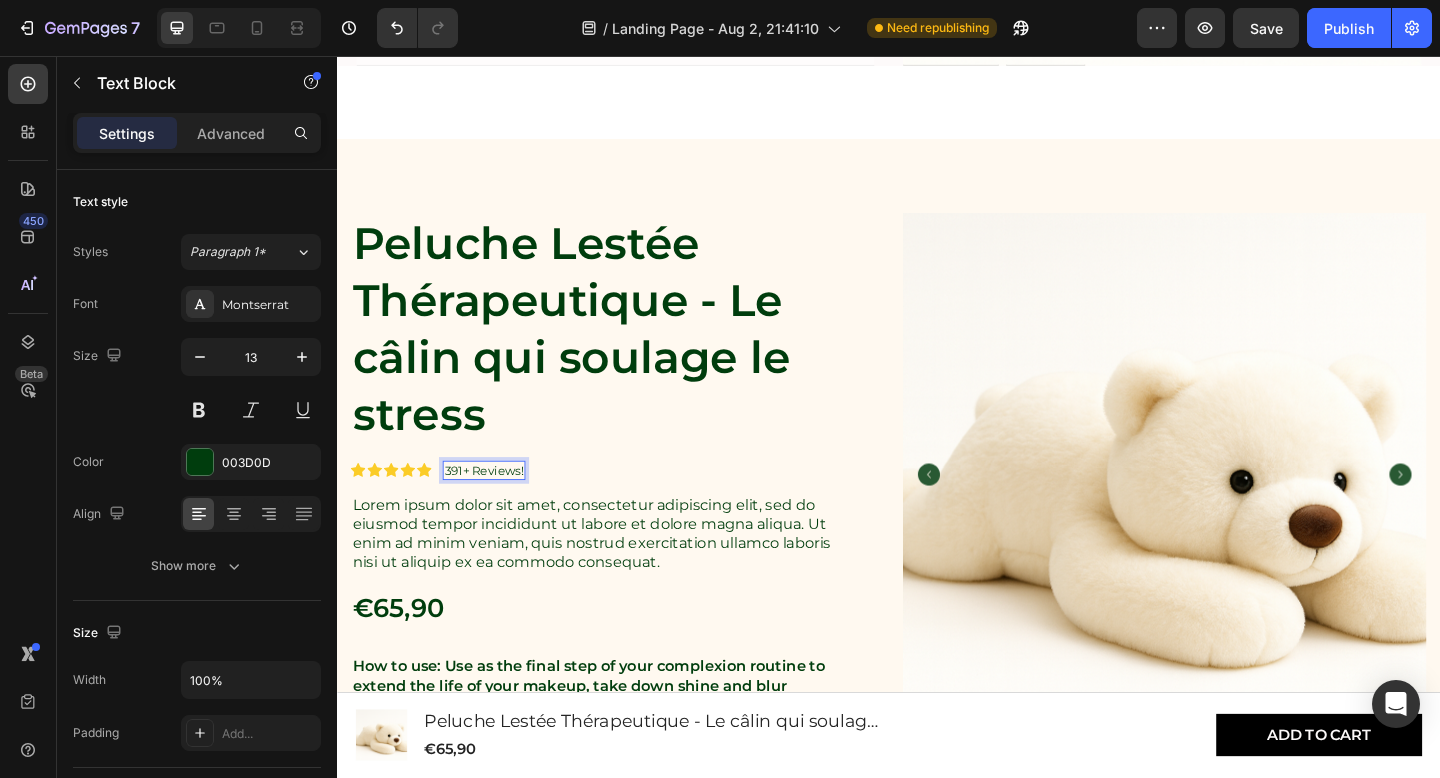 click on "391+ Reviews!" at bounding box center [497, 507] 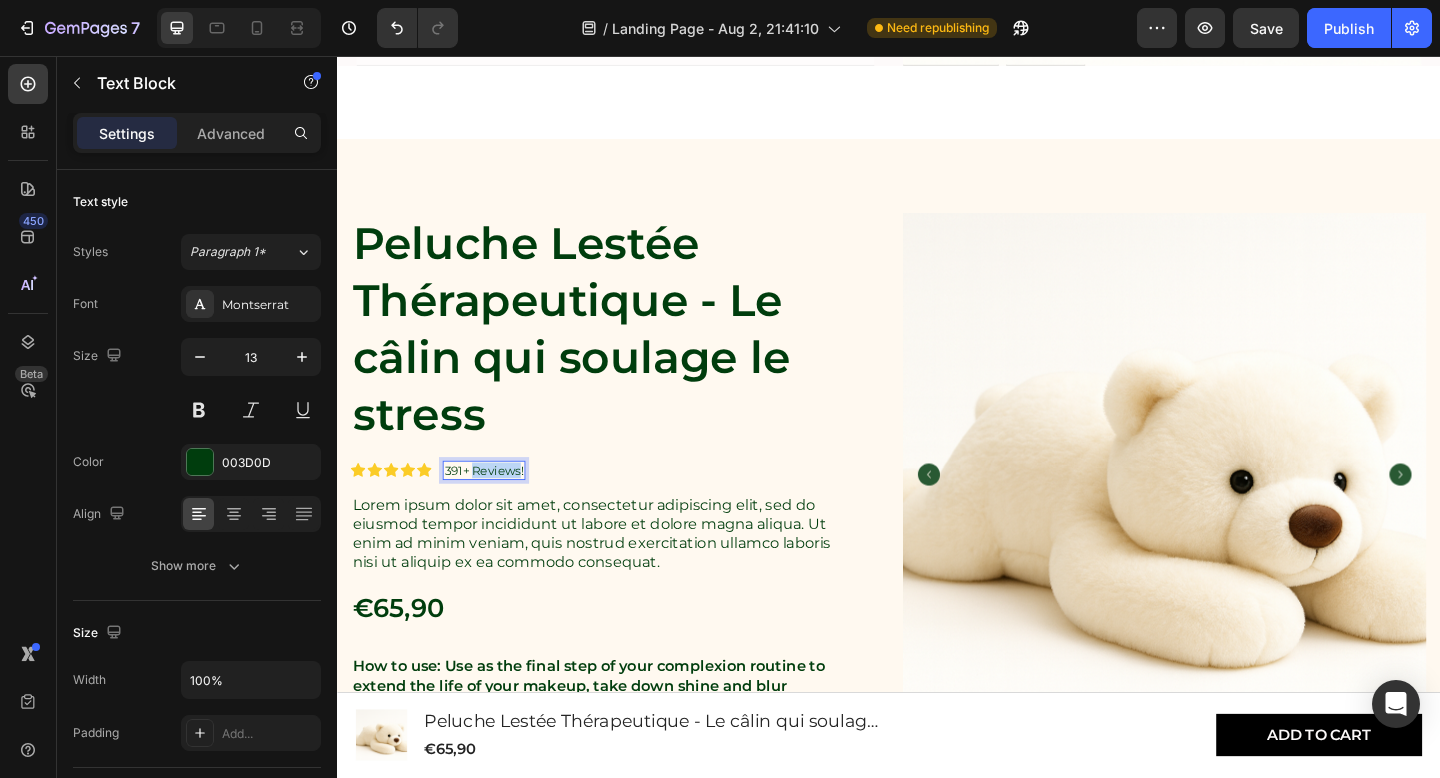 click on "391+ Reviews!" at bounding box center (497, 507) 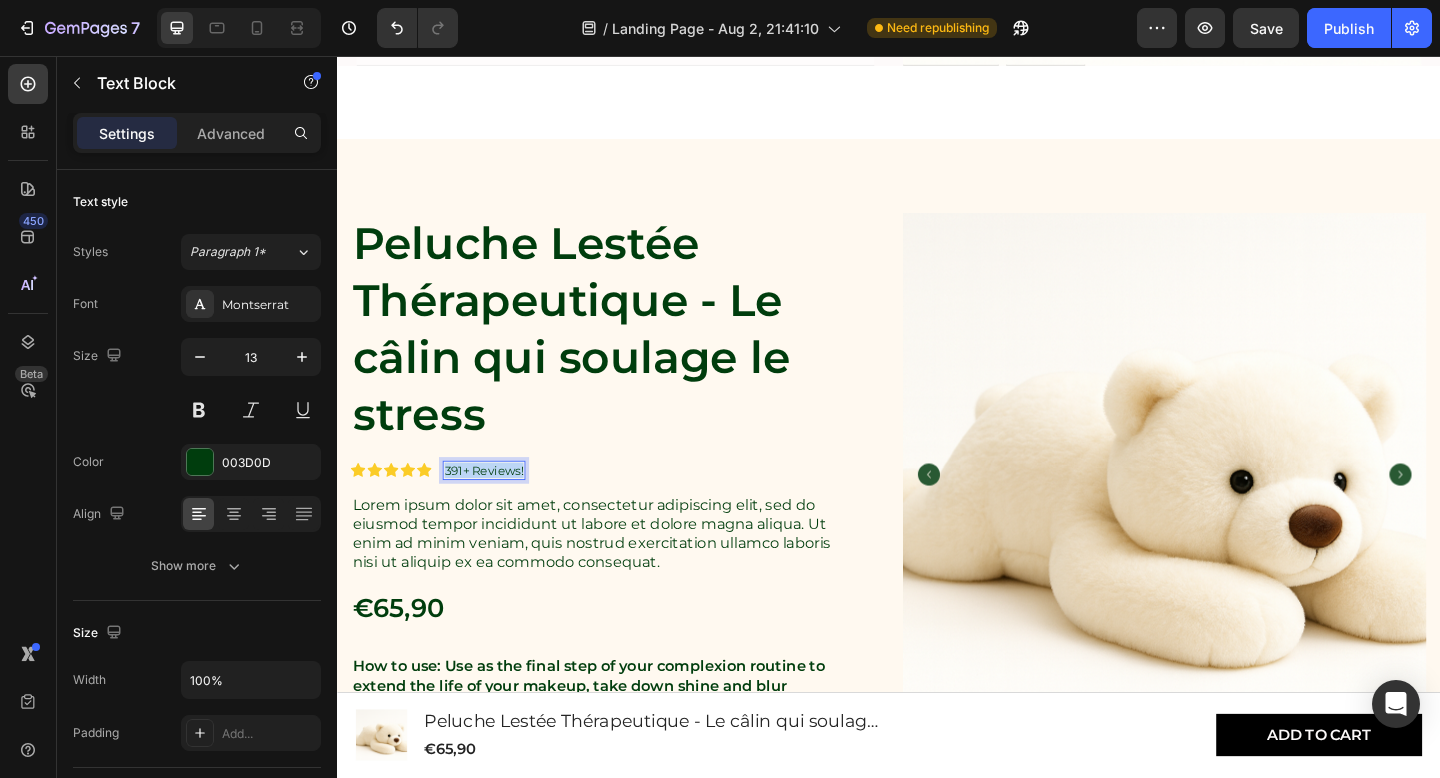 click on "391+ Reviews!" at bounding box center (497, 507) 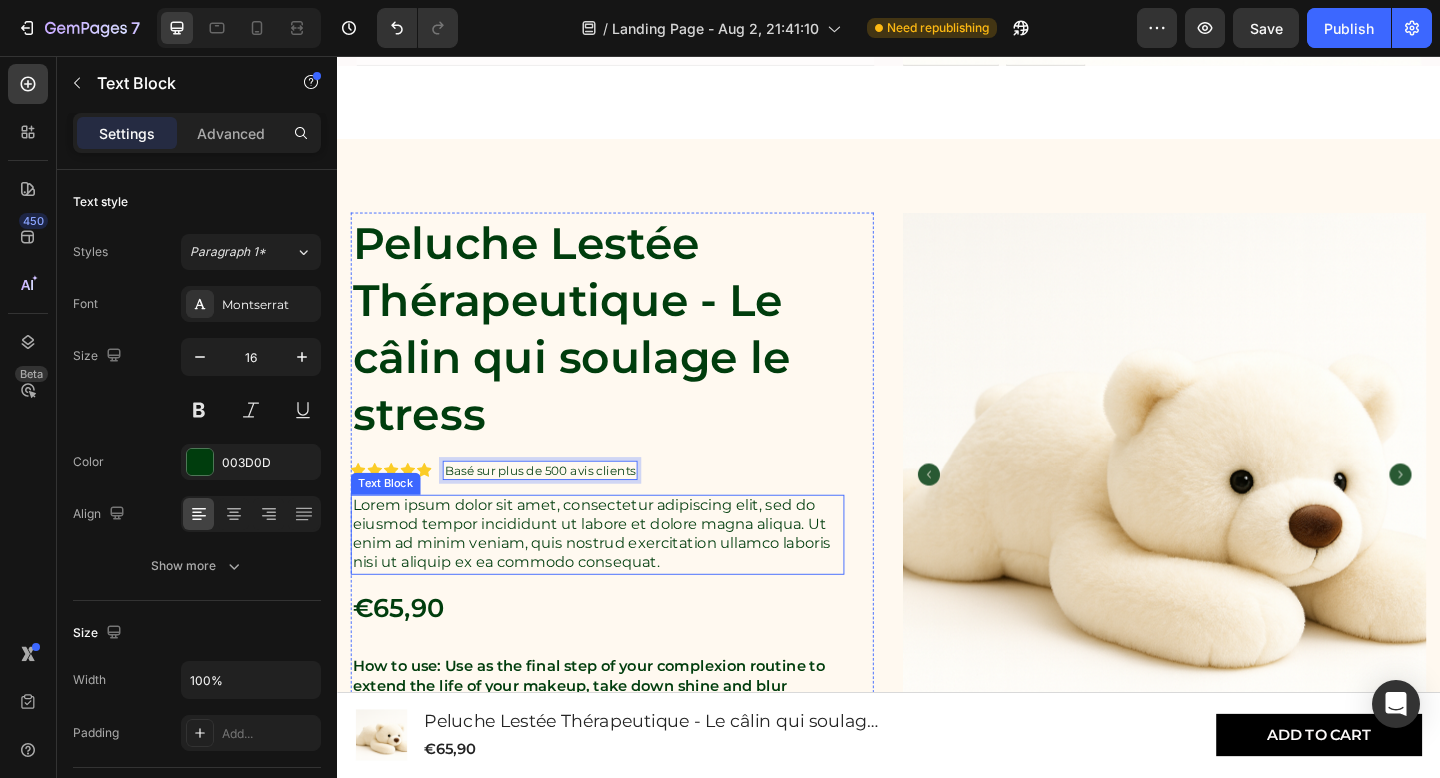 click on "Lorem ipsum dolor sit amet, consectetur adipiscing elit, sed do eiusmod tempor incididunt ut labore et dolore magna aliqua. Ut enim ad minim veniam, quis nostrud exercitation ullamco laboris nisi ut aliquip ex ea commodo consequat." at bounding box center [620, 577] 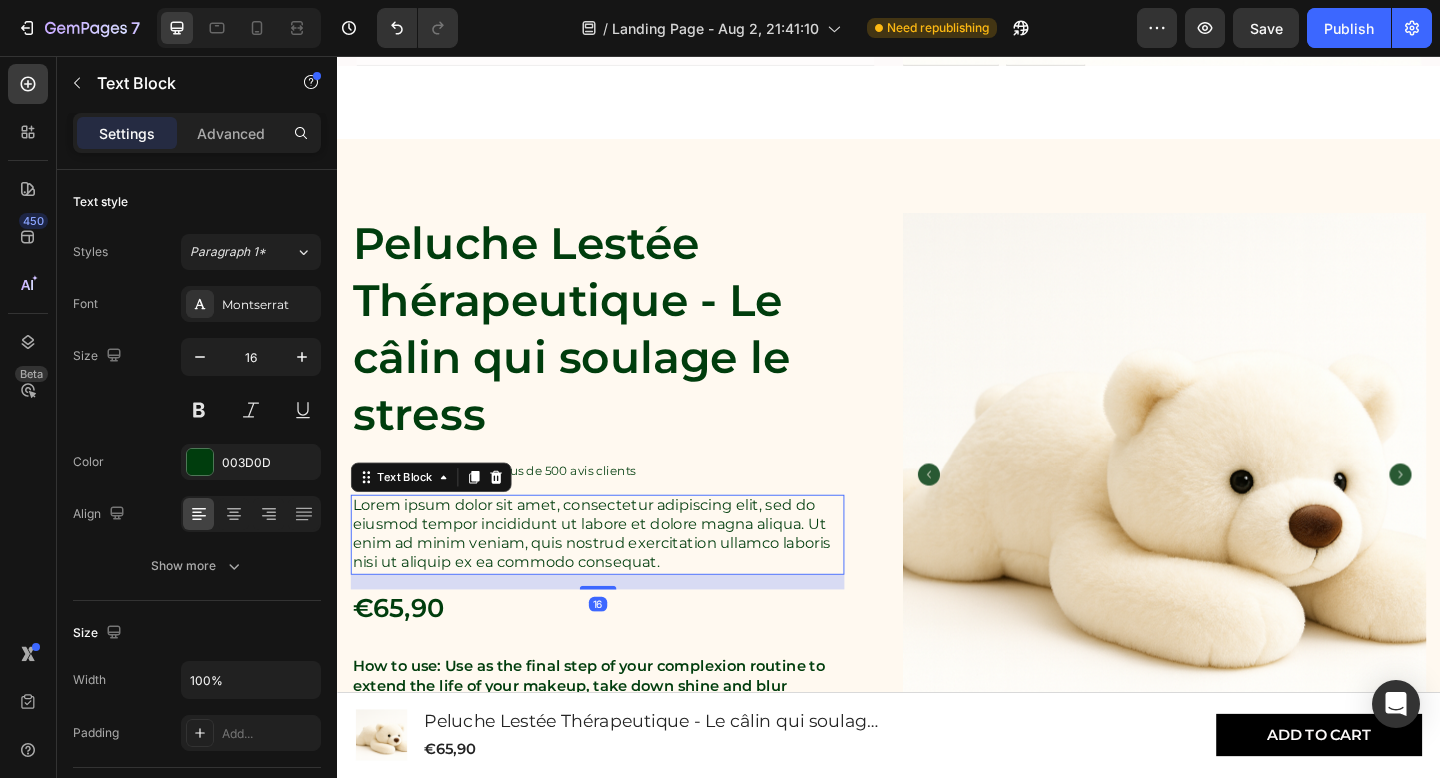 click on "Lorem ipsum dolor sit amet, consectetur adipiscing elit, sed do eiusmod tempor incididunt ut labore et dolore magna aliqua. Ut enim ad minim veniam, quis nostrud exercitation ullamco laboris nisi ut aliquip ex ea commodo consequat." at bounding box center (620, 577) 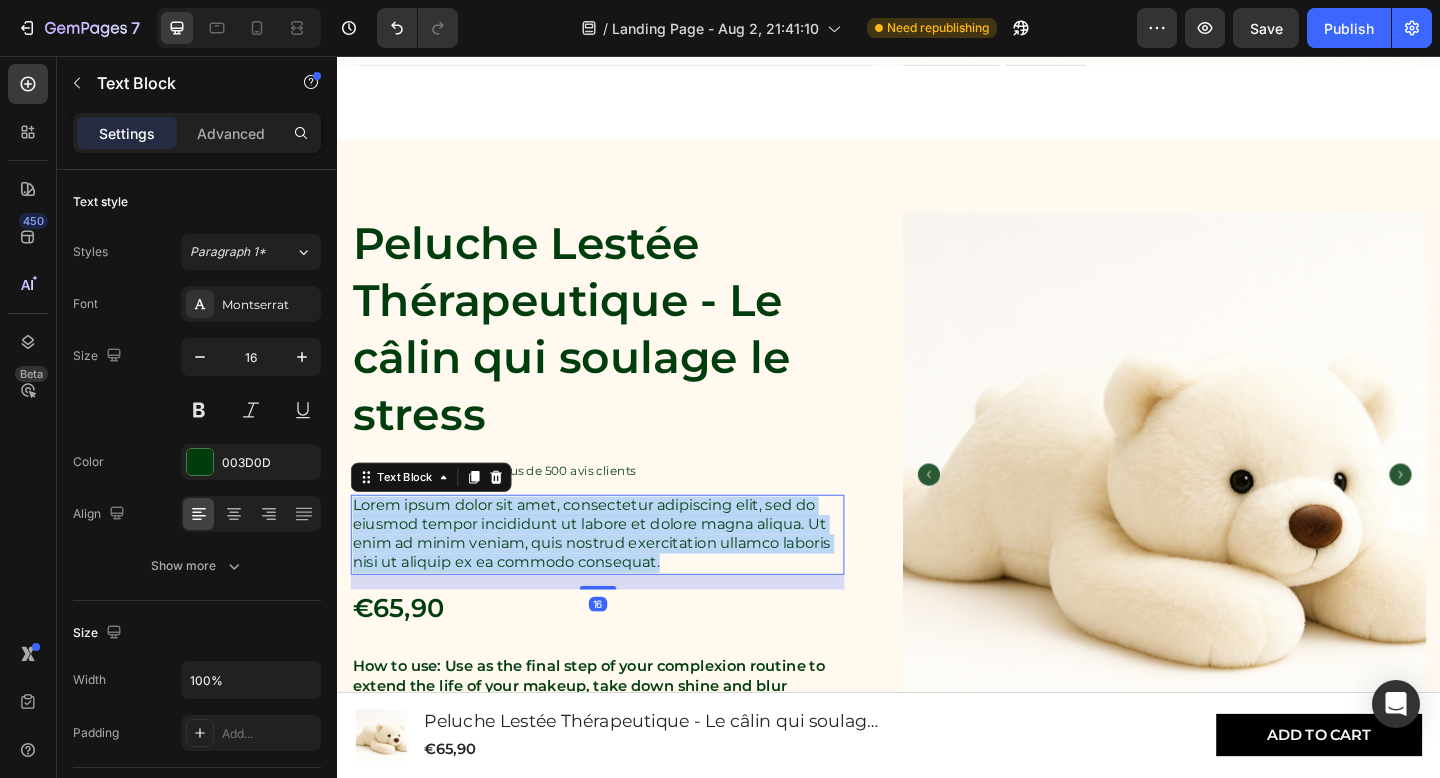 click on "Lorem ipsum dolor sit amet, consectetur adipiscing elit, sed do eiusmod tempor incididunt ut labore et dolore magna aliqua. Ut enim ad minim veniam, quis nostrud exercitation ullamco laboris nisi ut aliquip ex ea commodo consequat." at bounding box center (620, 577) 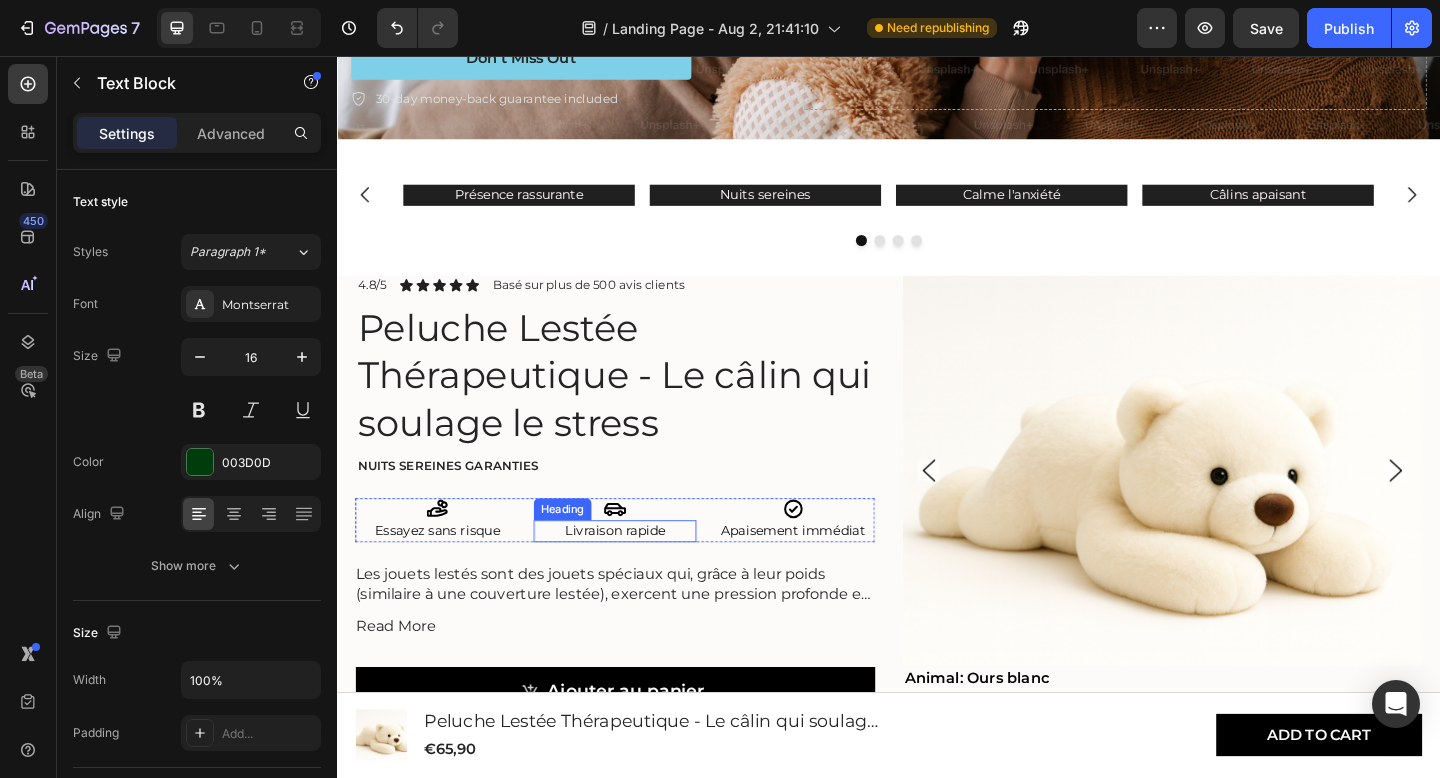 scroll, scrollTop: 560, scrollLeft: 0, axis: vertical 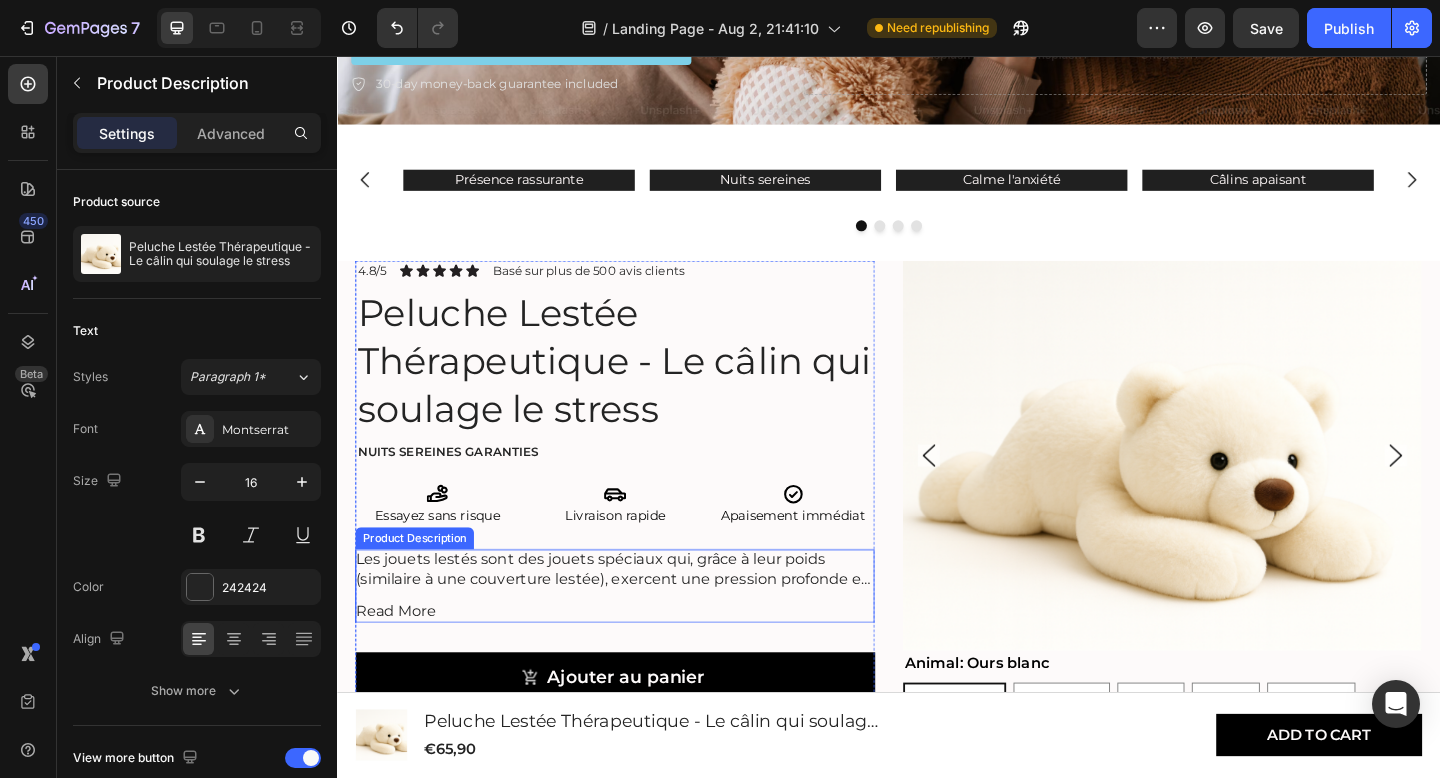 click on "Les jouets lestés sont des jouets spéciaux qui, grâce à leur poids (similaire à une couverture lestée), exercent une pression profonde et apaisante. Cela contribue à un  sentiment de réconfort et de sécurité  .
Les peluches lestées conviennent aussi bien aux enfants  (à partir de 3 ans)  qu'aux adultes et peuvent également apporter un soutien en cas de stress, d'anxiété, de défis émotionnels et aider le corps à se détendre." at bounding box center [639, 614] 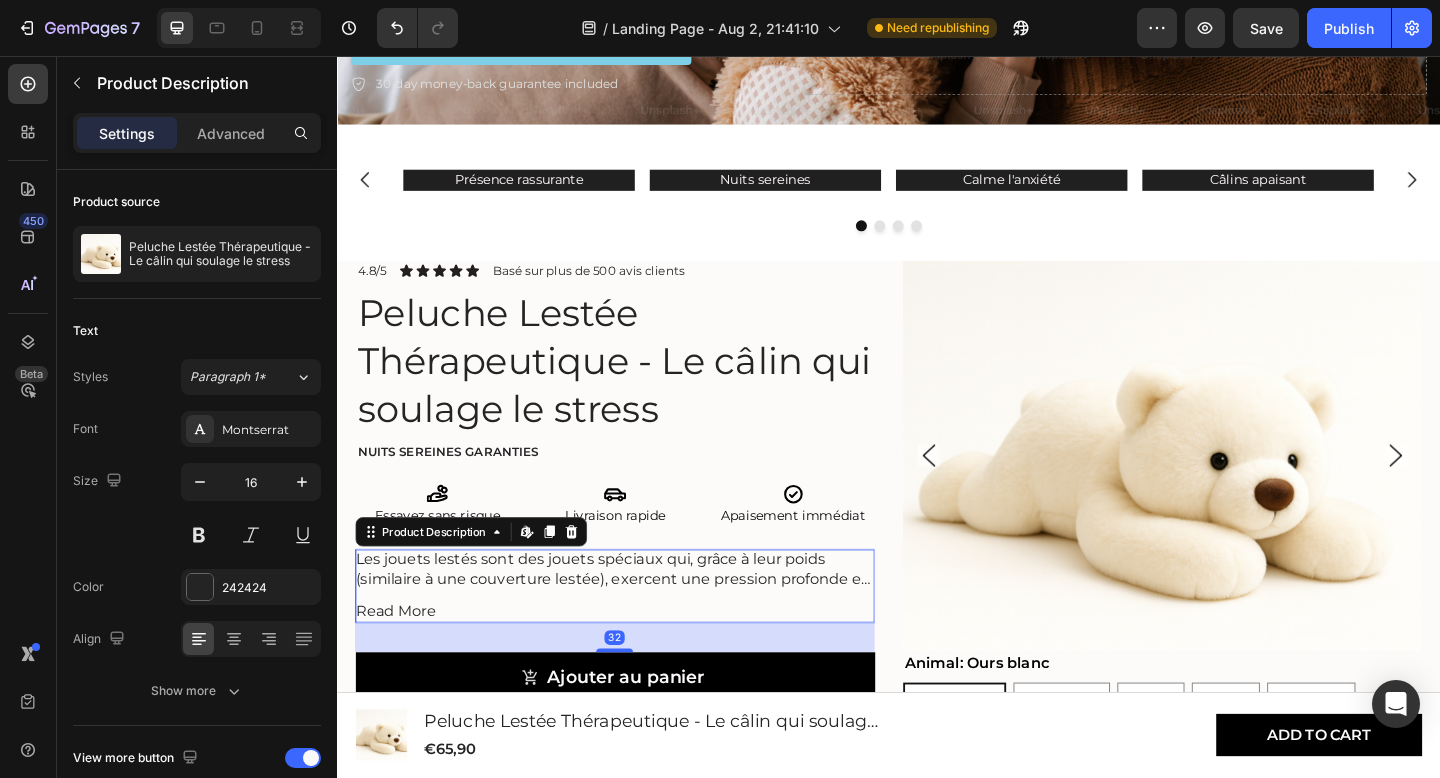 click on "Les jouets lestés sont des jouets spéciaux qui, grâce à leur poids (similaire à une couverture lestée), exercent une pression profonde et apaisante. Cela contribue à un  sentiment de réconfort et de sécurité  .
Les peluches lestées conviennent aussi bien aux enfants  (à partir de 3 ans)  qu'aux adultes et peuvent également apporter un soutien en cas de stress, d'anxiété, de défis émotionnels et aider le corps à se détendre." at bounding box center [639, 614] 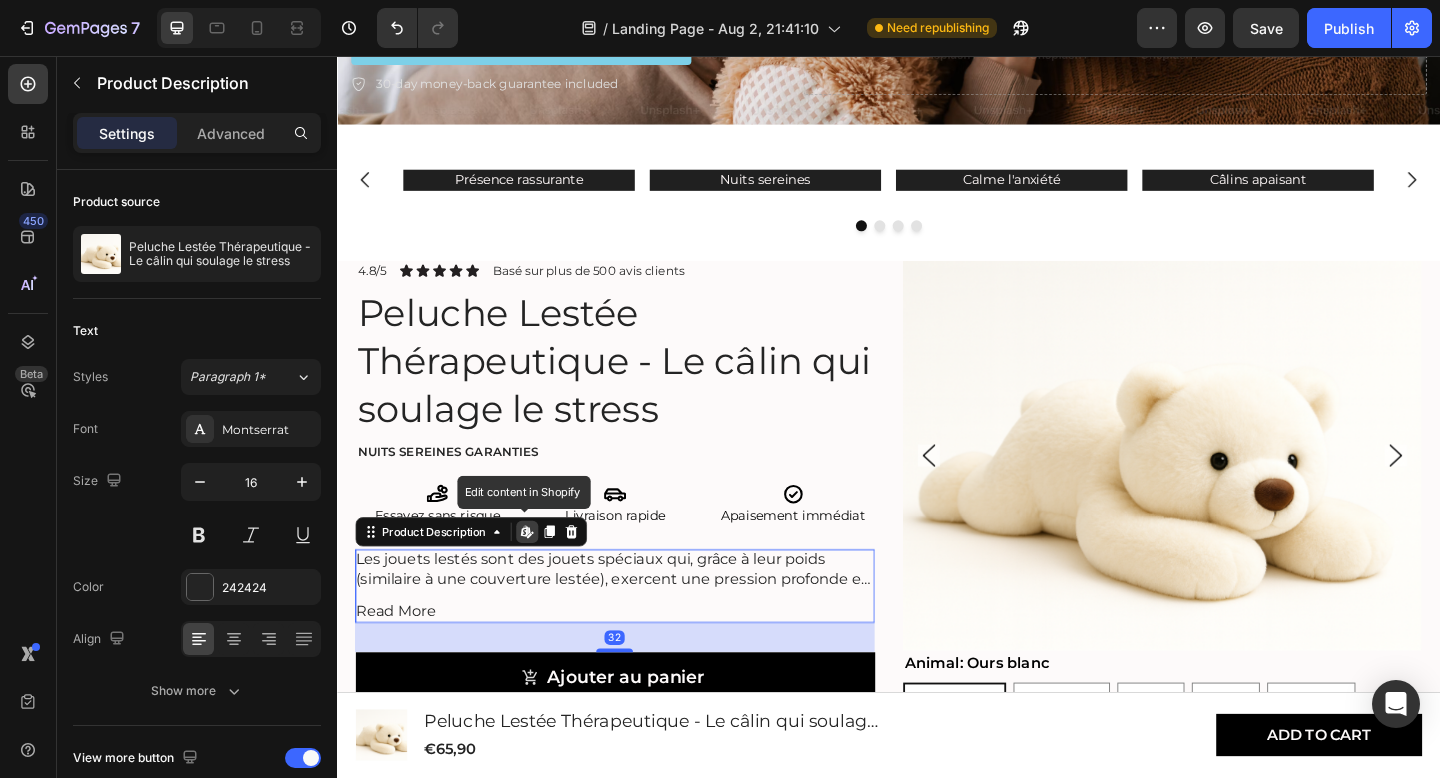 click on "Les jouets lestés sont des jouets spéciaux qui, grâce à leur poids (similaire à une couverture lestée), exercent une pression profonde et apaisante. Cela contribue à un  sentiment de réconfort et de sécurité  .
Les peluches lestées conviennent aussi bien aux enfants  (à partir de 3 ans)  qu'aux adultes et peuvent également apporter un soutien en cas de stress, d'anxiété, de défis émotionnels et aider le corps à se détendre." at bounding box center [639, 614] 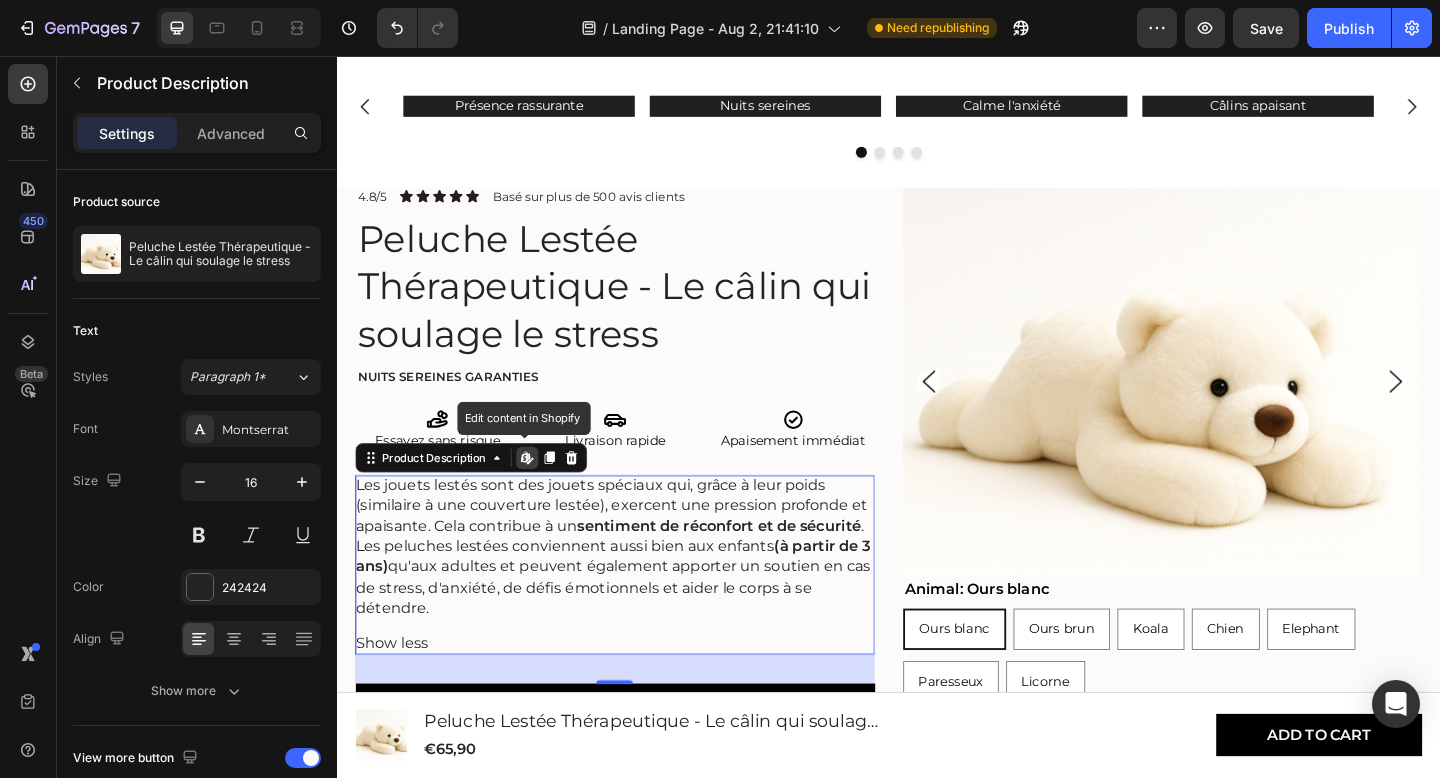 scroll, scrollTop: 642, scrollLeft: 0, axis: vertical 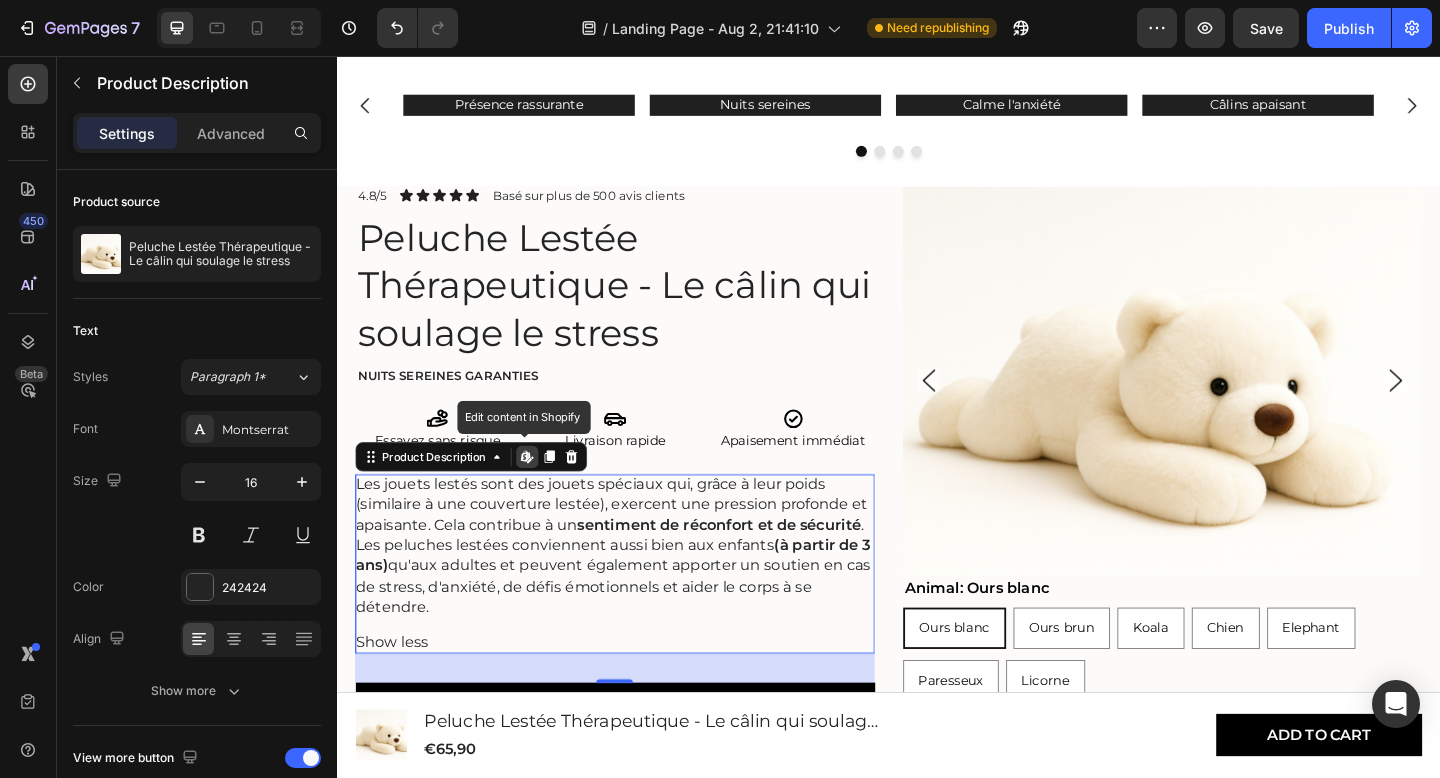 click on "Les peluches lestées conviennent aussi bien aux enfants  (à partir de 3 ans)  qu'aux adultes et peuvent également apporter un soutien en cas de stress, d'anxiété, de défis émotionnels et aider le corps à se détendre." at bounding box center [637, 622] 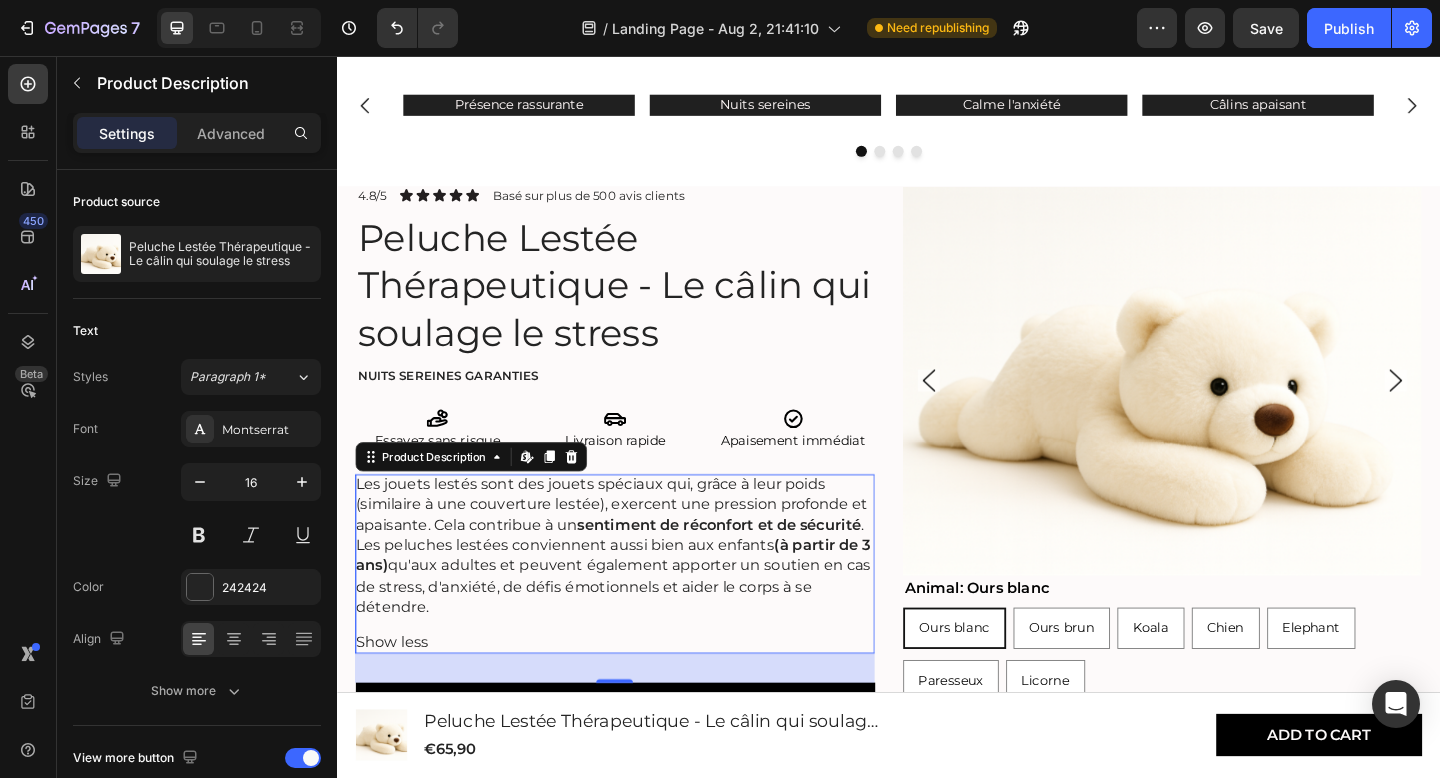 click on "Les peluches lestées conviennent aussi bien aux enfants  (à partir de 3 ans)  qu'aux adultes et peuvent également apporter un soutien en cas de stress, d'anxiété, de défis émotionnels et aider le corps à se détendre." at bounding box center (637, 622) 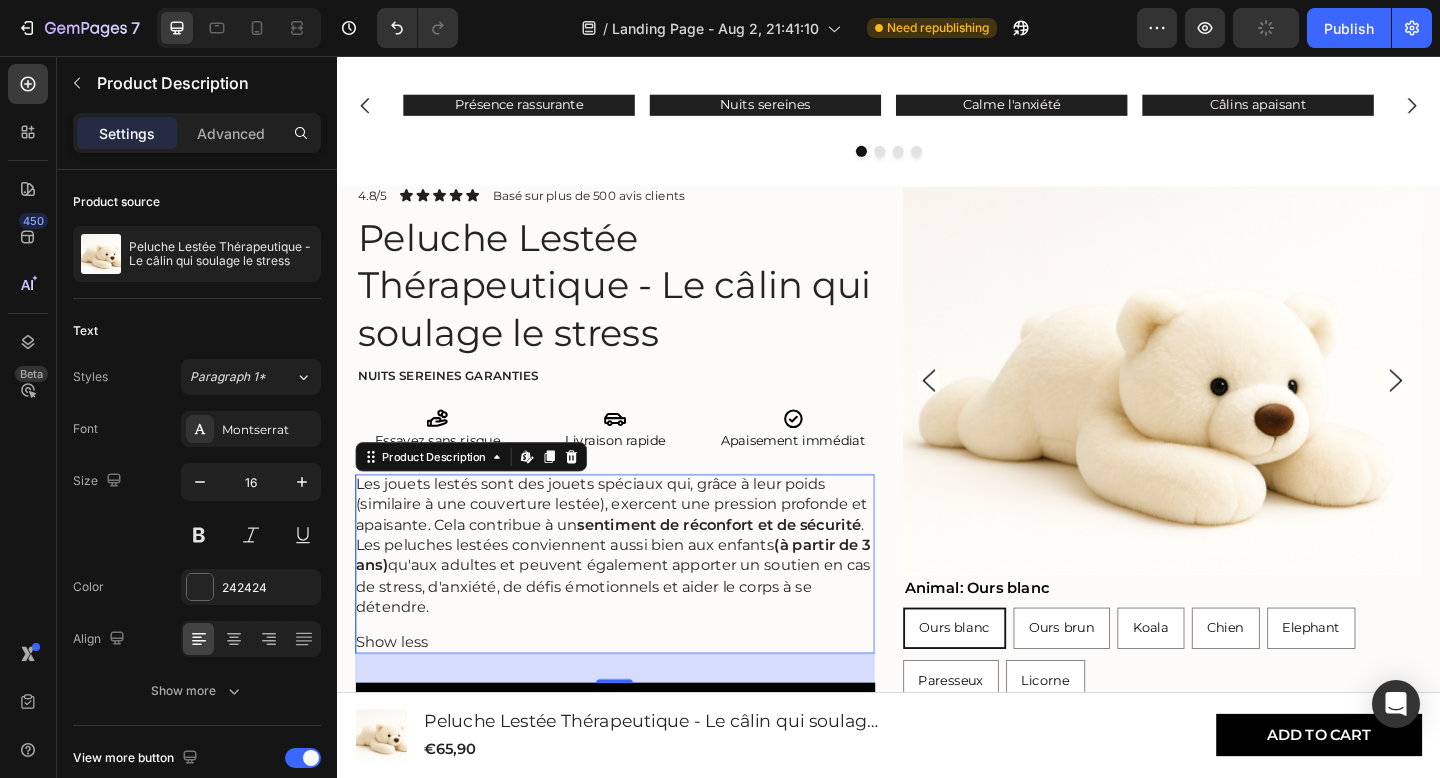 click on "Les peluches lestées conviennent aussi bien aux enfants  (à partir de 3 ans)  qu'aux adultes et peuvent également apporter un soutien en cas de stress, d'anxiété, de défis émotionnels et aider le corps à se détendre." at bounding box center (637, 622) 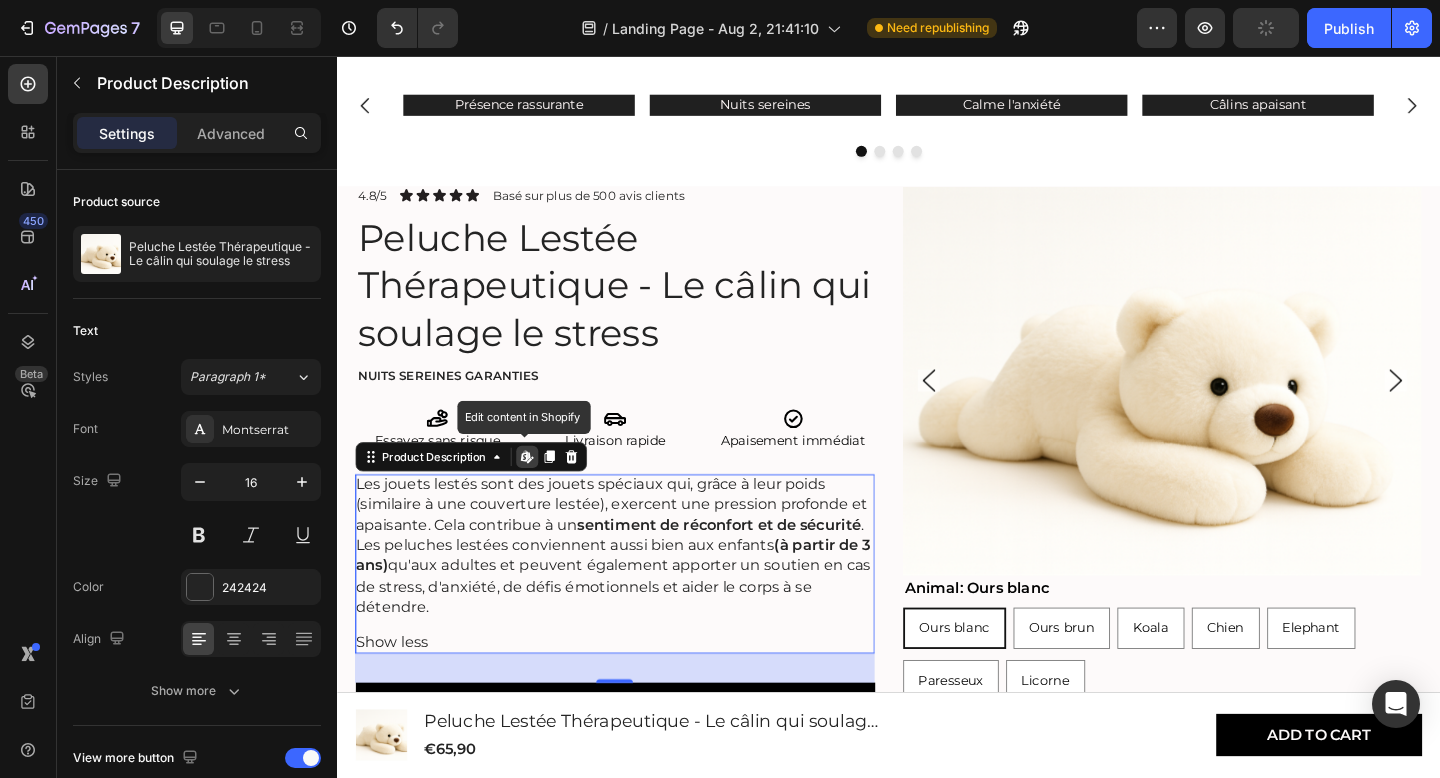 click on "Les peluches lestées conviennent aussi bien aux enfants  (à partir de 3 ans)  qu'aux adultes et peuvent également apporter un soutien en cas de stress, d'anxiété, de défis émotionnels et aider le corps à se détendre." at bounding box center [637, 622] 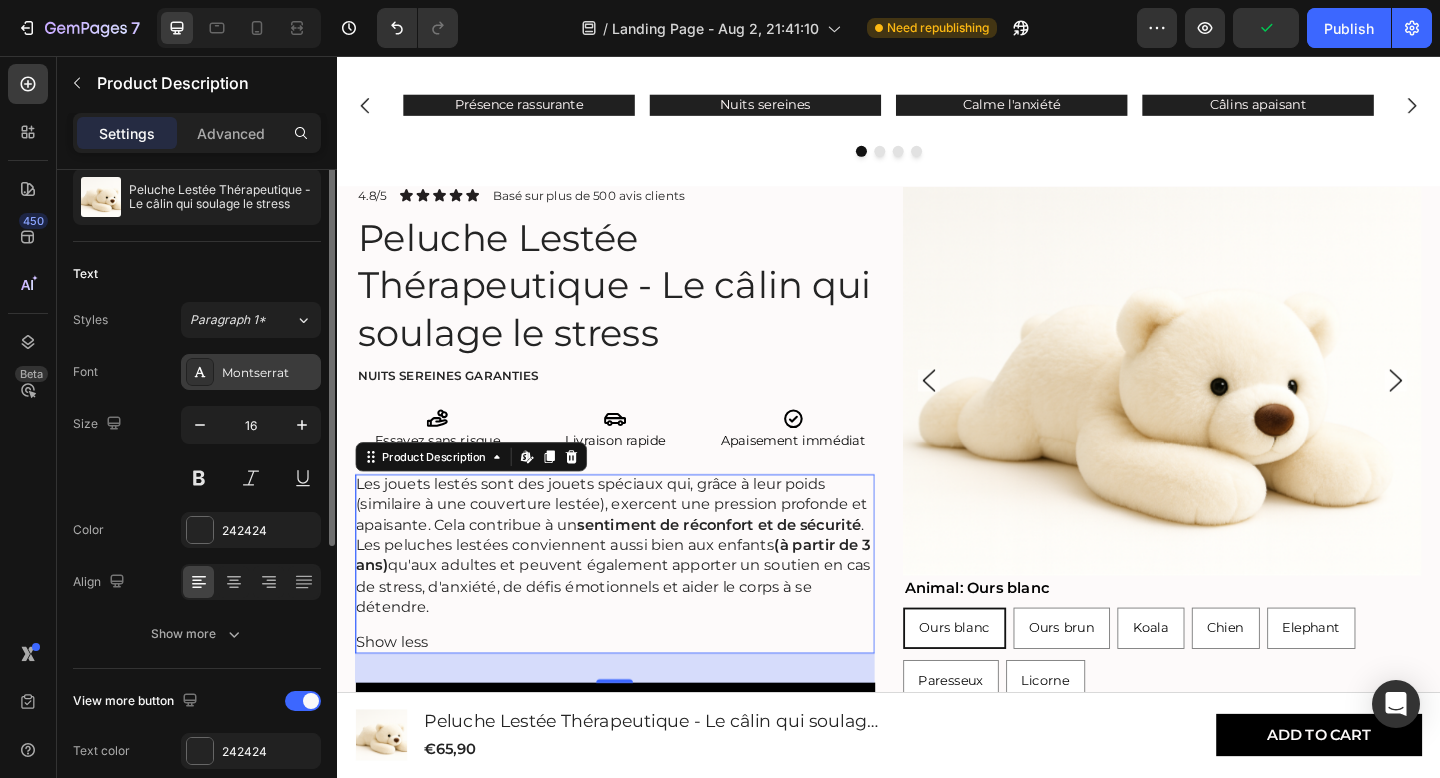 scroll, scrollTop: 0, scrollLeft: 0, axis: both 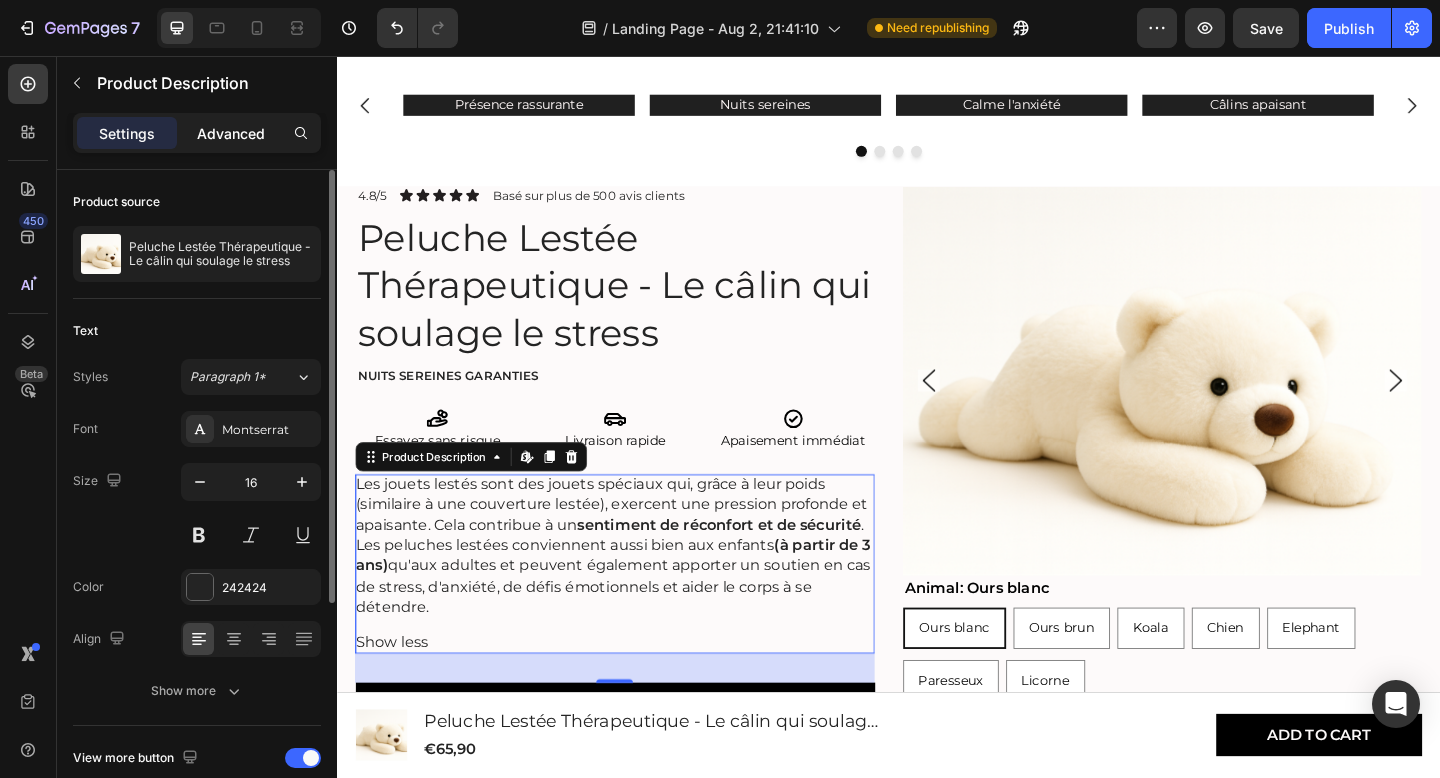 click on "Advanced" at bounding box center (231, 133) 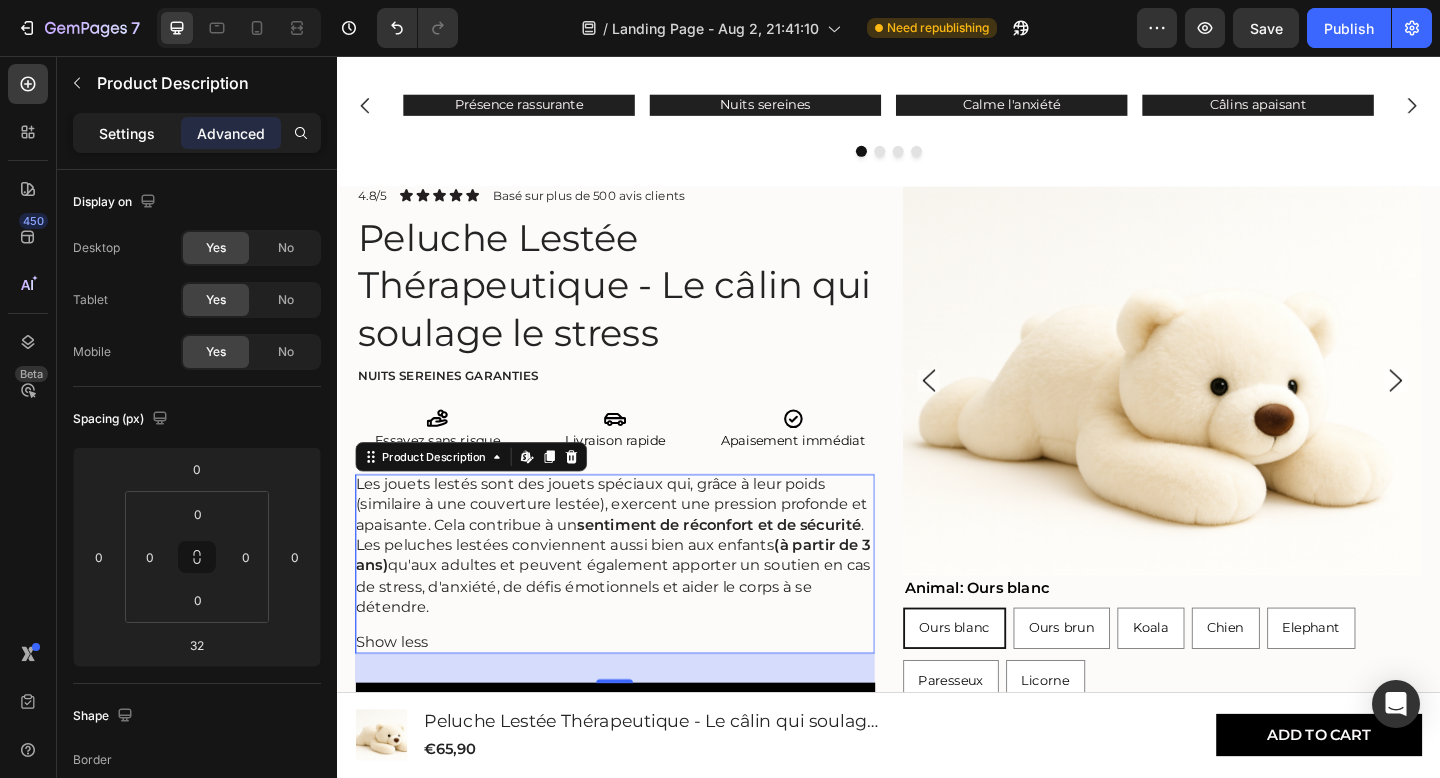 click on "Settings" at bounding box center [127, 133] 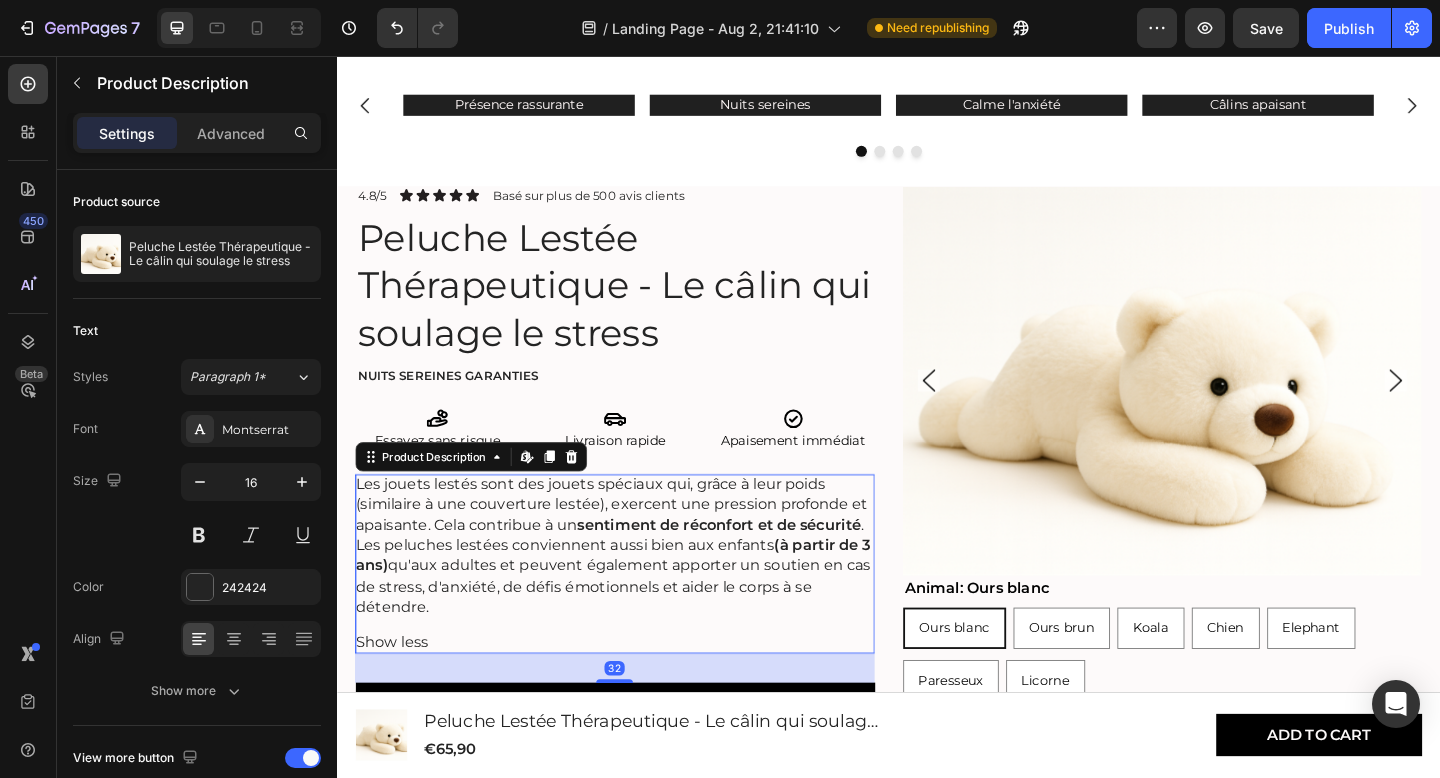 click on "Les jouets lestés sont des jouets spéciaux qui, grâce à leur poids (similaire à une couverture lestée), exercent une pression profonde et apaisante. Cela contribue à un  sentiment de réconfort et de sécurité  ." at bounding box center [635, 544] 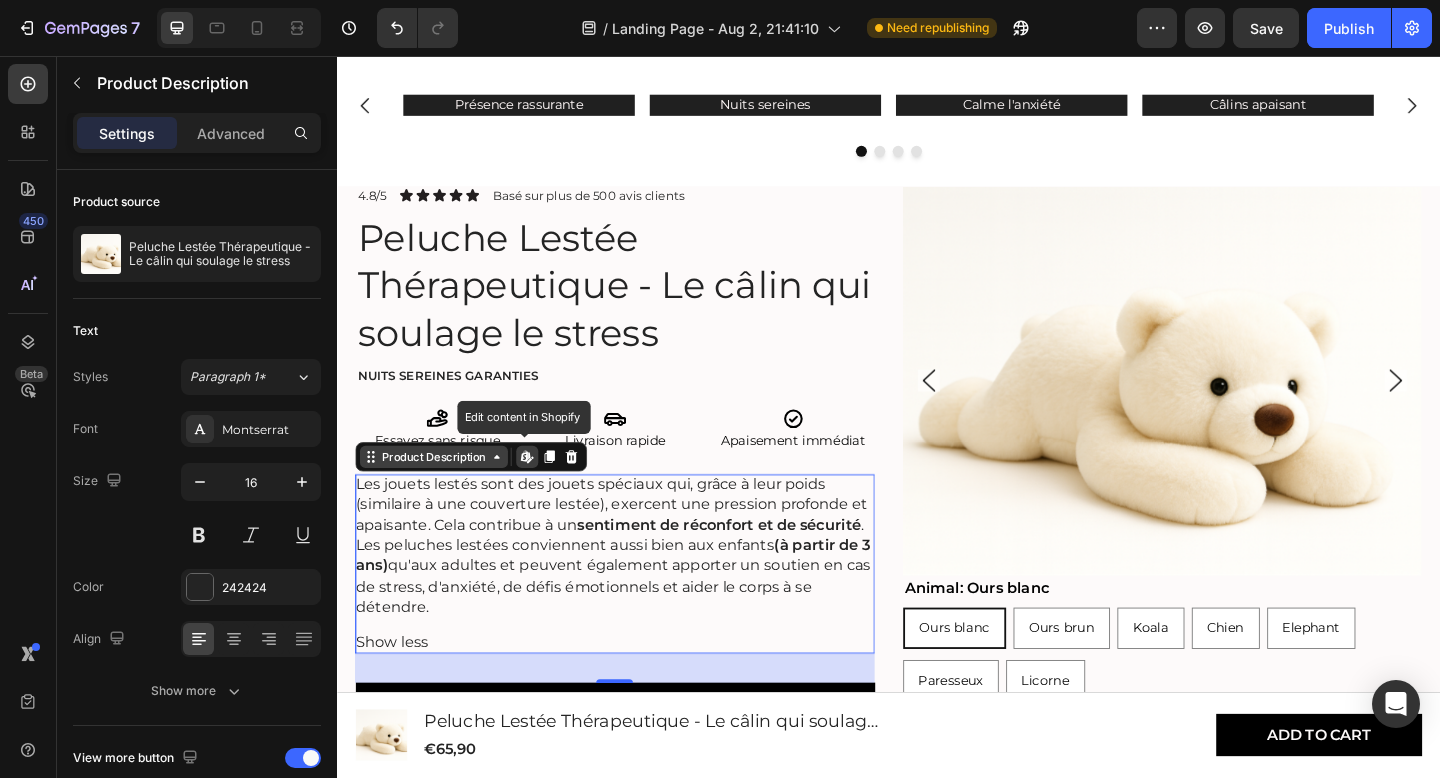 click 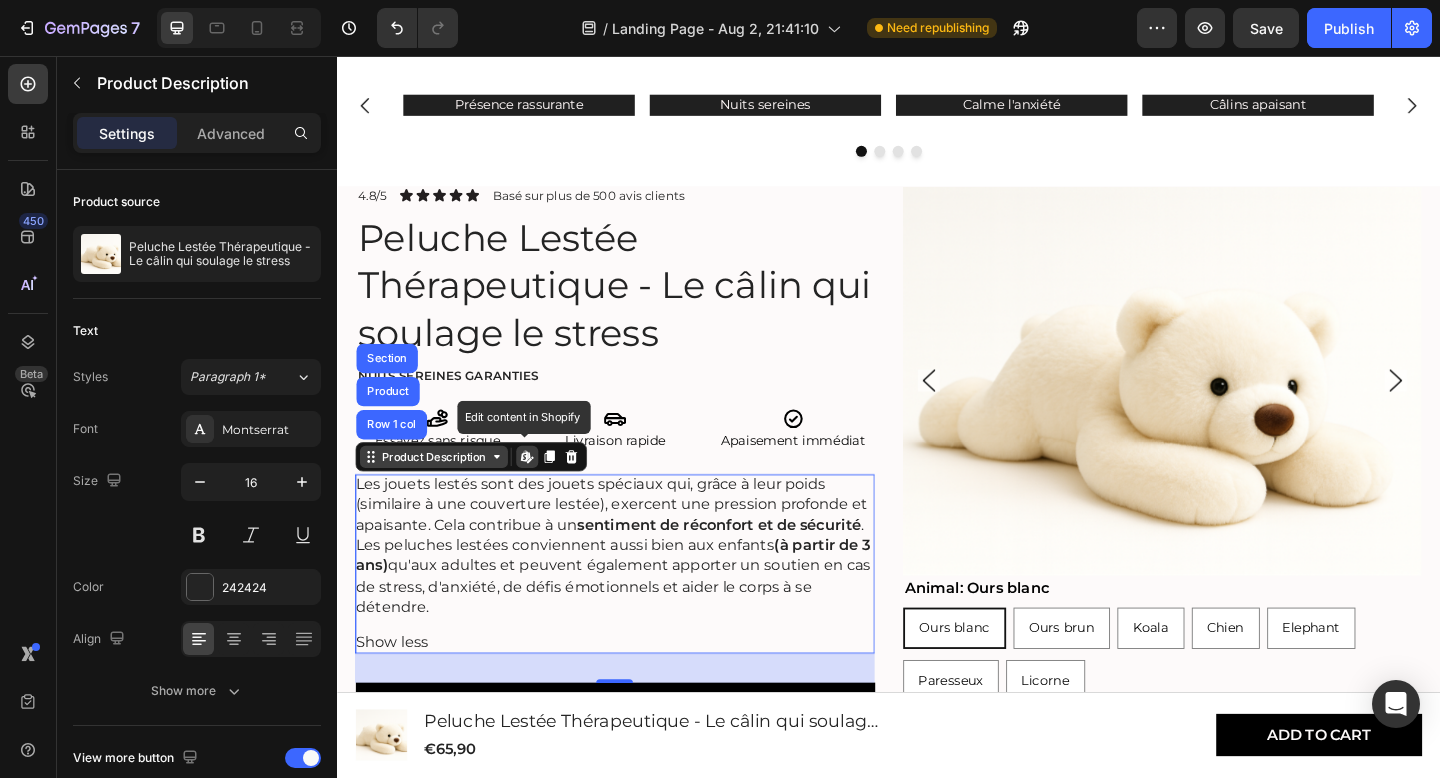click 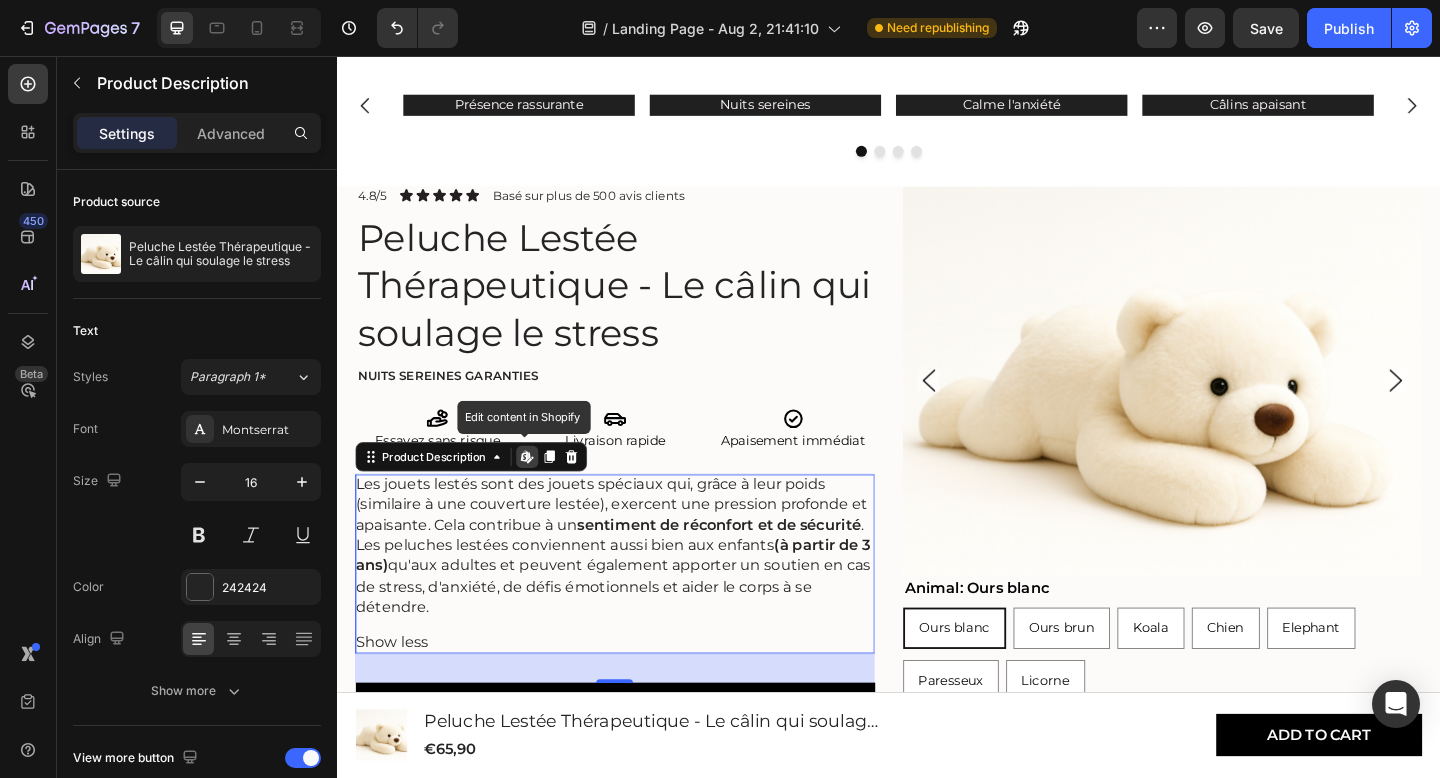 click on "Les jouets lestés sont des jouets spéciaux qui, grâce à leur poids (similaire à une couverture lestée), exercent une pression profonde et apaisante. Cela contribue à un  sentiment de réconfort et de sécurité  ." at bounding box center [635, 544] 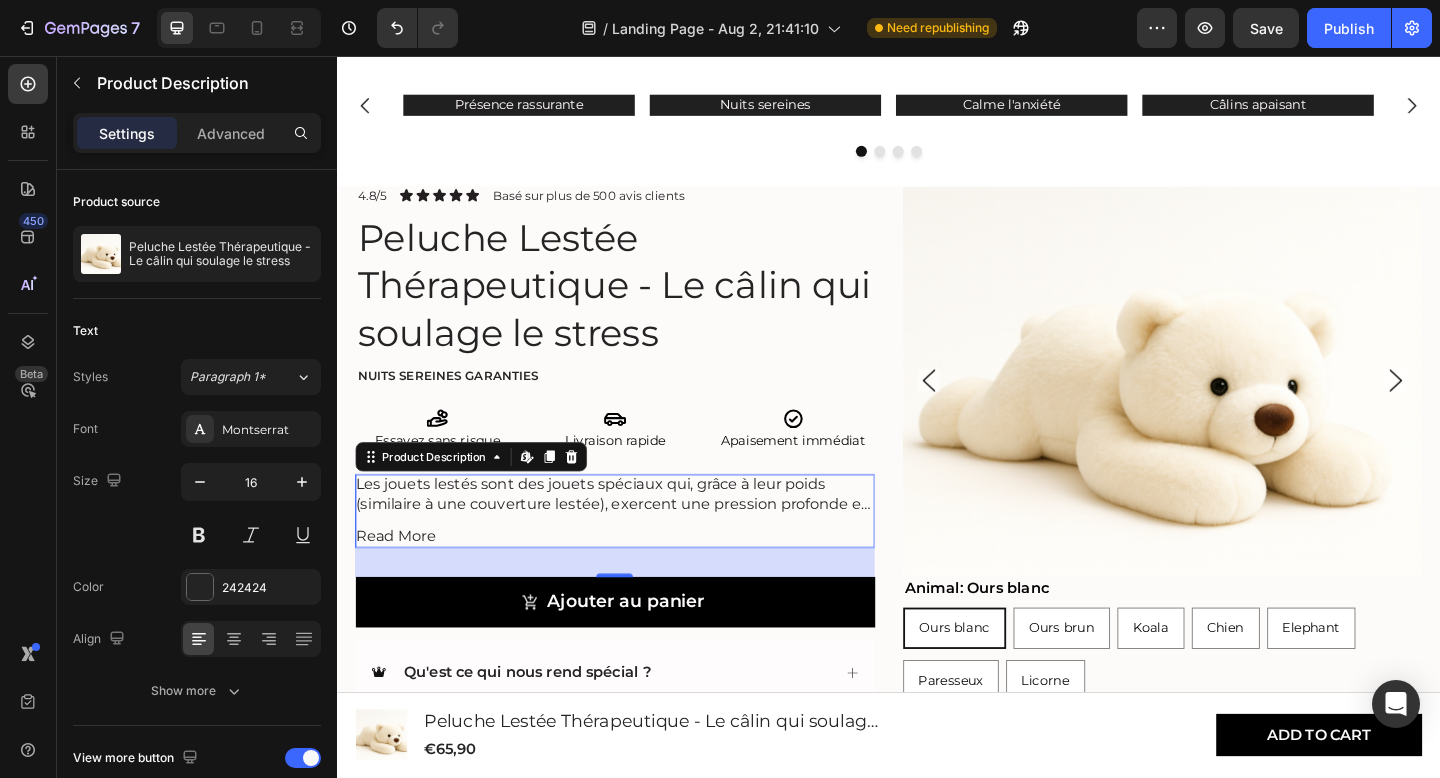 click on "Read More" at bounding box center [639, 579] 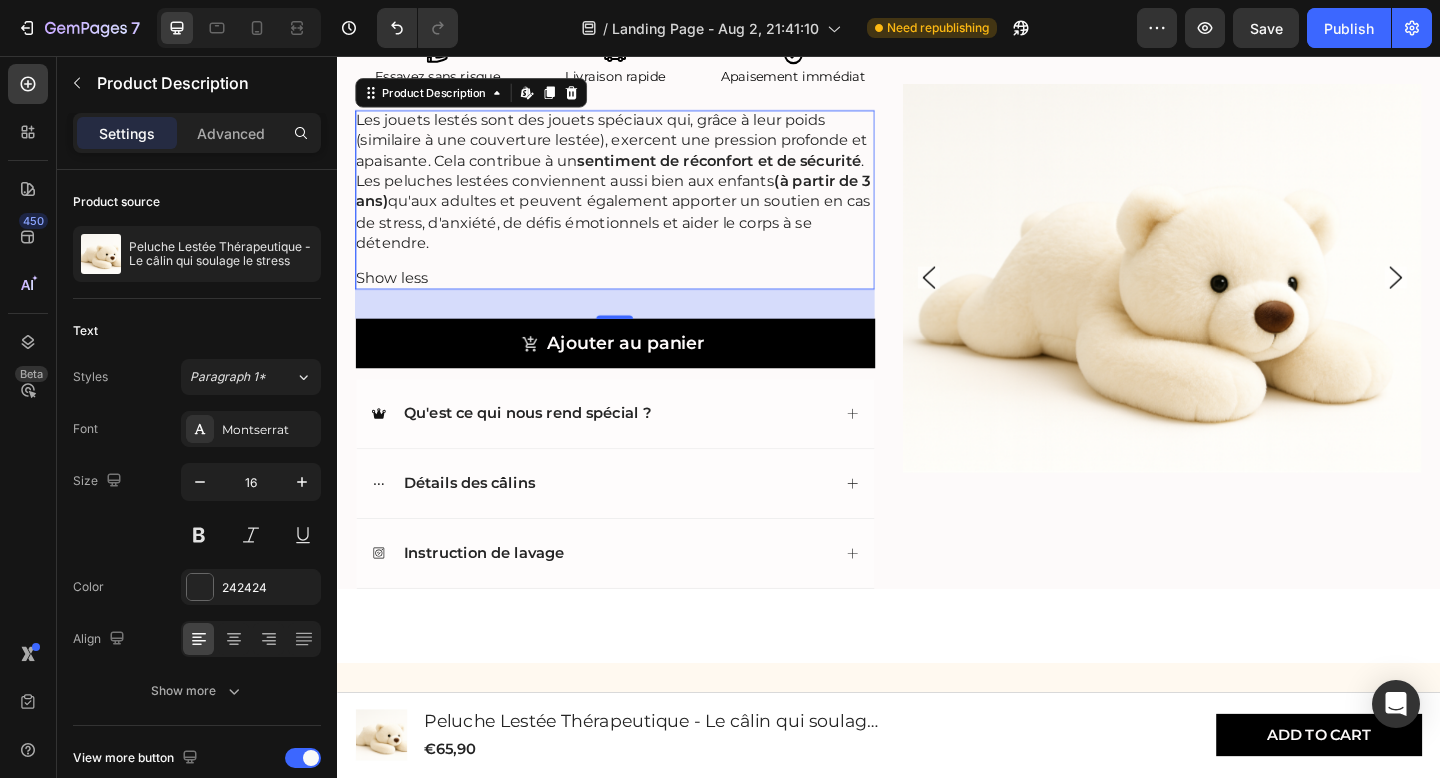 scroll, scrollTop: 1041, scrollLeft: 0, axis: vertical 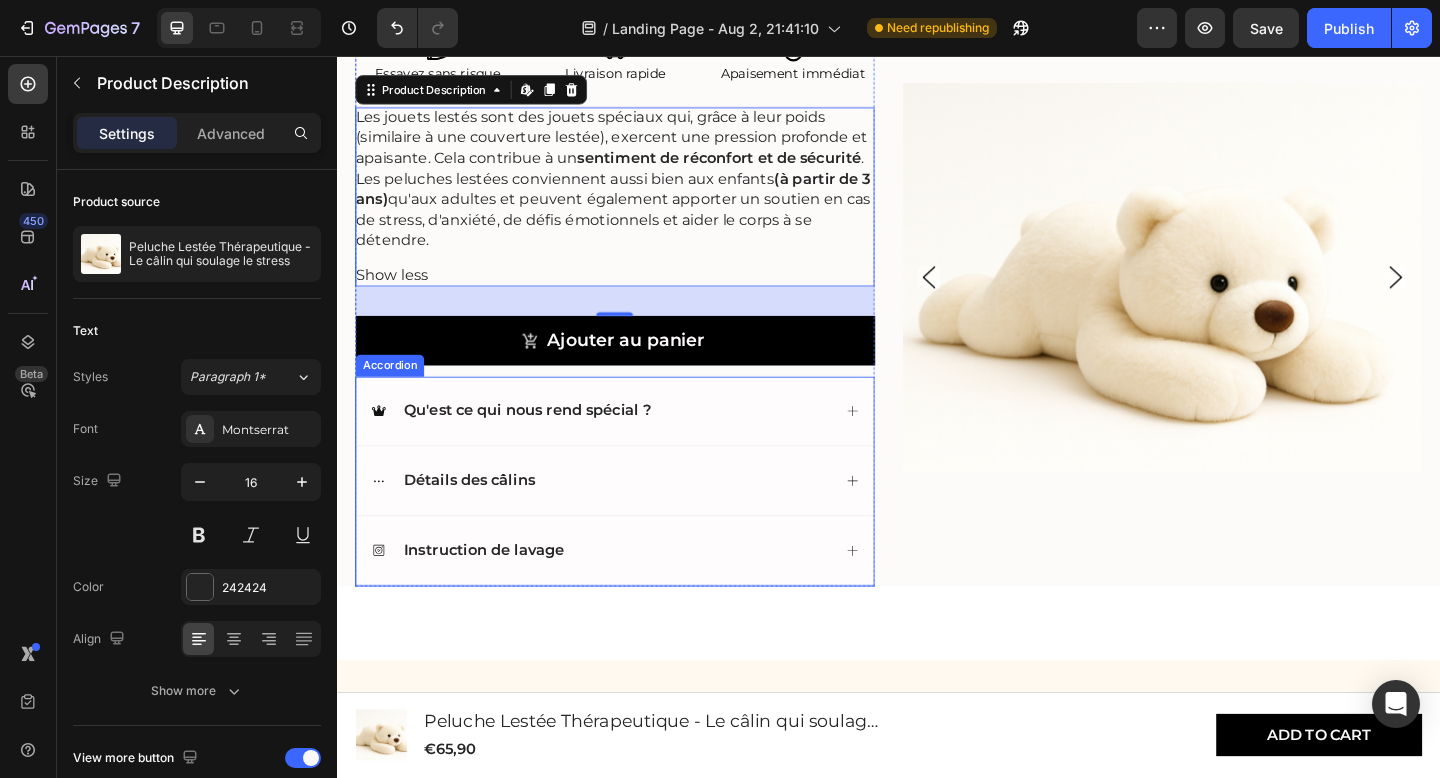 click on "Détails des câlins" at bounding box center [480, 518] 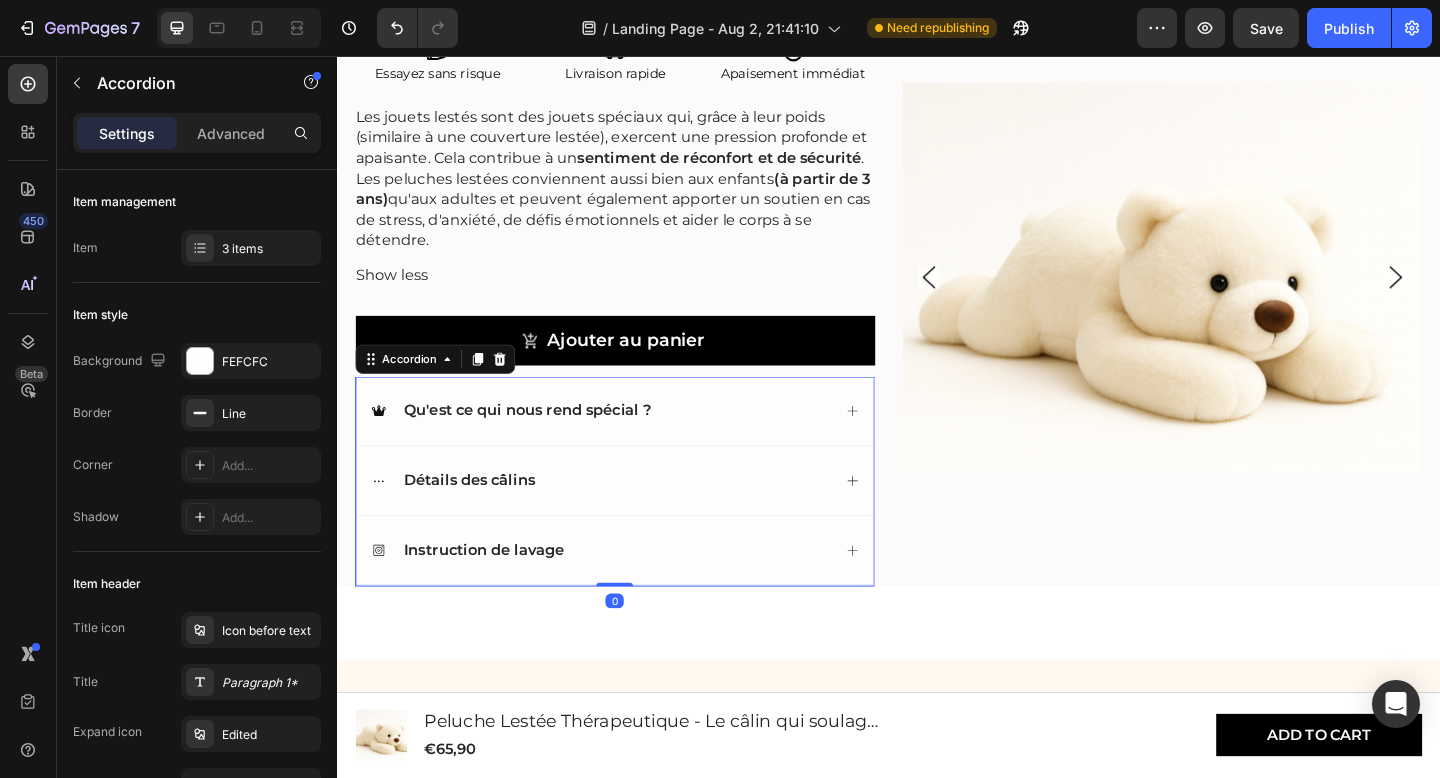 click on "Détails des câlins" at bounding box center [480, 518] 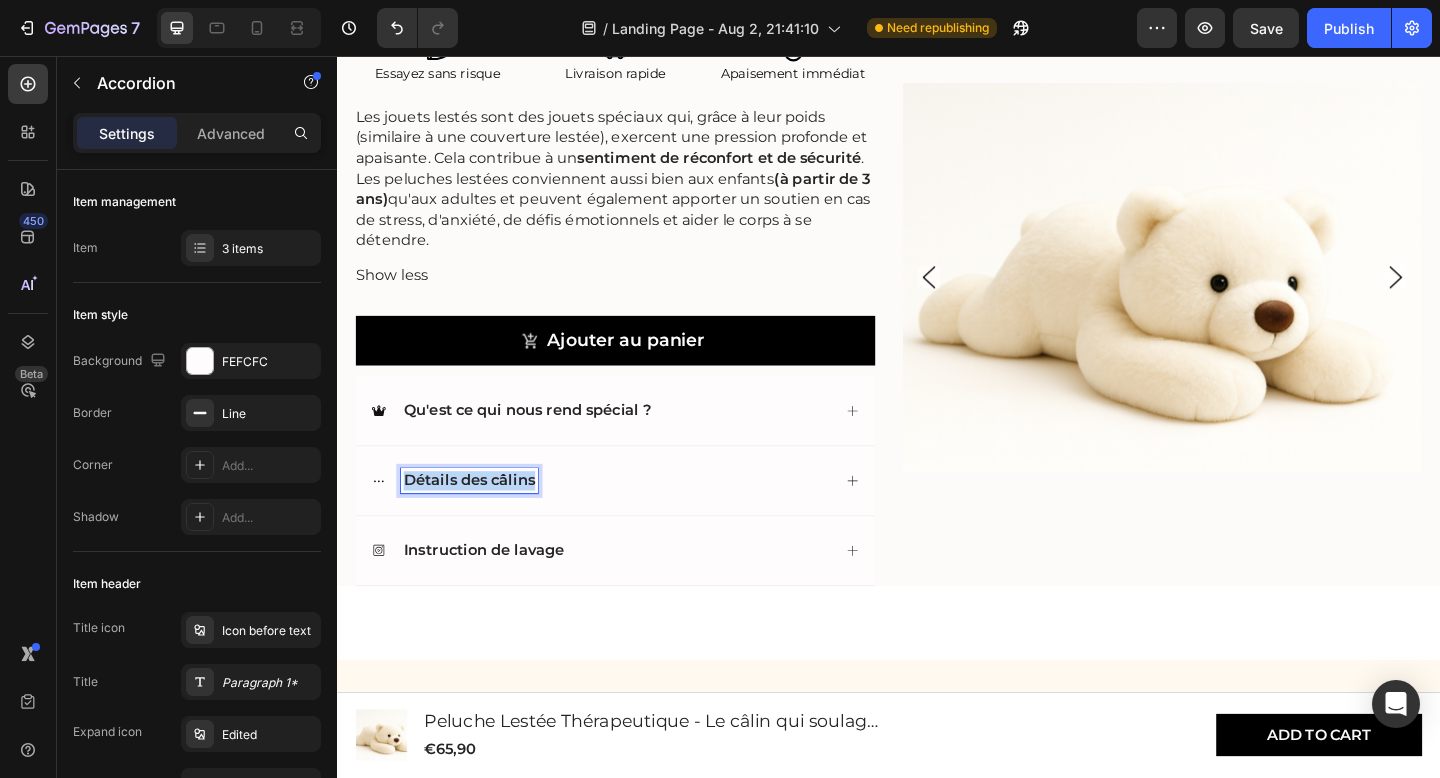 click on "Détails des câlins" at bounding box center (480, 518) 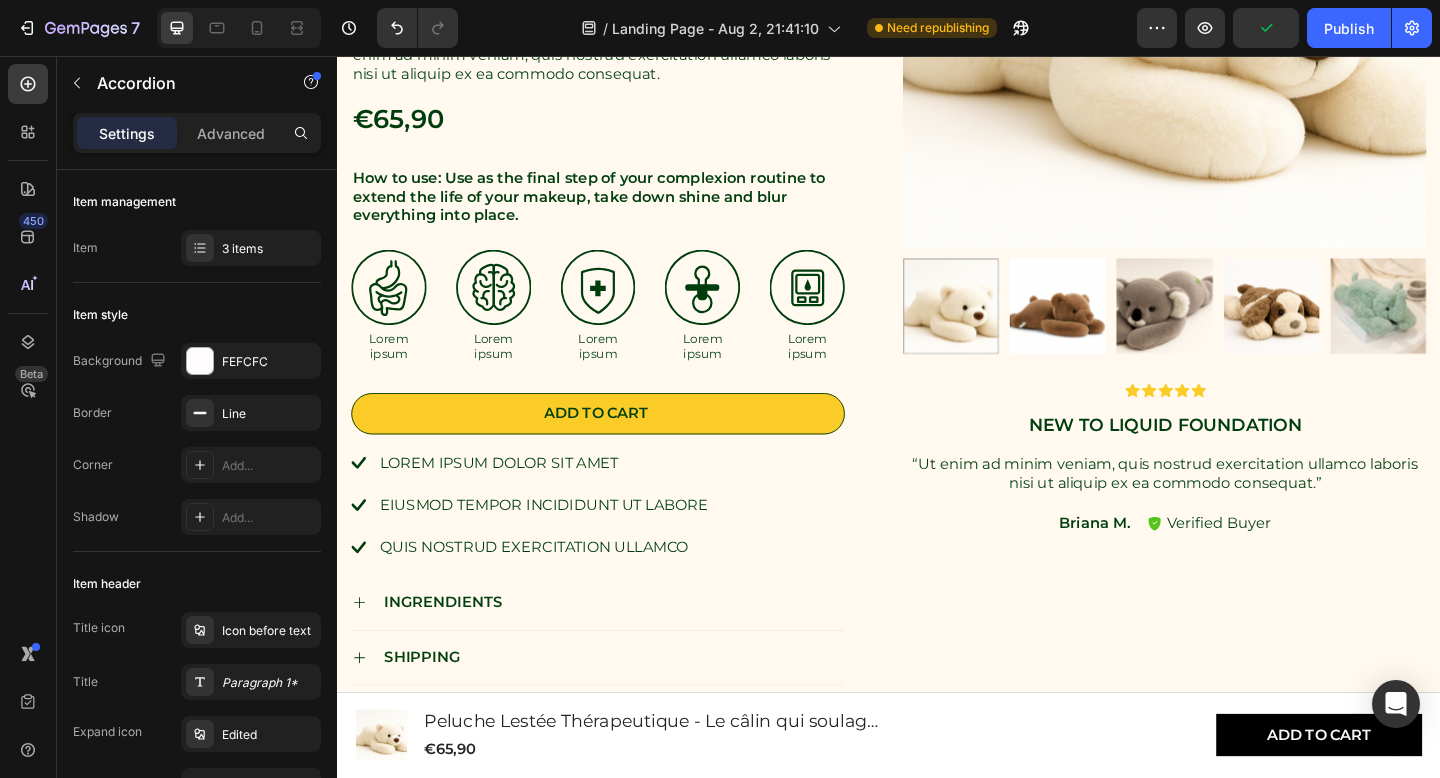 scroll, scrollTop: 2167, scrollLeft: 0, axis: vertical 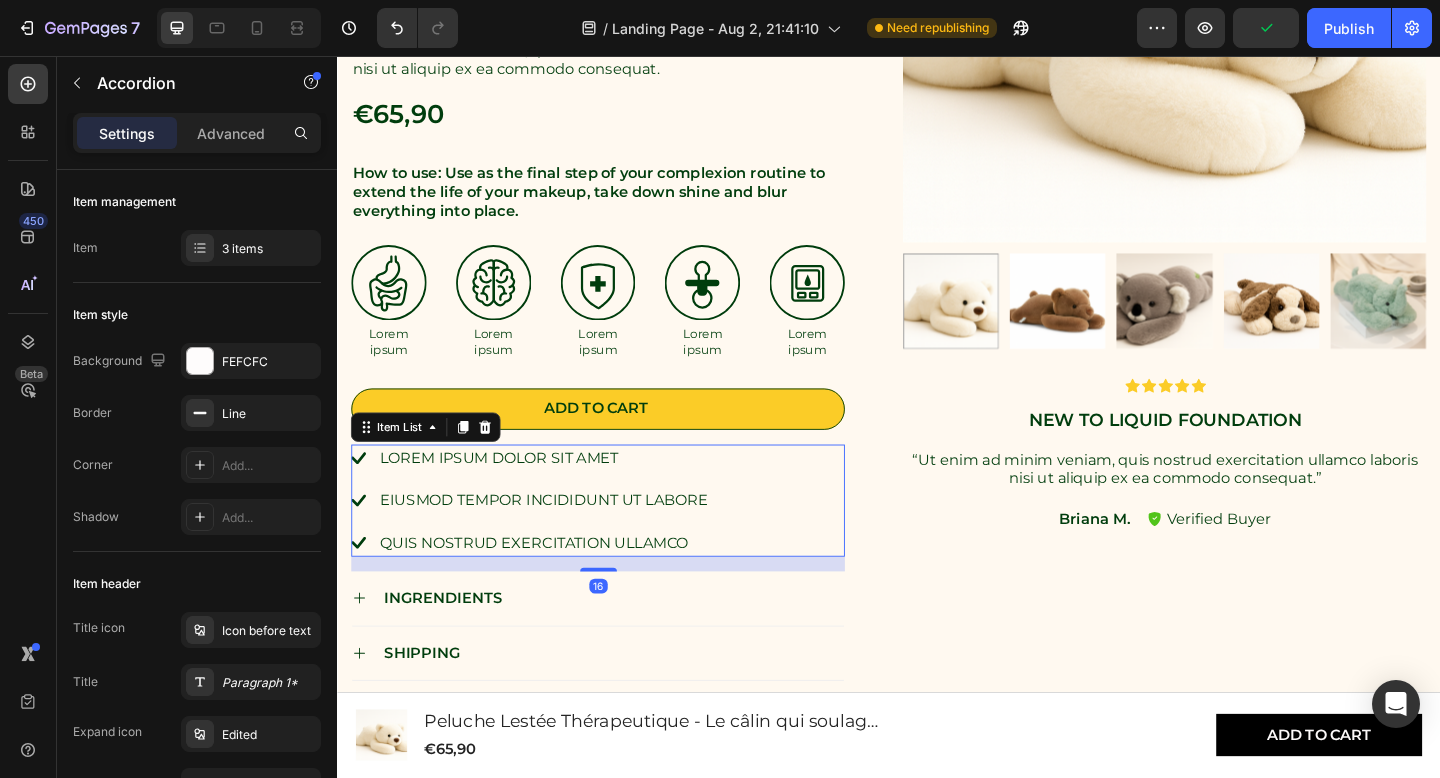 click on "Lorem ipsum dolor sit amet" at bounding box center [561, 494] 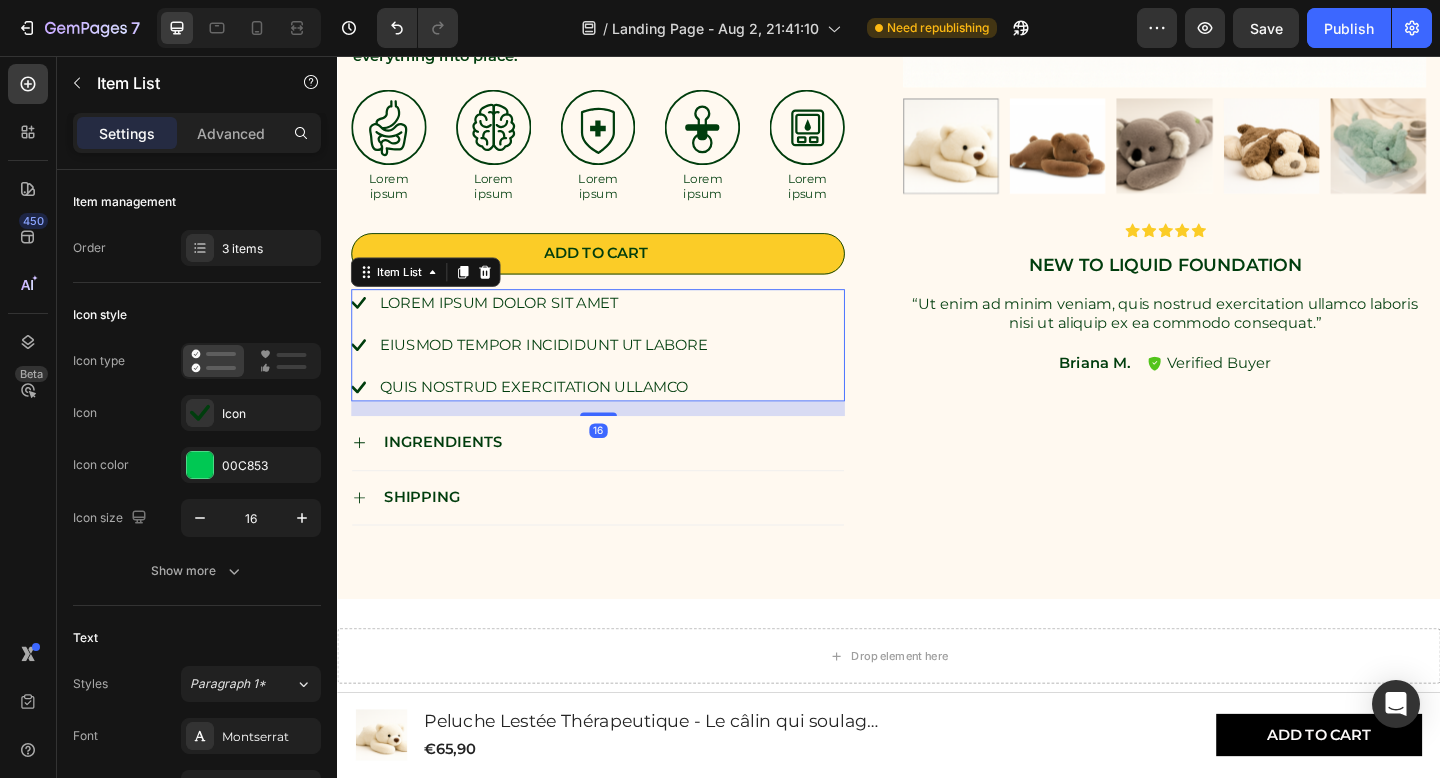 scroll, scrollTop: 2338, scrollLeft: 0, axis: vertical 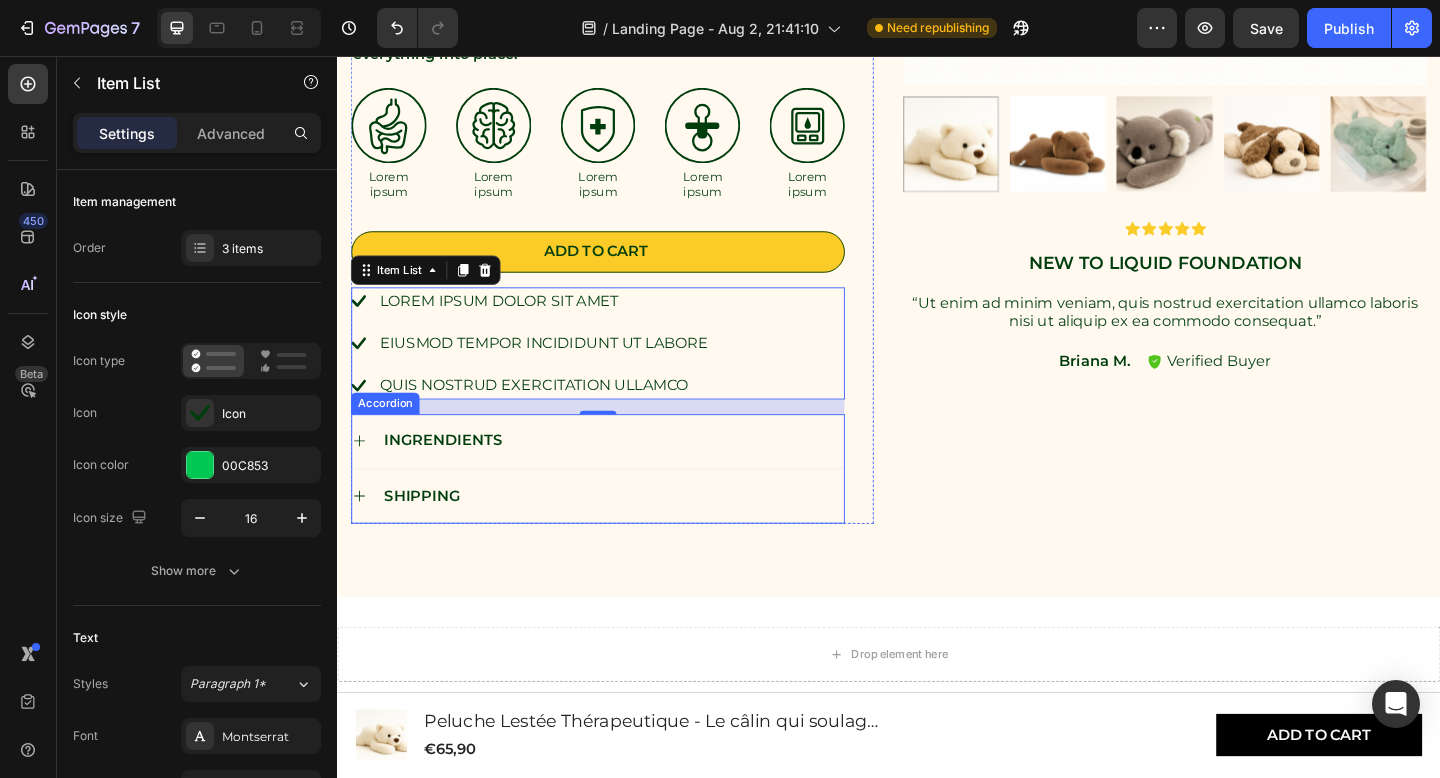 click 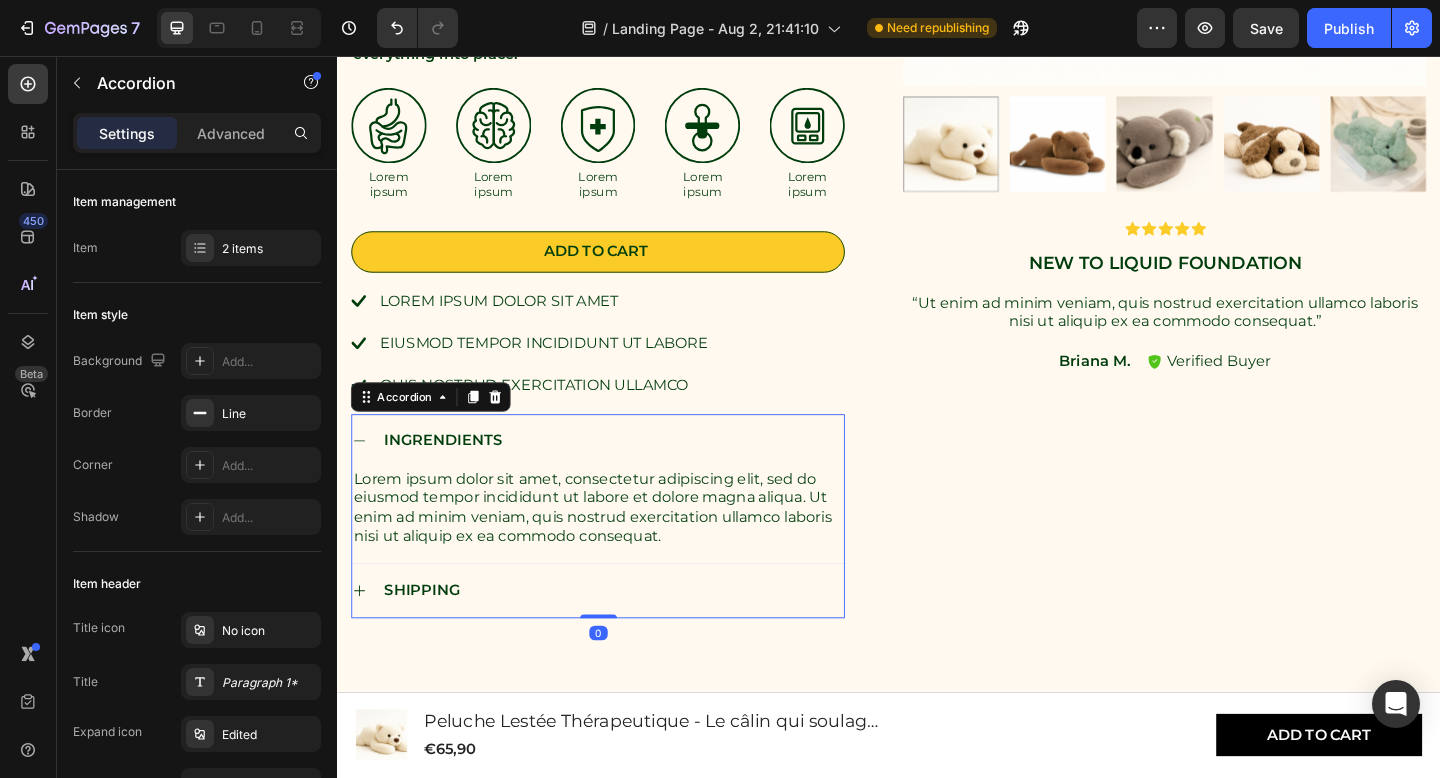 click 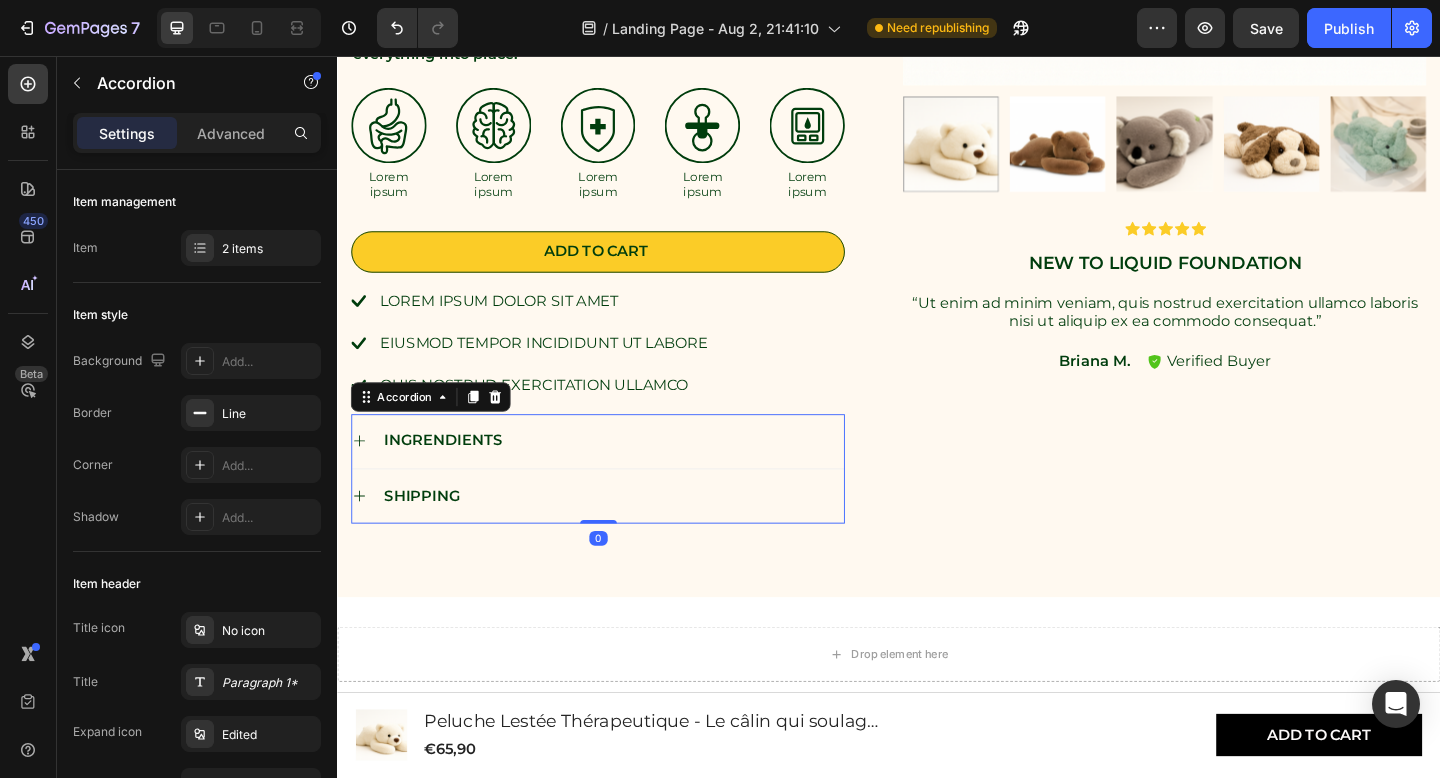 click 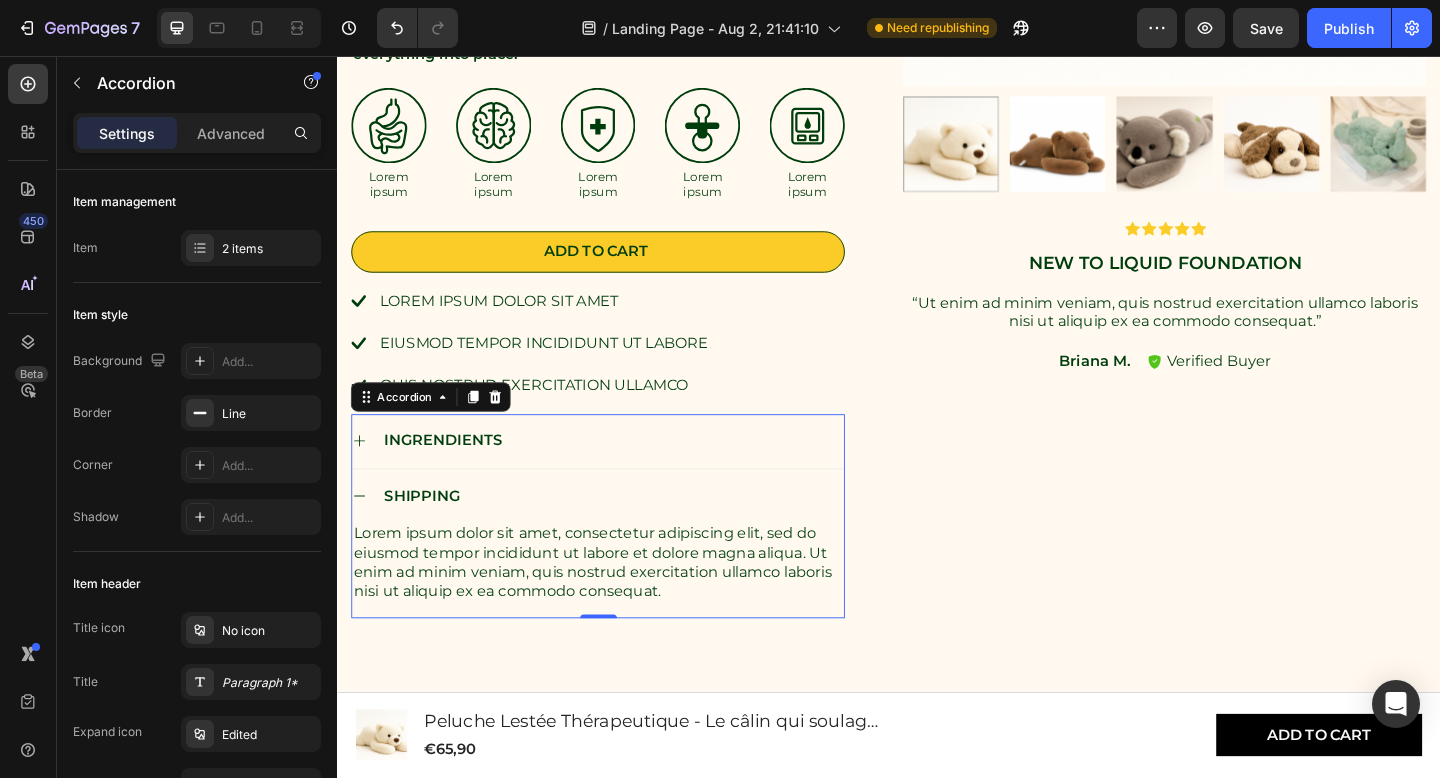 click 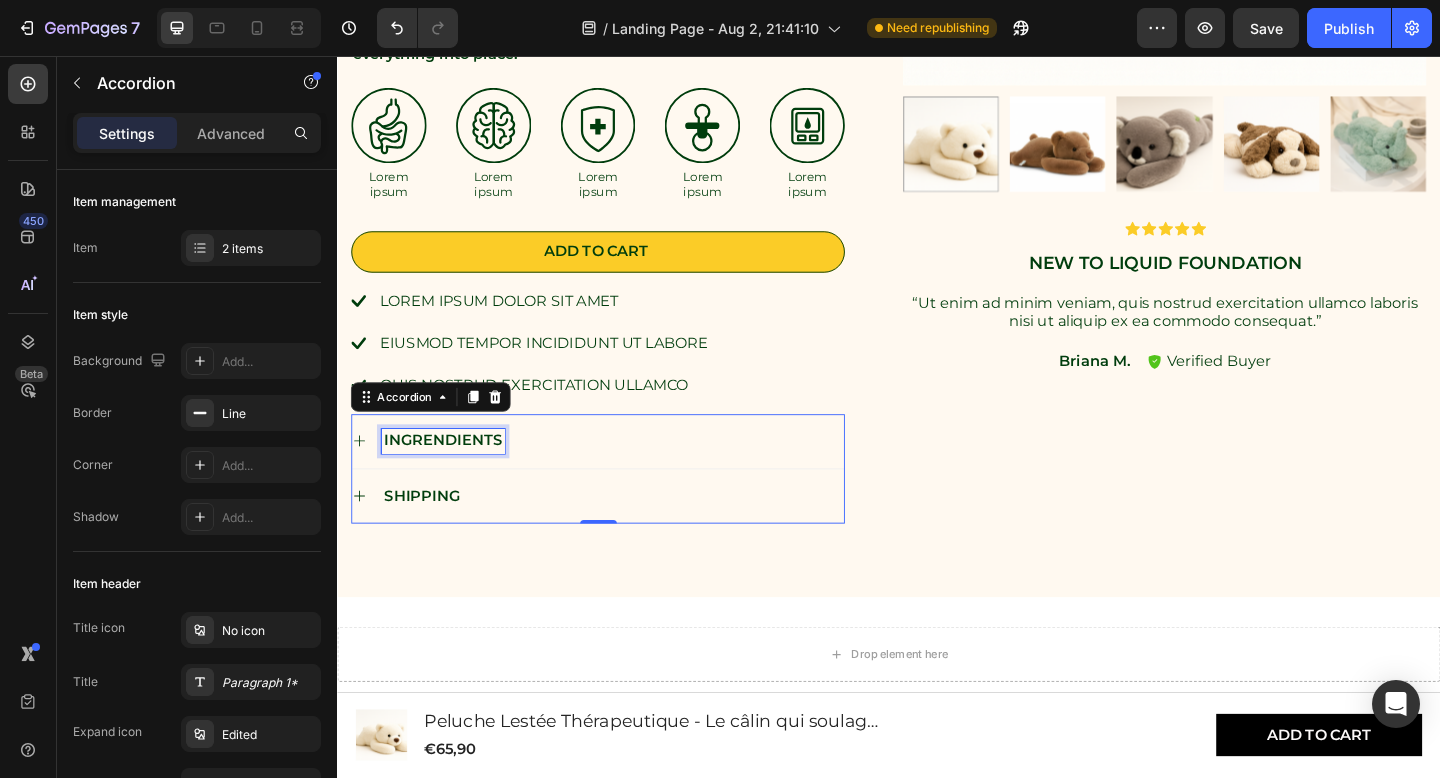 click on "INGRENDIENTS" at bounding box center [452, 475] 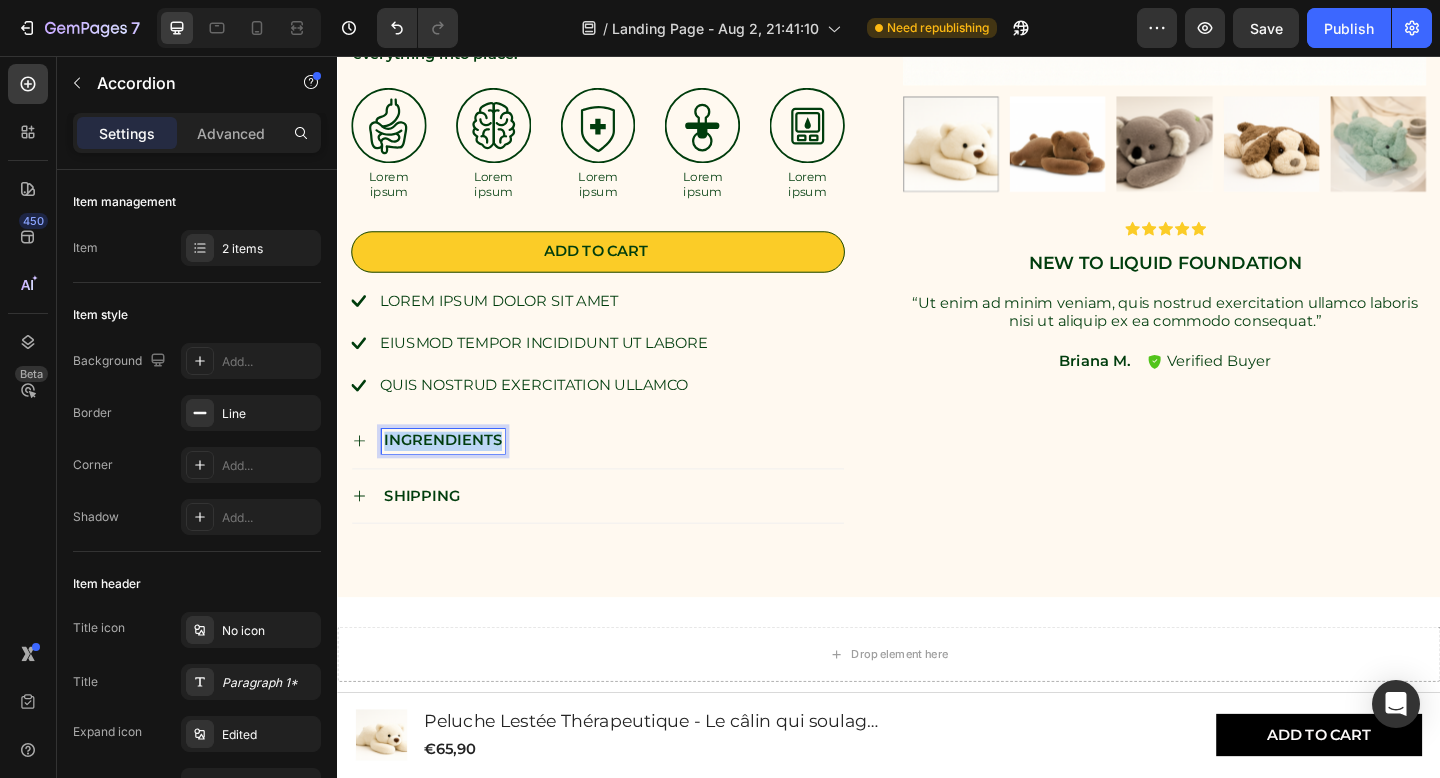 click on "INGRENDIENTS" at bounding box center (452, 475) 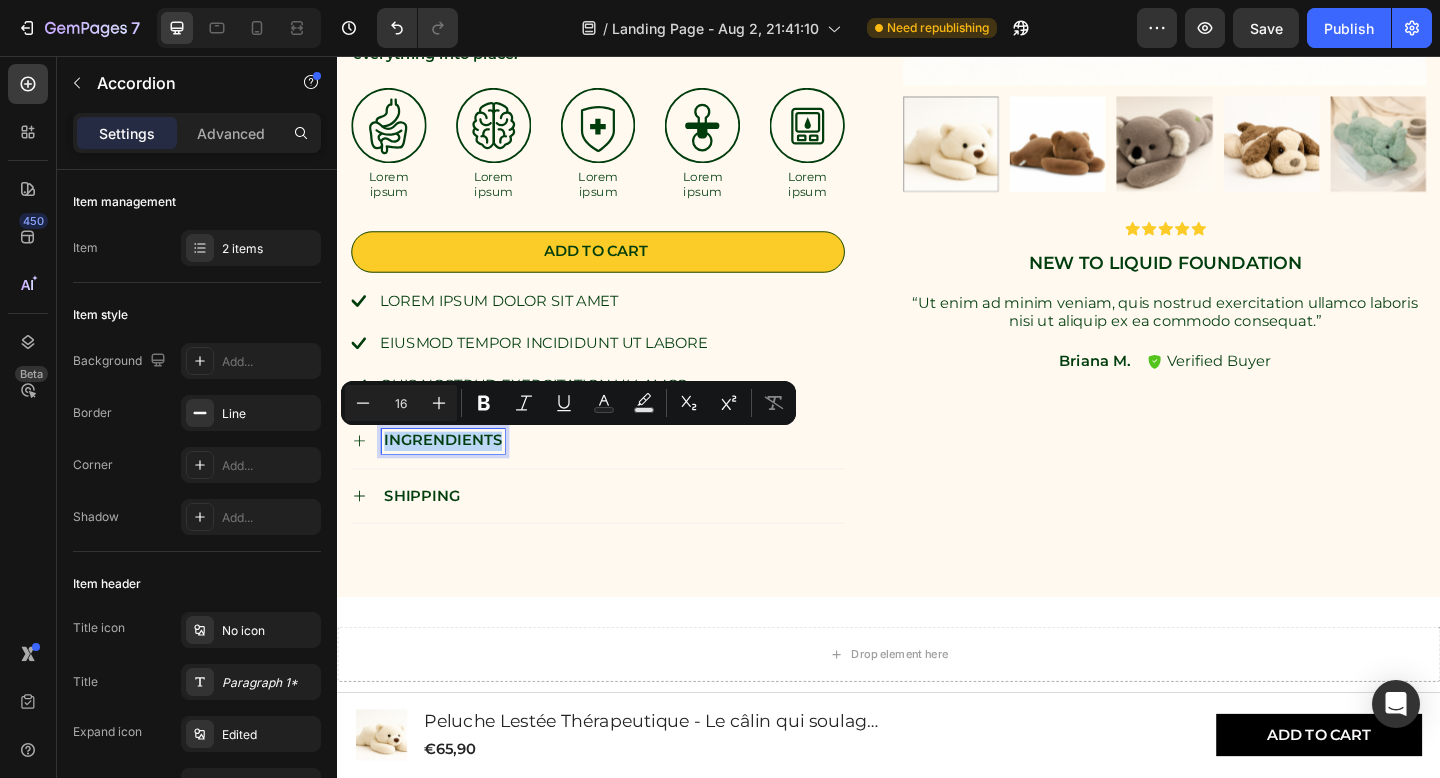 click on "INGRENDIENTS" at bounding box center [452, 475] 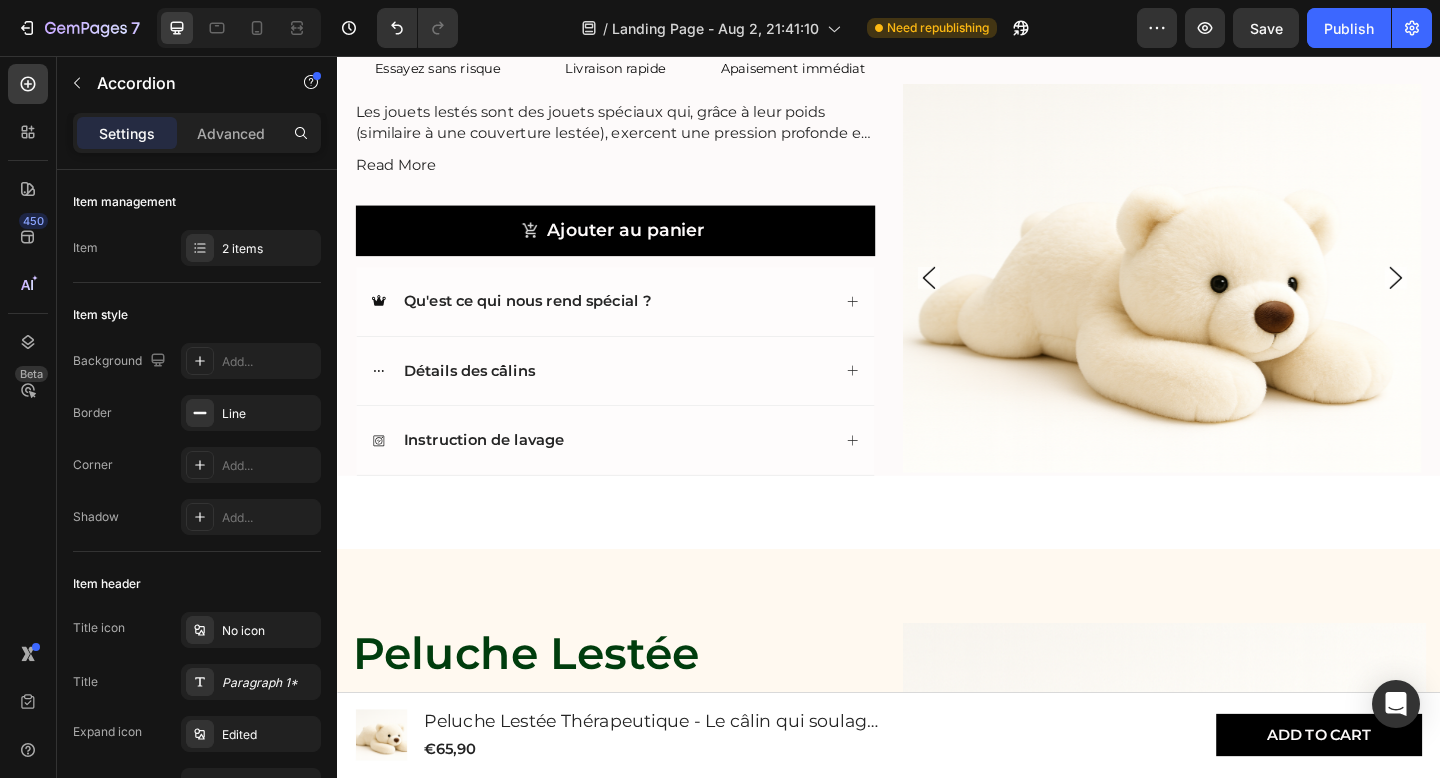 scroll, scrollTop: 1047, scrollLeft: 0, axis: vertical 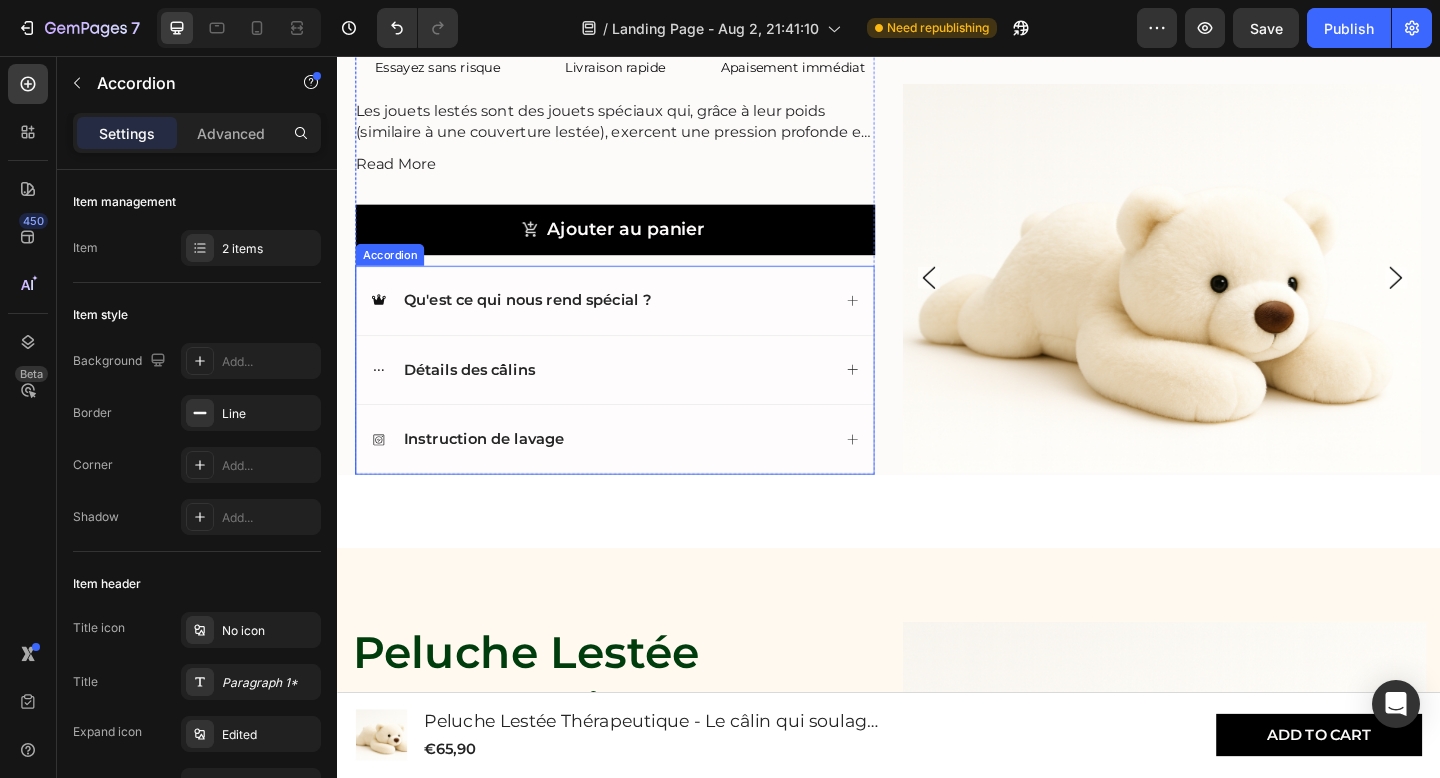 click 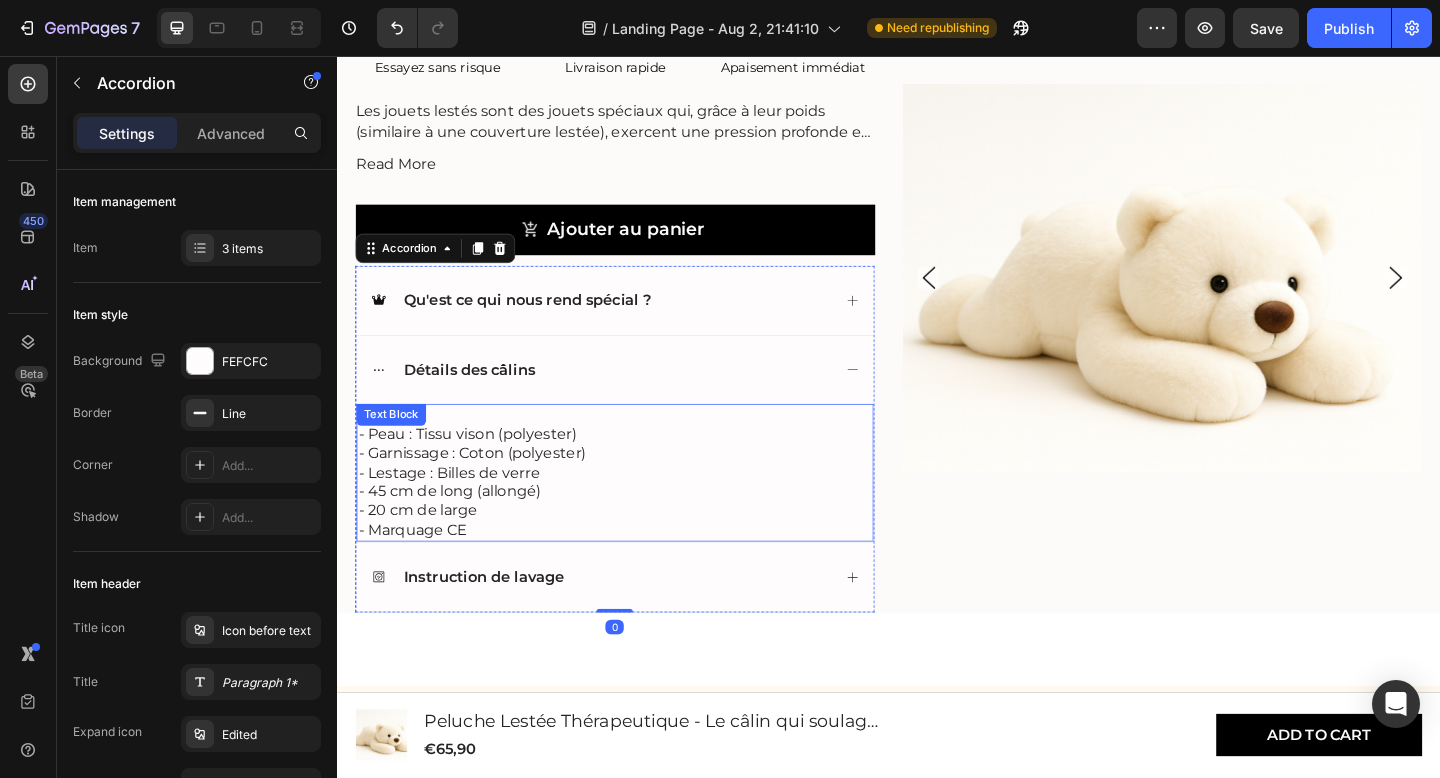 scroll, scrollTop: 1072, scrollLeft: 0, axis: vertical 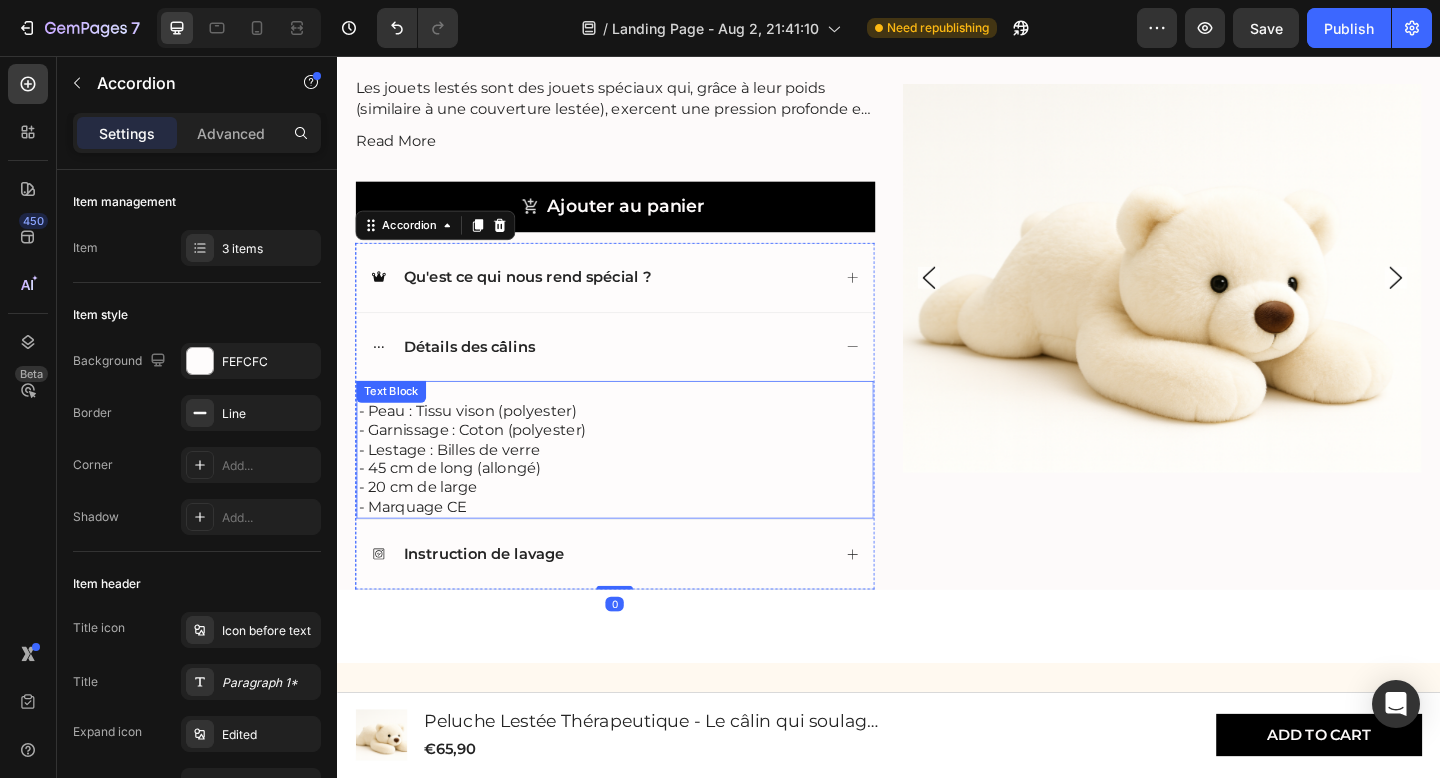 click on "- 2 kg - Peau : Tissu vison (polyester) - Garnissage : Coton (polyester) - Lestage : Billes de verre - 45 cm de long (allongé) - 20 cm de large - Marquage CE" at bounding box center (639, 485) 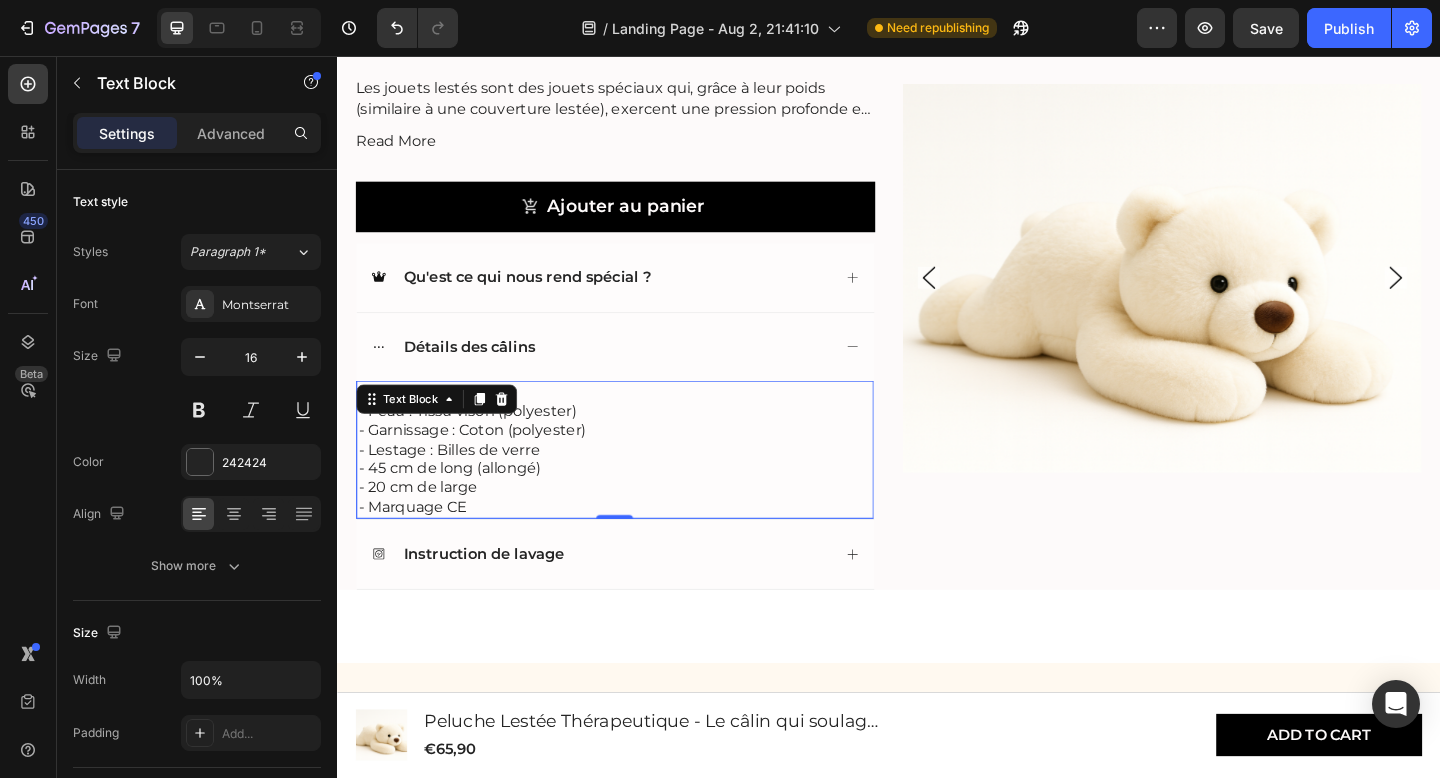 click on "- 2 kg - Peau : Tissu vison (polyester) - Garnissage : Coton (polyester) - Lestage : Billes de verre - 45 cm de long (allongé) - 20 cm de large - Marquage CE" at bounding box center [639, 485] 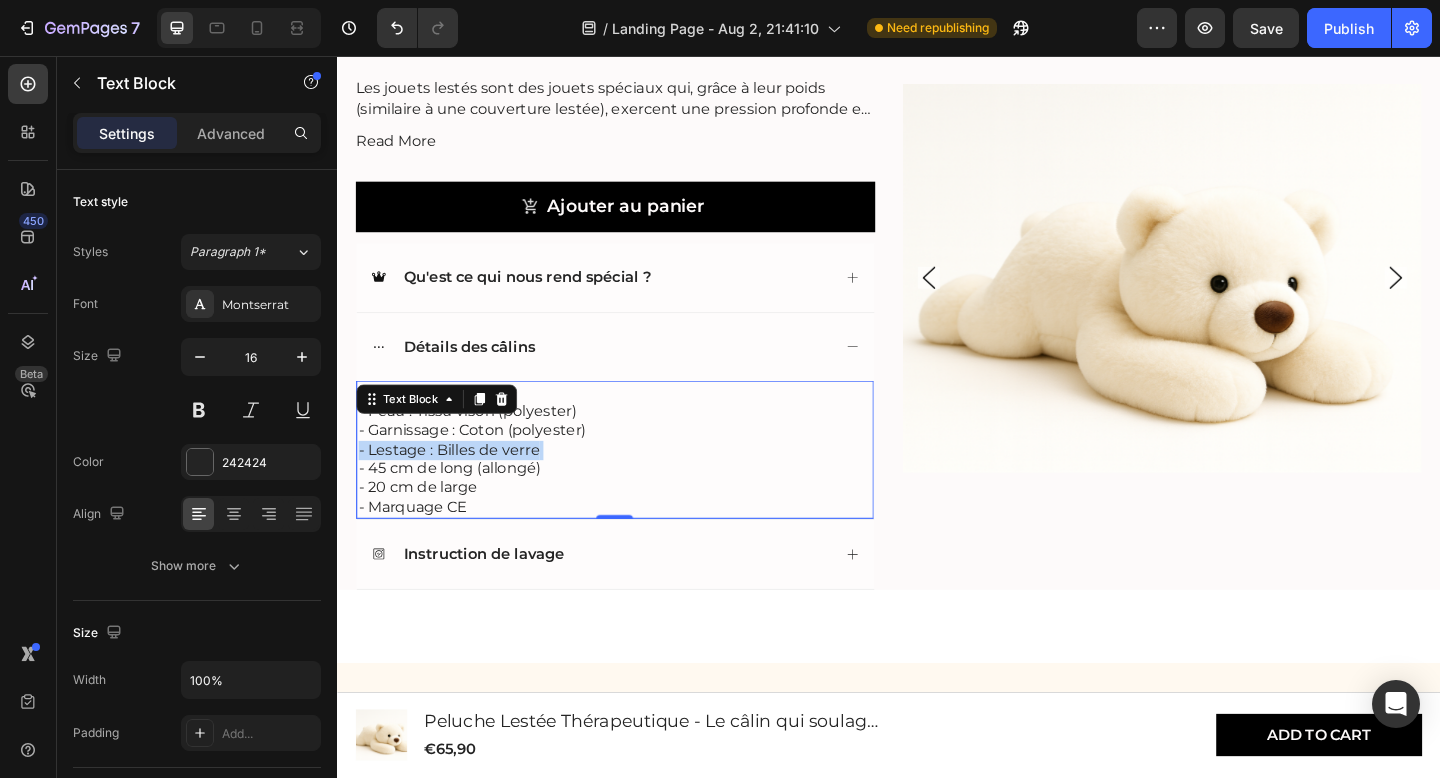 click on "- 2 kg - Peau : Tissu vison (polyester) - Garnissage : Coton (polyester) - Lestage : Billes de verre - 45 cm de long (allongé) - 20 cm de large - Marquage CE" at bounding box center [639, 485] 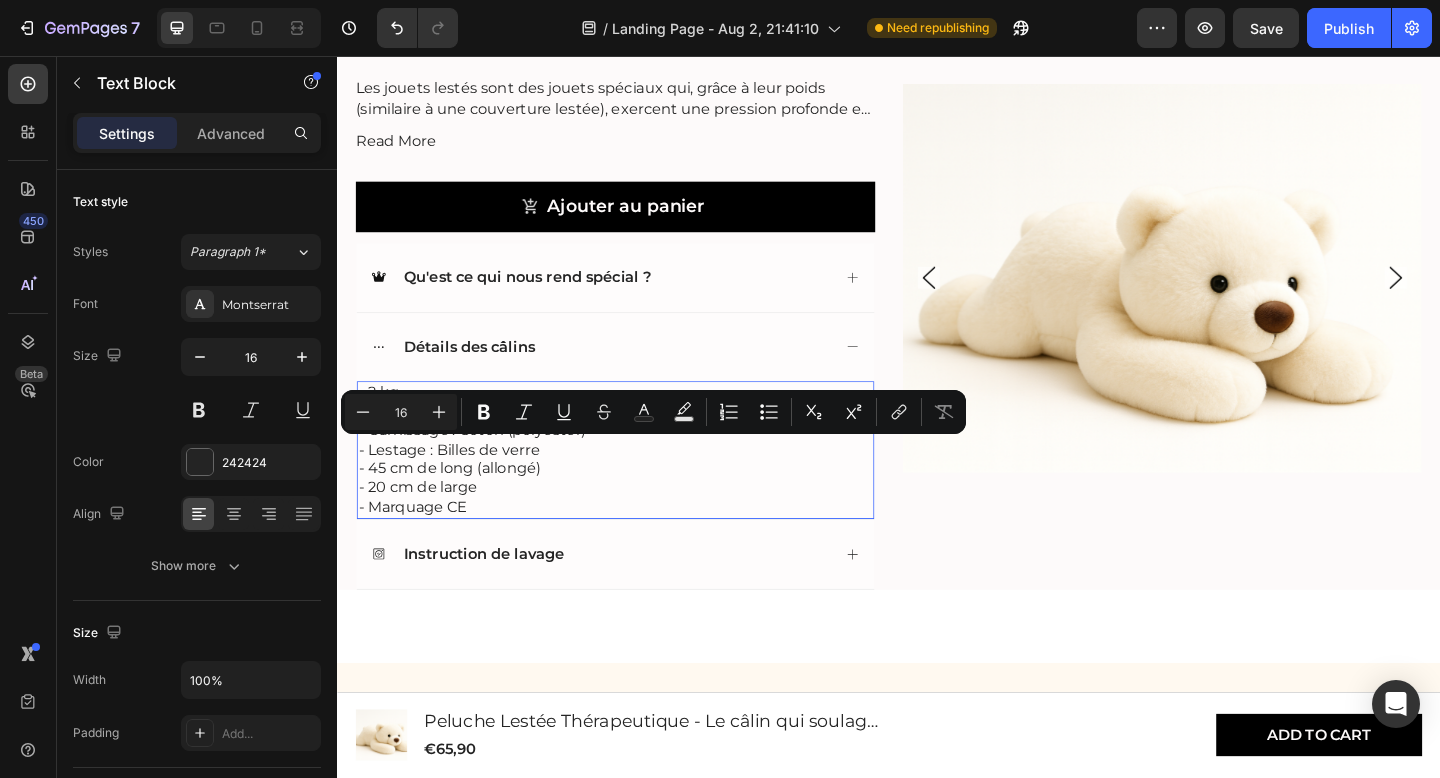 click on "- 2 kg - Peau : Tissu vison (polyester) - Garnissage : Coton (polyester) - Lestage : Billes de verre - 45 cm de long (allongé) - 20 cm de large - Marquage CE" at bounding box center [639, 485] 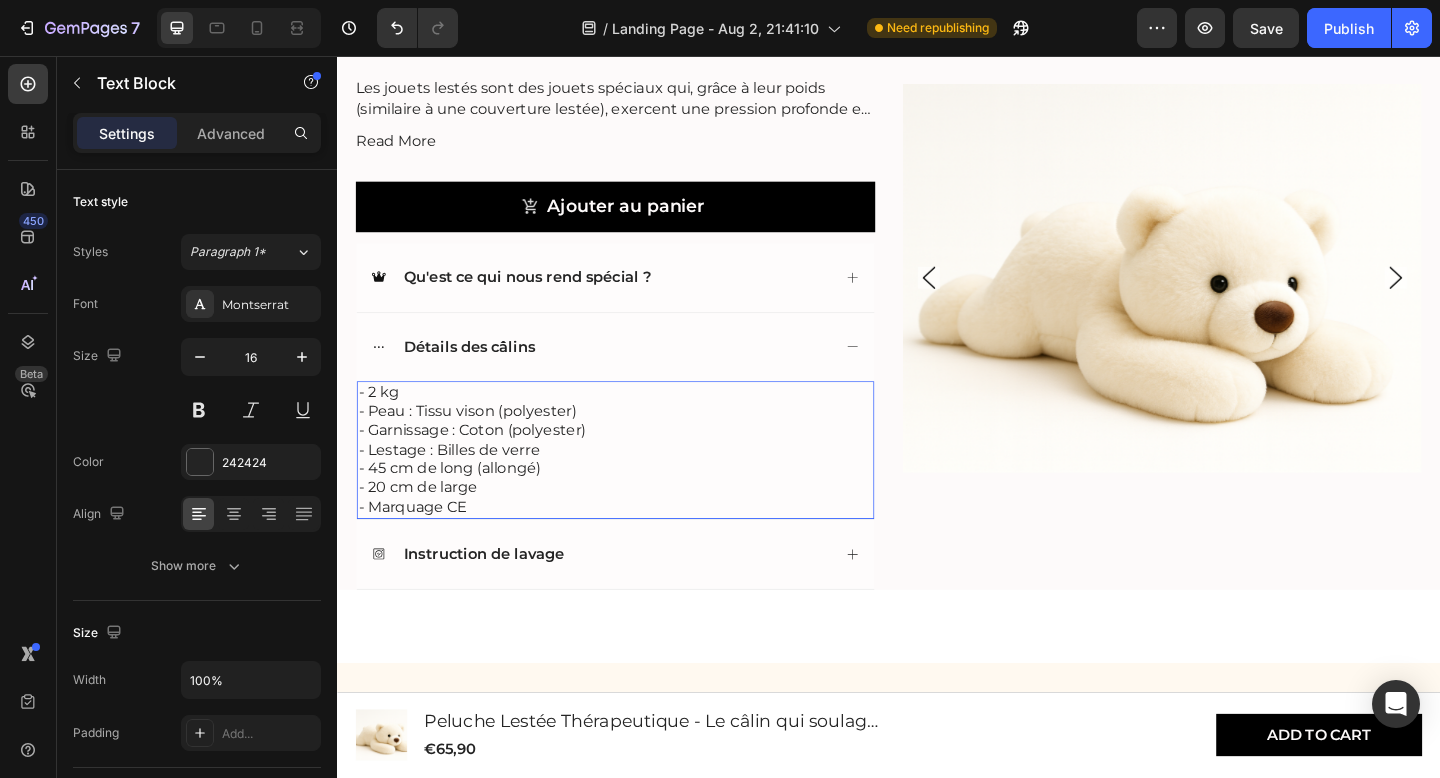 click on "- 2 kg - Peau : Tissu vison (polyester) - Garnissage : Coton (polyester) - Lestage : Billes de verre - 45 cm de long (allongé) - 20 cm de large - Marquage CE" at bounding box center [639, 485] 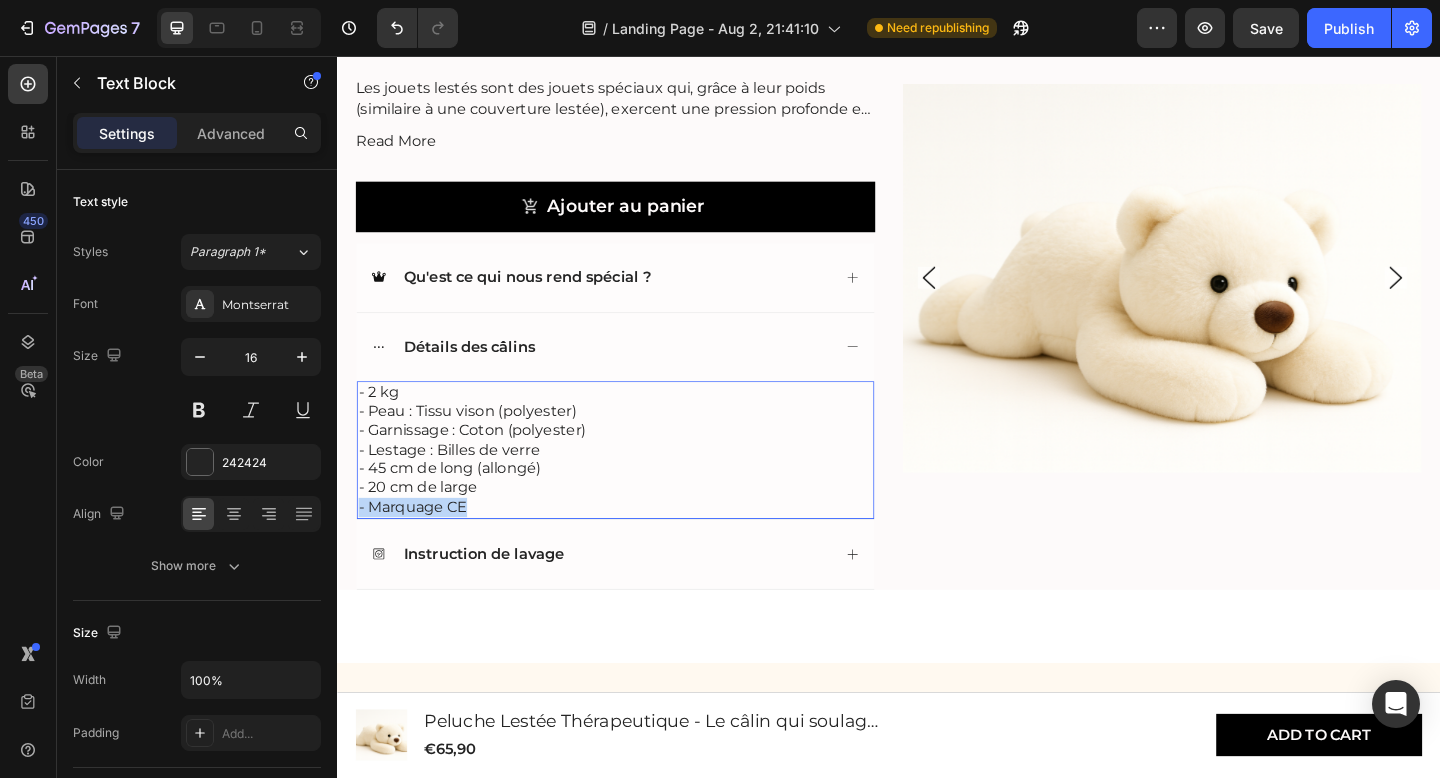 click on "- 2 kg - Peau : Tissu vison (polyester) - Garnissage : Coton (polyester) - Lestage : Billes de verre - 45 cm de long (allongé) - 20 cm de large - Marquage CE" at bounding box center (639, 485) 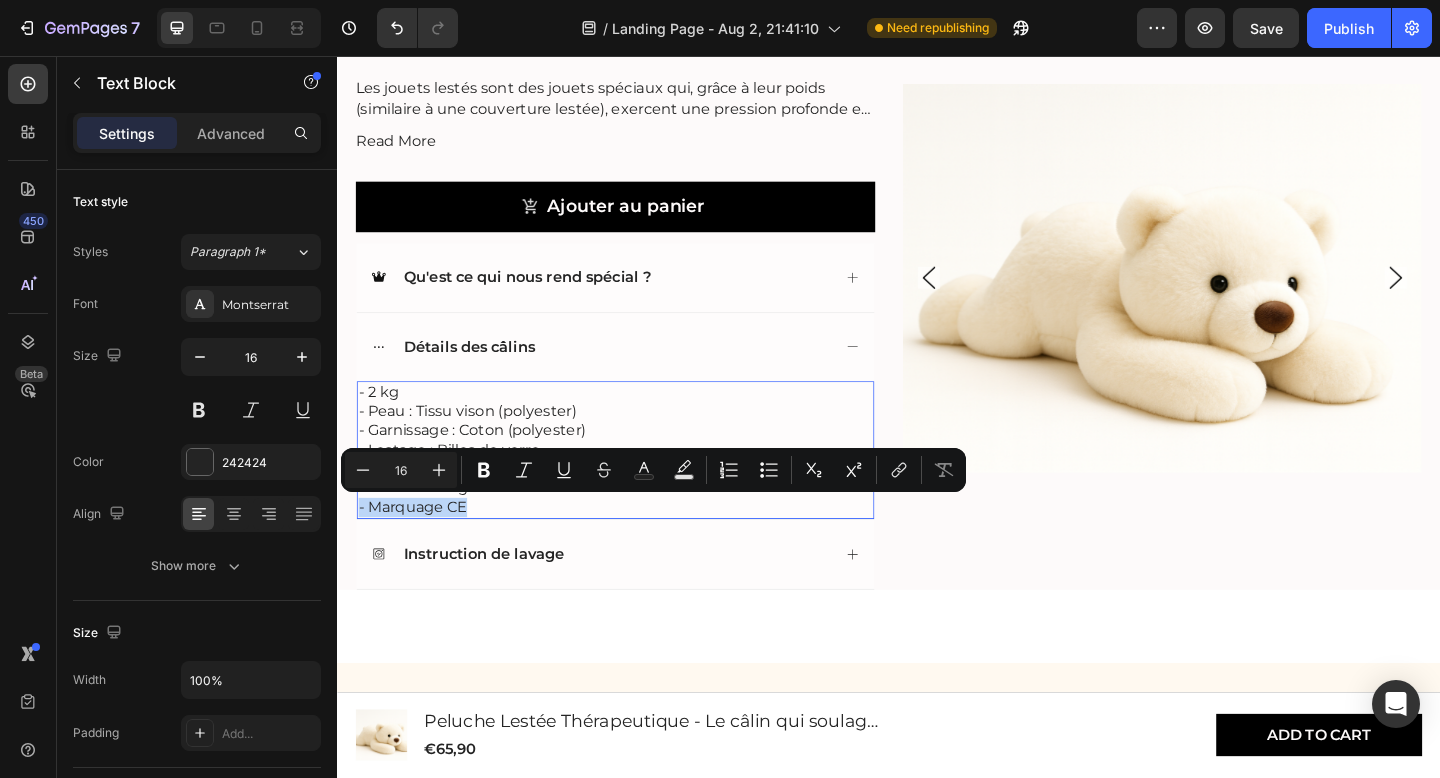 click on "- 2 kg - Peau : Tissu vison (polyester) - Garnissage : Coton (polyester) - Lestage : Billes de verre - 45 cm de long (allongé) - 20 cm de large - Marquage CE" at bounding box center (639, 485) 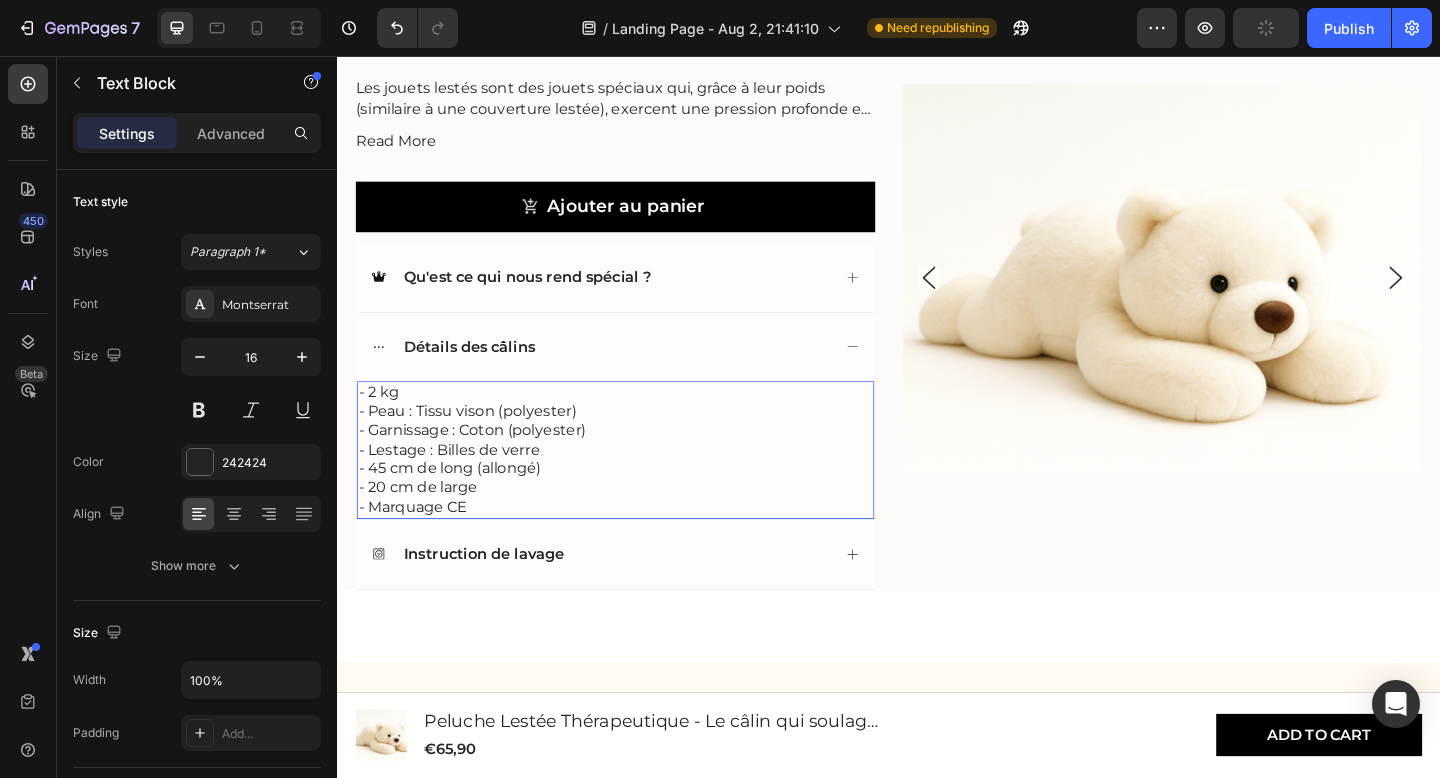 click on "- 2 kg - Peau : Tissu vison (polyester) - Garnissage : Coton (polyester) - Lestage : Billes de verre - 45 cm de long (allongé) - 20 cm de large - Marquage CE" at bounding box center [639, 485] 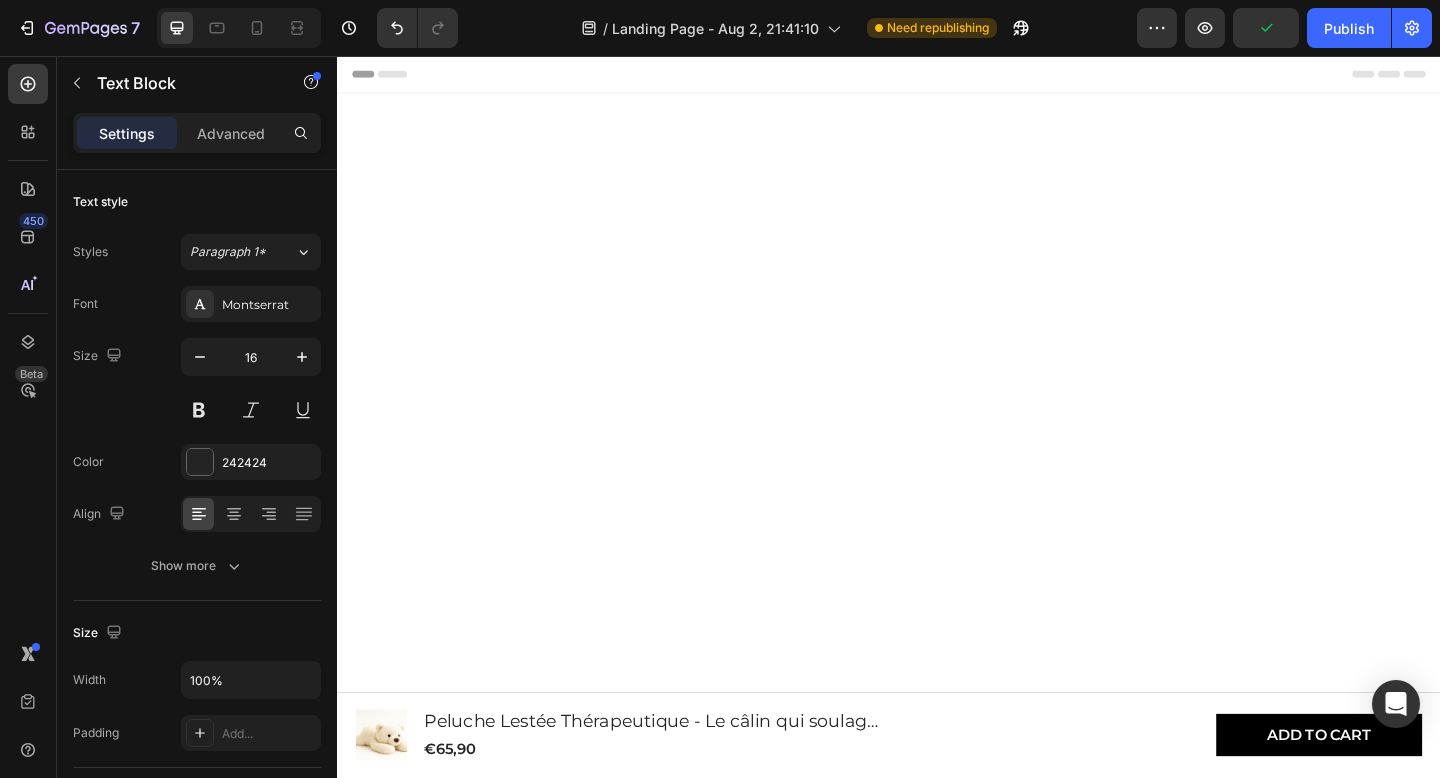 scroll, scrollTop: 1072, scrollLeft: 0, axis: vertical 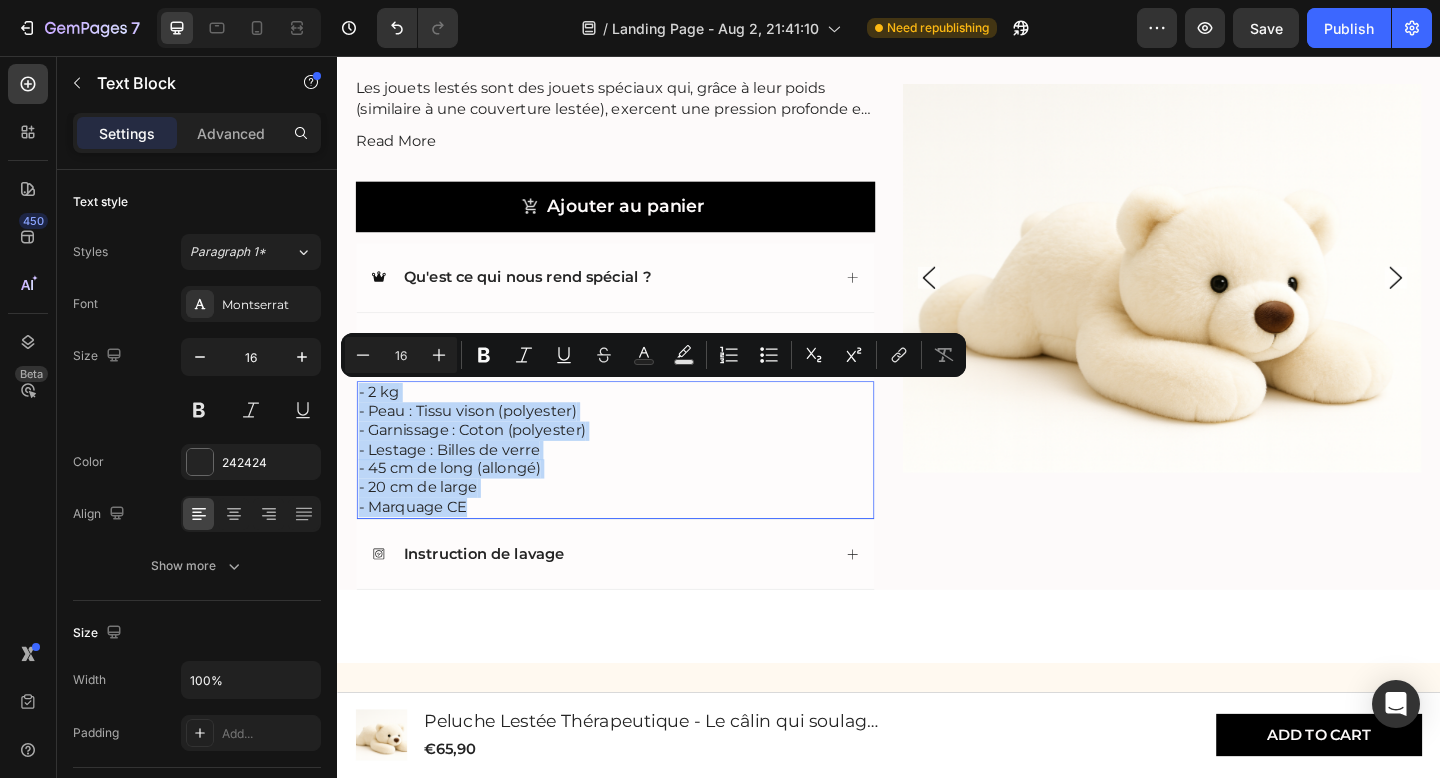 drag, startPoint x: 483, startPoint y: 548, endPoint x: 357, endPoint y: 420, distance: 179.61069 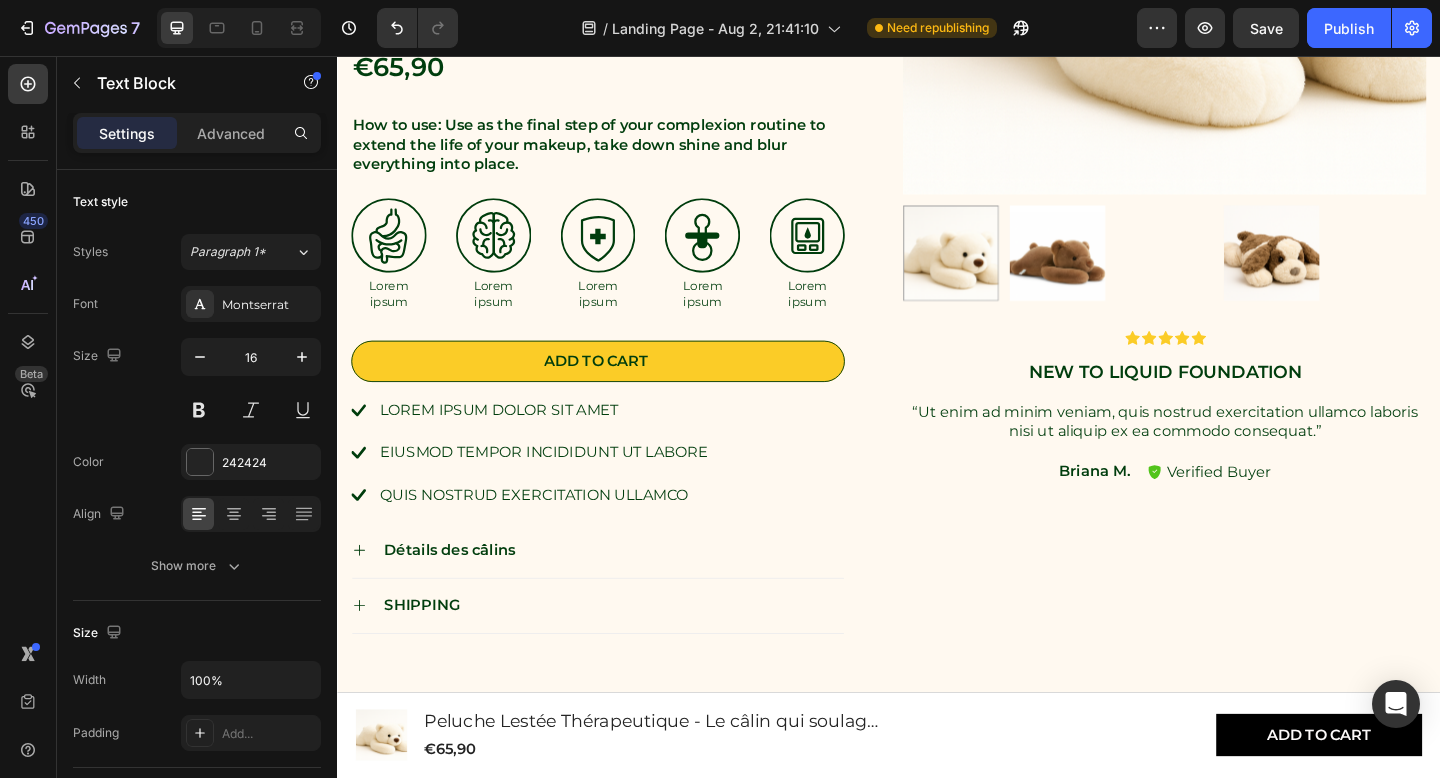 scroll, scrollTop: 2232, scrollLeft: 0, axis: vertical 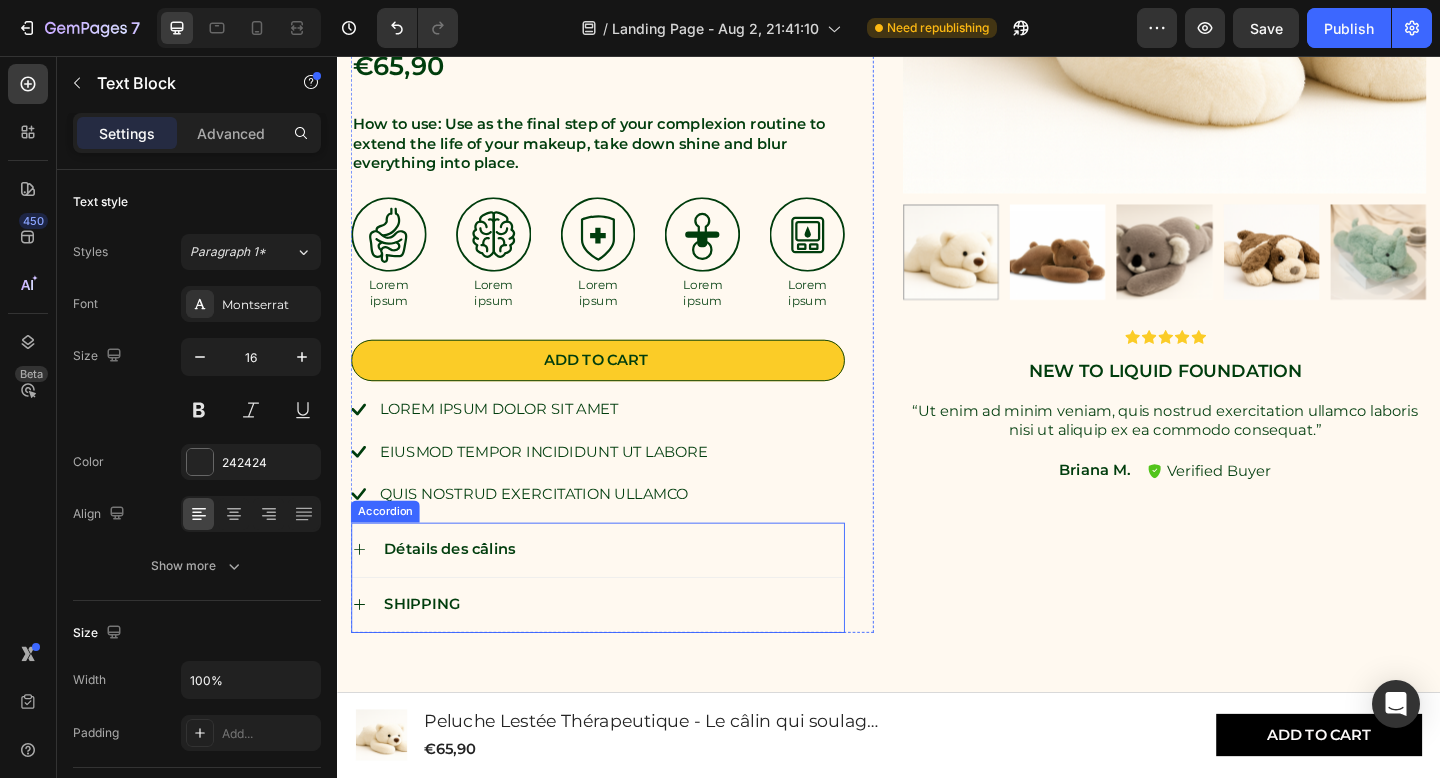click 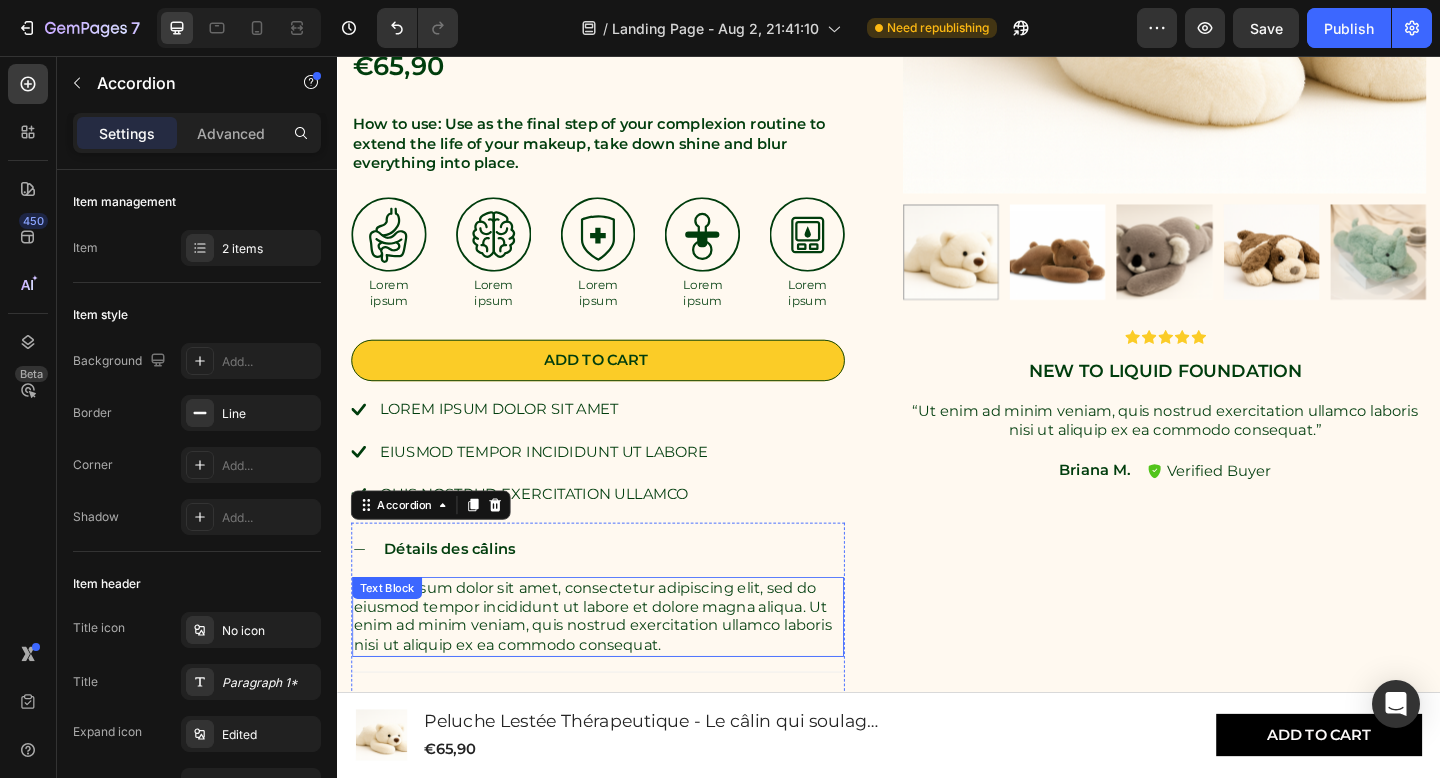 click on "Lorem ipsum dolor sit amet, consectetur adipiscing elit, sed do eiusmod tempor incididunt ut labore et dolore magna aliqua. Ut enim ad minim veniam, quis nostrud exercitation ullamco laboris nisi ut aliquip ex ea commodo consequat." at bounding box center [620, 666] 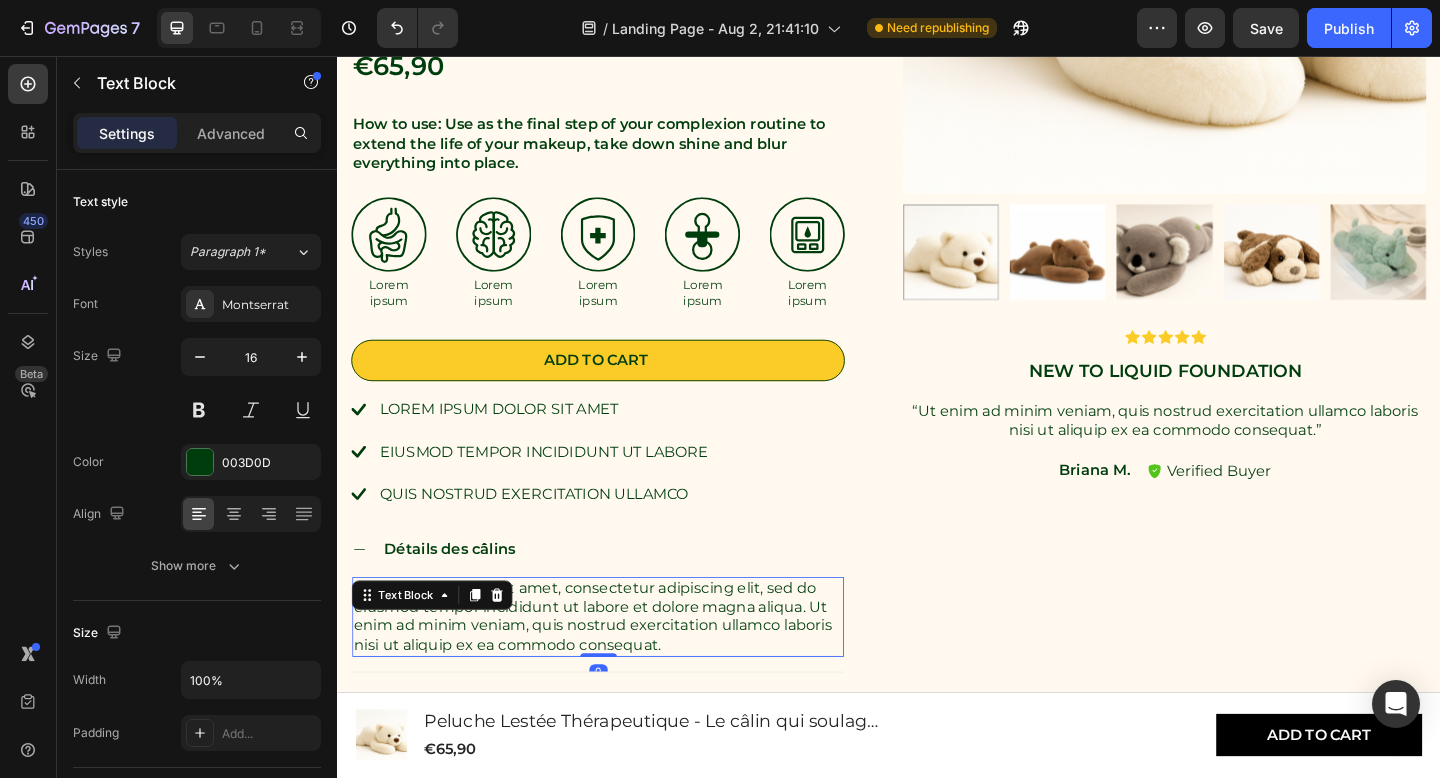 click on "Lorem ipsum dolor sit amet, consectetur adipiscing elit, sed do eiusmod tempor incididunt ut labore et dolore magna aliqua. Ut enim ad minim veniam, quis nostrud exercitation ullamco laboris nisi ut aliquip ex ea commodo consequat." at bounding box center (620, 666) 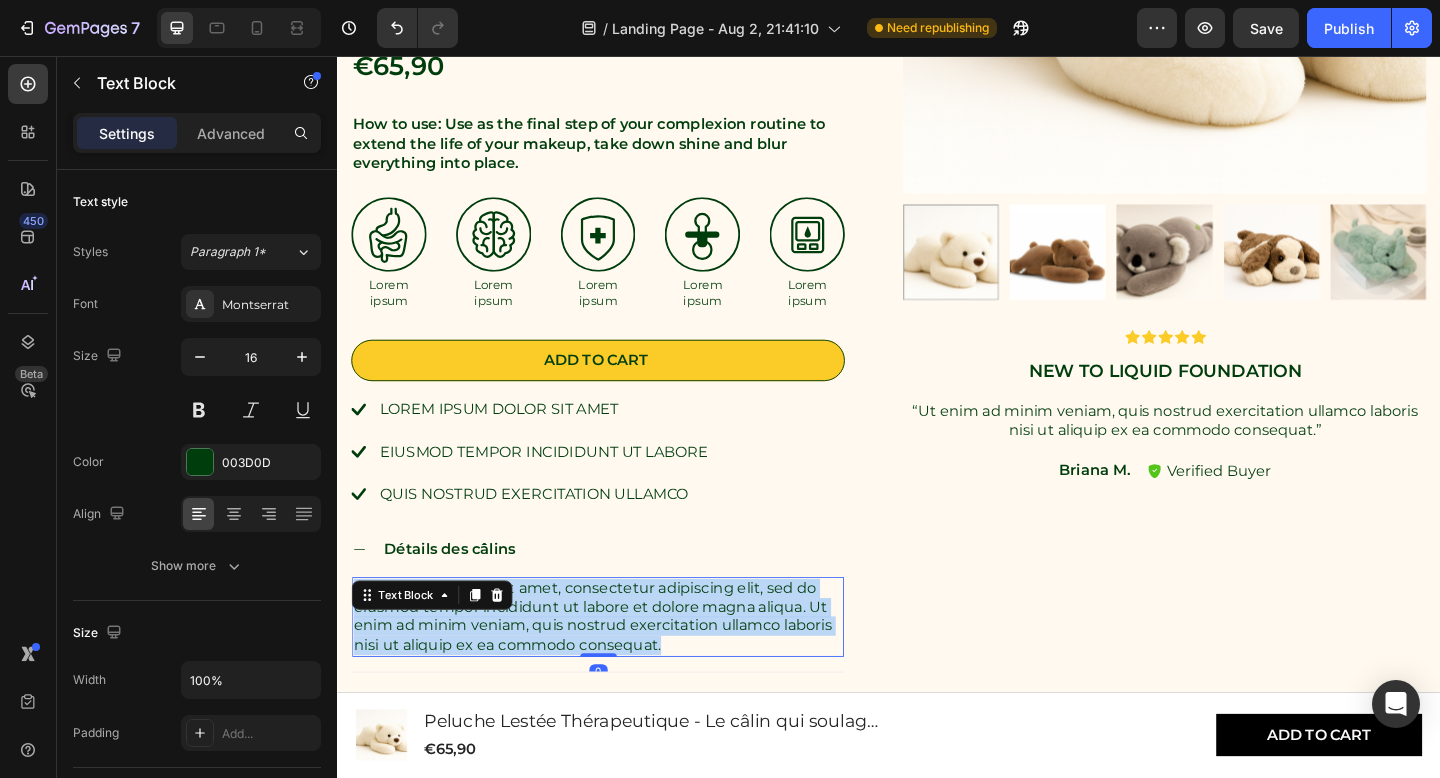 click on "Lorem ipsum dolor sit amet, consectetur adipiscing elit, sed do eiusmod tempor incididunt ut labore et dolore magna aliqua. Ut enim ad minim veniam, quis nostrud exercitation ullamco laboris nisi ut aliquip ex ea commodo consequat." at bounding box center (620, 666) 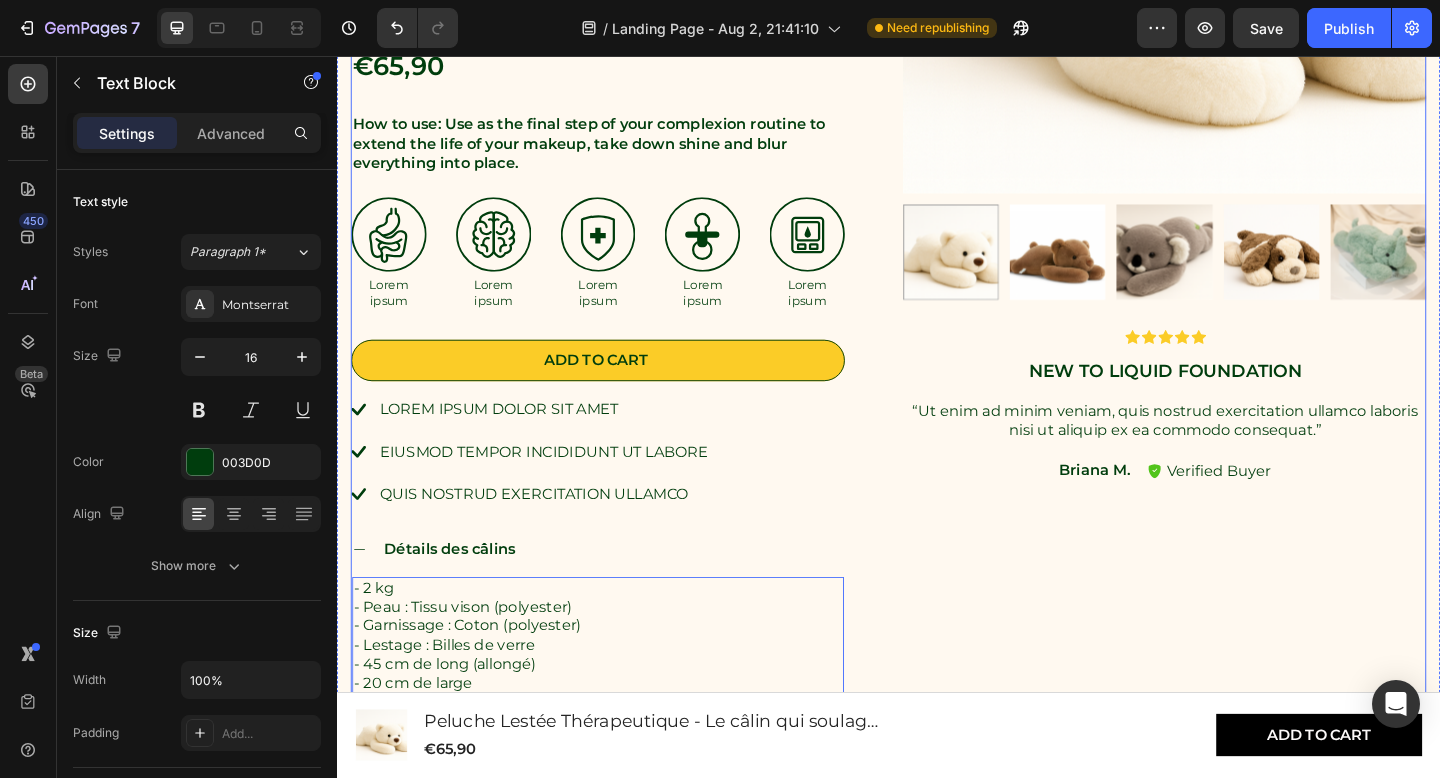 click on "Product Images Icon Icon Icon Icon Icon Icon List New to liquid foundation Text Block “Ut enim ad minim veniam, quis nostrud exercitation ullamco laboris nisi ut aliquip ex ea commodo consequat.” Text Block Briana M. Text Block
Verified Buyer Item List Row Row" at bounding box center (1237, 251) 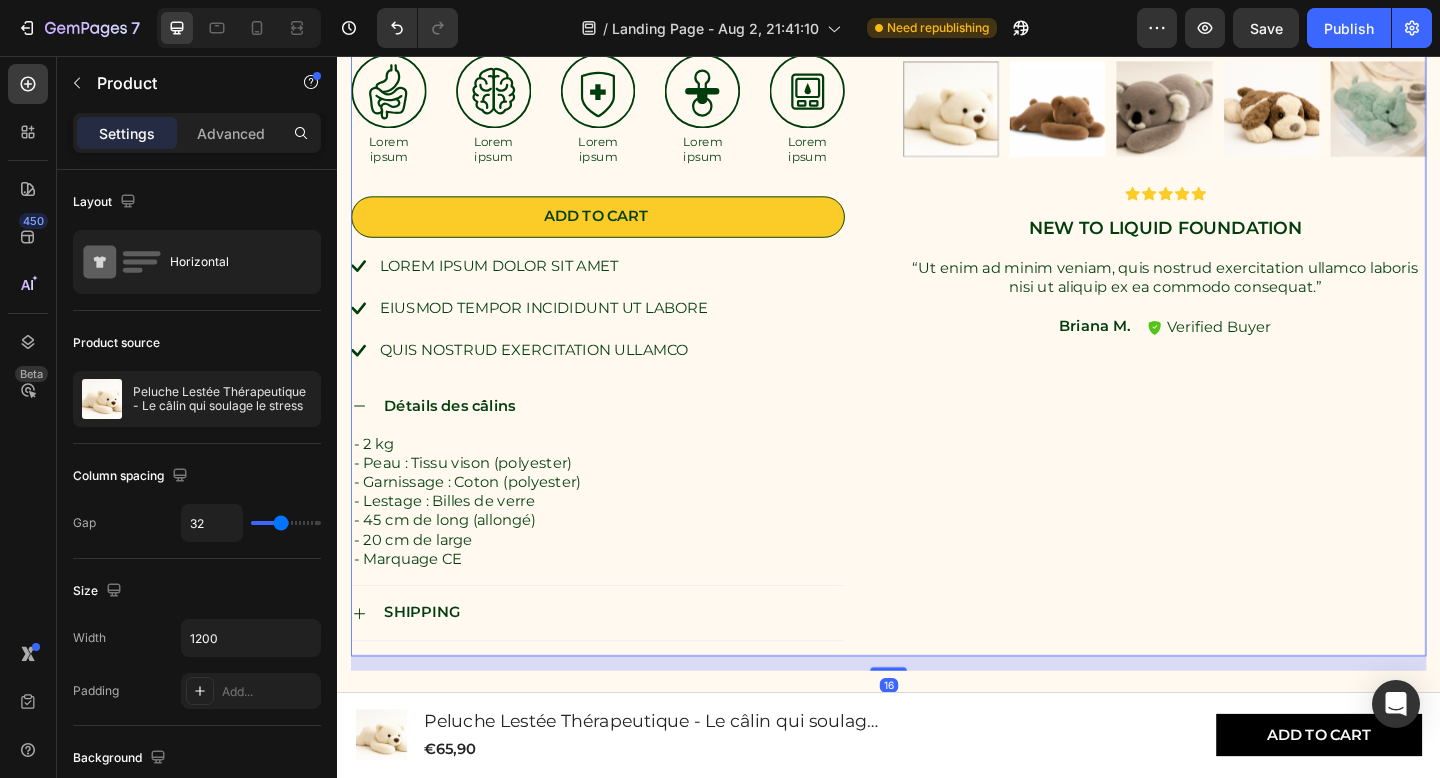 scroll, scrollTop: 2397, scrollLeft: 0, axis: vertical 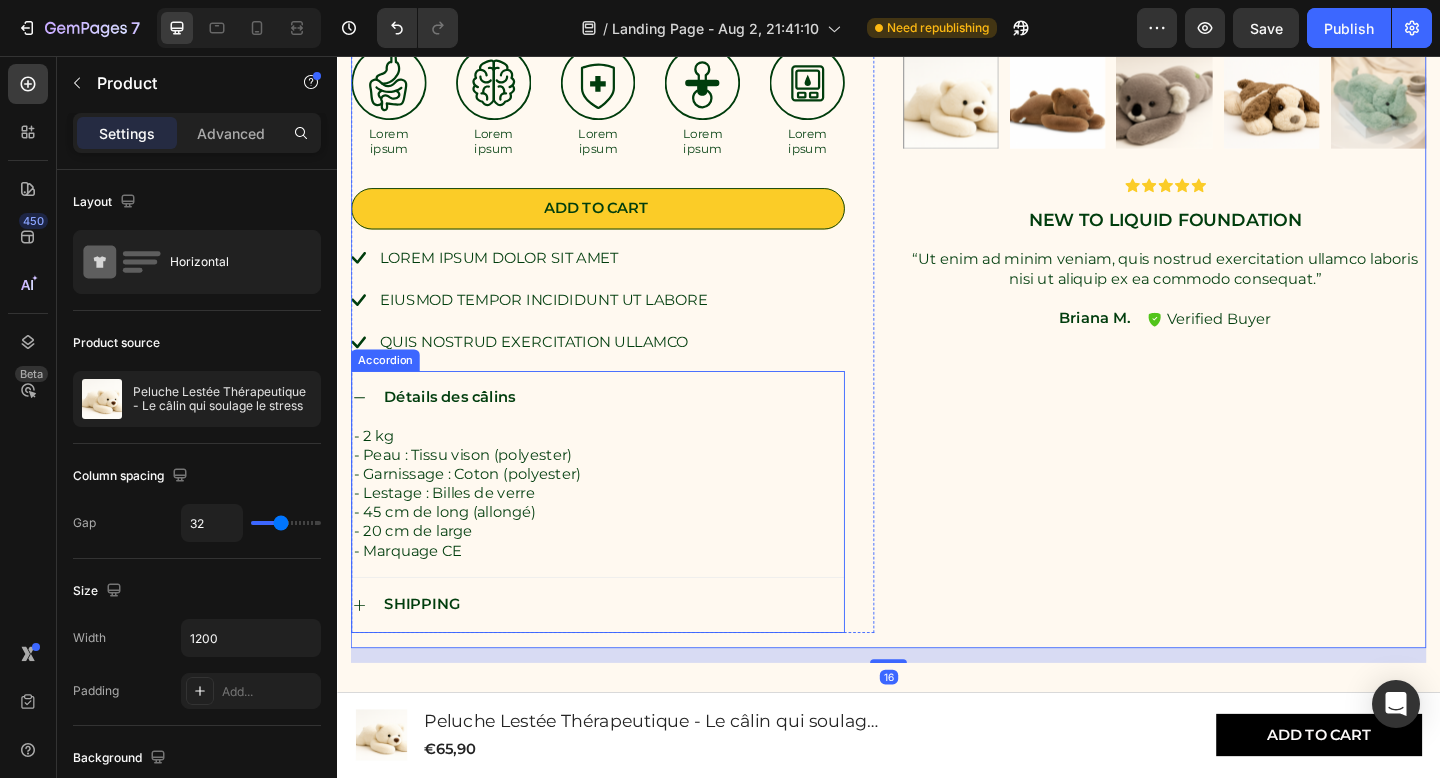 click 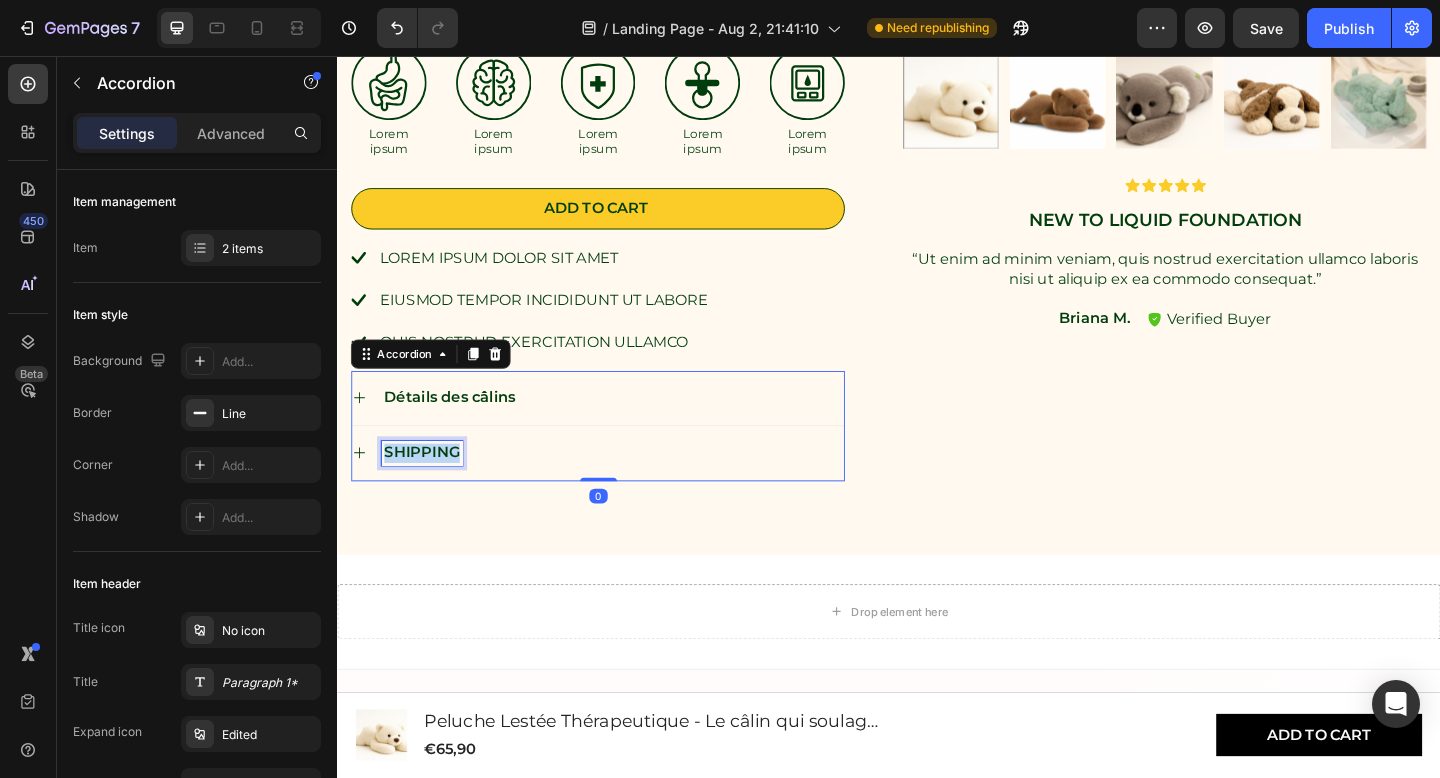 click on "SHIPPING" at bounding box center (429, 488) 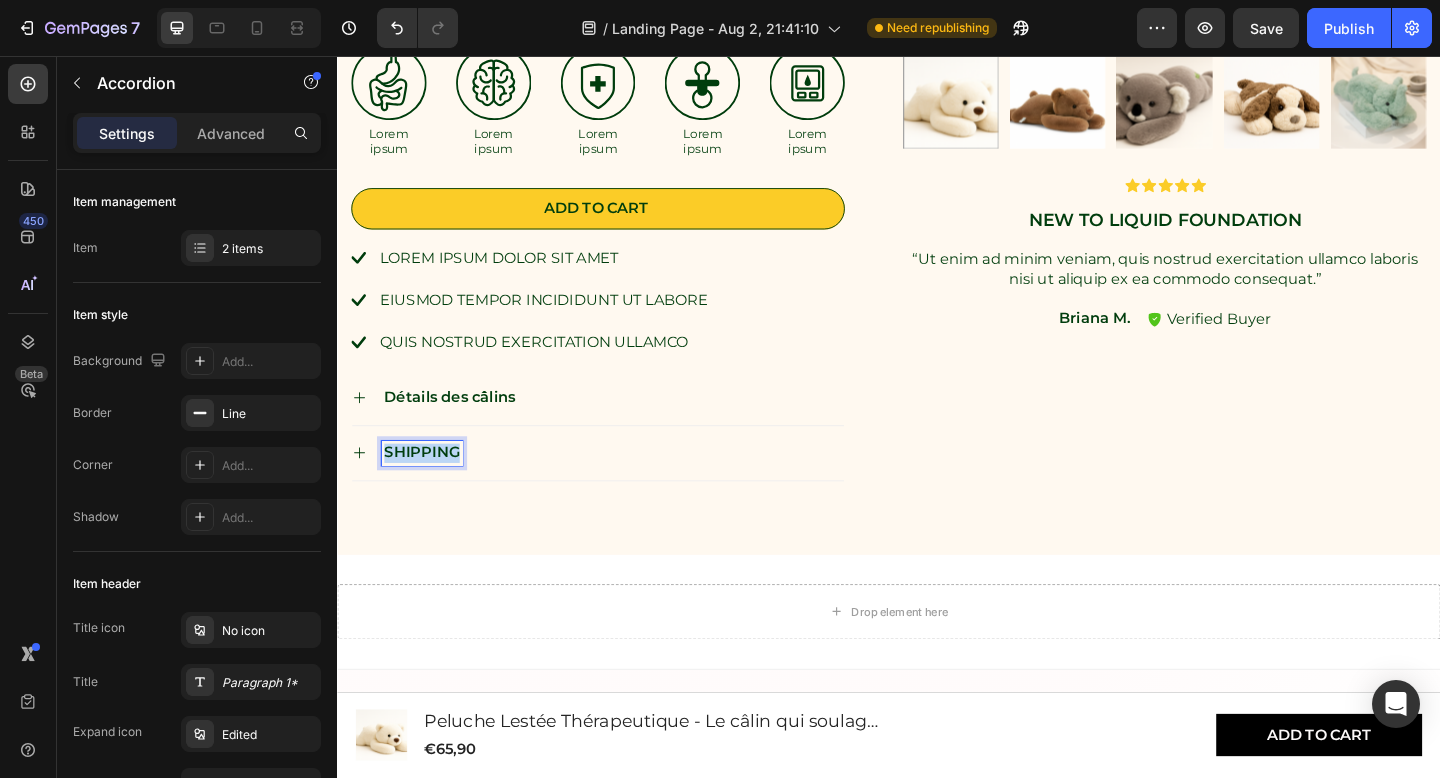 click on "SHIPPING" at bounding box center [429, 488] 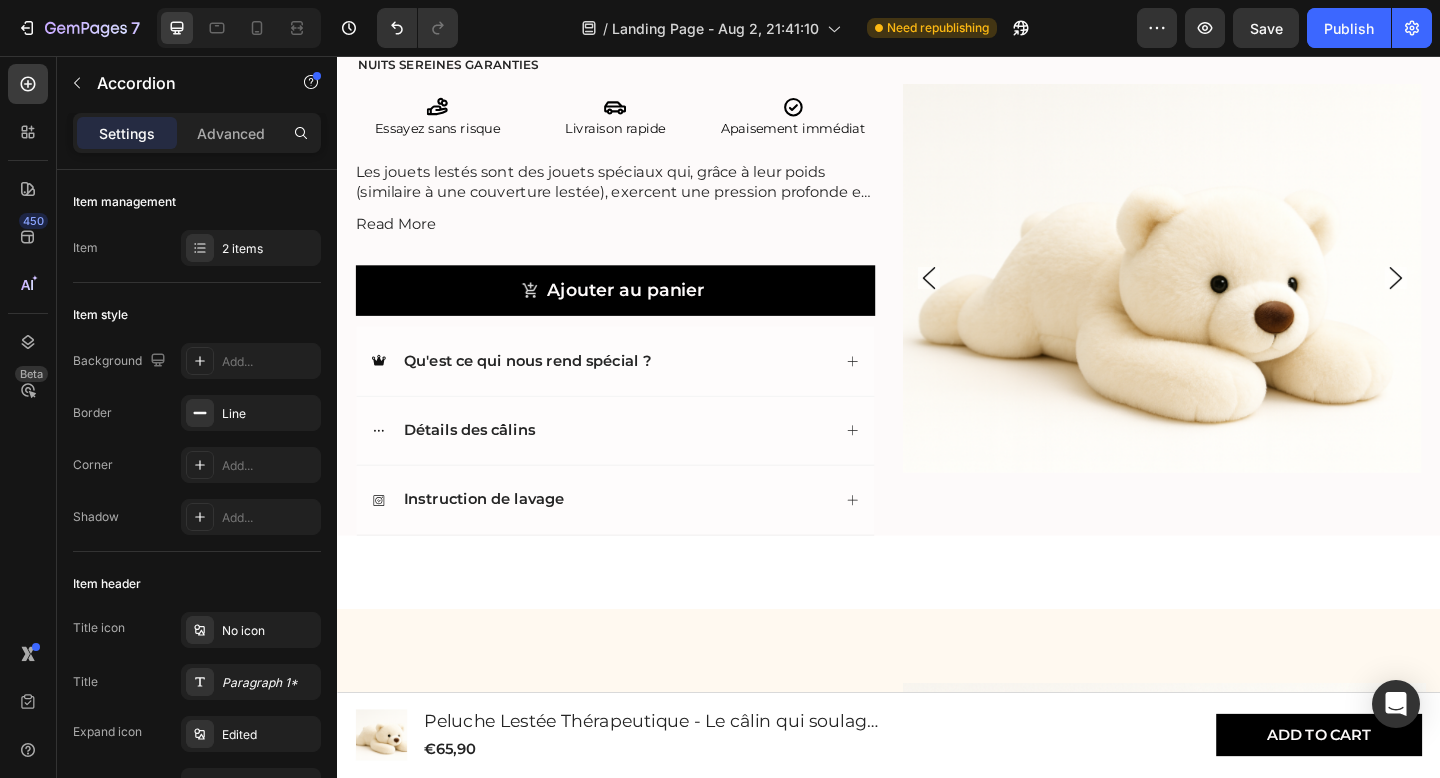 scroll, scrollTop: 979, scrollLeft: 0, axis: vertical 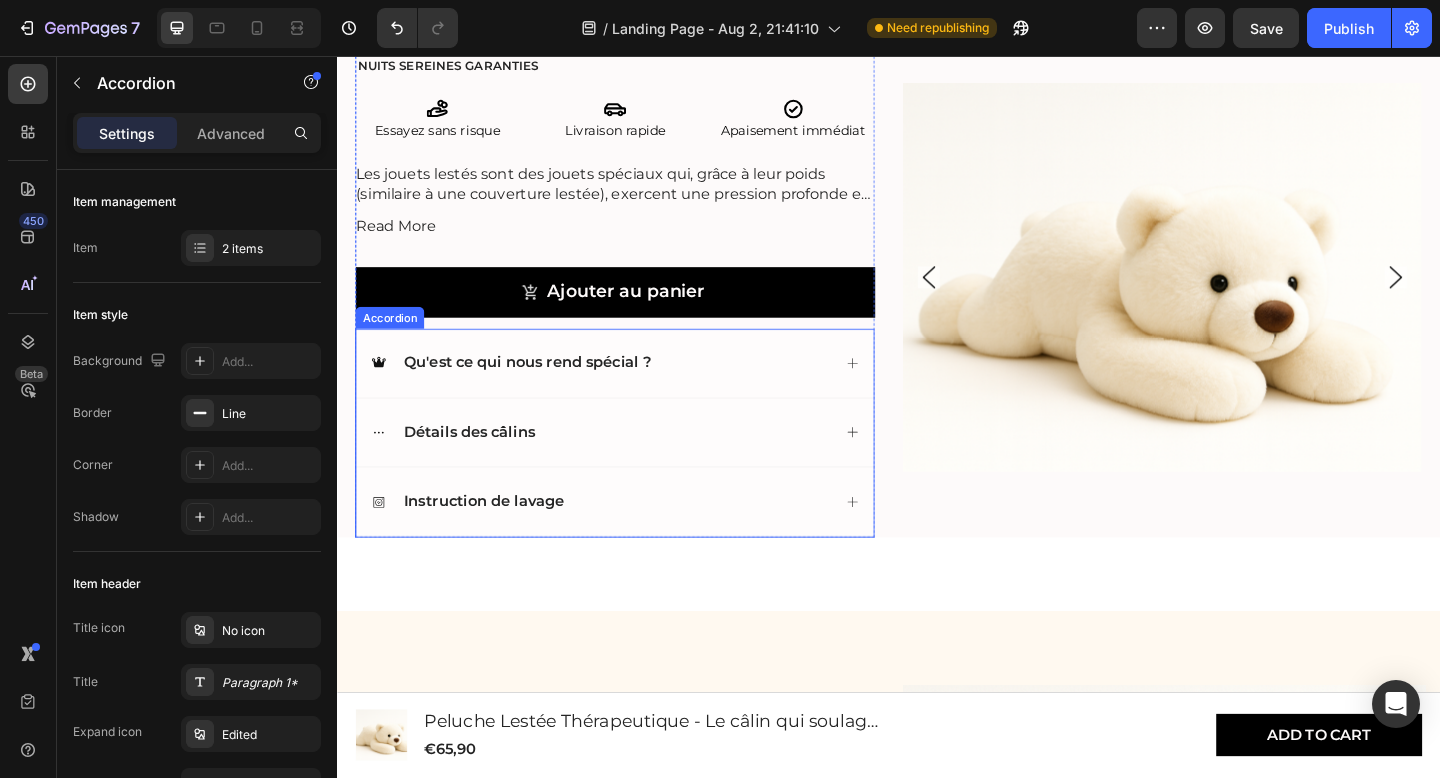 click on "Instruction de lavage" at bounding box center [496, 541] 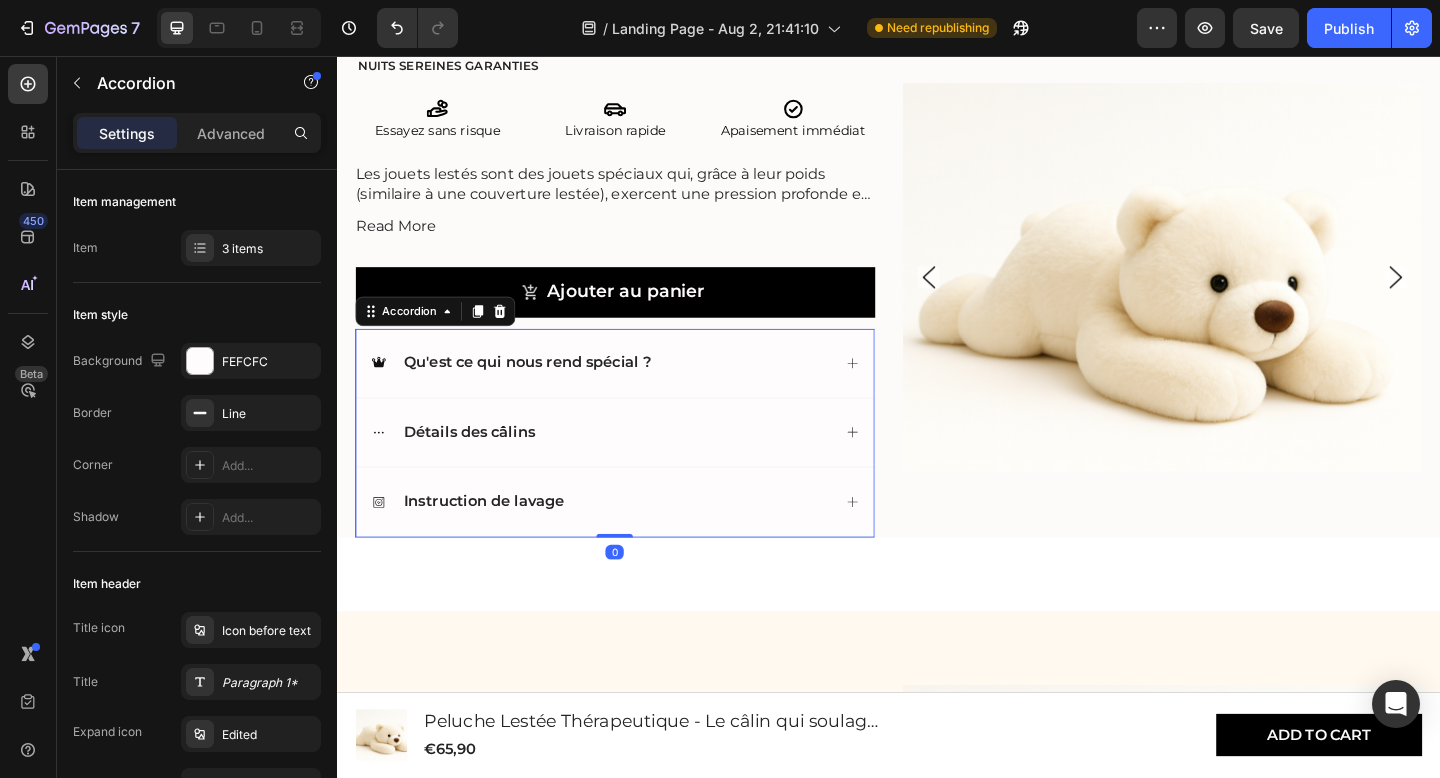 click on "Instruction de lavage" at bounding box center [496, 541] 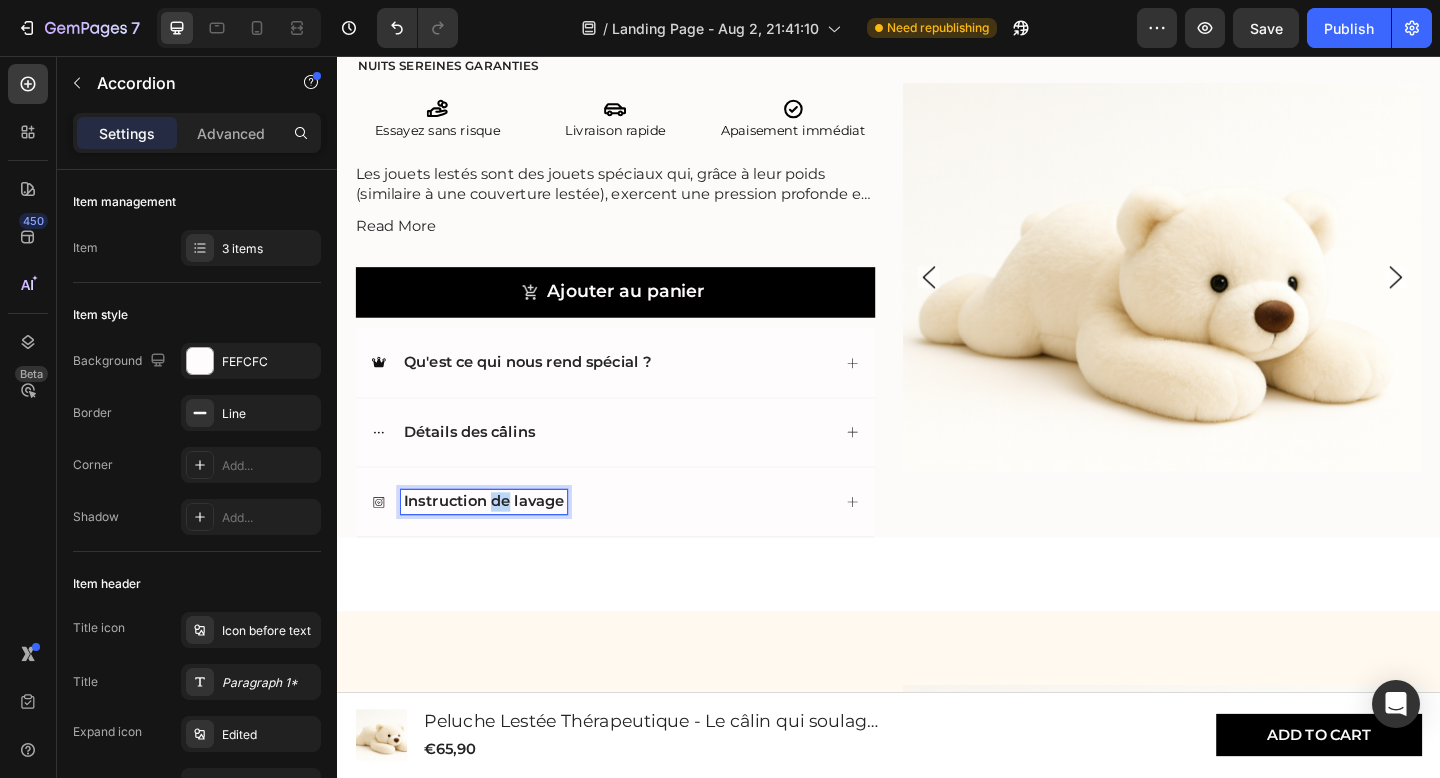 click on "Instruction de lavage" at bounding box center (496, 541) 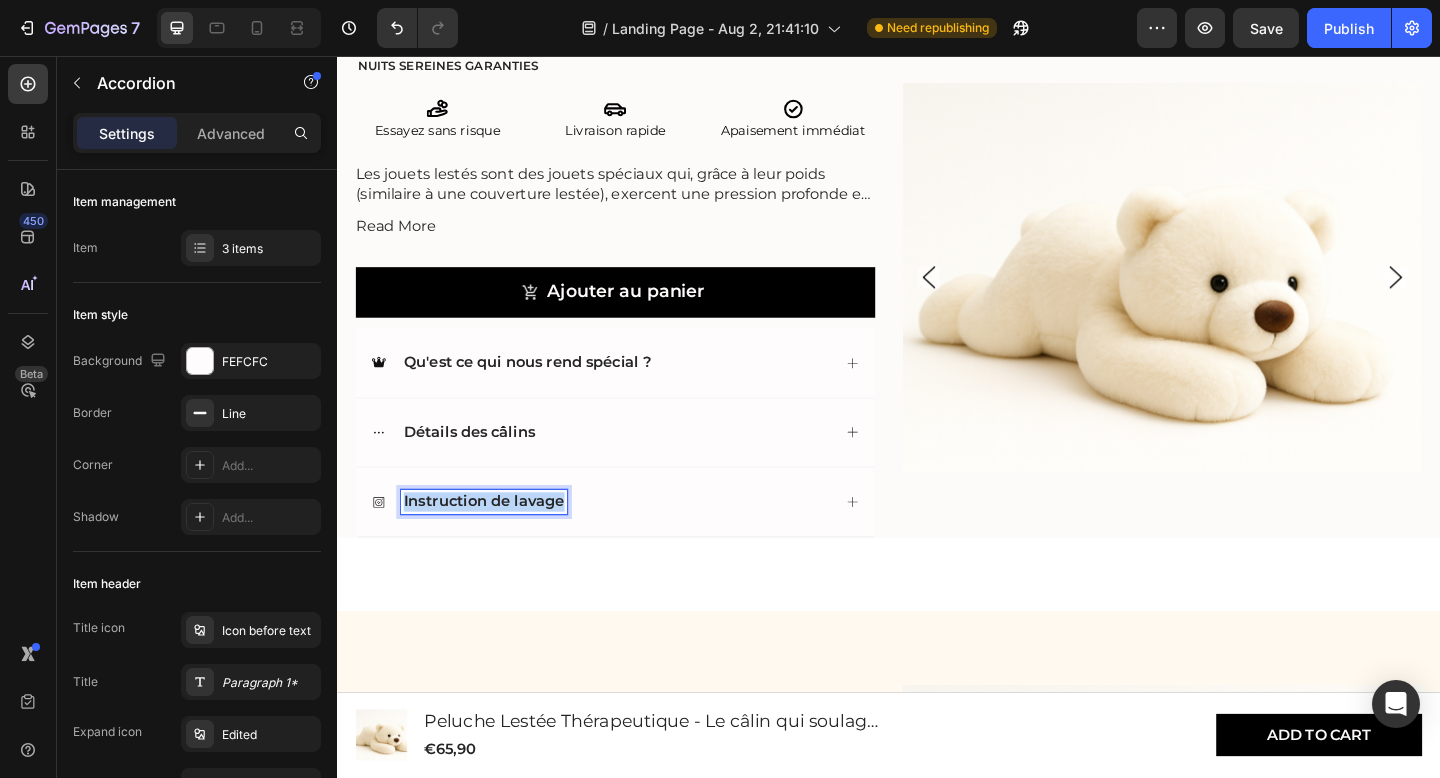 click on "Instruction de lavage" at bounding box center [496, 541] 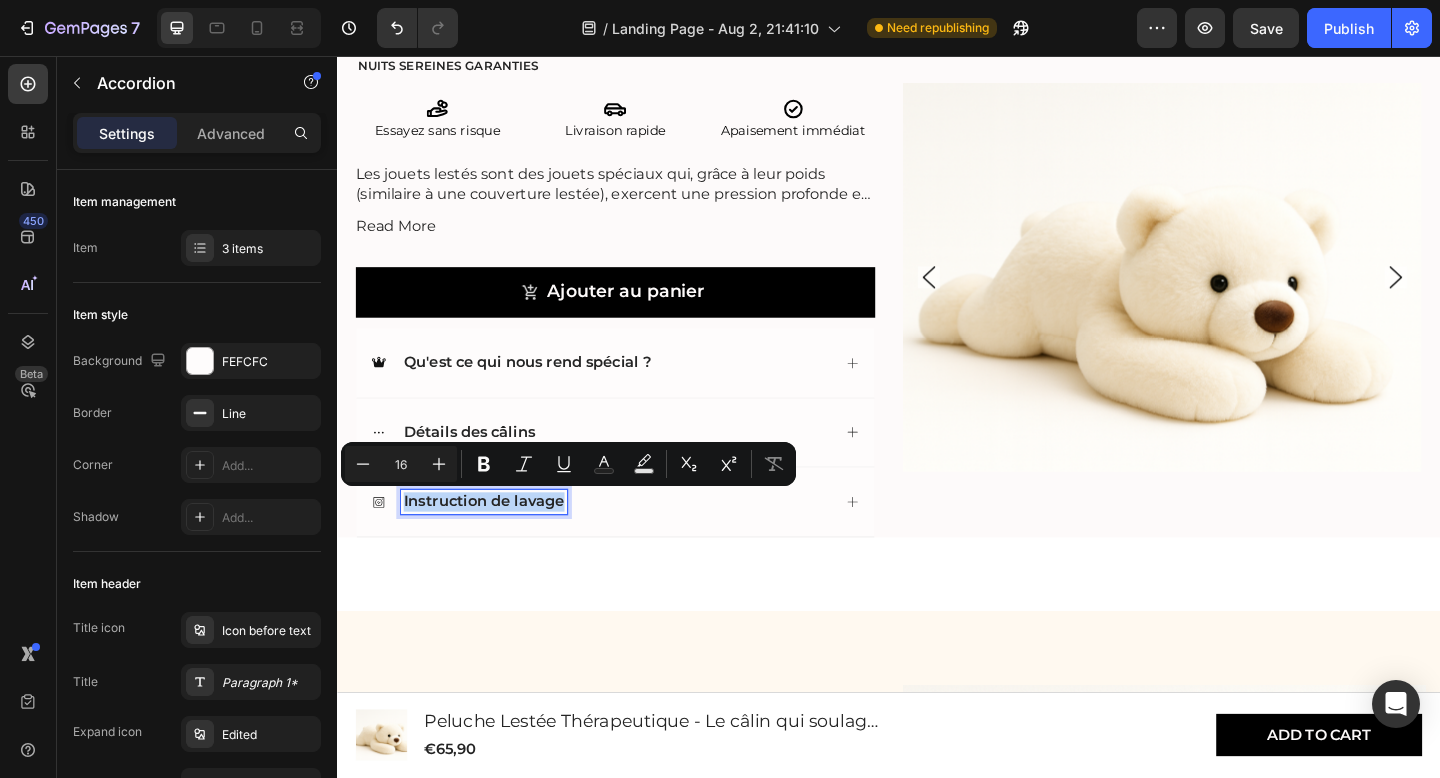 copy on "Instruction de lavage" 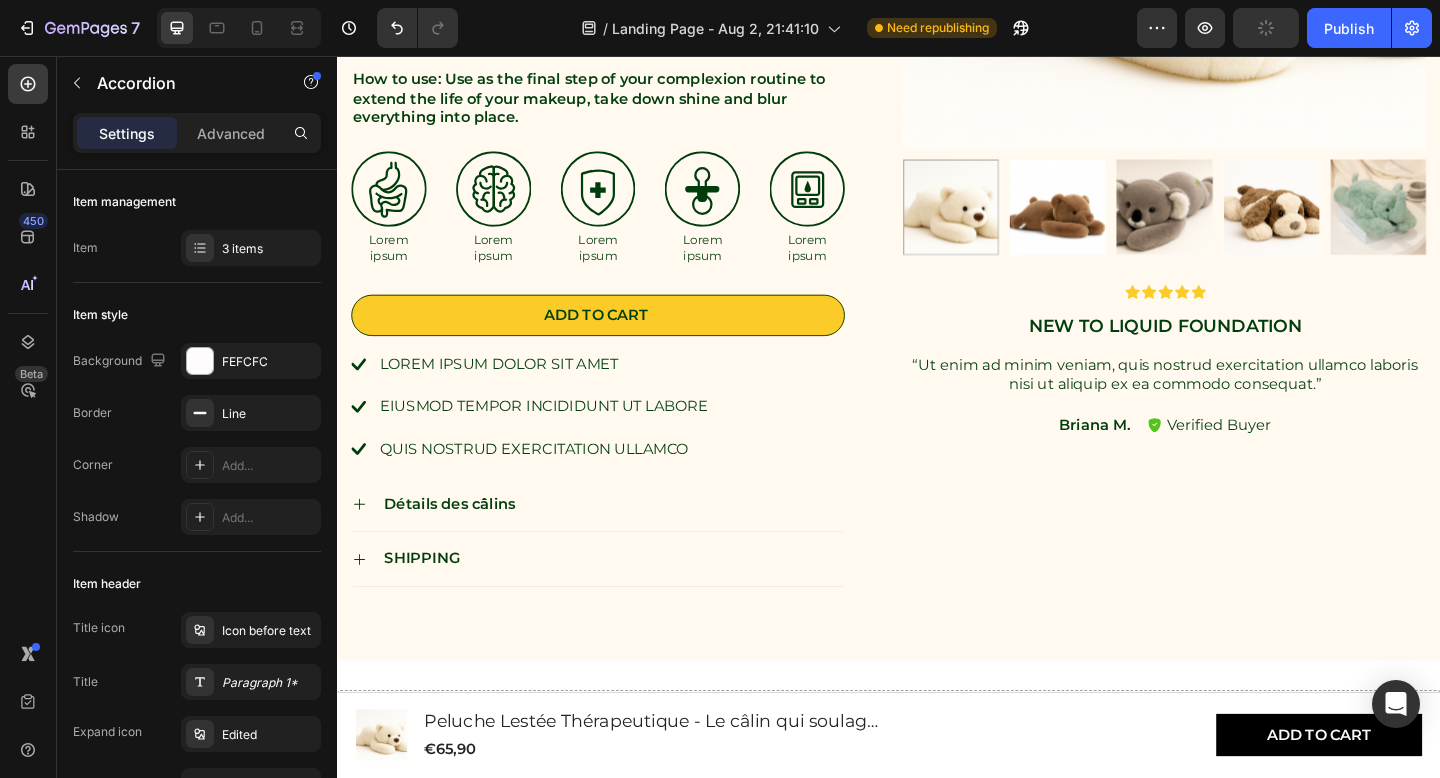 scroll, scrollTop: 2148, scrollLeft: 0, axis: vertical 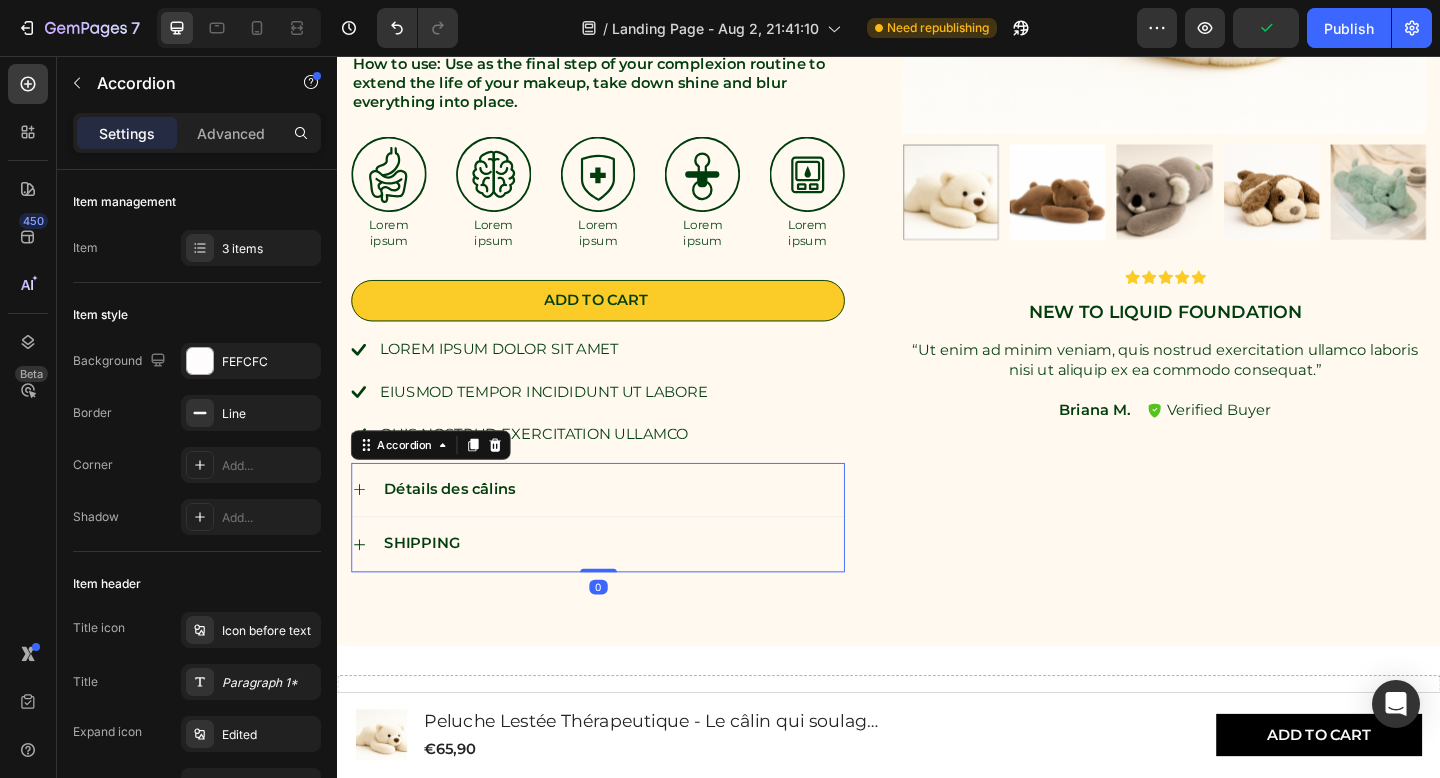 click on "SHIPPING" at bounding box center (620, 587) 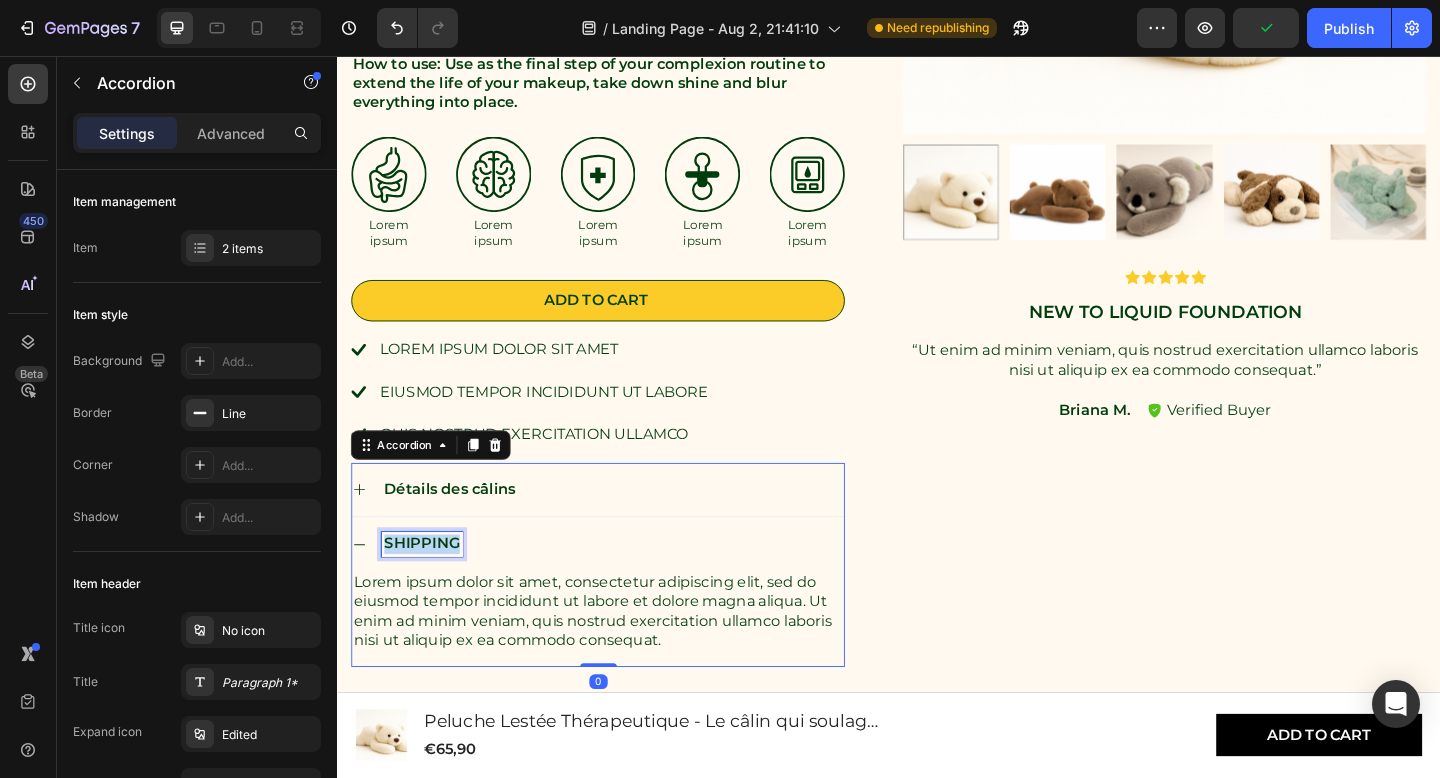 click on "SHIPPING" at bounding box center [429, 587] 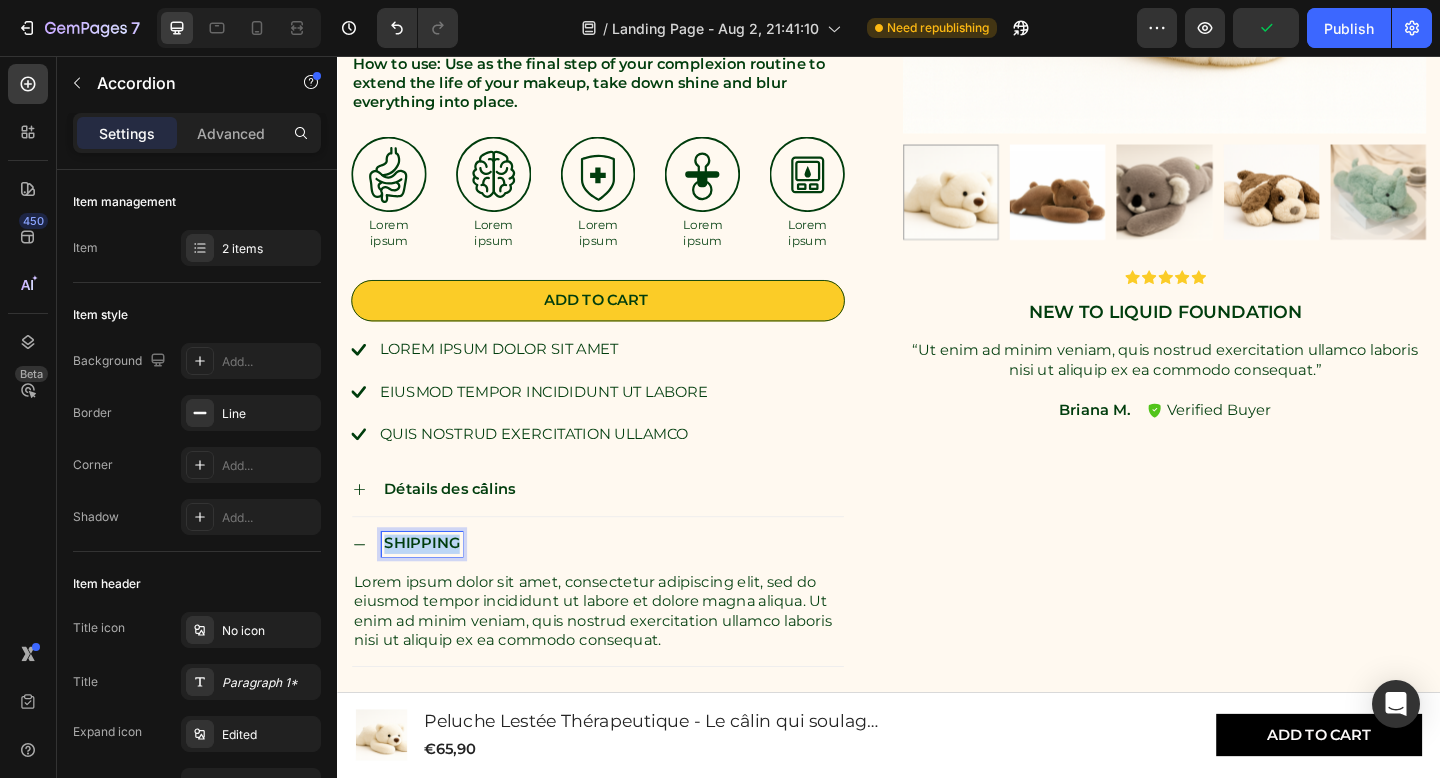 click on "SHIPPING" at bounding box center [429, 587] 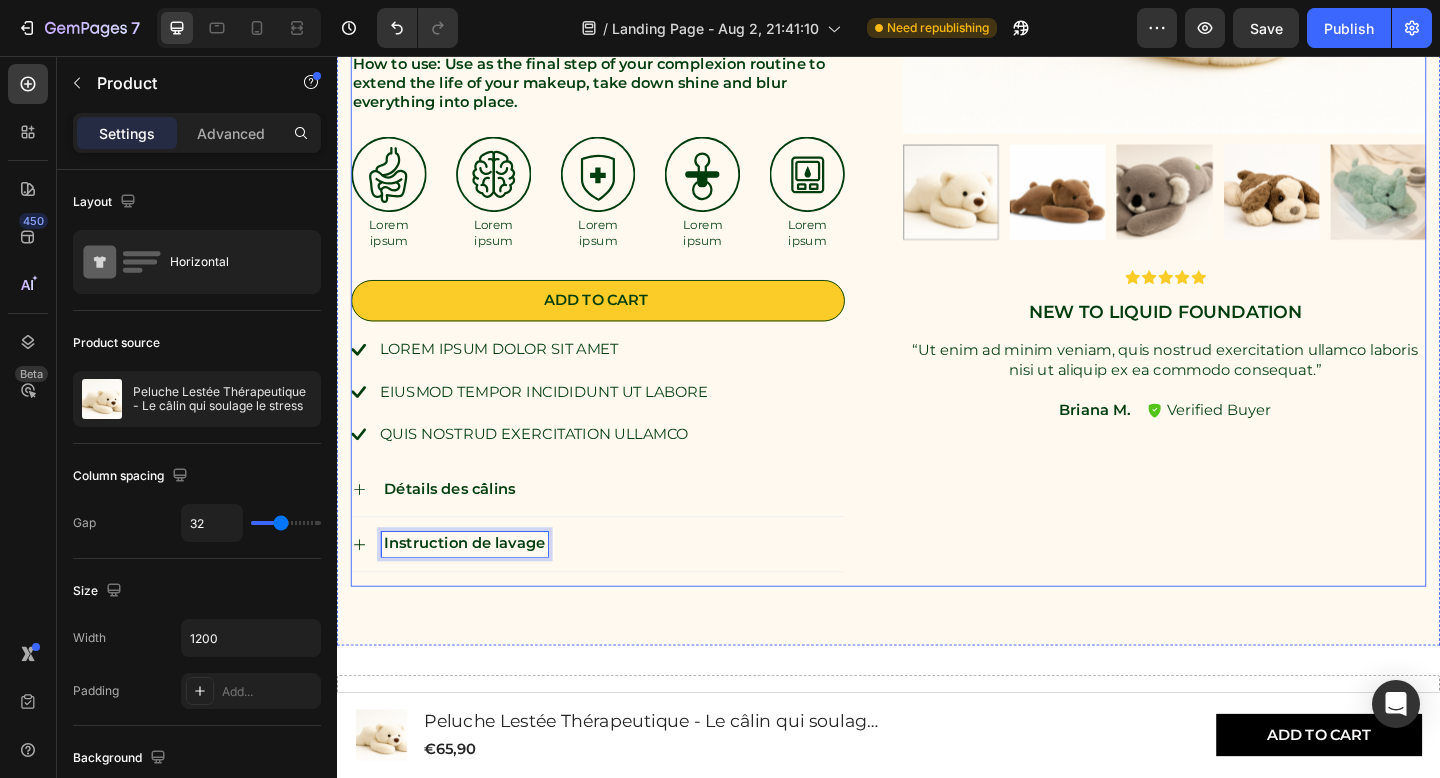 click on "Product Images Icon Icon Icon Icon Icon Icon List New to liquid foundation Text Block “Ut enim ad minim veniam, quis nostrud exercitation ullamco laboris nisi ut aliquip ex ea commodo consequat.” Text Block Briana M. Text Block
Verified Buyer Item List Row Row" at bounding box center [1237, 103] 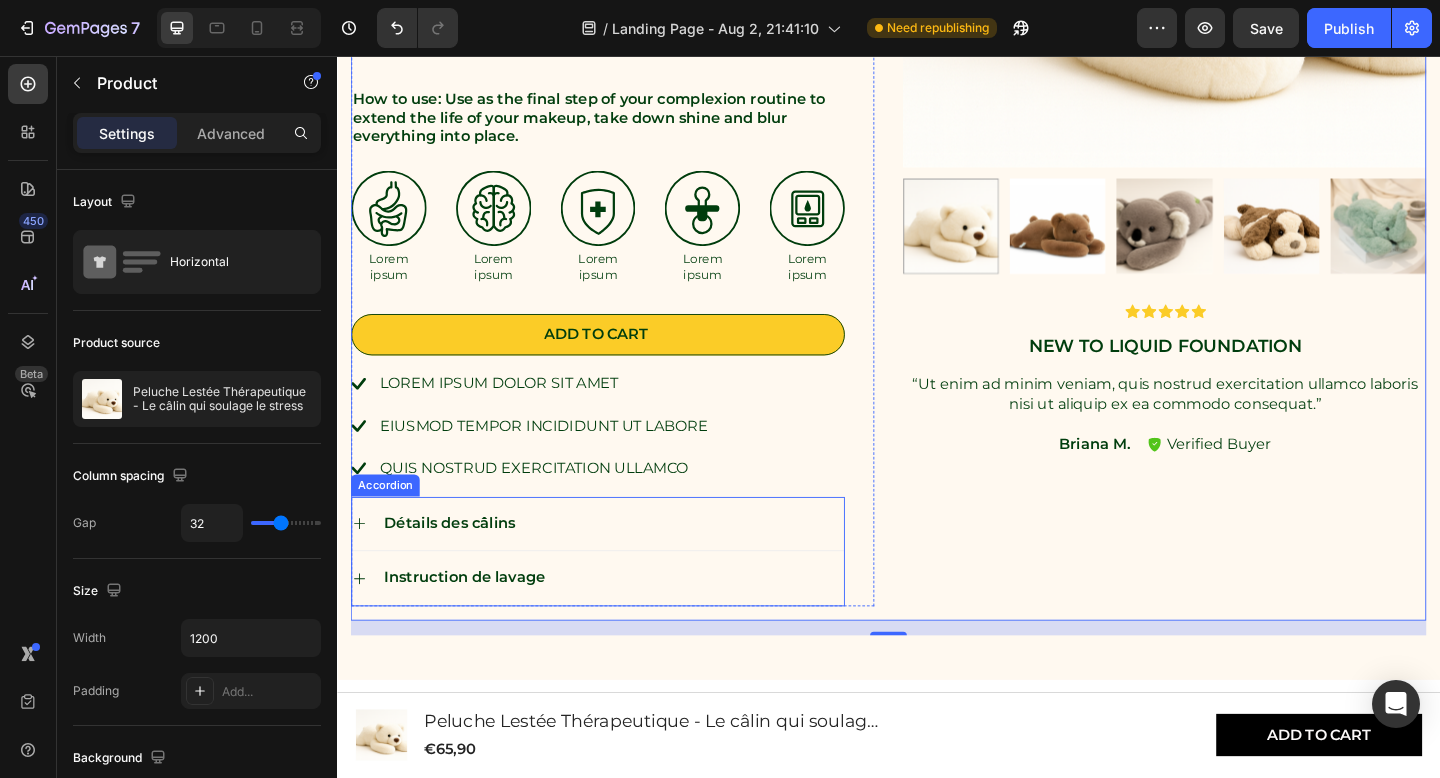 scroll, scrollTop: 2112, scrollLeft: 0, axis: vertical 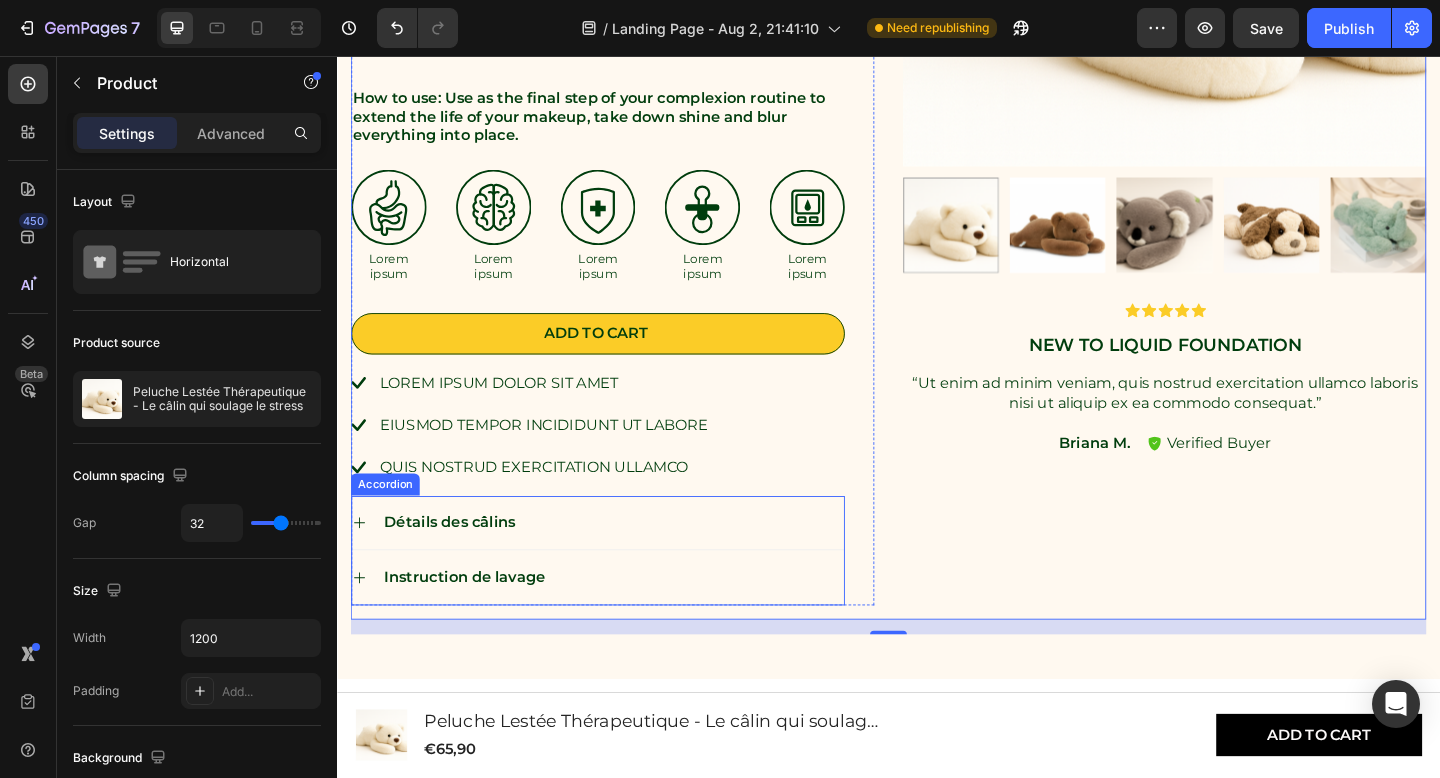 click on "Accordion" at bounding box center (389, 523) 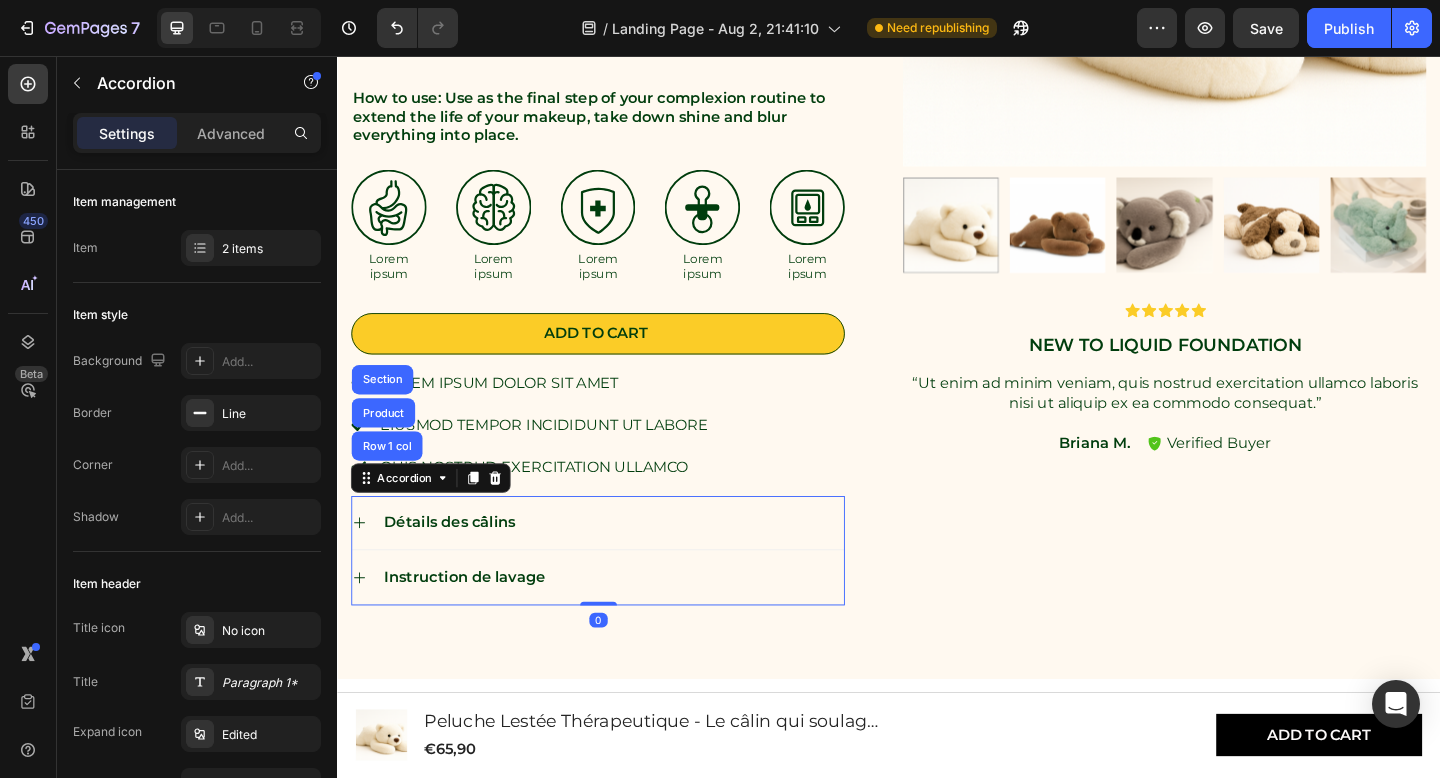 click on "Instruction de lavage" at bounding box center [636, 623] 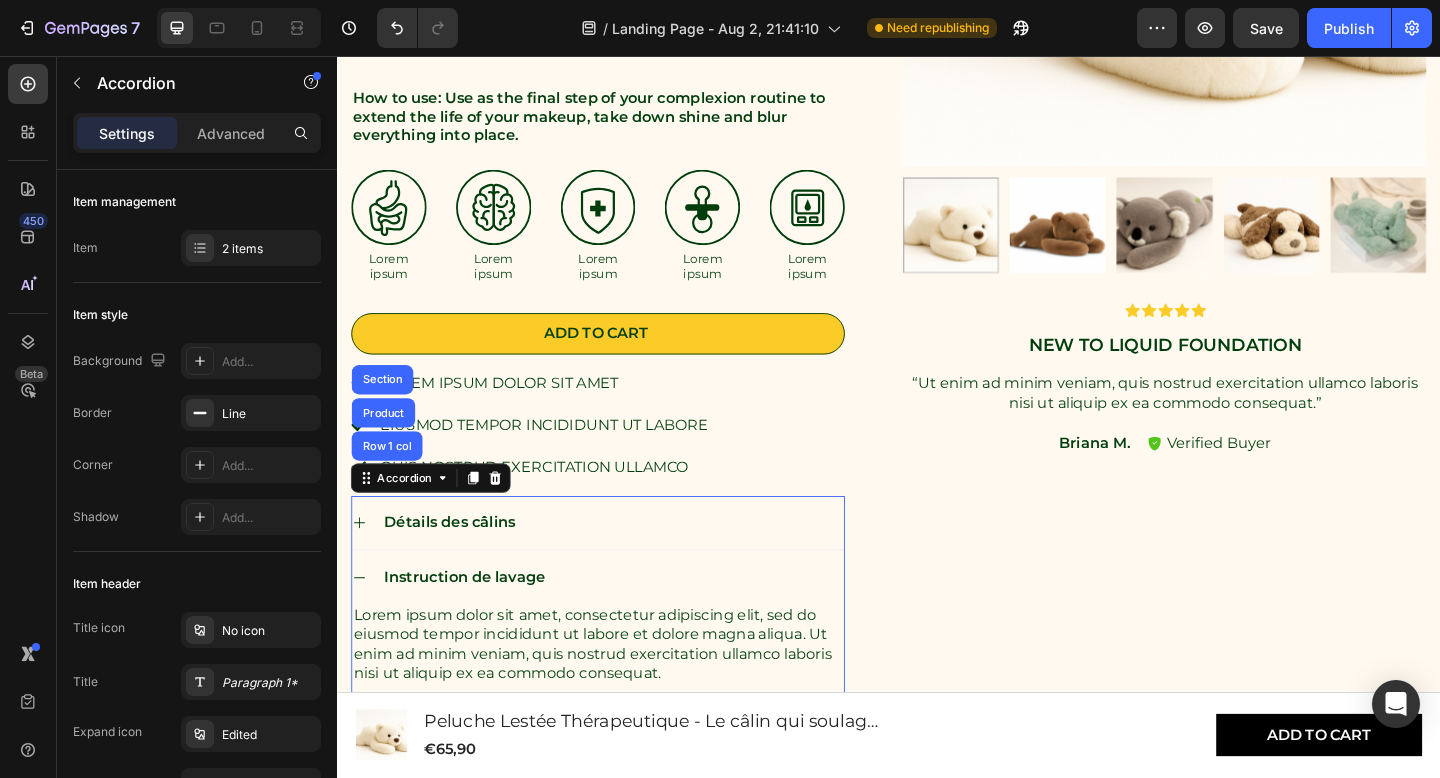 click on "Instruction de lavage" at bounding box center (636, 623) 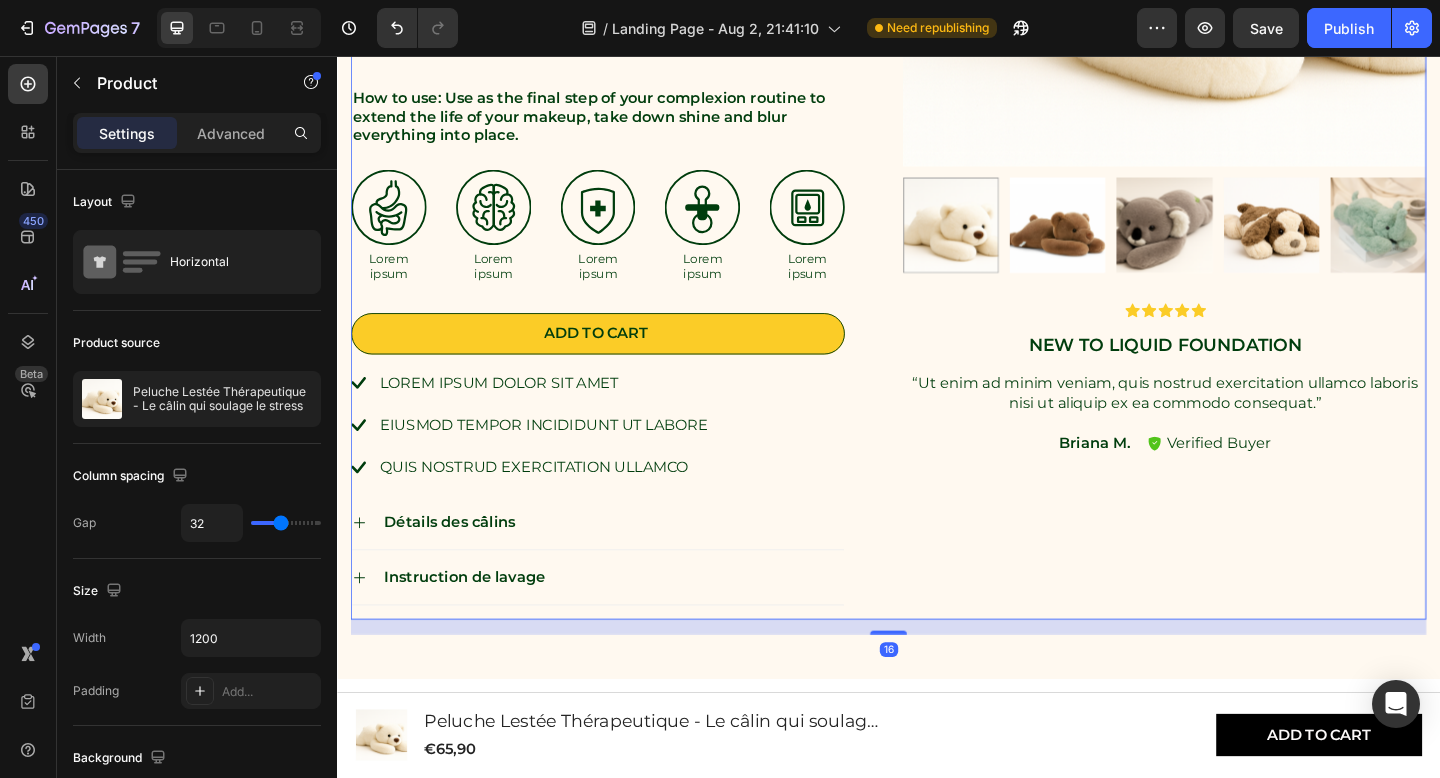 click on "Product Images Icon Icon Icon Icon Icon Icon List New to liquid foundation Text Block “Ut enim ad minim veniam, quis nostrud exercitation ullamco laboris nisi ut aliquip ex ea commodo consequat.” Text Block Briana M. Text Block
Verified Buyer Item List Row Row" at bounding box center [1237, 139] 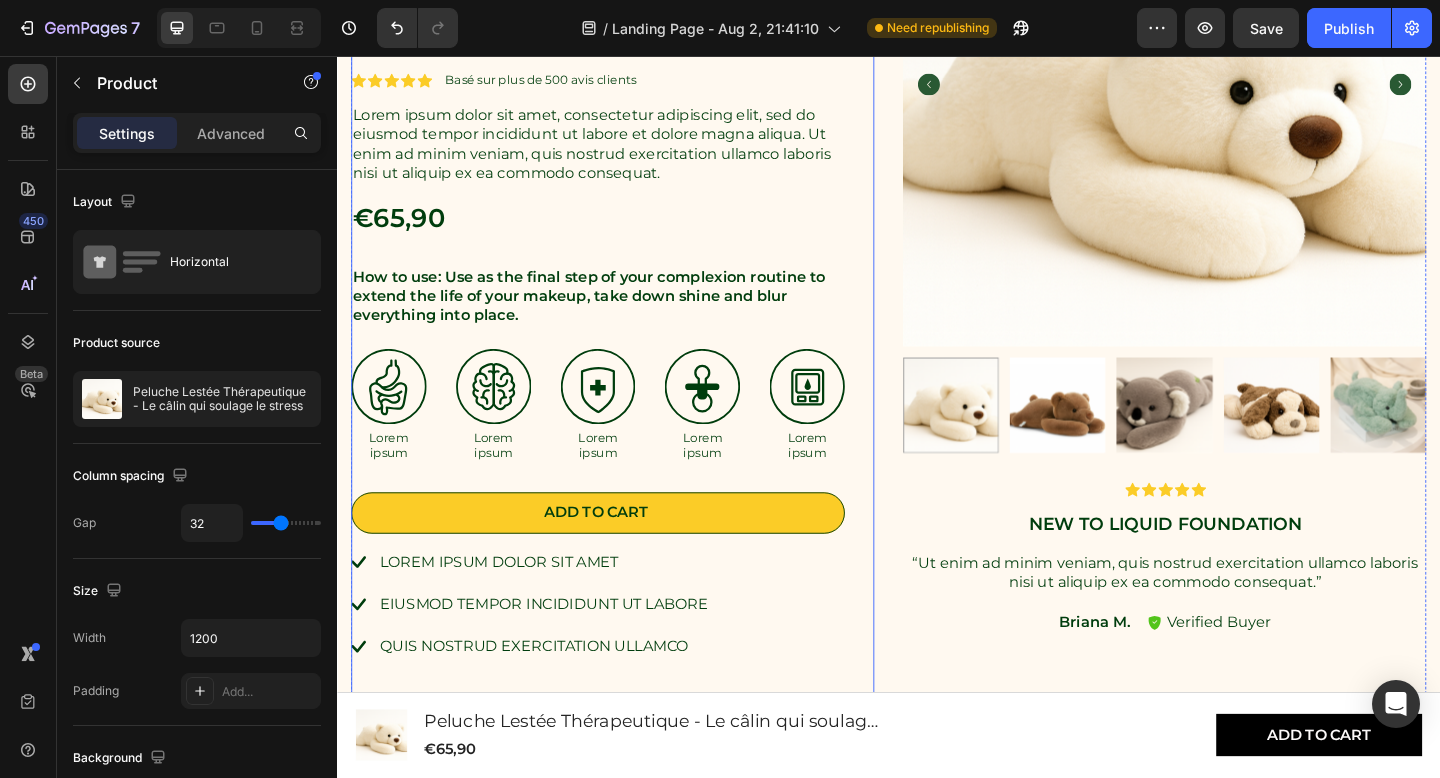 scroll, scrollTop: 1915, scrollLeft: 0, axis: vertical 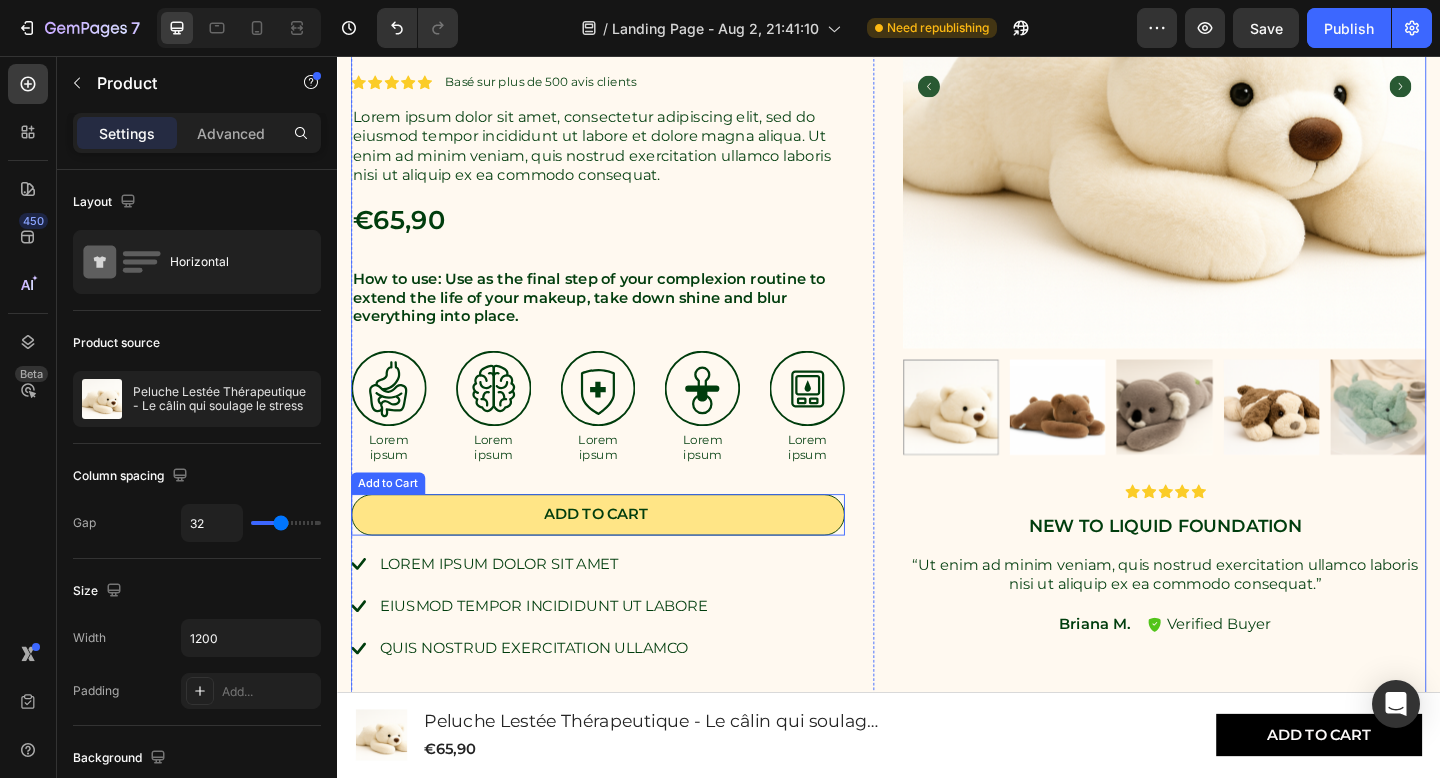 click on "Add to cart" at bounding box center (620, 555) 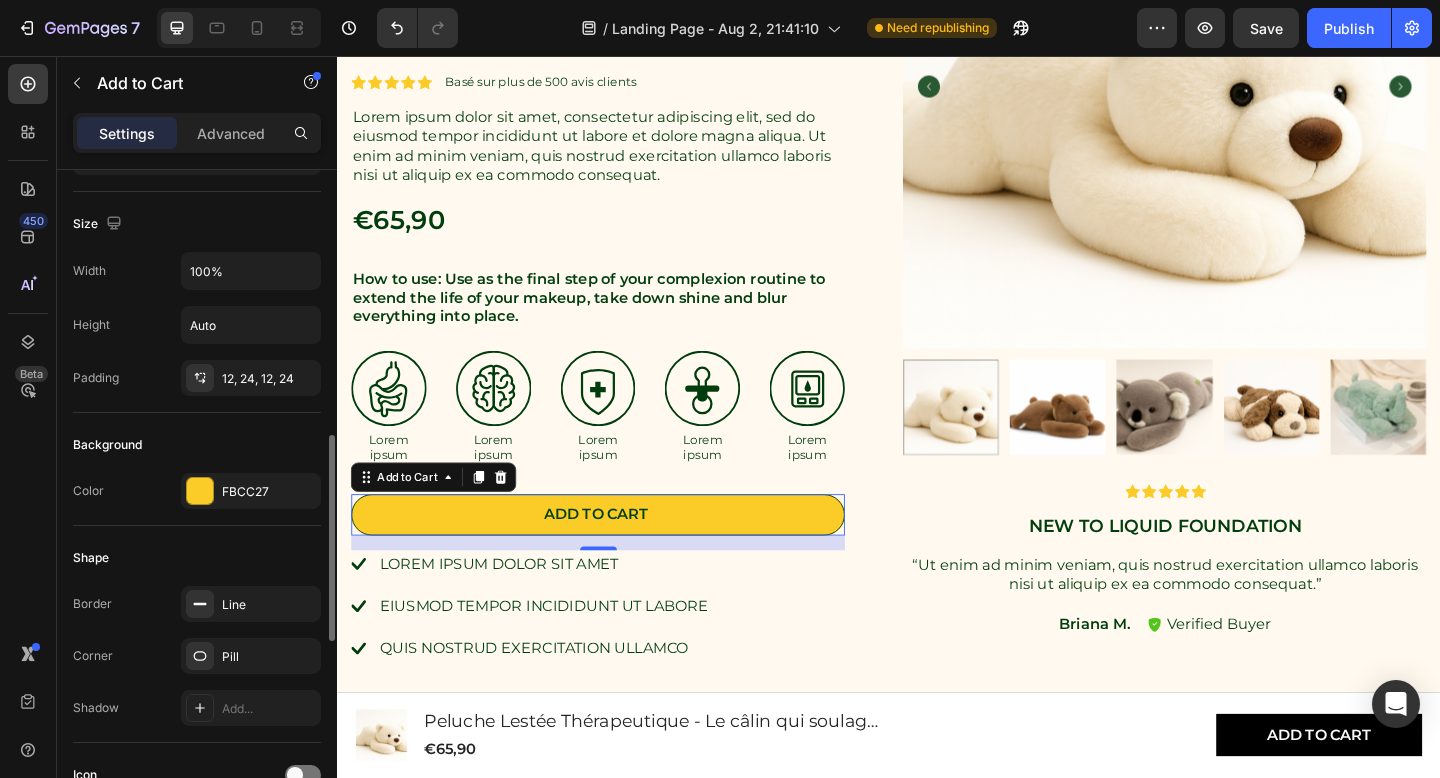 scroll, scrollTop: 0, scrollLeft: 0, axis: both 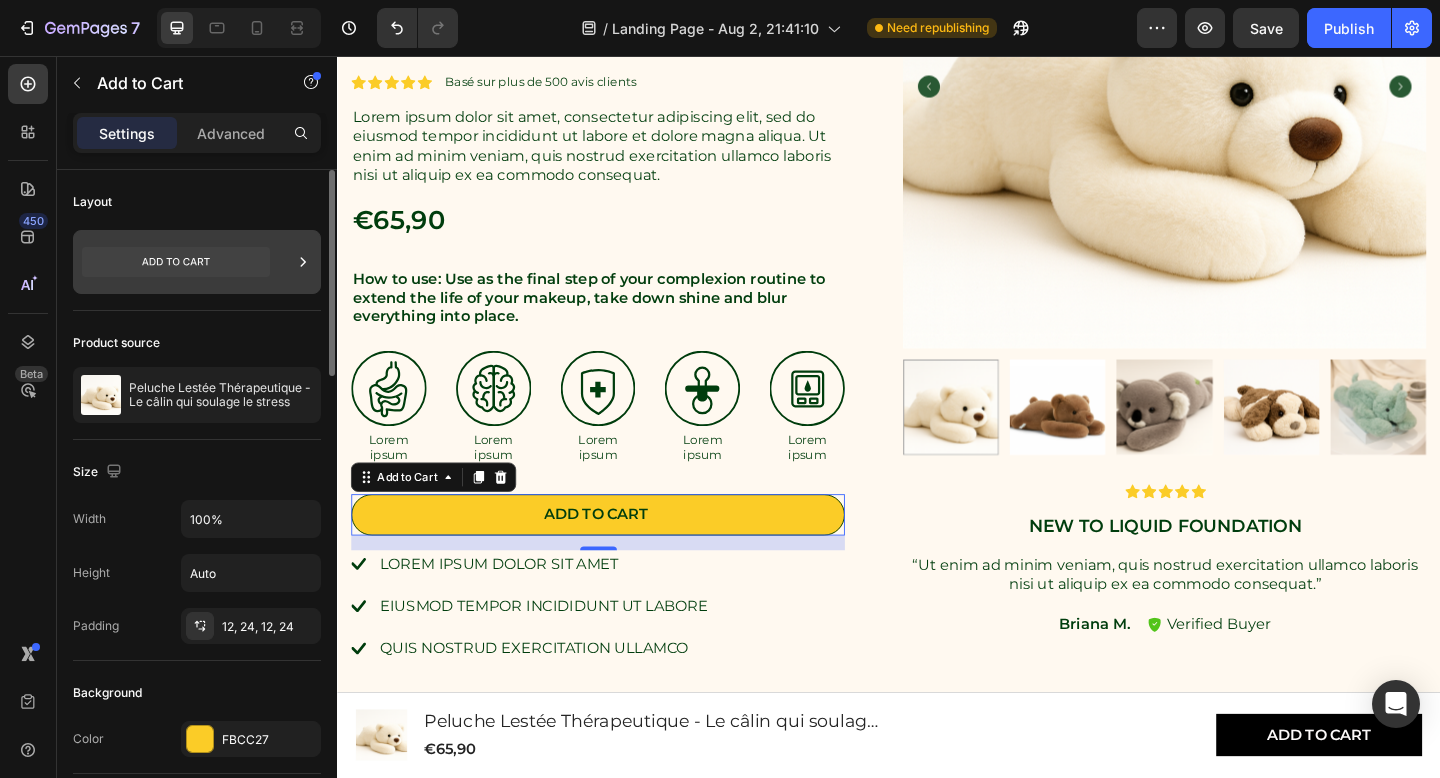 click 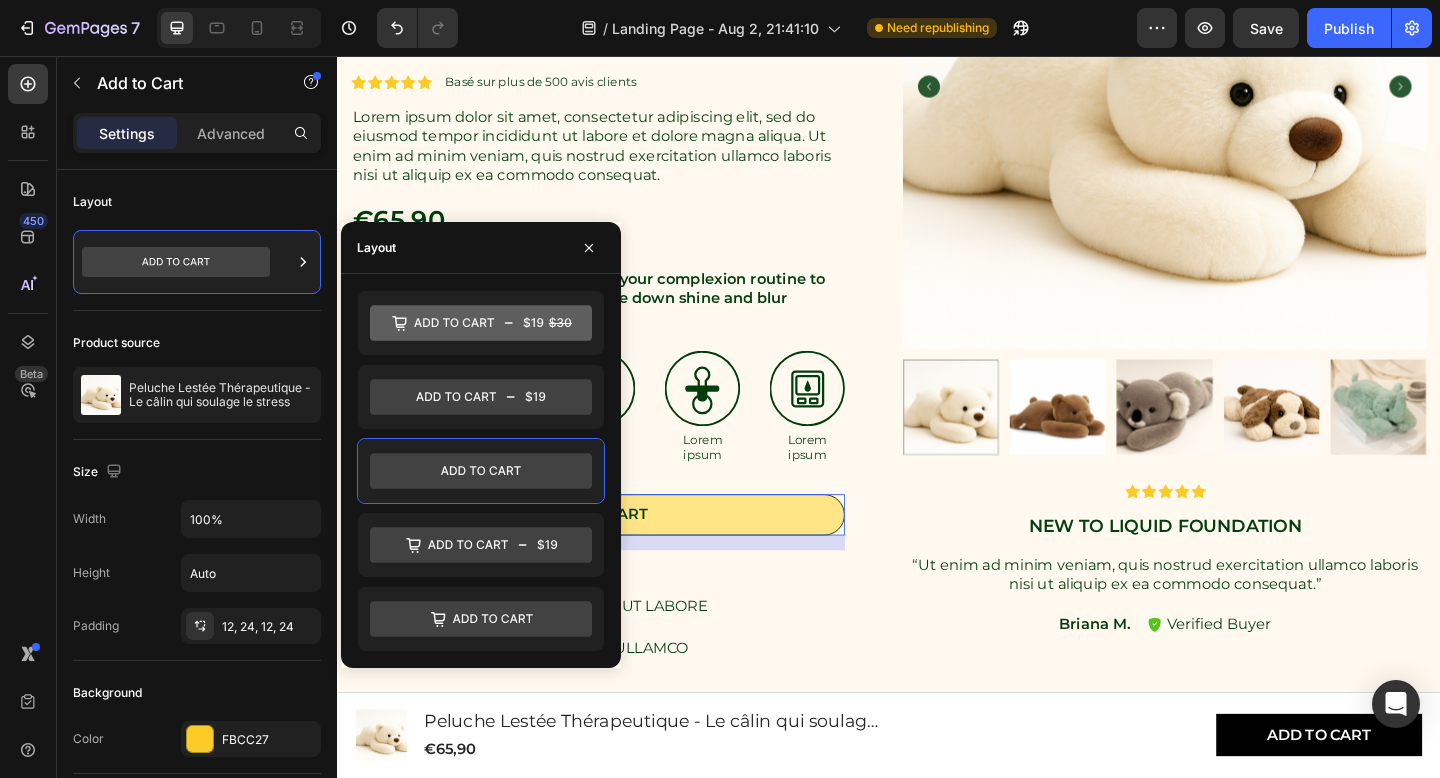 click on "Add to cart" at bounding box center (620, 555) 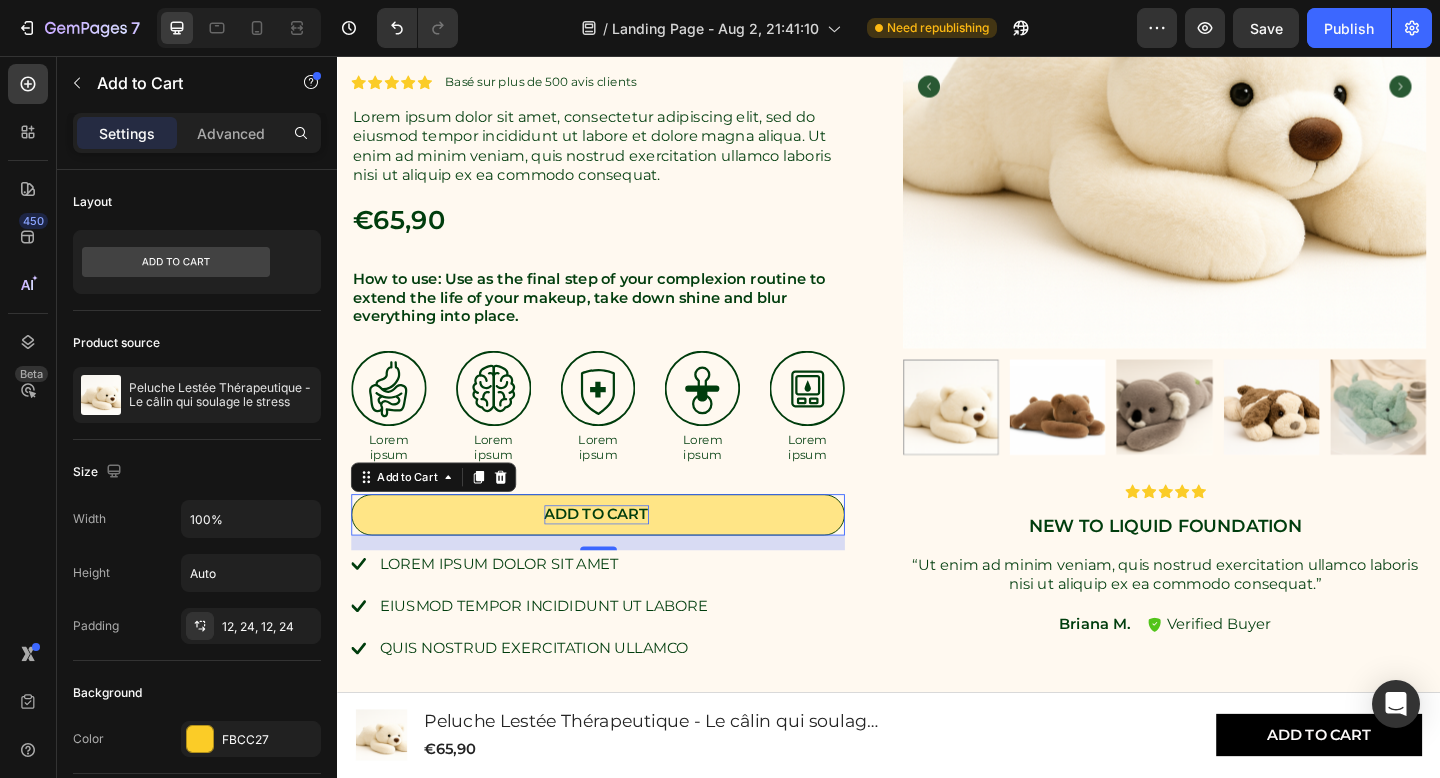 click on "Add to cart" at bounding box center [619, 555] 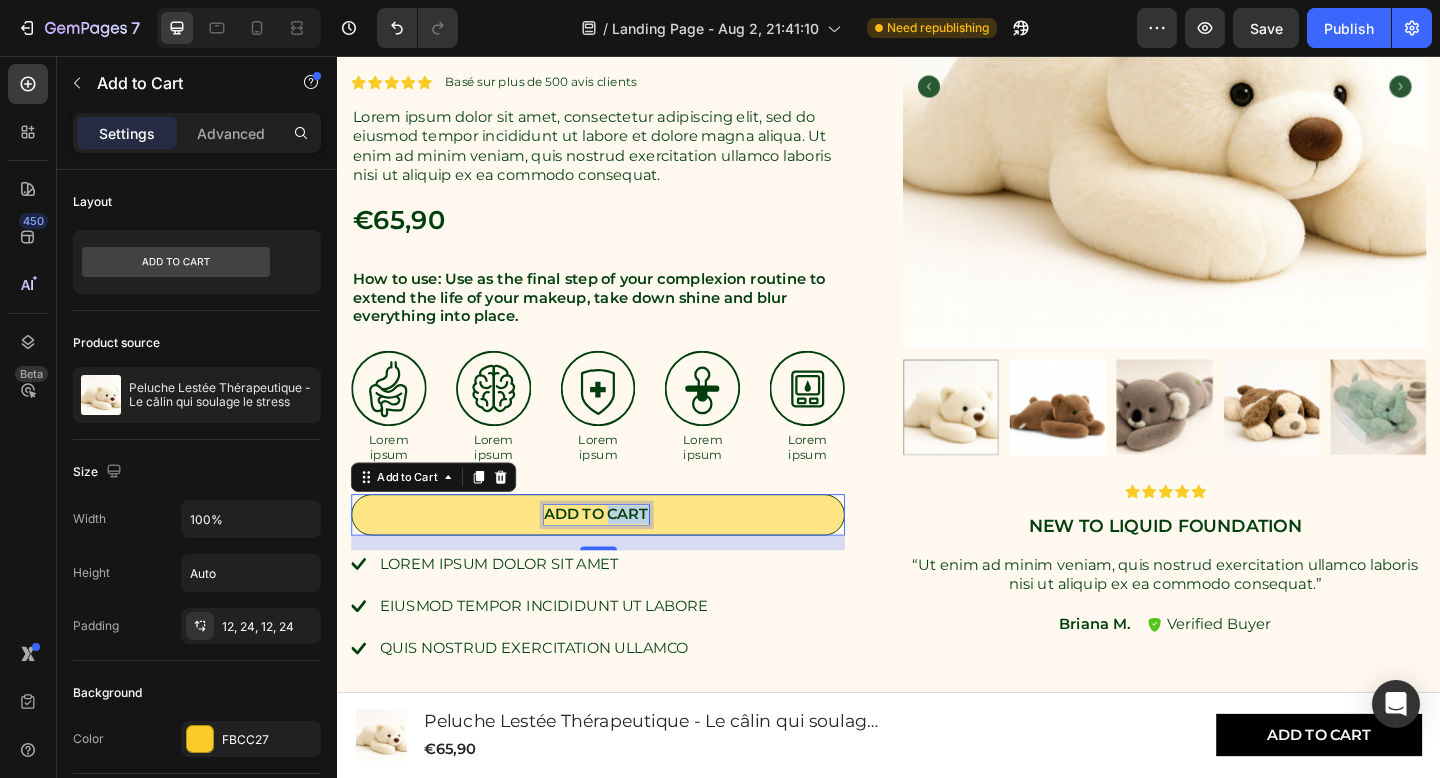 click on "Add to cart" at bounding box center [619, 555] 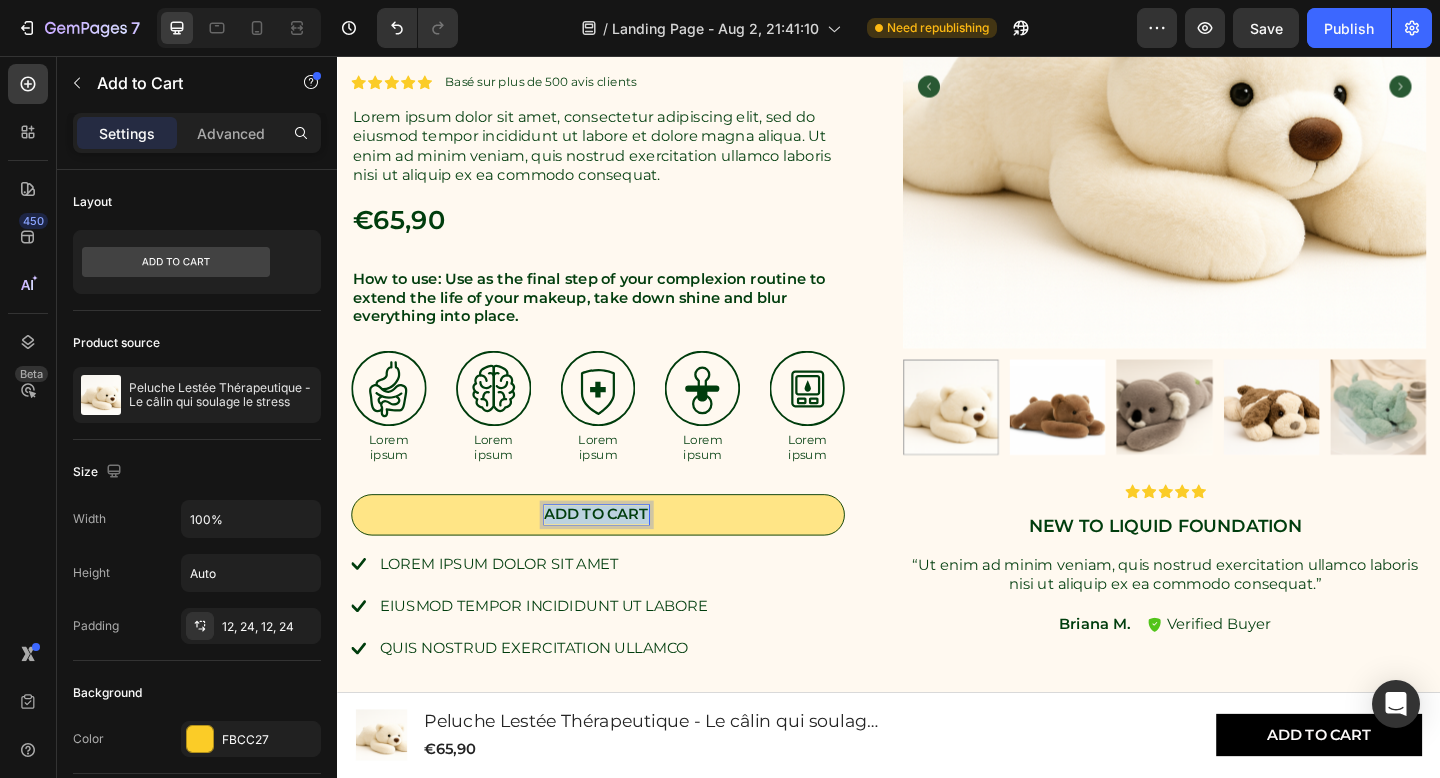 click on "Add to cart" at bounding box center (619, 555) 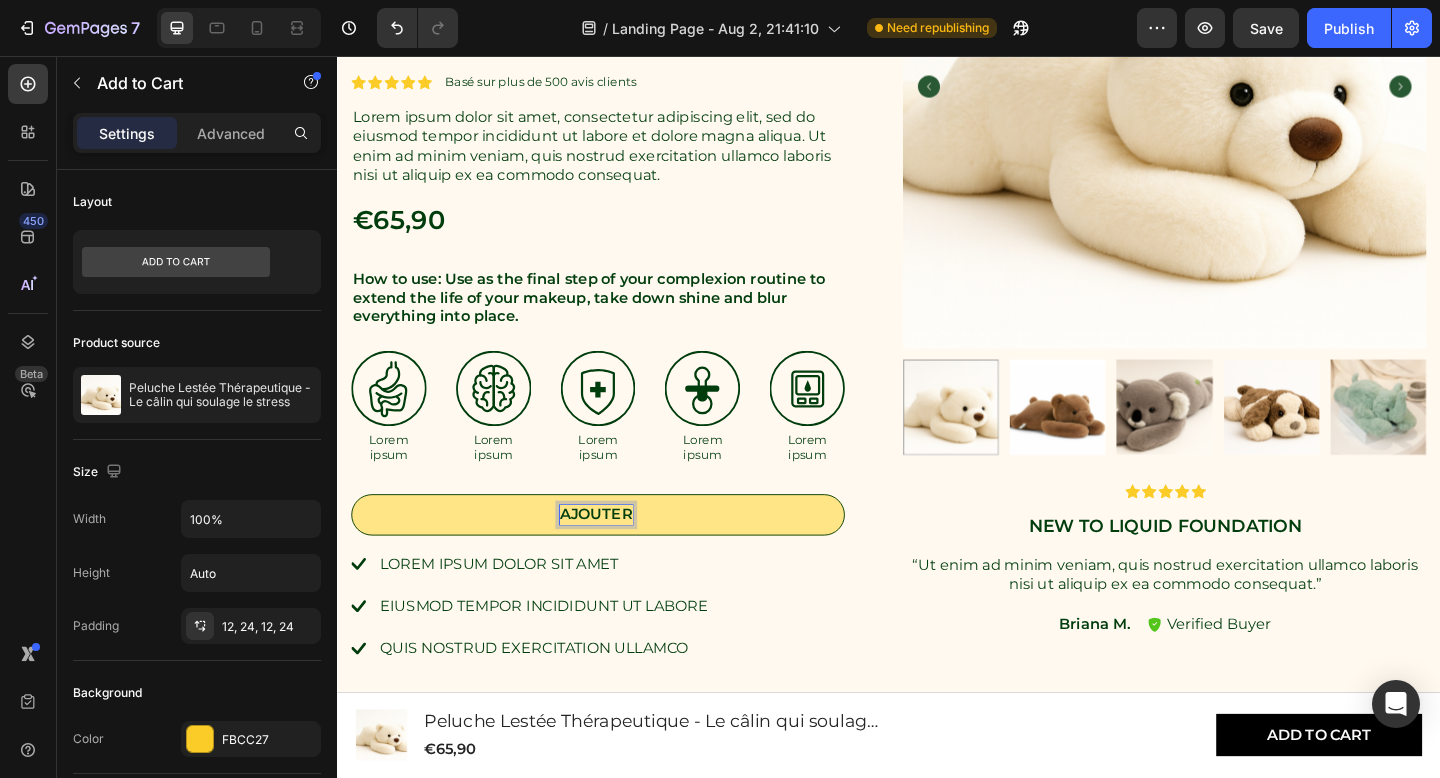 click on "Ajouter" at bounding box center [620, 555] 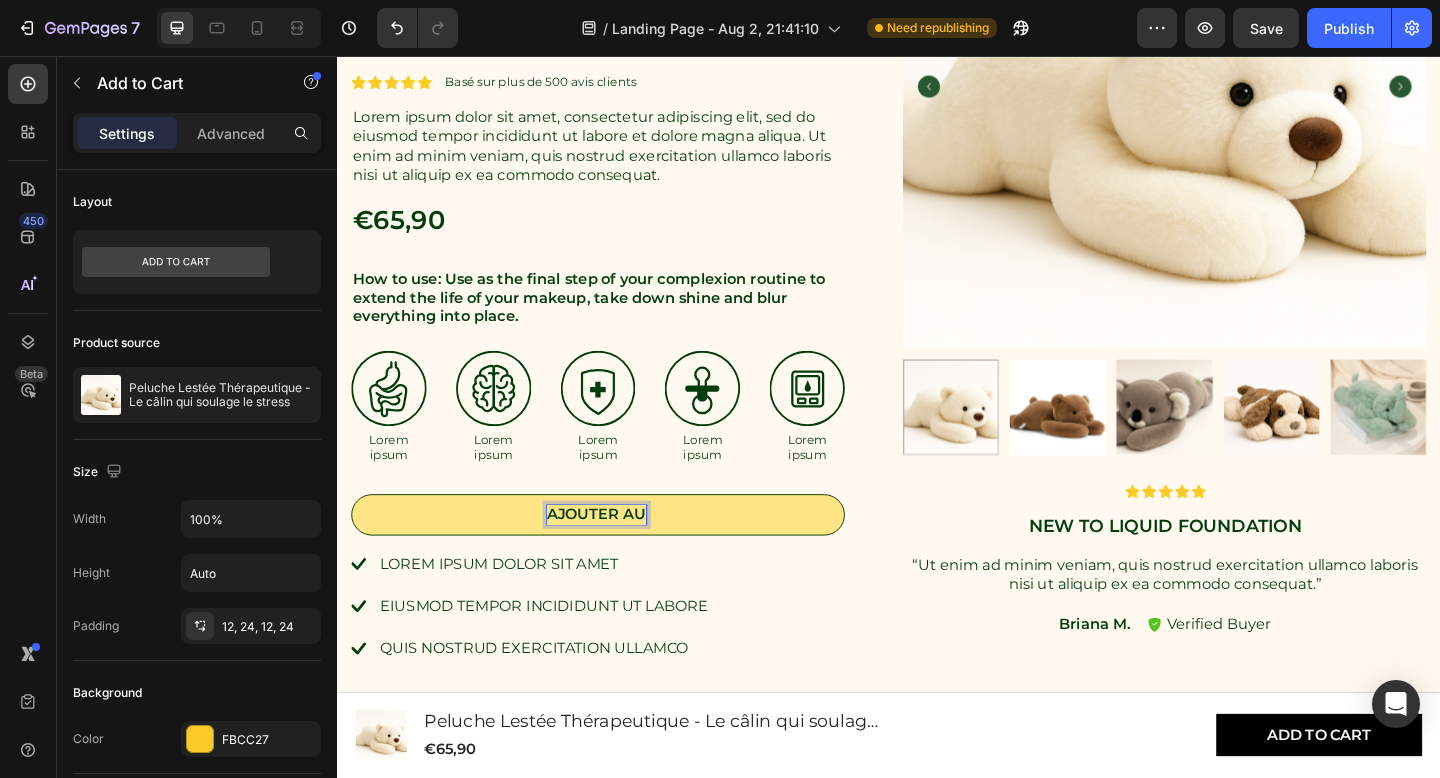 click on "Ajouter au" at bounding box center (620, 555) 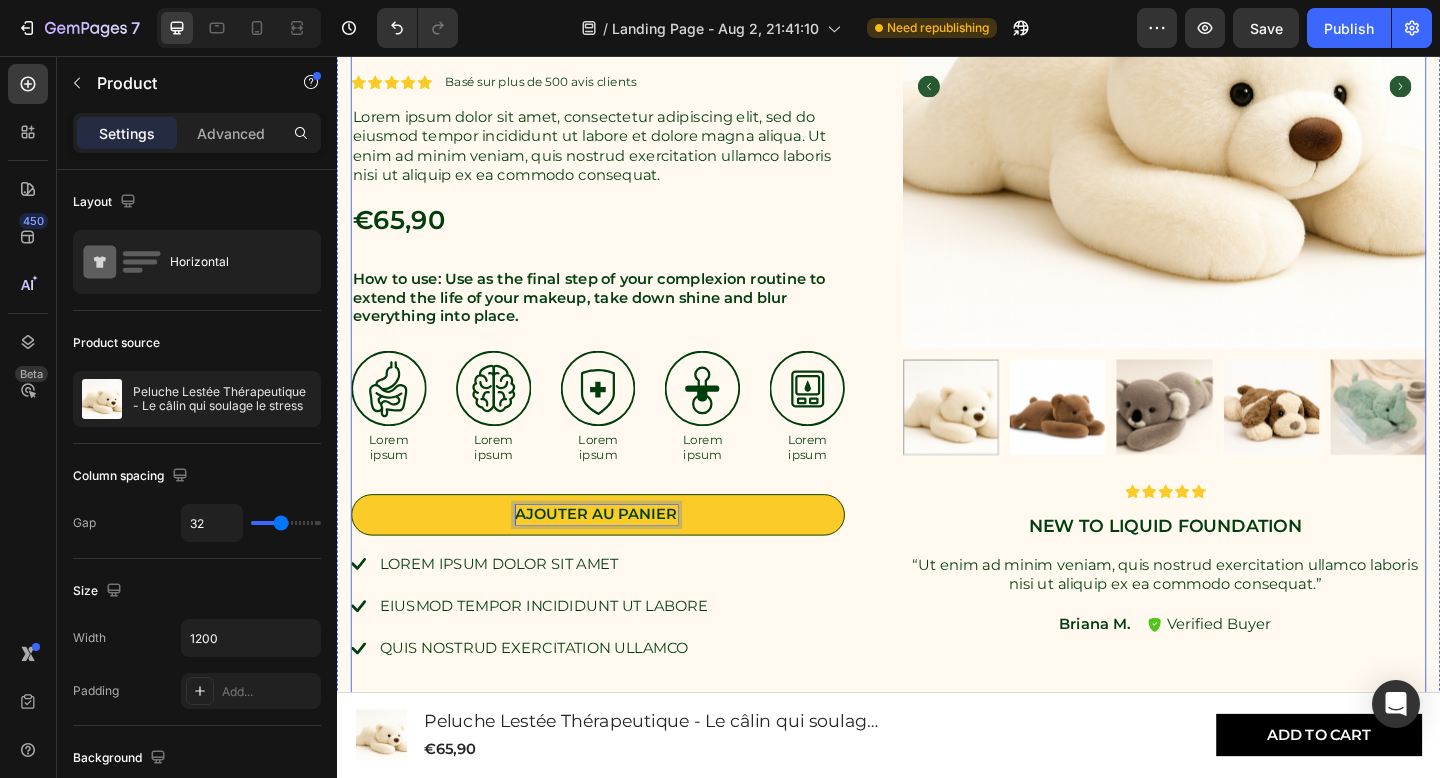 click on "Peluche Lestée Thérapeutique - Le câlin qui soulage le stress Product Title Icon Icon Icon Icon Icon Icon List Basé sur plus de 500 avis clients Text Block Row Lorem ipsum dolor sit amet, consectetur adipiscing elit, sed do eiusmod tempor incididunt ut labore et dolore magna aliqua. Ut enim ad minim veniam, quis nostrud exercitation ullamco laboris nisi ut aliquip ex ea commodo consequat. Text Block €65,90 Product Price Product Price How to use: Use as the final step of your complexion routine to extend the life of your makeup, take down shine and blur everything into place. Text Block Image Lorem ipsum Text Block Image Lorem ipsum Text Block Image Lorem ipsum Text Block Image Lorem ipsum Text Block Image Lorem ipsum Text Block Row Ajouter au panier Add to Cart   16
Lorem ipsum dolor sit amet
eiusmod tempor incididunt ut labore
quis nostrud exercitation ullamco Item List
Détails des câlins
Accordion Row" at bounding box center [937, 336] 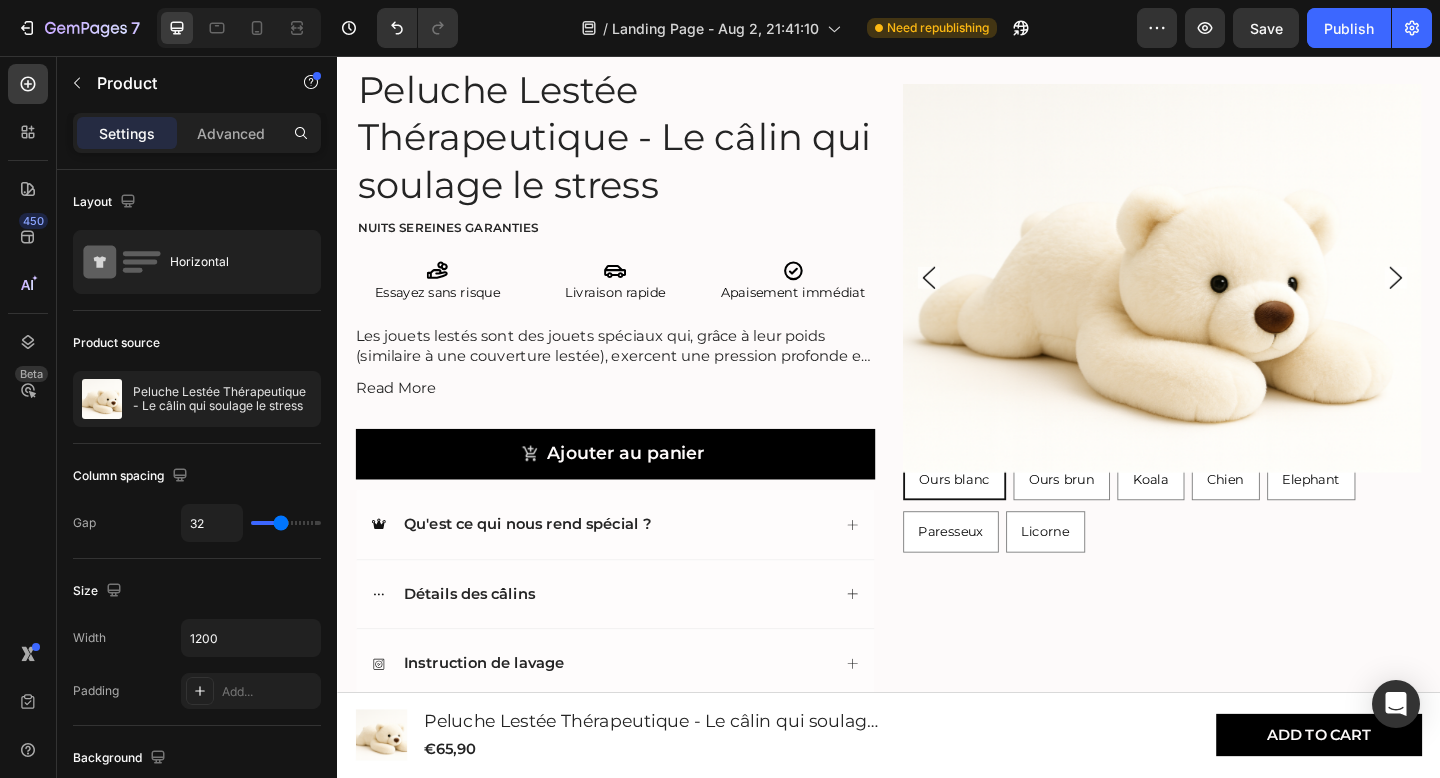 scroll, scrollTop: 773, scrollLeft: 0, axis: vertical 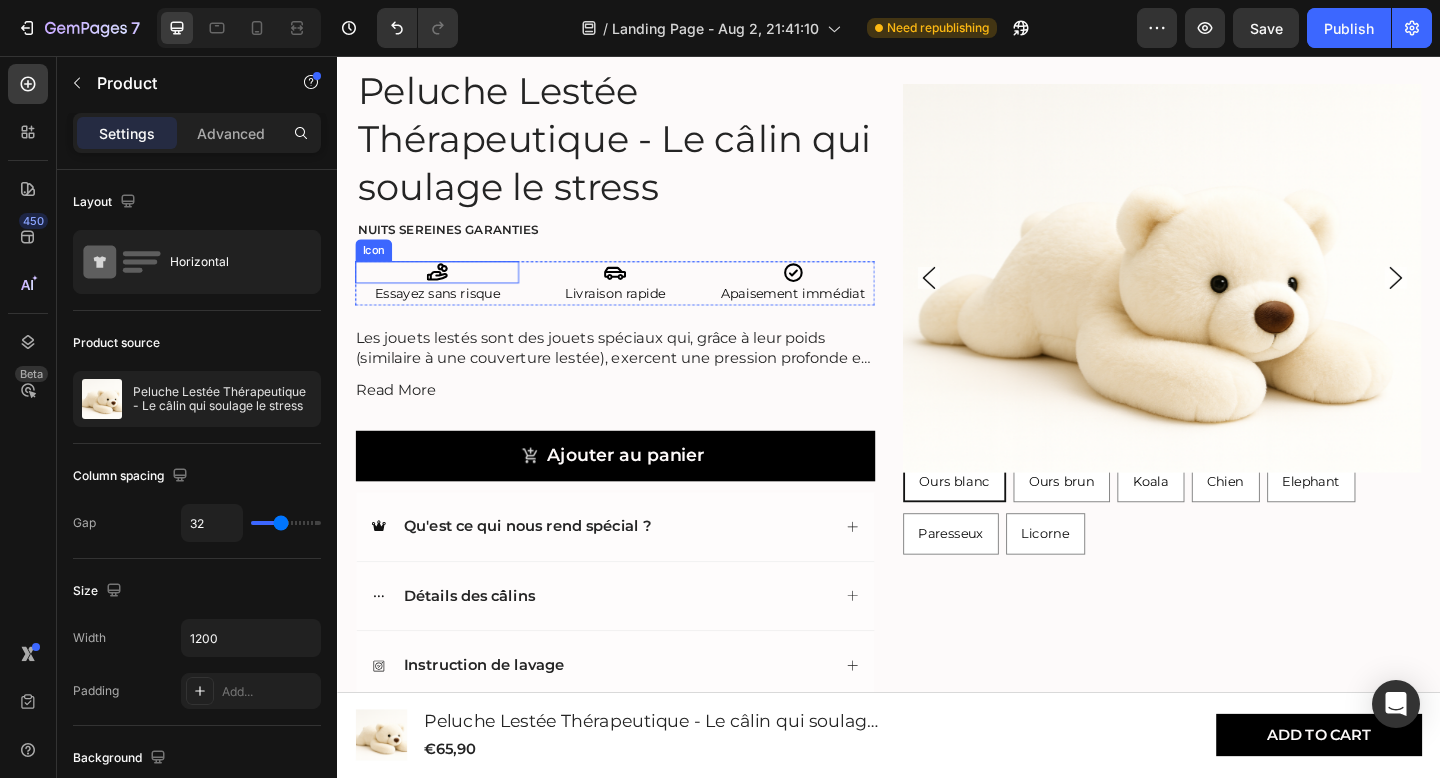 click 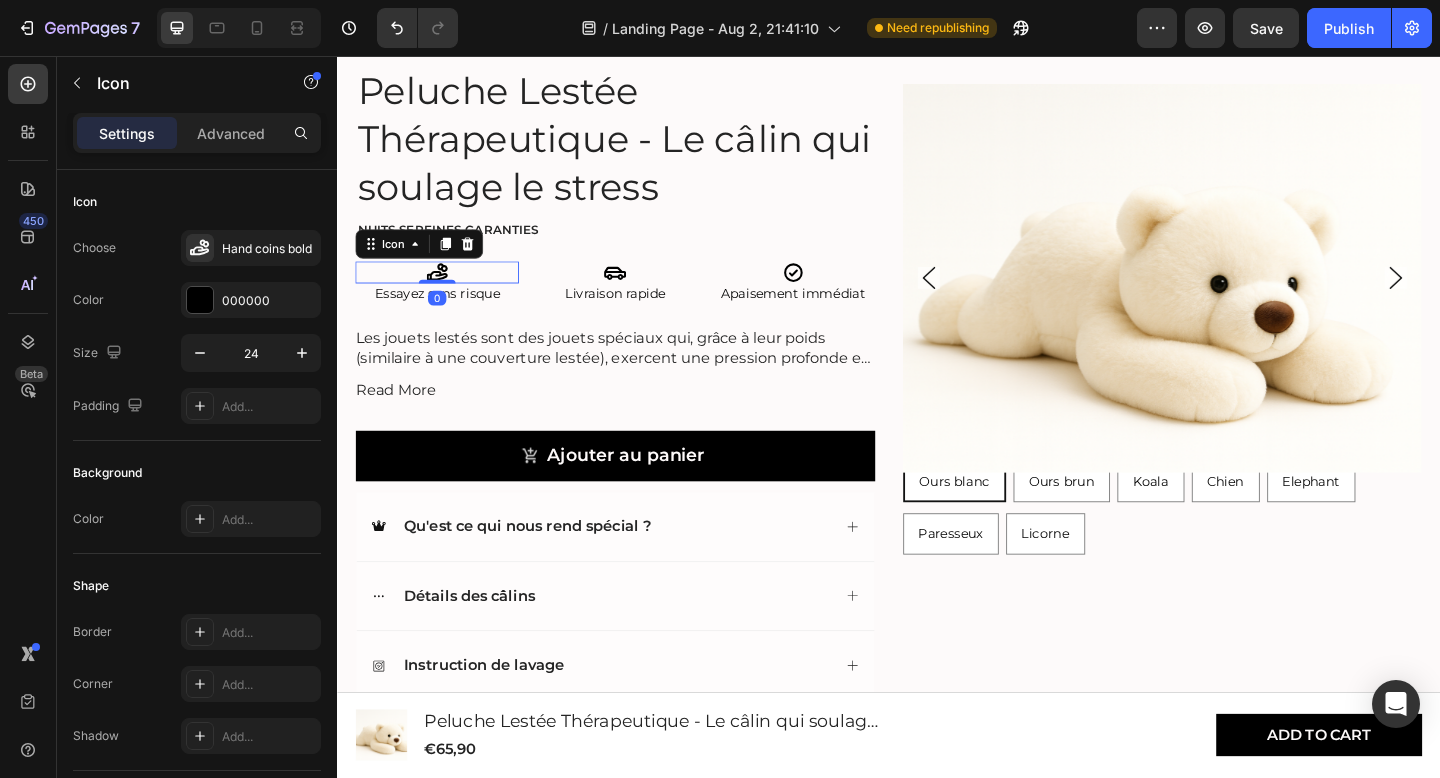 click 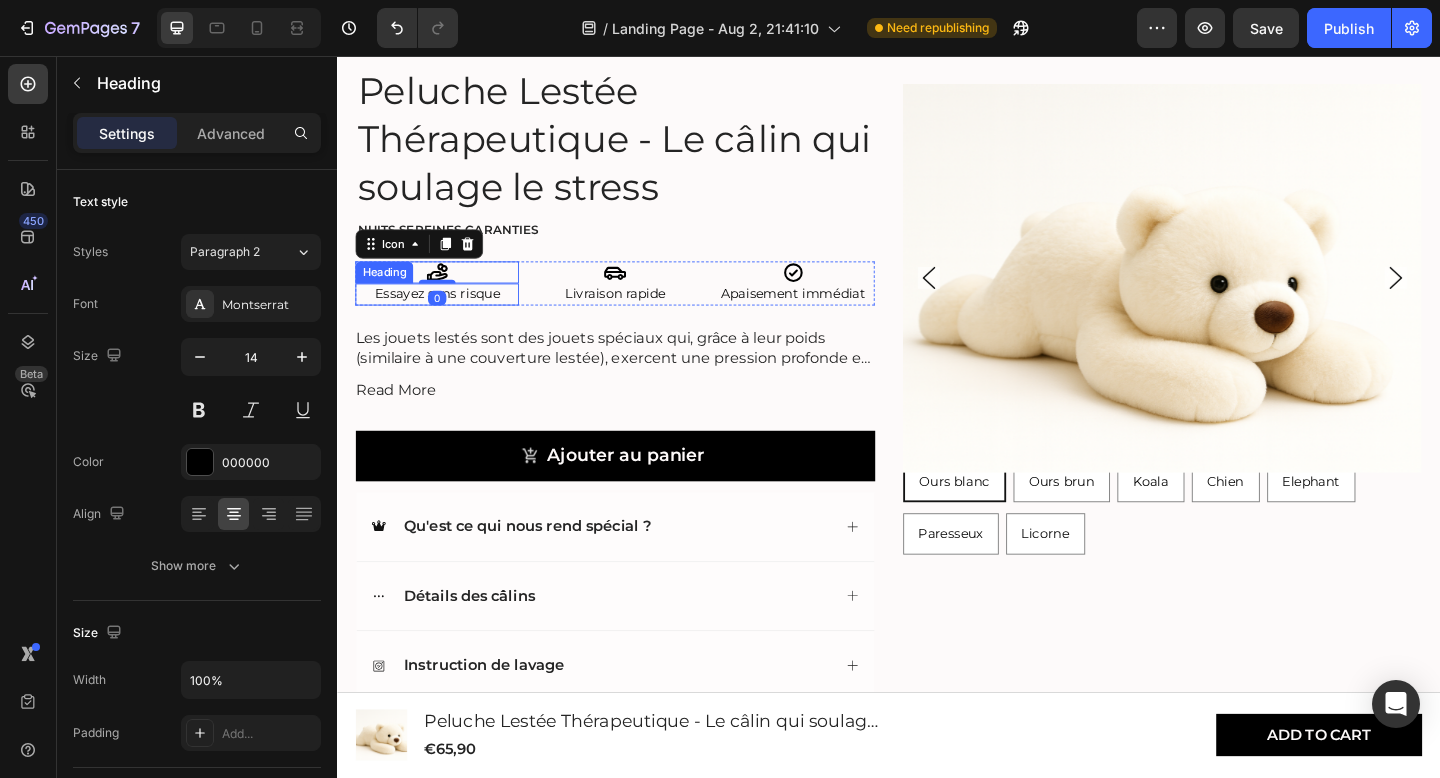 click on "Essayez sans risque" at bounding box center [446, 316] 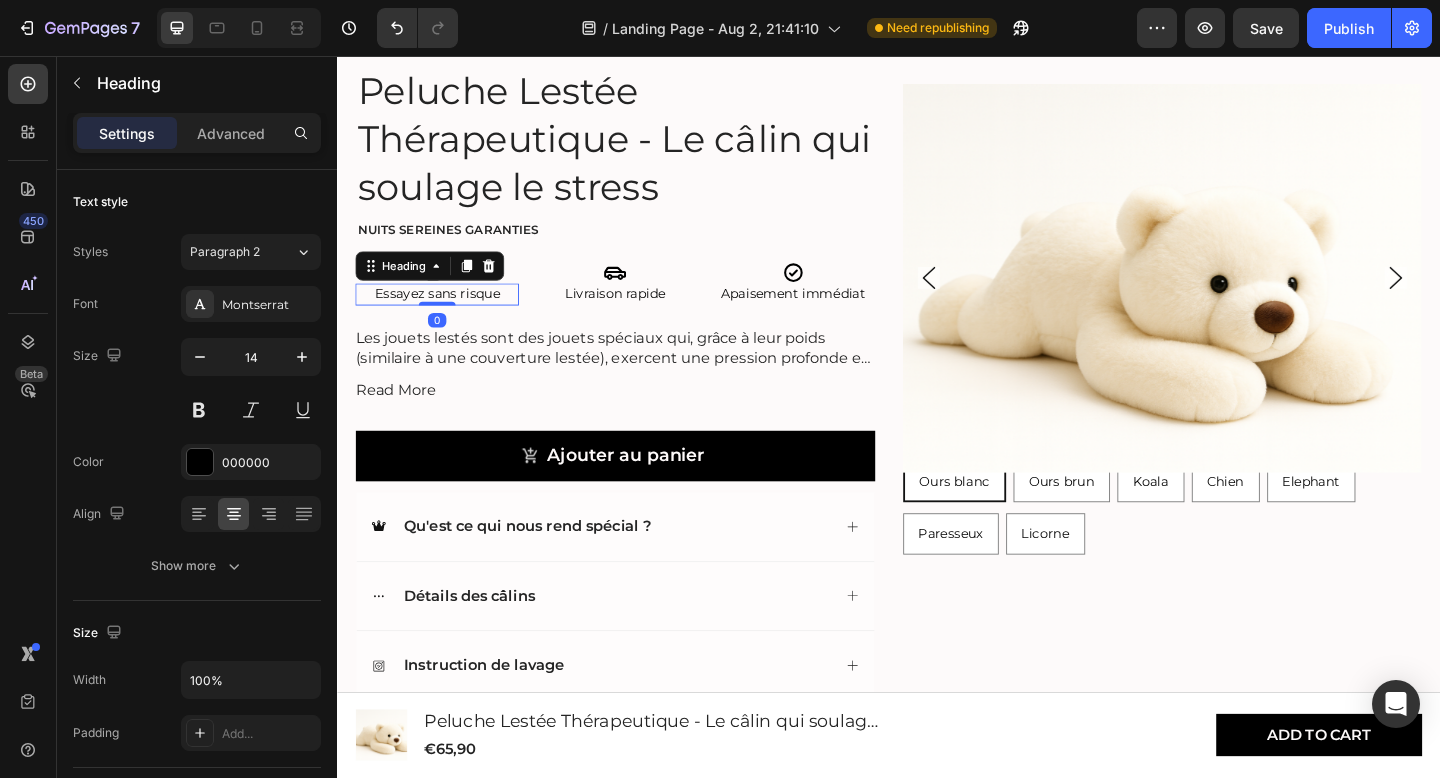 click on "Essayez sans risque" at bounding box center [446, 316] 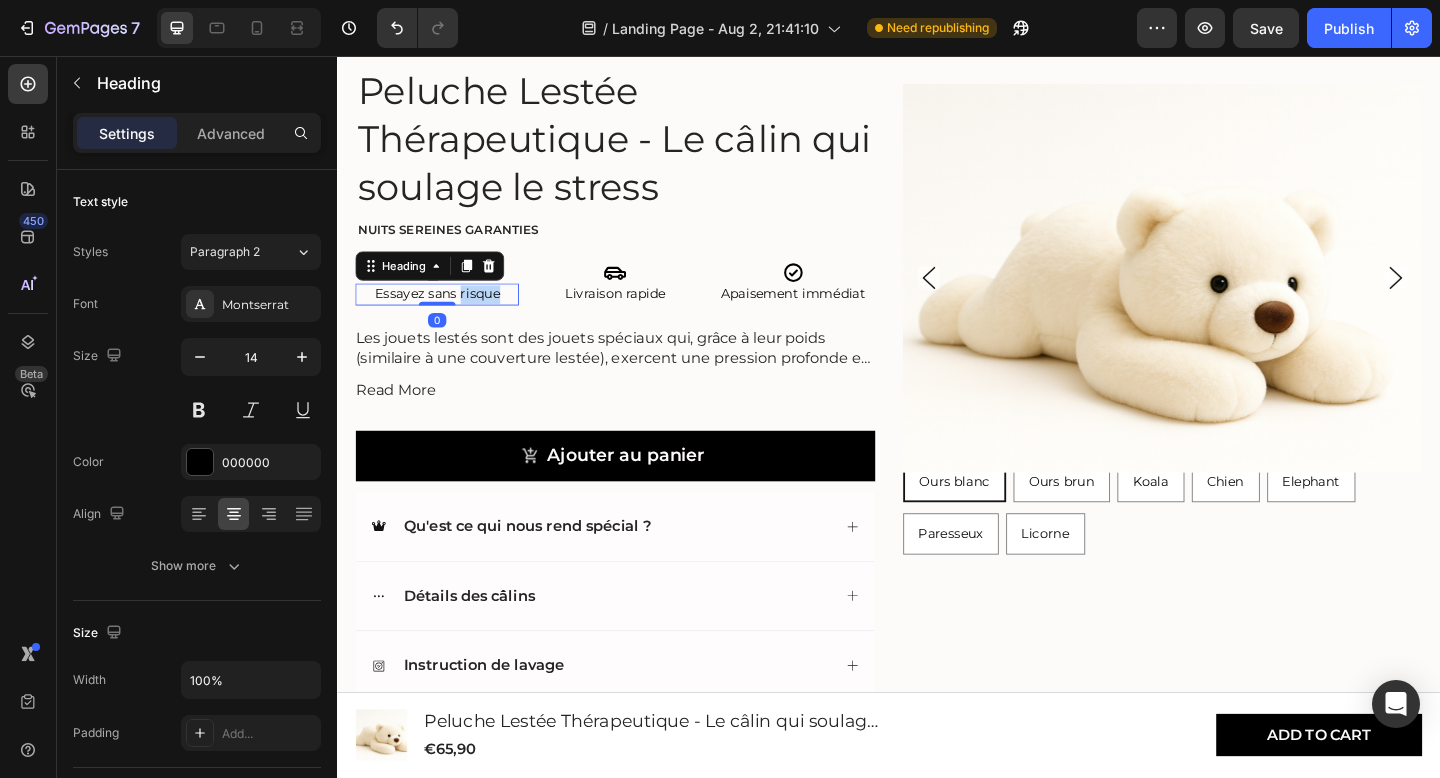 click on "Essayez sans risque" at bounding box center (446, 316) 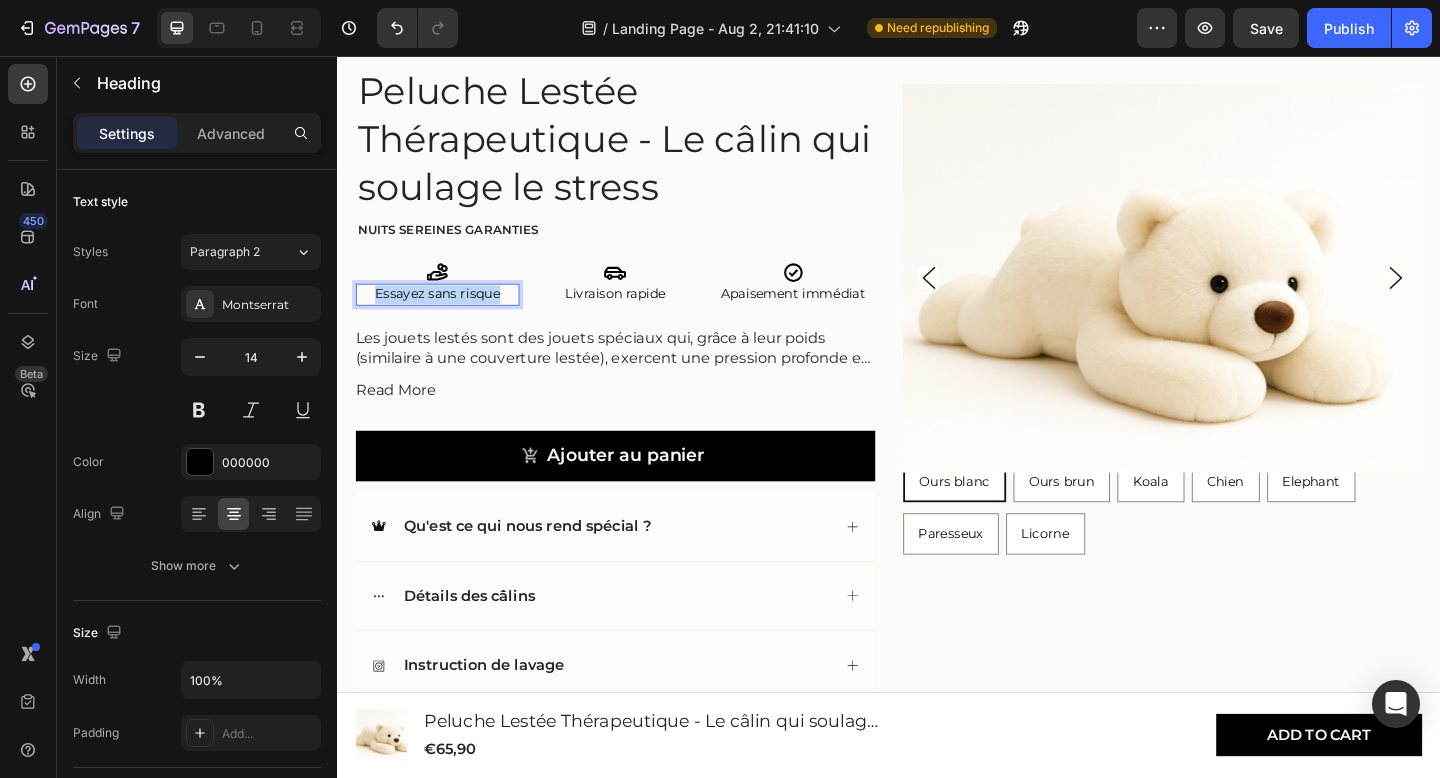 click on "Essayez sans risque" at bounding box center (446, 316) 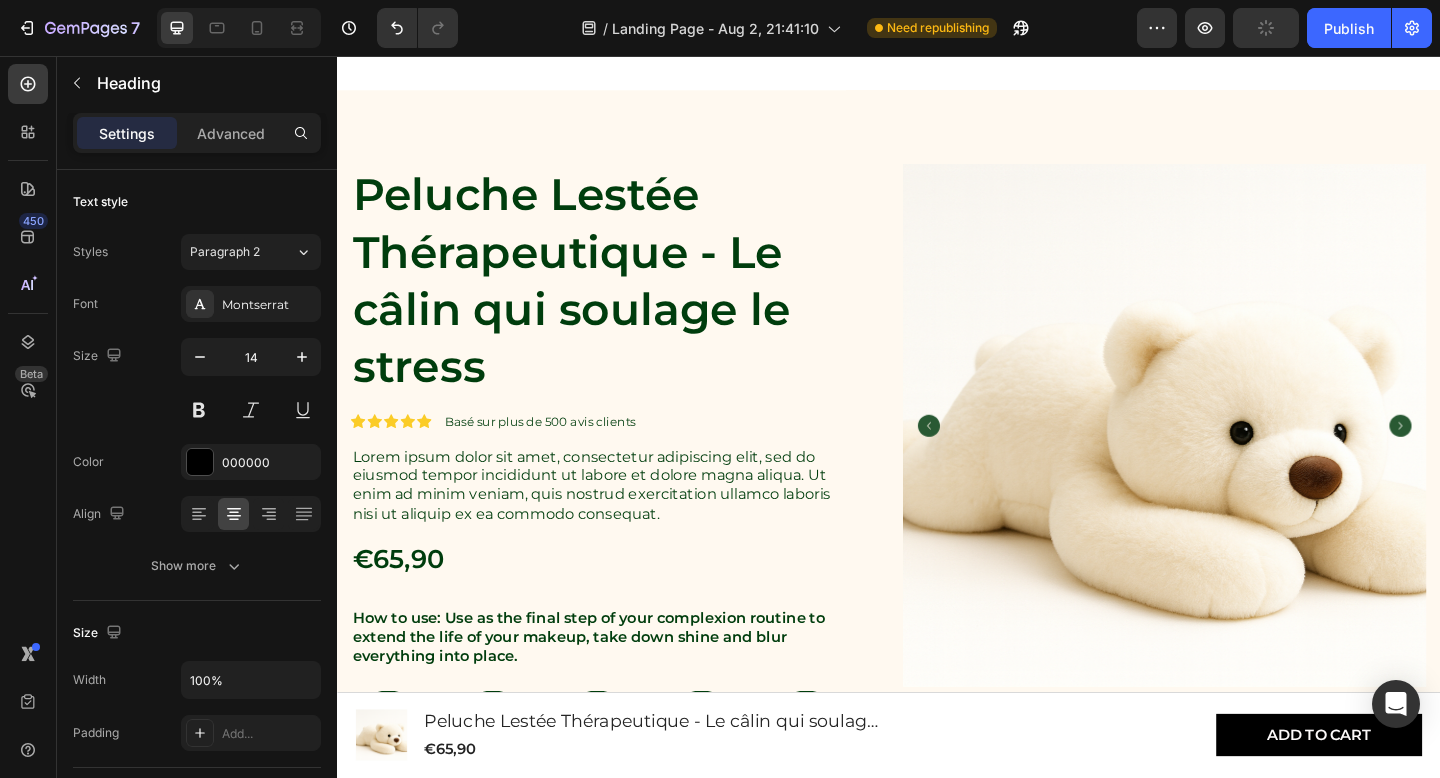 type on "16" 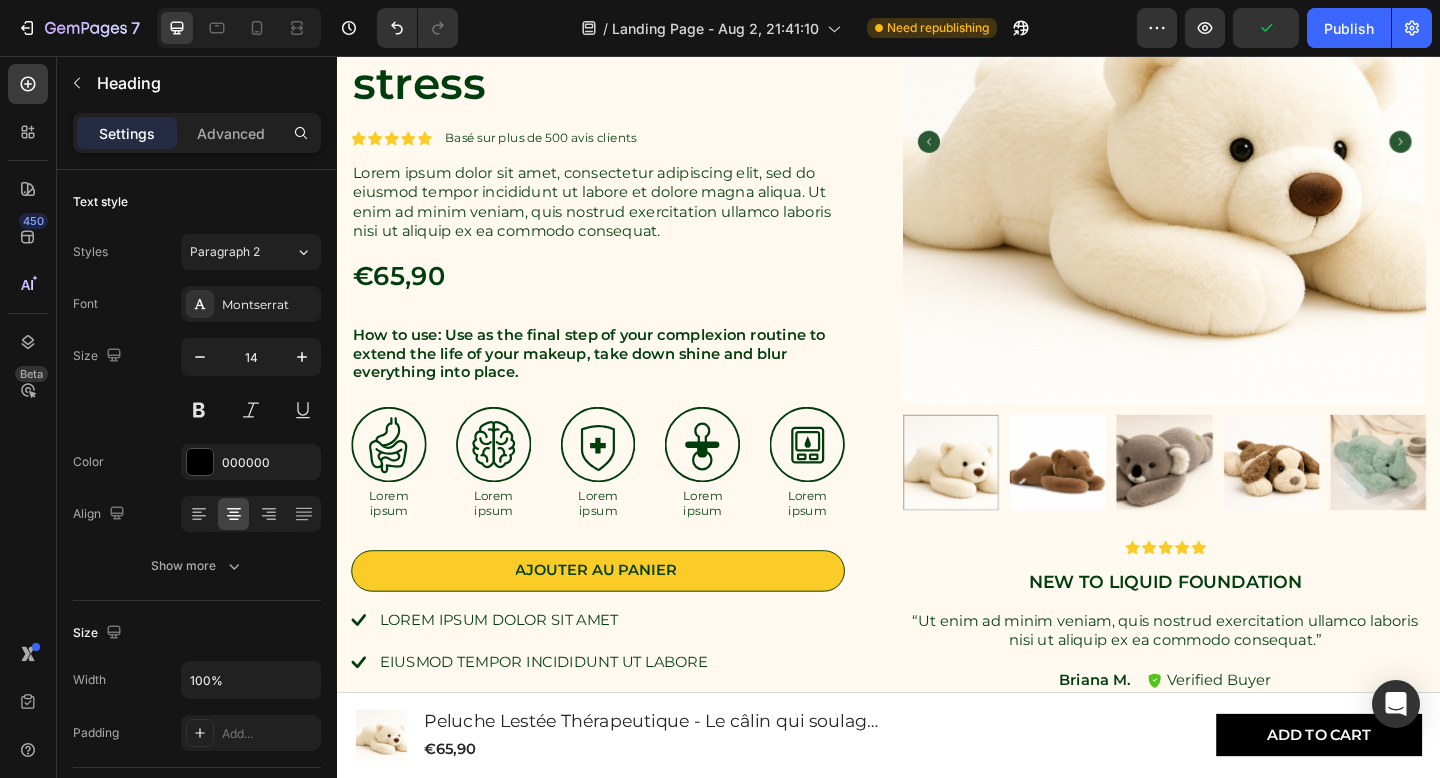 scroll, scrollTop: 1842, scrollLeft: 0, axis: vertical 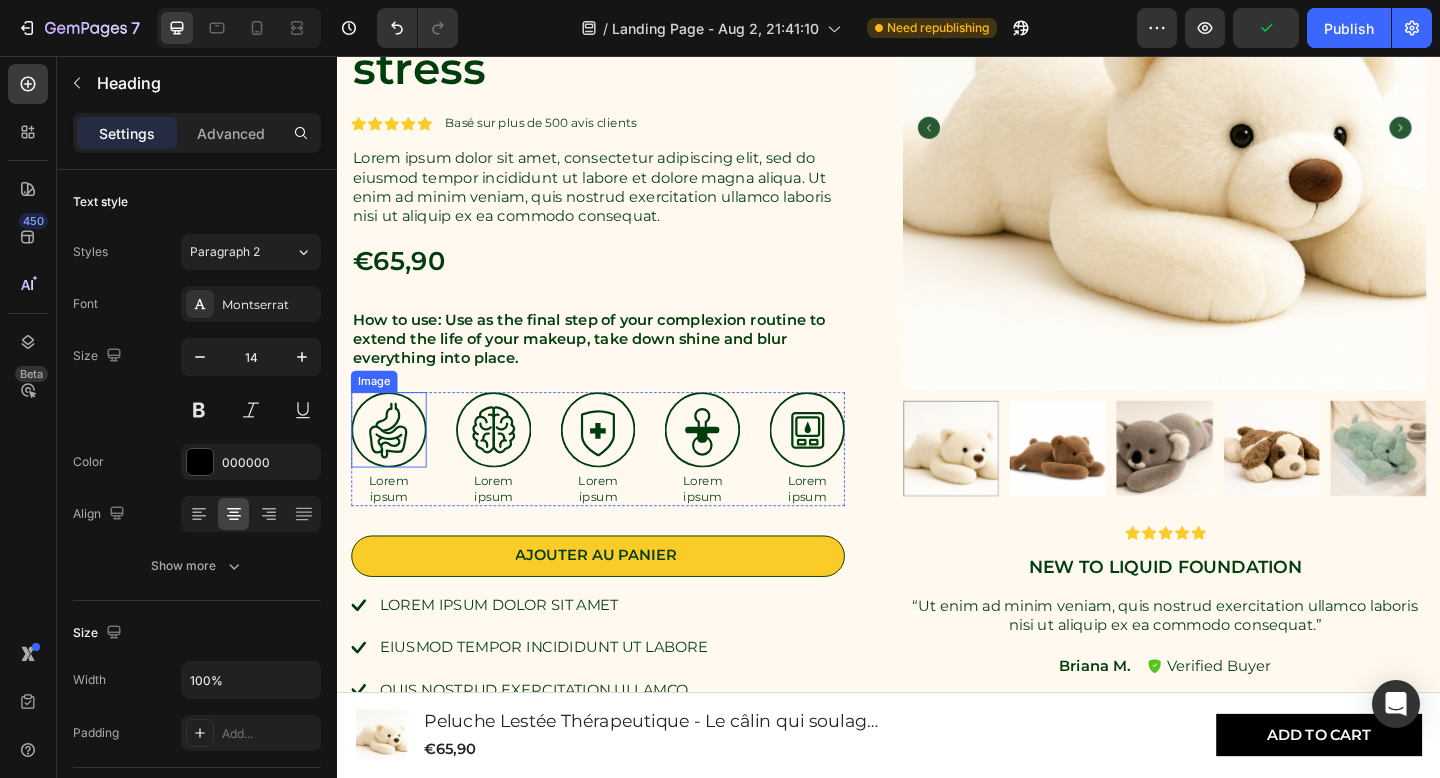 click at bounding box center (393, 463) 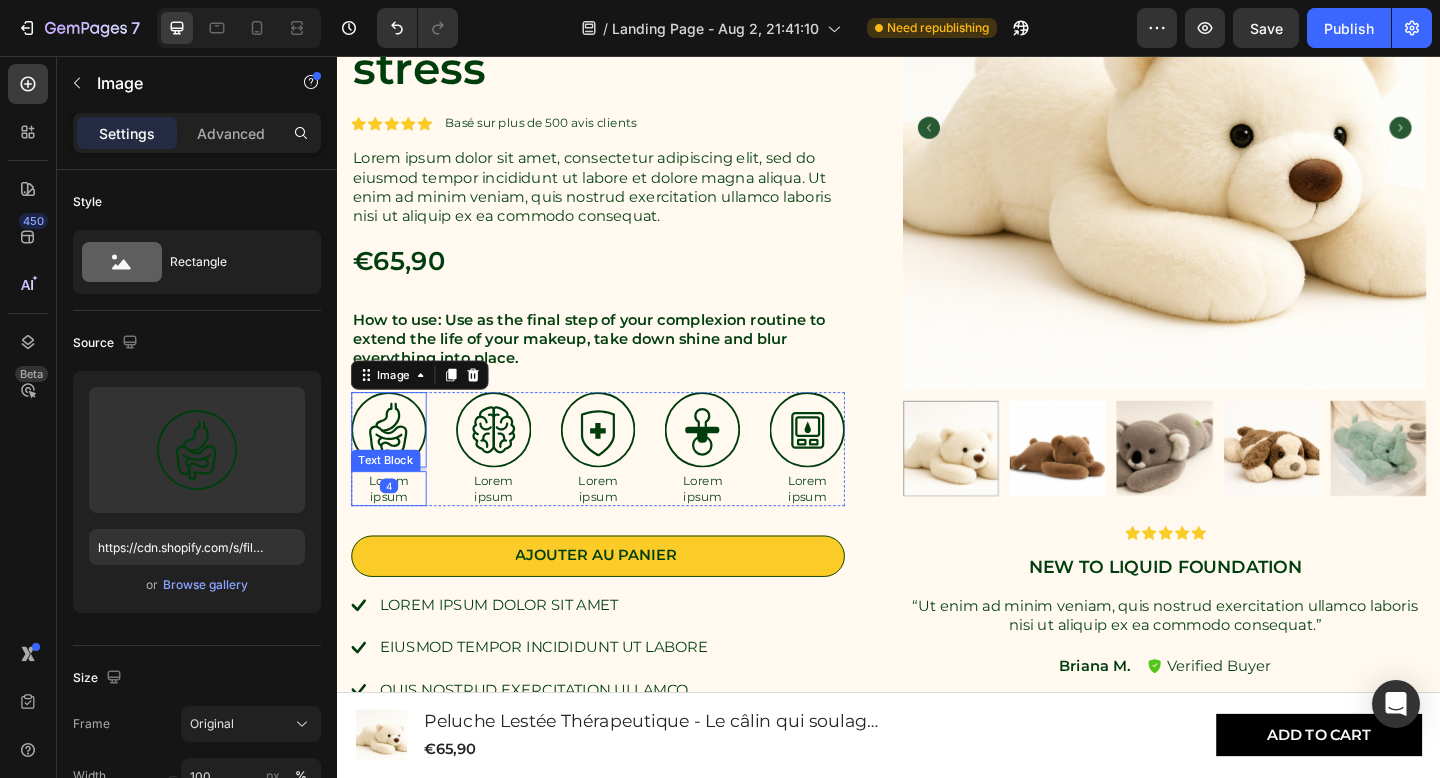 click on "Lorem ipsum" at bounding box center (393, 527) 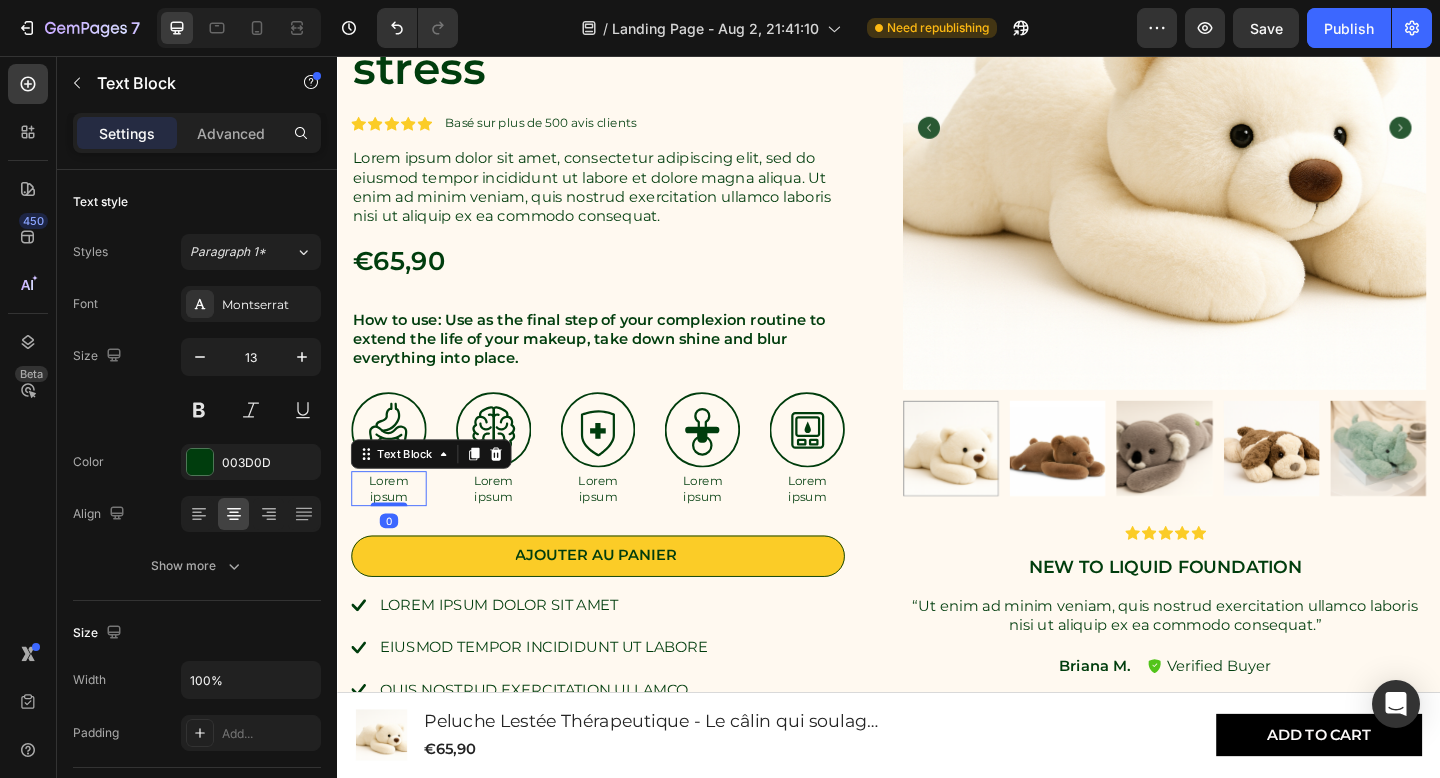 click on "Lorem ipsum" at bounding box center (393, 527) 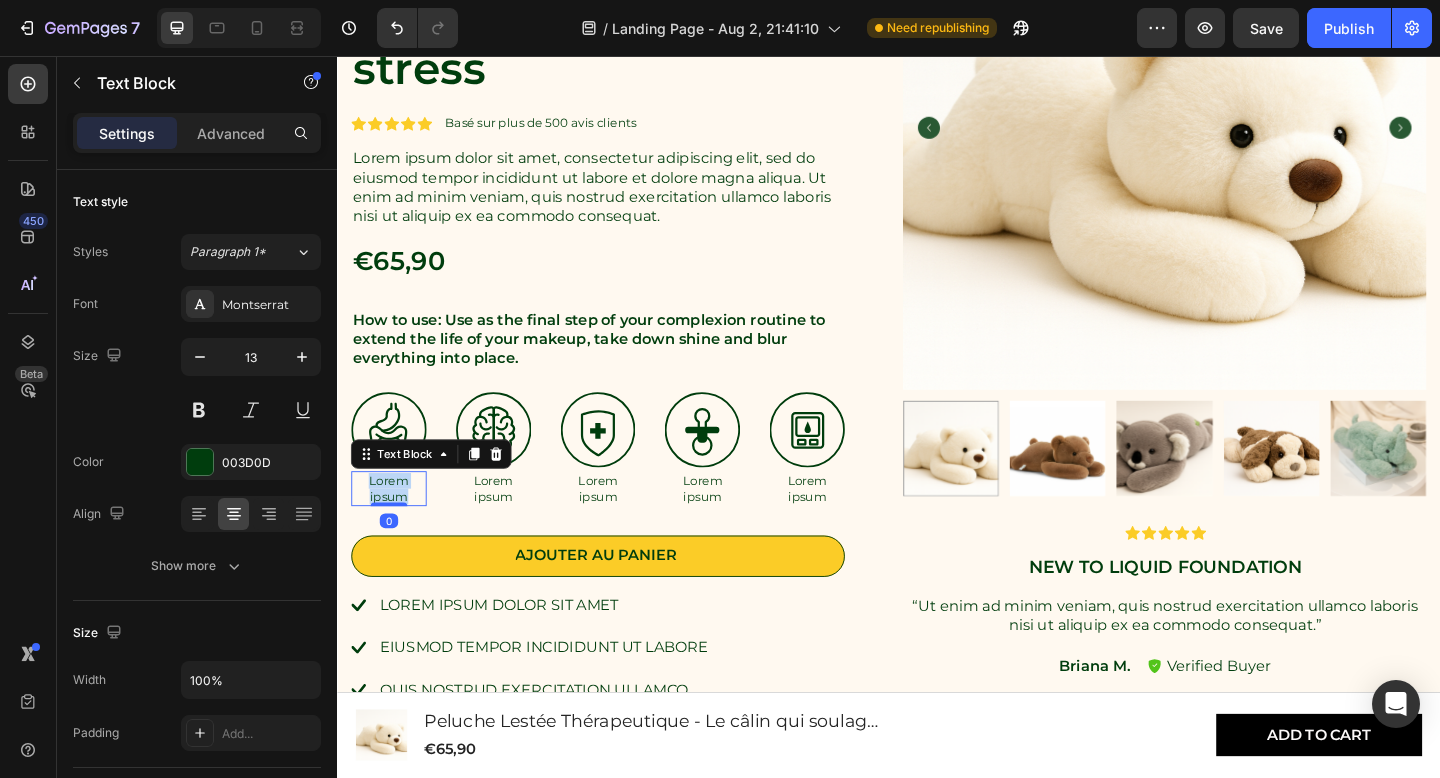 click on "Lorem ipsum" at bounding box center (393, 527) 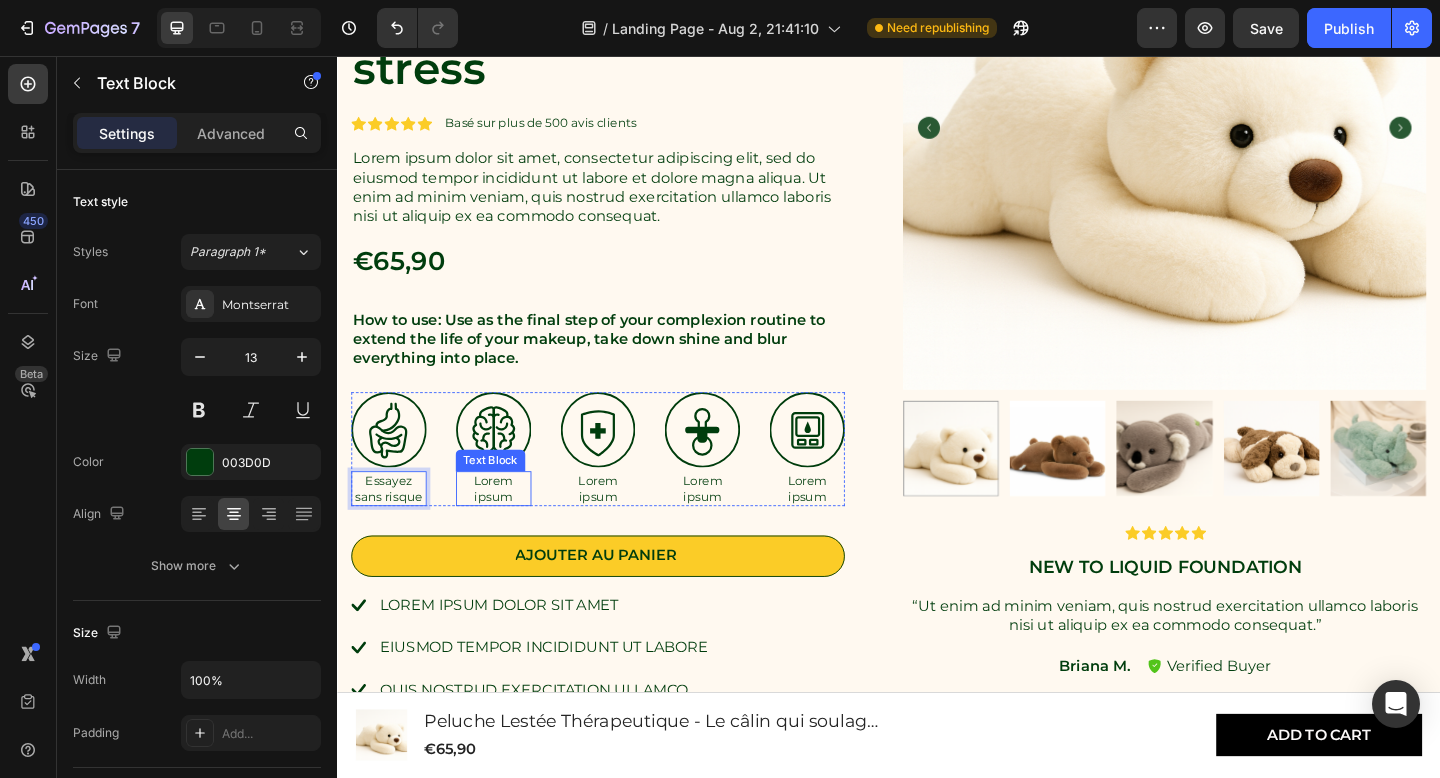 click on "Lorem ipsum" at bounding box center [507, 527] 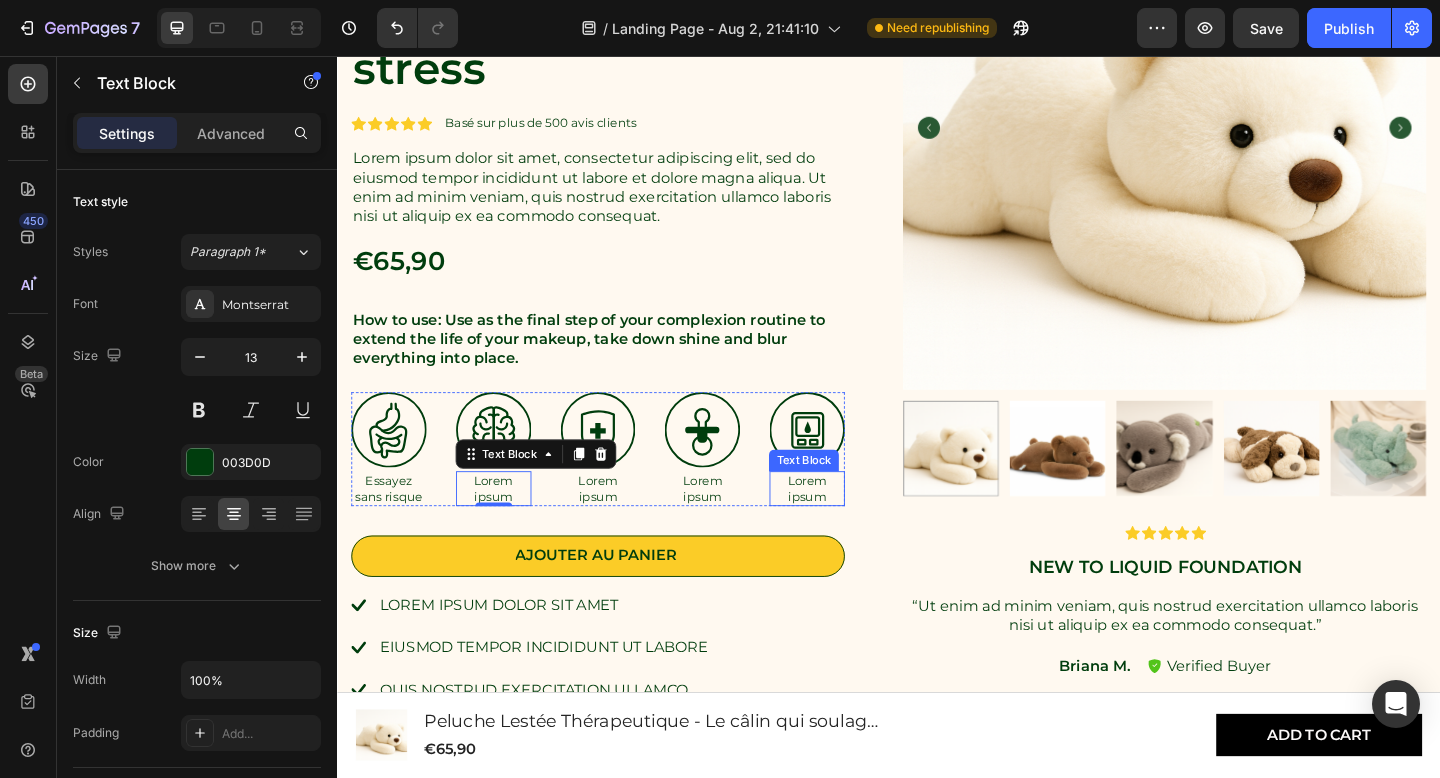 click at bounding box center [848, 463] 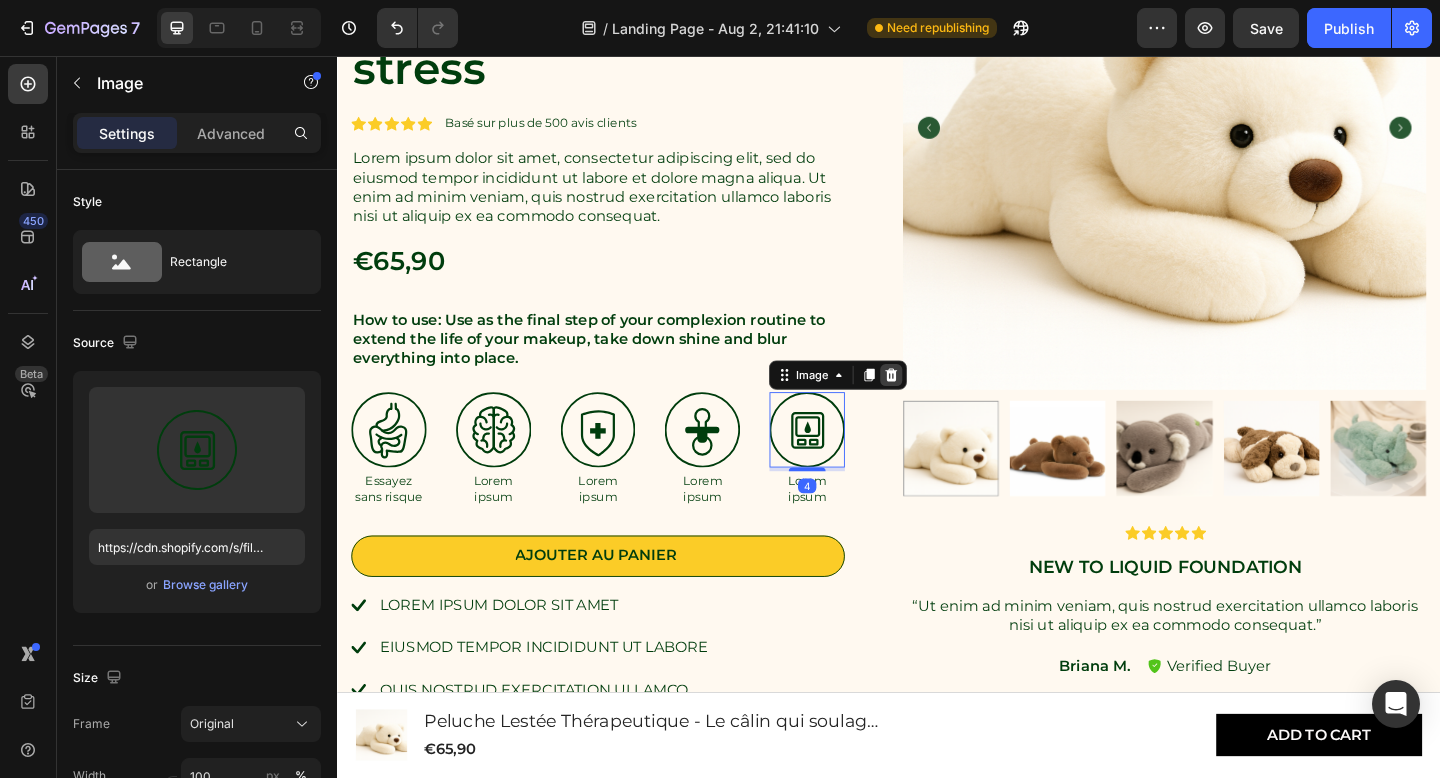 click 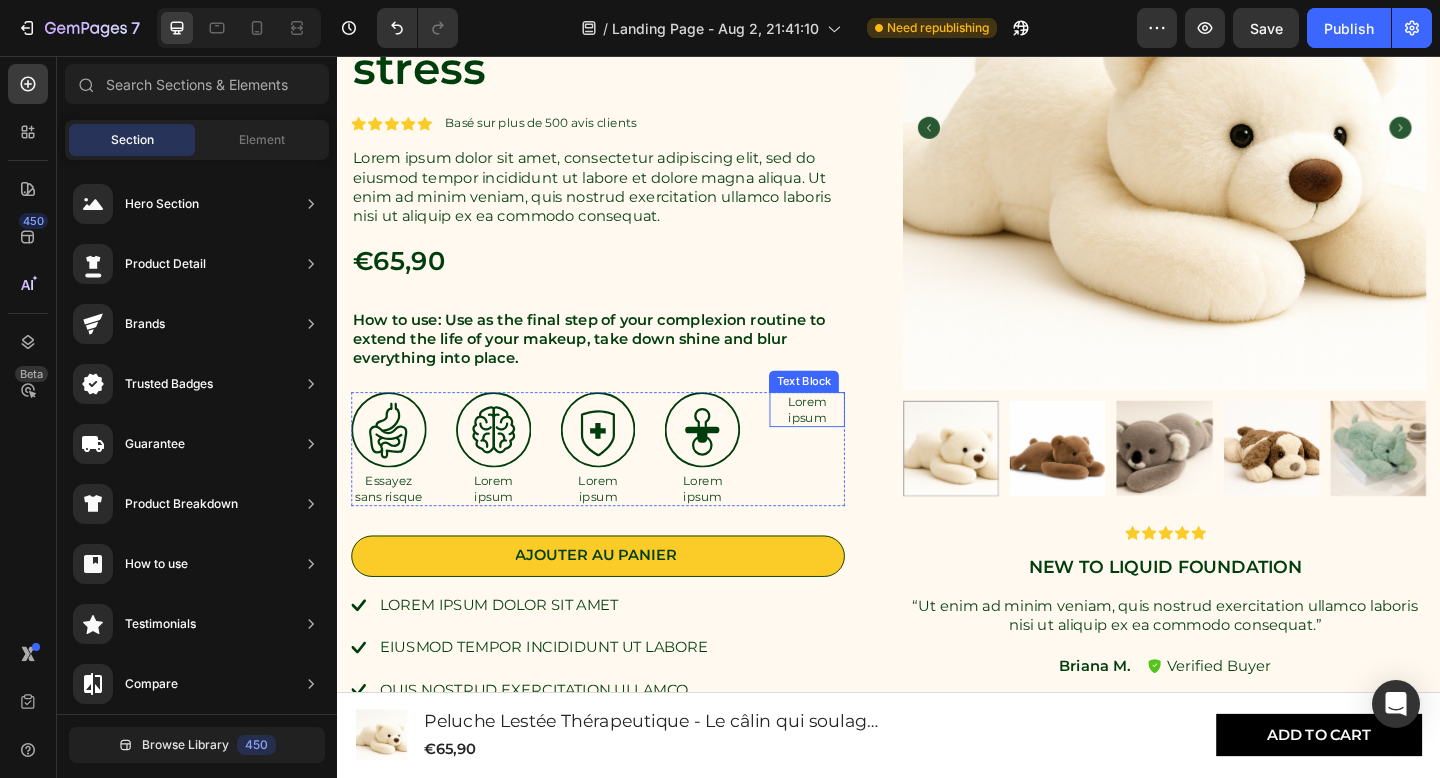 click on "Lorem ipsum" at bounding box center (848, 441) 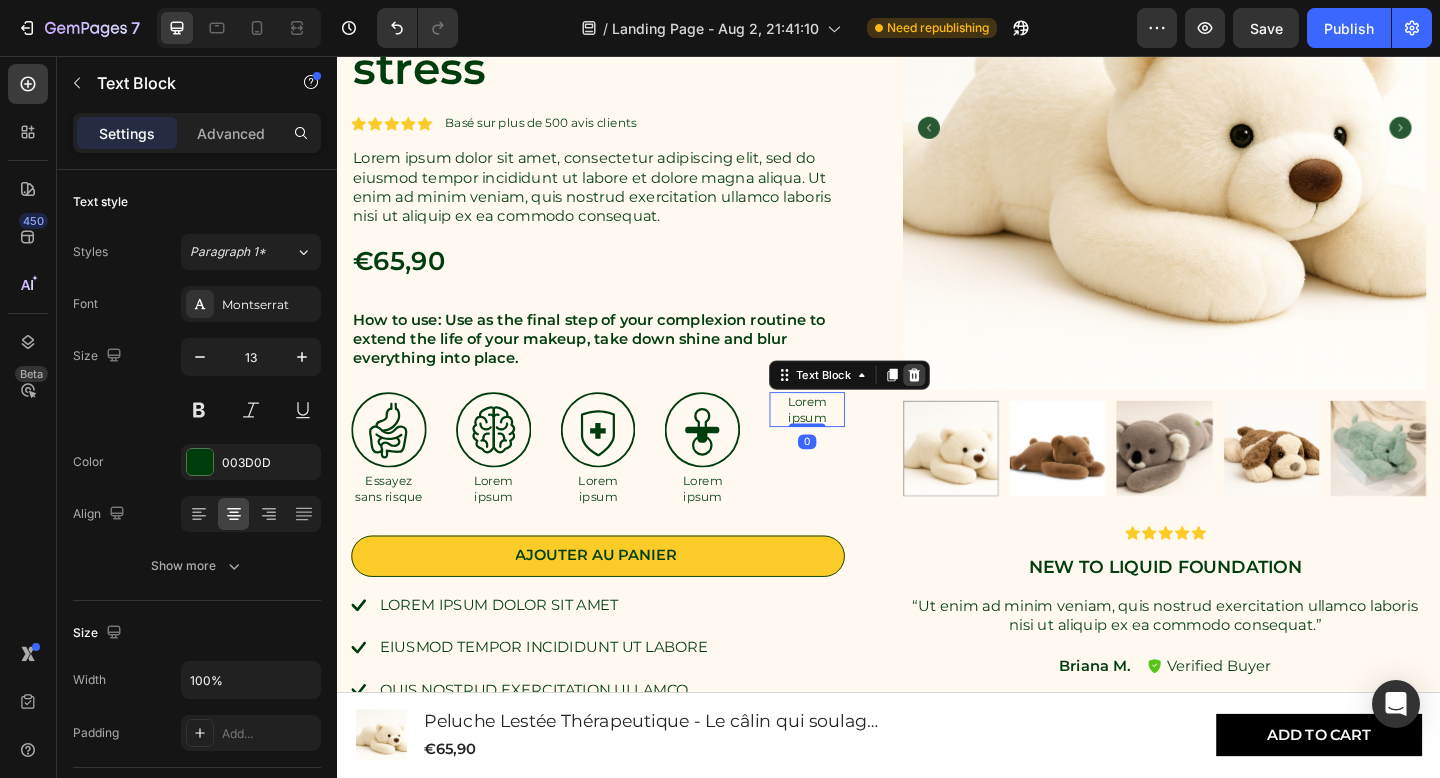 click 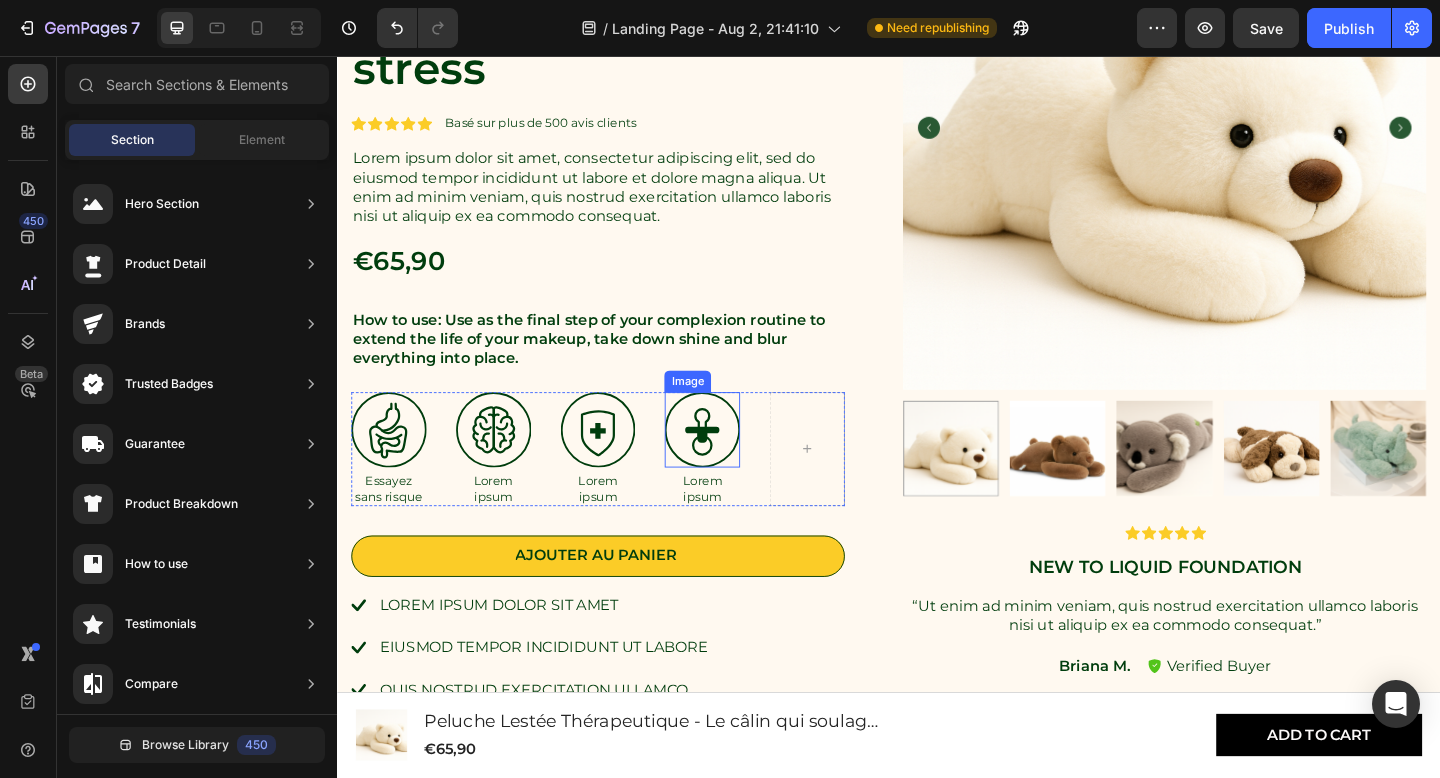 click at bounding box center (734, 463) 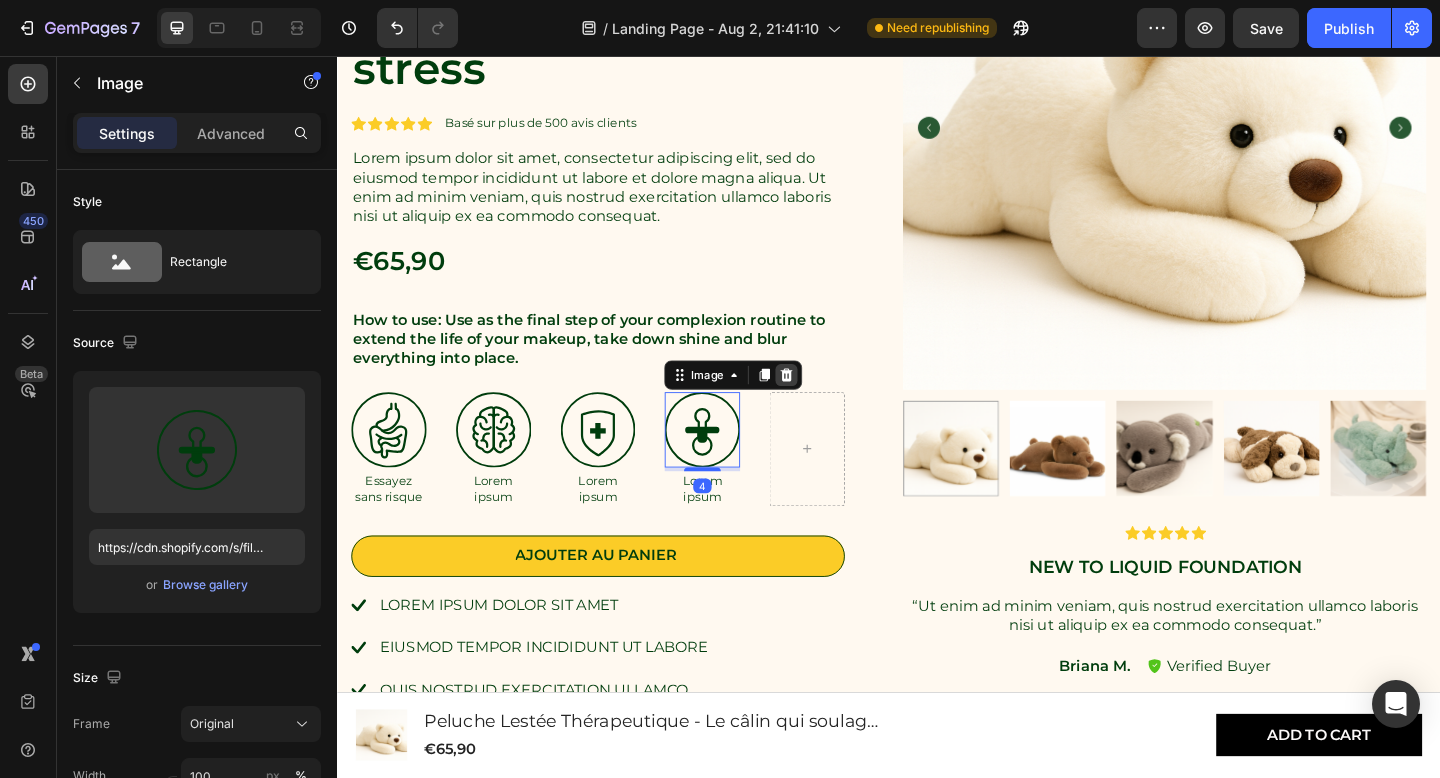click 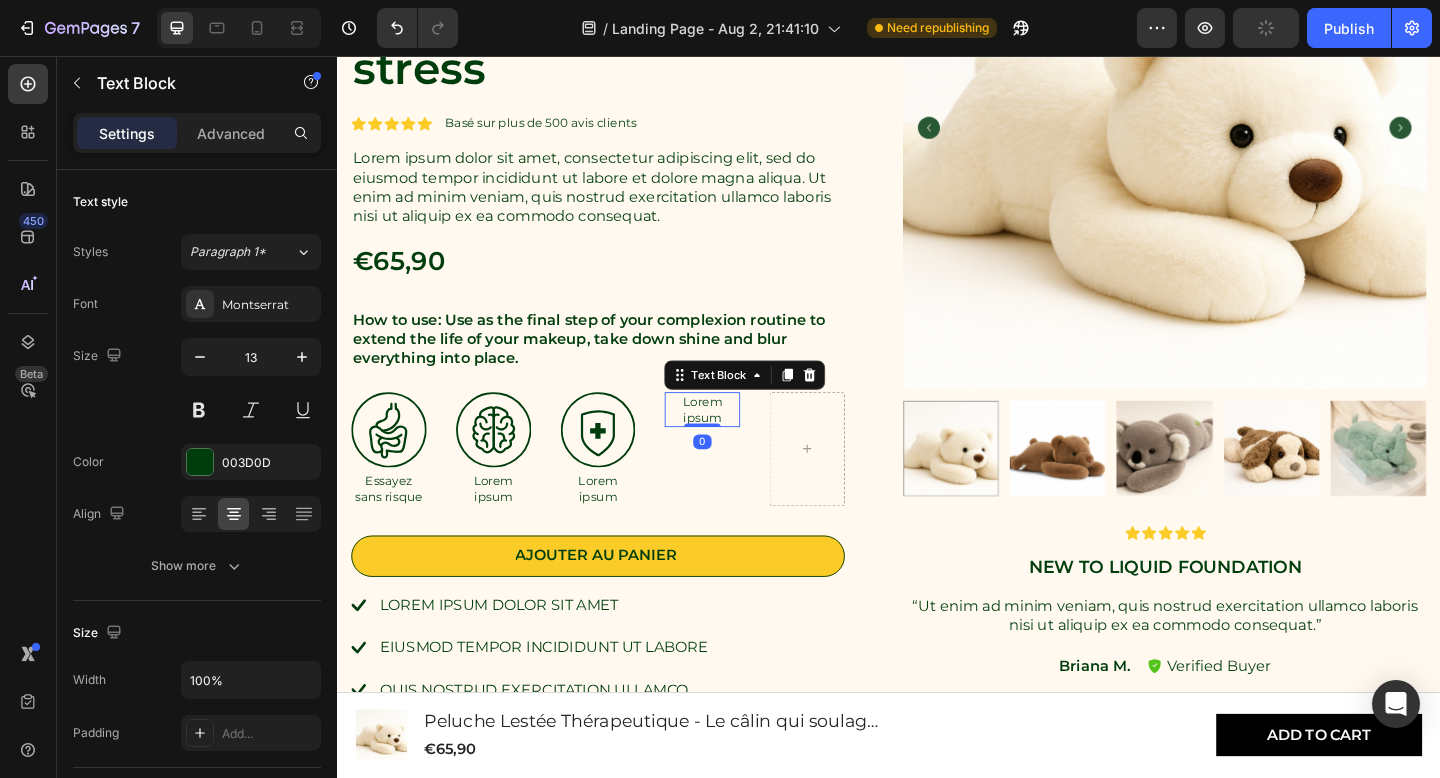 click on "Lorem ipsum" at bounding box center (734, 441) 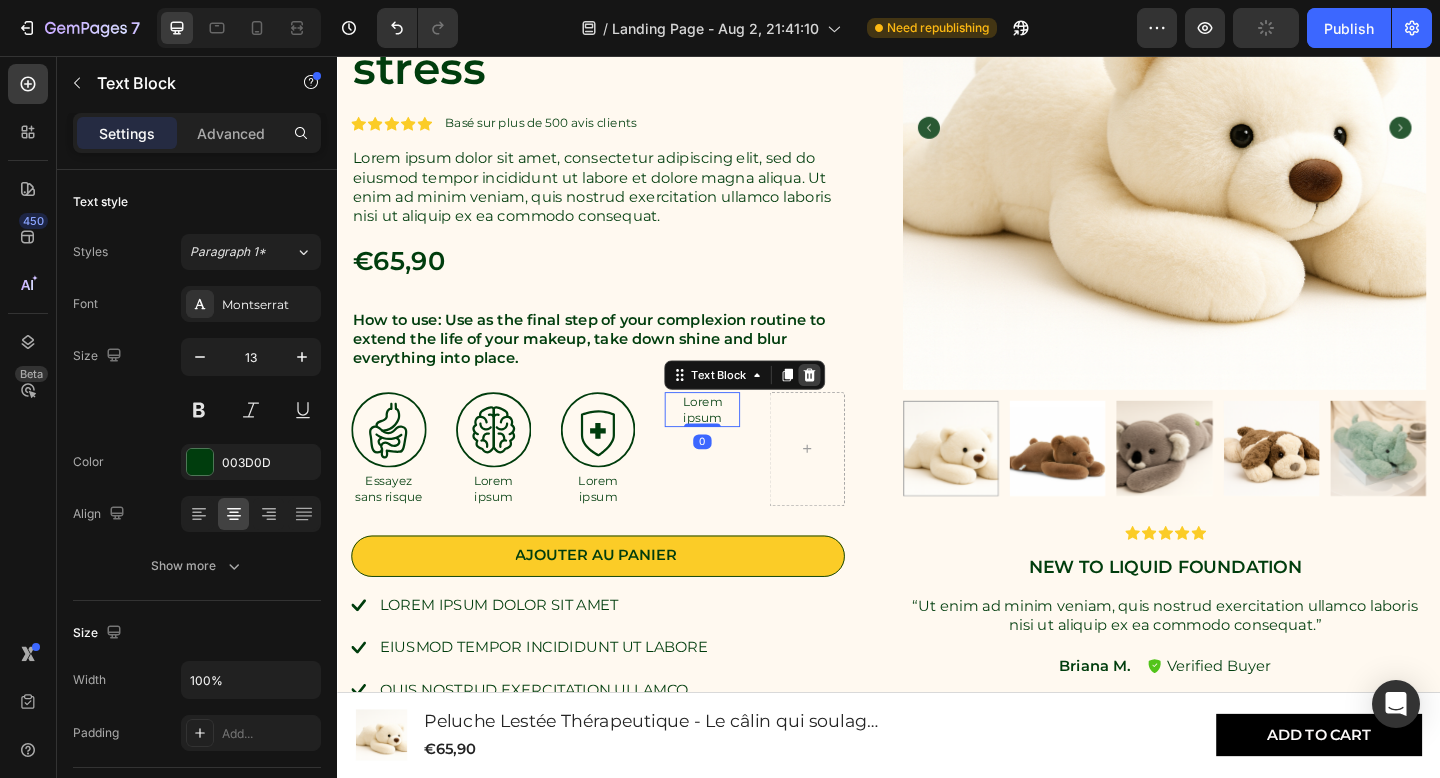 click 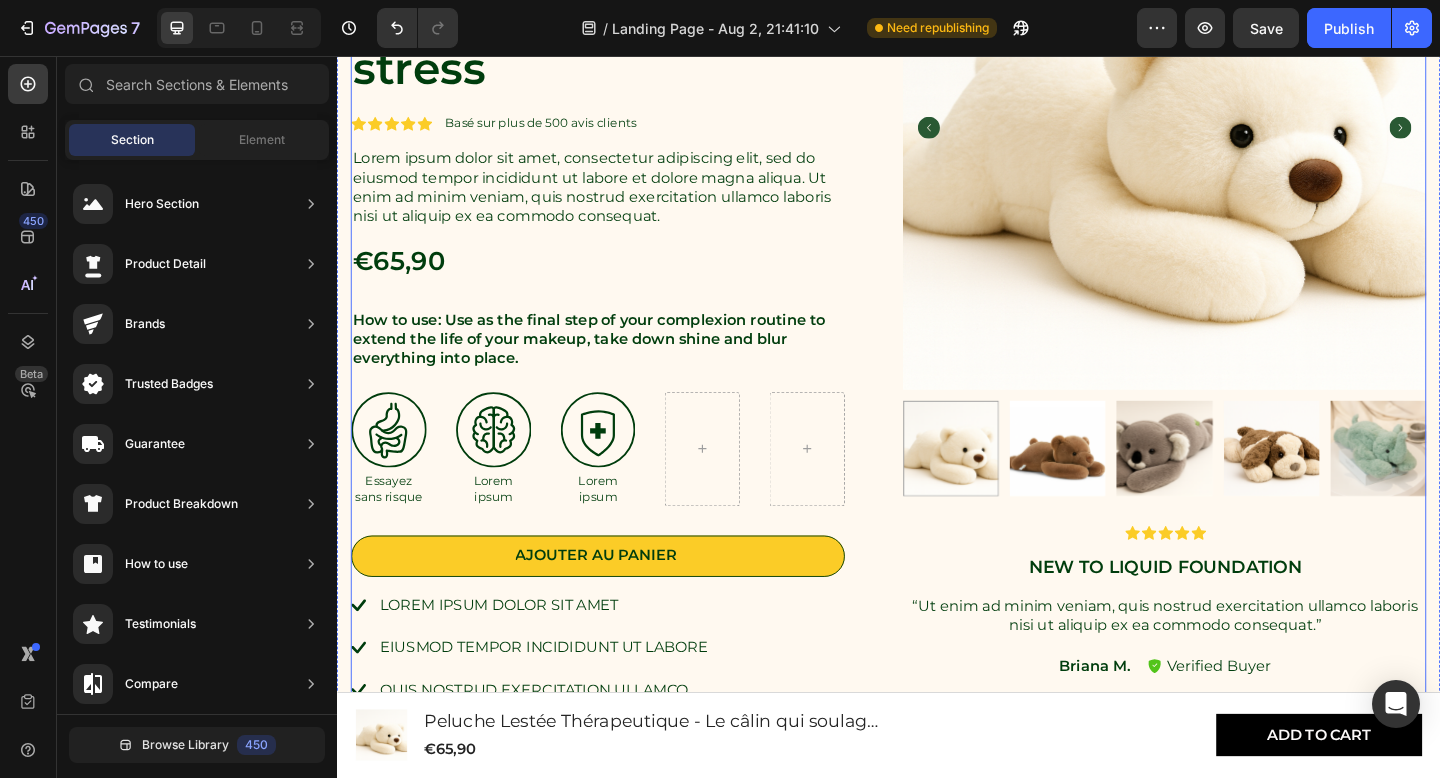 click on "Peluche Lestée Thérapeutique - Le câlin qui soulage le stress Product Title Icon Icon Icon Icon Icon Icon List Basé sur plus de 500 avis clients Text Block Row Lorem ipsum dolor sit amet, consectetur adipiscing elit, sed do eiusmod tempor incididunt ut labore et dolore magna aliqua. Ut enim ad minim veniam, quis nostrud exercitation ullamco laboris nisi ut aliquip ex ea commodo consequat. Text Block €65,90 Product Price Product Price How to use: Use as the final step of your complexion routine to extend the life of your makeup, take down shine and blur everything into place. Text Block Image Essayez sans risque Text Block Image Lorem ipsum Text Block Image Lorem ipsum Text Block
Row Ajouter au panier Add to Cart
Lorem ipsum dolor sit amet
eiusmod tempor incididunt ut labore
quis nostrud exercitation ullamco Item List
Détails des câlins
Instruction de lavage Accordion" at bounding box center (937, 381) 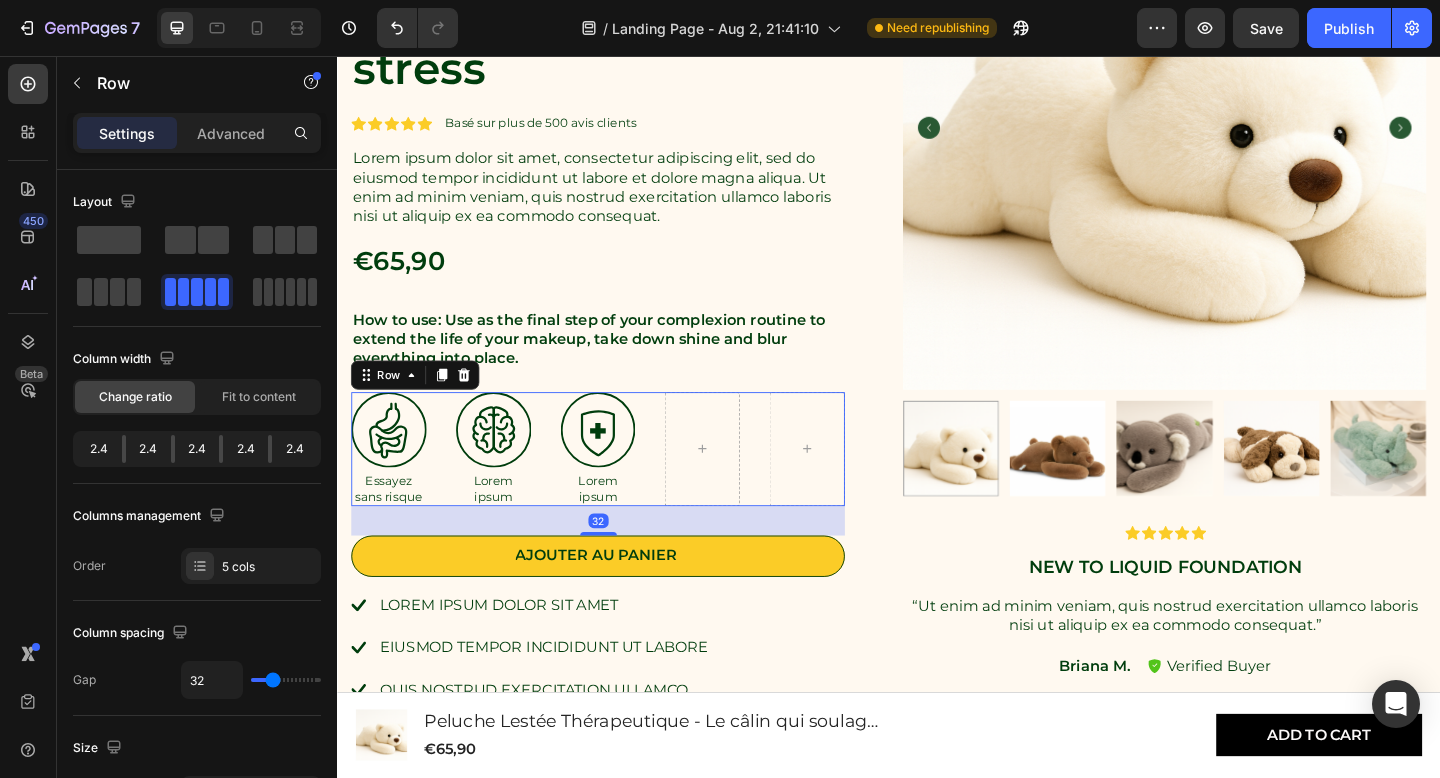 click on "Image Lorem ipsum Text Block" at bounding box center [621, 484] 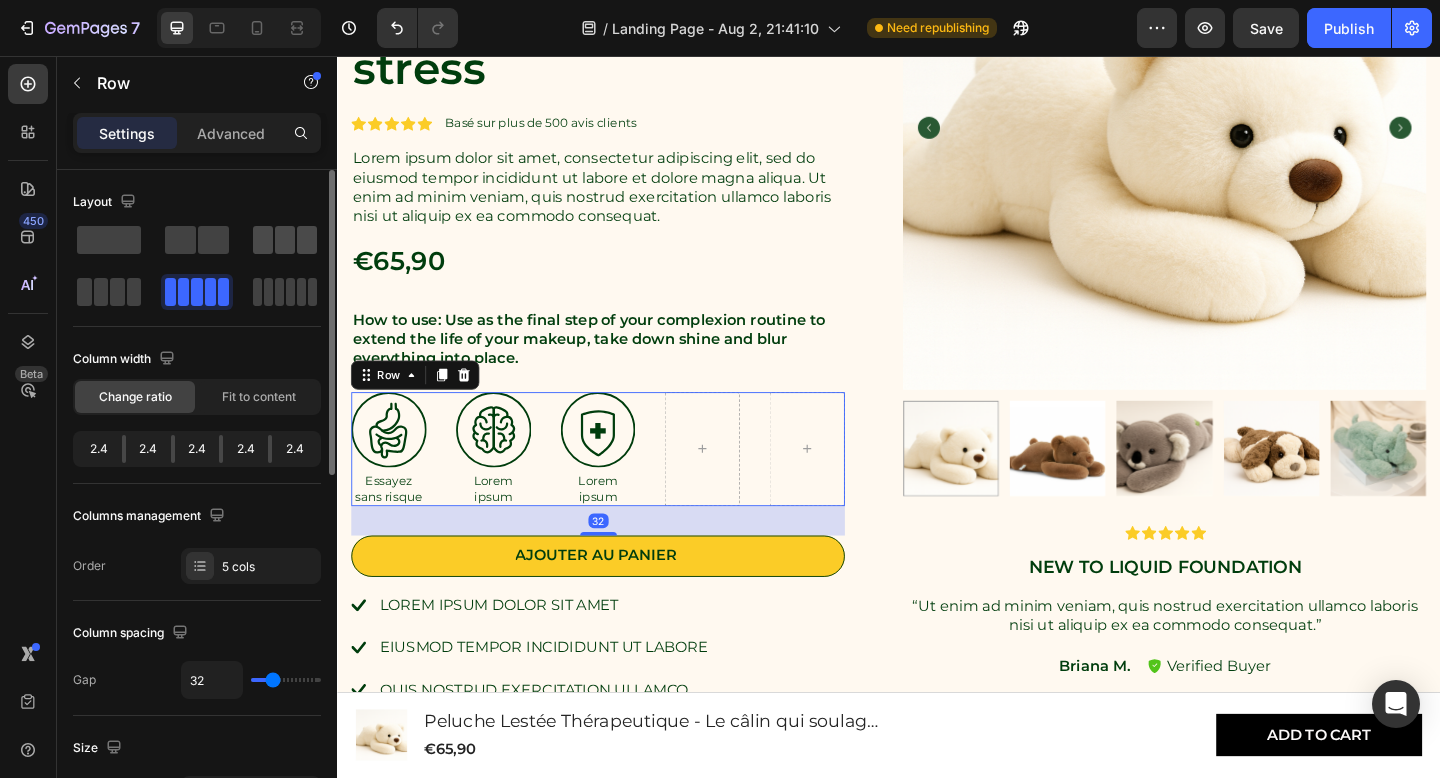 click 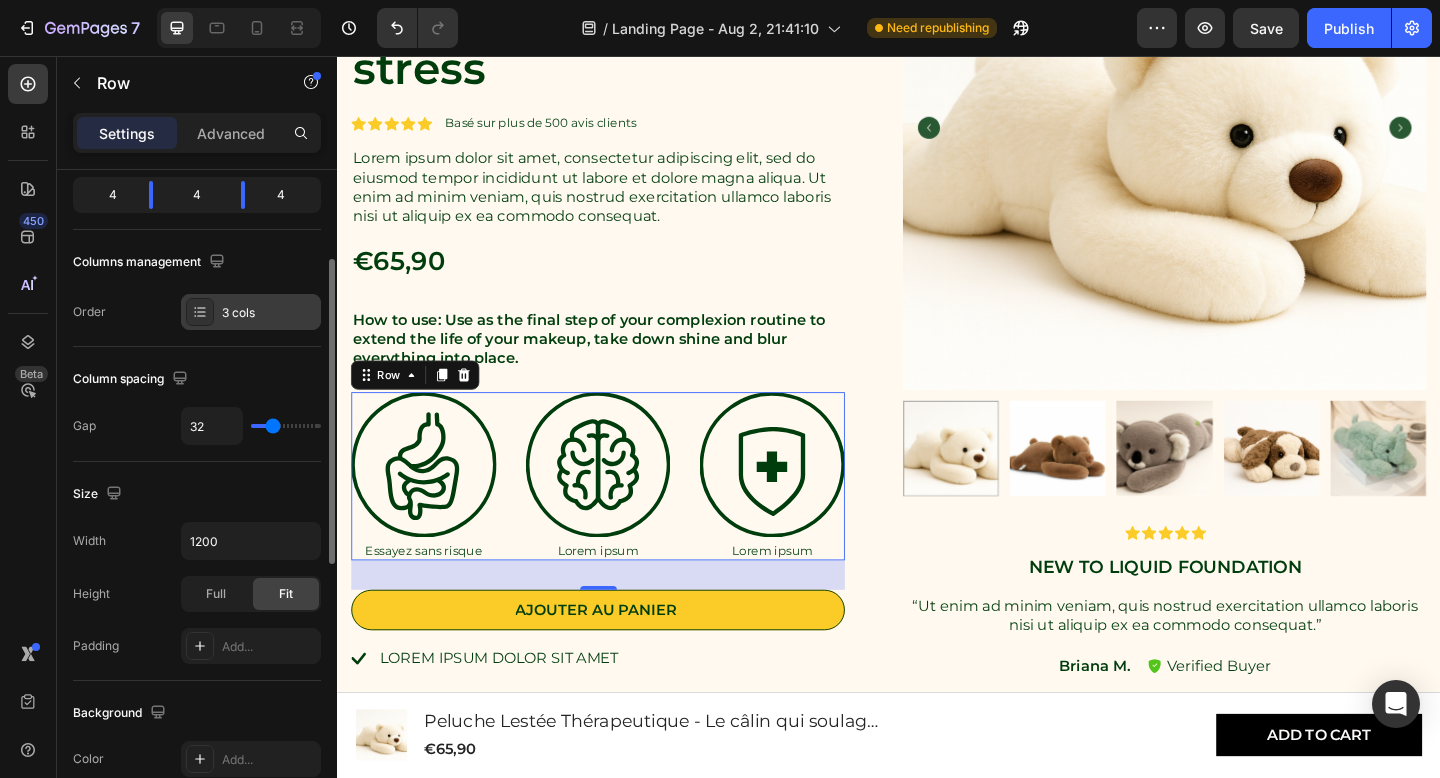 scroll, scrollTop: 272, scrollLeft: 0, axis: vertical 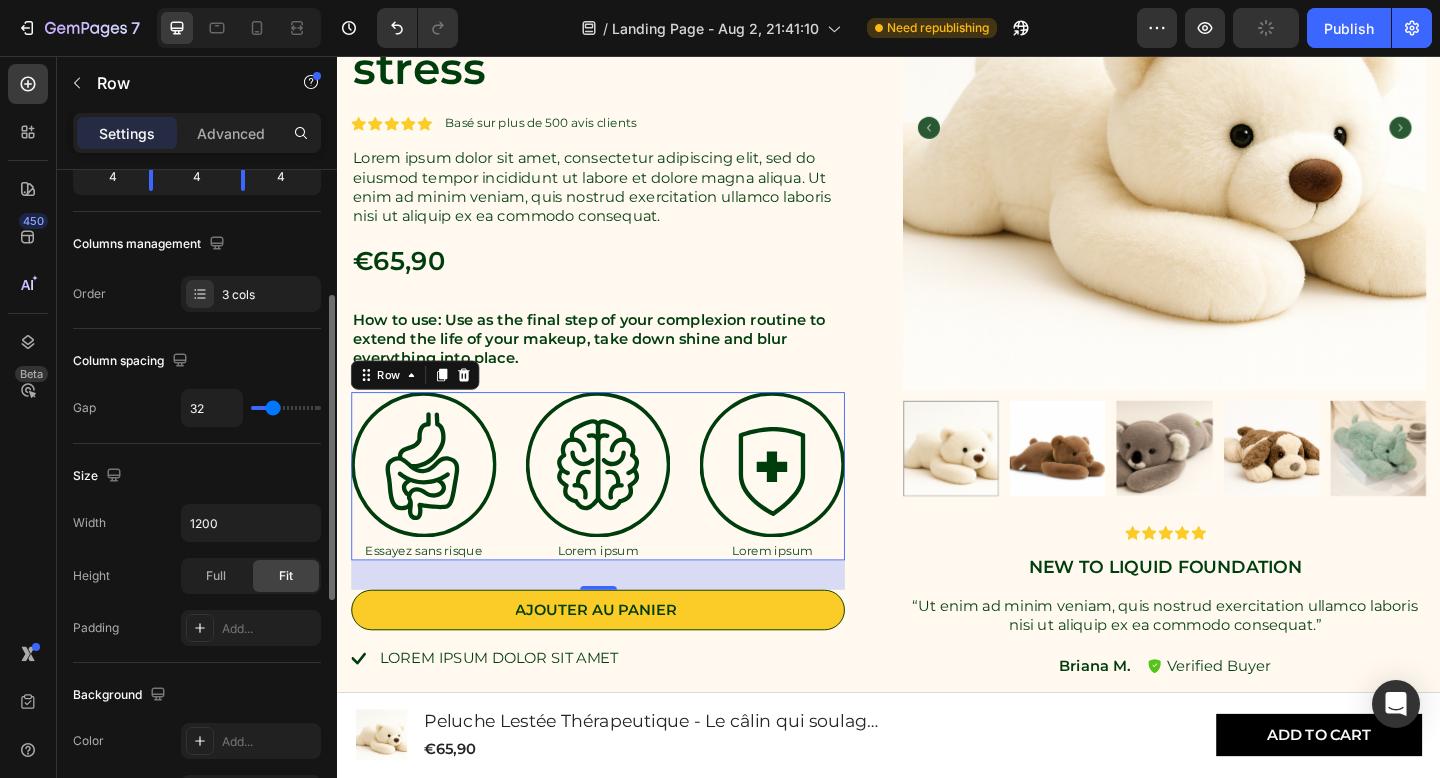 type on "9" 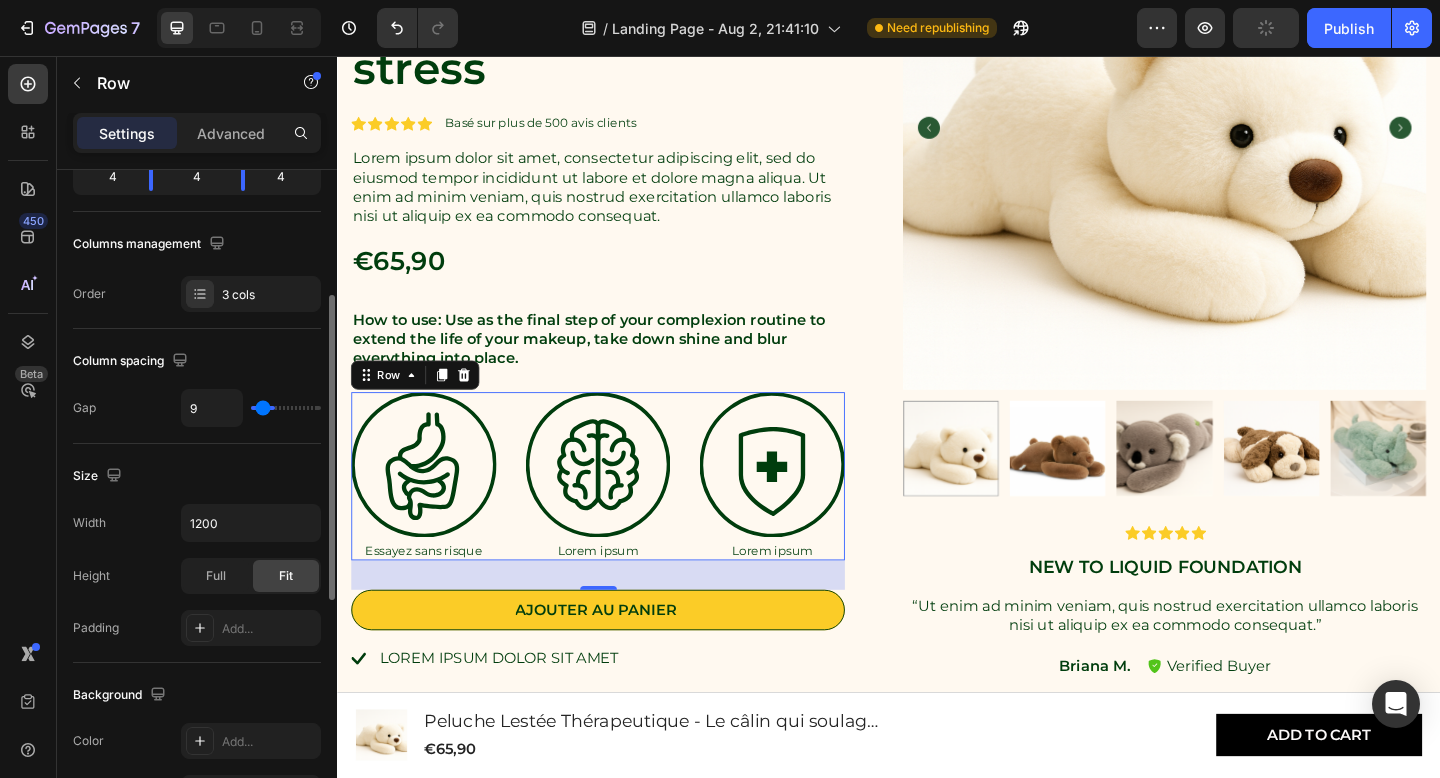 type on "2" 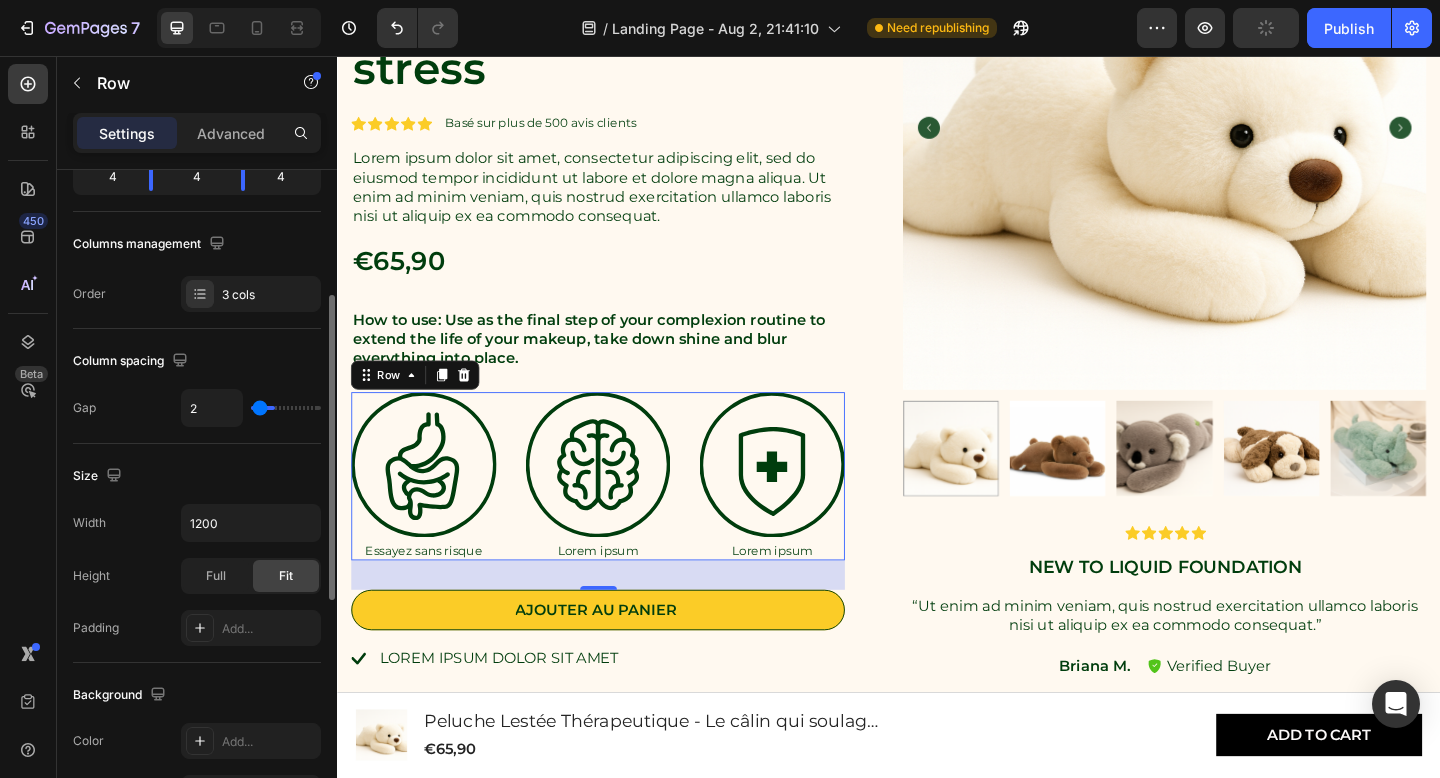 type on "0" 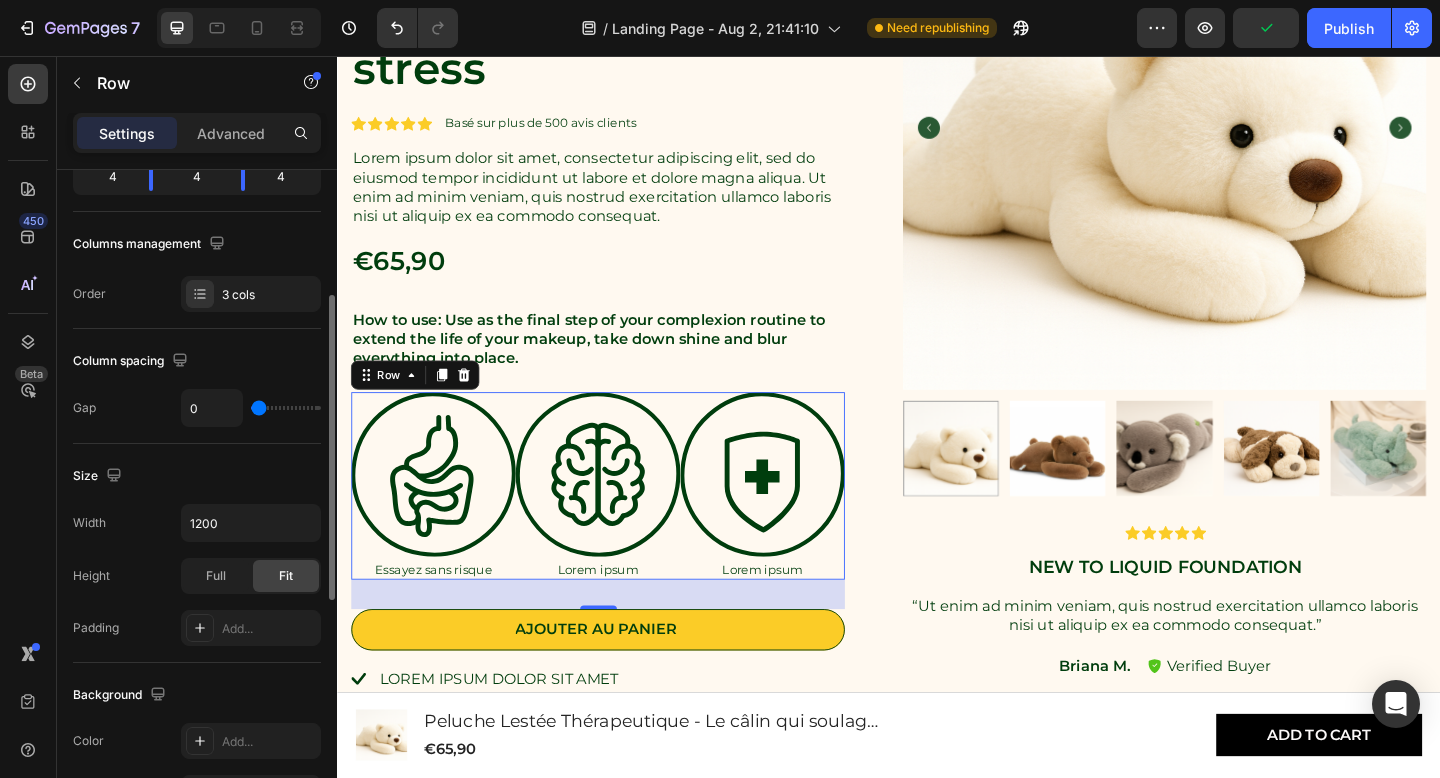 type on "120" 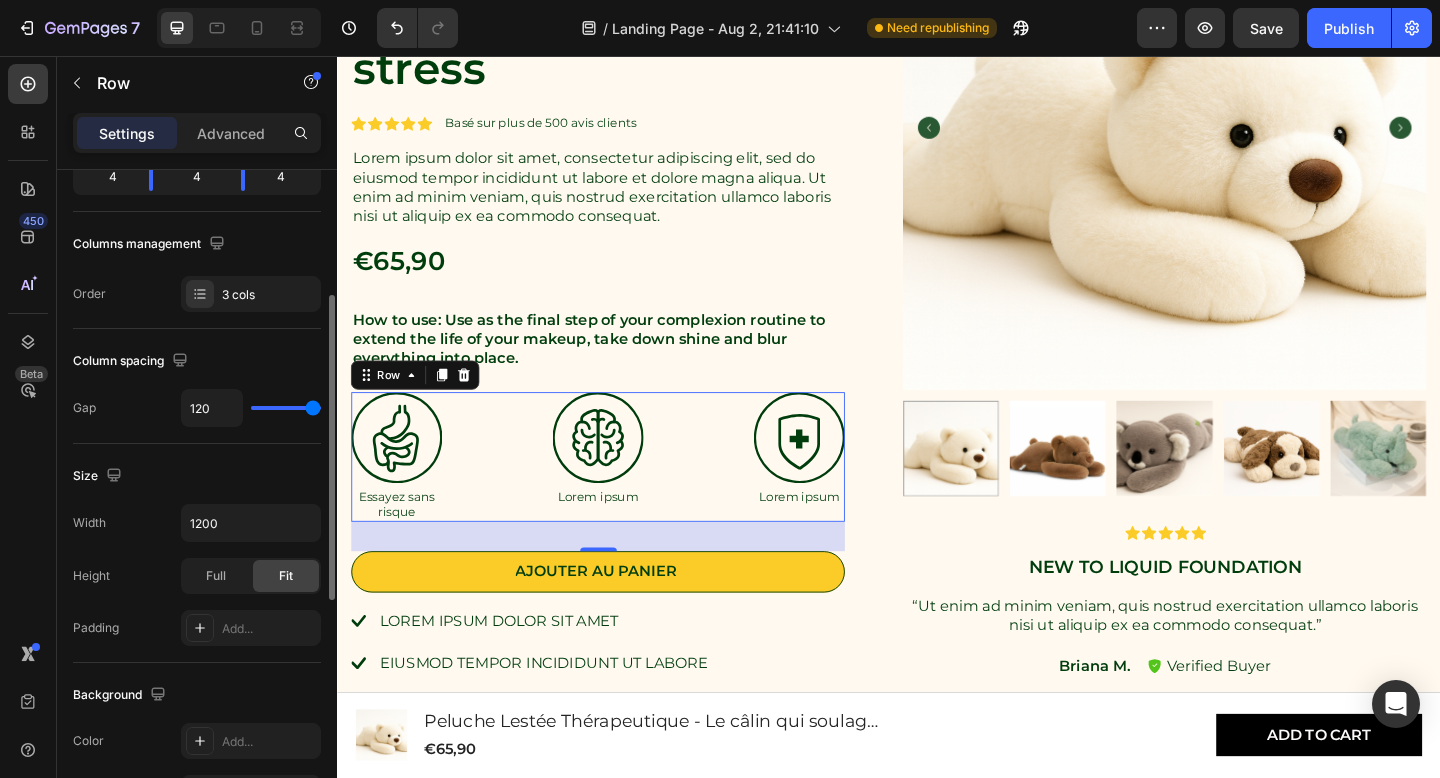 drag, startPoint x: 268, startPoint y: 409, endPoint x: 330, endPoint y: 433, distance: 66.48308 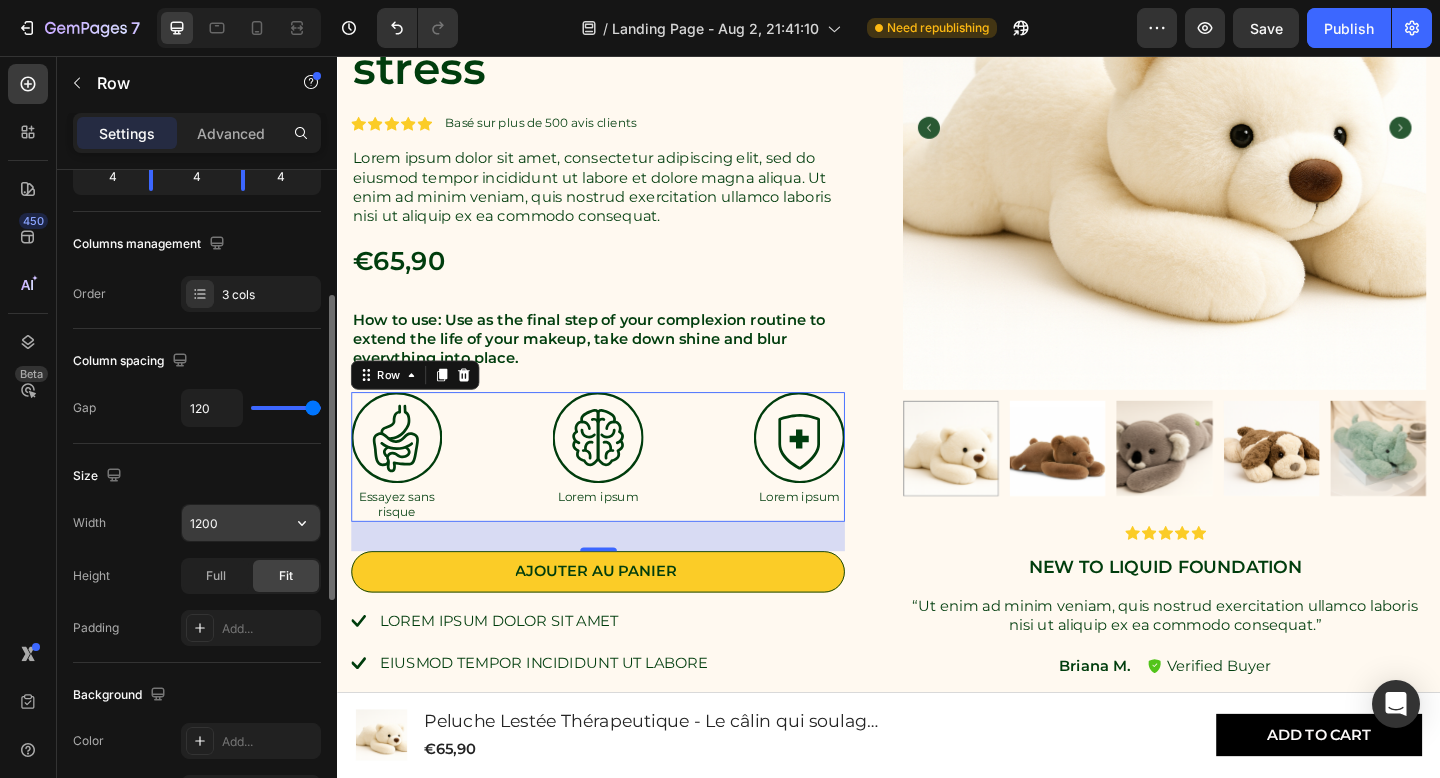 click on "1200" at bounding box center [251, 523] 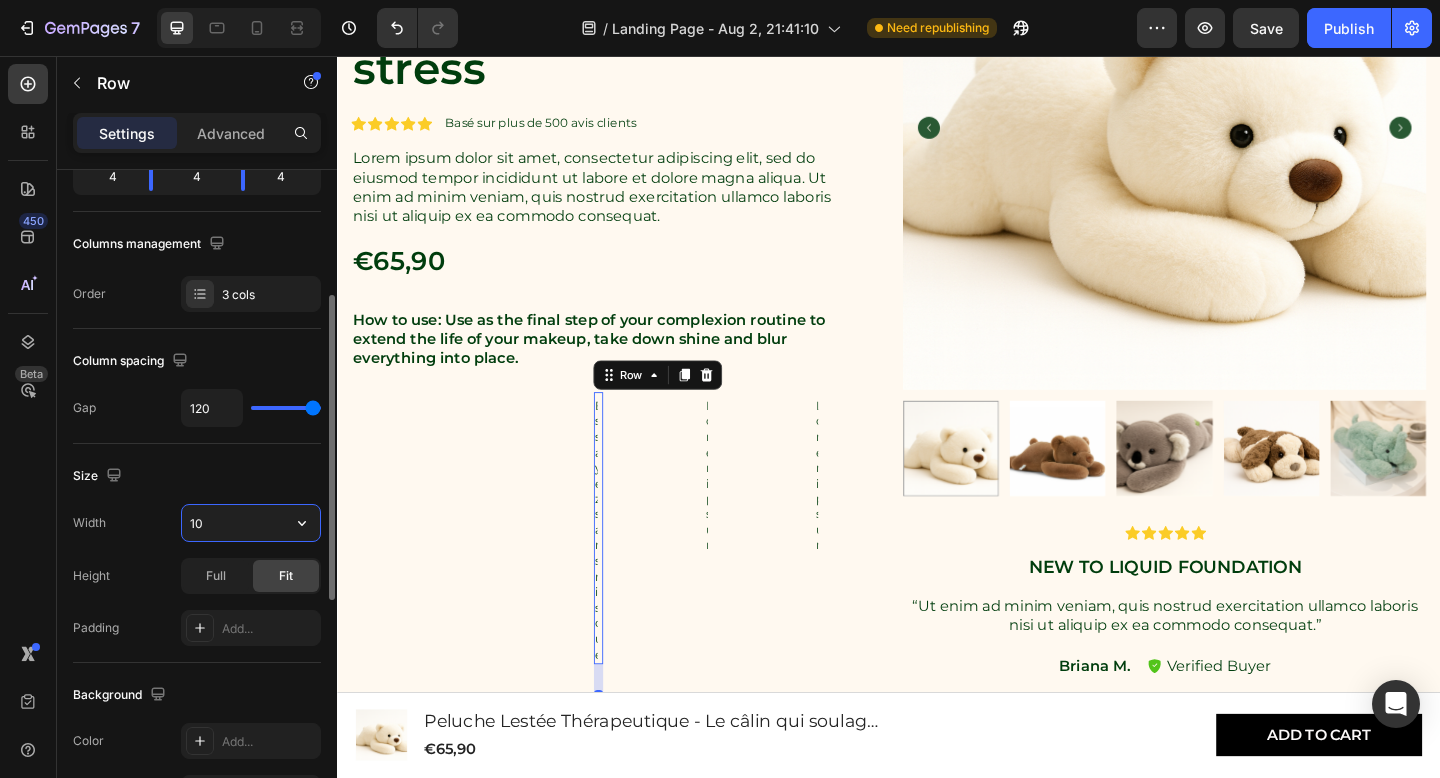 type on "1" 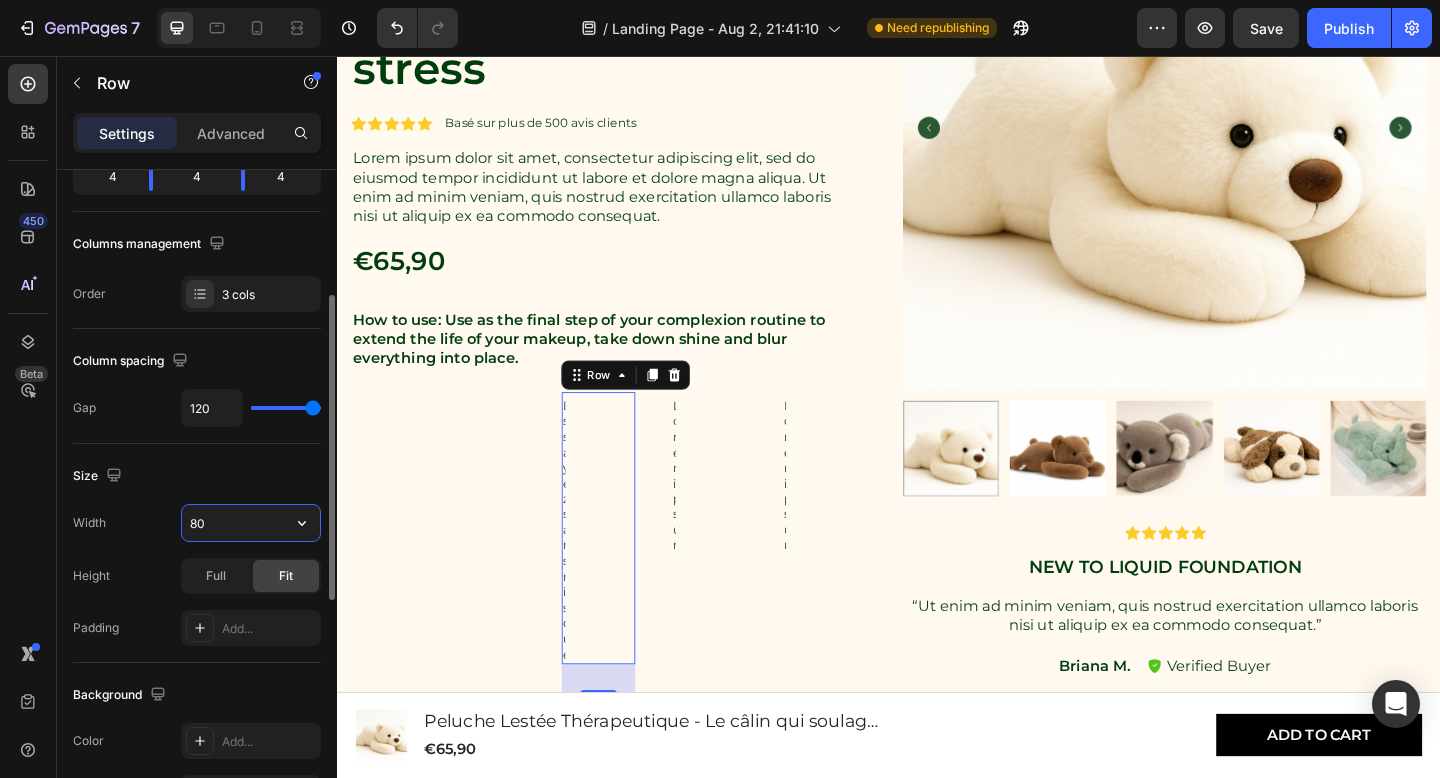 type on "8" 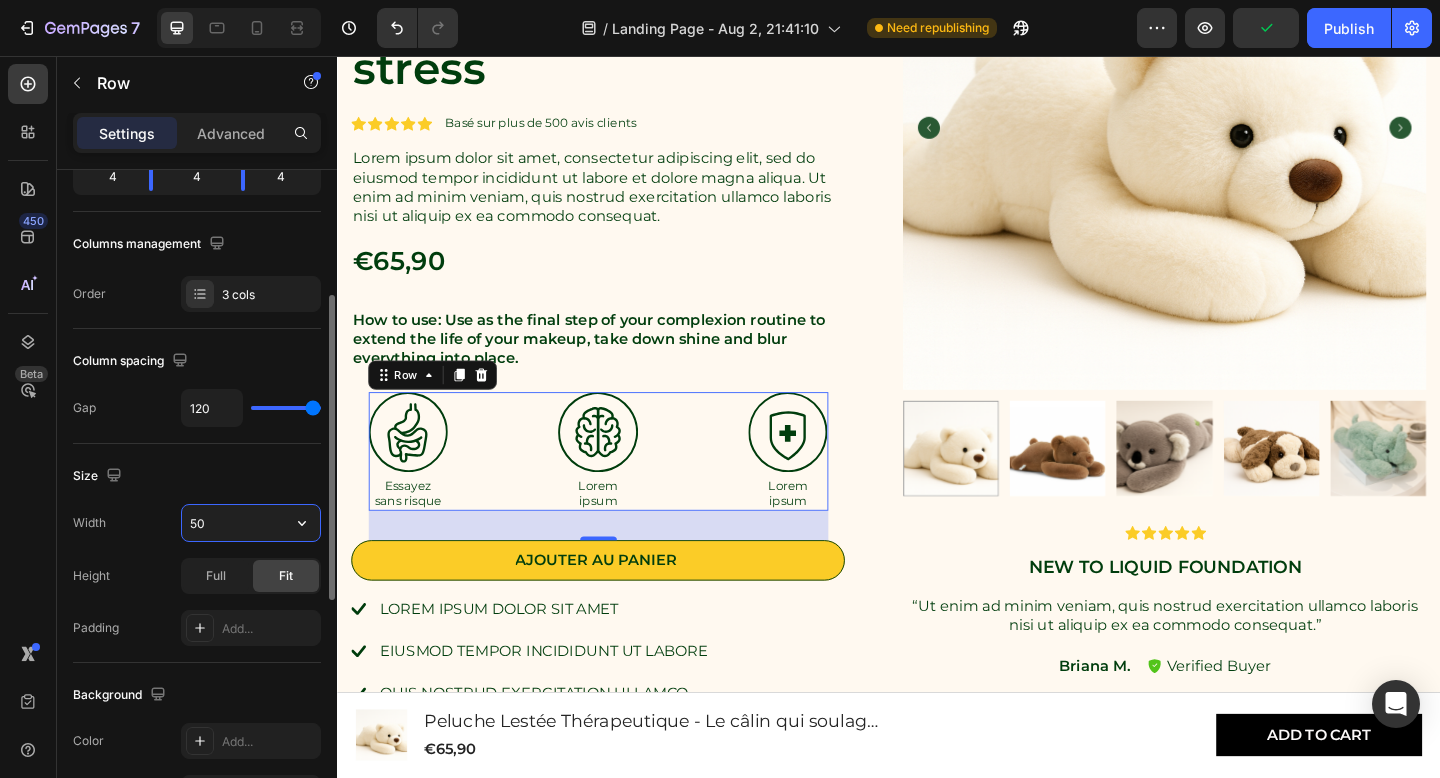 type on "5" 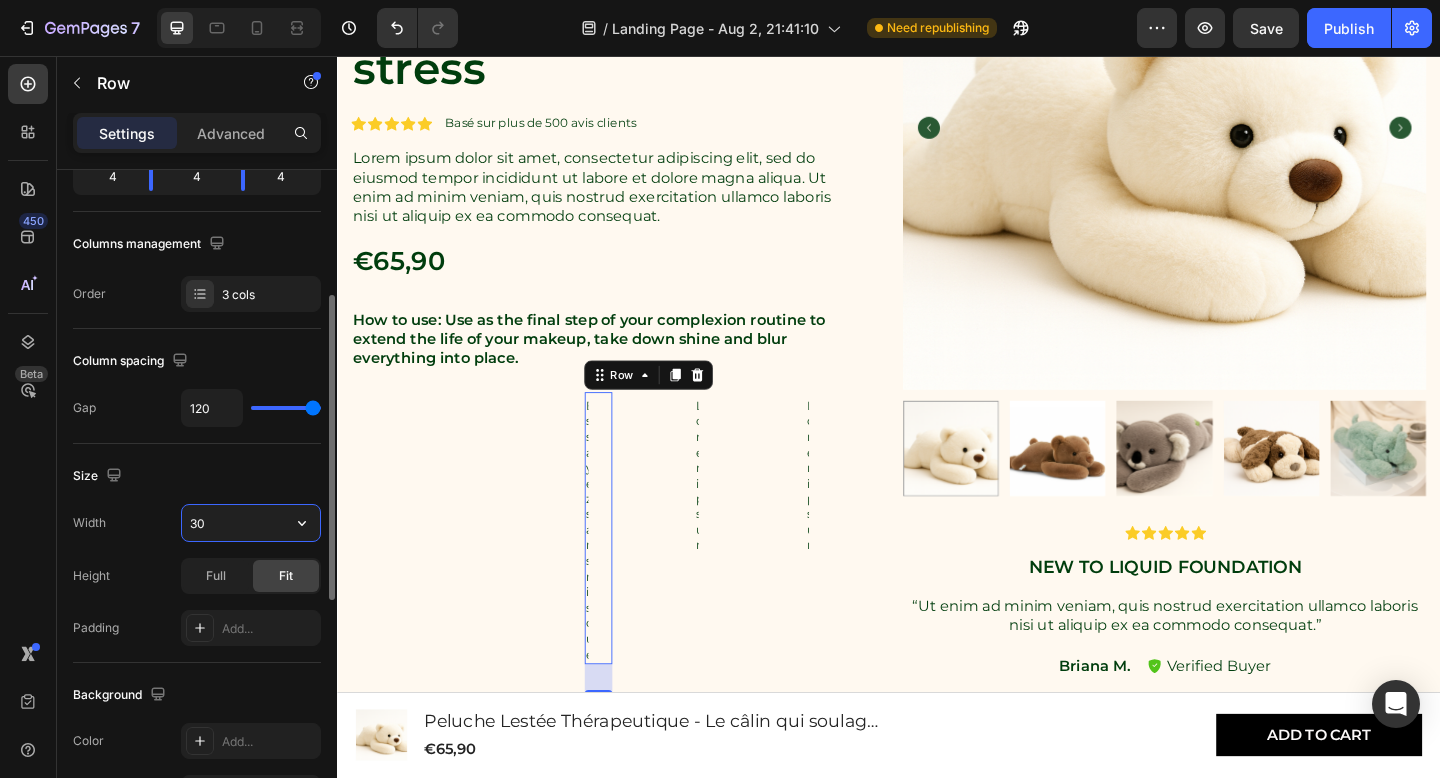 type on "3" 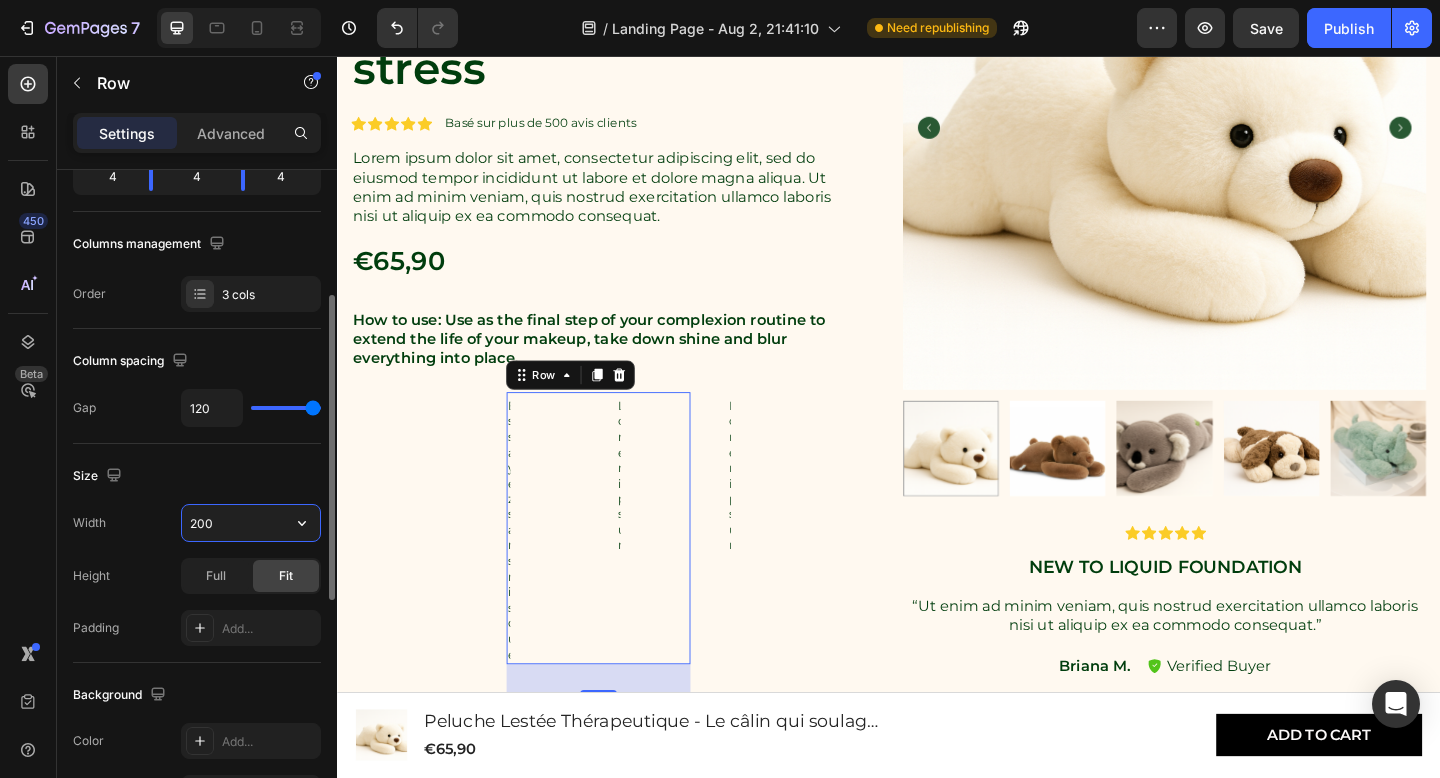 type on "2000" 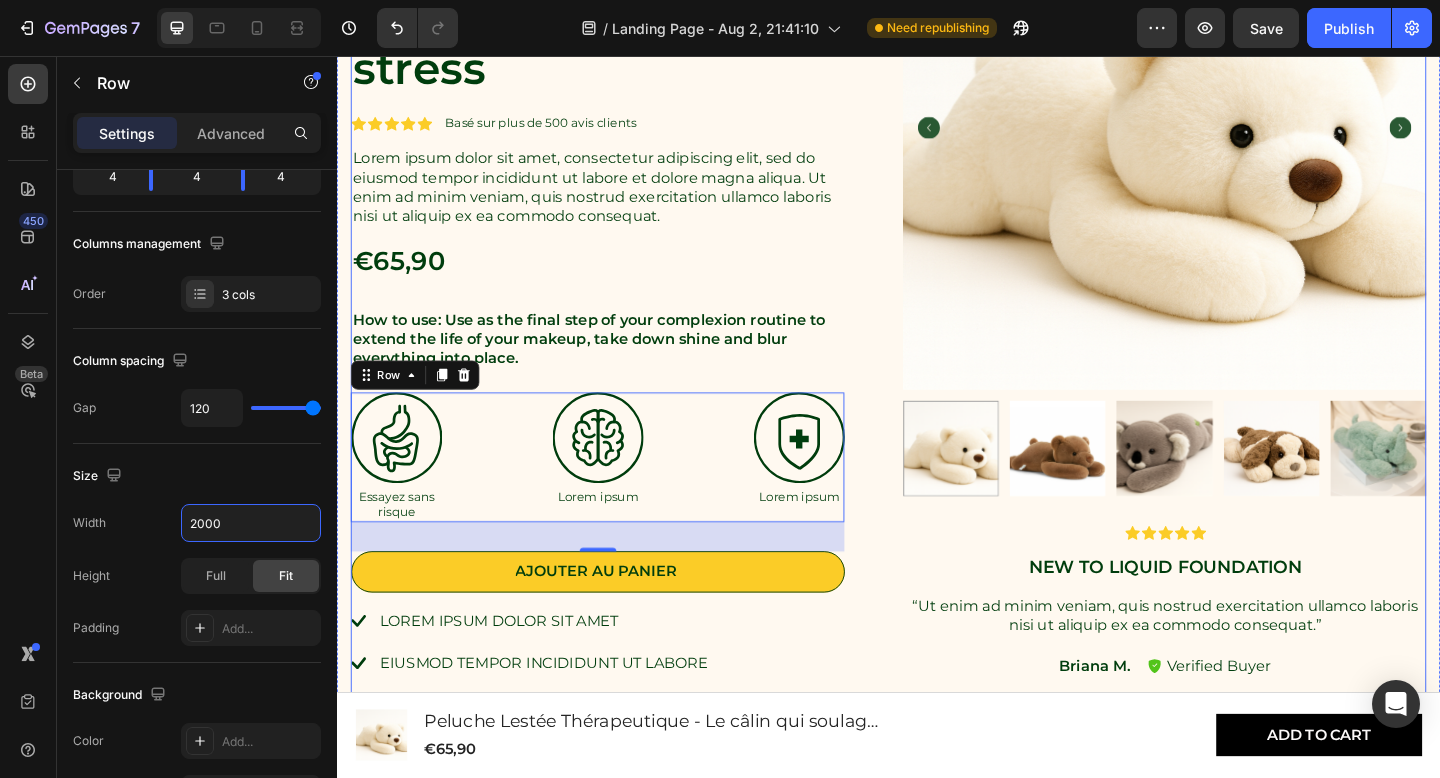 click on "Peluche Lestée Thérapeutique - Le câlin qui soulage le stress Product Title Icon Icon Icon Icon Icon Icon List Basé sur plus de 500 avis clients Text Block Row Lorem ipsum dolor sit amet, consectetur adipiscing elit, sed do eiusmod tempor incididunt ut labore et dolore magna aliqua. Ut enim ad minim veniam, quis nostrud exercitation ullamco laboris nisi ut aliquip ex ea commodo consequat. Text Block €65,90 Product Price Product Price How to use: Use as the final step of your complexion routine to extend the life of your makeup, take down shine and blur everything into place. Text Block Image Essayez sans risque Text Block Image Lorem ipsum Text Block Image Lorem ipsum Text Block Row   32 Ajouter au panier Add to Cart
Lorem ipsum dolor sit amet
eiusmod tempor incididunt ut labore
quis nostrud exercitation ullamco Item List
Détails des câlins
Instruction de lavage Accordion Row" at bounding box center (937, 390) 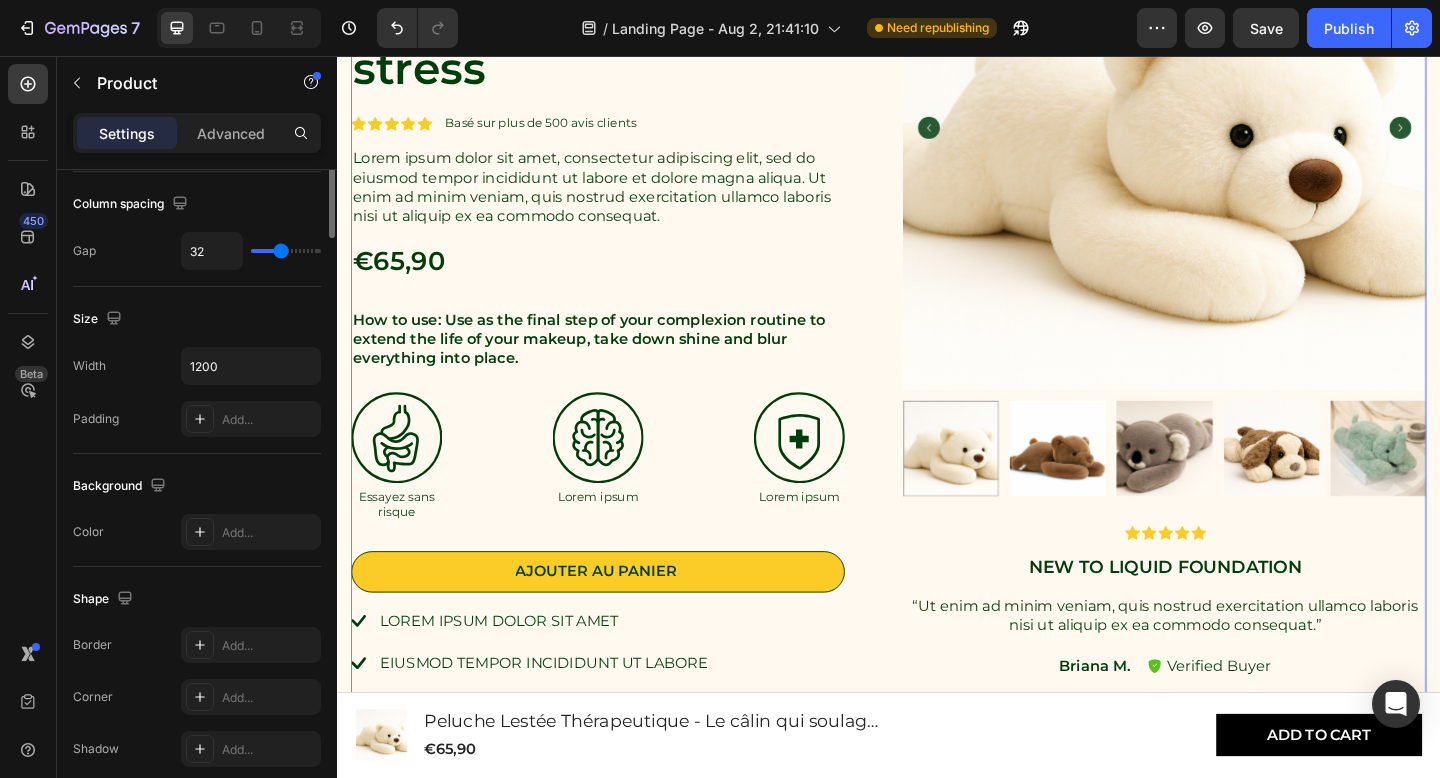 scroll, scrollTop: 0, scrollLeft: 0, axis: both 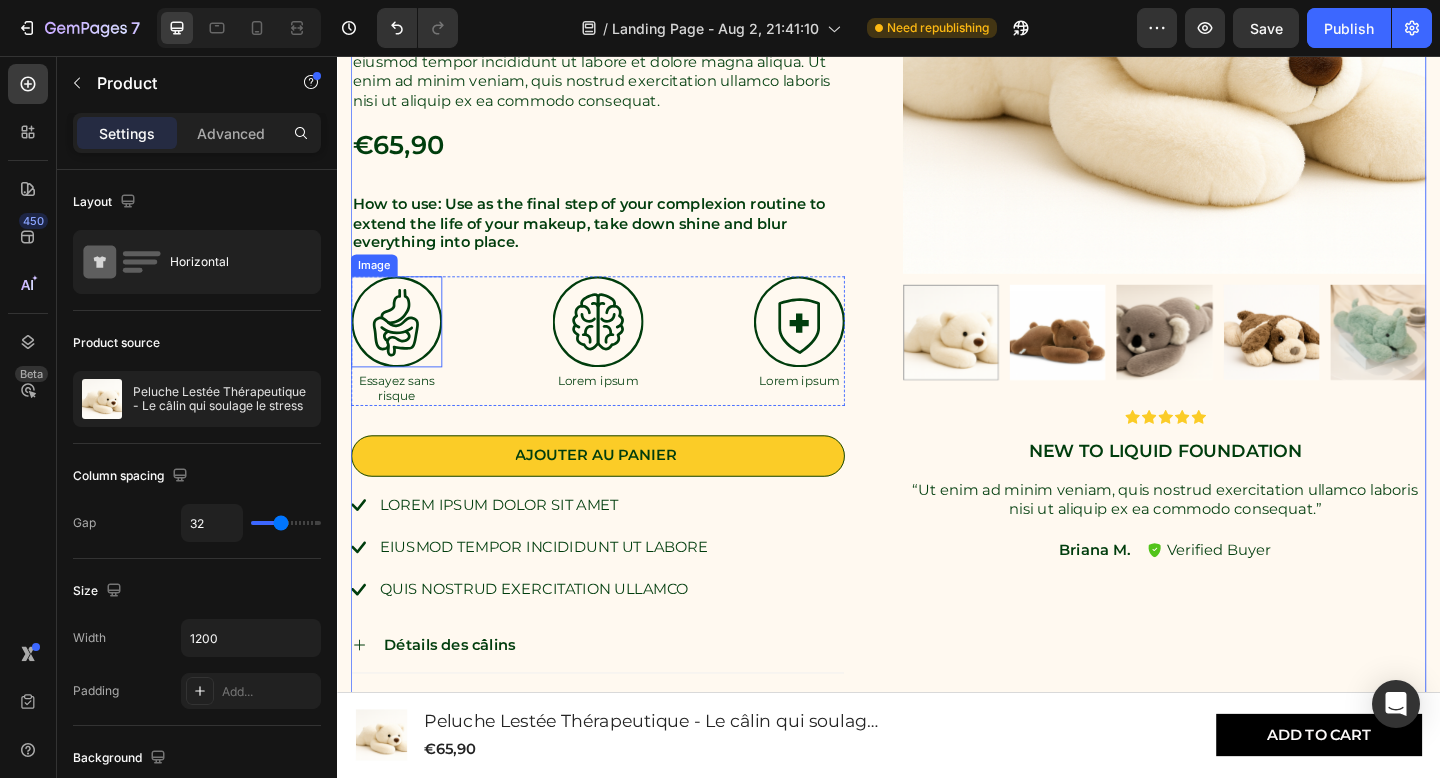 click at bounding box center [401, 345] 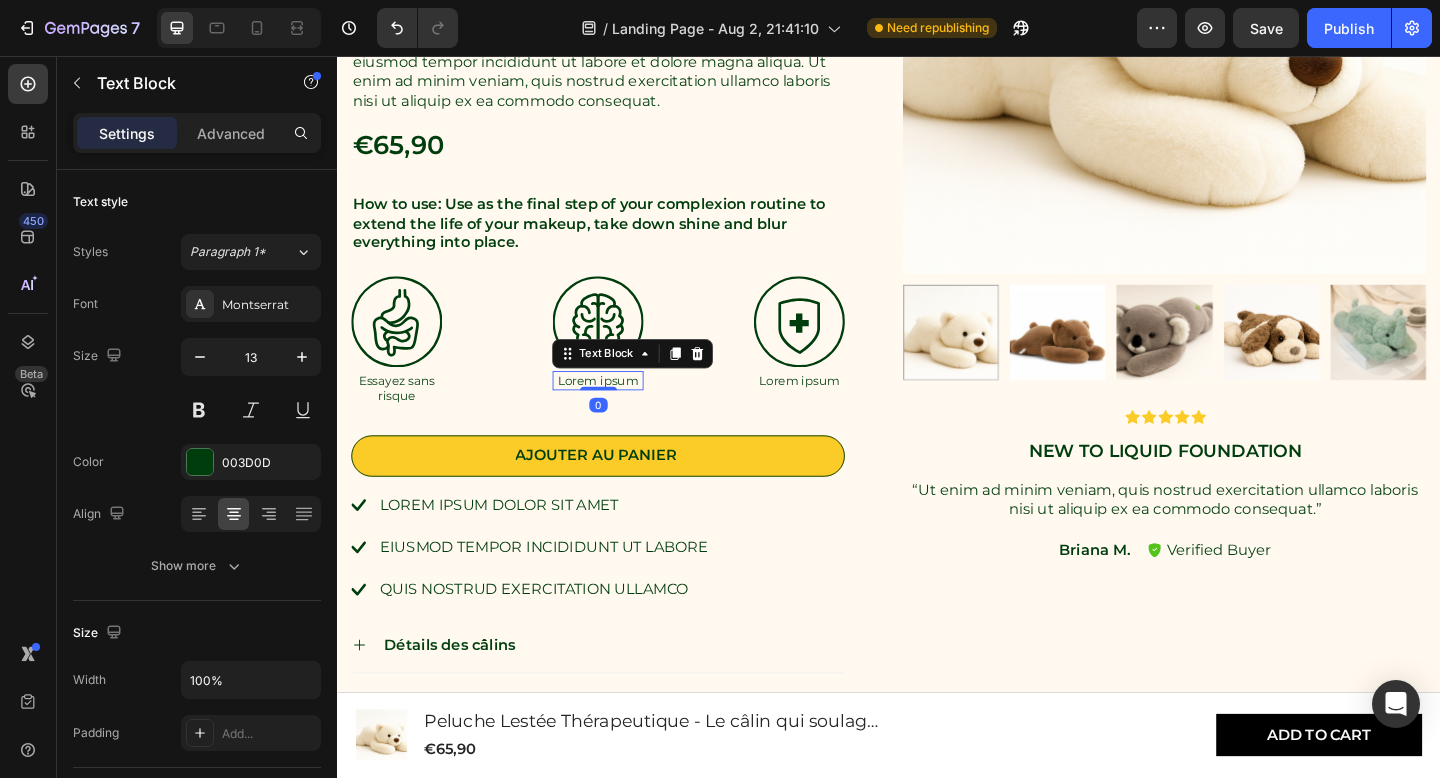 click on "Lorem ipsum" at bounding box center (620, 409) 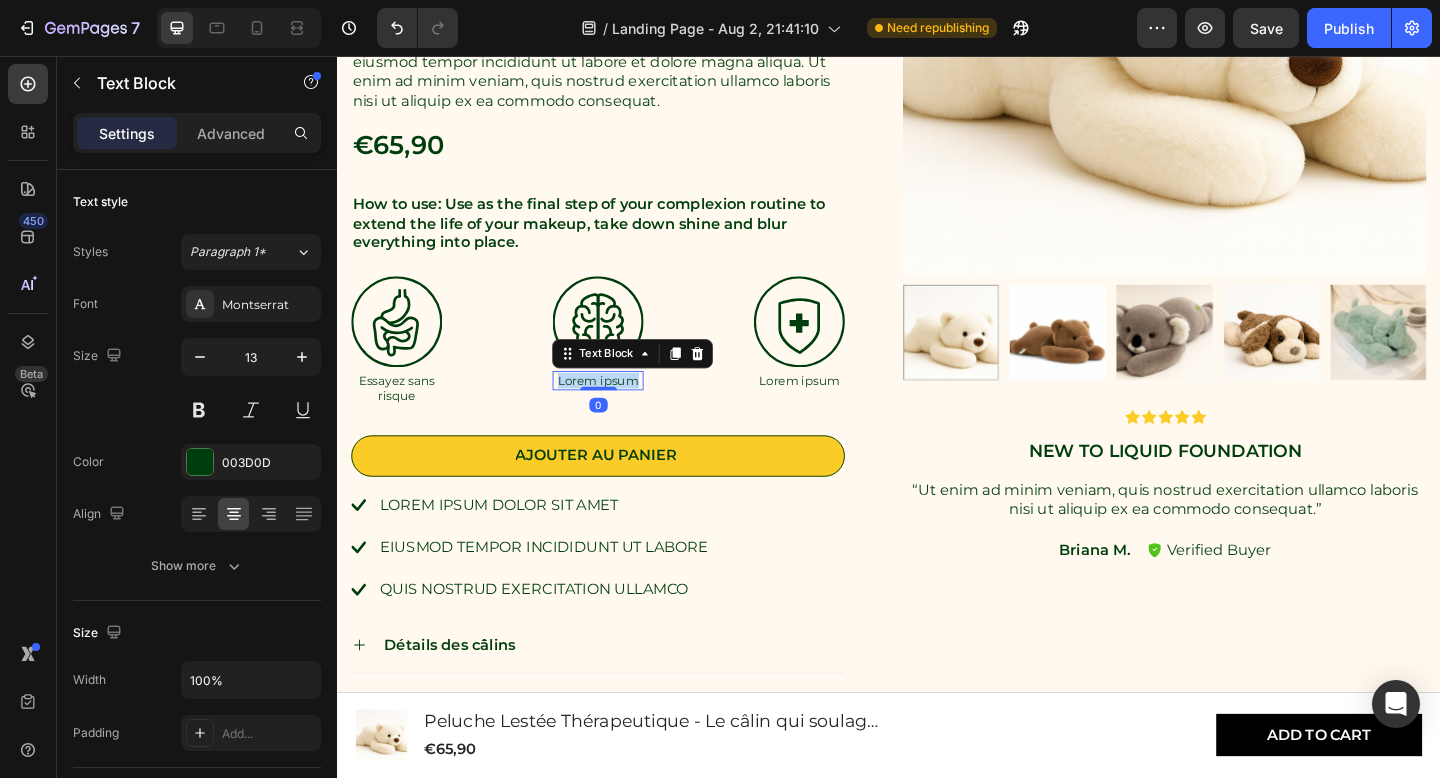 click on "Lorem ipsum" at bounding box center (620, 409) 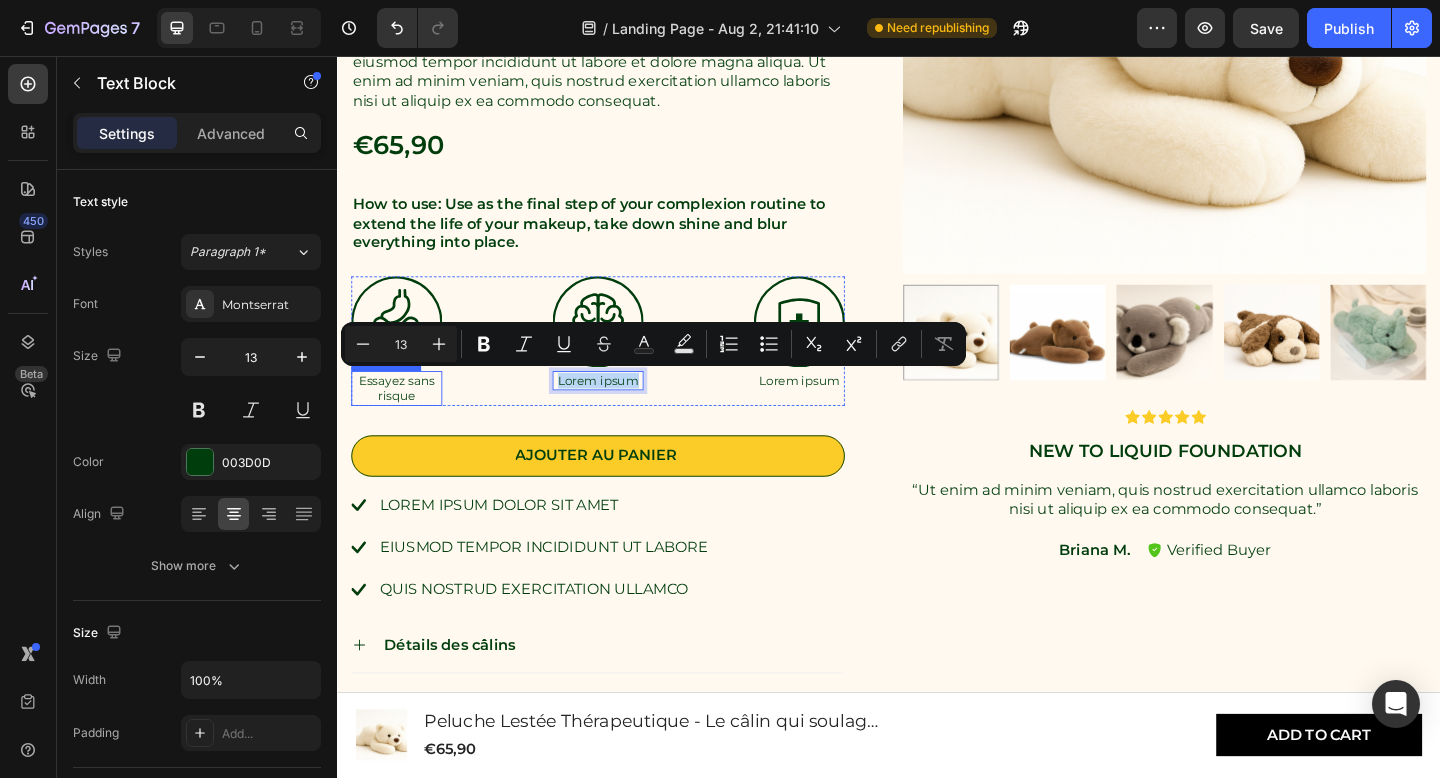click on "Essayez sans risque" at bounding box center [401, 418] 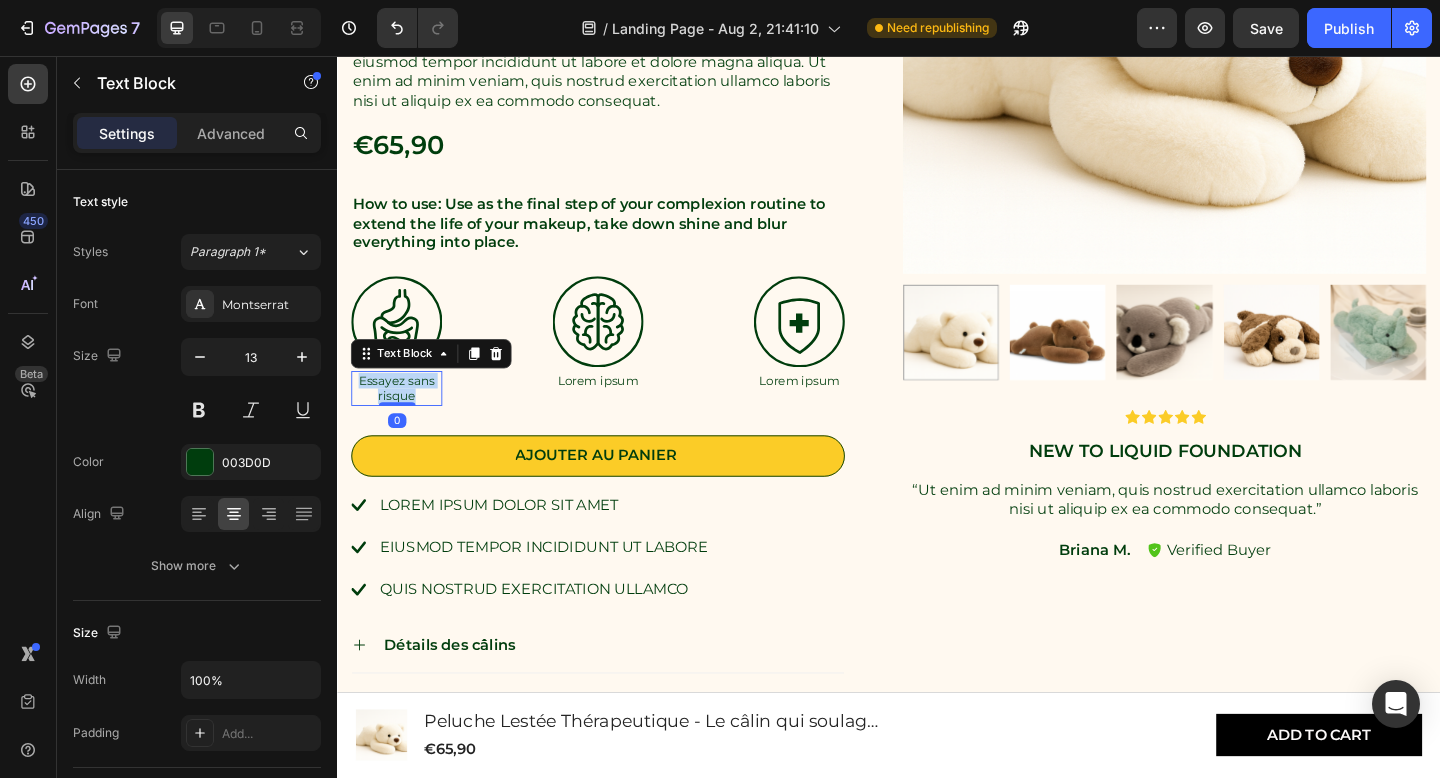 click on "Essayez sans risque" at bounding box center [401, 418] 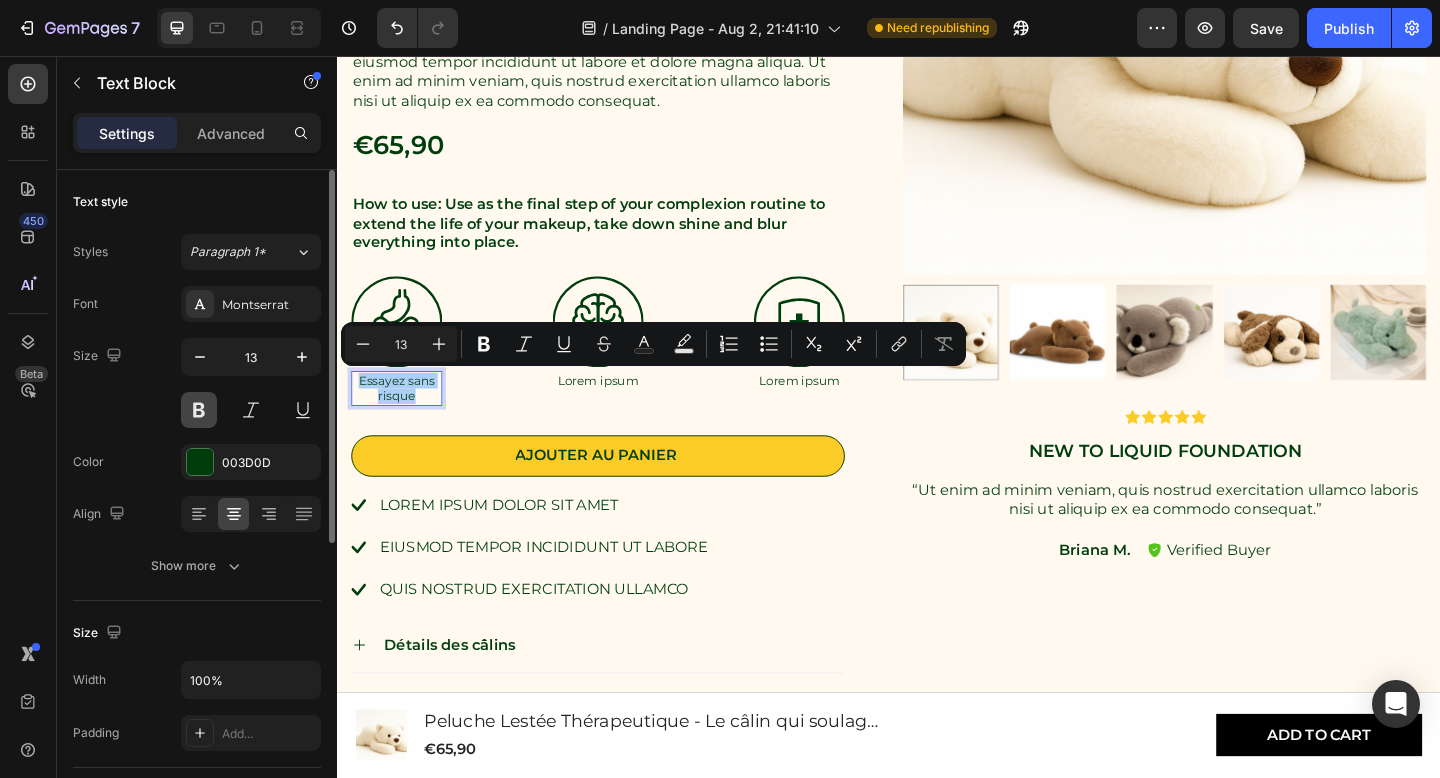click at bounding box center (199, 410) 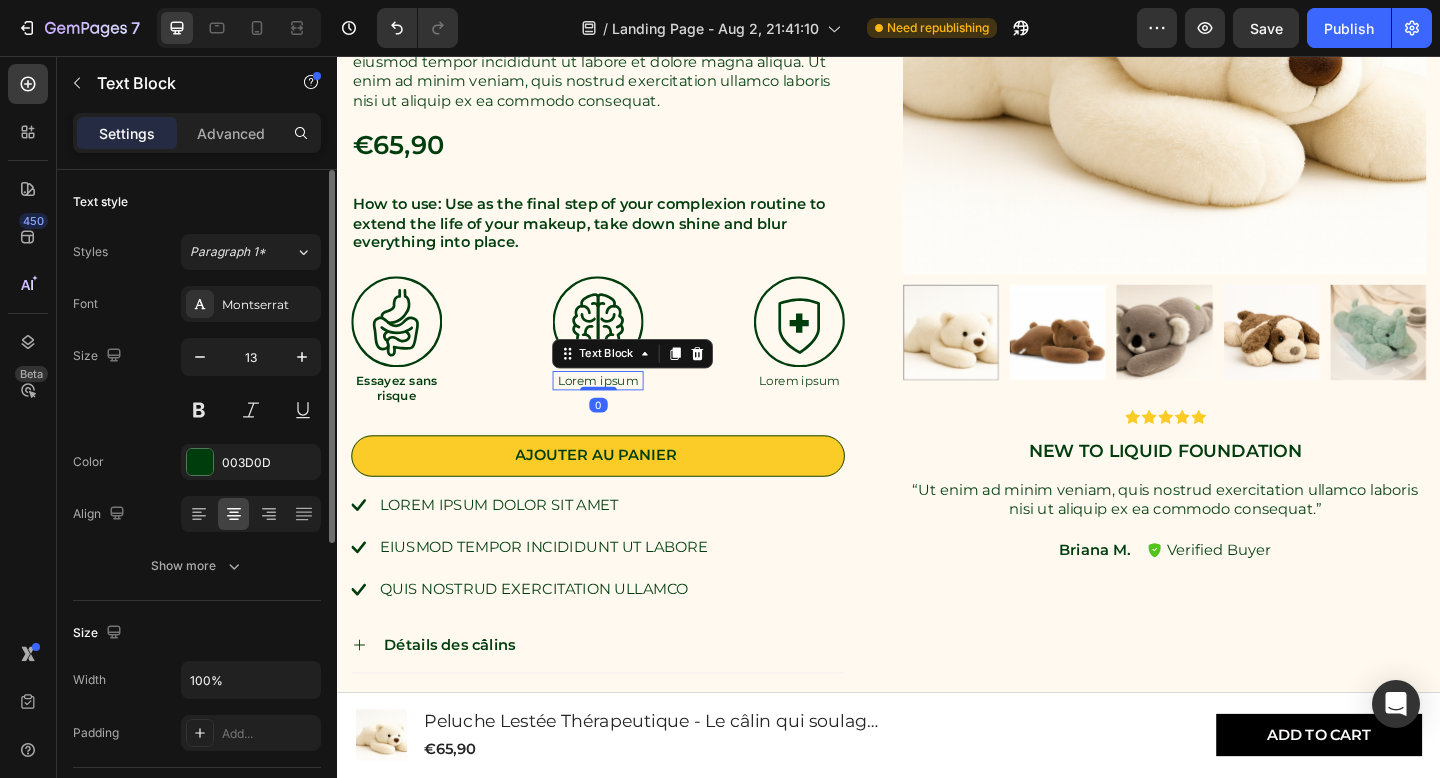 click on "Lorem ipsum" at bounding box center (620, 409) 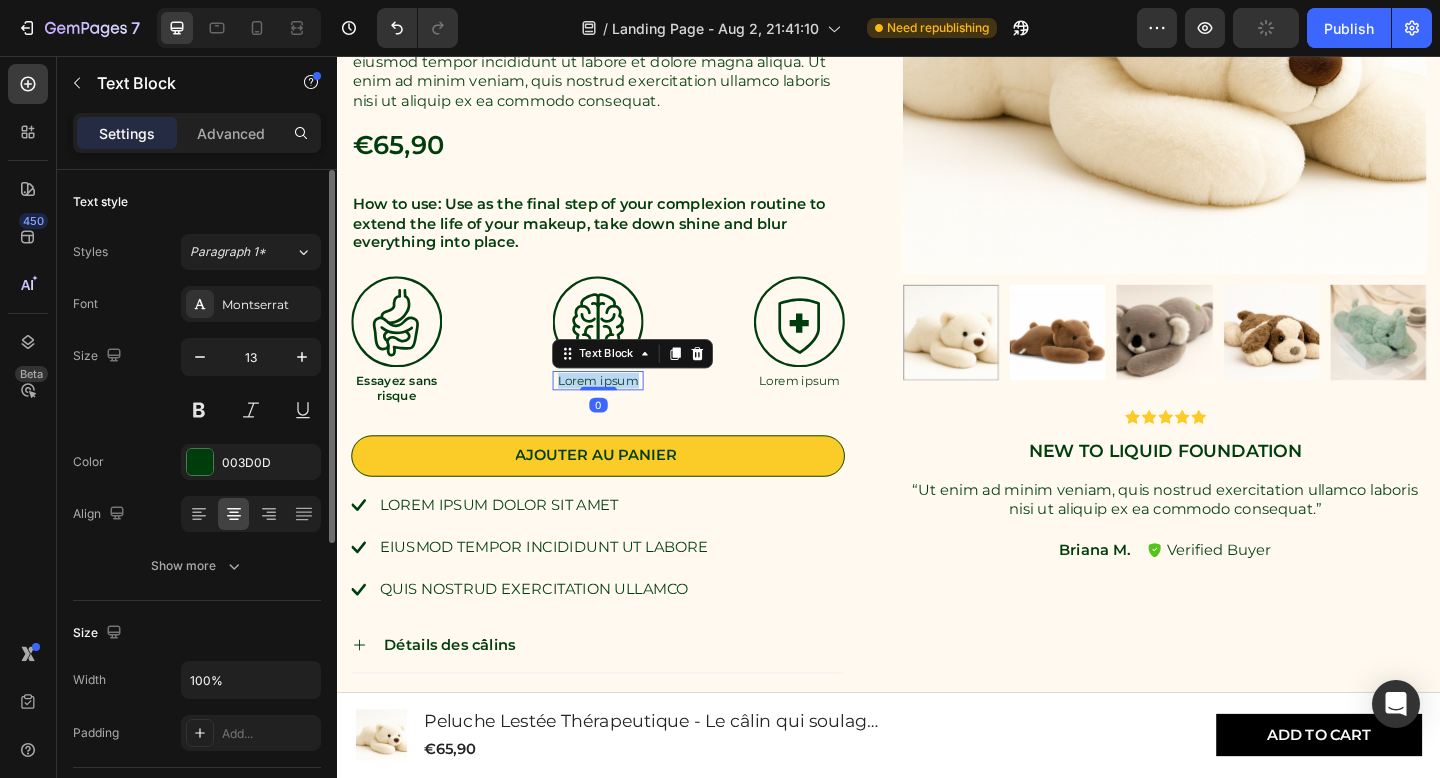click on "Lorem ipsum" at bounding box center [620, 409] 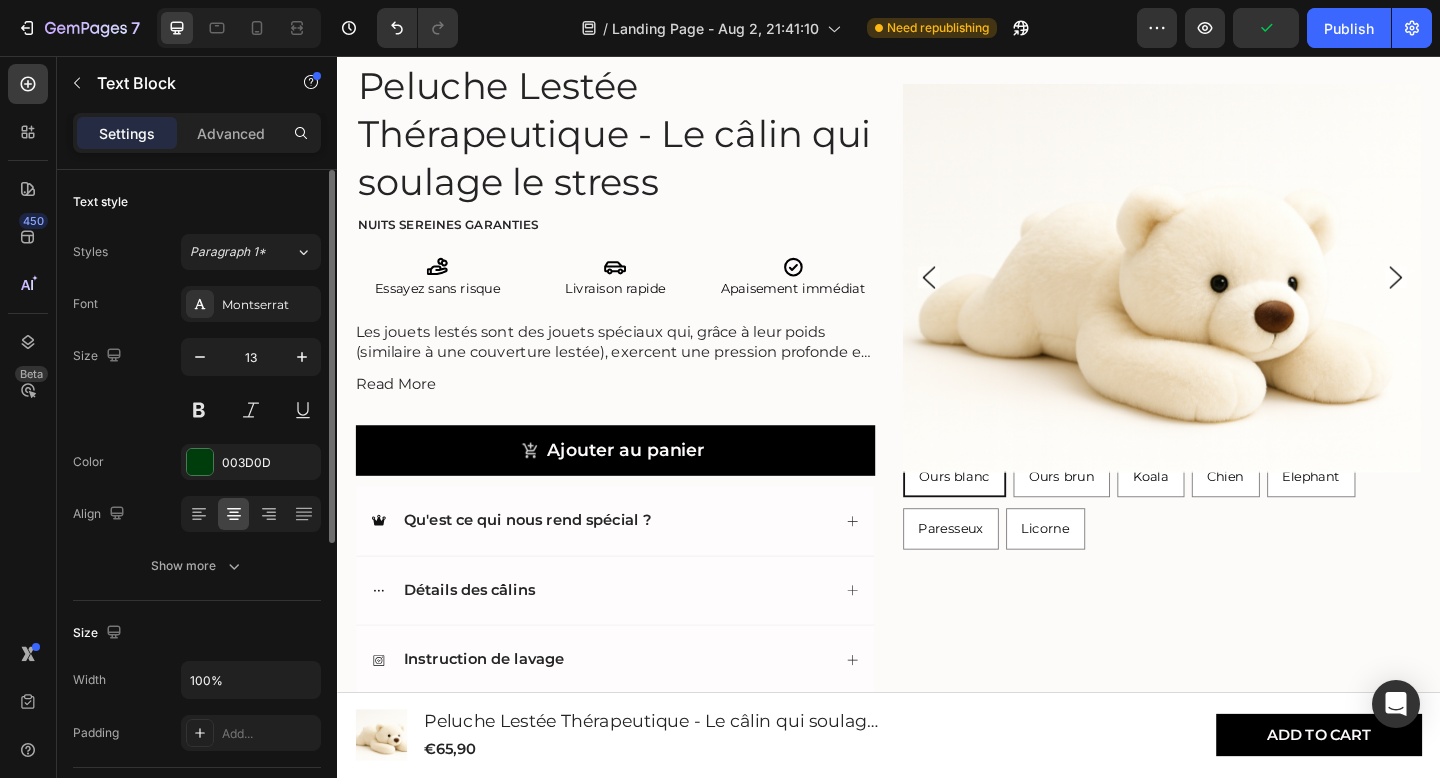 type on "16" 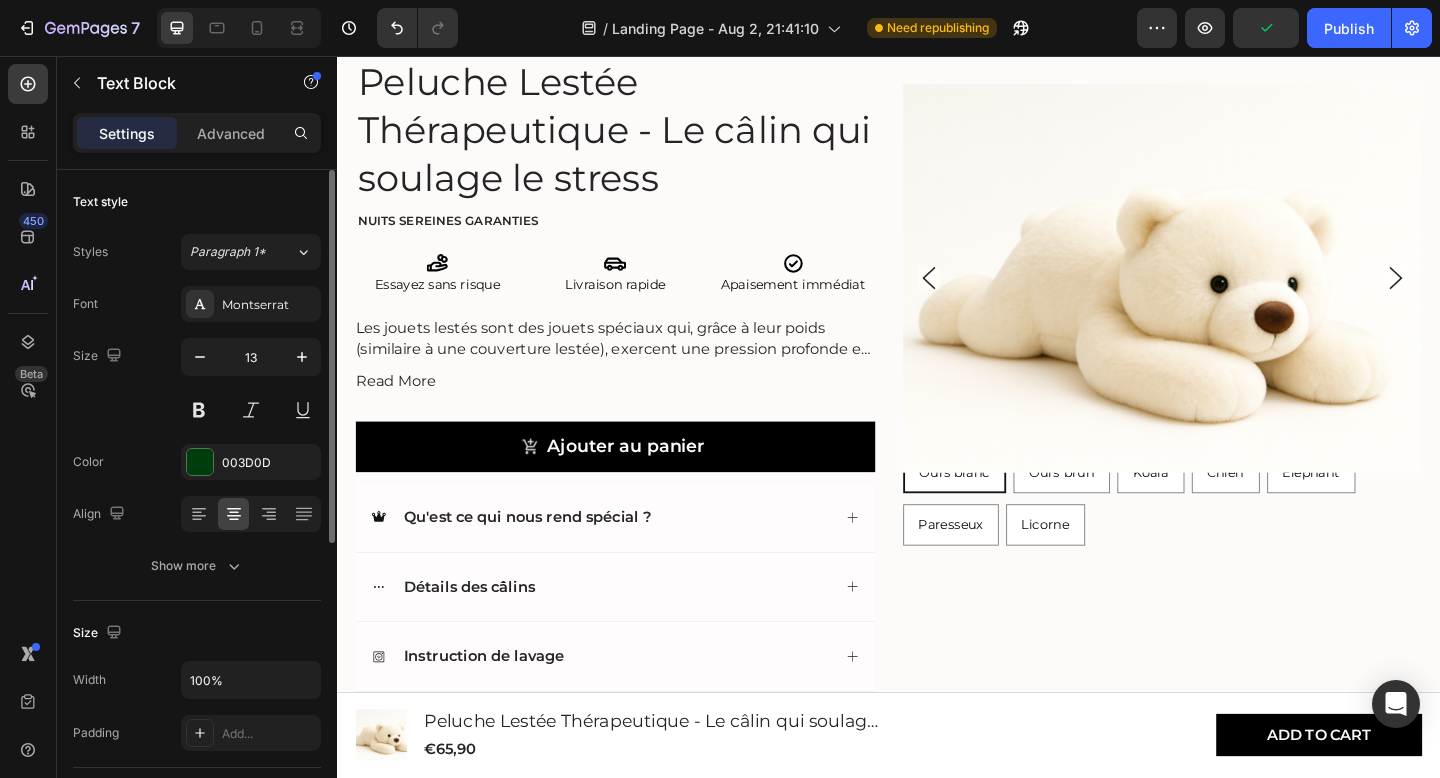 scroll, scrollTop: 782, scrollLeft: 0, axis: vertical 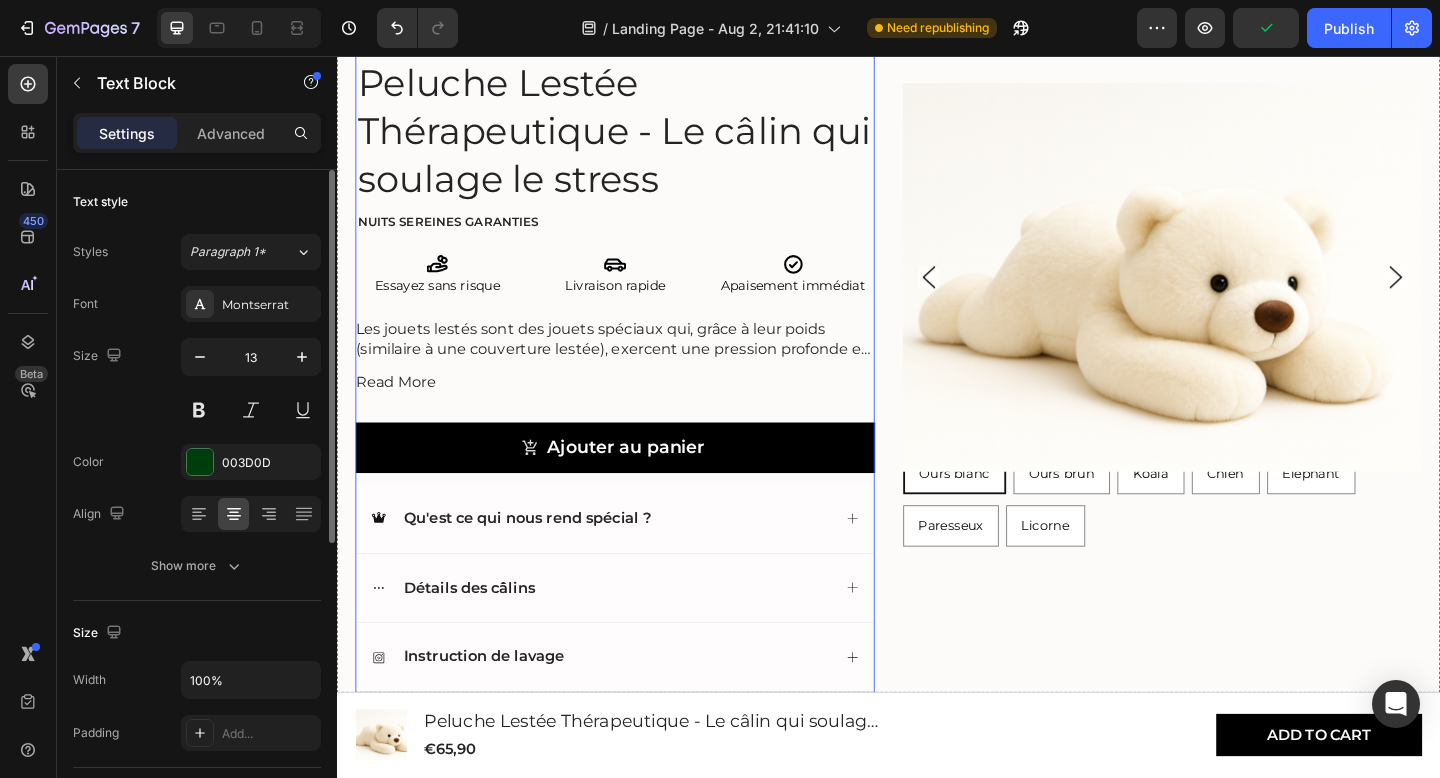 click on "Livraison rapide" at bounding box center [640, 307] 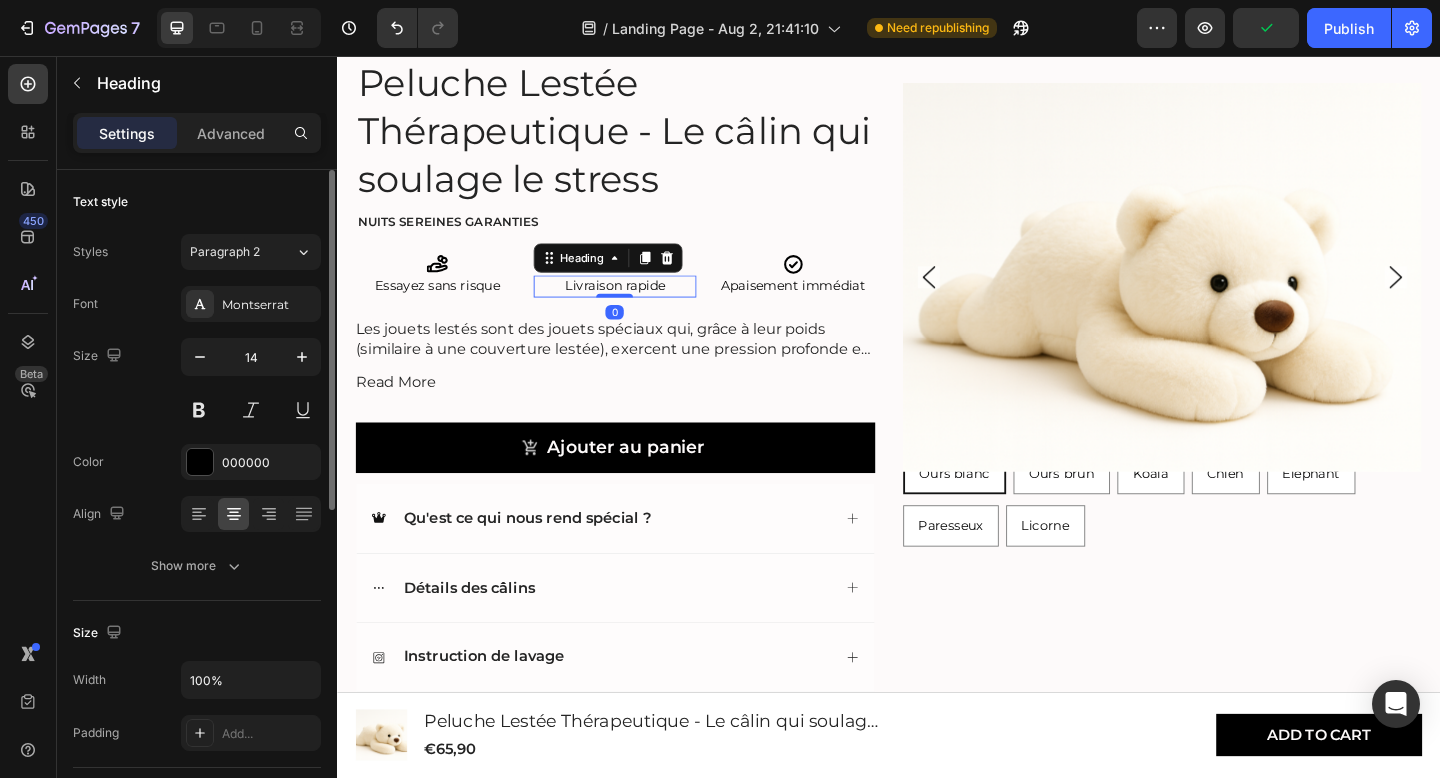 click on "Livraison rapide" at bounding box center [640, 307] 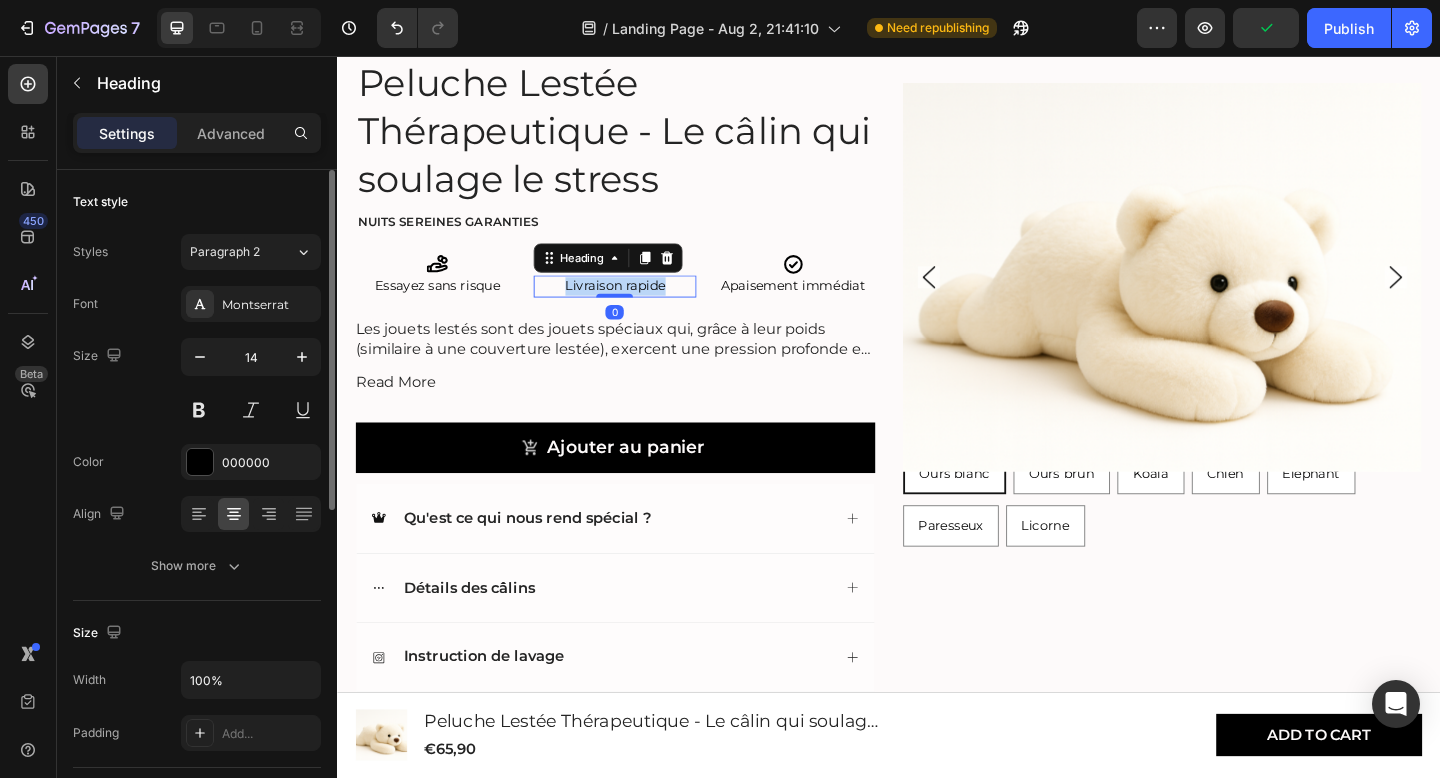 click on "Livraison rapide" at bounding box center (640, 307) 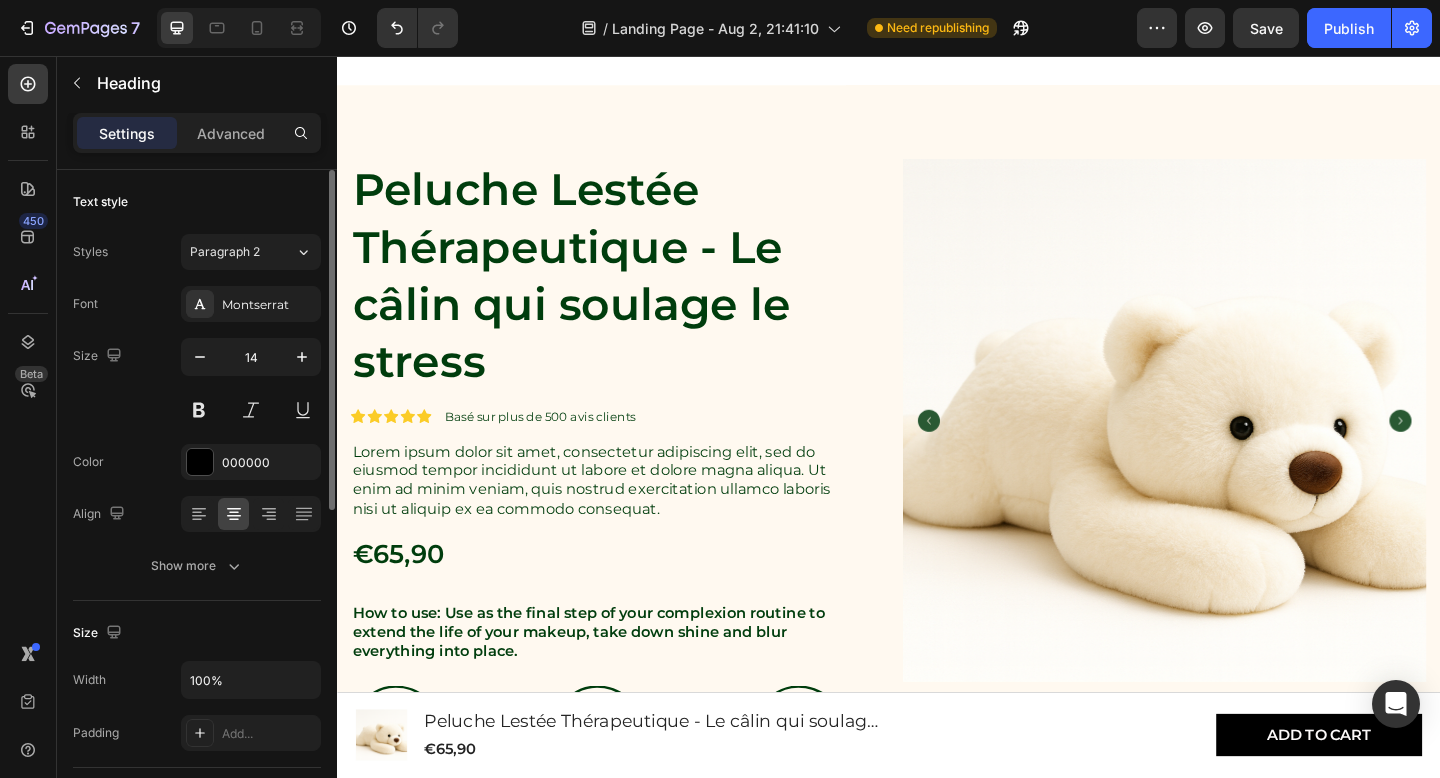 type on "16" 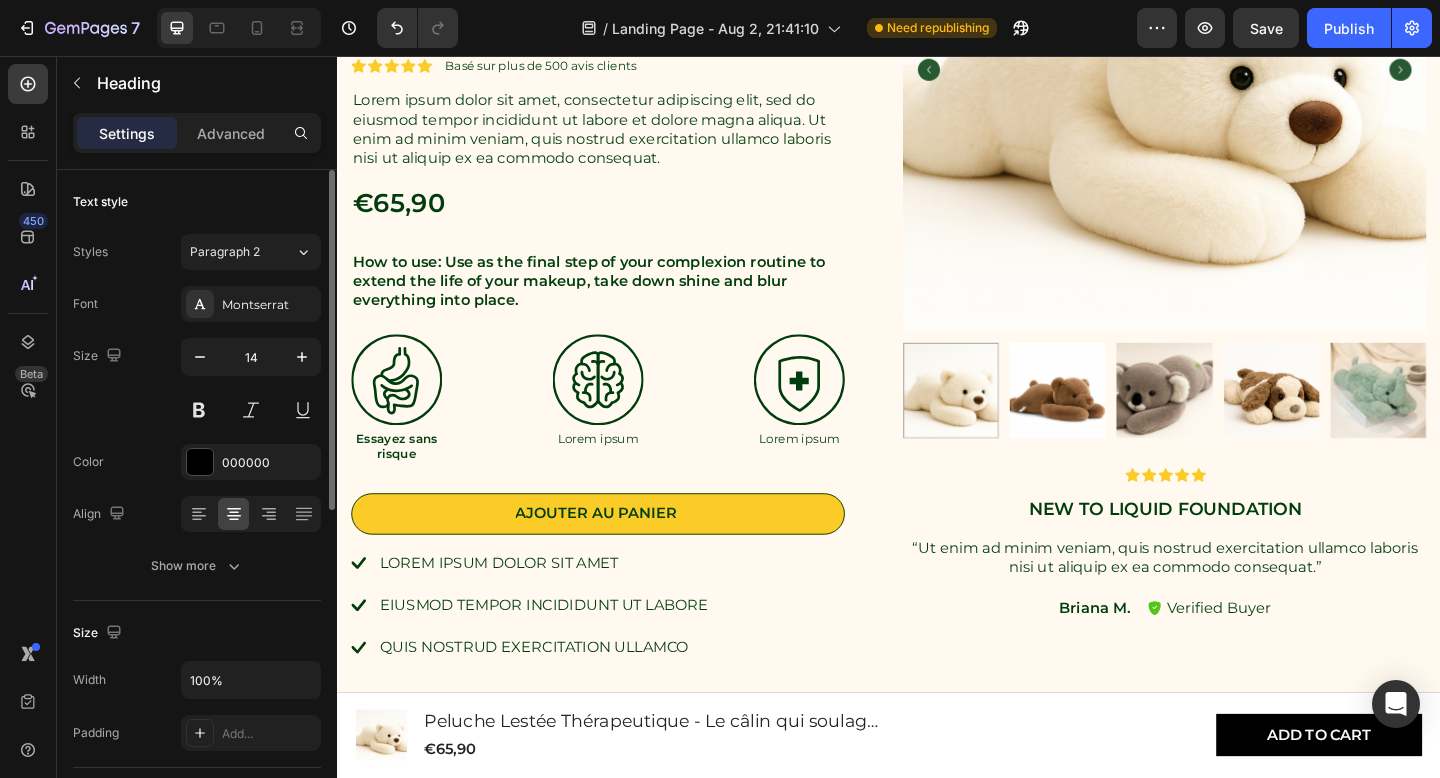 scroll, scrollTop: 1911, scrollLeft: 0, axis: vertical 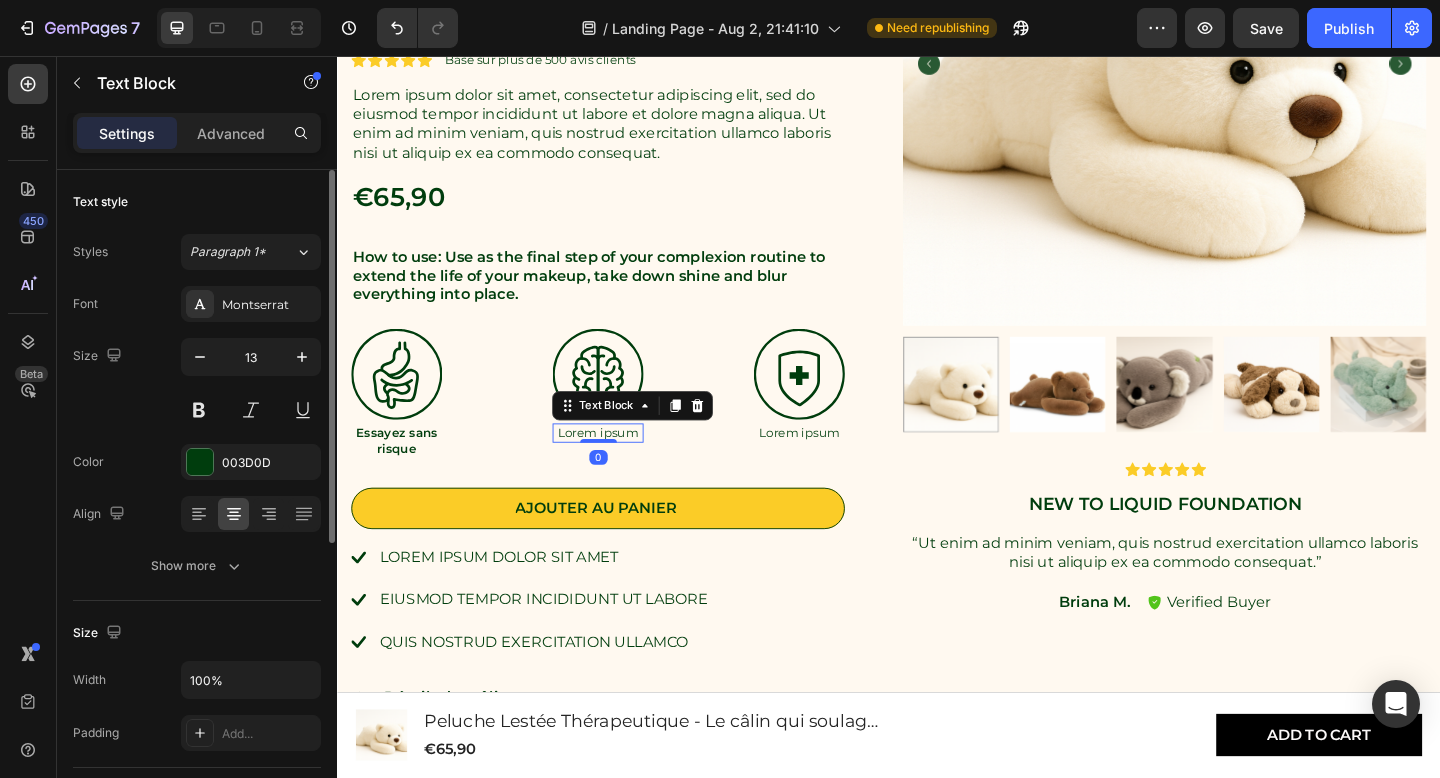 click on "Lorem ipsum" at bounding box center [620, 466] 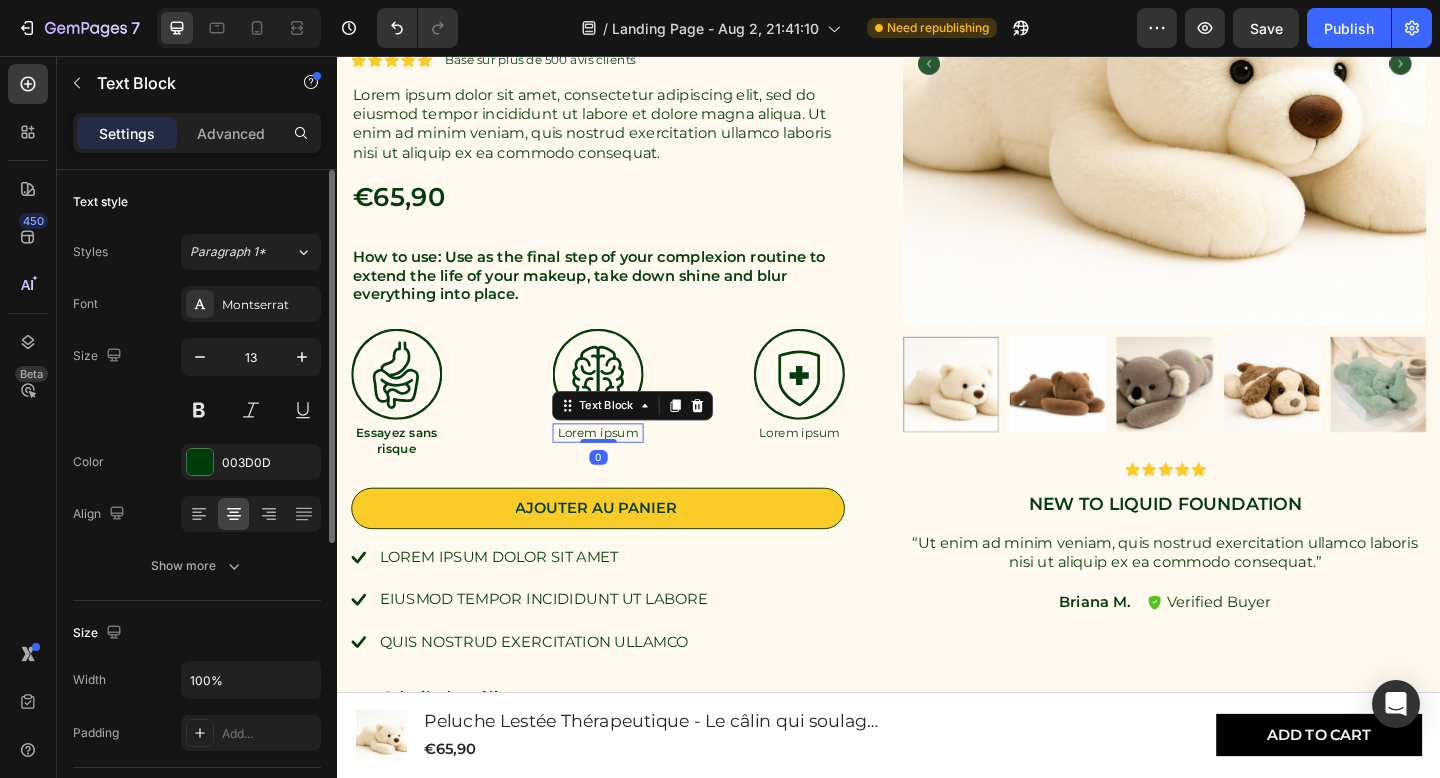 click on "Lorem ipsum" at bounding box center (620, 466) 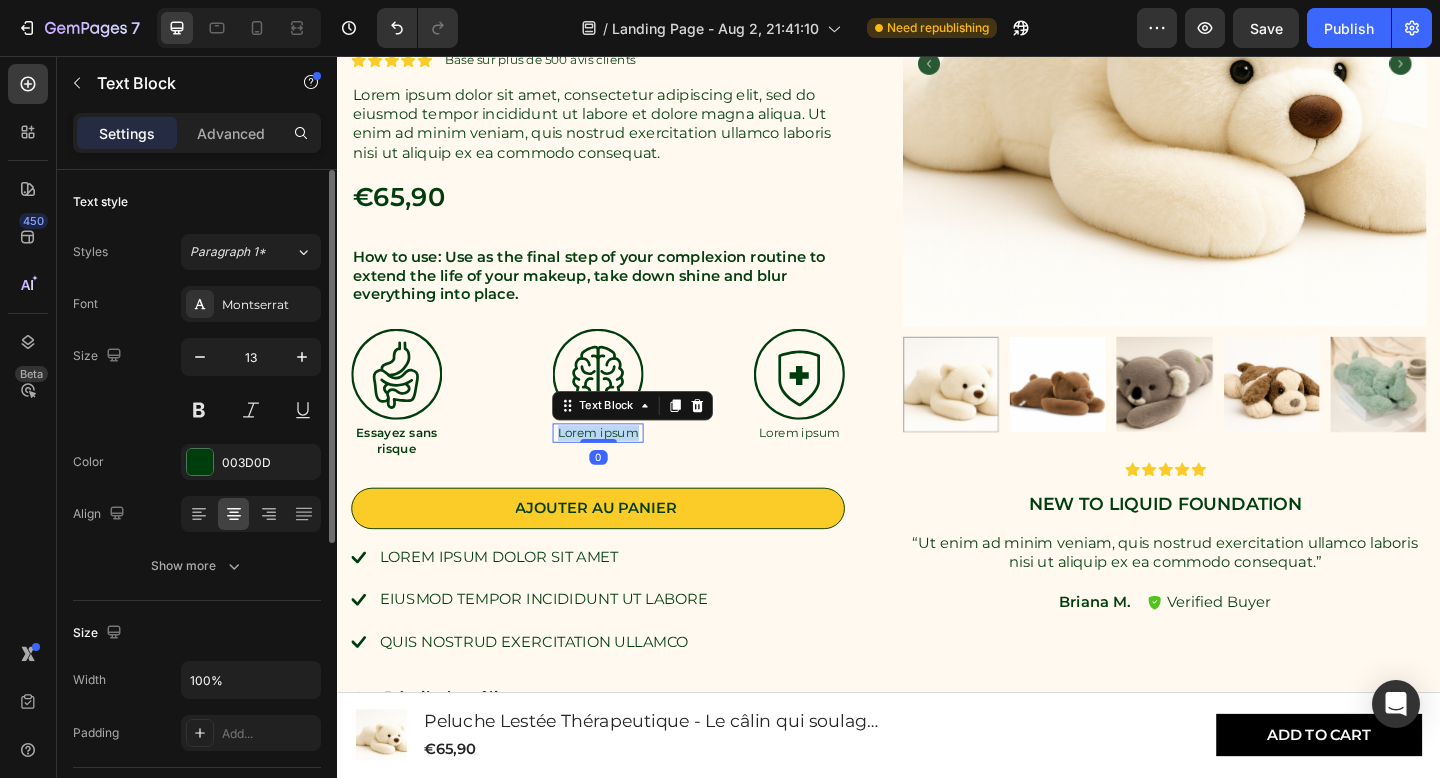 click on "Lorem ipsum" at bounding box center (620, 466) 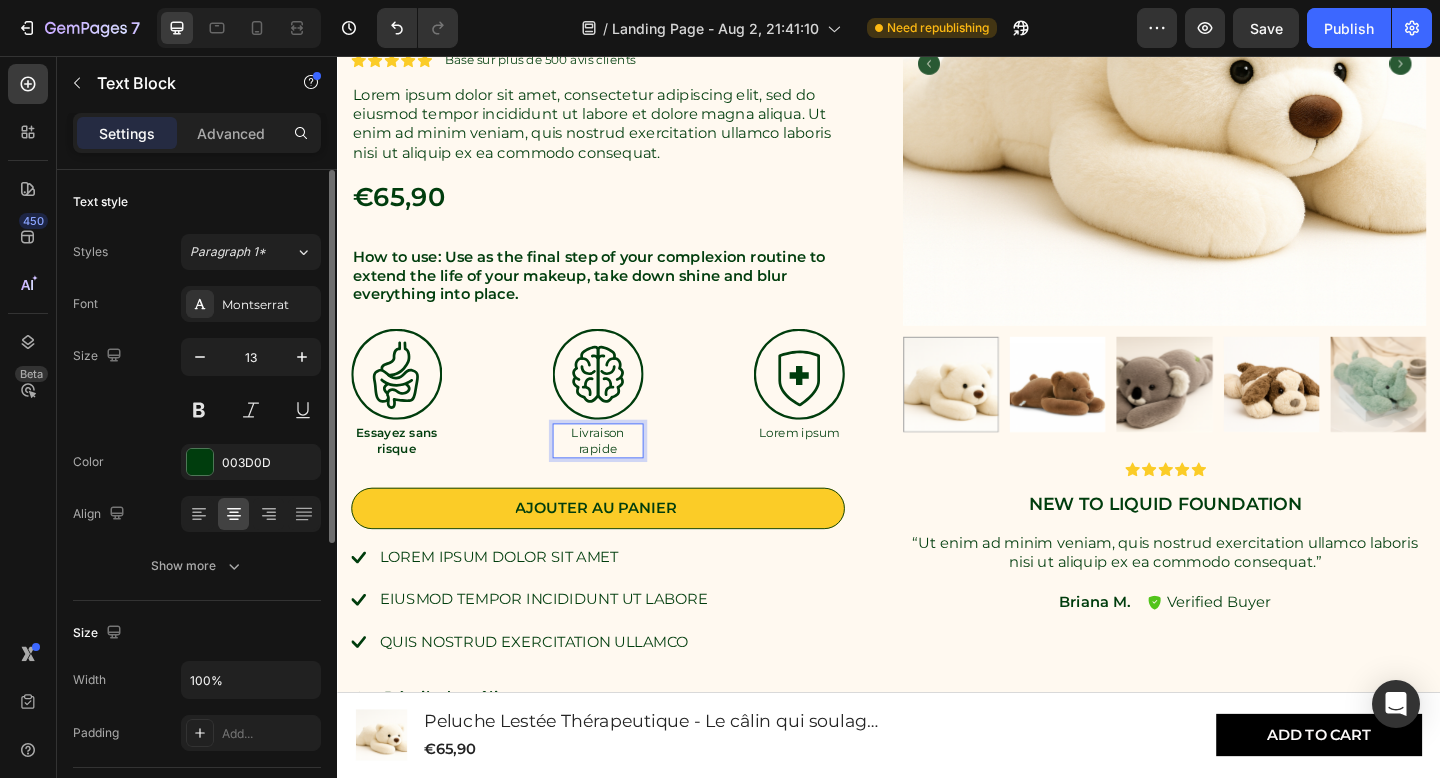 click on "Livraison rapide" at bounding box center [620, 475] 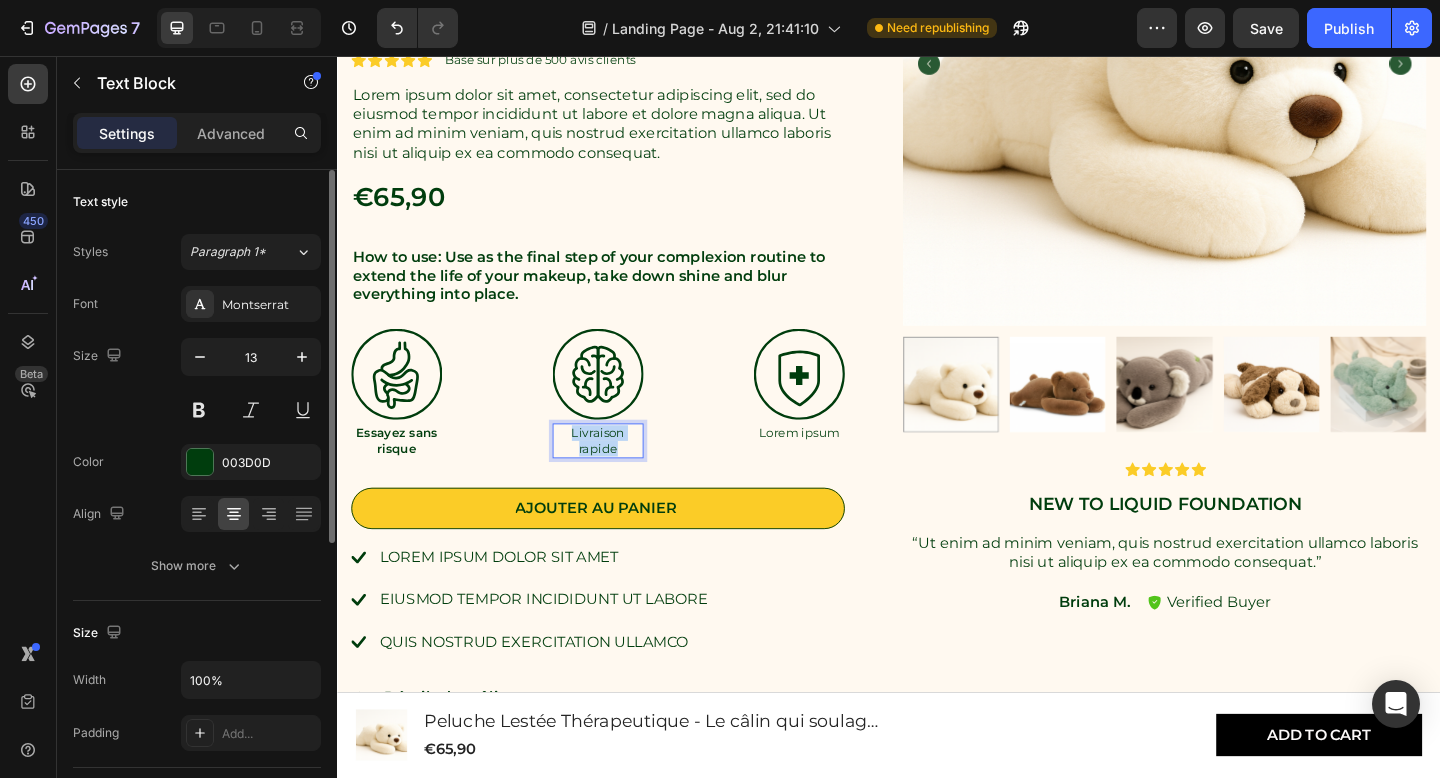 click on "Livraison rapide" at bounding box center (620, 475) 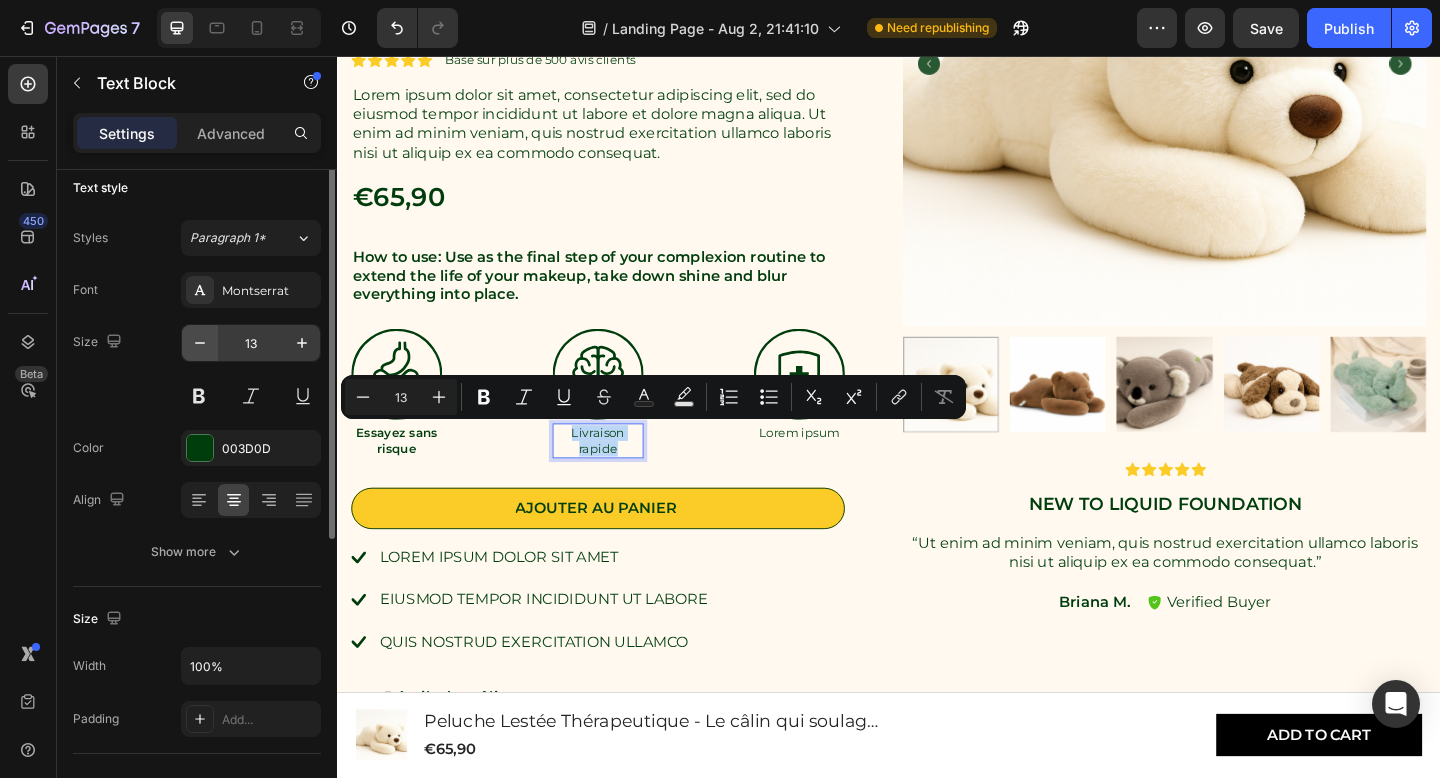scroll, scrollTop: 0, scrollLeft: 0, axis: both 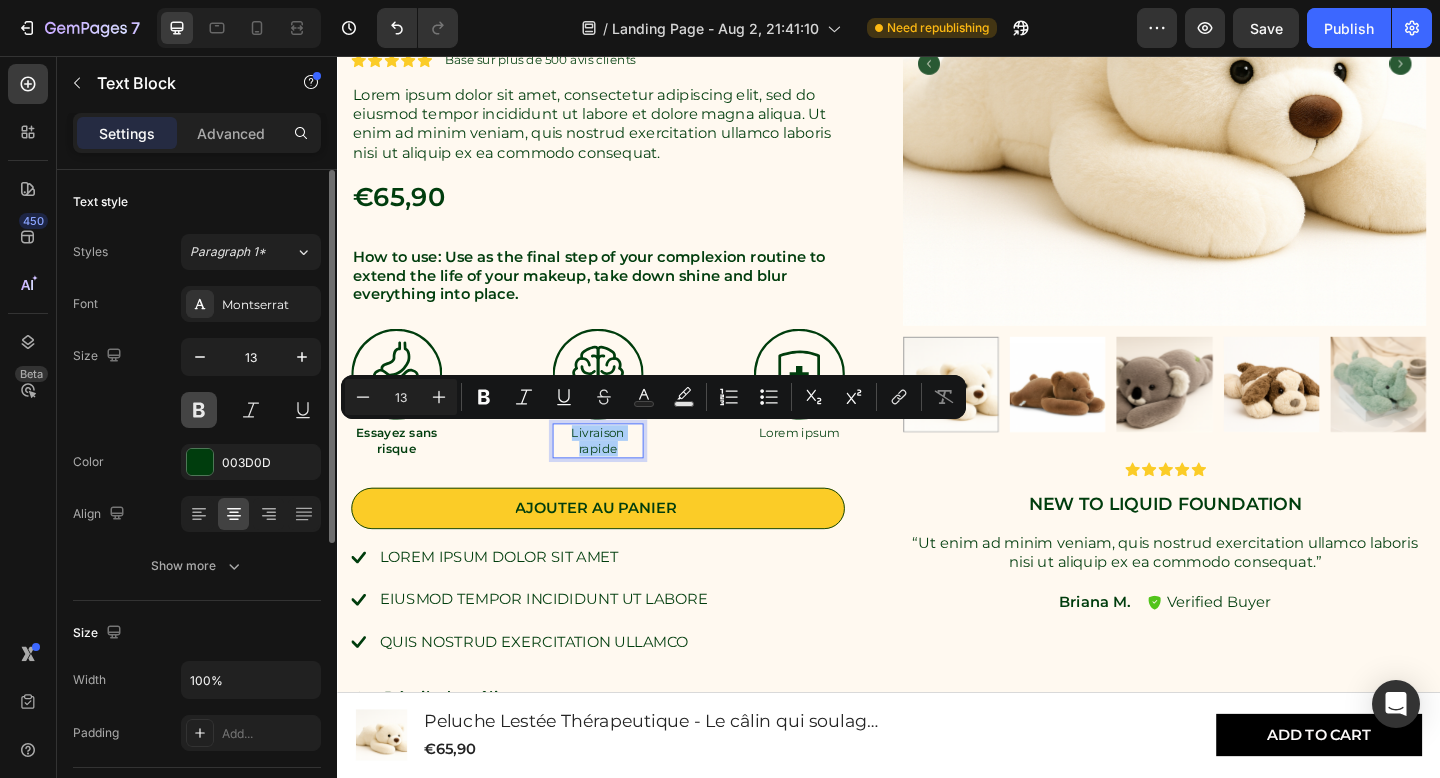 click at bounding box center [199, 410] 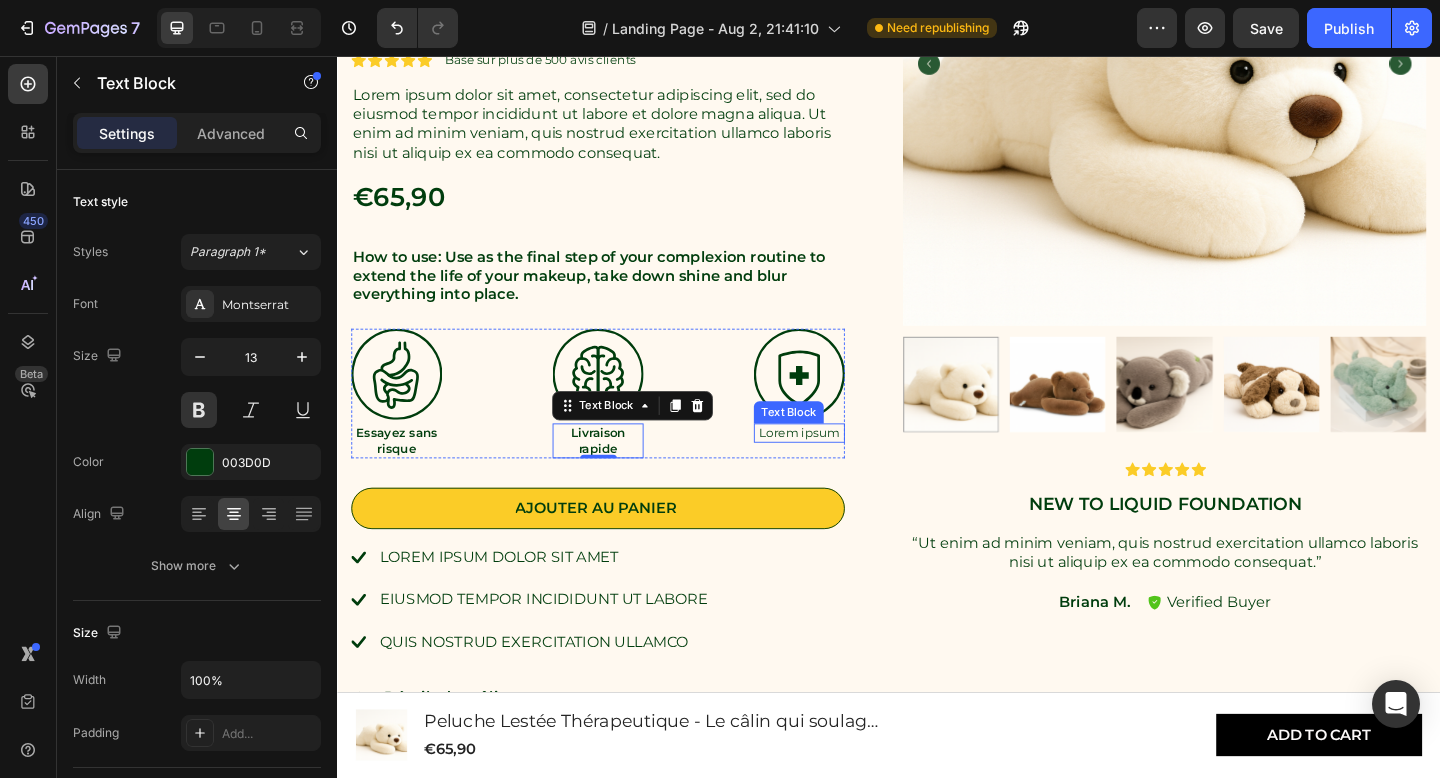 click on "Lorem ipsum" at bounding box center (839, 466) 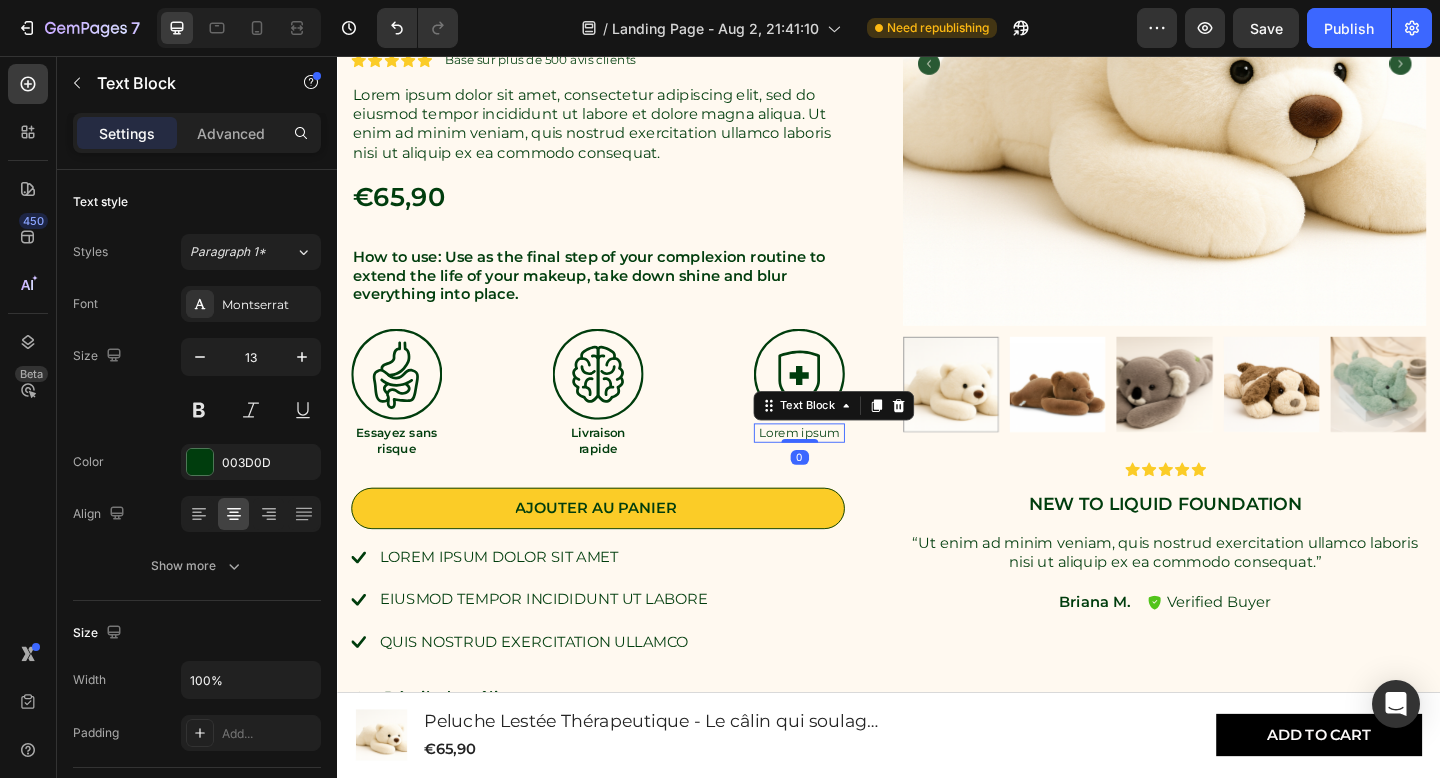 click on "Lorem ipsum" at bounding box center (839, 466) 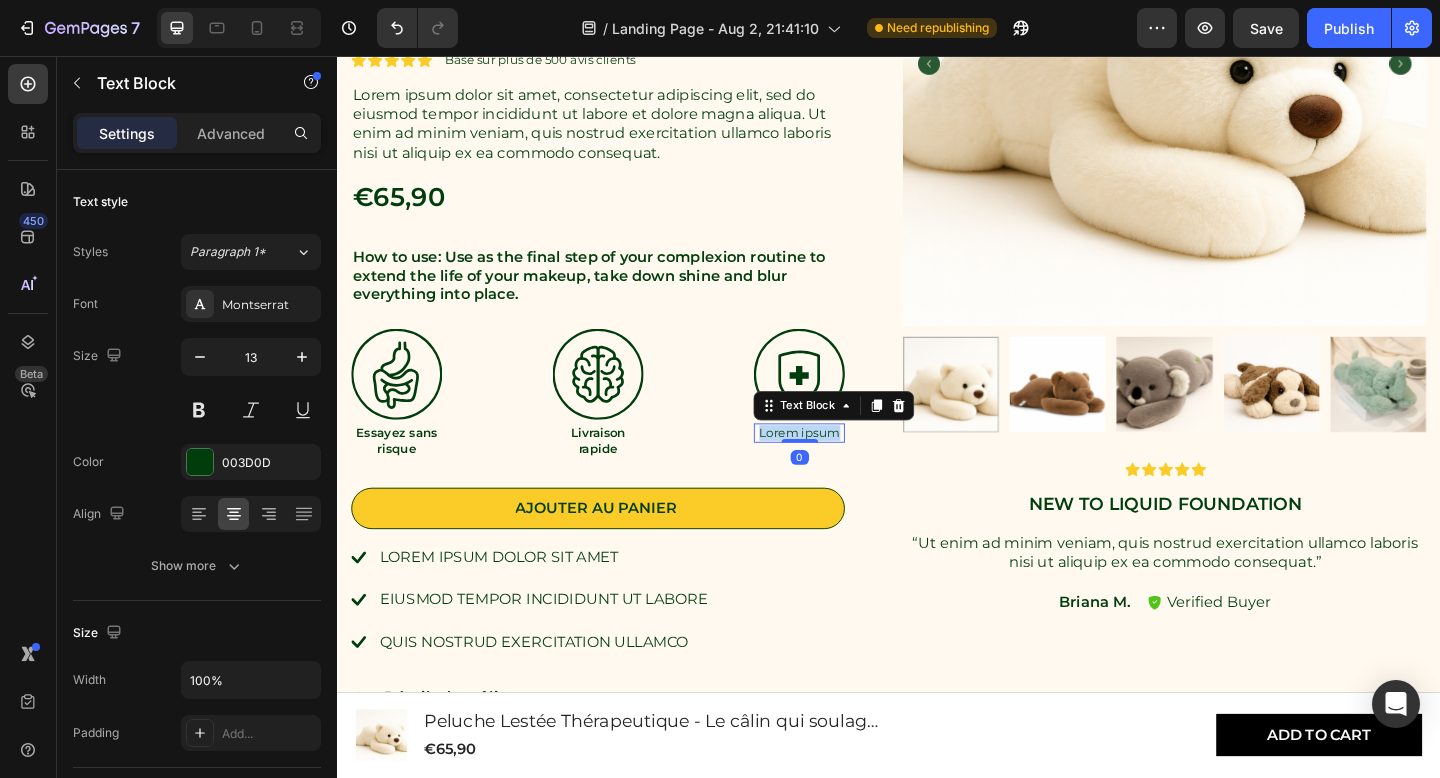 click on "Lorem ipsum" at bounding box center (839, 466) 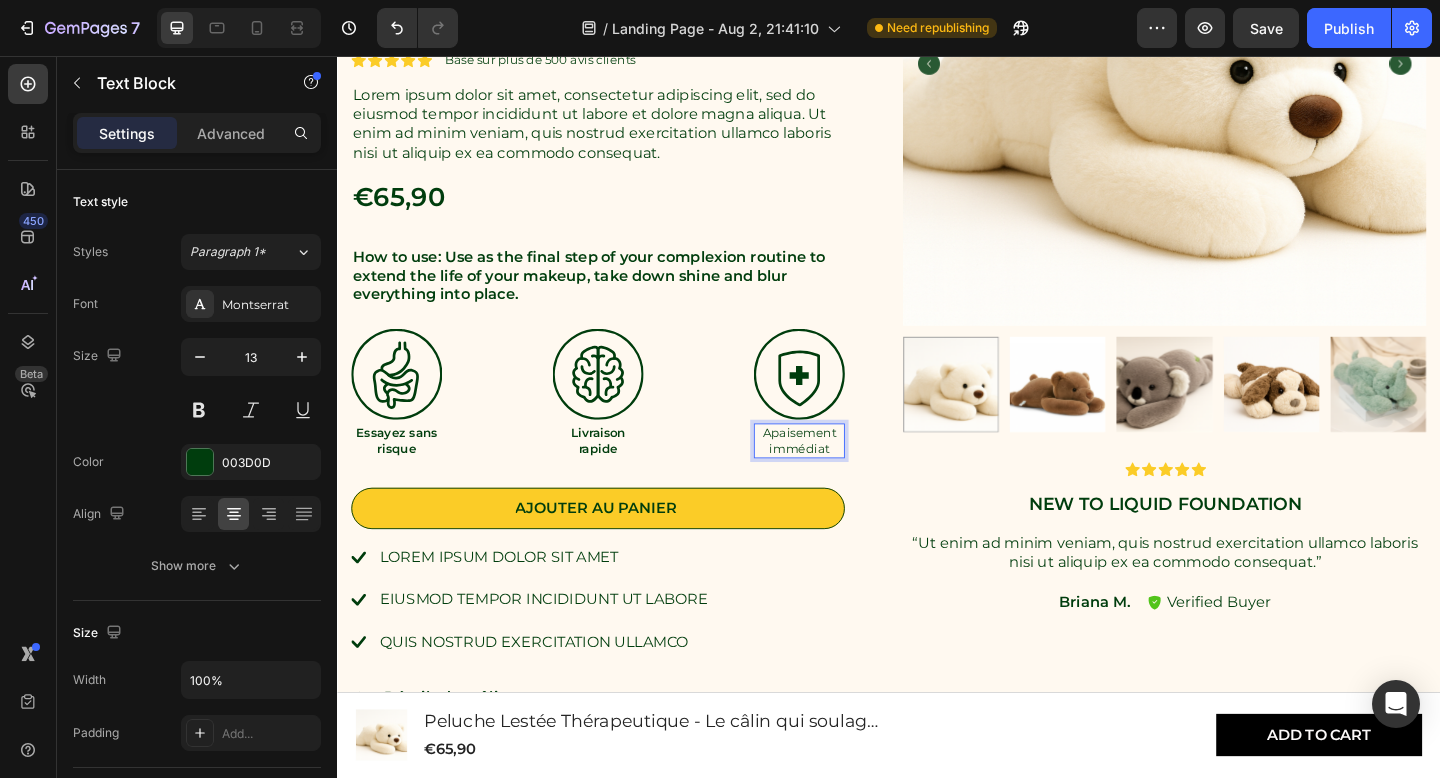 click on "Apaisement immédiat" at bounding box center [839, 475] 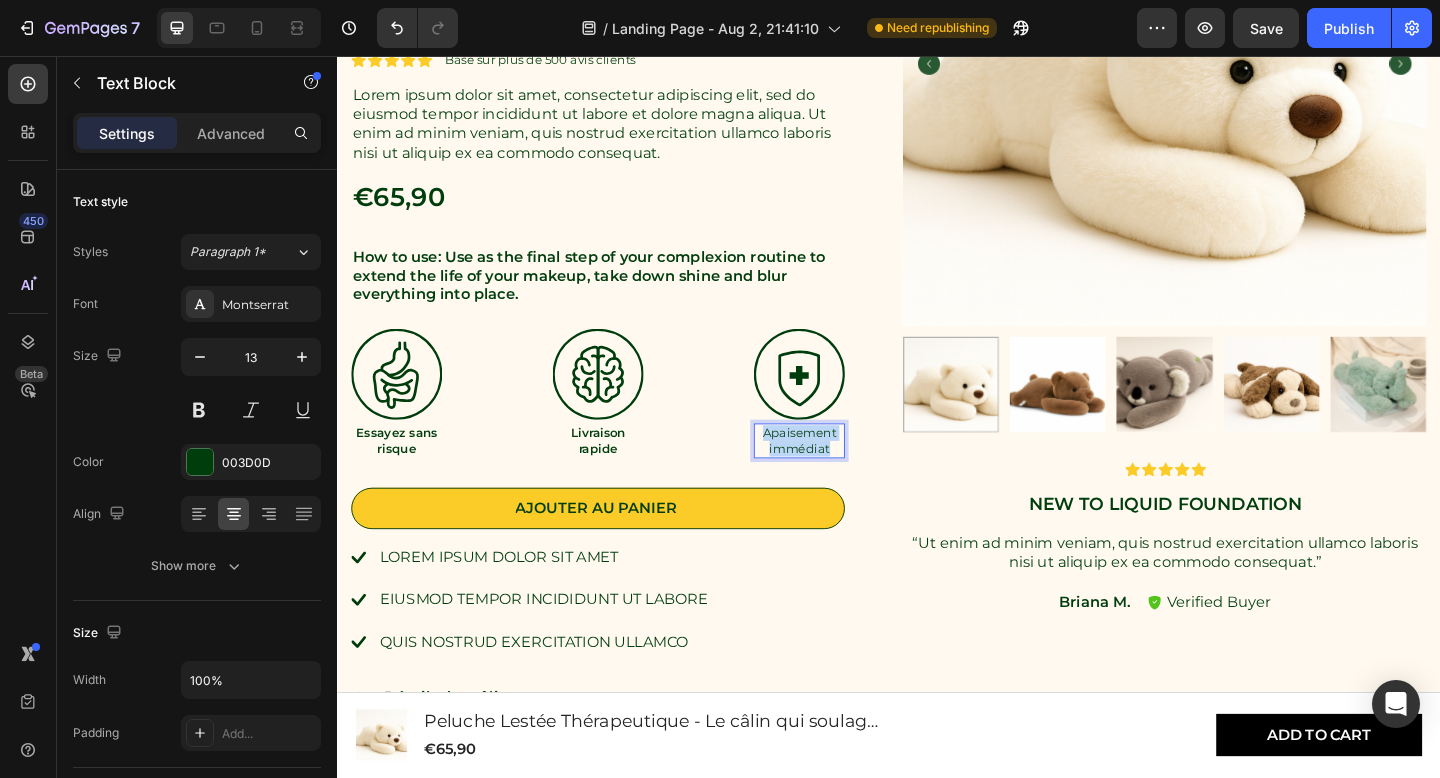 click on "Apaisement immédiat" at bounding box center [839, 475] 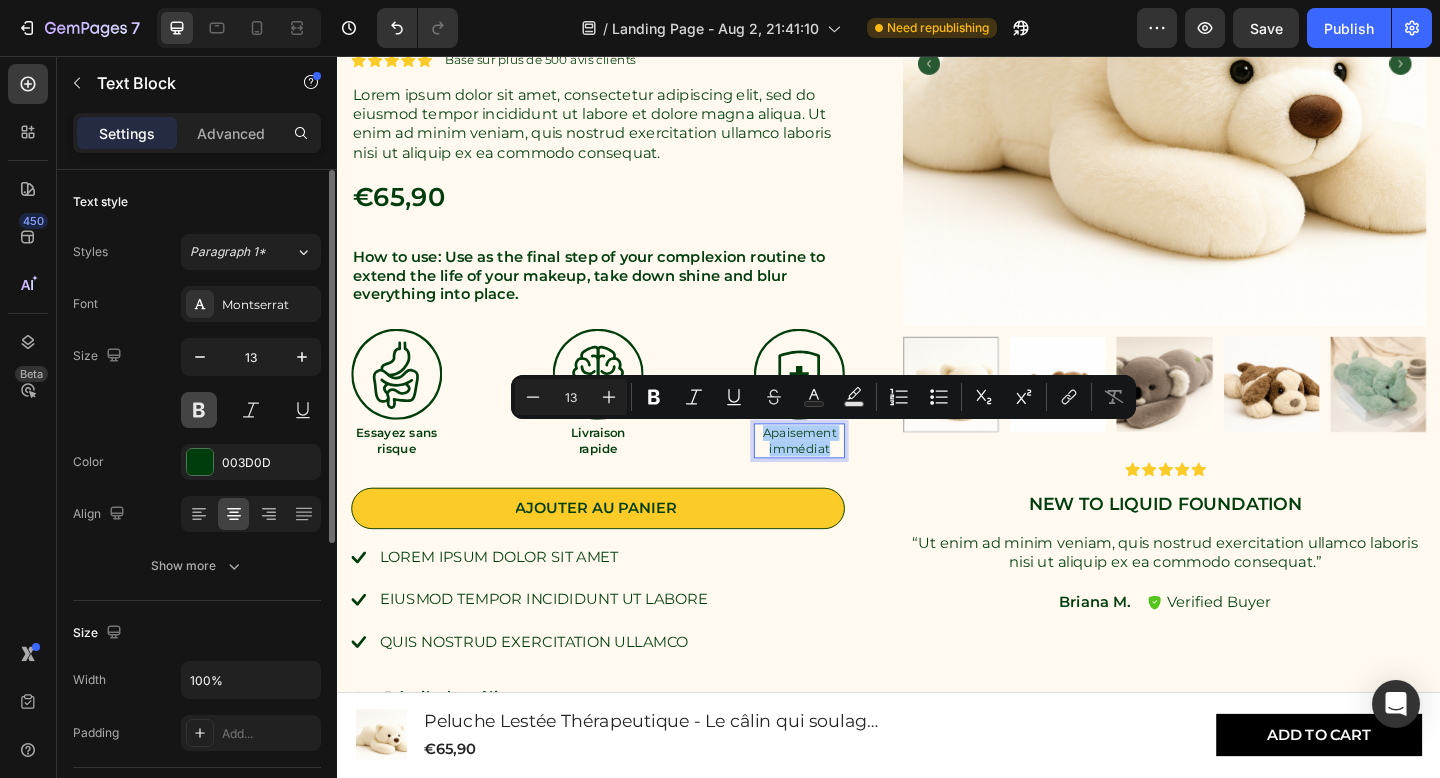 click at bounding box center (199, 410) 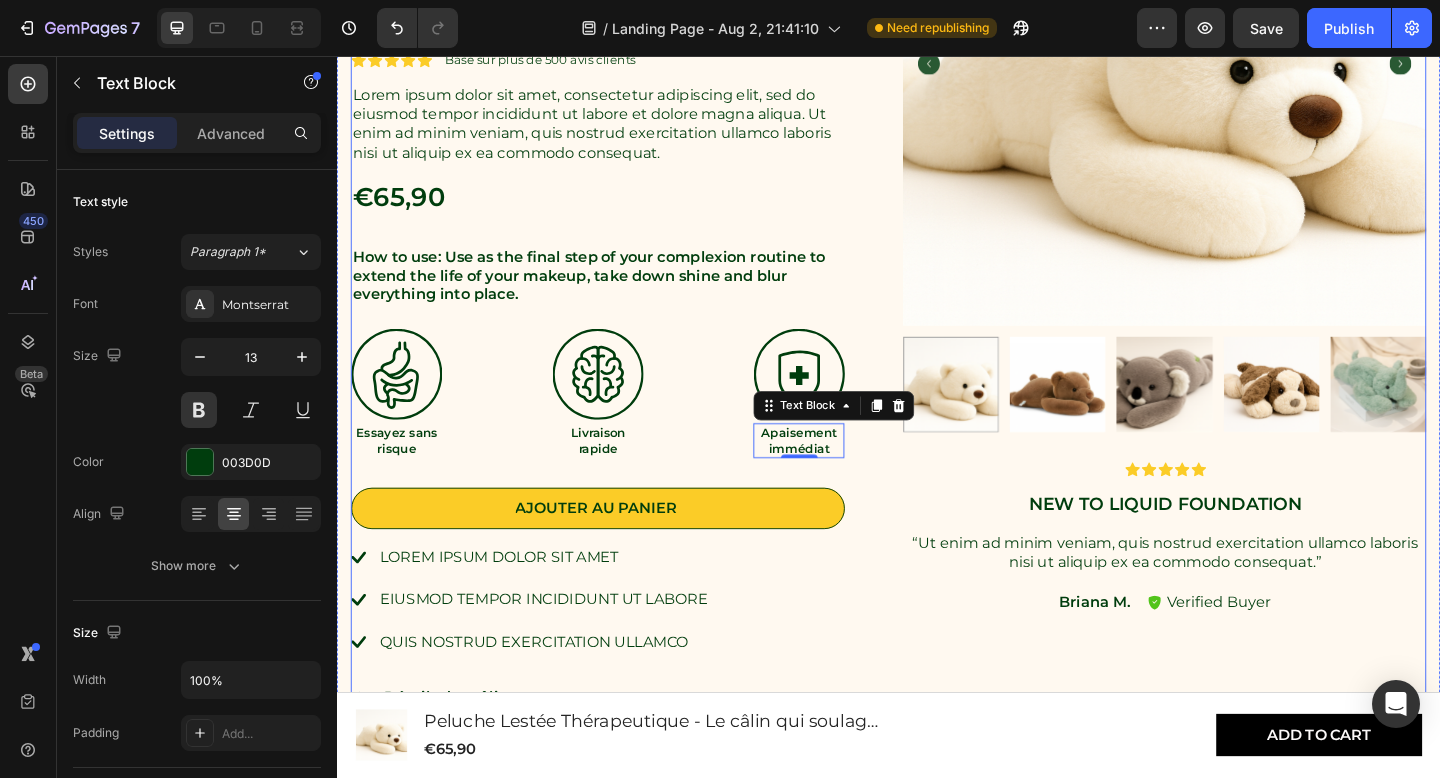 click on "Peluche Lestée Thérapeutique - Le câlin qui soulage le stress Product Title Icon Icon Icon Icon Icon Icon List Basé sur plus de 500 avis clients Text Block Row Lorem ipsum dolor sit amet, consectetur adipiscing elit, sed do eiusmod tempor incididunt ut labore et dolore magna aliqua. Ut enim ad minim veniam, quis nostrud exercitation ullamco laboris nisi ut aliquip ex ea commodo consequat. Text Block €65,90 Product Price Product Price How to use: Use as the final step of your complexion routine to extend the life of your makeup, take down shine and blur everything into place. Text Block Image Essayez sans risque Text Block Image Livraison rapide Text Block Image Apaisement immédiat Text Block   0 Row Ajouter au panier Add to Cart
Lorem ipsum dolor sit amet
eiusmod tempor incididunt ut labore
quis nostrud exercitation ullamco Item List
Détails des câlins
Instruction de lavage Accordion Row" at bounding box center [937, 321] 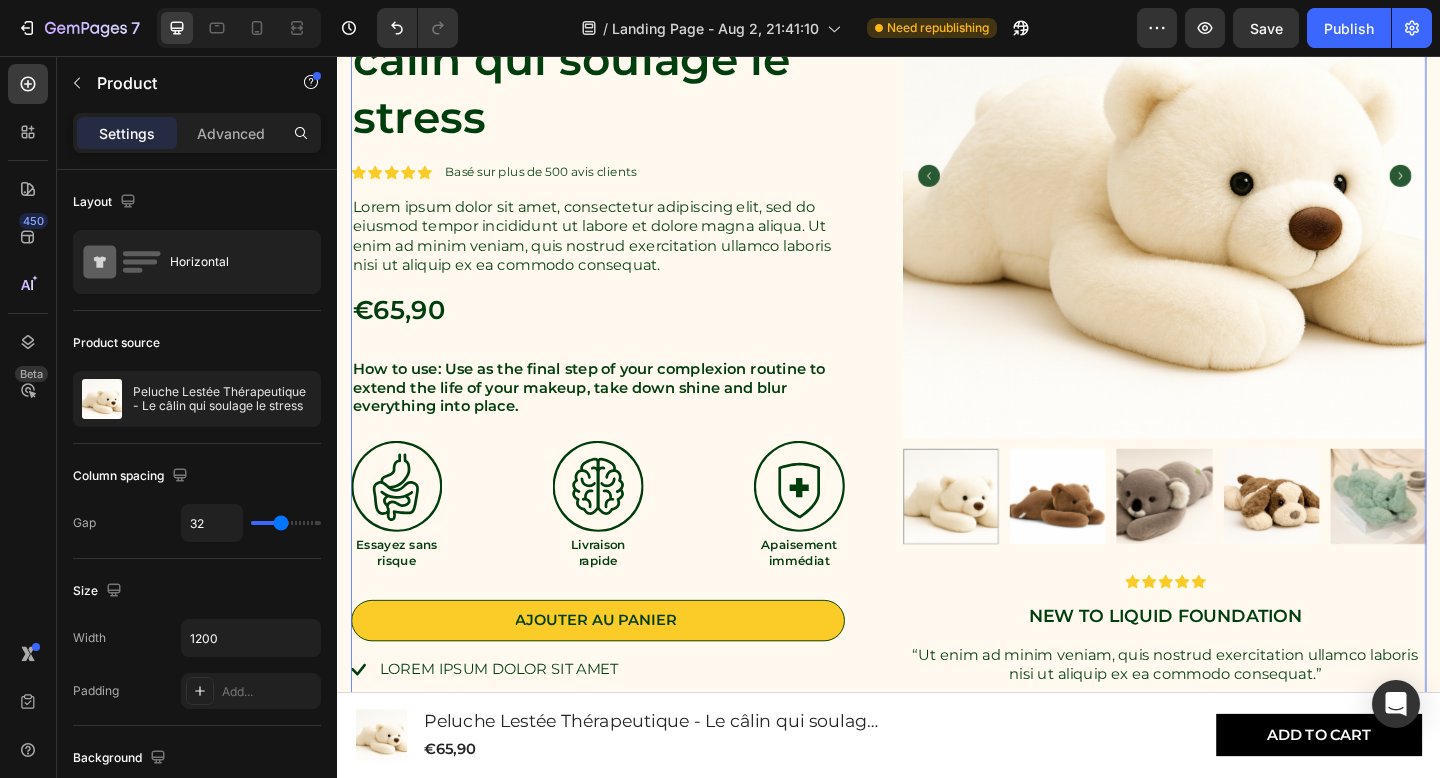 scroll, scrollTop: 1785, scrollLeft: 0, axis: vertical 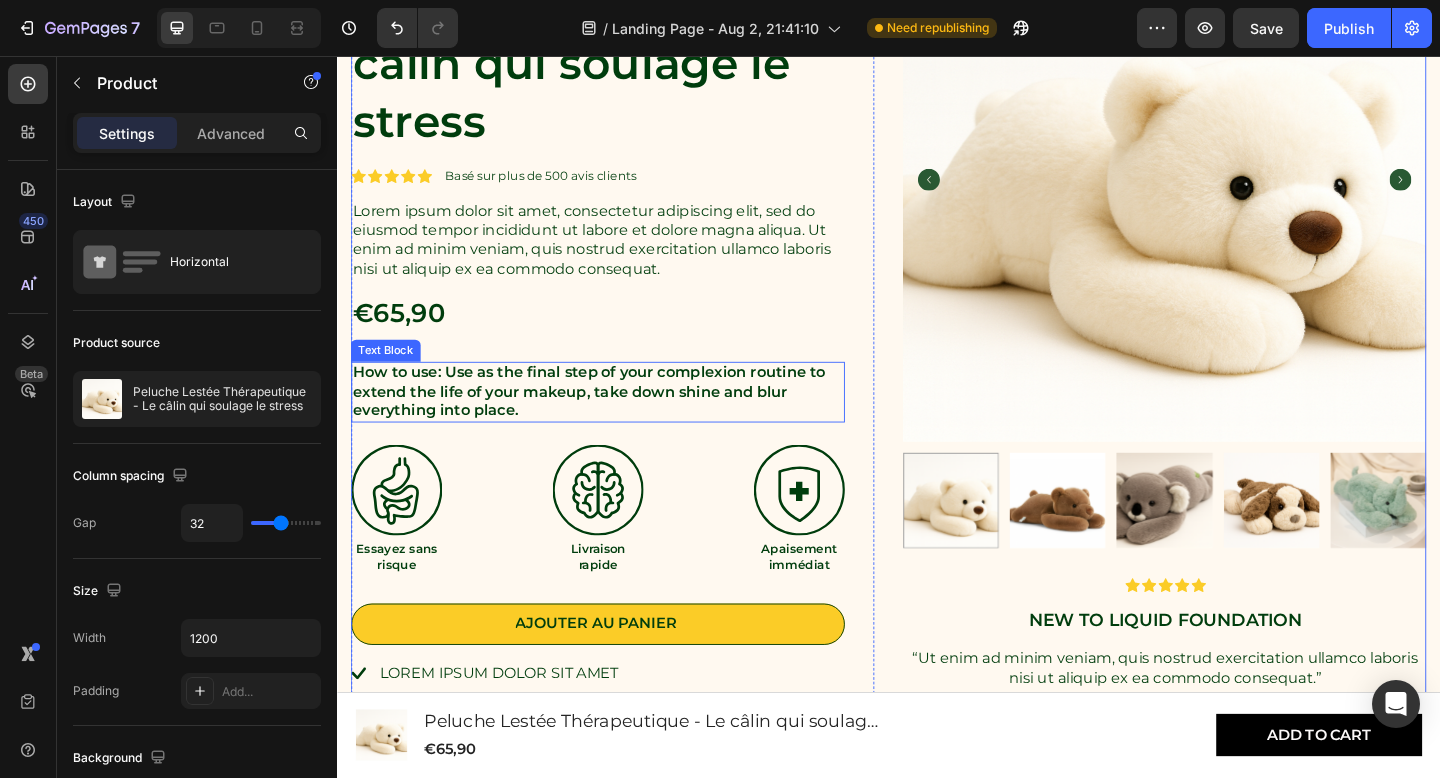 click on "How to use: Use as the final step of your complexion routine to extend the life of your makeup, take down shine and blur everything into place." at bounding box center [620, 422] 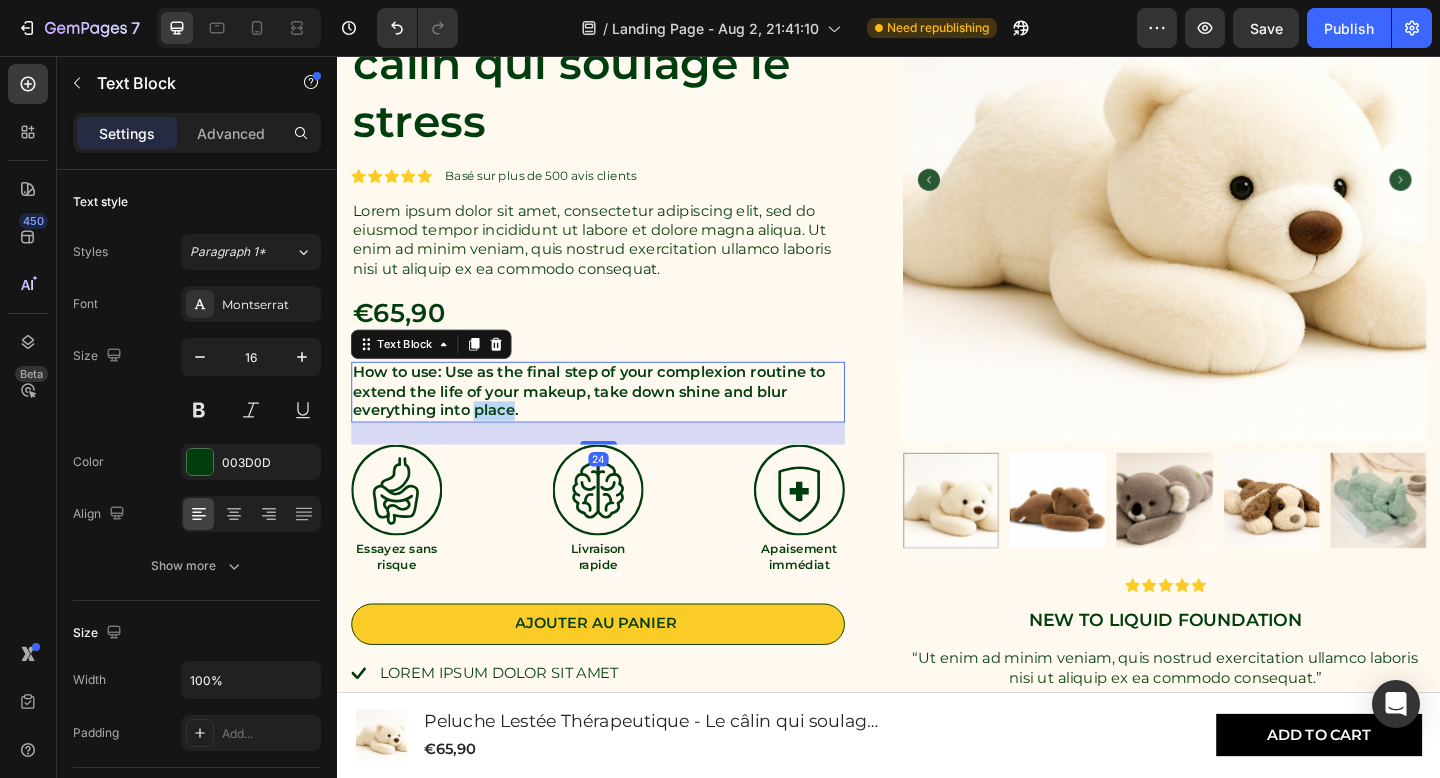click on "How to use: Use as the final step of your complexion routine to extend the life of your makeup, take down shine and blur everything into place." at bounding box center [620, 422] 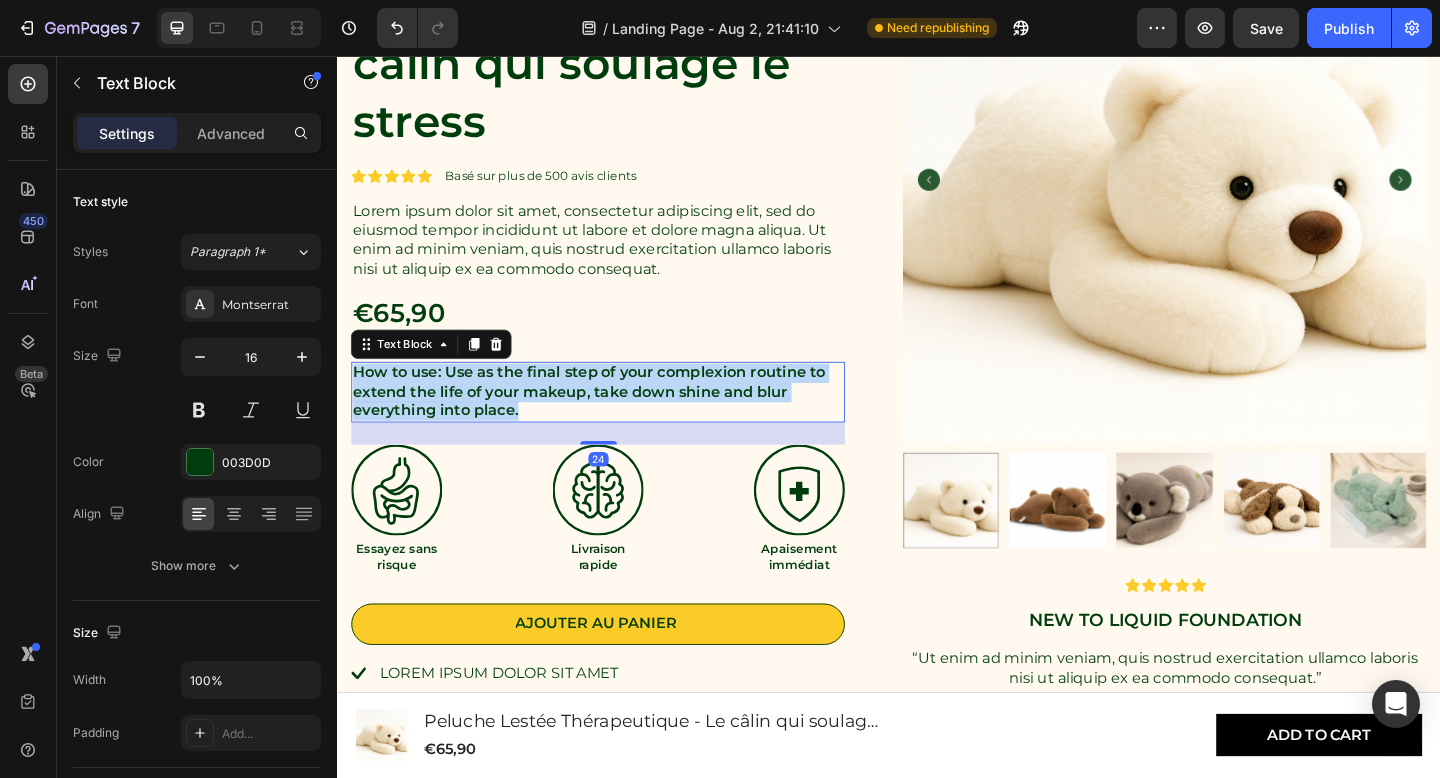 click on "How to use: Use as the final step of your complexion routine to extend the life of your makeup, take down shine and blur everything into place." at bounding box center (620, 422) 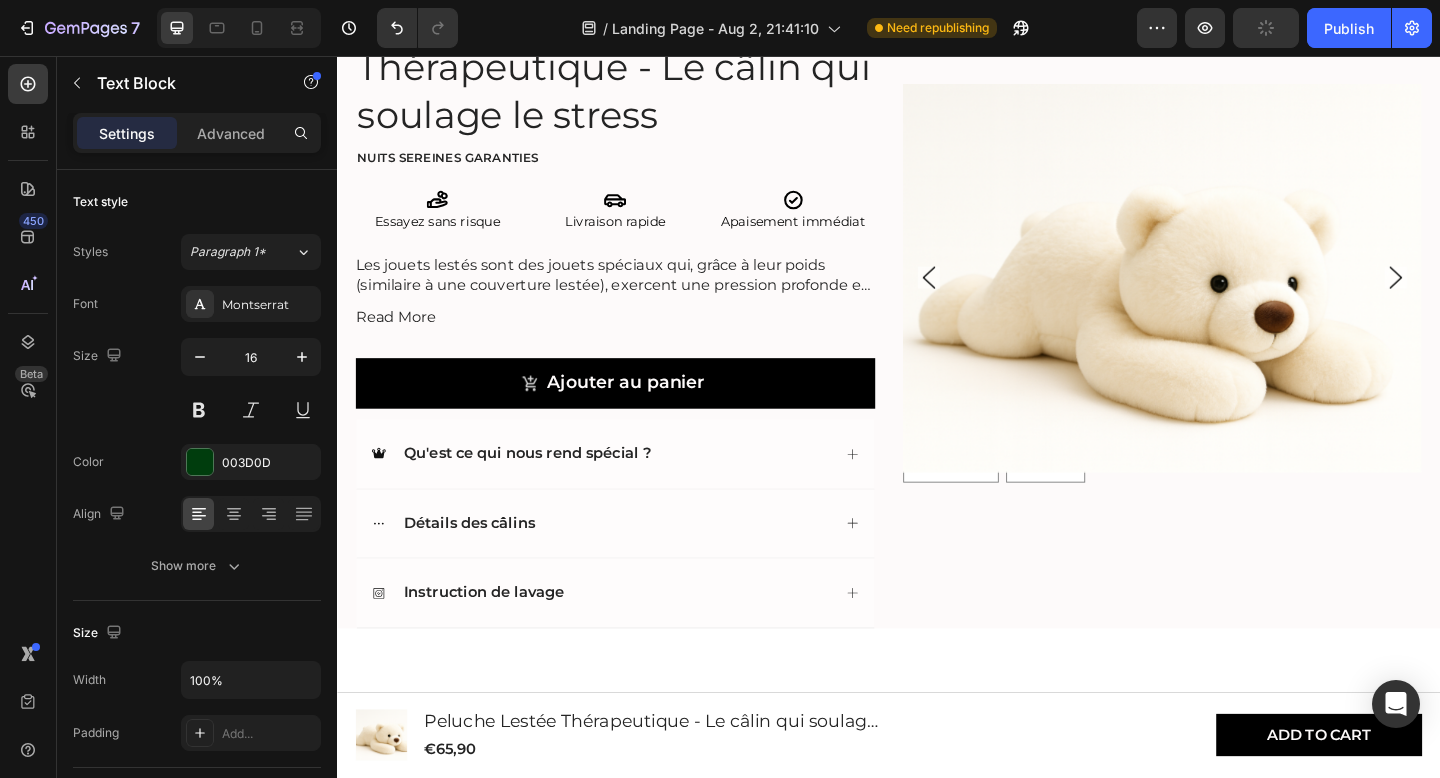 scroll, scrollTop: 837, scrollLeft: 0, axis: vertical 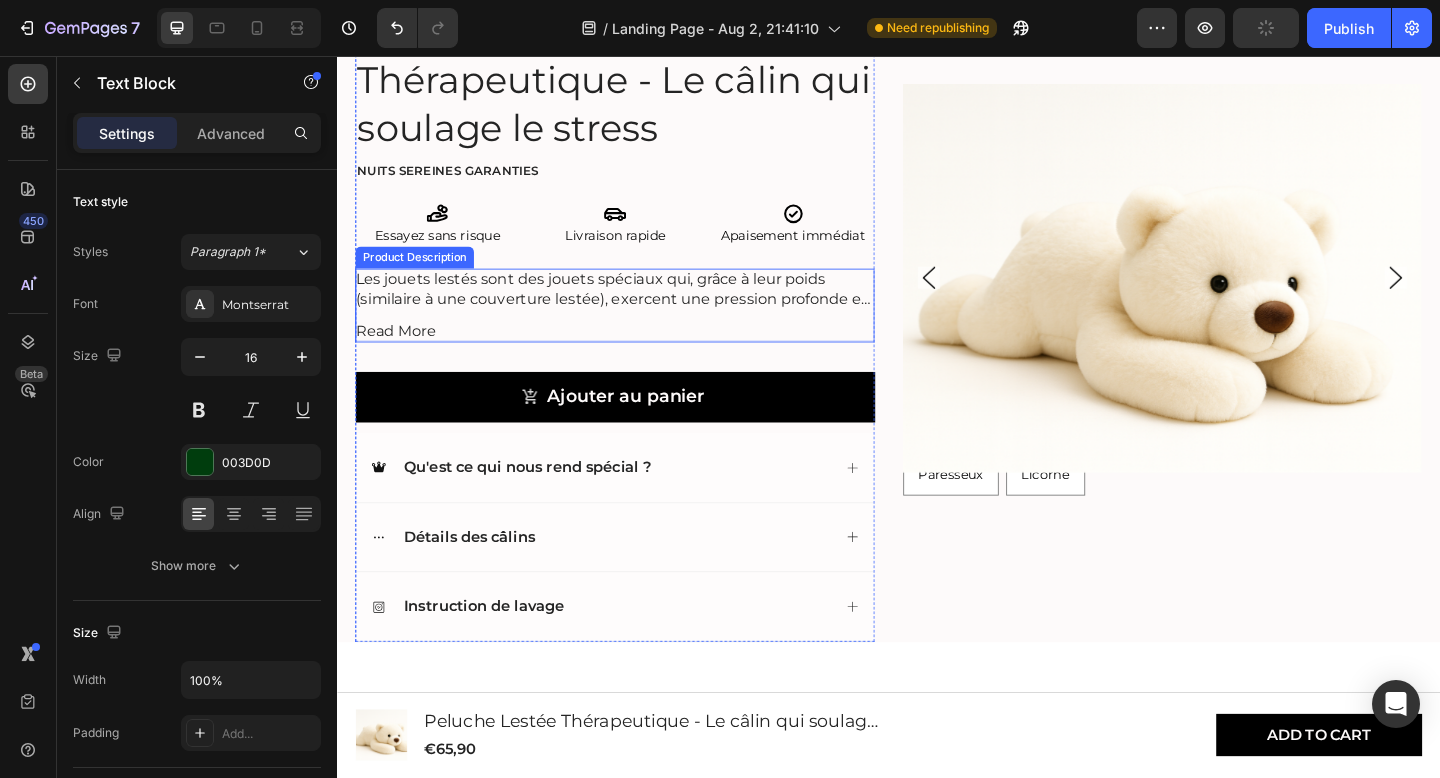 click on "Read More" at bounding box center [400, 356] 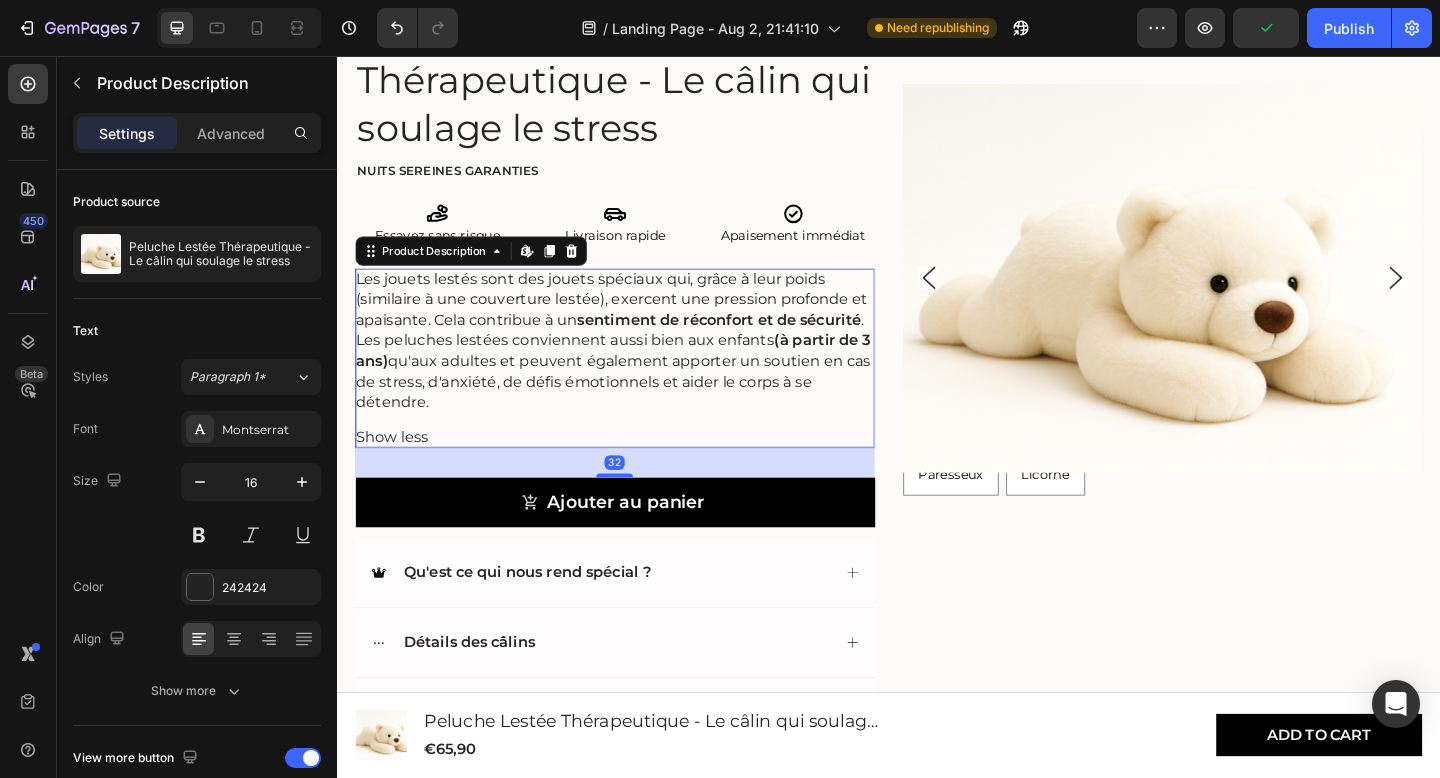 click on "Les jouets lestés sont des jouets spéciaux qui, grâce à leur poids (similaire à une couverture lestée), exercent une pression profonde et apaisante. Cela contribue à un  sentiment de réconfort et de sécurité  ." at bounding box center [635, 321] 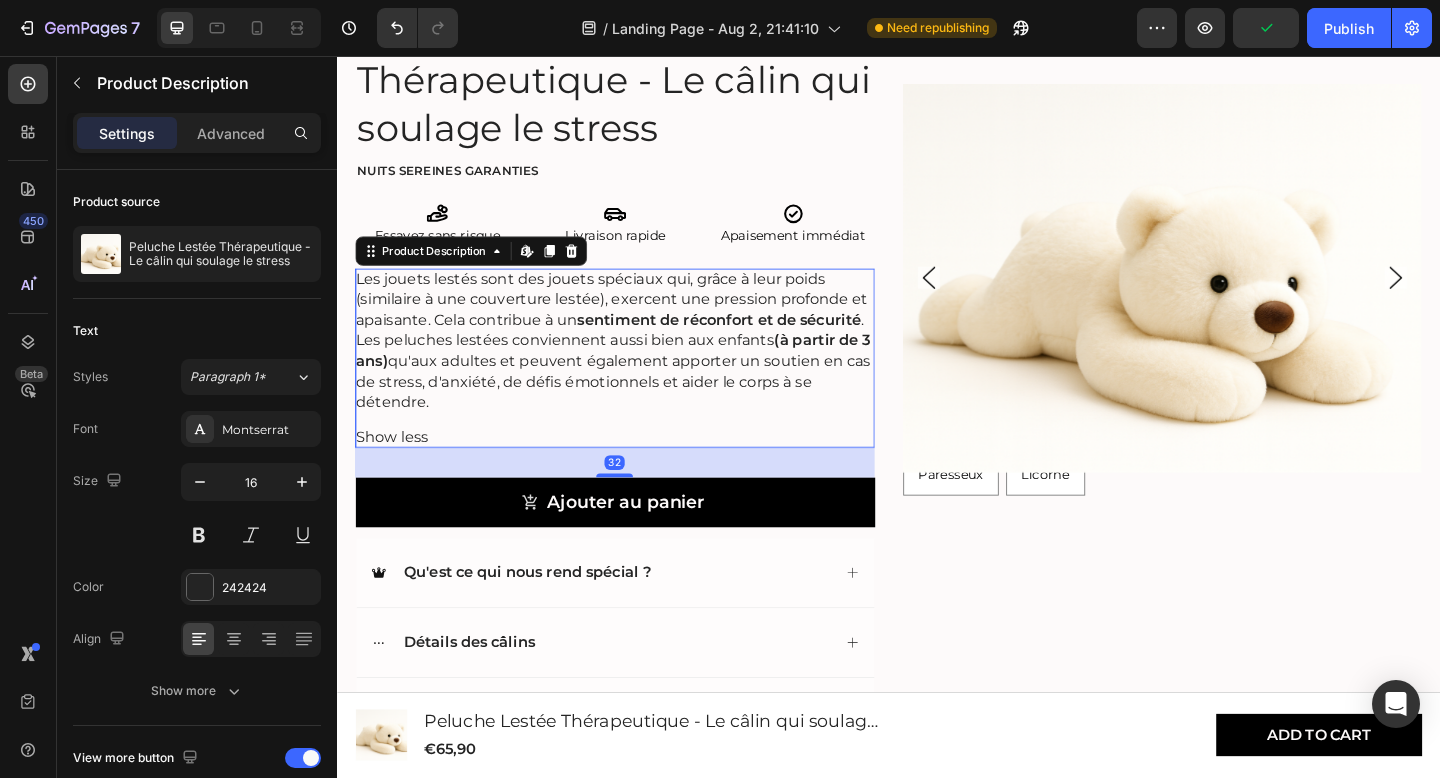 click on "Les jouets lestés sont des jouets spéciaux qui, grâce à leur poids (similaire à une couverture lestée), exercent une pression profonde et apaisante. Cela contribue à un  sentiment de réconfort et de sécurité  ." at bounding box center (635, 321) 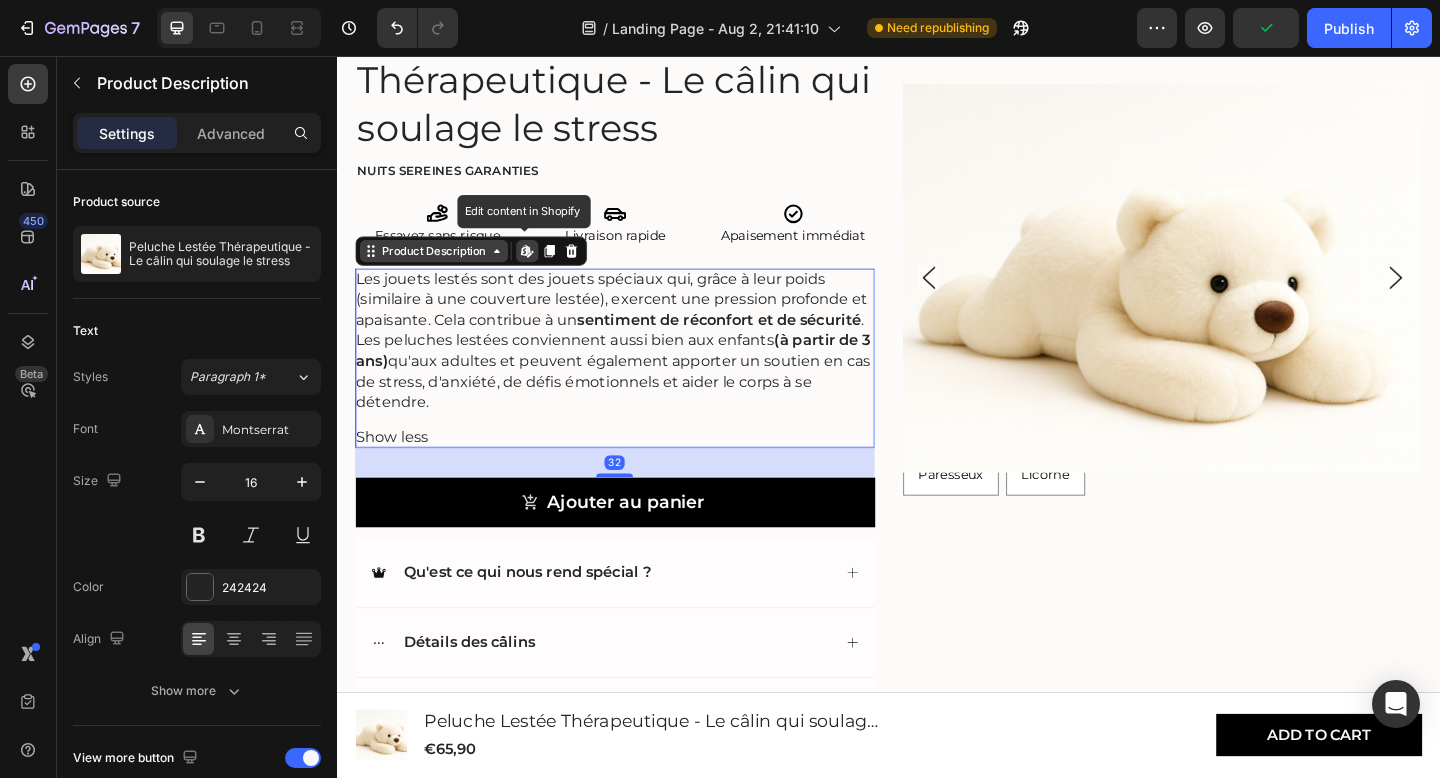 click on "Product Description" at bounding box center (442, 269) 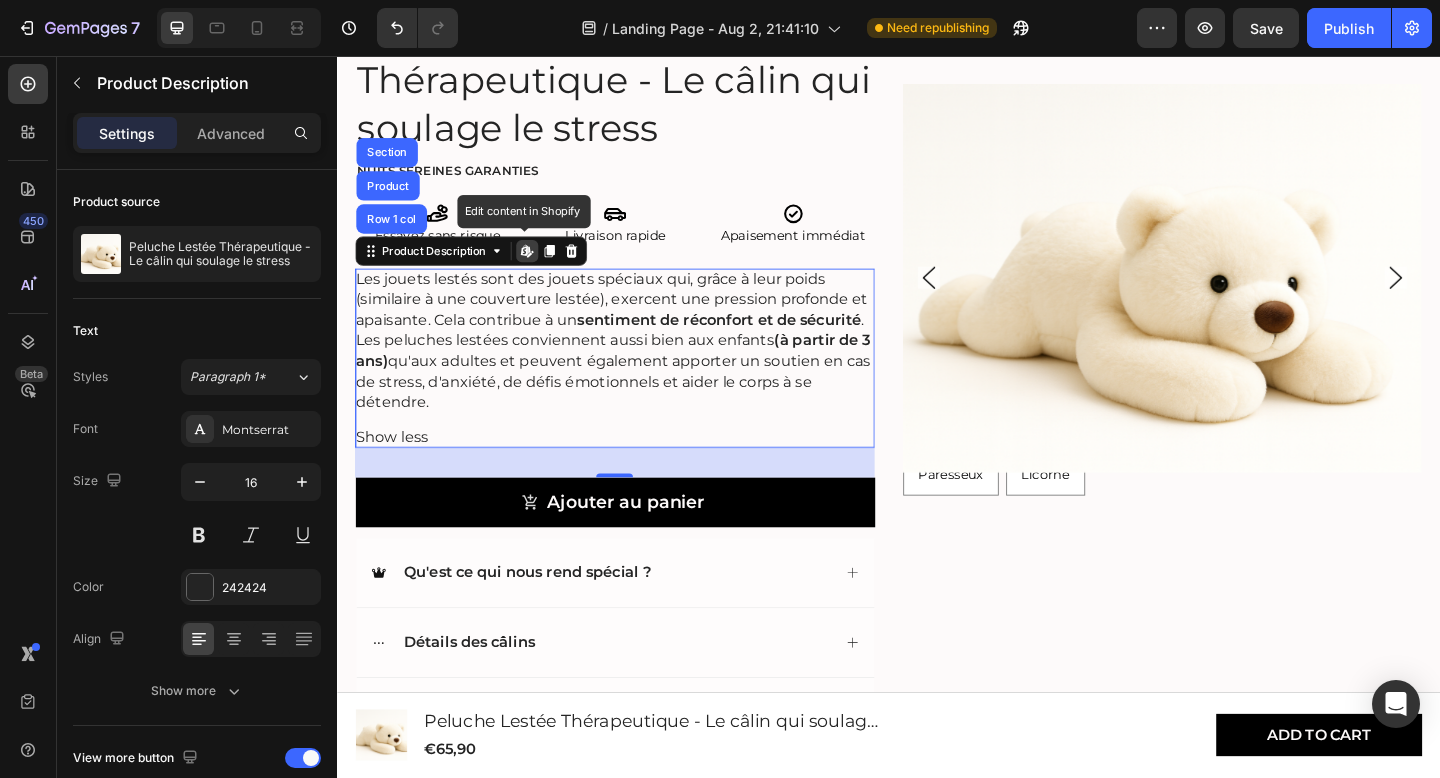 drag, startPoint x: 474, startPoint y: 446, endPoint x: 470, endPoint y: 456, distance: 10.770329 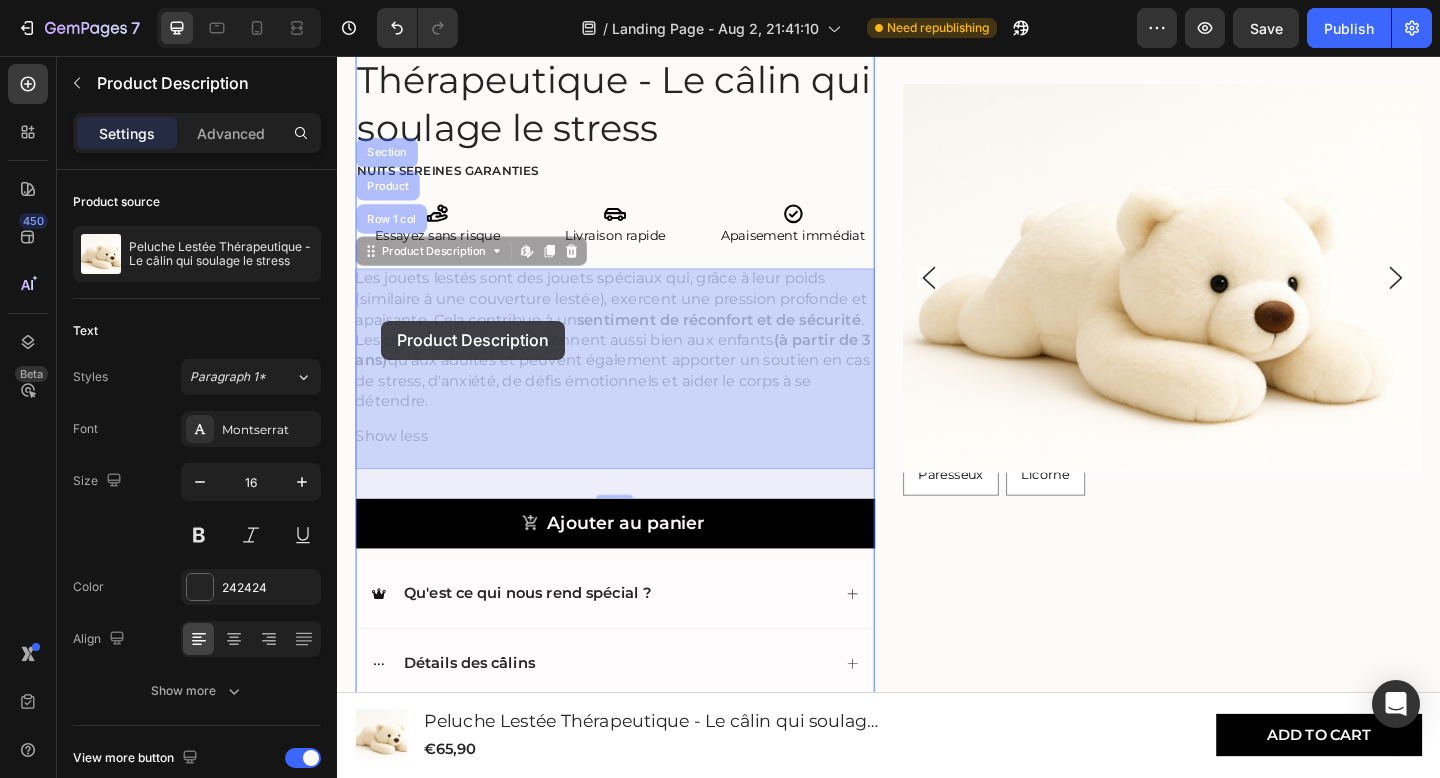 drag, startPoint x: 430, startPoint y: 453, endPoint x: 385, endPoint y: 344, distance: 117.923706 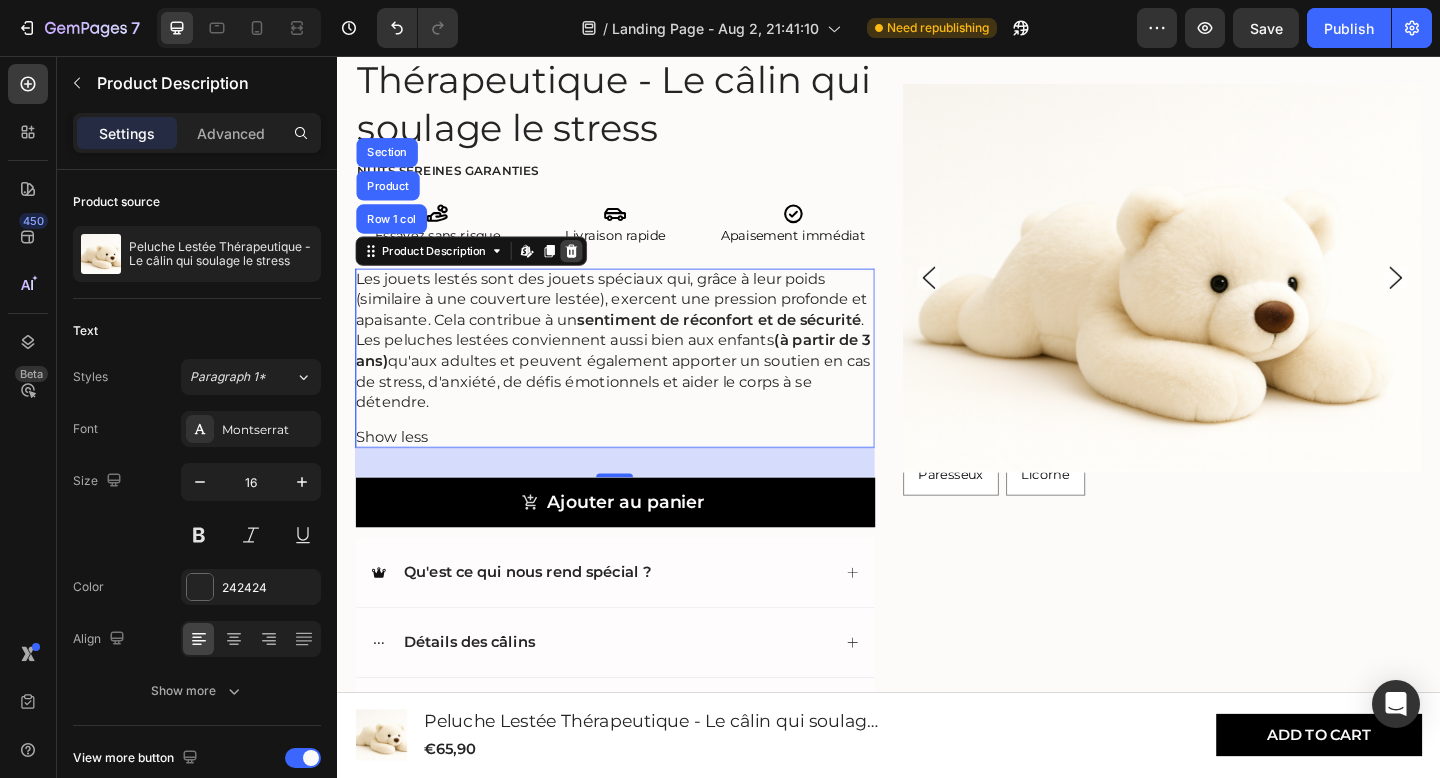click 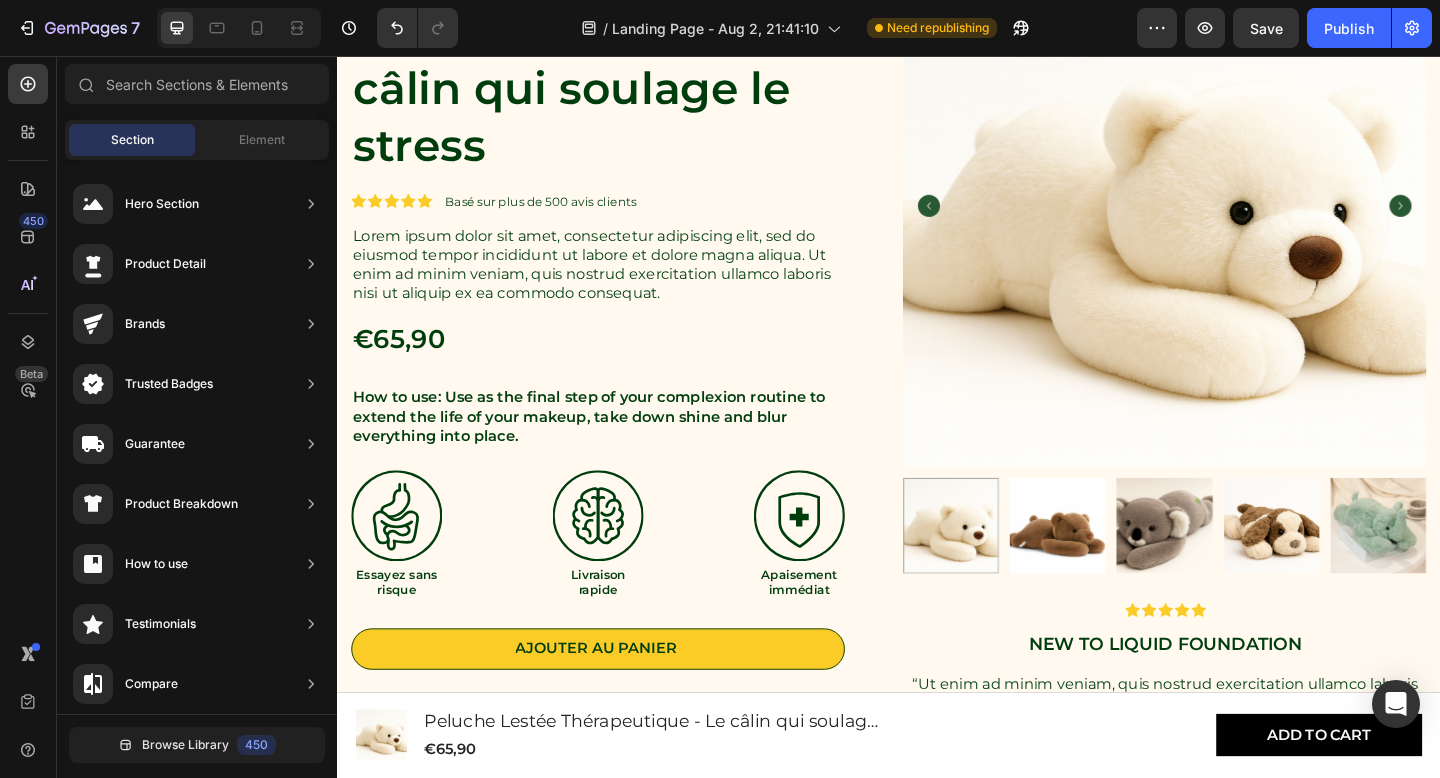 scroll, scrollTop: 1647, scrollLeft: 0, axis: vertical 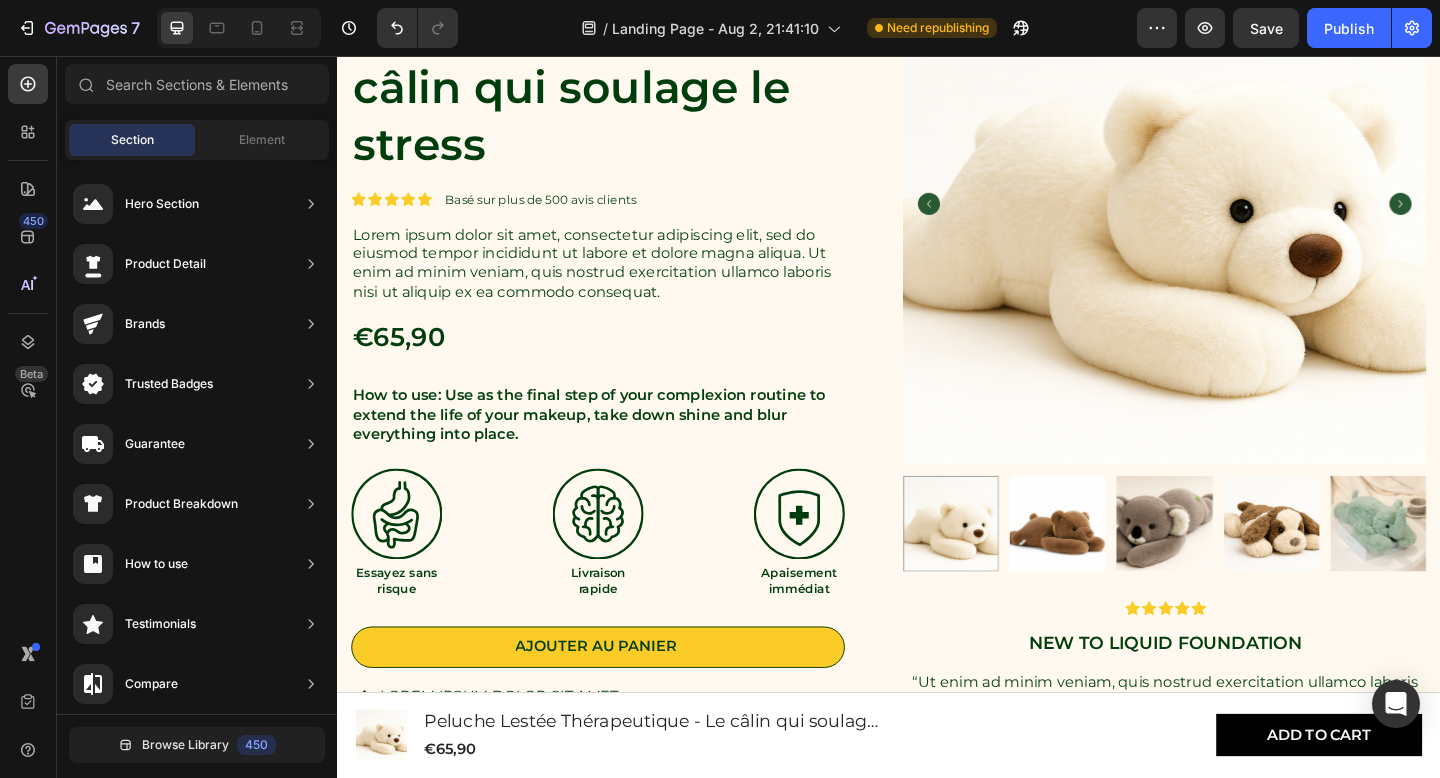 click on "Lorem ipsum dolor sit amet, consectetur adipiscing elit, sed do eiusmod tempor incididunt ut labore et dolore magna aliqua. Ut enim ad minim veniam, quis nostrud exercitation ullamco laboris nisi ut aliquip ex ea commodo consequat." at bounding box center (620, 282) 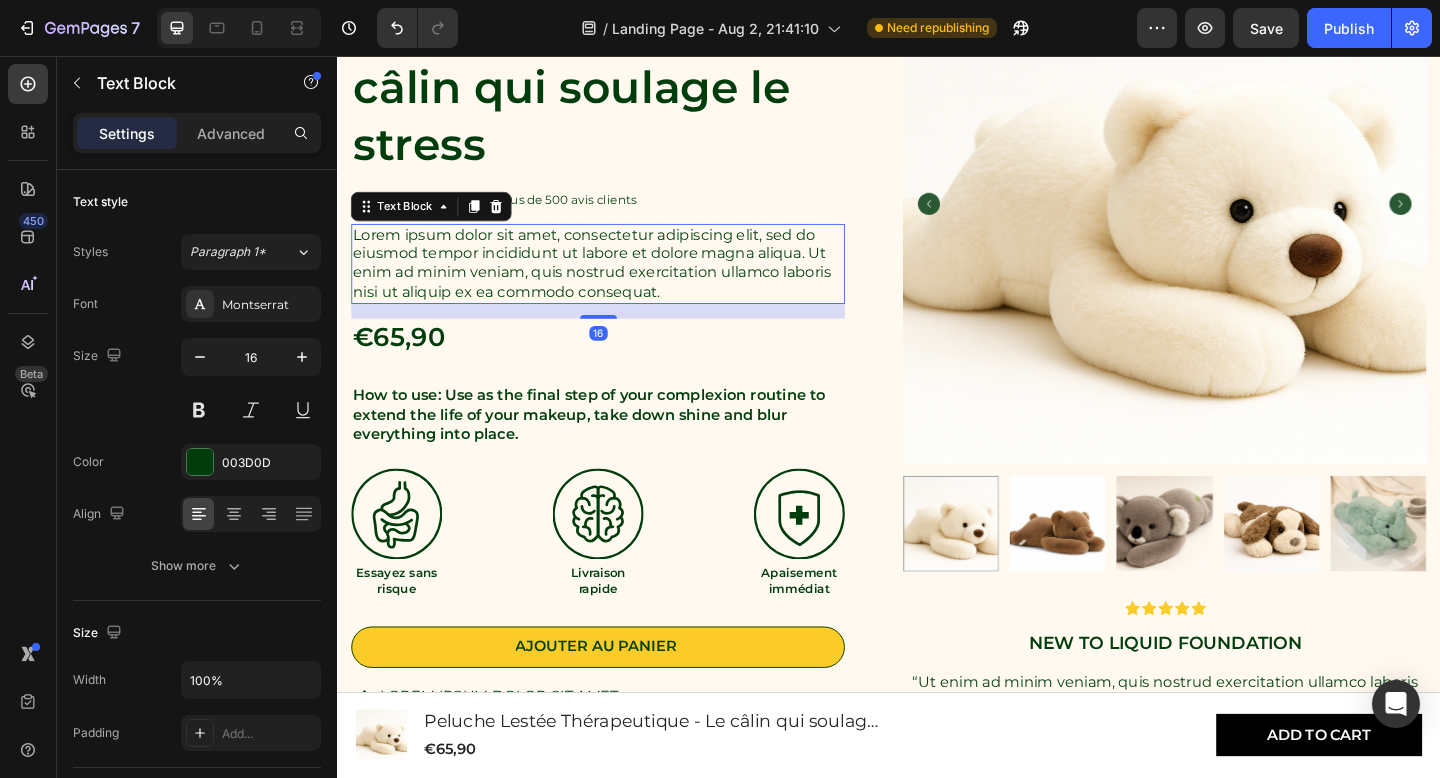 click on "Lorem ipsum dolor sit amet, consectetur adipiscing elit, sed do eiusmod tempor incididunt ut labore et dolore magna aliqua. Ut enim ad minim veniam, quis nostrud exercitation ullamco laboris nisi ut aliquip ex ea commodo consequat." at bounding box center [620, 282] 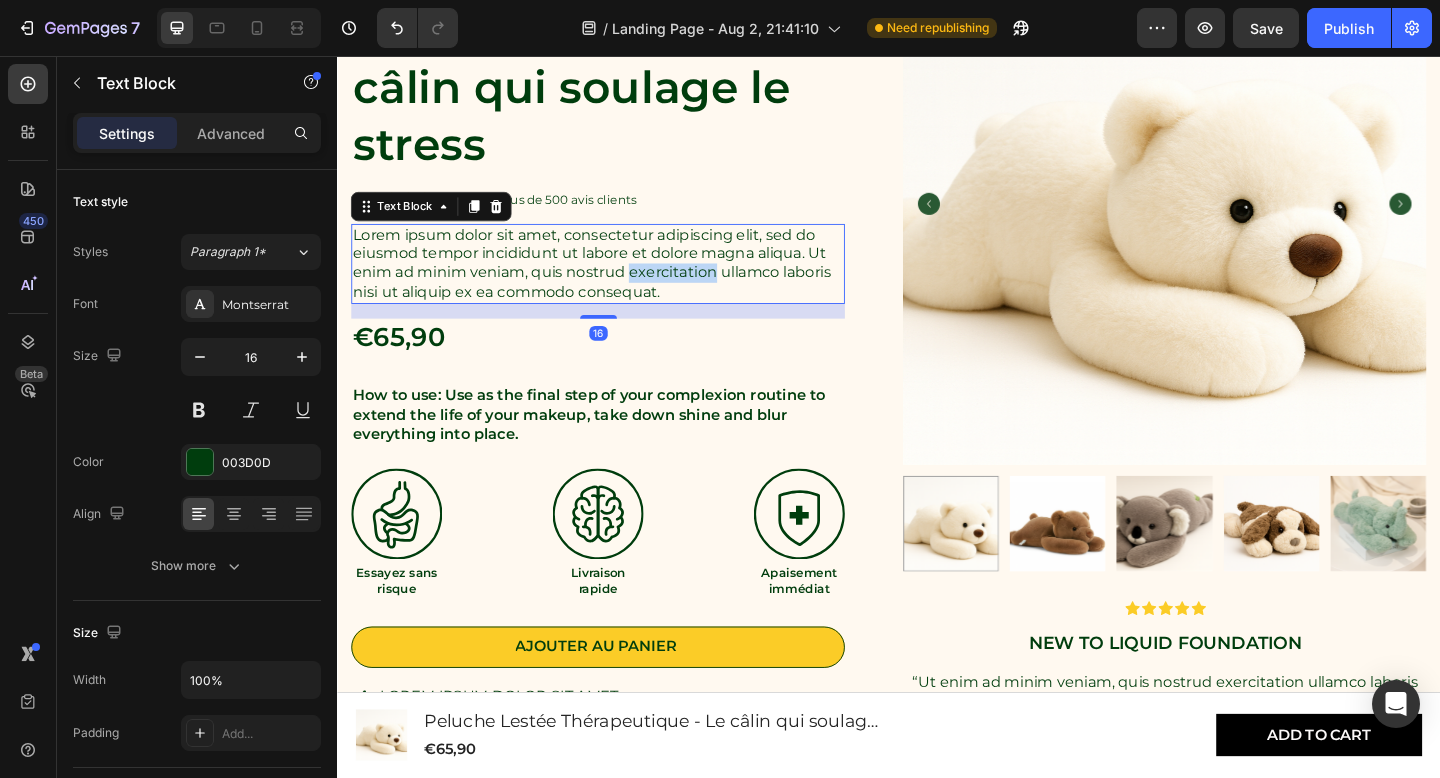 click on "Lorem ipsum dolor sit amet, consectetur adipiscing elit, sed do eiusmod tempor incididunt ut labore et dolore magna aliqua. Ut enim ad minim veniam, quis nostrud exercitation ullamco laboris nisi ut aliquip ex ea commodo consequat." at bounding box center (620, 282) 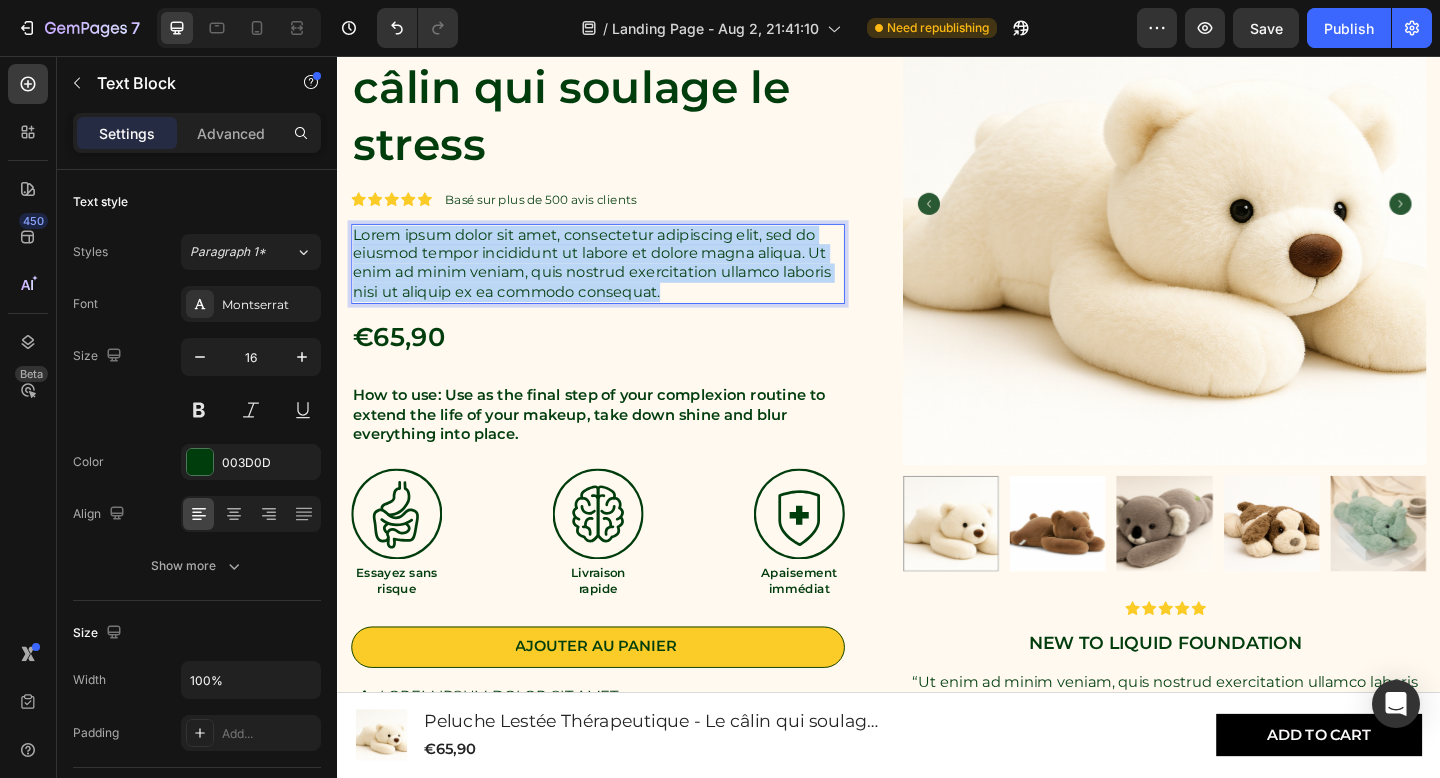 click on "Lorem ipsum dolor sit amet, consectetur adipiscing elit, sed do eiusmod tempor incididunt ut labore et dolore magna aliqua. Ut enim ad minim veniam, quis nostrud exercitation ullamco laboris nisi ut aliquip ex ea commodo consequat." at bounding box center [620, 282] 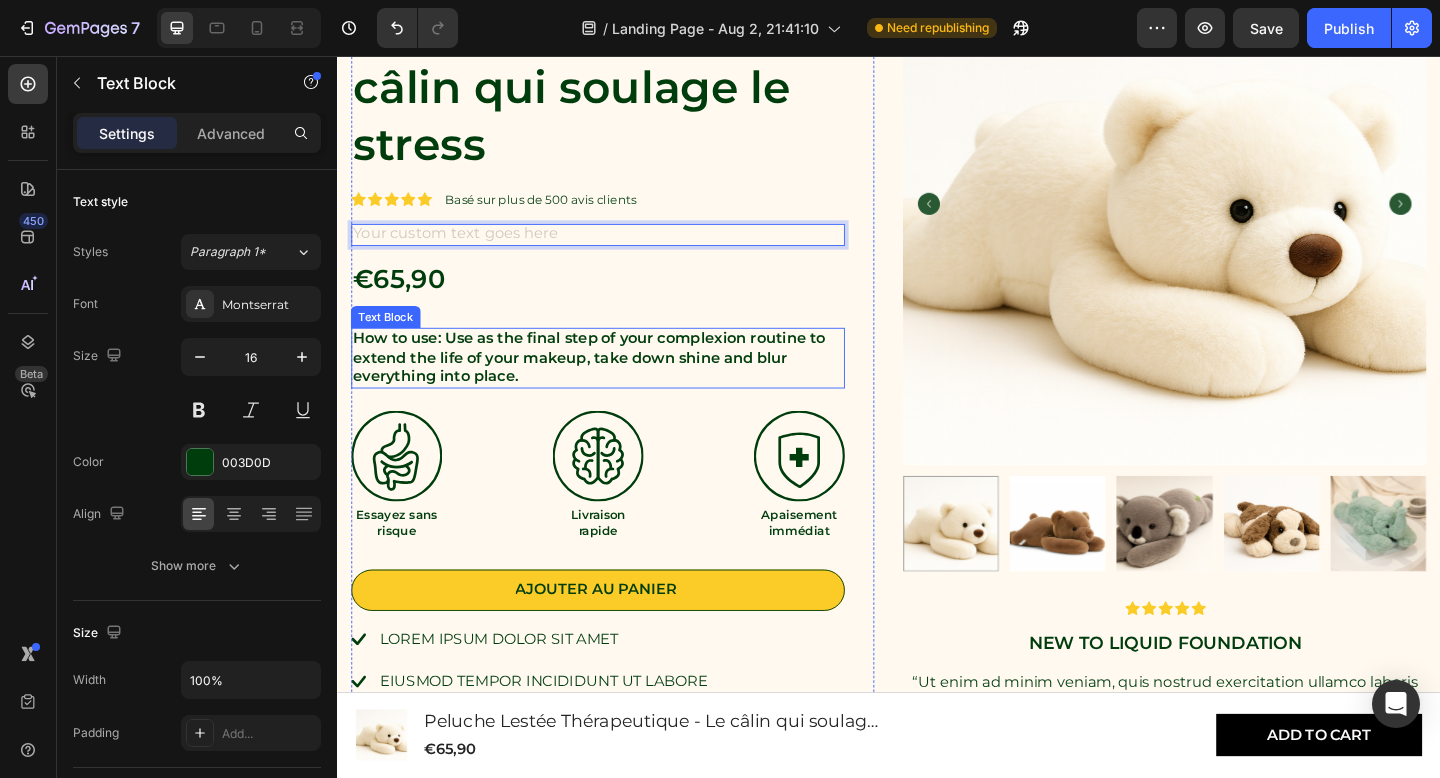 click on "How to use: Use as the final step of your complexion routine to extend the life of your makeup, take down shine and blur everything into place." at bounding box center [620, 385] 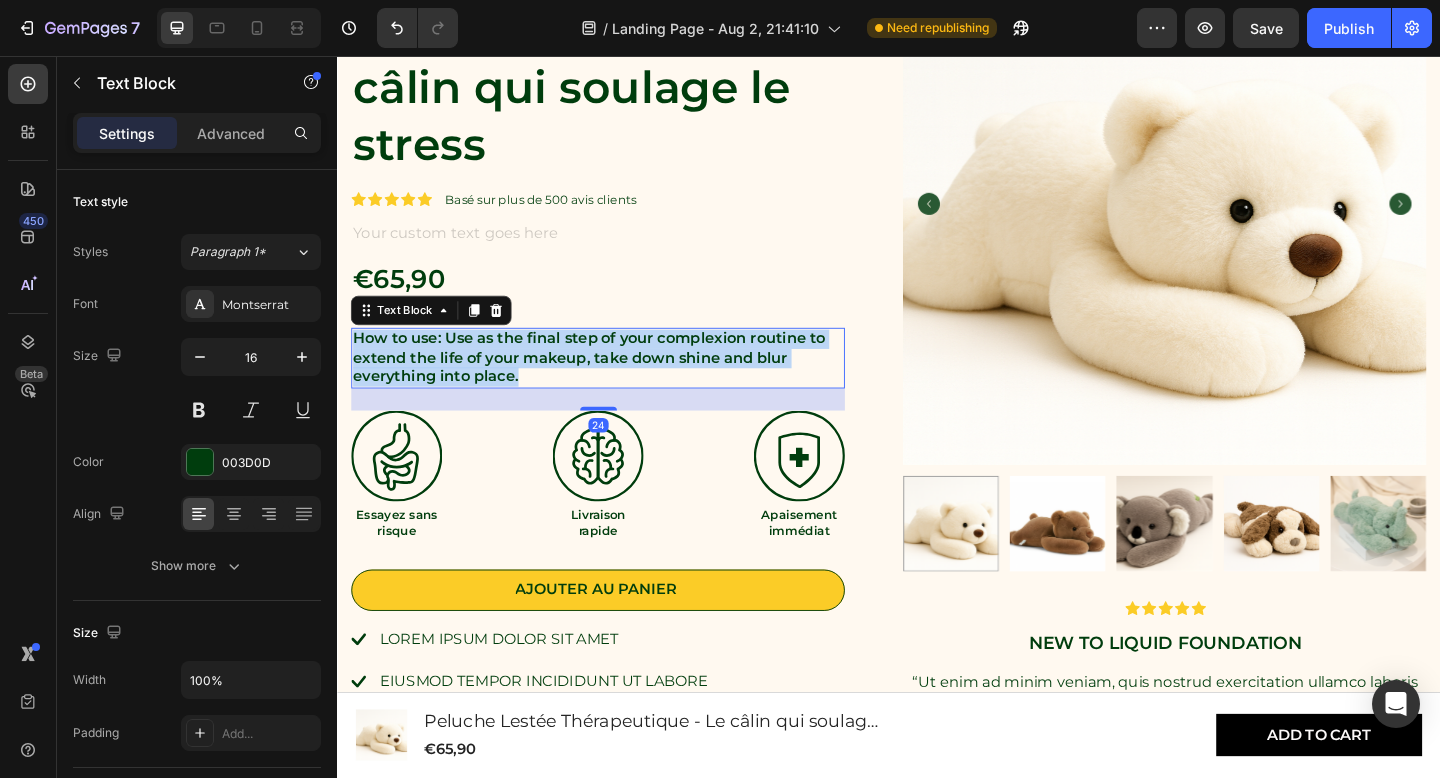 click on "How to use: Use as the final step of your complexion routine to extend the life of your makeup, take down shine and blur everything into place." at bounding box center [620, 385] 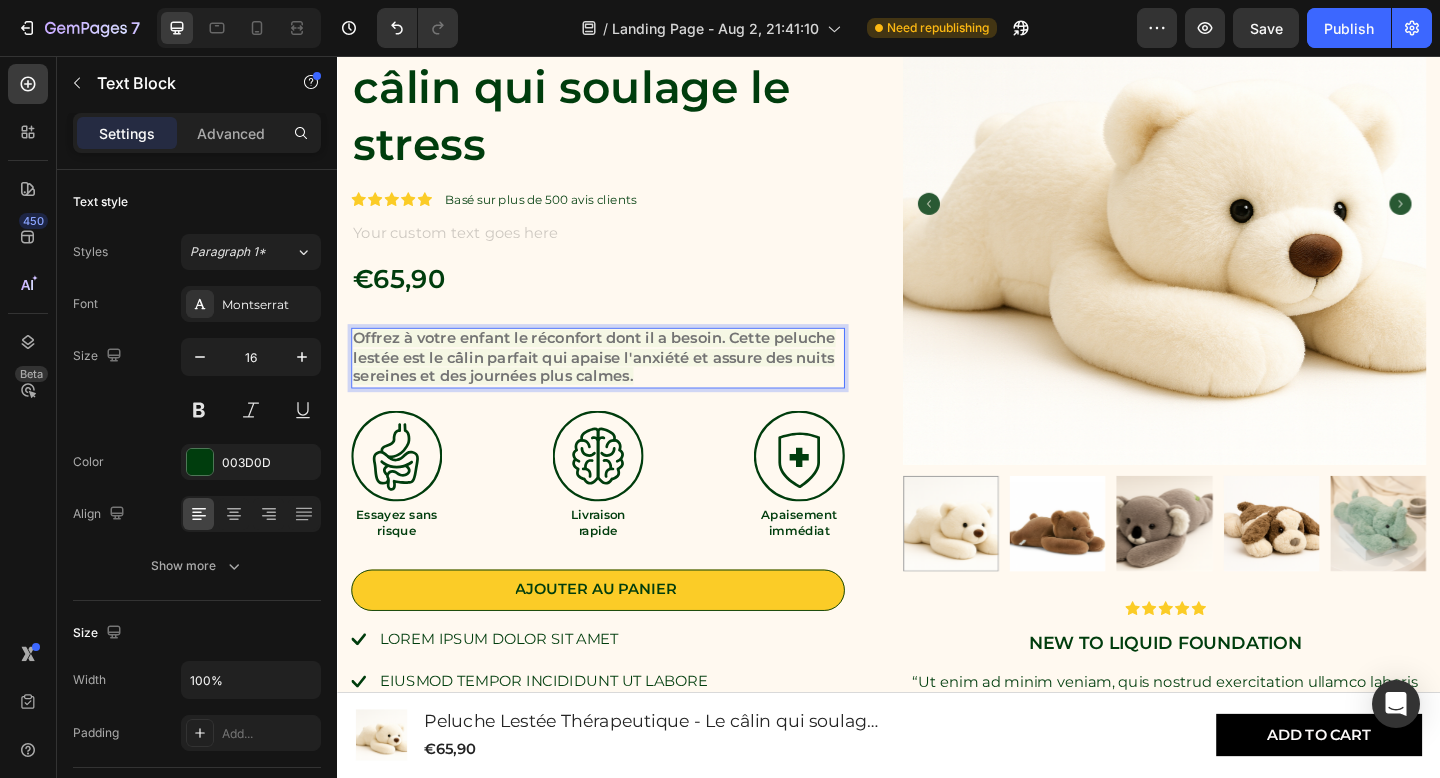 click on "Offrez à votre enfant le réconfort dont il a besoin. Cette peluche lestée est le câlin parfait qui apaise l'anxiété et assure des nuits sereines et des journées plus calmes." at bounding box center [620, 385] 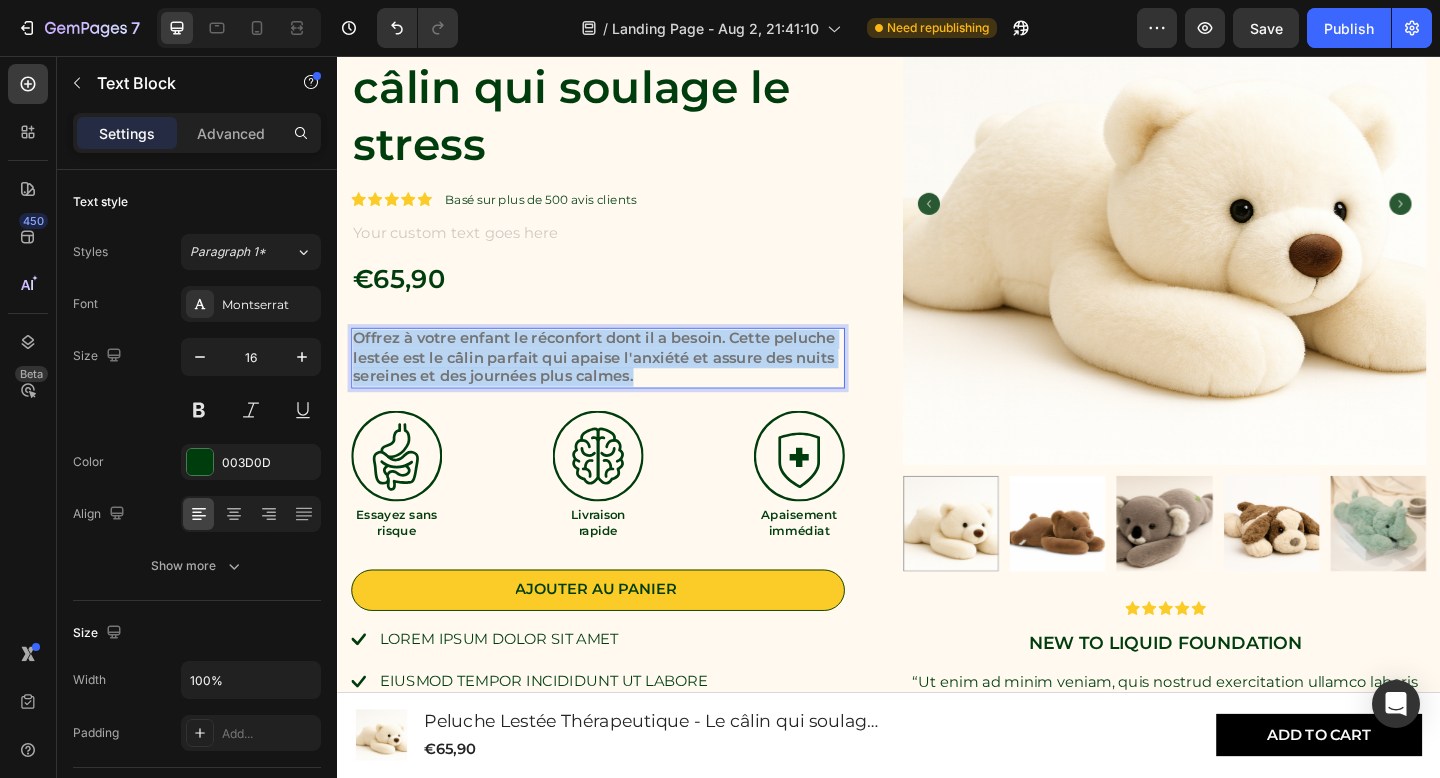 click on "Offrez à votre enfant le réconfort dont il a besoin. Cette peluche lestée est le câlin parfait qui apaise l'anxiété et assure des nuits sereines et des journées plus calmes." at bounding box center (620, 385) 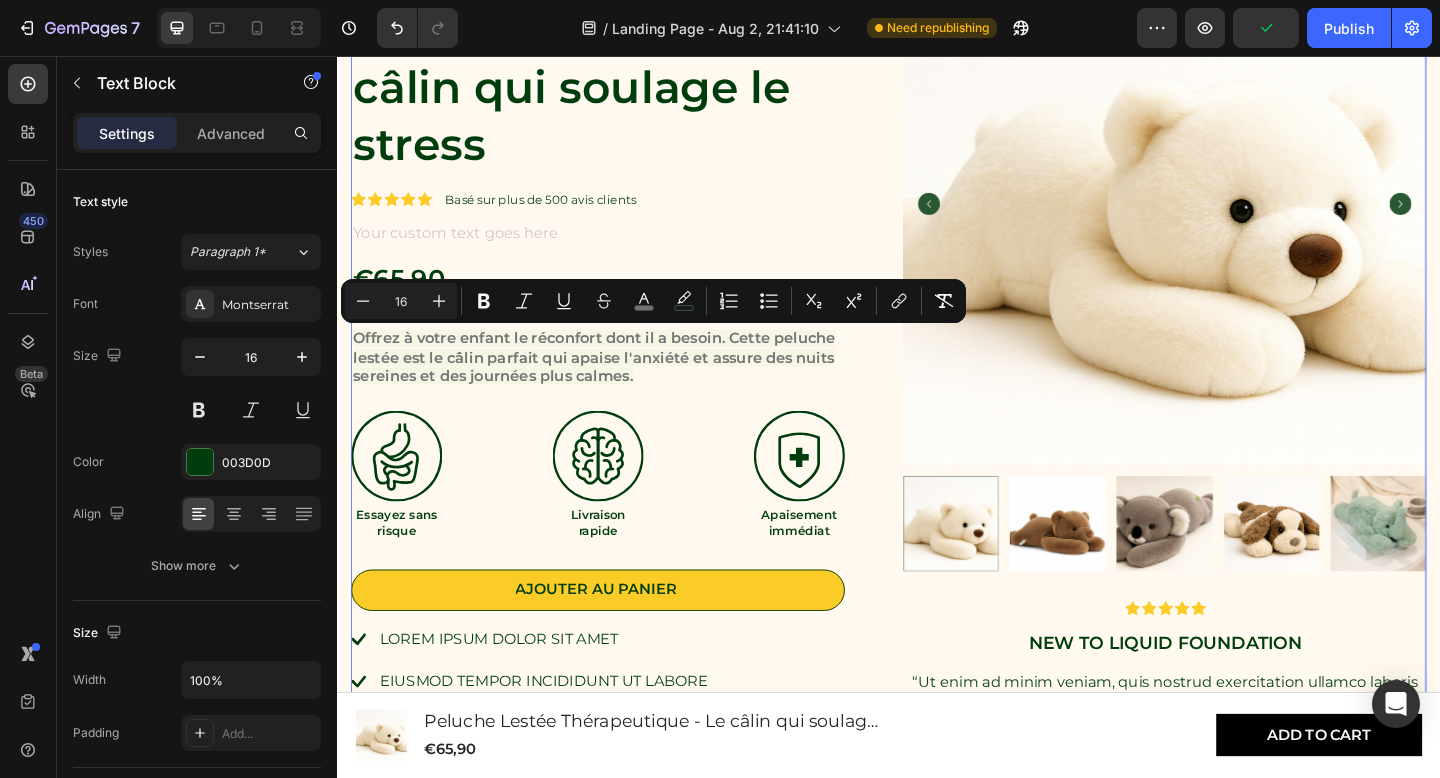 click on "Peluche Lestée Thérapeutique - Le câlin qui soulage le stress Product Title Icon Icon Icon Icon Icon Icon List Basé sur plus de 500 avis clients Text Block Row Text Block €65,90 Product Price Product Price Offrez à votre enfant le réconfort dont il a besoin. Cette peluche lestée est le câlin parfait qui apaise l'anxiété et assure des nuits sereines et des journées plus calmes. Text Block Image Essayez sans risque Text Block Image Livraison rapide Text Block Image Apaisement immédiat Text Block Row Ajouter au panier Add to Cart
Lorem ipsum dolor sit amet
eiusmod tempor incididunt ut labore
quis nostrud exercitation ullamco Item List
Détails des câlins
Instruction de lavage Accordion Row
Product Images Icon Icon Icon Icon Icon Icon List New to liquid foundation Text Block Text Block Briana M. Text Block
Verified Buyer Item List Row Row Product   16" at bounding box center (937, 440) 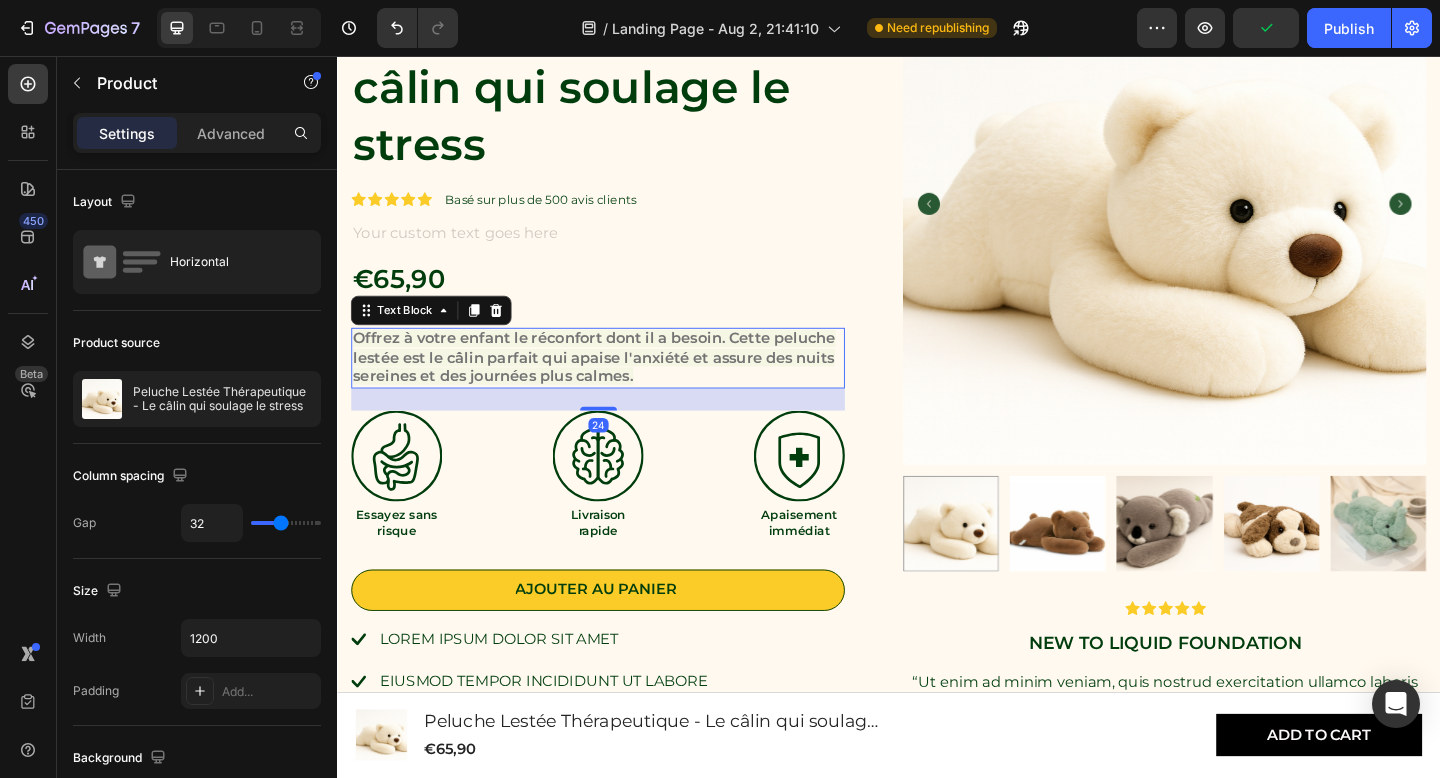 click on "Offrez à votre enfant le réconfort dont il a besoin. Cette peluche lestée est le câlin parfait qui apaise l'anxiété et assure des nuits sereines et des journées plus calmes." at bounding box center (620, 385) 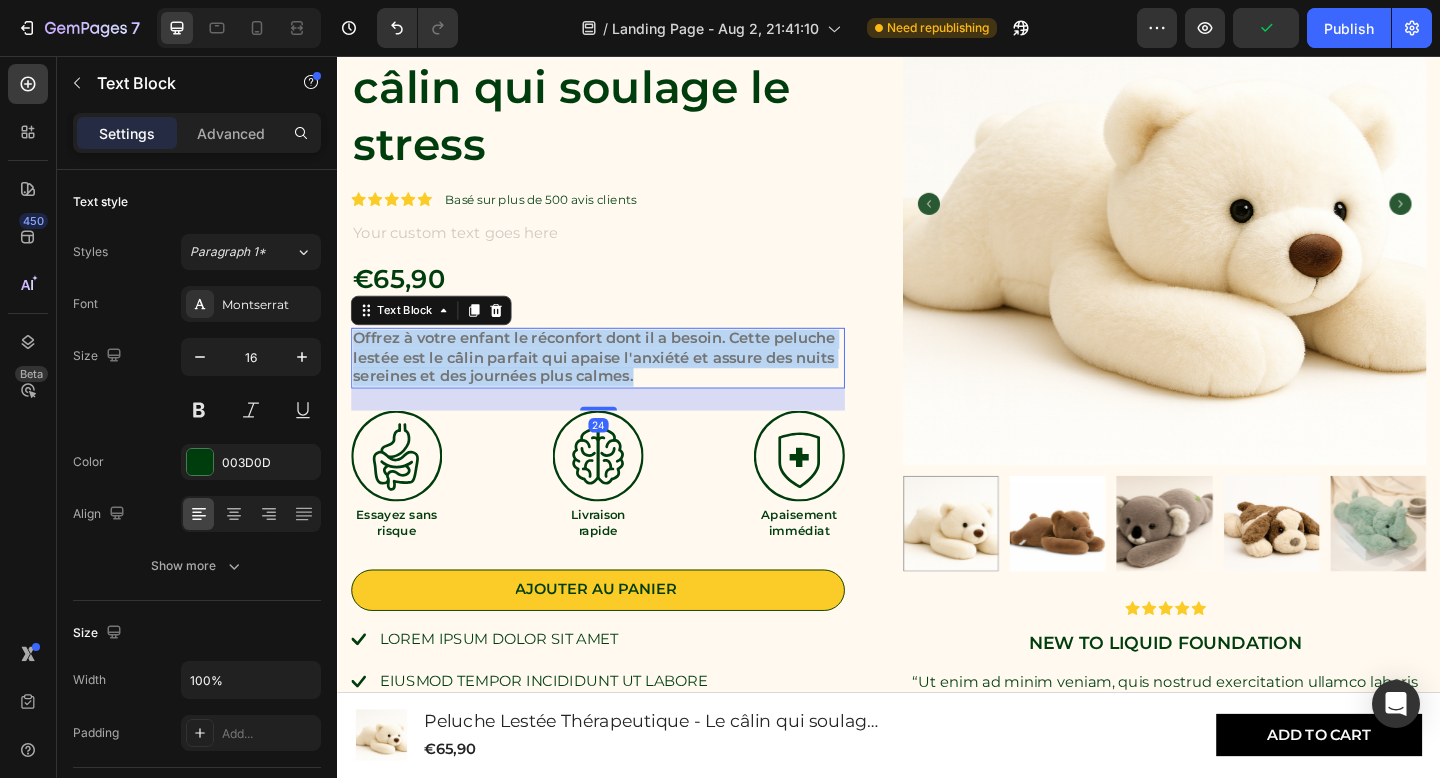 click on "Offrez à votre enfant le réconfort dont il a besoin. Cette peluche lestée est le câlin parfait qui apaise l'anxiété et assure des nuits sereines et des journées plus calmes." at bounding box center (620, 385) 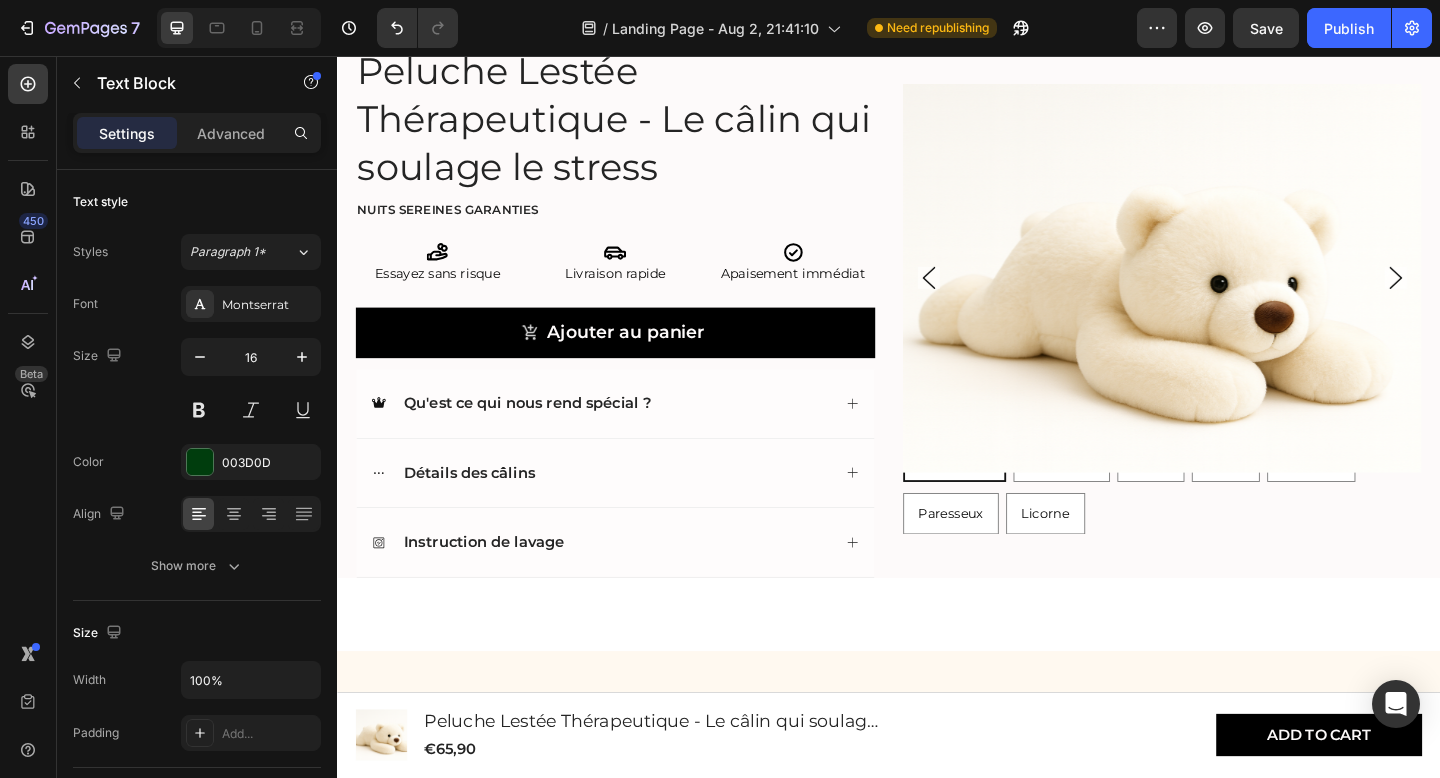 scroll, scrollTop: 821, scrollLeft: 0, axis: vertical 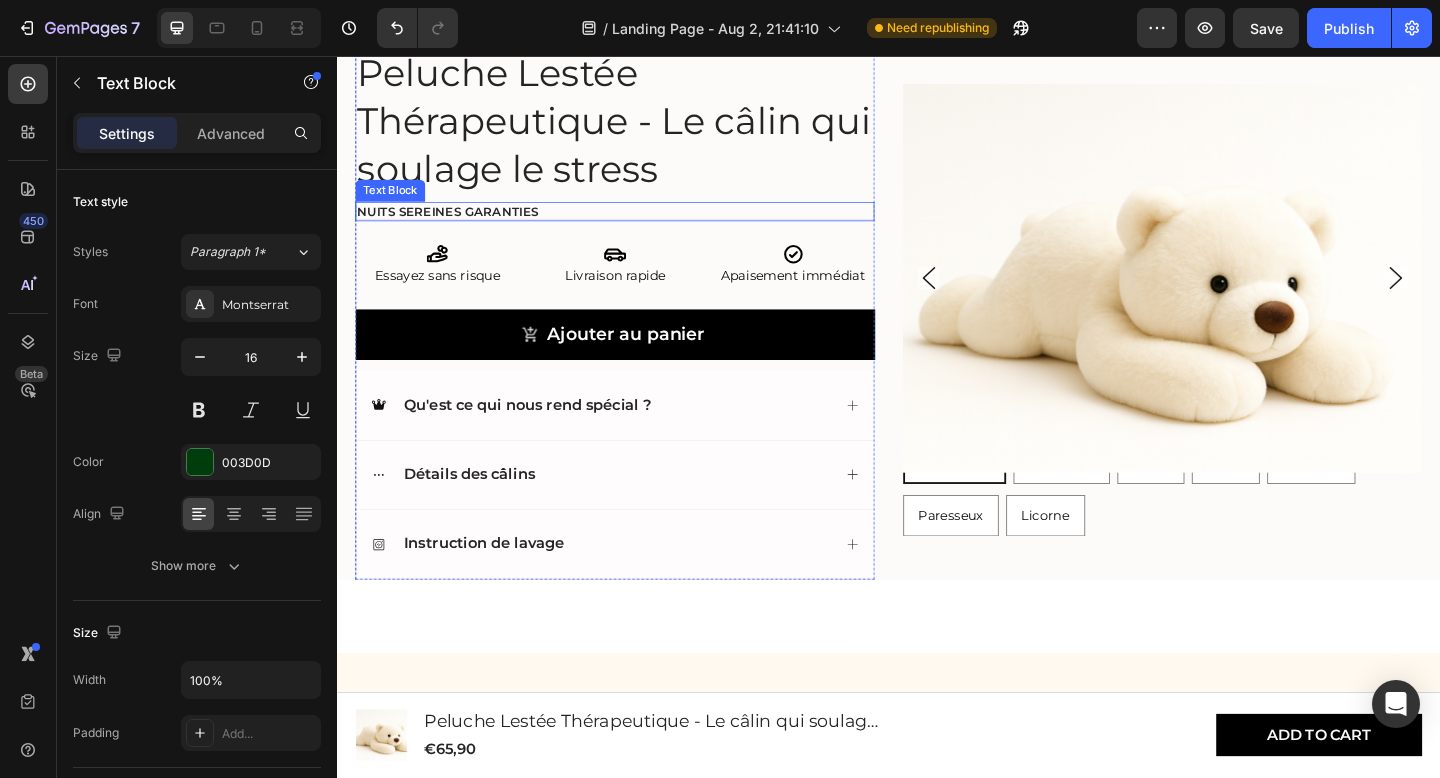 click on "Nuits sereines garanties" at bounding box center (639, 225) 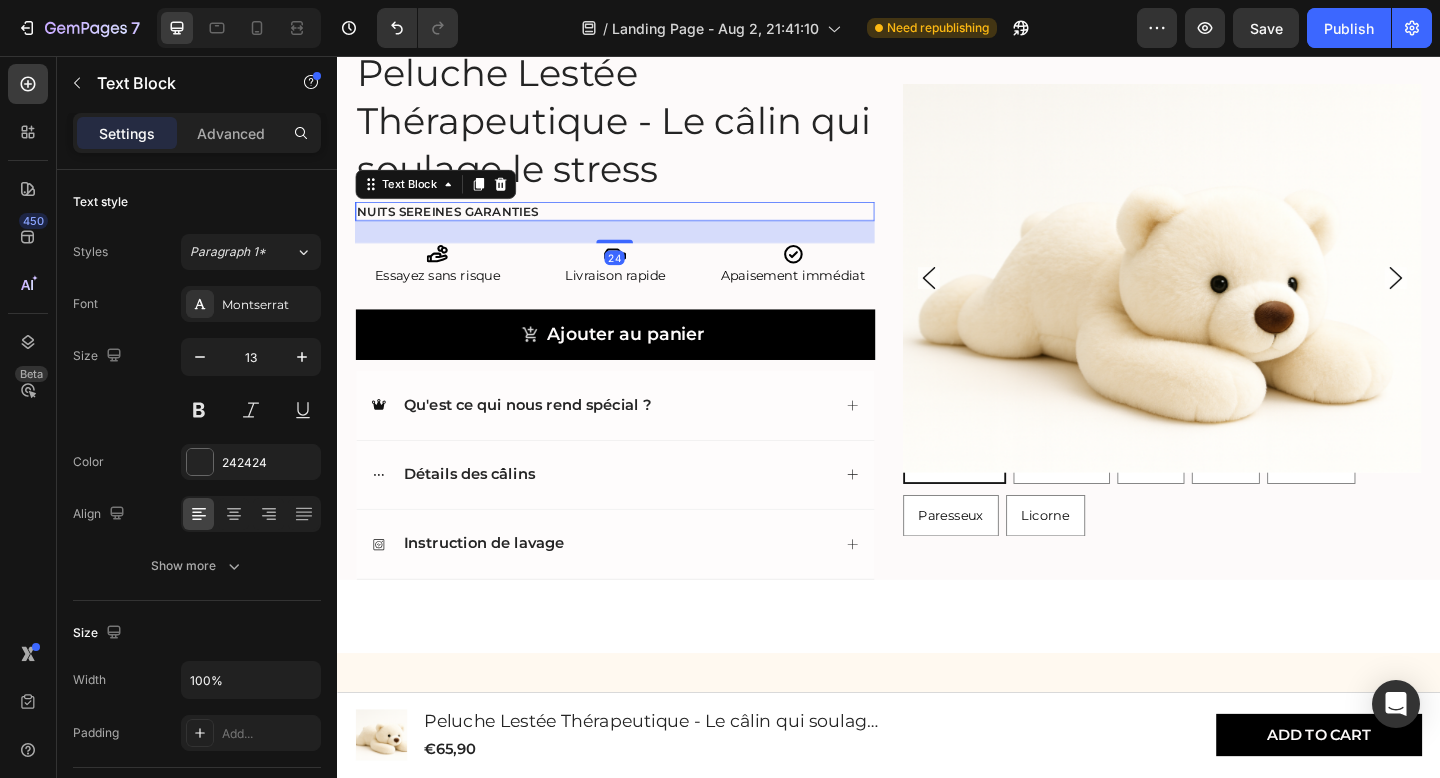 click on "Nuits sereines garanties" at bounding box center [639, 225] 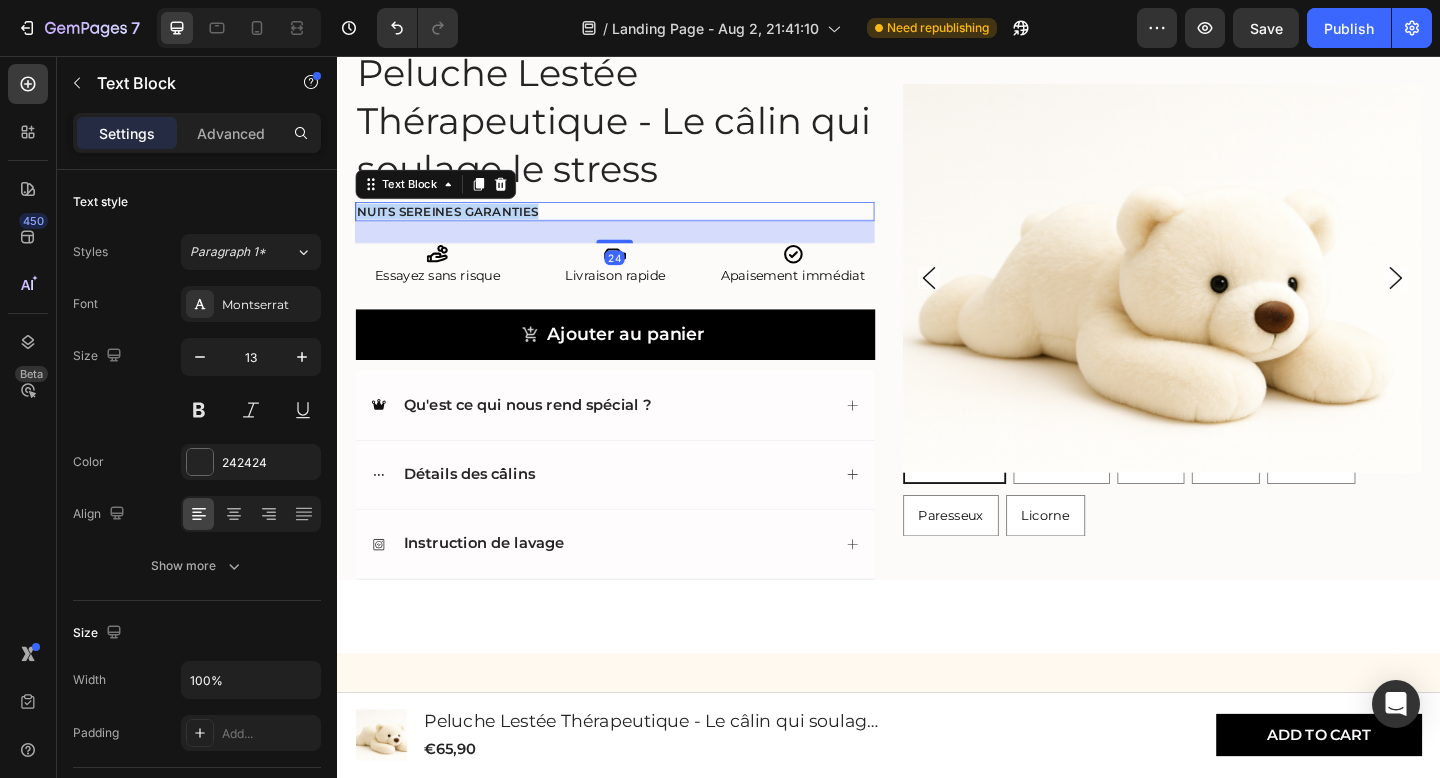 click on "Nuits sereines garanties" at bounding box center [639, 225] 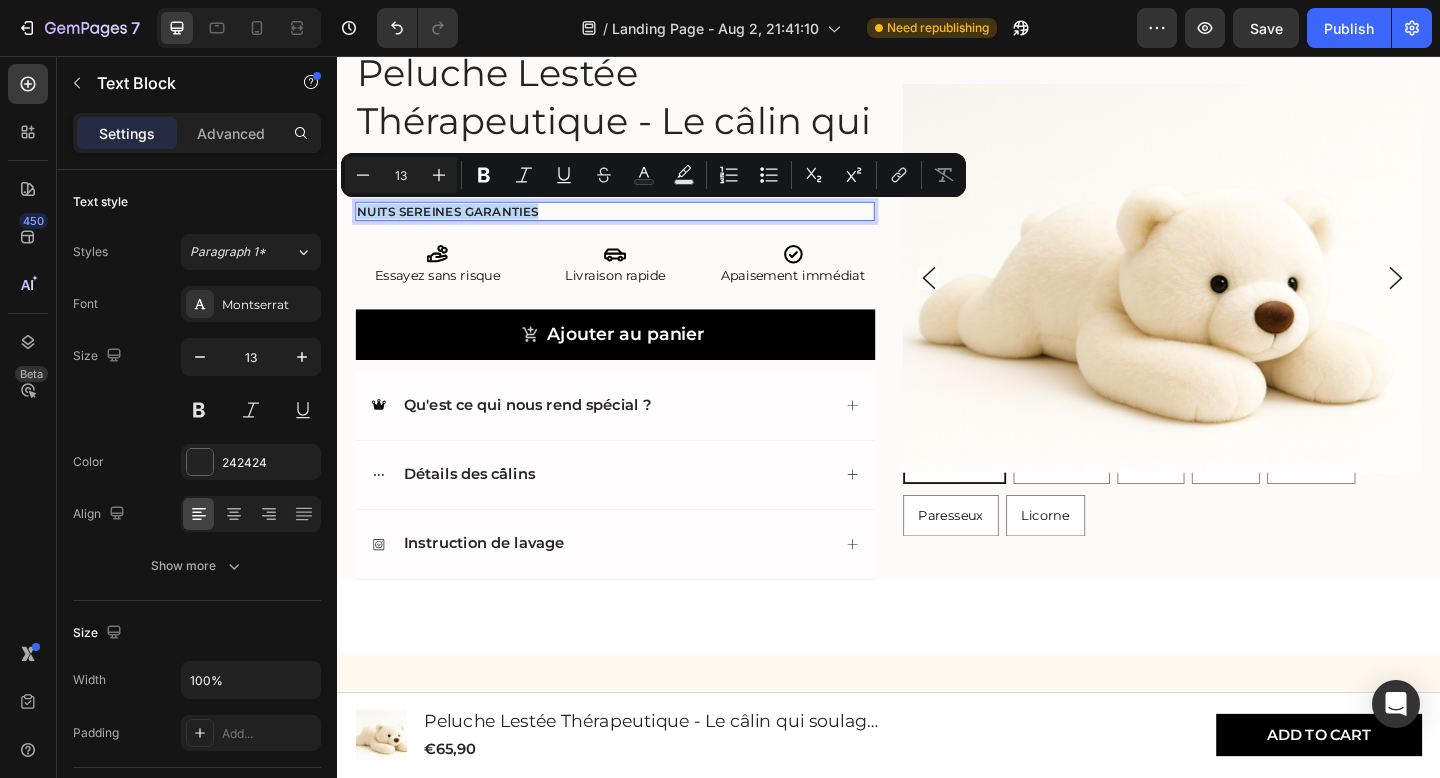 copy on "Nuits sereines garanties" 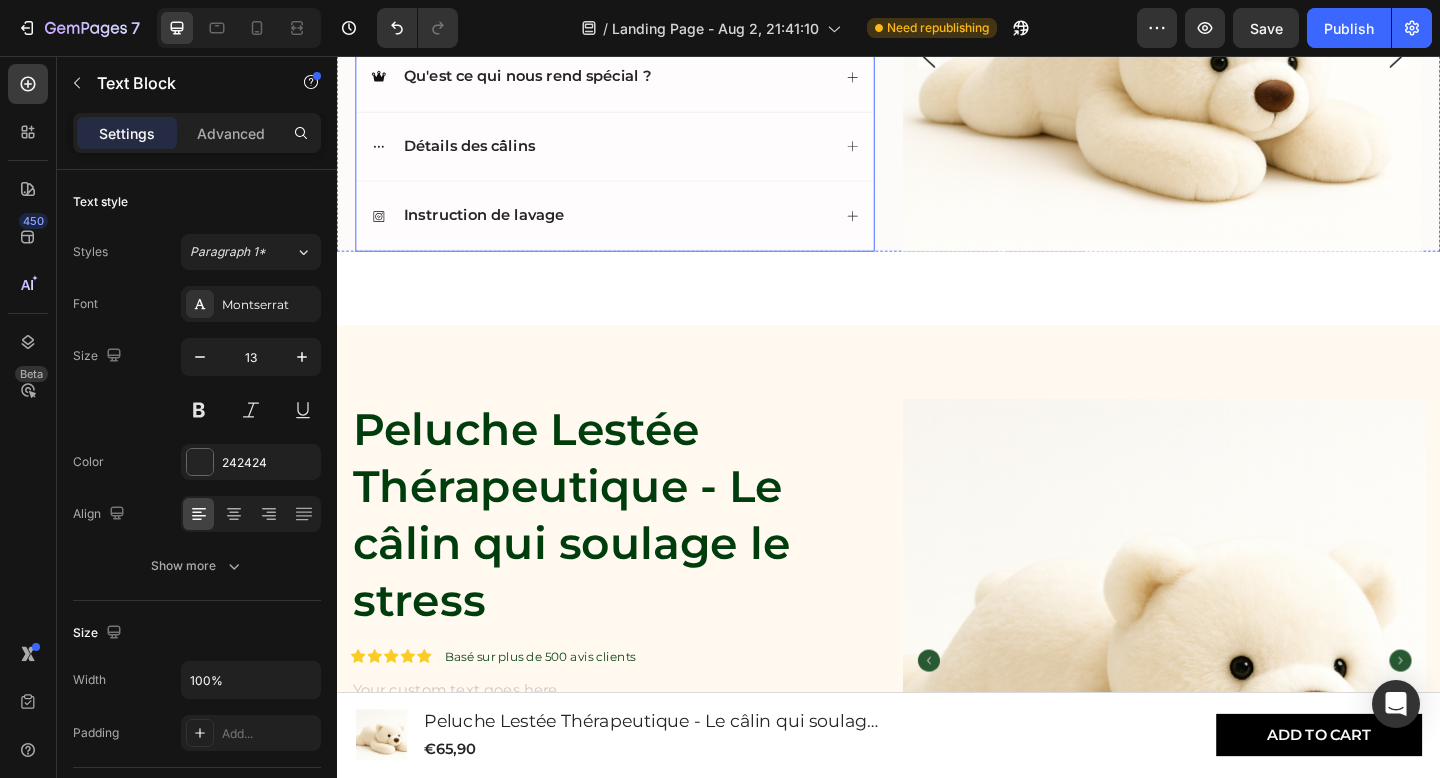 type on "16" 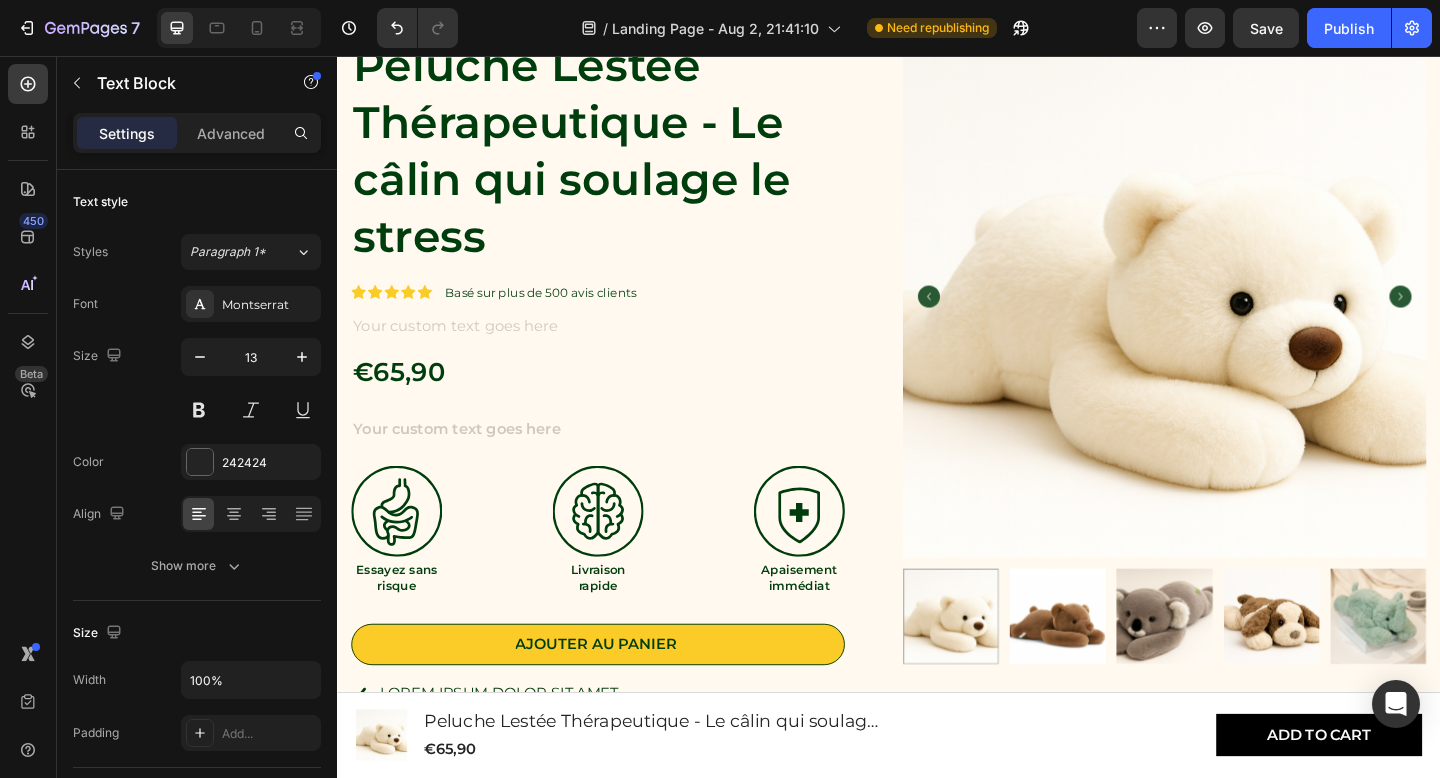scroll, scrollTop: 1570, scrollLeft: 0, axis: vertical 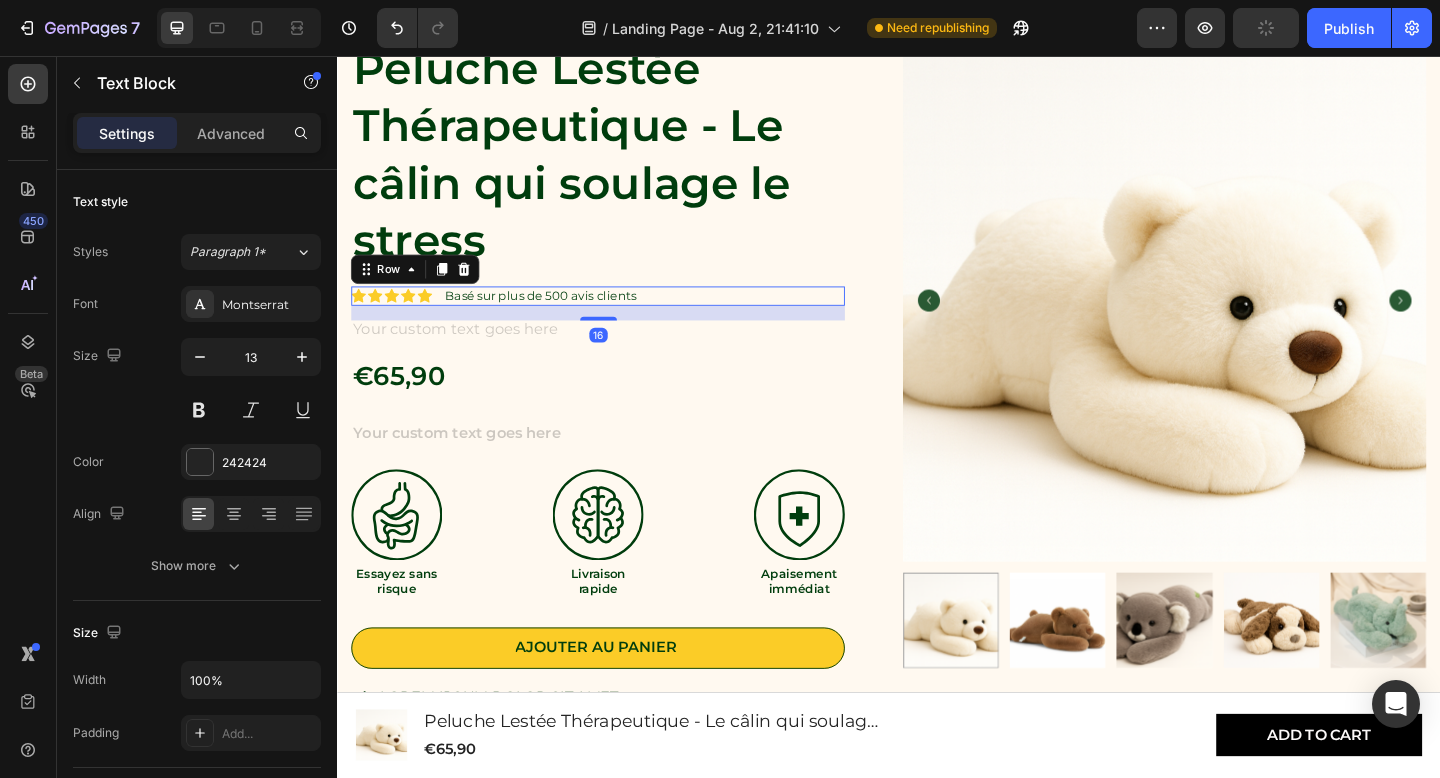 click on "Icon Icon Icon Icon Icon Icon List Basé sur plus de 500 avis clients Text Block Row   16" at bounding box center (620, 317) 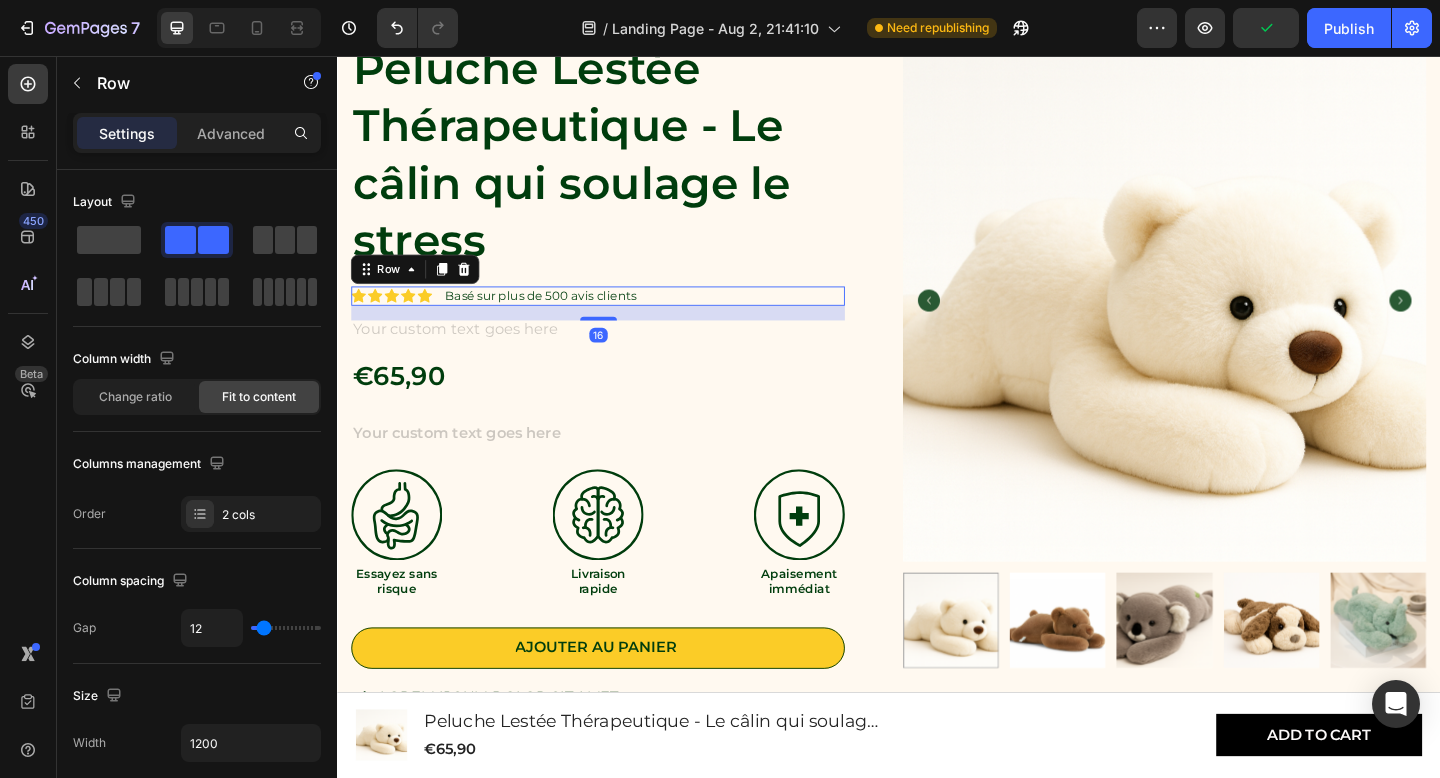 click on "16" at bounding box center [620, 336] 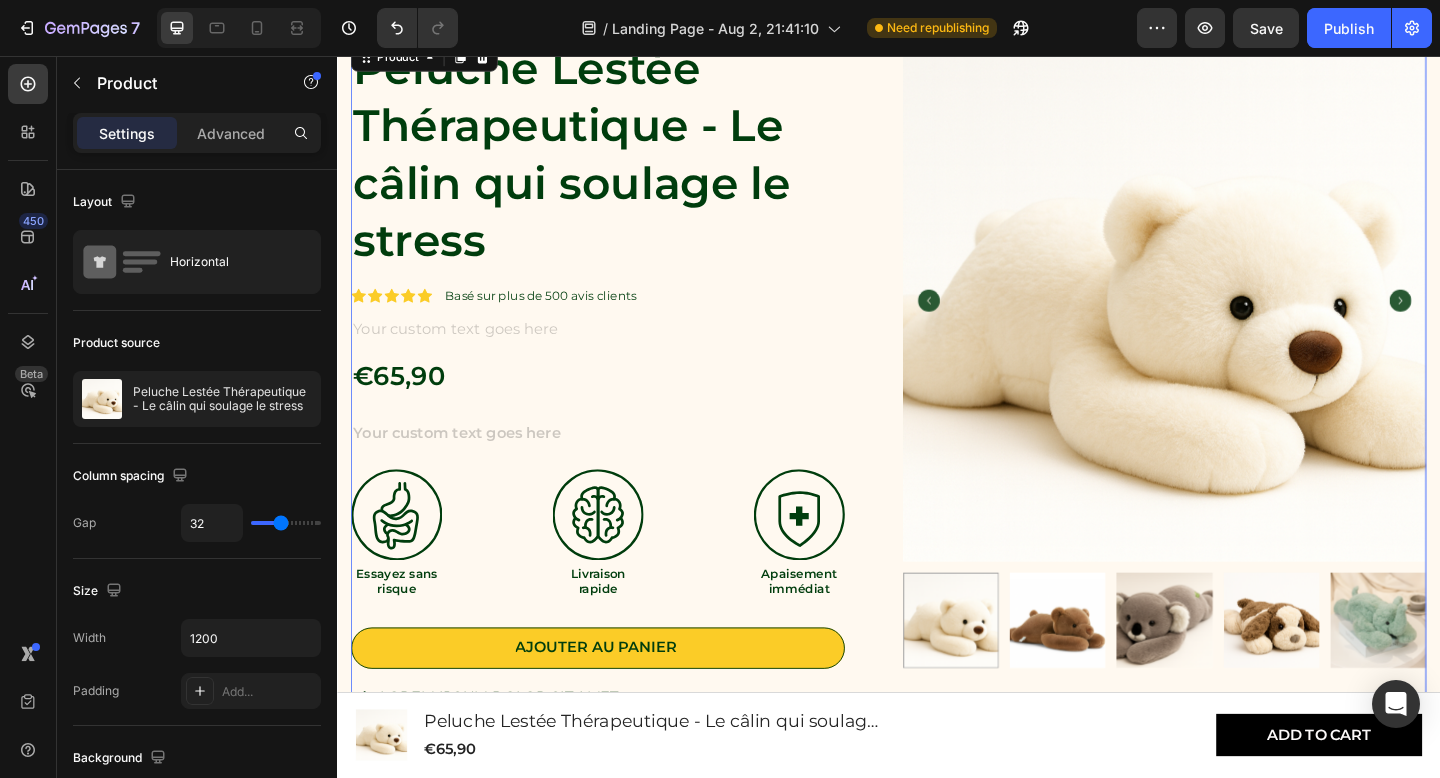 click on "Peluche Lestée Thérapeutique - Le câlin qui soulage le stress Product Title Icon Icon Icon Icon Icon Icon List Basé sur plus de 500 avis clients Text Block Row Text Block €65,90 Product Price Product Price Text Block Image Essayez sans risque Text Block Image Livraison rapide Text Block Image Apaisement immédiat Text Block Row Ajouter au panier Add to Cart
Lorem ipsum dolor sit amet
eiusmod tempor incididunt ut labore
quis nostrud exercitation ullamco Item List
Détails des câlins
Instruction de lavage Accordion Row
Product Images Icon Icon Icon Icon Icon Icon List New to liquid foundation Text Block “Ut enim ad minim veniam, quis nostrud exercitation ullamco laboris nisi ut aliquip ex ea commodo consequat.” Text Block Briana M. Text Block
Verified Buyer Item List Row Row Product   16" at bounding box center (937, 525) 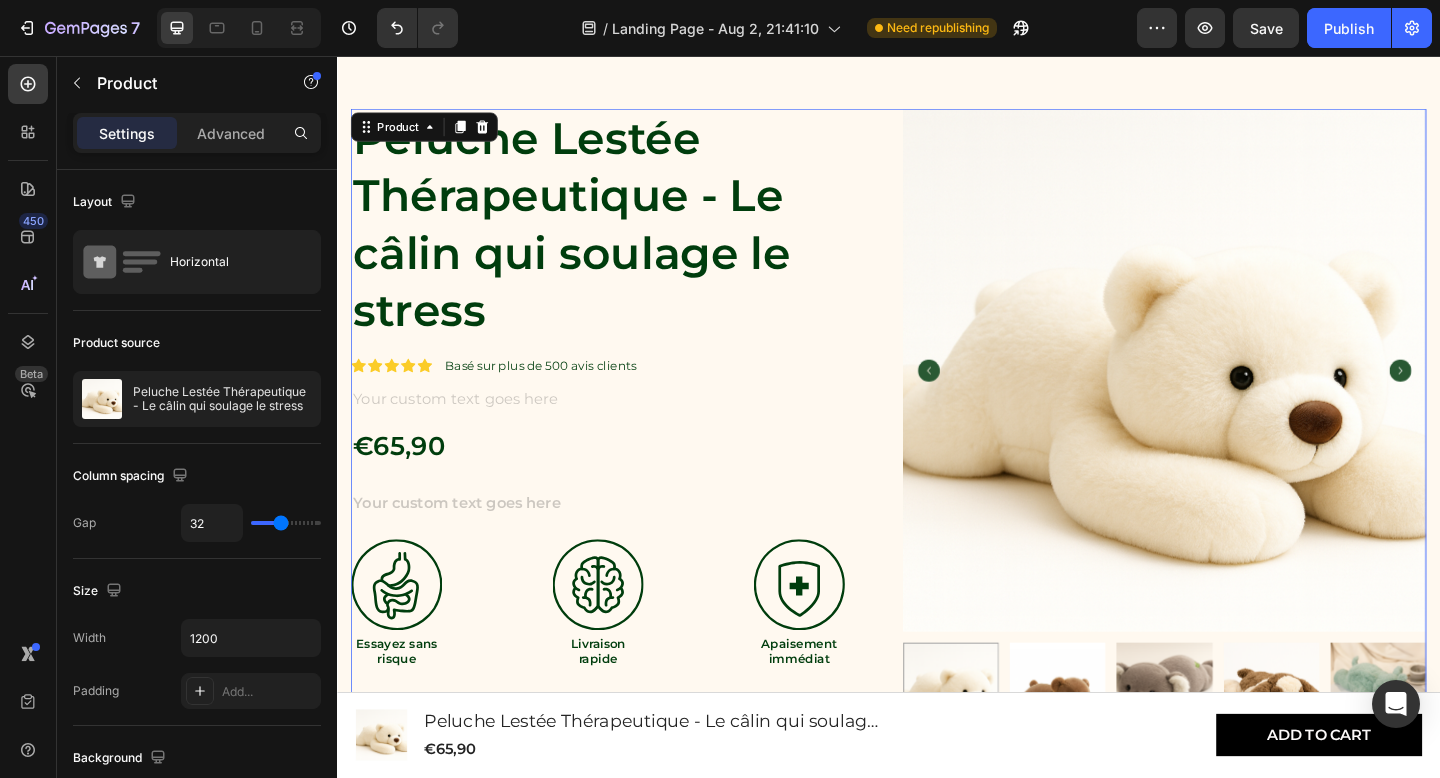 scroll, scrollTop: 1491, scrollLeft: 0, axis: vertical 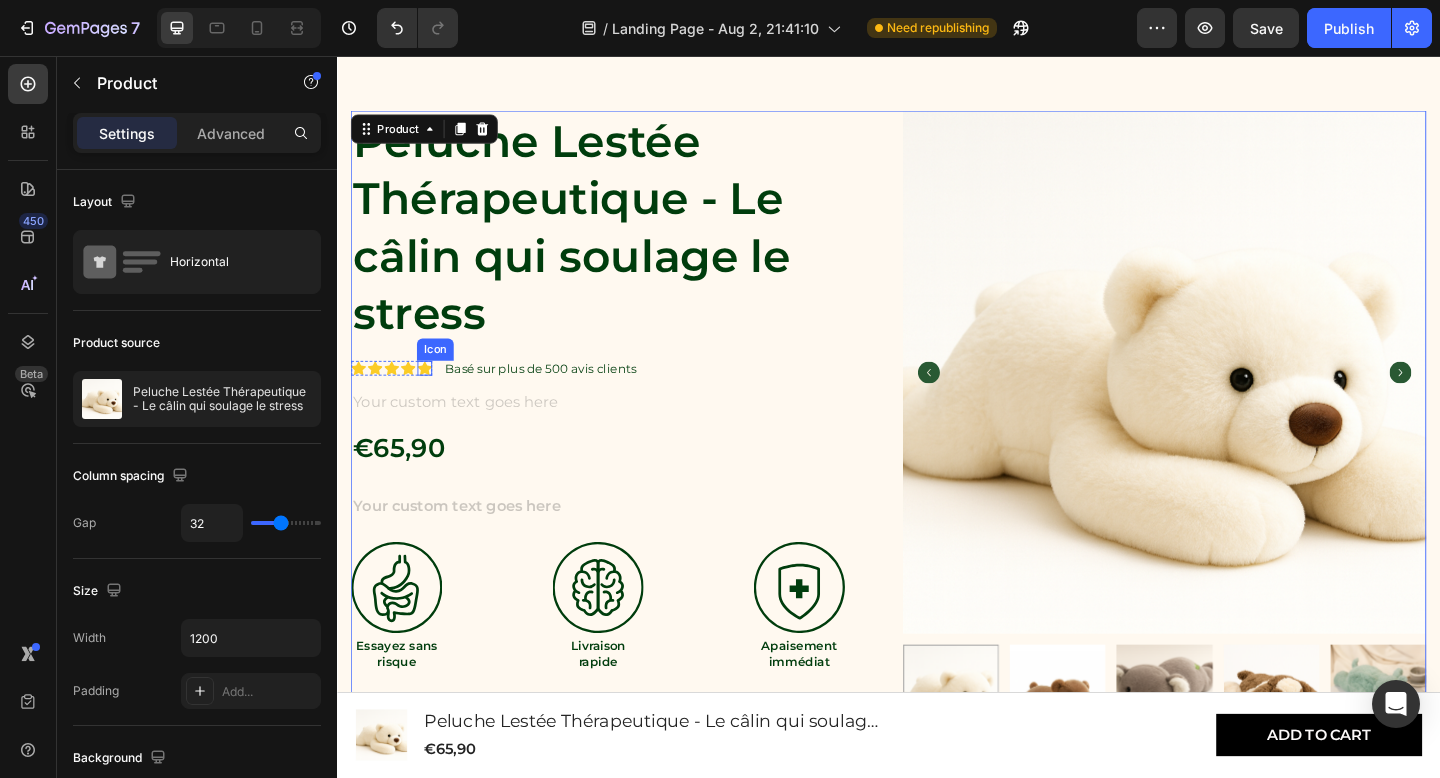 click on "Icon" at bounding box center [432, 396] 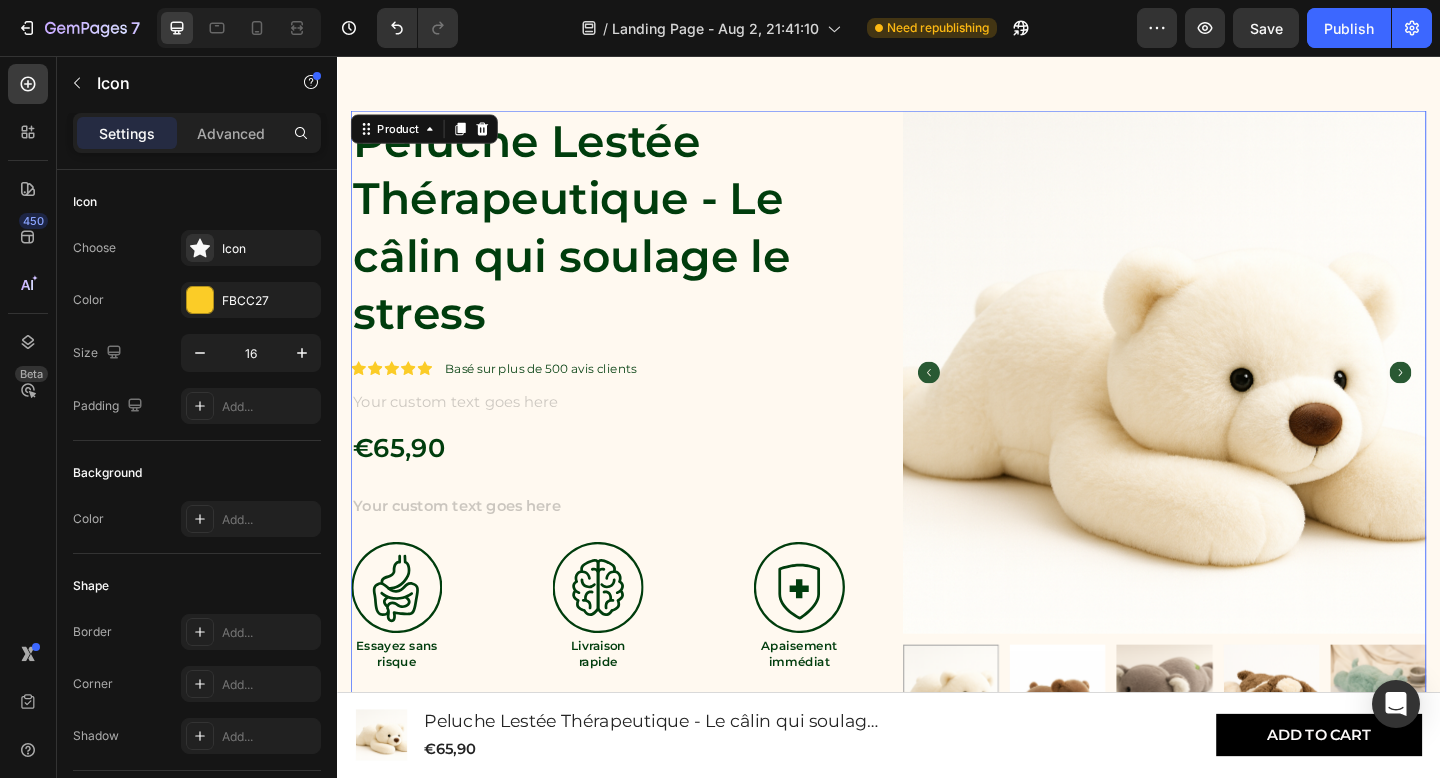 click on "Peluche Lestée Thérapeutique - Le câlin qui soulage le stress Product Title Icon Icon Icon Icon Icon Icon List Basé sur plus de 500 avis clients Text Block Row Text Block €65,90 Product Price Product Price Text Block Image Essayez sans risque Text Block Image Livraison rapide Text Block Image Apaisement immédiat Text Block Row Ajouter au panier Add to Cart
Lorem ipsum dolor sit amet
eiusmod tempor incididunt ut labore
quis nostrud exercitation ullamco Item List
Détails des câlins
Instruction de lavage Accordion Row
Product Images Icon Icon Icon Icon Icon Icon List New to liquid foundation Text Block “Ut enim ad minim veniam, quis nostrud exercitation ullamco laboris nisi ut aliquip ex ea commodo consequat.” Text Block Briana M. Text Block
Verified Buyer Item List Row Row Product   16" at bounding box center (937, 604) 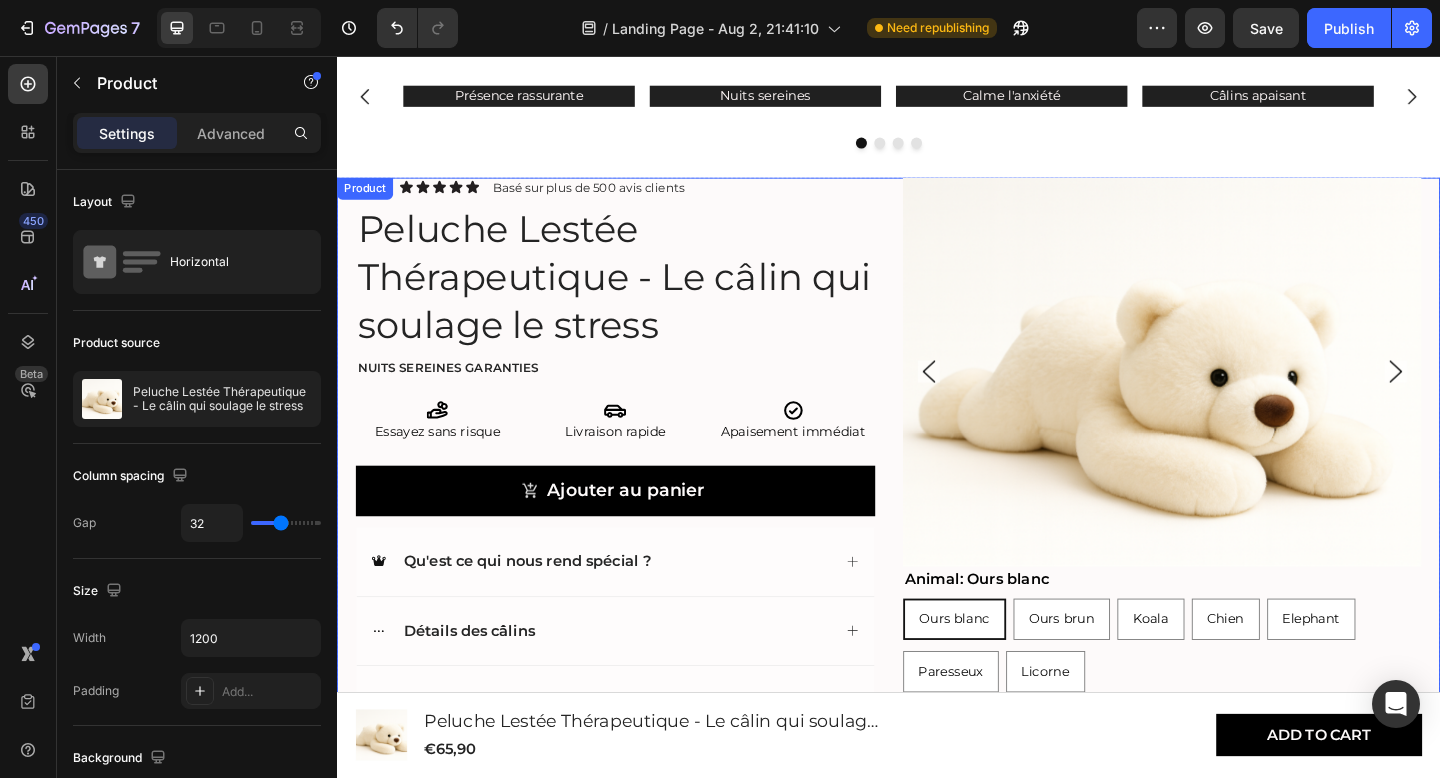 scroll, scrollTop: 644, scrollLeft: 0, axis: vertical 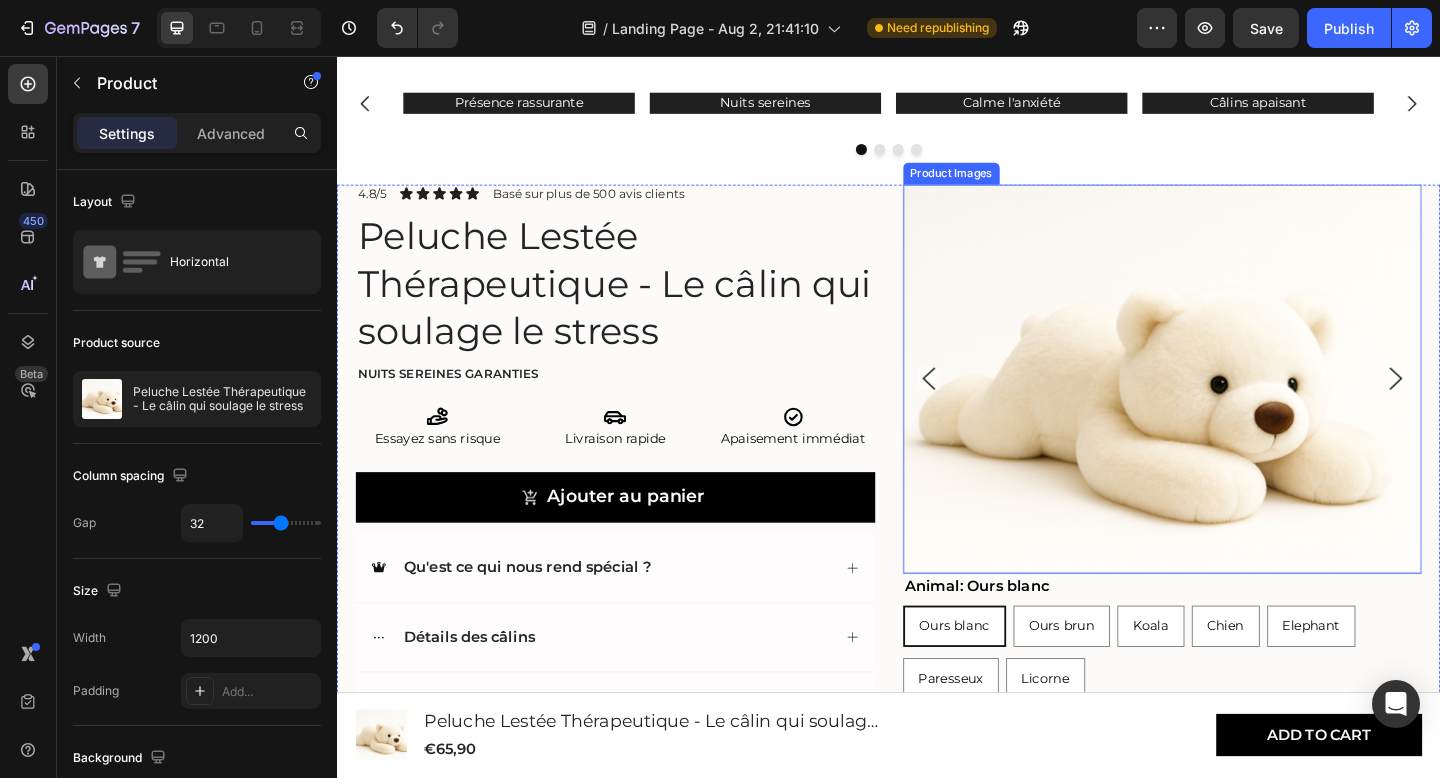 click at bounding box center (1235, 407) 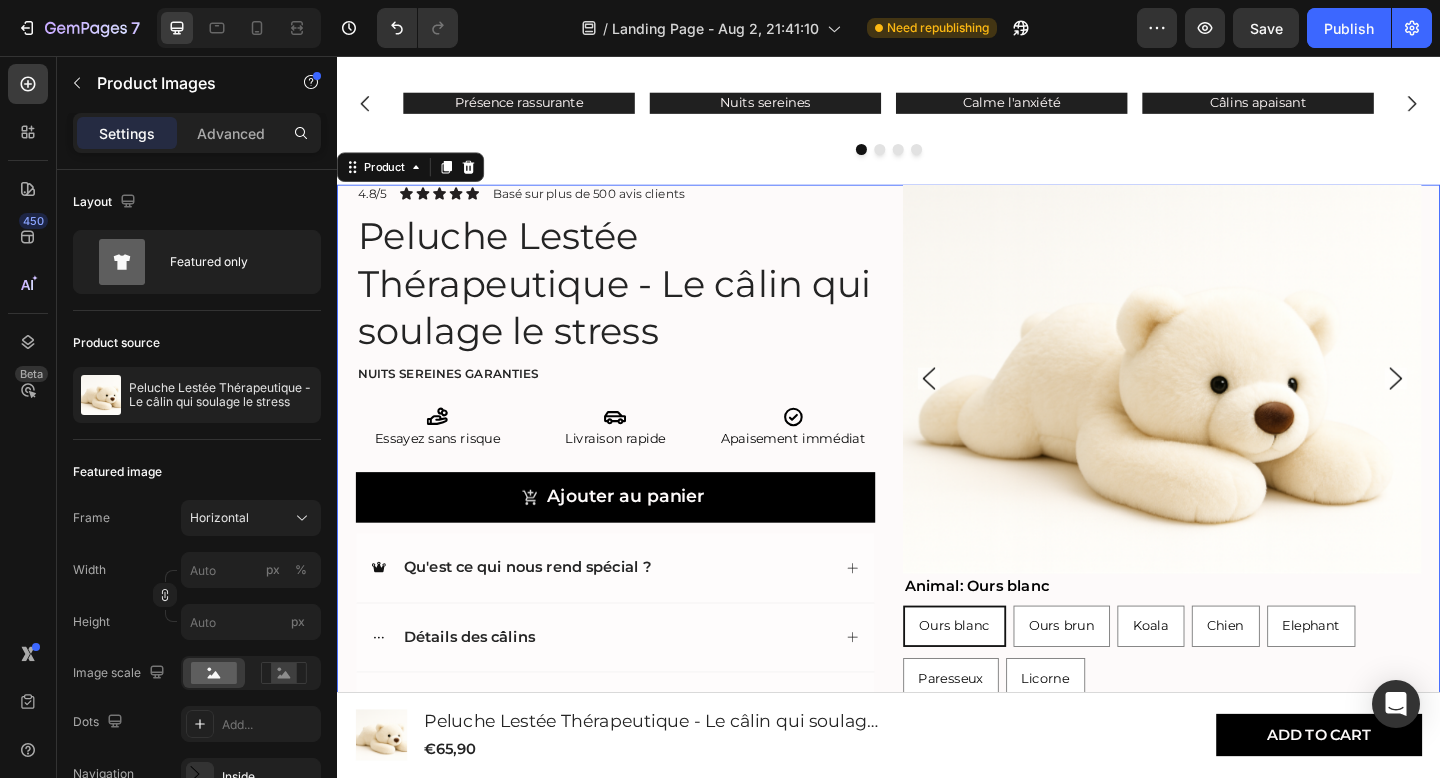 click on "Product Images Animal: Ours blanc Ours blanc Ours blanc Ours blanc Ours brun Ours brun Ours brun Koala Koala Koala Chien Chien Chien Elephant Elephant Elephant Paresseux Paresseux Paresseux Licorne Licorne Licorne Product Variants & Swatches 4.8/5 Text Block Icon Icon Icon Icon Icon Icon List Basé sur plus de 500 avis clients Text Block Row Peluche Lestée Thérapeutique - Le câlin qui soulage le stress Product Title Nuits sereines garanties Text Block
Icon Essayez sans risque Heading
Icon Livraison rapide Heading
Icon Apaisement immédiat Heading Row
Ajouter au panier Add to Cart
Qu'est ce qui nous rend spécial ?
Détails des câlins
Instruction de lavage Accordion Row Product   0" at bounding box center [937, 500] 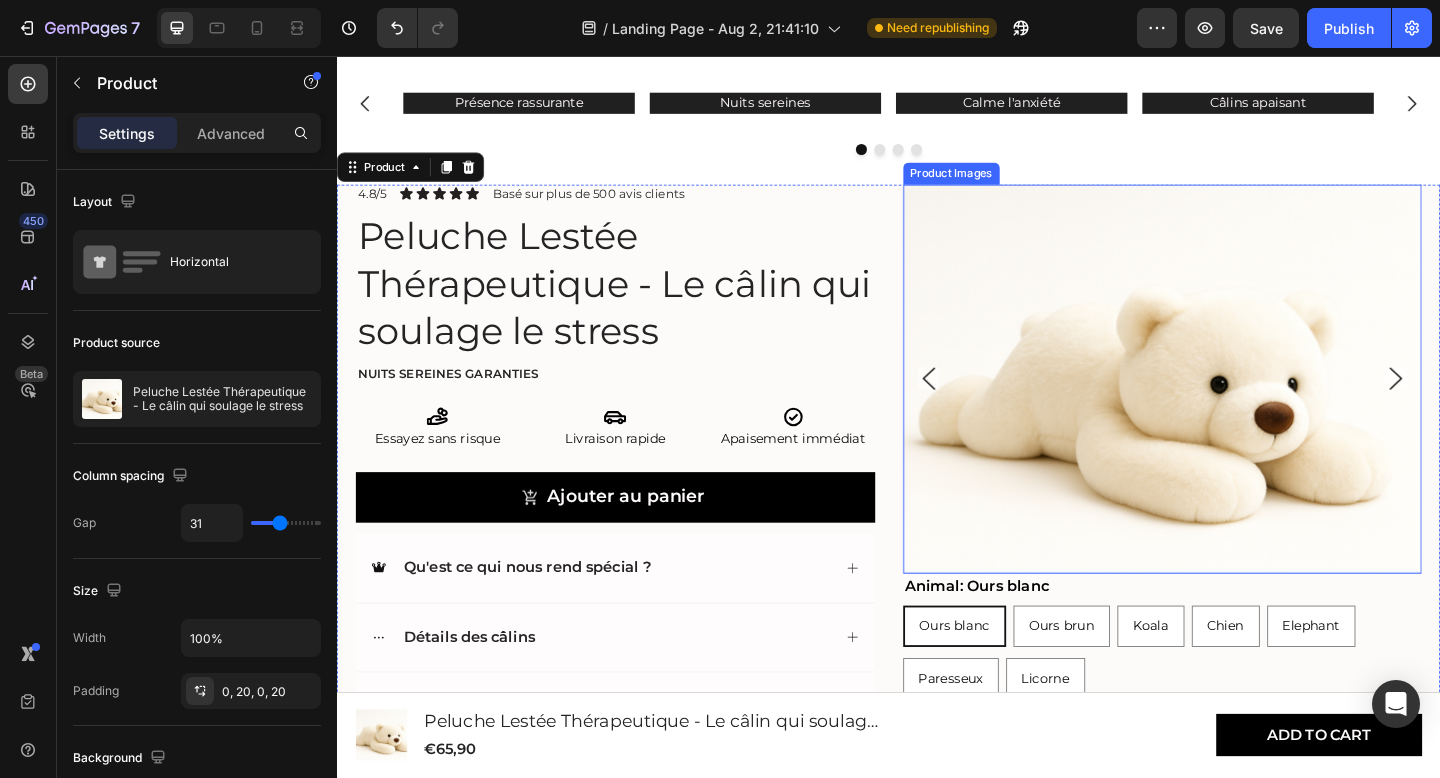 click on "Product Images Peluche Lestée Thérapeutique - Le câlin qui soulage le stress Product Title €65,90 Product Price Product Price Row Add to cart Button Product Sticky
Présence rassurante Heading Nuits sereines Heading Calme l'anxiété Heading Câlins apaisant Heading
Carousel Section 3
Product Images Animal: Ours blanc Ours blanc Ours blanc Ours blanc Ours brun Ours brun Ours brun Koala Koala Koala Chien Chien Chien Elephant Elephant Elephant Paresseux Paresseux Paresseux Licorne Licorne Licorne Product Variants & Swatches 4.8/5 Text Block Icon Icon Icon Icon Icon Icon List Basé sur plus de 500 avis clients Text Block Row Peluche Lestée Thérapeutique - Le câlin qui soulage le stress Product Title Nuits sereines garanties Text Block
Icon Essayez sans risque Heading
Icon Livraison rapide Heading
Icon Apaisement immédiat Heading Row
Ajouter au panier Add to Cart
Row" at bounding box center [937, 2859] 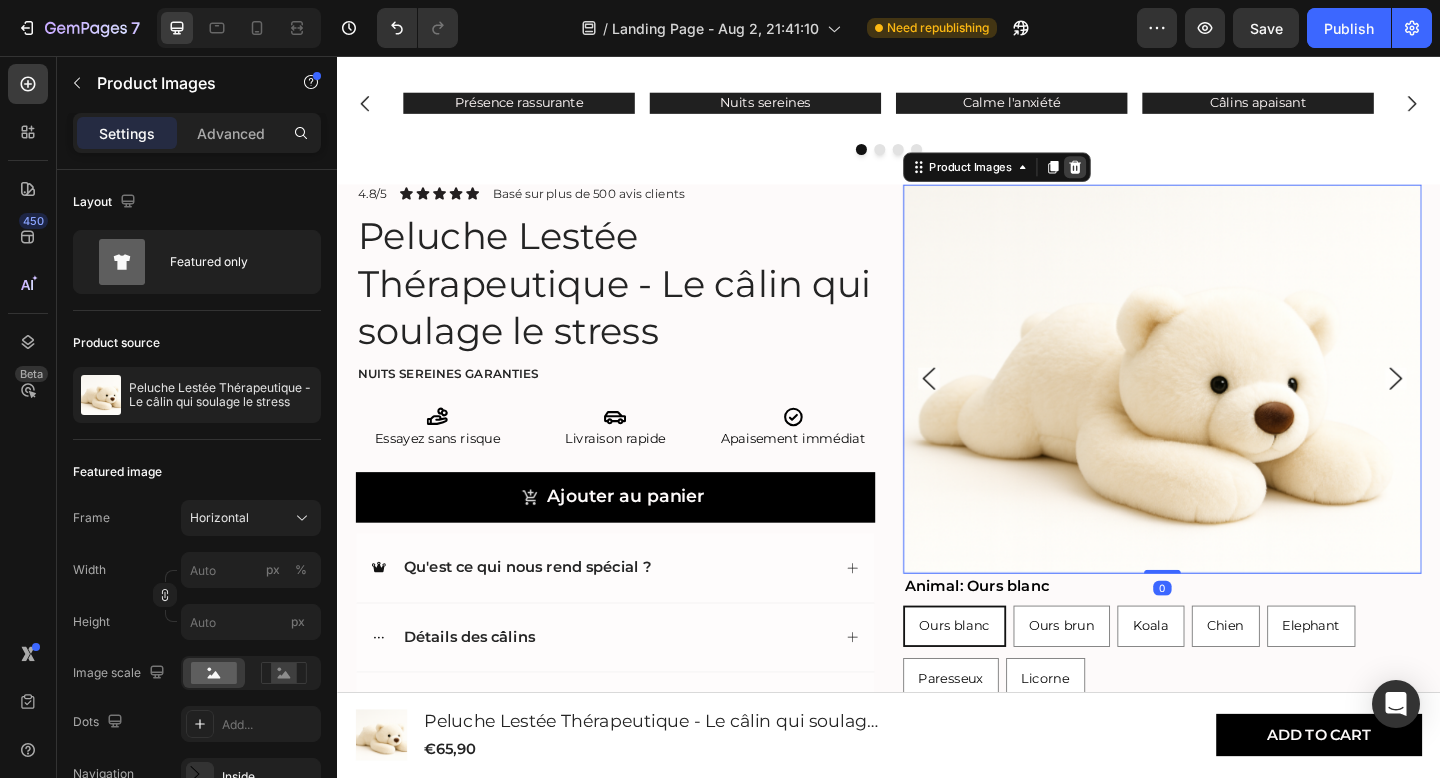 click 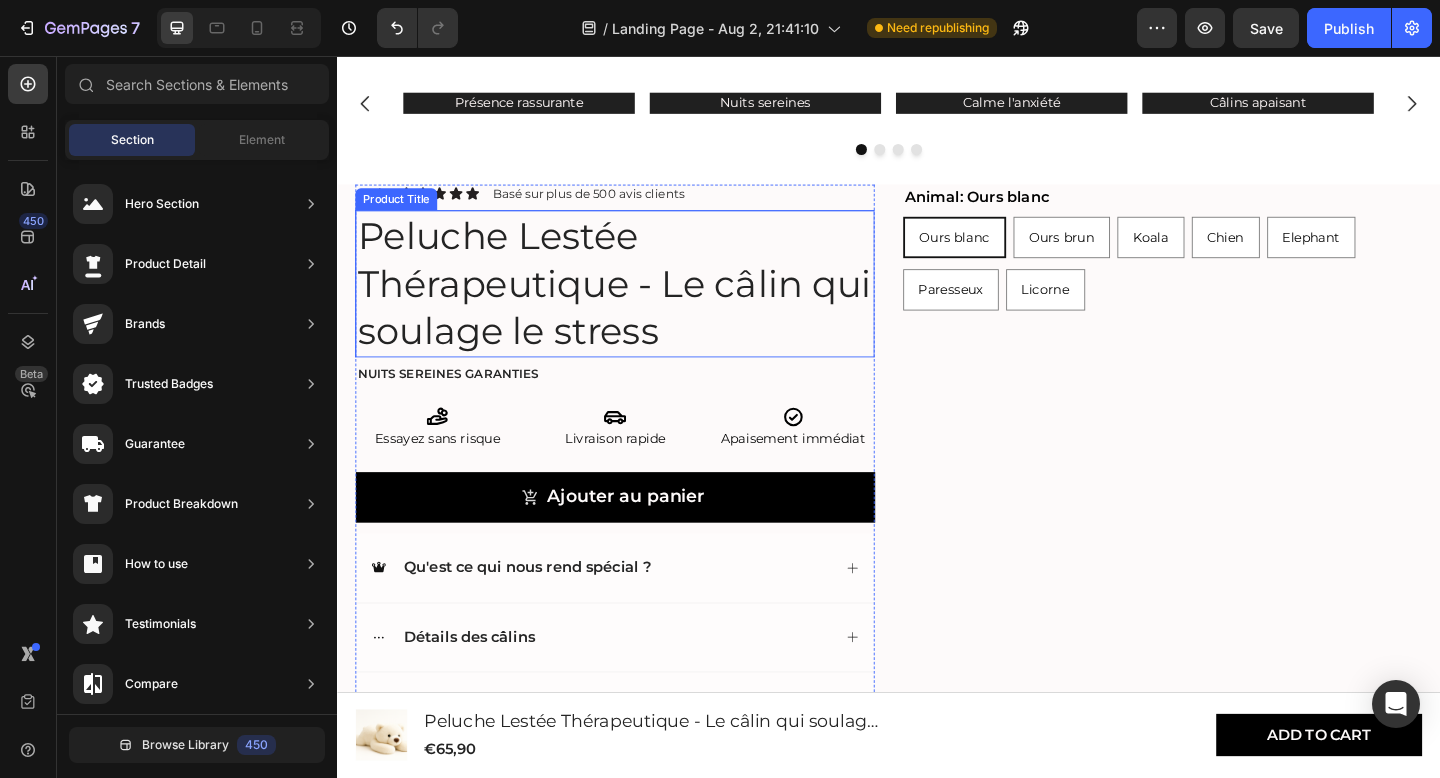 click on "Peluche Lestée Thérapeutique - Le câlin qui soulage le stress" at bounding box center [639, 304] 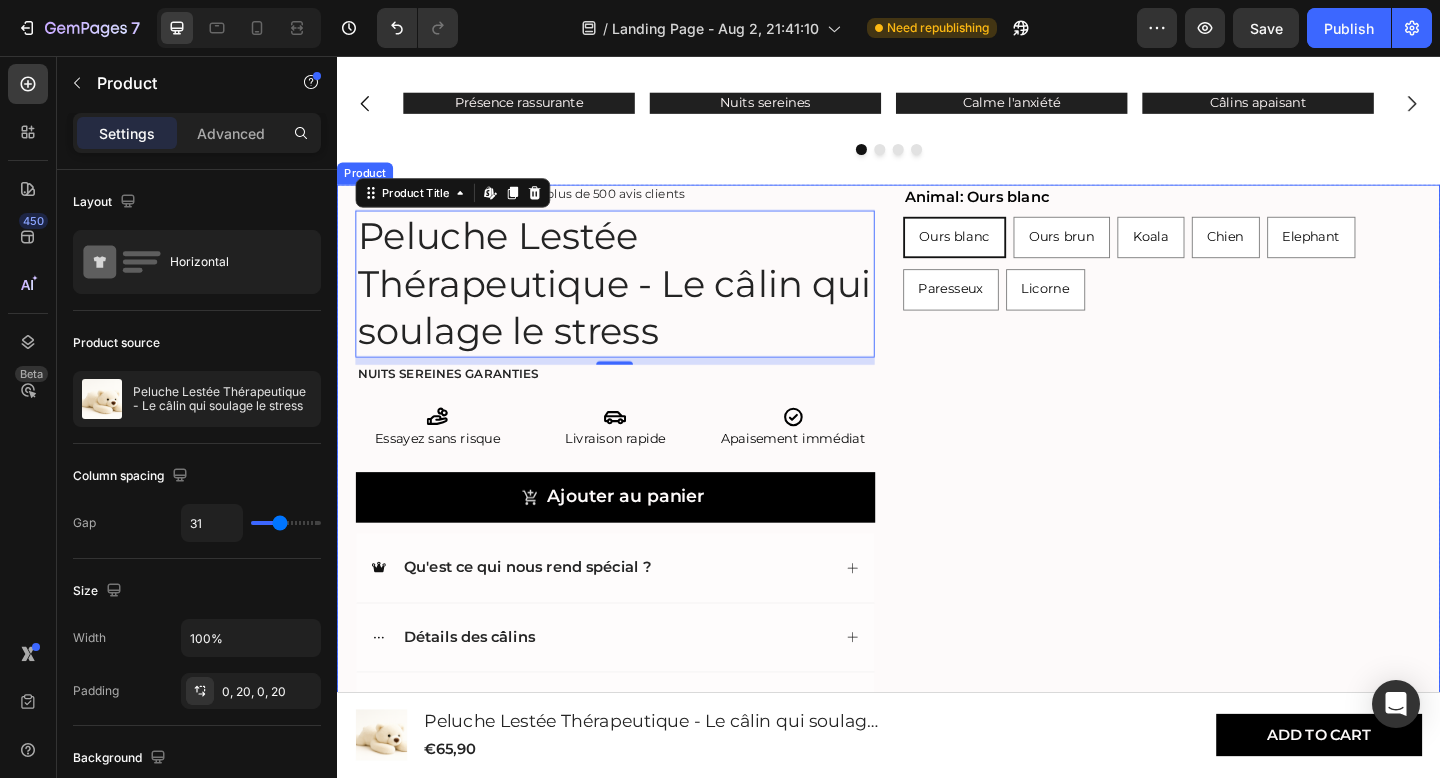 click on "Animal: Ours blanc Ours blanc Ours blanc Ours blanc Ours brun Ours brun Ours brun Koala Koala Koala Chien Chien Chien Elephant Elephant Elephant Paresseux Paresseux Paresseux Licorne Licorne Licorne Product Variants & Swatches 4.8/5 Text Block Icon Icon Icon Icon Icon Icon List Basé sur plus de 500 avis clients Text Block Row Peluche Lestée Thérapeutique - Le câlin qui soulage le stress Product Title   Edit content in Shopify 8 Nuits sereines garanties Text Block
Icon Essayez sans risque Heading
Icon Livraison rapide Heading
Icon Apaisement immédiat Heading Row
Ajouter au panier Add to Cart
Qu'est ce qui nous rend spécial ?
Détails des câlins
Instruction de lavage Accordion Row Product" at bounding box center (937, 500) 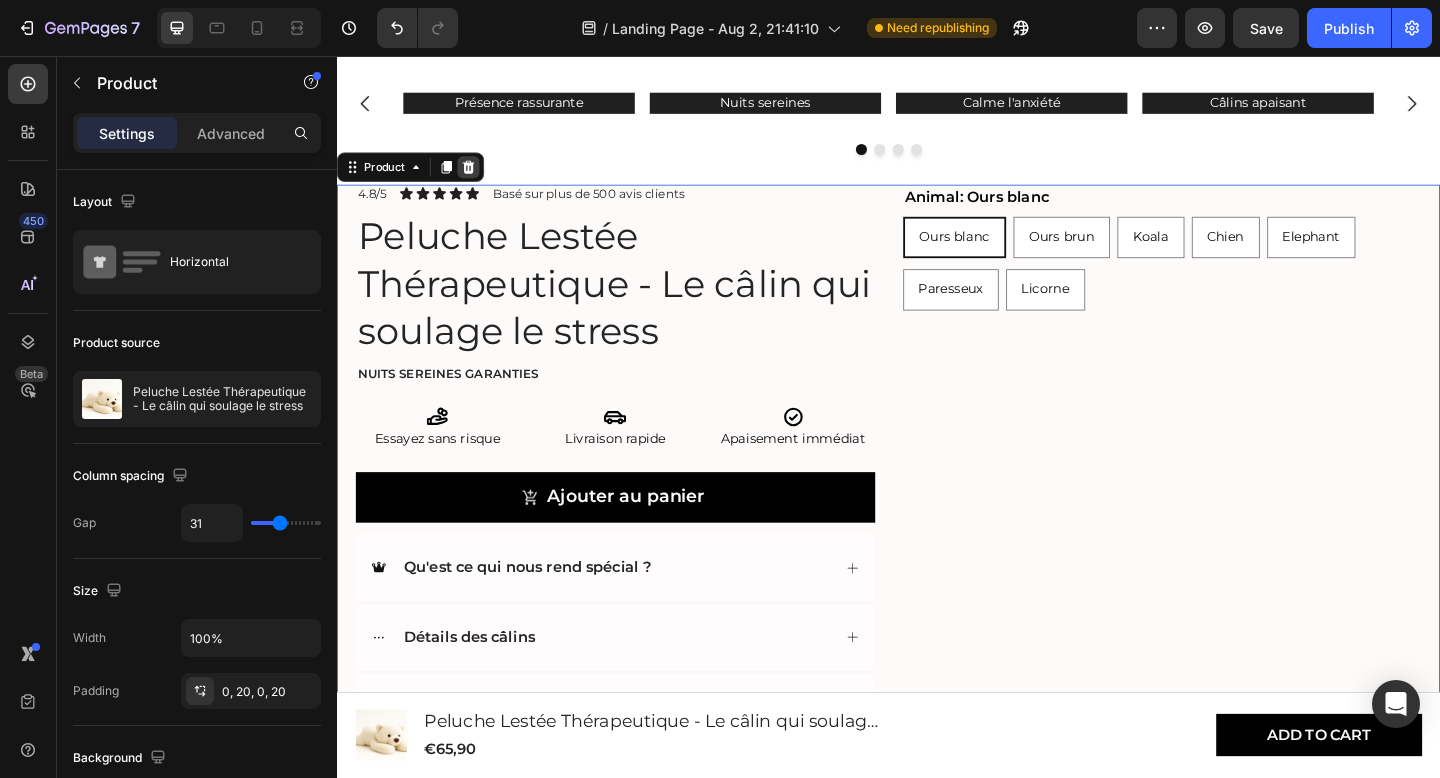 click 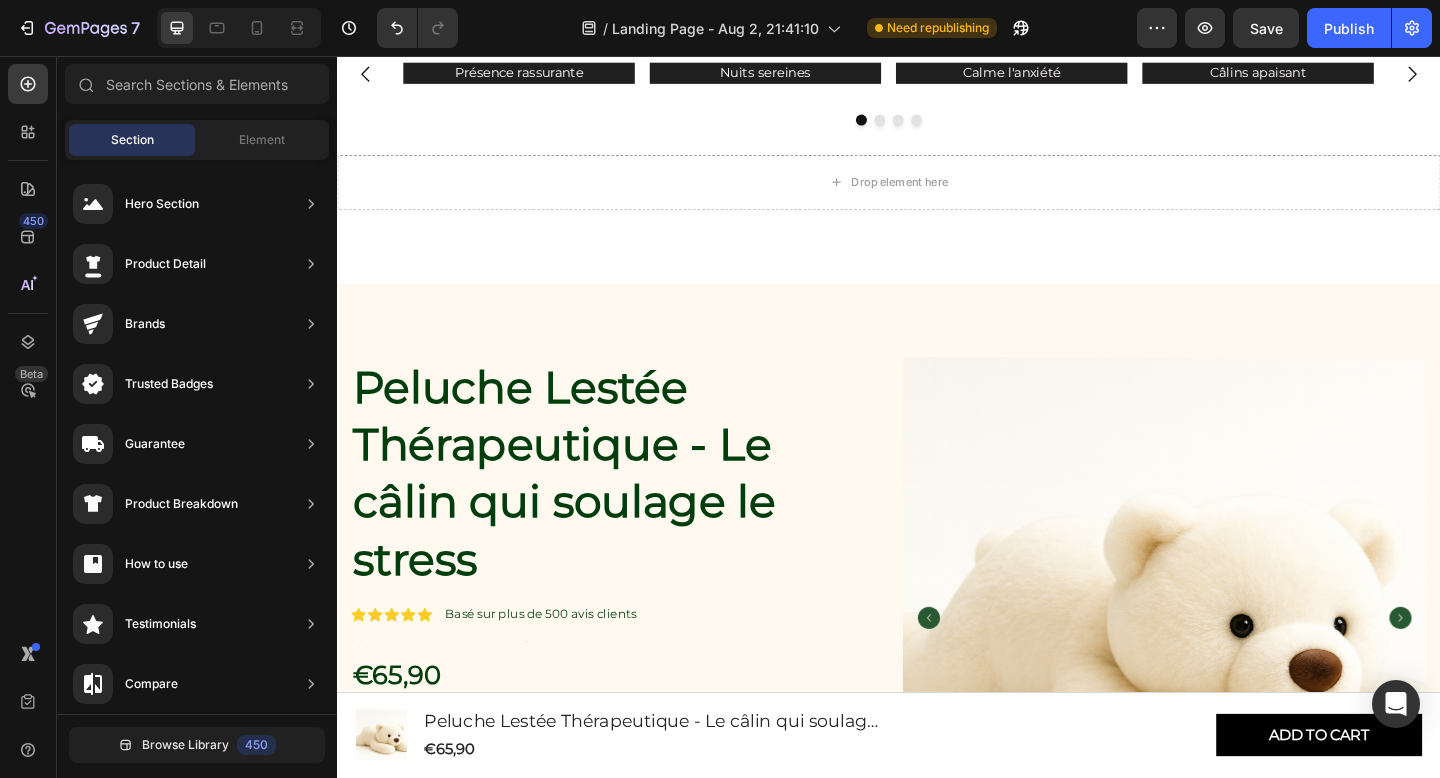 scroll, scrollTop: 675, scrollLeft: 0, axis: vertical 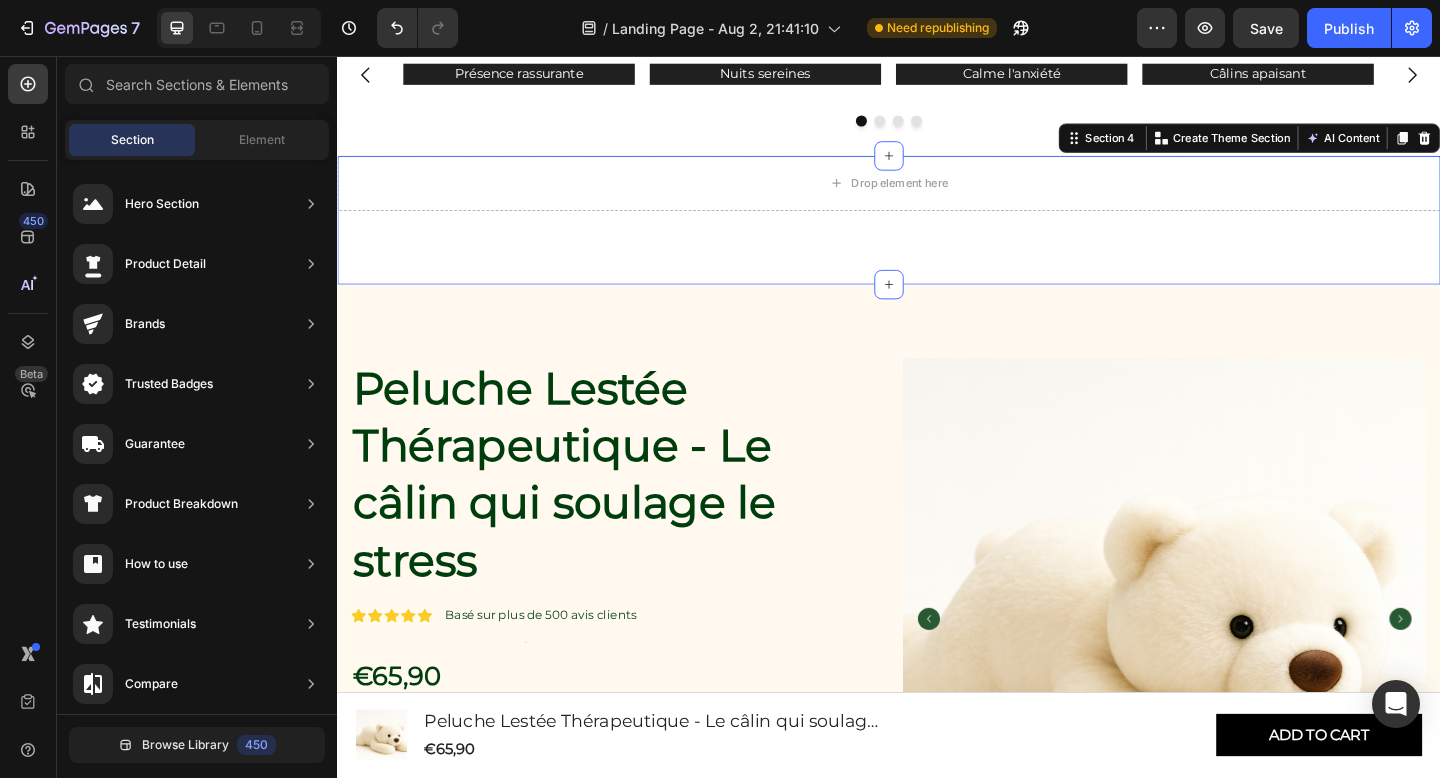 click on "Drop element here Section 4   You can create reusable sections Create Theme Section AI Content Write with GemAI What would you like to describe here? Tone and Voice Persuasive Product Peluche Lestée Thérapeutique - Le câlin qui soulage le stress Show more Generate" at bounding box center (937, 235) 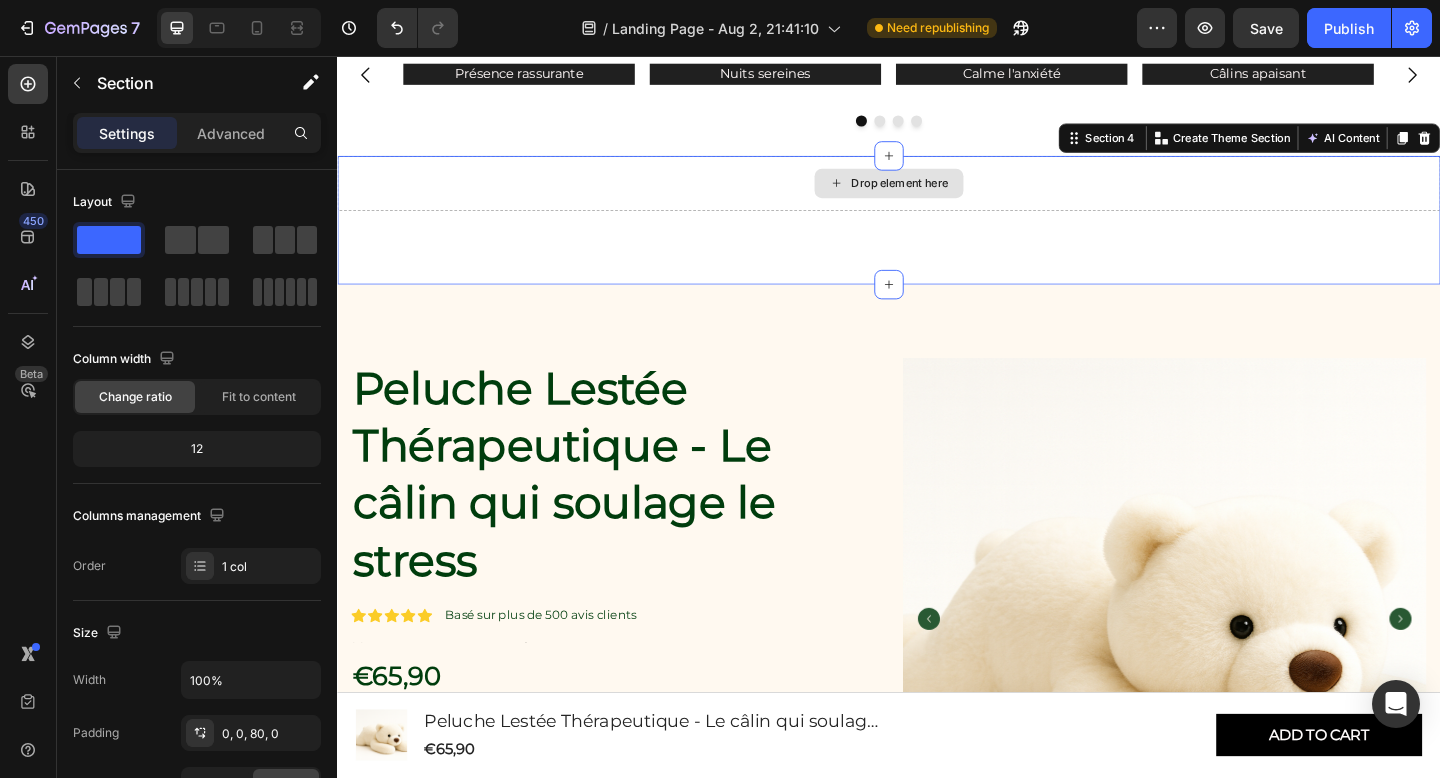 click on "Drop element here" at bounding box center [937, 195] 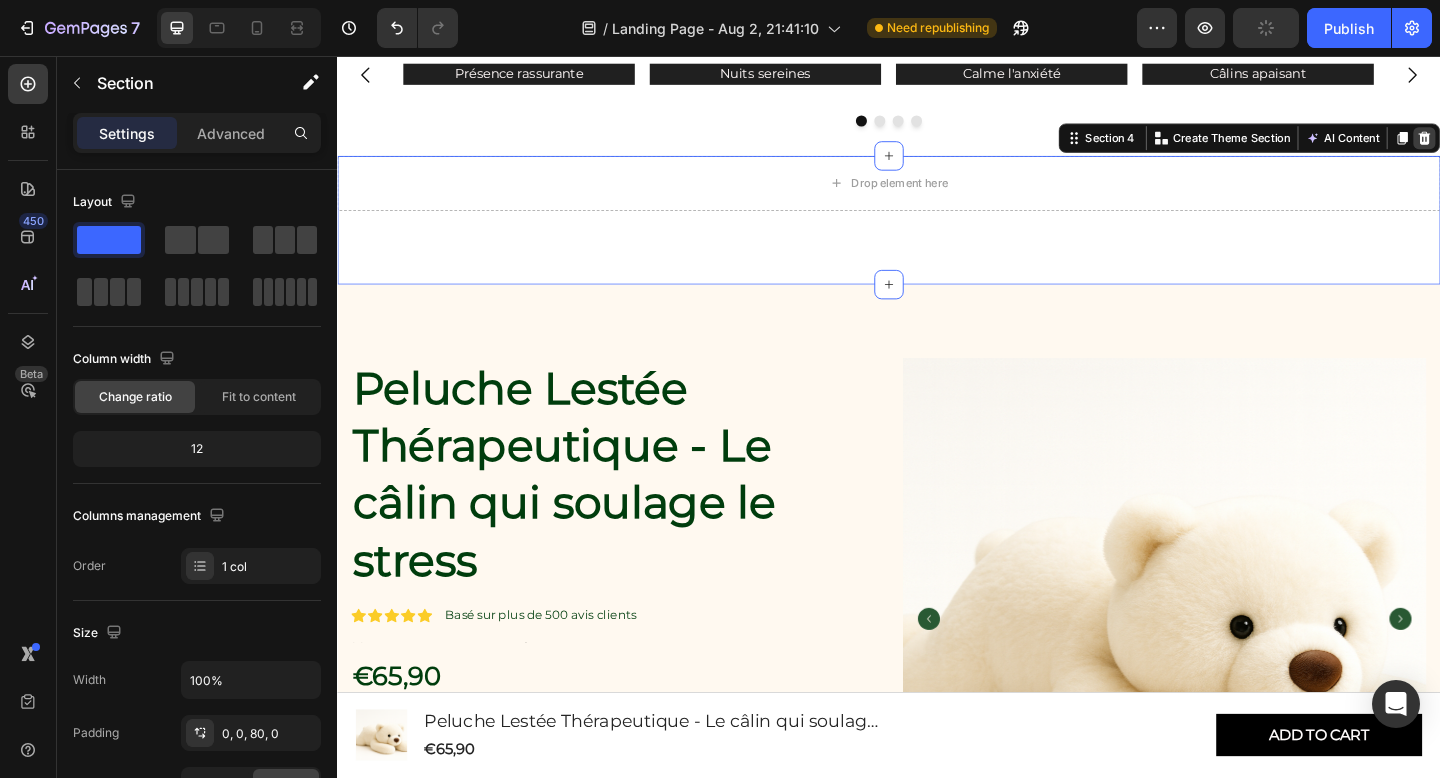 click 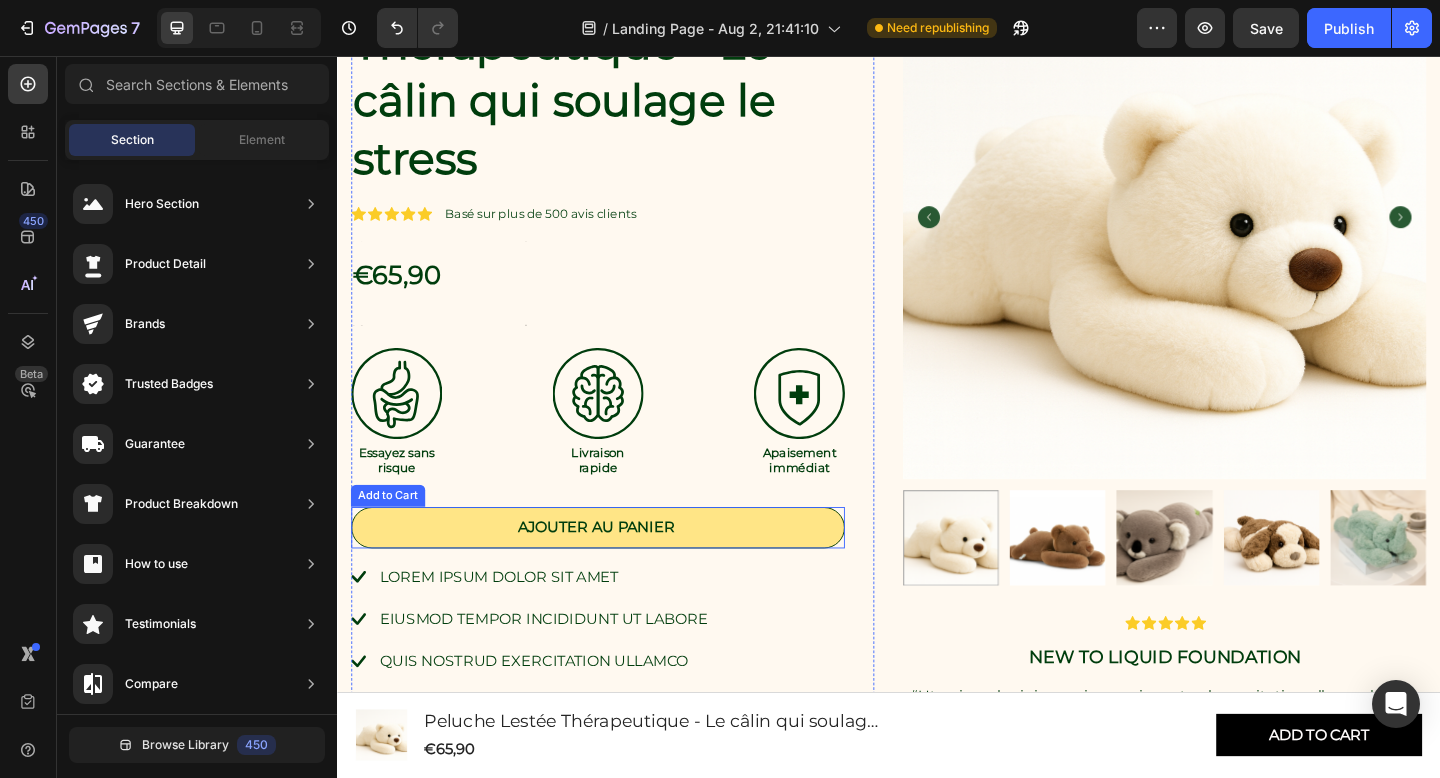 scroll, scrollTop: 966, scrollLeft: 0, axis: vertical 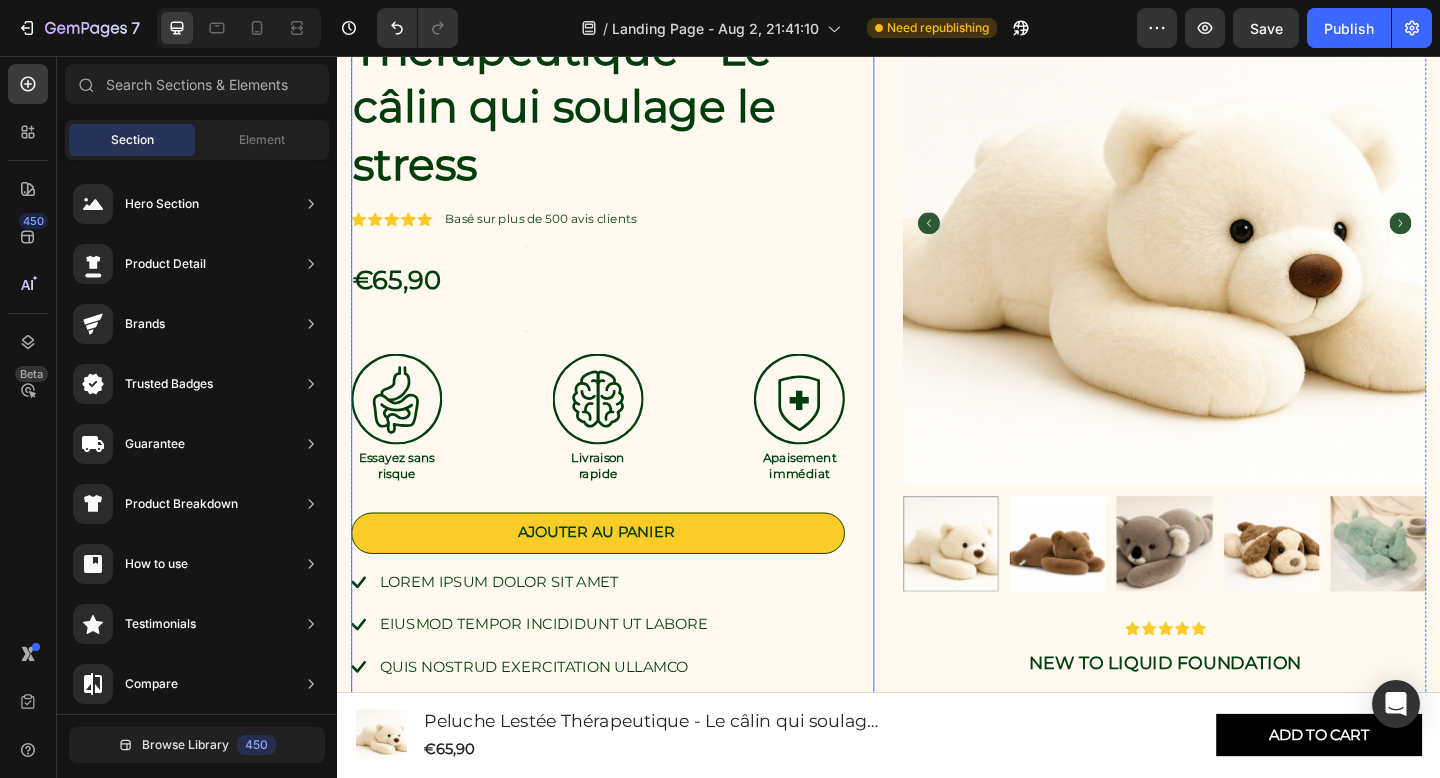 click on "Peluche Lestée Thérapeutique - Le câlin qui soulage le stress Product Title Icon Icon Icon Icon Icon Icon List Basé sur plus de 500 avis clients Text Block Row Text Block €65,90 Product Price Product Price Text Block Image Essayez sans risque Text Block Image Livraison rapide Text Block Image Apaisement immédiat Text Block Row Ajouter au panier Add to Cart
Lorem ipsum dolor sit amet
eiusmod tempor incididunt ut labore
quis nostrud exercitation ullamco Item List
Détails des câlins
Instruction de lavage Accordion" at bounding box center [620, 413] 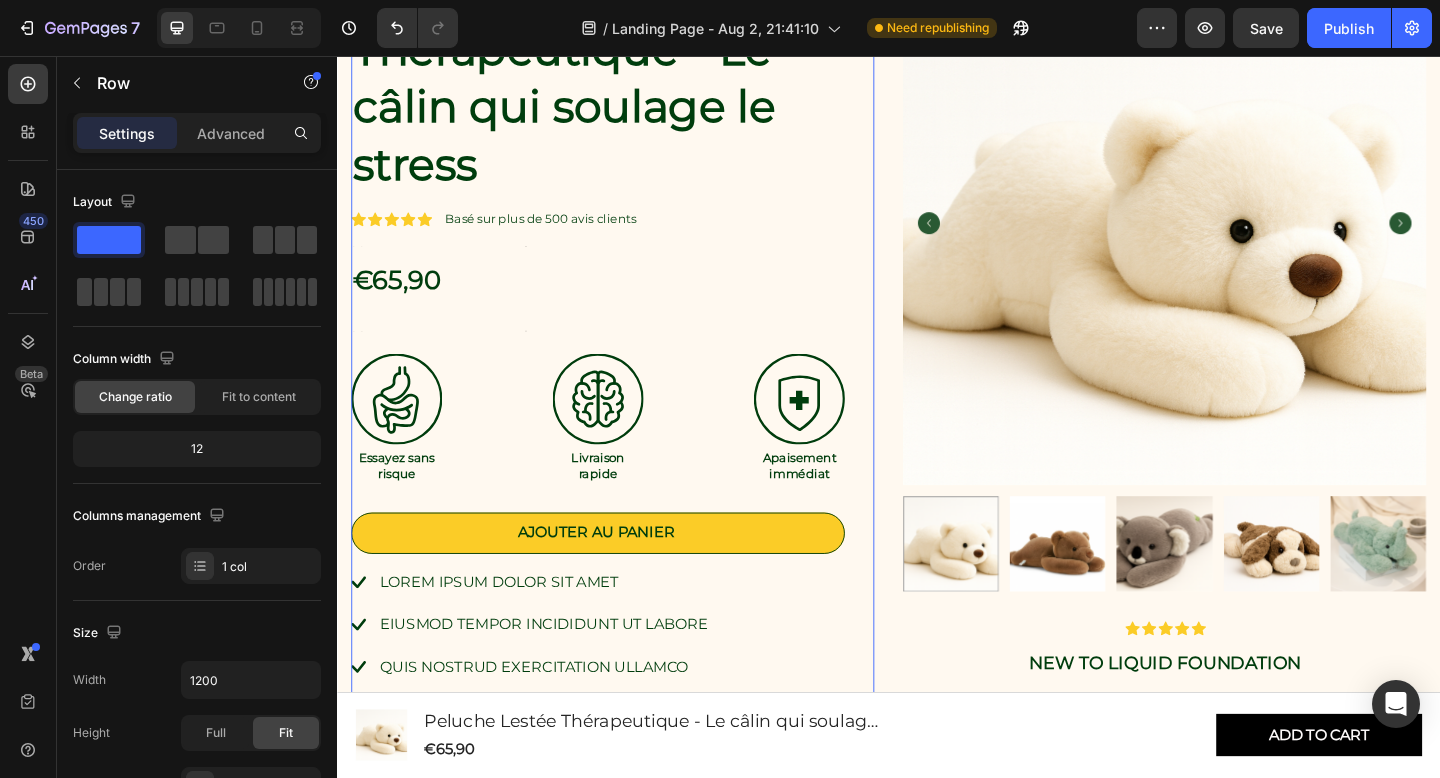 click on "Peluche Lestée Thérapeutique - Le câlin qui soulage le stress Product Title Icon Icon Icon Icon Icon Icon List Basé sur plus de 500 avis clients Text Block Row Text Block €65,90 Product Price Product Price Text Block Image Essayez sans risque Text Block Image Livraison rapide Text Block Image Apaisement immédiat Text Block Row Ajouter au panier Add to Cart
Lorem ipsum dolor sit amet
eiusmod tempor incididunt ut labore
quis nostrud exercitation ullamco Item List
Détails des câlins
Instruction de lavage Accordion" at bounding box center [620, 413] 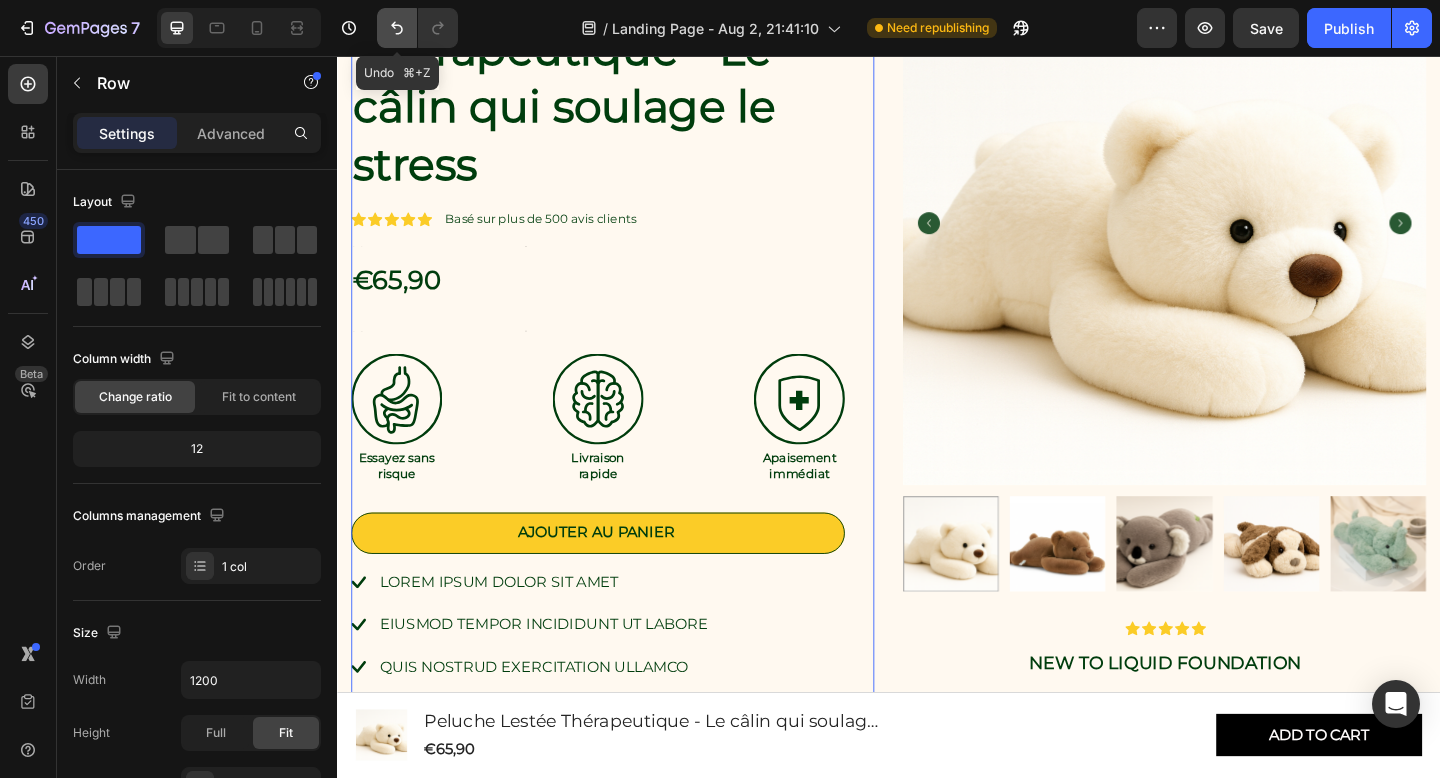click 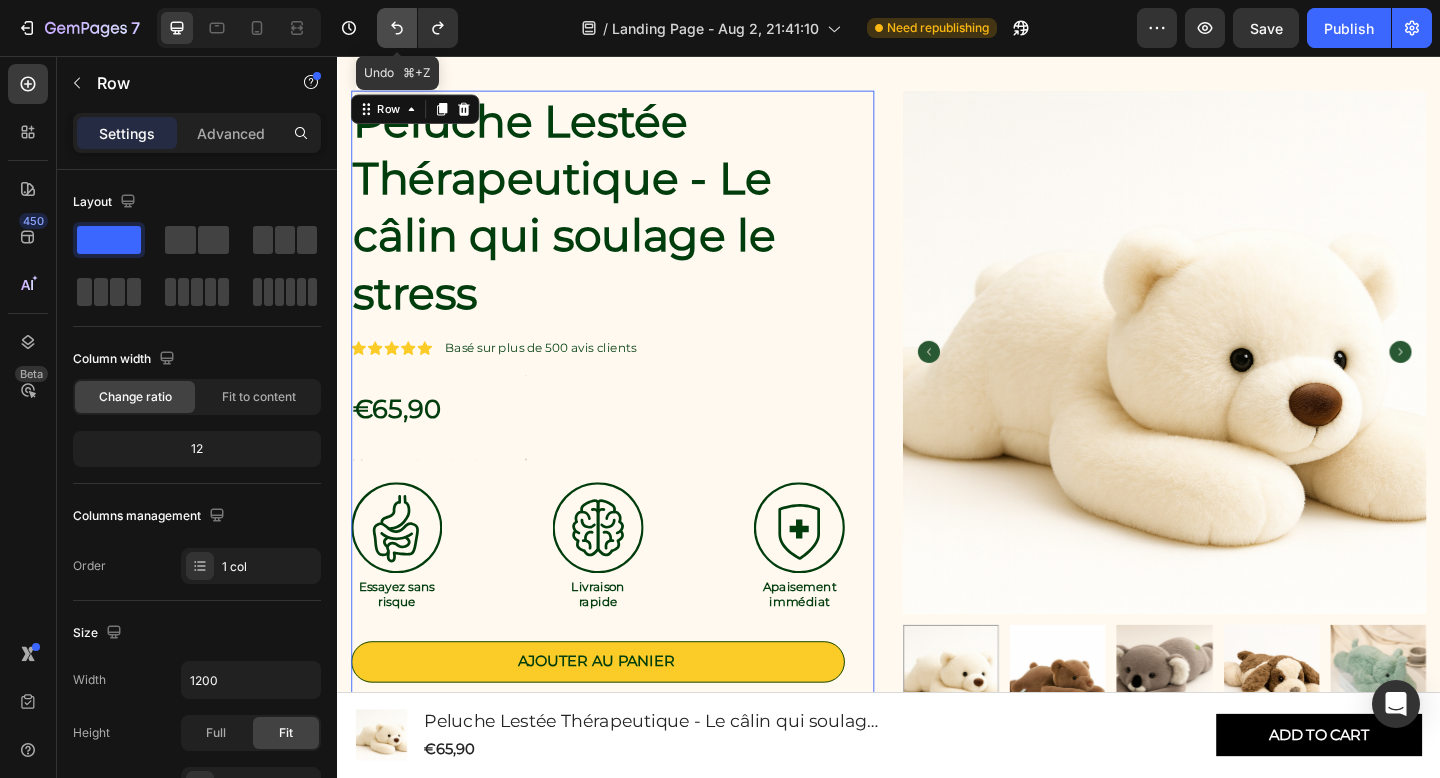 scroll, scrollTop: 1106, scrollLeft: 0, axis: vertical 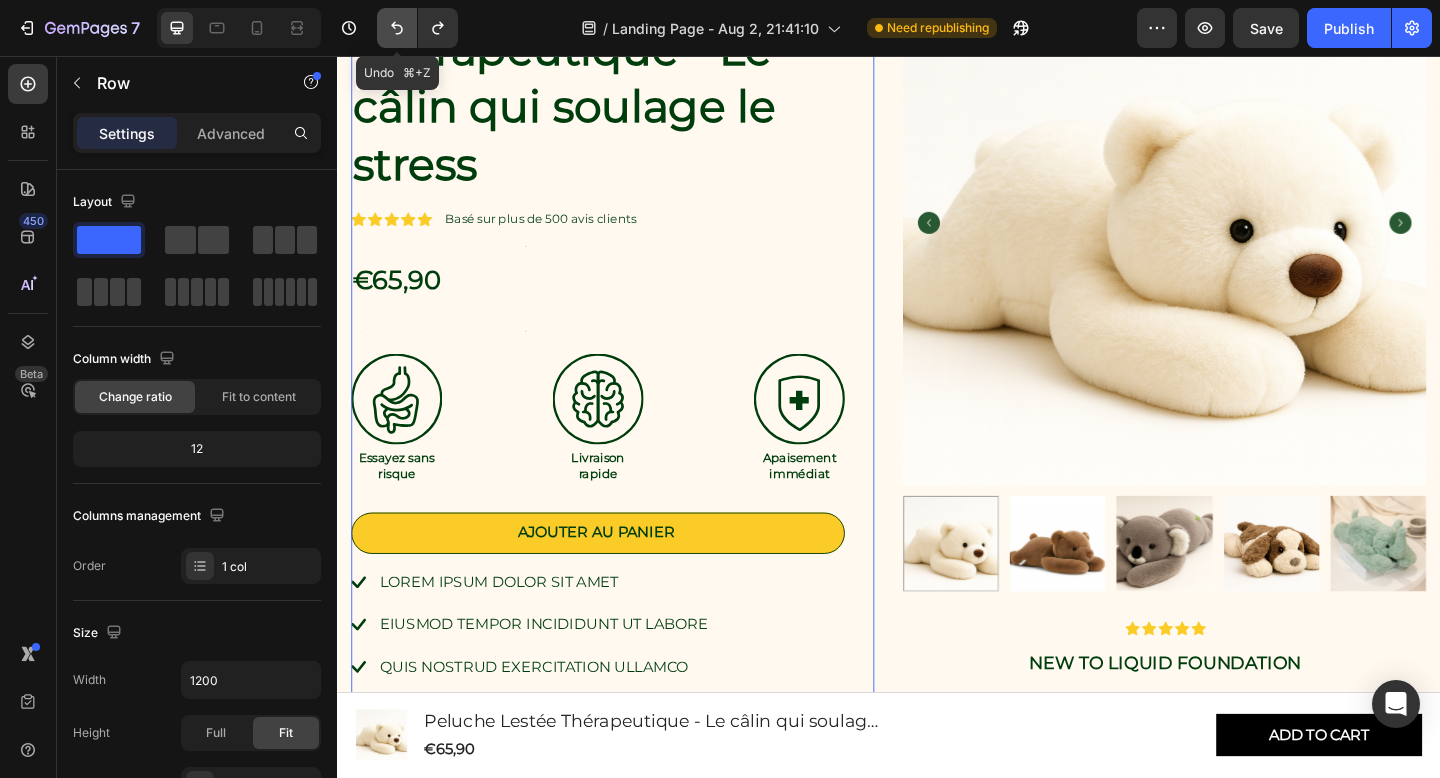 click 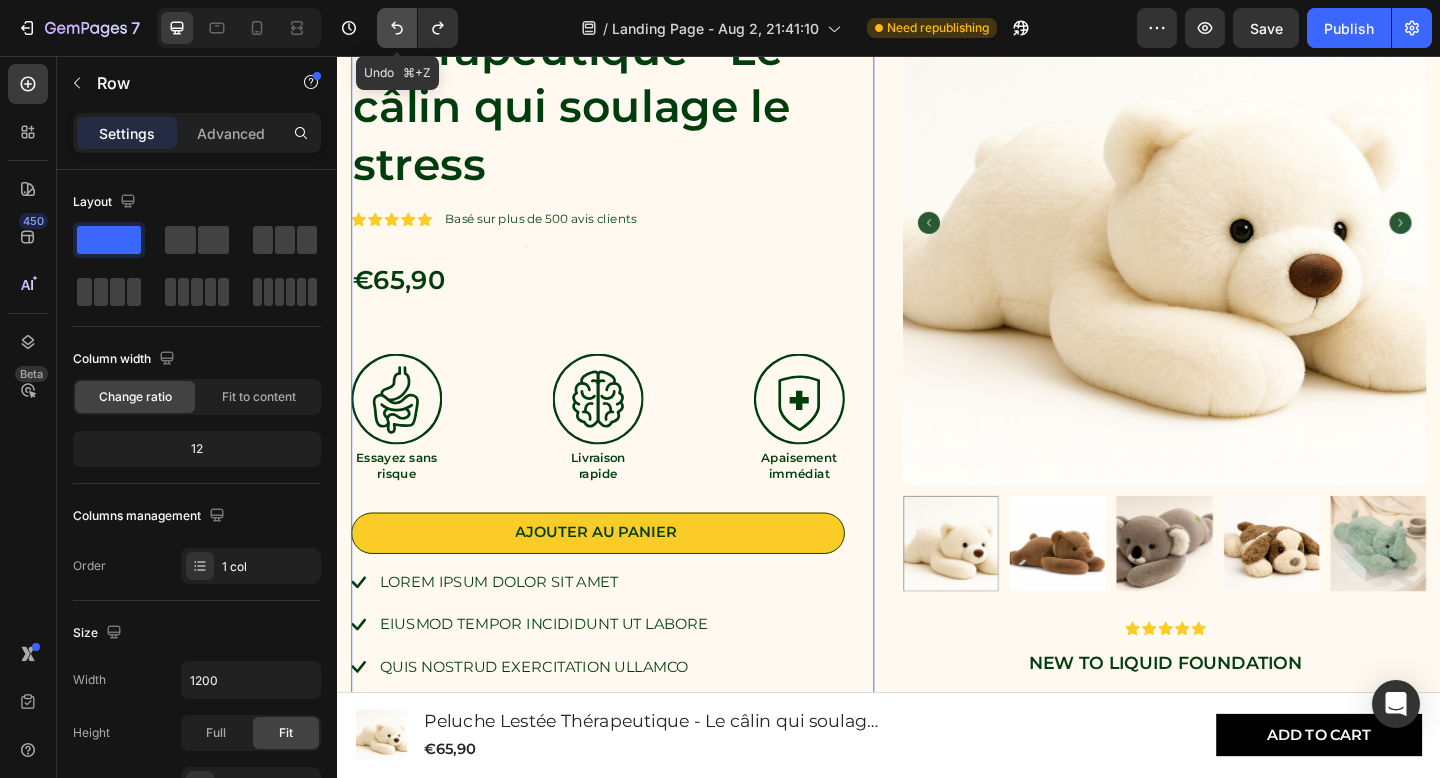 click 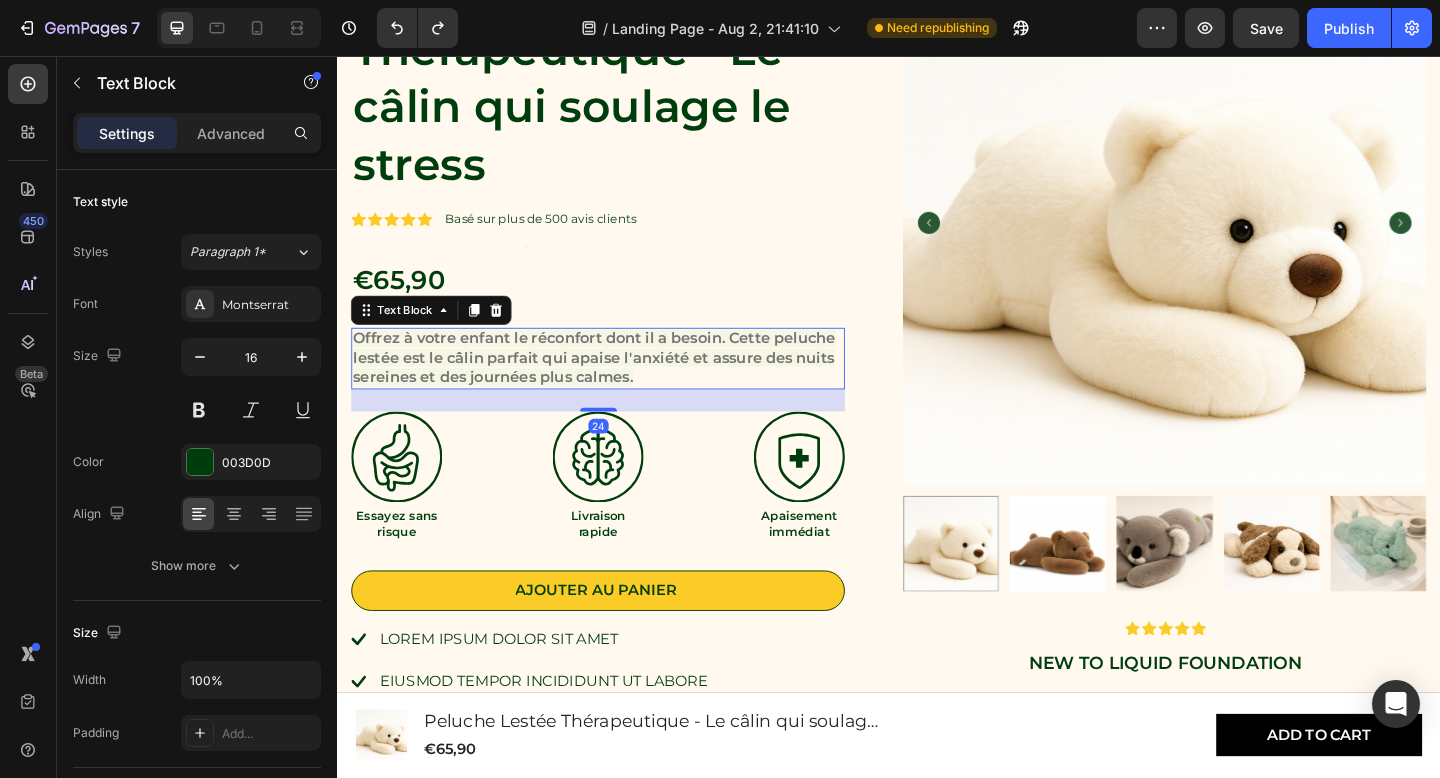 click on "Offrez à votre enfant le réconfort dont il a besoin. Cette peluche lestée est le câlin parfait qui apaise l'anxiété et assure des nuits sereines et des journées plus calmes." at bounding box center (616, 384) 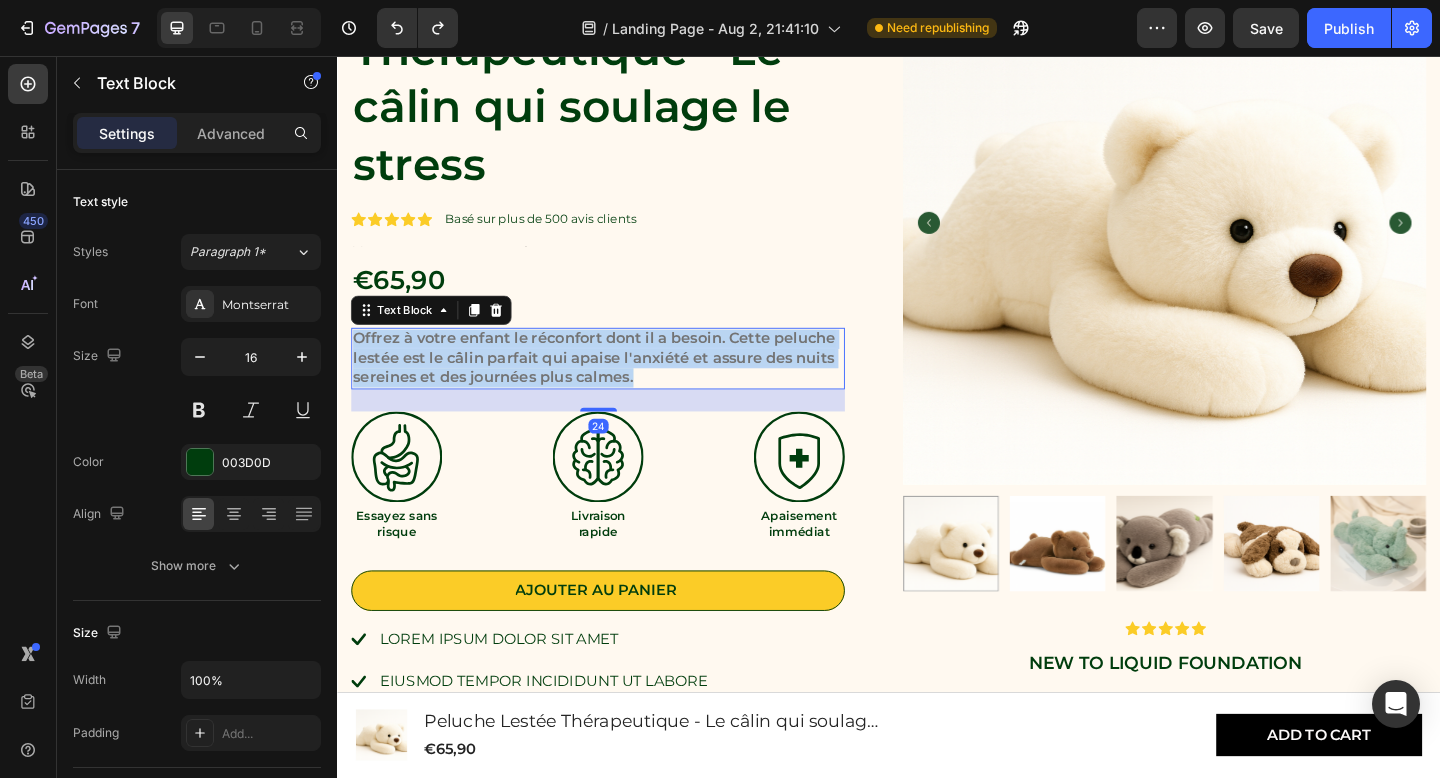 click on "Offrez à votre enfant le réconfort dont il a besoin. Cette peluche lestée est le câlin parfait qui apaise l'anxiété et assure des nuits sereines et des journées plus calmes." at bounding box center (616, 384) 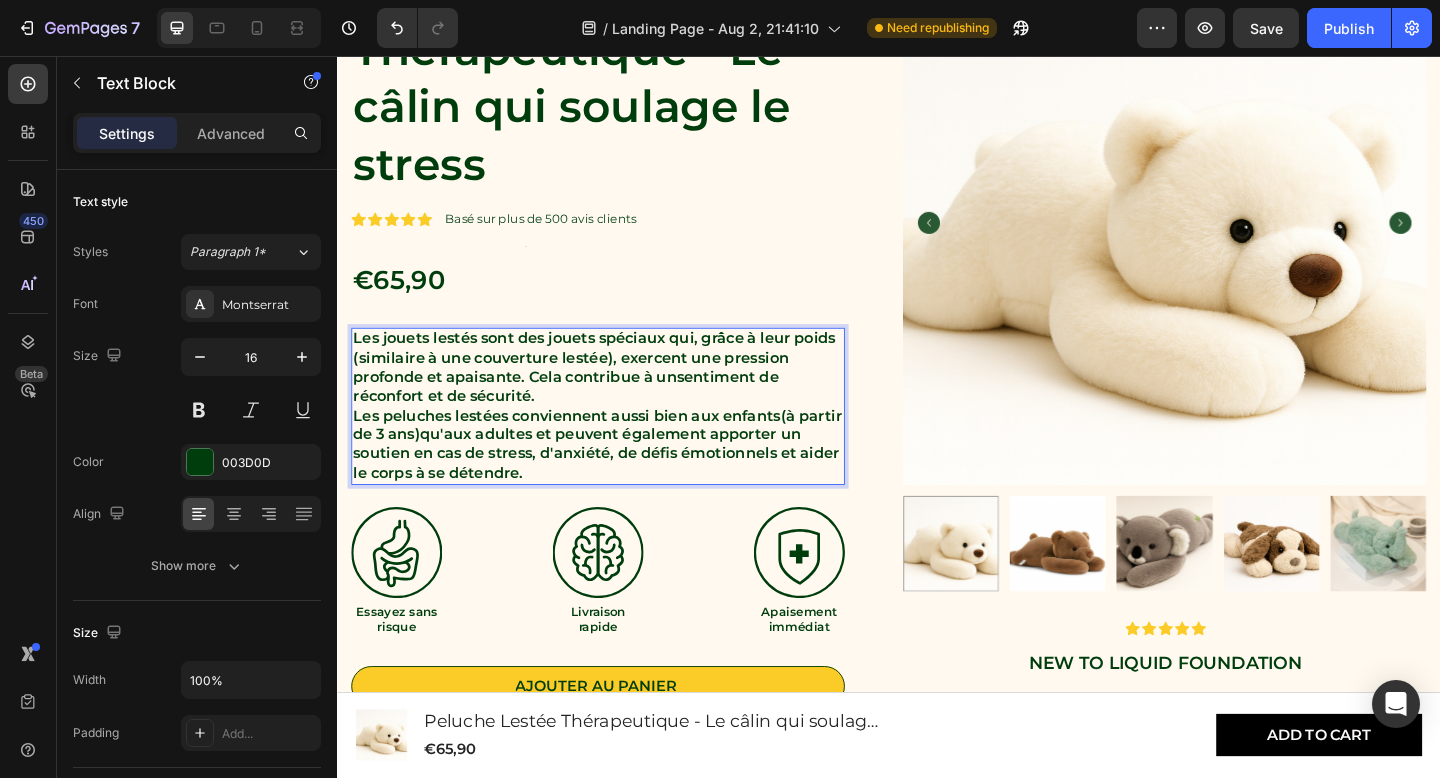 click on "Les peluches lestées conviennent aussi bien aux enfants  (à partir de 3 ans)  qu'aux adultes et peuvent également apporter un soutien en cas de stress, d'anxiété, de défis émotionnels et aider le corps à se détendre." at bounding box center (620, 479) 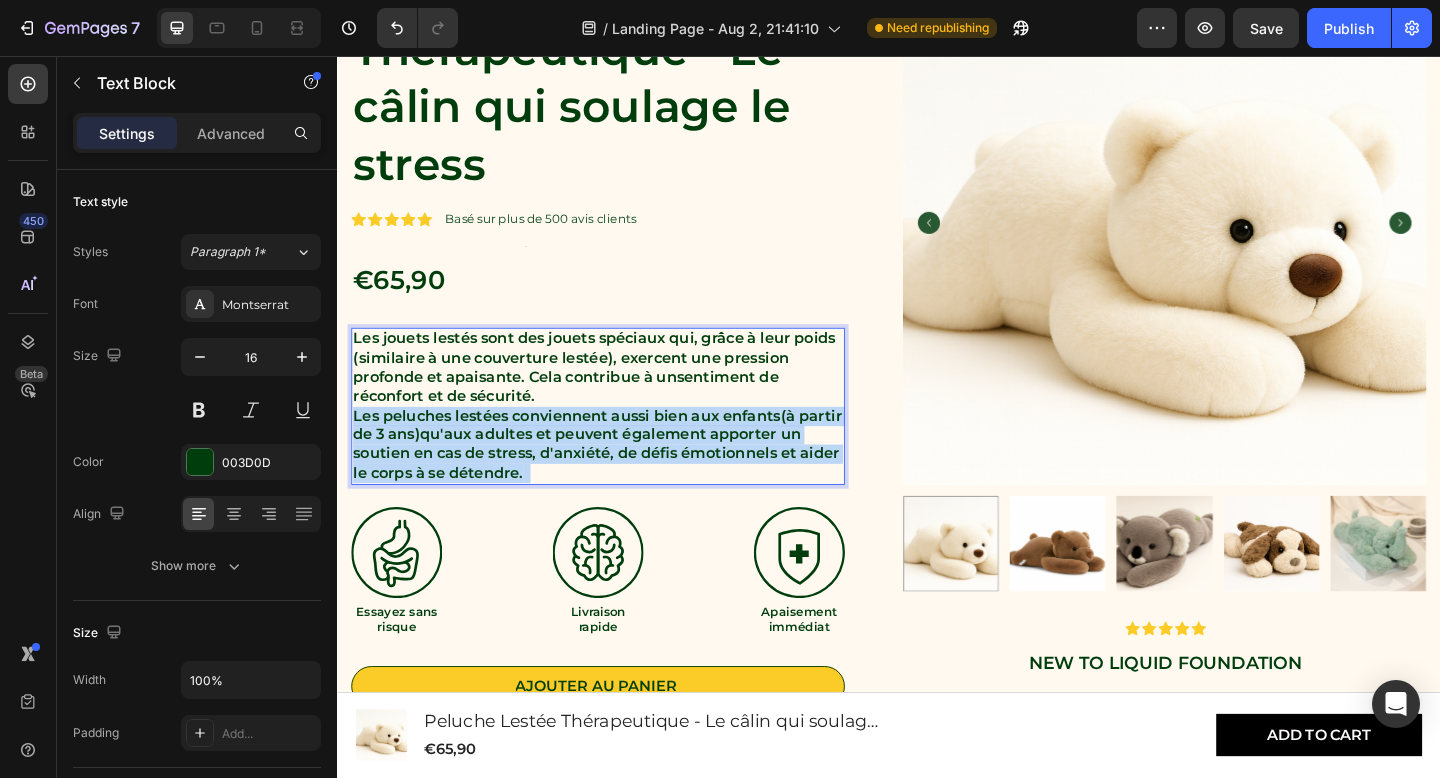 click on "Les peluches lestées conviennent aussi bien aux enfants  (à partir de 3 ans)  qu'aux adultes et peuvent également apporter un soutien en cas de stress, d'anxiété, de défis émotionnels et aider le corps à se détendre." at bounding box center [620, 479] 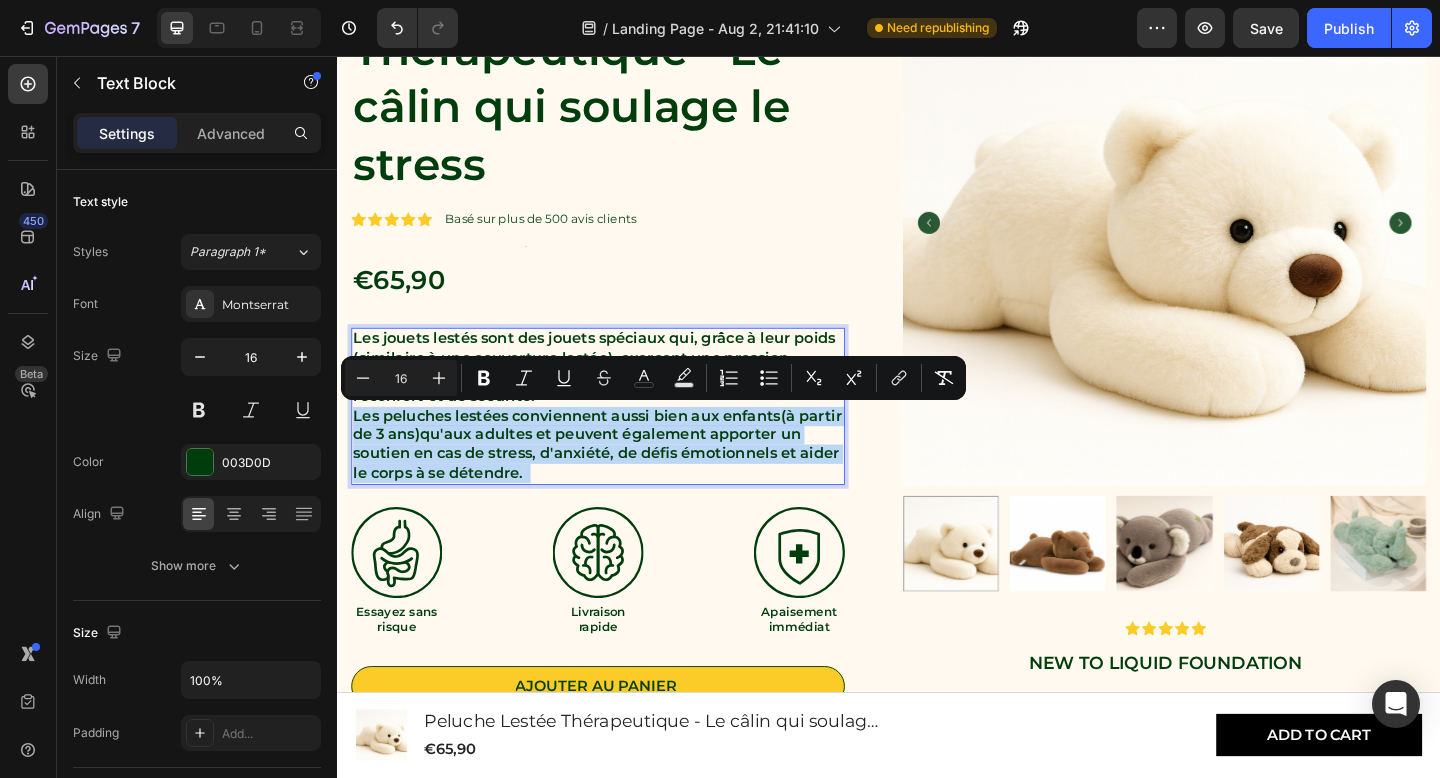 click on "Les peluches lestées conviennent aussi bien aux enfants  (à partir de 3 ans)  qu'aux adultes et peuvent également apporter un soutien en cas de stress, d'anxiété, de défis émotionnels et aider le corps à se détendre." at bounding box center (620, 479) 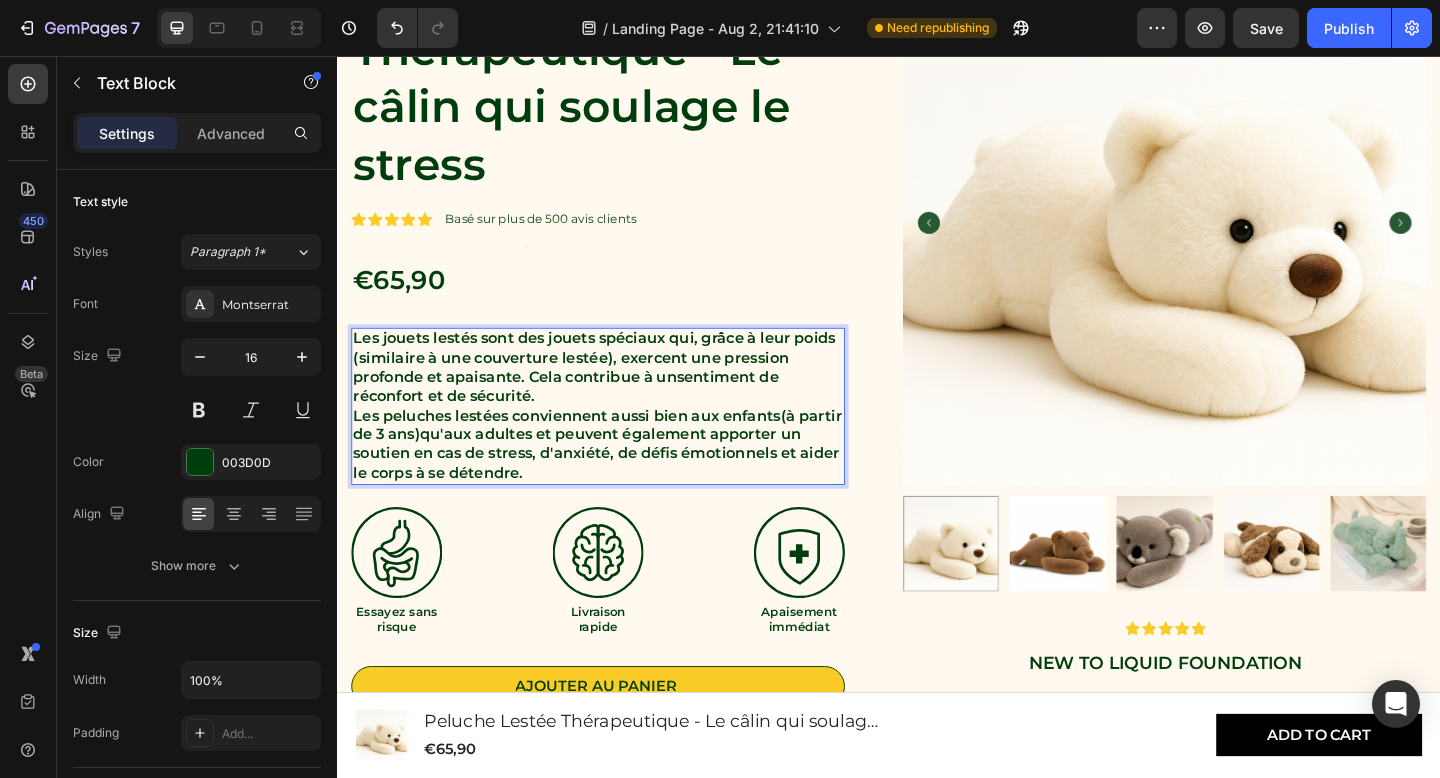 click on "Les peluches lestées conviennent aussi bien aux enfants  (à partir de 3 ans)  qu'aux adultes et peuvent également apporter un soutien en cas de stress, d'anxiété, de défis émotionnels et aider le corps à se détendre." at bounding box center (620, 479) 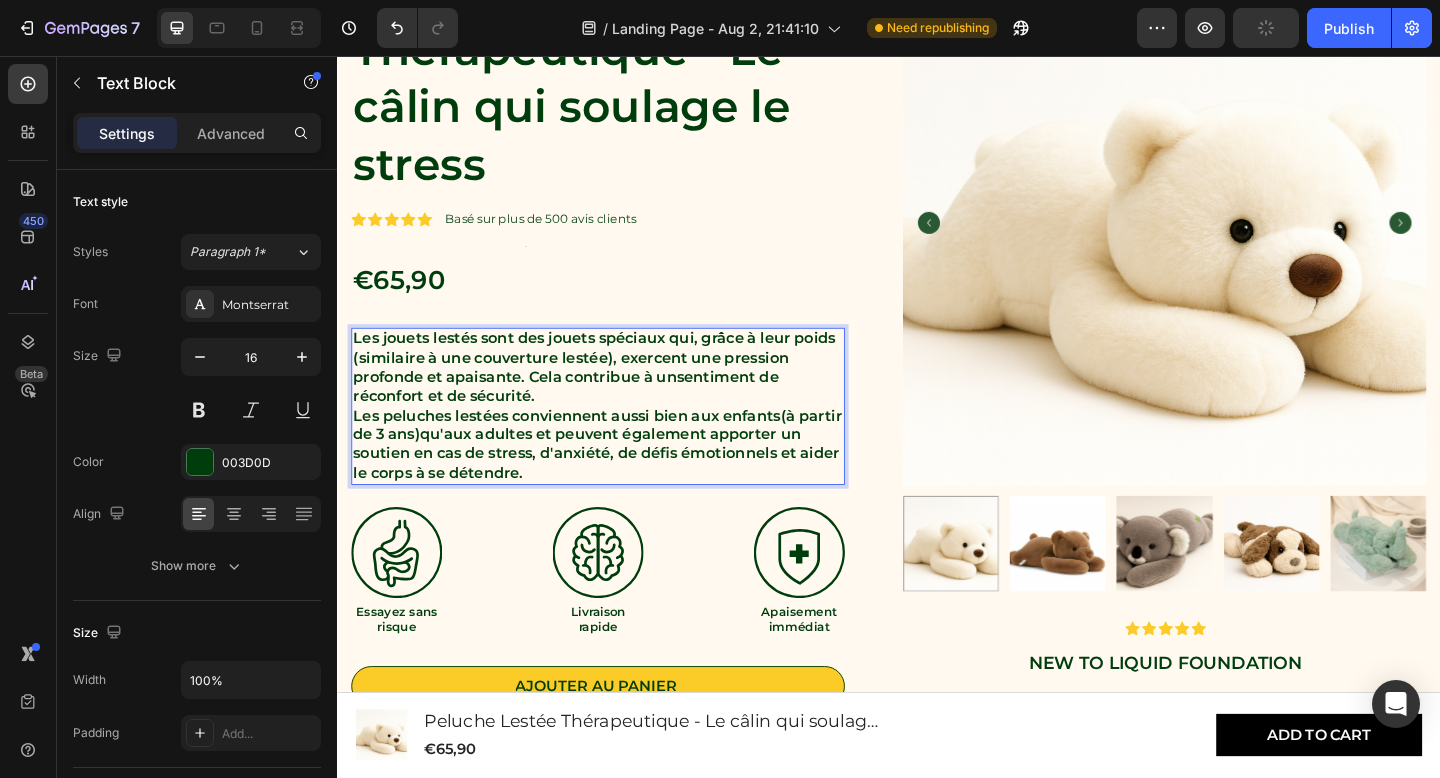 click on "Les peluches lestées conviennent aussi bien aux enfants  (à partir de 3 ans)  qu'aux adultes et peuvent également apporter un soutien en cas de stress, d'anxiété, de défis émotionnels et aider le corps à se détendre." at bounding box center [620, 479] 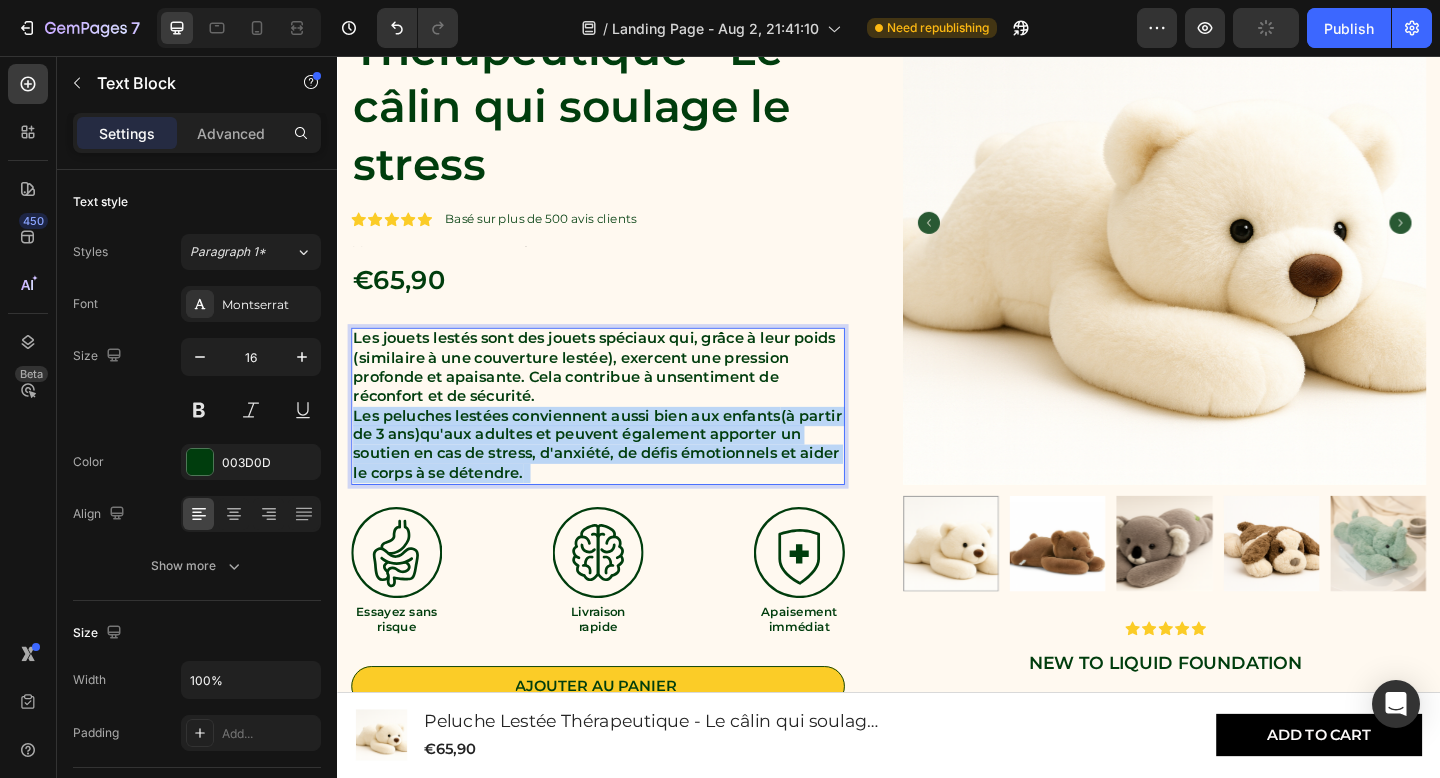 click on "Les peluches lestées conviennent aussi bien aux enfants  (à partir de 3 ans)  qu'aux adultes et peuvent également apporter un soutien en cas de stress, d'anxiété, de défis émotionnels et aider le corps à se détendre." at bounding box center (620, 479) 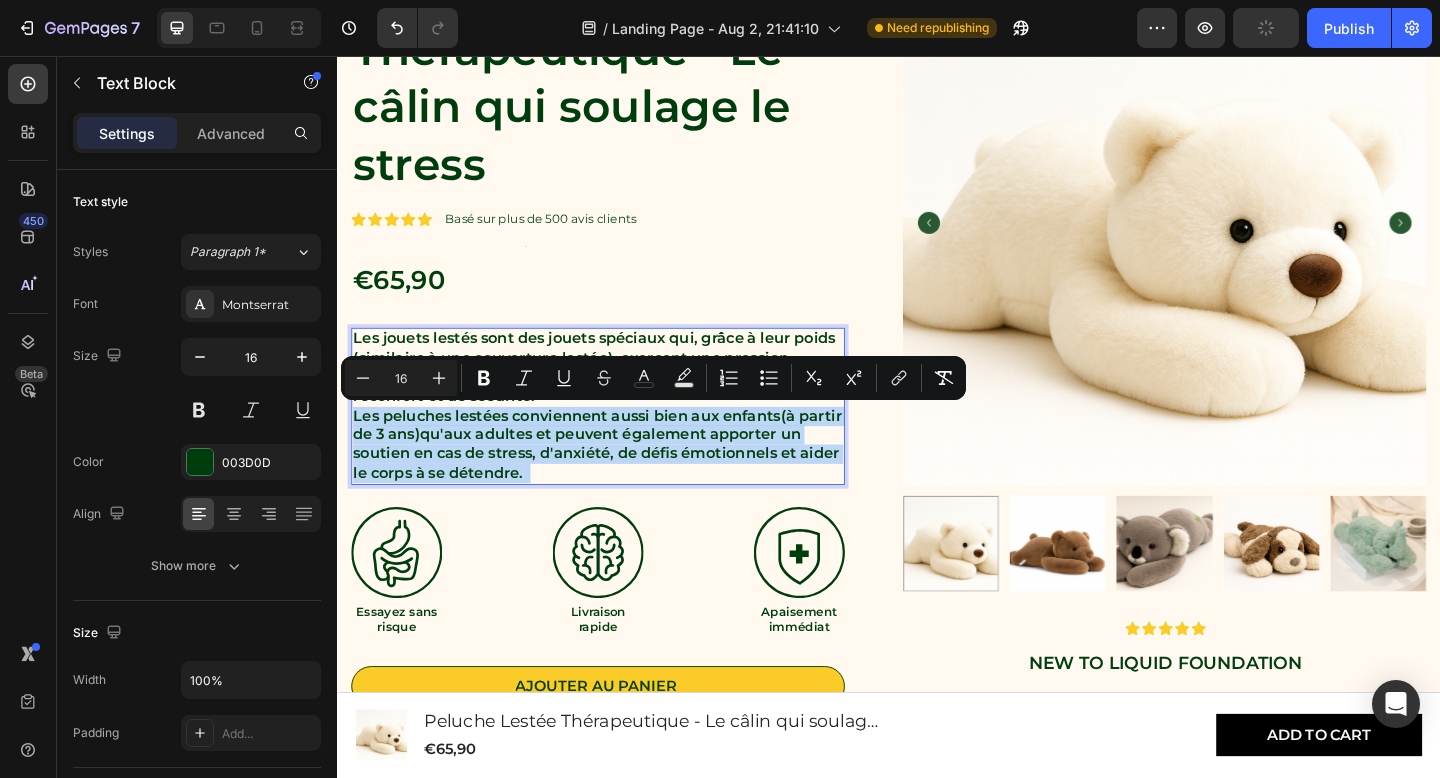 click on "Les peluches lestées conviennent aussi bien aux enfants  (à partir de 3 ans)  qu'aux adultes et peuvent également apporter un soutien en cas de stress, d'anxiété, de défis émotionnels et aider le corps à se détendre." at bounding box center [620, 479] 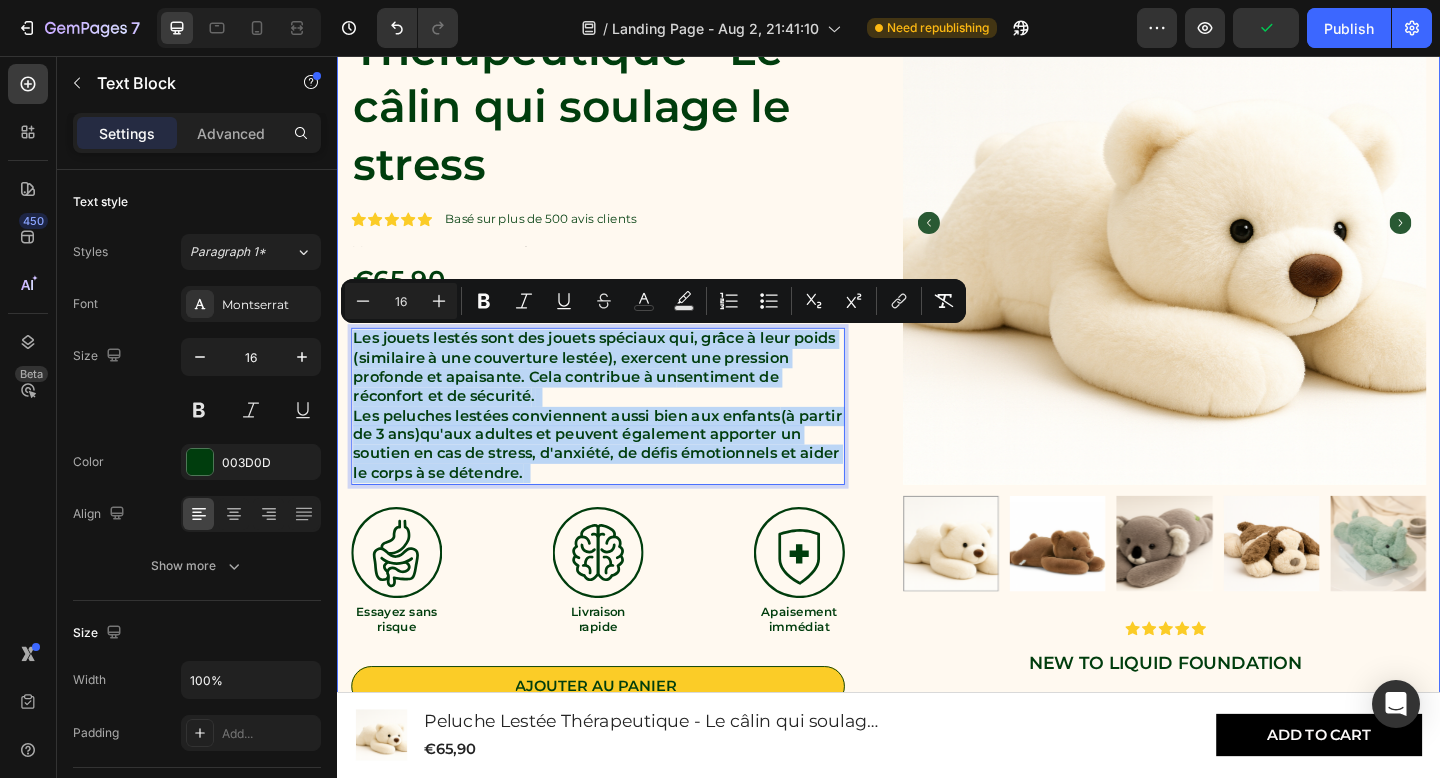drag, startPoint x: 592, startPoint y: 514, endPoint x: 350, endPoint y: 359, distance: 287.38303 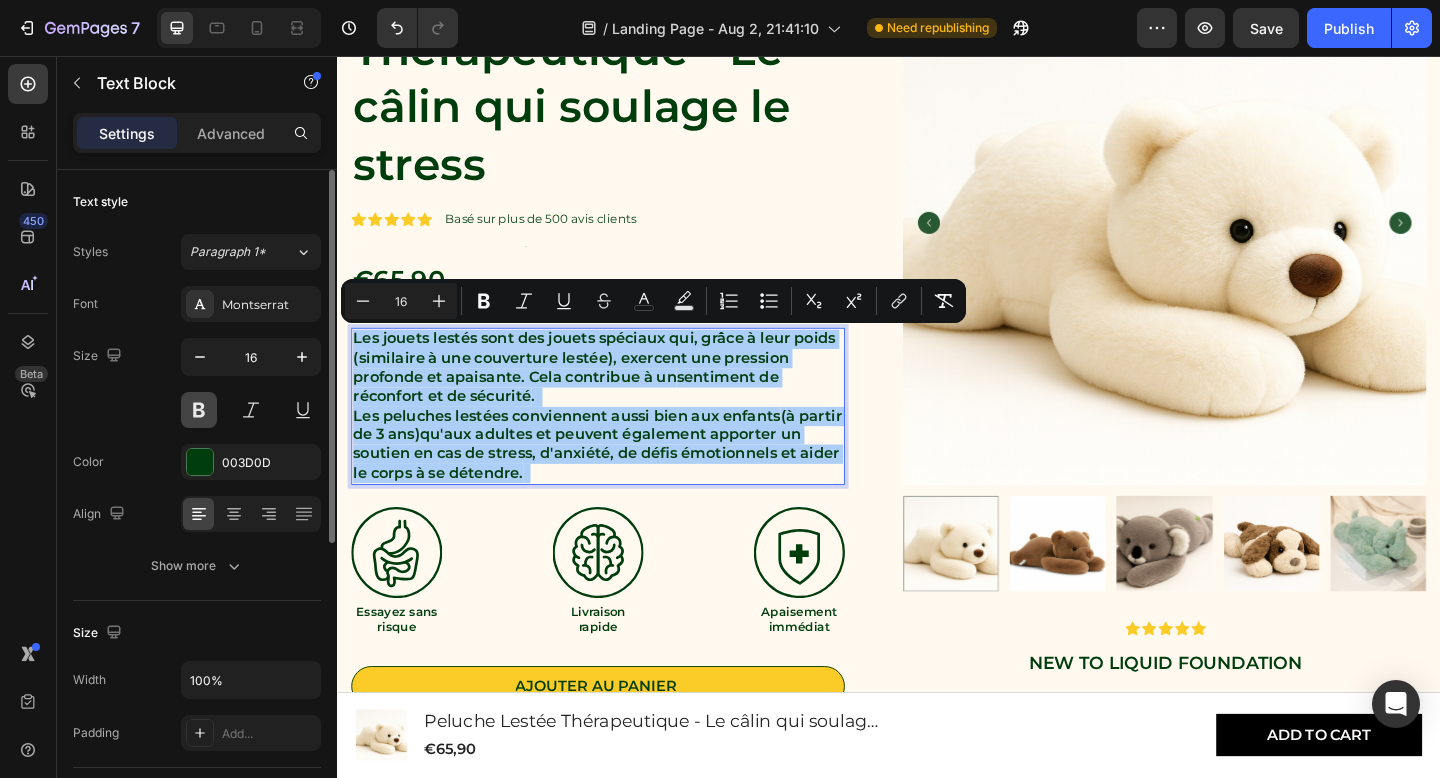 click at bounding box center [199, 410] 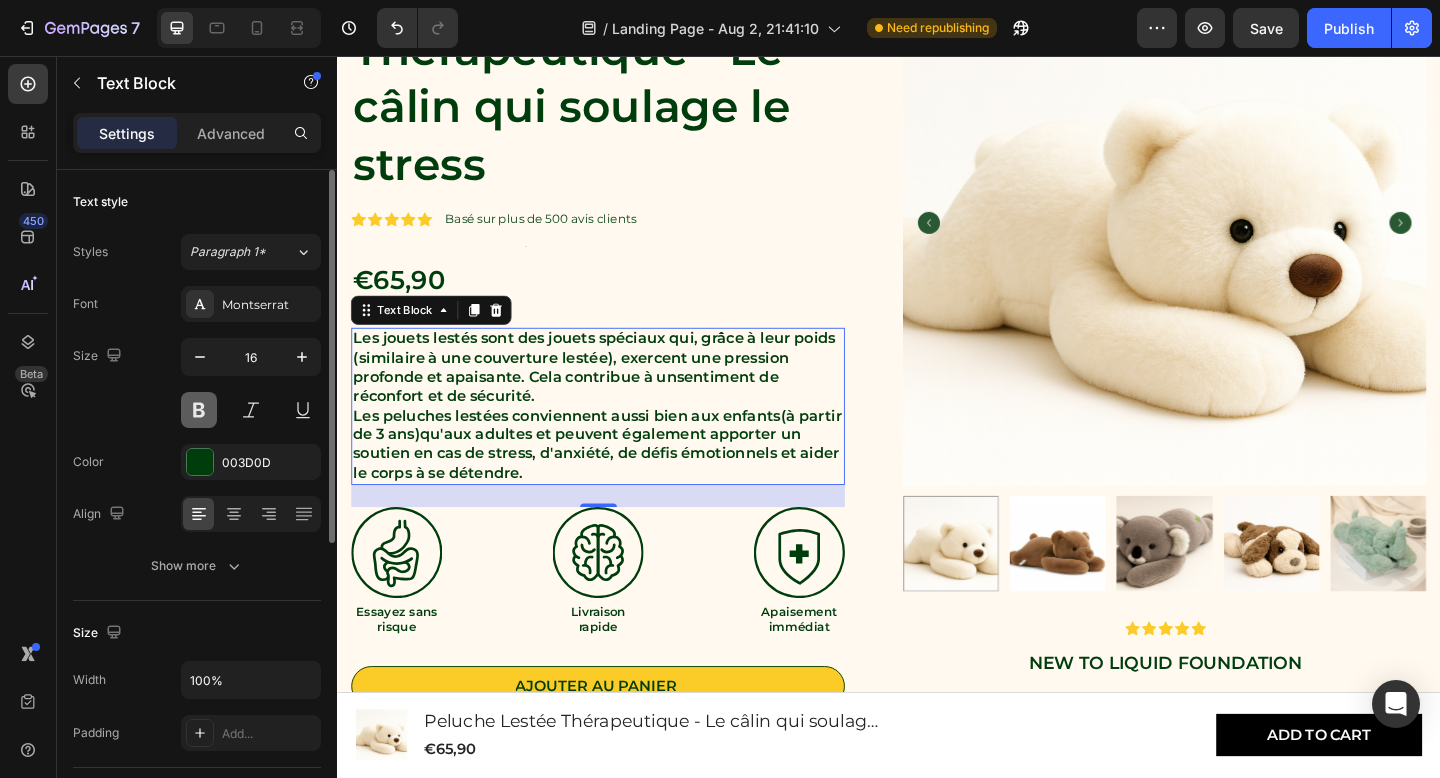click at bounding box center (199, 410) 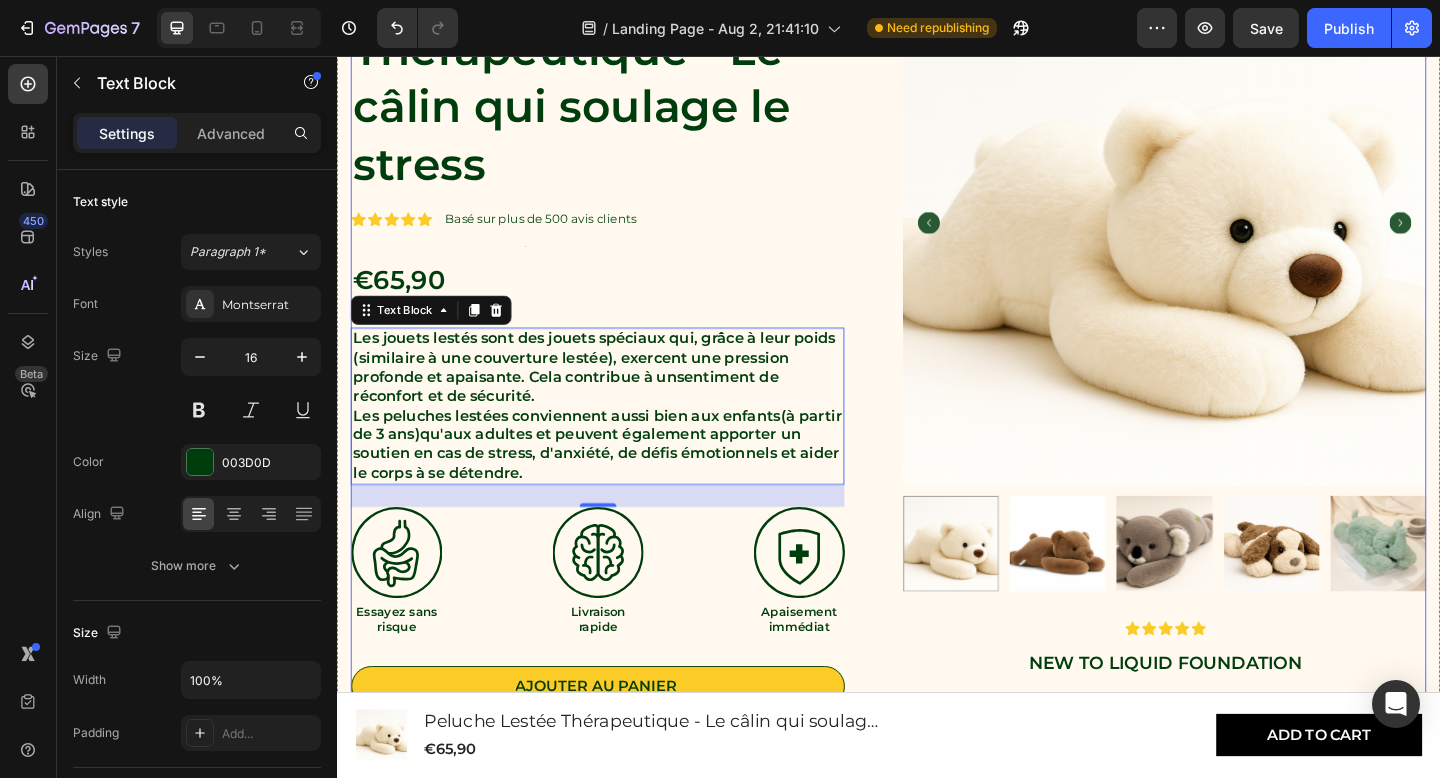 click on "Peluche Lestée Thérapeutique - Le câlin qui soulage le stress Product Title Icon Icon Icon Icon Icon Icon List Basé sur plus de 500 avis clients Text Block Row Text Block €65,90 Product Price Product Price Les jouets lestés sont des jouets spéciaux qui, grâce à leur poids (similaire à une couverture lestée), exercent une pression profonde et apaisante. Cela contribue à un  sentiment de réconfort et de sécurité  .   Les peluches lestées conviennent aussi bien aux enfants  (à partir de 3 ans)  qu'aux adultes et peuvent également apporter un soutien en cas de stress, d'anxiété, de défis émotionnels et aider le corps à se détendre.    Text Block   24 Image Essayez sans risque Text Block Image Livraison rapide Text Block Image Apaisement immédiat Text Block Row Ajouter au panier Add to Cart
Lorem ipsum dolor sit amet
eiusmod tempor incididunt ut labore
quis nostrud exercitation ullamco Item List
Détails des câlins" at bounding box center [937, 504] 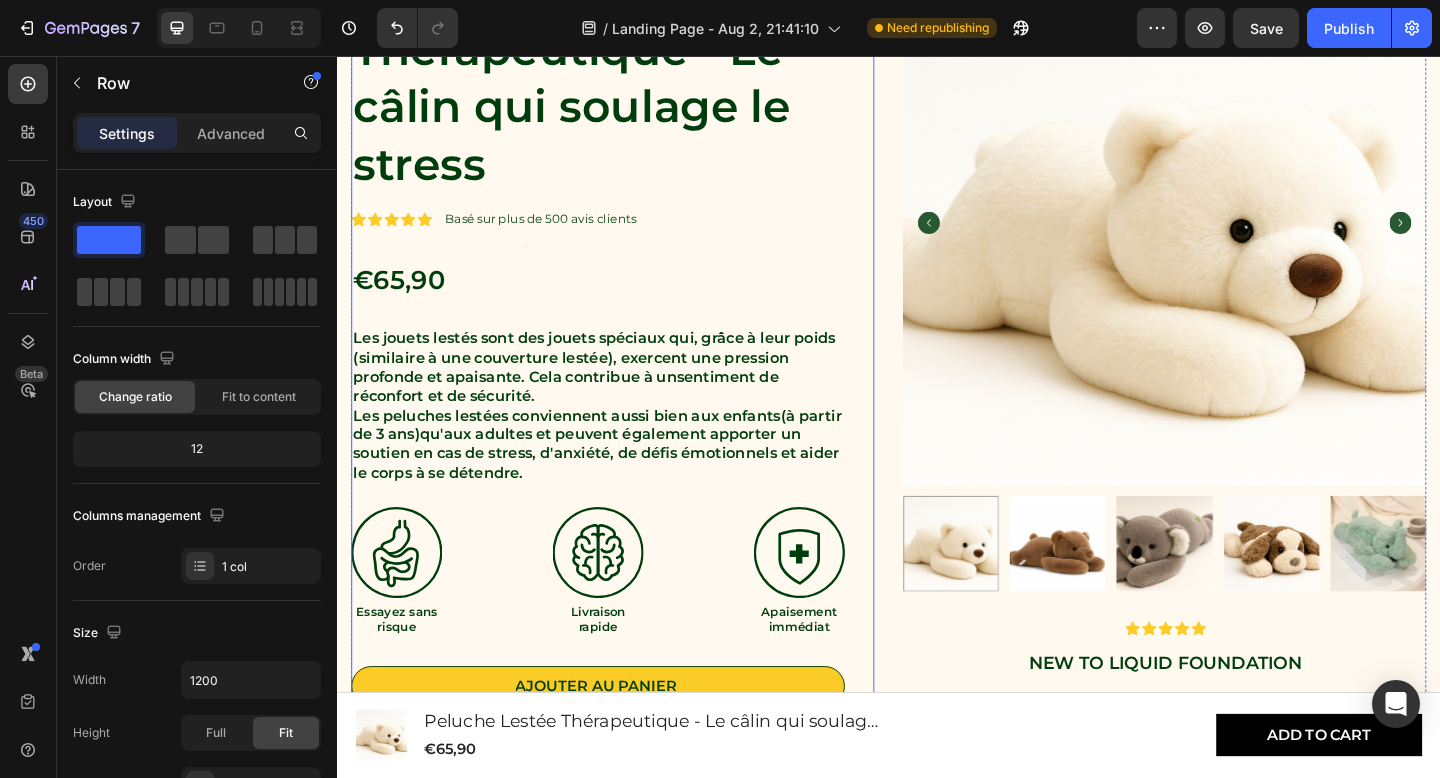 click on "Peluche Lestée Thérapeutique - Le câlin qui soulage le stress Product Title Icon Icon Icon Icon Icon Icon List Basé sur plus de 500 avis clients Text Block Row Text Block €65,90 Product Price Product Price Les jouets lestés sont des jouets spéciaux qui, grâce à leur poids (similaire à une couverture lestée), exercent une pression profonde et apaisante. Cela contribue à un  sentiment de réconfort et de sécurité  .   Les peluches lestées conviennent aussi bien aux enfants  (à partir de 3 ans)  qu'aux adultes et peuvent également apporter un soutien en cas de stress, d'anxiété, de défis émotionnels et aider le corps à se détendre.    Text Block Image Essayez sans risque Text Block Image Livraison rapide Text Block Image Apaisement immédiat Text Block Row Ajouter au panier Add to Cart
Lorem ipsum dolor sit amet
eiusmod tempor incididunt ut labore
quis nostrud exercitation ullamco Item List
Détails des câlins" at bounding box center [620, 496] 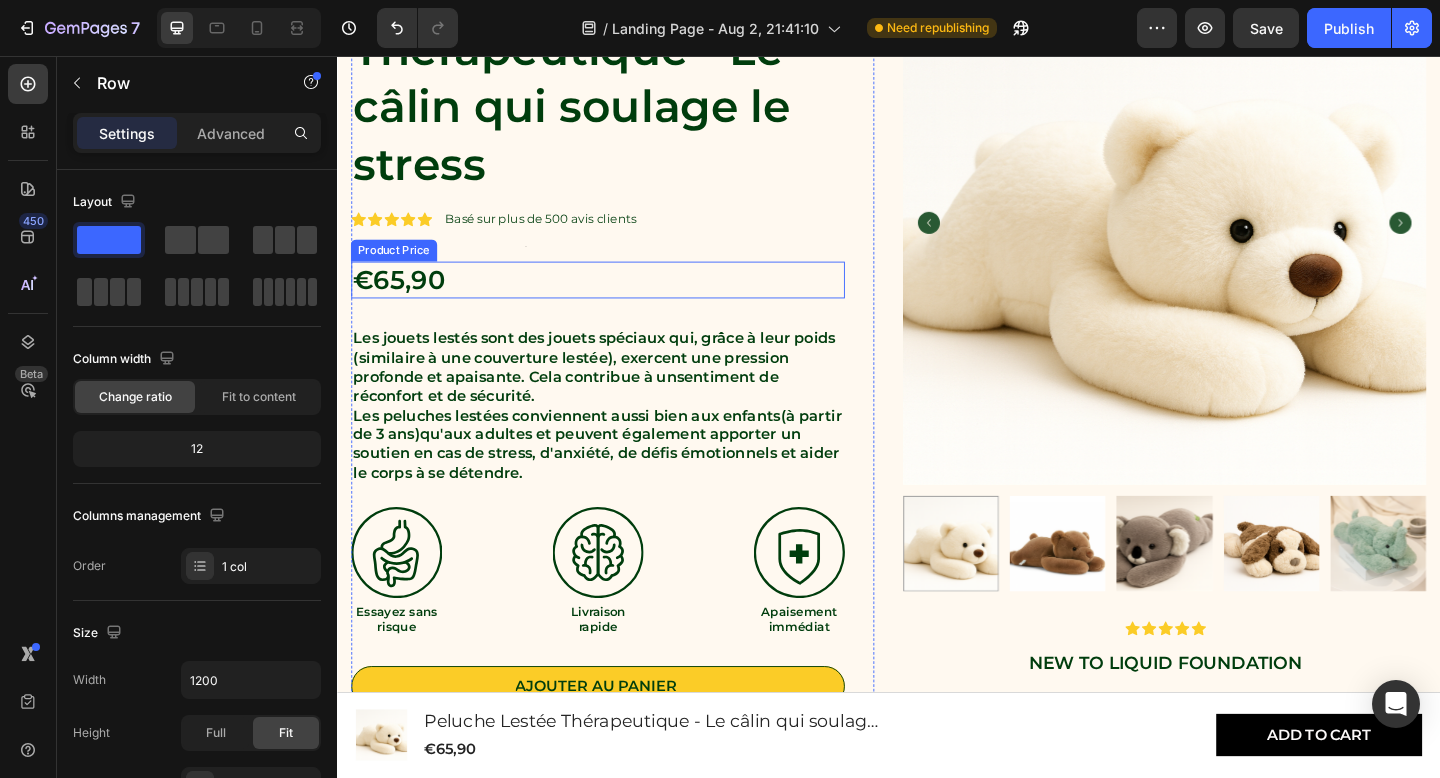 click on "€65,90" at bounding box center [620, 300] 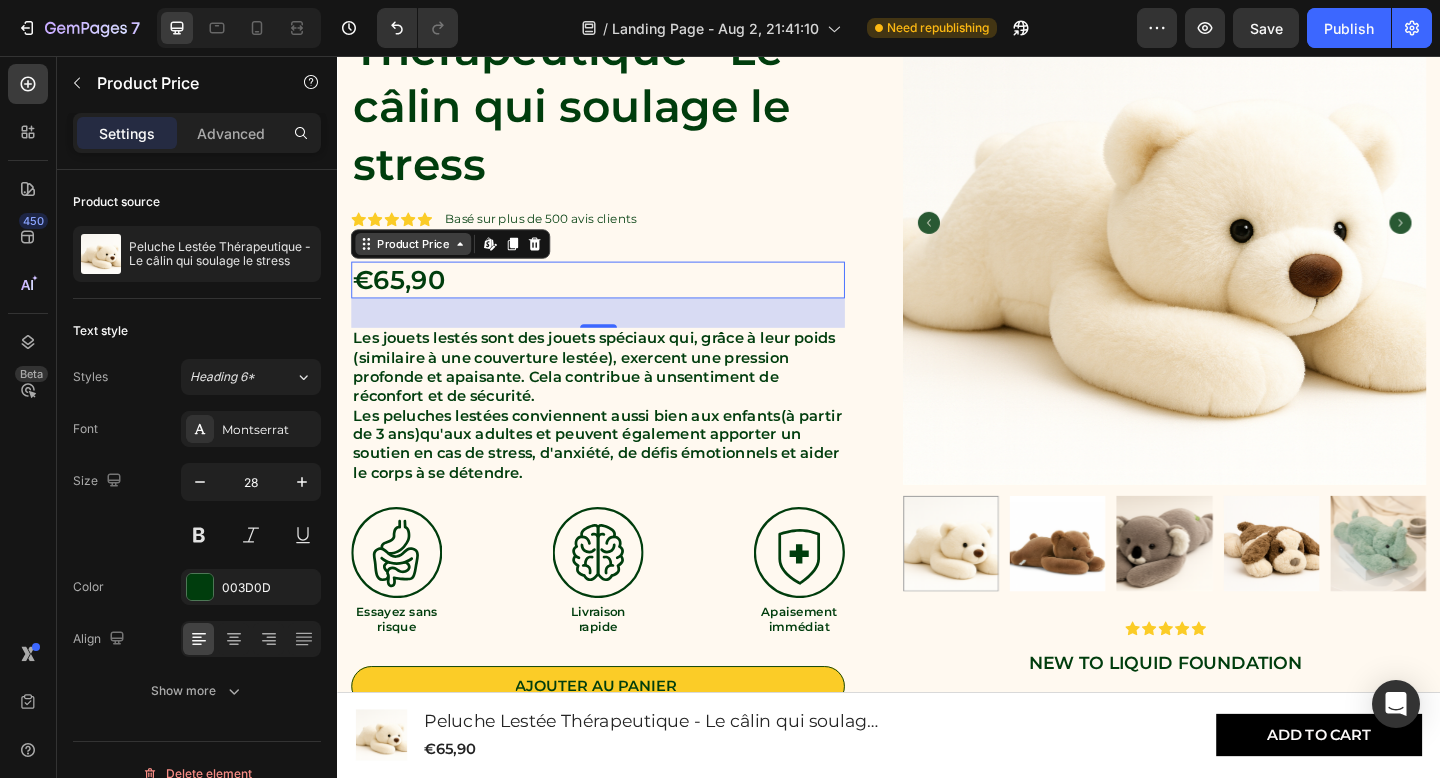 click on "Product Price" at bounding box center [420, 261] 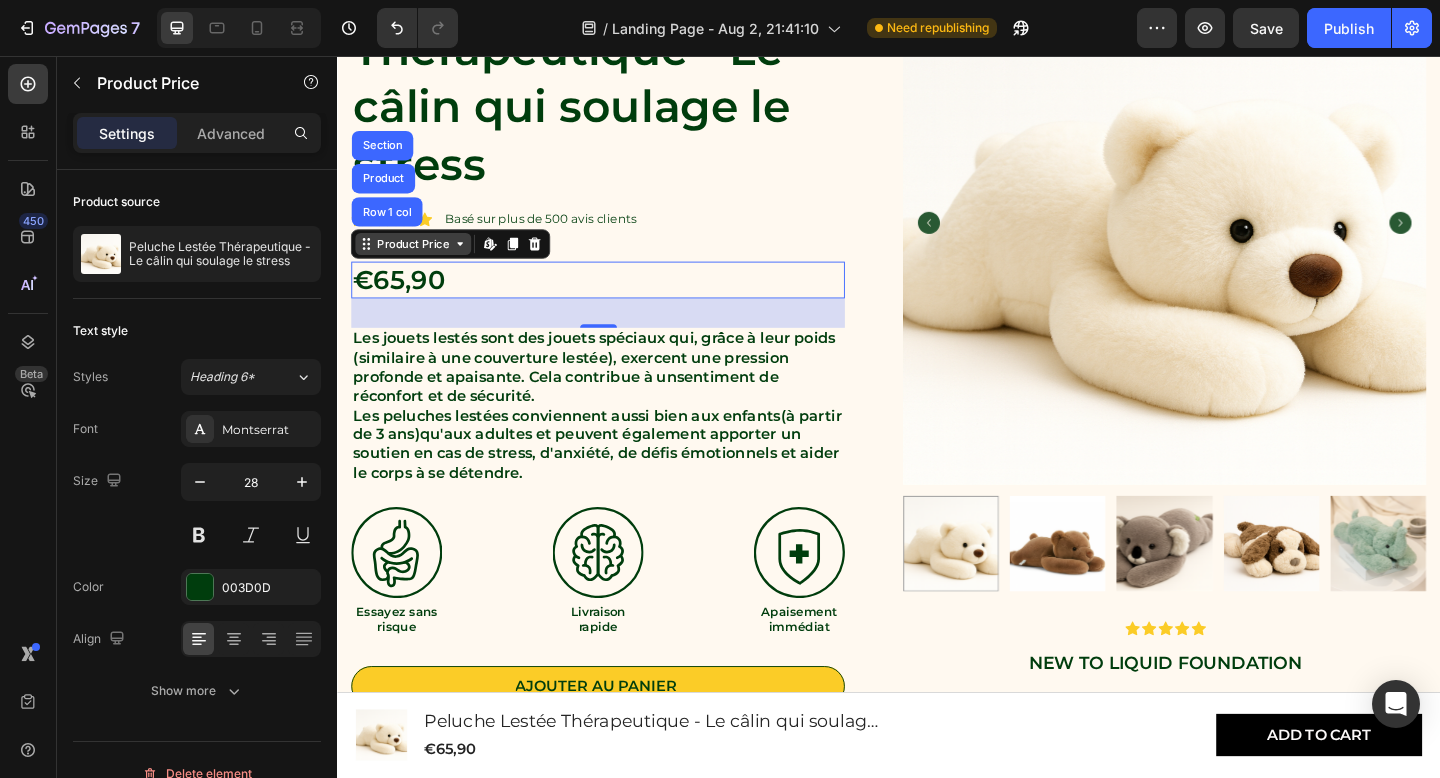 click on "Product Price" at bounding box center [420, 261] 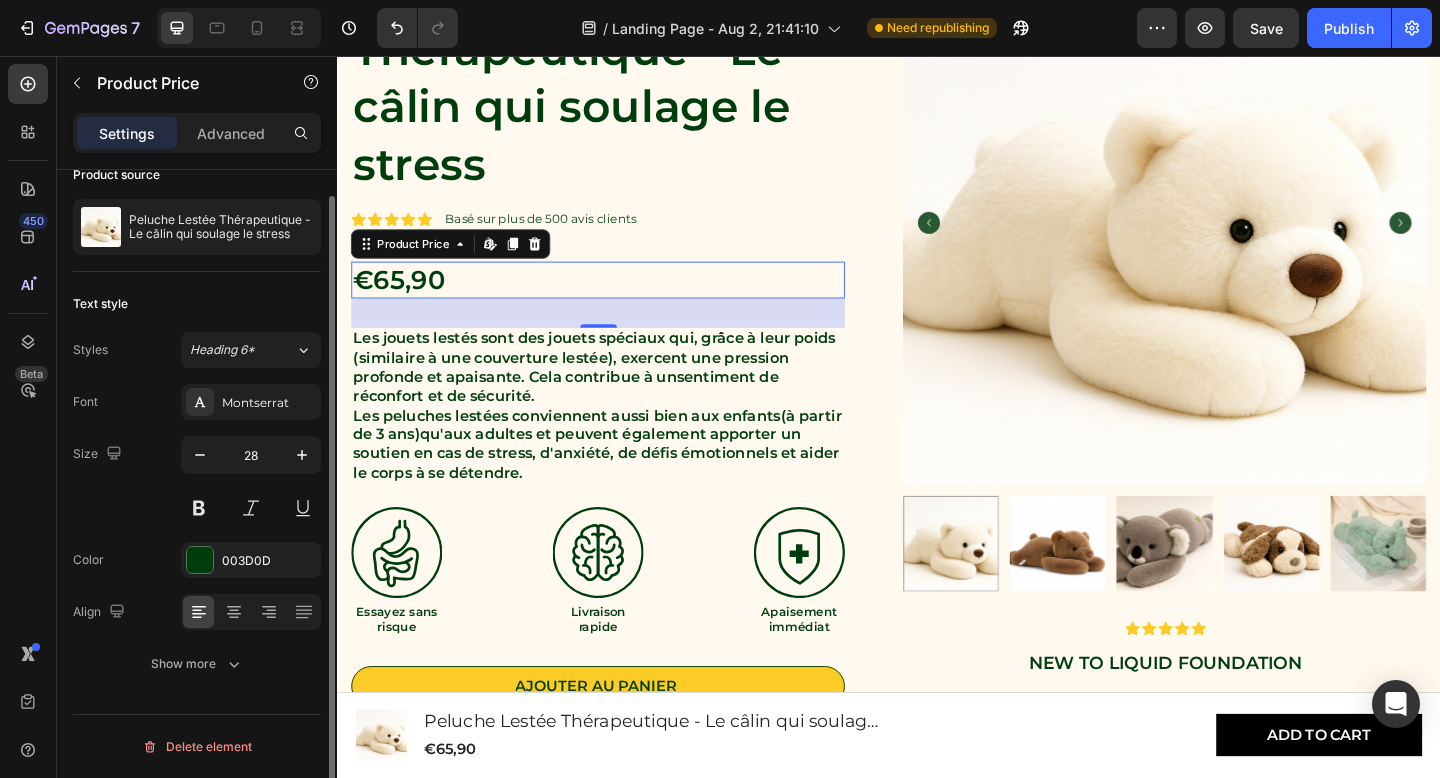 scroll, scrollTop: 0, scrollLeft: 0, axis: both 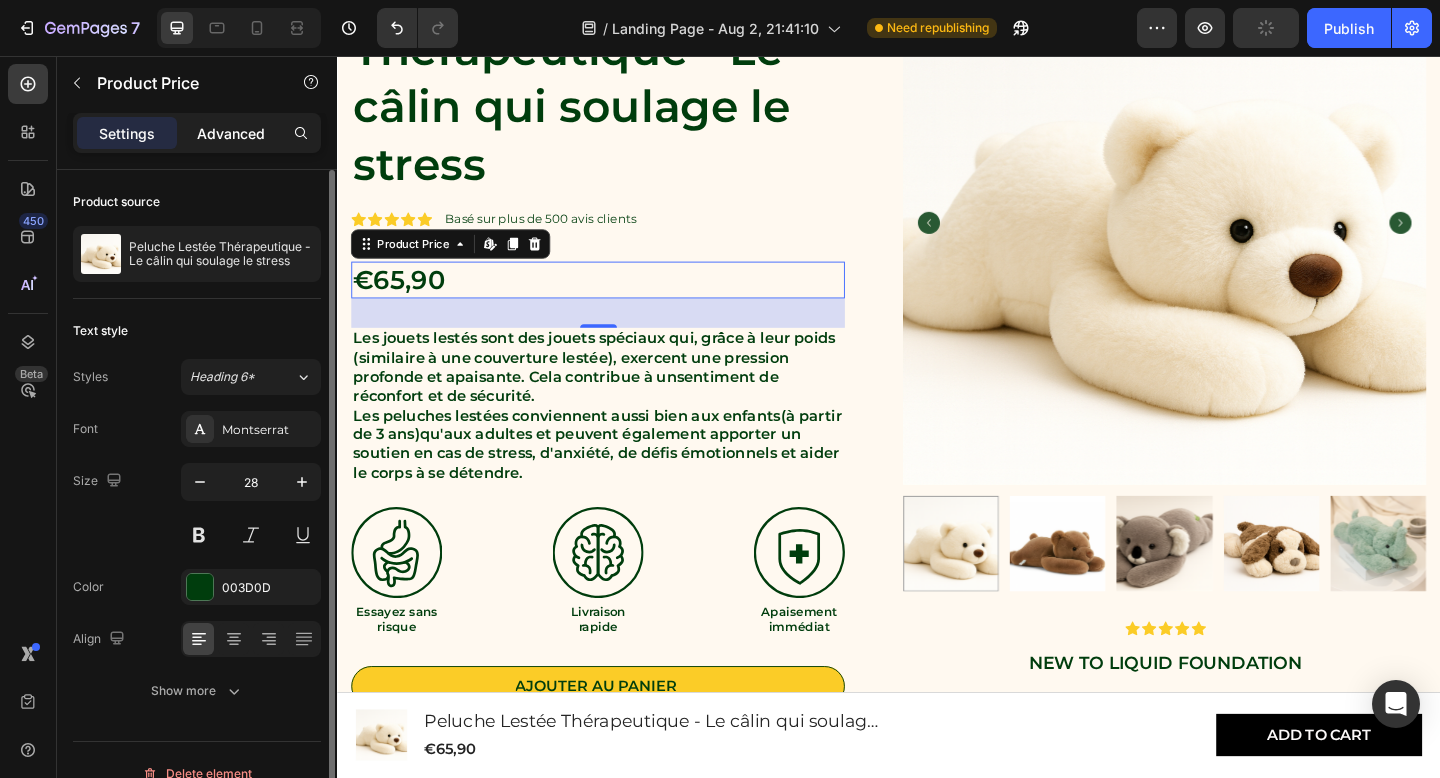 click on "Advanced" at bounding box center [231, 133] 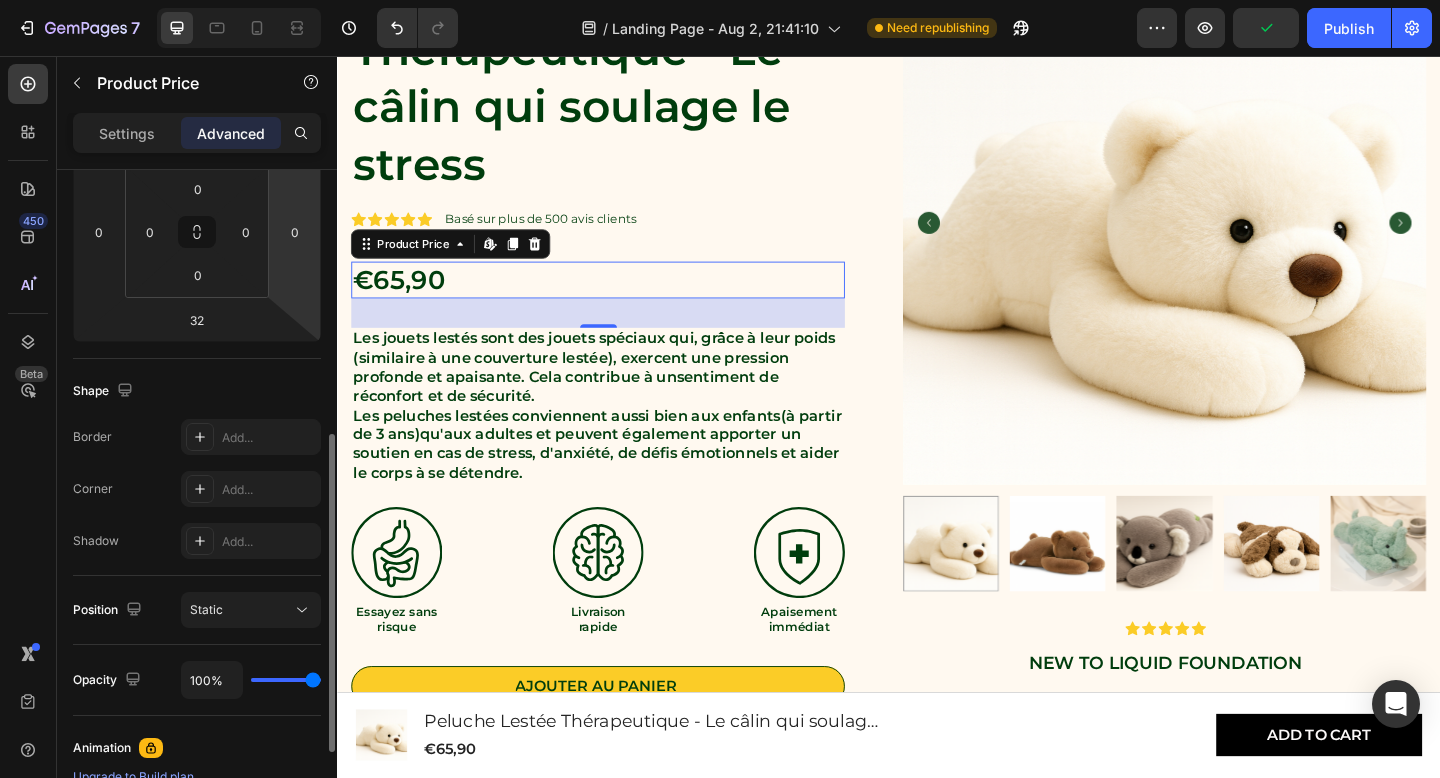 scroll, scrollTop: 659, scrollLeft: 0, axis: vertical 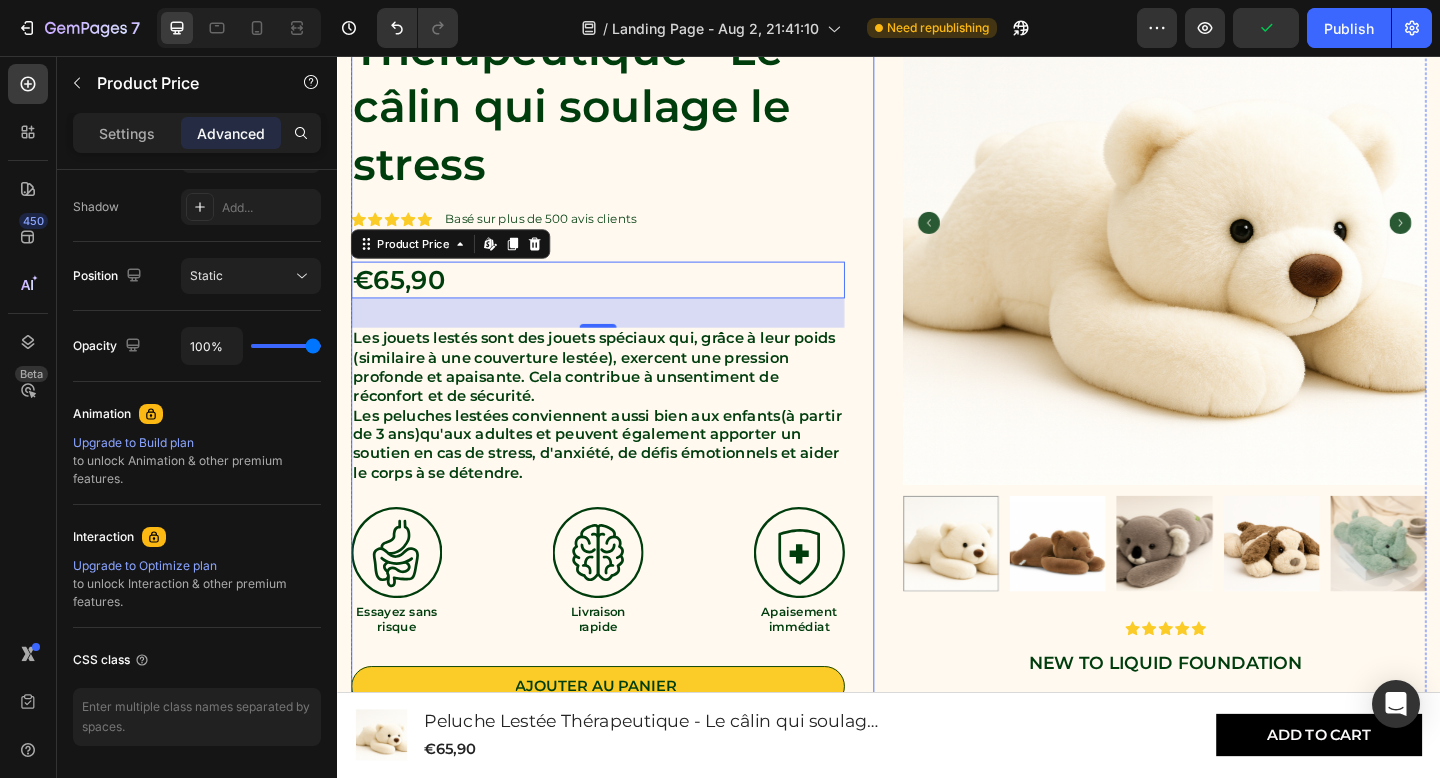 click on "Peluche Lestée Thérapeutique - Le câlin qui soulage le stress Product Title Icon Icon Icon Icon Icon Icon List Basé sur plus de 500 avis clients Text Block Row Text Block €65,90 Product Price   Edit content in Shopify 32 Product Price   Edit content in Shopify 32 Les jouets lestés sont des jouets spéciaux qui, grâce à leur poids (similaire à une couverture lestée), exercent une pression profonde et apaisante. Cela contribue à un  sentiment de réconfort et de sécurité  .   Les peluches lestées conviennent aussi bien aux enfants  (à partir de 3 ans)  qu'aux adultes et peuvent également apporter un soutien en cas de stress, d'anxiété, de défis émotionnels et aider le corps à se détendre.    Text Block Image Essayez sans risque Text Block Image Livraison rapide Text Block Image Apaisement immédiat Text Block Row Ajouter au panier Add to Cart
Lorem ipsum dolor sit amet
eiusmod tempor incididunt ut labore
quis nostrud exercitation ullamco Item List
Accordion" at bounding box center [636, 496] 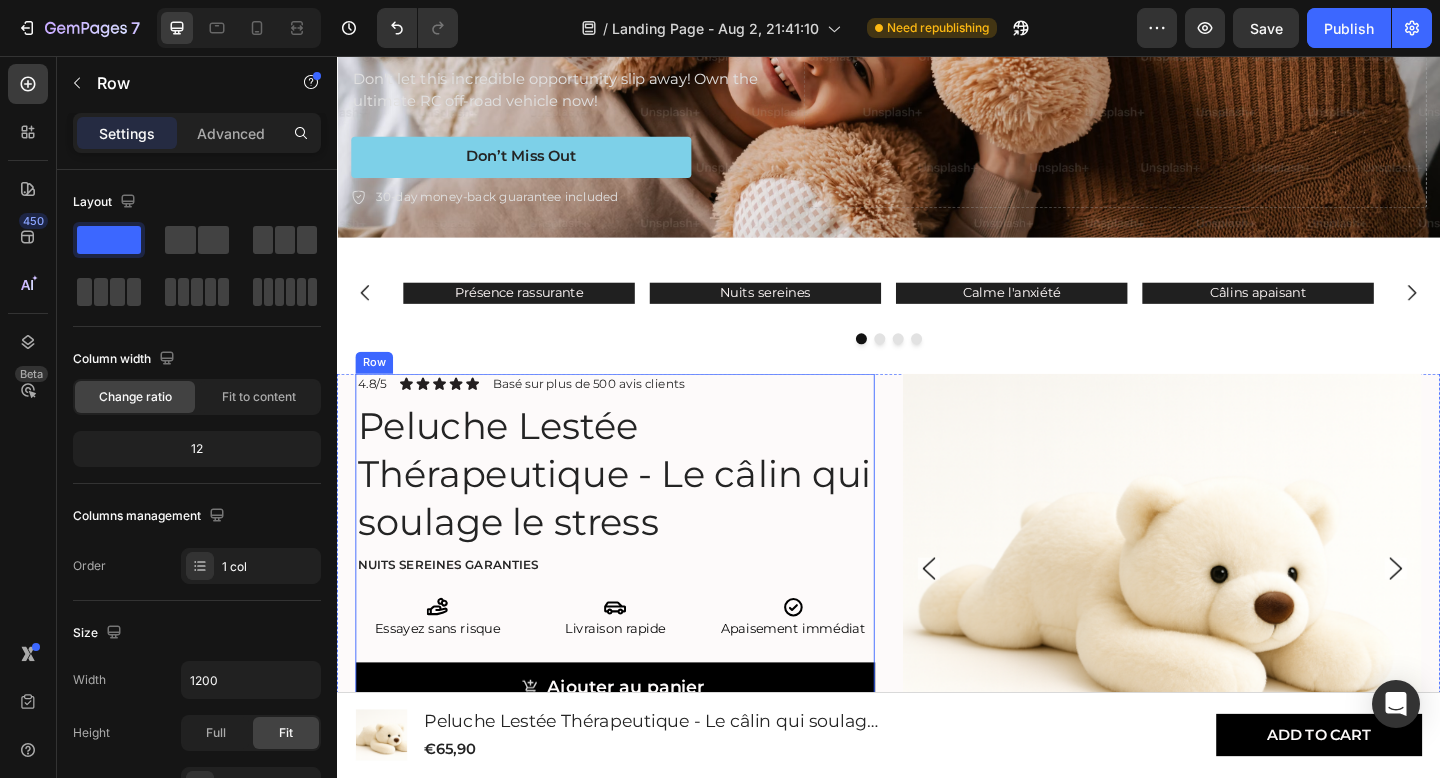 scroll, scrollTop: 440, scrollLeft: 0, axis: vertical 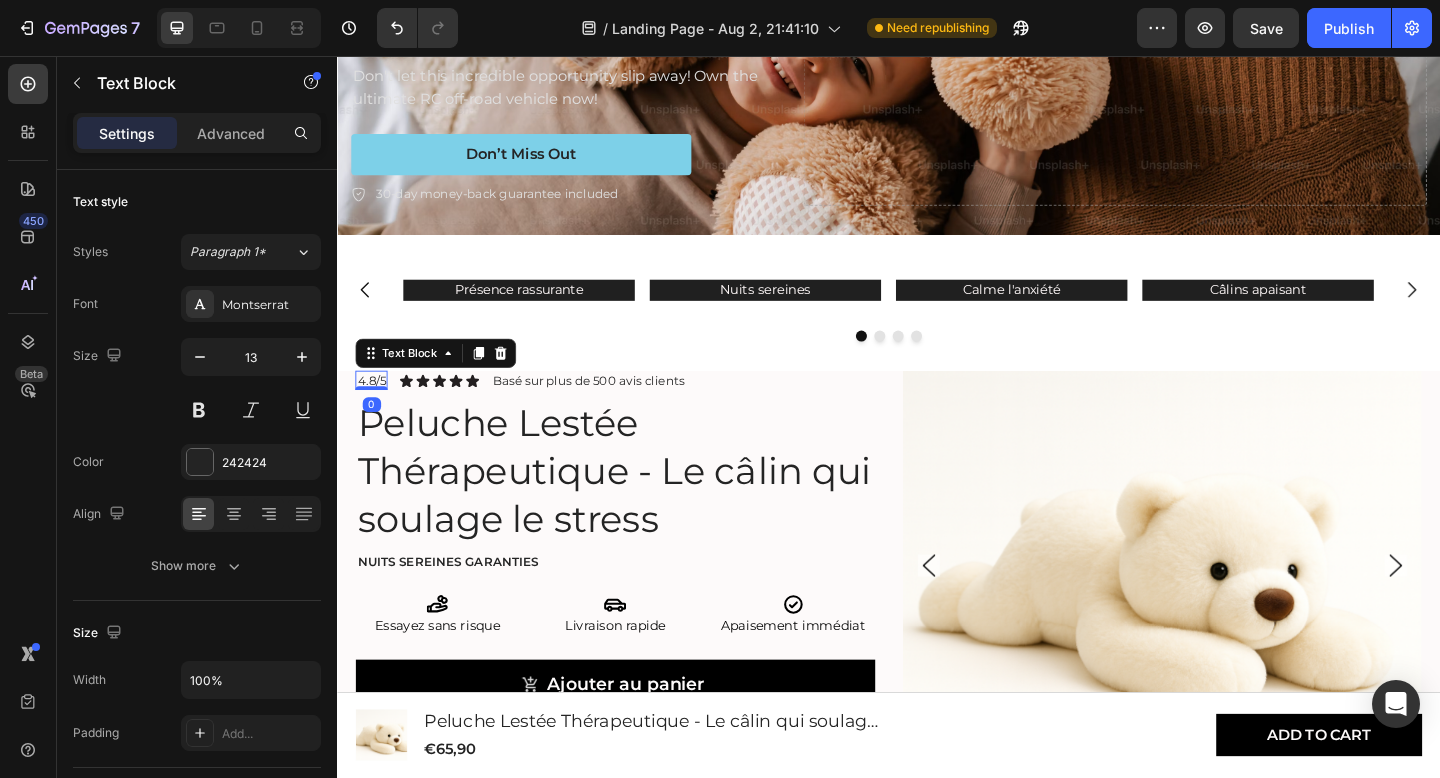 click on "4.8/5" at bounding box center [374, 409] 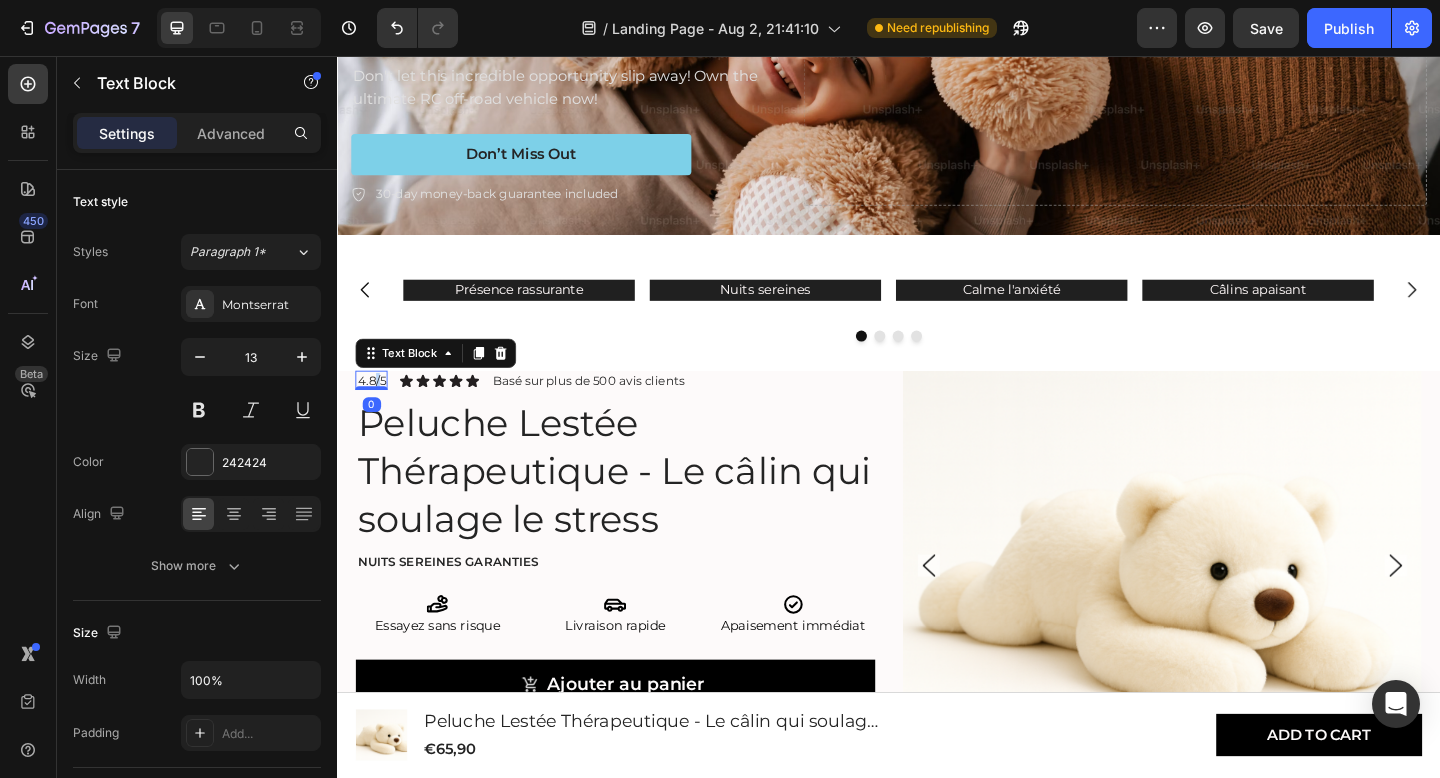 click on "4.8/5" at bounding box center (374, 409) 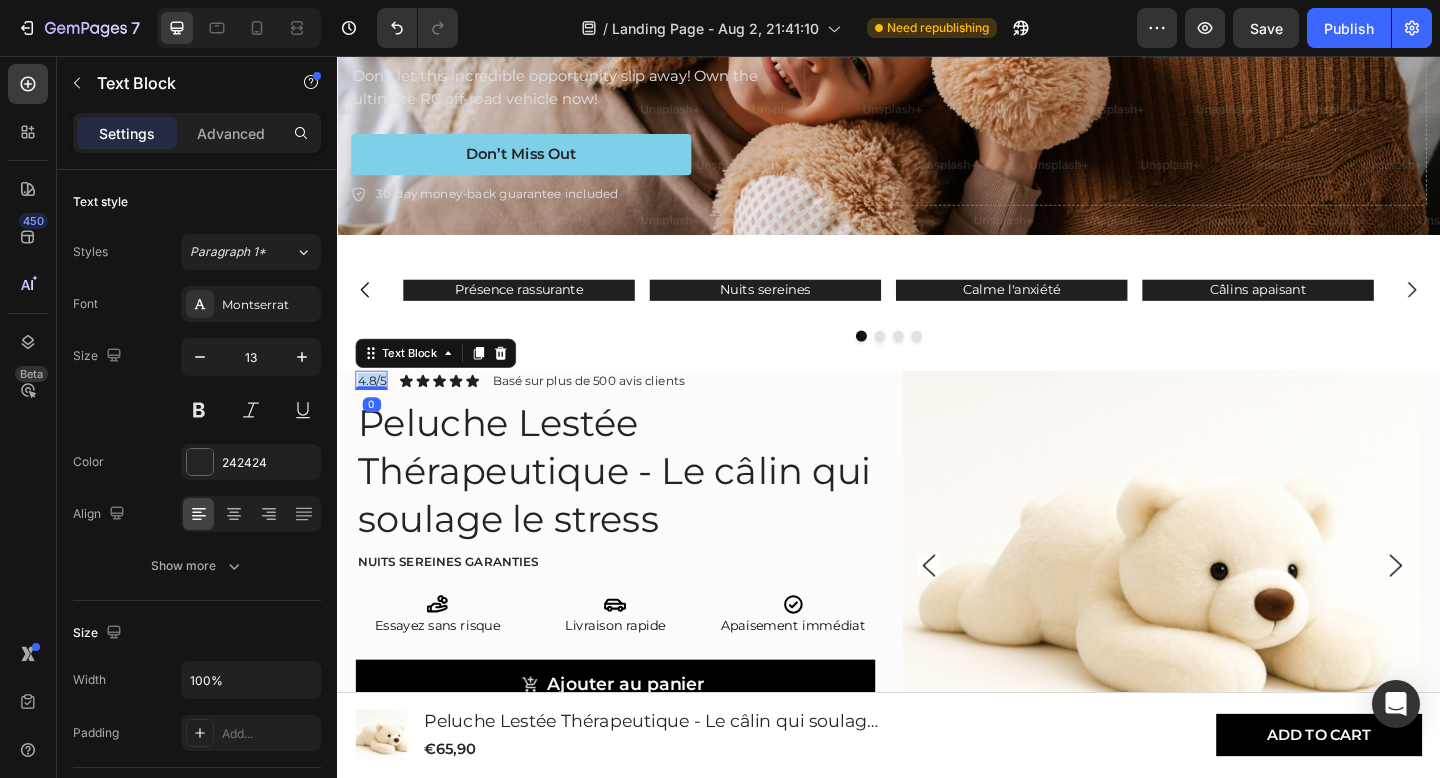 click on "4.8/5" at bounding box center (374, 409) 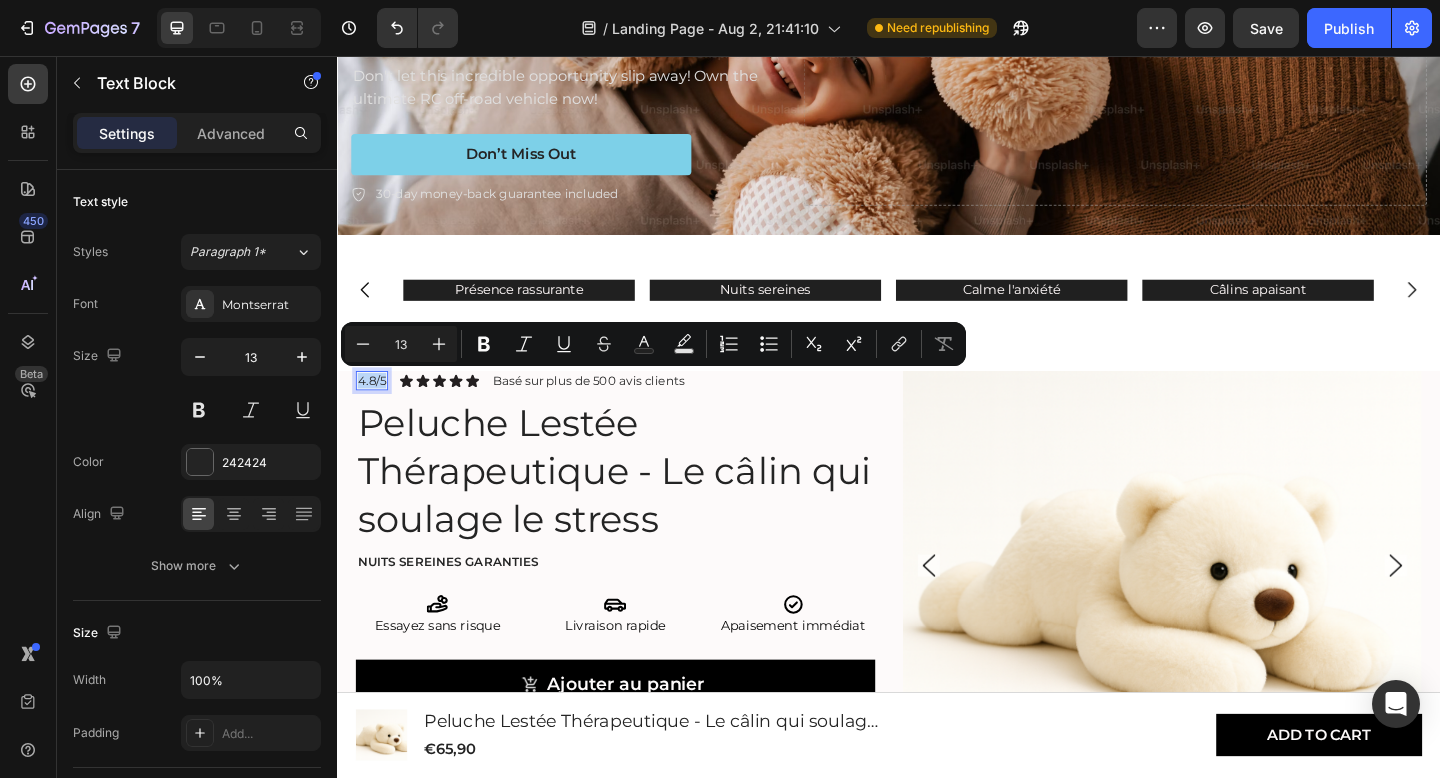 copy on "4.8/5" 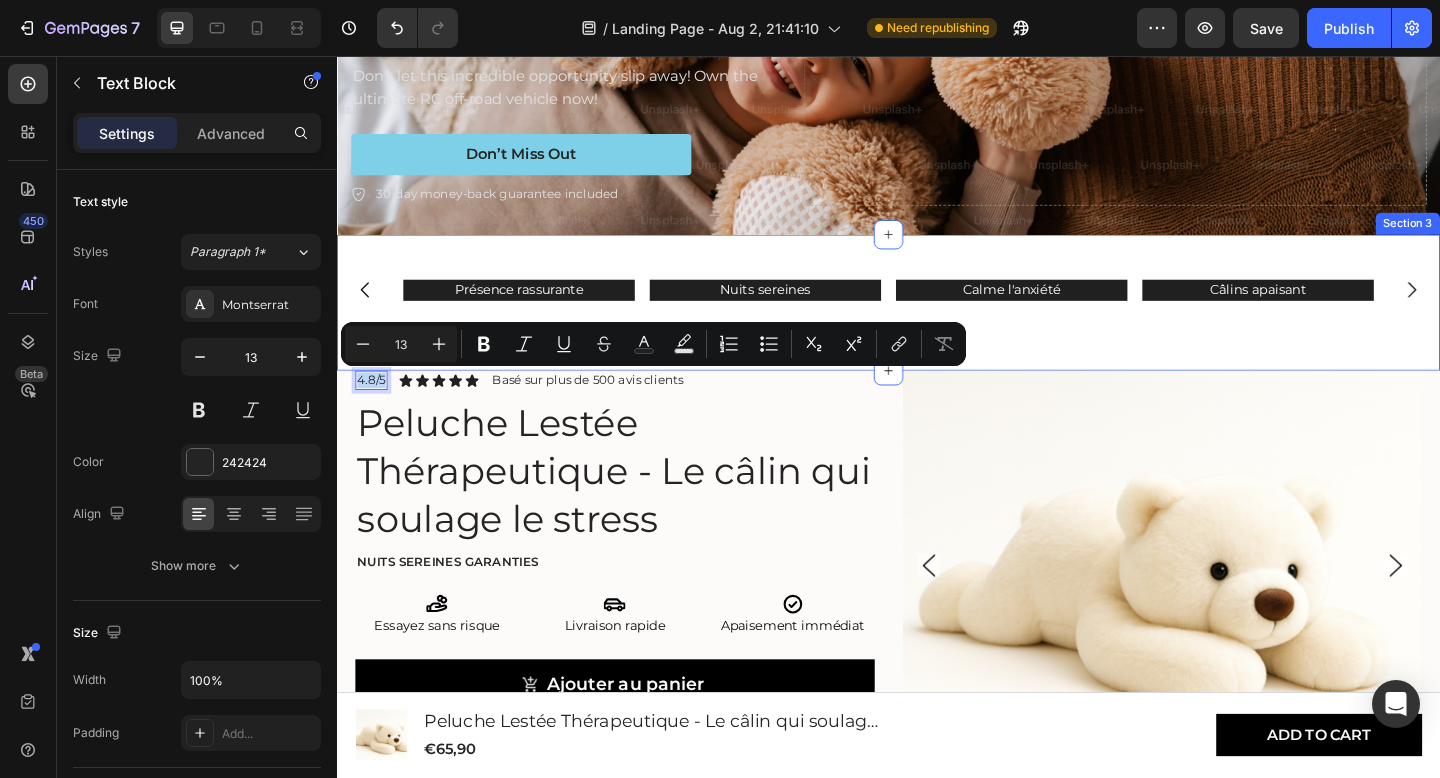 click on "Présence rassurante Heading Nuits sereines Heading Calme l'anxiété Heading Câlins apaisant Heading
Carousel Section 3" at bounding box center [937, 325] 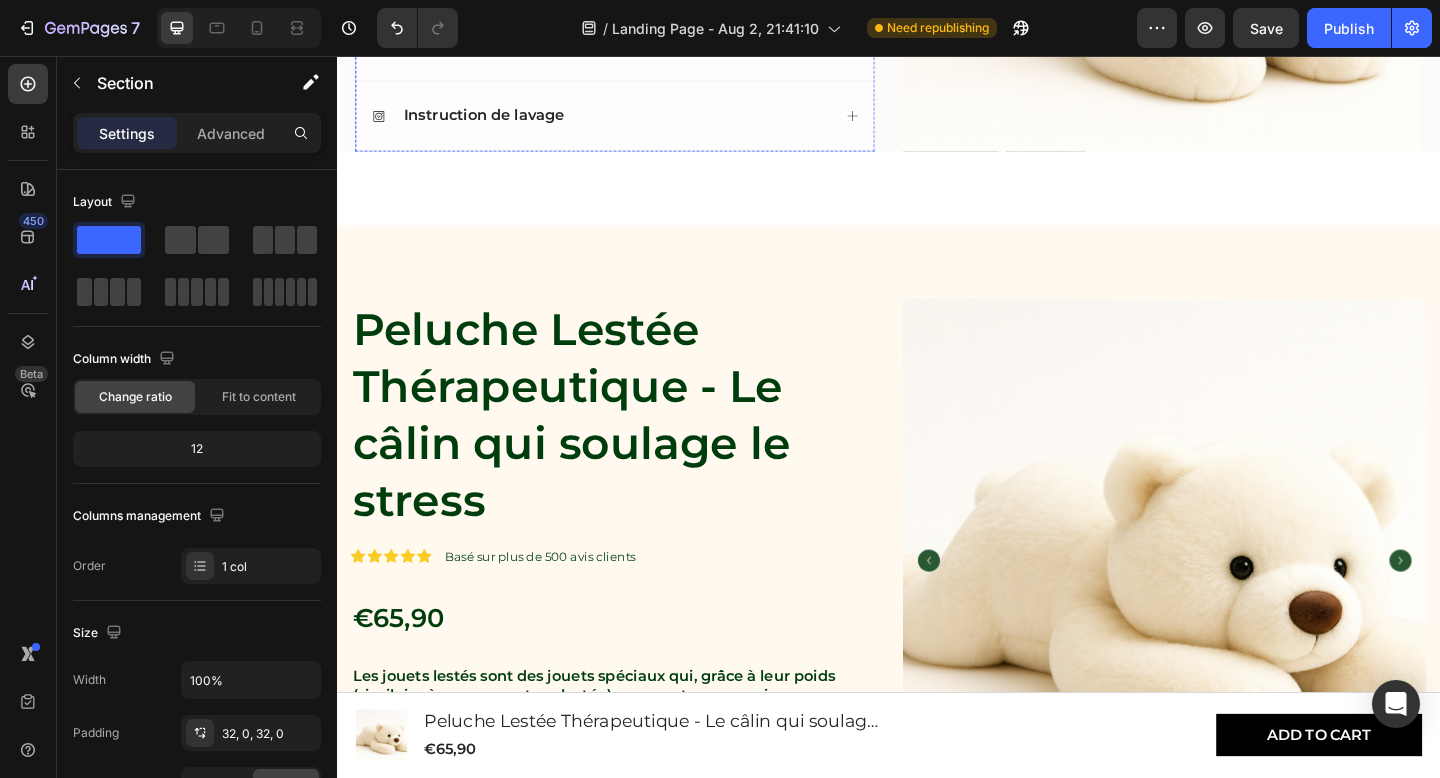 scroll, scrollTop: 1321, scrollLeft: 0, axis: vertical 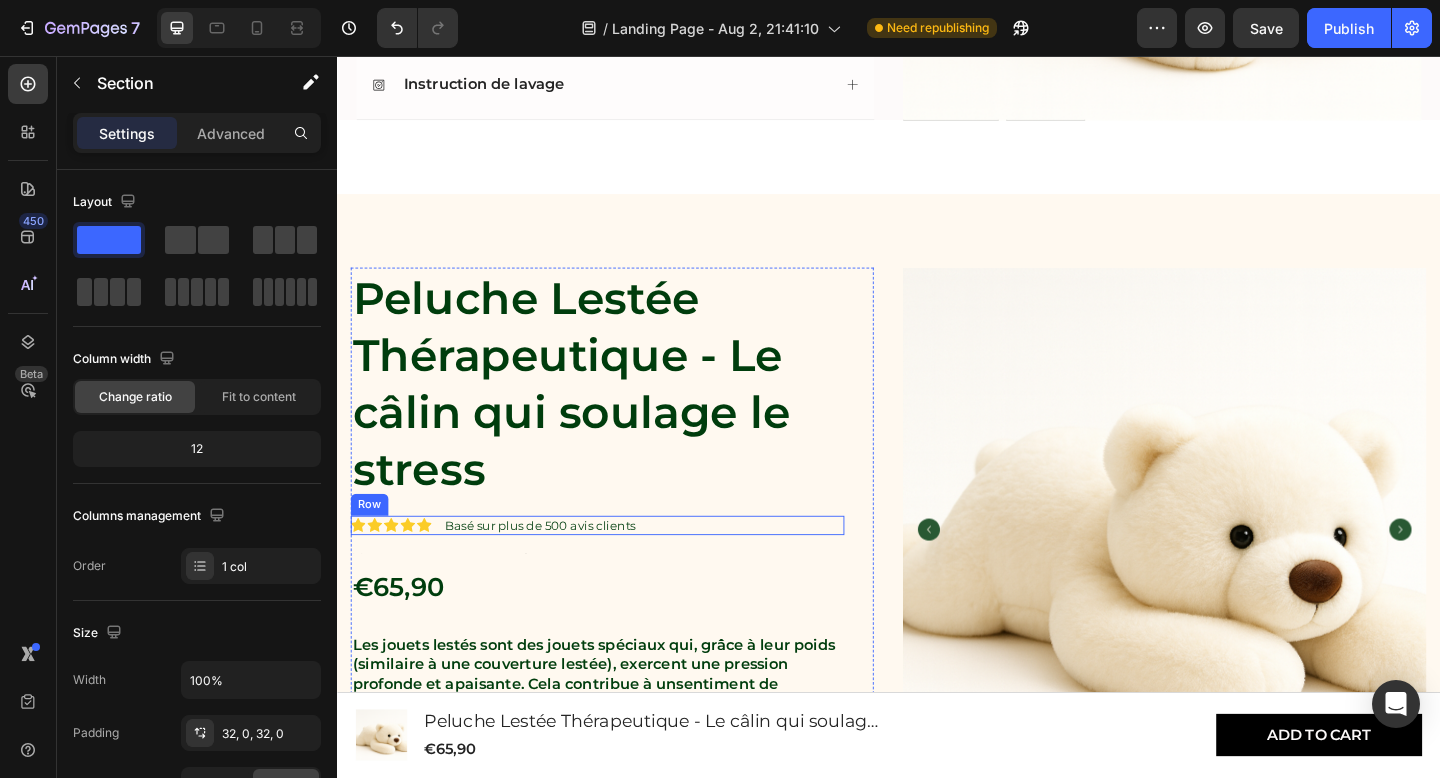 click on "Icon Icon Icon Icon Icon Icon List Basé sur plus de 500 avis clients Text Block Row" at bounding box center (620, 566) 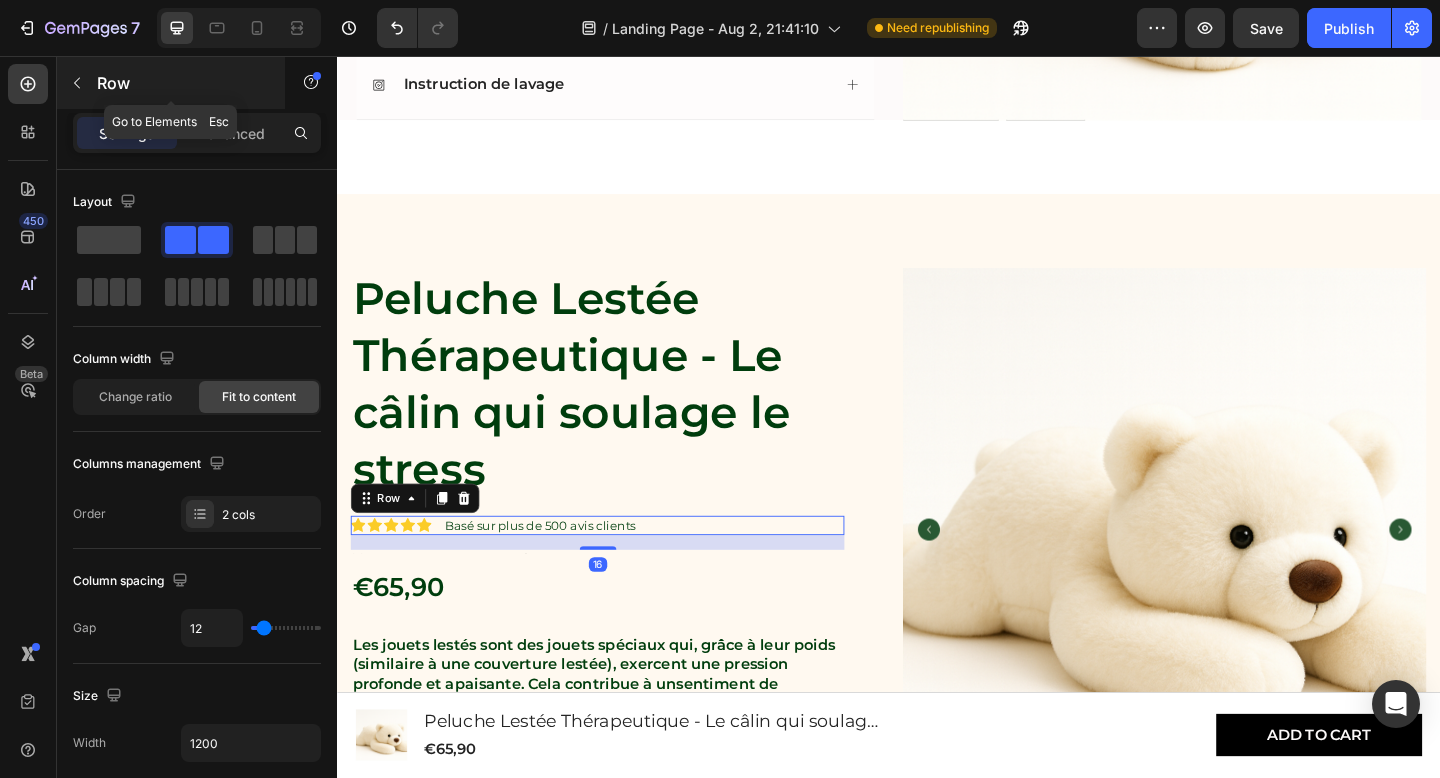click 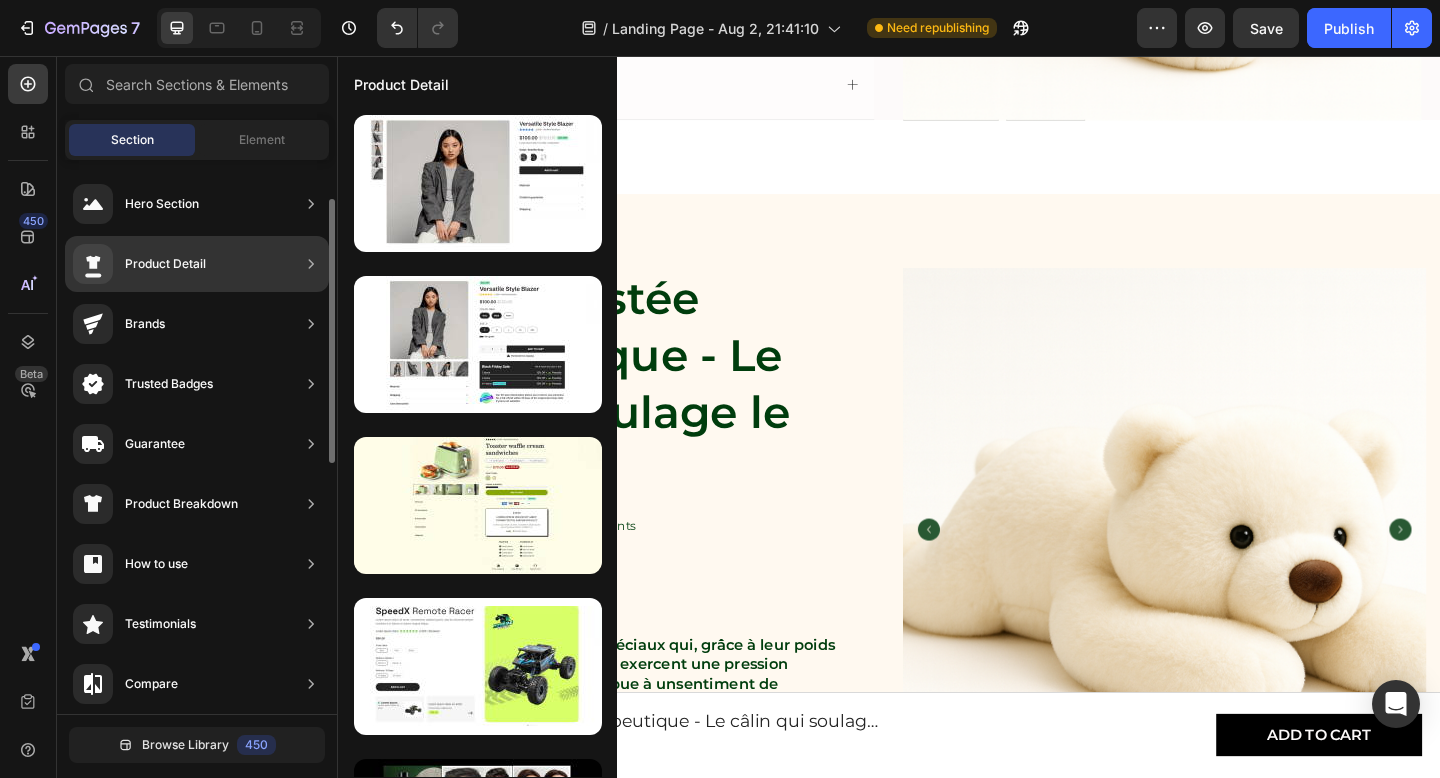 scroll, scrollTop: 930, scrollLeft: 0, axis: vertical 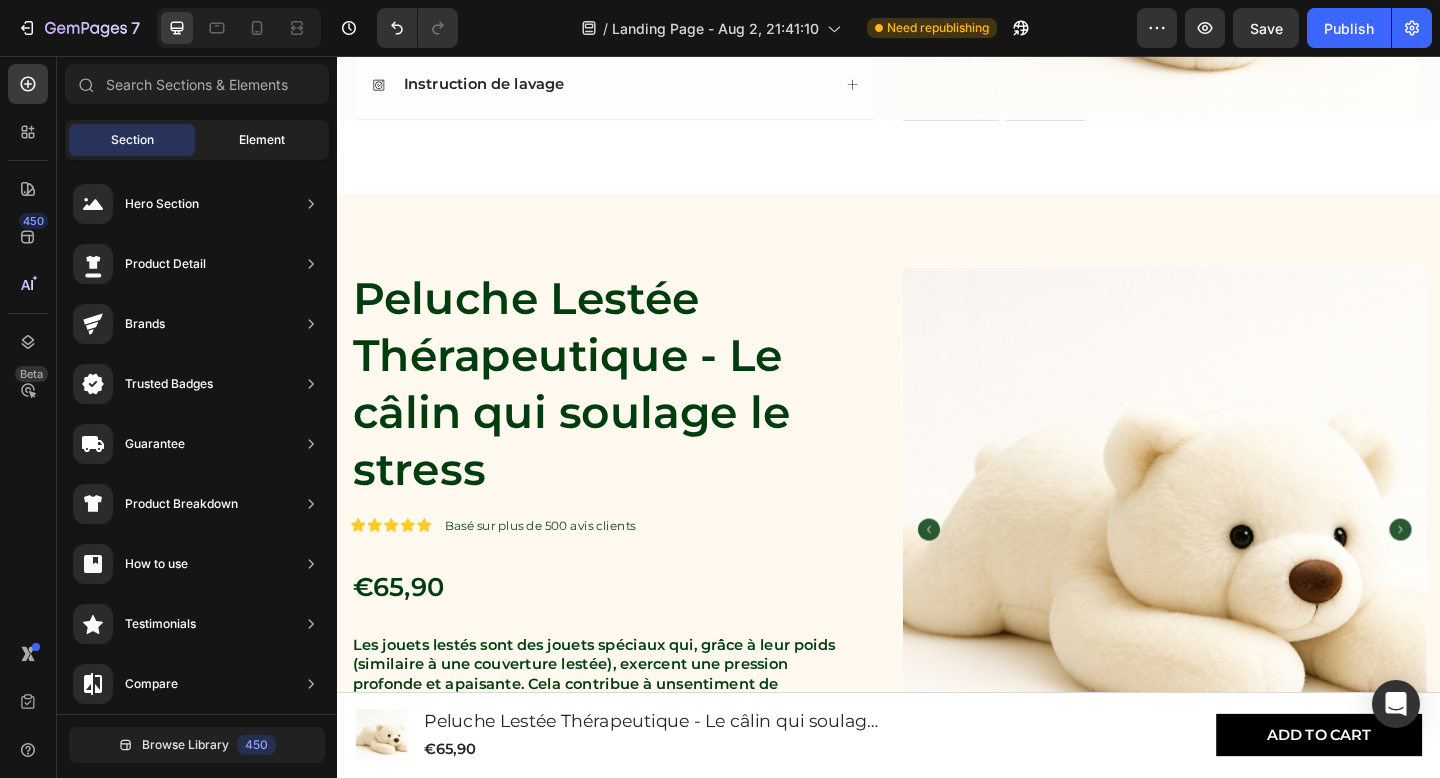 click on "Element" 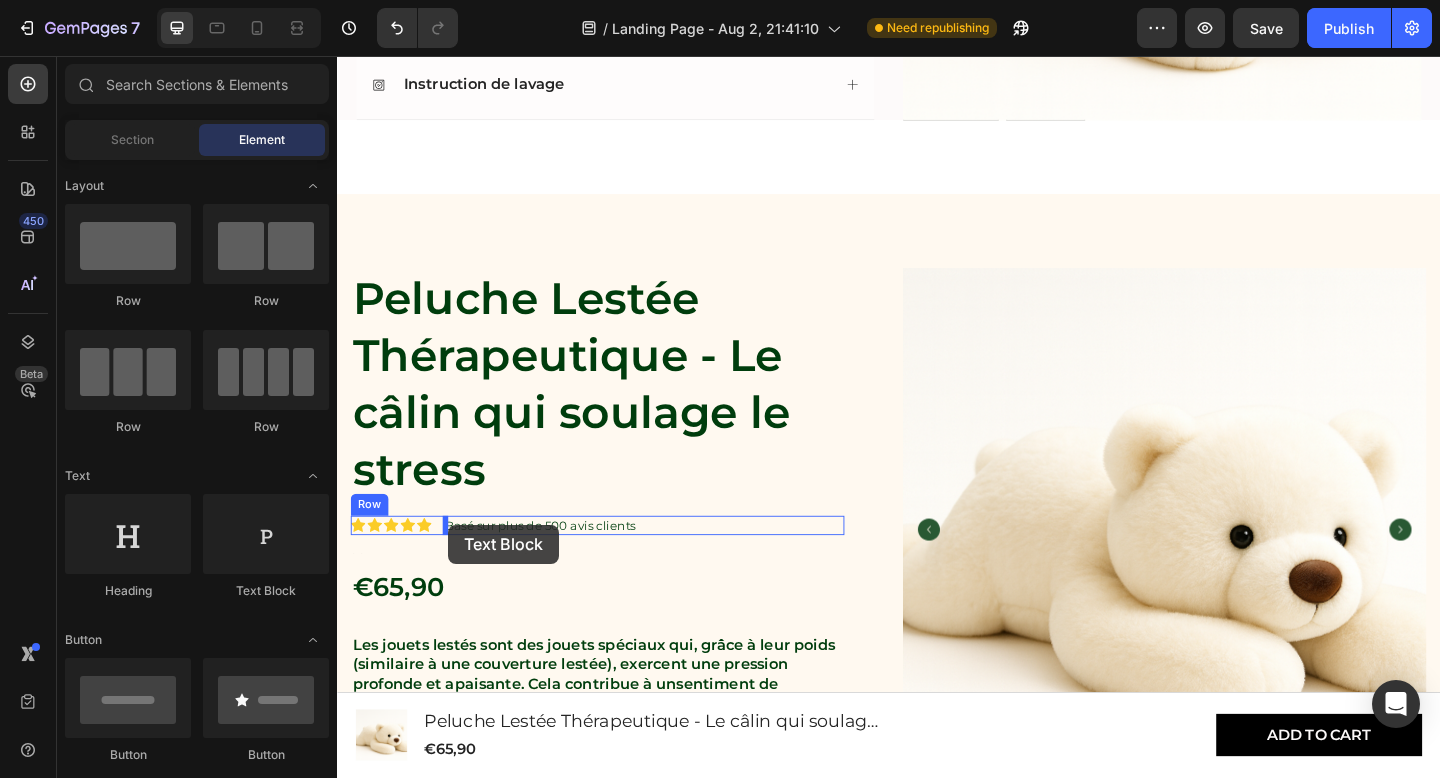drag, startPoint x: 594, startPoint y: 419, endPoint x: 458, endPoint y: 566, distance: 200.26233 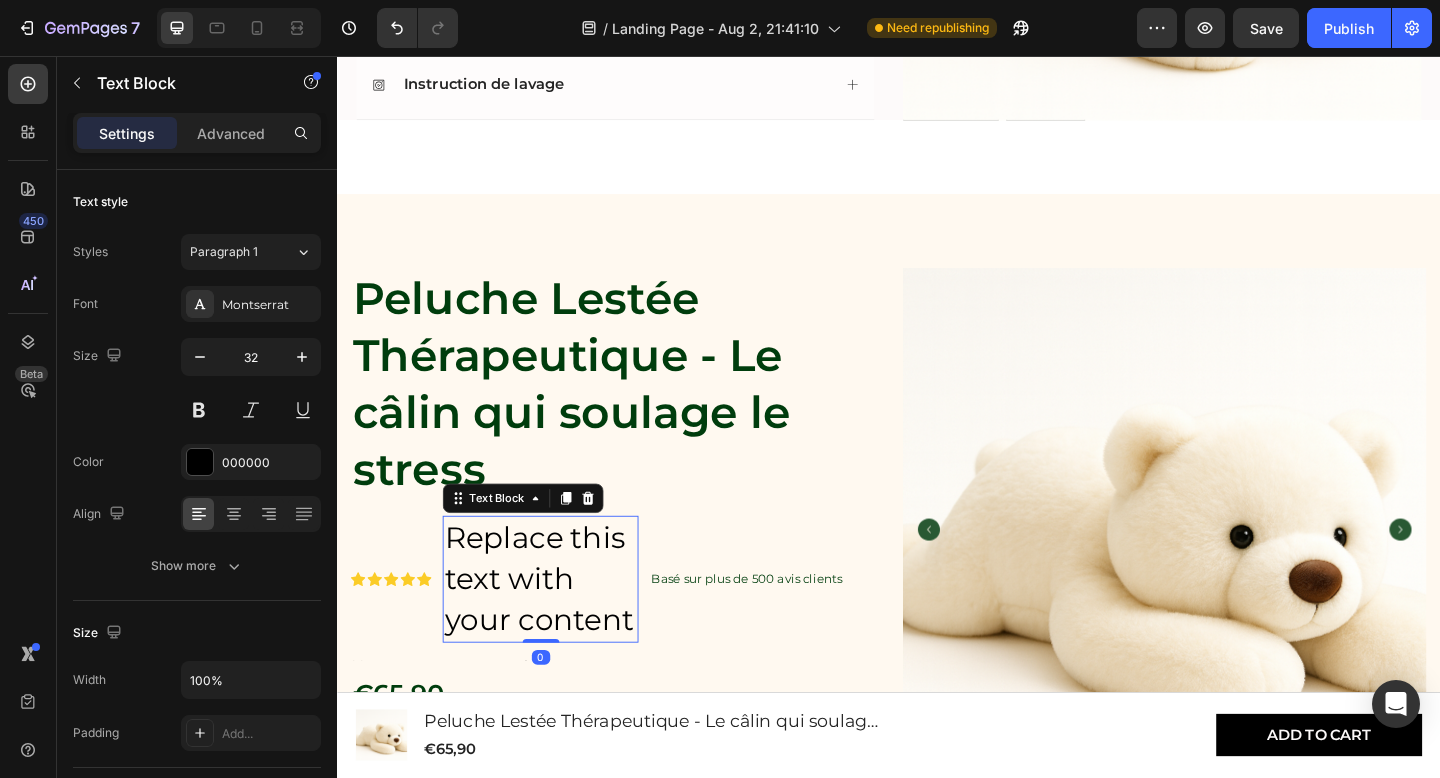 click on "Replace this text with your content" at bounding box center [558, 625] 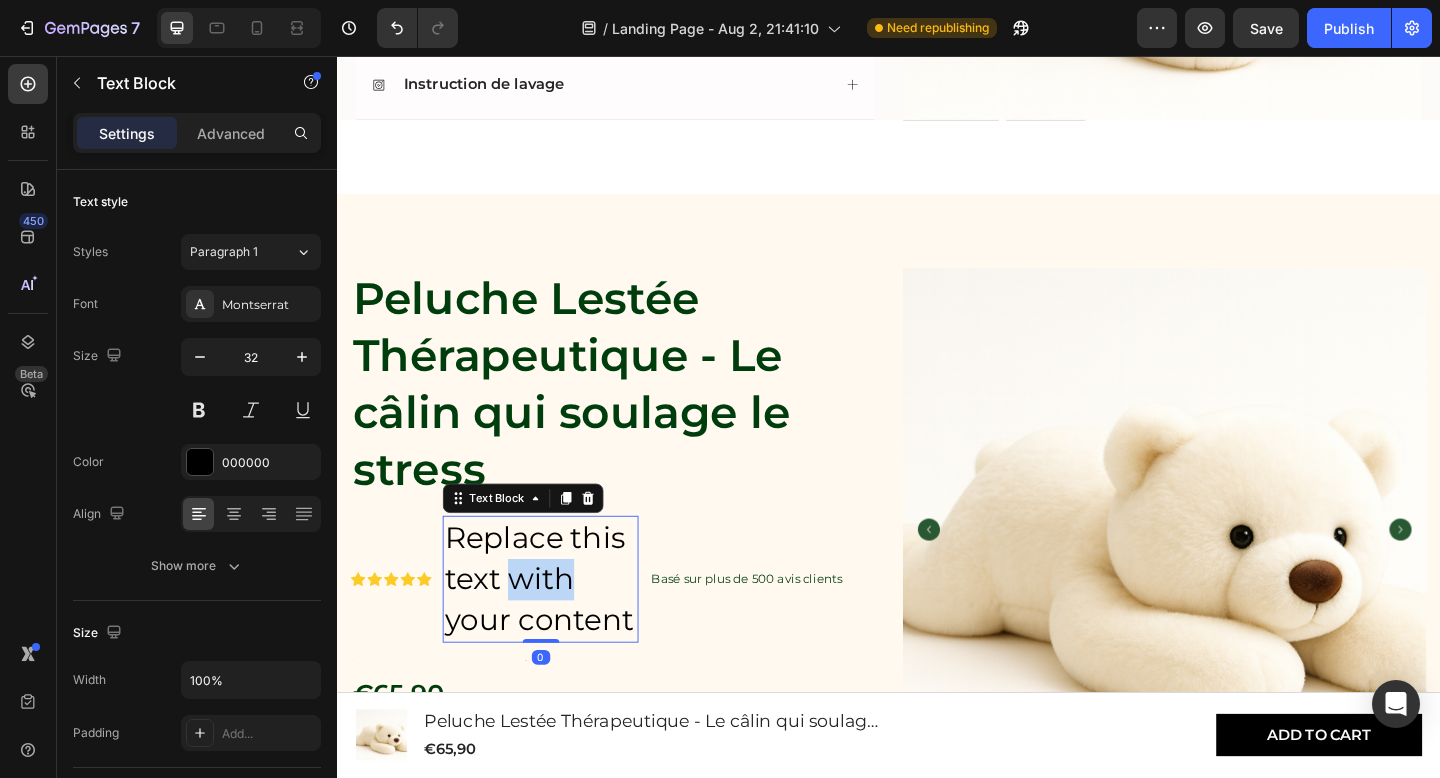 click on "Replace this text with your content" at bounding box center (558, 625) 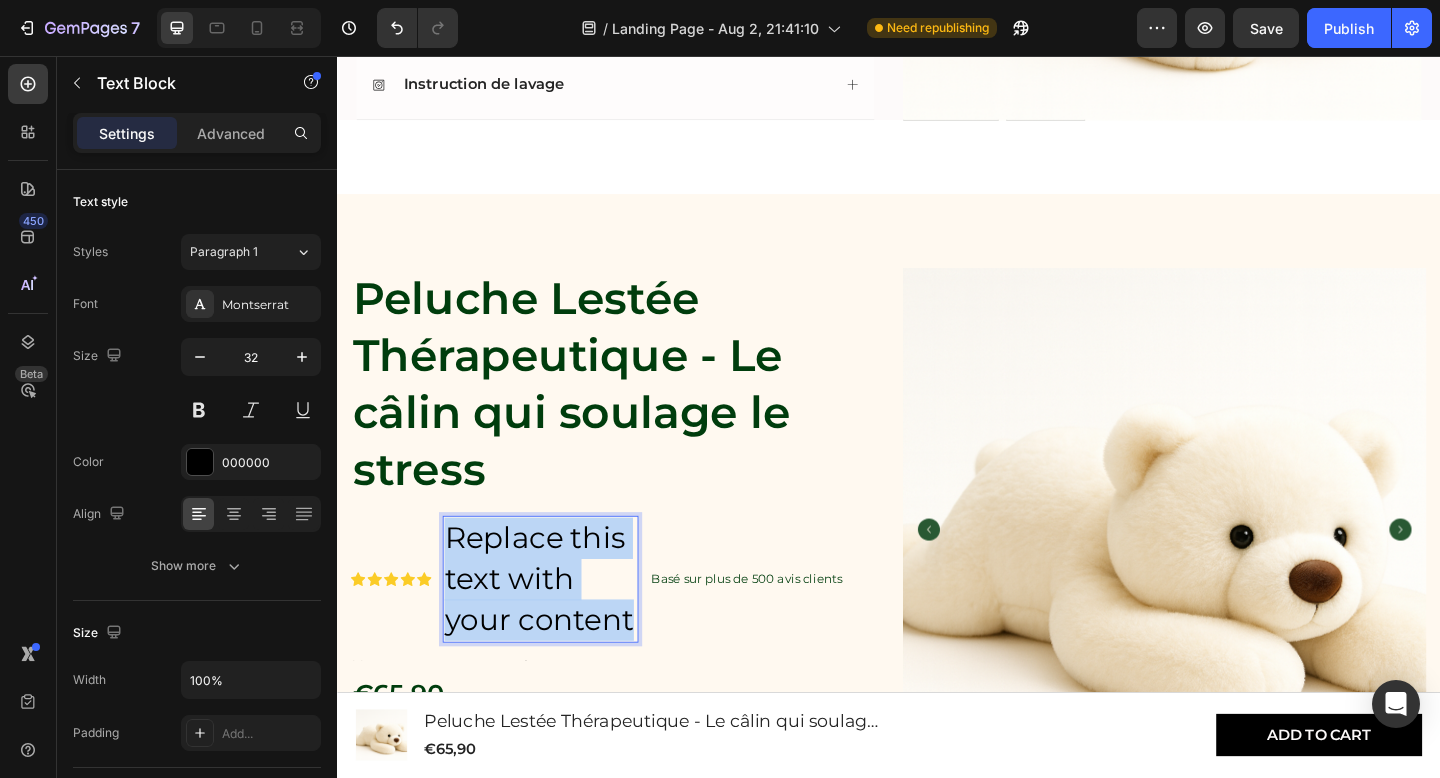click on "Replace this text with your content" at bounding box center [558, 625] 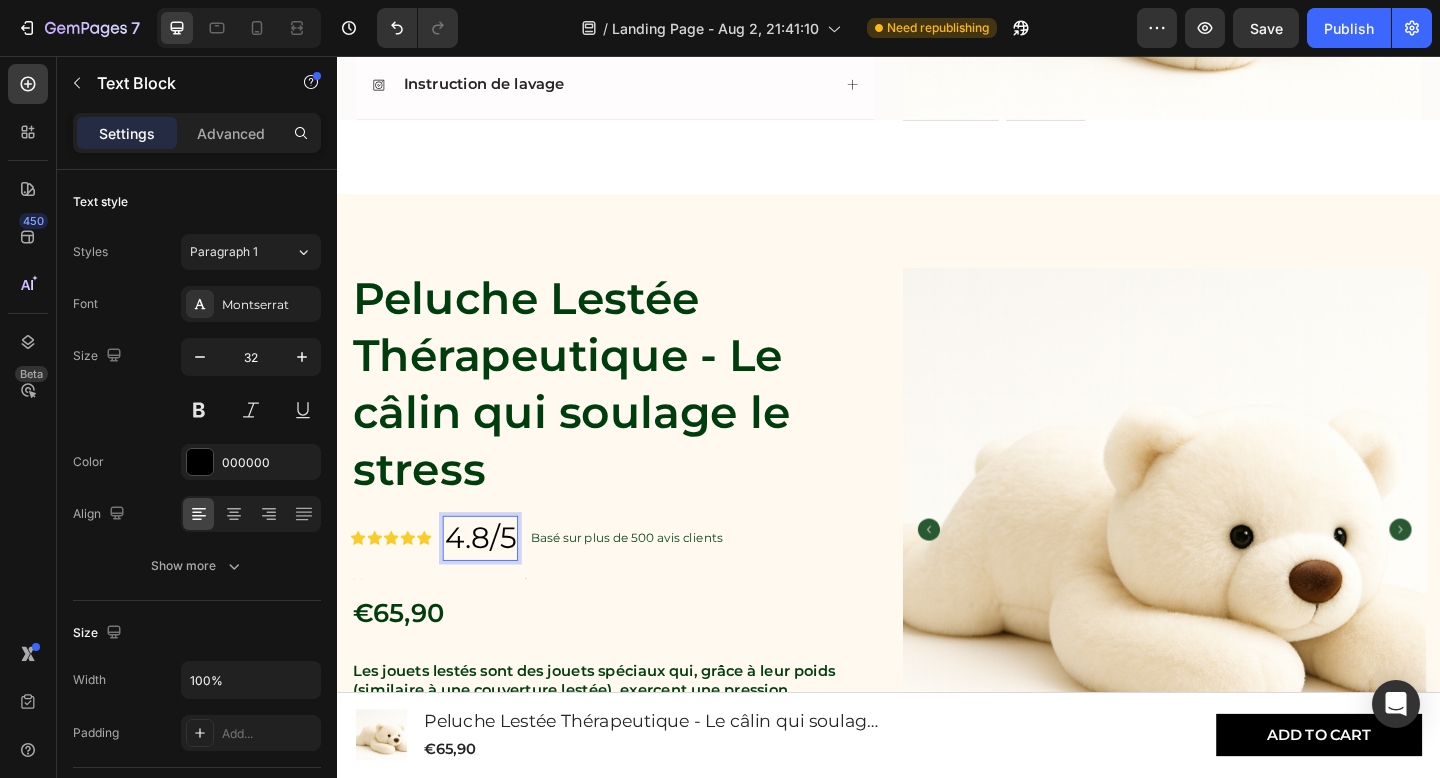 click on "4.8/5" at bounding box center (493, 580) 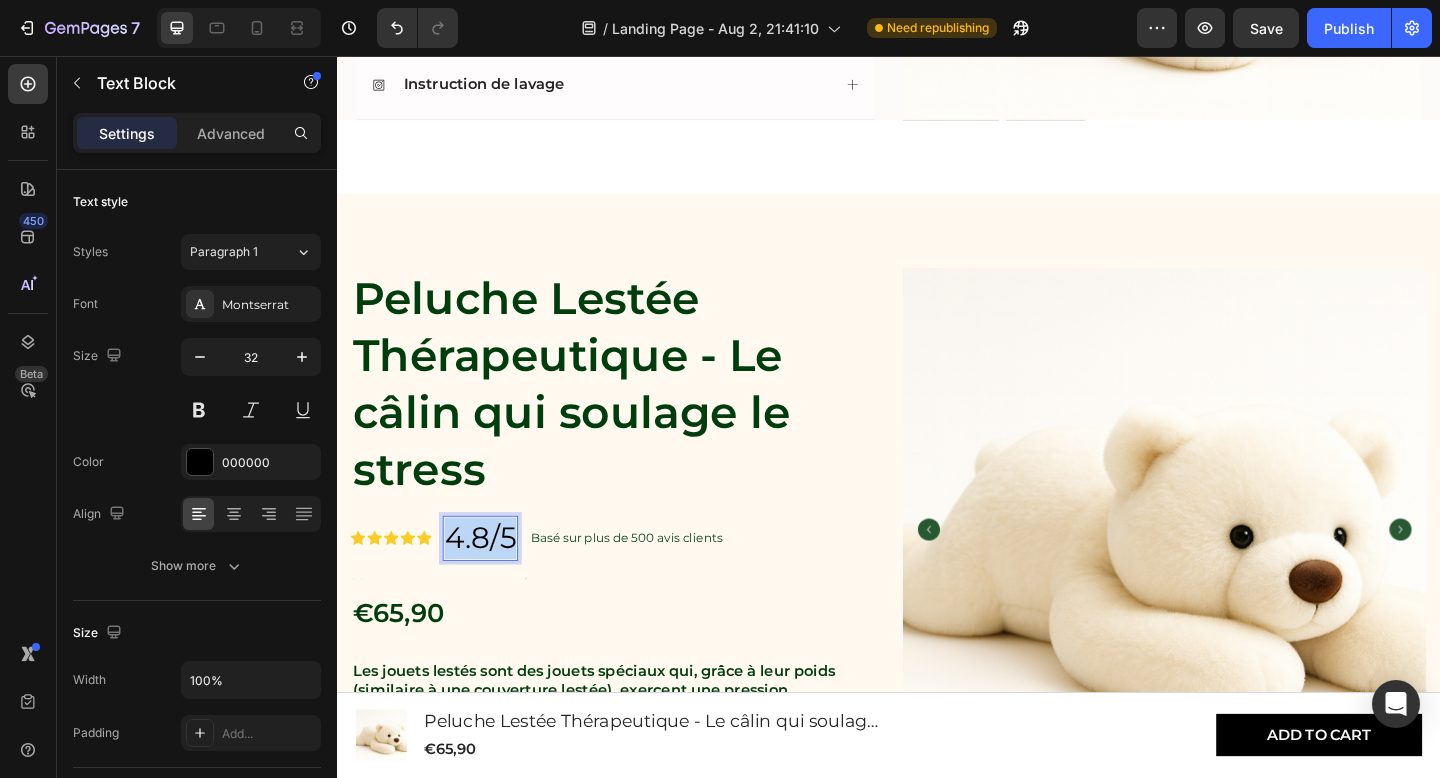 click on "4.8/5" at bounding box center [493, 580] 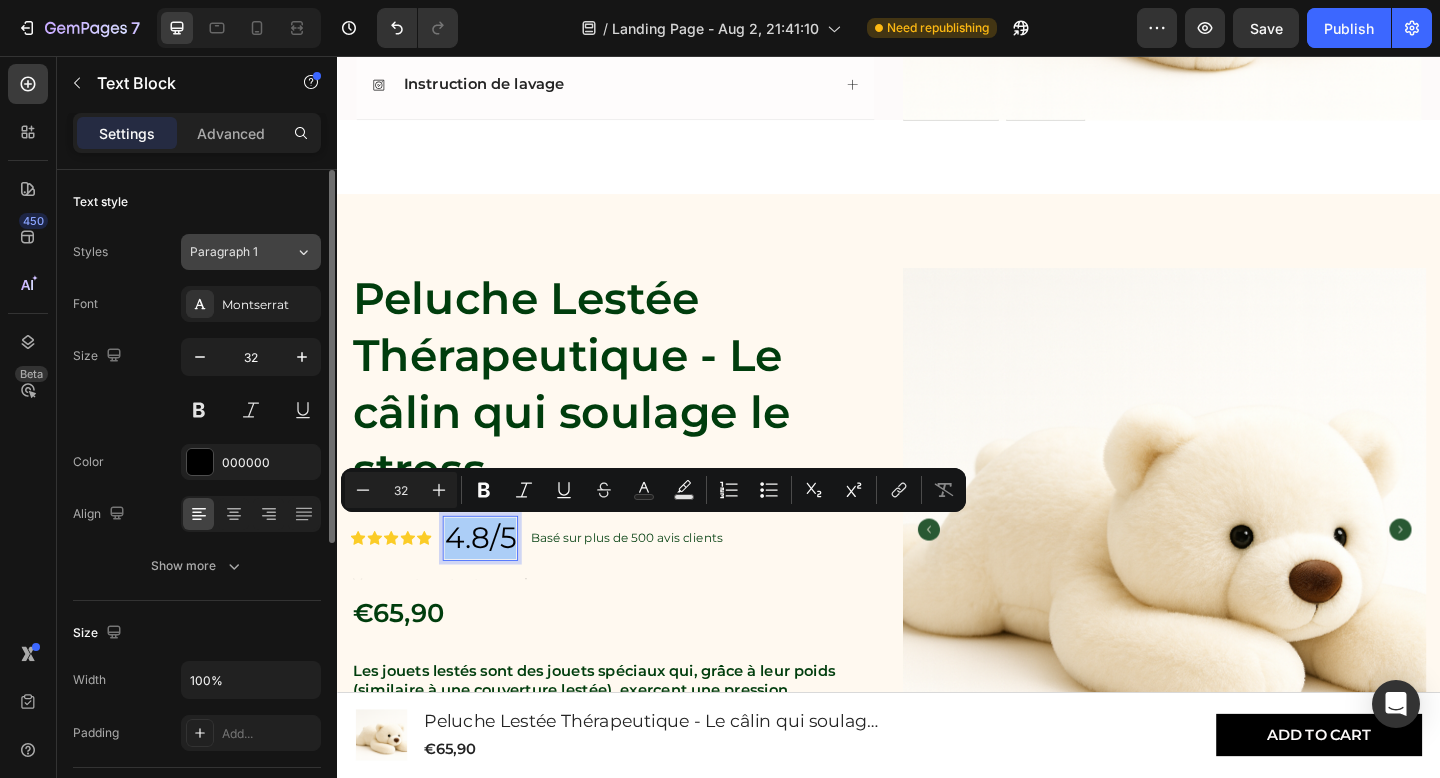 click on "Paragraph 1" at bounding box center (242, 252) 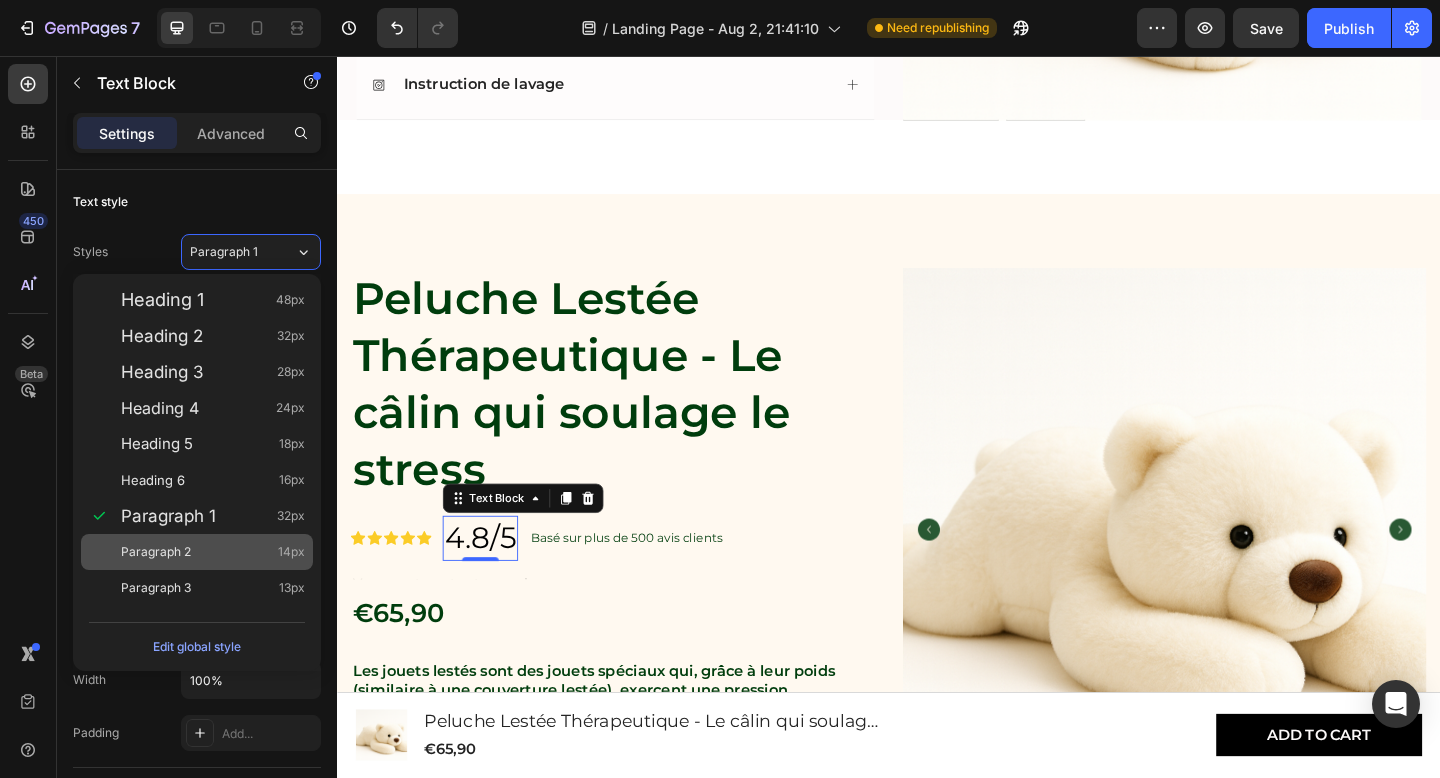 click on "Paragraph 2 14px" at bounding box center (213, 552) 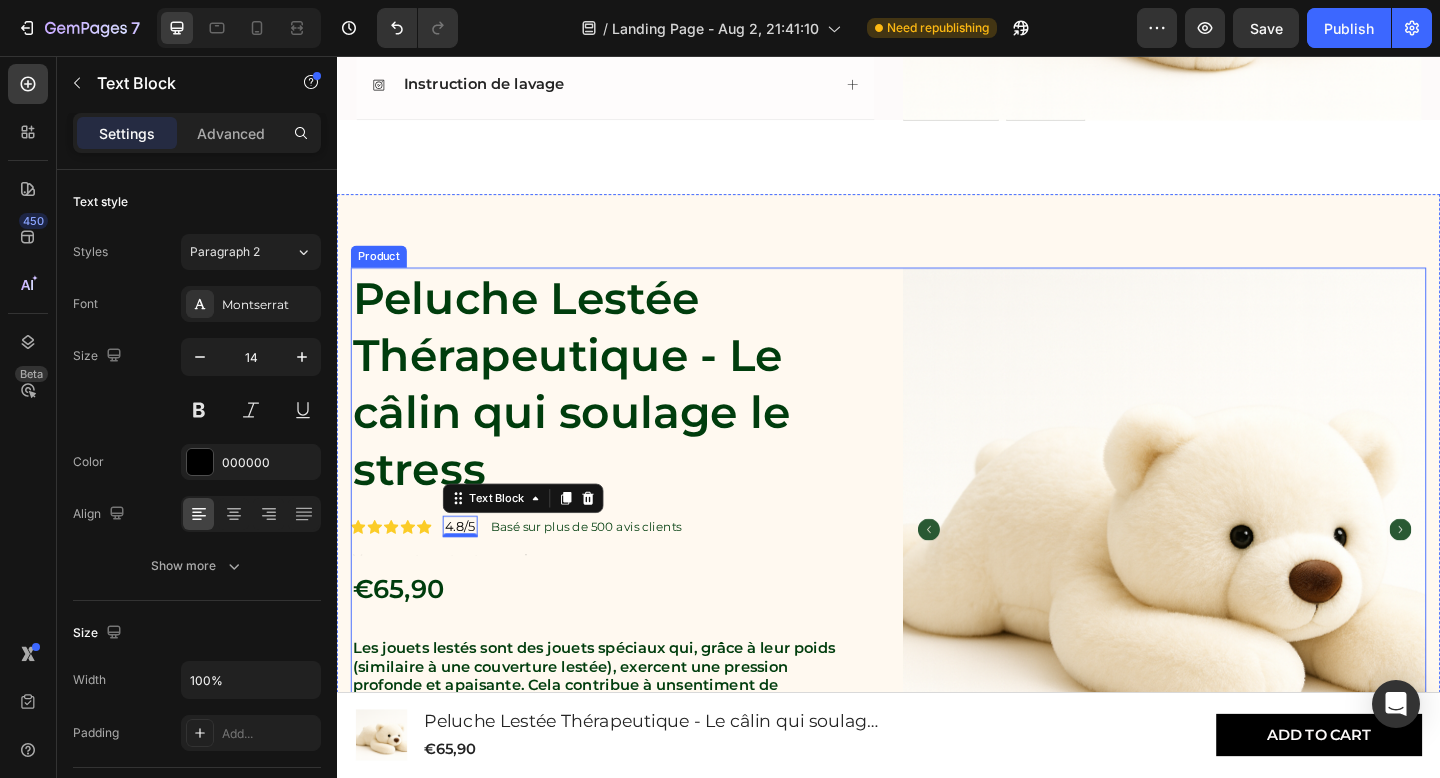 click on "Peluche Lestée Thérapeutique - Le câlin qui soulage le stress Product Title Icon Icon Icon Icon Icon Icon List 4.8/5 Text Block   0 Basé sur plus de 500 avis clients Text Block Row Text Block €65,90 Product Price Product Price Les jouets lestés sont des jouets spéciaux qui, grâce à leur poids (similaire à une couverture lestée), exercent une pression profonde et apaisante. Cela contribue à un  sentiment de réconfort et de sécurité  .   Les peluches lestées conviennent aussi bien aux enfants  (à partir de 3 ans)  qu'aux adultes et peuvent également apporter un soutien en cas de stress, d'anxiété, de défis émotionnels et aider le corps à se détendre.    Text Block Image Essayez sans risque Text Block Image Livraison rapide Text Block Image Apaisement immédiat Text Block Row Ajouter au panier Add to Cart
Lorem ipsum dolor sit amet
eiusmod tempor incididunt ut labore
quis nostrud exercitation ullamco Item List
Row" at bounding box center [937, 837] 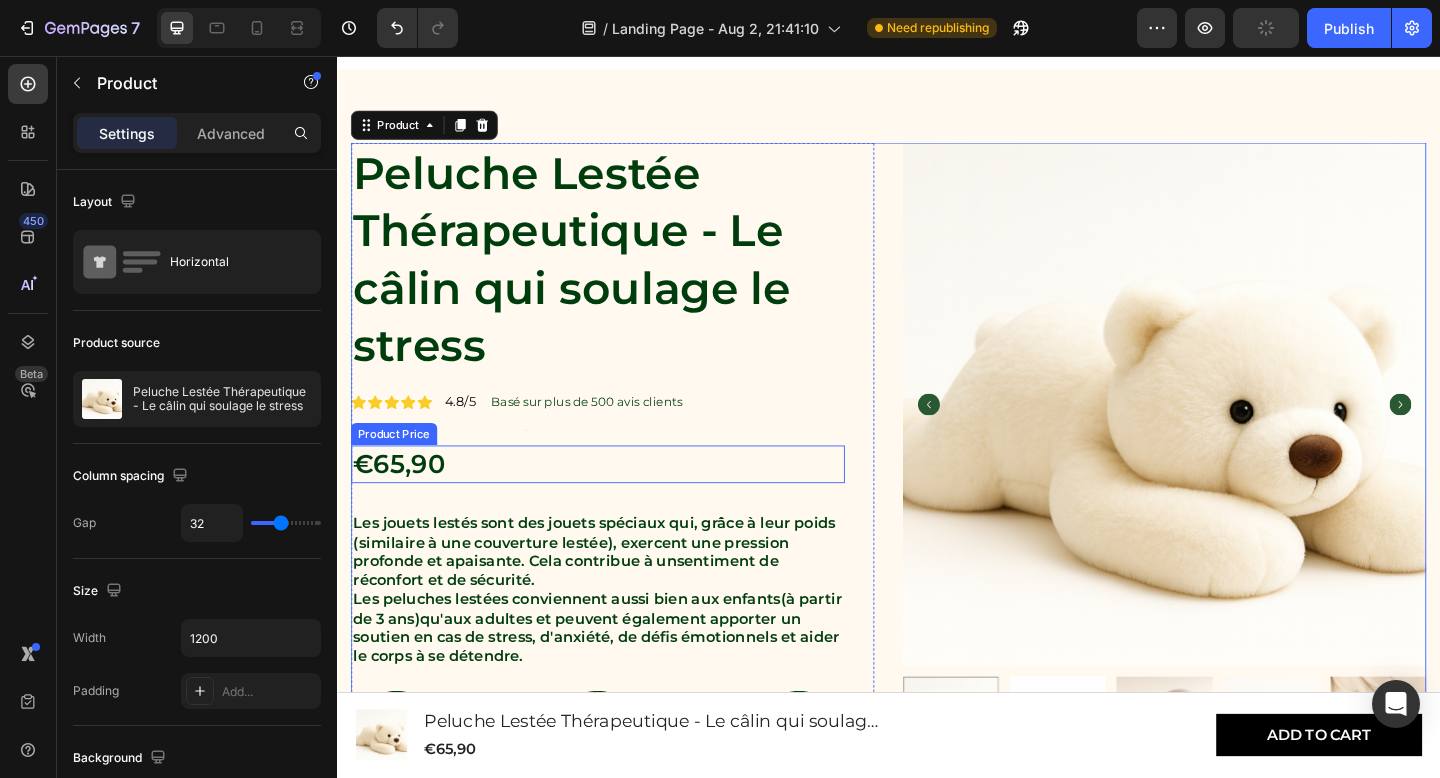 scroll, scrollTop: 1489, scrollLeft: 0, axis: vertical 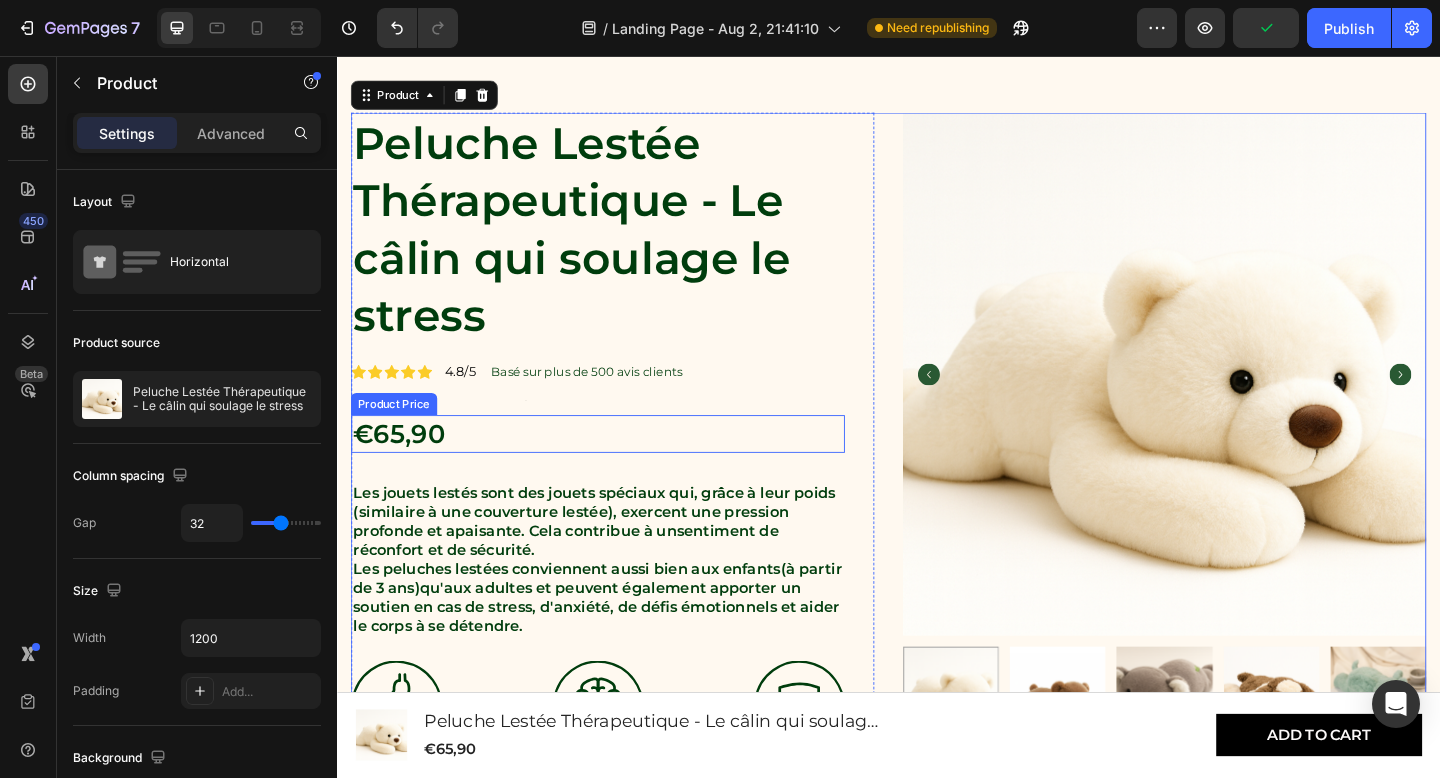 click on "€65,90" at bounding box center (620, 467) 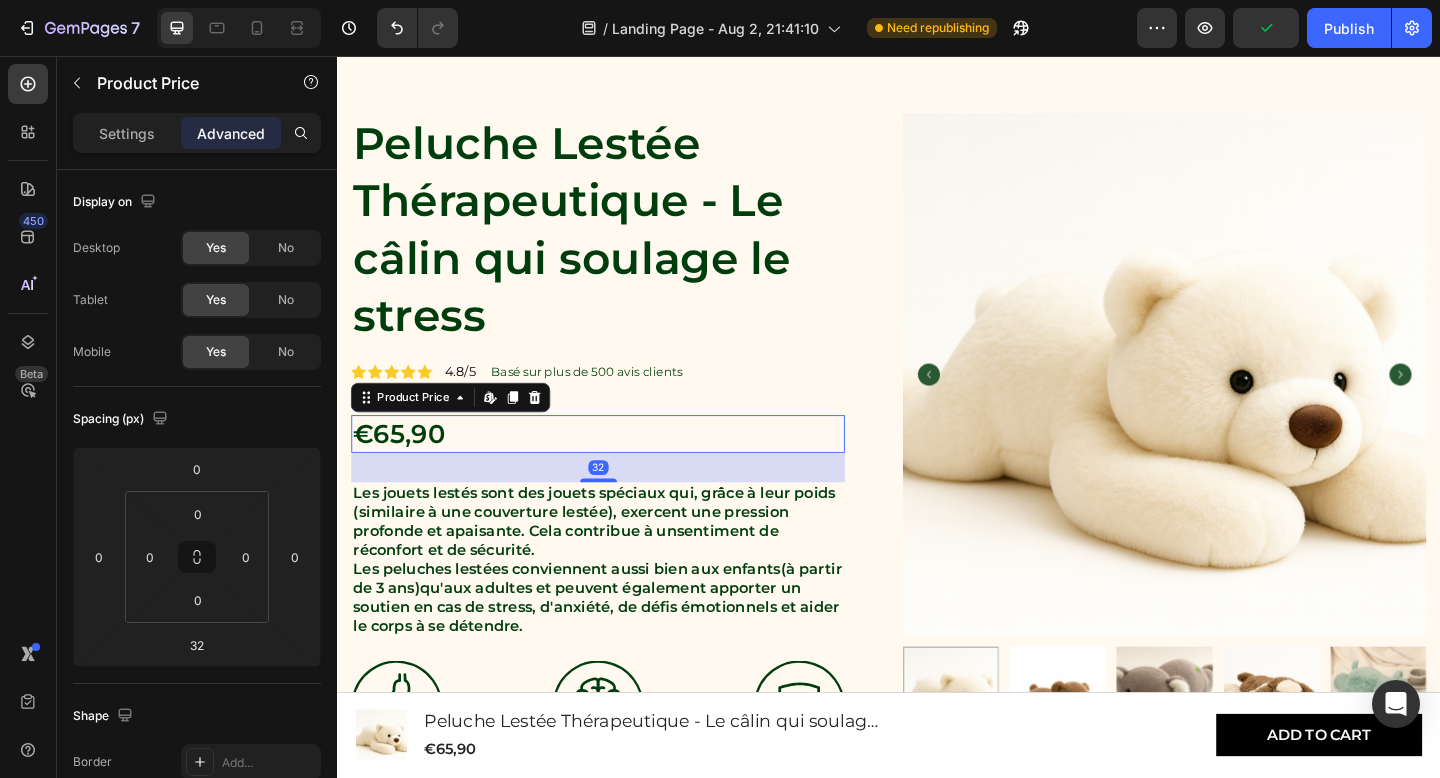 click on "€65,90" at bounding box center (620, 467) 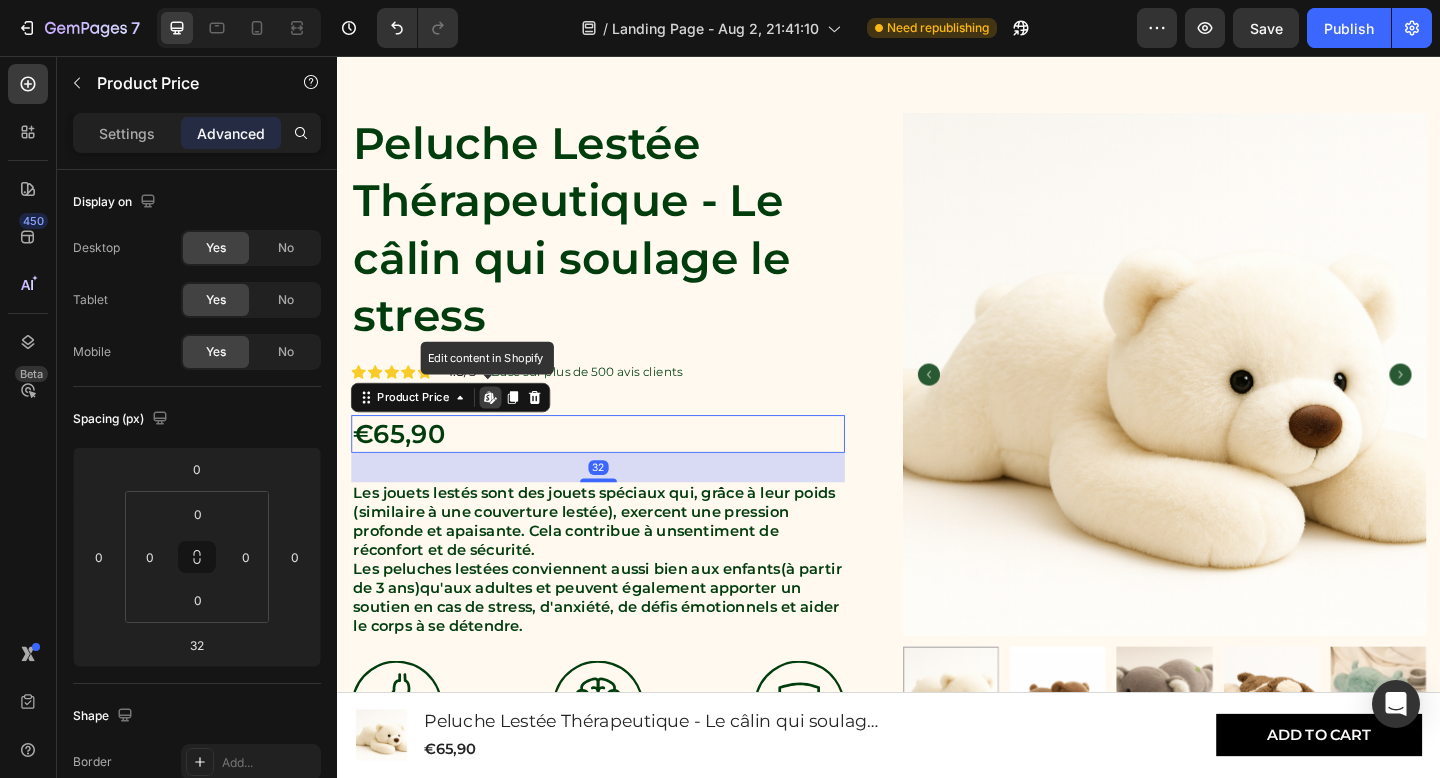 click on "€65,90" at bounding box center [620, 467] 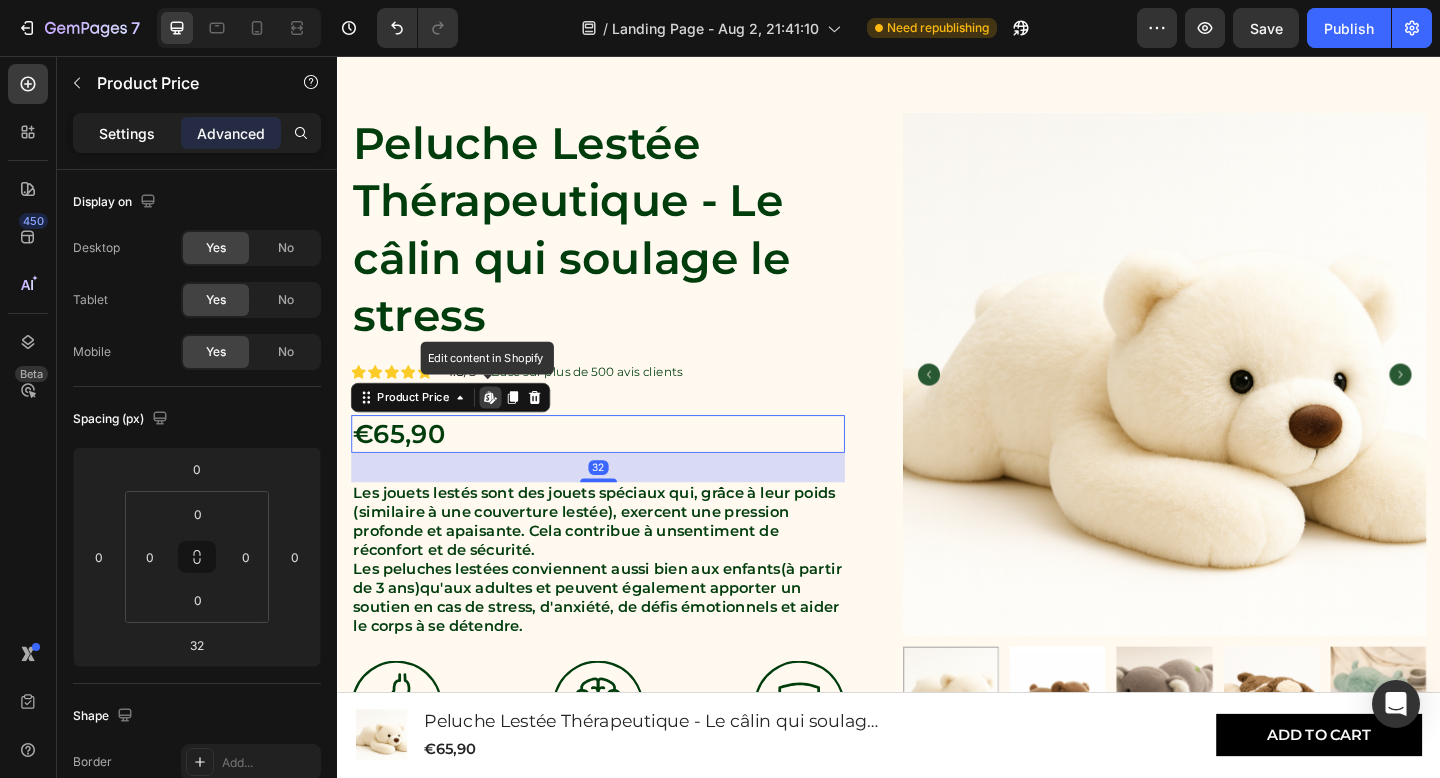 click on "Settings" at bounding box center (127, 133) 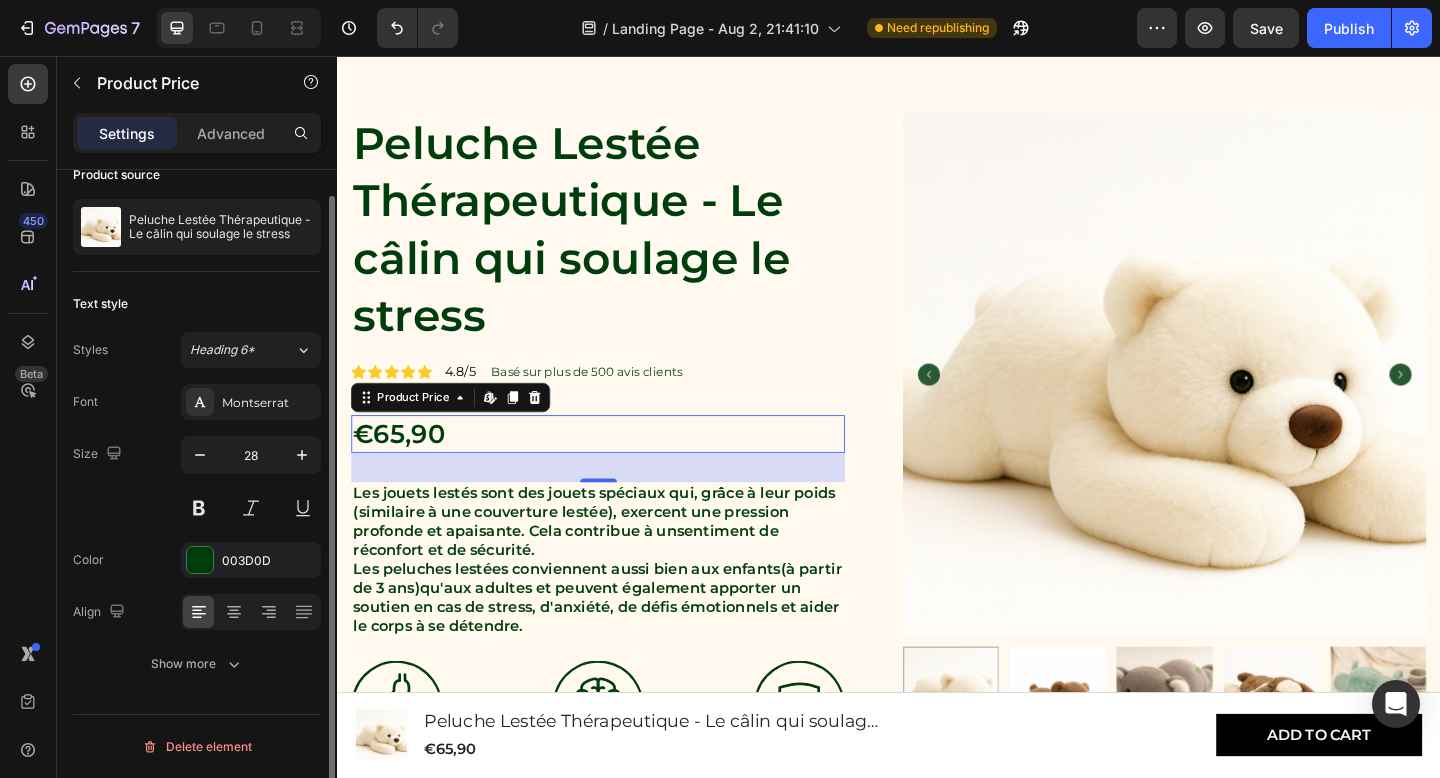 scroll, scrollTop: 0, scrollLeft: 0, axis: both 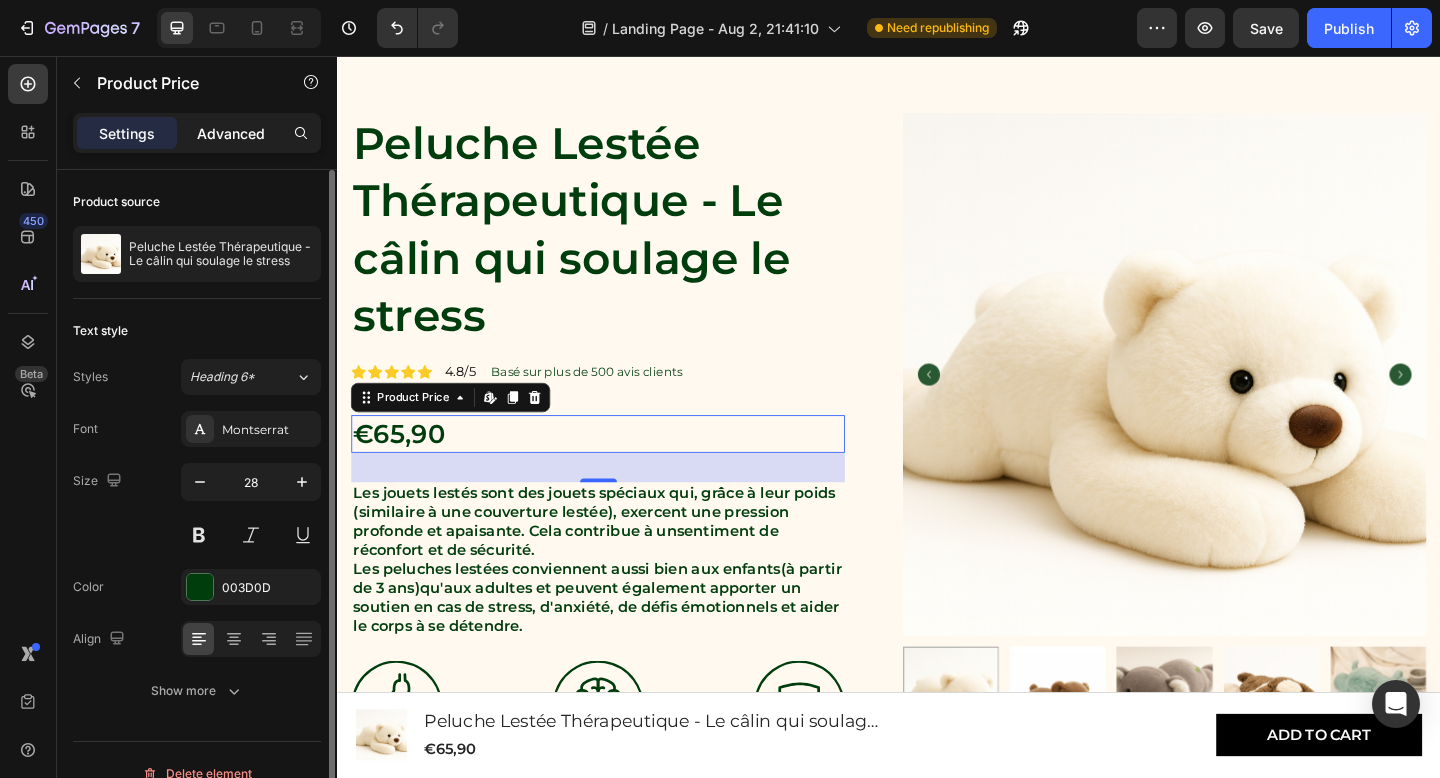 click on "Advanced" at bounding box center (231, 133) 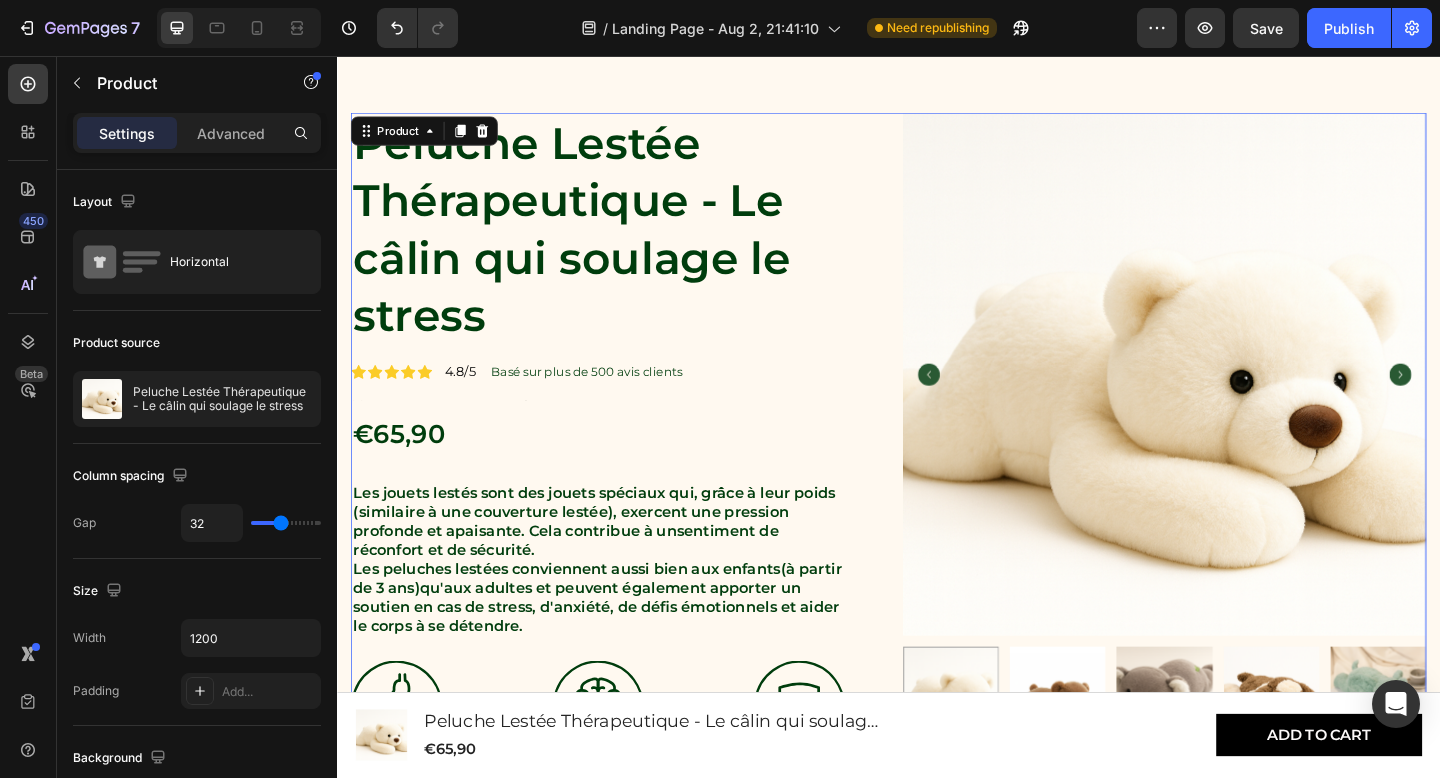 click on "Peluche Lestée Thérapeutique - Le câlin qui soulage le stress Product Title Icon Icon Icon Icon Icon Icon List 4.8/5 Text Block Basé sur plus de 500 avis clients Text Block Row Text Block €65,90 Product Price Product Price Les jouets lestés sont des jouets spéciaux qui, grâce à leur poids (similaire à une couverture lestée), exercent une pression profonde et apaisante. Cela contribue à un  sentiment de réconfort et de sécurité  .   Les peluches lestées conviennent aussi bien aux enfants  (à partir de 3 ans)  qu'aux adultes et peuvent également apporter un soutien en cas de stress, d'anxiété, de défis émotionnels et aider le corps à se détendre.    Text Block Image Essayez sans risque Text Block Image Livraison rapide Text Block Image Apaisement immédiat Text Block Row Ajouter au panier Add to Cart
Lorem ipsum dolor sit amet
eiusmod tempor incididunt ut labore
quis nostrud exercitation ullamco Item List
Détails des câlins" at bounding box center (937, 669) 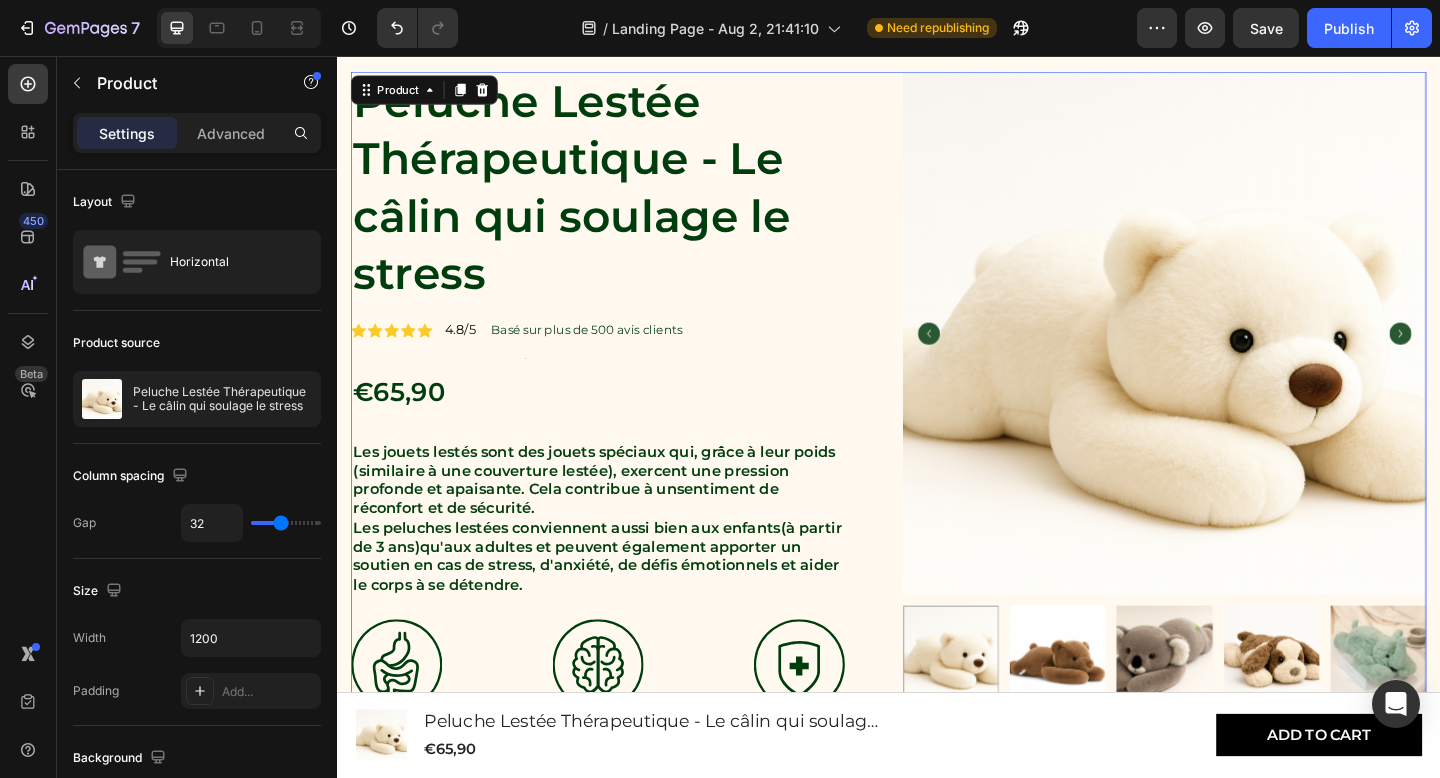 scroll, scrollTop: 1553, scrollLeft: 0, axis: vertical 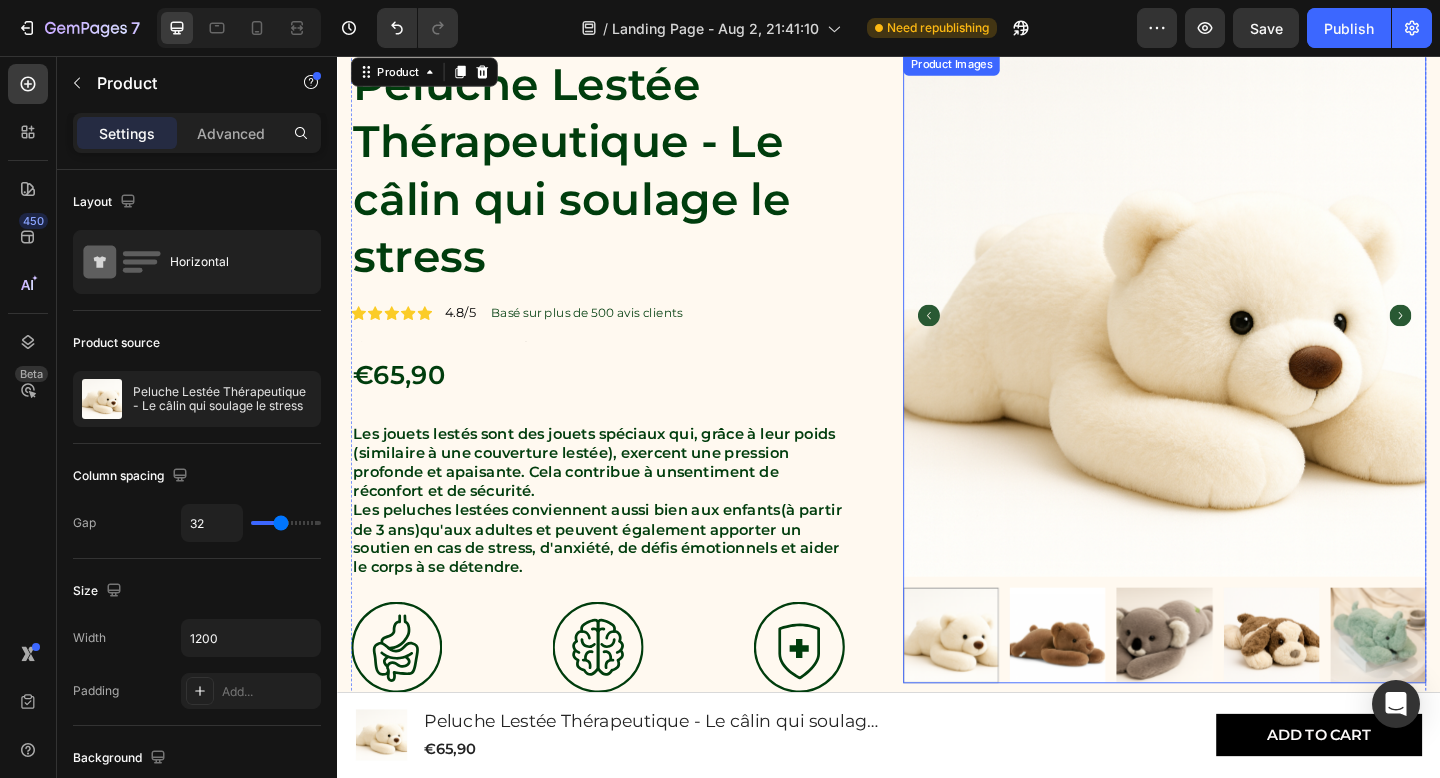 click 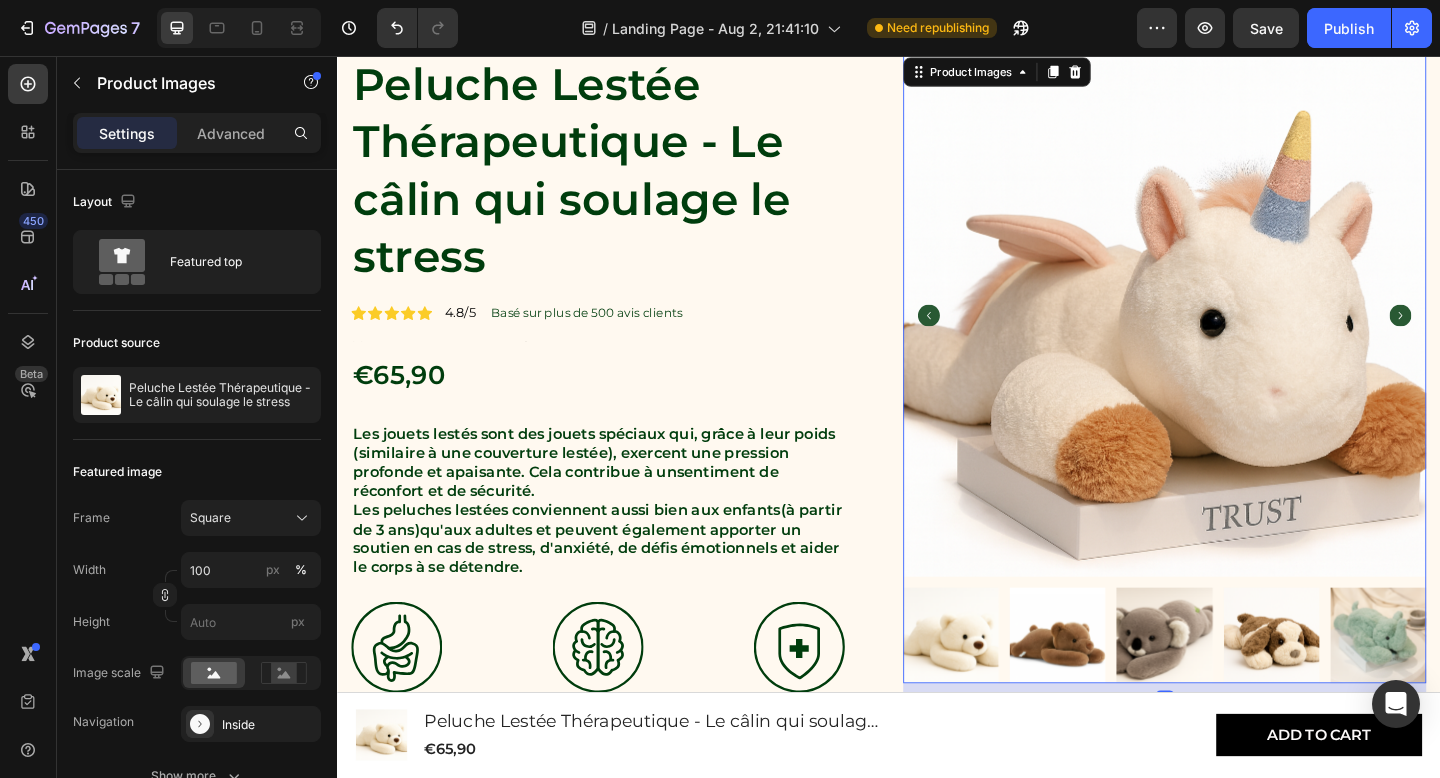 click 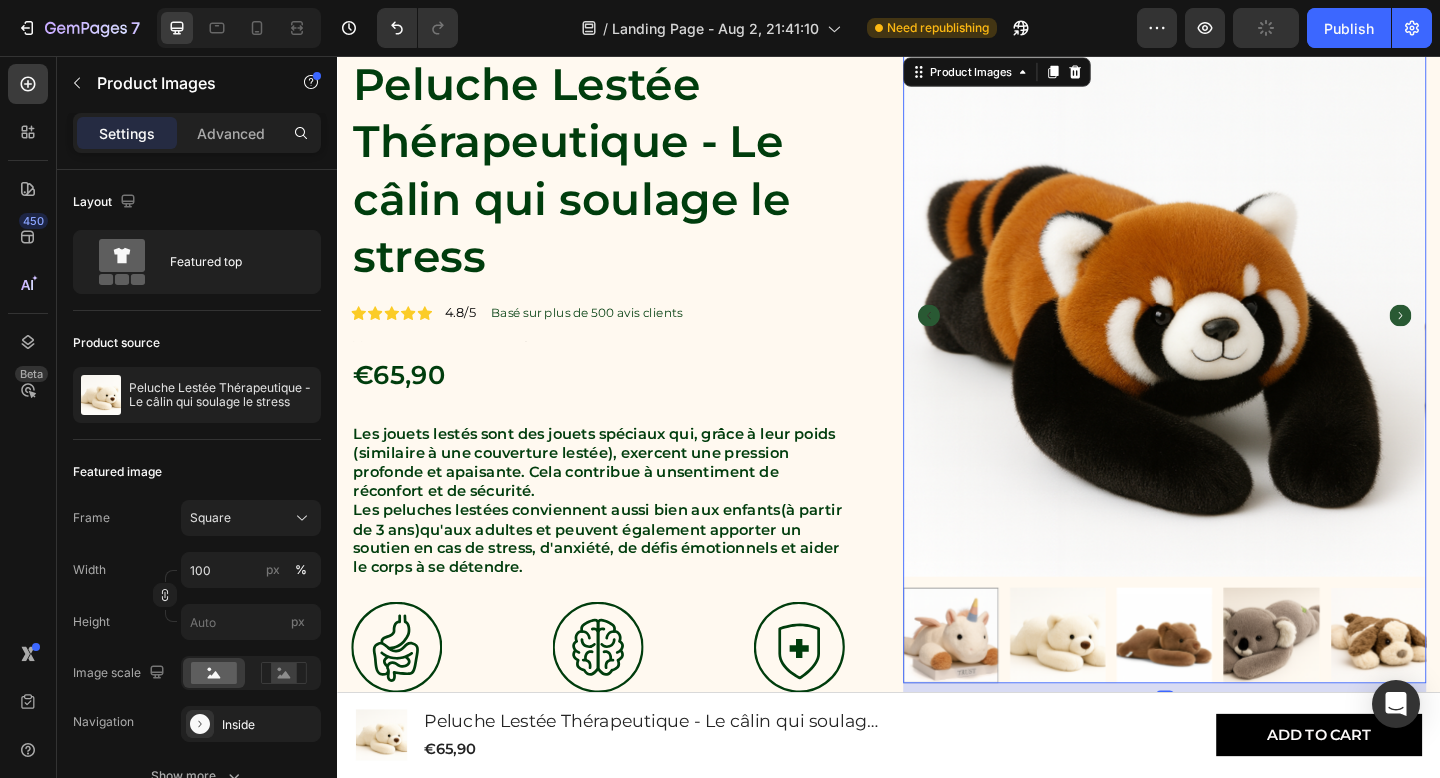 click 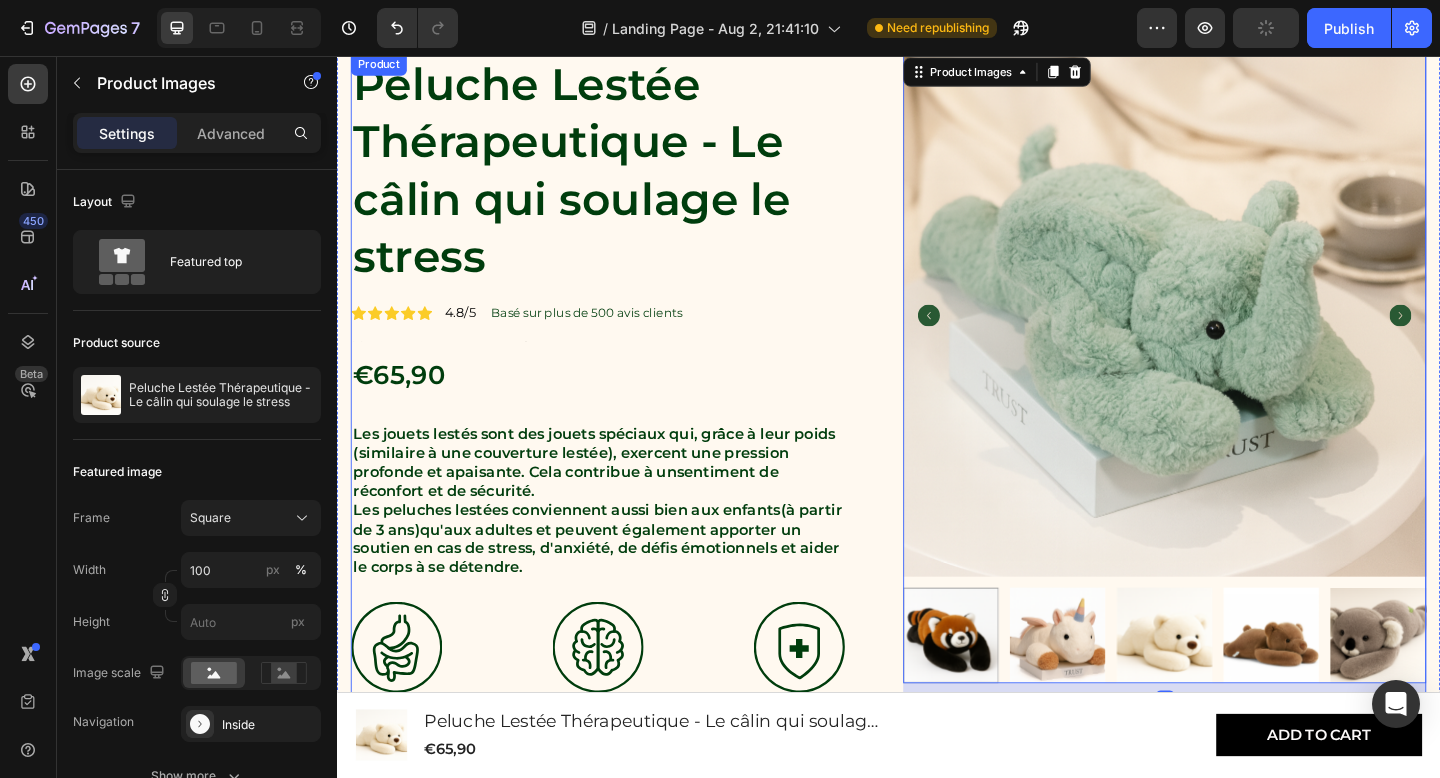 click on "Peluche Lestée Thérapeutique - Le câlin qui soulage le stress Product Title Icon Icon Icon Icon Icon Icon List 4.8/5 Text Block Basé sur plus de 500 avis clients Text Block Row Text Block €65,90 Product Price Product Price Les jouets lestés sont des jouets spéciaux qui, grâce à leur poids (similaire à une couverture lestée), exercent une pression profonde et apaisante. Cela contribue à un  sentiment de réconfort et de sécurité  .   Les peluches lestées conviennent aussi bien aux enfants  (à partir de 3 ans)  qu'aux adultes et peuvent également apporter un soutien en cas de stress, d'anxiété, de défis émotionnels et aider le corps à se détendre.    Text Block Image Essayez sans risque Text Block Image Livraison rapide Text Block Image Apaisement immédiat Text Block Row Ajouter au panier Add to Cart
Lorem ipsum dolor sit amet
eiusmod tempor incididunt ut labore
quis nostrud exercitation ullamco Item List
Détails des câlins" at bounding box center (937, 605) 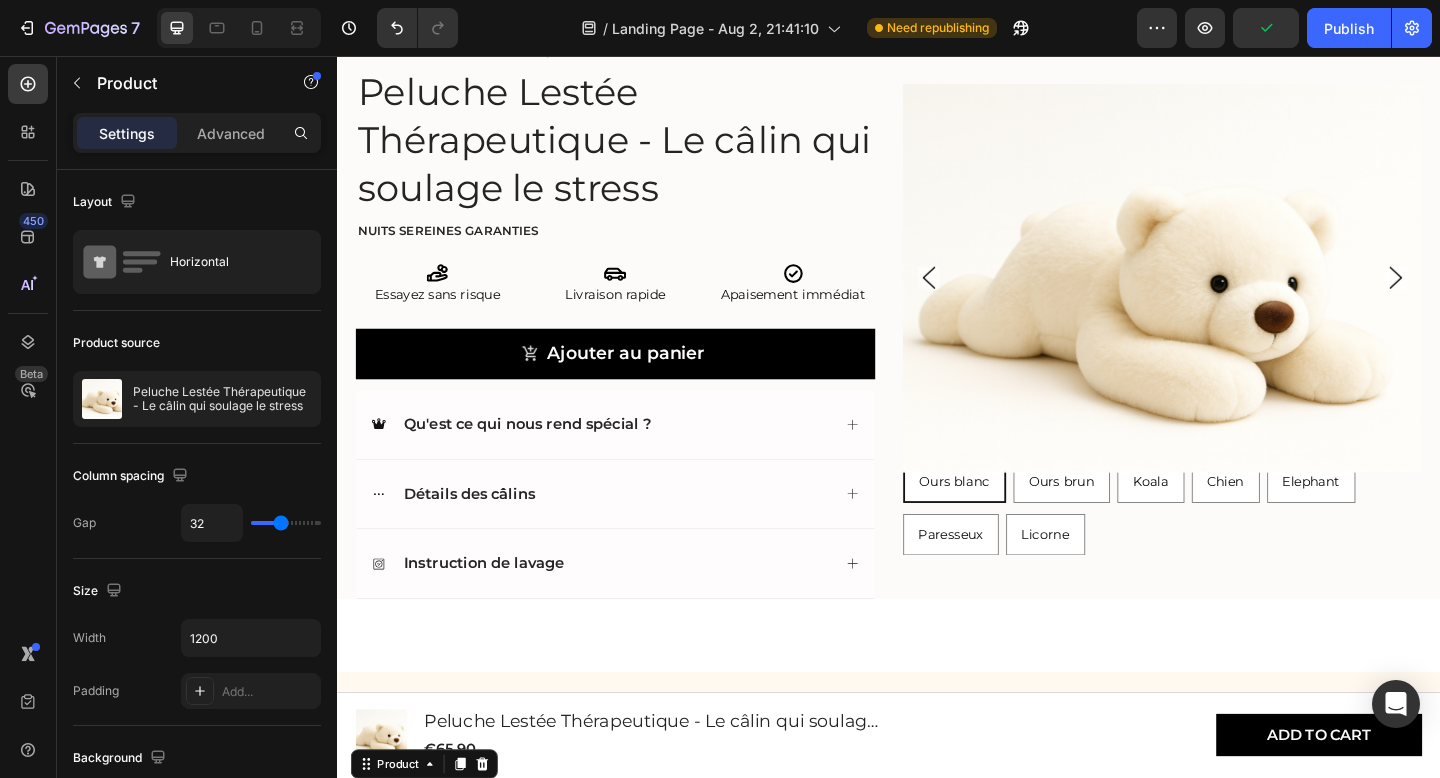 scroll, scrollTop: 798, scrollLeft: 0, axis: vertical 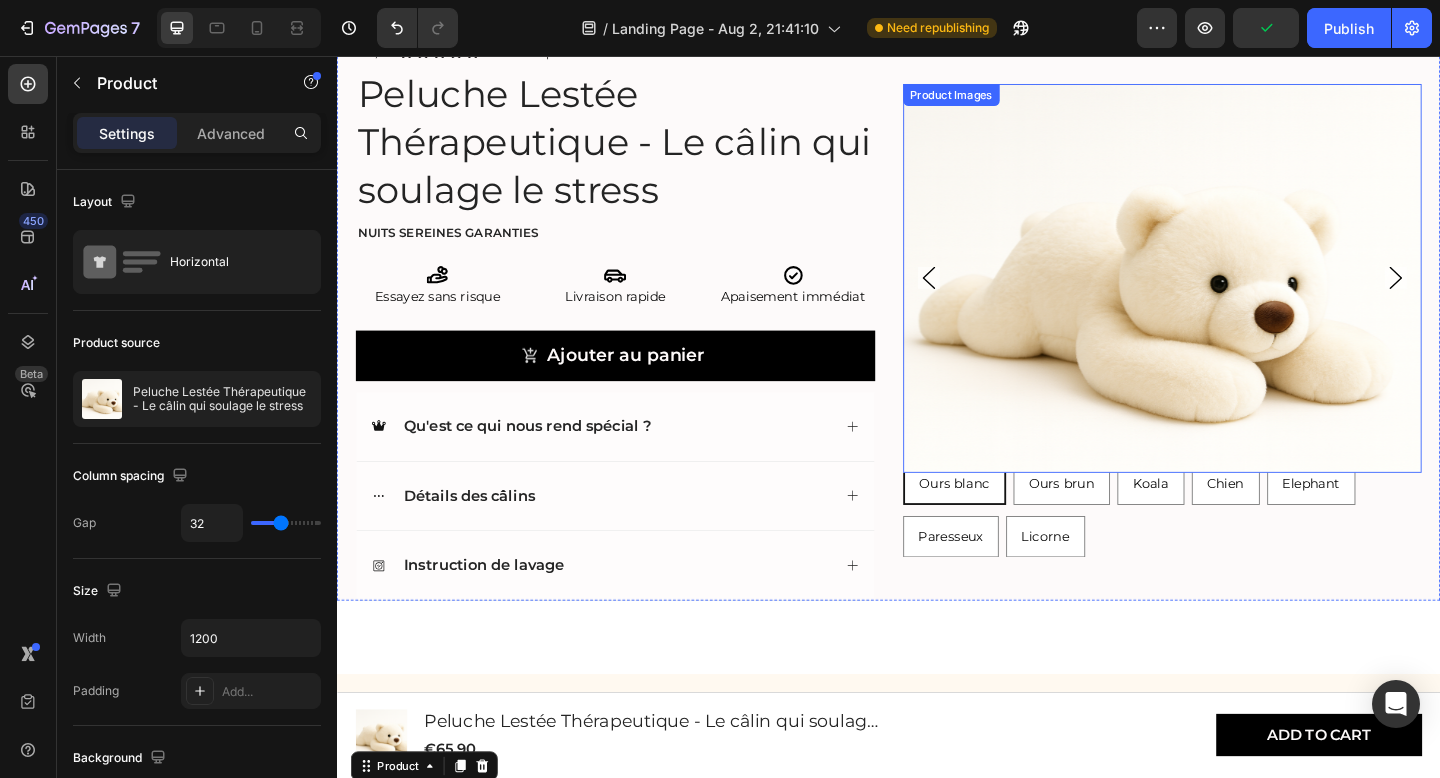 click at bounding box center (1235, 297) 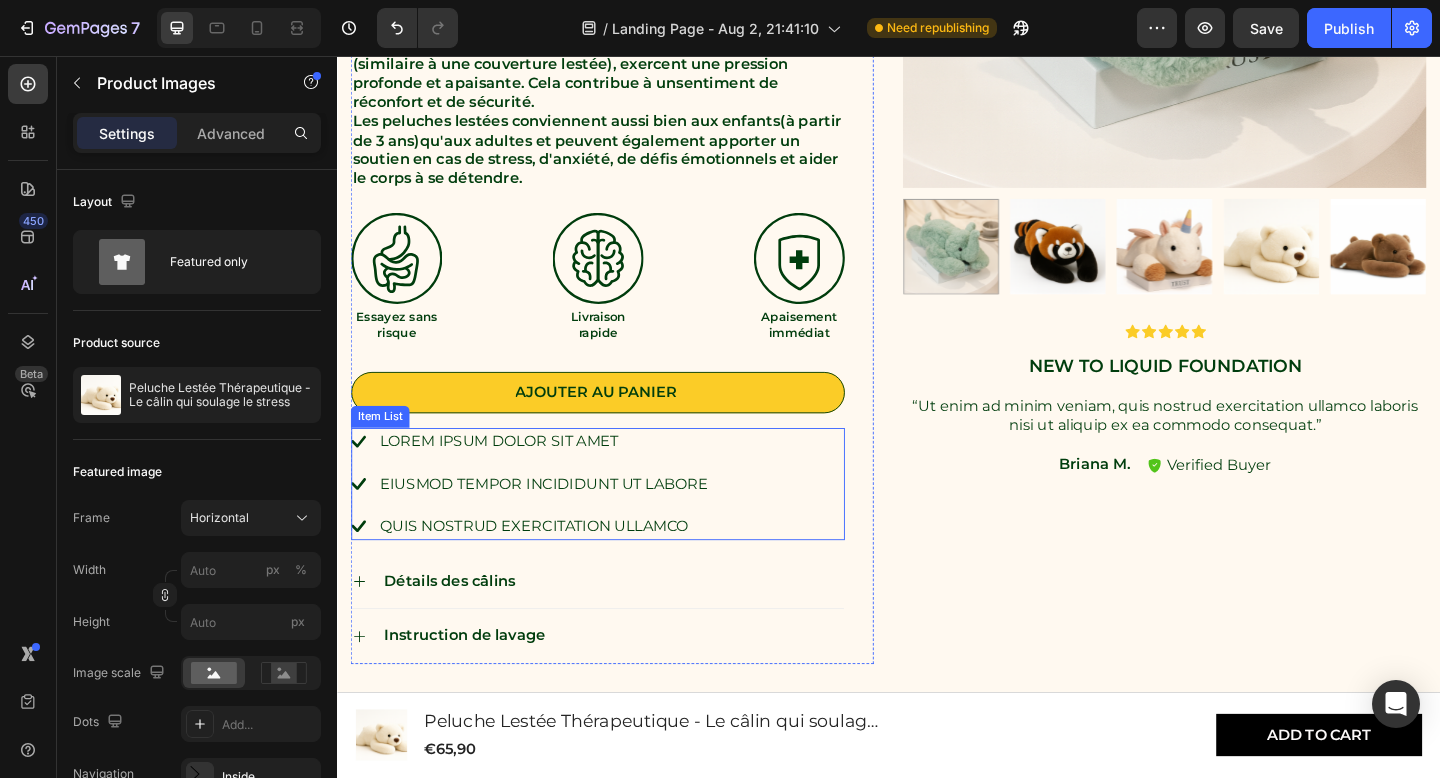 scroll, scrollTop: 1918, scrollLeft: 0, axis: vertical 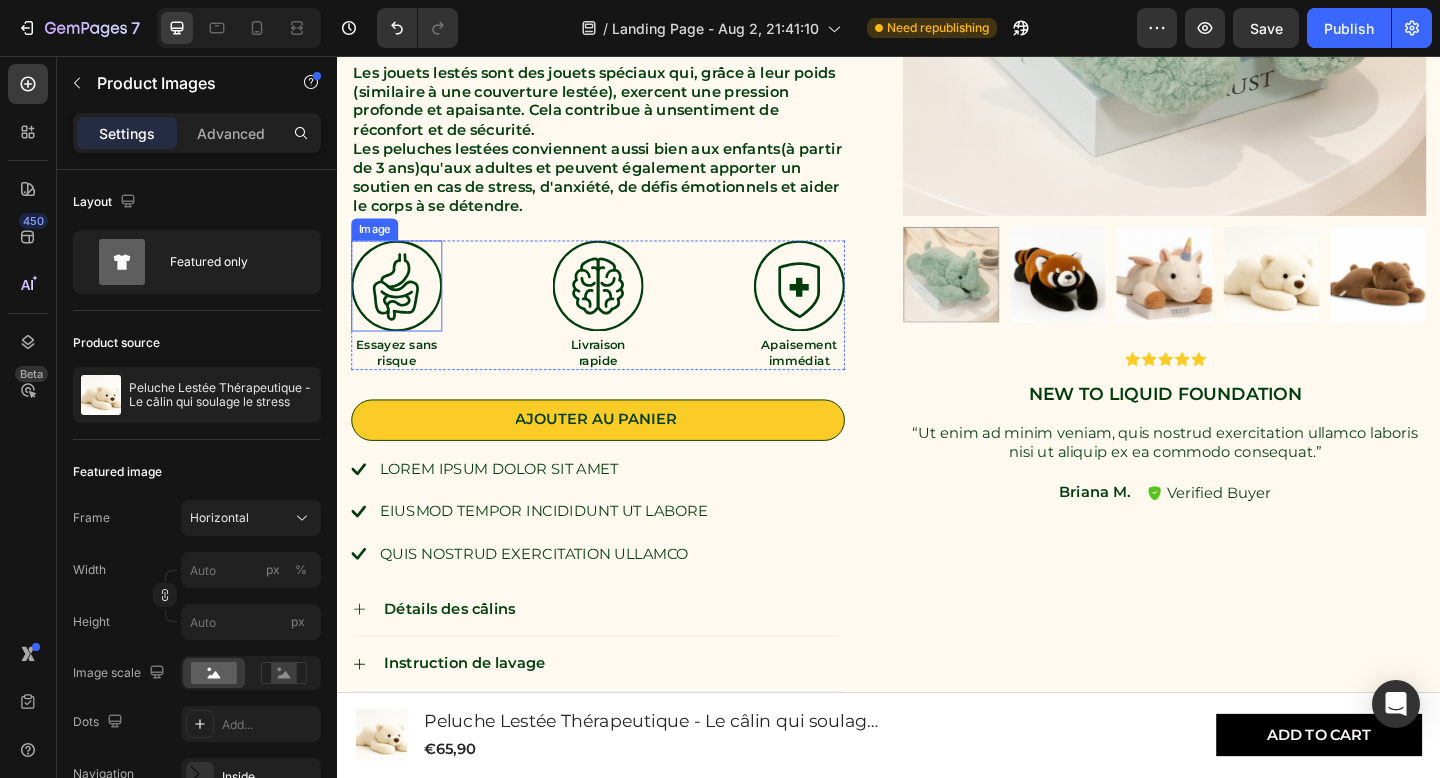 click at bounding box center [401, 306] 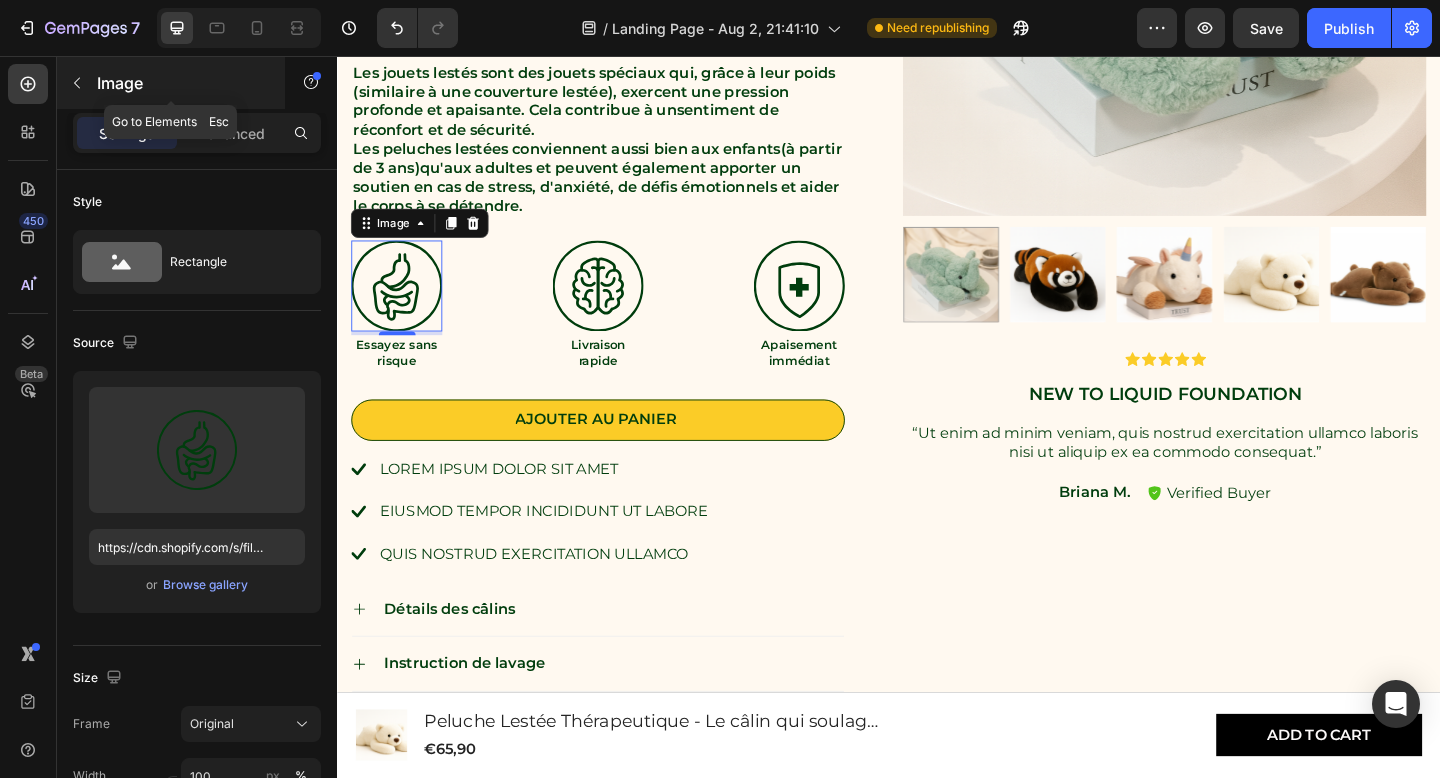 click 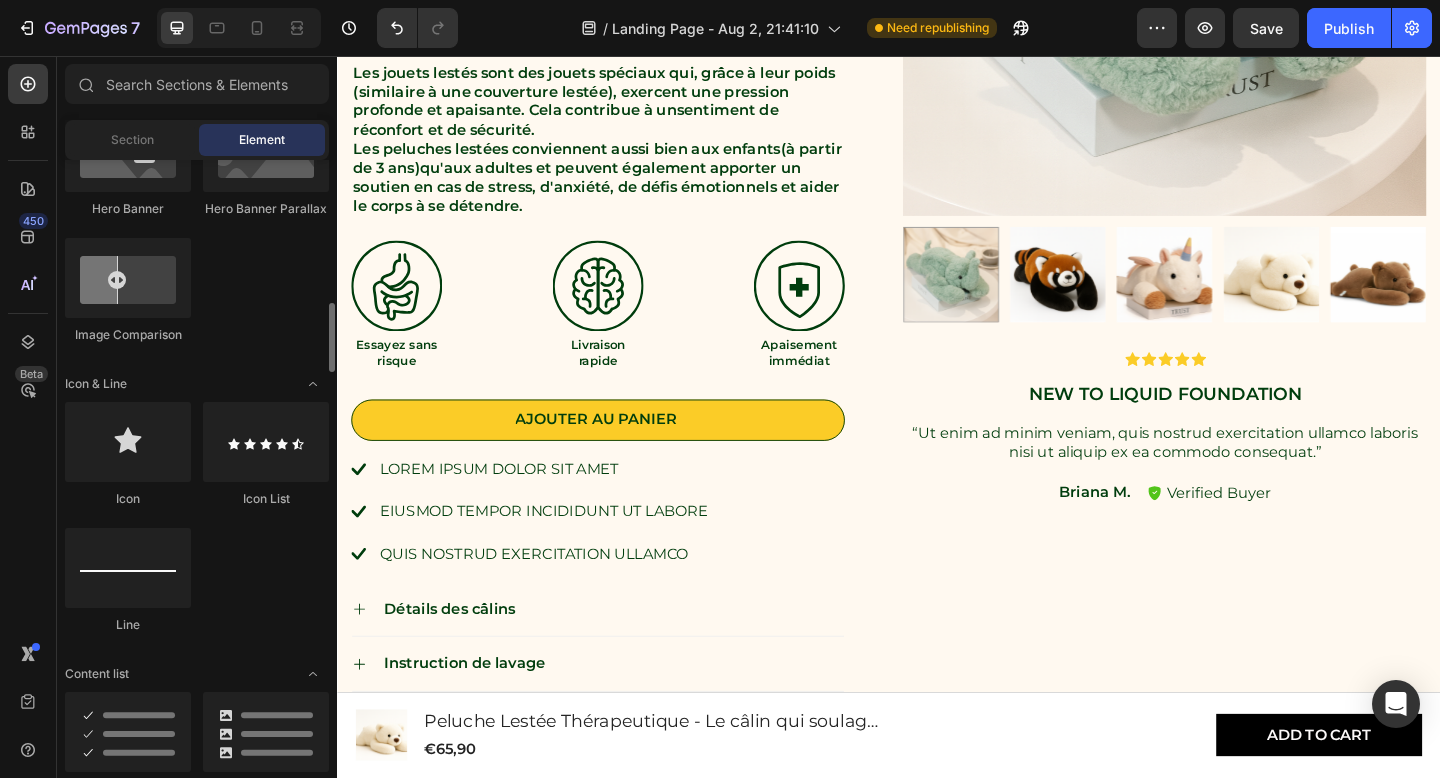 scroll, scrollTop: 1106, scrollLeft: 0, axis: vertical 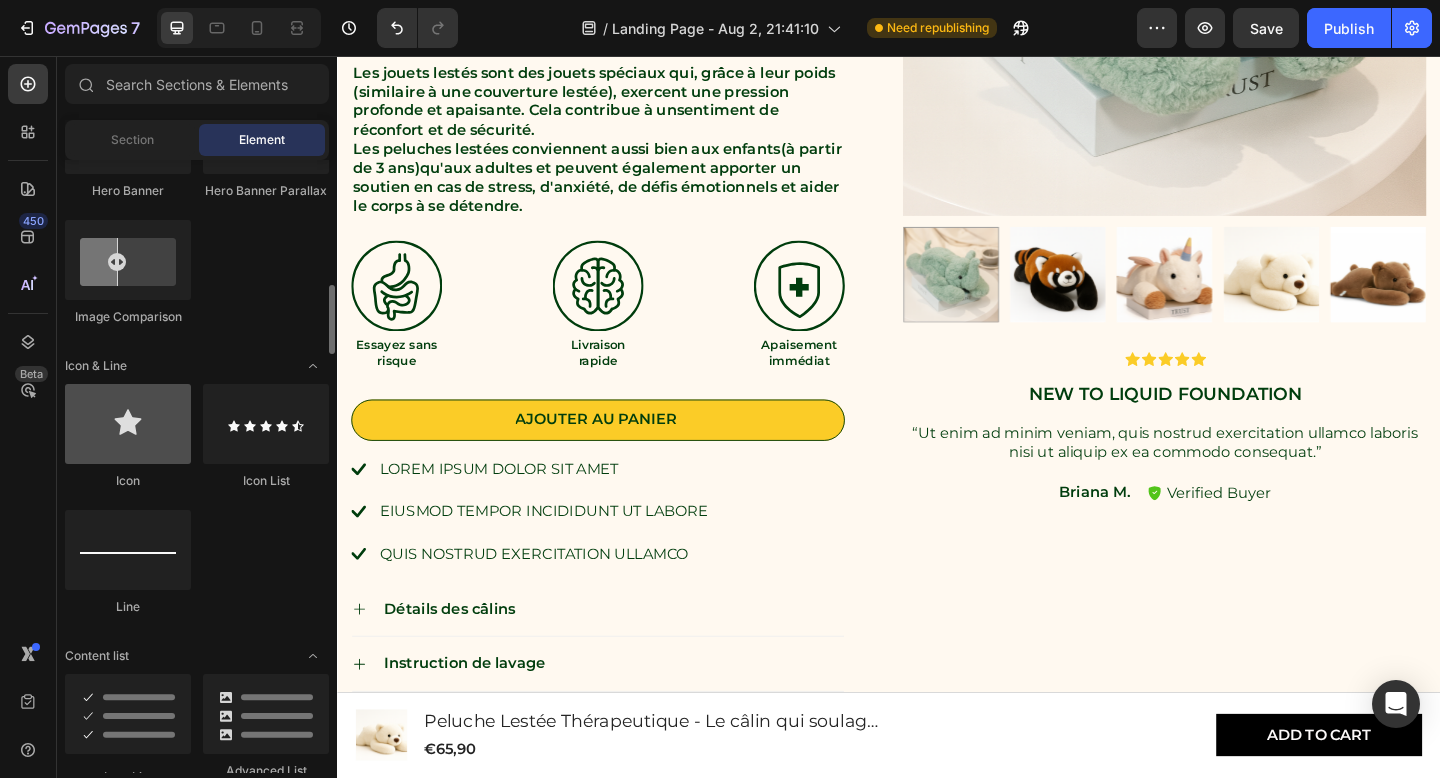 click at bounding box center [128, 424] 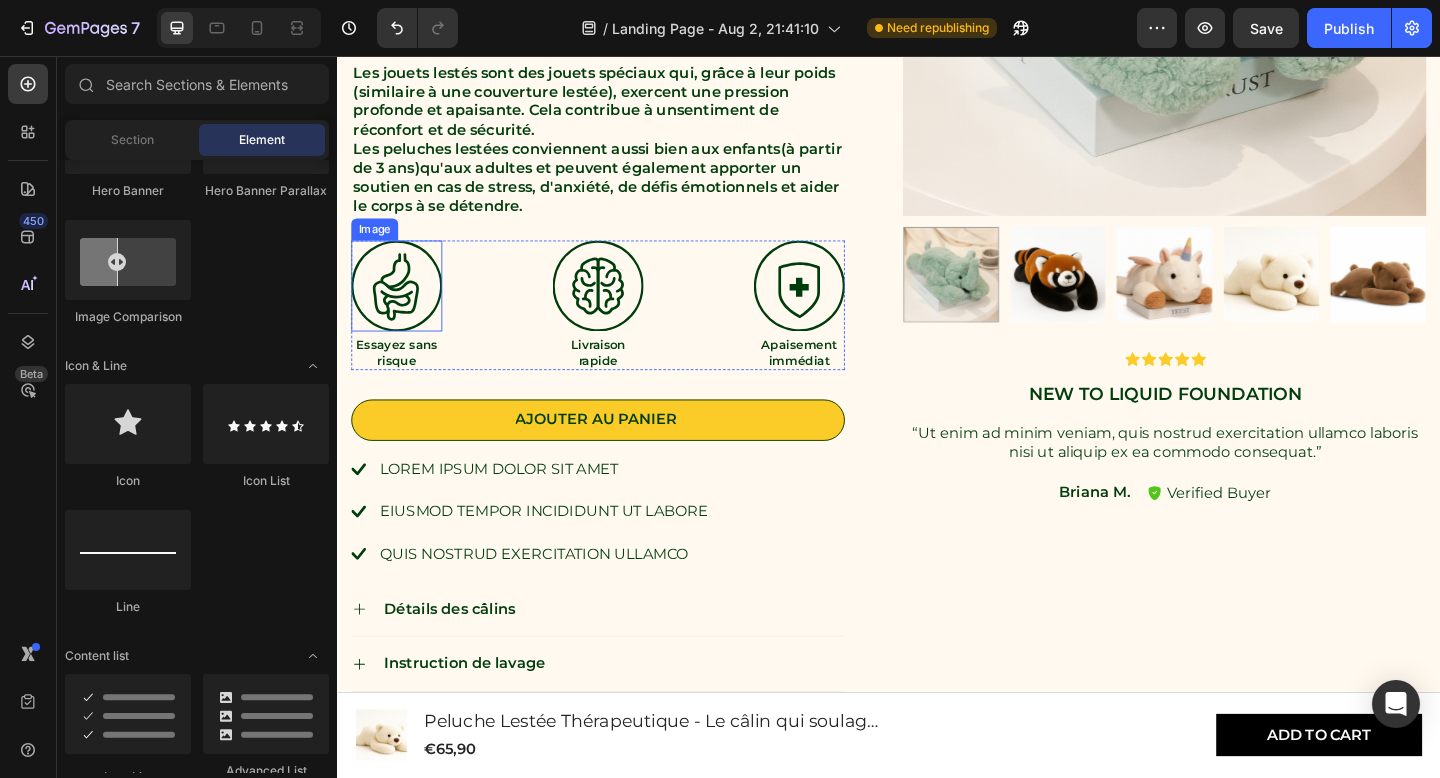 click at bounding box center [401, 306] 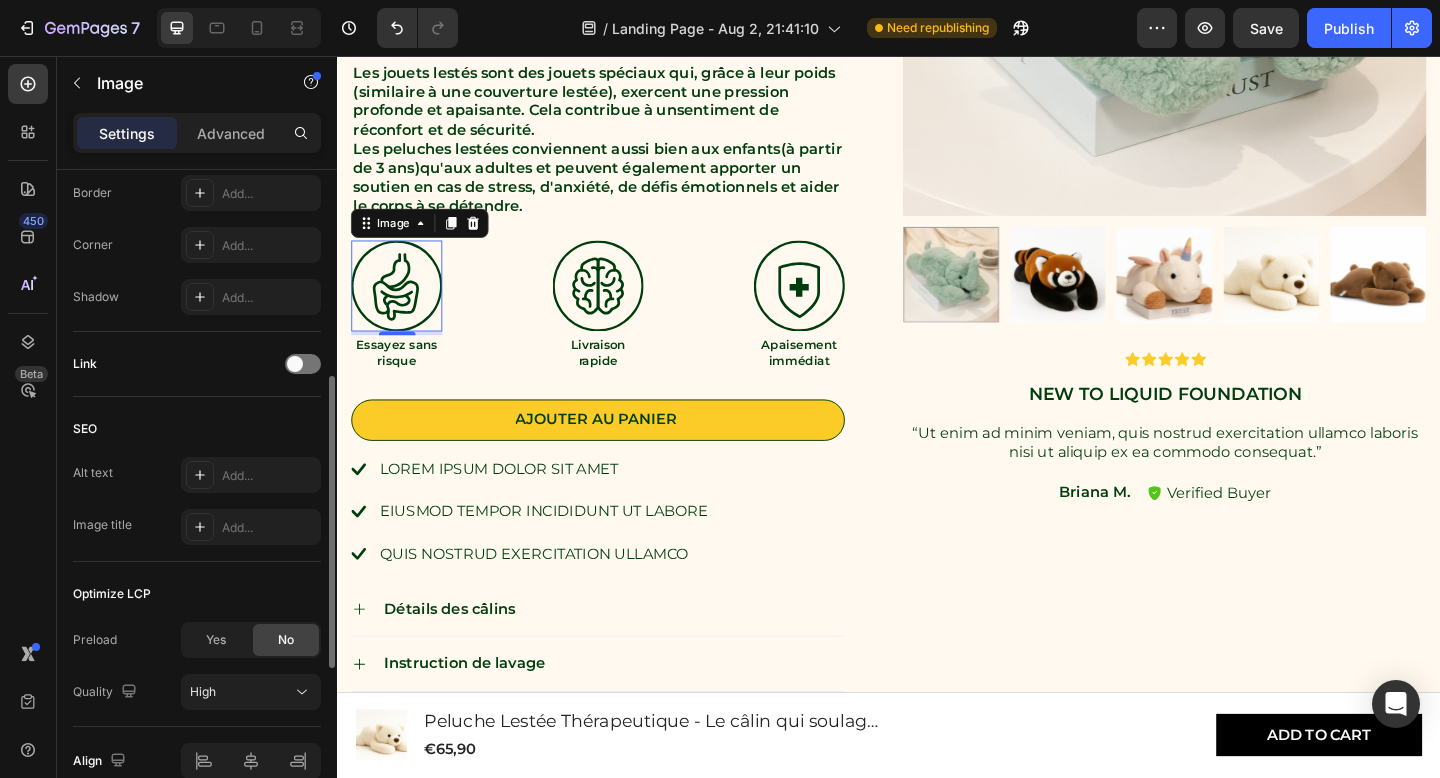scroll, scrollTop: 845, scrollLeft: 0, axis: vertical 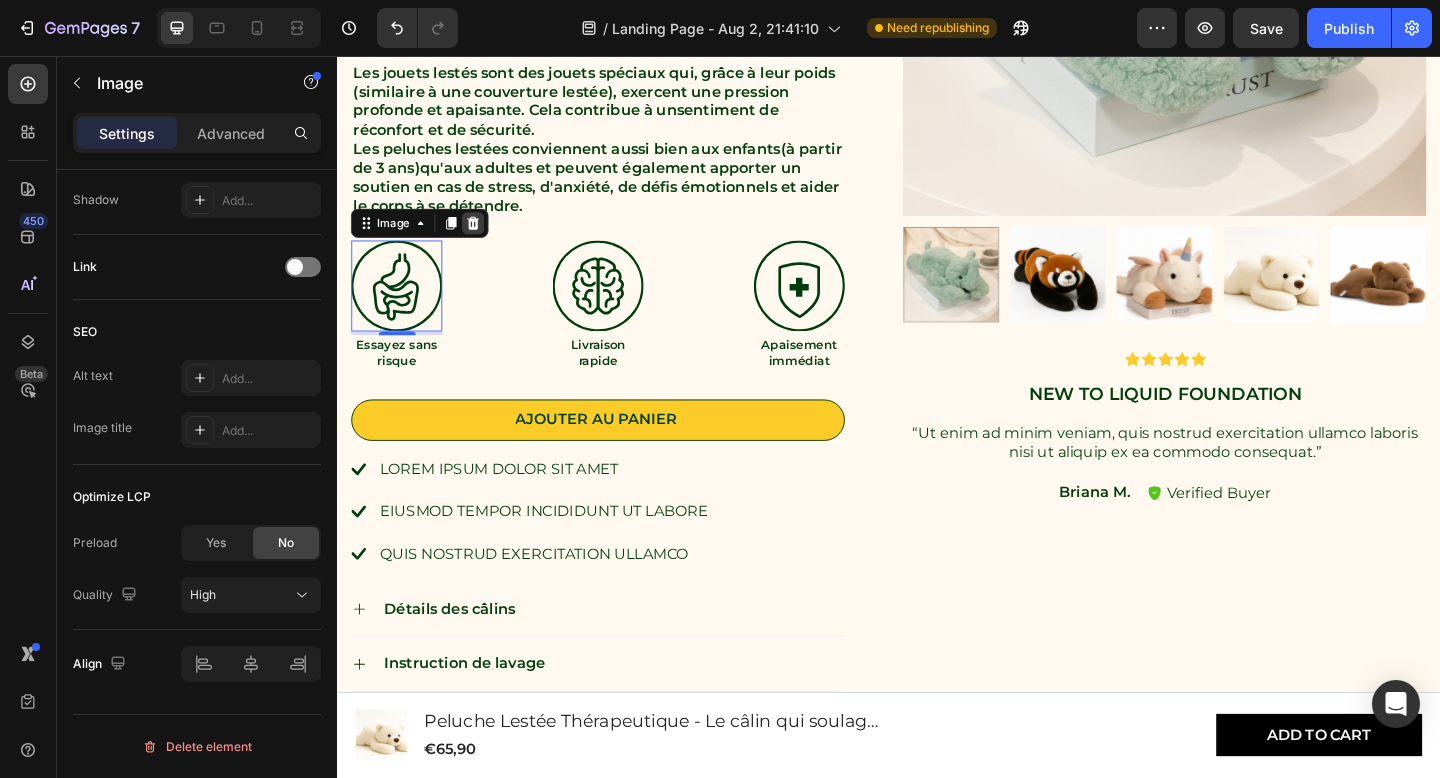 click 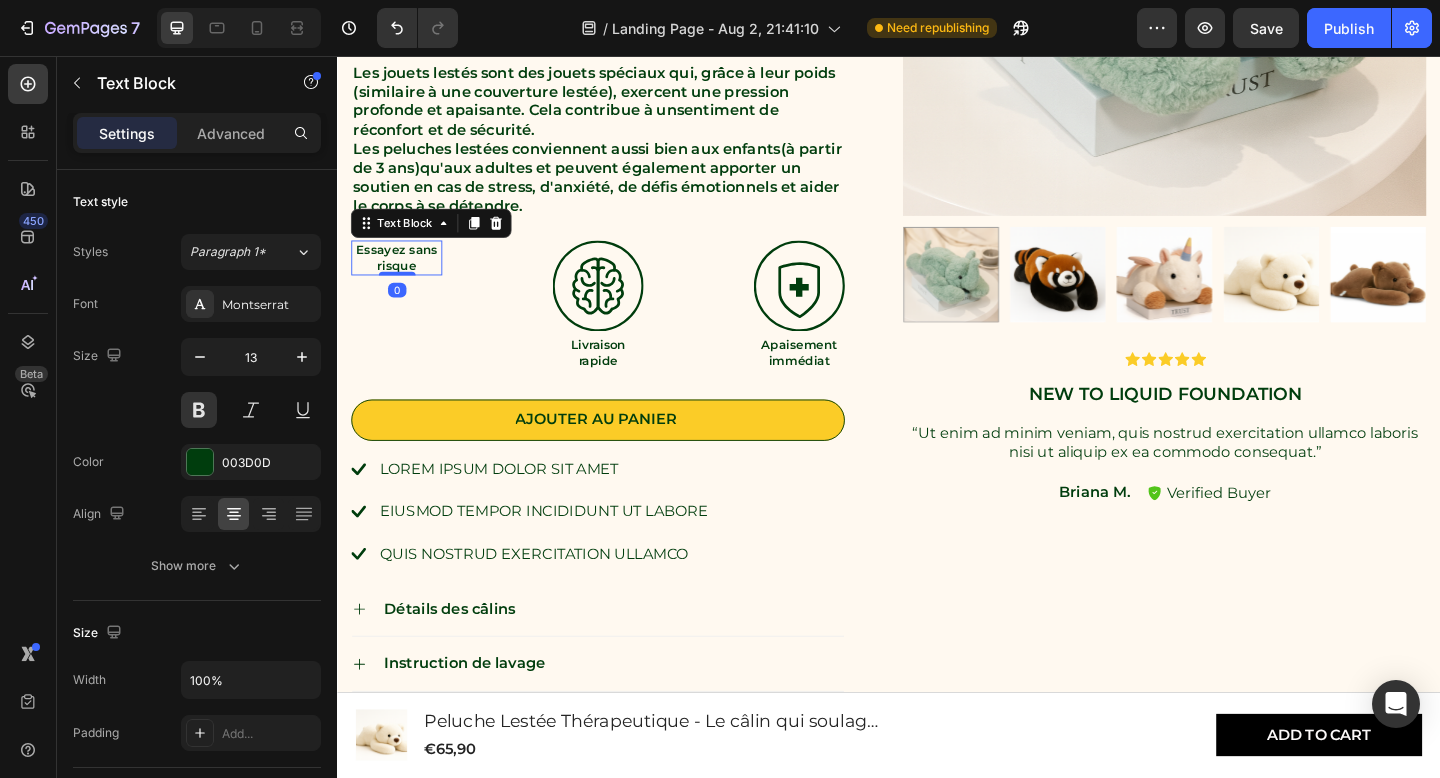click on "Essayez sans risque" at bounding box center (401, 276) 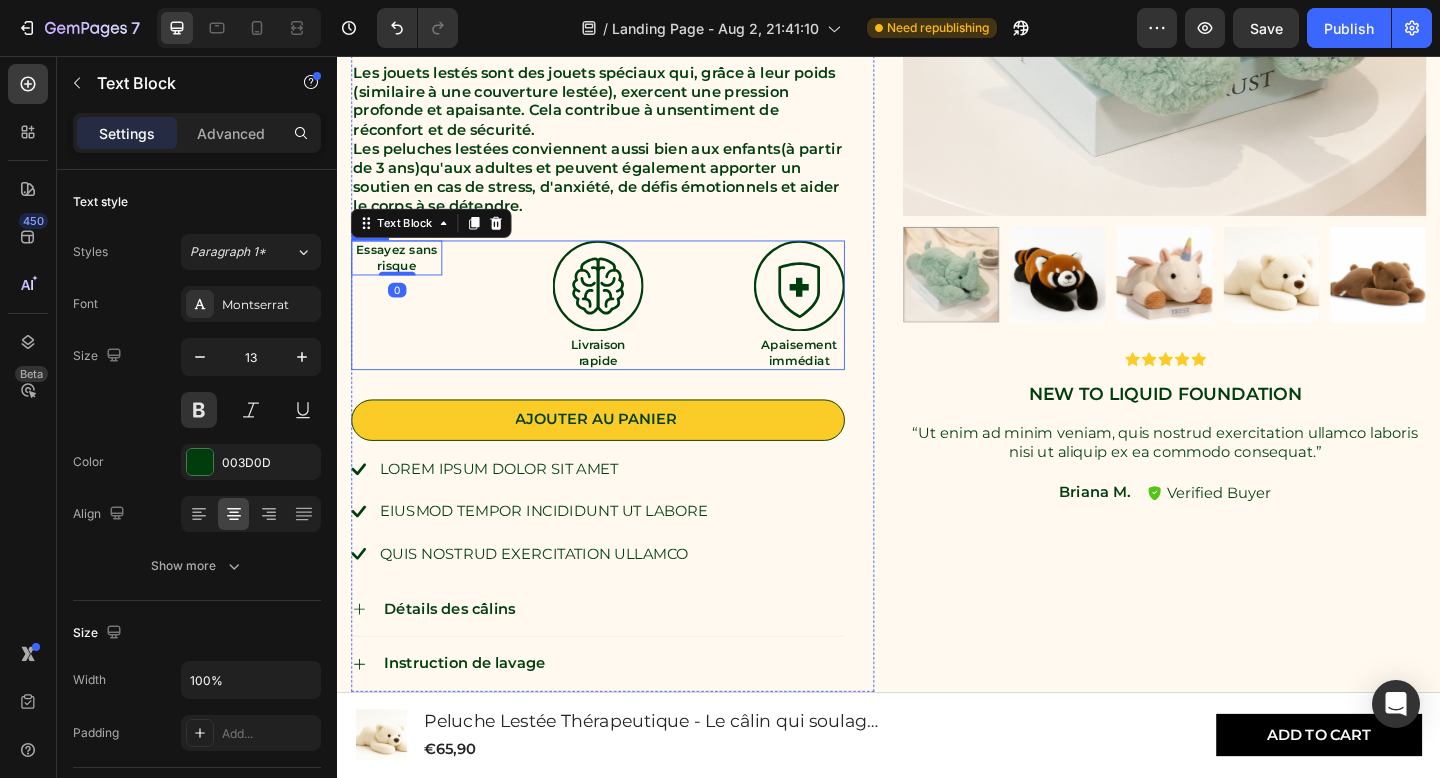 click on "Essayez sans risque Text Block   0" at bounding box center [401, 327] 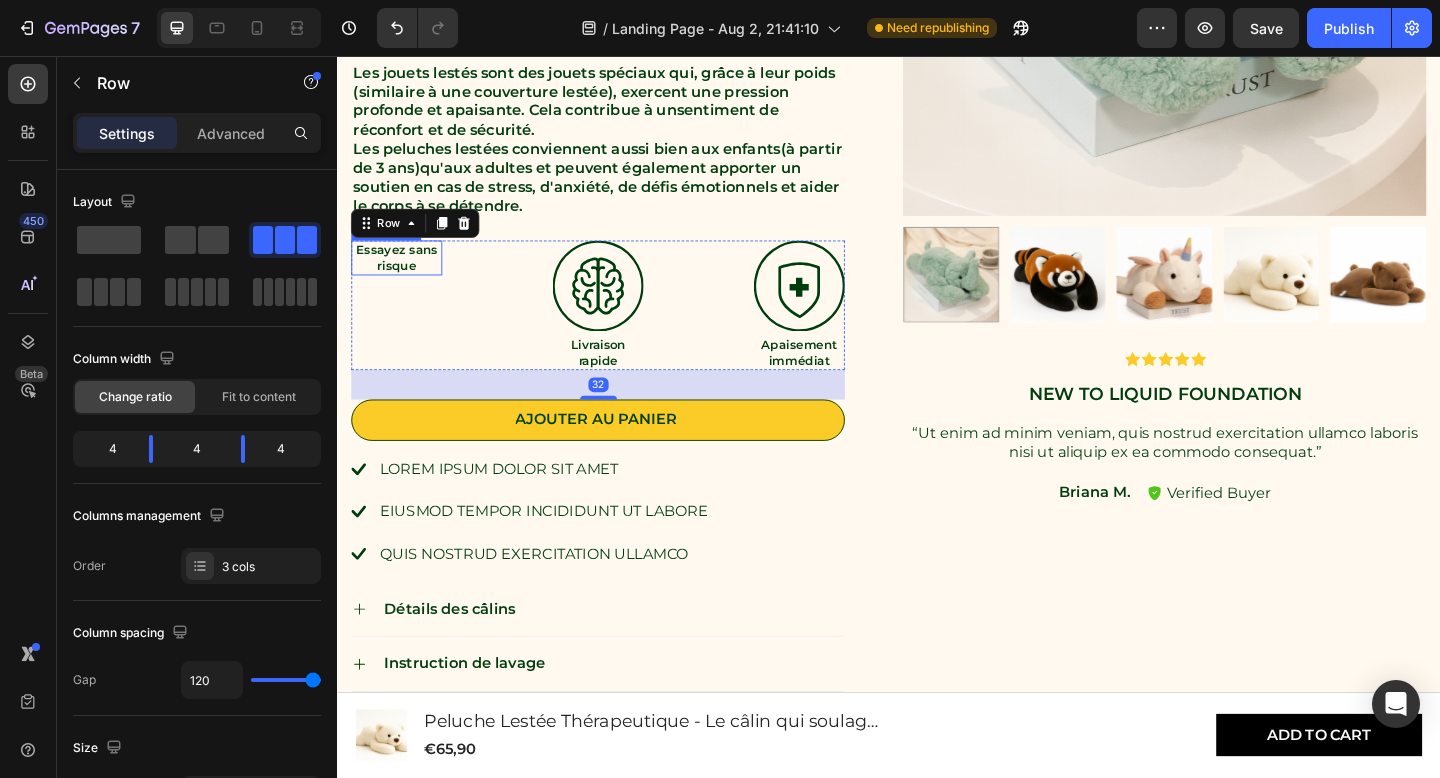 click on "Essayez sans risque" at bounding box center (401, 276) 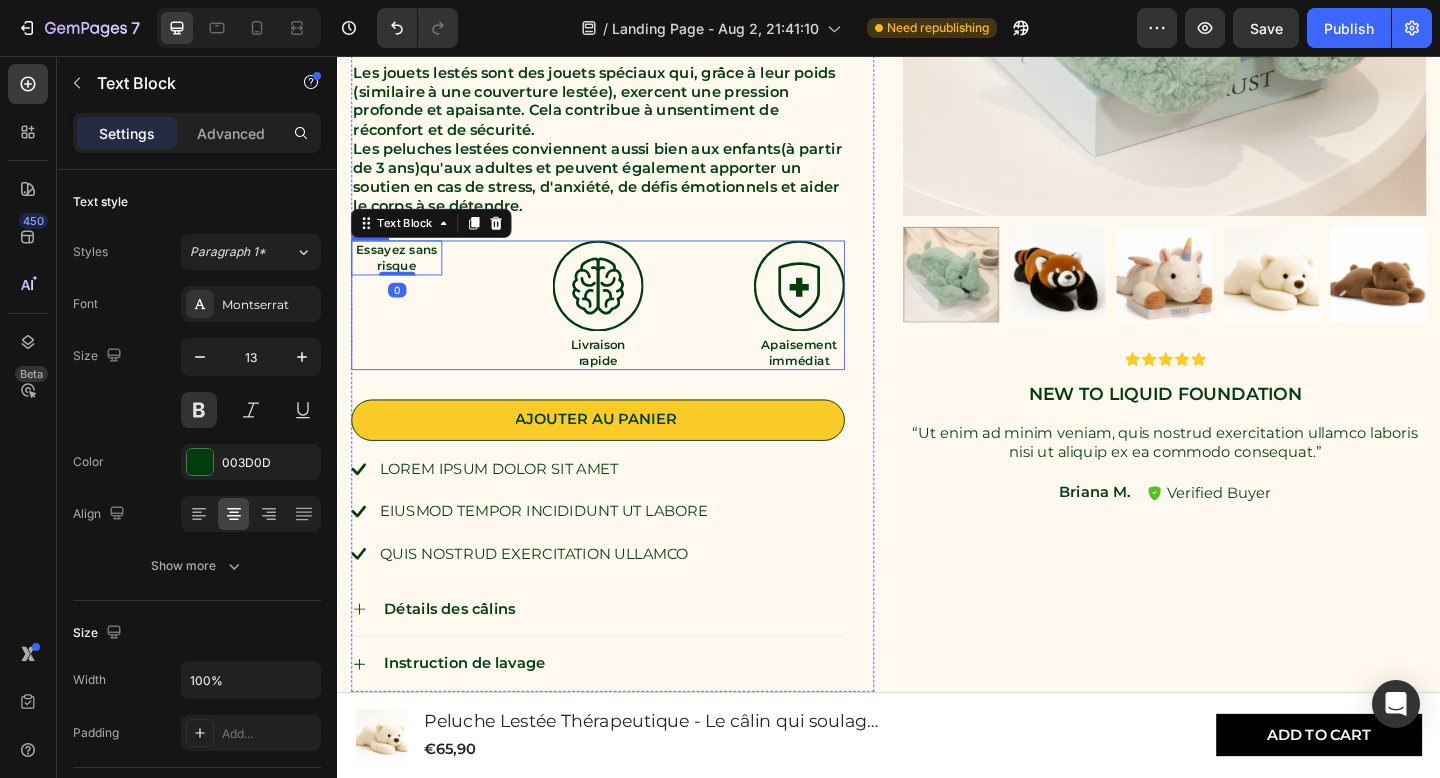 click on "Essayez sans risque Text Block   0" at bounding box center (401, 327) 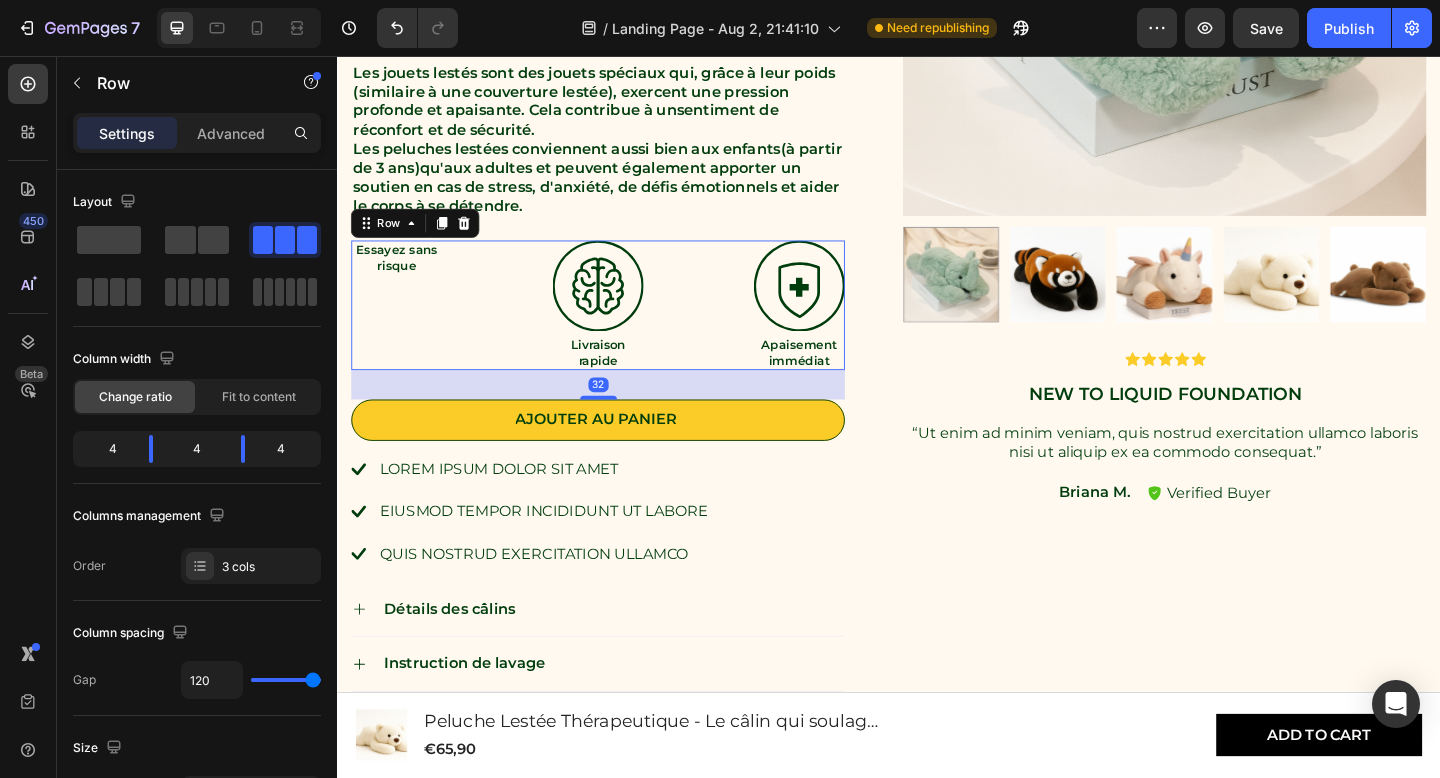 click on "Essayez sans risque Text Block" at bounding box center [401, 327] 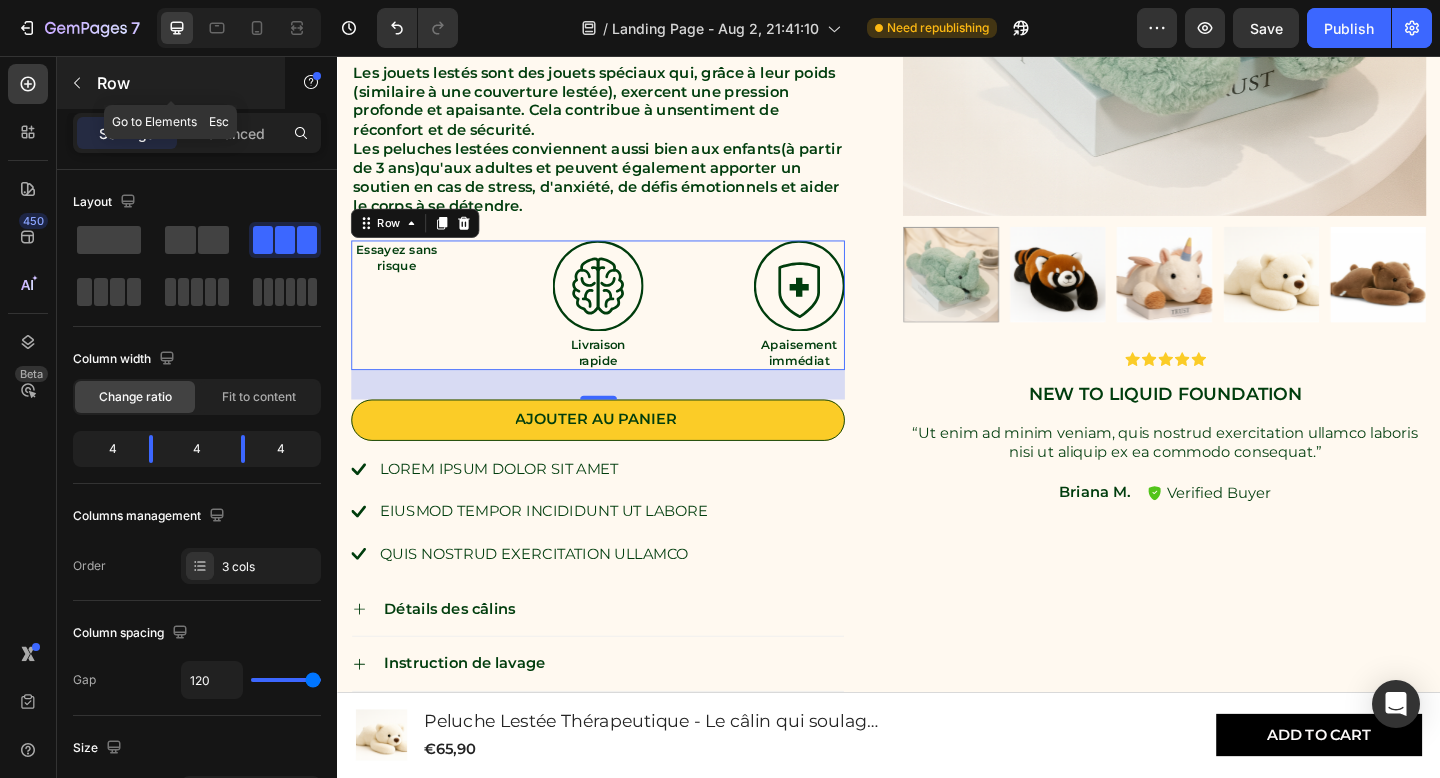 click 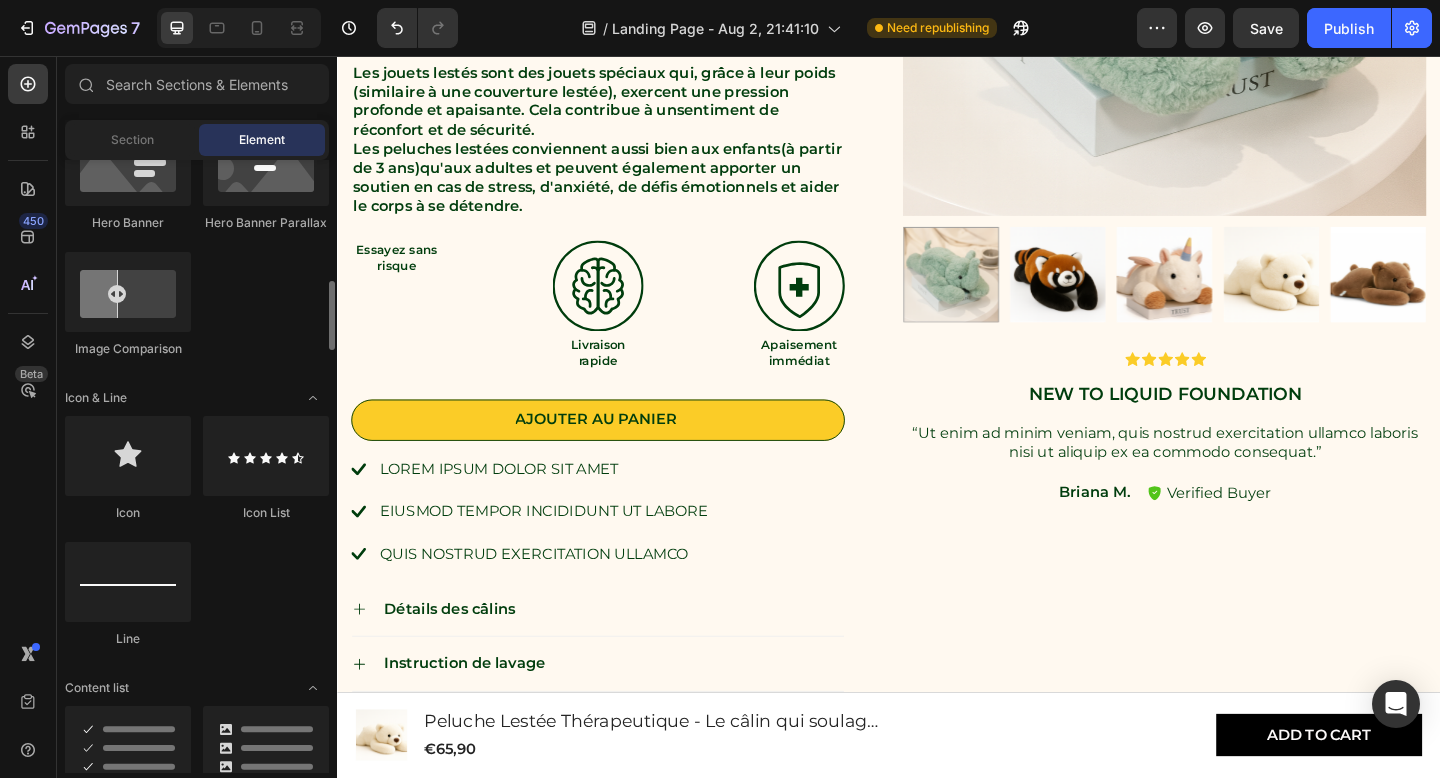 scroll, scrollTop: 1073, scrollLeft: 0, axis: vertical 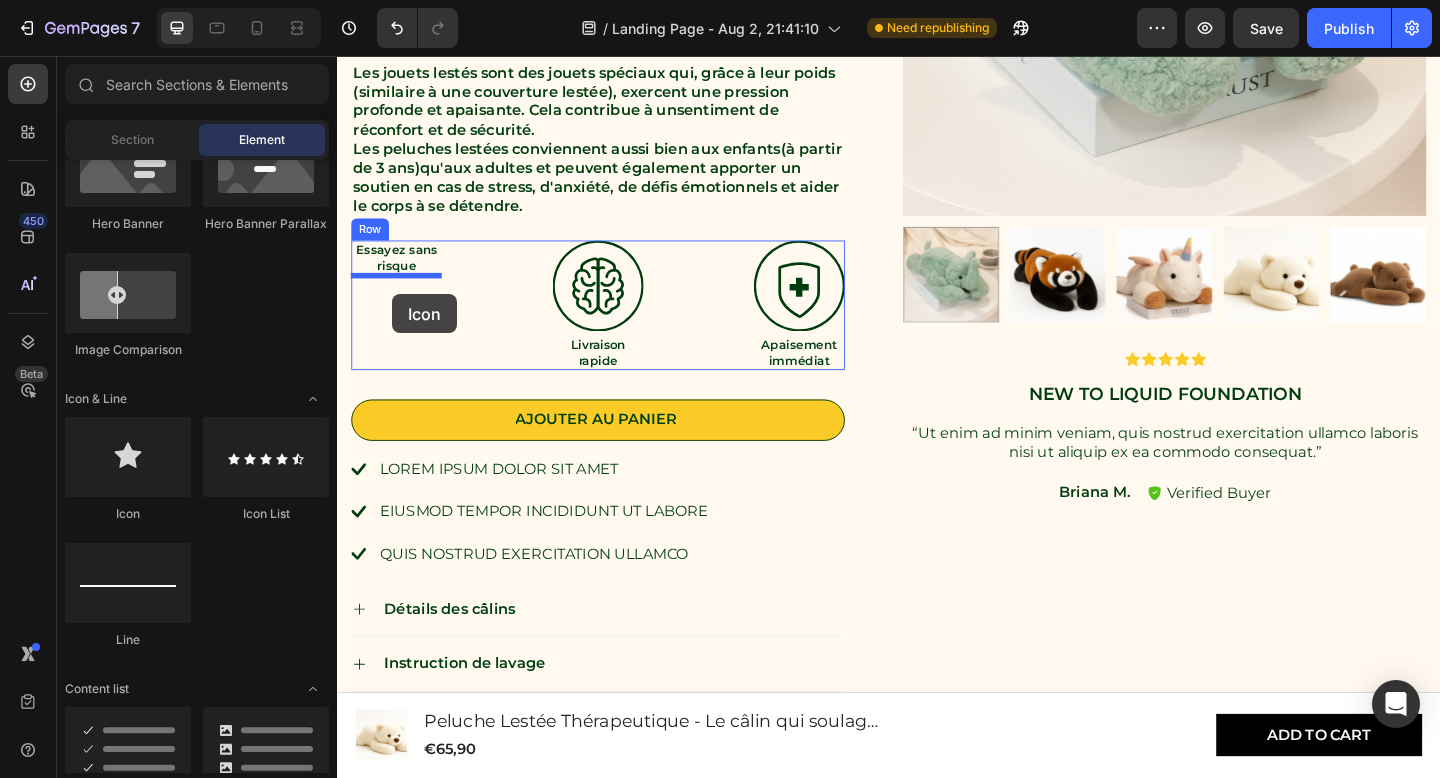 drag, startPoint x: 486, startPoint y: 537, endPoint x: 397, endPoint y: 315, distance: 239.17567 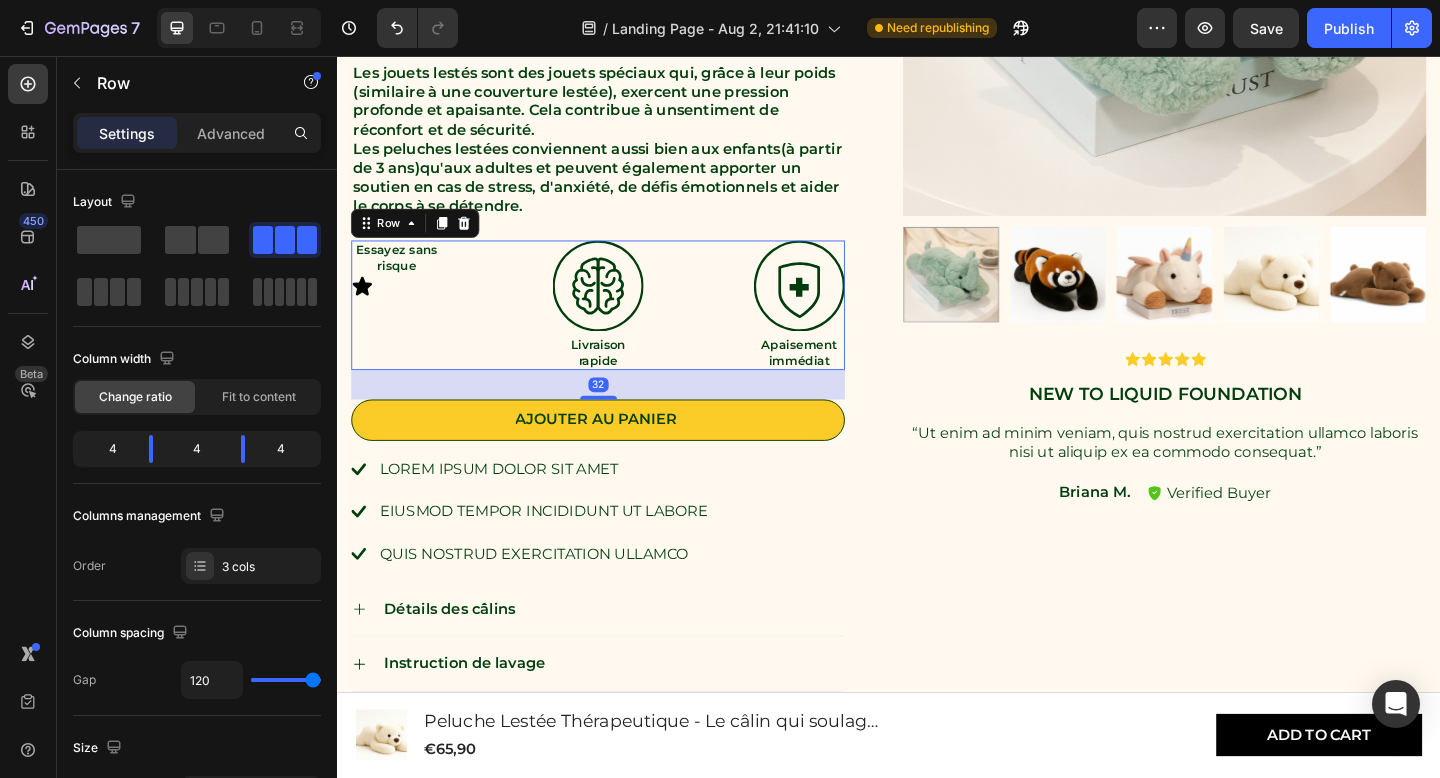 click on "Essayez sans risque Text Block
Icon Image Livraison rapide Text Block Image Apaisement immédiat Text Block Row   32" at bounding box center (620, 327) 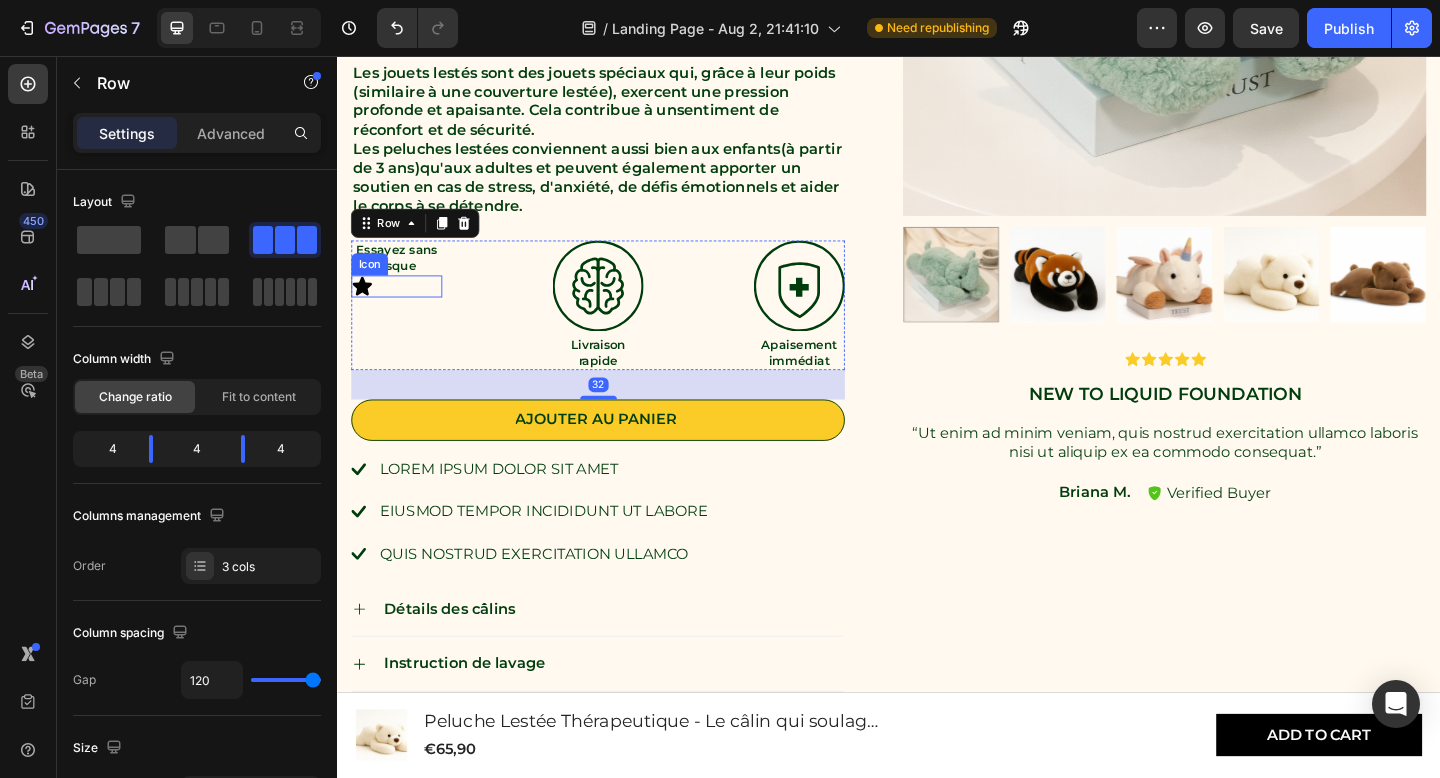 click on "Icon" at bounding box center (401, 307) 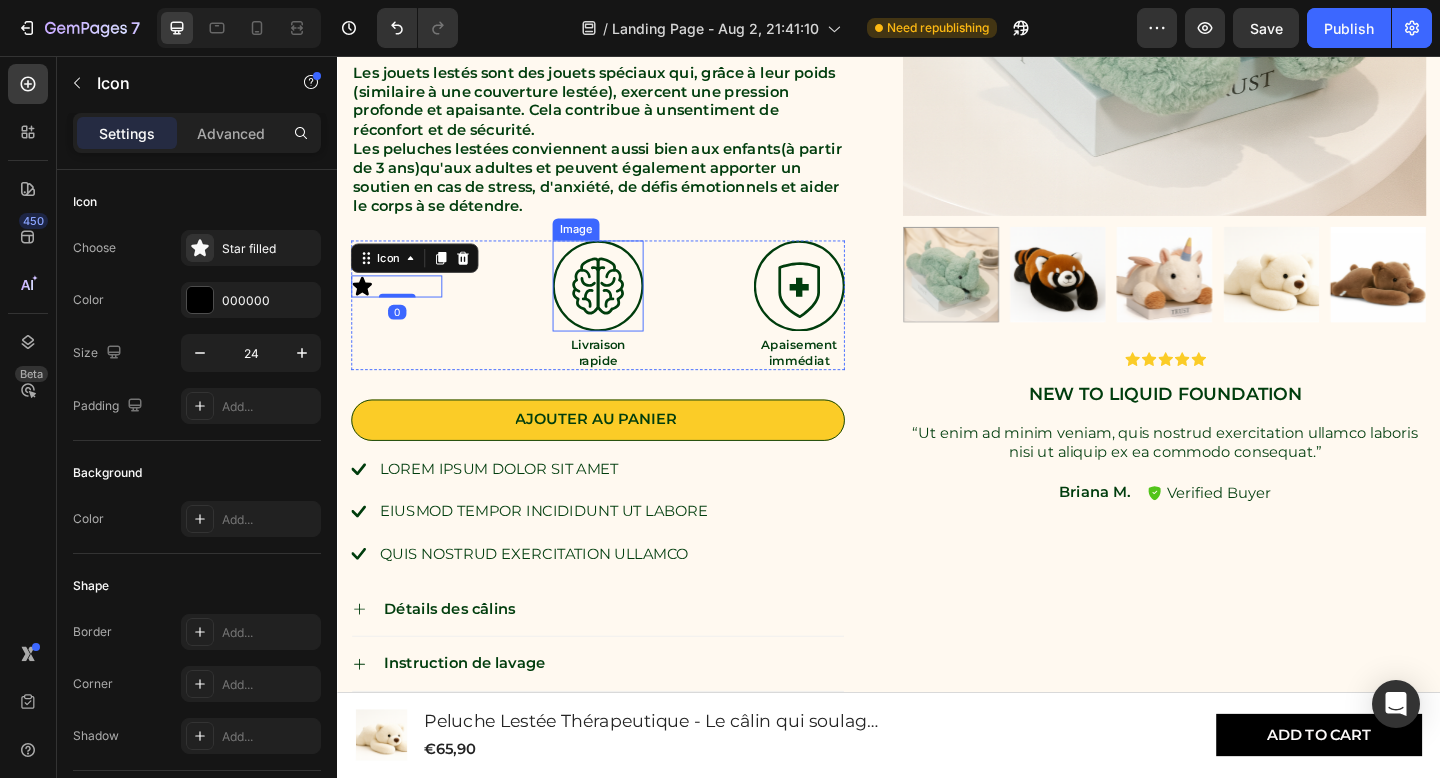 click at bounding box center (620, 306) 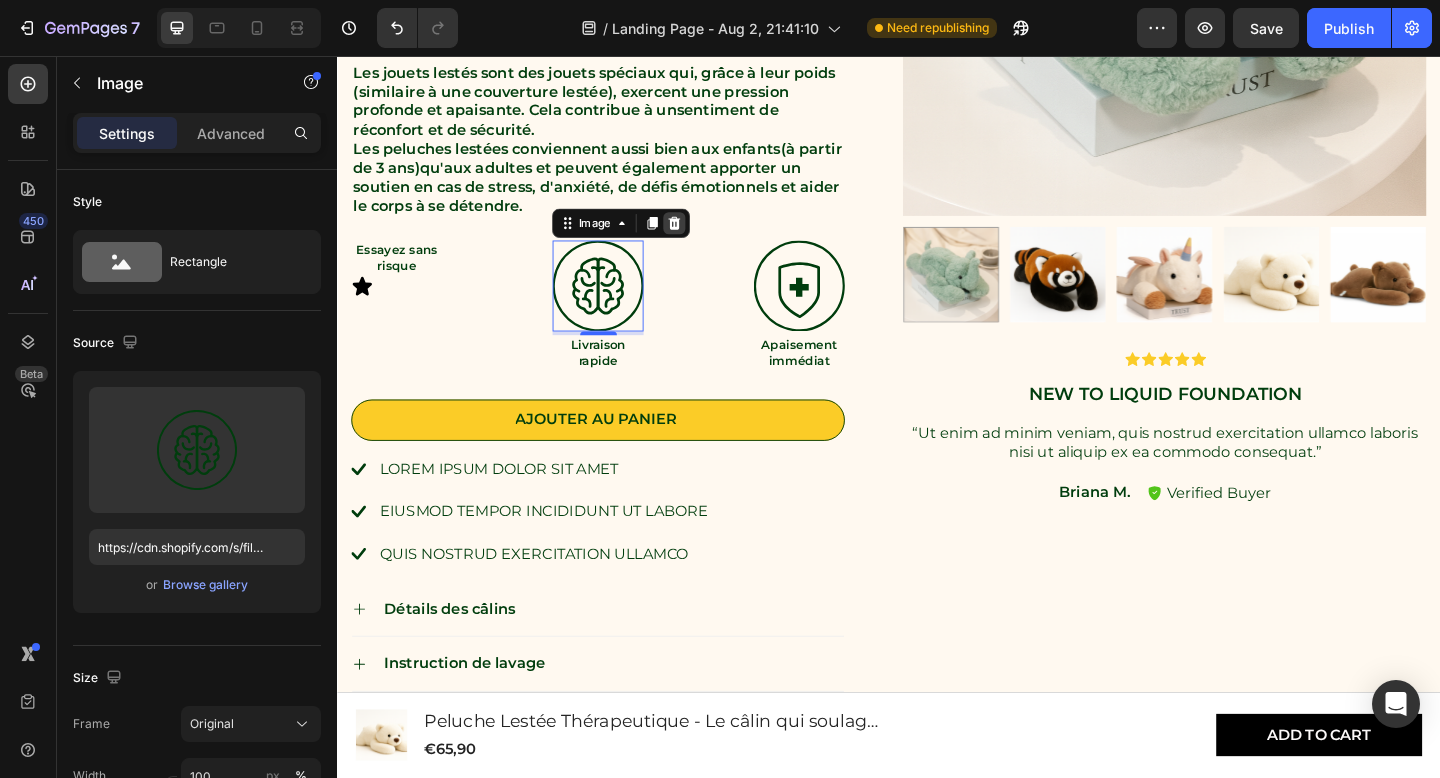 click 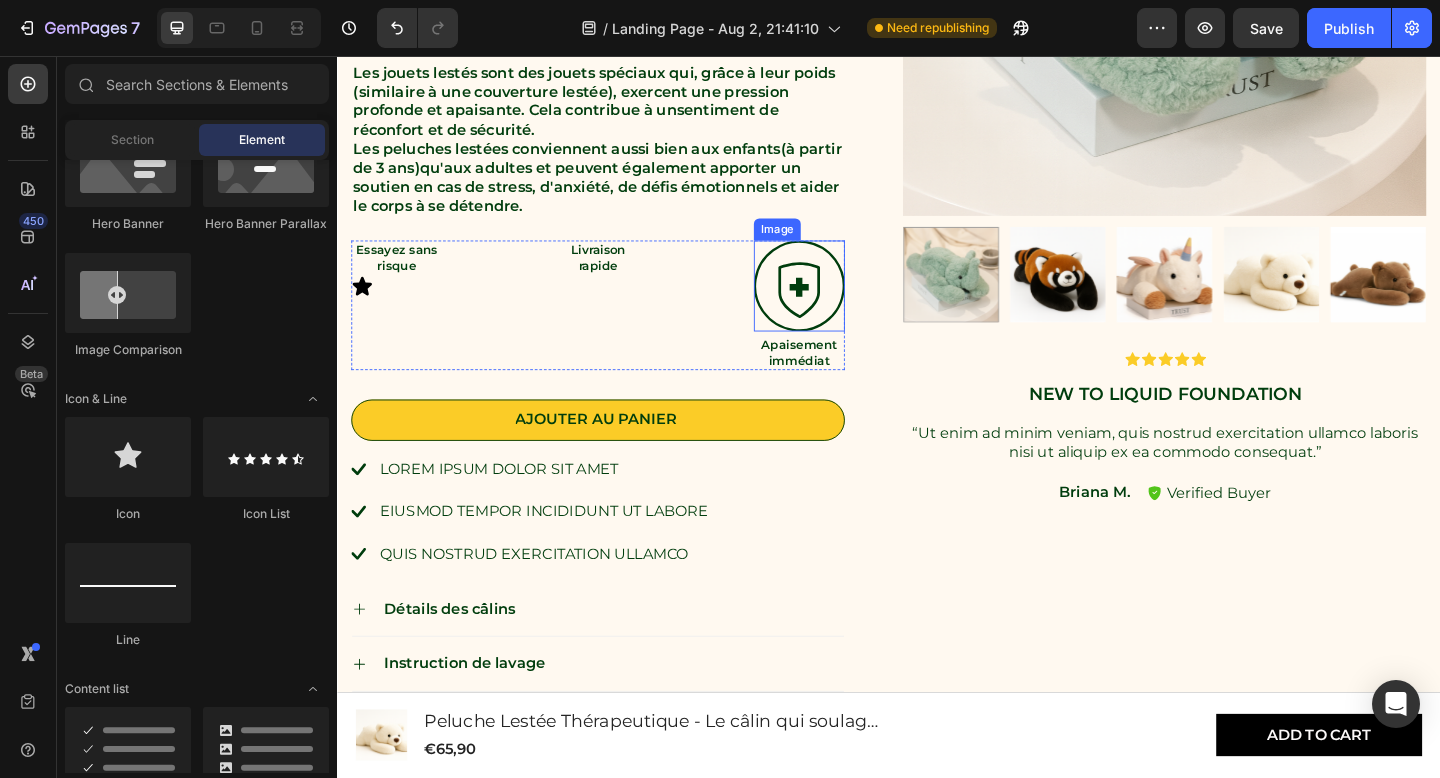 click at bounding box center [839, 306] 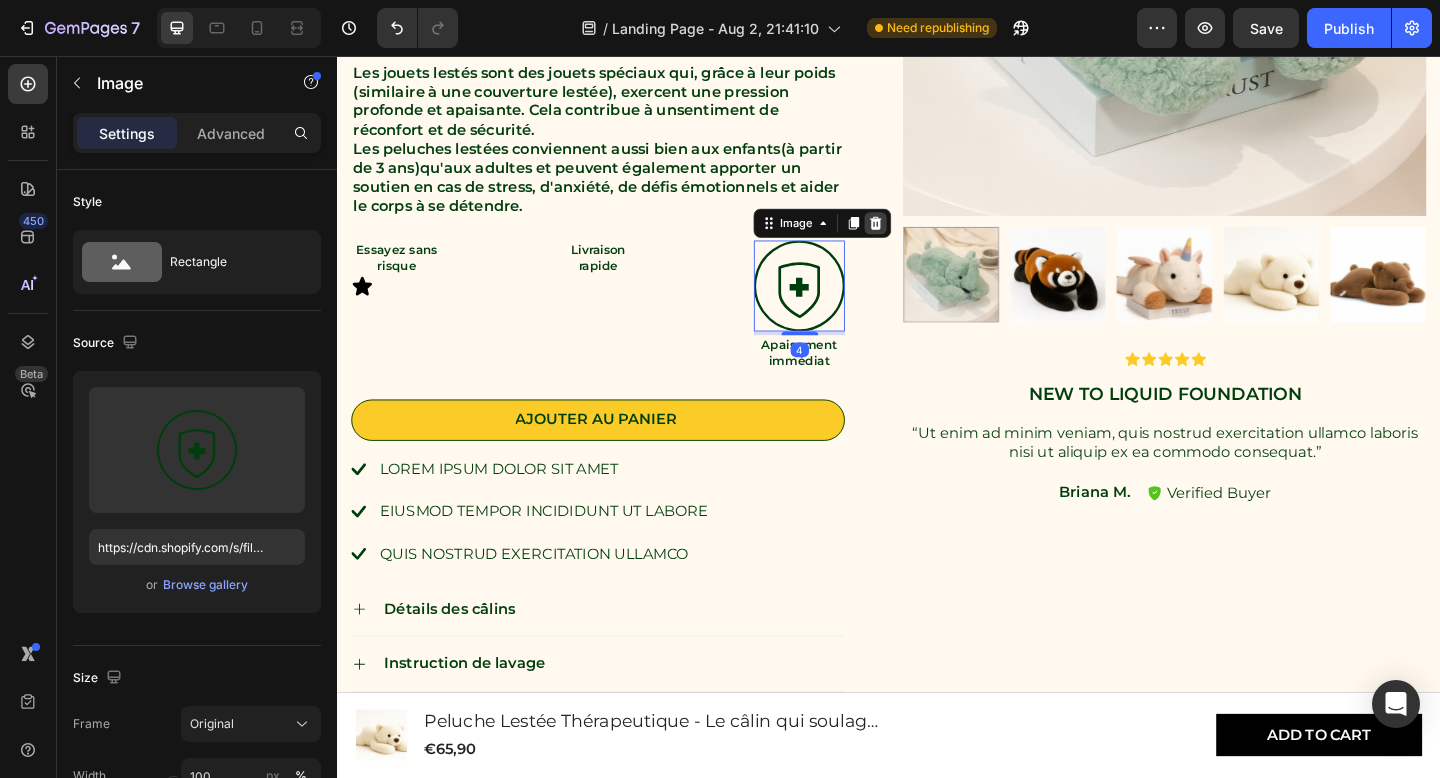 click 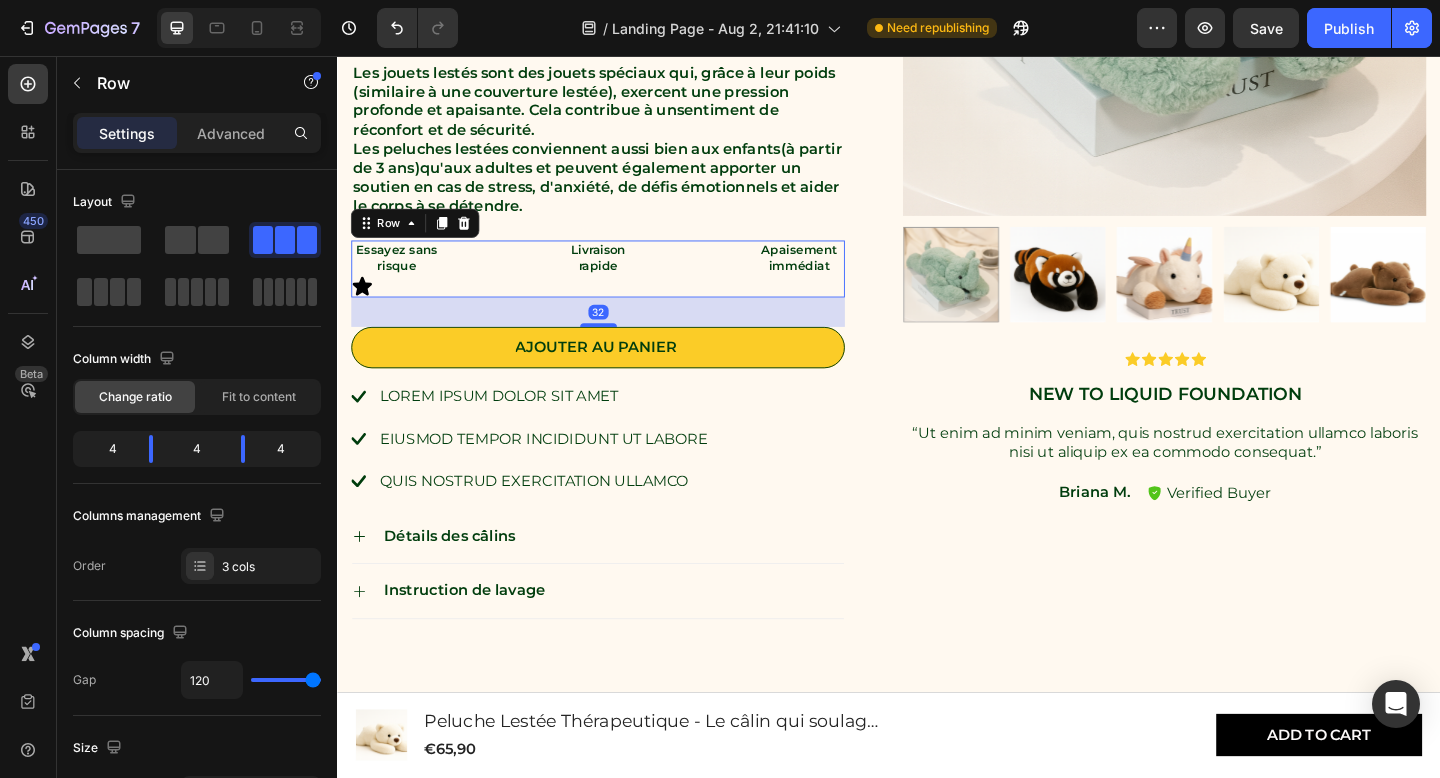 click on "Livraison rapide Text Block" at bounding box center [620, 288] 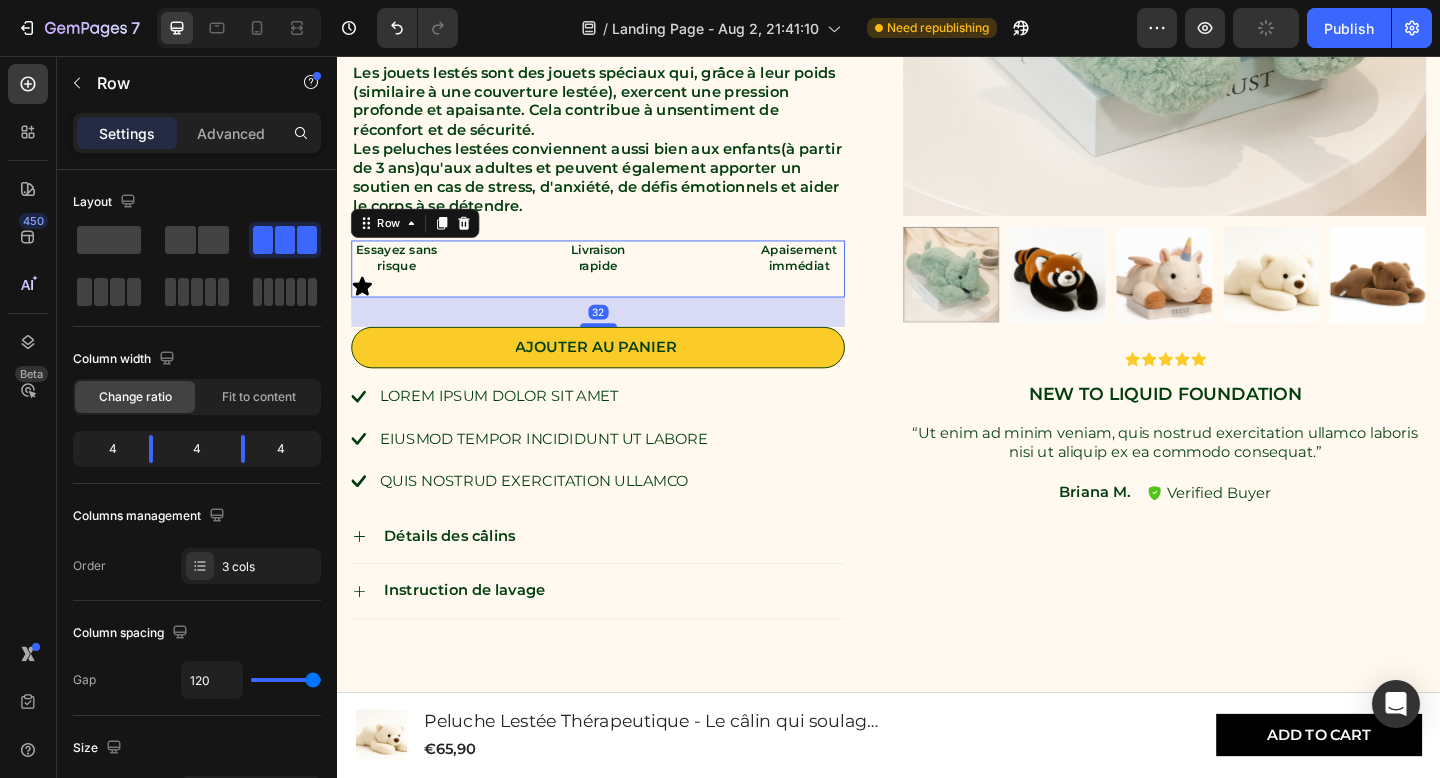 click on "Livraison rapide Text Block" at bounding box center [620, 288] 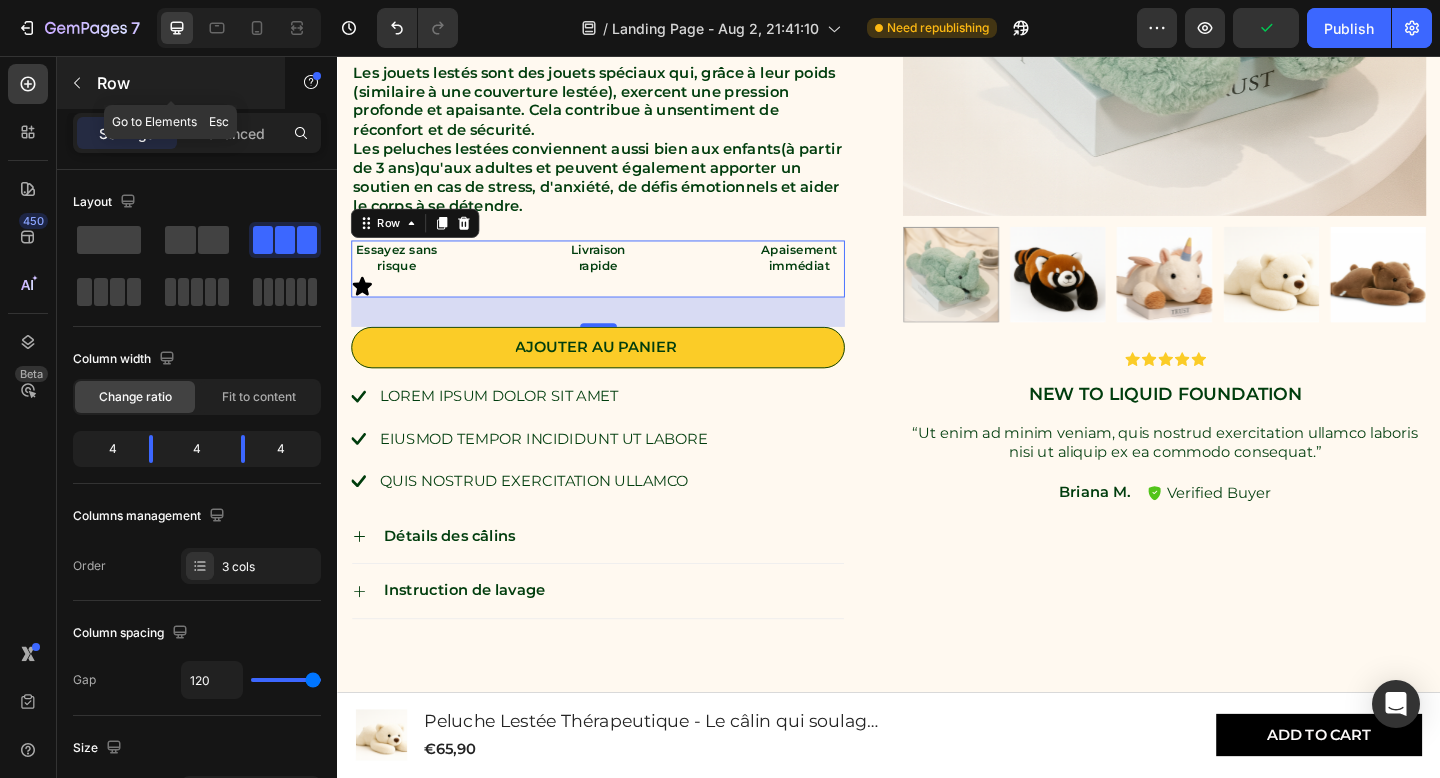 click 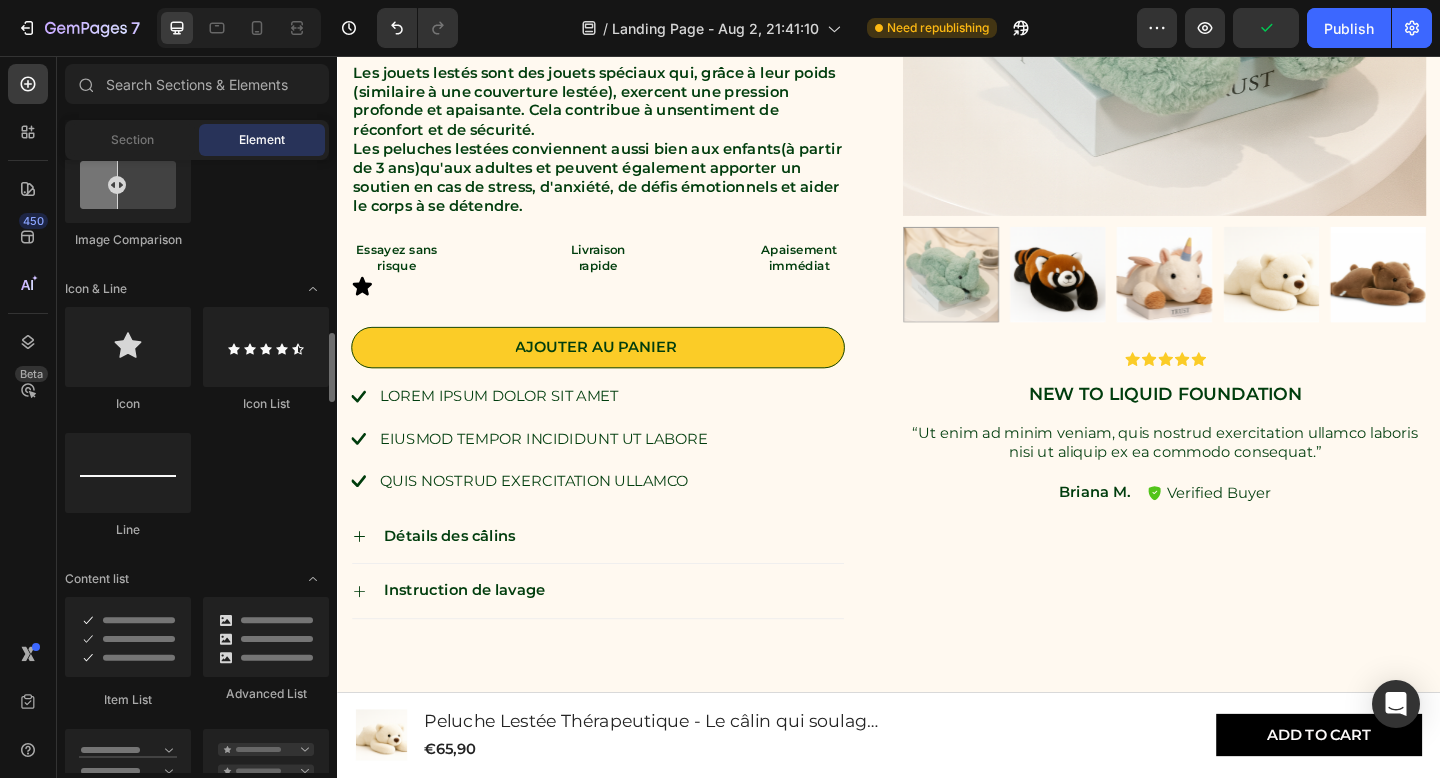 scroll, scrollTop: 1151, scrollLeft: 0, axis: vertical 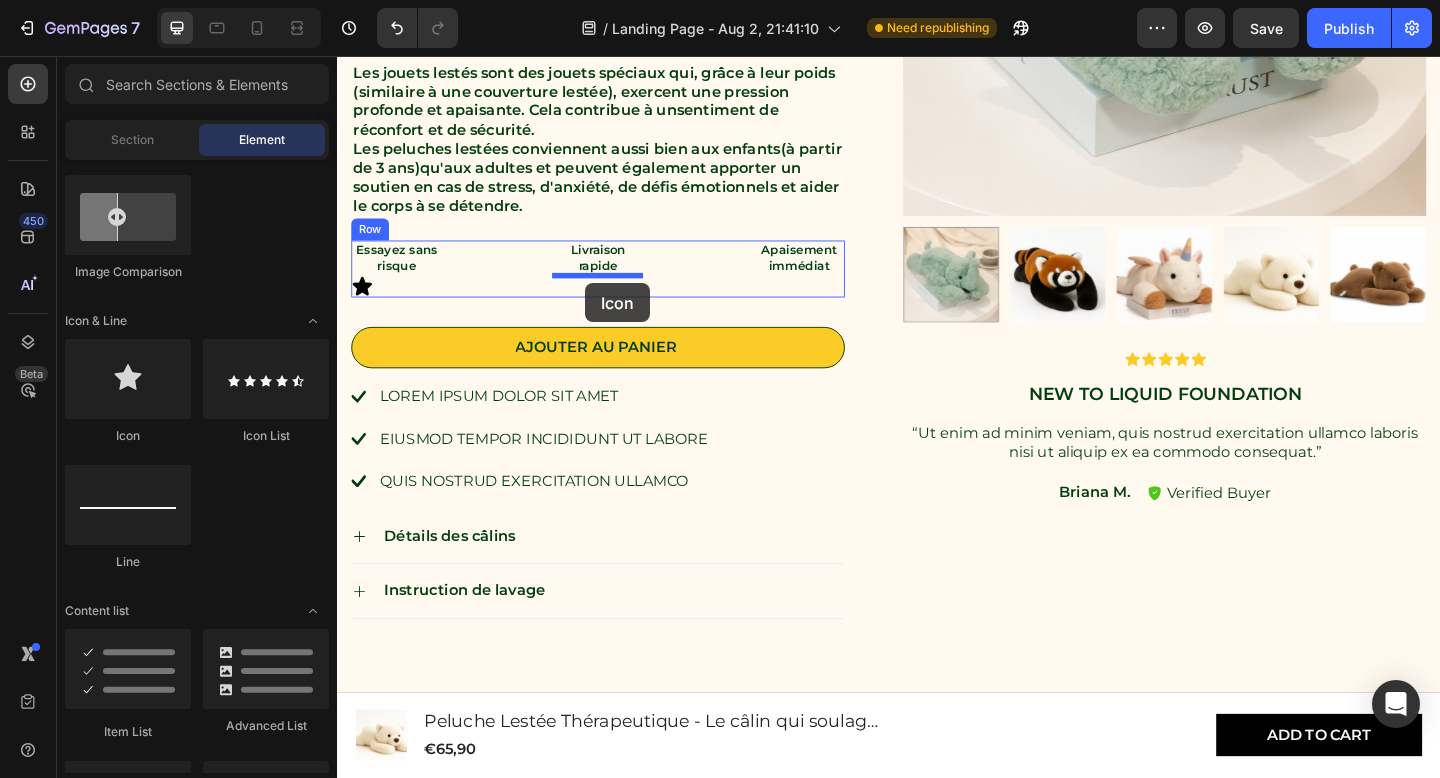 drag, startPoint x: 476, startPoint y: 460, endPoint x: 607, endPoint y: 303, distance: 204.47493 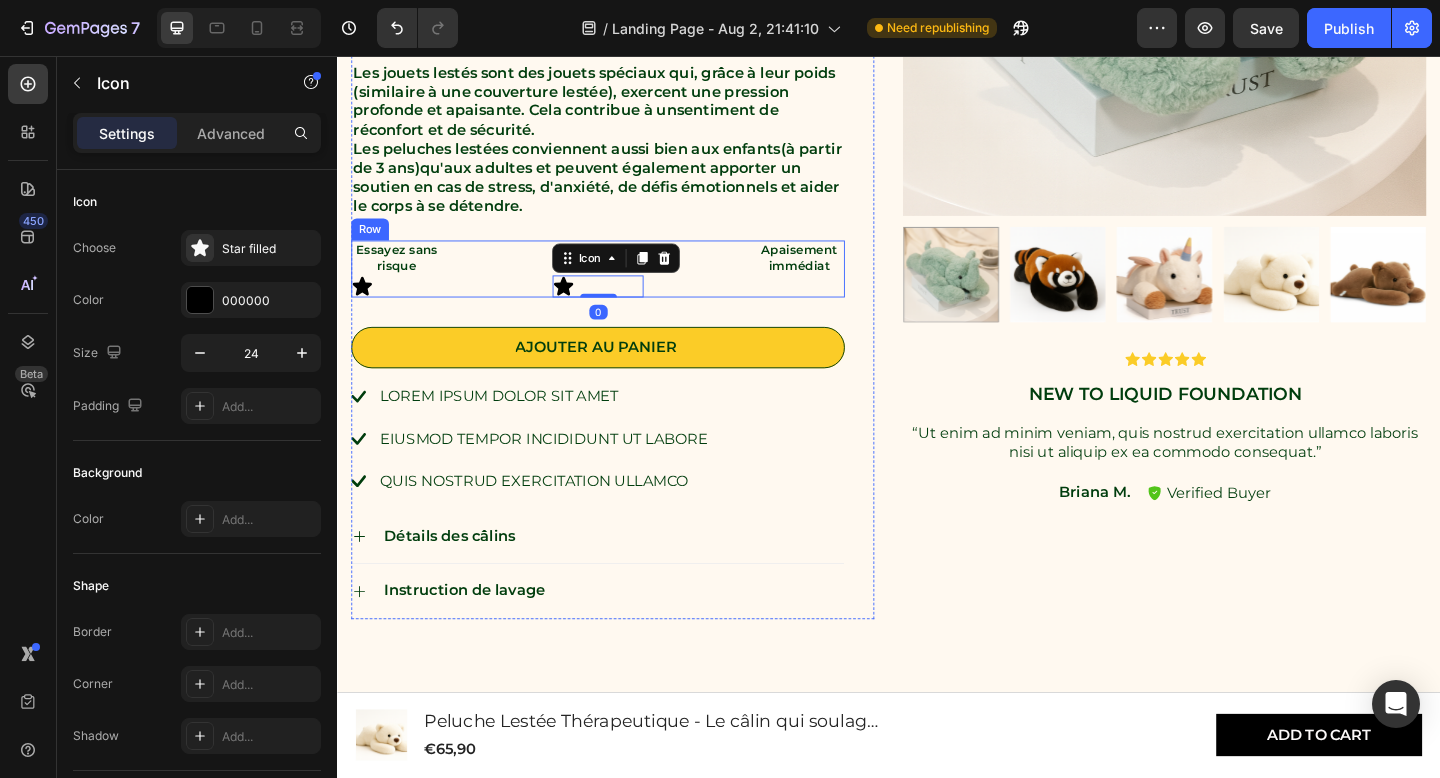 click on "Apaisement immédiat Text Block" at bounding box center [839, 288] 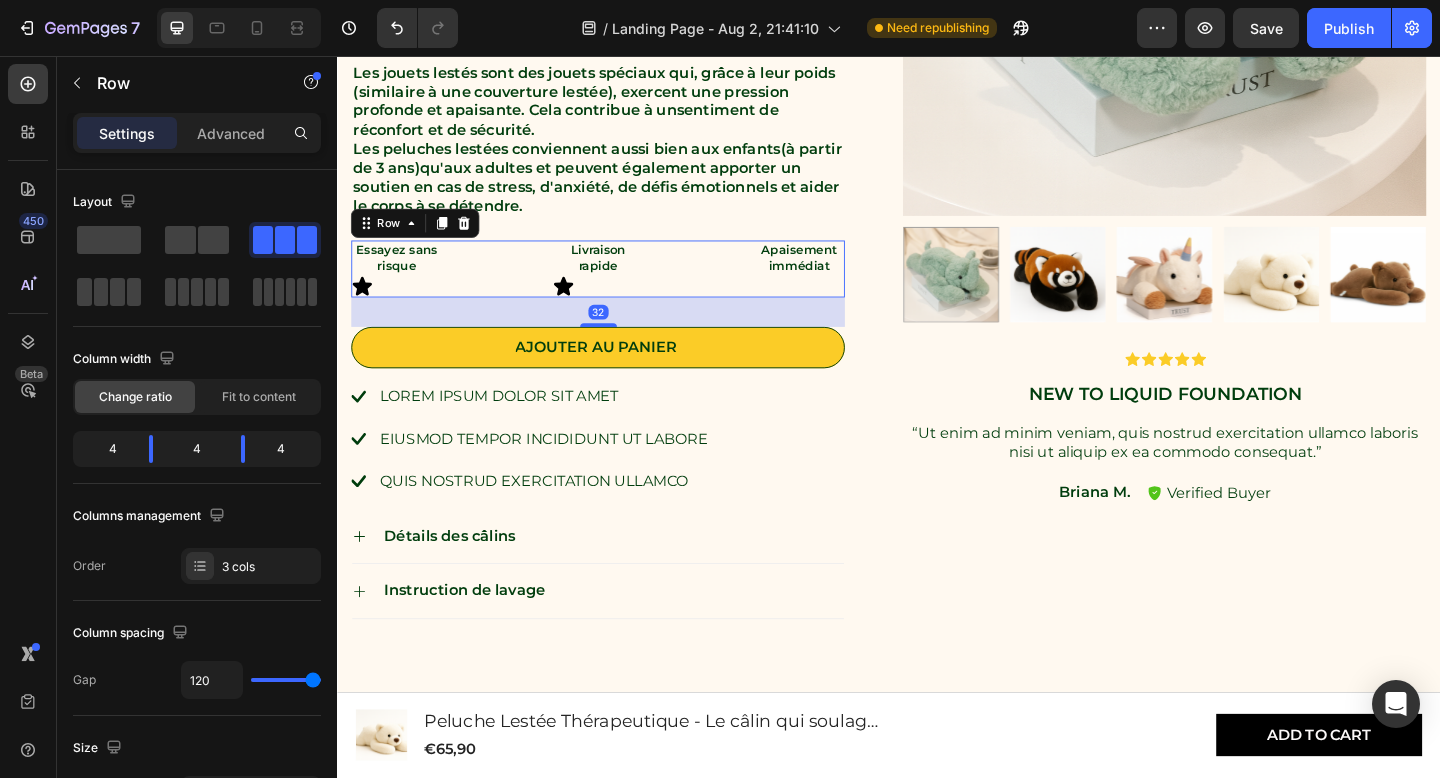click on "Apaisement immédiat Text Block" at bounding box center (839, 288) 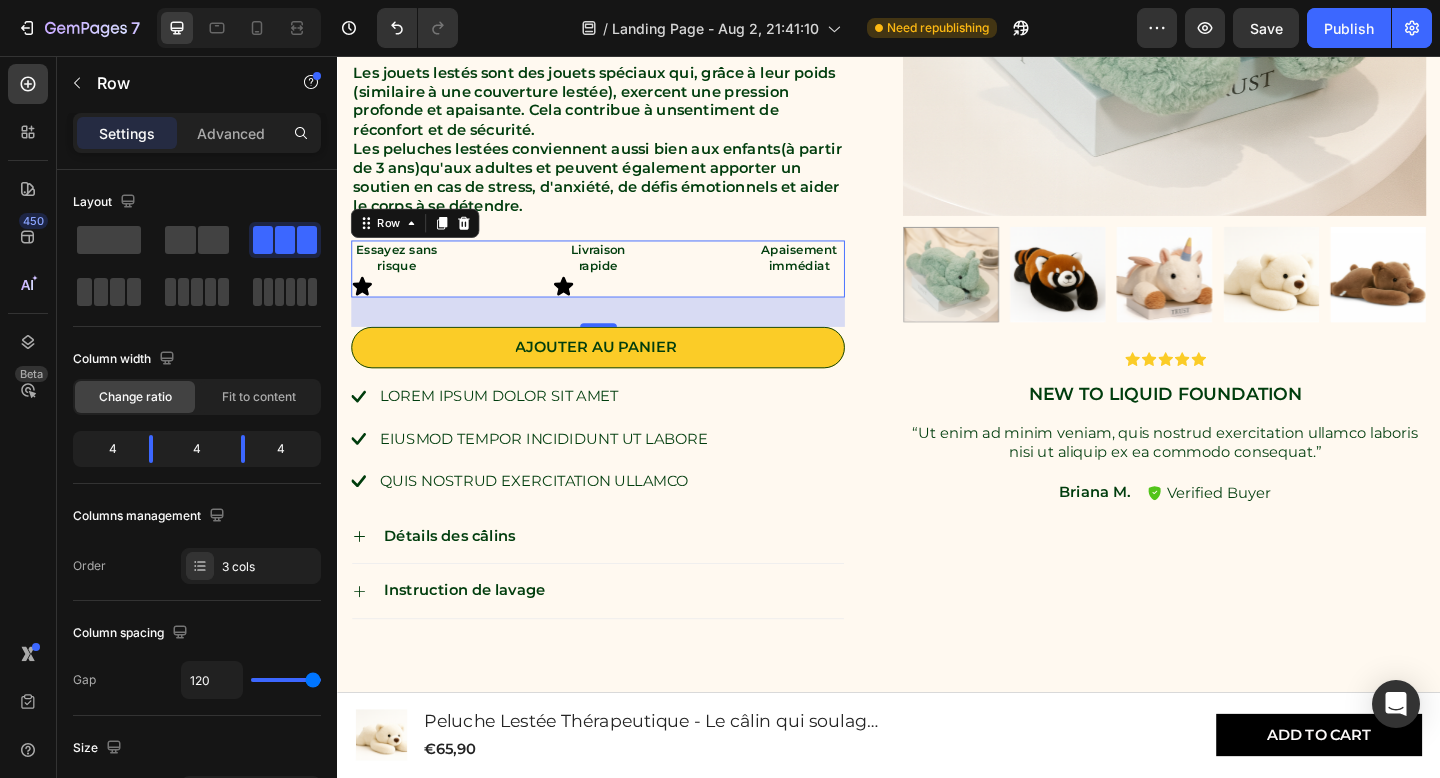 click on "Apaisement immédiat Text Block" at bounding box center [839, 288] 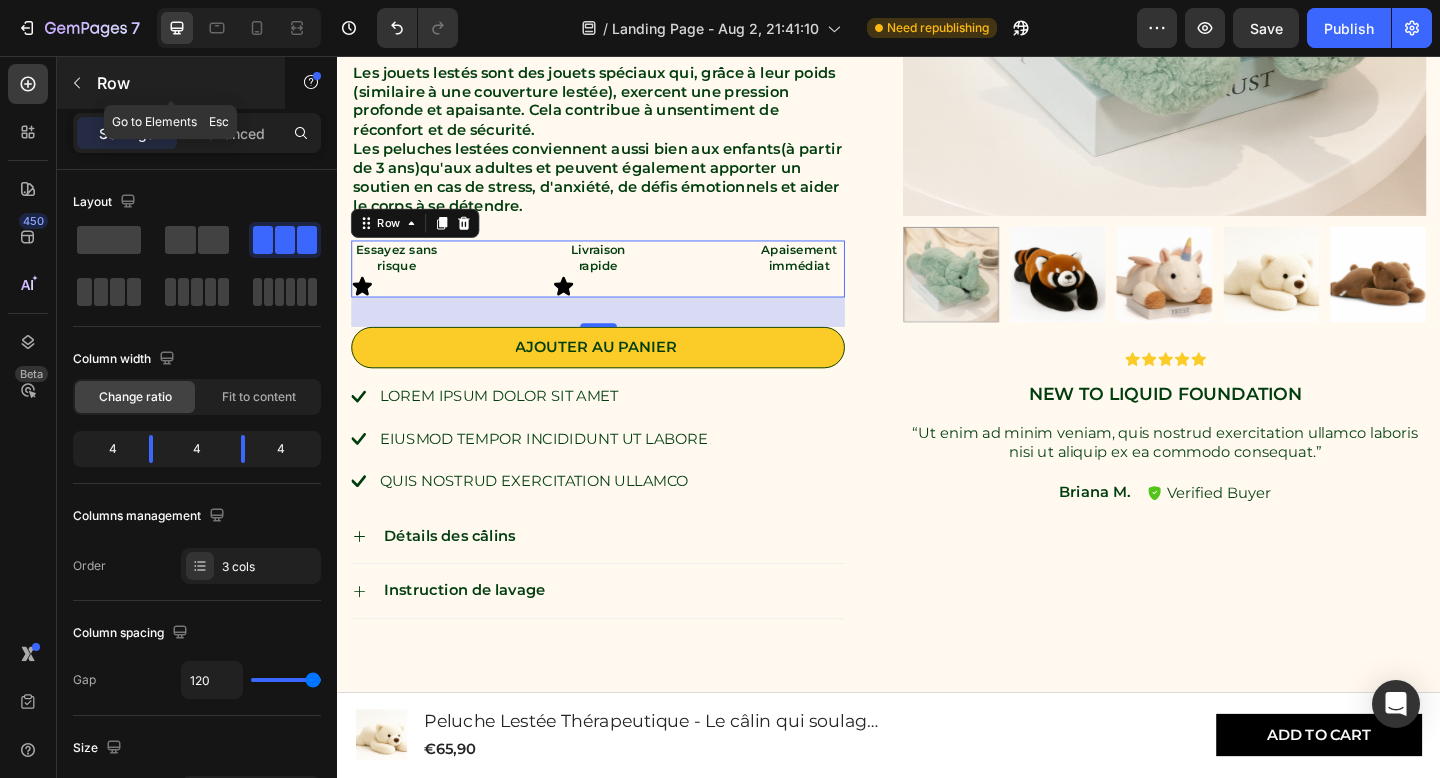 click 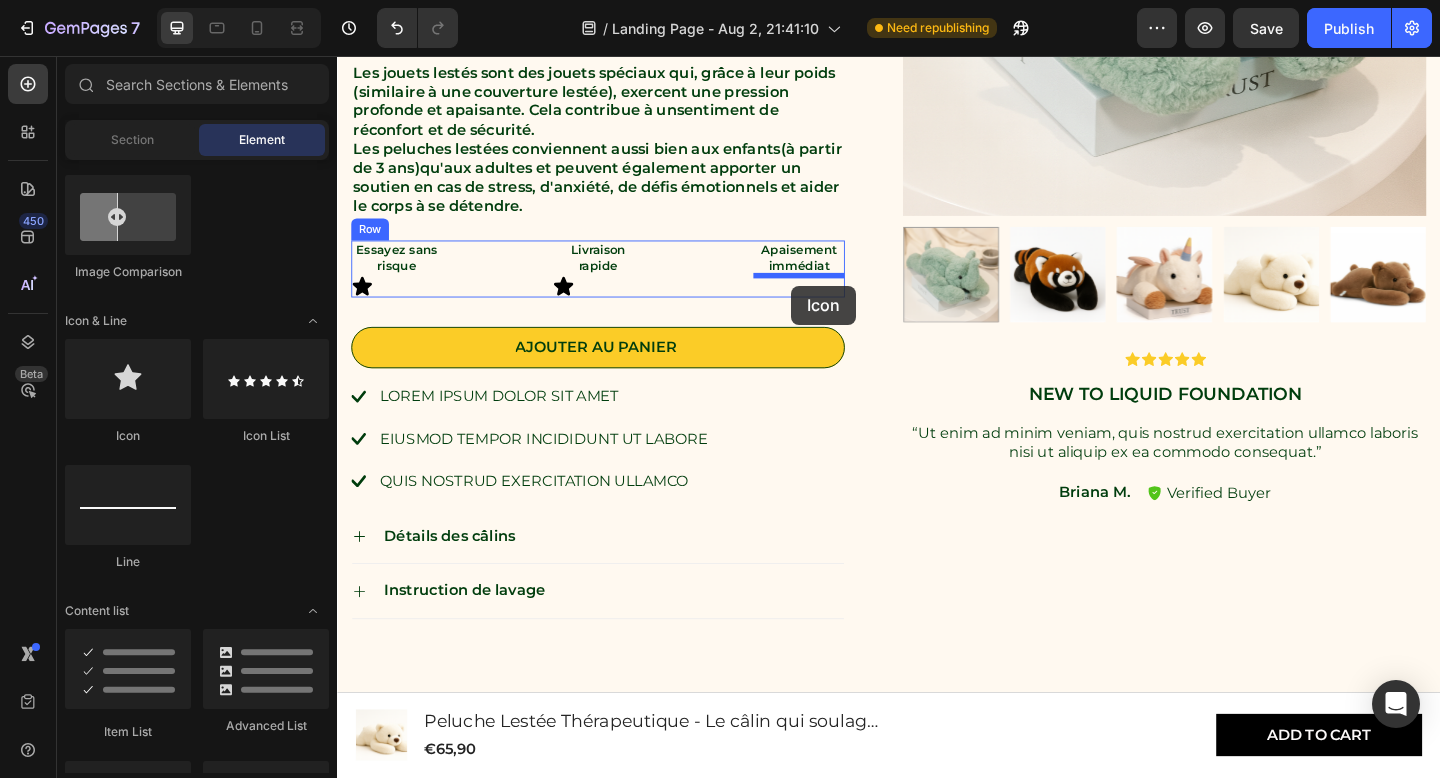 drag, startPoint x: 464, startPoint y: 440, endPoint x: 832, endPoint y: 305, distance: 391.98087 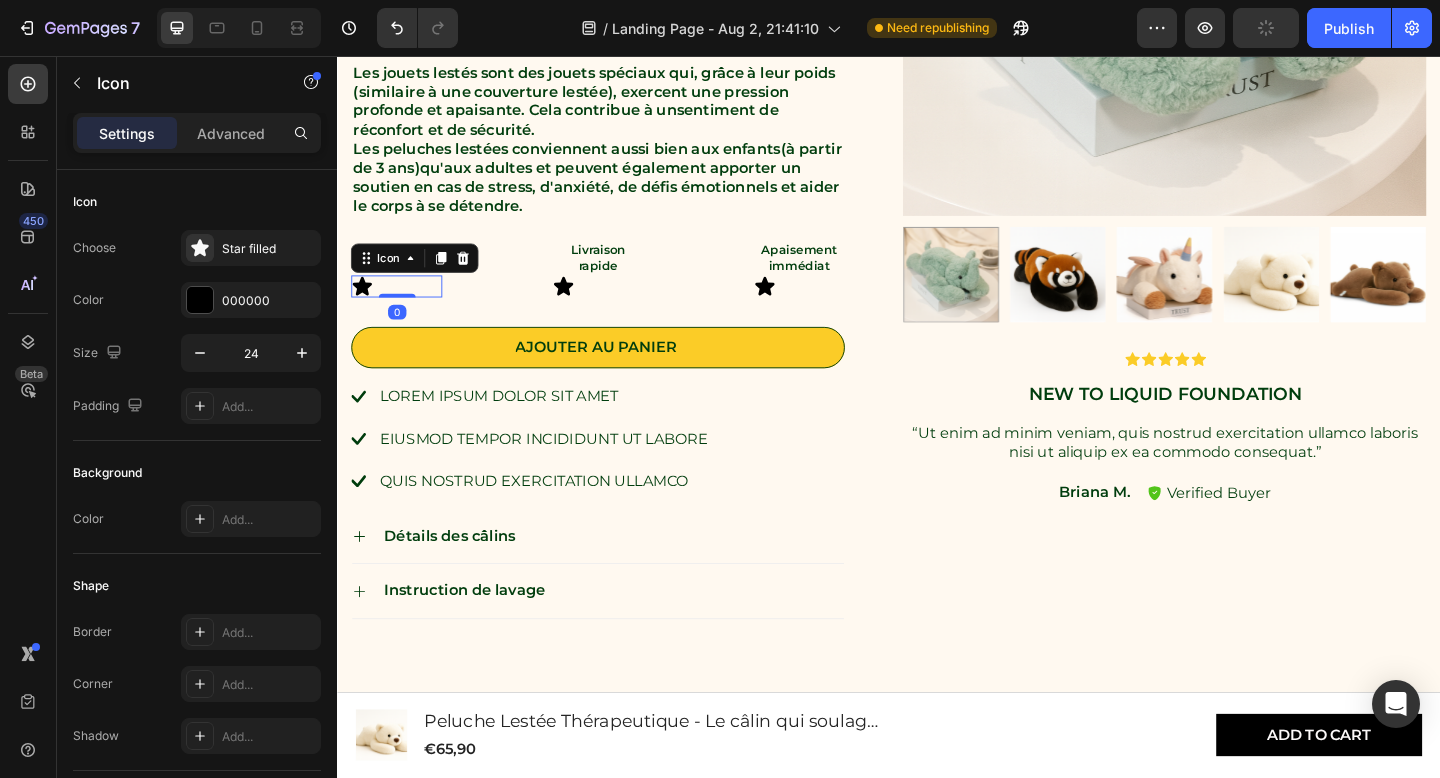 click 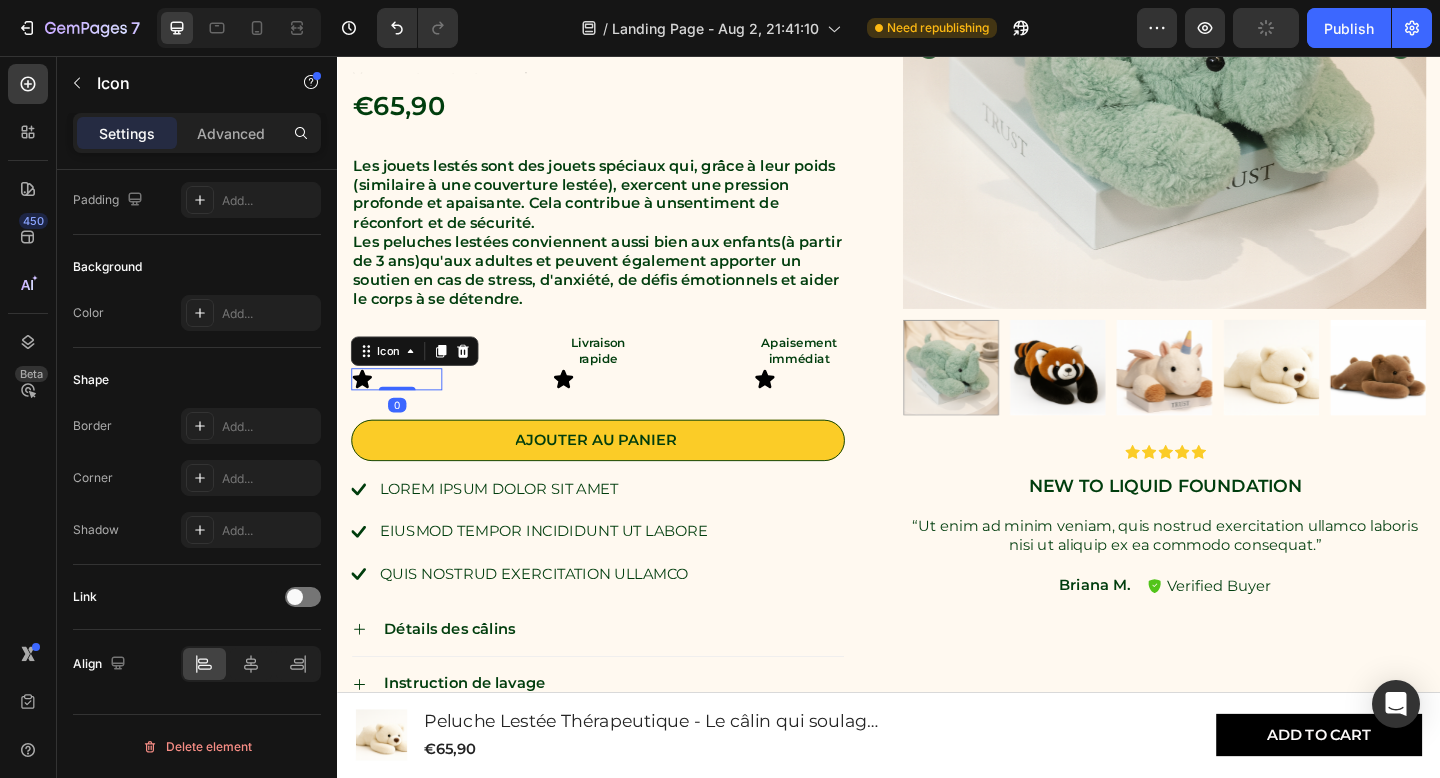 scroll, scrollTop: 1816, scrollLeft: 0, axis: vertical 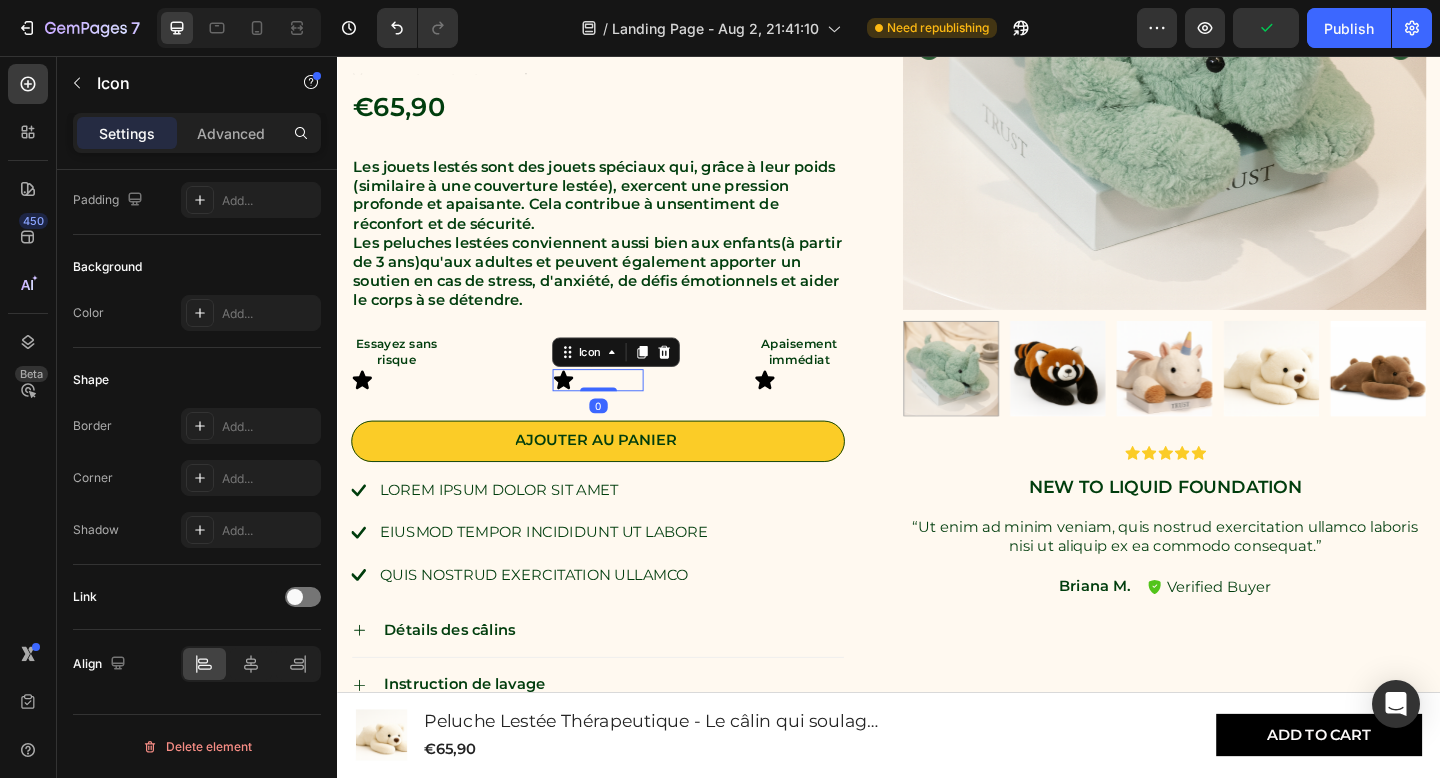 click 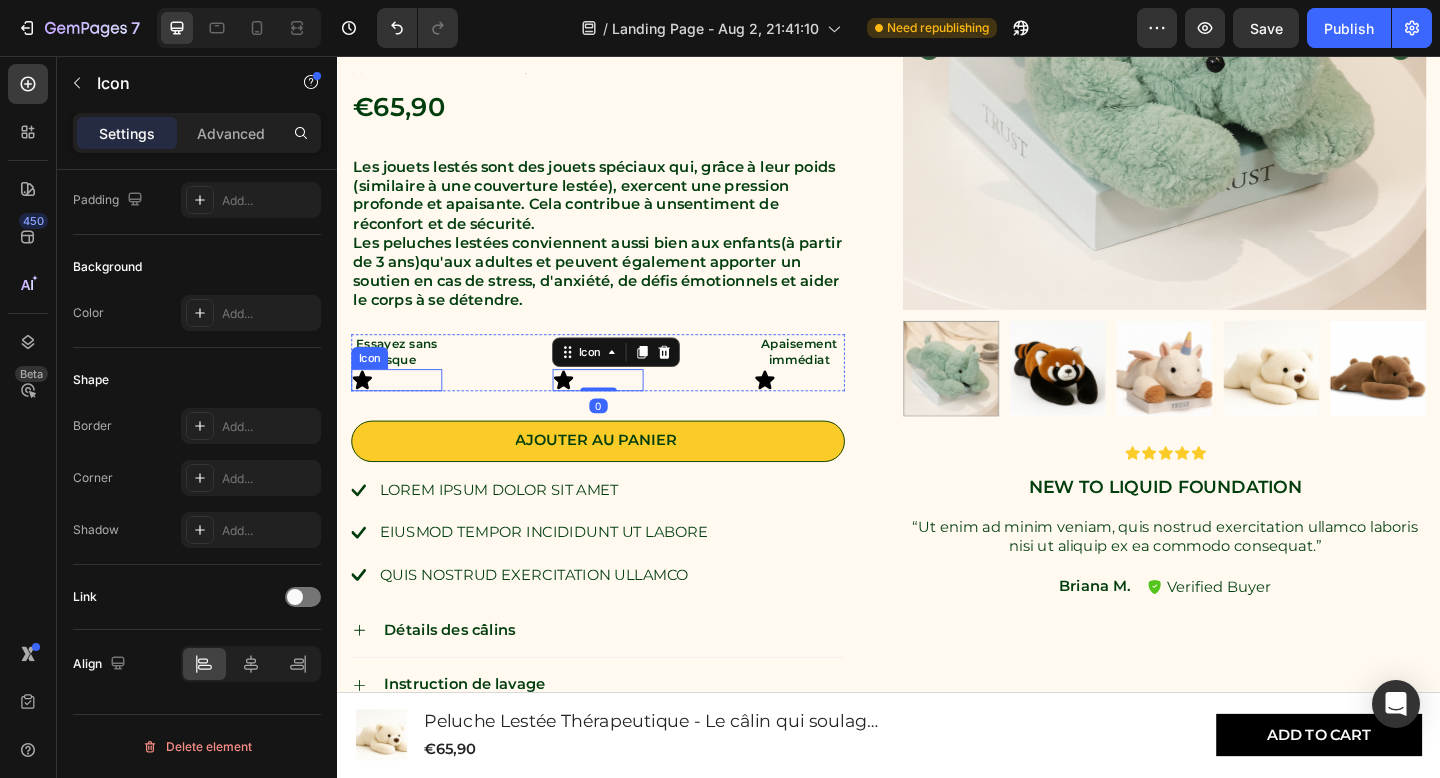 click 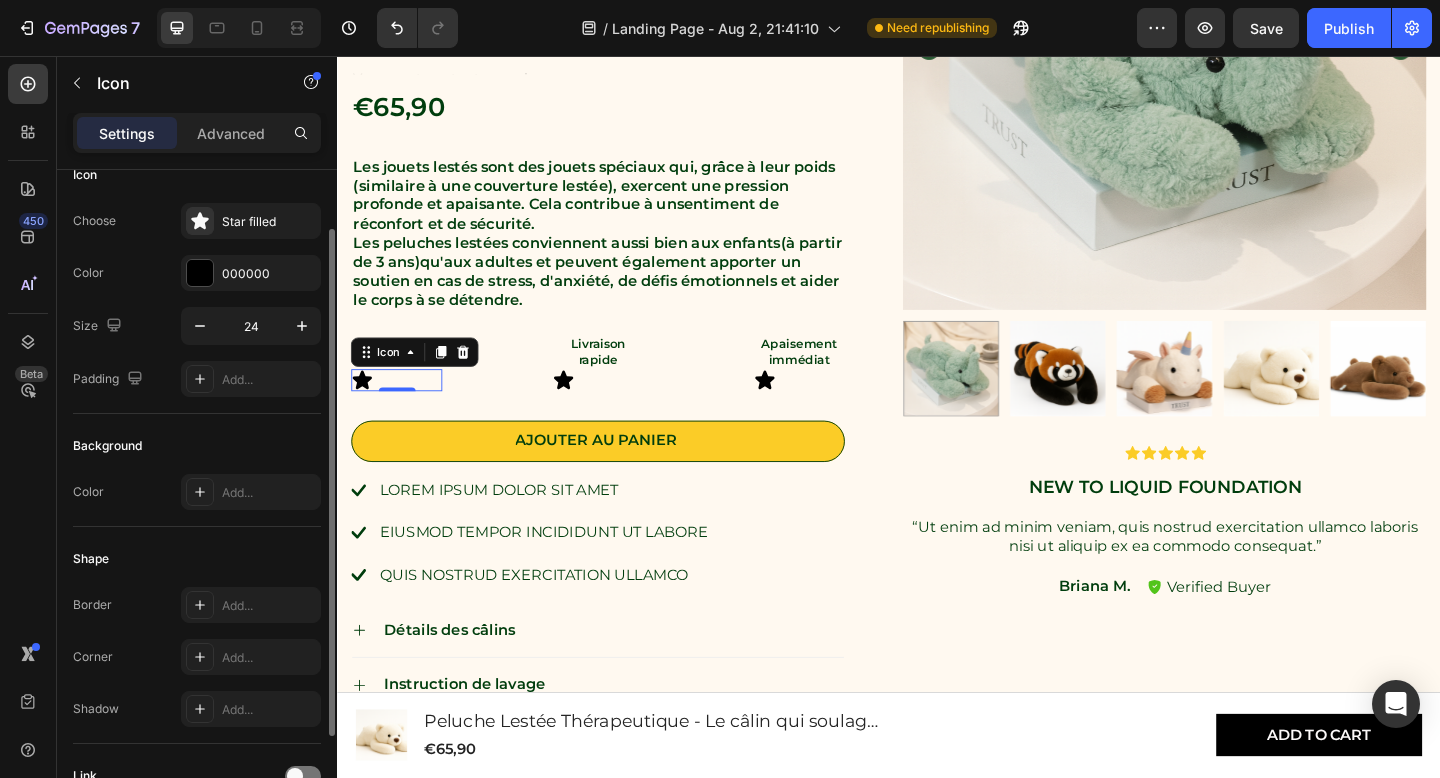 scroll, scrollTop: 0, scrollLeft: 0, axis: both 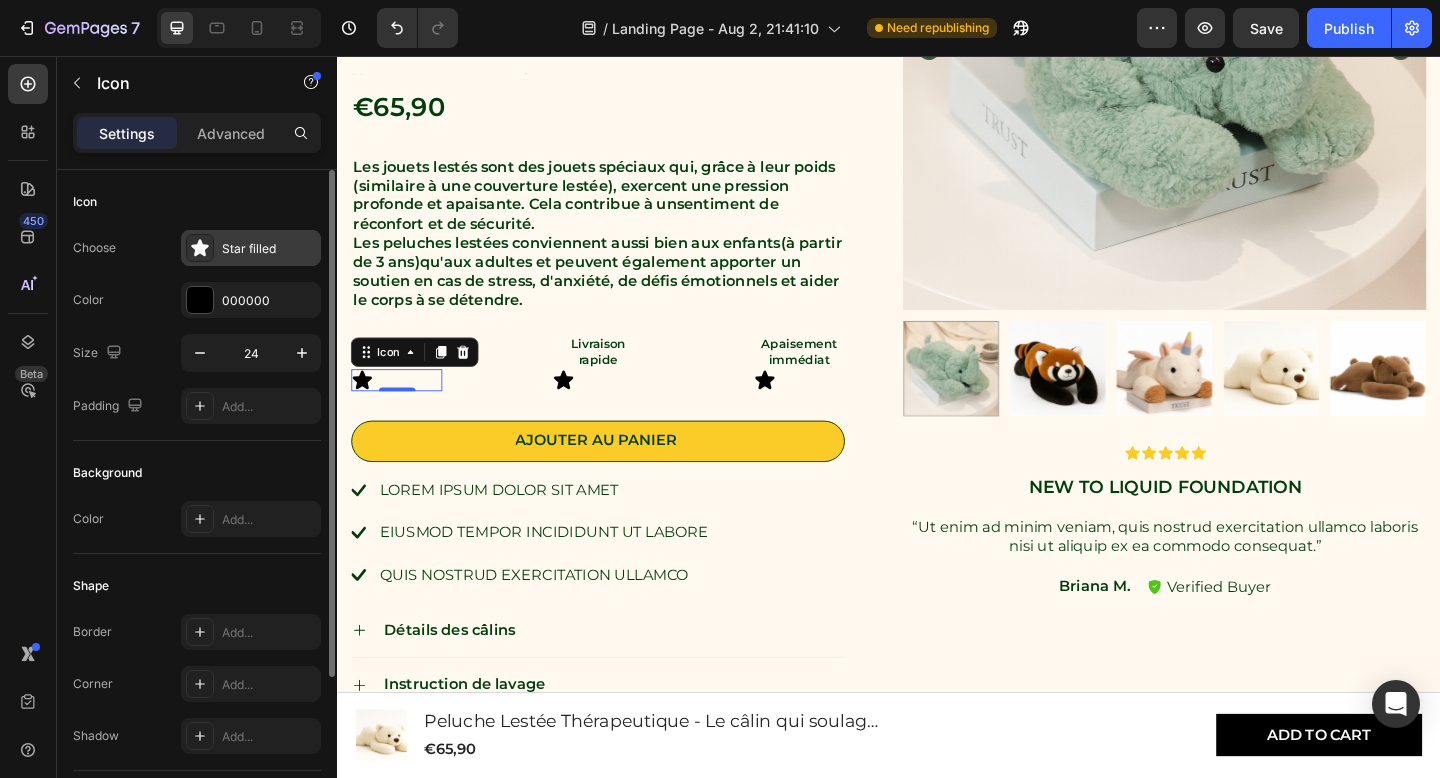 click 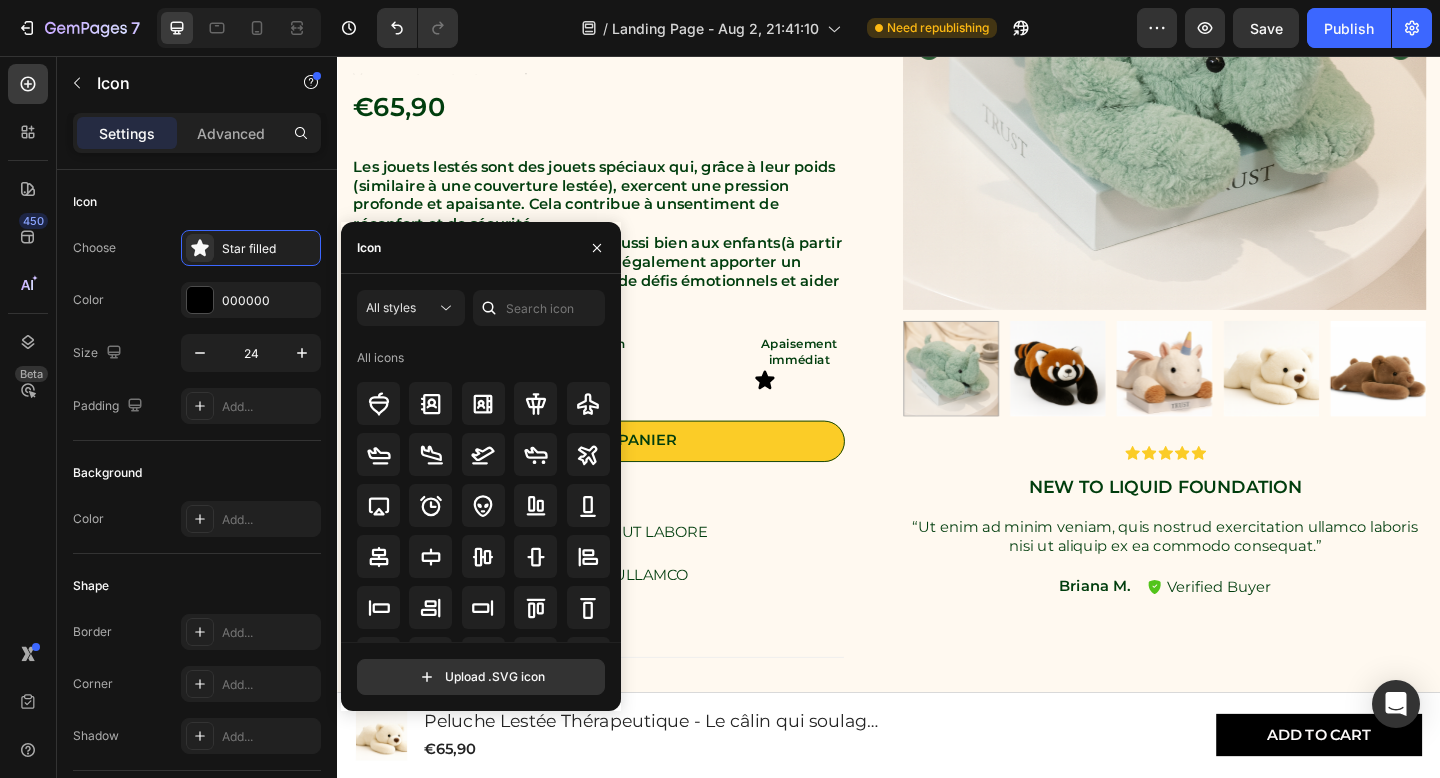 click on "All styles All icons" at bounding box center (481, 466) 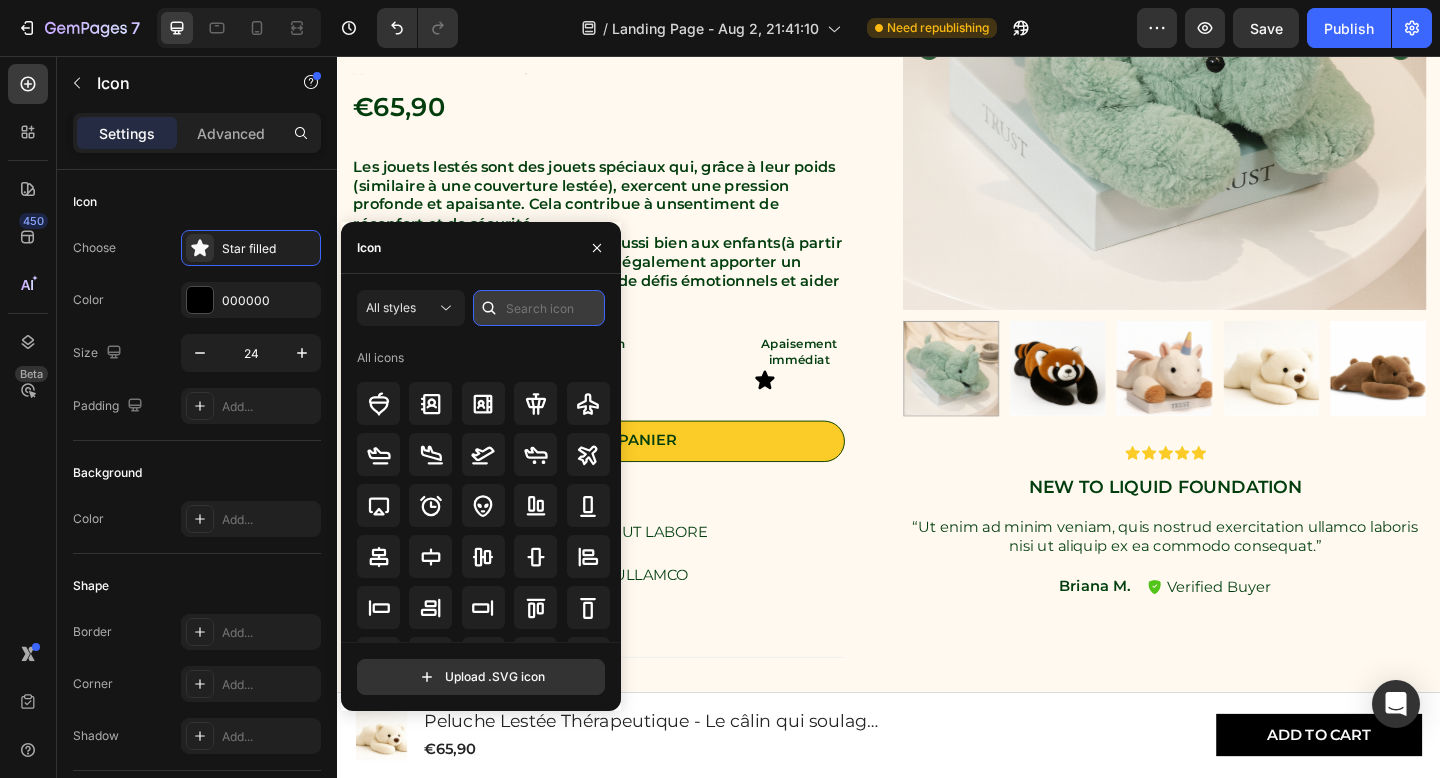 click at bounding box center (539, 308) 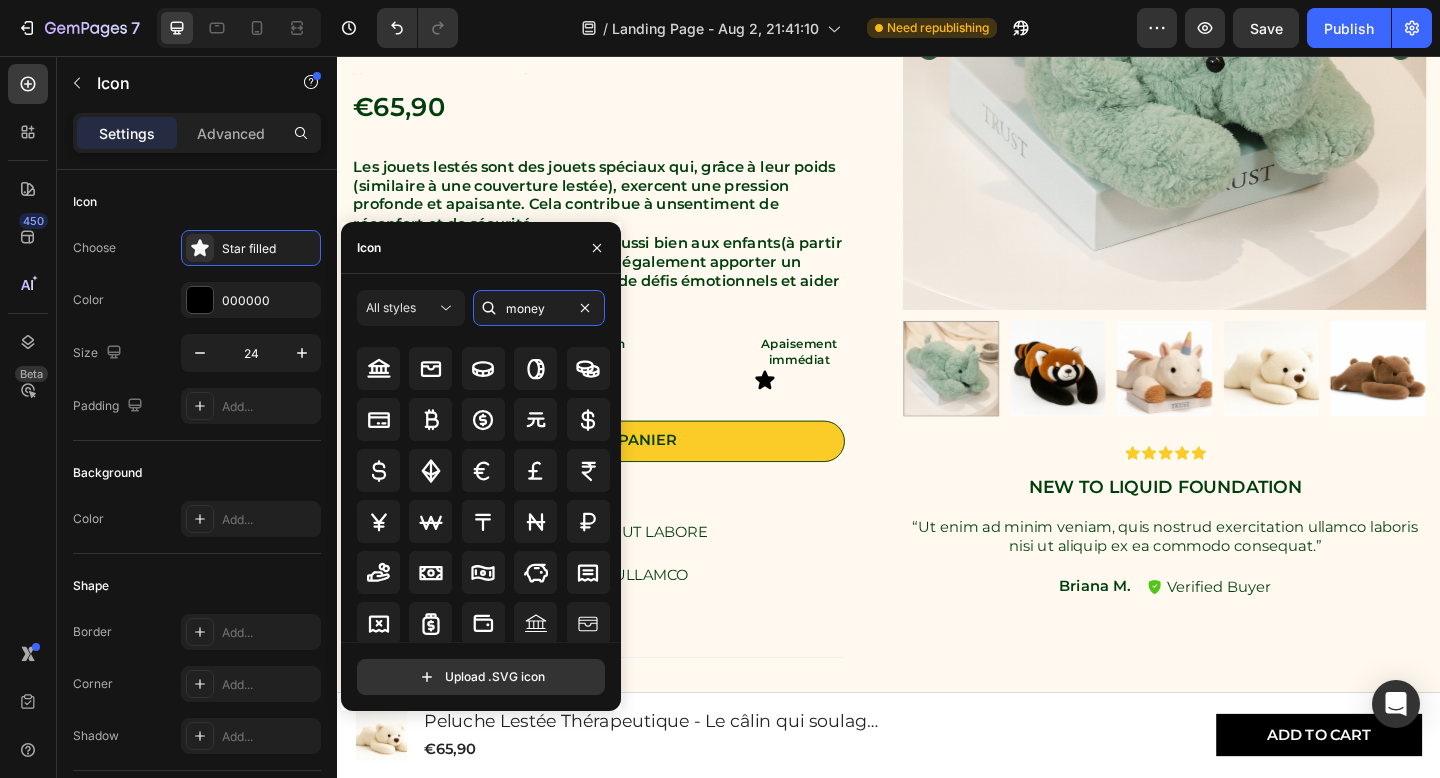 scroll, scrollTop: 22, scrollLeft: 0, axis: vertical 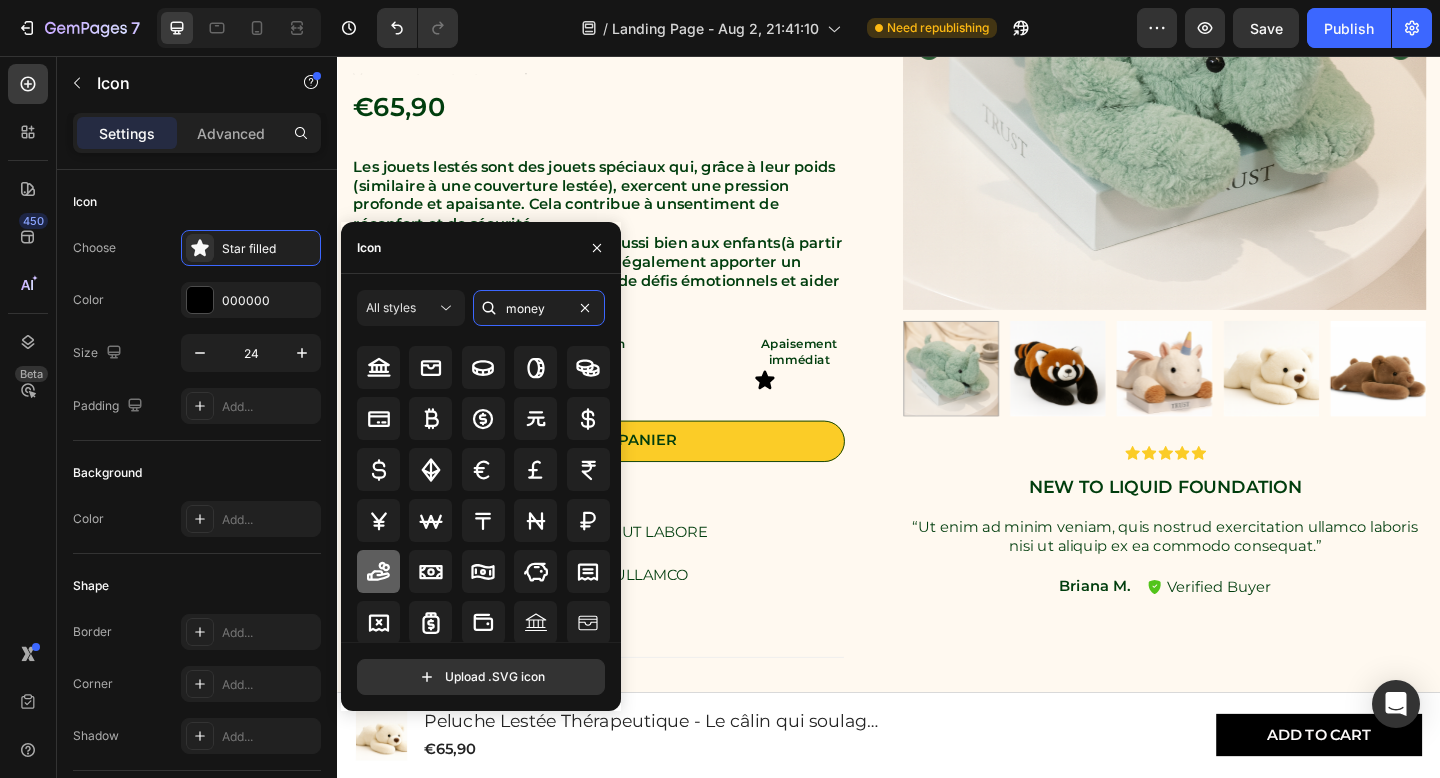 type on "money" 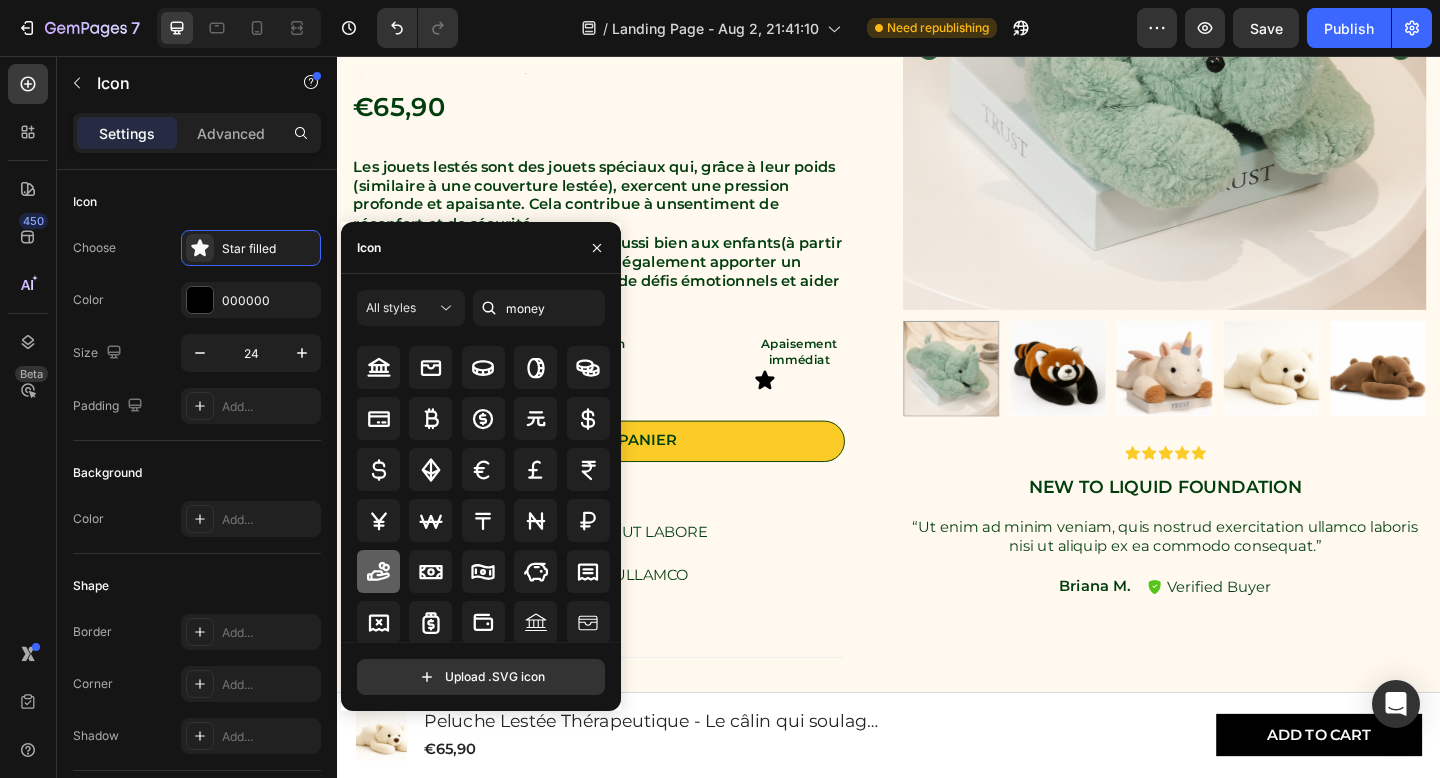 click 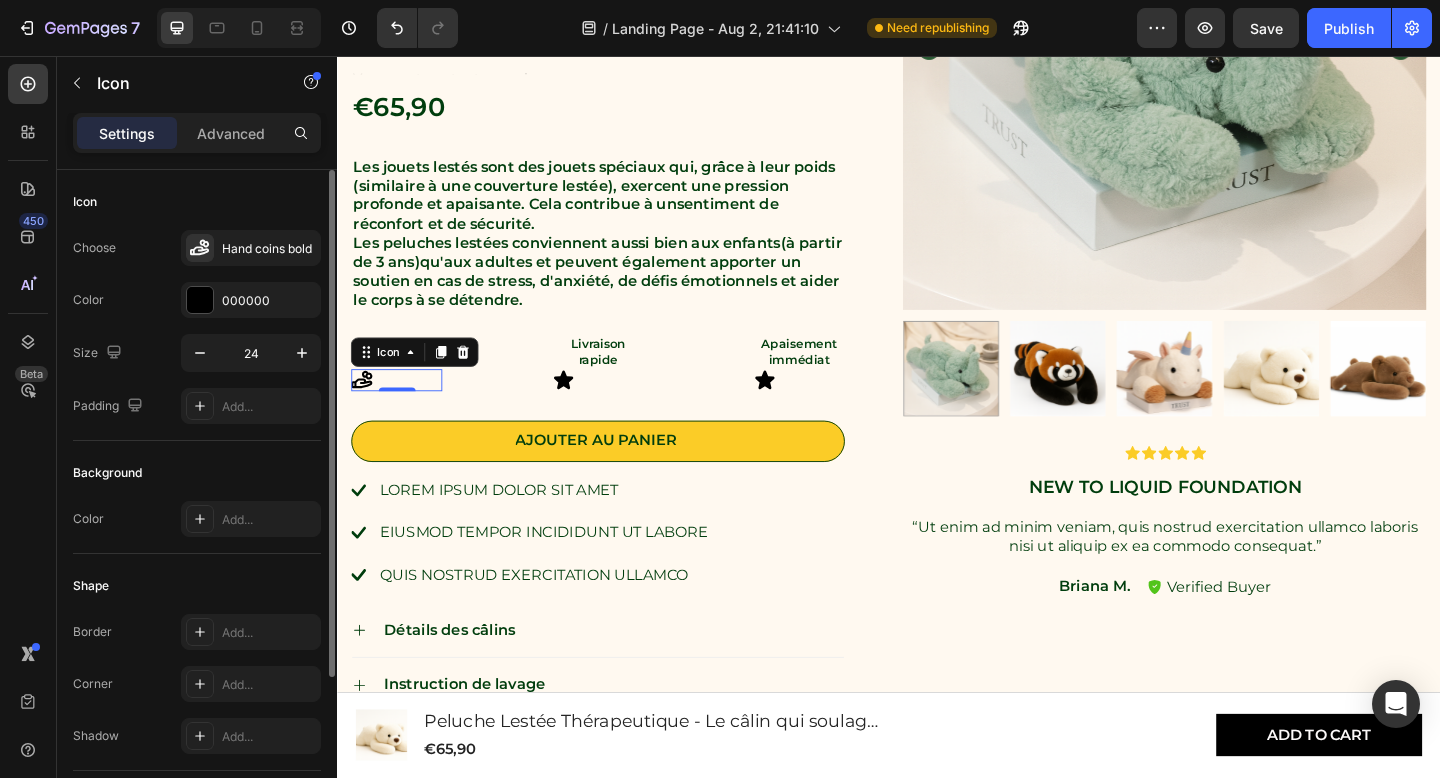click on "Background Color Add..." 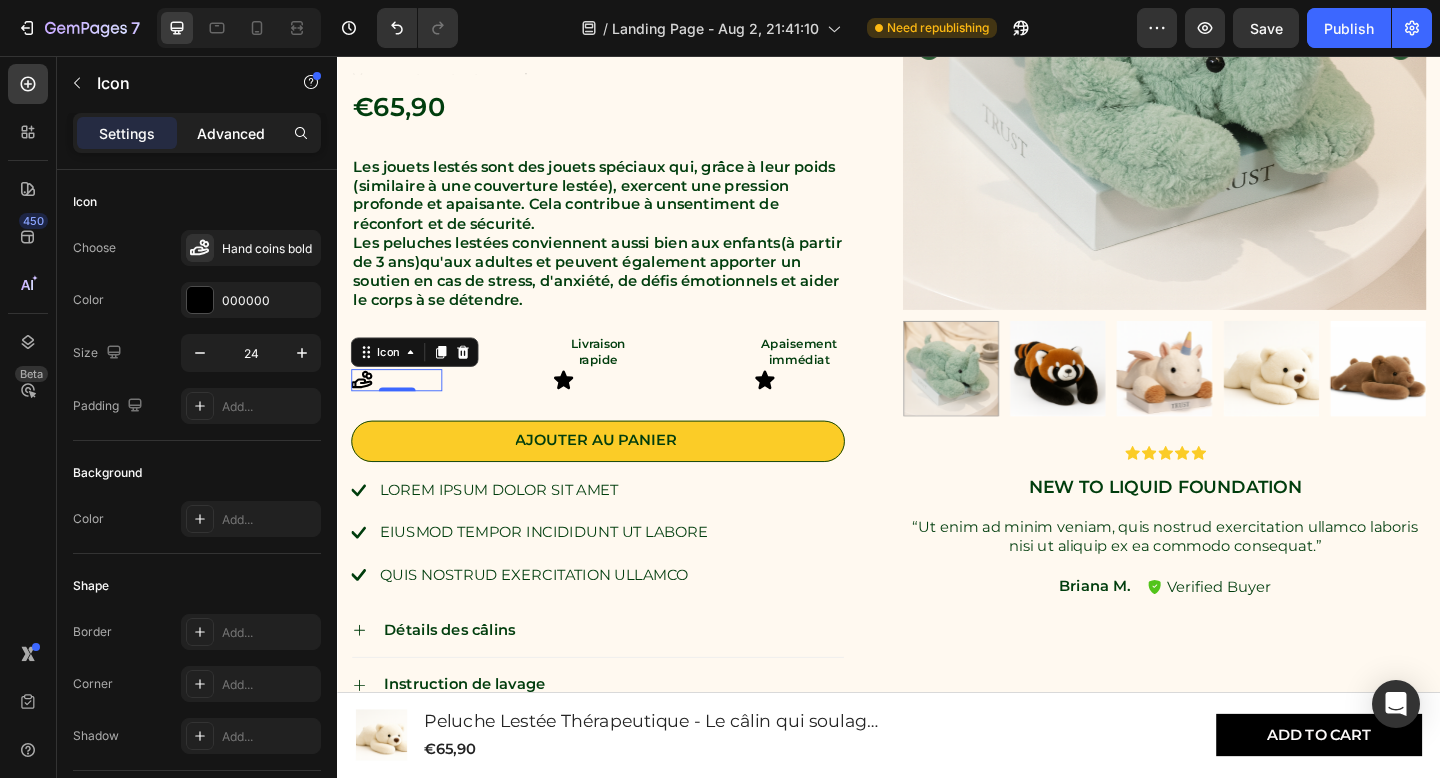 click on "Advanced" at bounding box center (231, 133) 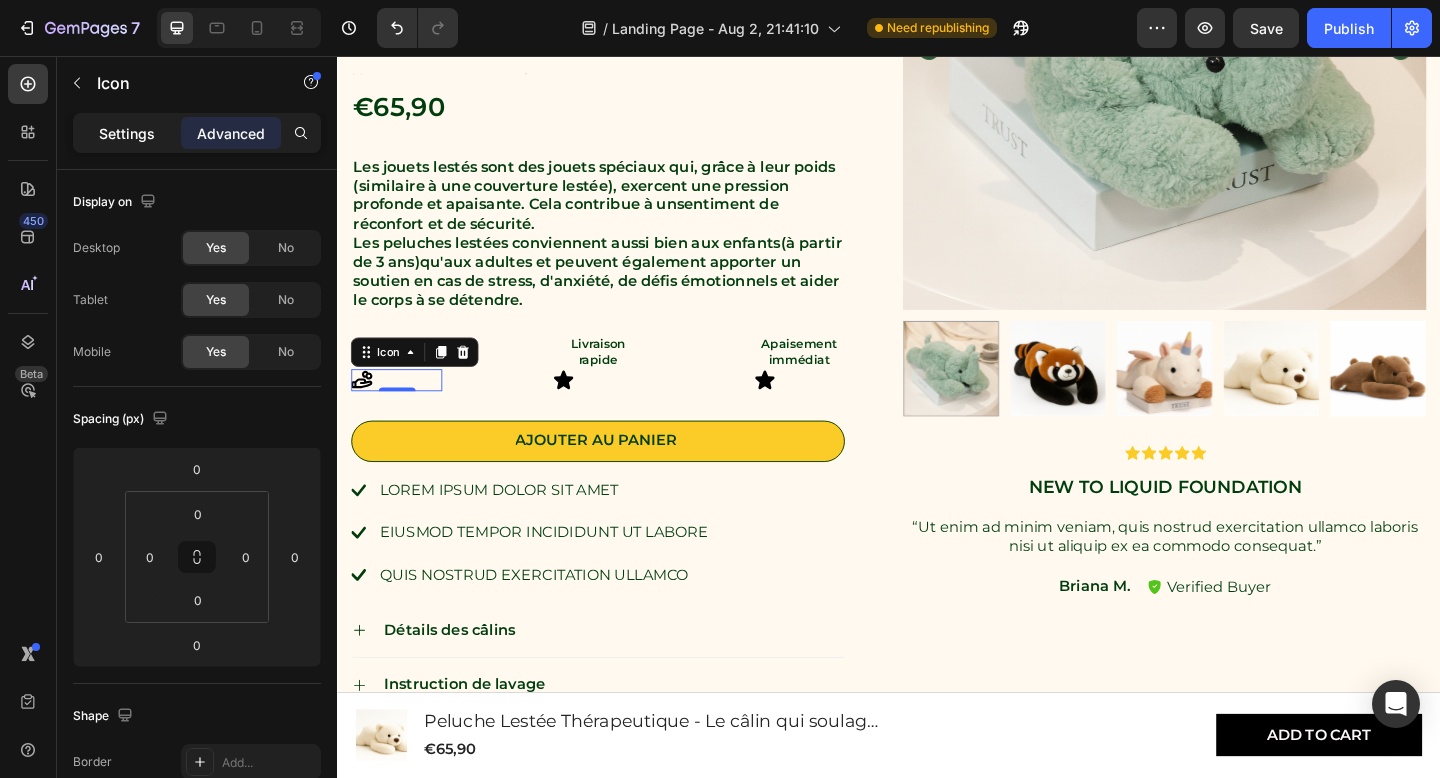 click on "Settings" 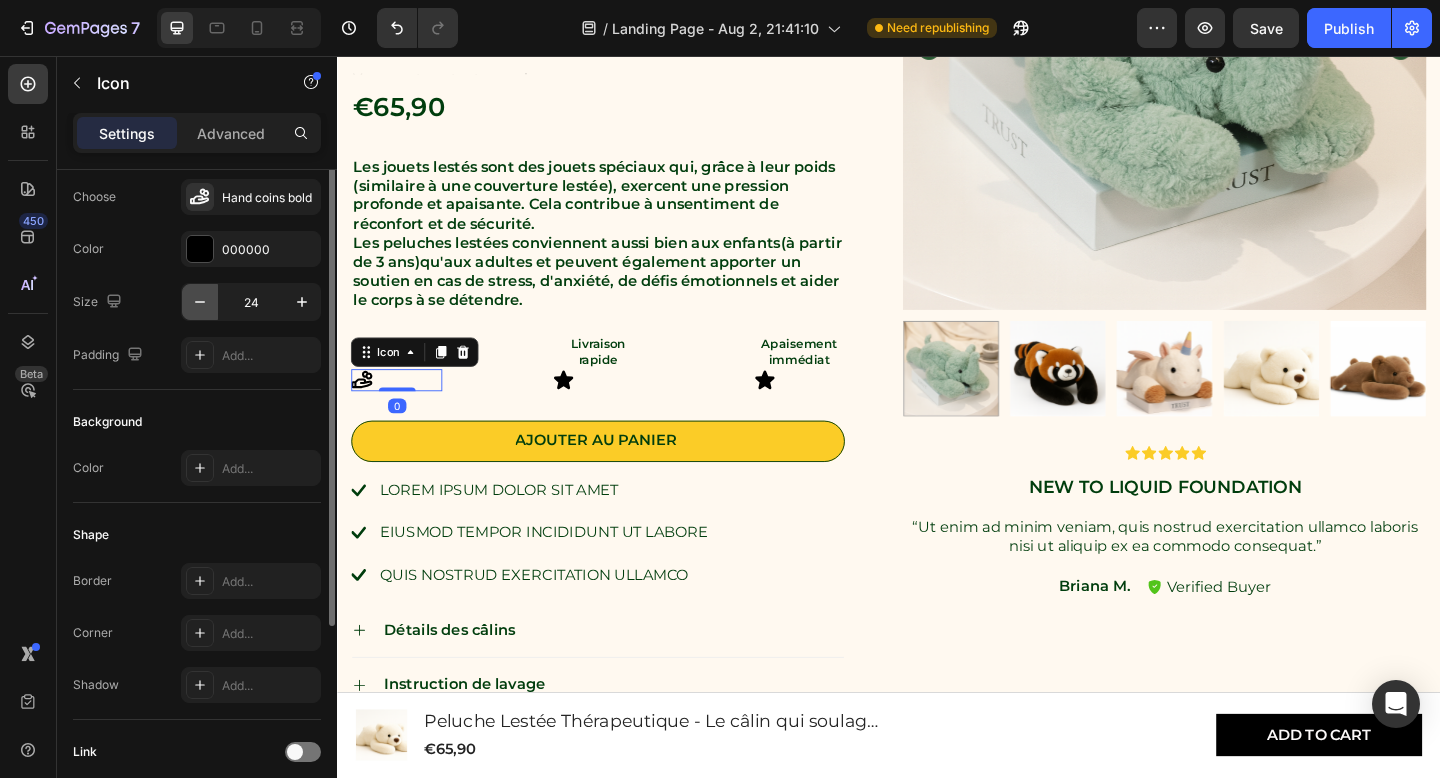 scroll, scrollTop: 0, scrollLeft: 0, axis: both 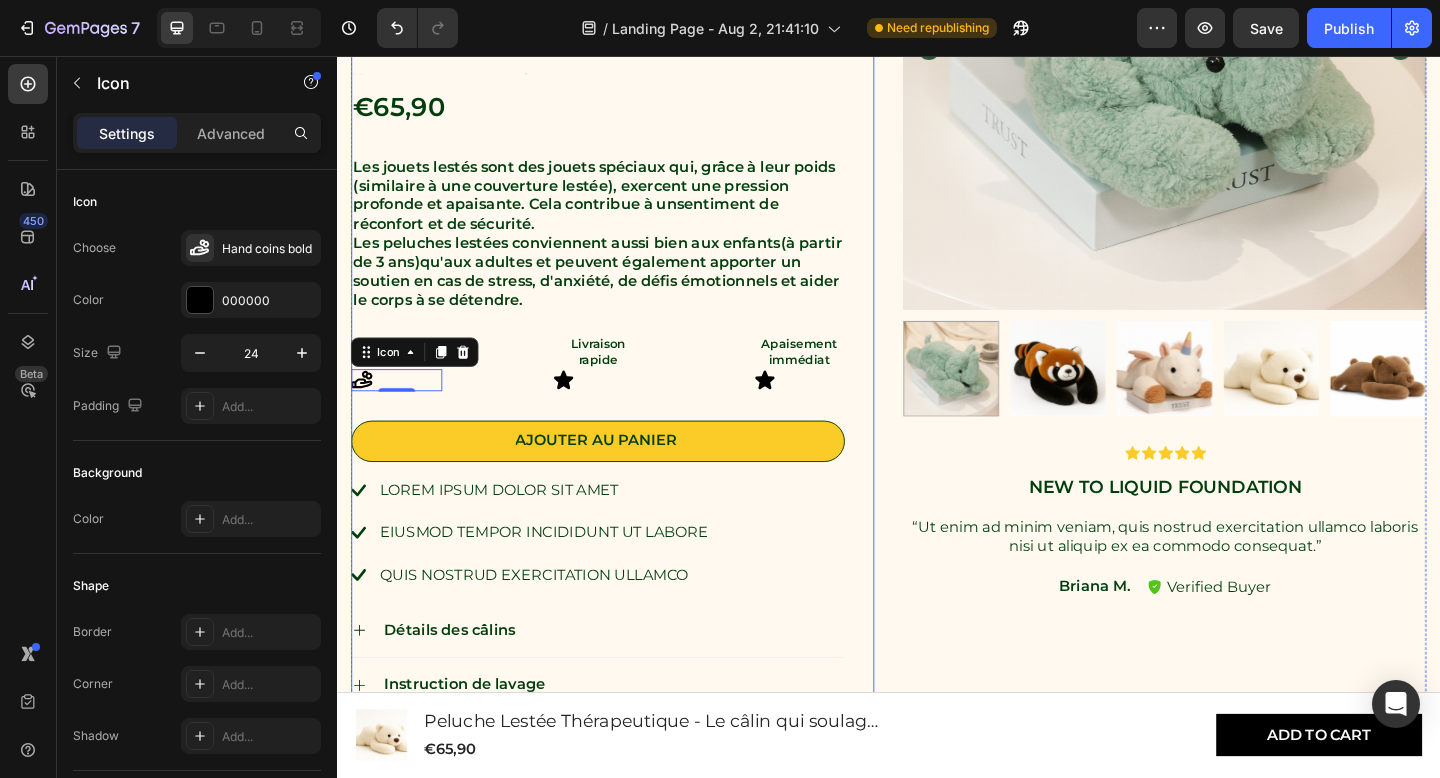 click on "Peluche Lestée Thérapeutique - Le câlin qui soulage le stress Product Title Icon Icon Icon Icon Icon Icon List 4.8/5 Text Block Basé sur plus de 500 avis clients Text Block Row Text Block €65,90 Product Price Product Price Les jouets lestés sont des jouets spéciaux qui, grâce à leur poids (similaire à une couverture lestée), exercent une pression profonde et apaisante. Cela contribue à un  sentiment de réconfort et de sécurité  .   Les peluches lestées conviennent aussi bien aux enfants  (à partir de 3 ans)  qu'aux adultes et peuvent également apporter un soutien en cas de stress, d'anxiété, de défis émotionnels et aider le corps à se détendre.    Text Block Essayez sans risque Text Block
Icon   0 Livraison rapide Text Block
Icon Apaisement immédiat Text Block
Icon Row Ajouter au panier Add to Cart
Lorem ipsum dolor sit amet
eiusmod tempor incididunt ut labore
quis nostrud exercitation ullamco Item List
Accordion" at bounding box center (620, 267) 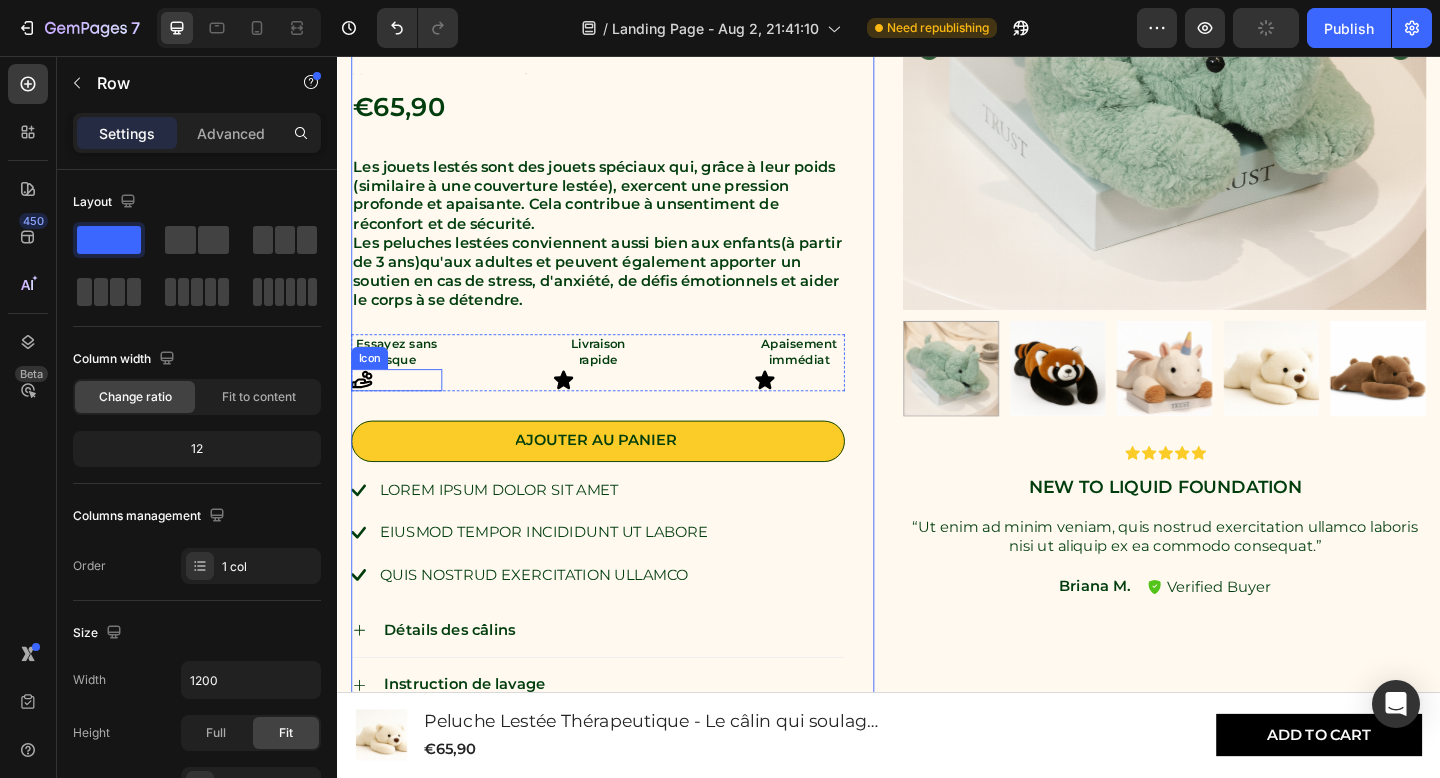 click 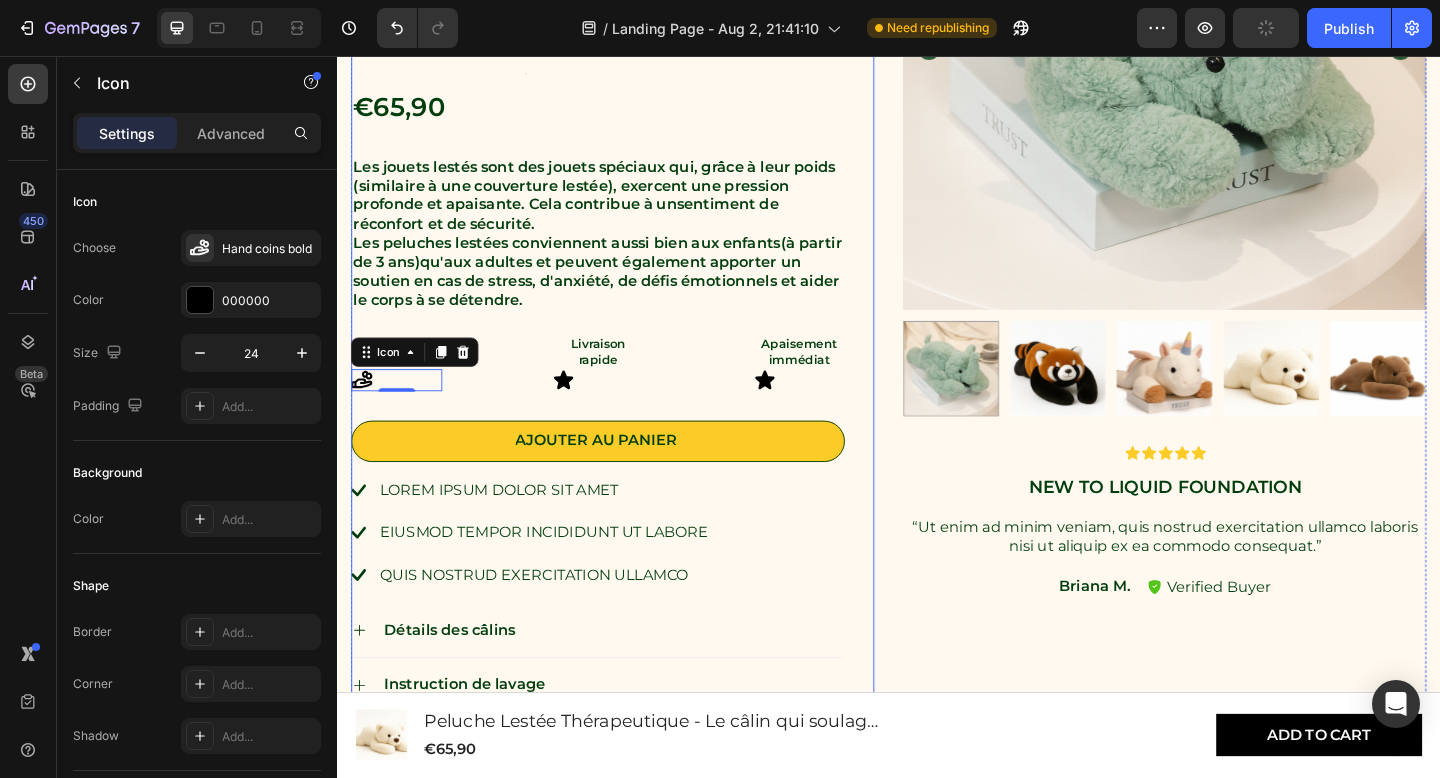 click on "Peluche Lestée Thérapeutique - Le câlin qui soulage le stress Product Title Icon Icon Icon Icon Icon Icon List 4.8/5 Text Block Basé sur plus de 500 avis clients Text Block Row Text Block €65,90 Product Price Product Price Les jouets lestés sont des jouets spéciaux qui, grâce à leur poids (similaire à une couverture lestée), exercent une pression profonde et apaisante. Cela contribue à un  sentiment de réconfort et de sécurité  .   Les peluches lestées conviennent aussi bien aux enfants  (à partir de 3 ans)  qu'aux adultes et peuvent également apporter un soutien en cas de stress, d'anxiété, de défis émotionnels et aider le corps à se détendre.    Text Block Essayez sans risque Text Block
Icon   0 Livraison rapide Text Block
Icon Apaisement immédiat Text Block
Icon Row Ajouter au panier Add to Cart
Lorem ipsum dolor sit amet
eiusmod tempor incididunt ut labore
quis nostrud exercitation ullamco Item List
Accordion" at bounding box center (620, 267) 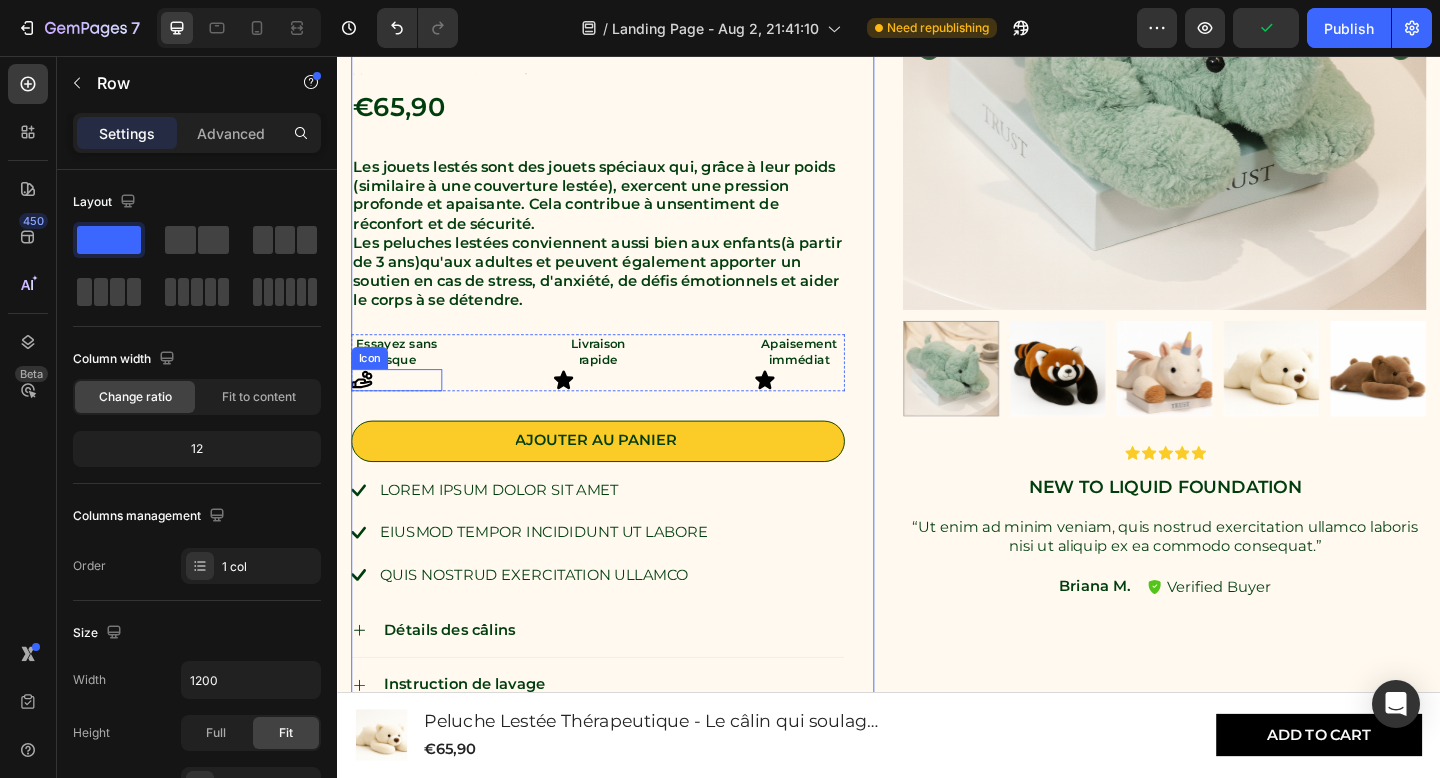 click on "Icon" at bounding box center (401, 409) 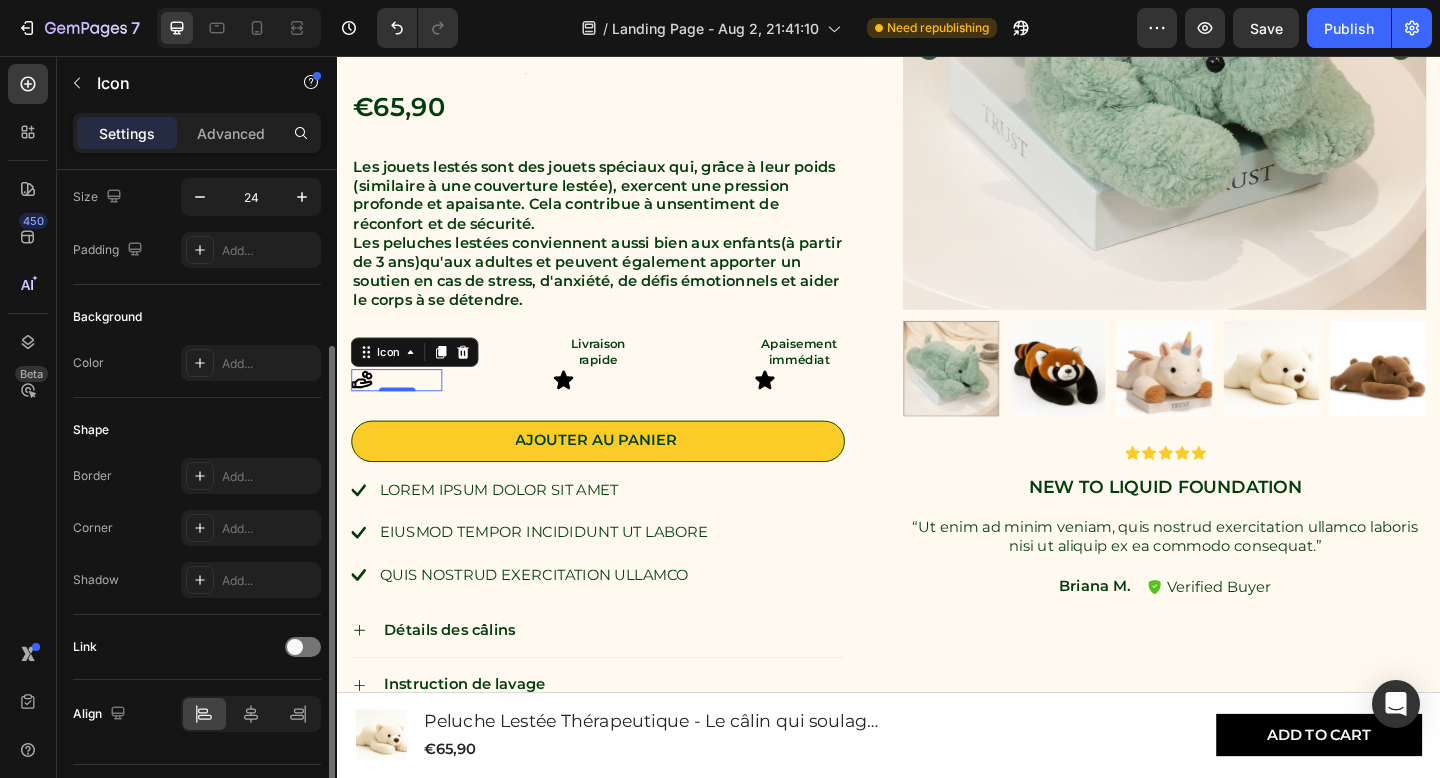 scroll, scrollTop: 206, scrollLeft: 0, axis: vertical 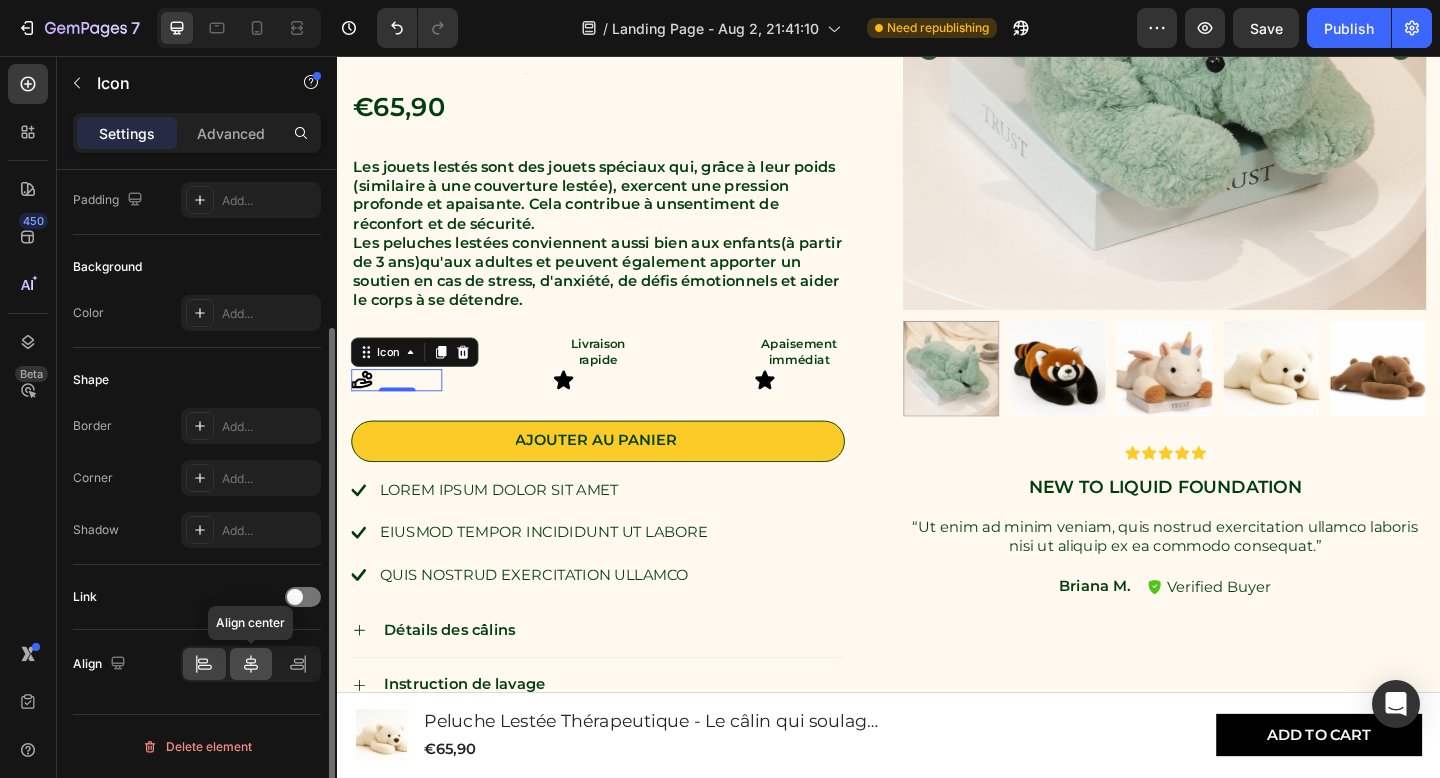 click 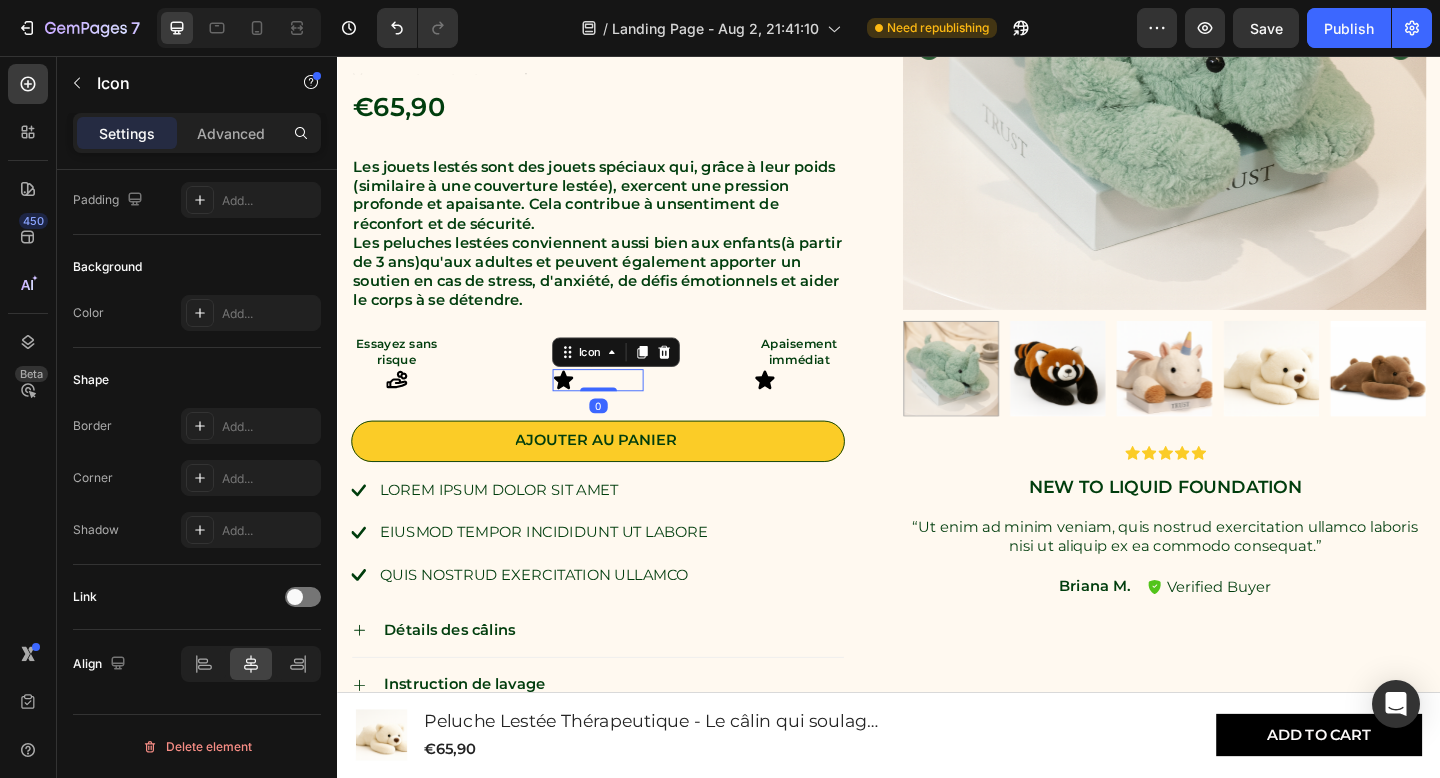 click 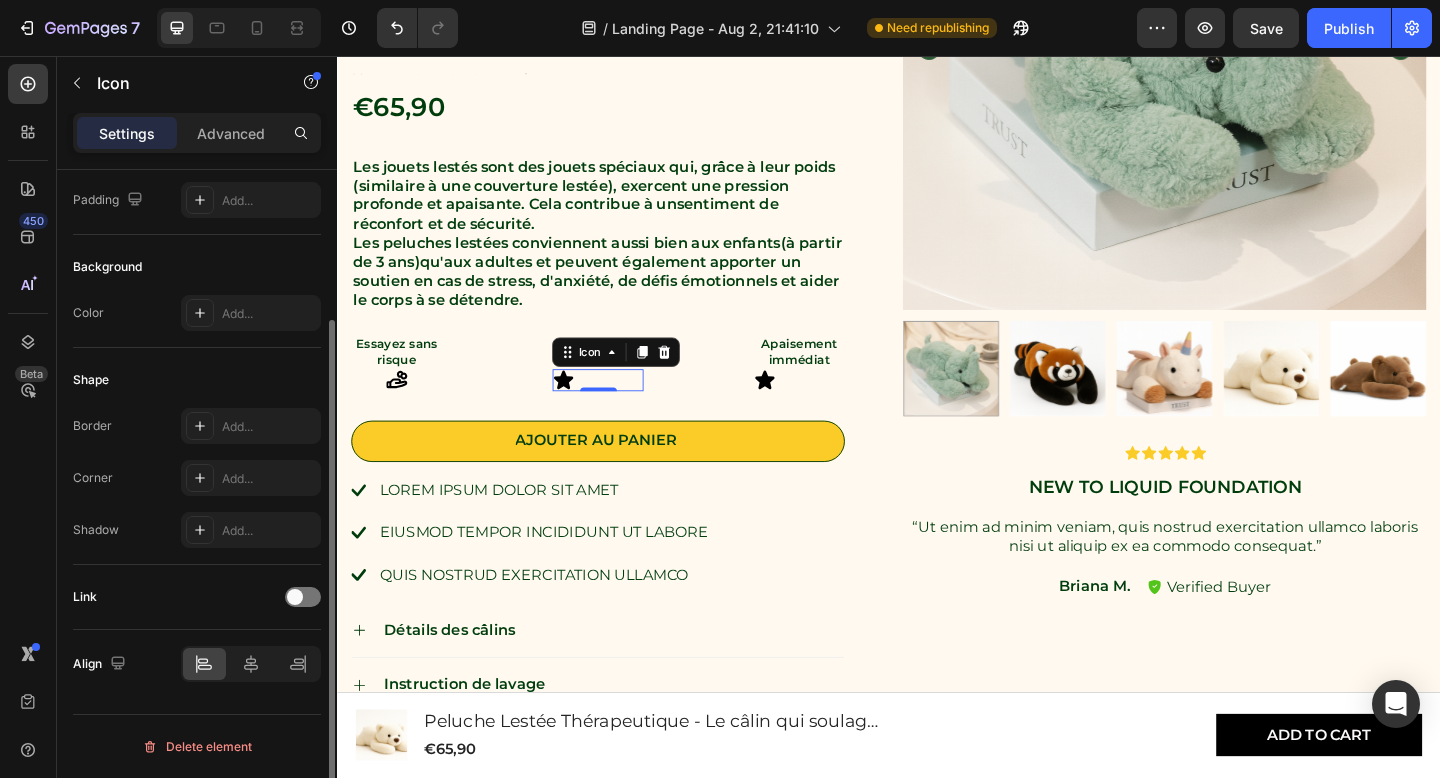 scroll, scrollTop: 0, scrollLeft: 0, axis: both 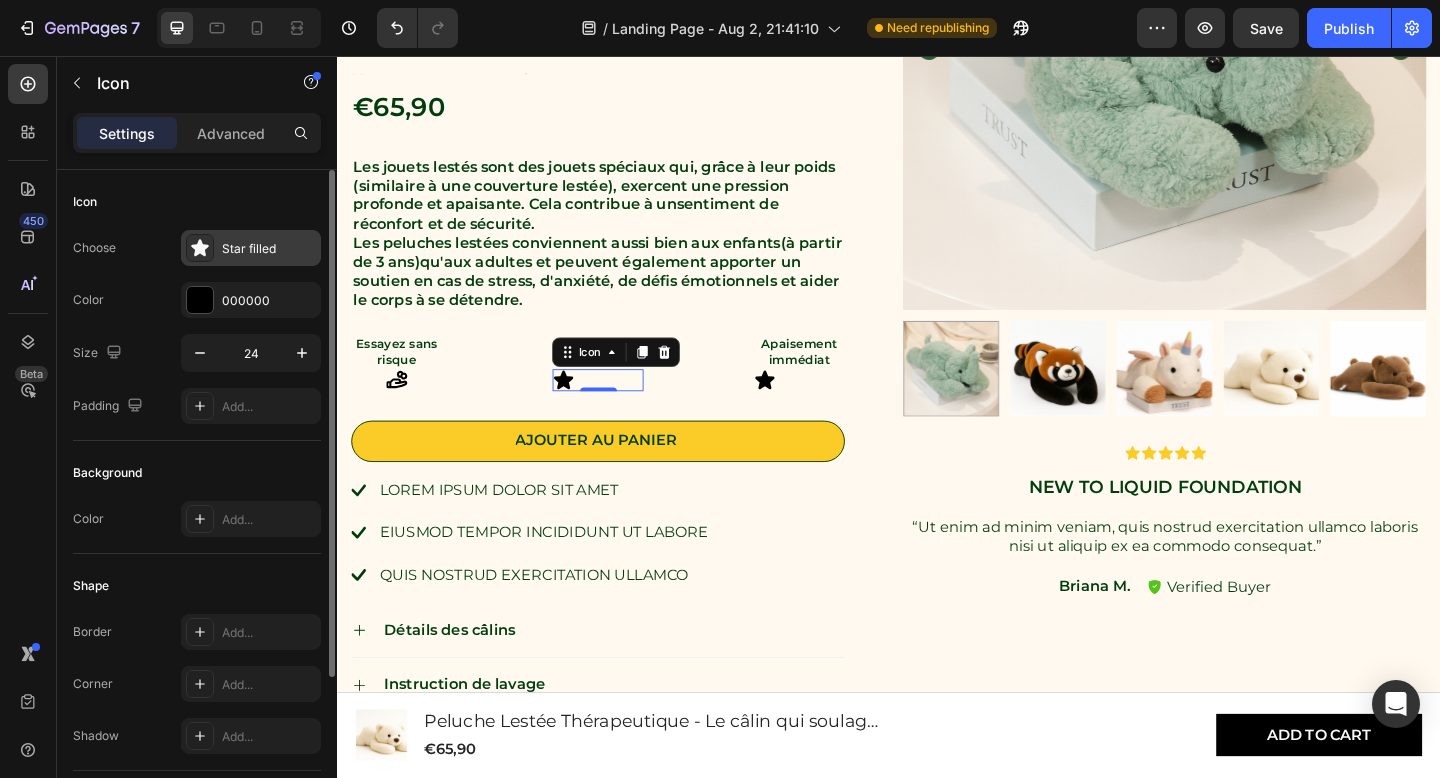 click on "Star filled" at bounding box center [251, 248] 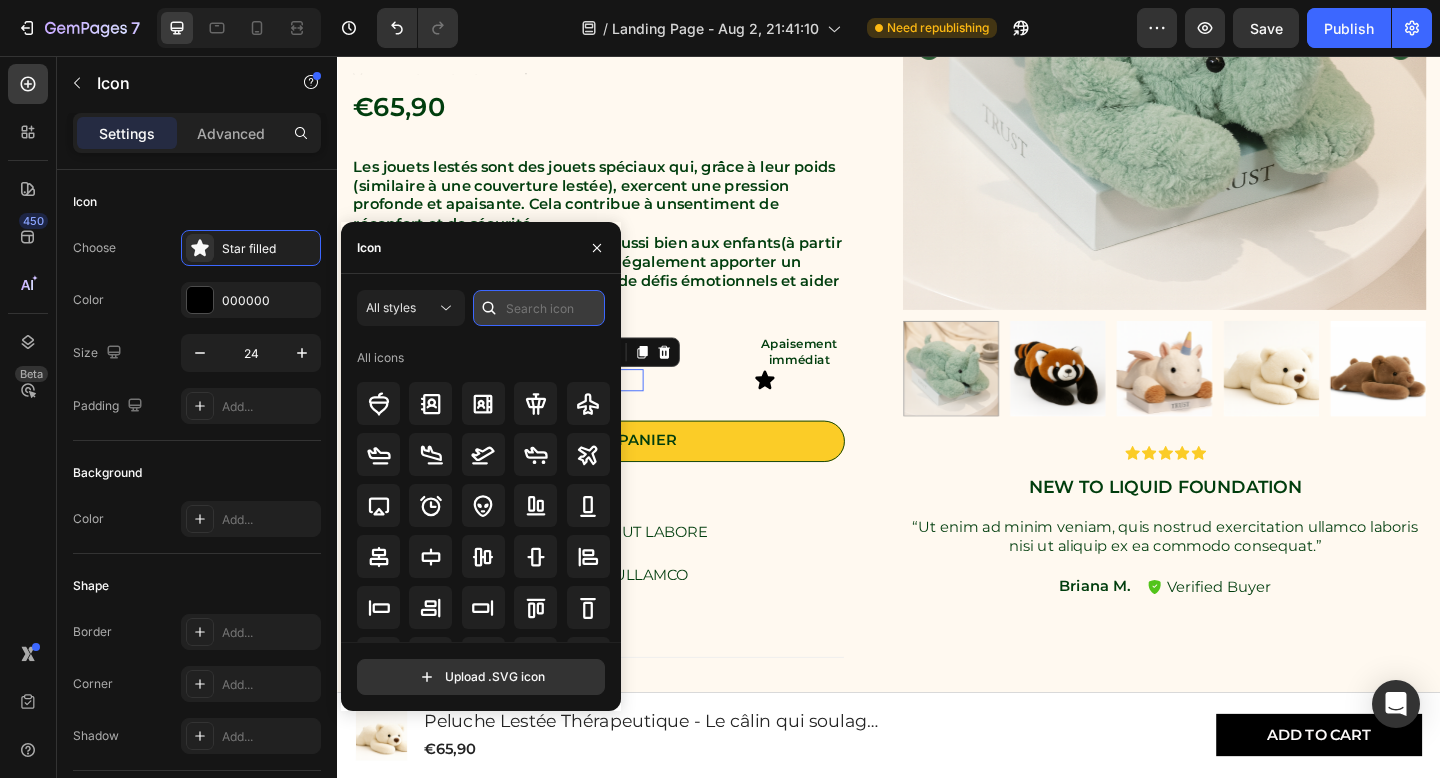 click at bounding box center [539, 308] 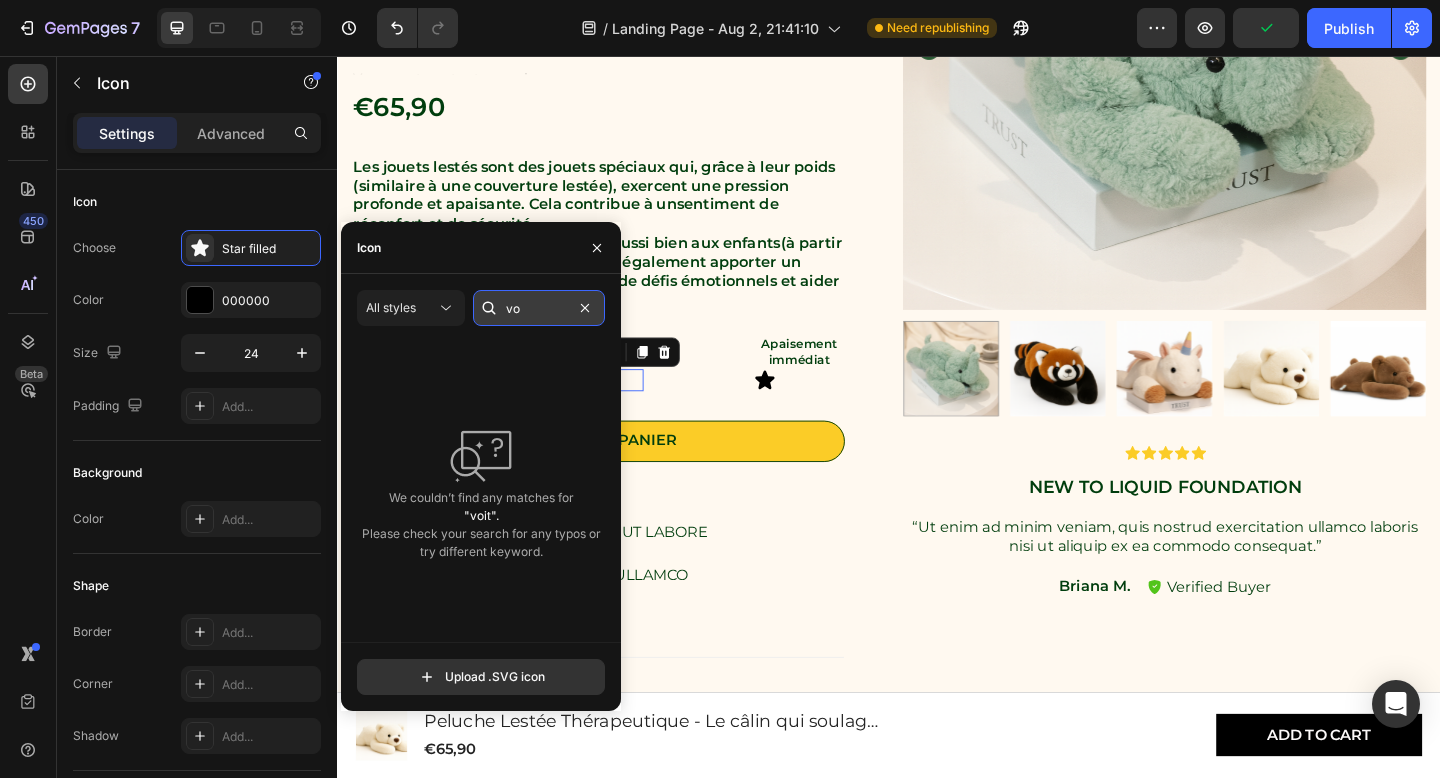 type on "v" 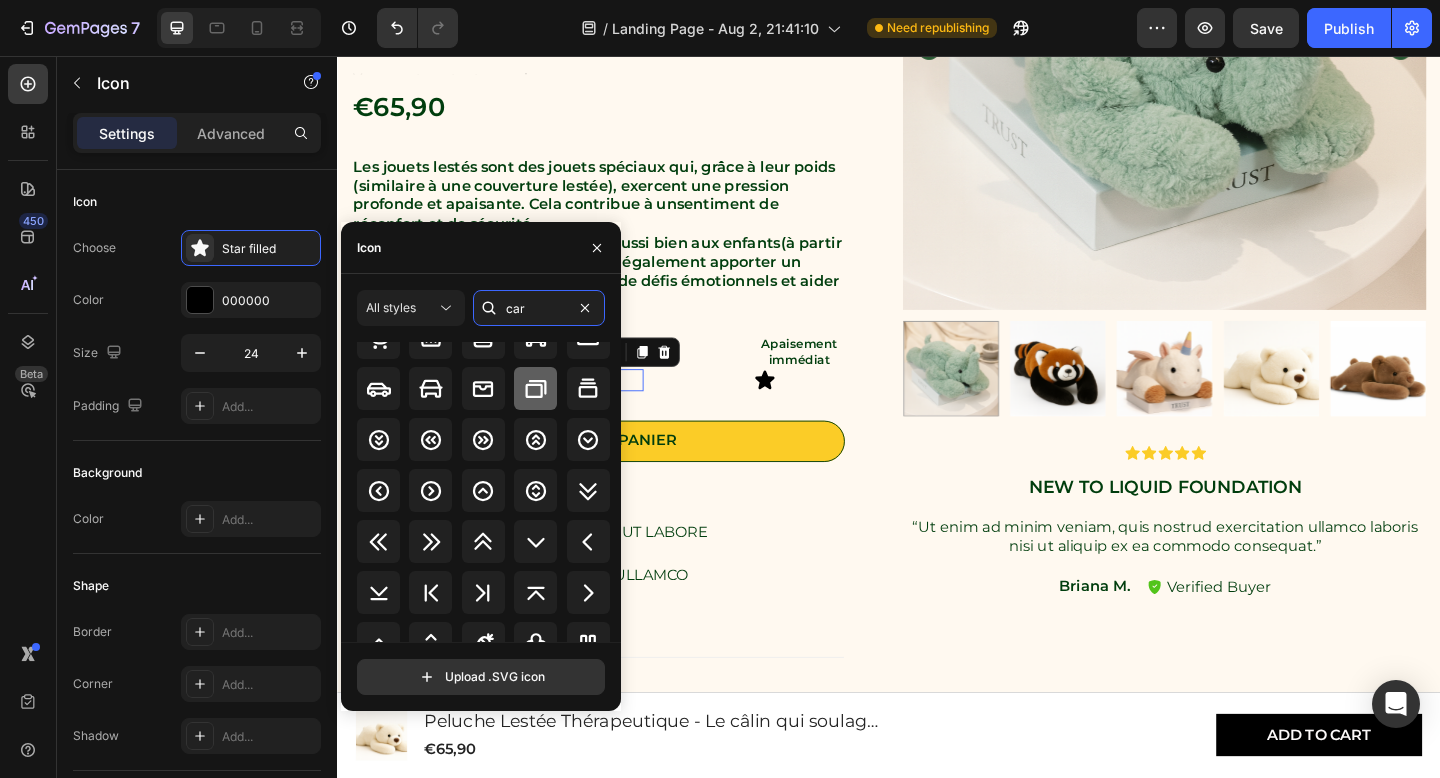 scroll, scrollTop: 111, scrollLeft: 0, axis: vertical 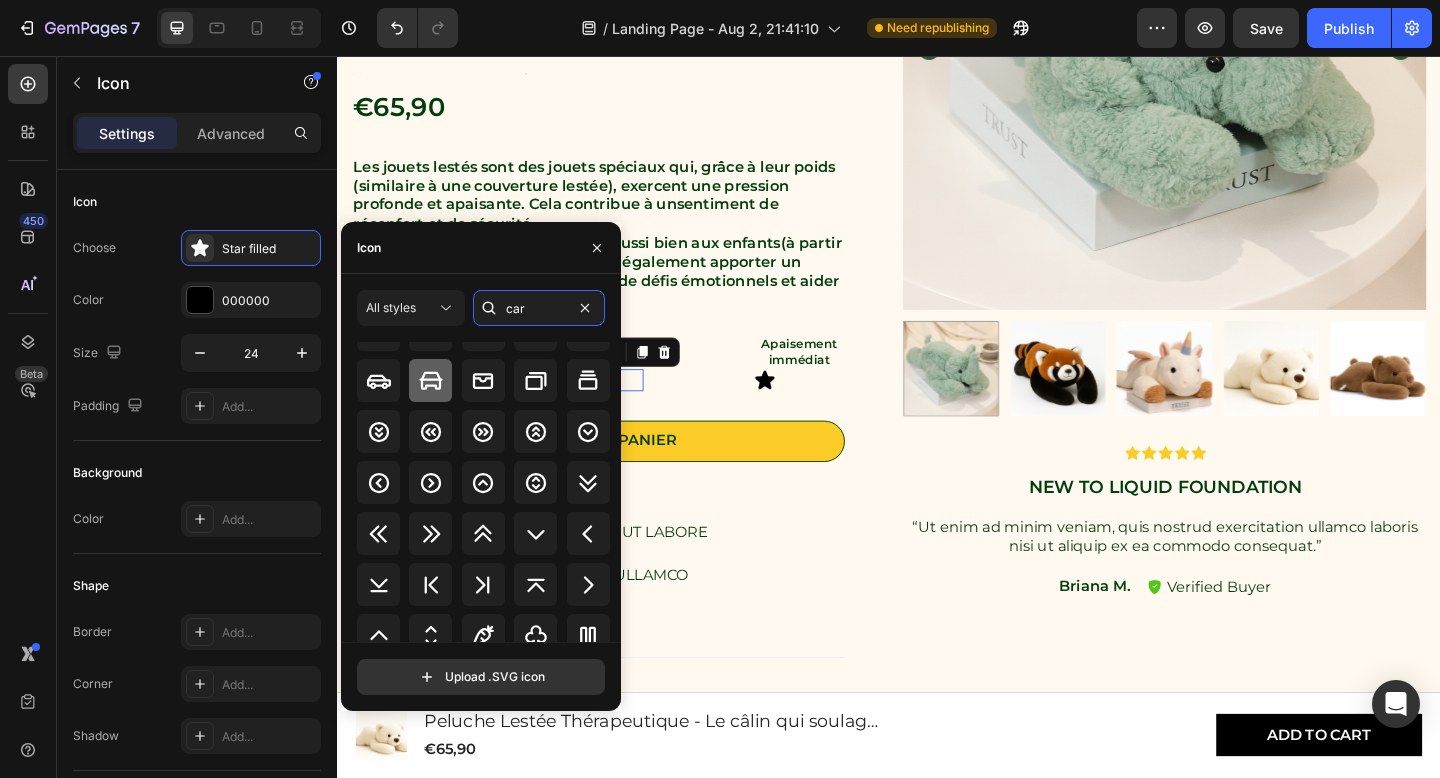 type on "car" 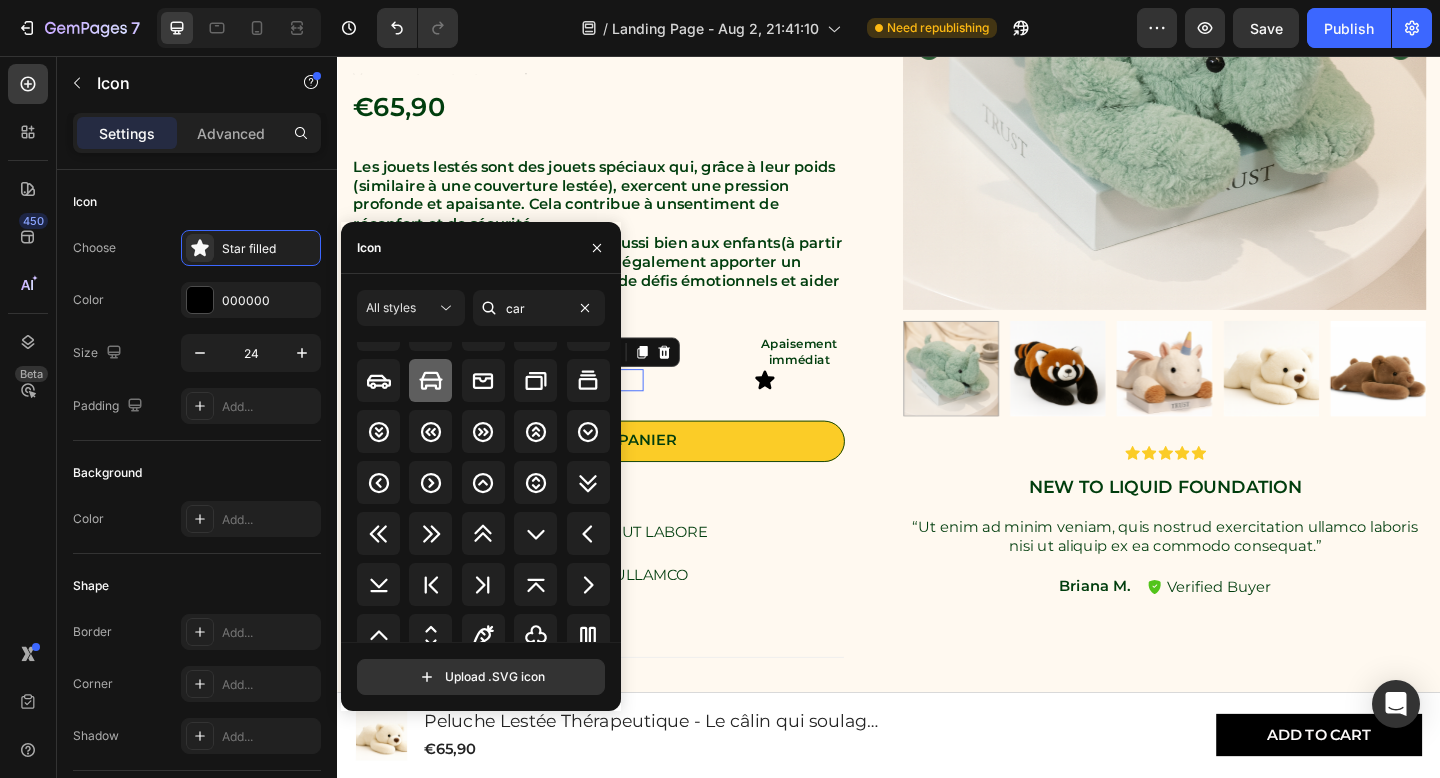 click 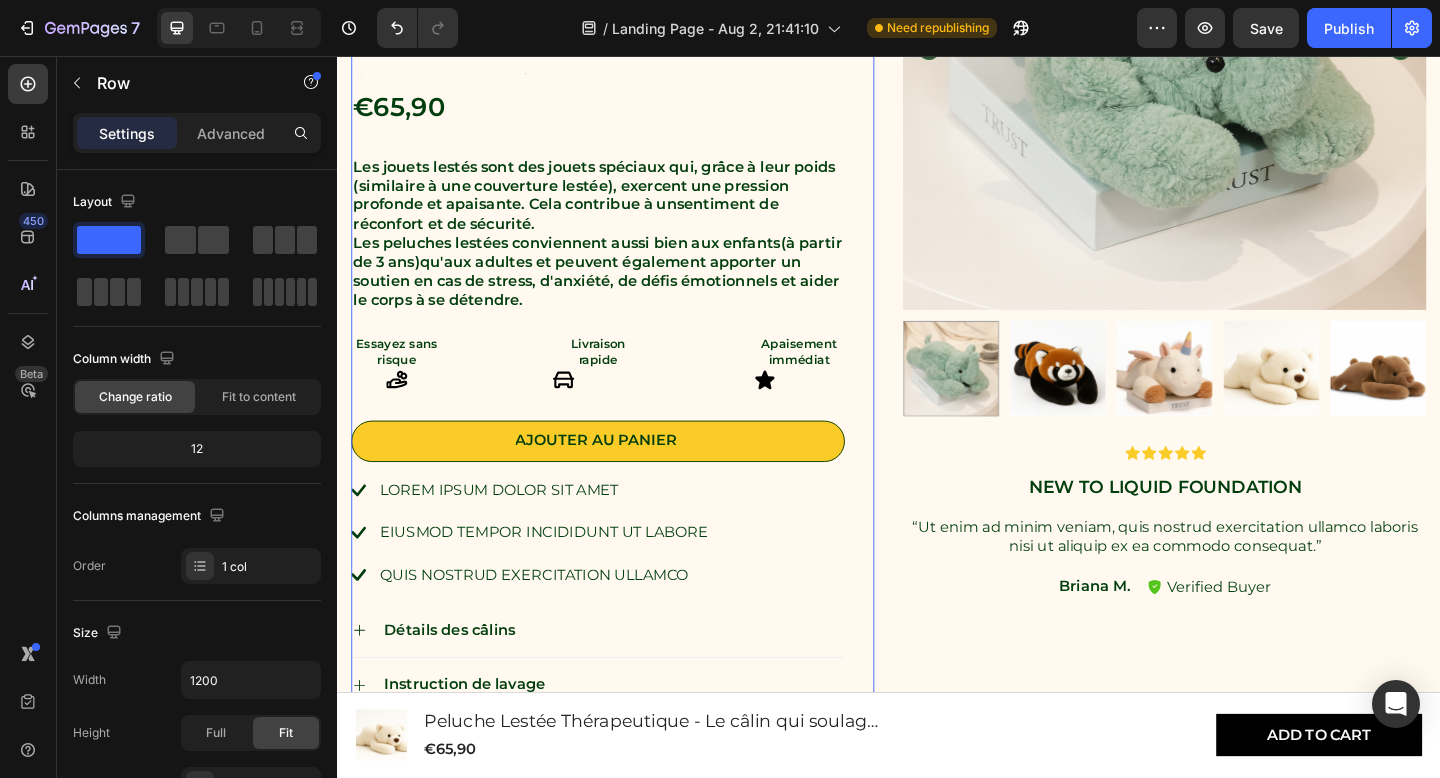click on "Peluche Lestée Thérapeutique - Le câlin qui soulage le stress Product Title Icon Icon Icon Icon Icon Icon List 4.8/5 Text Block Basé sur plus de 500 avis clients Text Block Row Text Block €65,90 Product Price Product Price Les jouets lestés sont des jouets spéciaux qui, grâce à leur poids (similaire à une couverture lestée), exercent une pression profonde et apaisante. Cela contribue à un  sentiment de réconfort et de sécurité  .   Les peluches lestées conviennent aussi bien aux enfants  (à partir de 3 ans)  qu'aux adultes et peuvent également apporter un soutien en cas de stress, d'anxiété, de défis émotionnels et aider le corps à se détendre.    Text Block Essayez sans risque Text Block
Icon Livraison rapide Text Block
Icon Apaisement immédiat Text Block
Icon Row Ajouter au panier Add to Cart
Lorem ipsum dolor sit amet
eiusmod tempor incididunt ut labore
quis nostrud exercitation ullamco Item List
Accordion" at bounding box center (620, 267) 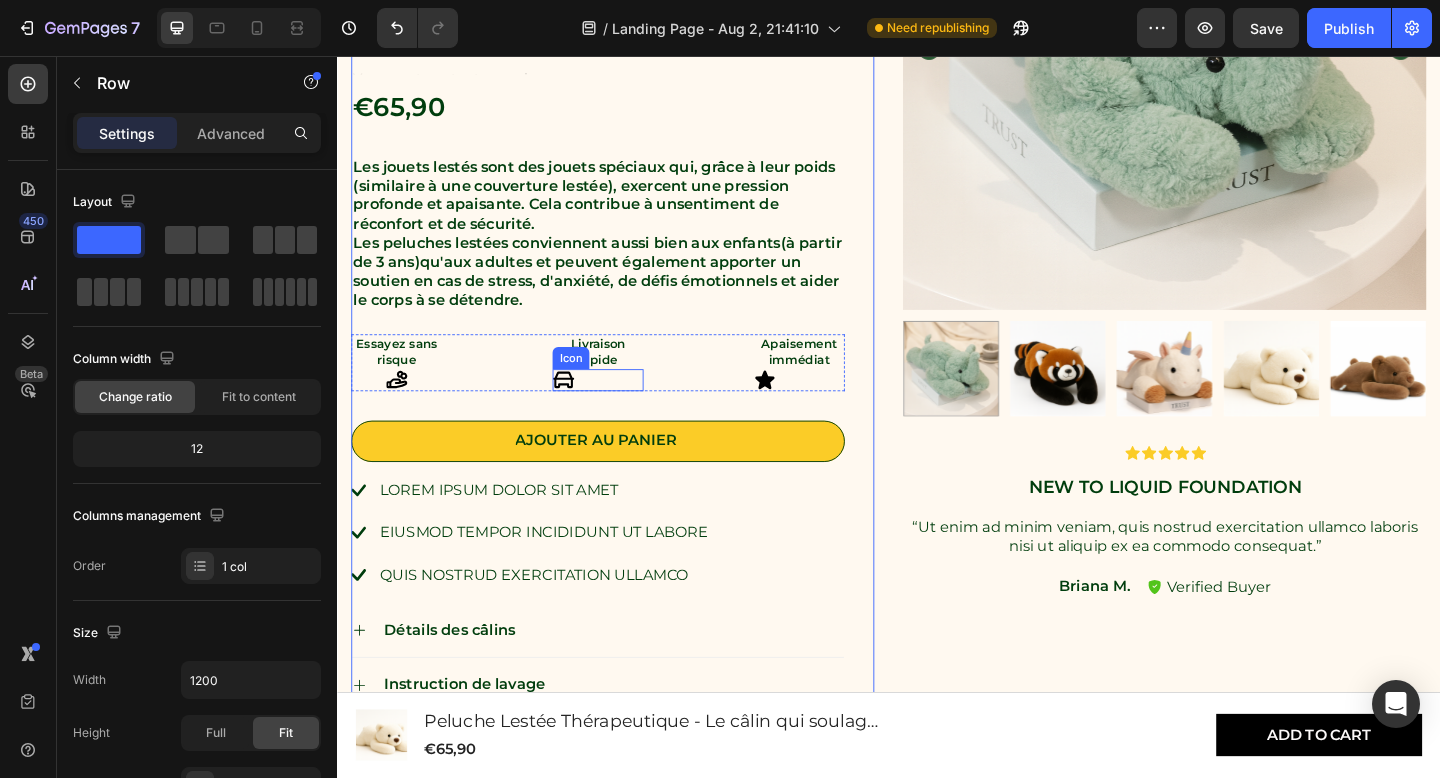 click 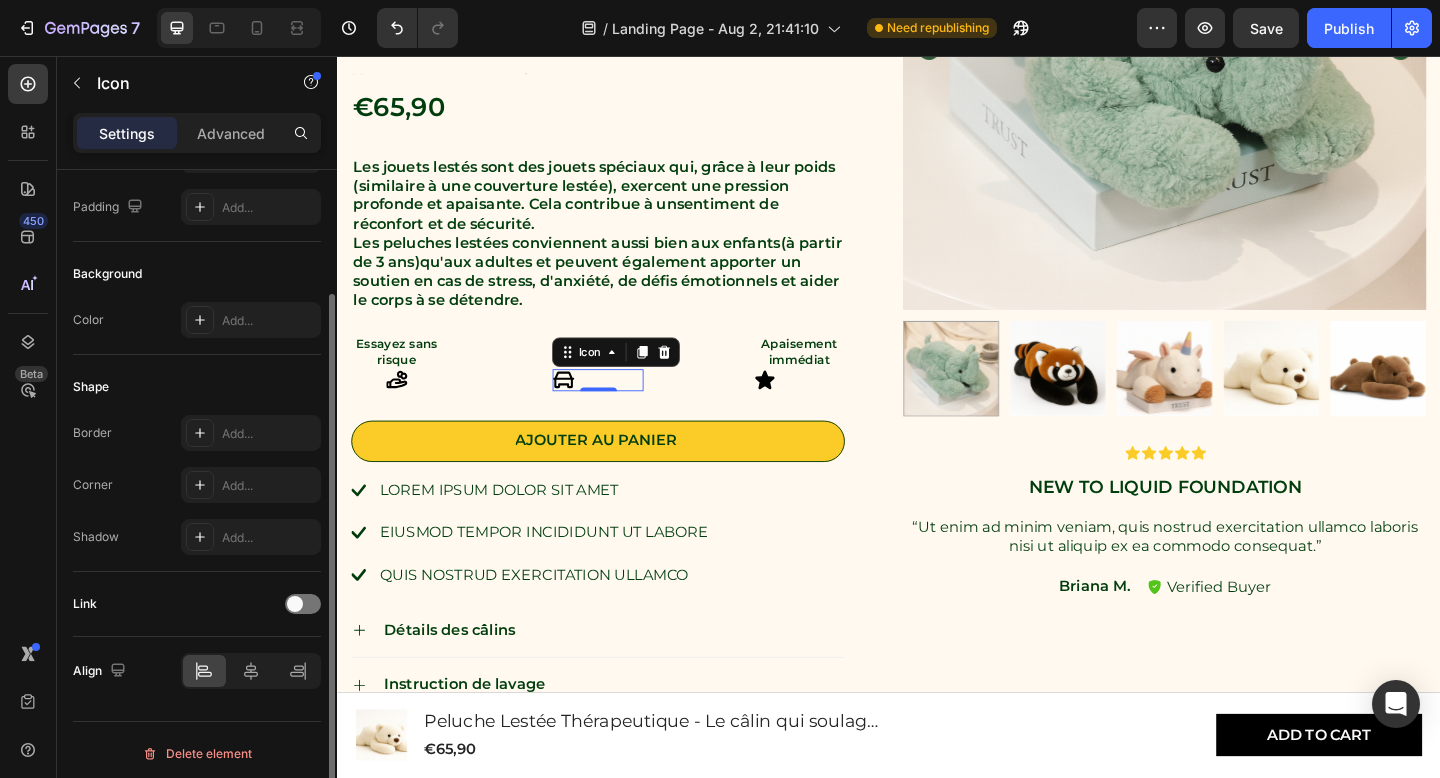 scroll, scrollTop: 206, scrollLeft: 0, axis: vertical 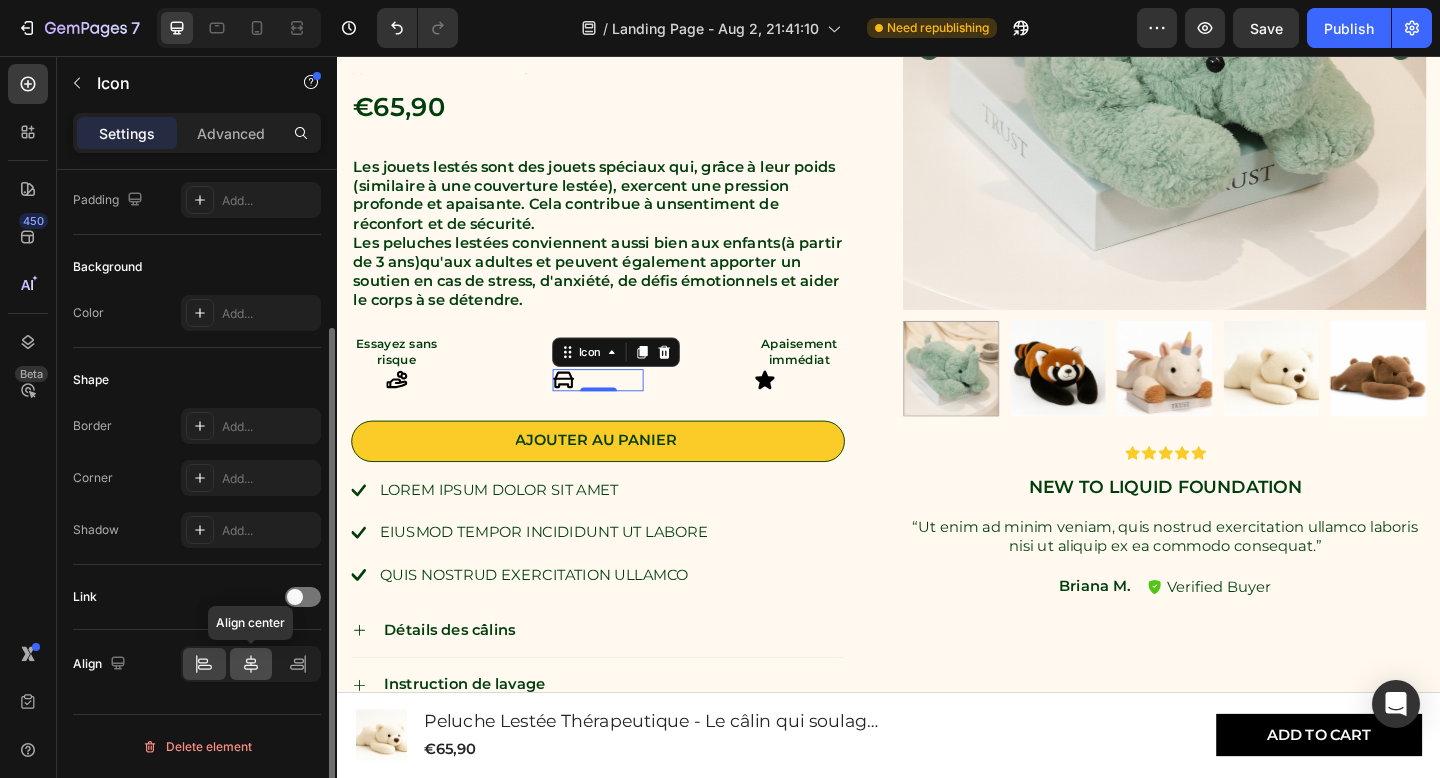 click 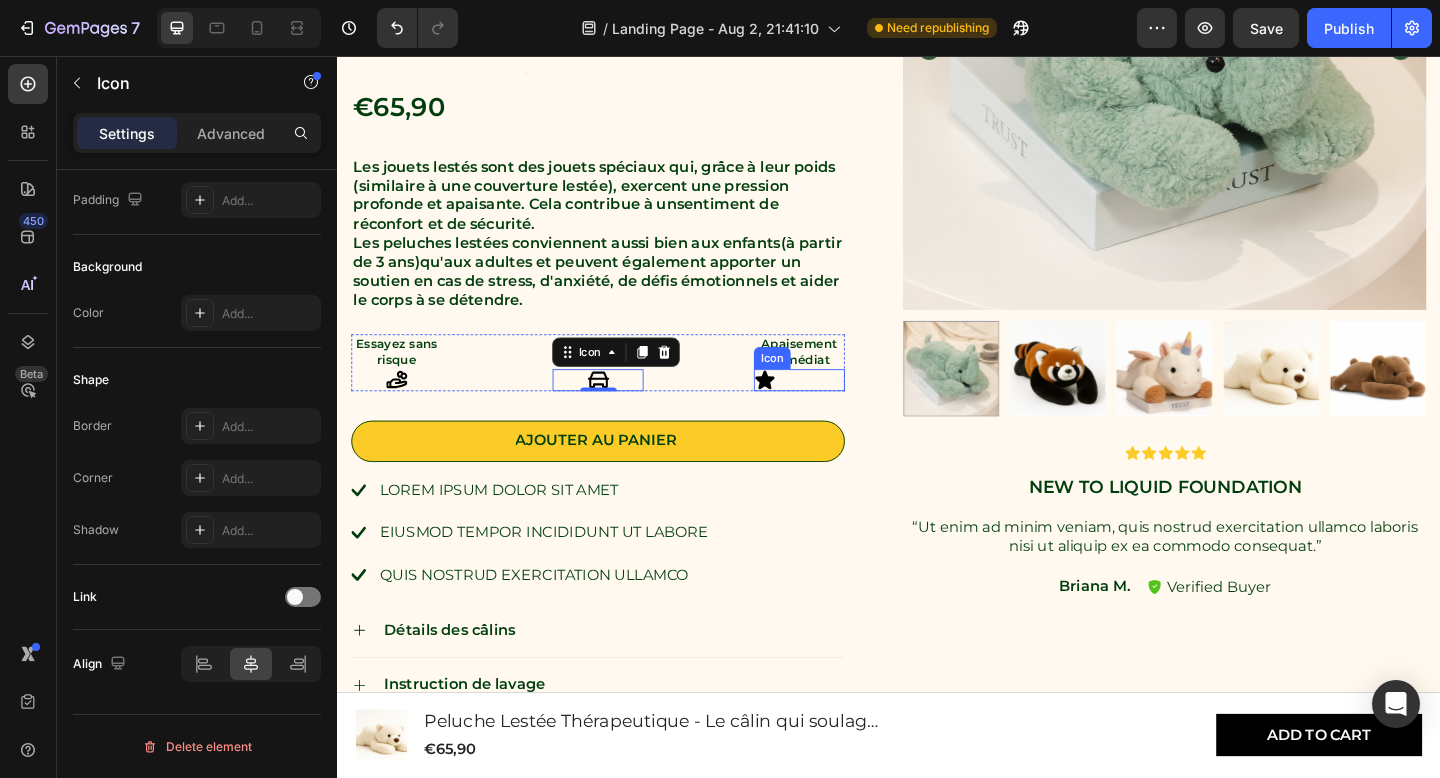click 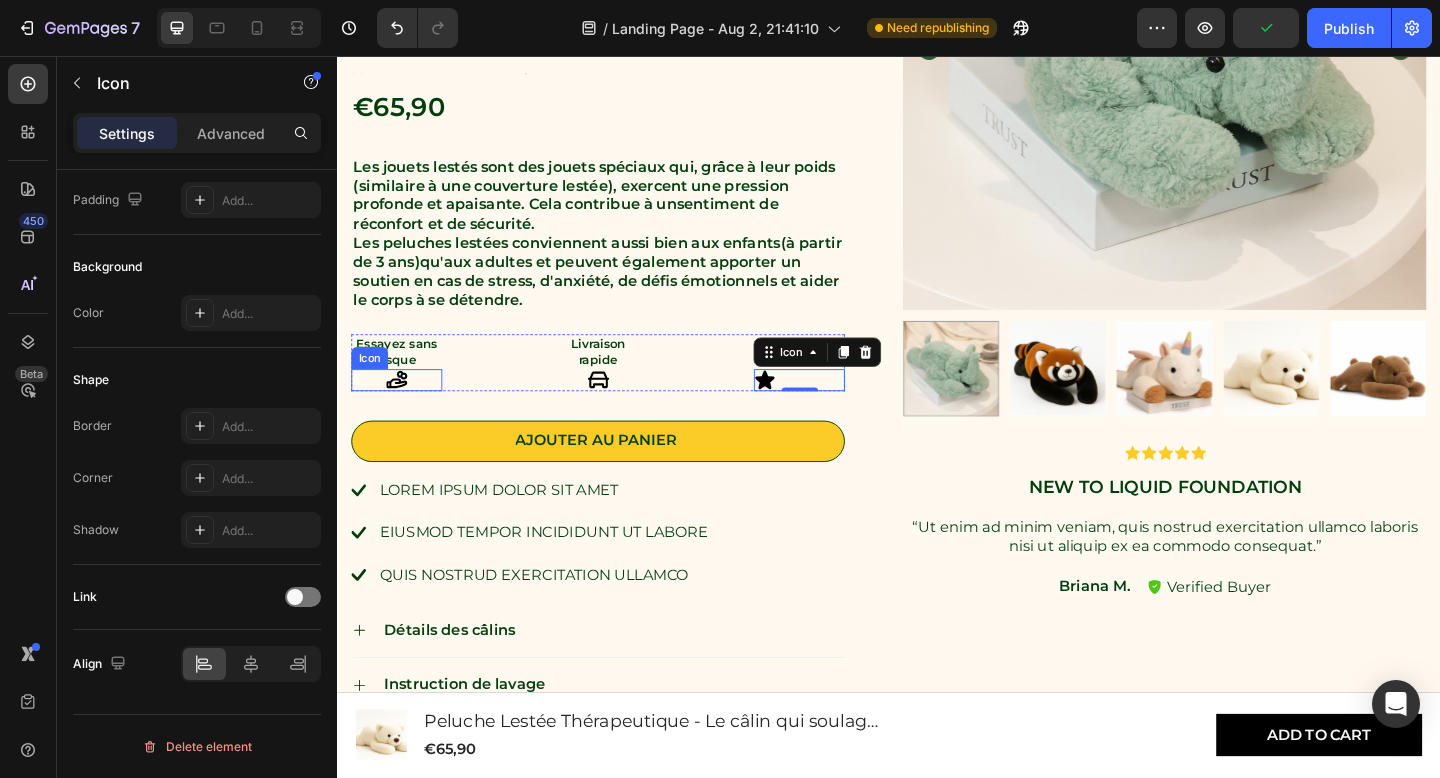 click on "Icon" at bounding box center (401, 409) 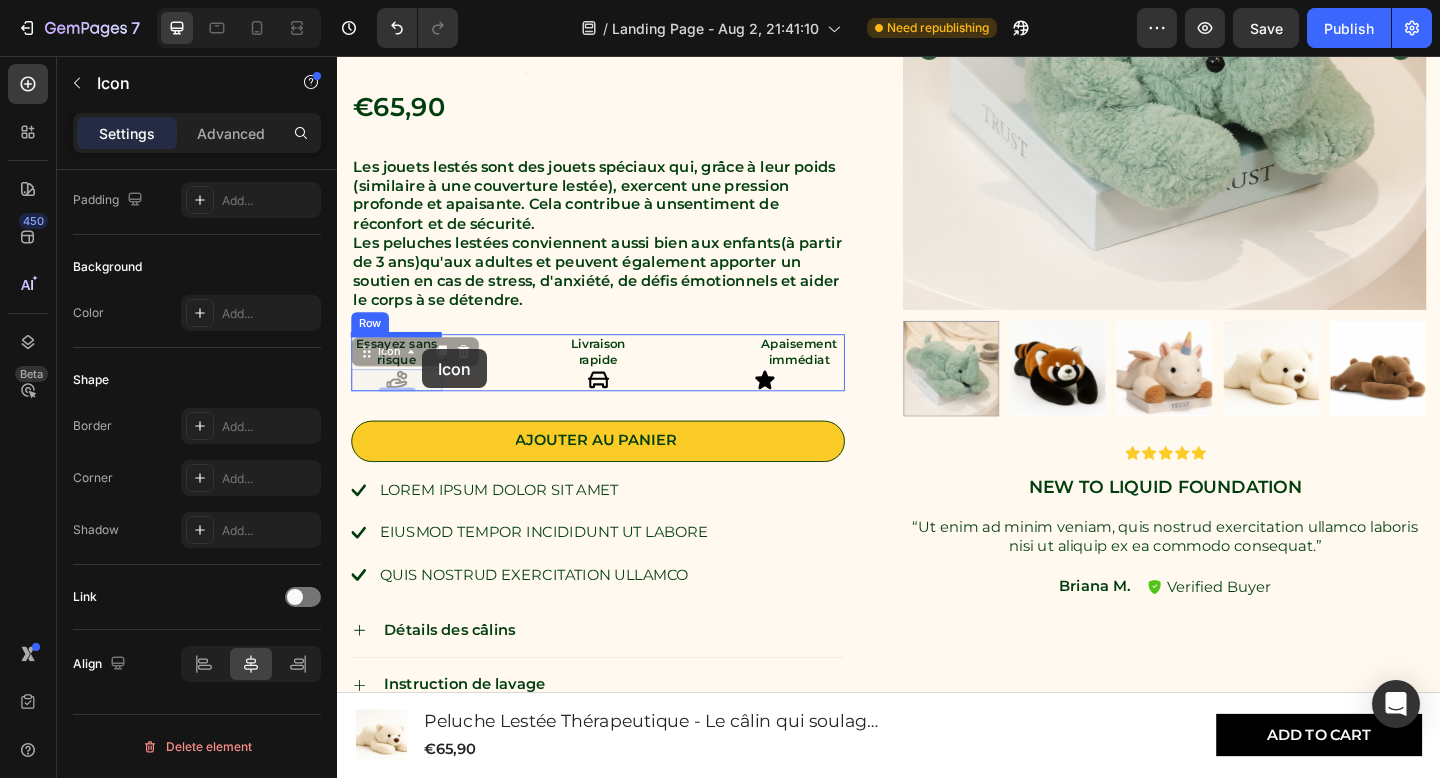drag, startPoint x: 416, startPoint y: 404, endPoint x: 429, endPoint y: 375, distance: 31.780497 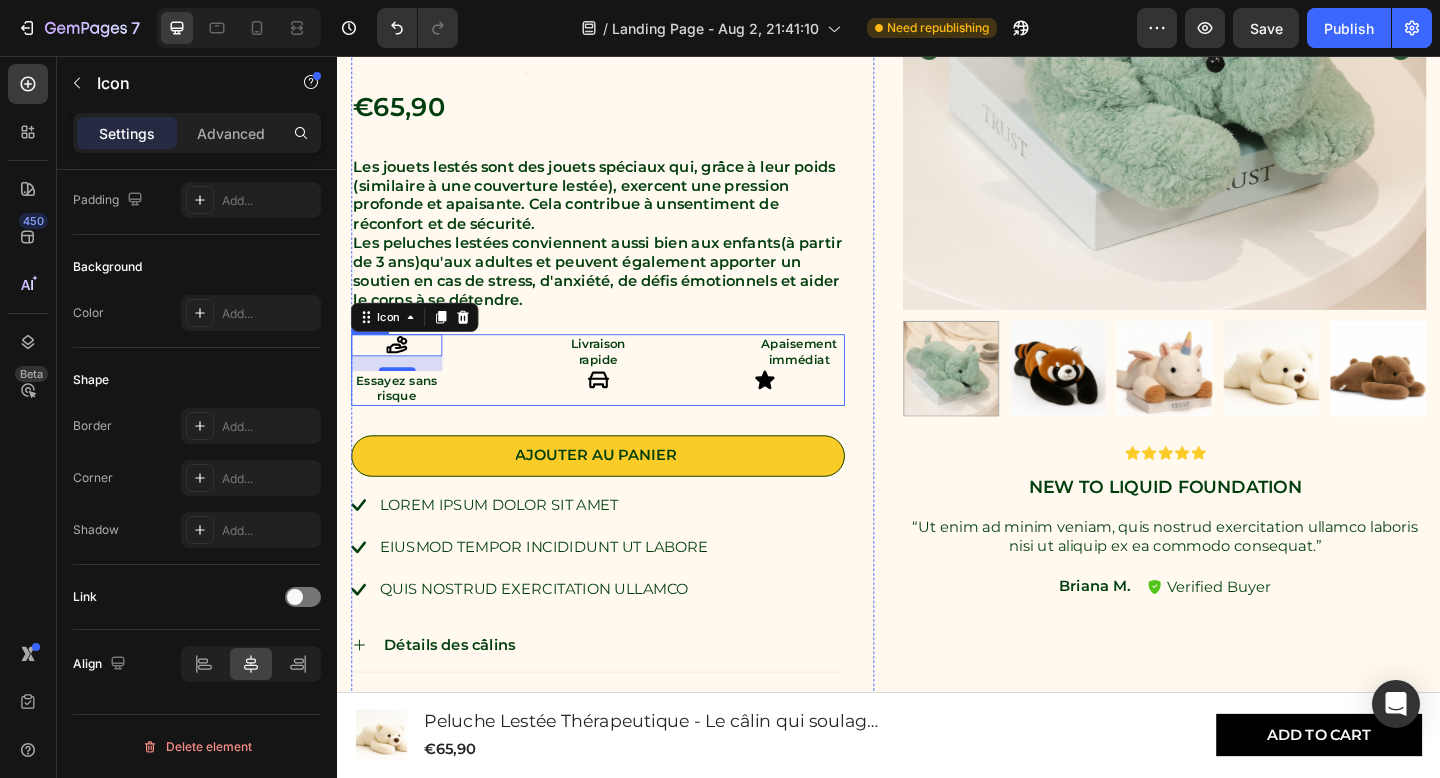 click on "Icon   0 Essayez sans risque Text Block Livraison rapide Text Block
Icon Apaisement immédiat Text Block
Icon Row" at bounding box center (620, 398) 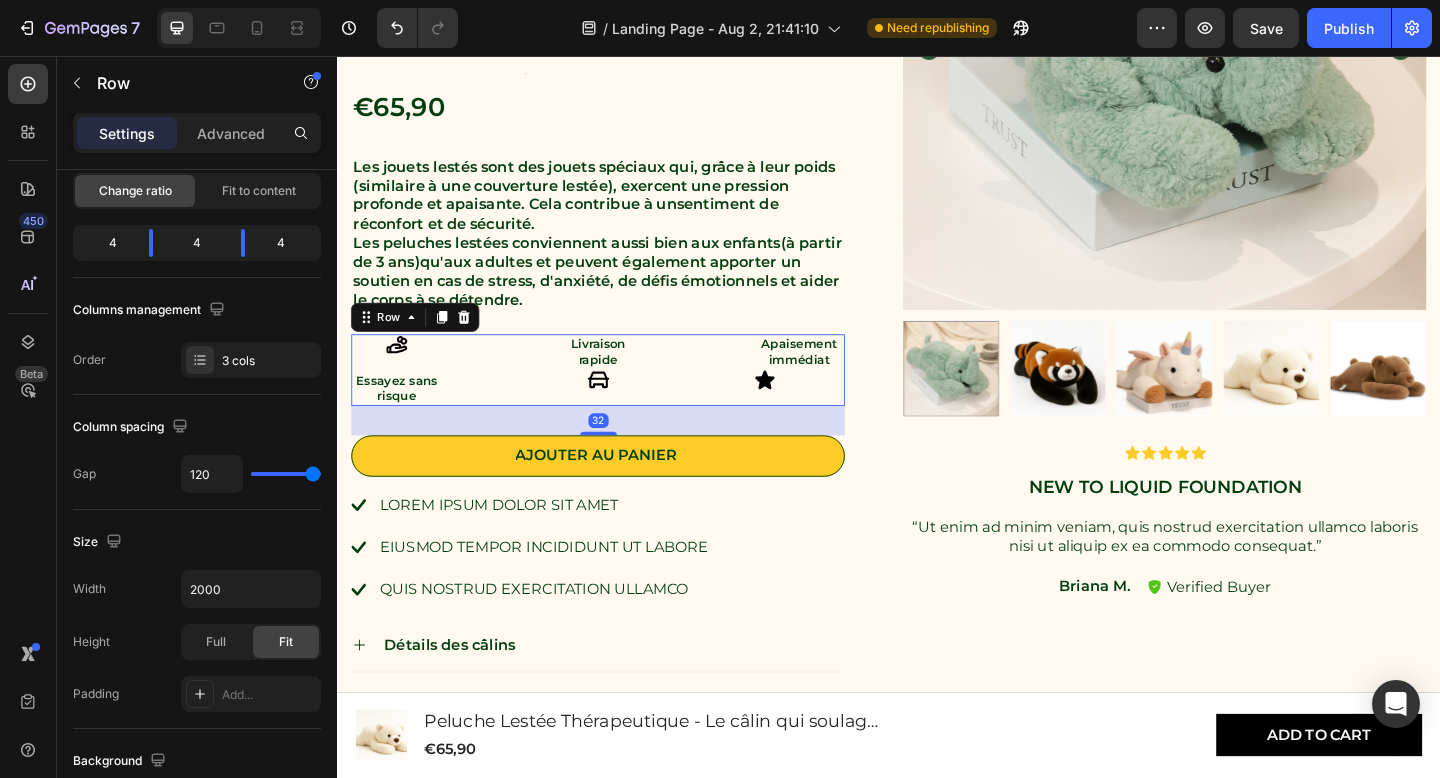 scroll, scrollTop: 0, scrollLeft: 0, axis: both 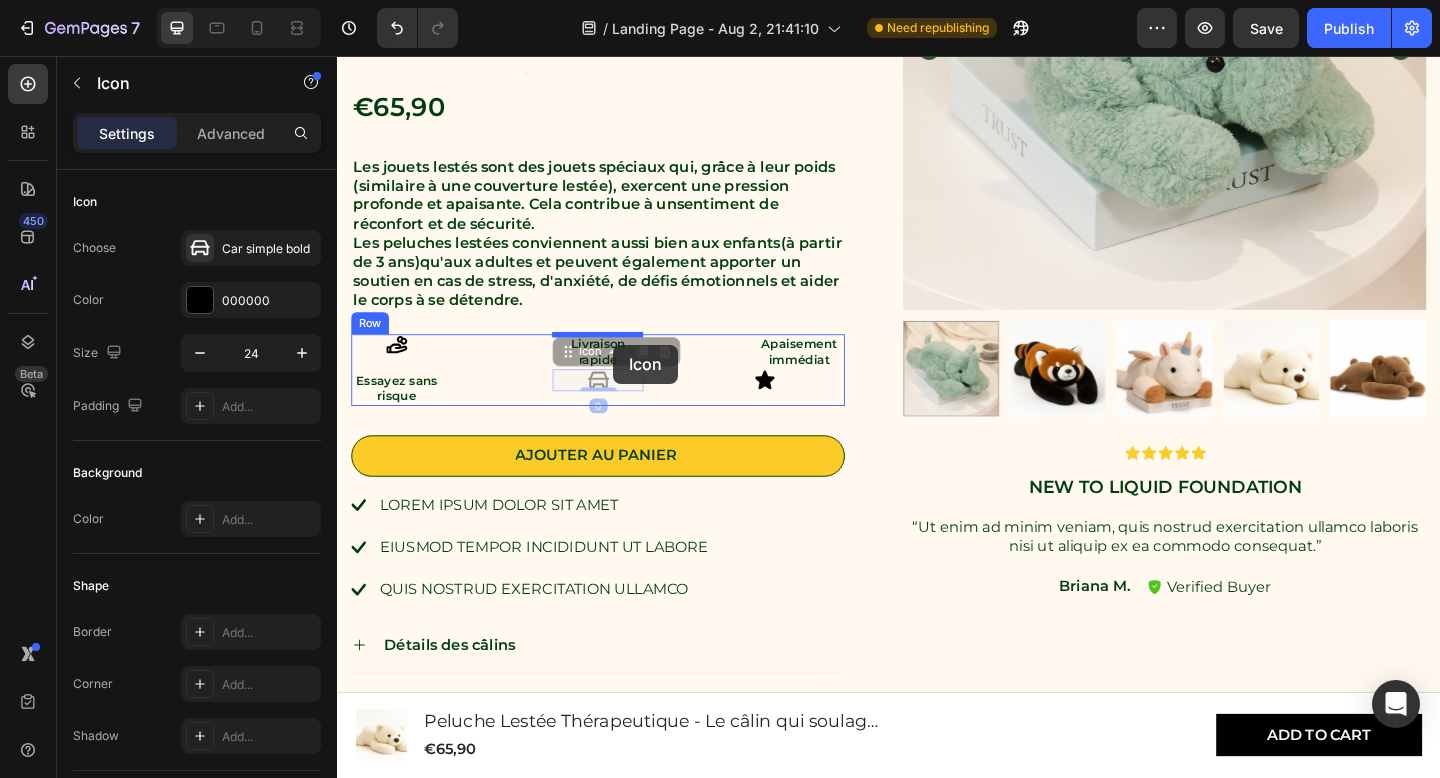 drag, startPoint x: 636, startPoint y: 414, endPoint x: 637, endPoint y: 370, distance: 44.011364 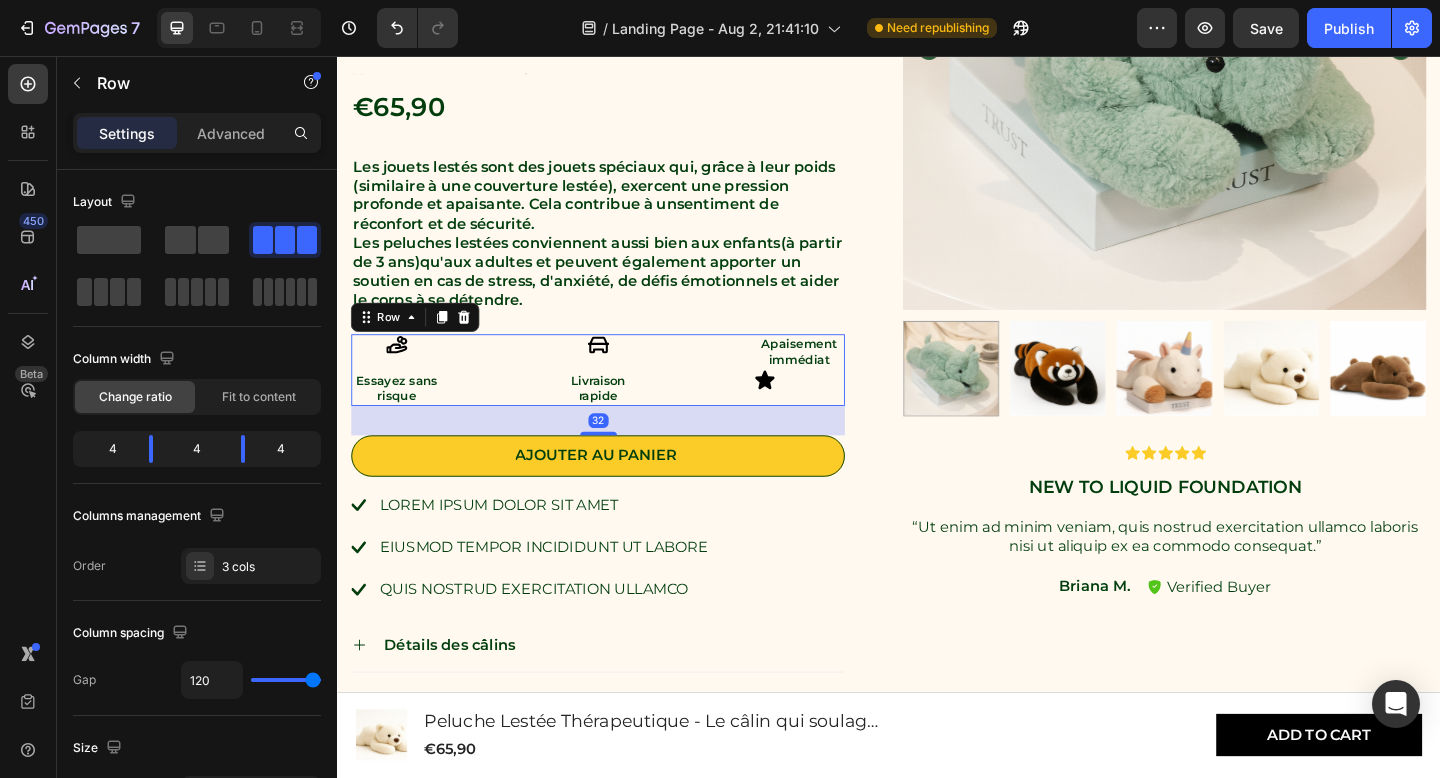 click on "Icon Essayez sans risque Text Block
Icon Livraison rapide Text Block Apaisement immédiat Text Block
Icon Row   32" at bounding box center (620, 398) 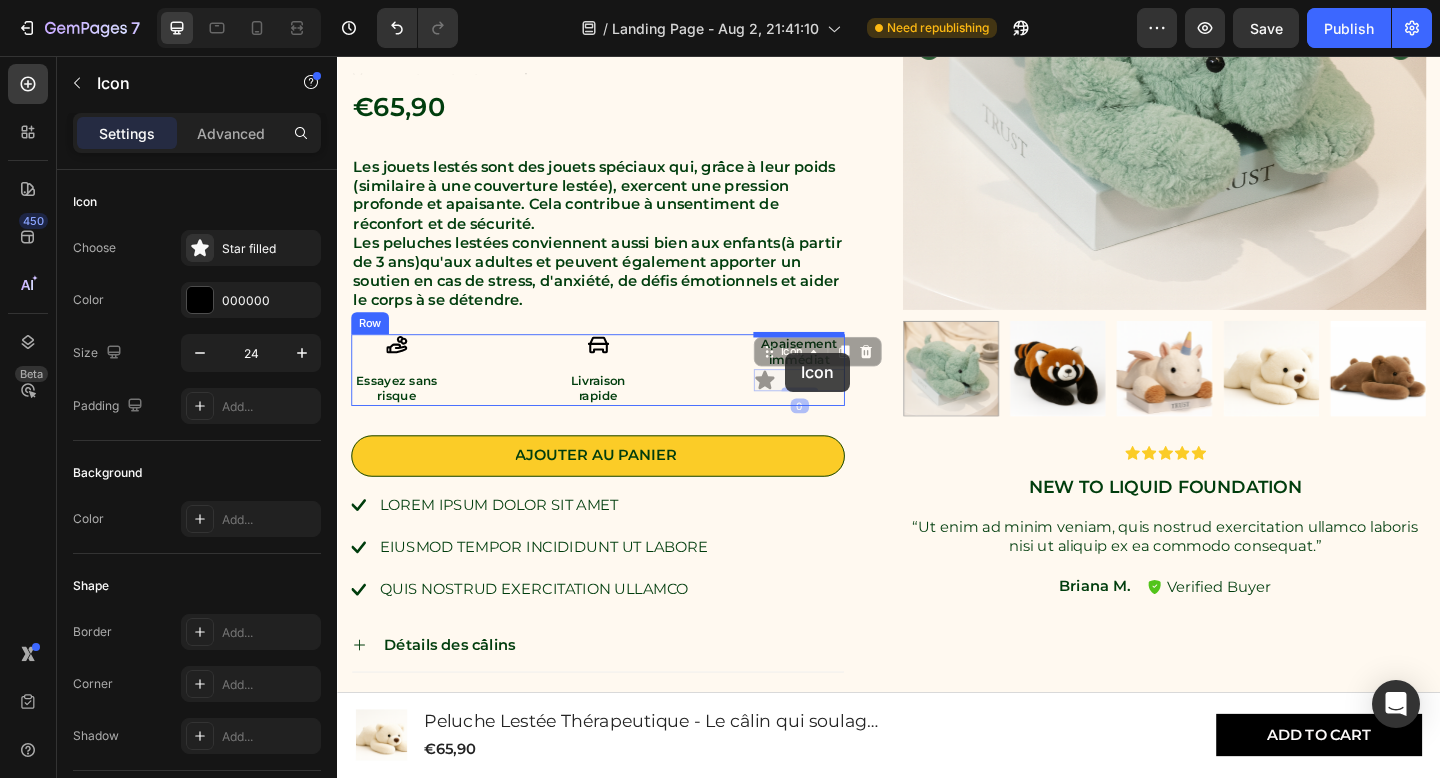drag, startPoint x: 814, startPoint y: 413, endPoint x: 824, endPoint y: 379, distance: 35.44009 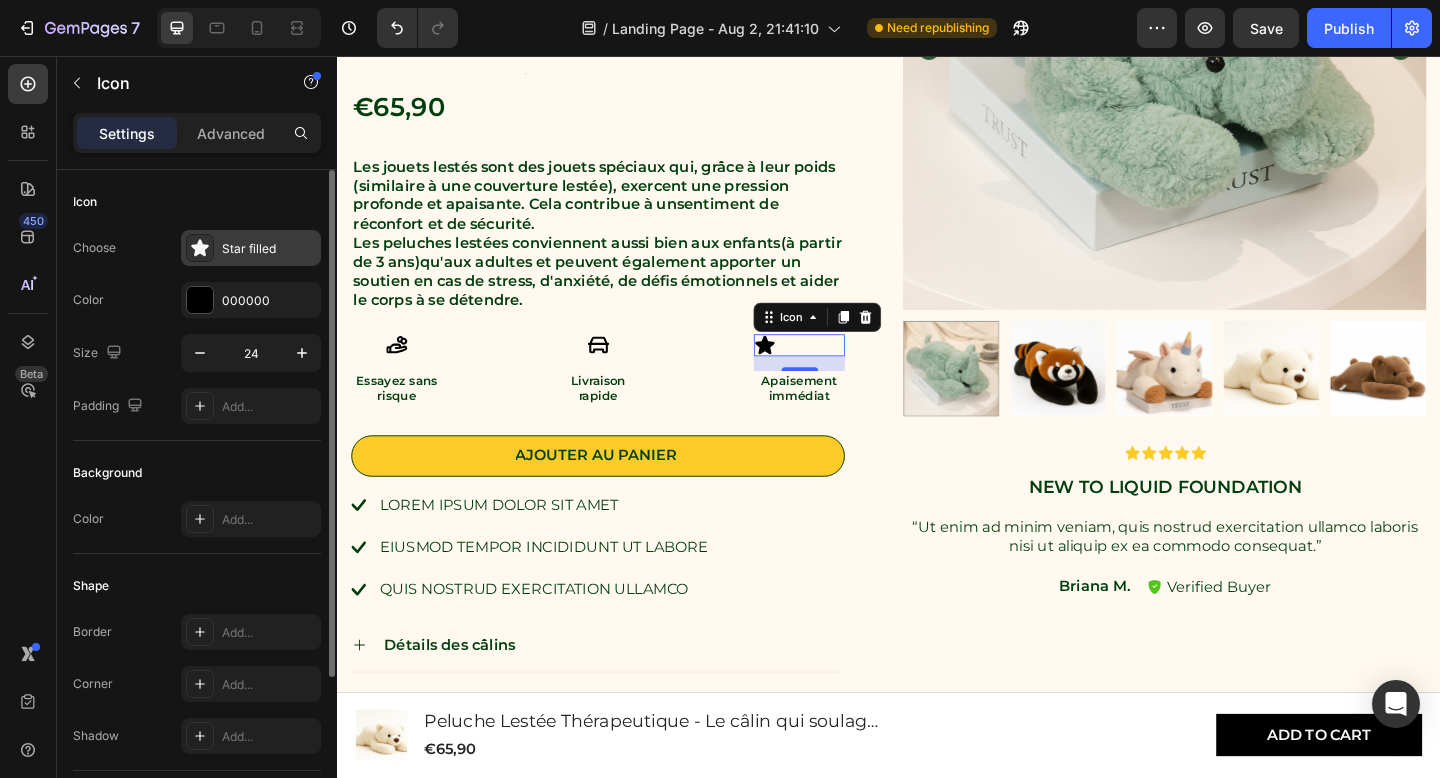 click on "Star filled" at bounding box center (251, 248) 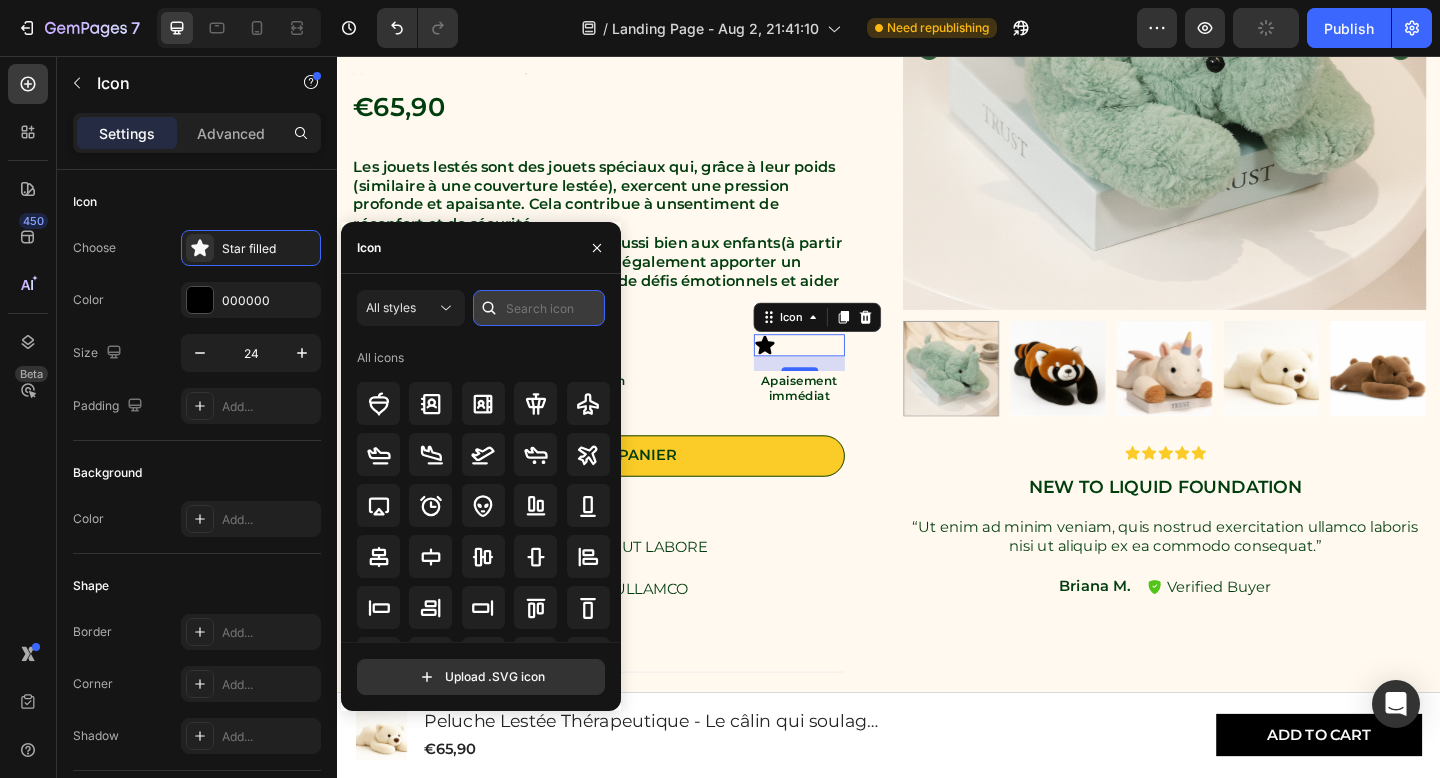 click at bounding box center [539, 308] 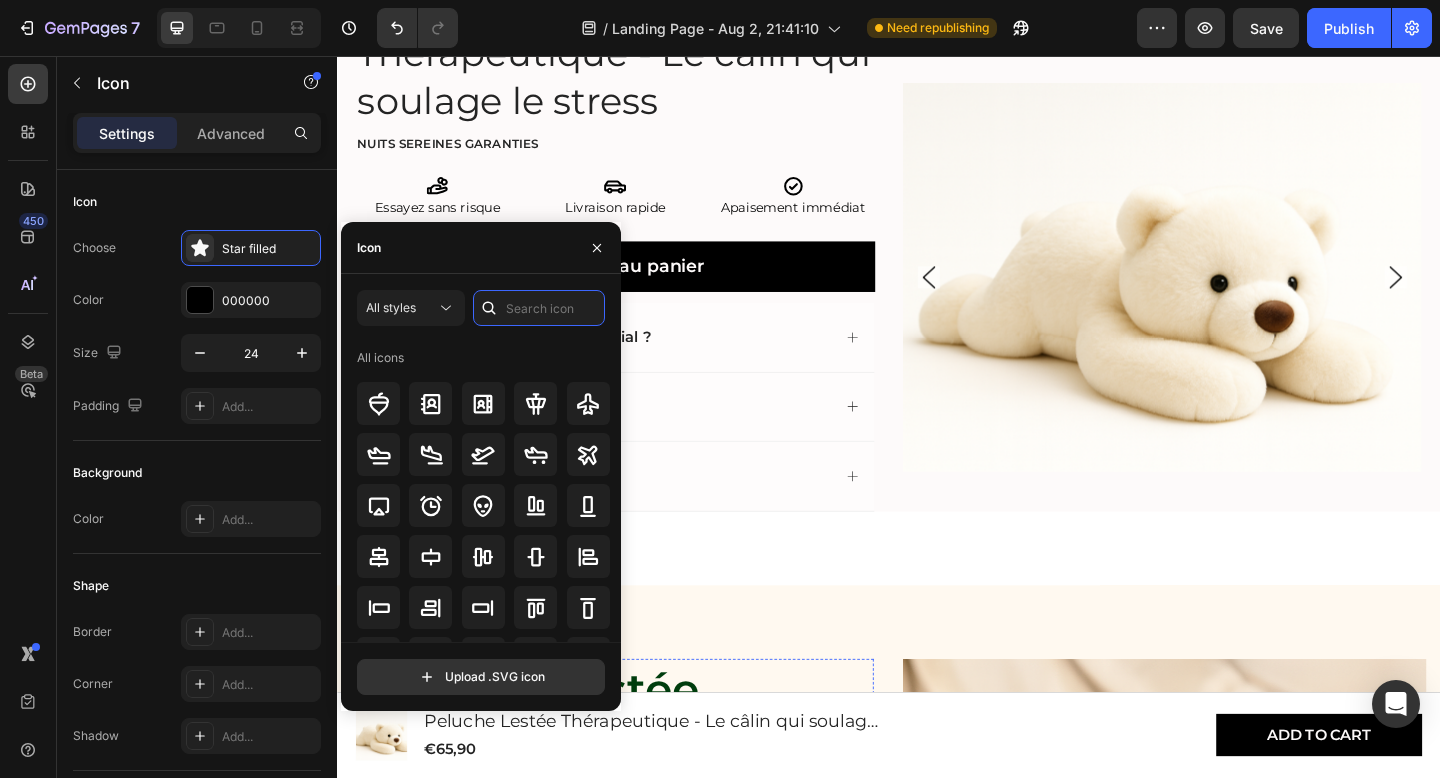 scroll, scrollTop: 851, scrollLeft: 0, axis: vertical 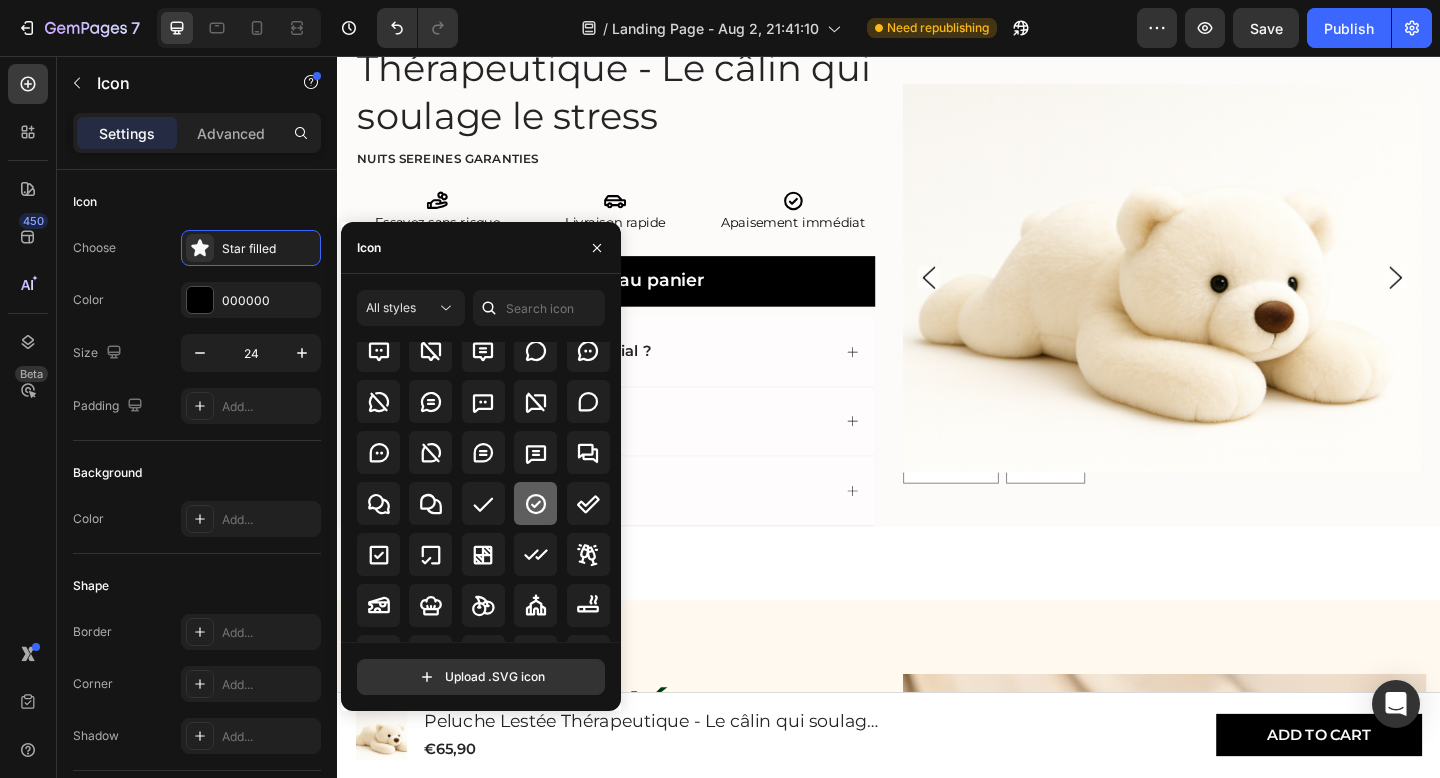 click 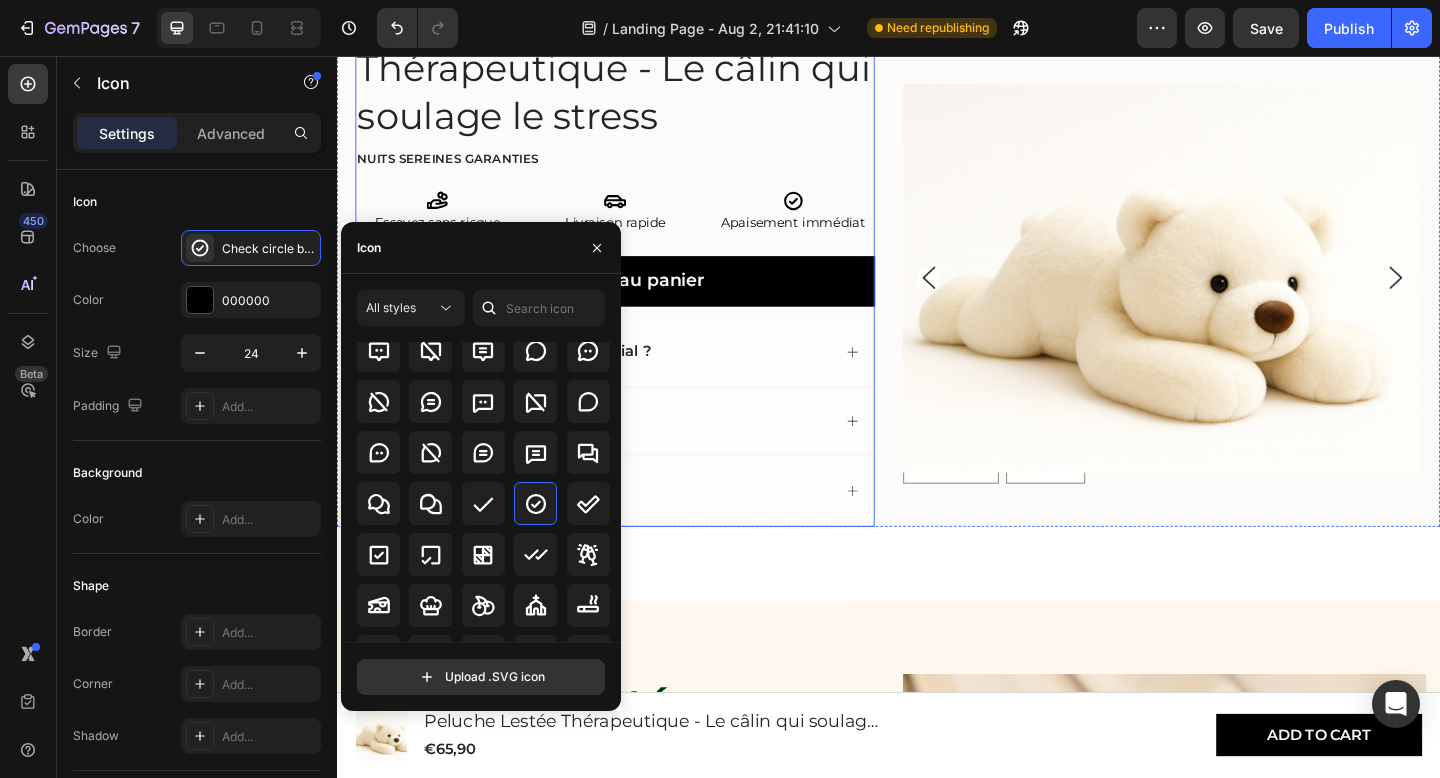 click on "4.8/5 Text Block Icon Icon Icon Icon Icon Icon List Basé sur plus de 500 avis clients Text Block Row Peluche Lestée Thérapeutique - Le câlin qui soulage le stress Product Title Nuits sereines garanties Text Block
Icon Essayez sans risque Heading
Icon Livraison rapide Heading
Icon Apaisement immédiat Heading Row
Ajouter au panier Add to Cart
Qu'est ce qui nous rend spécial ?
Détails des câlins
Instruction de lavage Accordion" at bounding box center (639, 265) 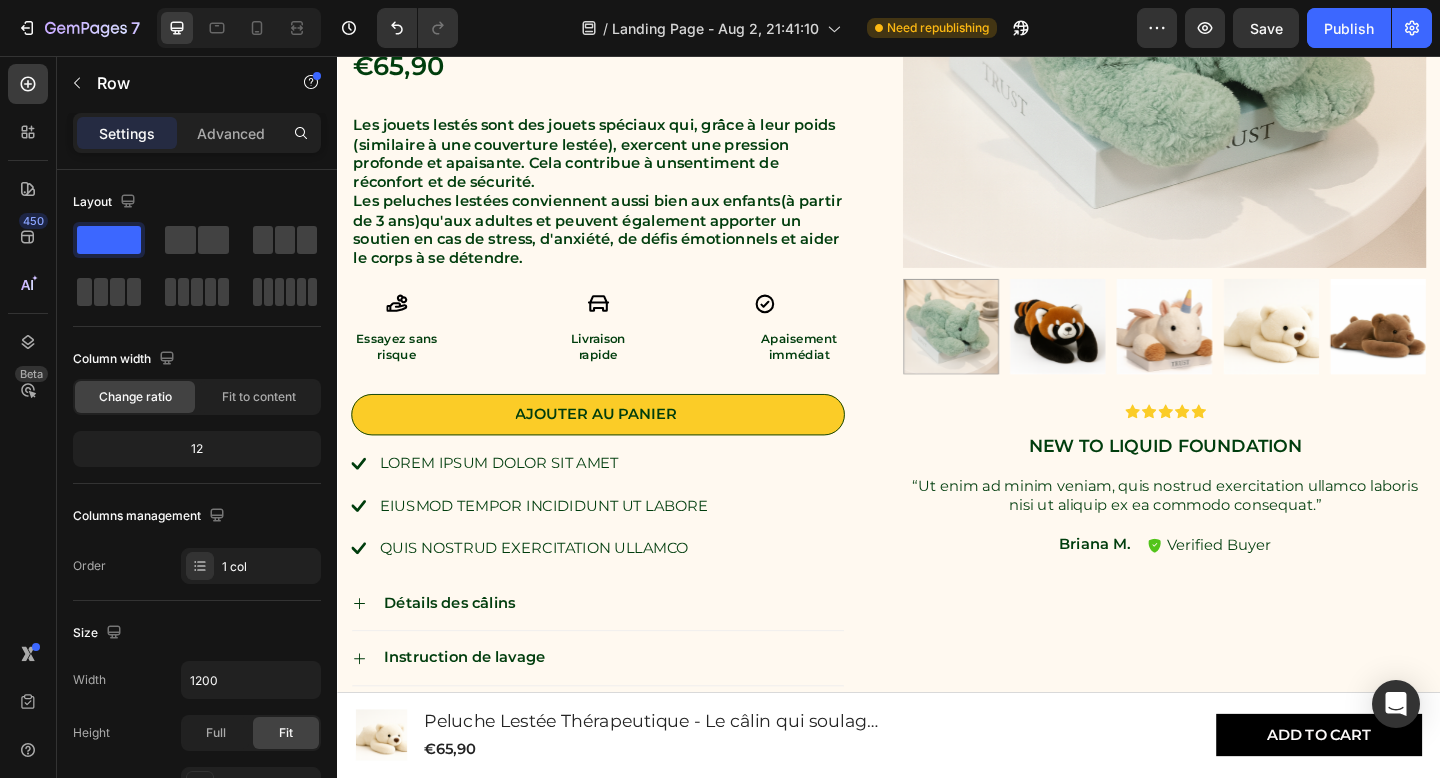 scroll, scrollTop: 1883, scrollLeft: 0, axis: vertical 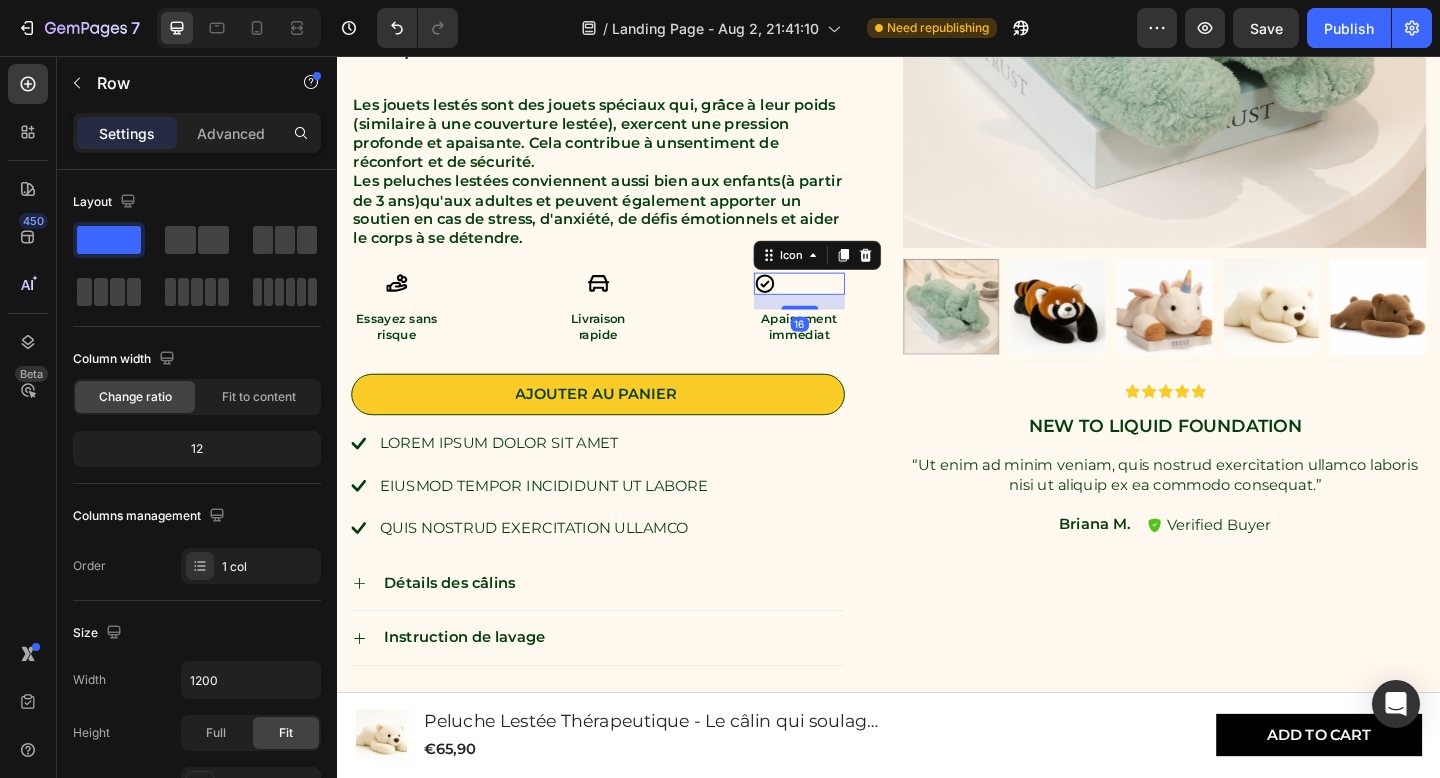 click 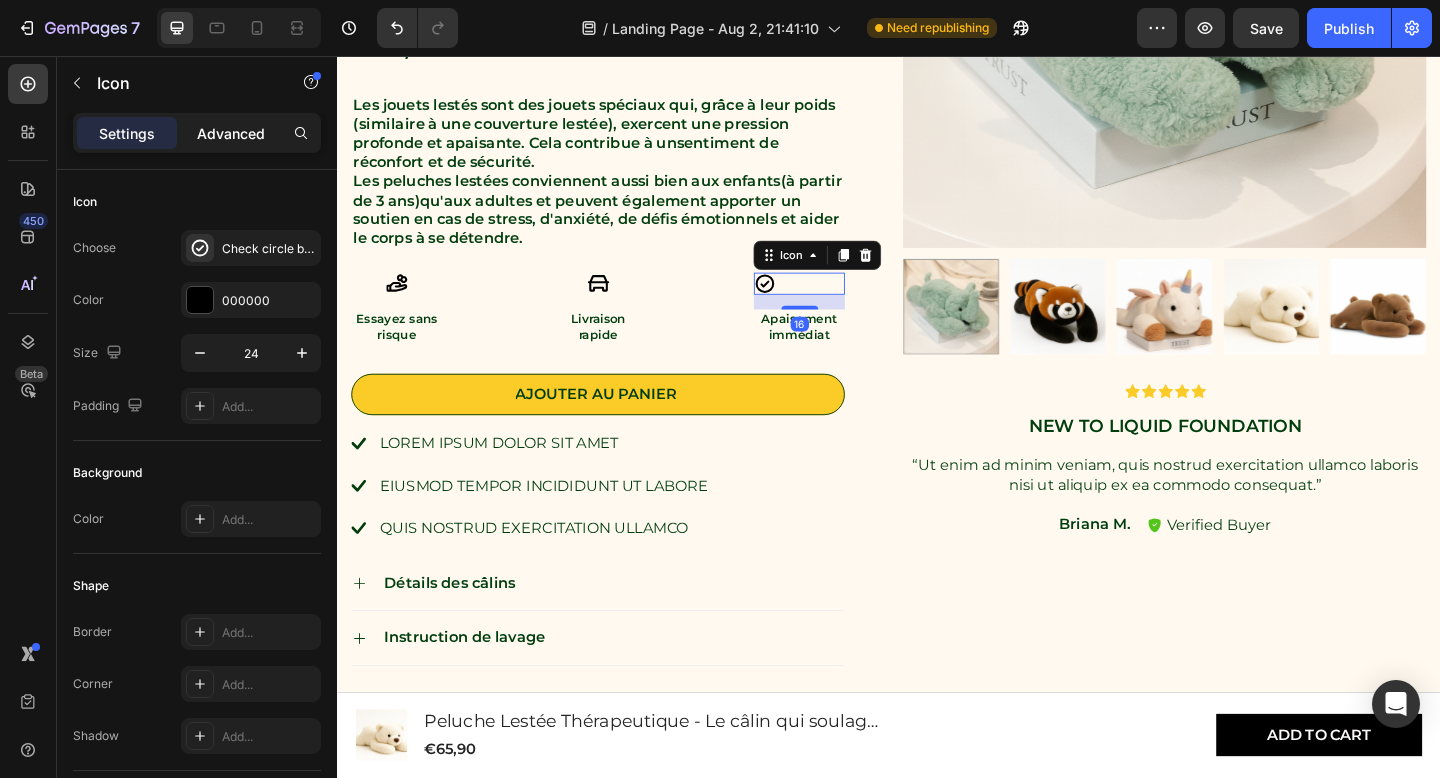 click on "Advanced" at bounding box center [231, 133] 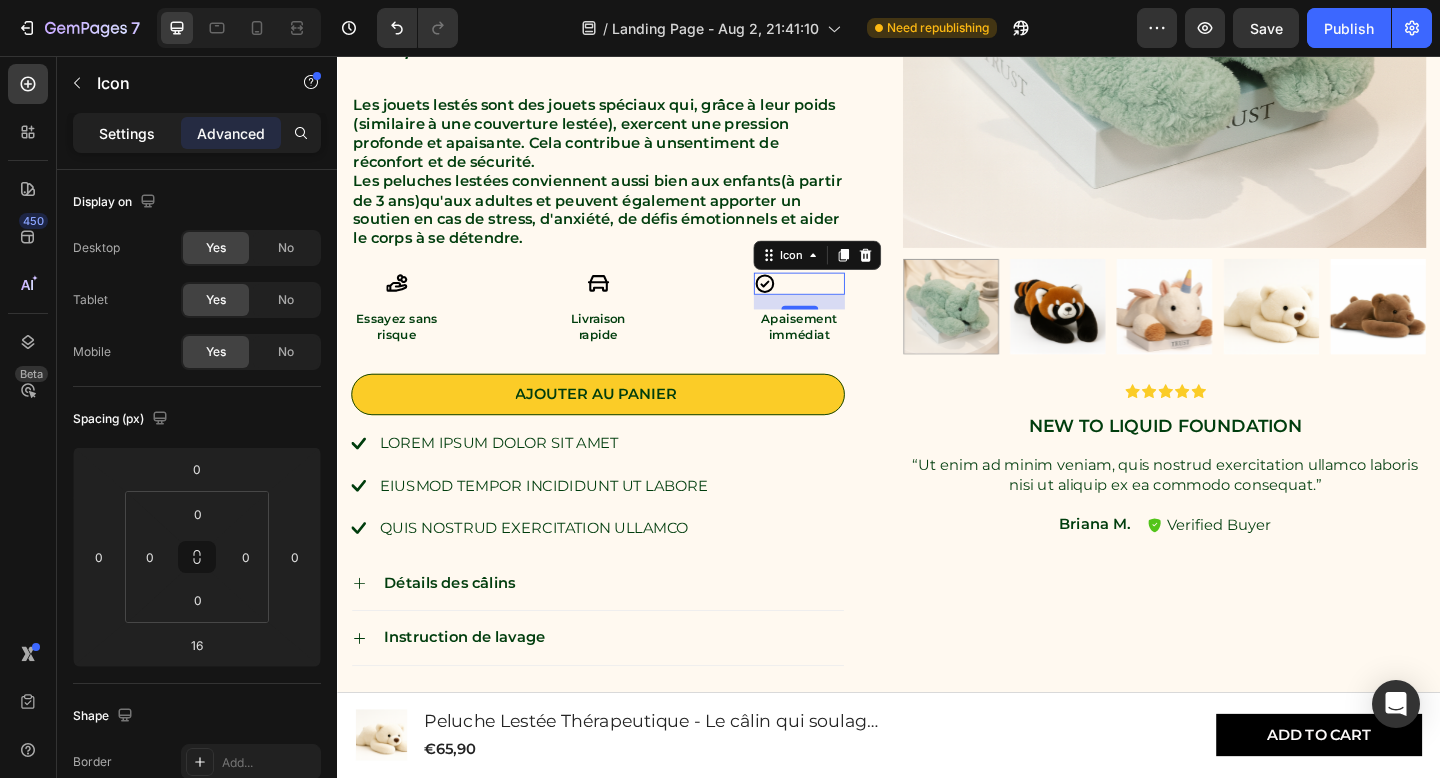 click on "Settings" at bounding box center (127, 133) 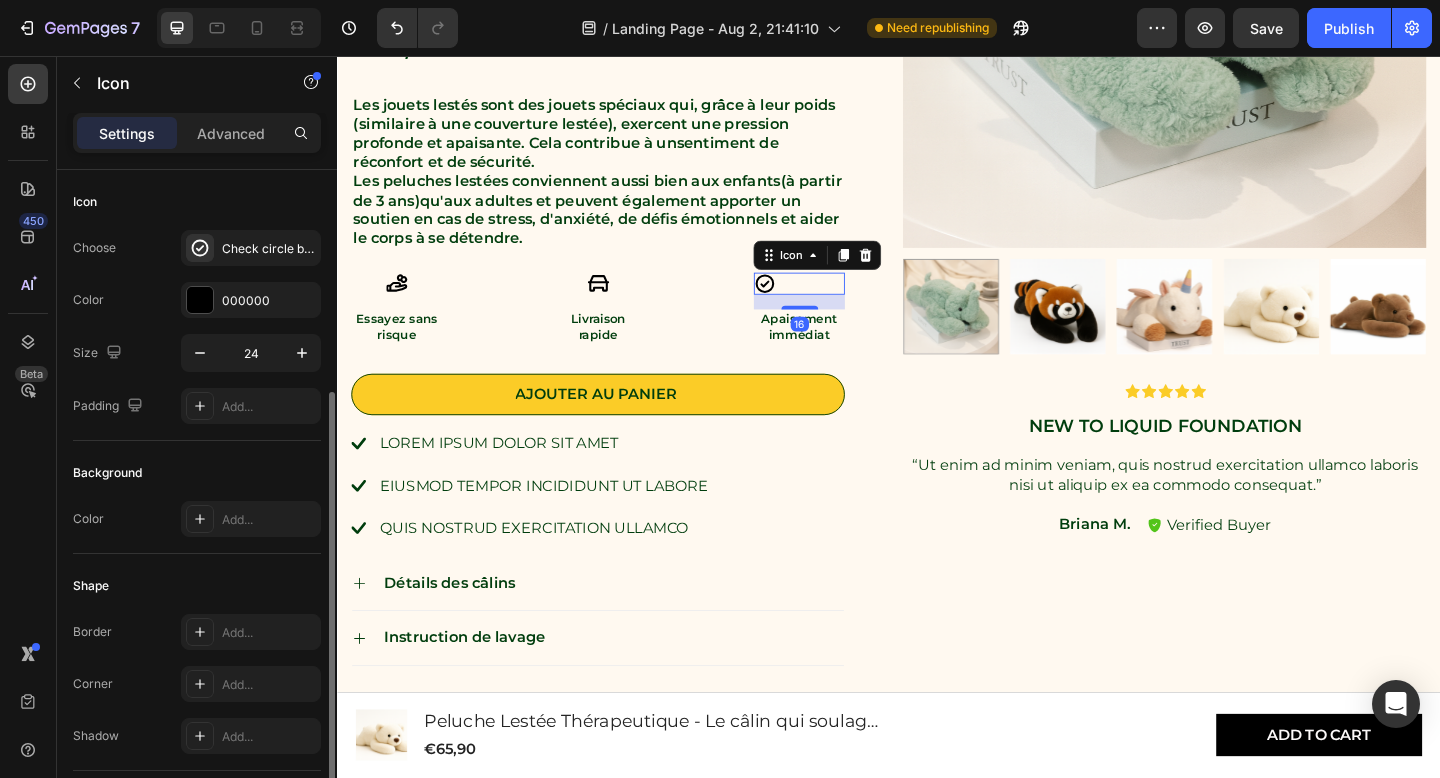 scroll, scrollTop: 206, scrollLeft: 0, axis: vertical 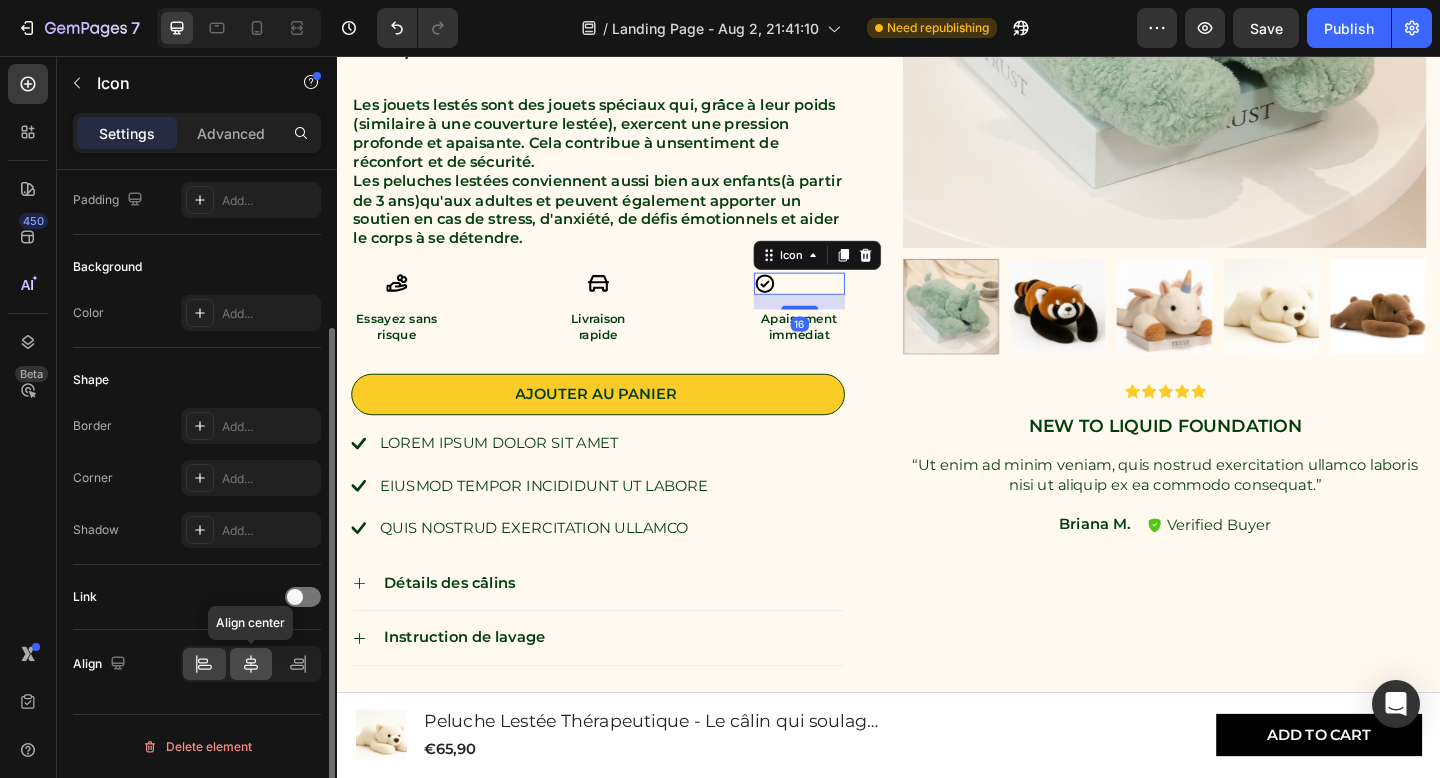 click 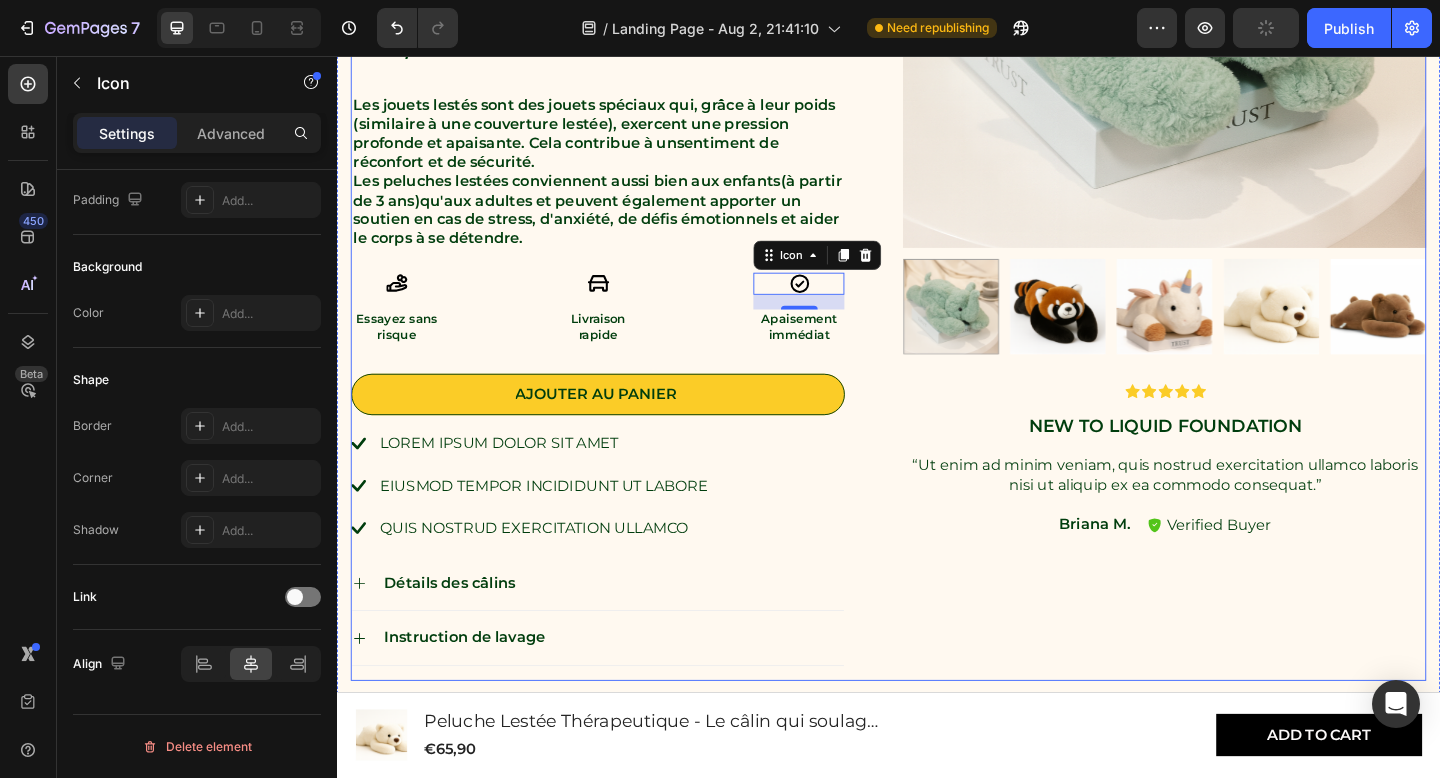 click on "Peluche Lestée Thérapeutique - Le câlin qui soulage le stress Product Title Icon Icon Icon Icon Icon Icon List 4.8/5 Text Block Basé sur plus de 500 avis clients Text Block Row Text Block €65,90 Product Price Product Price Les jouets lestés sont des jouets spéciaux qui, grâce à leur poids (similaire à une couverture lestée), exercent une pression profonde et apaisante. Cela contribue à un  sentiment de réconfort et de sécurité  .   Les peluches lestées conviennent aussi bien aux enfants  (à partir de 3 ans)  qu'aux adultes et peuvent également apporter un soutien en cas de stress, d'anxiété, de défis émotionnels et aider le corps à se détendre.    Text Block
Icon Essayez sans risque Text Block
Icon Livraison rapide Text Block
Icon   16 Apaisement immédiat Text Block Row Ajouter au panier Add to Cart
Lorem ipsum dolor sit amet
eiusmod tempor incididunt ut labore
quis nostrud exercitation ullamco Item List
Row" at bounding box center [937, 216] 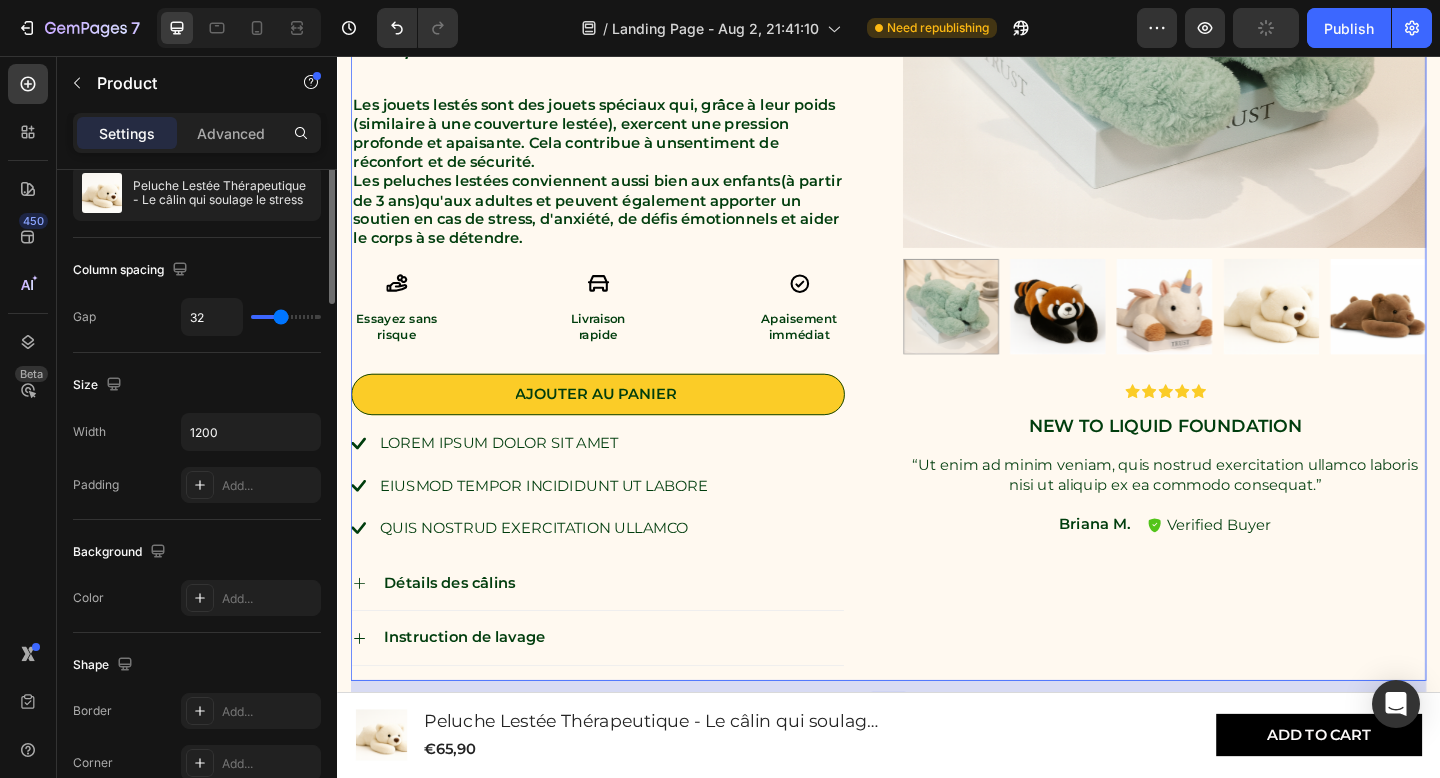 scroll, scrollTop: 0, scrollLeft: 0, axis: both 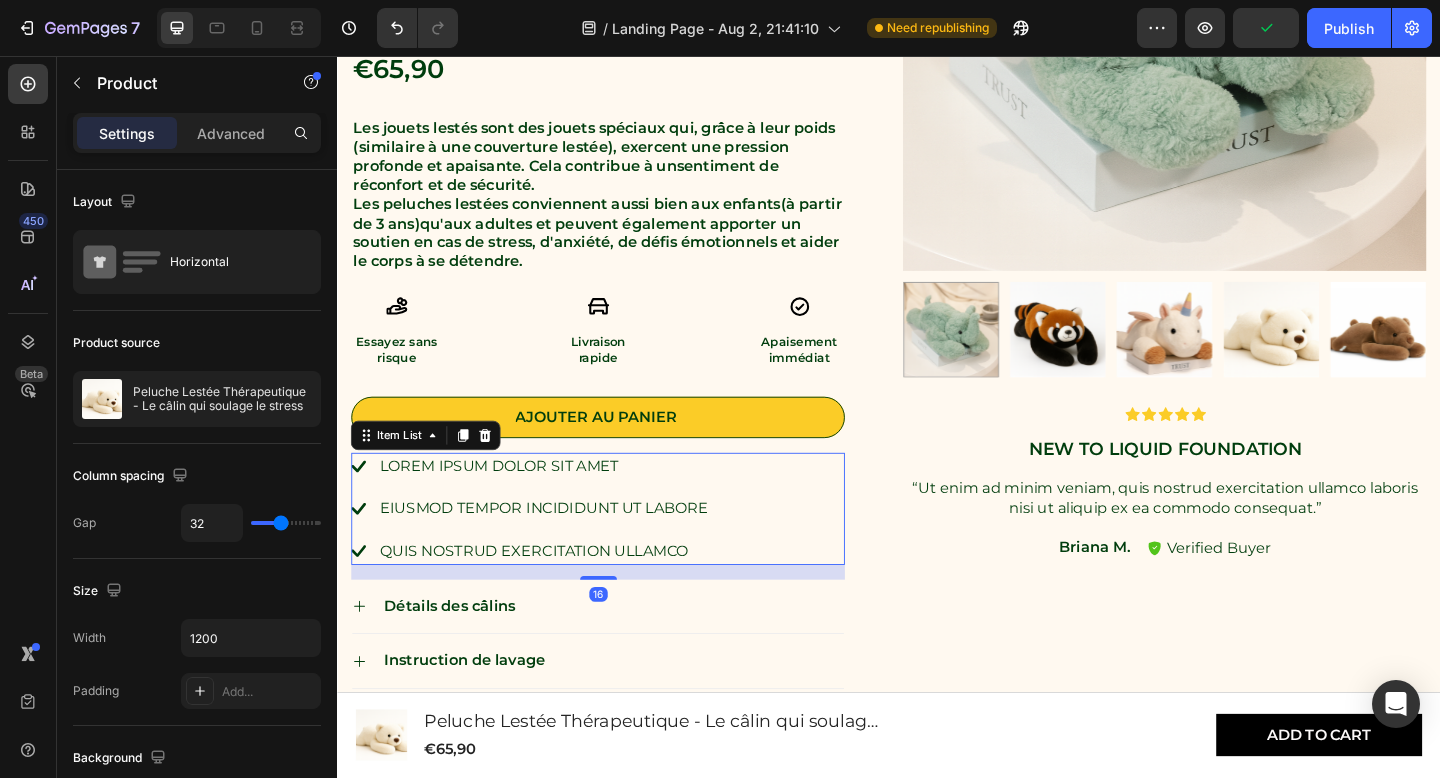 click on "Lorem ipsum dolor sit amet" at bounding box center (561, 503) 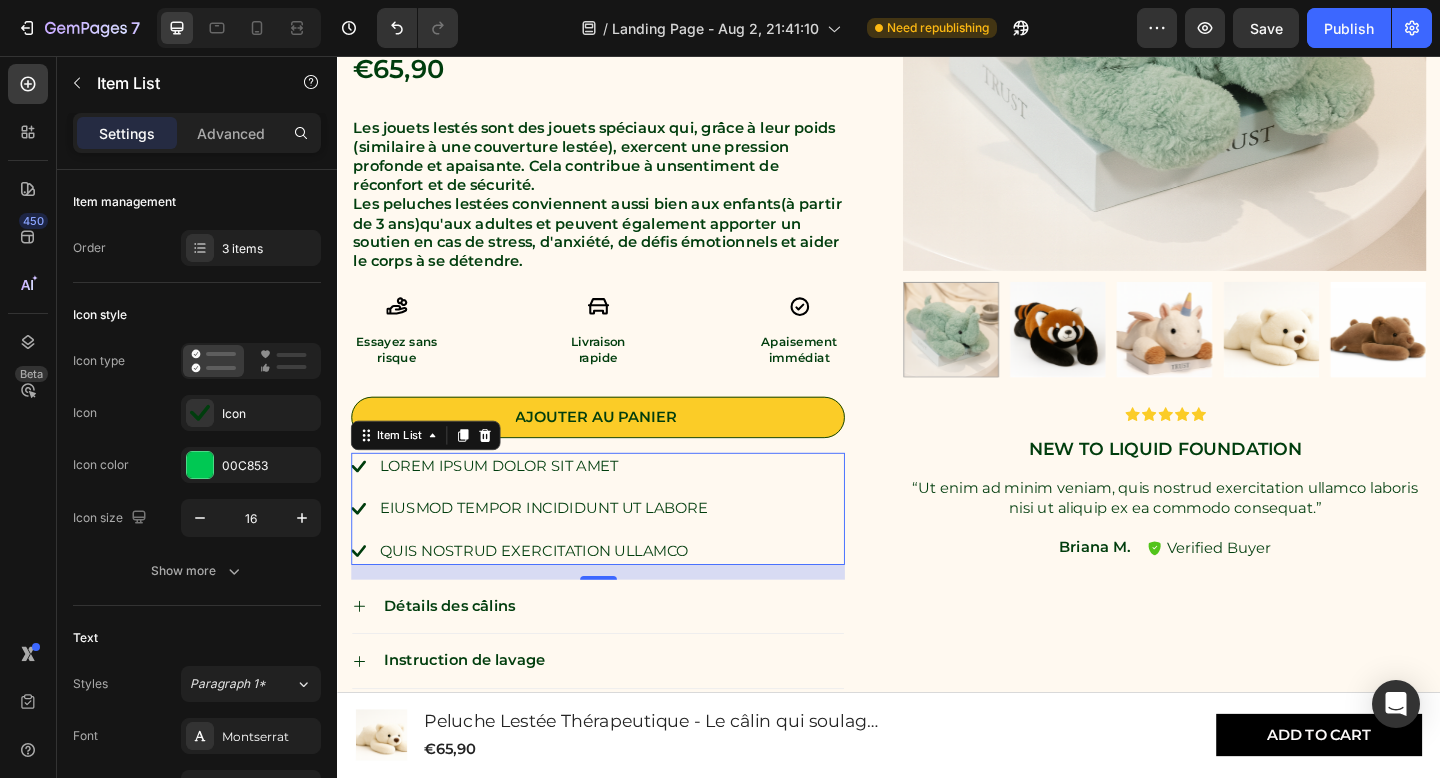 click on "Lorem ipsum dolor sit amet" at bounding box center (561, 503) 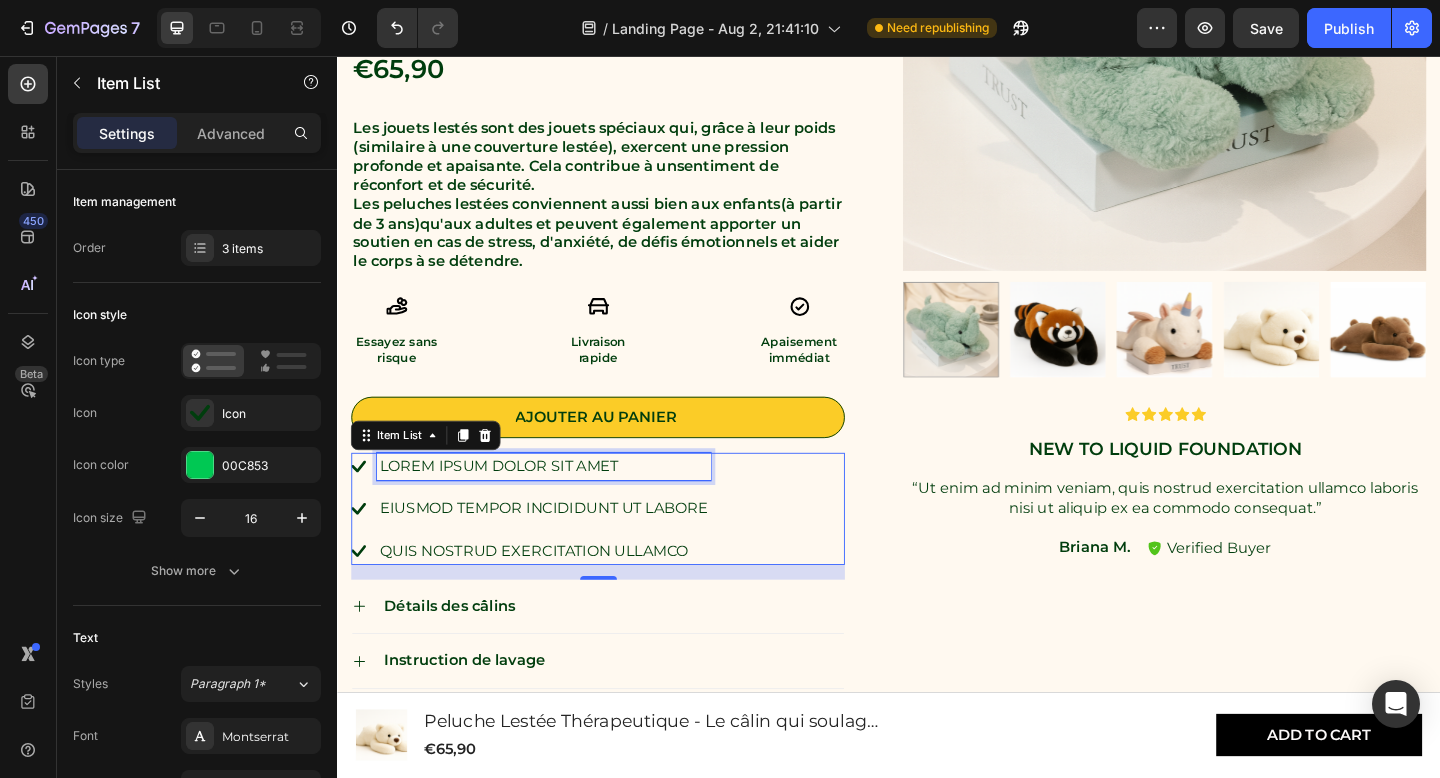 click on "Lorem ipsum dolor sit amet" at bounding box center [561, 503] 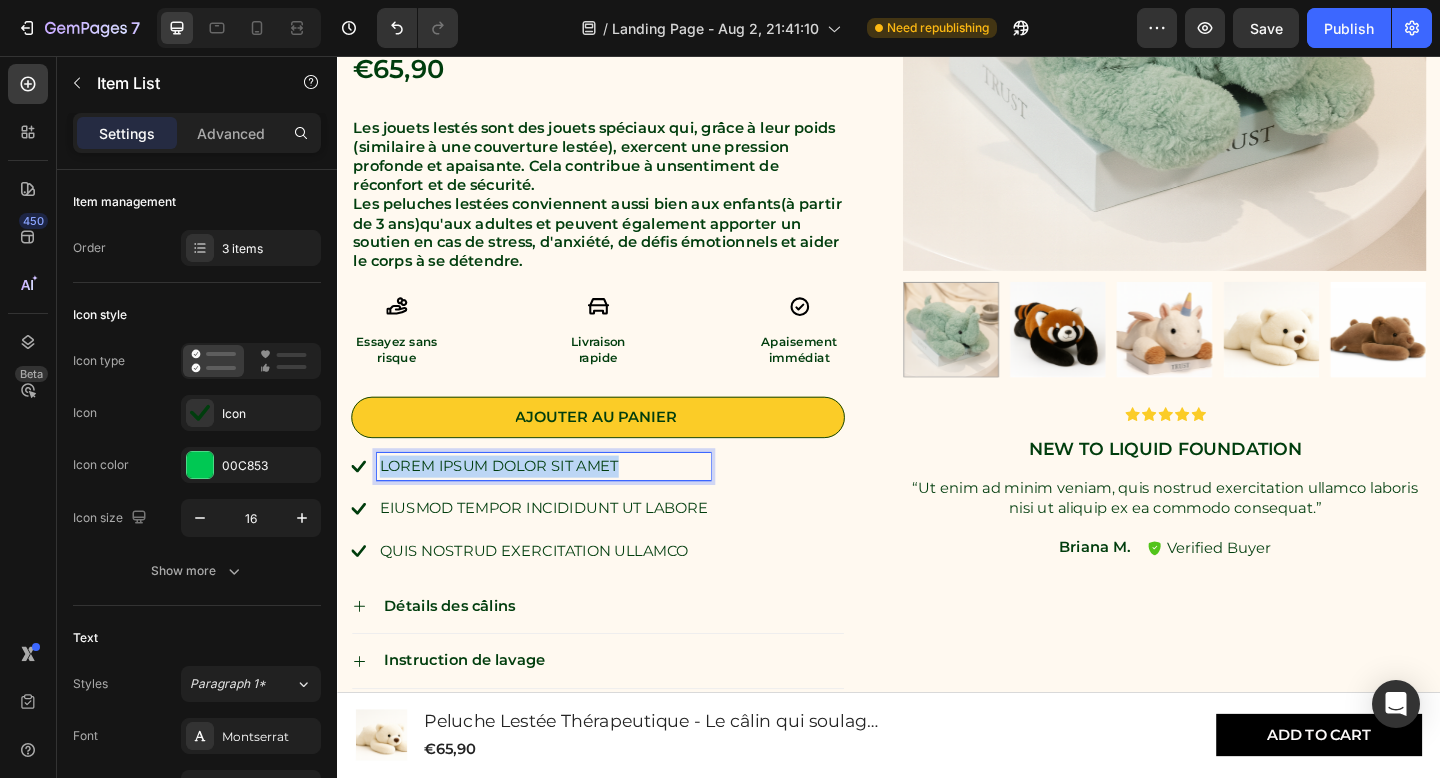 click on "Lorem ipsum dolor sit amet" at bounding box center [561, 503] 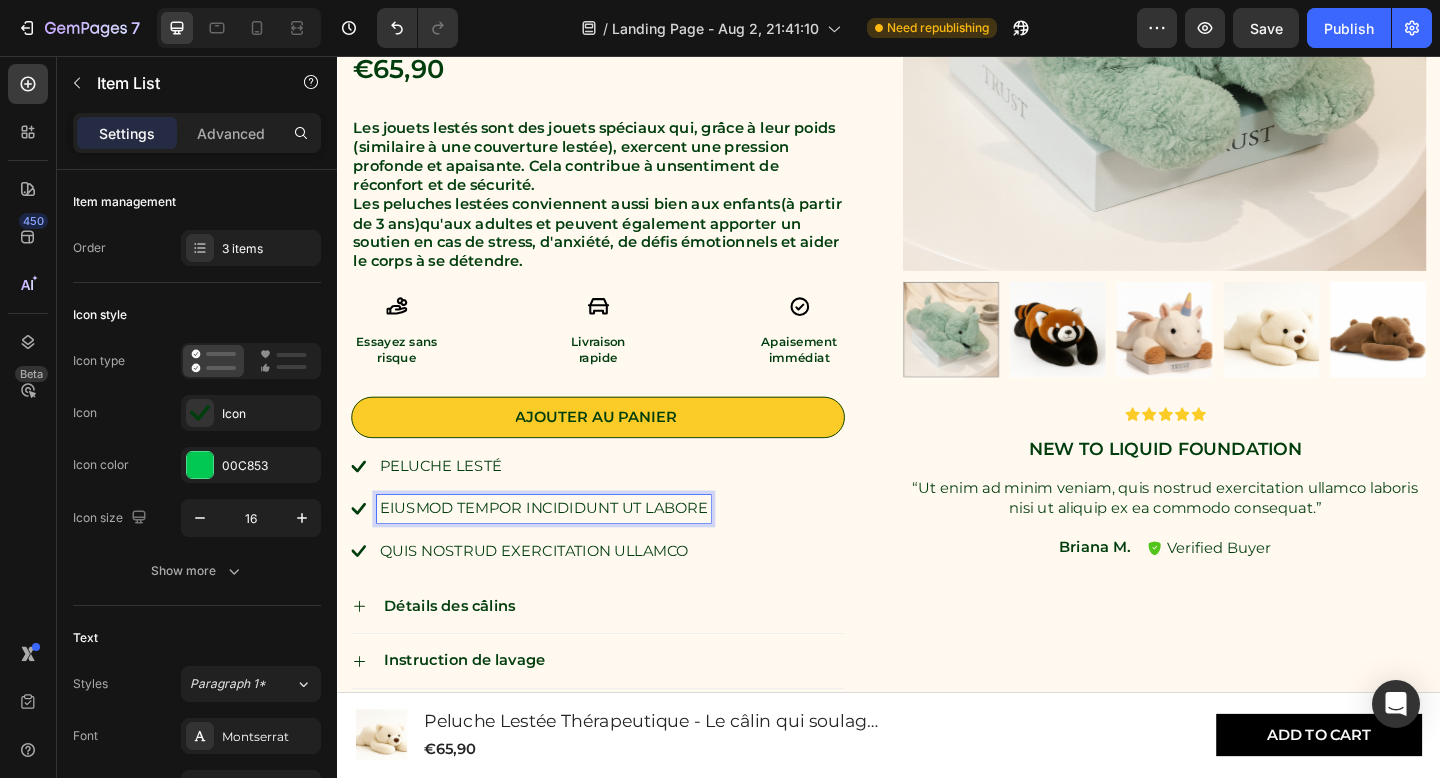 click on "eiusmod tempor incididunt ut labore" at bounding box center [561, 549] 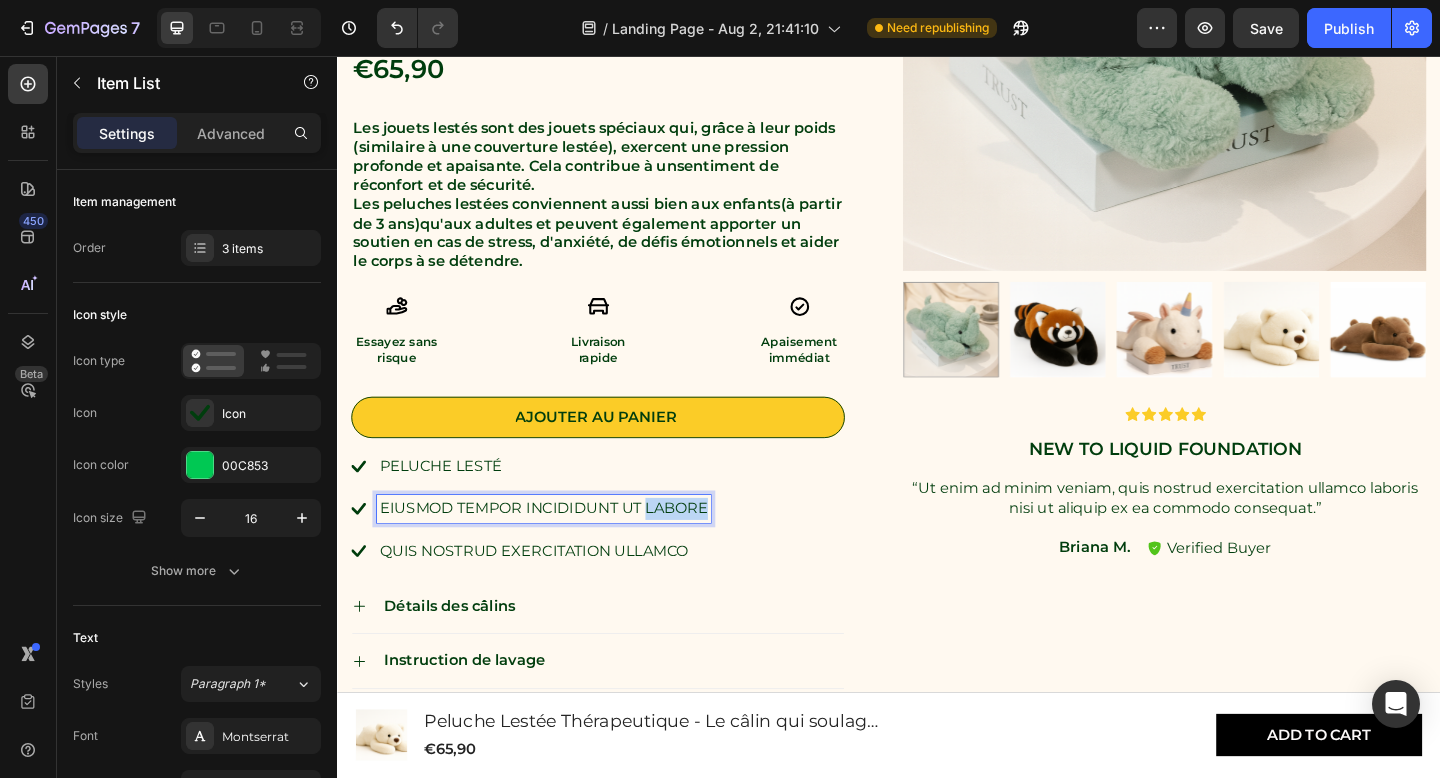 click on "eiusmod tempor incididunt ut labore" at bounding box center [561, 549] 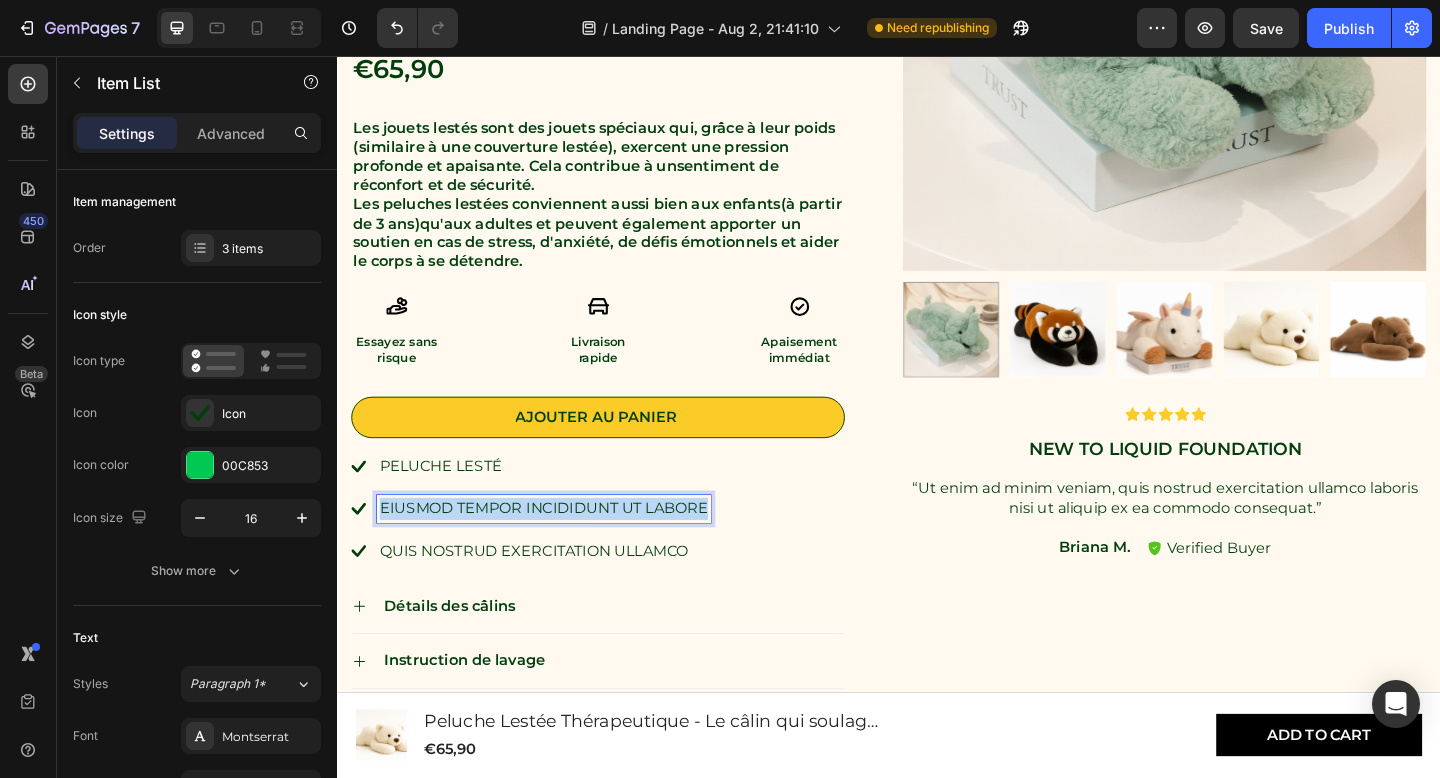 click on "eiusmod tempor incididunt ut labore" at bounding box center [561, 549] 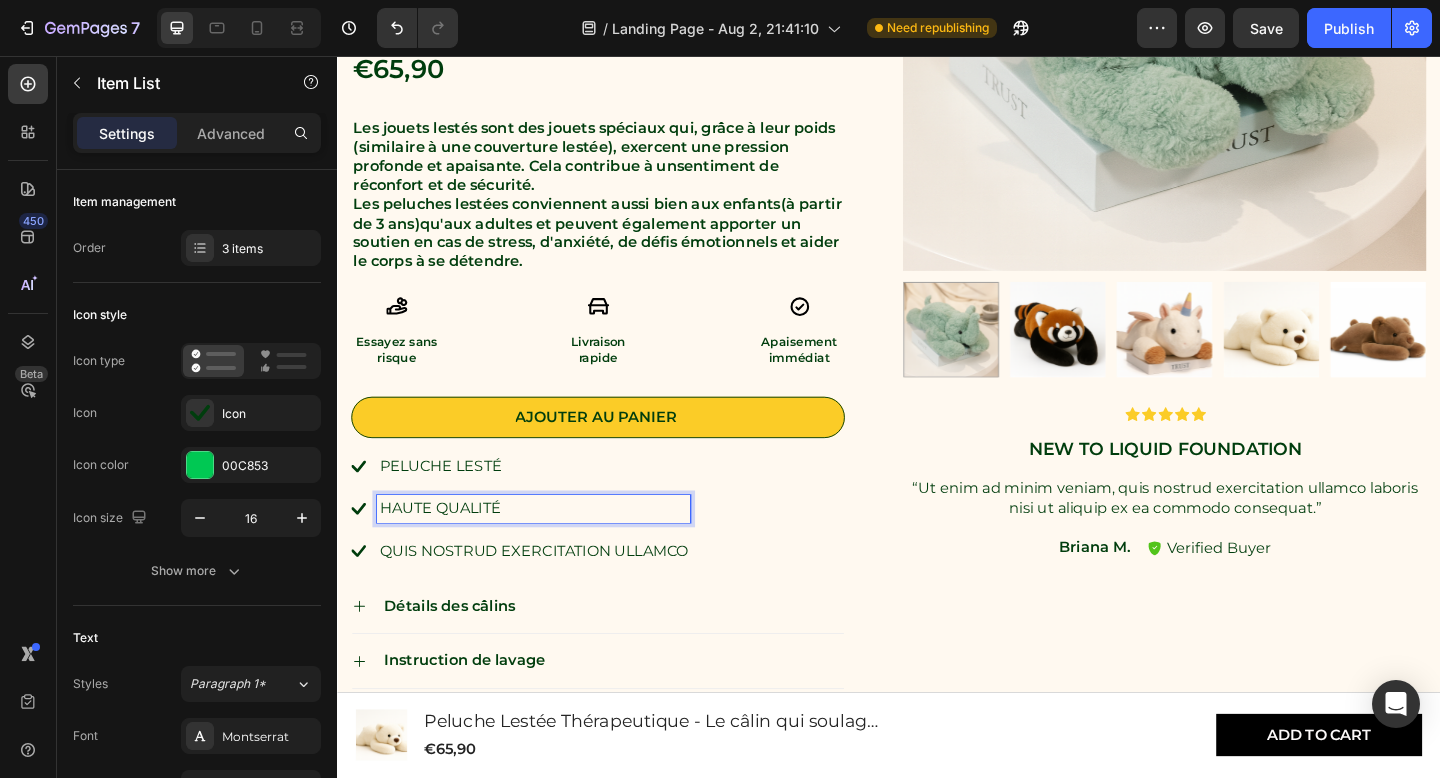 click on "quis nostrud exercitation ullamco" at bounding box center (550, 595) 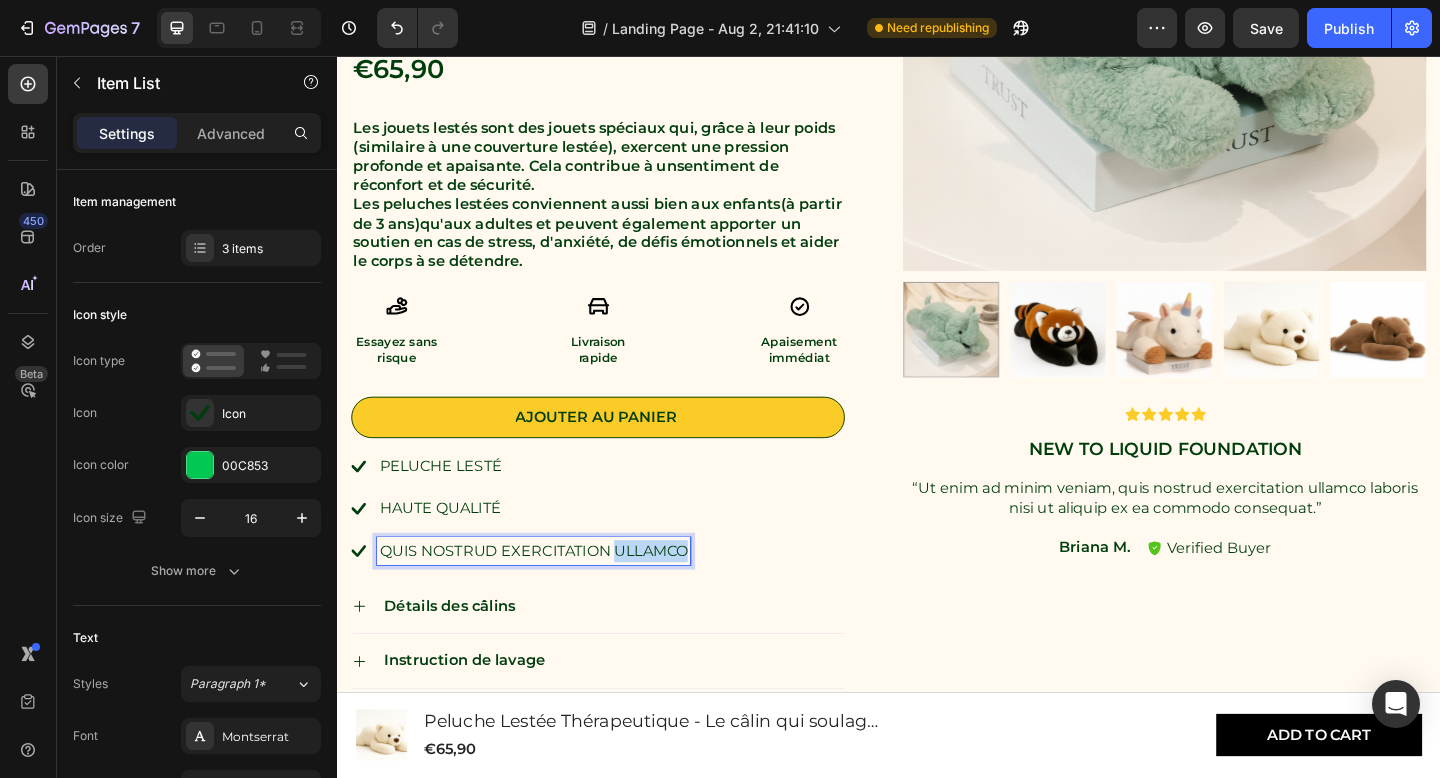 click on "quis nostrud exercitation ullamco" at bounding box center (550, 595) 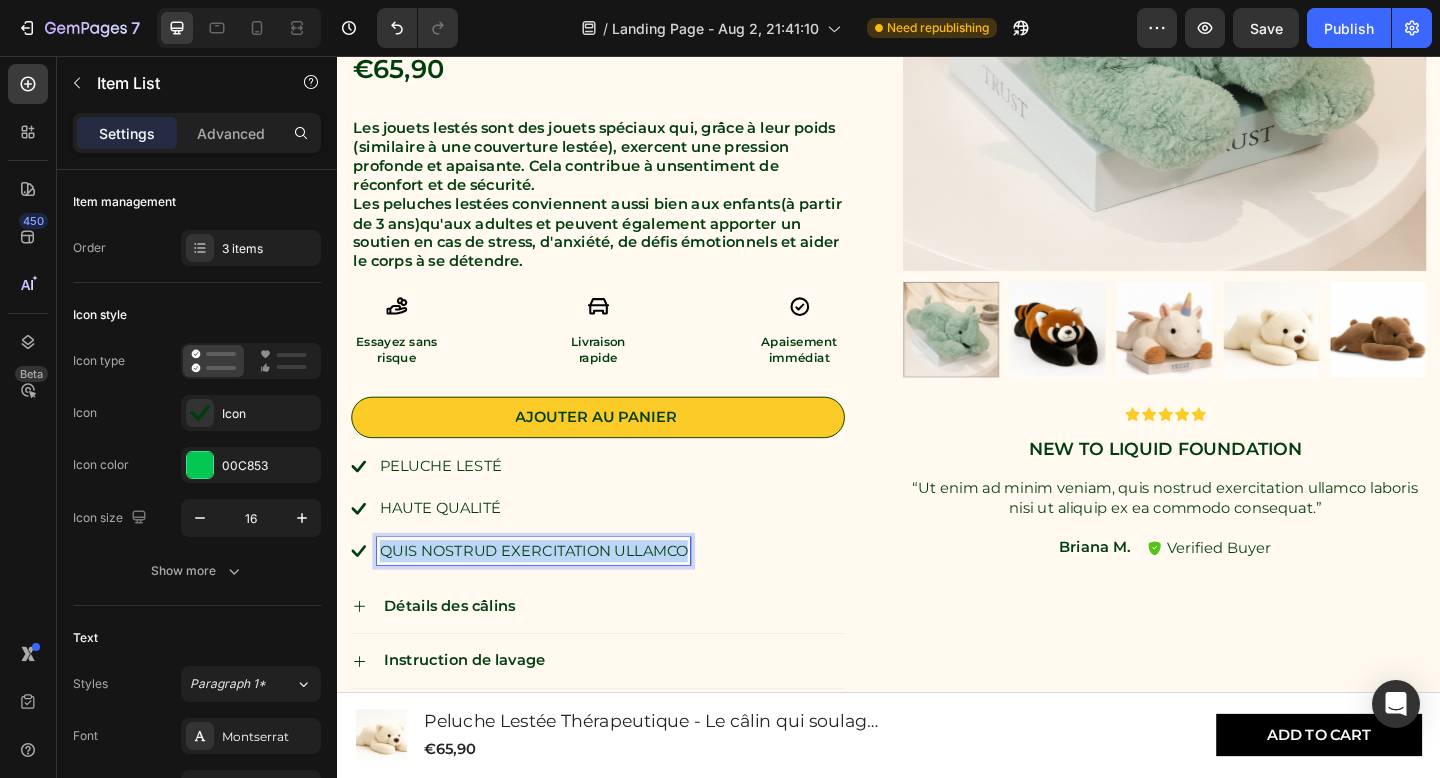 click on "quis nostrud exercitation ullamco" at bounding box center (550, 595) 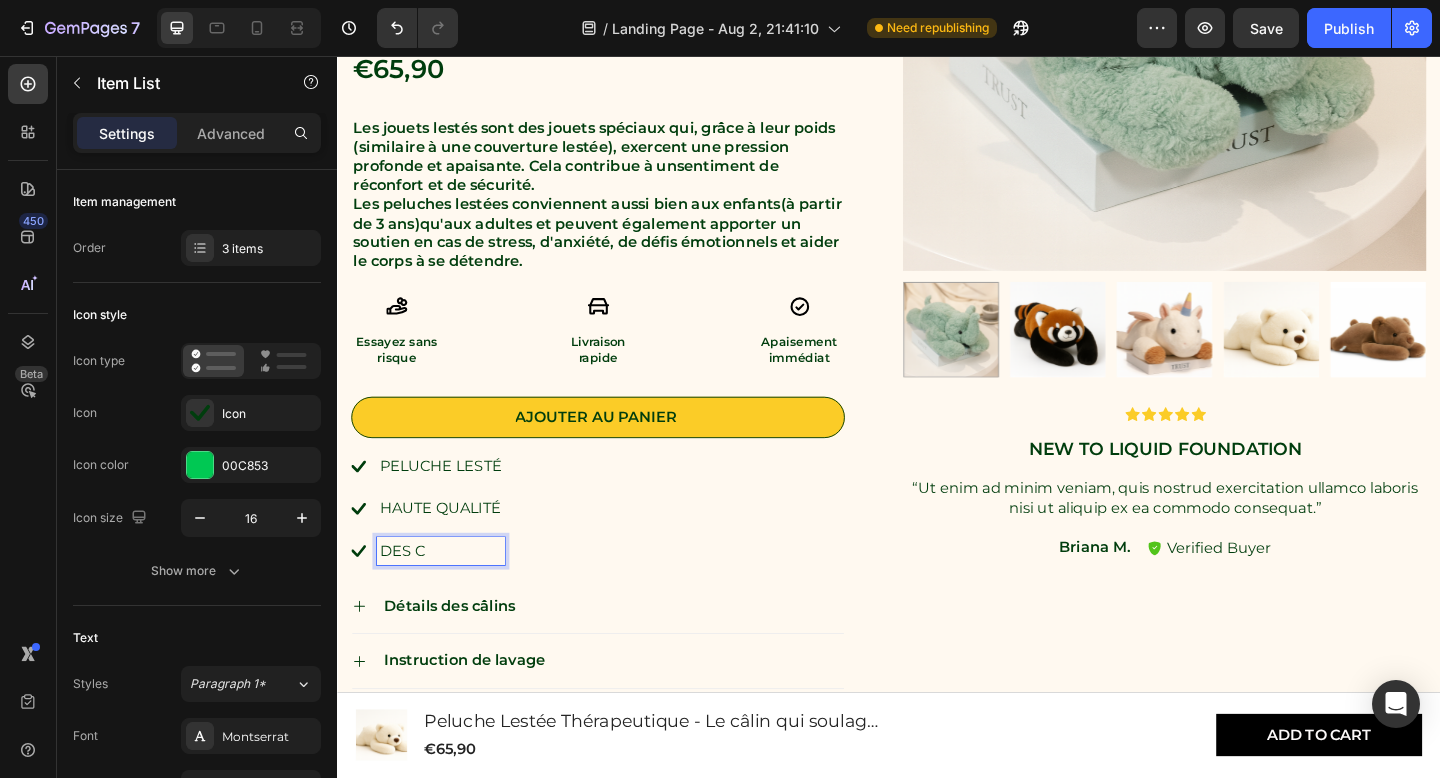 type 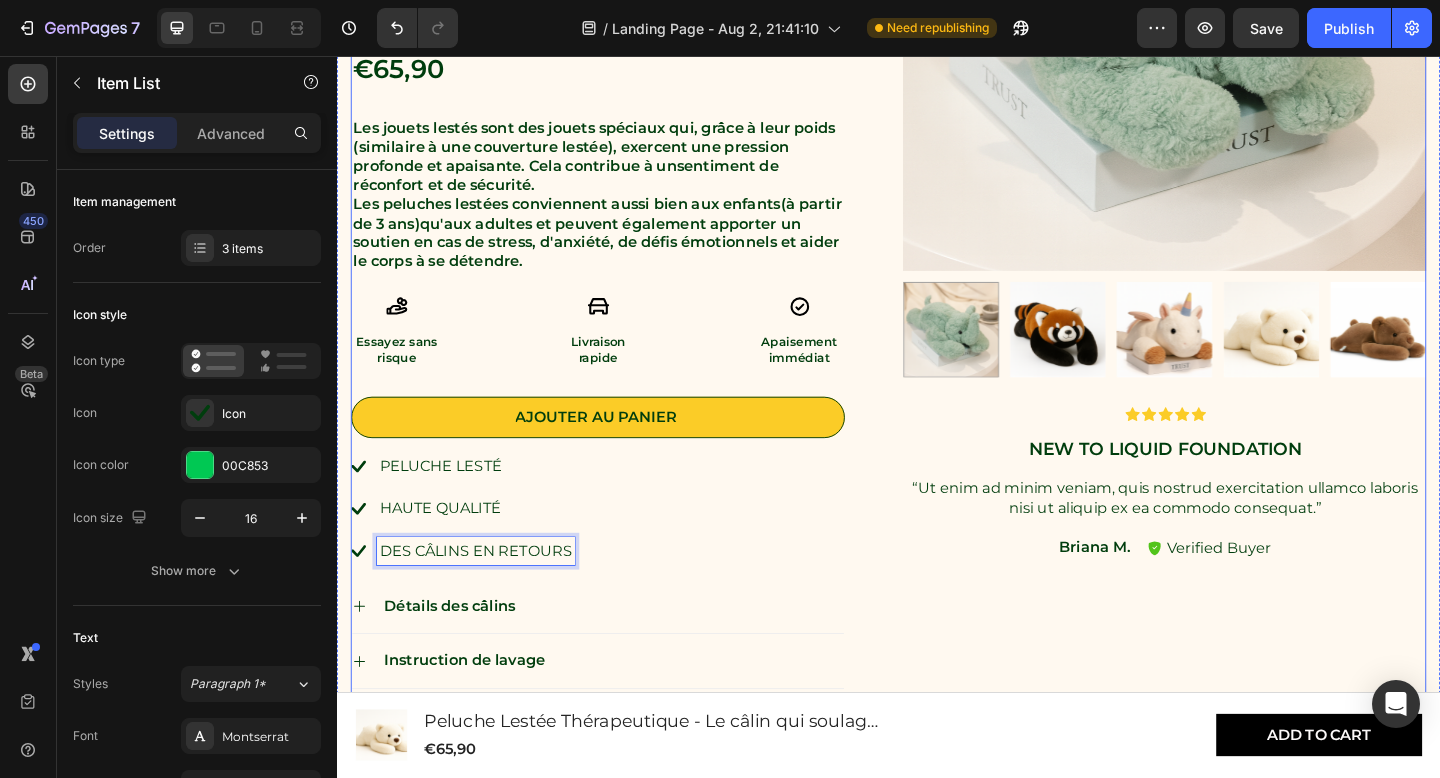 click on "Peluche Lestée Thérapeutique - Le câlin qui soulage le stress Product Title Icon Icon Icon Icon Icon Icon List 4.8/5 Text Block Basé sur plus de 500 avis clients Text Block Row Text Block €65,90 Product Price Product Price Les jouets lestés sont des jouets spéciaux qui, grâce à leur poids (similaire à une couverture lestée), exercent une pression profonde et apaisante. Cela contribue à un  sentiment de réconfort et de sécurité  .   Les peluches lestées conviennent aussi bien aux enfants  (à partir de 3 ans)  qu'aux adultes et peuvent également apporter un soutien en cas de stress, d'anxiété, de défis émotionnels et aider le corps à se détendre.    Text Block
Icon Essayez sans risque Text Block
Icon Livraison rapide Text Block
Icon Apaisement immédiat Text Block Row Ajouter au panier Add to Cart
Peluche lesté
Haute qualité
Des câlins en retours Item List   16
Row" at bounding box center [937, 241] 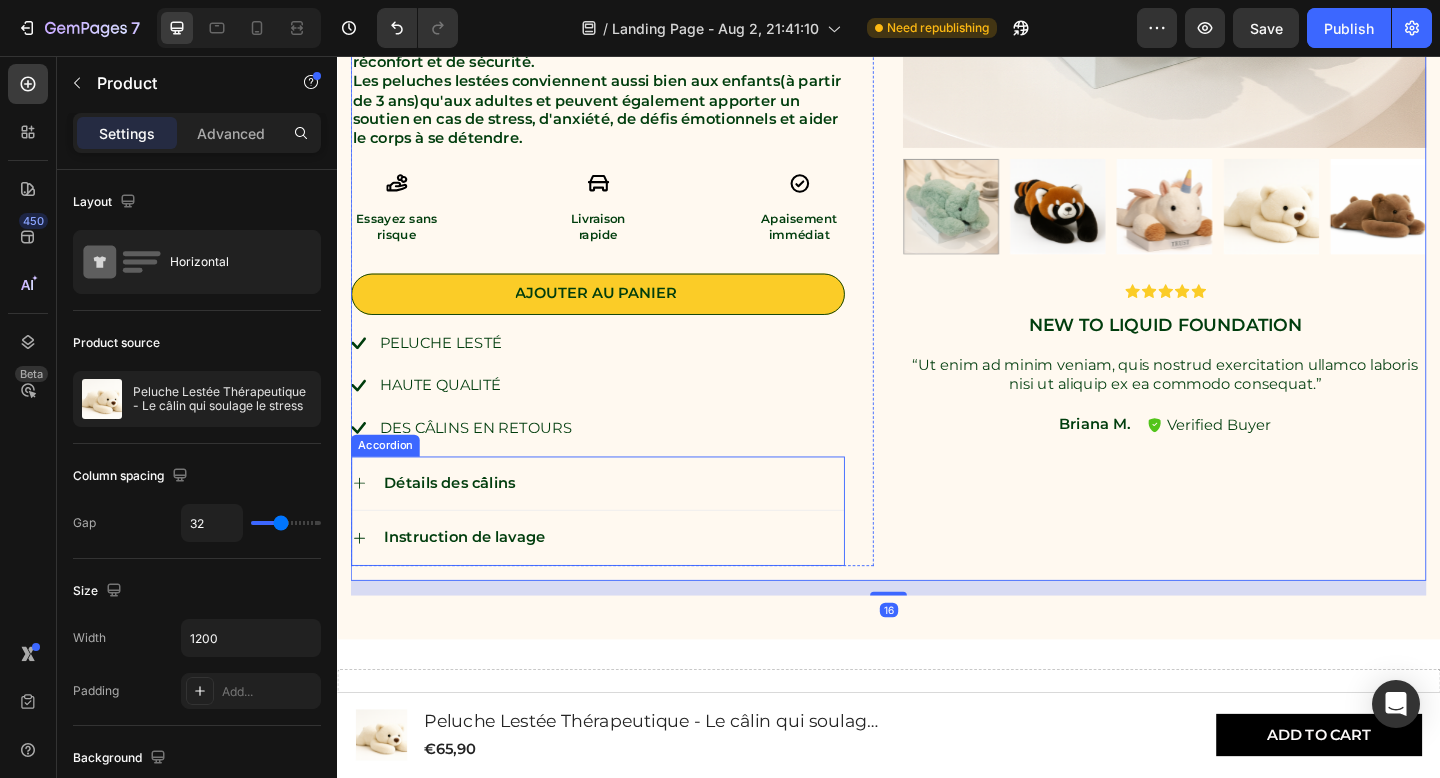 scroll, scrollTop: 1999, scrollLeft: 0, axis: vertical 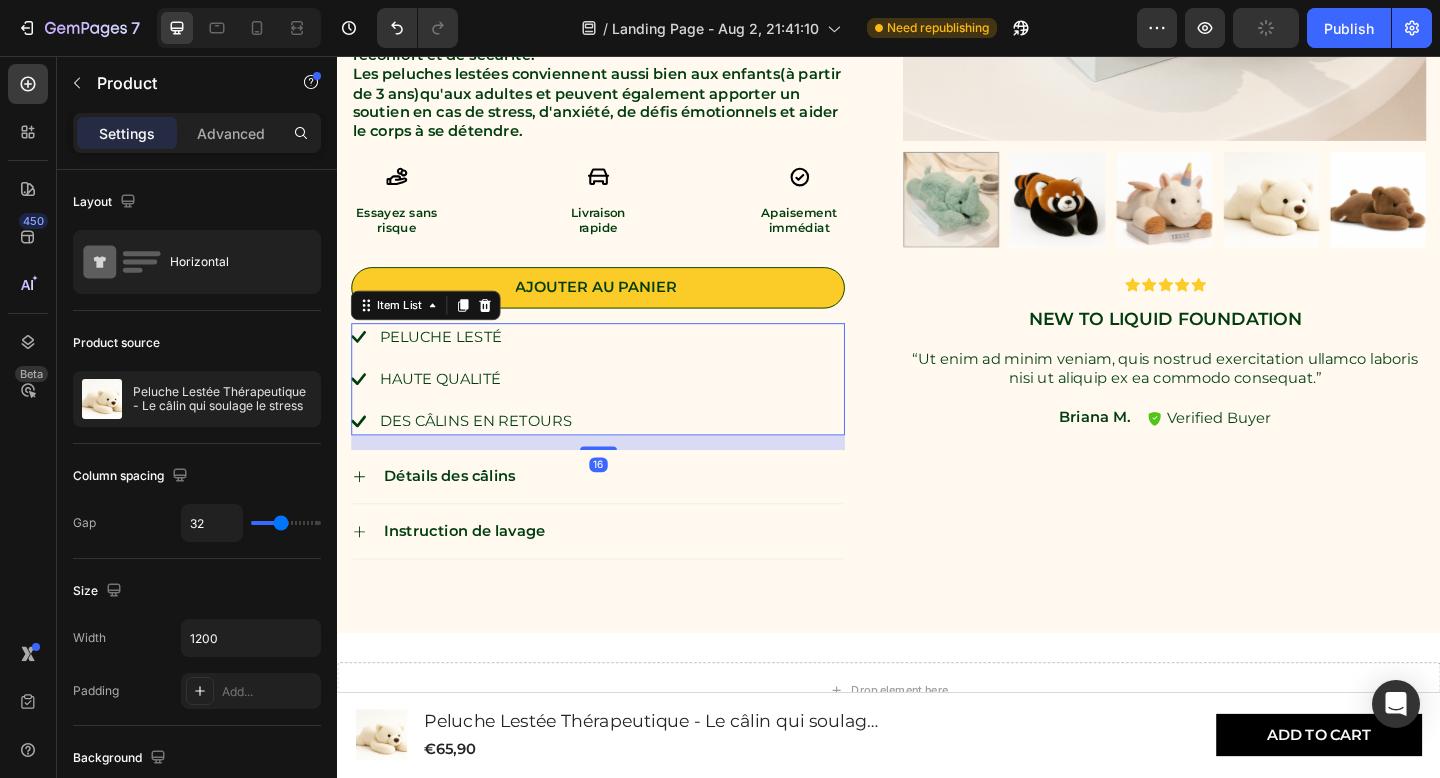 click on "Peluche lesté" at bounding box center [487, 362] 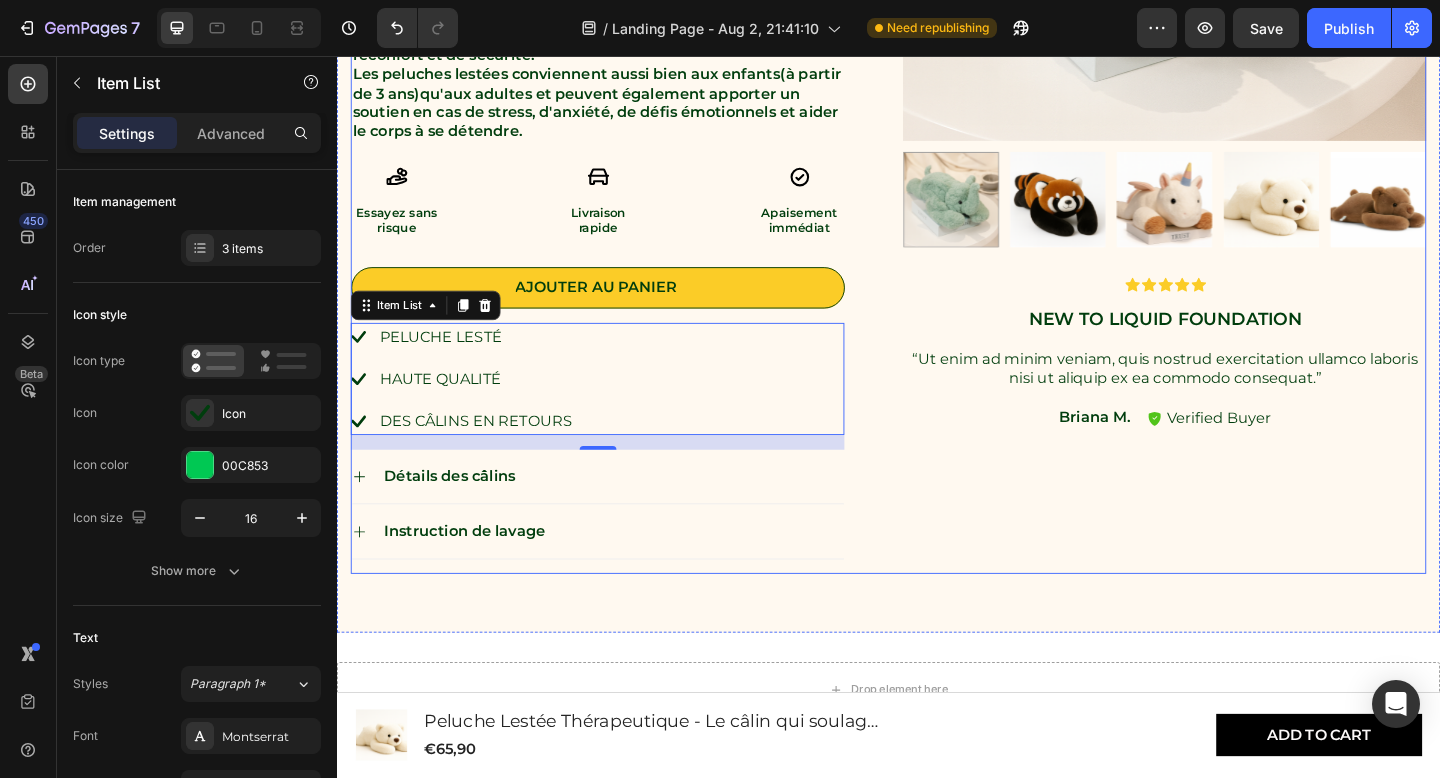 click on "Peluche Lestée Thérapeutique - Le câlin qui soulage le stress Product Title Icon Icon Icon Icon Icon Icon List 4.8/5 Text Block Basé sur plus de 500 avis clients Text Block Row Text Block €65,90 Product Price Product Price Les jouets lestés sont des jouets spéciaux qui, grâce à leur poids (similaire à une couverture lestée), exercent une pression profonde et apaisante. Cela contribue à un  sentiment de réconfort et de sécurité  .   Les peluches lestées conviennent aussi bien aux enfants  (à partir de 3 ans)  qu'aux adultes et peuvent également apporter un soutien en cas de stress, d'anxiété, de défis émotionnels et aider le corps à se détendre.    Text Block
Icon Essayez sans risque Text Block
Icon Livraison rapide Text Block
Icon Apaisement immédiat Text Block Row Ajouter au panier Add to Cart
Peluche lesté
Haute qualité
Des câlins en retours Item List   16
Row" at bounding box center (937, 100) 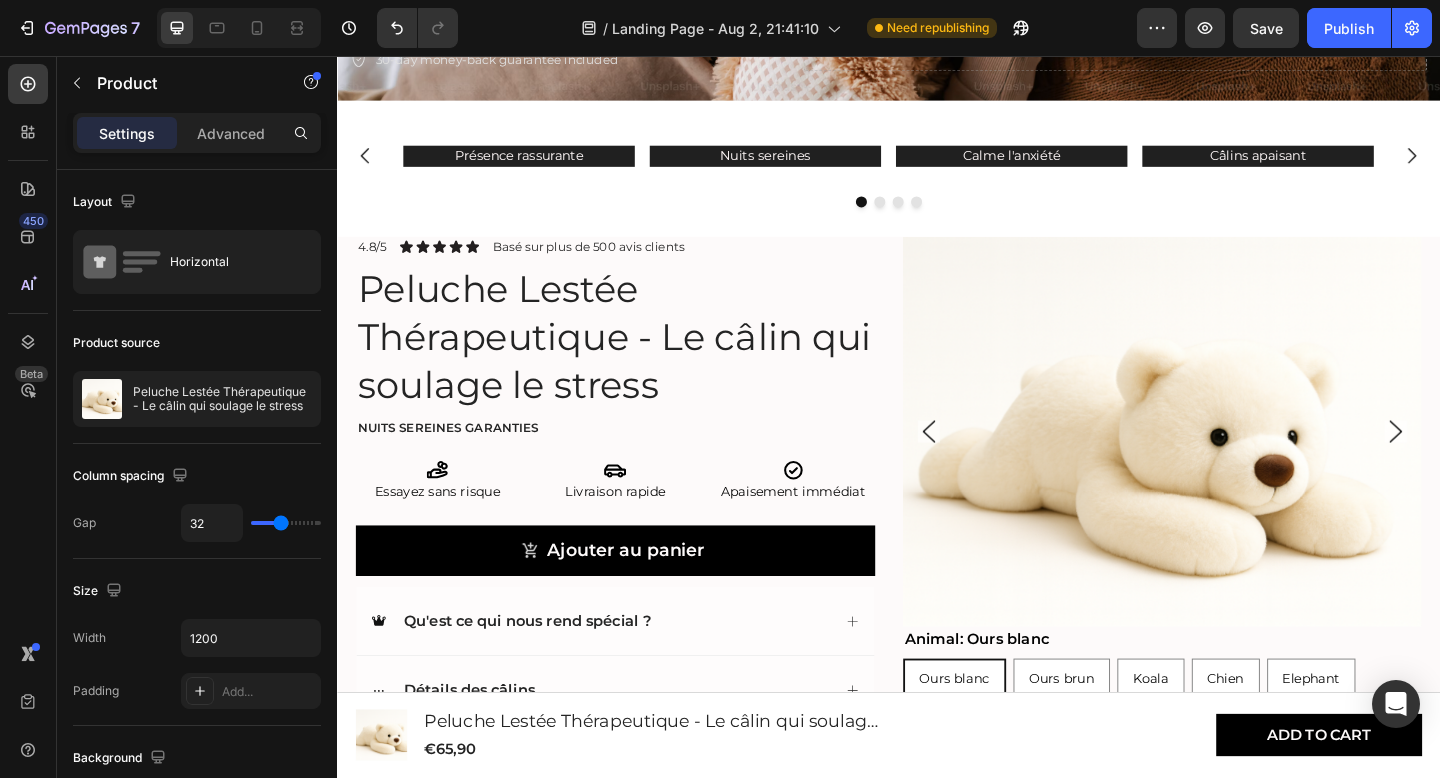 scroll, scrollTop: 591, scrollLeft: 0, axis: vertical 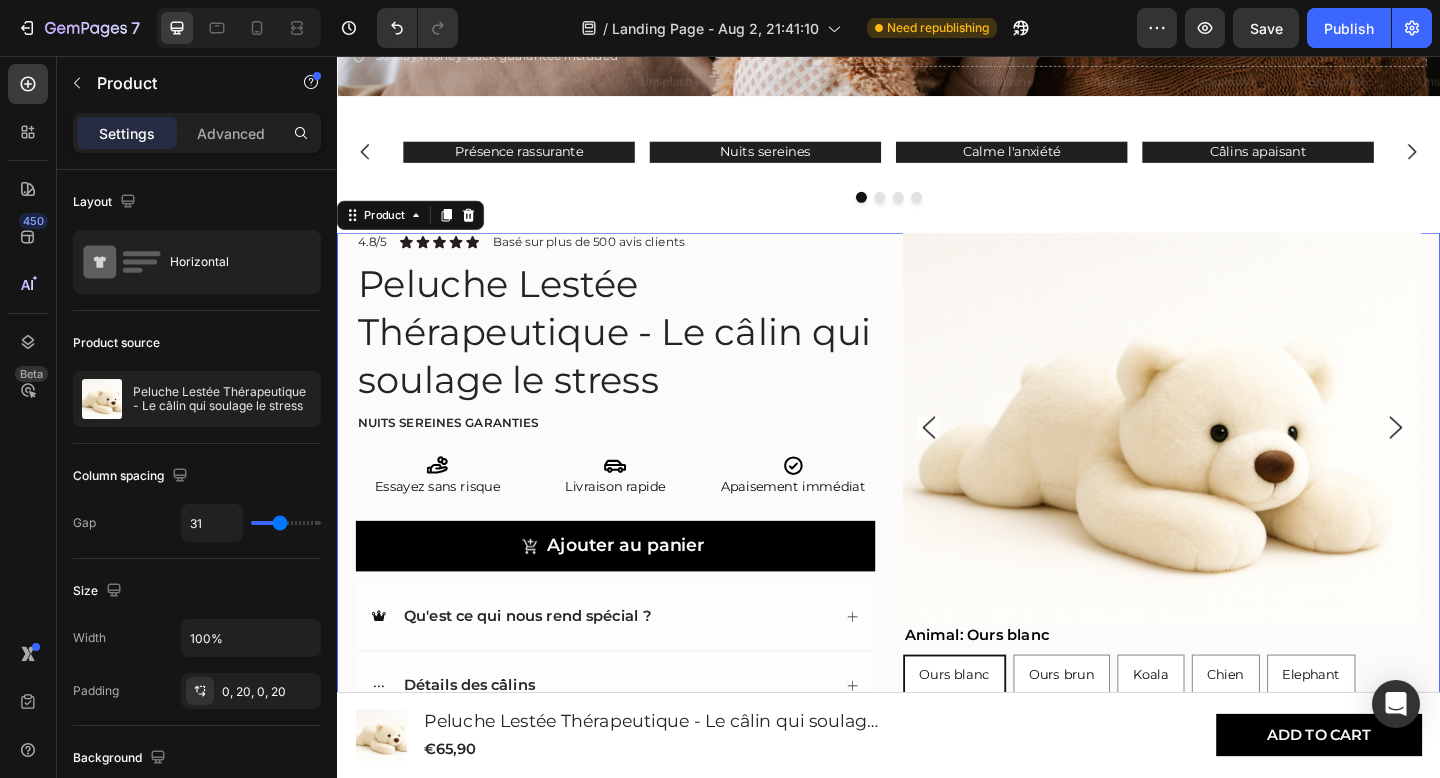 click on "Product Images Animal: Ours blanc Ours blanc Ours blanc Ours blanc Ours brun Ours brun Ours brun Koala Koala Koala Chien Chien Chien Elephant Elephant Elephant Paresseux Paresseux Paresseux Licorne Licorne Licorne Product Variants & Swatches 4.8/5 Text Block Icon Icon Icon Icon Icon Icon List Basé sur plus de 500 avis clients Text Block Row Peluche Lestée Thérapeutique - Le câlin qui soulage le stress Product Title Nuits sereines garanties Text Block
Icon Essayez sans risque Heading
Icon Livraison rapide Heading
Icon Apaisement immédiat Heading Row
Ajouter au panier Add to Cart
Qu'est ce qui nous rend spécial ?
Détails des câlins
Instruction de lavage Accordion Row Product   0" at bounding box center [937, 552] 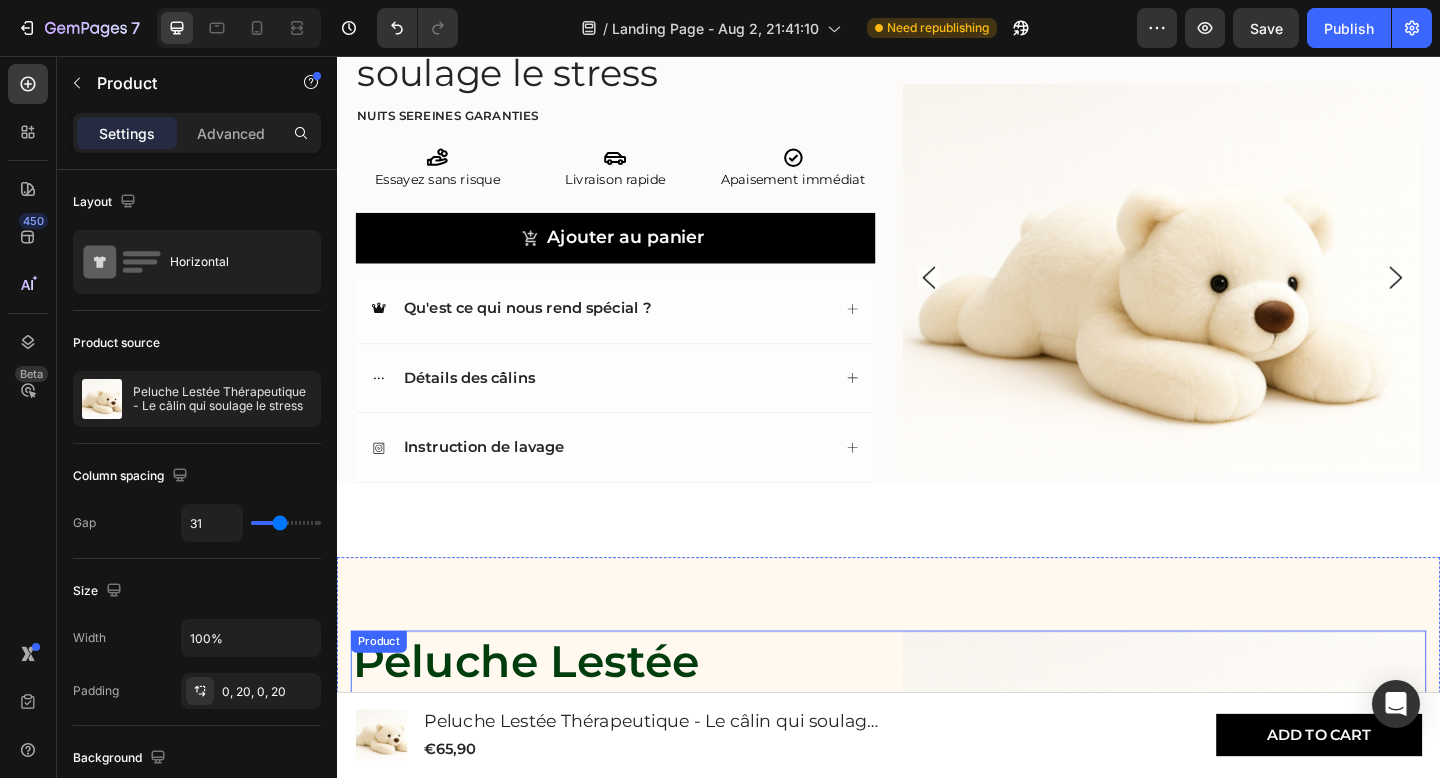 scroll, scrollTop: 925, scrollLeft: 0, axis: vertical 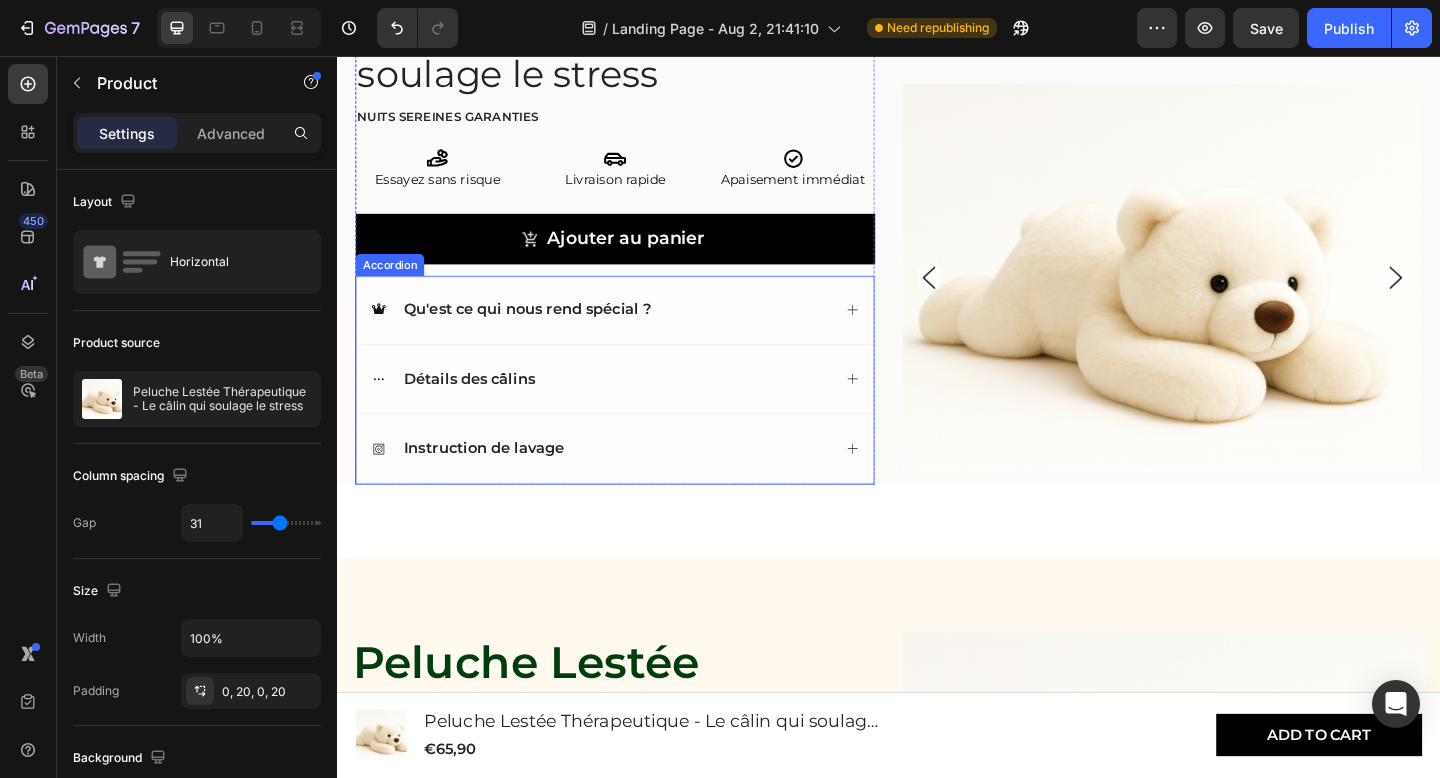 click 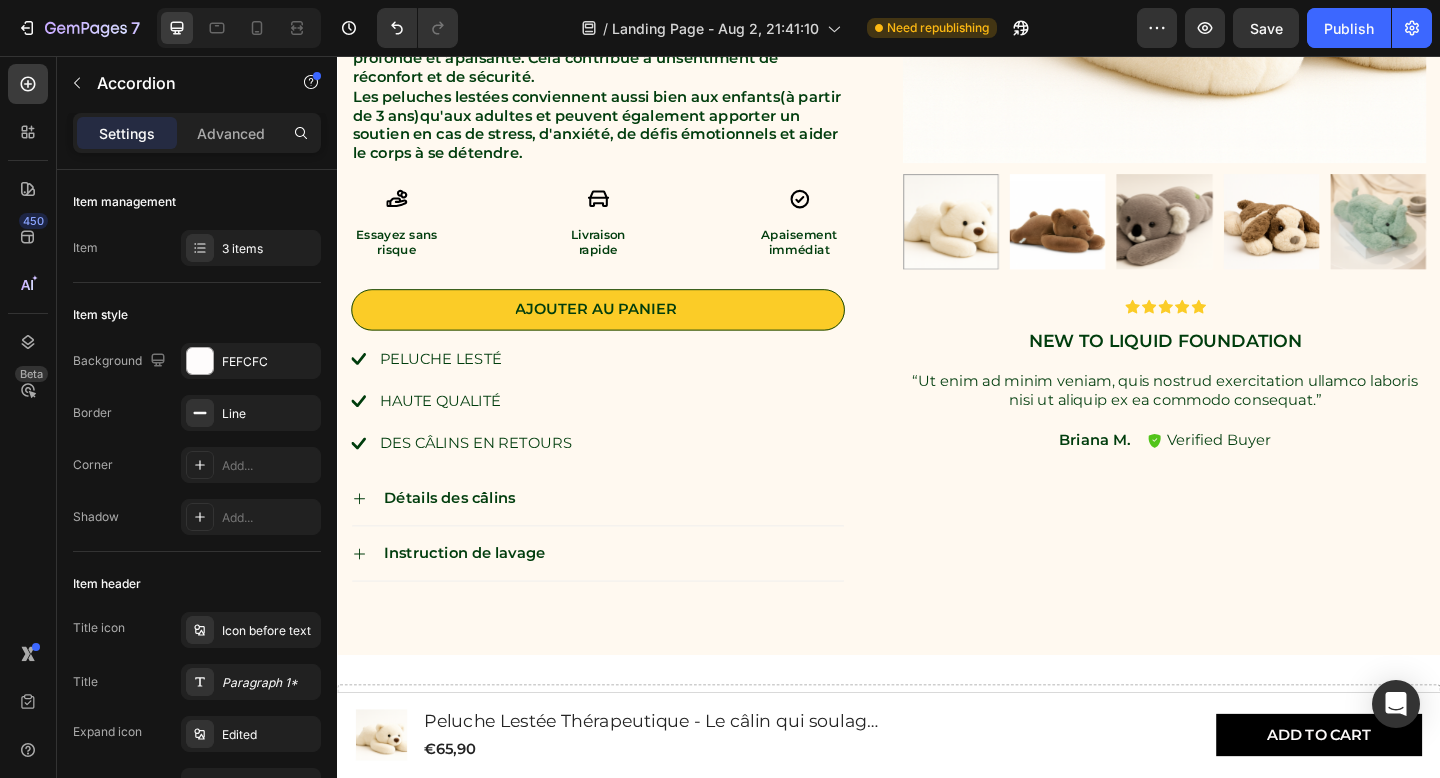 scroll, scrollTop: 2323, scrollLeft: 0, axis: vertical 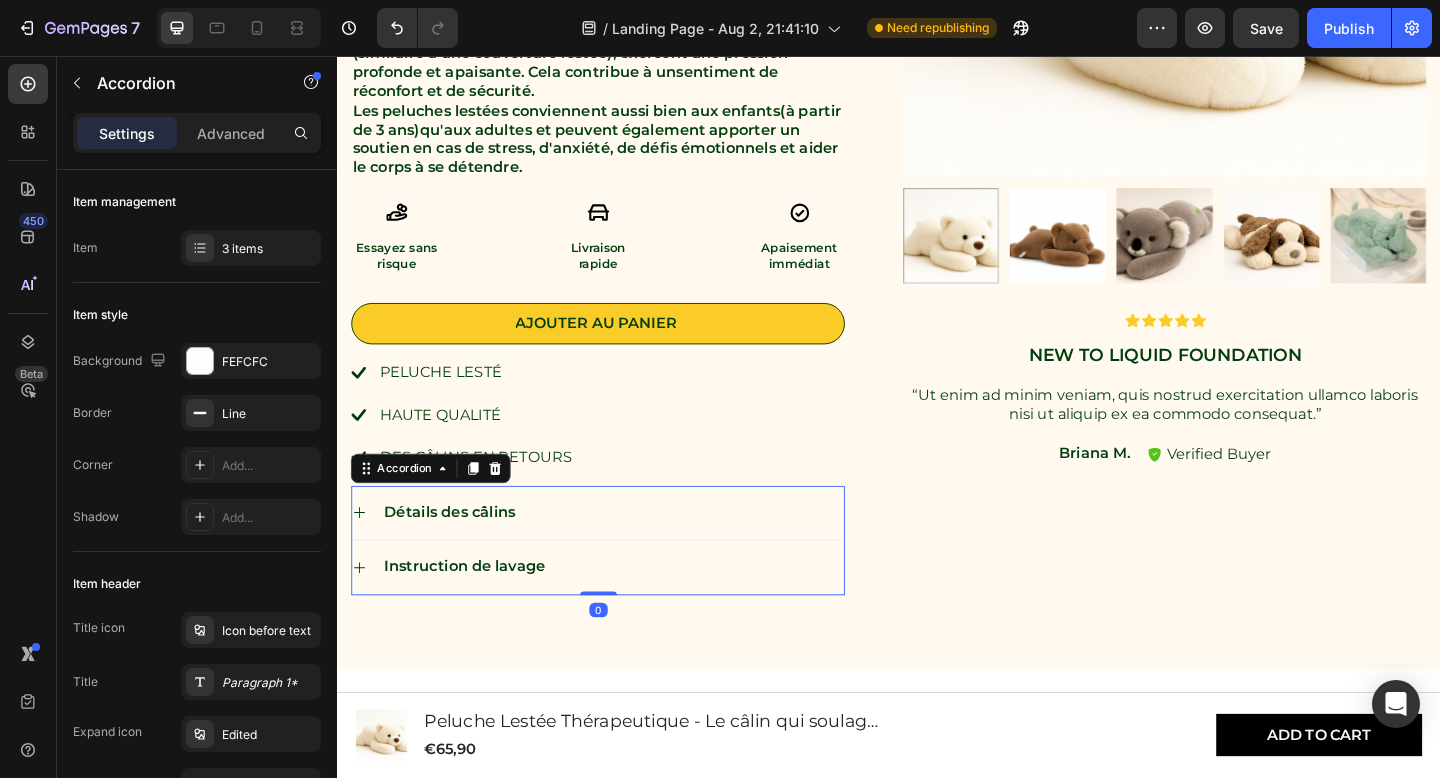 click 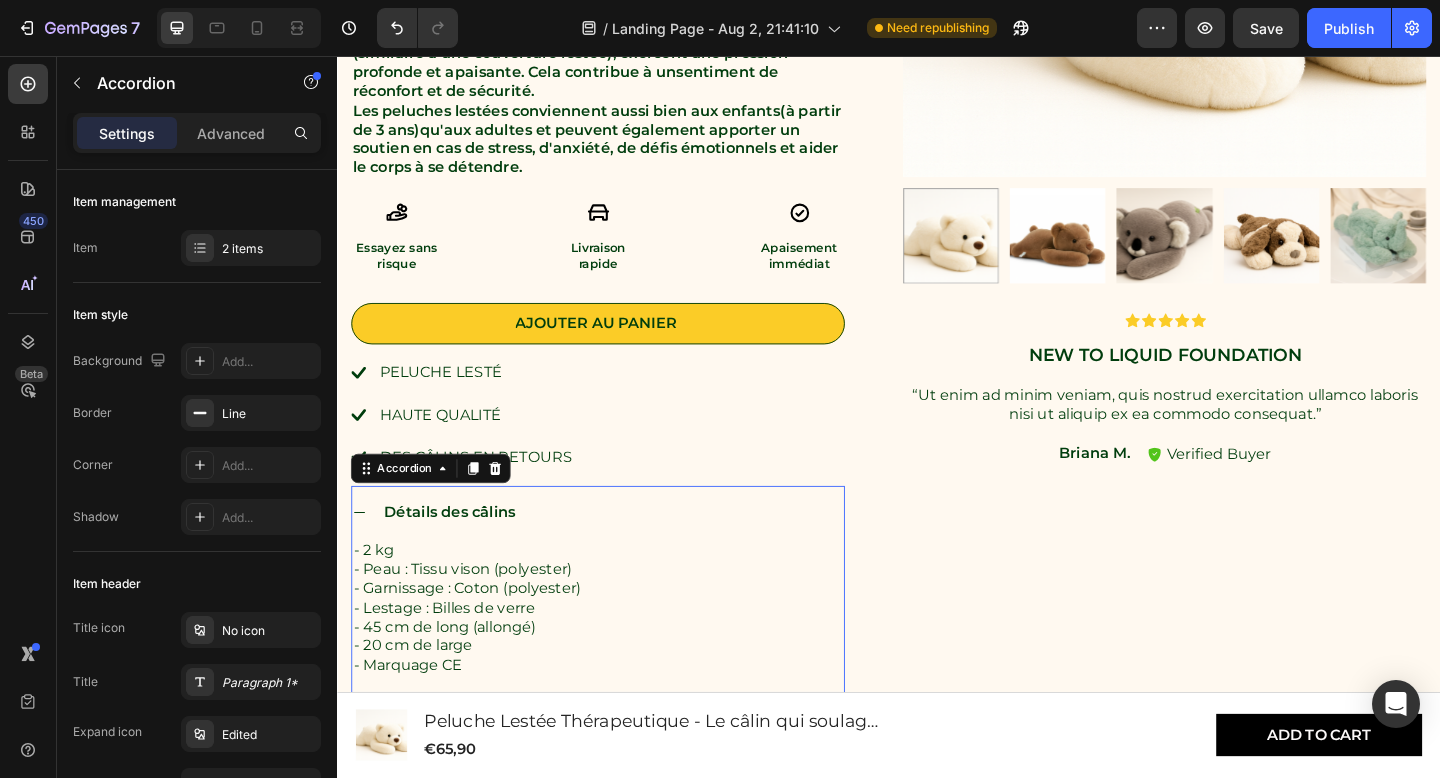 click 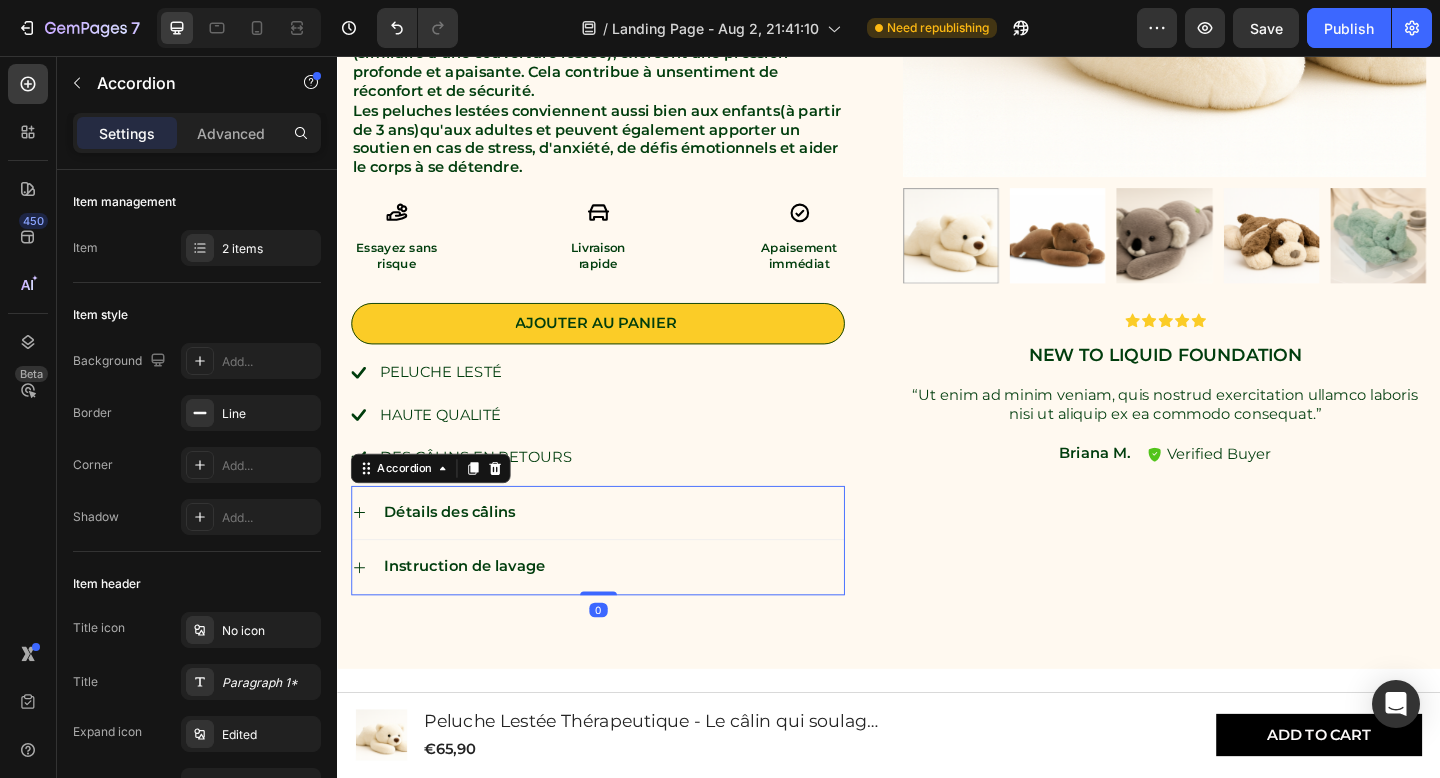 scroll, scrollTop: 2314, scrollLeft: 0, axis: vertical 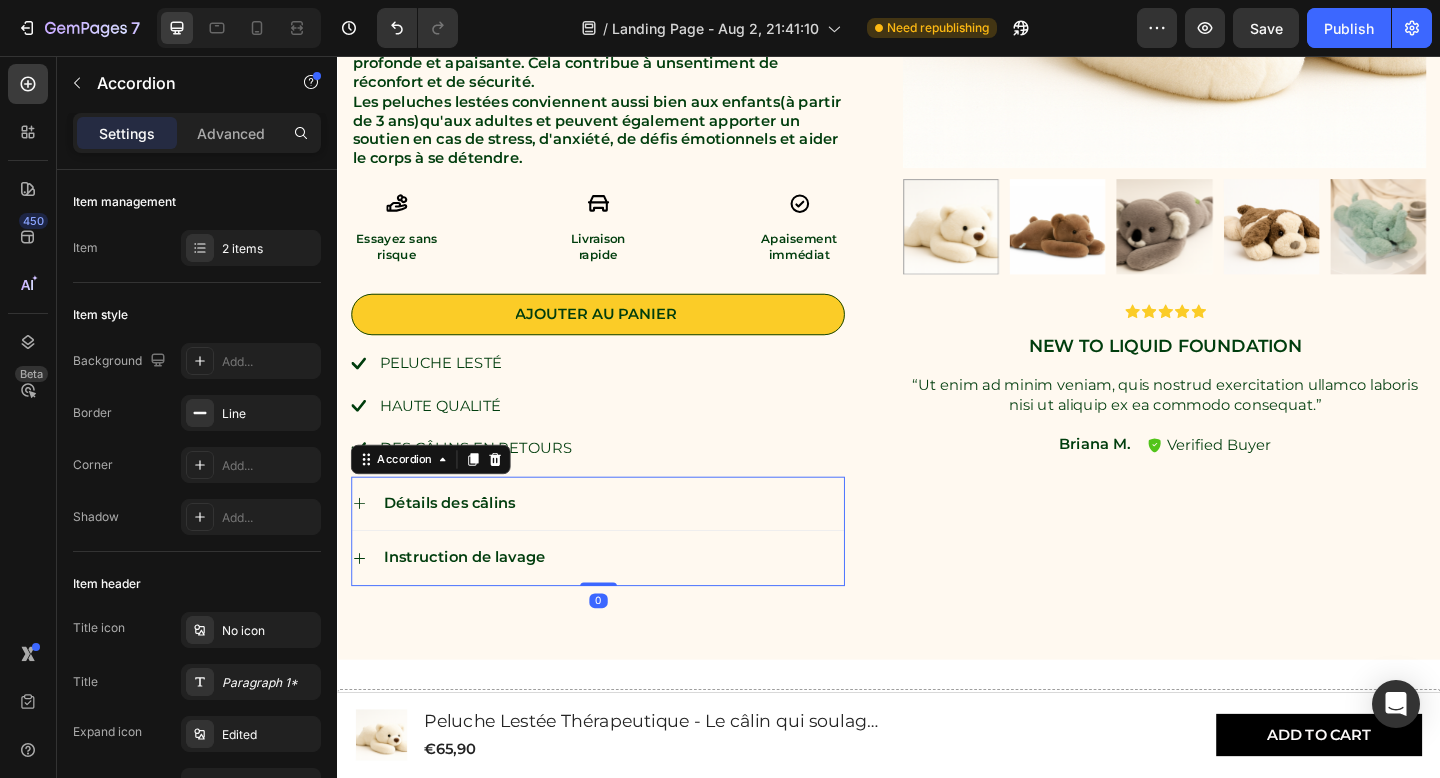 click 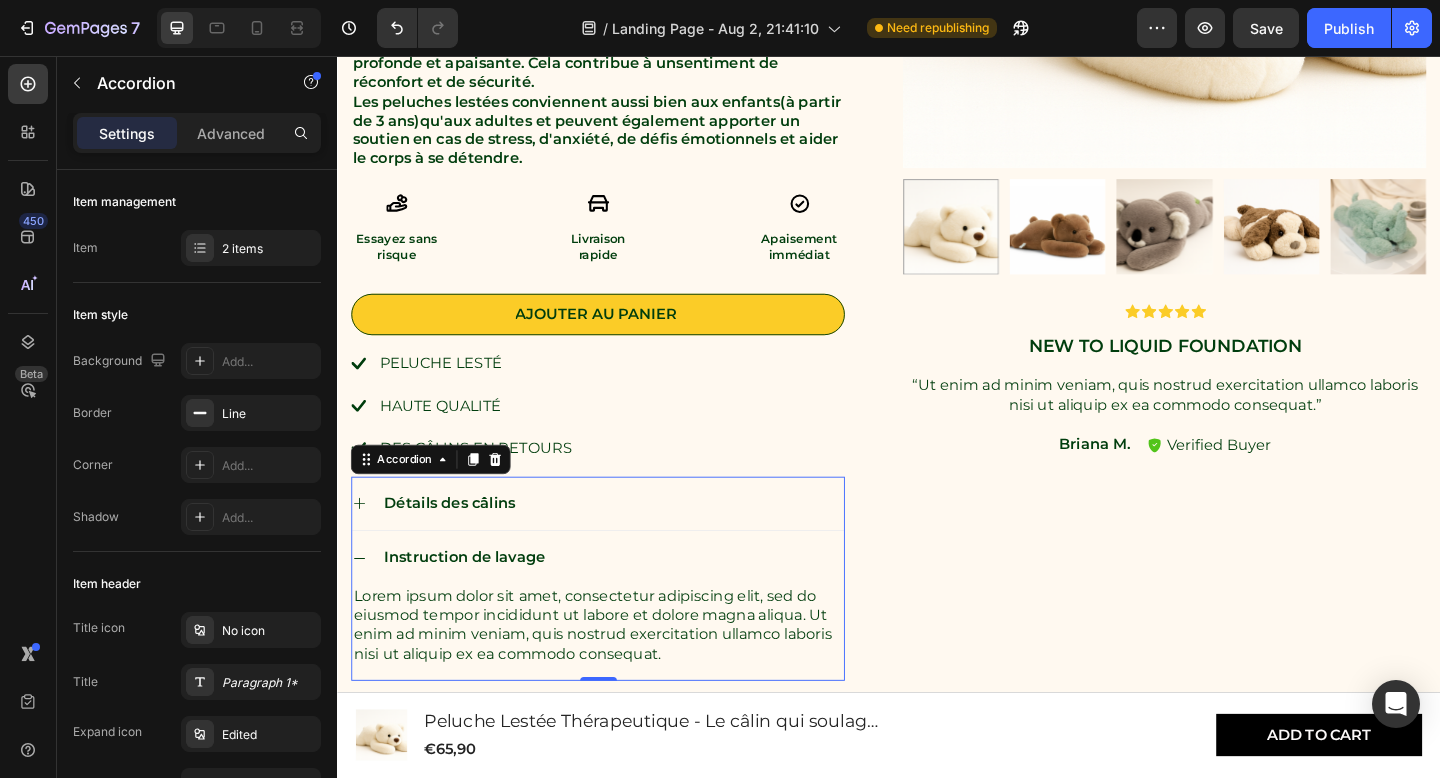 click 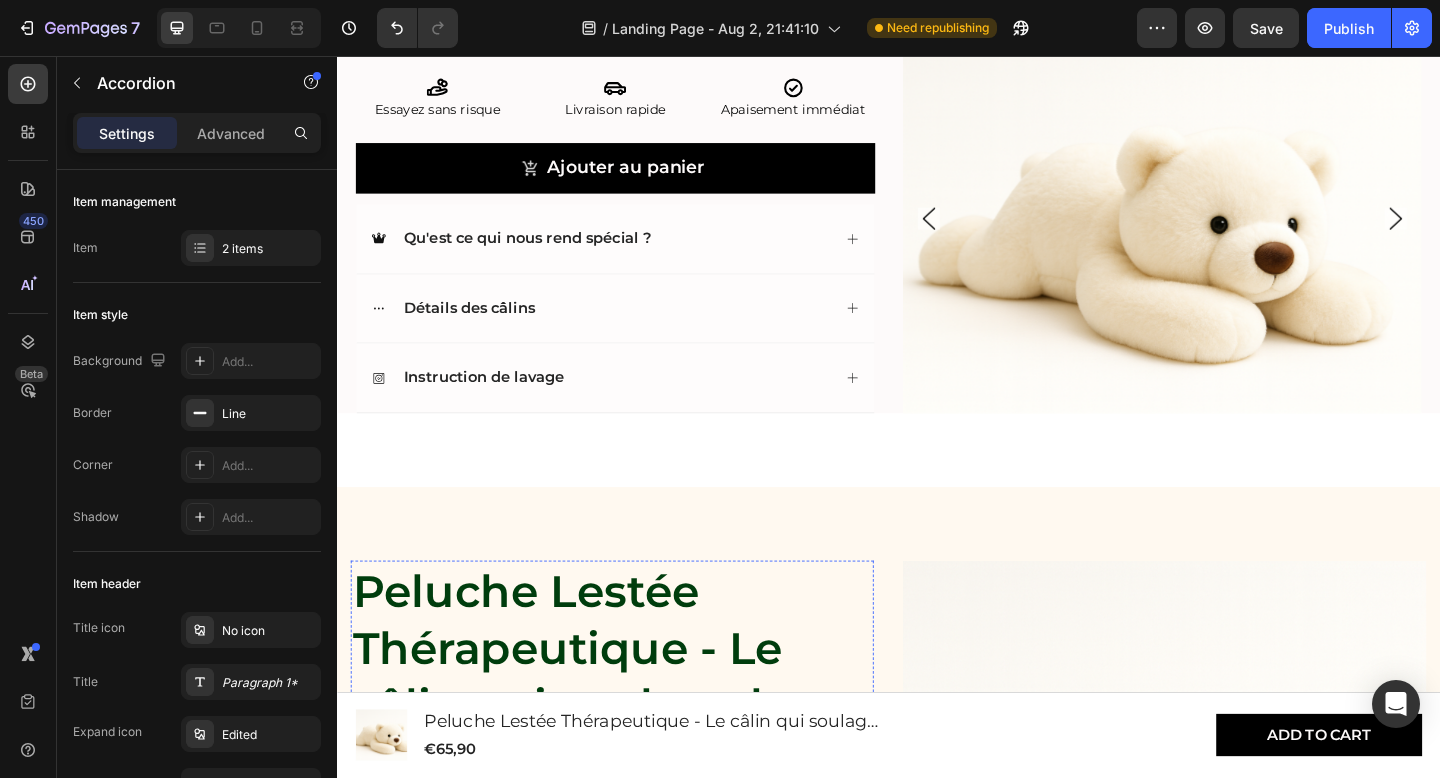 scroll, scrollTop: 1000, scrollLeft: 0, axis: vertical 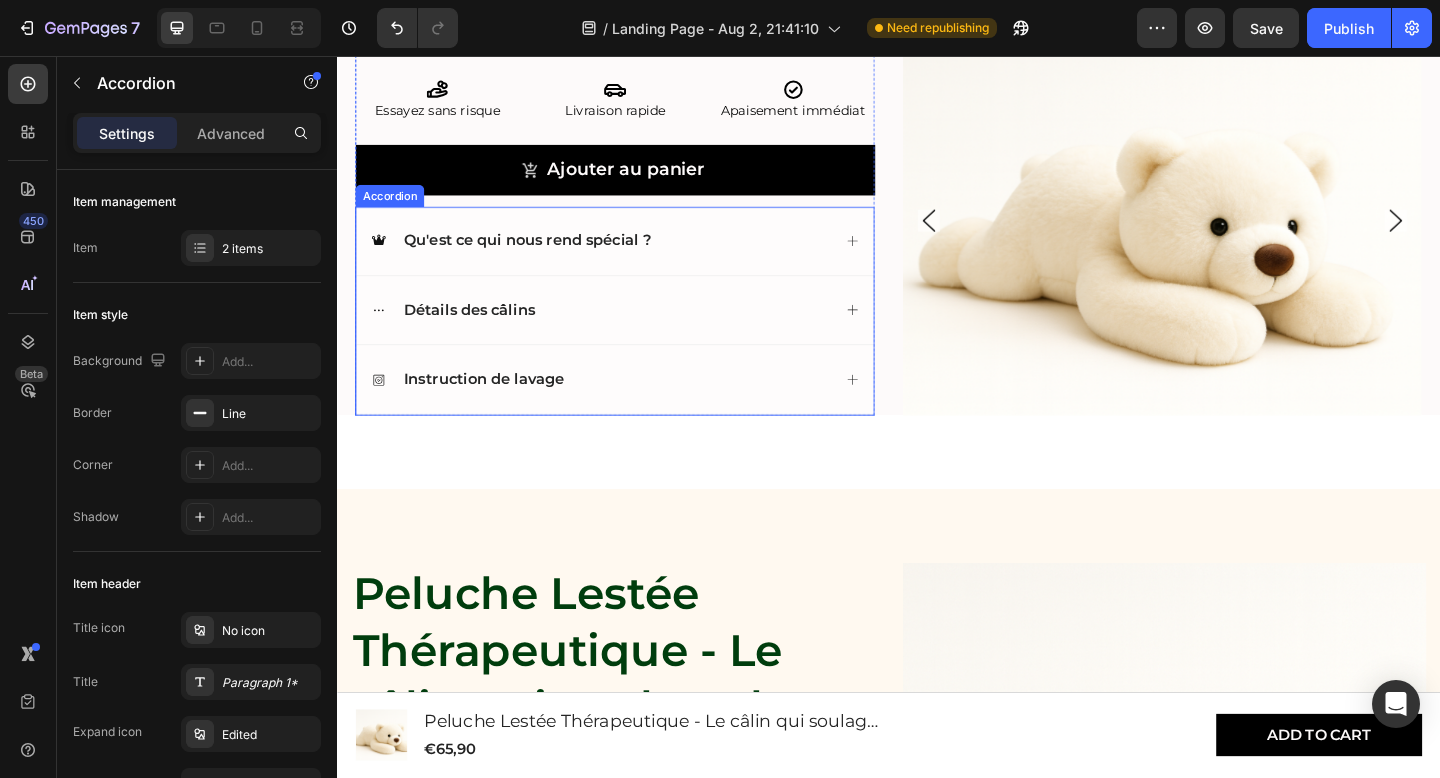 click on "Instruction de lavage" at bounding box center (639, 408) 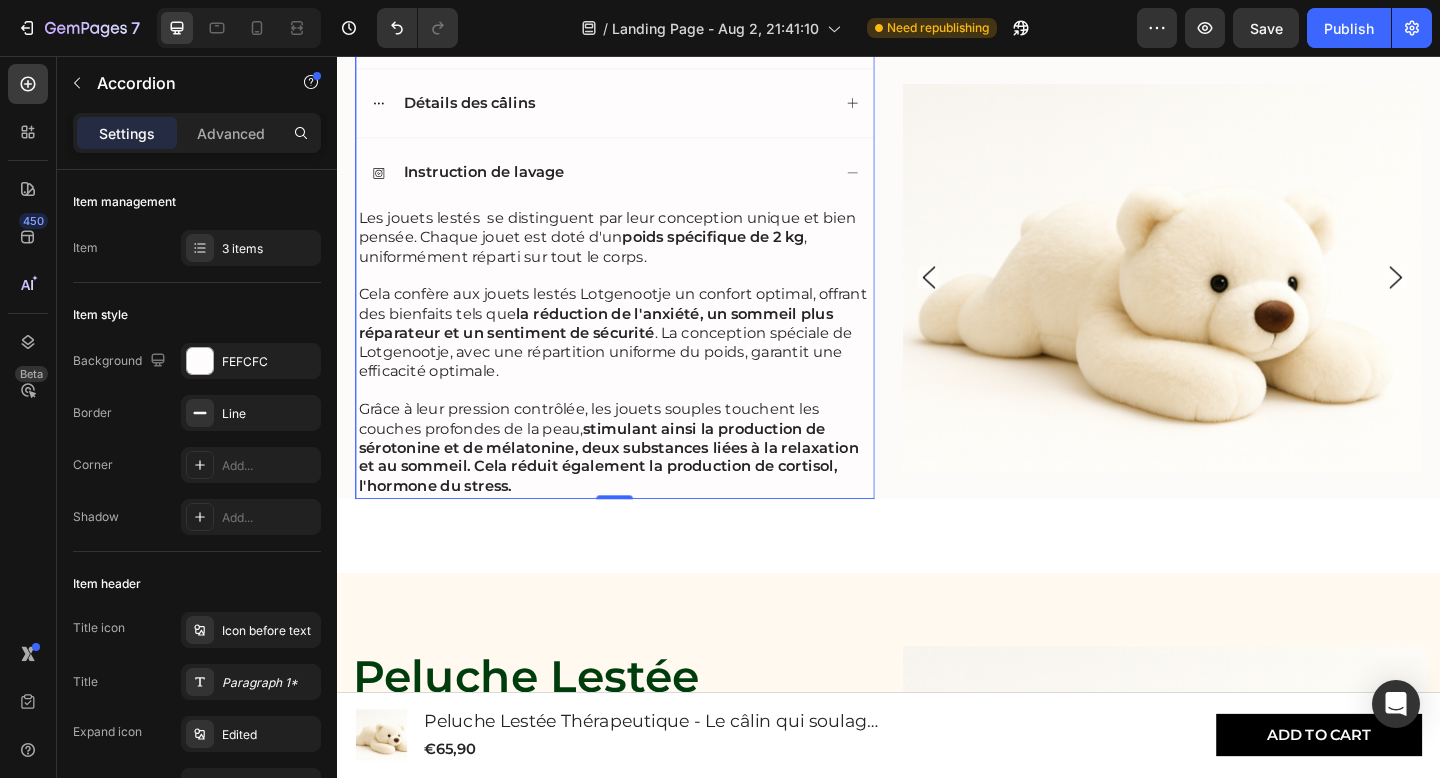 scroll, scrollTop: 1226, scrollLeft: 0, axis: vertical 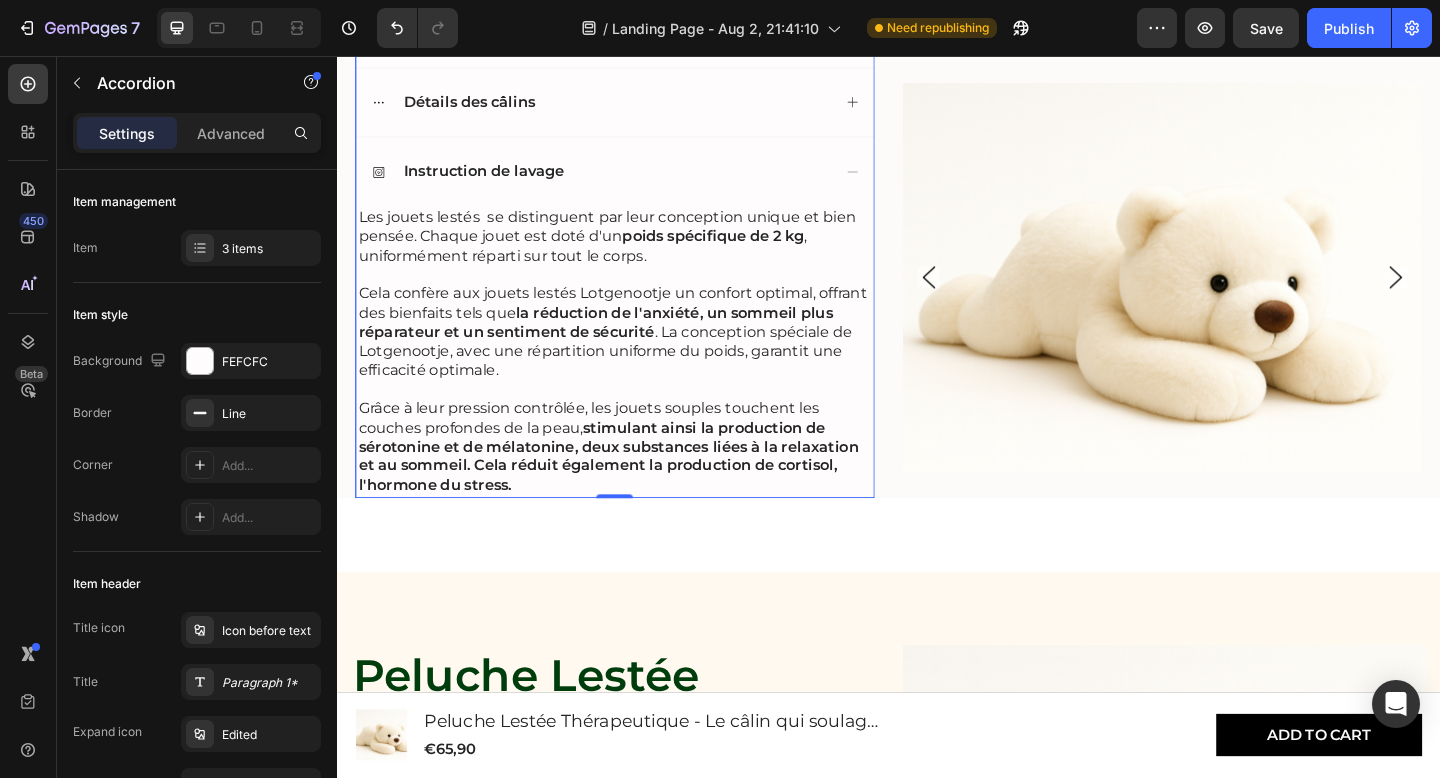click on "Instruction de lavage" at bounding box center [639, 182] 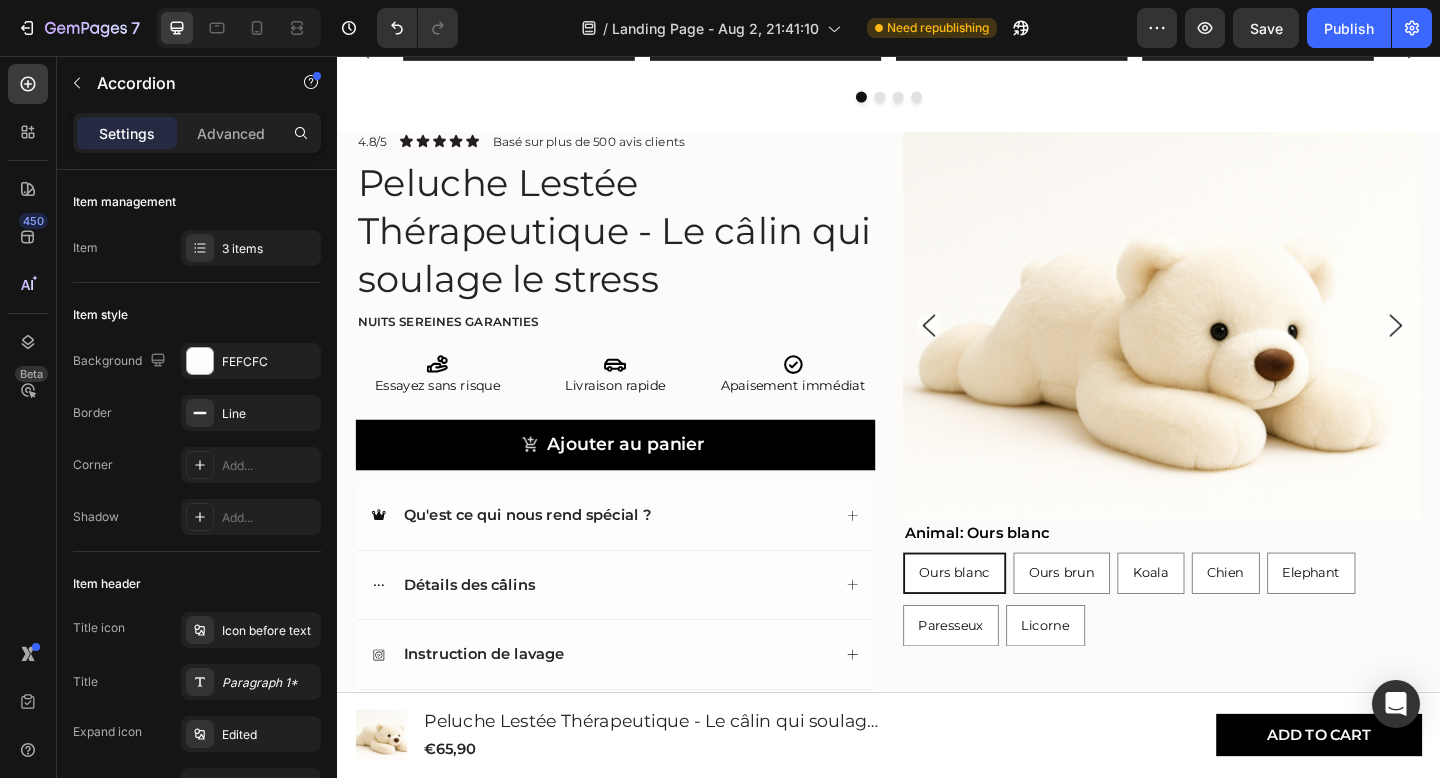 scroll, scrollTop: 700, scrollLeft: 0, axis: vertical 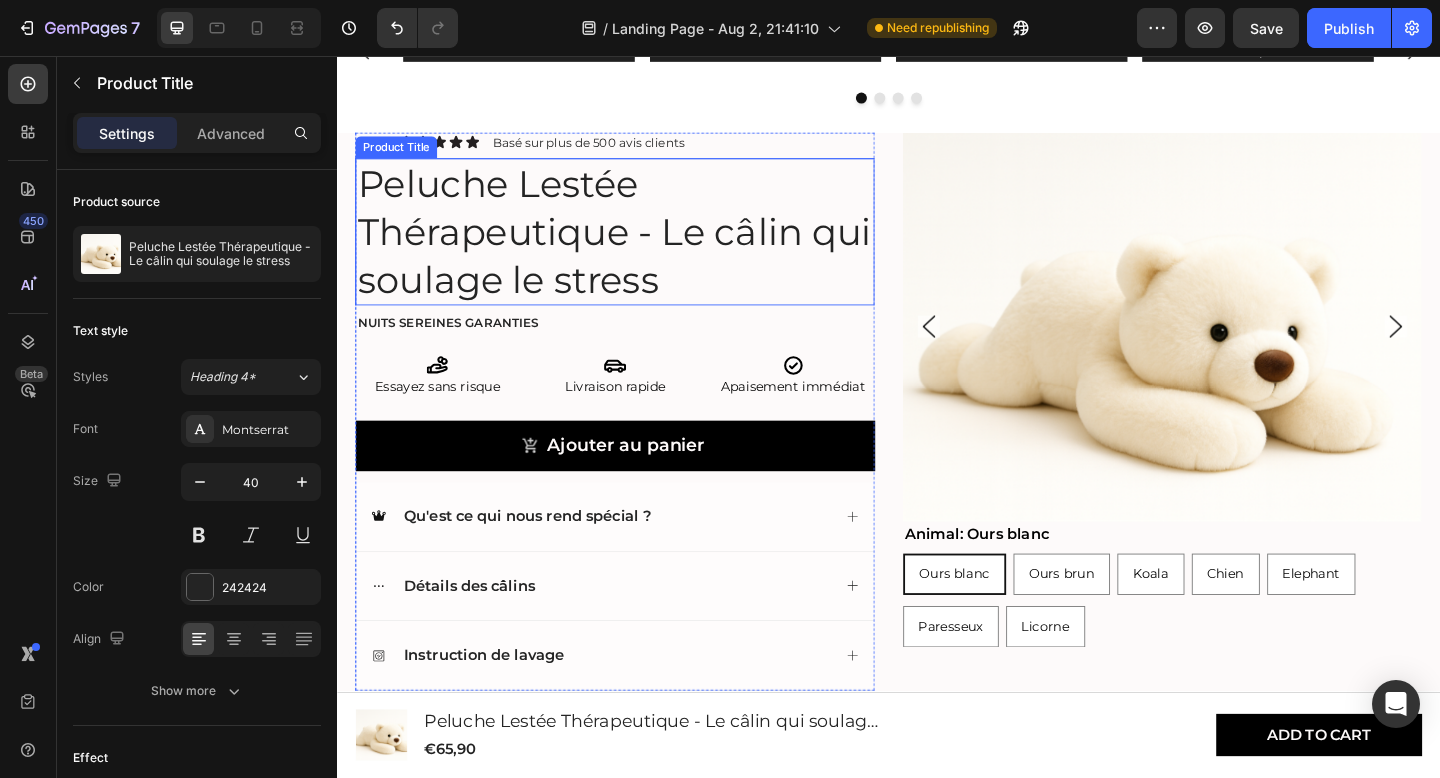 click on "Peluche Lestée Thérapeutique - Le câlin qui soulage le stress" at bounding box center [639, 248] 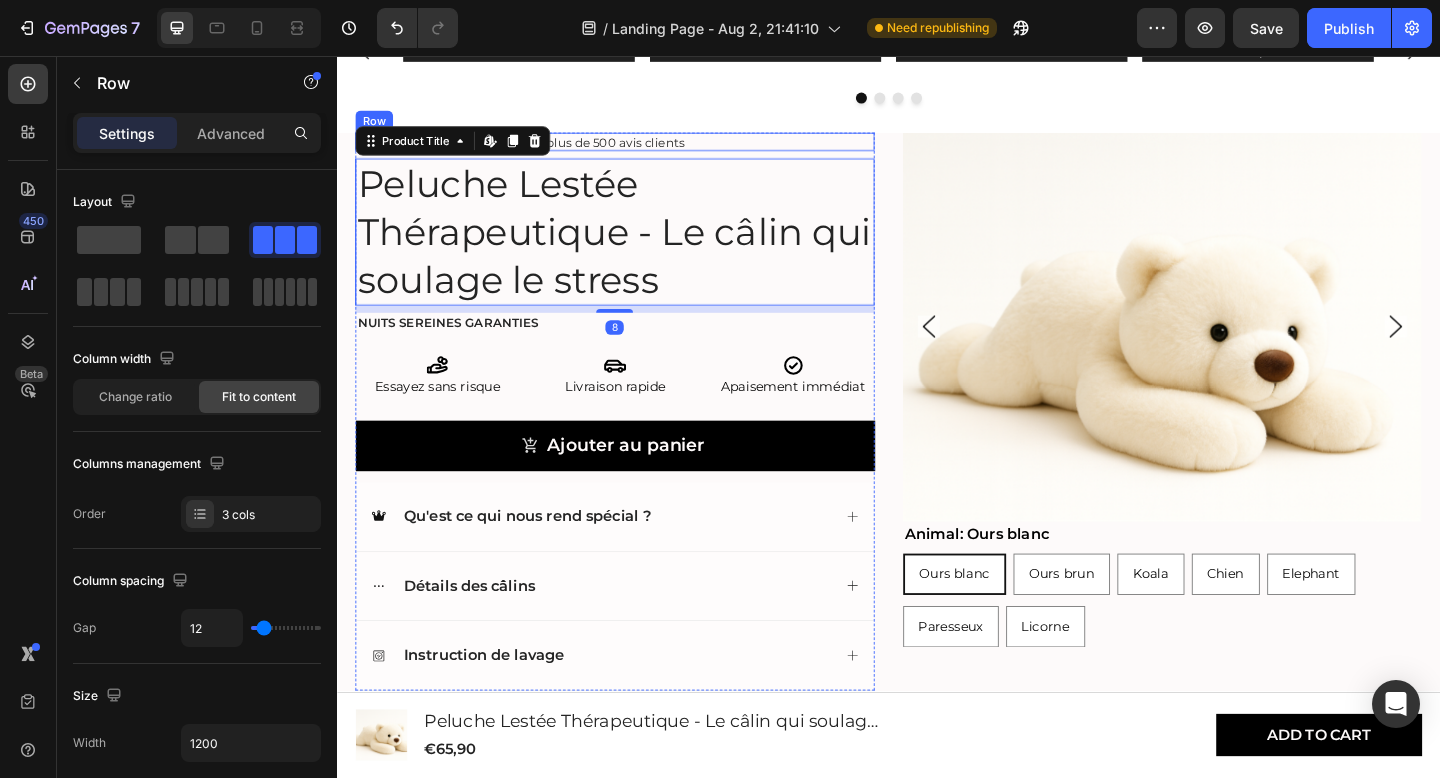 click on "4.8/5 Text Block Icon Icon Icon Icon Icon Icon List Basé sur plus de 500 avis clients Text Block Row" at bounding box center [639, 150] 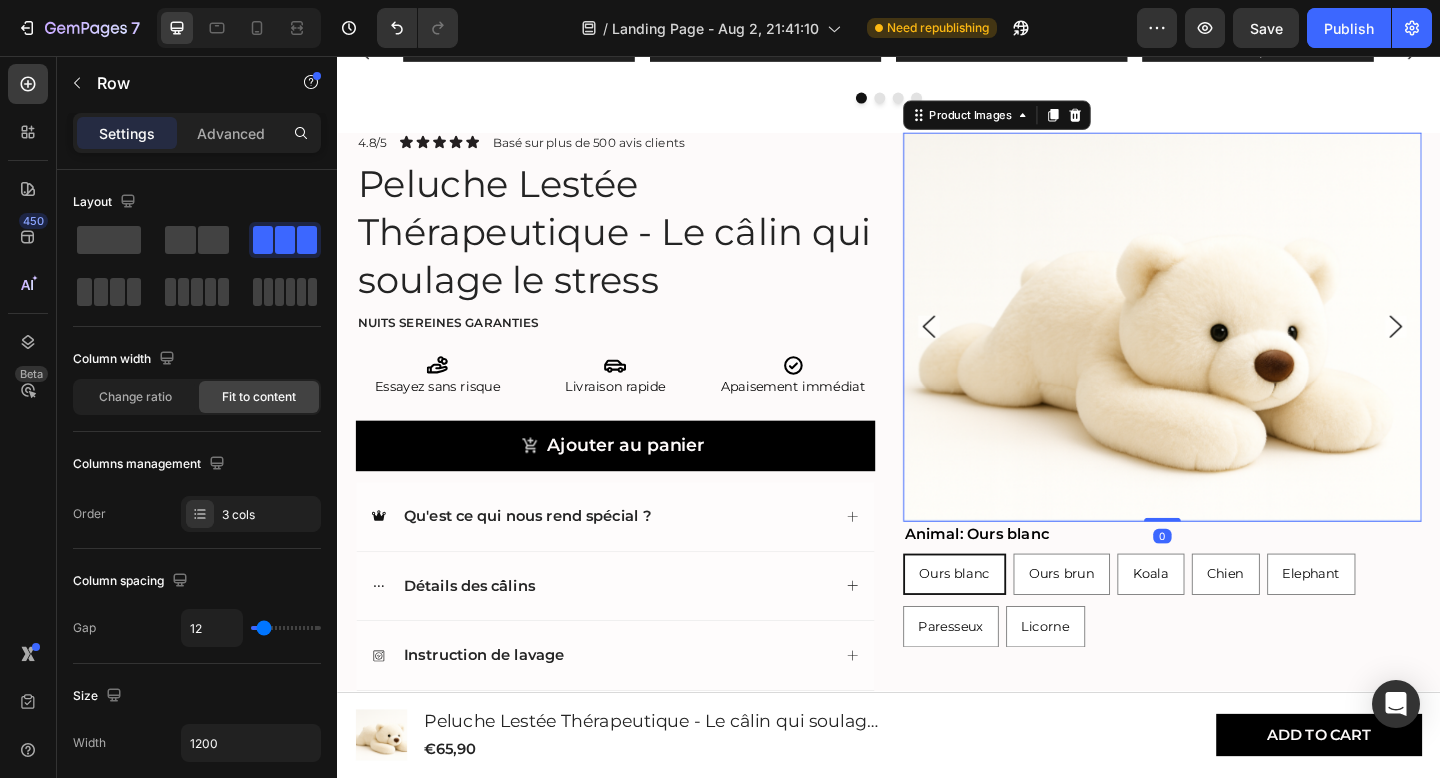 click at bounding box center (1235, 351) 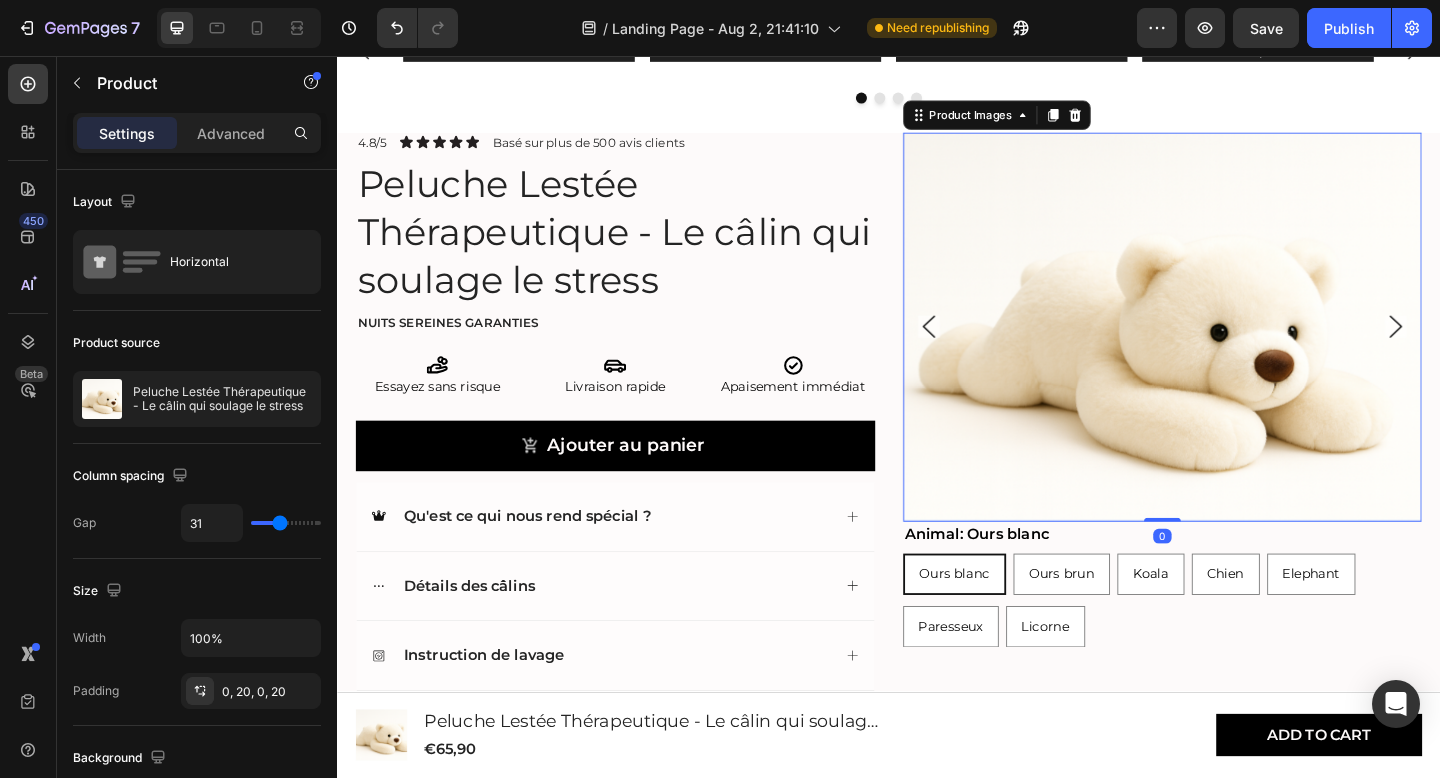 click on "Product Images   0 Animal: Ours blanc Ours blanc Ours blanc Ours blanc Ours brun Ours brun Ours brun Koala Koala Koala Chien Chien Chien Elephant Elephant Elephant Paresseux Paresseux Paresseux Licorne Licorne Licorne Product Variants & Swatches 4.8/5 Text Block Icon Icon Icon Icon Icon Icon List Basé sur plus de 500 avis clients Text Block Row Peluche Lestée Thérapeutique - Le câlin qui soulage le stress Product Title Nuits sereines garanties Text Block
Icon Essayez sans risque Heading
Icon Livraison rapide Heading
Icon Apaisement immédiat Heading Row
Ajouter au panier Add to Cart
Qu'est ce qui nous rend spécial ?
Détails des câlins
Instruction de lavage Accordion Row Product" at bounding box center [937, 444] 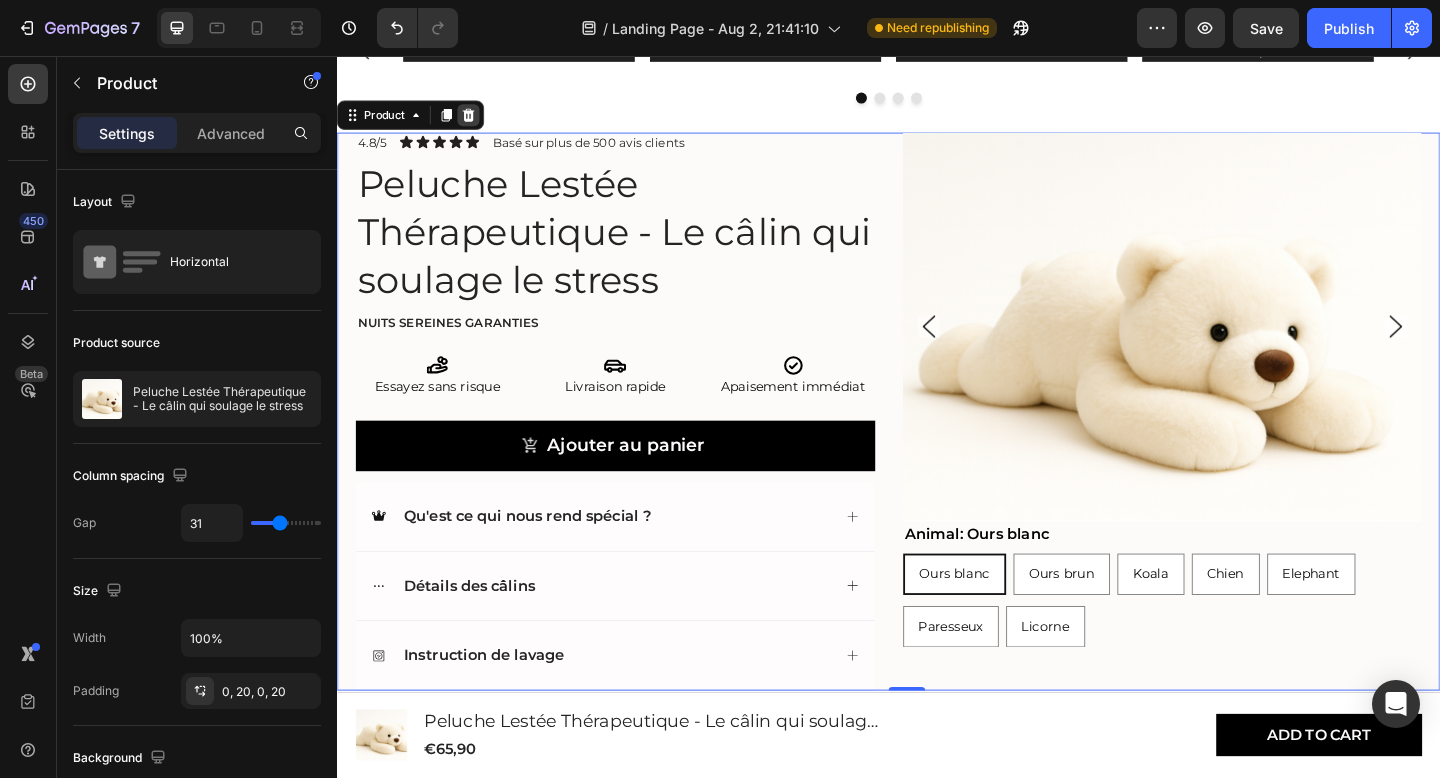 click 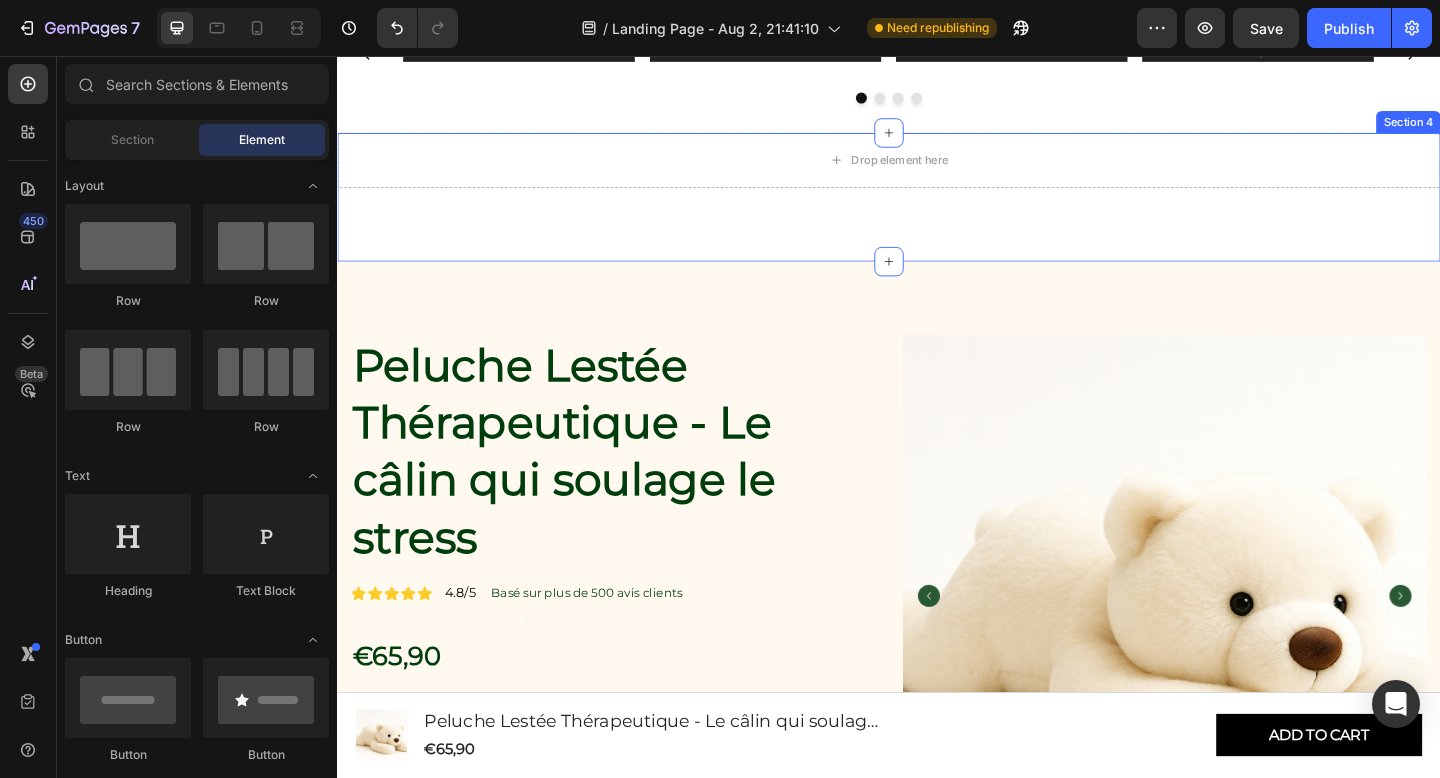 scroll, scrollTop: 675, scrollLeft: 0, axis: vertical 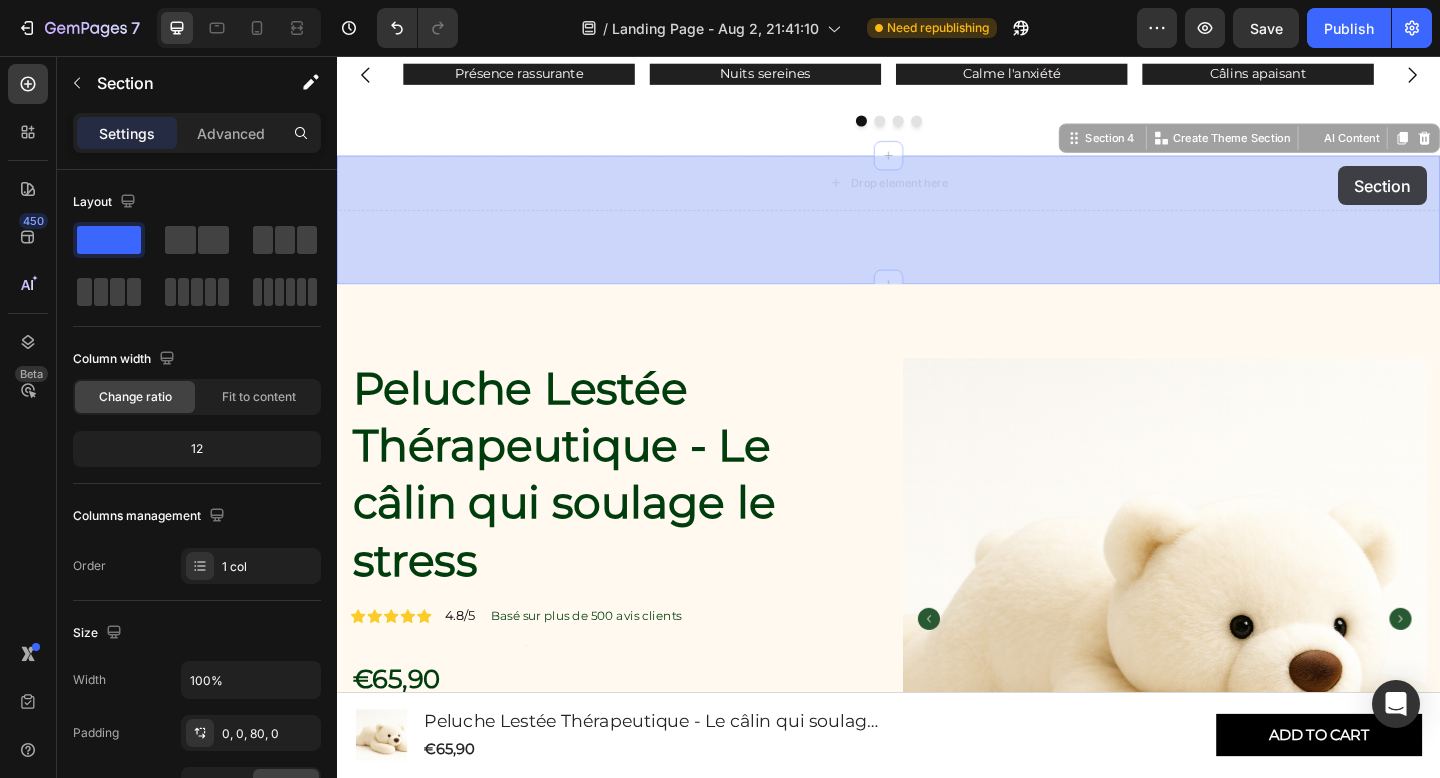 drag, startPoint x: 1503, startPoint y: 154, endPoint x: 1436, endPoint y: 174, distance: 69.92139 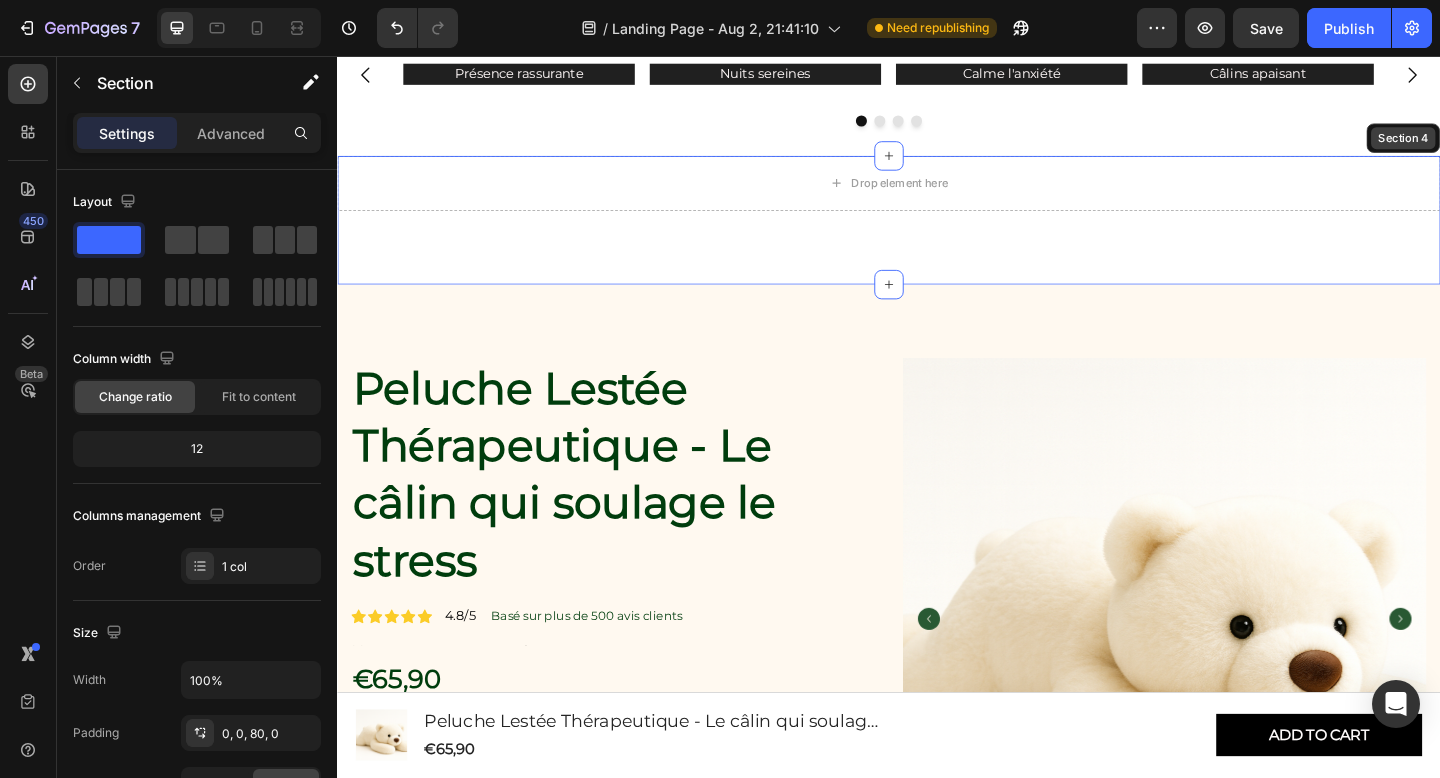 click on "Section 4" at bounding box center (1497, 146) 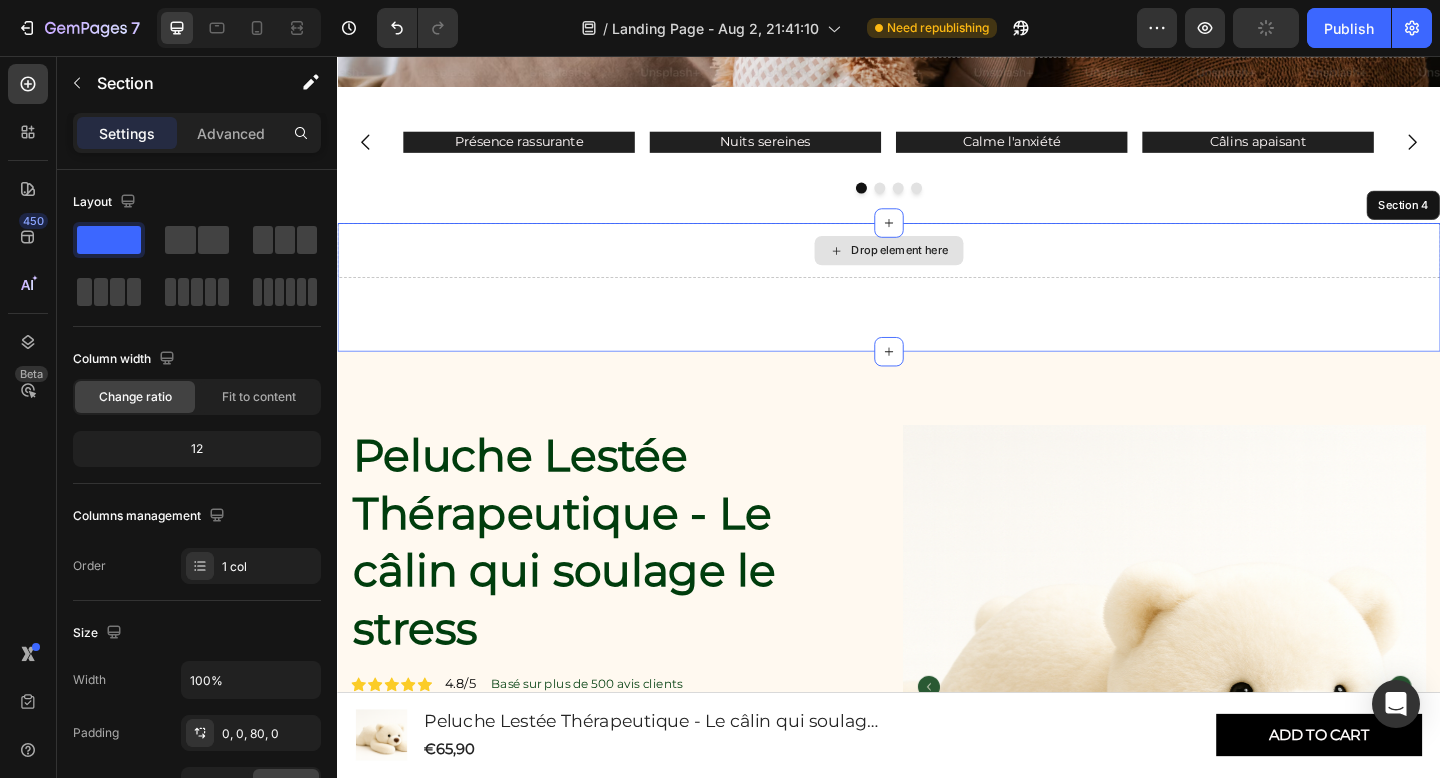 scroll, scrollTop: 580, scrollLeft: 0, axis: vertical 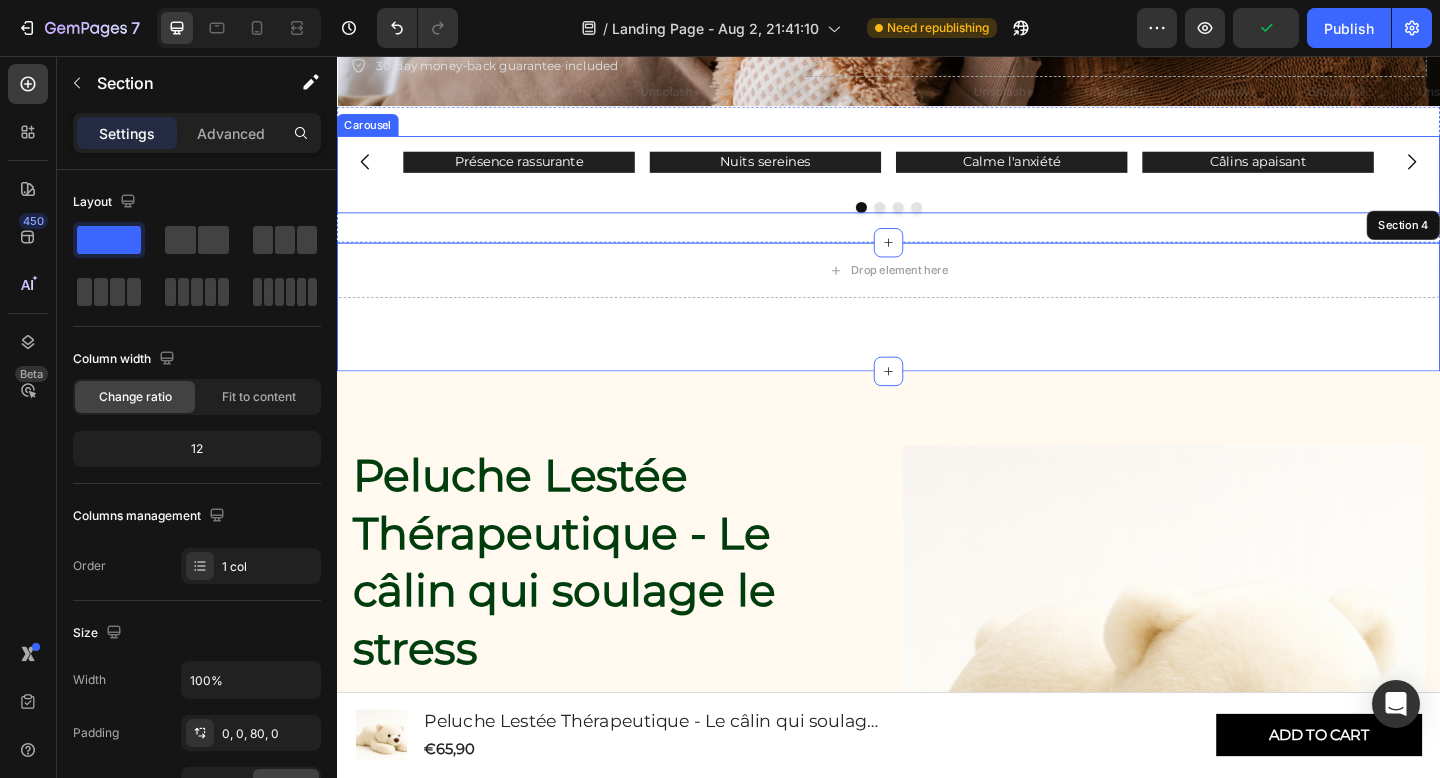 click at bounding box center (937, 221) 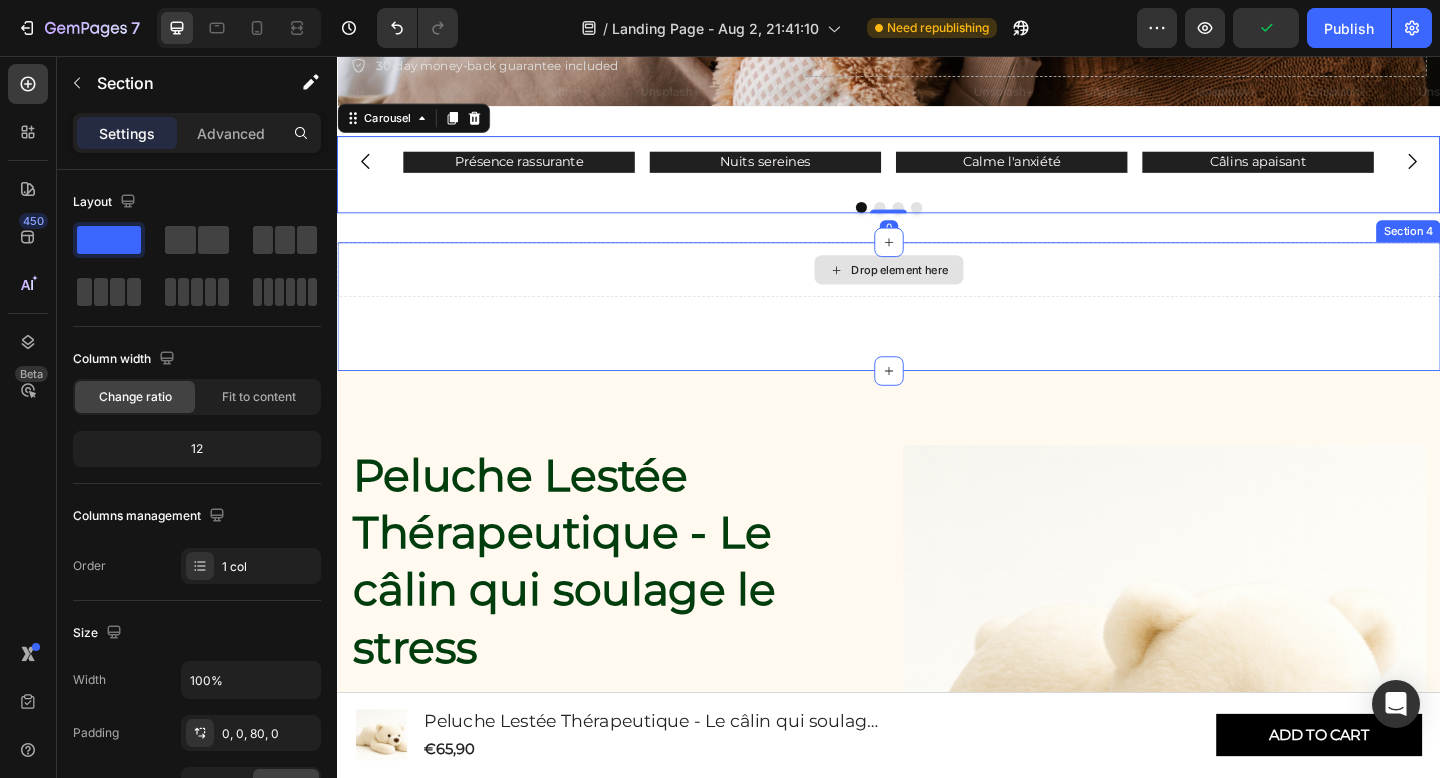 click on "Drop element here" at bounding box center [937, 289] 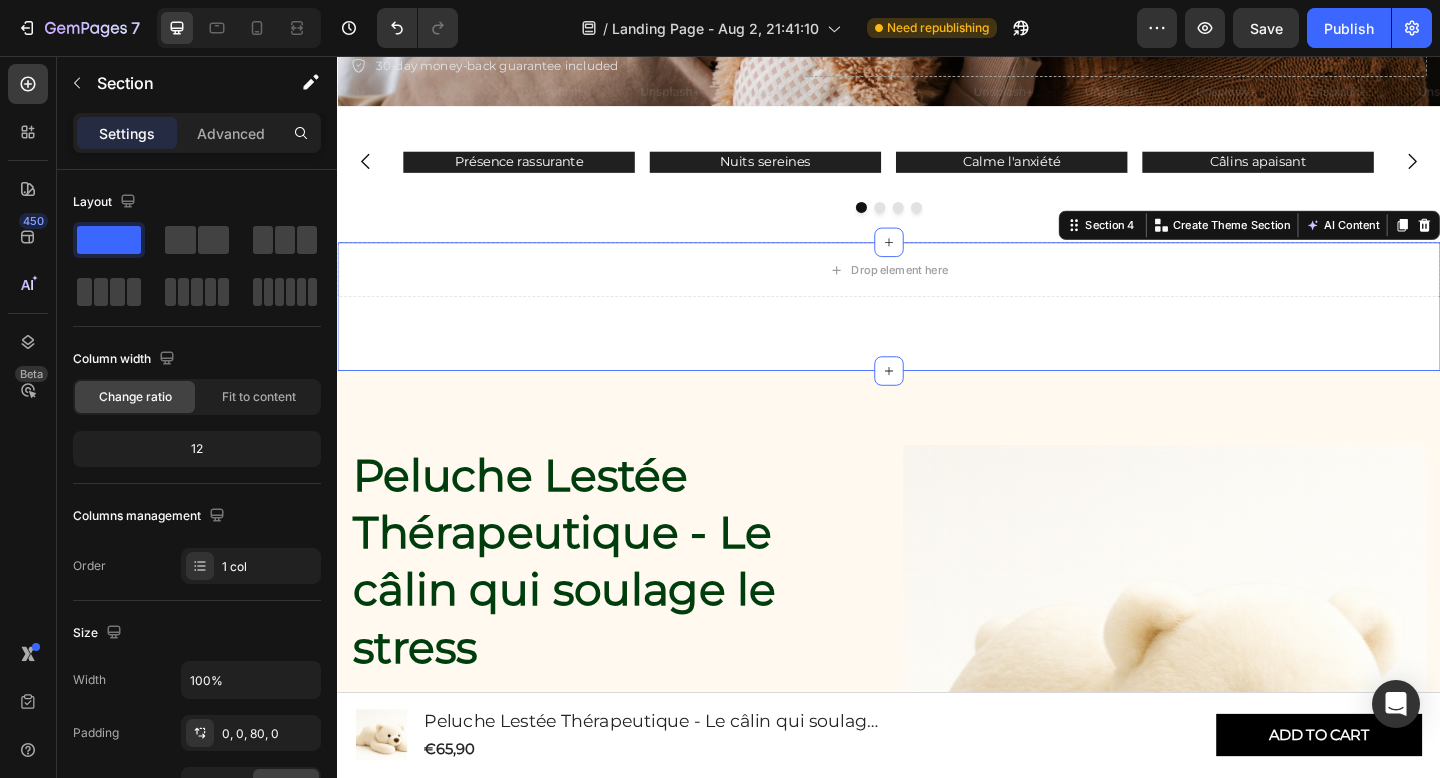 click on "Header Message" at bounding box center (720, 34) 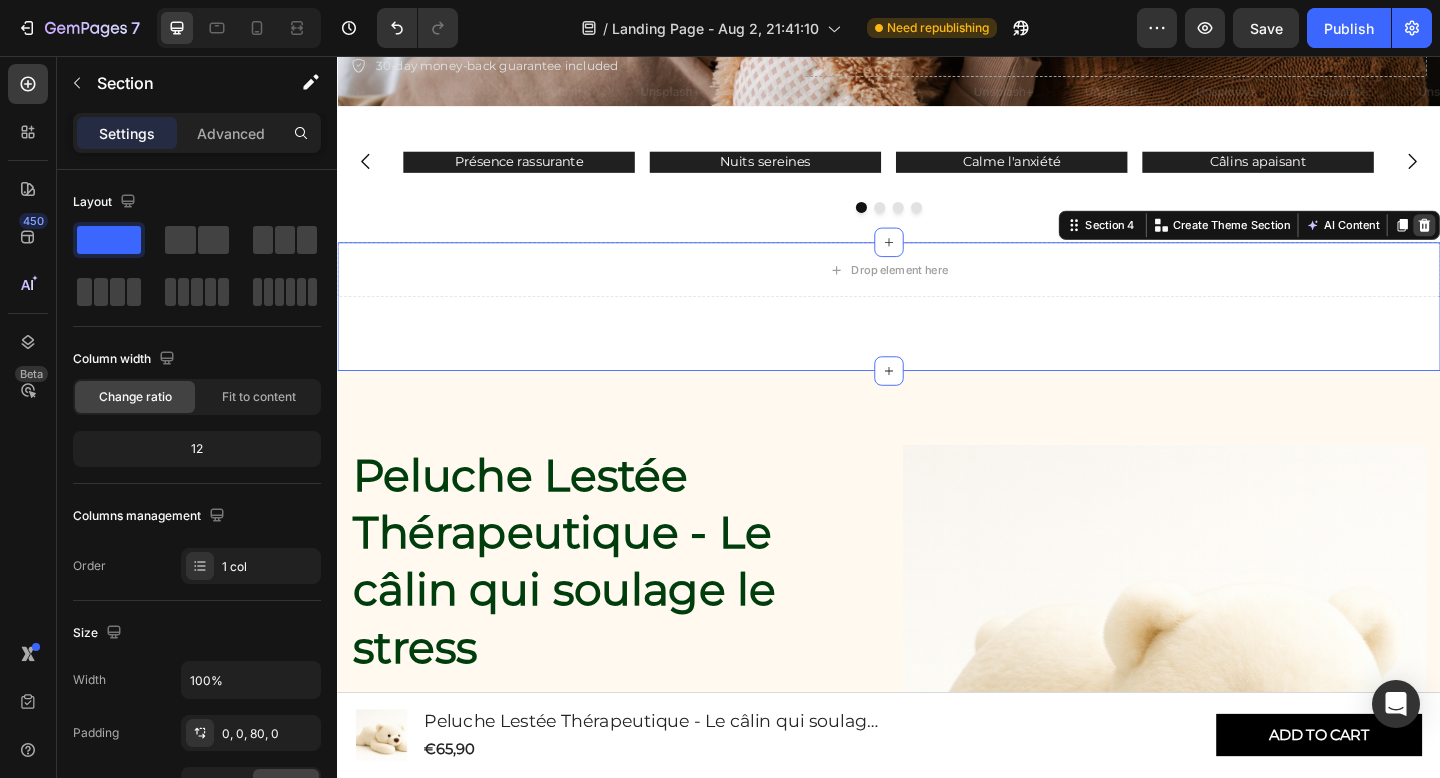 click 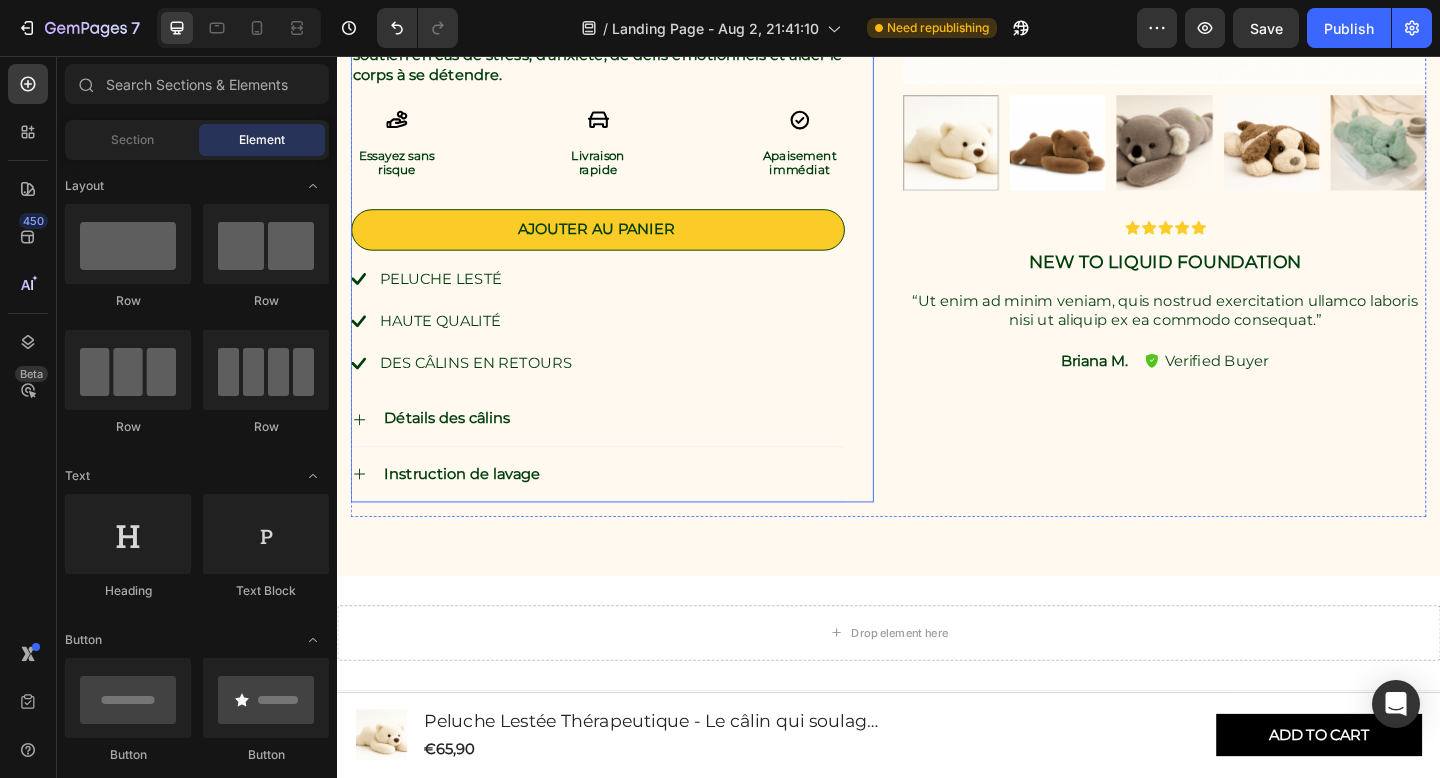scroll, scrollTop: 1403, scrollLeft: 0, axis: vertical 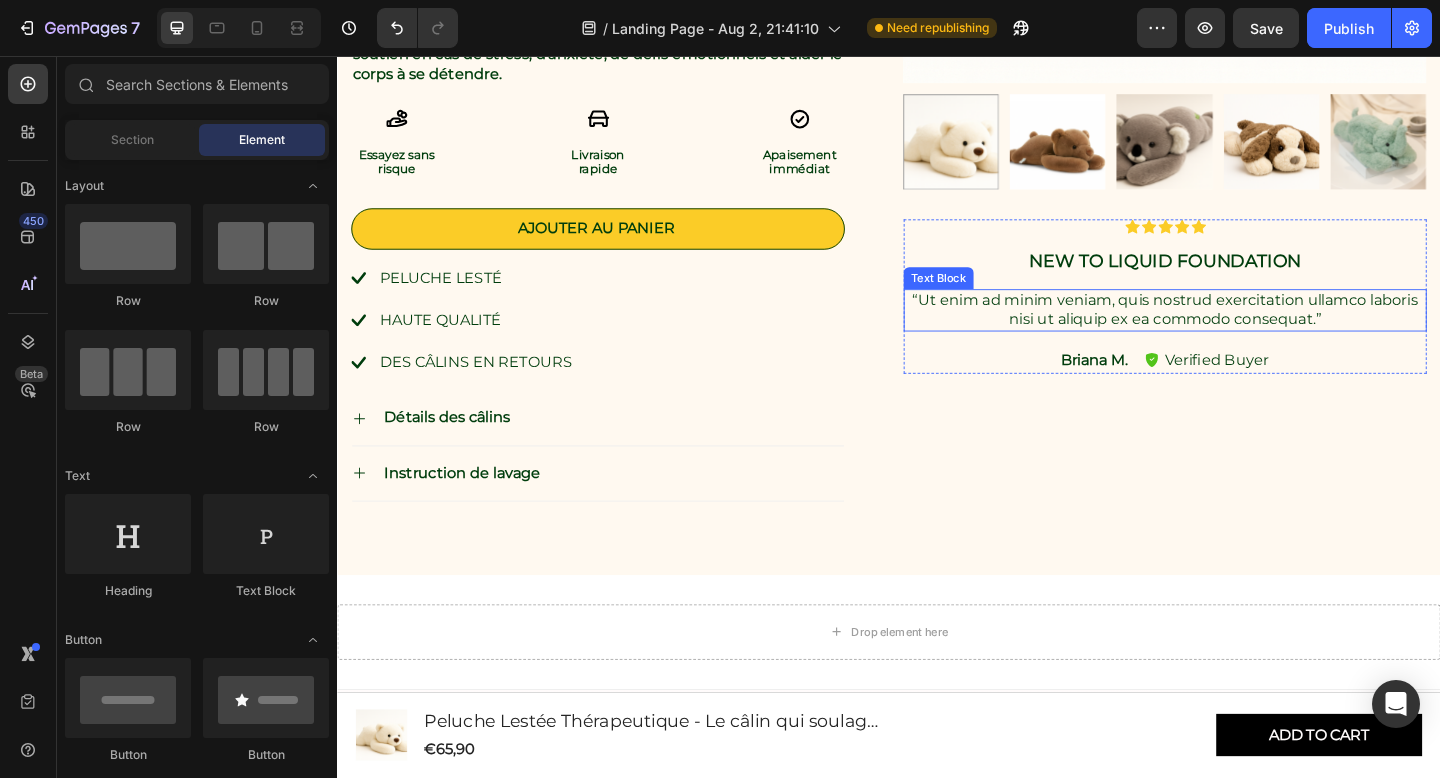 click on "“Ut enim ad minim veniam, quis nostrud exercitation ullamco laboris nisi ut aliquip ex ea commodo consequat.”" at bounding box center [1237, 333] 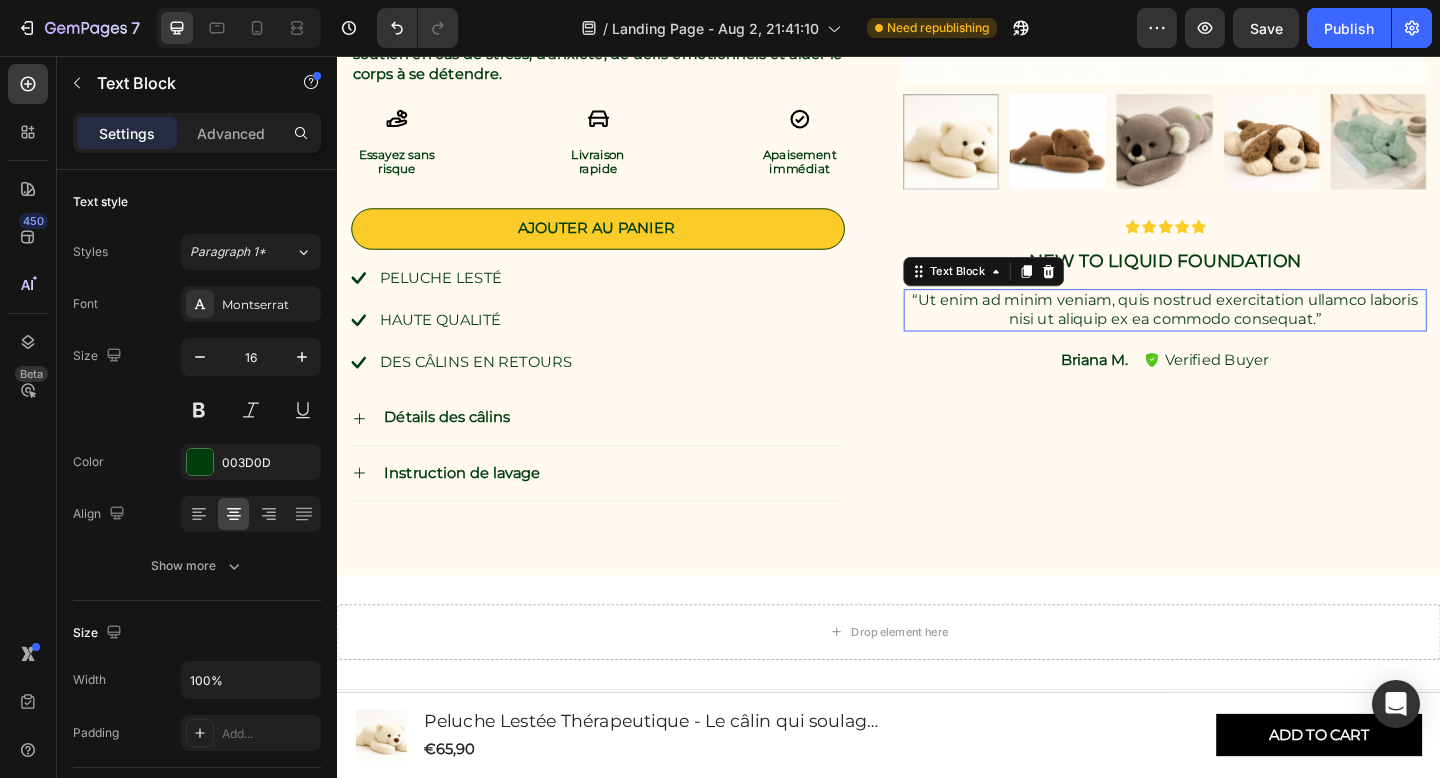 click on "“Ut enim ad minim veniam, quis nostrud exercitation ullamco laboris nisi ut aliquip ex ea commodo consequat.”" at bounding box center (1237, 333) 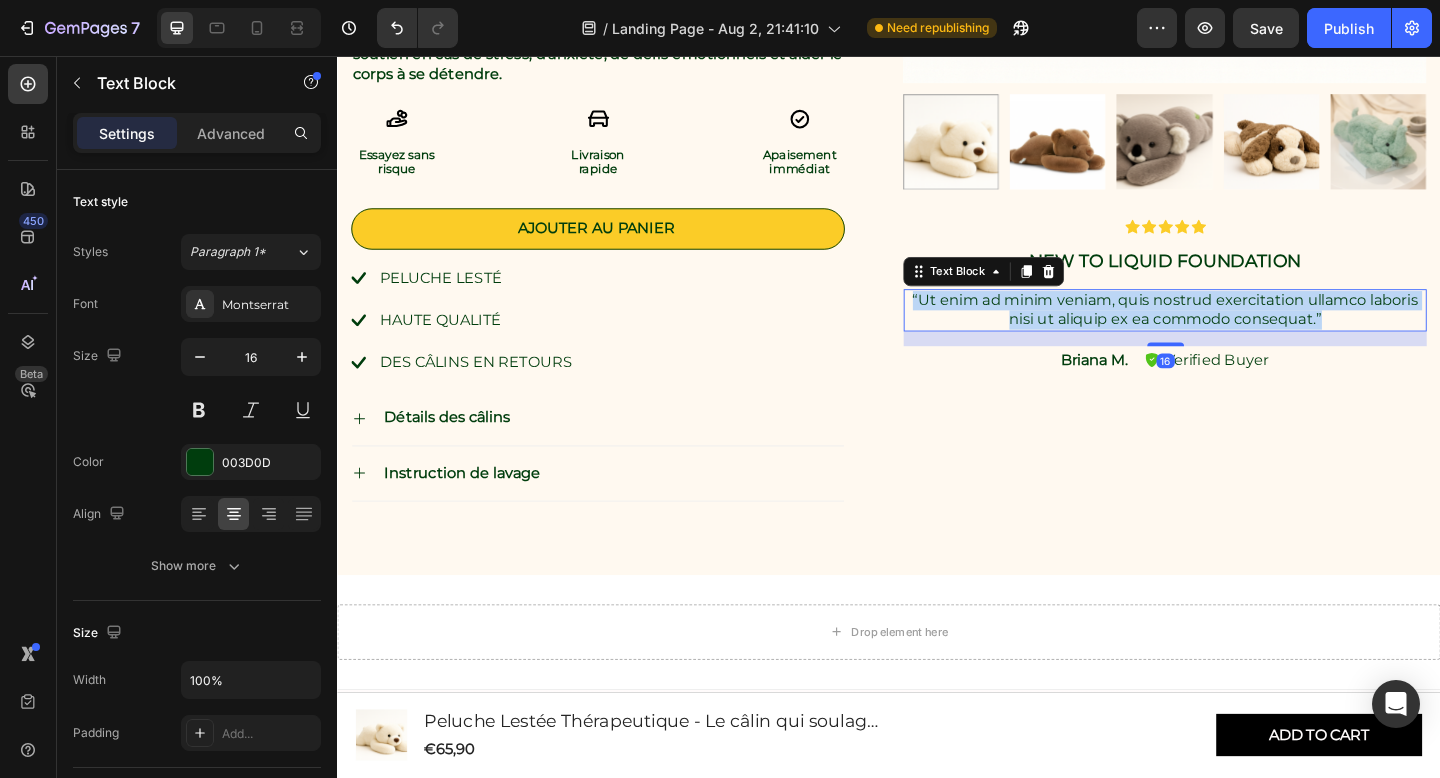 click on "“Ut enim ad minim veniam, quis nostrud exercitation ullamco laboris nisi ut aliquip ex ea commodo consequat.”" at bounding box center [1237, 333] 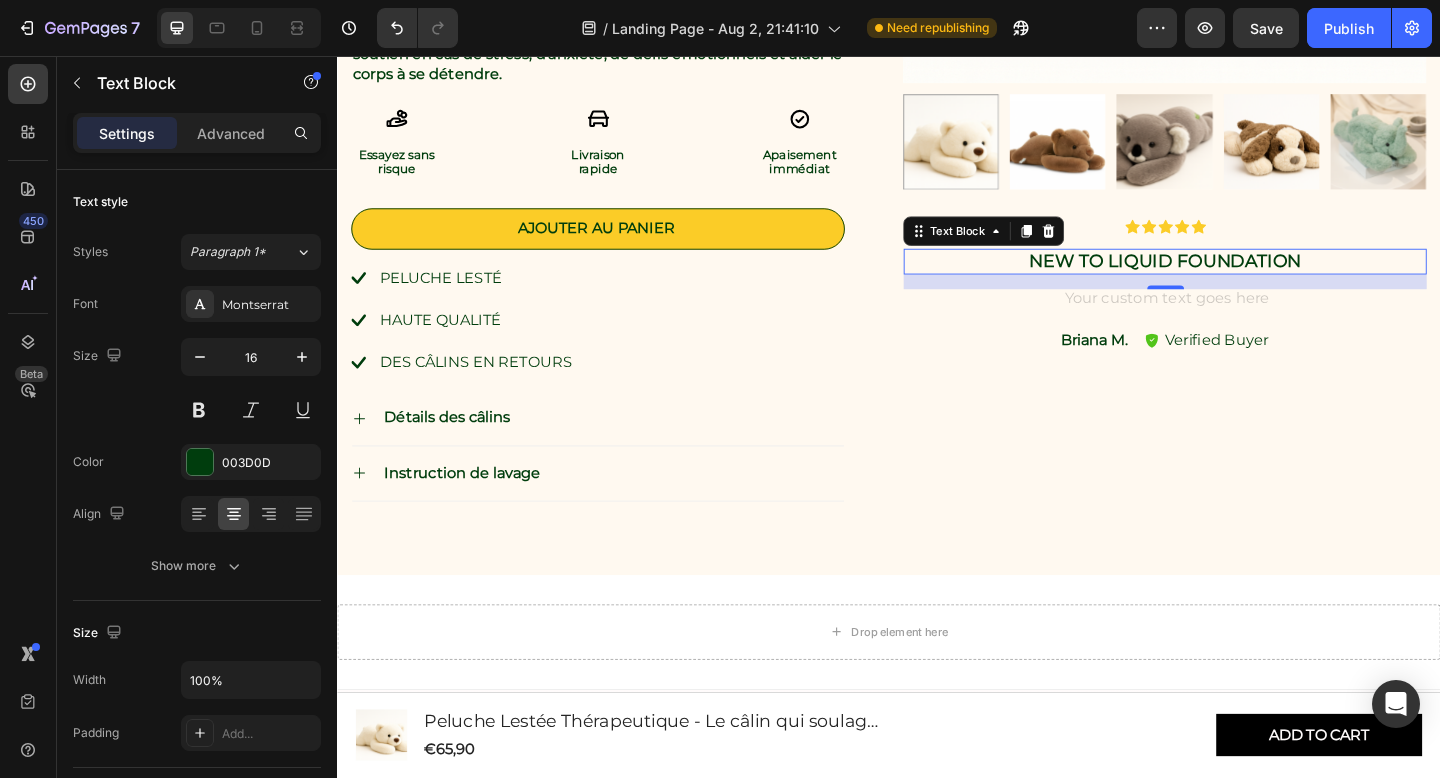 click on "New to liquid foundation" at bounding box center [1237, 280] 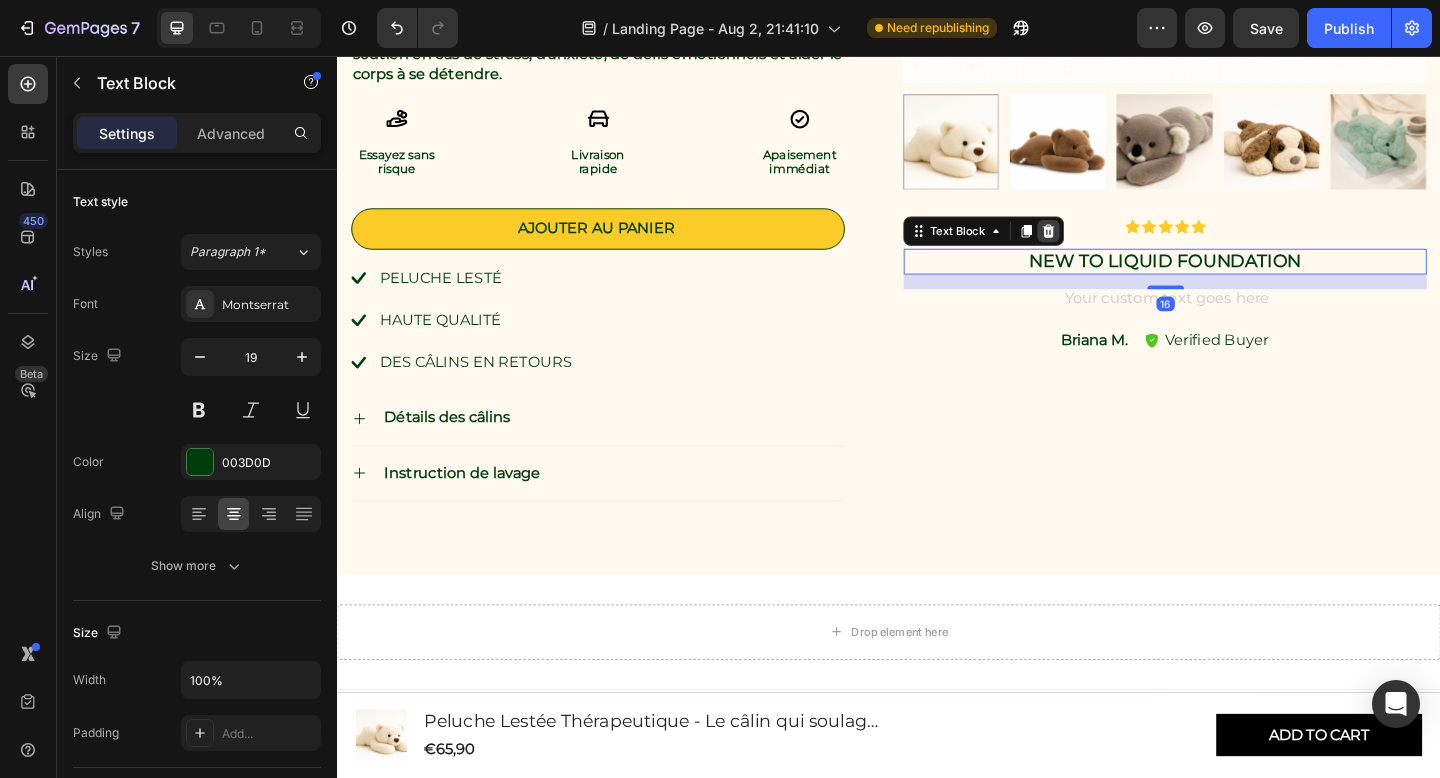 click at bounding box center [1111, 247] 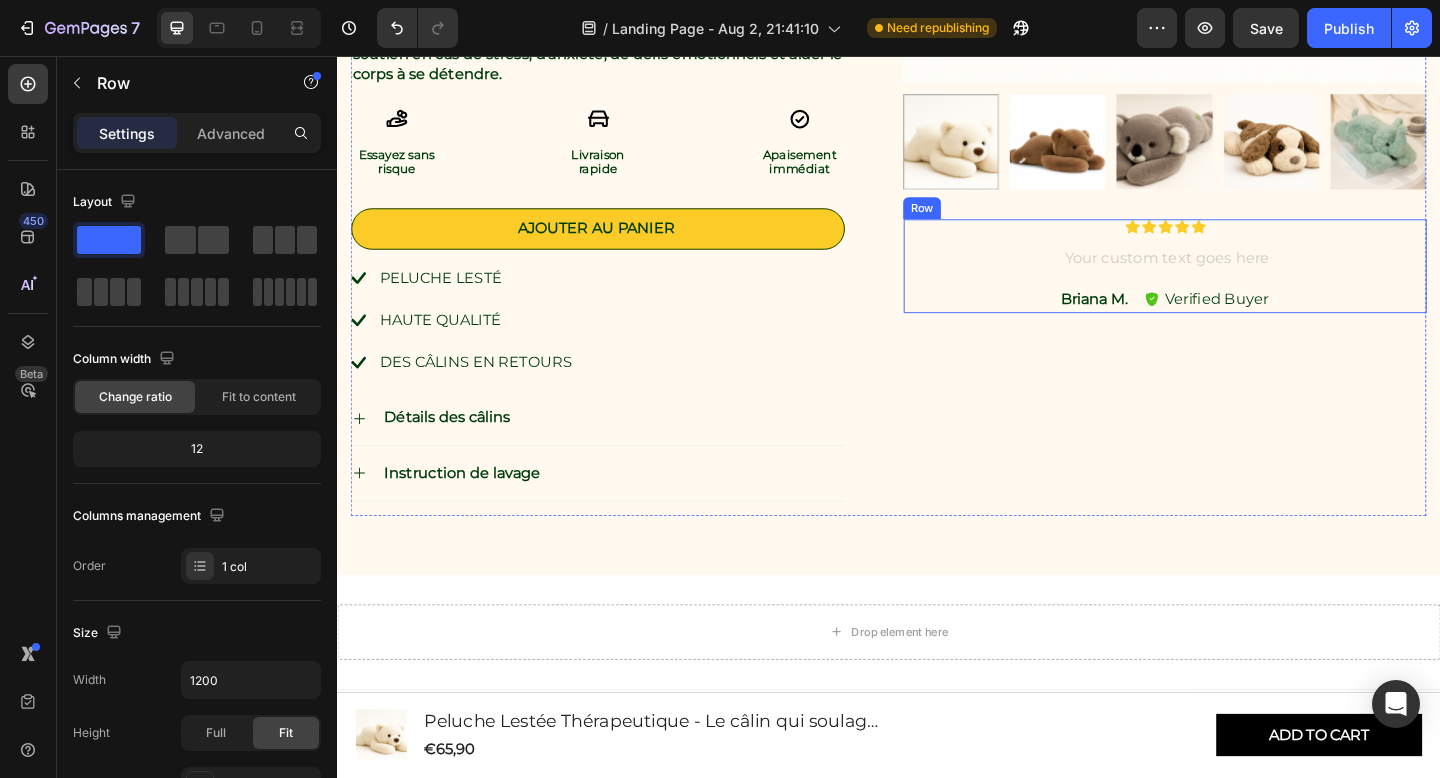 click on "Icon Icon Icon Icon Icon Icon List Text Block Briana M. Text Block
Verified Buyer Item List Row" at bounding box center [1237, 285] 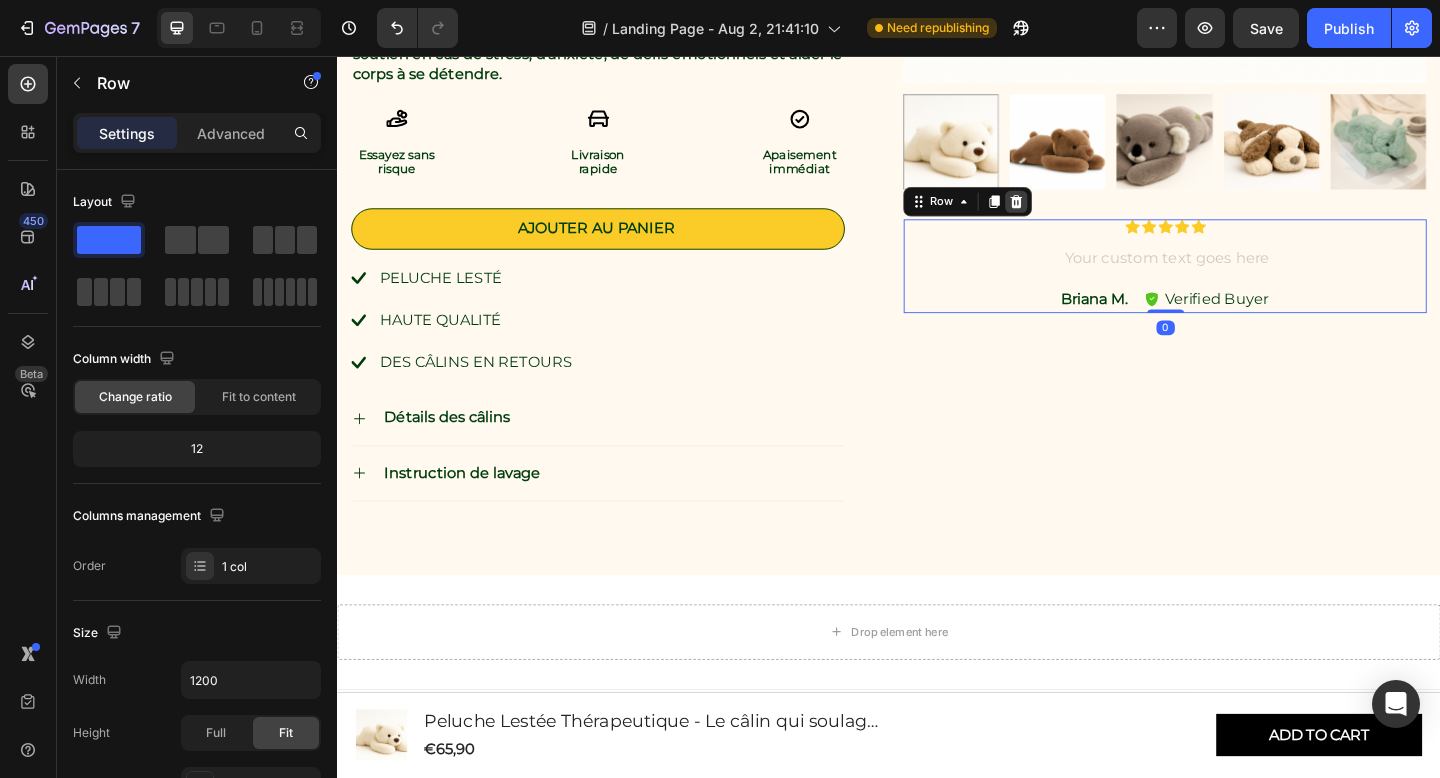 click 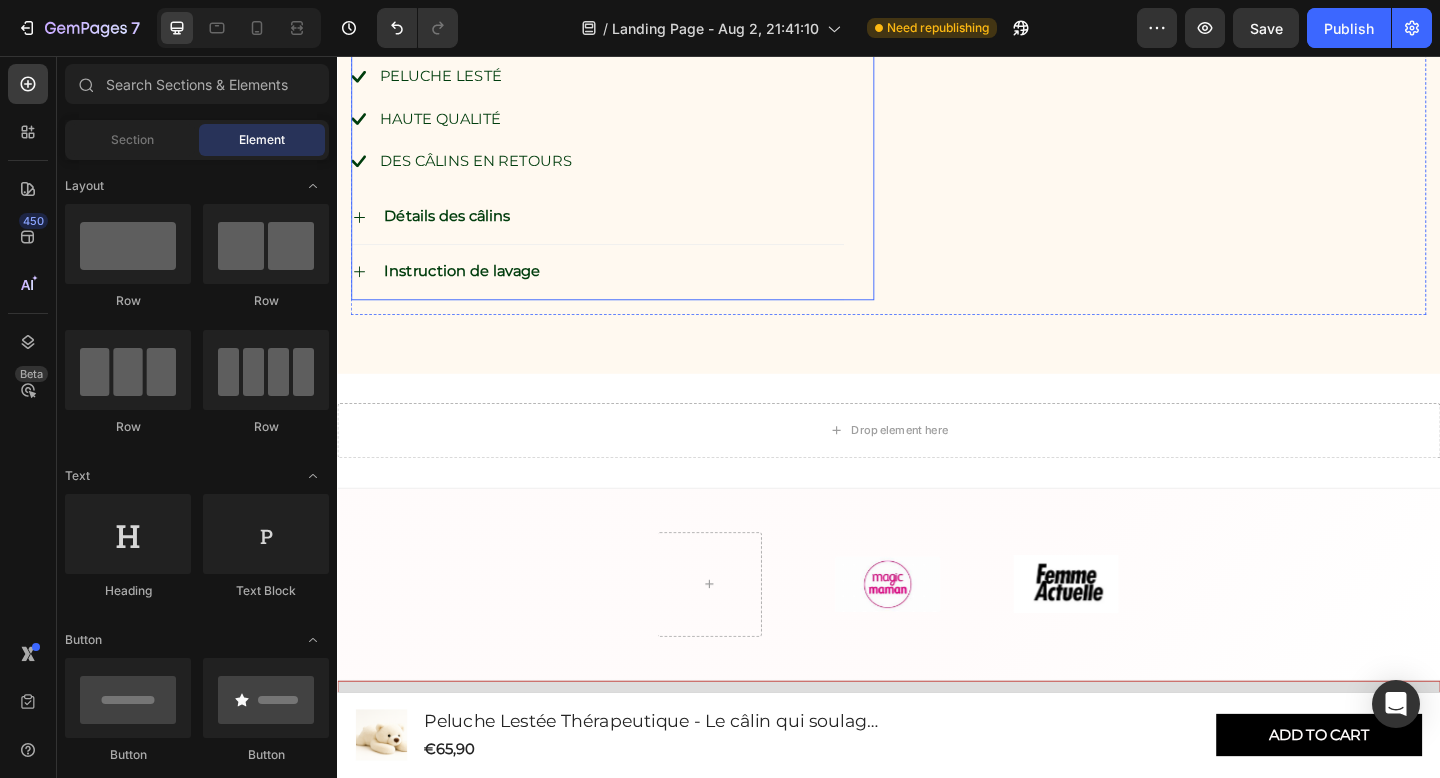 scroll, scrollTop: 1632, scrollLeft: 0, axis: vertical 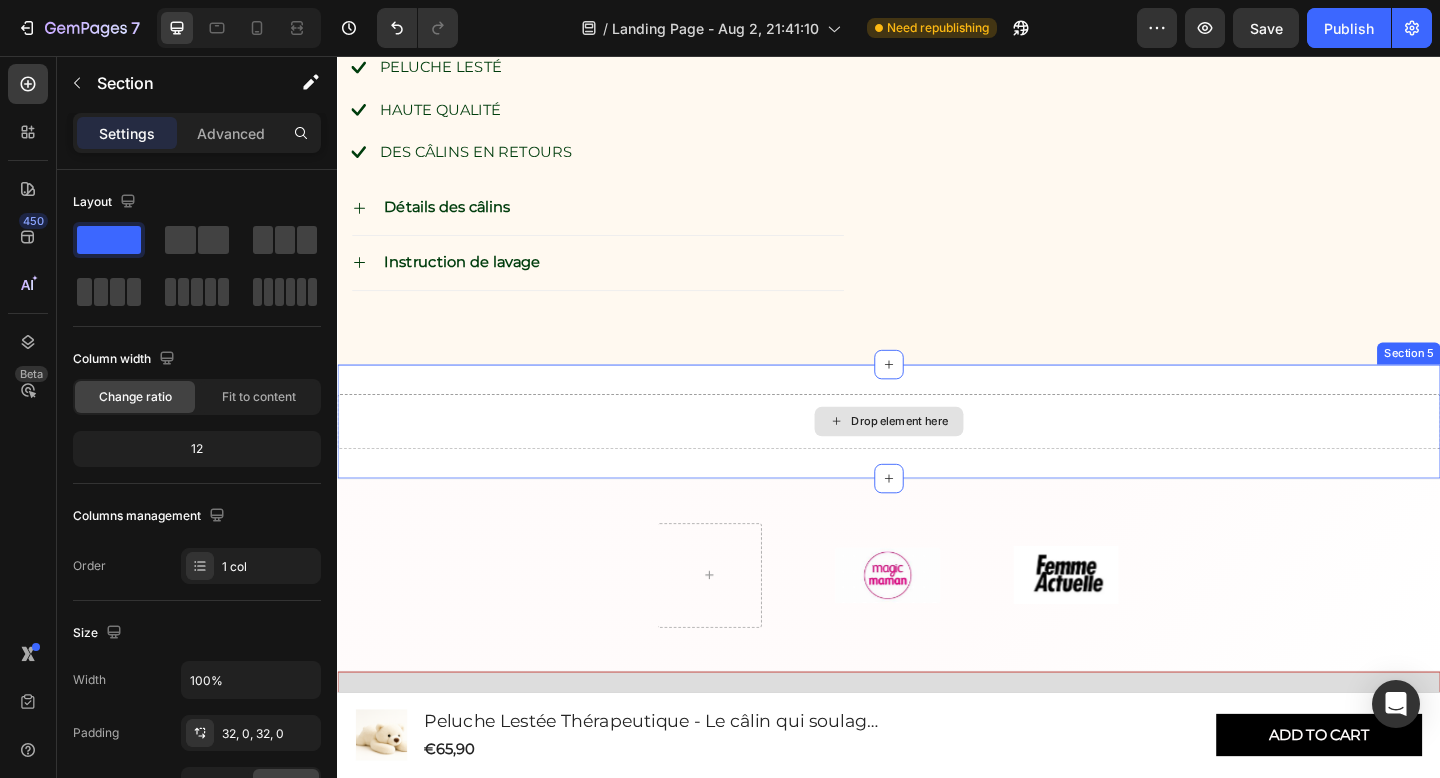 click on "Drop element here" at bounding box center [937, 454] 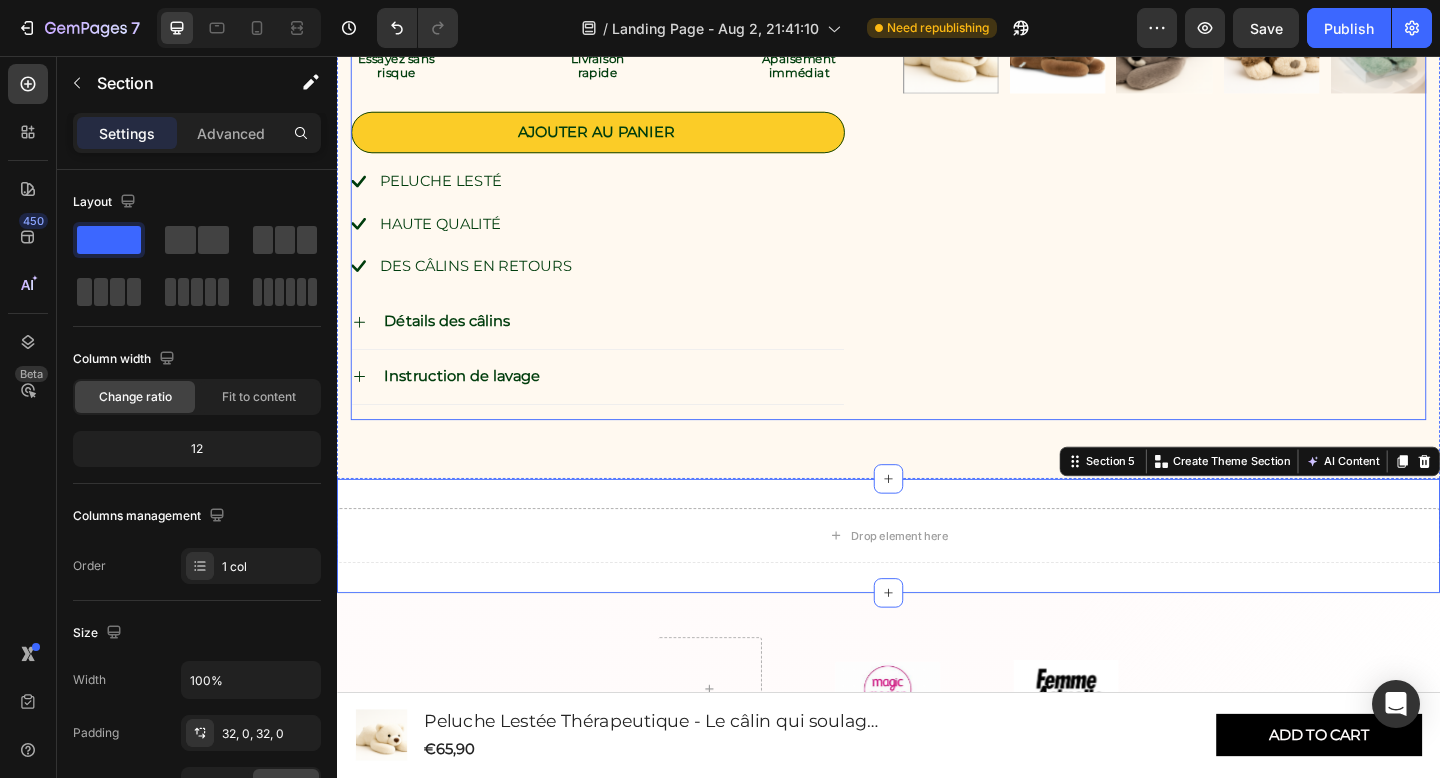 scroll, scrollTop: 1413, scrollLeft: 0, axis: vertical 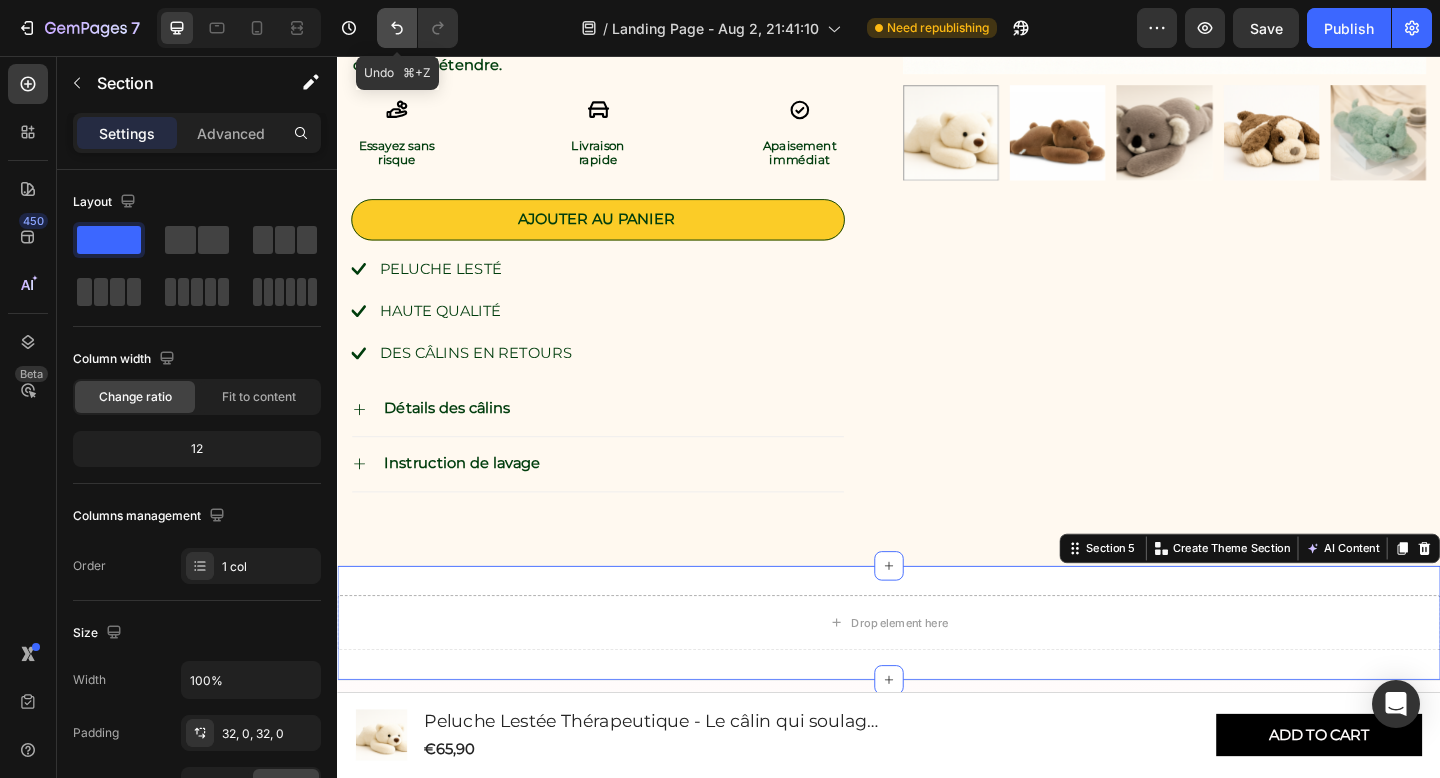 click 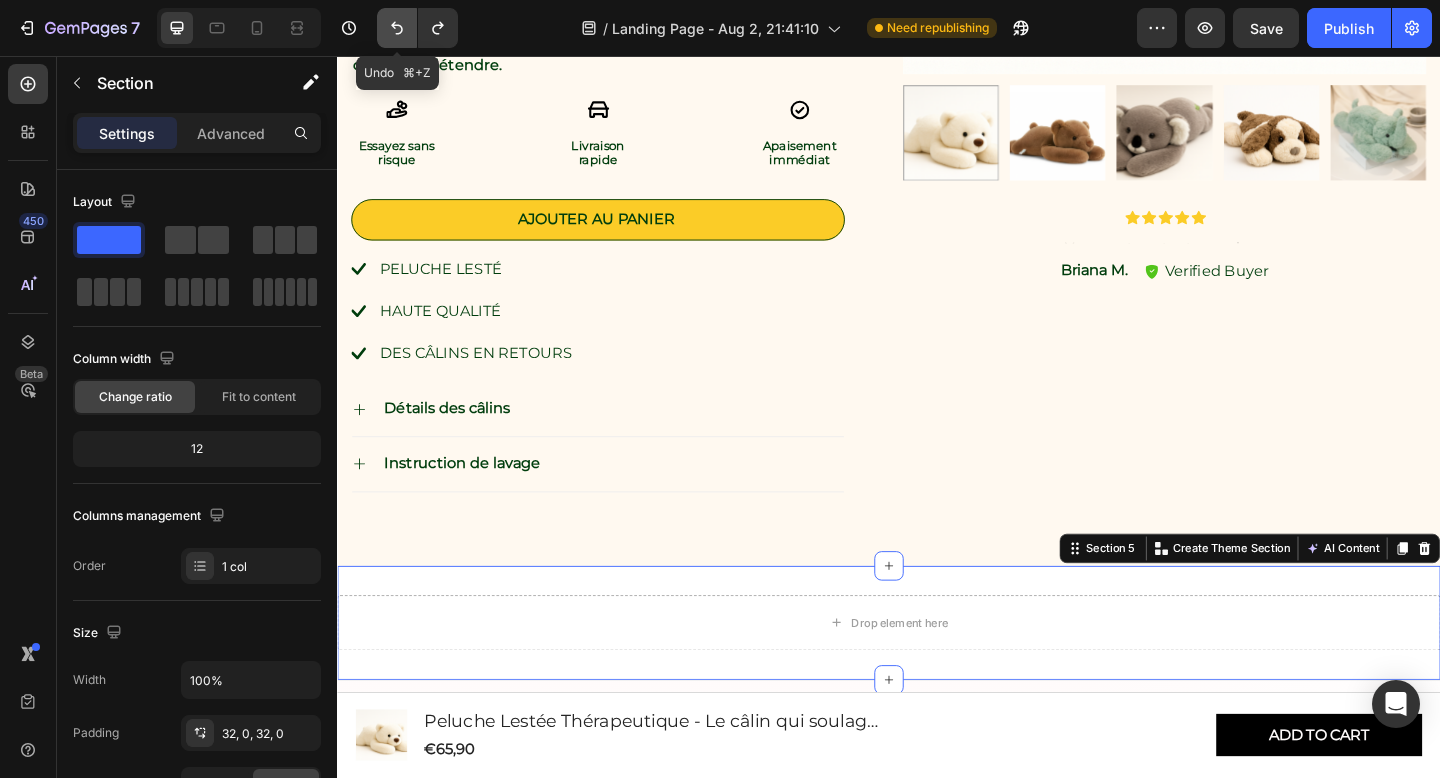 click 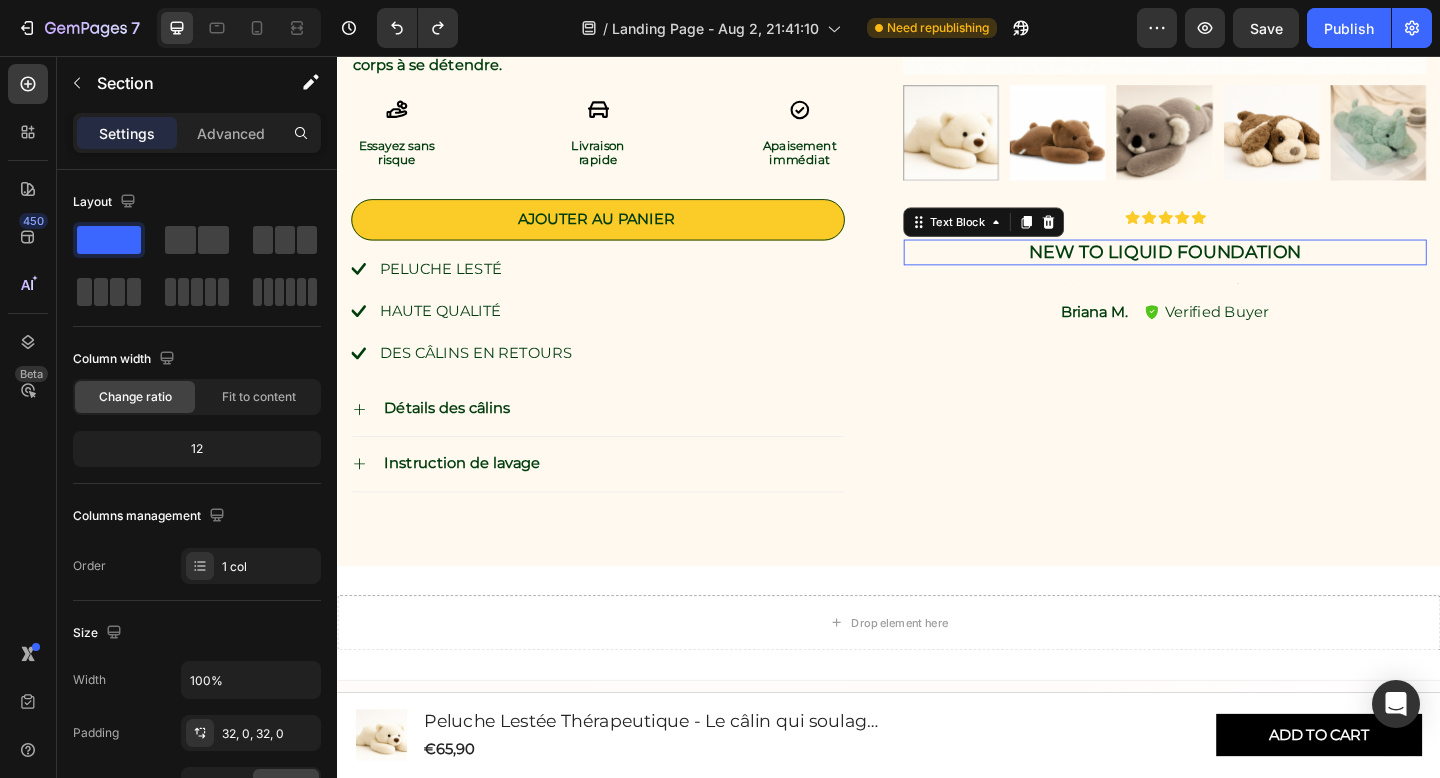 click on "New to liquid foundation" at bounding box center [1237, 270] 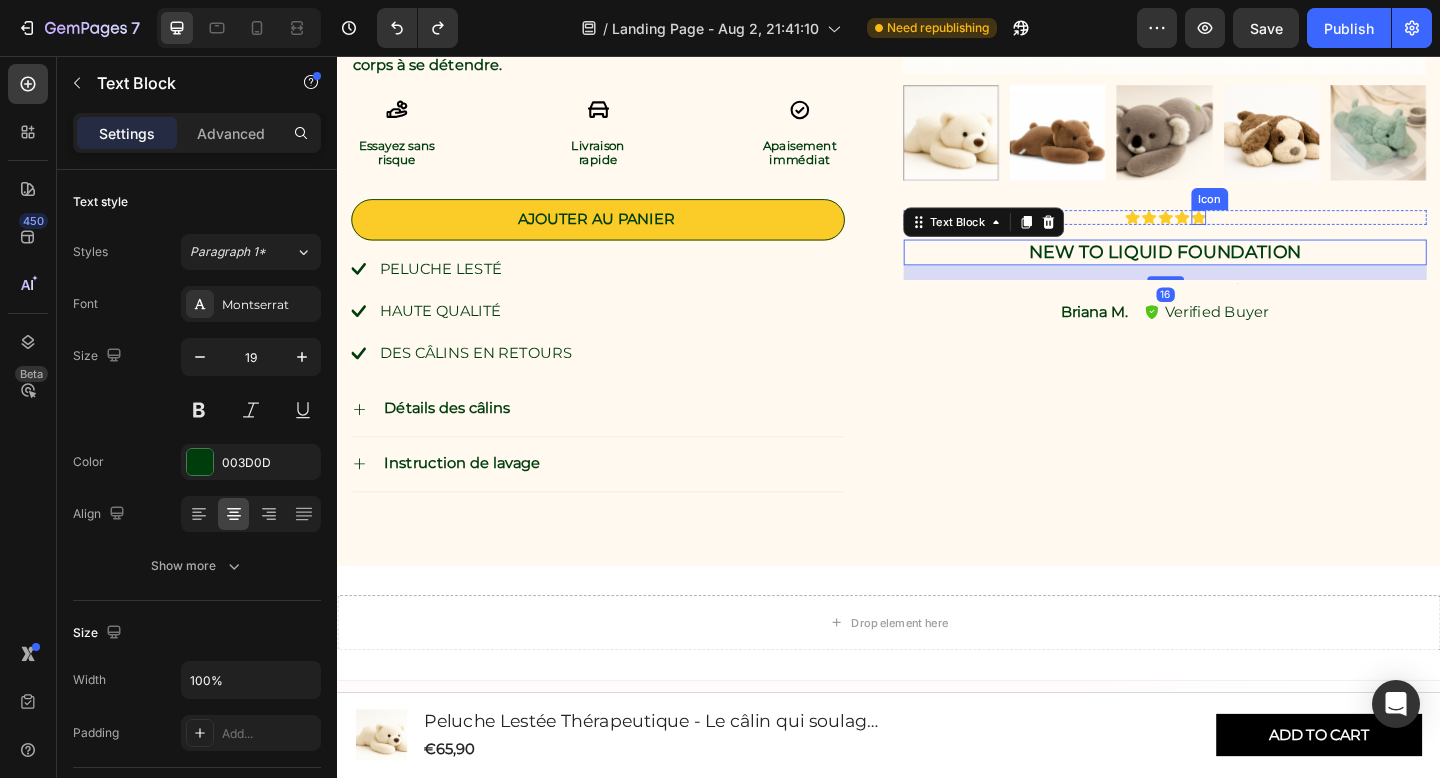 click on "Icon" at bounding box center (1274, 232) 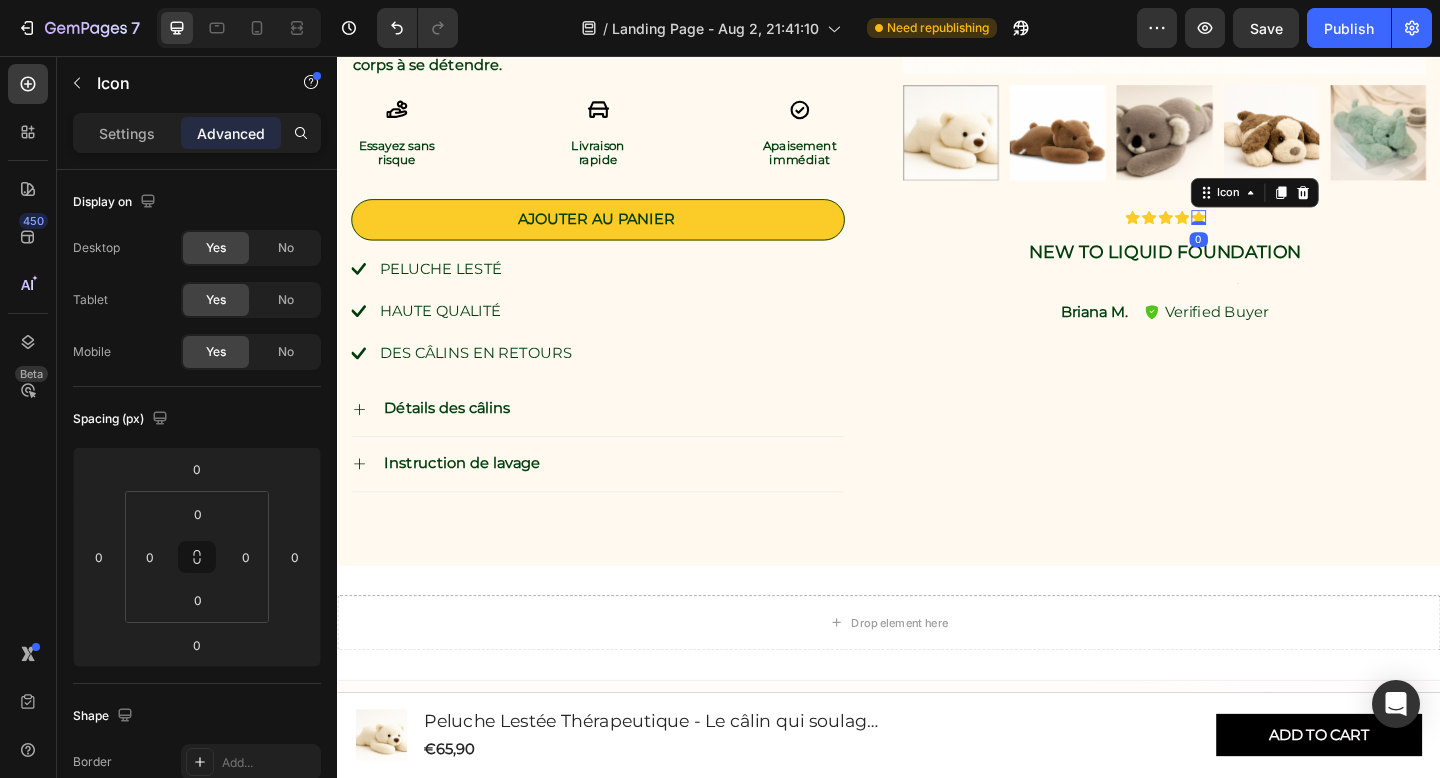 click at bounding box center (1274, 238) 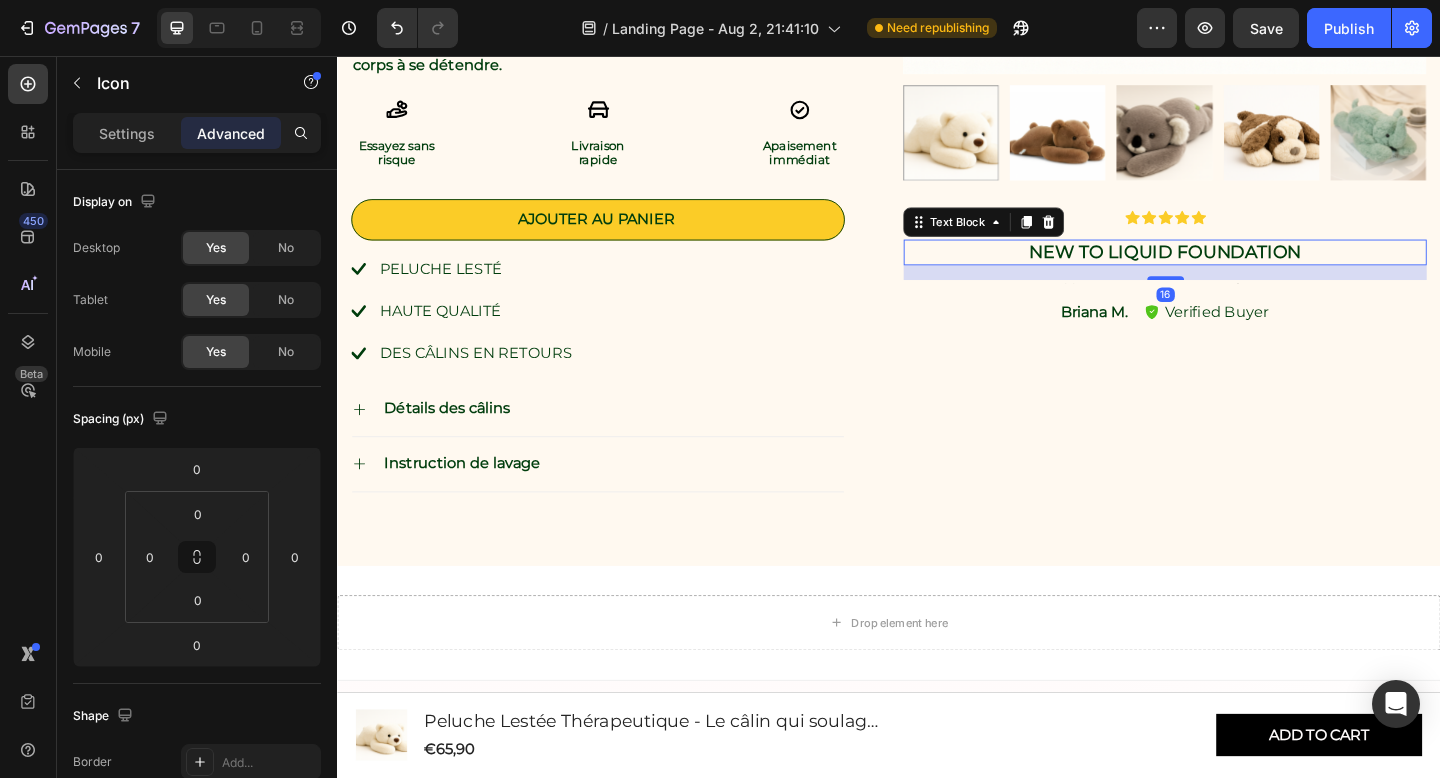 click on "New to liquid foundation" at bounding box center [1237, 270] 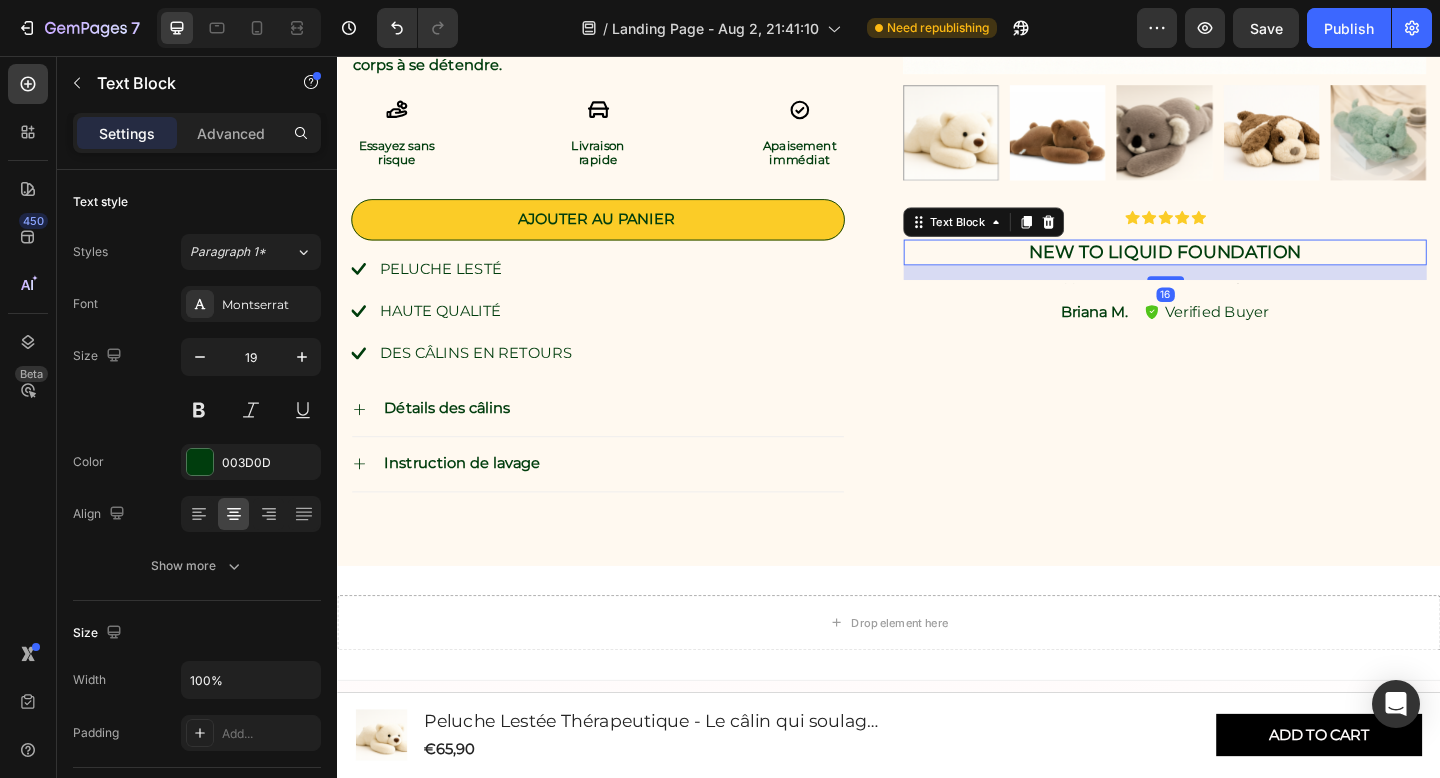click on "New to liquid foundation" at bounding box center [1237, 270] 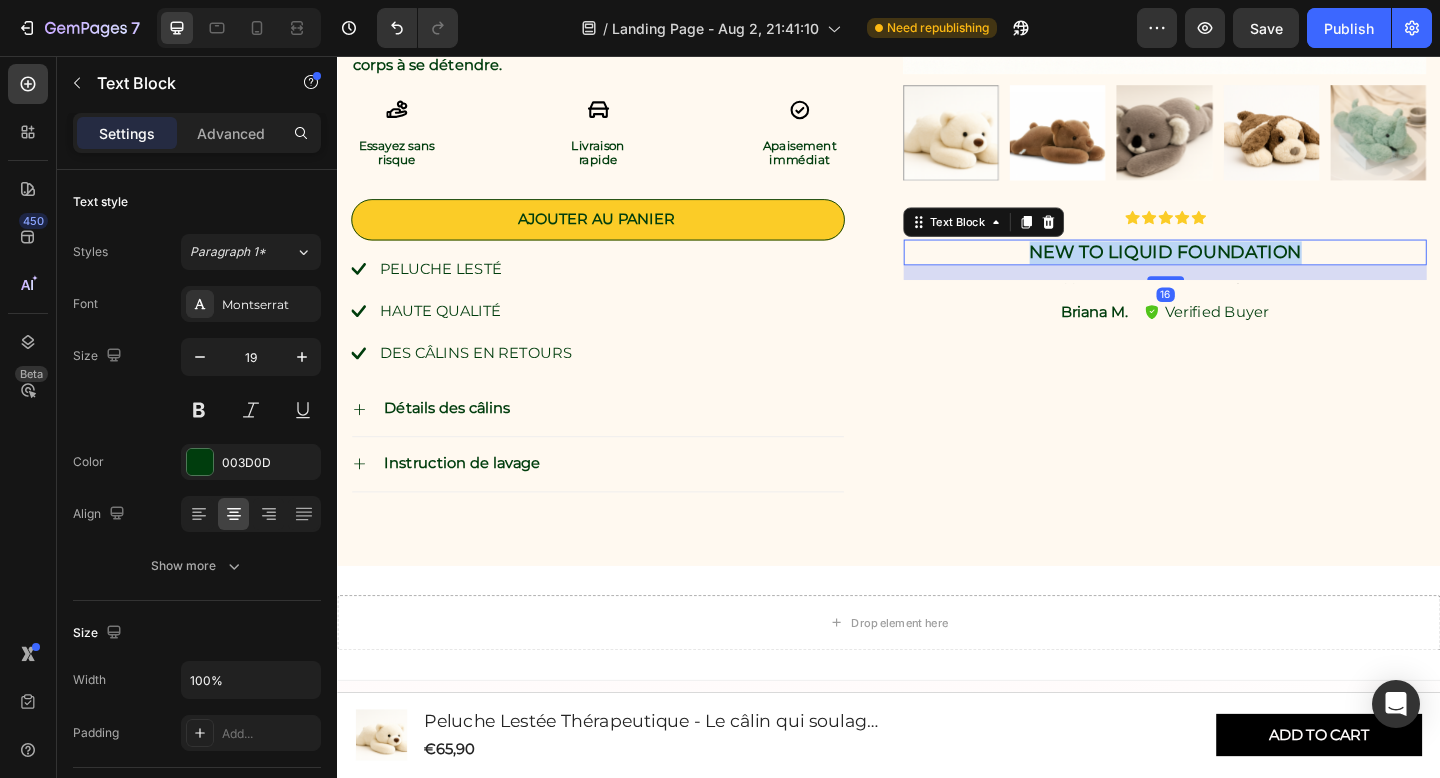 click on "New to liquid foundation" at bounding box center (1237, 270) 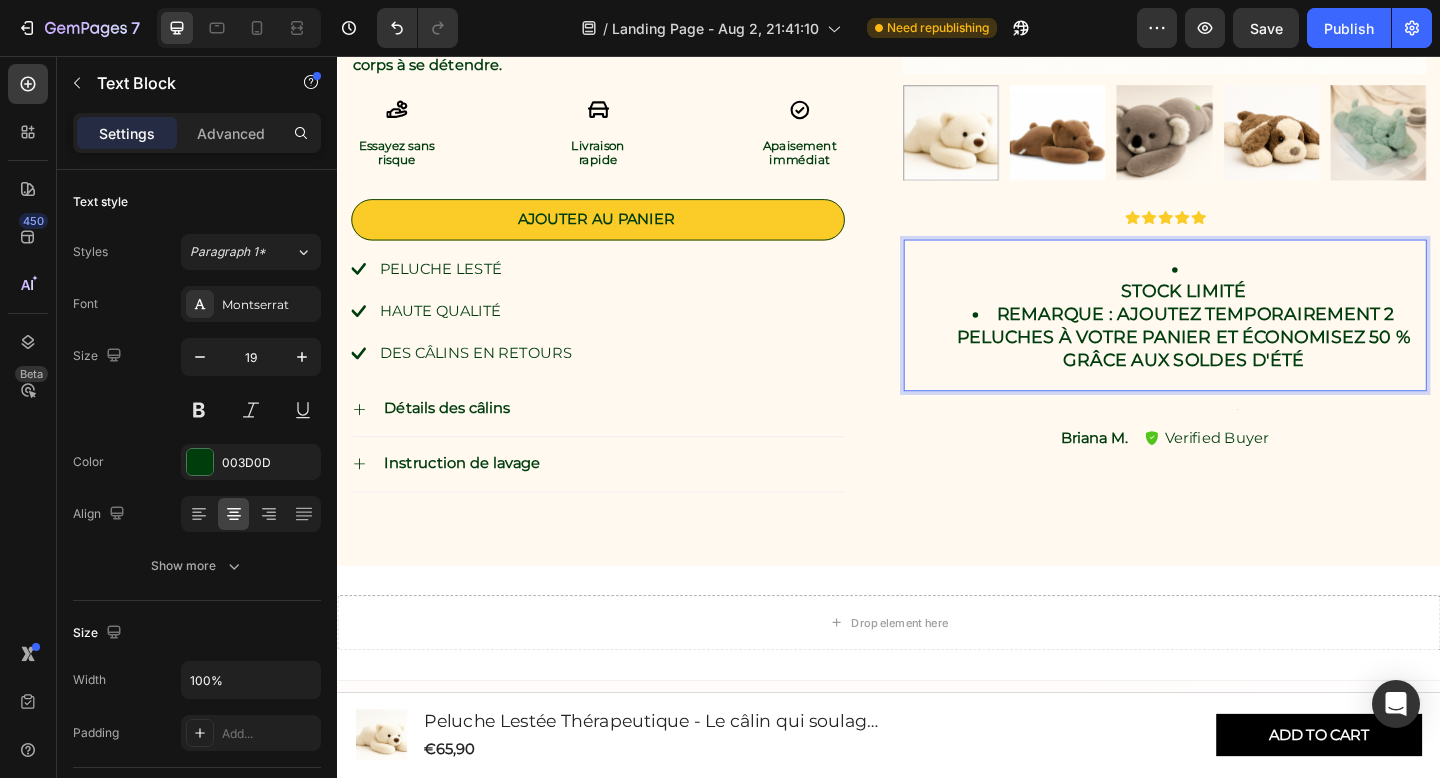 click on "Stock limité" at bounding box center [1257, 301] 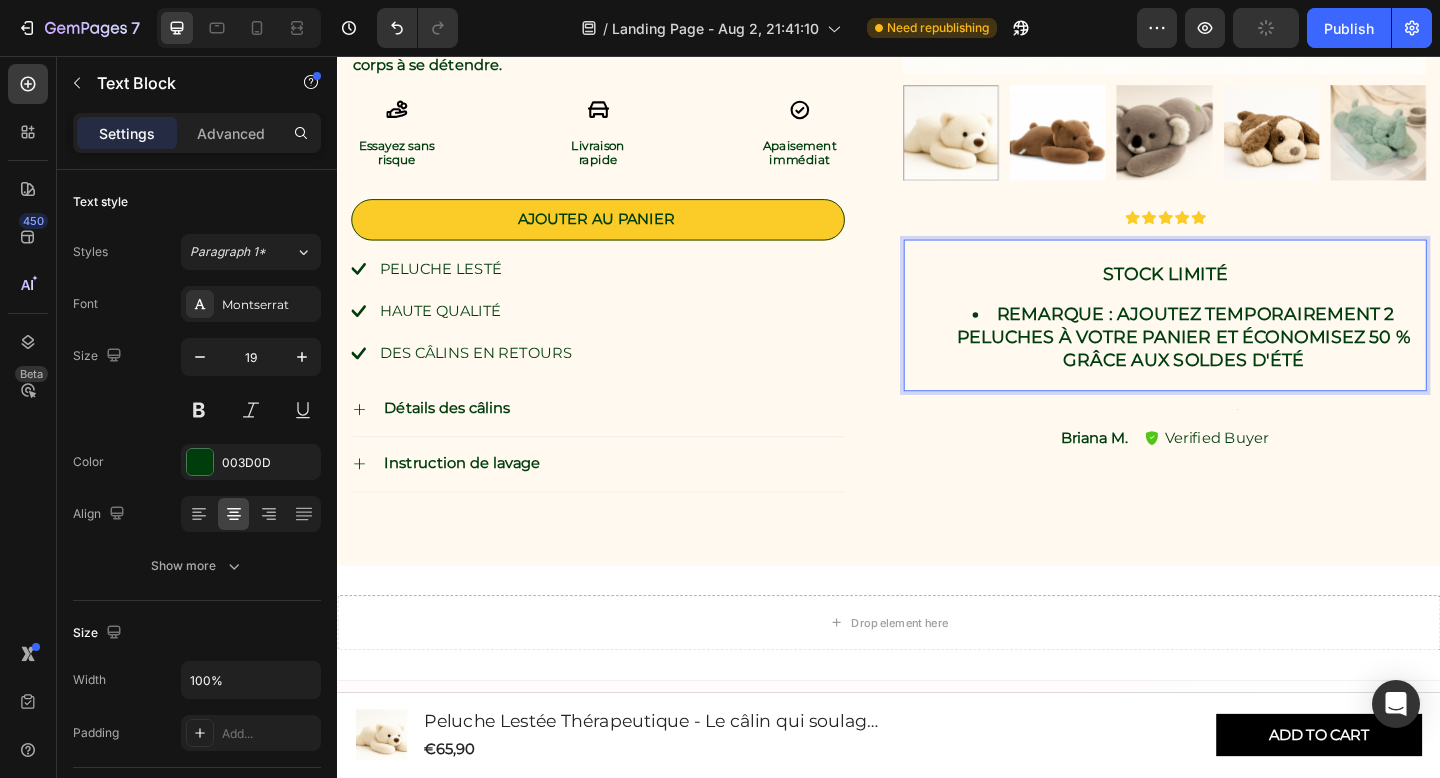 click on "⁠⁠⁠⁠⁠⁠⁠ Stock limité" at bounding box center (1237, 282) 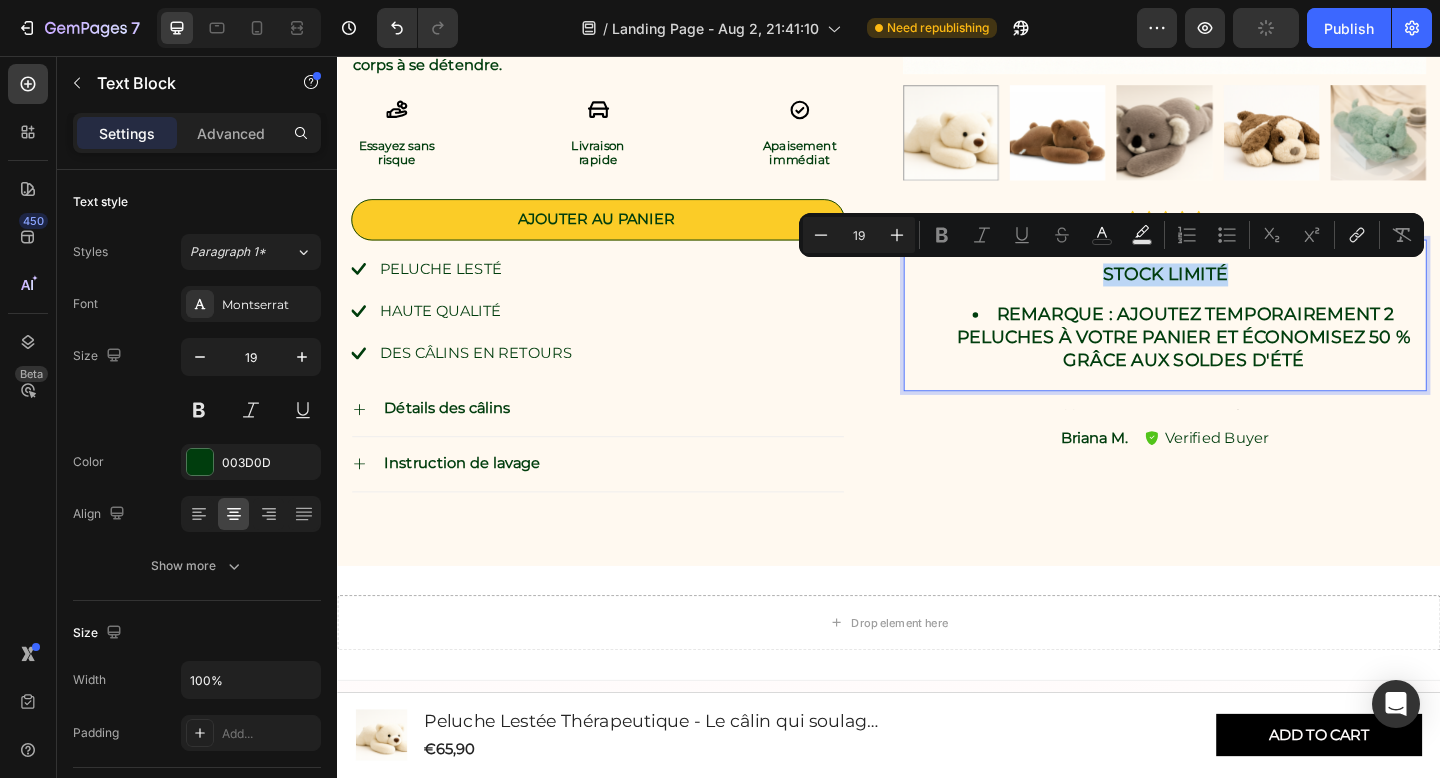click on "Stock limité" at bounding box center [1237, 282] 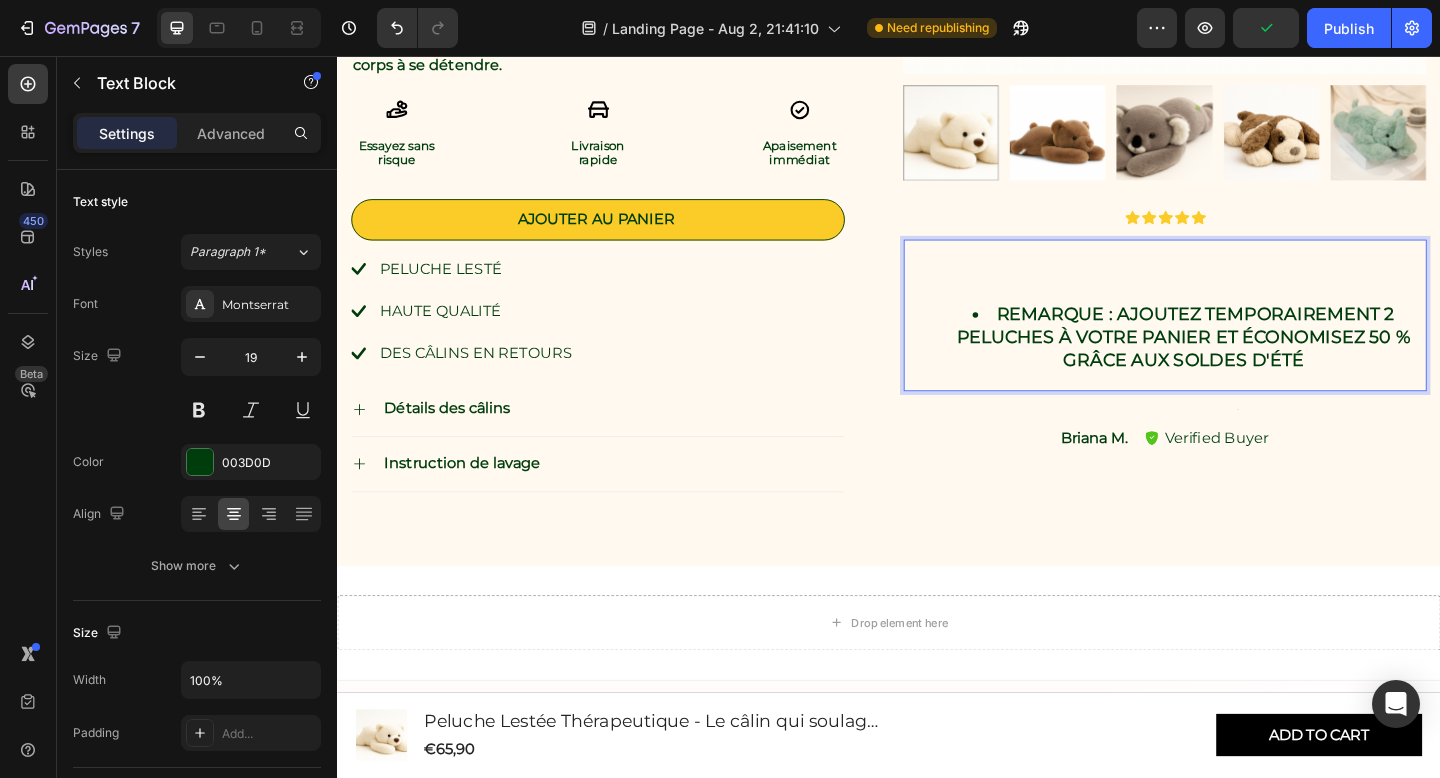 click on "REMARQUE : Ajoutez temporairement 2 peluches à votre panier et économisez 50 % grâce aux soldes d'été" at bounding box center (1257, 363) 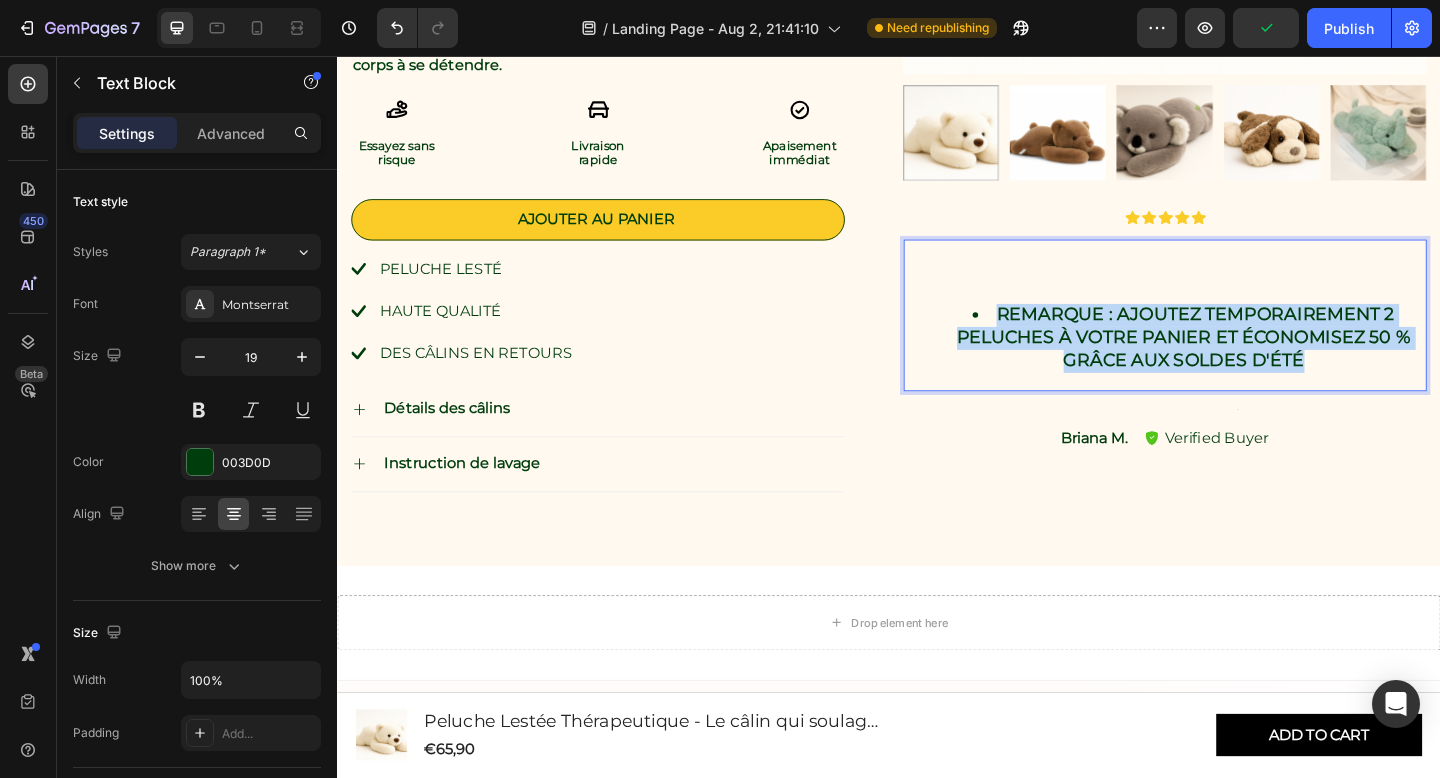 click on "REMARQUE : Ajoutez temporairement 2 peluches à votre panier et économisez 50 % grâce aux soldes d'été" at bounding box center (1257, 363) 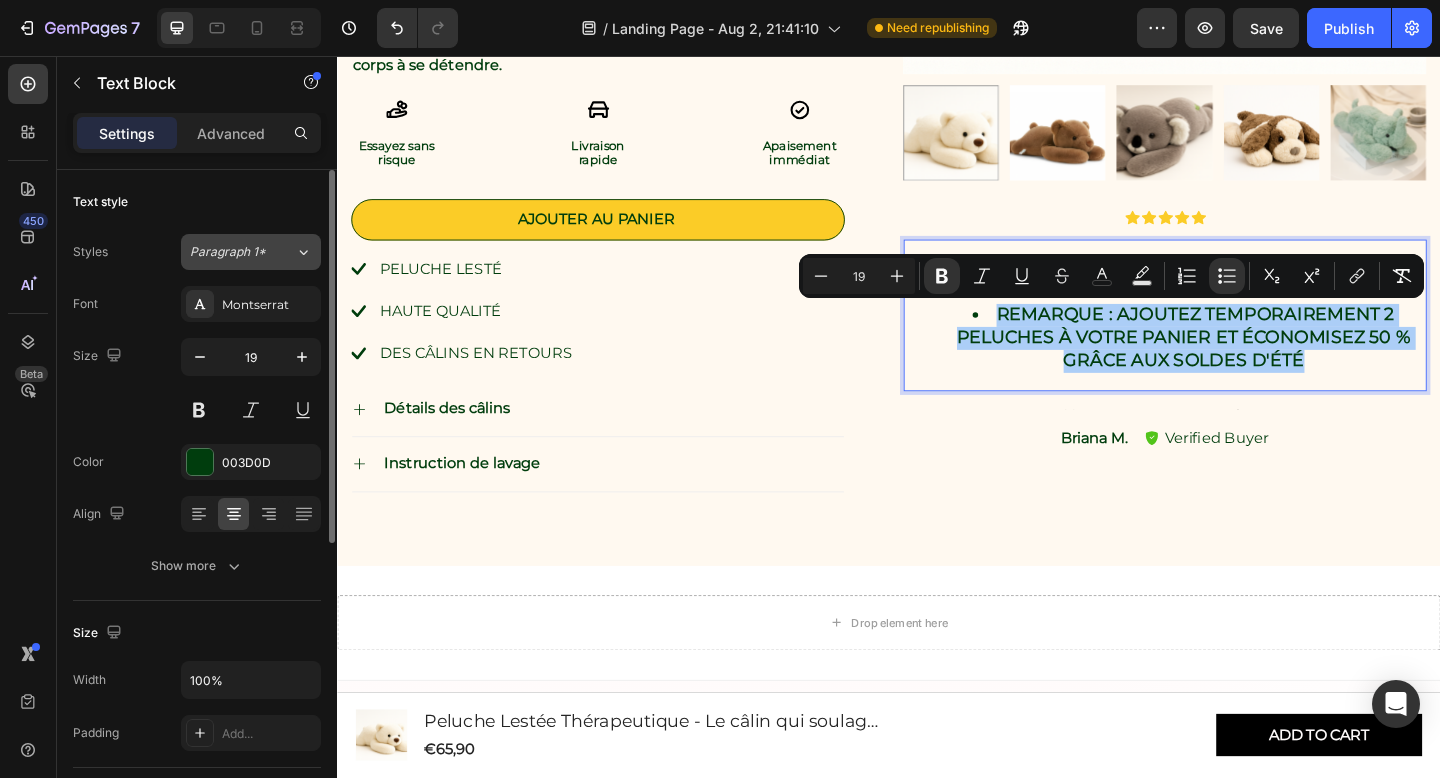click 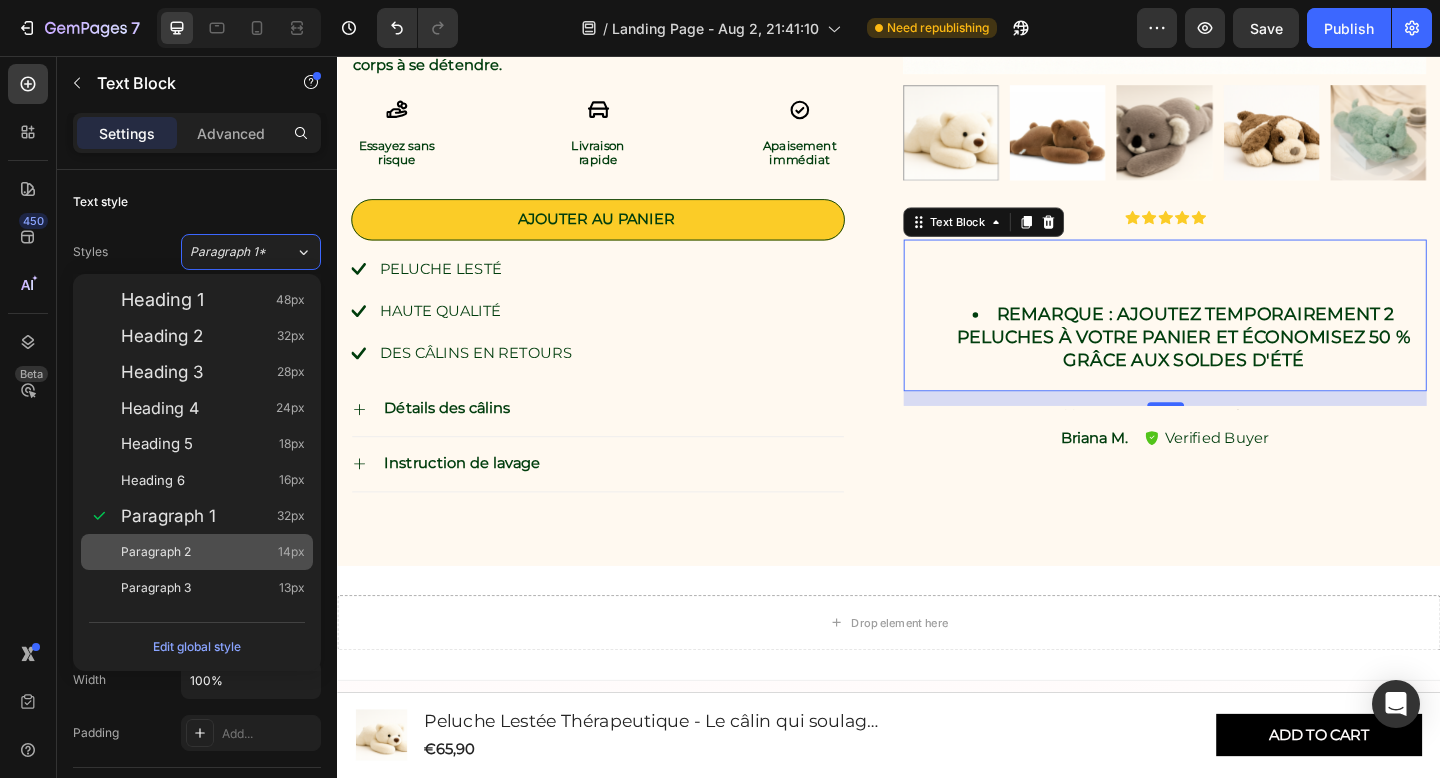 click on "Paragraph 2 14px" at bounding box center (213, 552) 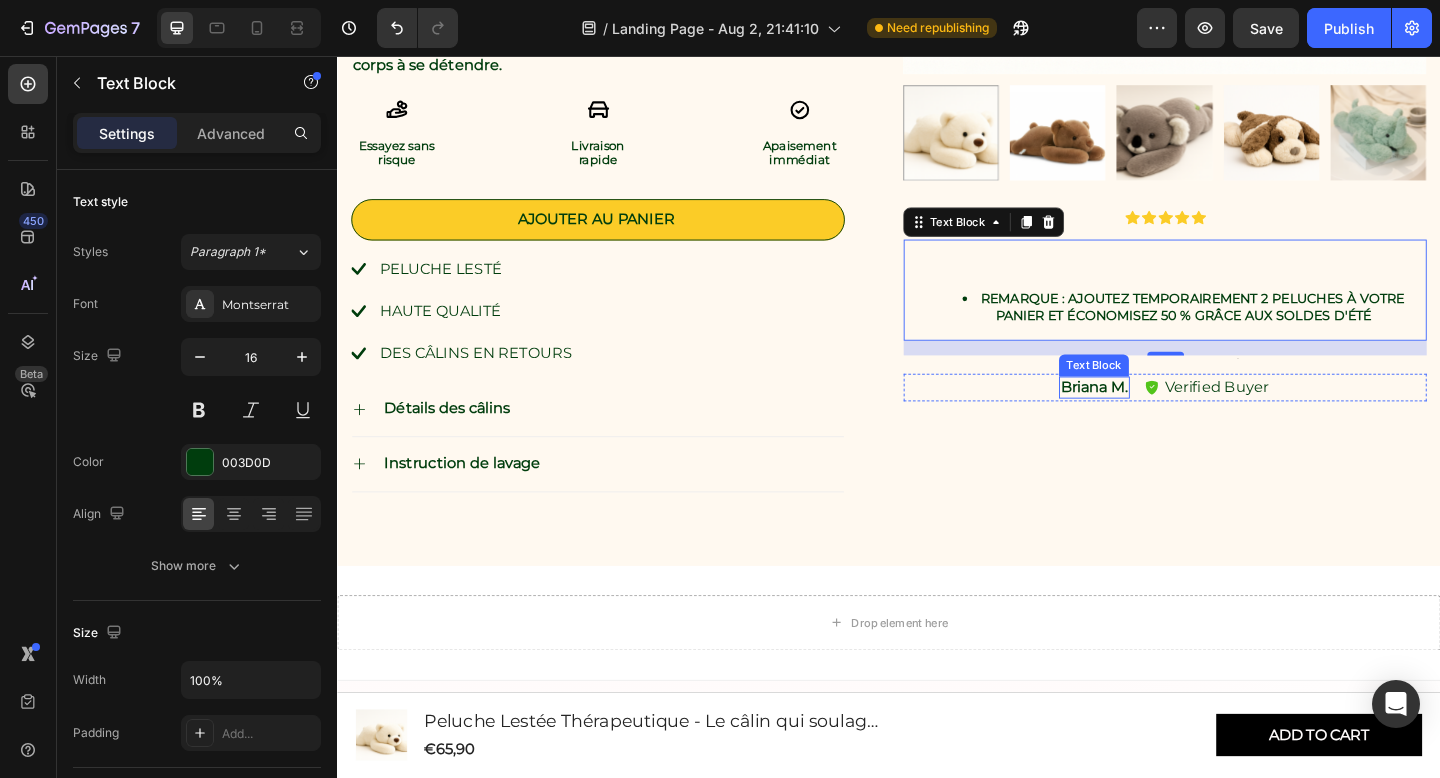 click on "Briana M." at bounding box center [1160, 417] 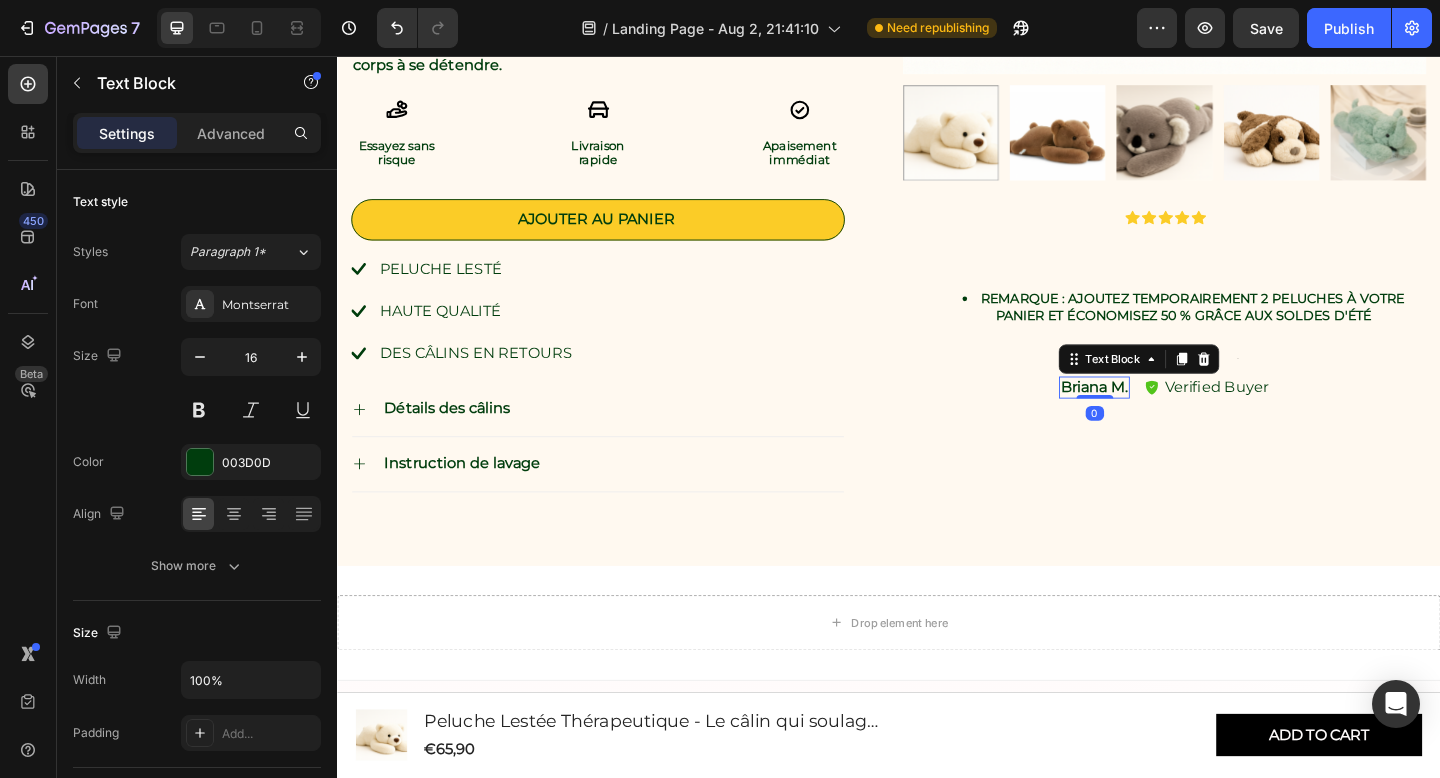 click on "Briana M." at bounding box center (1160, 417) 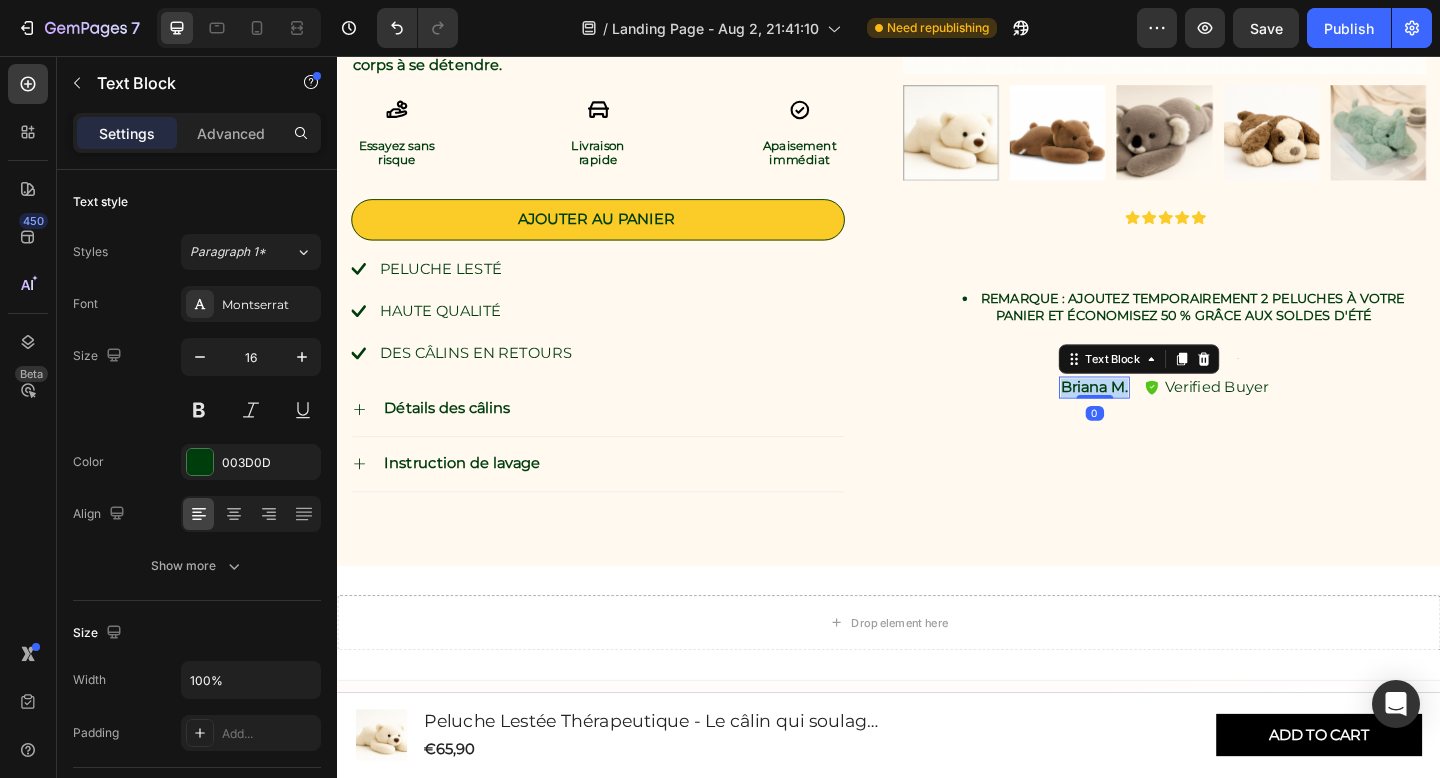 click on "Briana M." at bounding box center [1160, 417] 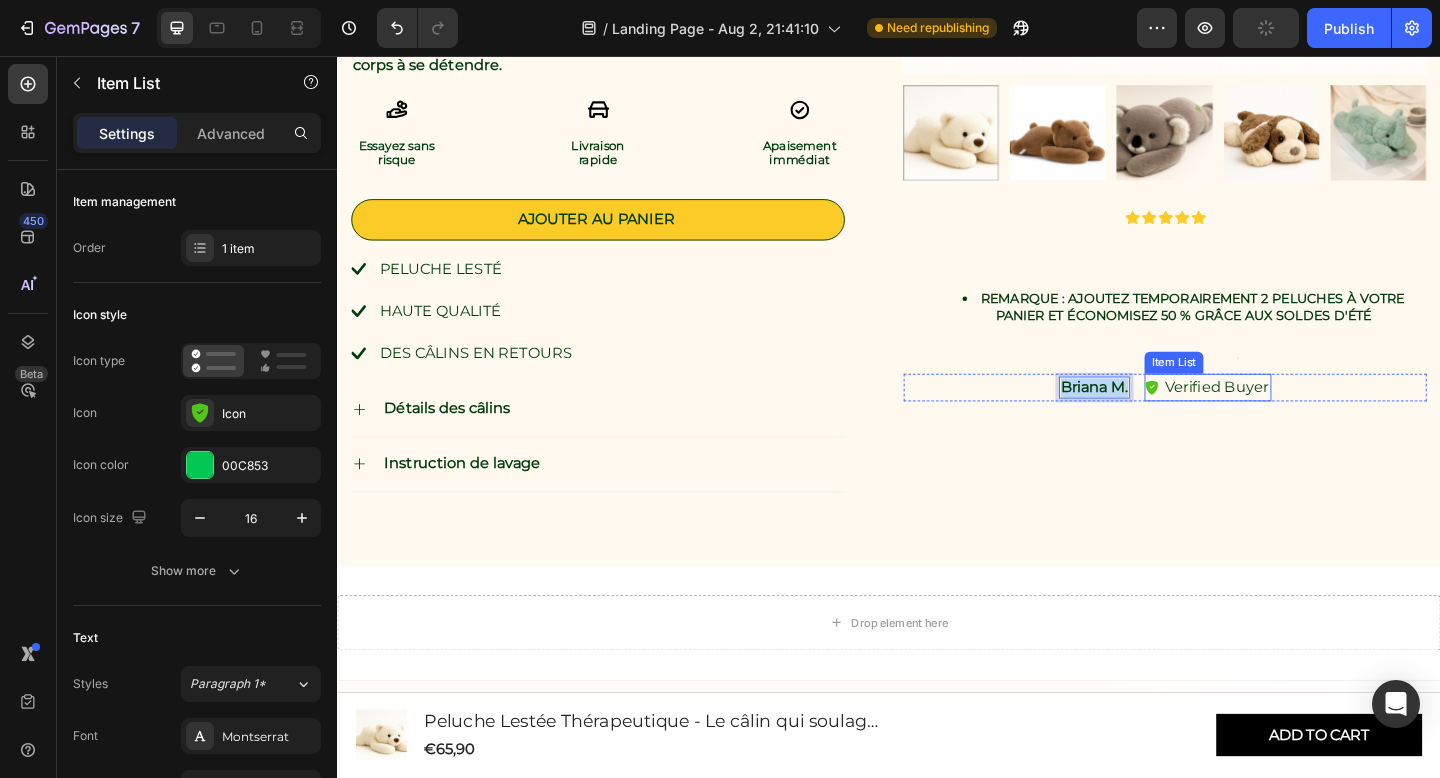 click on "Verified Buyer" at bounding box center [1293, 417] 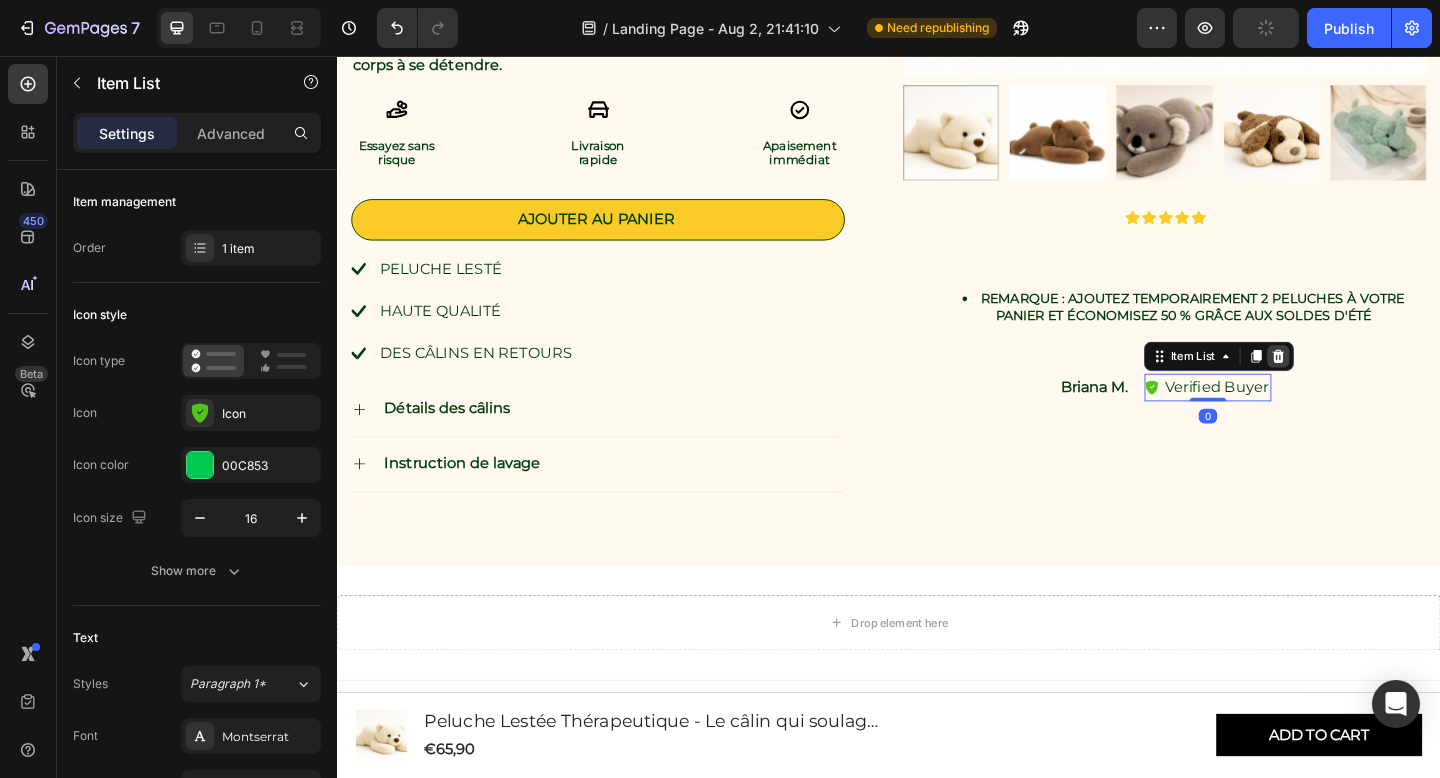 click 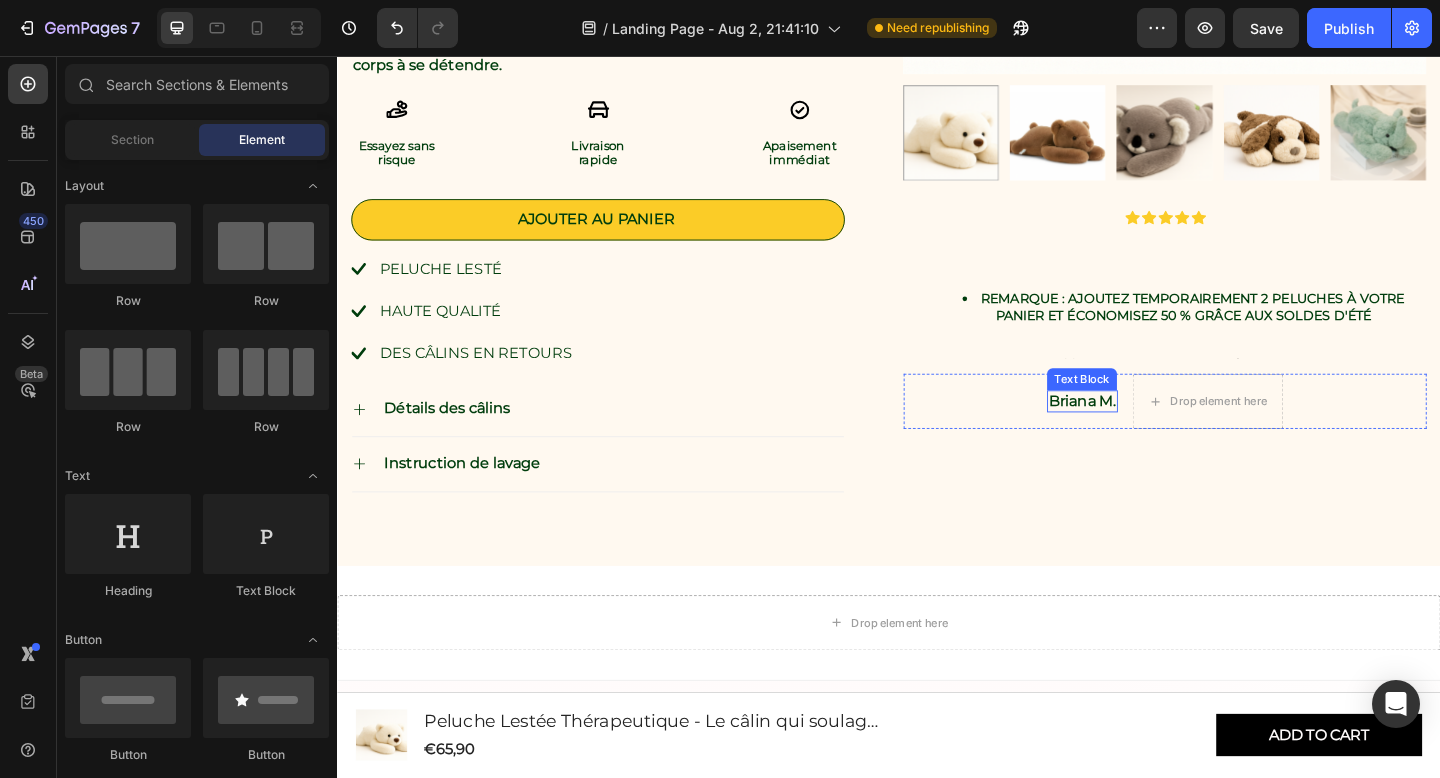 click on "Briana M." at bounding box center (1147, 432) 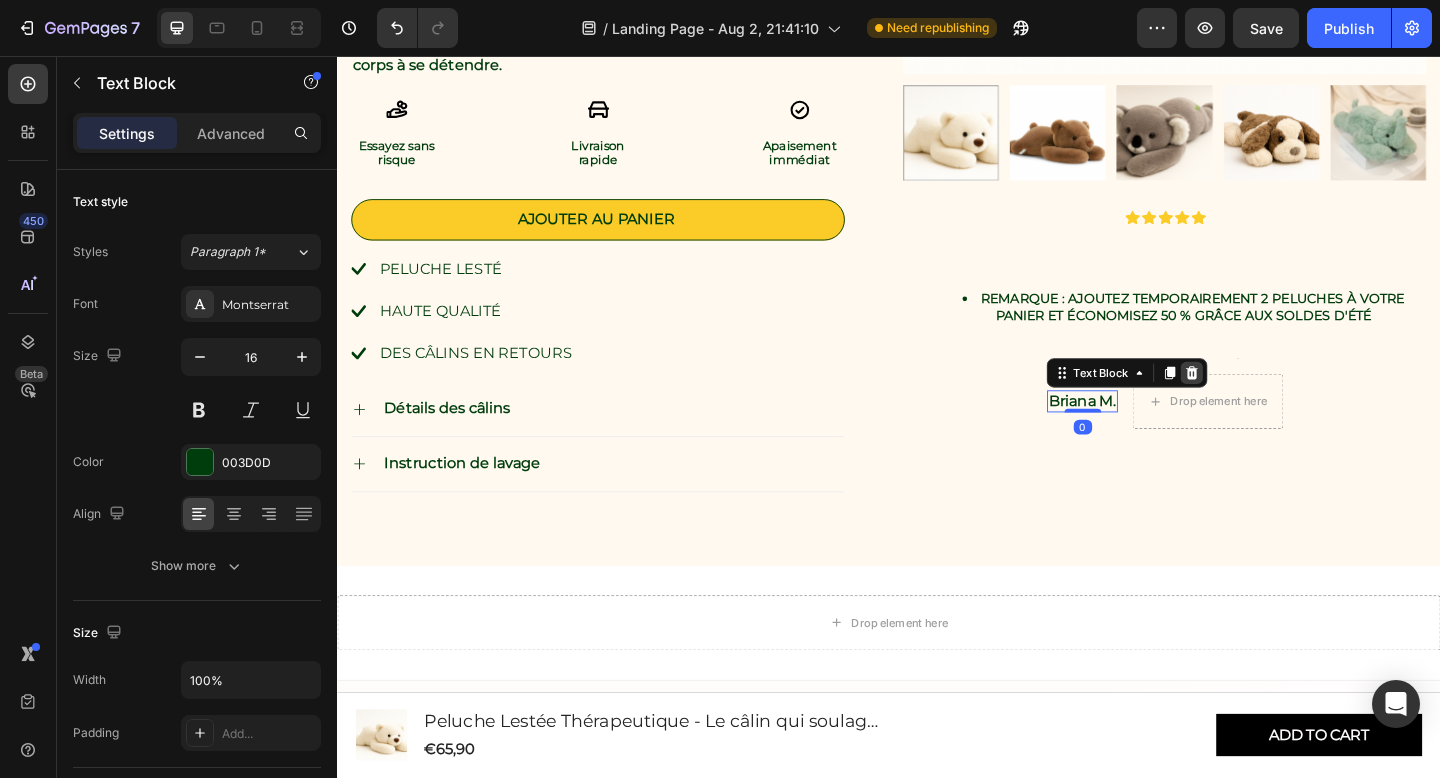 click 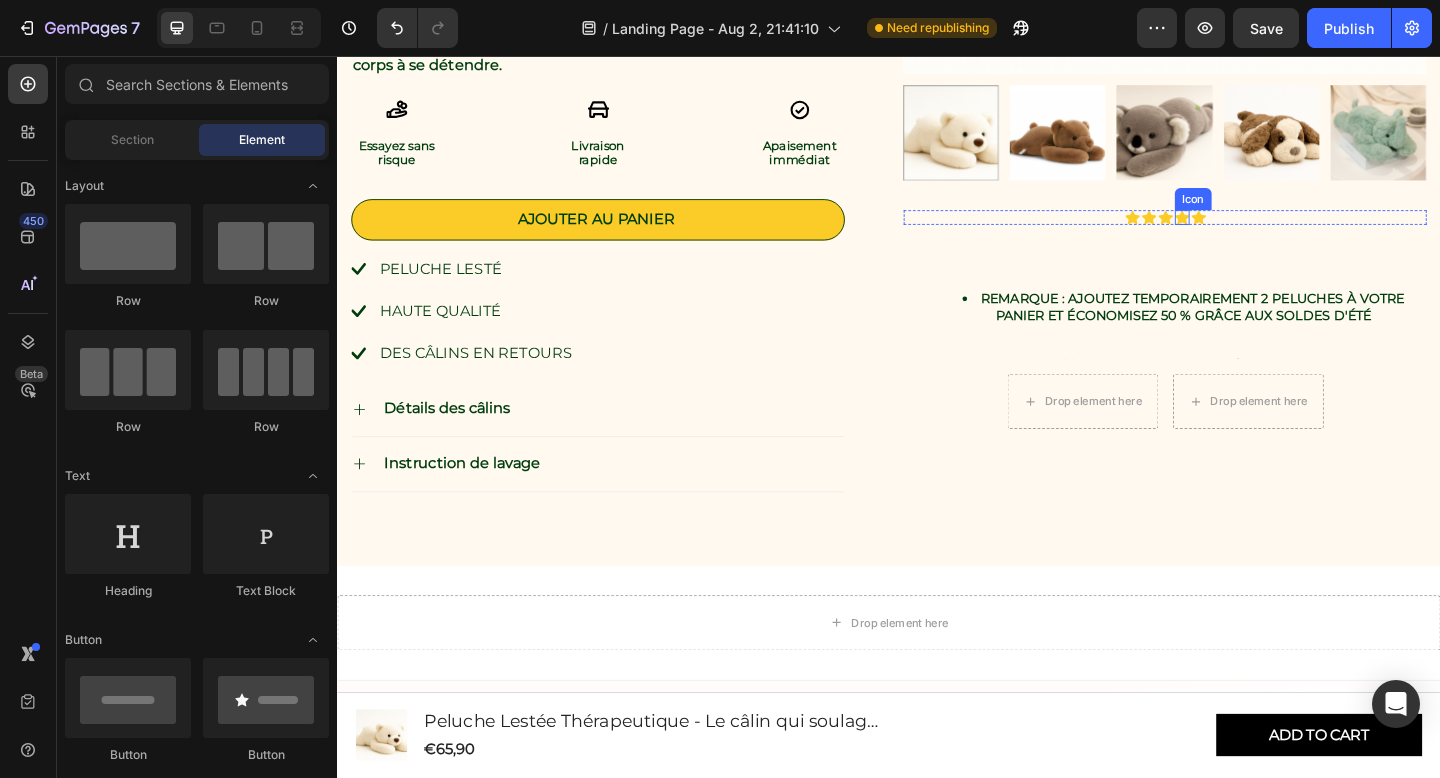 click on "Icon" at bounding box center [1256, 232] 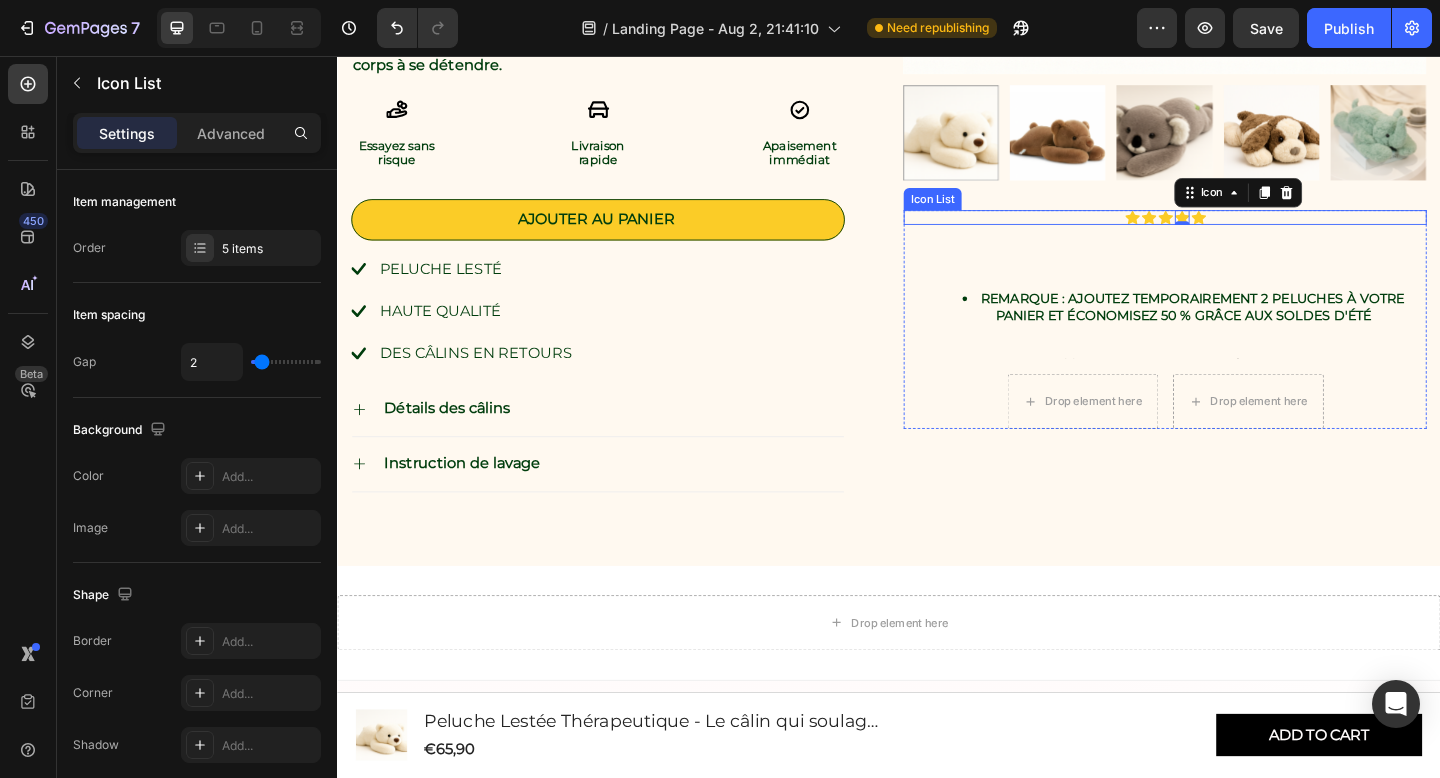 click on "Icon Icon Icon Icon   0 Icon" at bounding box center (1237, 232) 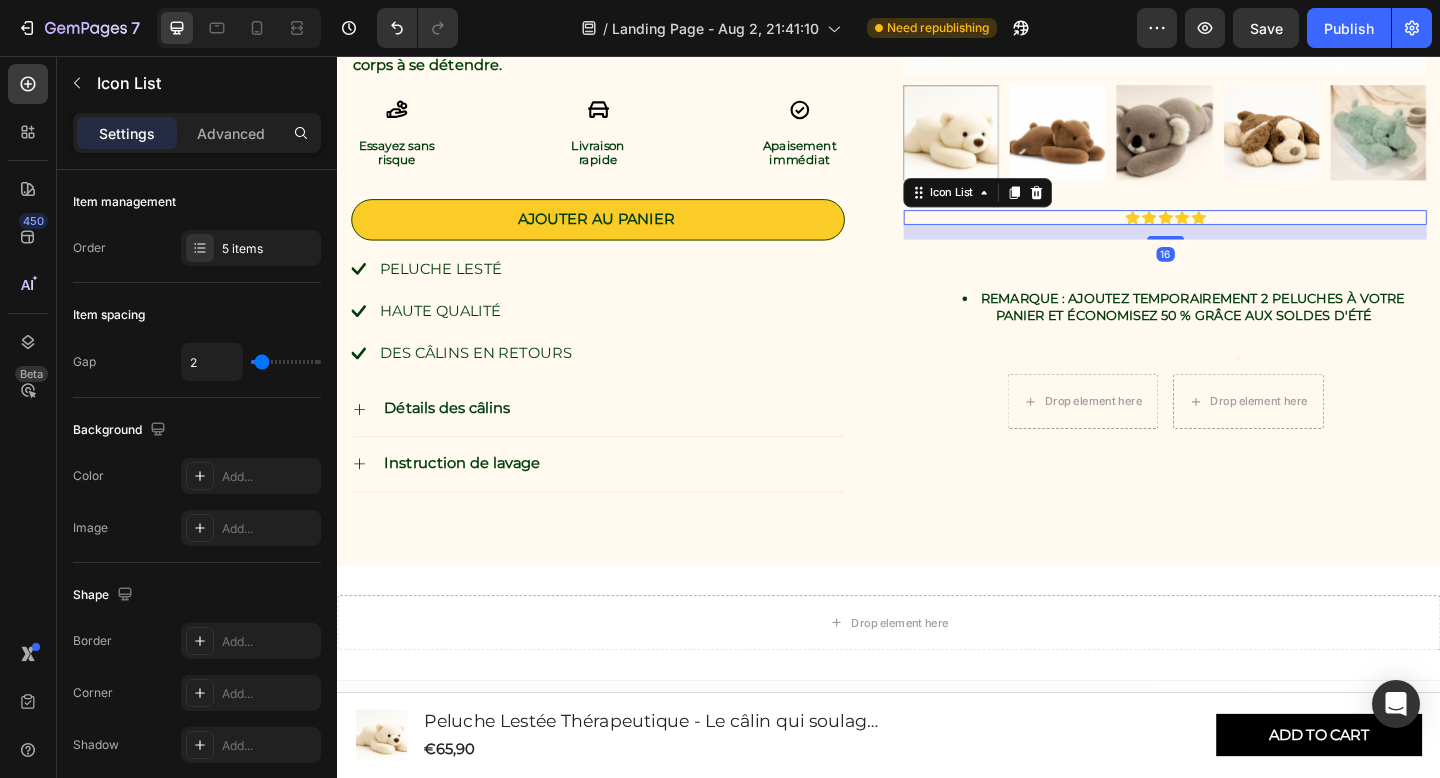 click on "Icon Icon Icon Icon Icon" at bounding box center [1237, 232] 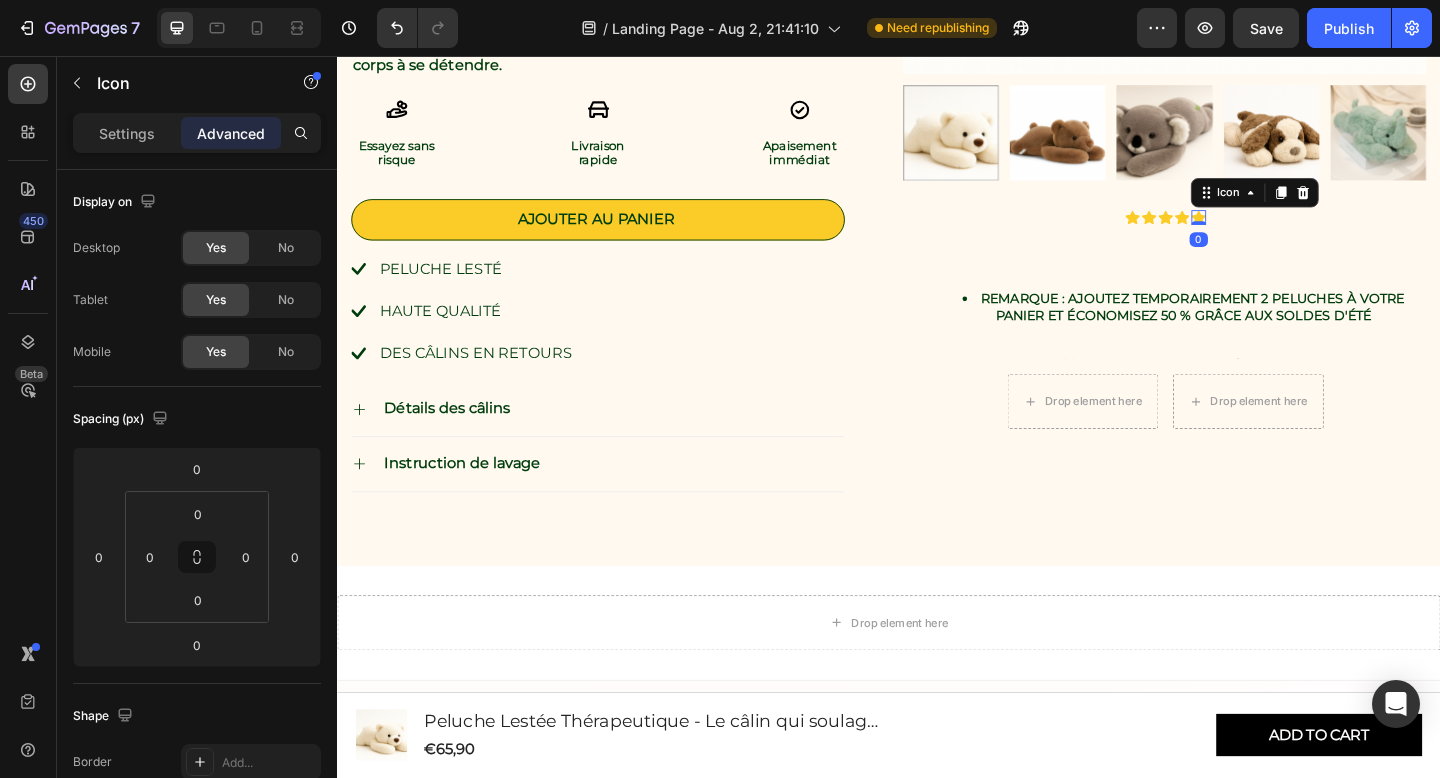 click 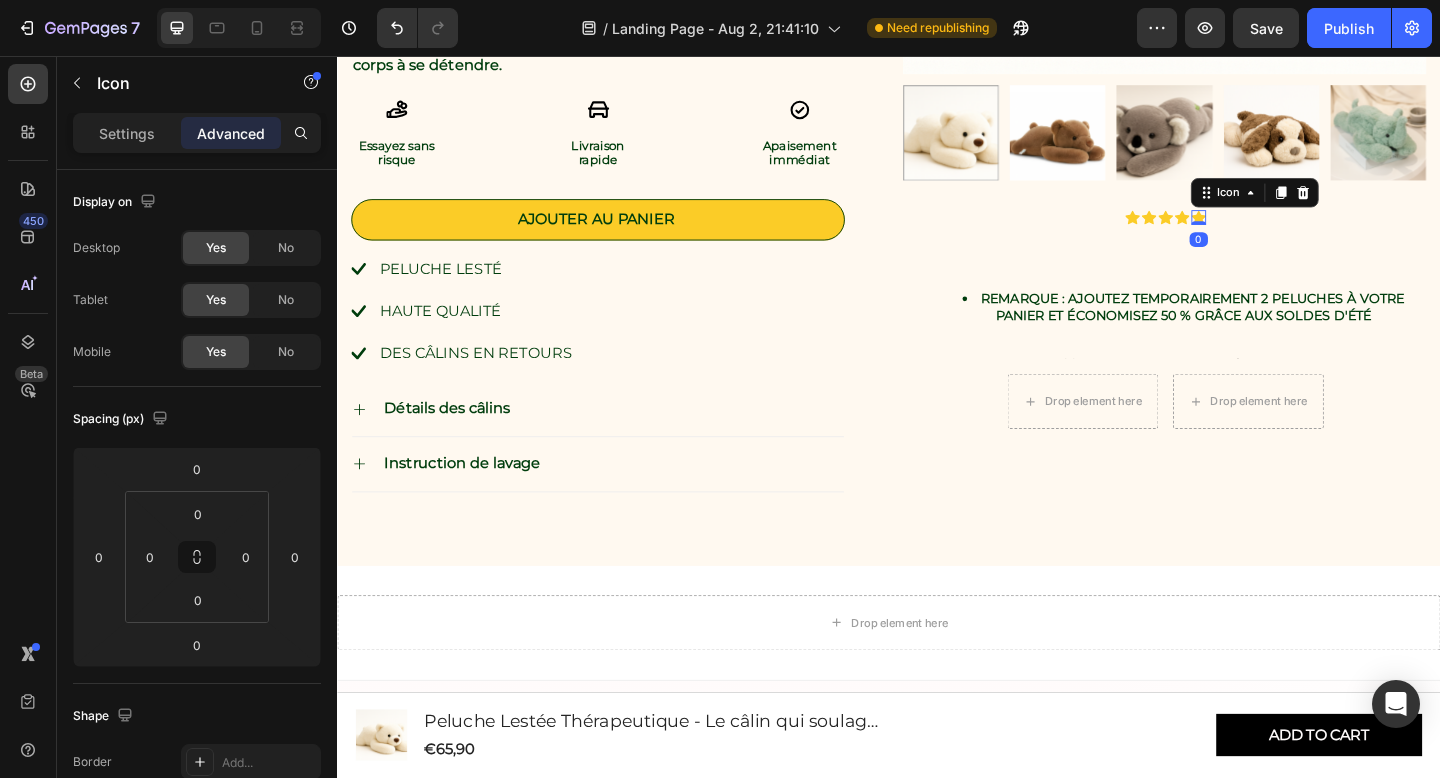 click 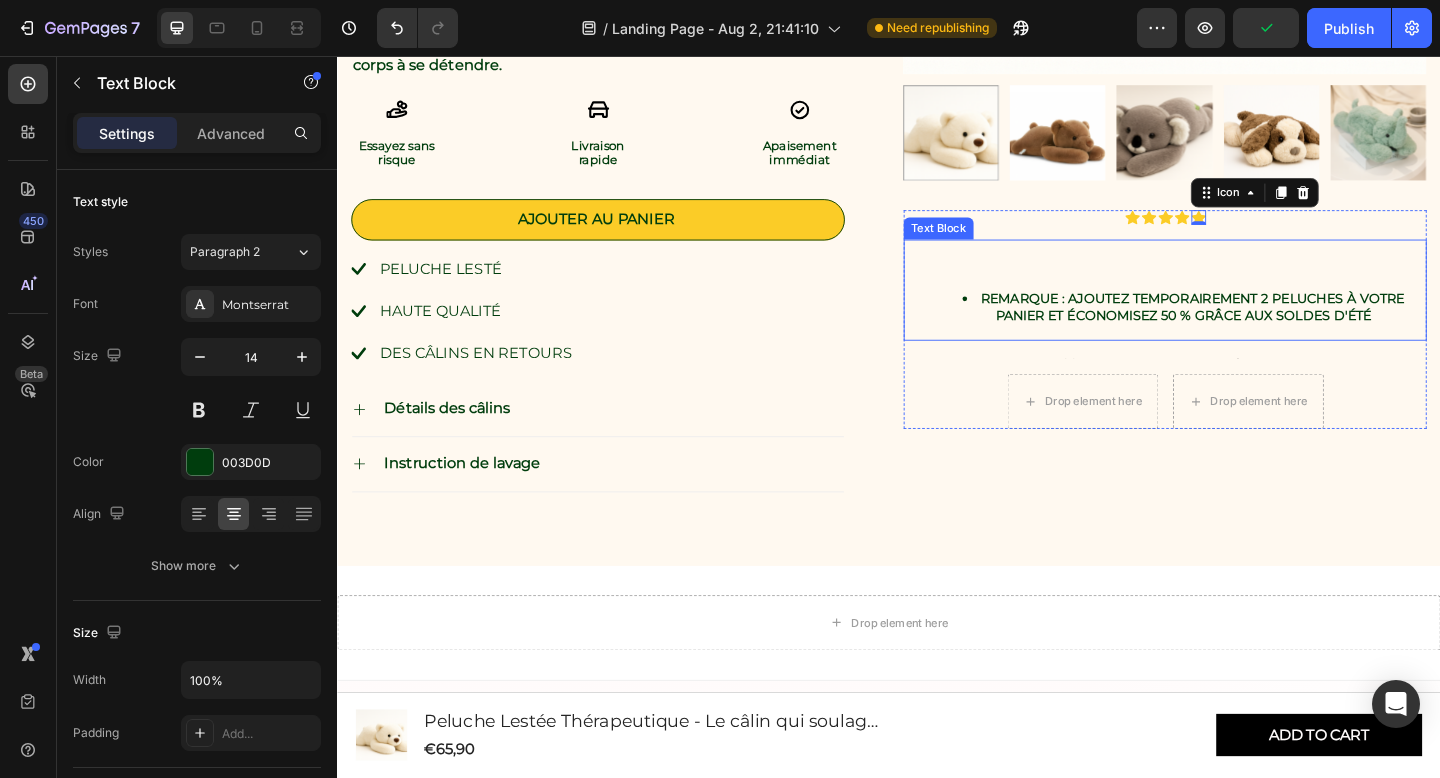 click on "REMARQUE : Ajoutez temporairement 2 peluches à votre panier et économisez 50 % grâce aux soldes d'été" at bounding box center (1257, 330) 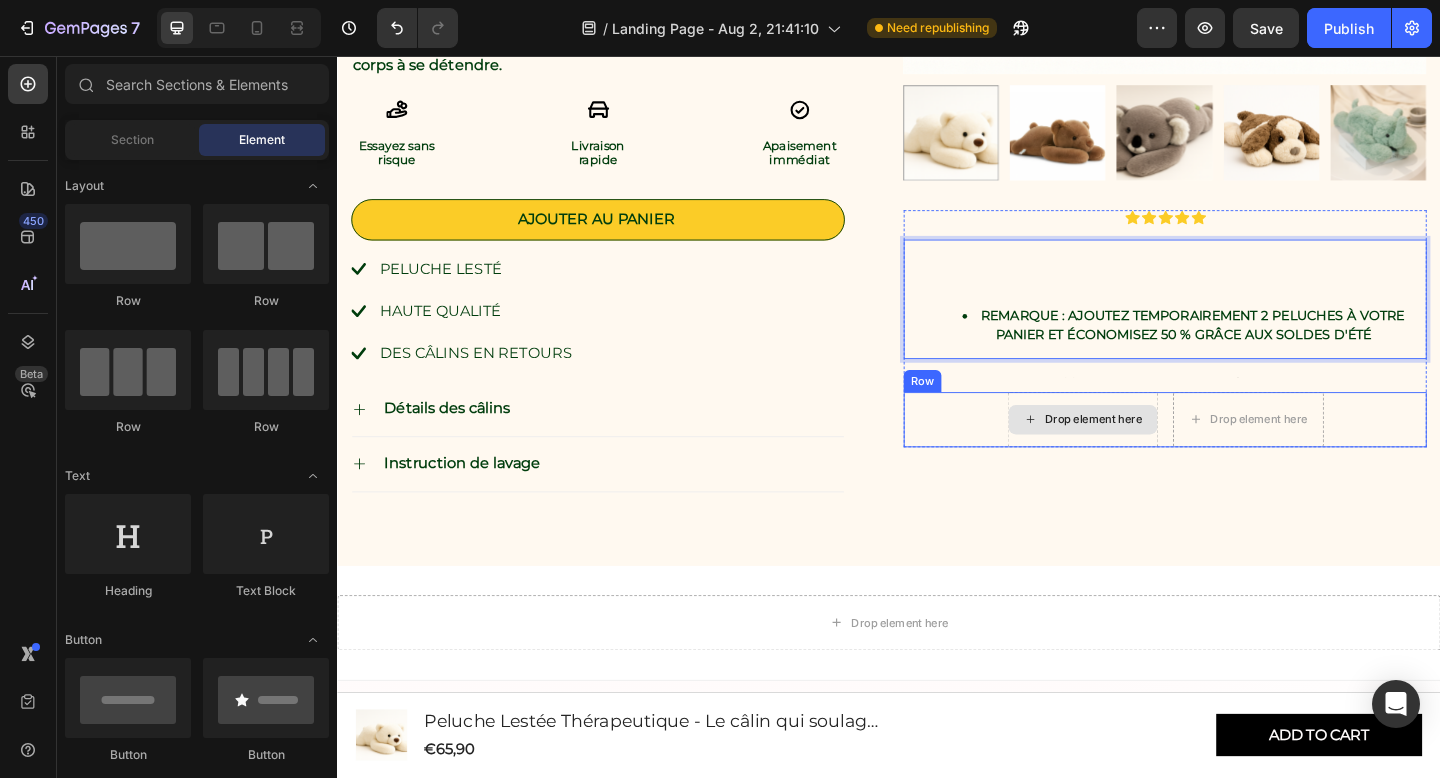 click on "Drop element here" at bounding box center [1148, 452] 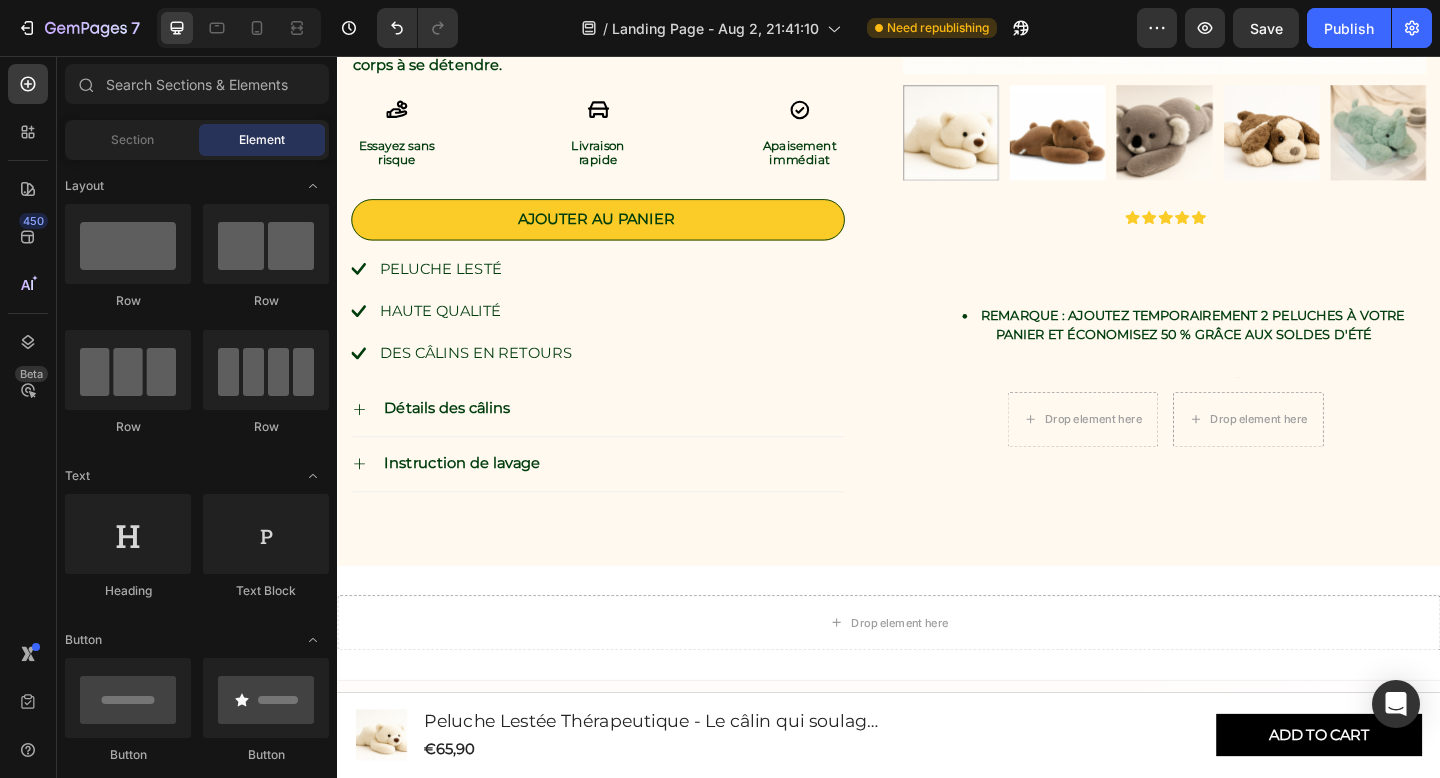 scroll, scrollTop: 0, scrollLeft: 0, axis: both 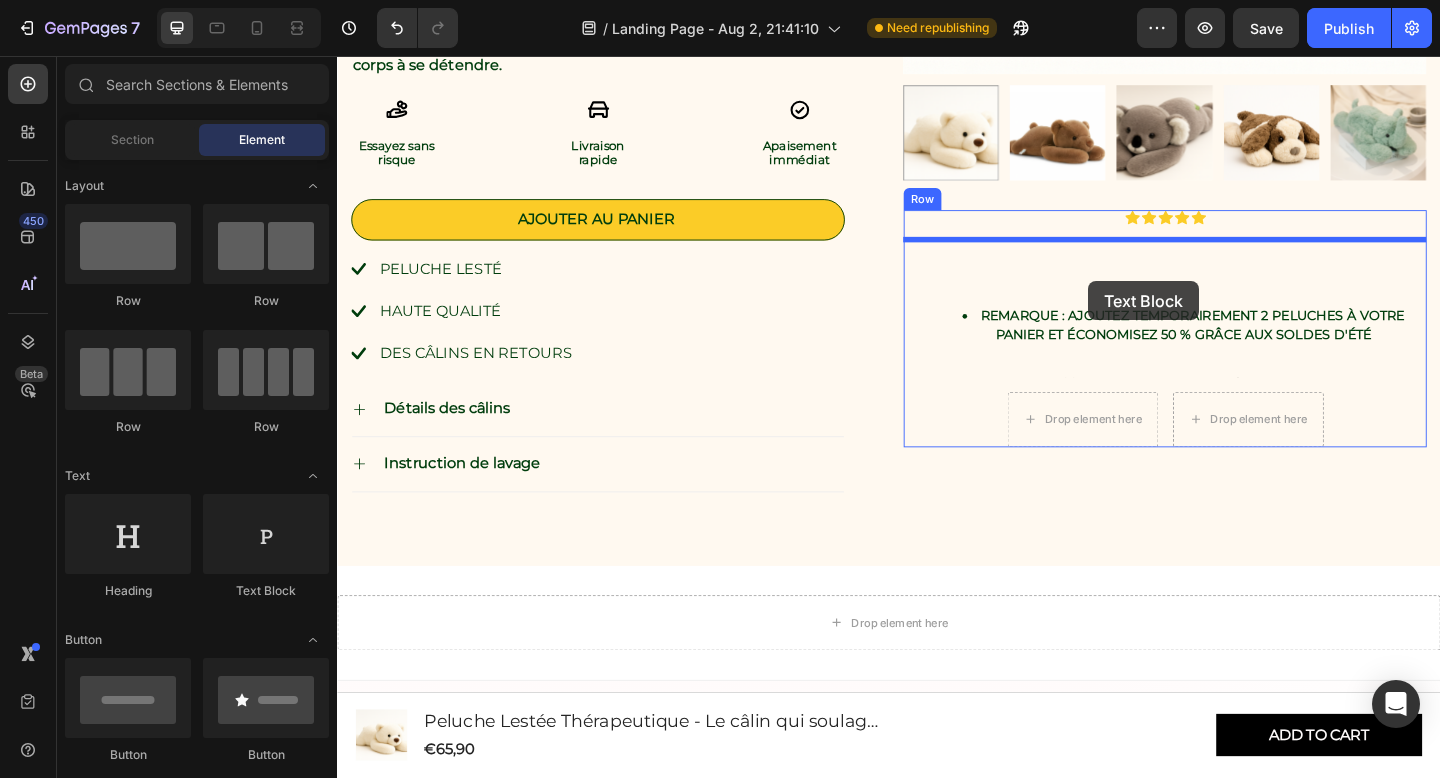 drag, startPoint x: 593, startPoint y: 583, endPoint x: 1154, endPoint y: 301, distance: 627.88934 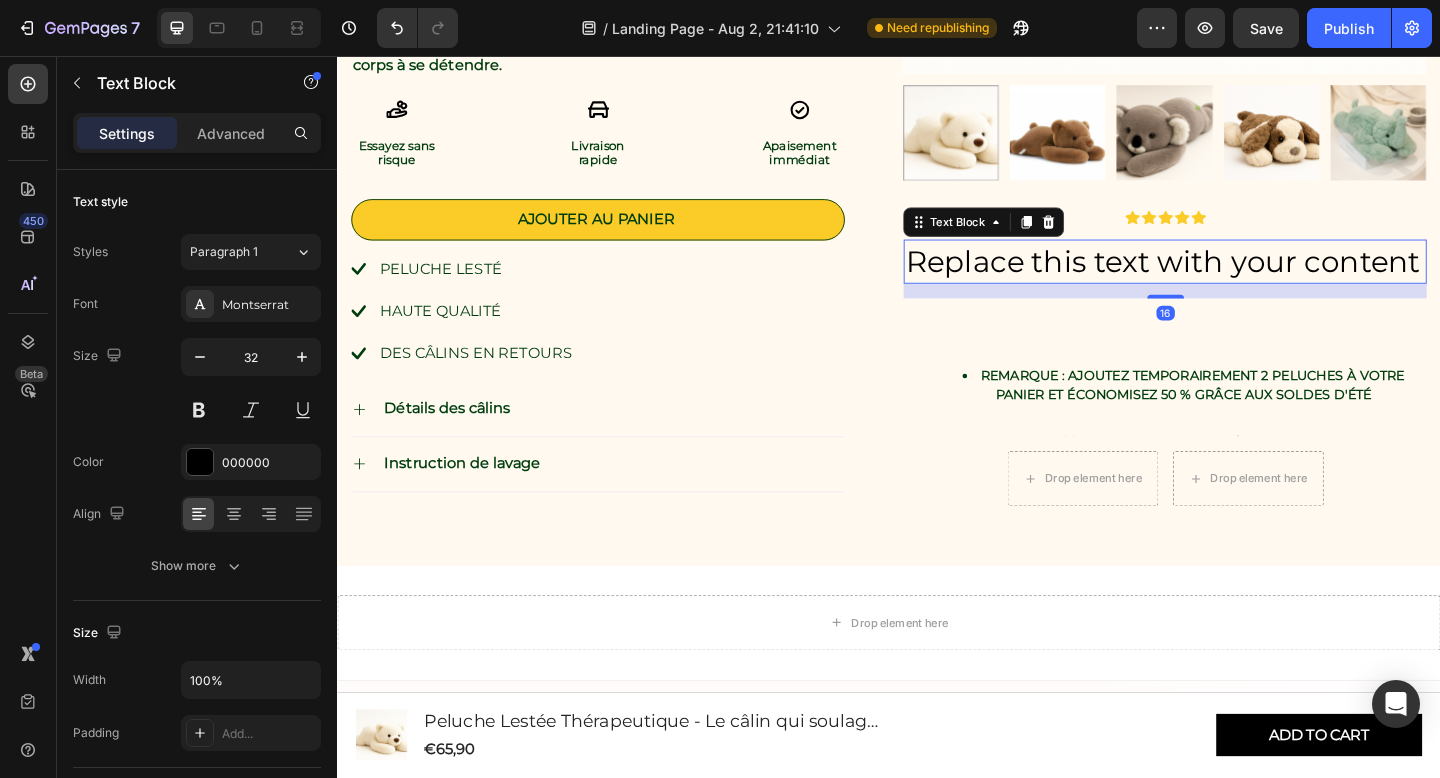 click on "Replace this text with your content" at bounding box center [1237, 280] 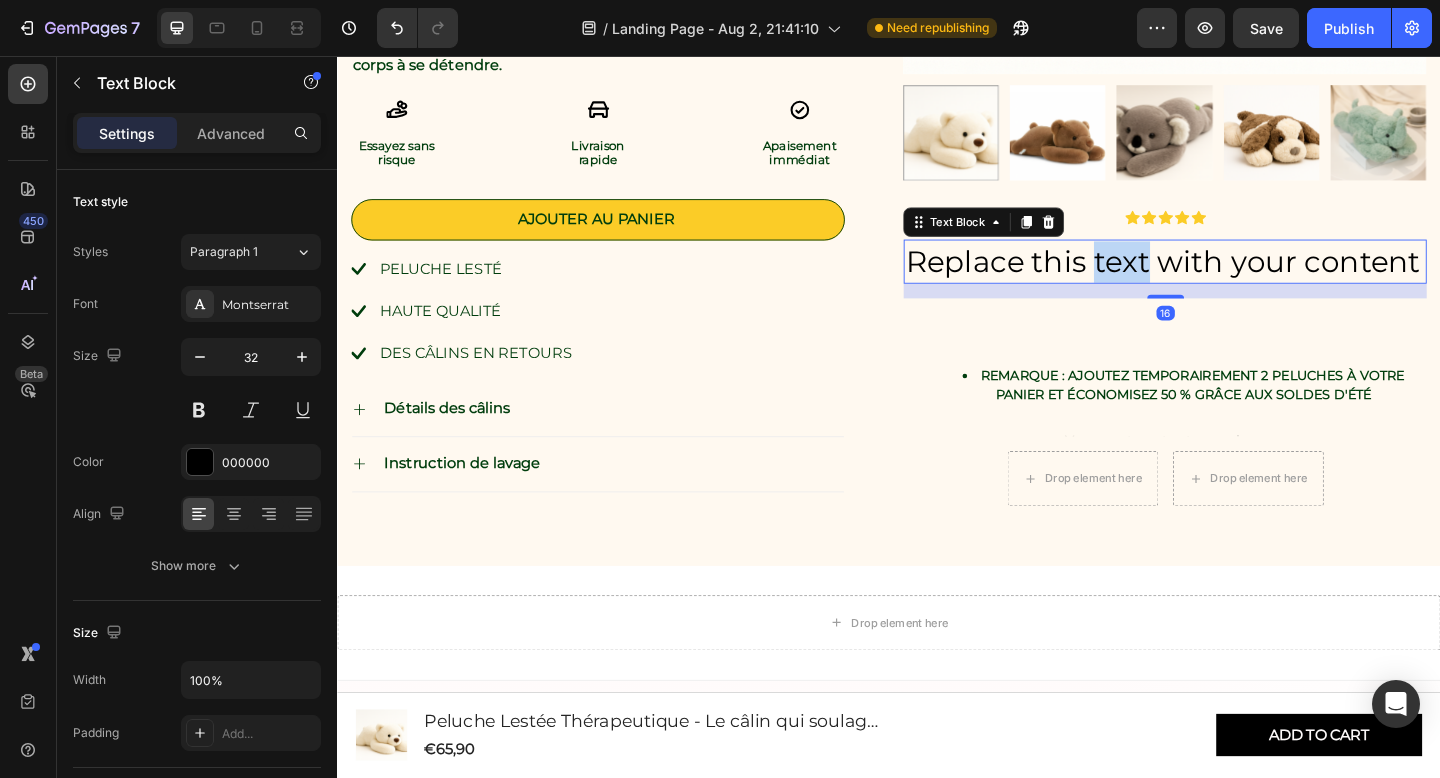 click on "Replace this text with your content" at bounding box center (1237, 280) 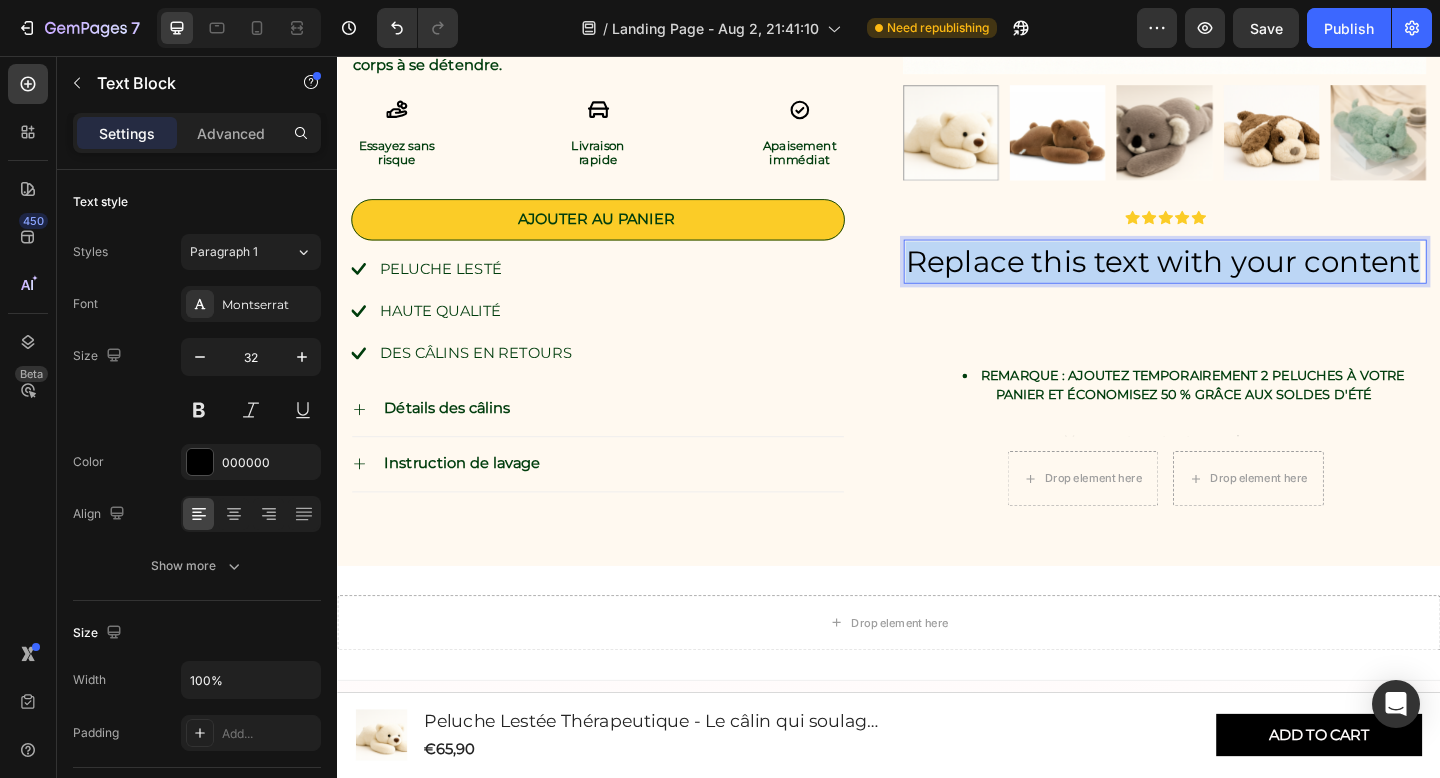 click on "Replace this text with your content" at bounding box center [1237, 280] 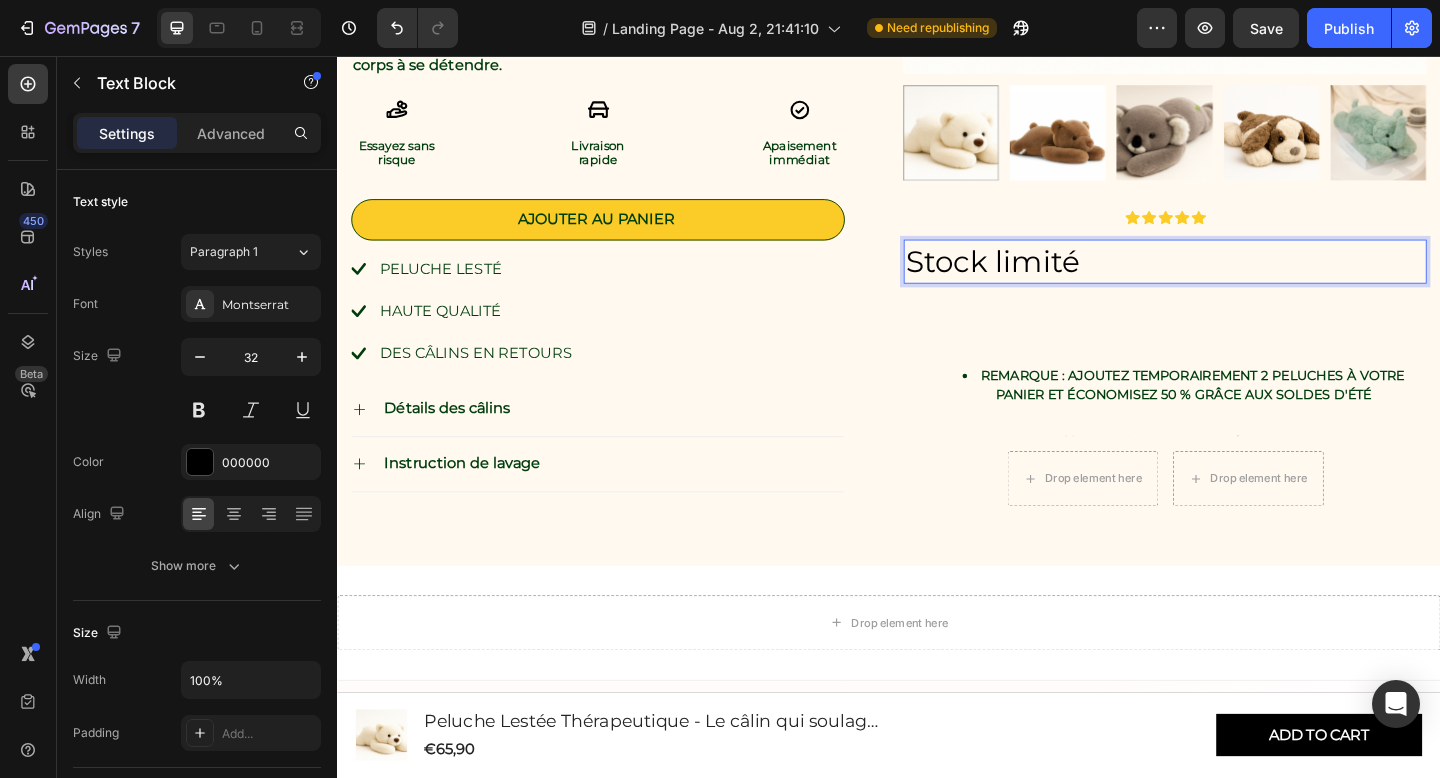 click on "Stock limité" at bounding box center (1237, 280) 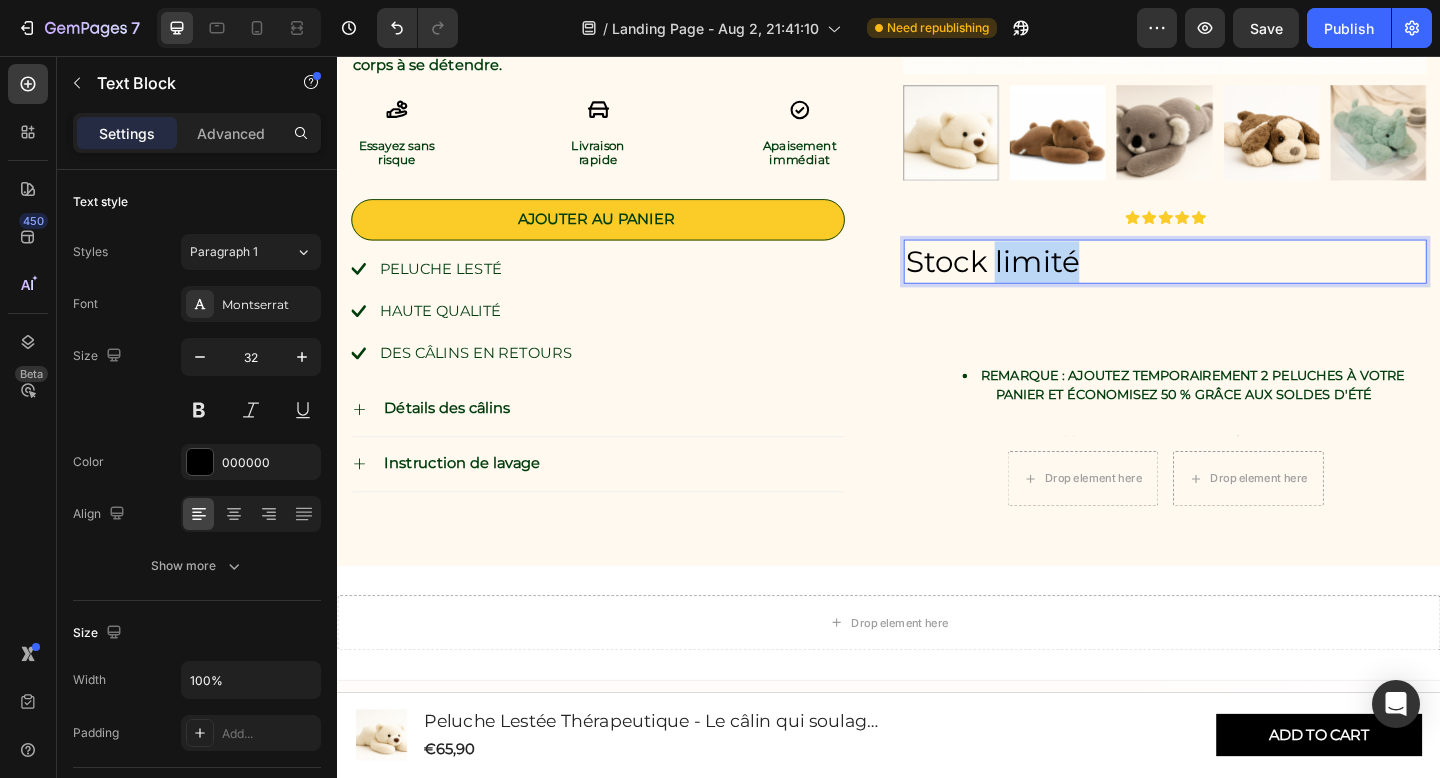 click on "Stock limité" at bounding box center [1237, 280] 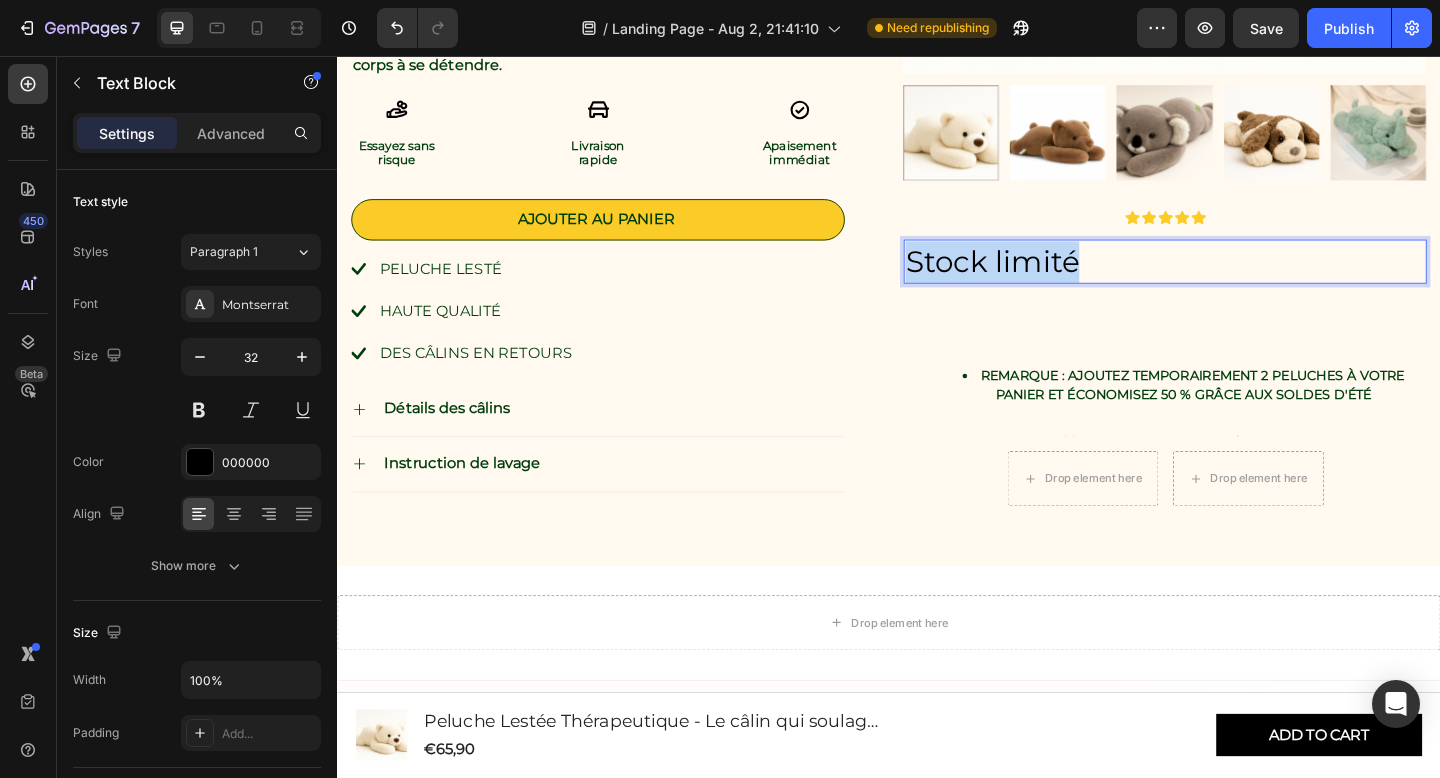 click on "Stock limité" at bounding box center (1237, 280) 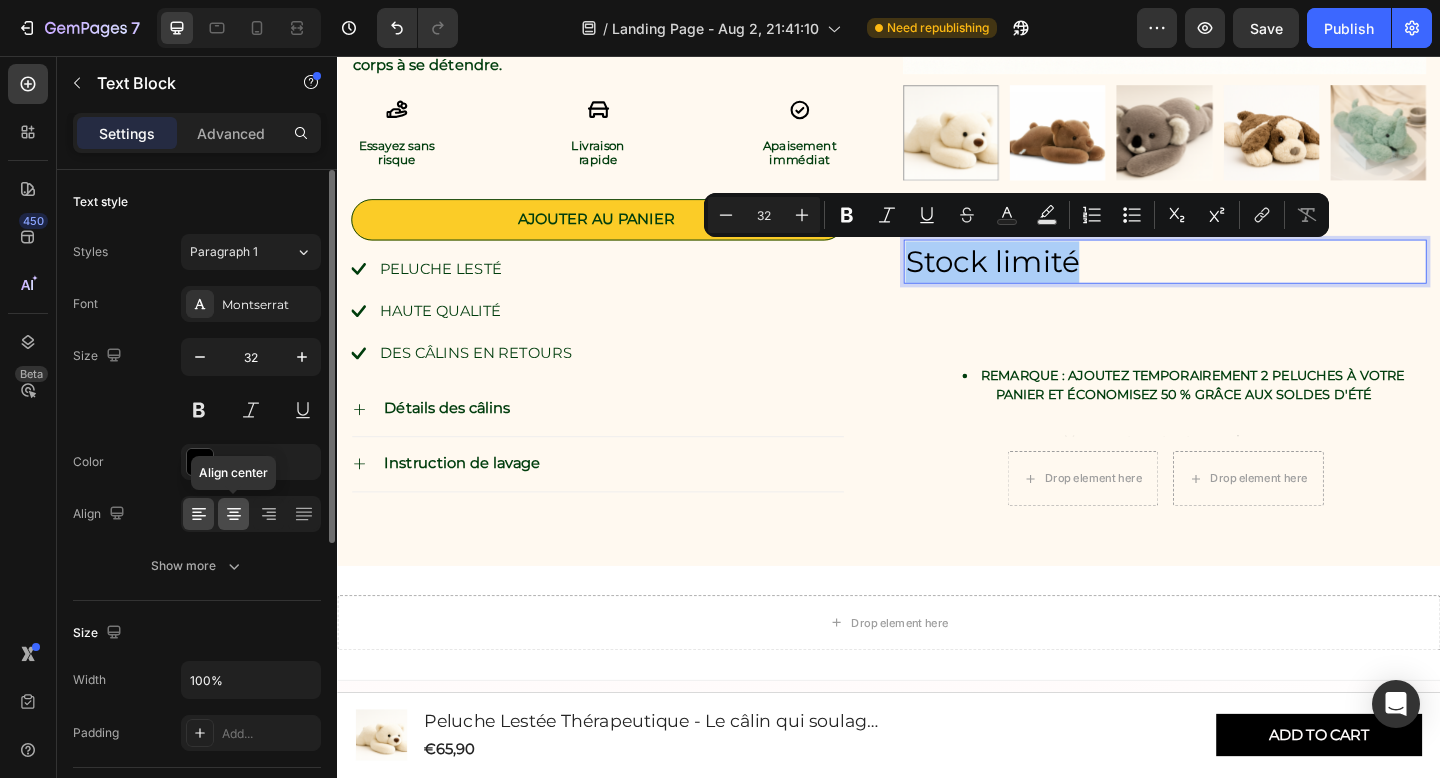 click 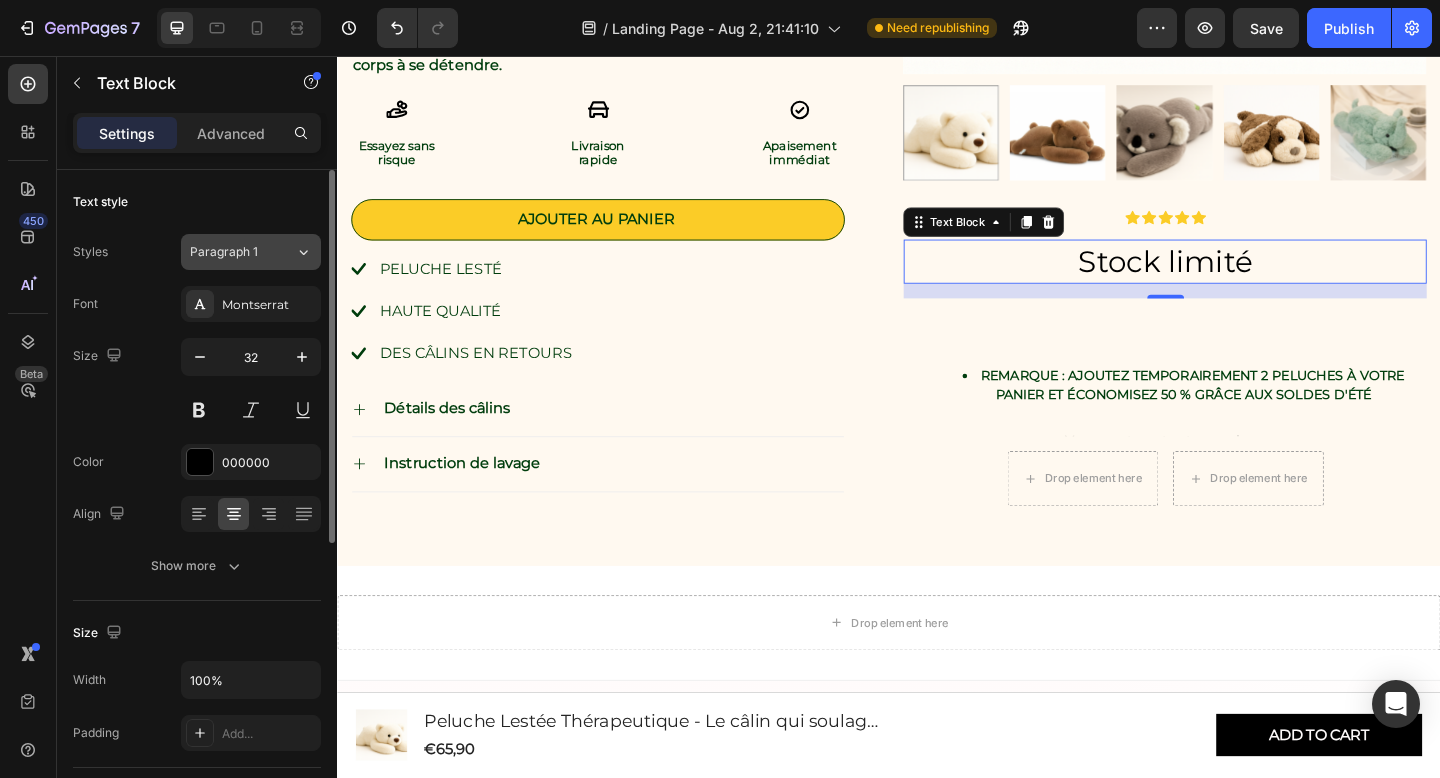 click on "Paragraph 1" at bounding box center (242, 252) 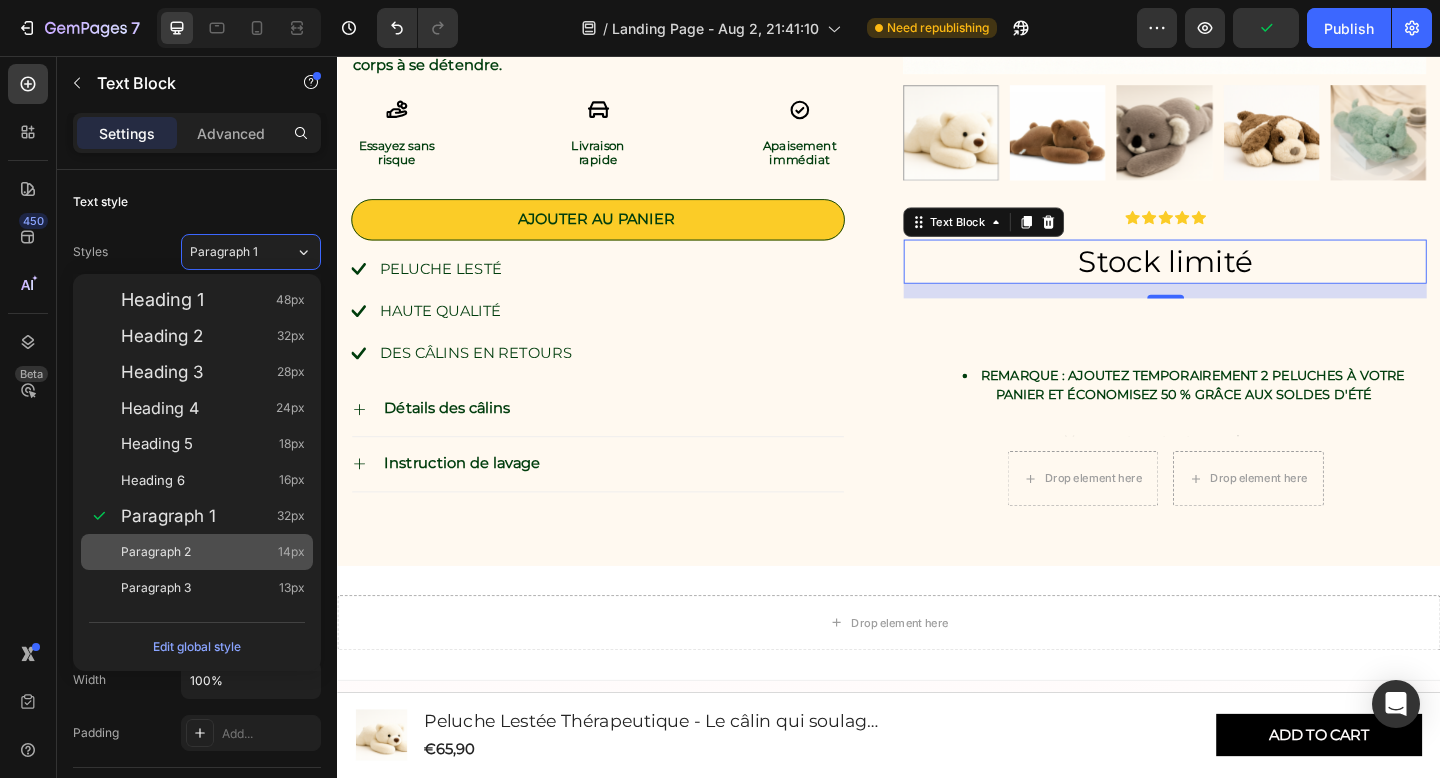 click on "Paragraph 2 14px" at bounding box center (213, 552) 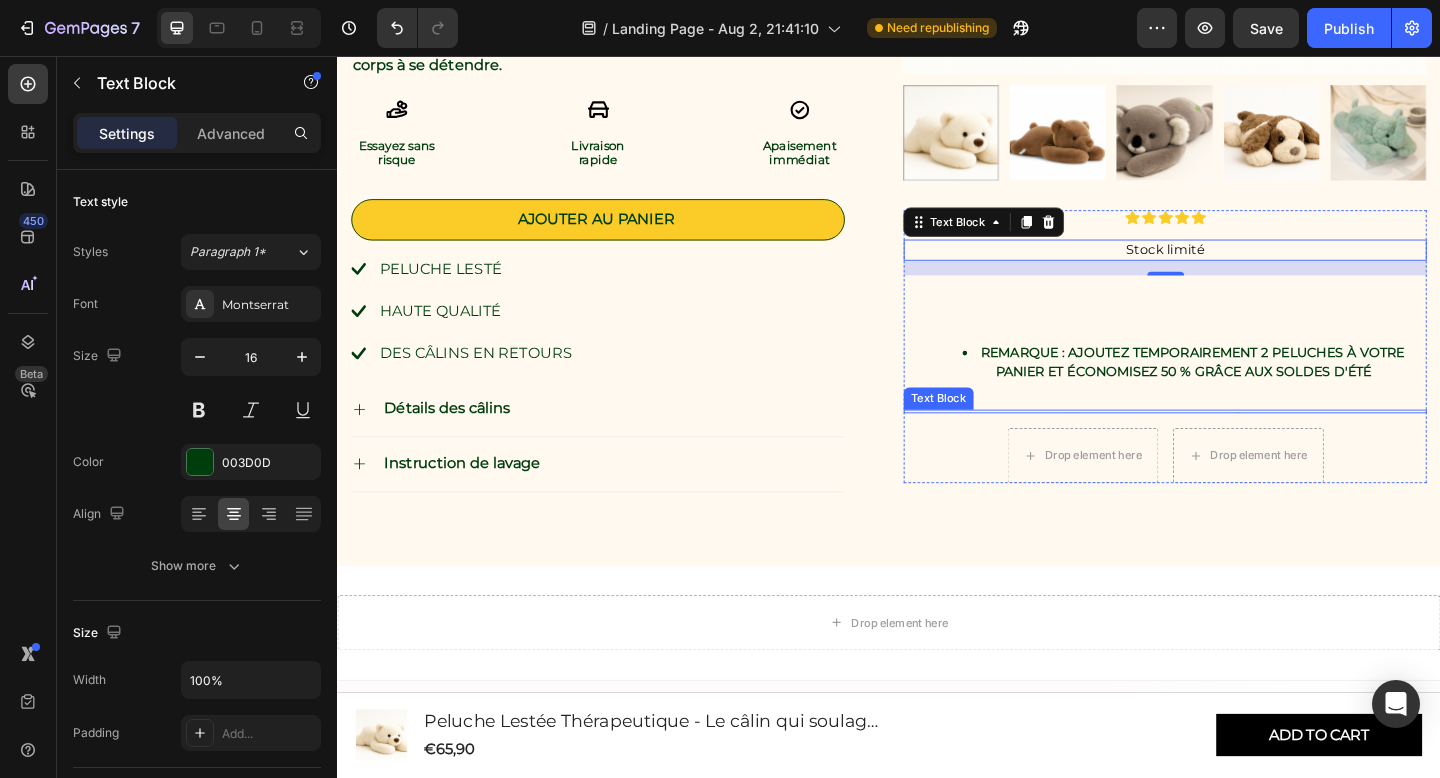 click at bounding box center (1237, 443) 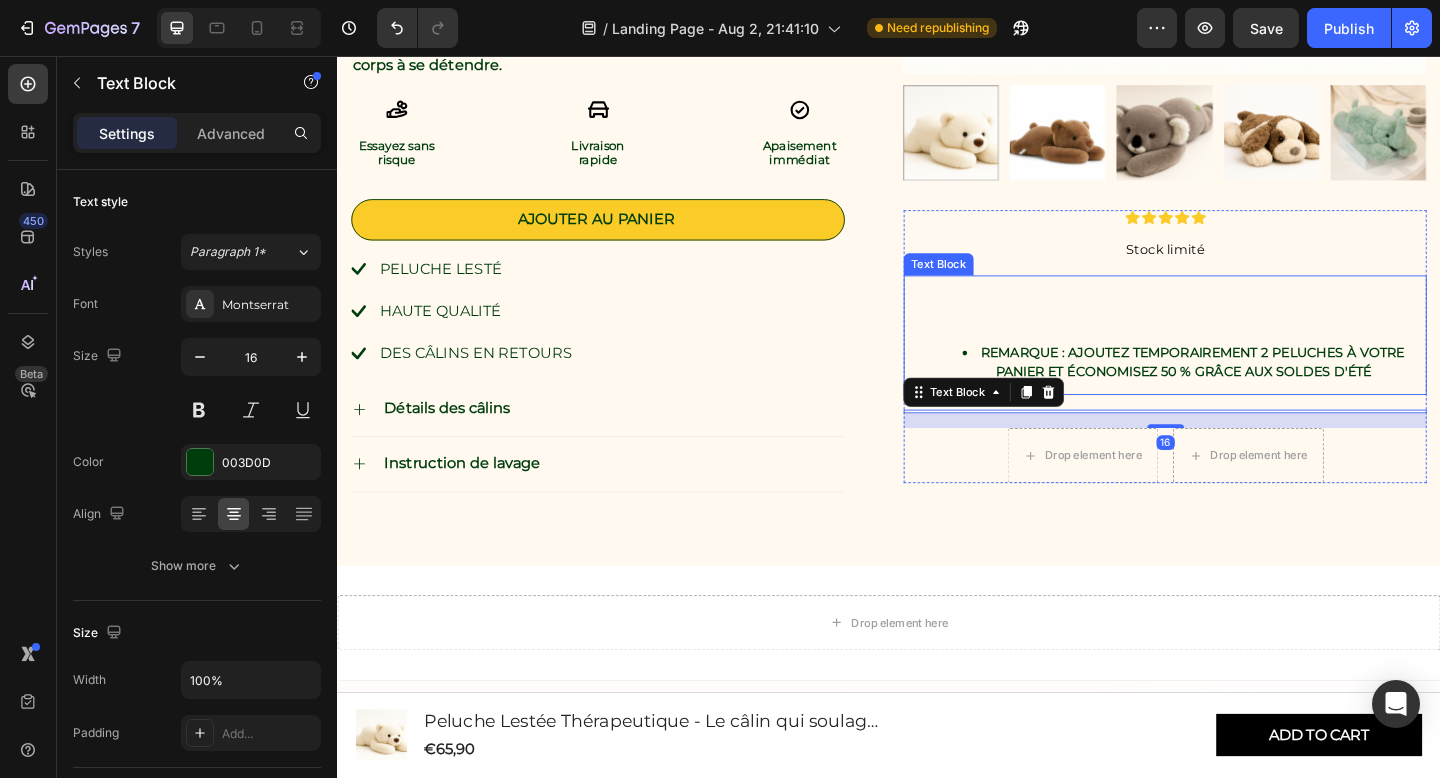 click on "REMARQUE : Ajoutez temporairement 2 peluches à votre panier et économisez 50 % grâce aux soldes d'été" at bounding box center [1267, 389] 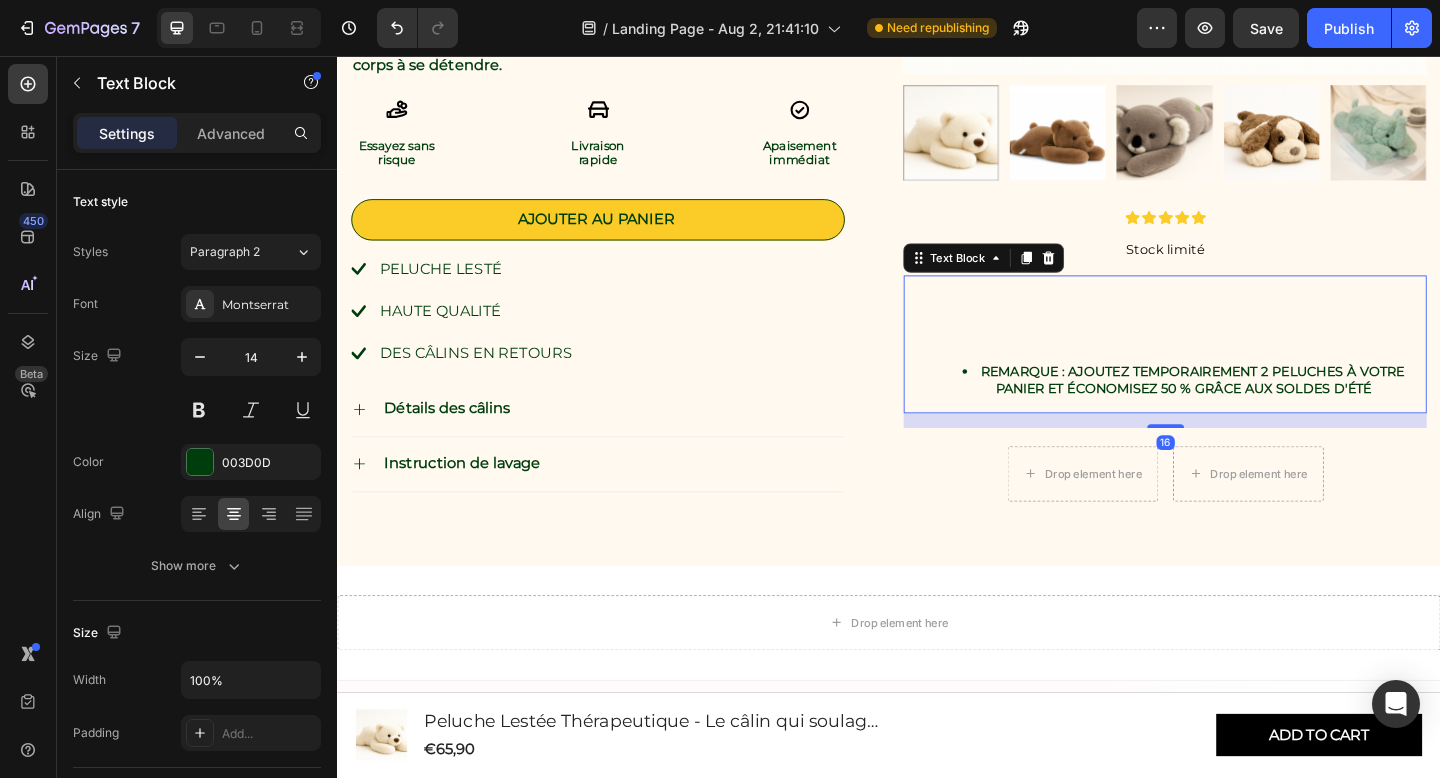 click on "⁠⁠⁠⁠⁠⁠⁠ REMARQUE : Ajoutez temporairement 2 peluches à votre panier et économisez 50 % grâce aux soldes d'été" at bounding box center (1237, 370) 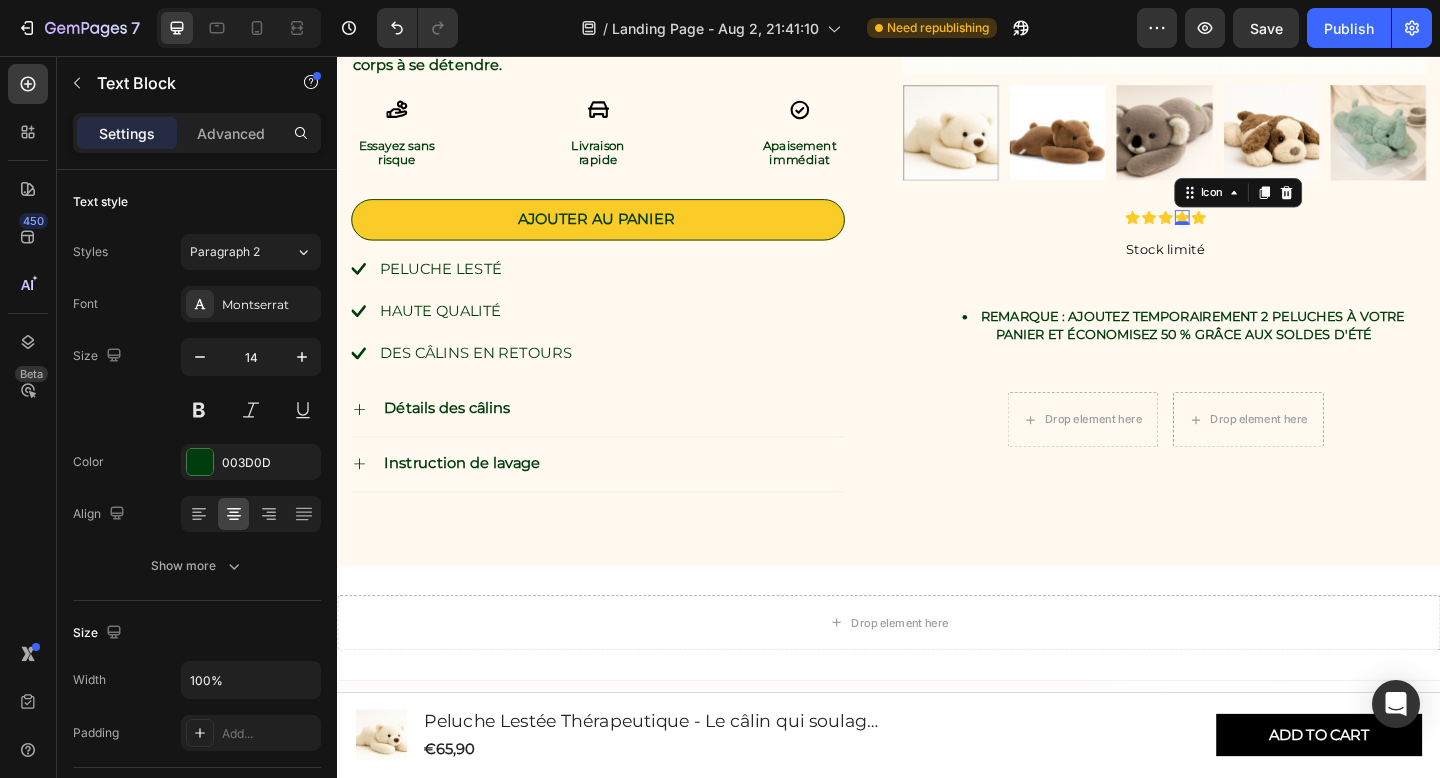 click on "Icon   0" at bounding box center [1256, 232] 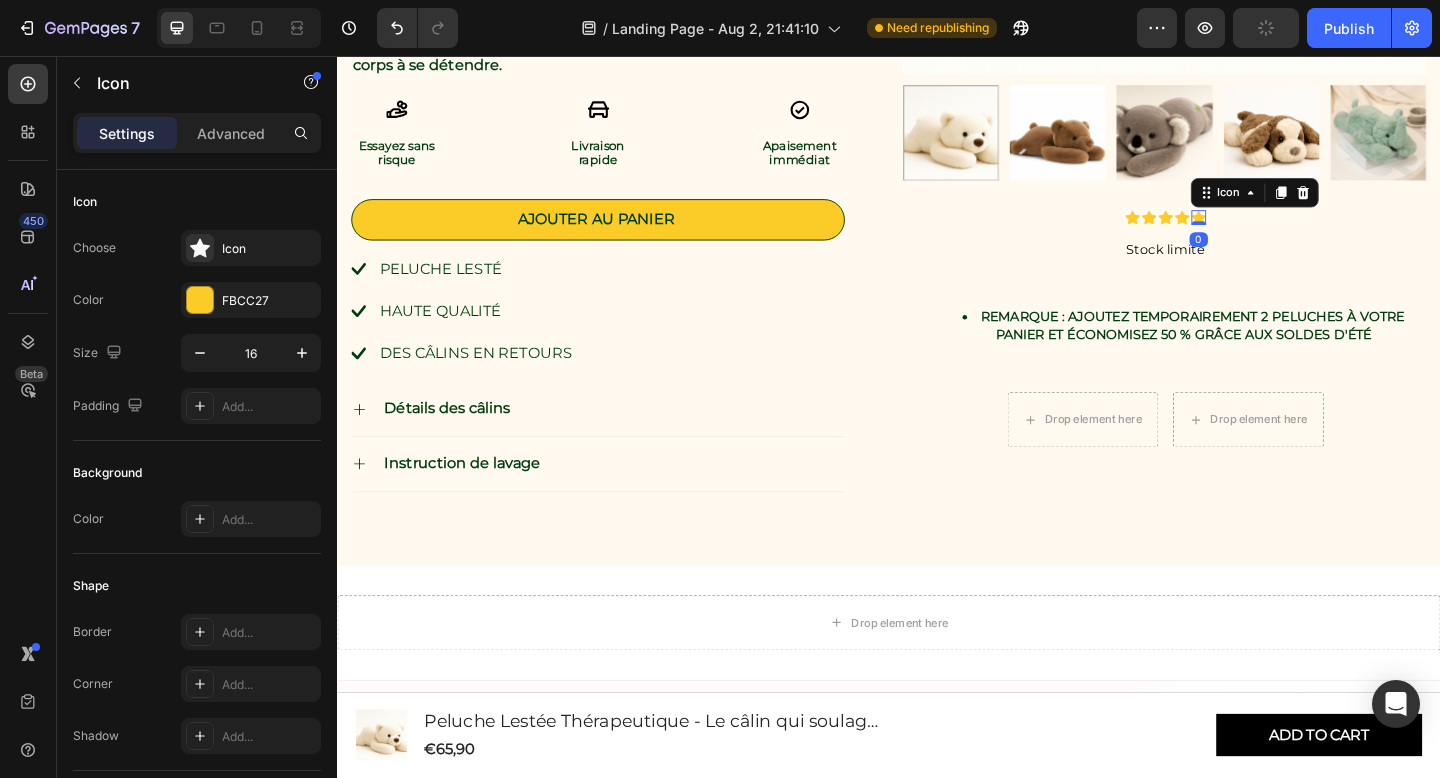 click 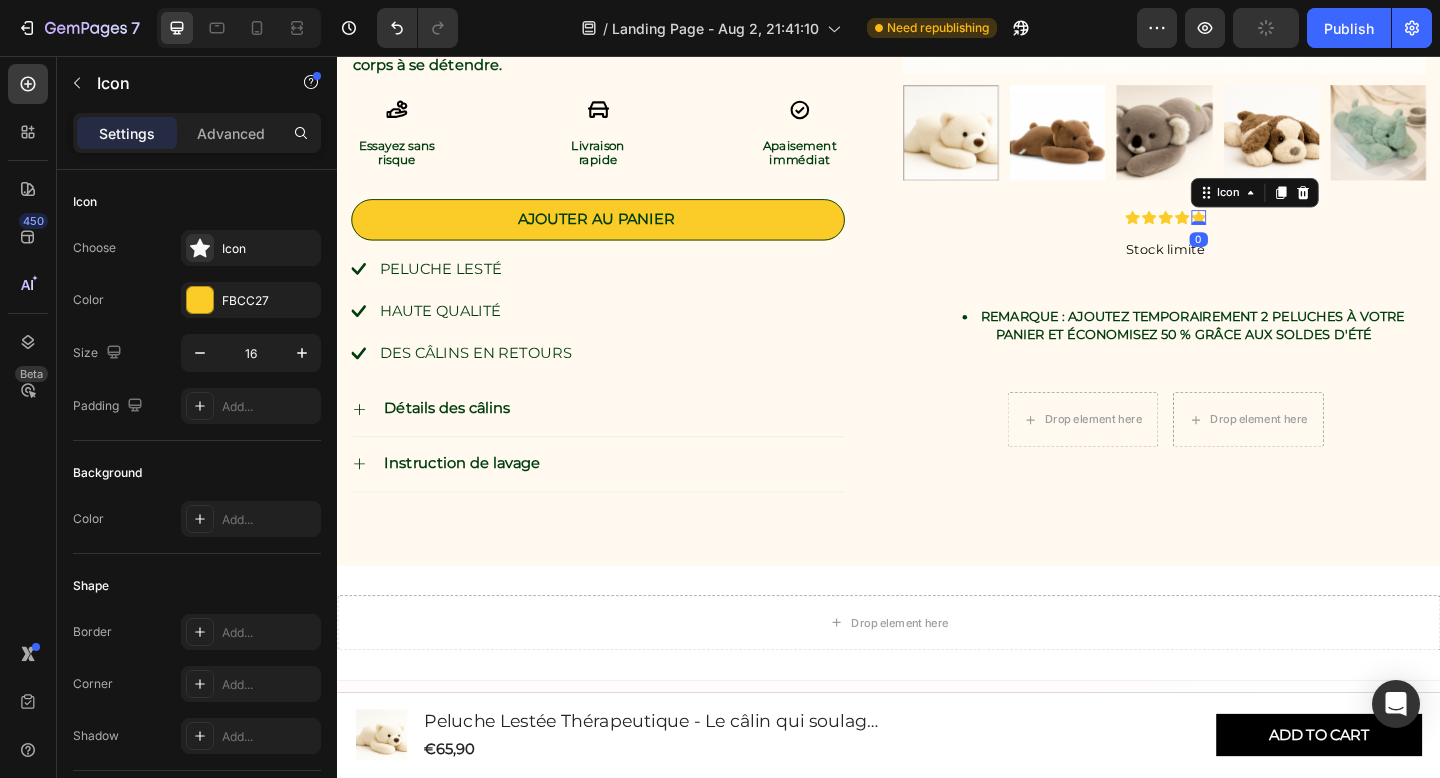 click 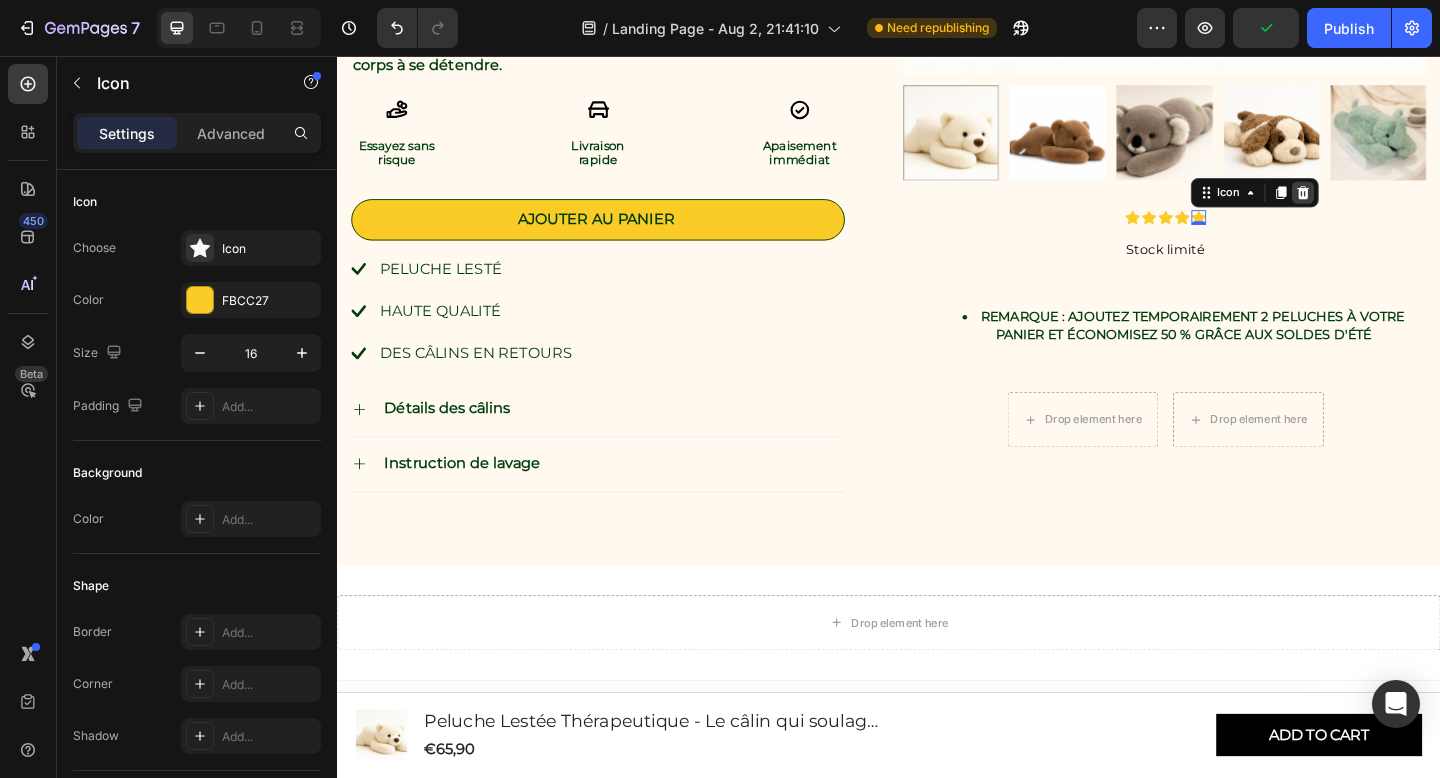 click 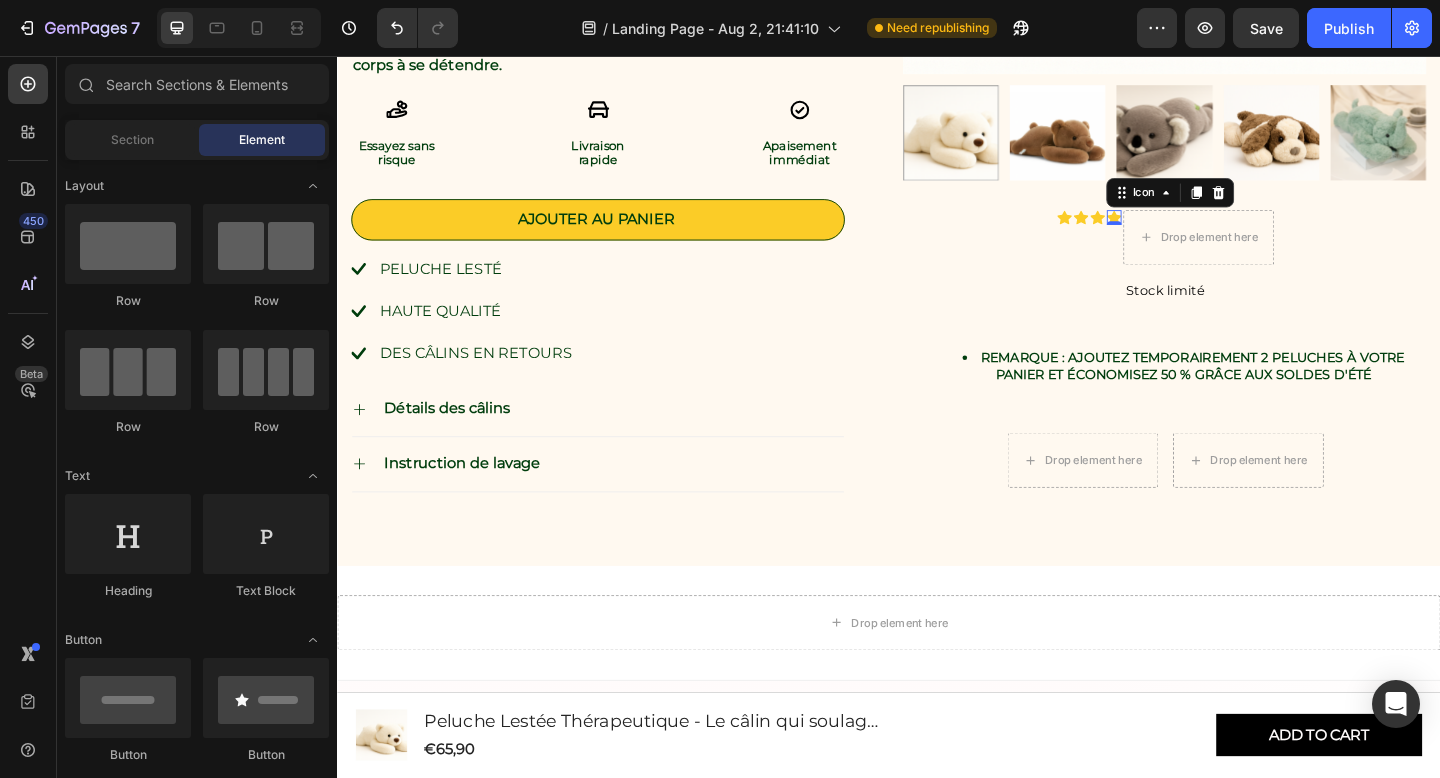 click on "Icon   0" at bounding box center (1182, 232) 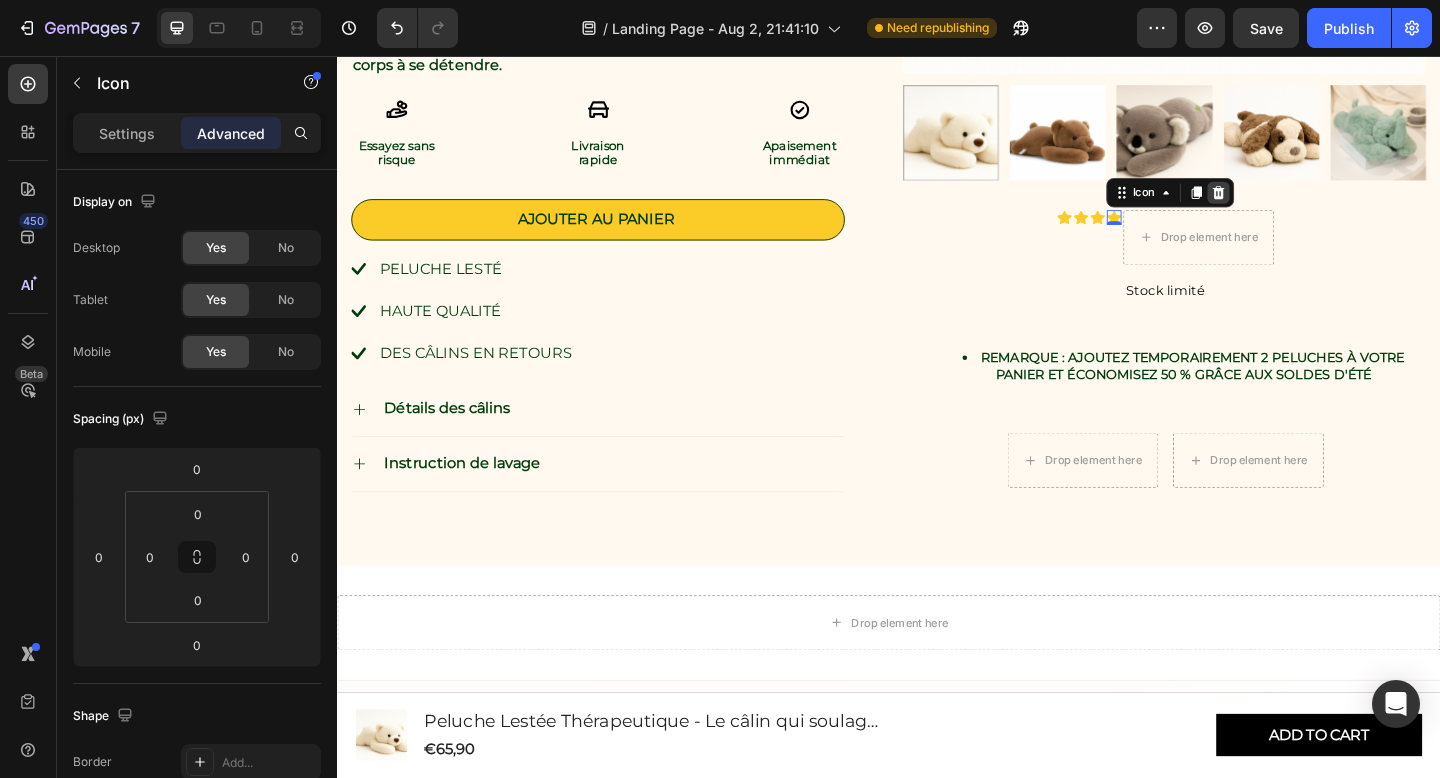 click 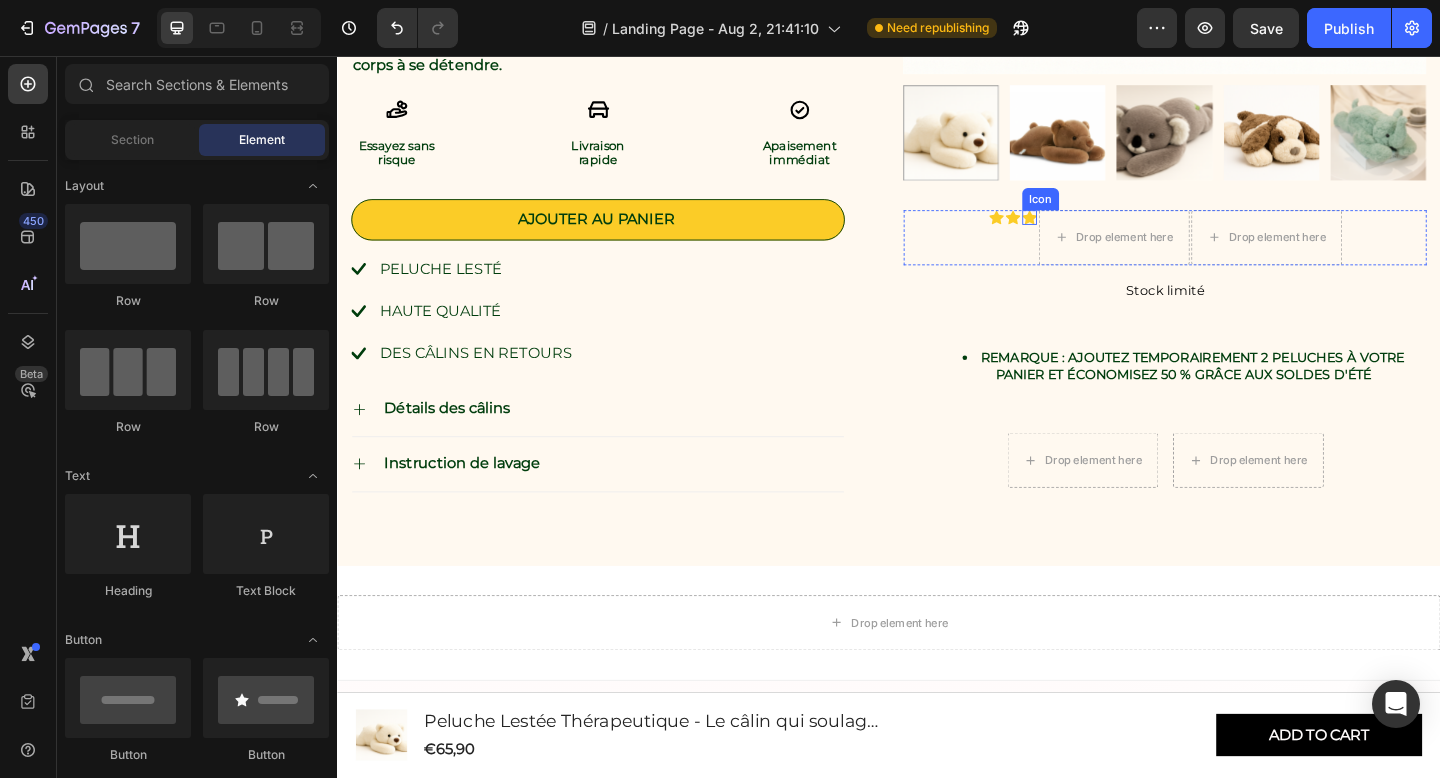 click 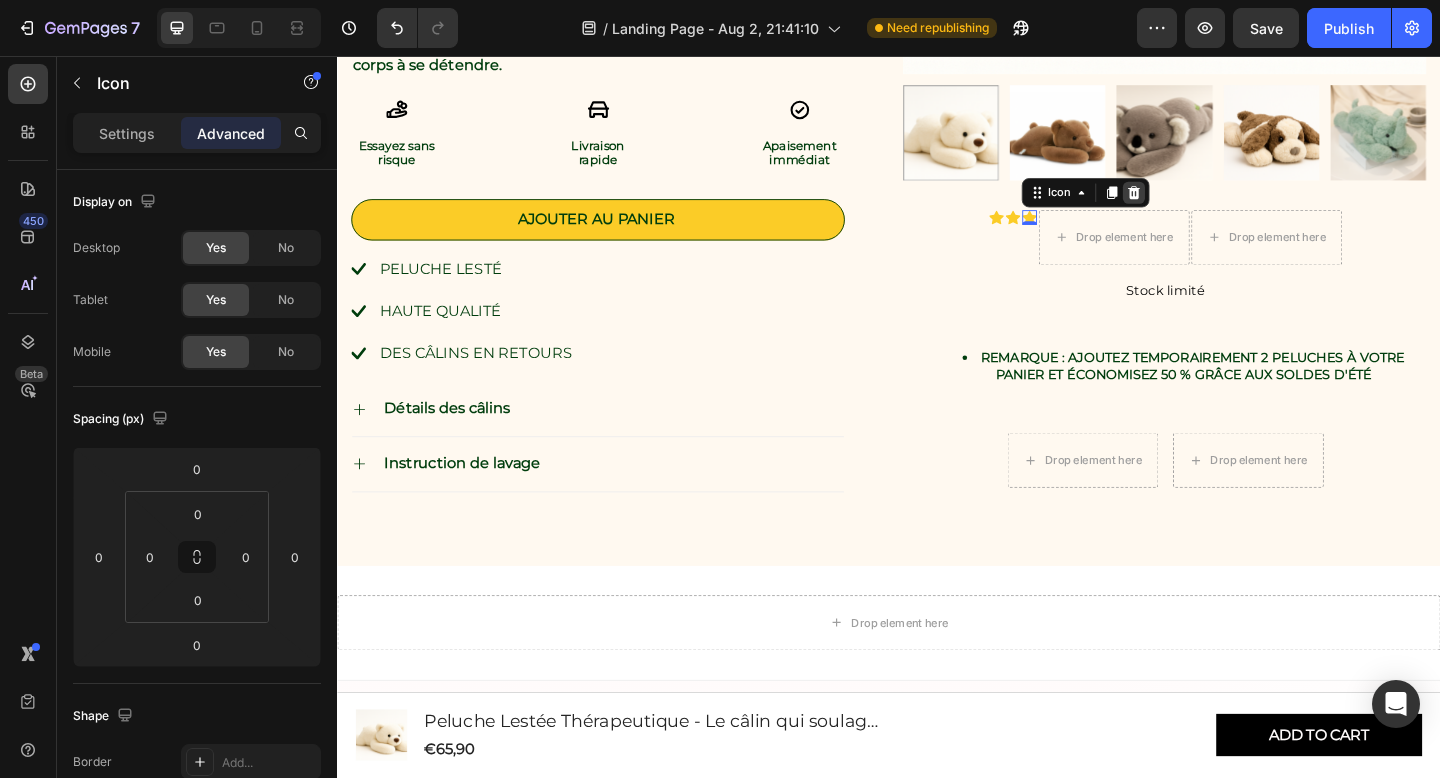 click 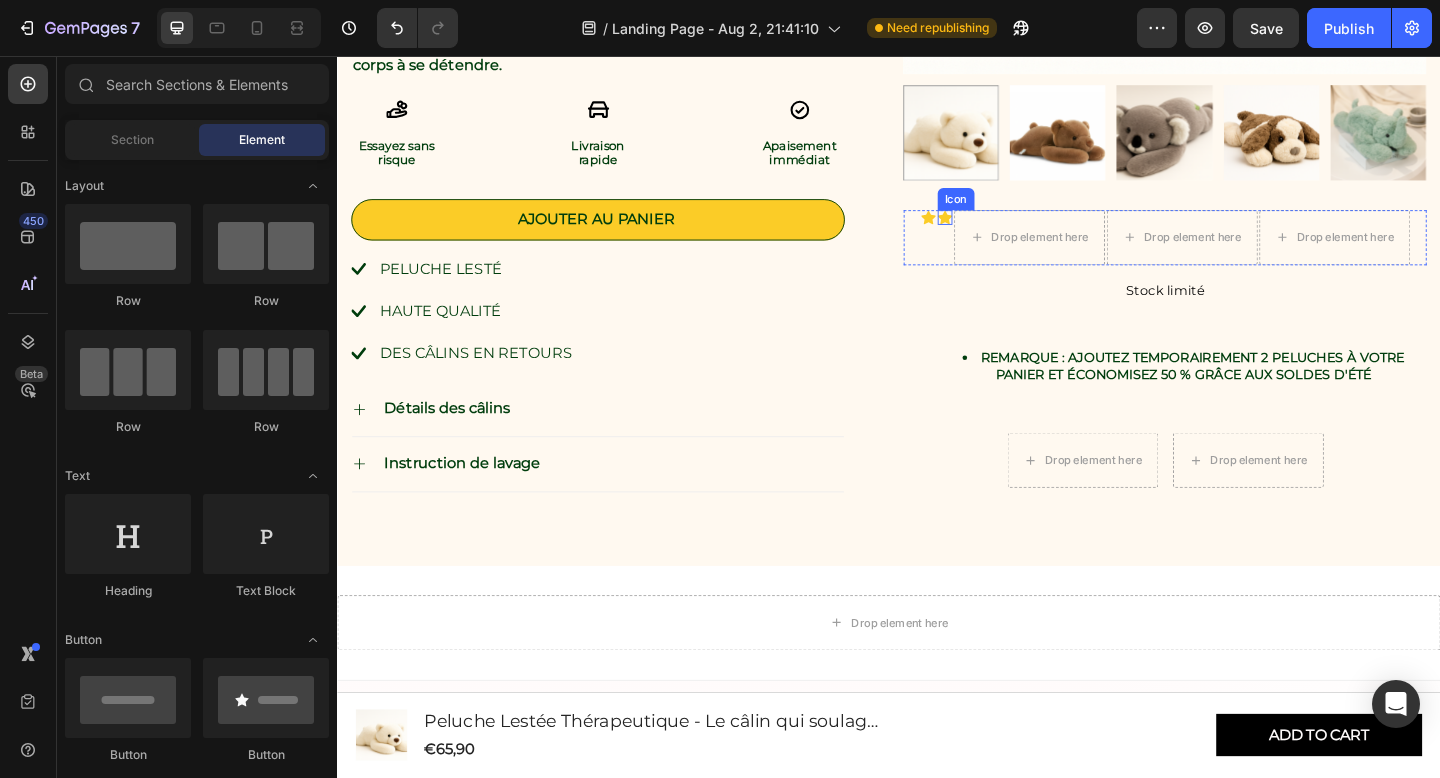 click 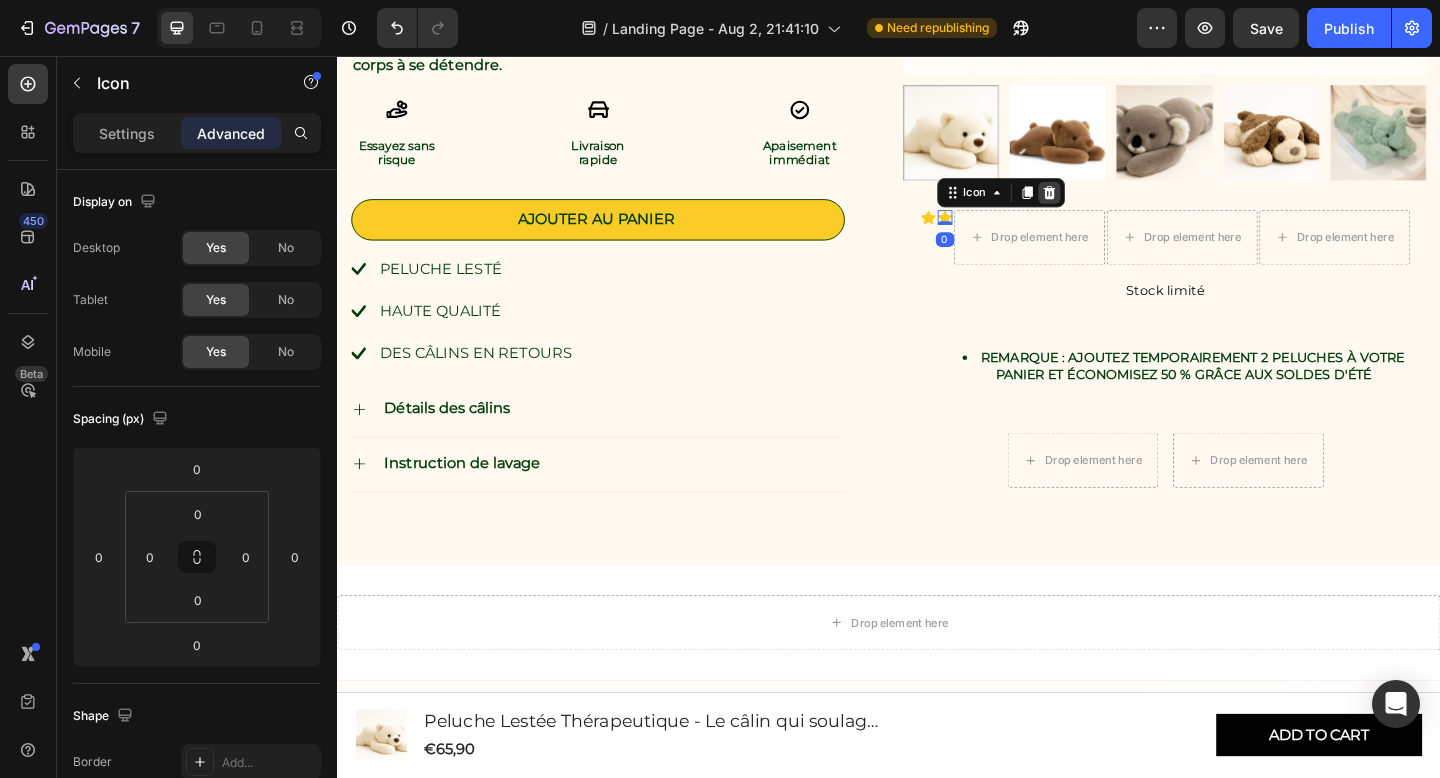 click 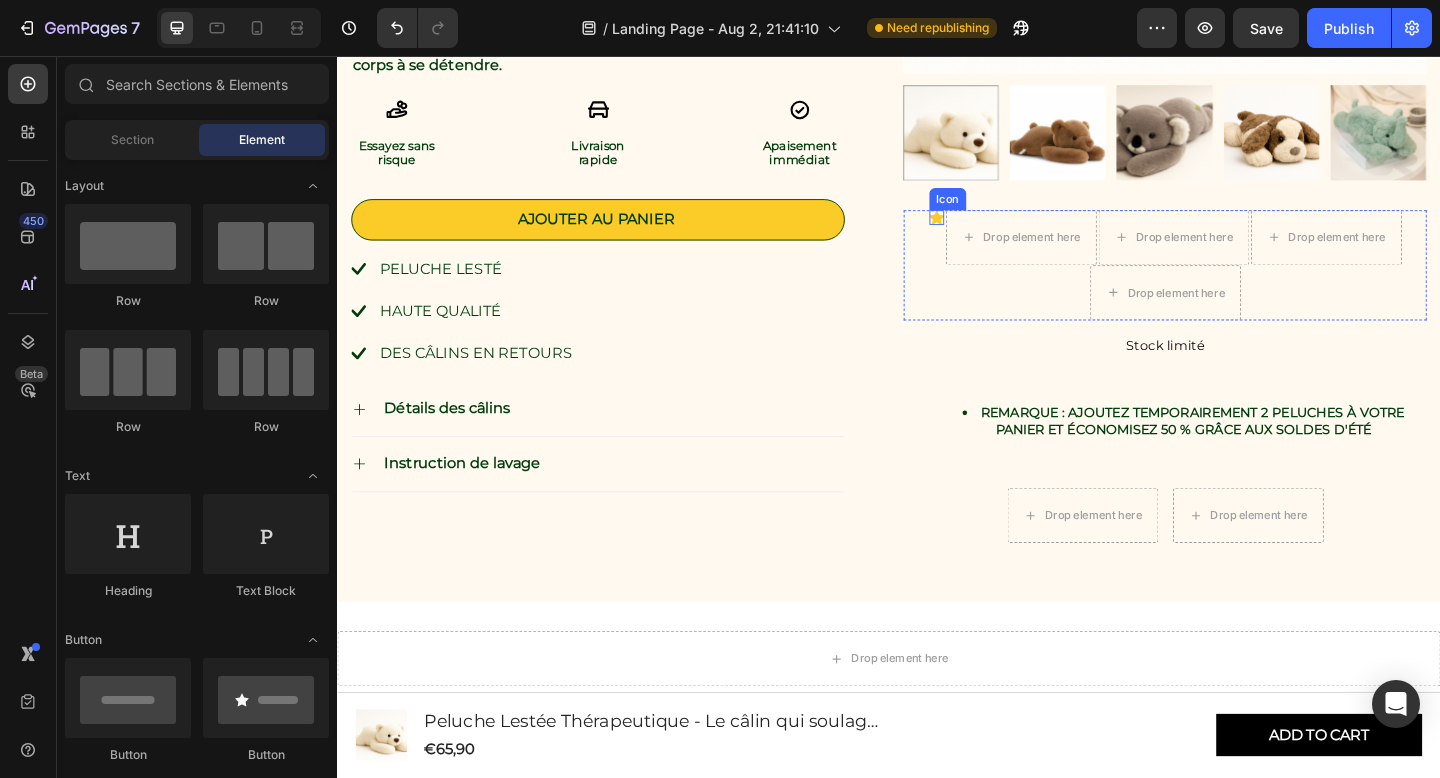 click on "Icon" at bounding box center [989, 232] 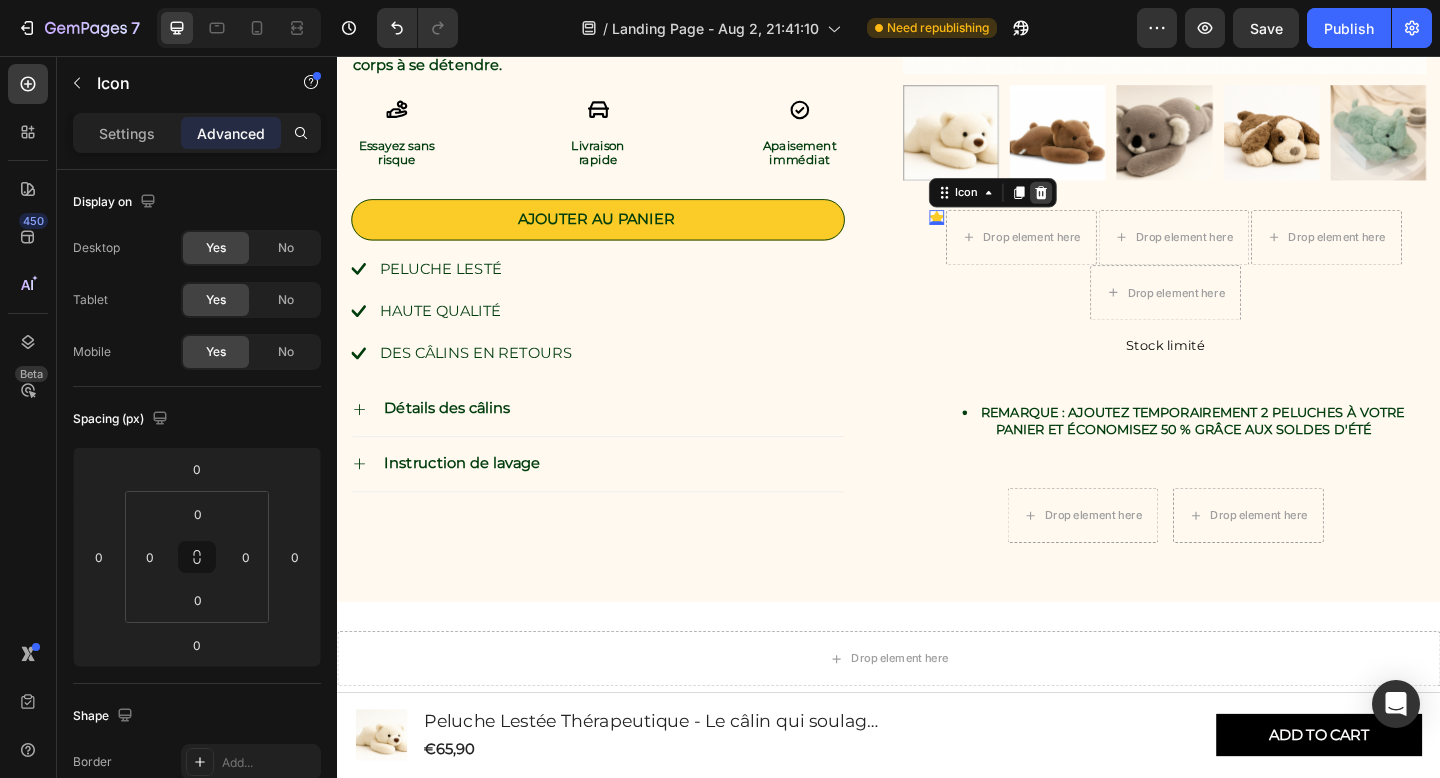 click 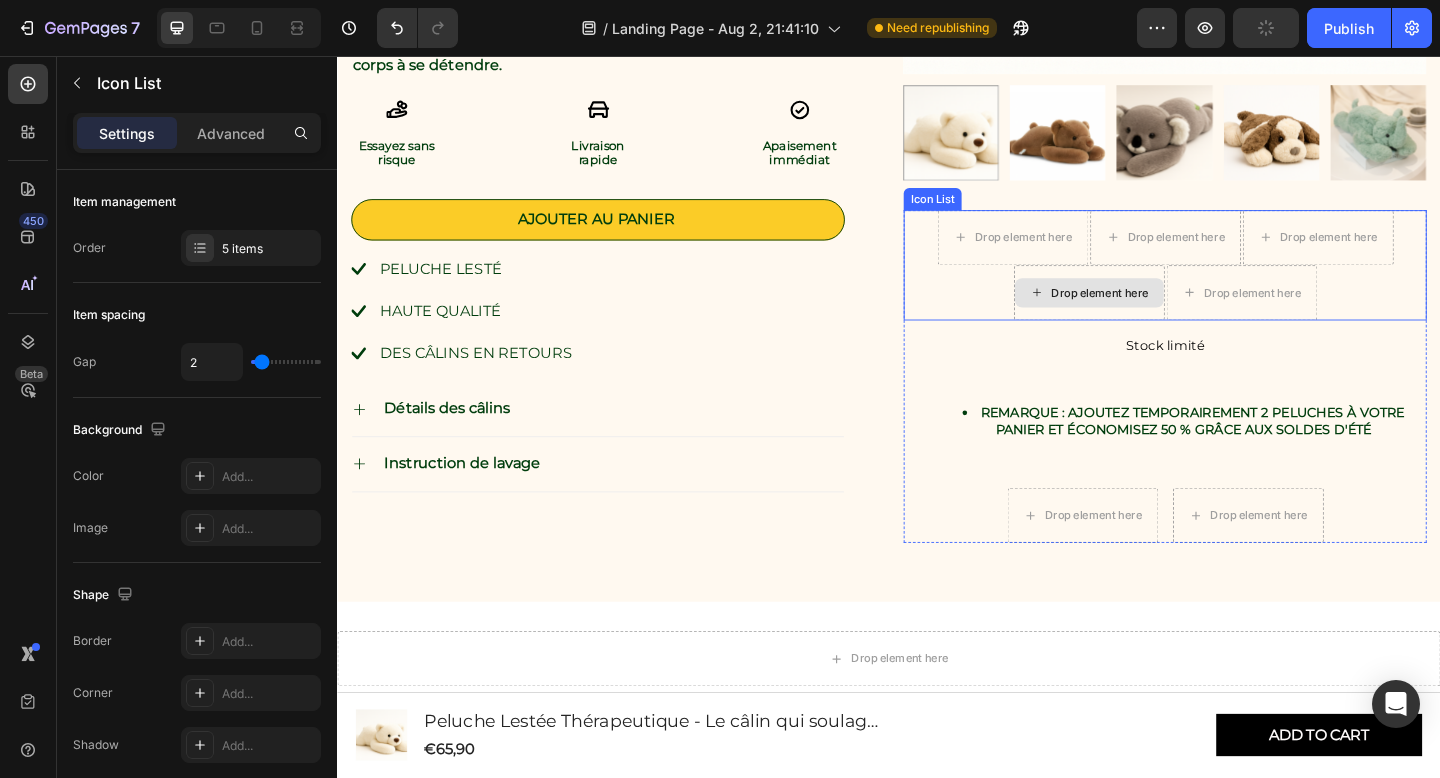 click on "Drop element here" at bounding box center (1155, 314) 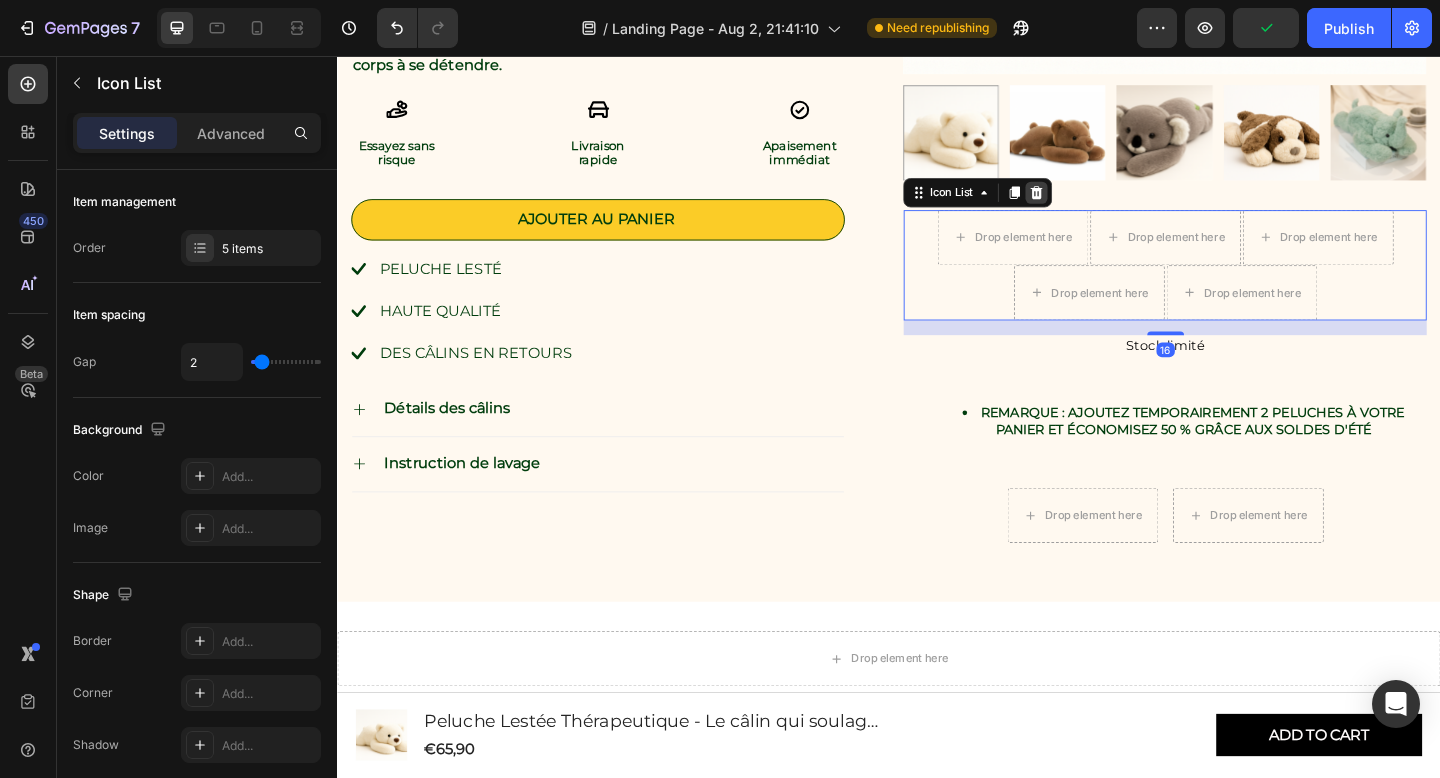 click at bounding box center [1098, 205] 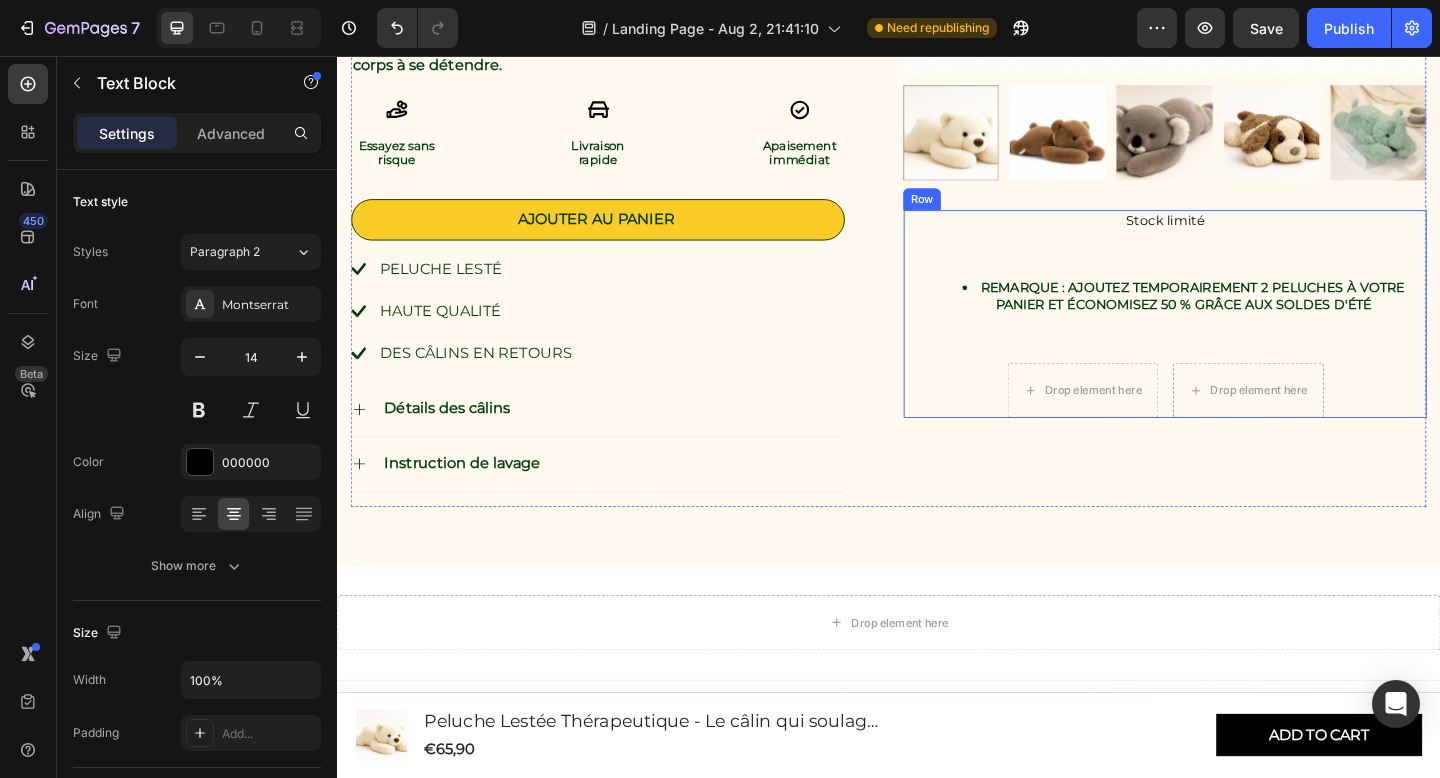 click on "Stock limité" at bounding box center (1237, 236) 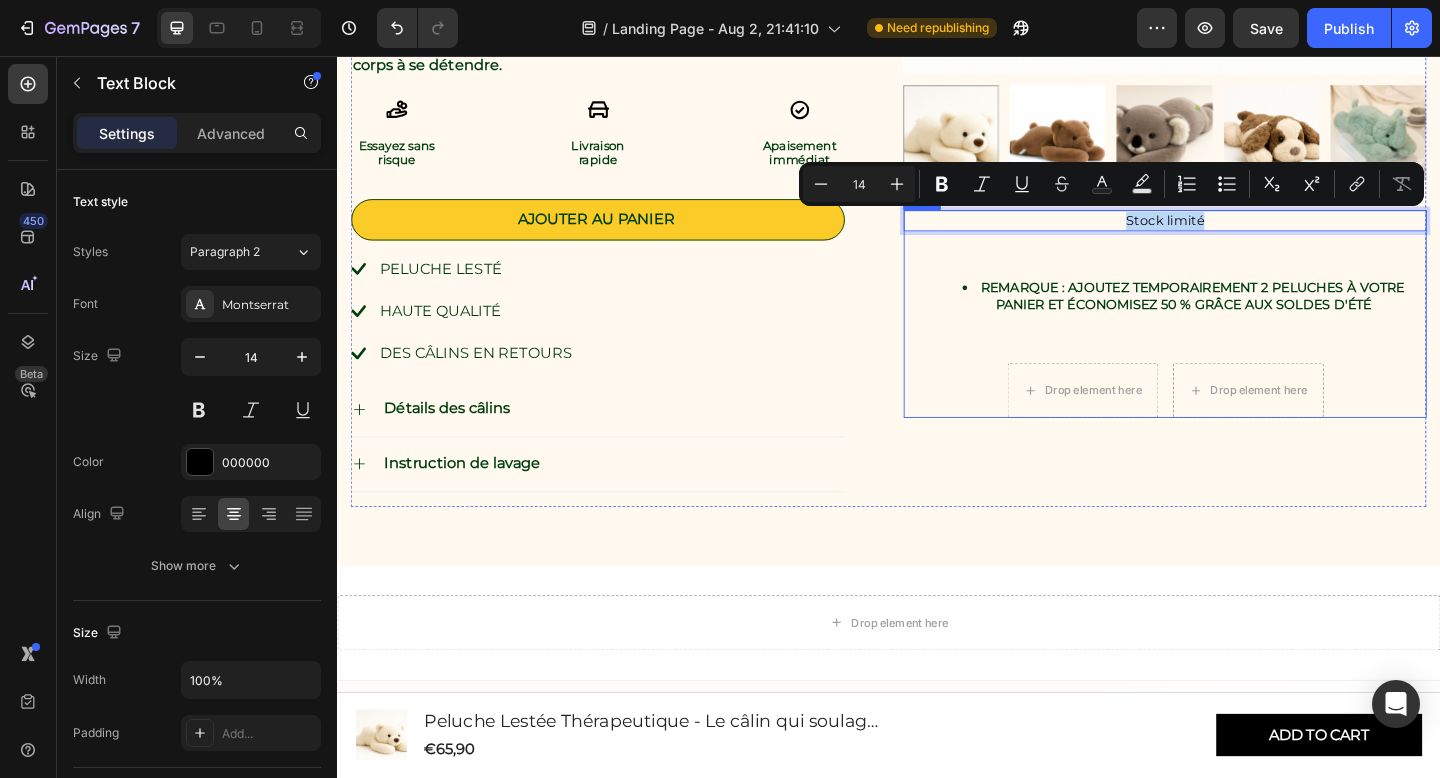 drag, startPoint x: 1153, startPoint y: 243, endPoint x: 1153, endPoint y: 256, distance: 13 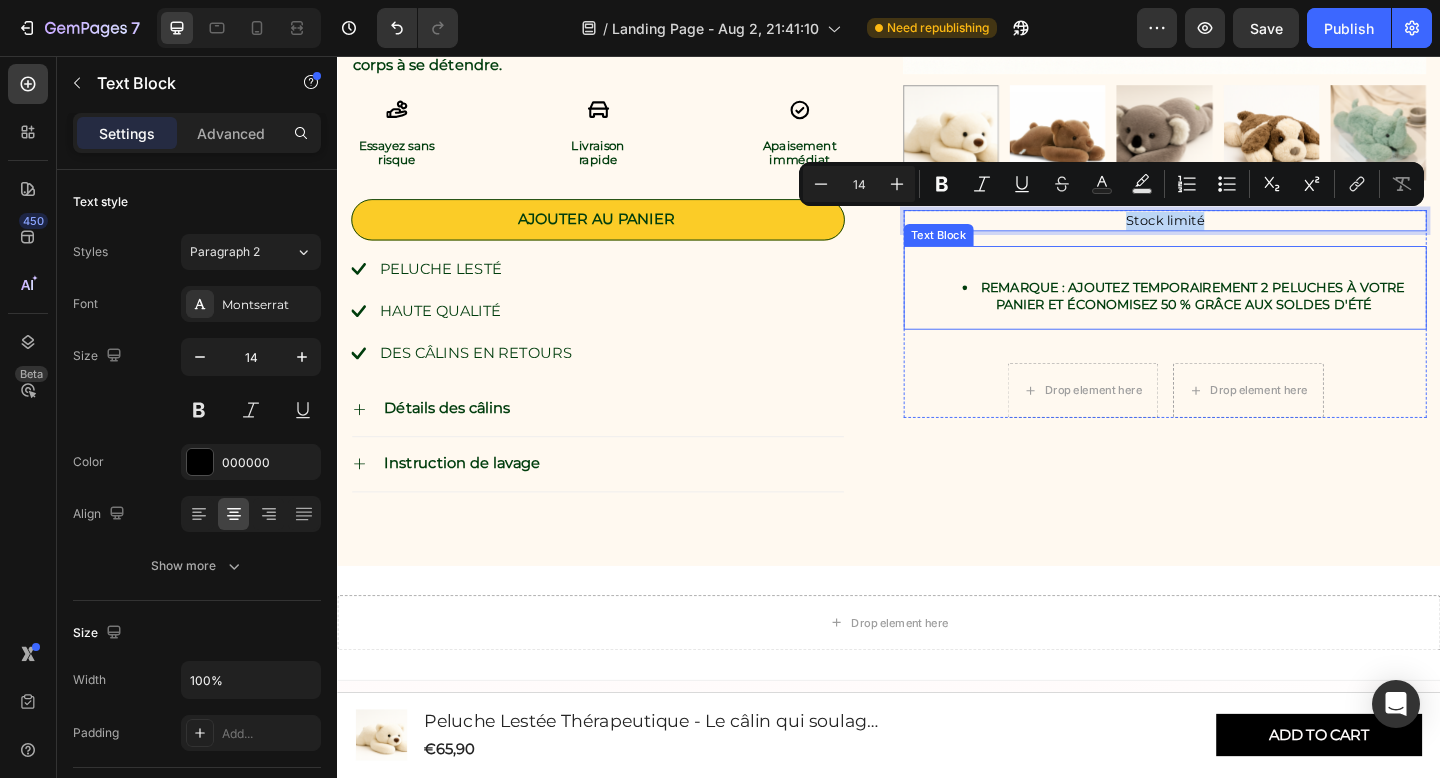 click at bounding box center (1237, 275) 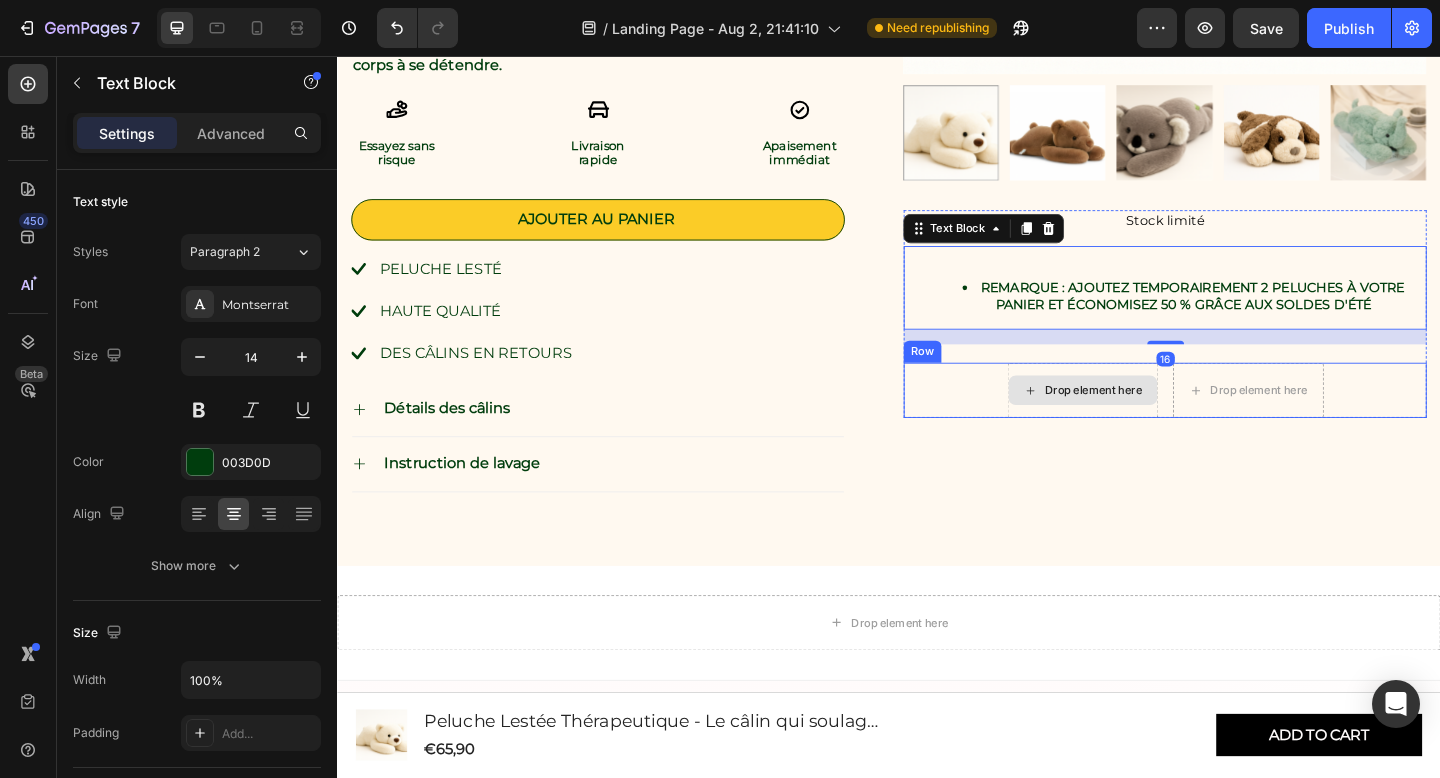 click on "Drop element here" at bounding box center [1148, 420] 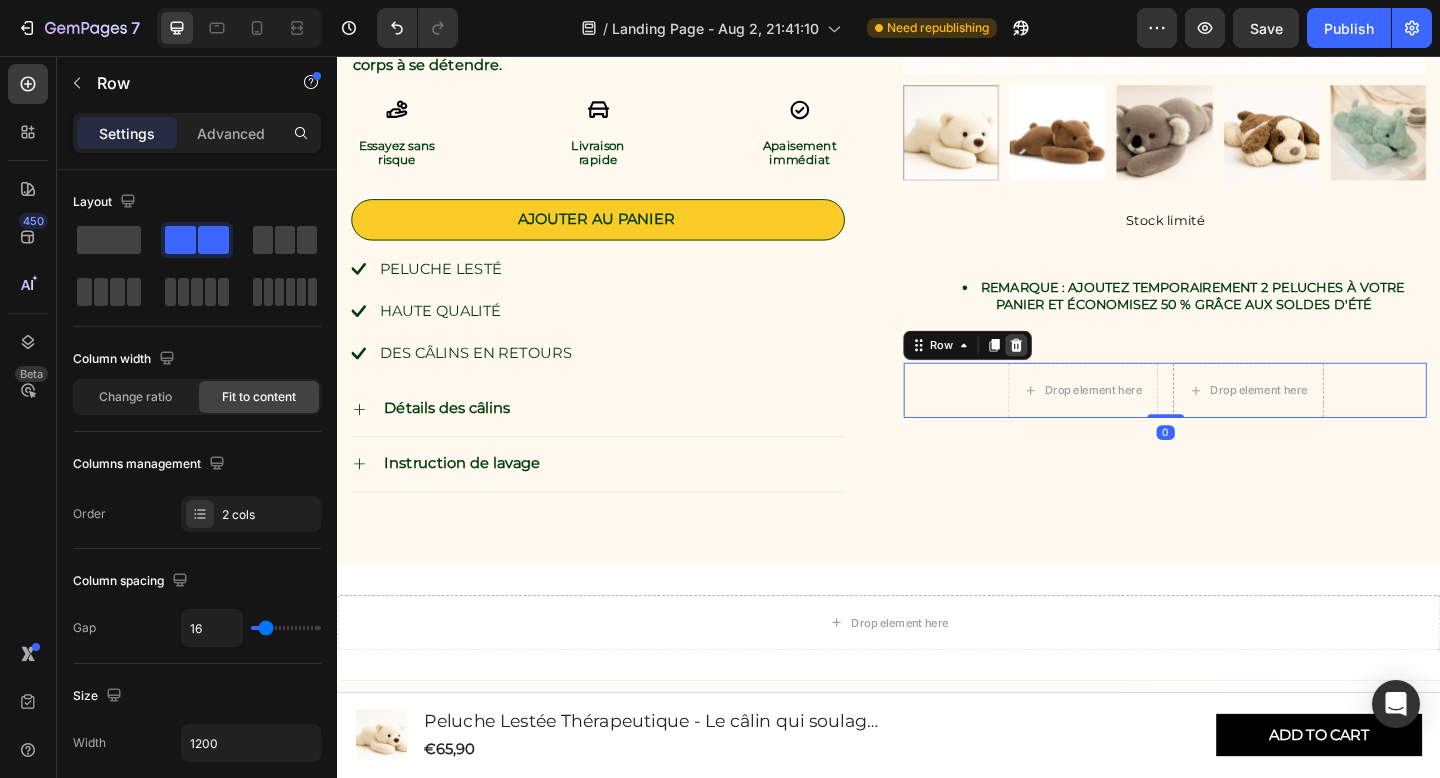 click 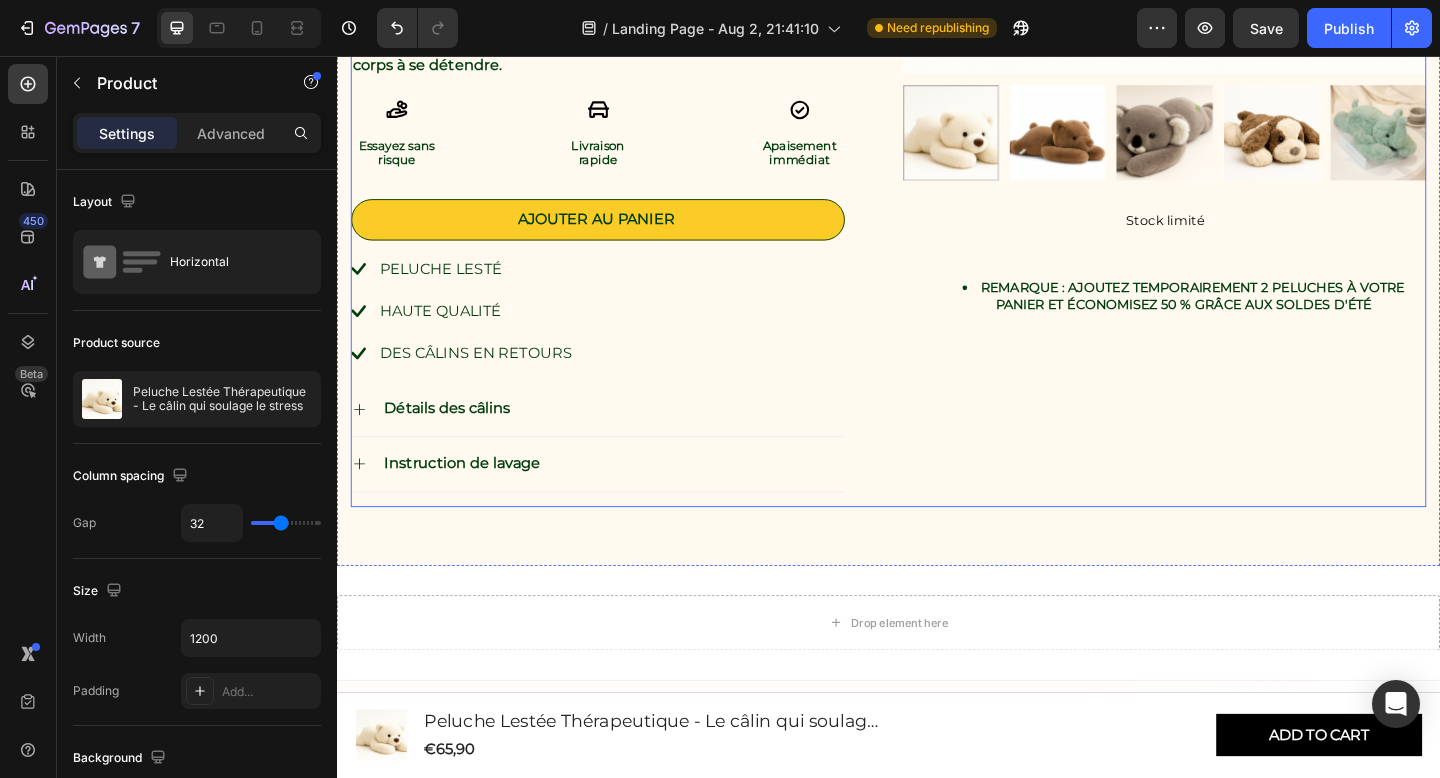 click on "Product Images Stock limité Text Block REMARQUE : Ajoutez temporairement 2 peluches à votre panier et économisez 50 % grâce aux soldes d'été Text Block Text Block Row" at bounding box center (1237, 27) 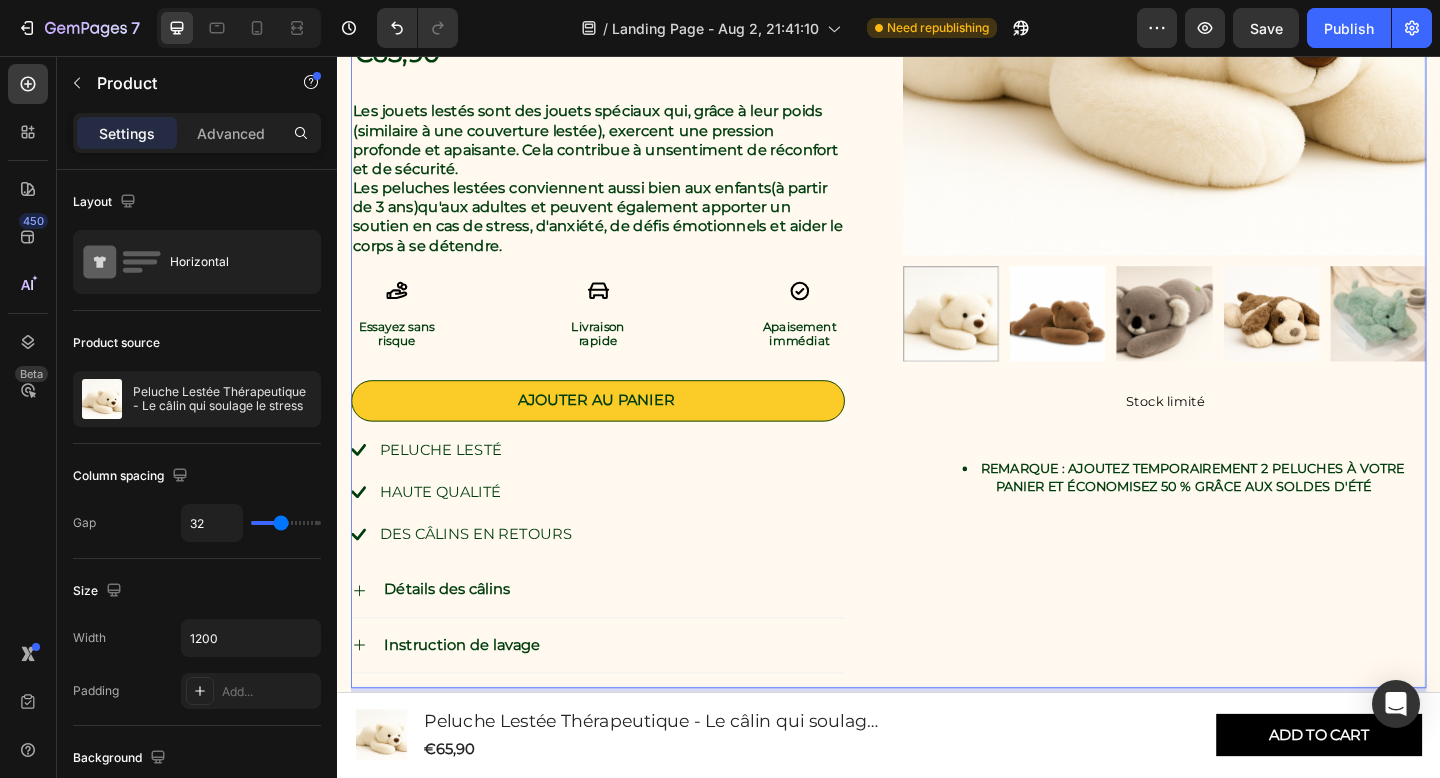scroll, scrollTop: 1212, scrollLeft: 0, axis: vertical 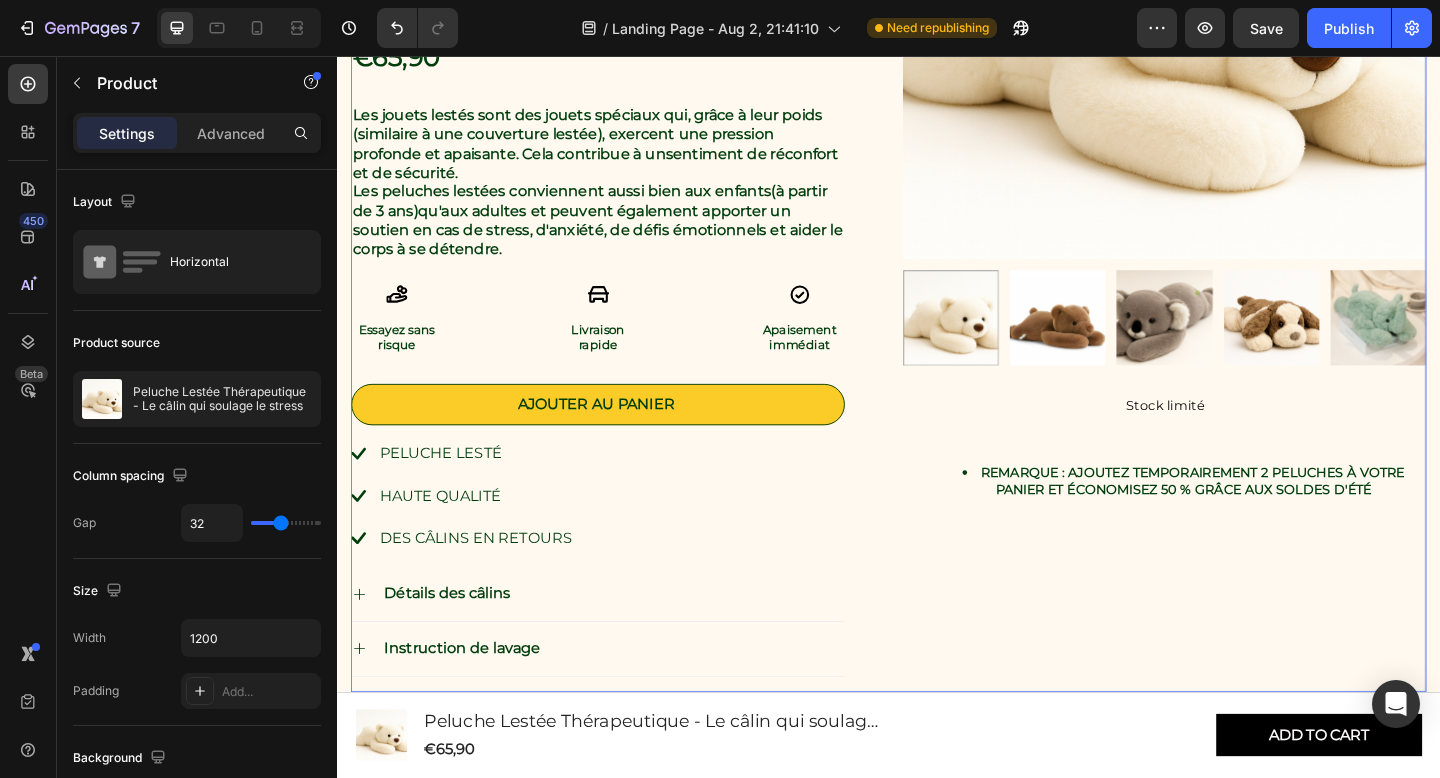 click on "Stock limité" at bounding box center (1237, 437) 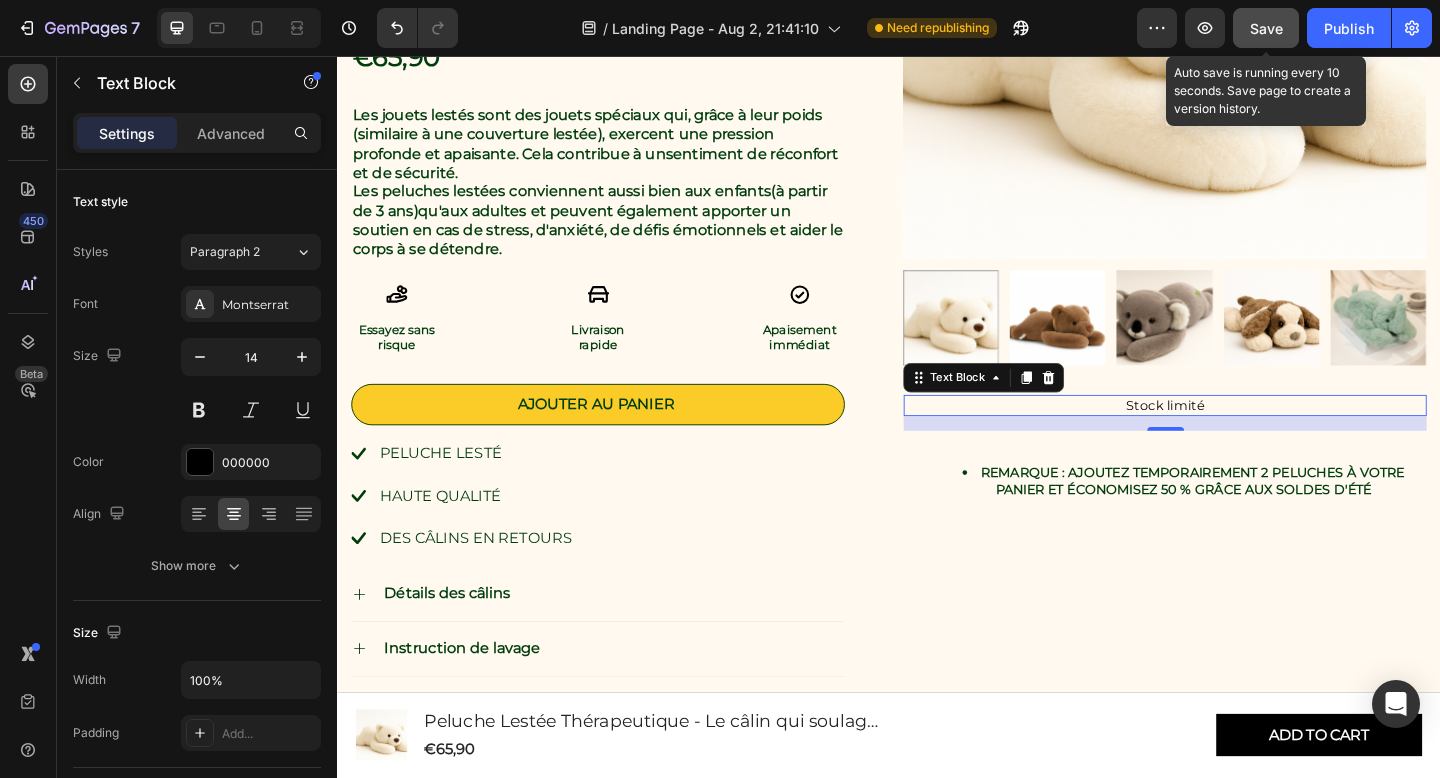 click on "Save" at bounding box center [1266, 28] 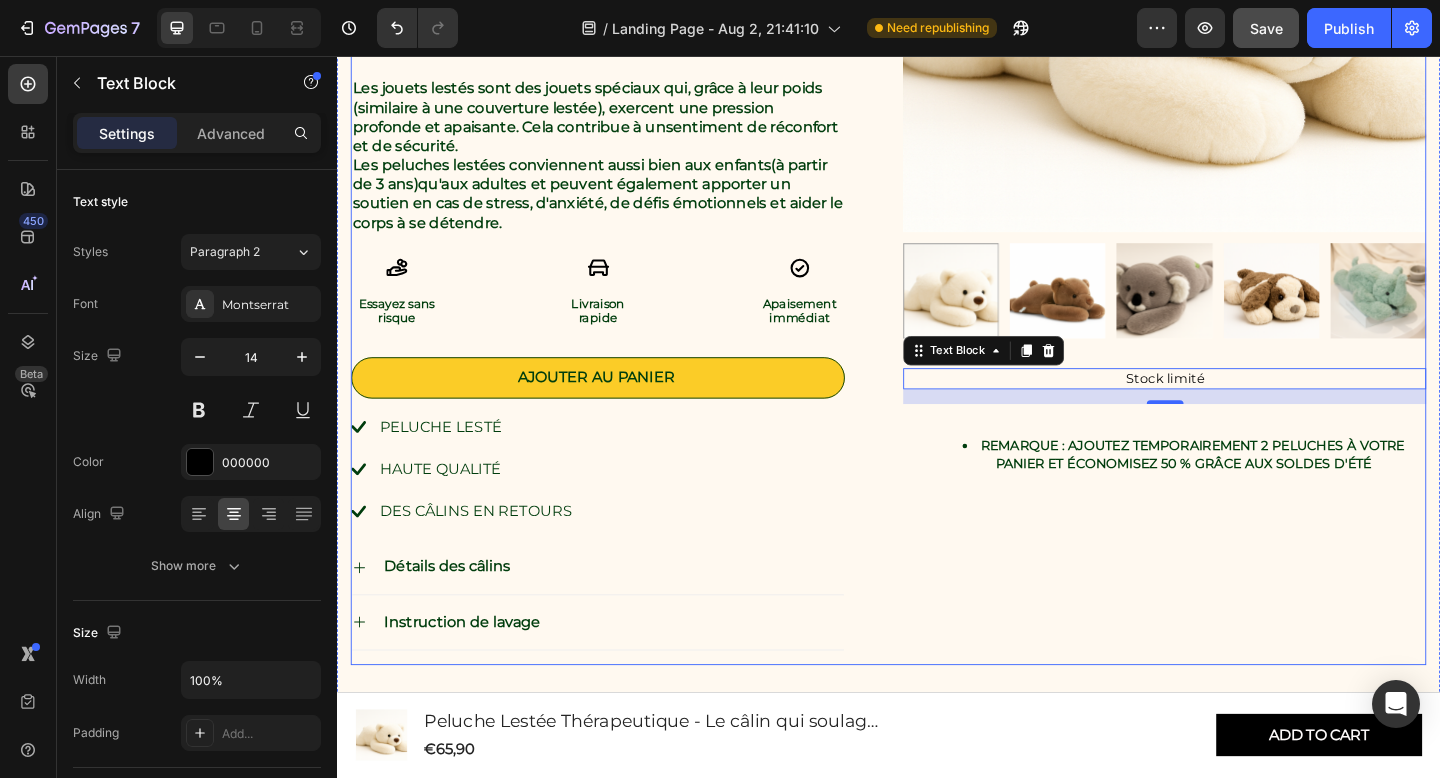 scroll, scrollTop: 1243, scrollLeft: 0, axis: vertical 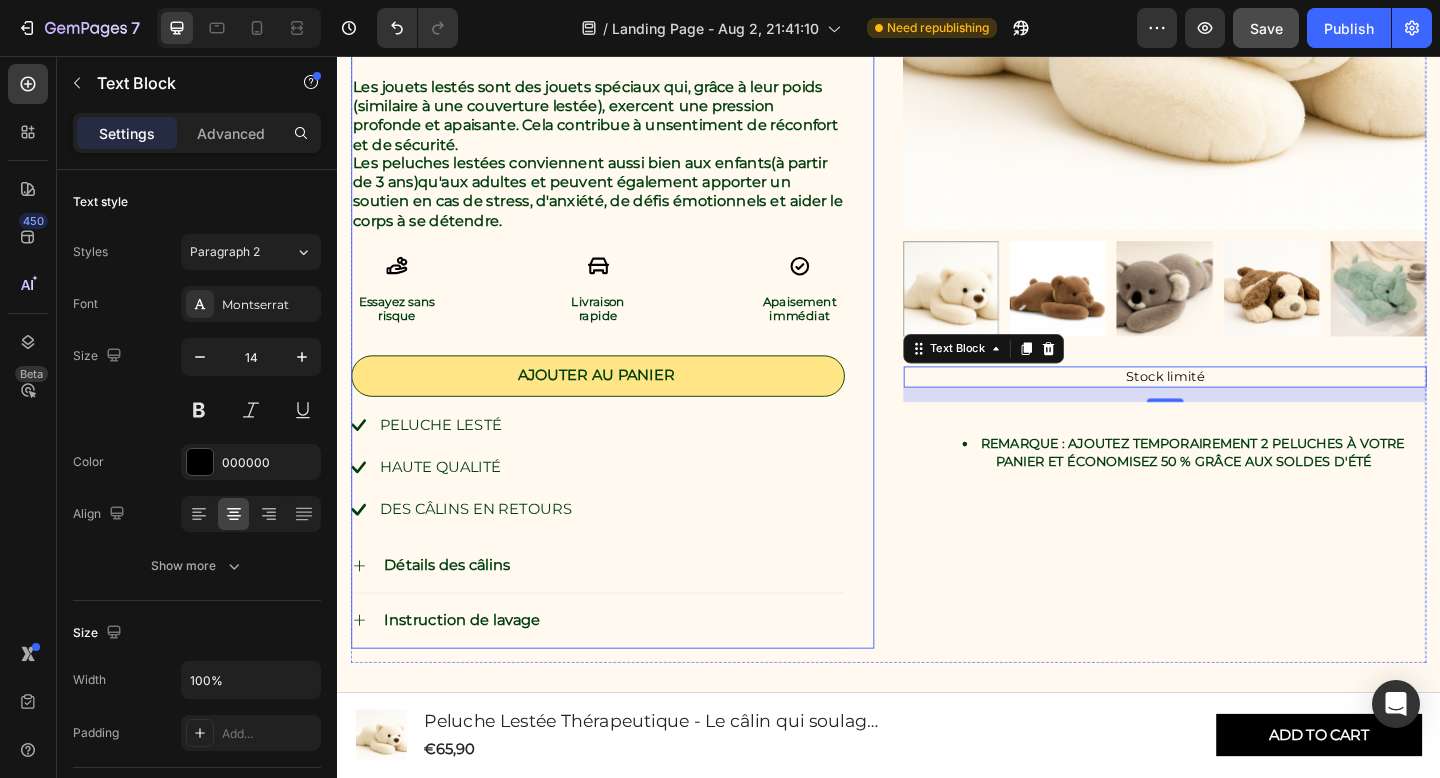 click on "Ajouter au panier" at bounding box center [620, 404] 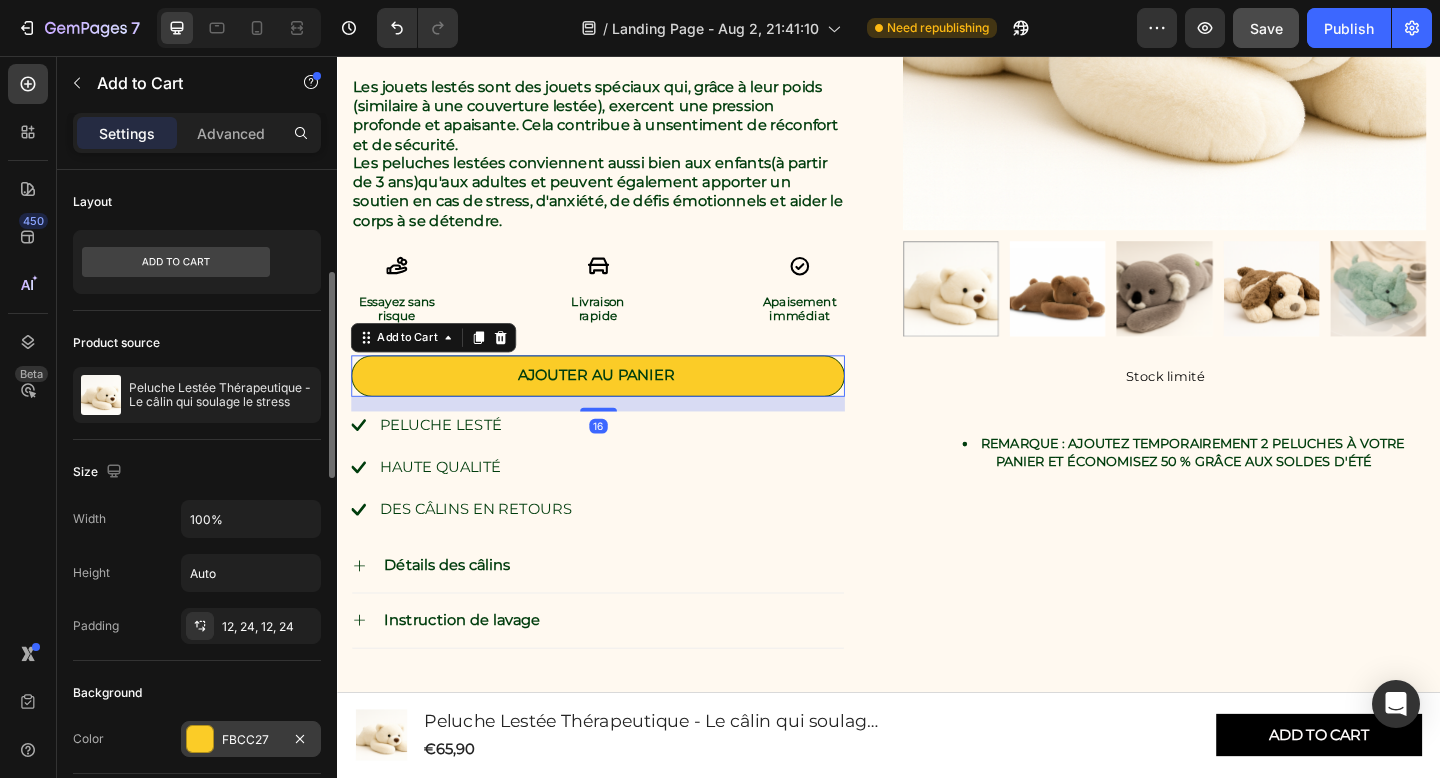 scroll, scrollTop: 119, scrollLeft: 0, axis: vertical 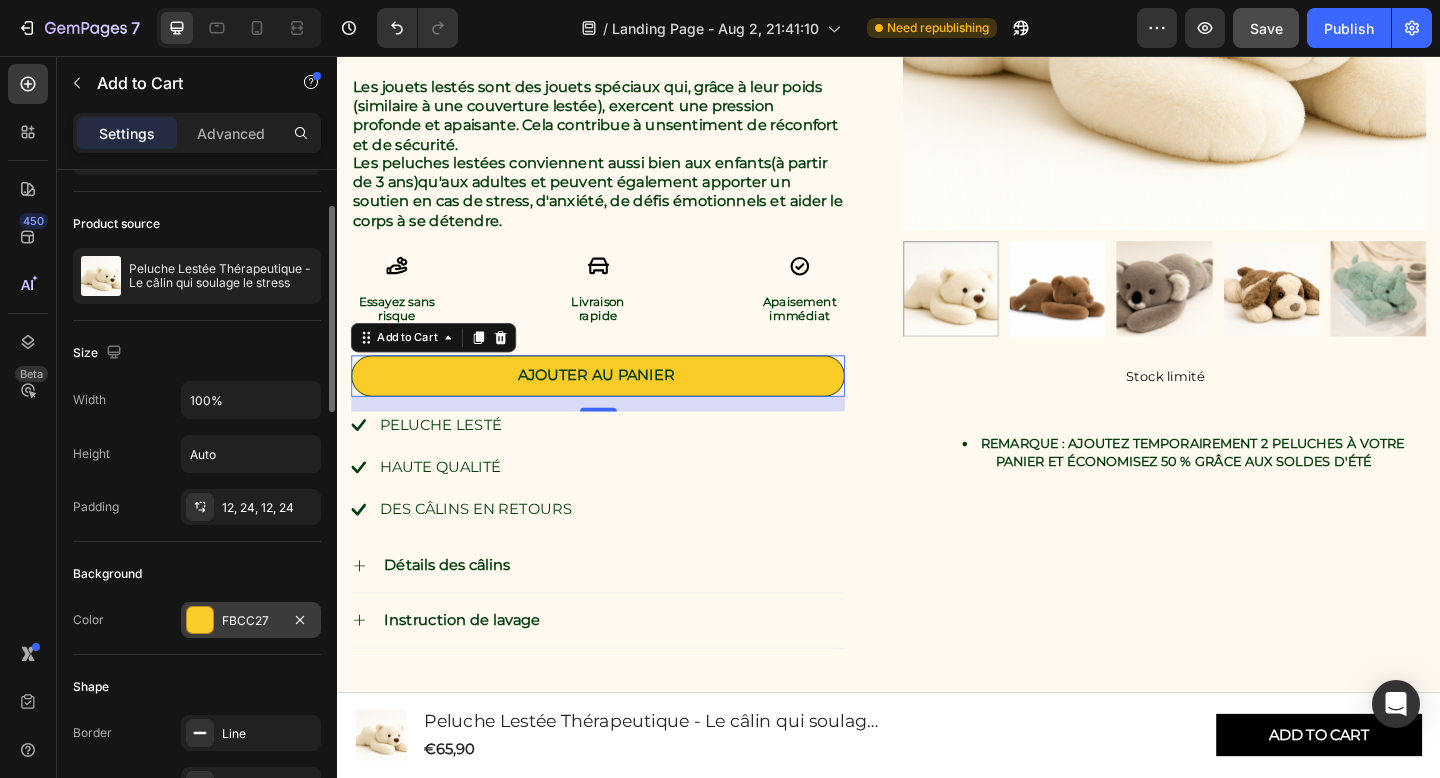 click on "FBCC27" at bounding box center (251, 621) 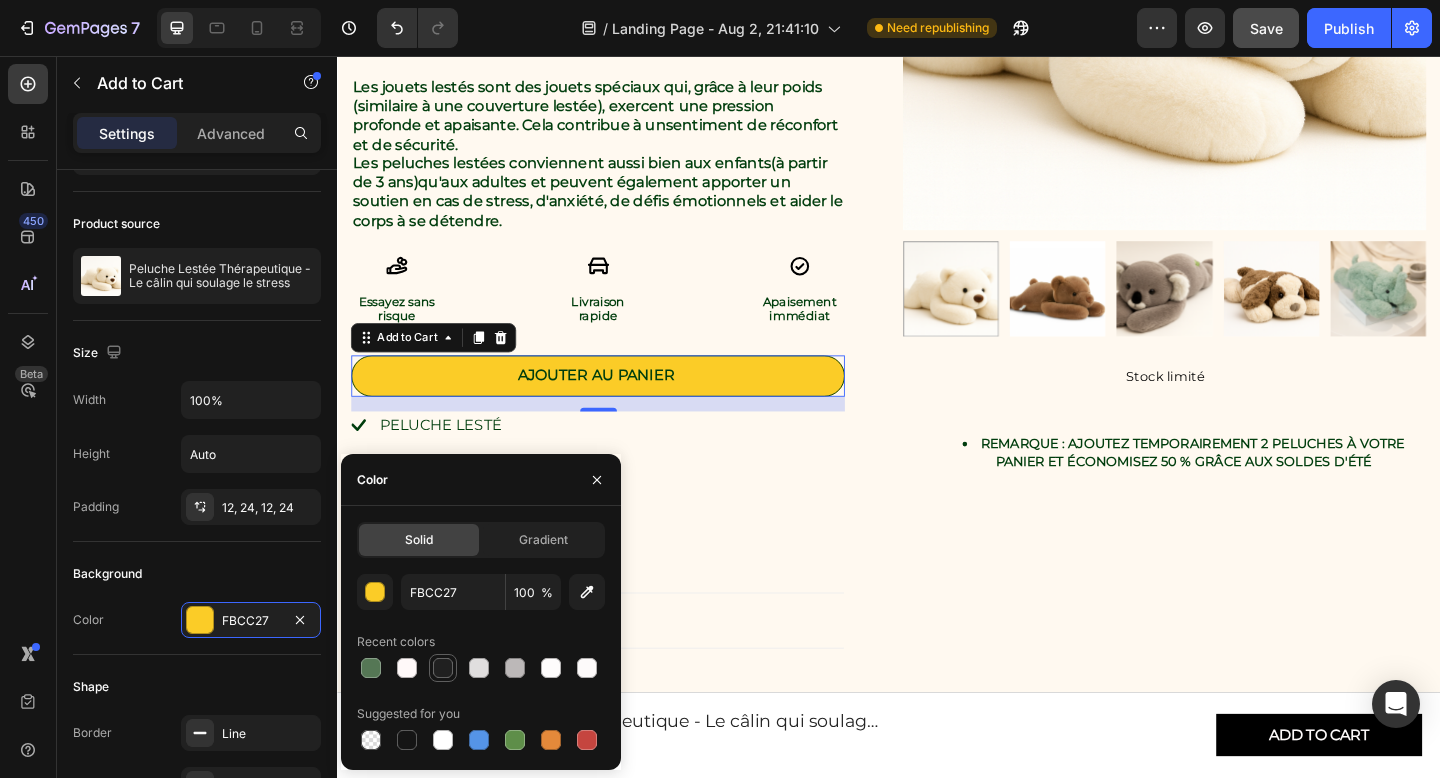 click at bounding box center [443, 668] 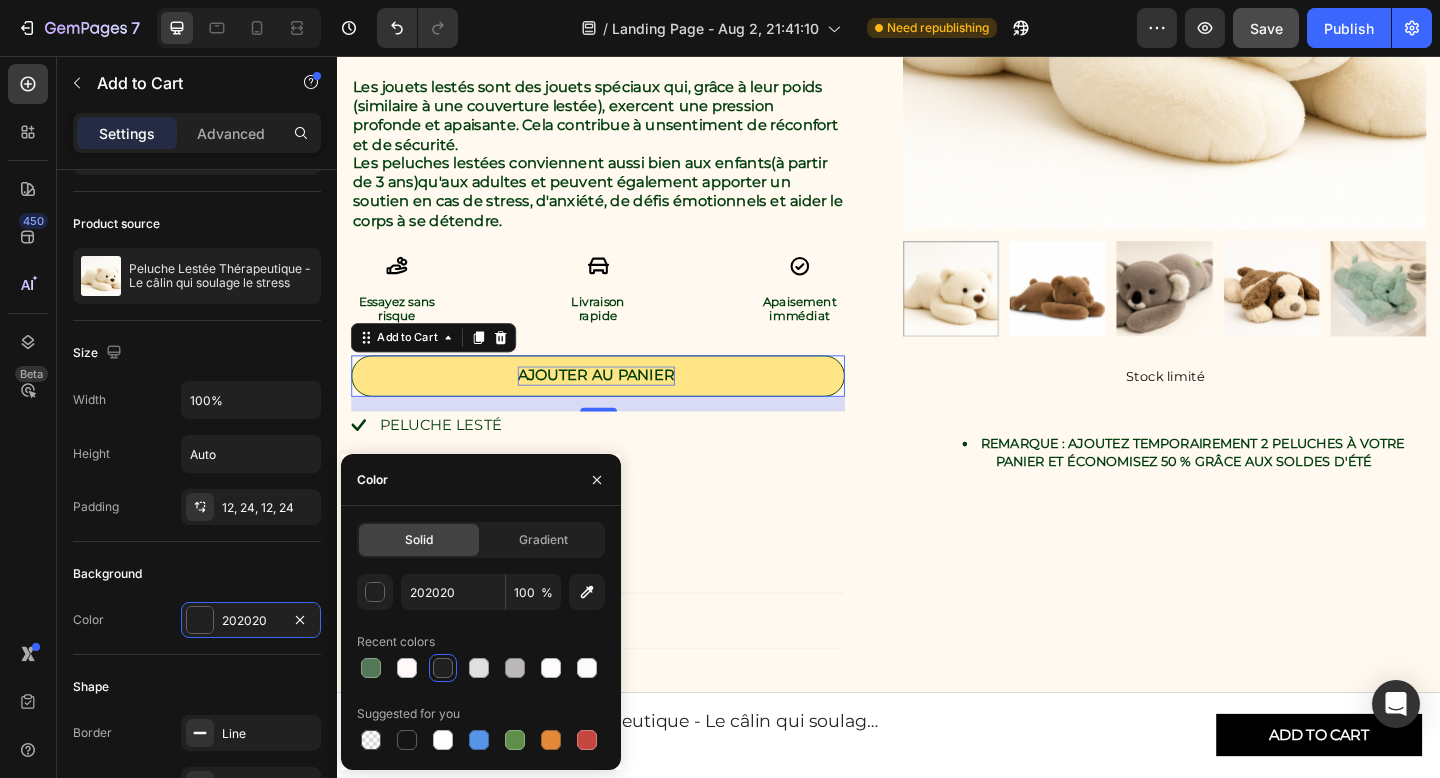 click on "Ajouter au panier" at bounding box center (618, 404) 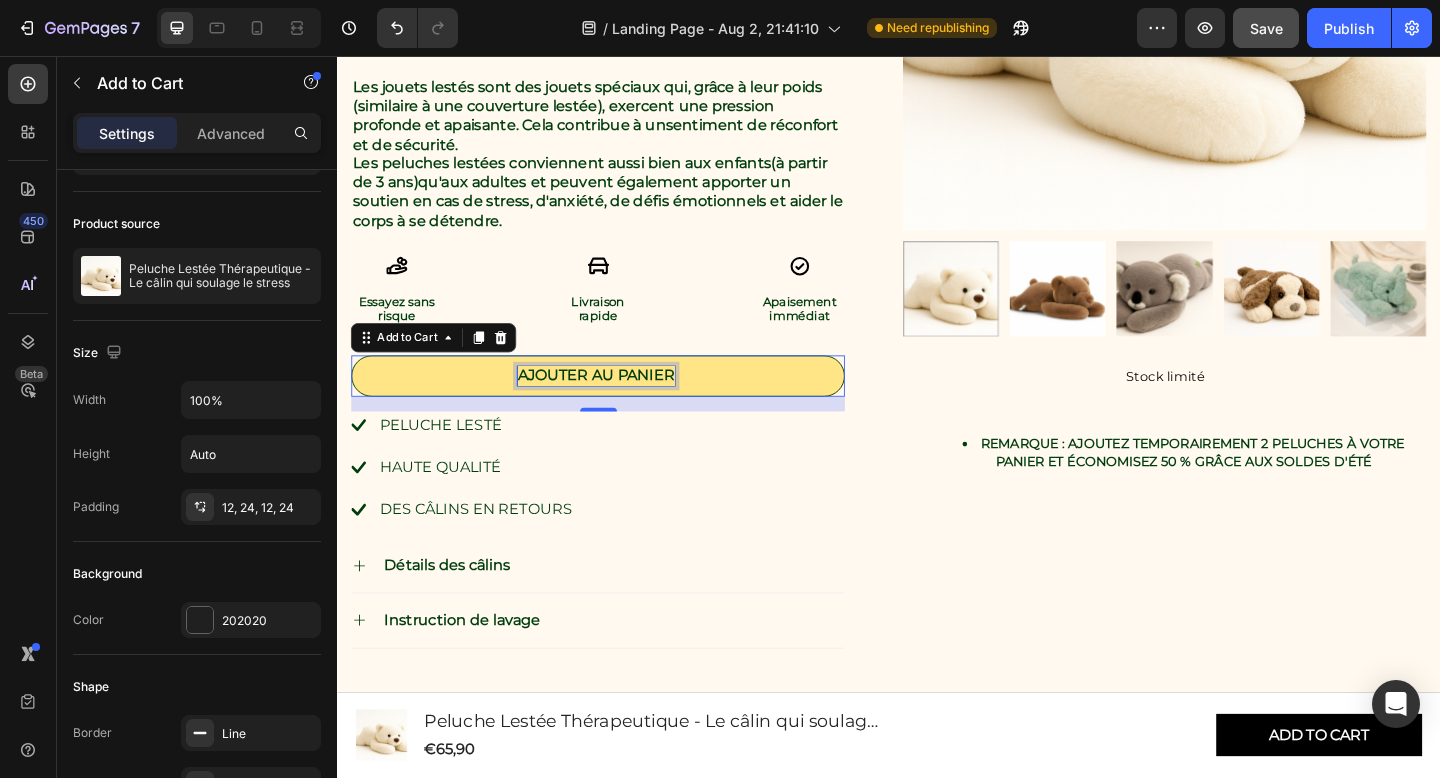 click on "Ajouter au panier" at bounding box center (618, 404) 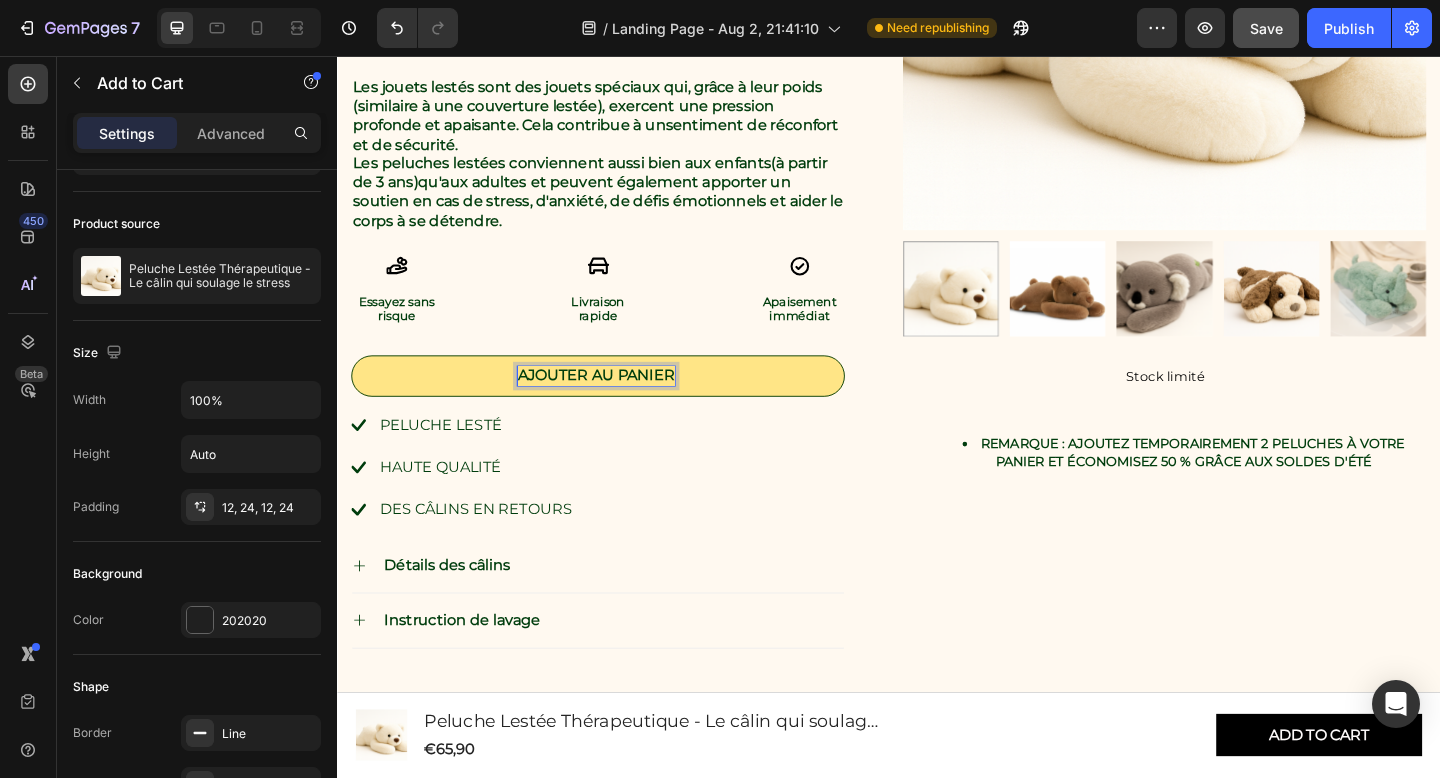 click on "Ajouter au panier" at bounding box center [618, 404] 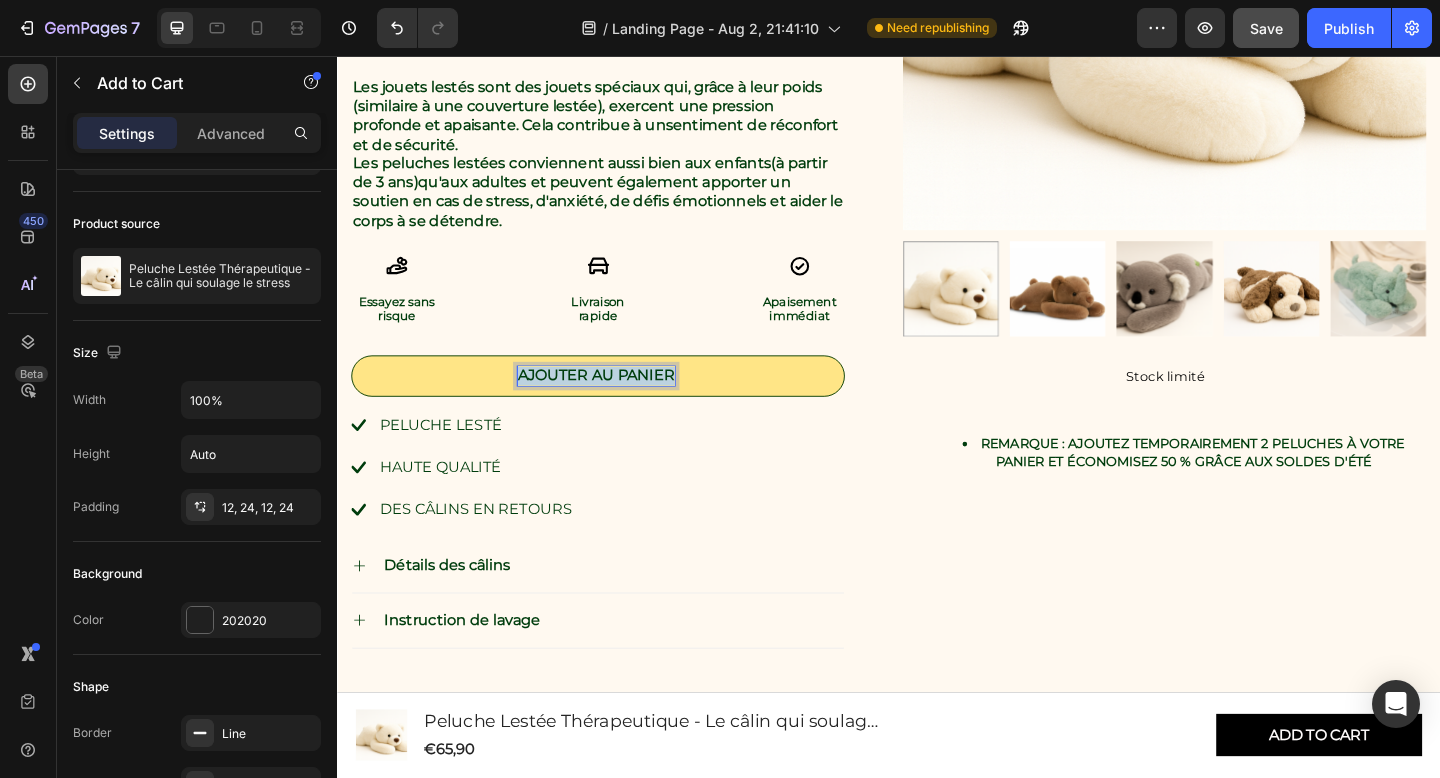 click on "Ajouter au panier" at bounding box center [618, 404] 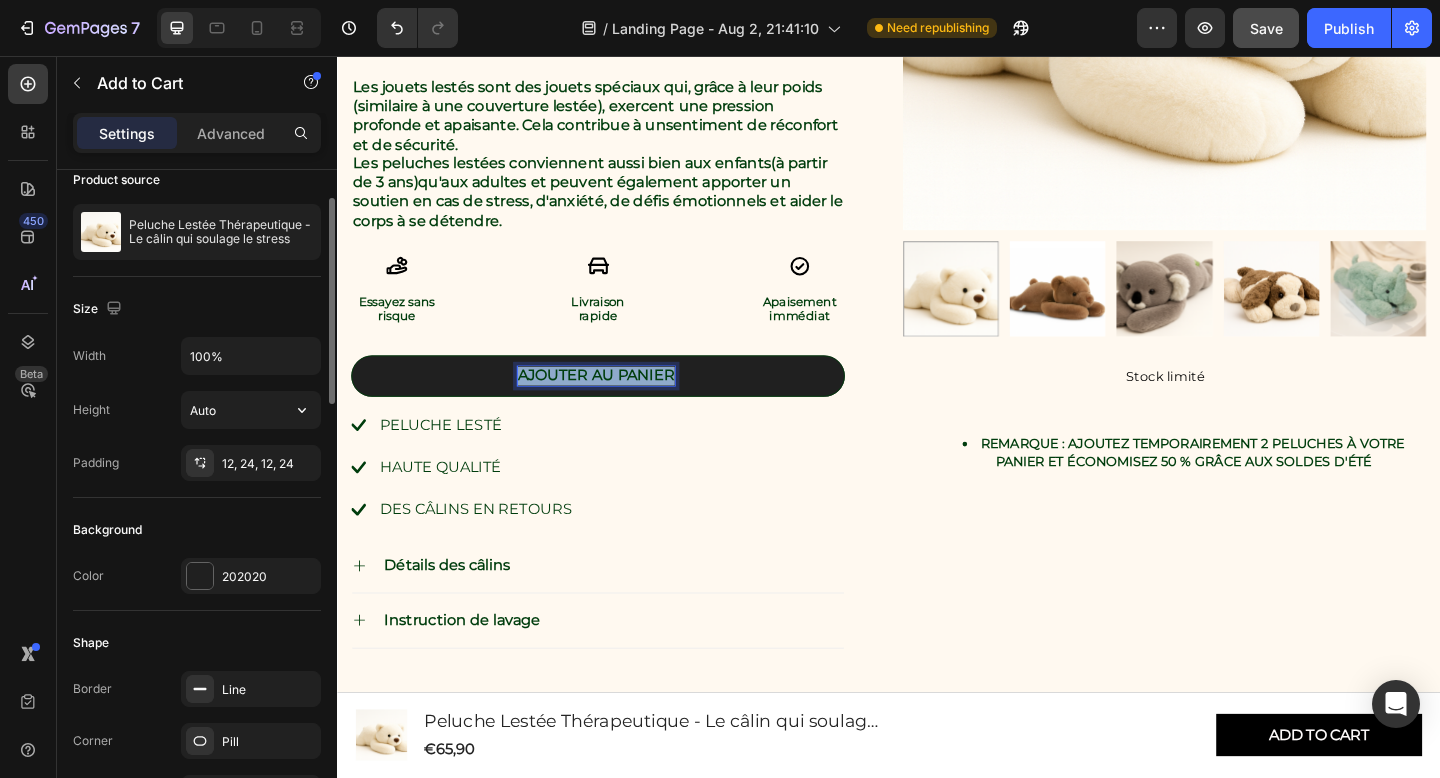 scroll, scrollTop: 0, scrollLeft: 0, axis: both 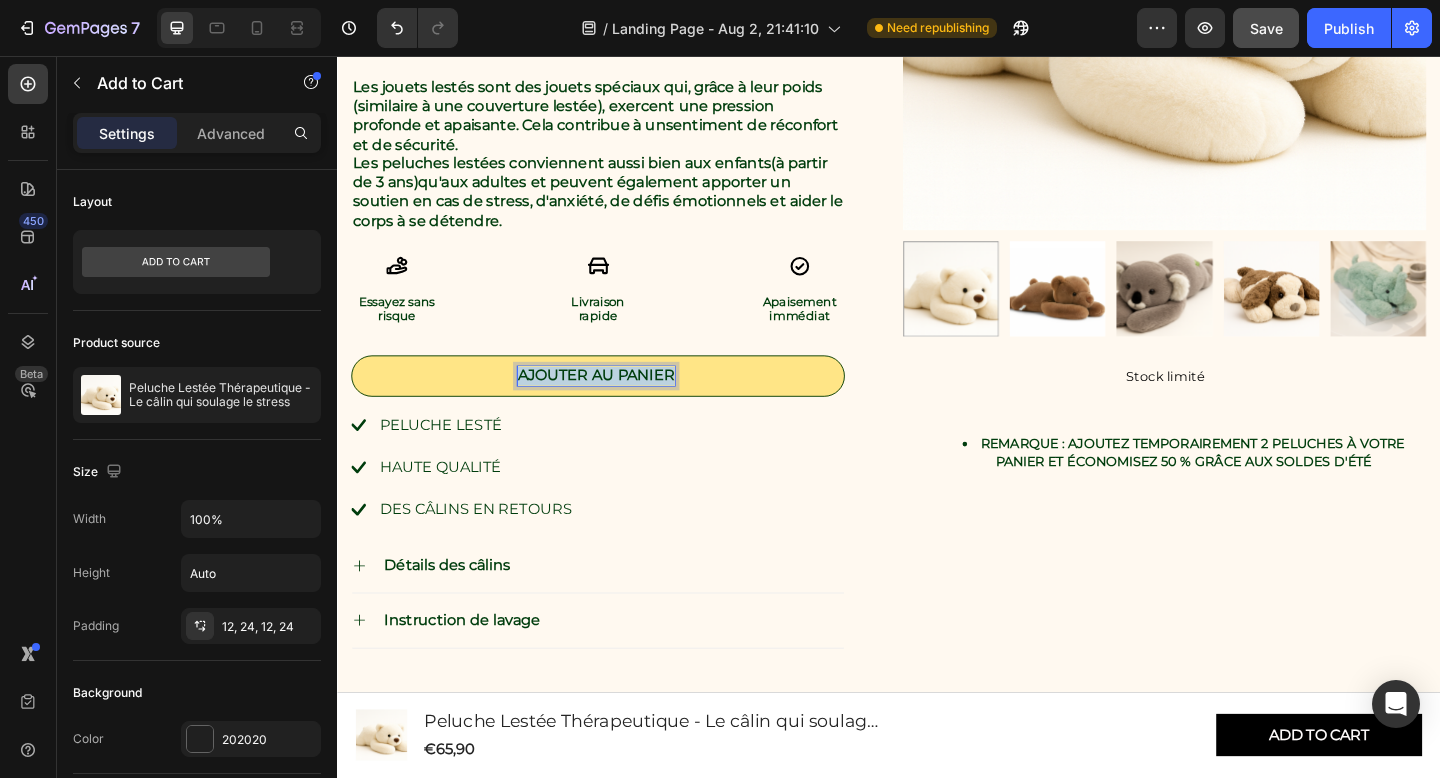 click on "Ajouter au panier" at bounding box center [620, 404] 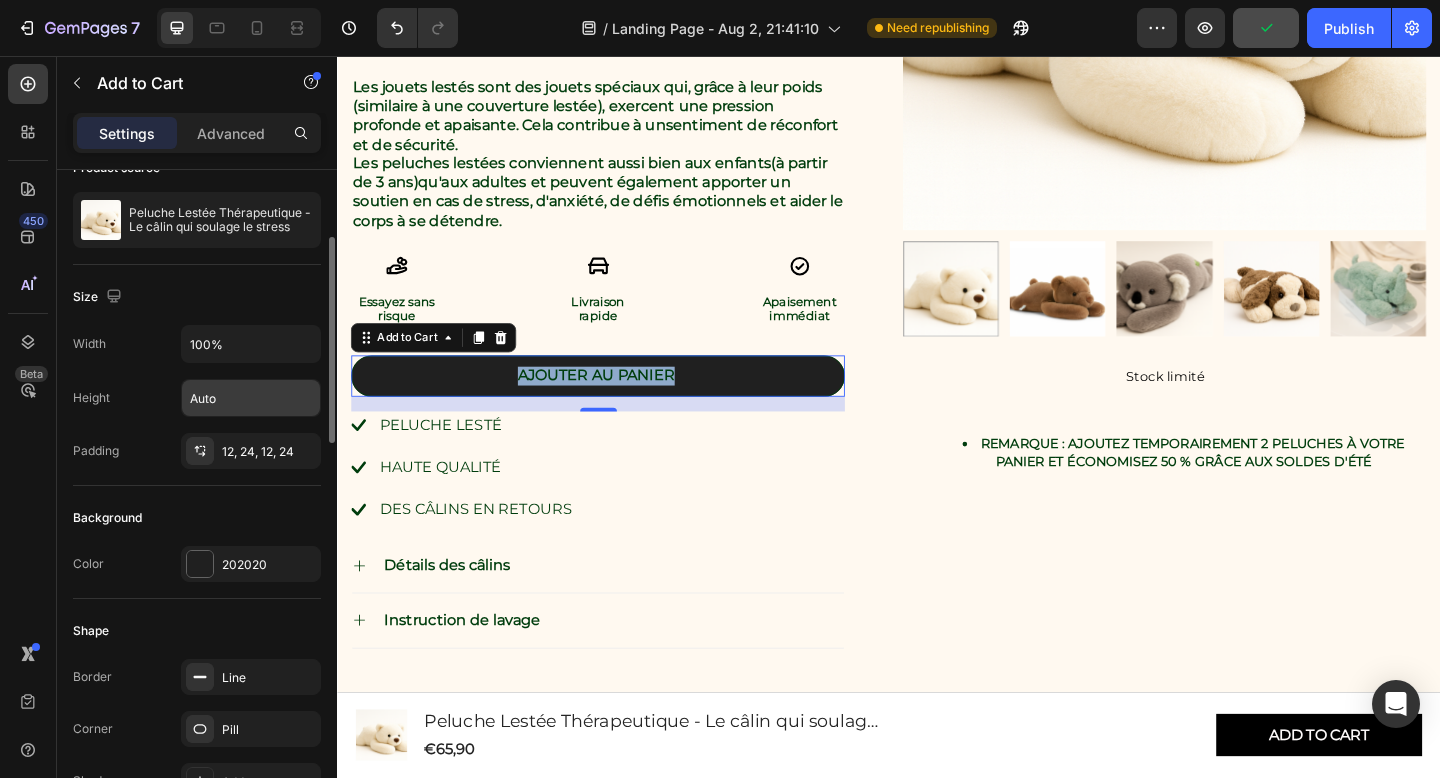 scroll, scrollTop: 214, scrollLeft: 0, axis: vertical 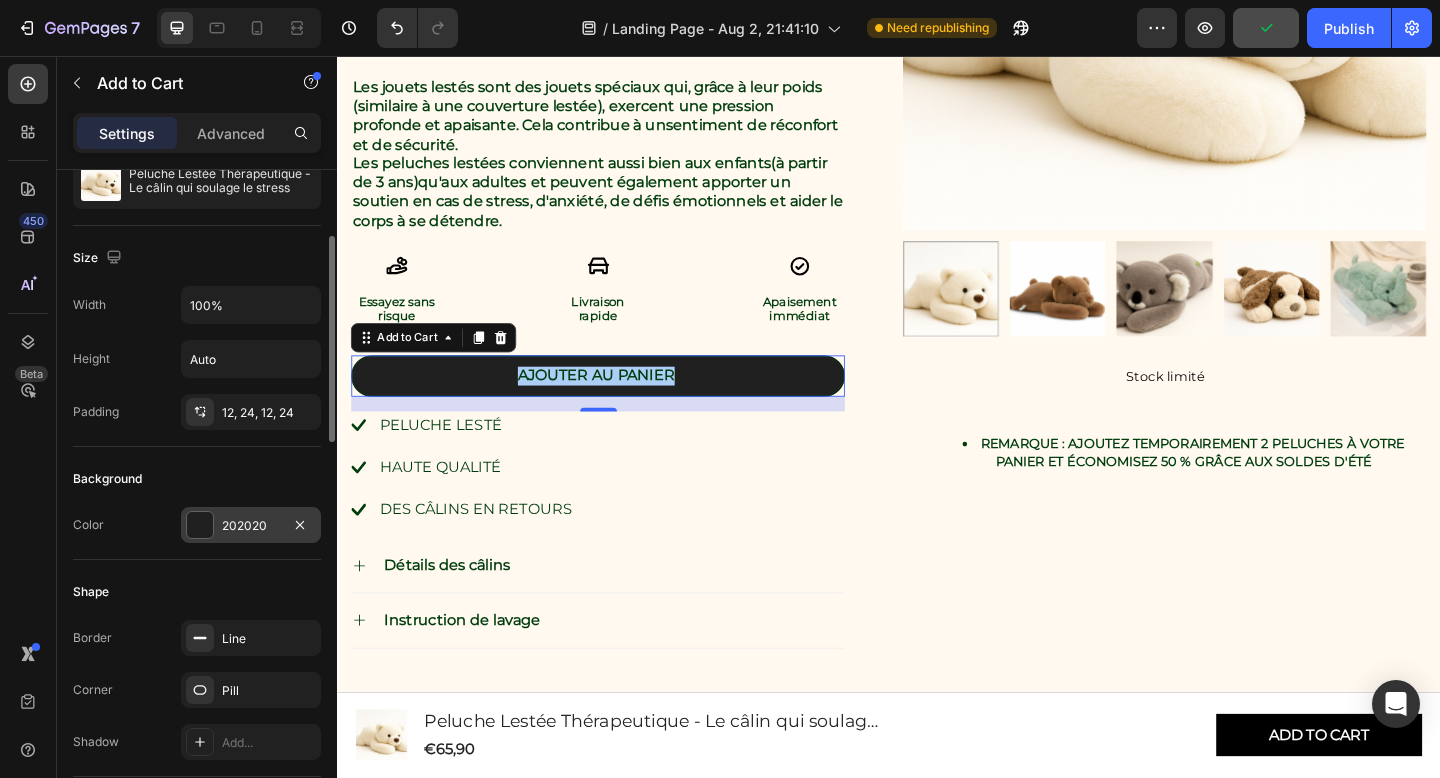 click on "202020" at bounding box center (251, 526) 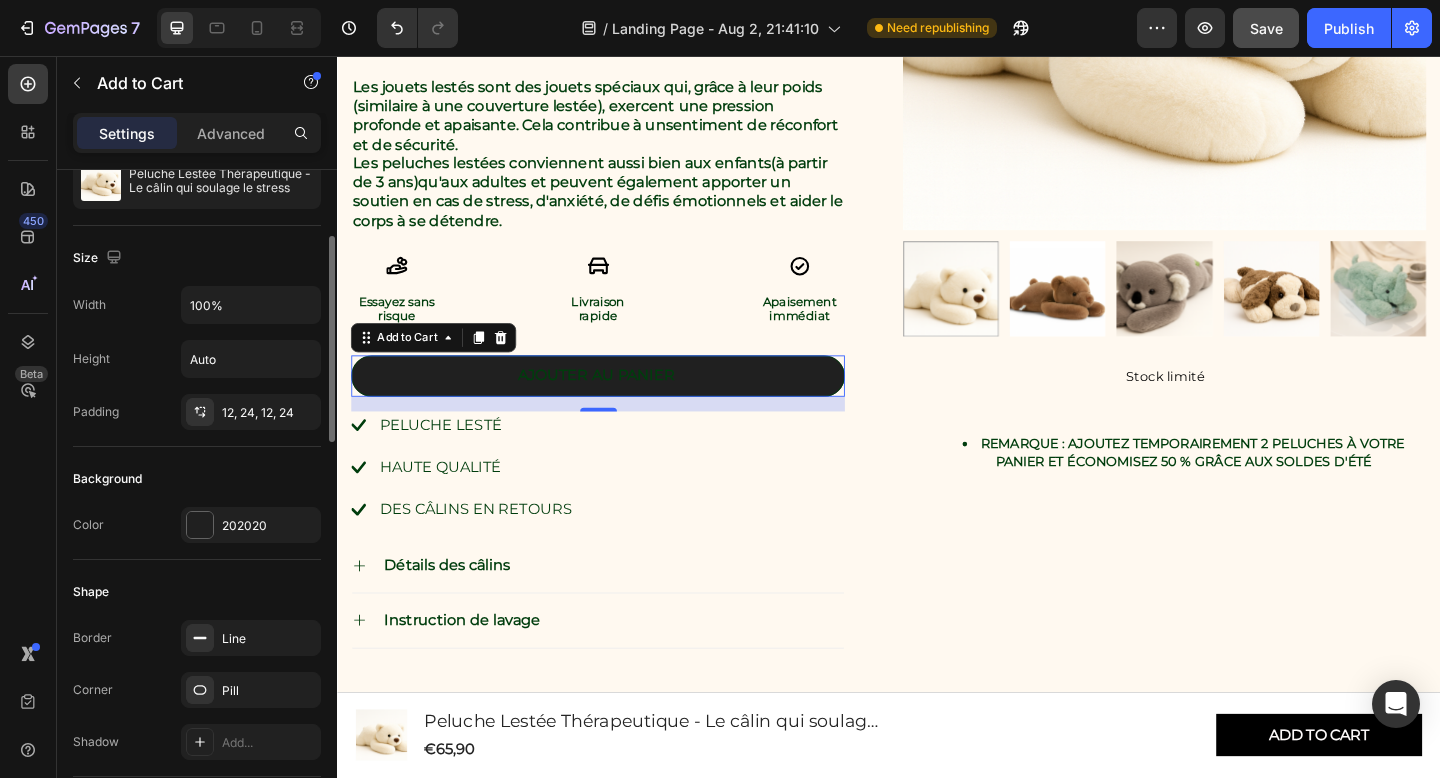 click on "Shape Border Line Corner Pill Shadow Add..." 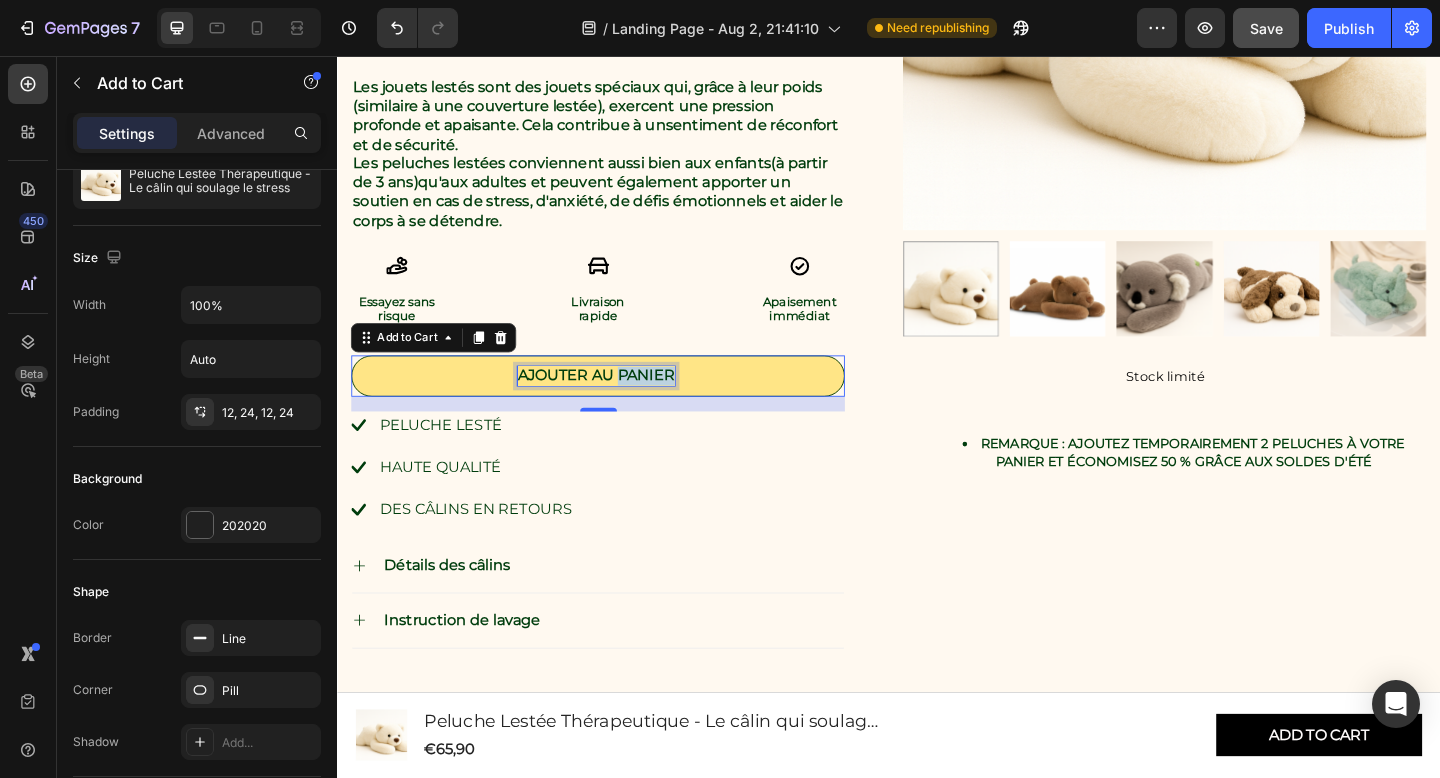 click on "Ajouter au panier" at bounding box center [618, 404] 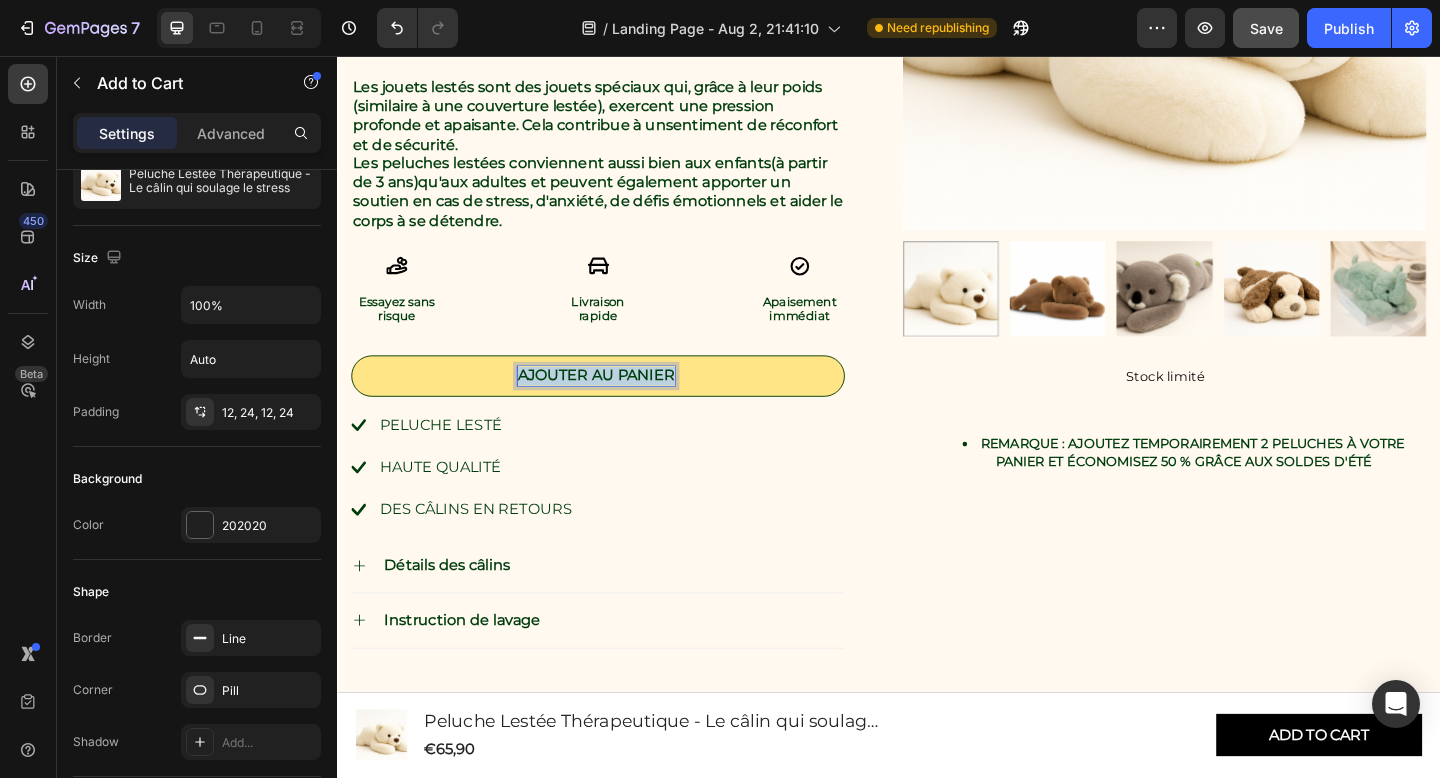 click on "Ajouter au panier" at bounding box center (618, 404) 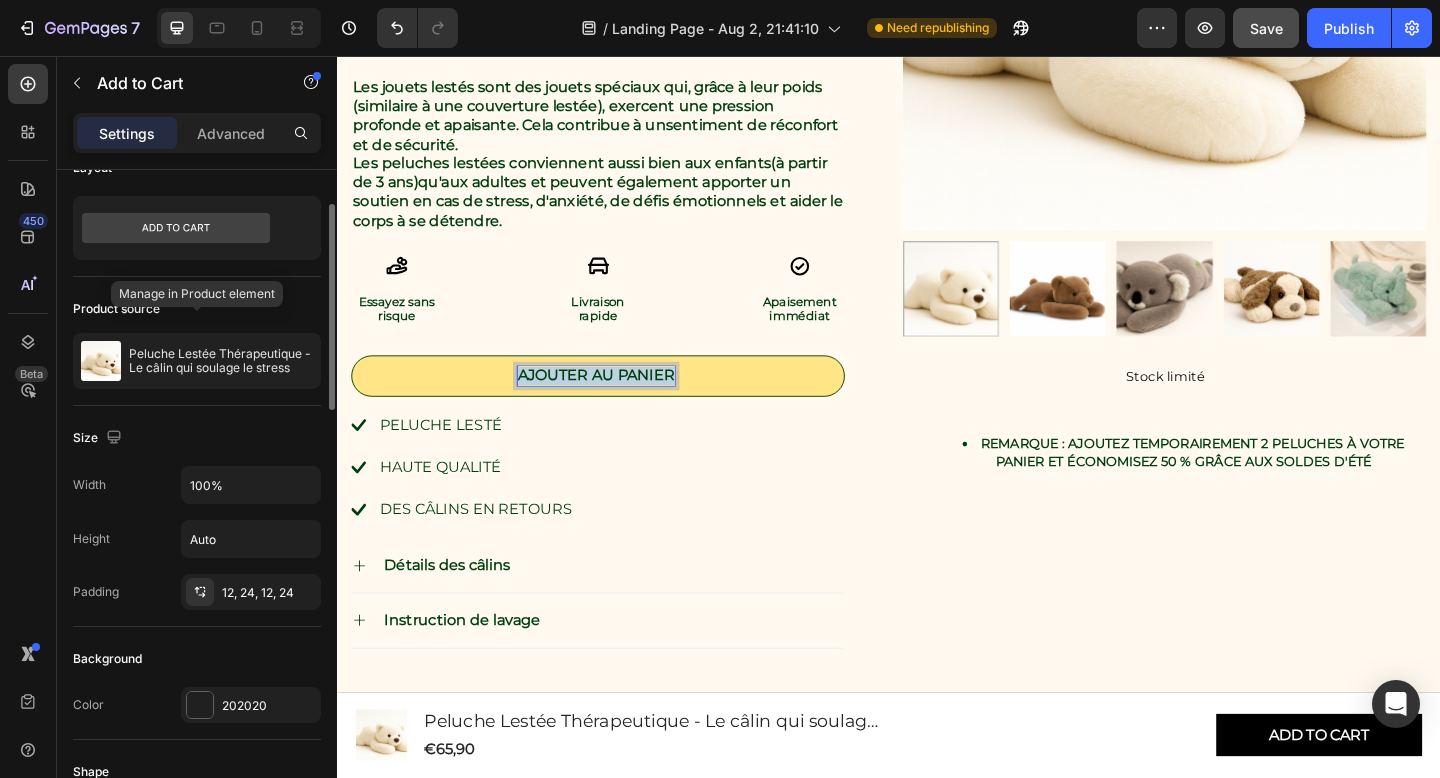 scroll, scrollTop: 0, scrollLeft: 0, axis: both 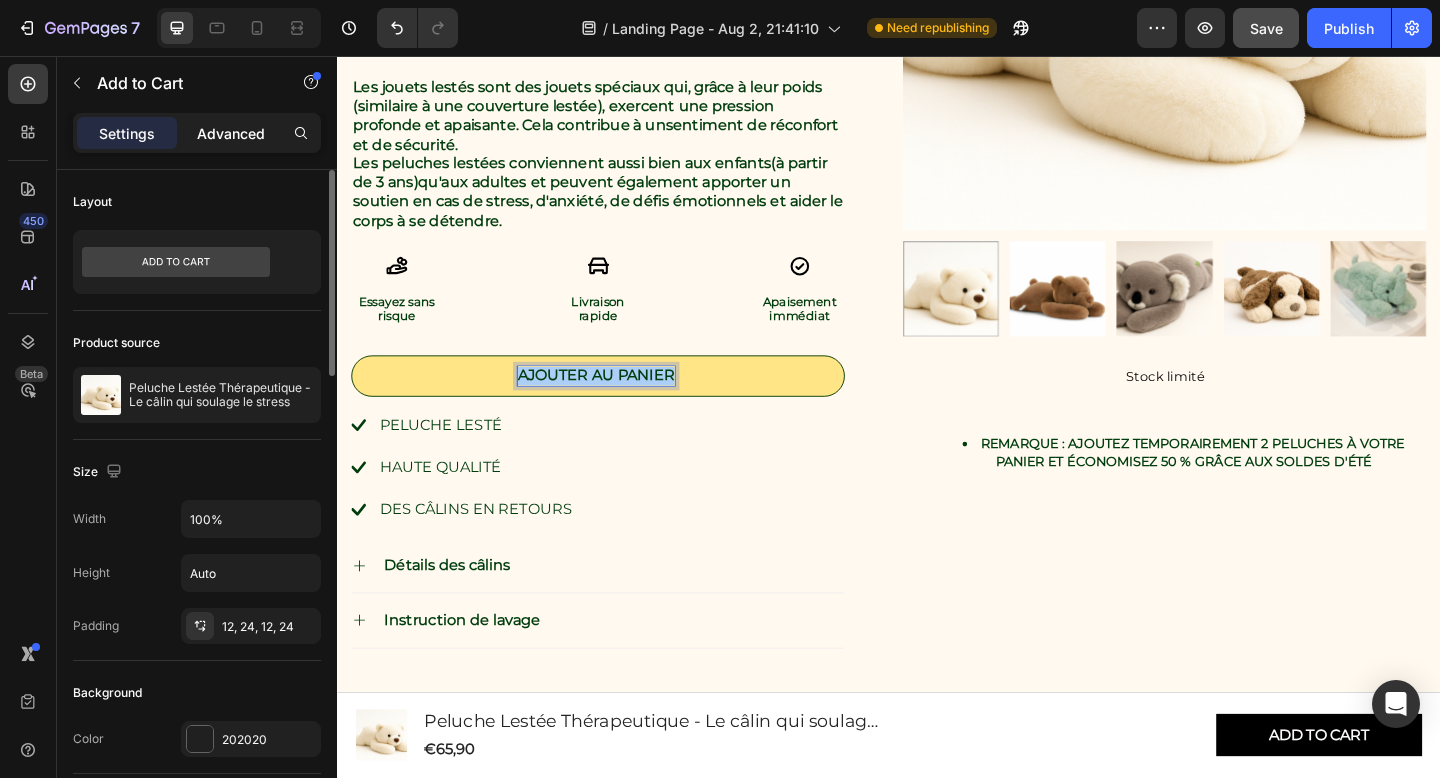 click on "Advanced" at bounding box center (231, 133) 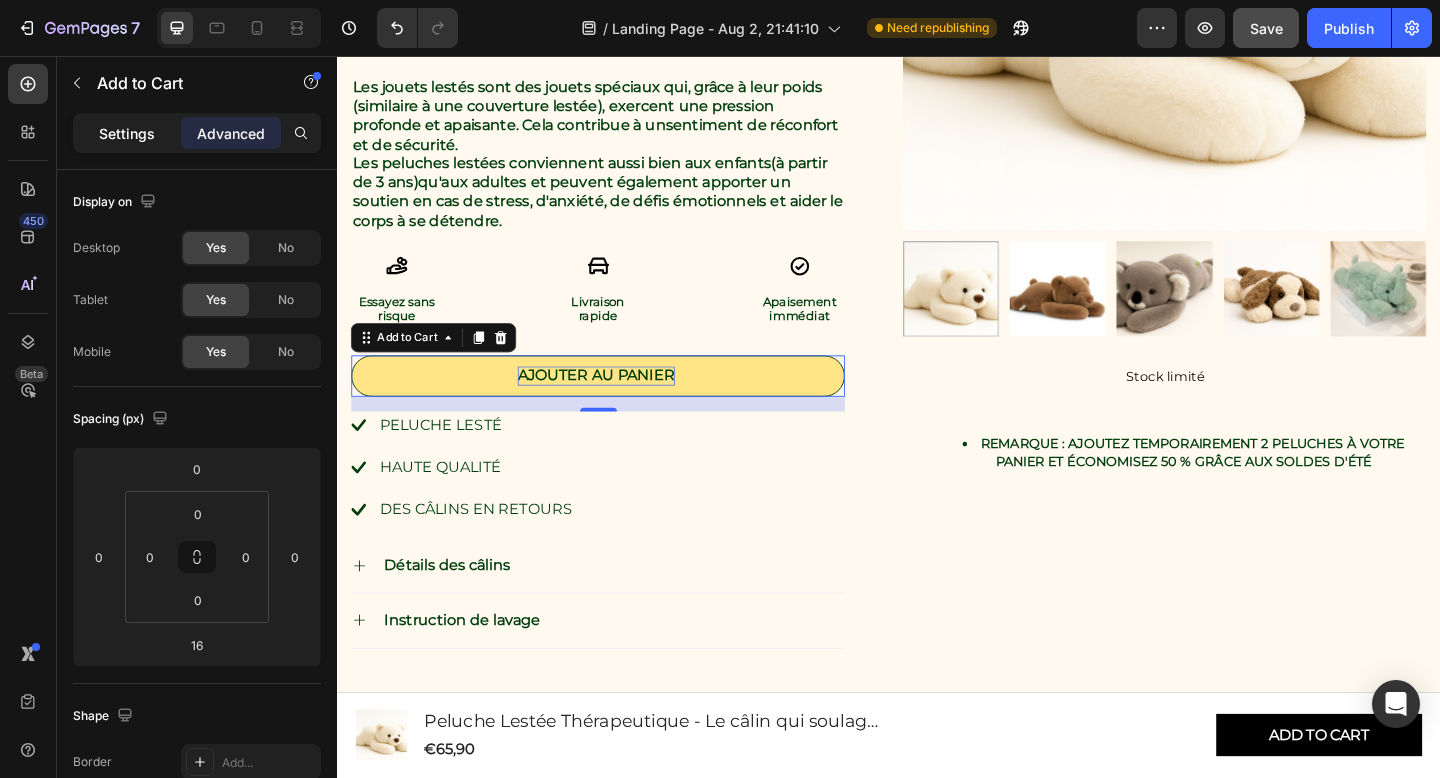 click on "Settings" at bounding box center (127, 133) 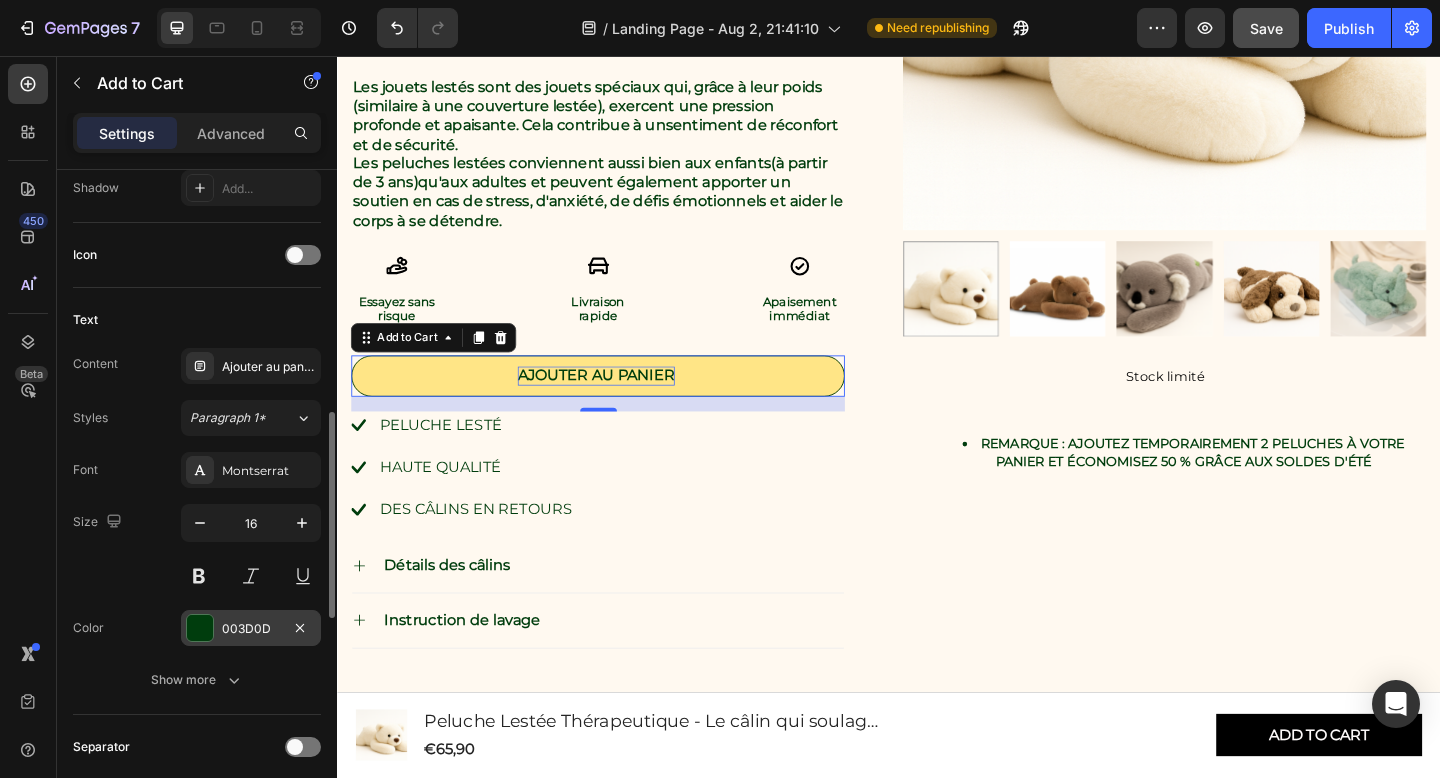 scroll, scrollTop: 803, scrollLeft: 0, axis: vertical 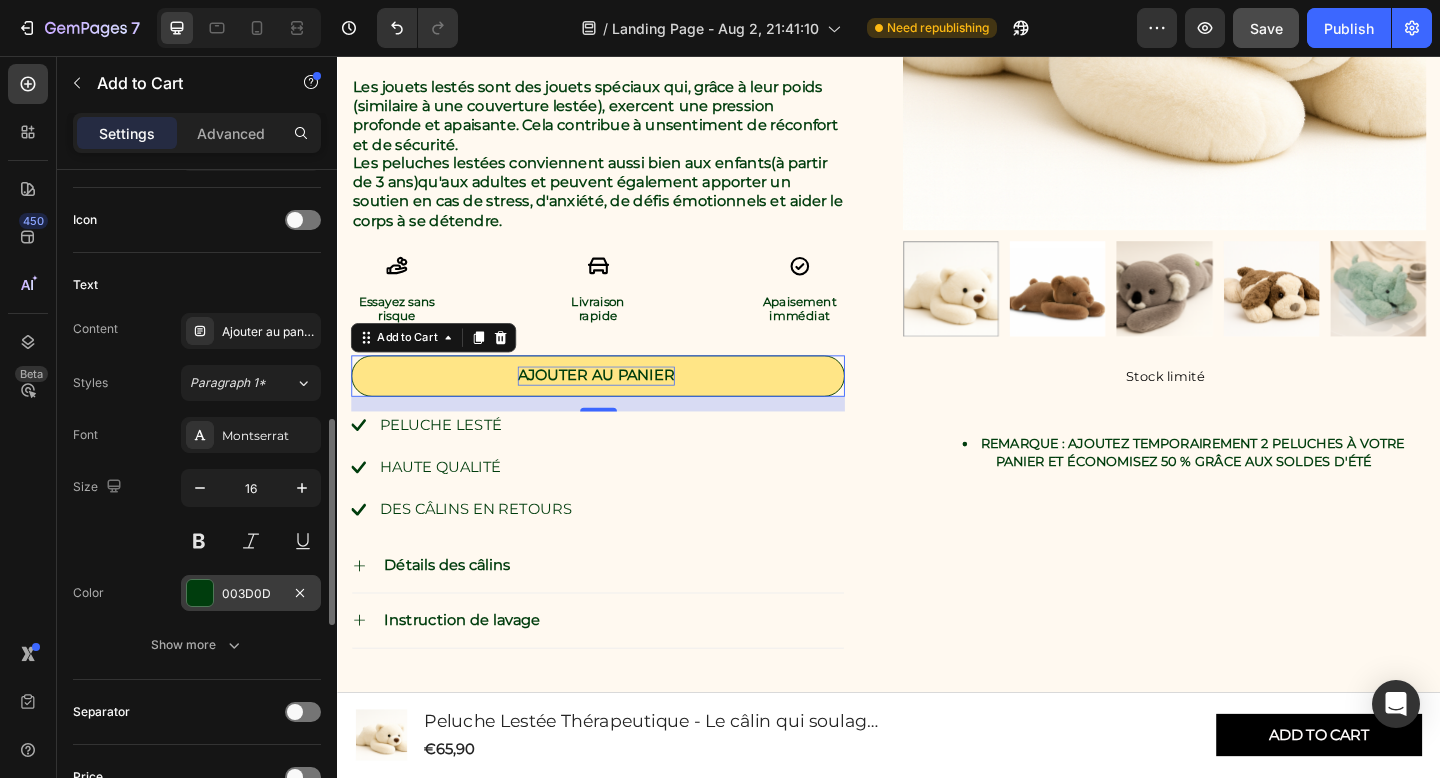 click on "003D0D" at bounding box center (251, 594) 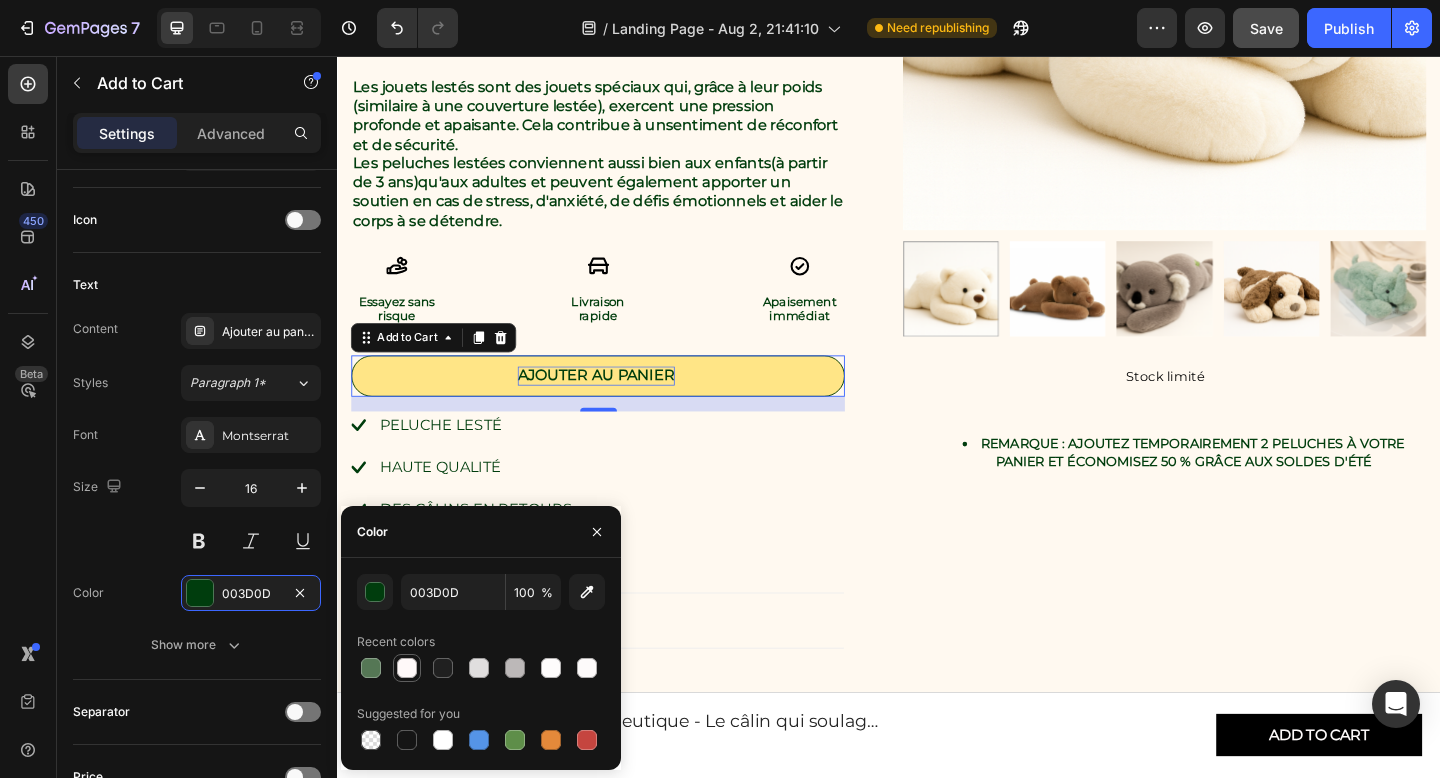 click at bounding box center [407, 668] 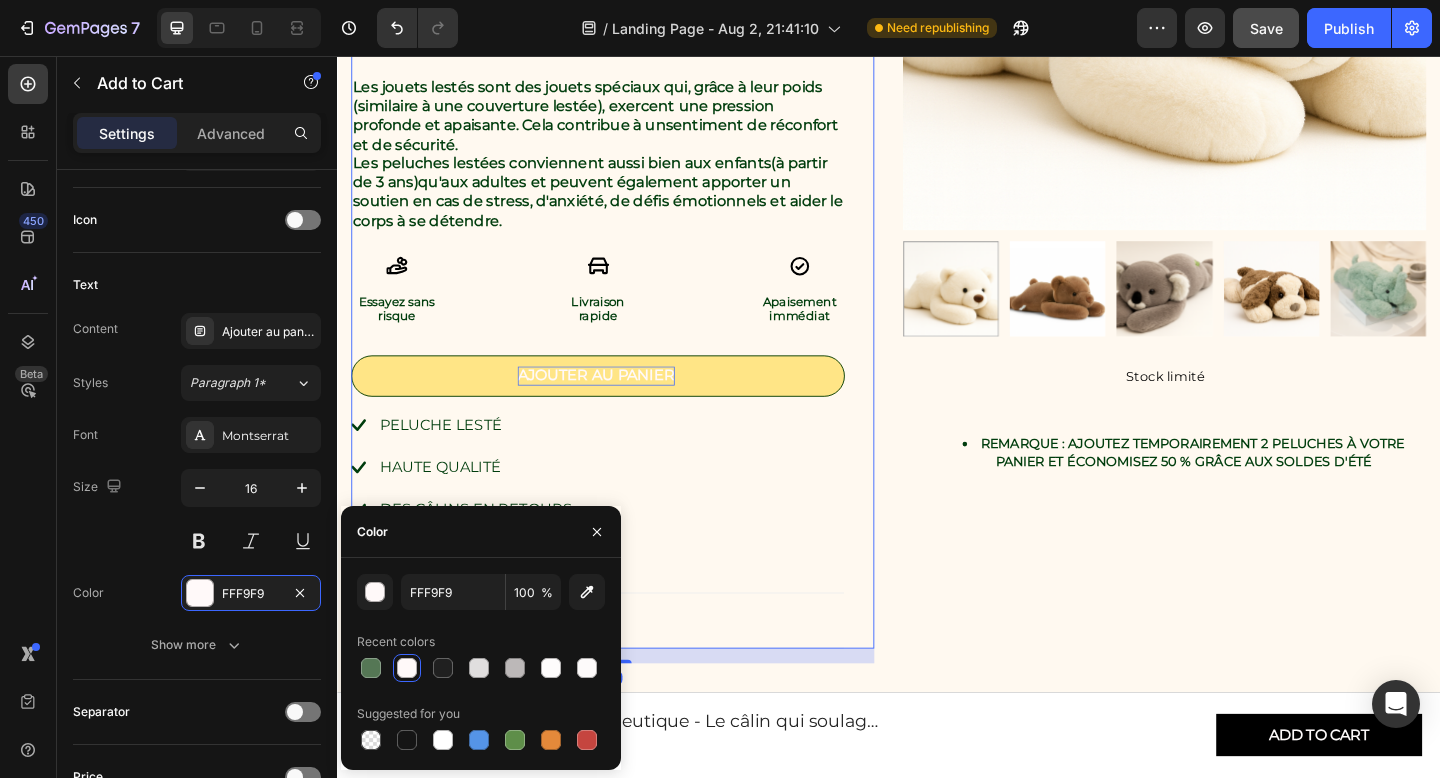 click on "Peluche Lestée Thérapeutique - Le câlin qui soulage le stress Product Title Icon Icon Icon Icon Icon Icon List 4.8/5 Text Block Basé sur plus de 500 avis clients Text Block Row Text Block €65,90 Product Price Product Price Les jouets lestés sont des jouets spéciaux qui, grâce à leur poids (similaire à une couverture lestée), exercent une pression profonde et apaisante. Cela contribue à un  sentiment de réconfort et de sécurité  .   Les peluches lestées conviennent aussi bien aux enfants  (à partir de 3 ans)  qu'aux adultes et peuvent également apporter un soutien en cas de stress, d'anxiété, de défis émotionnels et aider le corps à se détendre.    Text Block
Icon Essayez sans risque Text Block
Icon Livraison rapide Text Block
Icon Apaisement immédiat Text Block Row Ajouter au panier Add to Cart
Peluche lesté
Haute qualité
Des câlins en retours Item List
Détails des câlins" at bounding box center (636, 189) 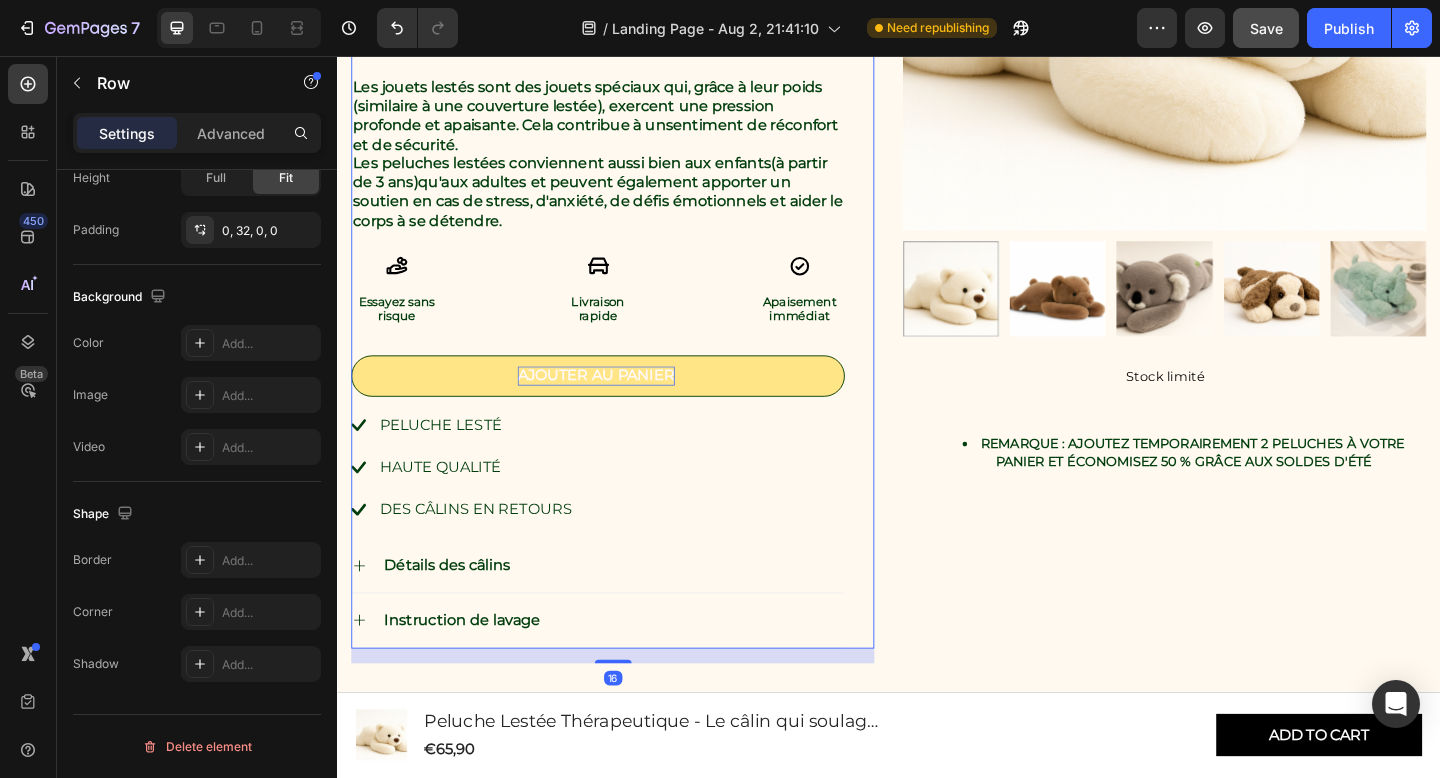 scroll, scrollTop: 0, scrollLeft: 0, axis: both 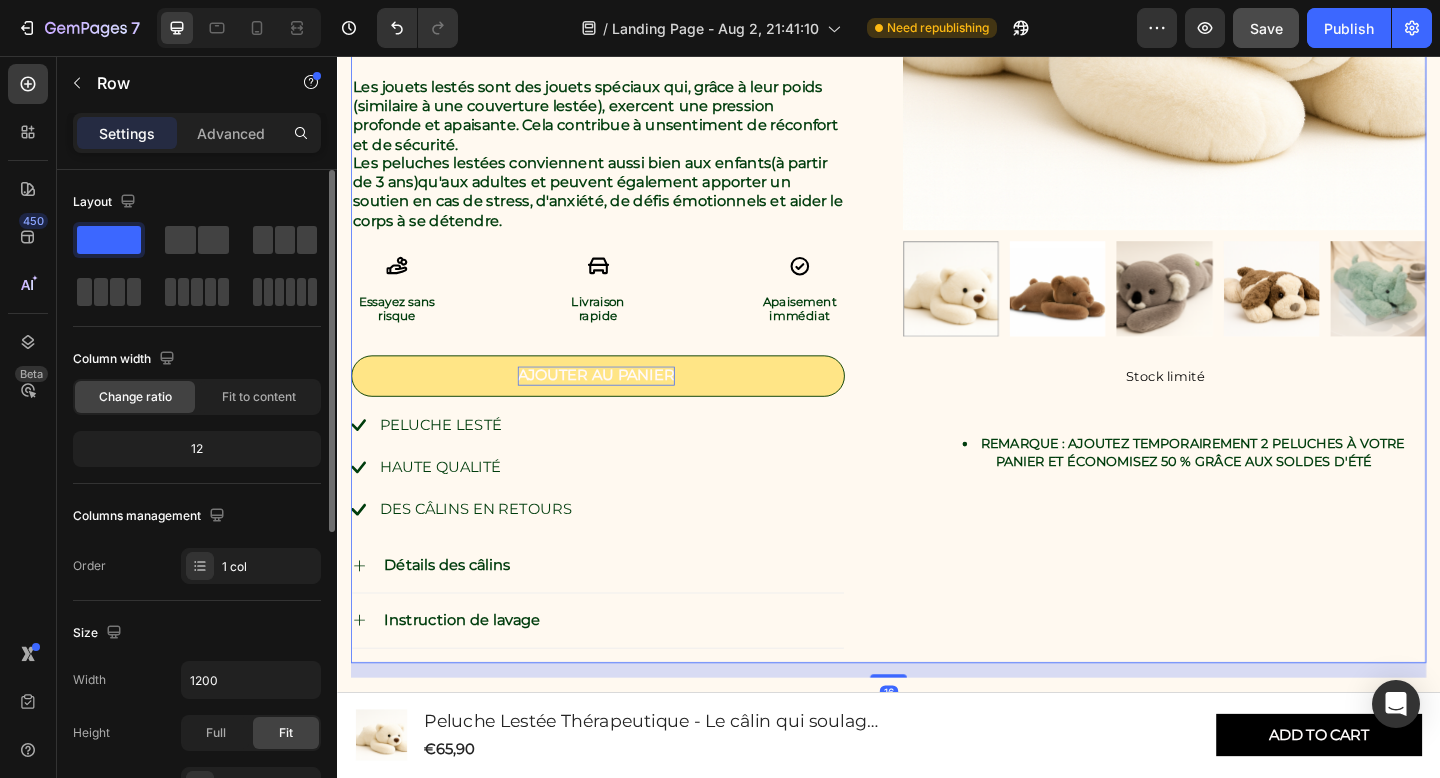 click on "Peluche Lestée Thérapeutique - Le câlin qui soulage le stress Product Title Icon Icon Icon Icon Icon Icon List 4.8/5 Text Block Basé sur plus de 500 avis clients Text Block Row Text Block €65,90 Product Price Product Price Les jouets lestés sont des jouets spéciaux qui, grâce à leur poids (similaire à une couverture lestée), exercent une pression profonde et apaisante. Cela contribue à un  sentiment de réconfort et de sécurité  .   Les peluches lestées conviennent aussi bien aux enfants  (à partir de 3 ans)  qu'aux adultes et peuvent également apporter un soutien en cas de stress, d'anxiété, de défis émotionnels et aider le corps à se détendre.    Text Block
Icon Essayez sans risque Text Block
Icon Livraison rapide Text Block
Icon Apaisement immédiat Text Block Row Ajouter au panier Add to Cart
Peluche lesté
Haute qualité
Des câlins en retours Item List
Détails des câlins" at bounding box center [937, 197] 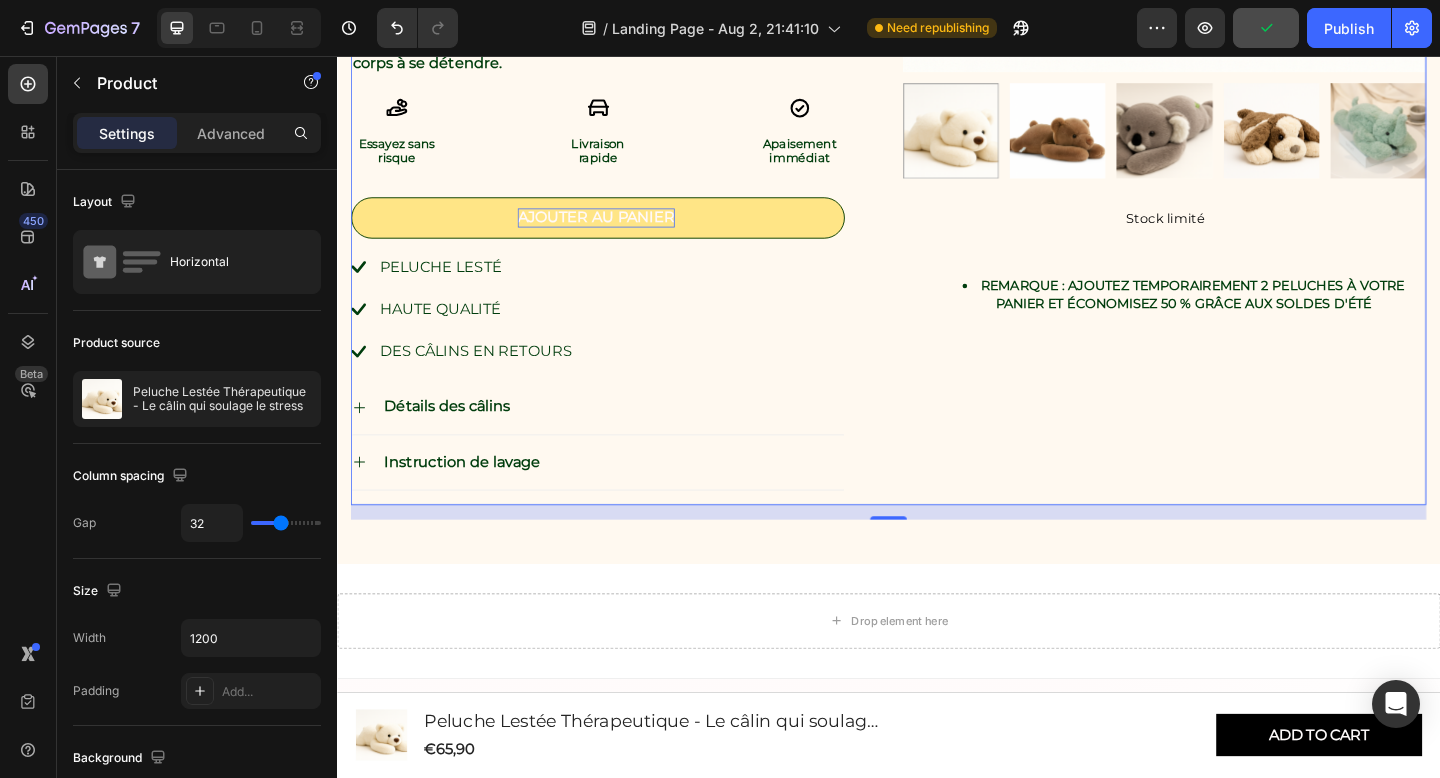 scroll, scrollTop: 1418, scrollLeft: 0, axis: vertical 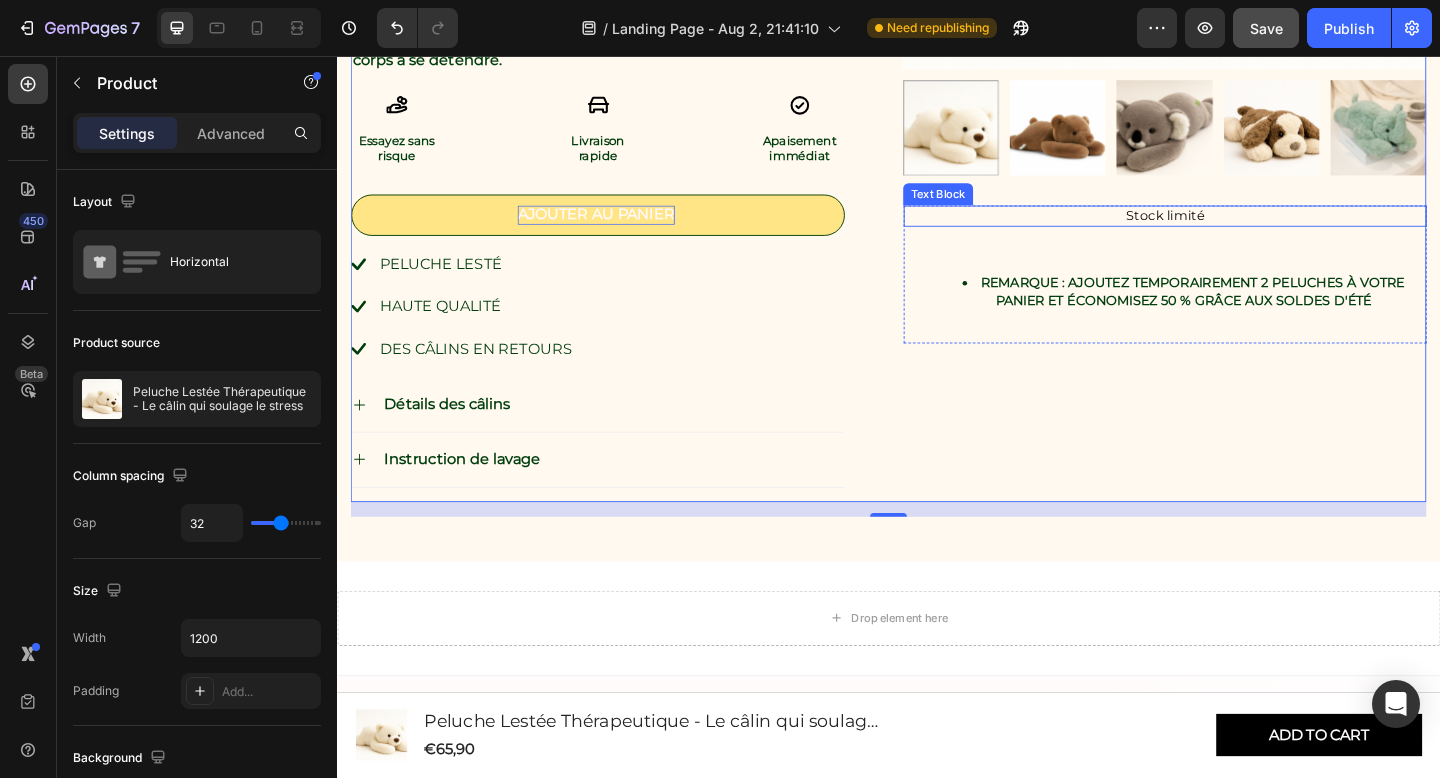 click on "Stock limité" at bounding box center [1237, 231] 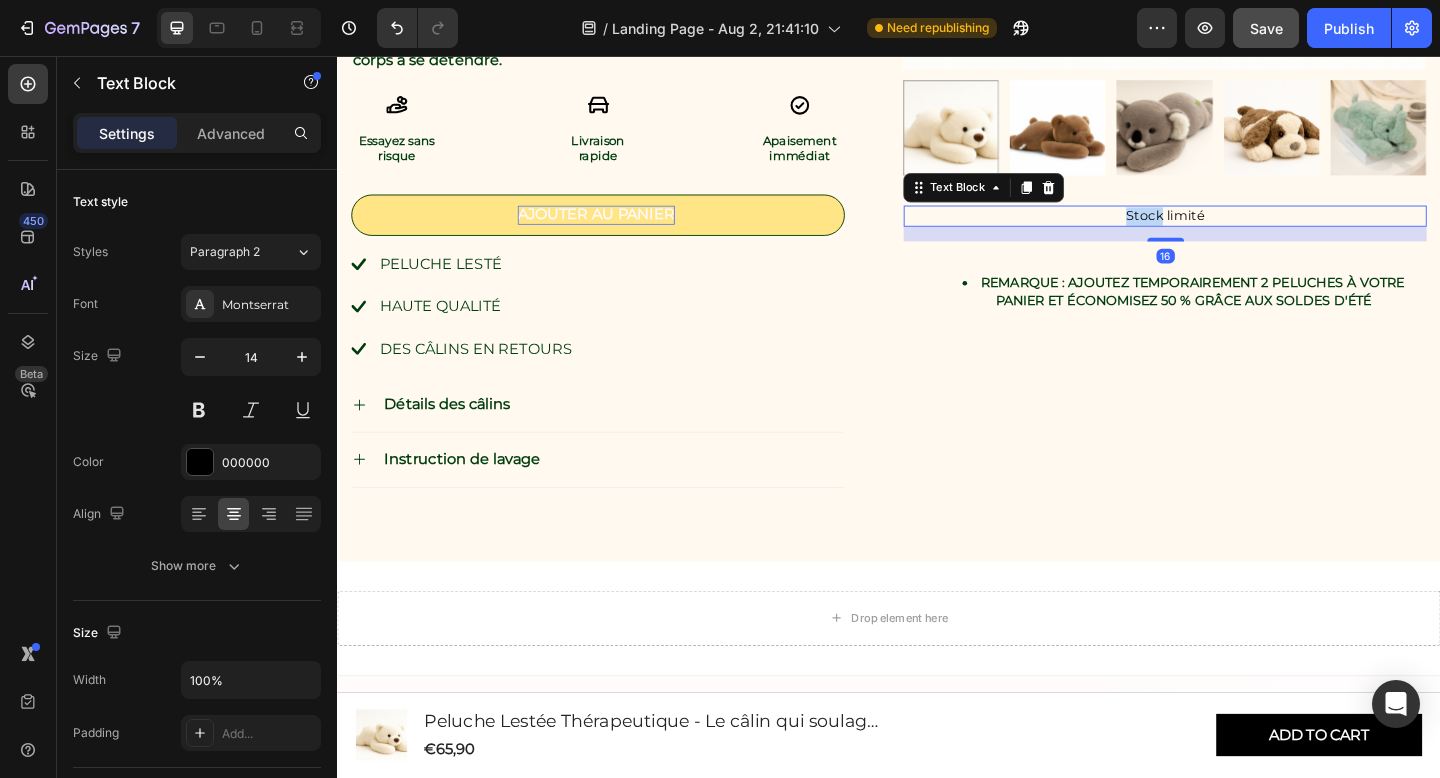 click on "Stock limité" at bounding box center (1237, 231) 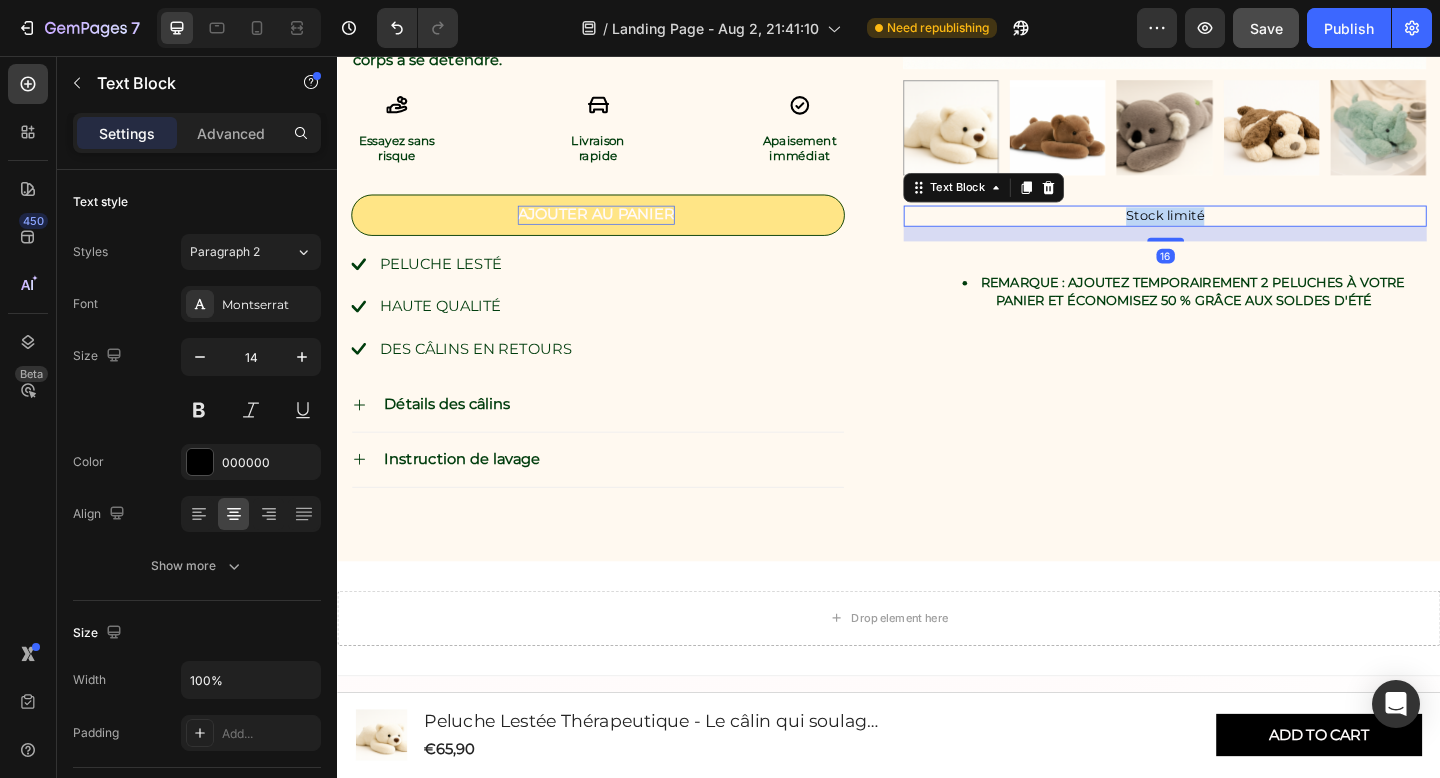 click on "Stock limité" at bounding box center [1237, 231] 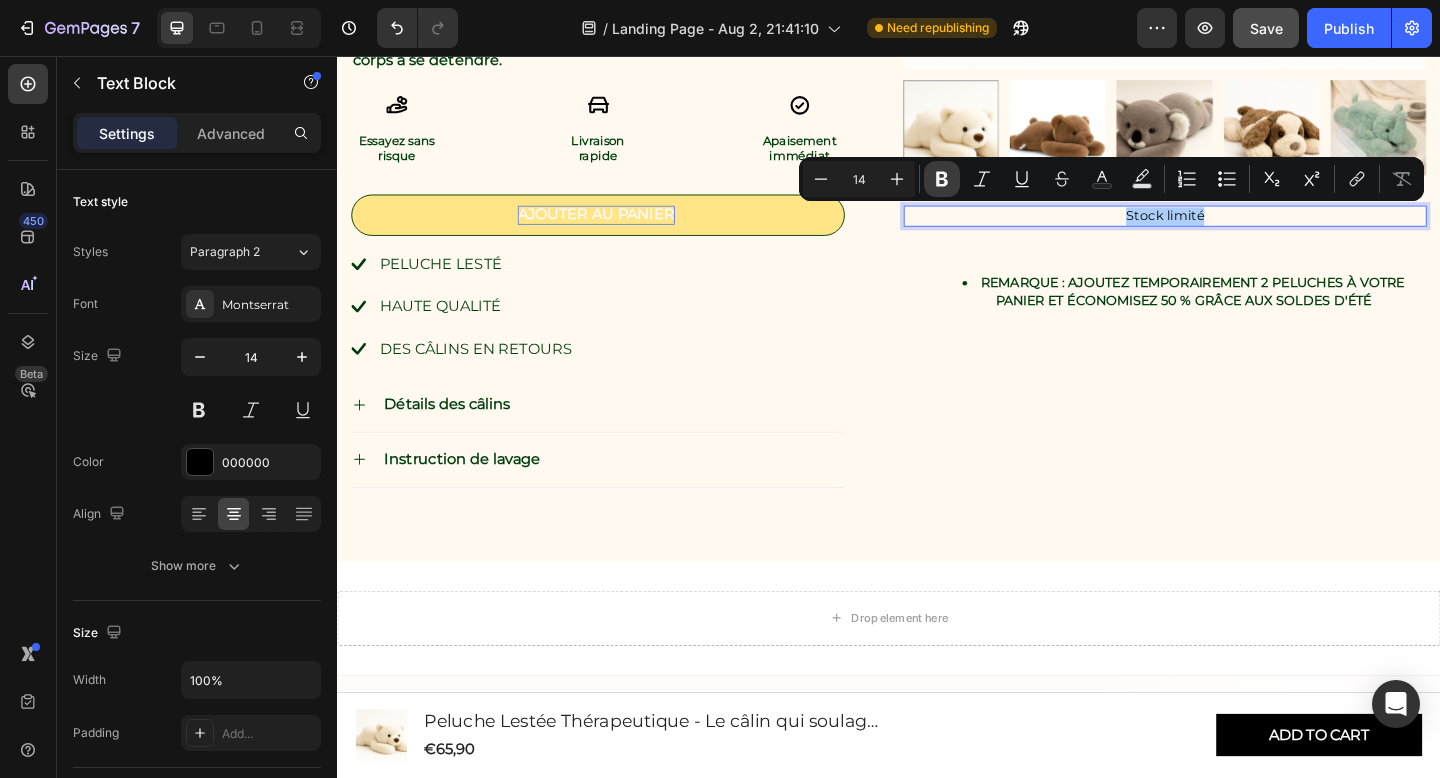 click 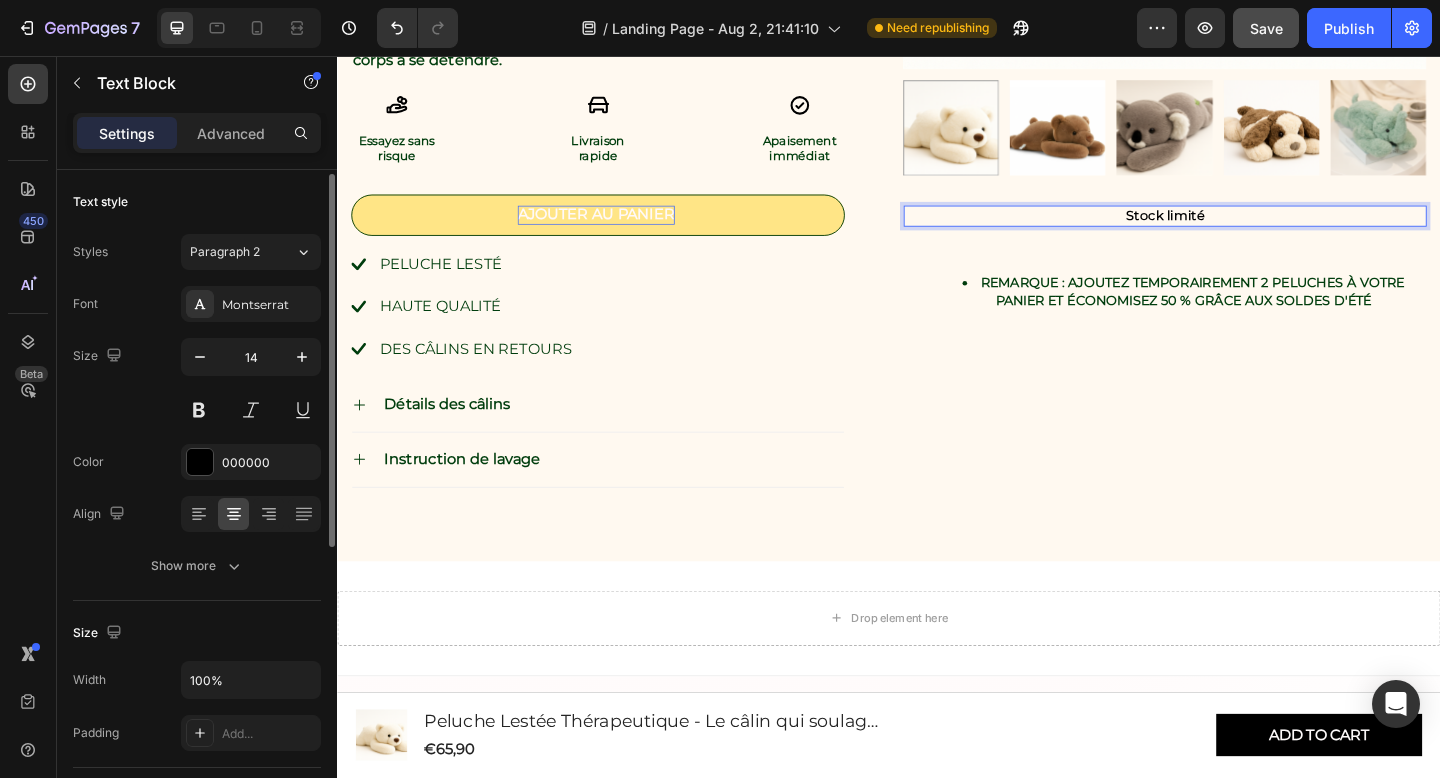 scroll, scrollTop: 0, scrollLeft: 0, axis: both 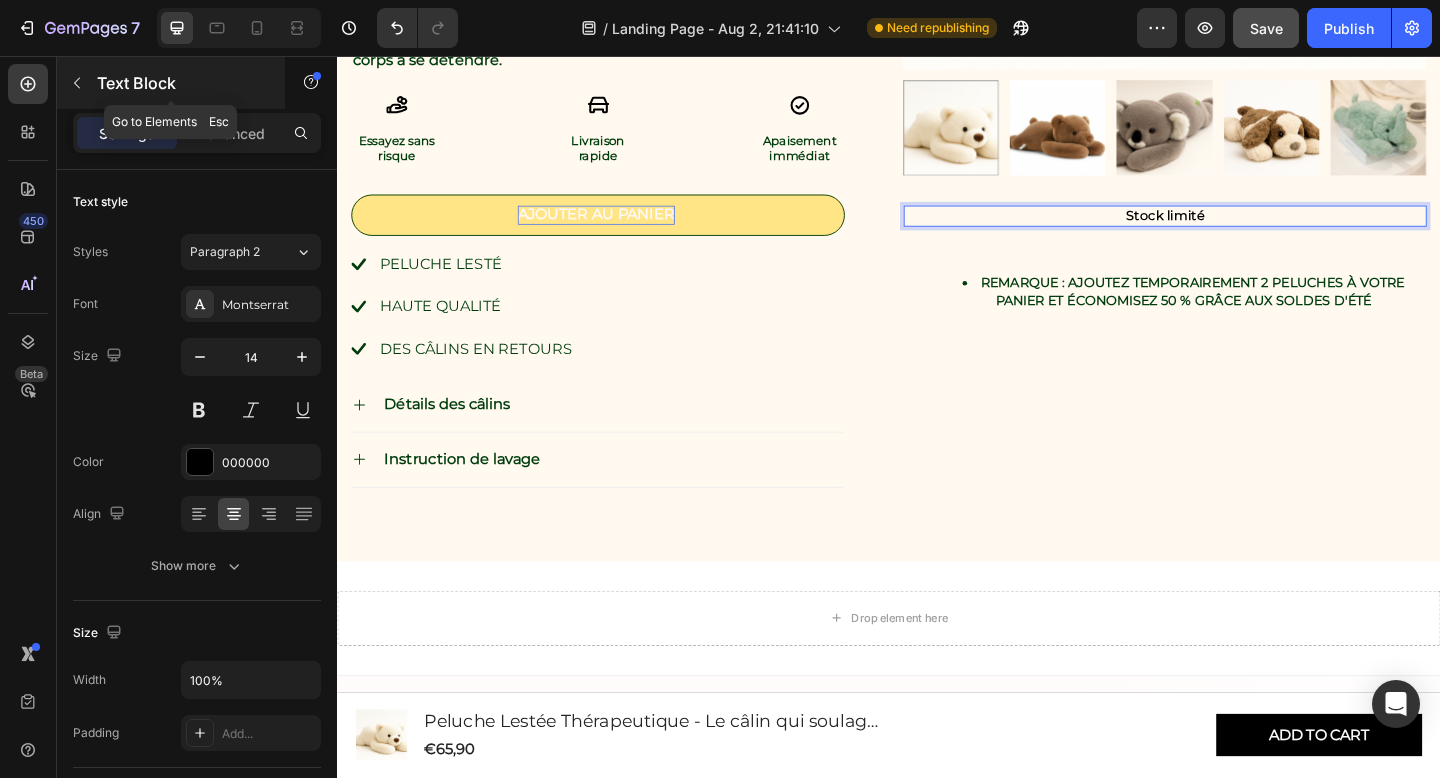 click 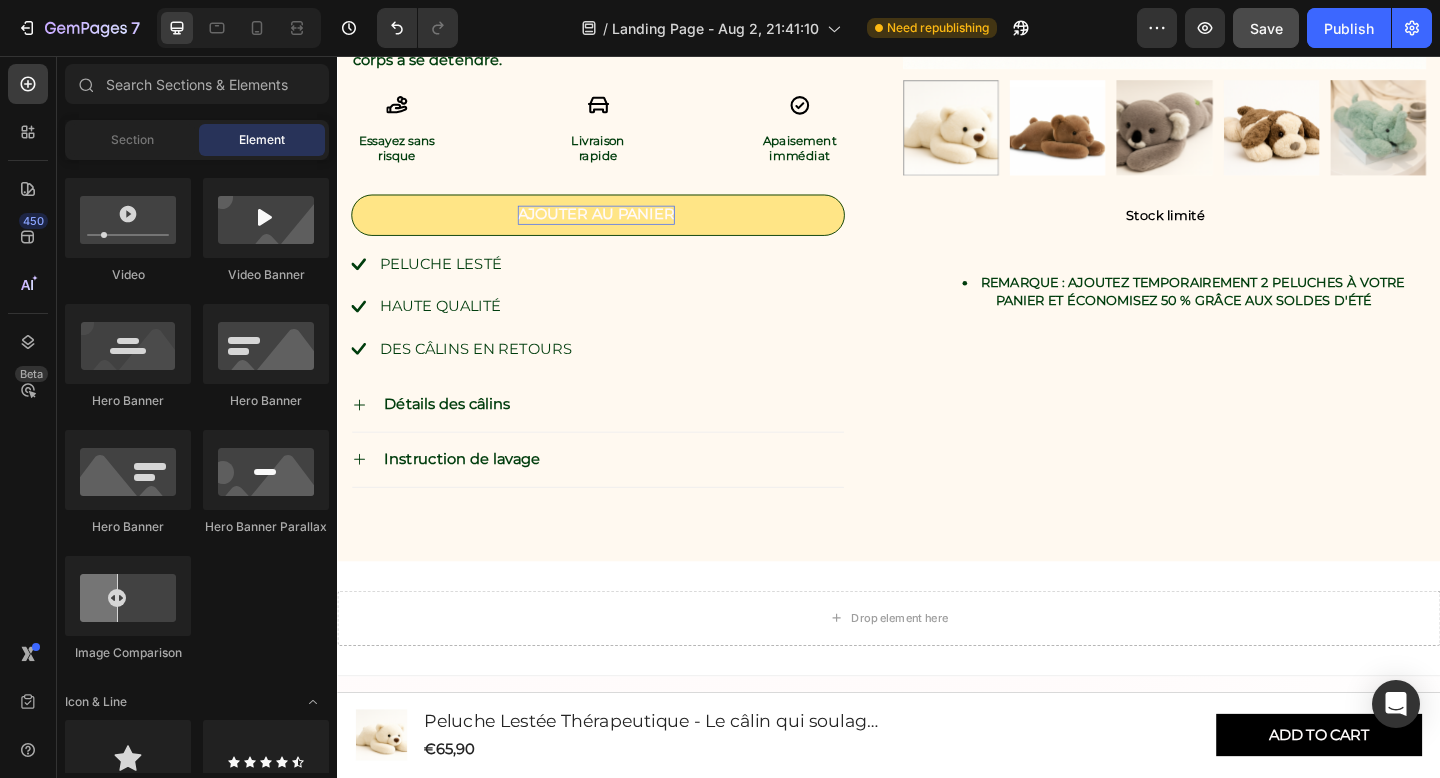 scroll, scrollTop: 0, scrollLeft: 0, axis: both 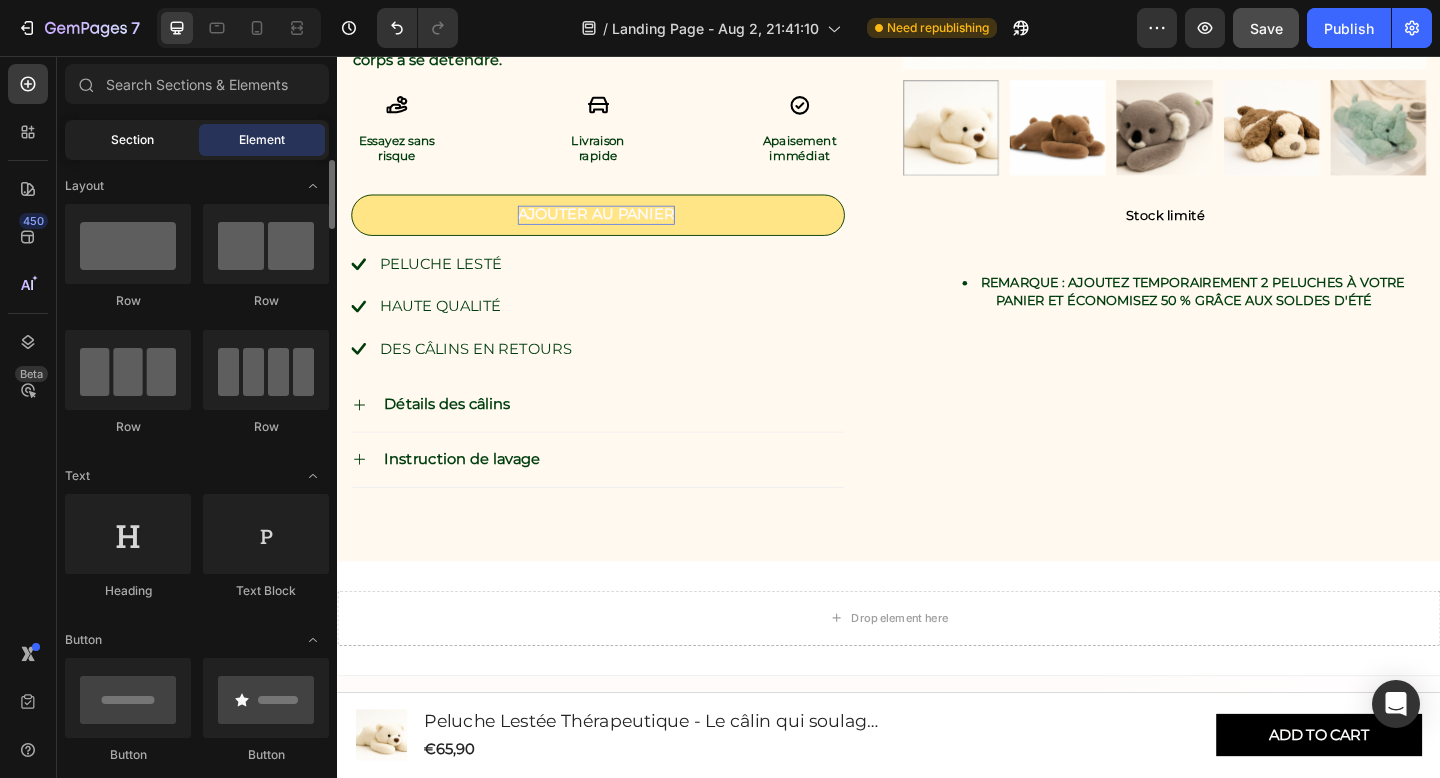 click on "Section" 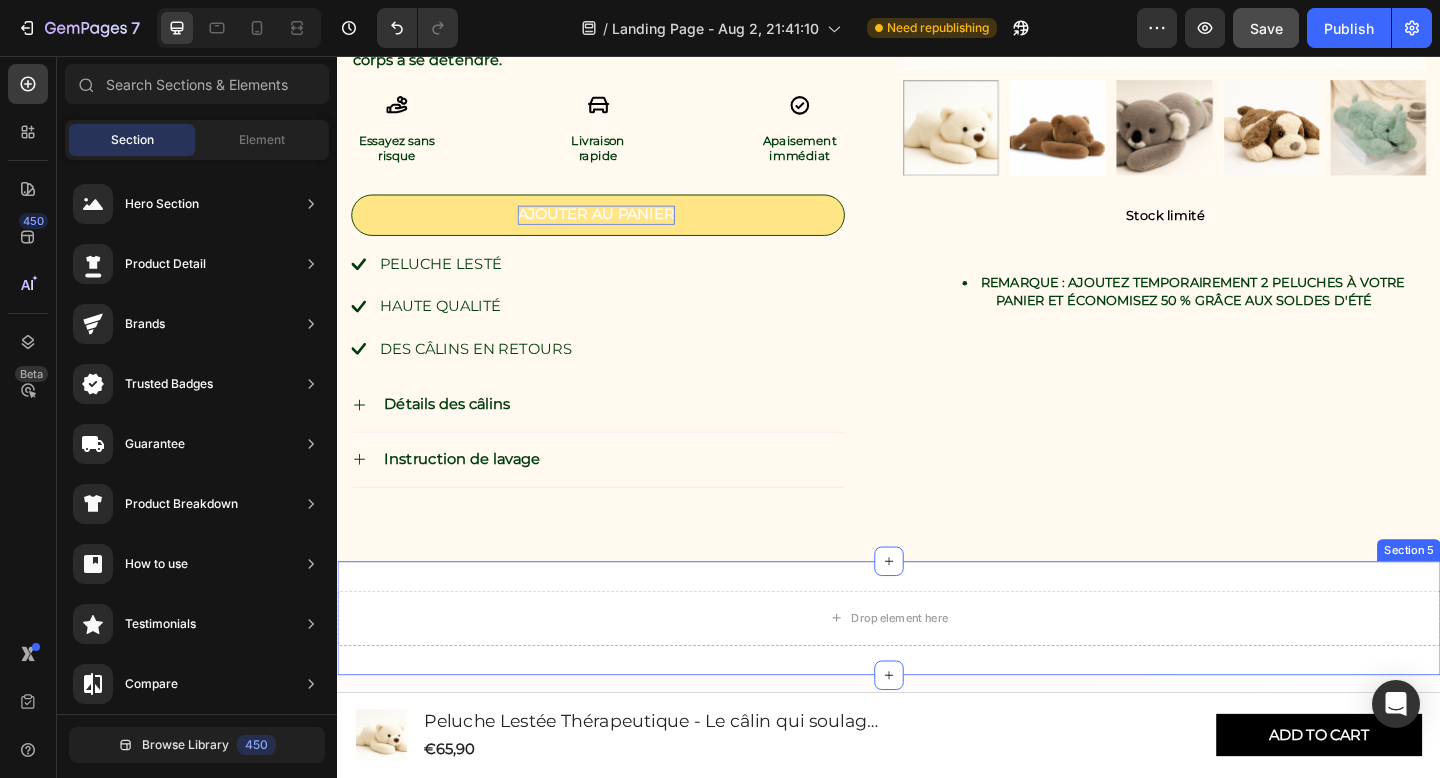 click on "Drop element here Section 5" at bounding box center [937, 668] 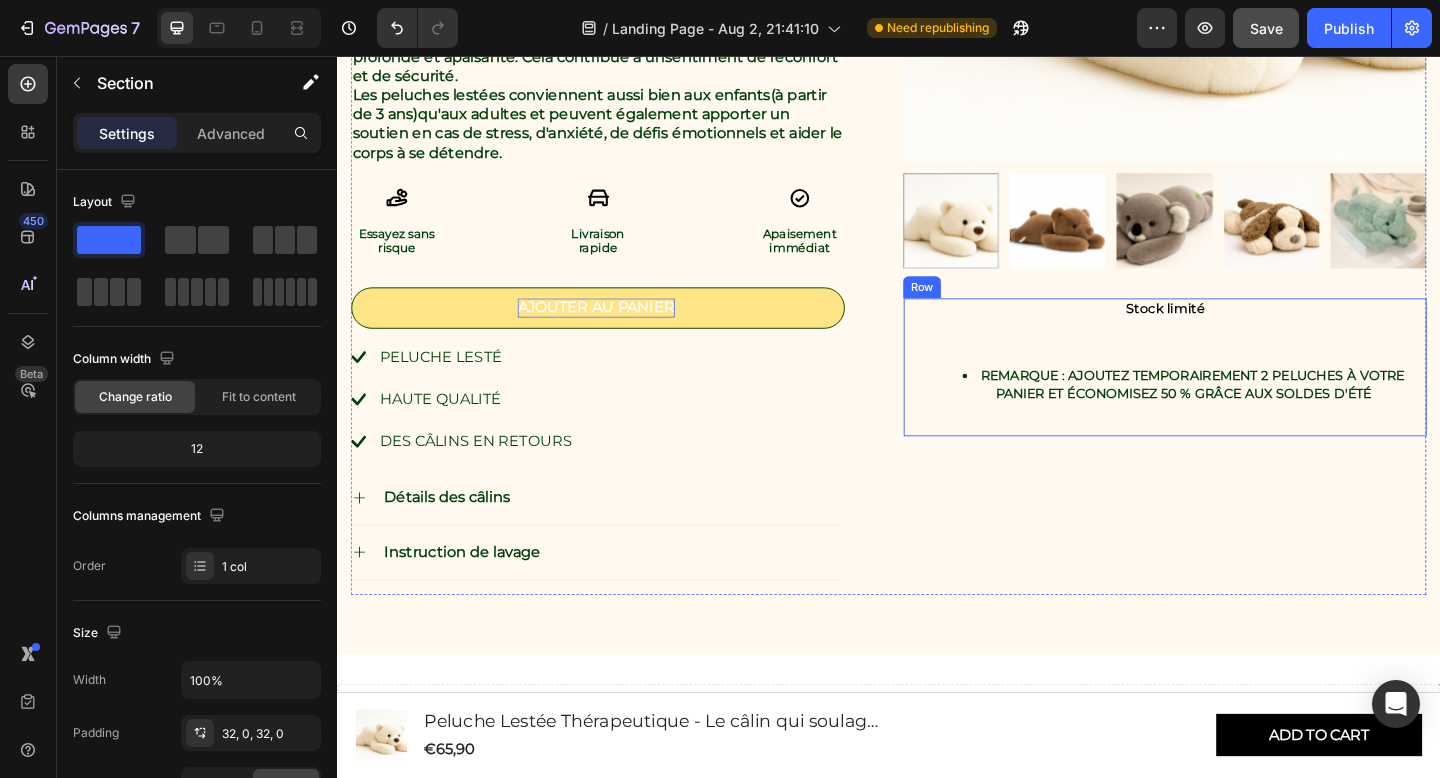 scroll, scrollTop: 1336, scrollLeft: 0, axis: vertical 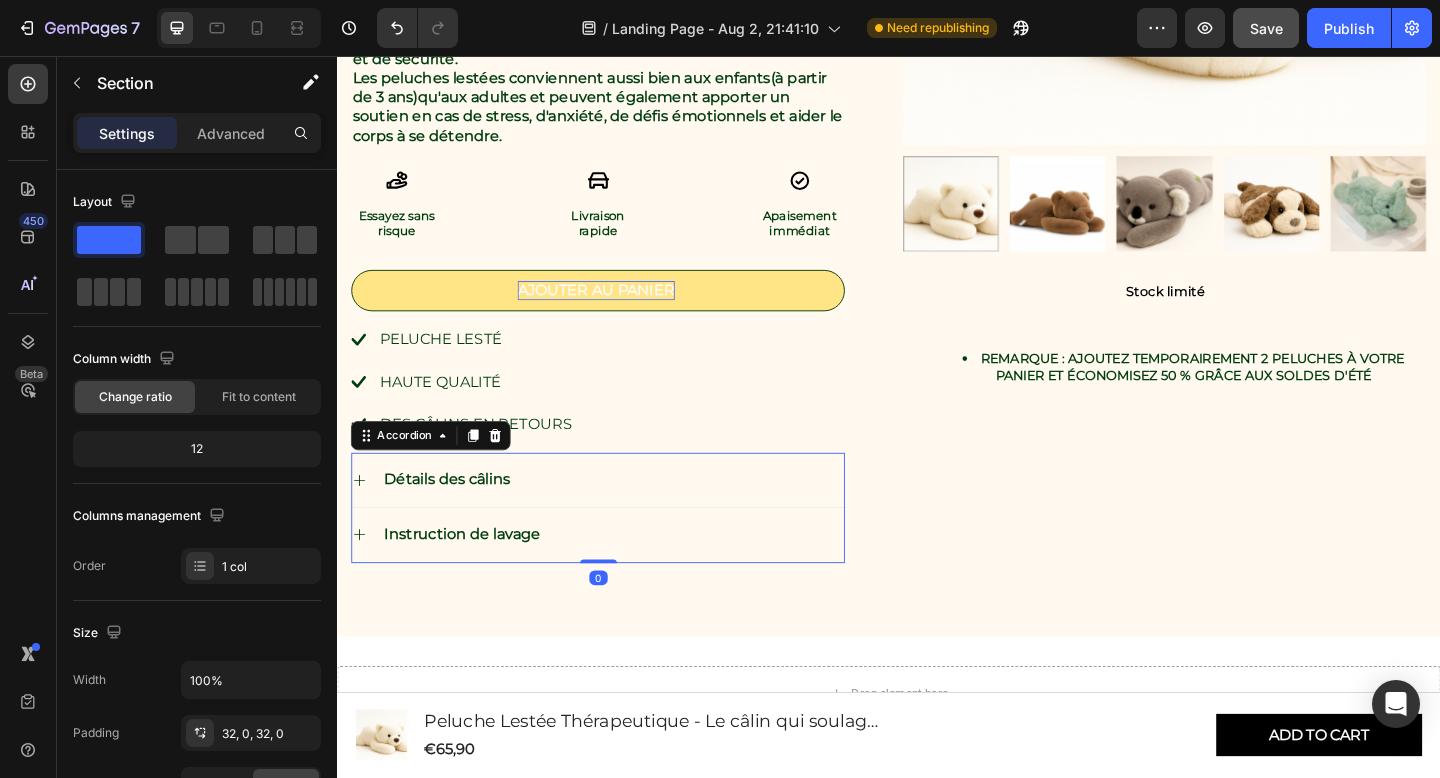 click 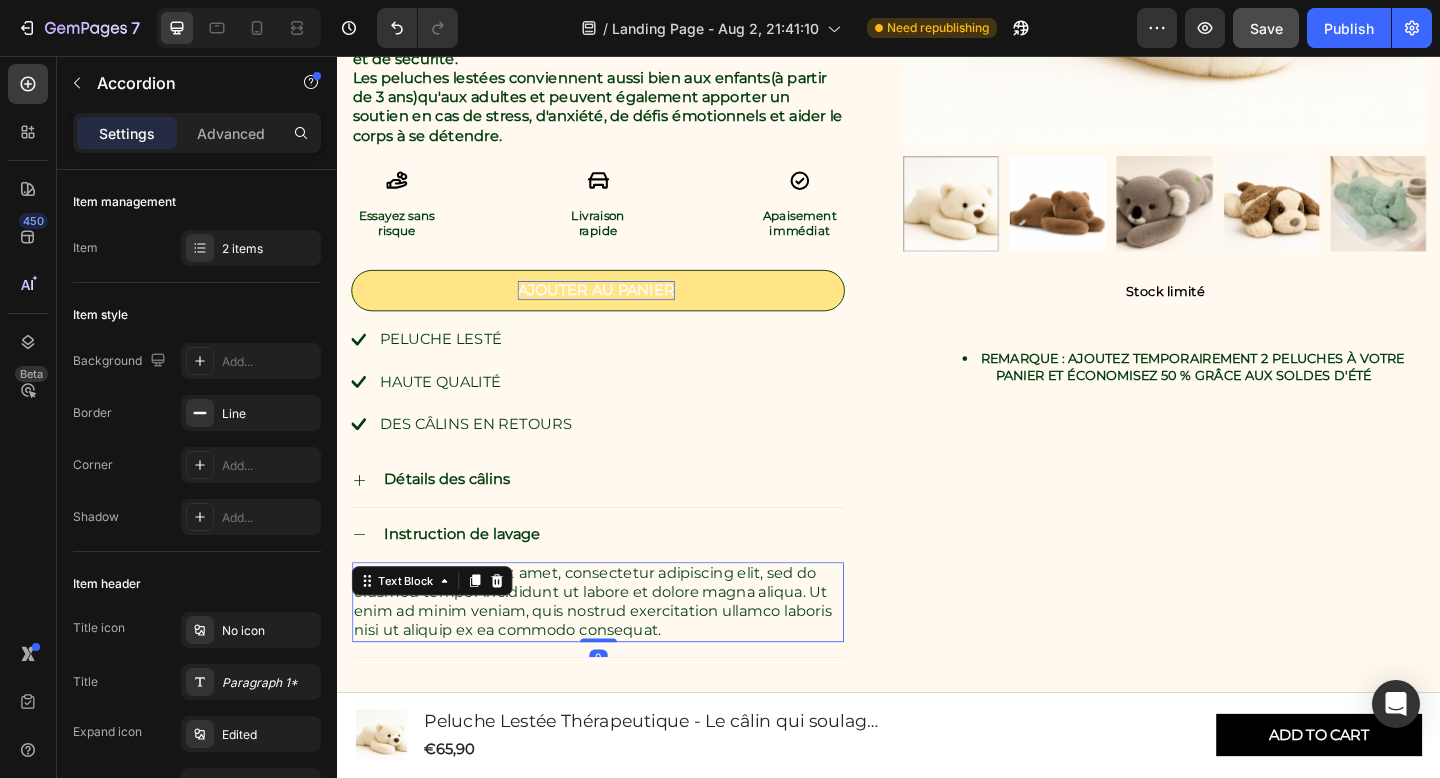 click on "Lorem ipsum dolor sit amet, consectetur adipiscing elit, sed do eiusmod tempor incididunt ut labore et dolore magna aliqua. Ut enim ad minim veniam, quis nostrud exercitation ullamco laboris nisi ut aliquip ex ea commodo consequat." at bounding box center (620, 650) 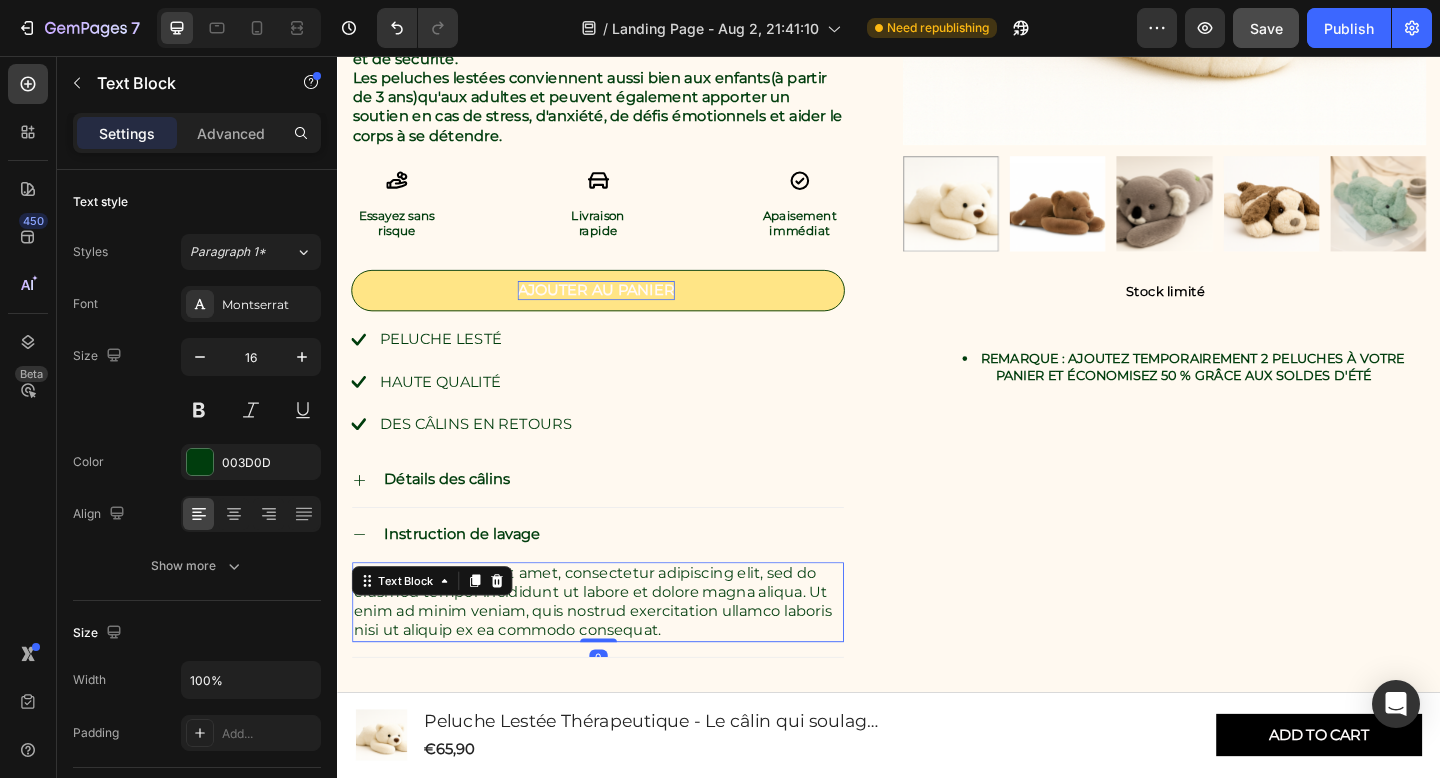 click on "Lorem ipsum dolor sit amet, consectetur adipiscing elit, sed do eiusmod tempor incididunt ut labore et dolore magna aliqua. Ut enim ad minim veniam, quis nostrud exercitation ullamco laboris nisi ut aliquip ex ea commodo consequat." at bounding box center [620, 650] 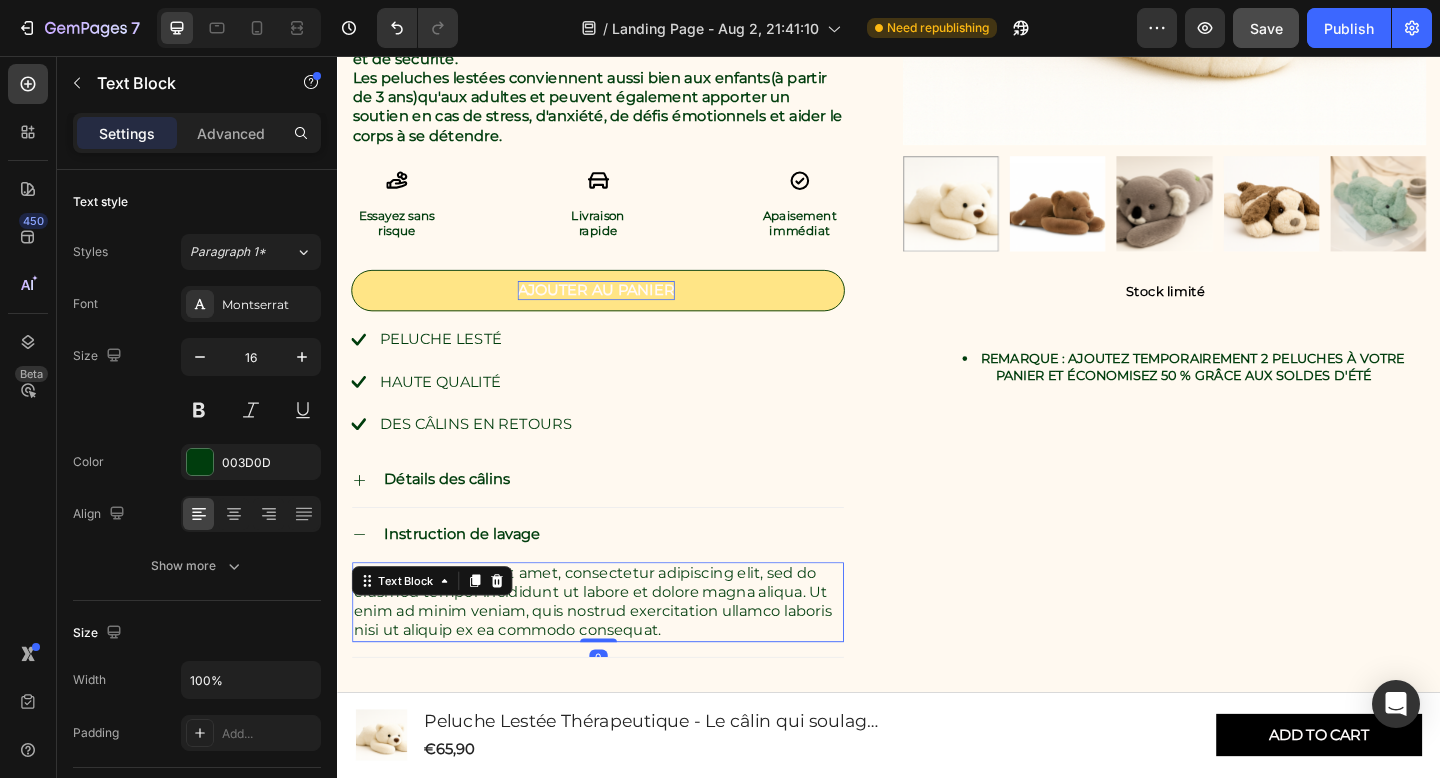 click on "Lorem ipsum dolor sit amet, consectetur adipiscing elit, sed do eiusmod tempor incididunt ut labore et dolore magna aliqua. Ut enim ad minim veniam, quis nostrud exercitation ullamco laboris nisi ut aliquip ex ea commodo consequat." at bounding box center (620, 650) 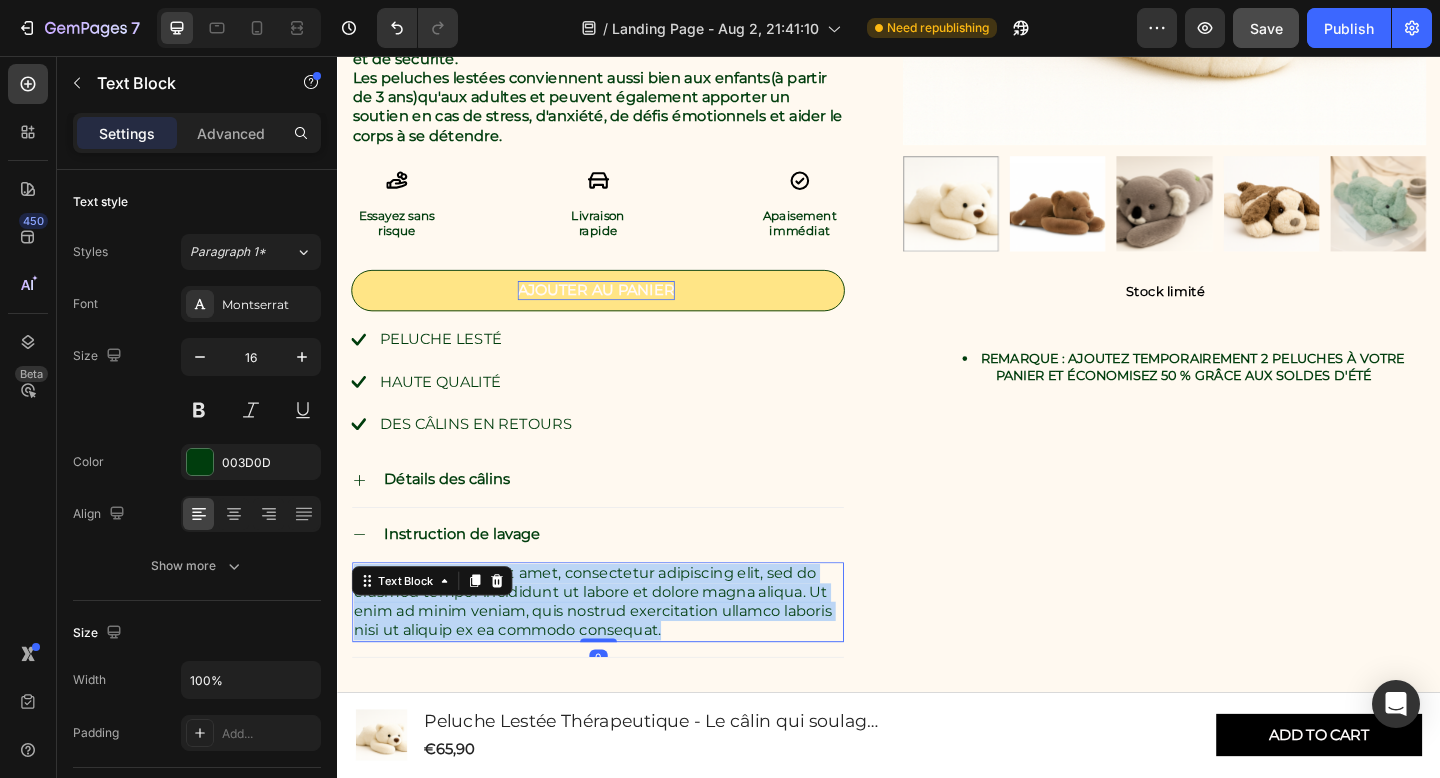 click on "Lorem ipsum dolor sit amet, consectetur adipiscing elit, sed do eiusmod tempor incididunt ut labore et dolore magna aliqua. Ut enim ad minim veniam, quis nostrud exercitation ullamco laboris nisi ut aliquip ex ea commodo consequat." at bounding box center [620, 650] 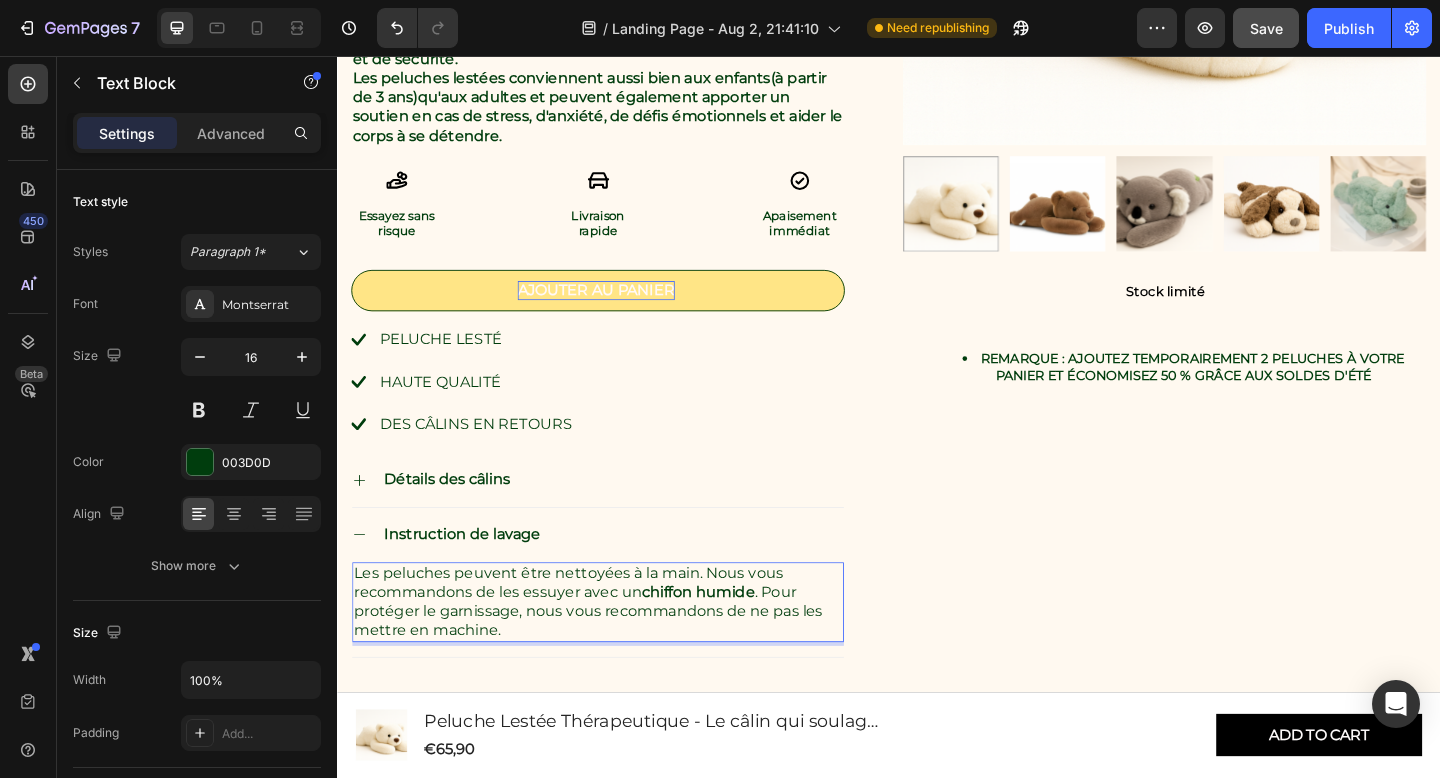 click on "Les peluches peuvent être nettoyées à la main. Nous vous recommandons de les essuyer avec un  chiffon humide  . Pour protéger le garnissage, nous vous recommandons de ne pas les mettre en machine." at bounding box center (620, 650) 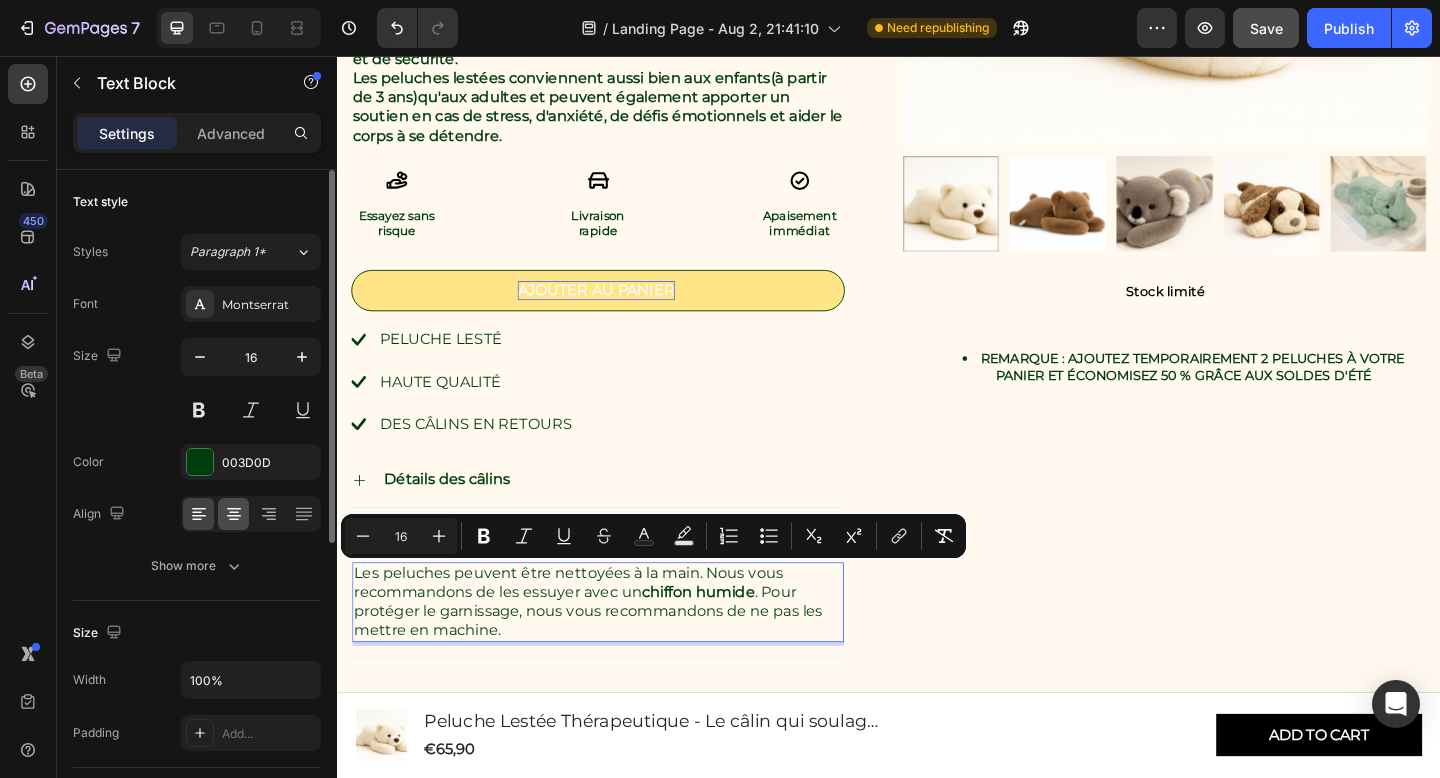 click 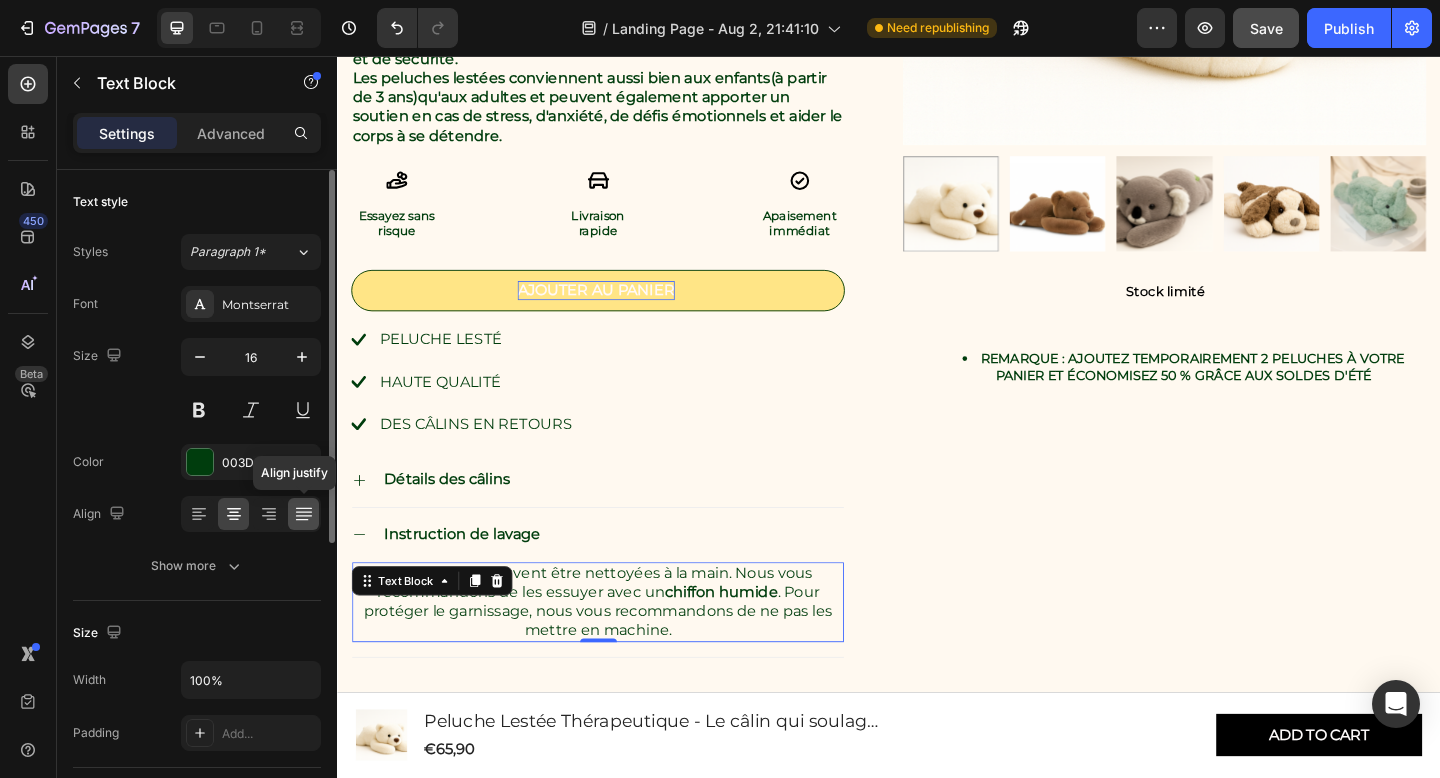 click 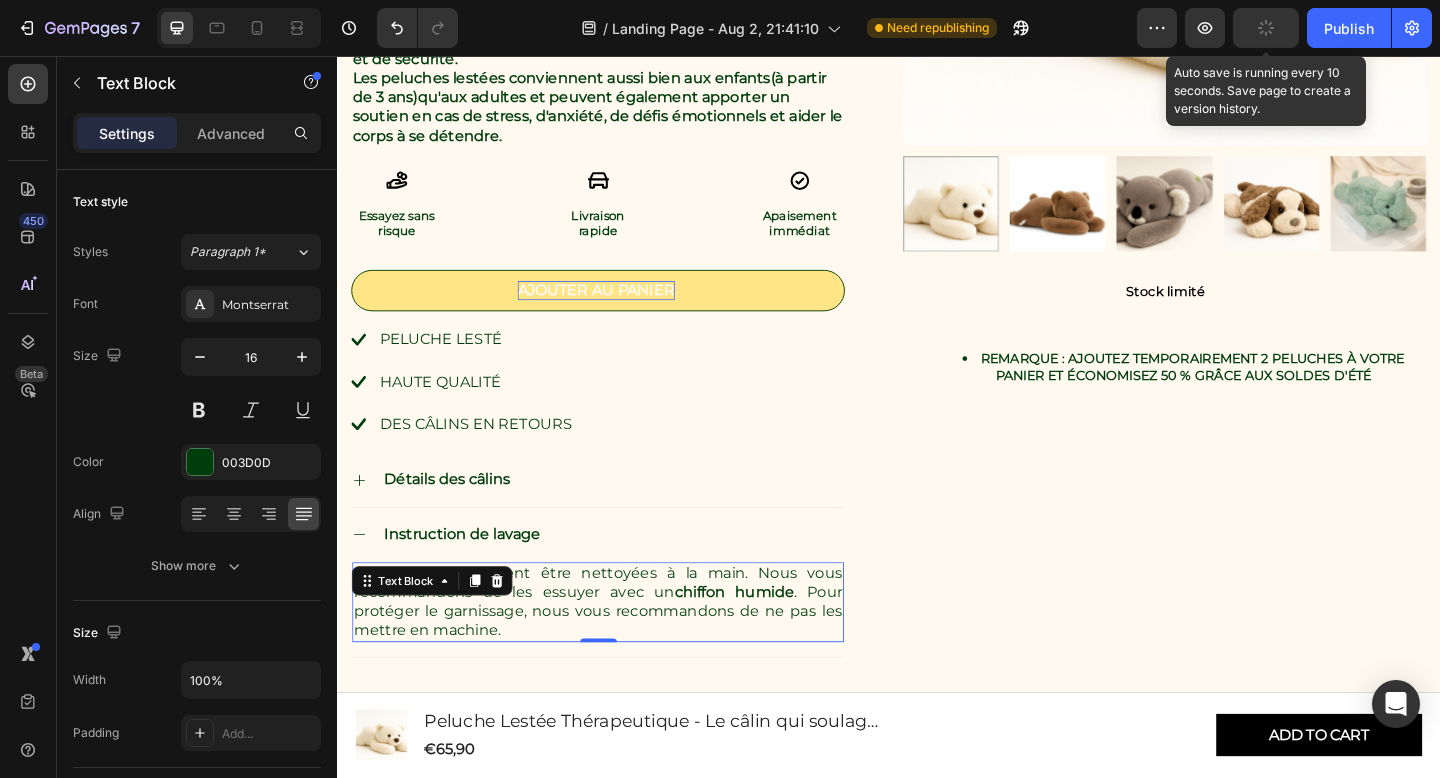 click 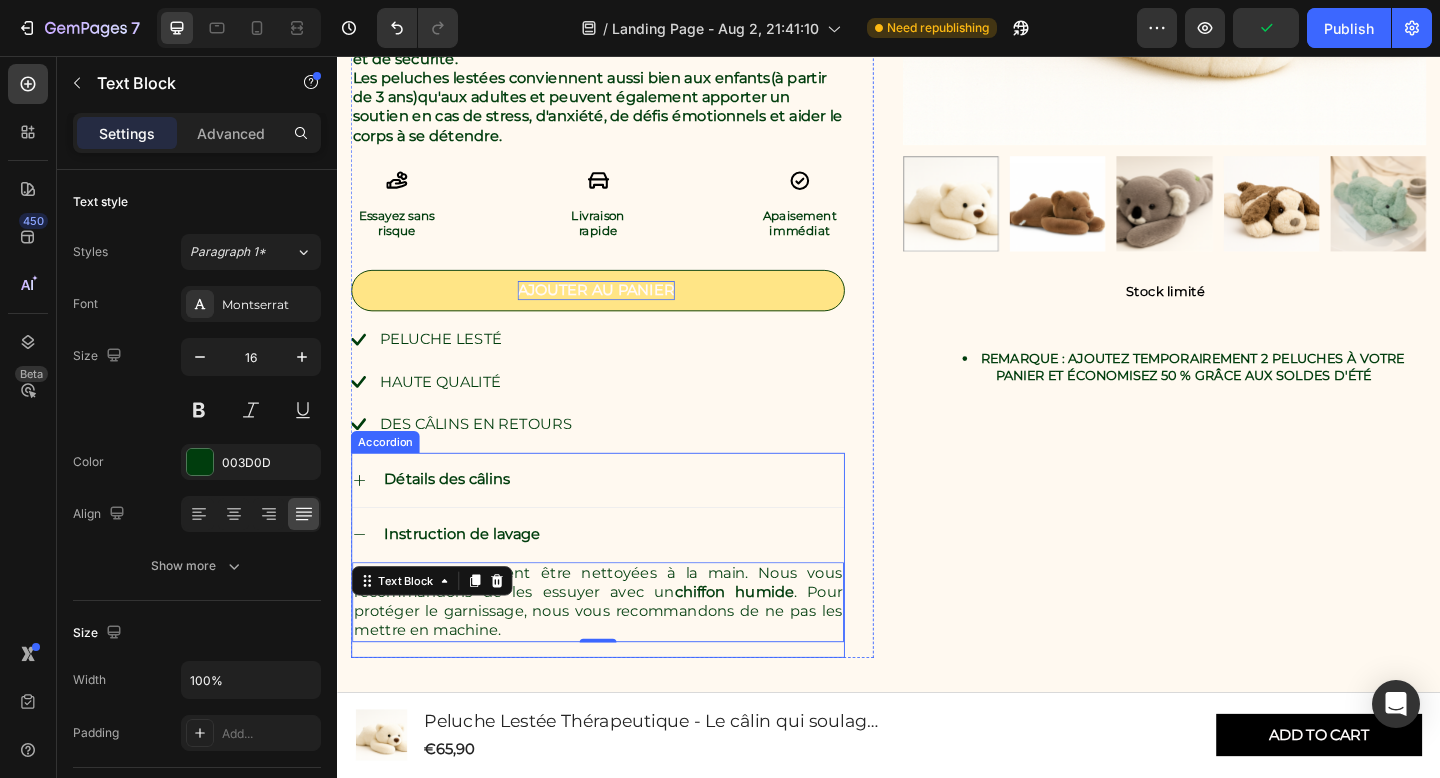 click 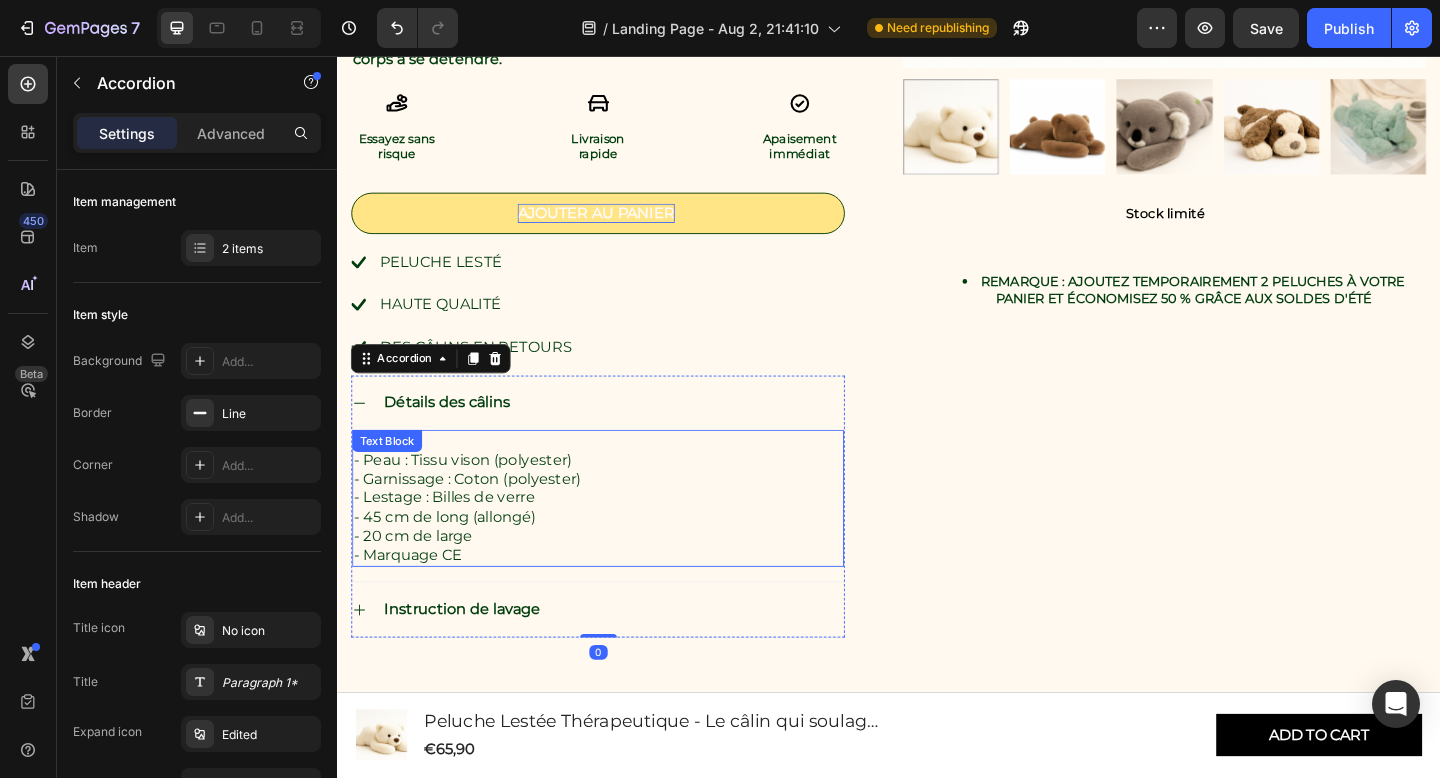 scroll, scrollTop: 1421, scrollLeft: 0, axis: vertical 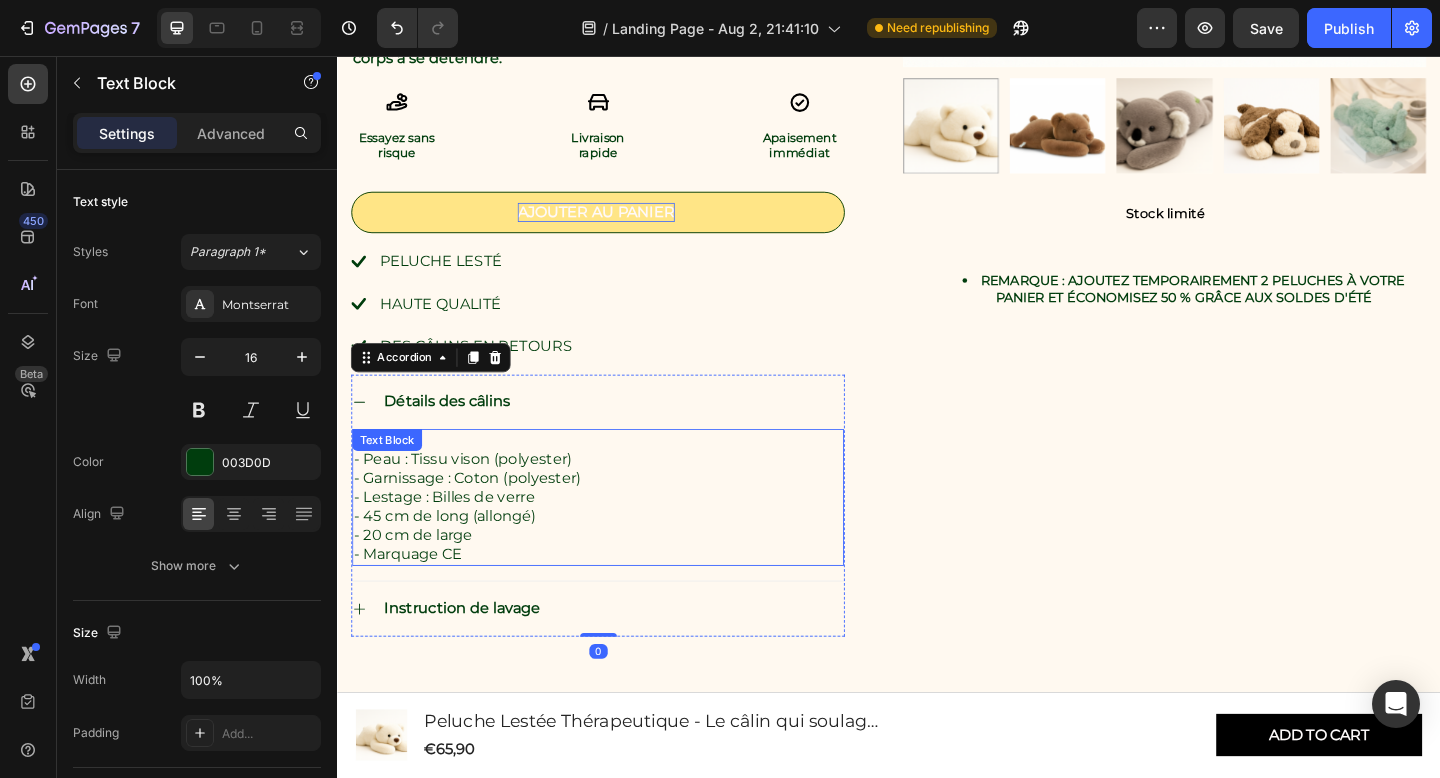 click on "- 2 kg - Peau : Tissu vison (polyester) - Garnissage : Coton (polyester) - Lestage : Billes de verre - 45 cm de long (allongé) - 20 cm de large - Marquage CE" at bounding box center (620, 537) 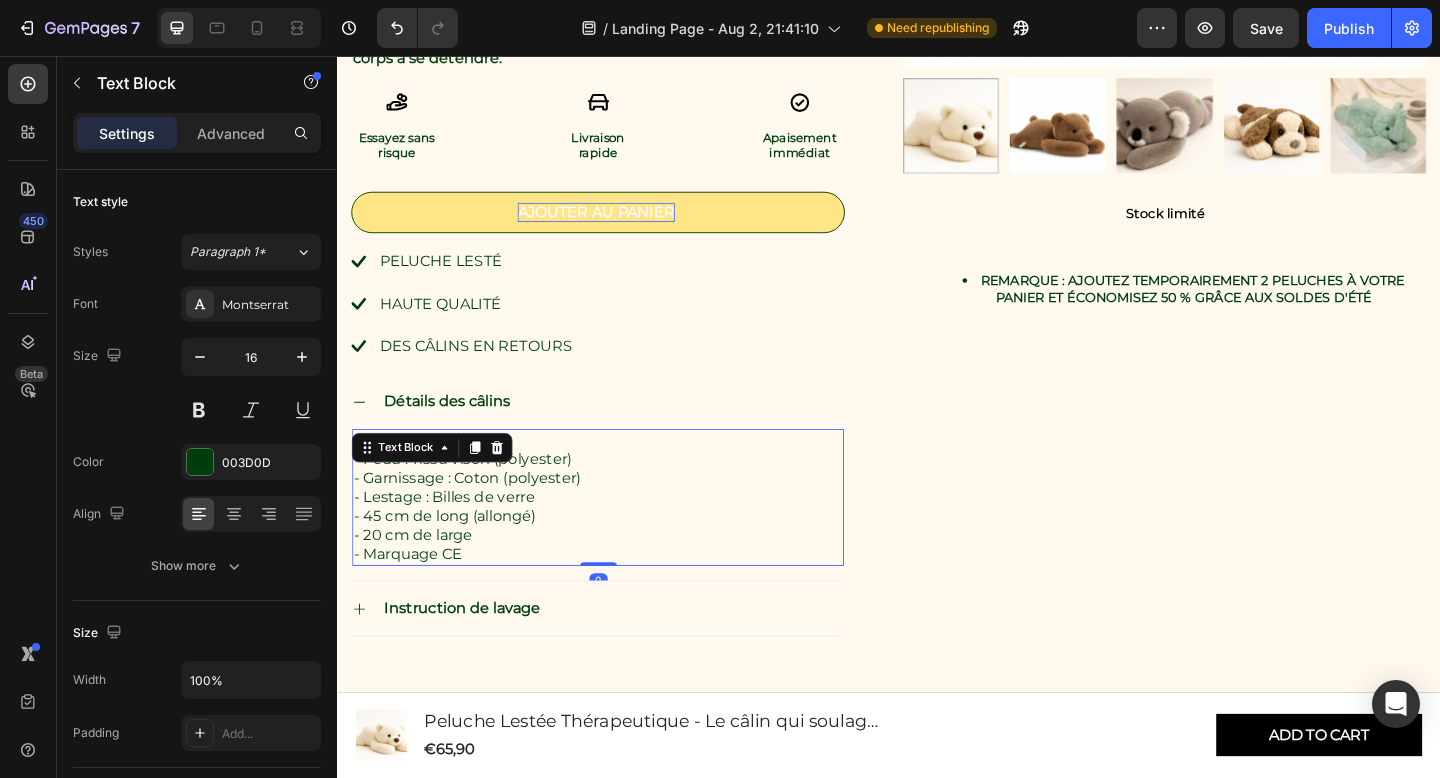 click on "- 2 kg - Peau : Tissu vison (polyester) - Garnissage : Coton (polyester) - Lestage : Billes de verre - 45 cm de long (allongé) - 20 cm de large - Marquage CE" at bounding box center (620, 537) 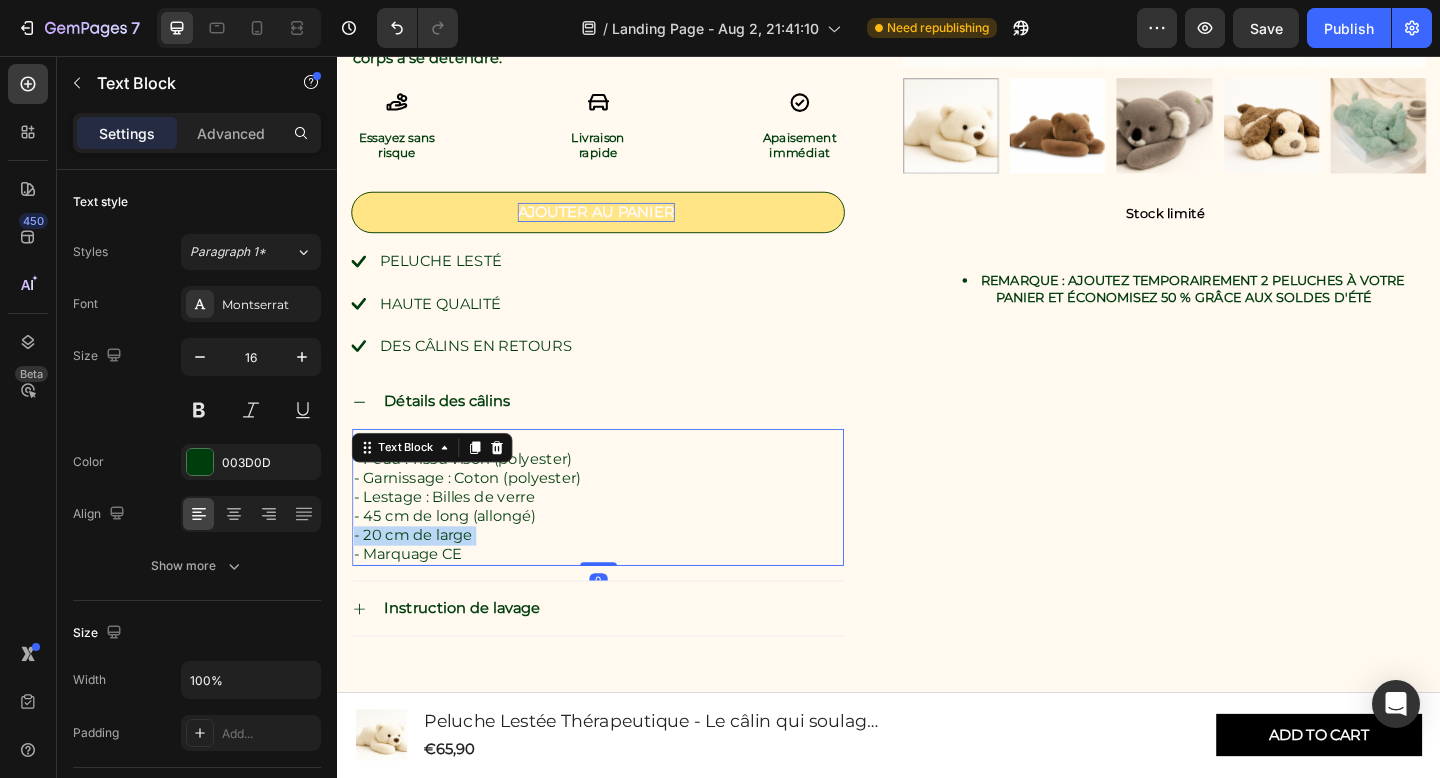 click on "- 2 kg - Peau : Tissu vison (polyester) - Garnissage : Coton (polyester) - Lestage : Billes de verre - 45 cm de long (allongé) - 20 cm de large - Marquage CE" at bounding box center (620, 537) 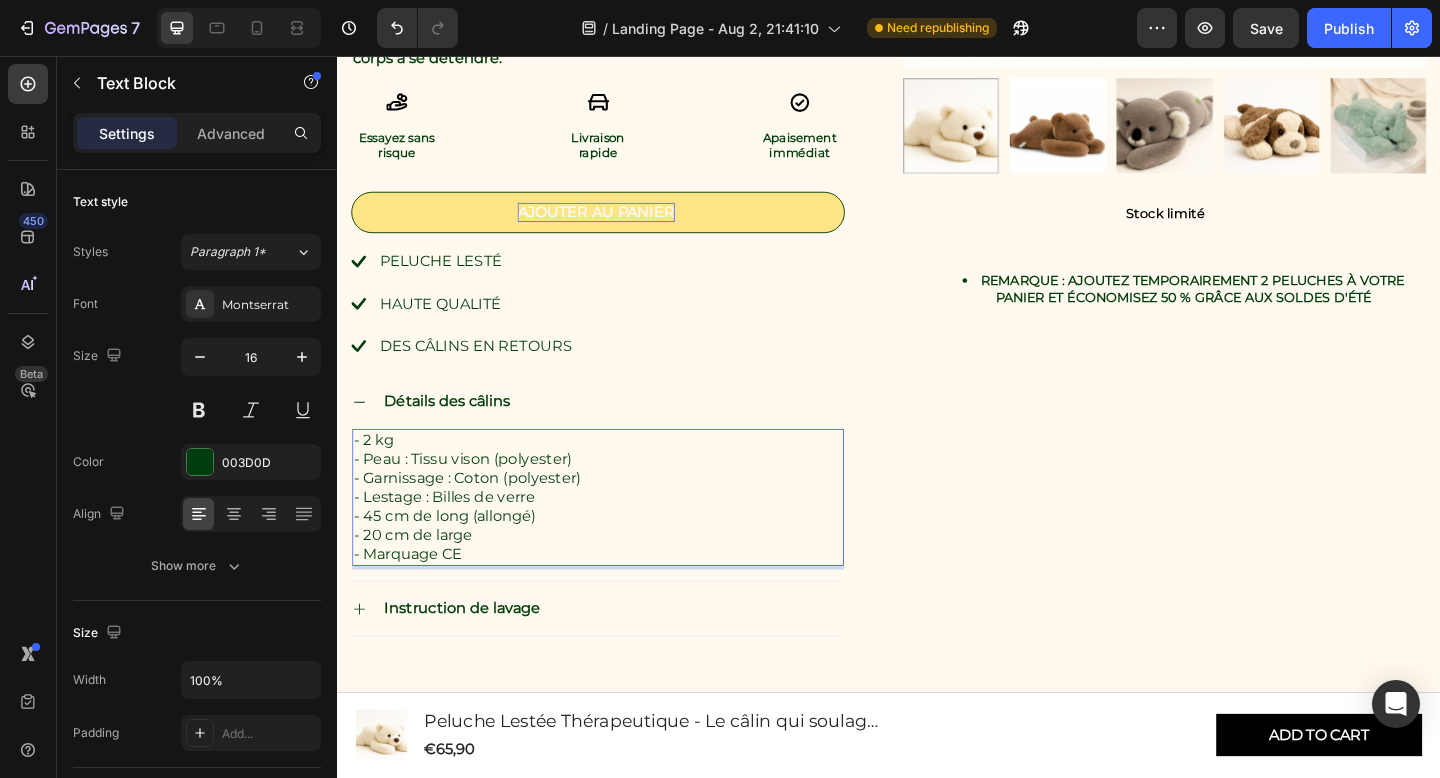click on "- 2 kg - Peau : Tissu vison (polyester) - Garnissage : Coton (polyester) - Lestage : Billes de verre - 45 cm de long (allongé) - 20 cm de large - Marquage CE" at bounding box center (620, 537) 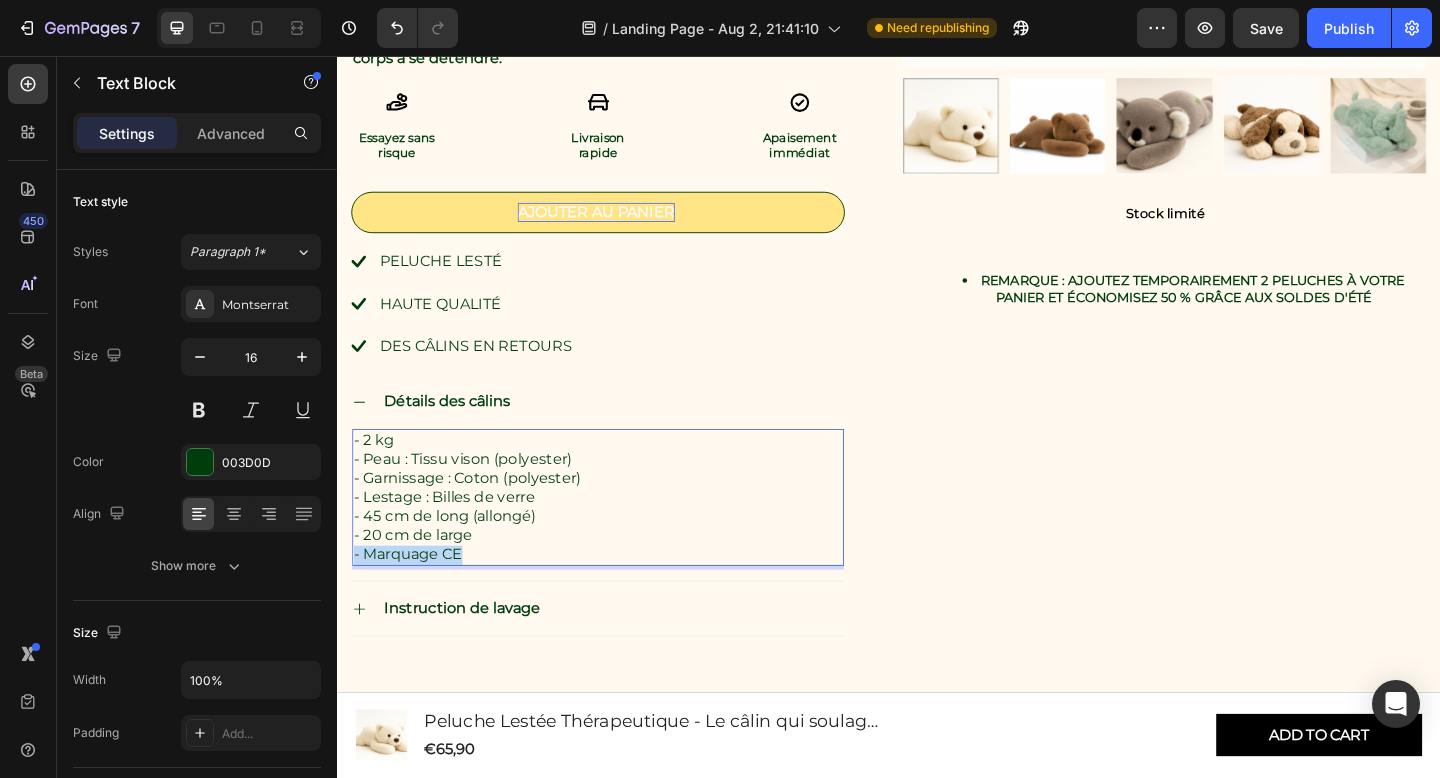 click on "- 2 kg - Peau : Tissu vison (polyester) - Garnissage : Coton (polyester) - Lestage : Billes de verre - 45 cm de long (allongé) - 20 cm de large - Marquage CE" at bounding box center [620, 537] 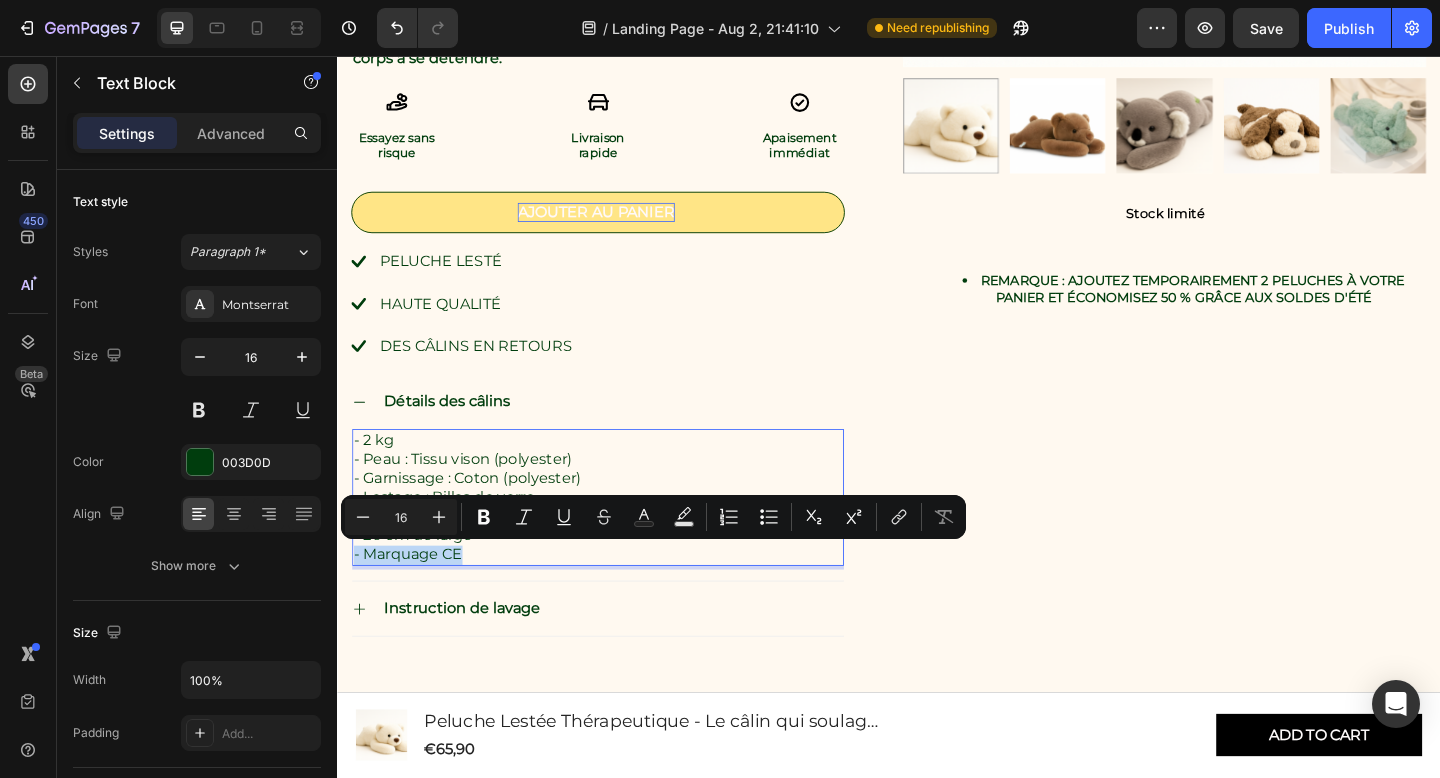 click on "- 2 kg - Peau : Tissu vison (polyester) - Garnissage : Coton (polyester) - Lestage : Billes de verre - 45 cm de long (allongé) - 20 cm de large - Marquage CE" at bounding box center [620, 537] 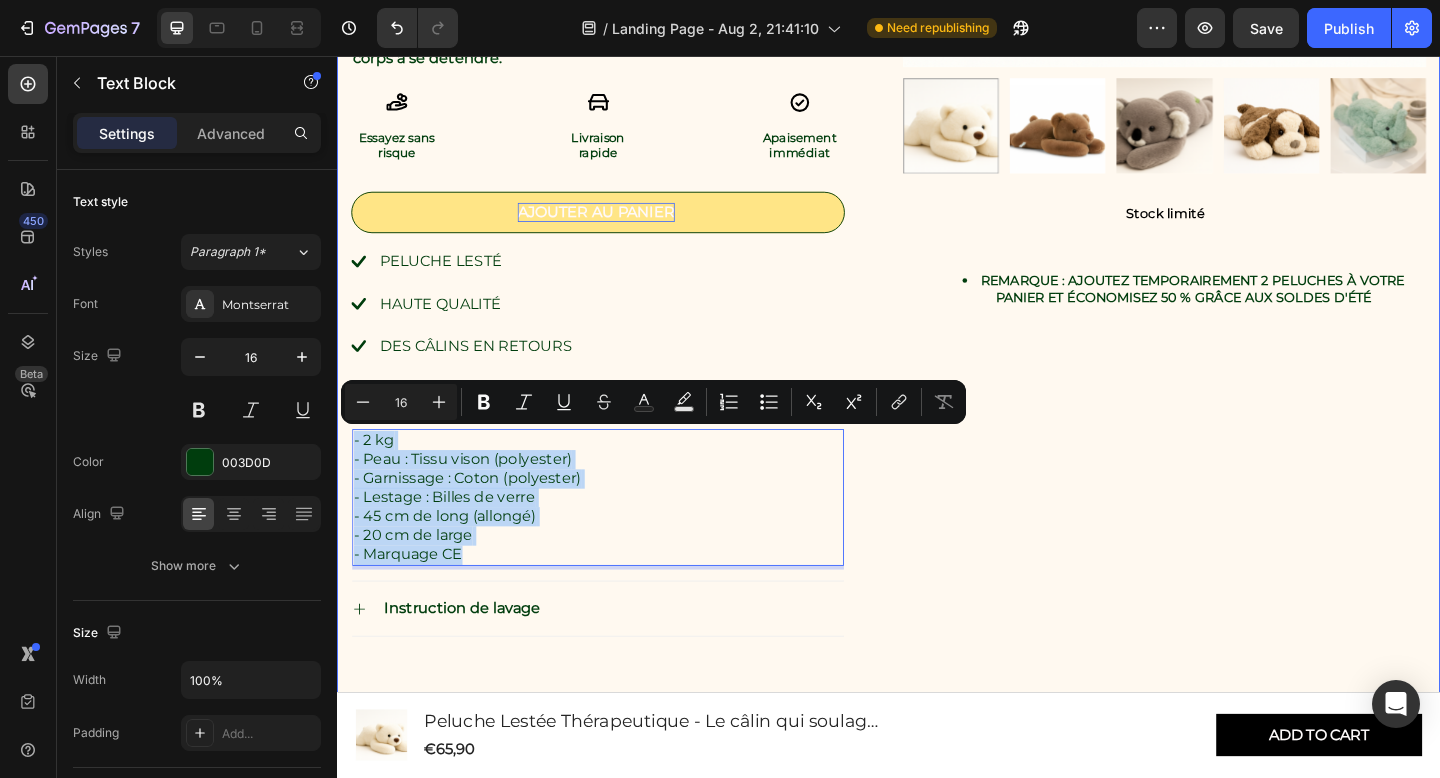 drag, startPoint x: 486, startPoint y: 603, endPoint x: 350, endPoint y: 470, distance: 190.22356 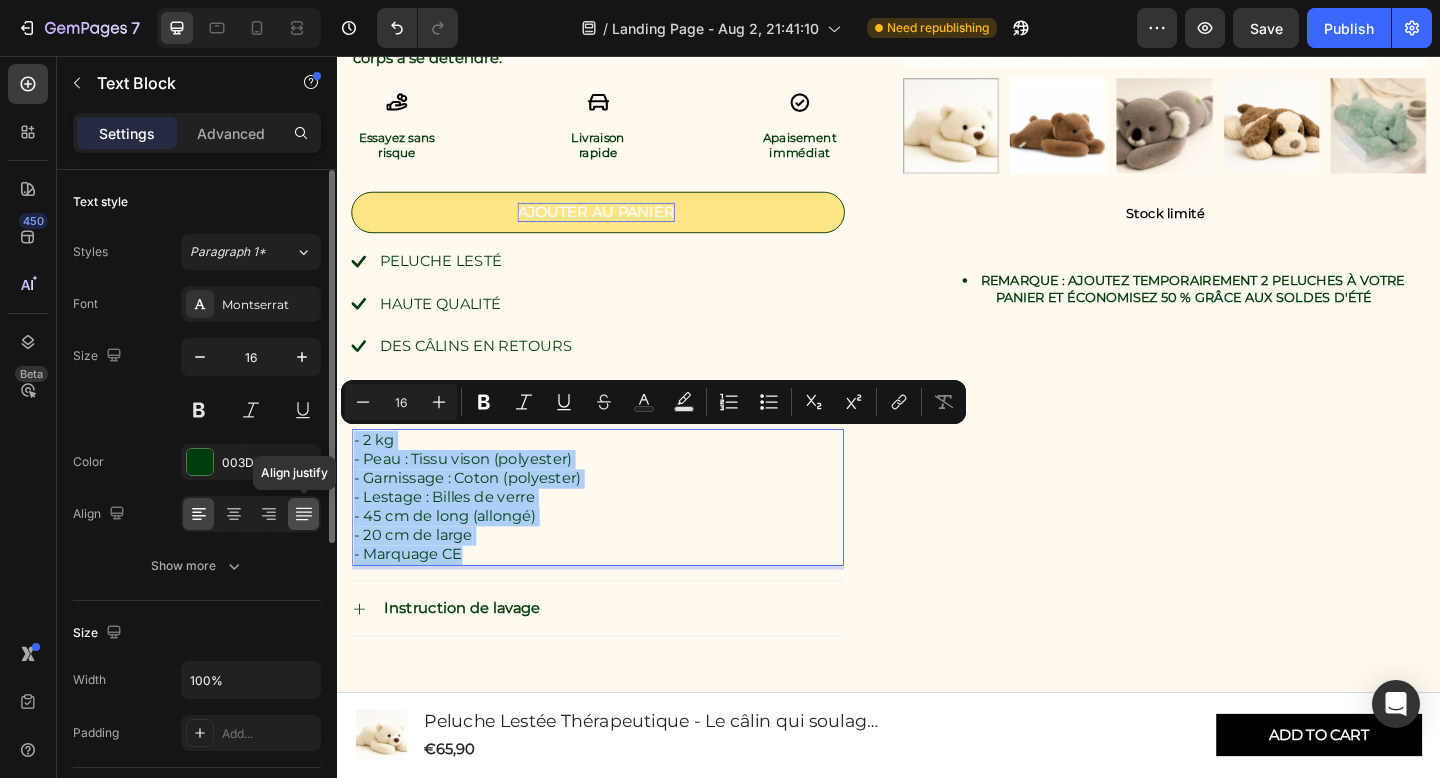 click 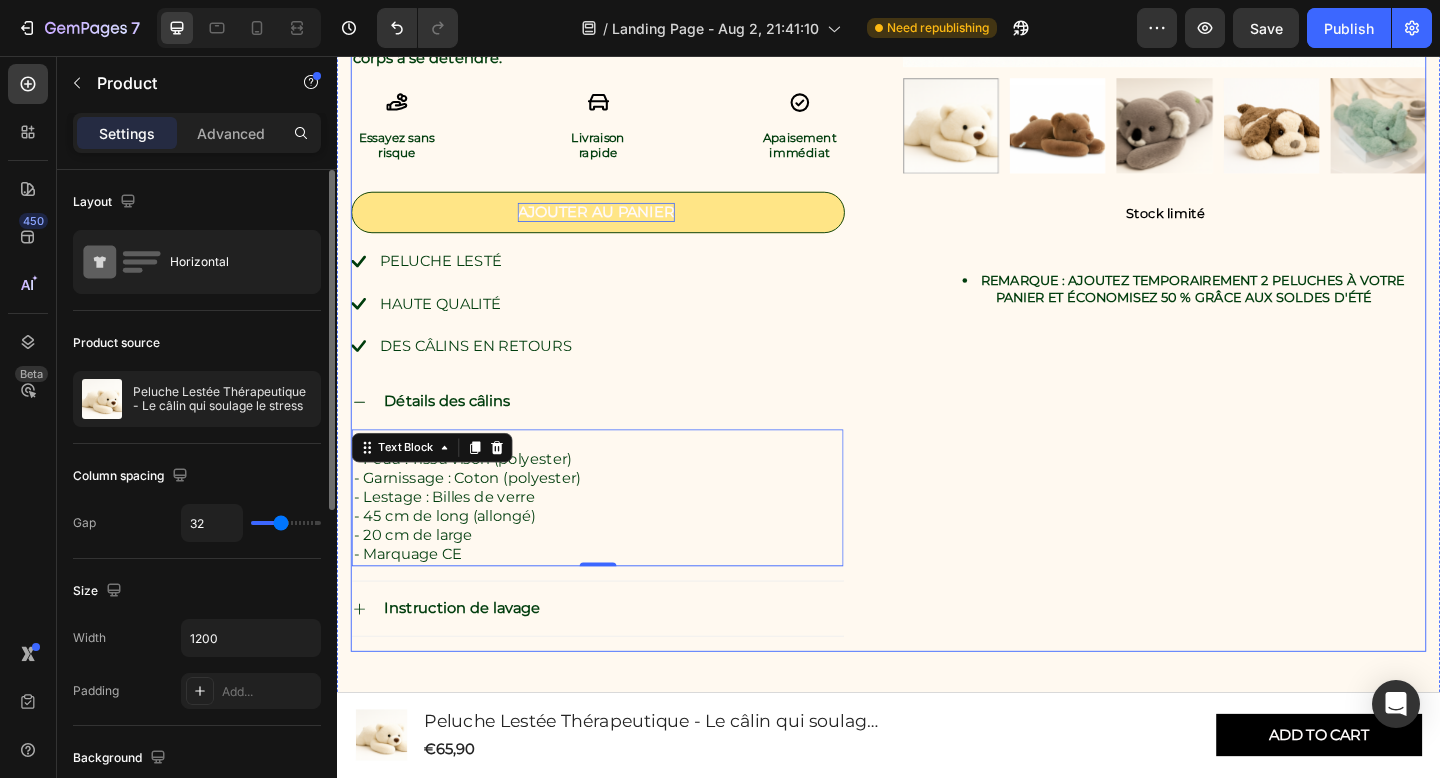 click on "Product Images Stock limité Text Block REMARQUE : Ajoutez temporairement 2 peluches à votre panier et économisez 50 % grâce aux soldes d'été Text Block Text Block Row" at bounding box center [1237, 102] 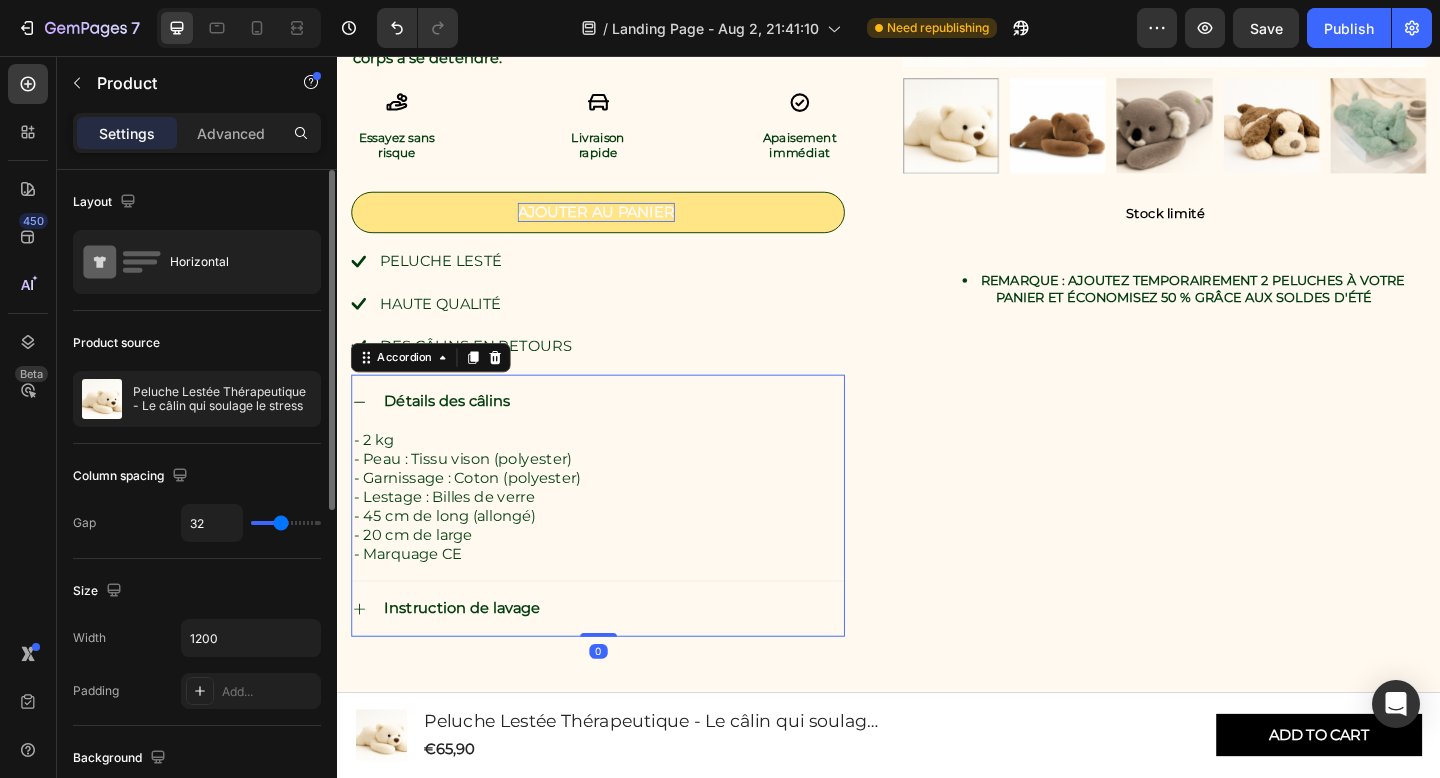 click 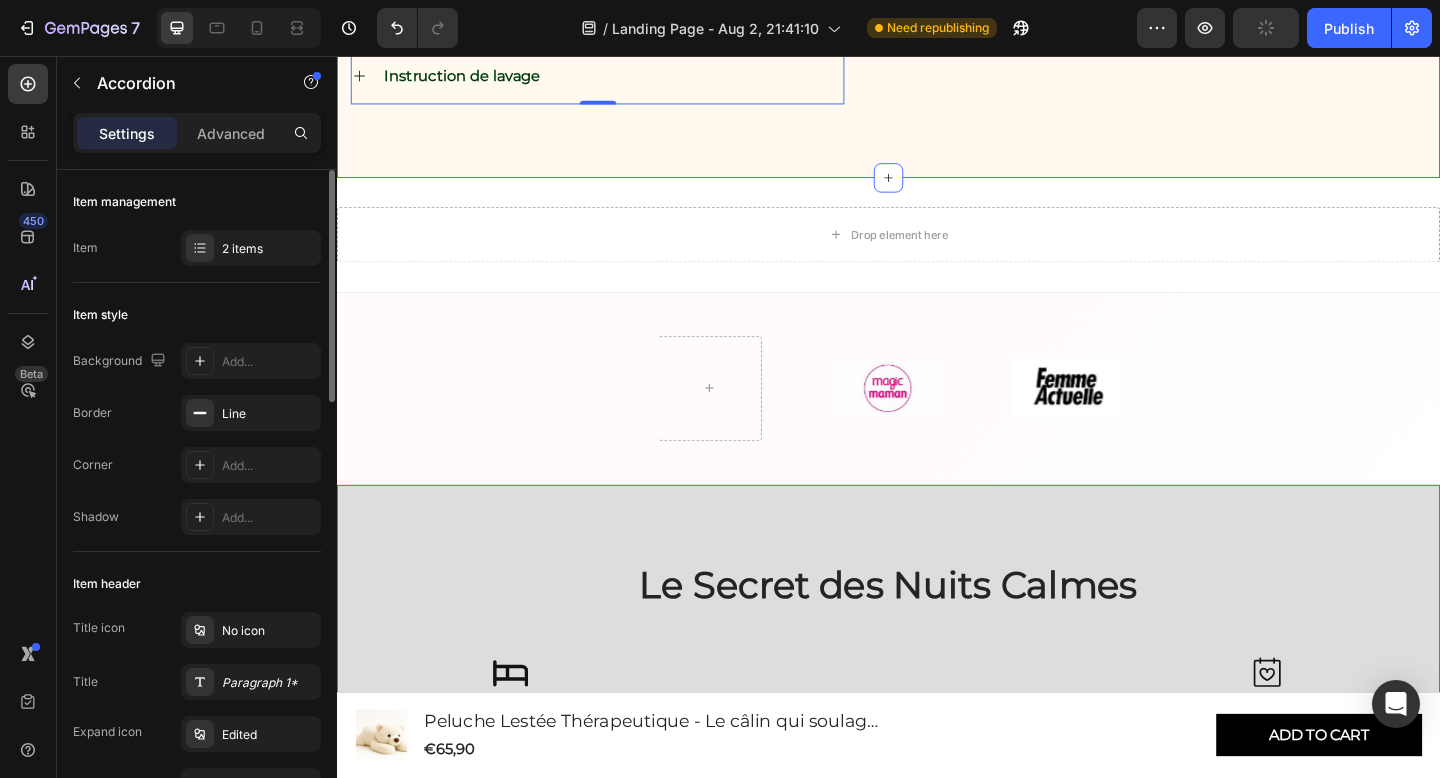 scroll, scrollTop: 1845, scrollLeft: 0, axis: vertical 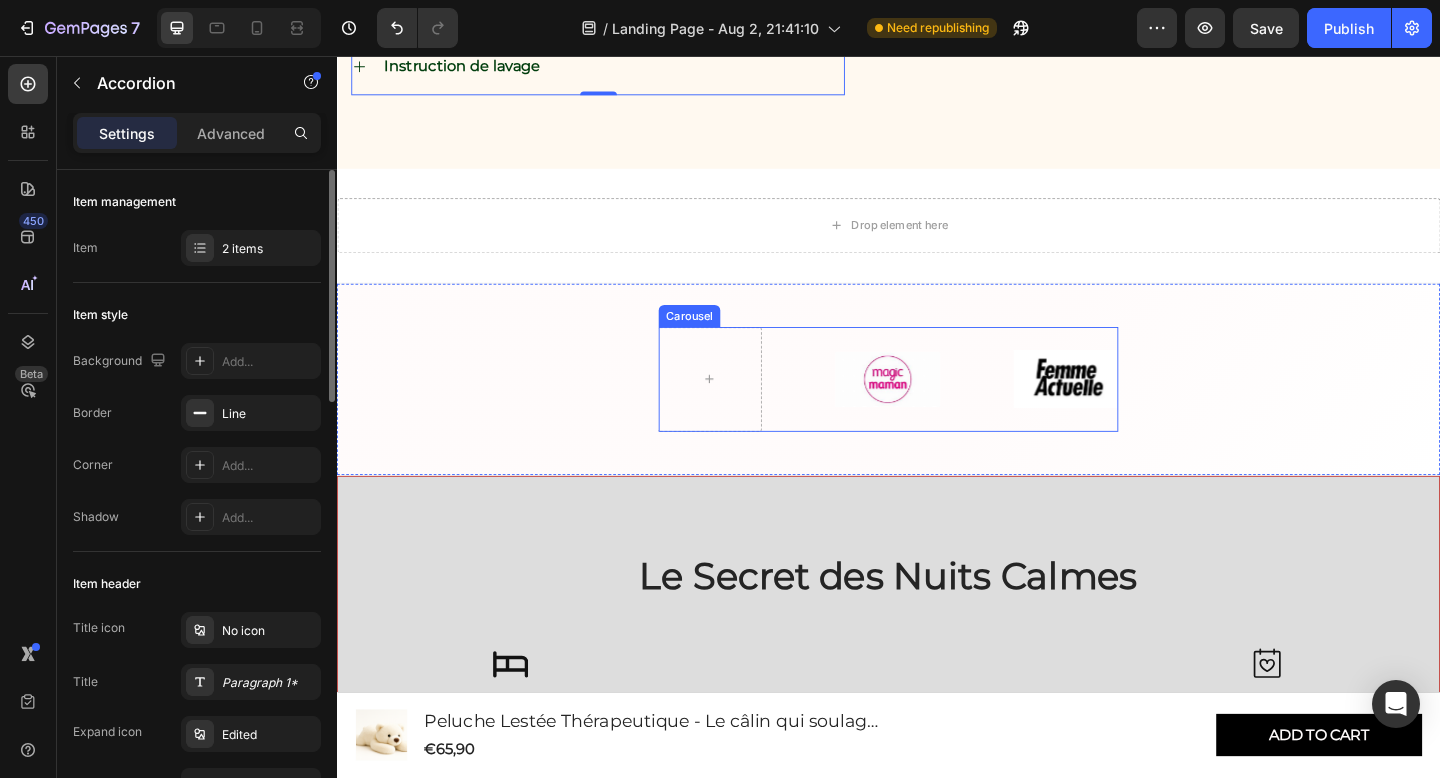 click on "Image Image" at bounding box center [937, 408] 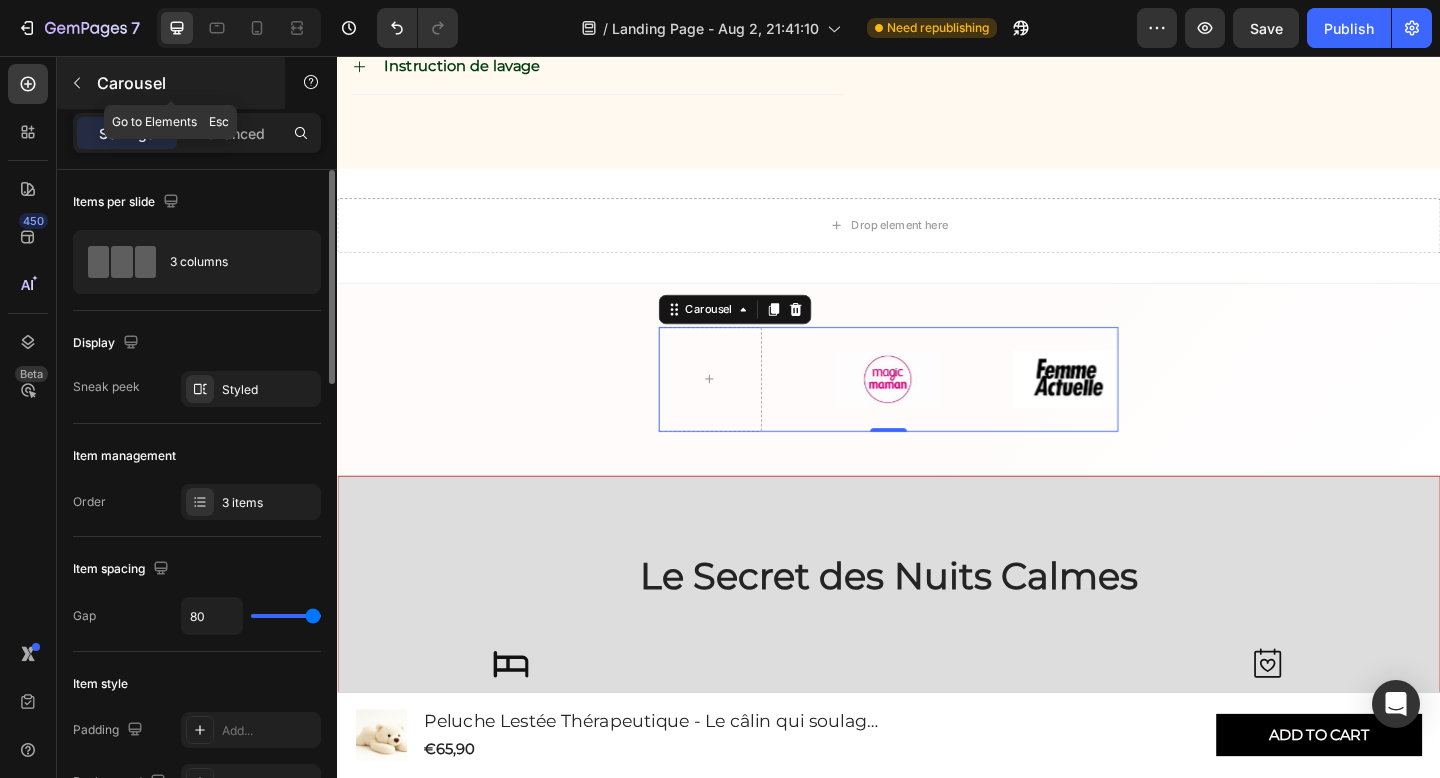 click 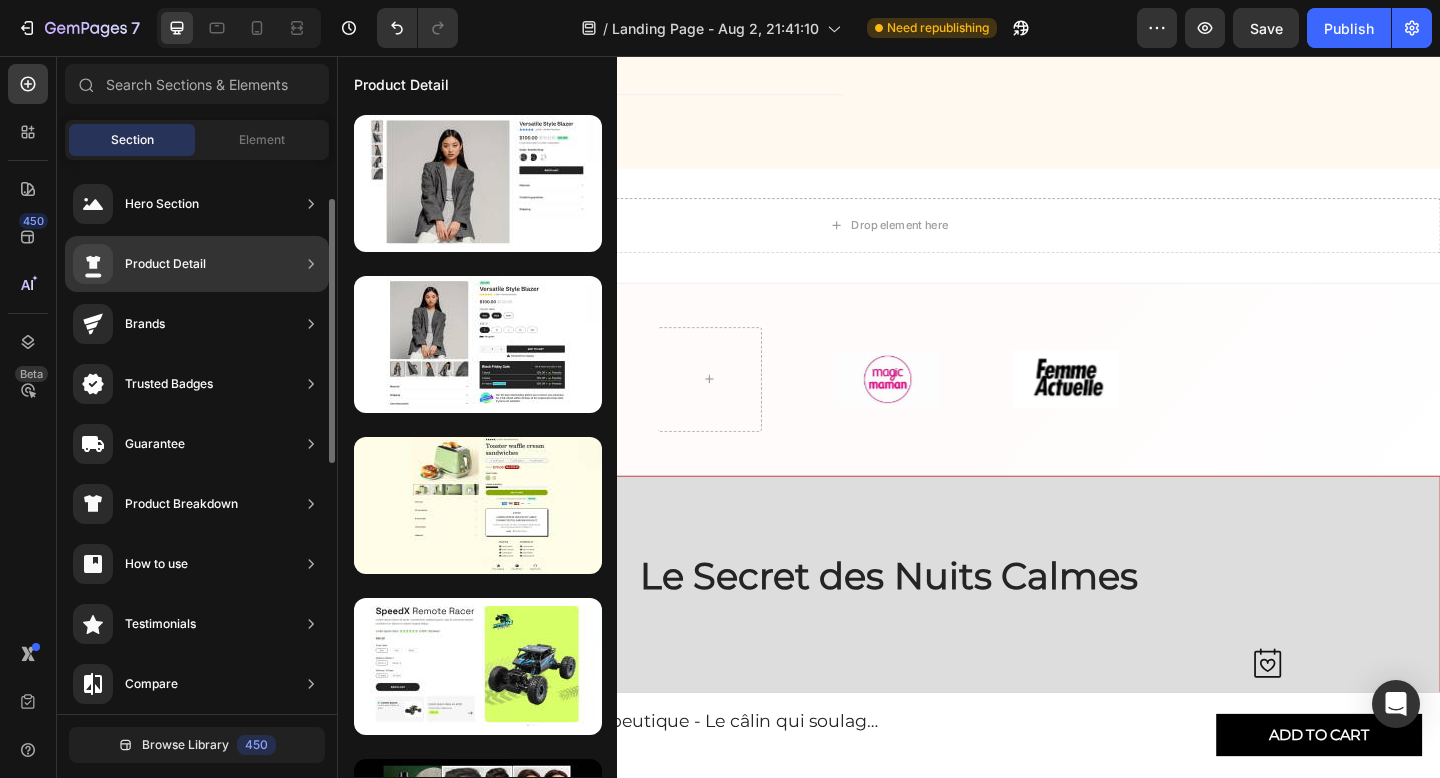 scroll, scrollTop: 125, scrollLeft: 0, axis: vertical 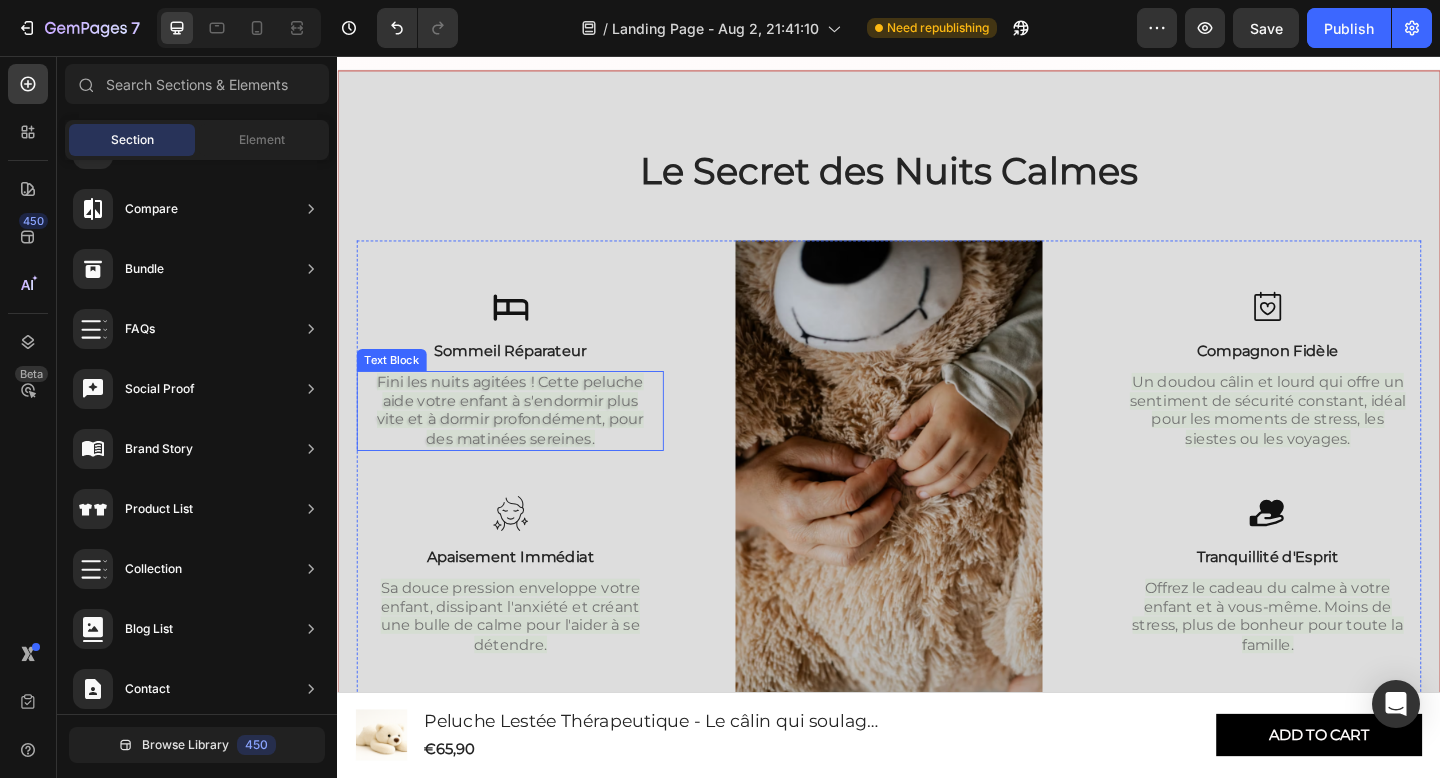 click on "Fini les nuits agitées ! Cette peluche aide votre enfant à s'endormir plus vite et à dormir profondément, pour des matinées sereines." at bounding box center [525, 441] 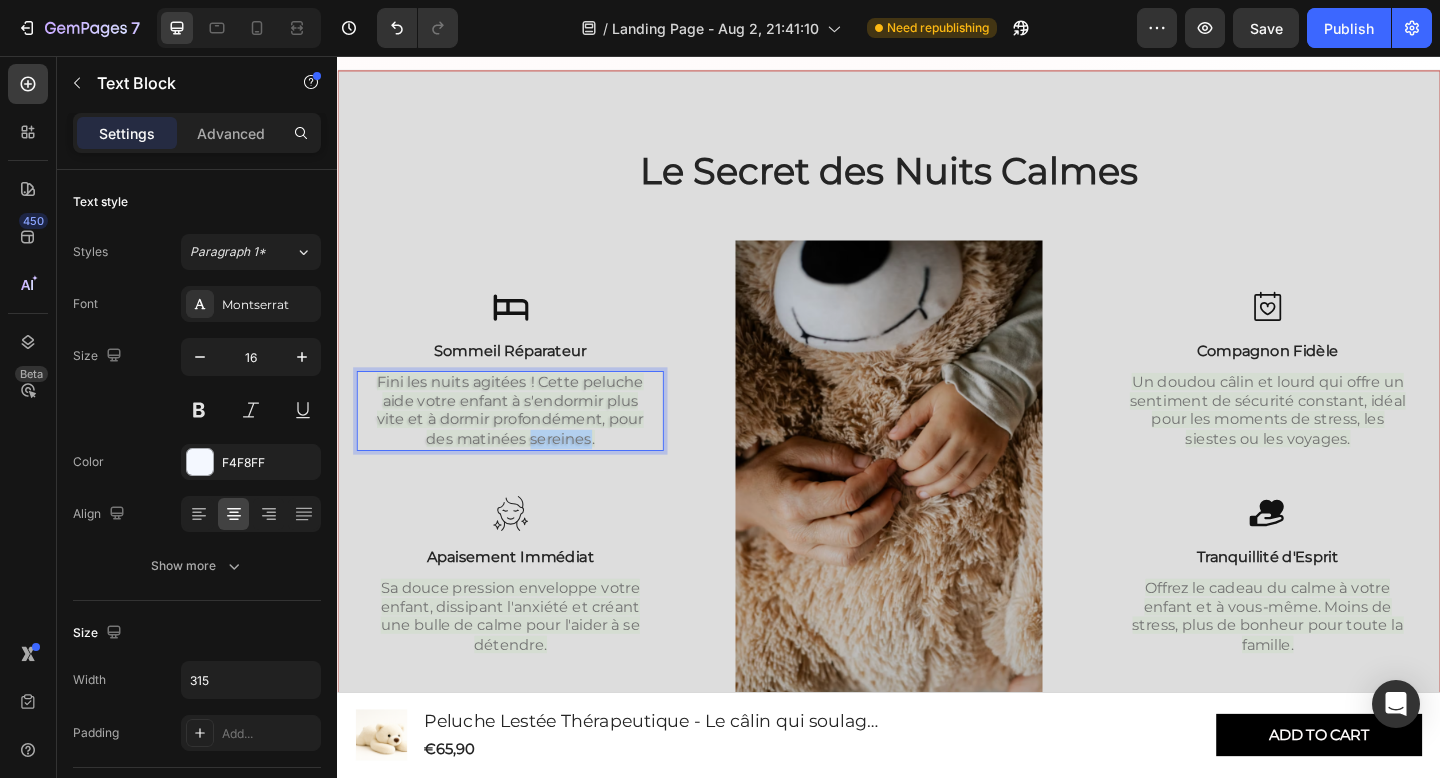 click on "Fini les nuits agitées ! Cette peluche aide votre enfant à s'endormir plus vite et à dormir profondément, pour des matinées sereines." at bounding box center (525, 441) 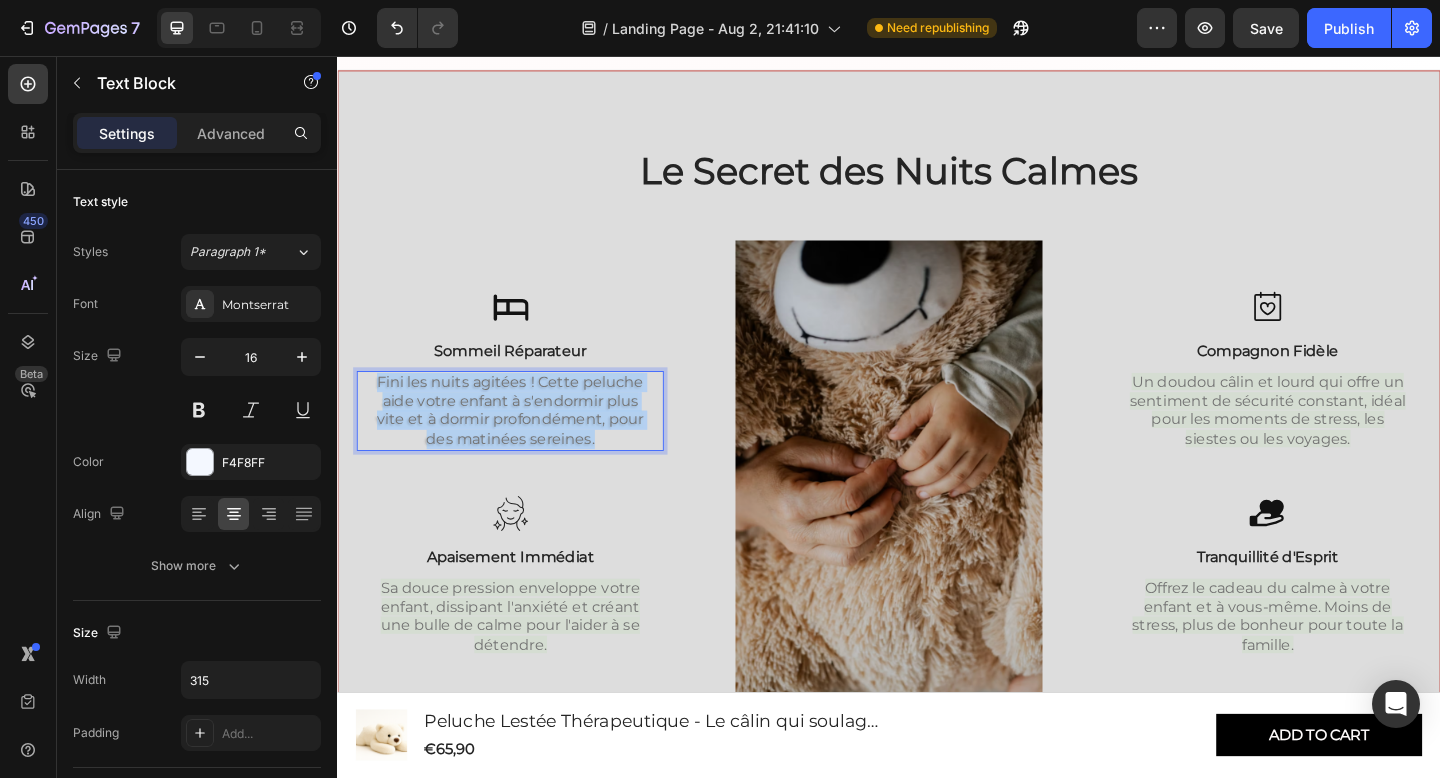 click on "Fini les nuits agitées ! Cette peluche aide votre enfant à s'endormir plus vite et à dormir profondément, pour des matinées sereines." at bounding box center [525, 441] 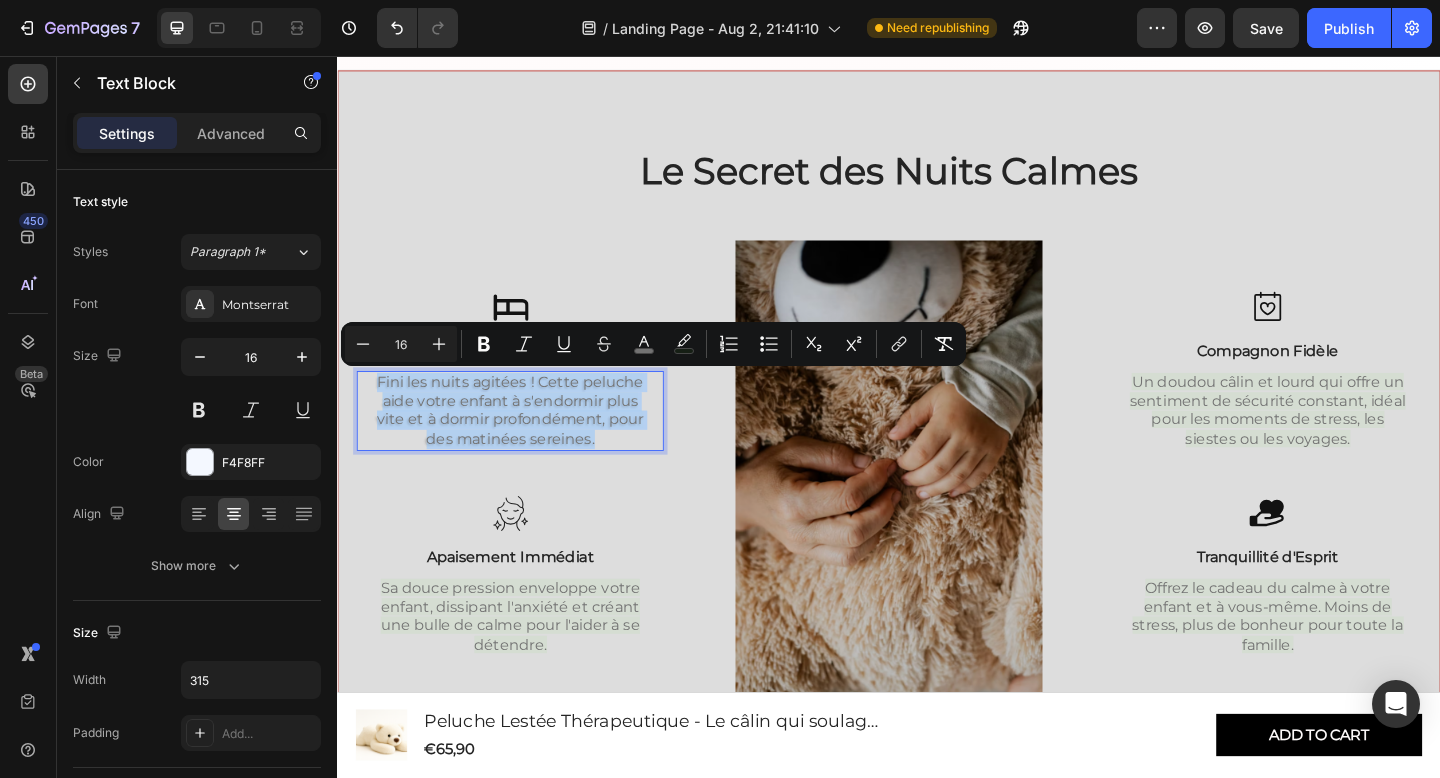 click on "Fini les nuits agitées ! Cette peluche aide votre enfant à s'endormir plus vite et à dormir profondément, pour des matinées sereines." at bounding box center [525, 442] 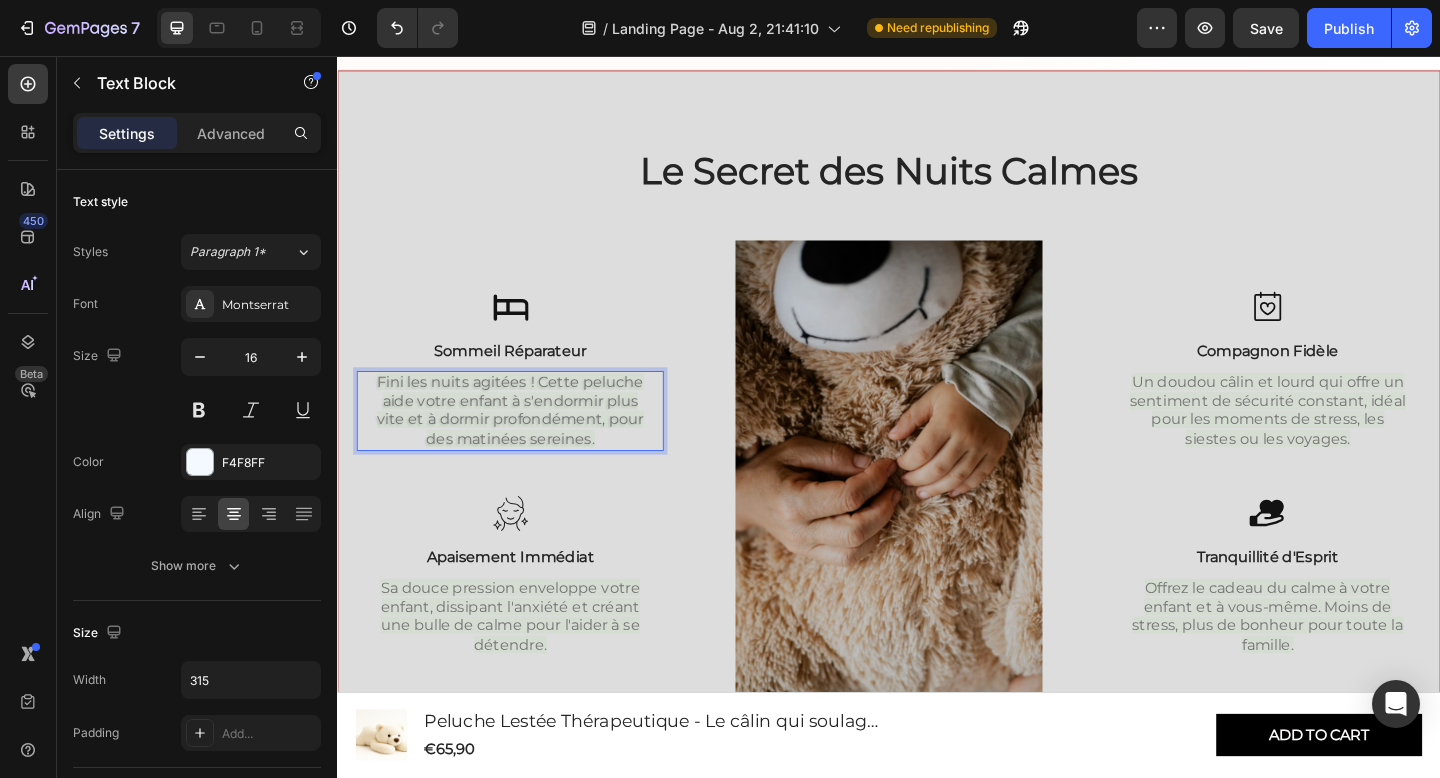 click on "Fini les nuits agitées ! Cette peluche aide votre enfant à s'endormir plus vite et à dormir profondément, pour des matinées sereines." at bounding box center (525, 442) 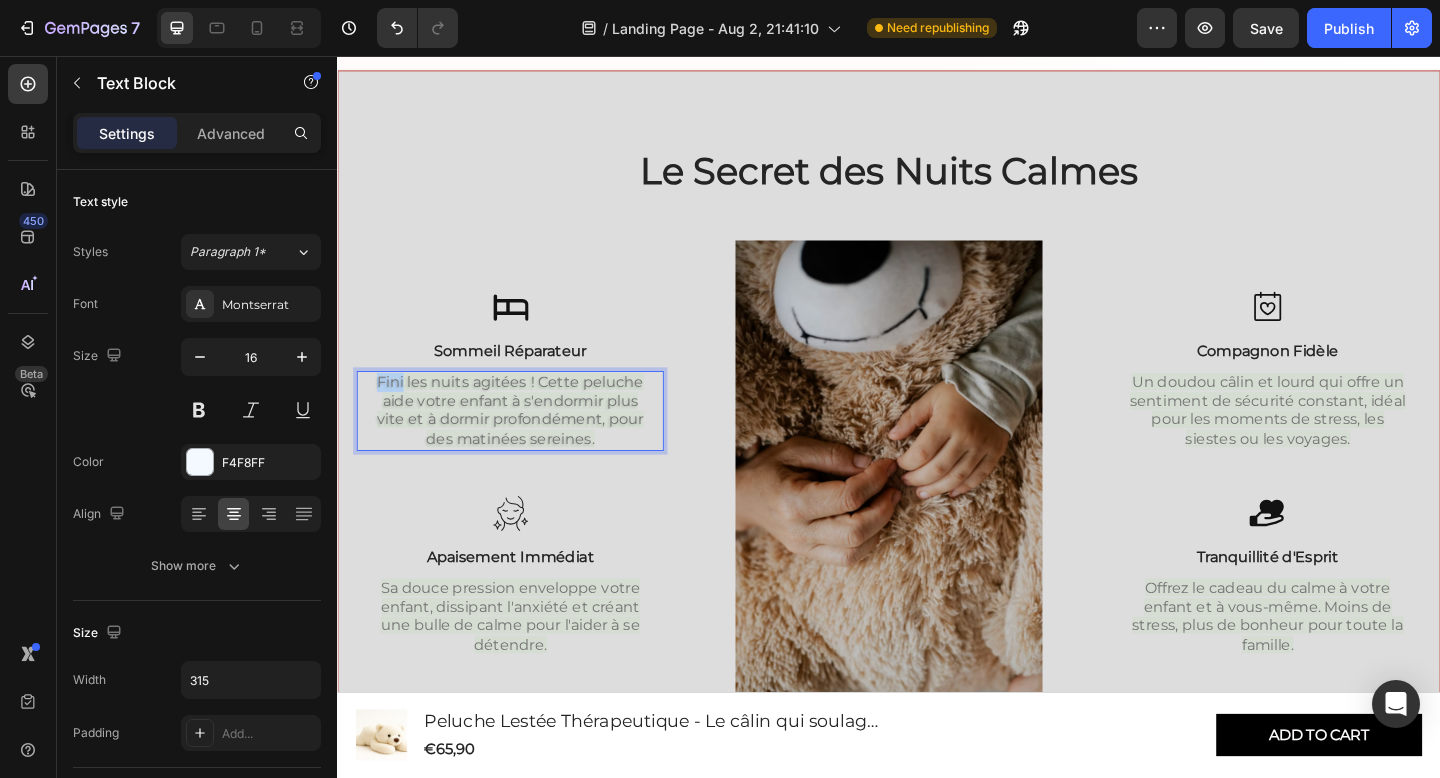 click on "Fini les nuits agitées ! Cette peluche aide votre enfant à s'endormir plus vite et à dormir profondément, pour des matinées sereines." at bounding box center (525, 442) 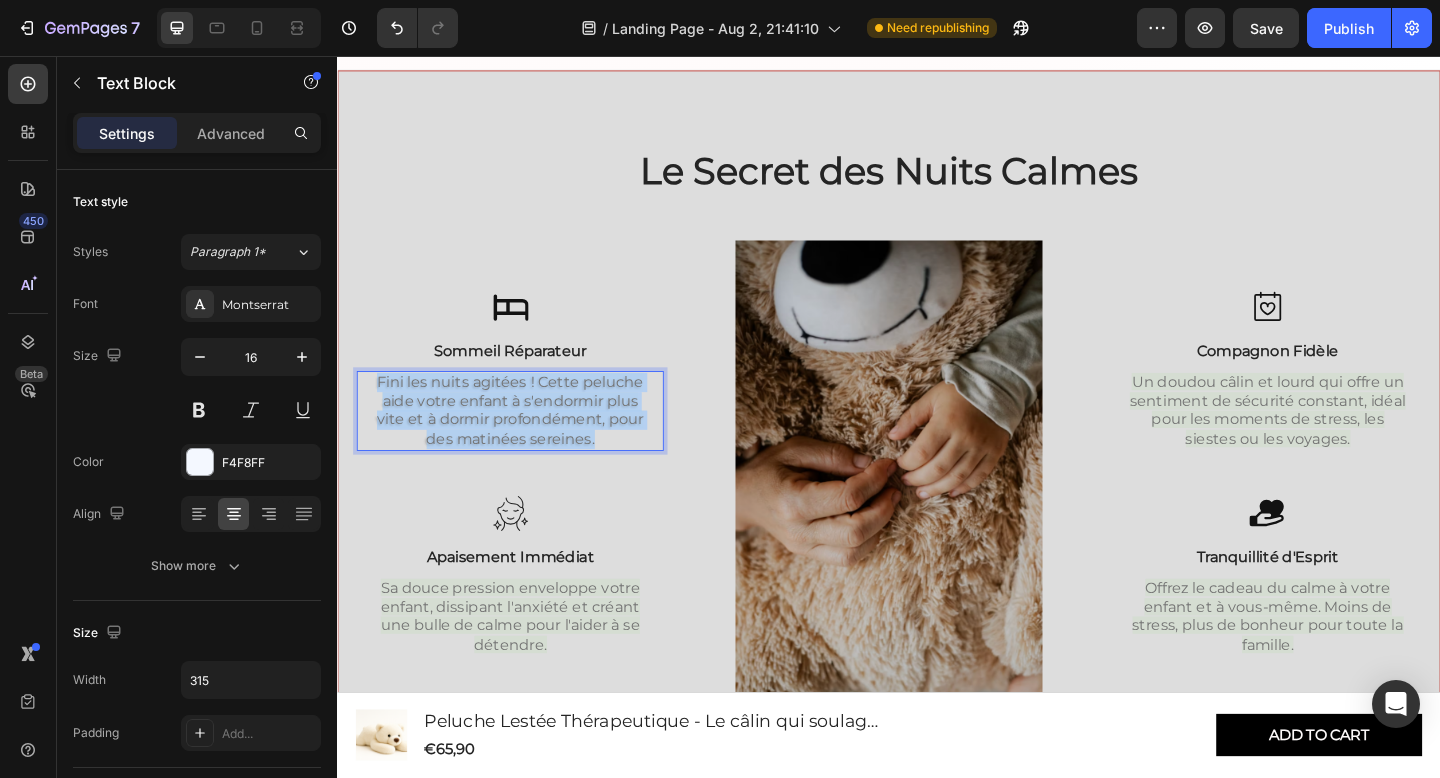 click on "Fini les nuits agitées ! Cette peluche aide votre enfant à s'endormir plus vite et à dormir profondément, pour des matinées sereines." at bounding box center (525, 442) 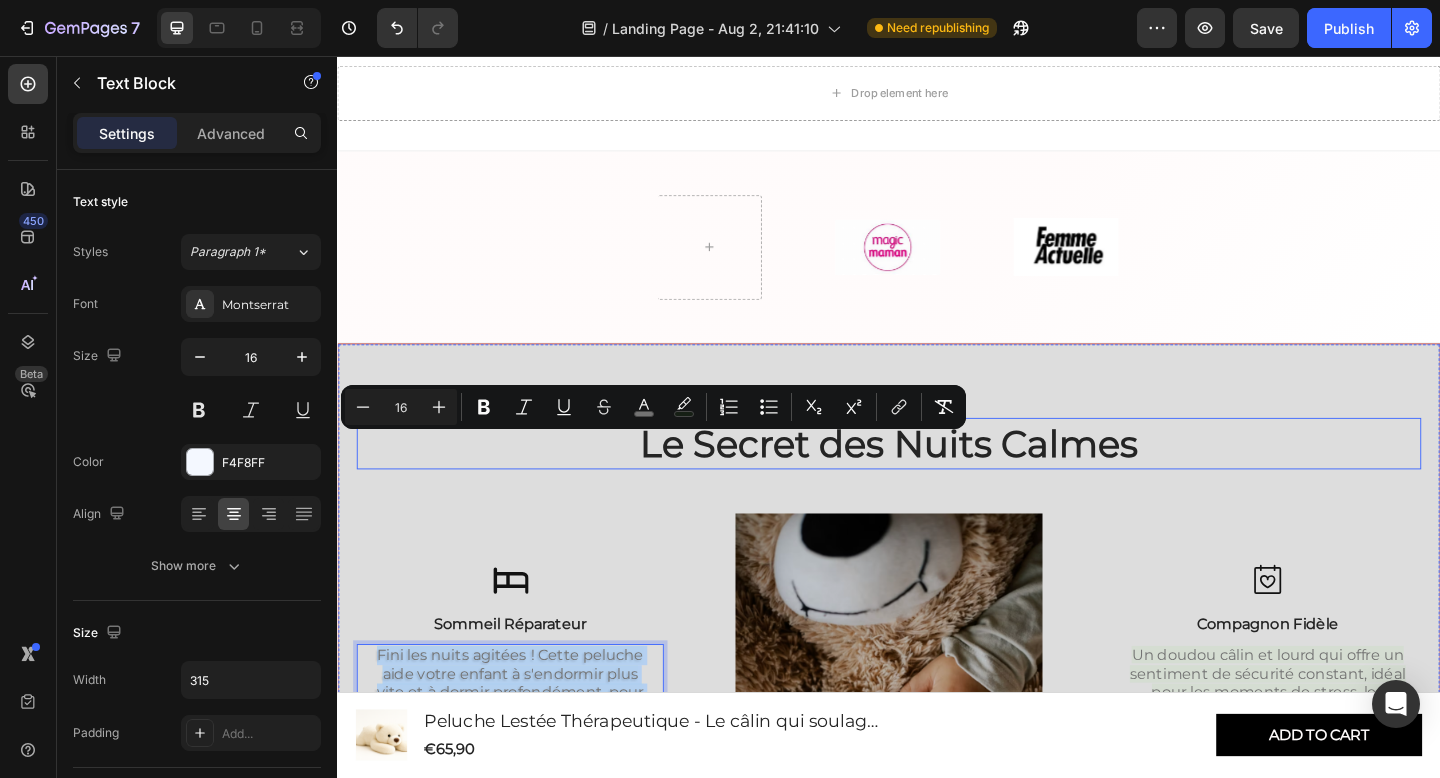 scroll, scrollTop: 1815, scrollLeft: 0, axis: vertical 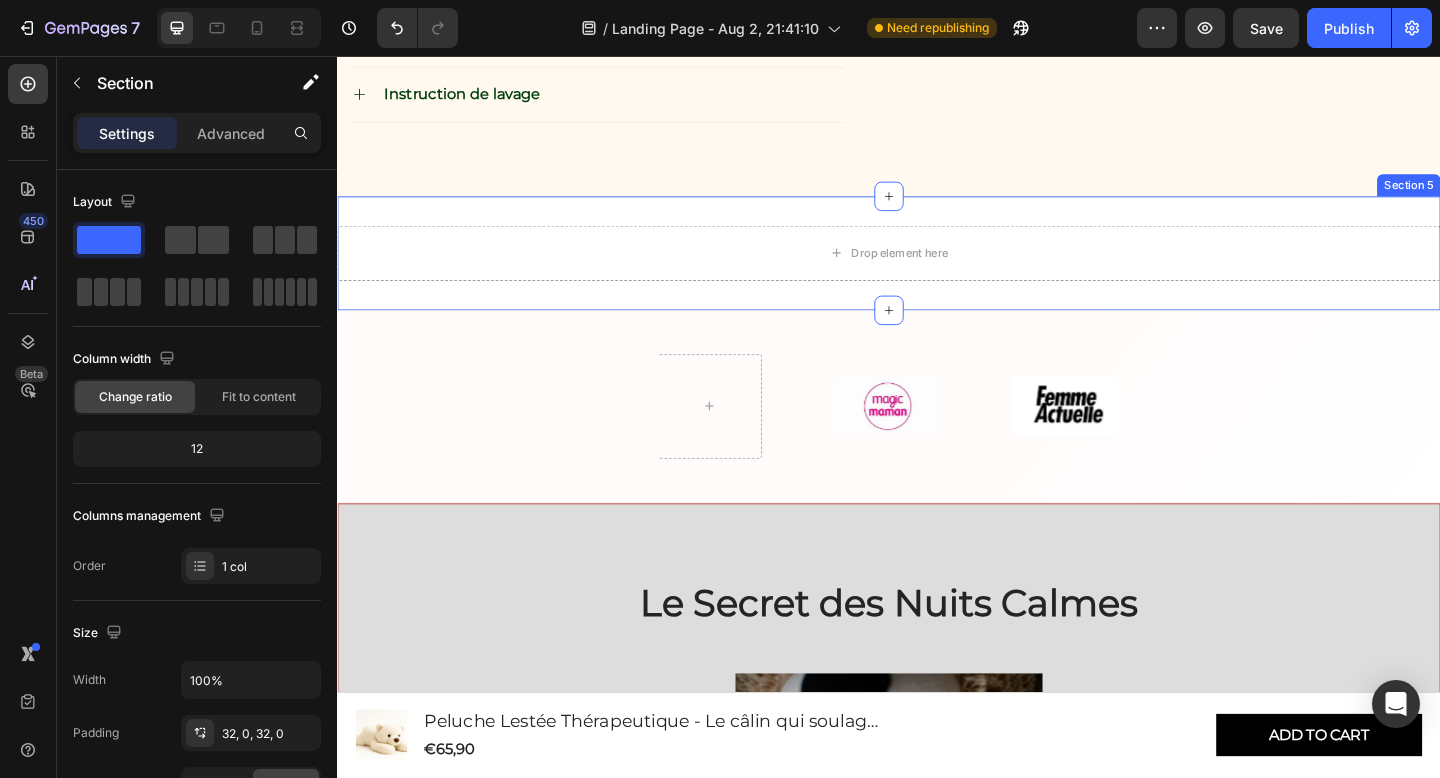 click on "Drop element here Section 5" at bounding box center [937, 271] 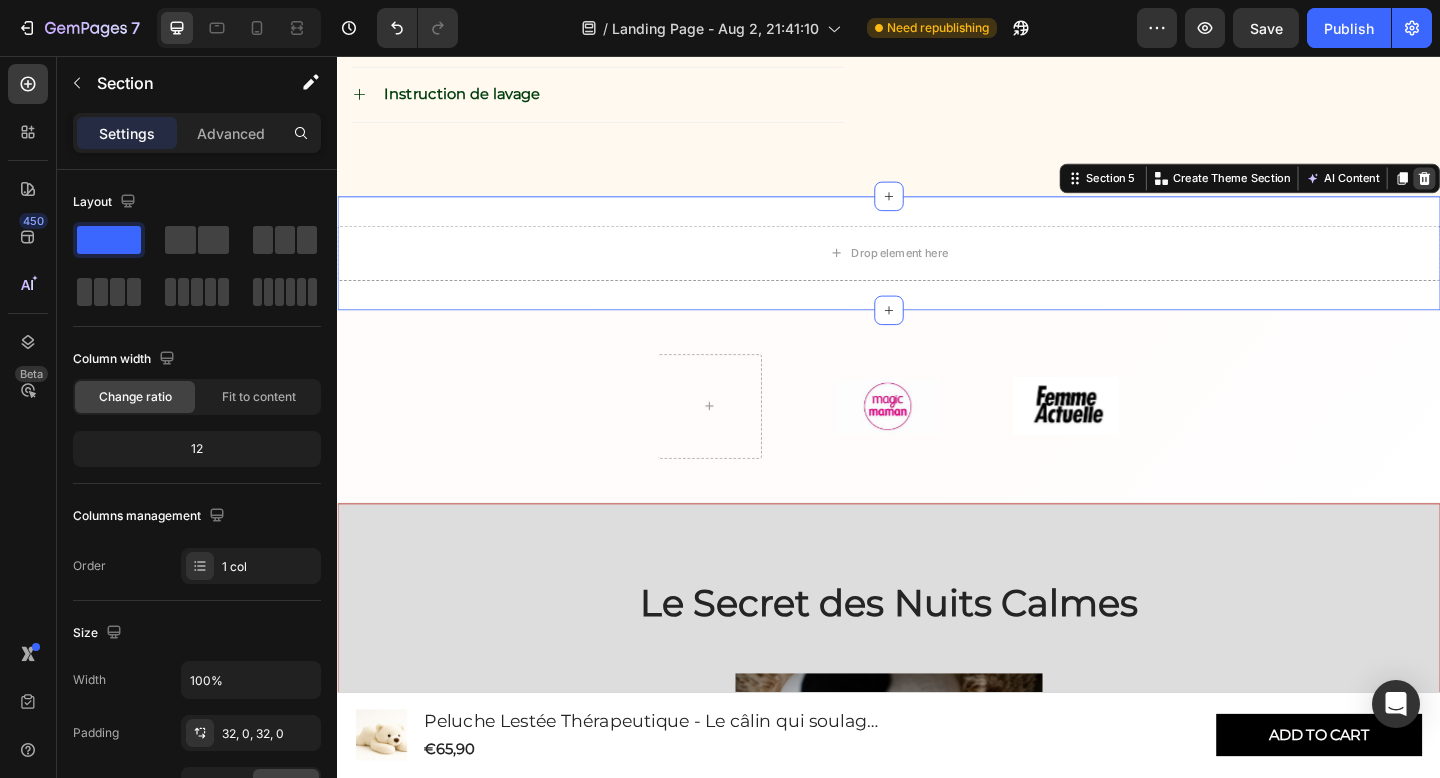 click 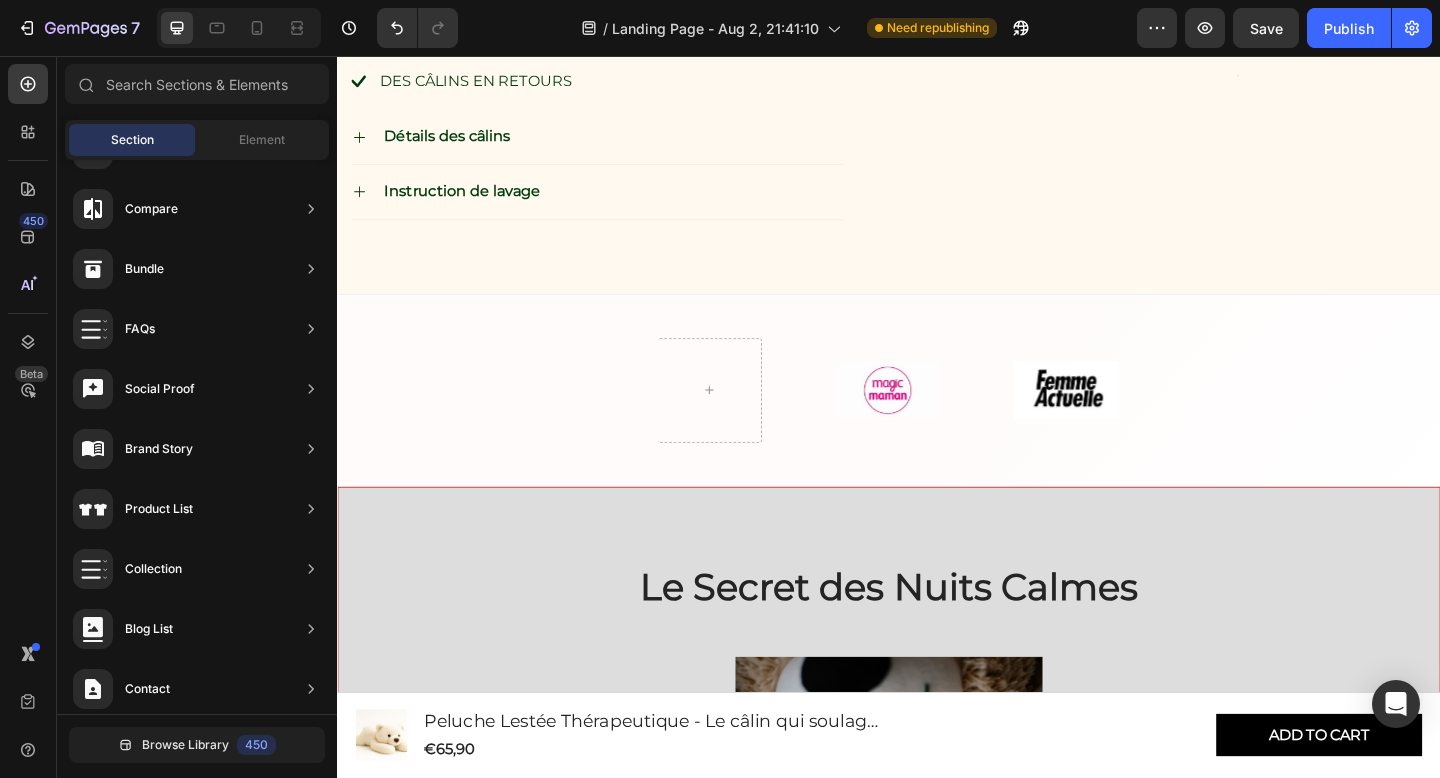 scroll, scrollTop: 1803, scrollLeft: 0, axis: vertical 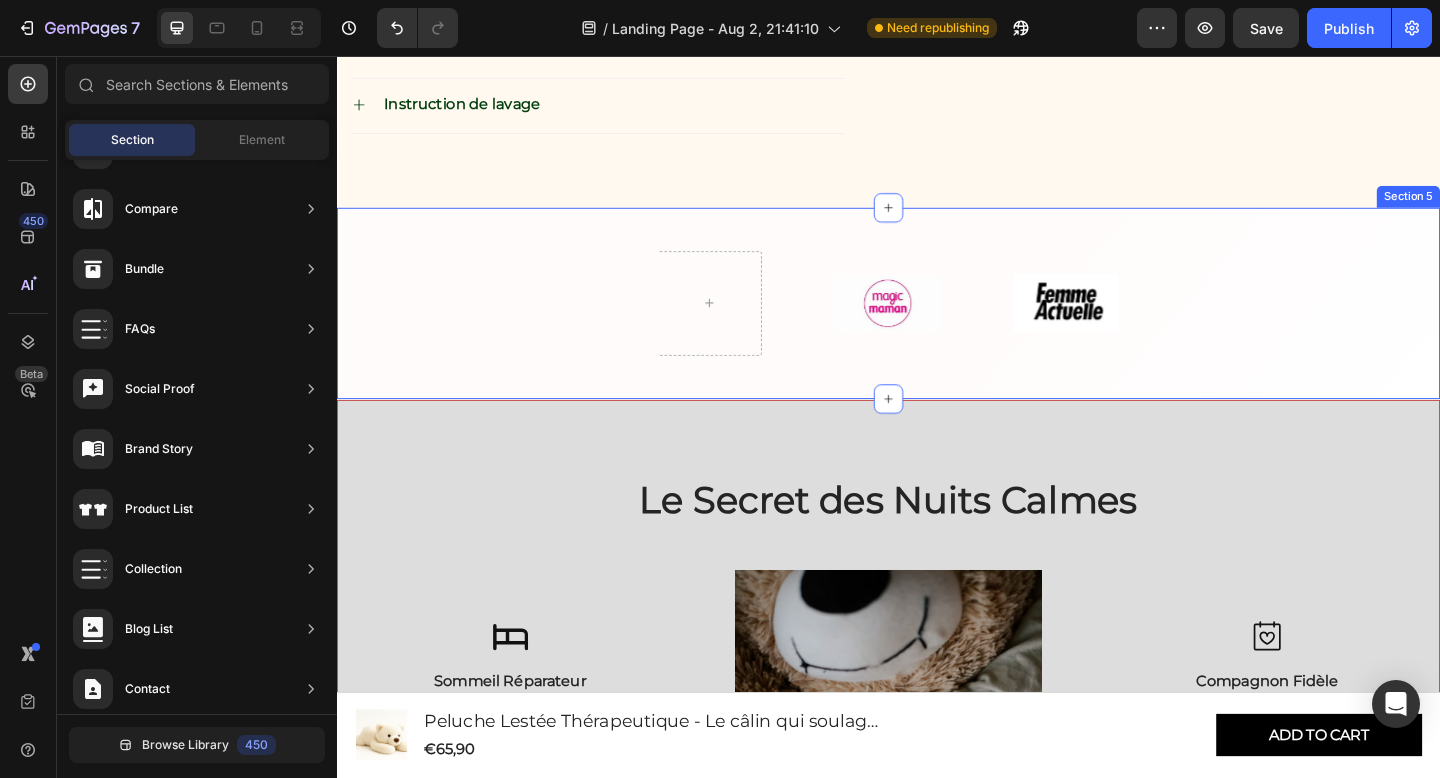 click on "Image Image
Carousel" at bounding box center (937, 326) 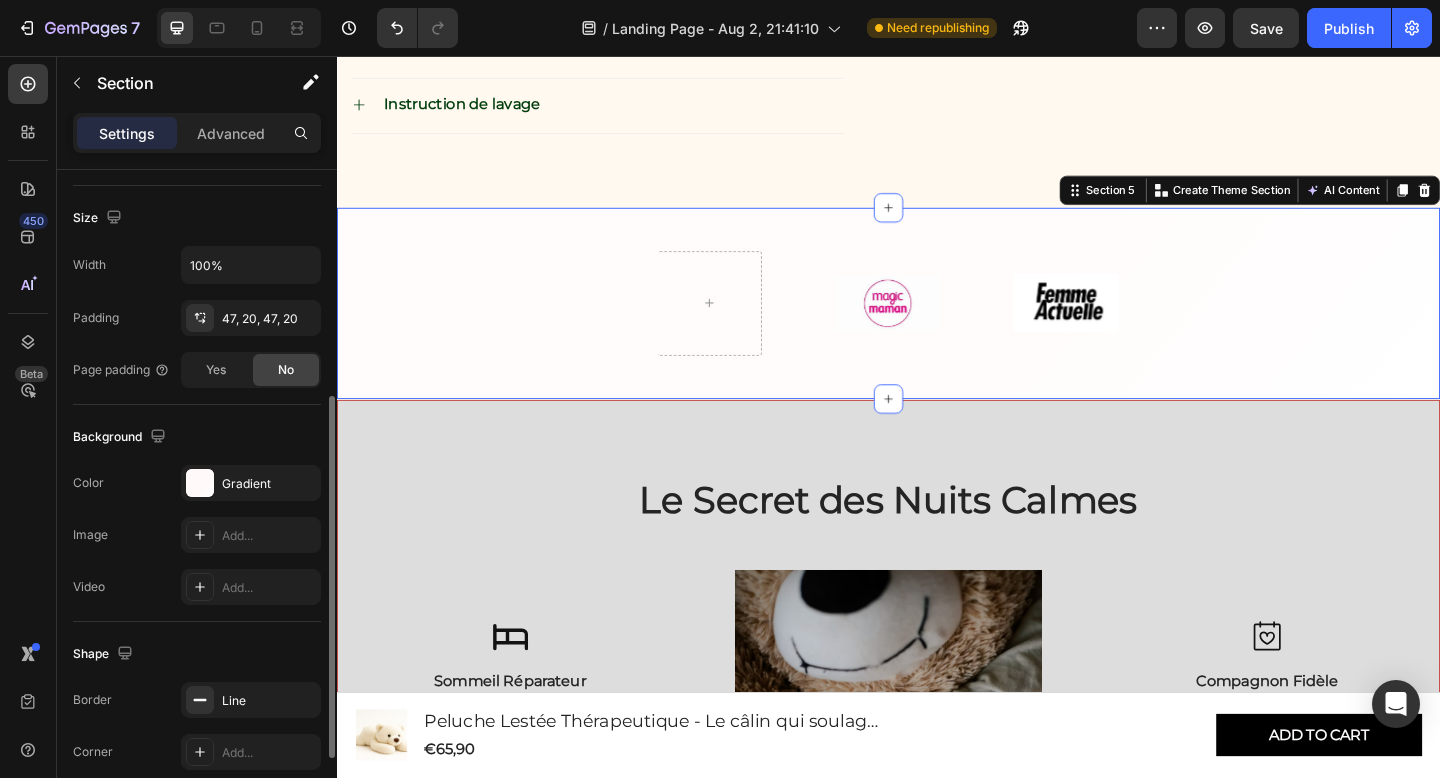 scroll, scrollTop: 439, scrollLeft: 0, axis: vertical 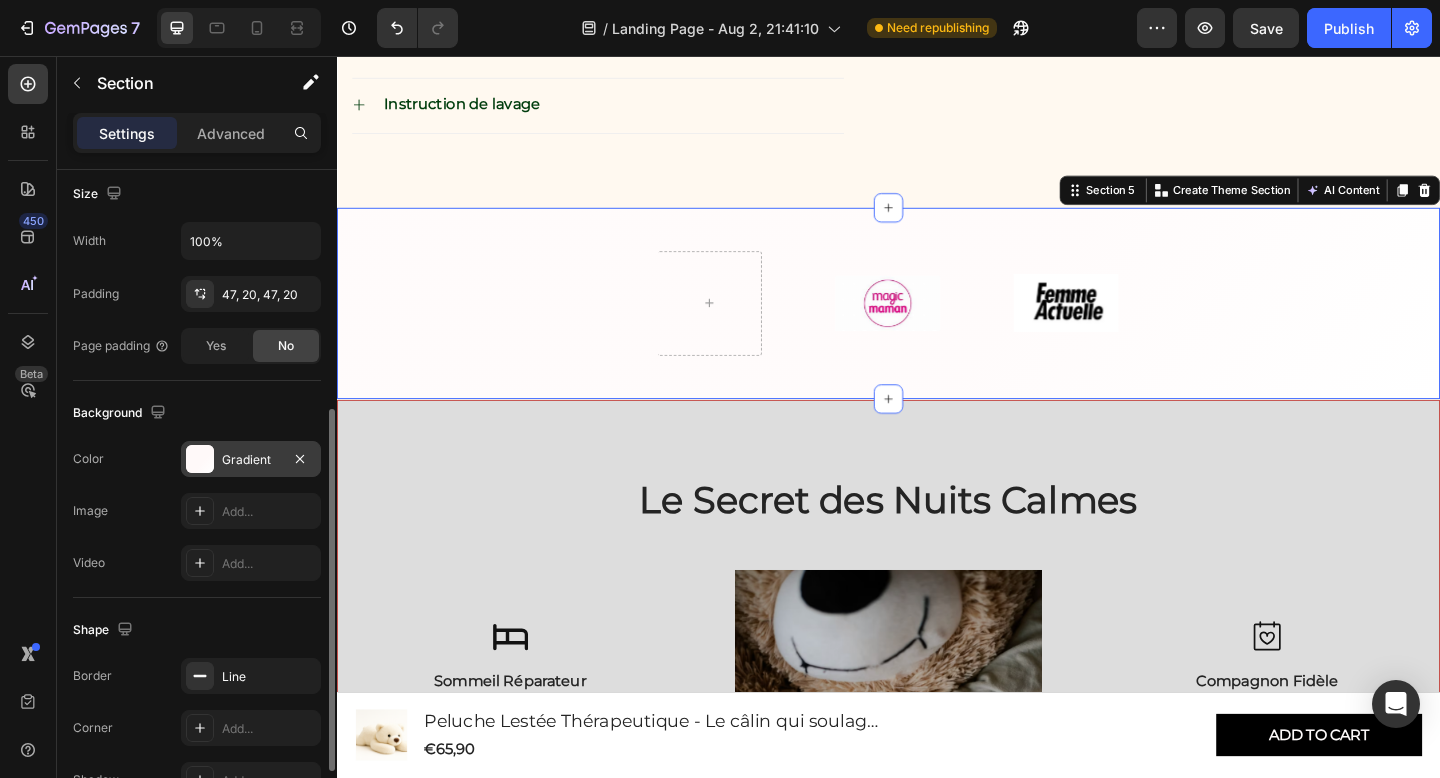 click on "Gradient" at bounding box center [251, 460] 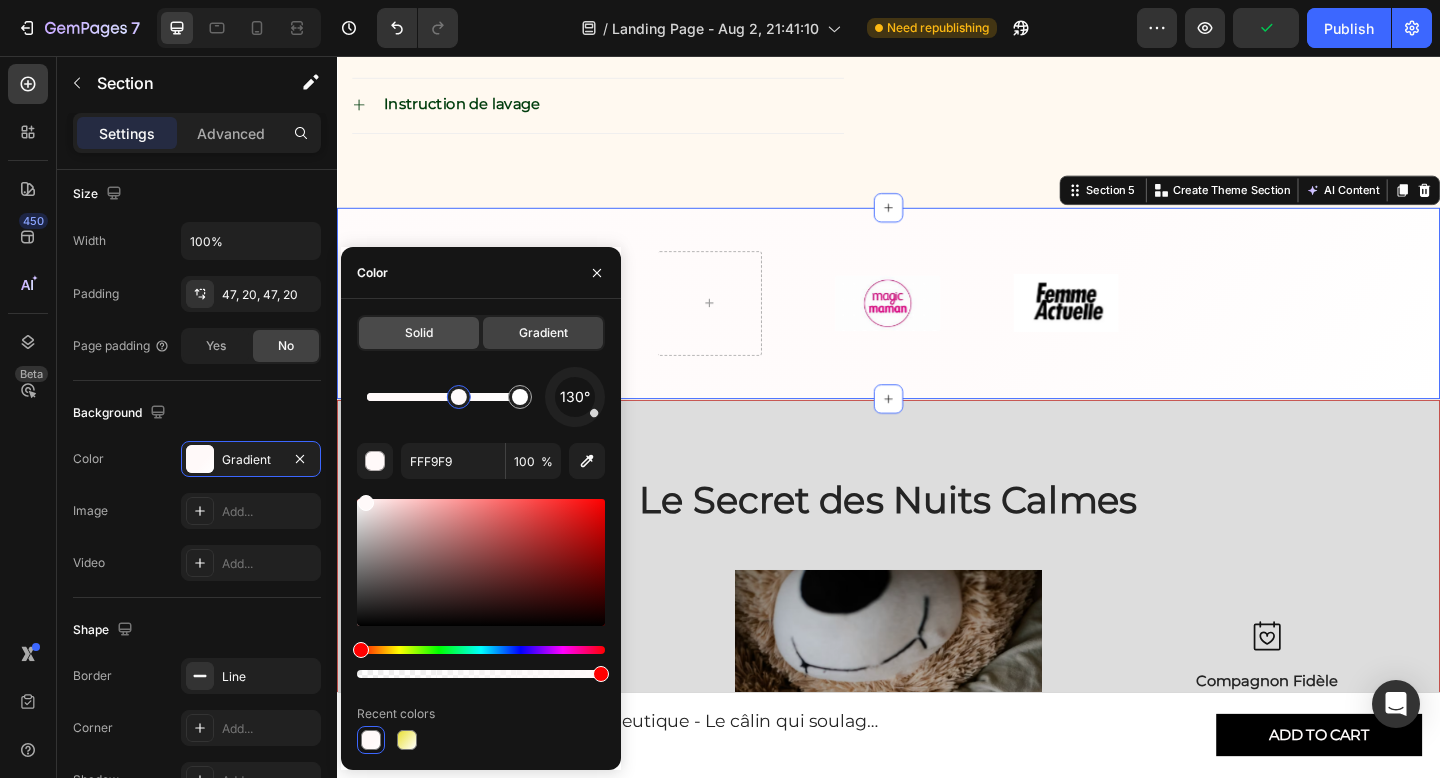 click on "Solid" 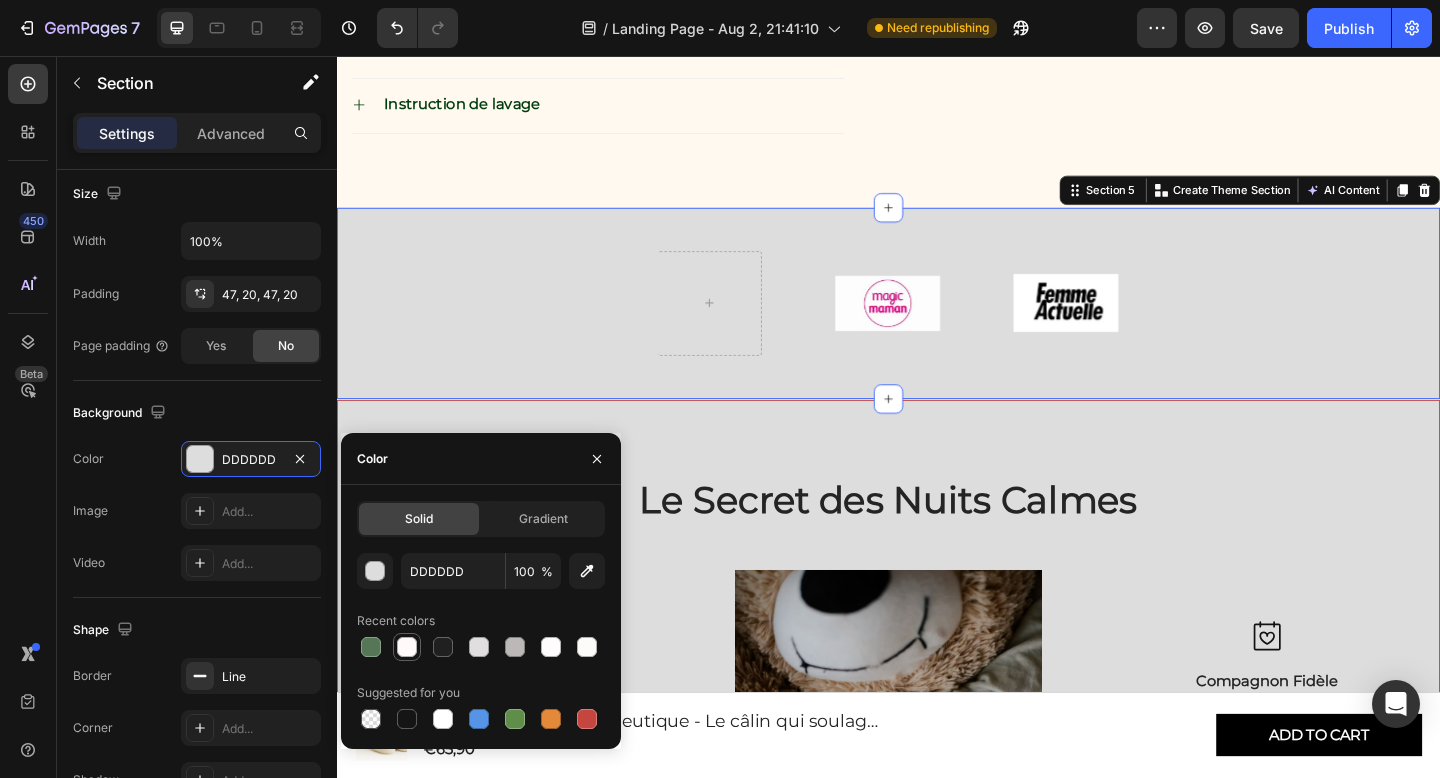 click at bounding box center (407, 647) 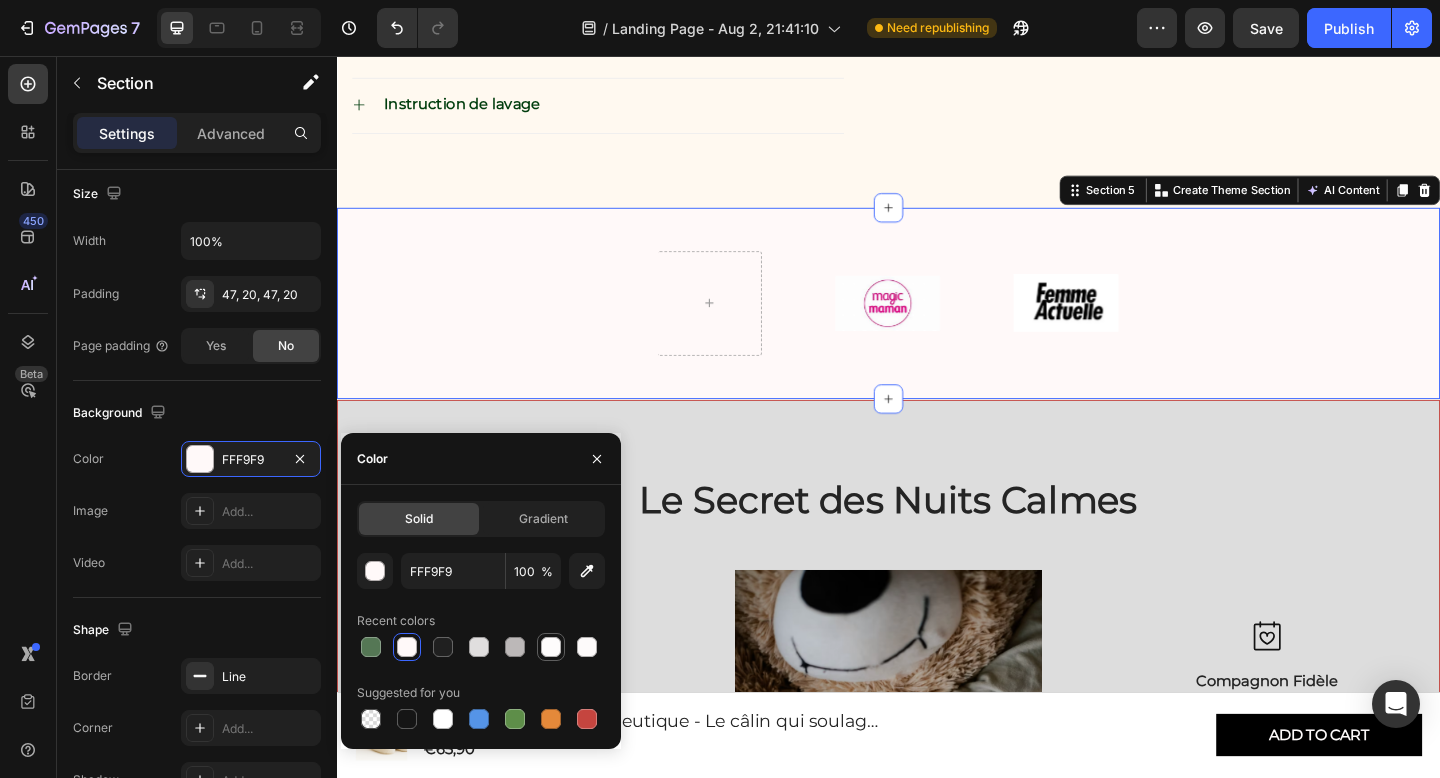 click at bounding box center [551, 647] 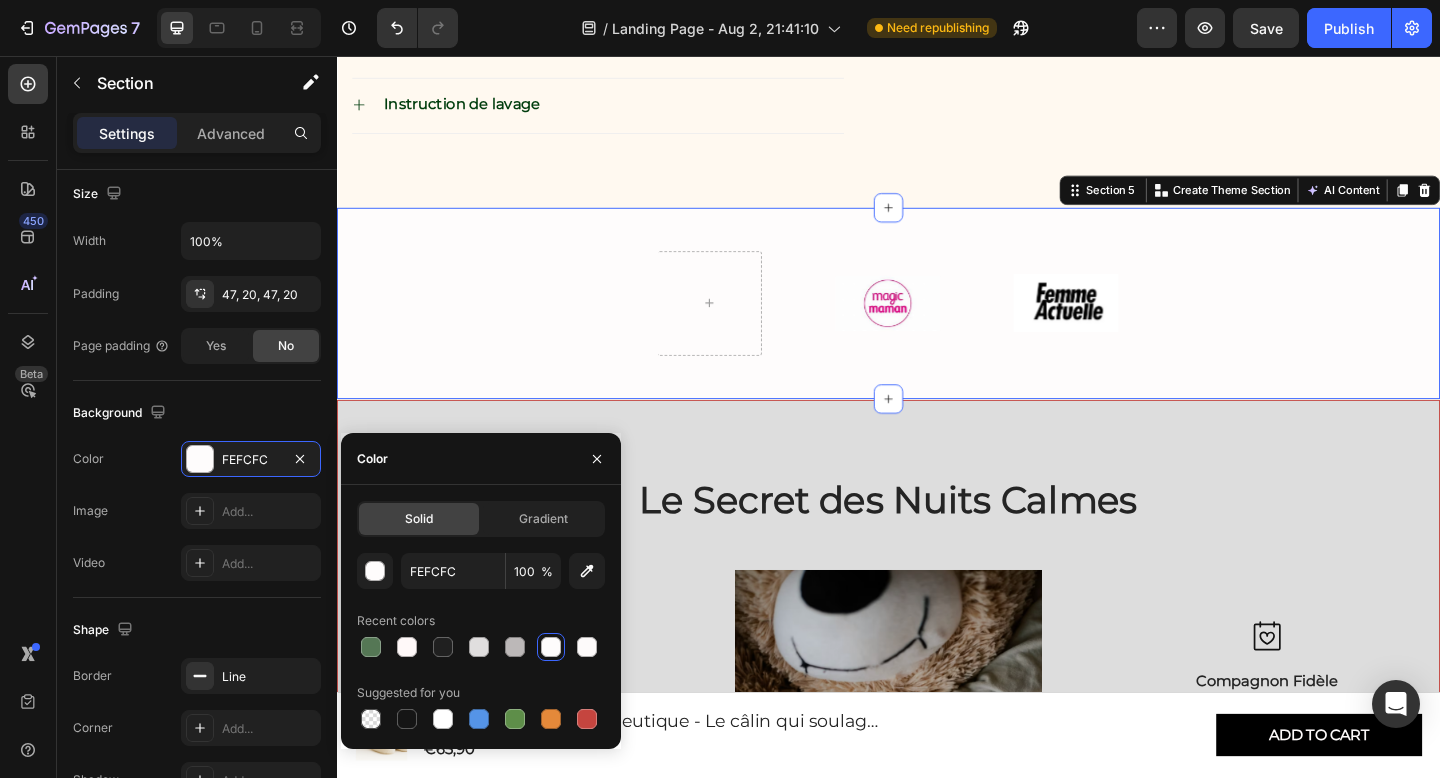 click on "Image Image
Carousel Section 5   You can create reusable sections Create Theme Section AI Content Write with GemAI What would you like to describe here? Tone and Voice Persuasive Product Peluche Lestée Thérapeutique - Le câlin qui soulage le stress Show more Generate" at bounding box center (937, 326) 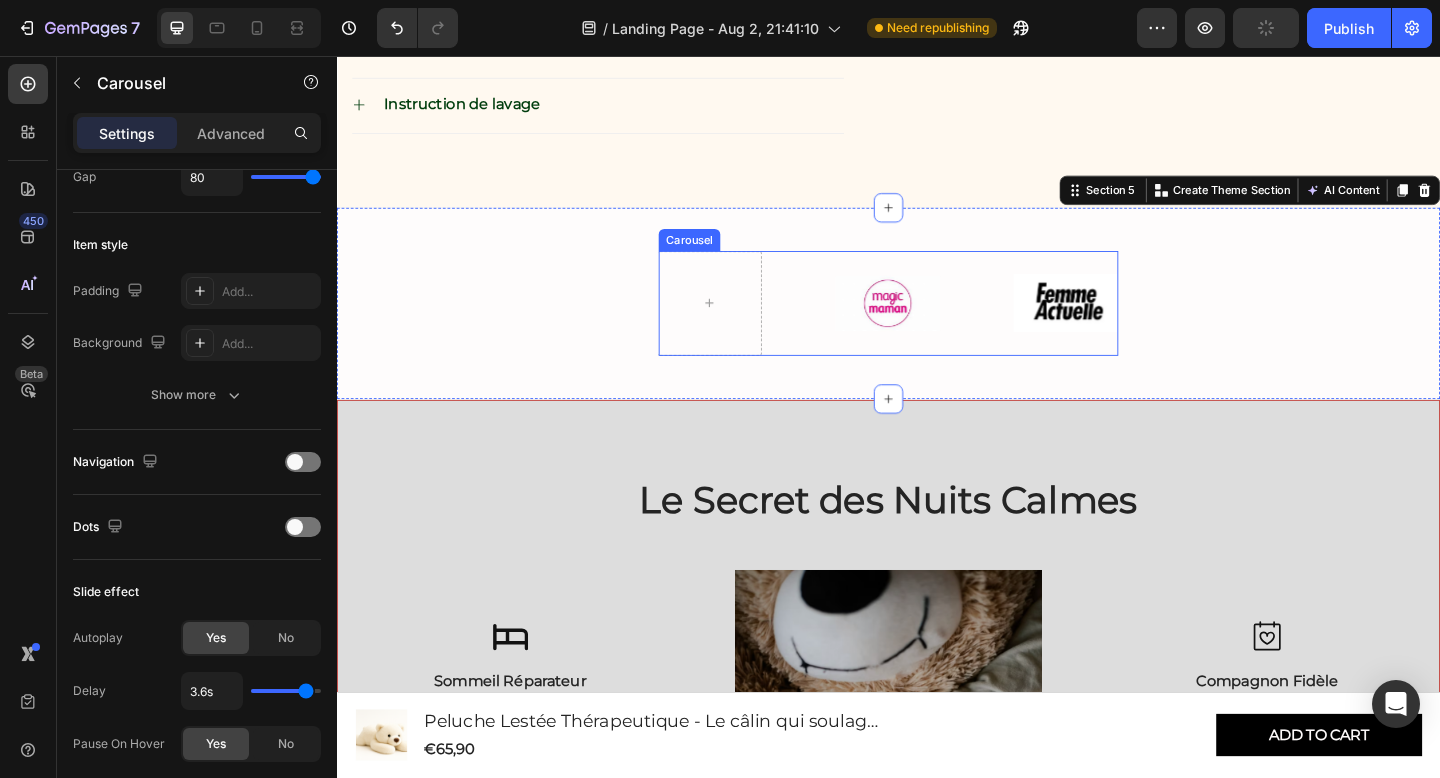 click on "Image Image" at bounding box center [937, 326] 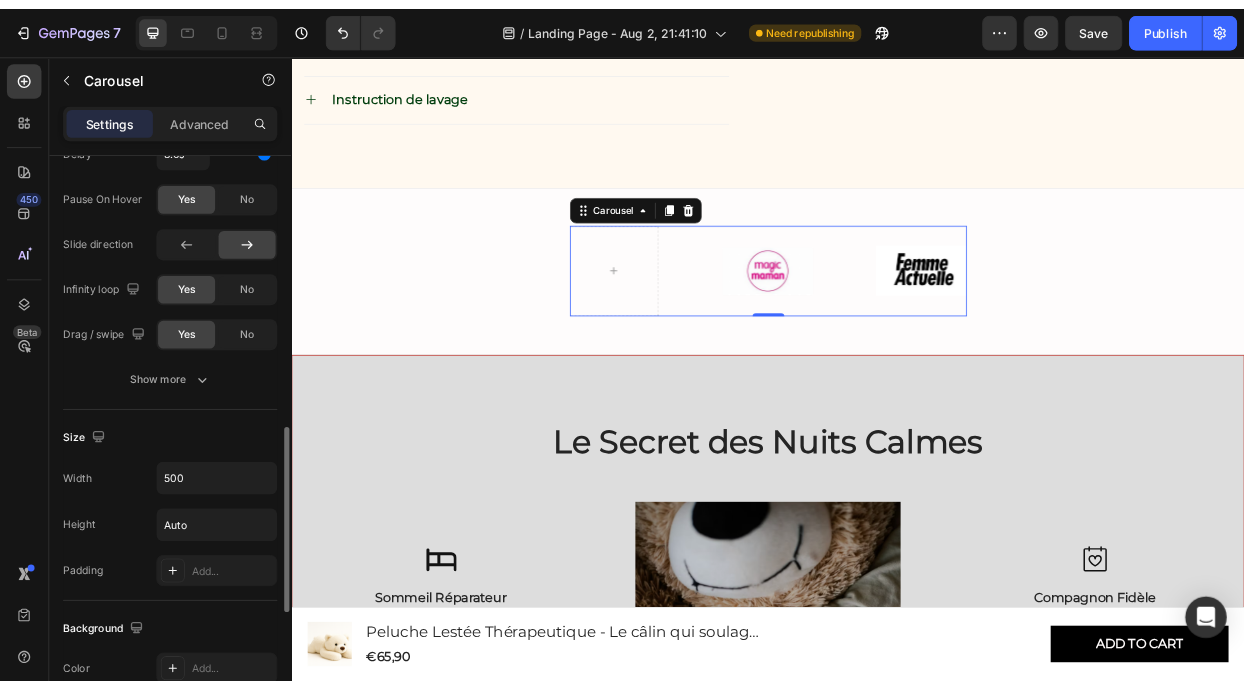 scroll, scrollTop: 965, scrollLeft: 0, axis: vertical 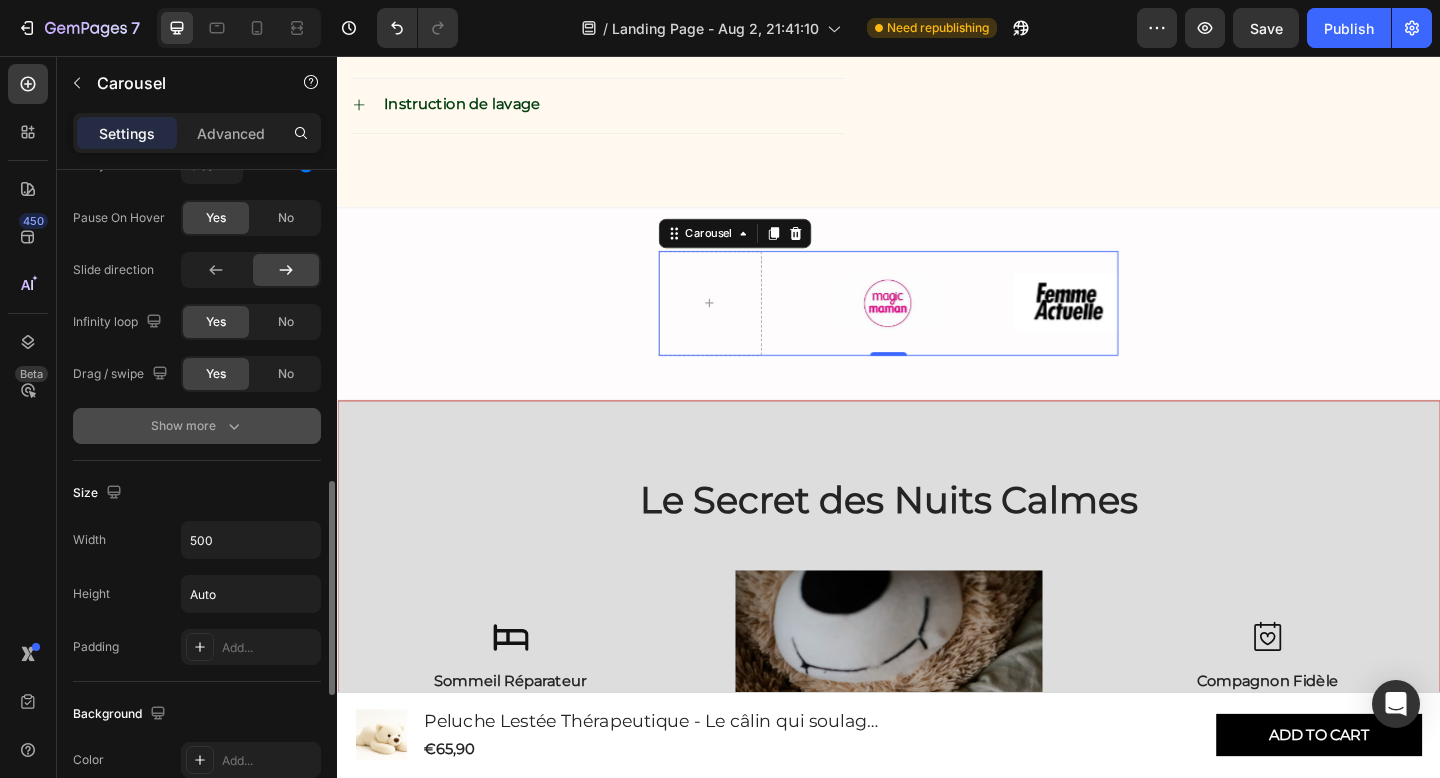 click 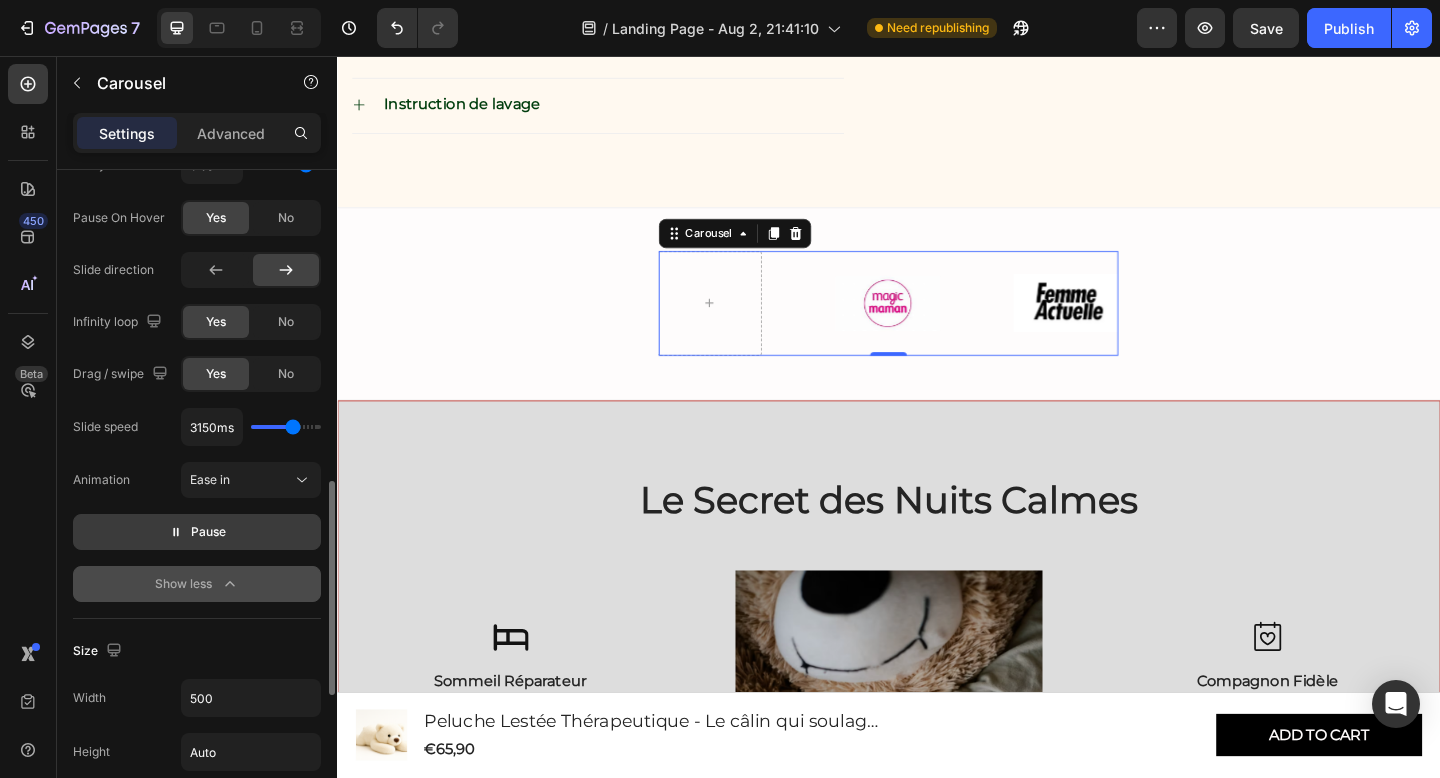 click on "Pause" at bounding box center [197, 532] 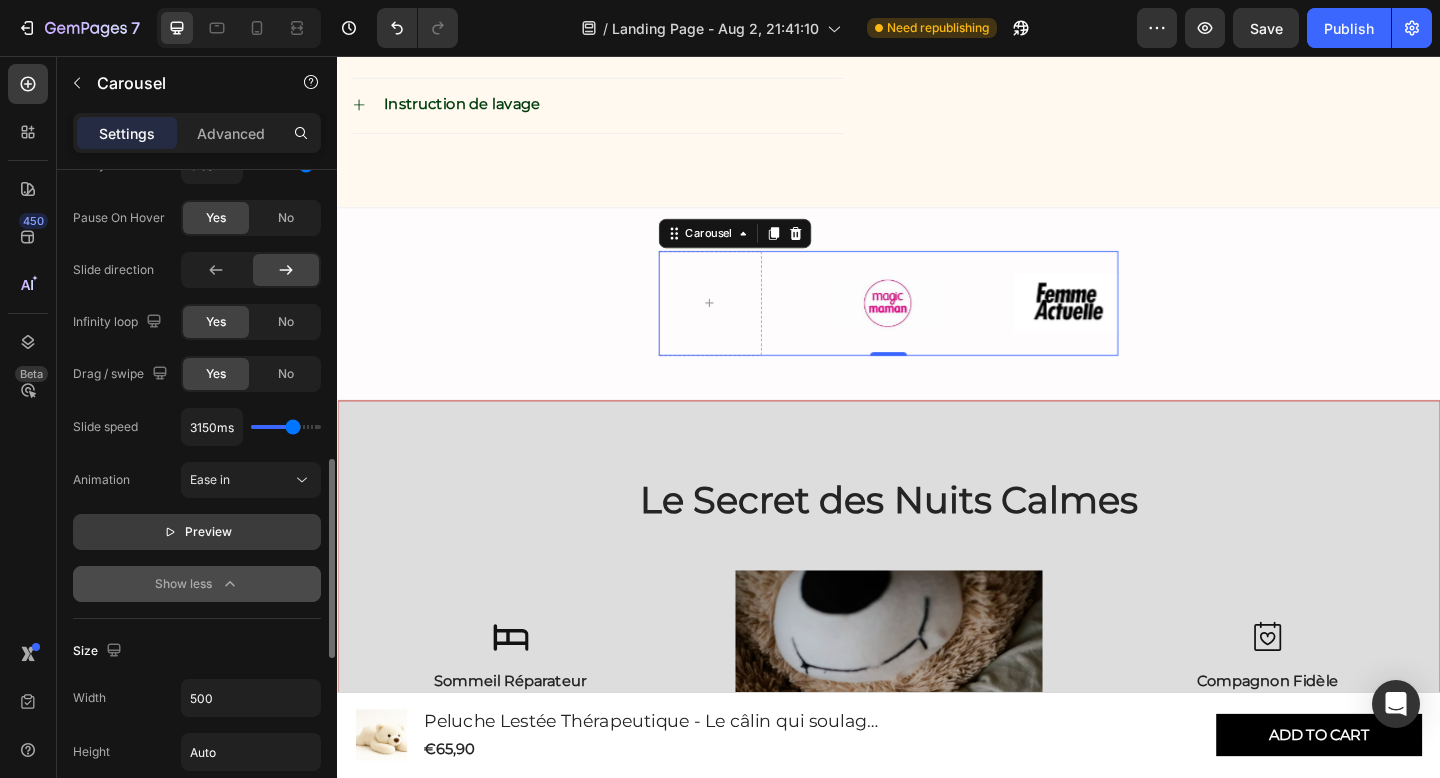 click on "Preview" at bounding box center (197, 532) 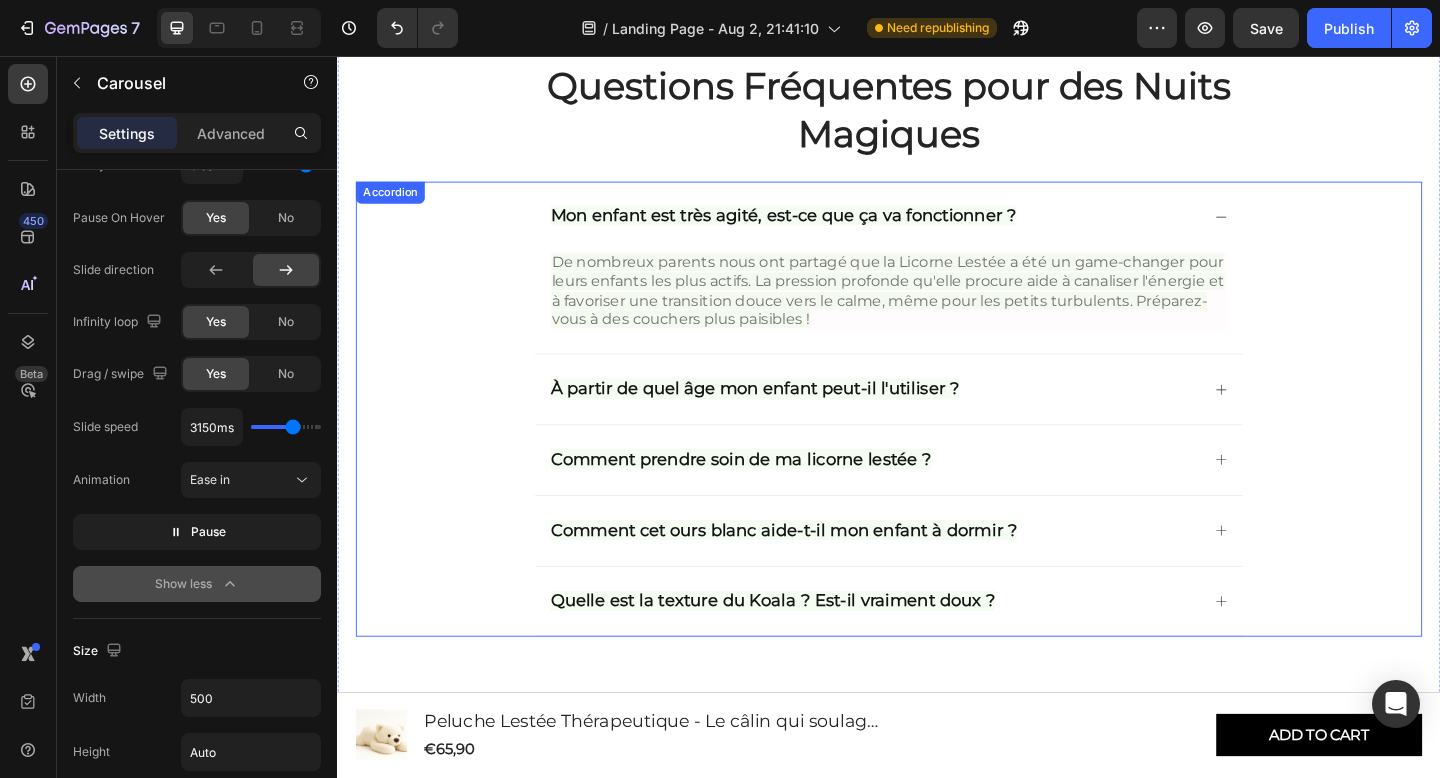 scroll, scrollTop: 3618, scrollLeft: 0, axis: vertical 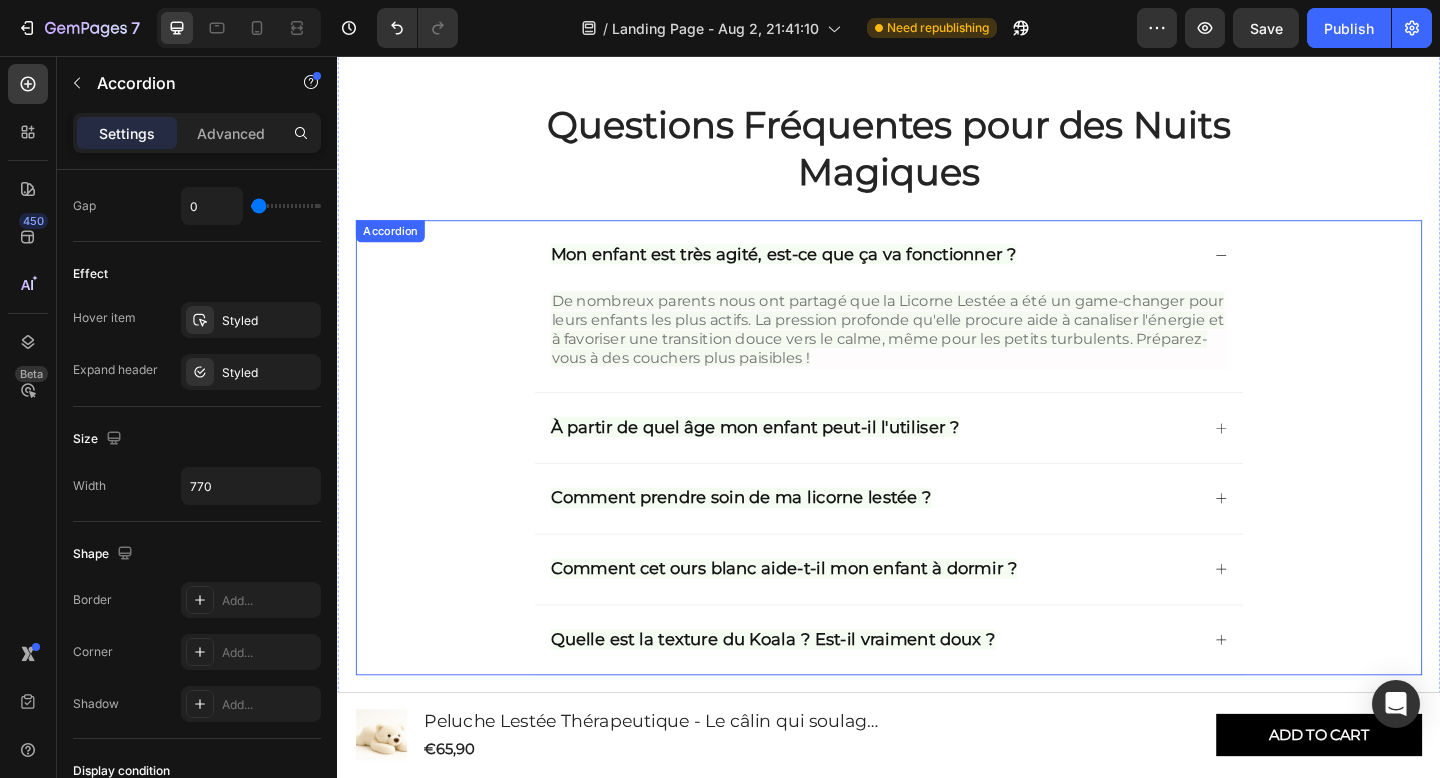 click 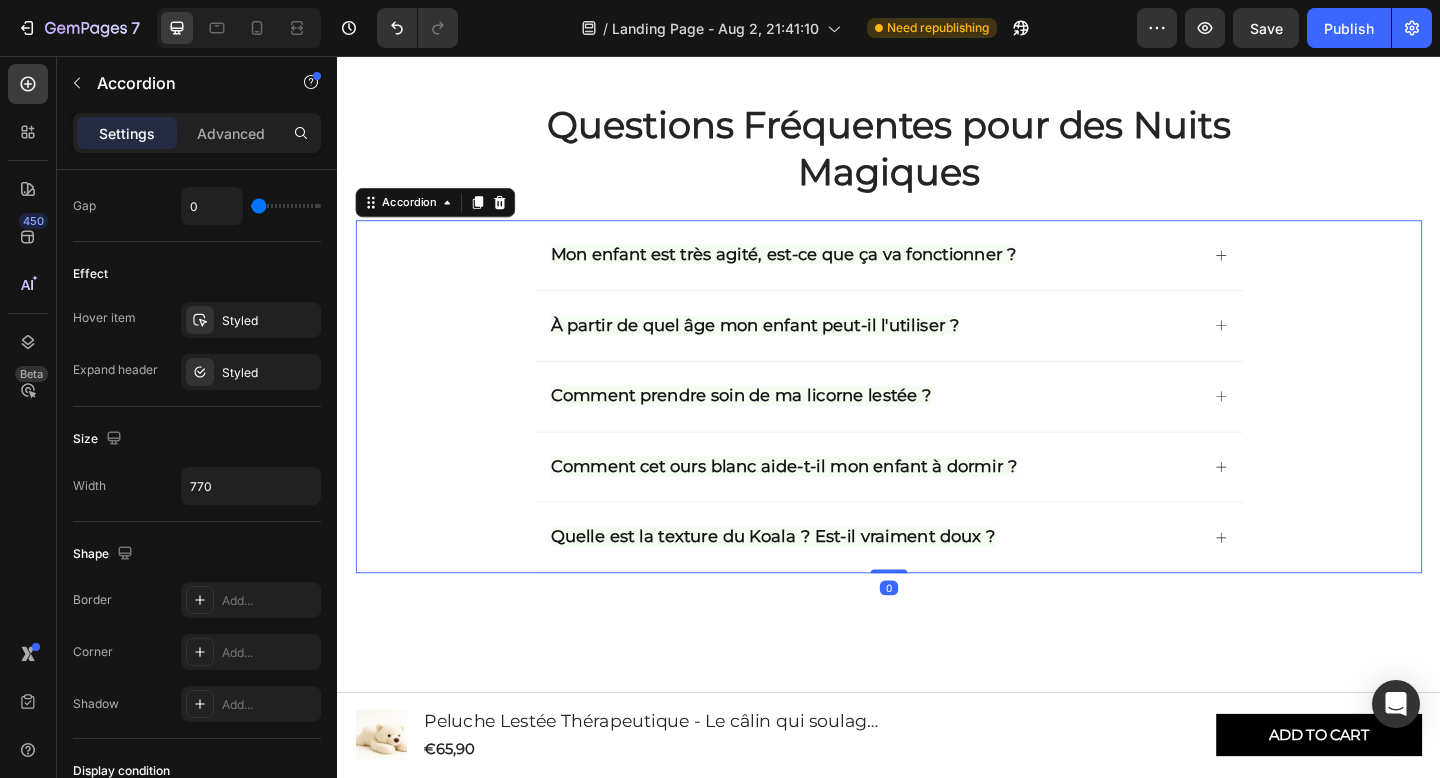 scroll, scrollTop: 0, scrollLeft: 0, axis: both 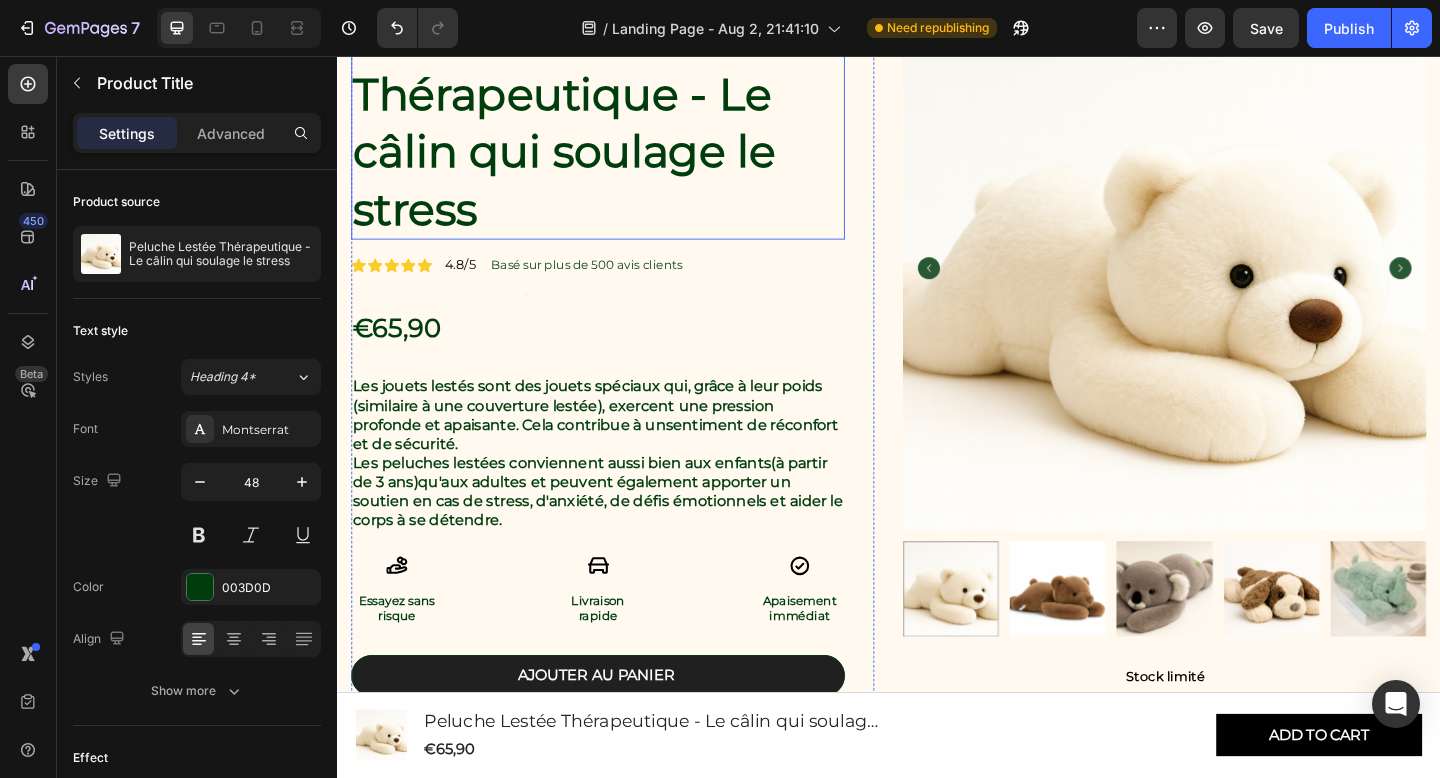 click on "Peluche Lestée Thérapeutique - Le câlin qui soulage le stress" at bounding box center [620, 130] 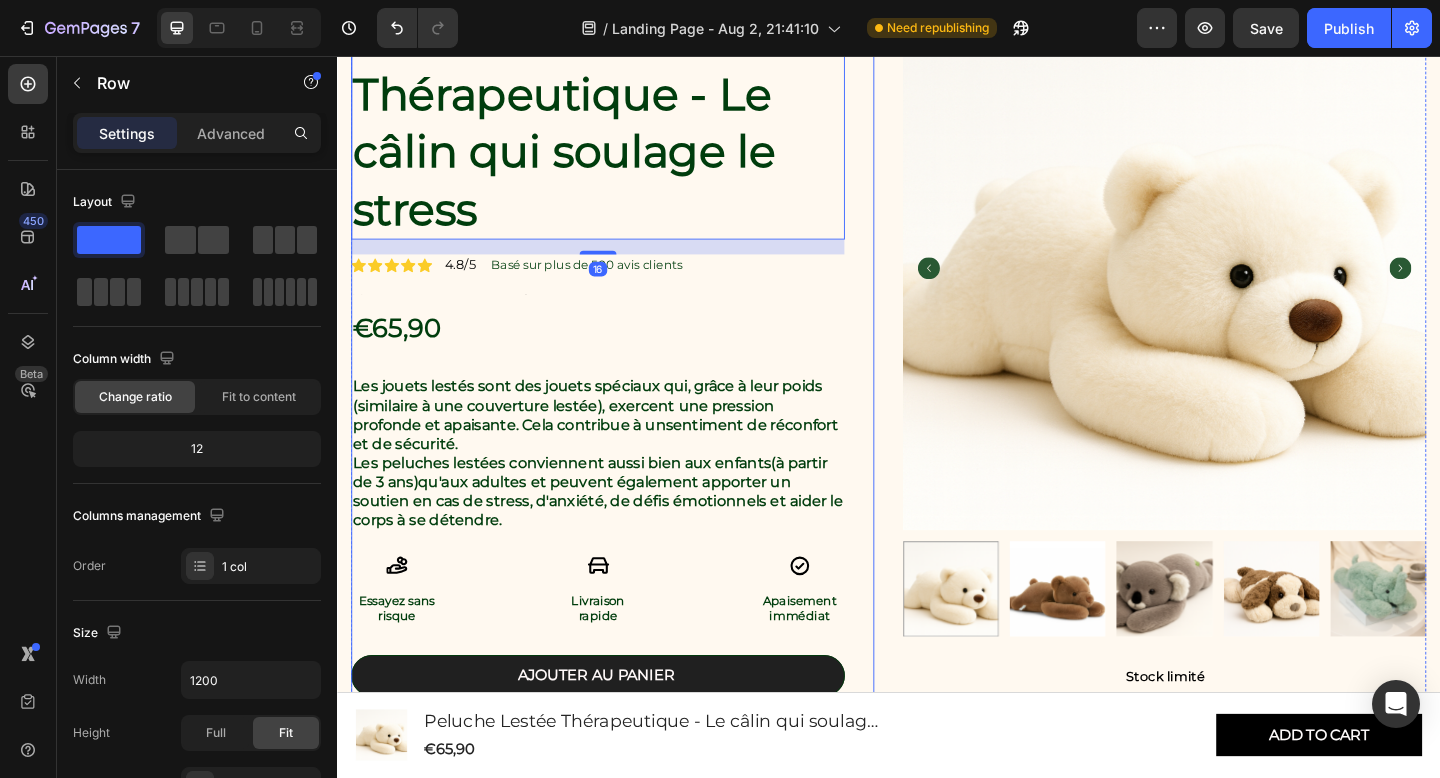 click on "Peluche Lestée Thérapeutique - Le câlin qui soulage le stress Product Title   Edit content in Shopify 16 Icon Icon Icon Icon Icon Icon List 4.8/5 Text Block Basé sur plus de 500 avis clients Text Block Row Text Block €65,90 Product Price Product Price Les jouets lestés sont des jouets spéciaux qui, grâce à leur poids (similaire à une couverture lestée), exercent une pression profonde et apaisante. Cela contribue à un  sentiment de réconfort et de sécurité  .   Les peluches lestées conviennent aussi bien aux enfants  (à partir de 3 ans)  qu'aux adultes et peuvent également apporter un soutien en cas de stress, d'anxiété, de défis émotionnels et aider le corps à se détendre.    Text Block
Icon Essayez sans risque Text Block
Icon Livraison rapide Text Block
Icon Apaisement immédiat Text Block Row Ajouter au panier Add to Cart
Peluche lesté
Haute qualité
Des câlins en retours Item List
Row" at bounding box center (636, 515) 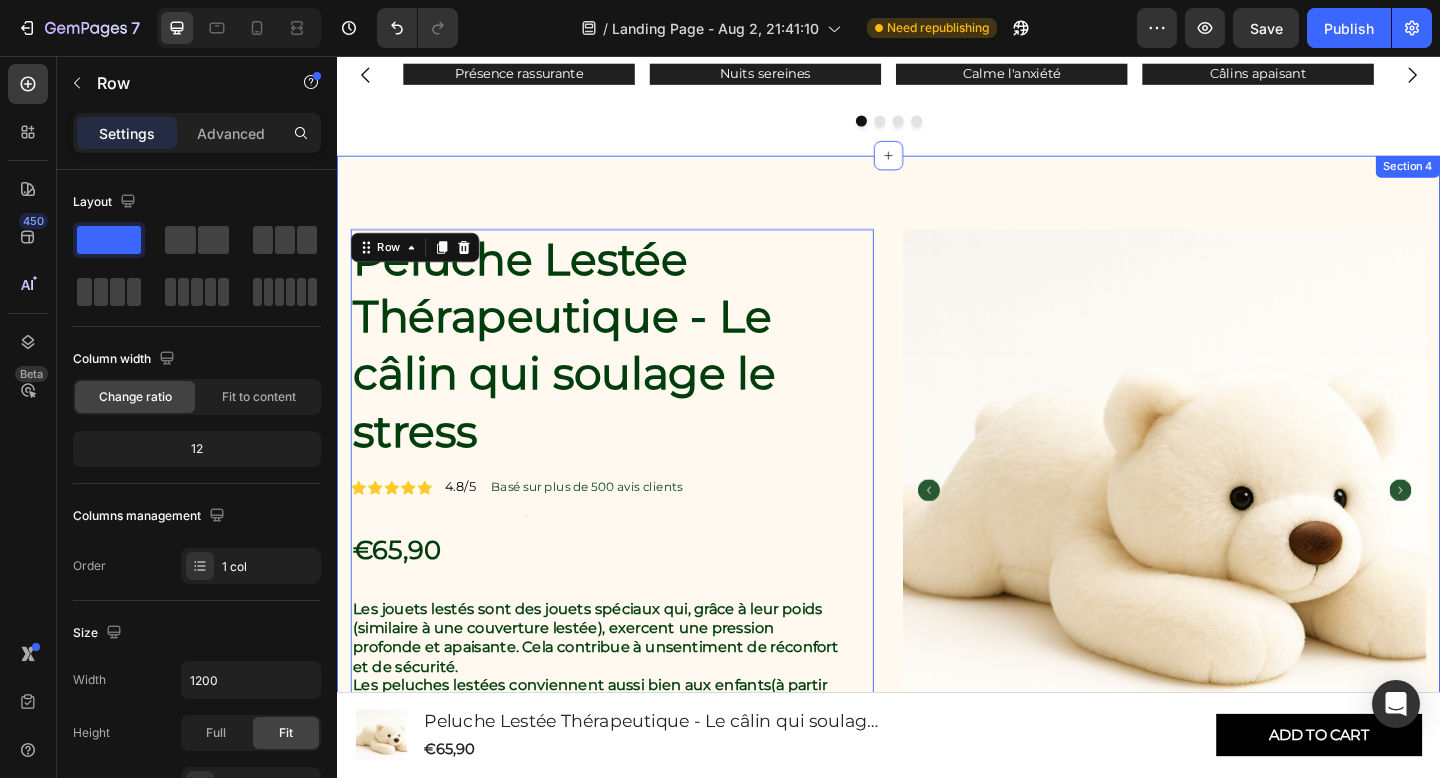 scroll, scrollTop: 652, scrollLeft: 0, axis: vertical 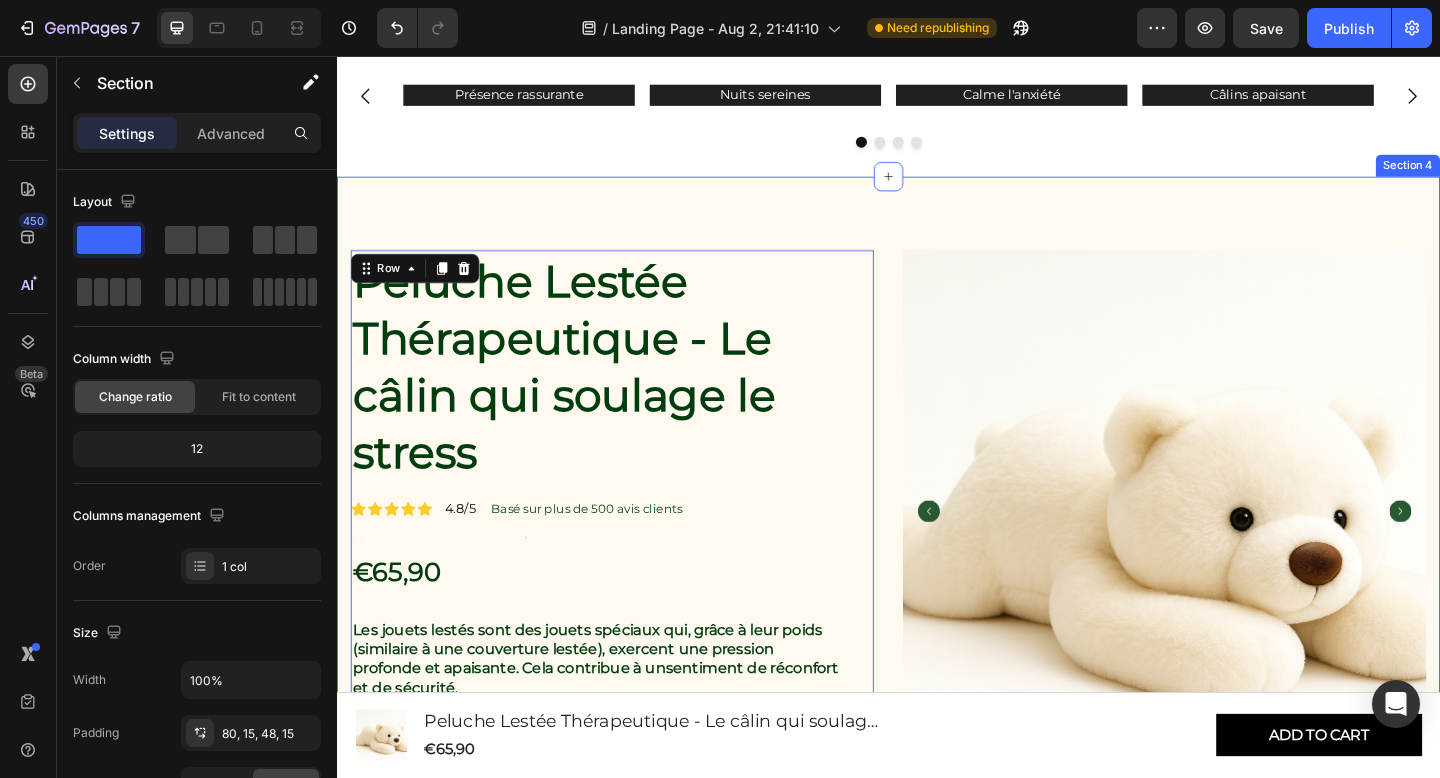 click on "Peluche Lestée Thérapeutique - Le câlin qui soulage le stress Product Title Icon Icon Icon Icon Icon Icon List 4.8/5 Text Block Basé sur plus de 500 avis clients Text Block Row Text Block €65,90 Product Price Product Price Les jouets lestés sont des jouets spéciaux qui, grâce à leur poids (similaire à une couverture lestée), exercent une pression profonde et apaisante. Cela contribue à un  sentiment de réconfort et de sécurité  .   Les peluches lestées conviennent aussi bien aux enfants  (à partir de 3 ans)  qu'aux adultes et peuvent également apporter un soutien en cas de stress, d'anxiété, de défis émotionnels et aider le corps à se détendre.    Text Block
Icon Essayez sans risque Text Block
Icon Livraison rapide Text Block
Icon Apaisement immédiat Text Block Row Ajouter au panier Add to Cart
Peluche lesté
Haute qualité
Des câlins en retours Item List
Détails des câlins" at bounding box center (937, 780) 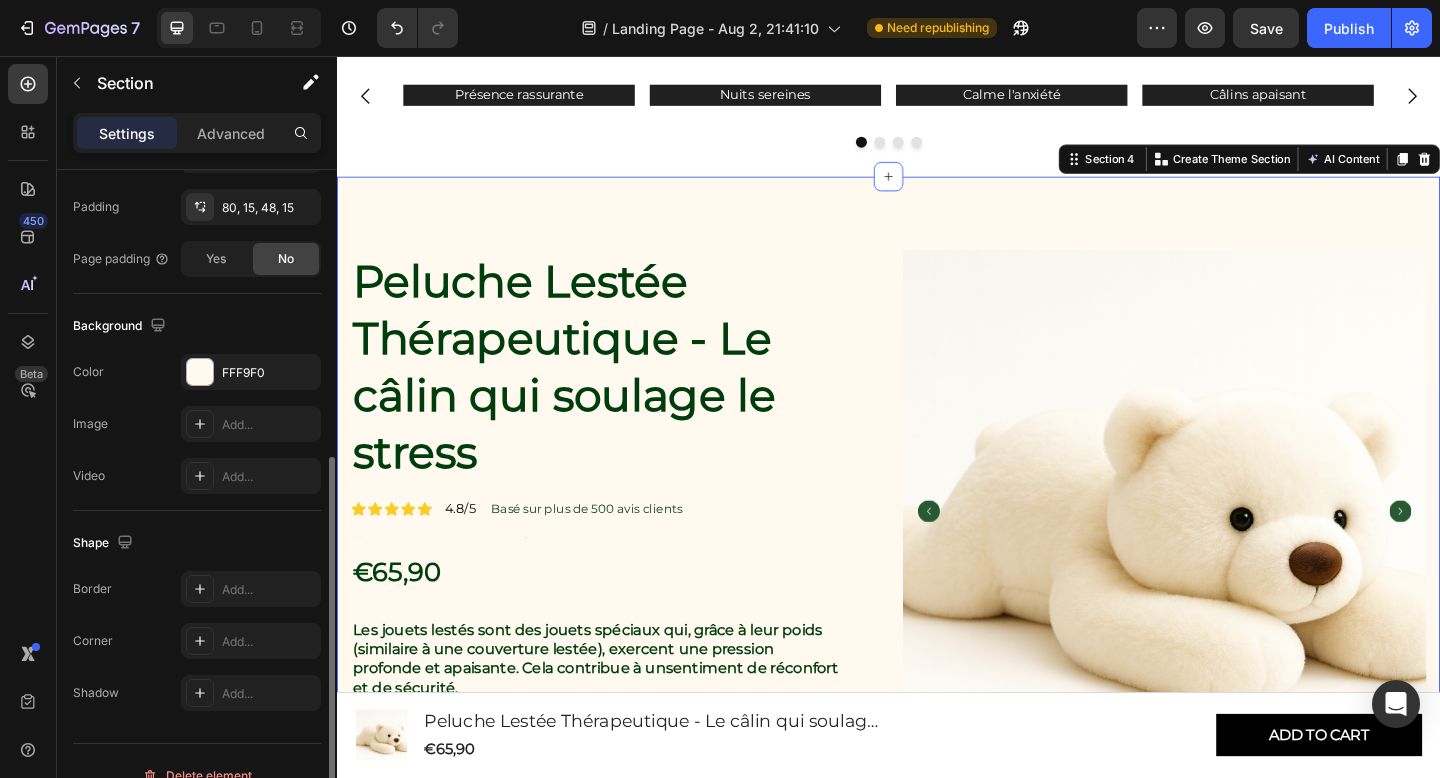 scroll, scrollTop: 555, scrollLeft: 0, axis: vertical 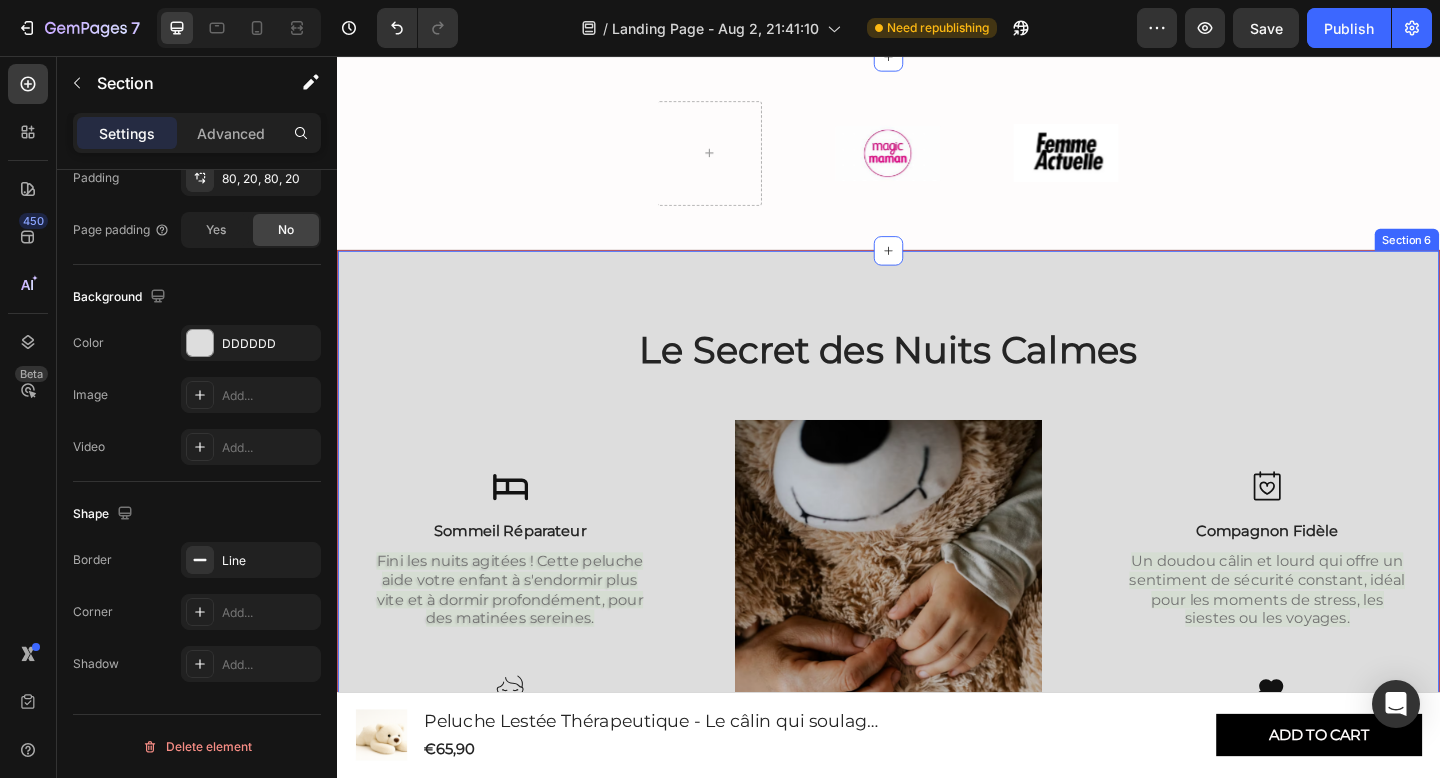 click on "Le Secret des Nuits Calmes Heading
Icon Sommeil Réparateur Text Block Fini les nuits agitées ! Cette peluche aide votre enfant à s'endormir plus vite et à dormir profondément, pour des matinées sereines. Text Block
Icon Apaisement Immédiat Text Block Sa douce pression enveloppe votre enfant, dissipant l'anxiété et créant une bulle de calme pour l'aider à se détendre. Text Block Image
Icon Compagnon Fidèle Text Block Un doudou câlin et lourd qui offre un sentiment de sécurité constant, idéal pour les moments de stress, les siestes ou les voyages. Text Block
Icon Tranquillité d'Esprit Text Block Offrez le cadeau du calme à votre enfant et à vous-même. Moins de stress, plus de bonheur pour toute la famille. Text Block Row Section 6" at bounding box center (937, 650) 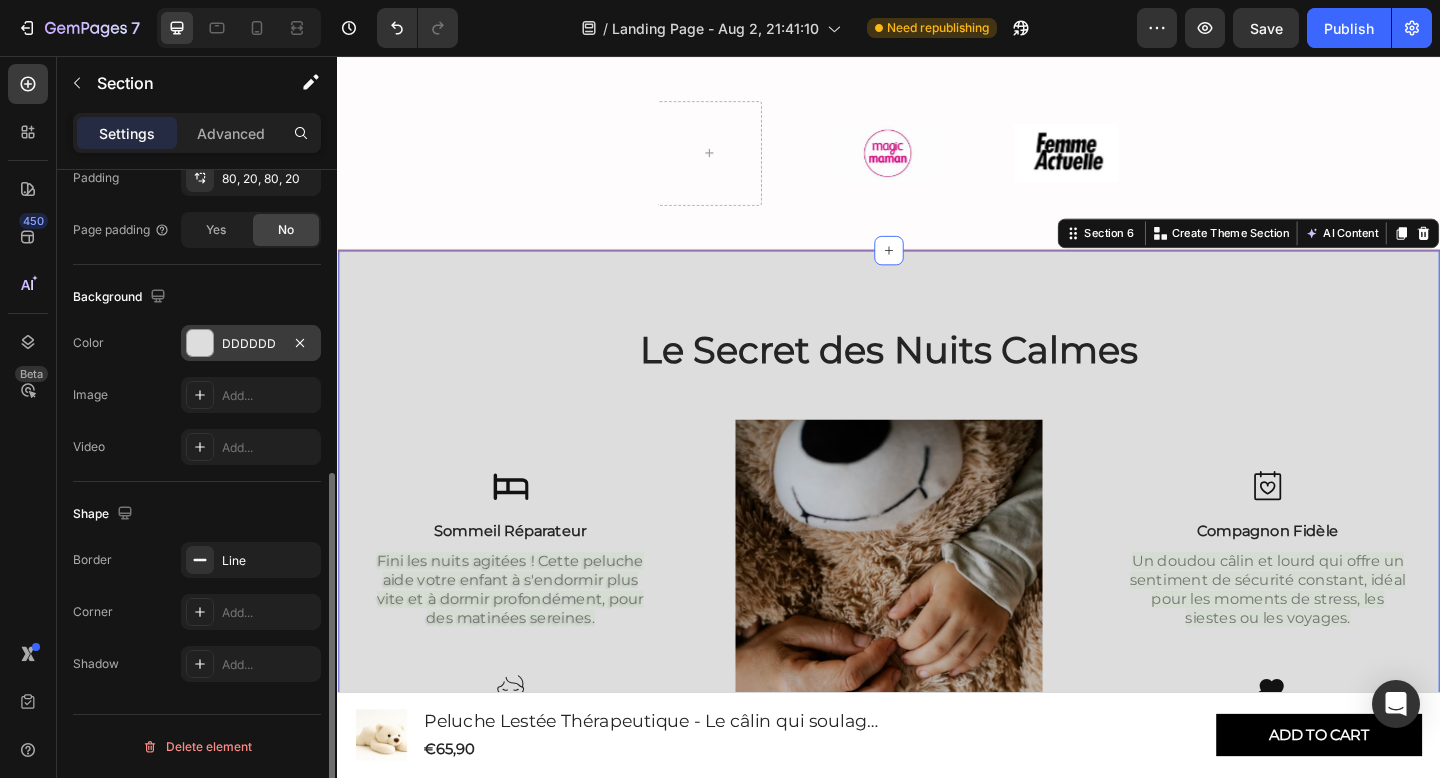 click on "DDDDDD" at bounding box center [251, 344] 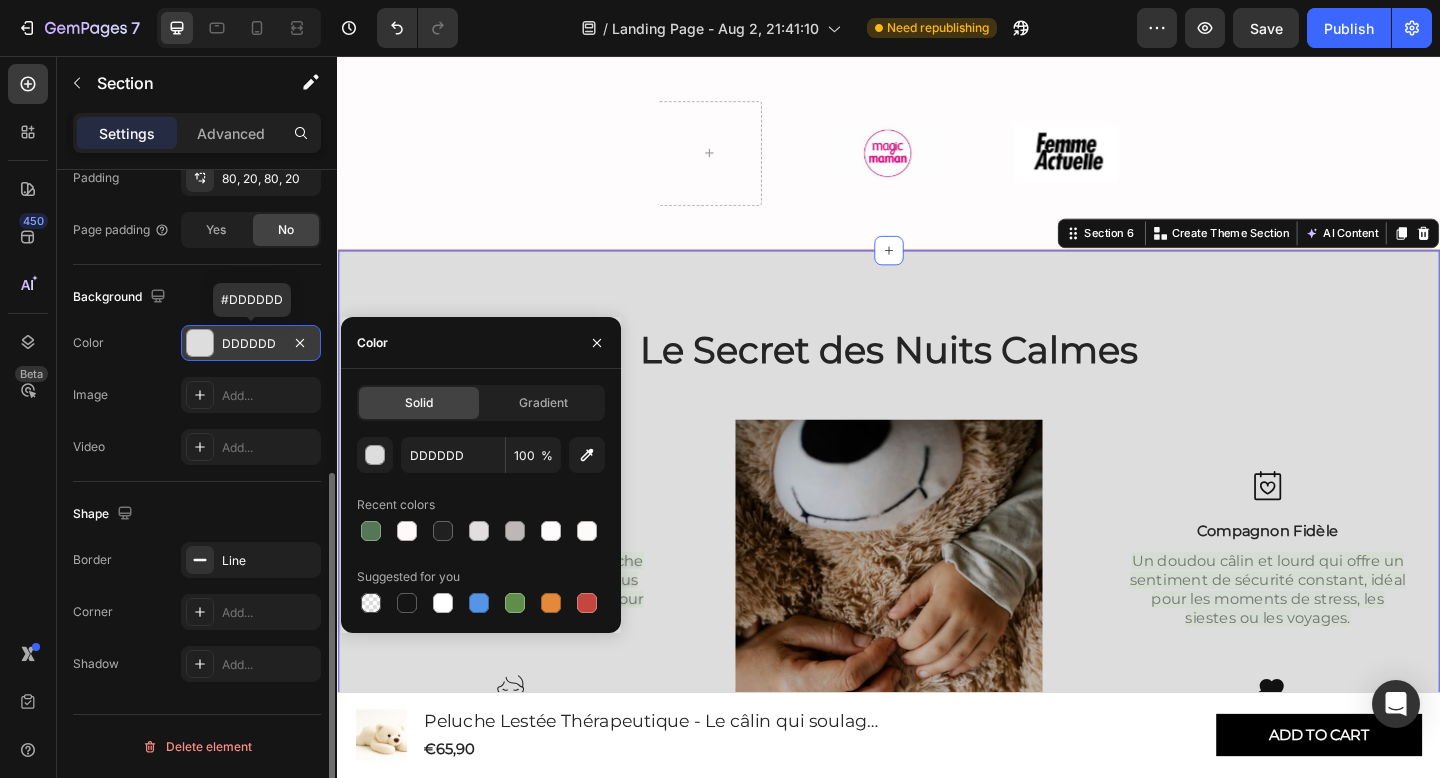 click on "DDDDDD" at bounding box center (251, 344) 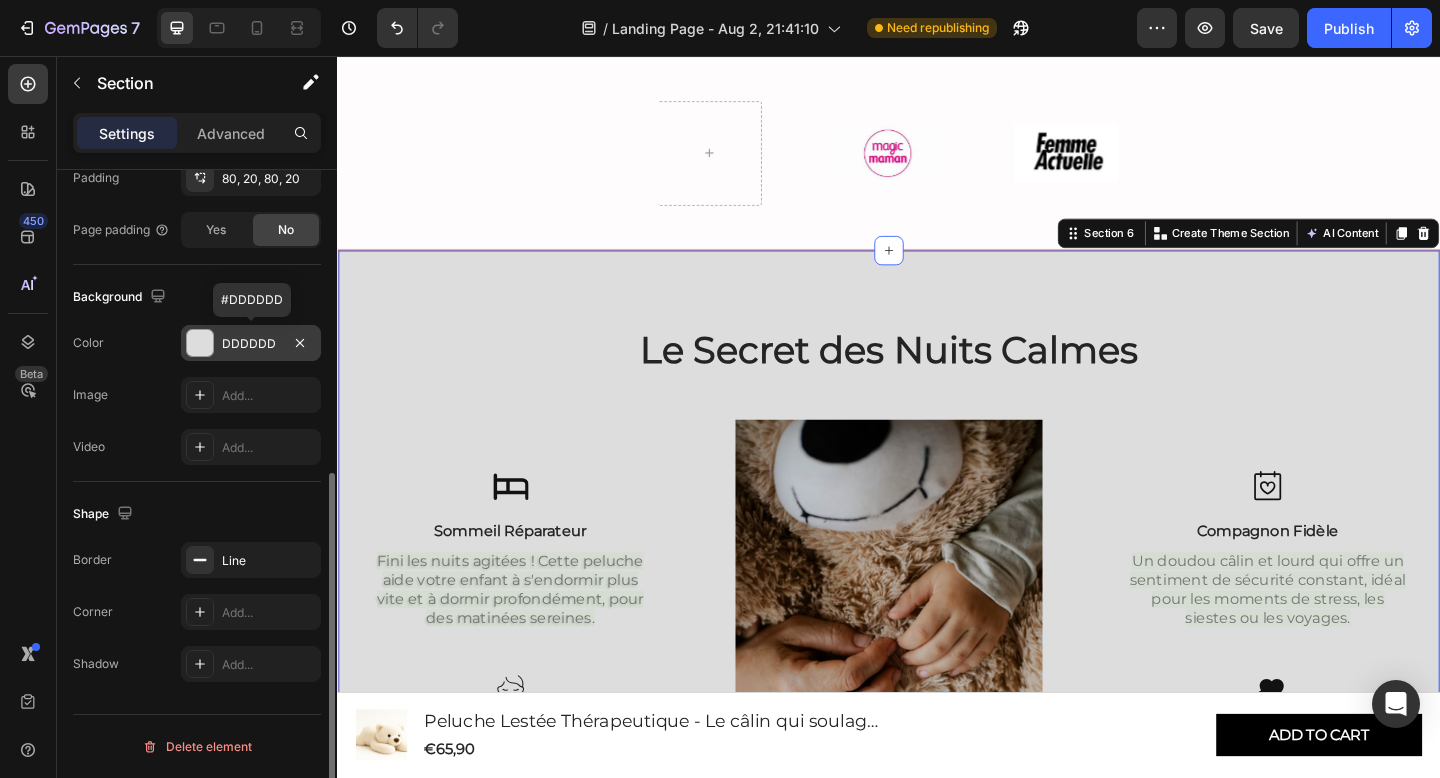 click on "DDDDDD" at bounding box center (251, 344) 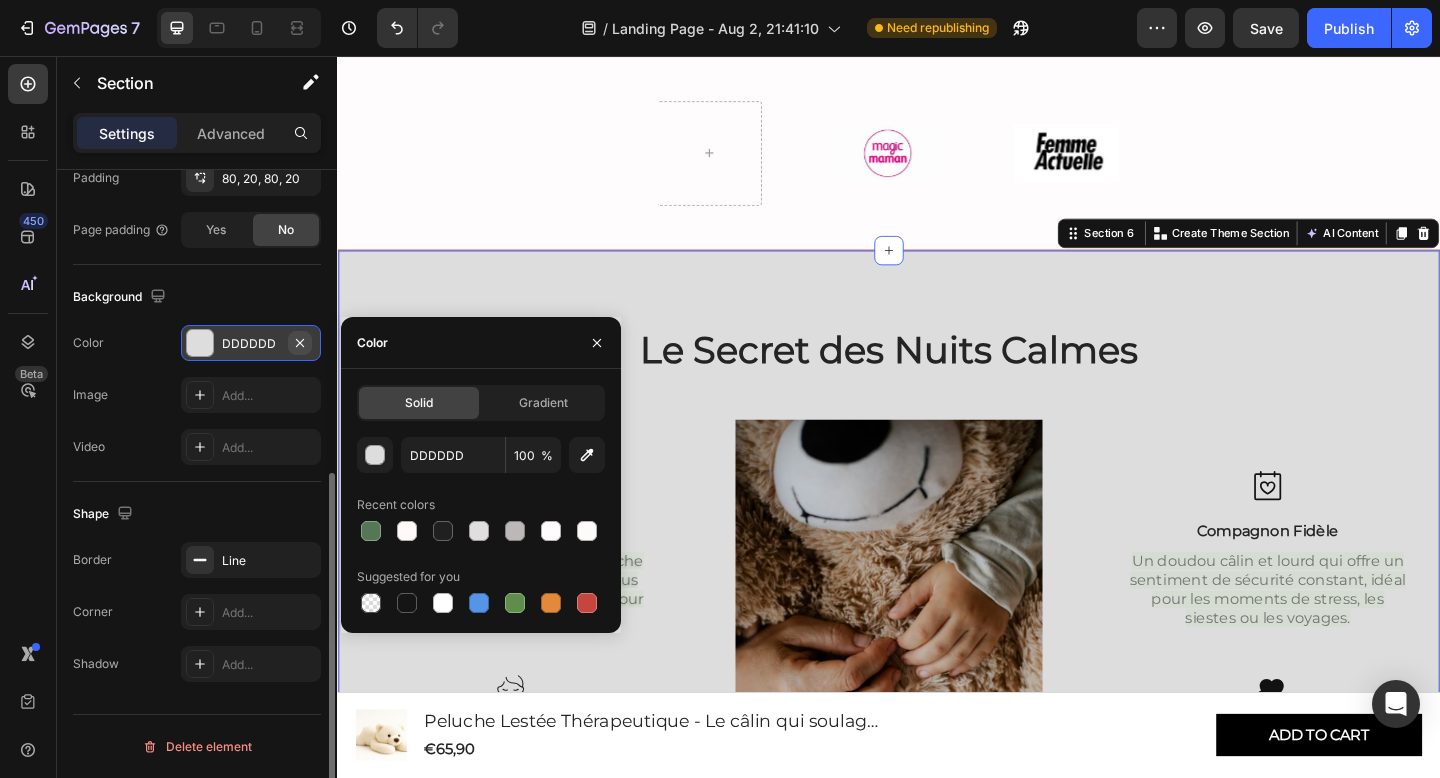 click 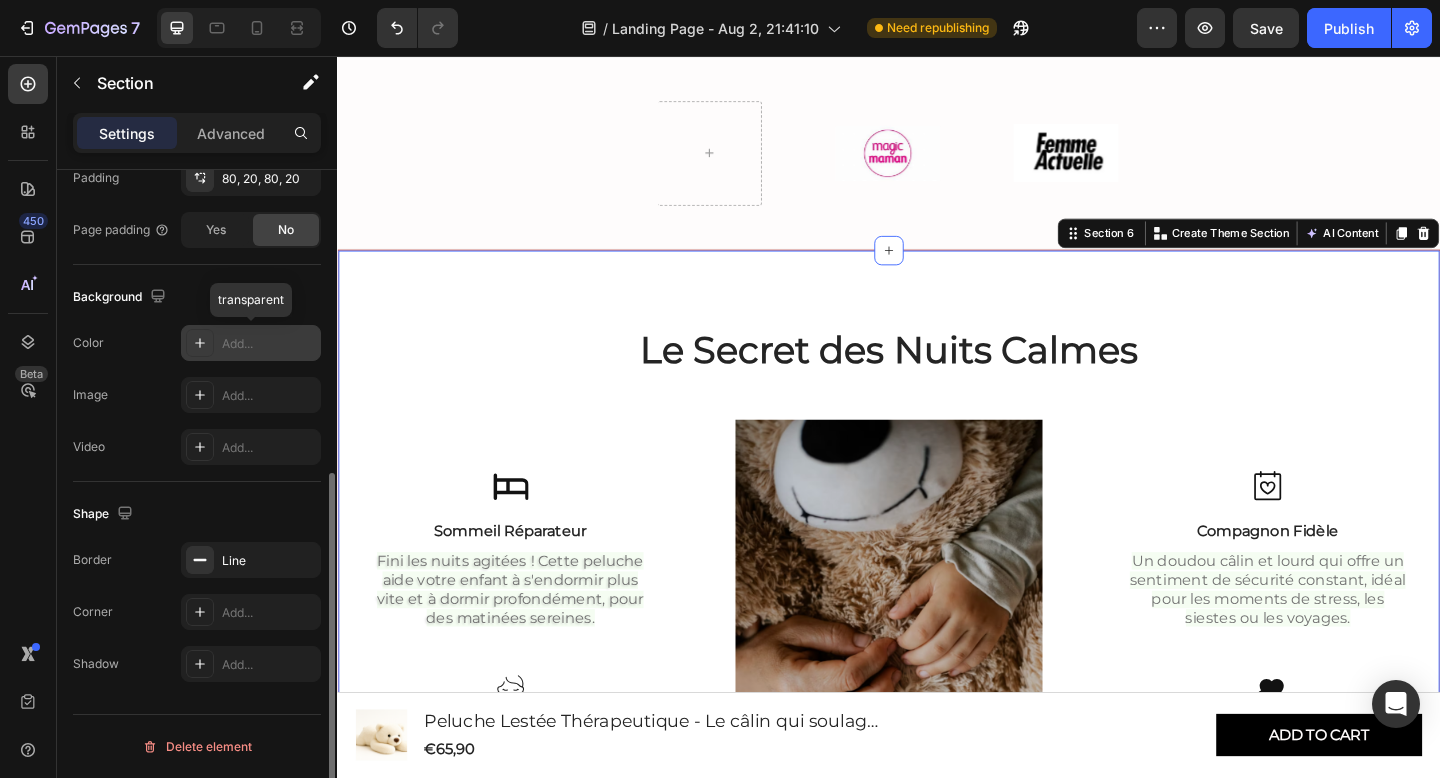 click on "Add..." at bounding box center (269, 344) 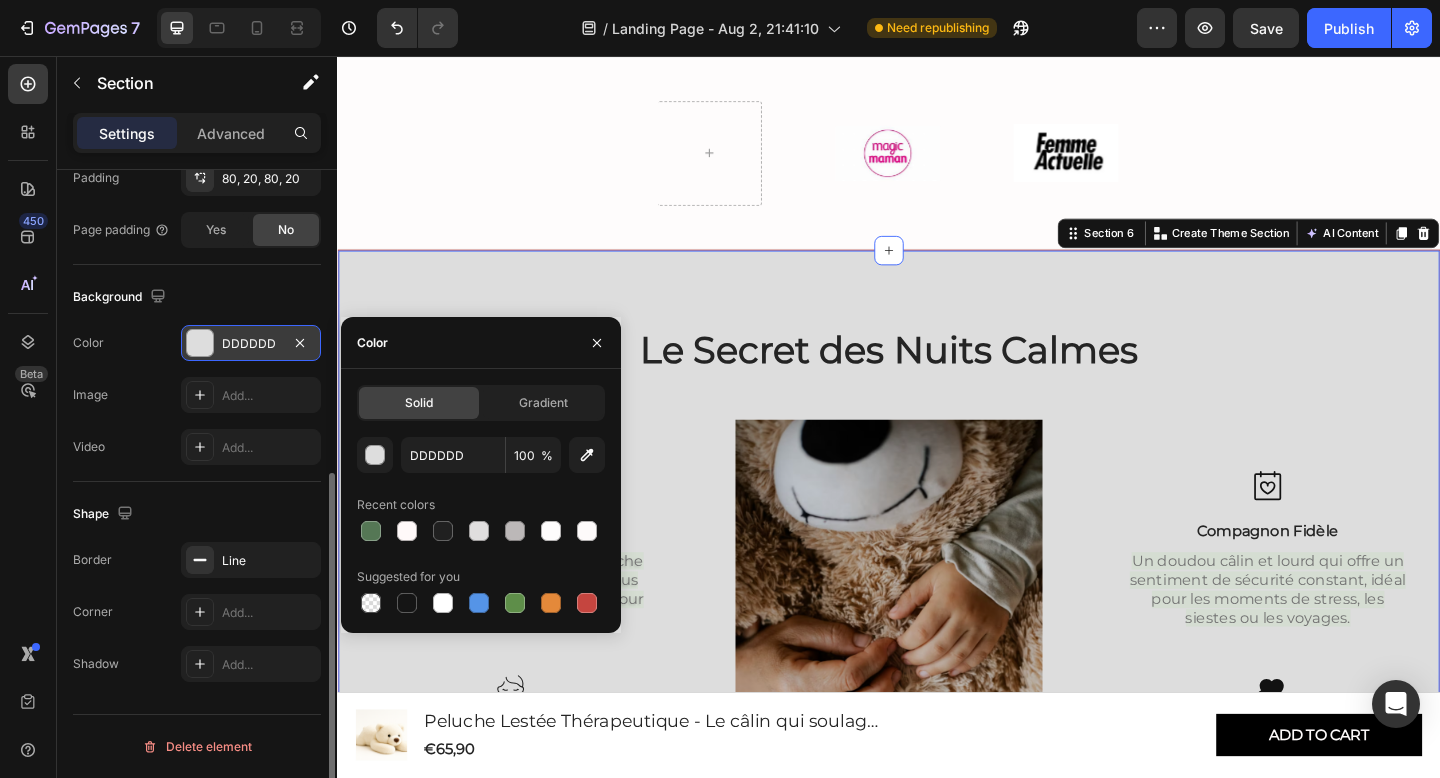 click on "DDDDDD" at bounding box center (251, 344) 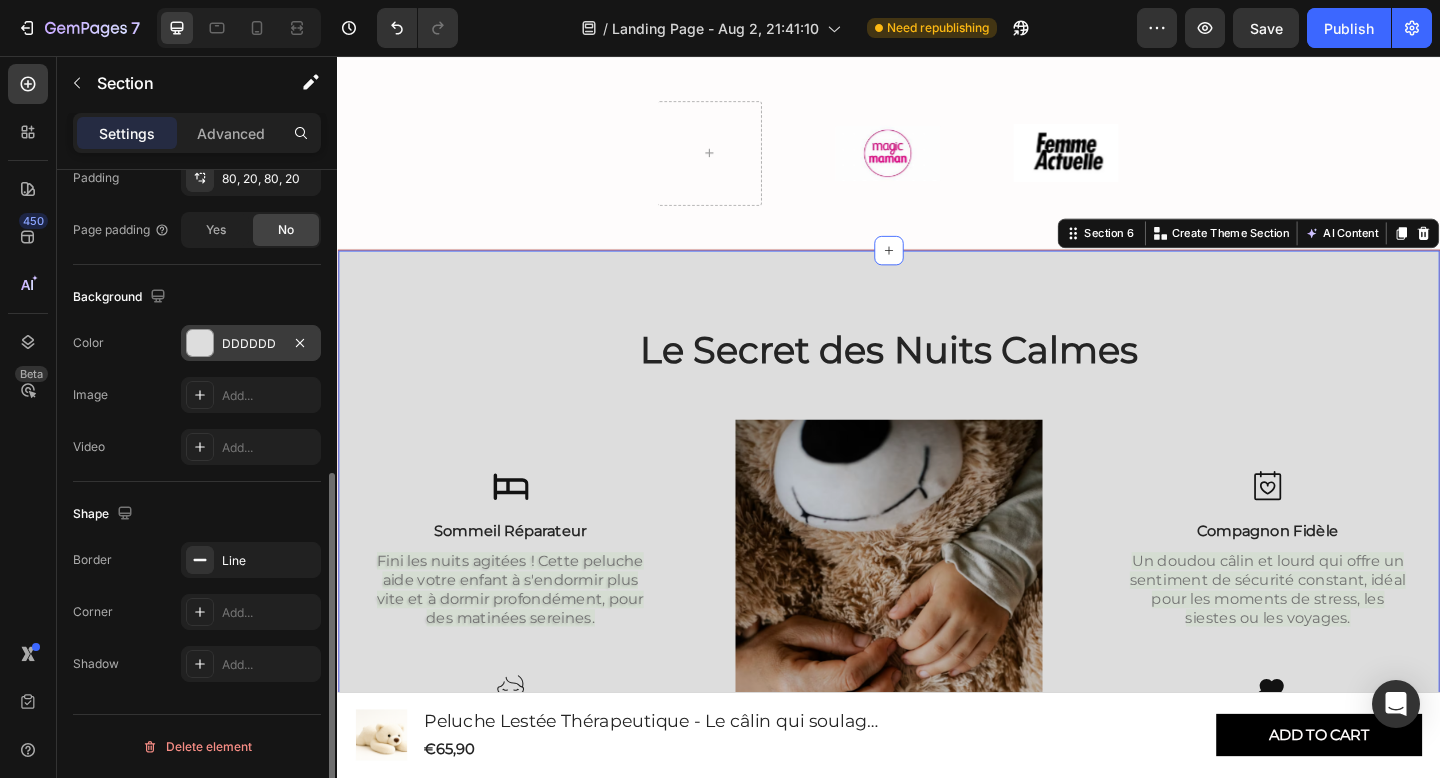click on "DDDDDD" at bounding box center (251, 344) 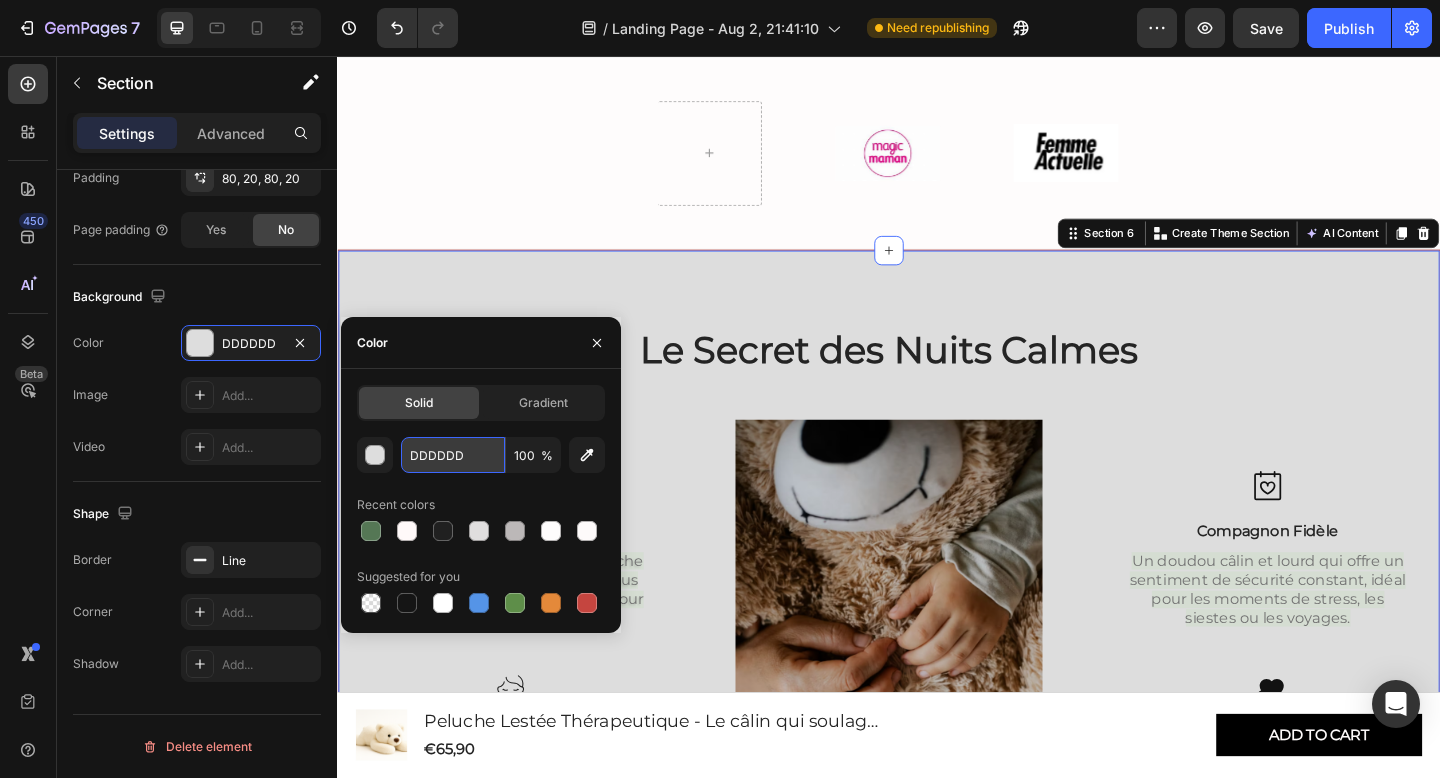 click on "DDDDDD" at bounding box center [453, 455] 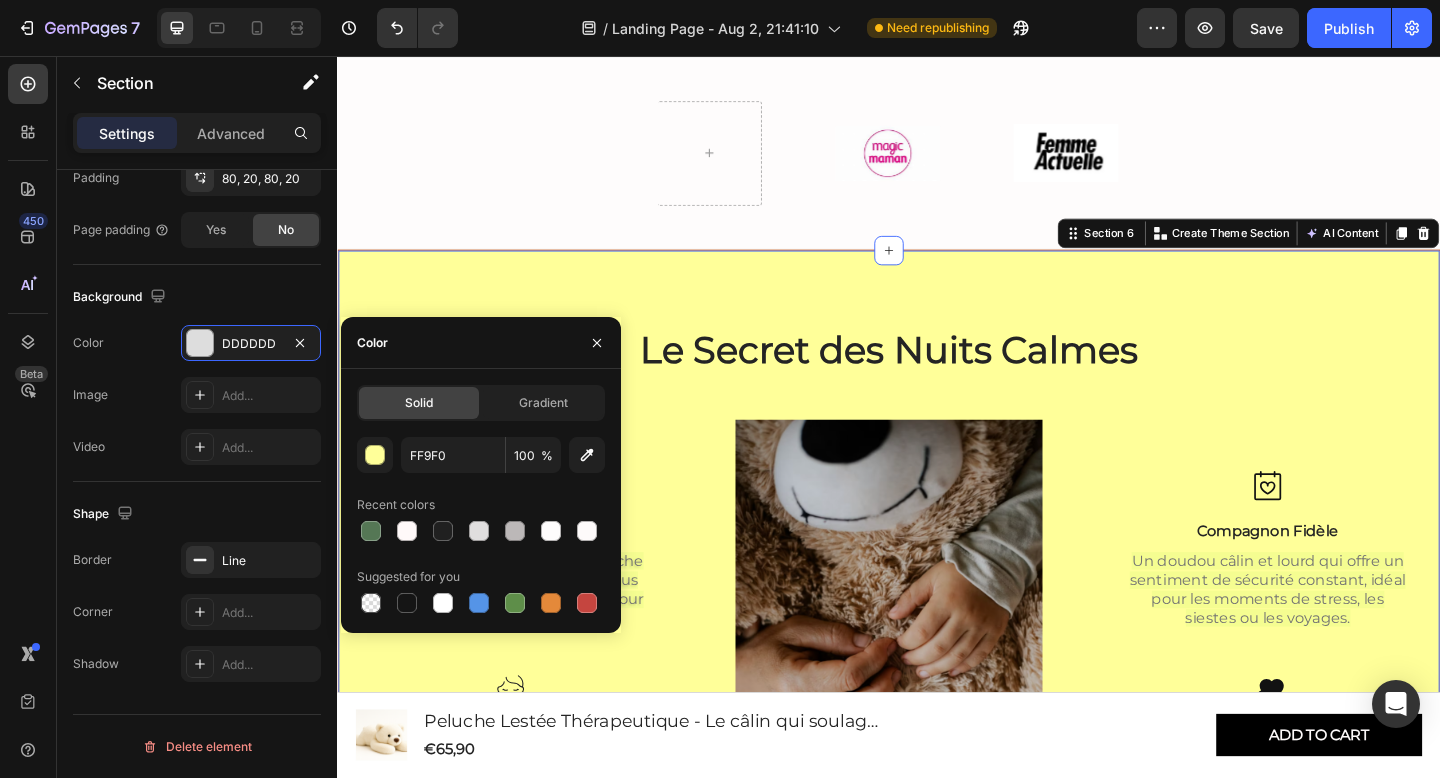 click on "Recent colors" at bounding box center (481, 505) 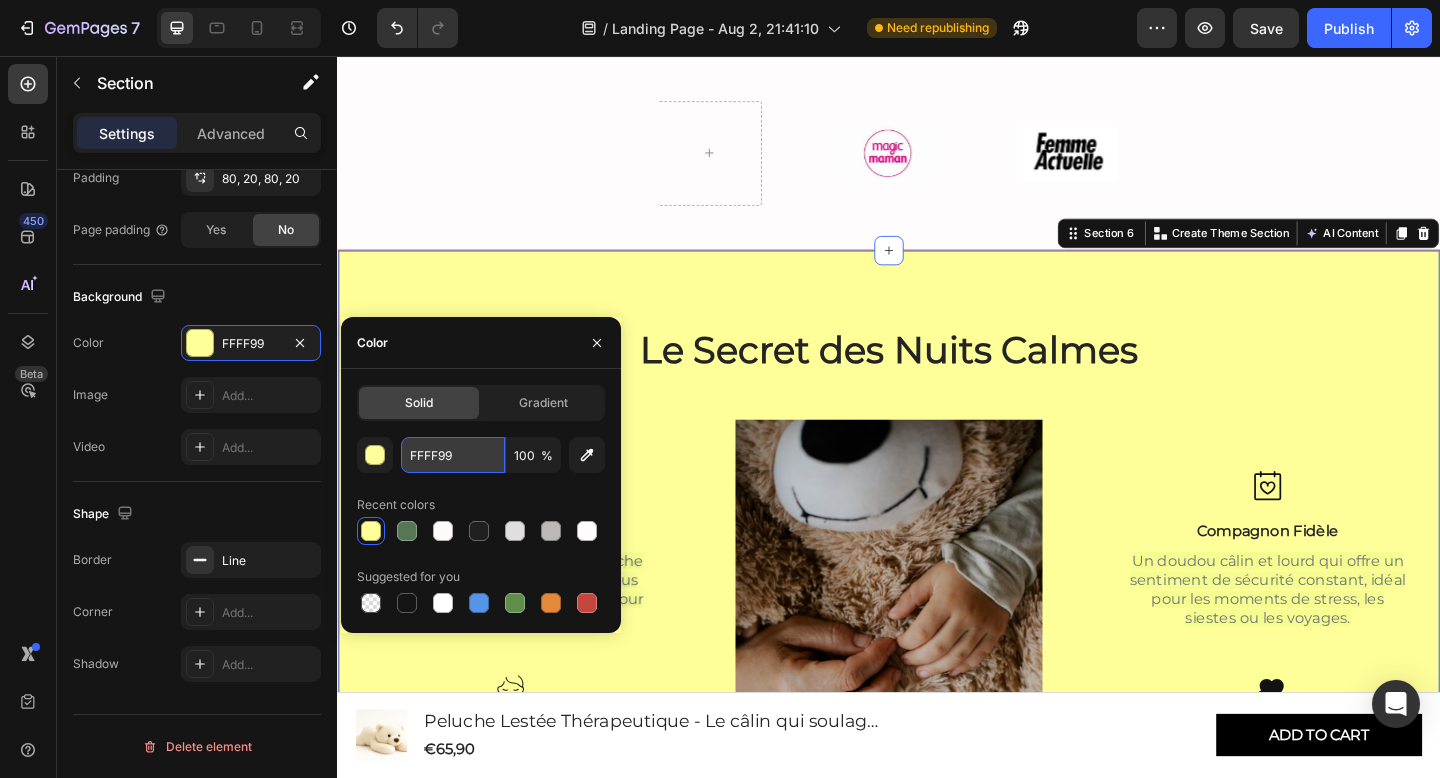 click on "FFFF99" at bounding box center [453, 455] 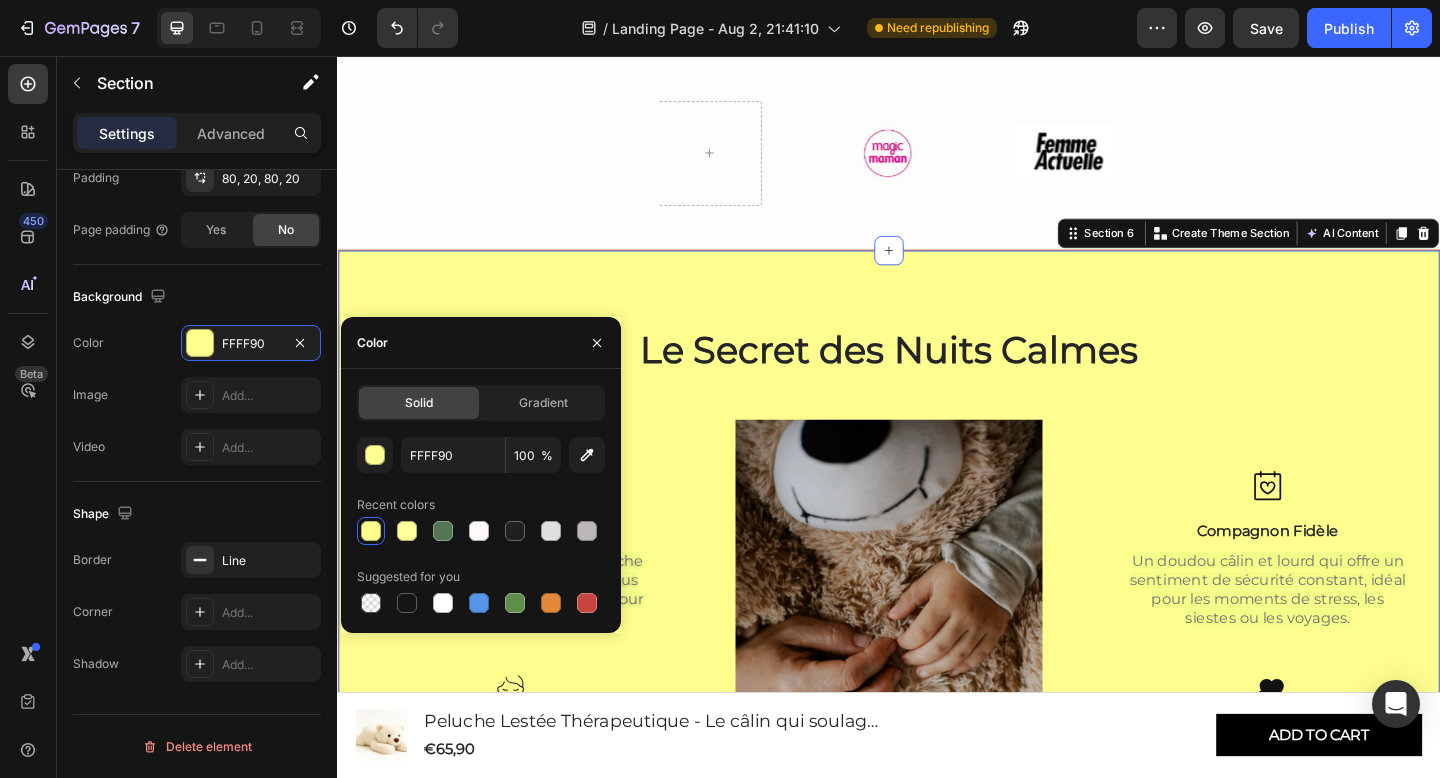 click on "Recent colors" at bounding box center (481, 505) 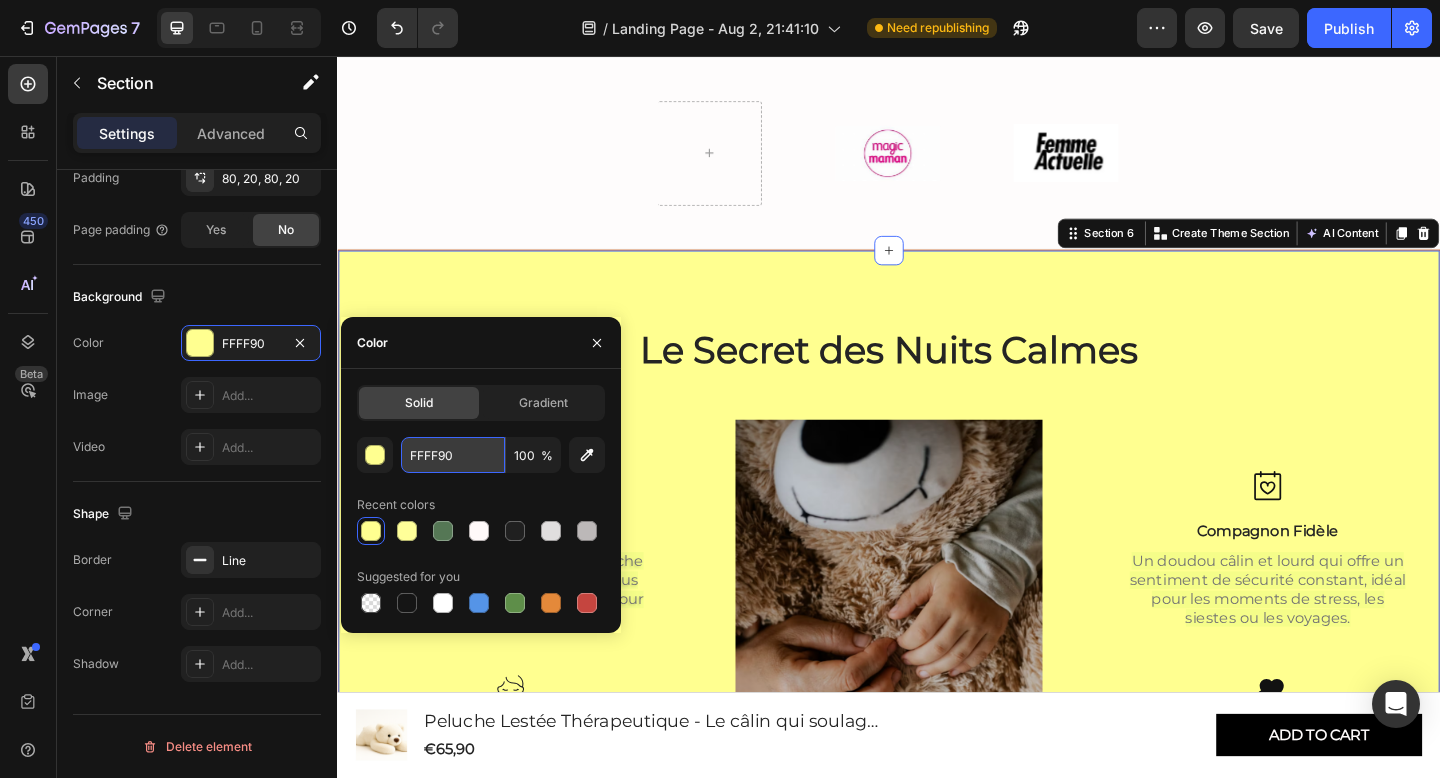 click on "FFFF90" at bounding box center [453, 455] 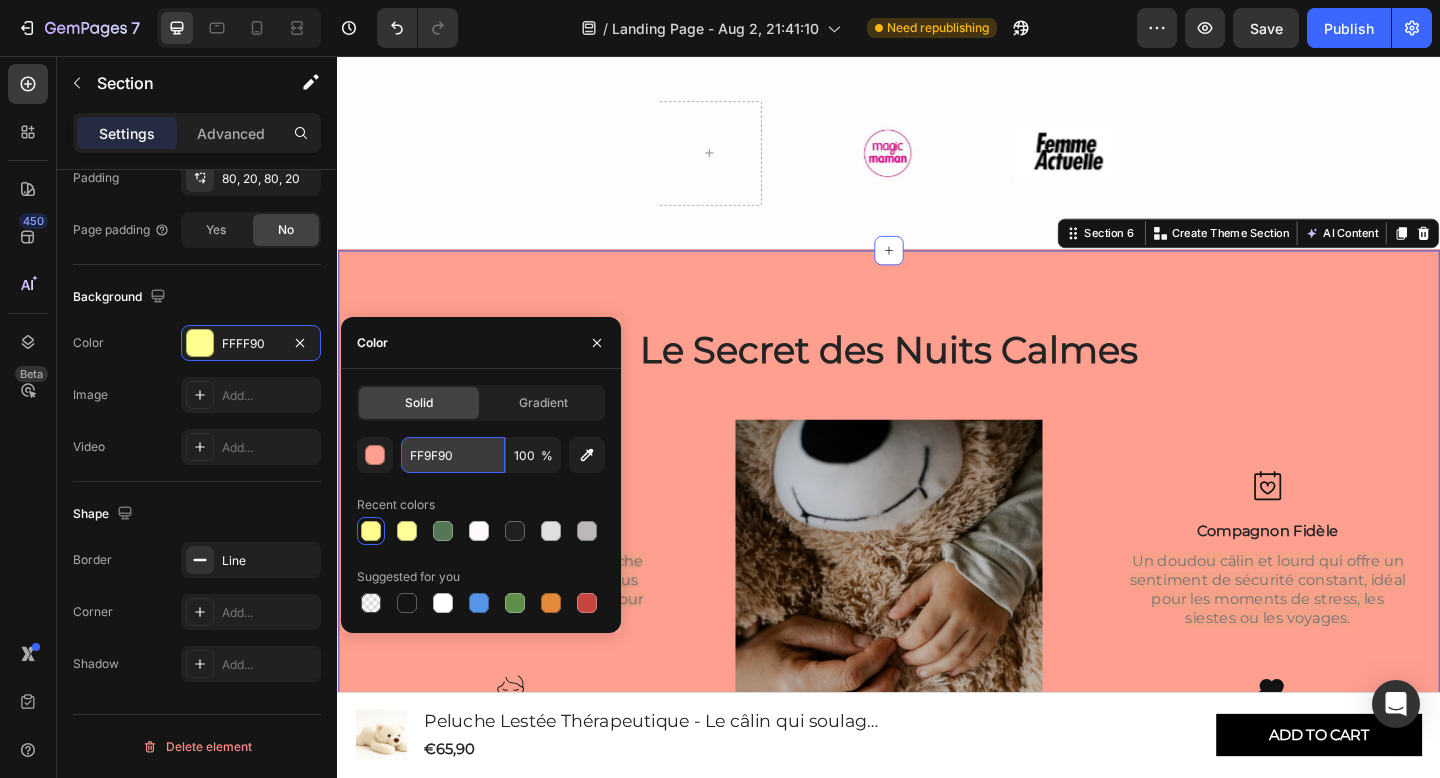 click on "FF9F90" at bounding box center [453, 455] 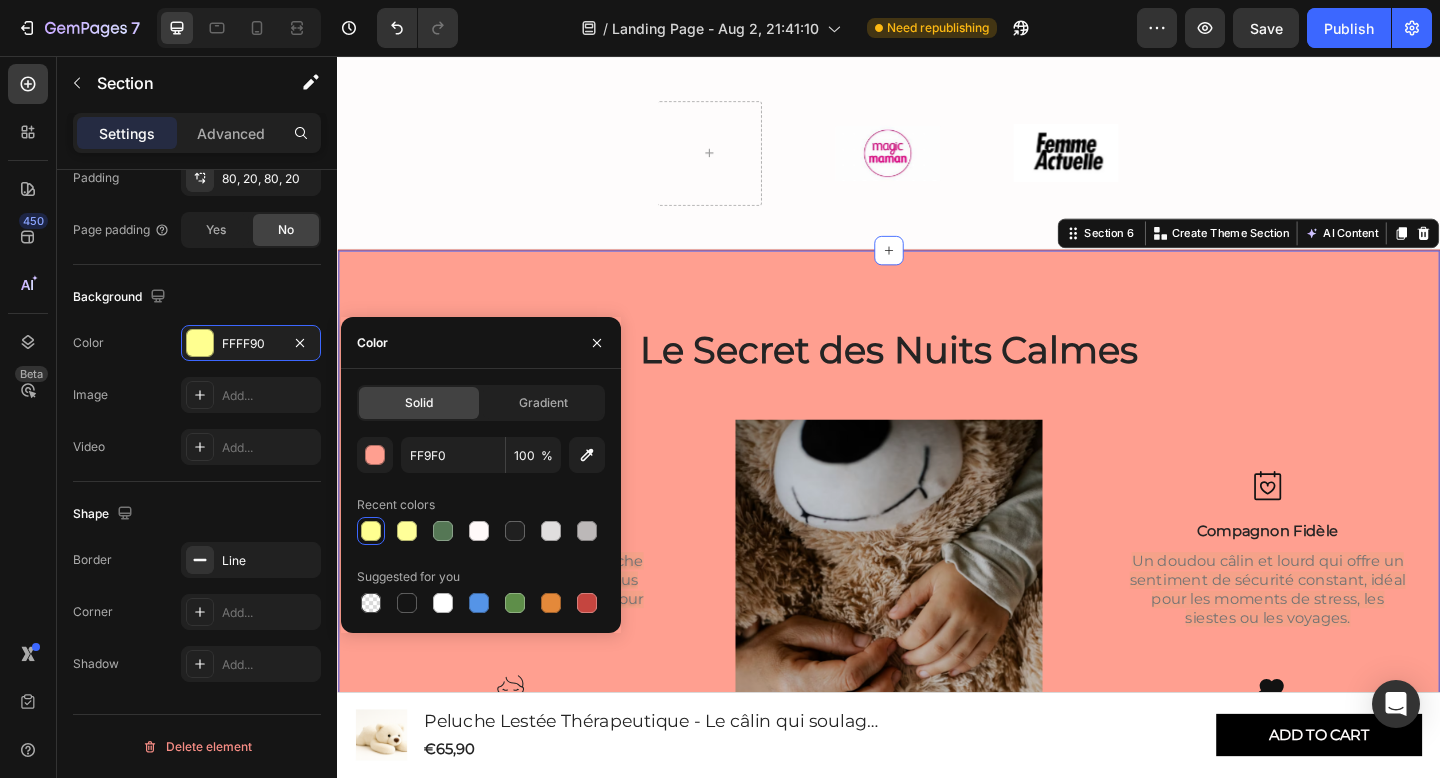 type on "FF9F90" 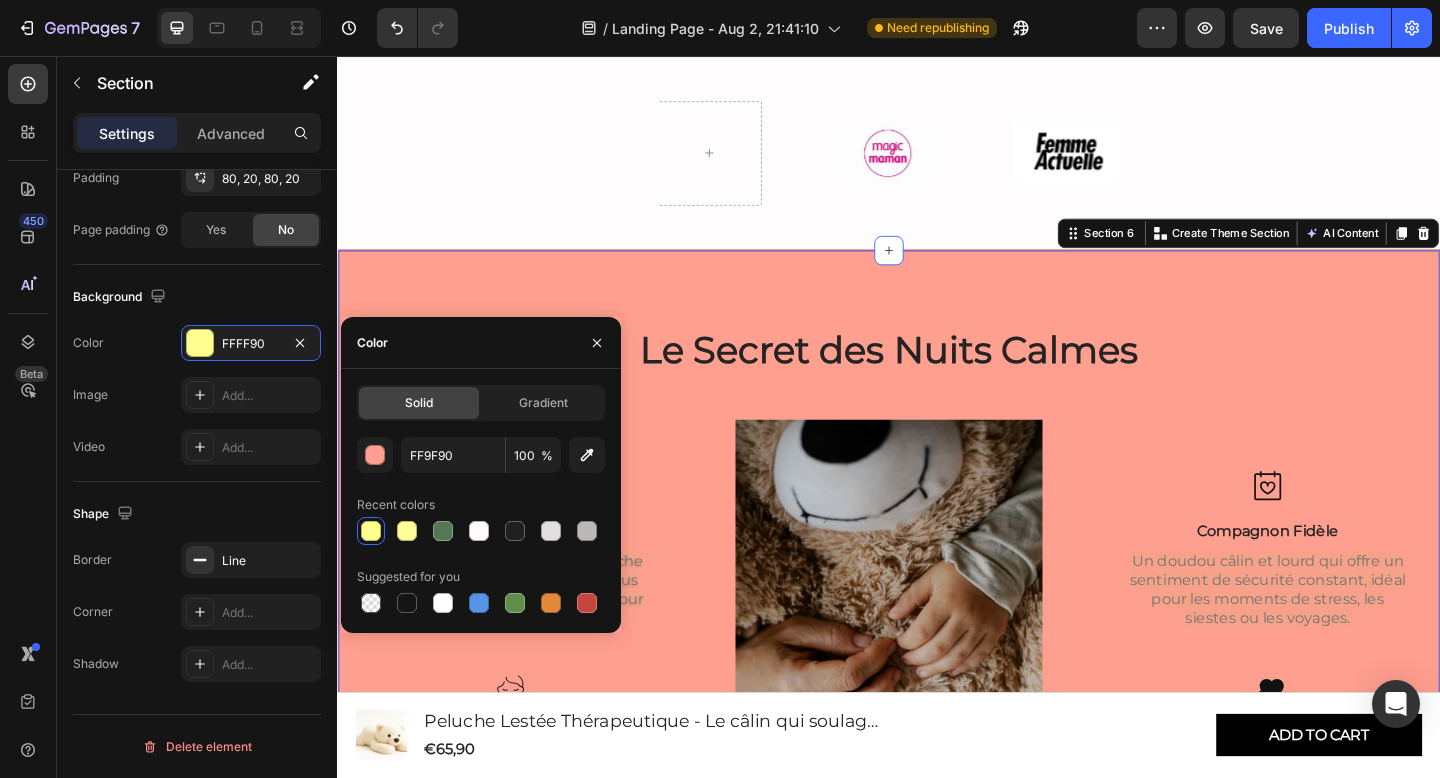 click on "Recent colors" at bounding box center (481, 505) 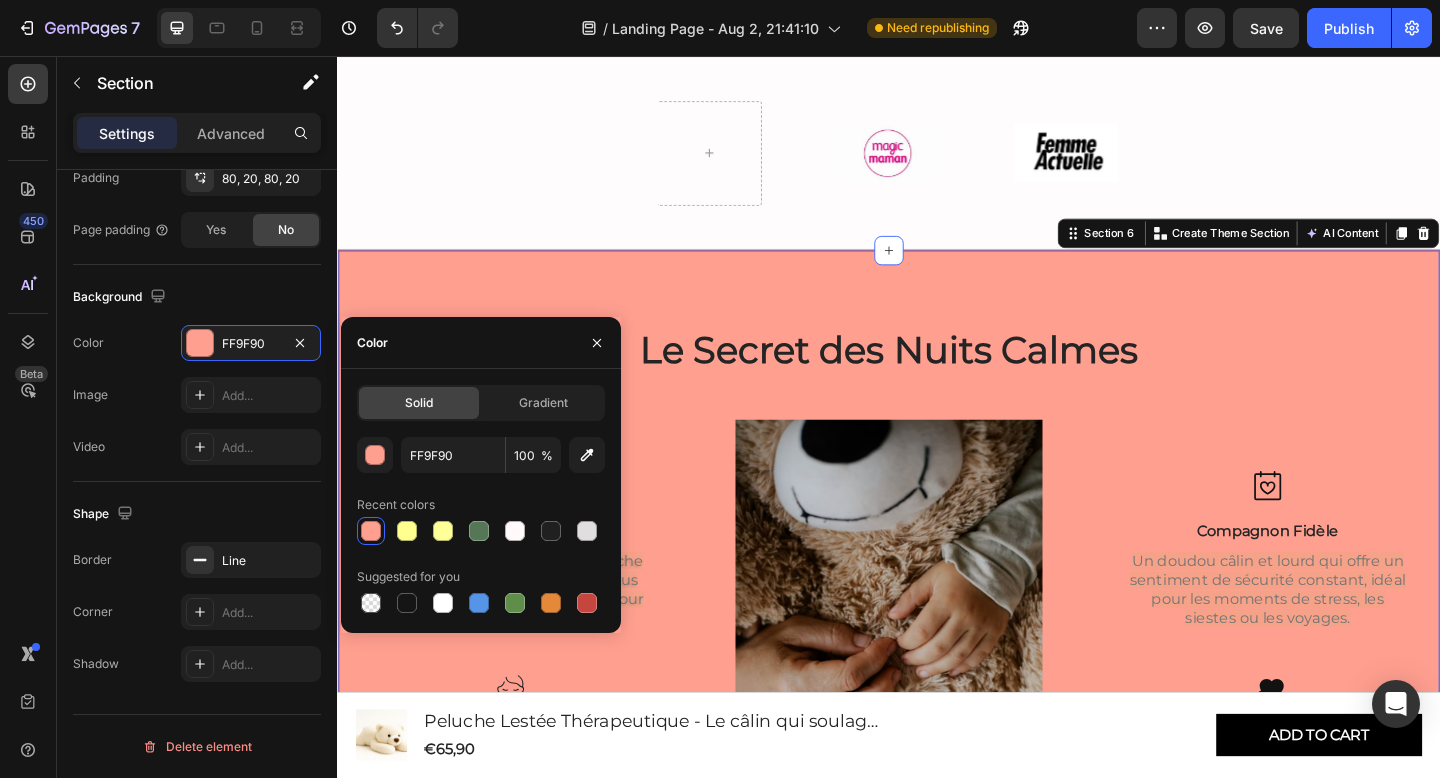 click on "Recent colors" at bounding box center (481, 505) 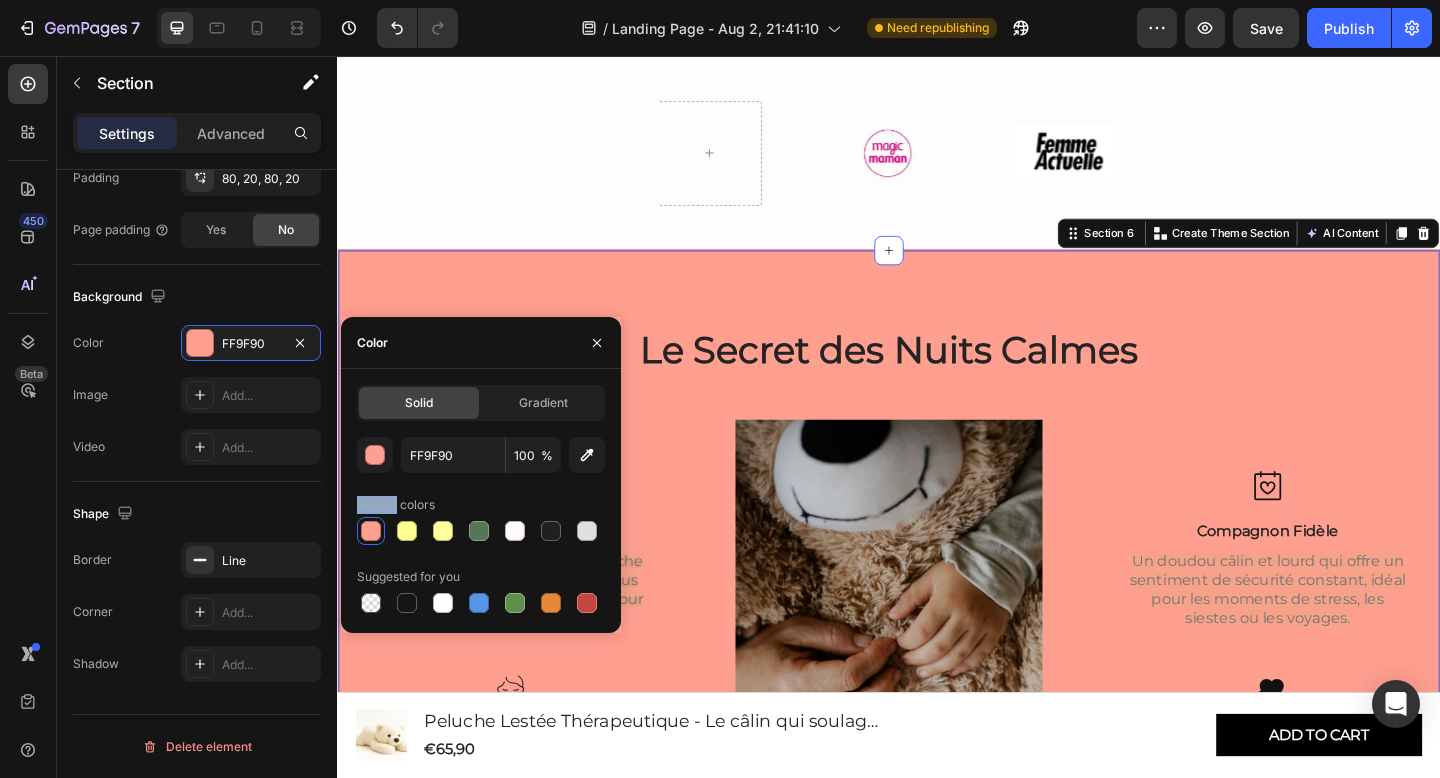 click on "Recent colors" at bounding box center [481, 505] 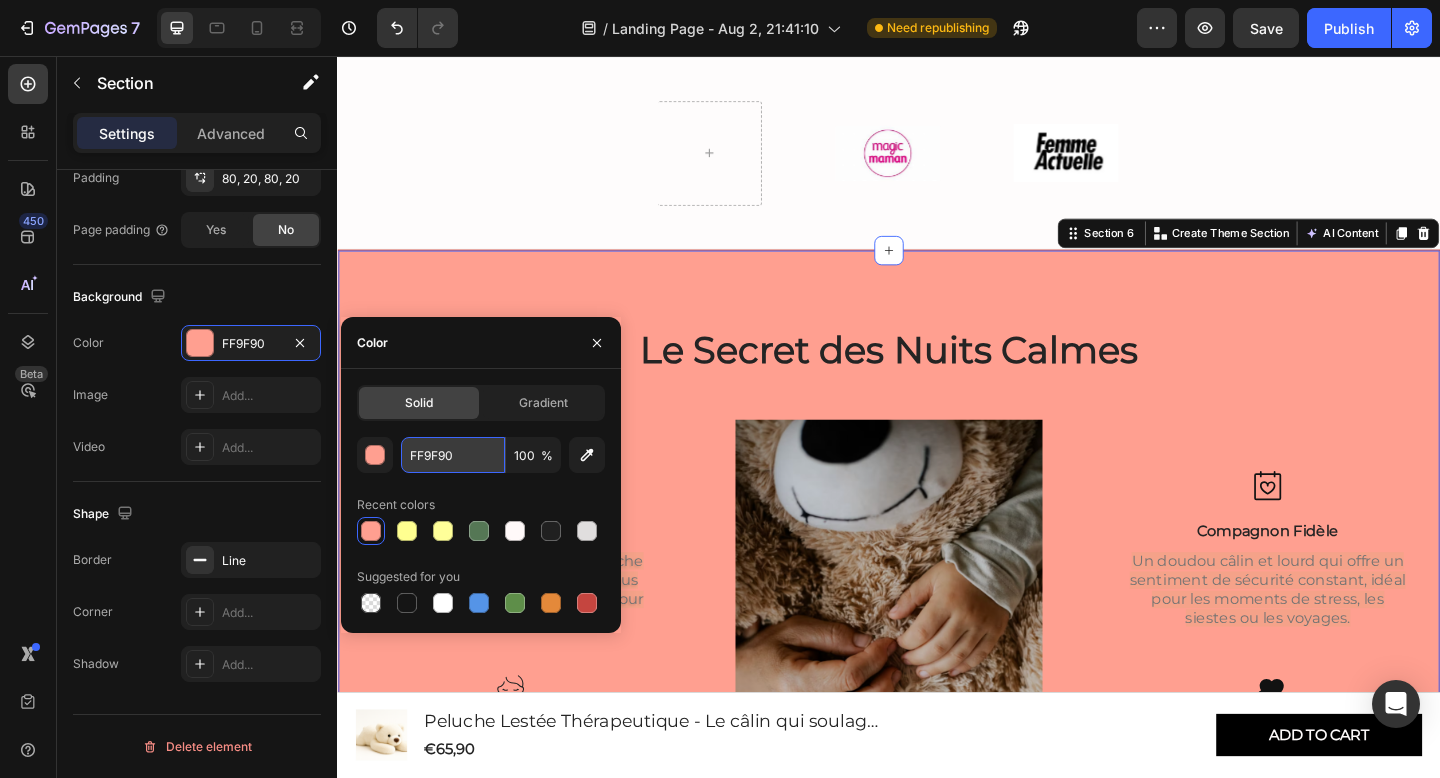 click on "FF9F90" at bounding box center (453, 455) 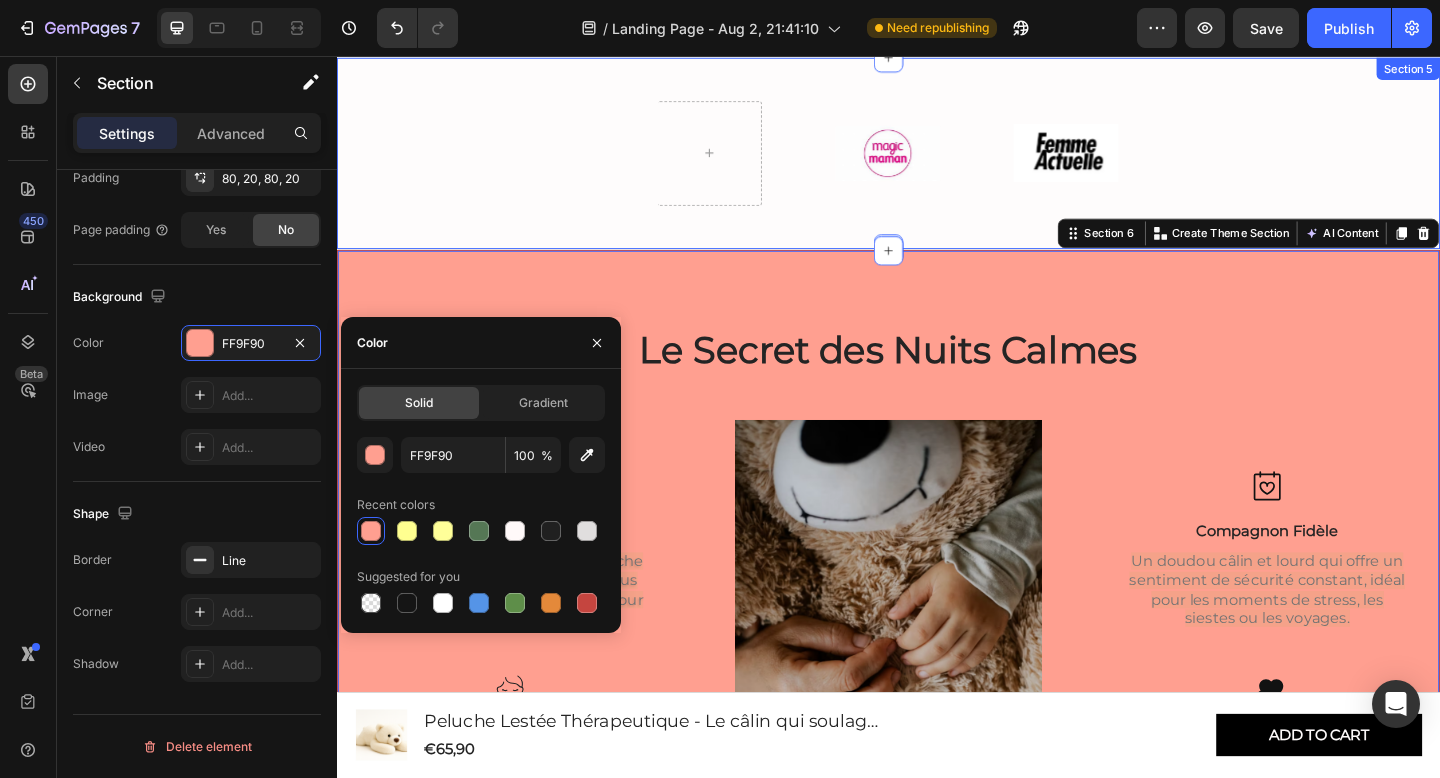 click on "Image Image
Carousel Section 5" at bounding box center [937, 162] 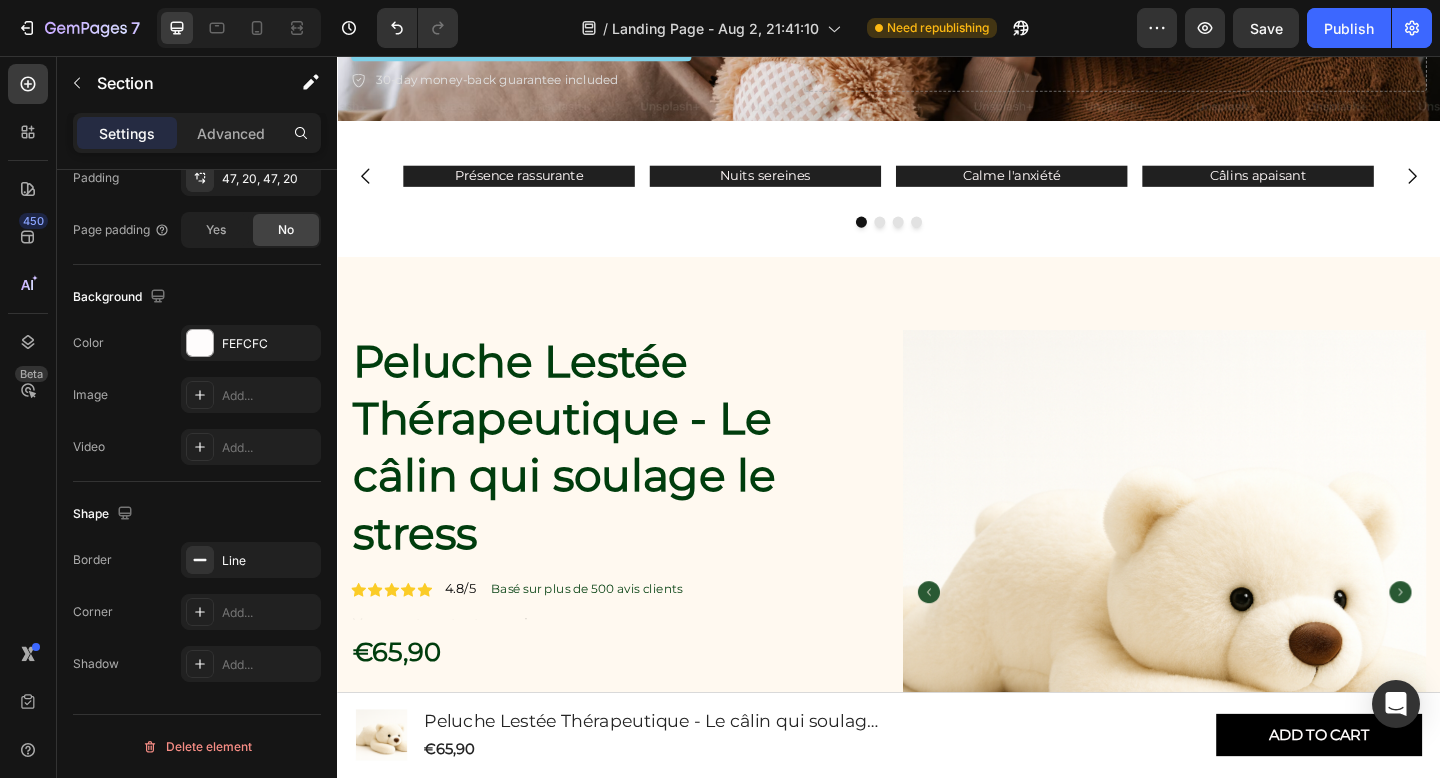 scroll, scrollTop: 562, scrollLeft: 0, axis: vertical 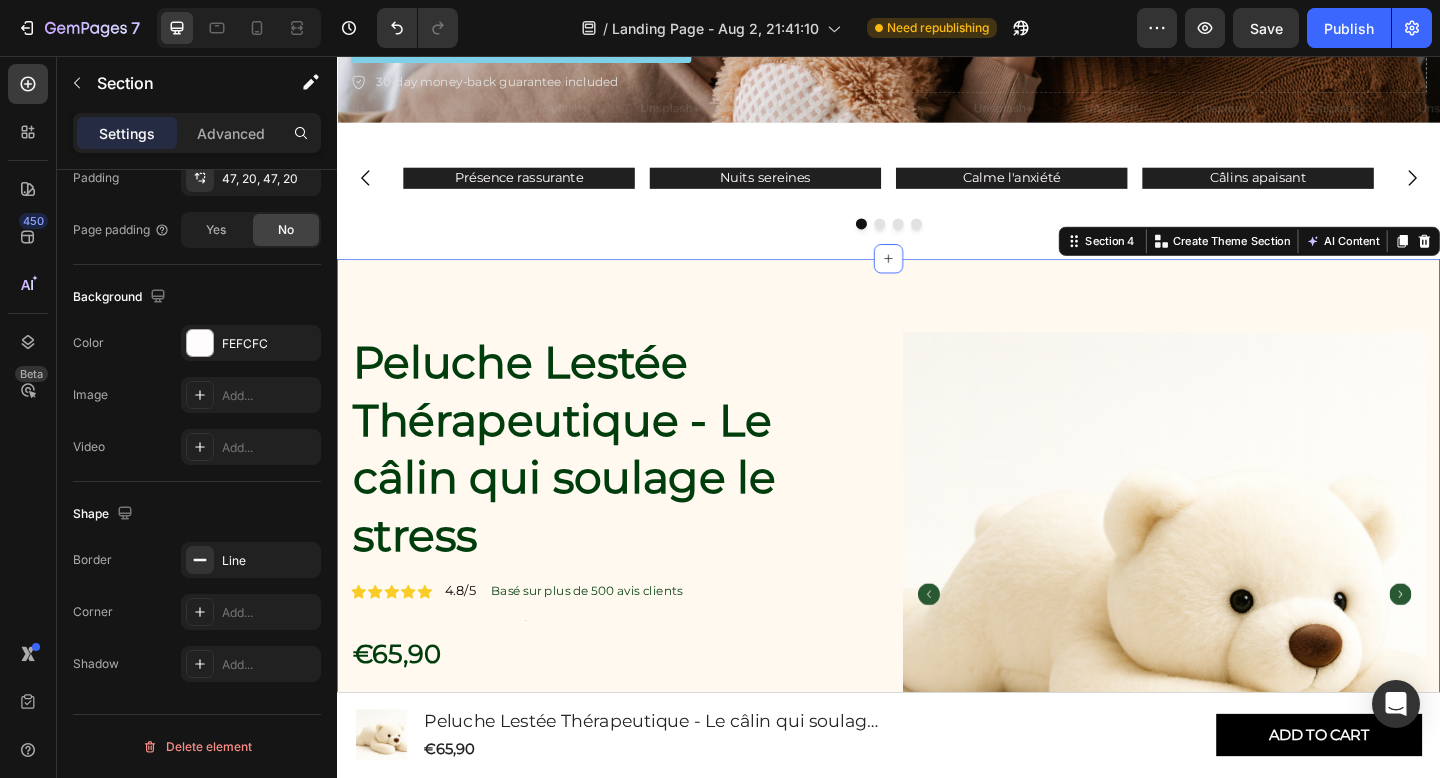 click on "Peluche Lestée Thérapeutique - Le câlin qui soulage le stress Product Title Icon Icon Icon Icon Icon Icon List 4.8/5 Text Block Basé sur plus de 500 avis clients Text Block Row Text Block €65,90 Product Price Product Price Les jouets lestés sont des jouets spéciaux qui, grâce à leur poids (similaire à une couverture lestée), exercent une pression profonde et apaisante. Cela contribue à un  sentiment de réconfort et de sécurité  .   Les peluches lestées conviennent aussi bien aux enfants  (à partir de 3 ans)  qu'aux adultes et peuvent également apporter un soutien en cas de stress, d'anxiété, de défis émotionnels et aider le corps à se détendre.    Text Block
Icon Essayez sans risque Text Block
Icon Livraison rapide Text Block
Icon Apaisement immédiat Text Block Row Ajouter au panier Add to Cart
Peluche lesté
Haute qualité
Des câlins en retours Item List
Détails des câlins" at bounding box center (937, 869) 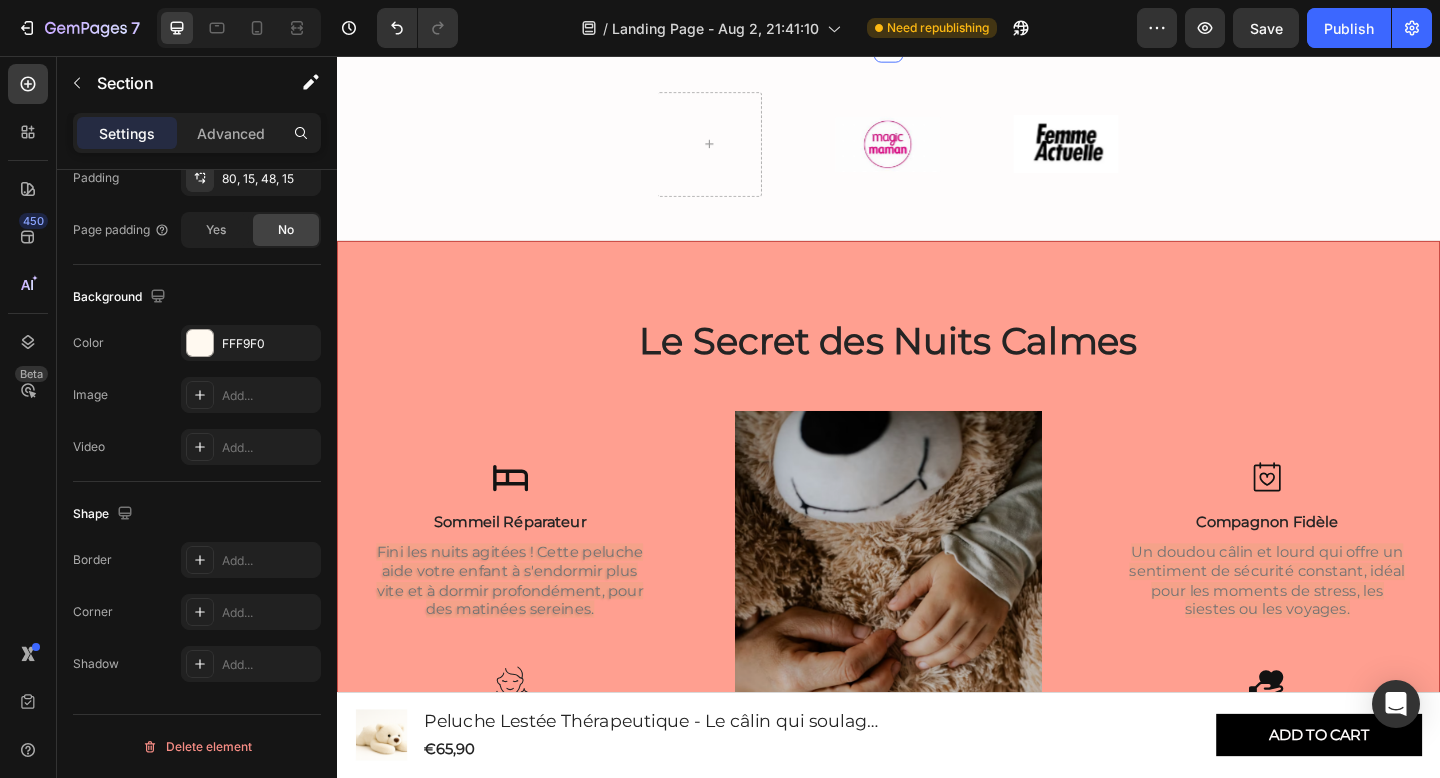 scroll, scrollTop: 1984, scrollLeft: 0, axis: vertical 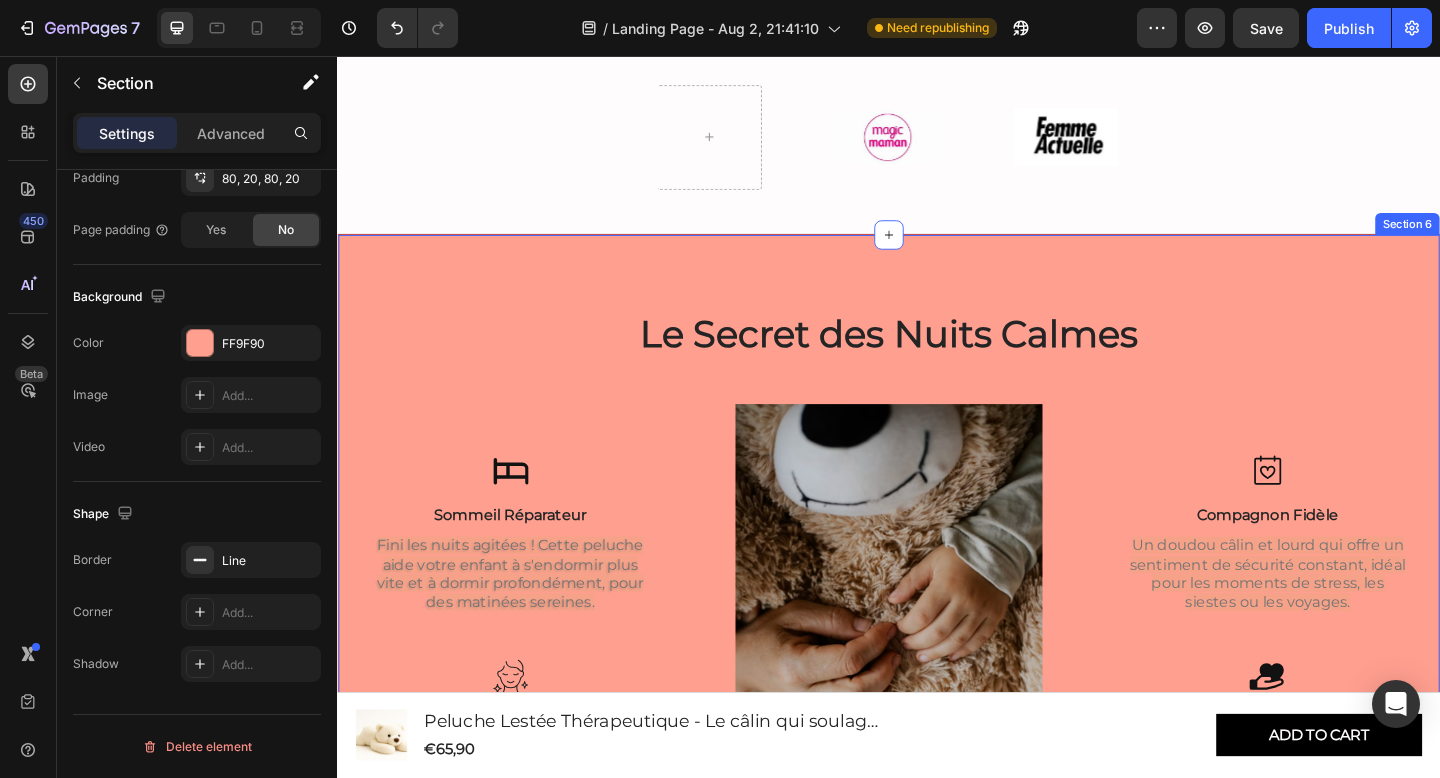 click on "Le Secret des Nuits Calmes Heading
Icon Sommeil Réparateur Text Block Fini les nuits agitées ! Cette peluche aide votre enfant à s'endormir plus vite et à dormir profondément, pour des matinées sereines. Text Block
Icon Apaisement Immédiat Text Block Sa douce pression enveloppe votre enfant, dissipant l'anxiété et créant une bulle de calme pour l'aider à se détendre. Text Block Image
Icon Compagnon Fidèle Text Block Un doudou câlin et lourd qui offre un sentiment de sécurité constant, idéal pour les moments de stress, les siestes ou les voyages. Text Block
Icon Tranquillité d'Esprit Text Block Offrez le cadeau du calme à votre enfant et à vous-même. Moins de stress, plus de bonheur pour toute la famille. Text Block Row Section 6" at bounding box center [937, 633] 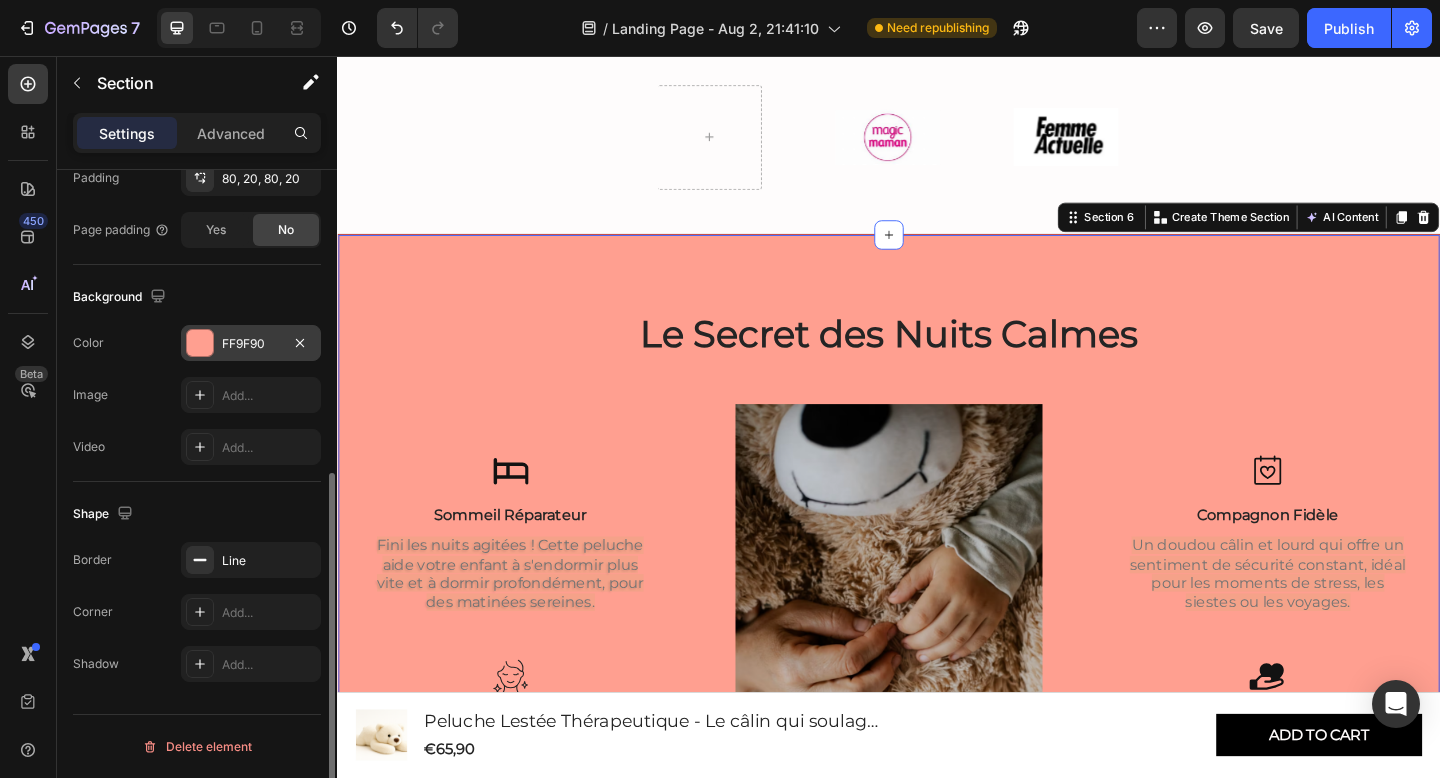 click on "FF9F90" at bounding box center (251, 344) 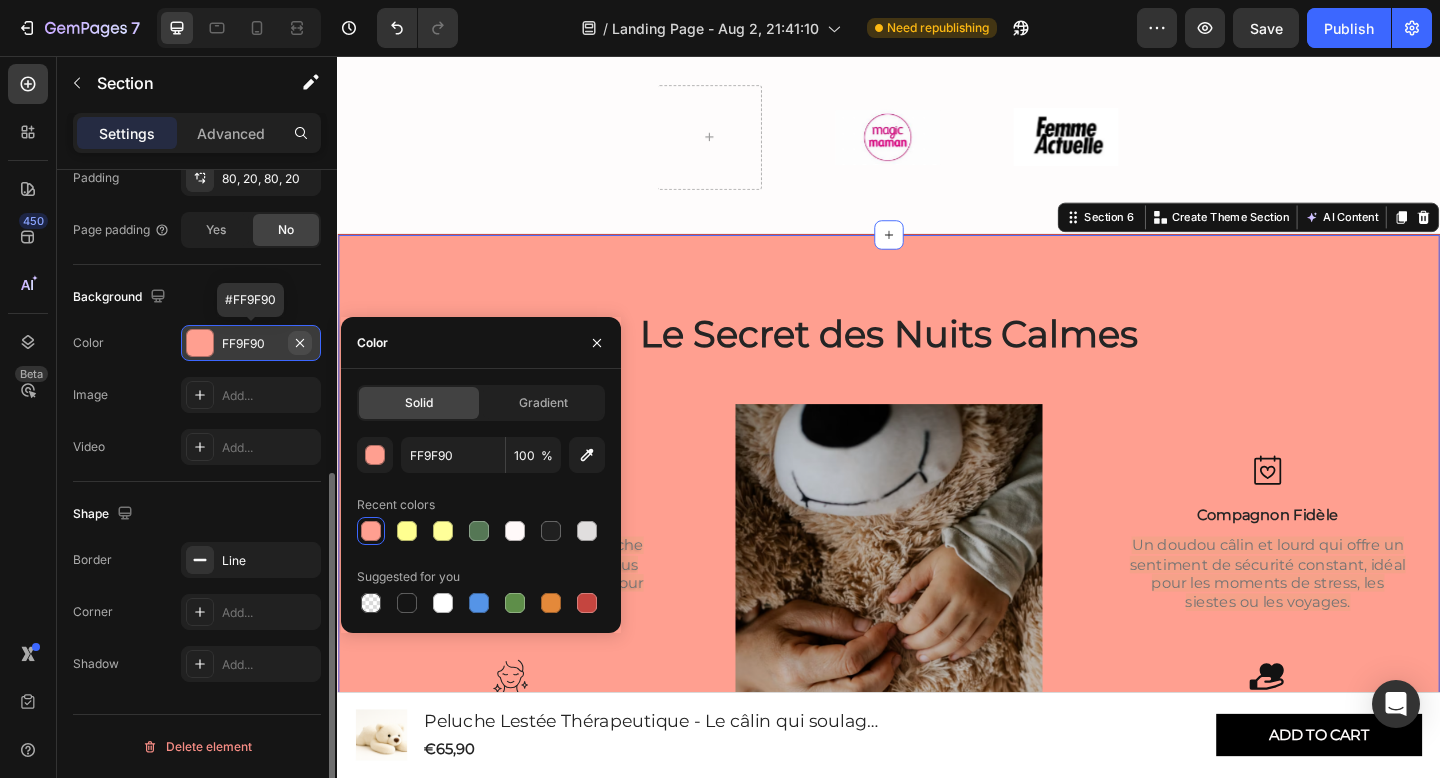 click 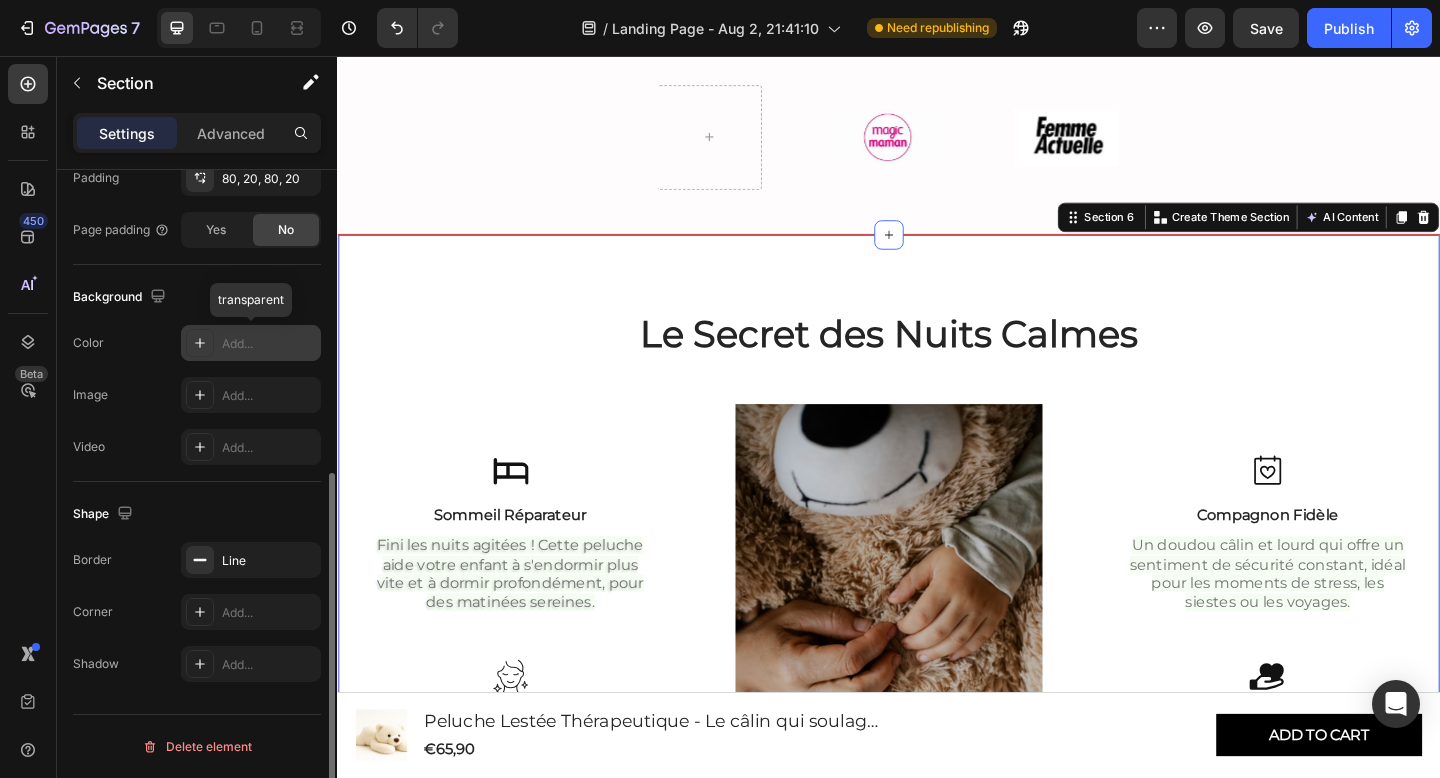 click on "Add..." at bounding box center [269, 344] 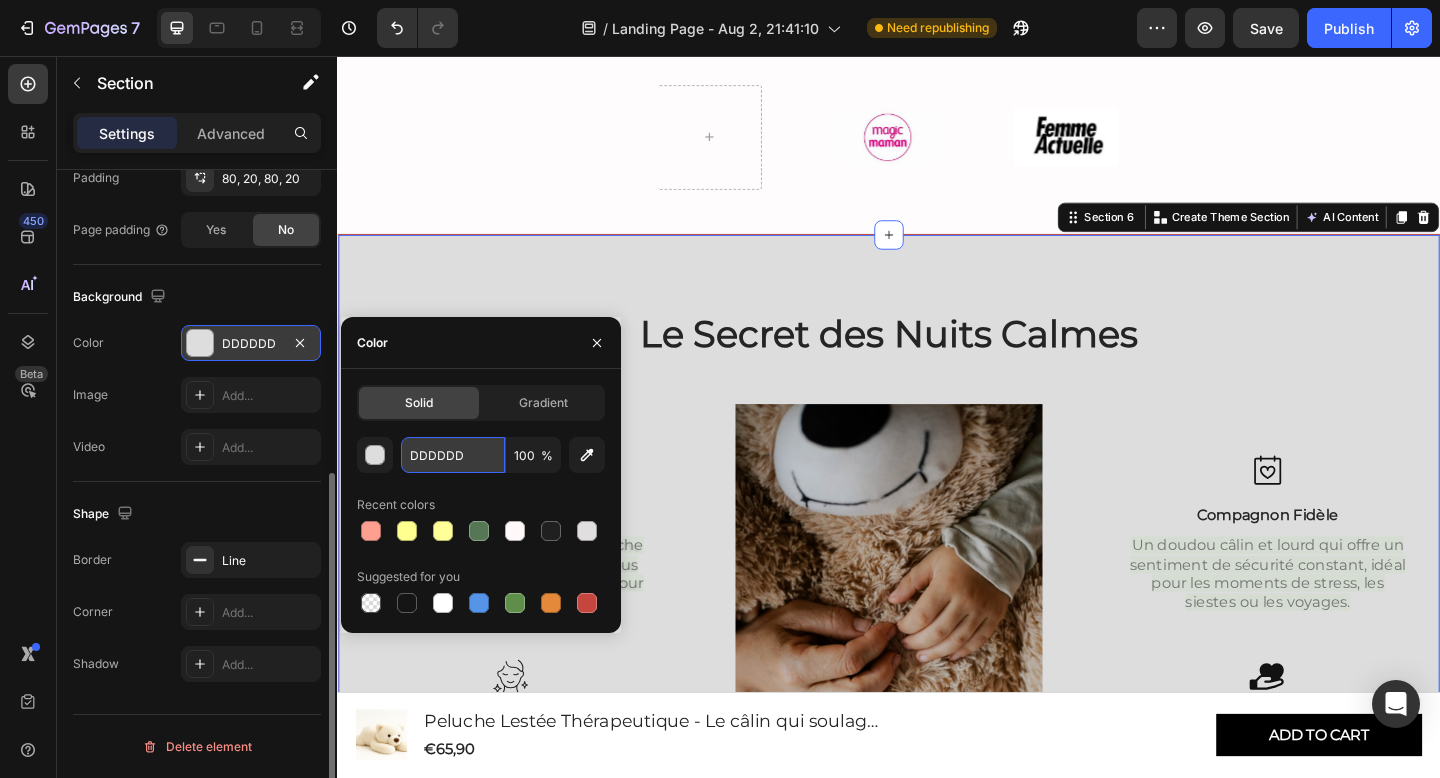 click on "DDDDDD" at bounding box center (453, 455) 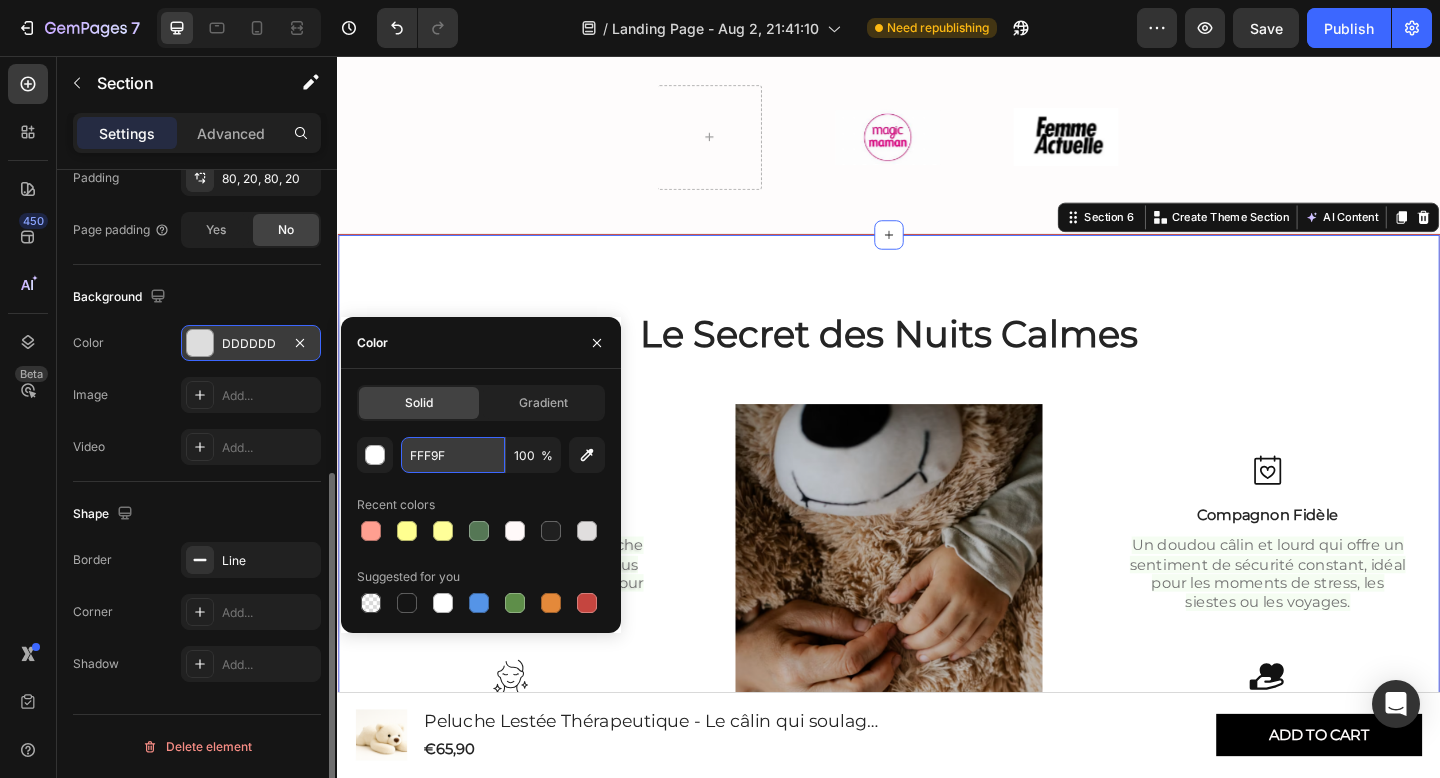 type on "FFF9F0" 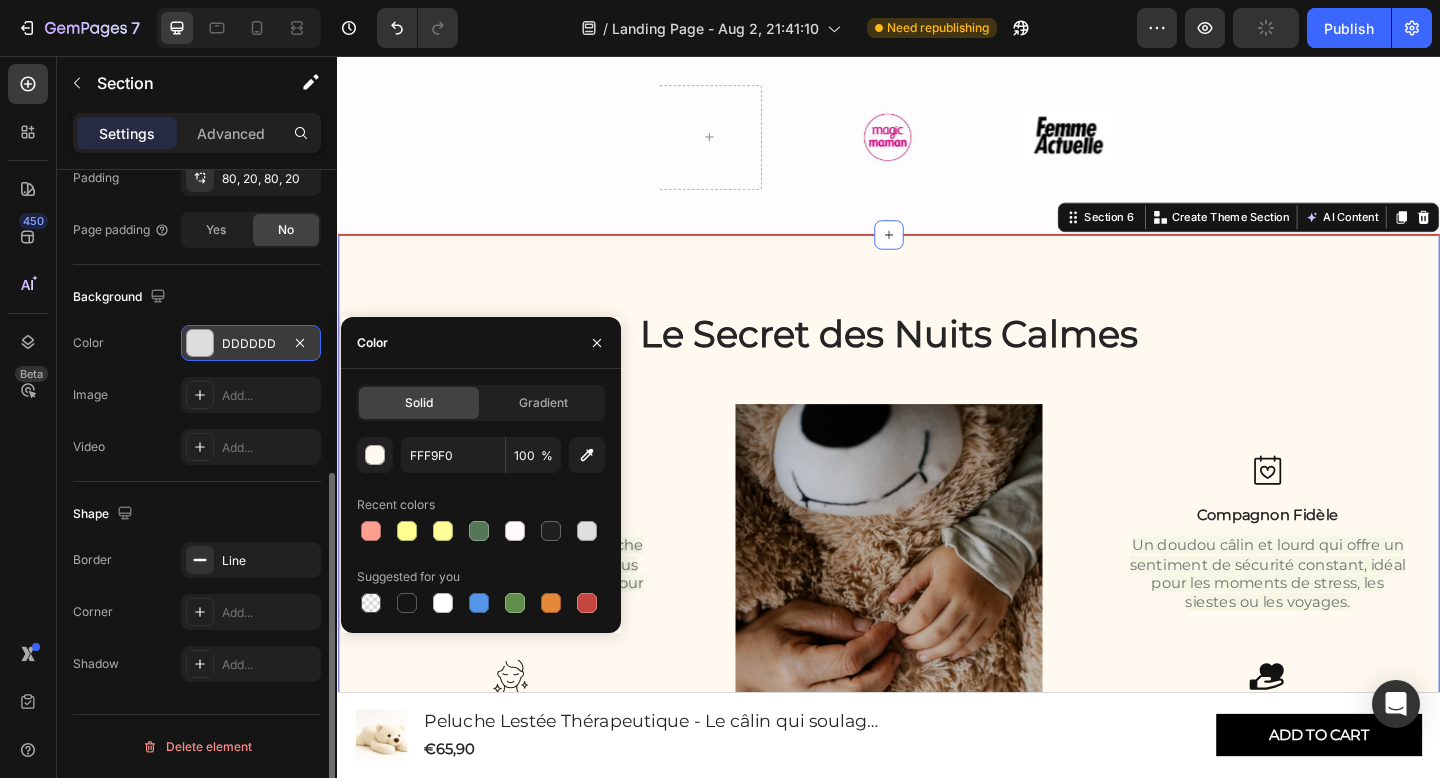 click on "Le Secret des Nuits Calmes Heading
Icon Sommeil Réparateur Text Block Fini les nuits agitées ! Cette peluche aide votre enfant à s'endormir plus vite et à dormir profondément, pour des matinées sereines. Text Block
Icon Apaisement Immédiat Text Block Sa douce pression enveloppe votre enfant, dissipant l'anxiété et créant une bulle de calme pour l'aider à se détendre. Text Block Image
Icon Compagnon Fidèle Text Block Un doudou câlin et lourd qui offre un sentiment de sécurité constant, idéal pour les moments de stress, les siestes ou les voyages. Text Block
Icon Tranquillité d'Esprit Text Block Offrez le cadeau du calme à votre enfant et à vous-même. Moins de stress, plus de bonheur pour toute la famille. Text Block Row Section 6   You can create reusable sections Create Theme Section AI Content Write with GemAI What would you like to describe here? Tone and Voice Persuasive Product Show more Generate" at bounding box center (937, 633) 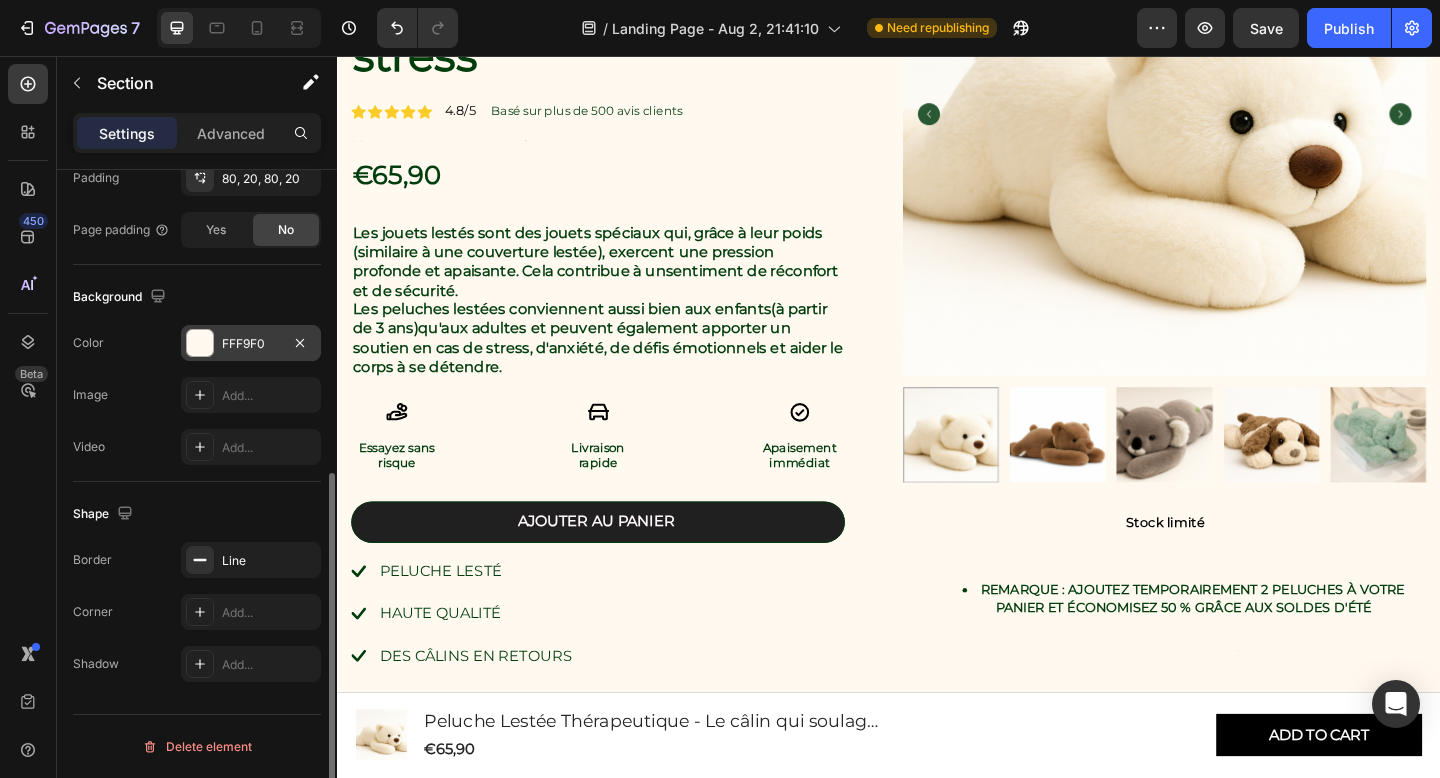 scroll, scrollTop: 1277, scrollLeft: 0, axis: vertical 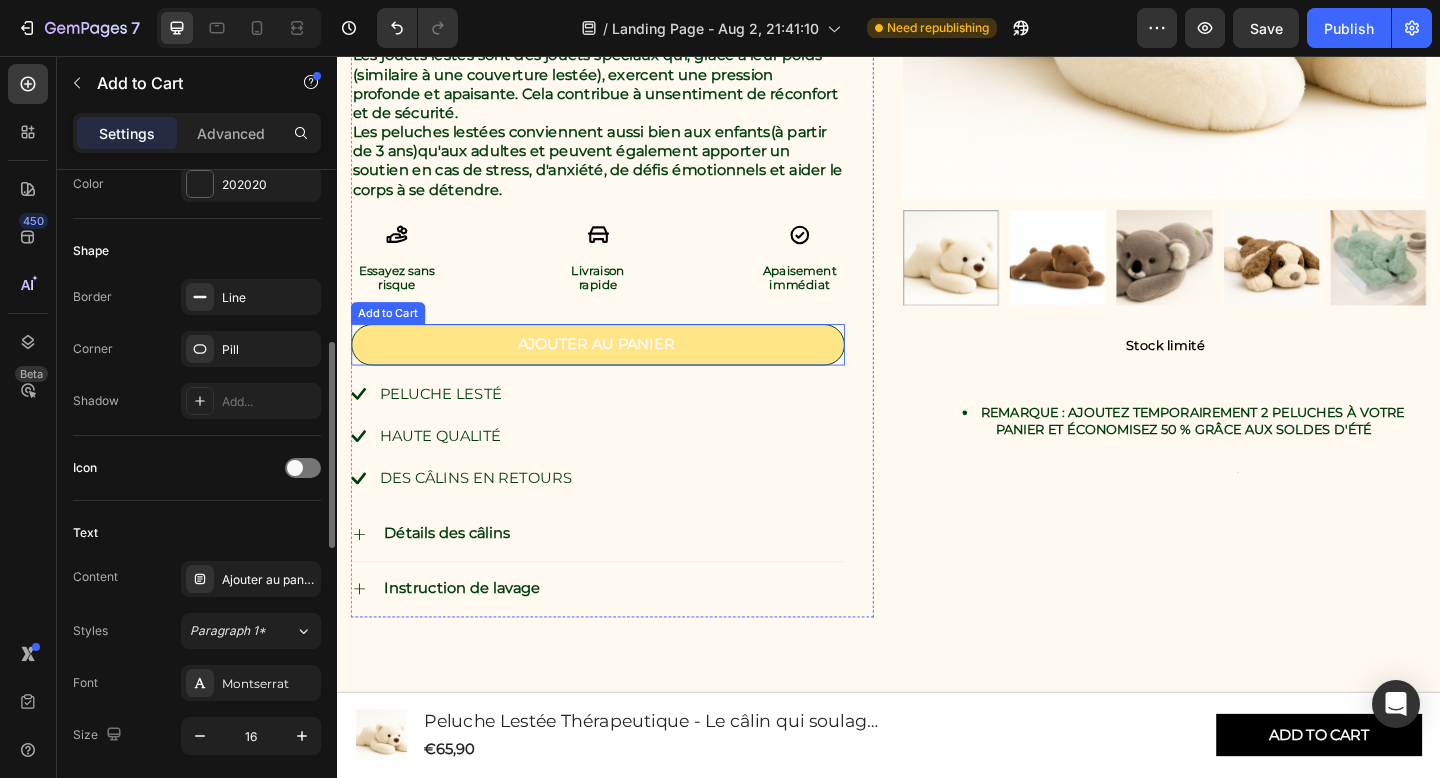 click on "Ajouter au panier" at bounding box center [620, 370] 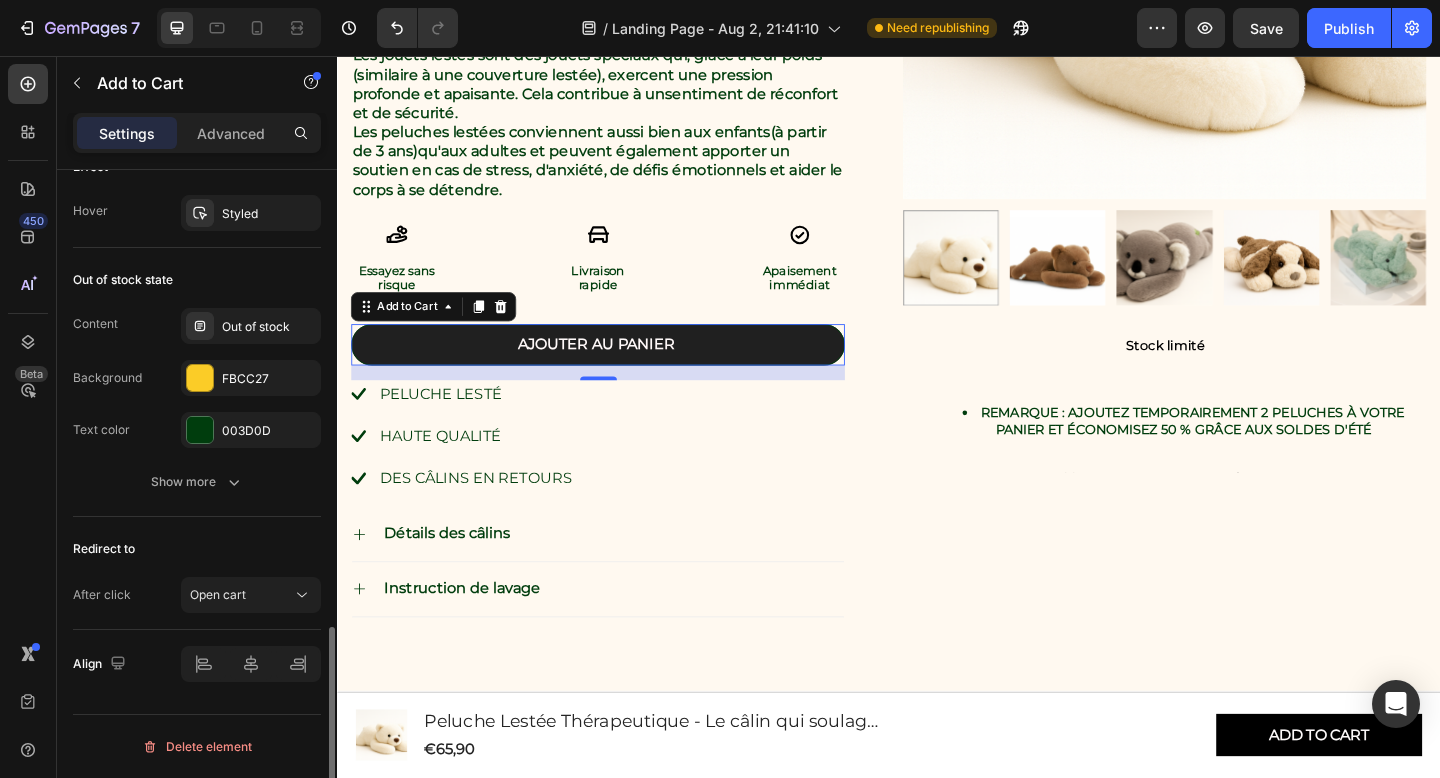 scroll, scrollTop: 1434, scrollLeft: 0, axis: vertical 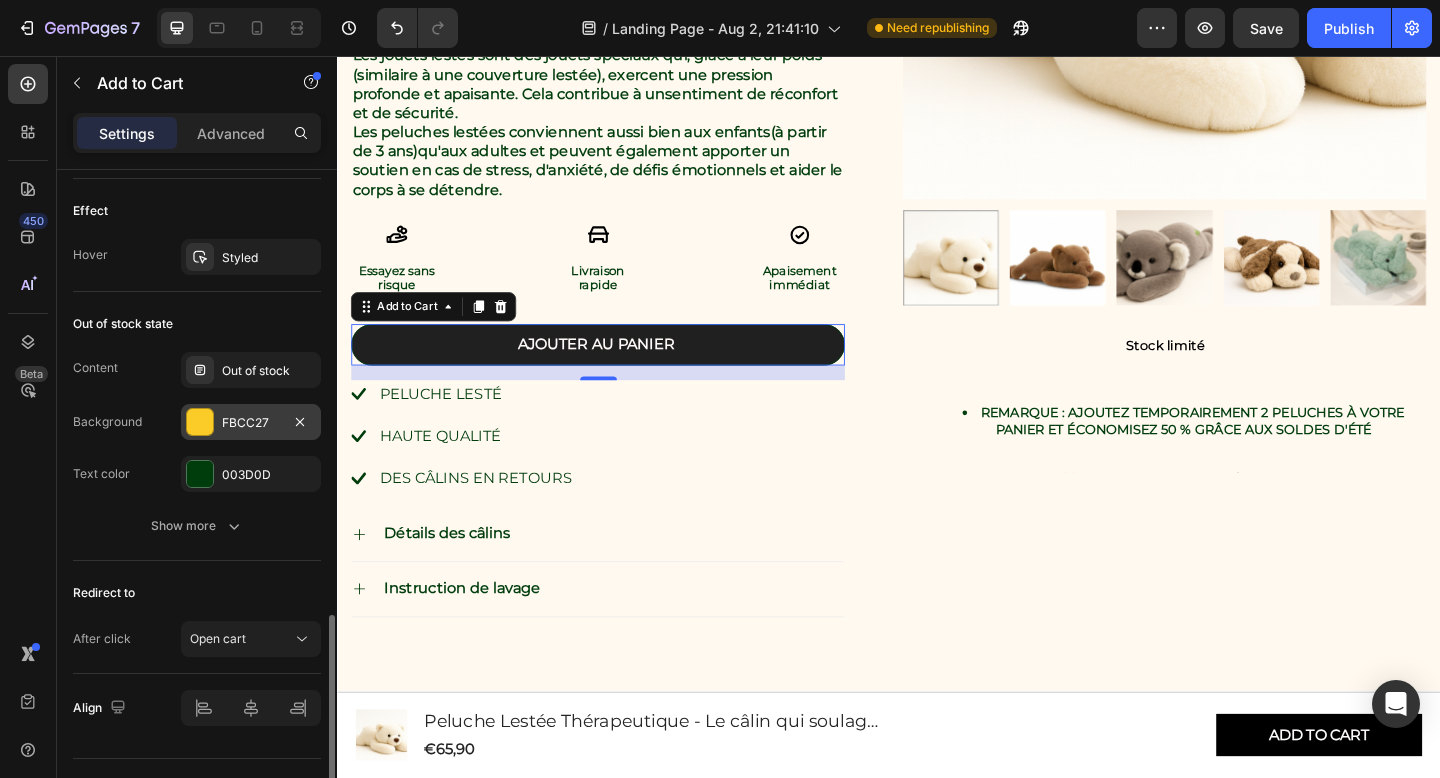 click on "FBCC27" at bounding box center (251, 423) 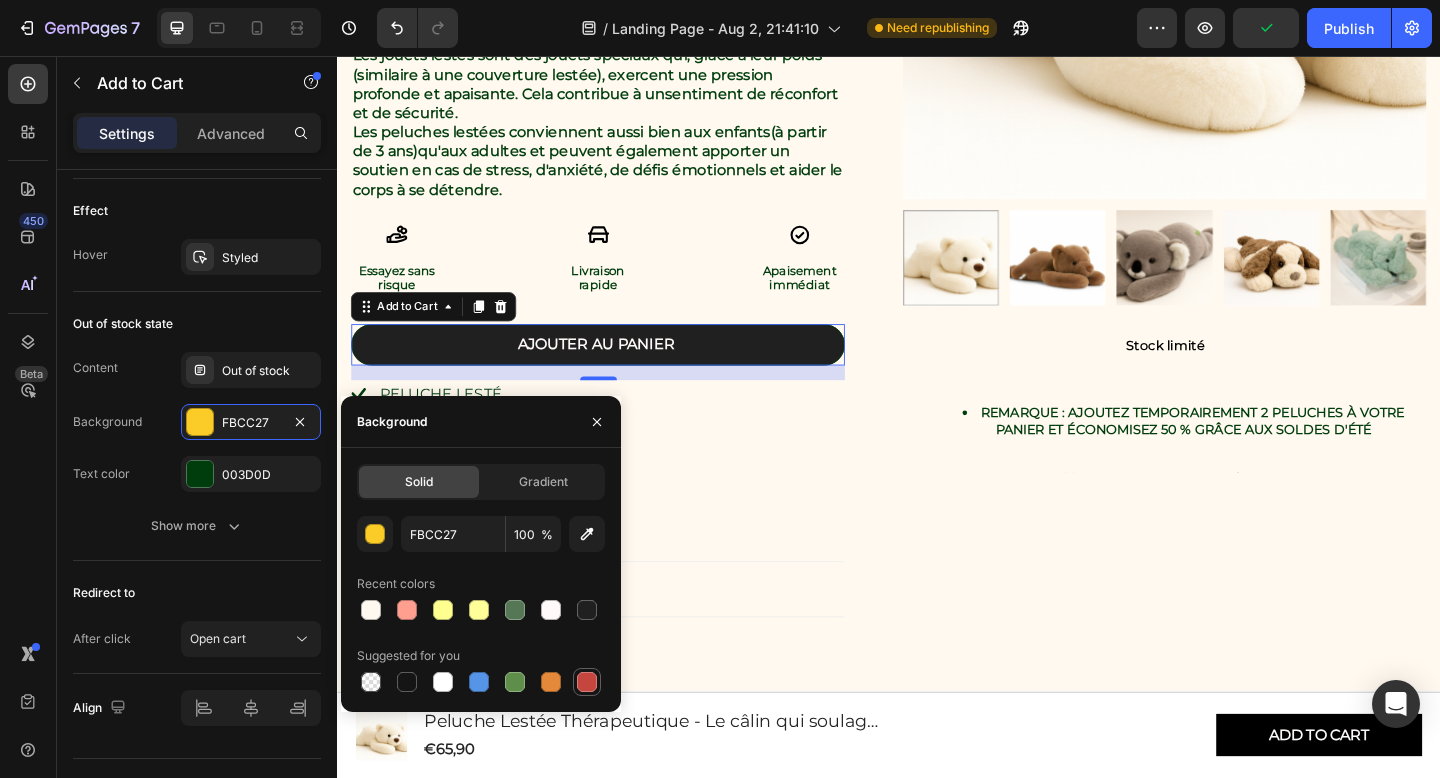 click at bounding box center (587, 682) 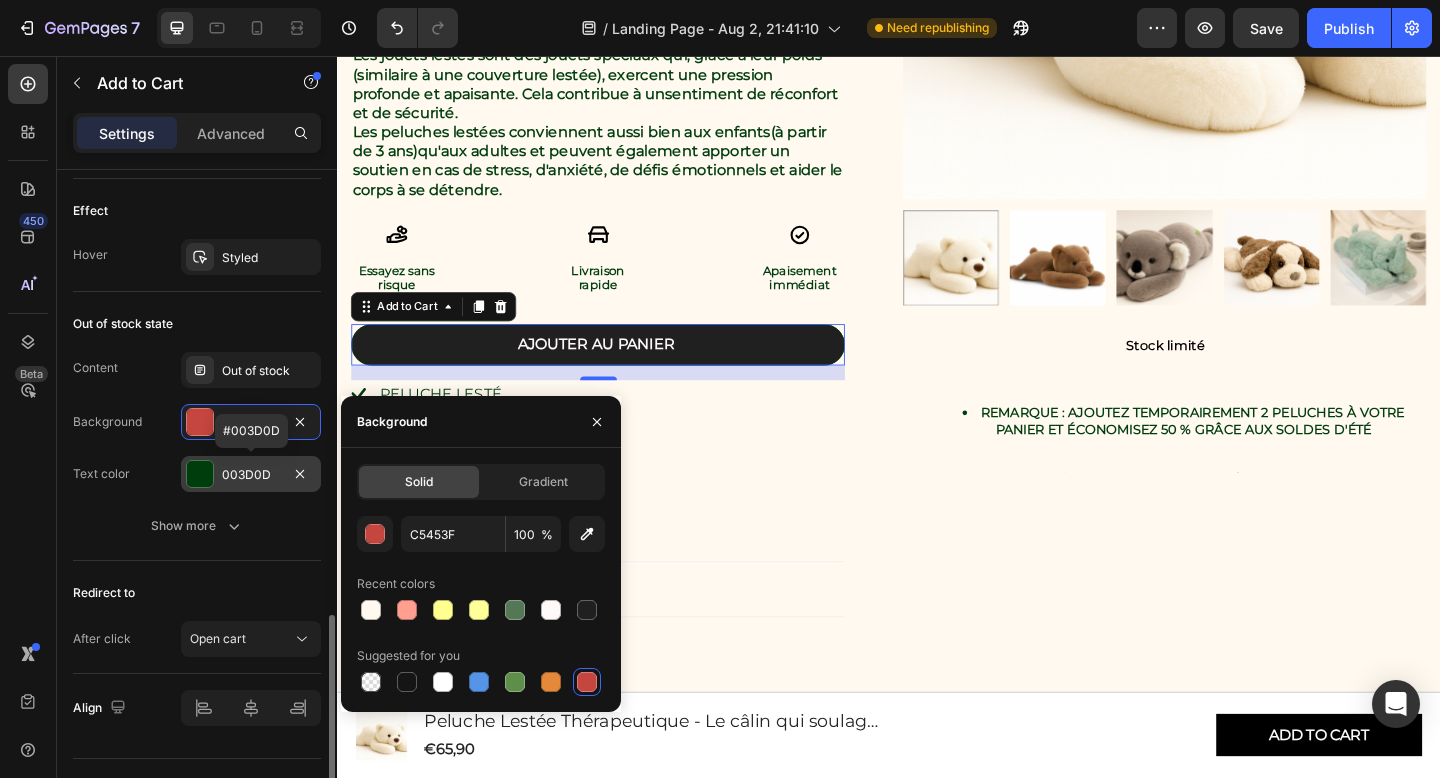 click on "003D0D" at bounding box center (251, 475) 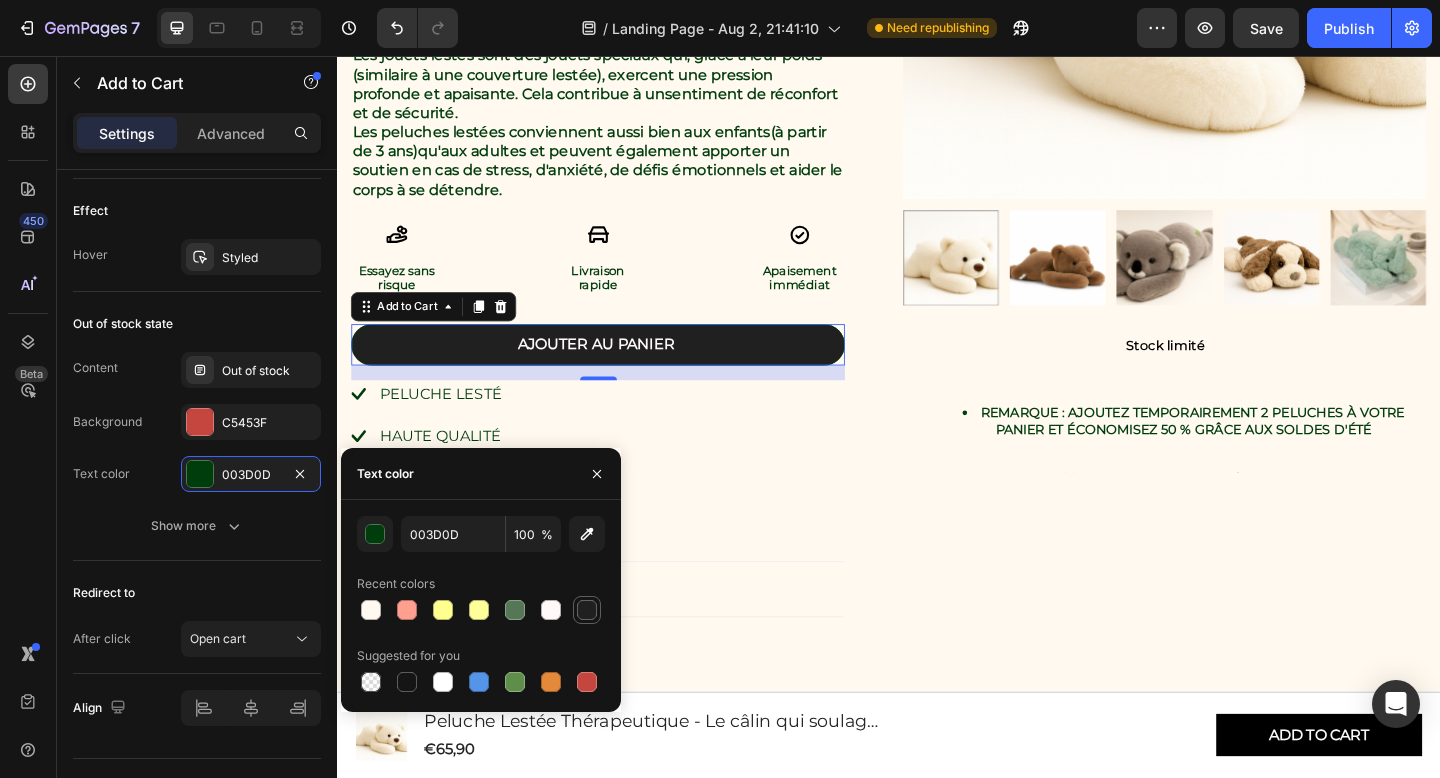 click at bounding box center [587, 610] 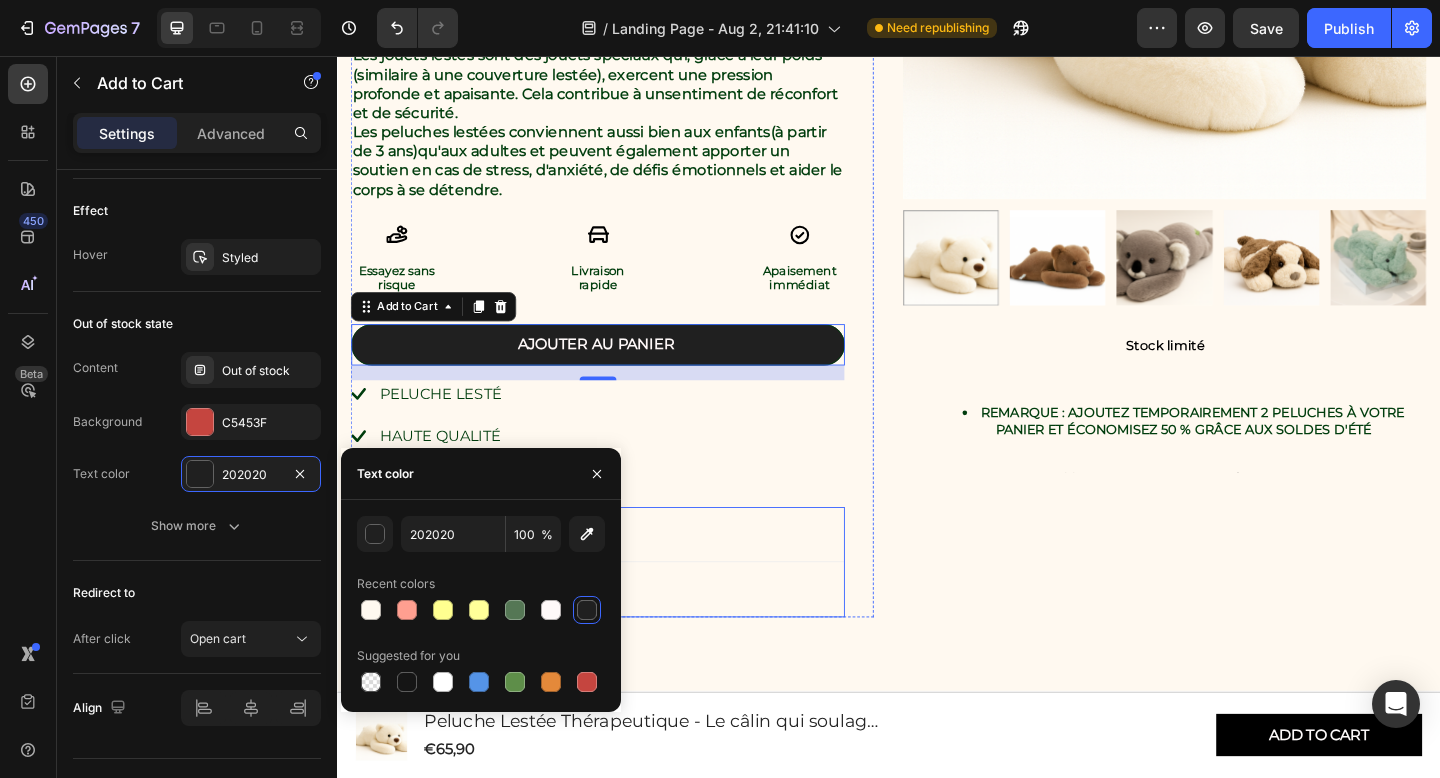 click on "Détails des câlins" at bounding box center [620, 576] 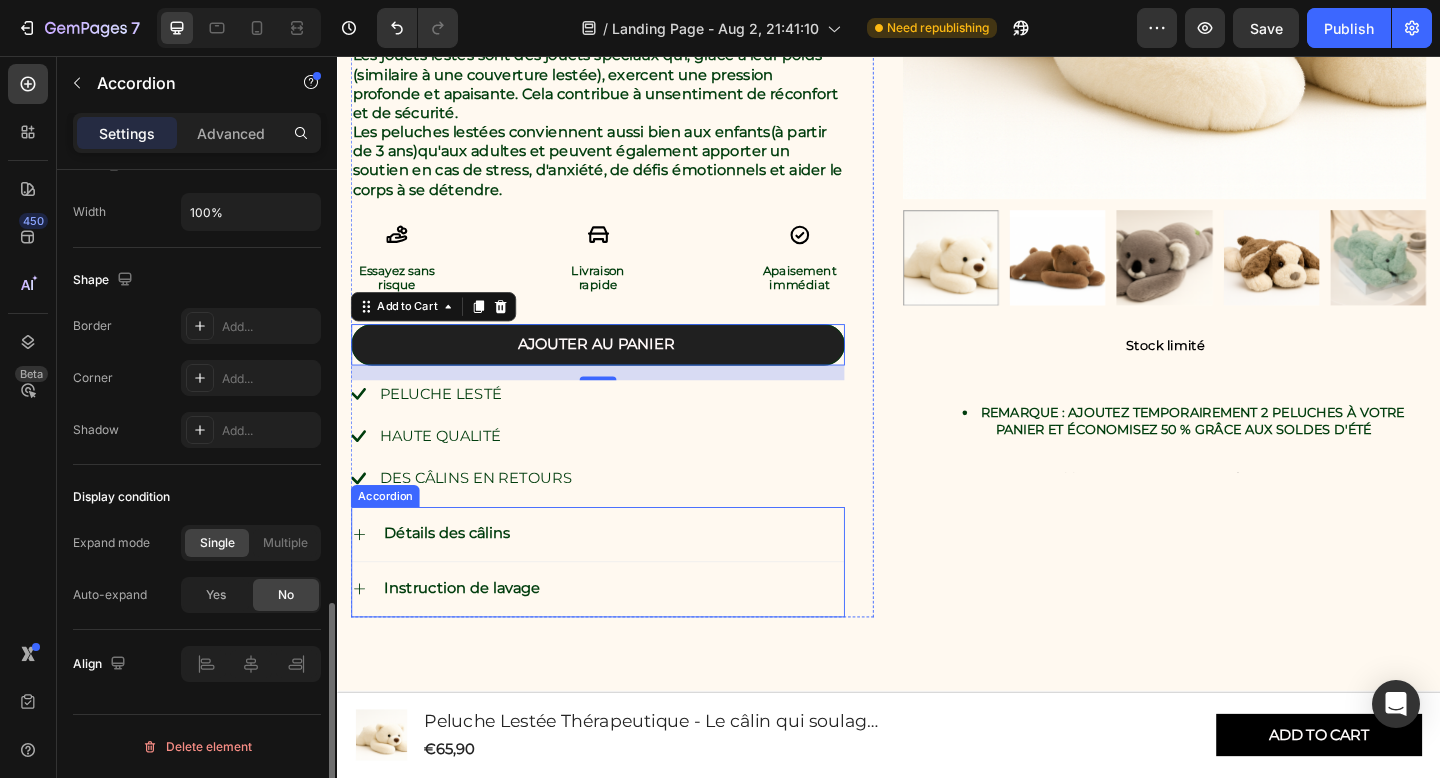 scroll, scrollTop: 0, scrollLeft: 0, axis: both 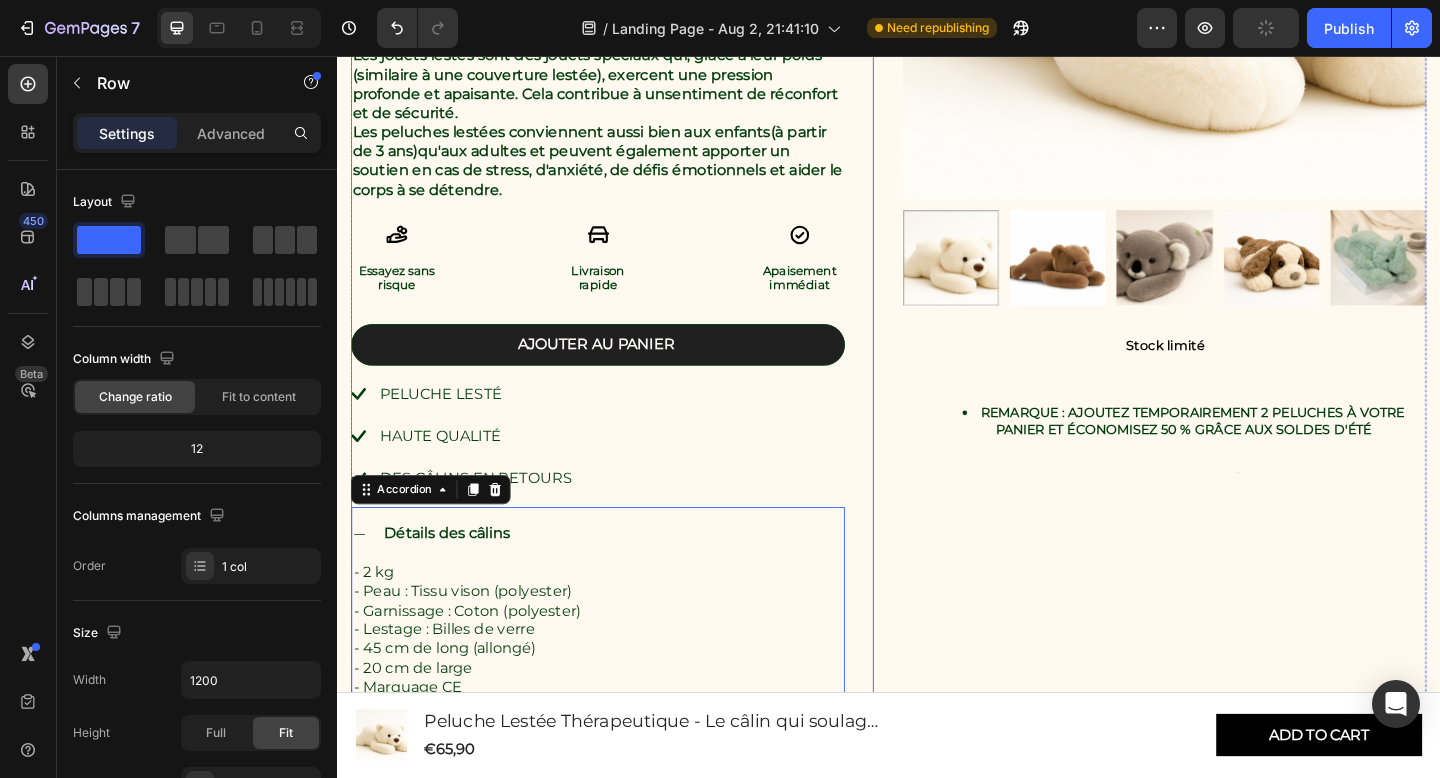 click on "Peluche Lestée Thérapeutique - Le câlin qui soulage le stress Product Title Icon Icon Icon Icon Icon Icon List 4.8/5 Text Block Basé sur plus de 500 avis clients Text Block Row Text Block €65,90 Product Price Product Price Les jouets lestés sont des jouets spéciaux qui, grâce à leur poids (similaire à une couverture lestée), exercent une pression profonde et apaisante. Cela contribue à un  sentiment de réconfort et de sécurité  .   Les peluches lestées conviennent aussi bien aux enfants  (à partir de 3 ans)  qu'aux adultes et peuvent également apporter un soutien en cas de stress, d'anxiété, de défis émotionnels et aider le corps à se détendre.    Text Block
Icon Essayez sans risque Text Block
Icon Livraison rapide Text Block
Icon Apaisement immédiat Text Block Row Ajouter au panier Add to Cart
Peluche lesté
Haute qualité
Des câlins en retours Item List
Détails des câlins" at bounding box center [636, 238] 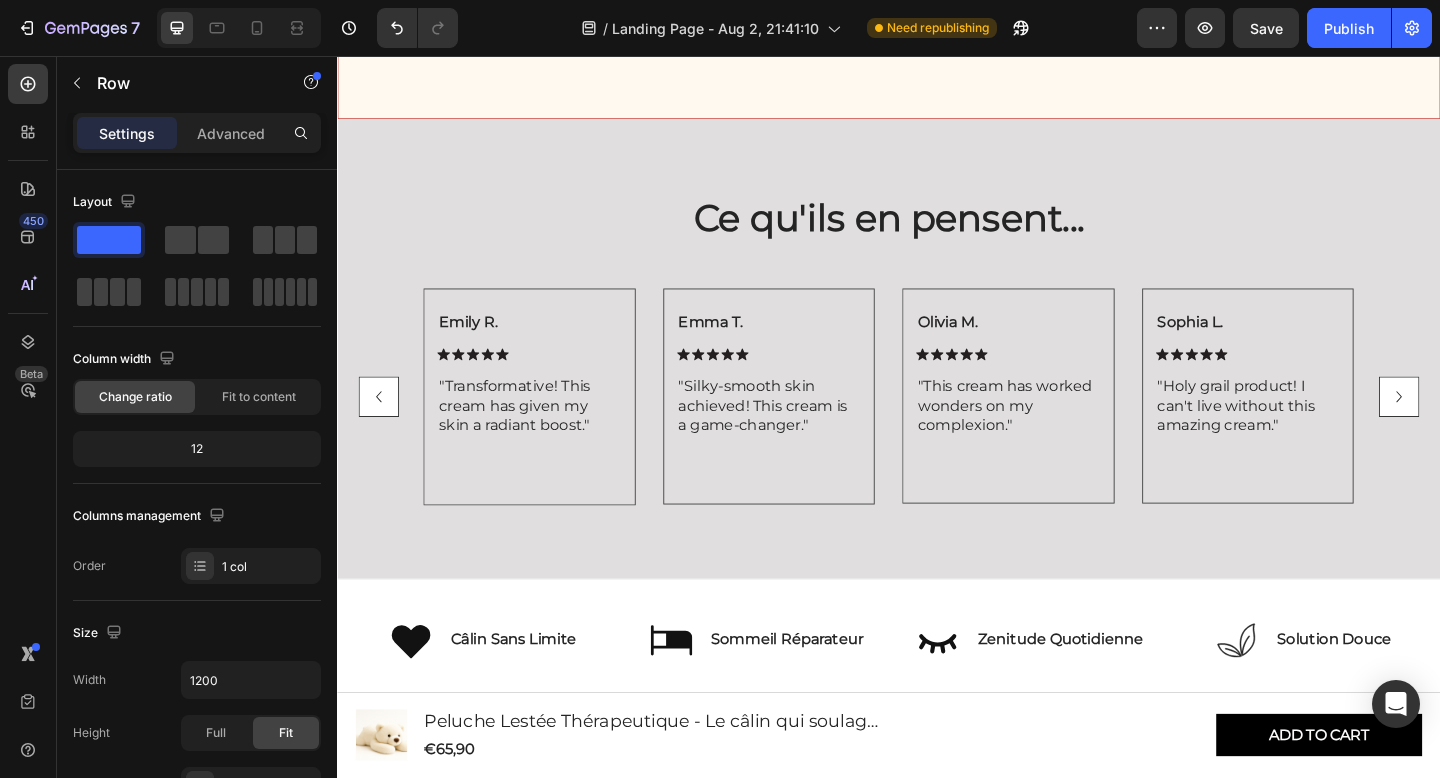 scroll, scrollTop: 3005, scrollLeft: 0, axis: vertical 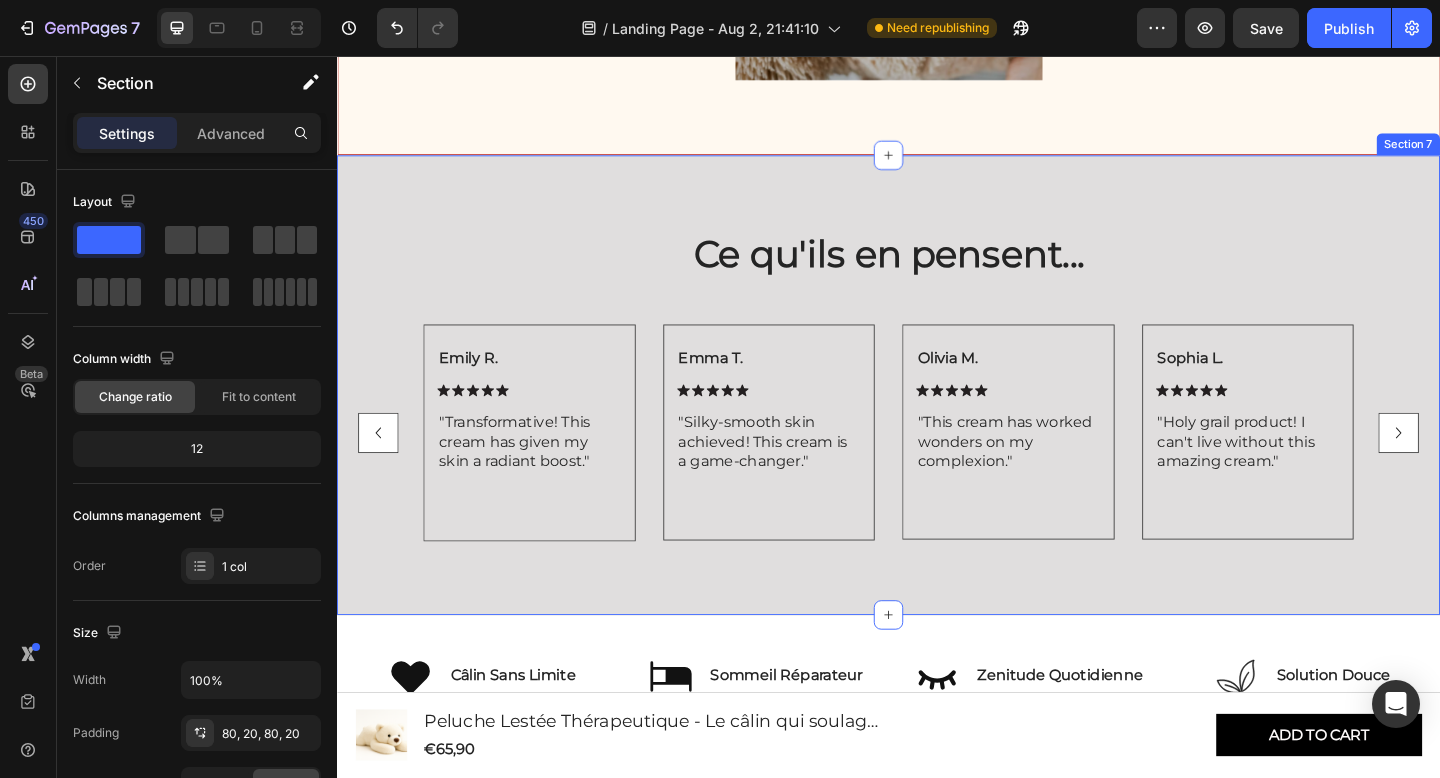 click on "Ce qu'ils en pensent... Heading
Emily R. Text Block
Icon
Icon
Icon
Icon
Icon Icon List "Transformative! This cream has given my skin a radiant boost." Text Block Row Row Emma T. Text Block
Icon
Icon
Icon
Icon
Icon Icon List "Silky-smooth skin achieved! This cream is a game-changer." Text Block Row Row Olivia M. Text Block
Icon
Icon
Icon
Icon
Icon Icon List "This cream has worked wonders on my complexion." Text Block Row Row Sophia L. Text Block
Icon
Icon
Icon
Icon
Icon Icon List "Holy grail product! I can't live without this amazing cream." Text Block Row Row" at bounding box center (937, 414) 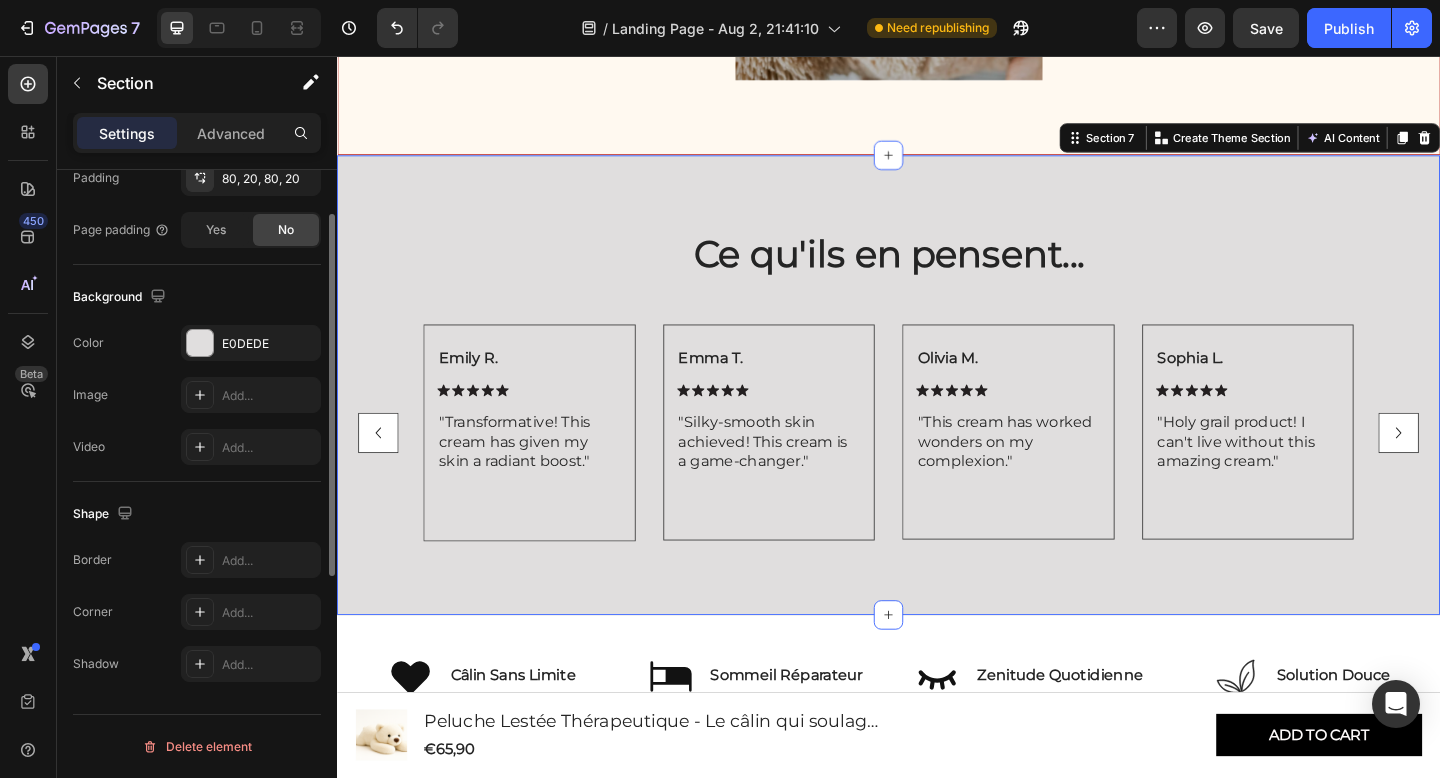 scroll, scrollTop: 0, scrollLeft: 0, axis: both 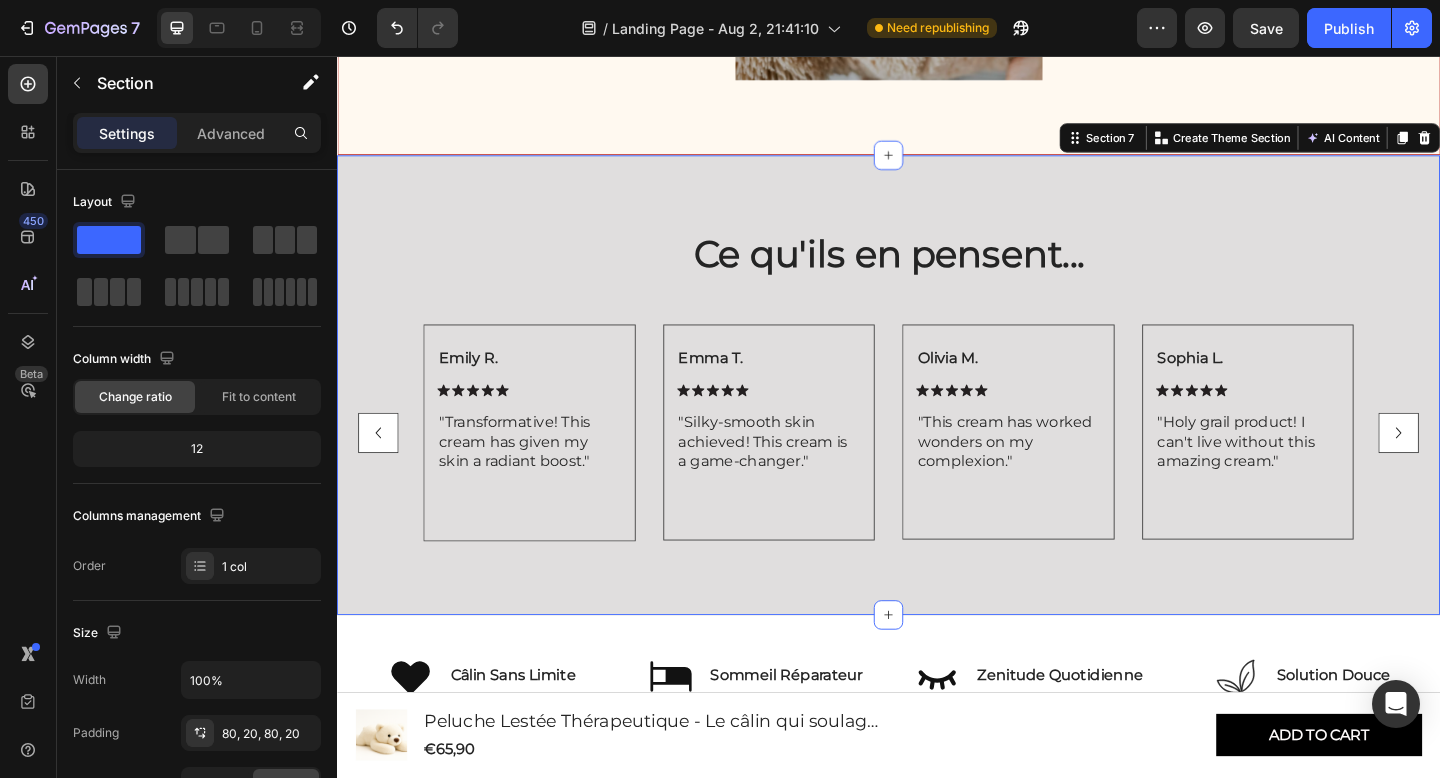 click on "Settings Advanced" at bounding box center (197, 133) 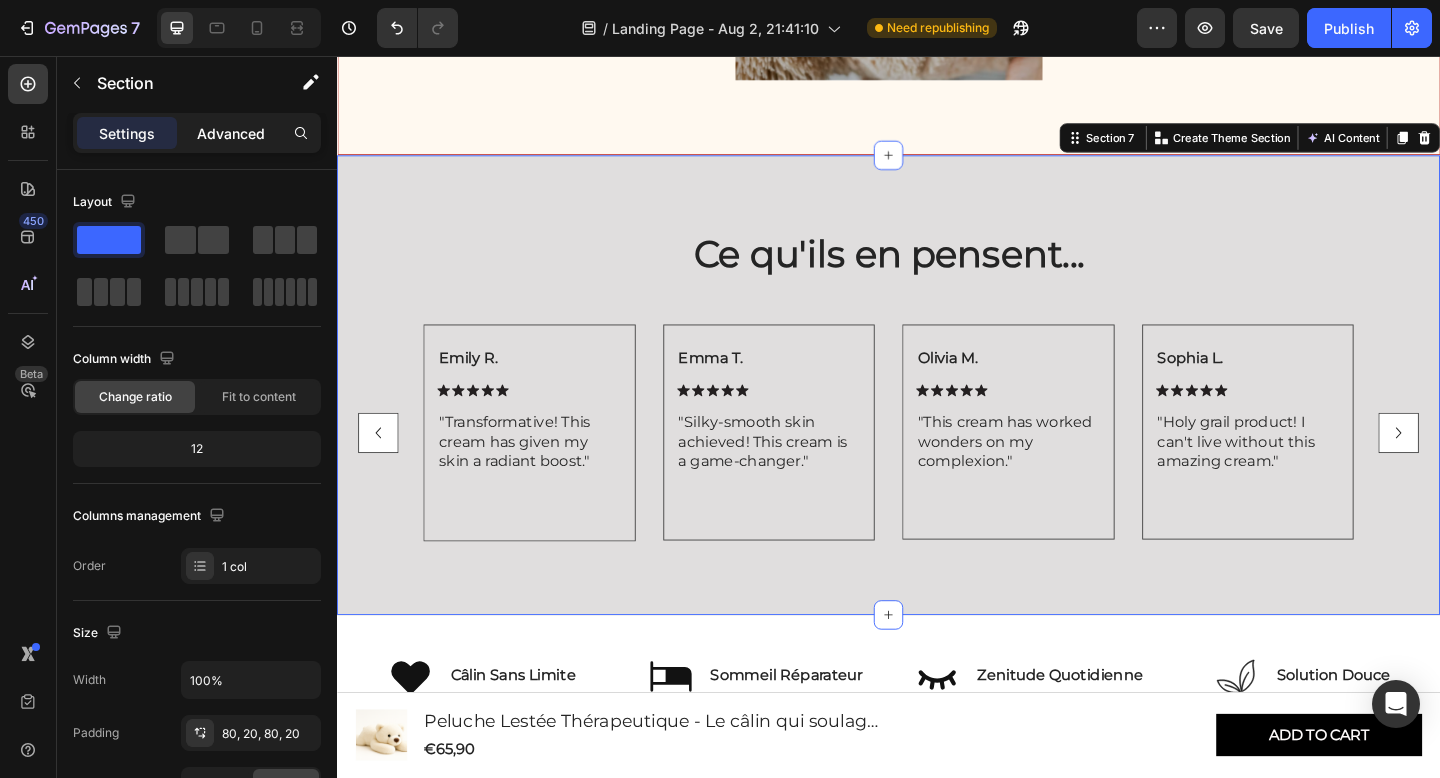 click on "Advanced" at bounding box center [231, 133] 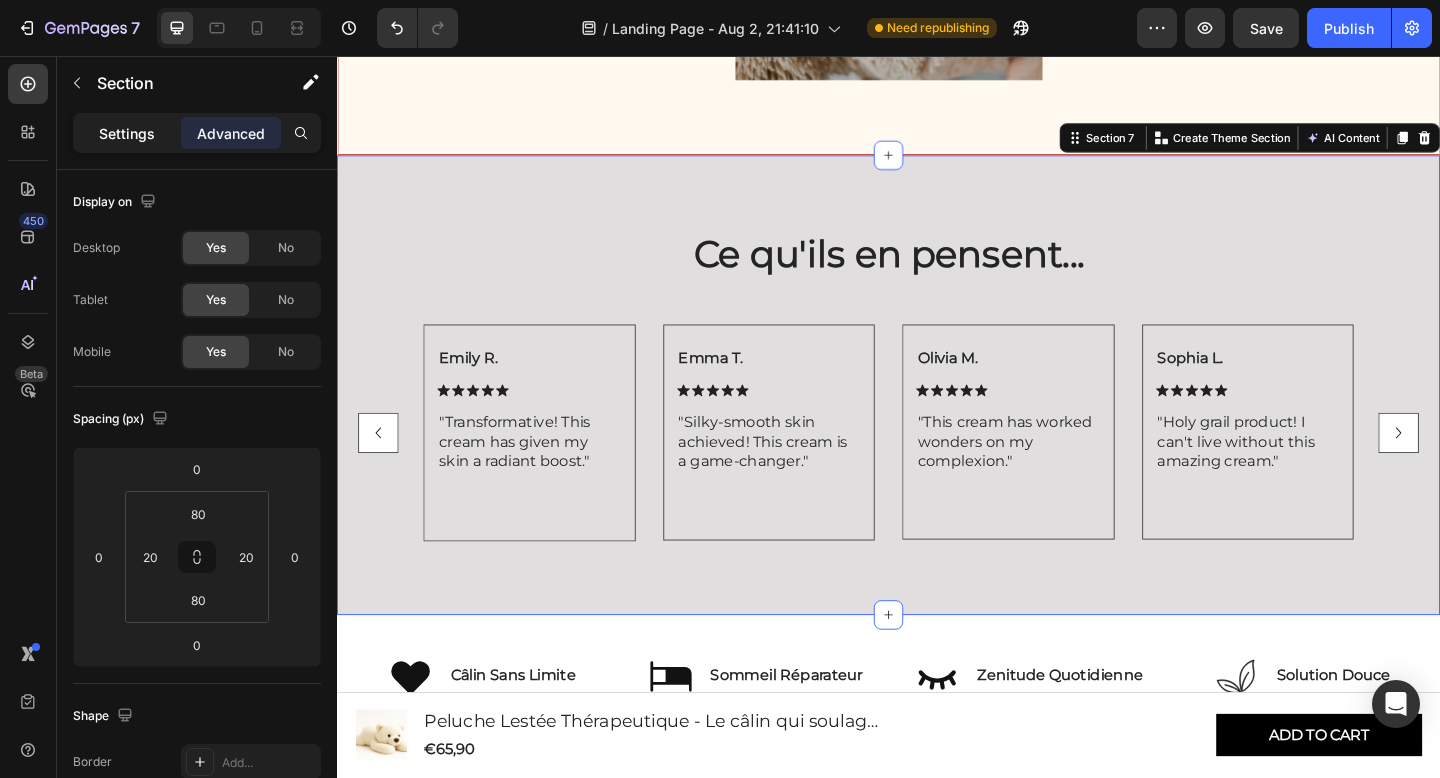 click on "Settings" at bounding box center [127, 133] 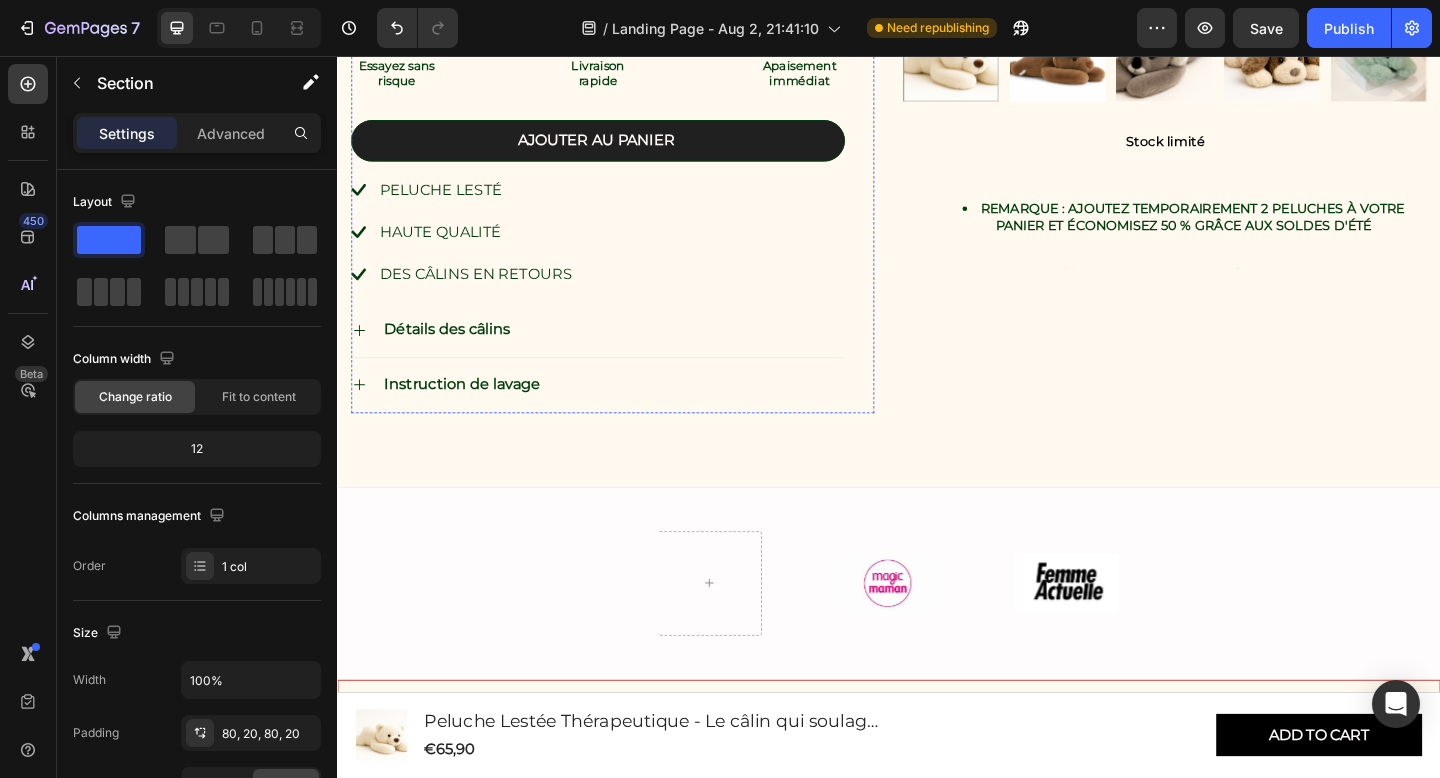 scroll, scrollTop: 1374, scrollLeft: 0, axis: vertical 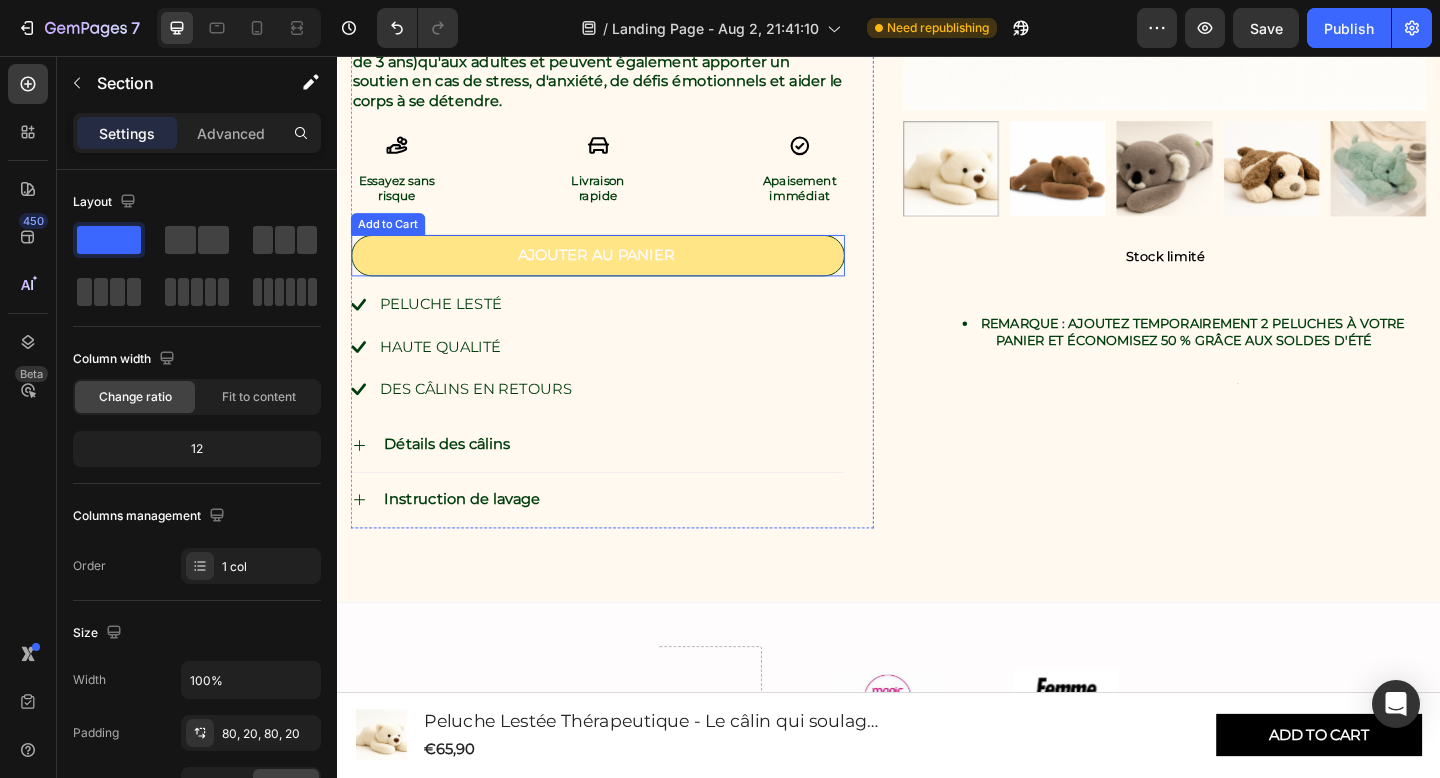 click on "Ajouter au panier" at bounding box center [620, 273] 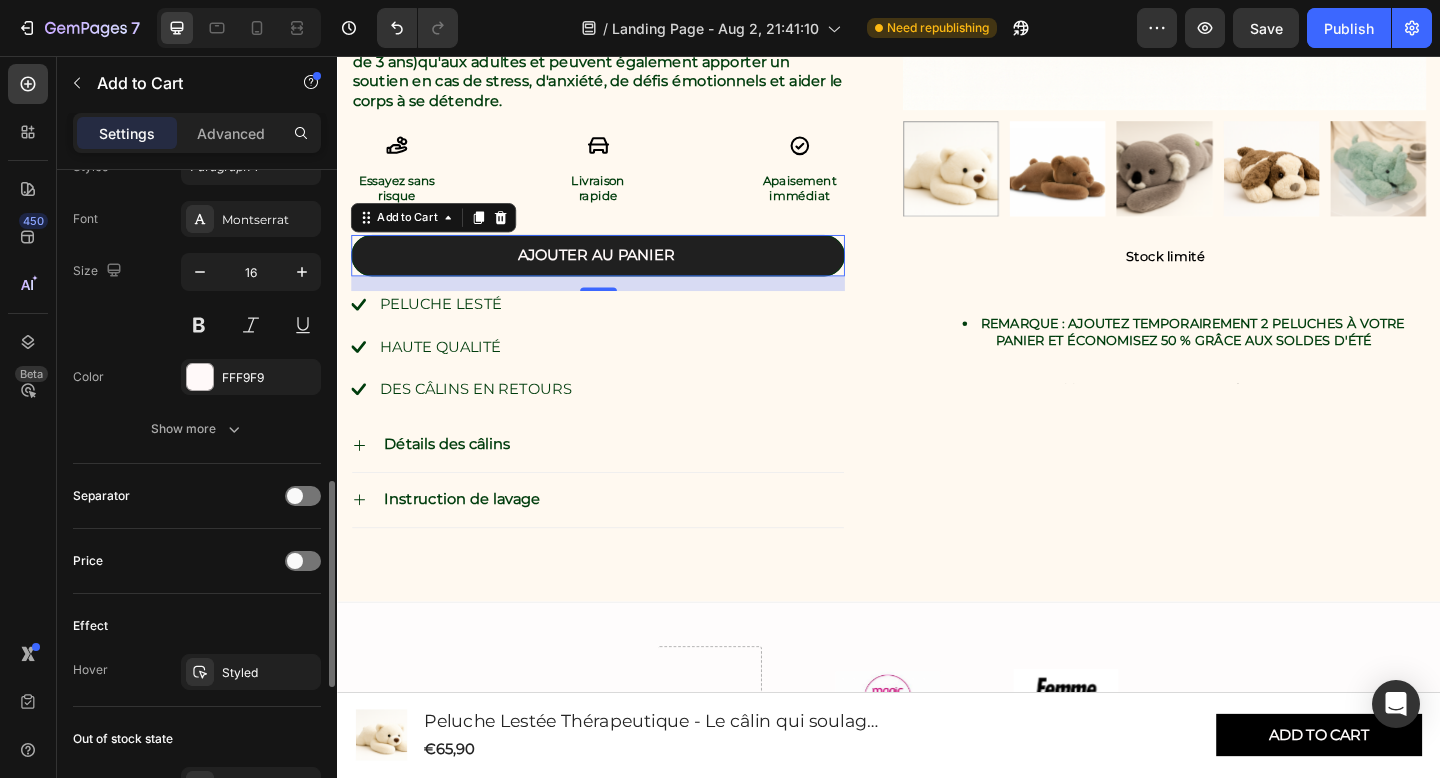 scroll, scrollTop: 995, scrollLeft: 0, axis: vertical 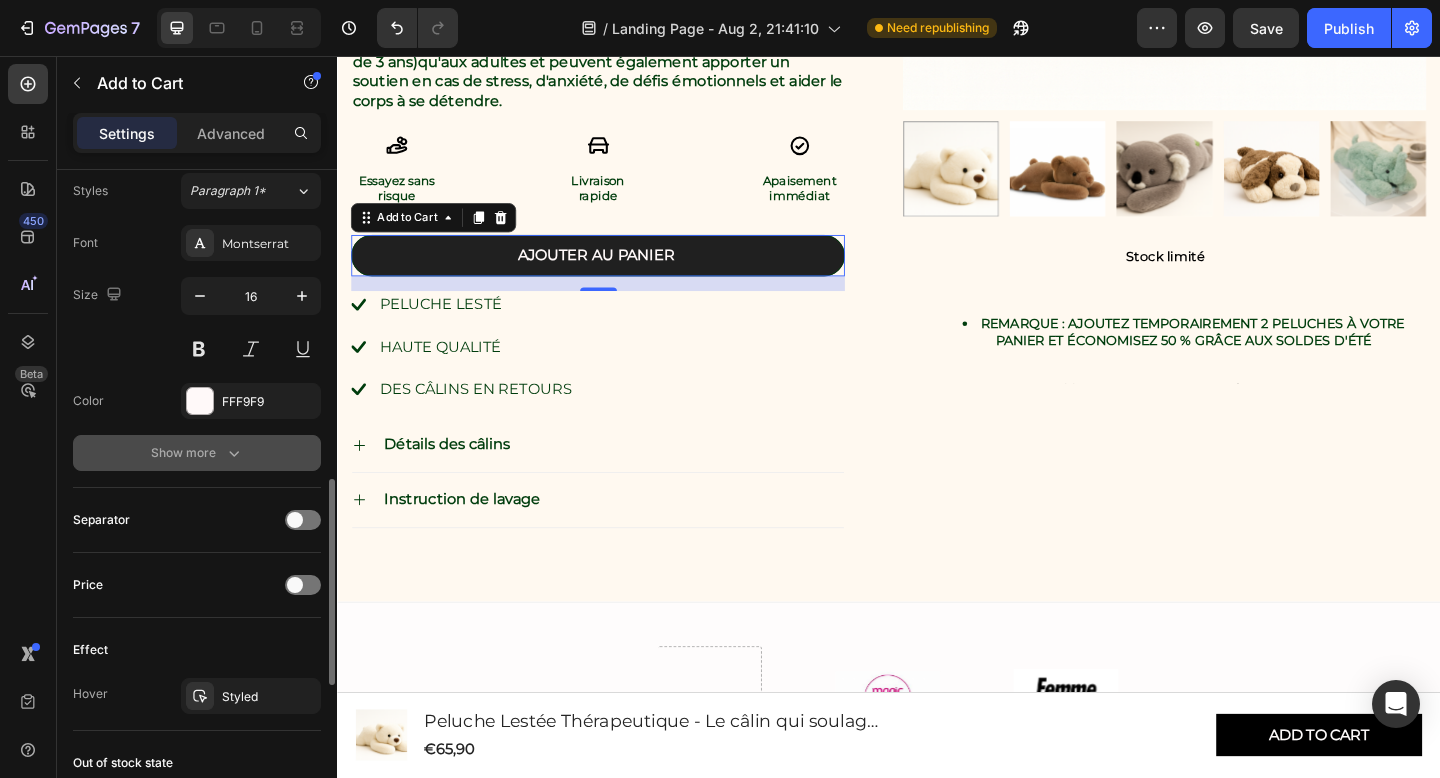 click on "Show more" at bounding box center (197, 453) 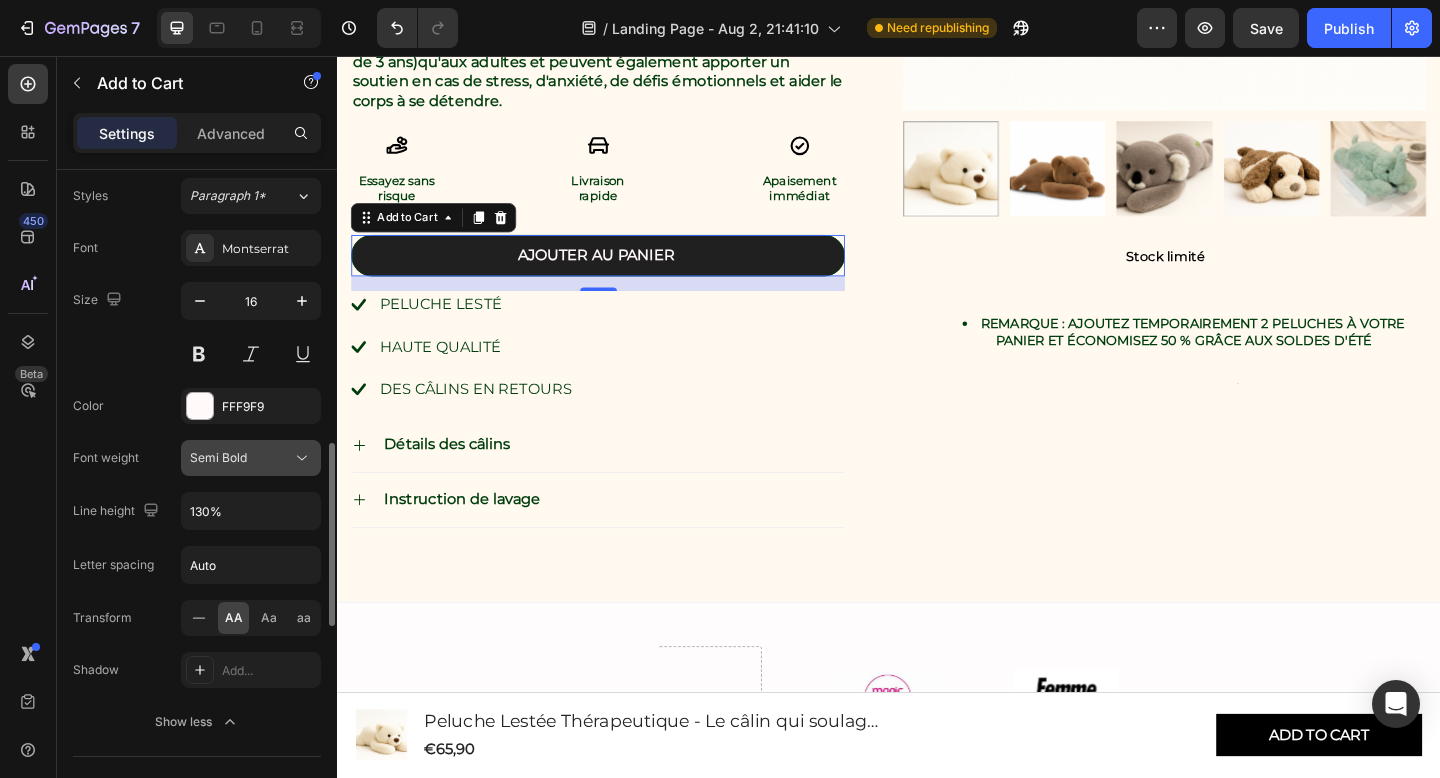scroll, scrollTop: 1076, scrollLeft: 0, axis: vertical 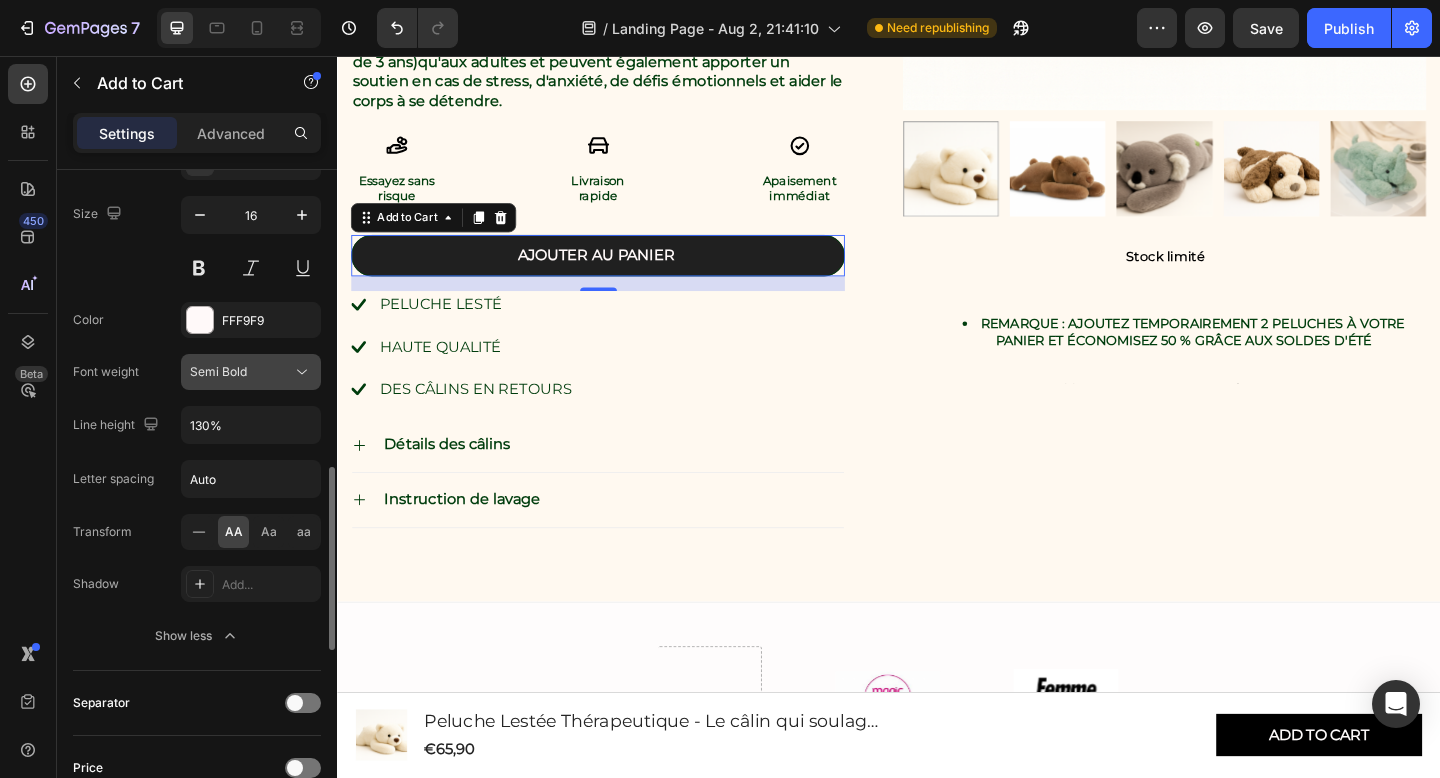 click 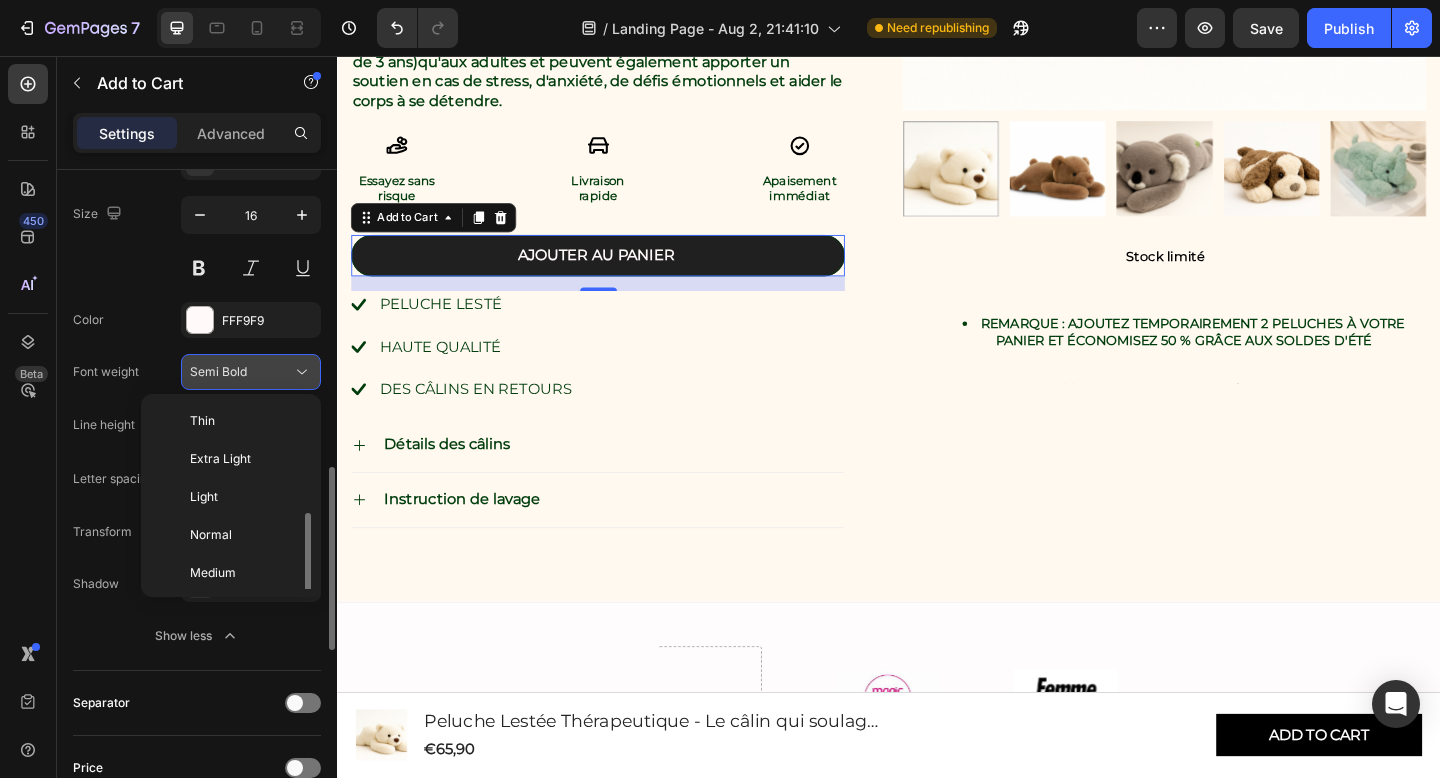 scroll, scrollTop: 72, scrollLeft: 0, axis: vertical 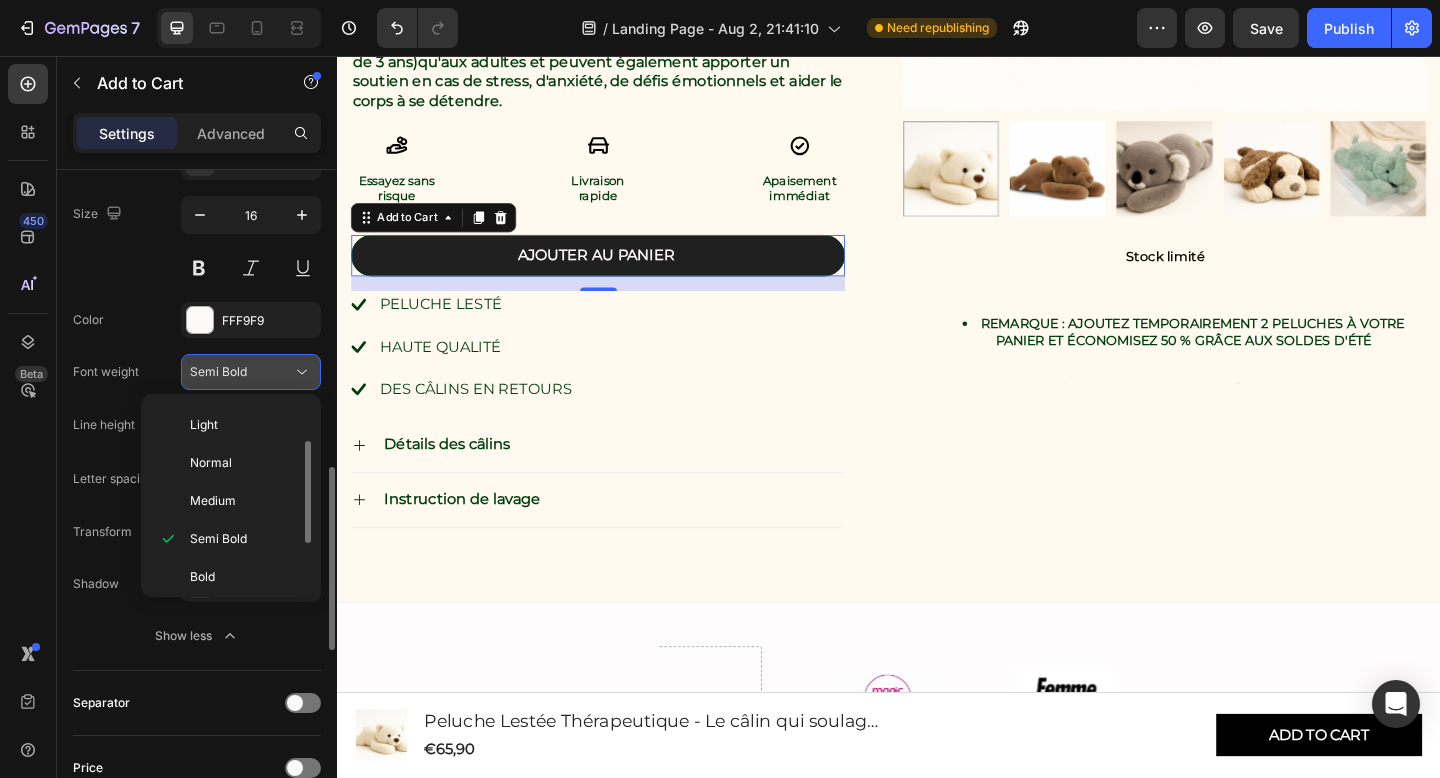 click 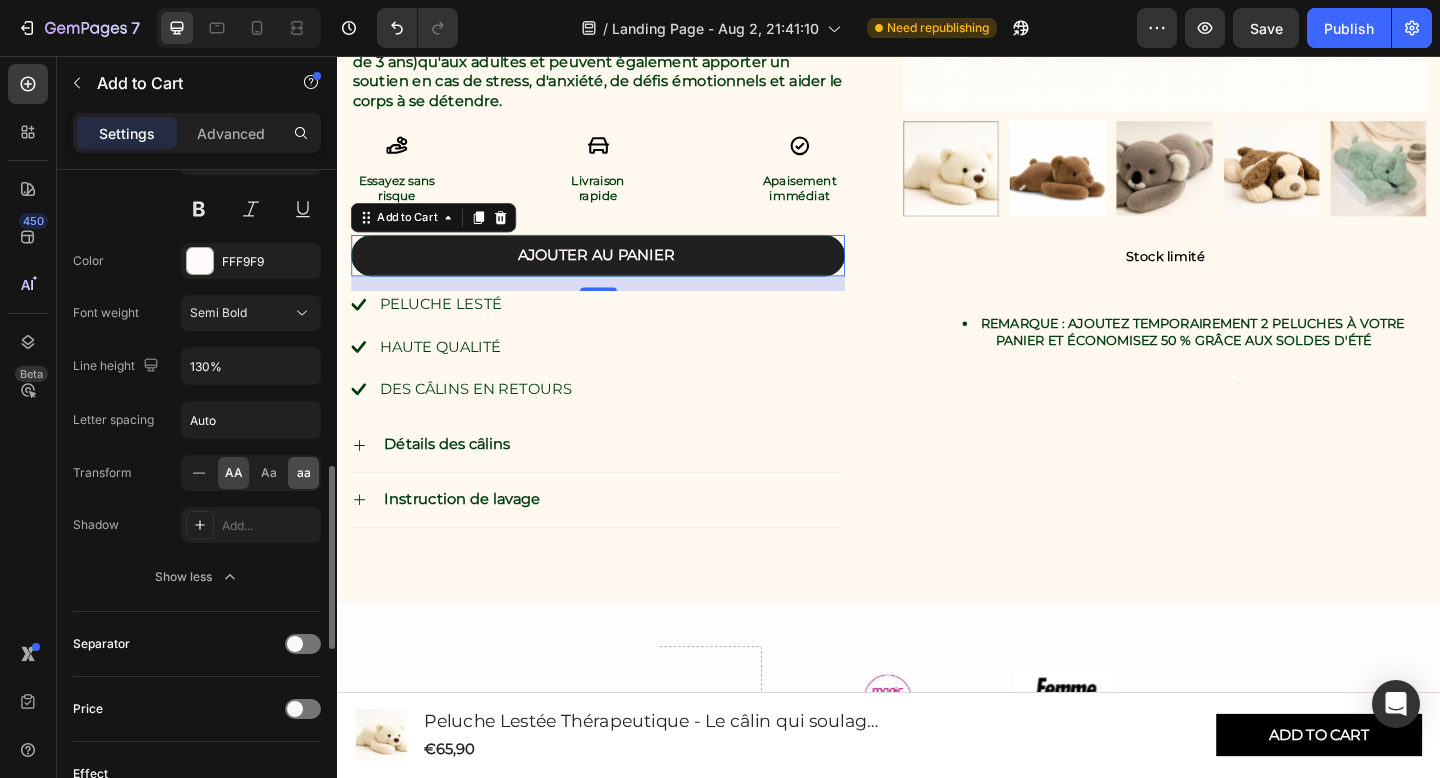 scroll, scrollTop: 1148, scrollLeft: 0, axis: vertical 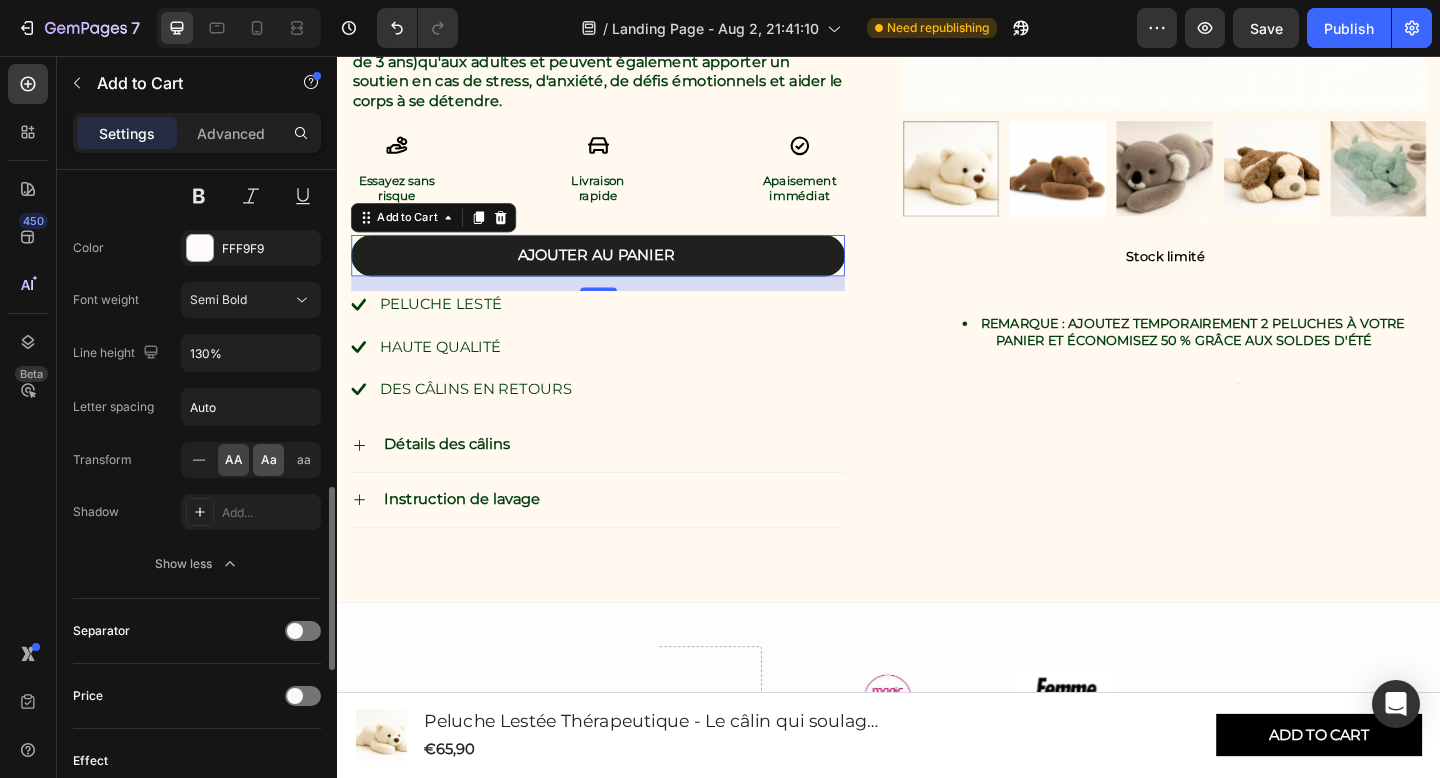 click on "Aa" 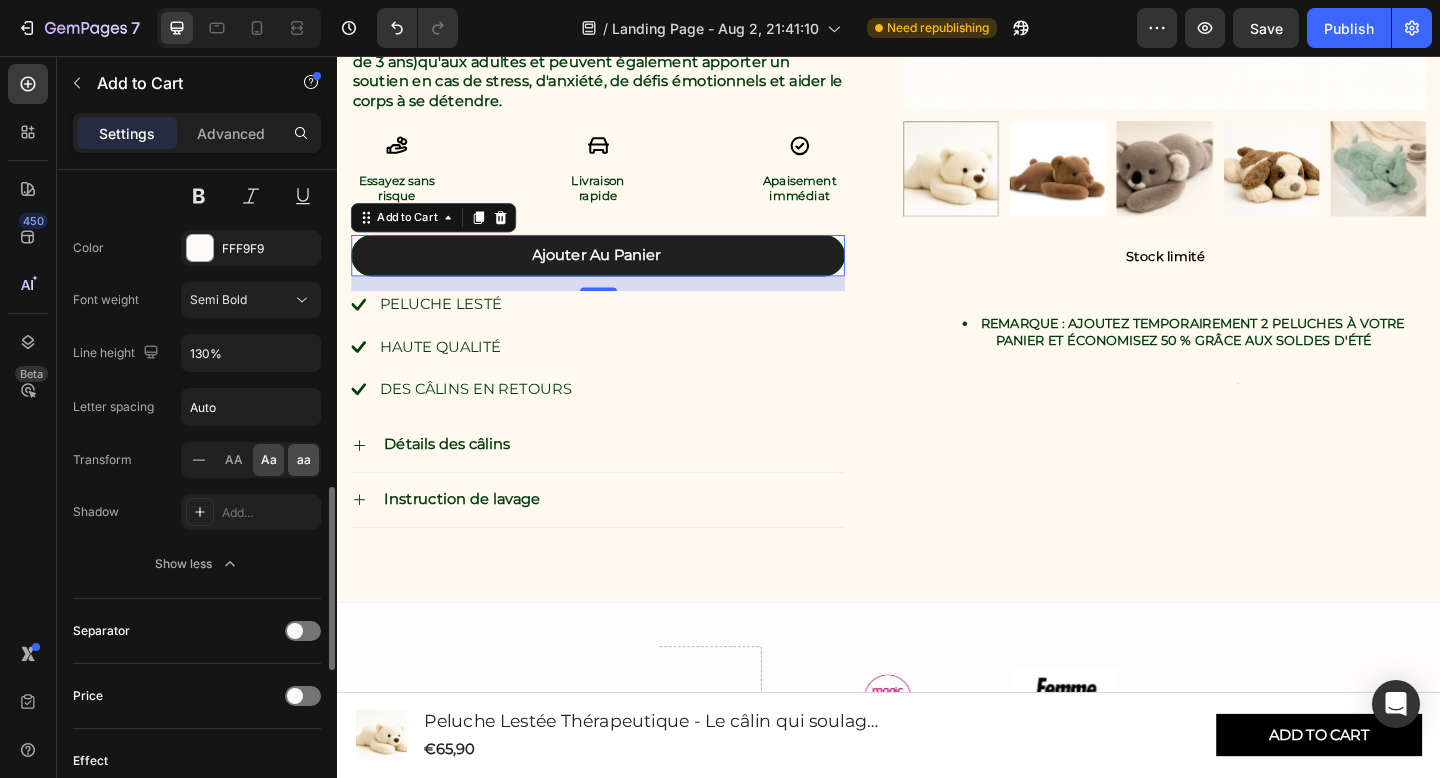 click on "aa" 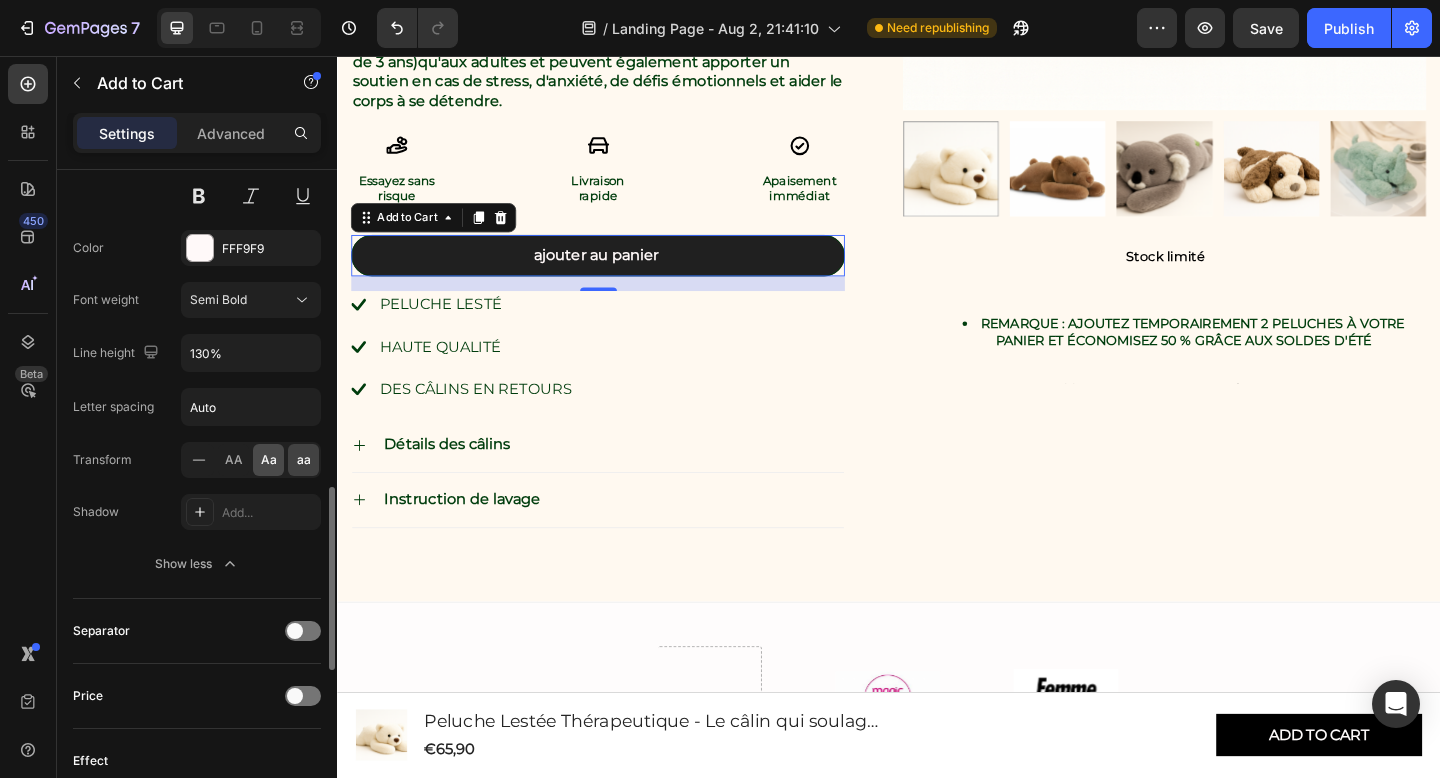 click on "Aa" 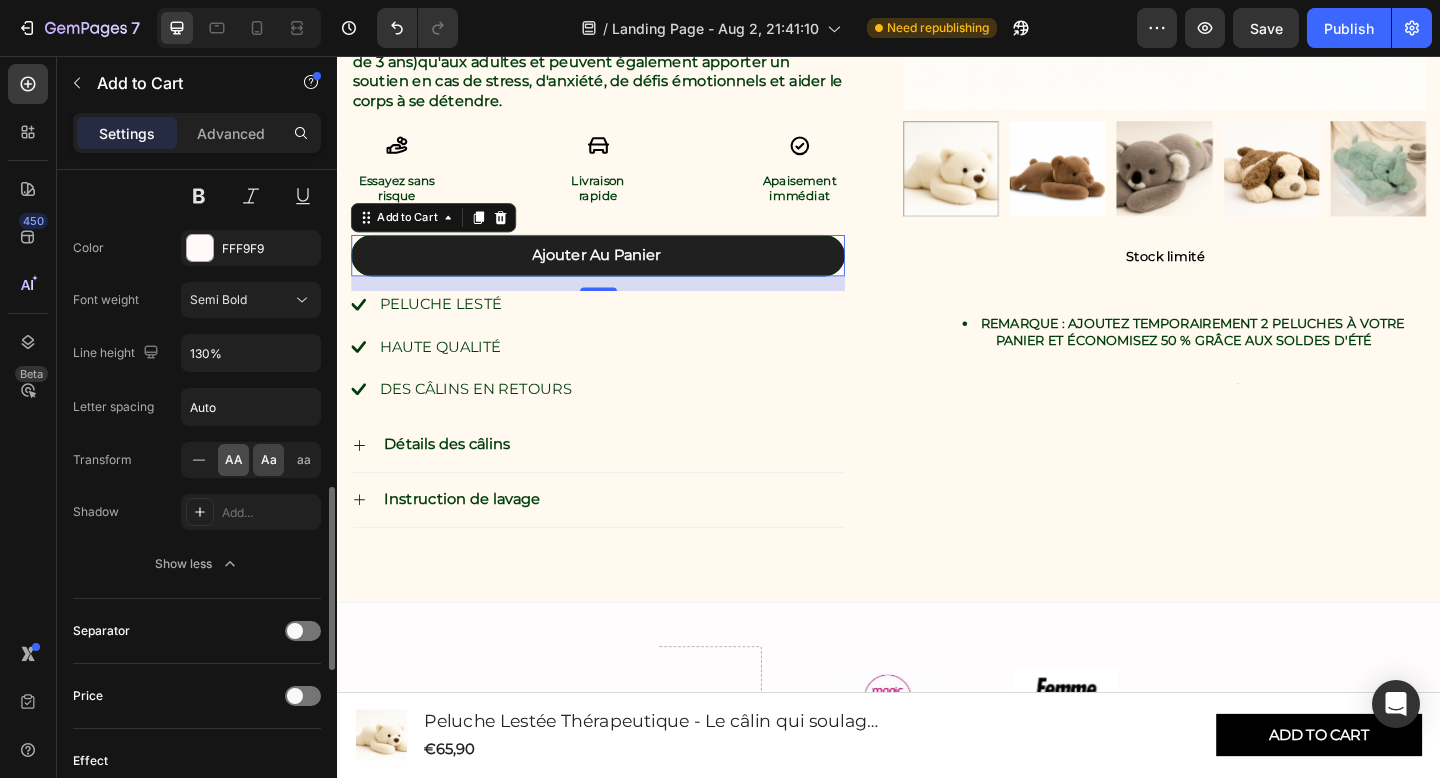 click on "AA" 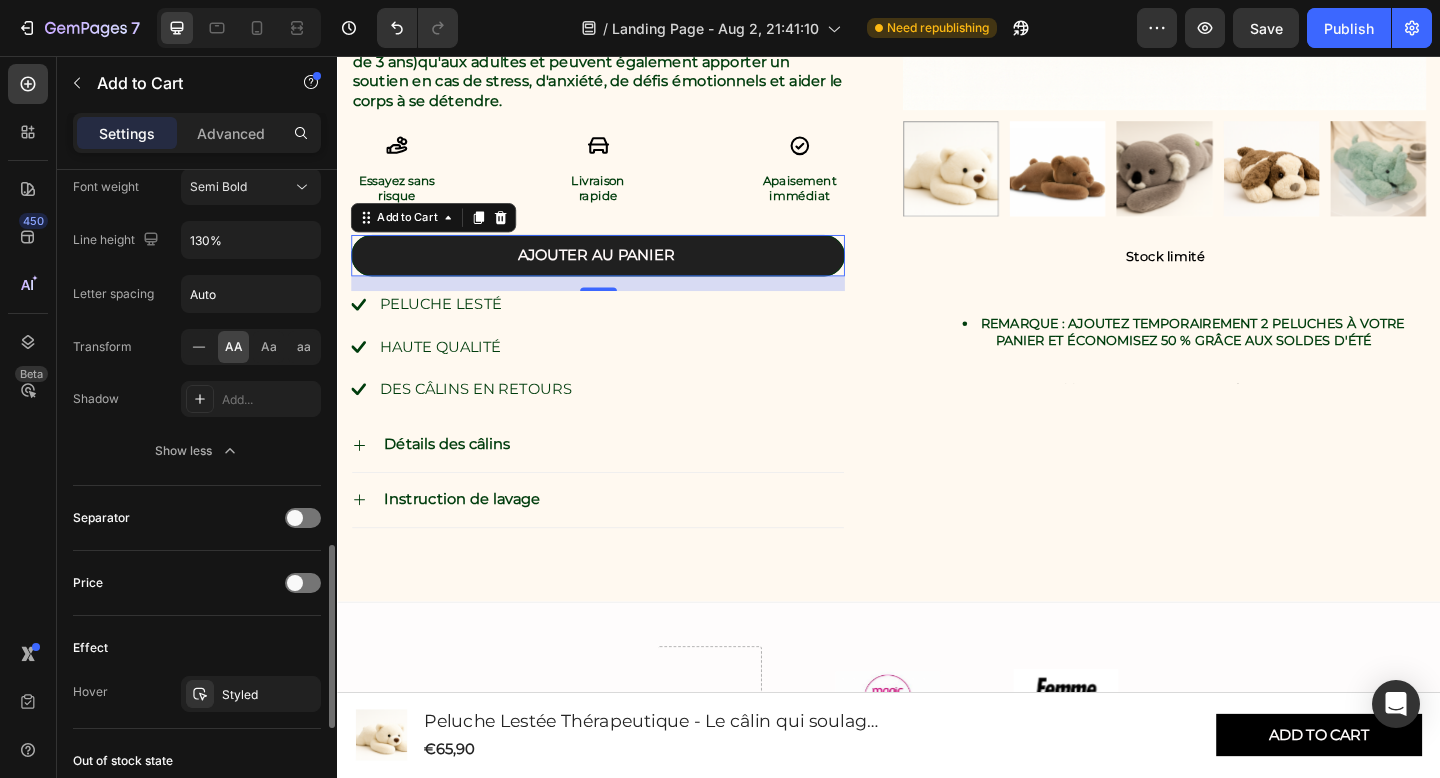 scroll, scrollTop: 1286, scrollLeft: 0, axis: vertical 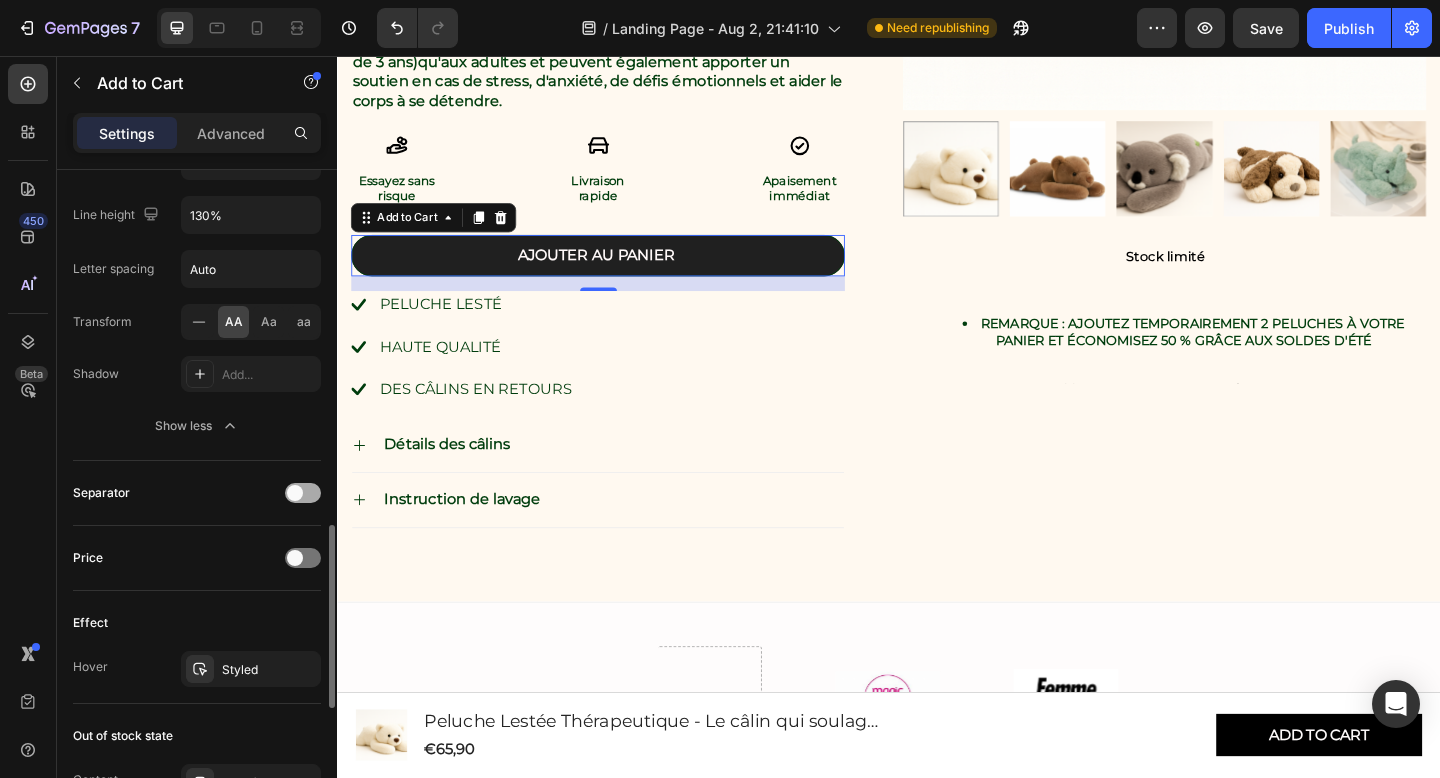 click at bounding box center (303, 493) 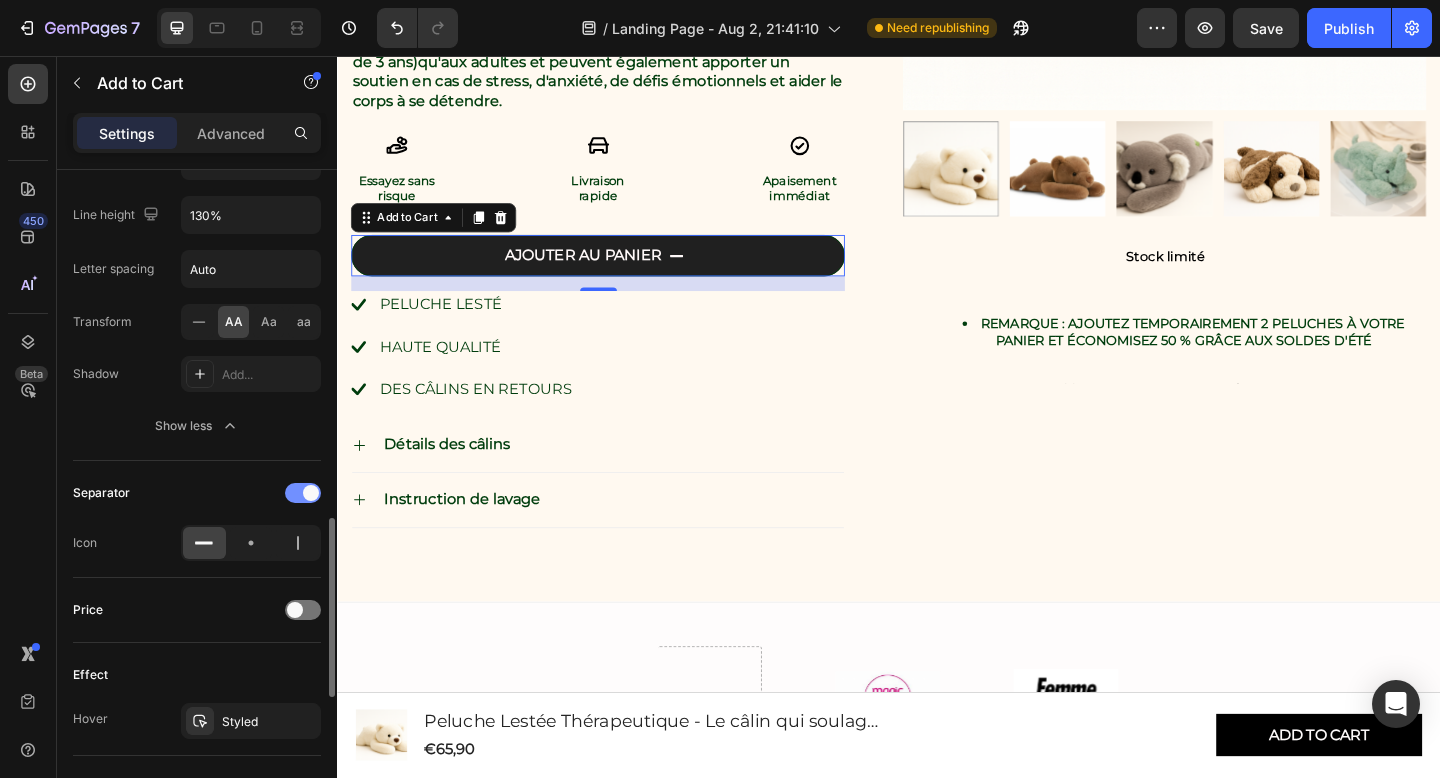 click at bounding box center [311, 493] 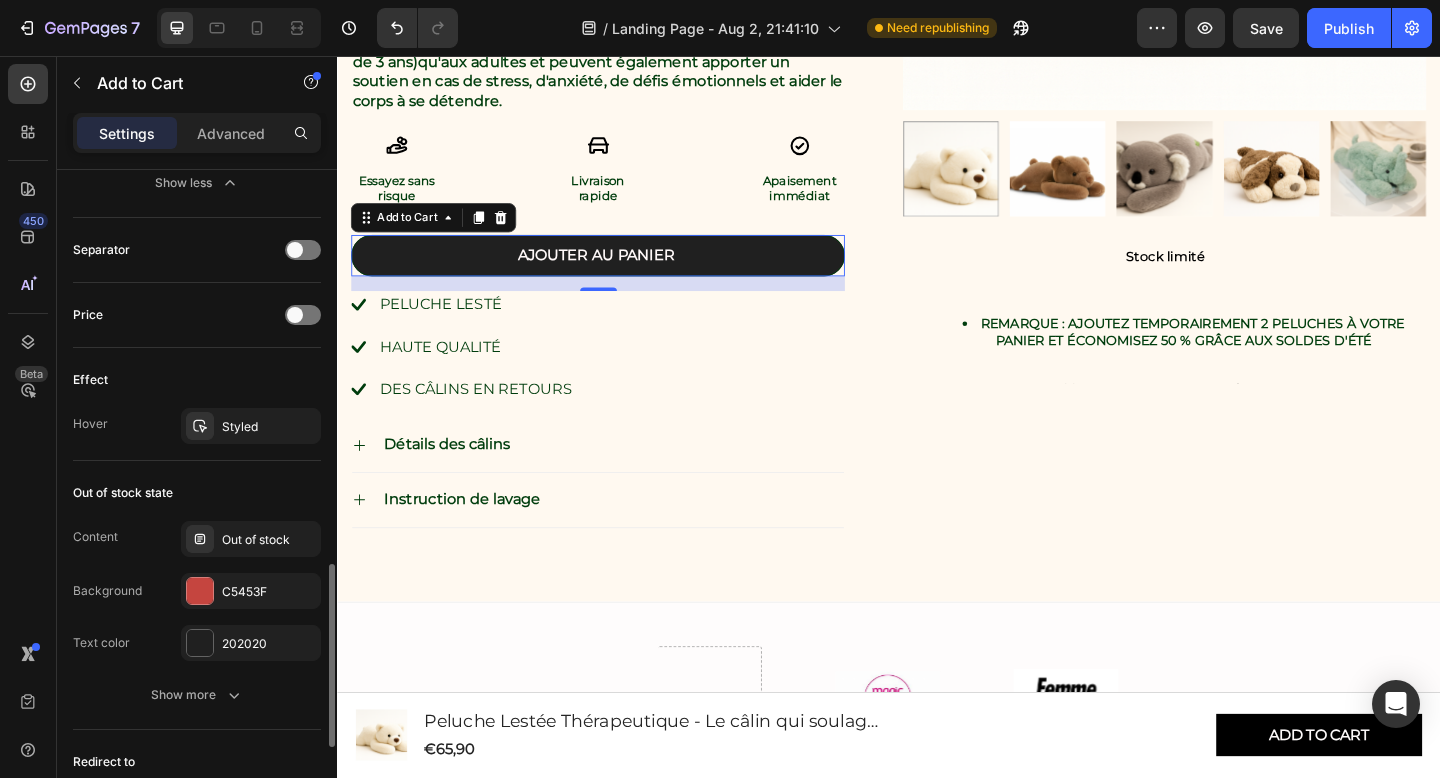 scroll, scrollTop: 1546, scrollLeft: 0, axis: vertical 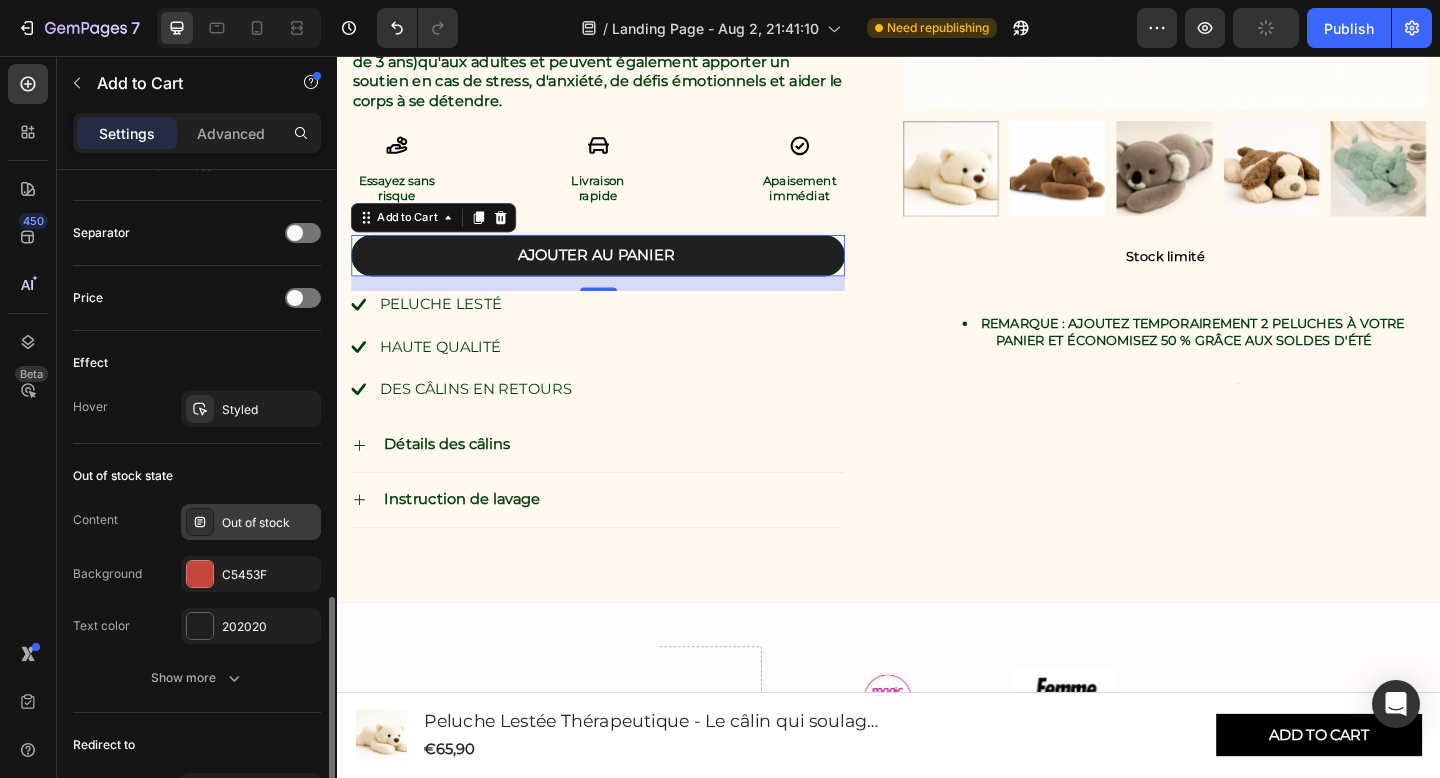 click on "Out of stock" at bounding box center (269, 523) 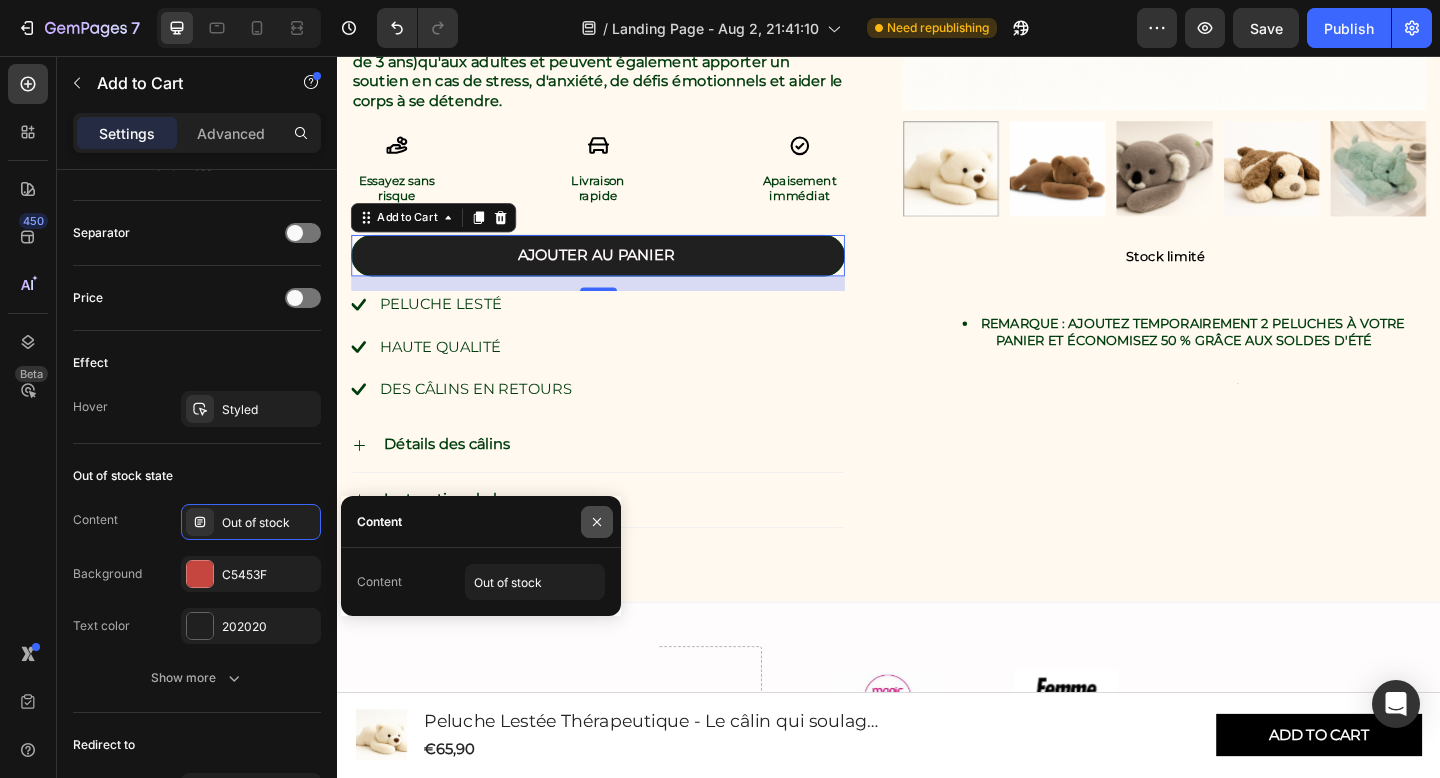 click 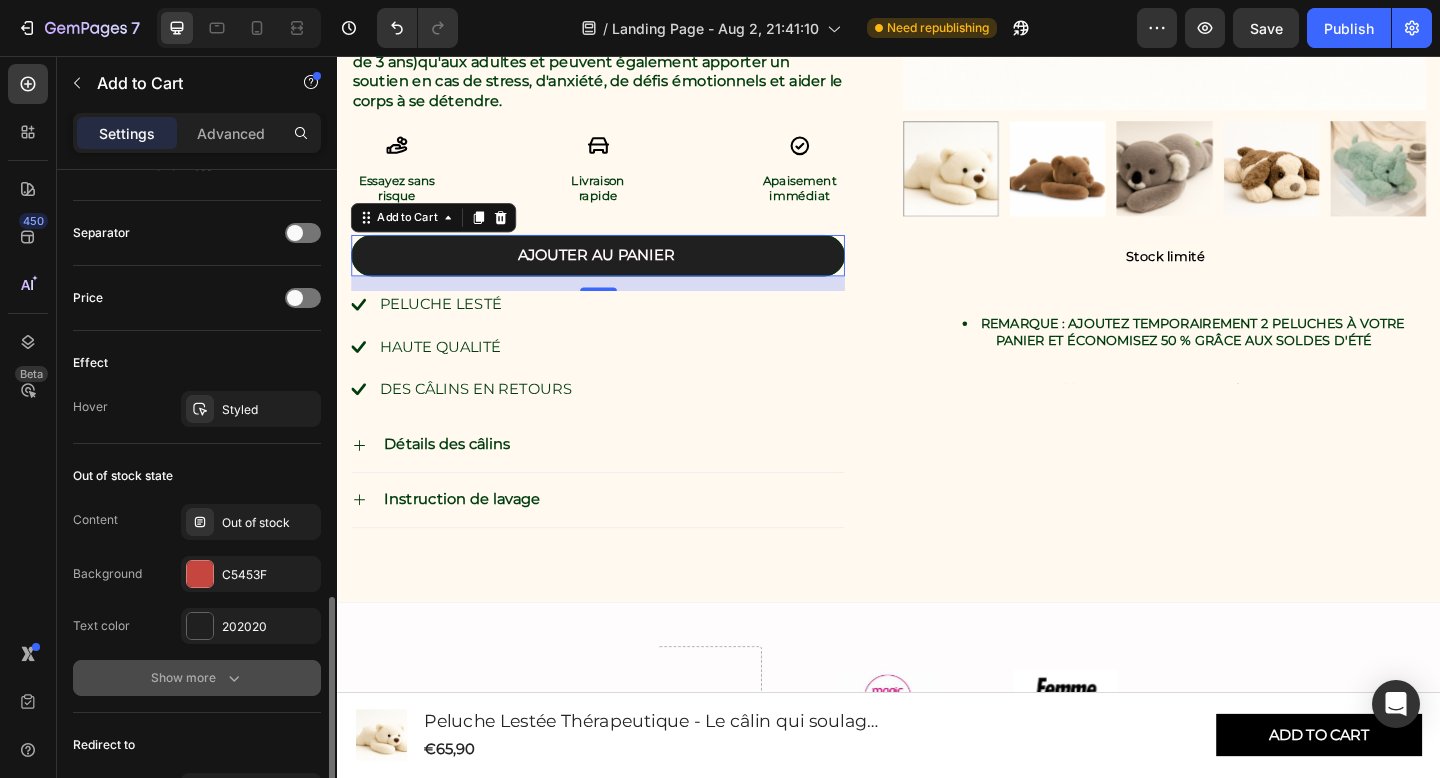 click 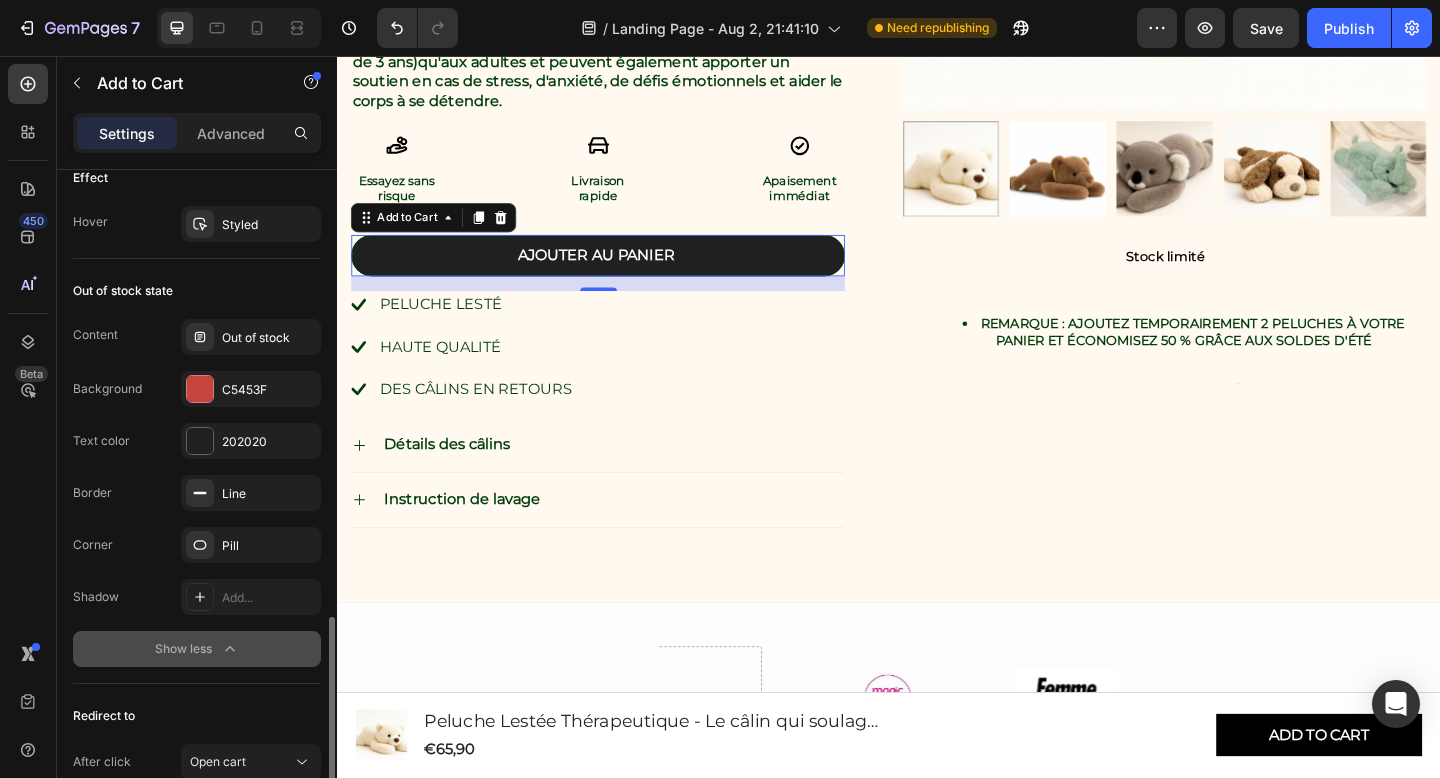 scroll, scrollTop: 1729, scrollLeft: 0, axis: vertical 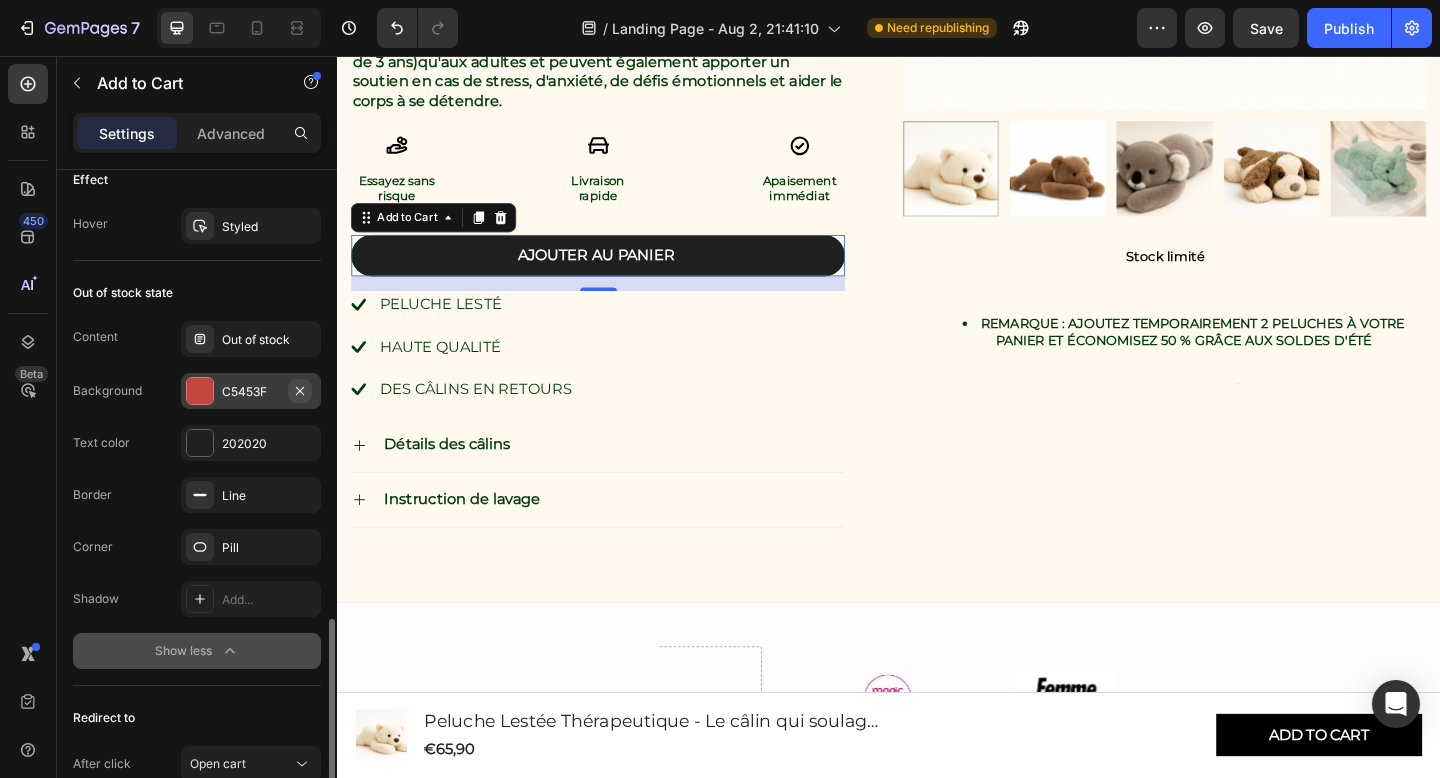 click 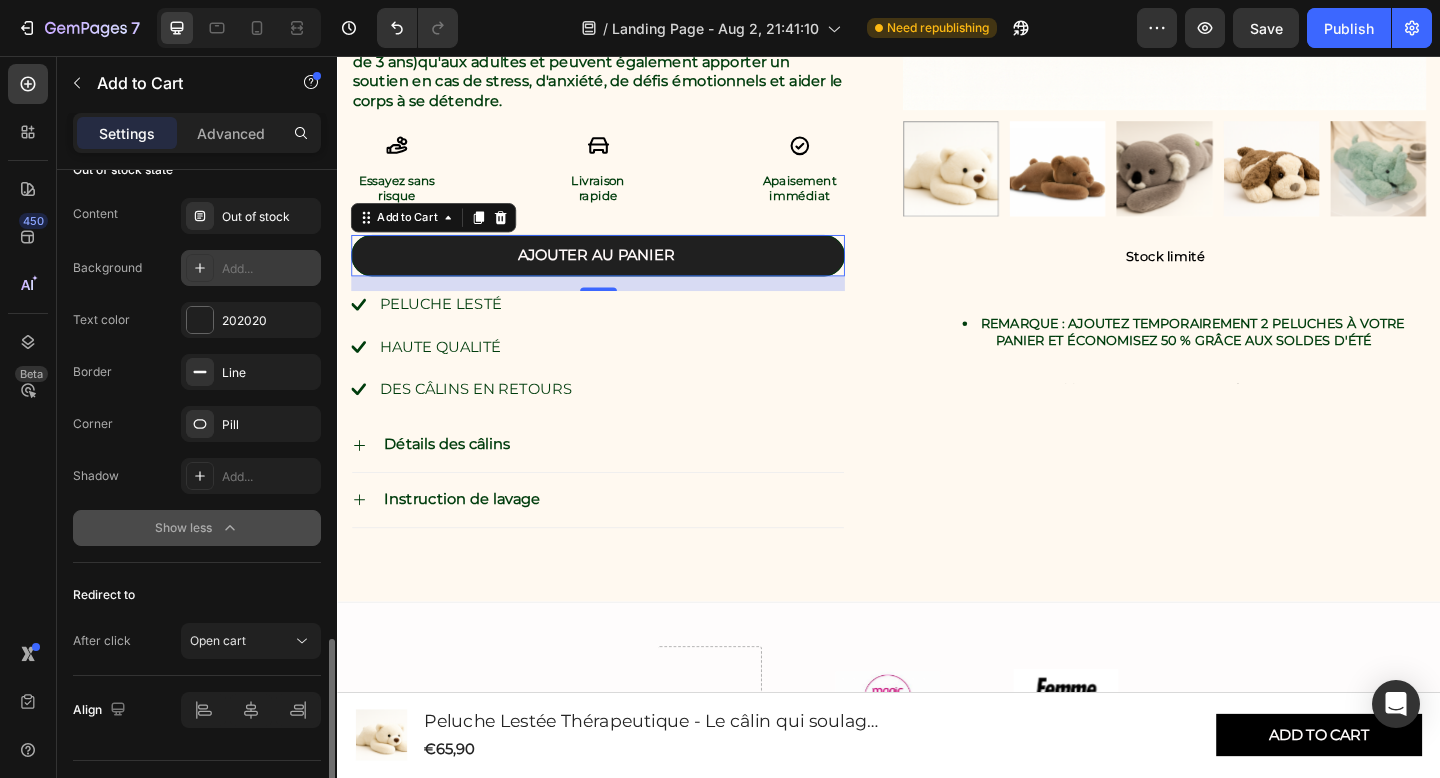 scroll, scrollTop: 1842, scrollLeft: 0, axis: vertical 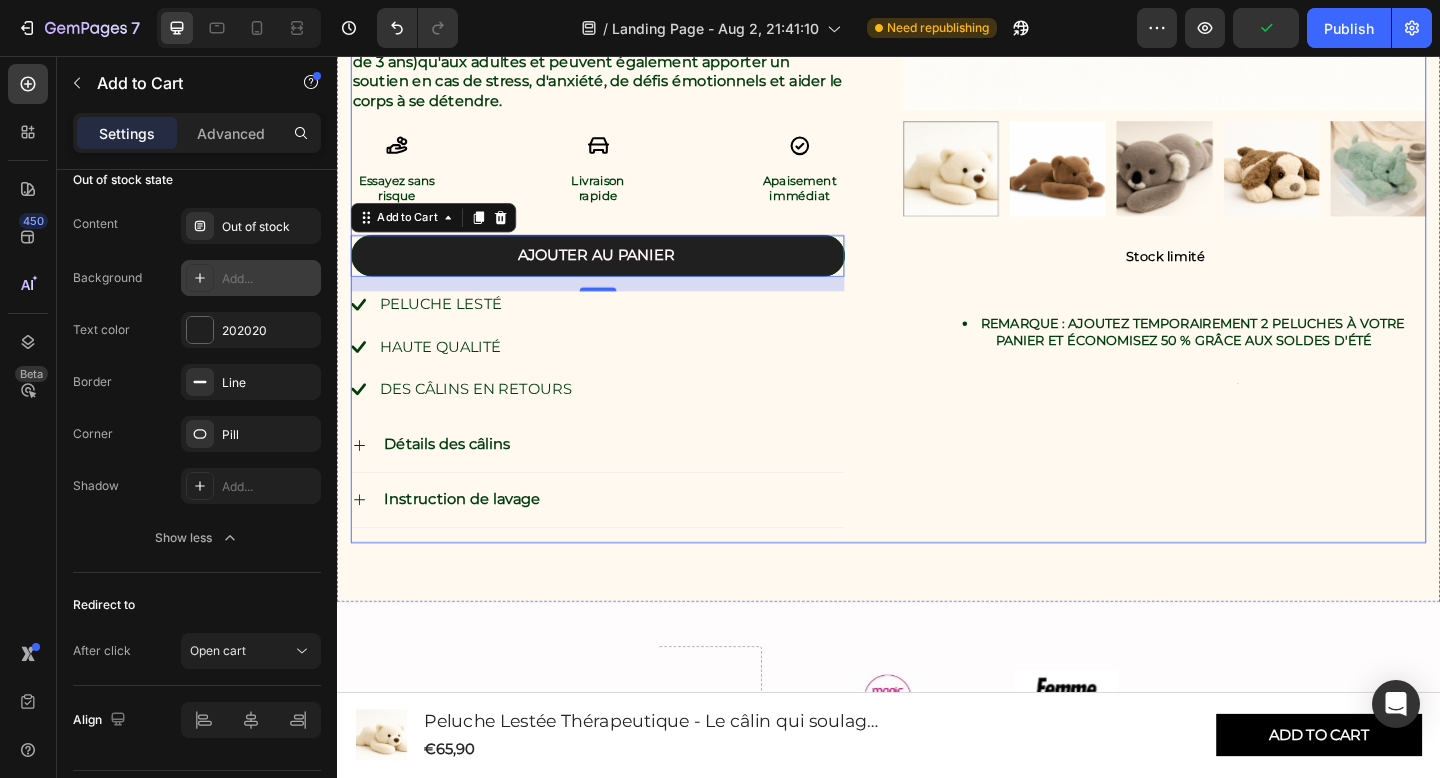 click on "Peluche Lestée Thérapeutique - Le câlin qui soulage le stress Product Title Icon Icon Icon Icon Icon Icon List 4.8/5 Text Block Basé sur plus de 500 avis clients Text Block Row Text Block €65,90 Product Price Product Price Les jouets lestés sont des jouets spéciaux qui, grâce à leur poids (similaire à une couverture lestée), exercent une pression profonde et apaisante. Cela contribue à un  sentiment de réconfort et de sécurité  .   Les peluches lestées conviennent aussi bien aux enfants  (à partir de 3 ans)  qu'aux adultes et peuvent également apporter un soutien en cas de stress, d'anxiété, de défis émotionnels et aider le corps à se détendre.    Text Block
Icon Essayez sans risque Text Block
Icon Livraison rapide Text Block
Icon Apaisement immédiat Text Block Row Ajouter au panier Add to Cart   16
Peluche lesté
Haute qualité
Des câlins en retours Item List
Row" at bounding box center [937, 66] 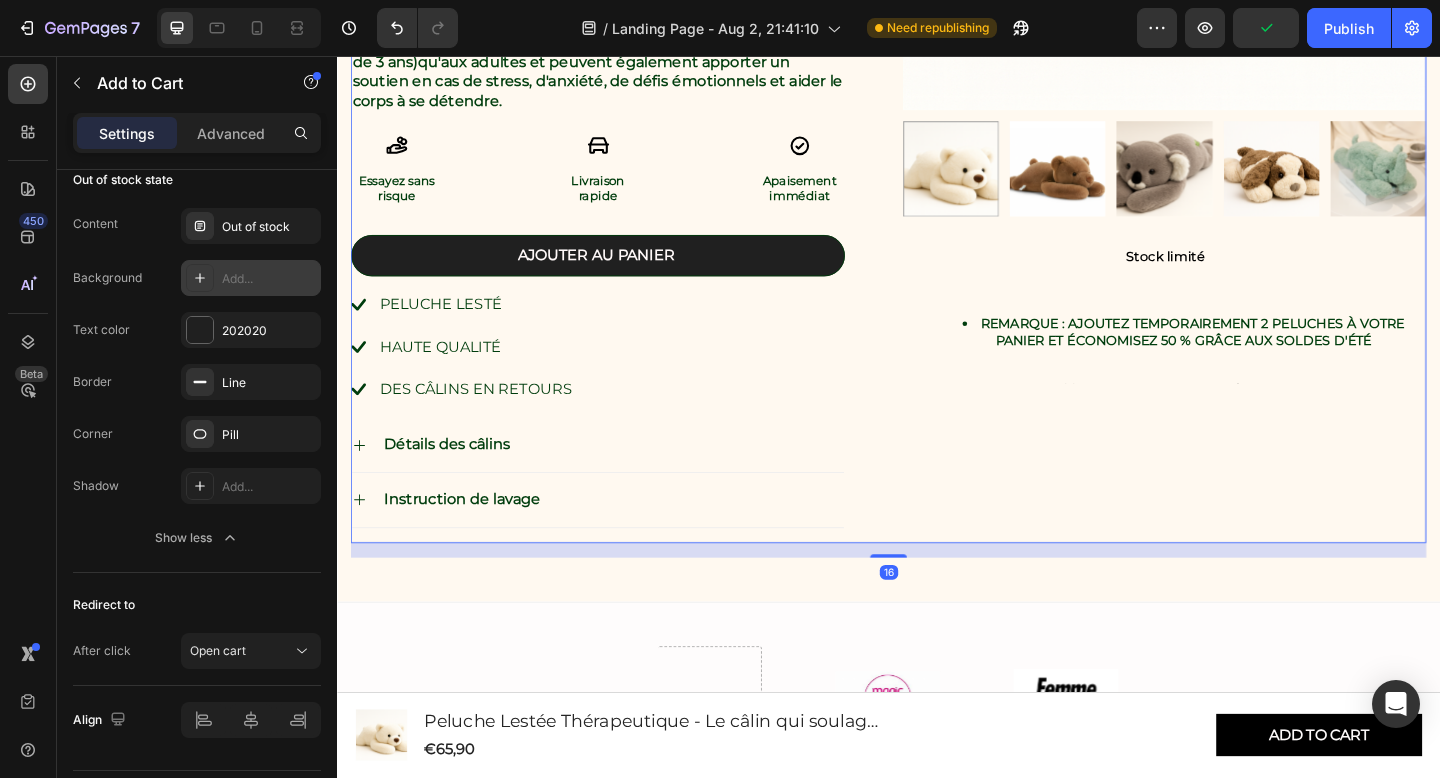 scroll, scrollTop: 0, scrollLeft: 0, axis: both 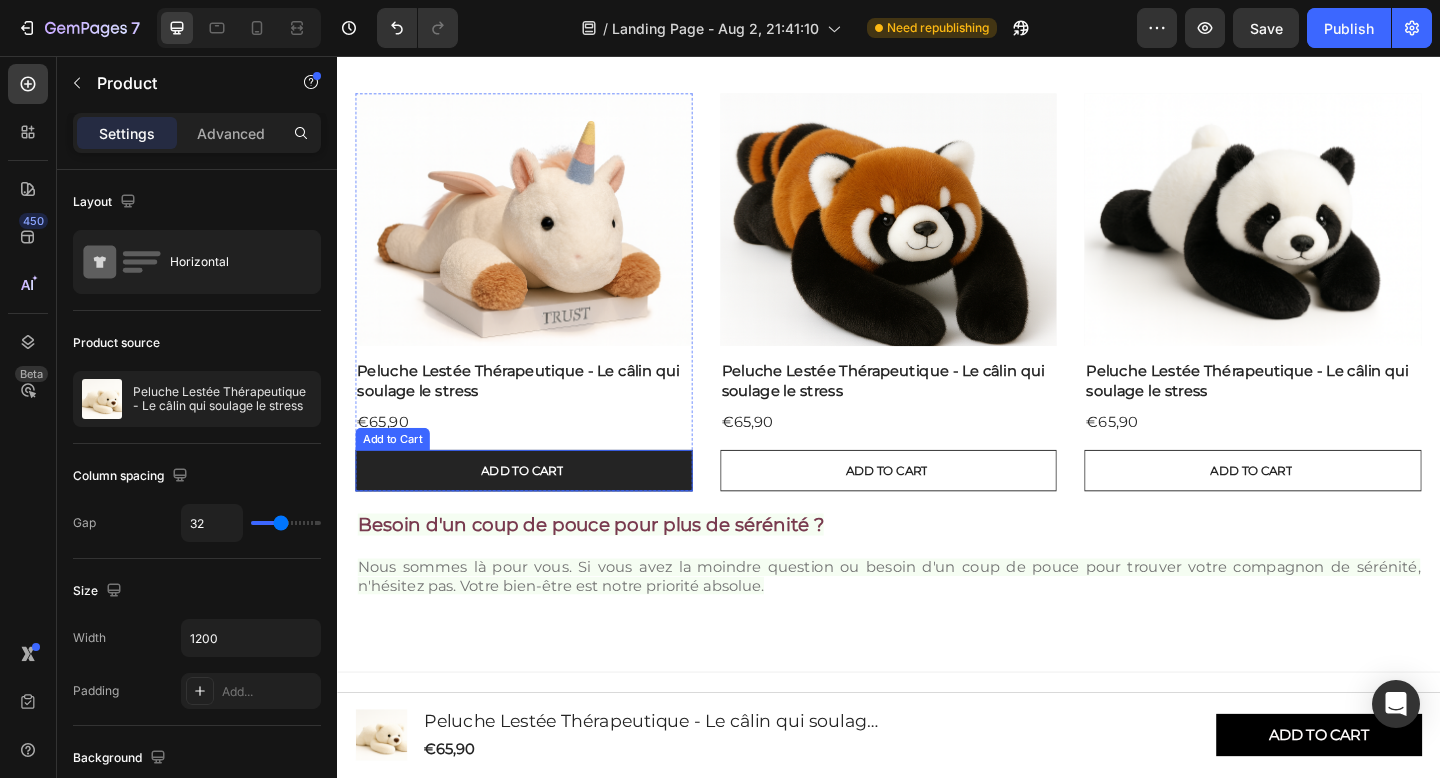 click on "Add to cart" at bounding box center [540, 507] 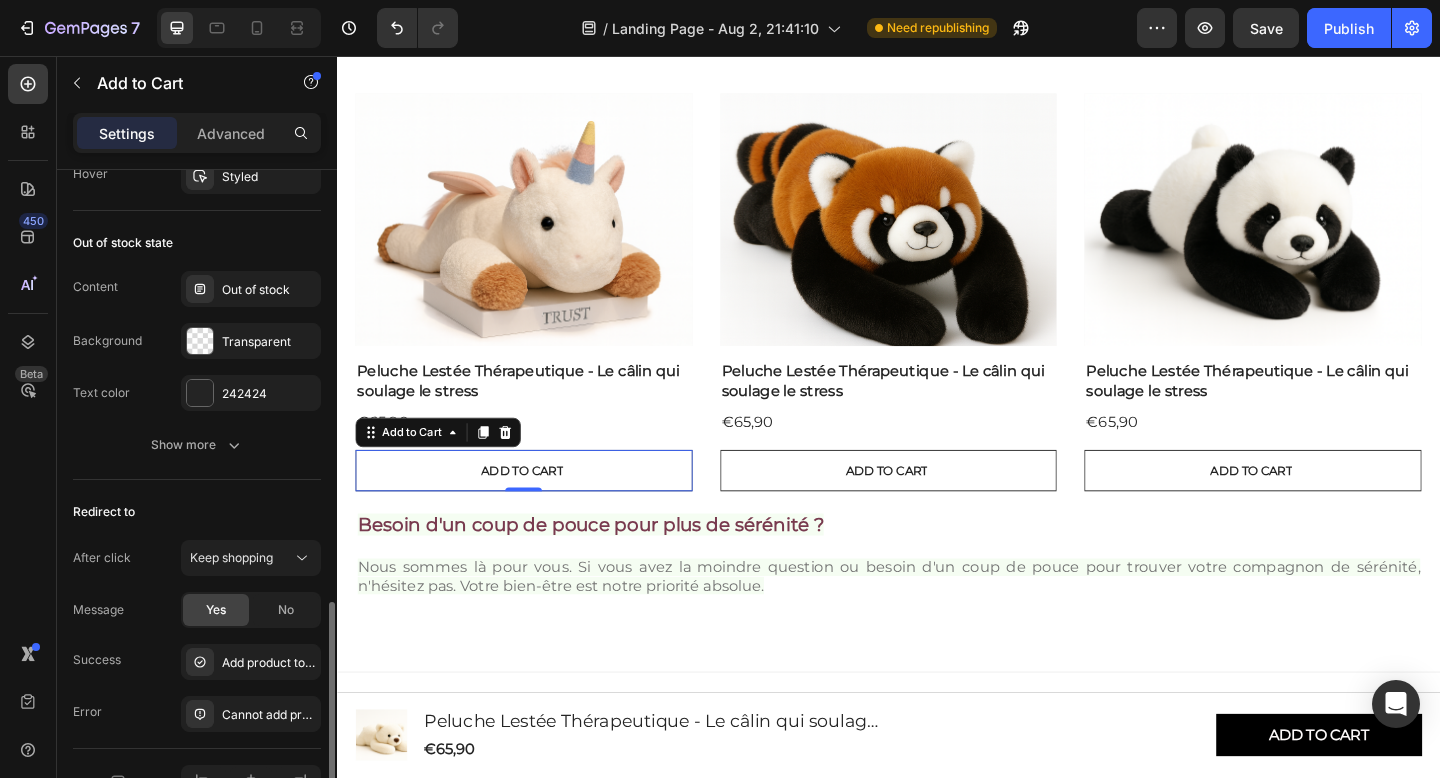 scroll, scrollTop: 1509, scrollLeft: 0, axis: vertical 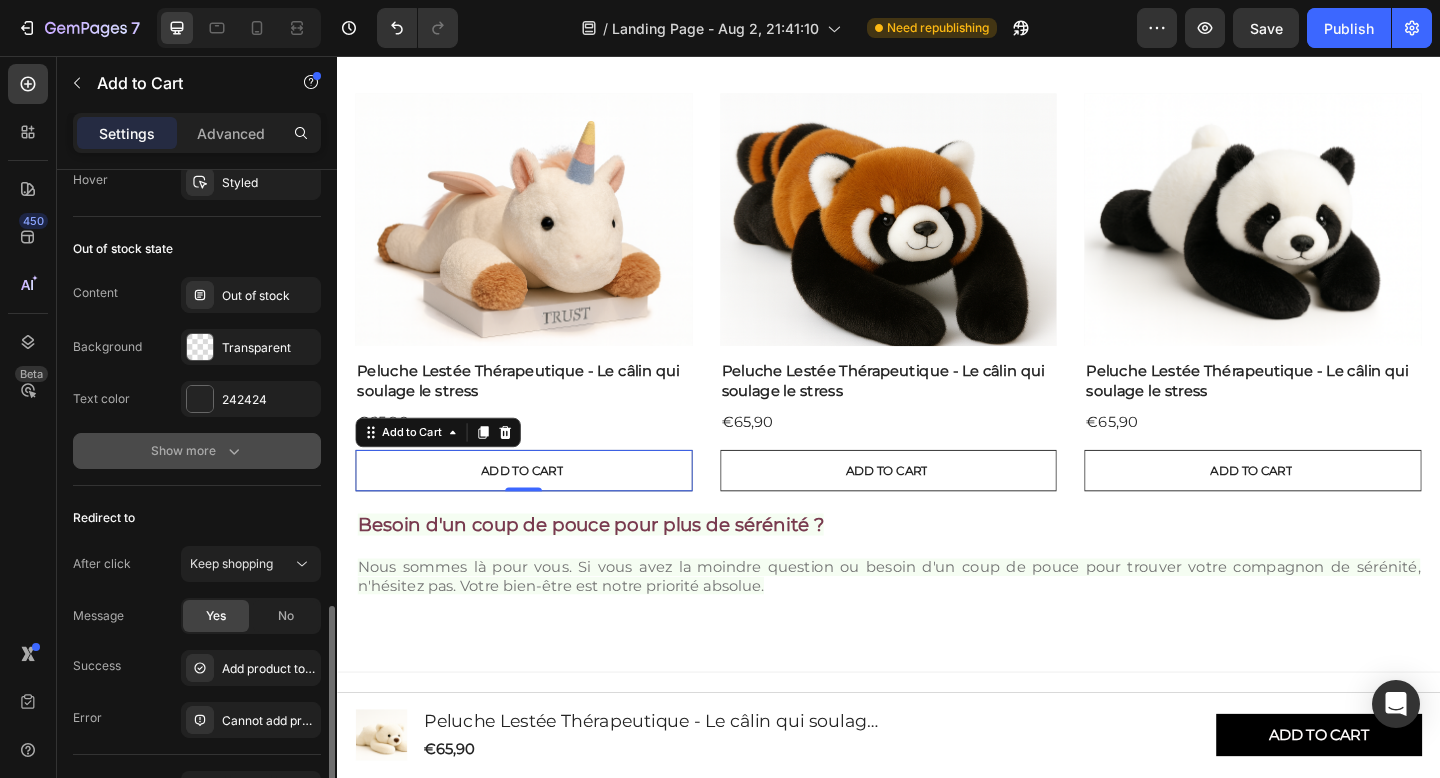 click on "Show more" at bounding box center [197, 451] 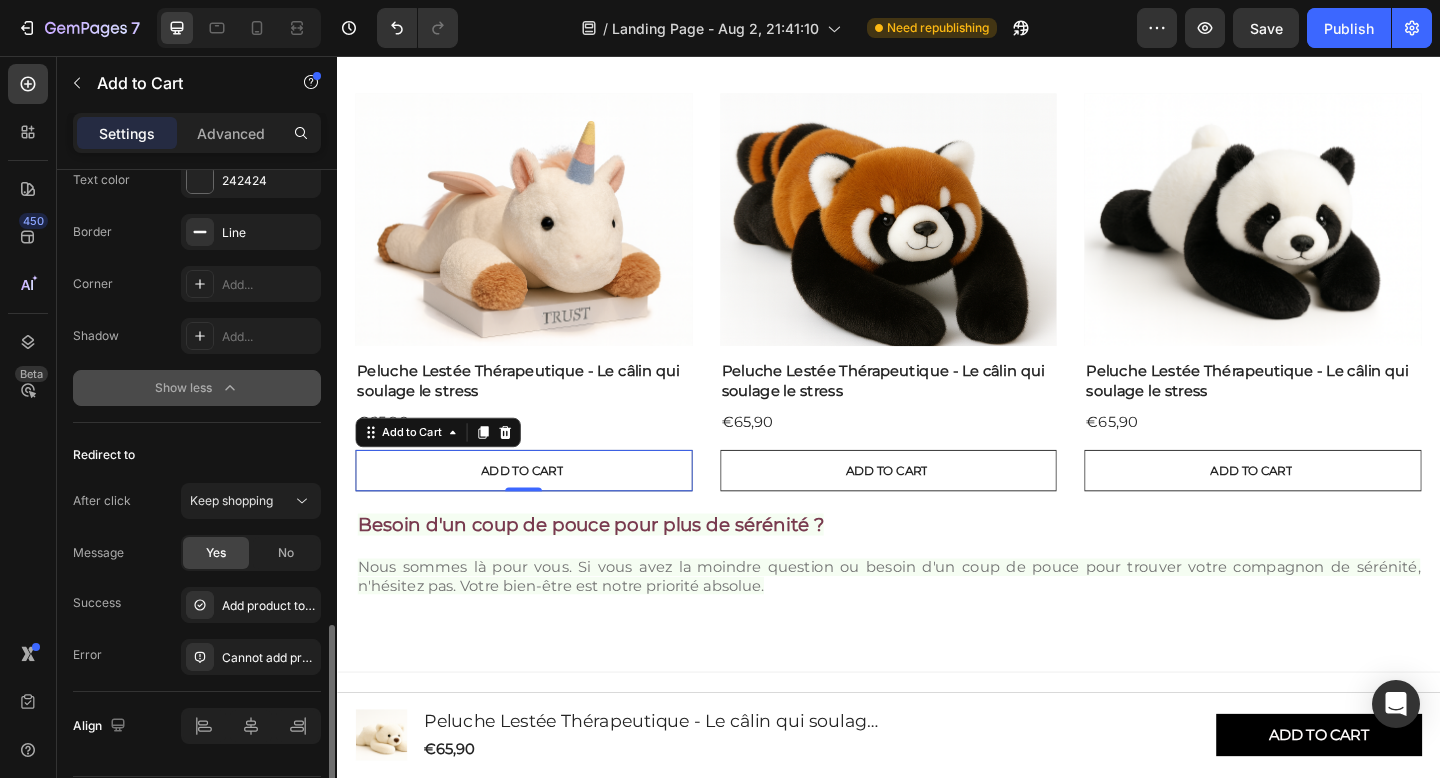 scroll, scrollTop: 1733, scrollLeft: 0, axis: vertical 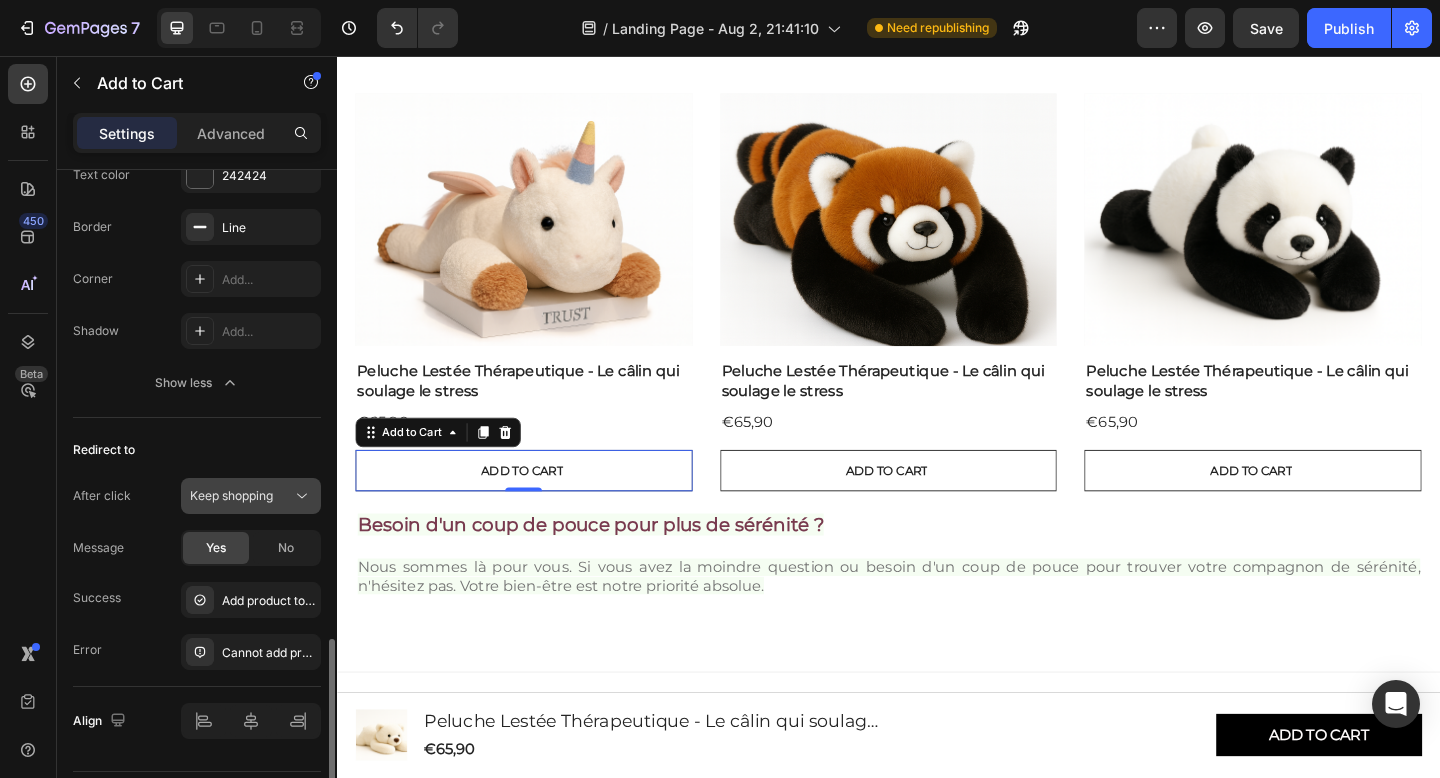 click on "Keep shopping" at bounding box center [241, 496] 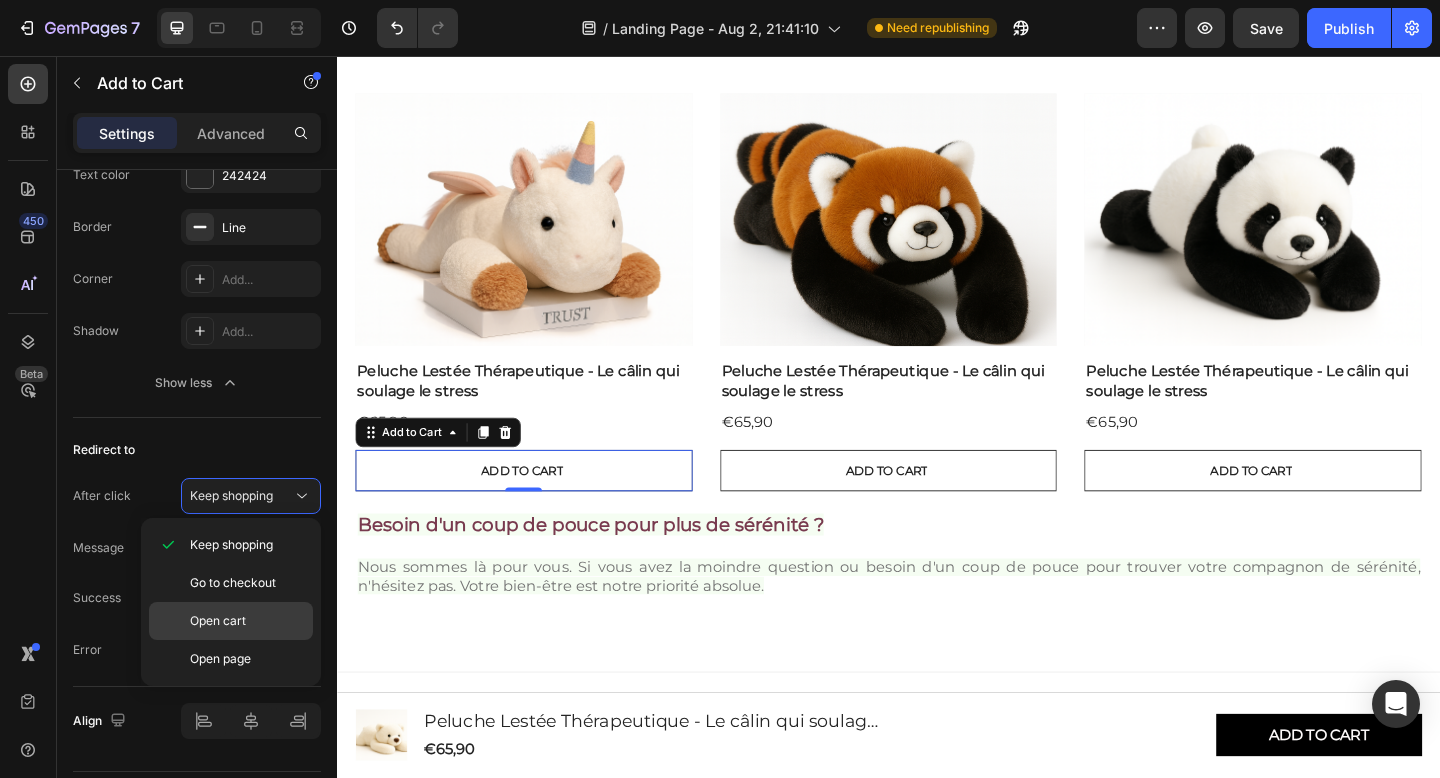 click on "Open cart" at bounding box center [247, 621] 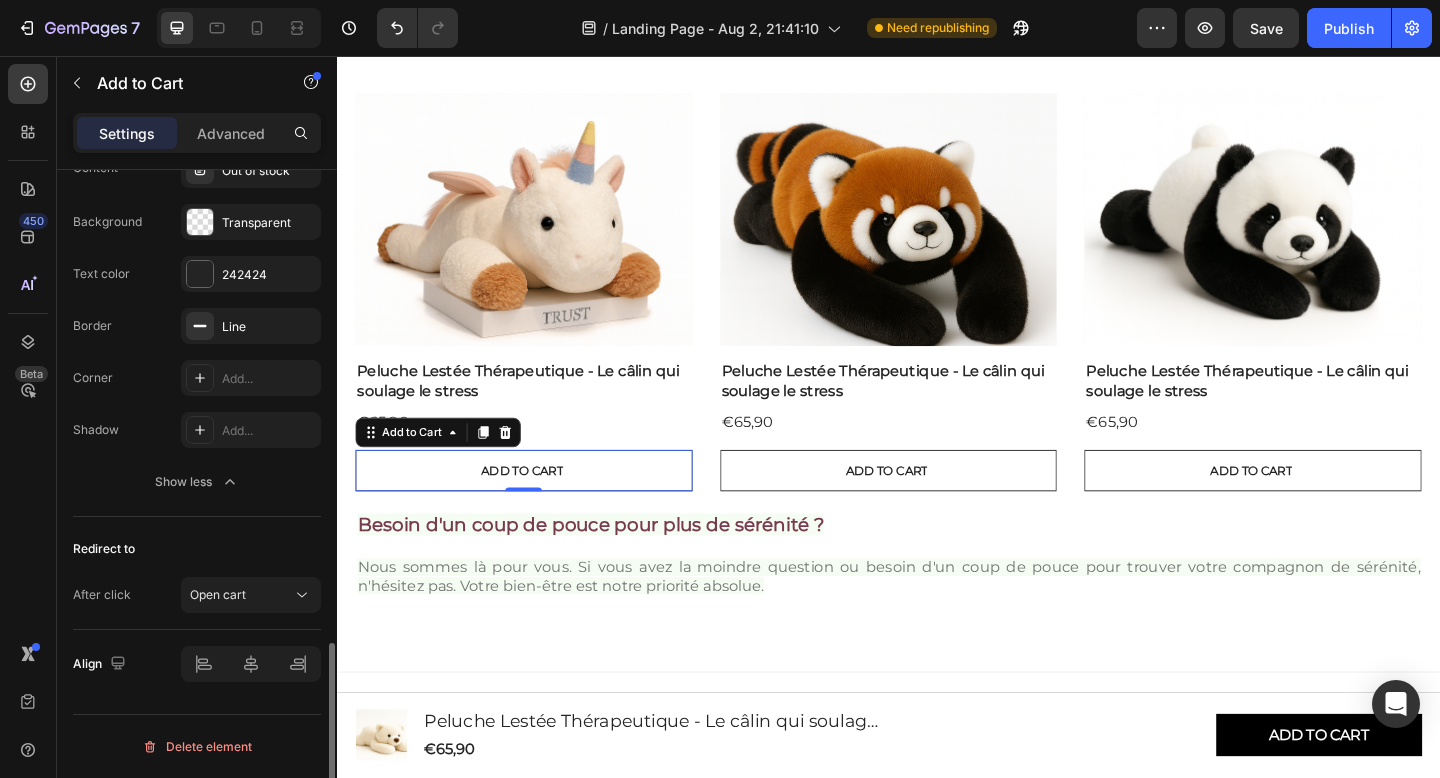 scroll, scrollTop: 1634, scrollLeft: 0, axis: vertical 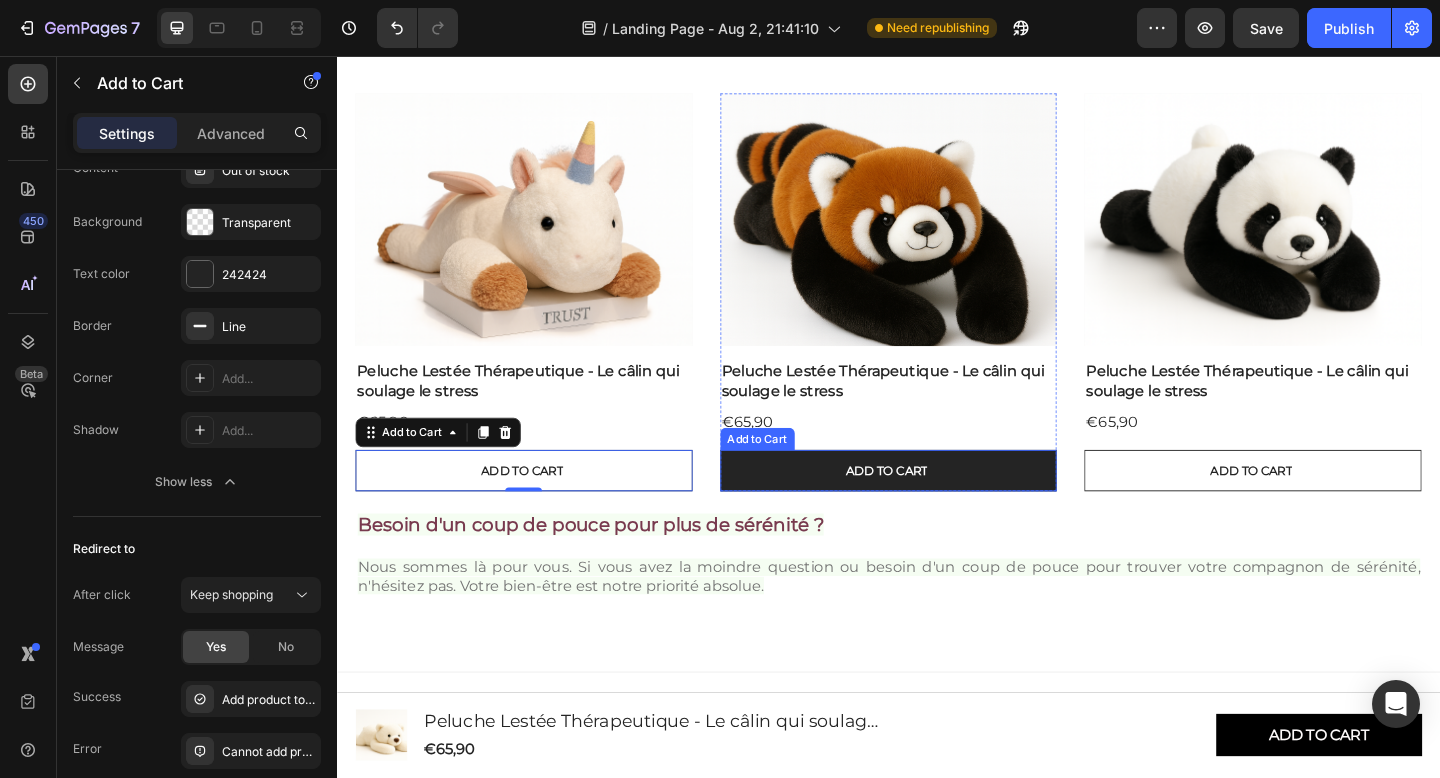 click on "Add to cart" at bounding box center [937, 507] 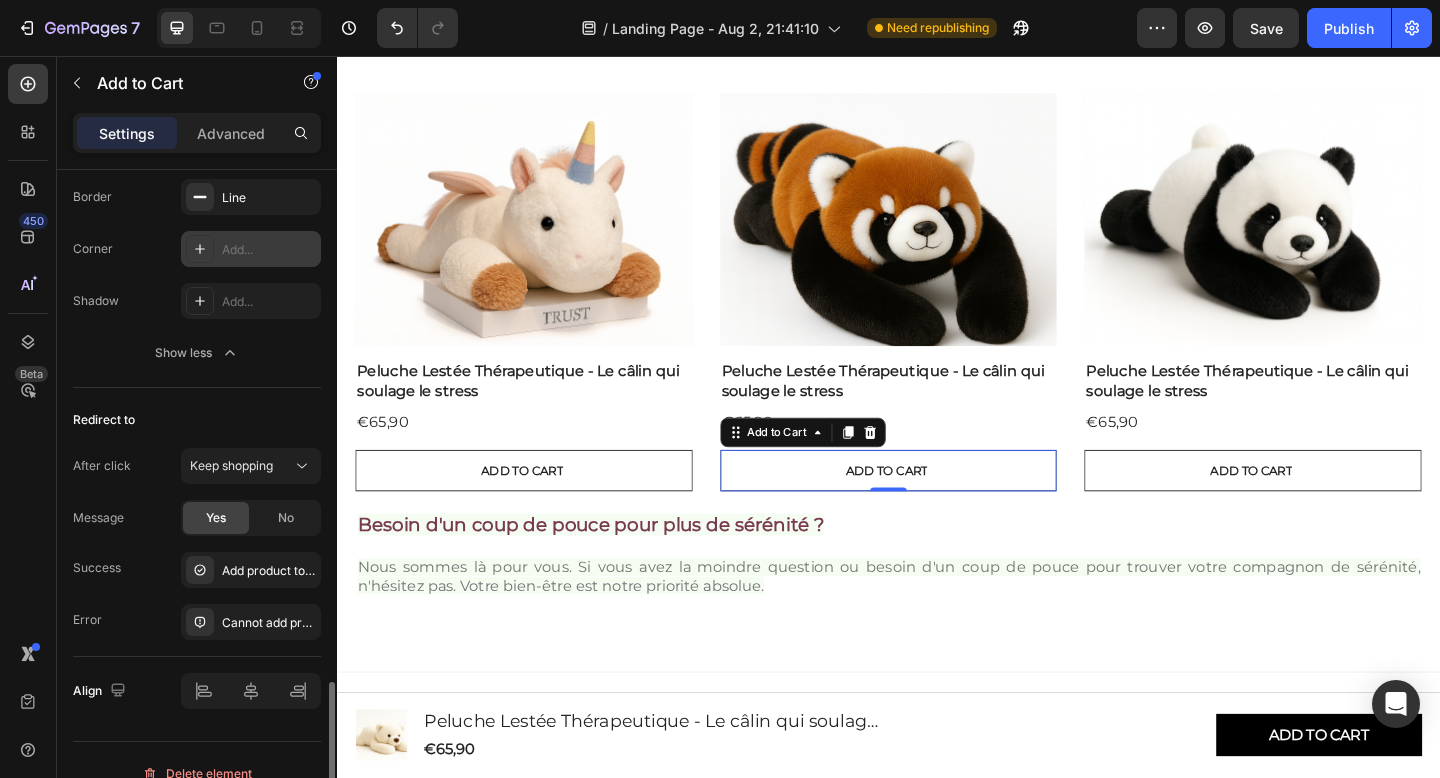 scroll, scrollTop: 1790, scrollLeft: 0, axis: vertical 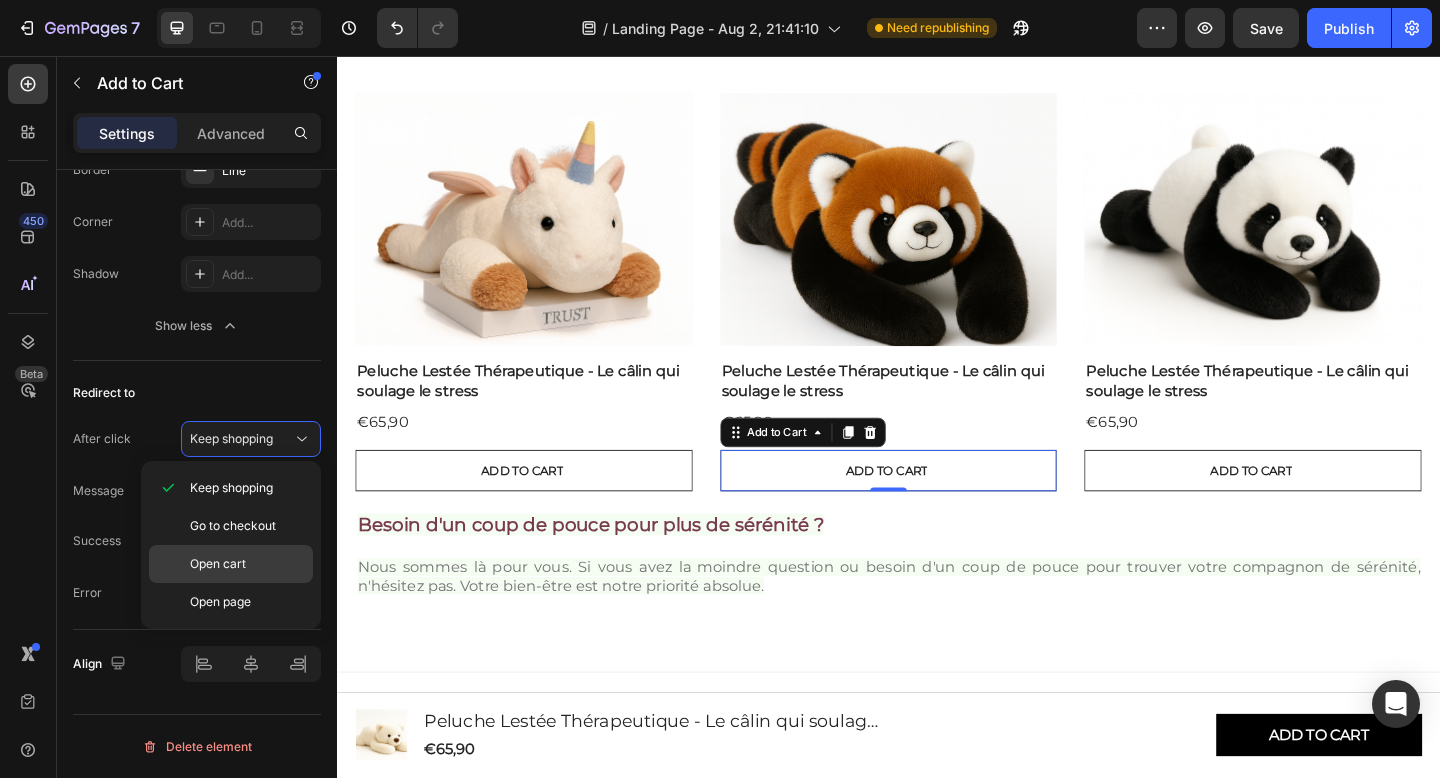 click on "Open cart" at bounding box center (247, 564) 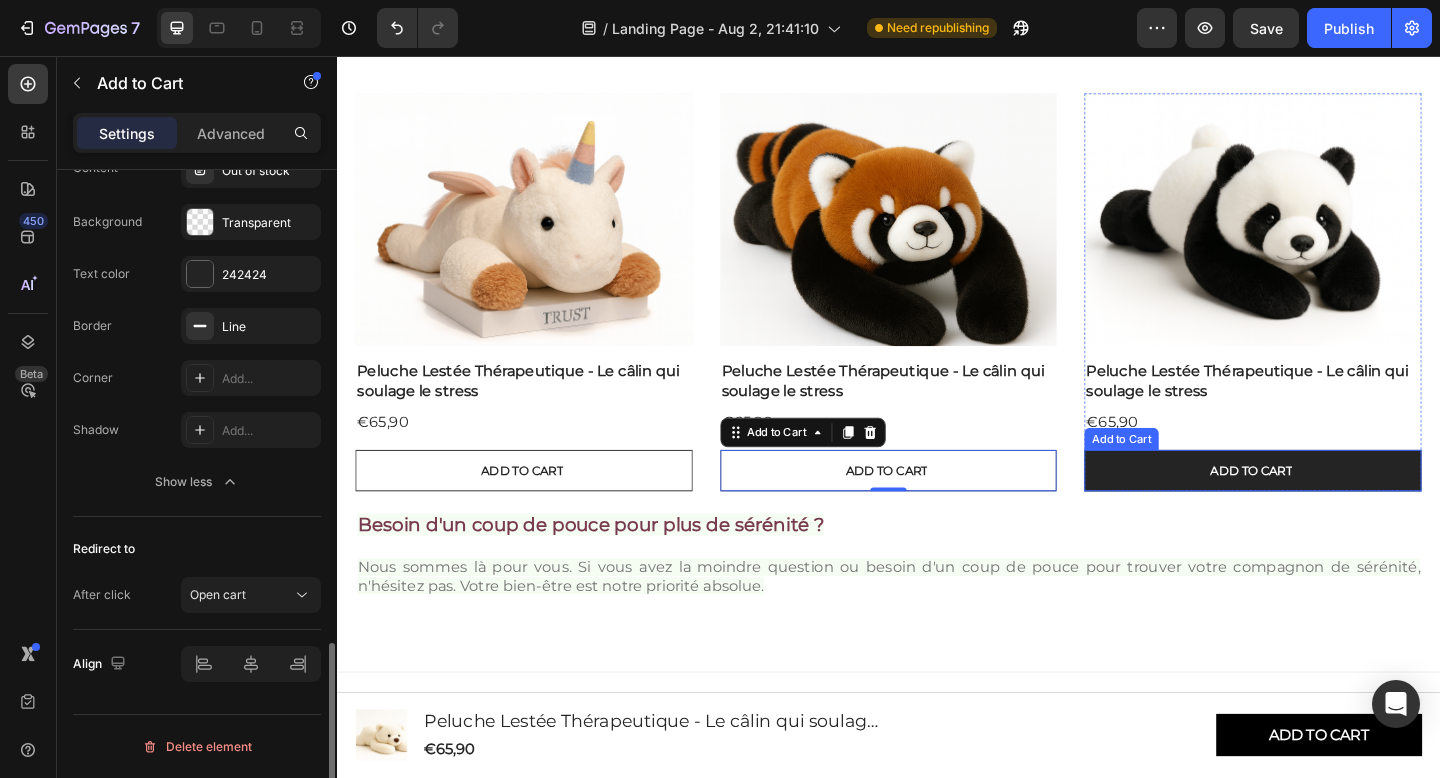 click on "Add to cart" at bounding box center (1333, 507) 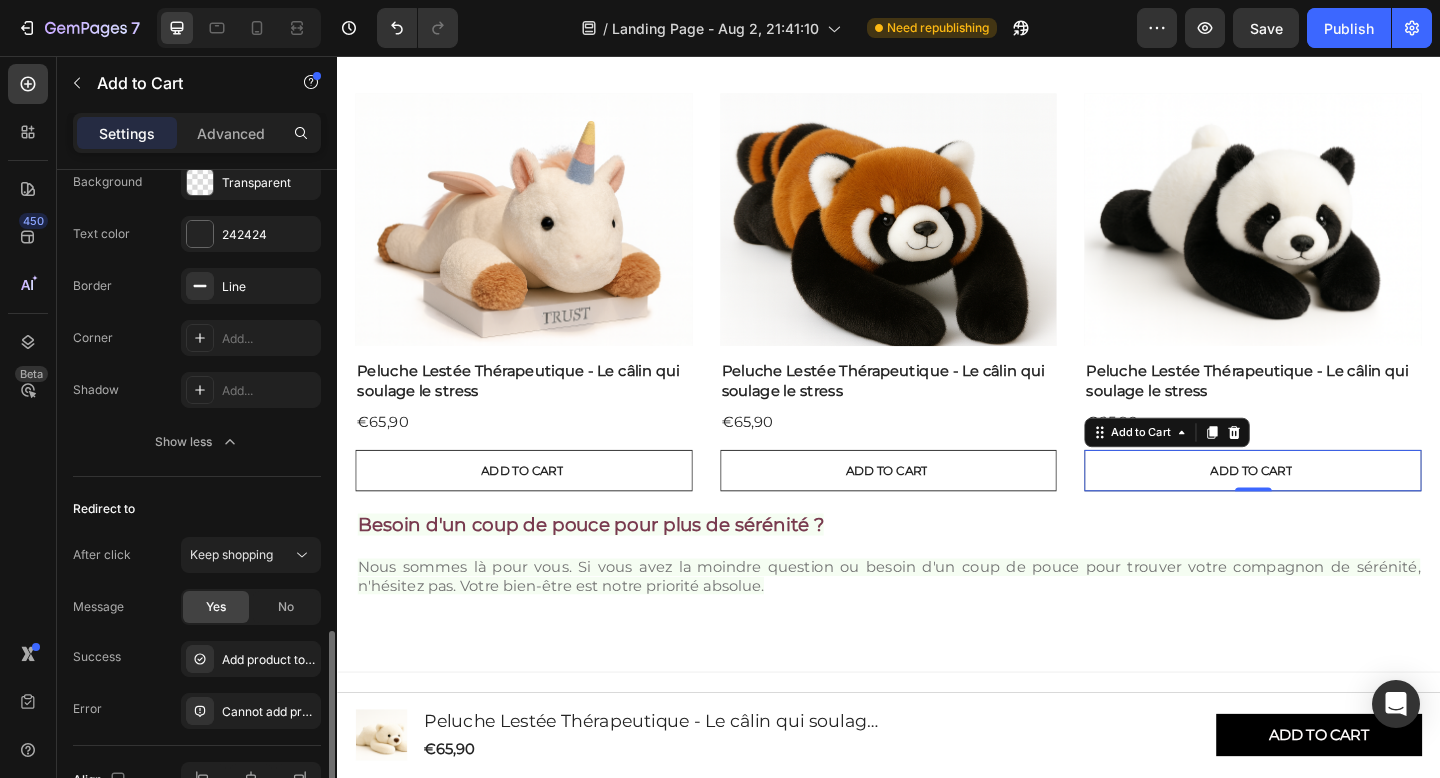 scroll, scrollTop: 1680, scrollLeft: 0, axis: vertical 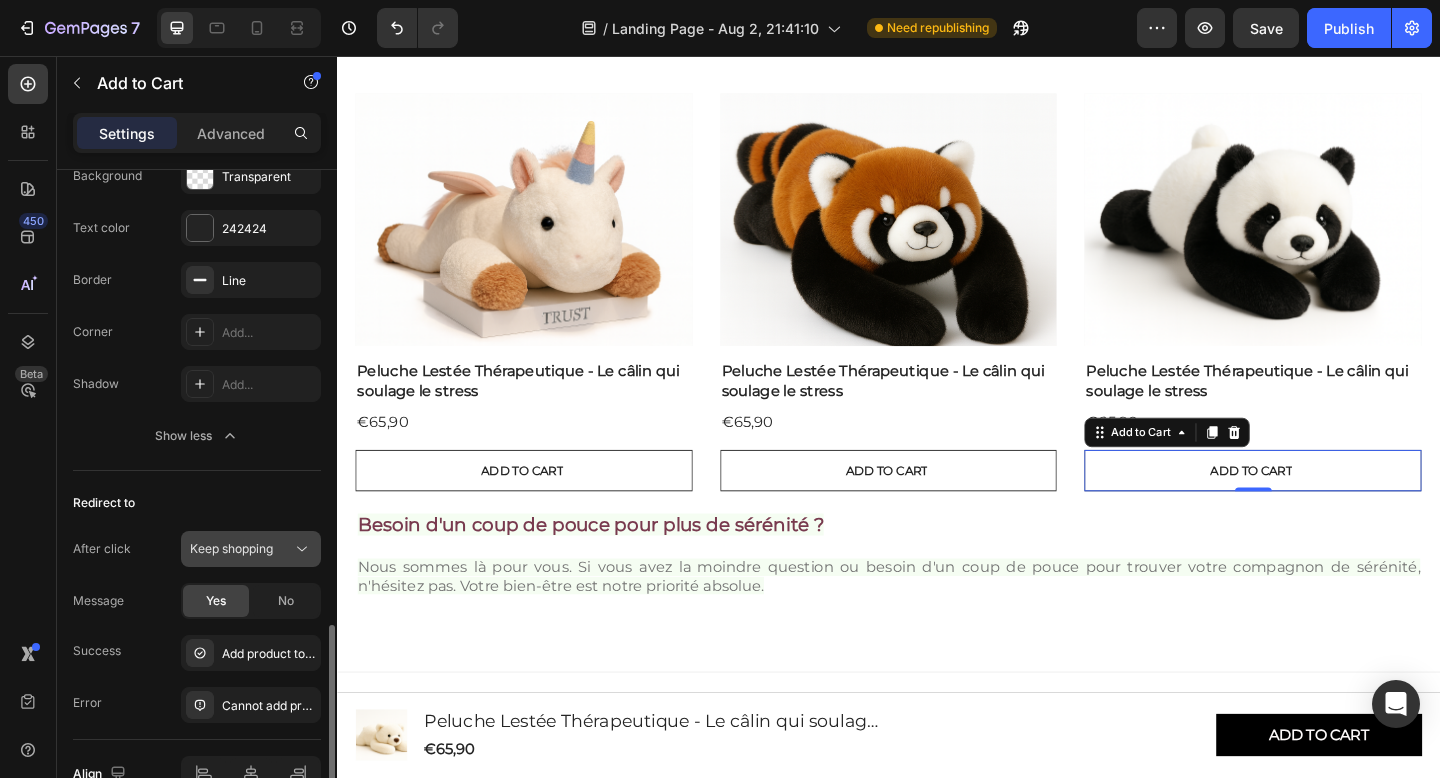 click on "Keep shopping" at bounding box center [241, 549] 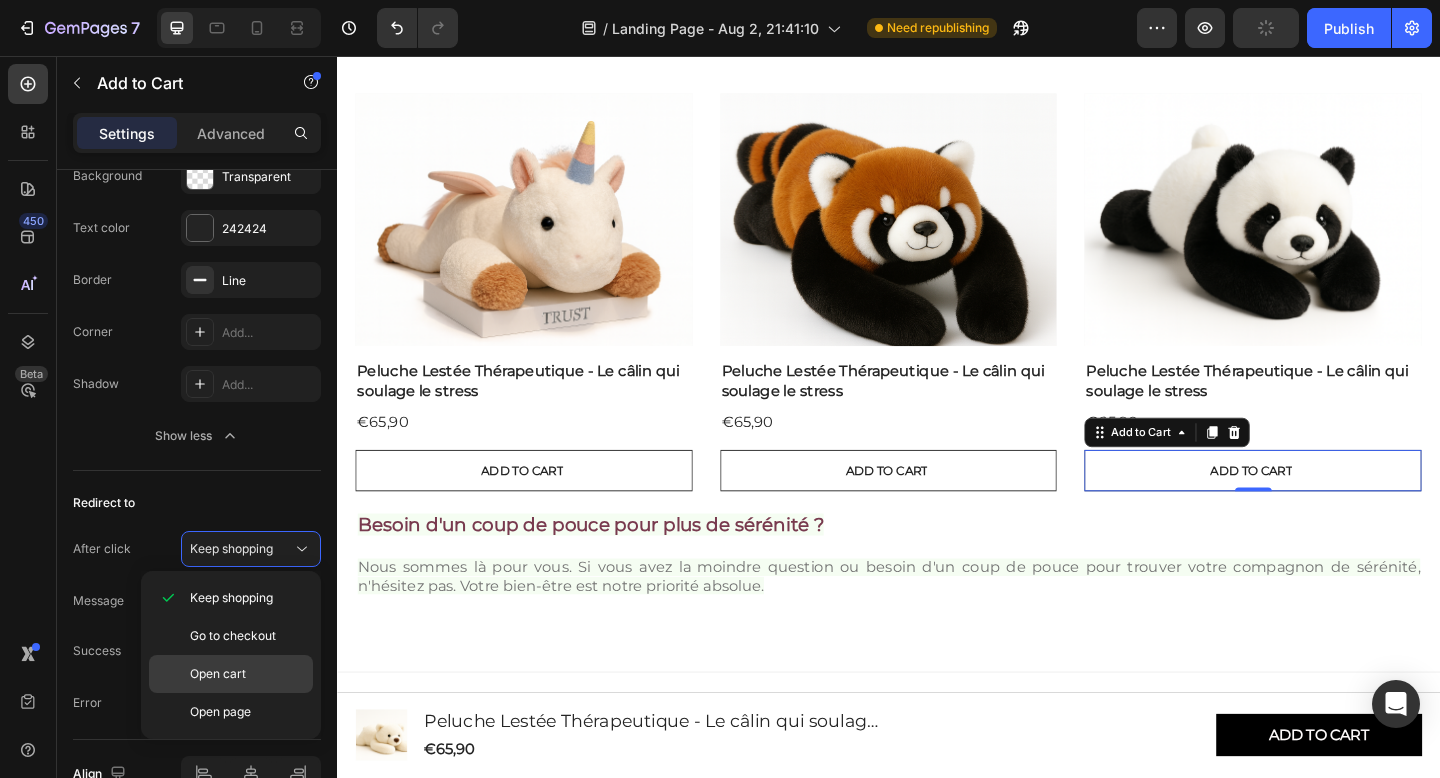 click on "Open cart" at bounding box center (247, 674) 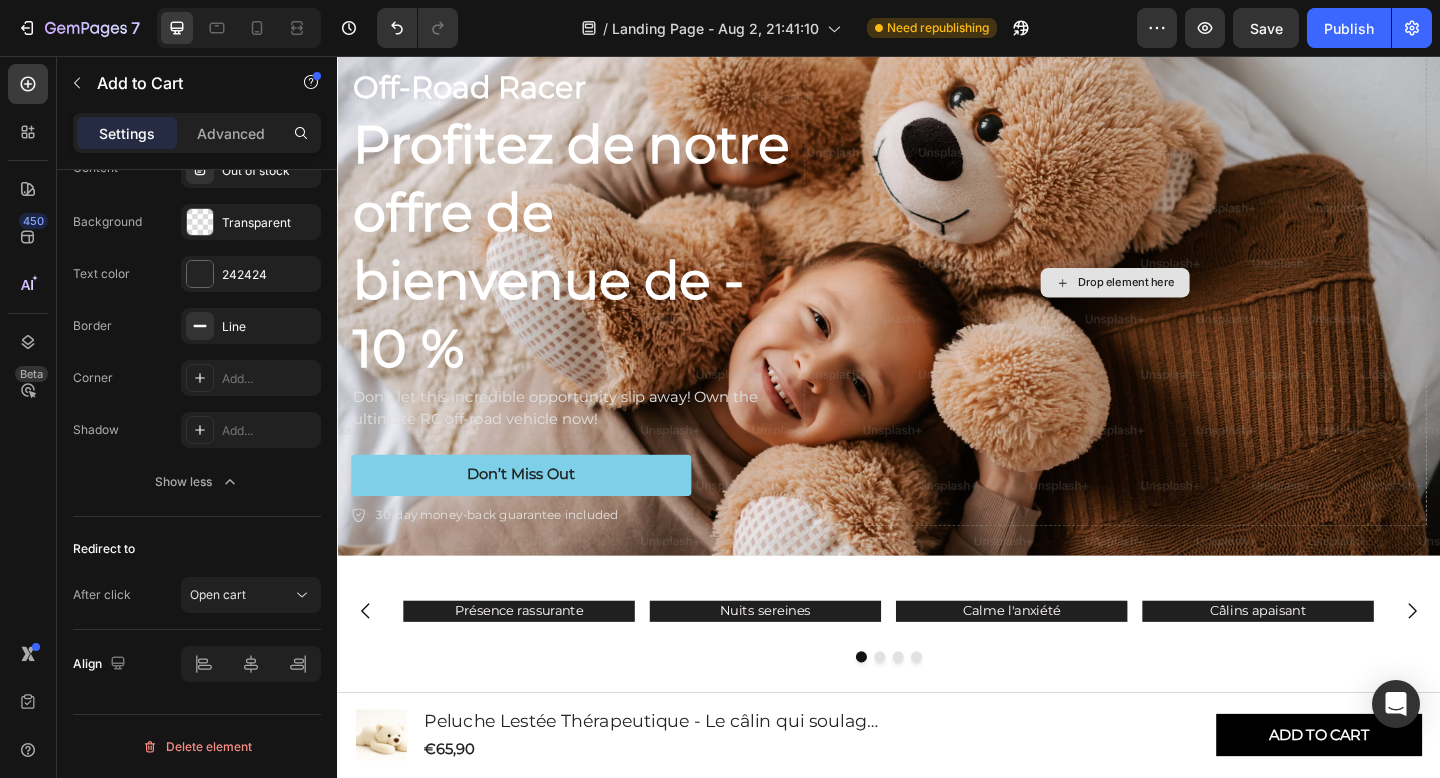 scroll, scrollTop: 0, scrollLeft: 0, axis: both 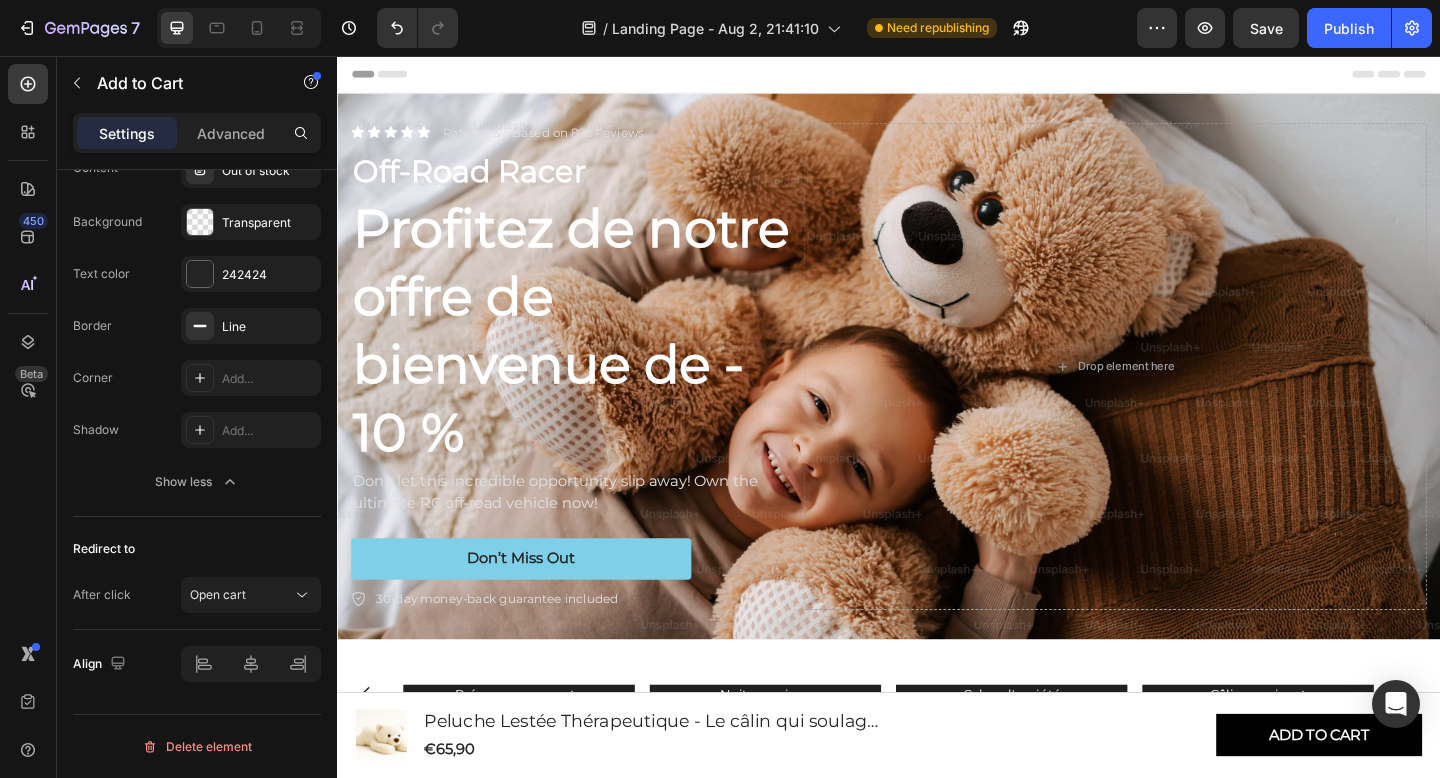 click on "Header" at bounding box center [937, 76] 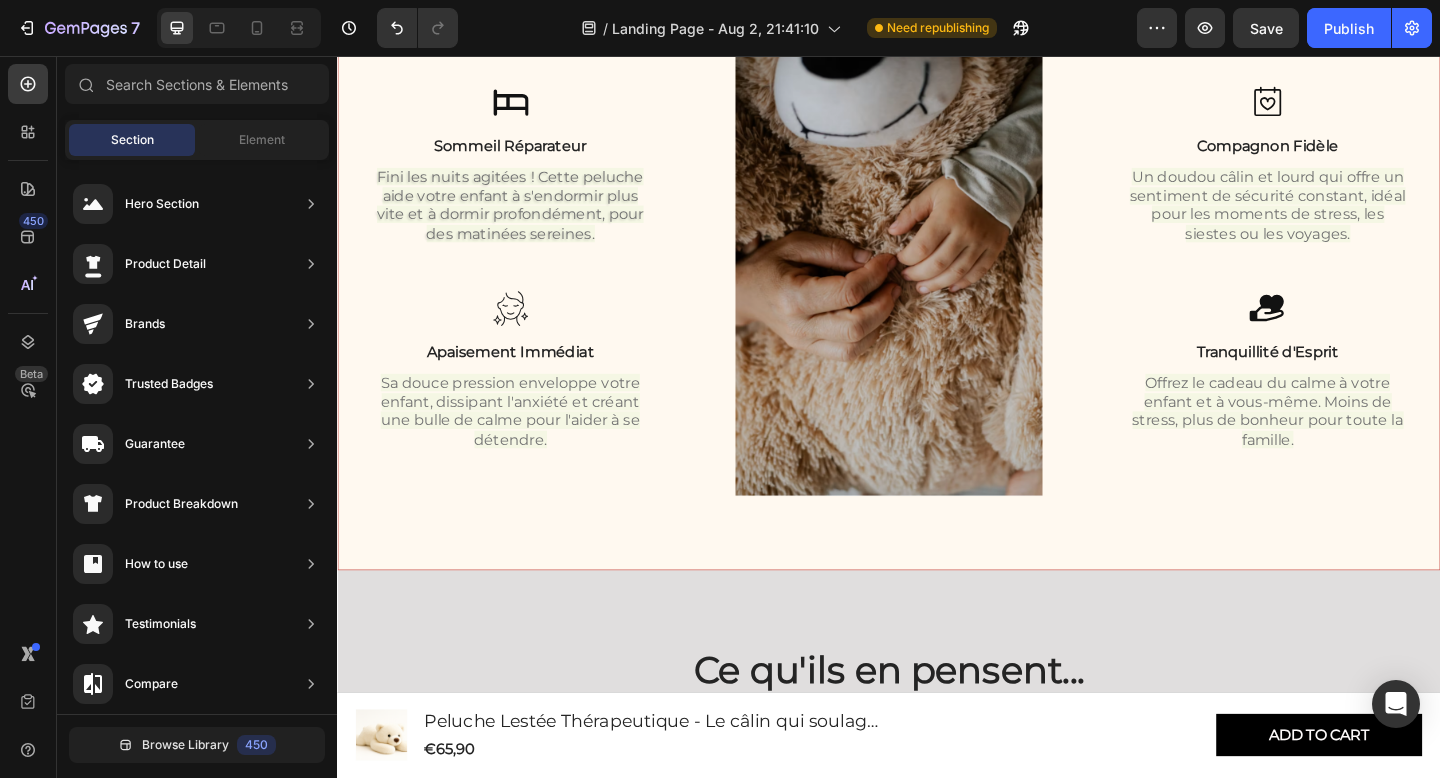 scroll, scrollTop: 2403, scrollLeft: 0, axis: vertical 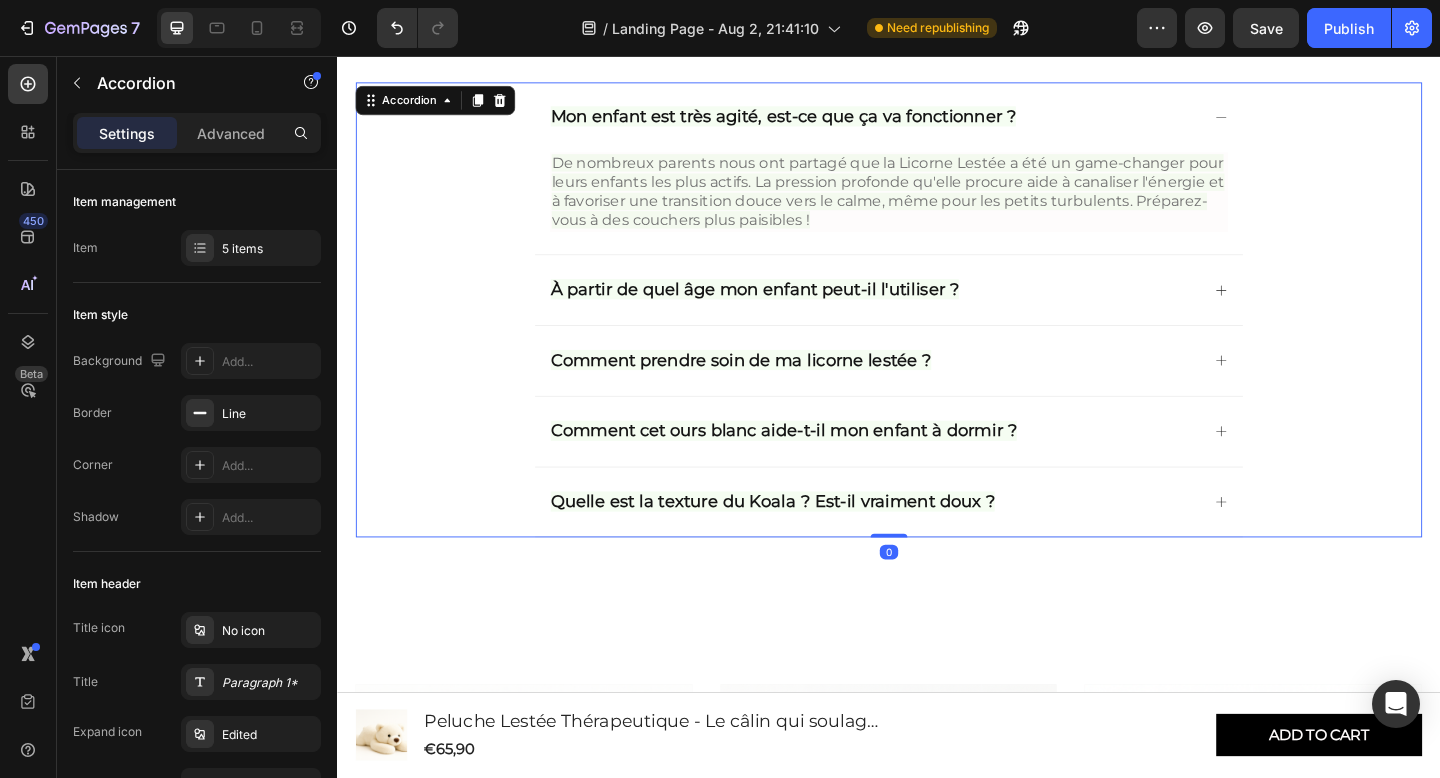 click 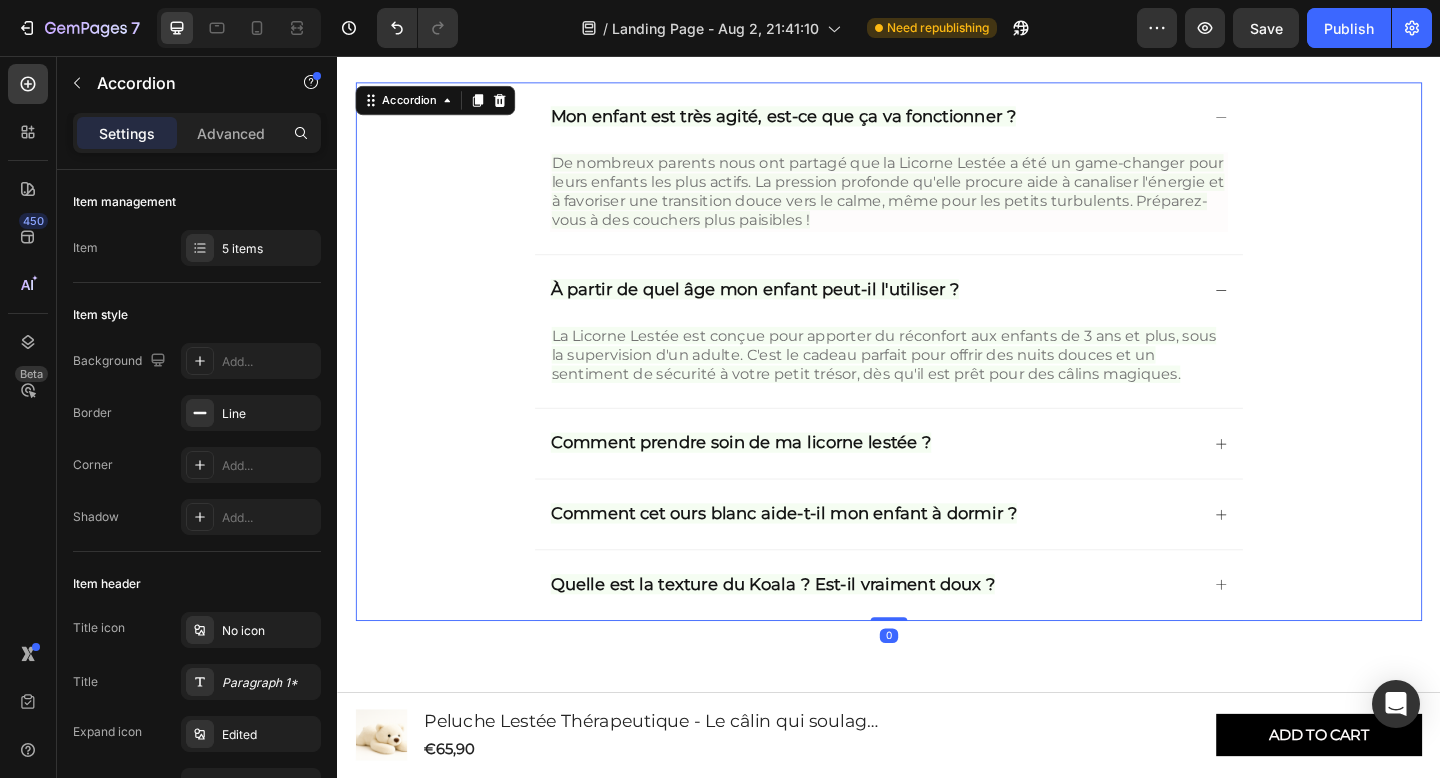 click 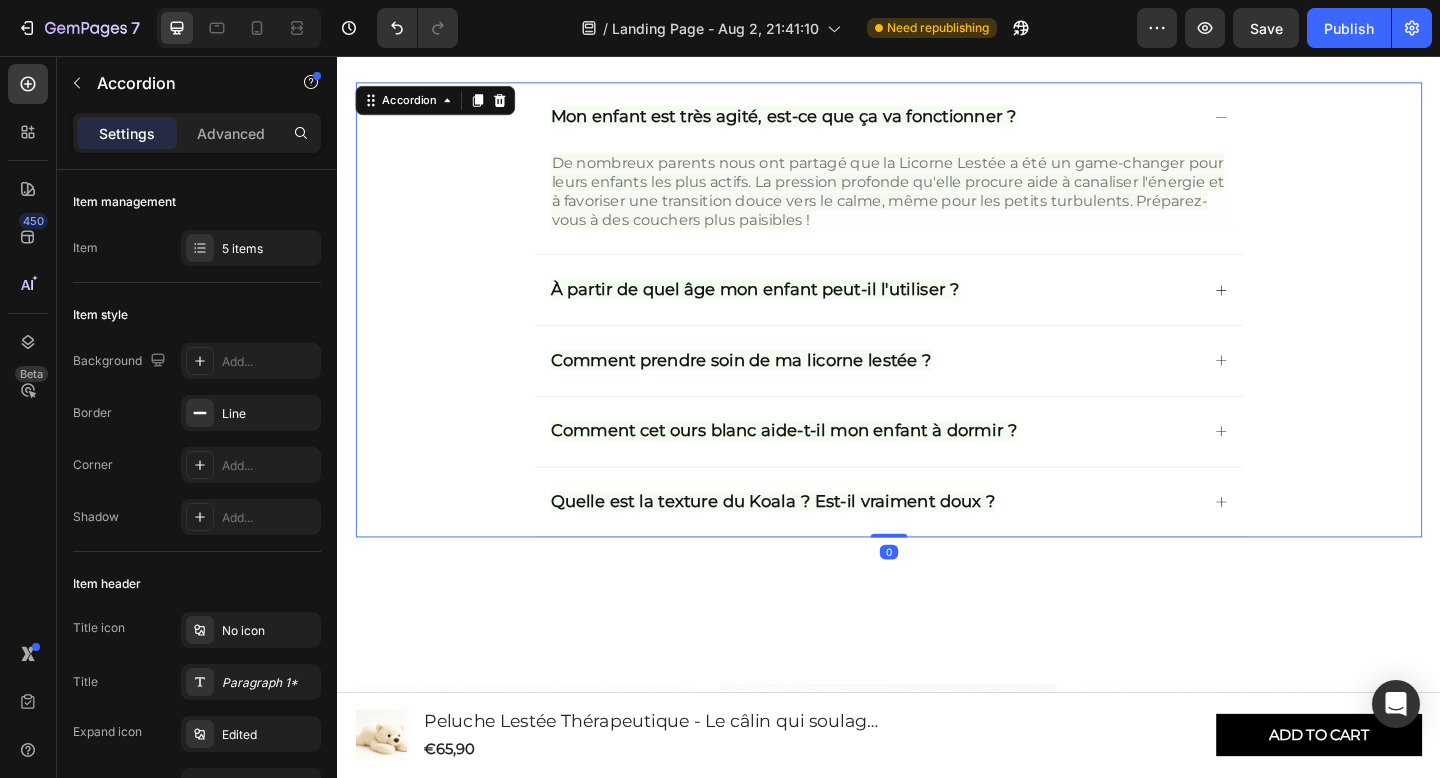 click 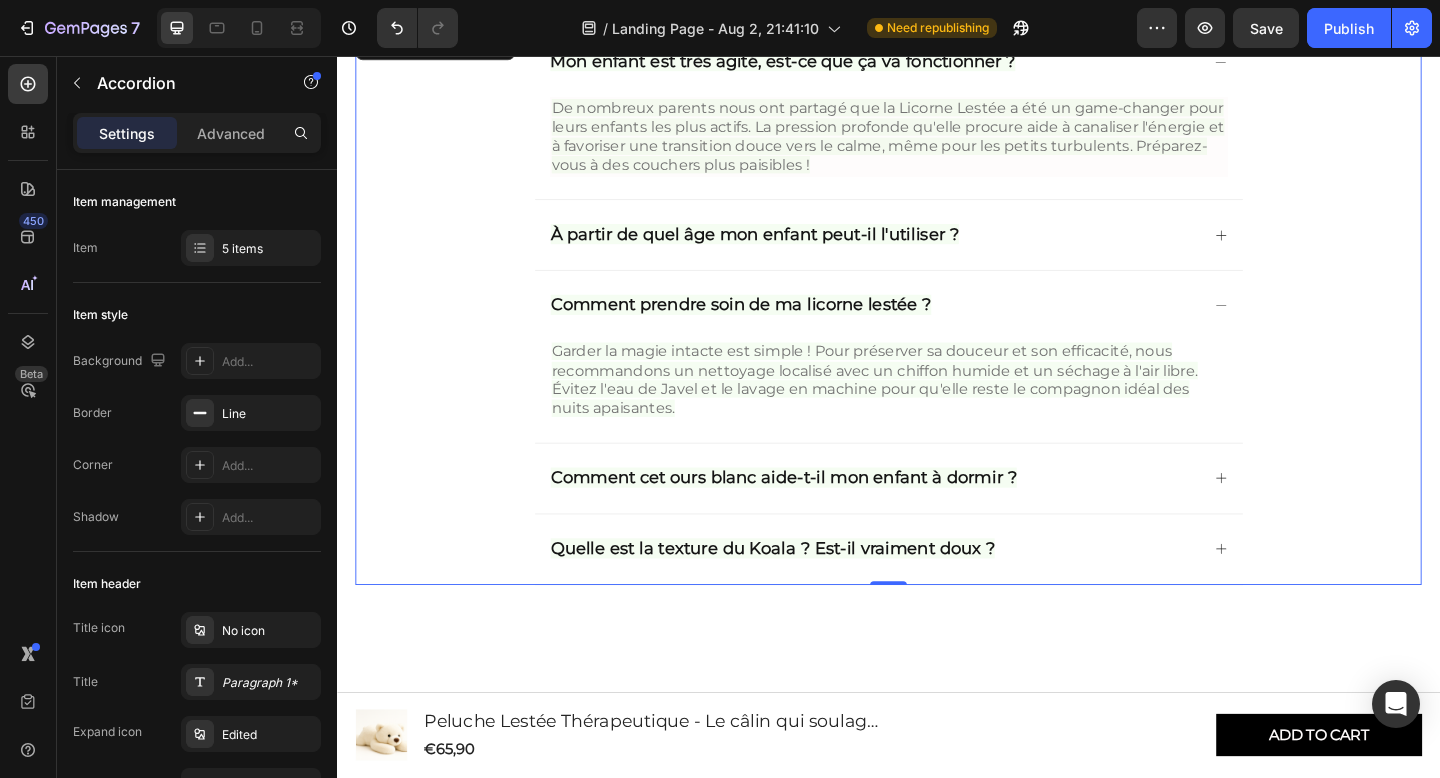 scroll, scrollTop: 3830, scrollLeft: 0, axis: vertical 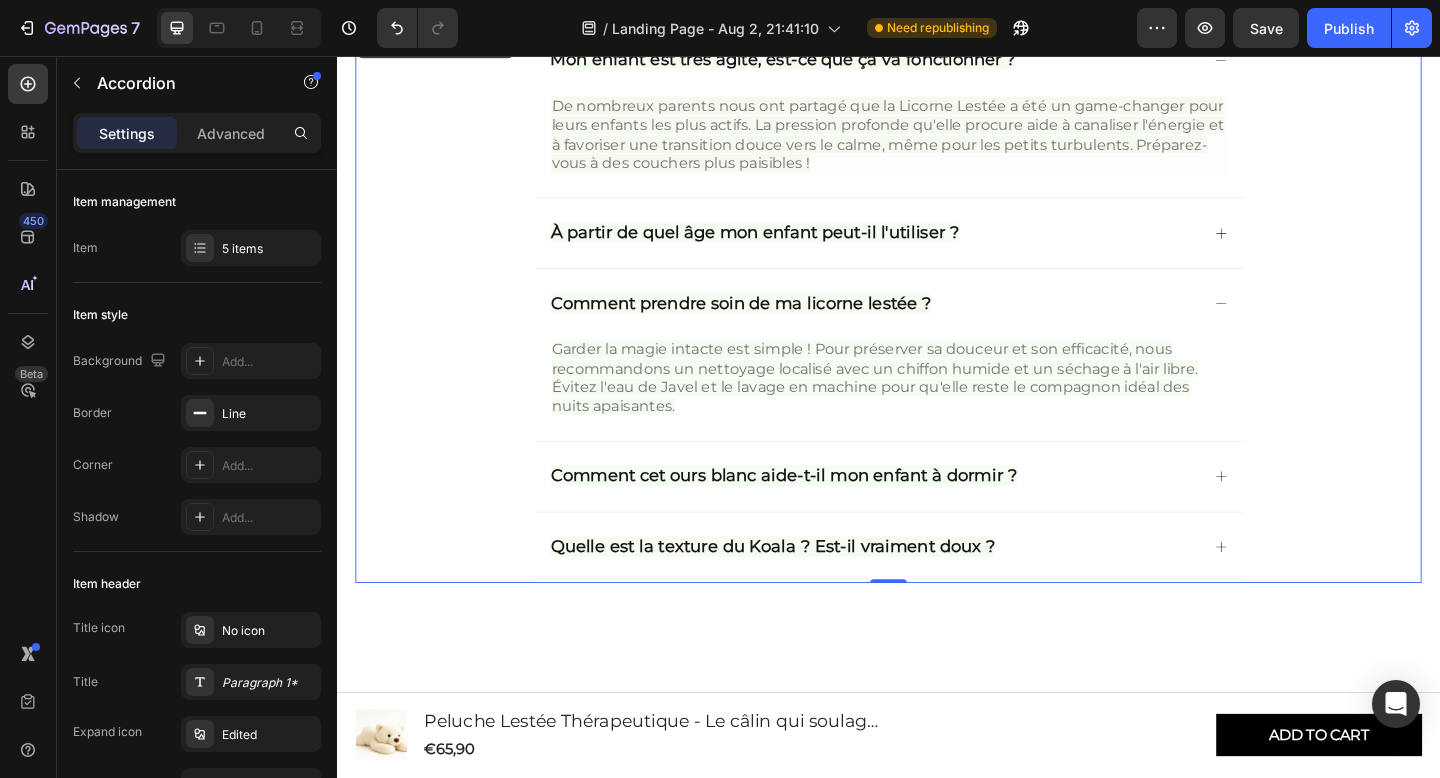 click 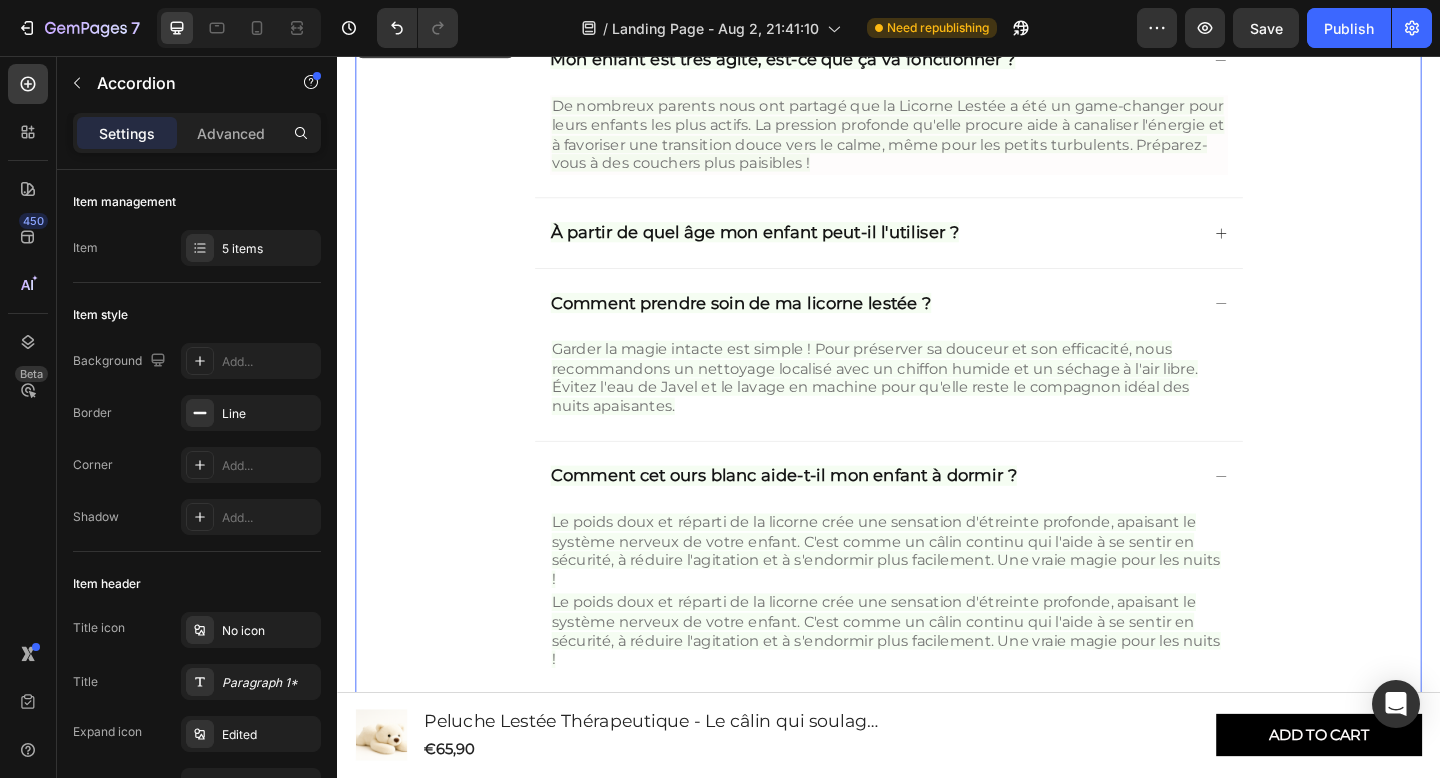 click 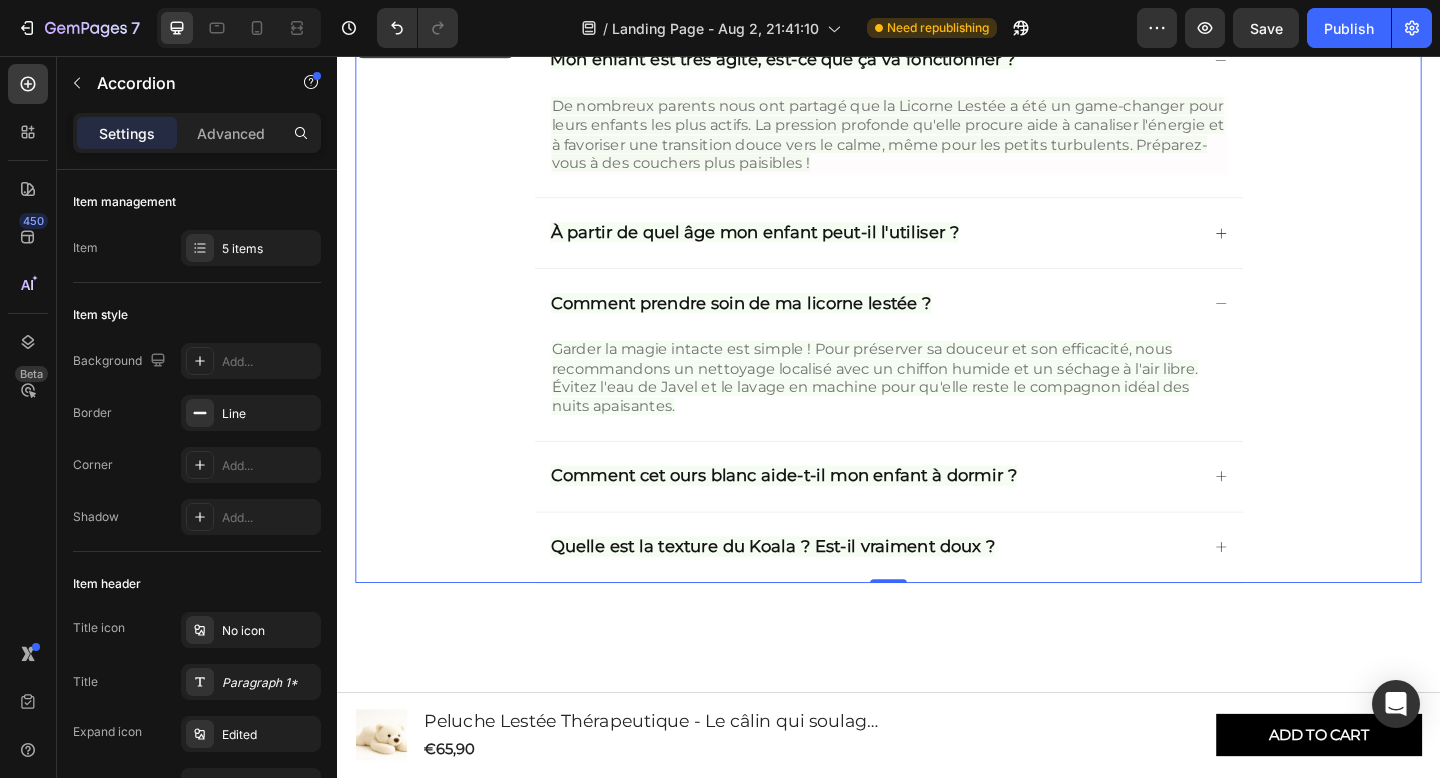 click 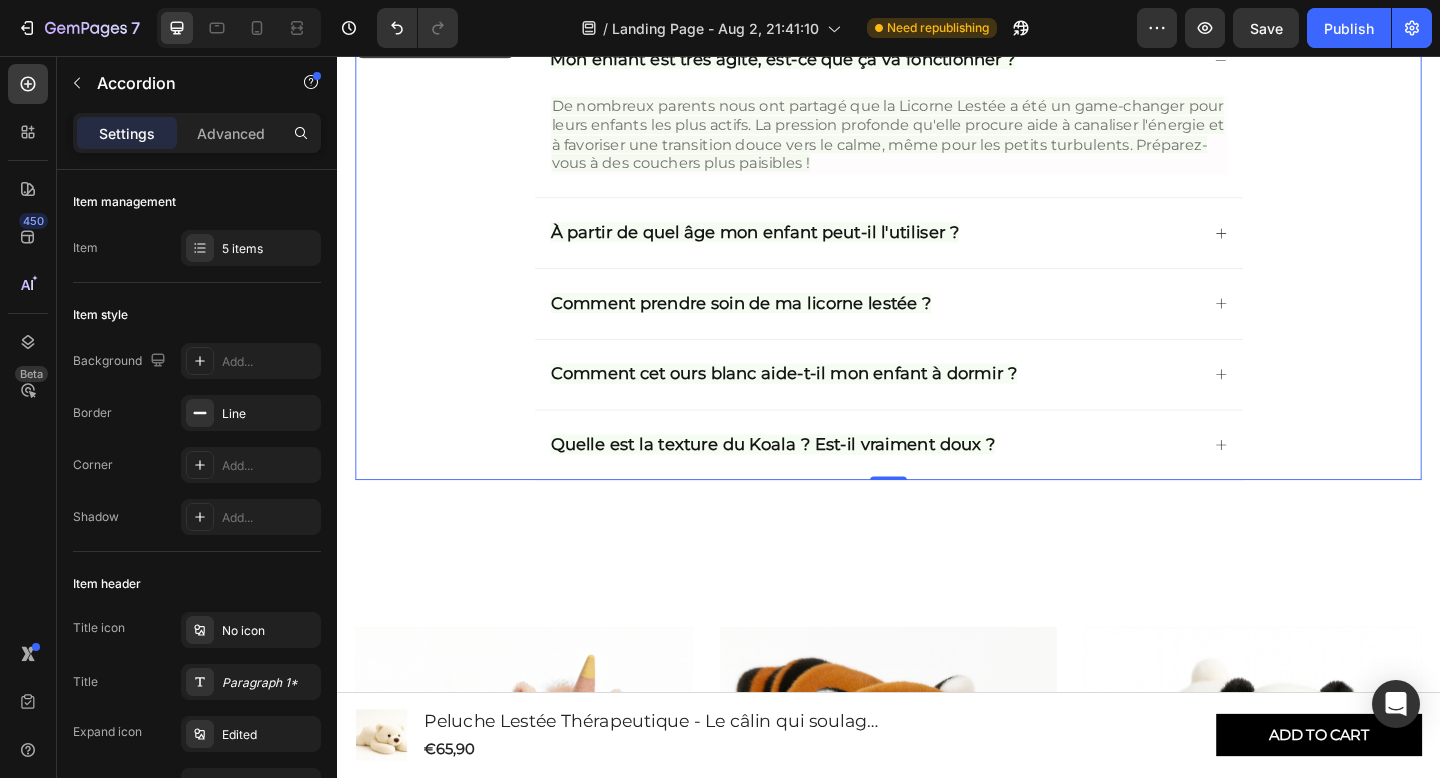 click 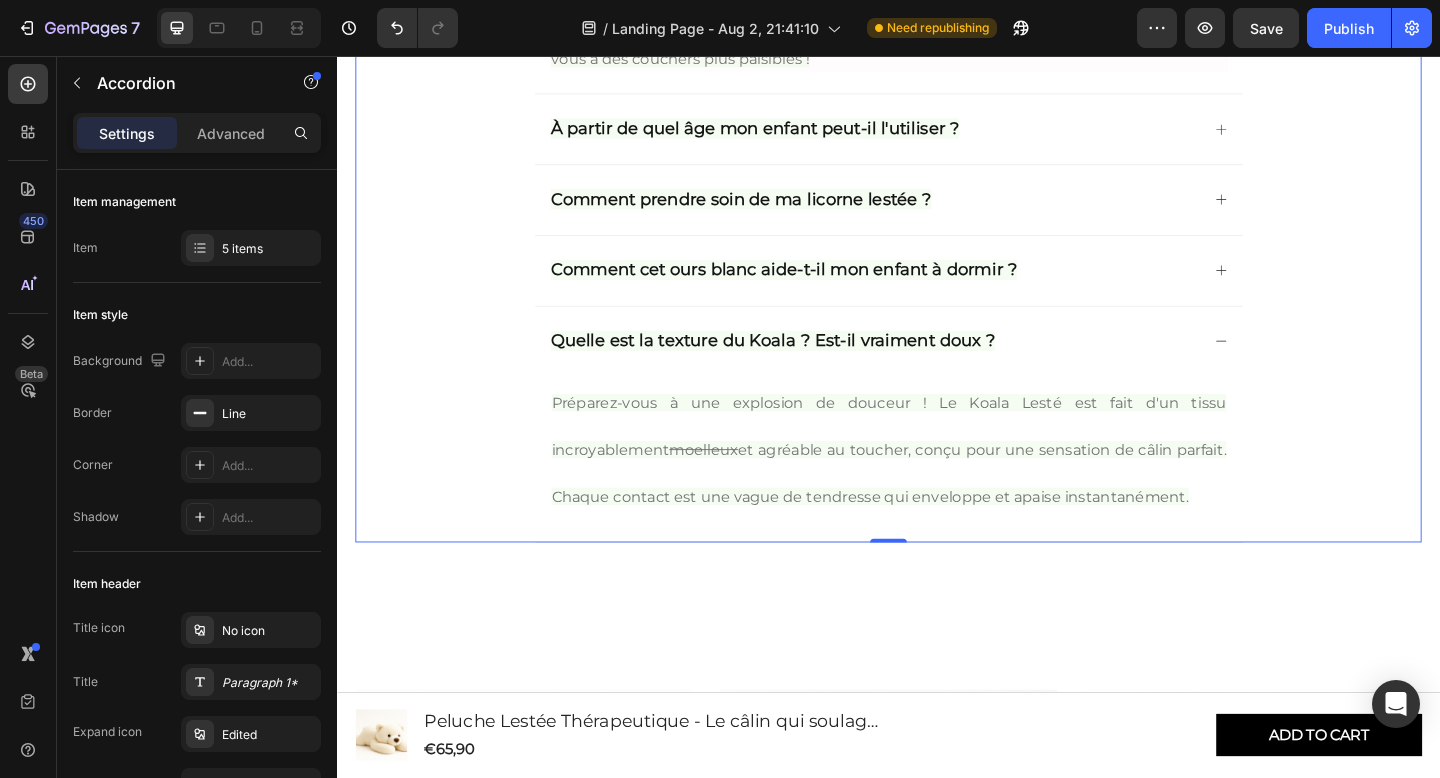 scroll, scrollTop: 3947, scrollLeft: 0, axis: vertical 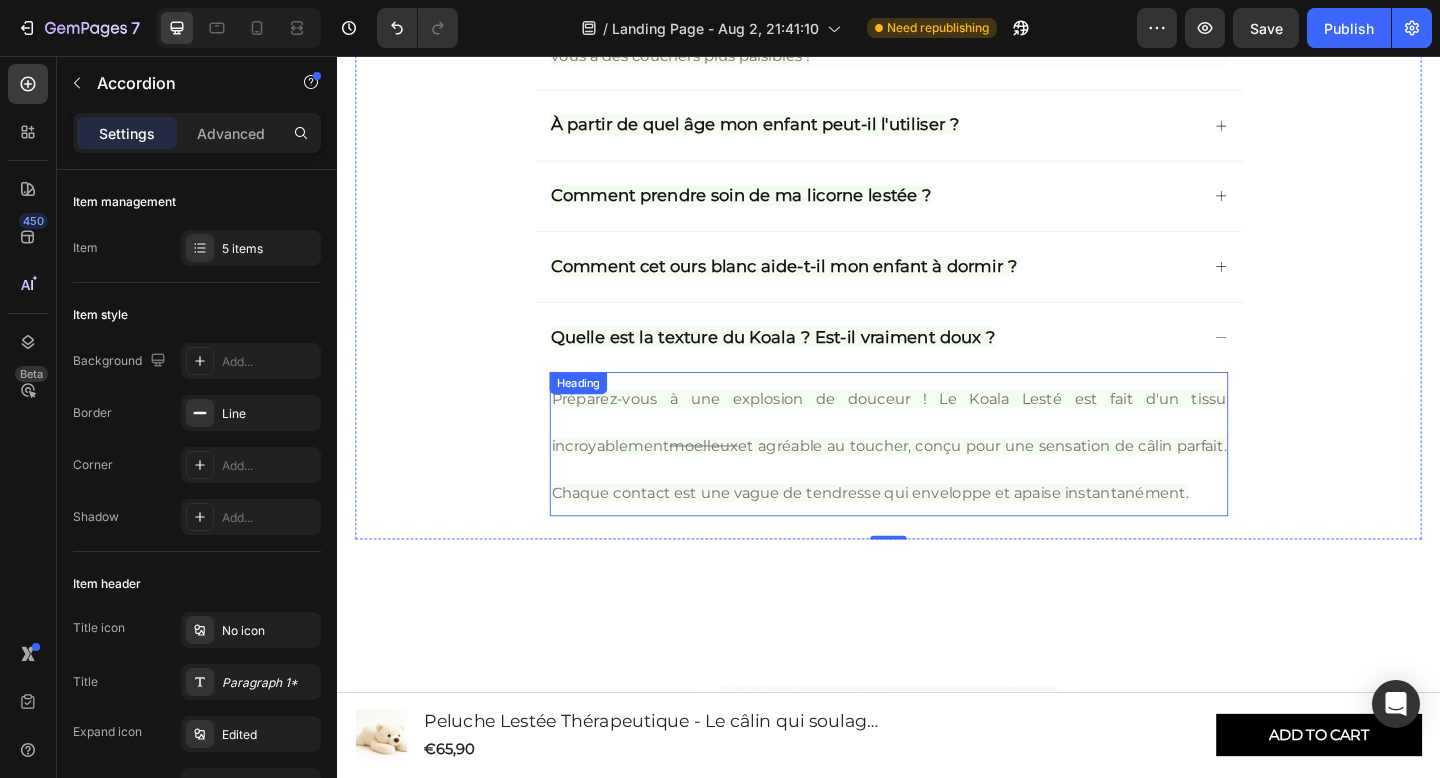 click on "Préparez-vous à une explosion de douceur ! Le Koala Lesté est fait d'un tissu incroyablement  moelleux  et agréable au toucher, conçu pour une sensation de câlin parfait. Chaque contact est une vague de tendresse qui enveloppe et apaise instantanément." at bounding box center [937, 480] 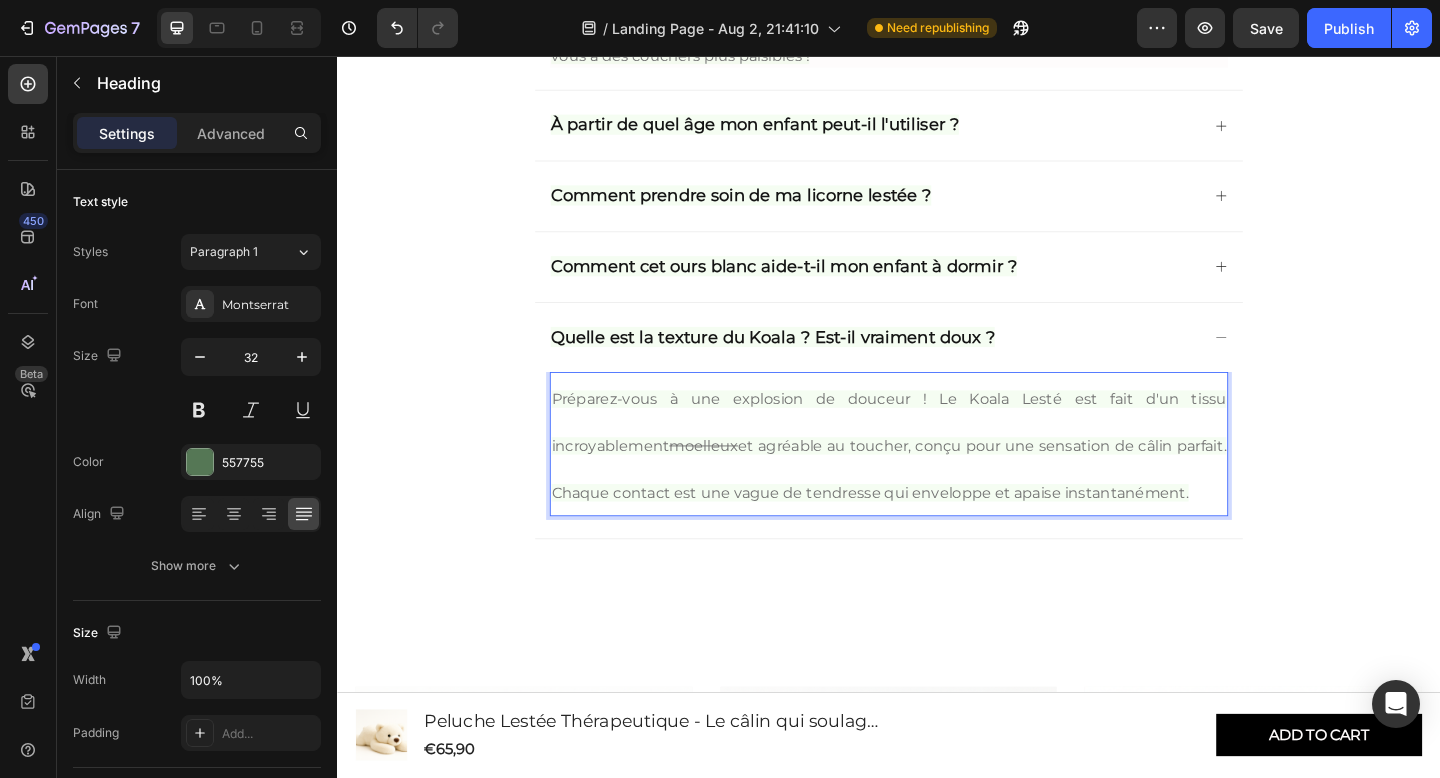 click on "Préparez-vous à une explosion de douceur ! Le Koala Lesté est fait d'un tissu incroyablement  moelleux  et agréable au toucher, conçu pour une sensation de câlin parfait. Chaque contact est une vague de tendresse qui enveloppe et apaise instantanément." at bounding box center [937, 480] 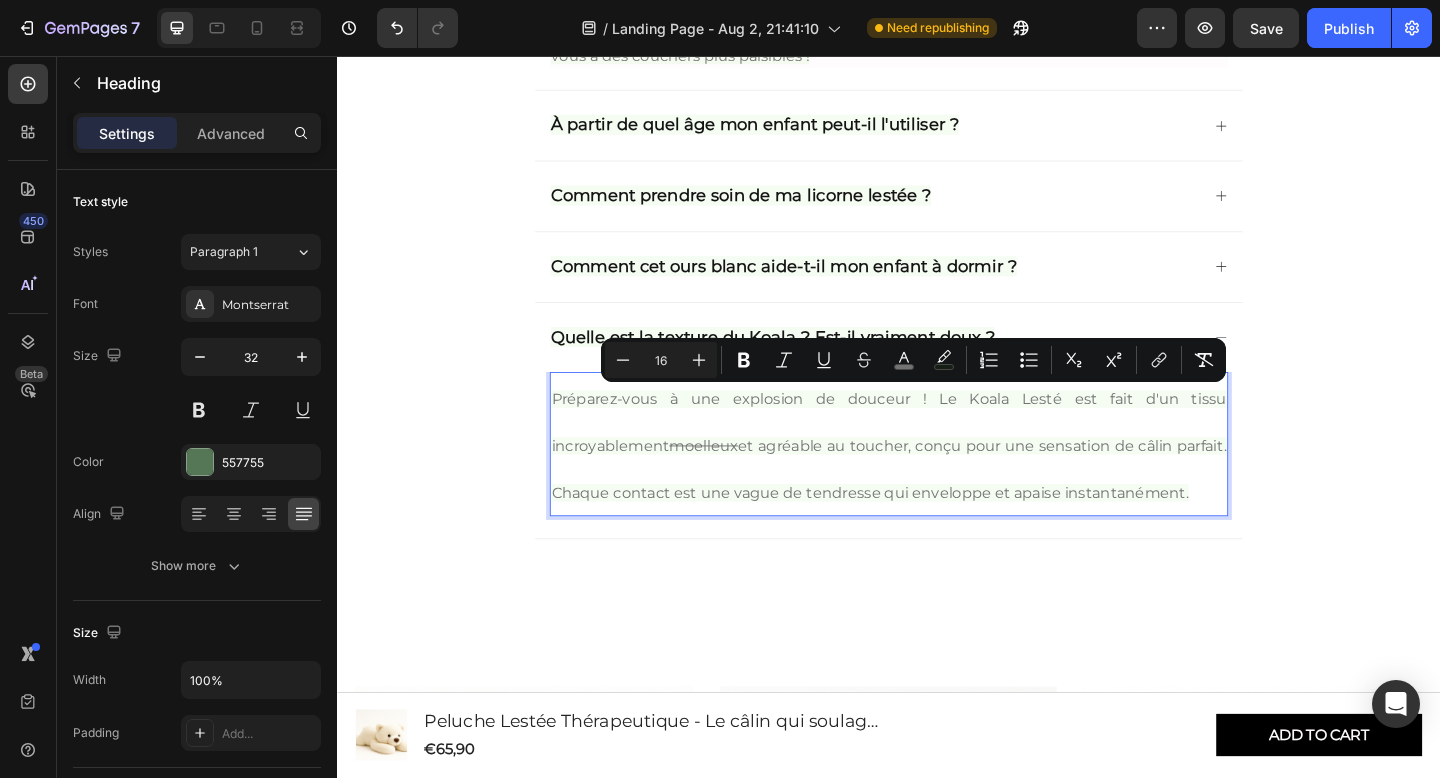 click on "moelleux" at bounding box center [735, 480] 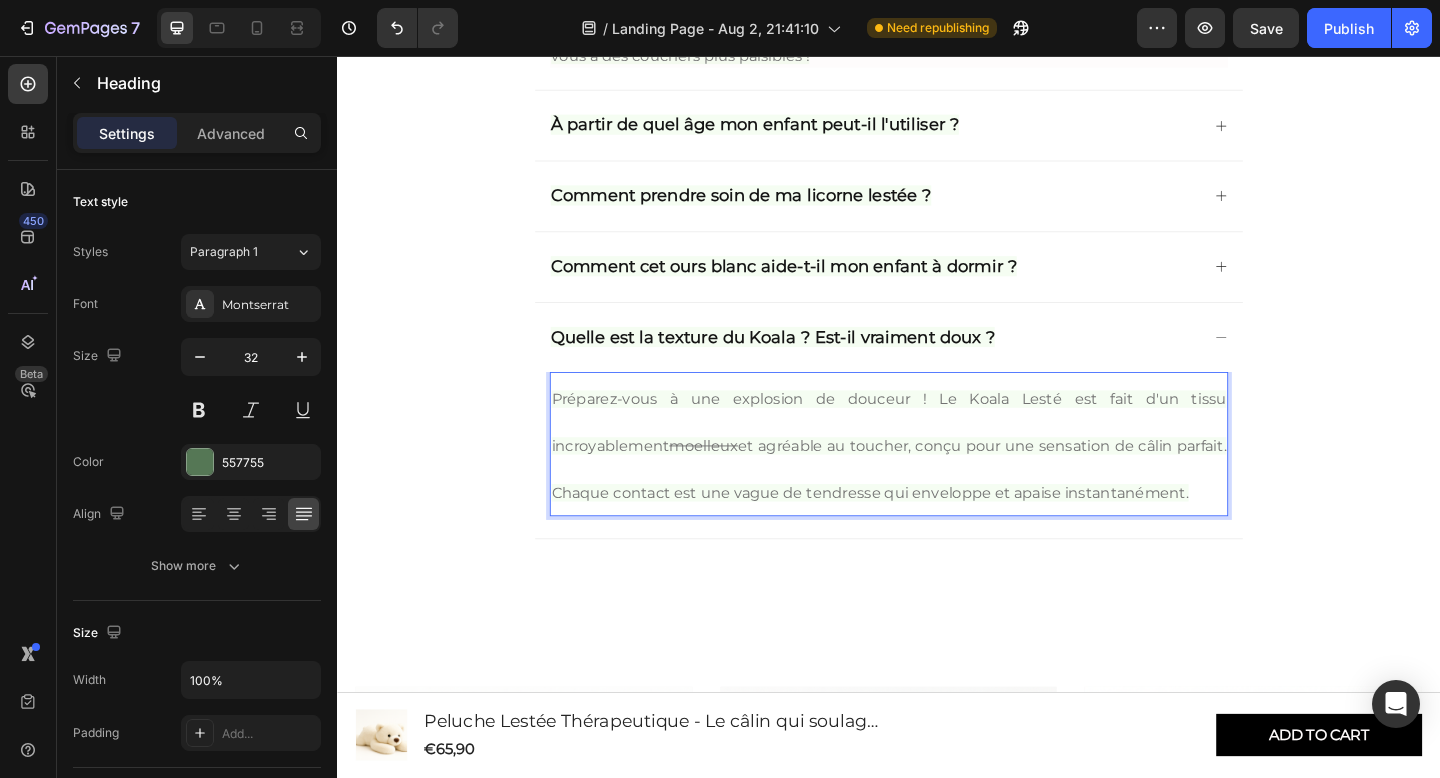 click on "moelleux" at bounding box center [735, 480] 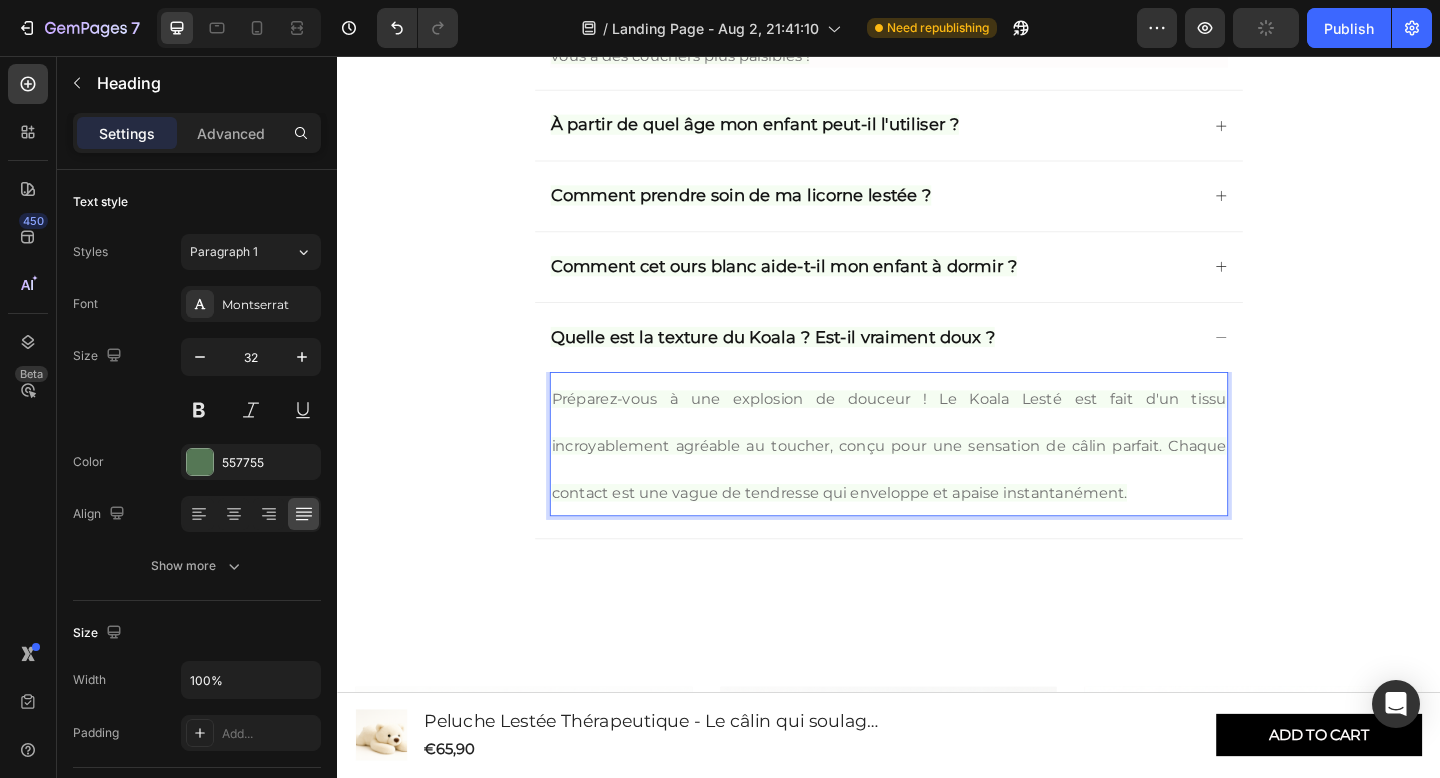 click on "Préparez-vous à une explosion de douceur ! Le Koala Lesté est fait d'un tissu incroyablement agréable au toucher, conçu pour une sensation de câlin parfait. Chaque contact est une vague de tendresse qui enveloppe et apaise instantanément." at bounding box center (937, 480) 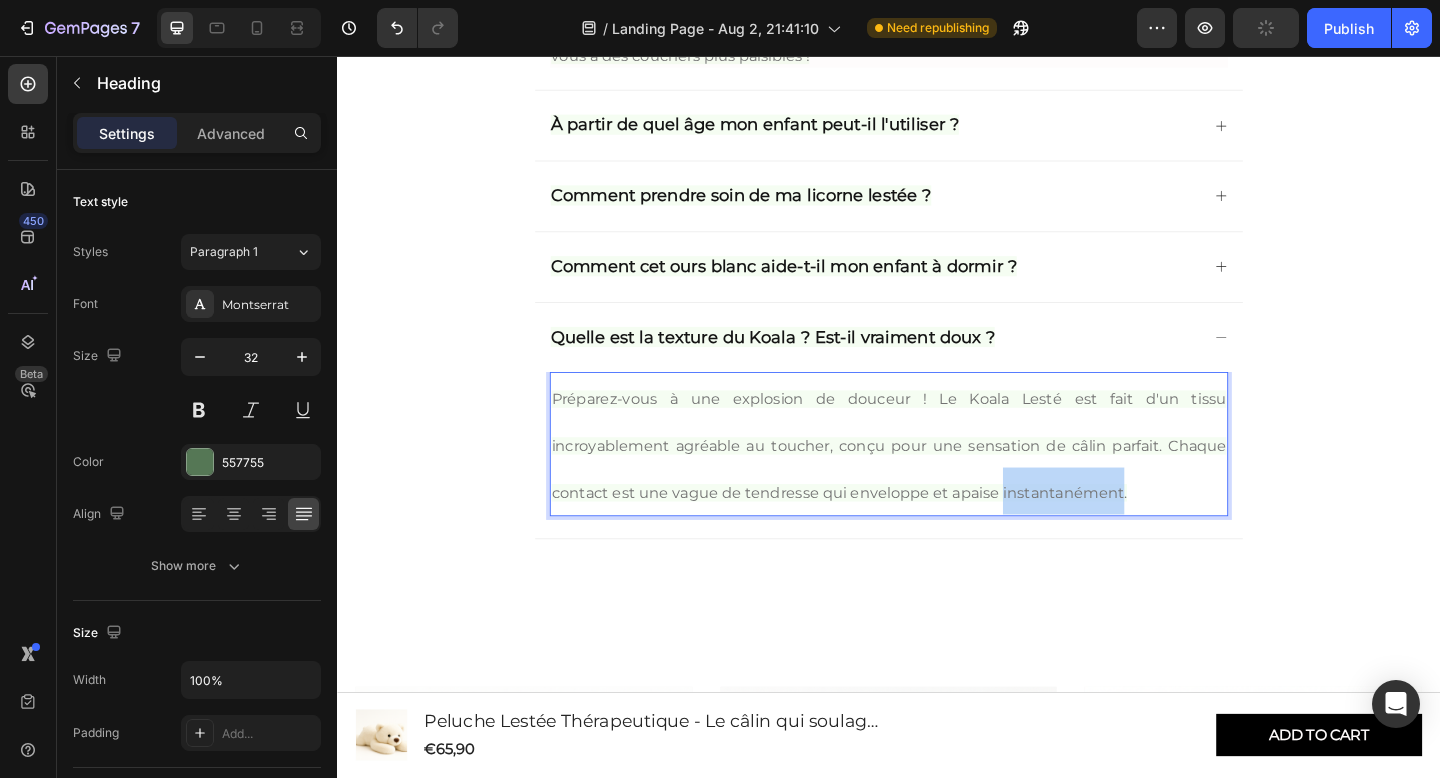click on "Préparez-vous à une explosion de douceur ! Le Koala Lesté est fait d'un tissu incroyablement agréable au toucher, conçu pour une sensation de câlin parfait. Chaque contact est une vague de tendresse qui enveloppe et apaise instantanément." at bounding box center [937, 480] 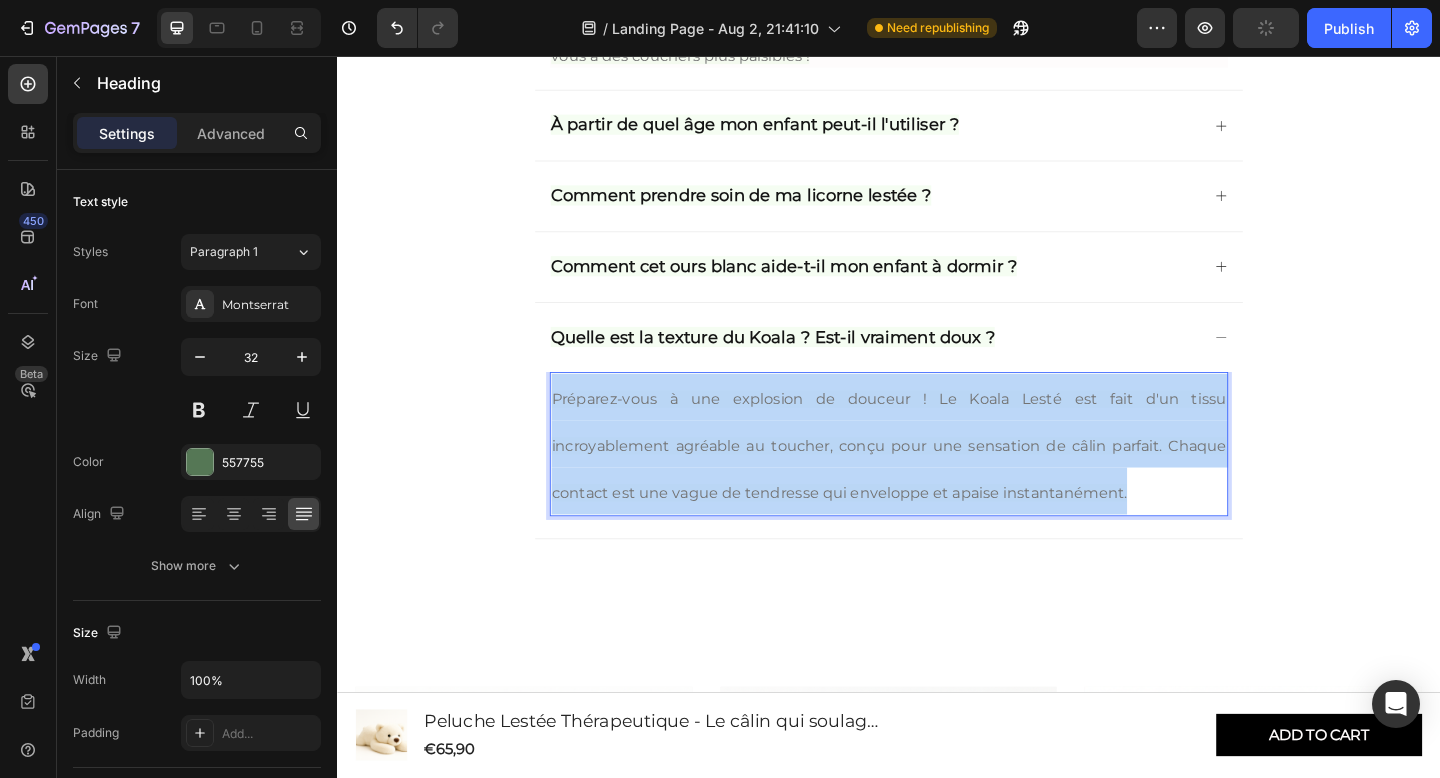 click on "Préparez-vous à une explosion de douceur ! Le Koala Lesté est fait d'un tissu incroyablement agréable au toucher, conçu pour une sensation de câlin parfait. Chaque contact est une vague de tendresse qui enveloppe et apaise instantanément." at bounding box center [937, 480] 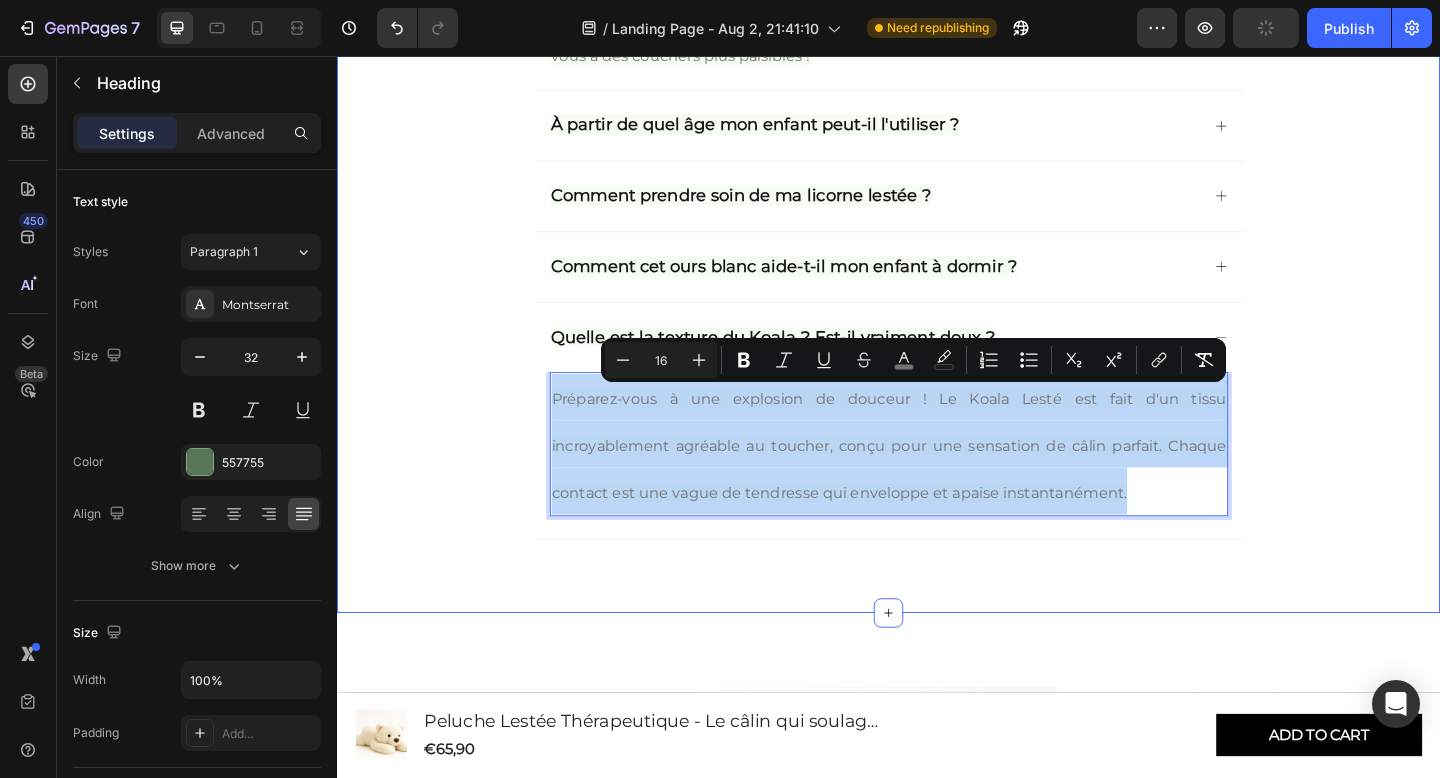 click on "Questions Fréquentes pour des Nuits Magiques Heading
Mon enfant est très agité, est-ce que ça va fonctionner ? De nombreux parents nous ont partagé que la Licorne Lestée a été un game-changer pour leurs enfants les plus actifs. La pression profonde qu'elle procure aide à canaliser l'énergie et à favoriser une transition douce vers le calme, même pour les petits turbulents. Préparez-vous à des couchers plus paisibles ! Text Block
À partir de quel âge mon enfant peut-il l'utiliser ?
Comment prendre soin de ma licorne lestée ?
Comment cet ours blanc aide-t-il mon enfant à dormir ?
Quelle est la texture du Koala ? Est-il vraiment doux ? Préparez-vous à une explosion de douceur ! Le Koala Lesté est fait d'un tissu incroyablement agréable au toucher, conçu pour une sensation de câlin parfait. Chaque contact est une vague de tendresse qui enveloppe et apaise instantanément. Heading   0 Accordion Section 9" at bounding box center [937, 178] 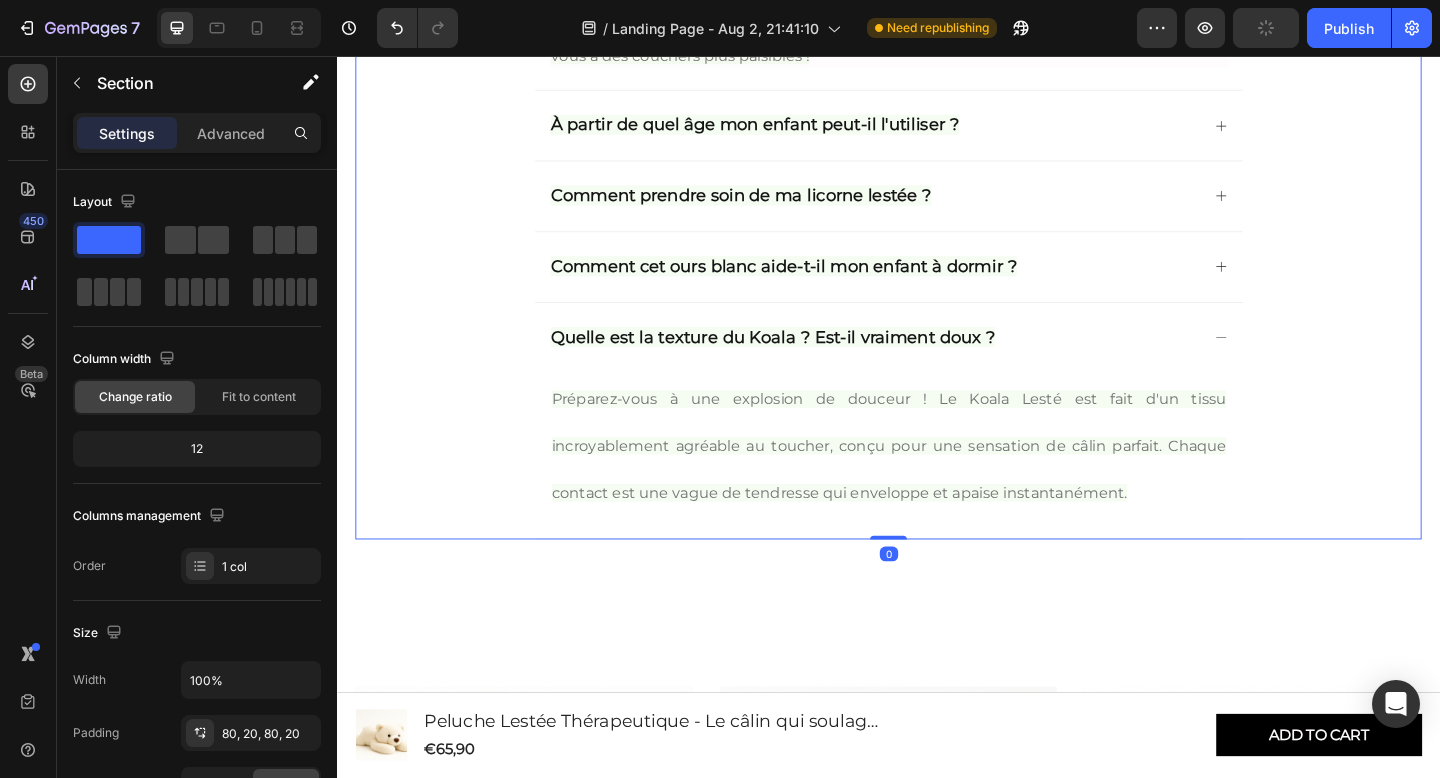 click 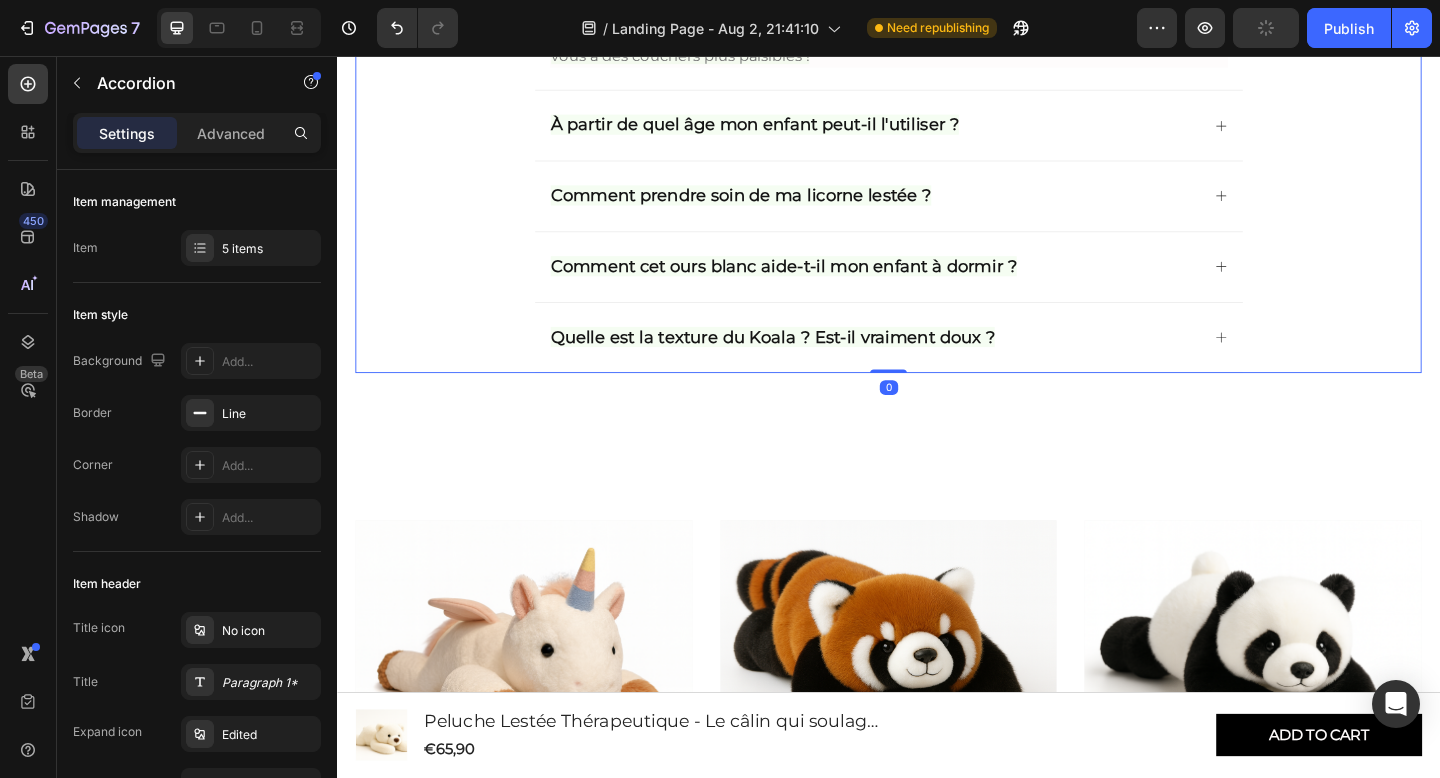 scroll, scrollTop: 3925, scrollLeft: 0, axis: vertical 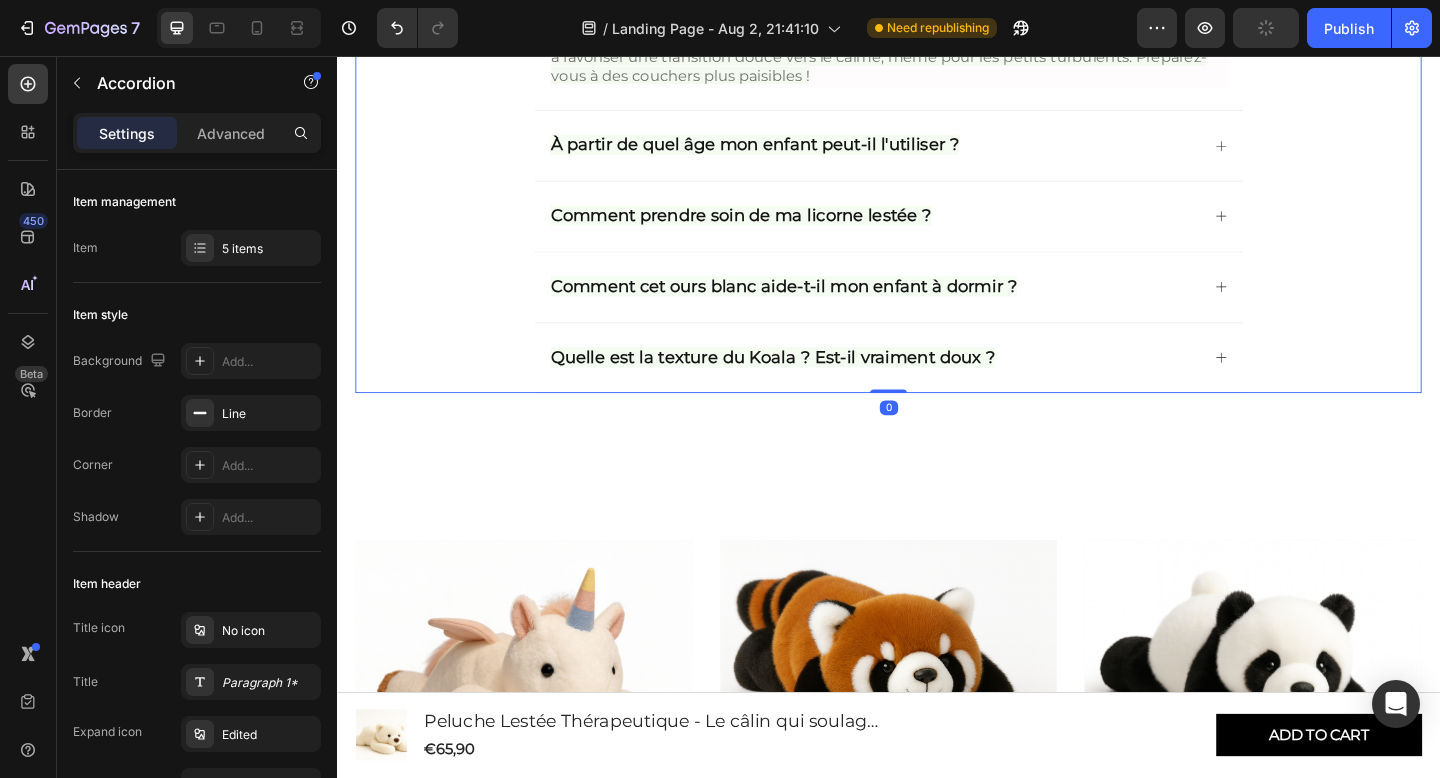 click 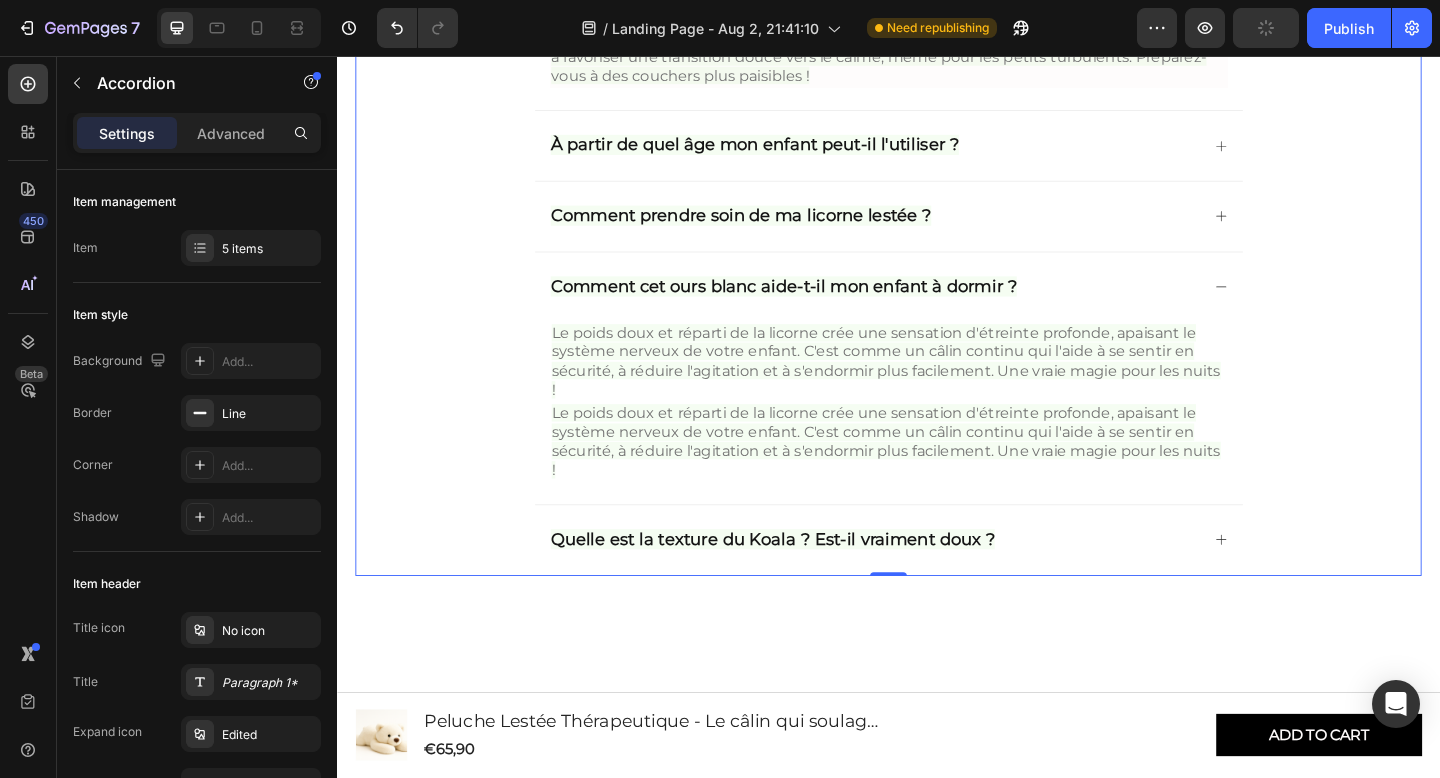 click 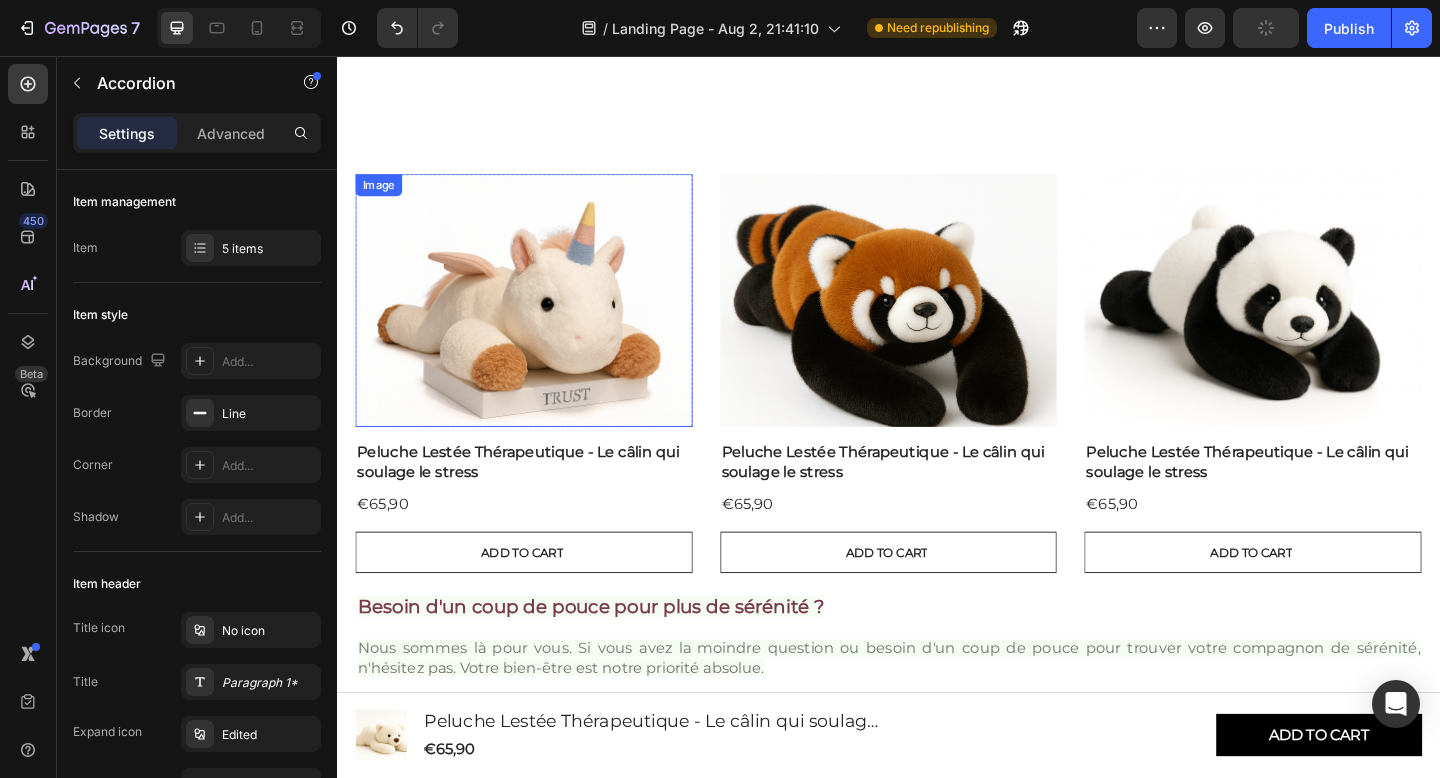 scroll, scrollTop: 4341, scrollLeft: 0, axis: vertical 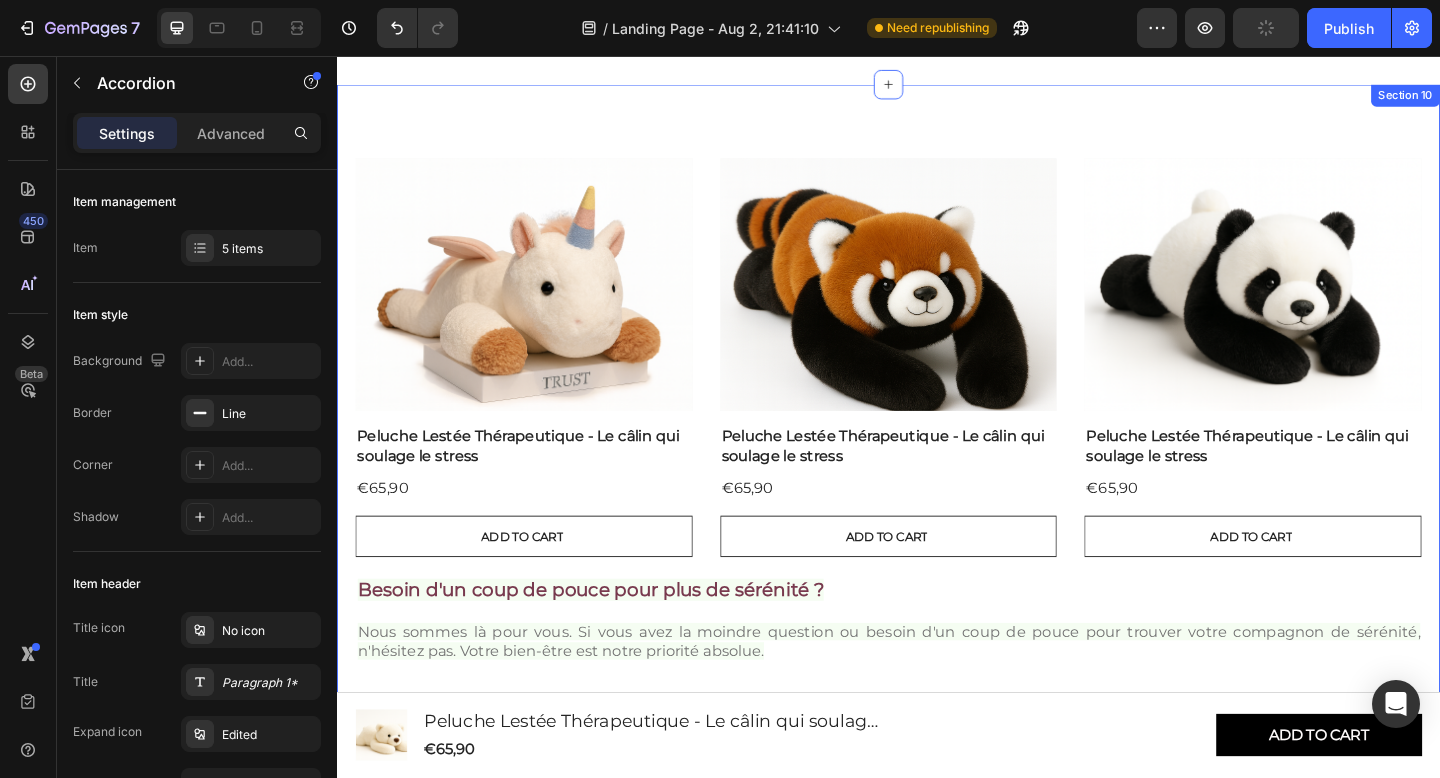 click on "Image Row Peluche Lestée Thérapeutique - Le câlin qui soulage le stress Product Title €65,90 Product Price Product Price Add to cart Add to Cart Product Hero Banner Image Row Peluche Lestée Thérapeutique - Le câlin qui soulage le stress Product Title €65,90 Product Price Product Price Add to cart Add to Cart Product Hero Banner Image Row Peluche Lestée Thérapeutique - Le câlin qui soulage le stress Product Title €65,90 Product Price Product Price Add to cart Add to Cart Product Hero Banner Carousel Besoin d'un coup de pouce pour plus de sérénité ? Heading Nous sommes là pour vous. Si vous avez la moindre question ou besoin d'un coup de pouce pour trouver votre compagnon de sérénité, n'hésitez pas. Votre bien-être est notre priorité absolue. Text Block Row Section 10" at bounding box center (937, 442) 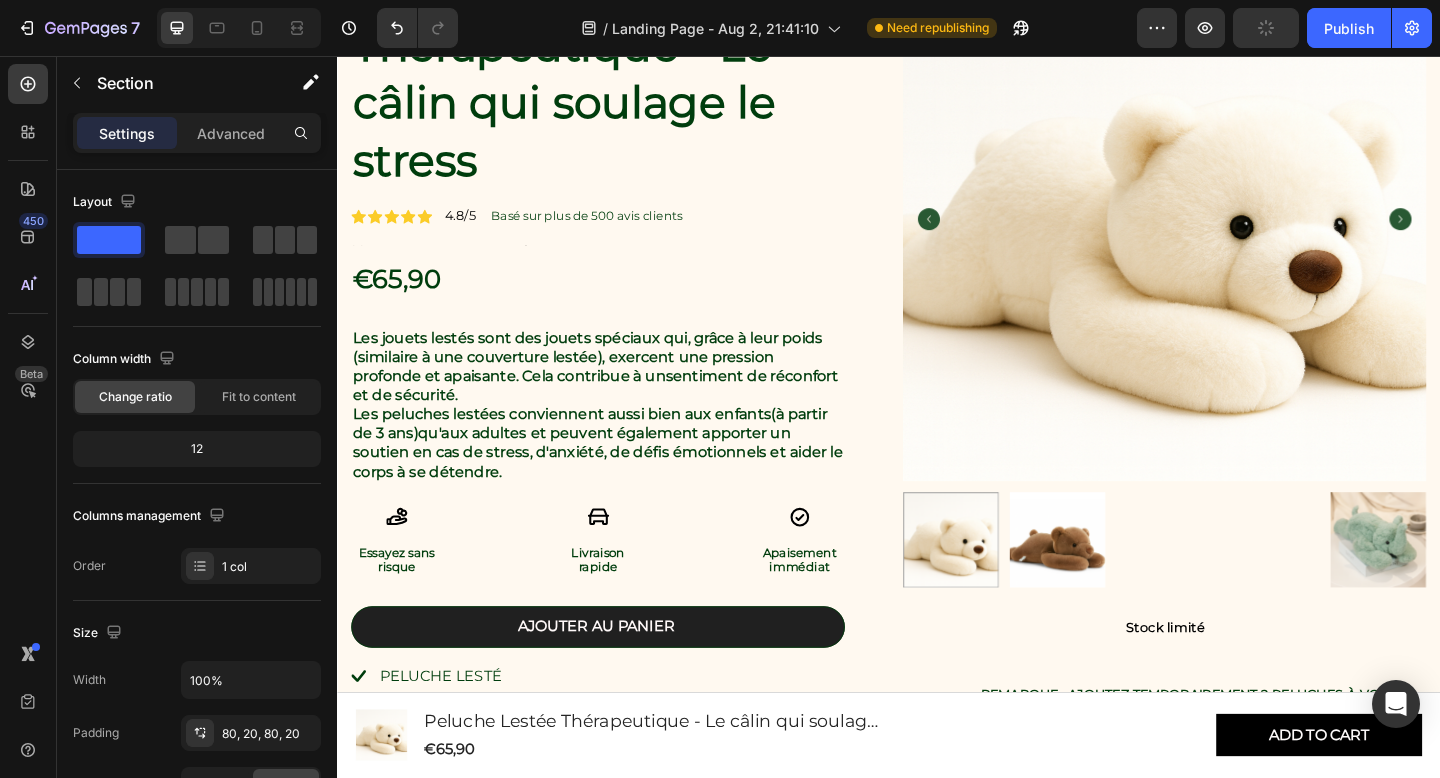 scroll, scrollTop: 1031, scrollLeft: 0, axis: vertical 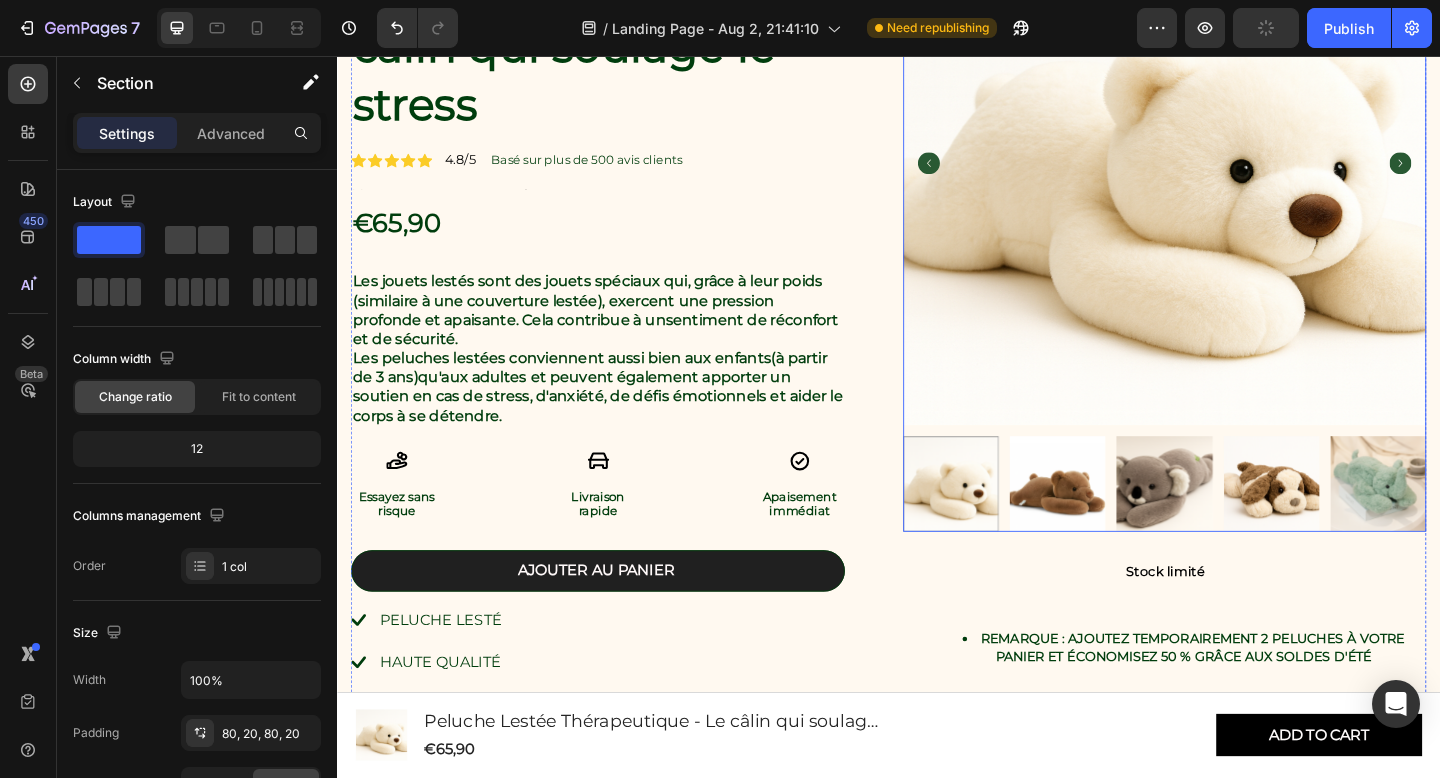 click at bounding box center [1121, 522] 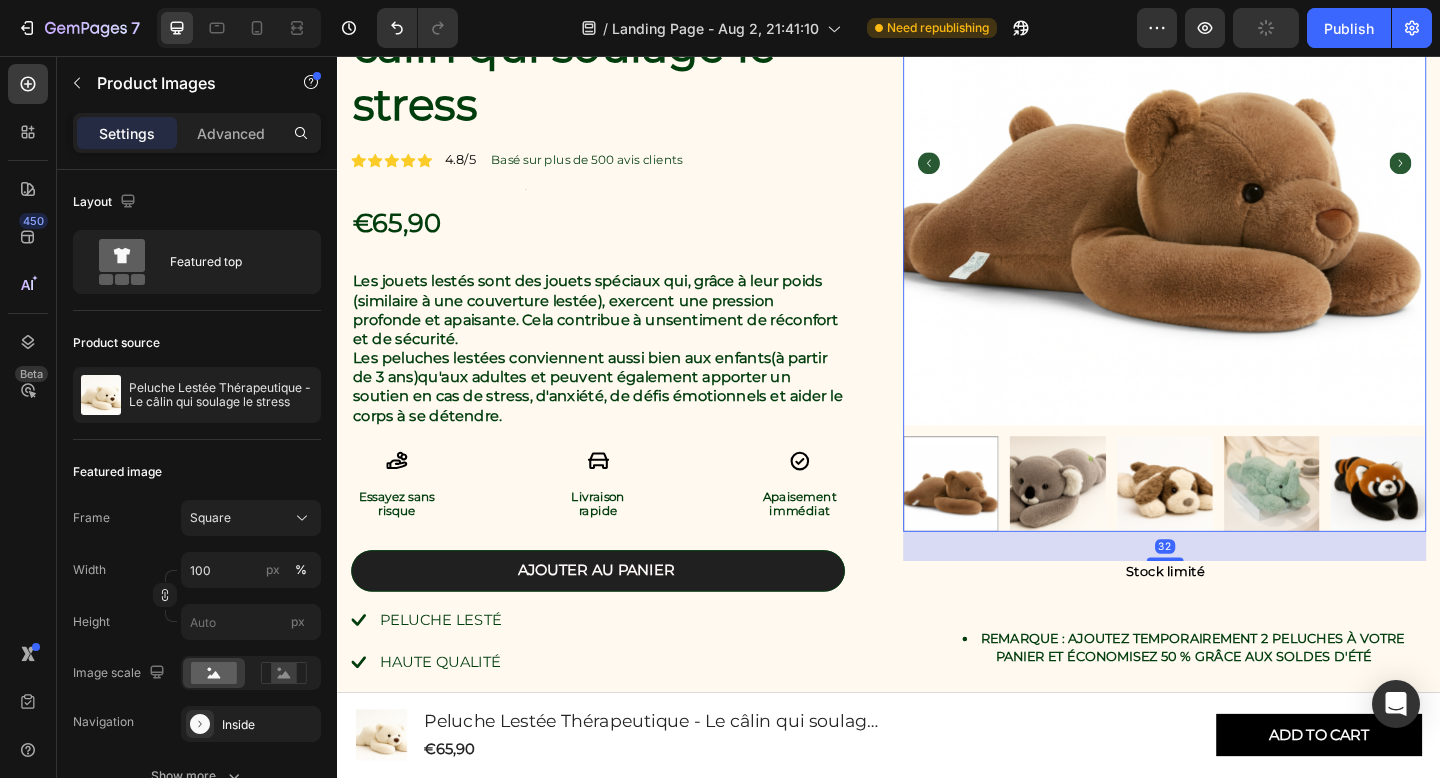click at bounding box center (1121, 522) 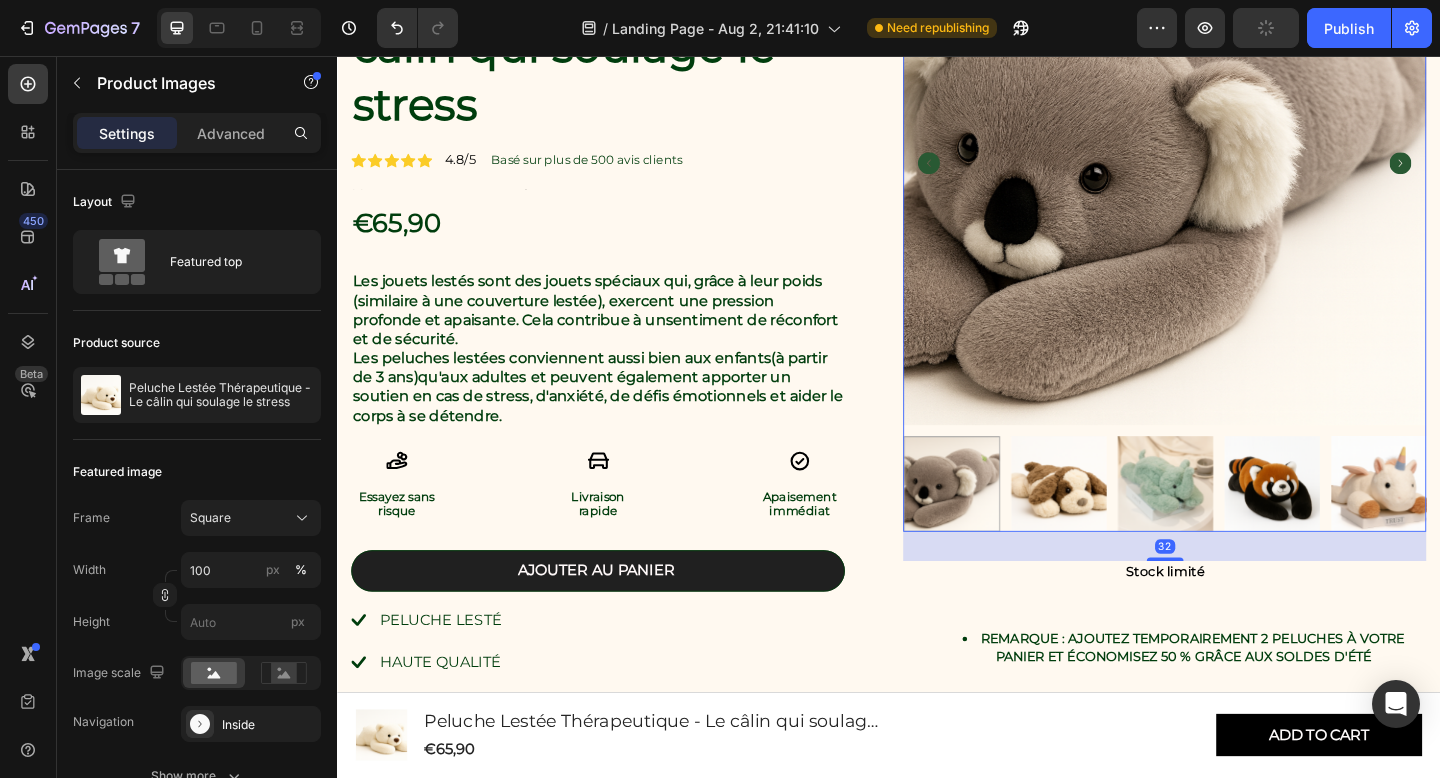 click at bounding box center (1238, 522) 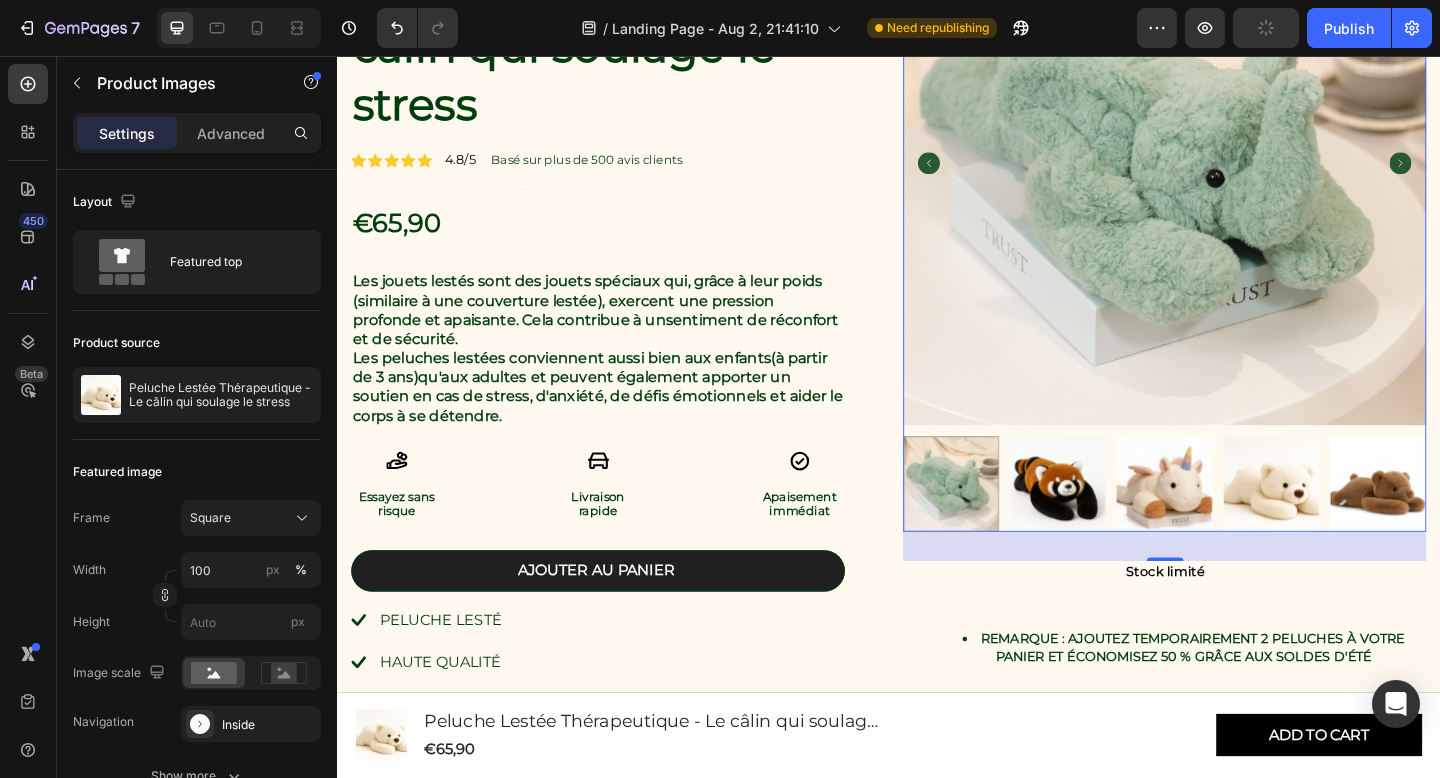 click at bounding box center [1005, 522] 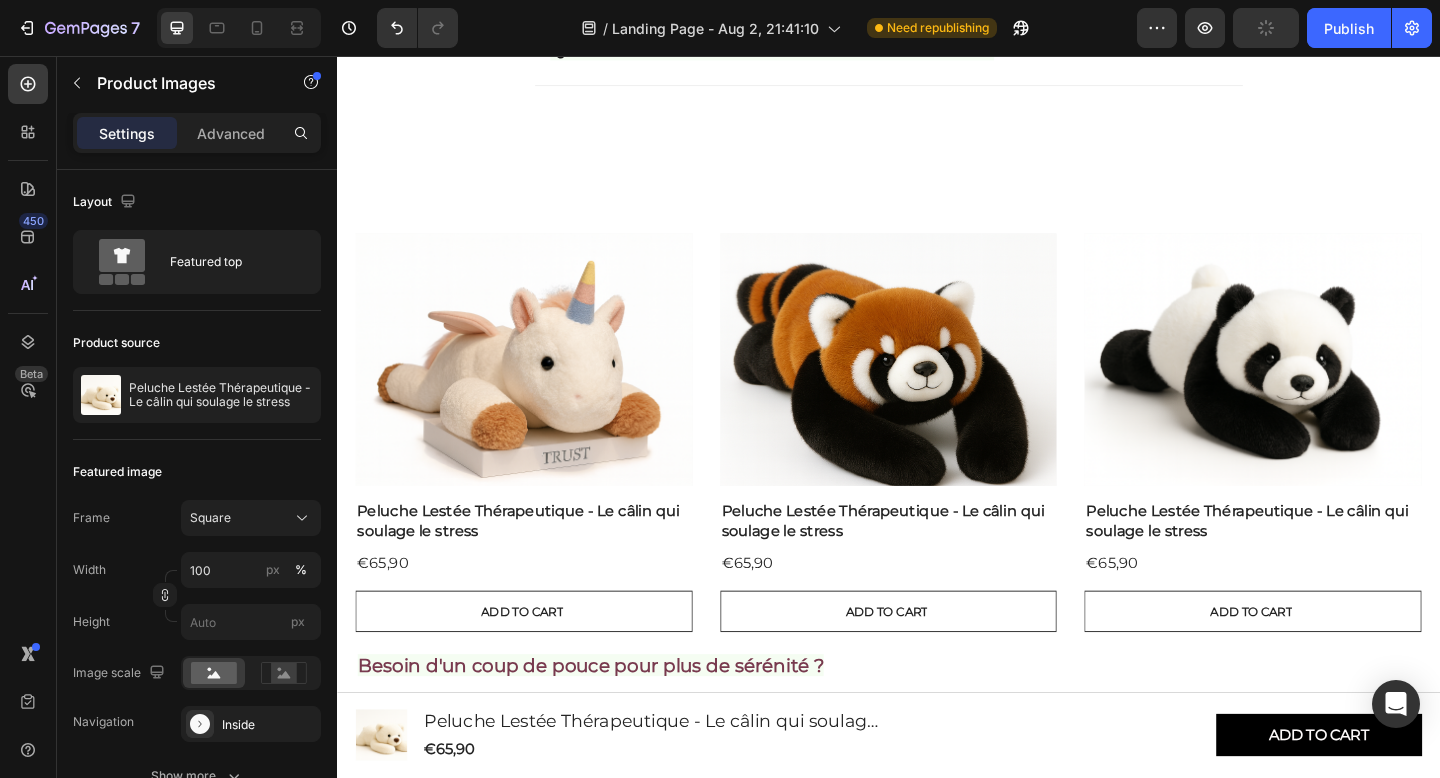 scroll, scrollTop: 4189, scrollLeft: 0, axis: vertical 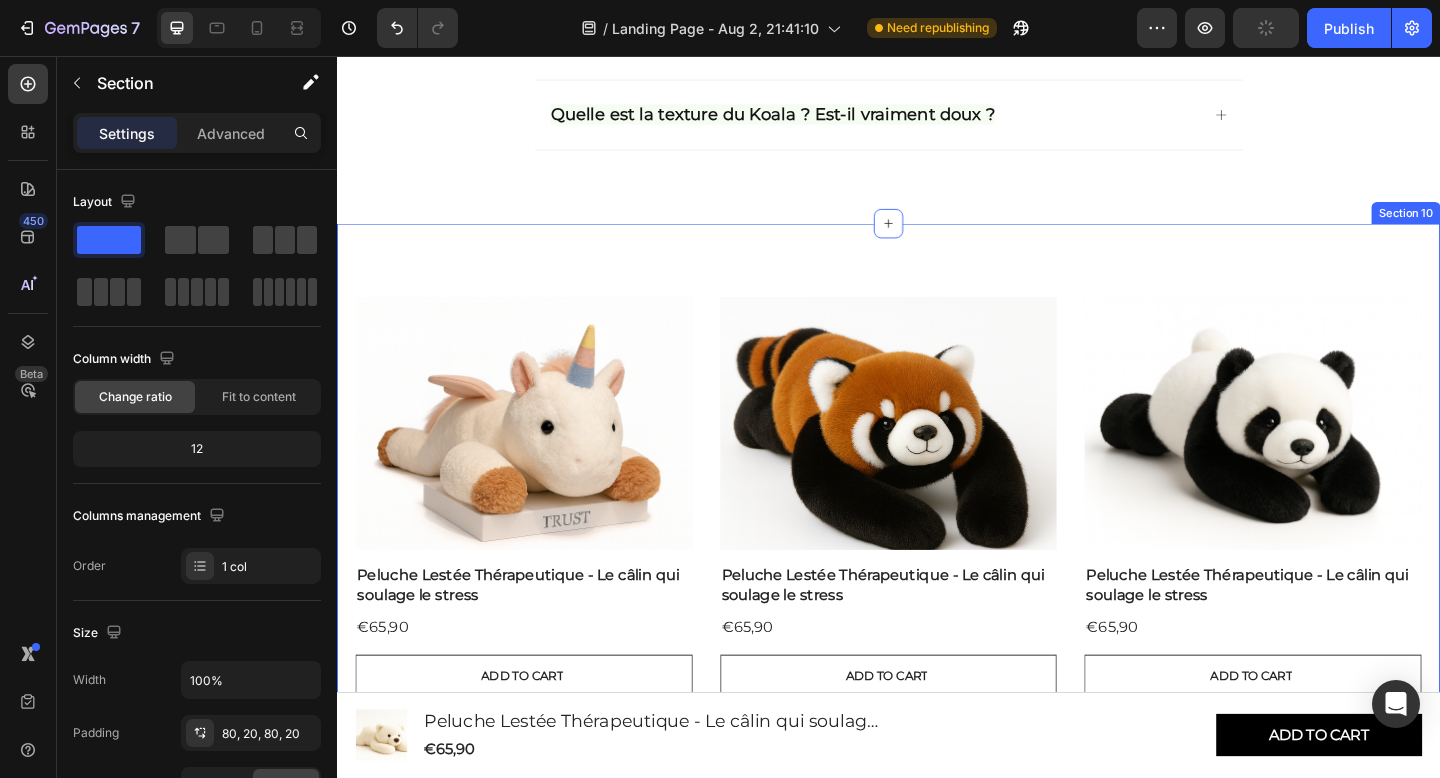 click on "Image Row Peluche Lestée Thérapeutique - Le câlin qui soulage le stress Product Title €65,90 Product Price Product Price Add to cart Add to Cart Product Hero Banner Image Row Peluche Lestée Thérapeutique - Le câlin qui soulage le stress Product Title €65,90 Product Price Product Price Add to cart Add to Cart Product Hero Banner Image Row Peluche Lestée Thérapeutique - Le câlin qui soulage le stress Product Title €65,90 Product Price Product Price Add to cart Add to Cart Product Hero Banner Carousel Besoin d'un coup de pouce pour plus de sérénité ? Heading Nous sommes là pour vous. Si vous avez la moindre question ou besoin d'un coup de pouce pour trouver votre compagnon de sérénité, n'hésitez pas. Votre bien-être est notre priorité absolue. Text Block Row Section 10" at bounding box center (937, 594) 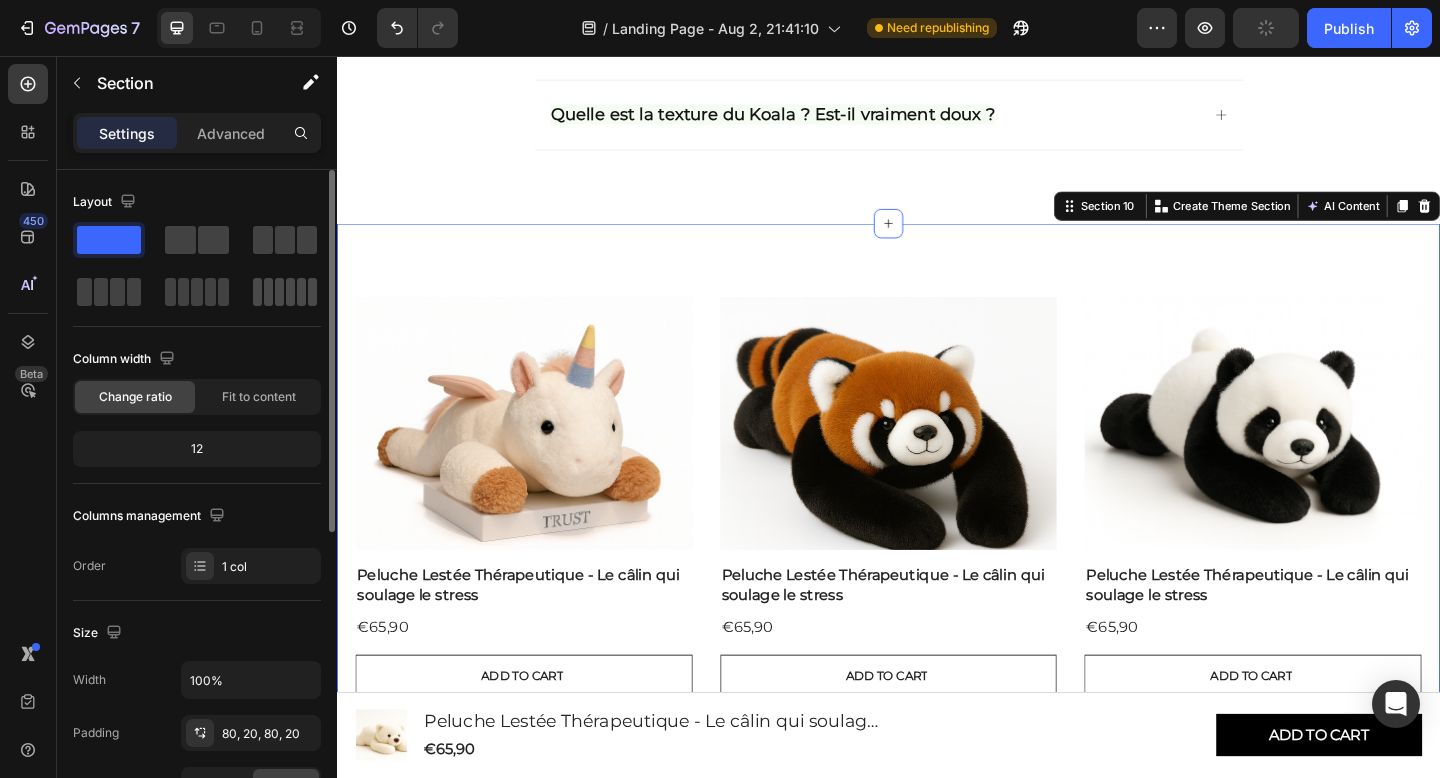 click 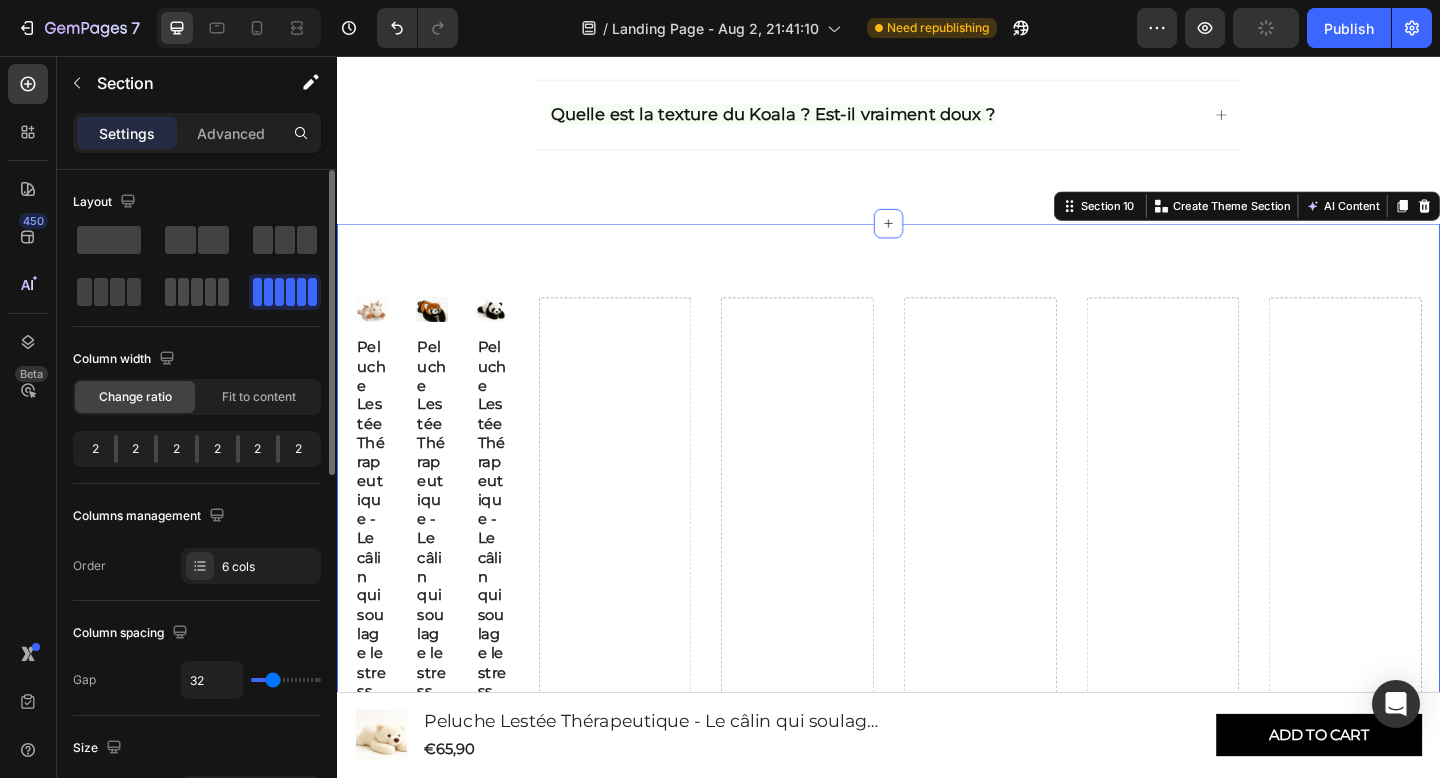 click 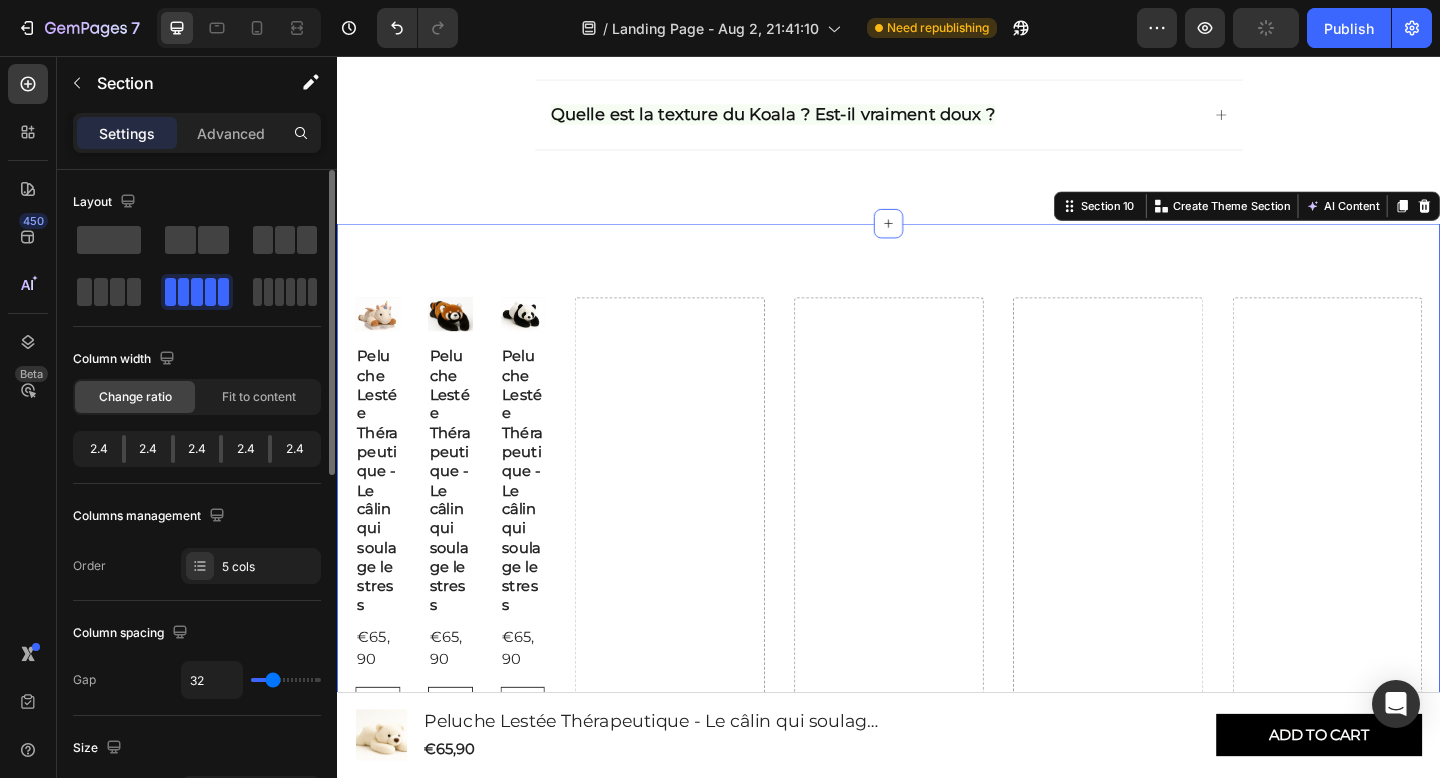 click 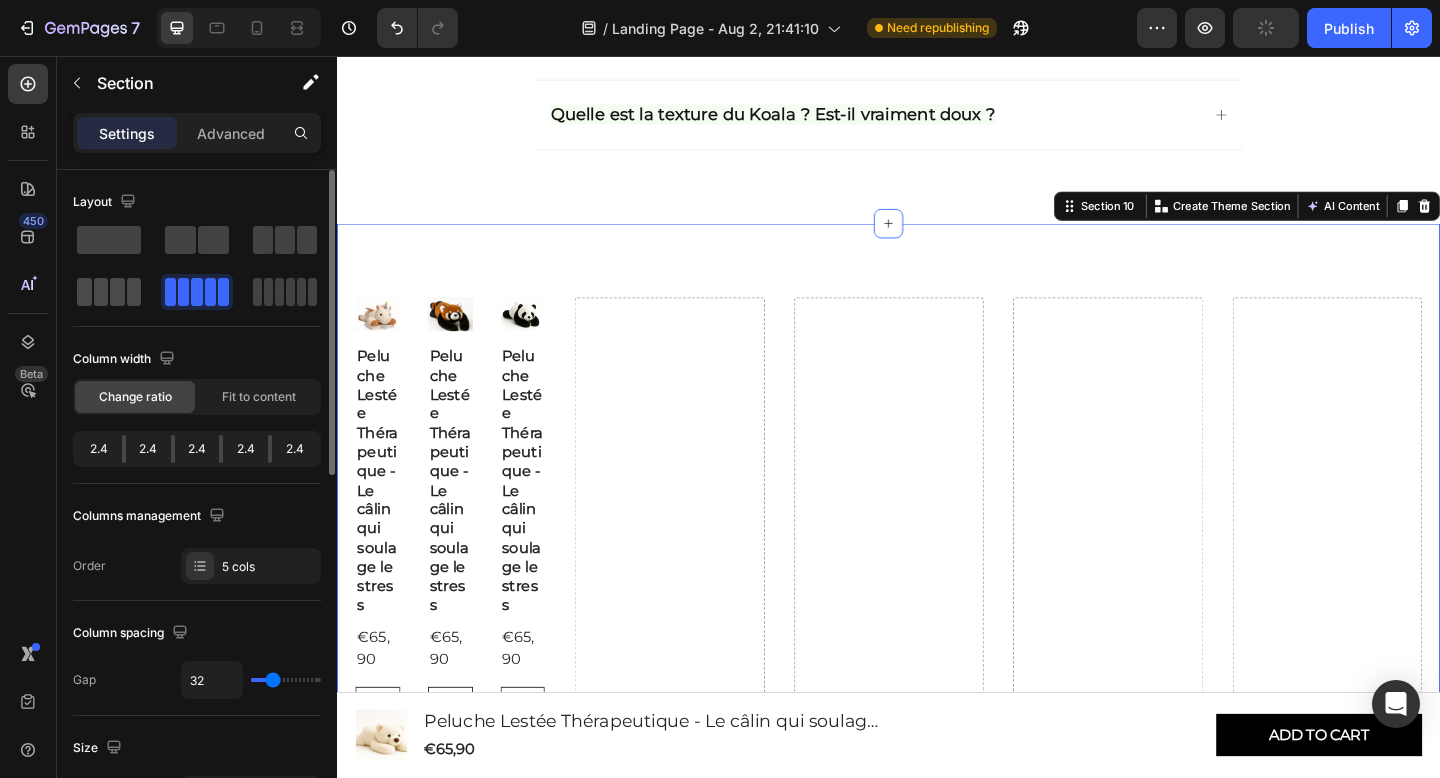 click at bounding box center [109, 292] 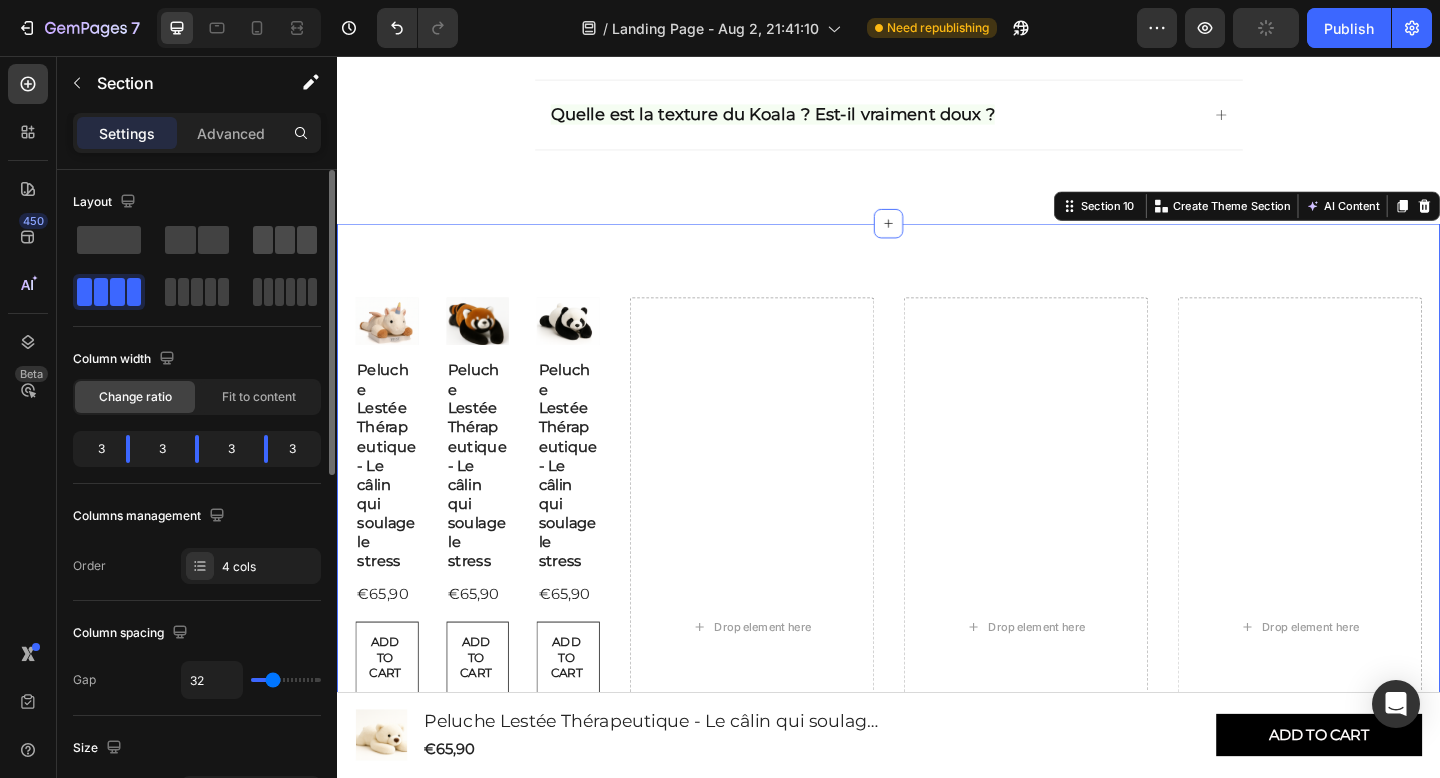click 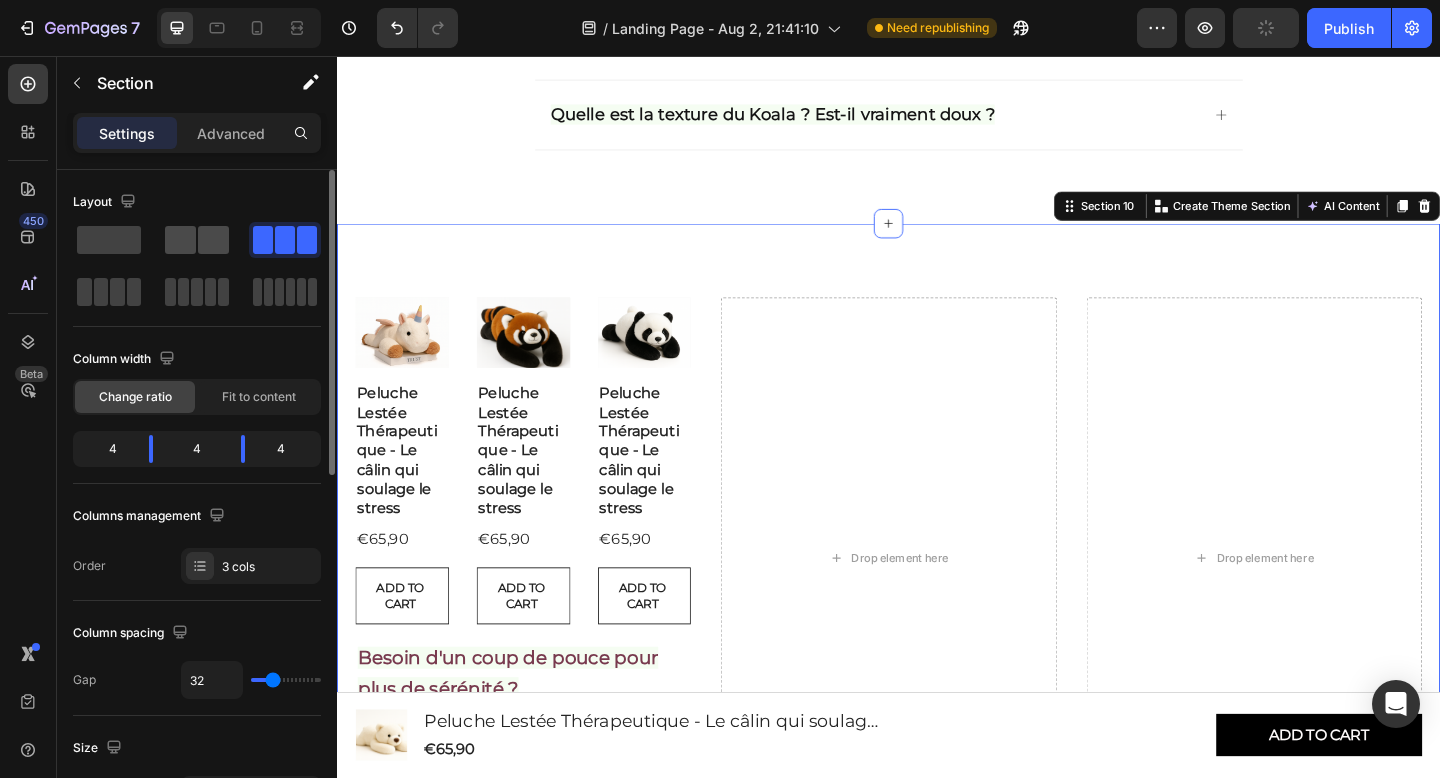 click 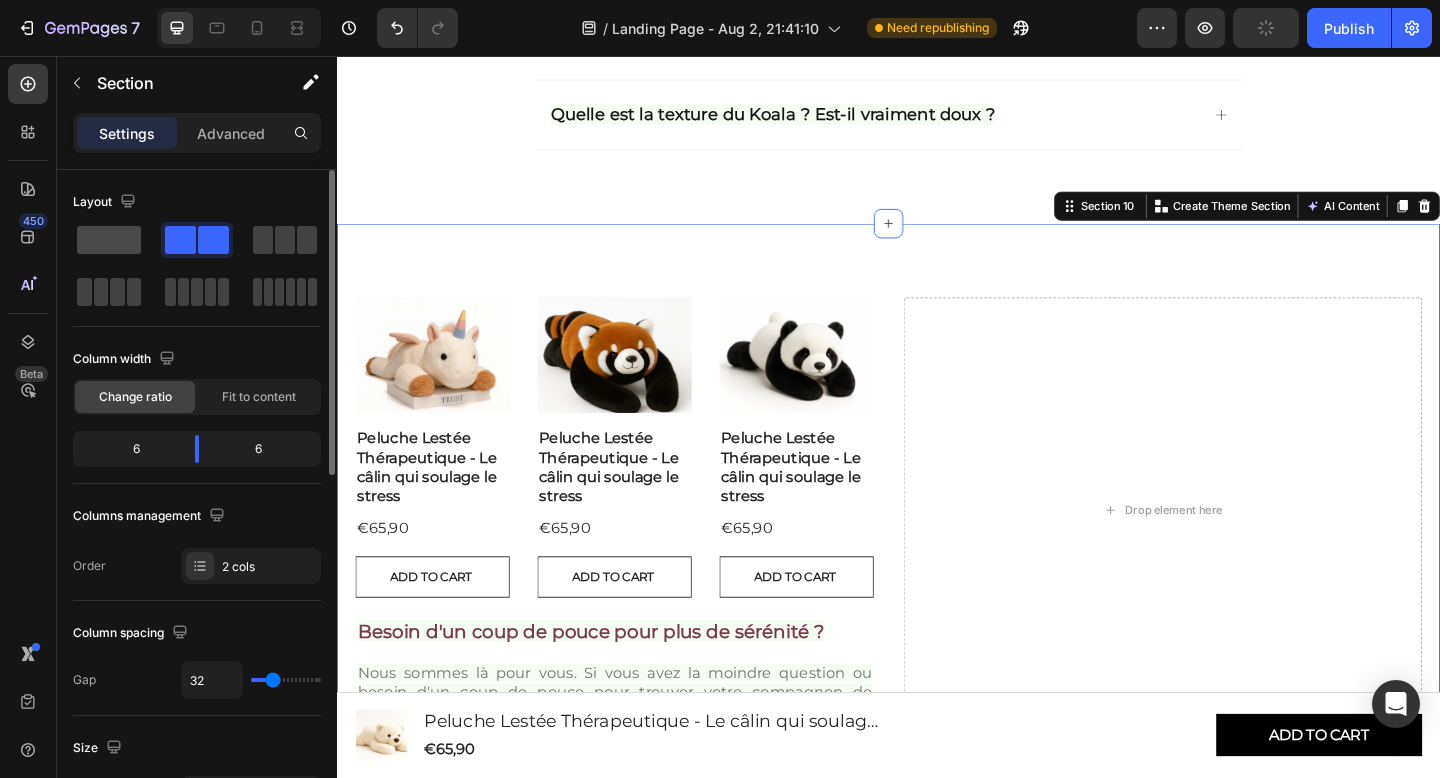 click 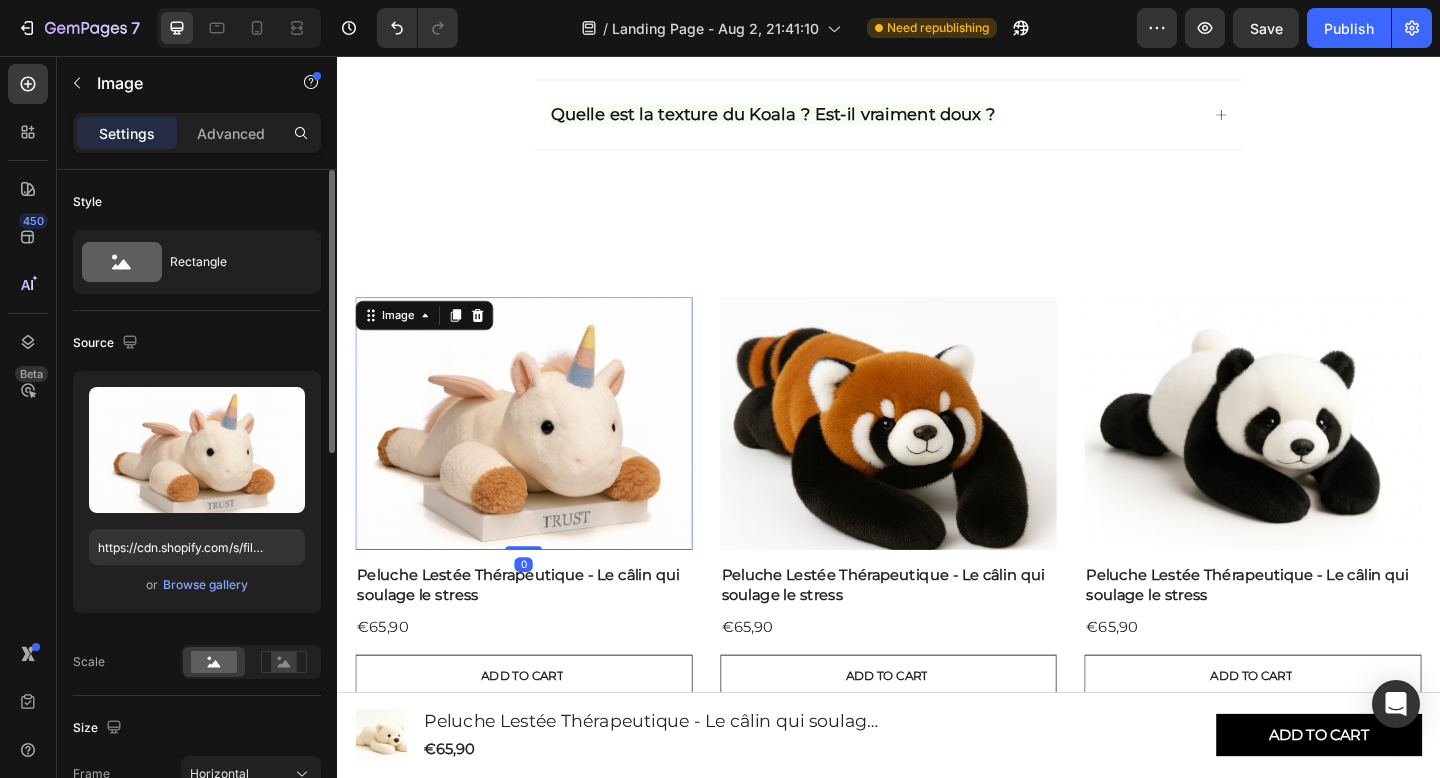 click at bounding box center (540, 456) 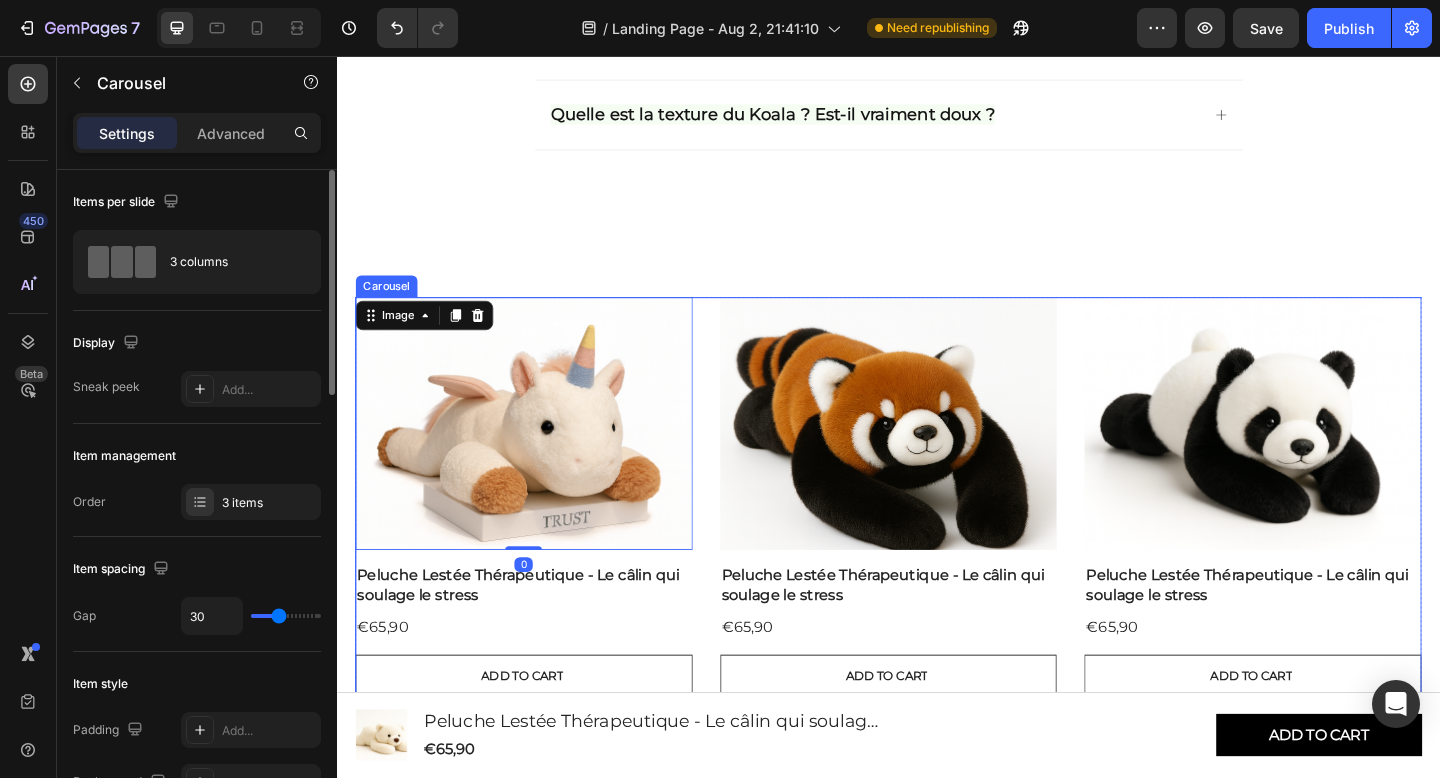 click on "Image   0 Row Peluche Lestée Thérapeutique - Le câlin qui soulage le stress Product Title €65,90 Product Price Product Price Add to cart Add to Cart Product Hero Banner Image Row Peluche Lestée Thérapeutique - Le câlin qui soulage le stress Product Title €65,90 Product Price Product Price Add to cart Add to Cart Product Hero Banner Image Row Peluche Lestée Thérapeutique - Le câlin qui soulage le stress Product Title €65,90 Product Price Product Price Add to cart Add to Cart Product Hero Banner" at bounding box center (937, 536) 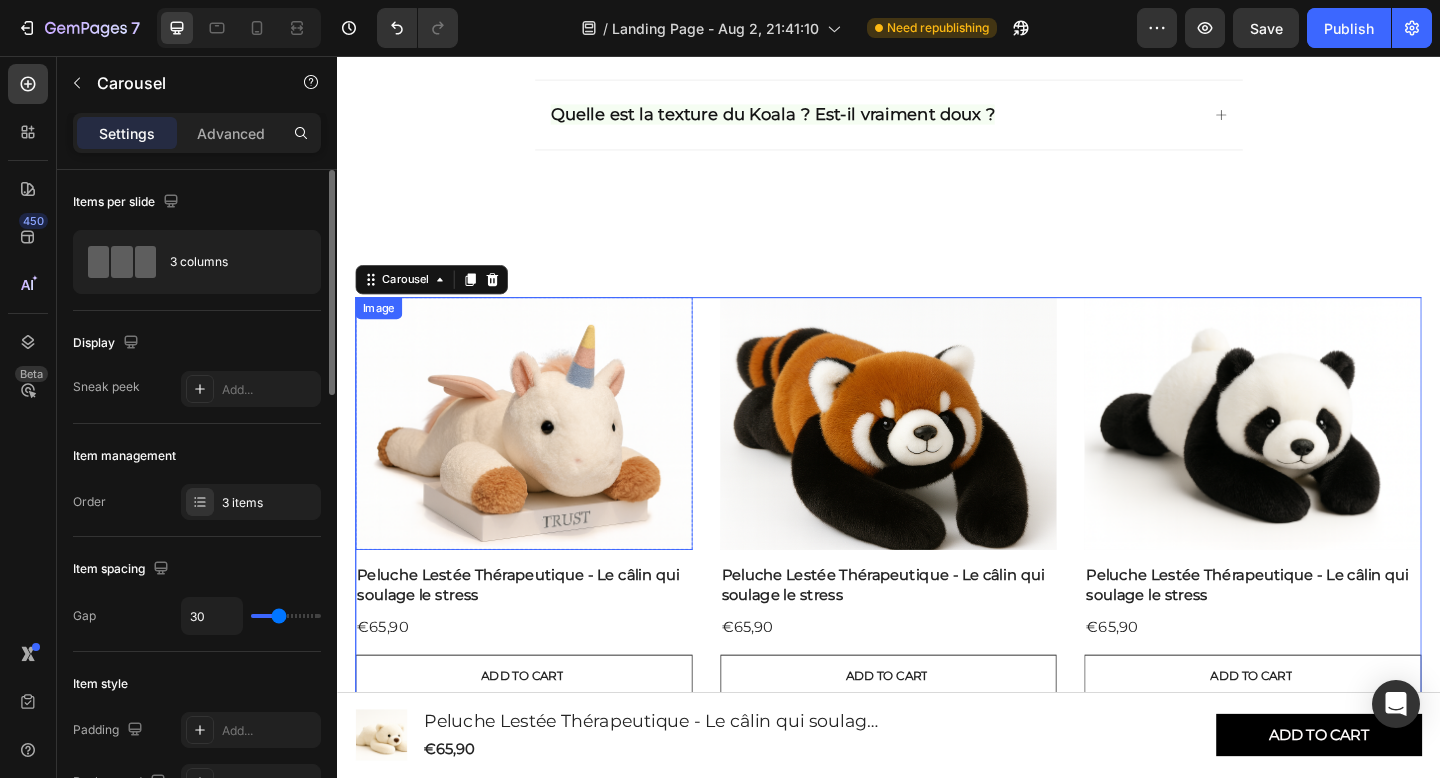 click at bounding box center (540, 456) 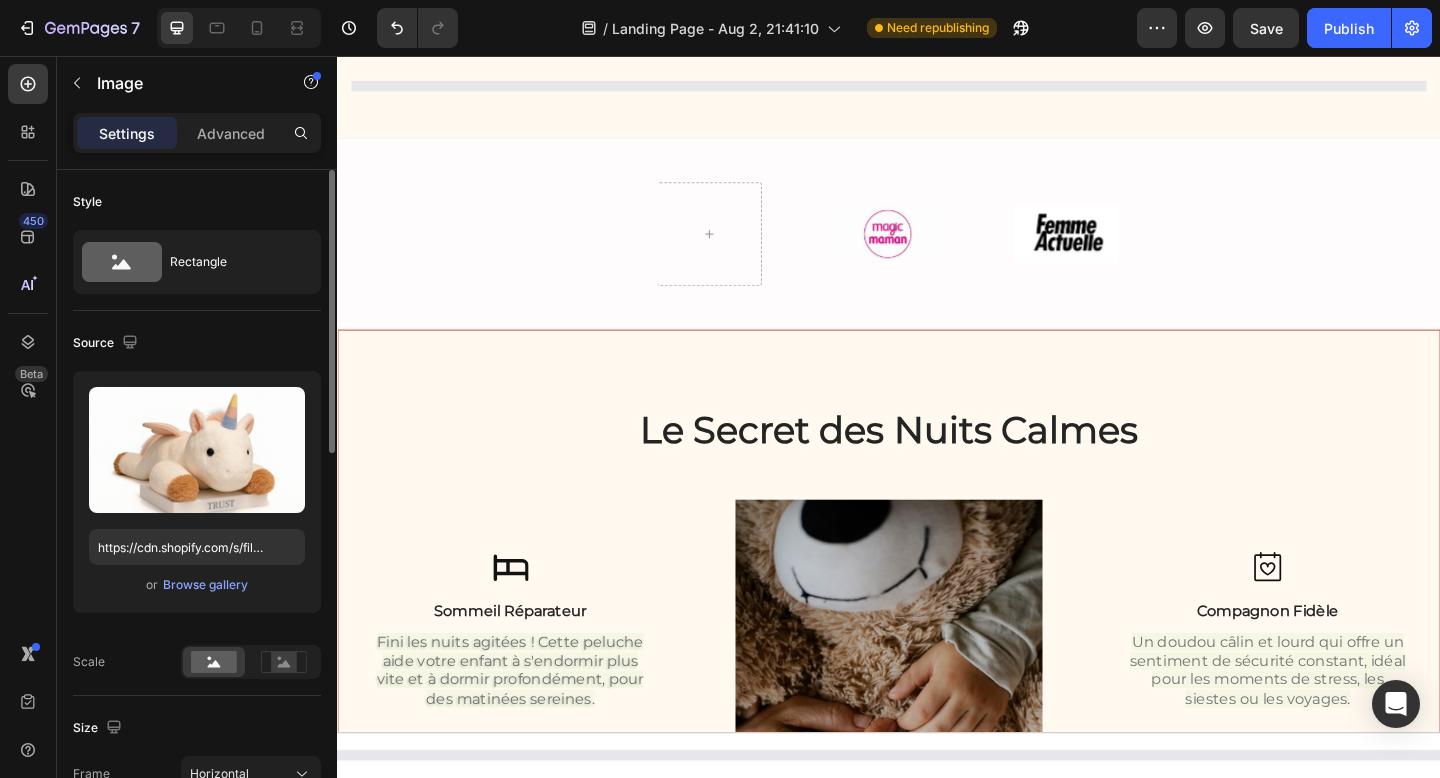 scroll, scrollTop: 841, scrollLeft: 0, axis: vertical 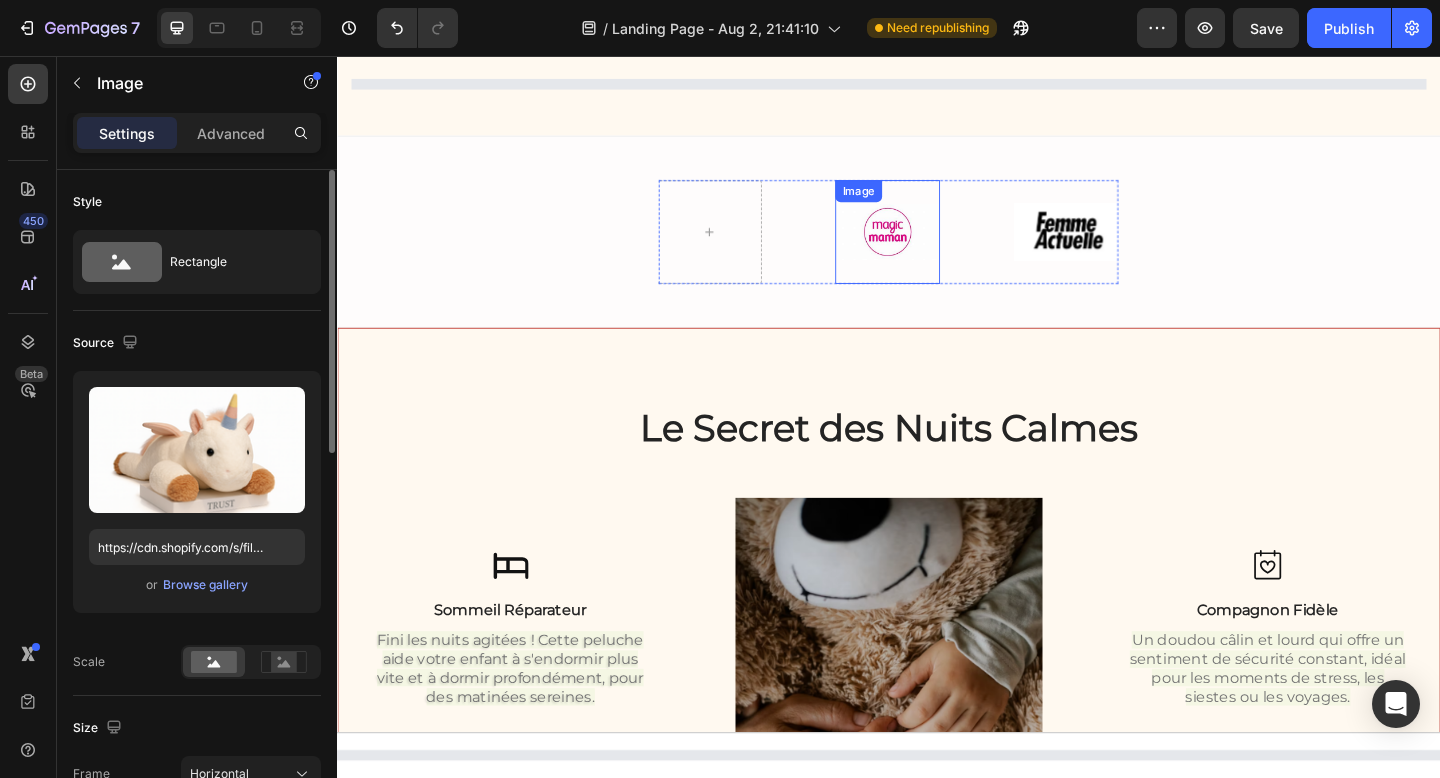 click on "Image" at bounding box center (904, 203) 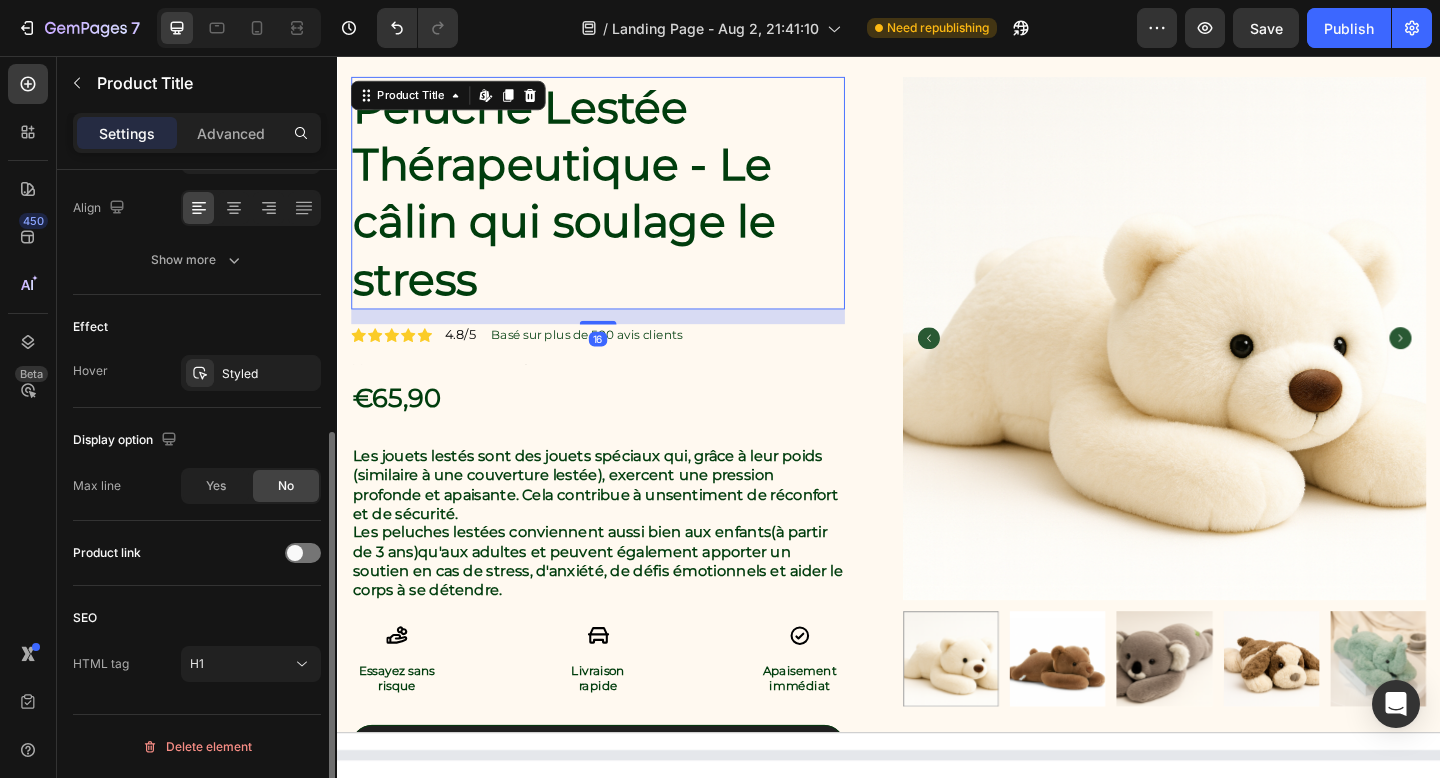 click on "Peluche Lestée Thérapeutique - Le câlin qui soulage le stress" at bounding box center (620, 206) 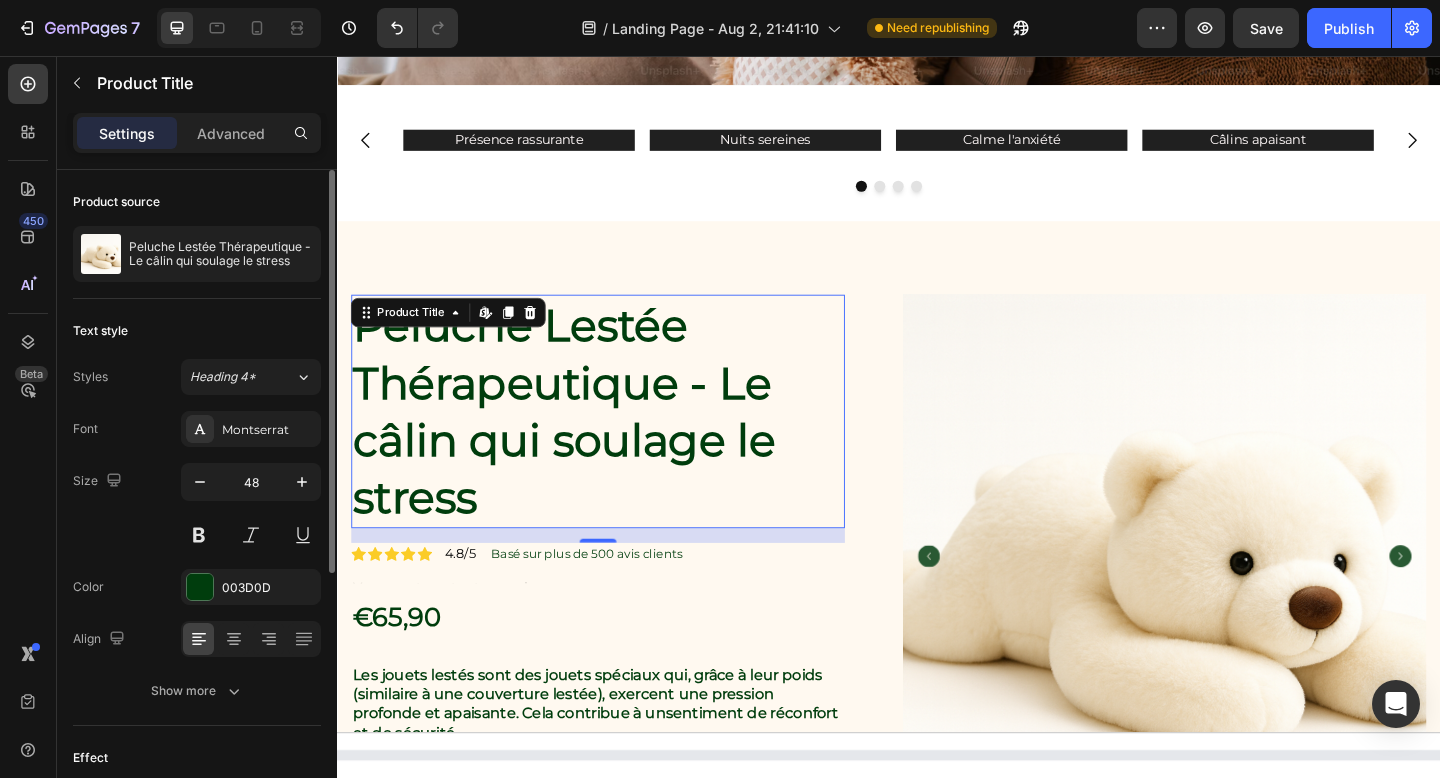 scroll, scrollTop: 555, scrollLeft: 0, axis: vertical 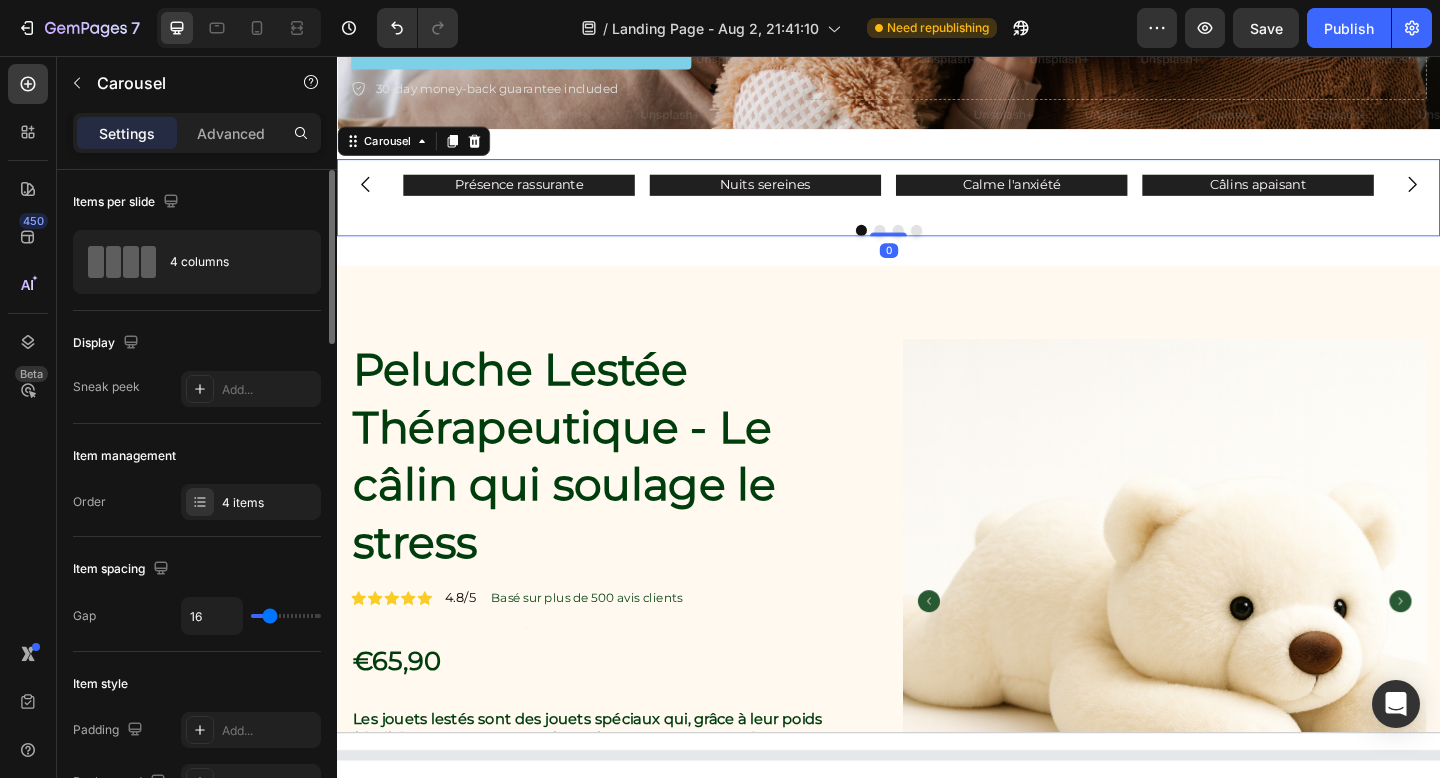click on "Présence rassurante Heading Nuits sereines Heading Calme l'anxiété Heading Câlins apaisant Heading
Carousel   0" at bounding box center (937, 210) 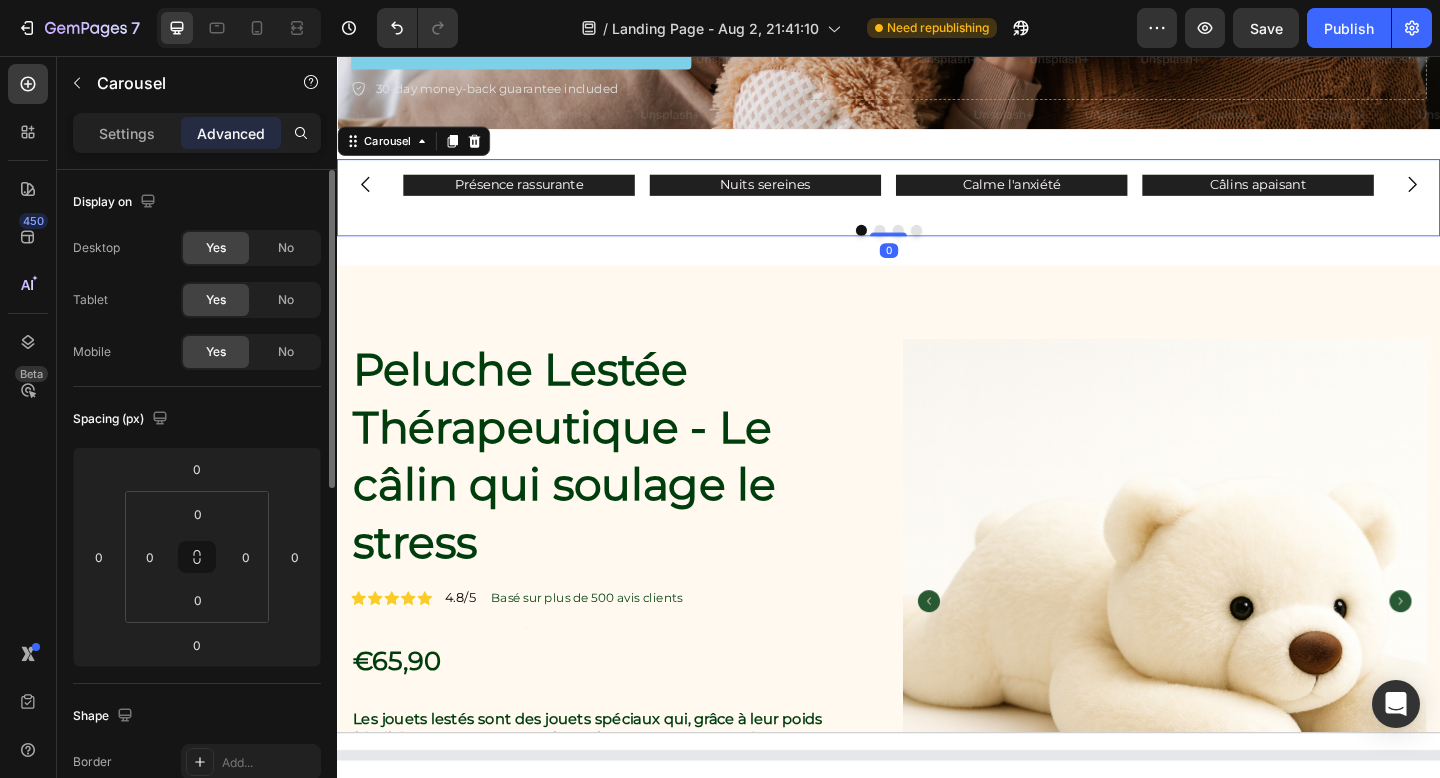 drag, startPoint x: 949, startPoint y: 249, endPoint x: 950, endPoint y: 219, distance: 30.016663 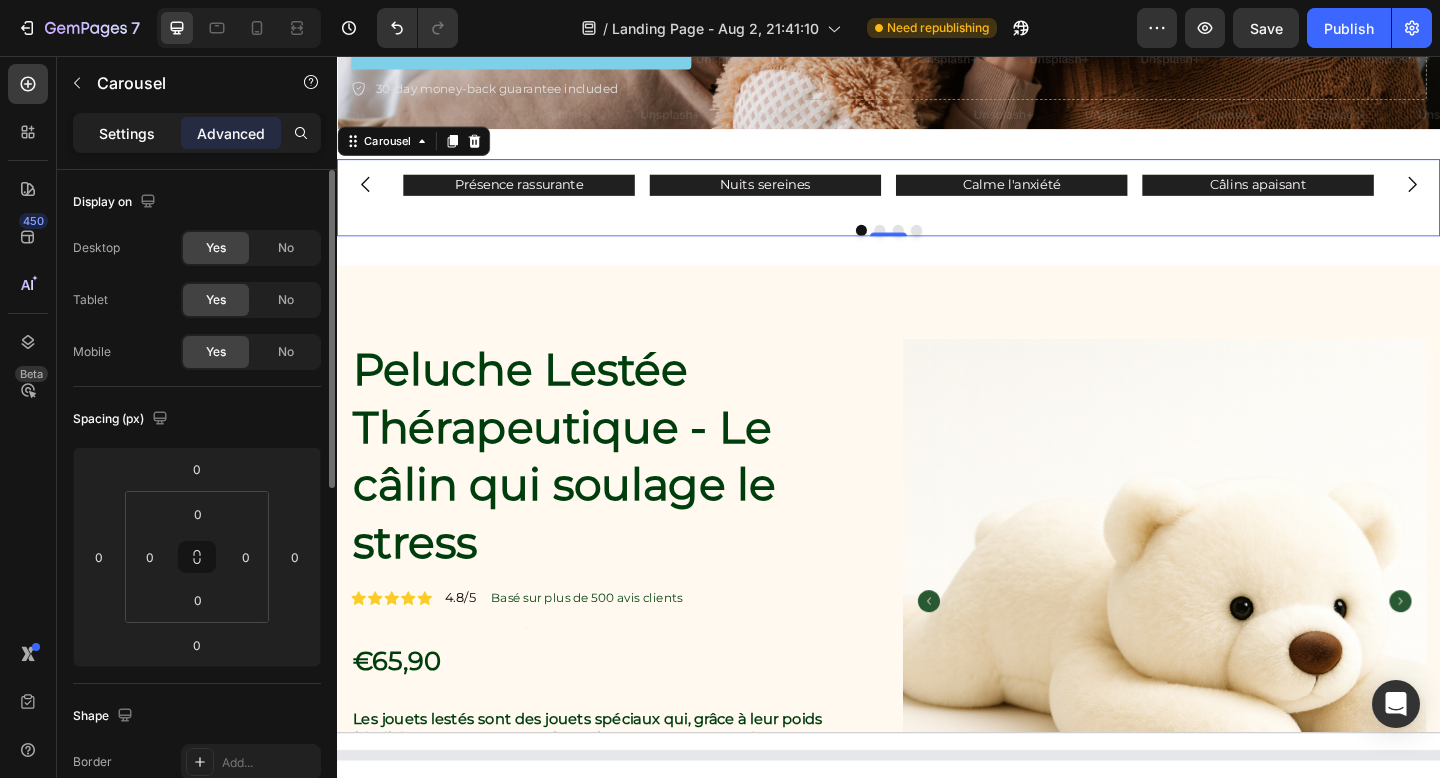 click on "Settings" at bounding box center (127, 133) 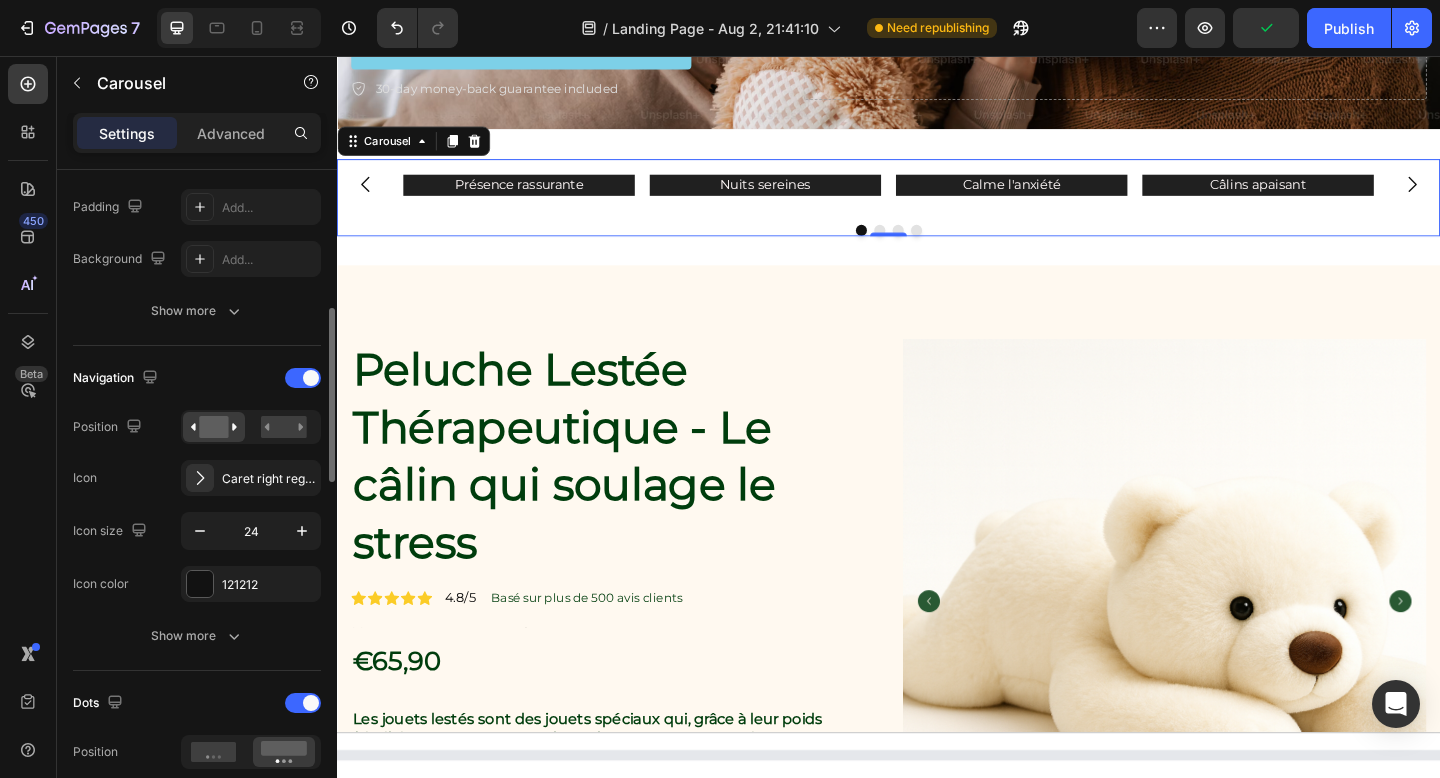 scroll, scrollTop: 584, scrollLeft: 0, axis: vertical 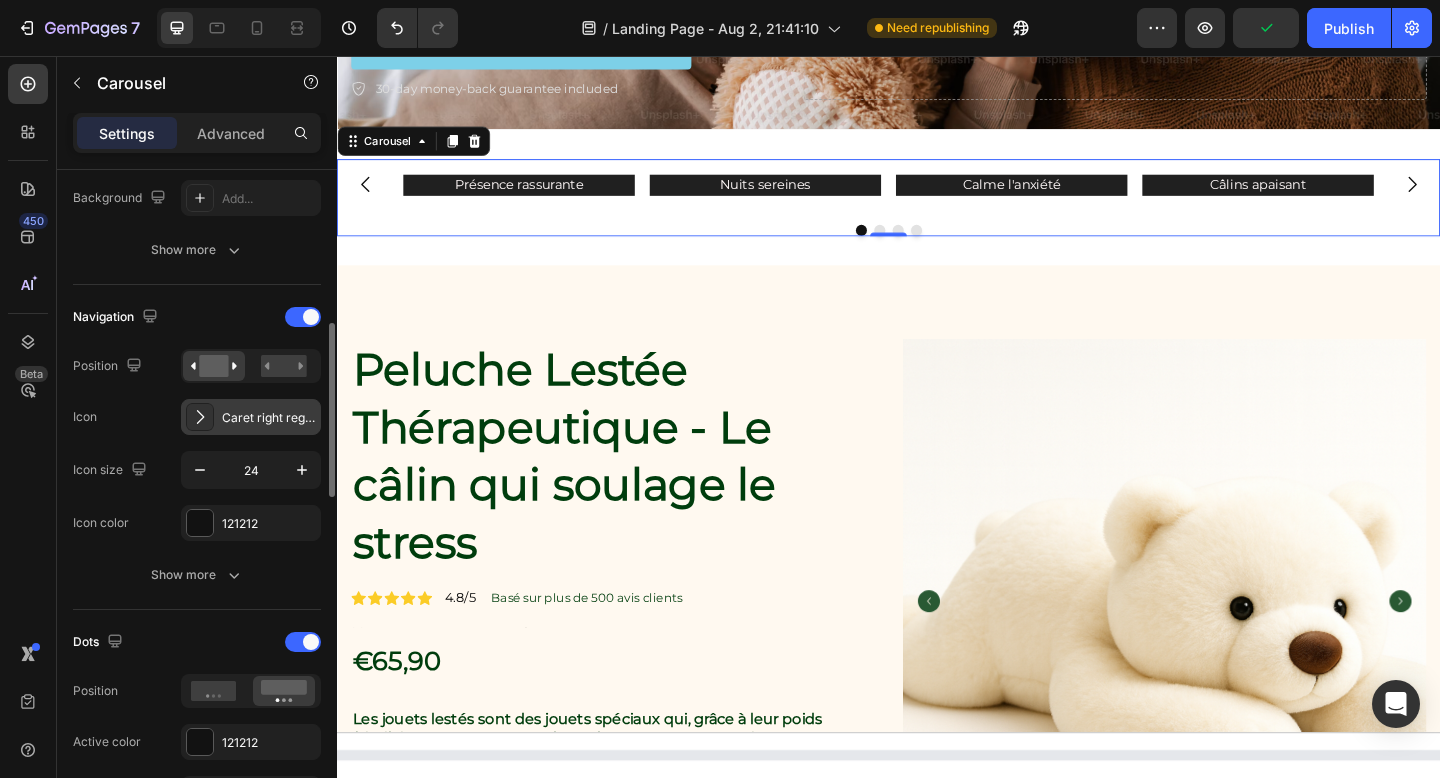 click 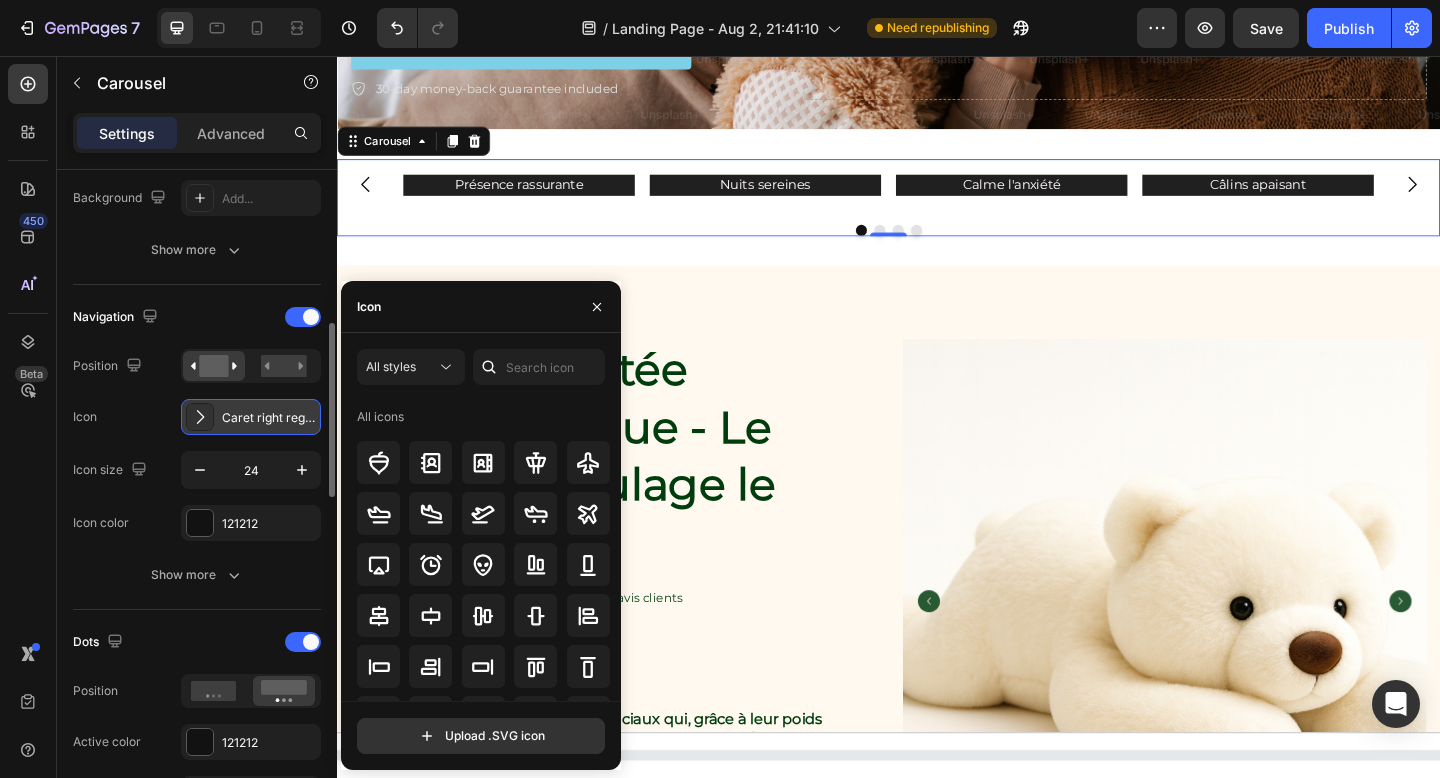 click 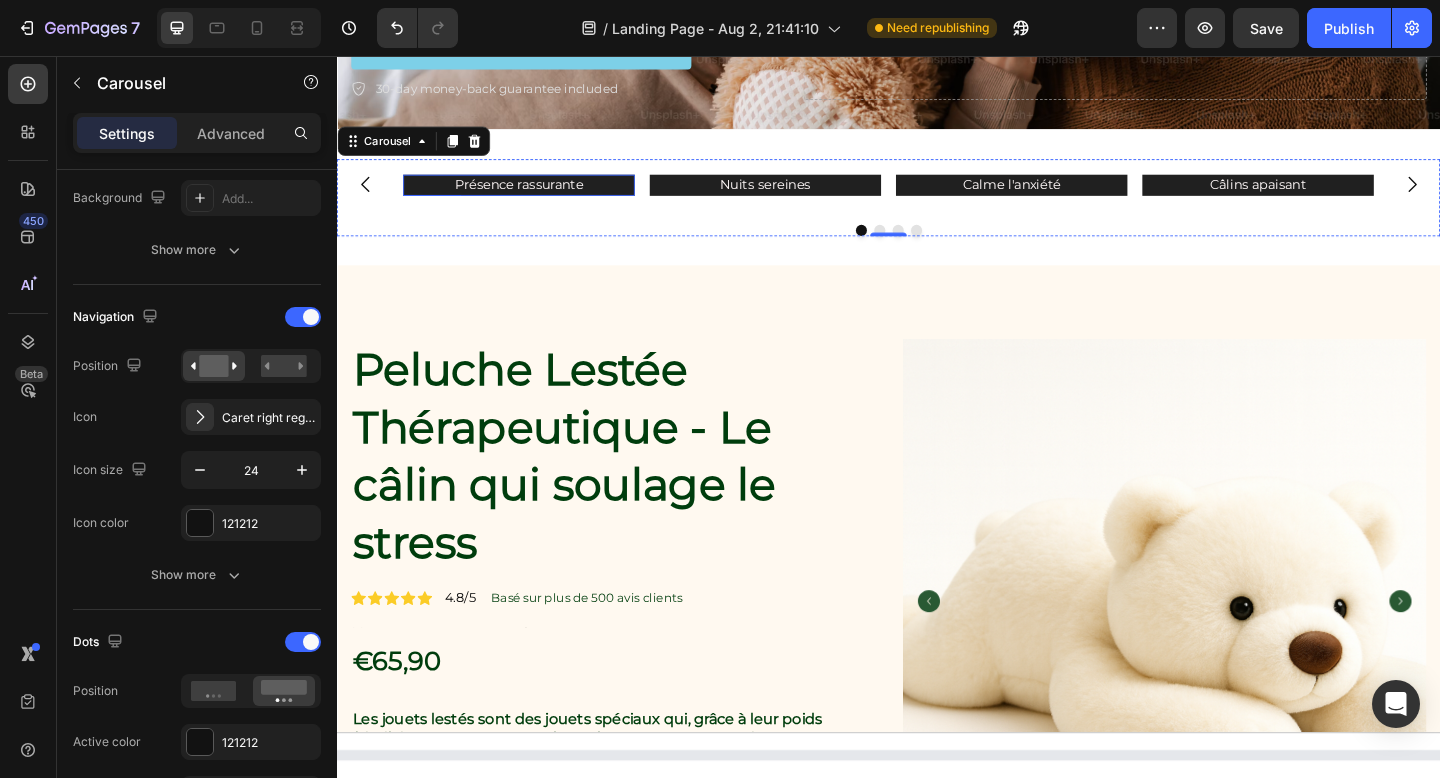 click on "Présence rassurante" at bounding box center (535, 197) 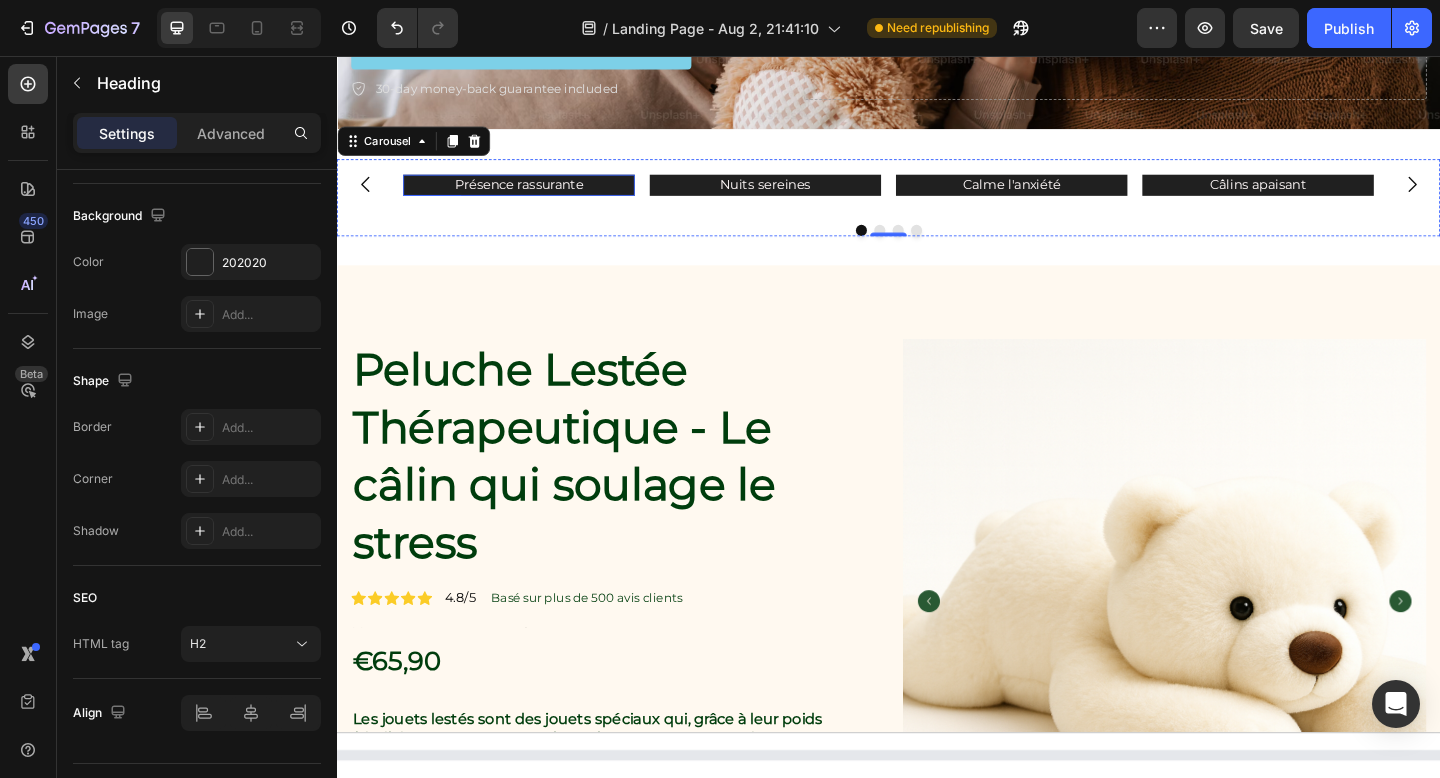scroll, scrollTop: 0, scrollLeft: 0, axis: both 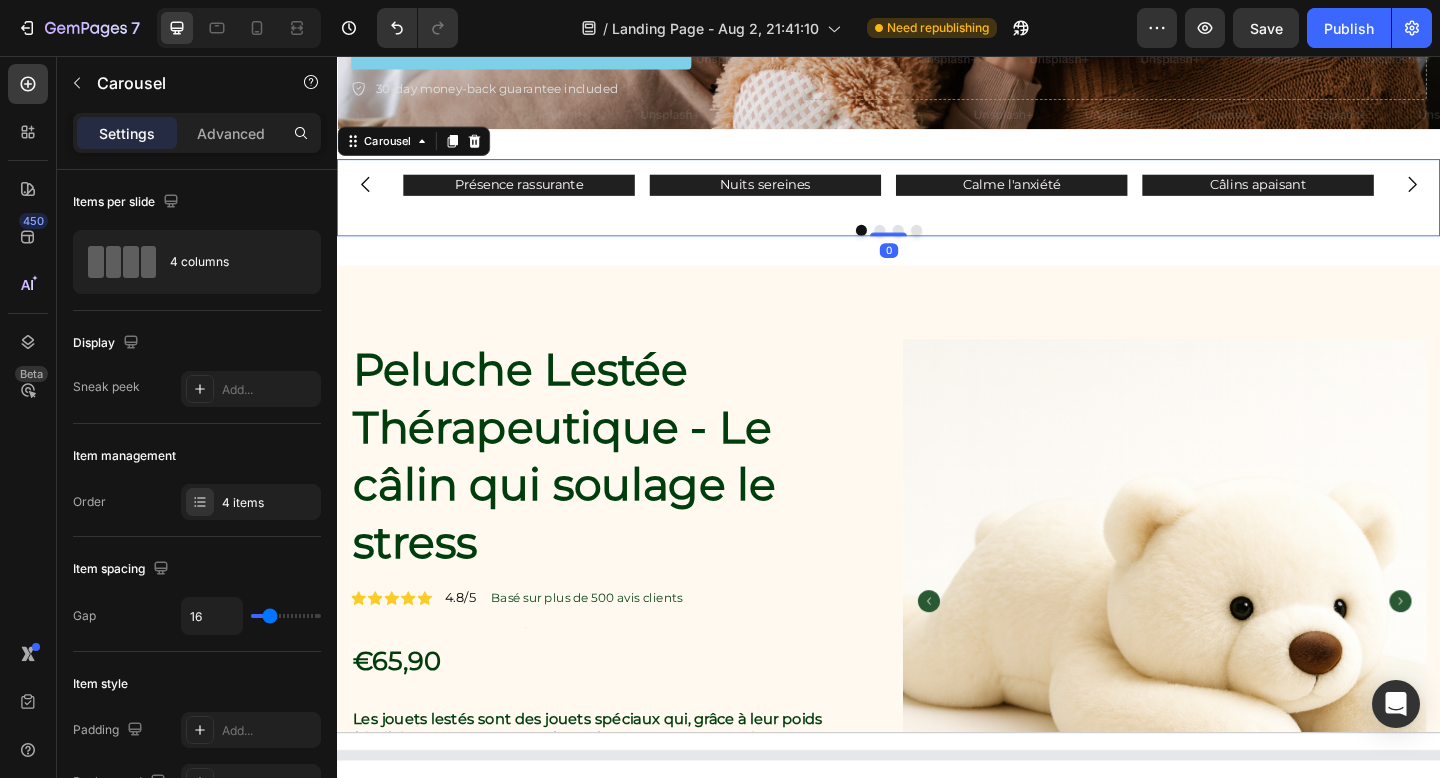 click at bounding box center [937, 246] 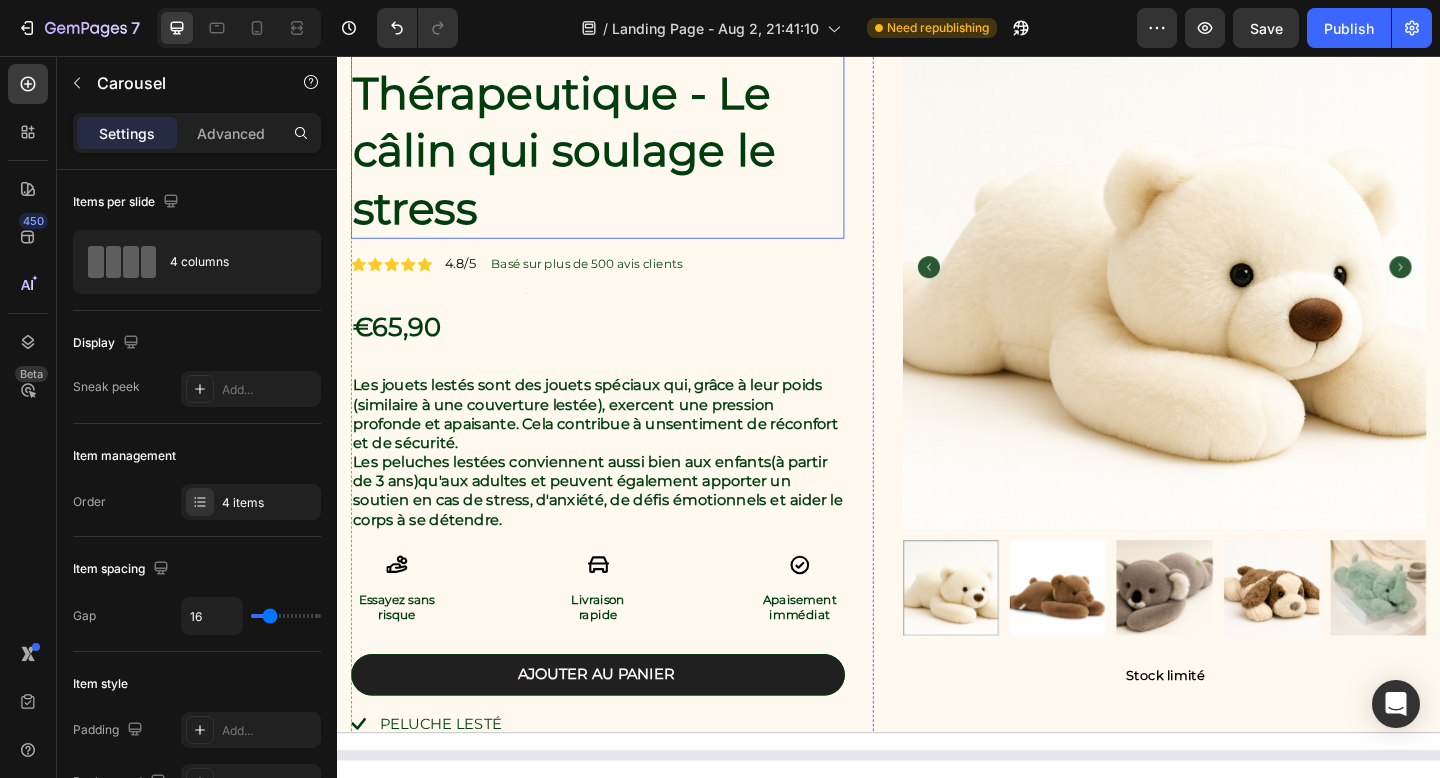 scroll, scrollTop: 933, scrollLeft: 0, axis: vertical 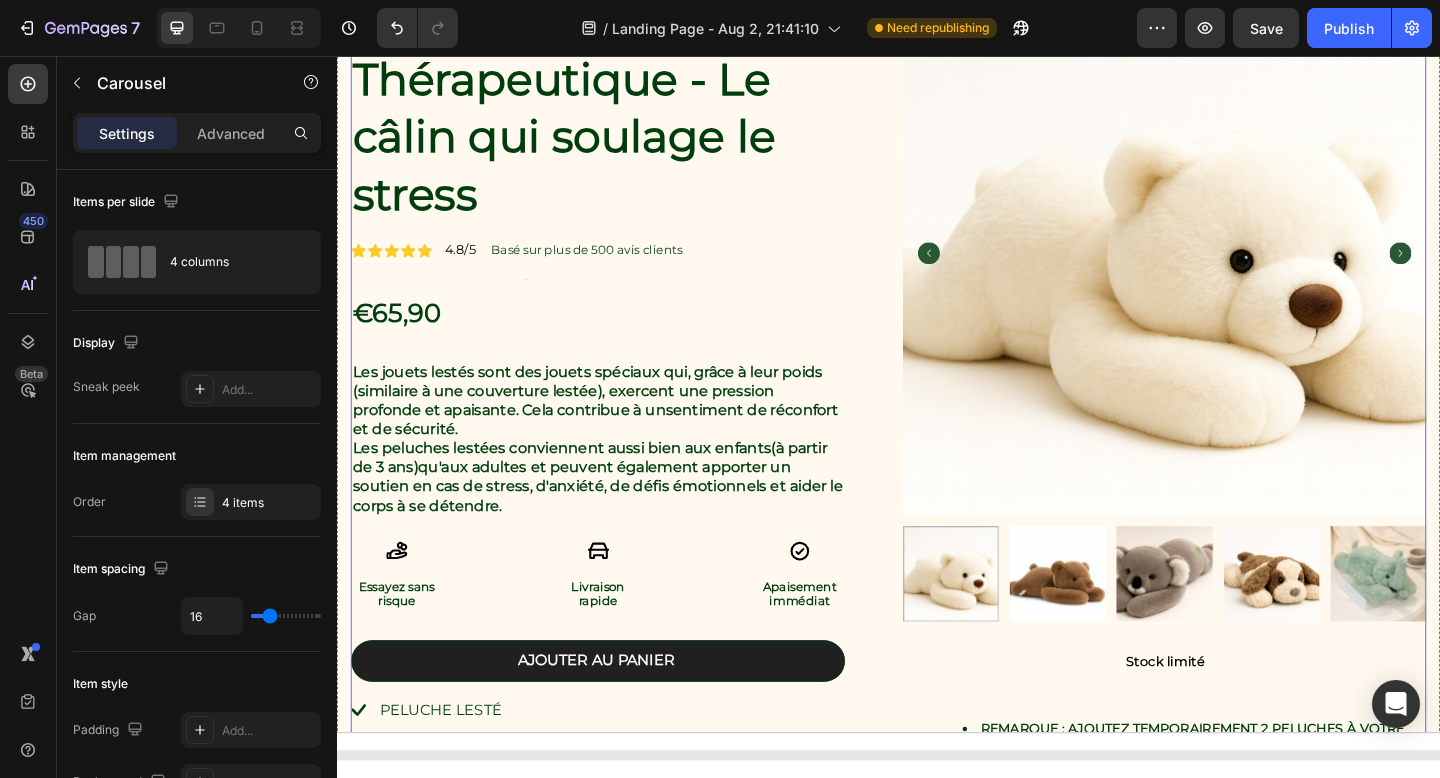 click on "Peluche Lestée Thérapeutique - Le câlin qui soulage le stress Product Title Icon Icon Icon Icon Icon Icon List 4.8/5 Text Block Basé sur plus de 500 avis clients Text Block Row Text Block €65,90 Product Price Product Price Les jouets lestés sont des jouets spéciaux qui, grâce à leur poids (similaire à une couverture lestée), exercent une pression profonde et apaisante. Cela contribue à un  sentiment de réconfort et de sécurité  .   Les peluches lestées conviennent aussi bien aux enfants  (à partir de 3 ans)  qu'aux adultes et peuvent également apporter un soutien en cas de stress, d'anxiété, de défis émotionnels et aider le corps à se détendre.    Text Block
Icon Essayez sans risque Text Block
Icon Livraison rapide Text Block
Icon Apaisement immédiat Text Block Row Ajouter au panier Add to Cart
Peluche lesté
Haute qualité
Des câlins en retours Item List
Détails des câlins" at bounding box center (937, 507) 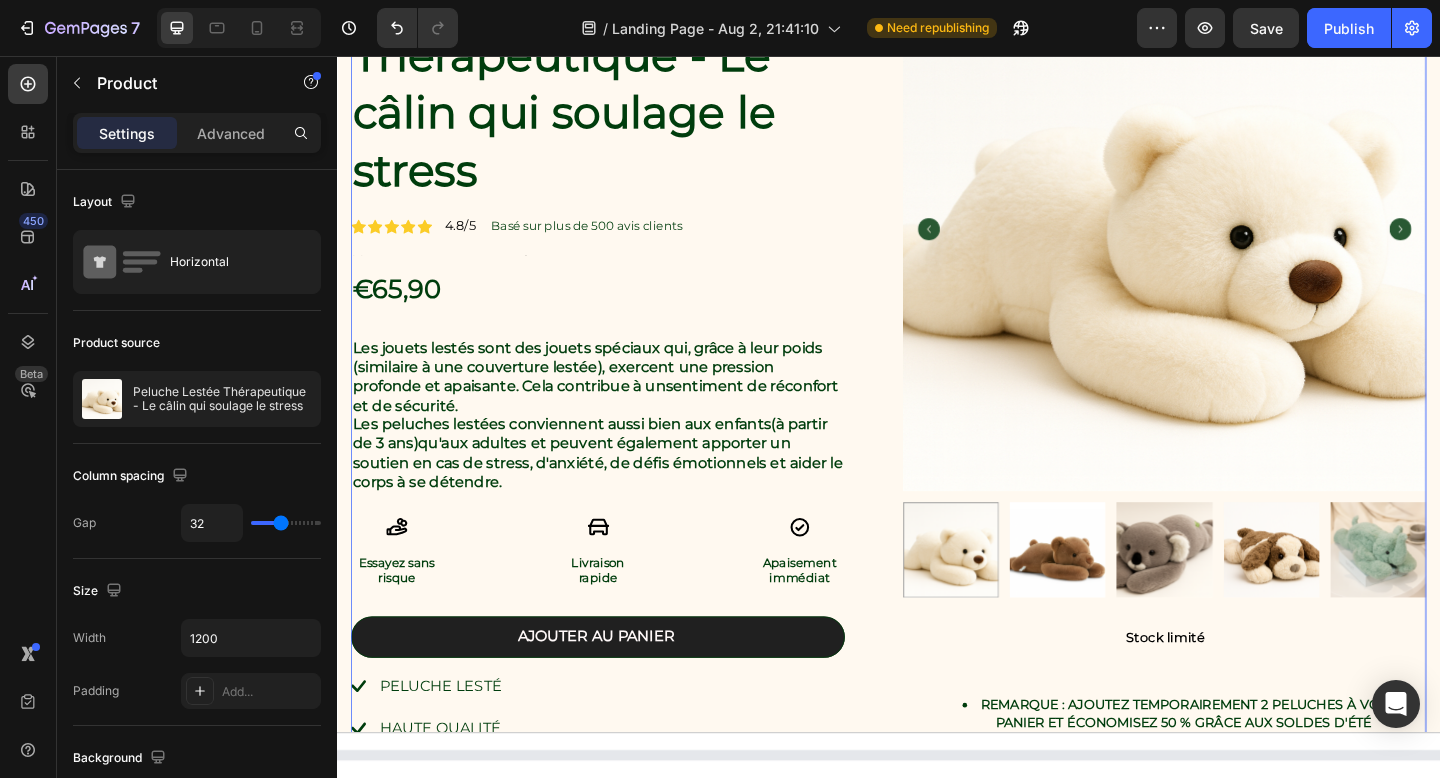 scroll, scrollTop: 945, scrollLeft: 0, axis: vertical 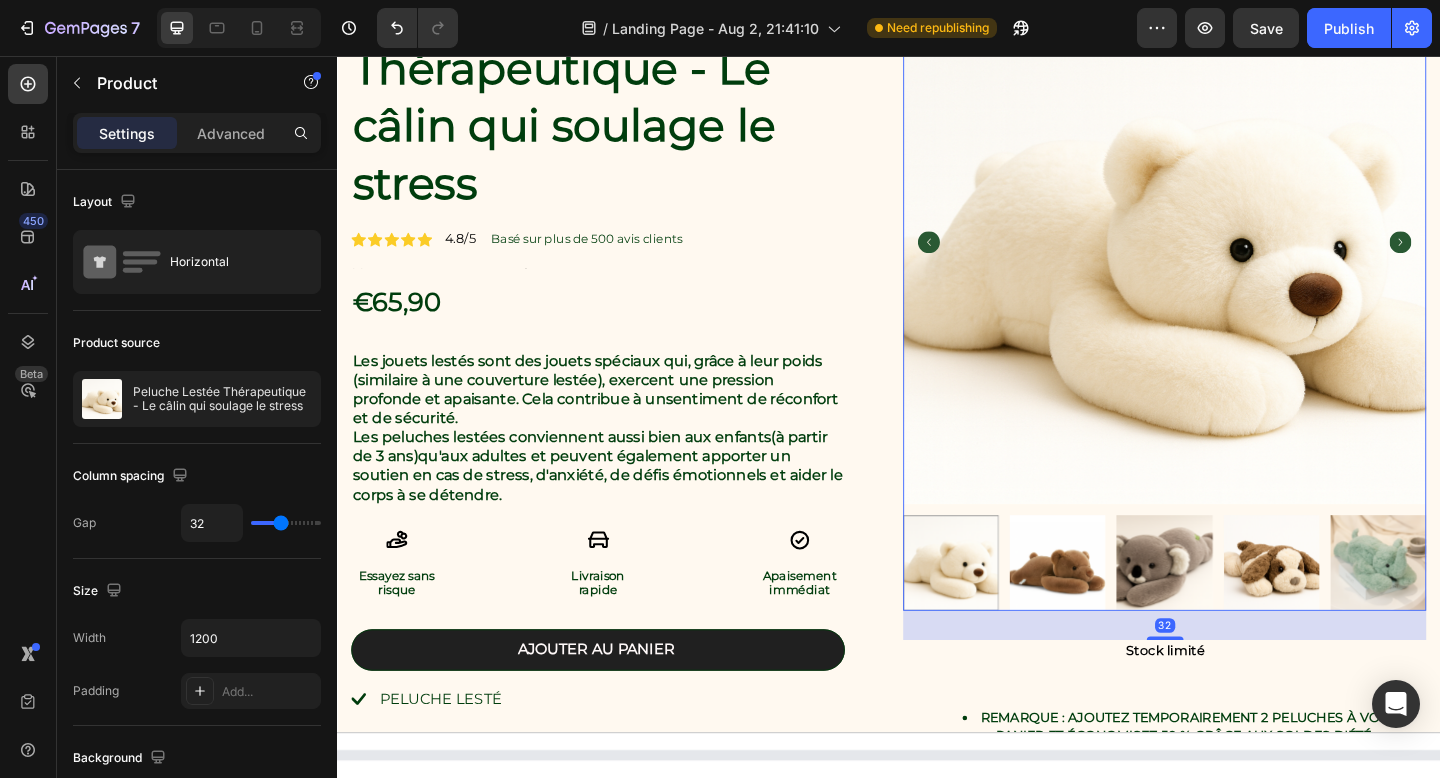 click 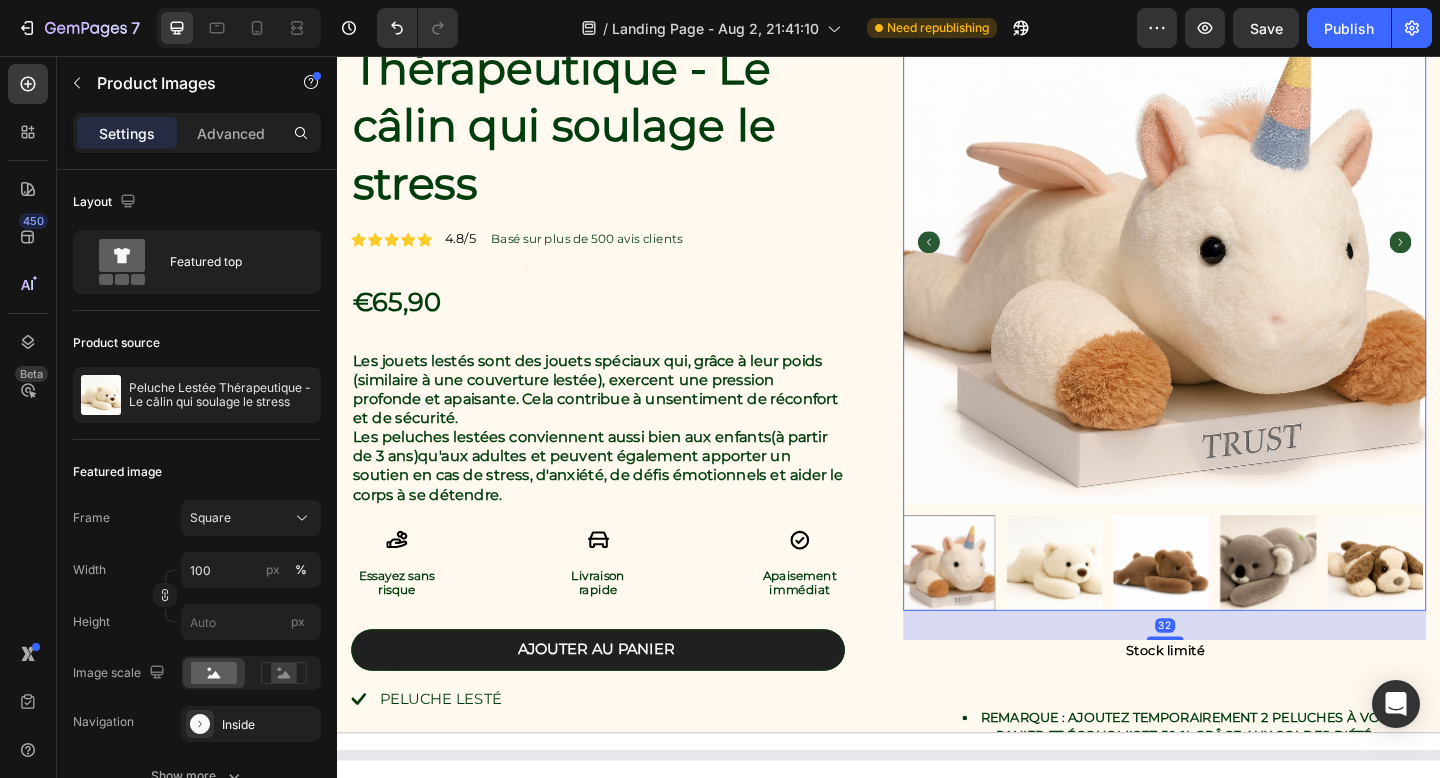 click 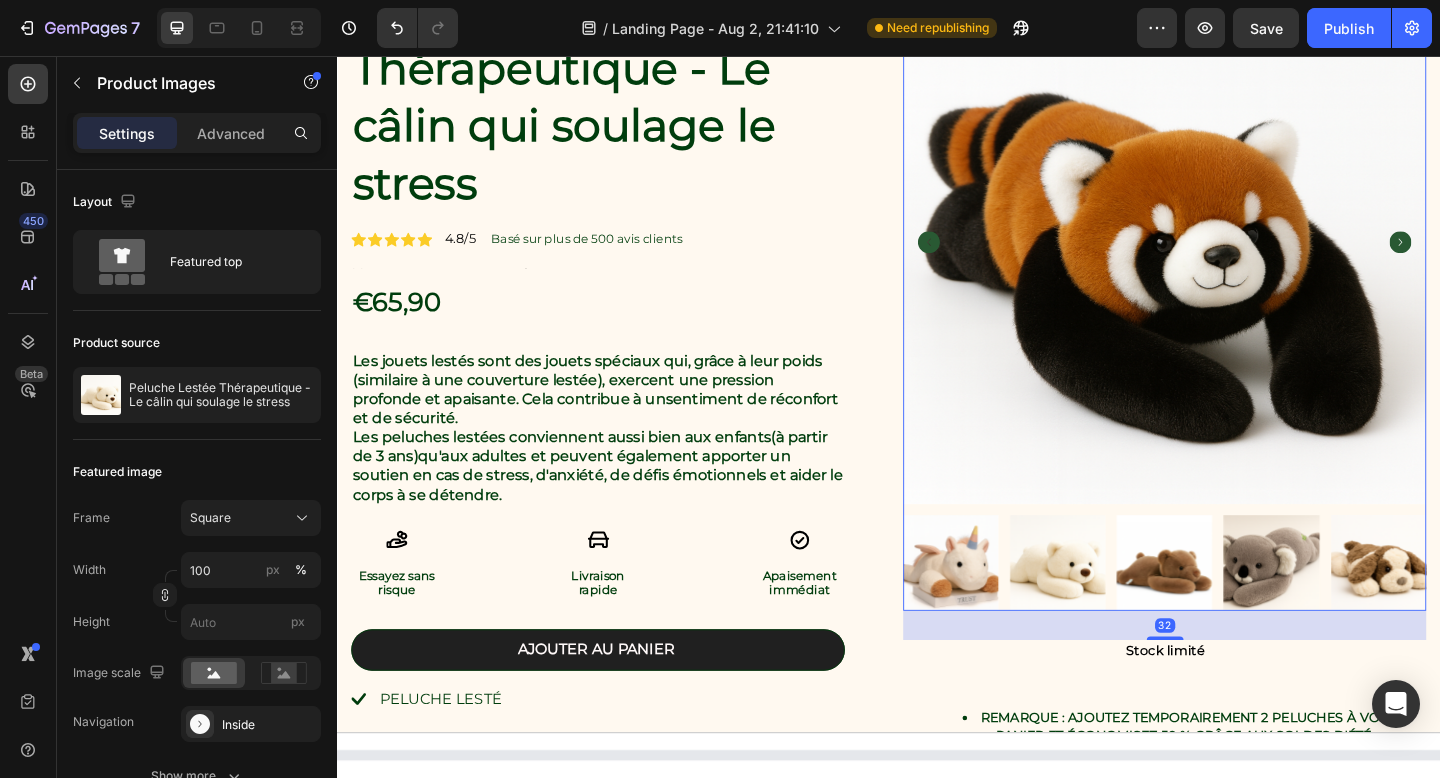 click 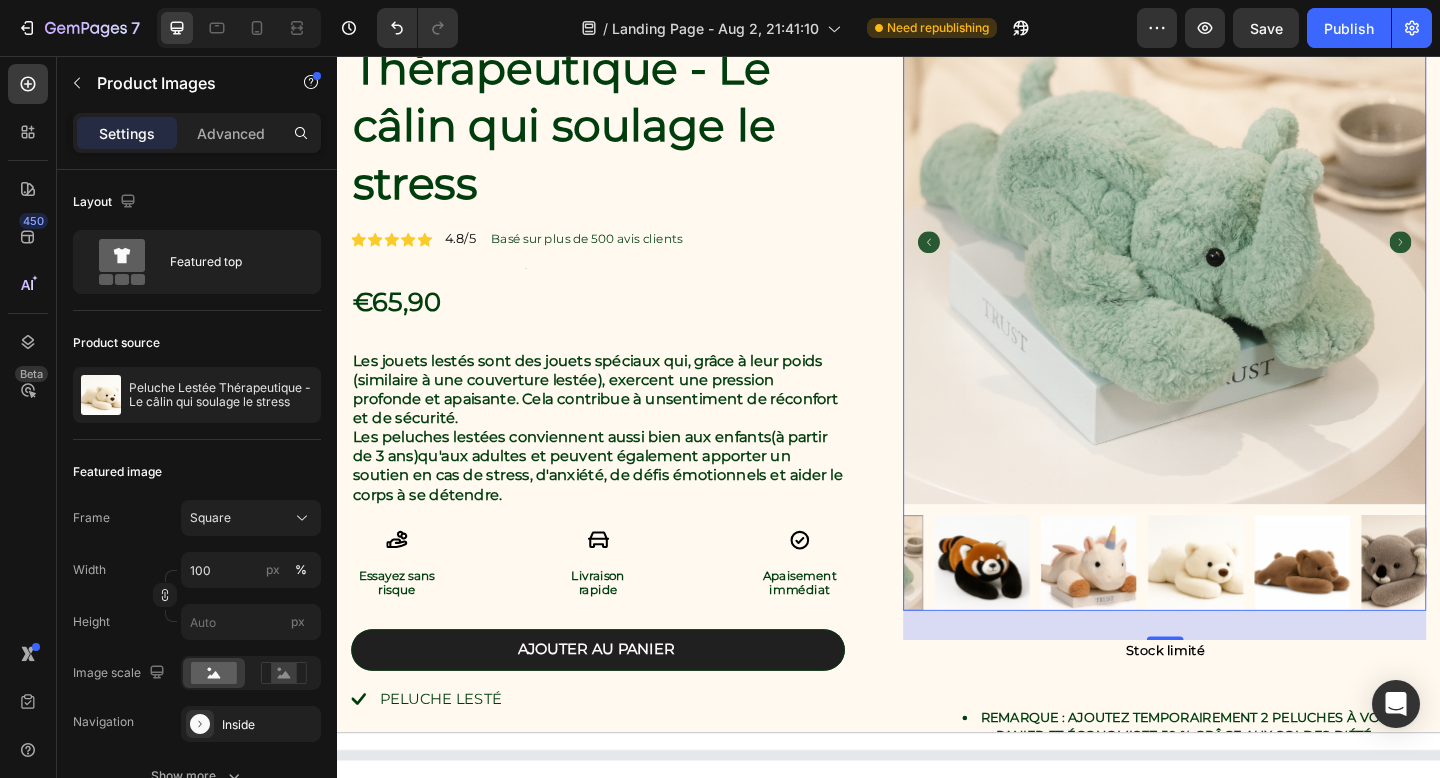 click 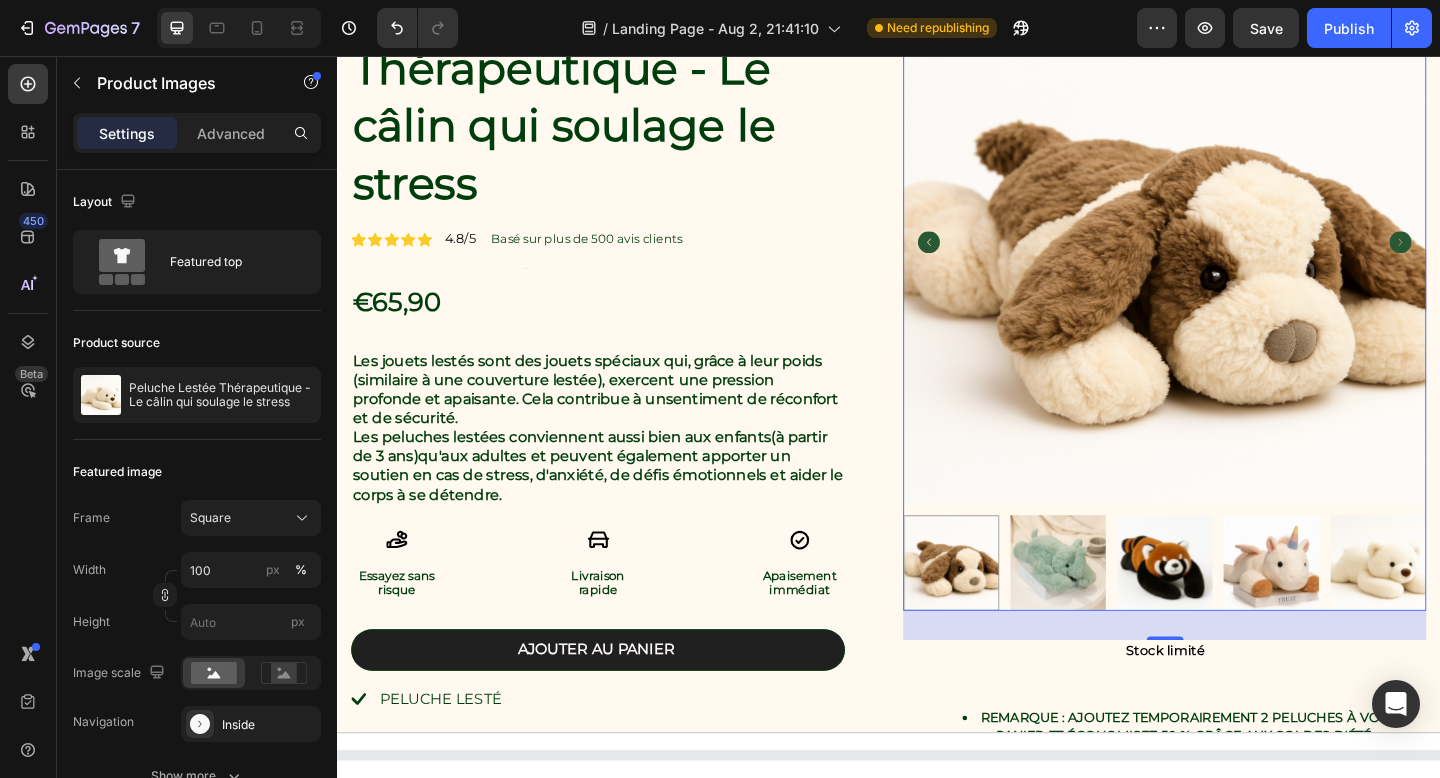 click 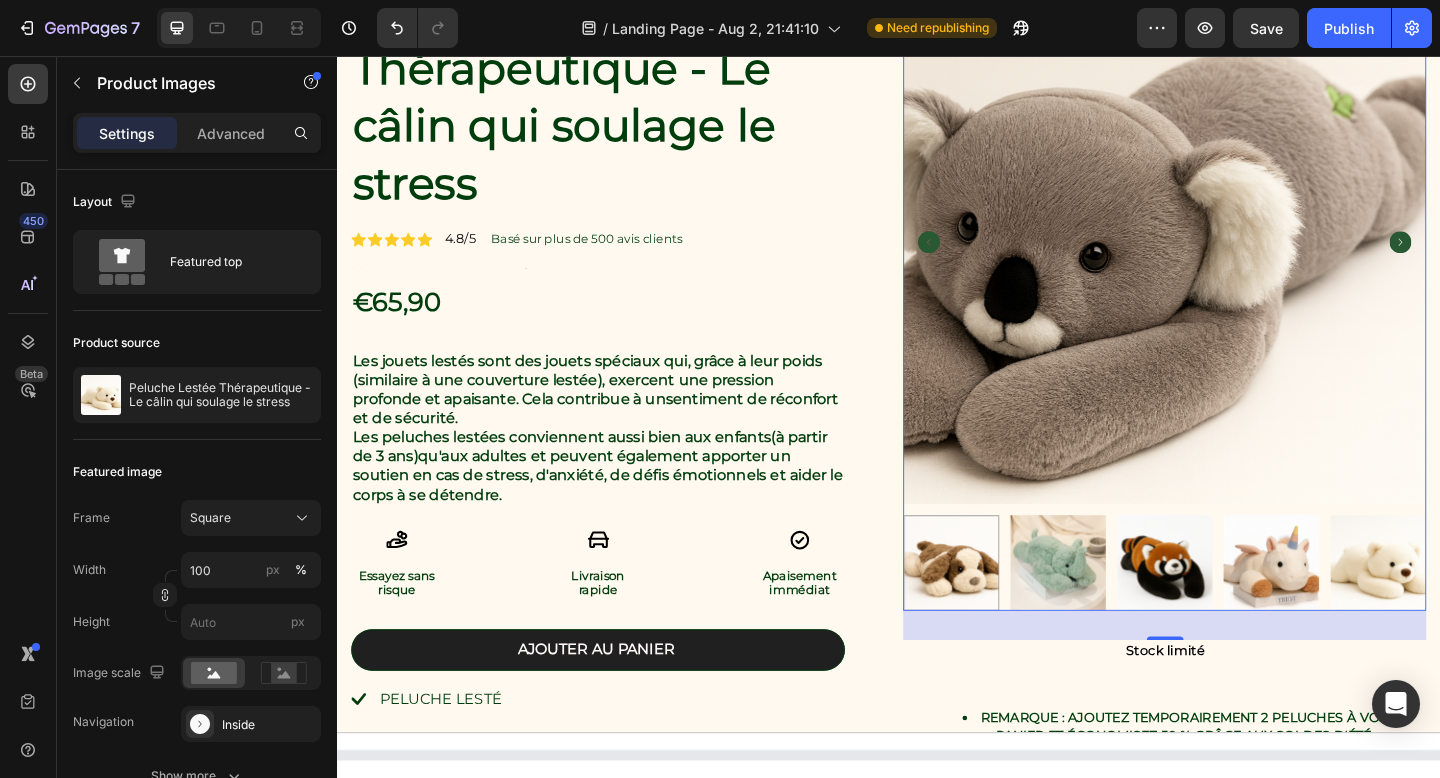 click 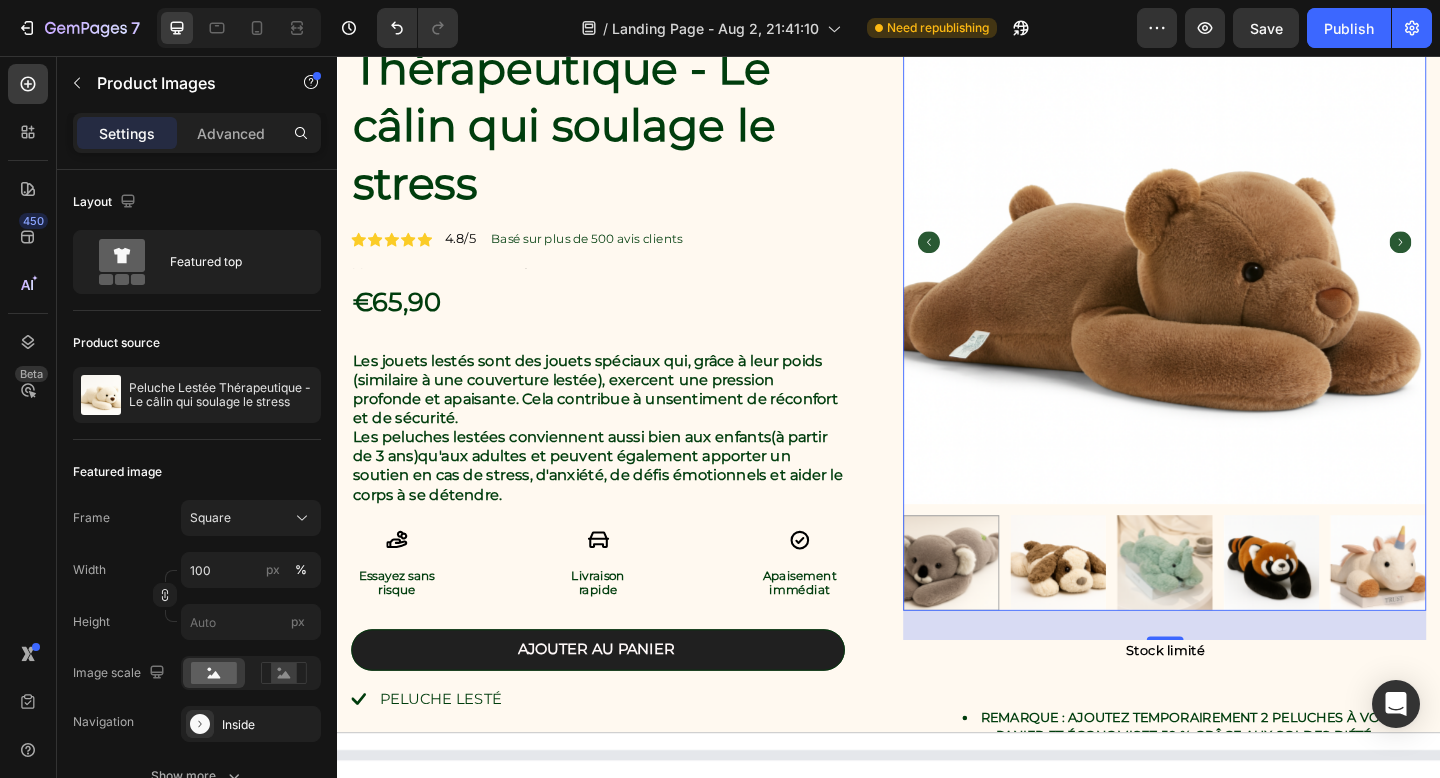 click 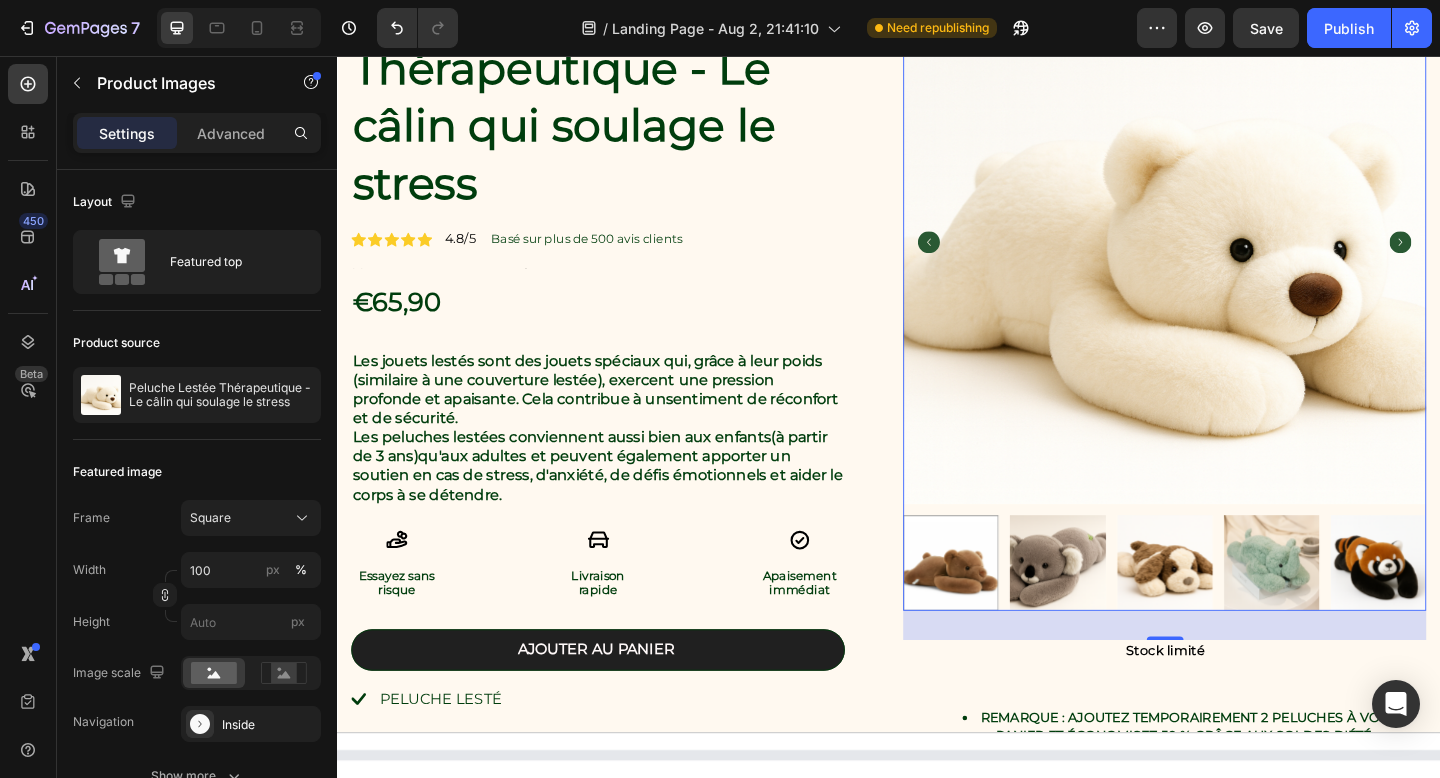 click 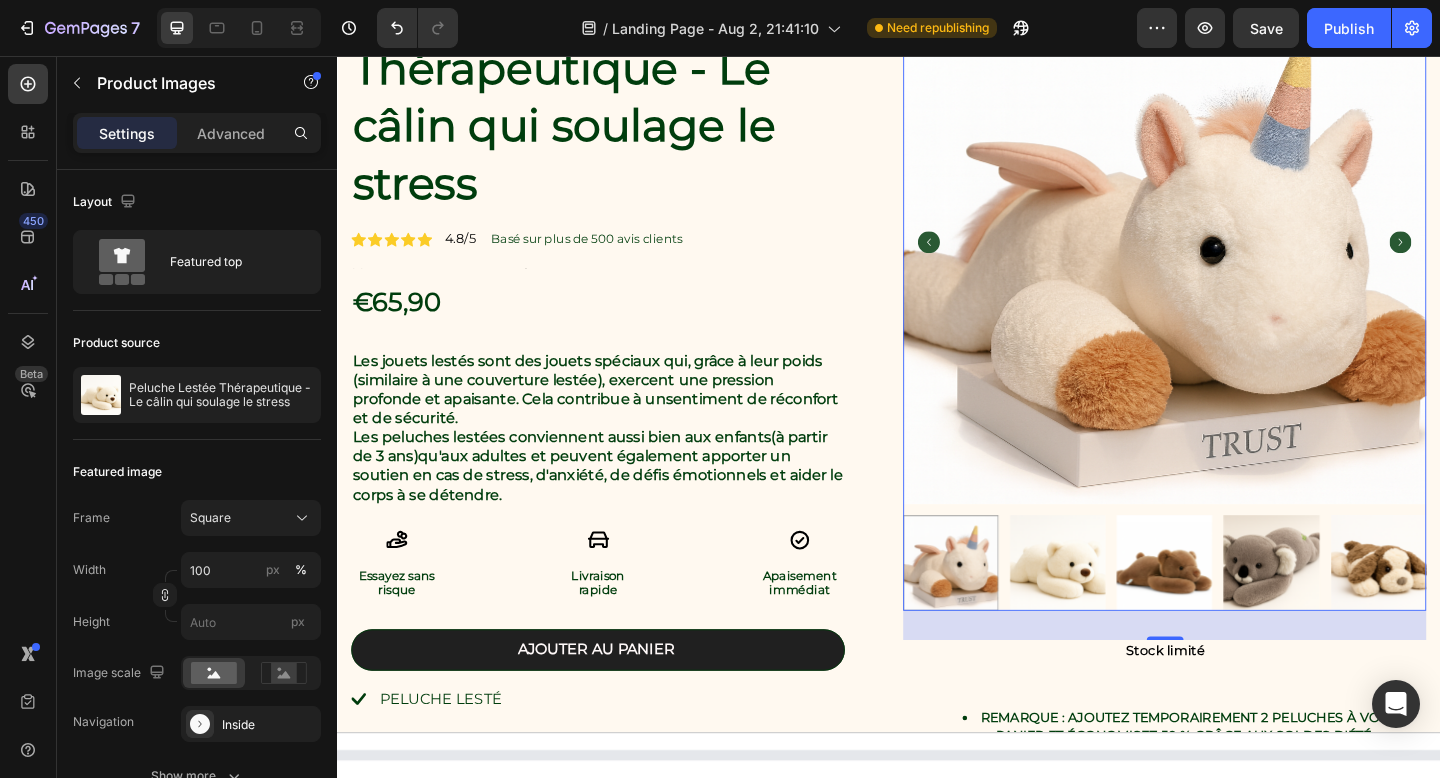 click 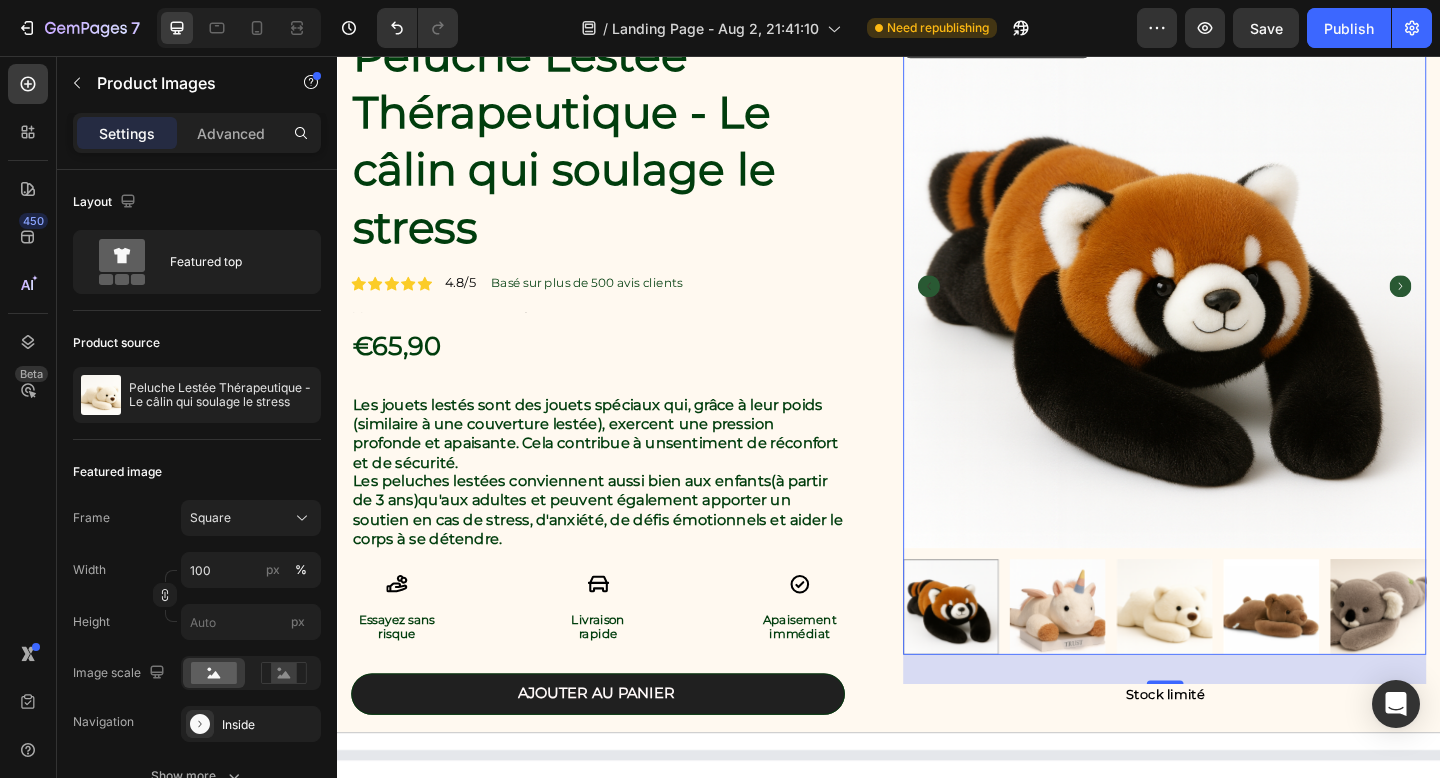 scroll, scrollTop: 896, scrollLeft: 0, axis: vertical 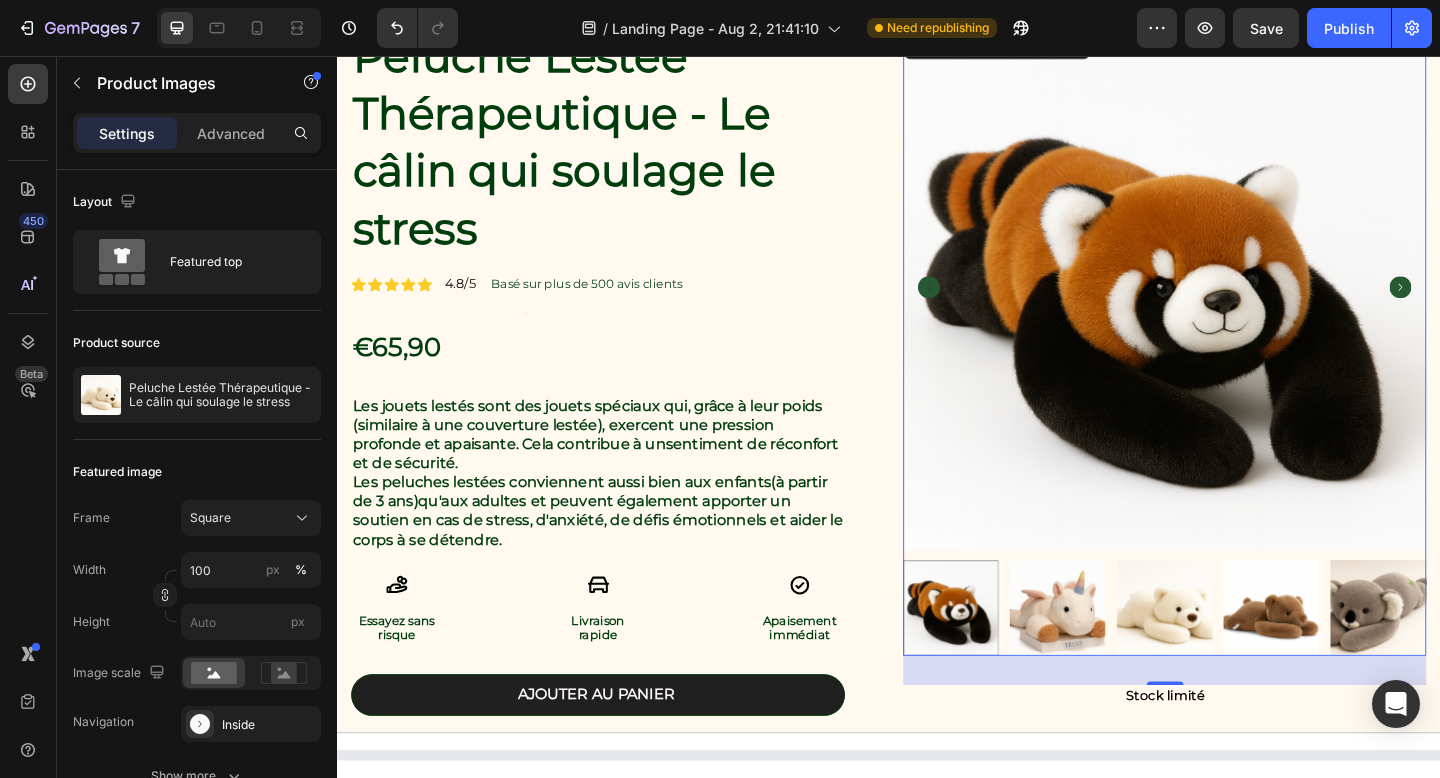 click 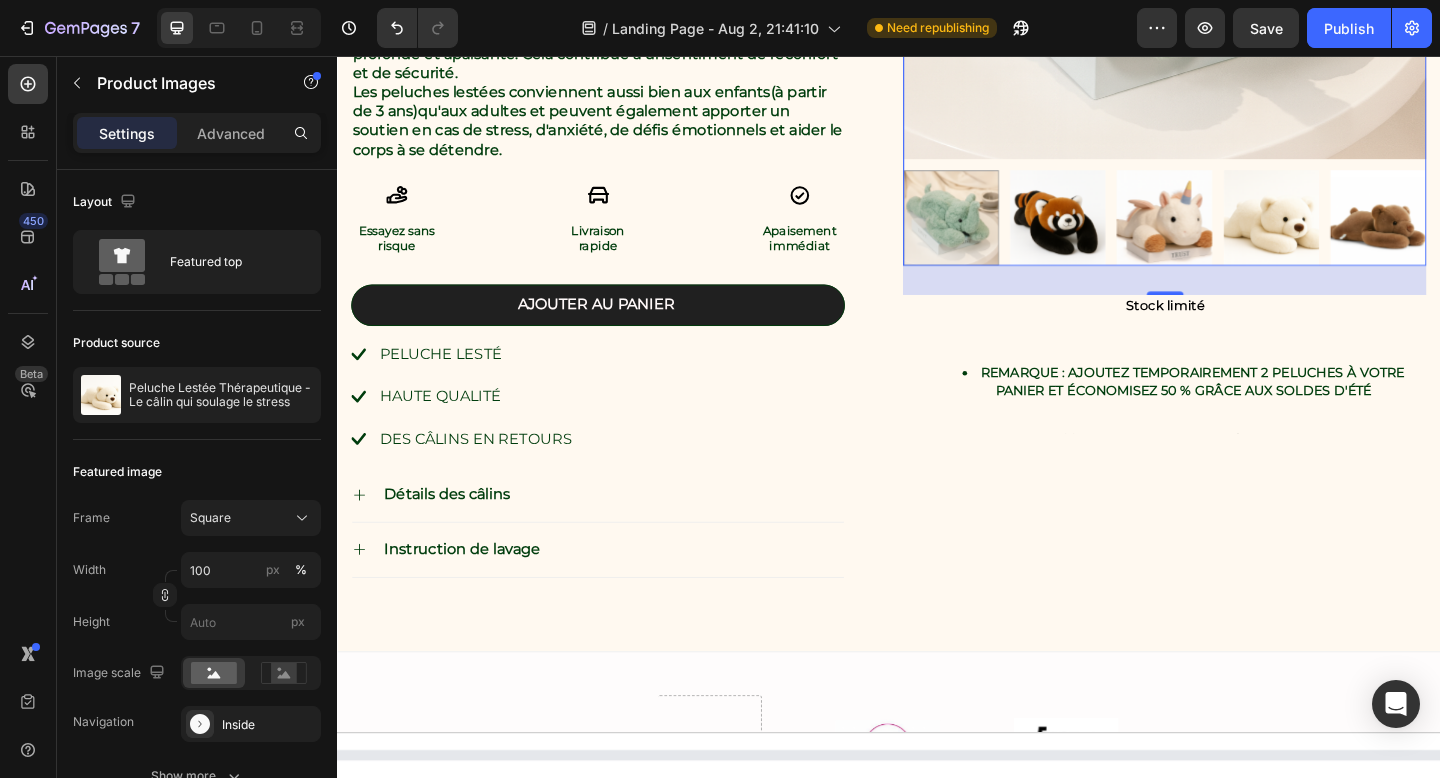 scroll, scrollTop: 1337, scrollLeft: 0, axis: vertical 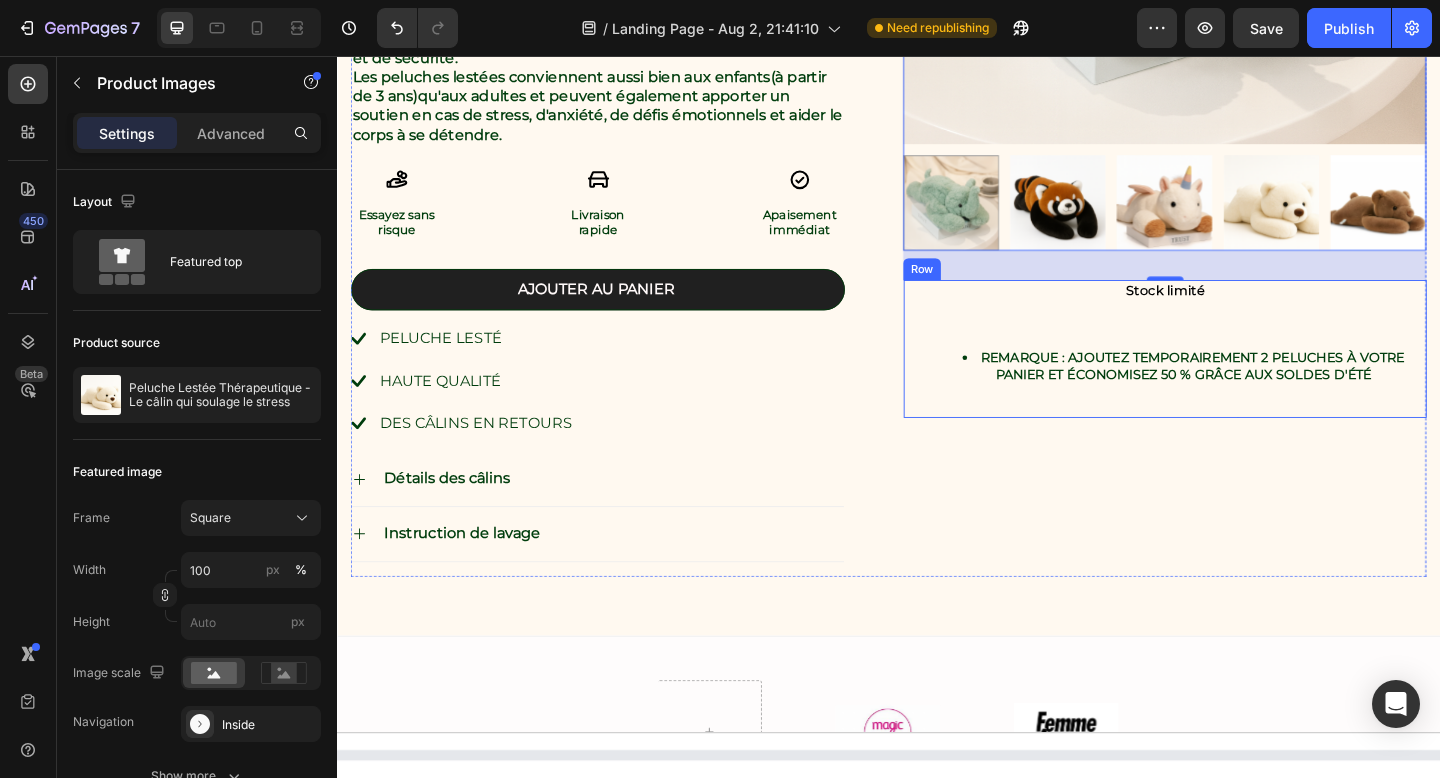 click on "Stock limité Text Block   REMARQUE : Ajoutez temporairement 2 peluches à votre panier et économisez 50 % grâce aux soldes d'été Text Block Text Block" at bounding box center [1237, 375] 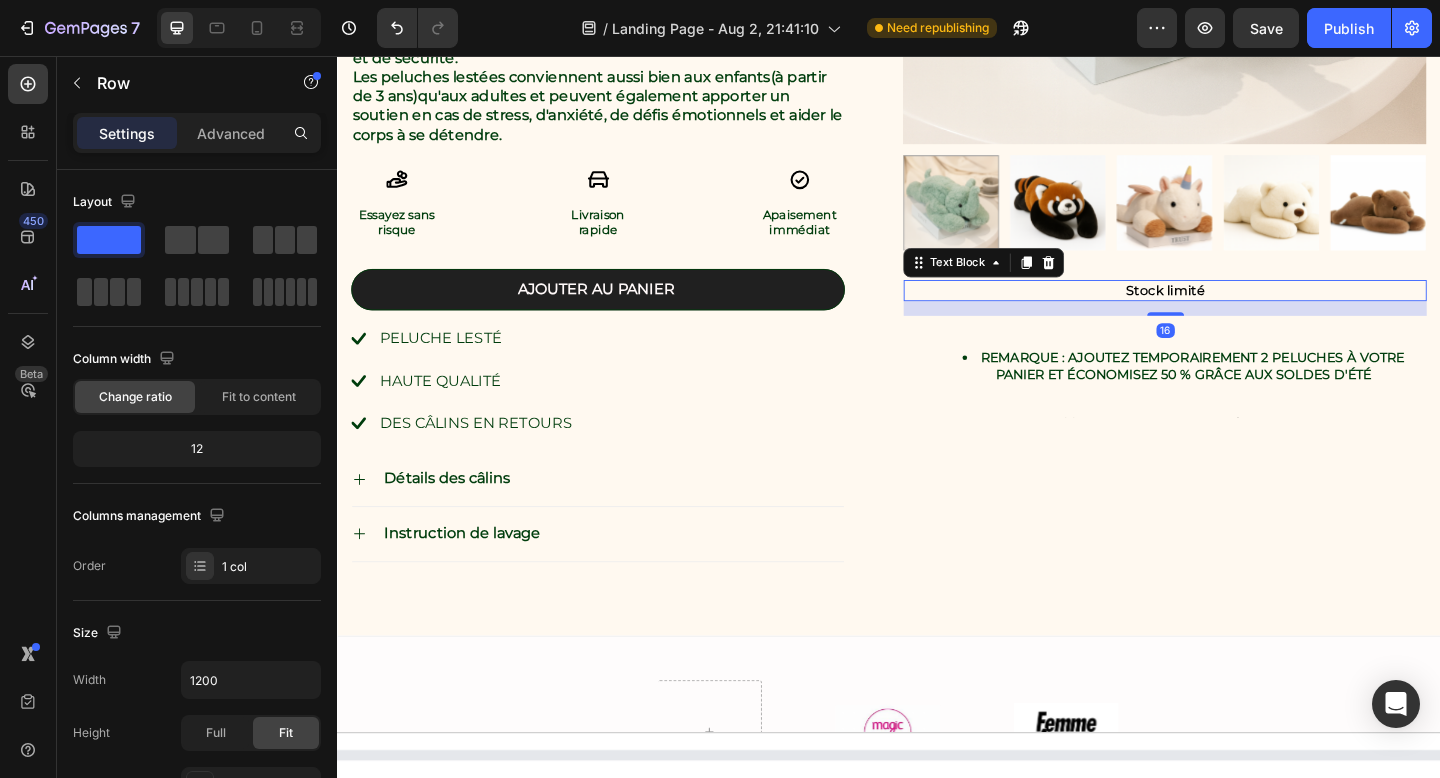click on "Stock limité" at bounding box center (1237, 311) 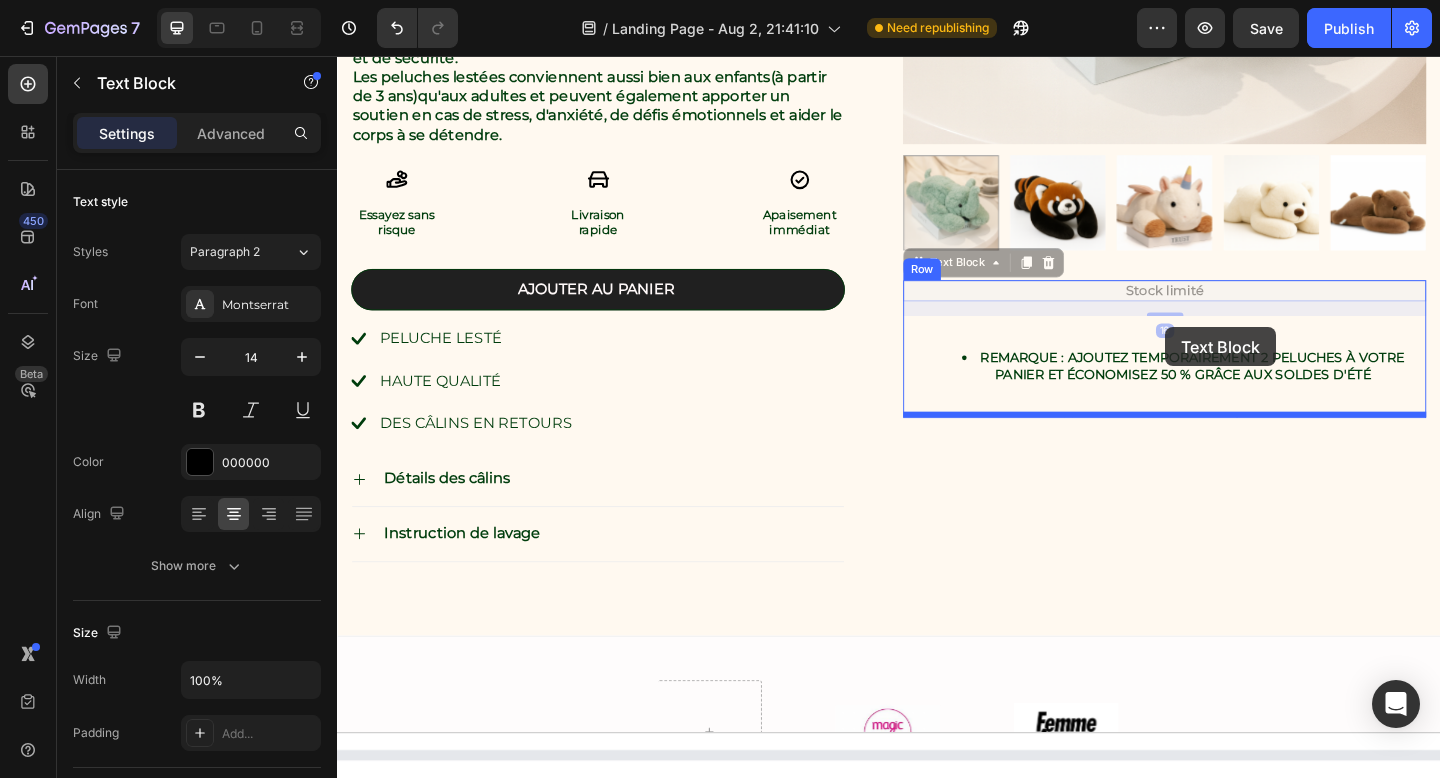 drag, startPoint x: 1242, startPoint y: 311, endPoint x: 1238, endPoint y: 351, distance: 40.1995 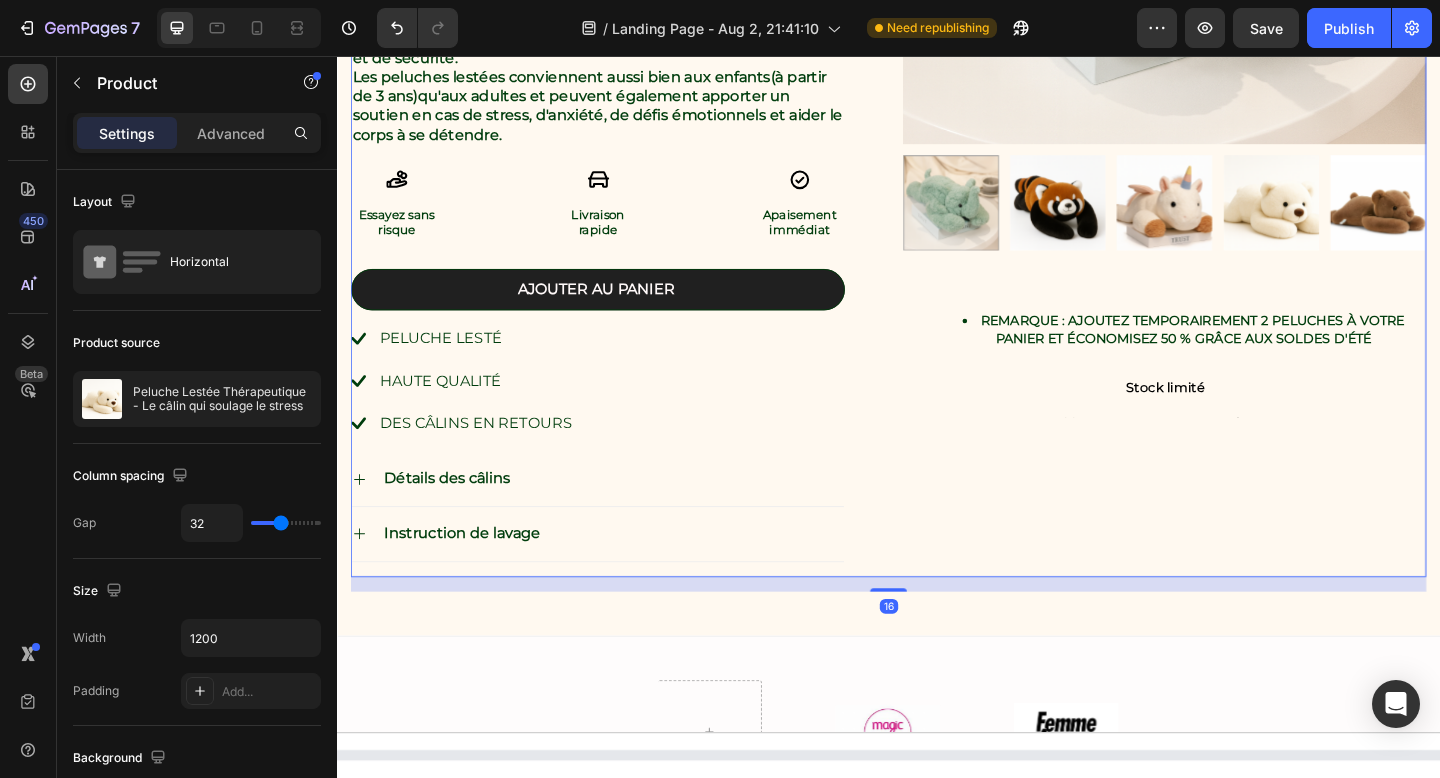 click on "Product Images   REMARQUE : Ajoutez temporairement 2 peluches à votre panier et économisez 50 % grâce aux soldes d'été Text Block Stock limité Text Block Text Block Row" at bounding box center (1237, 103) 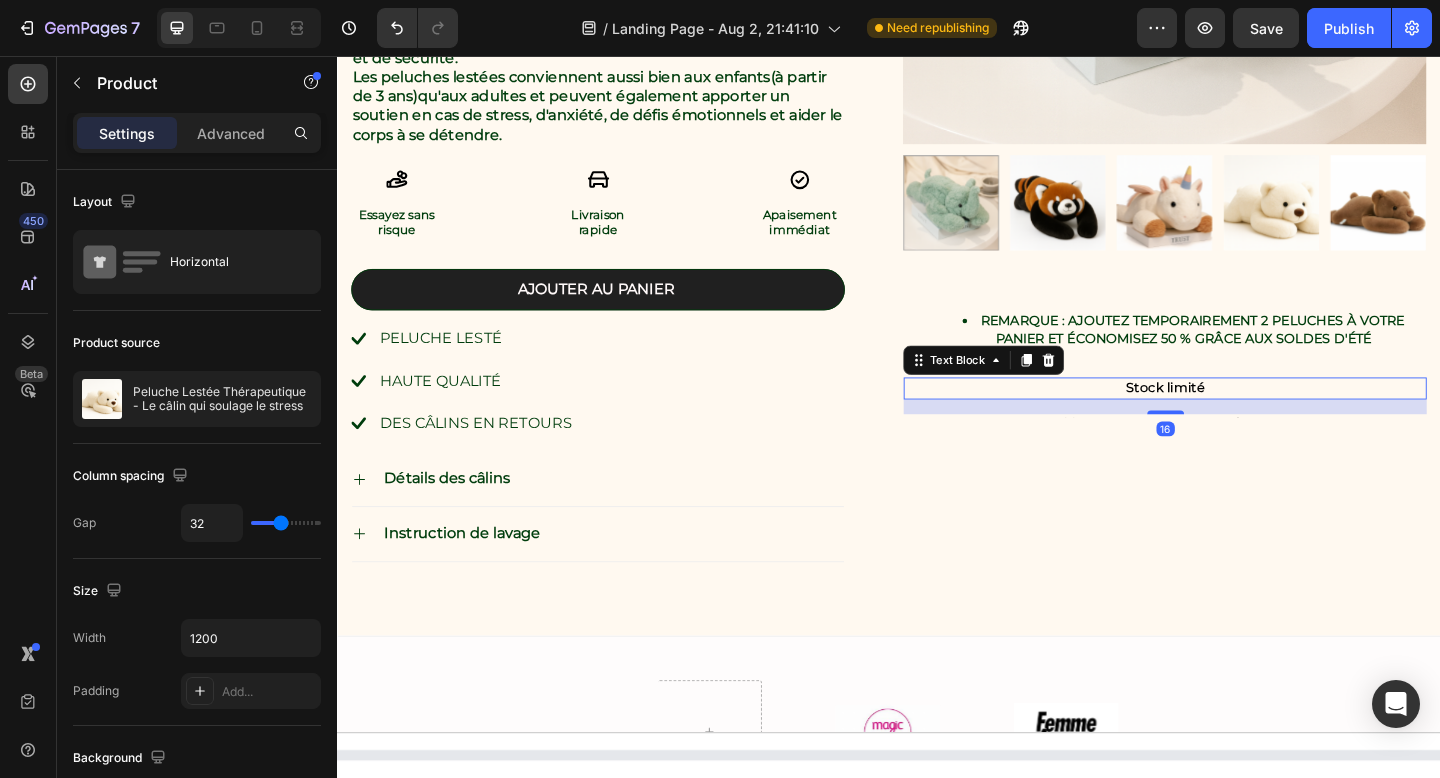 click on "Stock limité" at bounding box center (1237, 418) 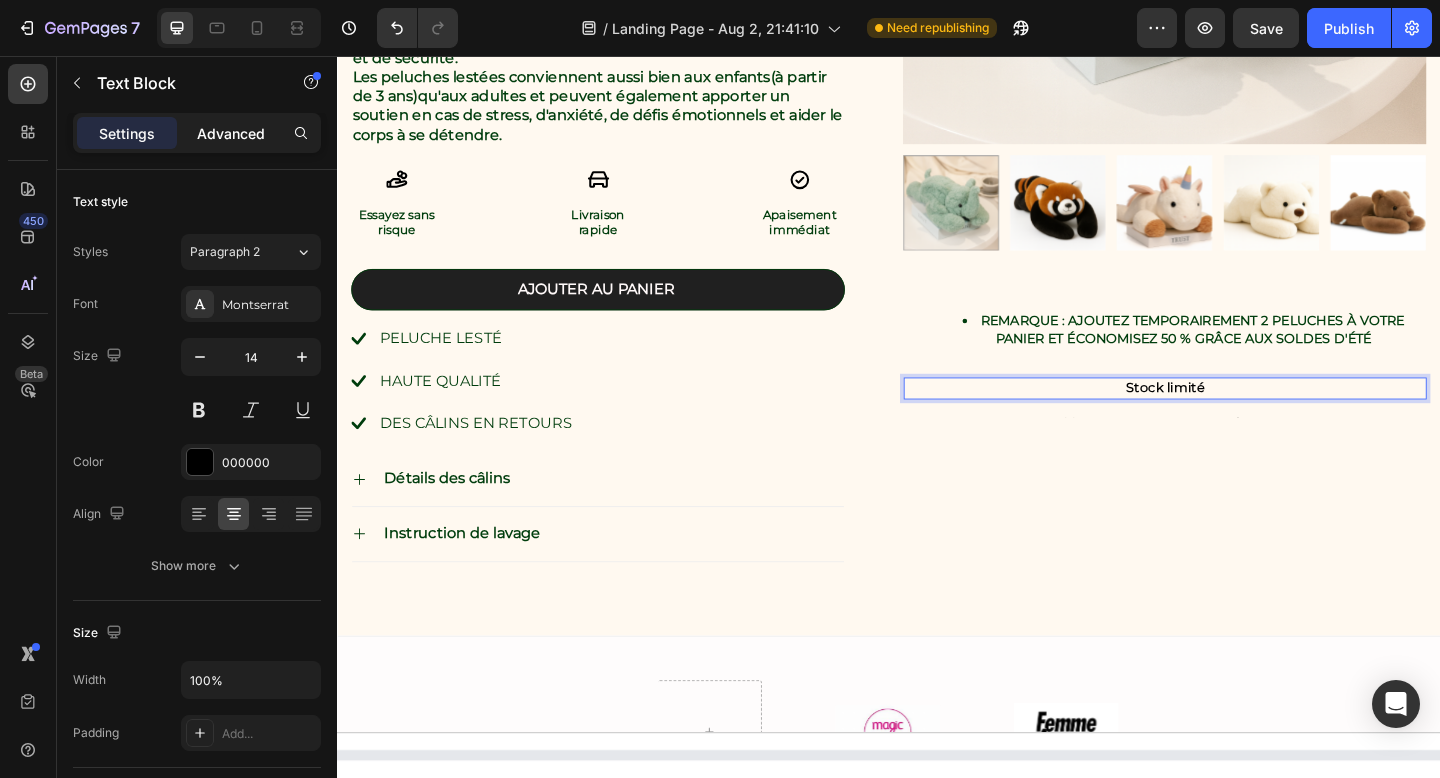 click on "Advanced" at bounding box center [231, 133] 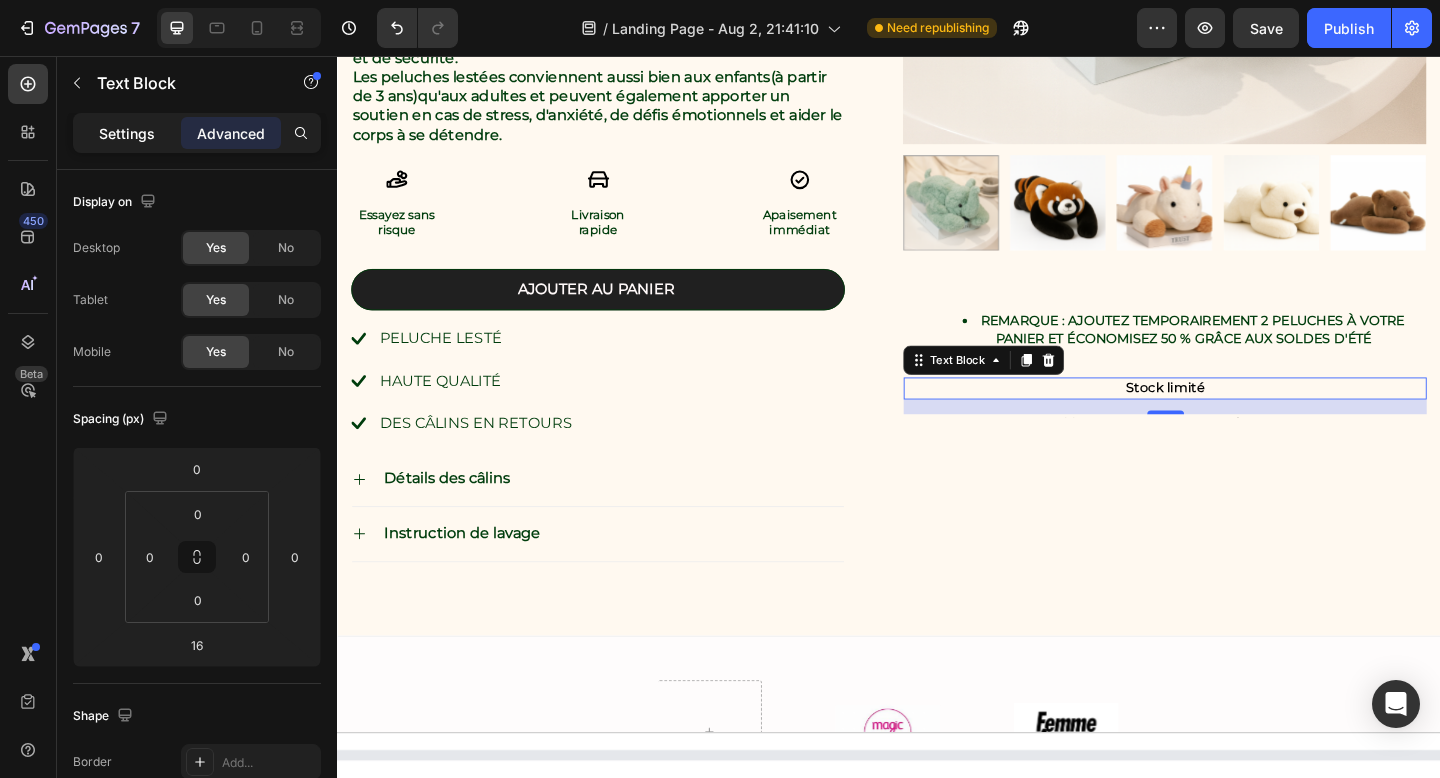 click on "Settings" at bounding box center (127, 133) 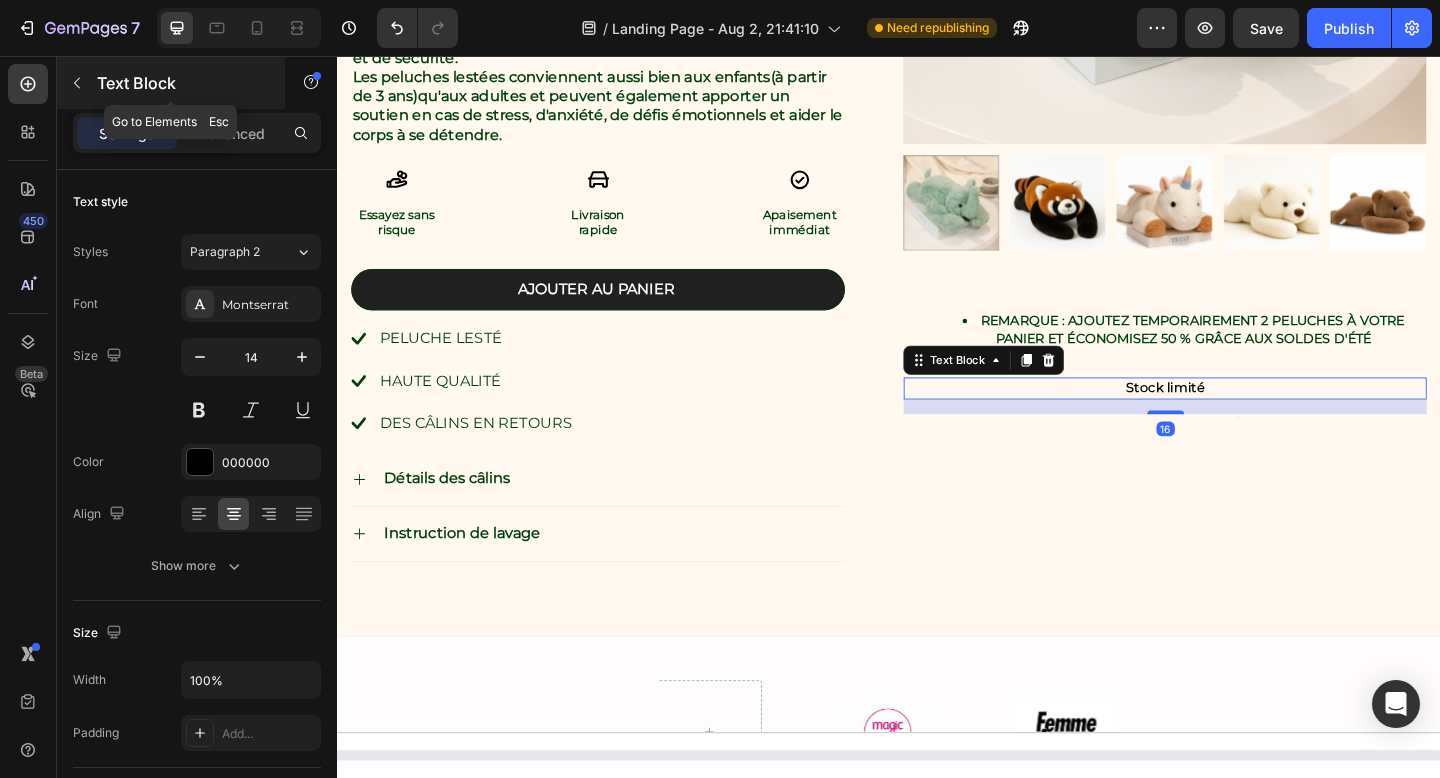 click 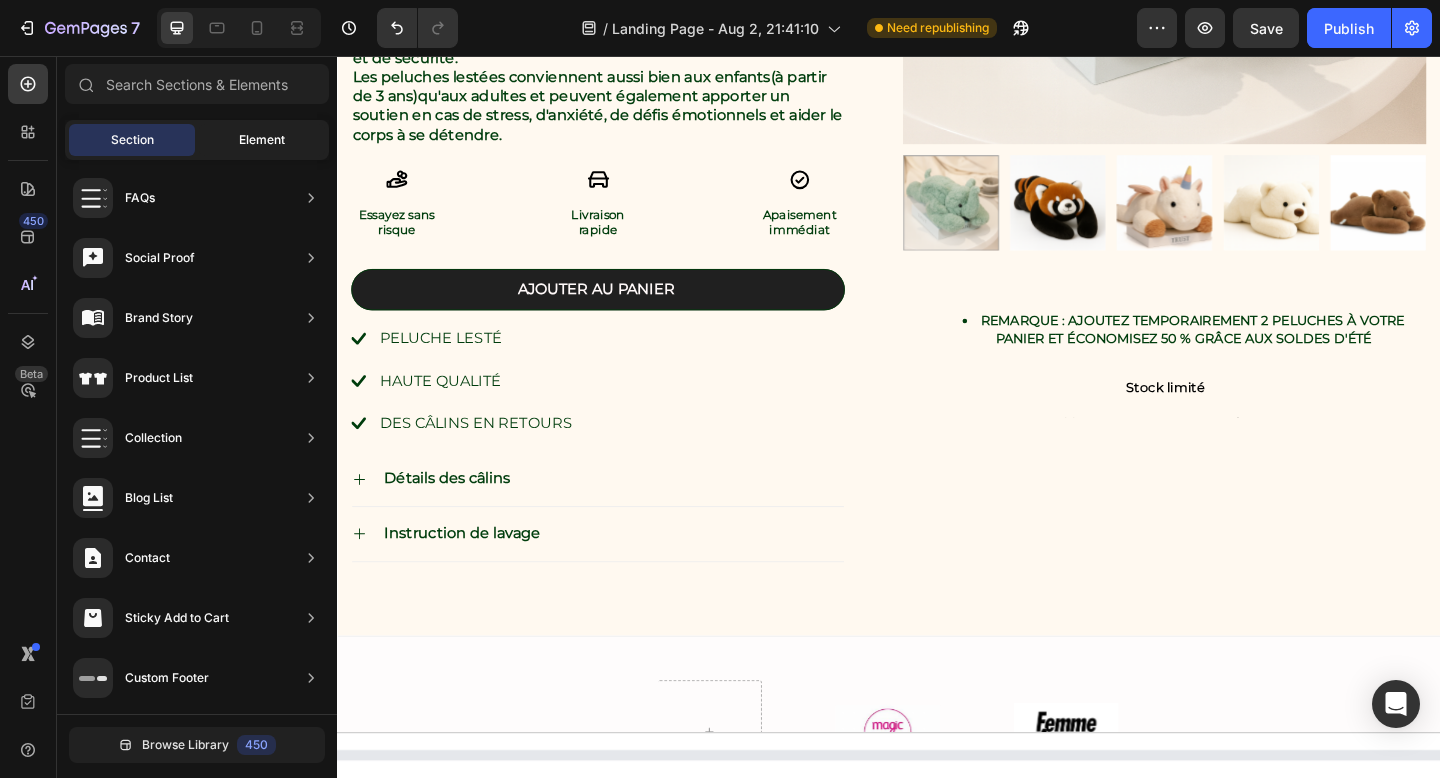 click on "Element" at bounding box center (262, 140) 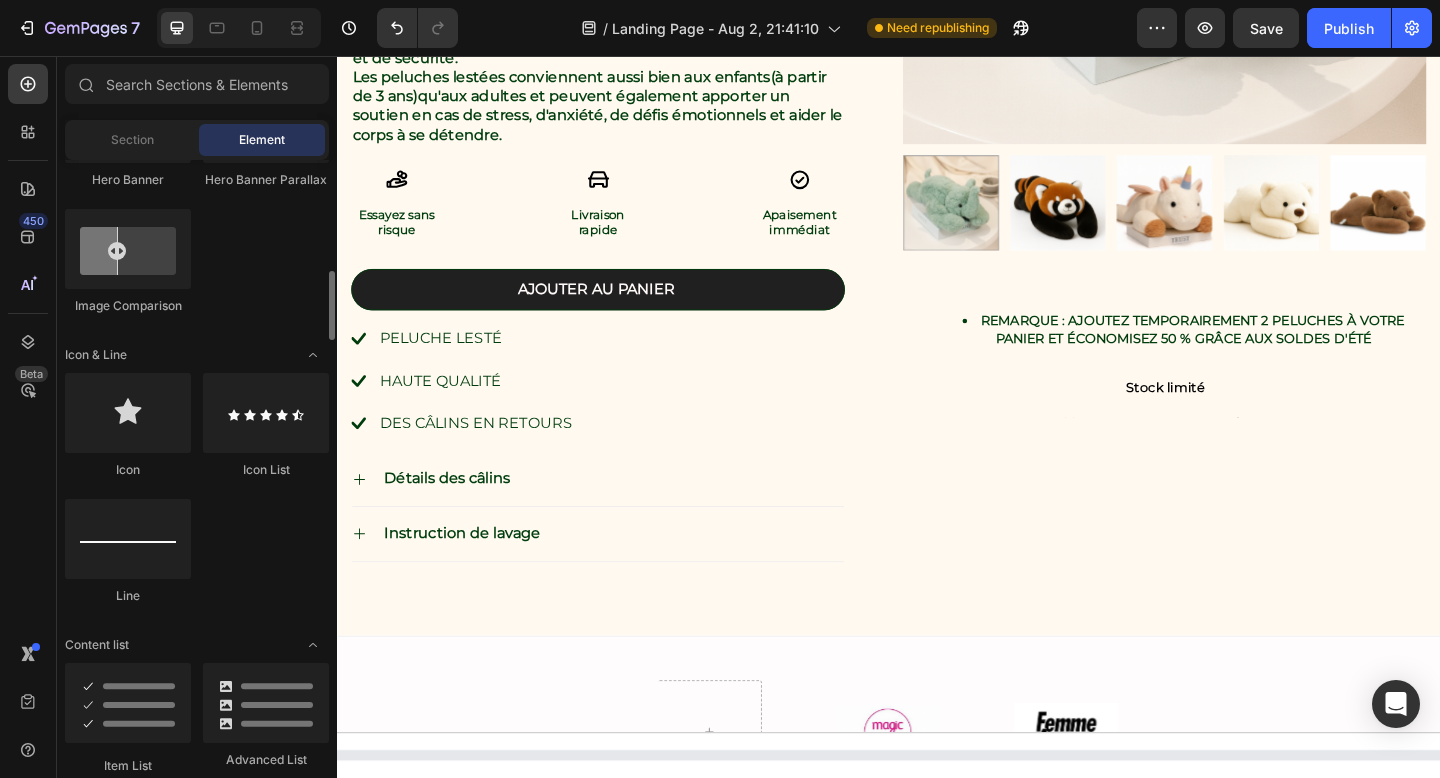 scroll, scrollTop: 1122, scrollLeft: 0, axis: vertical 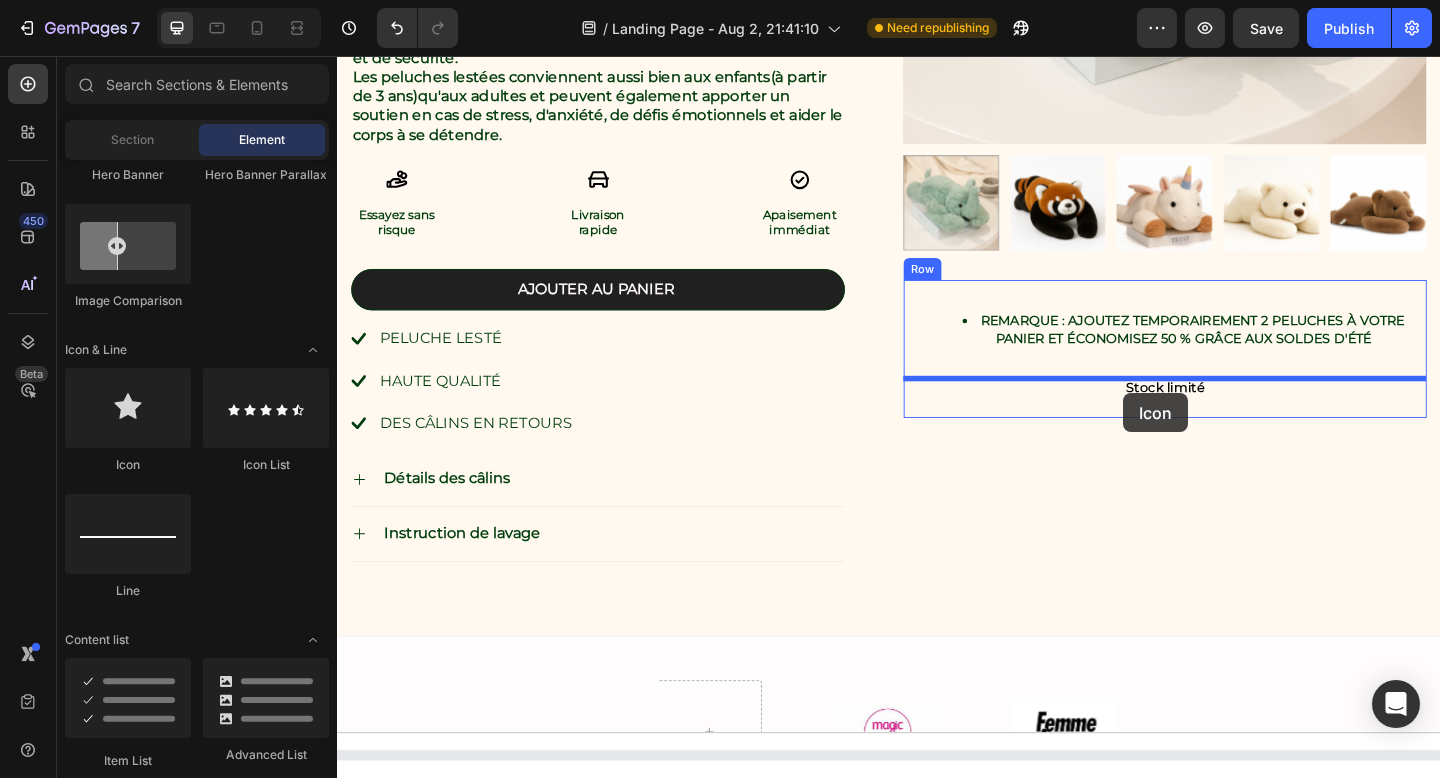 drag, startPoint x: 475, startPoint y: 497, endPoint x: 1192, endPoint y: 423, distance: 720.8086 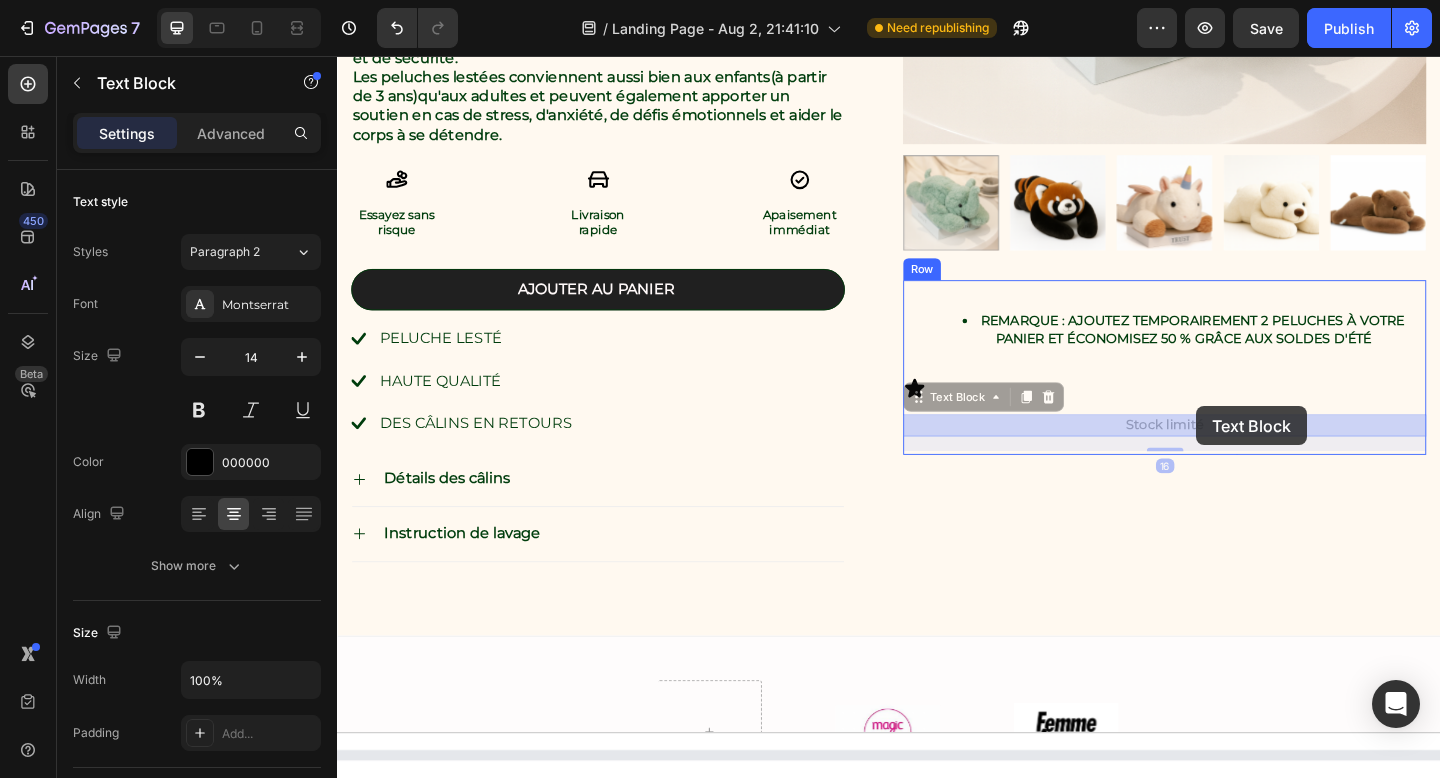 drag, startPoint x: 1269, startPoint y: 455, endPoint x: 1271, endPoint y: 439, distance: 16.124516 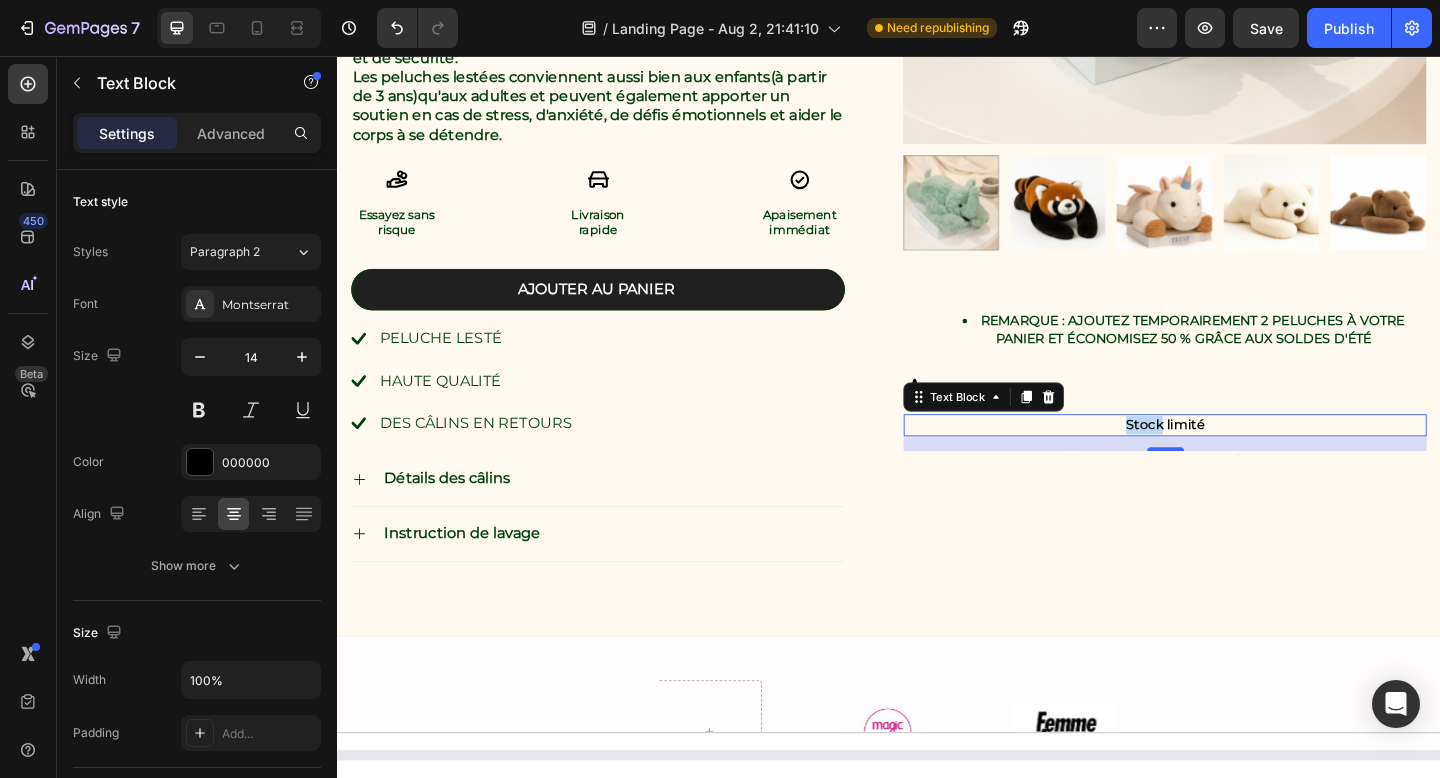 click on "Stock limité" at bounding box center (1237, 458) 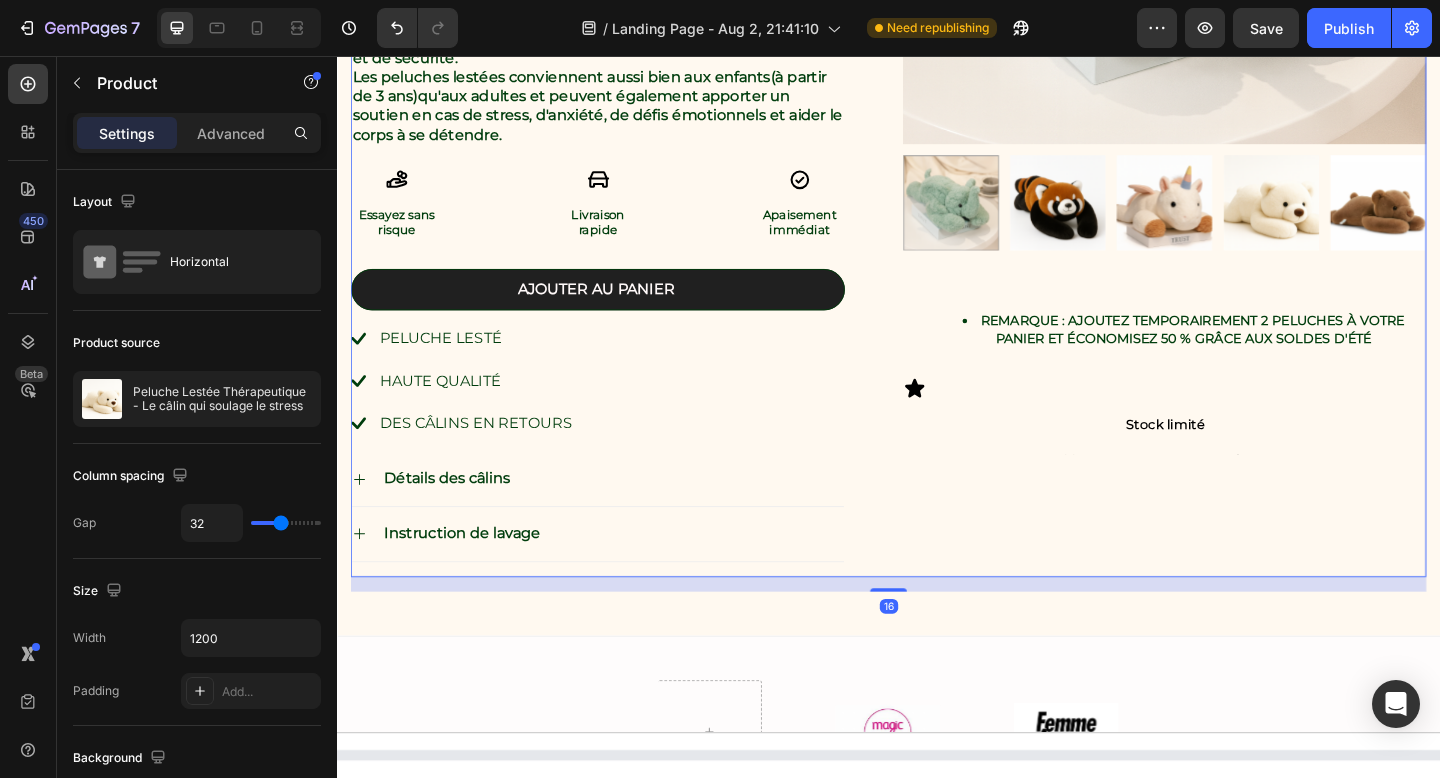 click on "Product Images   REMARQUE : Ajoutez temporairement 2 peluches à votre panier et économisez 50 % grâce aux soldes d'été Text Block
Icon Stock limité Text Block Text Block Row" at bounding box center [1237, 103] 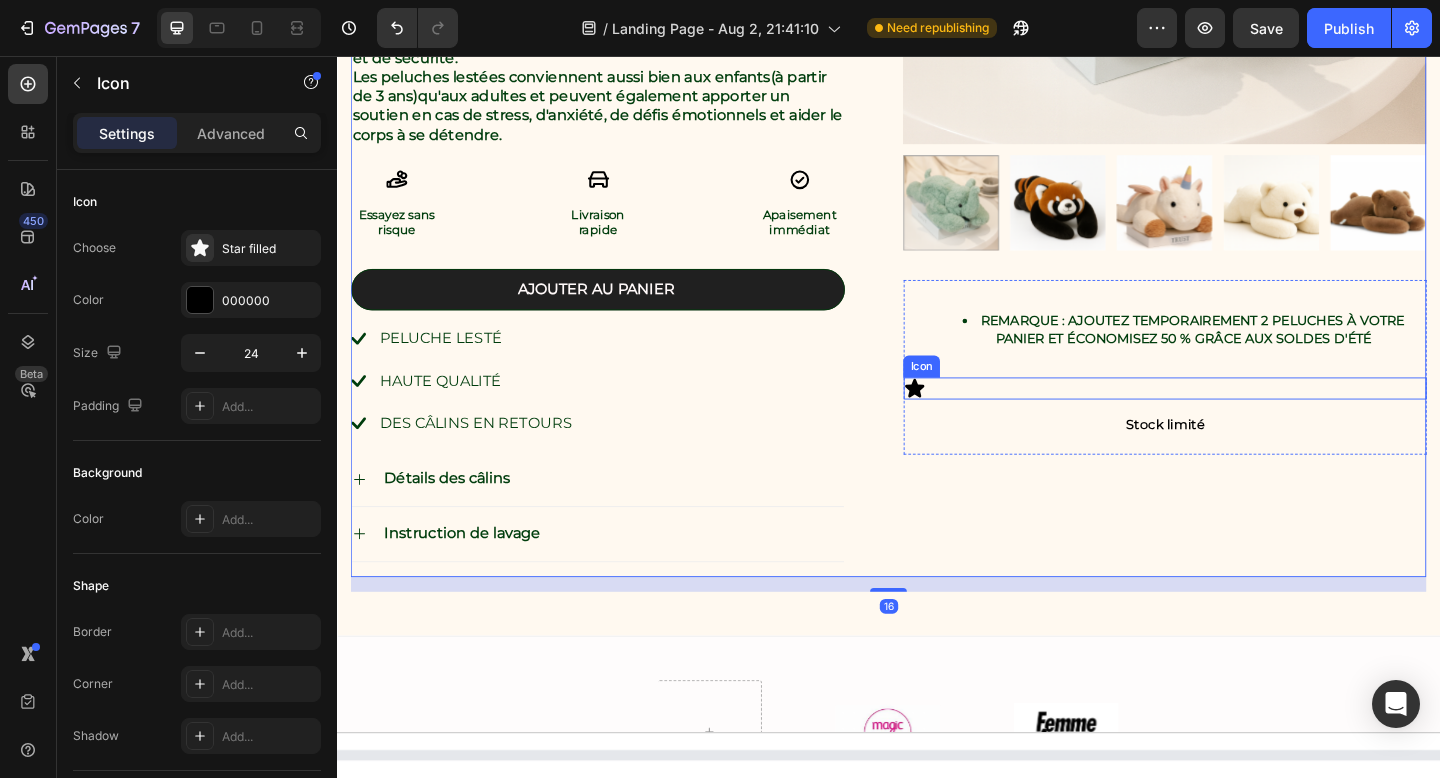 click on "Icon" at bounding box center [1237, 418] 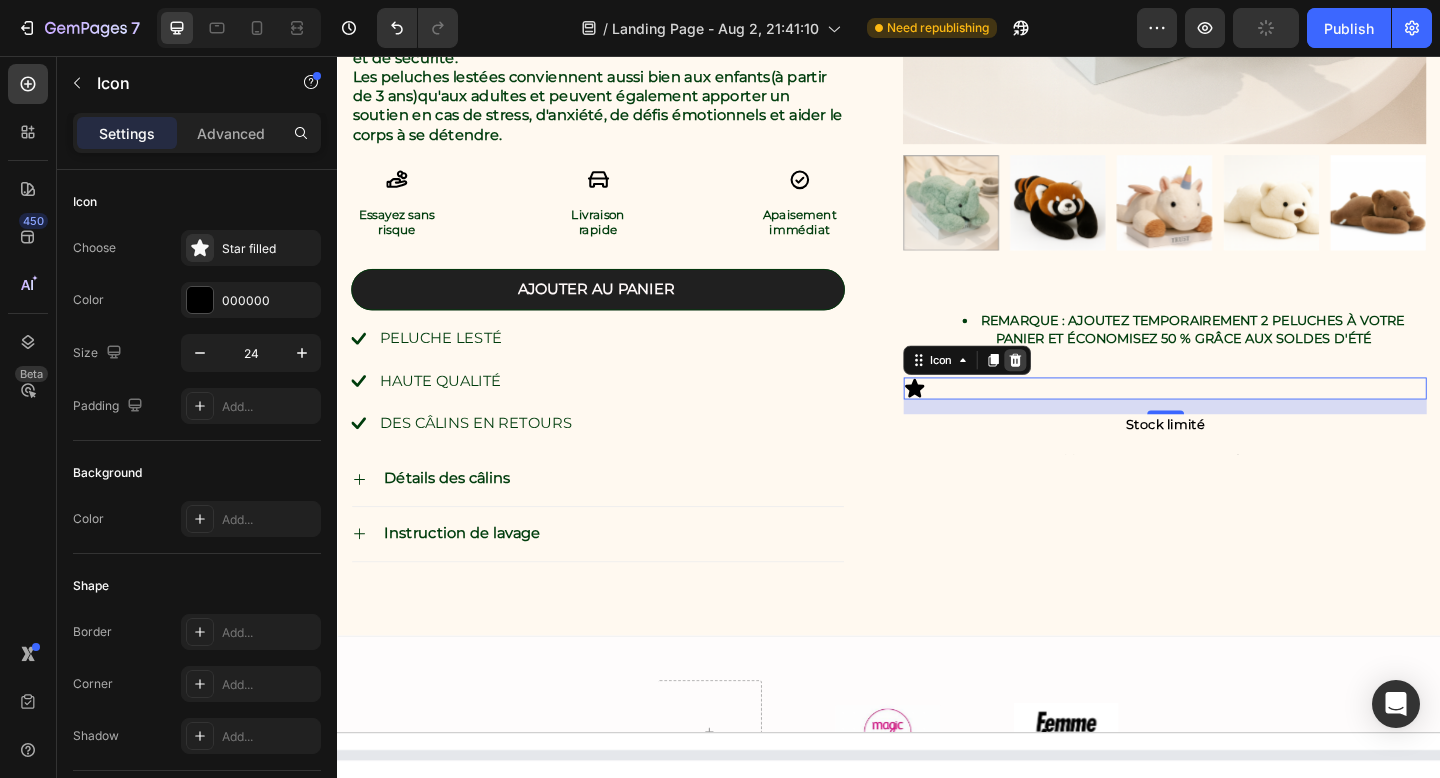 click 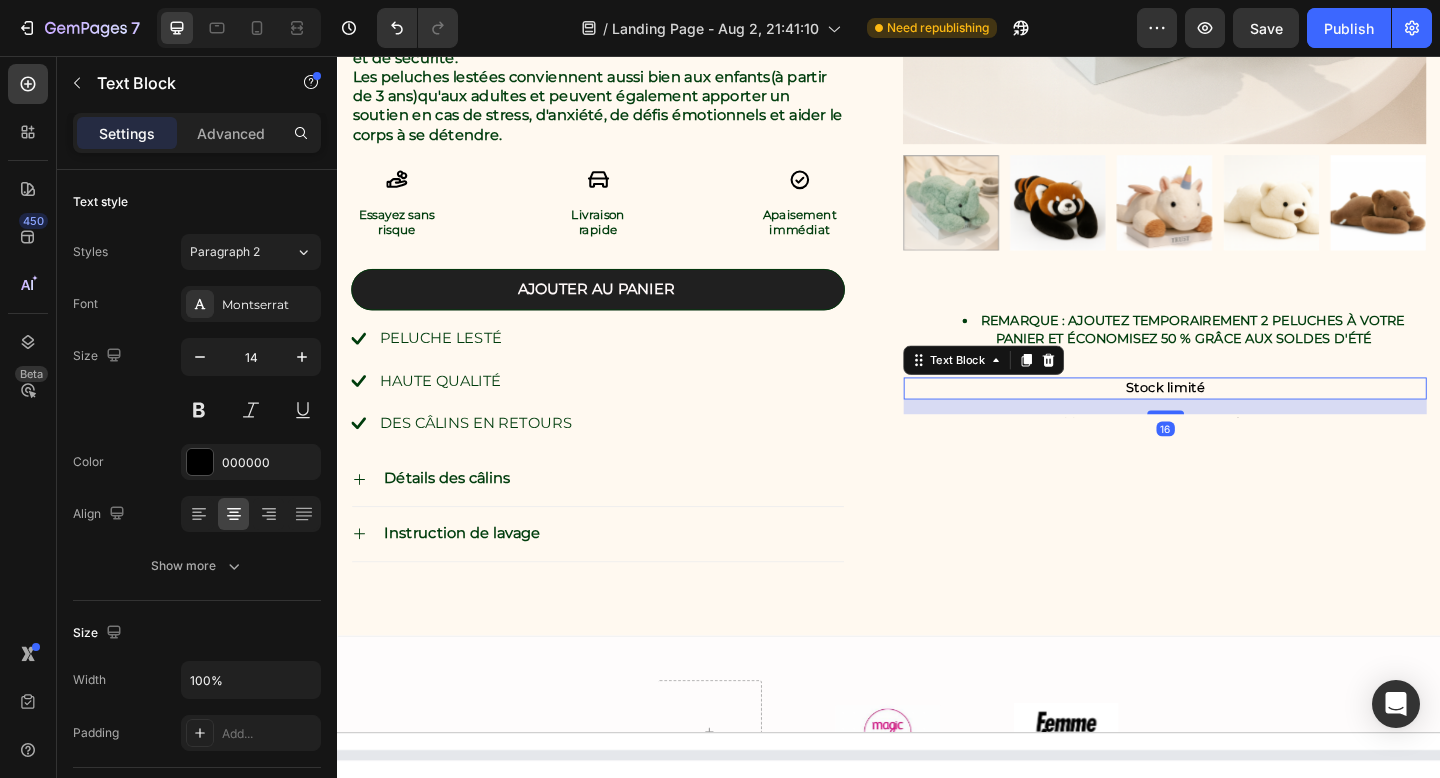 click on "Stock limité" at bounding box center [1237, 417] 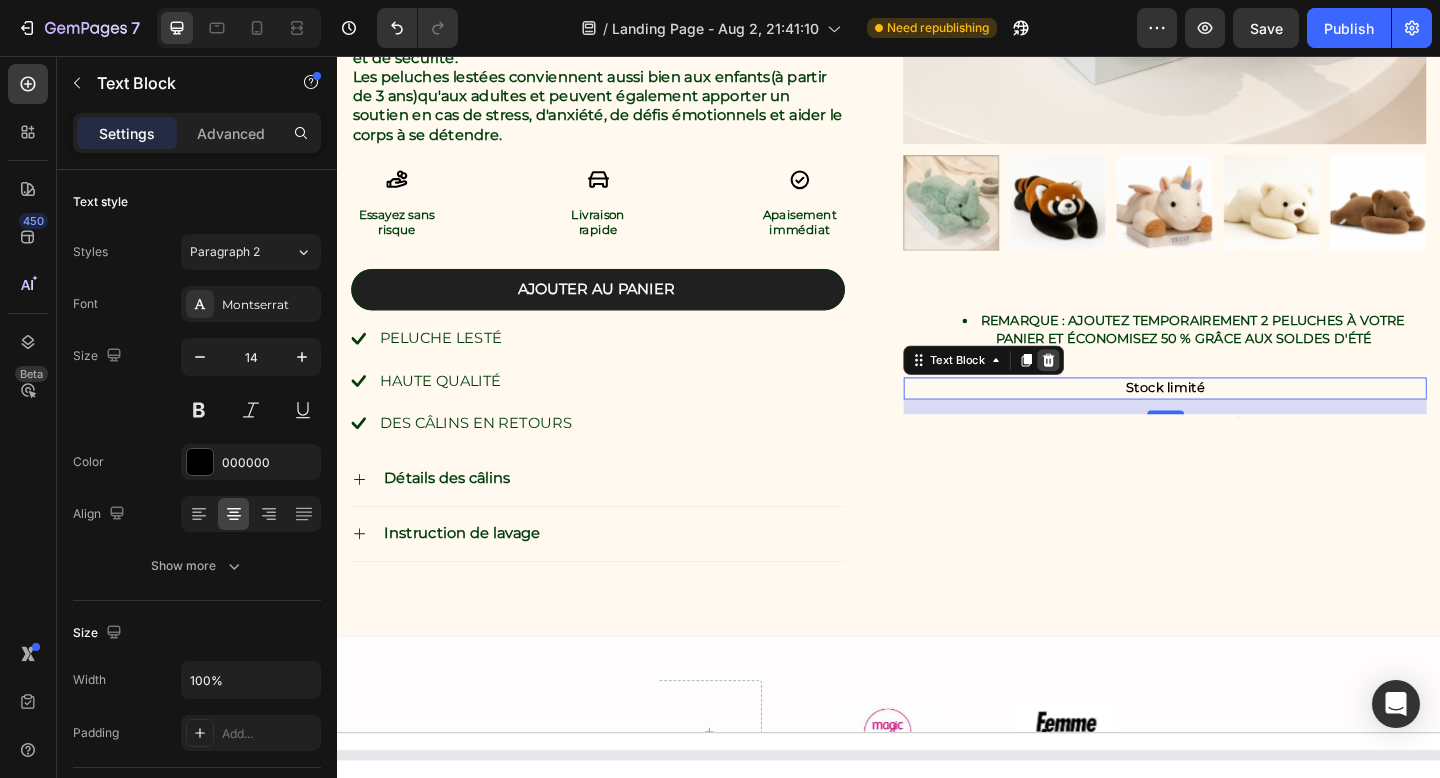 click 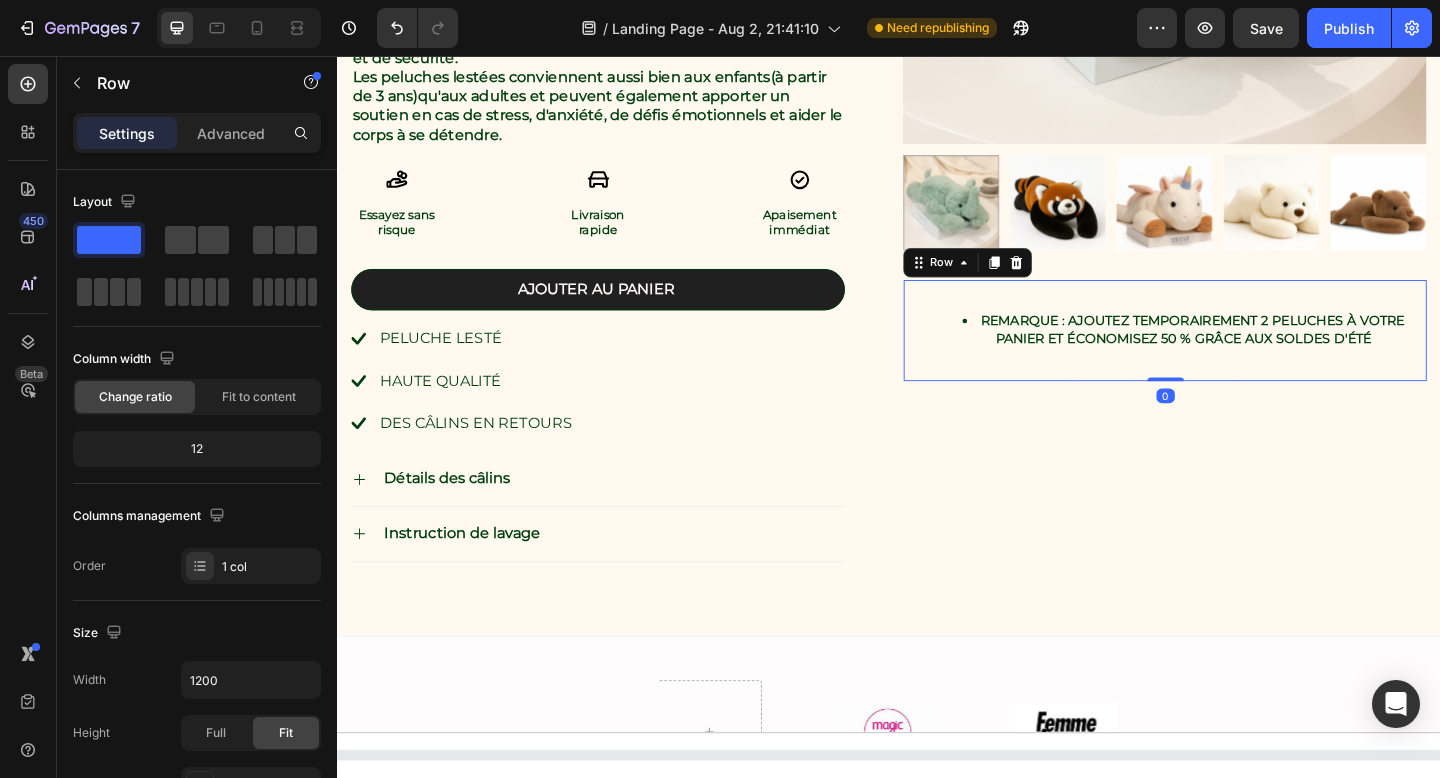 click on "REMARQUE : Ajoutez temporairement 2 peluches à votre panier et économisez 50 % grâce aux soldes d'été Text Block Text Block" at bounding box center (1237, 355) 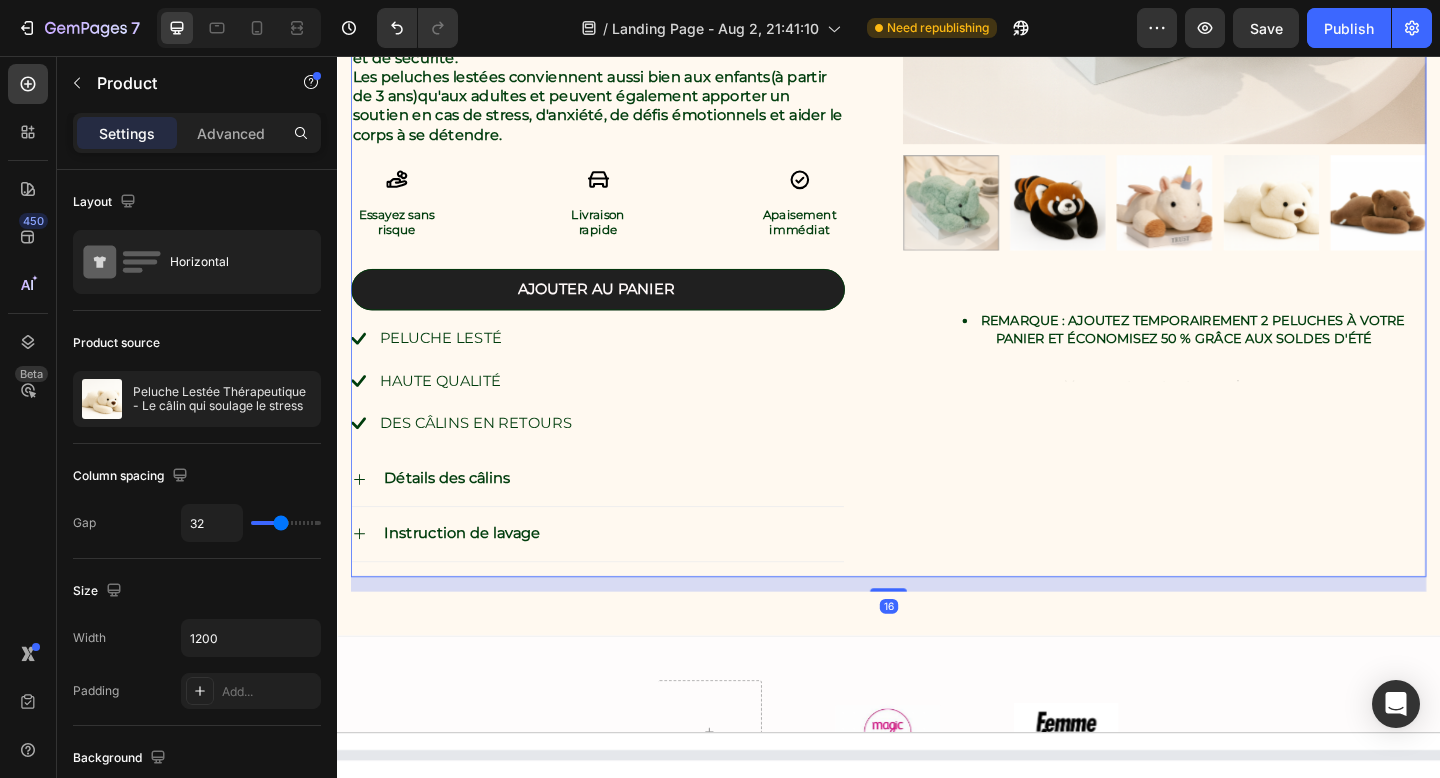click on "Product Images   REMARQUE : Ajoutez temporairement 2 peluches à votre panier et économisez 50 % grâce aux soldes d'été Text Block Text Block Row" at bounding box center (1237, 103) 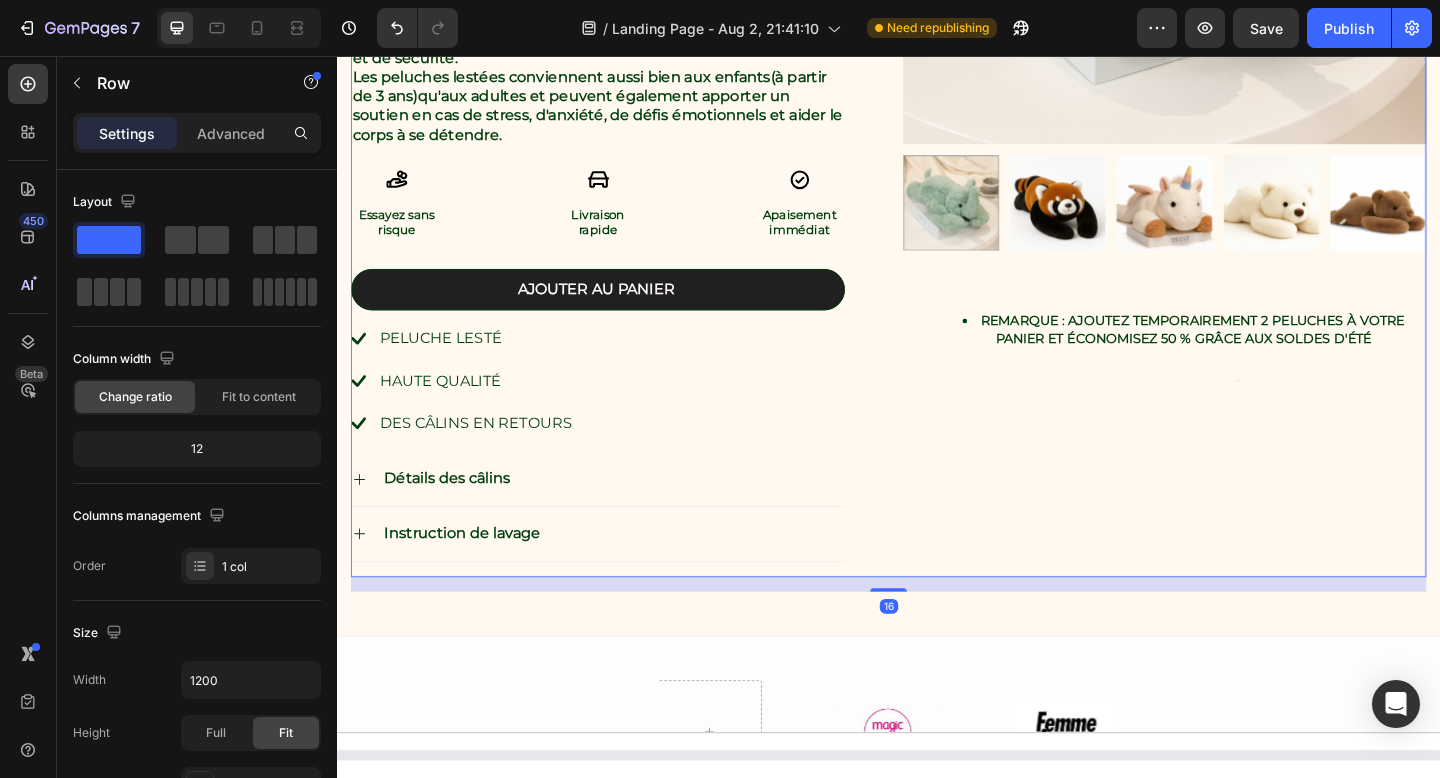 click on "REMARQUE : Ajoutez temporairement 2 peluches à votre panier et économisez 50 % grâce aux soldes d'été Text Block Text Block" at bounding box center (1237, 355) 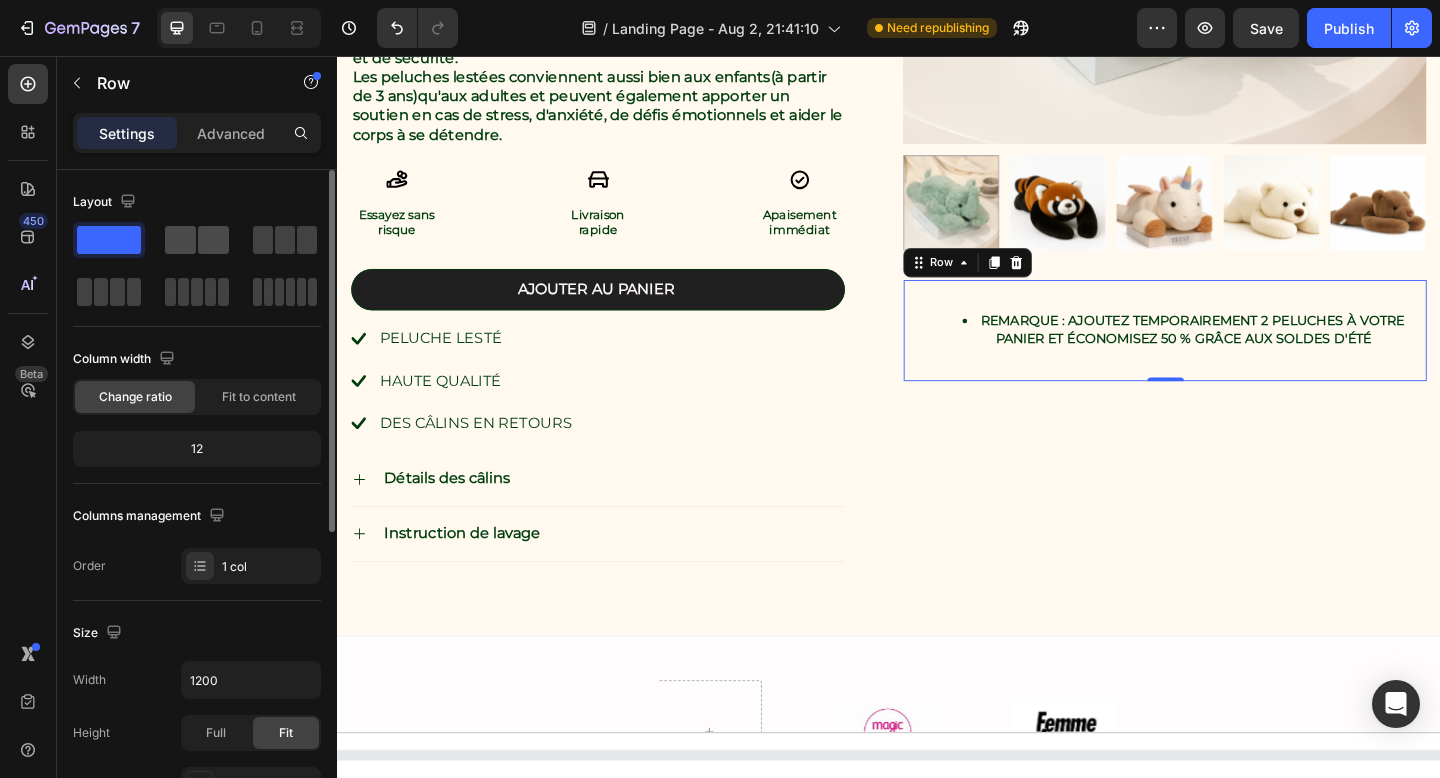 click 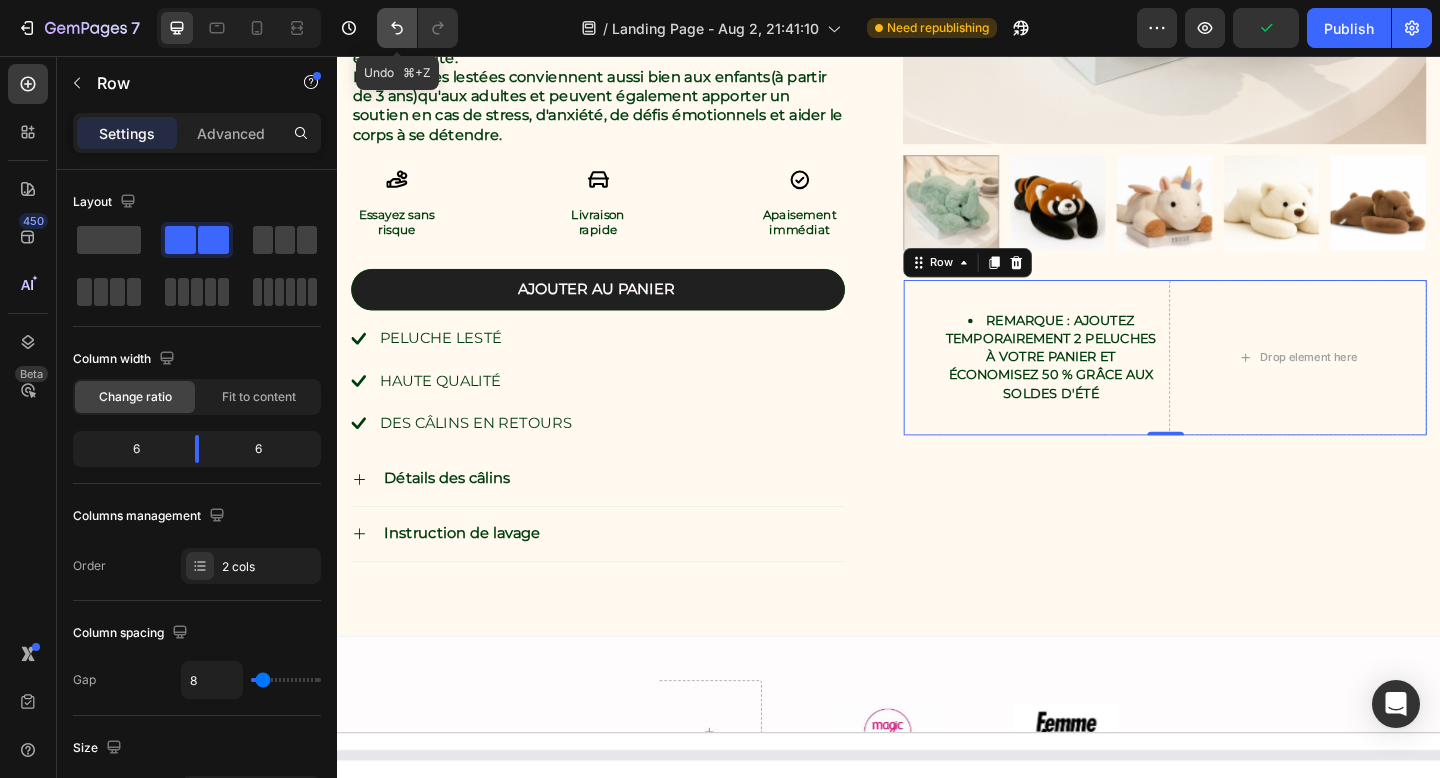 click 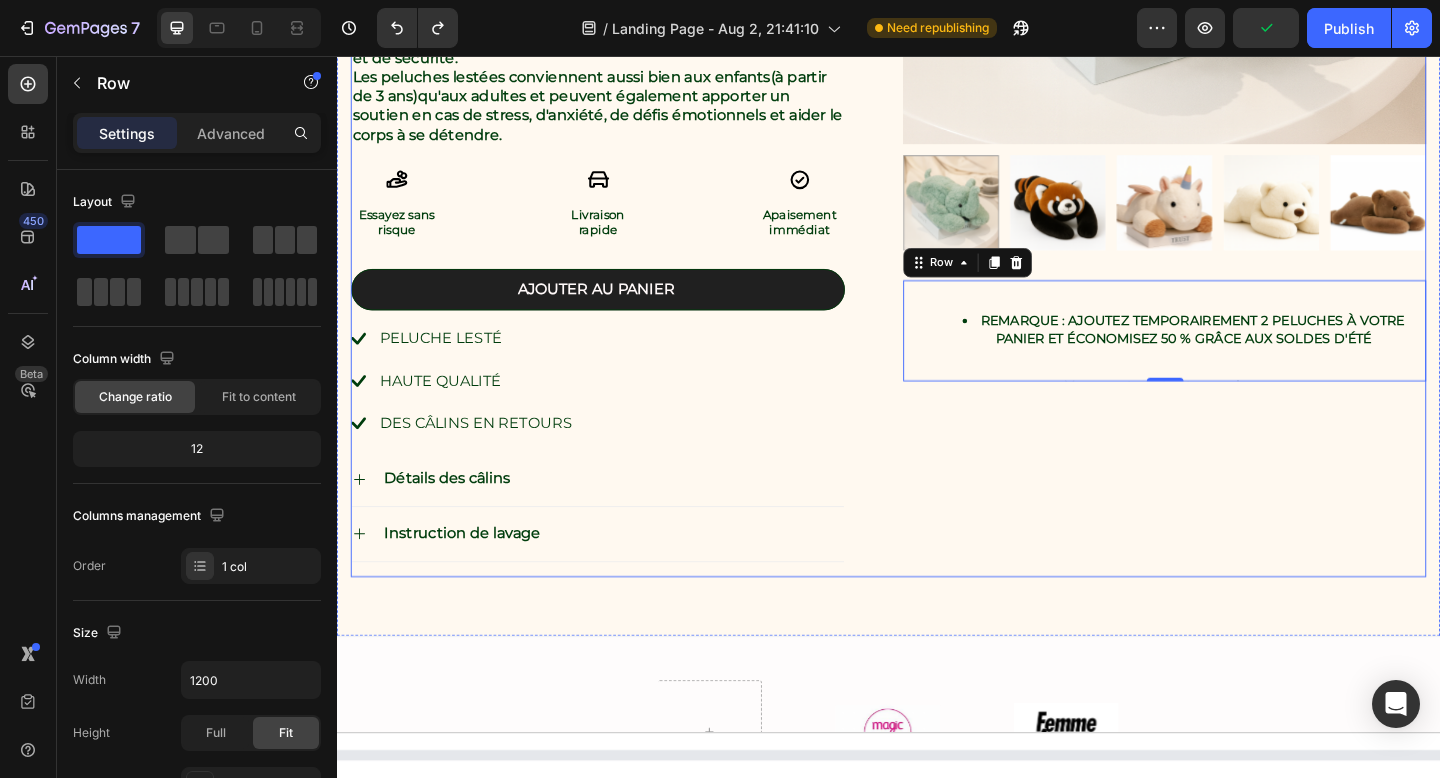 click on "Product Images   REMARQUE : Ajoutez temporairement 2 peluches à votre panier et économisez 50 % grâce aux soldes d'été Text Block Text Block Row   0" at bounding box center (1237, 103) 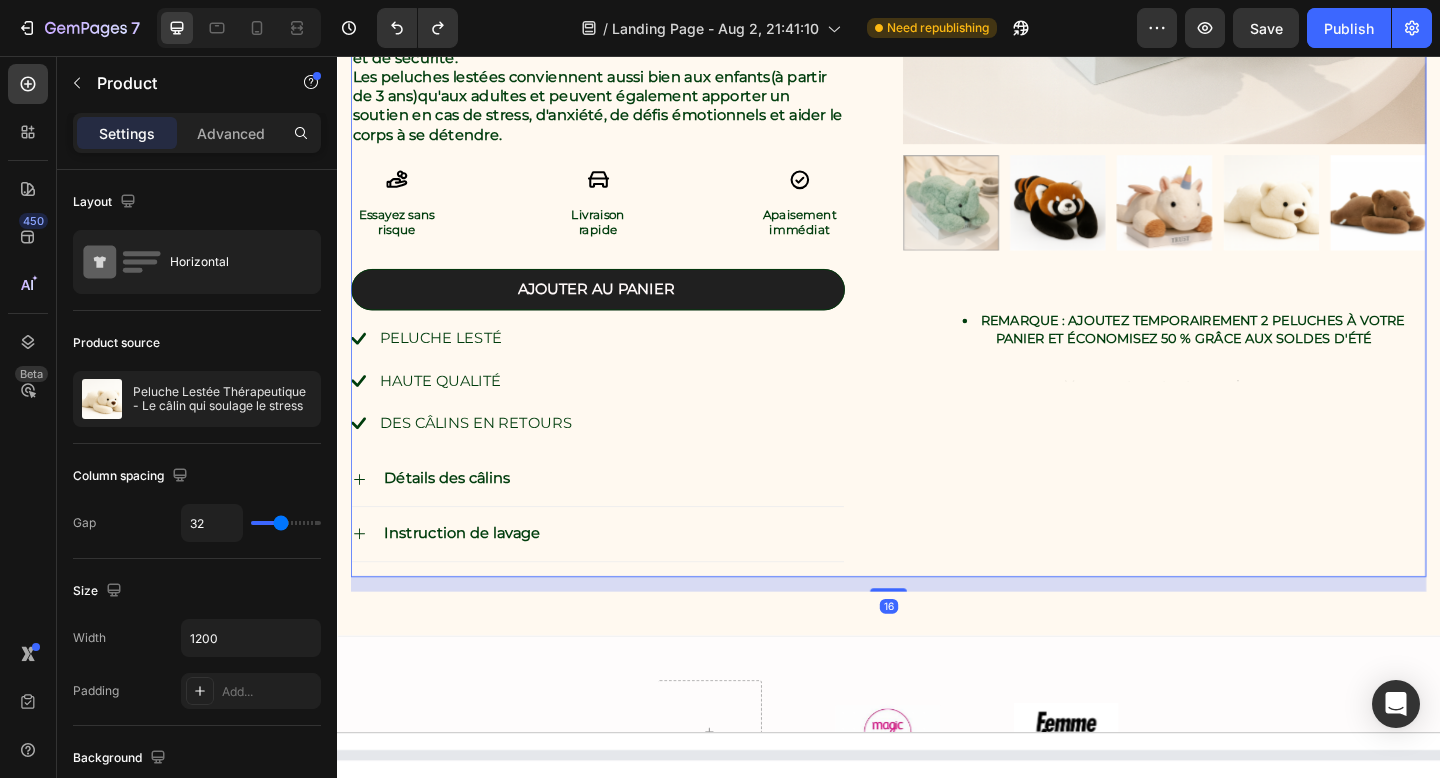 click on "Product Images   REMARQUE : Ajoutez temporairement 2 peluches à votre panier et économisez 50 % grâce aux soldes d'été Text Block Text Block Row" at bounding box center (1237, 103) 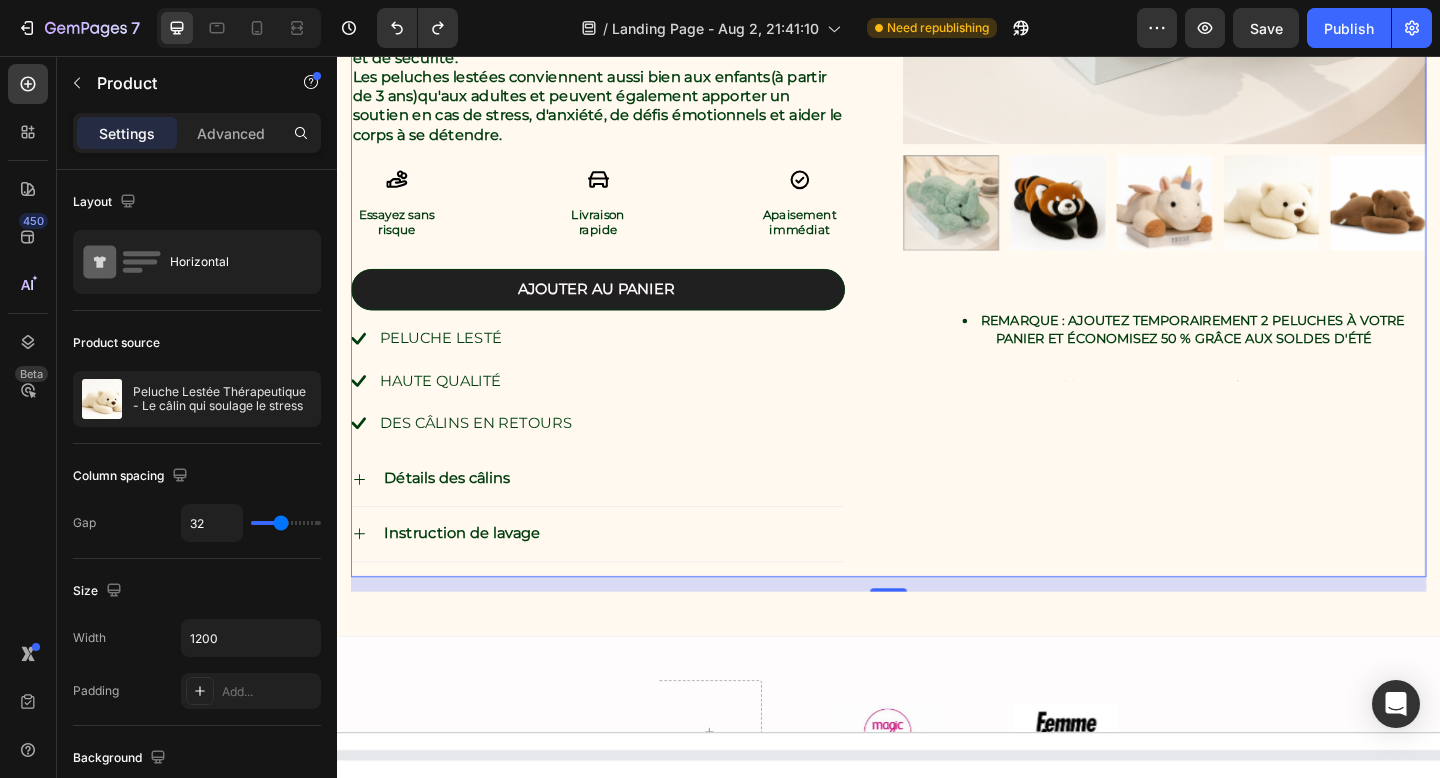 click on "Peluche Lestée Thérapeutique - Le câlin qui soulage le stress Product Title Icon Icon Icon Icon Icon Icon List 4.8/5 Text Block Basé sur plus de 500 avis clients Text Block Row Text Block €65,90 Product Price Product Price Les jouets lestés sont des jouets spéciaux qui, grâce à leur poids (similaire à une couverture lestée), exercent une pression profonde et apaisante. Cela contribue à un  sentiment de réconfort et de sécurité  .   Les peluches lestées conviennent aussi bien aux enfants  (à partir de 3 ans)  qu'aux adultes et peuvent également apporter un soutien en cas de stress, d'anxiété, de défis émotionnels et aider le corps à se détendre.    Text Block
Icon Essayez sans risque Text Block
Icon Livraison rapide Text Block
Icon Apaisement immédiat Text Block Row Ajouter au panier Add to Cart
Peluche lesté
Haute qualité
Des câlins en retours Item List
Détails des câlins" at bounding box center (636, 95) 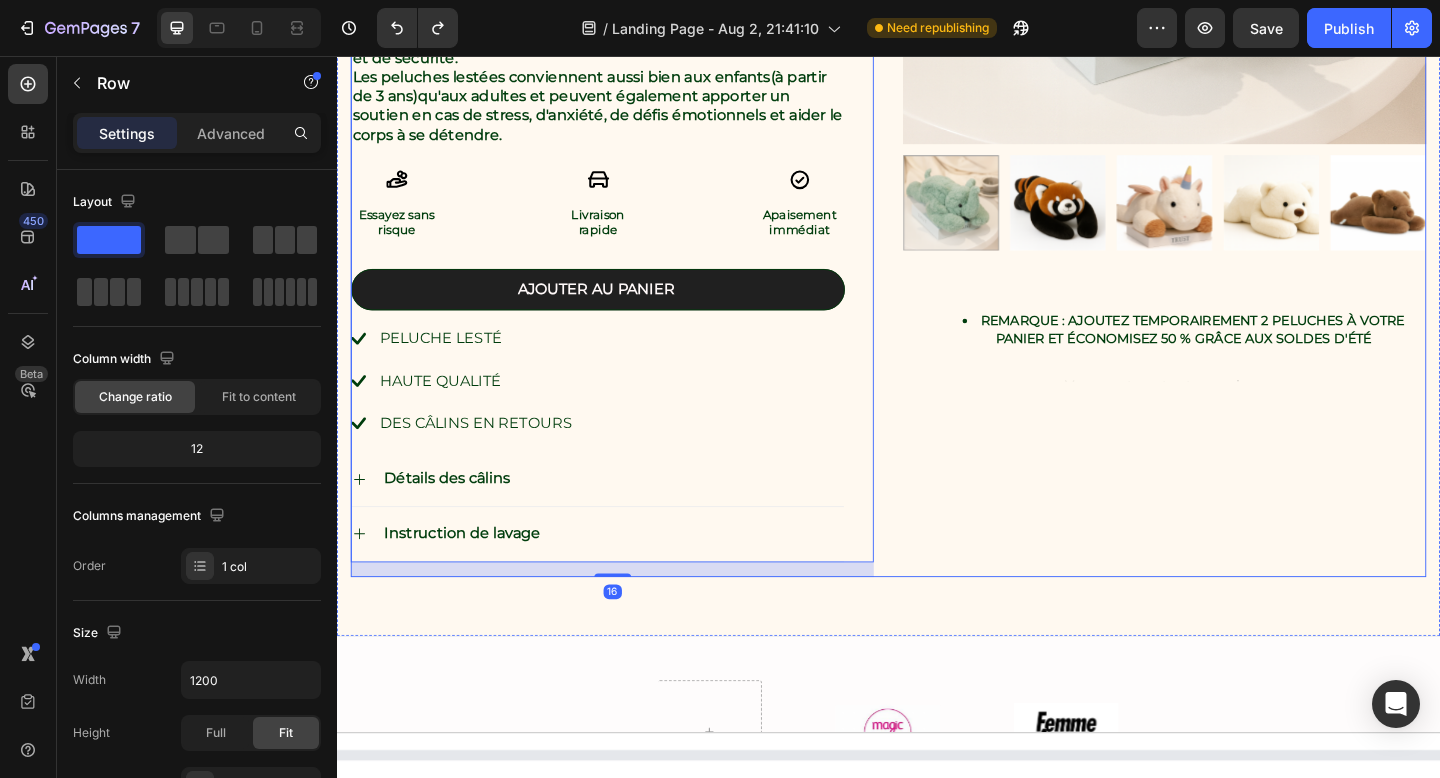 click on "REMARQUE : Ajoutez temporairement 2 peluches à votre panier et économisez 50 % grâce aux soldes d'été" at bounding box center (1237, 345) 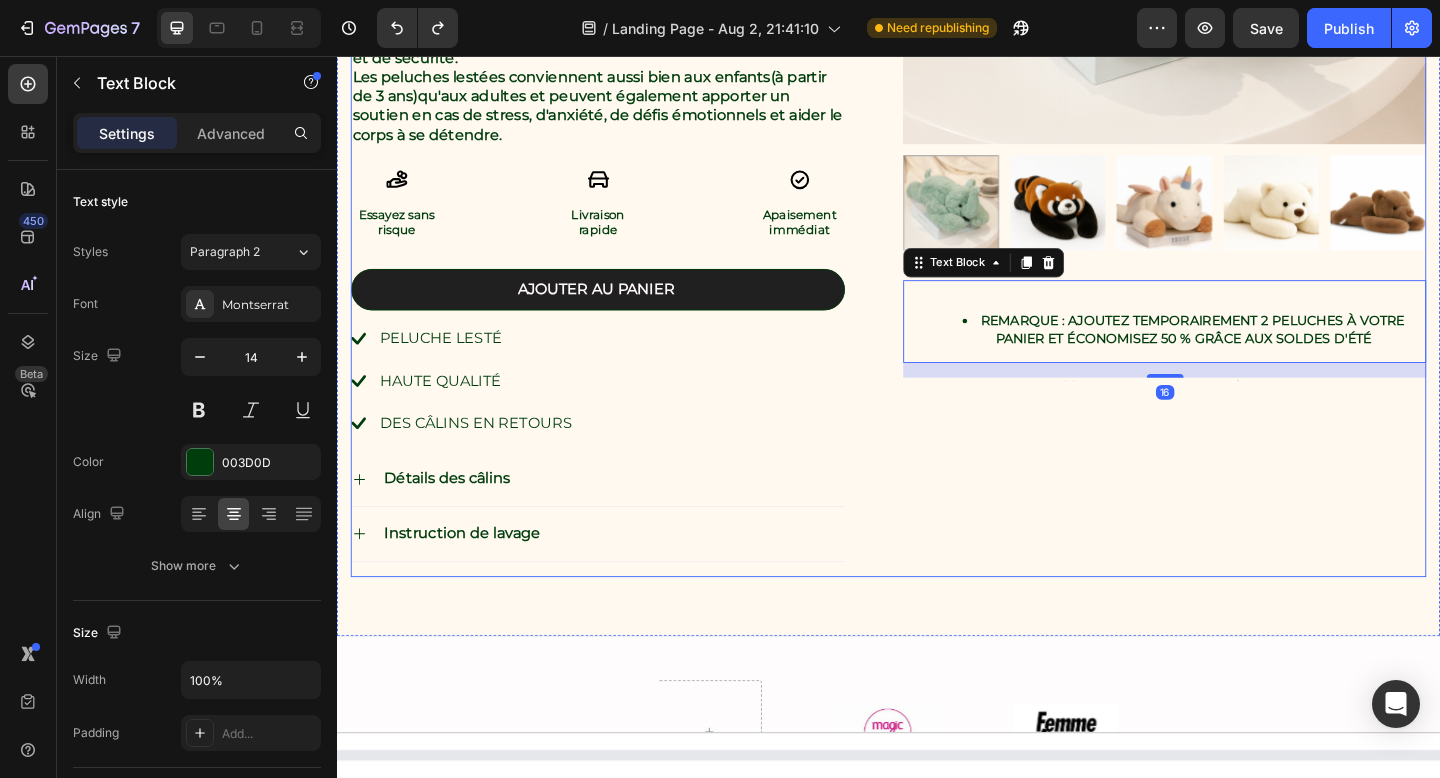 click on "Product Images   REMARQUE : Ajoutez temporairement 2 peluches à votre panier et économisez 50 % grâce aux soldes d'été Text Block   16 Text Block Row" at bounding box center [1237, 103] 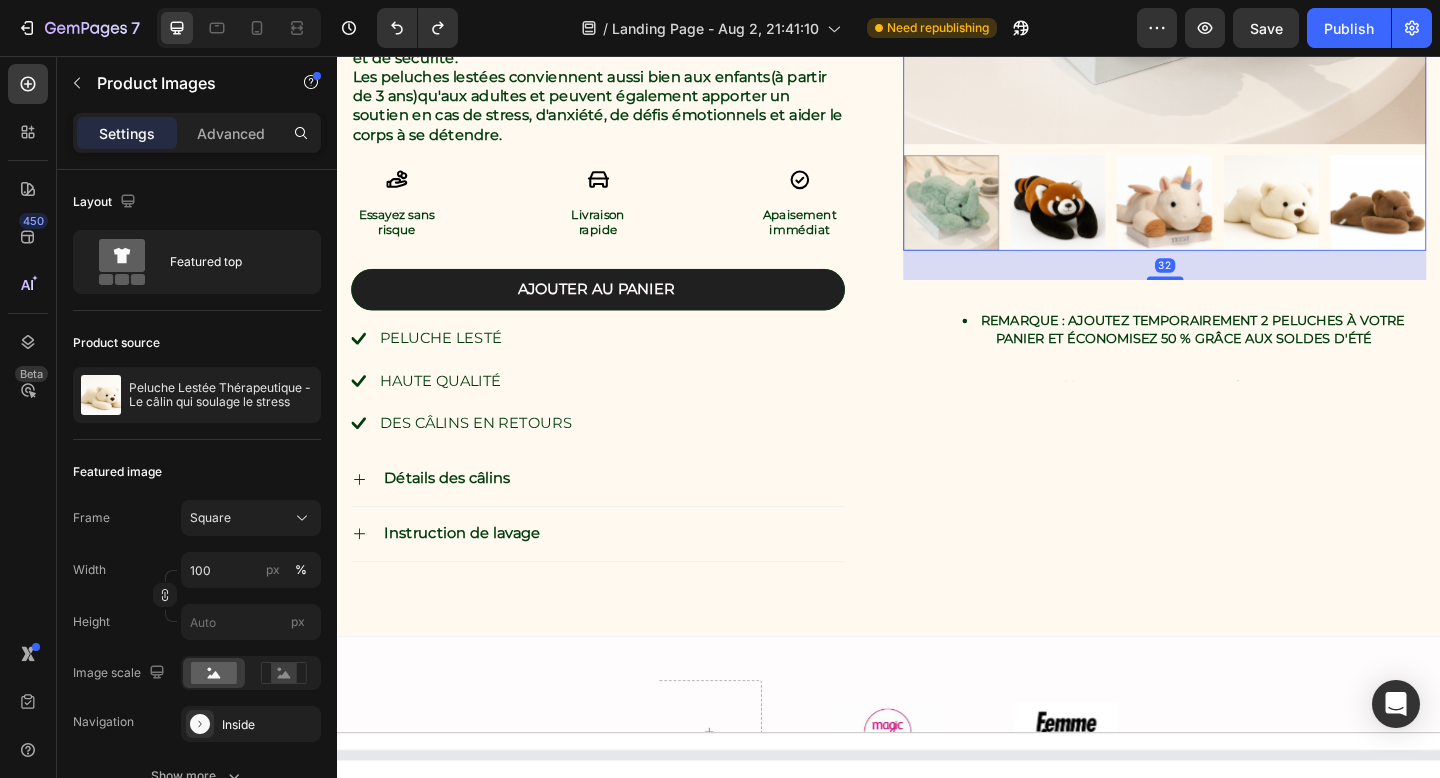 click at bounding box center [1005, 216] 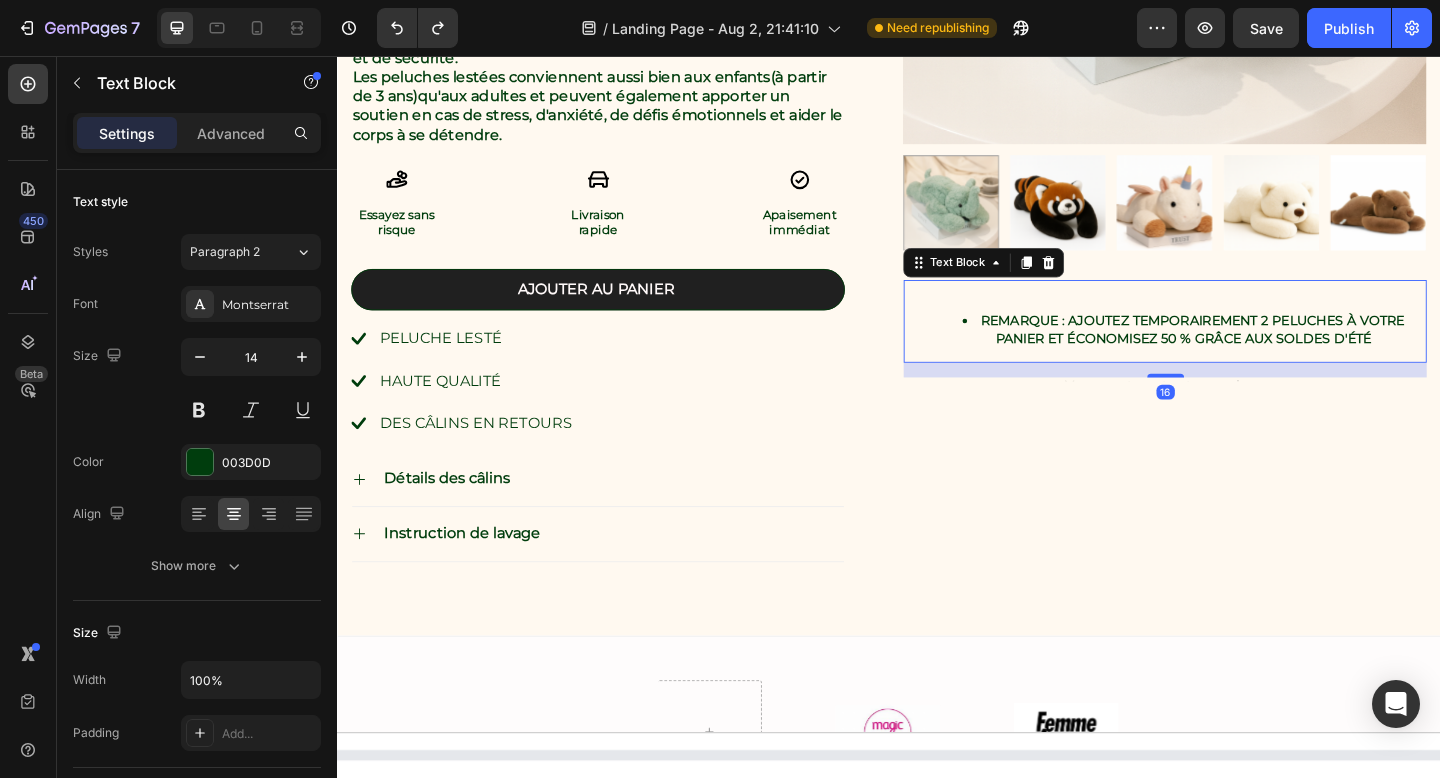 click at bounding box center [1237, 312] 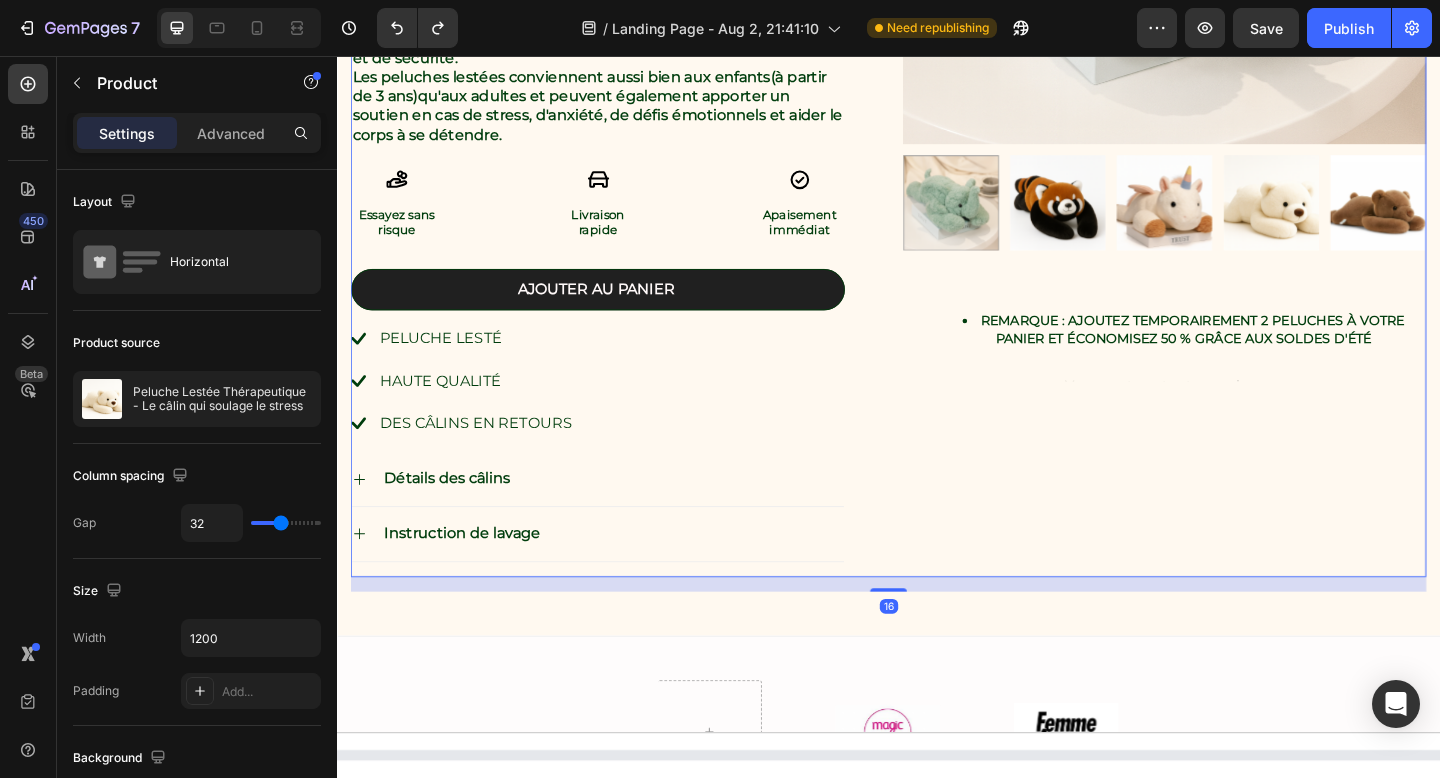 click on "Product Images   REMARQUE : Ajoutez temporairement 2 peluches à votre panier et économisez 50 % grâce aux soldes d'été Text Block Text Block Row" at bounding box center [1237, 103] 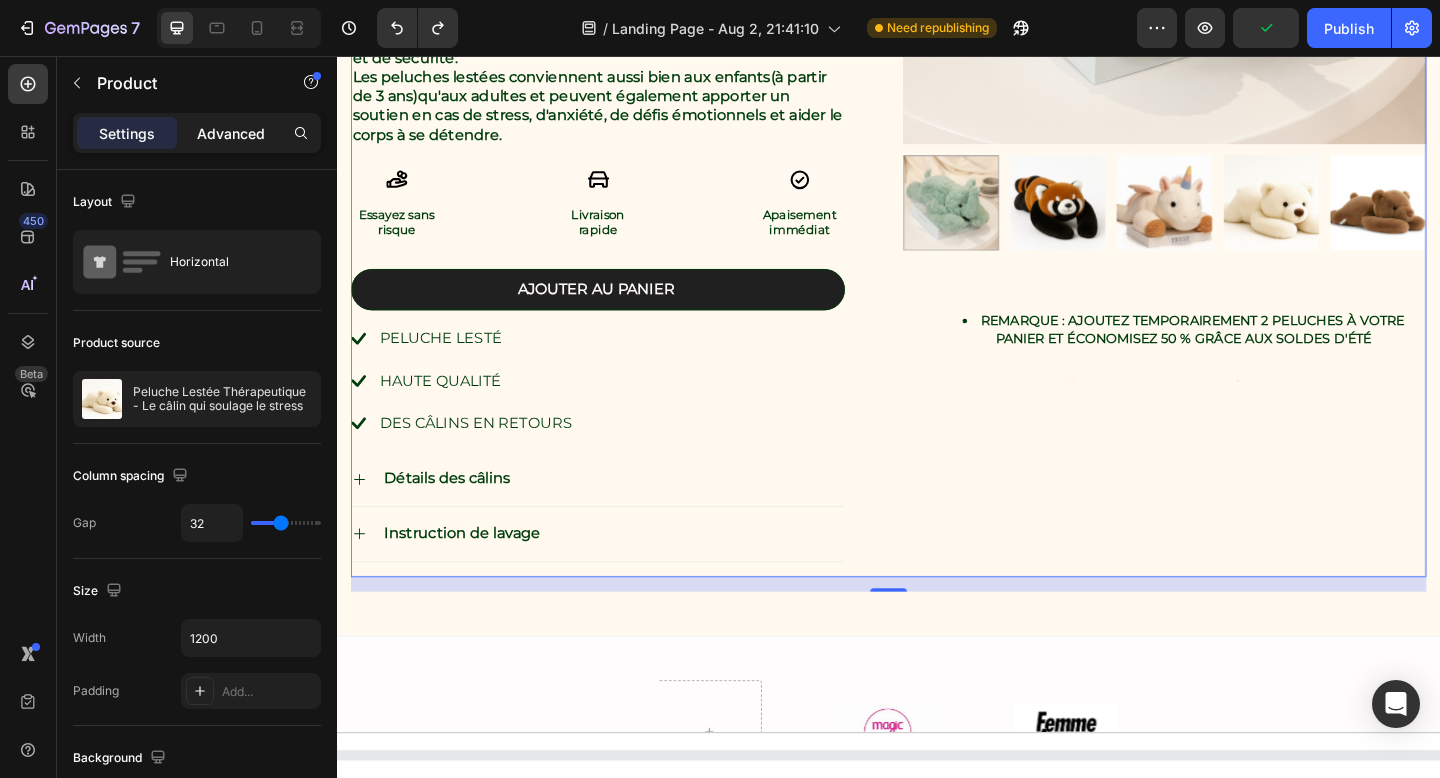 click on "Advanced" at bounding box center (231, 133) 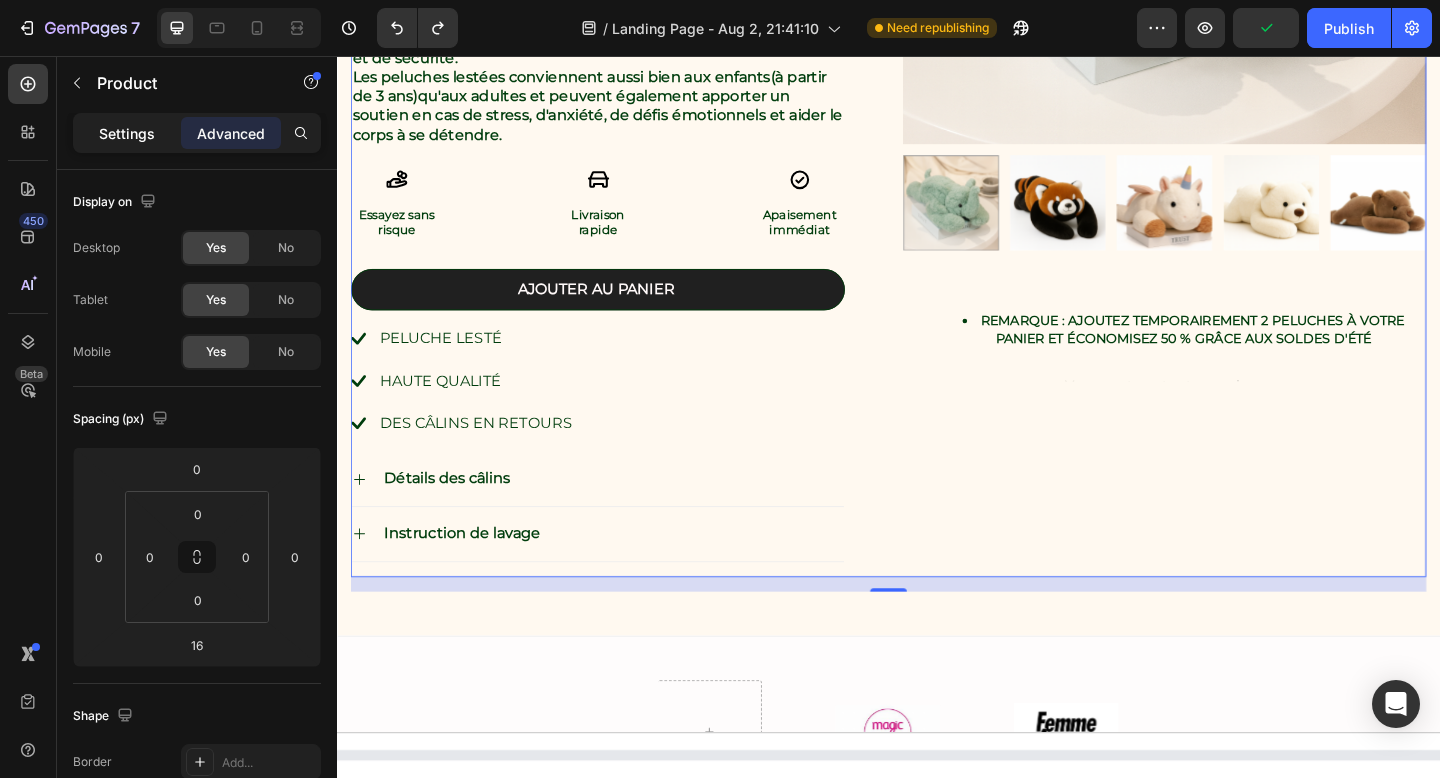 click on "Settings" 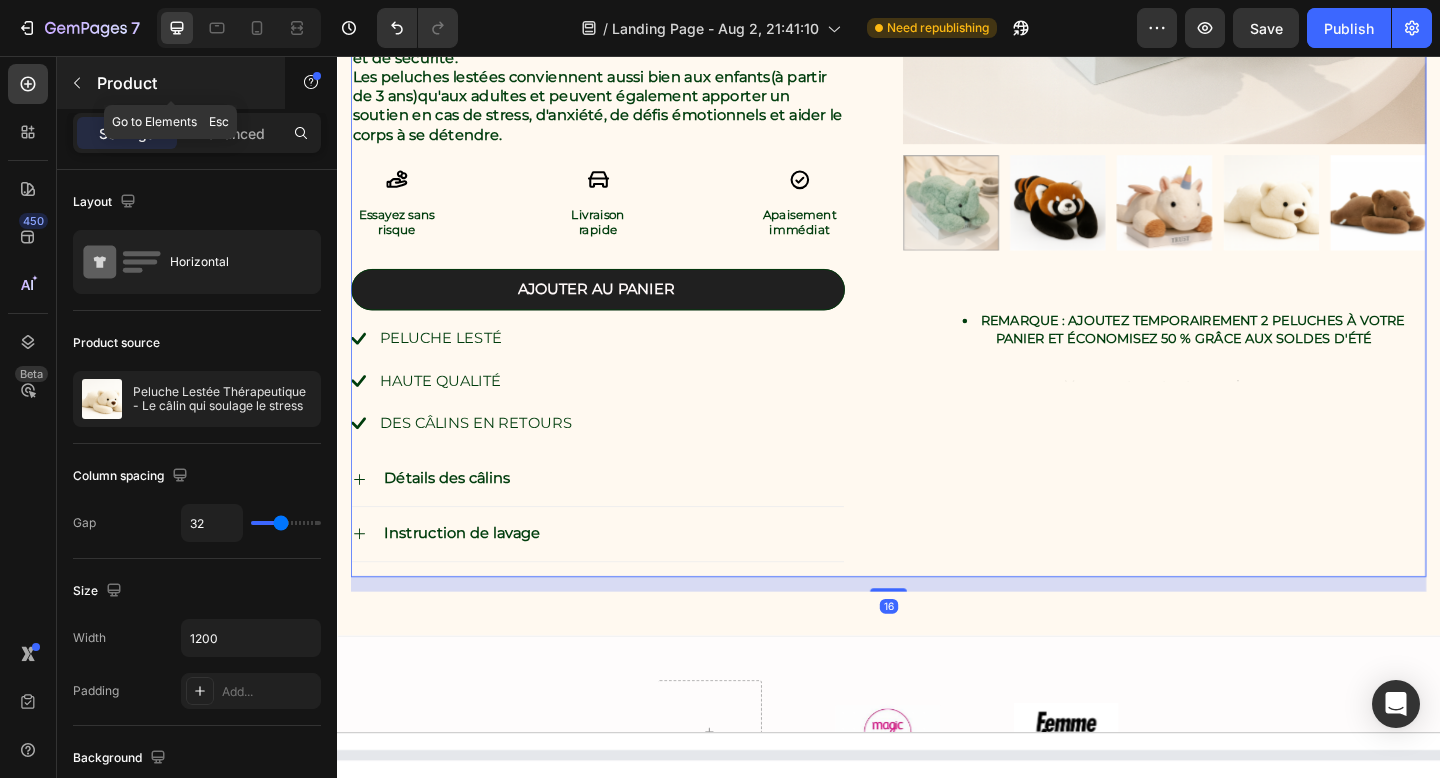 click 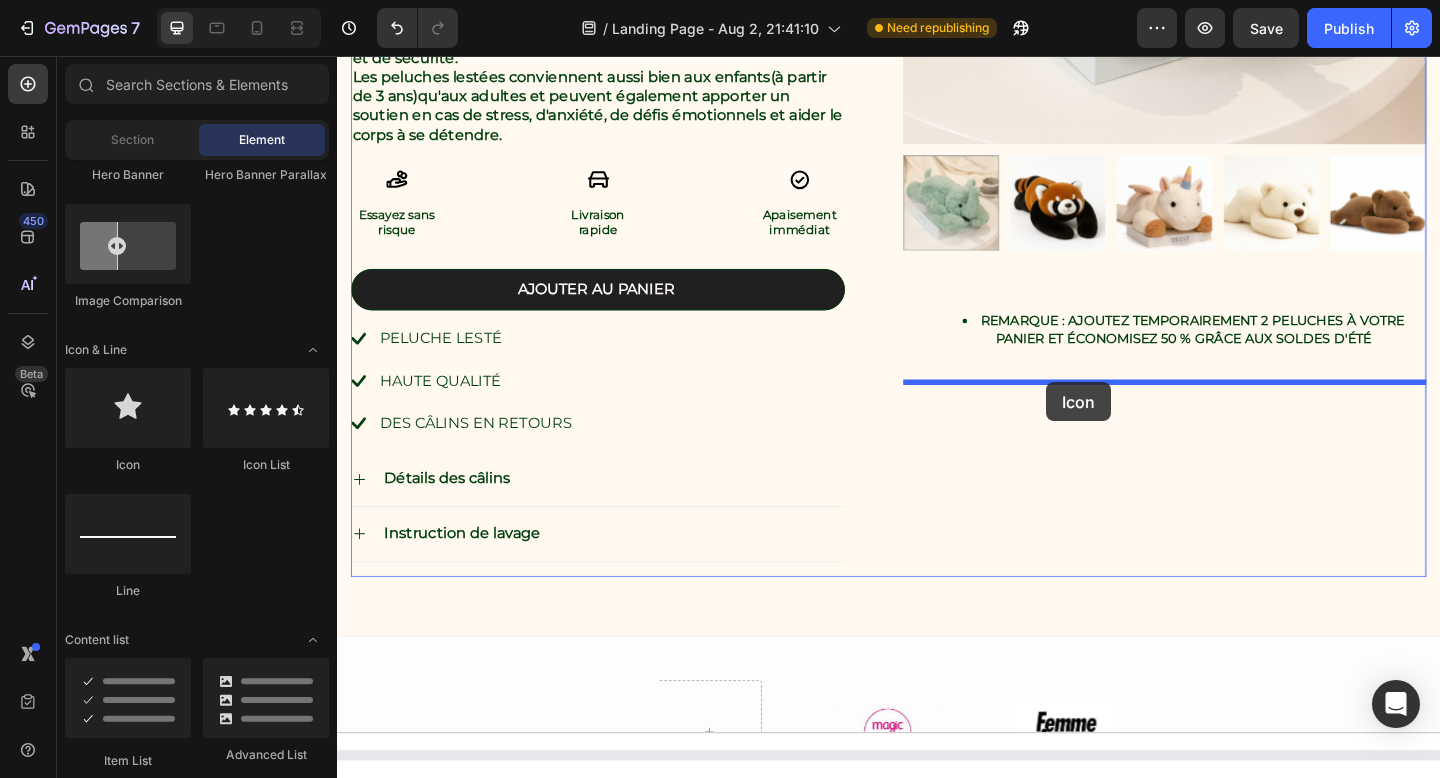 drag, startPoint x: 472, startPoint y: 455, endPoint x: 1108, endPoint y: 411, distance: 637.5202 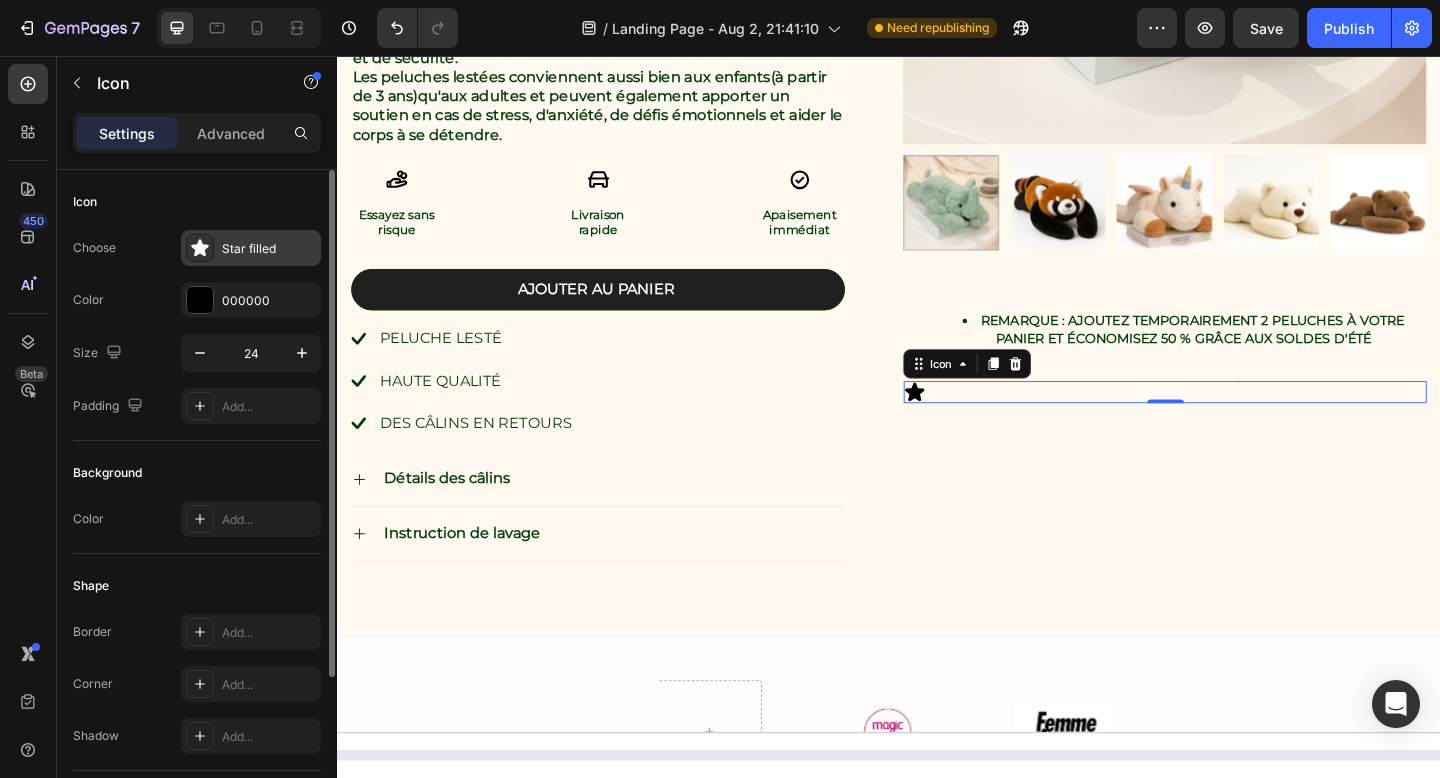 click on "Star filled" at bounding box center [269, 249] 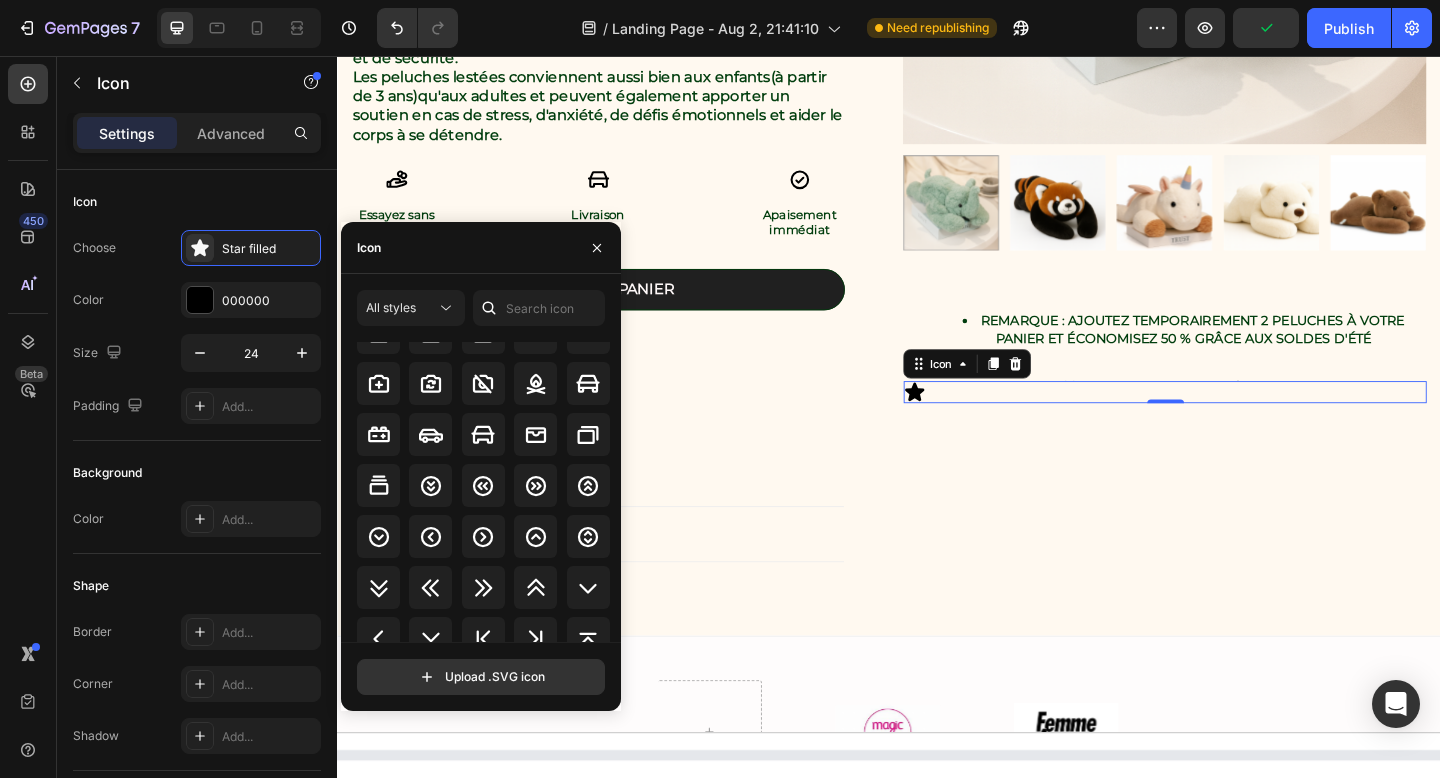scroll, scrollTop: 2405, scrollLeft: 0, axis: vertical 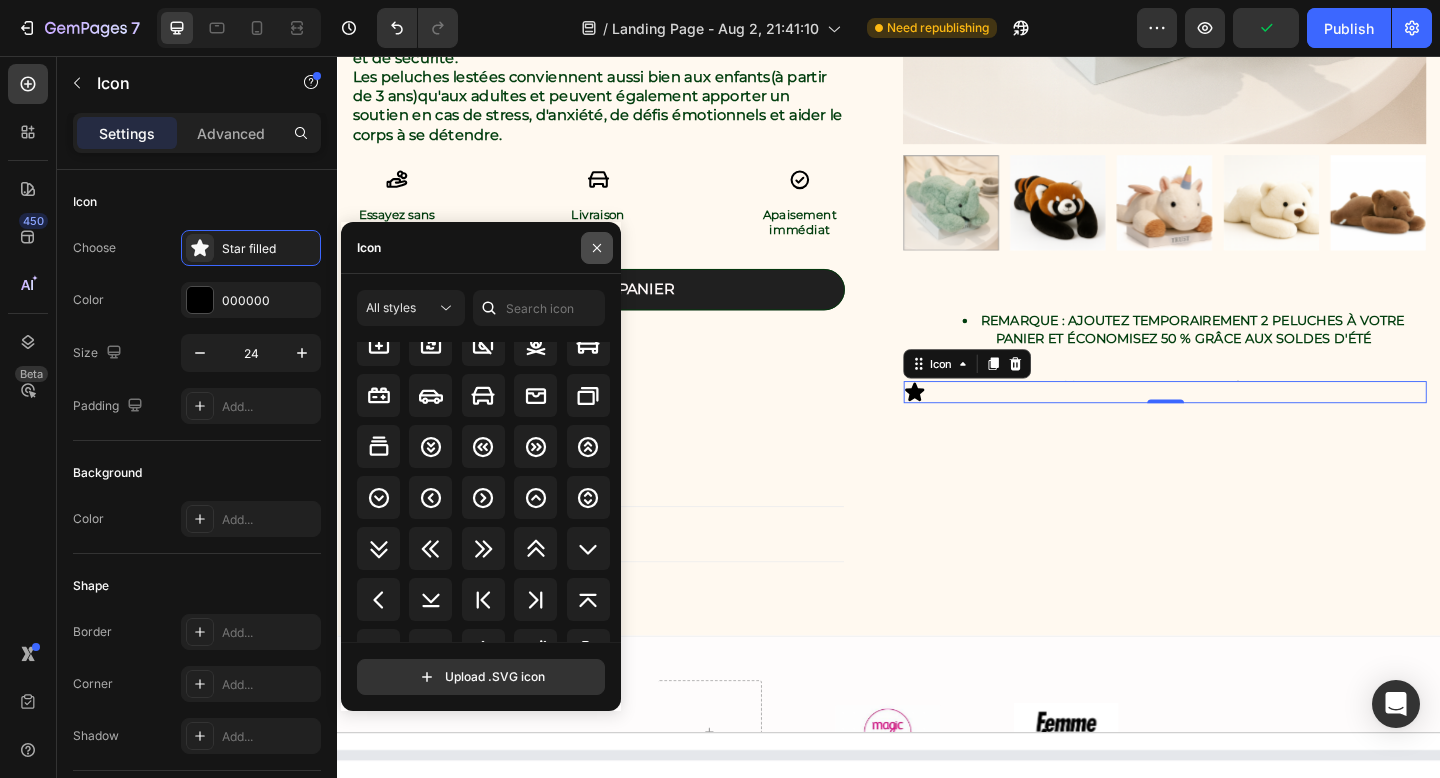 click 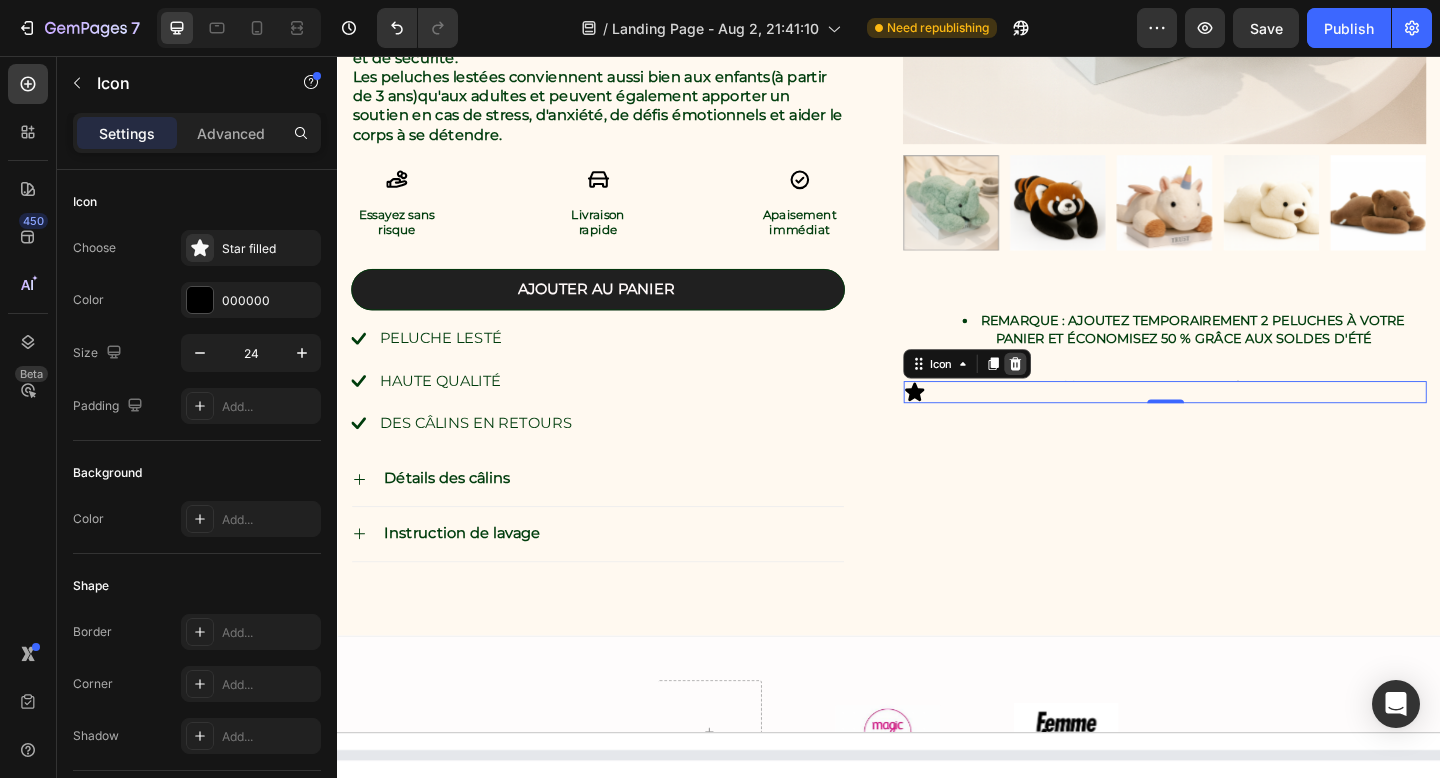 click 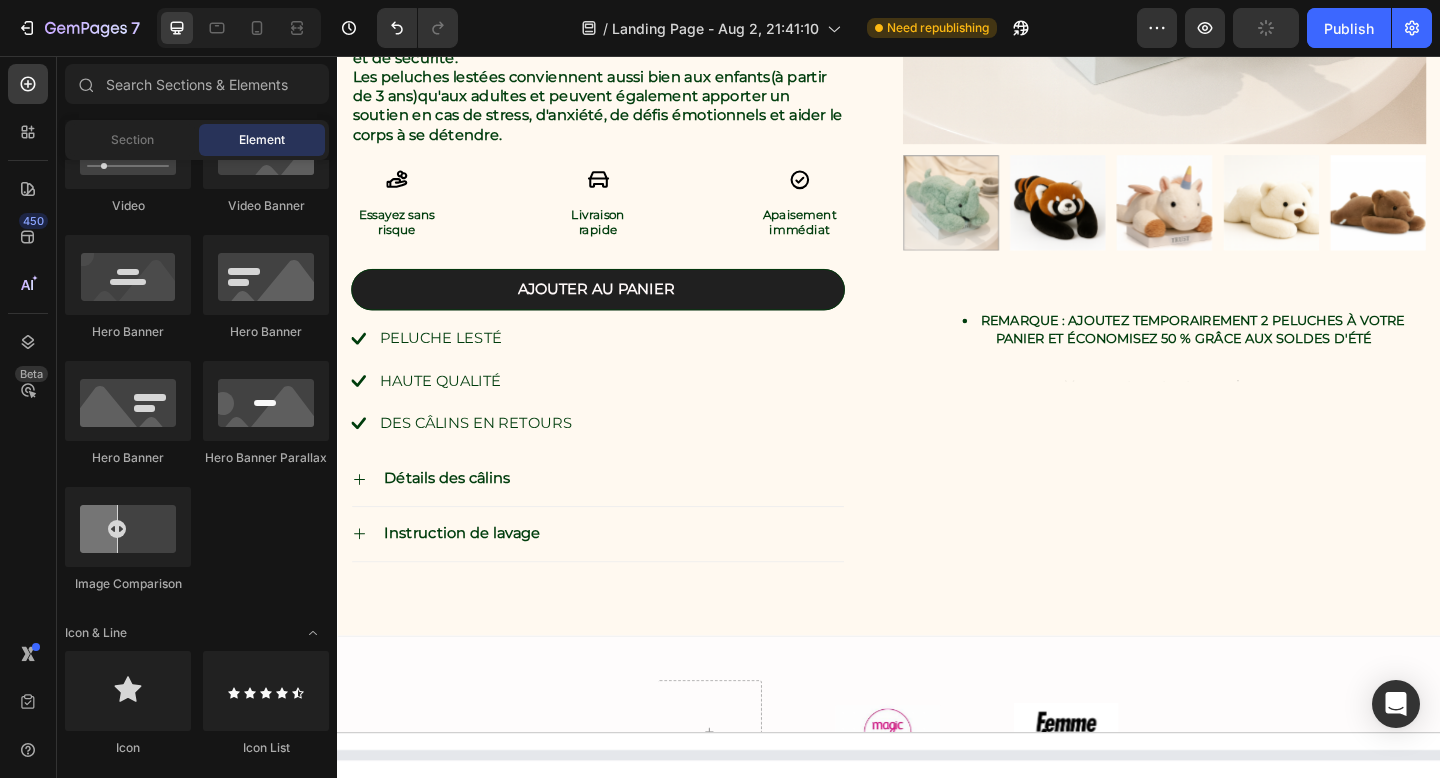 scroll, scrollTop: 0, scrollLeft: 0, axis: both 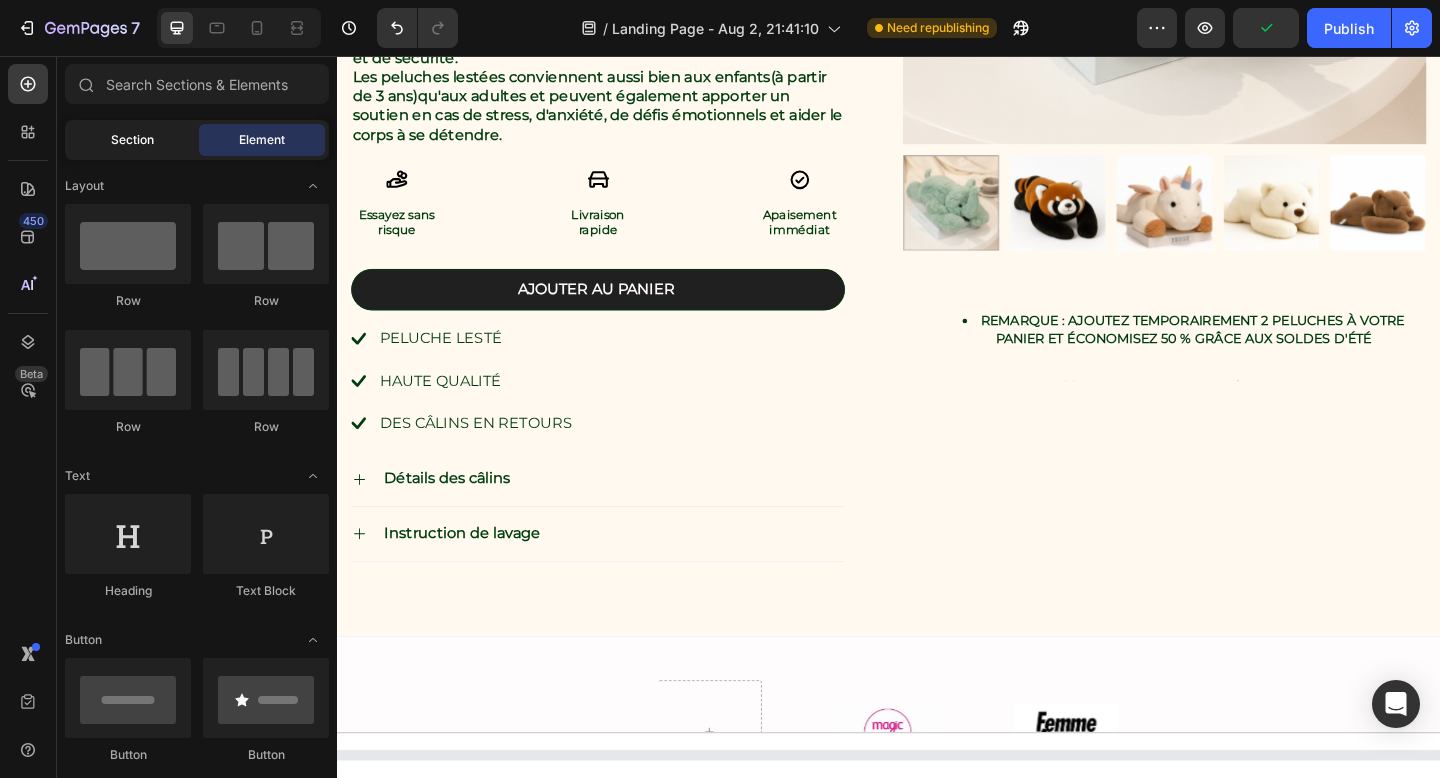 click on "Section" 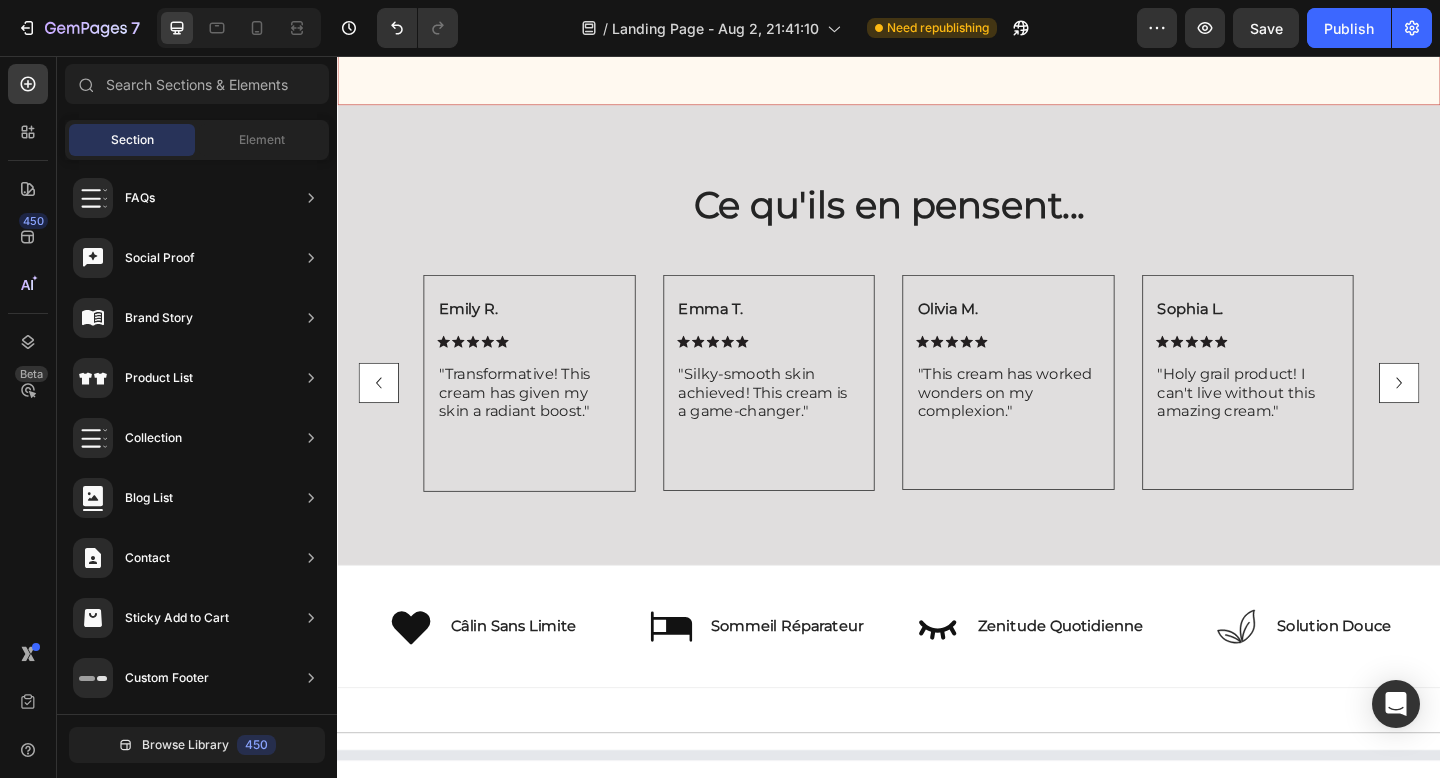scroll, scrollTop: 2751, scrollLeft: 0, axis: vertical 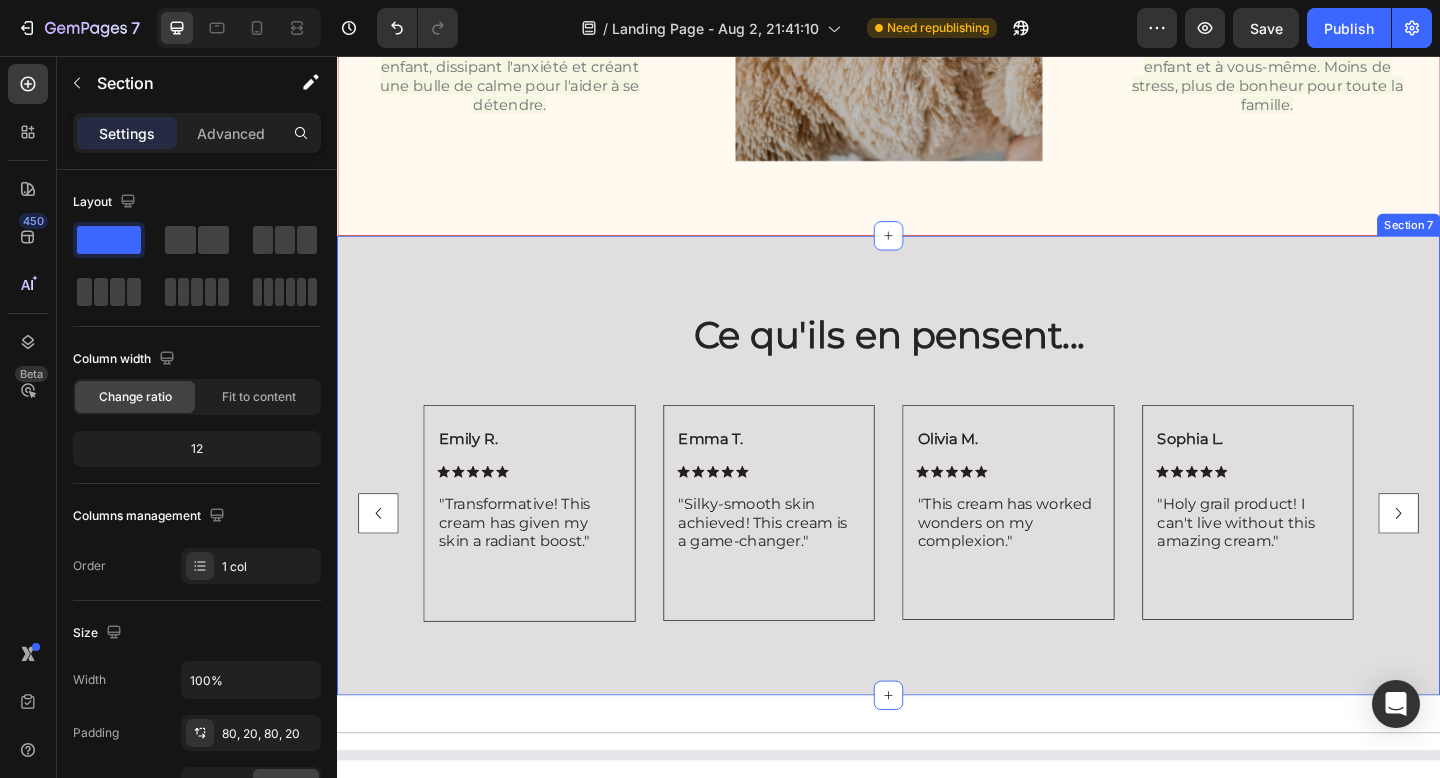 click on "Ce qu'ils en pensent... Heading
Emily R. Text Block
Icon
Icon
Icon
Icon
Icon Icon List "Transformative! This cream has given my skin a radiant boost." Text Block Row Row Emma T. Text Block
Icon
Icon
Icon
Icon
Icon Icon List "Silky-smooth skin achieved! This cream is a game-changer." Text Block Row Row Olivia M. Text Block
Icon
Icon
Icon
Icon
Icon Icon List "This cream has worked wonders on my complexion." Text Block Row Row Sophia L. Text Block
Icon
Icon
Icon
Icon
Icon Icon List "Holy grail product! I can't live without this amazing cream." Text Block Row Row" at bounding box center (937, 502) 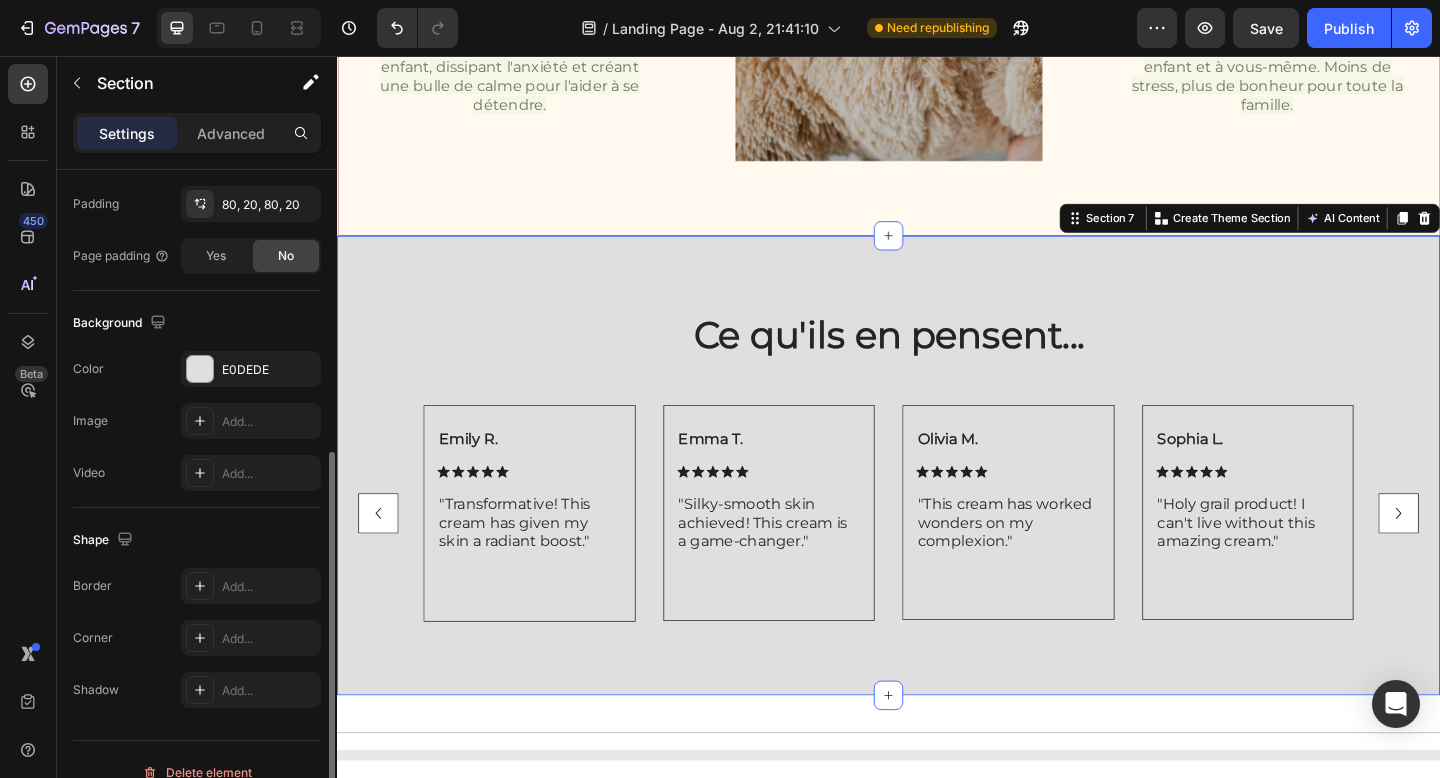 scroll, scrollTop: 518, scrollLeft: 0, axis: vertical 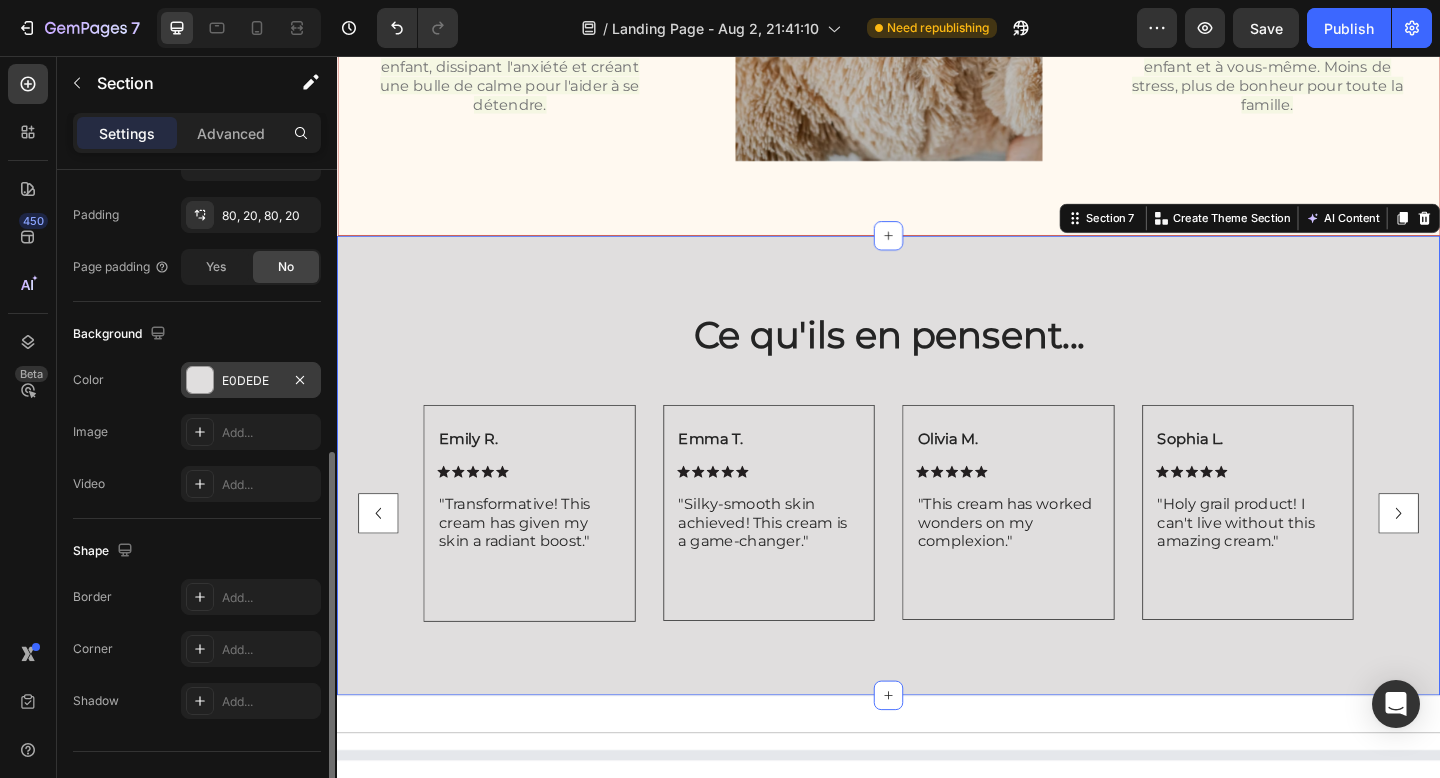 click on "E0DEDE" at bounding box center [251, 381] 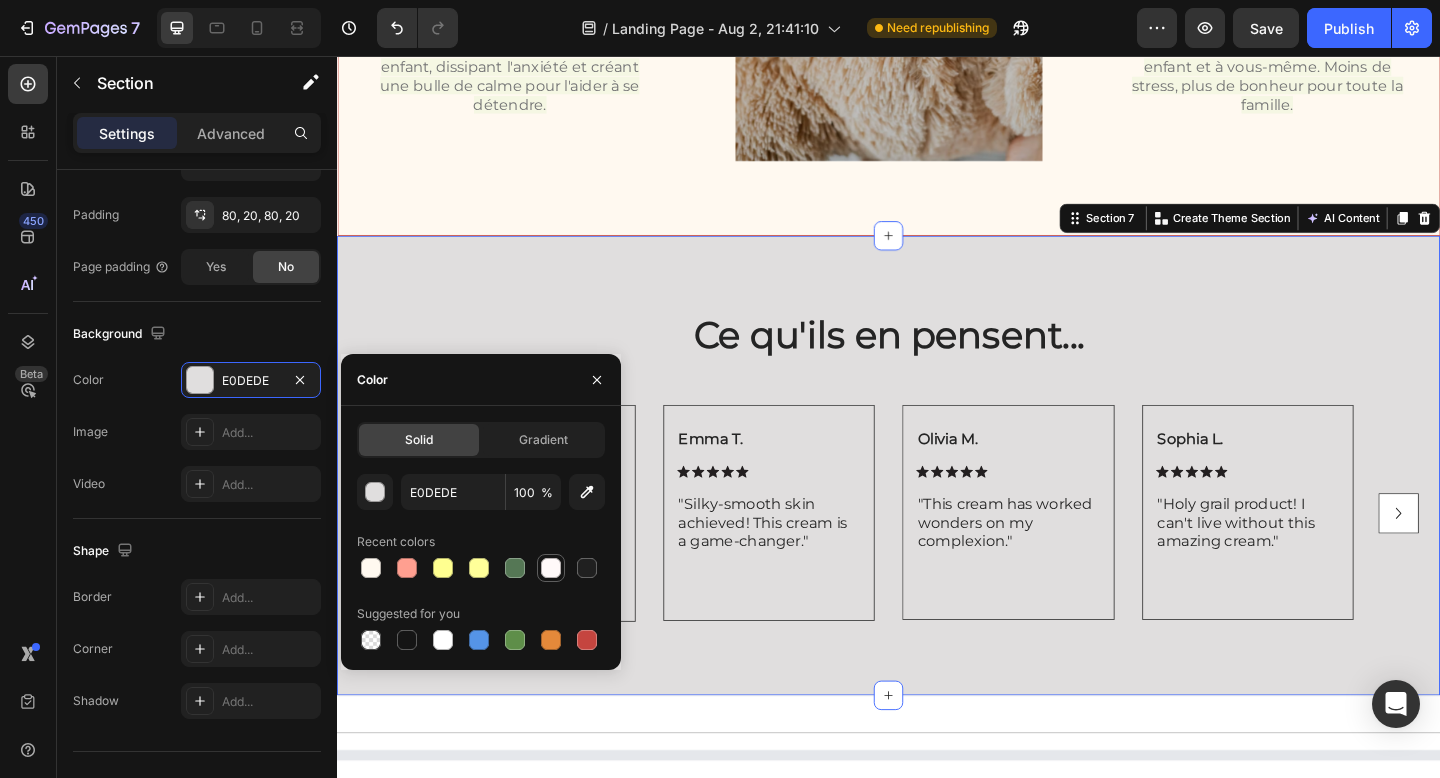 click at bounding box center (551, 568) 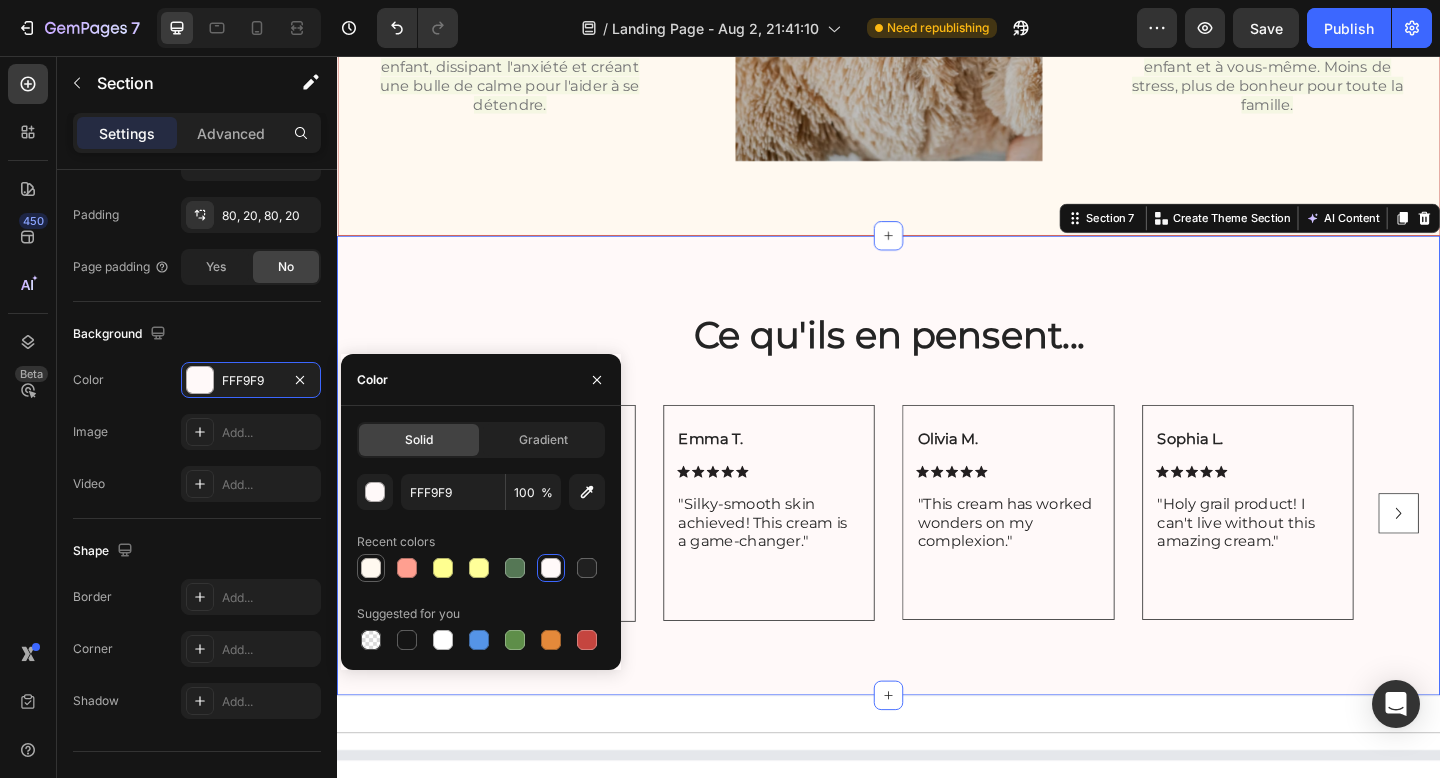 click at bounding box center (371, 568) 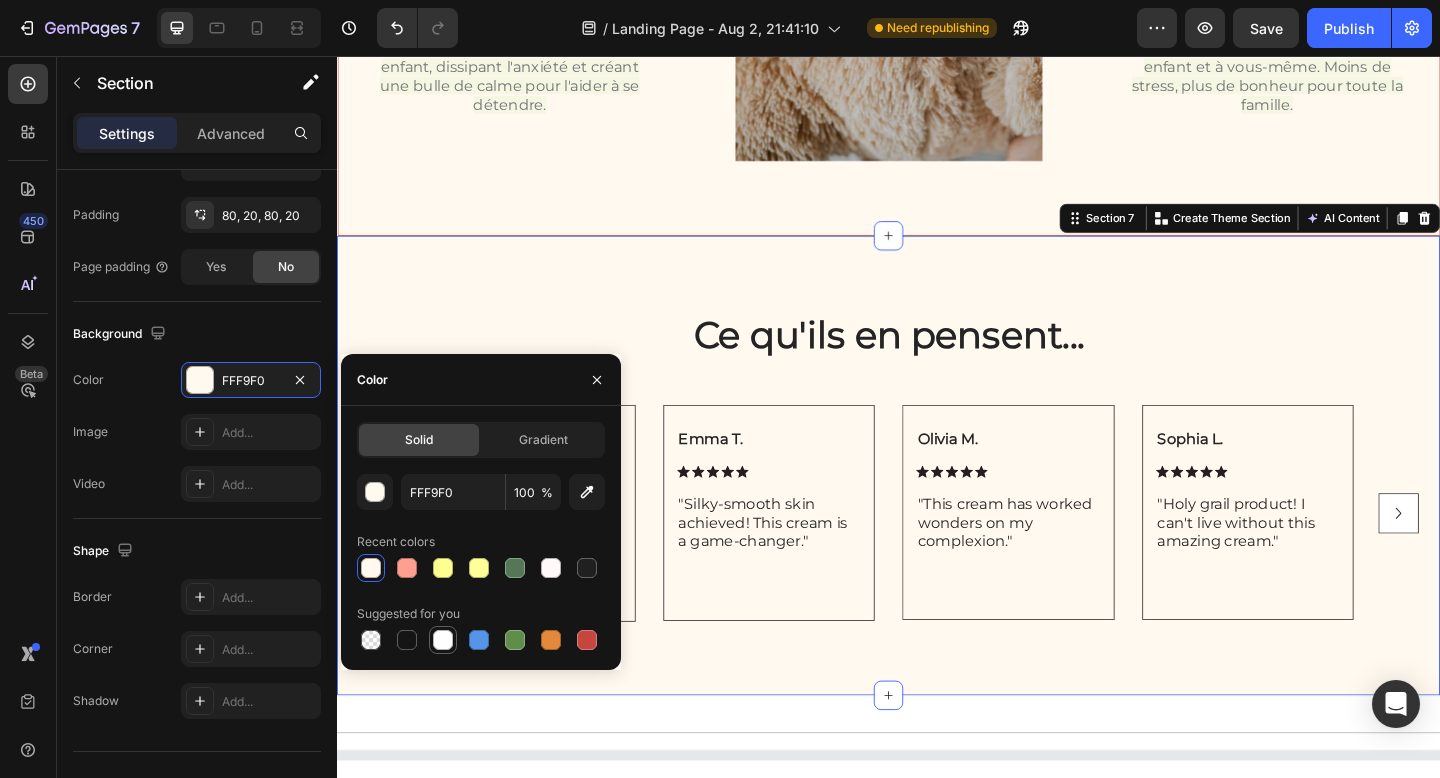 click at bounding box center [443, 640] 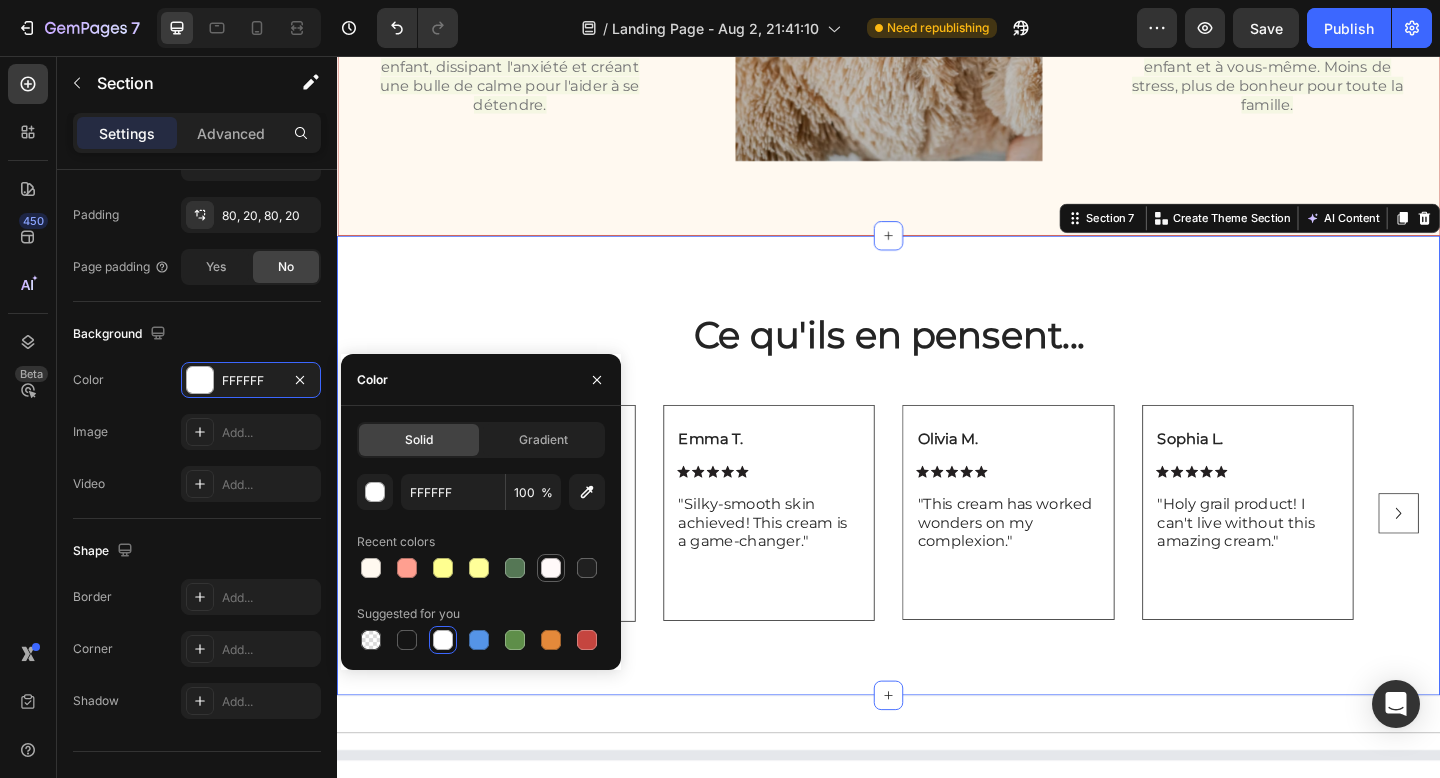 click at bounding box center [551, 568] 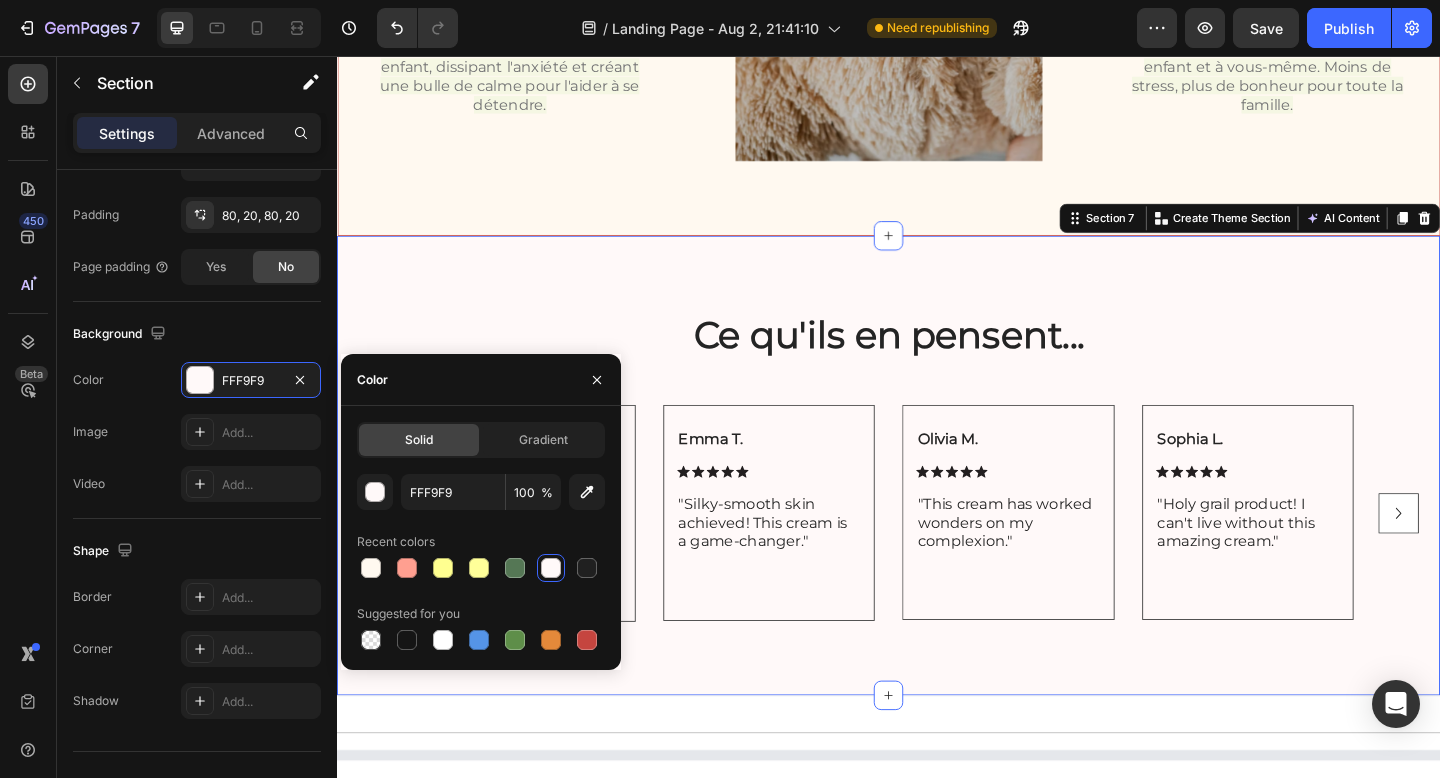 click on "Ce qu'ils en pensent... Heading
Emily R. Text Block
Icon
Icon
Icon
Icon
Icon Icon List "Transformative! This cream has given my skin a radiant boost." Text Block Row Row Emma T. Text Block
Icon
Icon
Icon
Icon
Icon Icon List "Silky-smooth skin achieved! This cream is a game-changer." Text Block Row Row Olivia M. Text Block
Icon
Icon
Icon
Icon
Icon Icon List "This cream has worked wonders on my complexion." Text Block Row Row Sophia L. Text Block
Icon
Icon
Icon
Icon
Icon Icon List "Holy grail product! I can't live without this amazing cream." Text Block Row Row" at bounding box center (937, 502) 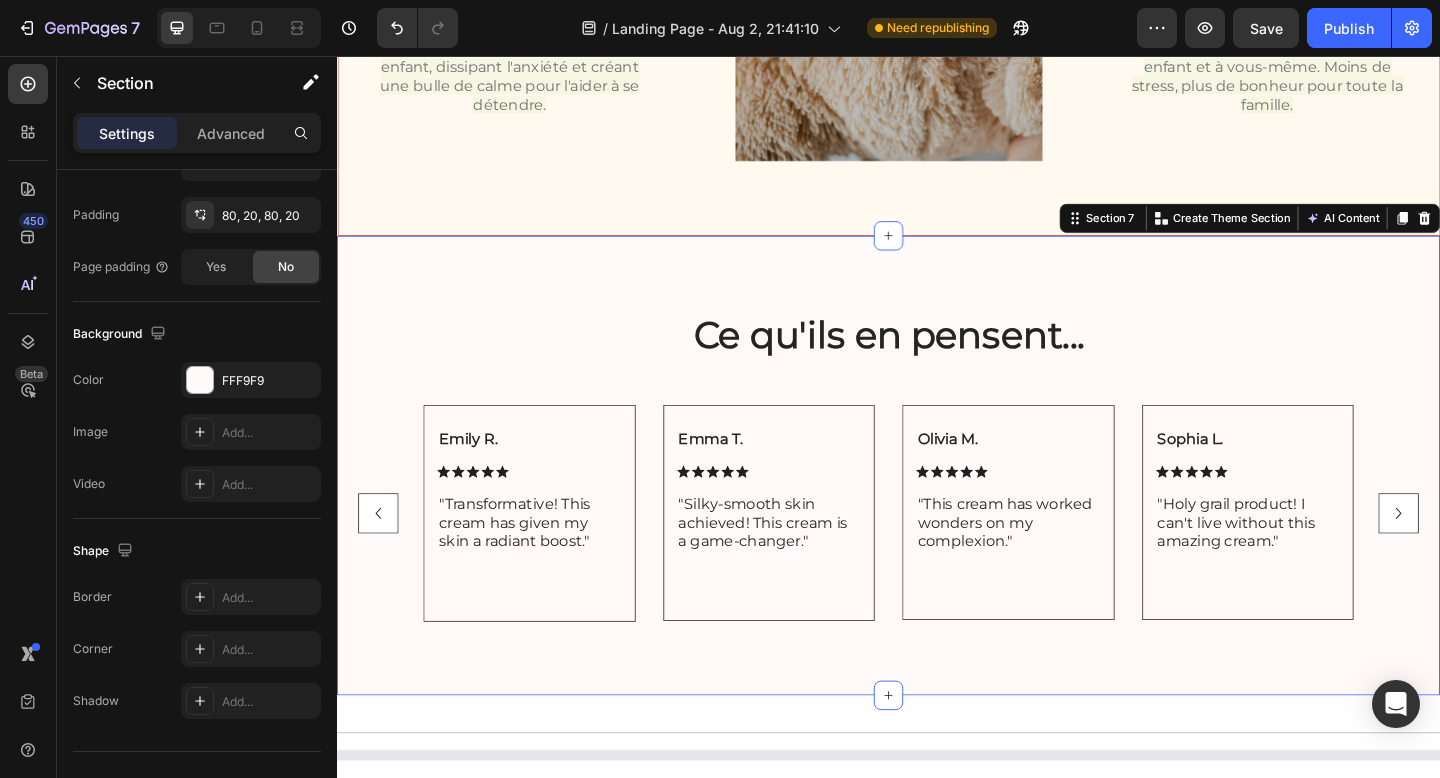click on "Ce qu'ils en pensent... Heading
Emily R. Text Block
Icon
Icon
Icon
Icon
Icon Icon List "Transformative! This cream has given my skin a radiant boost." Text Block Row Row Emma T. Text Block
Icon
Icon
Icon
Icon
Icon Icon List "Silky-smooth skin achieved! This cream is a game-changer." Text Block Row Row Olivia M. Text Block
Icon
Icon
Icon
Icon
Icon Icon List "This cream has worked wonders on my complexion." Text Block Row Row Sophia L. Text Block
Icon
Icon
Icon
Icon
Icon Icon List "Holy grail product! I can't live without this amazing cream." Text Block Row Row" at bounding box center (937, 502) 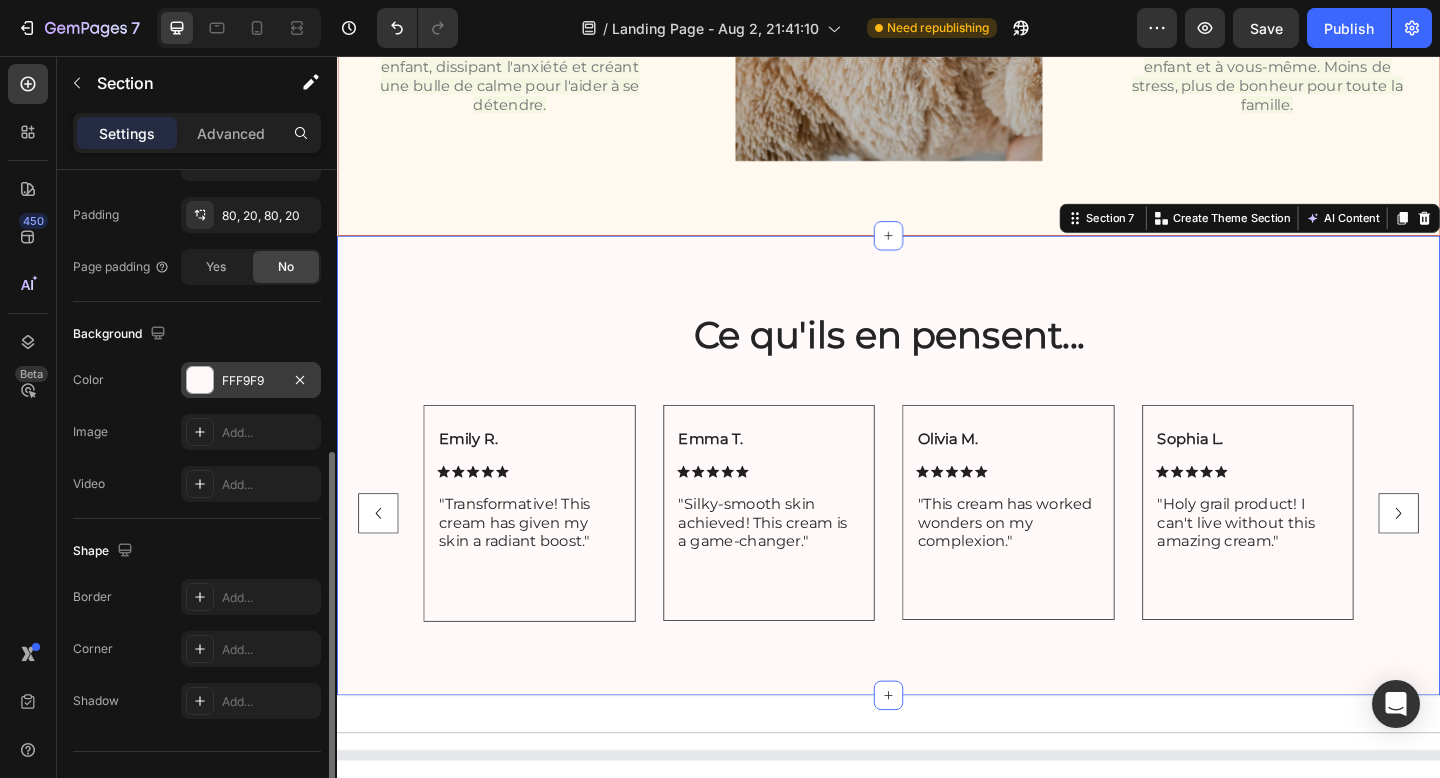 click on "FFF9F9" at bounding box center (251, 381) 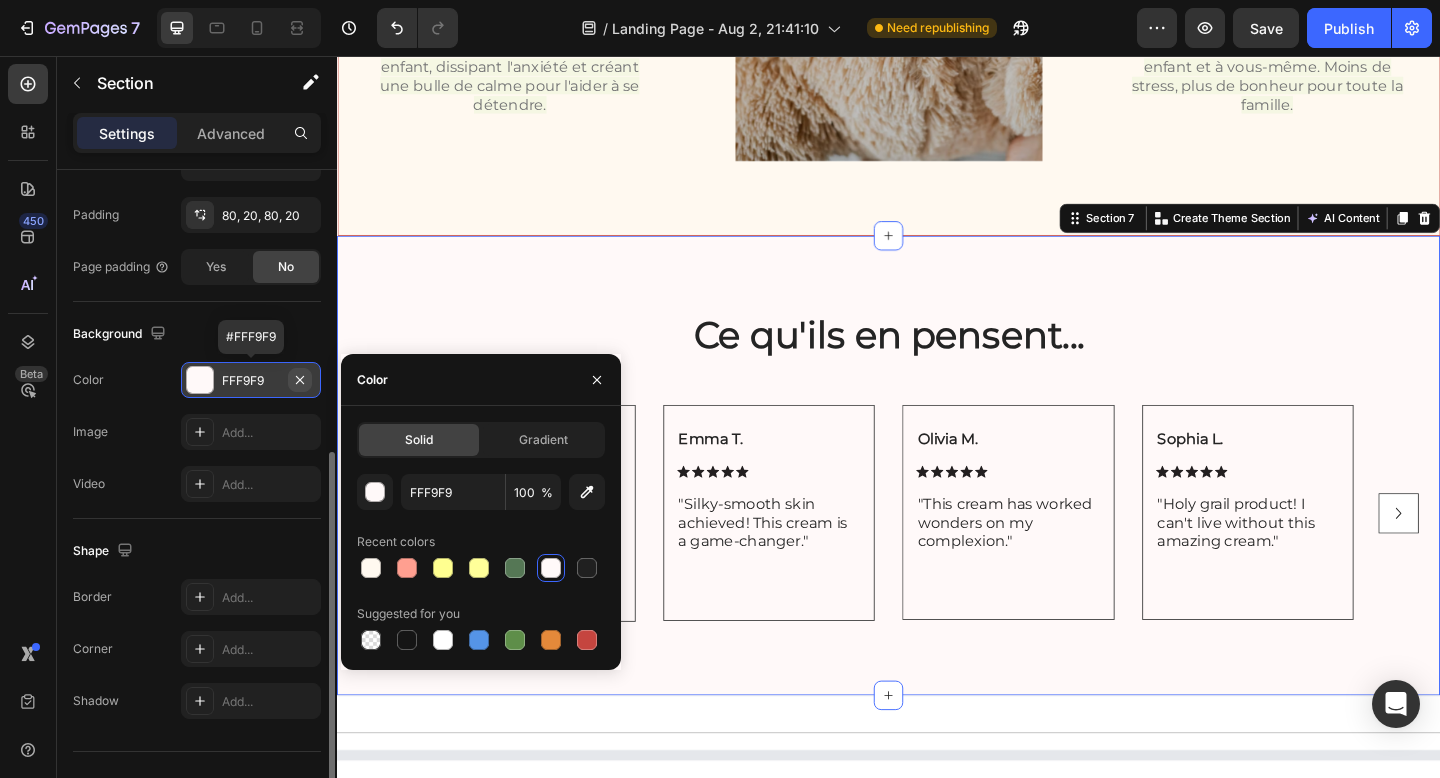 click 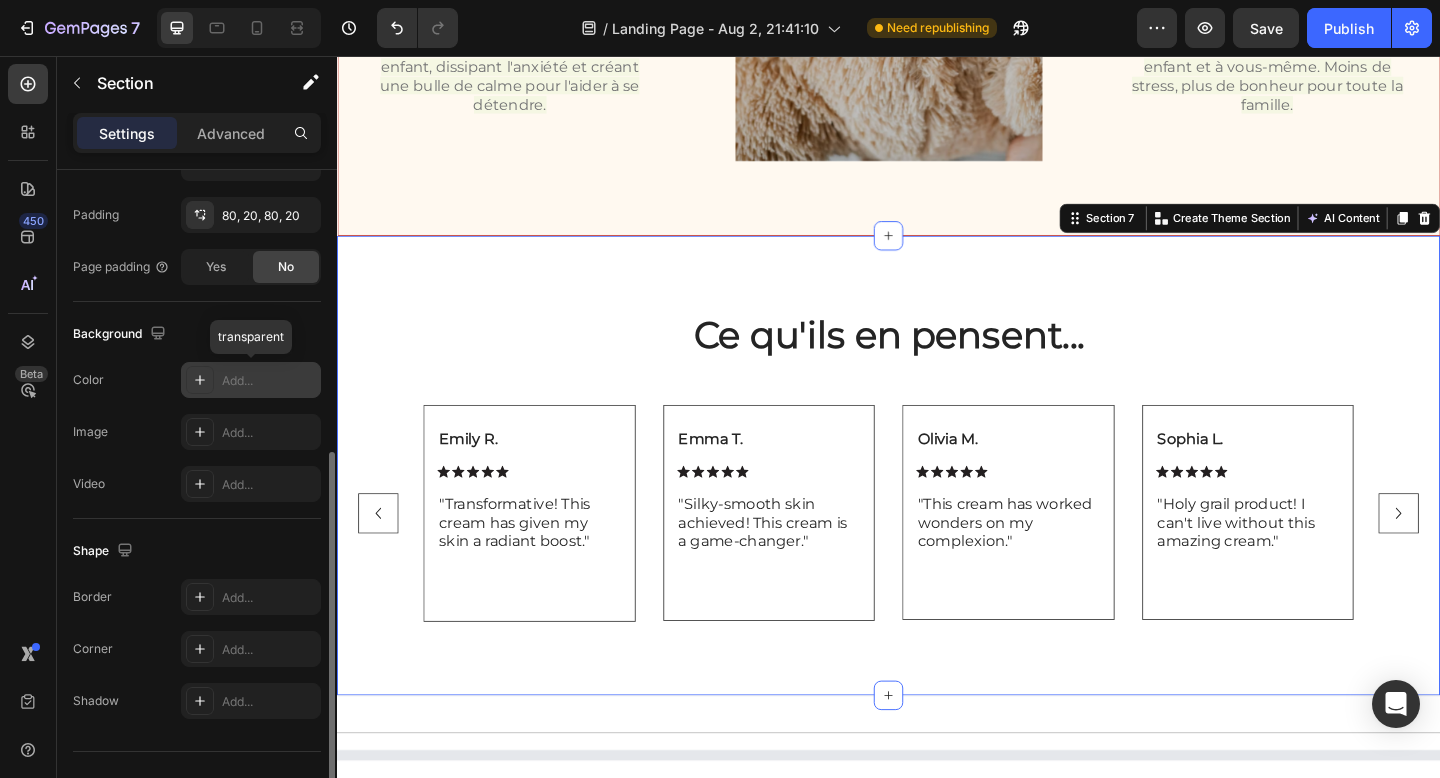 click on "Add..." at bounding box center [269, 381] 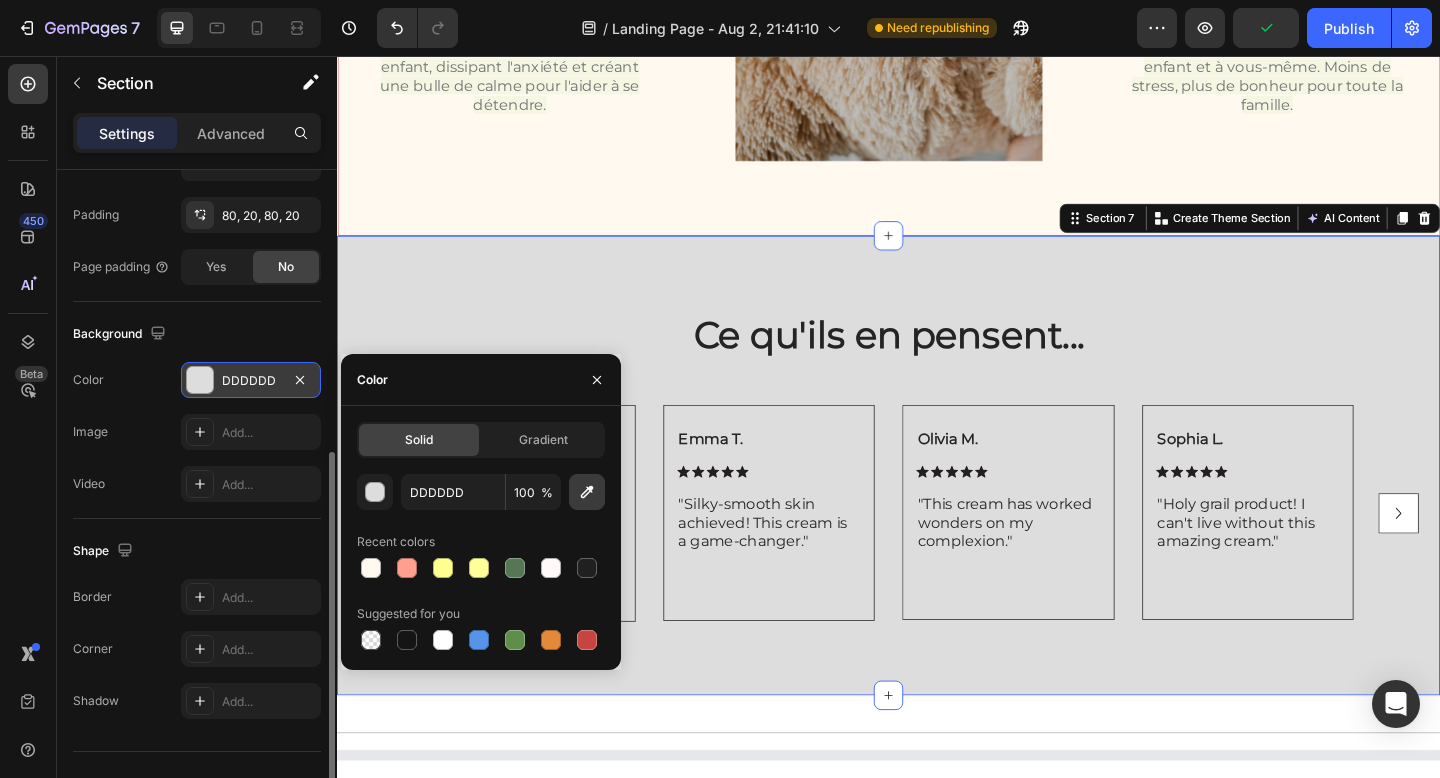 click at bounding box center (587, 492) 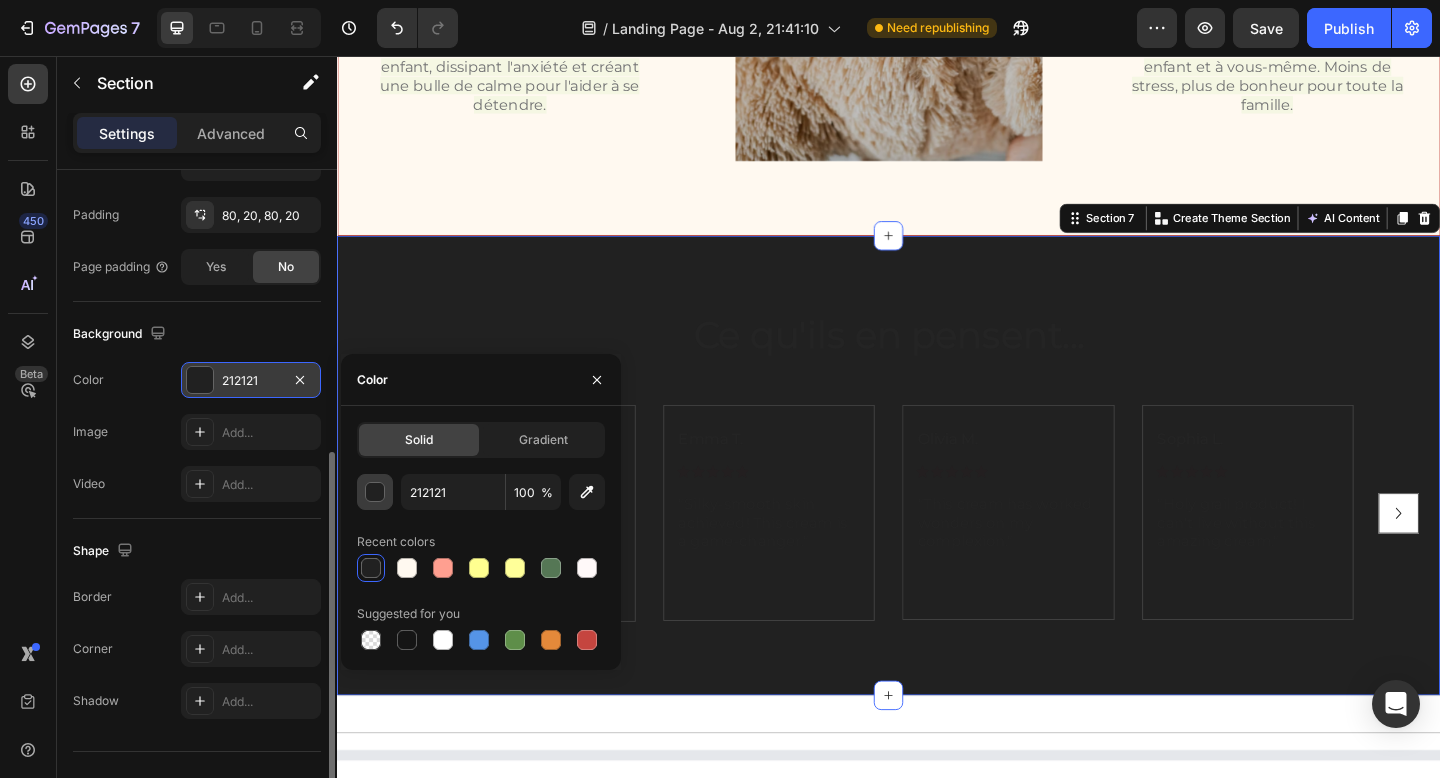 click at bounding box center (375, 492) 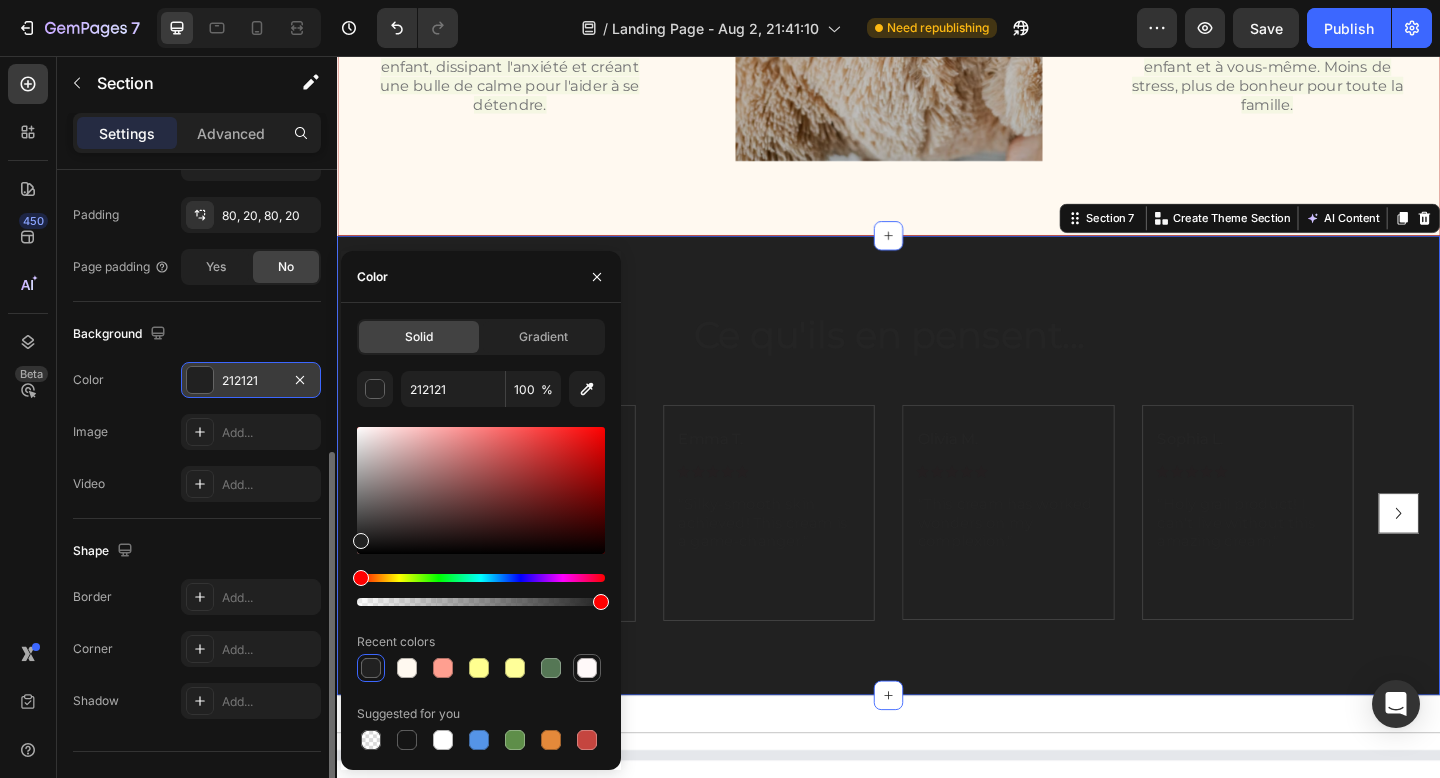 click at bounding box center [587, 668] 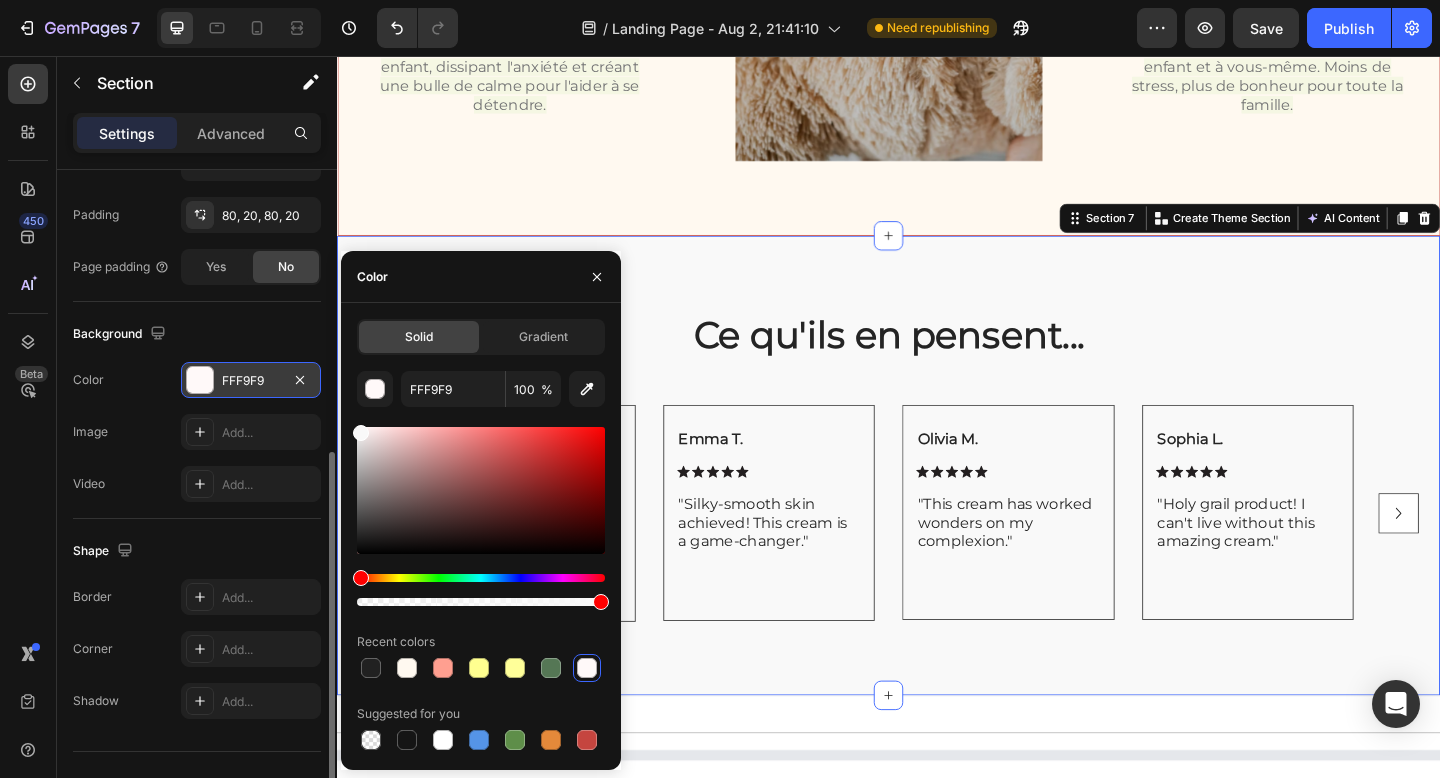 drag, startPoint x: 367, startPoint y: 429, endPoint x: 354, endPoint y: 429, distance: 13 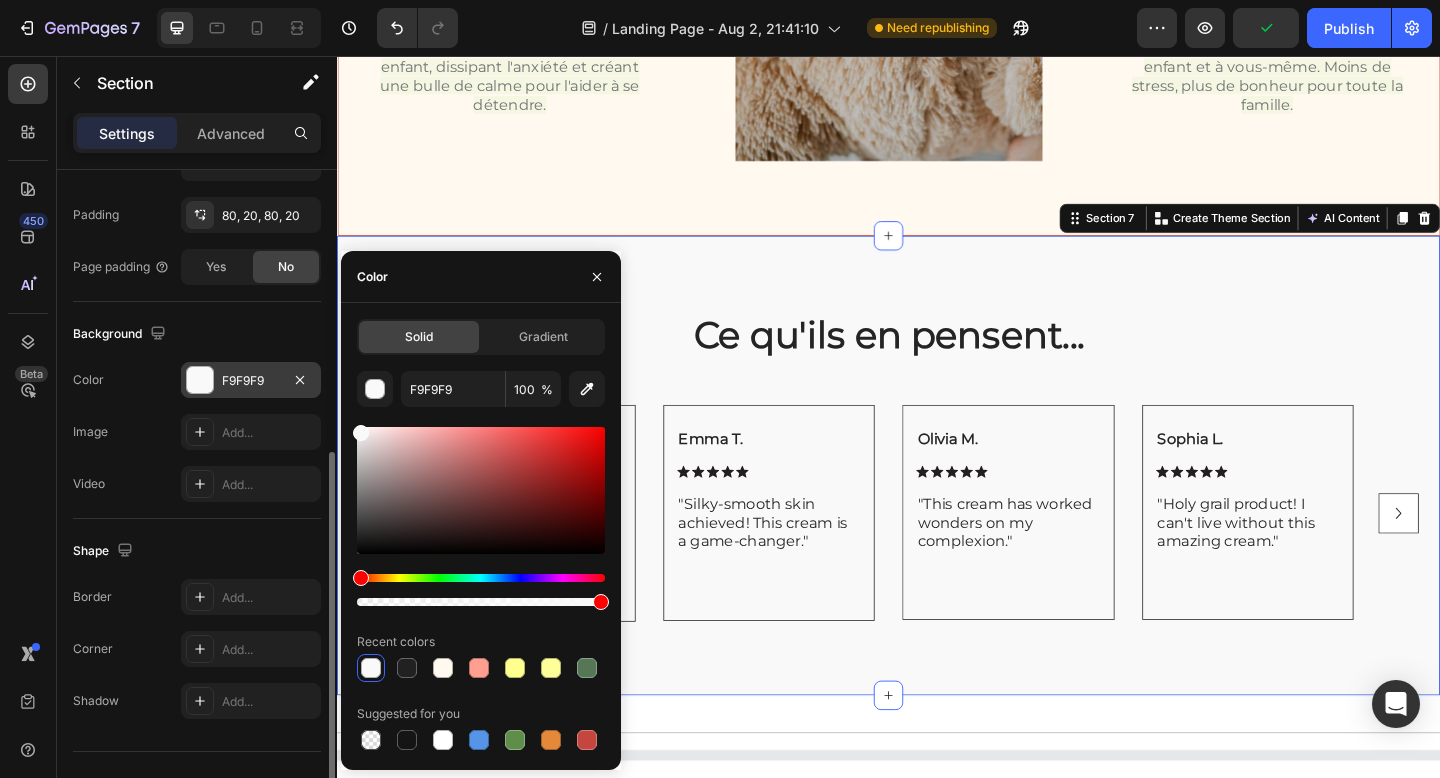 click on "Ce qu'ils en pensent... Heading
Emily R. Text Block
Icon
Icon
Icon
Icon
Icon Icon List "Transformative! This cream has given my skin a radiant boost." Text Block Row Row Emma T. Text Block
Icon
Icon
Icon
Icon
Icon Icon List "Silky-smooth skin achieved! This cream is a game-changer." Text Block Row Row Olivia M. Text Block
Icon
Icon
Icon
Icon
Icon Icon List "This cream has worked wonders on my complexion." Text Block Row Row Sophia L. Text Block
Icon
Icon
Icon
Icon
Icon Icon List "Holy grail product! I can't live without this amazing cream." Text Block Row Row" at bounding box center [937, 502] 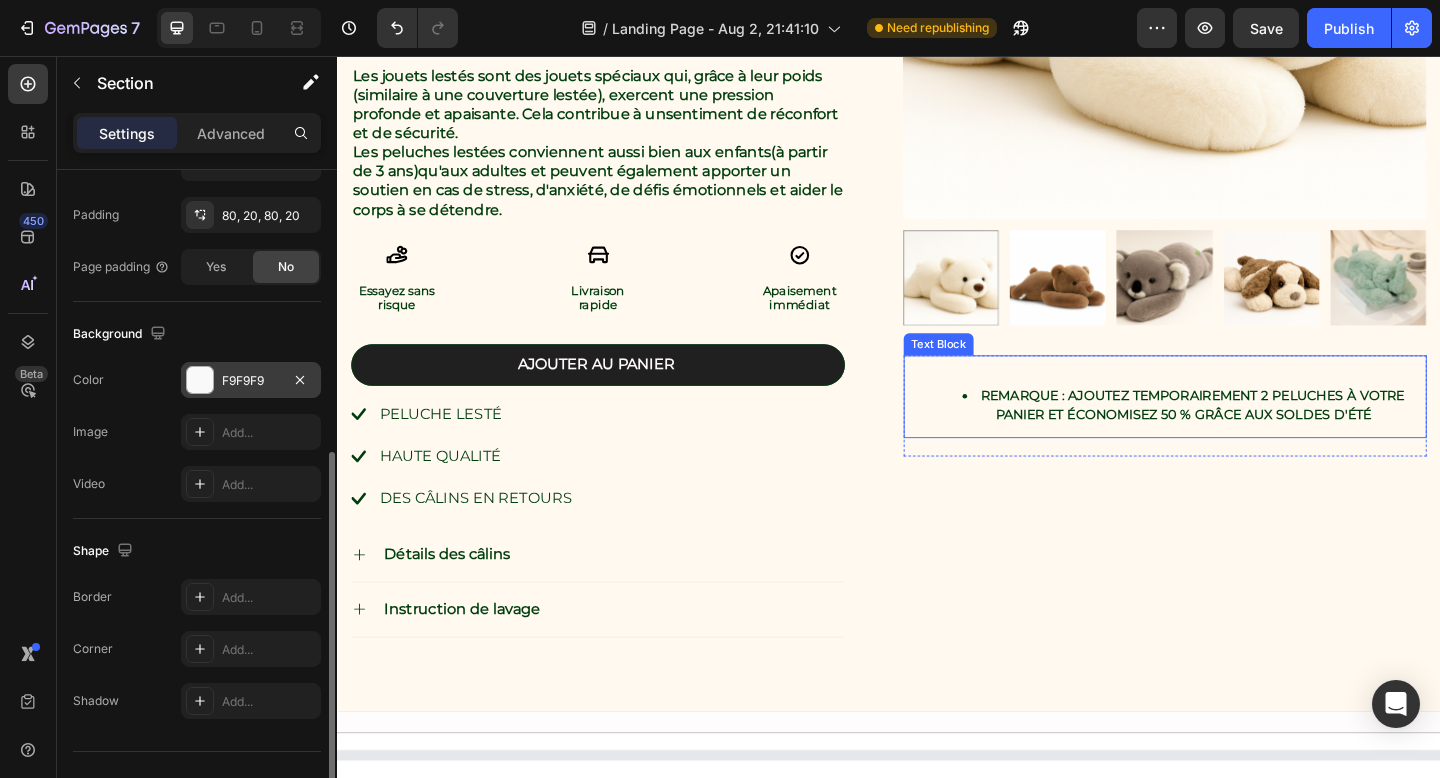 scroll, scrollTop: 1252, scrollLeft: 0, axis: vertical 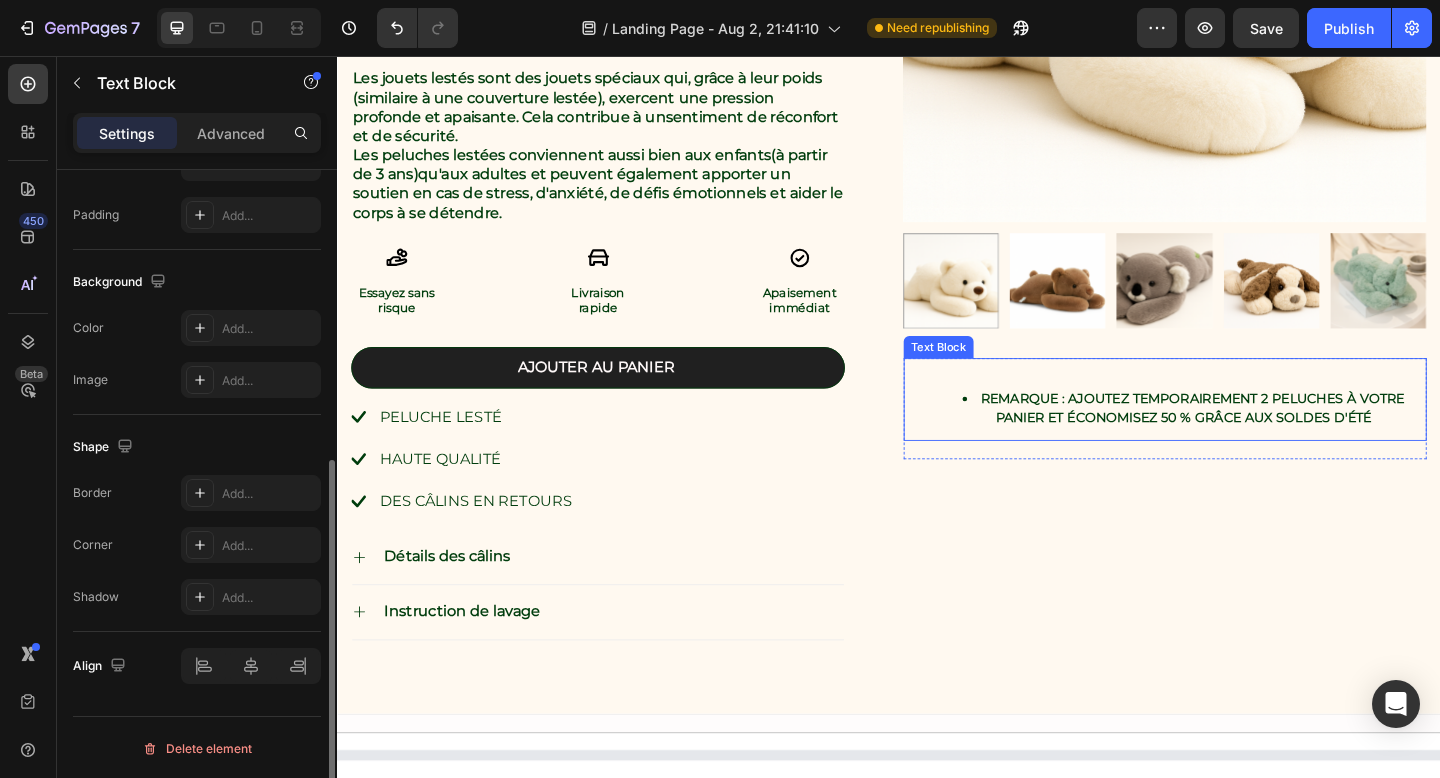 click on "REMARQUE : Ajoutez temporairement 2 peluches à votre panier et économisez 50 % grâce aux soldes d'été" at bounding box center [1237, 430] 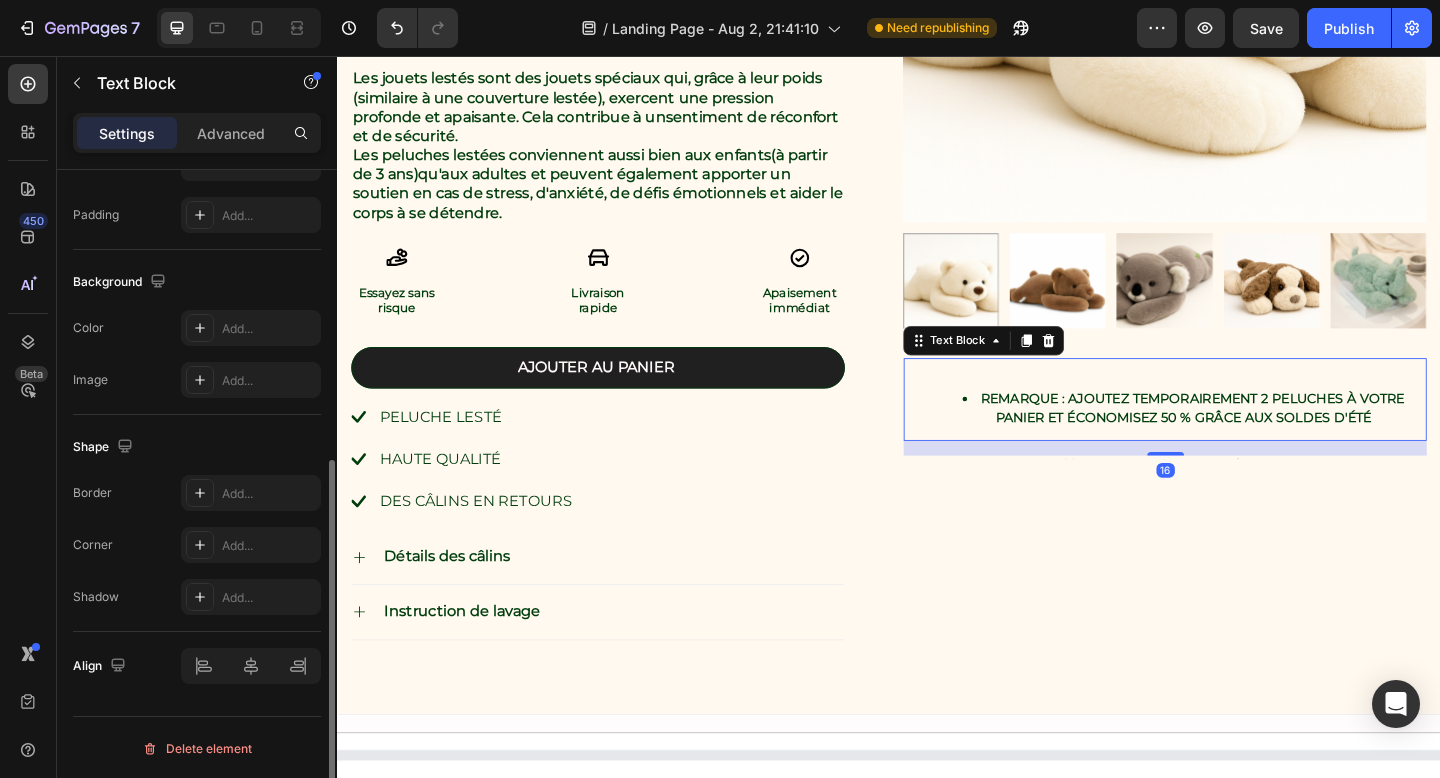 scroll, scrollTop: 0, scrollLeft: 0, axis: both 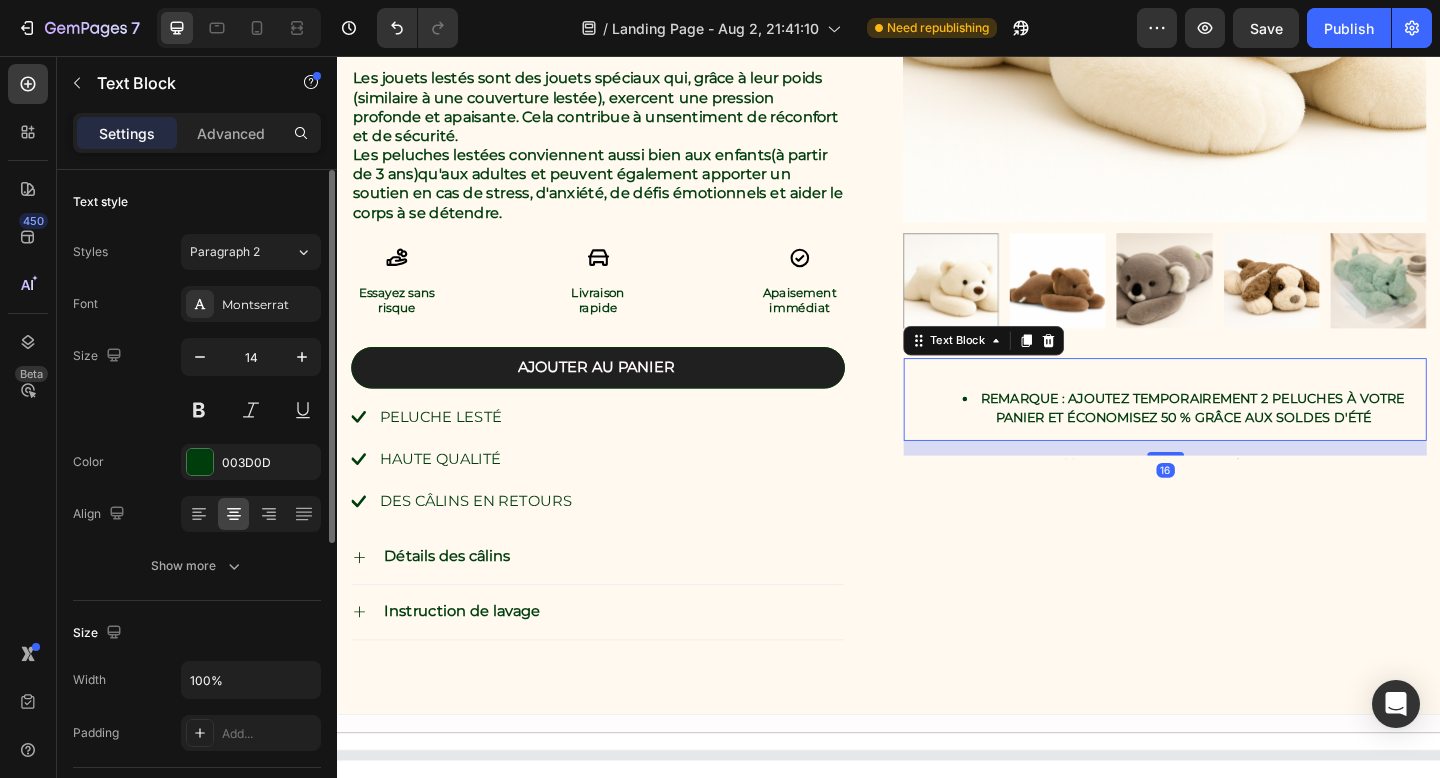 click on "REMARQUE : Ajoutez temporairement 2 peluches à votre panier et économisez 50 % grâce aux soldes d'été" at bounding box center (1267, 439) 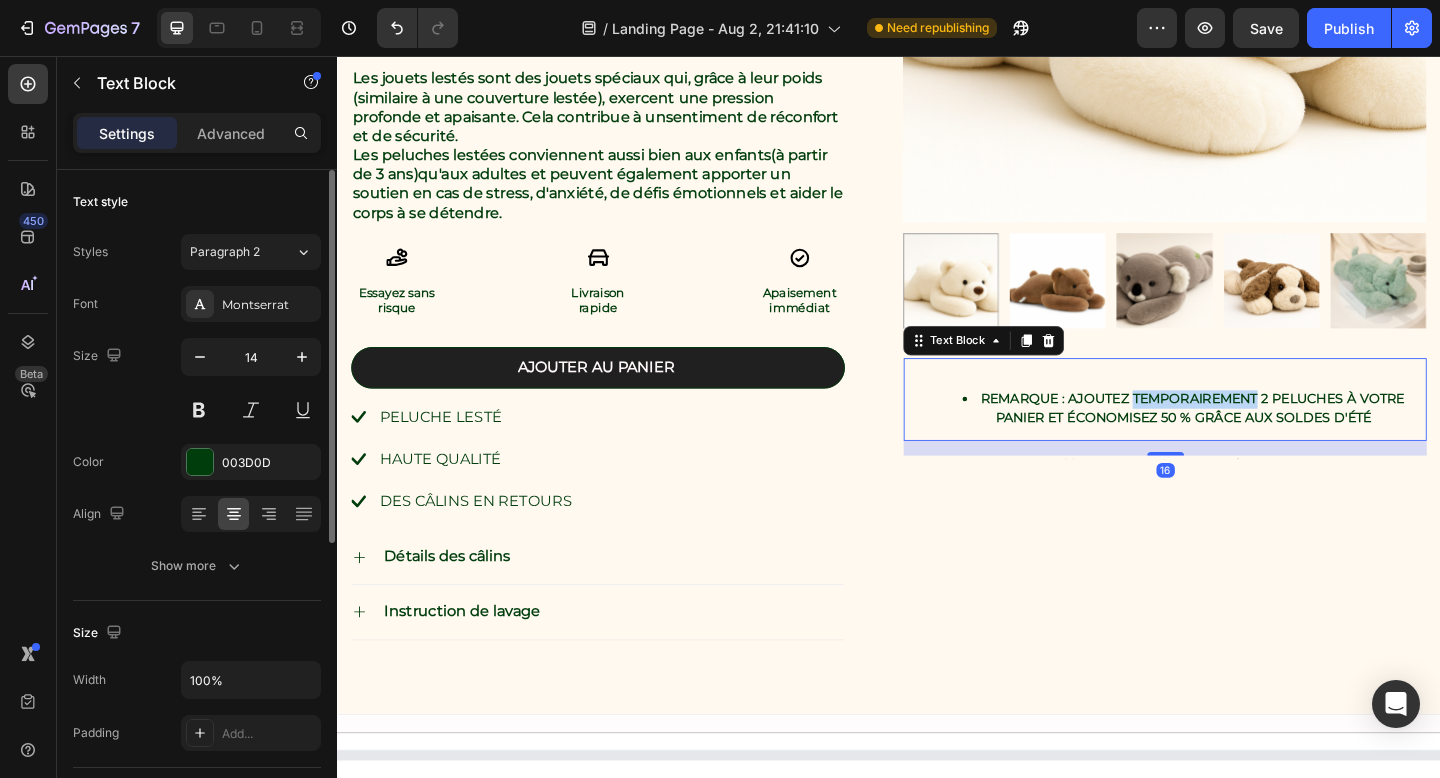 click on "REMARQUE : Ajoutez temporairement 2 peluches à votre panier et économisez 50 % grâce aux soldes d'été" at bounding box center [1267, 439] 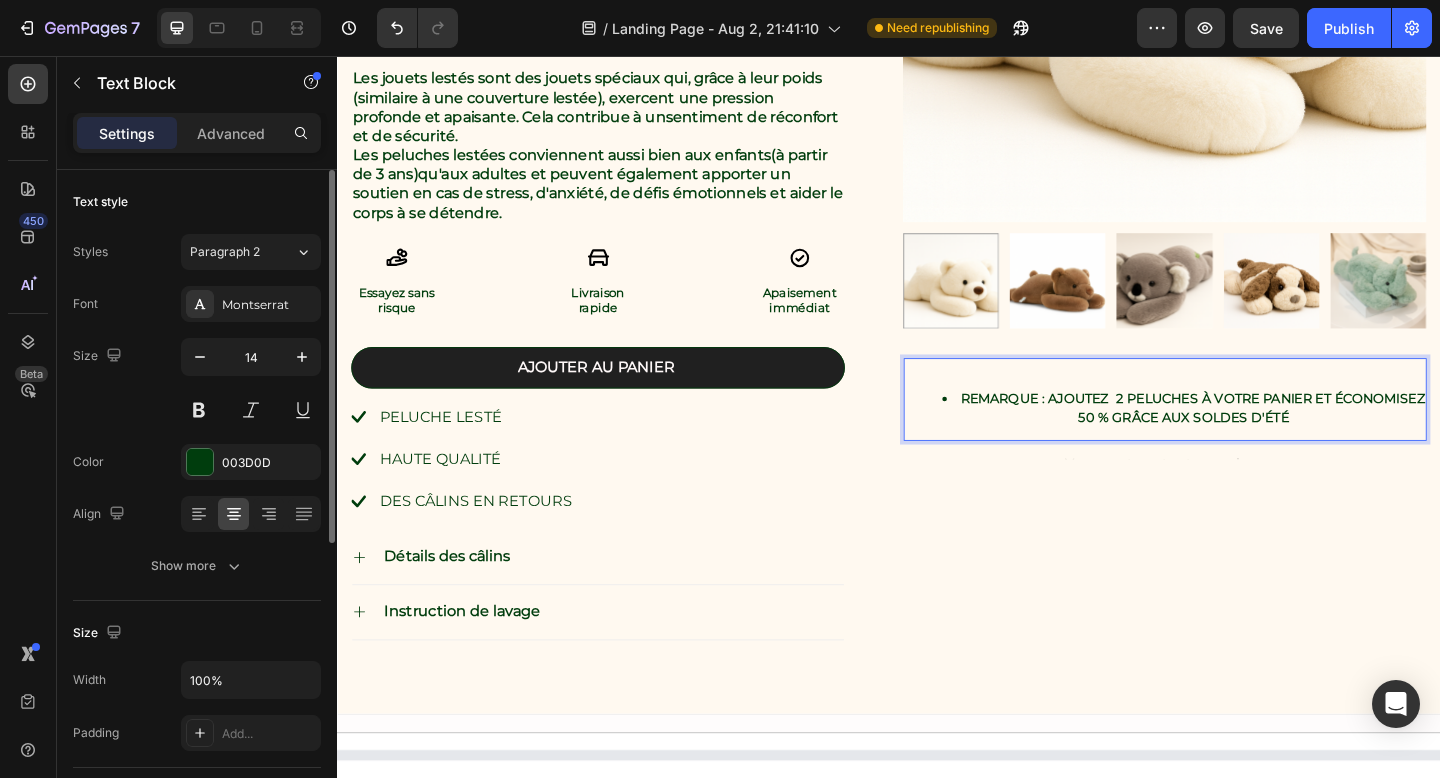 click on "REMARQUE : Ajoutez  2 peluches à votre panier et économisez 50 % grâce aux soldes d'été" at bounding box center [1257, 439] 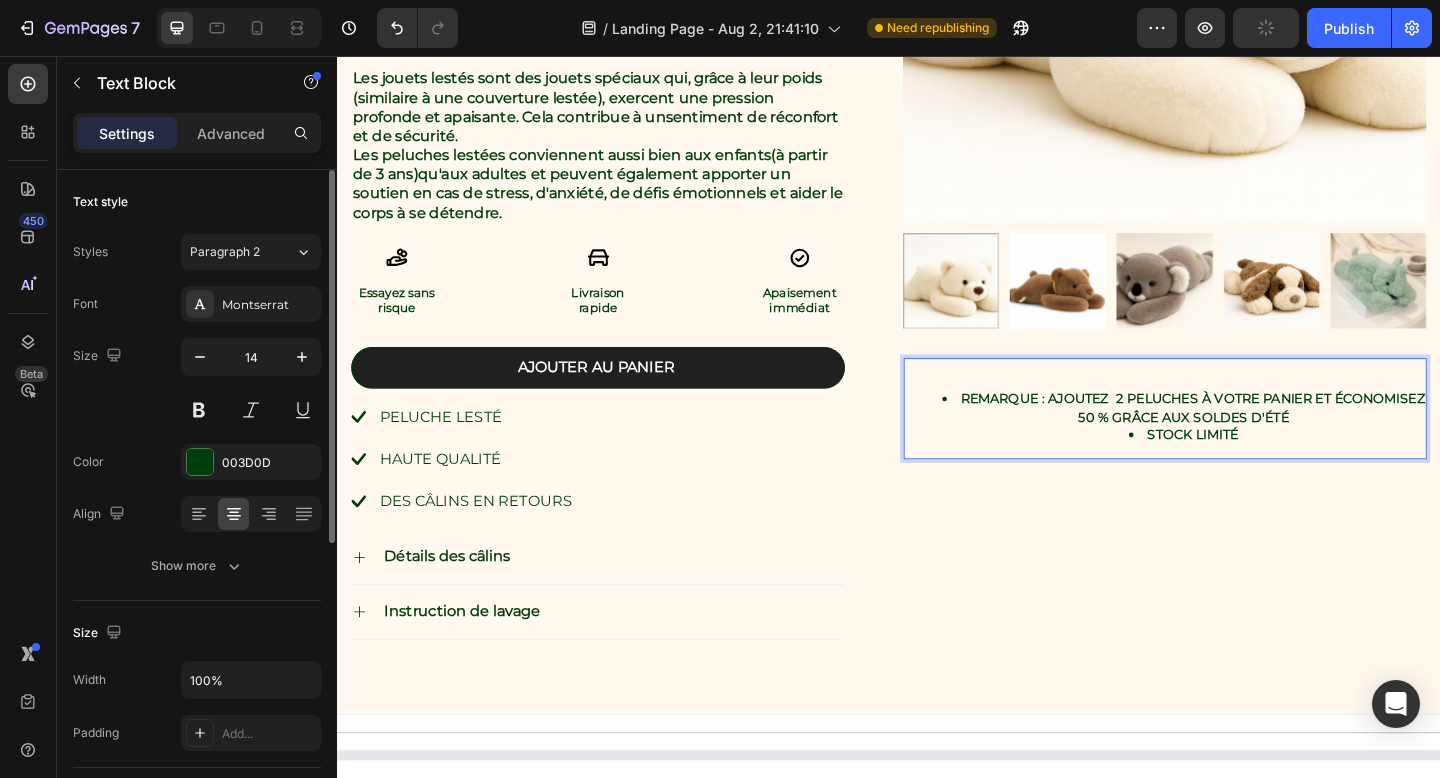 click on "STOCK LIMITÉ" at bounding box center (1257, 469) 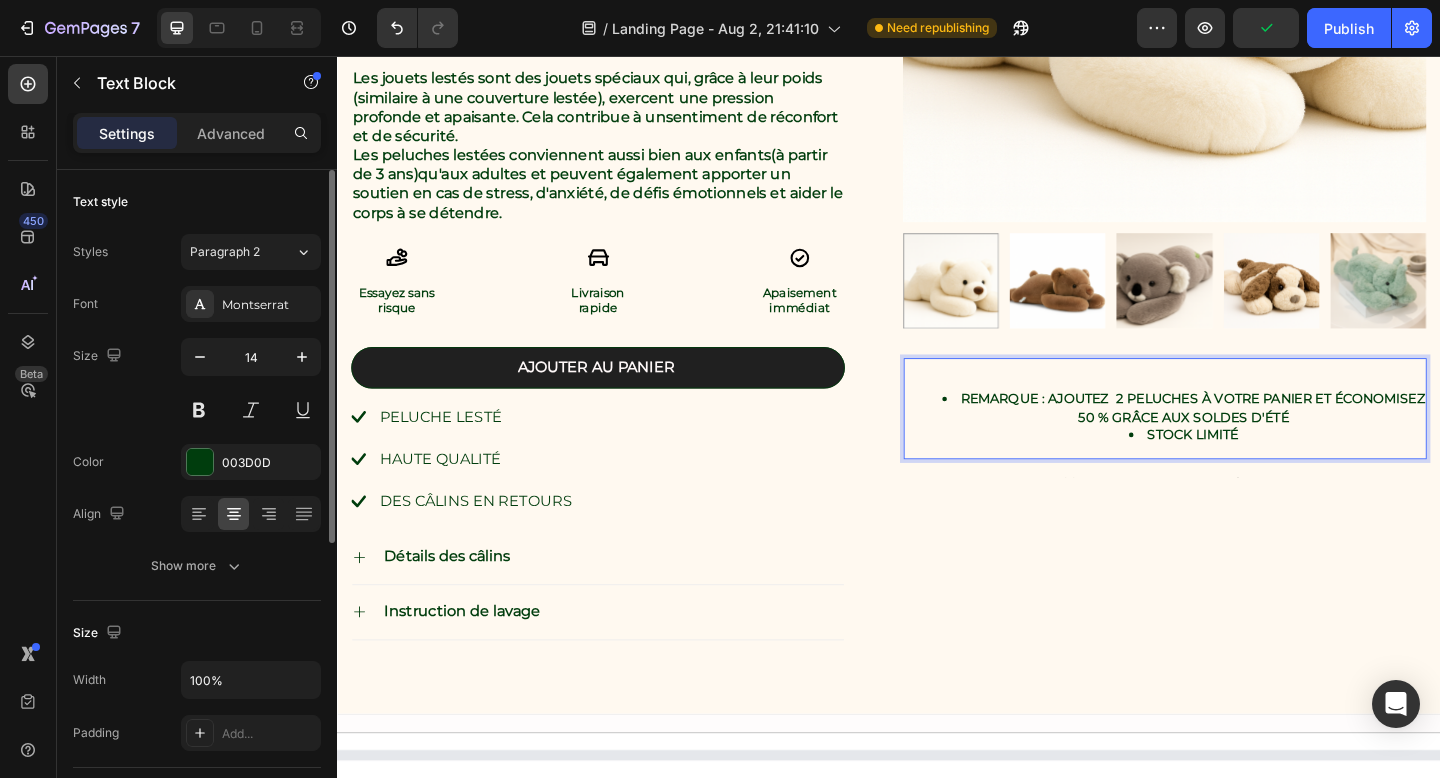 click on "STOCK LIMITÉ" at bounding box center [1257, 469] 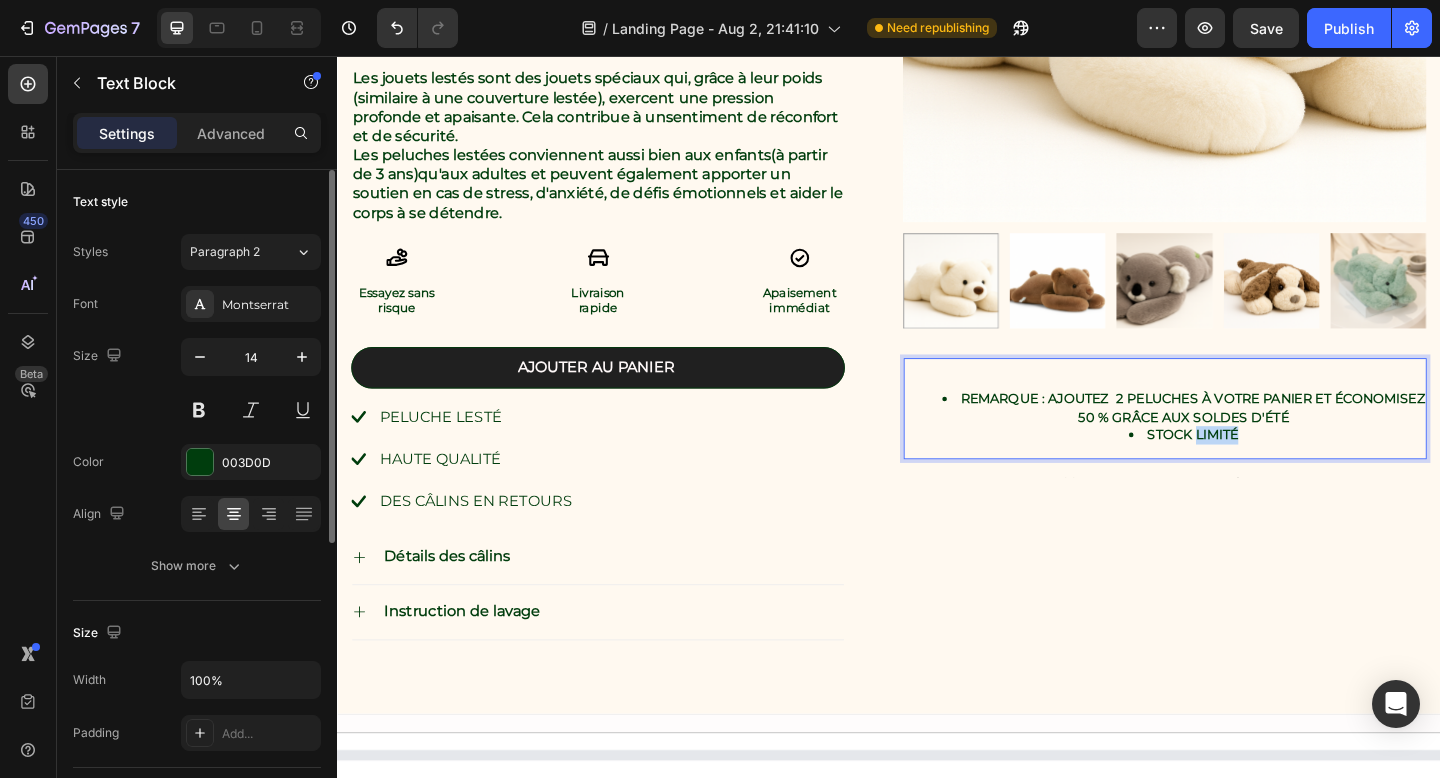 click on "STOCK LIMITÉ" at bounding box center [1267, 468] 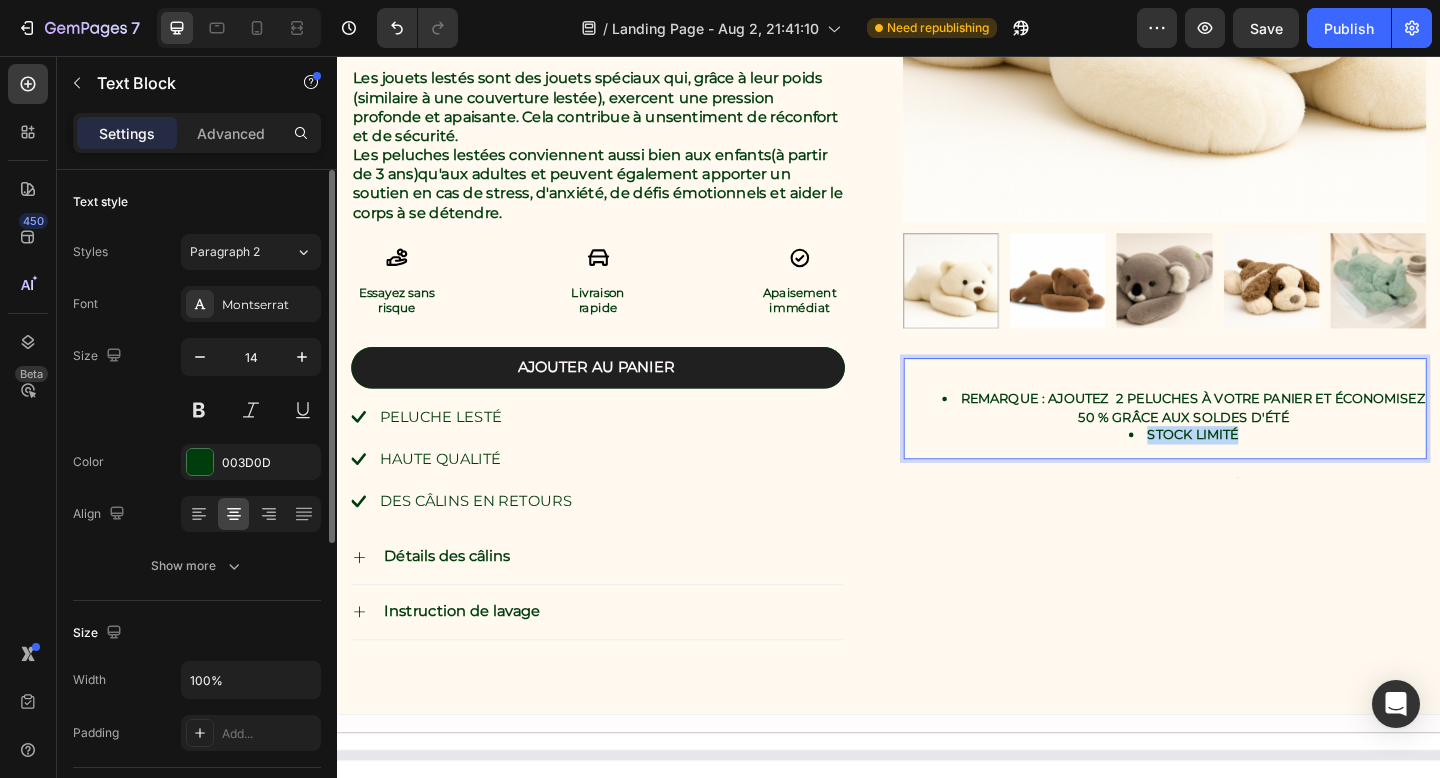click on "STOCK LIMITÉ" at bounding box center (1267, 468) 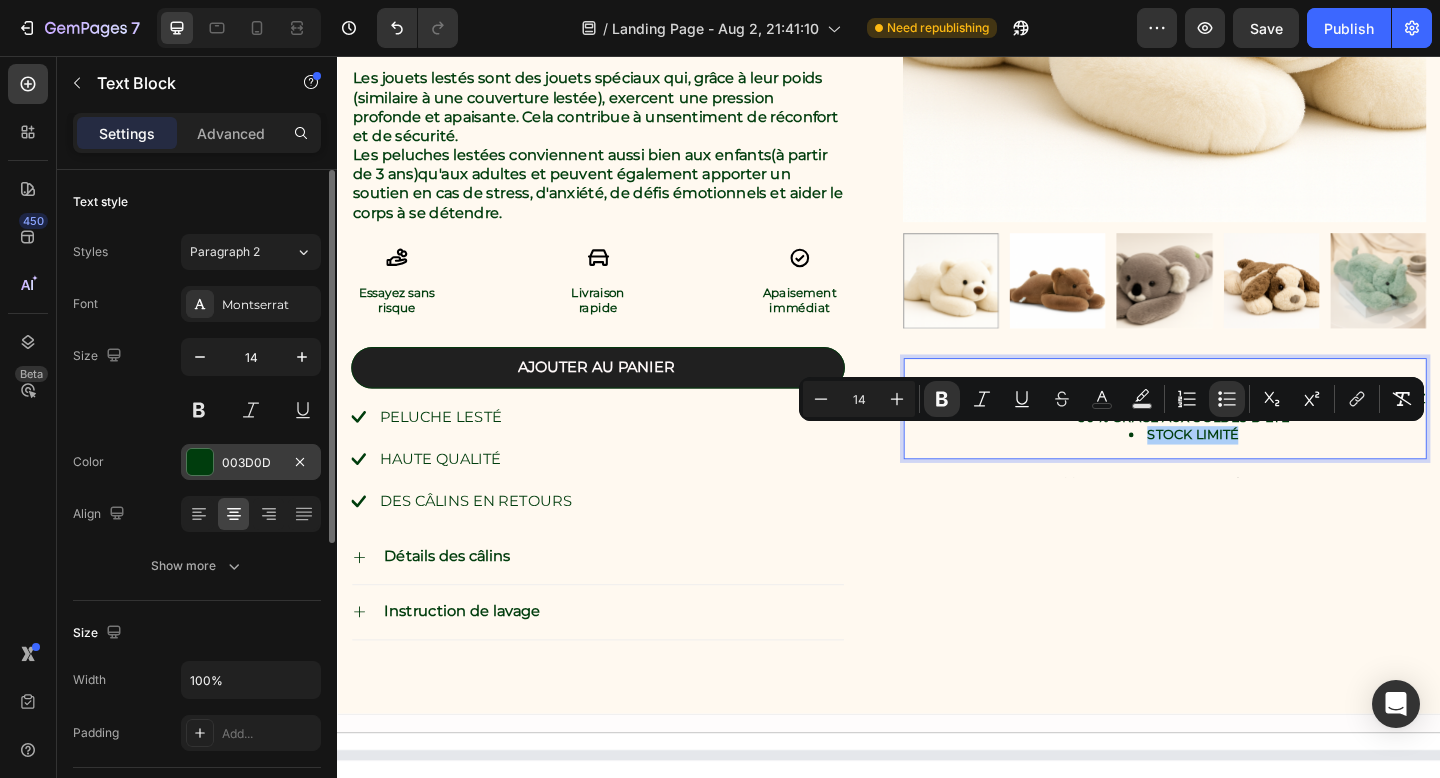 click on "003D0D" at bounding box center (251, 463) 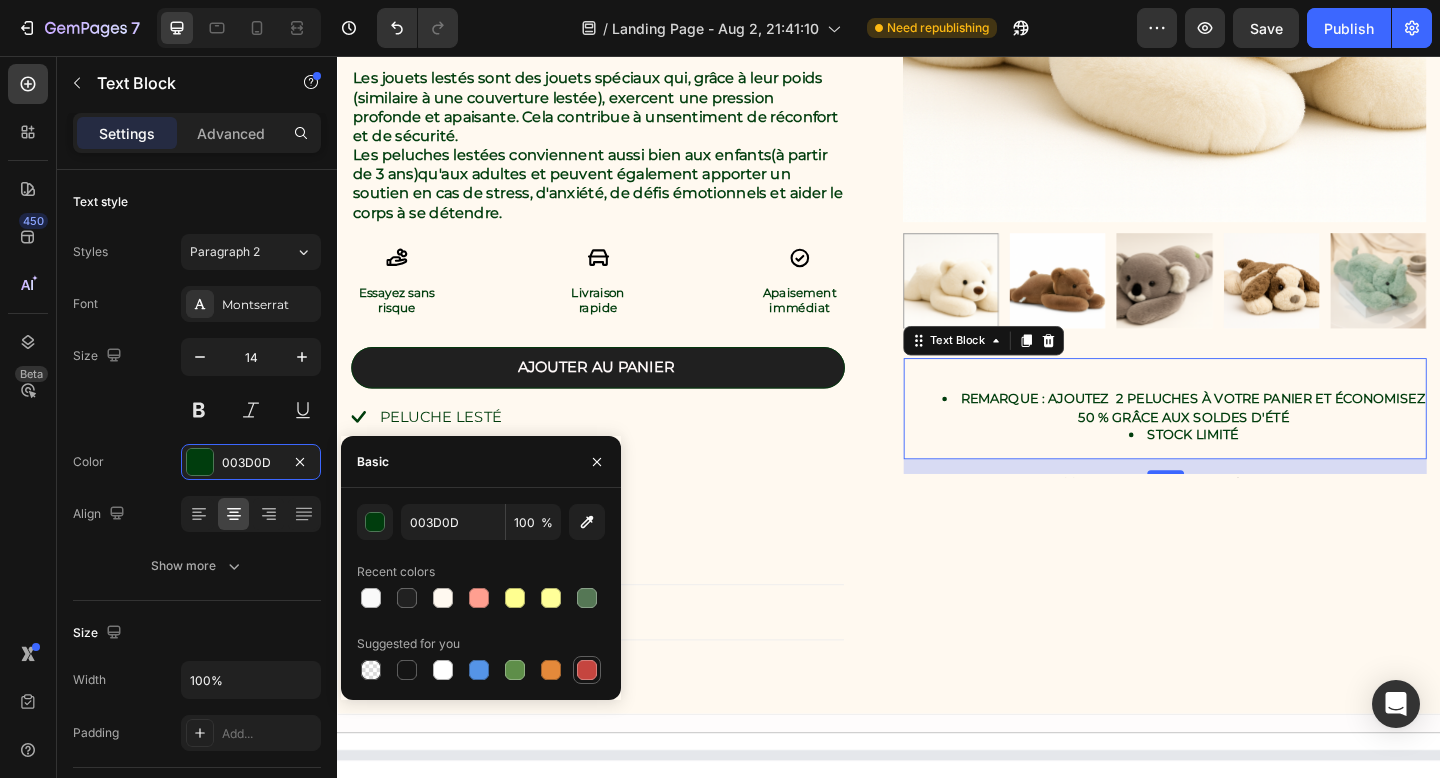 click at bounding box center (587, 670) 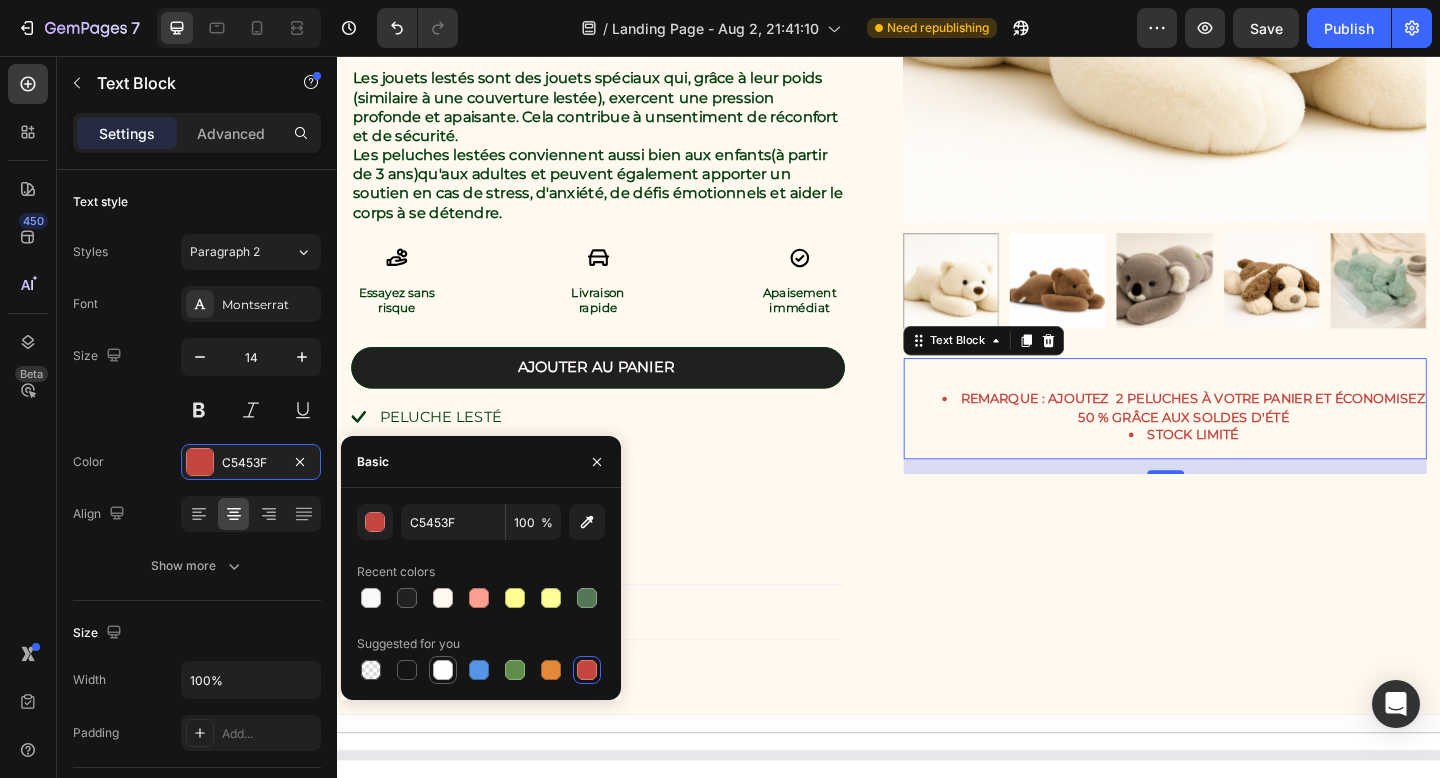 click at bounding box center (443, 670) 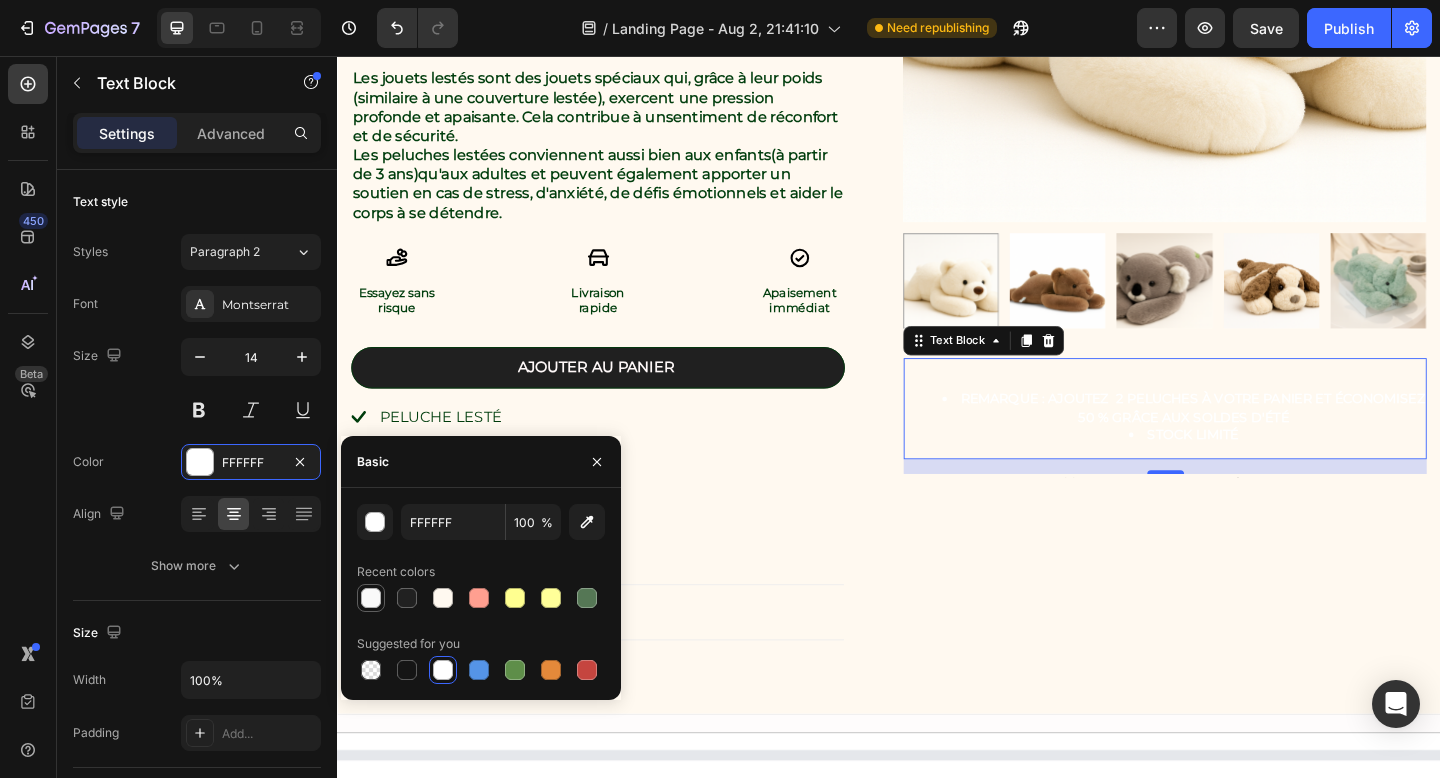 click at bounding box center (371, 598) 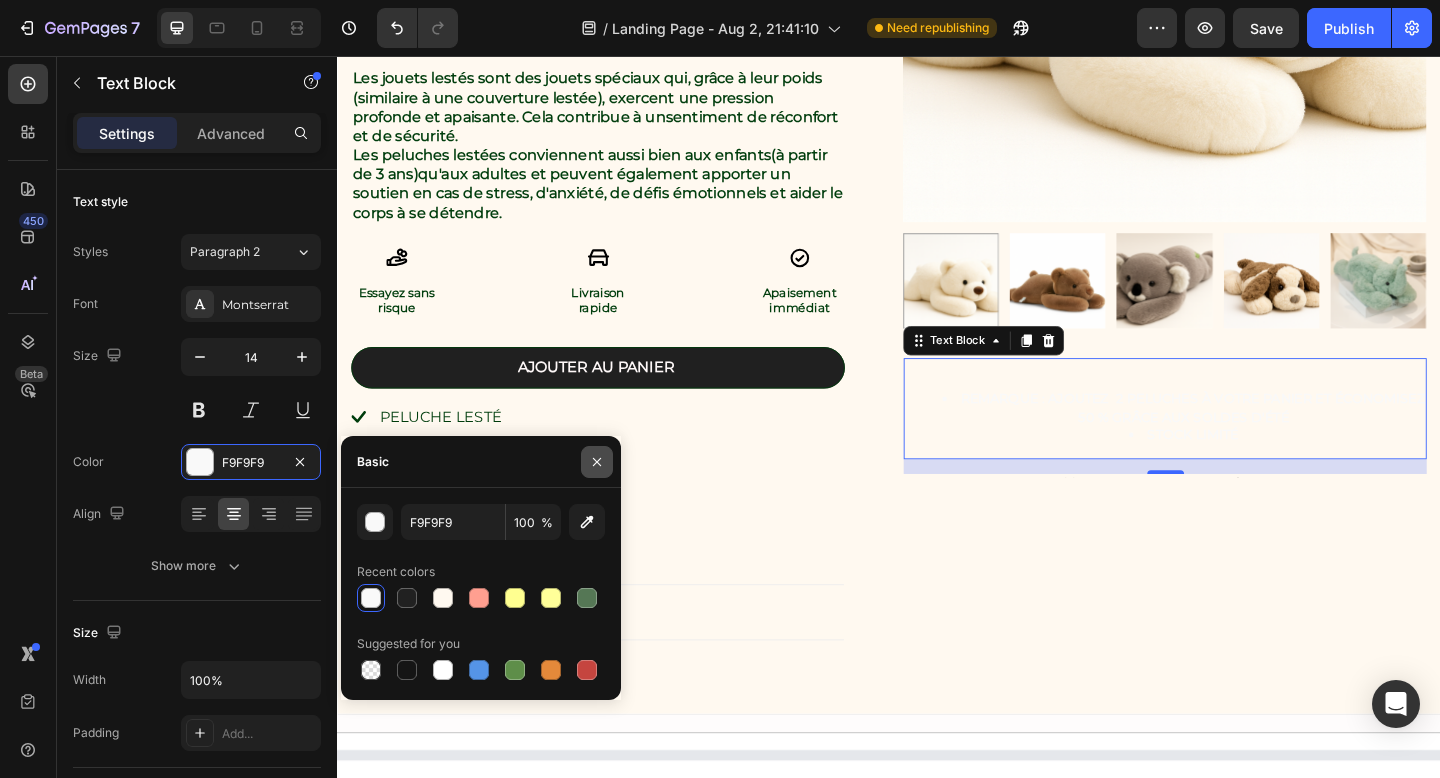 click 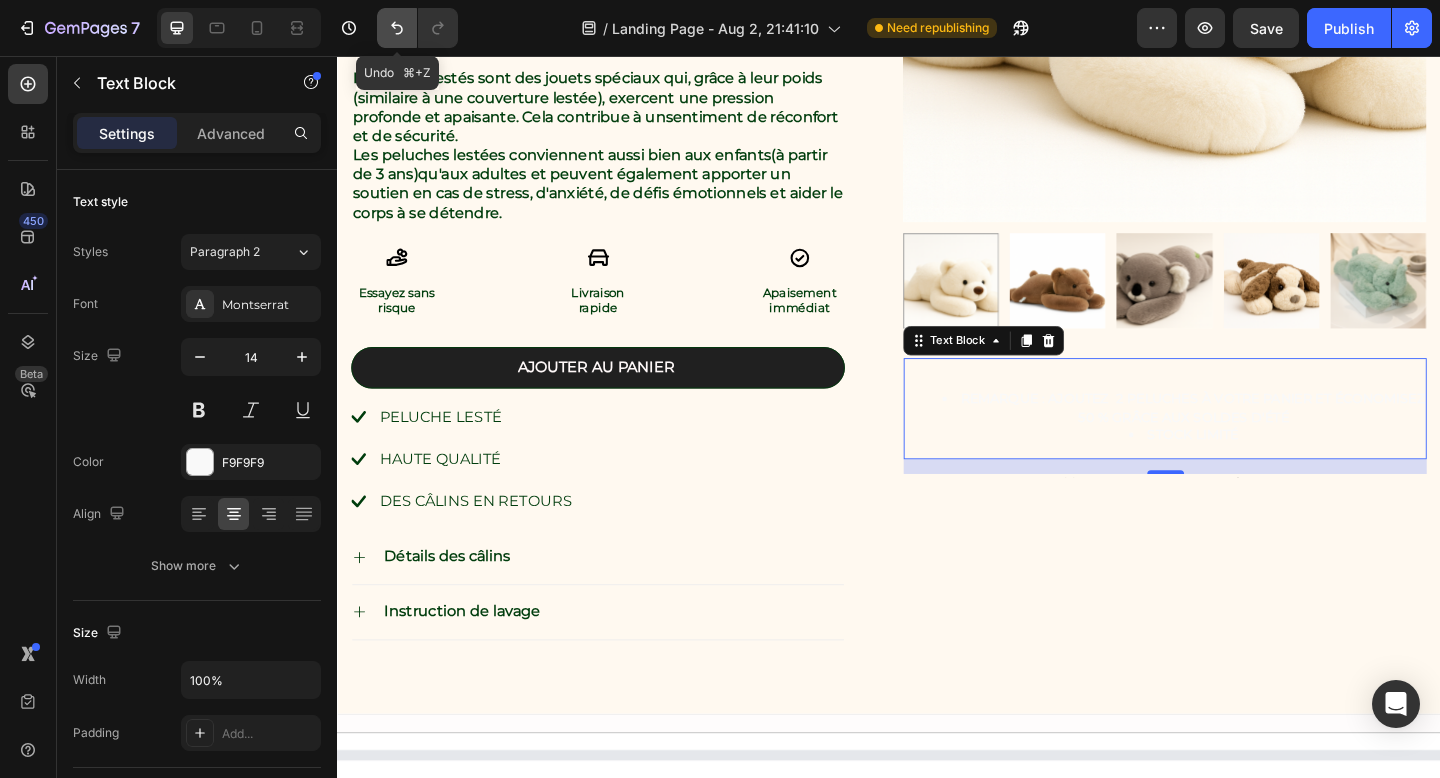 click 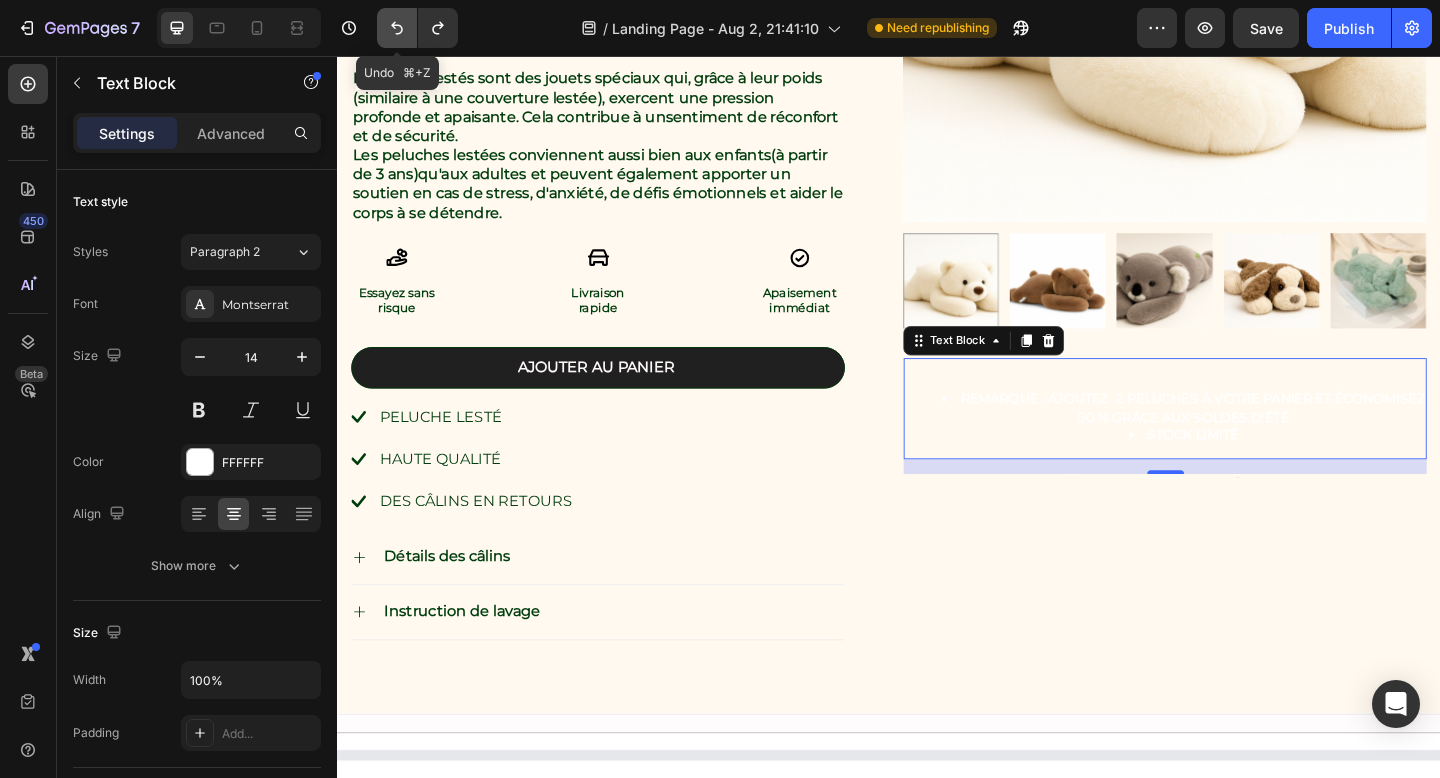 click 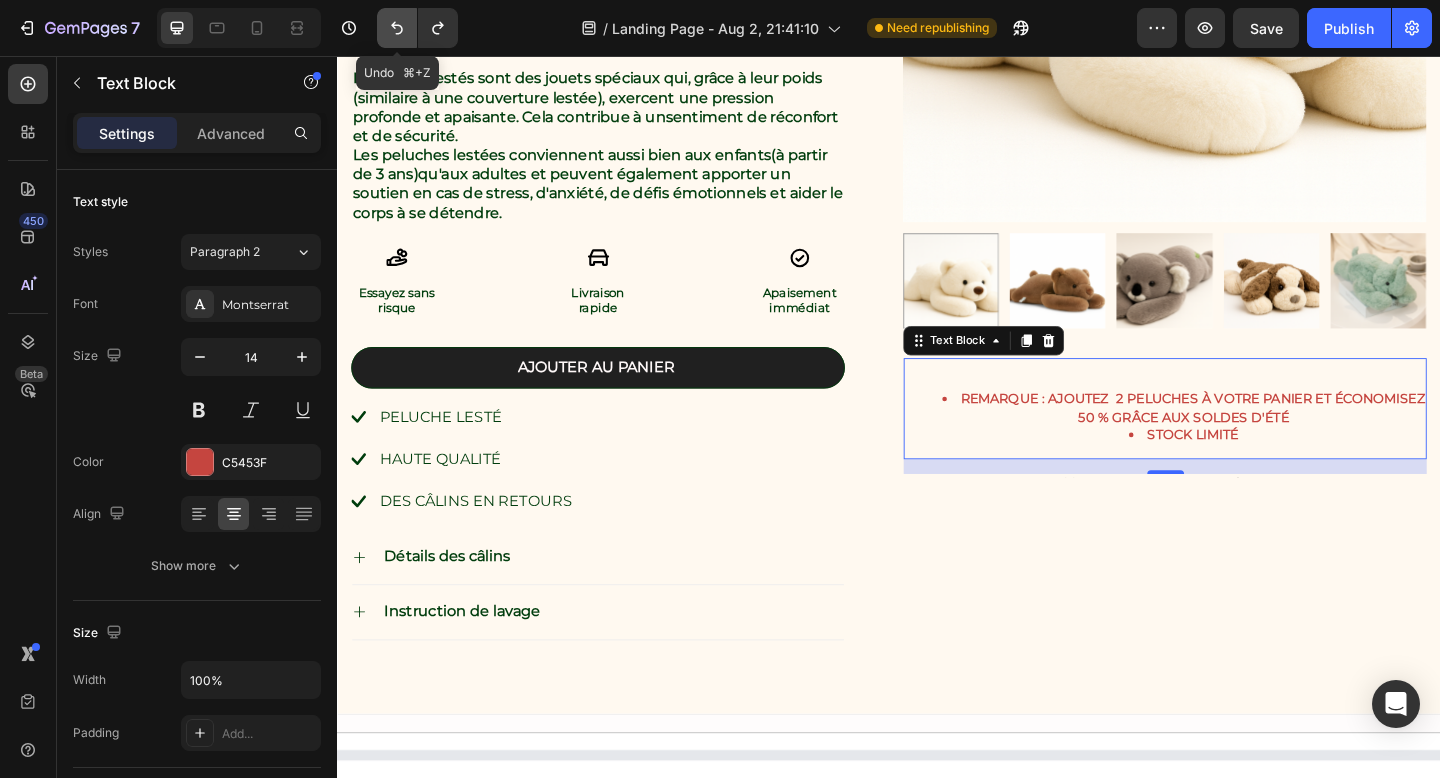 click 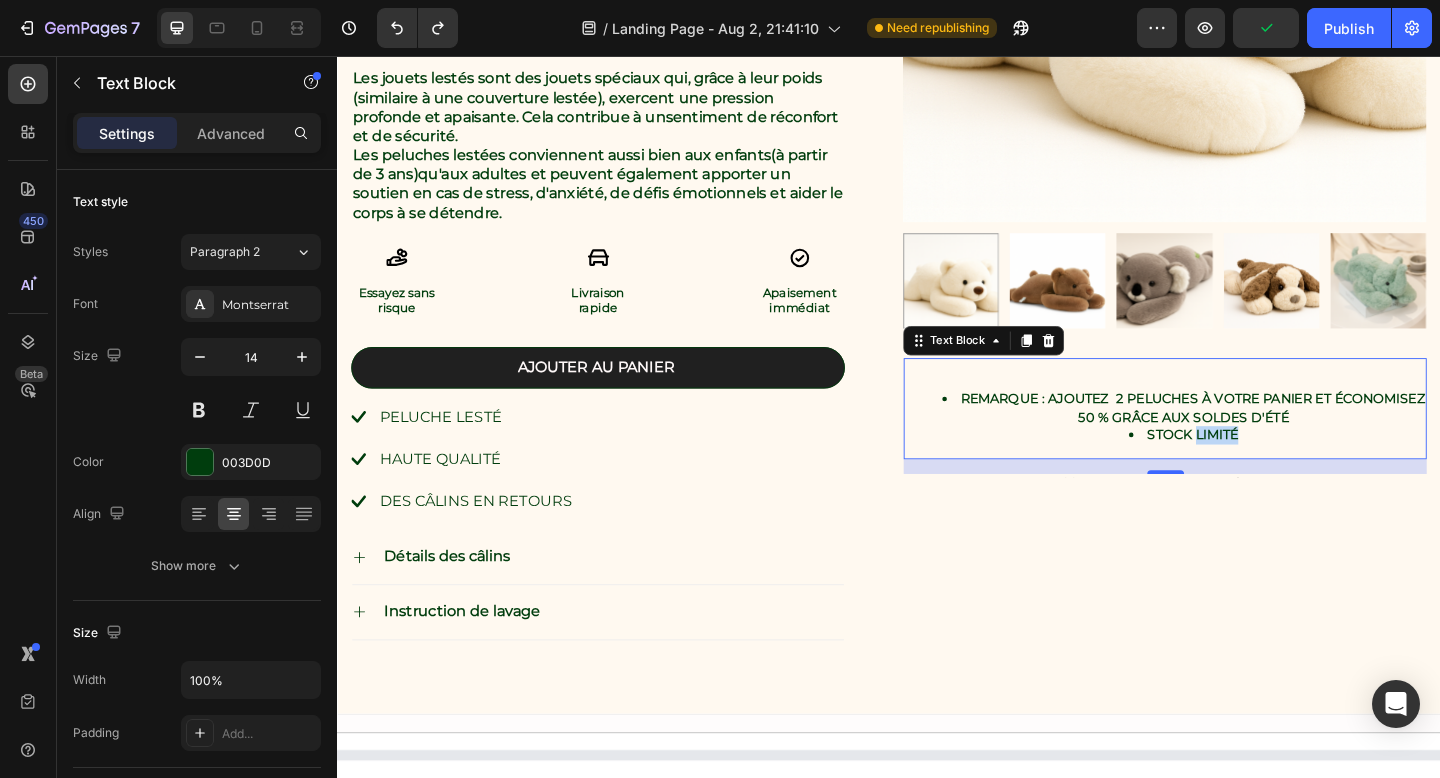 click on "STOCK LIMITÉ" at bounding box center (1267, 468) 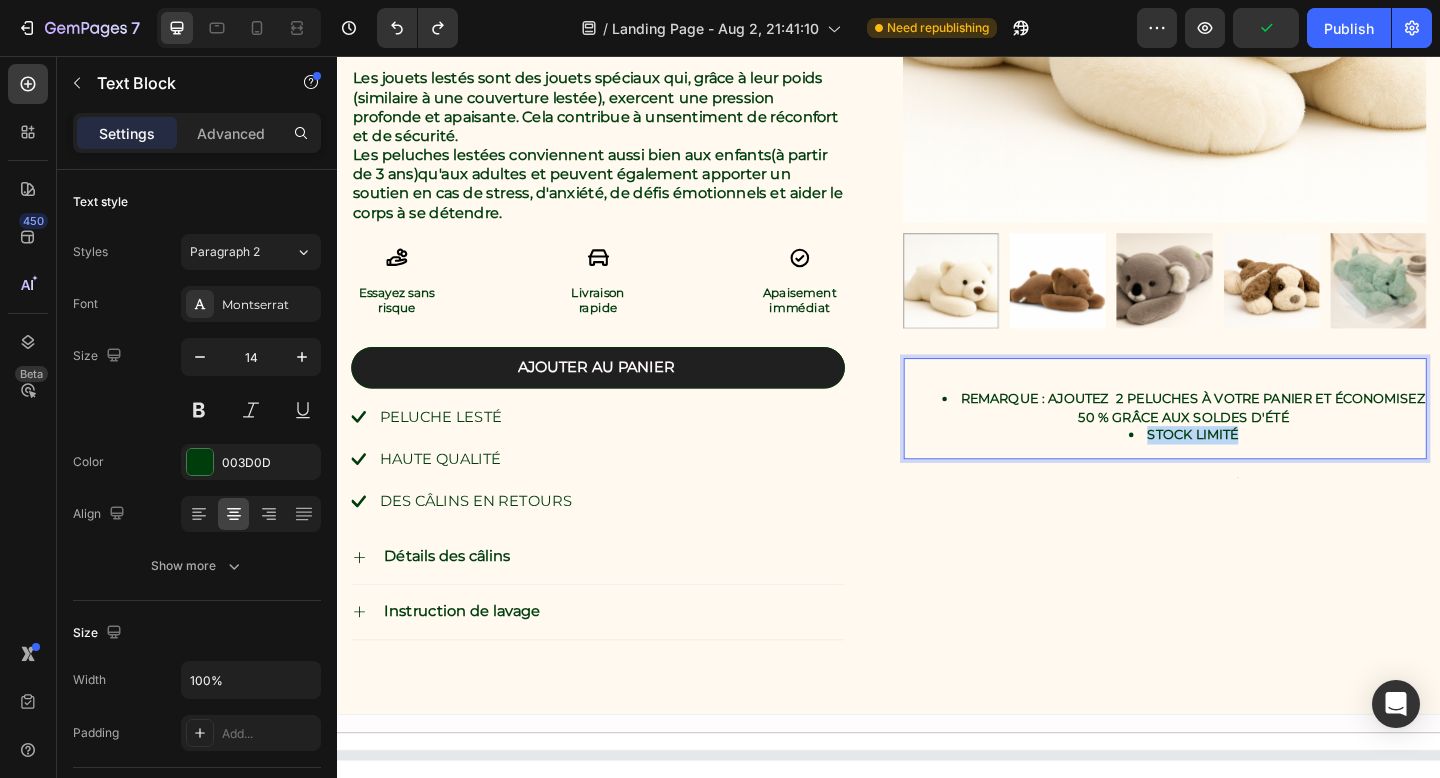 click on "STOCK LIMITÉ" at bounding box center [1267, 468] 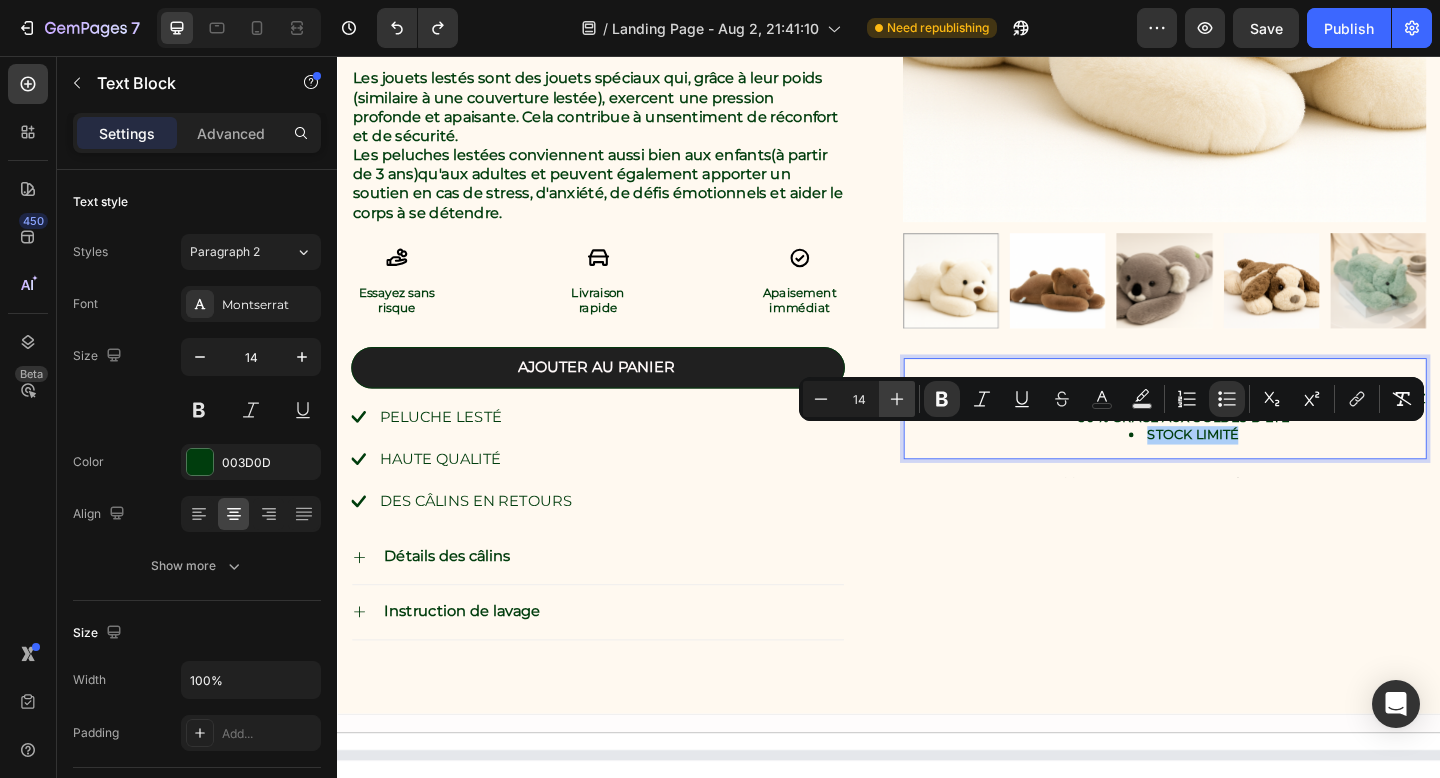 click 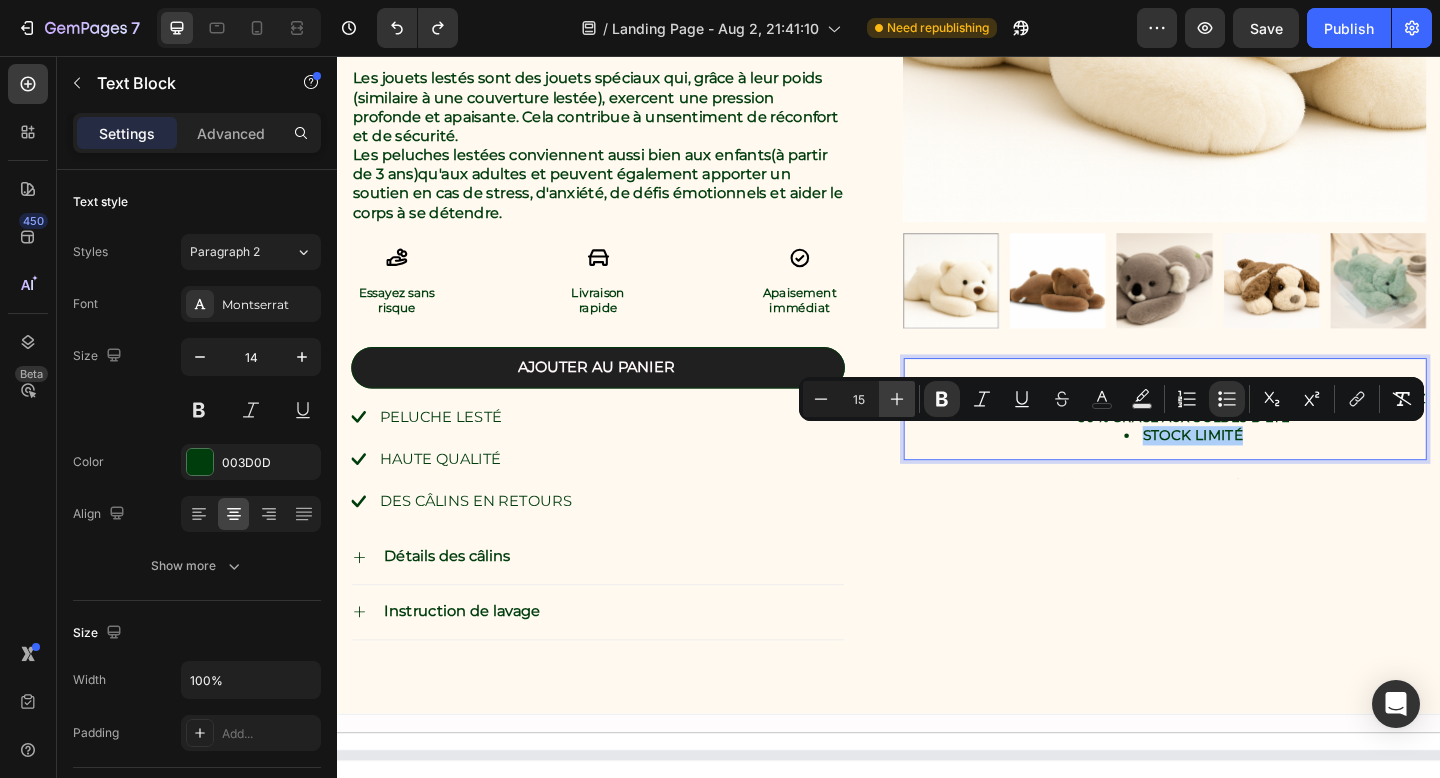click 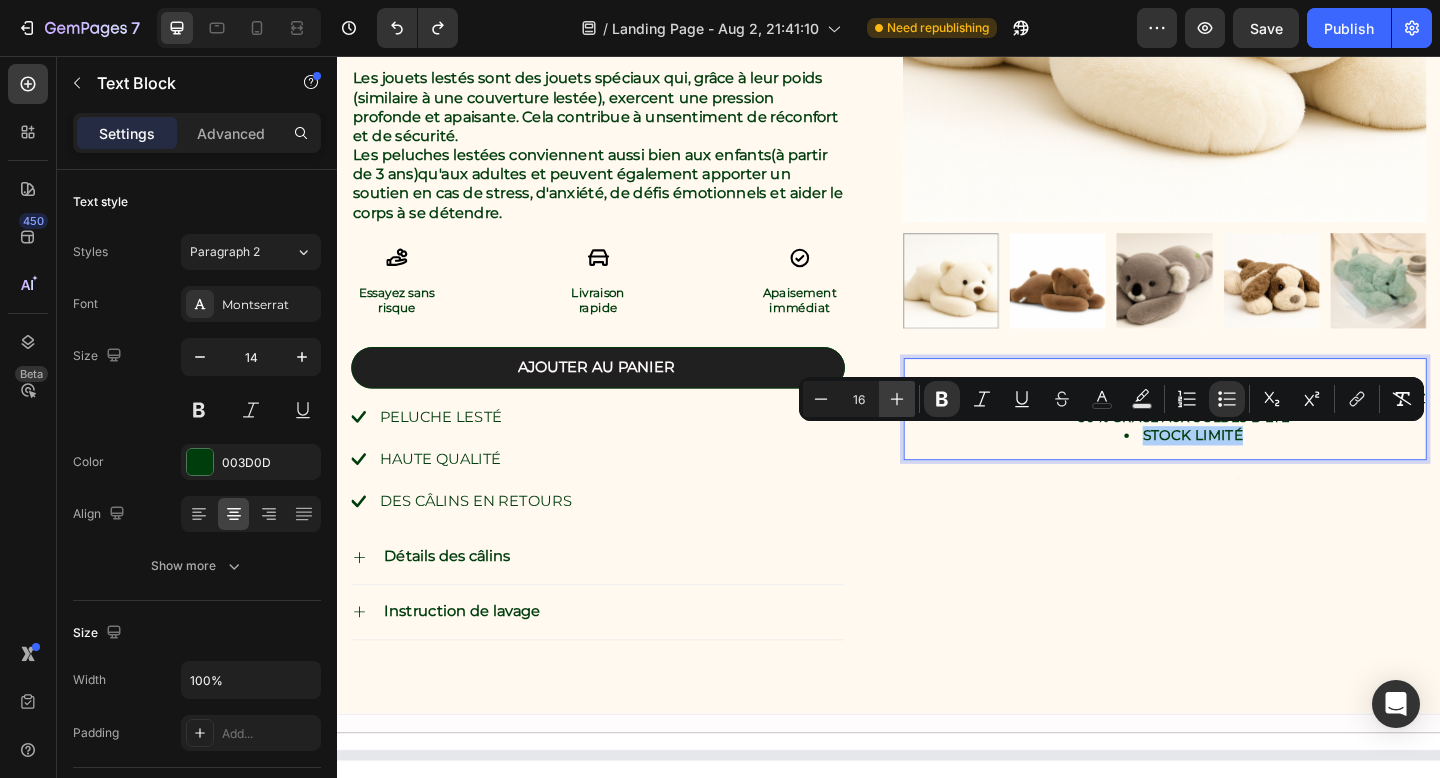 click 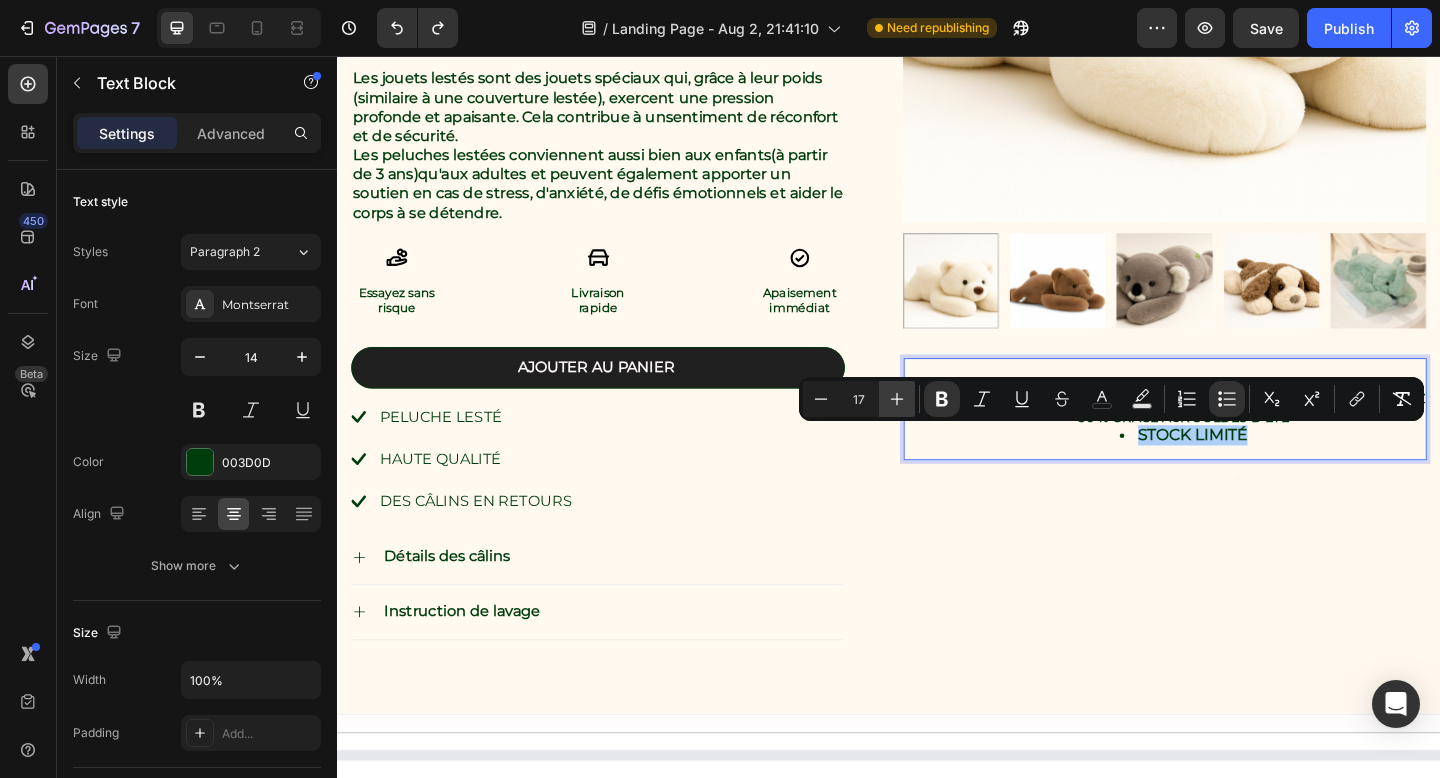click 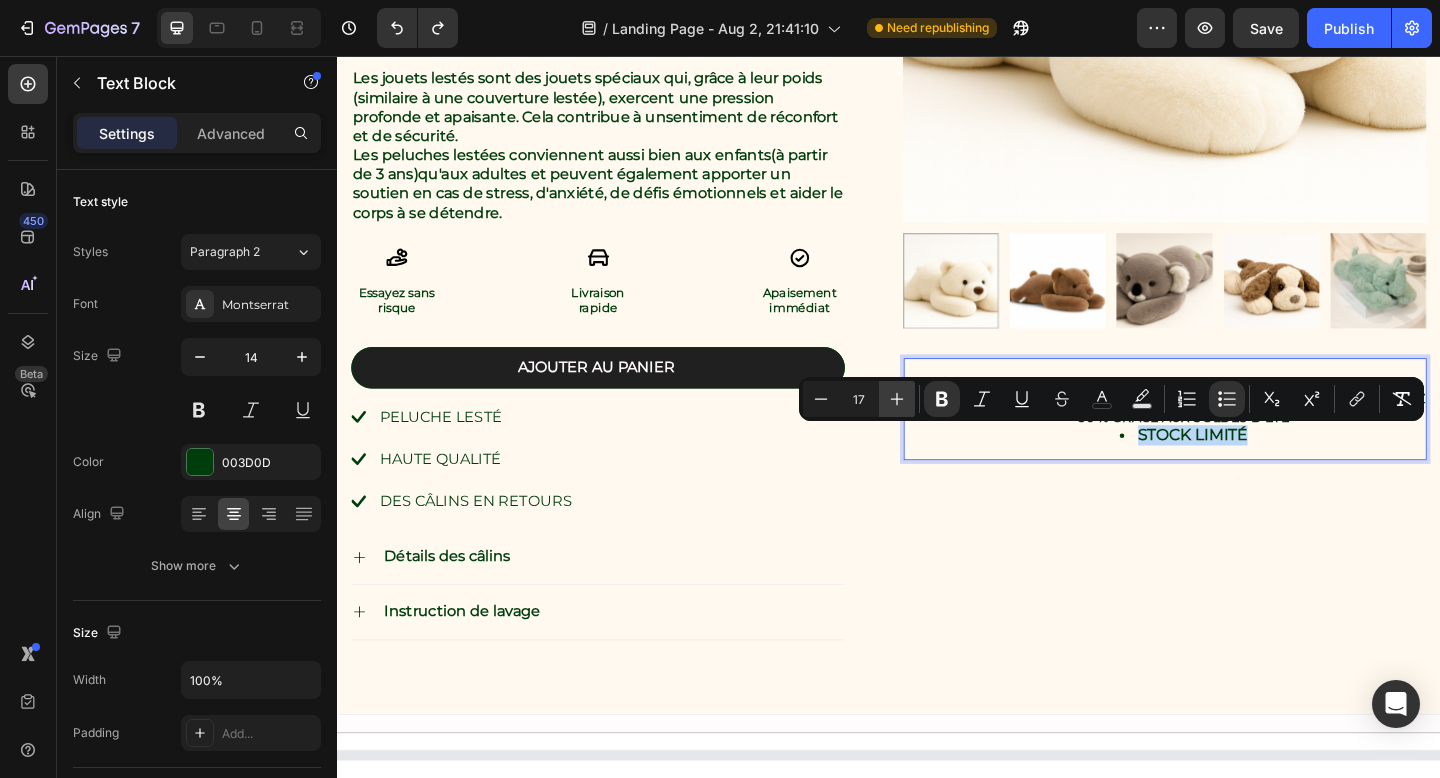 type on "18" 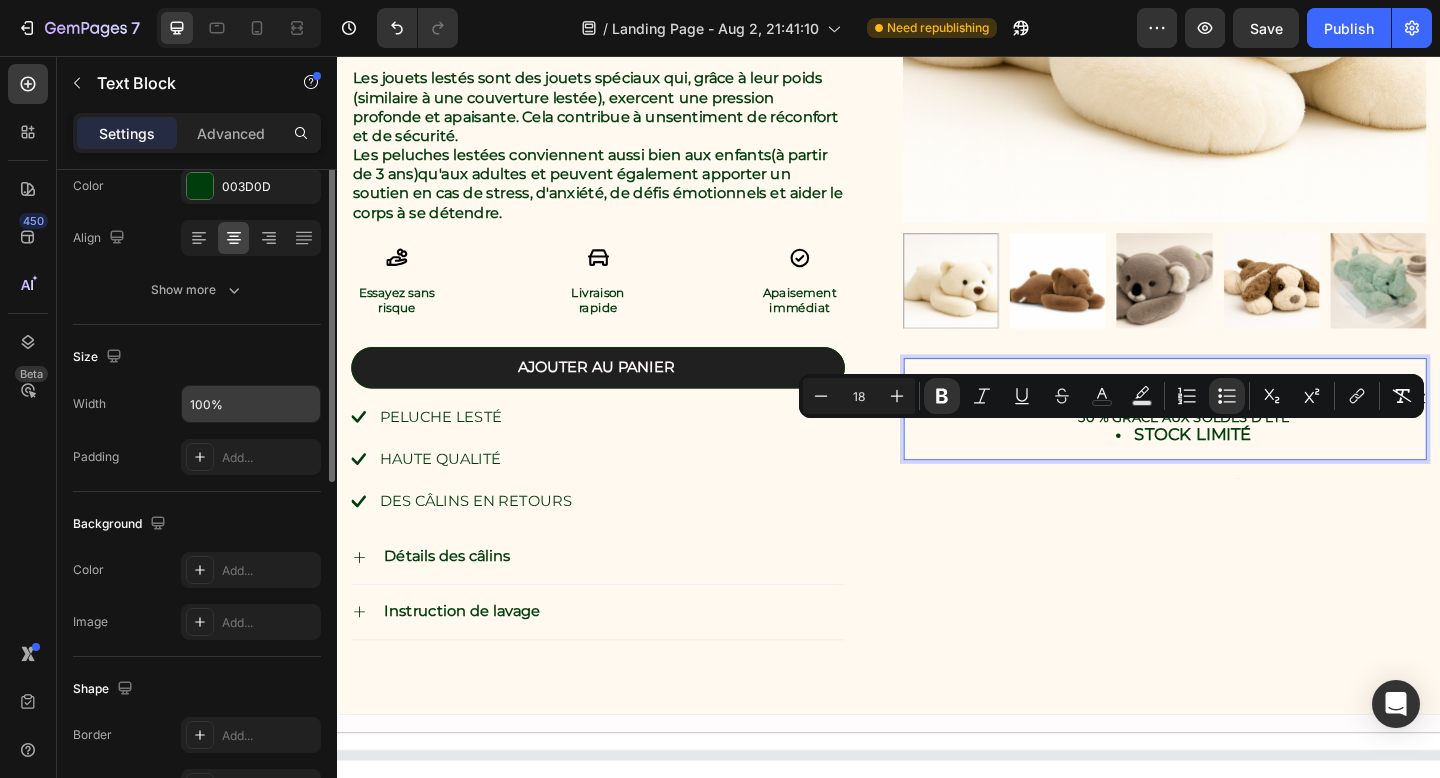 scroll, scrollTop: 96, scrollLeft: 0, axis: vertical 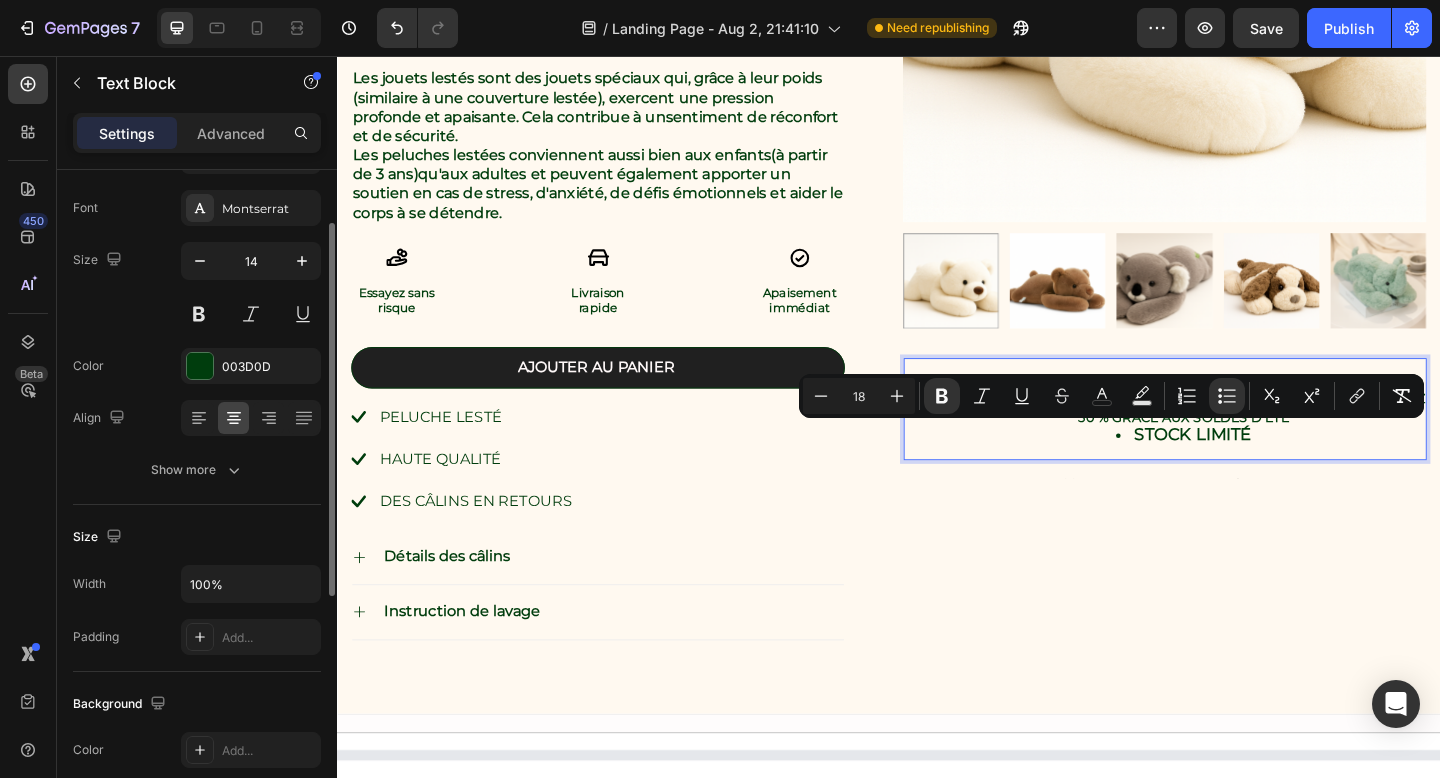 click on "Size 14" at bounding box center (197, 287) 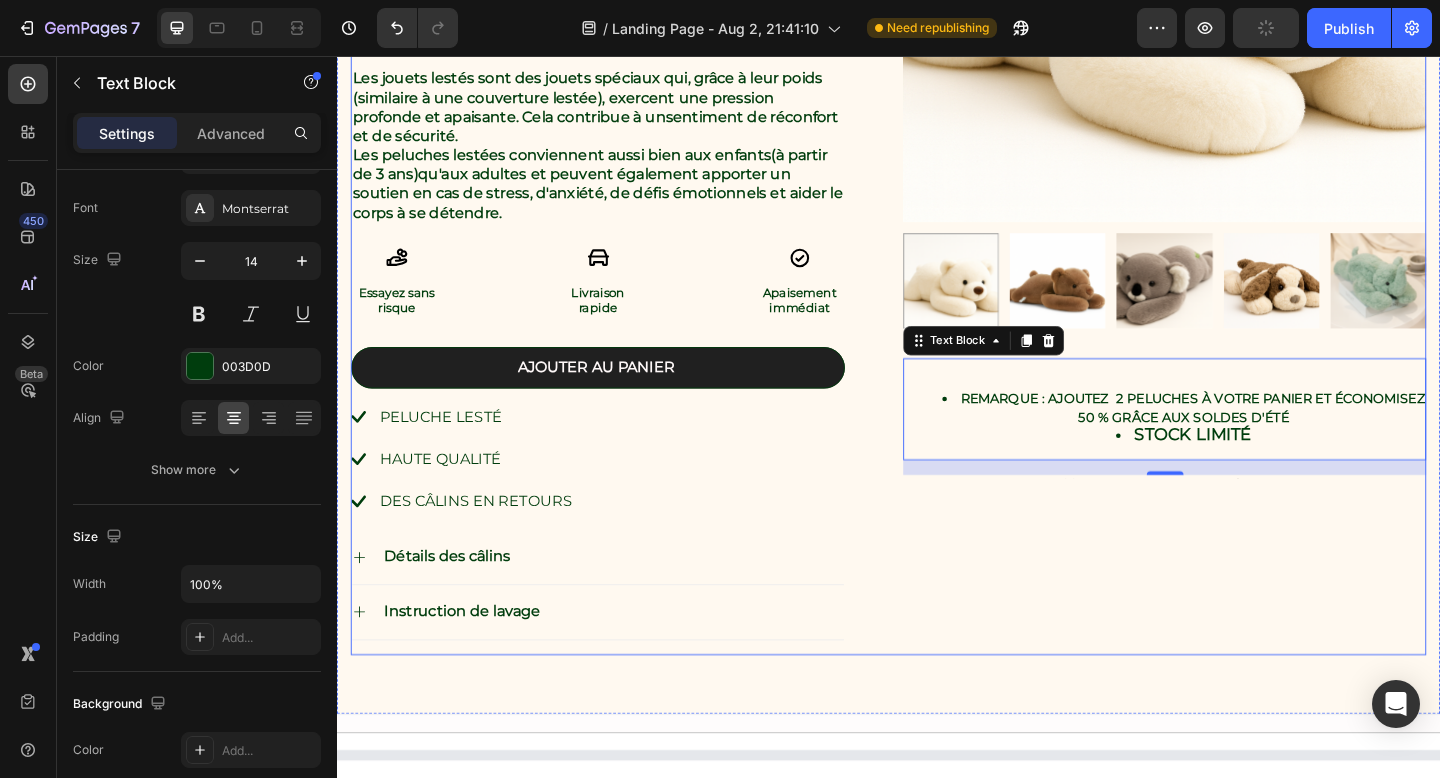 click on "Product Images REMARQUE : Ajoutez  2 peluches à votre panier et économisez 50 % grâce aux soldes d'été STOCK LIMITÉ Text Block   16 Text Block Row" at bounding box center [1237, 188] 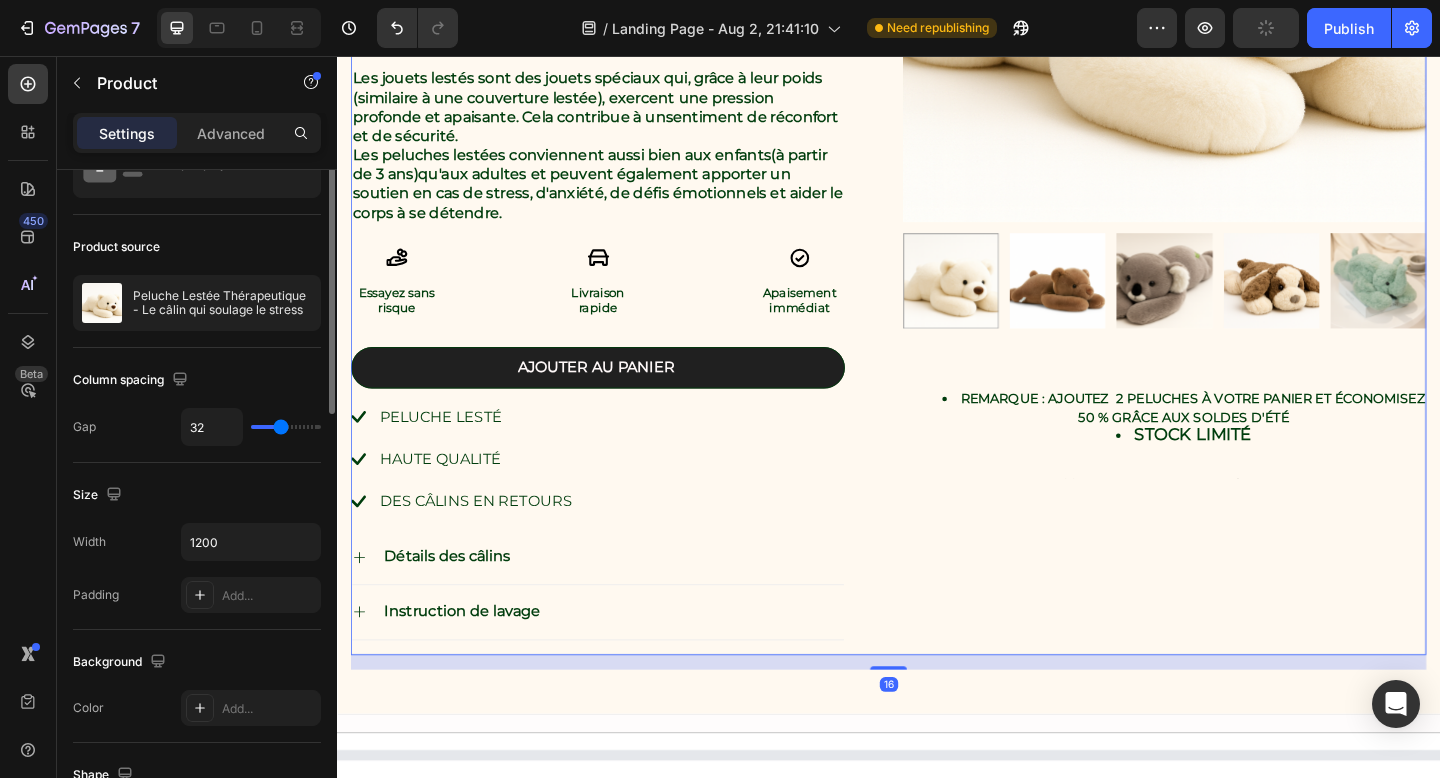 scroll, scrollTop: 0, scrollLeft: 0, axis: both 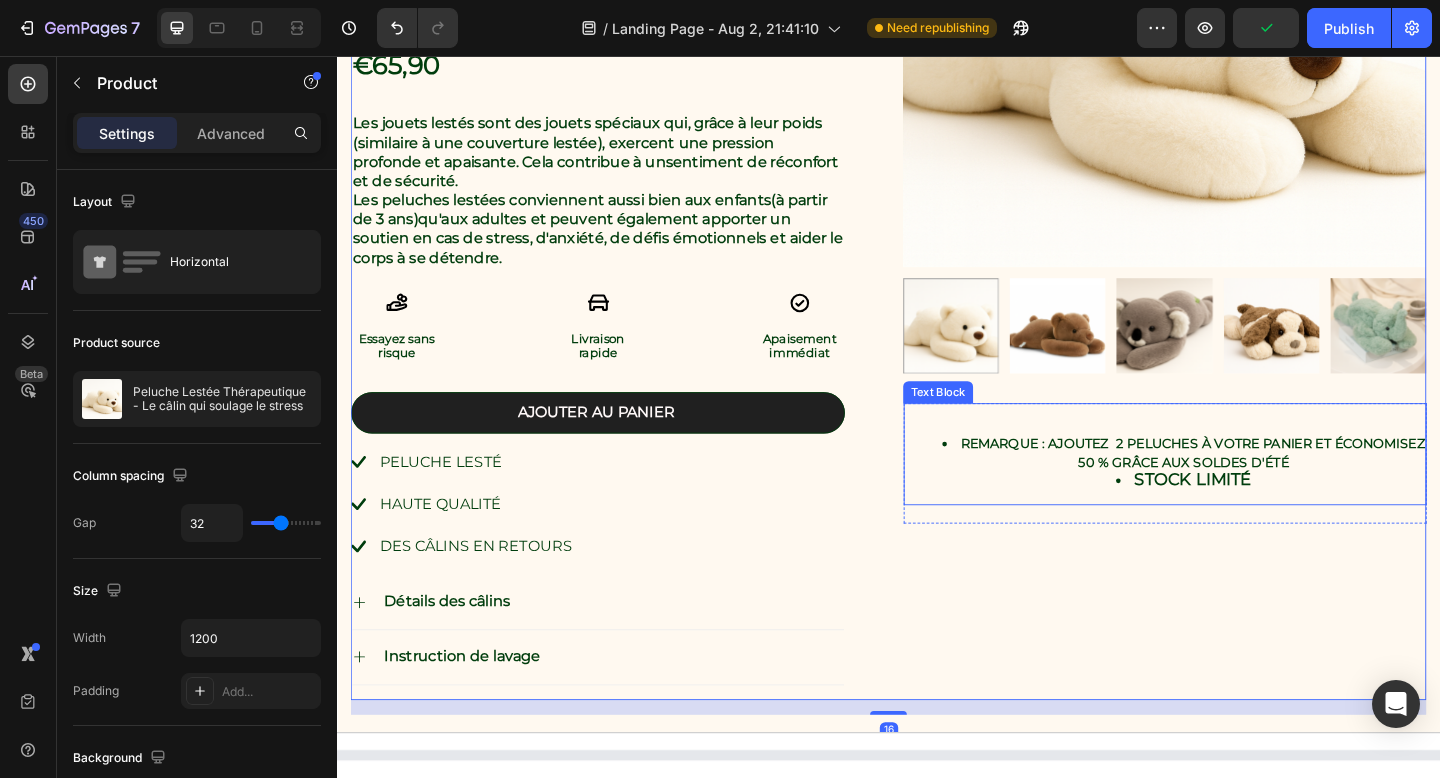 click on "STOCK LIMITÉ" at bounding box center [1267, 517] 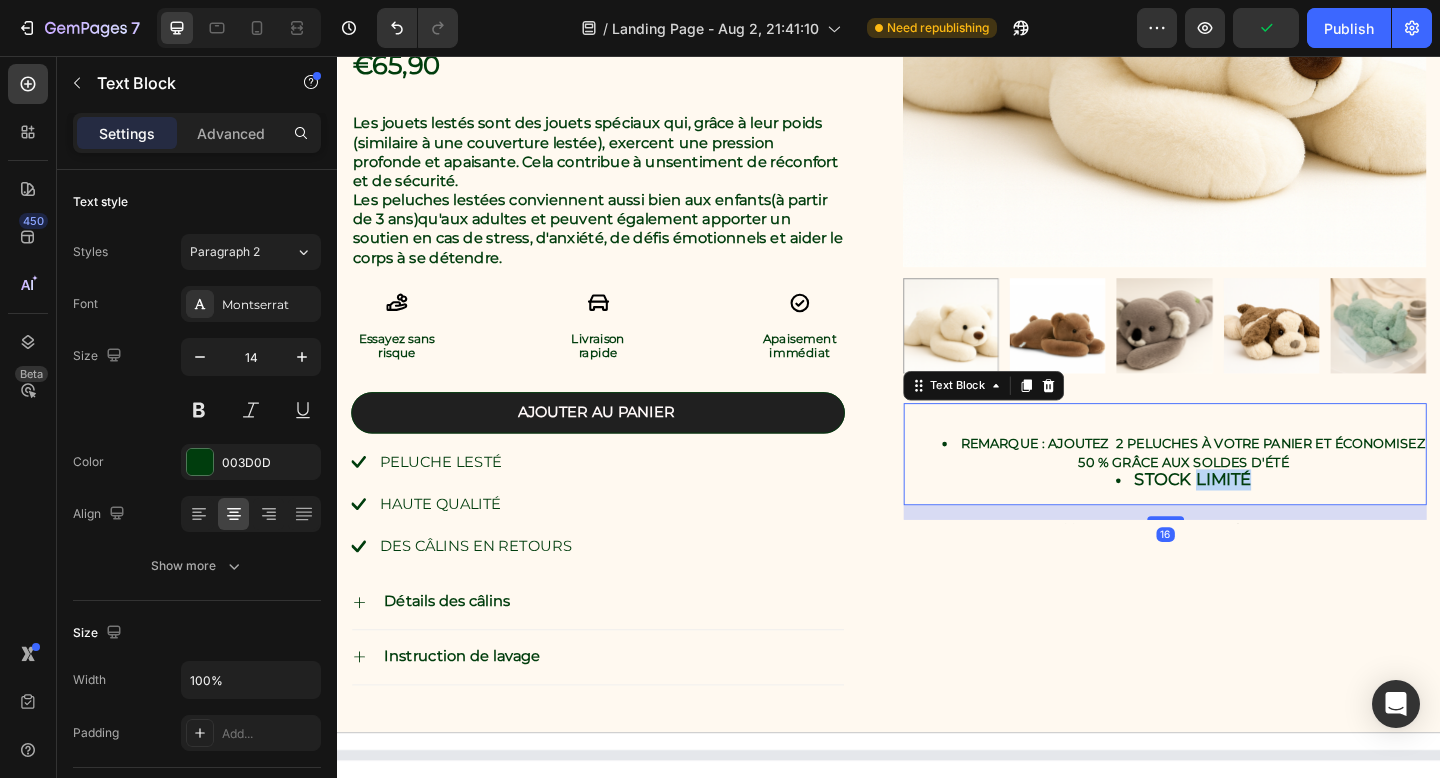 click on "STOCK LIMITÉ" at bounding box center (1267, 517) 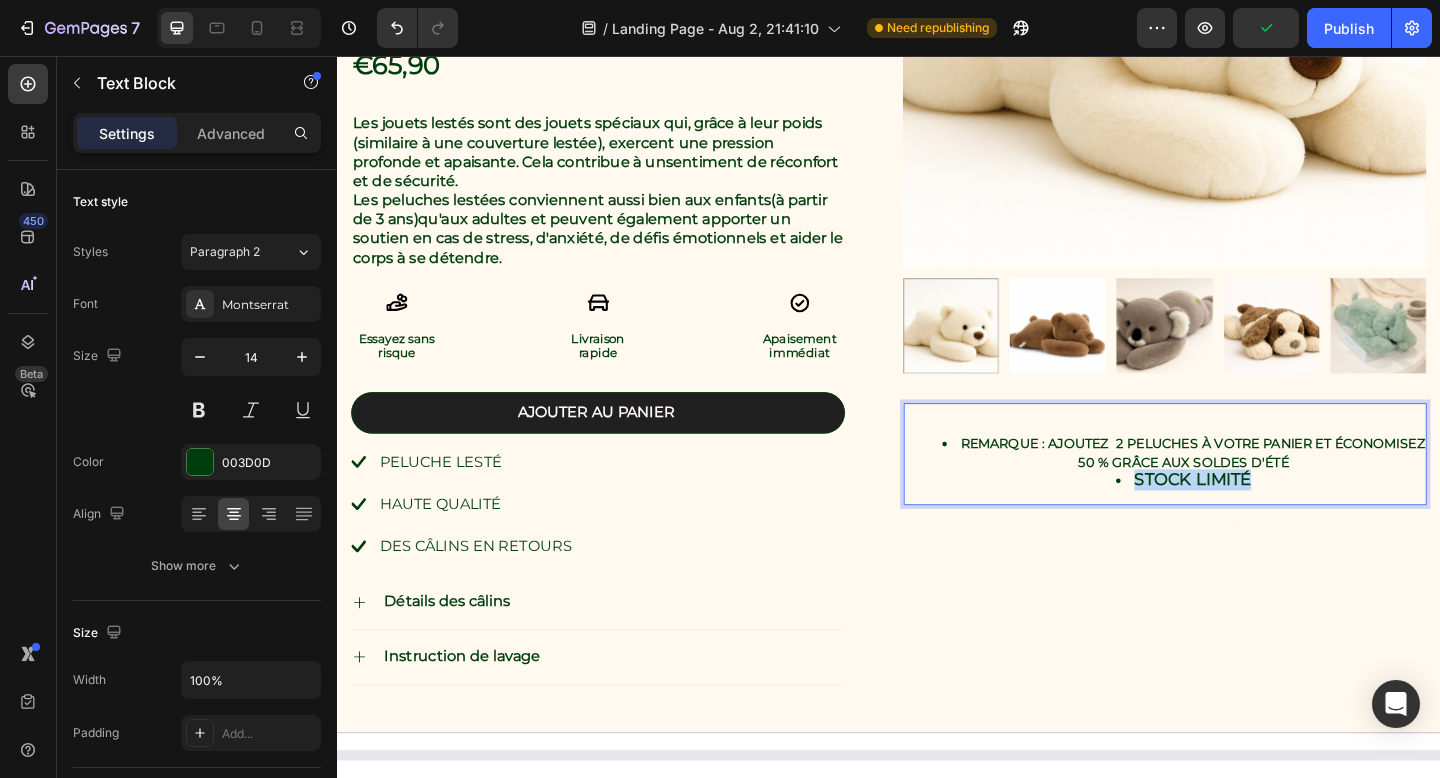 click on "STOCK LIMITÉ" at bounding box center (1267, 517) 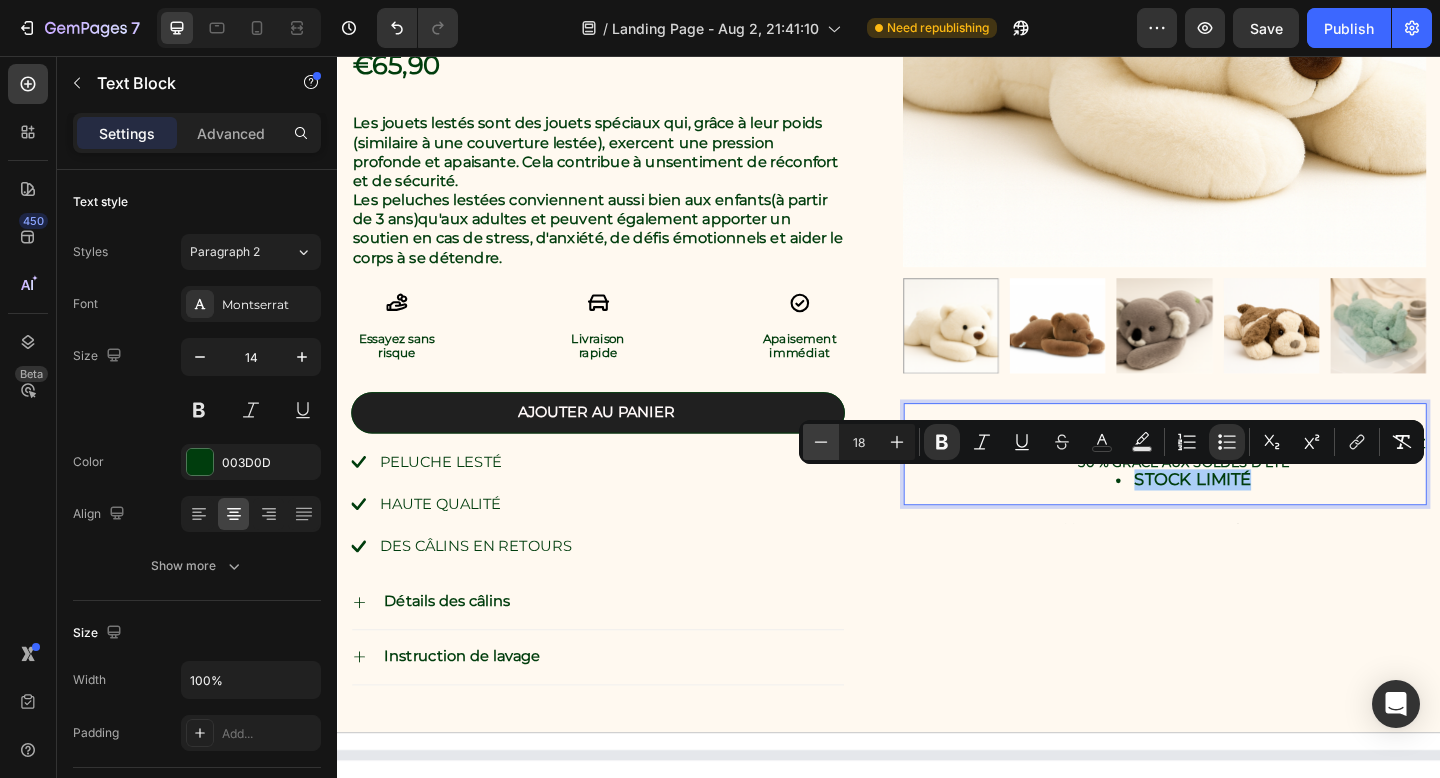 click 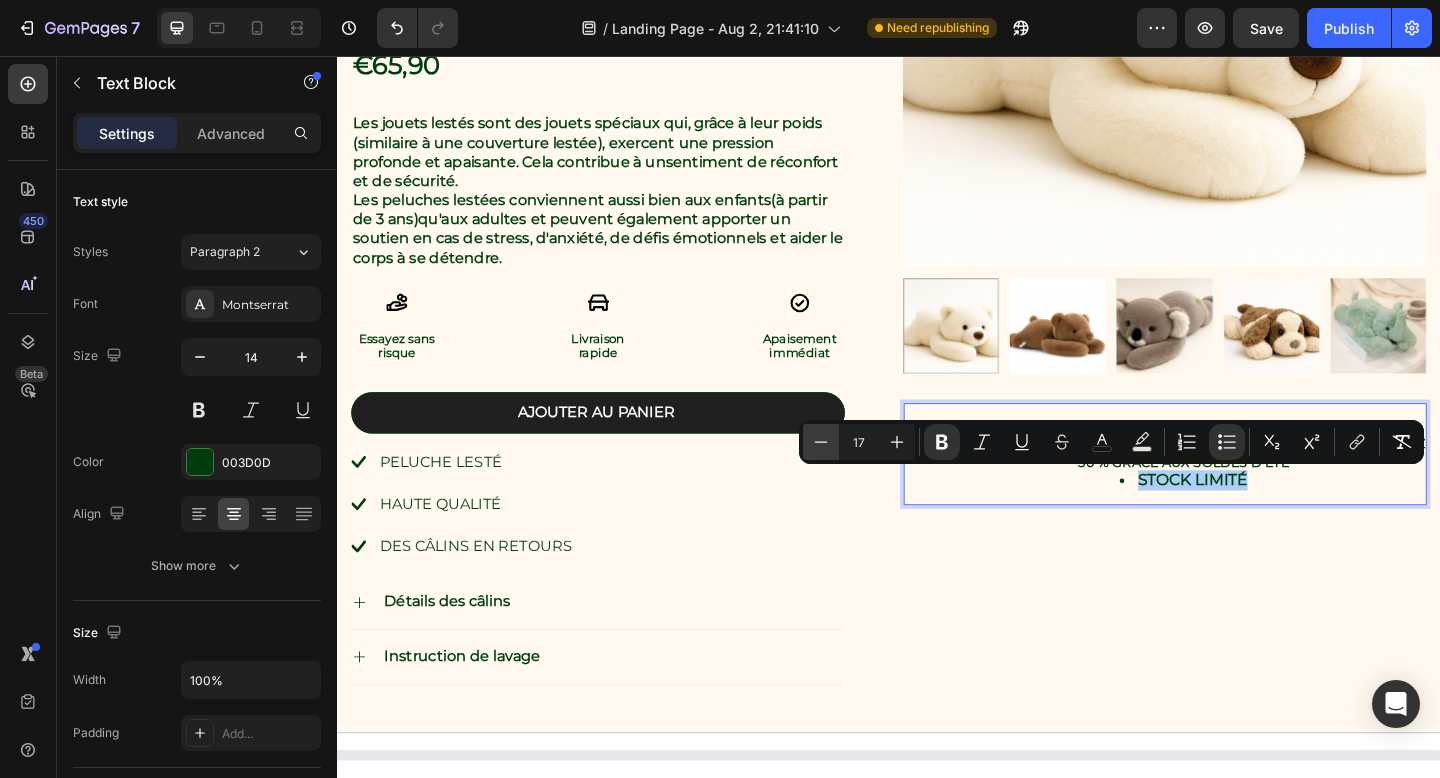 click 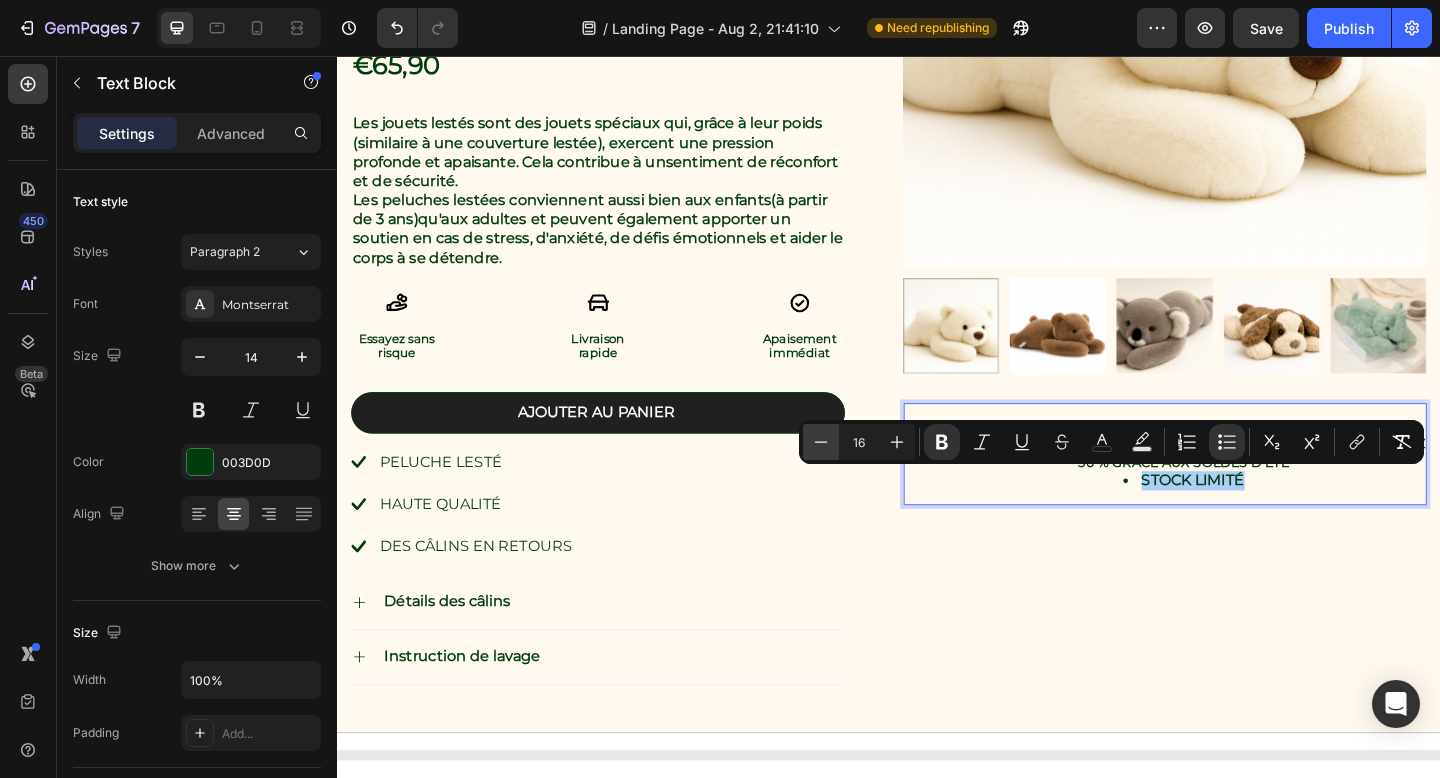 click 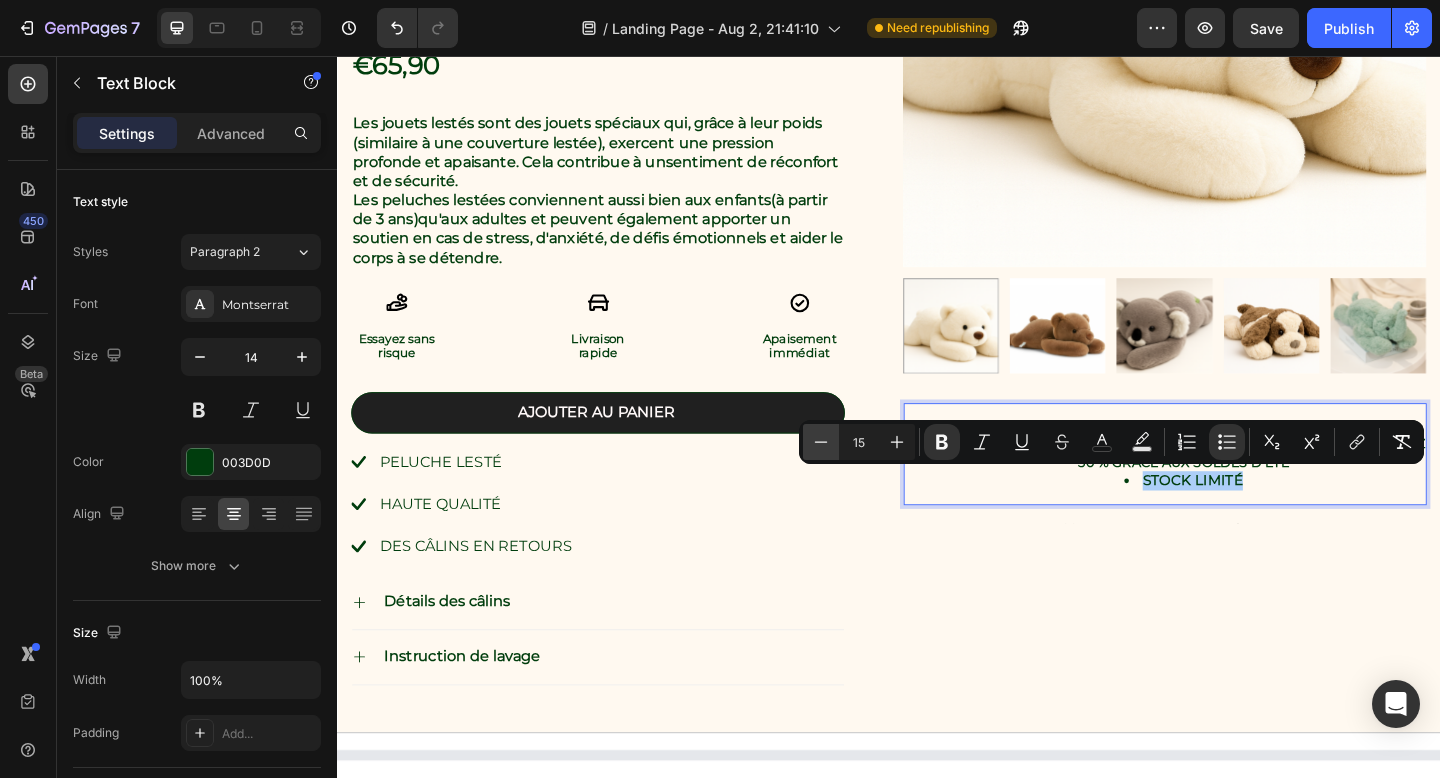 click 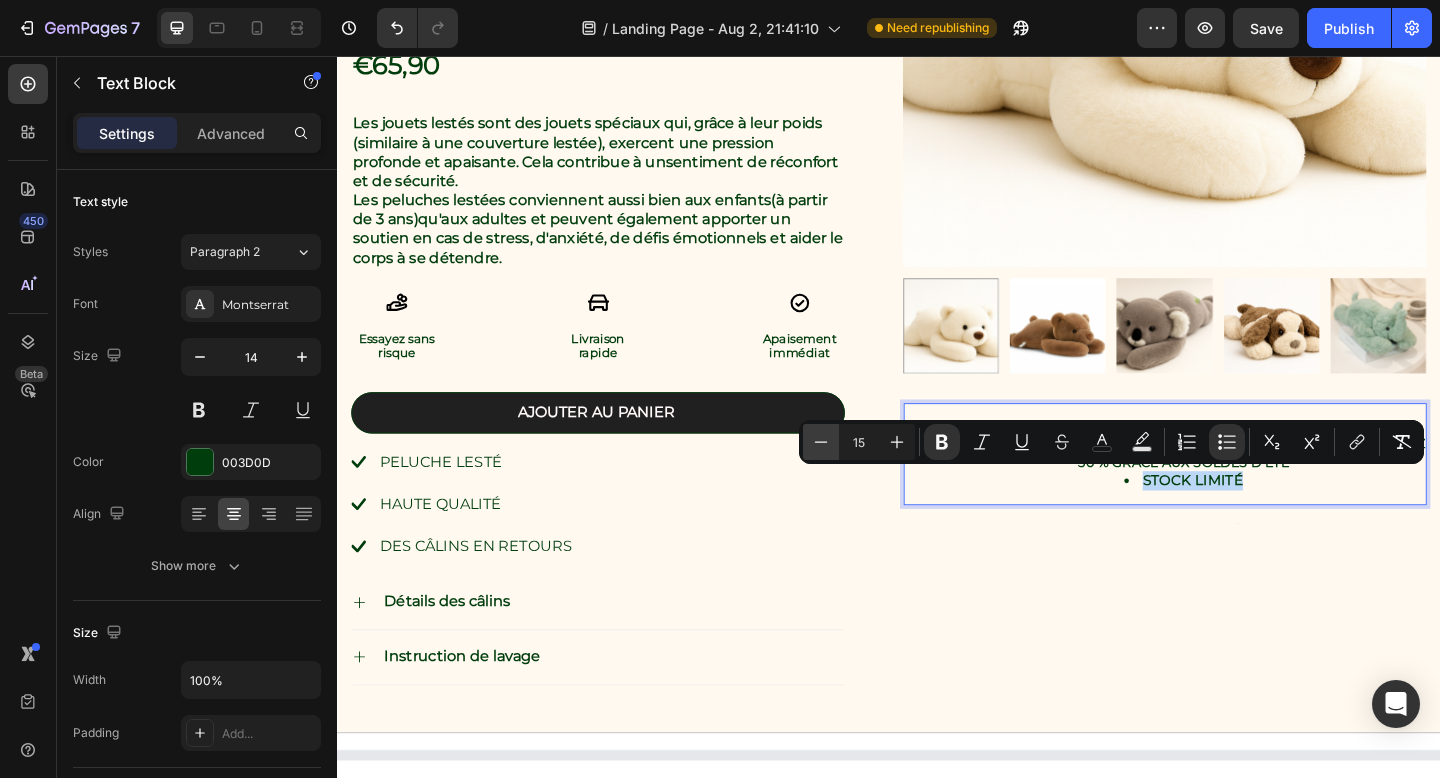 type on "14" 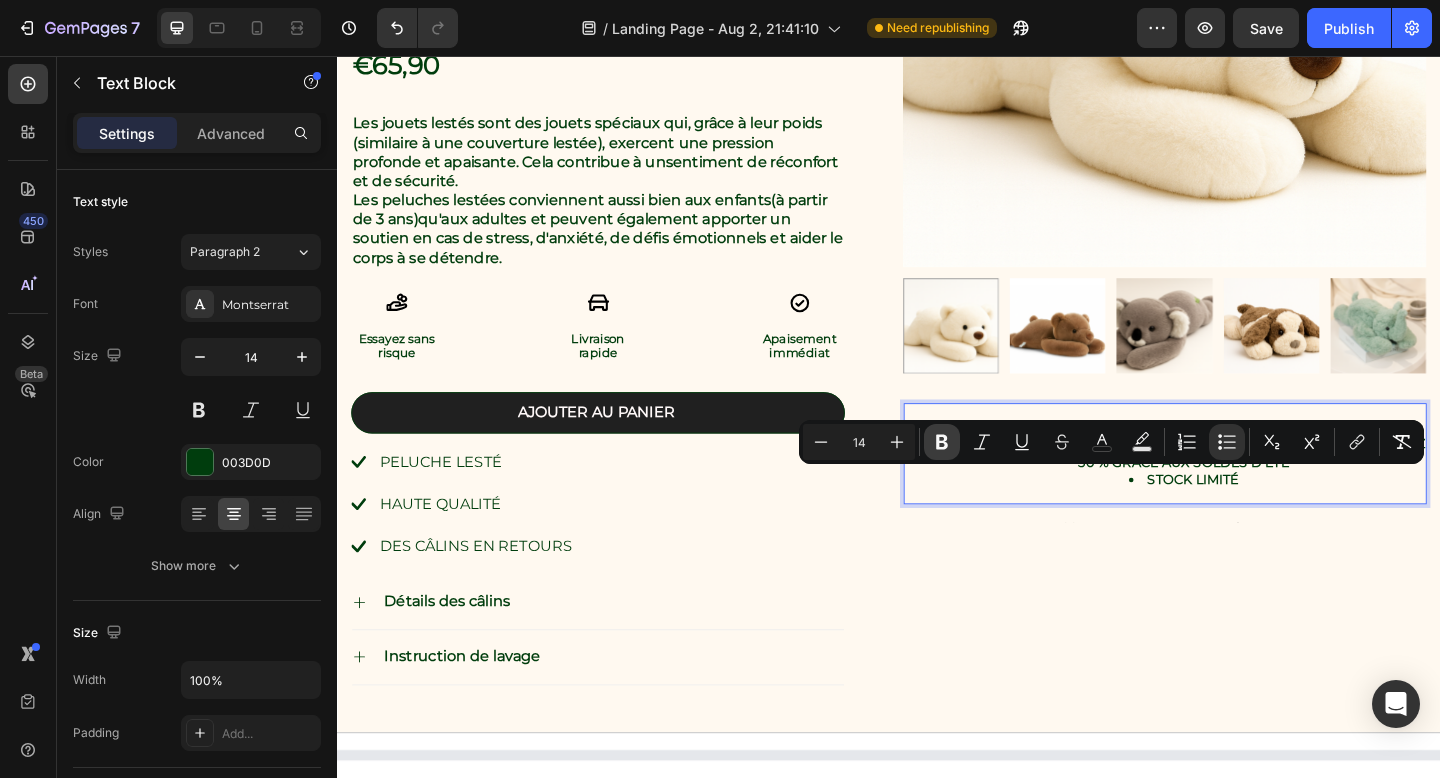 click 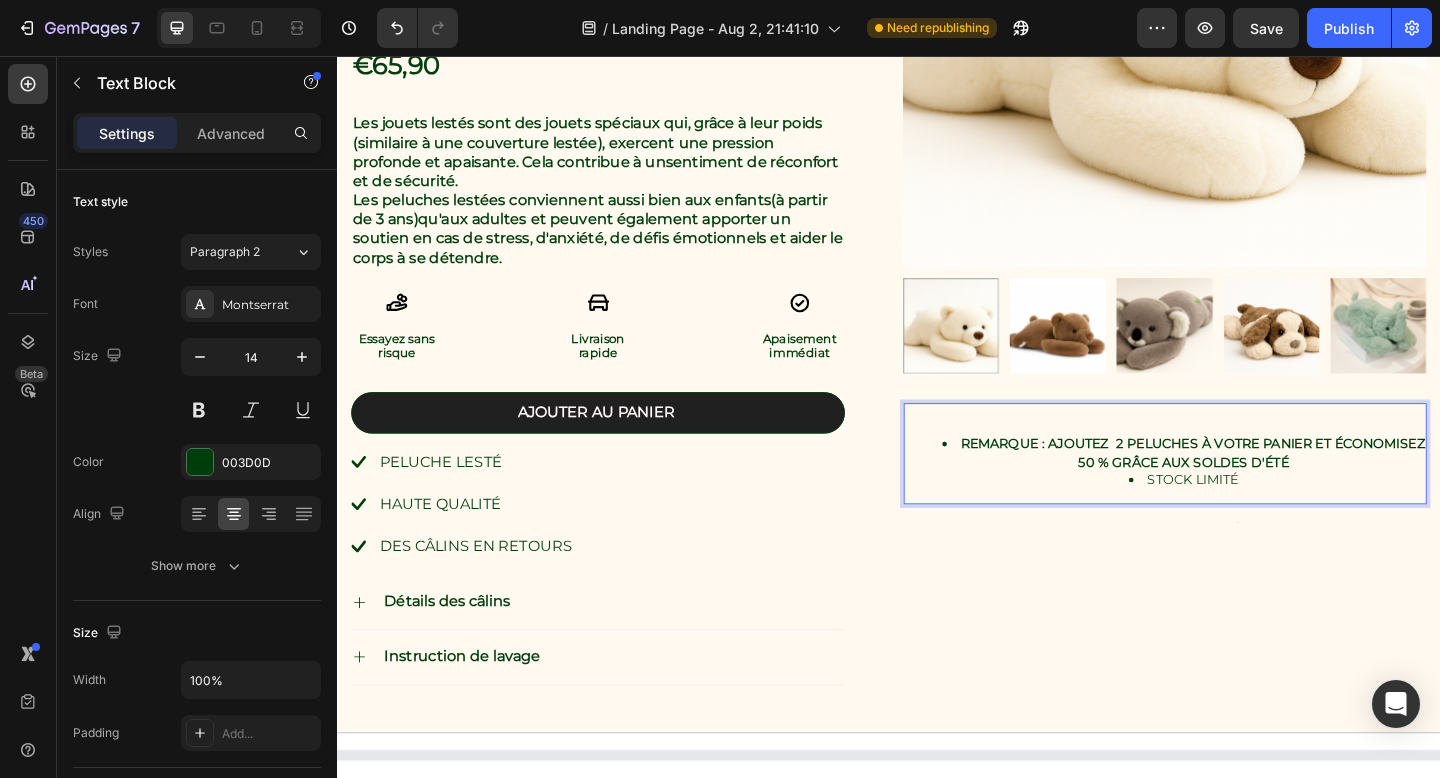 click on "STOCK LIMITÉ" at bounding box center (1267, 517) 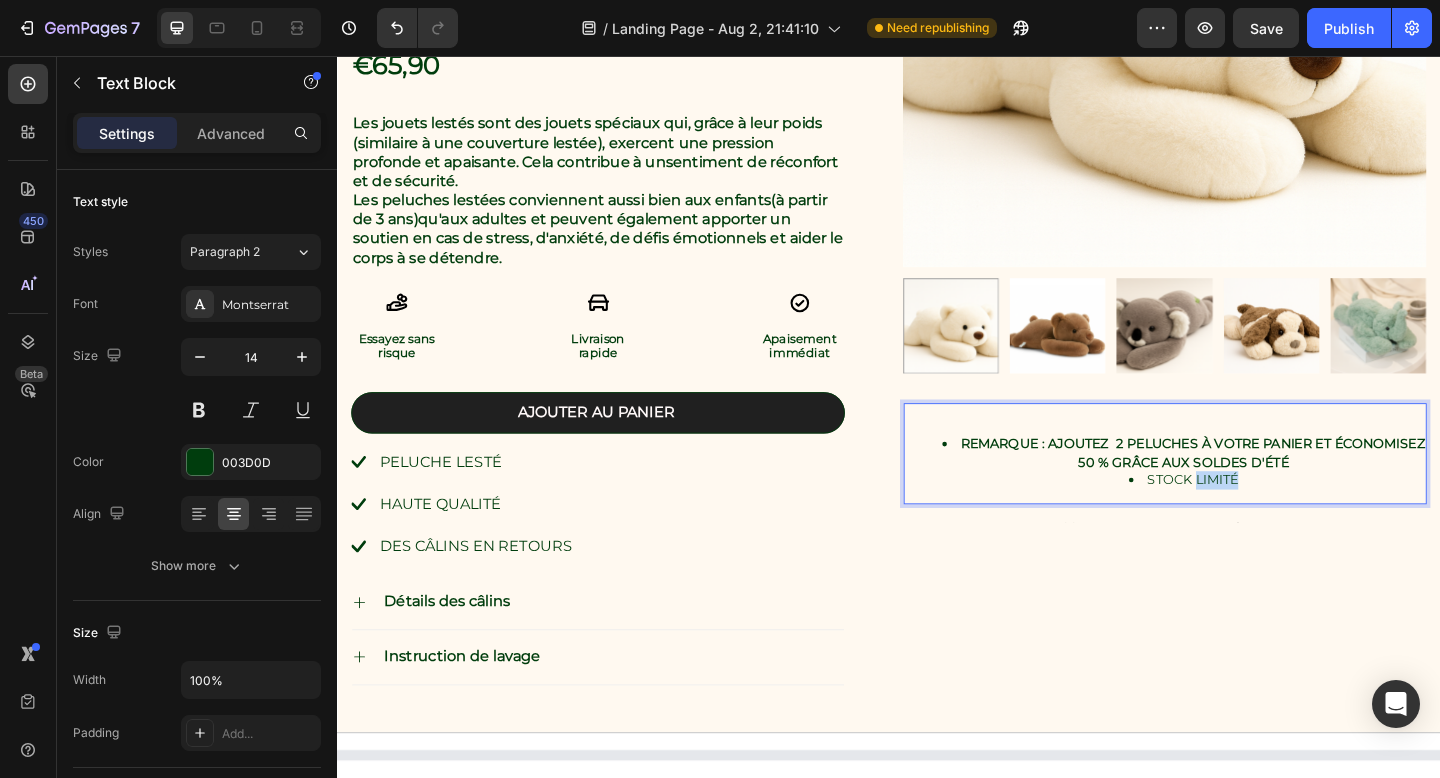 click on "STOCK LIMITÉ" at bounding box center [1267, 517] 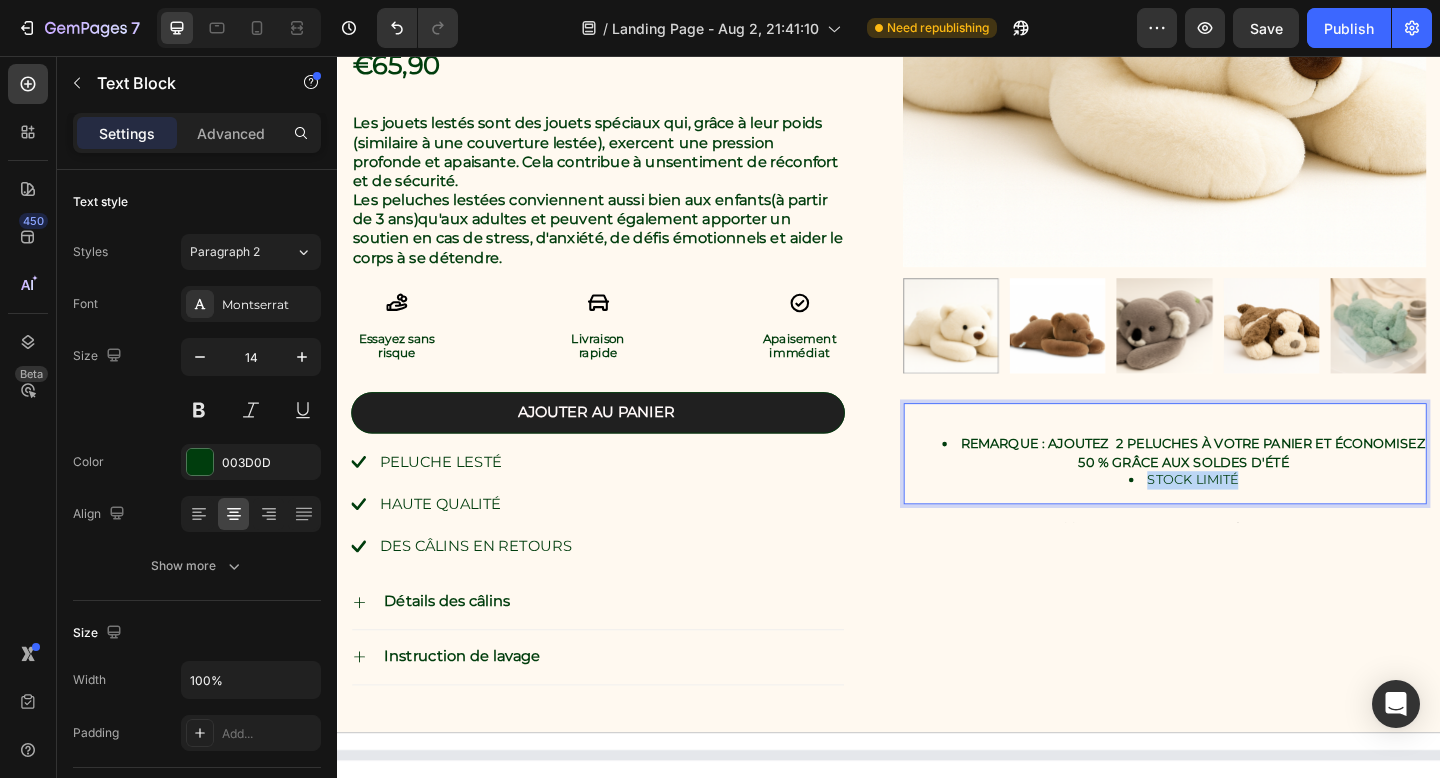 click on "STOCK LIMITÉ" at bounding box center (1267, 517) 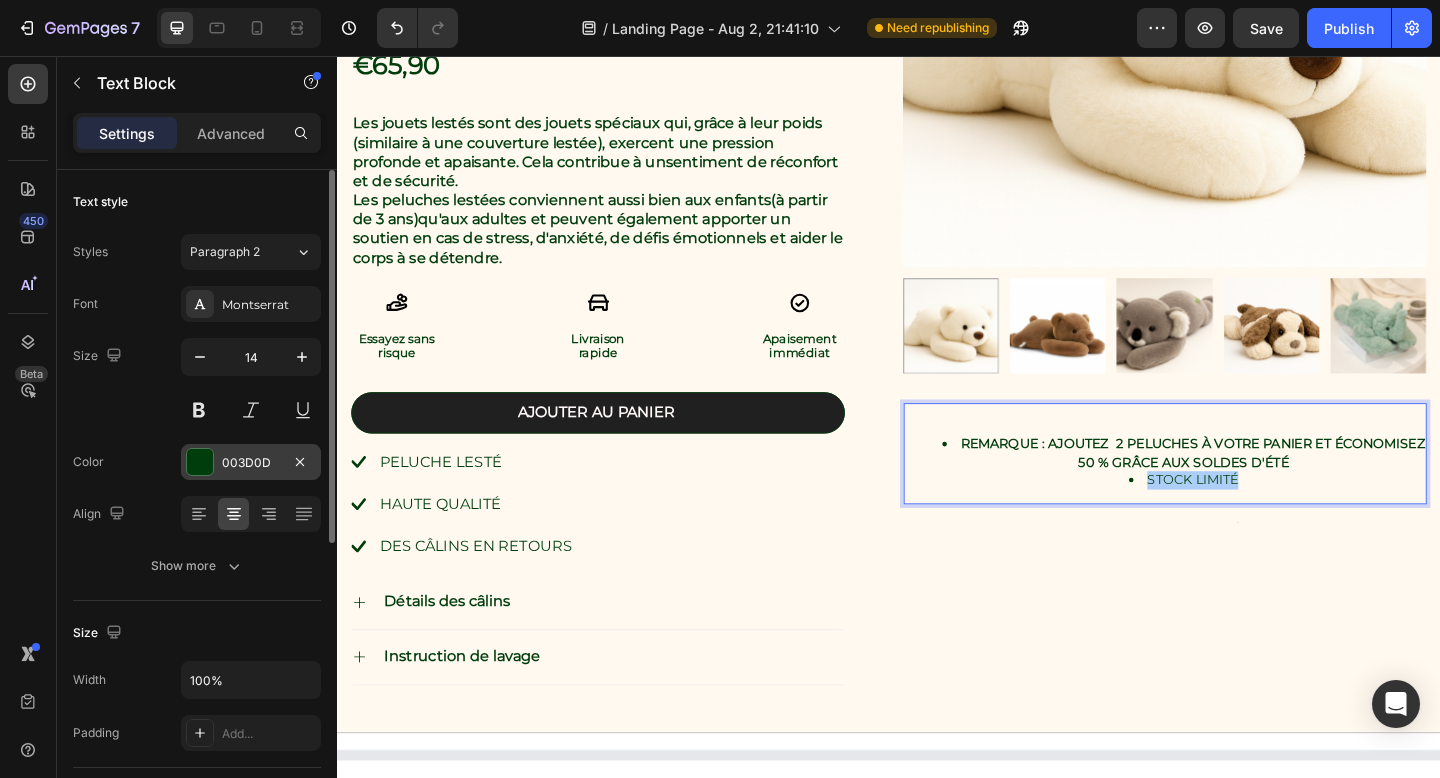 click on "003D0D" at bounding box center (251, 463) 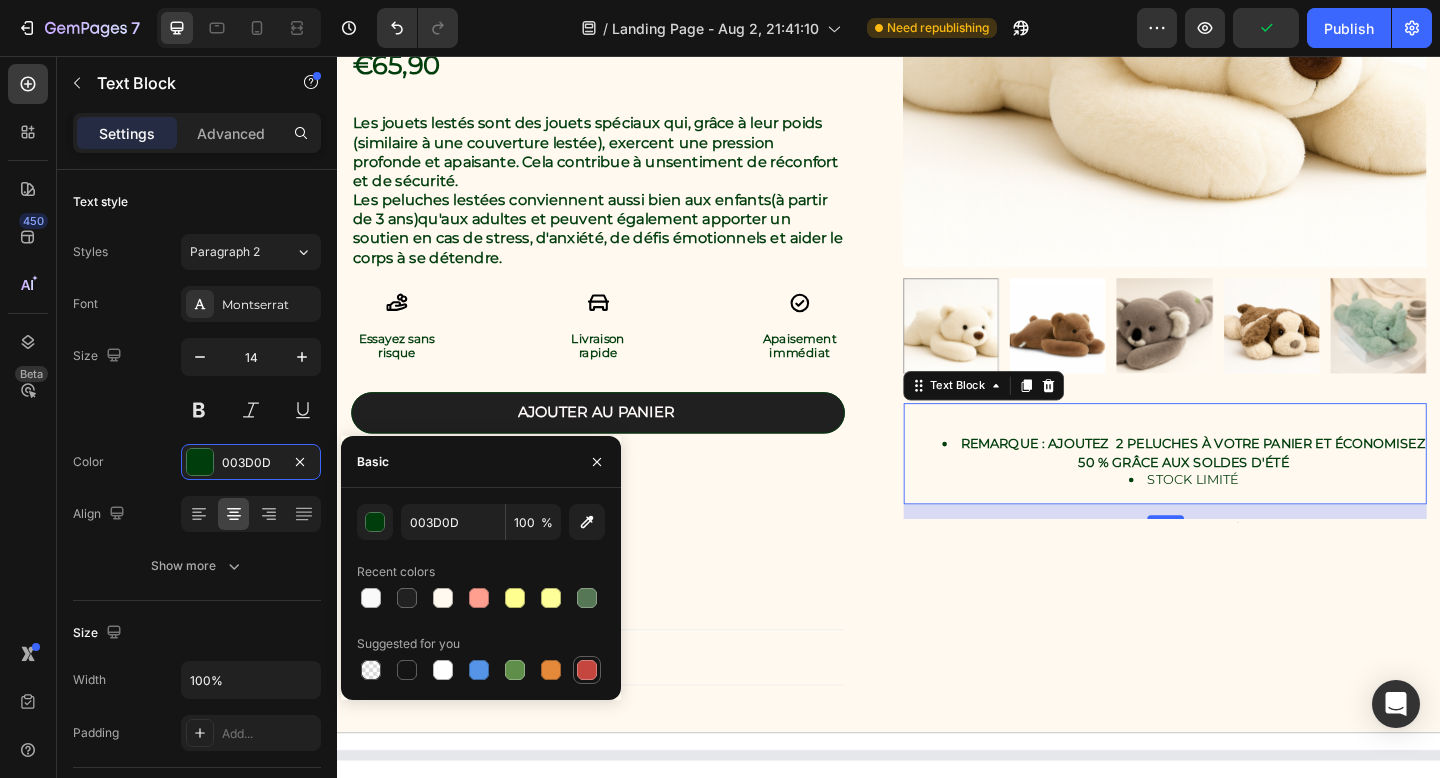 click at bounding box center [587, 670] 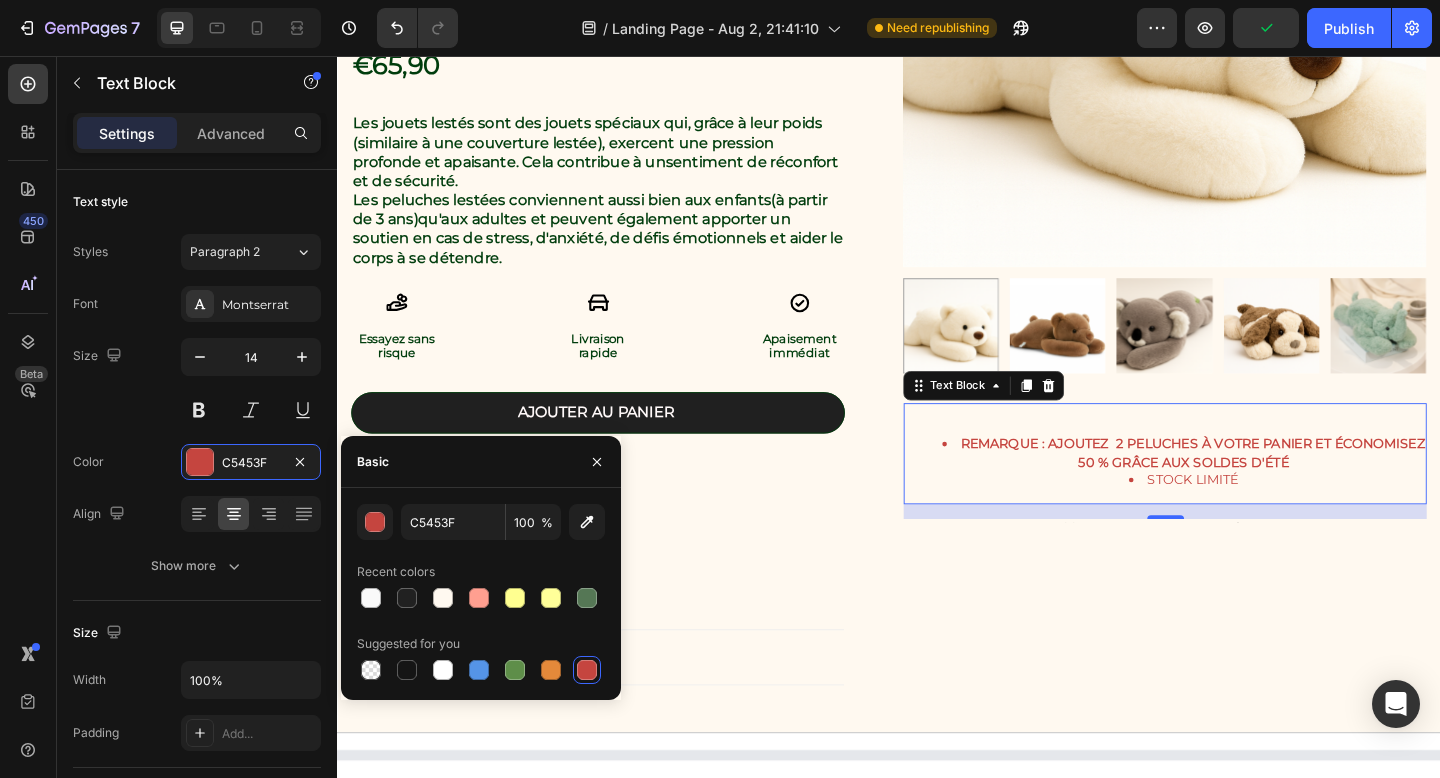 click at bounding box center [587, 670] 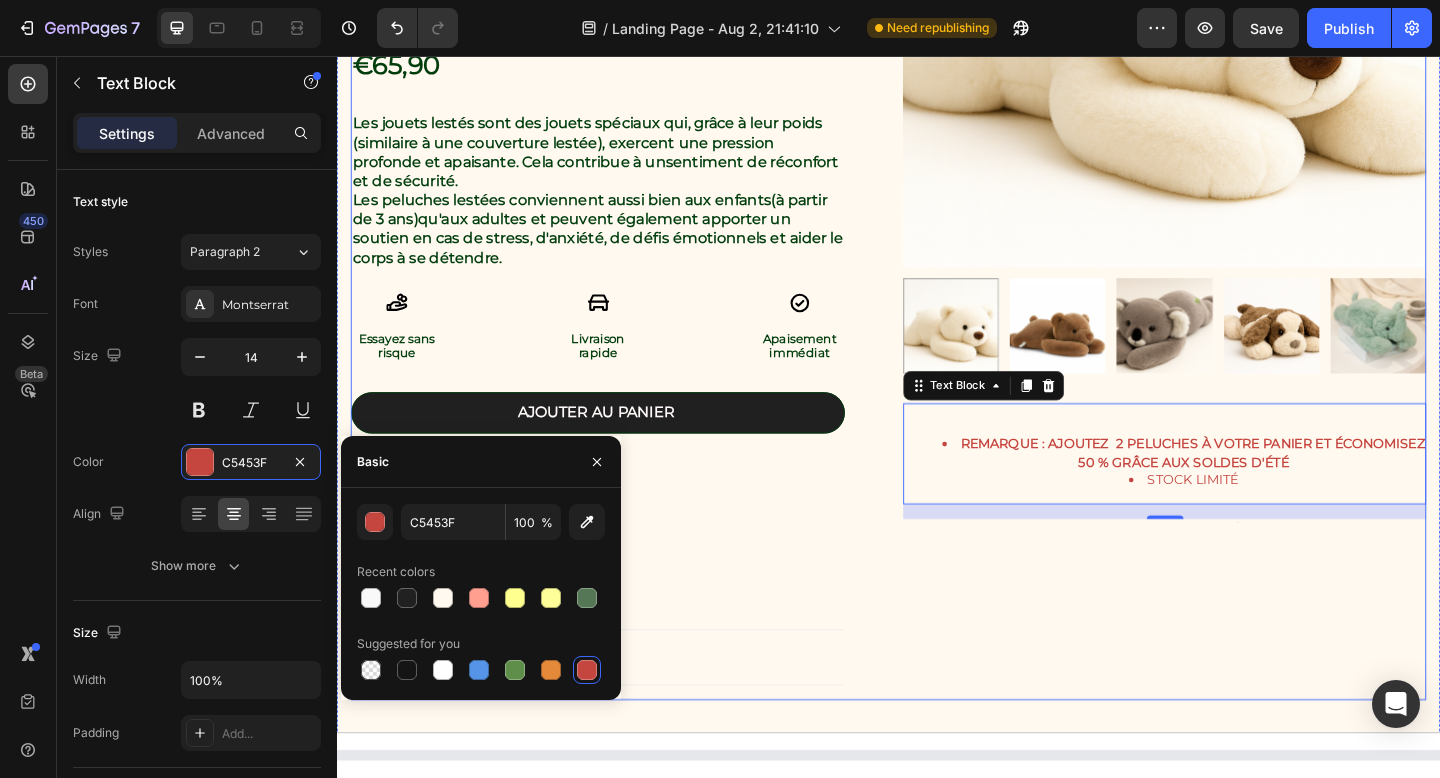 click on "Product Images REMARQUE : Ajoutez  2 peluches à votre panier et économisez 50 % grâce aux soldes d'été STOCK LIMITÉ Text Block   16 Text Block Row" at bounding box center (1237, 237) 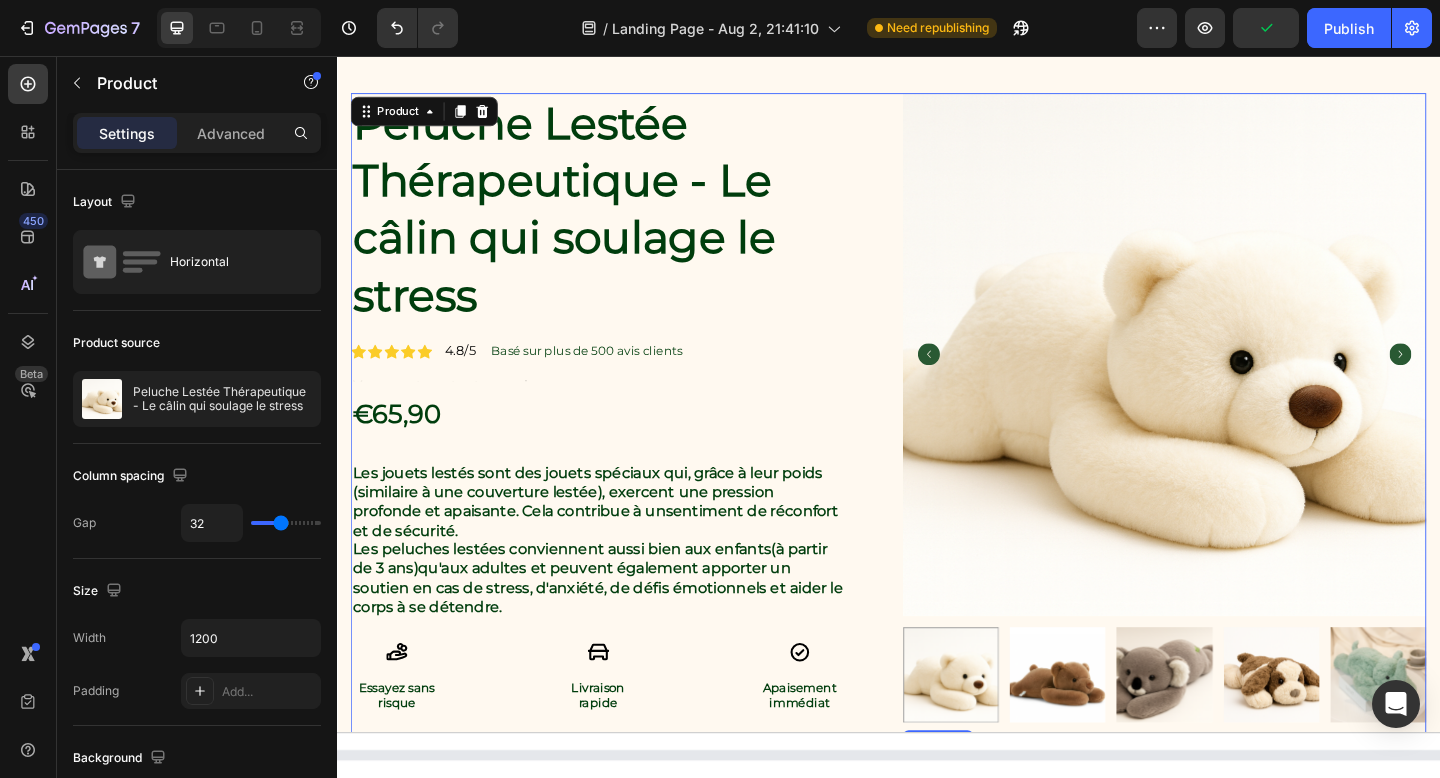 scroll, scrollTop: 814, scrollLeft: 0, axis: vertical 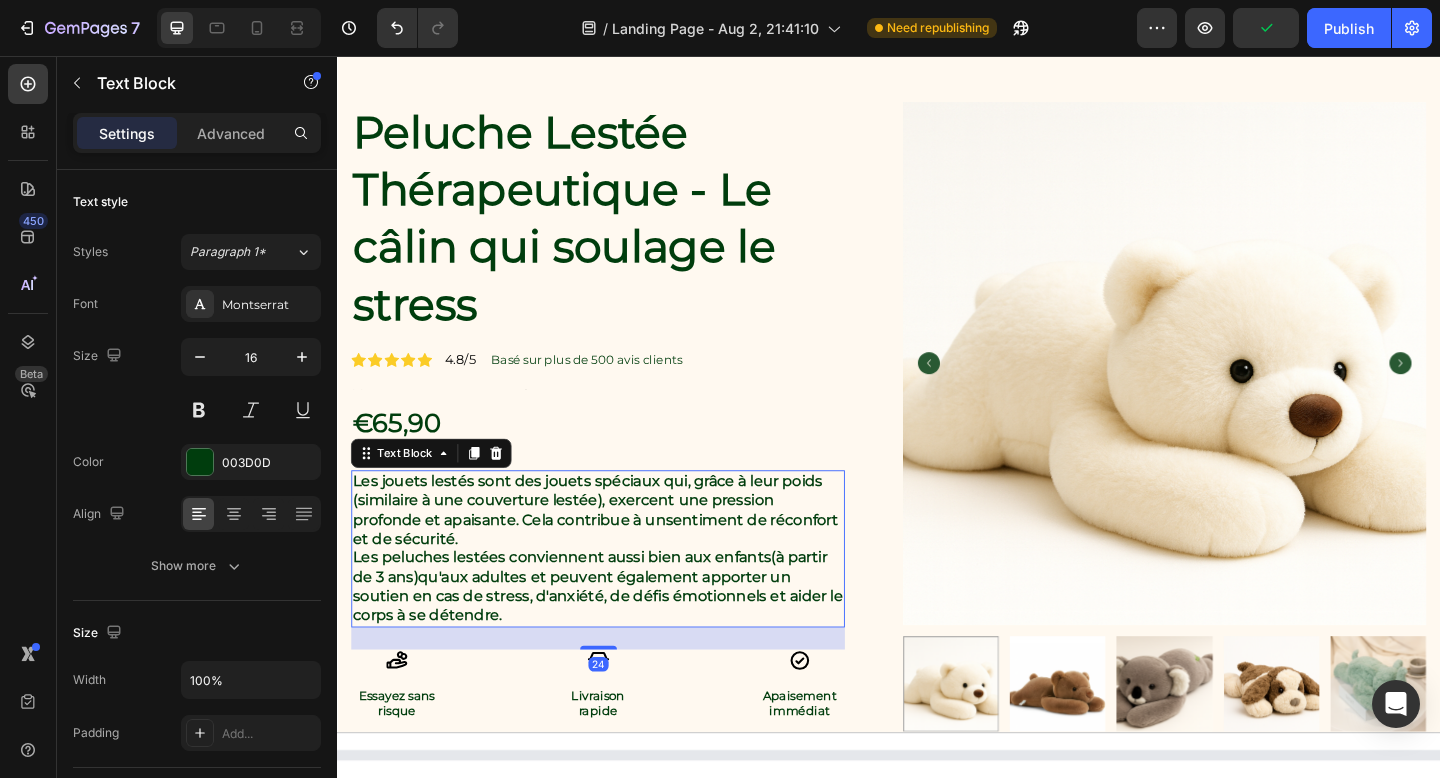 click on "Les peluches lestées conviennent aussi bien aux enfants  (à partir de 3 ans)  qu'aux adultes et peuvent également apporter un soutien en cas de stress, d'anxiété, de défis émotionnels et aider le corps à se détendre." at bounding box center [620, 633] 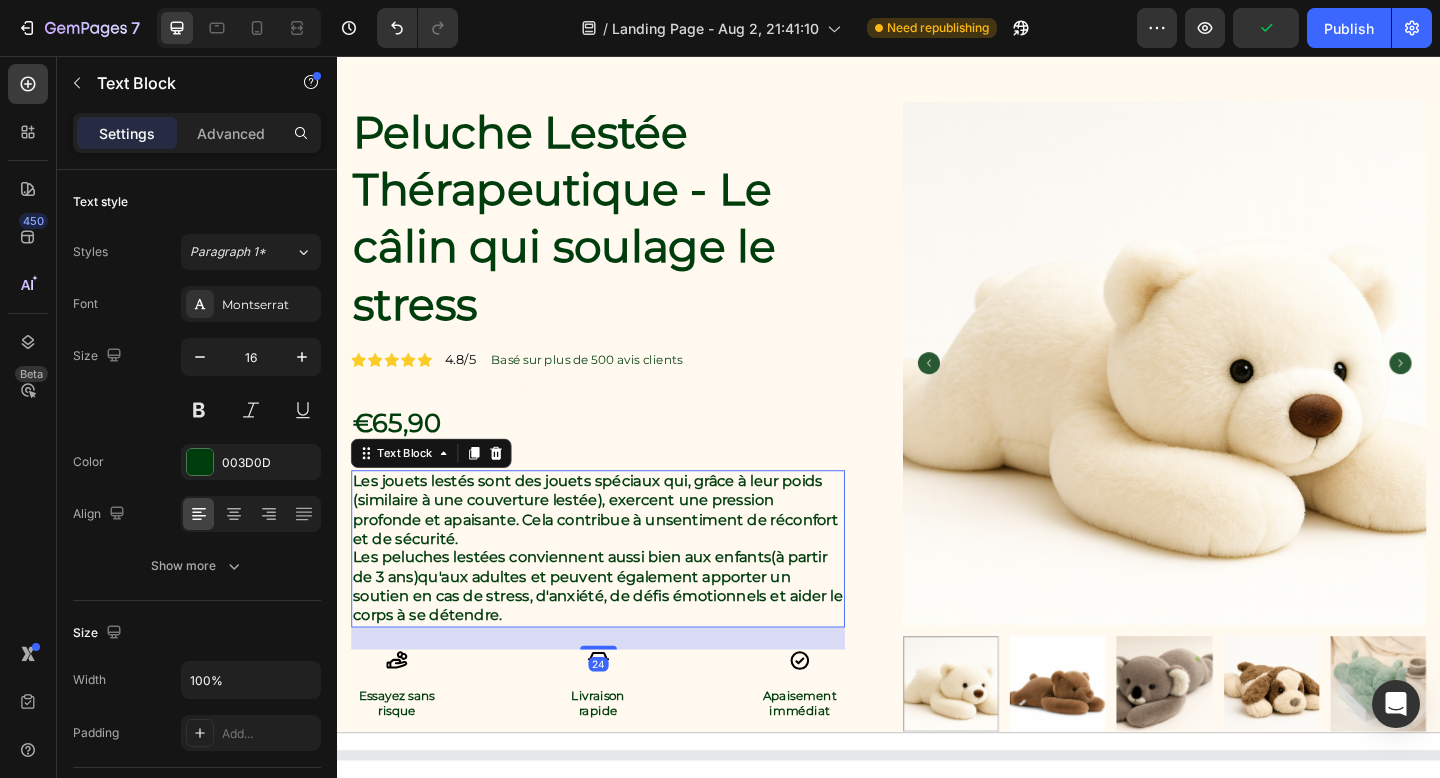click on "Les peluches lestées conviennent aussi bien aux enfants  (à partir de 3 ans)  qu'aux adultes et peuvent également apporter un soutien en cas de stress, d'anxiété, de défis émotionnels et aider le corps à se détendre." at bounding box center [620, 633] 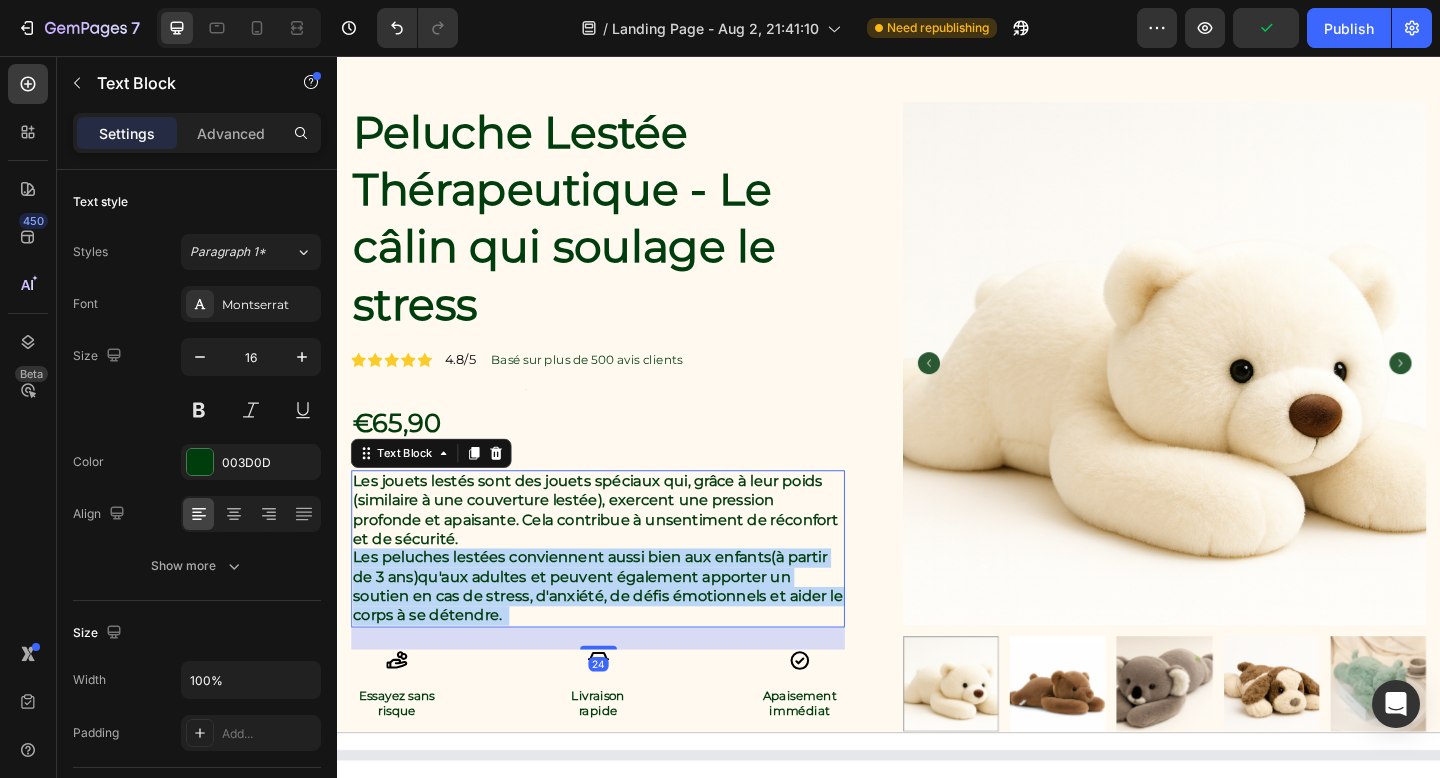 click on "Les peluches lestées conviennent aussi bien aux enfants  (à partir de 3 ans)  qu'aux adultes et peuvent également apporter un soutien en cas de stress, d'anxiété, de défis émotionnels et aider le corps à se détendre." at bounding box center (620, 633) 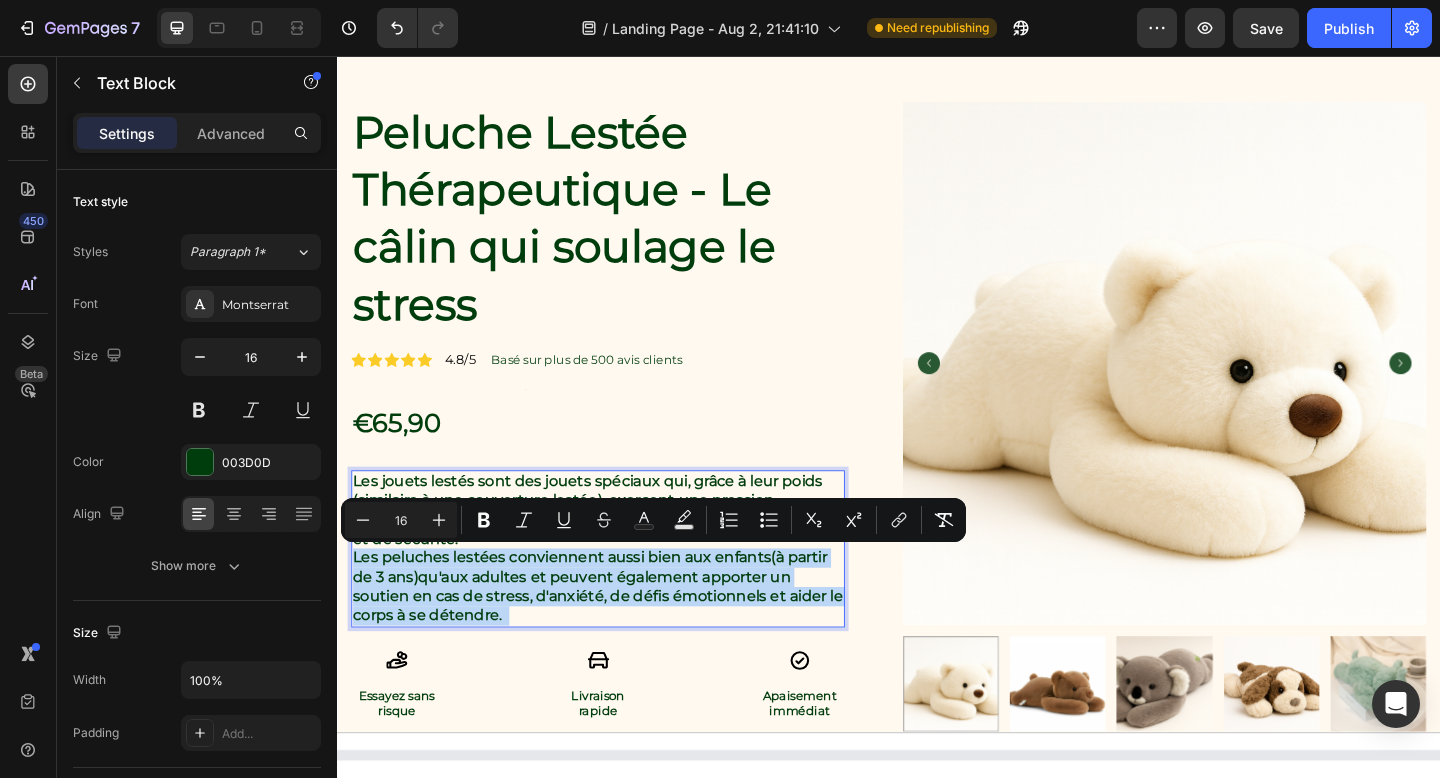 click on "Les peluches lestées conviennent aussi bien aux enfants  (à partir de 3 ans)  qu'aux adultes et peuvent également apporter un soutien en cas de stress, d'anxiété, de défis émotionnels et aider le corps à se détendre." at bounding box center [620, 633] 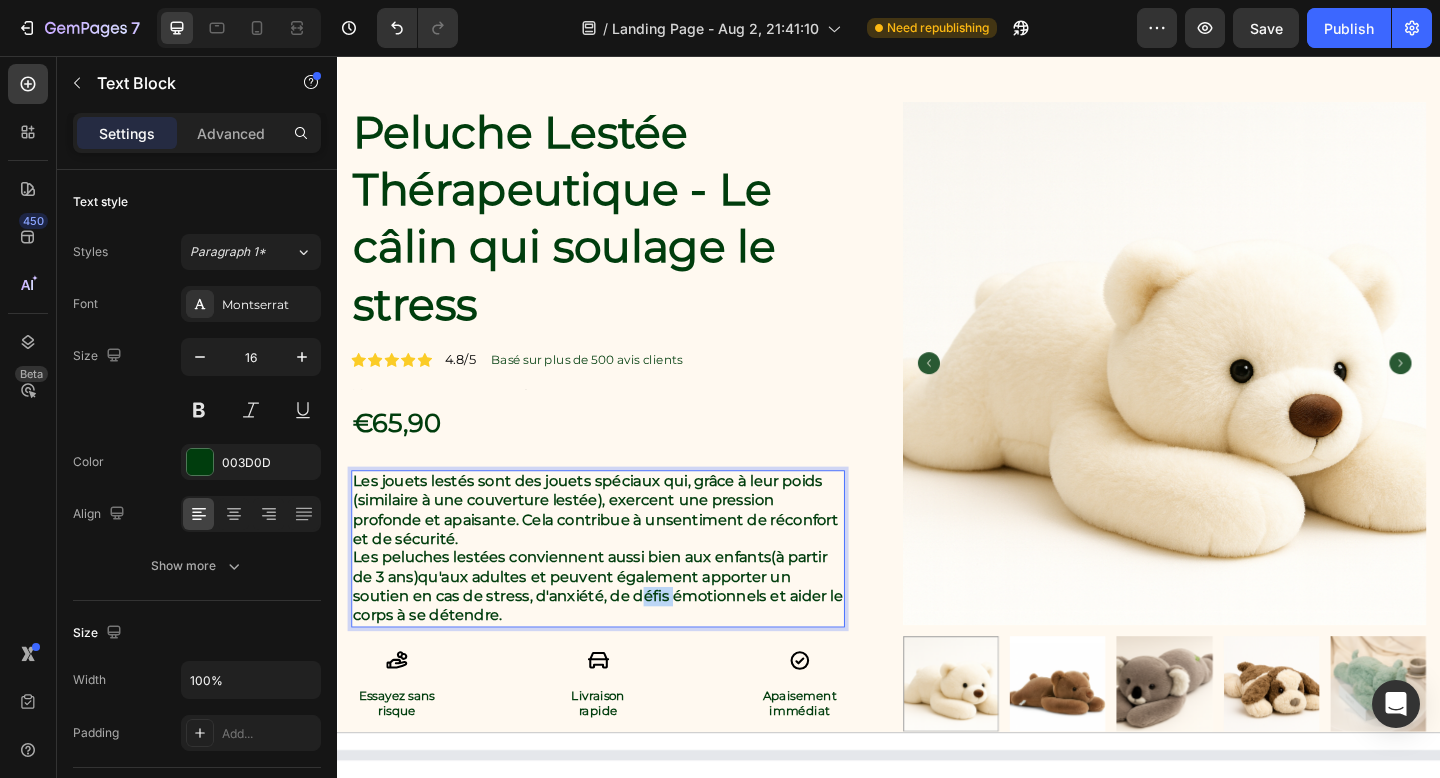 click on "Les peluches lestées conviennent aussi bien aux enfants  (à partir de 3 ans)  qu'aux adultes et peuvent également apporter un soutien en cas de stress, d'anxiété, de défis émotionnels et aider le corps à se détendre." at bounding box center (620, 633) 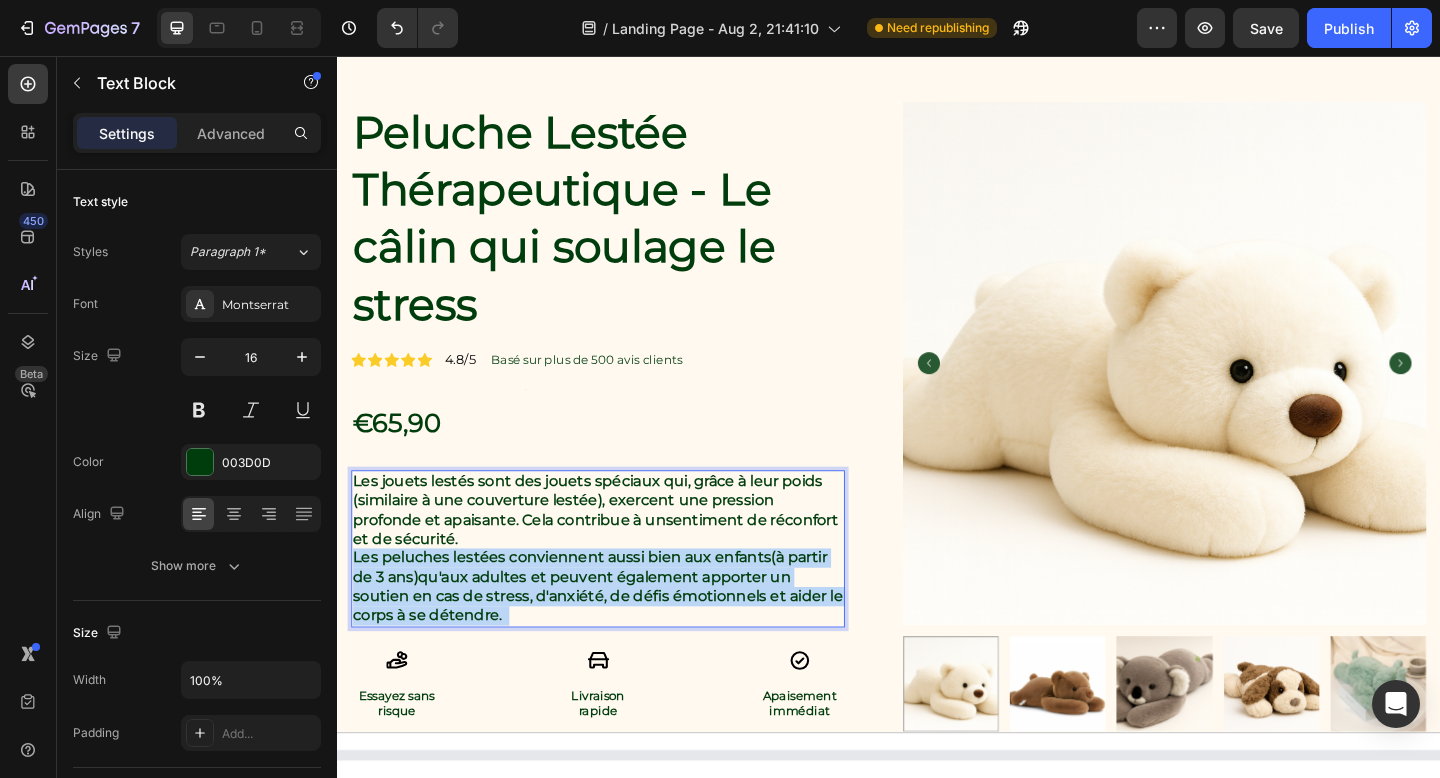 click on "Les peluches lestées conviennent aussi bien aux enfants  (à partir de 3 ans)  qu'aux adultes et peuvent également apporter un soutien en cas de stress, d'anxiété, de défis émotionnels et aider le corps à se détendre." at bounding box center (620, 633) 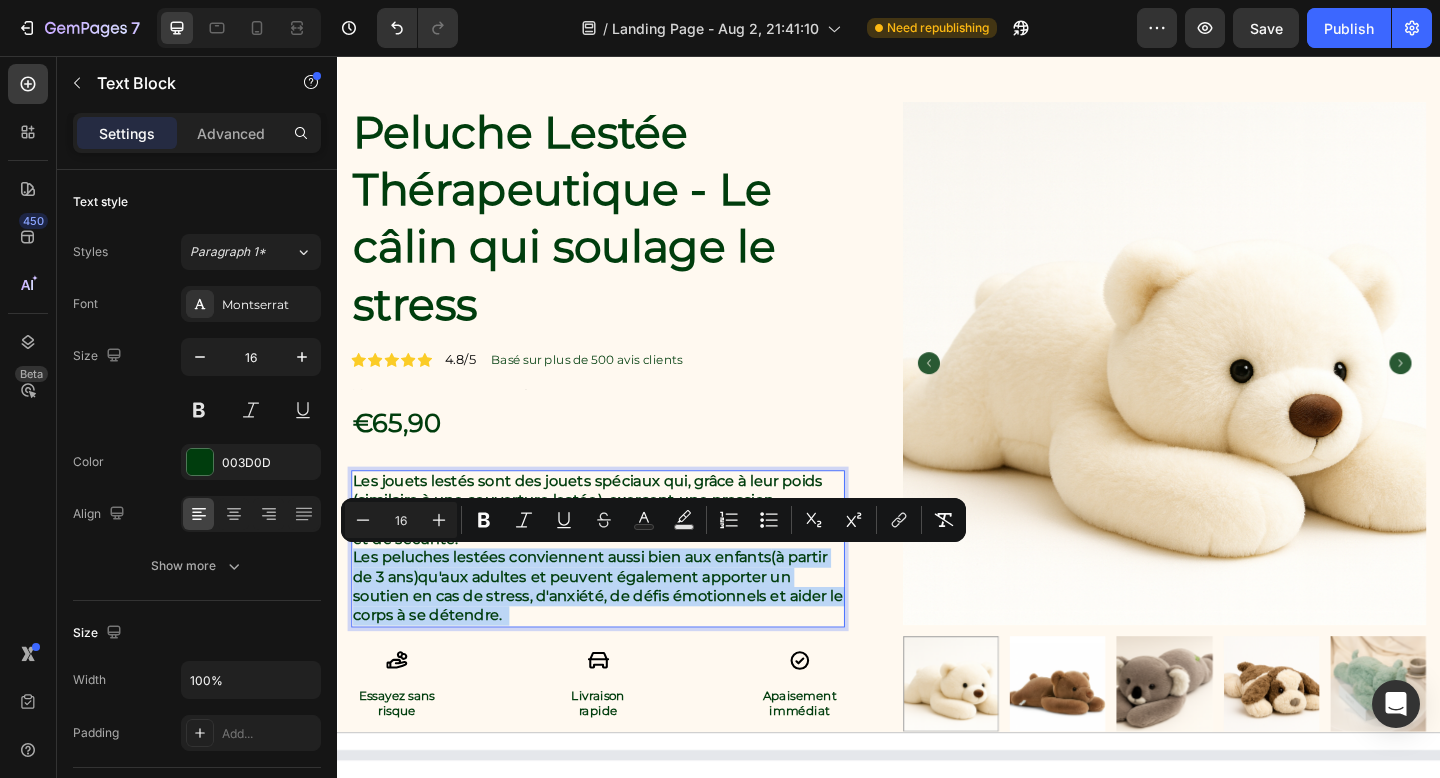 click on "Les peluches lestées conviennent aussi bien aux enfants  (à partir de 3 ans)  qu'aux adultes et peuvent également apporter un soutien en cas de stress, d'anxiété, de défis émotionnels et aider le corps à se détendre." at bounding box center (620, 633) 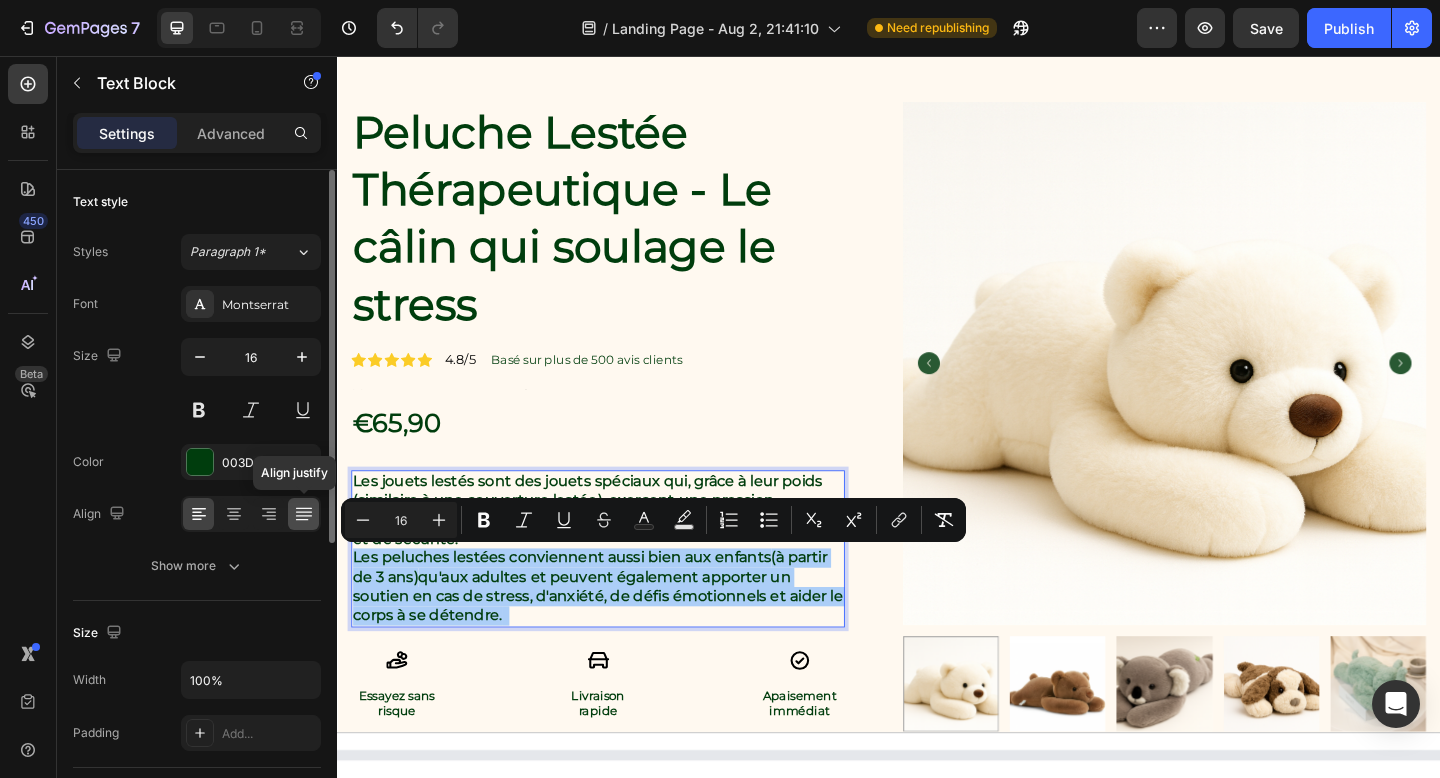 click 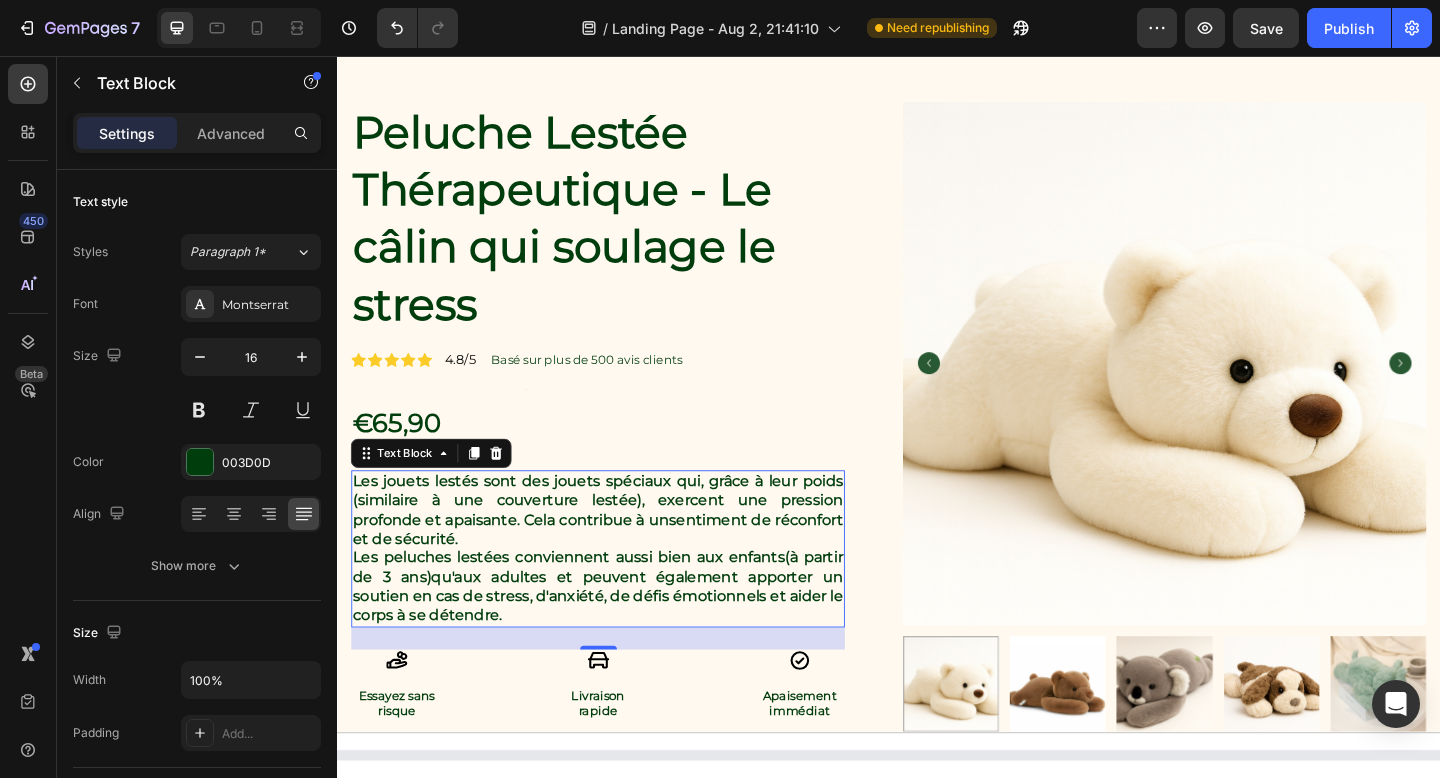 click on "Les jouets lestés sont des jouets spéciaux qui, grâce à leur poids (similaire à une couverture lestée), exercent une pression profonde et apaisante. Cela contribue à un  sentiment de réconfort et de sécurité  ." at bounding box center [620, 550] 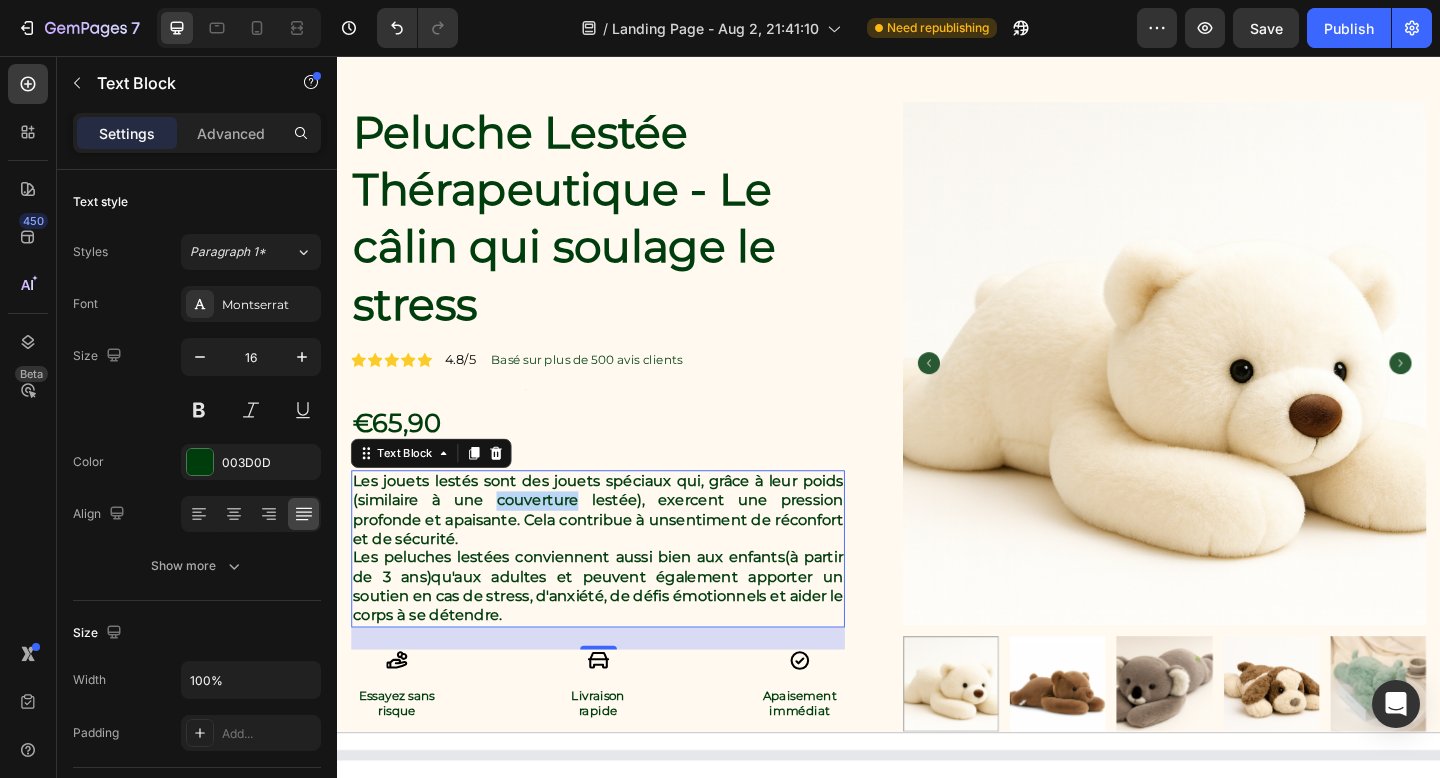 click on "Les jouets lestés sont des jouets spéciaux qui, grâce à leur poids (similaire à une couverture lestée), exercent une pression profonde et apaisante. Cela contribue à un  sentiment de réconfort et de sécurité  ." at bounding box center [620, 550] 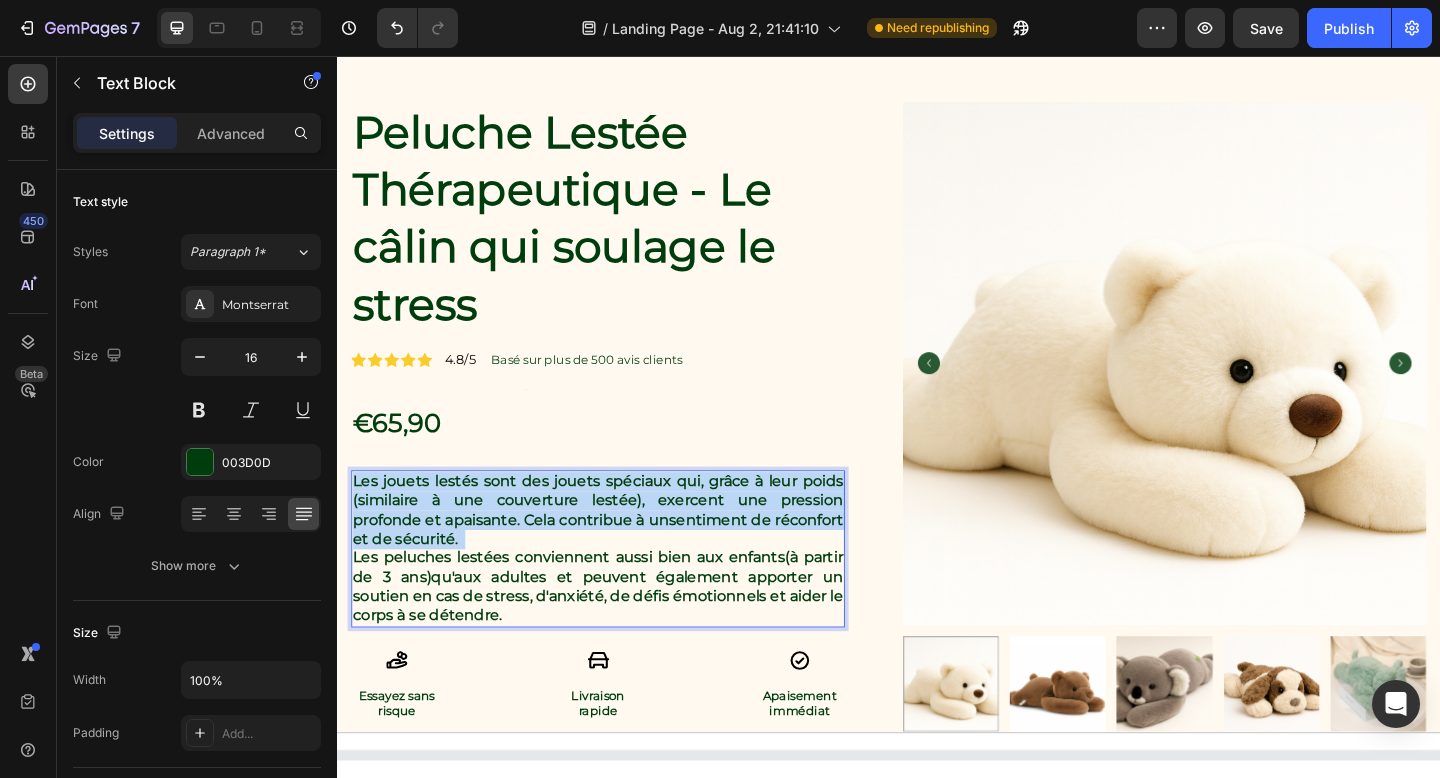 click on "Les jouets lestés sont des jouets spéciaux qui, grâce à leur poids (similaire à une couverture lestée), exercent une pression profonde et apaisante. Cela contribue à un  sentiment de réconfort et de sécurité  ." at bounding box center [620, 550] 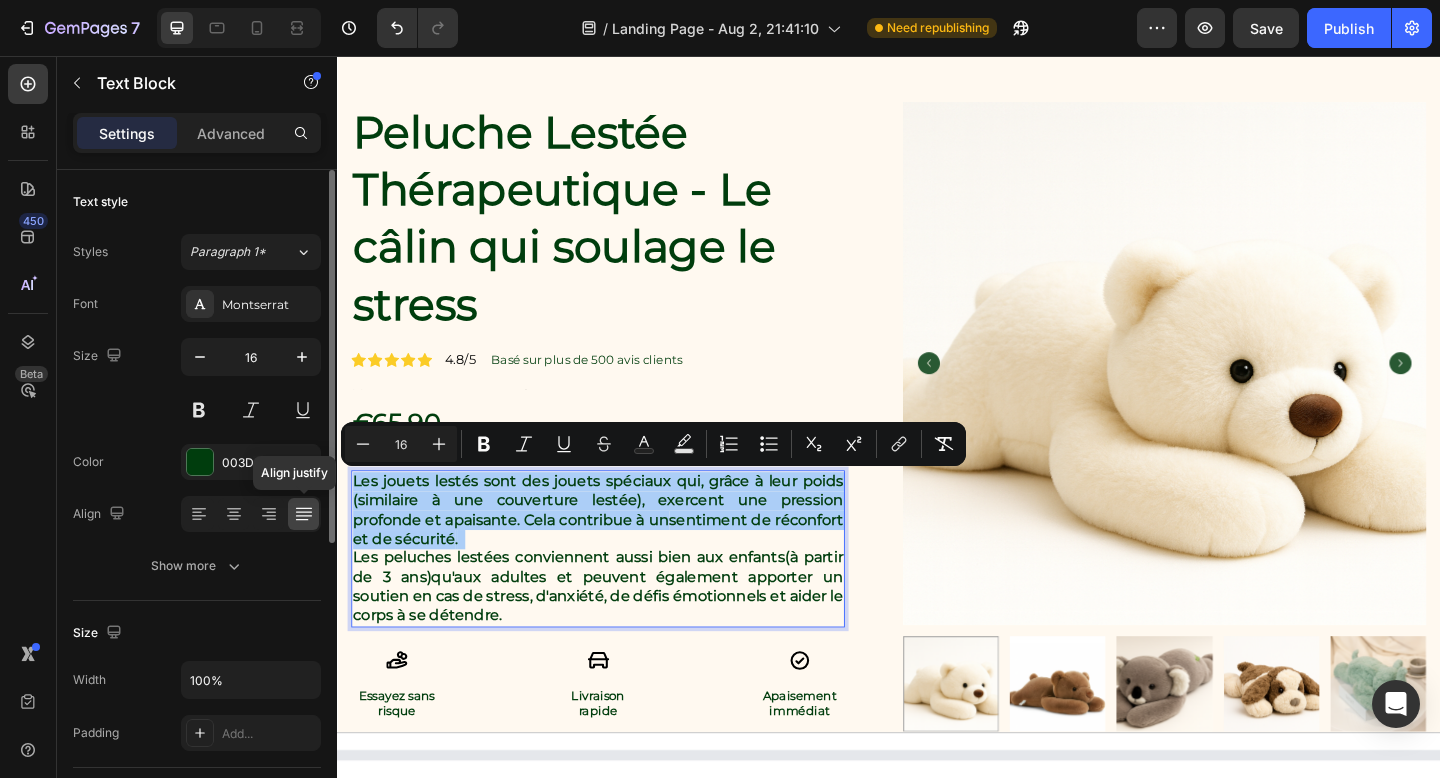 click 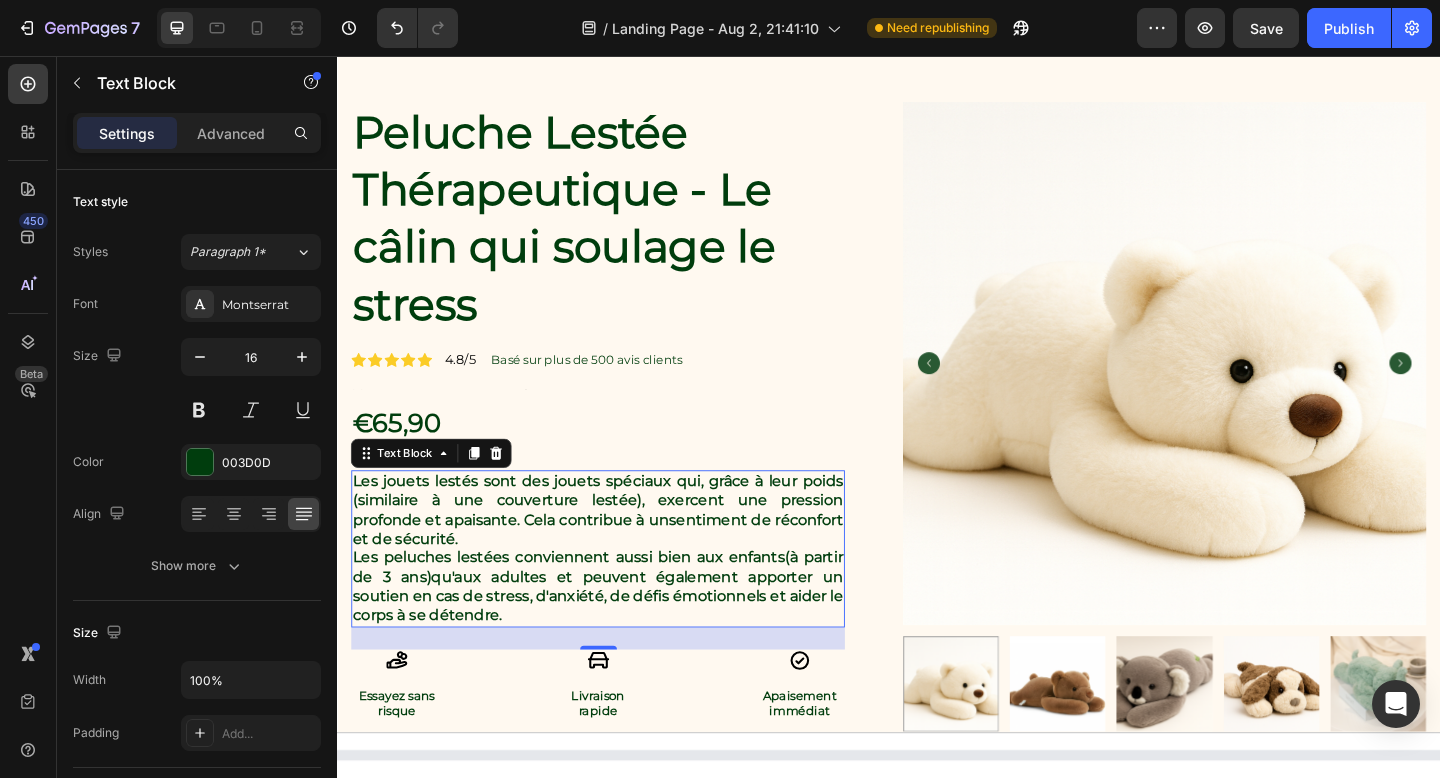 click on "Les peluches lestées conviennent aussi bien aux enfants  (à partir de 3 ans)  qu'aux adultes et peuvent également apporter un soutien en cas de stress, d'anxiété, de défis émotionnels et aider le corps à se détendre." at bounding box center (620, 633) 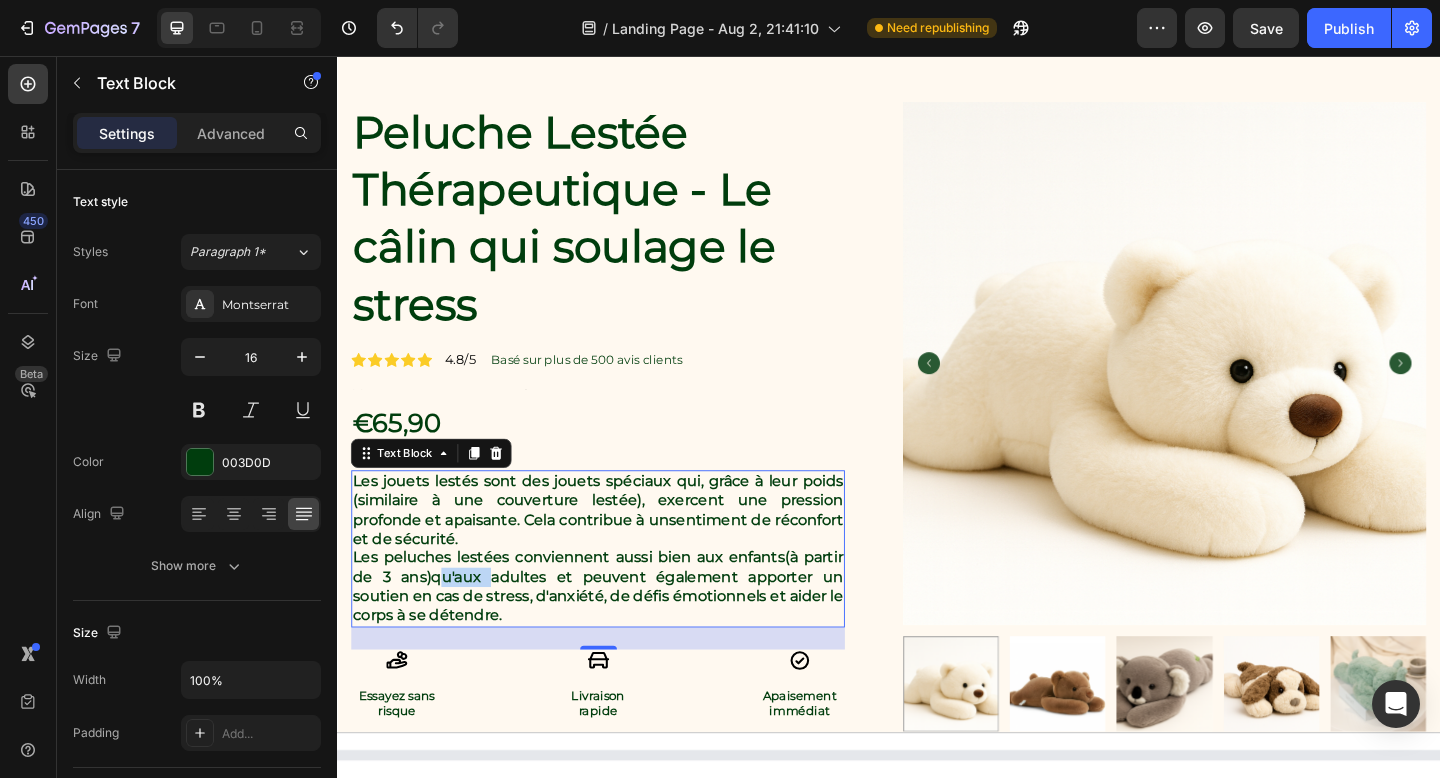 click on "Les peluches lestées conviennent aussi bien aux enfants  (à partir de 3 ans)  qu'aux adultes et peuvent également apporter un soutien en cas de stress, d'anxiété, de défis émotionnels et aider le corps à se détendre." at bounding box center [620, 633] 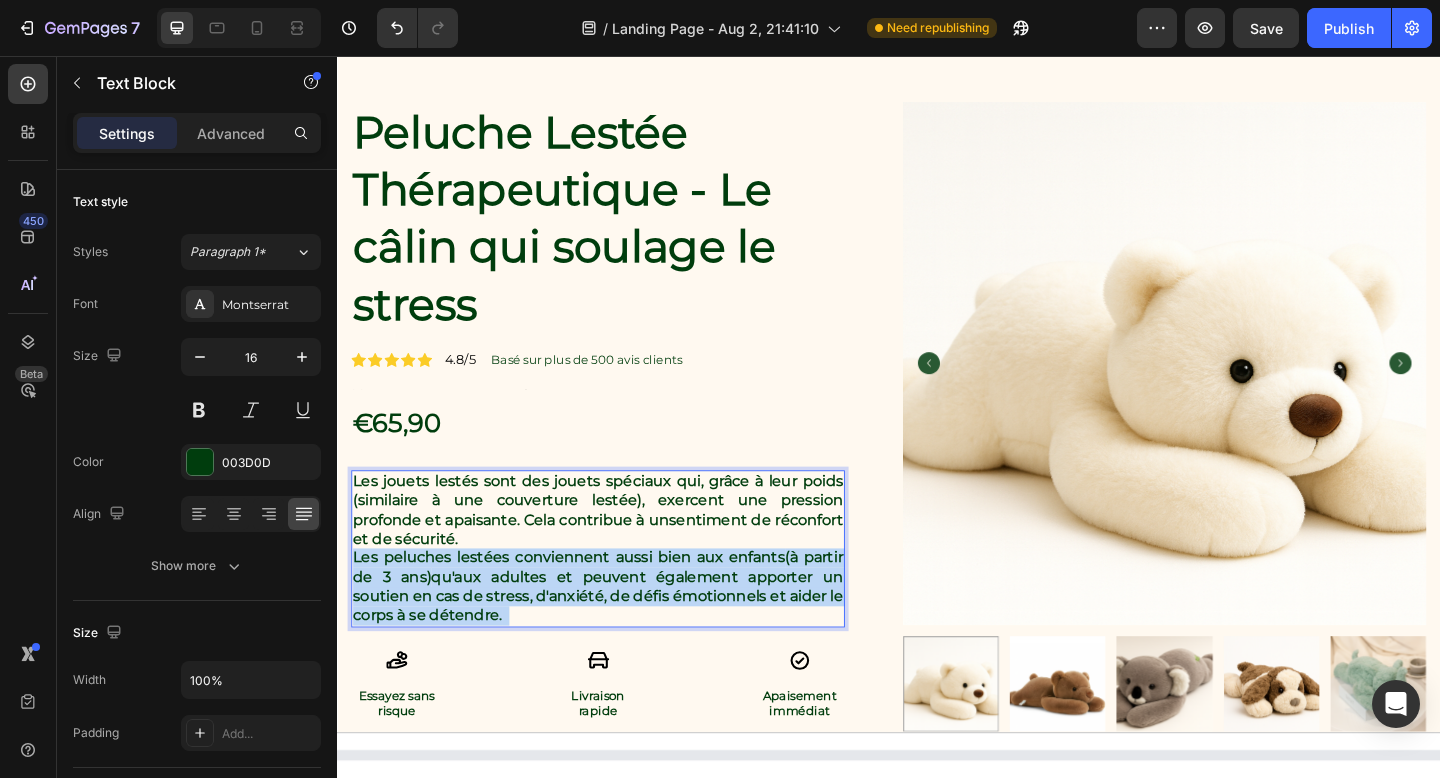 click on "Les peluches lestées conviennent aussi bien aux enfants  (à partir de 3 ans)  qu'aux adultes et peuvent également apporter un soutien en cas de stress, d'anxiété, de défis émotionnels et aider le corps à se détendre." at bounding box center (620, 633) 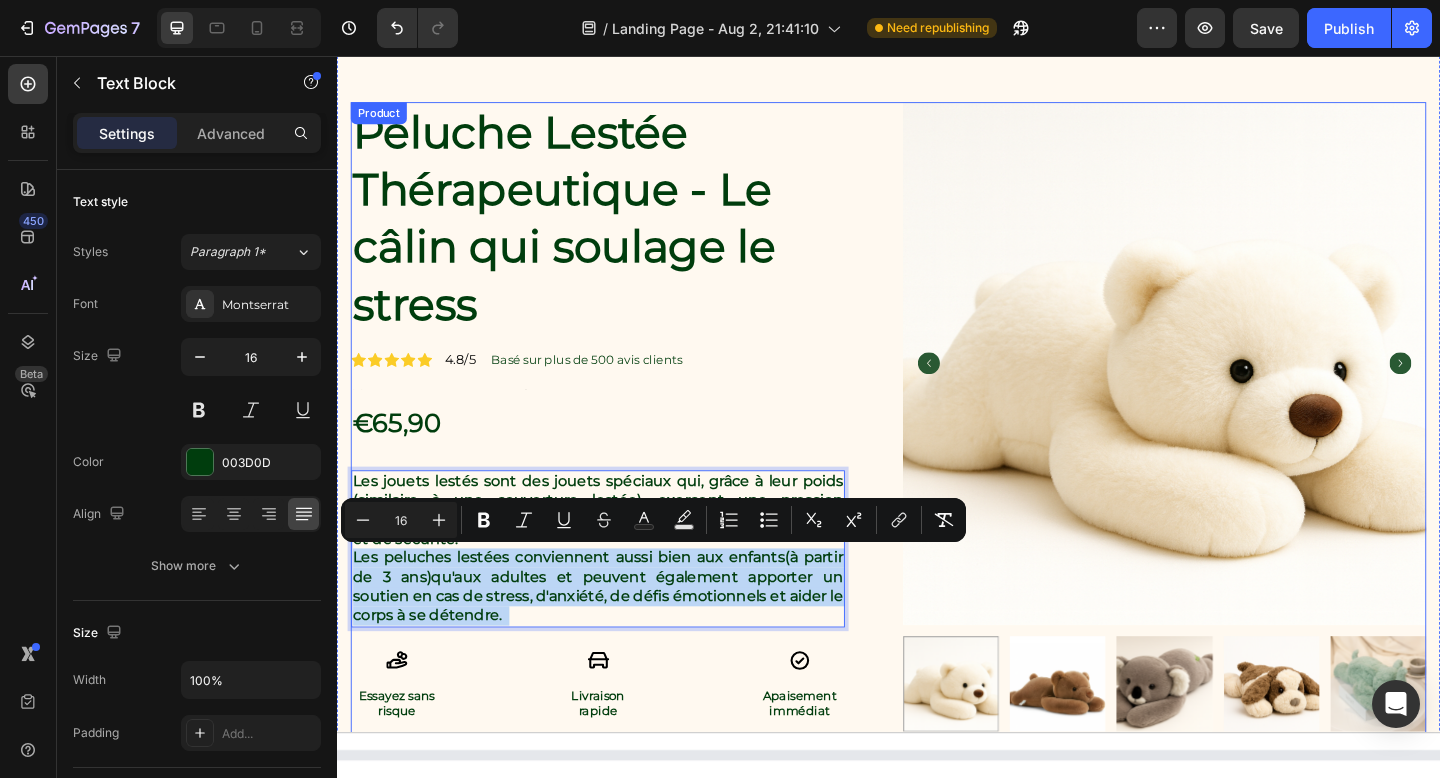click on "Peluche Lestée Thérapeutique - Le câlin qui soulage le stress Product Title Icon Icon Icon Icon Icon Icon List 4.8/5 Text Block Basé sur plus de 500 avis clients Text Block Row Text Block €65,90 Product Price Product Price Les jouets lestés sont des jouets spéciaux qui, grâce à leur poids (similaire à une couverture lestée), exercent une pression profonde et apaisante. Cela contribue à un  sentiment de réconfort et de sécurité  .   Les peluches lestées conviennent aussi bien aux enfants  (à partir de 3 ans)  qu'aux adultes et peuvent également apporter un soutien en cas de stress, d'anxiété, de défis émotionnels et aider le corps à se détendre.    Text Block   24
Icon Essayez sans risque Text Block
Icon Livraison rapide Text Block
Icon Apaisement immédiat Text Block Row Ajouter au panier Add to Cart
Peluche lesté
Haute qualité
Des câlins en retours Item List
Row" at bounding box center (937, 626) 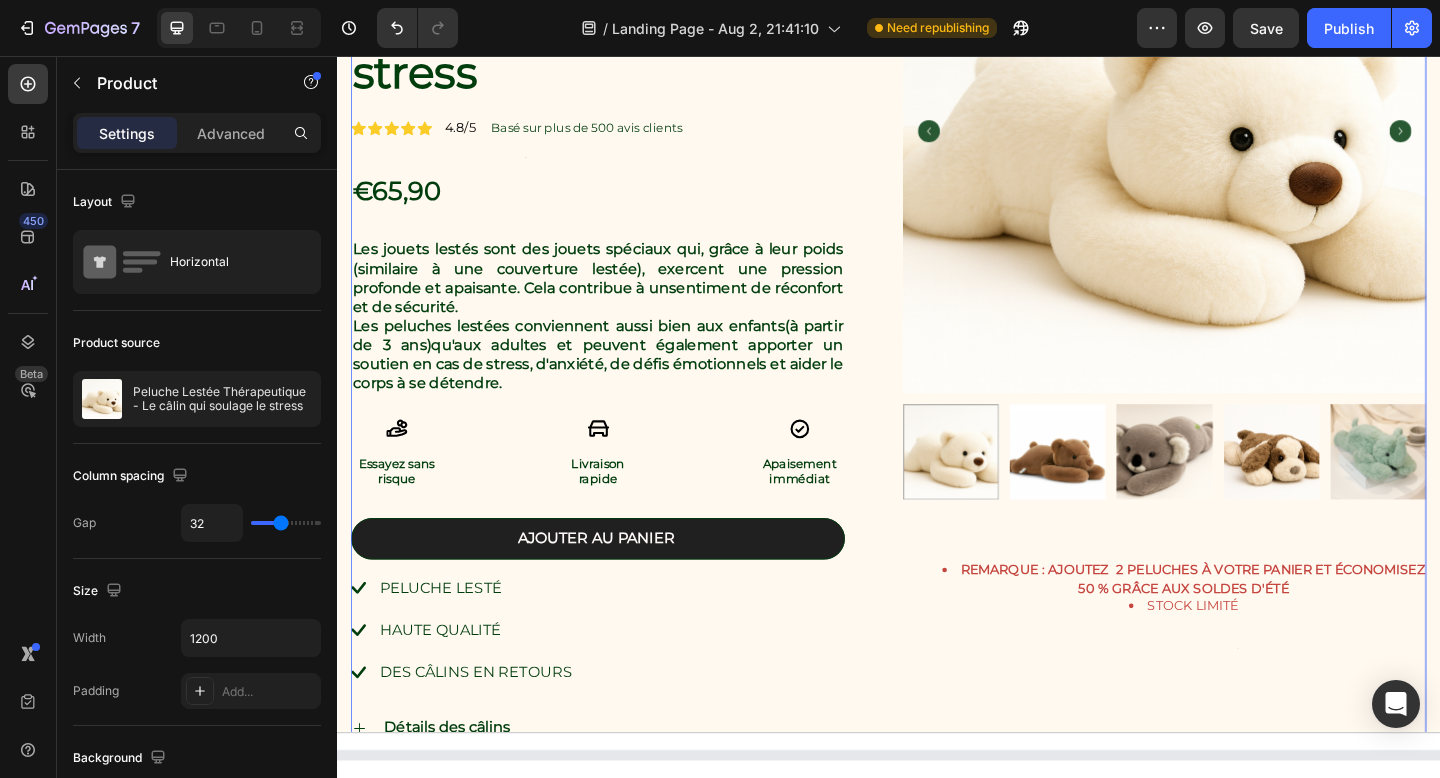 scroll, scrollTop: 1065, scrollLeft: 0, axis: vertical 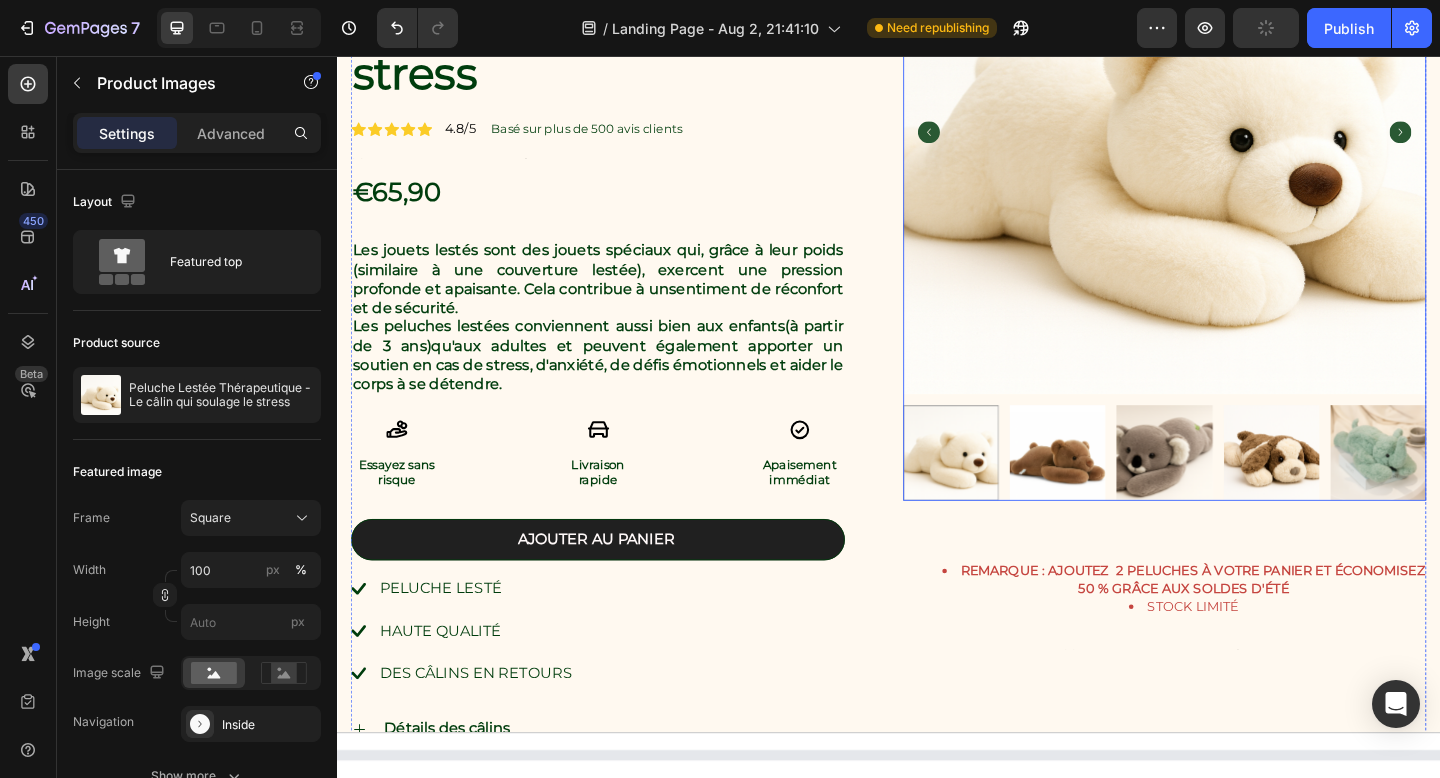 click 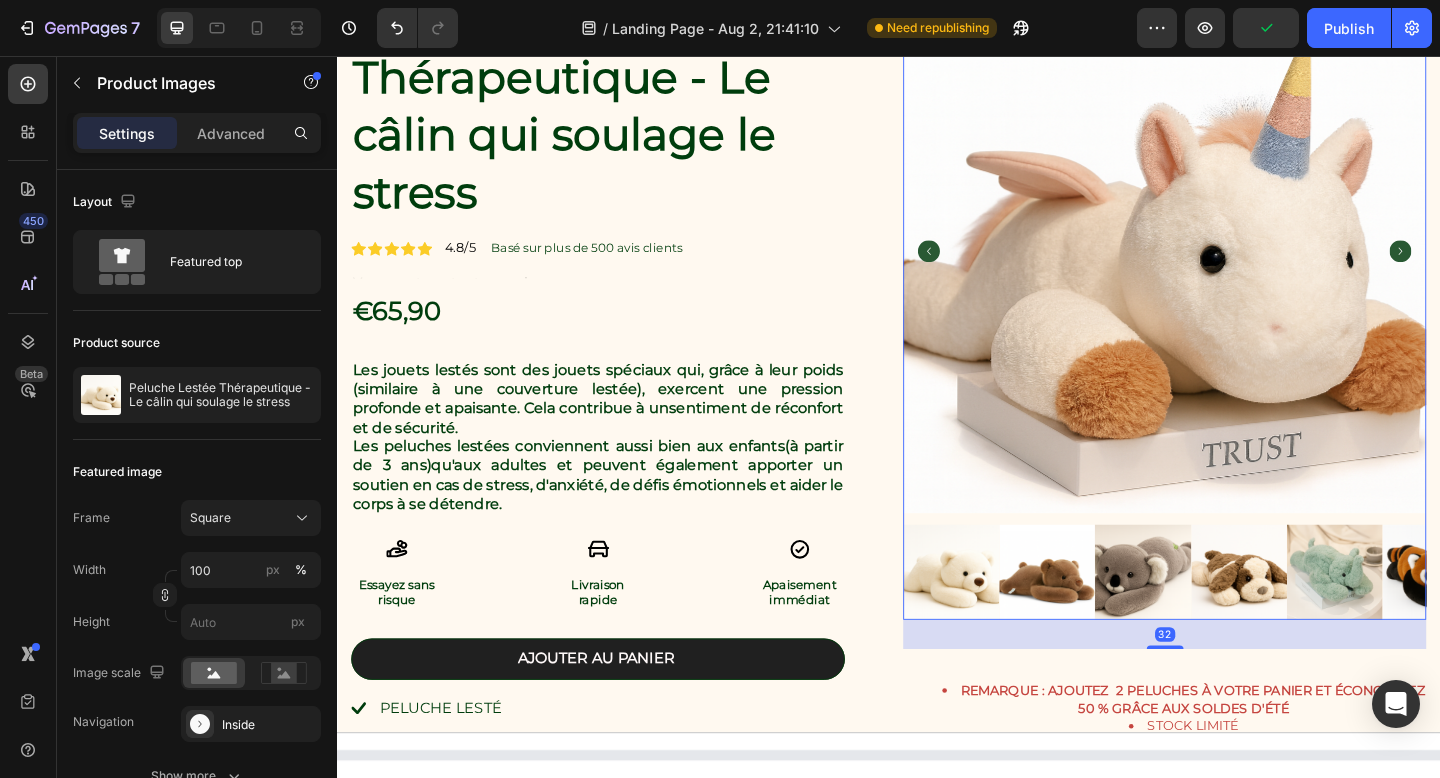 scroll, scrollTop: 911, scrollLeft: 0, axis: vertical 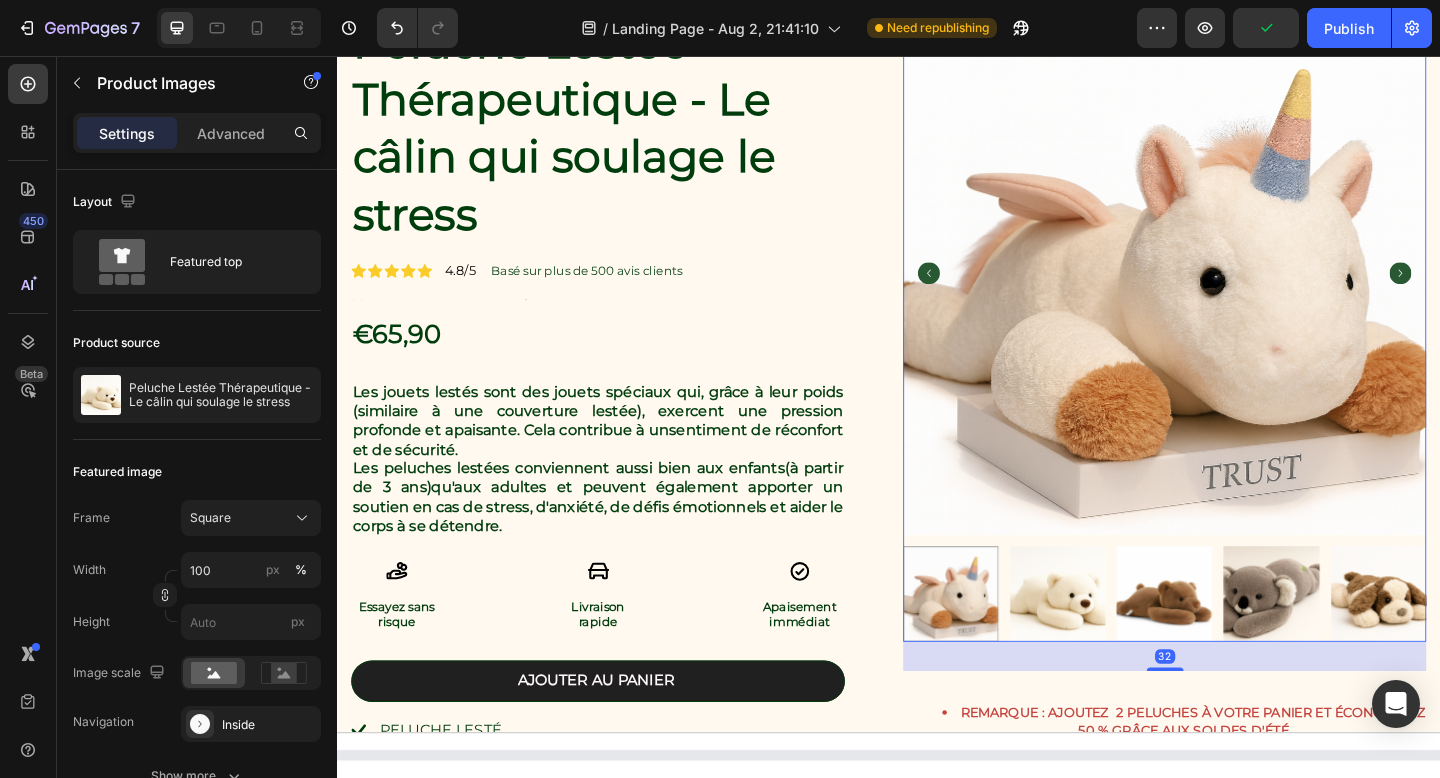 click 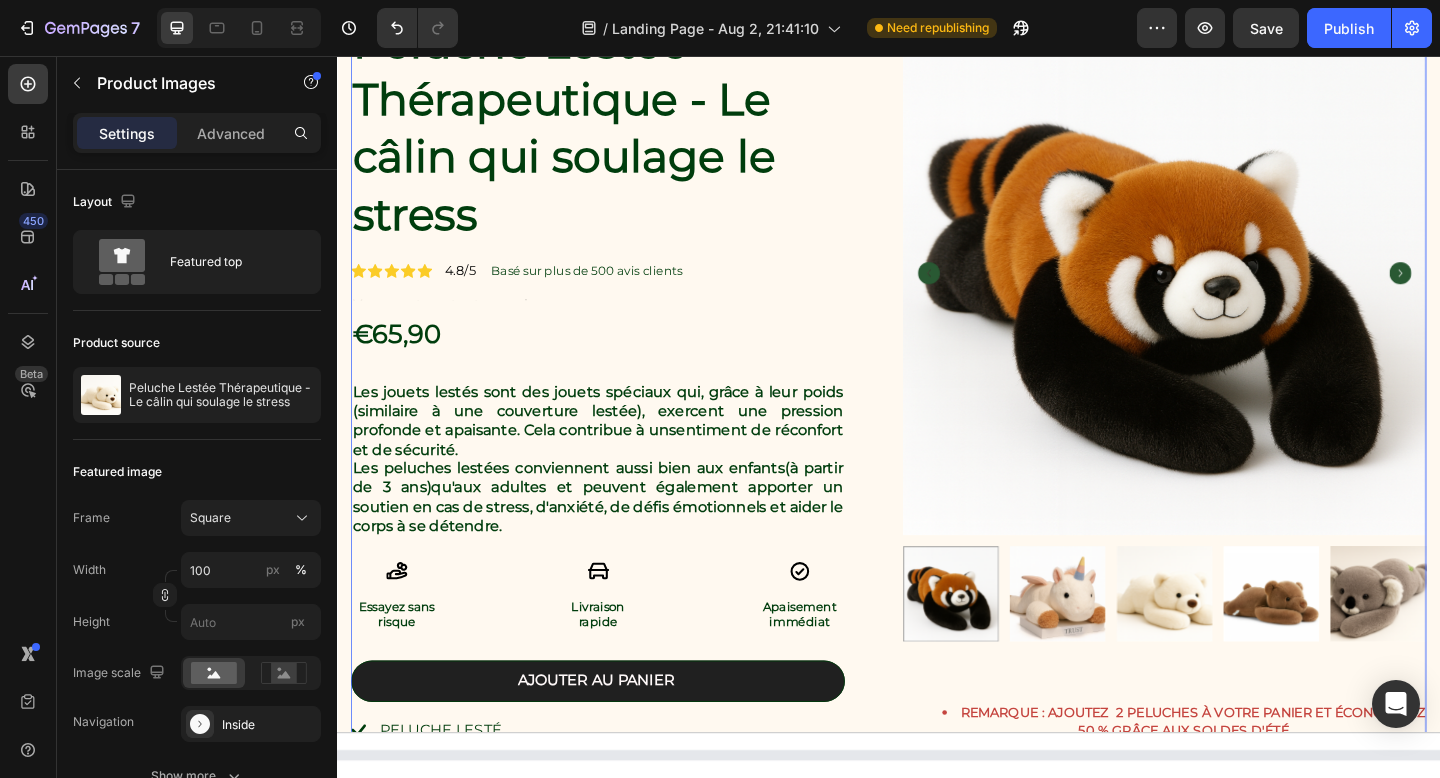 click on "Peluche Lestée Thérapeutique - Le câlin qui soulage le stress Product Title Icon Icon Icon Icon Icon Icon List 4.8/5 Text Block Basé sur plus de 500 avis clients Text Block Row Text Block €65,90 Product Price Product Price Les jouets lestés sont des jouets spéciaux qui, grâce à leur poids (similaire à une couverture lestée), exercent une pression profonde et apaisante. Cela contribue à un  sentiment de réconfort et de sécurité  .   Les peluches lestées conviennent aussi bien aux enfants  (à partir de 3 ans)  qu'aux adultes et peuvent également apporter un soutien en cas de stress, d'anxiété, de défis émotionnels et aider le corps à se détendre.    Text Block
Icon Essayez sans risque Text Block
Icon Livraison rapide Text Block
Icon Apaisement immédiat Text Block Row Ajouter au panier Add to Cart
Peluche lesté
Haute qualité
Des câlins en retours Item List
Détails des câlins" at bounding box center [937, 529] 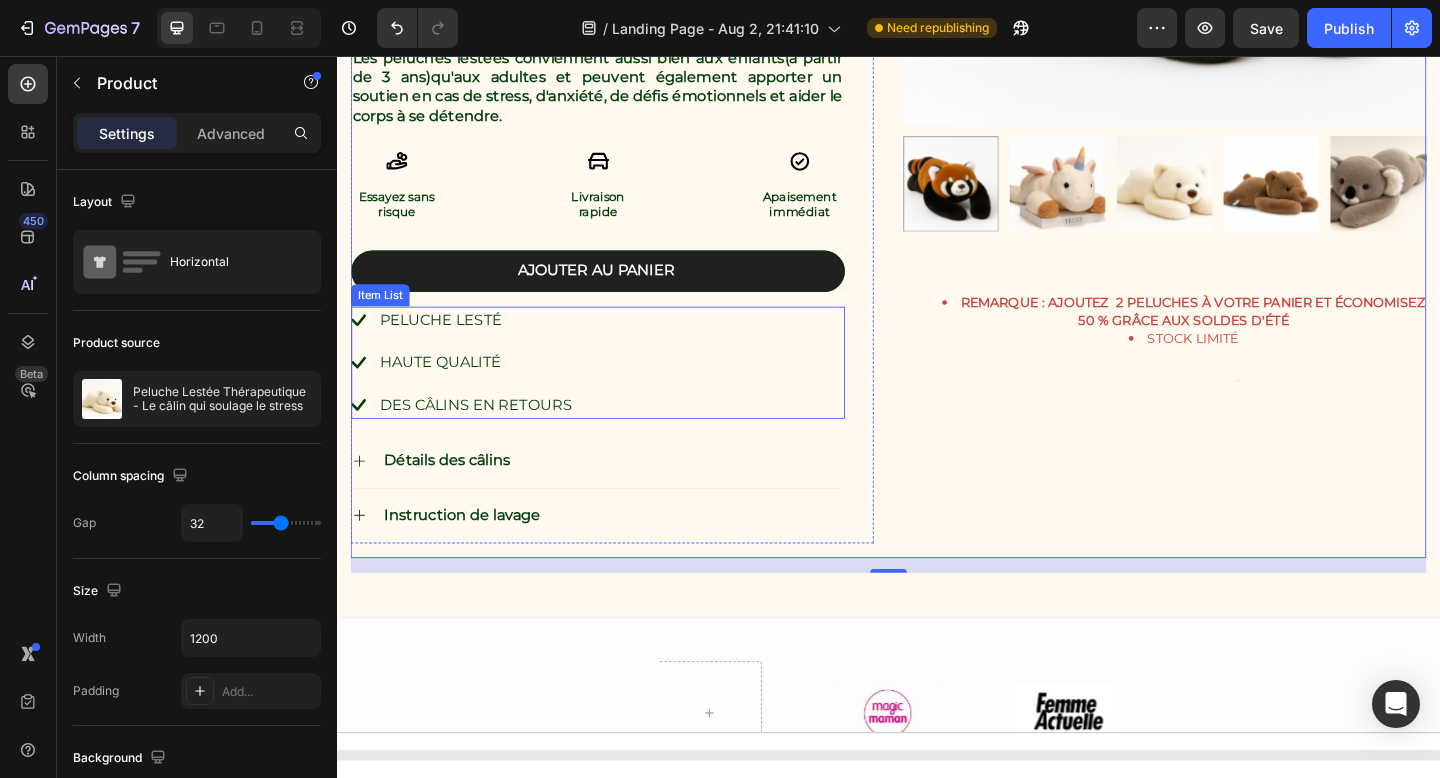 scroll, scrollTop: 1355, scrollLeft: 0, axis: vertical 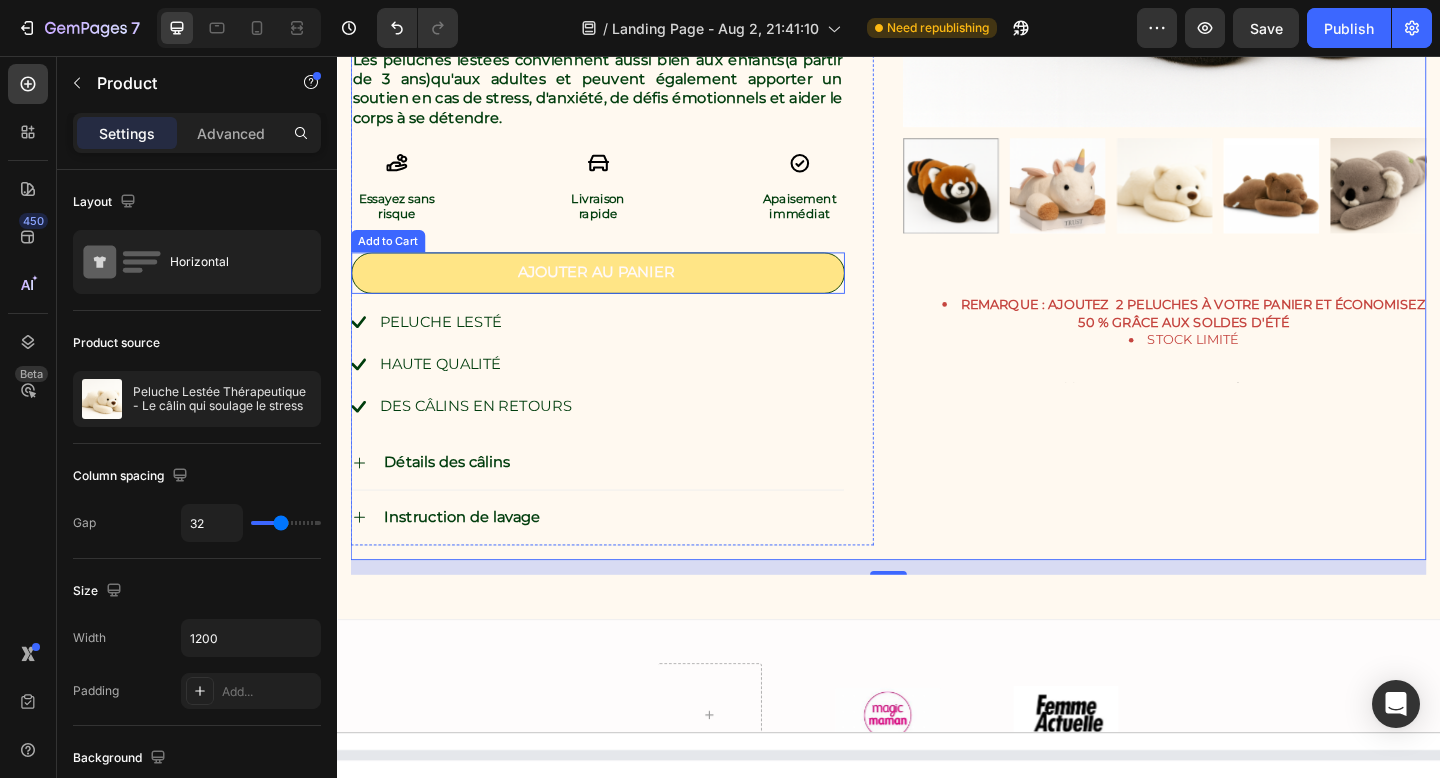 click on "Ajouter au panier" at bounding box center (620, 292) 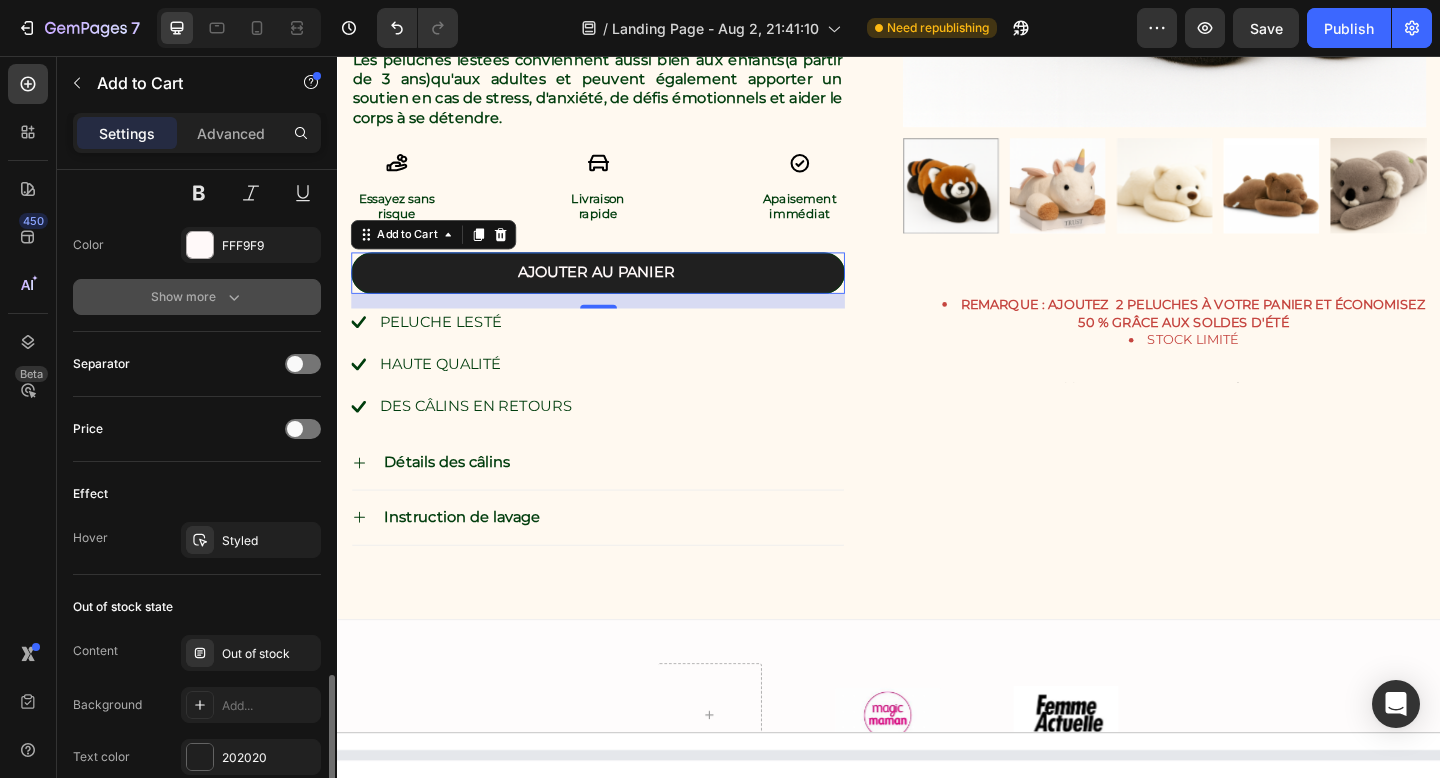 scroll, scrollTop: 1133, scrollLeft: 0, axis: vertical 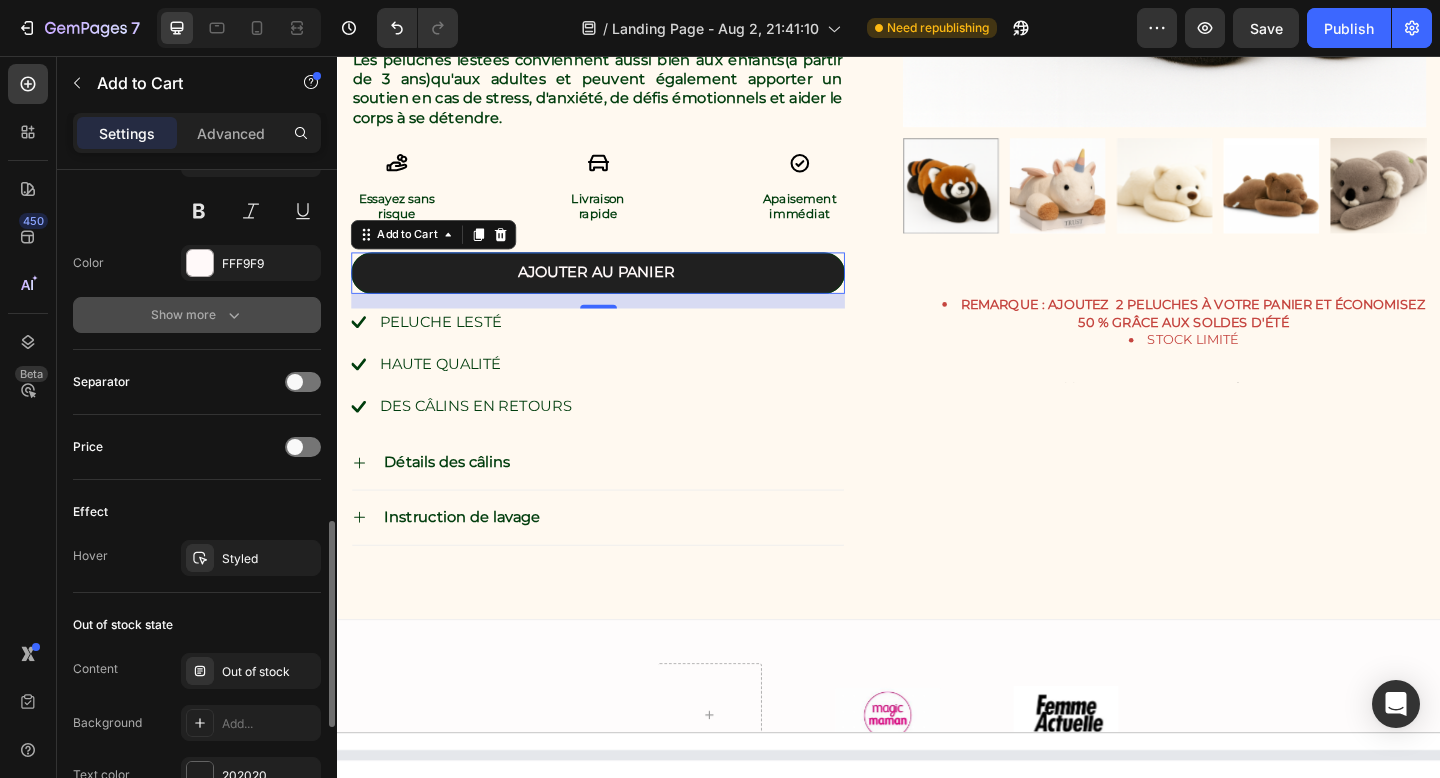 click 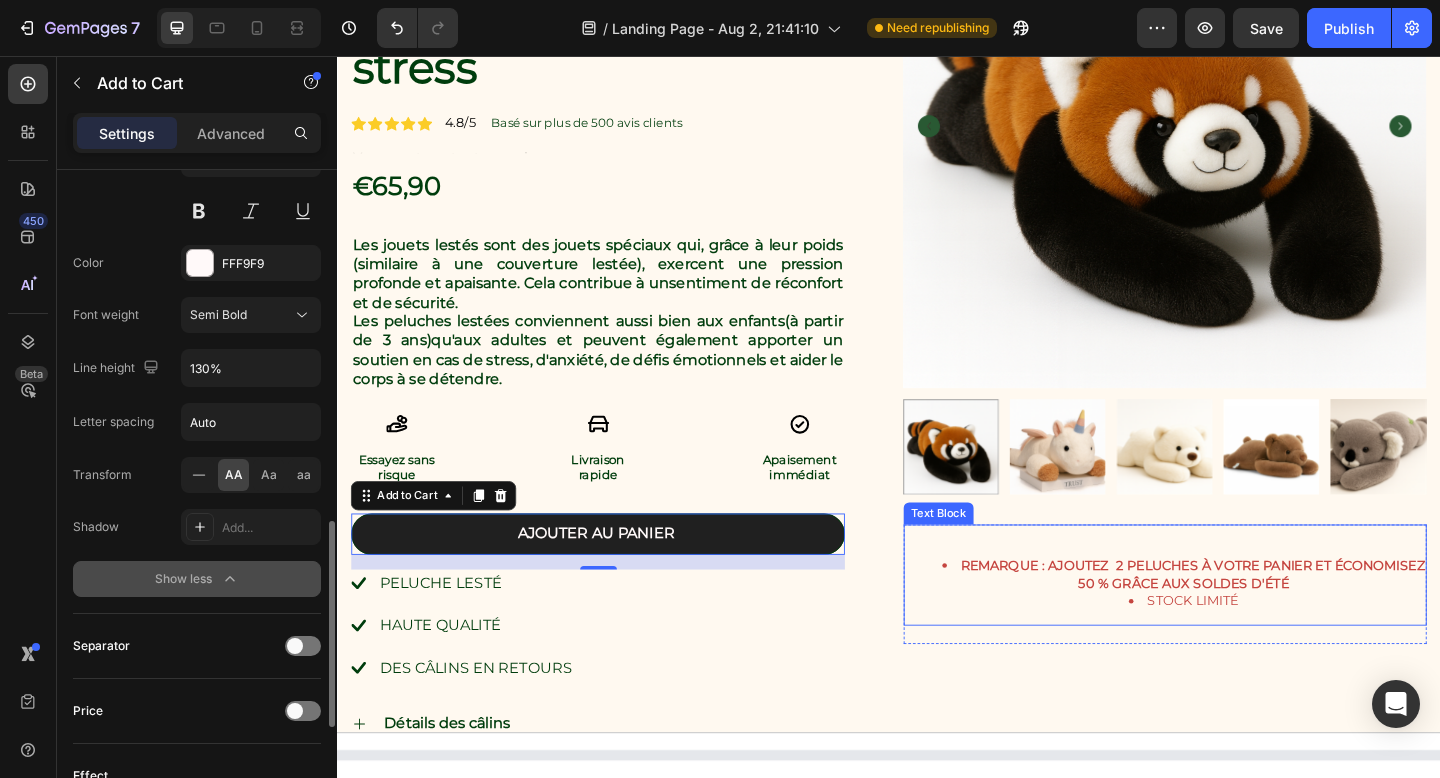 scroll, scrollTop: 1122, scrollLeft: 0, axis: vertical 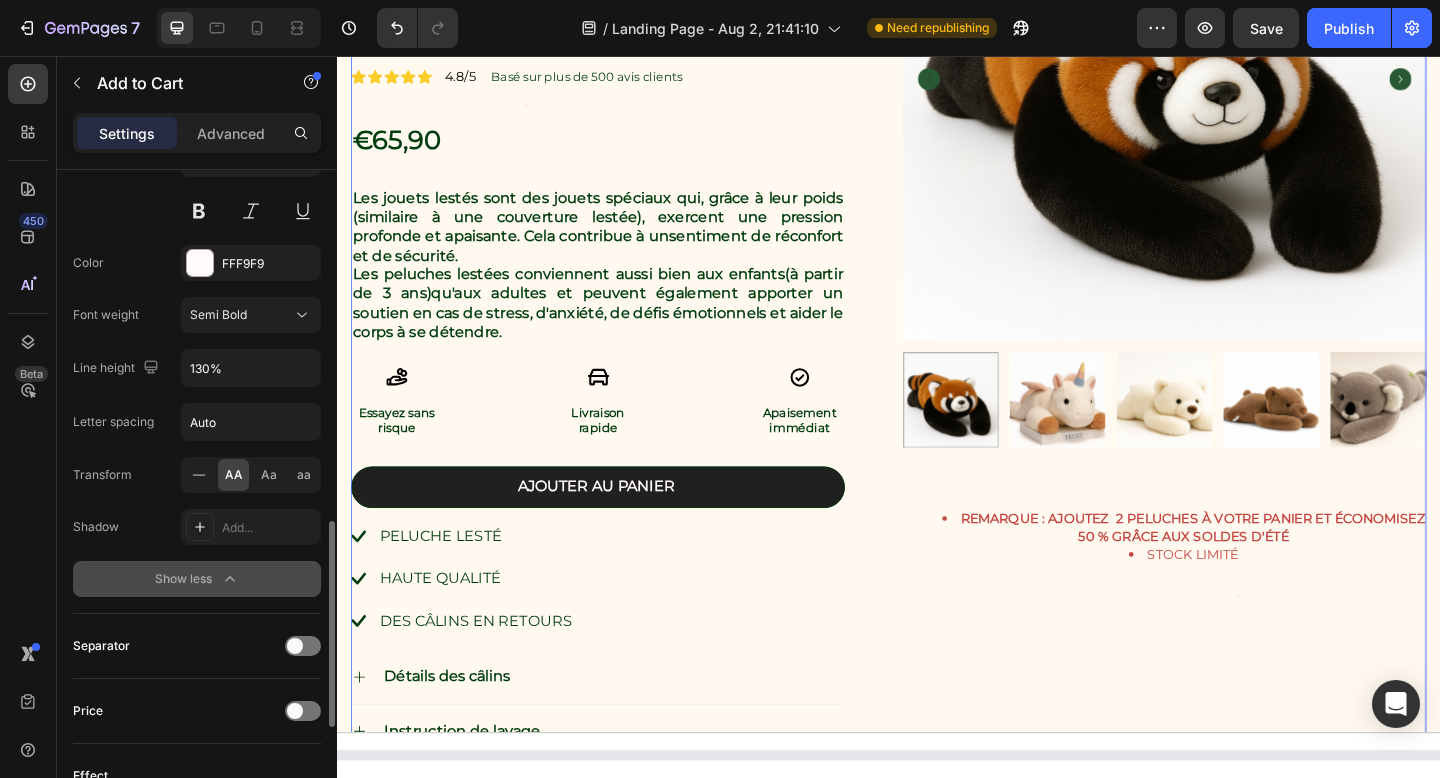 click on "Peluche Lestée Thérapeutique - Le câlin qui soulage le stress Product Title Icon Icon Icon Icon Icon Icon List 4.8/5 Text Block Basé sur plus de 500 avis clients Text Block Row Text Block €65,90 Product Price Product Price Les jouets lestés sont des jouets spéciaux qui, grâce à leur poids (similaire à une couverture lestée), exercent une pression profonde et apaisante. Cela contribue à un  sentiment de réconfort et de sécurité  .   Les peluches lestées conviennent aussi bien aux enfants  (à partir de 3 ans)  qu'aux adultes et peuvent également apporter un soutien en cas de stress, d'anxiété, de défis émotionnels et aider le corps à se détendre.    Text Block
Icon Essayez sans risque Text Block
Icon Livraison rapide Text Block
Icon Apaisement immédiat Text Block Row Ajouter au panier Add to Cart
Peluche lesté
Haute qualité
Des câlins en retours Item List
Détails des câlins" at bounding box center (937, 318) 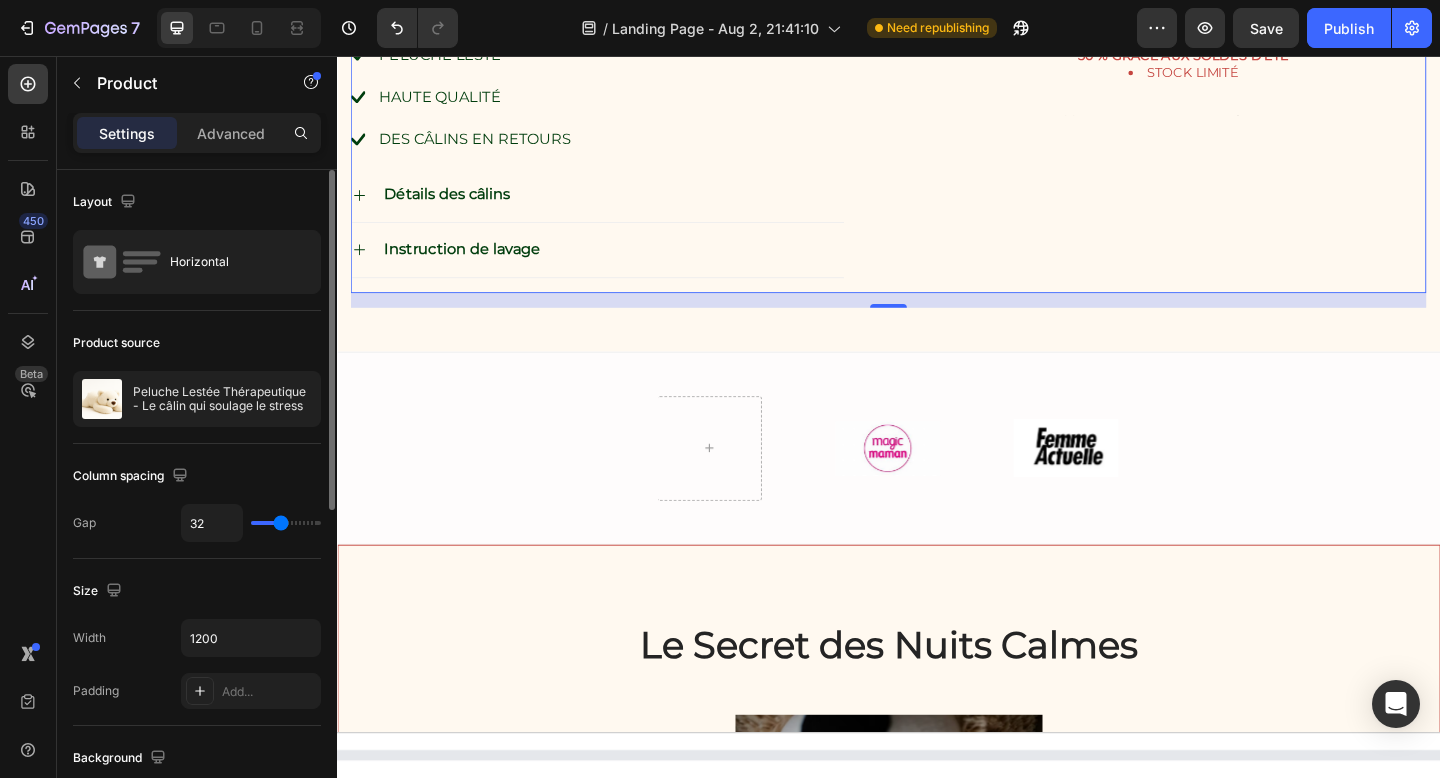 scroll, scrollTop: 1654, scrollLeft: 0, axis: vertical 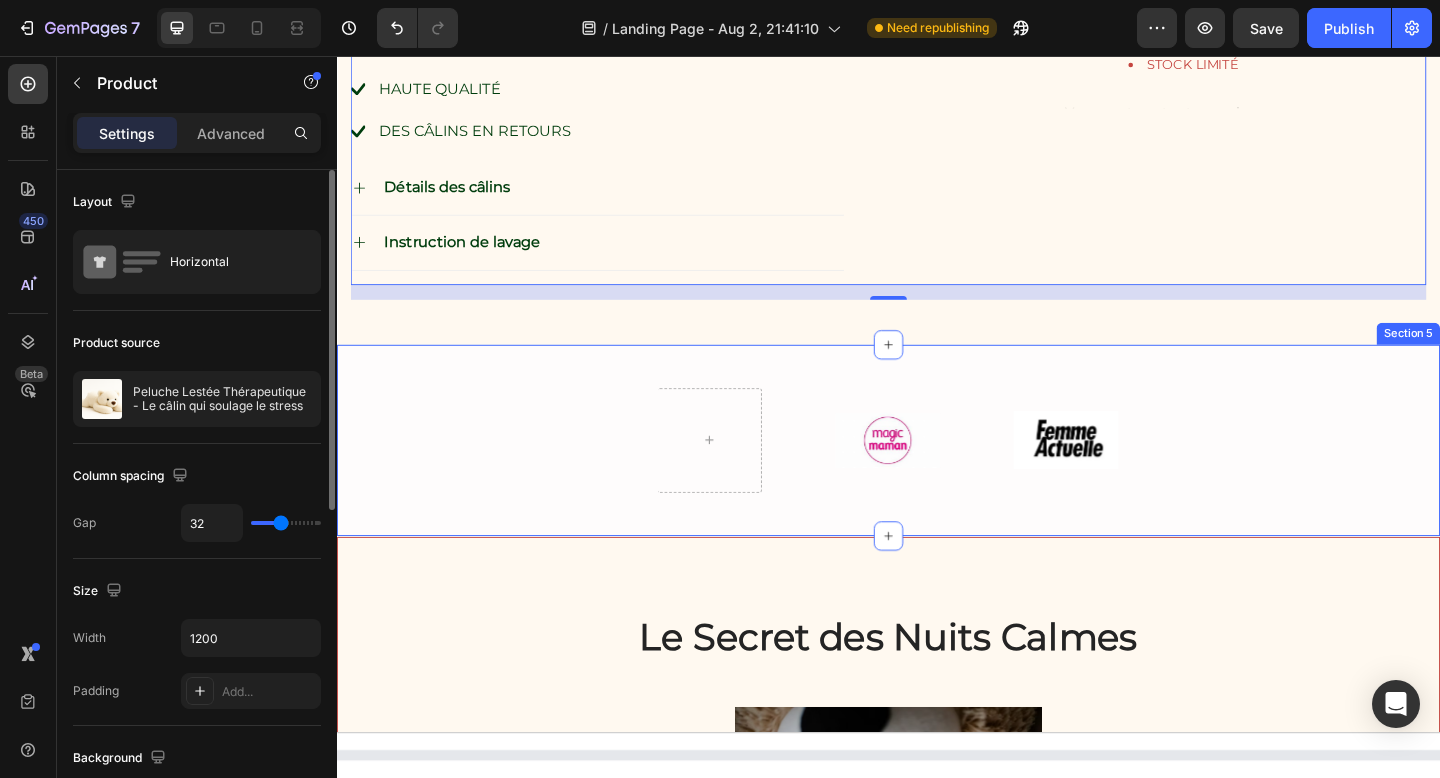 click on "Image Image
Carousel" at bounding box center [937, 475] 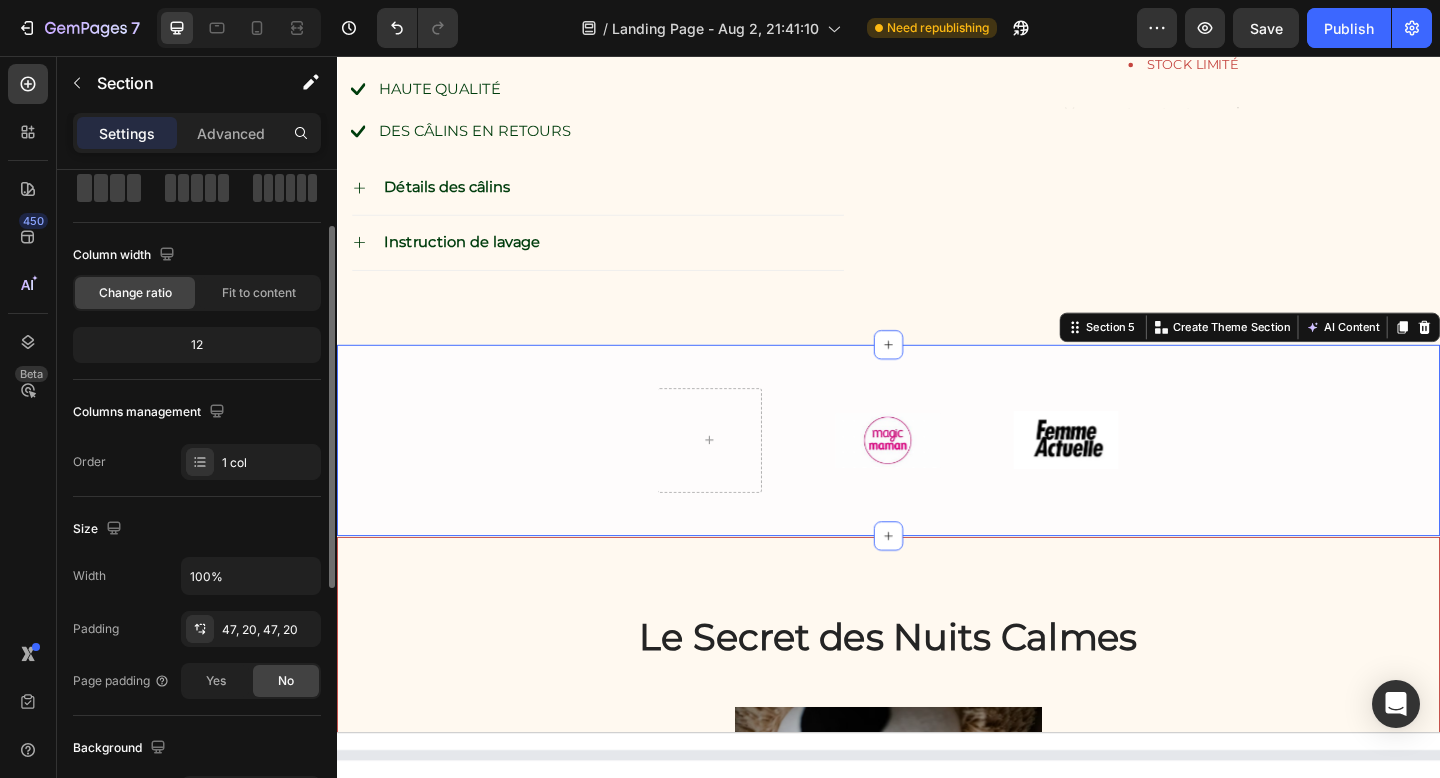 scroll, scrollTop: 105, scrollLeft: 0, axis: vertical 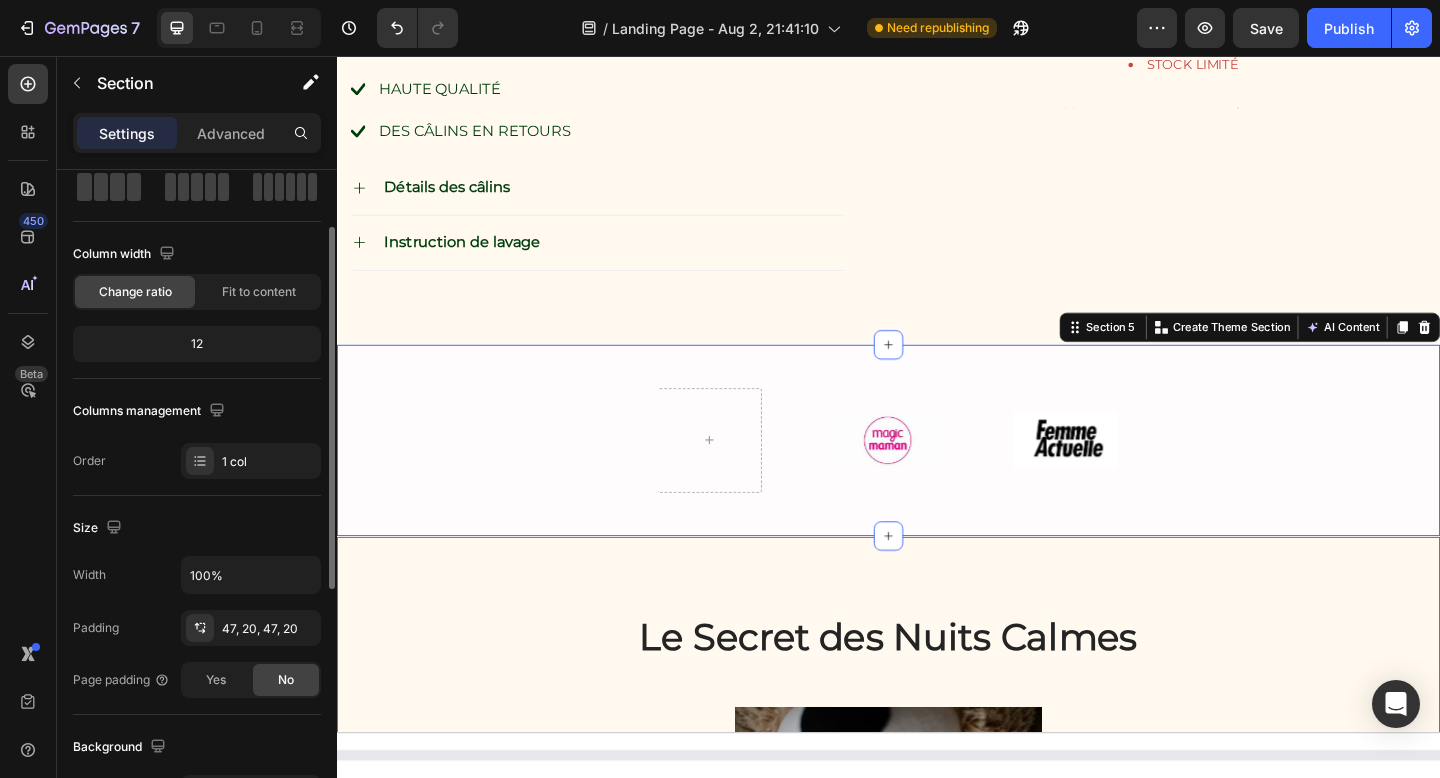 click on "12" 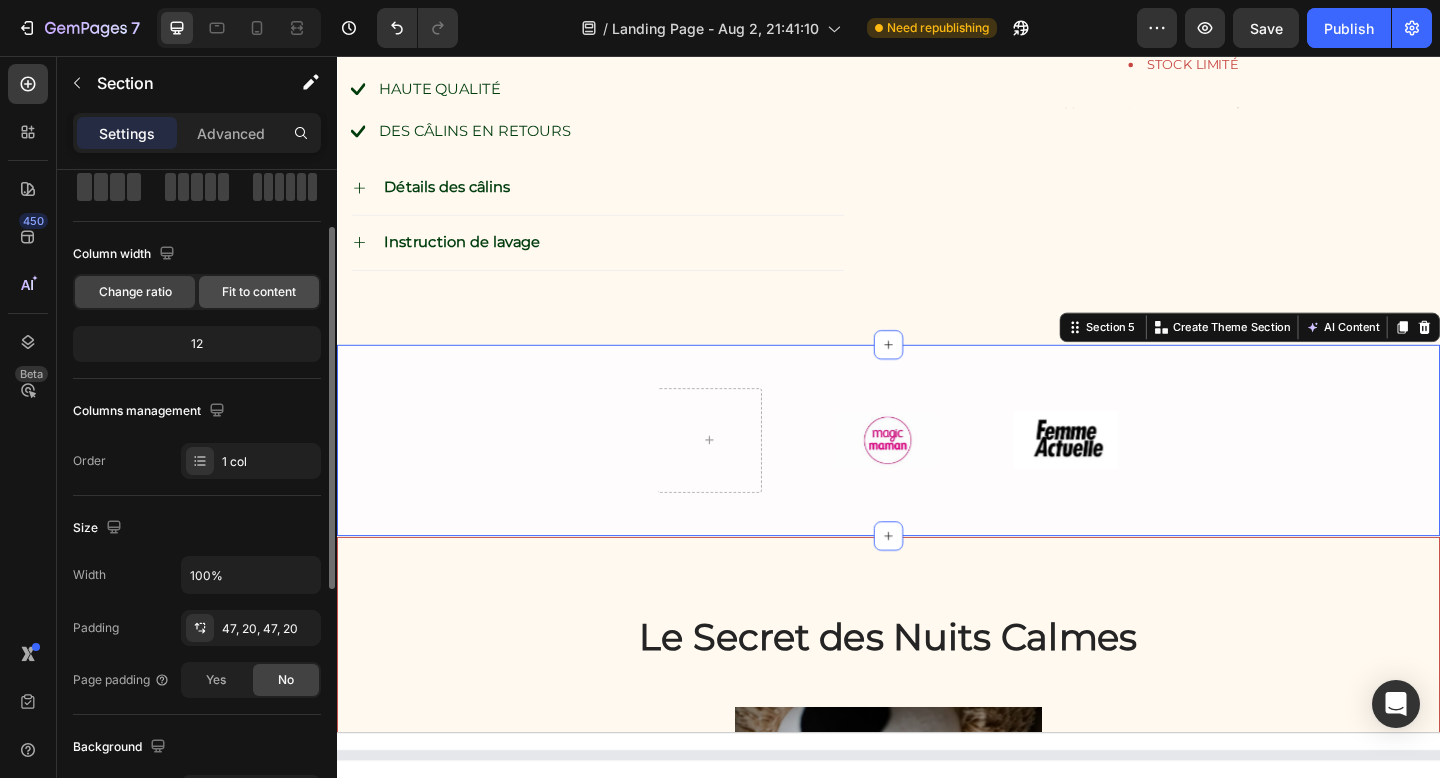 click on "Fit to content" 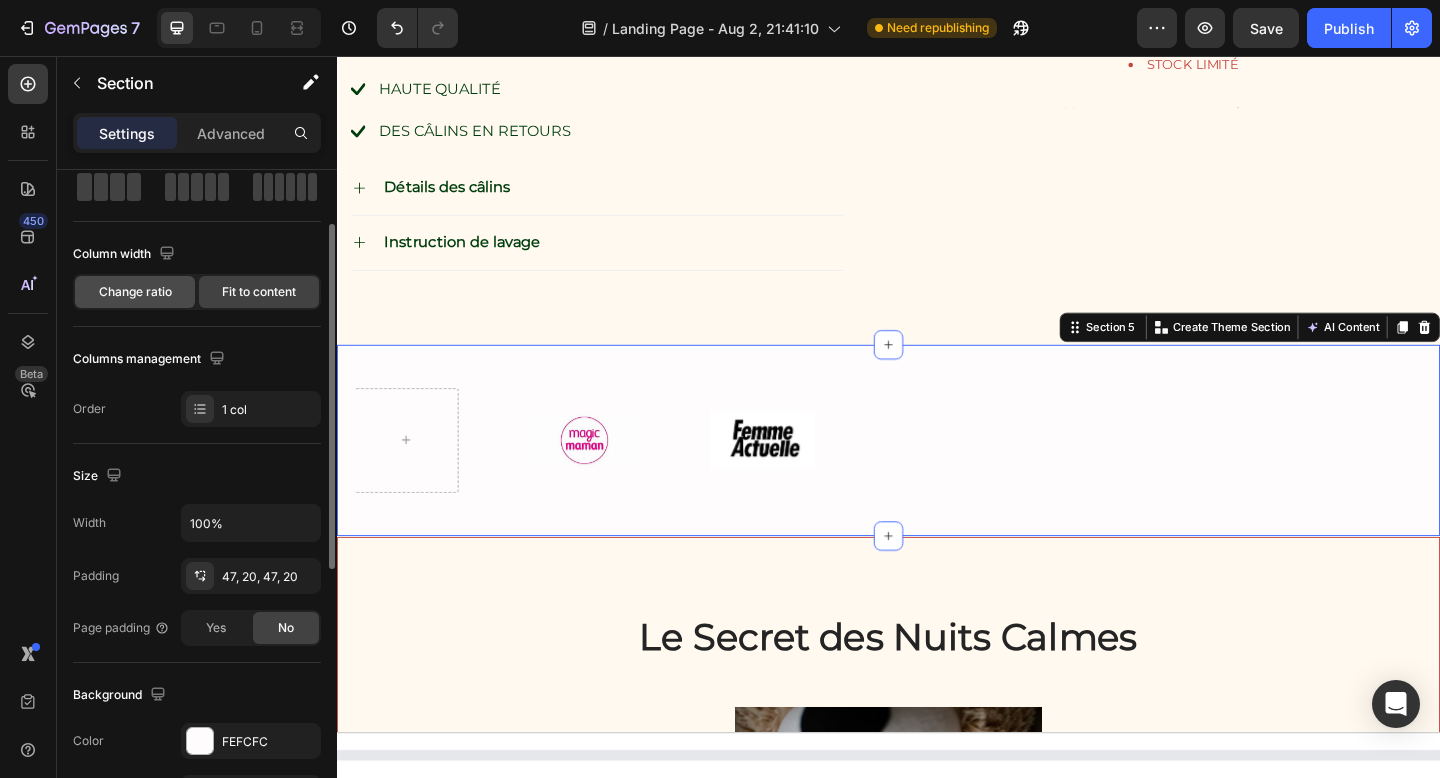 click on "Change ratio" 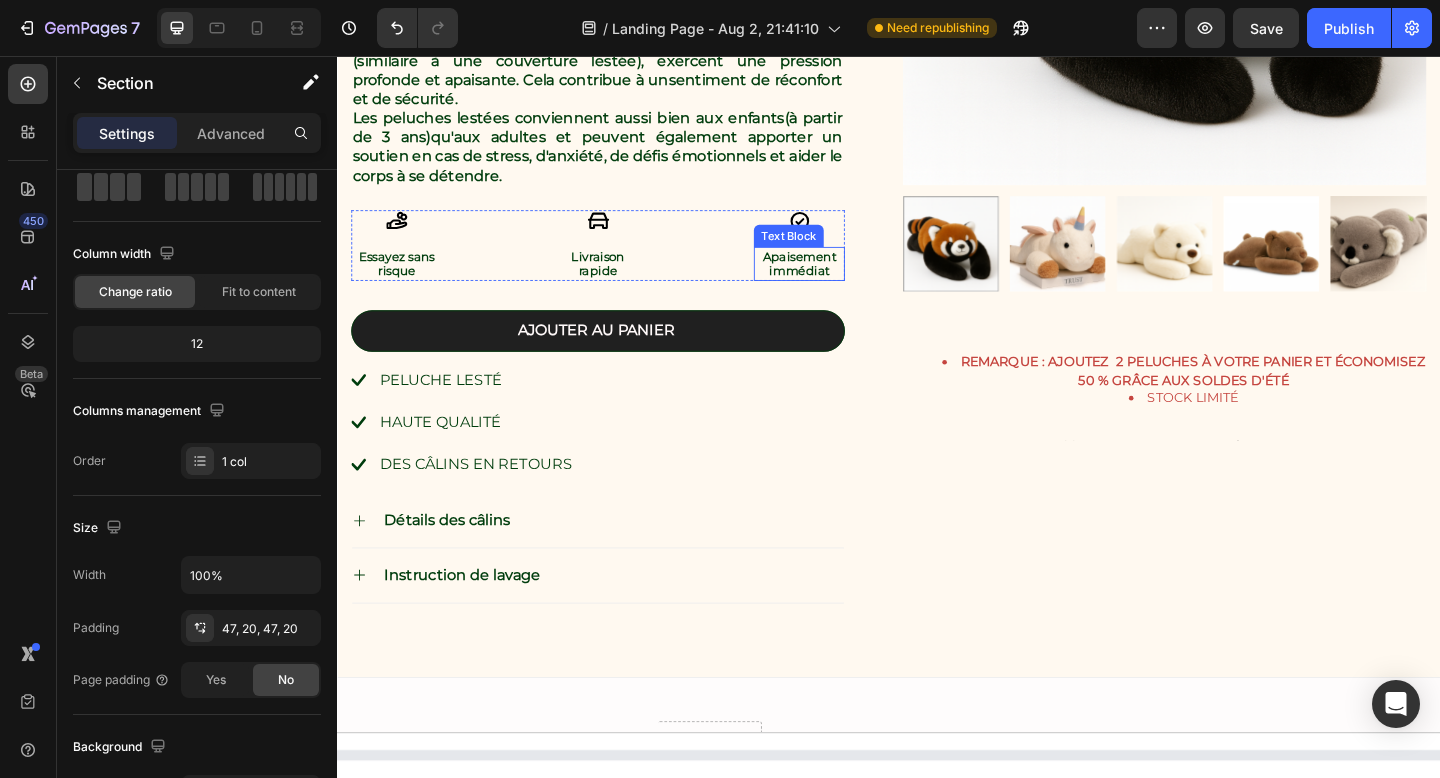 scroll, scrollTop: 1333, scrollLeft: 0, axis: vertical 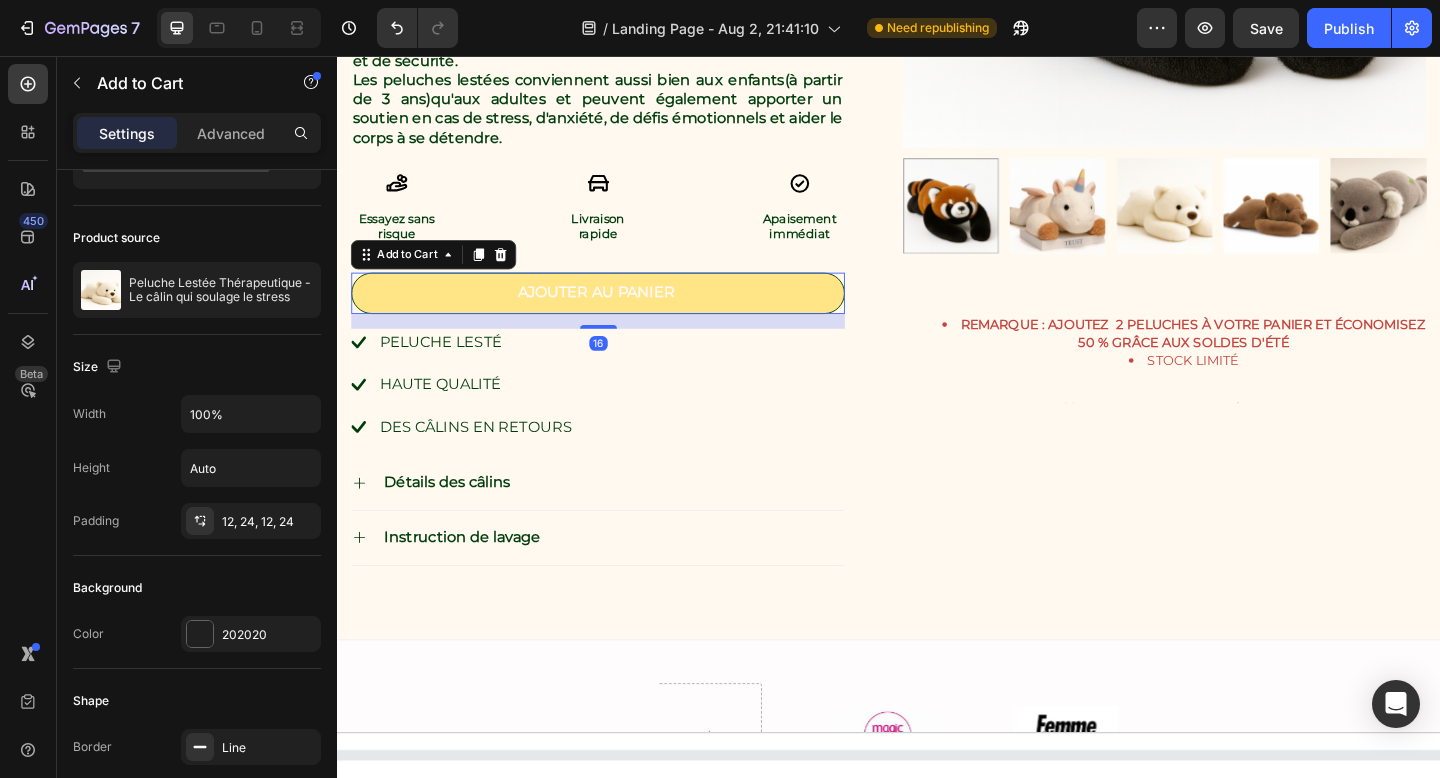 click on "Ajouter au panier" at bounding box center [620, 314] 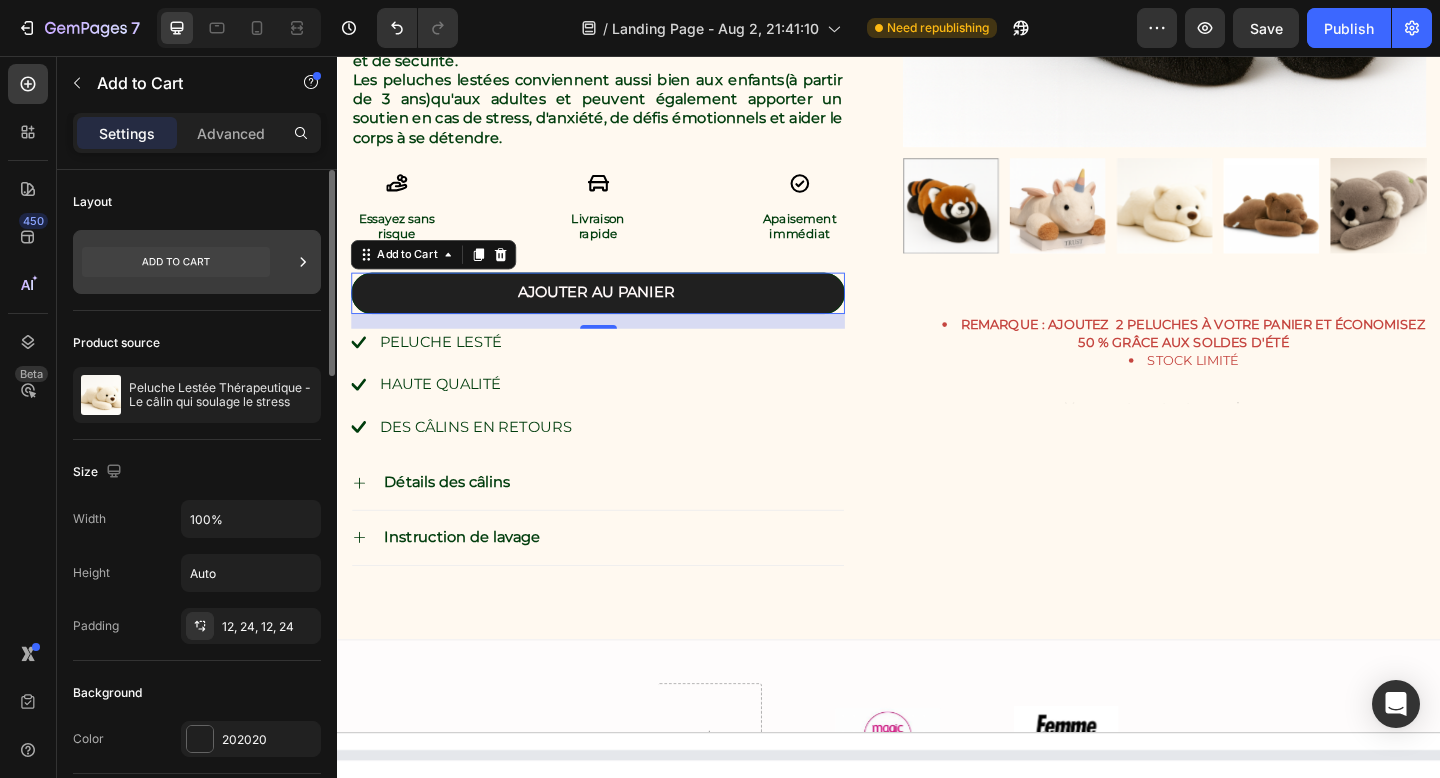 click 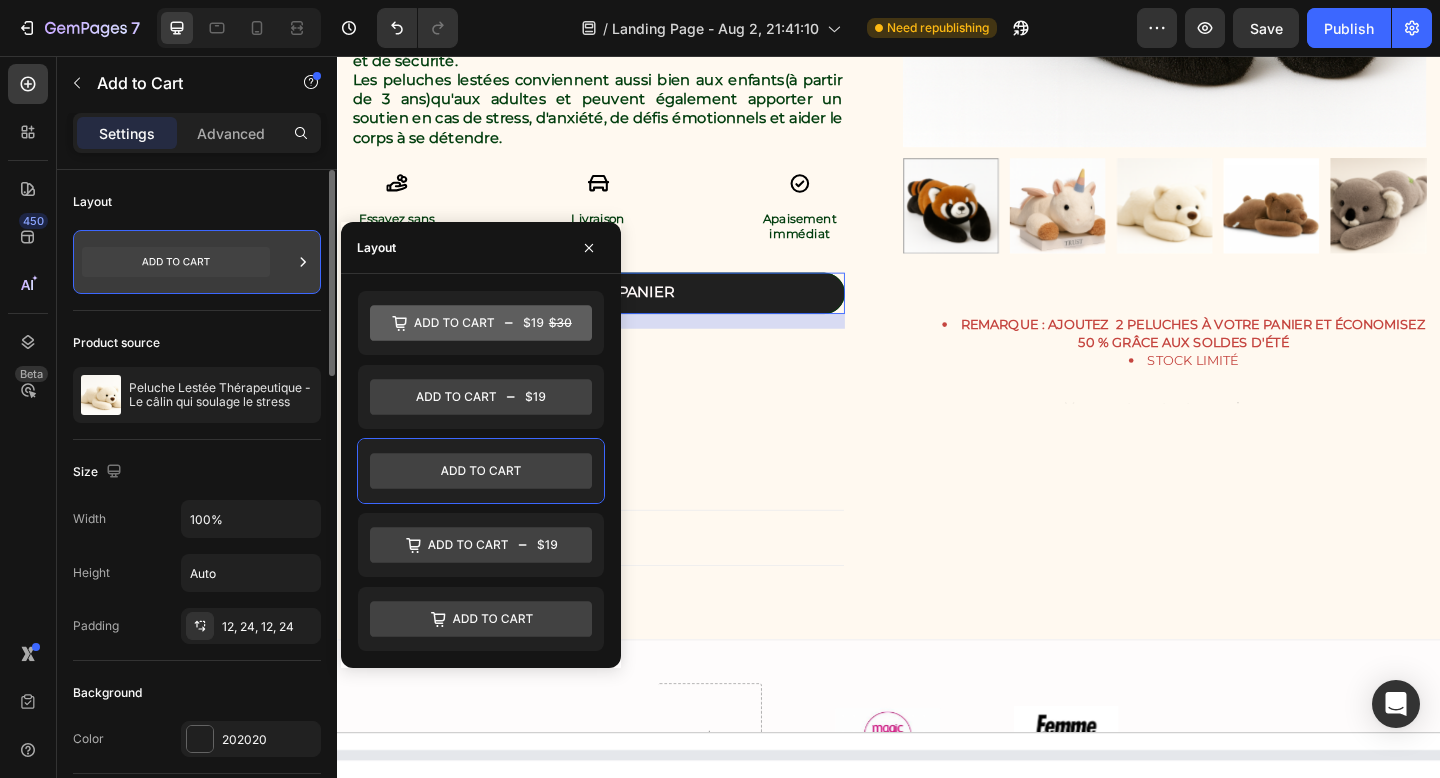 click 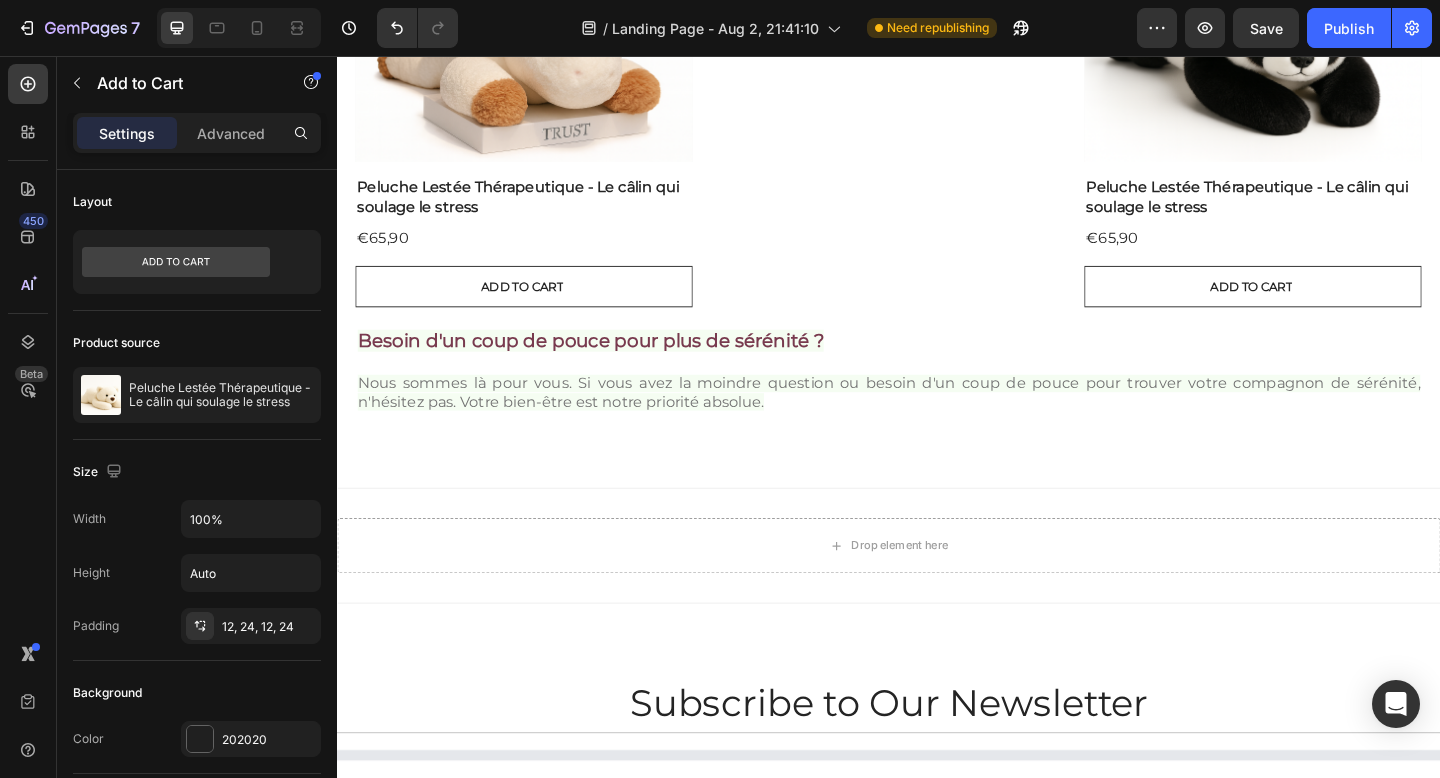 scroll, scrollTop: 4697, scrollLeft: 0, axis: vertical 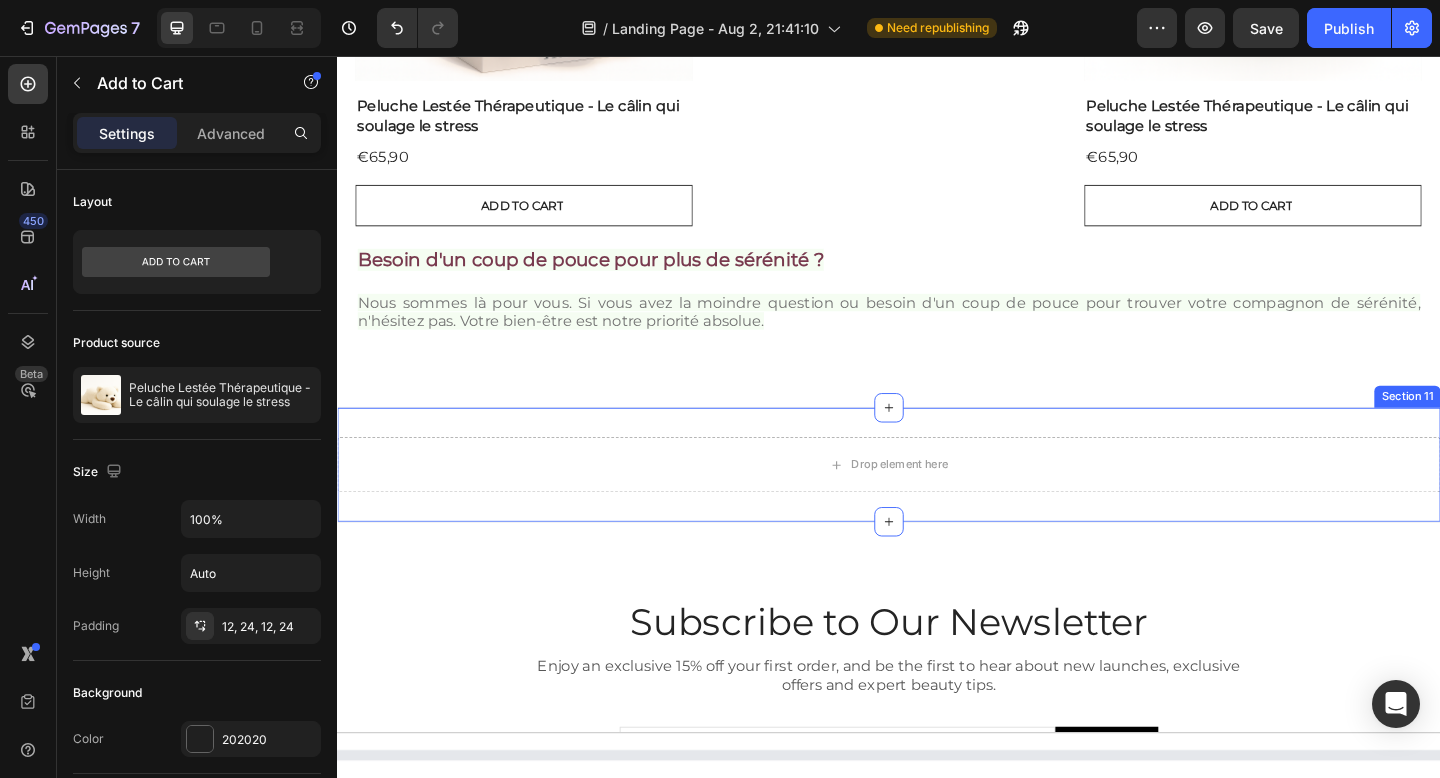 click on "Section 11" at bounding box center [1501, 427] 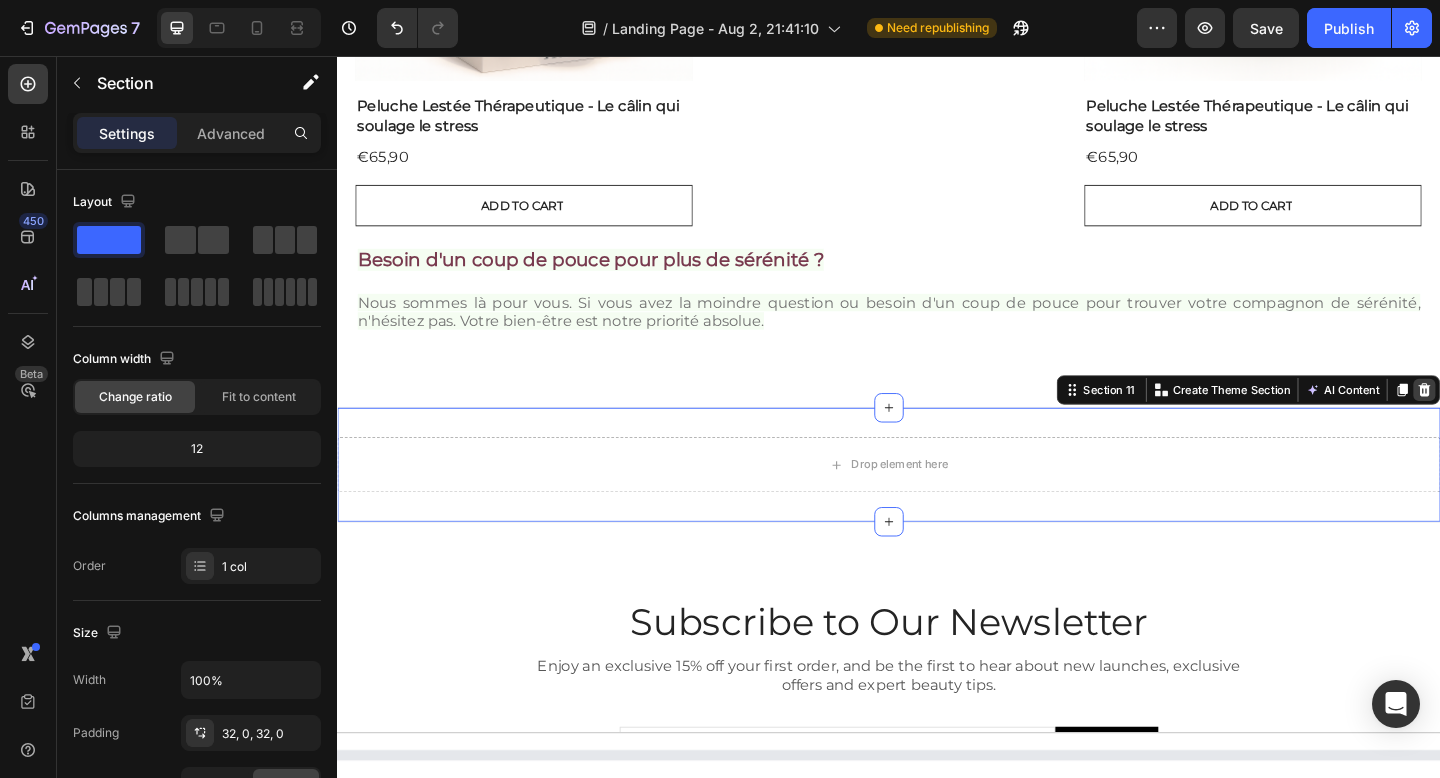 click 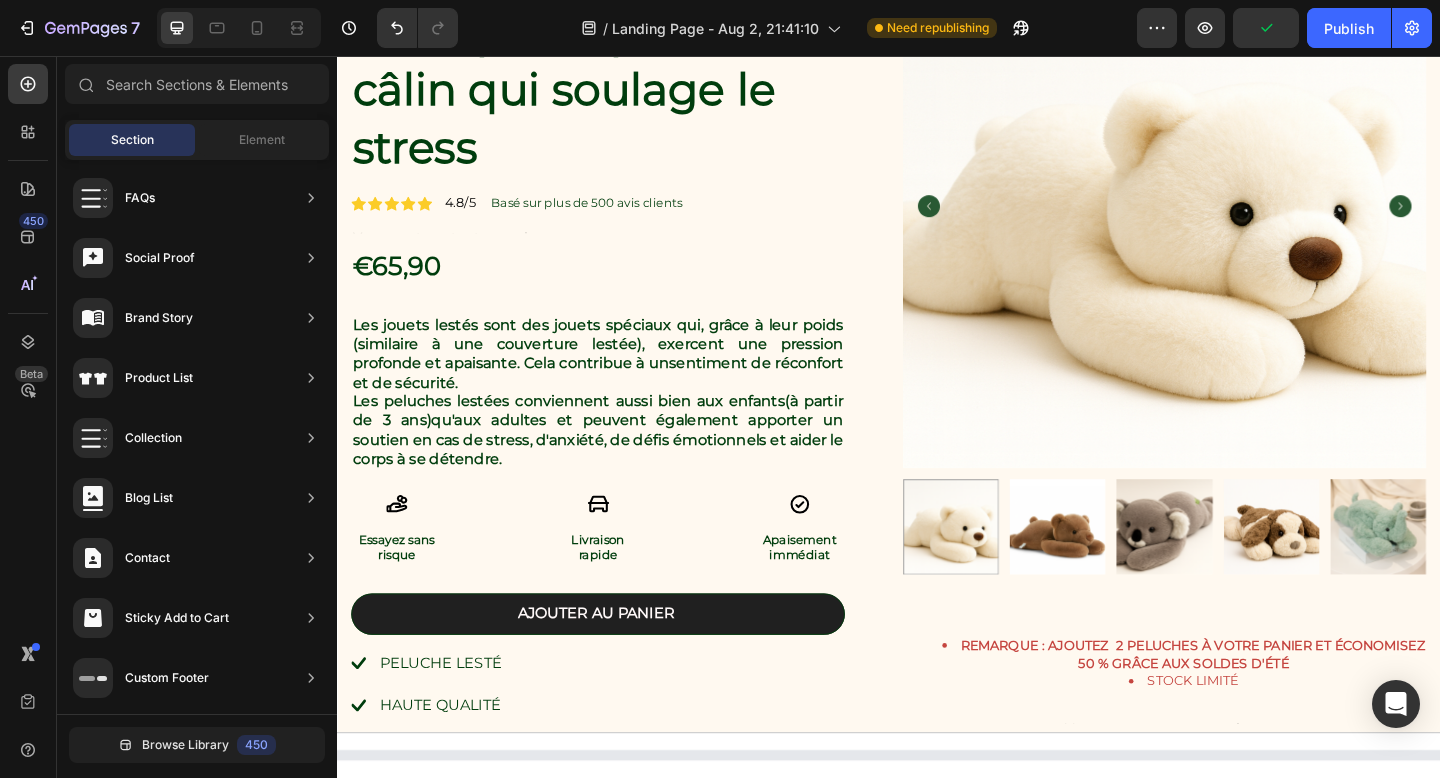scroll, scrollTop: 986, scrollLeft: 0, axis: vertical 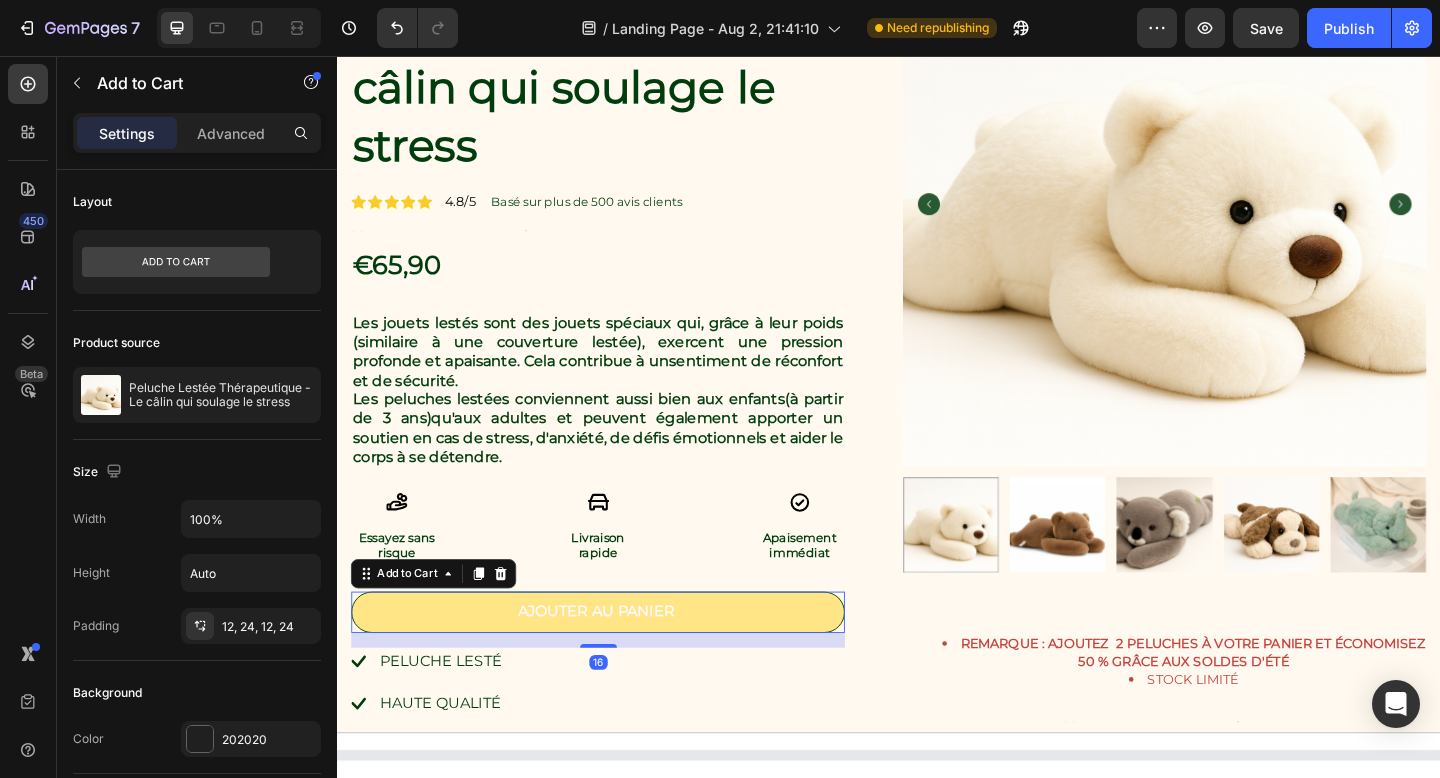 click on "Ajouter au panier" at bounding box center (620, 661) 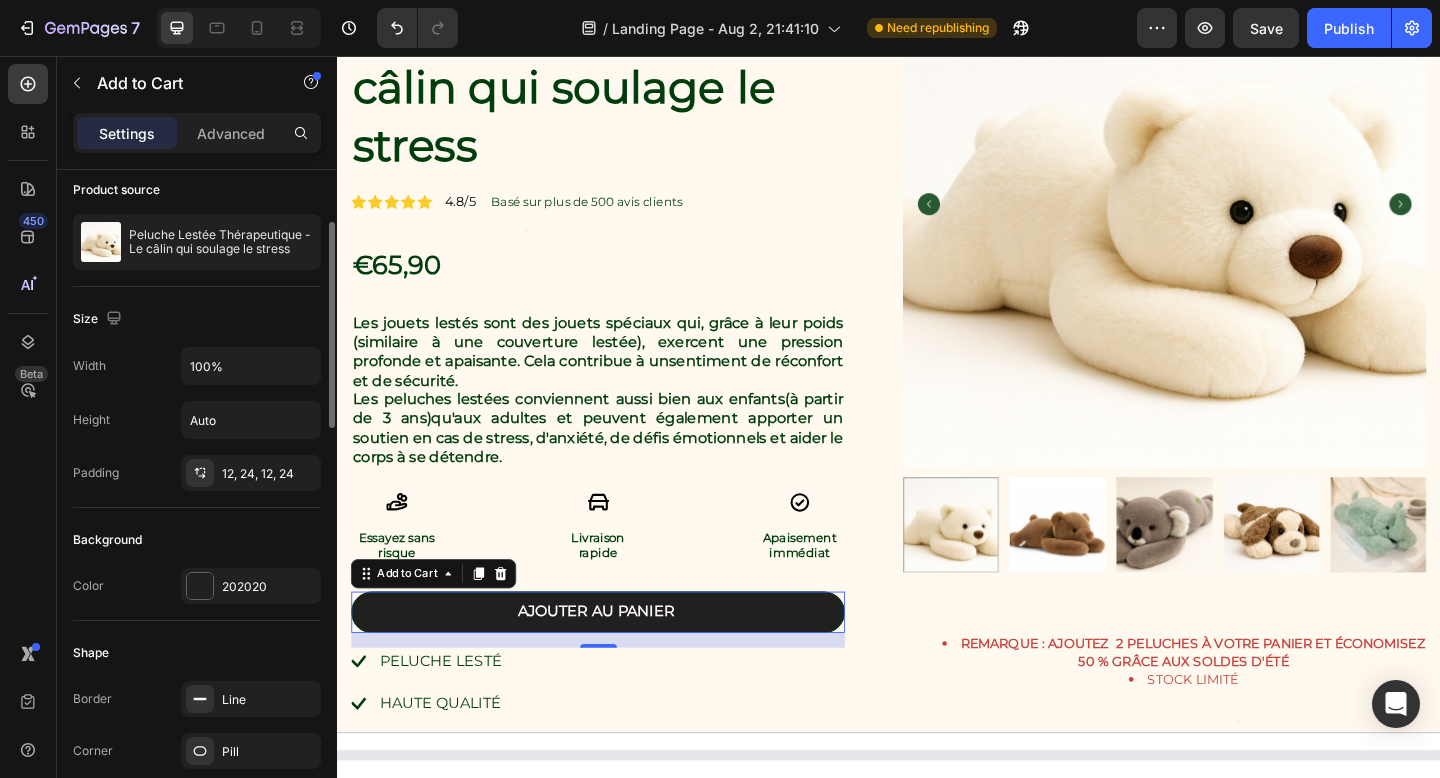 scroll, scrollTop: 160, scrollLeft: 0, axis: vertical 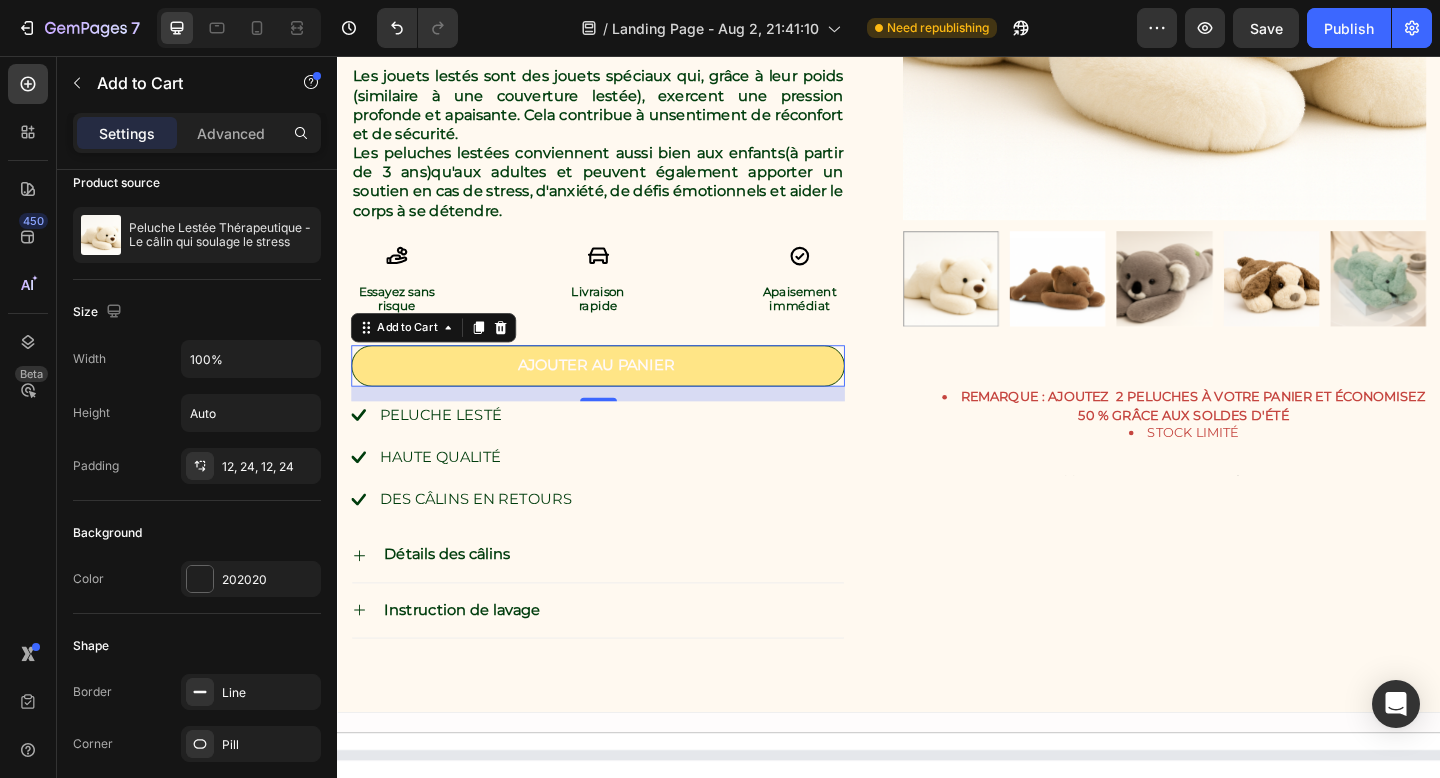 click on "Ajouter au panier" at bounding box center (620, 393) 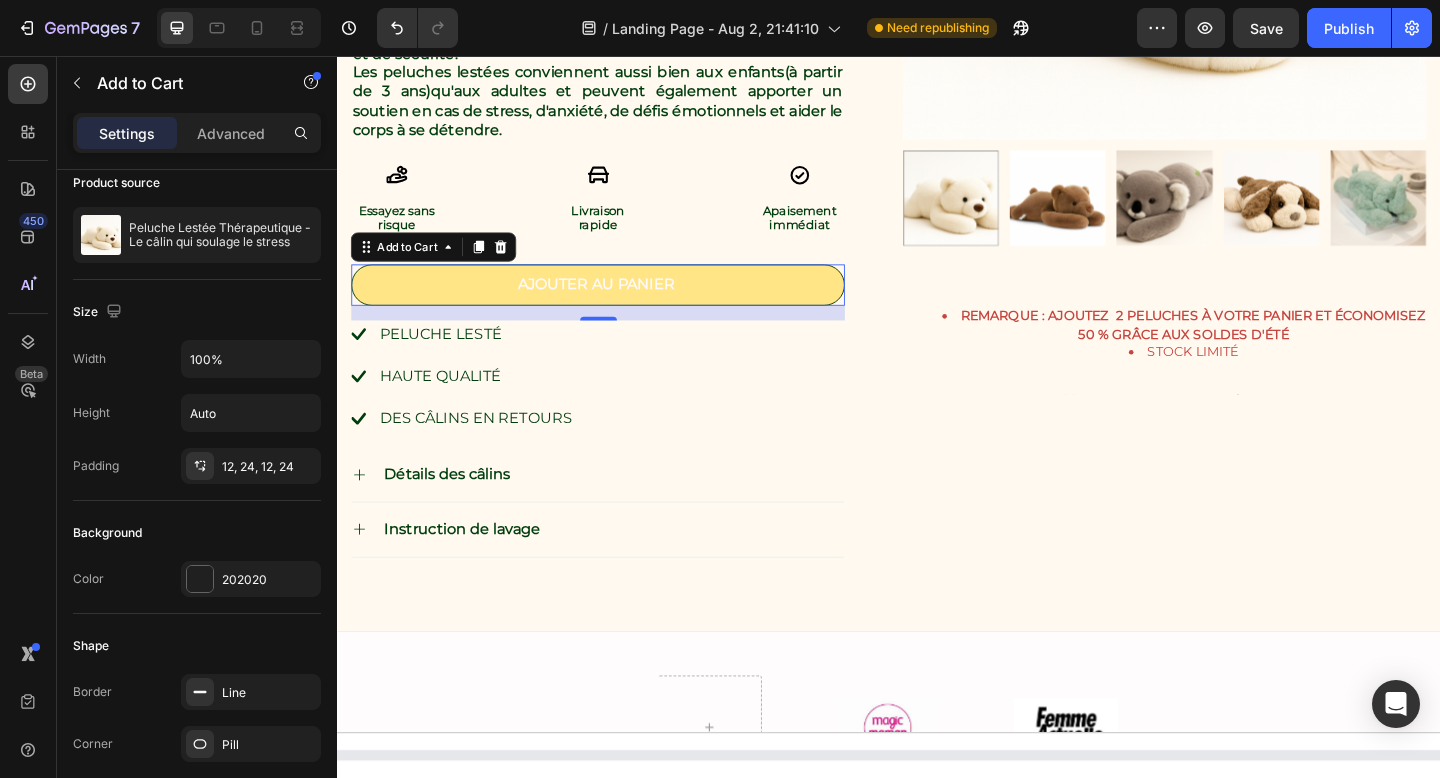 scroll, scrollTop: 1358, scrollLeft: 0, axis: vertical 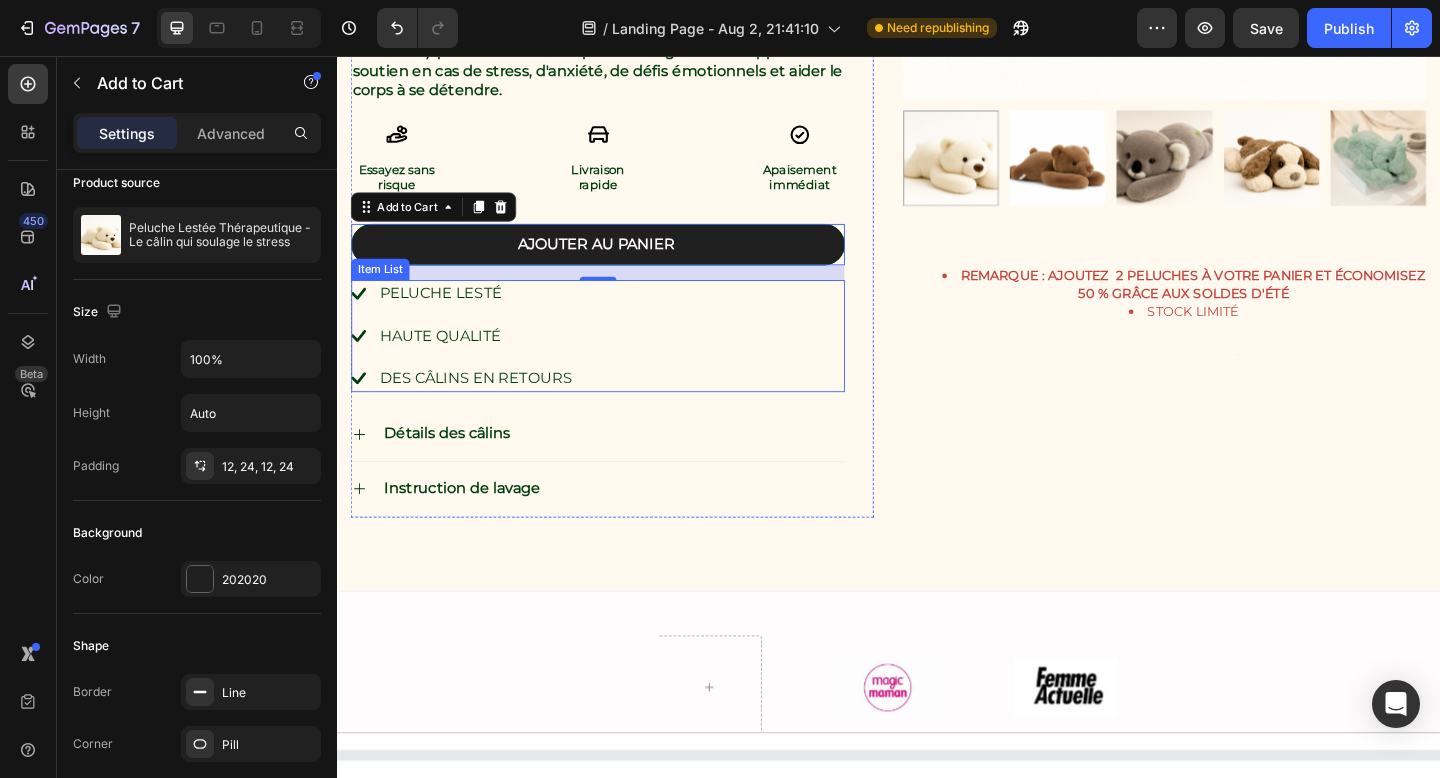 click on "Peluche lesté" at bounding box center [487, 315] 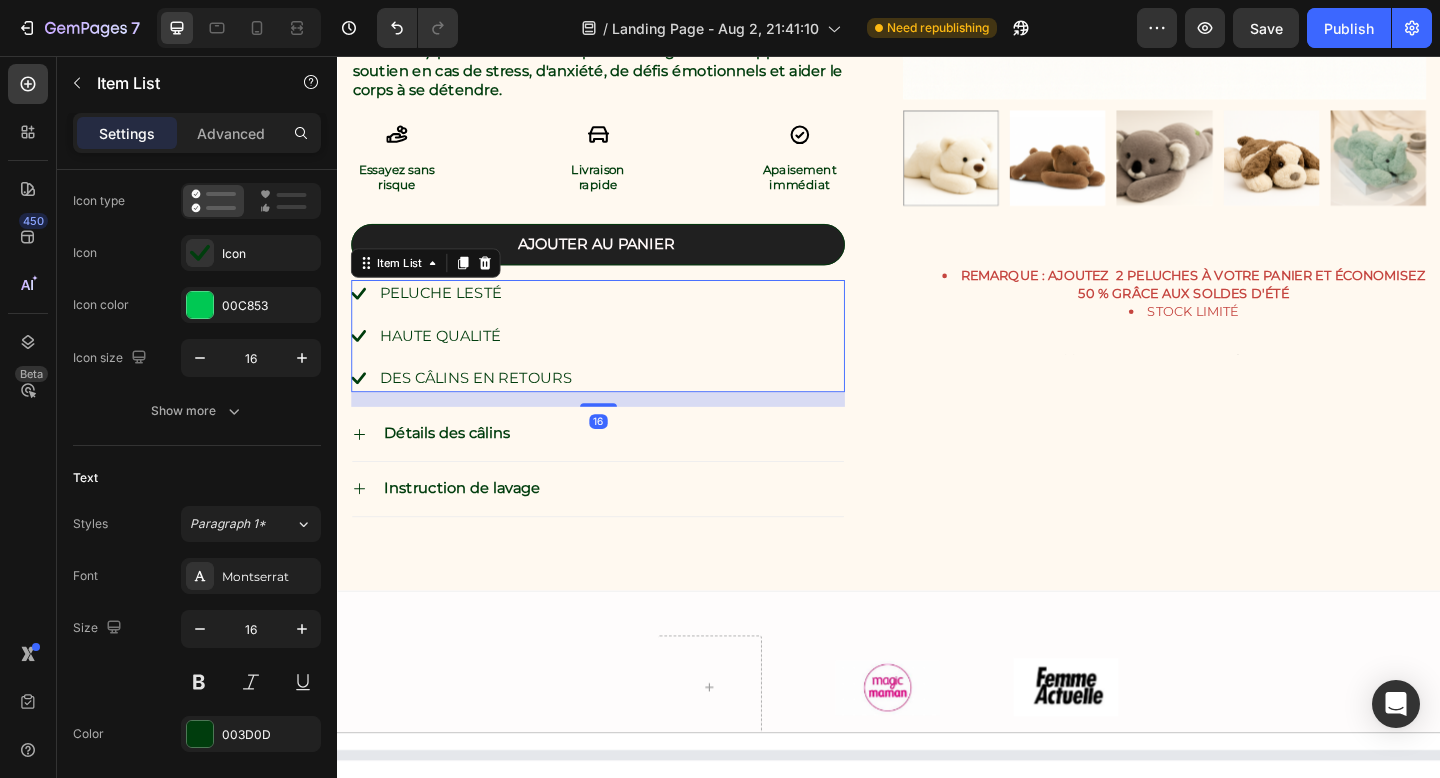 scroll, scrollTop: 0, scrollLeft: 0, axis: both 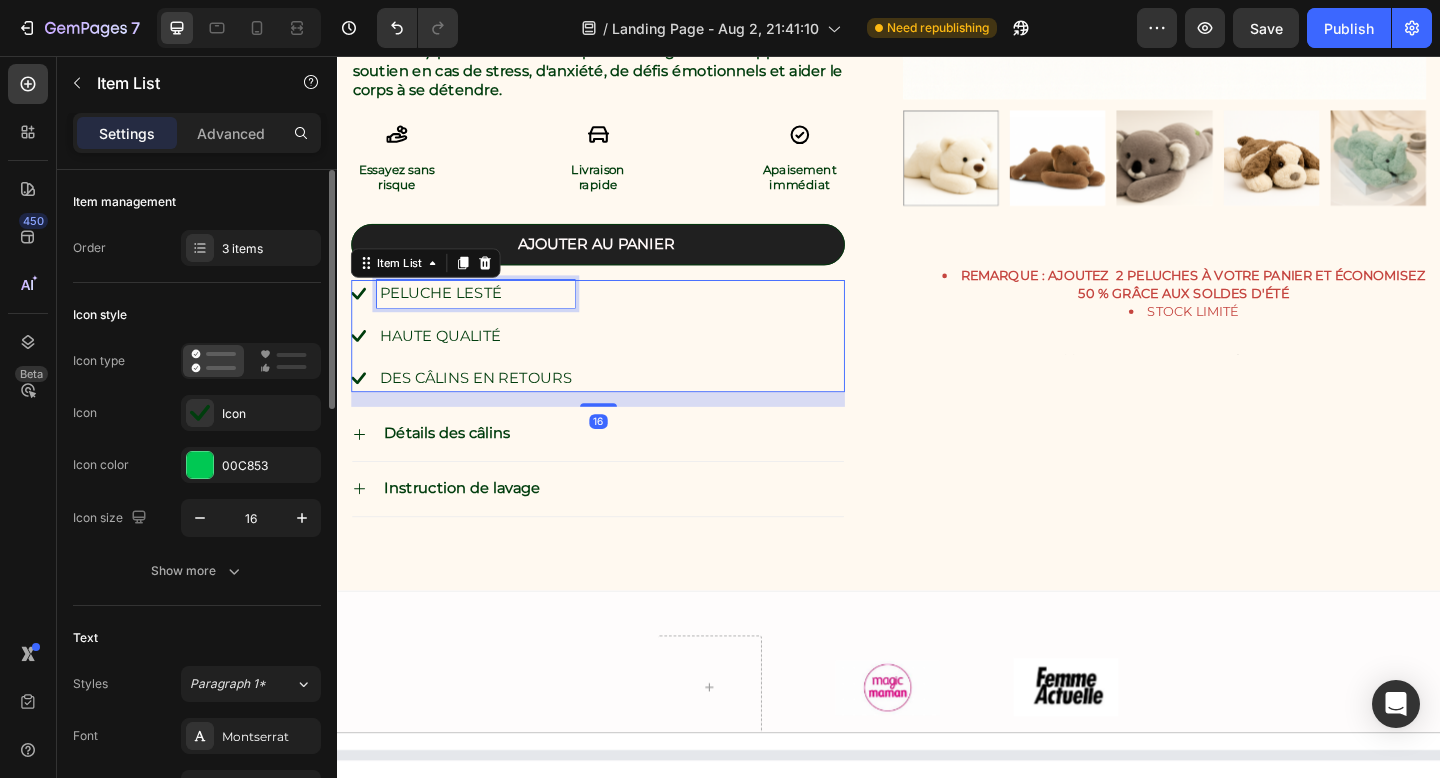 click on "Peluche lesté" at bounding box center (487, 315) 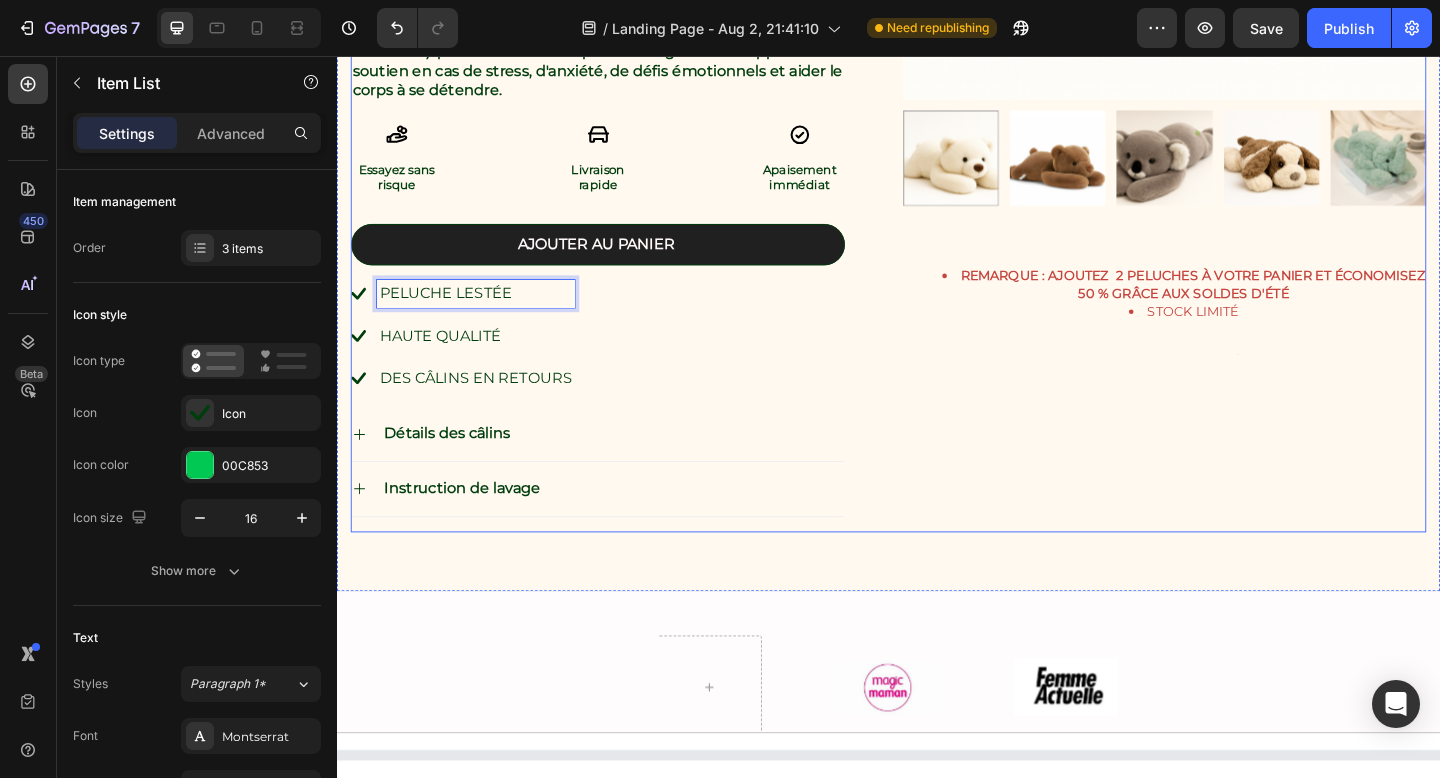 click on "Peluche Lestée Thérapeutique - Le câlin qui soulage le stress Product Title Icon Icon Icon Icon Icon Icon List 4.8/5 Text Block Basé sur plus de 500 avis clients Text Block Row Text Block €65,90 Product Price Product Price Les jouets lestés sont des jouets spéciaux qui, grâce à leur poids (similaire à une couverture lestée), exercent une pression profonde et apaisante. Cela contribue à un  sentiment de réconfort et de sécurité  .   Les peluches lestées conviennent aussi bien aux enfants  (à partir de 3 ans)  qu'aux adultes et peuvent également apporter un soutien en cas de stress, d'anxiété, de défis émotionnels et aider le corps à se détendre.    Text Block
Icon Essayez sans risque Text Block
Icon Livraison rapide Text Block
Icon Apaisement immédiat Text Block Row Ajouter au panier Add to Cart
Peluche lestéE
Haute qualité
Des câlins en retours Item List   16" at bounding box center (937, 54) 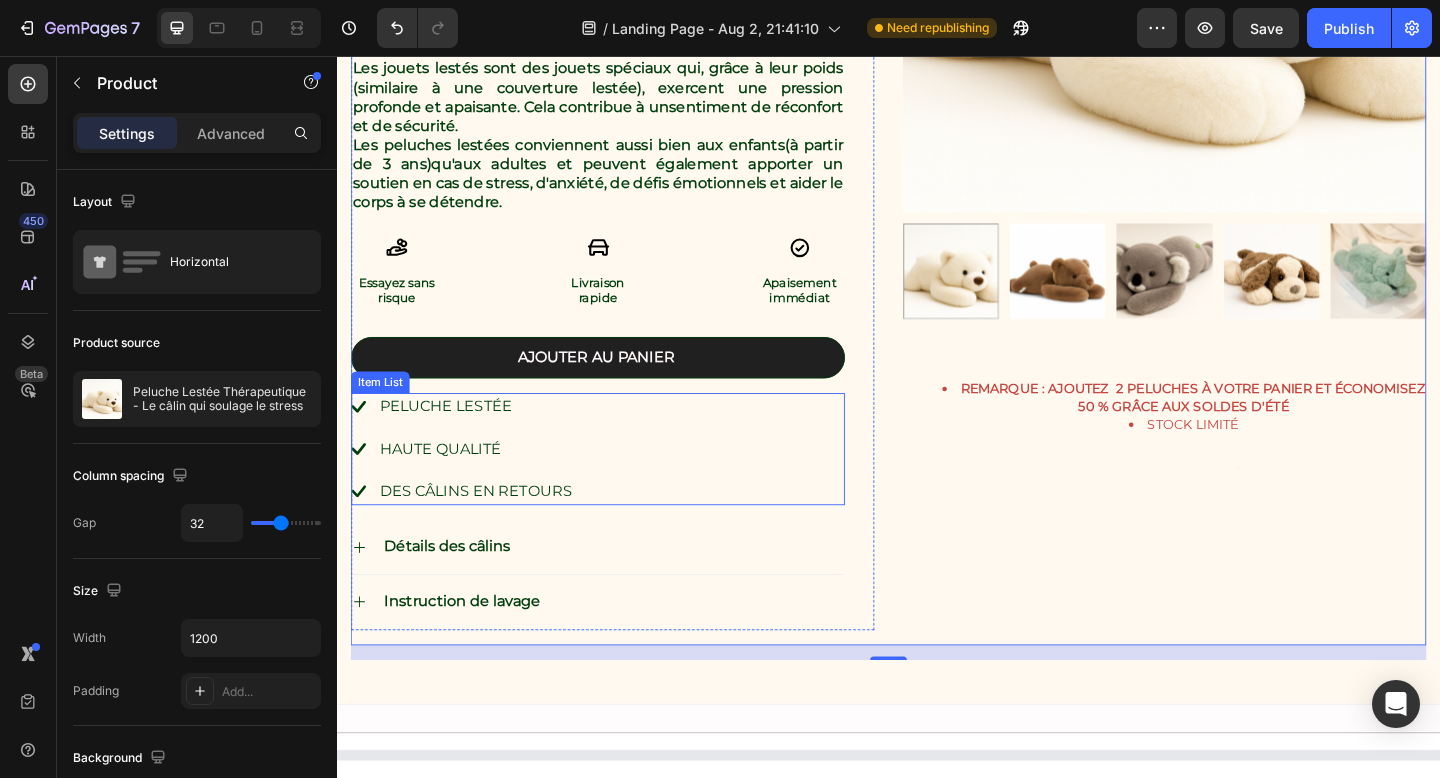 scroll, scrollTop: 1227, scrollLeft: 0, axis: vertical 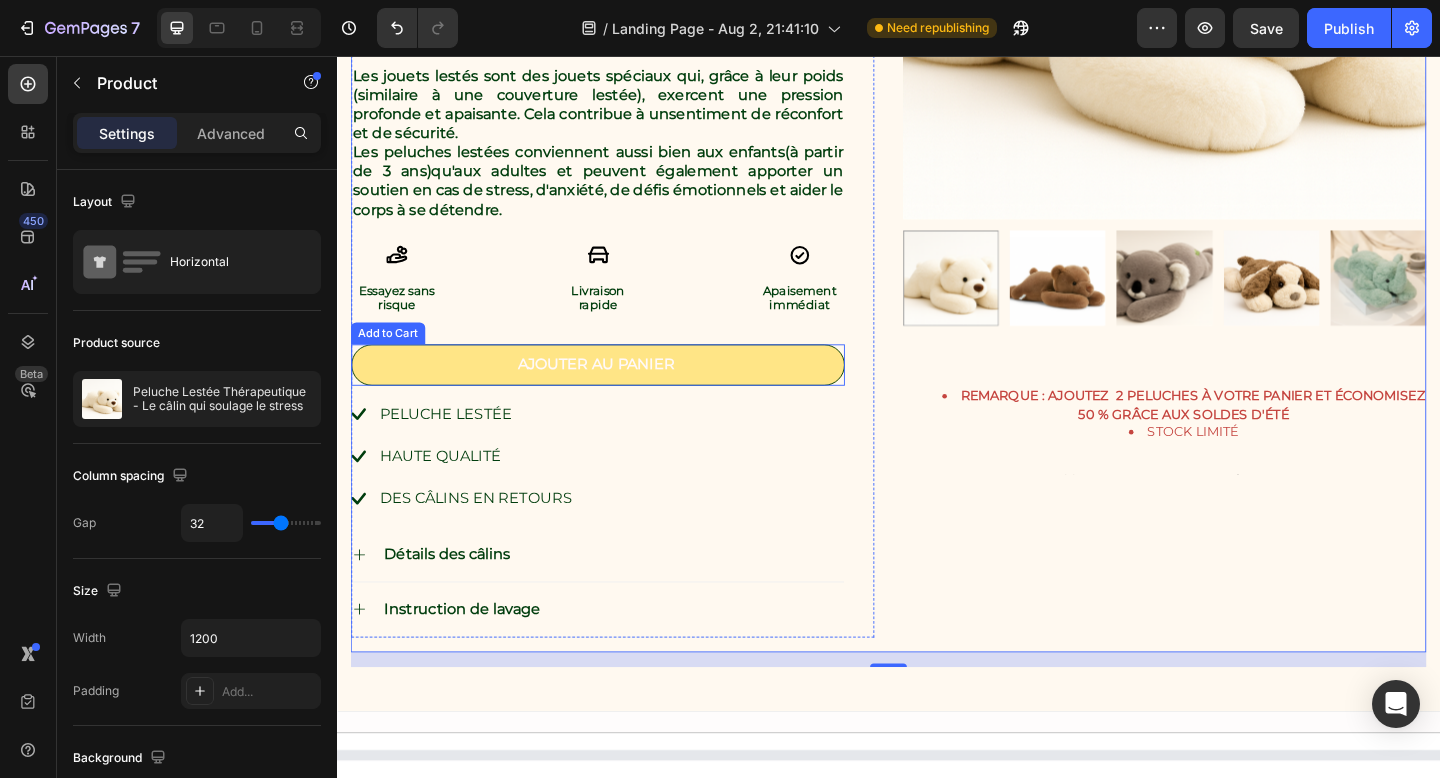 click on "Ajouter au panier" at bounding box center [620, 392] 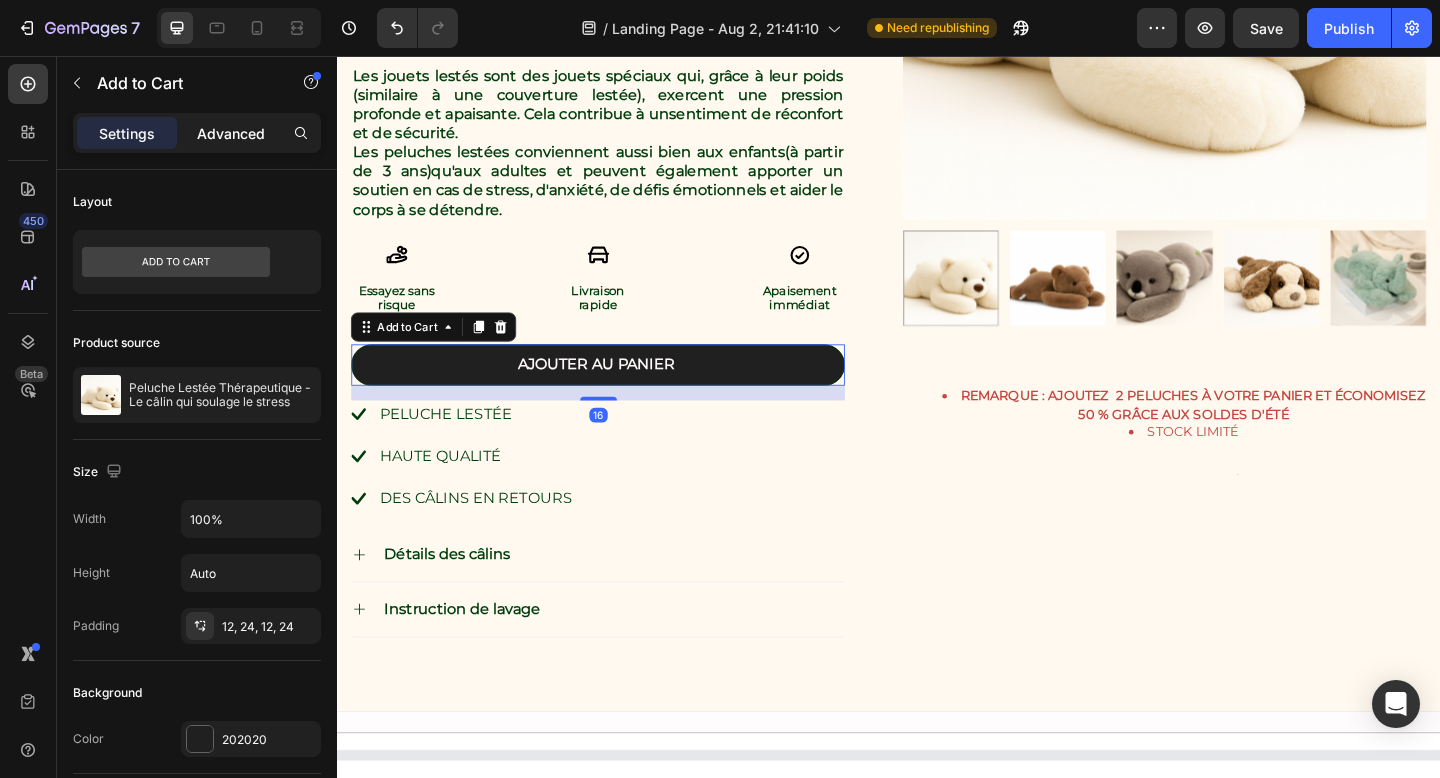 click on "Advanced" 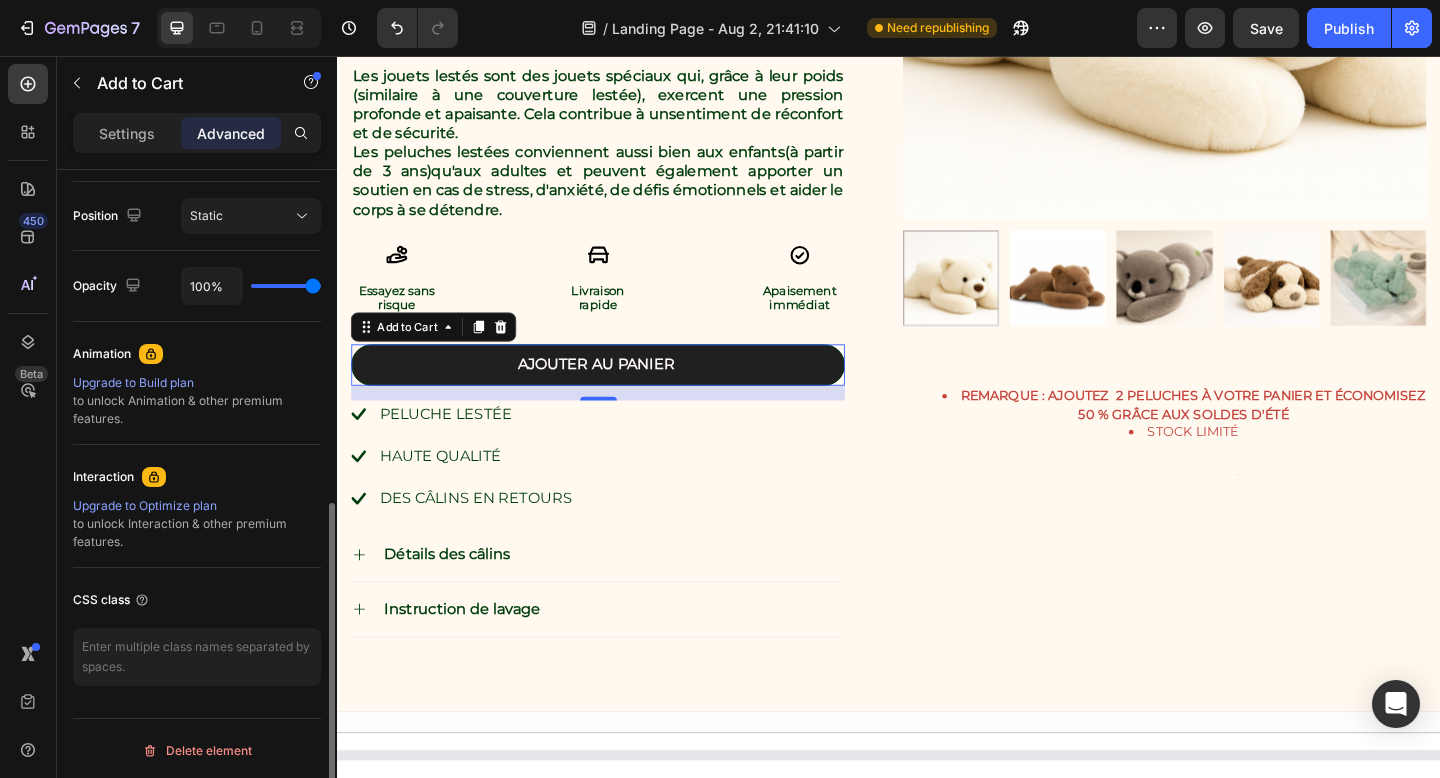 scroll, scrollTop: 723, scrollLeft: 0, axis: vertical 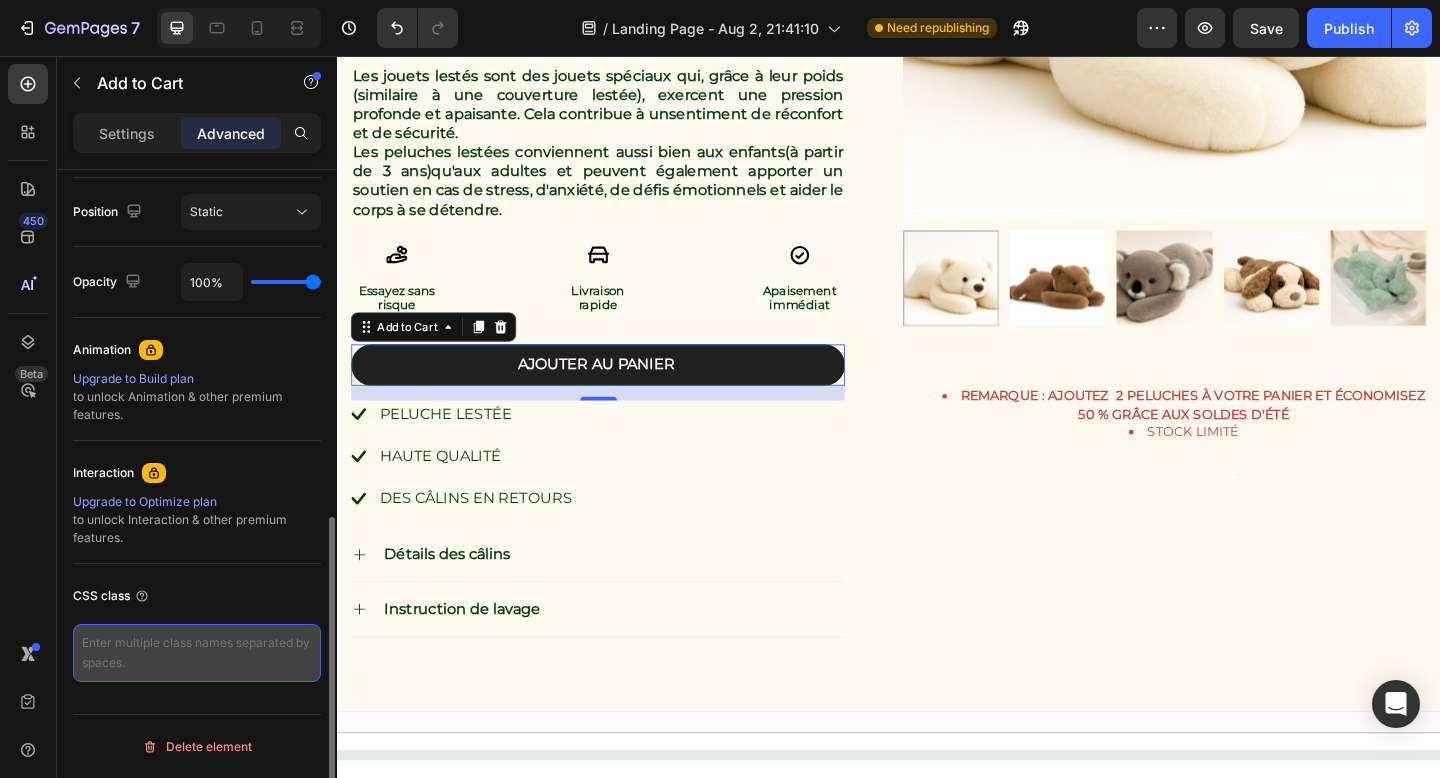 click at bounding box center (197, 653) 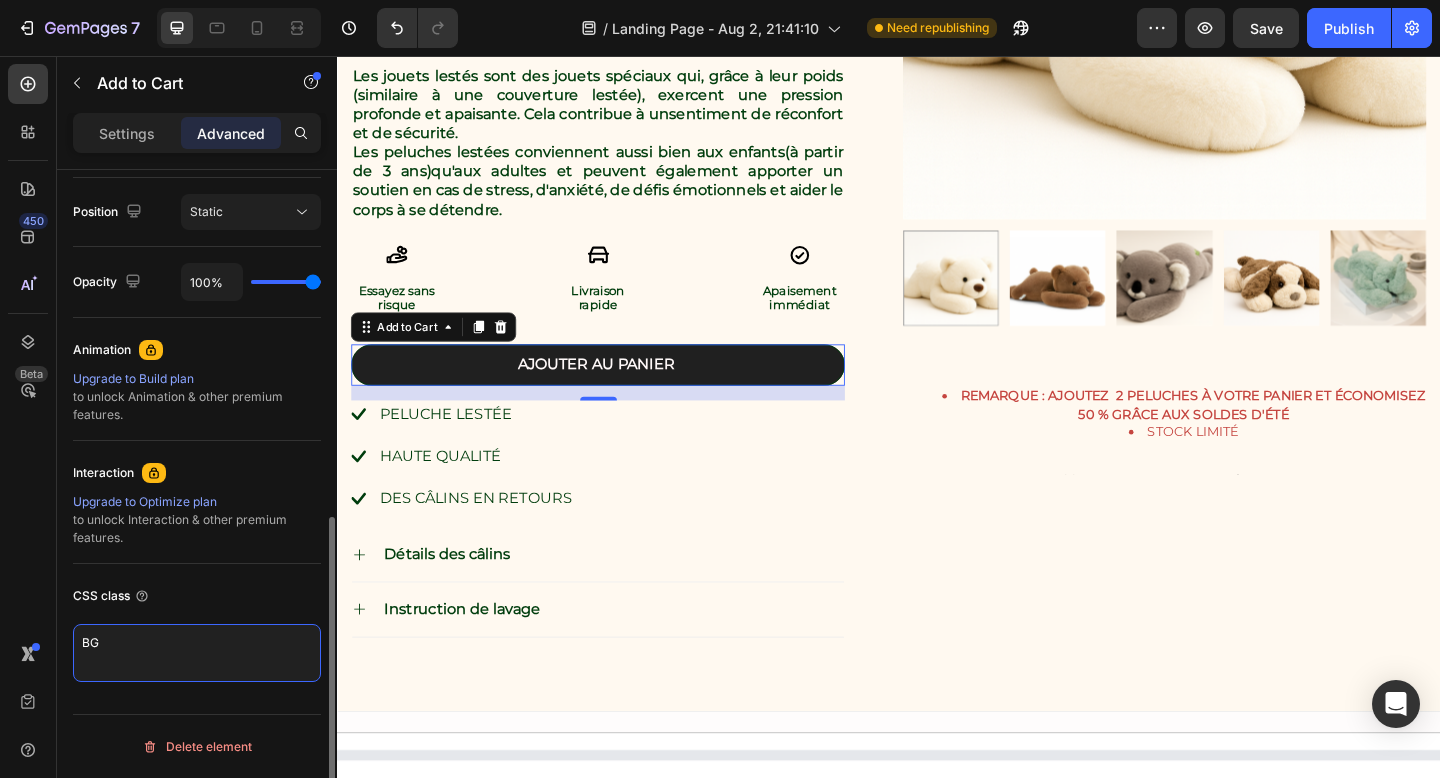 type on "B" 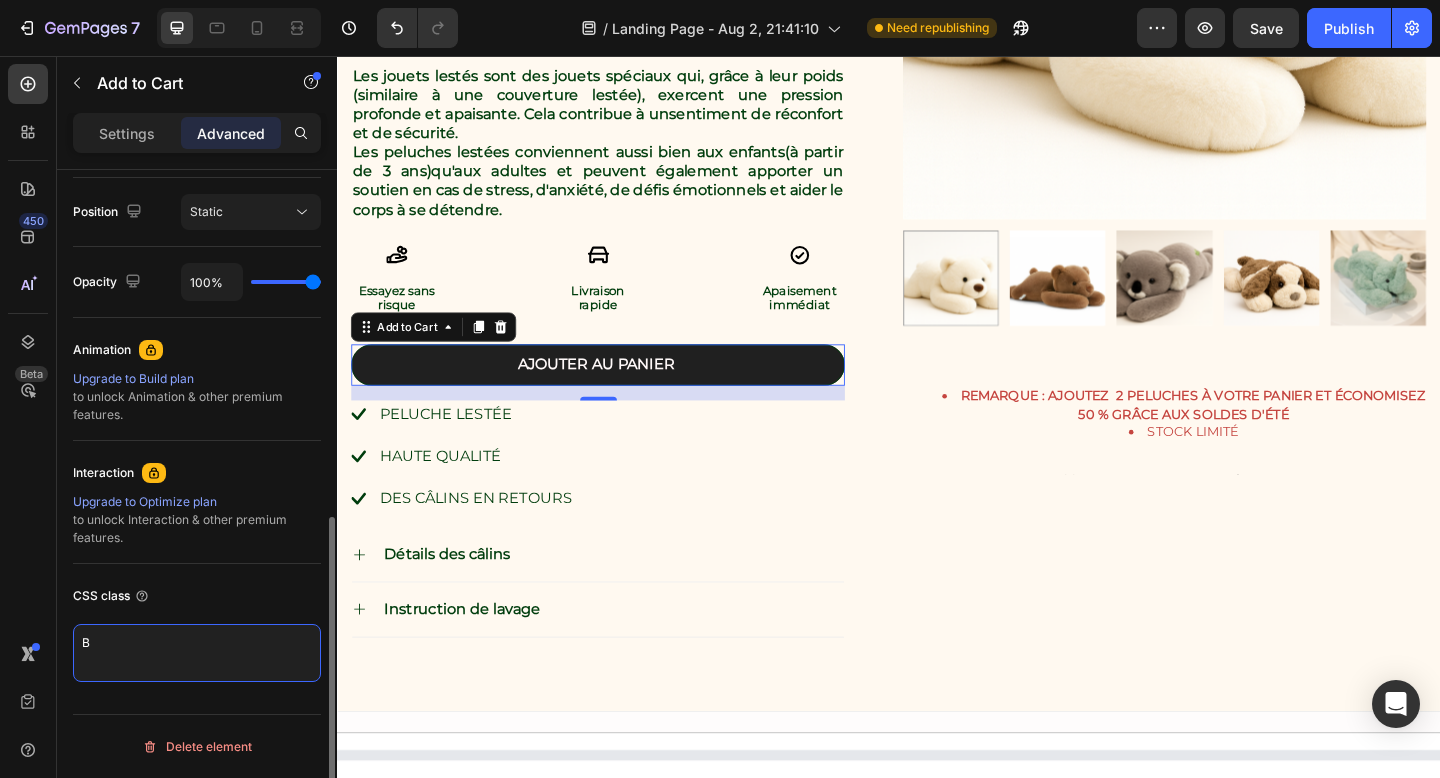 type 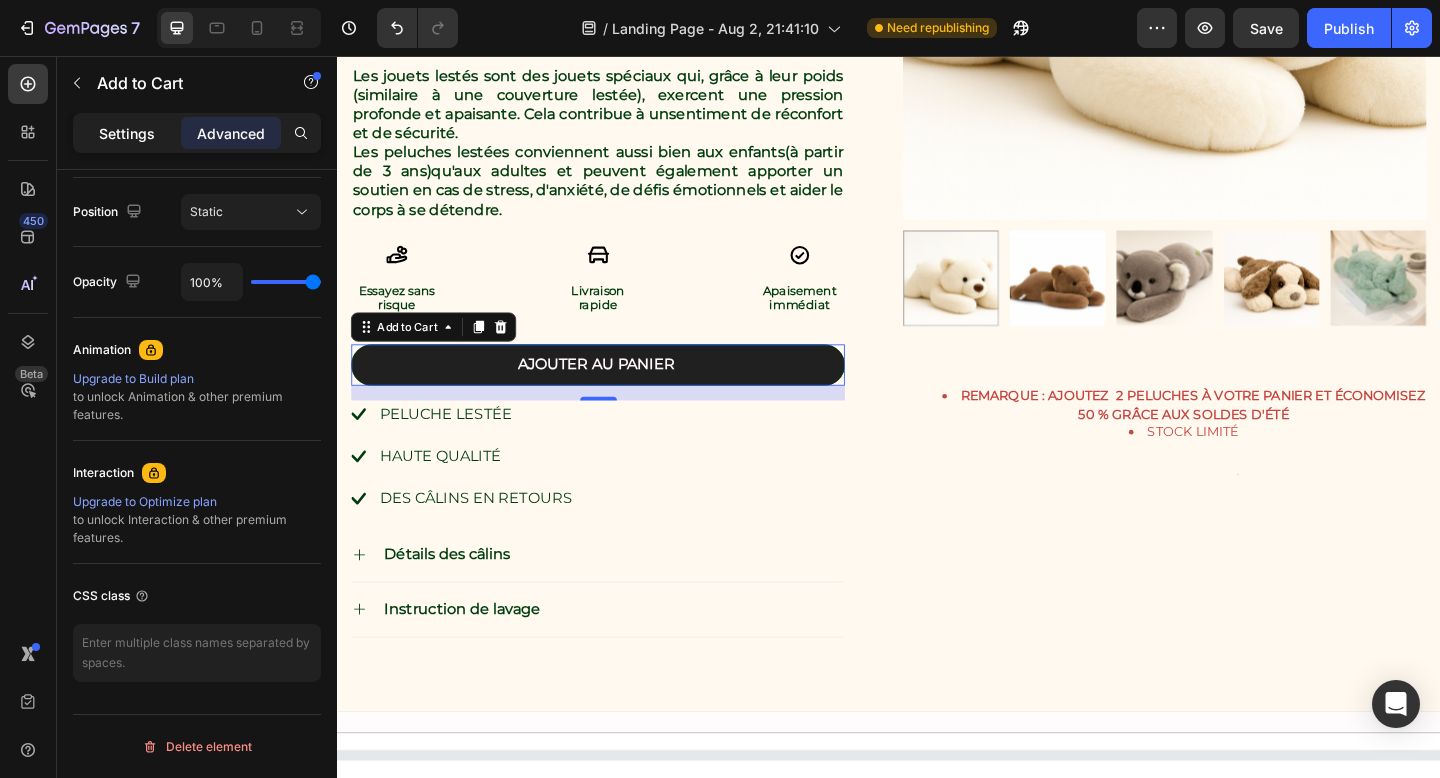 click on "Settings" at bounding box center [127, 133] 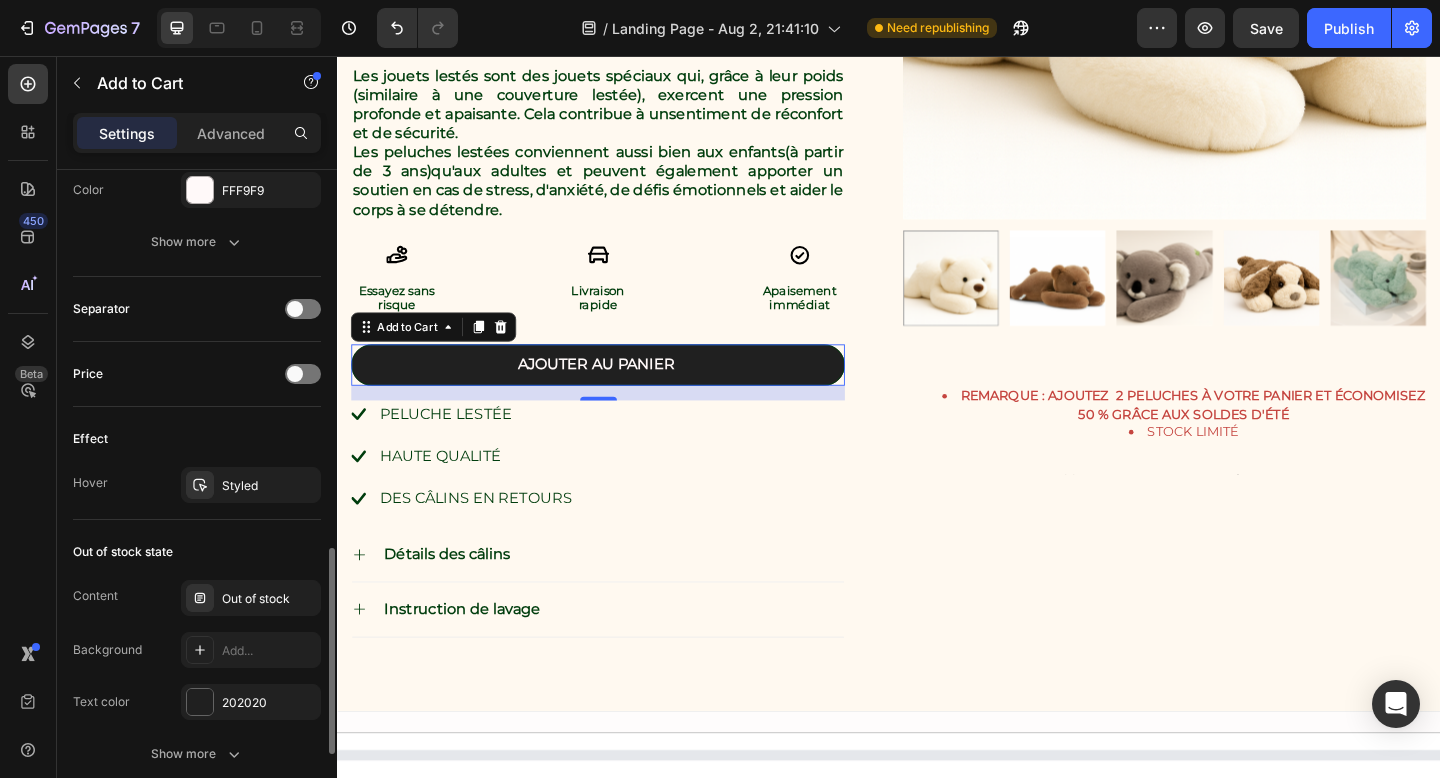 scroll, scrollTop: 1211, scrollLeft: 0, axis: vertical 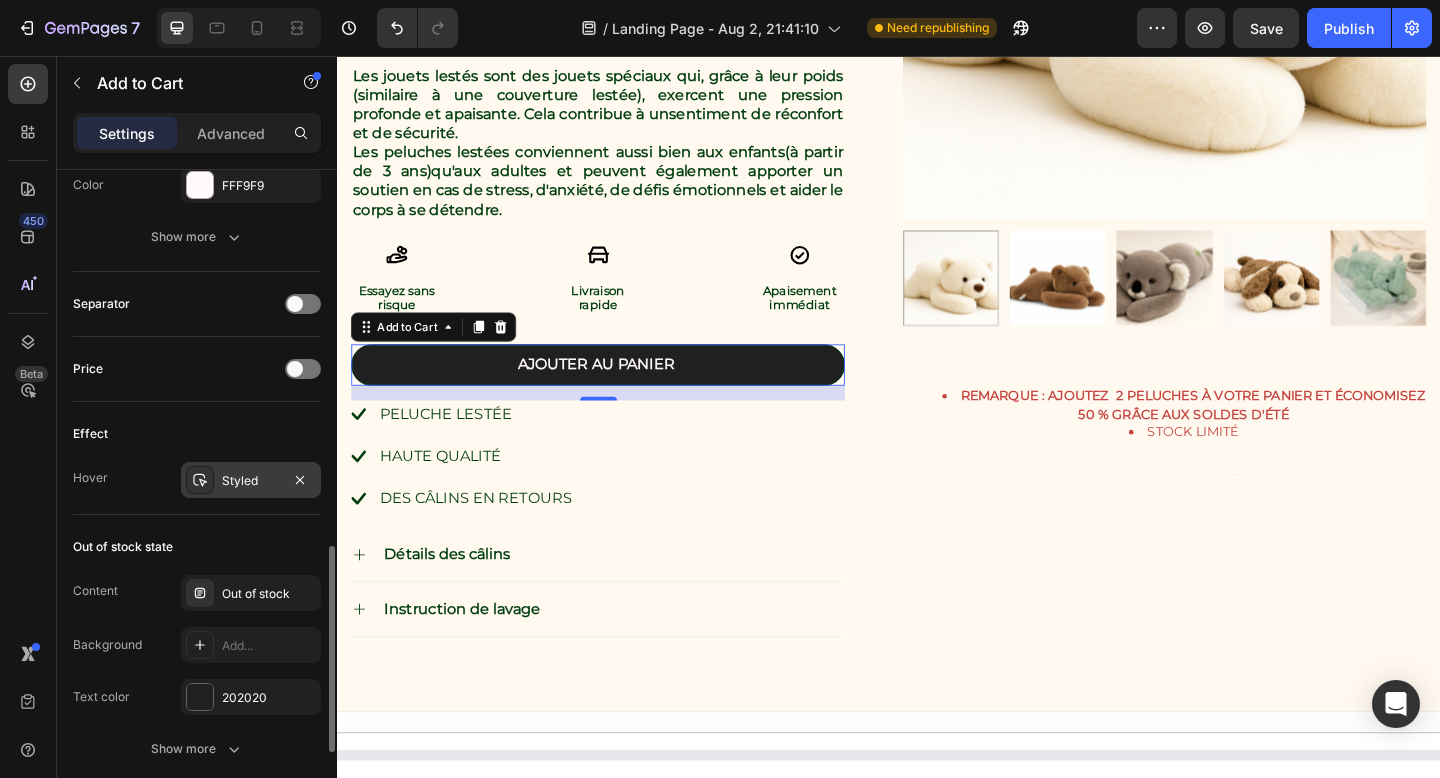click on "Styled" at bounding box center (251, 480) 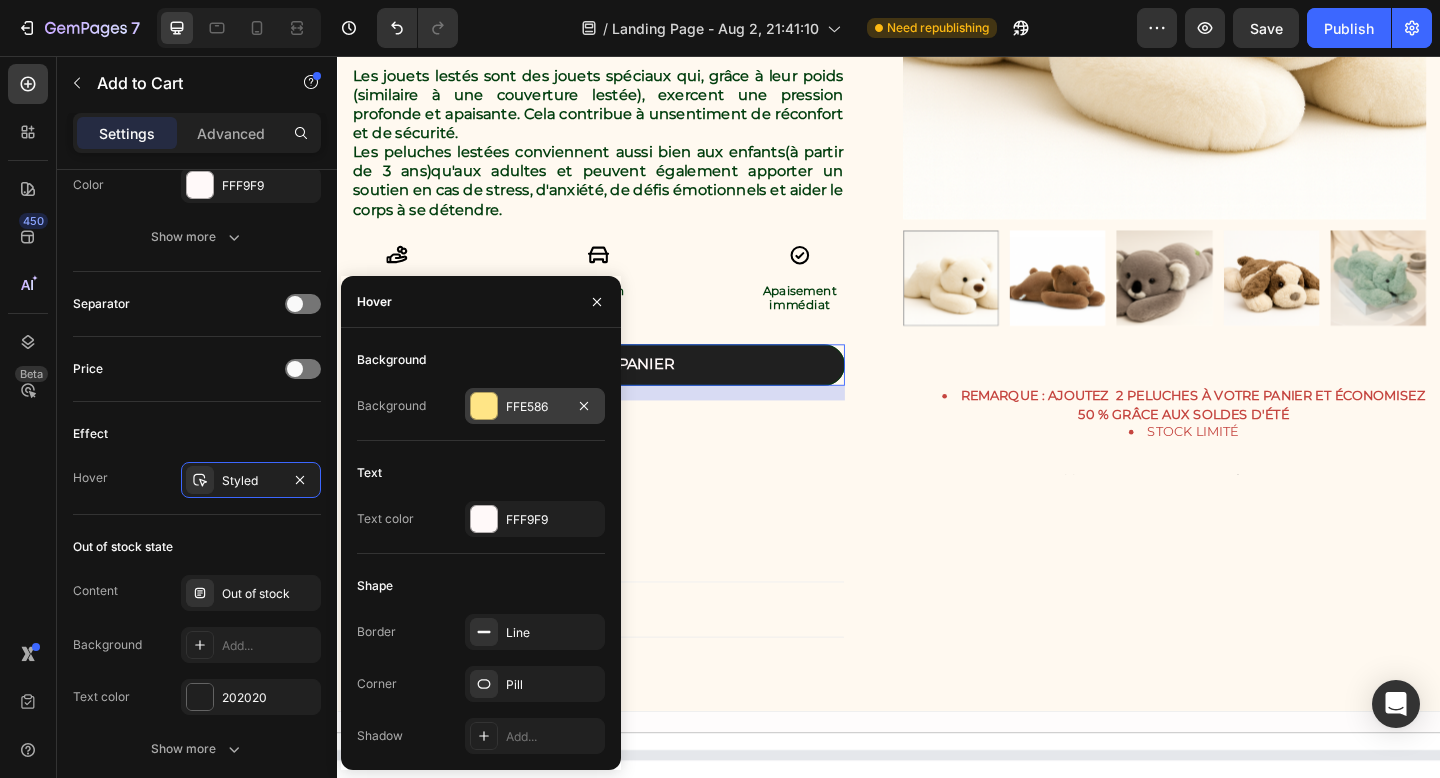 click on "FFE586" at bounding box center [535, 407] 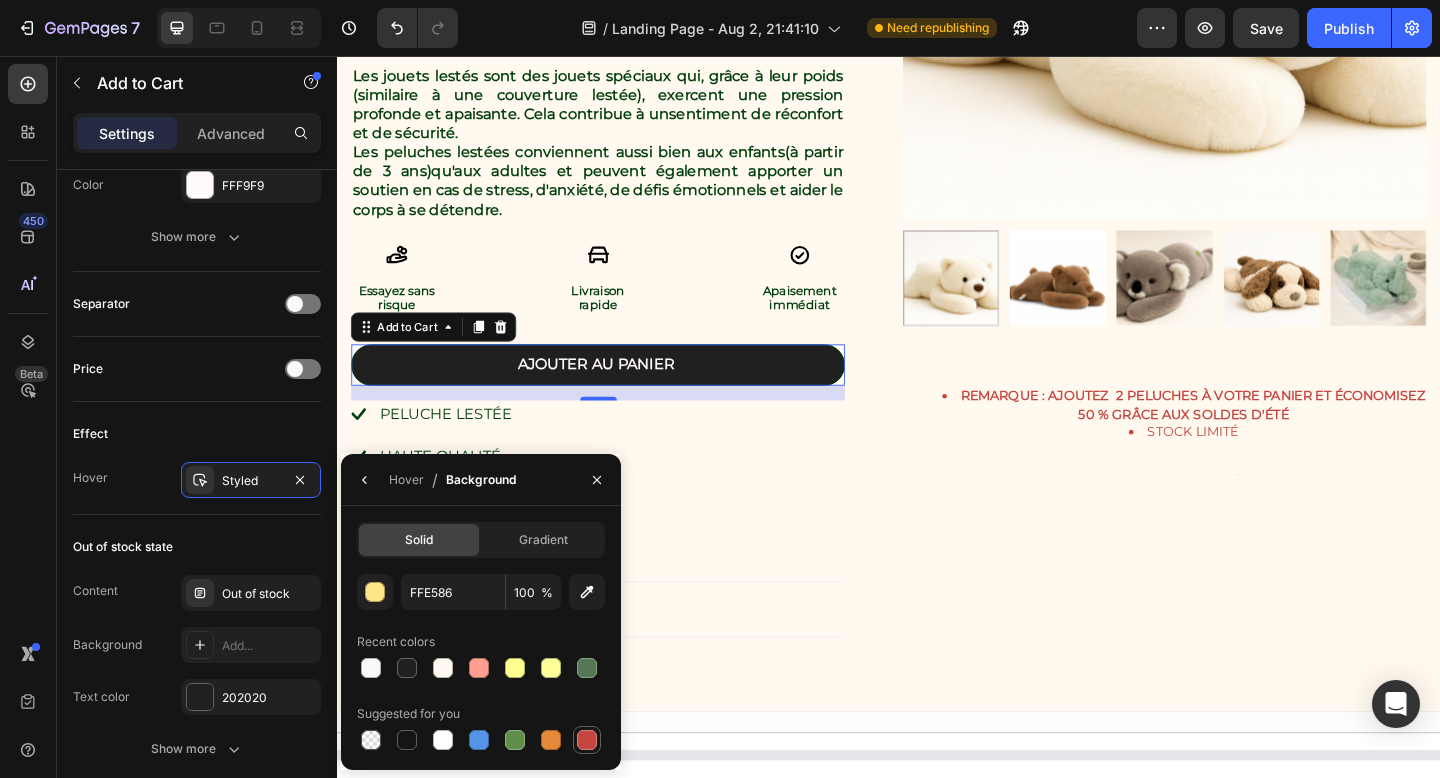 click at bounding box center [587, 740] 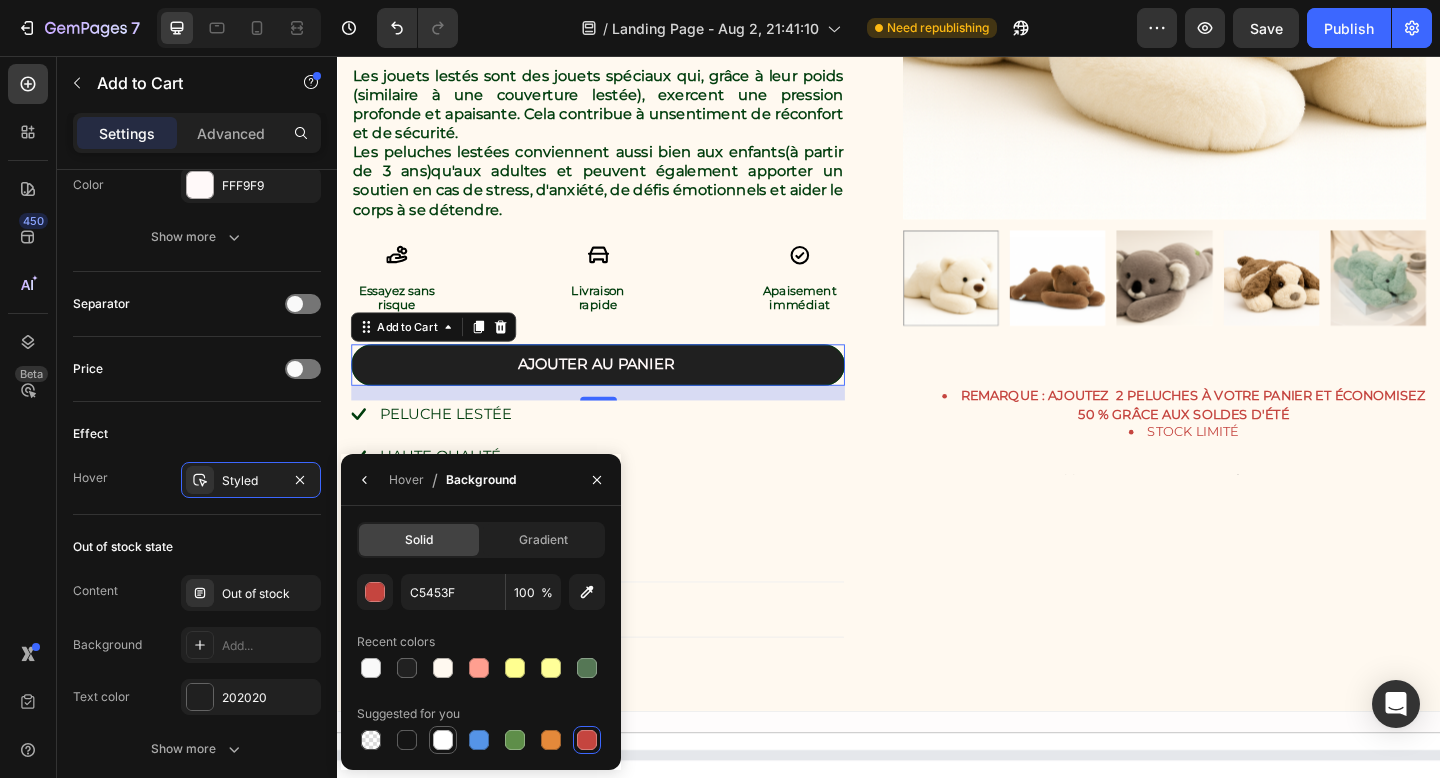 click at bounding box center (443, 740) 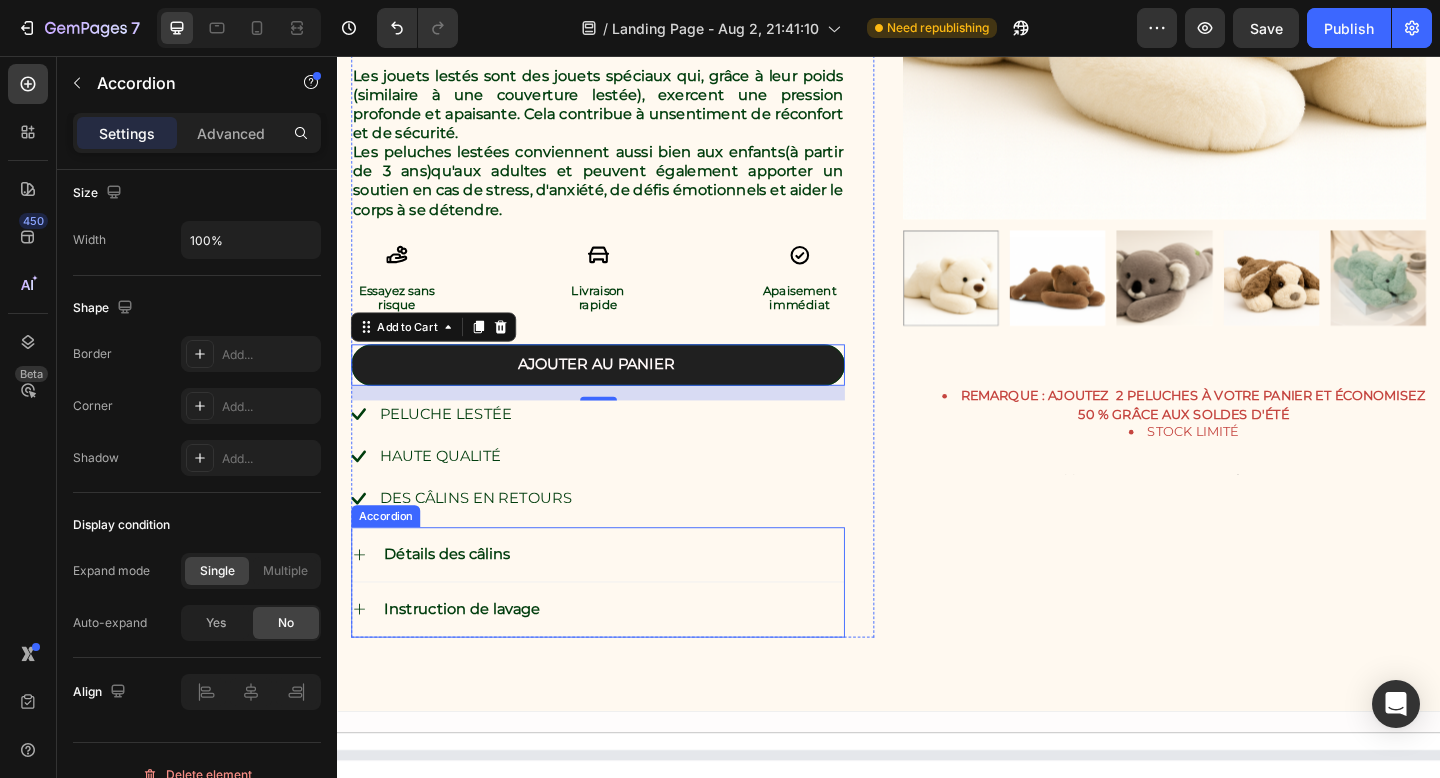click on "Instruction de lavage" at bounding box center [620, 658] 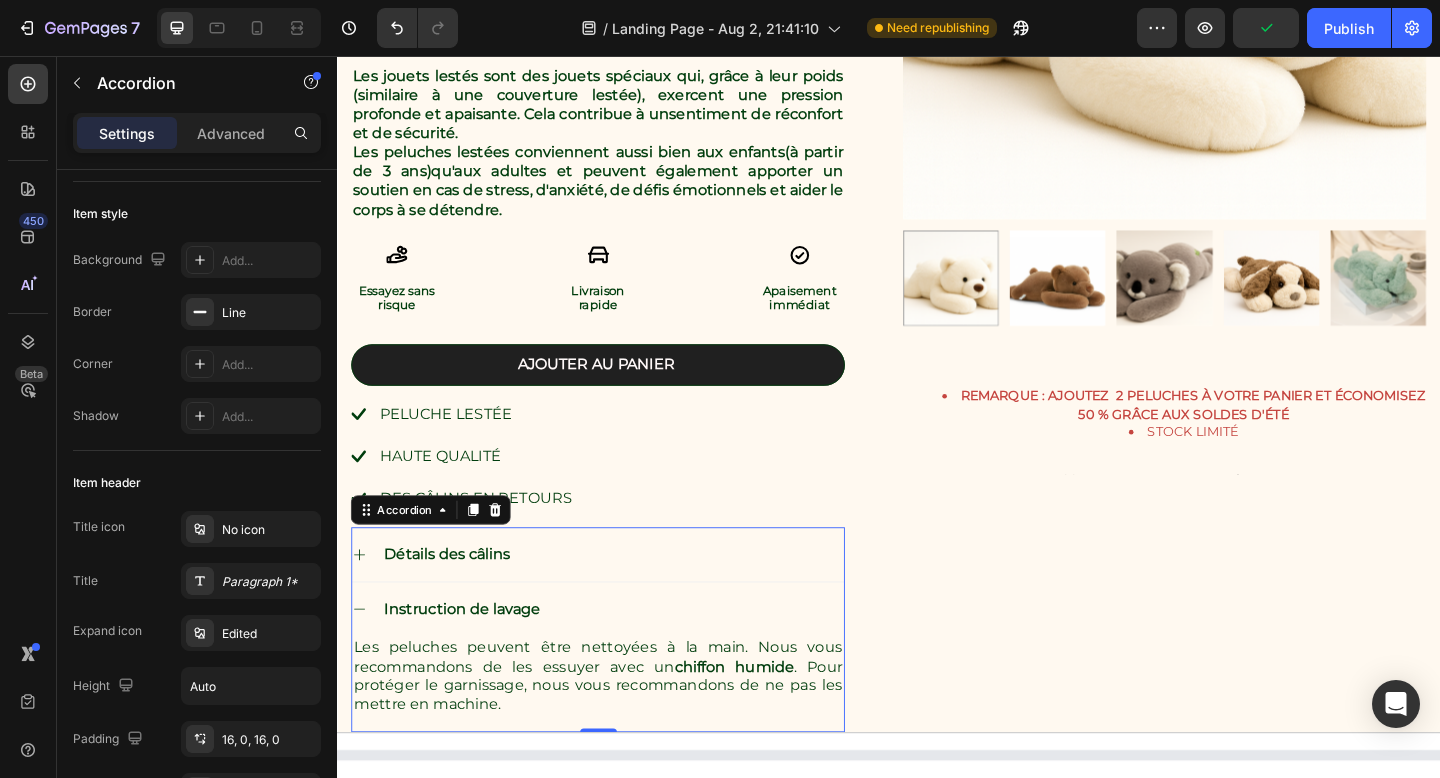 scroll, scrollTop: 0, scrollLeft: 0, axis: both 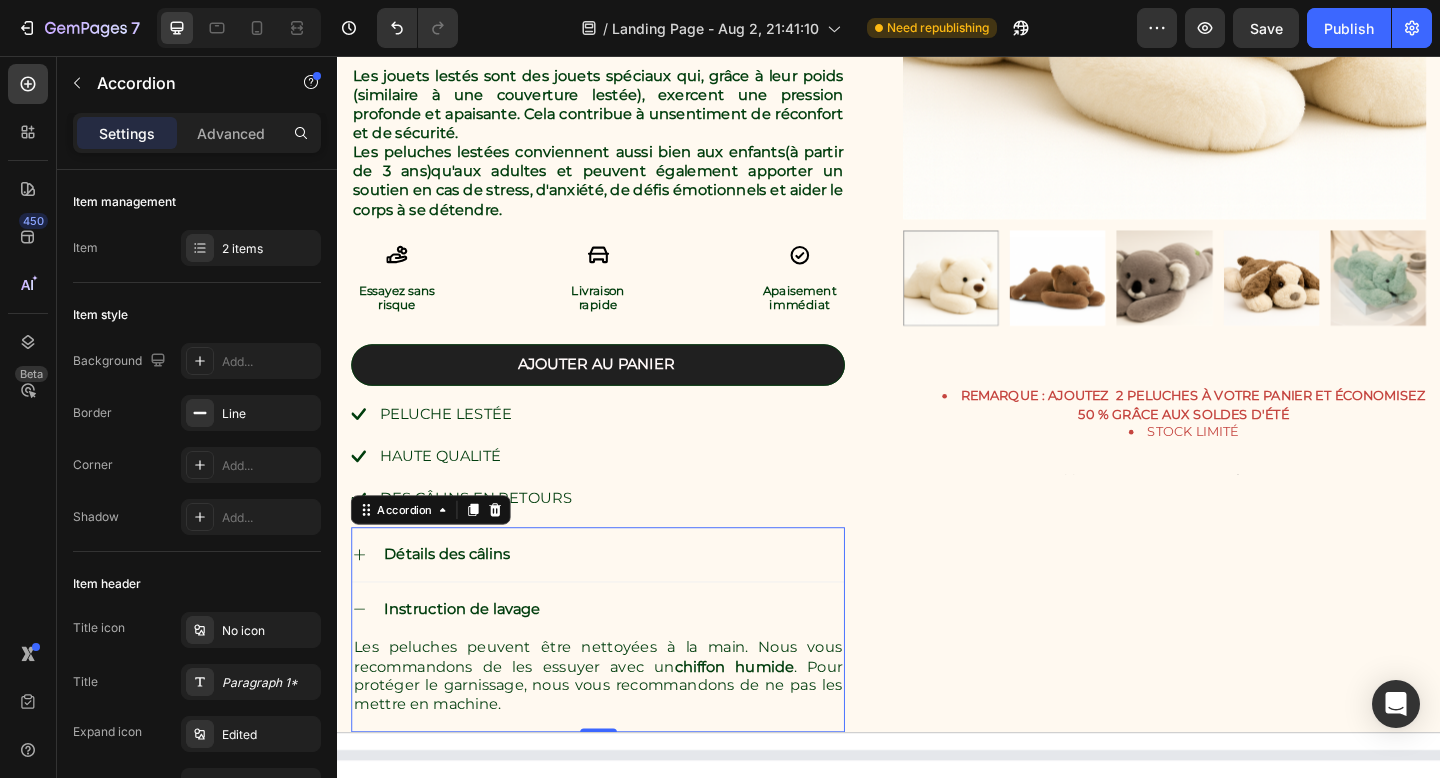 click on "Settings" at bounding box center [127, 133] 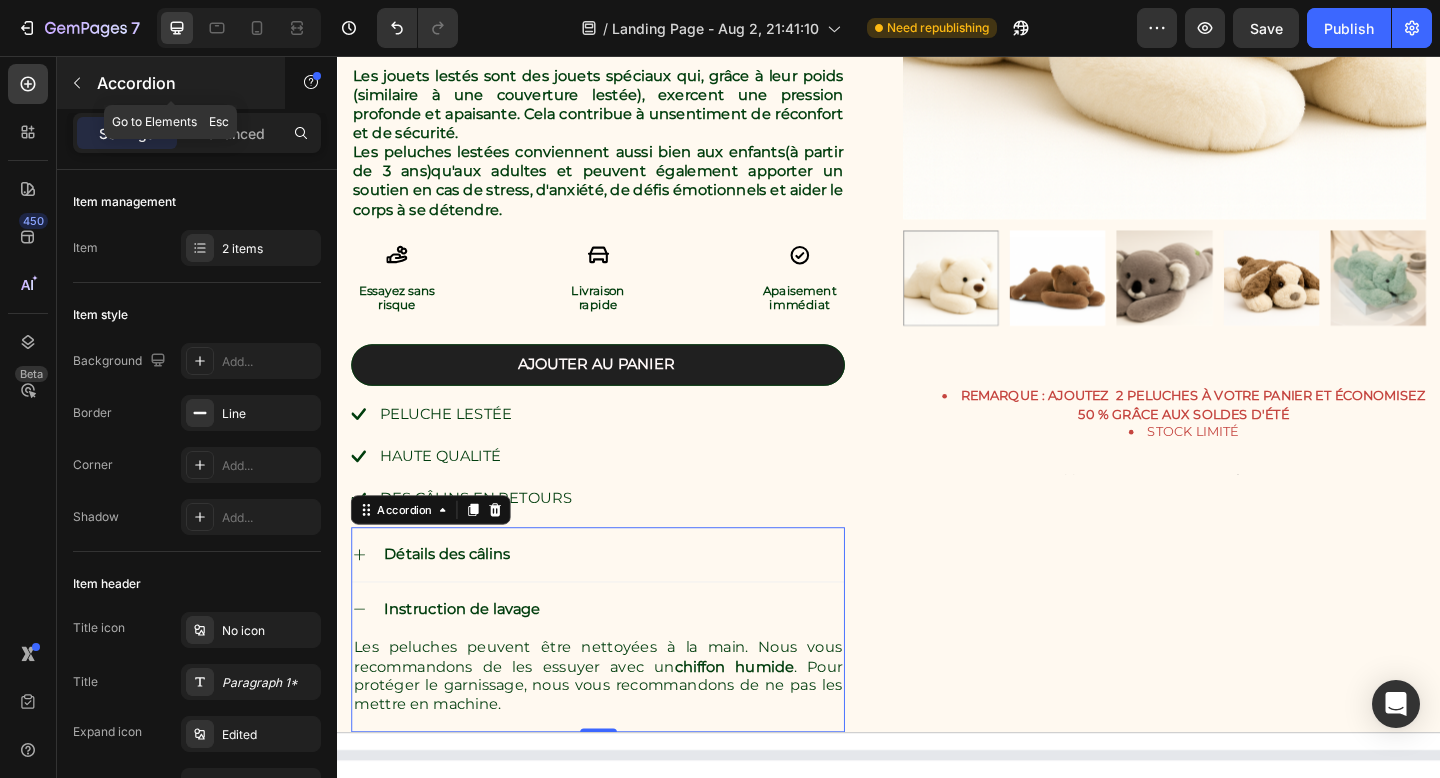 click 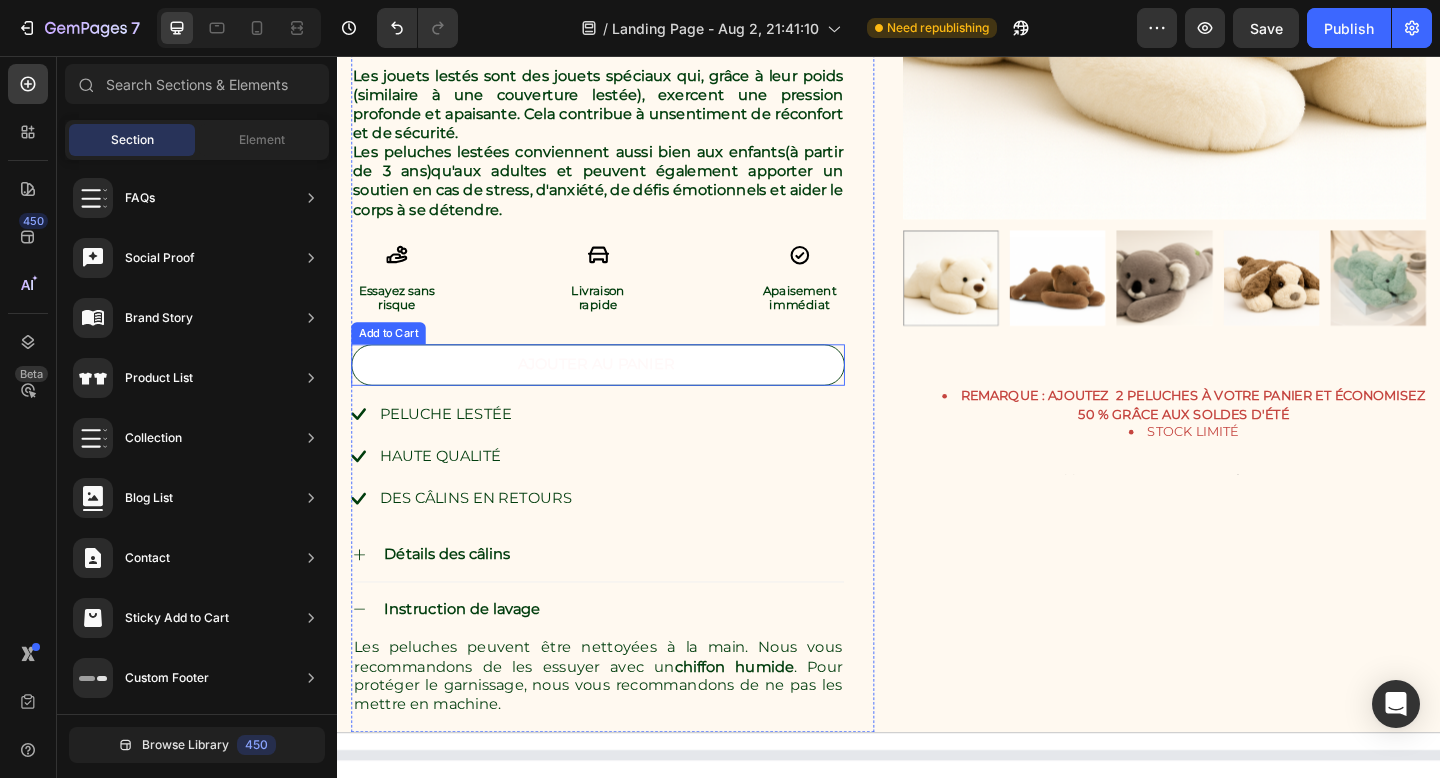 click on "Ajouter au panier" at bounding box center (620, 392) 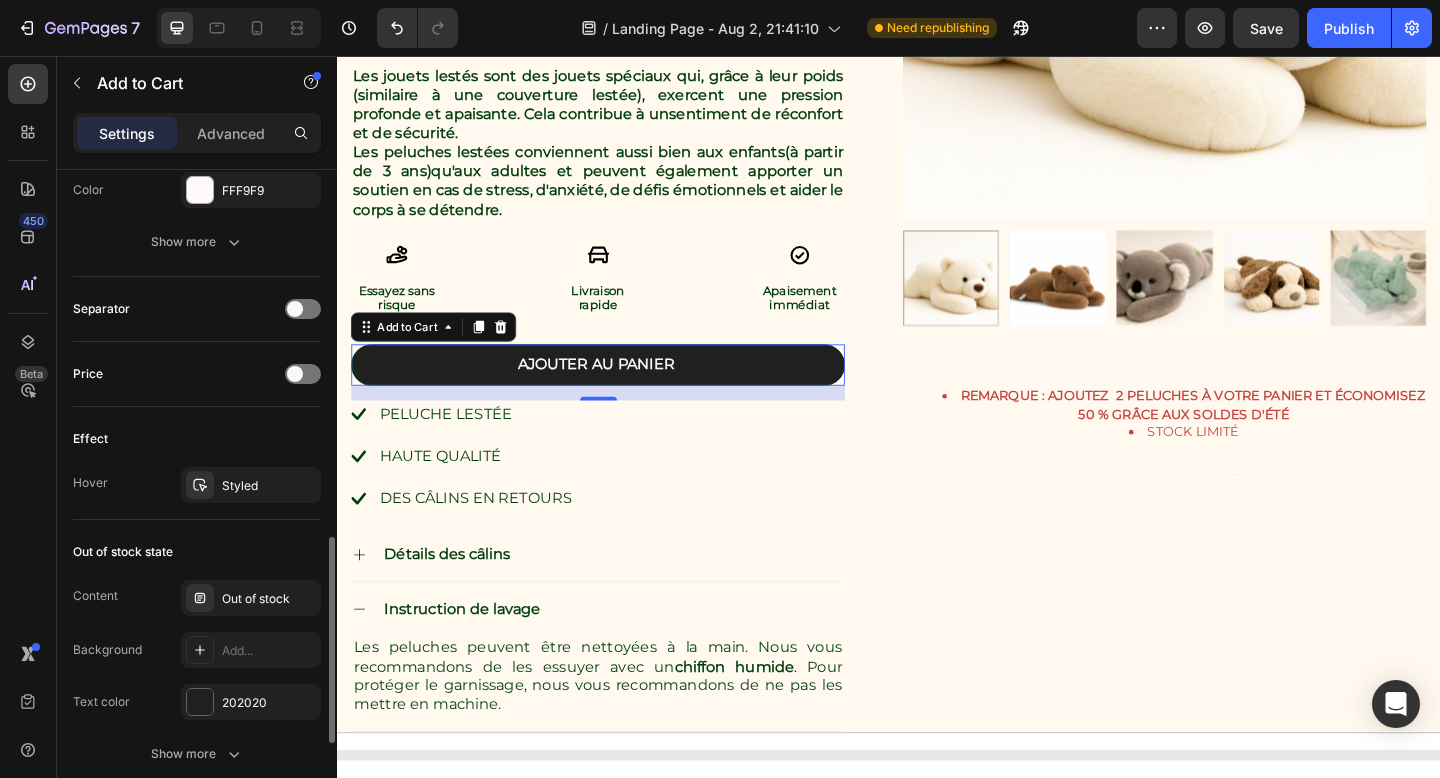 scroll, scrollTop: 1210, scrollLeft: 0, axis: vertical 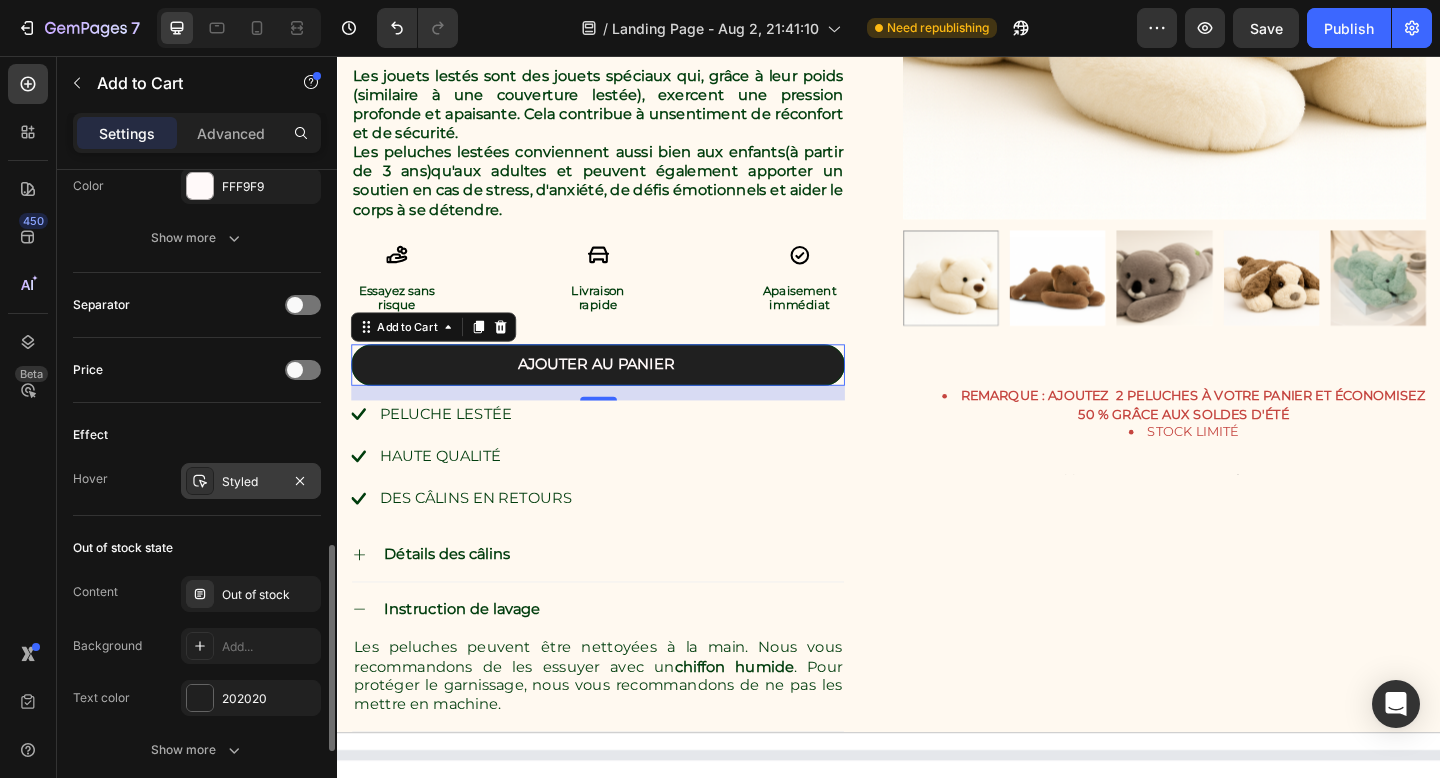 click on "Styled" at bounding box center [251, 482] 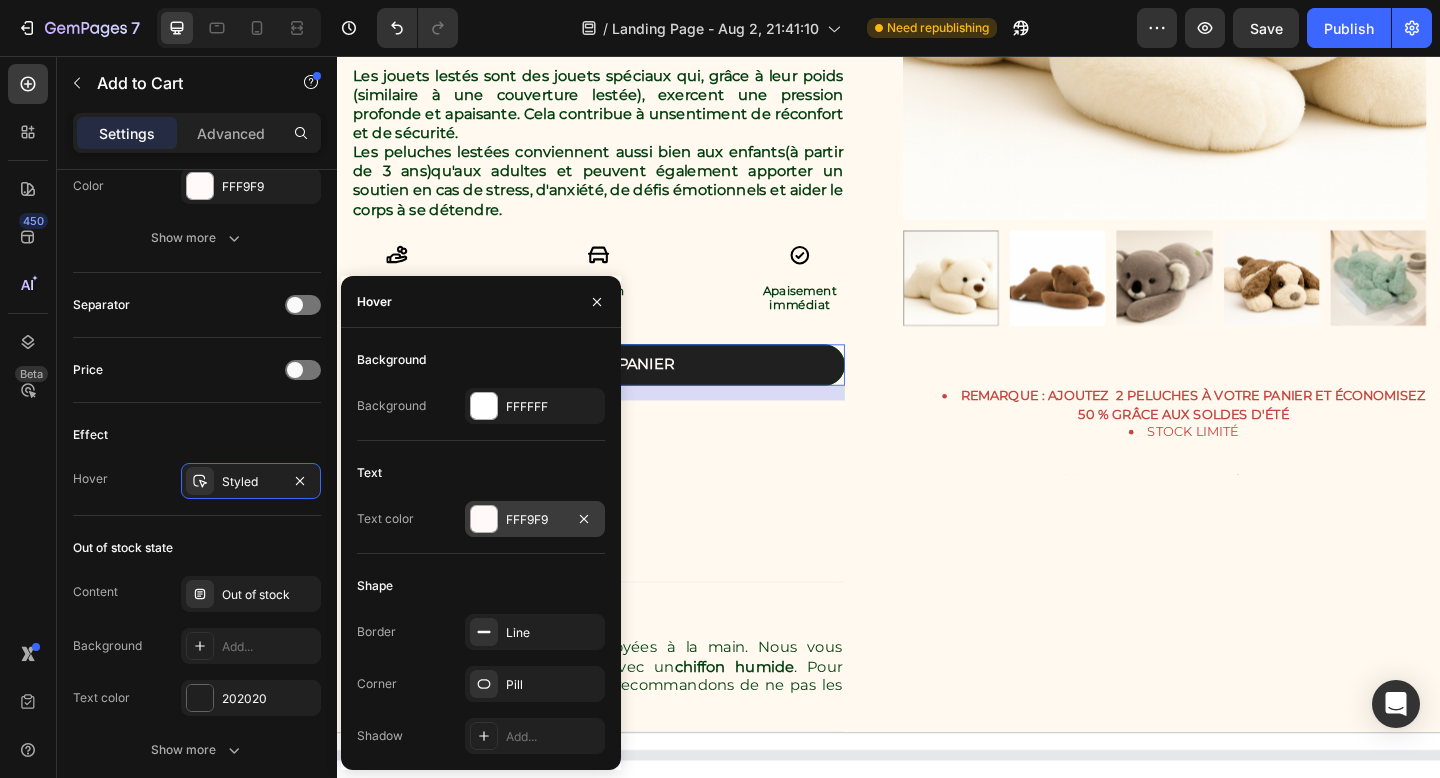 click on "FFF9F9" at bounding box center [535, 520] 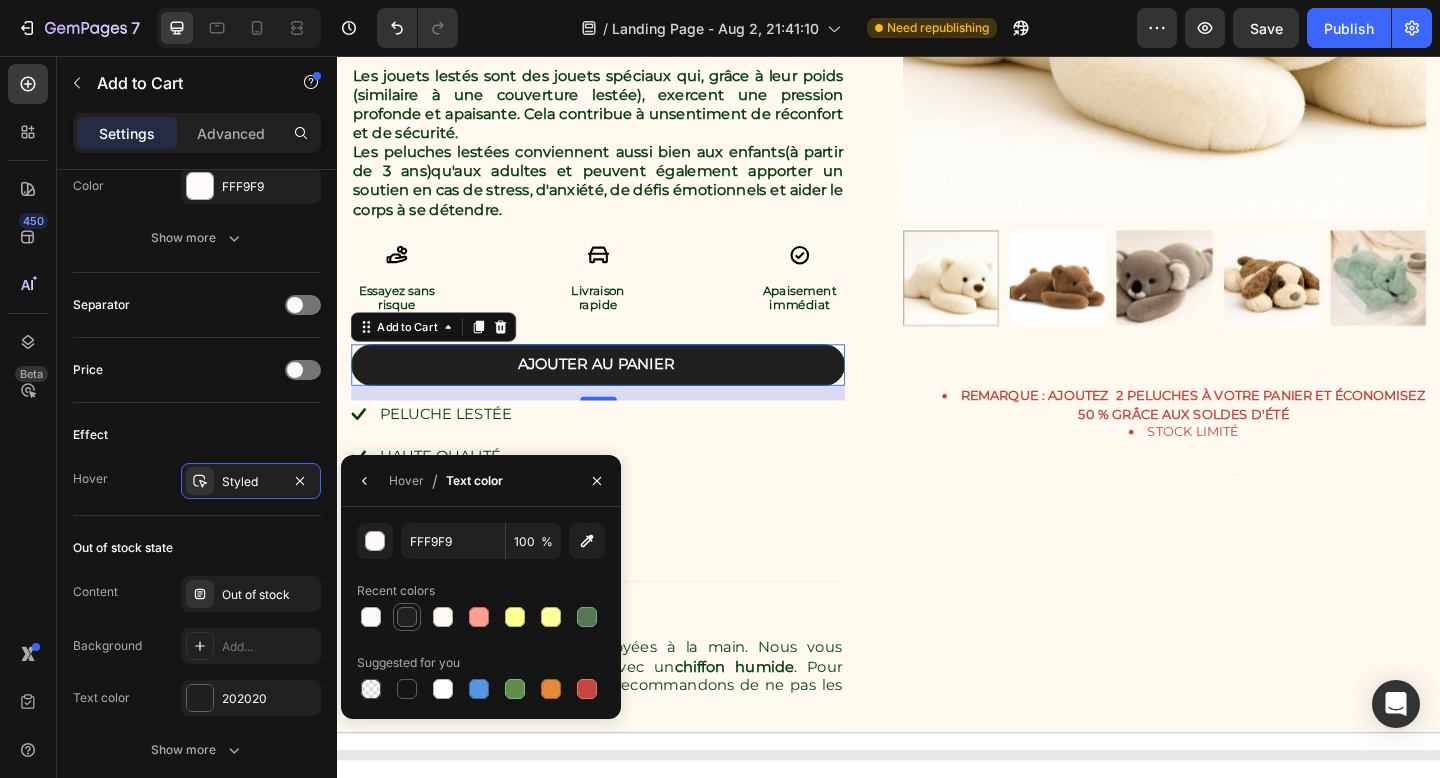 click at bounding box center (407, 617) 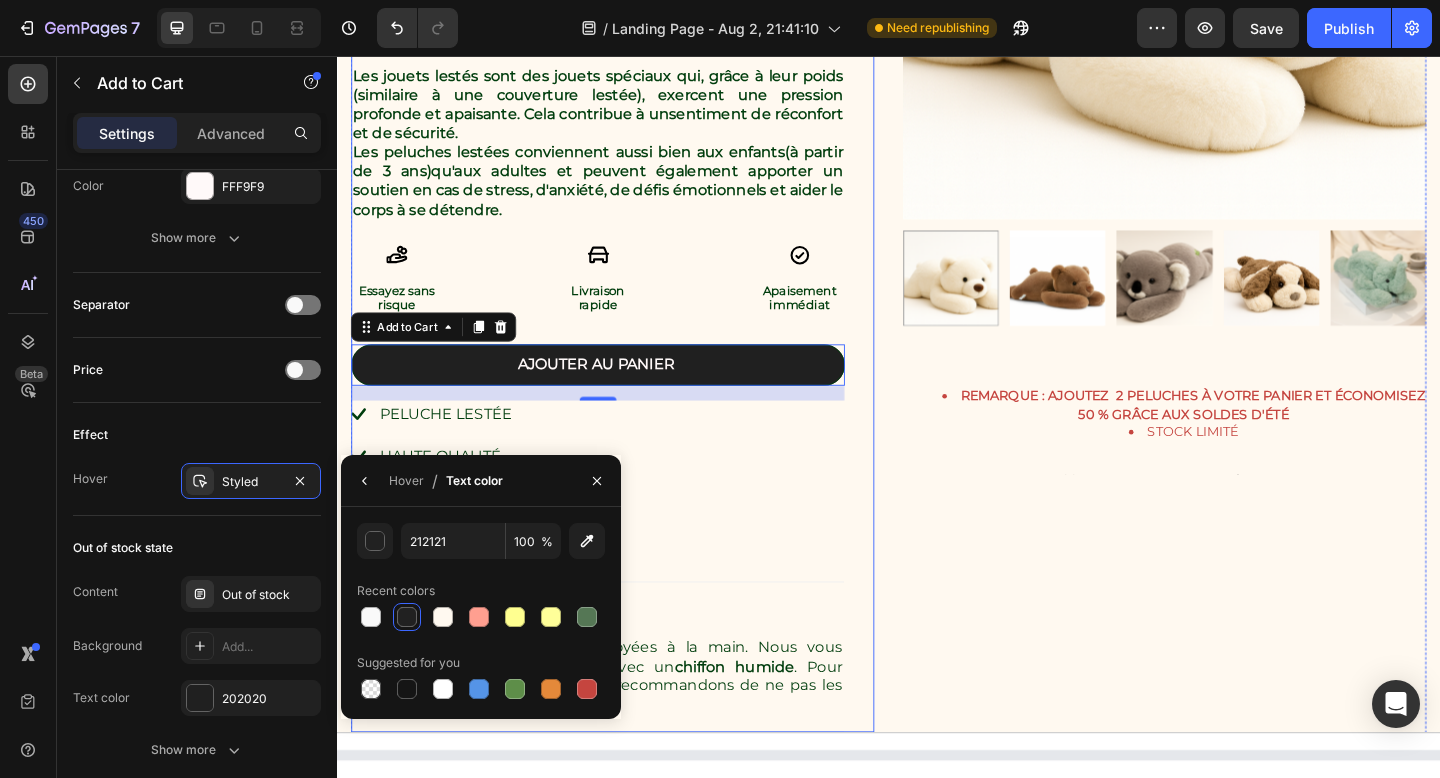 click on "Peluche Lestée Thérapeutique - Le câlin qui soulage le stress Product Title Icon Icon Icon Icon Icon Icon List 4.8/5 Text Block Basé sur plus de 500 avis clients Text Block Row Text Block €65,90 Product Price Product Price Les jouets lestés sont des jouets spéciaux qui, grâce à leur poids (similaire à une couverture lestée), exercent une pression profonde et apaisante. Cela contribue à un  sentiment de réconfort et de sécurité  .   Les peluches lestées conviennent aussi bien aux enfants  (à partir de 3 ans)  qu'aux adultes et peuvent également apporter un soutien en cas de stress, d'anxiété, de défis émotionnels et aider le corps à se détendre.    Text Block
Icon Essayez sans risque Text Block
Icon Livraison rapide Text Block
Icon Apaisement immédiat Text Block Row Ajouter au panier Add to Cart   16
Peluche lestéE
Haute qualité
Des câlins en retours Item List" at bounding box center [636, 228] 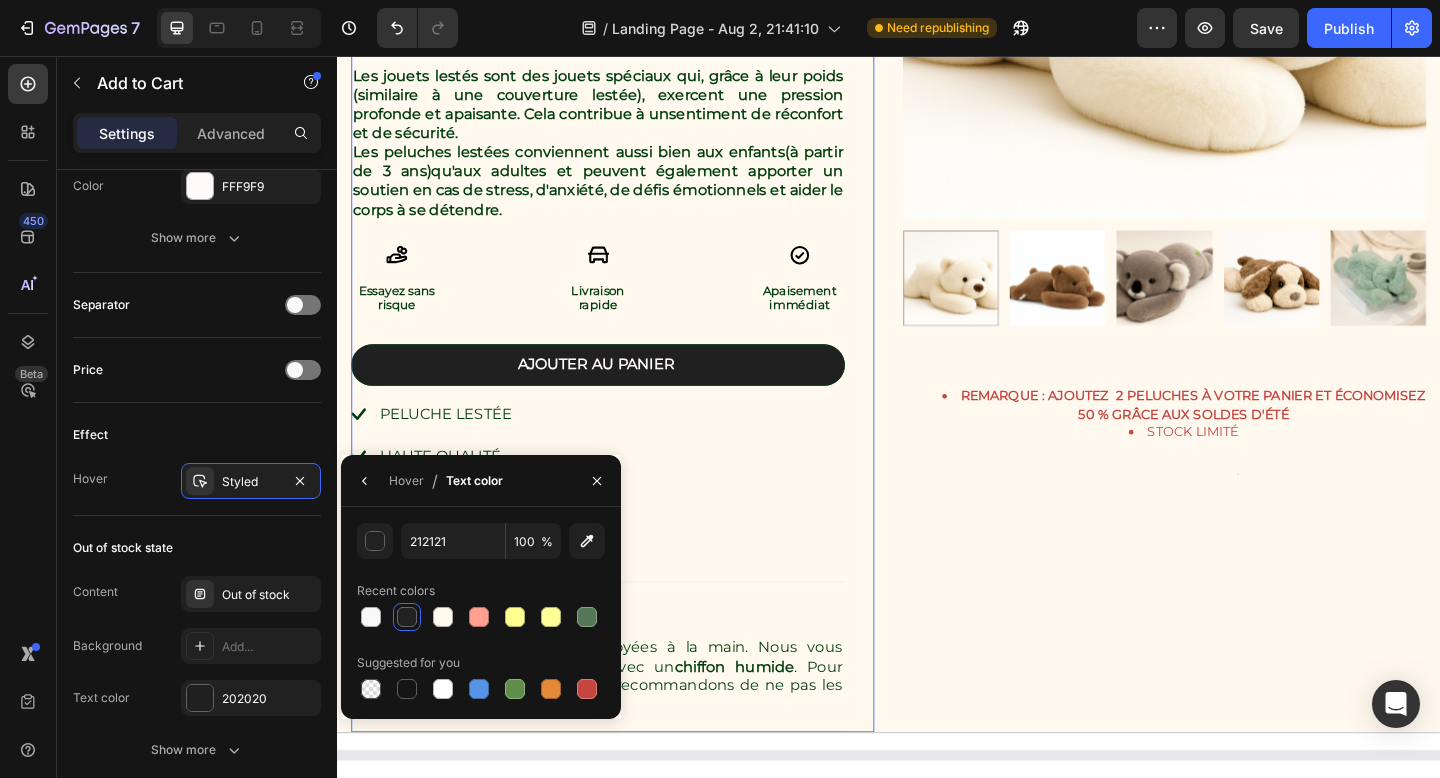 scroll, scrollTop: 0, scrollLeft: 0, axis: both 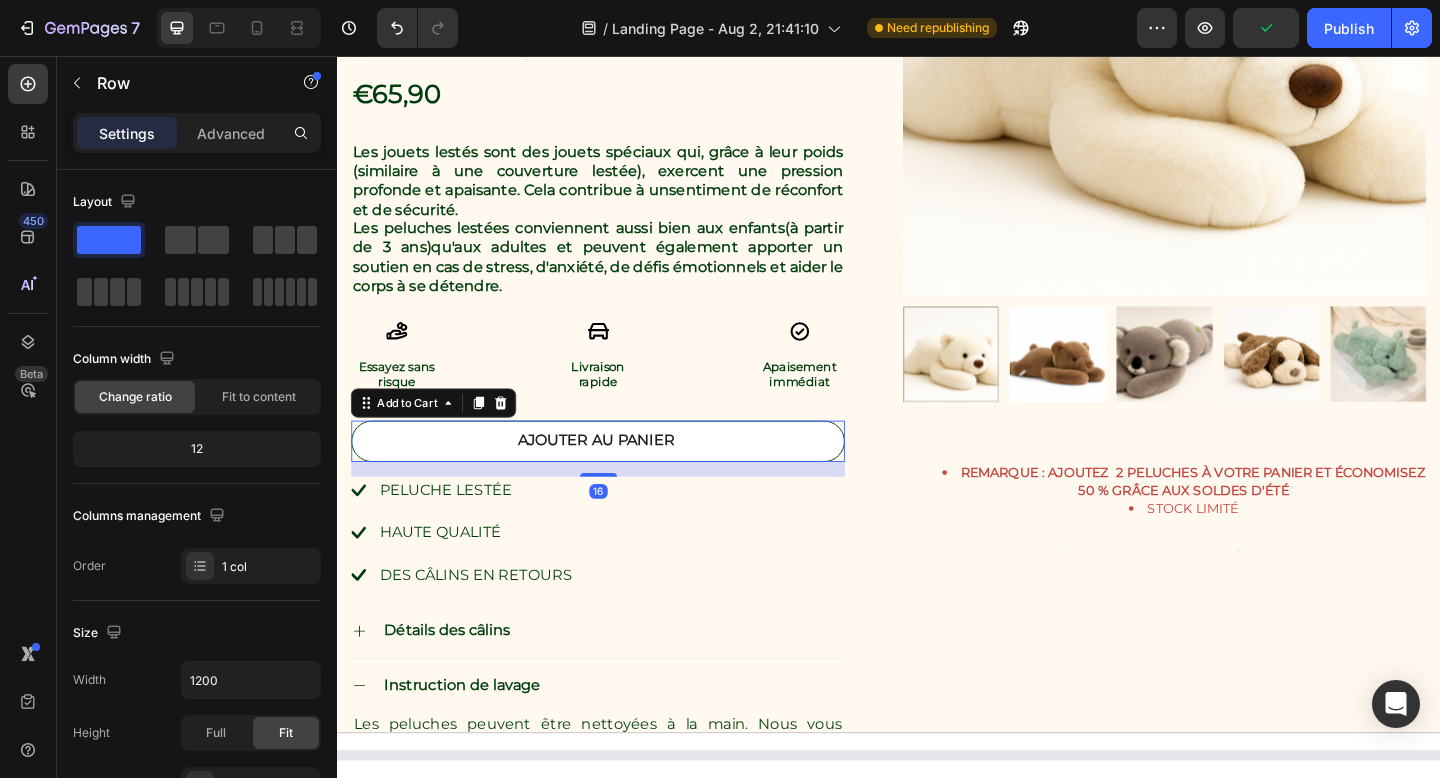 click on "Ajouter au panier" at bounding box center (620, 475) 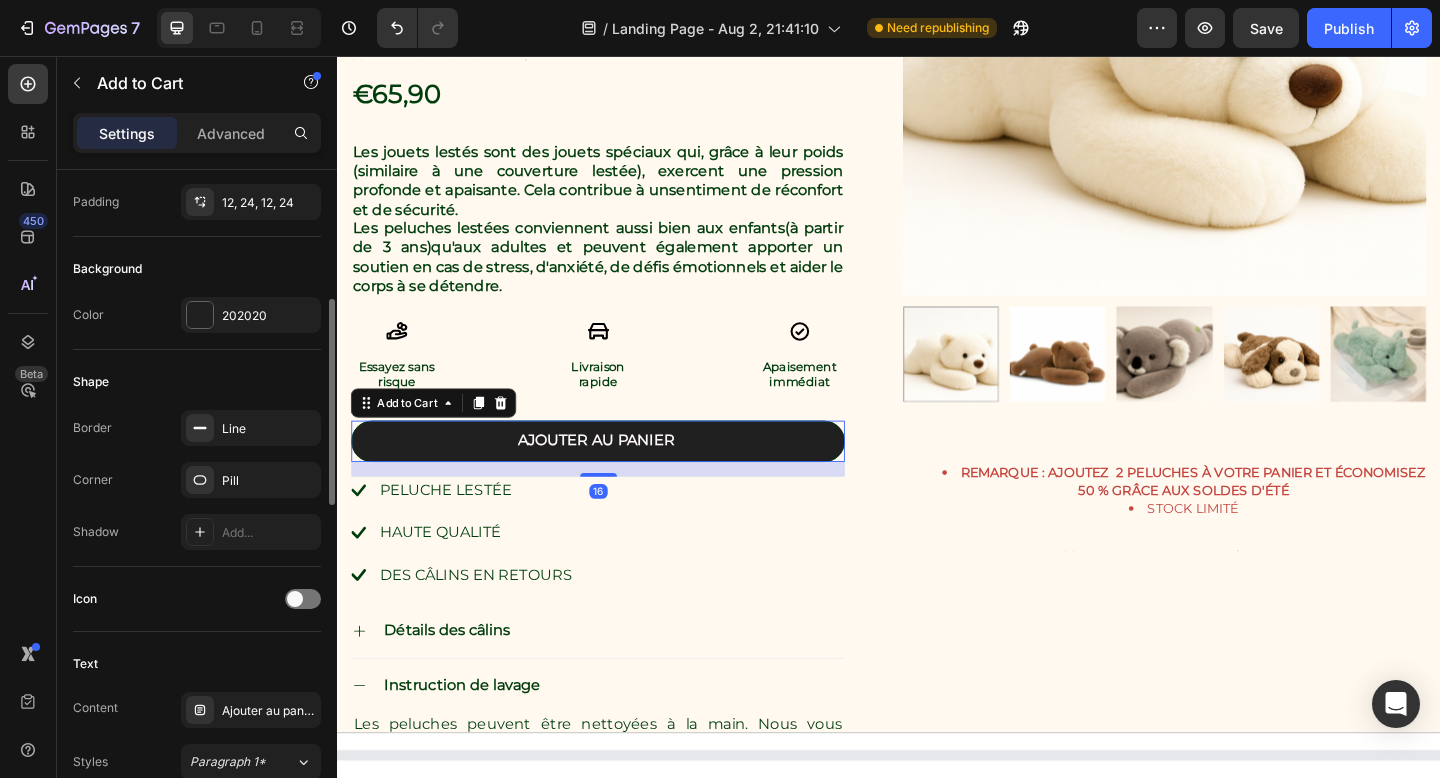 scroll, scrollTop: 425, scrollLeft: 0, axis: vertical 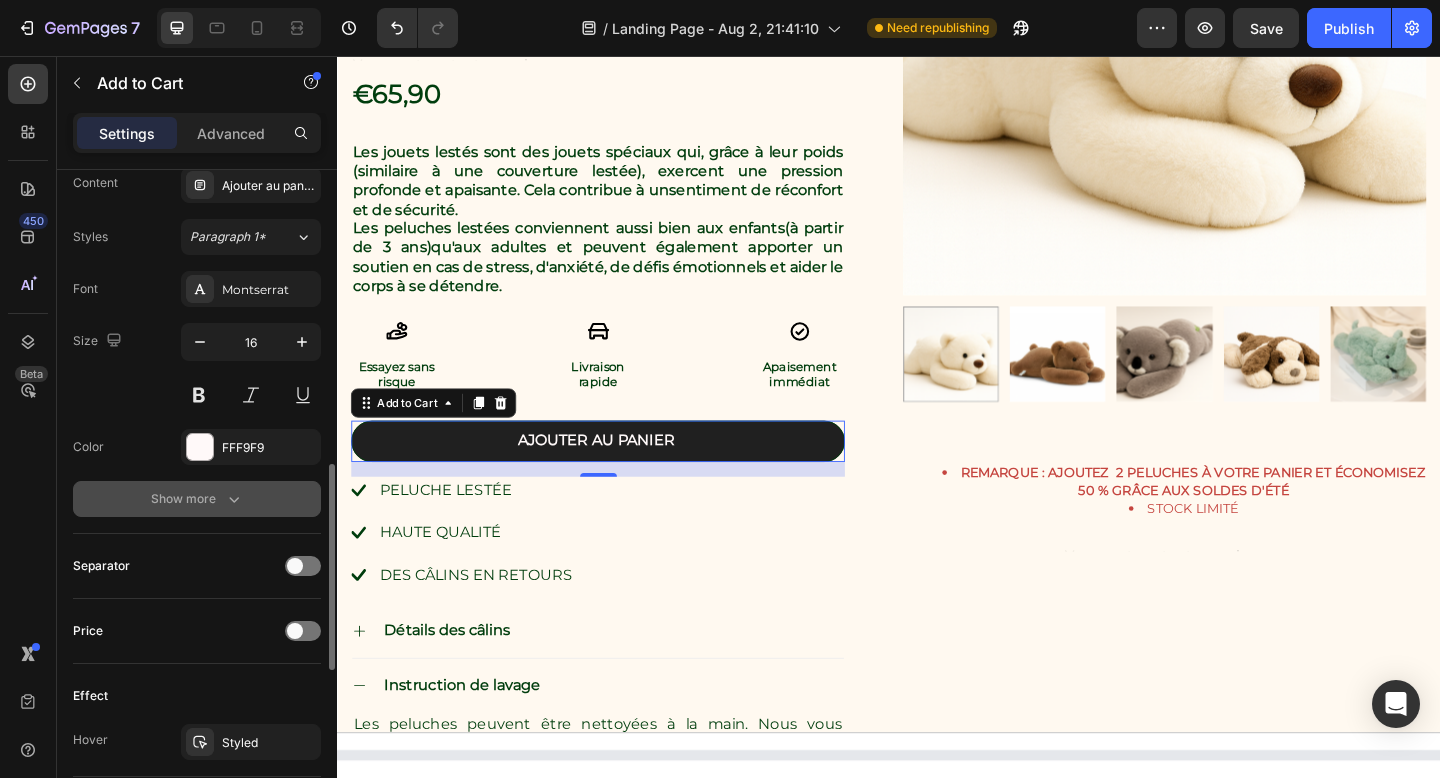 click 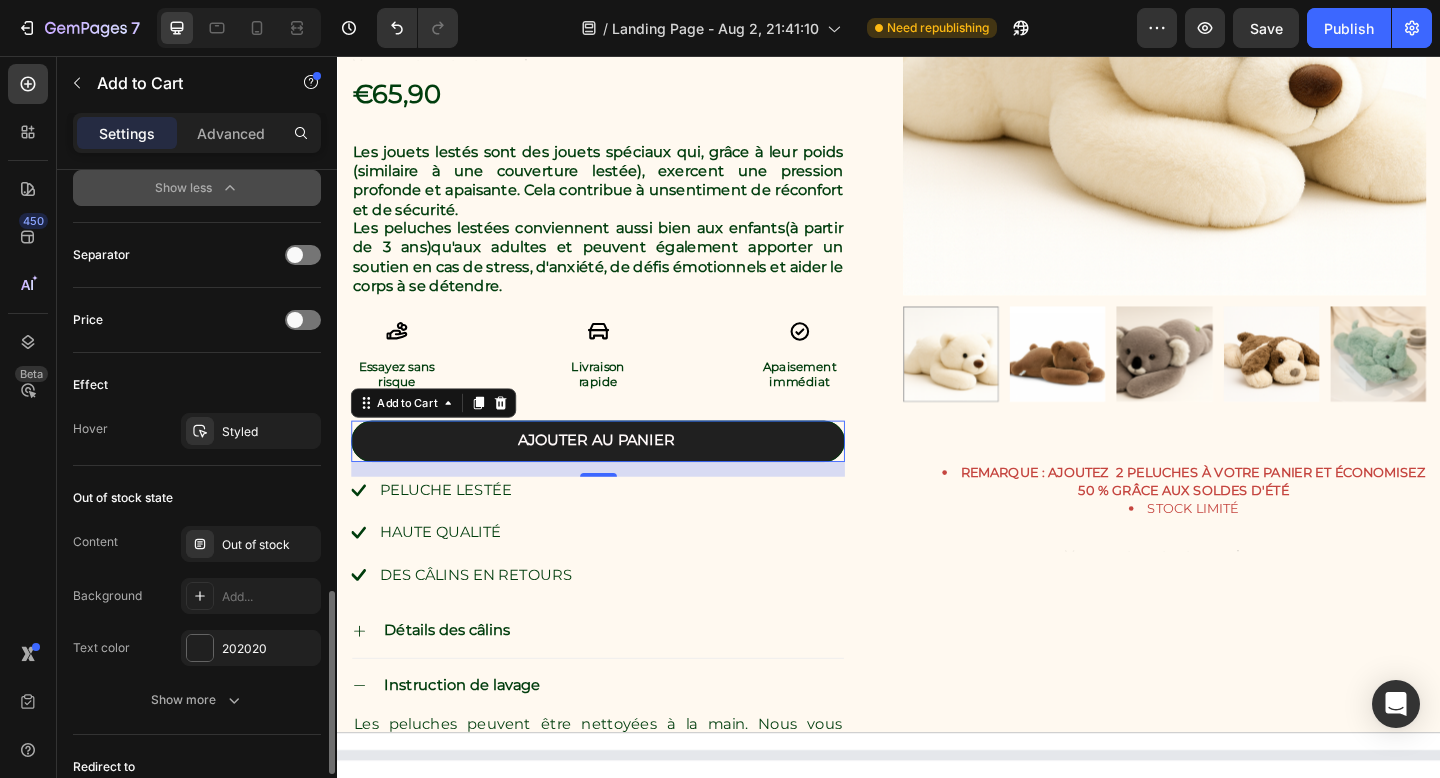 scroll, scrollTop: 1520, scrollLeft: 0, axis: vertical 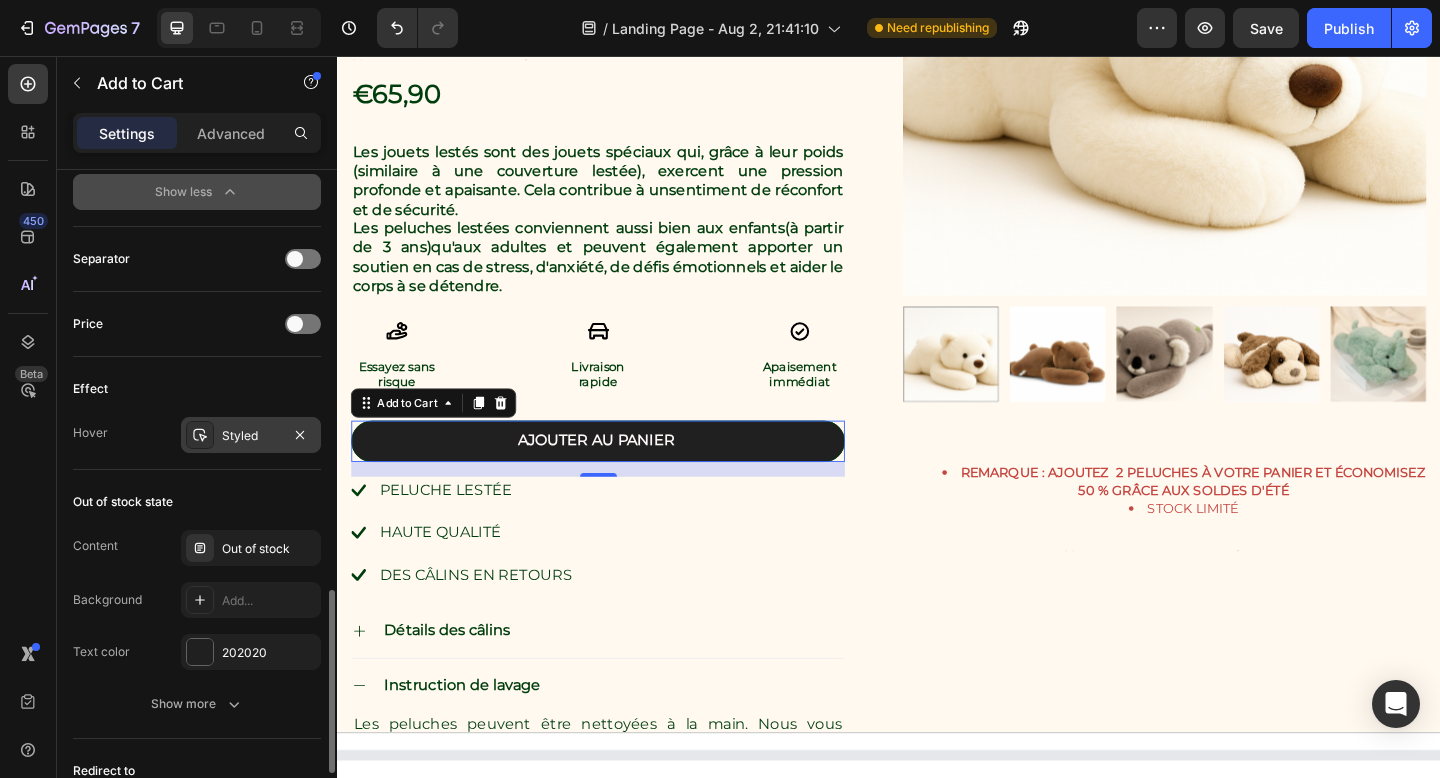 click on "Styled" at bounding box center [251, 436] 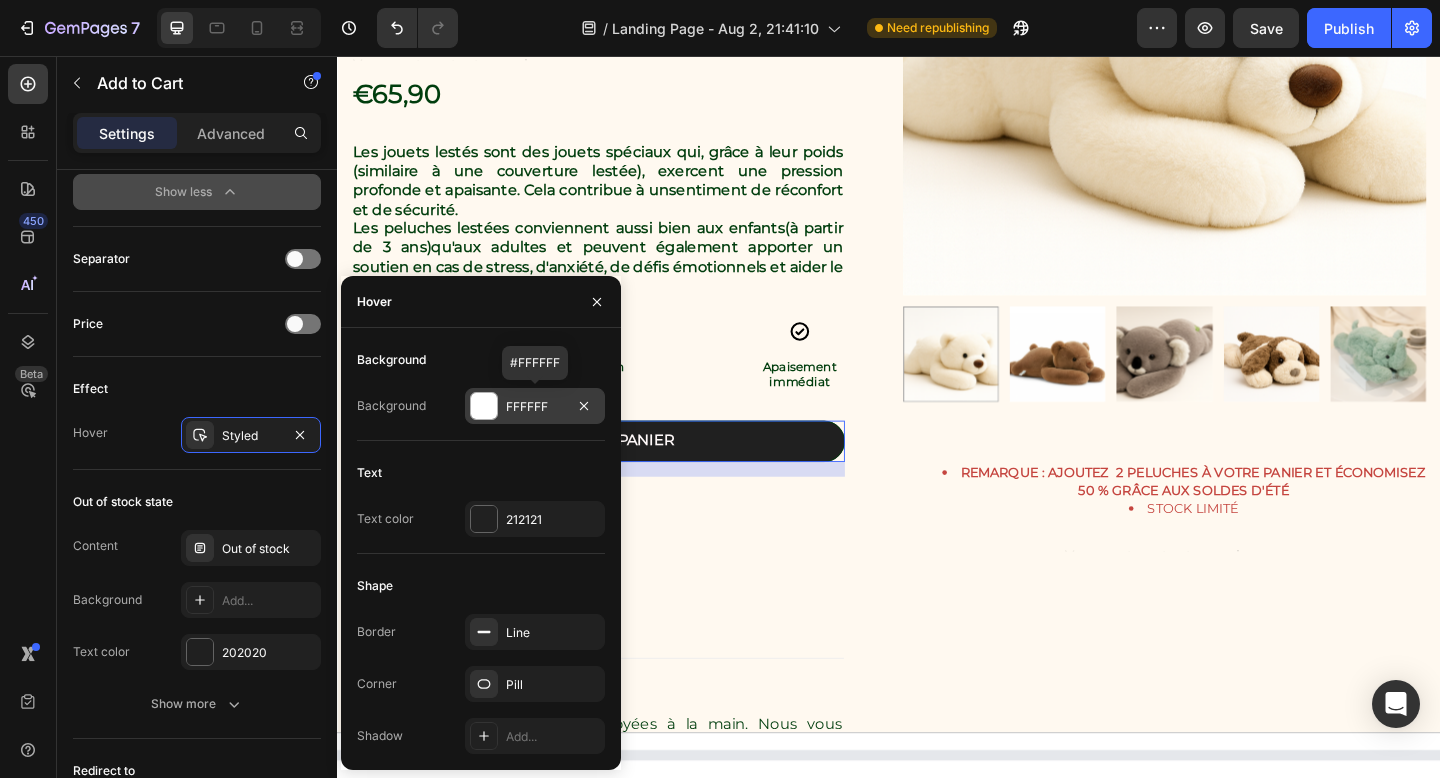 click on "FFFFFF" at bounding box center (535, 407) 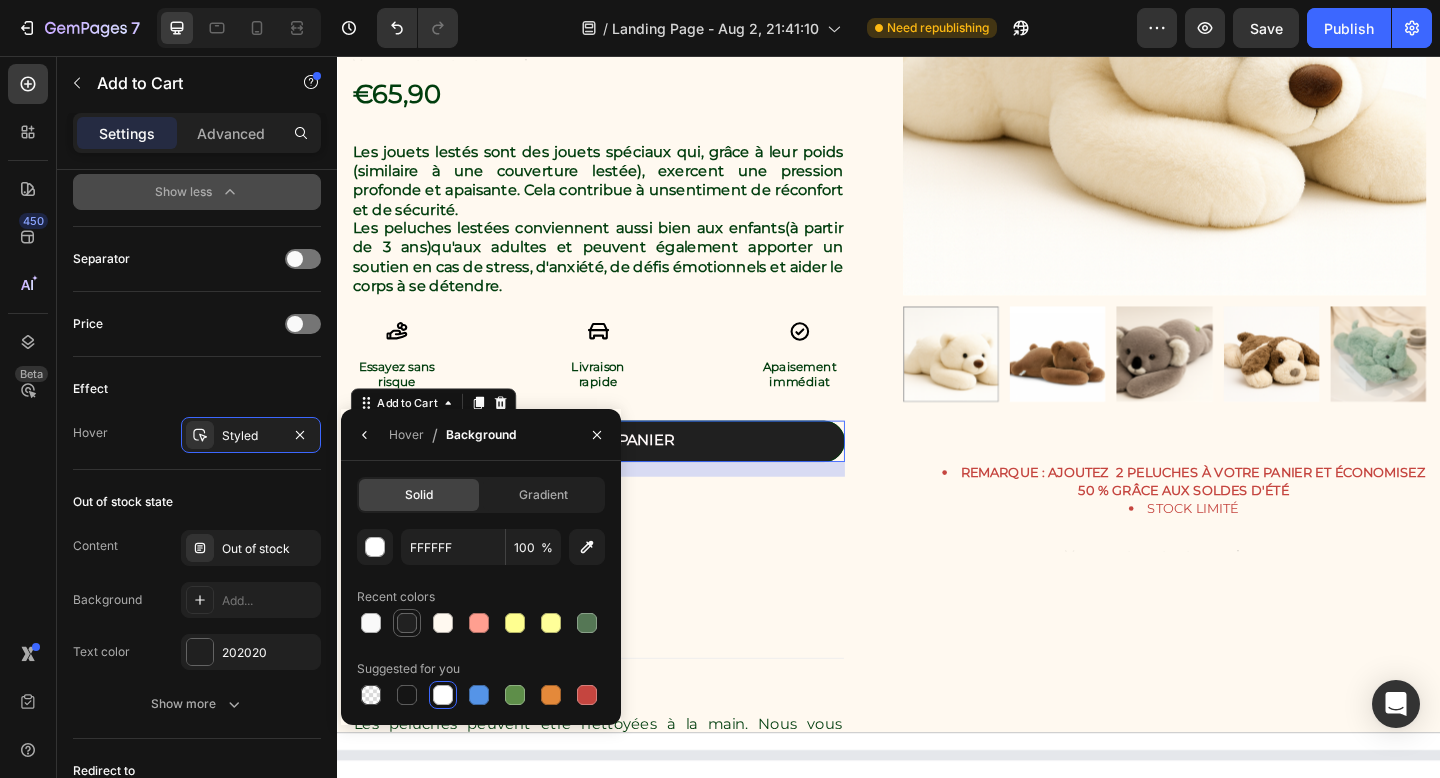 click at bounding box center [407, 623] 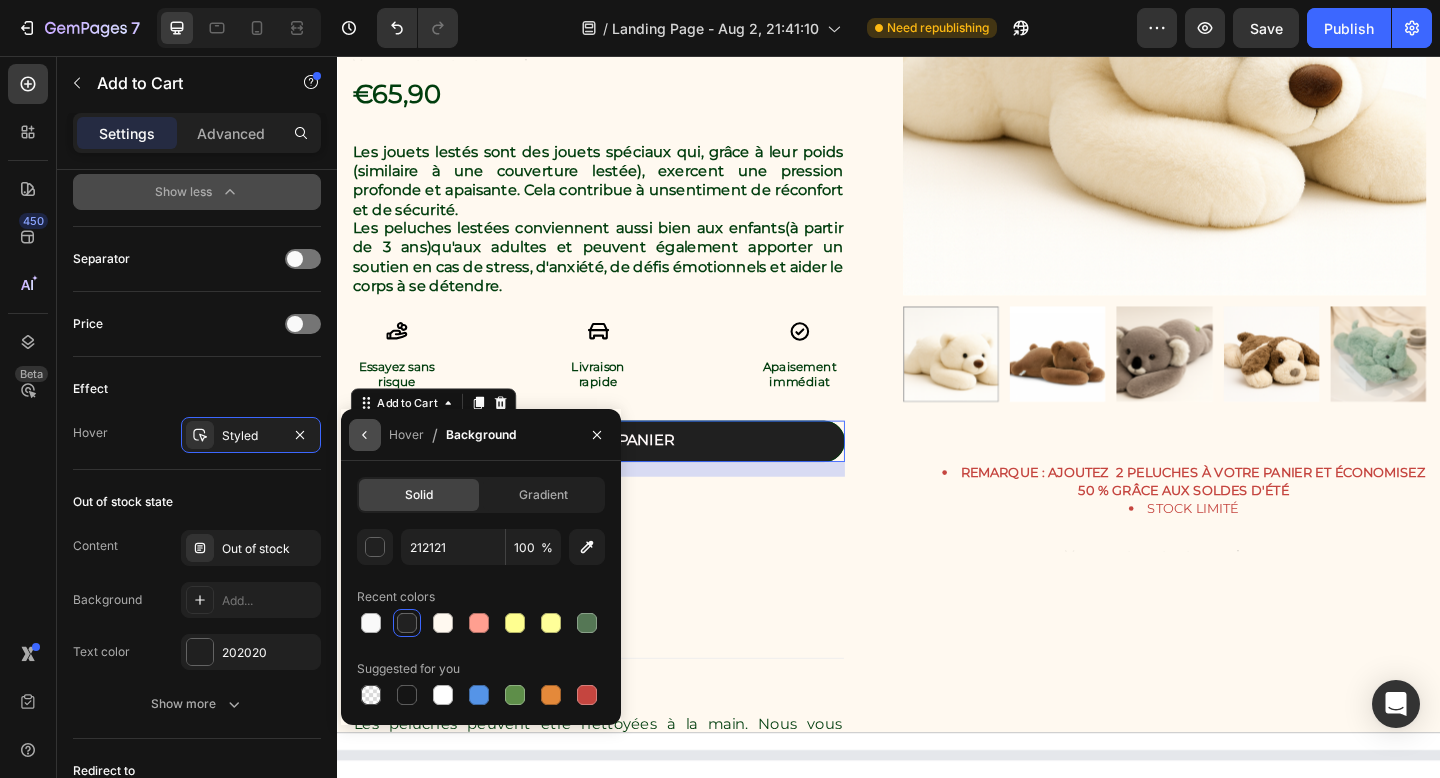 click 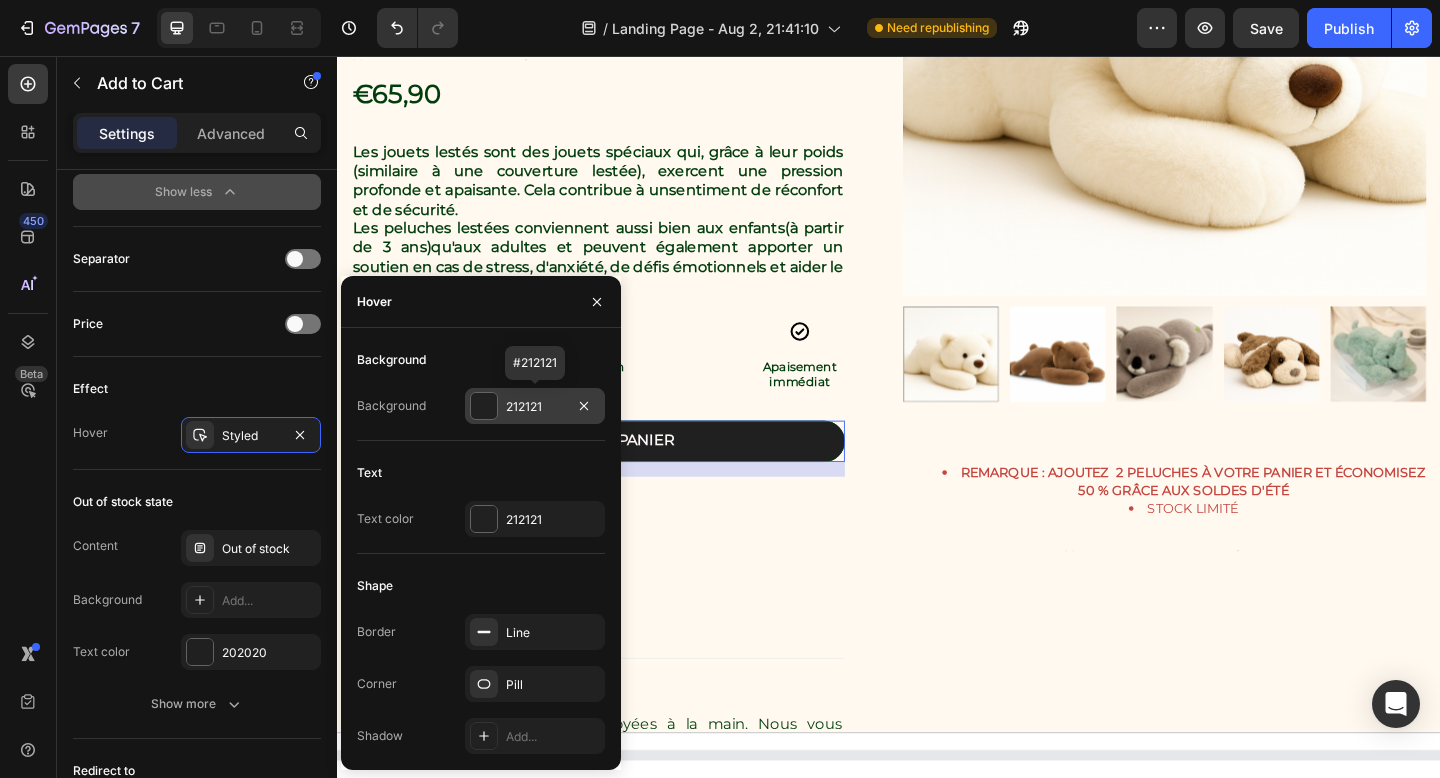 click on "212121" at bounding box center (535, 407) 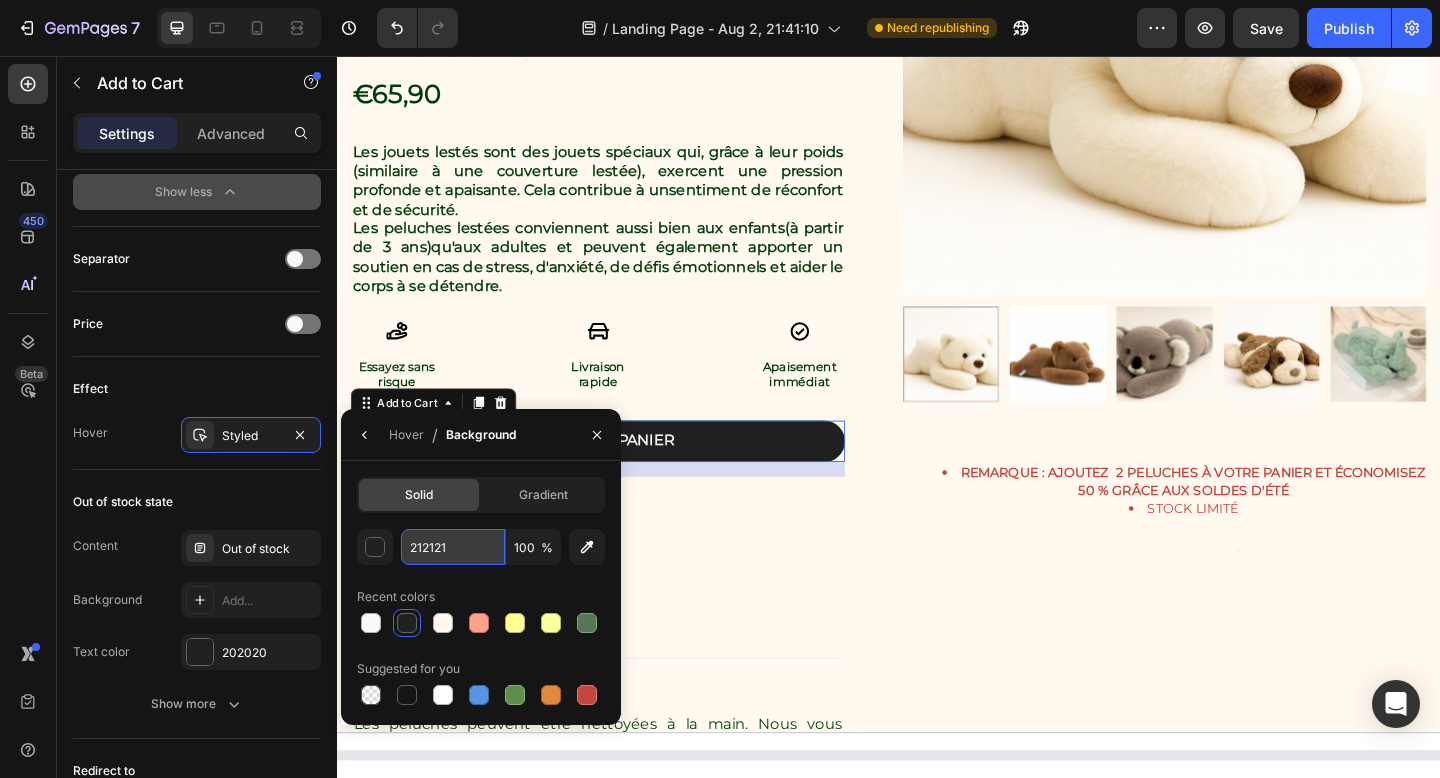 click on "212121" at bounding box center (453, 547) 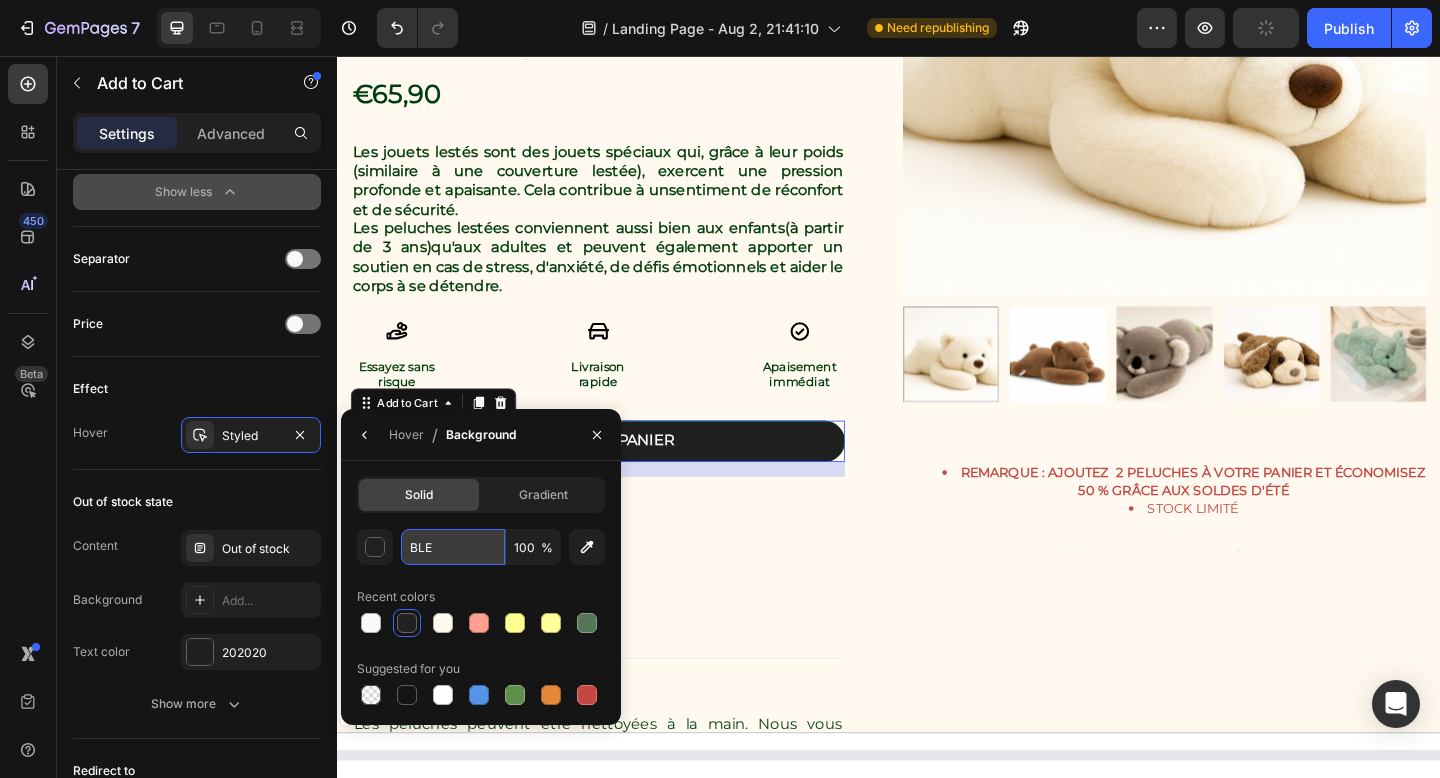 type on "BLEU" 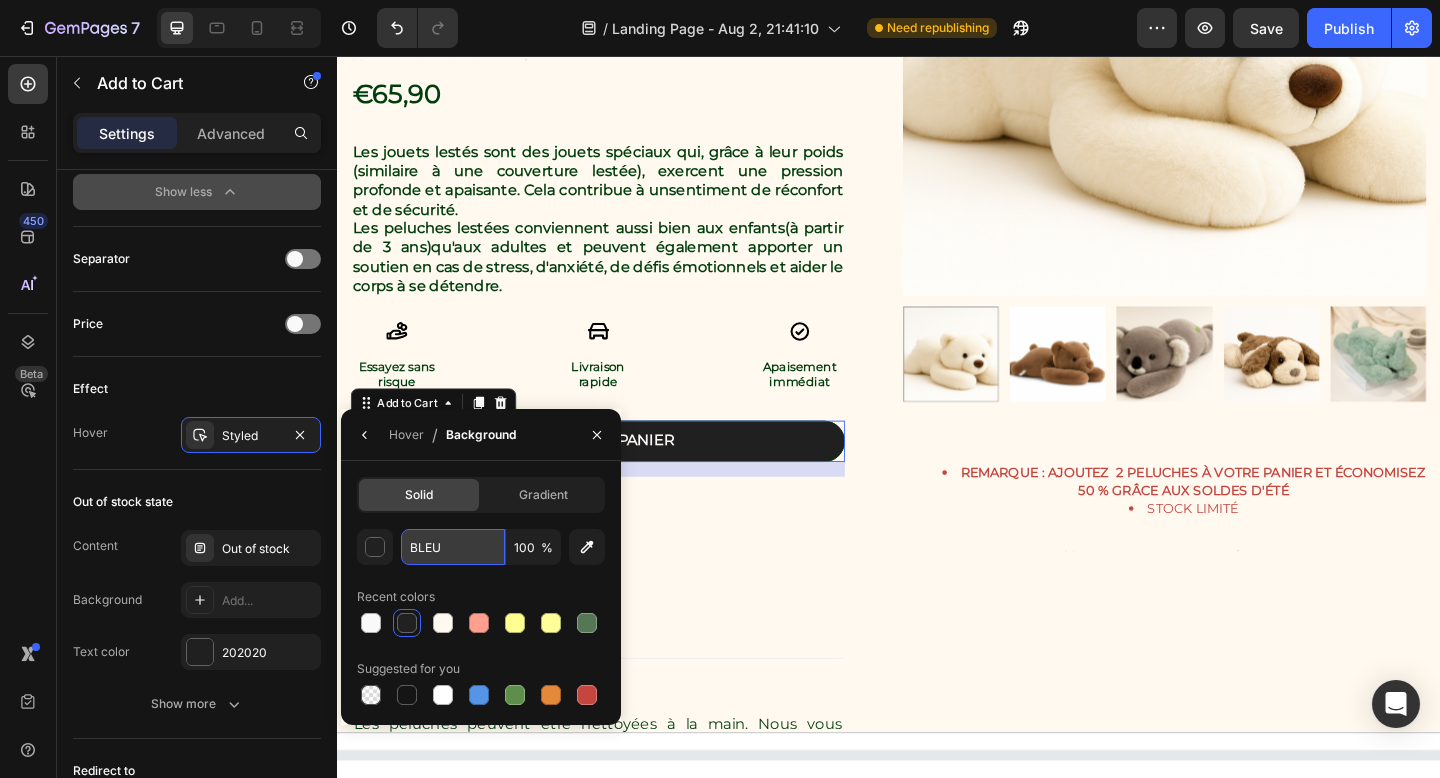 click on "BLEU" at bounding box center (453, 547) 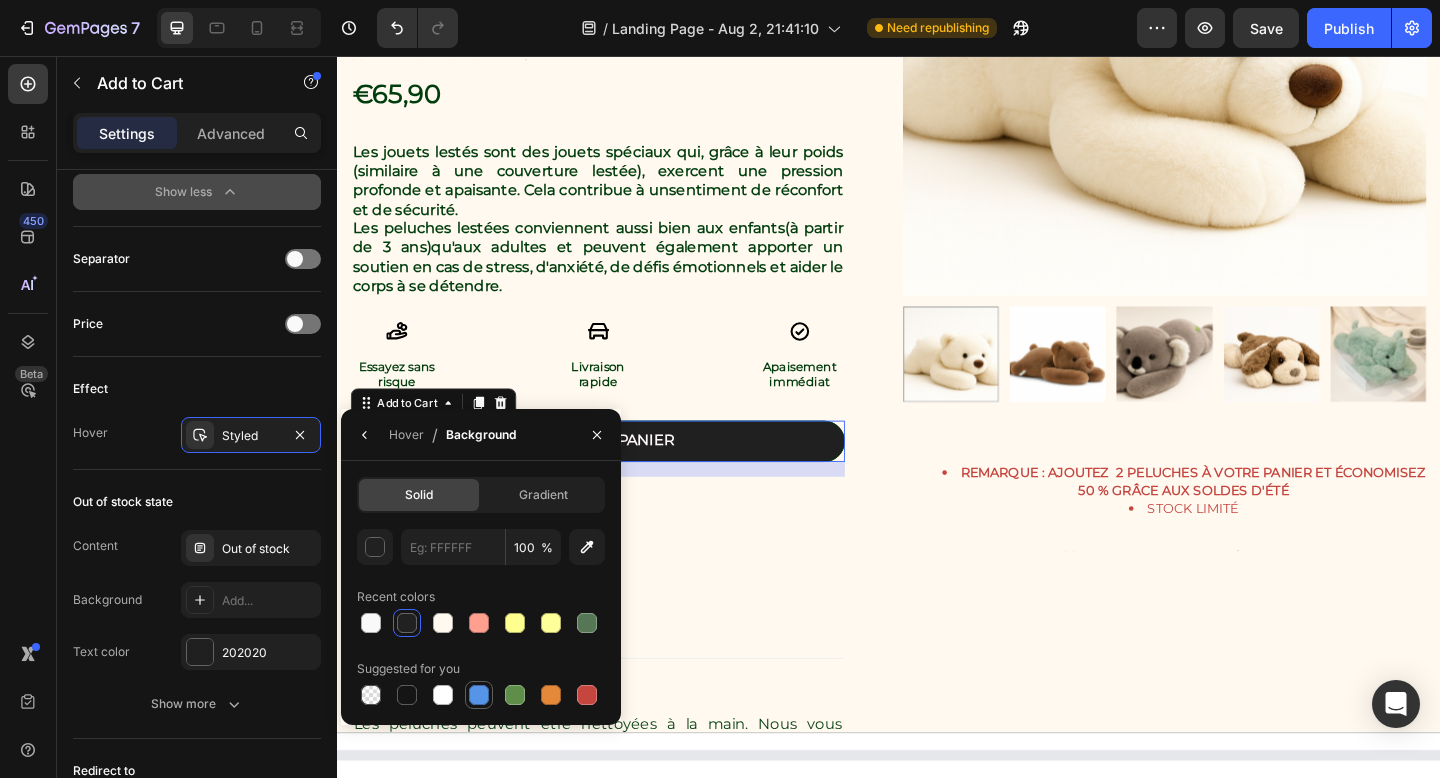 click at bounding box center [479, 695] 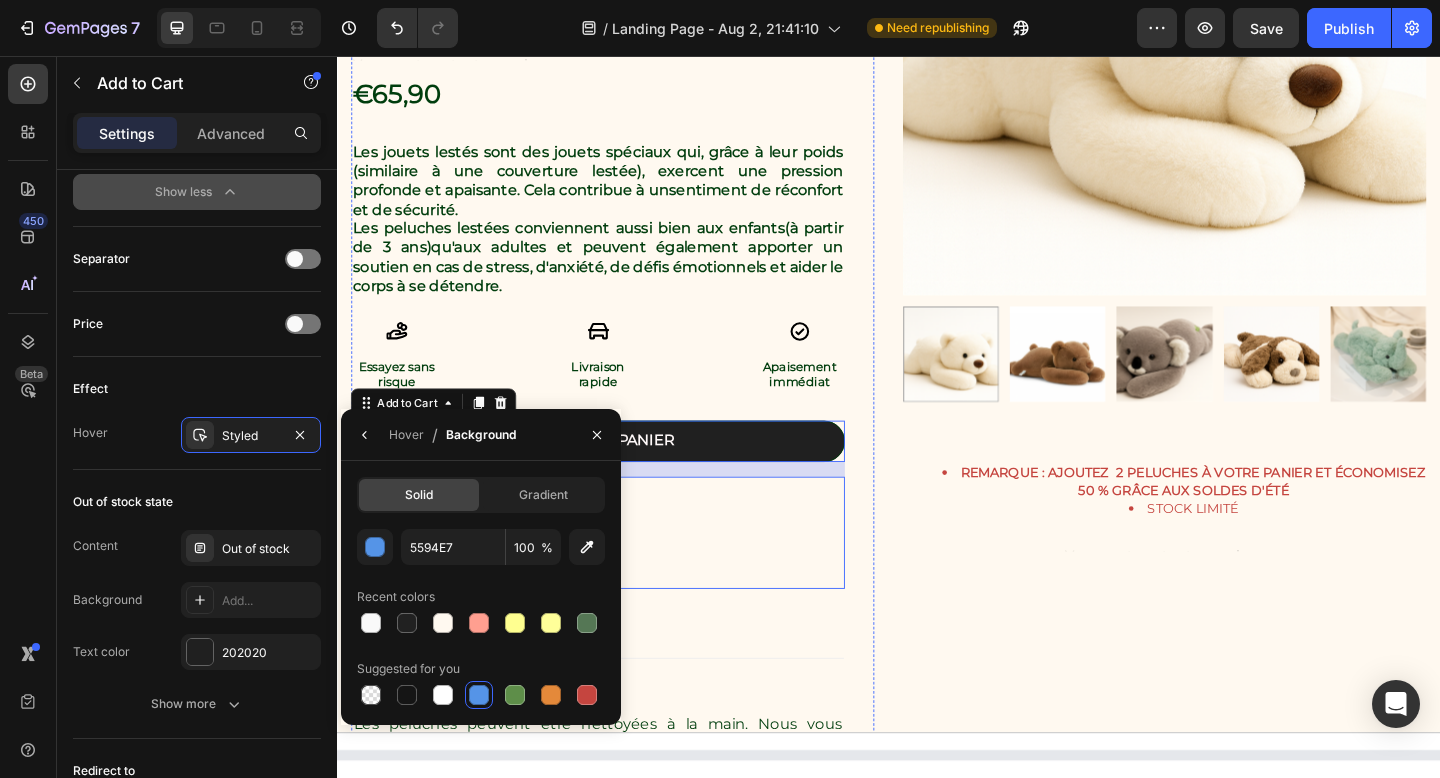 click on "Peluche lestéE Haute qualité Des câlins en retours" at bounding box center [620, 575] 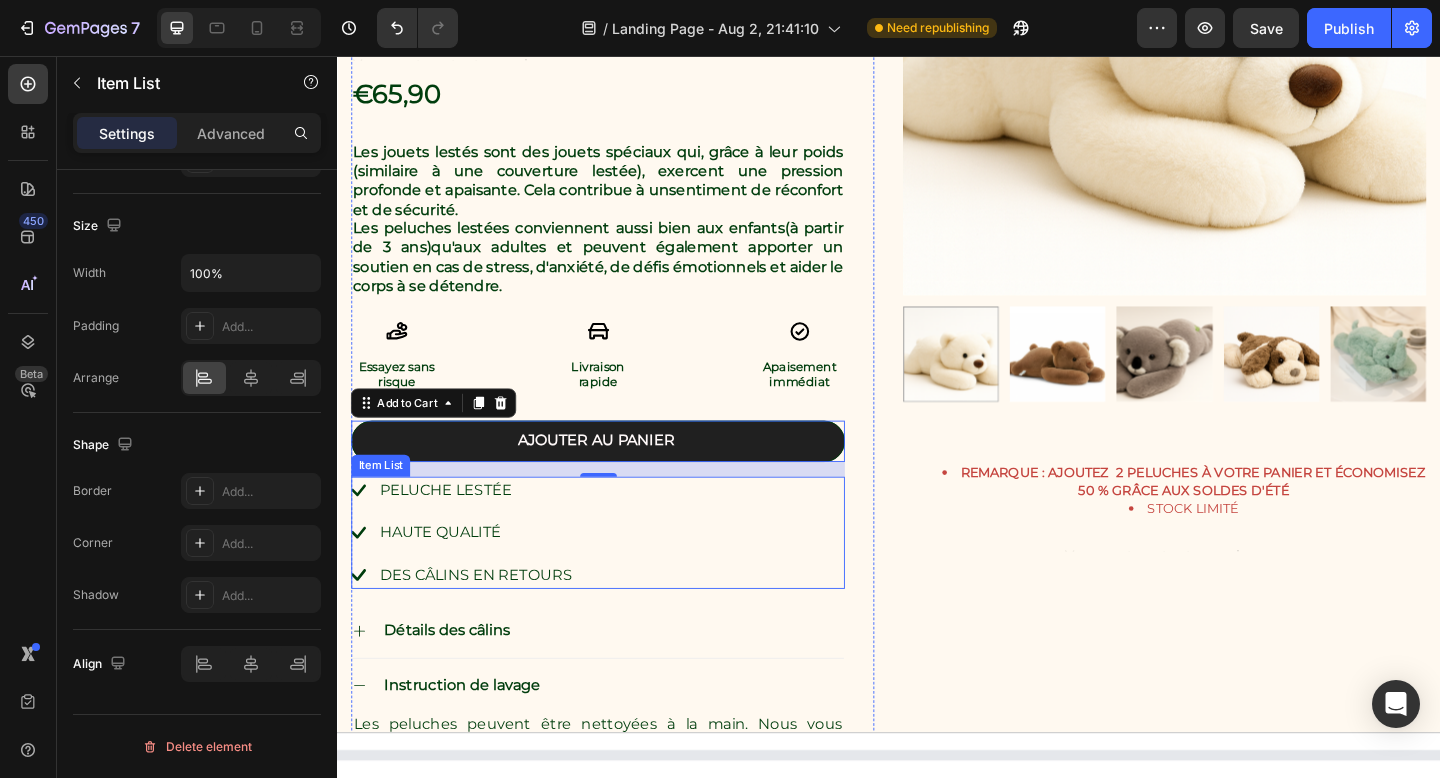 scroll, scrollTop: 0, scrollLeft: 0, axis: both 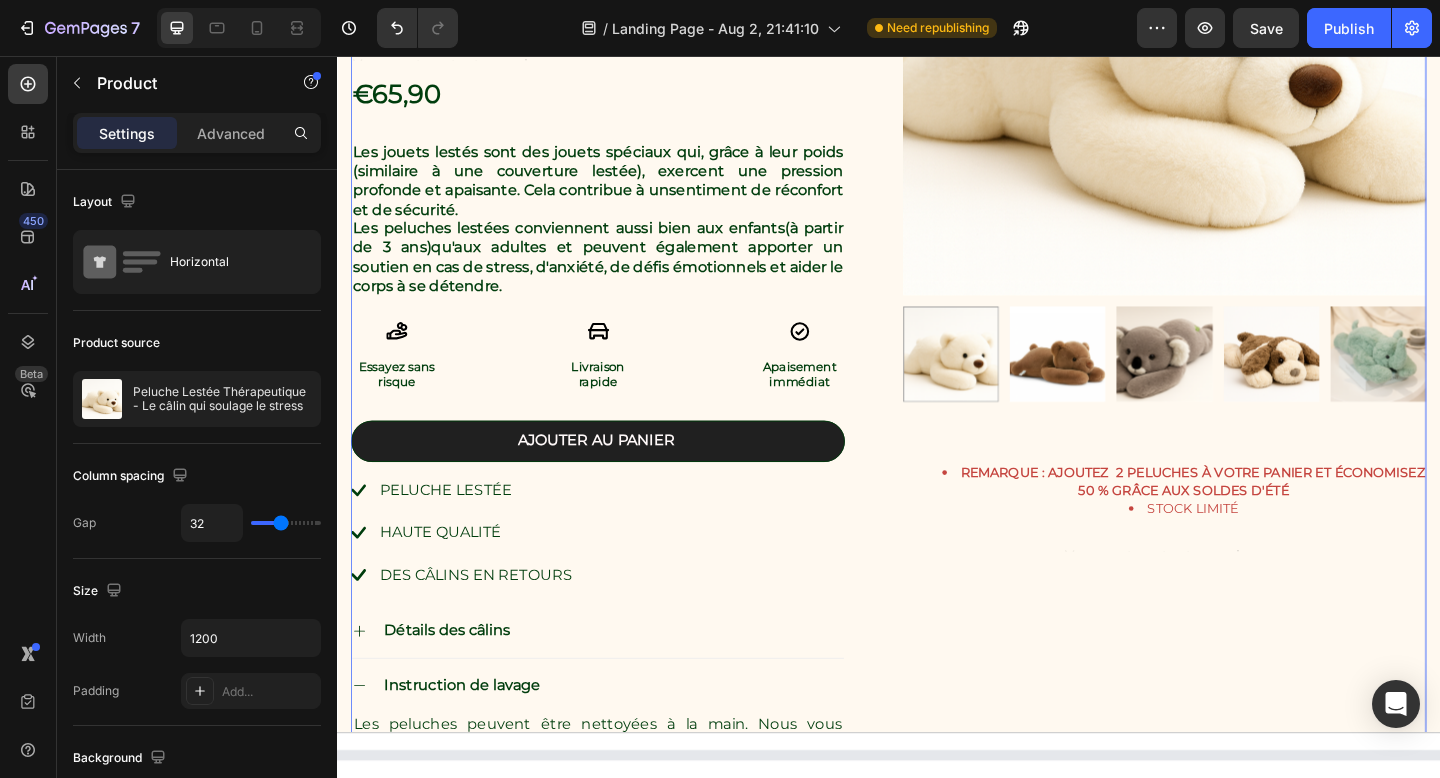 click on "Peluche Lestée Thérapeutique - Le câlin qui soulage le stress Product Title Icon Icon Icon Icon Icon Icon List 4.8/5 Text Block Basé sur plus de 500 avis clients Text Block Row Text Block €65,90 Product Price Product Price Les jouets lestés sont des jouets spéciaux qui, grâce à leur poids (similaire à une couverture lestée), exercent une pression profonde et apaisante. Cela contribue à un sentiment de réconfort et de sécurité. Les peluches lestées conviennent aussi bien aux enfants (à partir de 3 ans) qu'aux adultes et peuvent également apporter un soutien en cas de stress, d'anxiété, de défis émotionnels et aider le corps à se détendre. Text Block Icon Essayez sans risque Text Block Icon Livraison rapide Text Block Icon Apaisement immédiat Text Block Row Ajouter au panier Add to Cart Peluche lestéE Haute qualité Des câlins en retours Item List Détails des câlins" at bounding box center (937, 319) 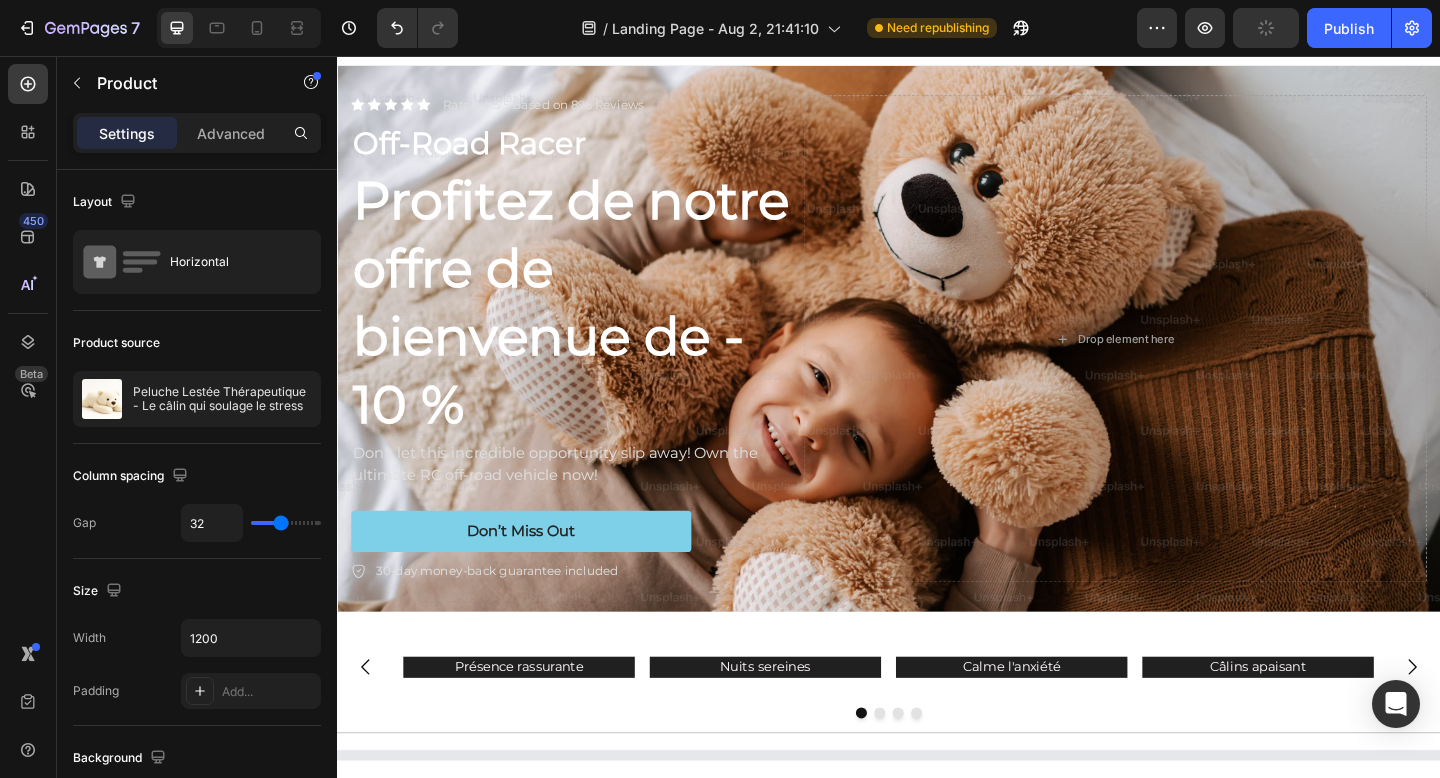 scroll, scrollTop: 12, scrollLeft: 0, axis: vertical 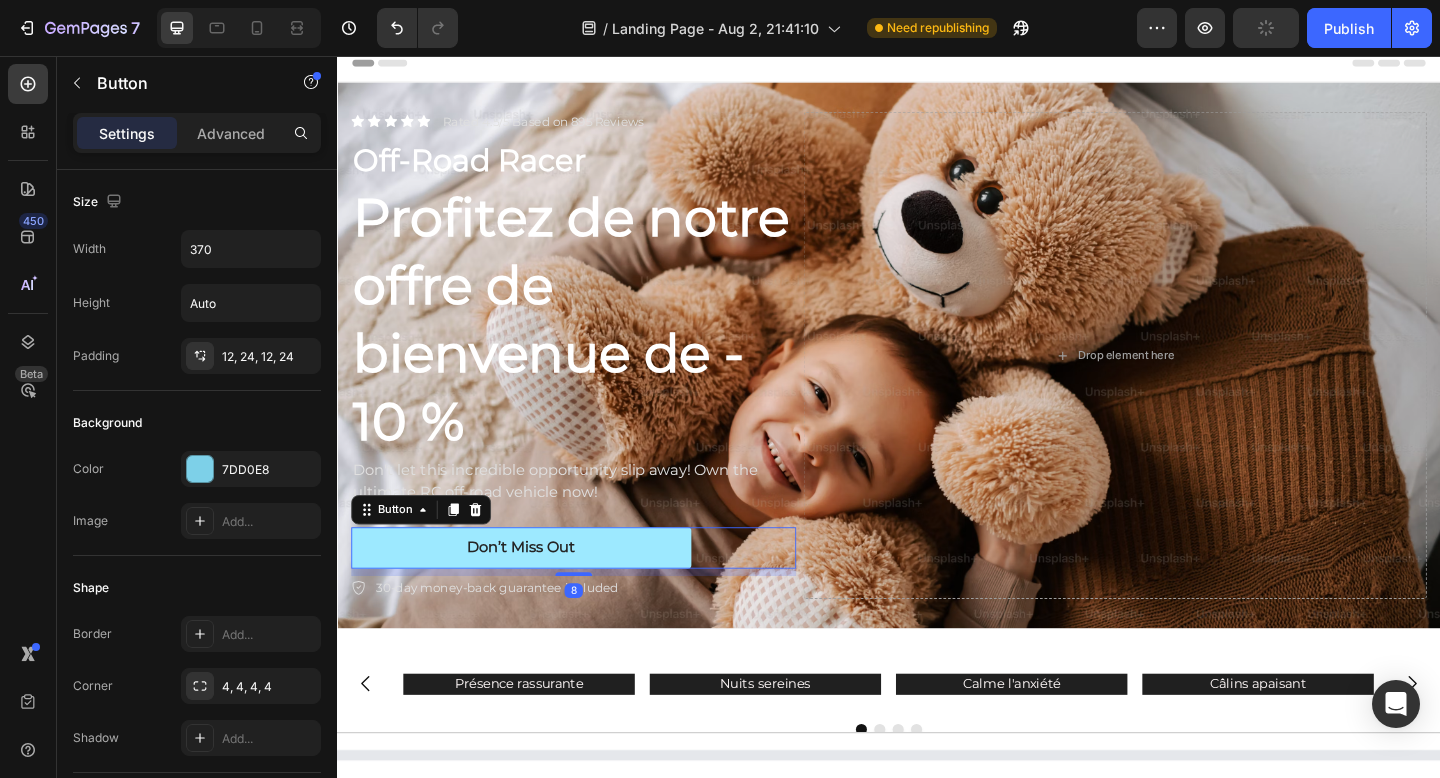 click on "Don’t Miss Out" at bounding box center [537, 591] 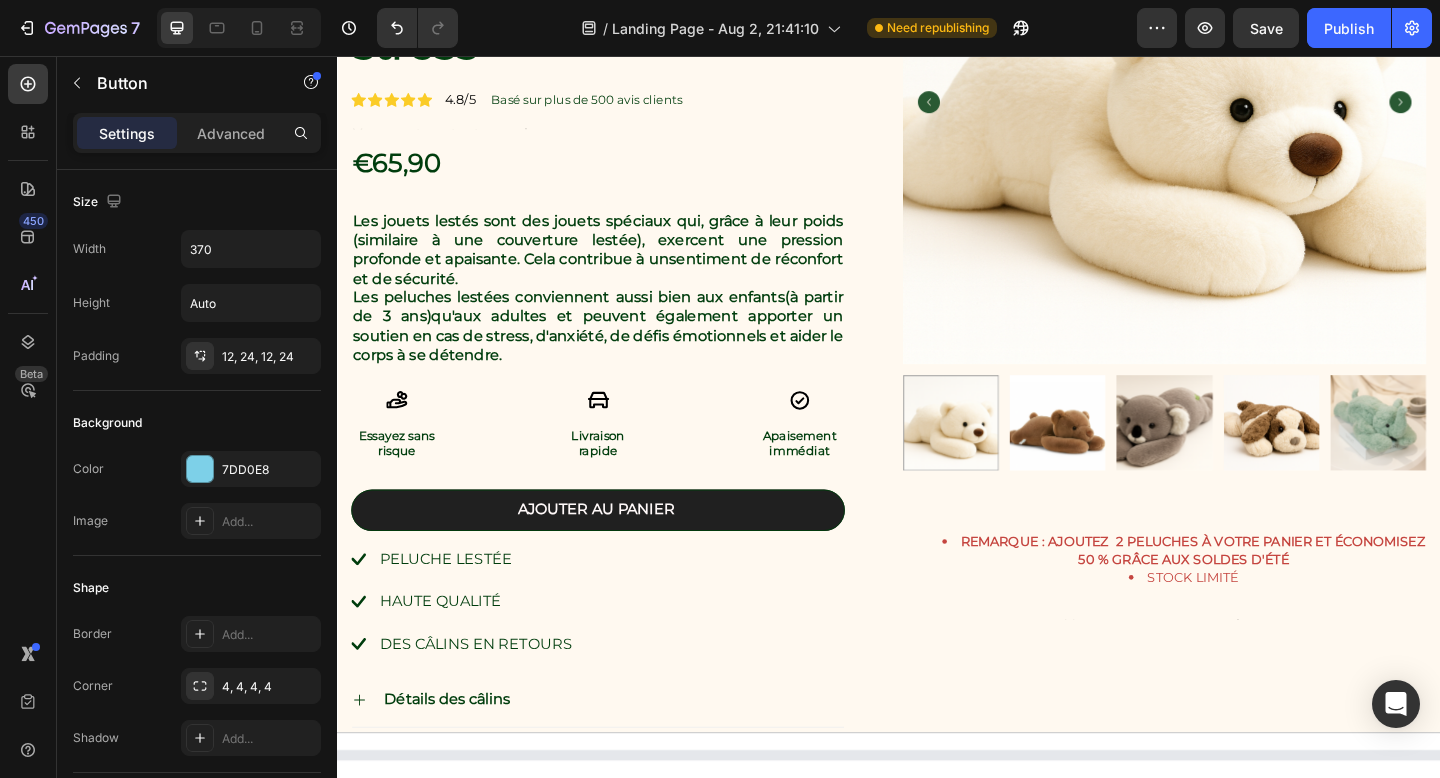 scroll, scrollTop: 1105, scrollLeft: 0, axis: vertical 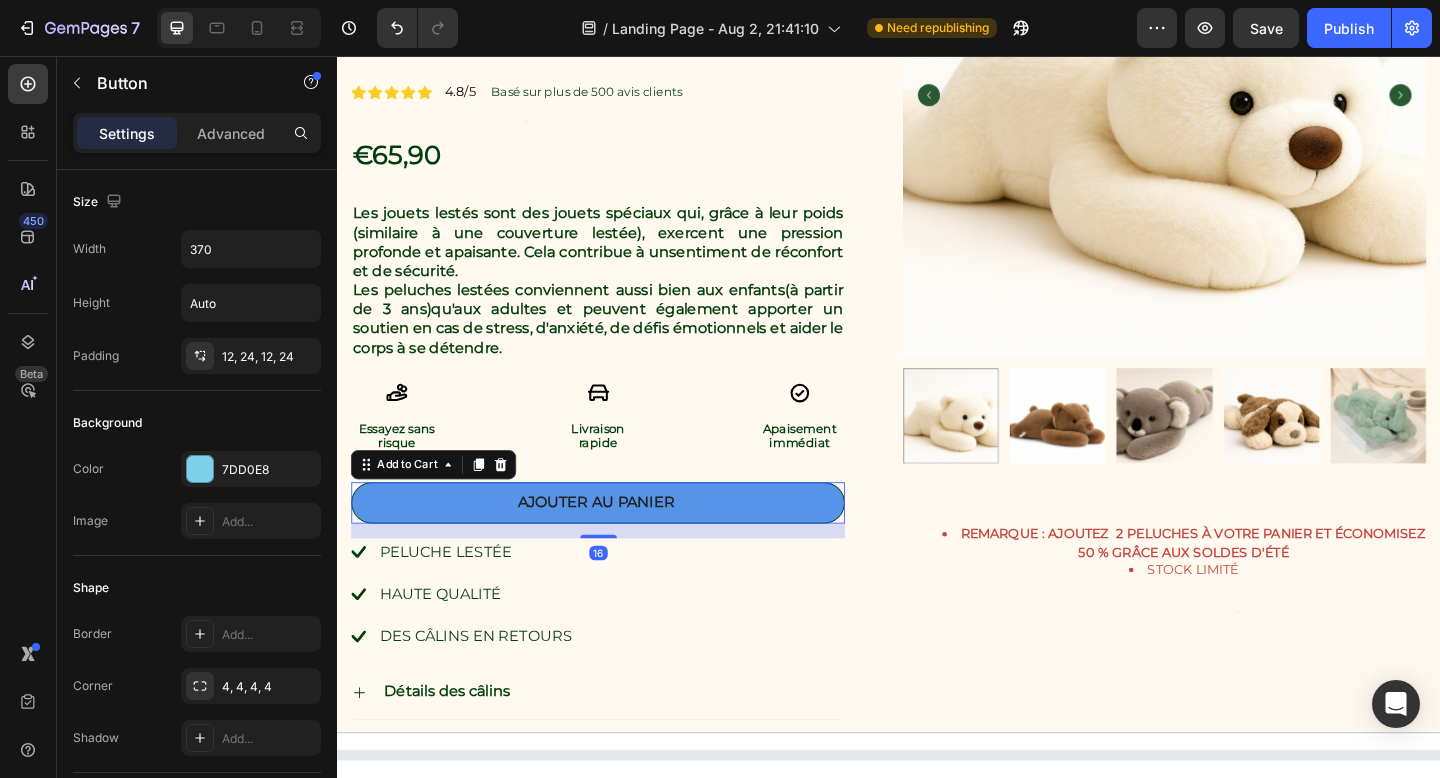 click on "Ajouter au panier" at bounding box center [620, 542] 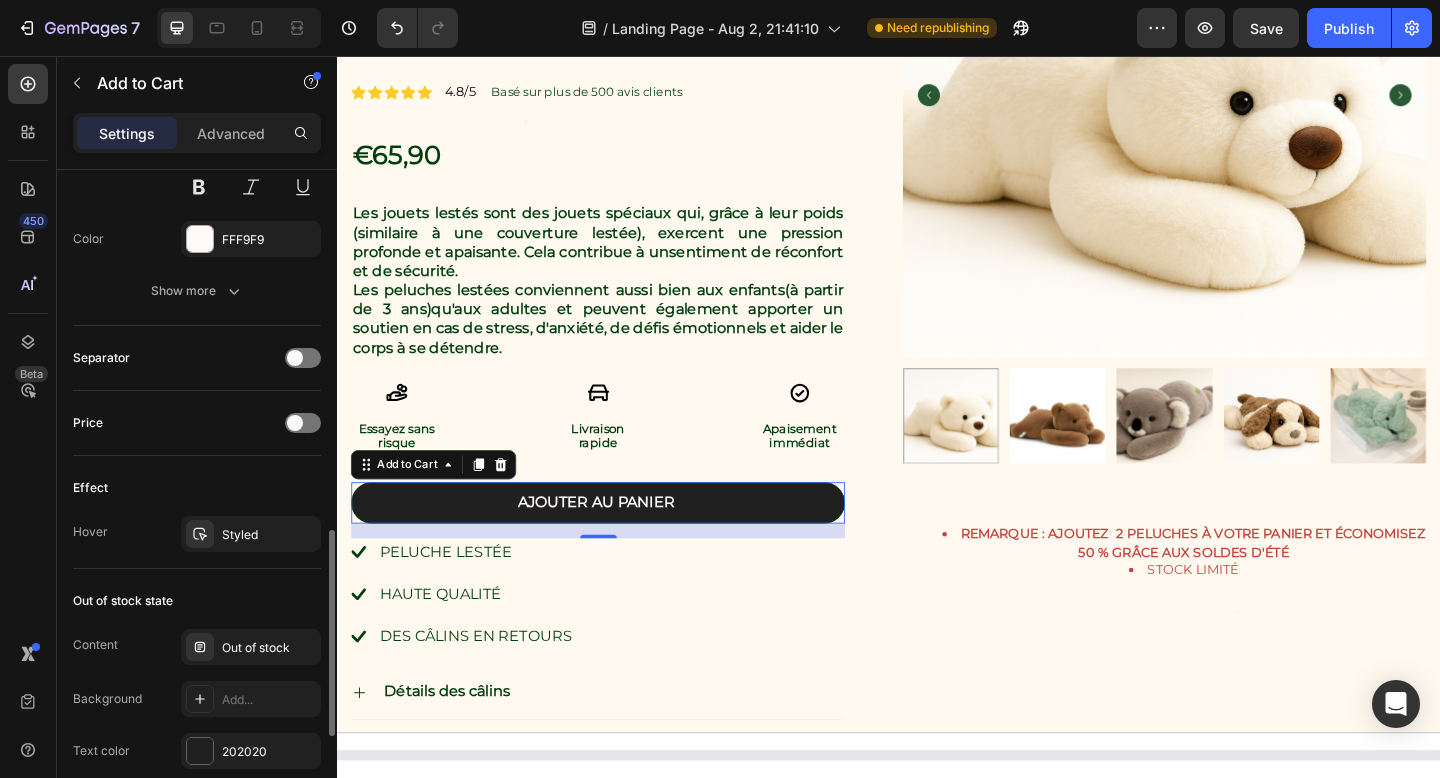 scroll, scrollTop: 1159, scrollLeft: 0, axis: vertical 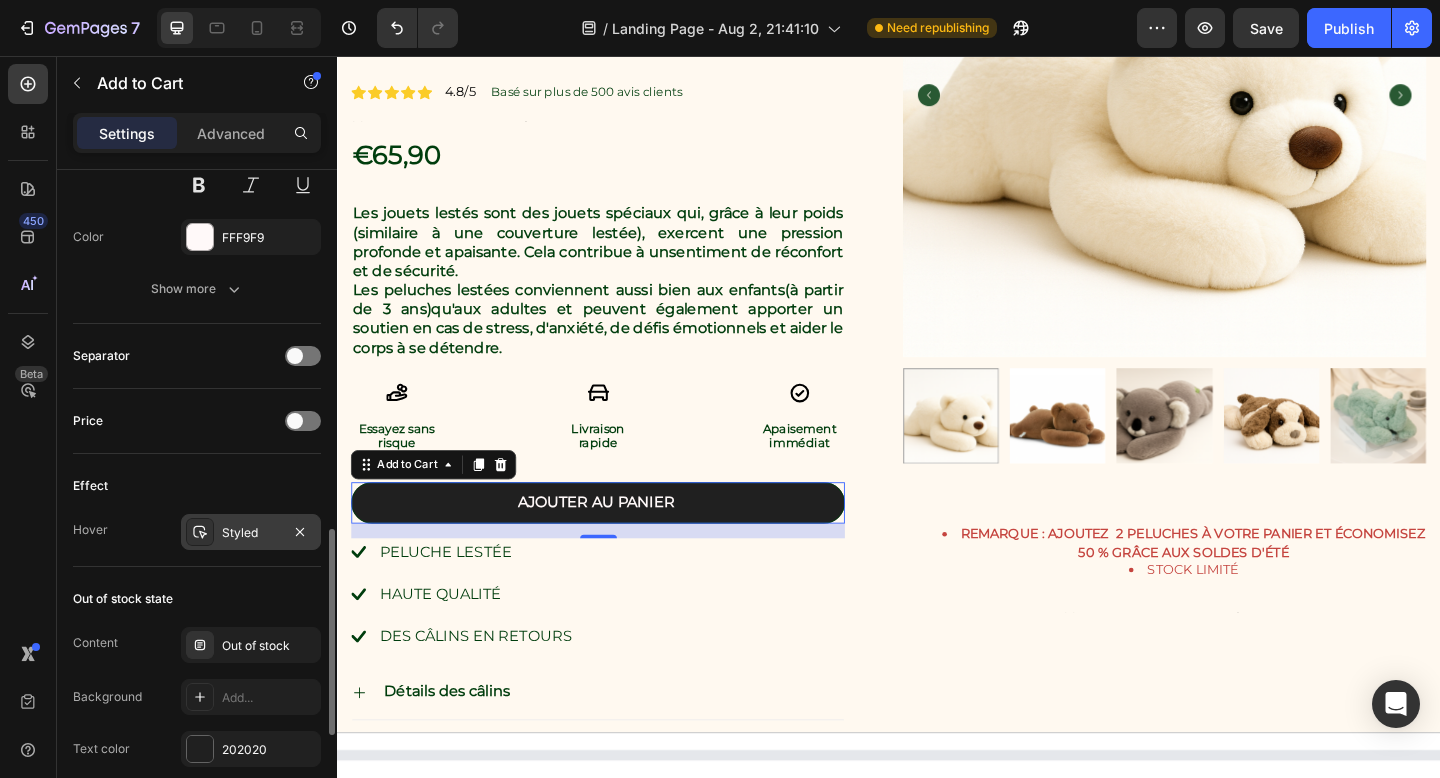 click on "Styled" at bounding box center [251, 532] 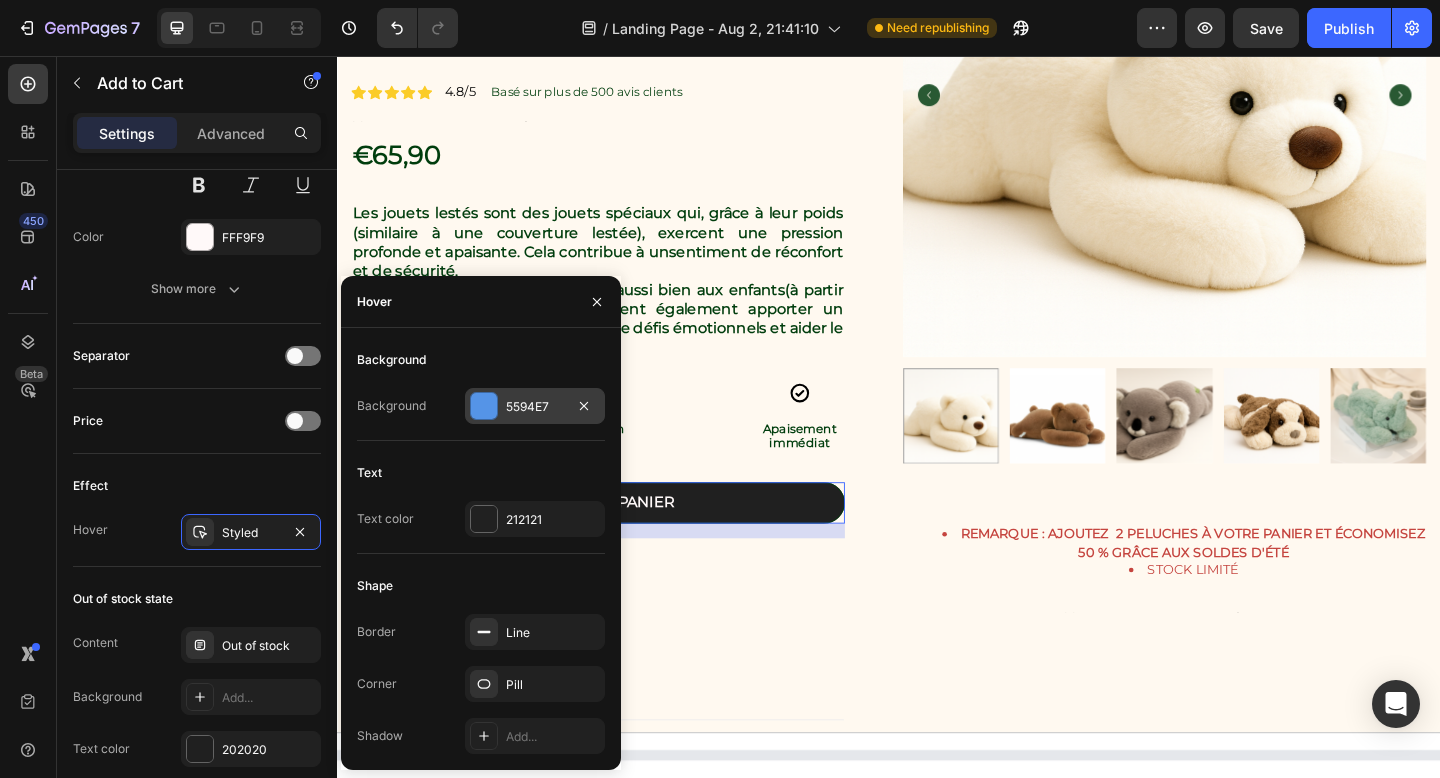 click on "5594E7" at bounding box center [535, 407] 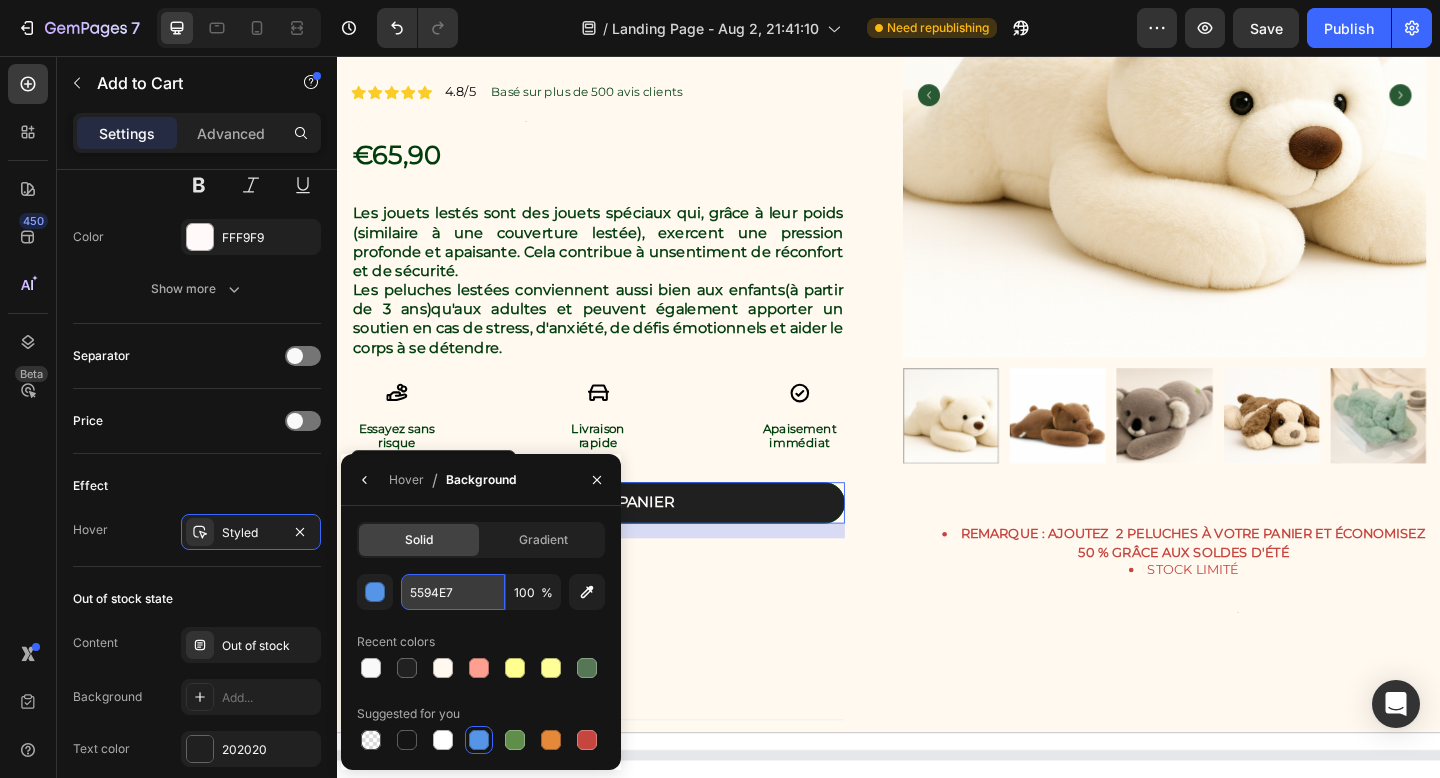 click on "5594E7" at bounding box center (453, 592) 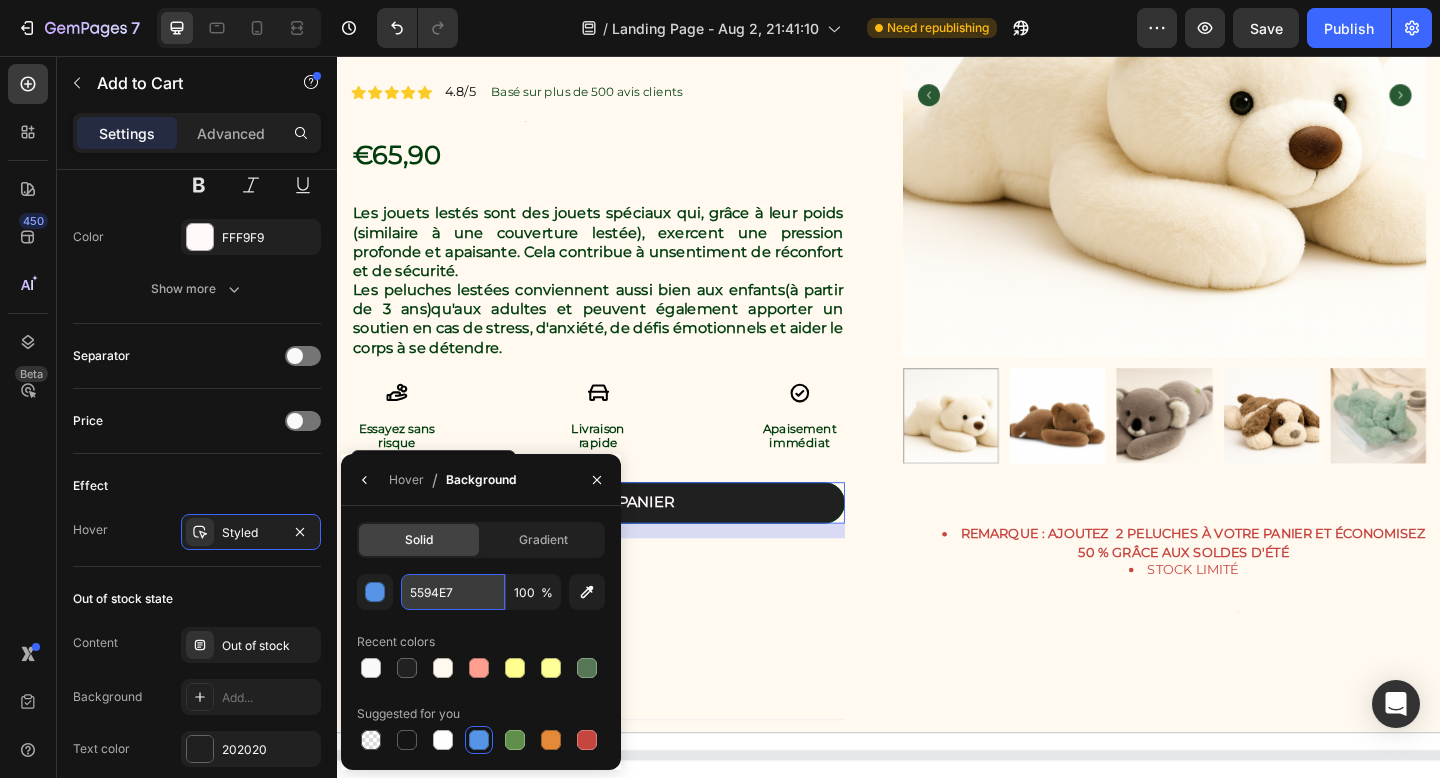 type on "È" 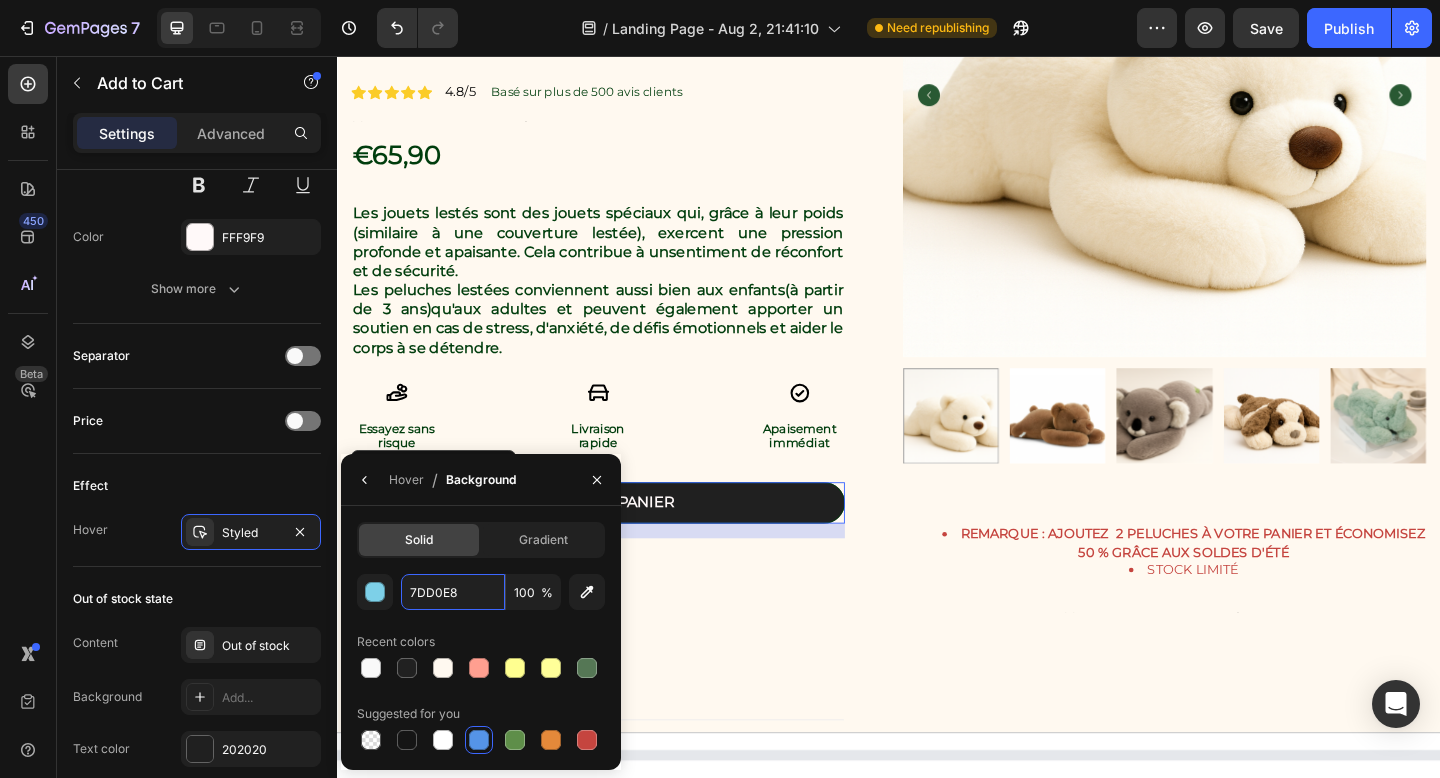 type on "7DD0E8" 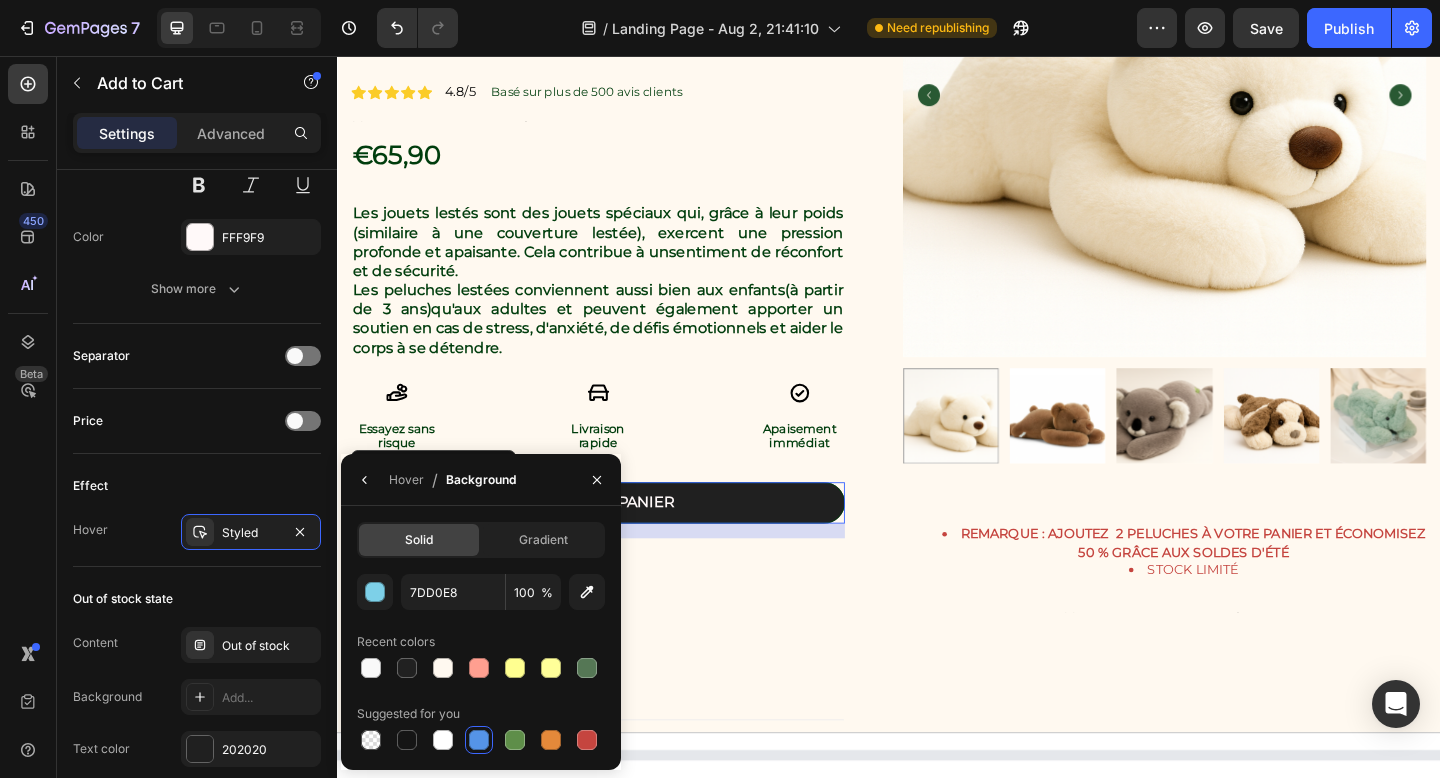 click on "Recent colors" at bounding box center (481, 642) 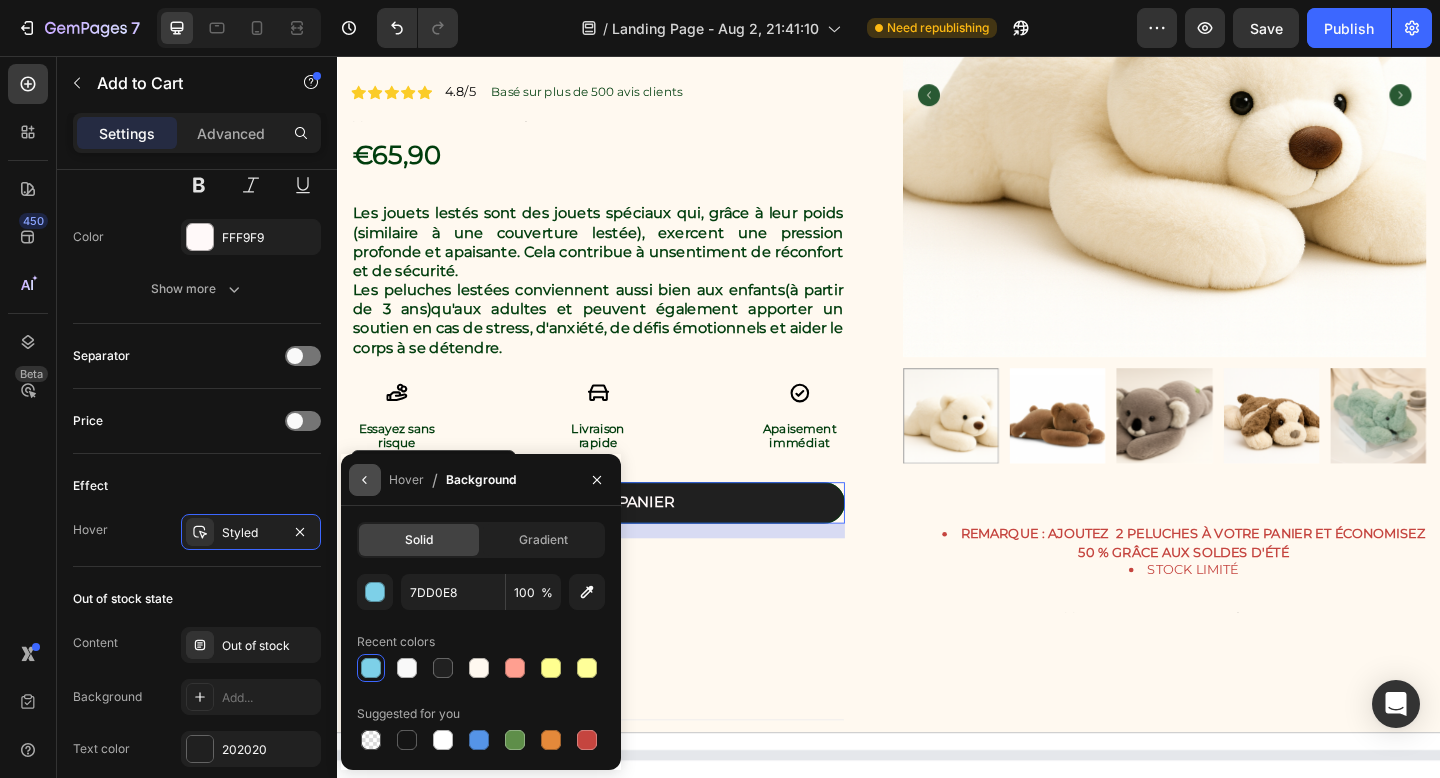 click 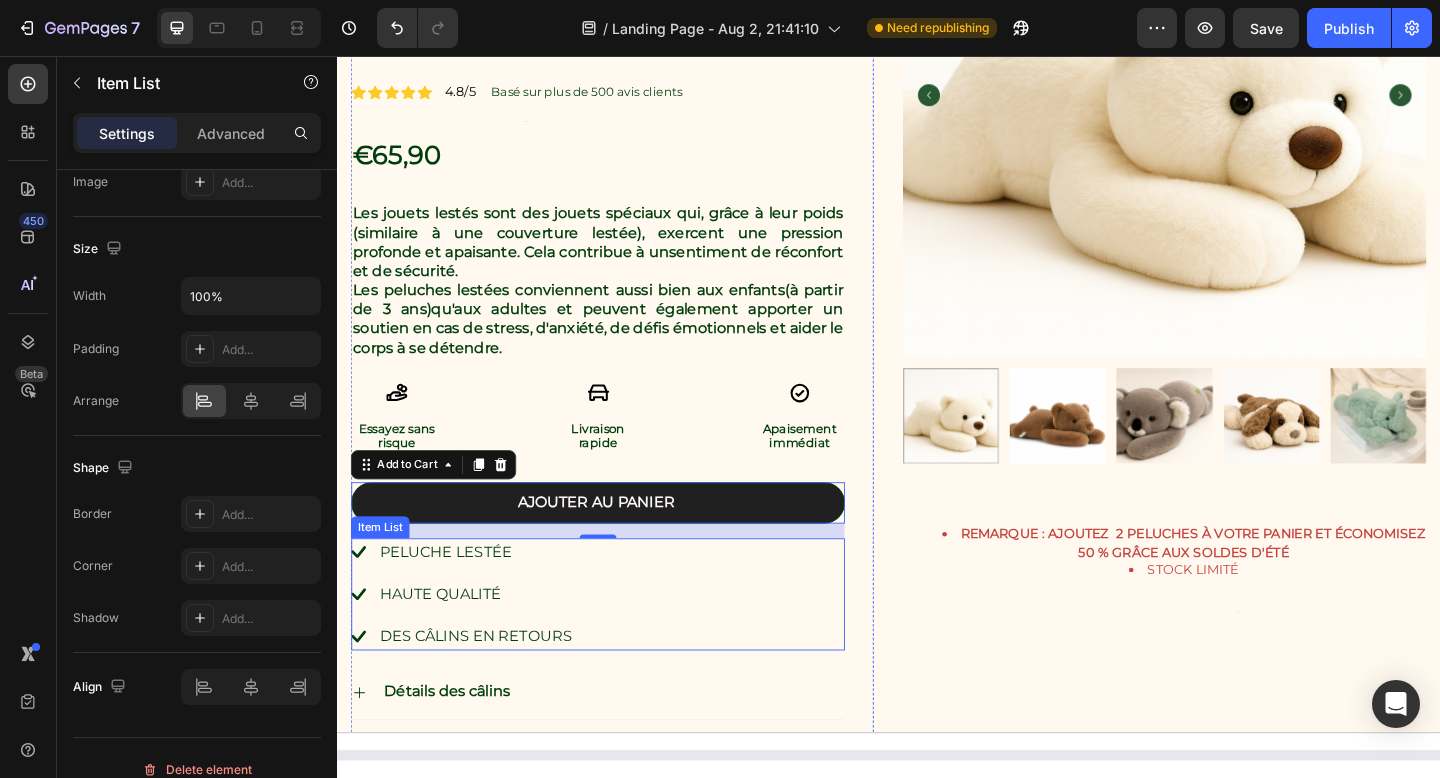 click on "Peluche lestéE Haute qualité Des câlins en retours" at bounding box center (620, 642) 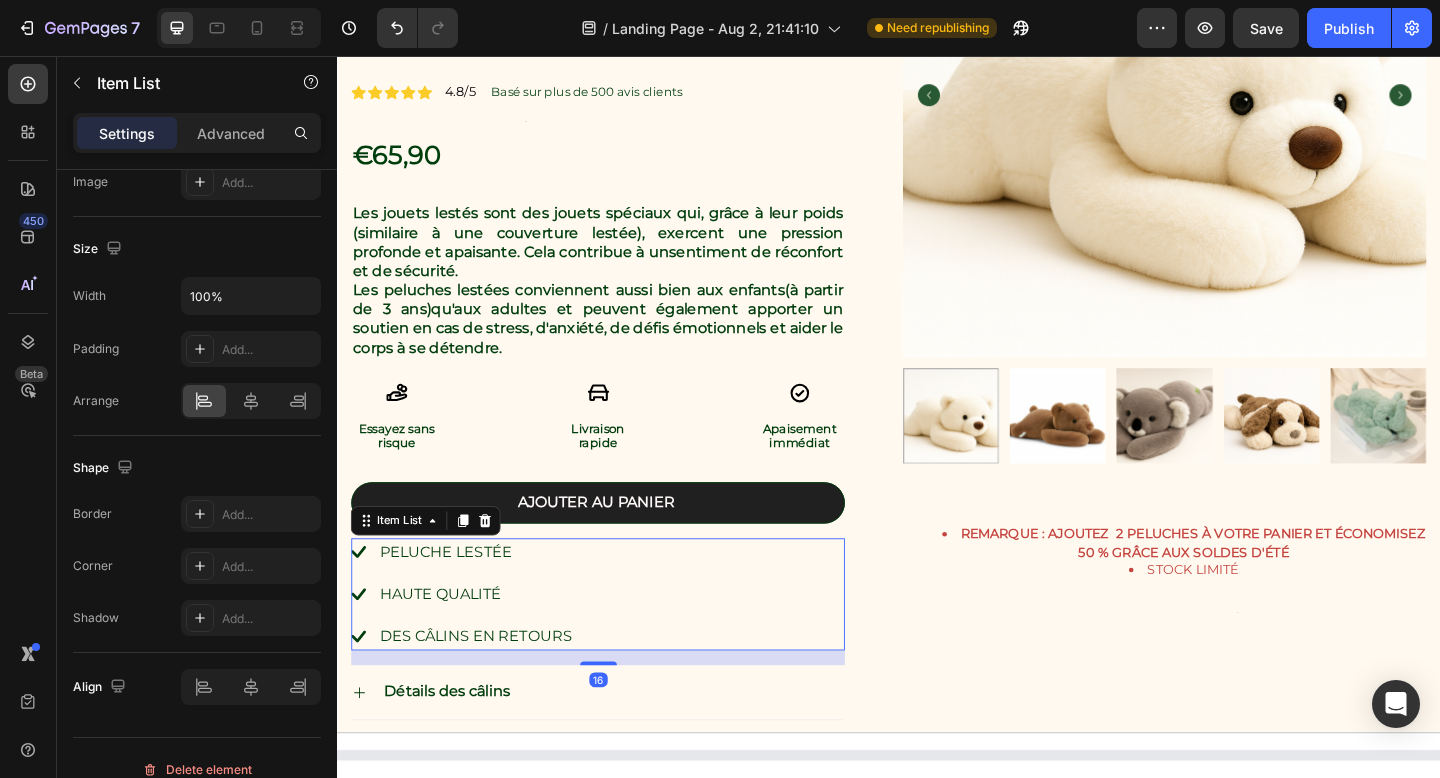scroll, scrollTop: 0, scrollLeft: 0, axis: both 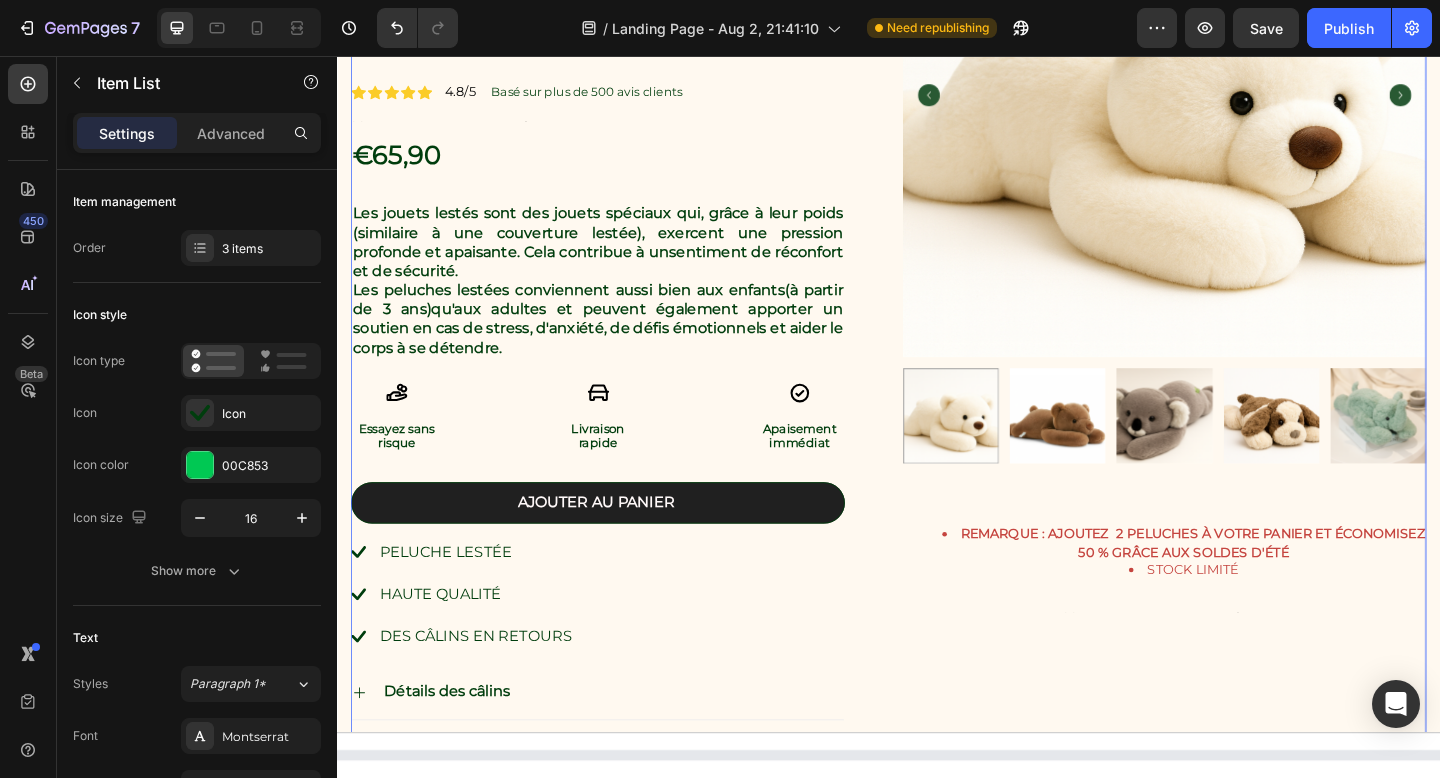 click on "Peluche Lestée Thérapeutique - Le câlin qui soulage le stress Product Title Icon Icon Icon Icon Icon Icon List 4.8/5 Text Block Basé sur plus de 500 avis clients Text Block Row Text Block €65,90 Product Price Product Price Les jouets lestés sont des jouets spéciaux qui, grâce à leur poids (similaire à une couverture lestée), exercent une pression profonde et apaisante. Cela contribue à un sentiment de réconfort et de sécurité. Les peluches lestées conviennent aussi bien aux enfants (à partir de 3 ans) qu'aux adultes et peuvent également apporter un soutien en cas de stress, d'anxiété, de défis émotionnels et aider le corps à se détendre. Text Block Icon Essayez sans risque Text Block Icon Livraison rapide Text Block Icon Apaisement immédiat Text Block Row Ajouter au panier Add to Cart Peluche lestéE Haute qualité Des câlins en retours Item List Détails des câlins" at bounding box center [937, 386] 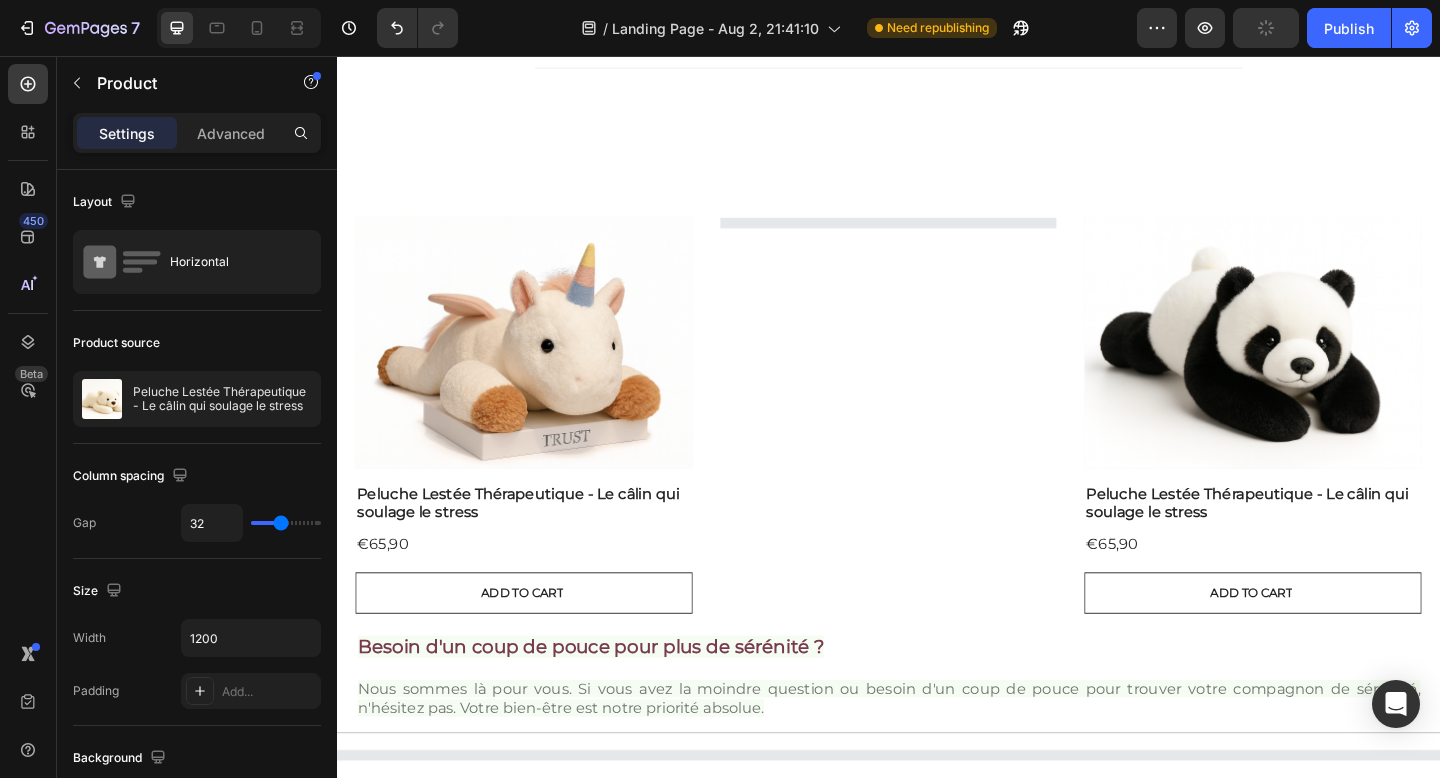 scroll, scrollTop: 4472, scrollLeft: 0, axis: vertical 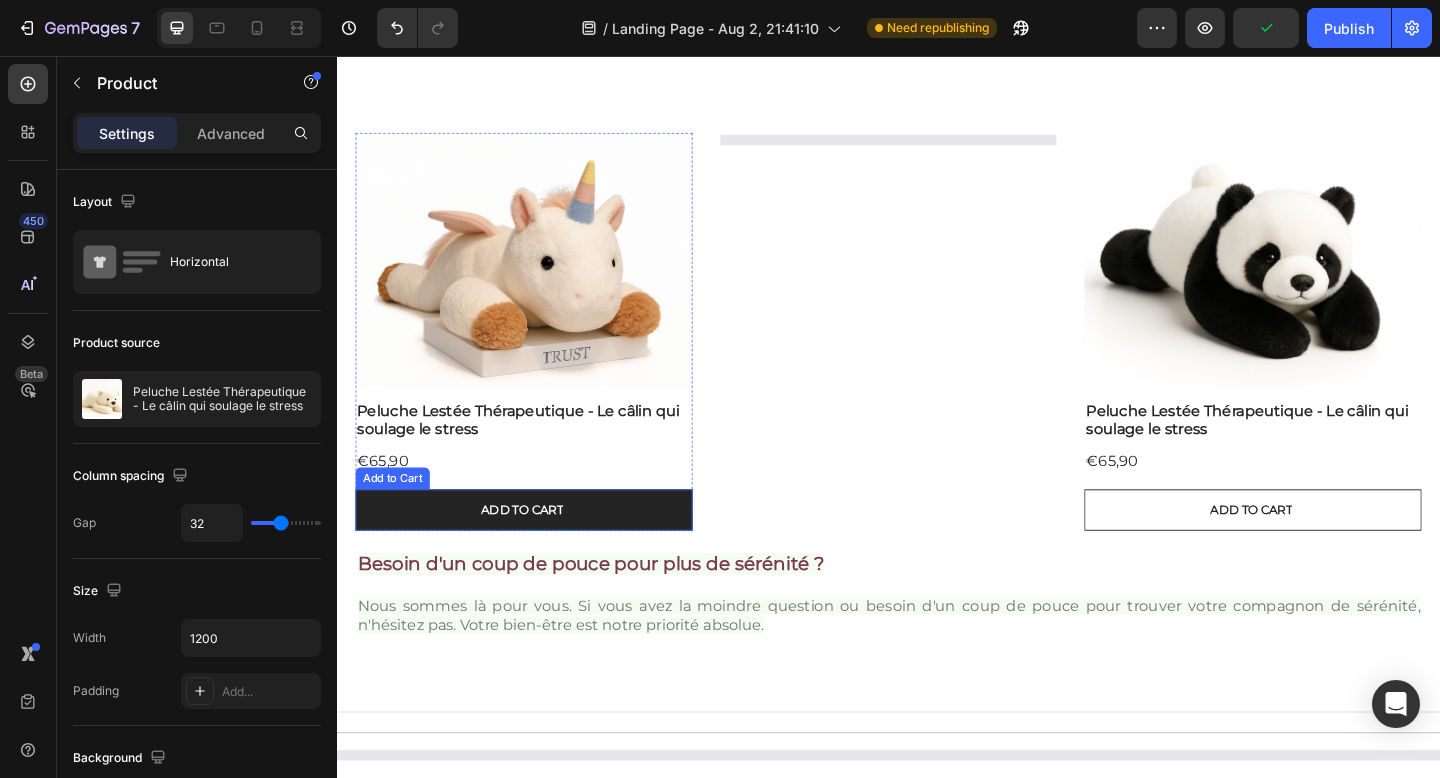 click on "Add to cart" at bounding box center (540, 550) 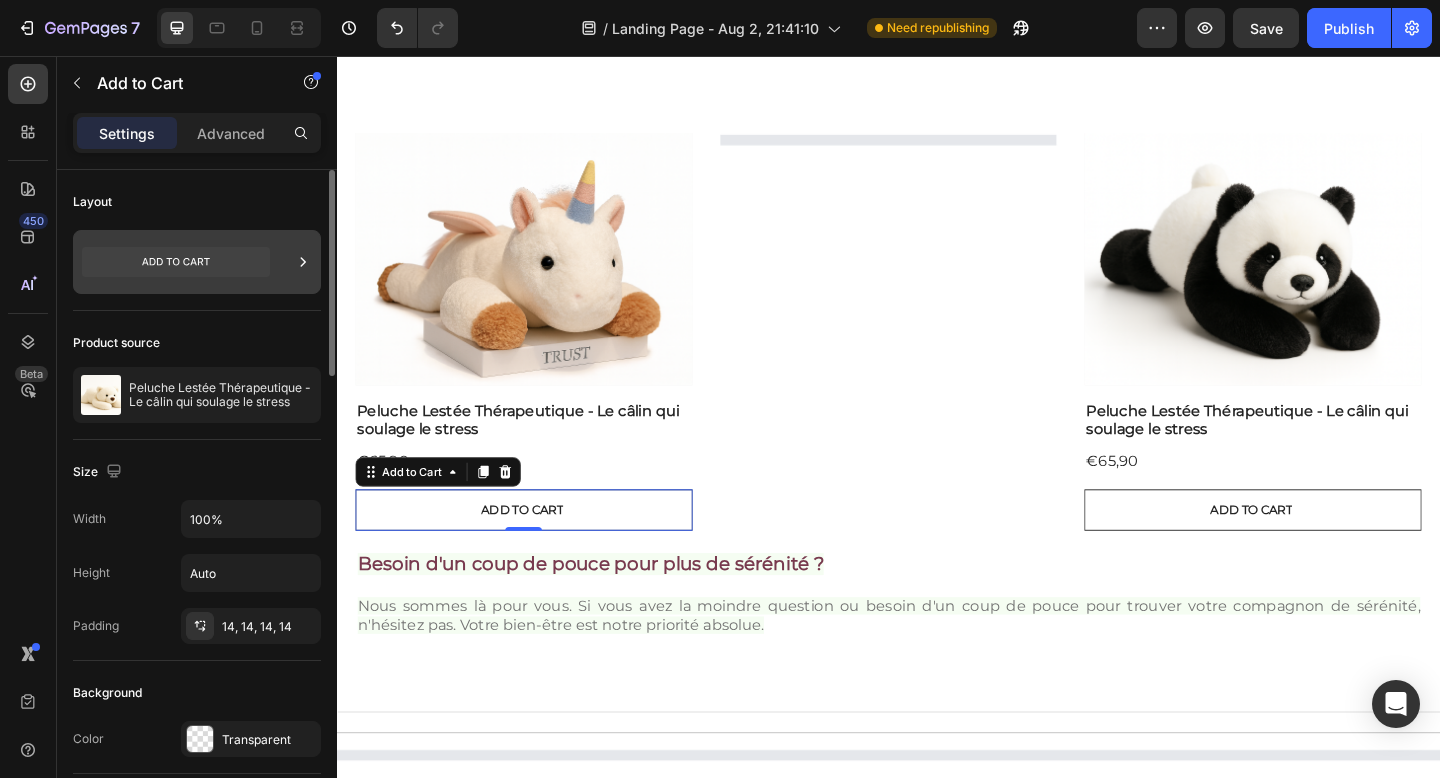 click 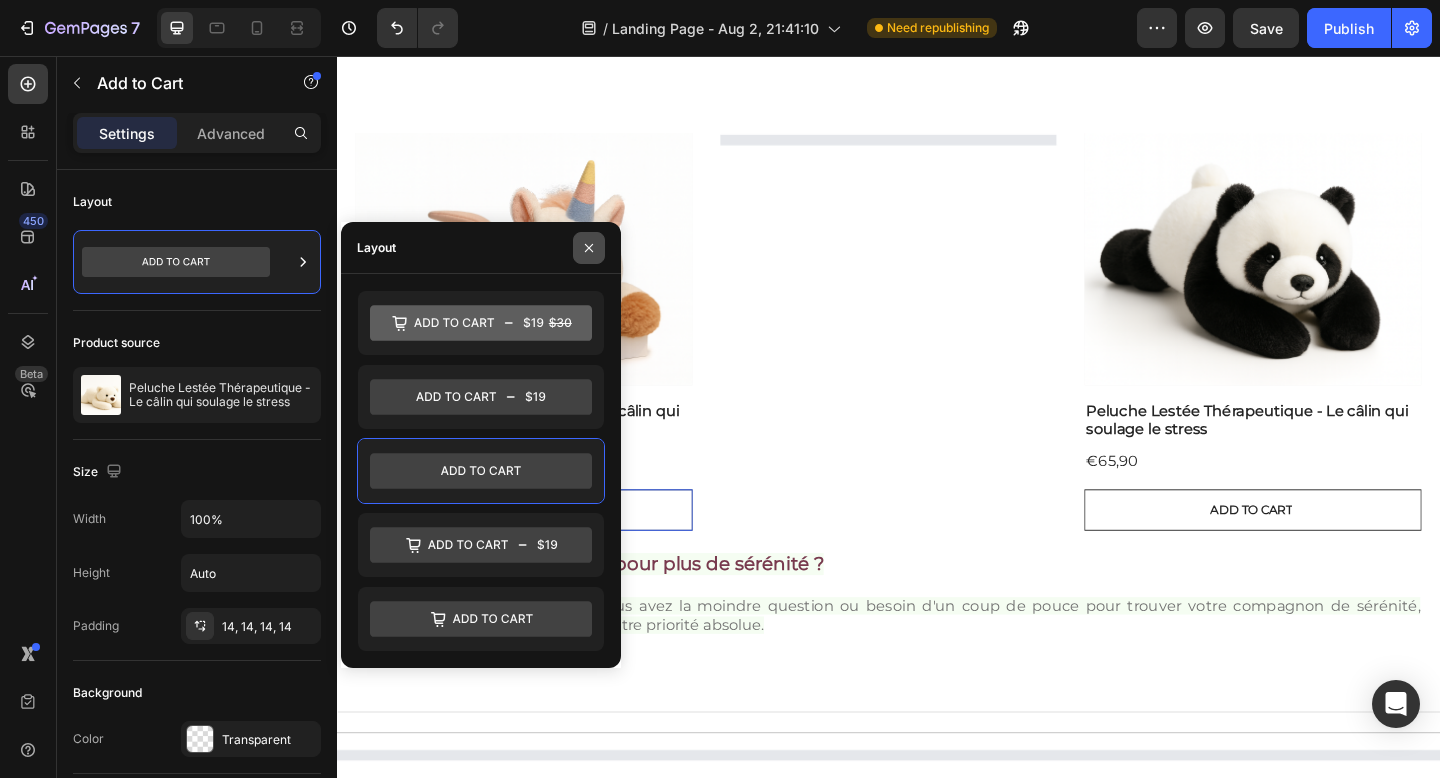 click 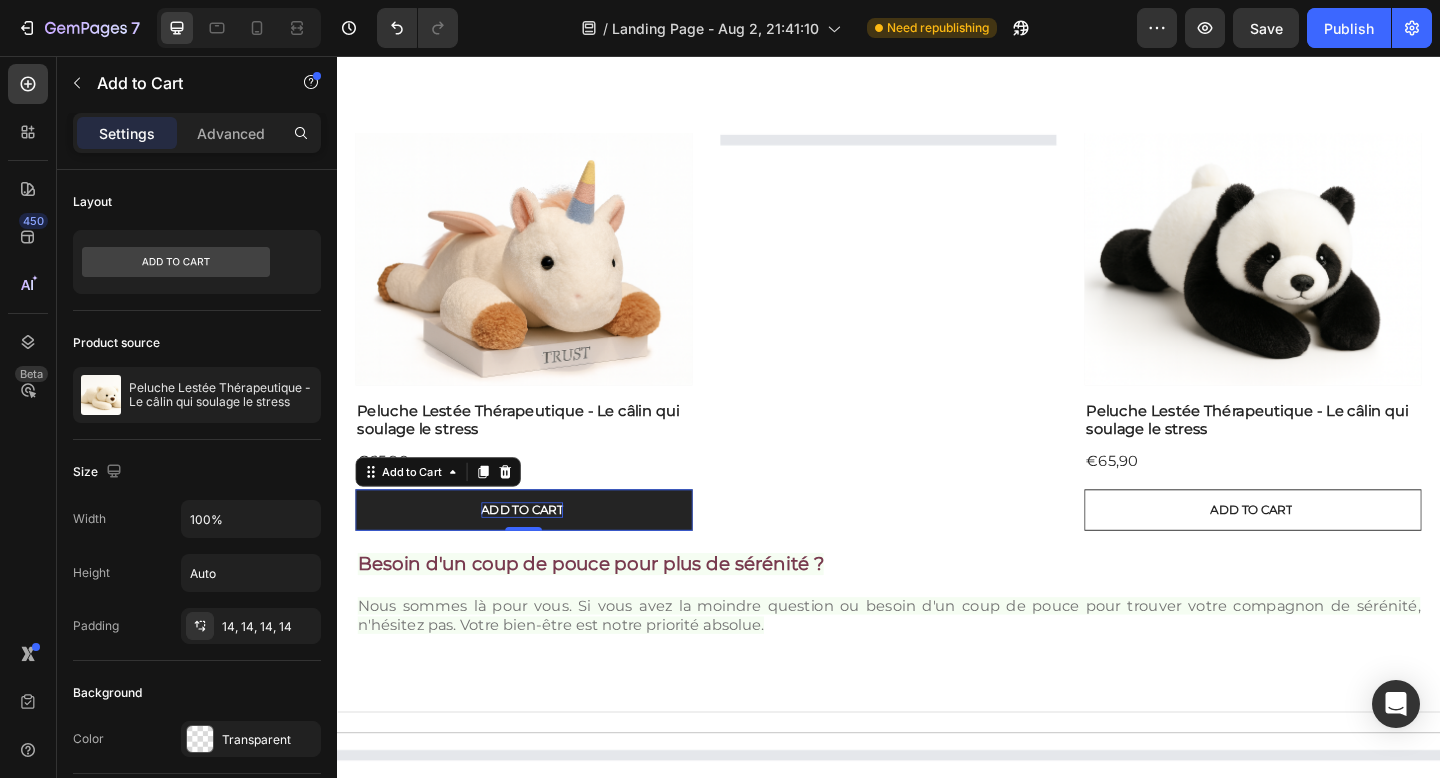 click on "Add to cart" at bounding box center (538, 550) 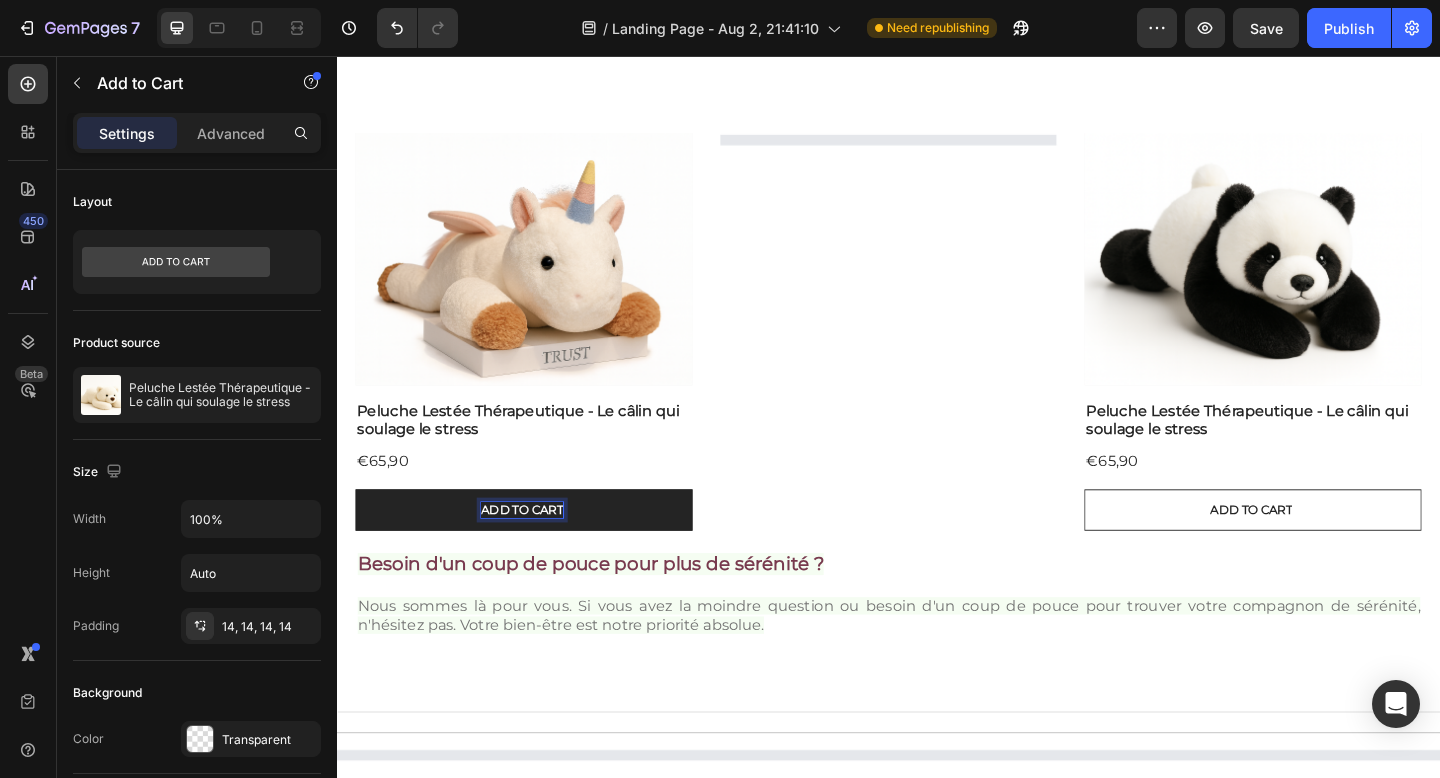 click on "Add to cart" at bounding box center [538, 550] 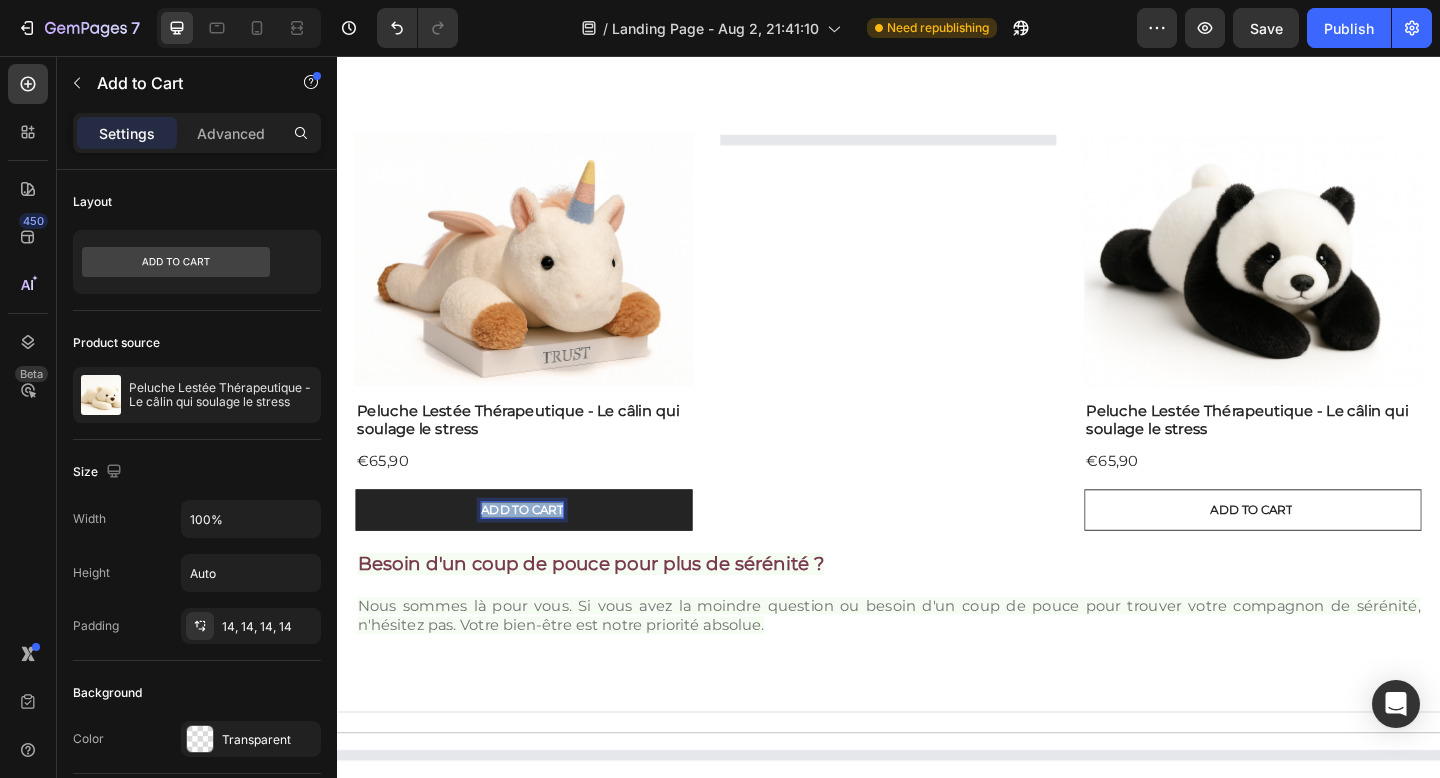 click on "Add to cart" at bounding box center (538, 550) 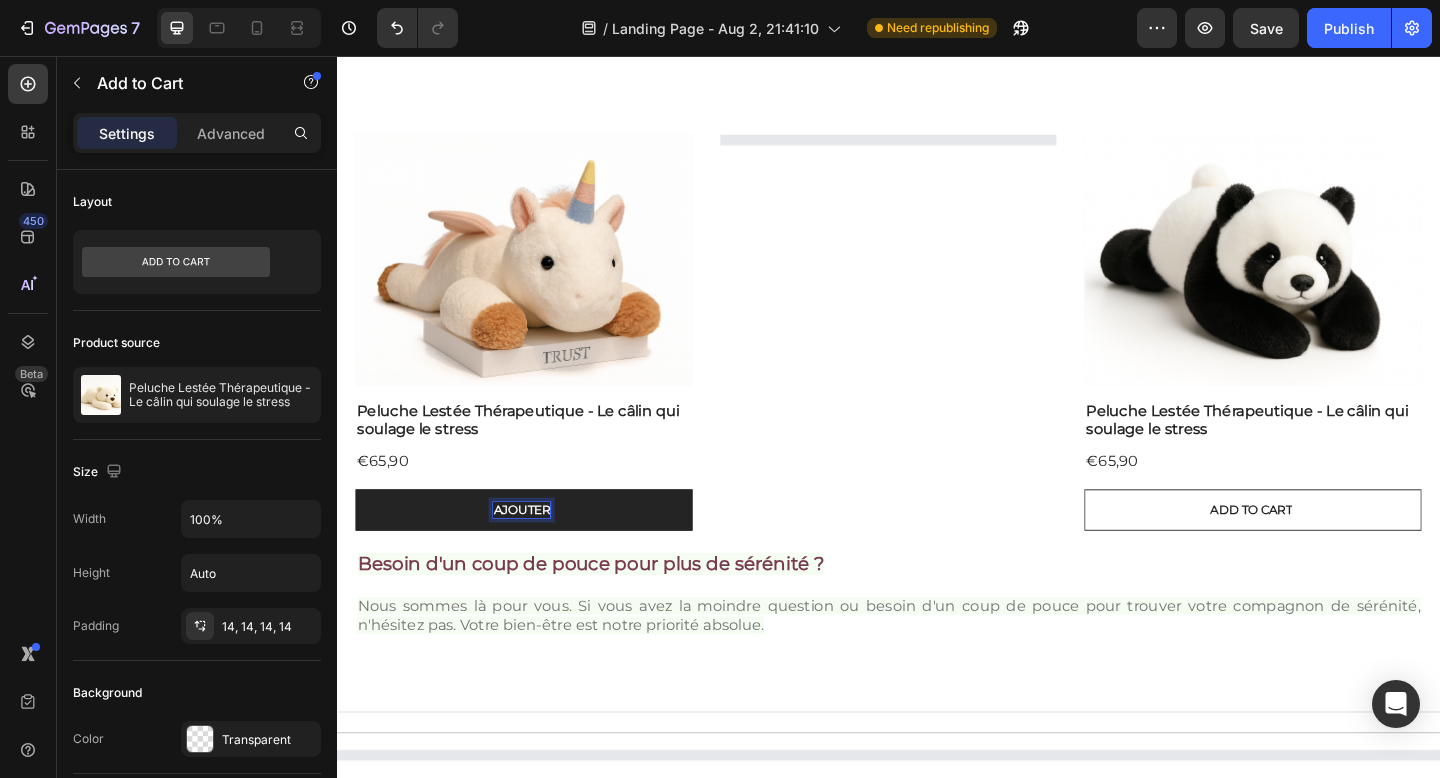 click on "Ajouter" at bounding box center (540, 550) 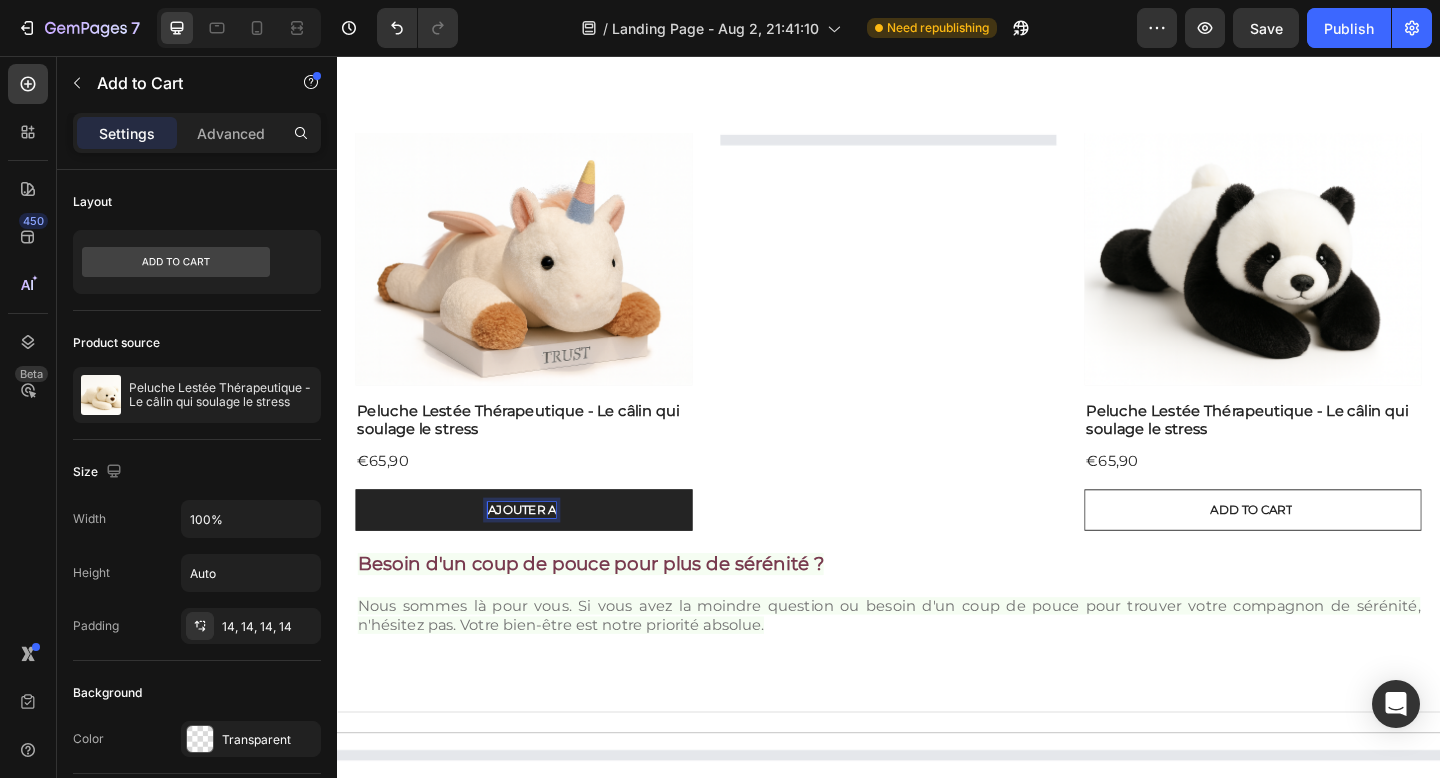 click on "Ajouter a" at bounding box center (540, 550) 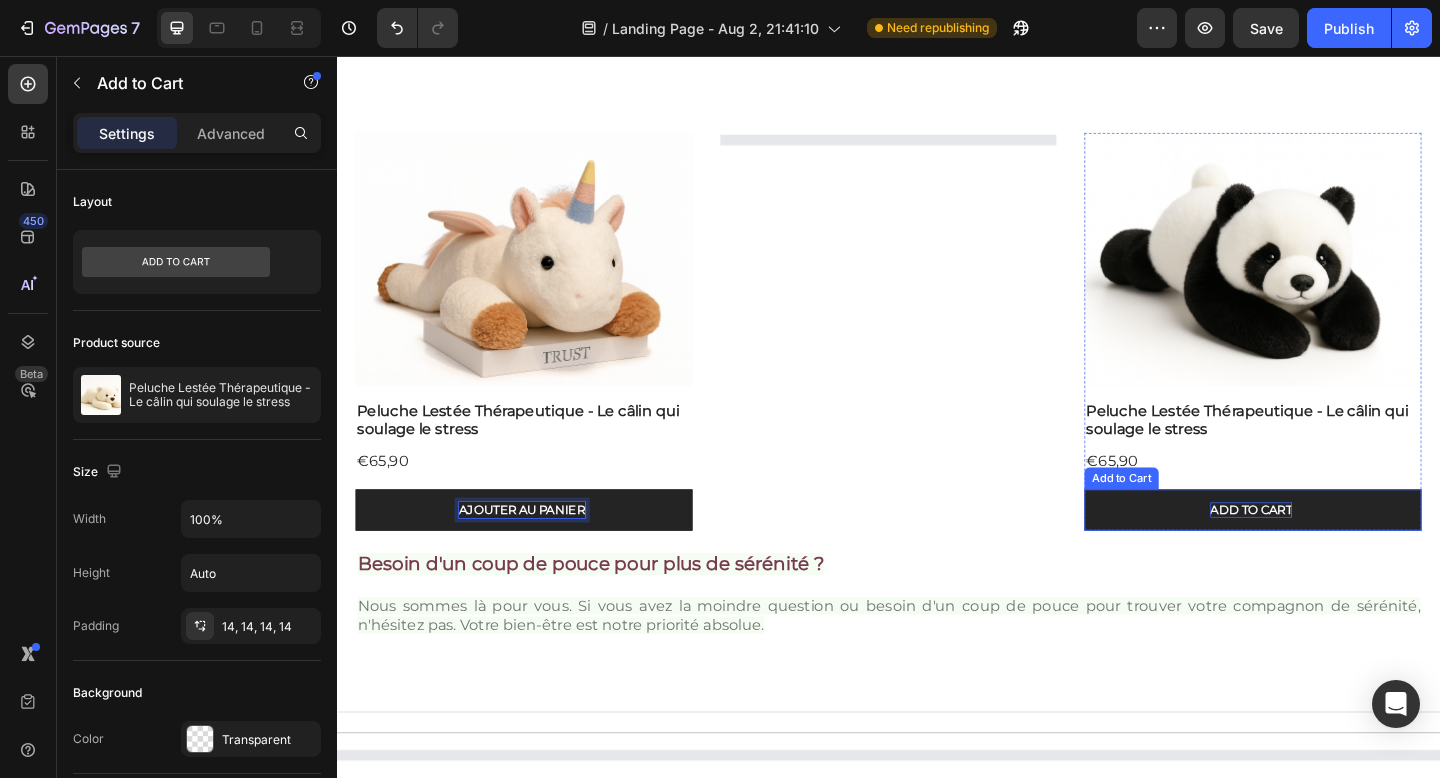 click on "Add to cart" at bounding box center [1331, 550] 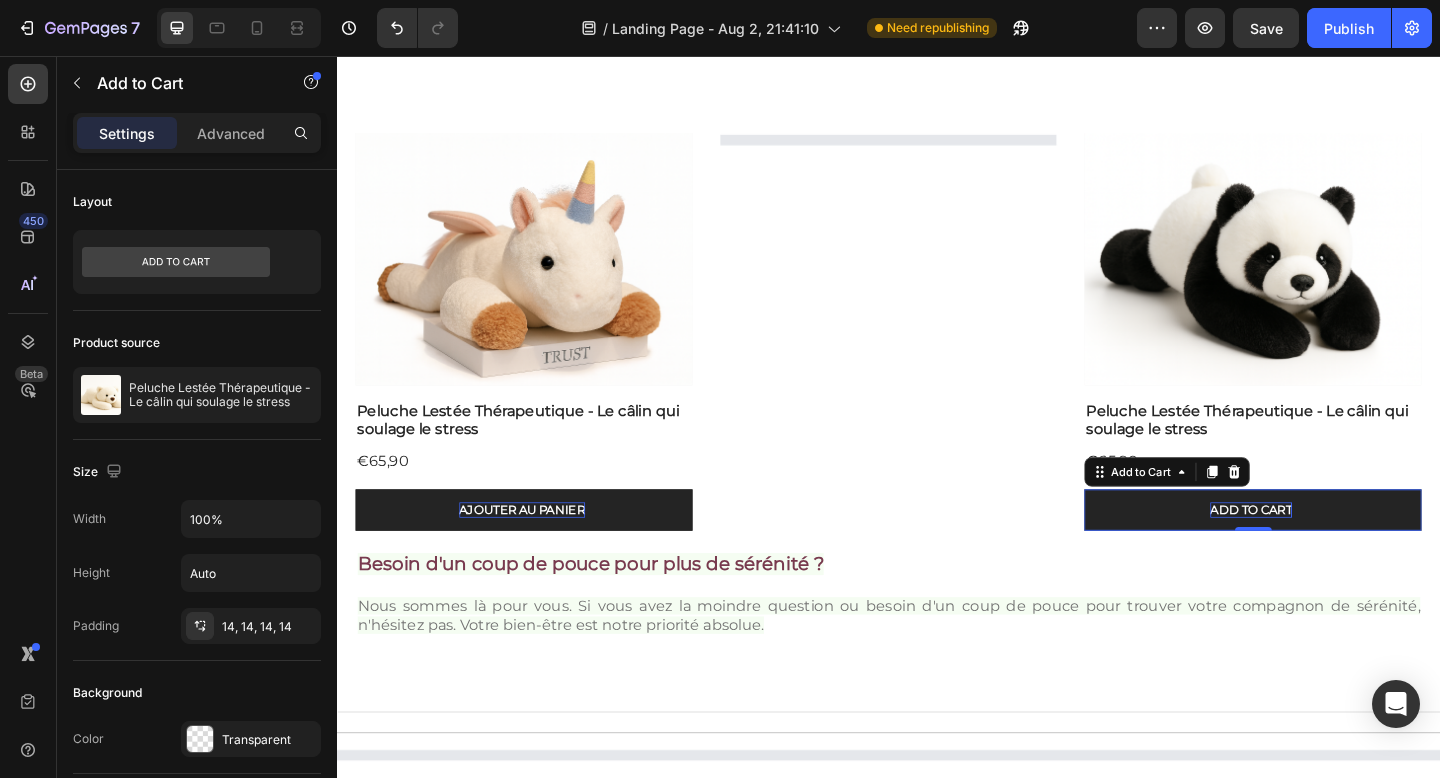 click on "Add to cart" at bounding box center (1331, 550) 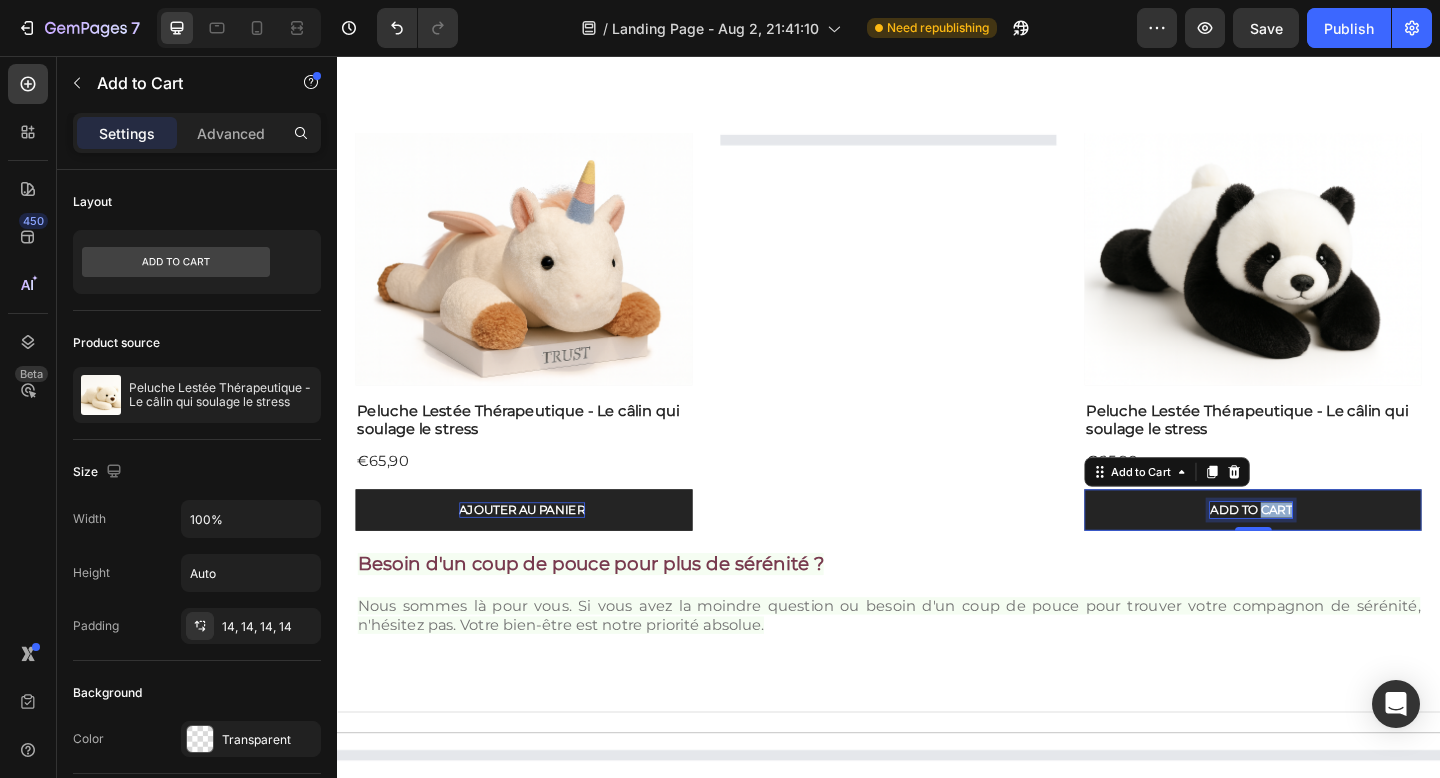click on "Add to cart" at bounding box center (1331, 550) 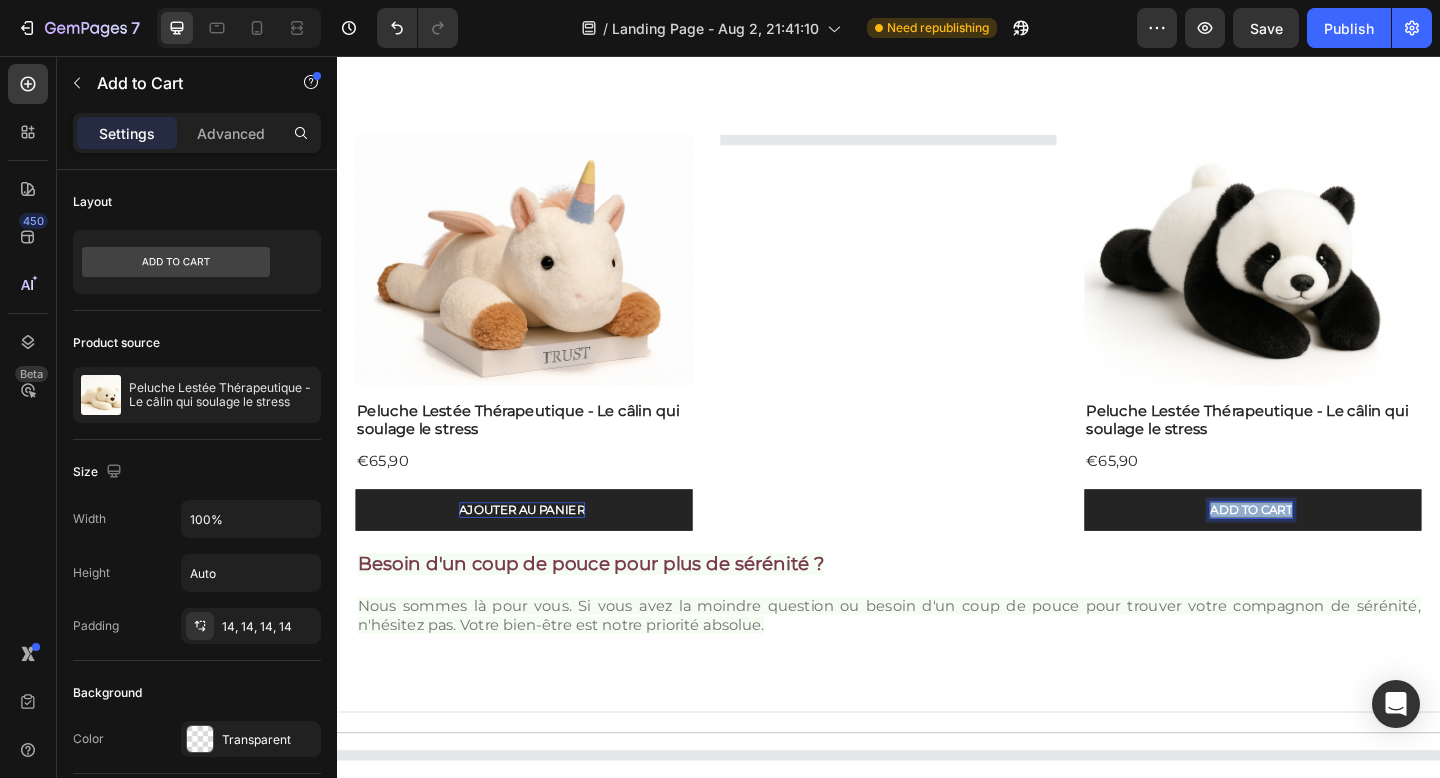click on "Add to cart" at bounding box center (1331, 550) 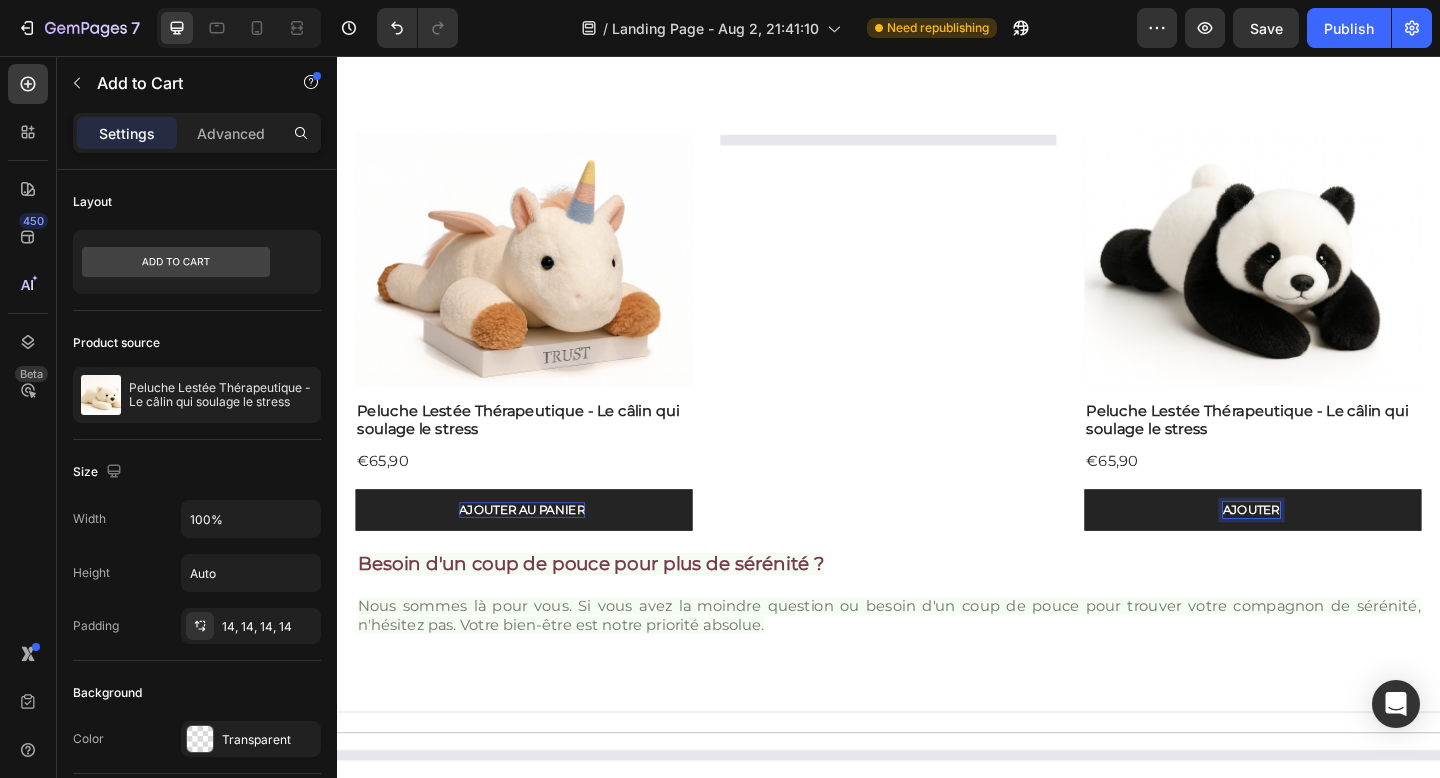 click on "Ajouter" at bounding box center [1333, 550] 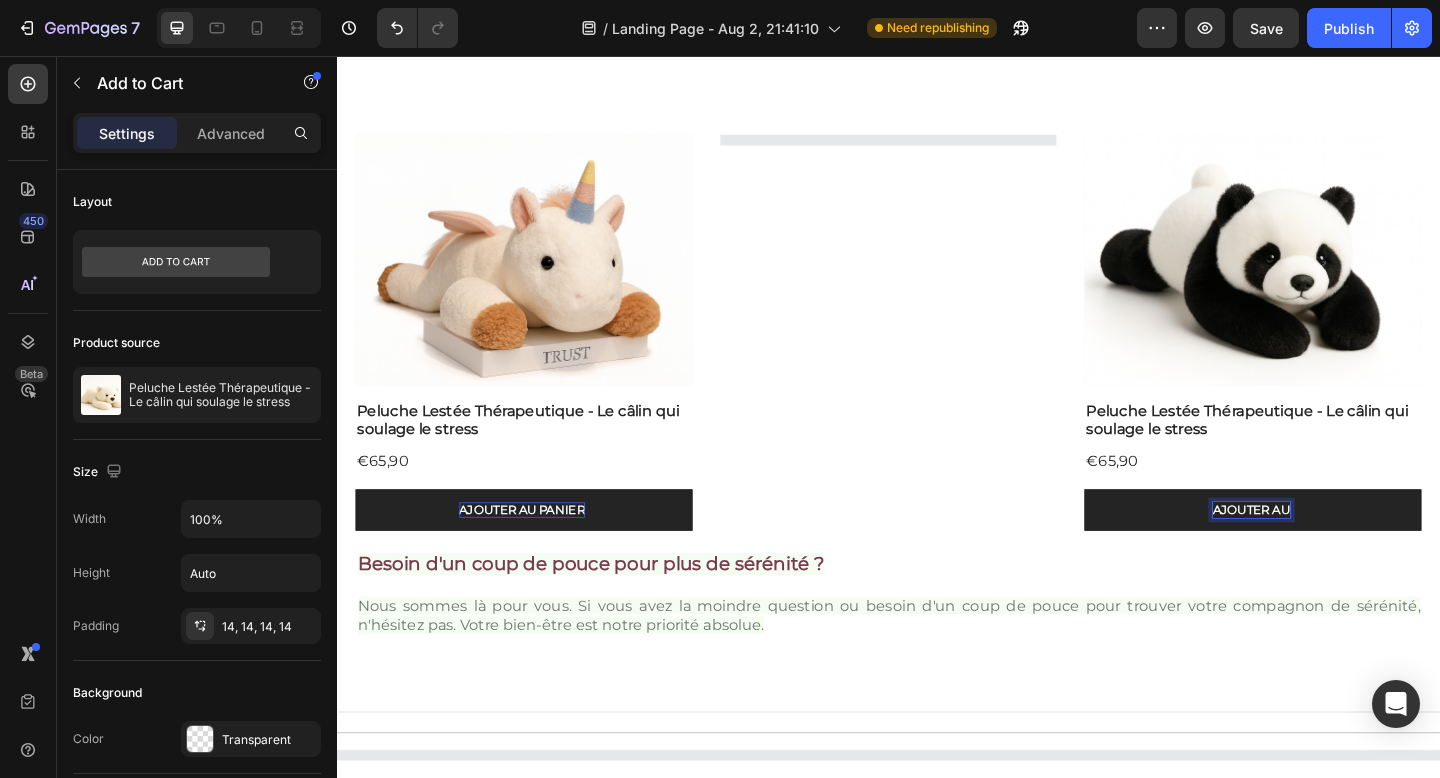 click on "Ajouter au" at bounding box center (1333, 550) 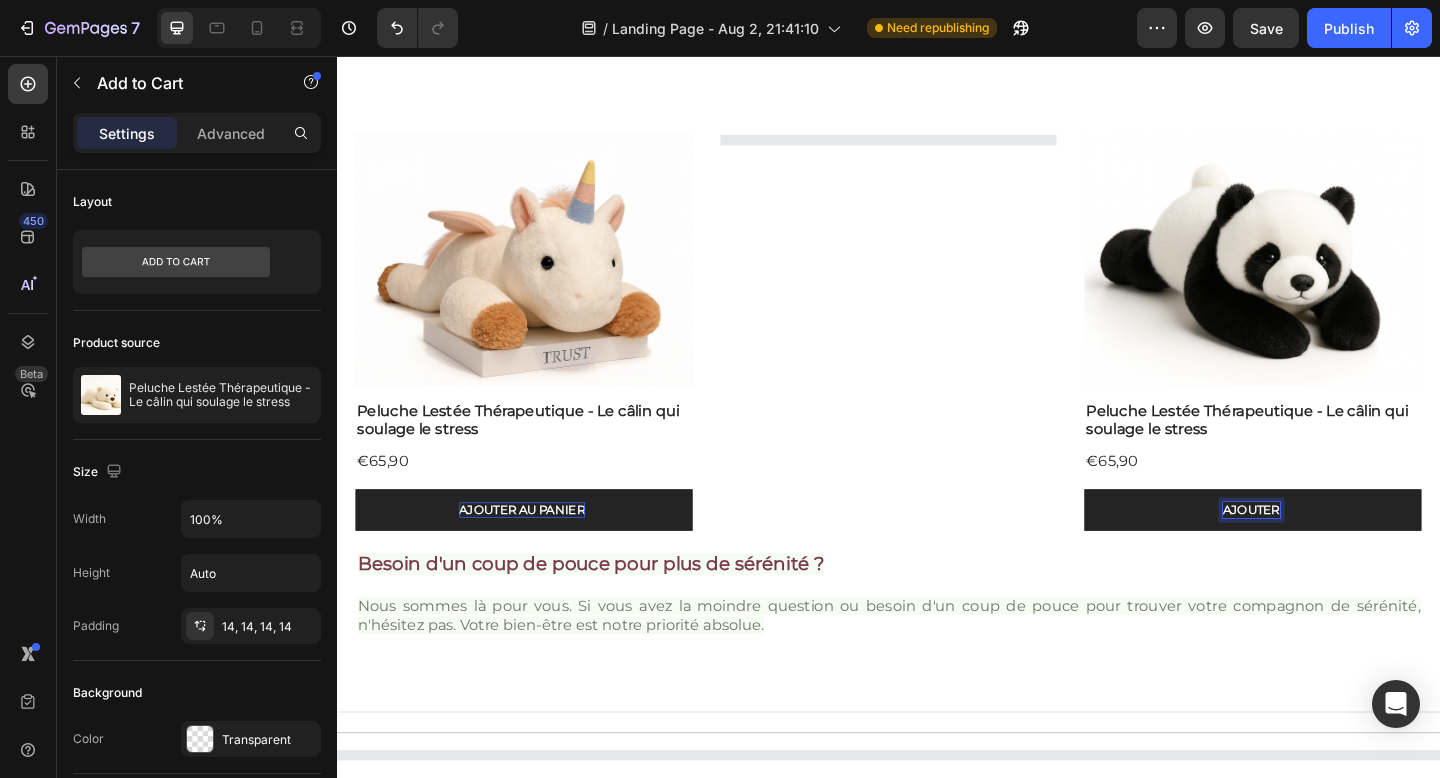 click on "Ajouter" at bounding box center (1333, 550) 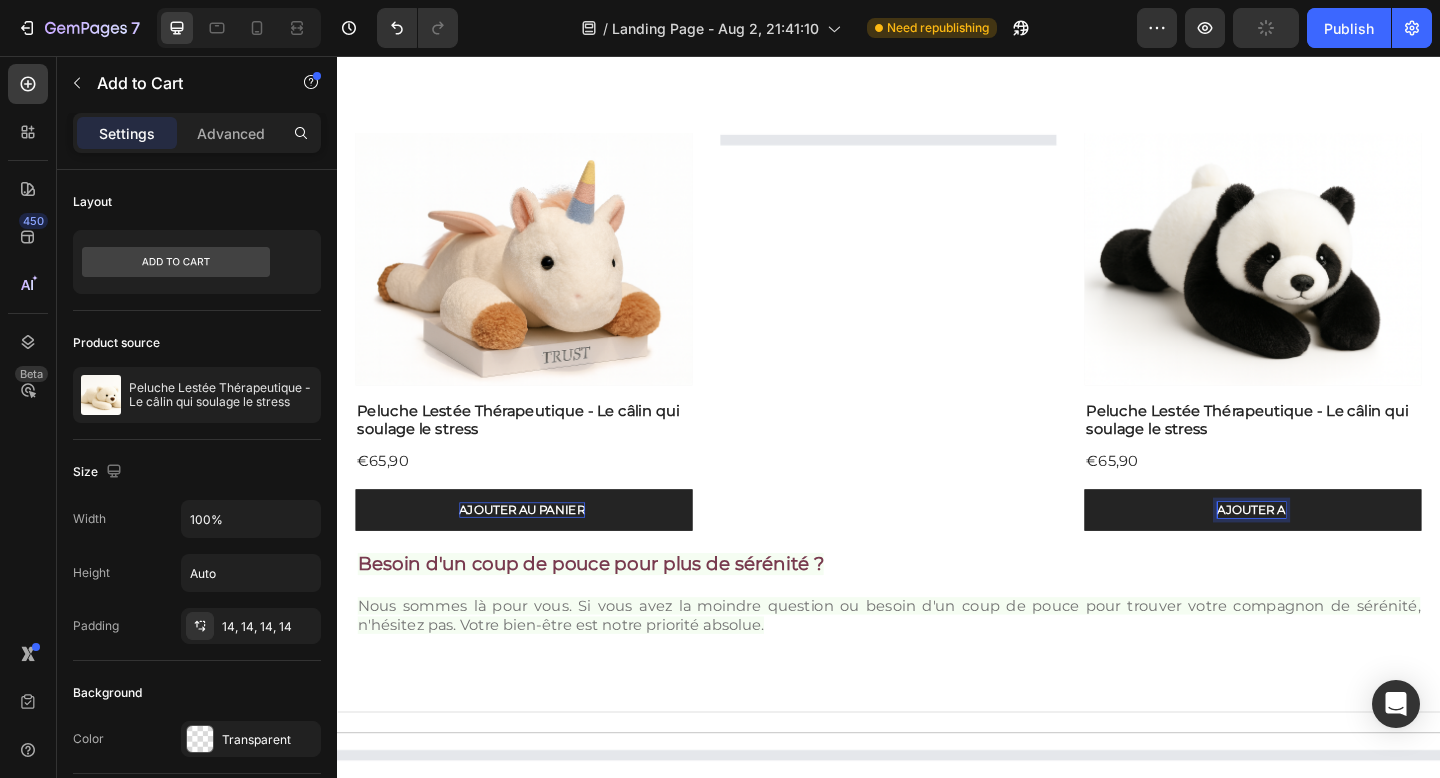 click on "Ajouter a" at bounding box center (1333, 550) 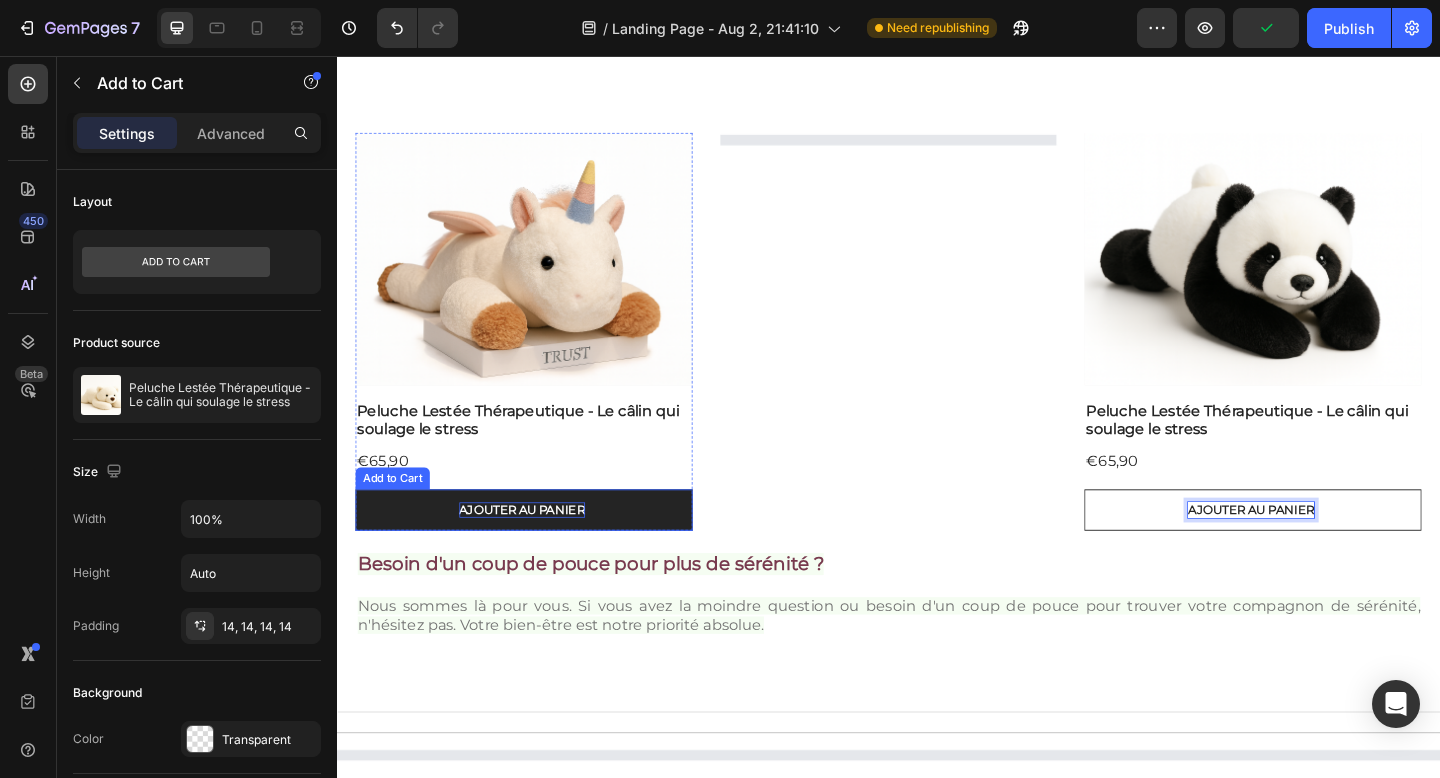 click on "Ajouter au panier" at bounding box center [540, 550] 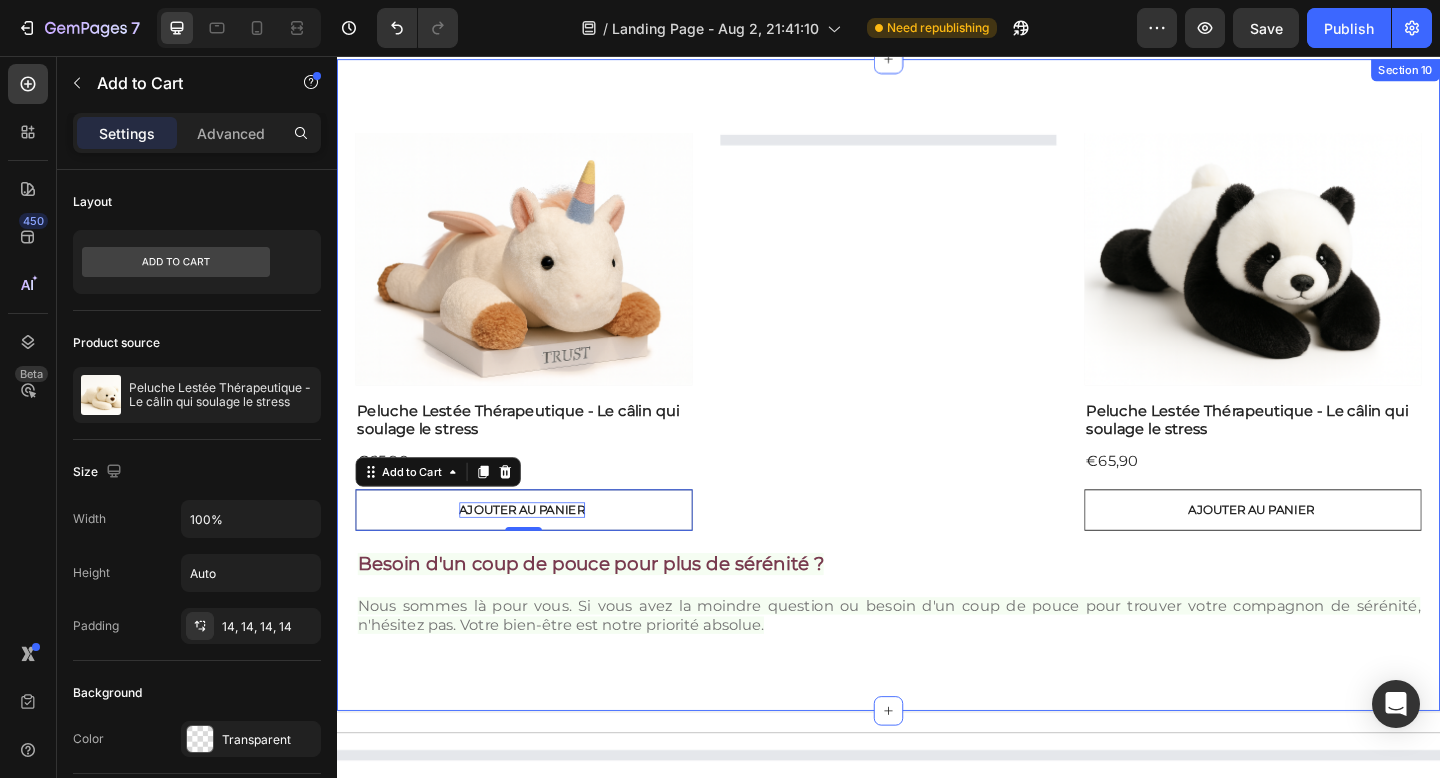 click on "Image Row Peluche Lestée Thérapeutique - Le câlin qui soulage le stress Product Title €65,90 Product Price Product Price Ajouter au panier Add to Cart 0 Product Hero Banner Hero Banner Image Row Peluche Lestée Thérapeutique - Le câlin qui soulage le stress Product Title €65,90 Product Price Product Price Ajouter au panier Add to Cart Product Hero Banner Carousel Besoin d'un coup de pouce pour plus de sérénité ? Heading Nous sommes là pour vous. Si vous avez la moindre question ou besoin d'un coup de pouce pour trouver votre compagnon de sérénité, n'hésitez pas. Votre bien-être est notre priorité absolue. Text Block Row Section 10" at bounding box center (937, 415) 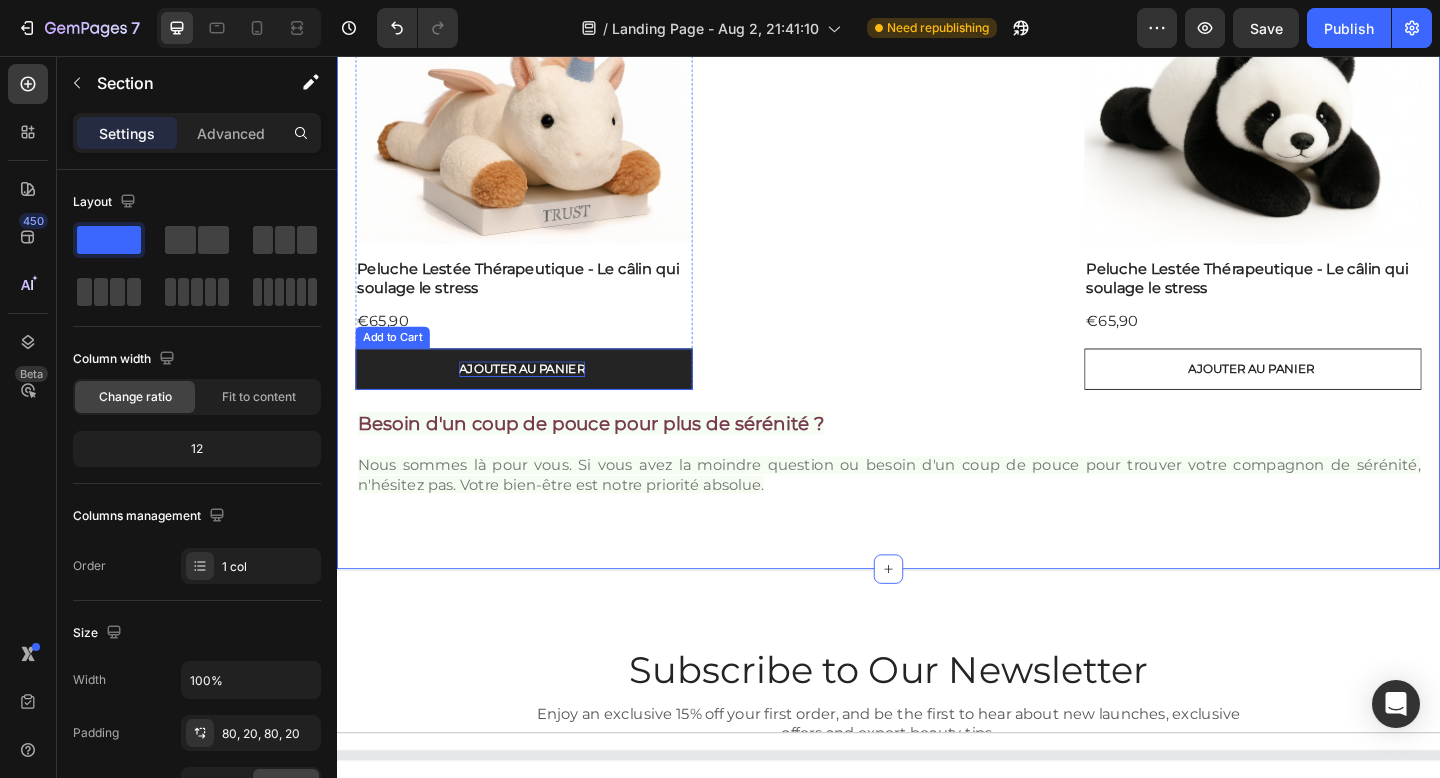 scroll, scrollTop: 4630, scrollLeft: 0, axis: vertical 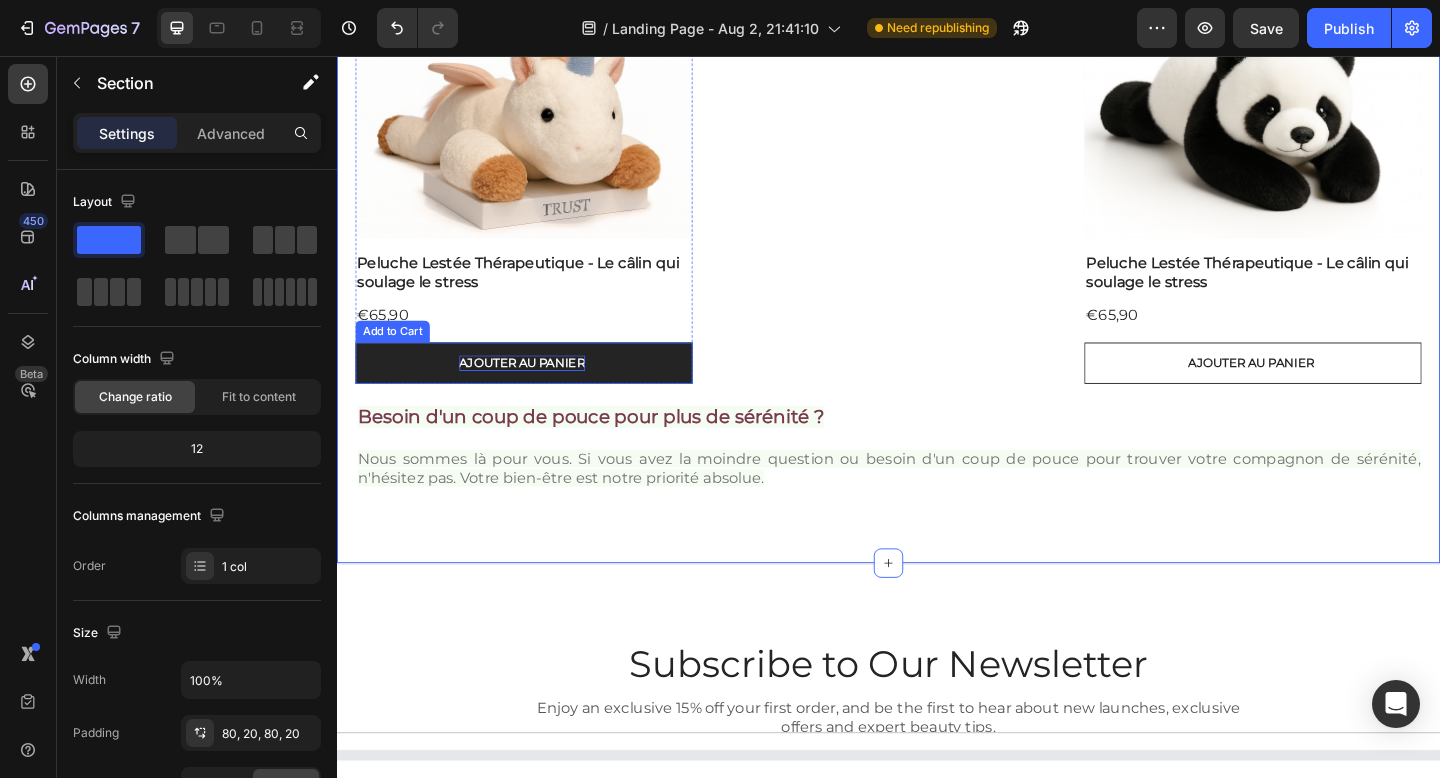 click on "Ajouter au panier" at bounding box center (540, 390) 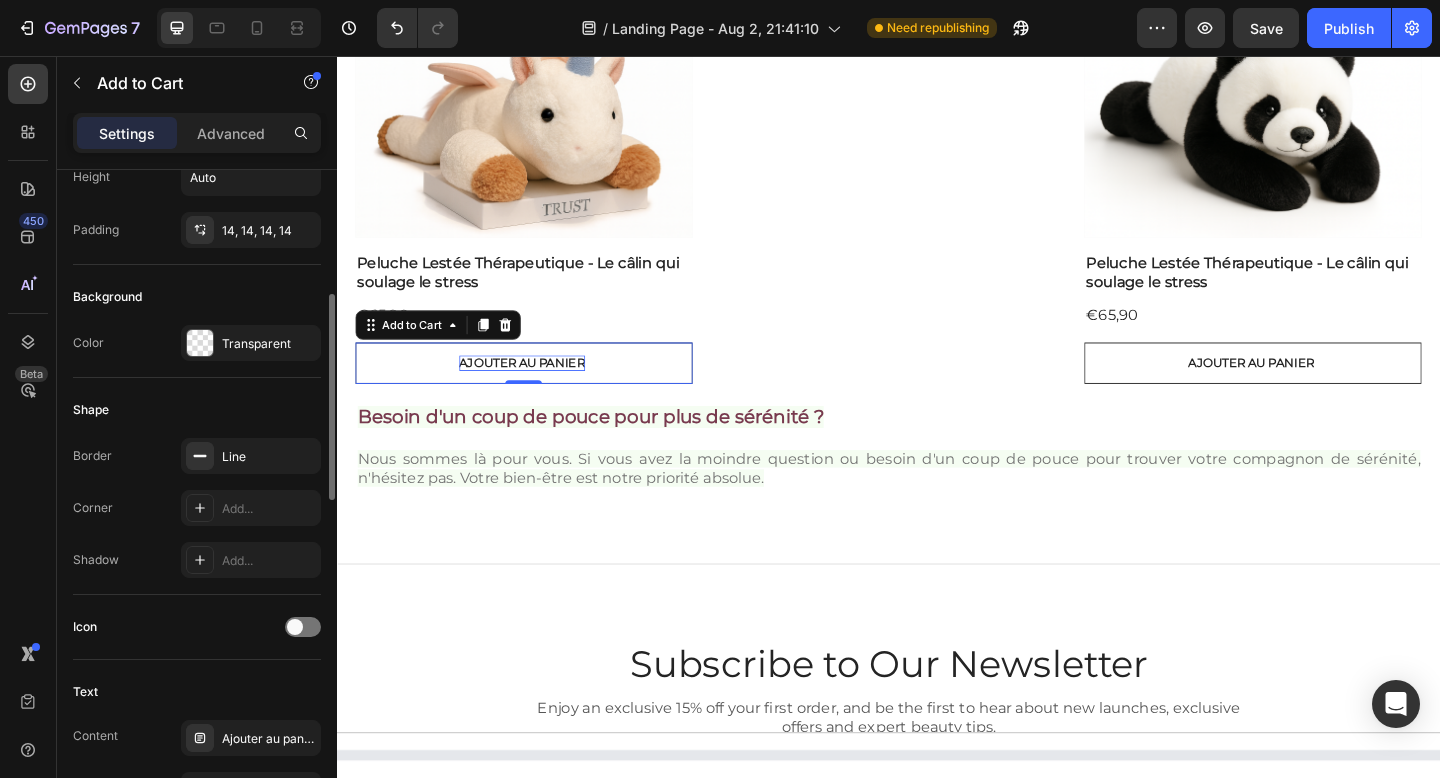 scroll, scrollTop: 399, scrollLeft: 0, axis: vertical 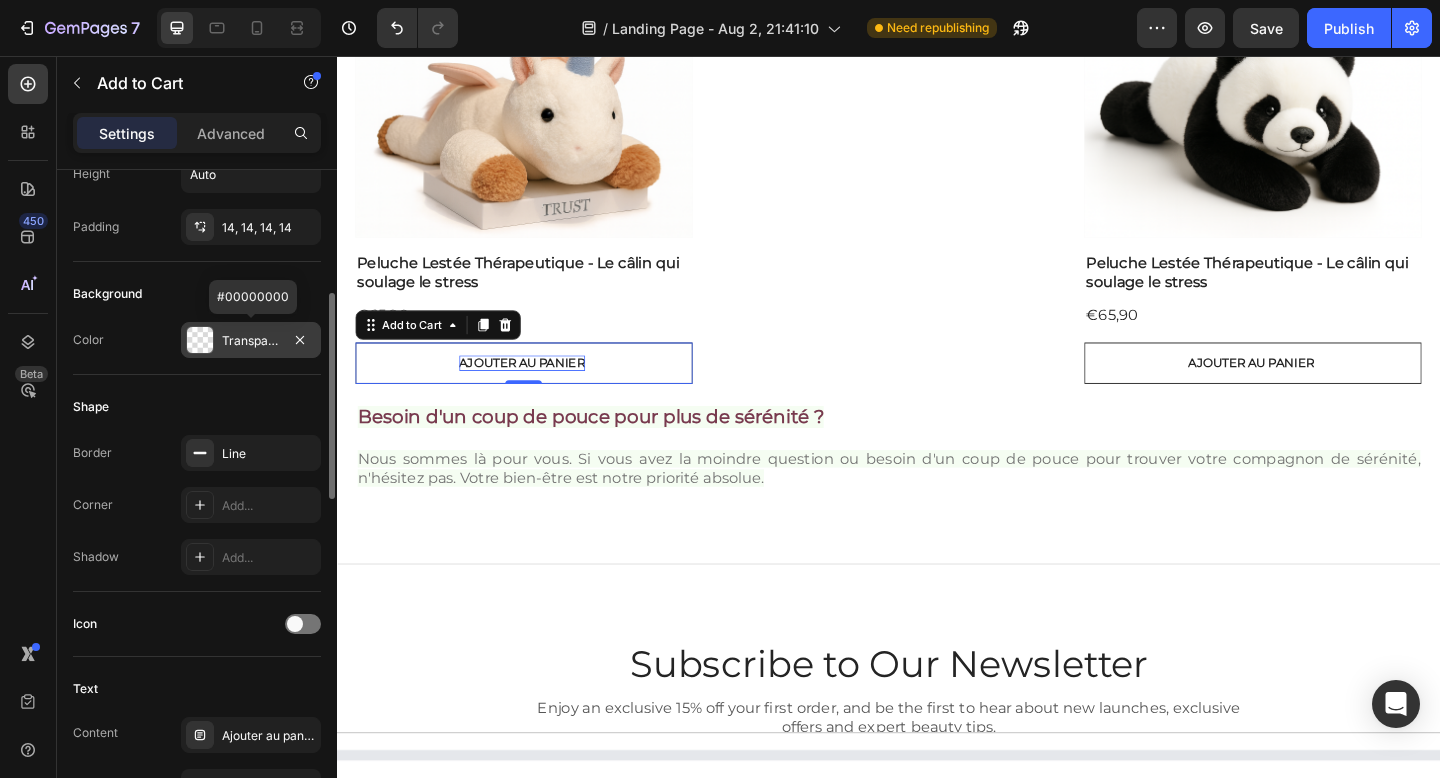 click on "Transparent" at bounding box center (251, 341) 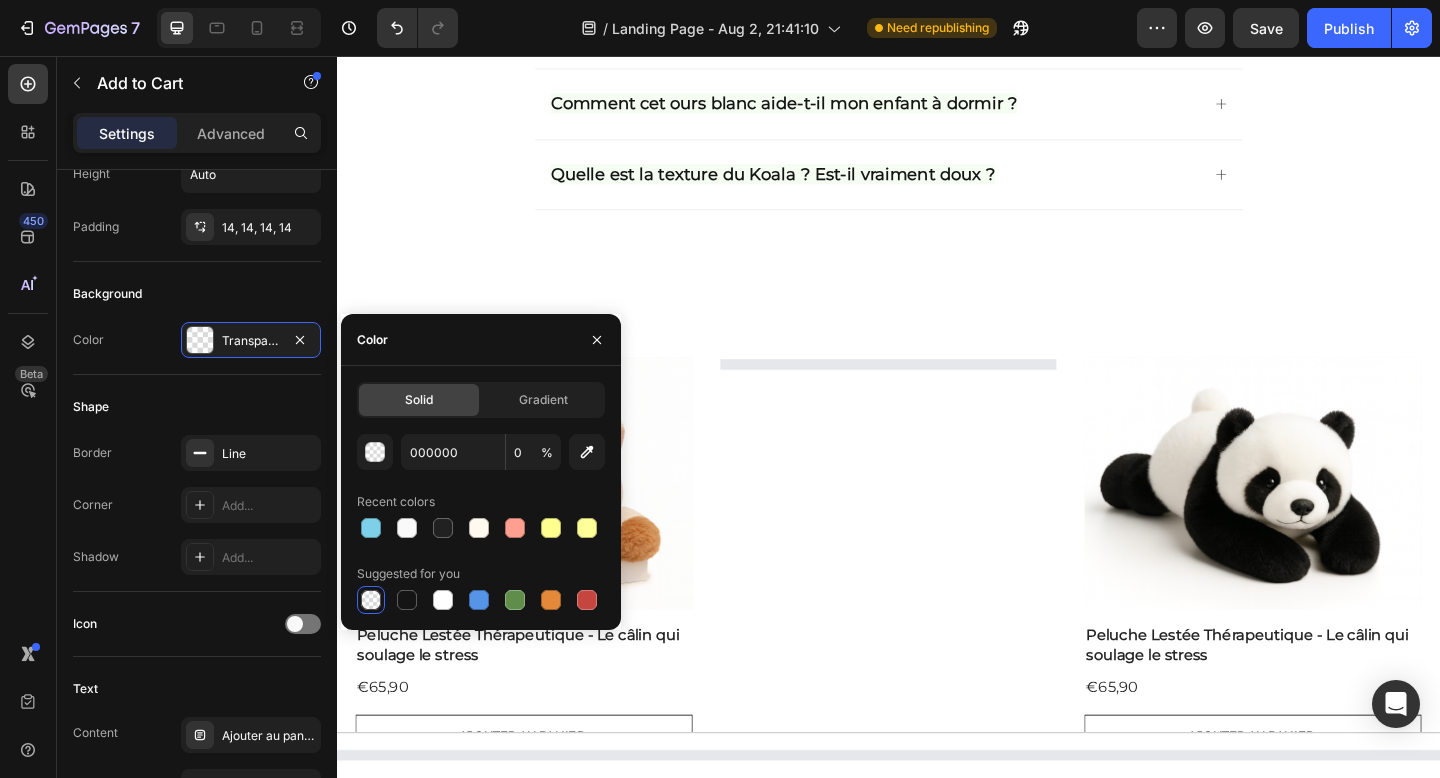 scroll, scrollTop: 4173, scrollLeft: 0, axis: vertical 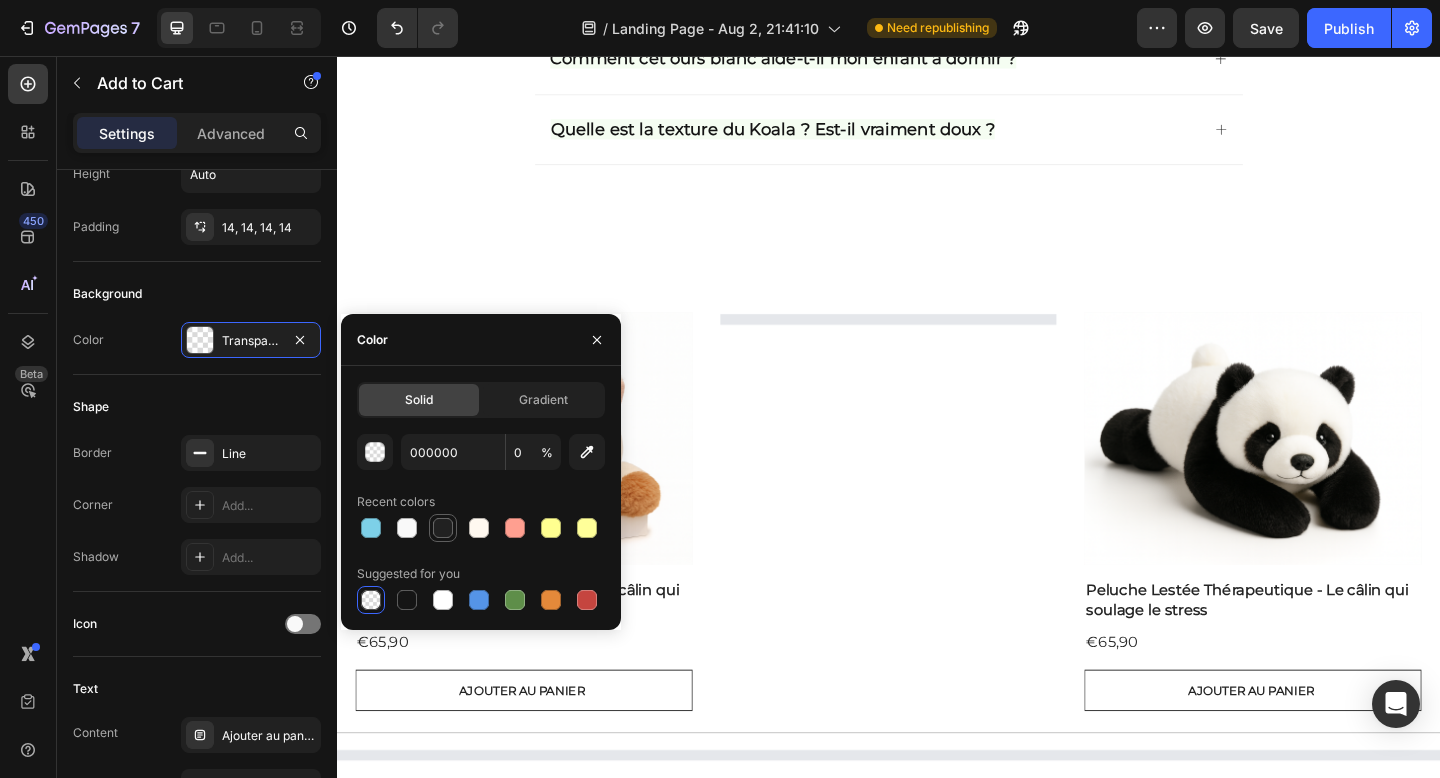 click at bounding box center (443, 528) 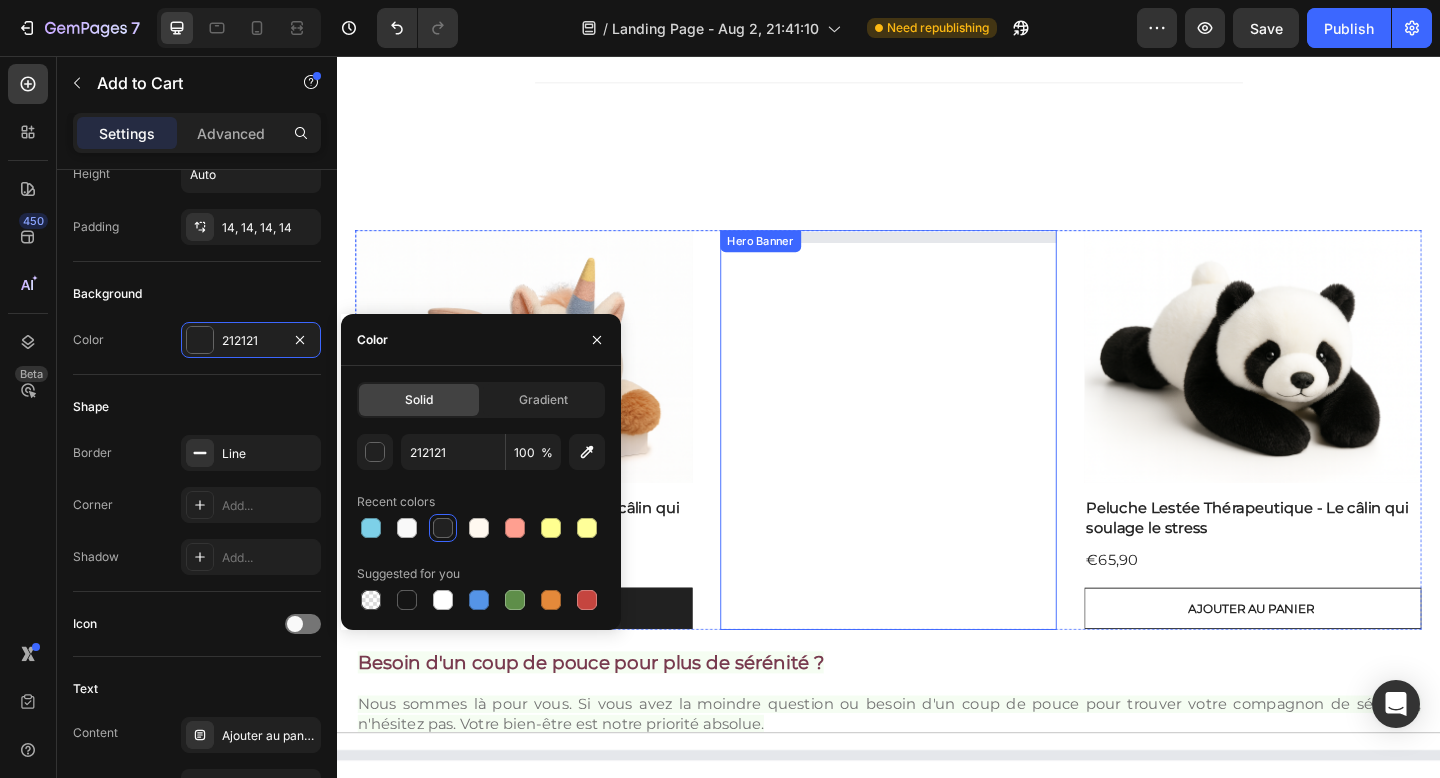 scroll, scrollTop: 4266, scrollLeft: 0, axis: vertical 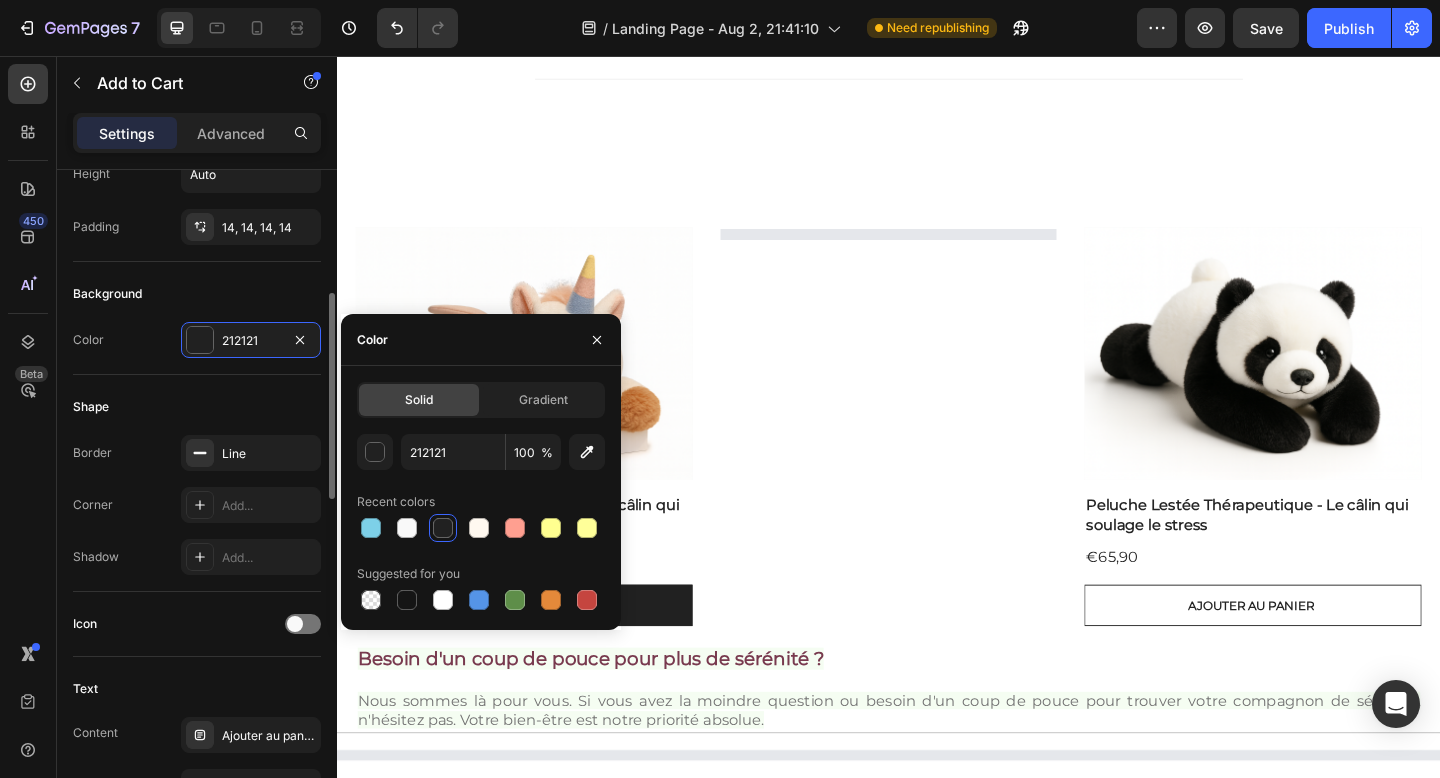 click on "Shape Border Line Corner Add... Shadow Add..." 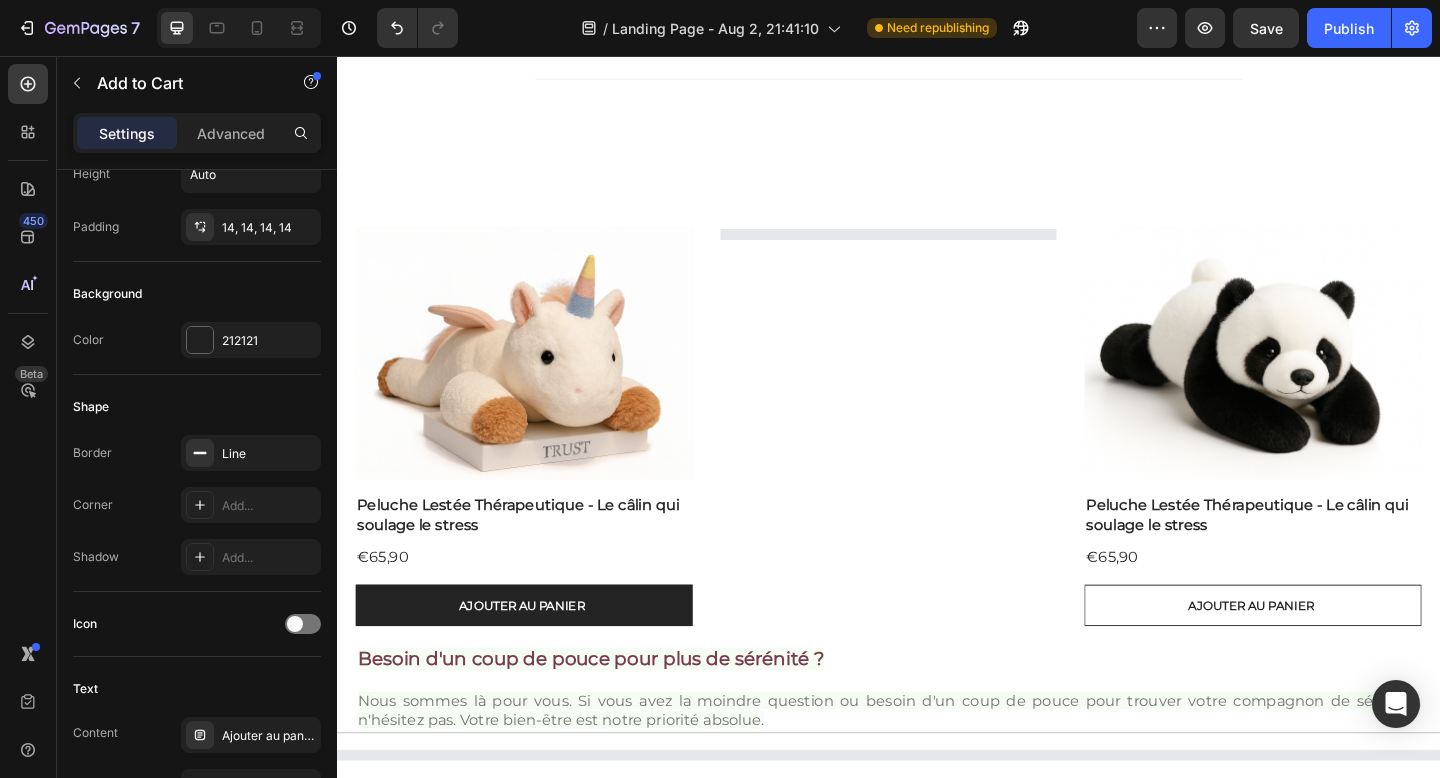 click on "Ajouter au panier" at bounding box center (540, 653) 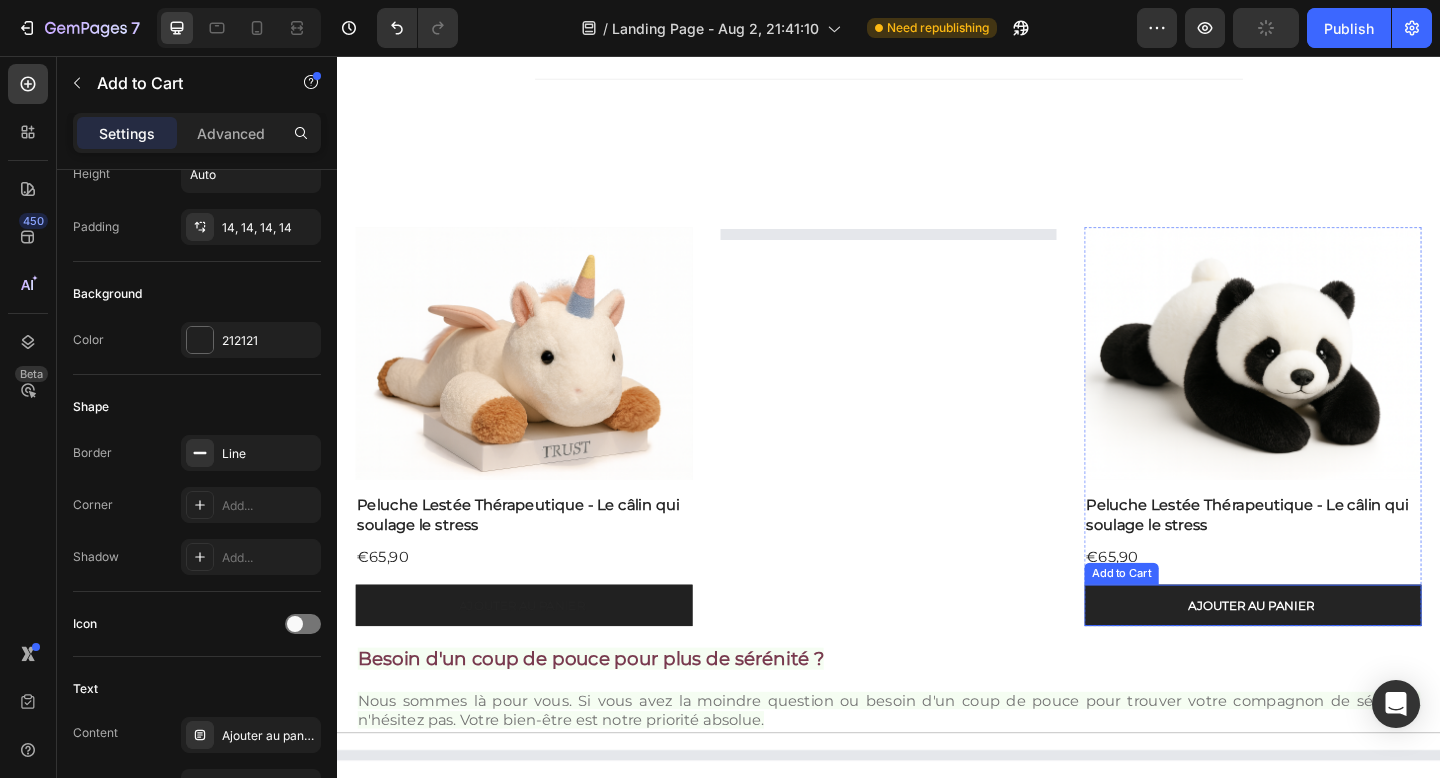 click on "Ajouter au panier" at bounding box center (1333, 653) 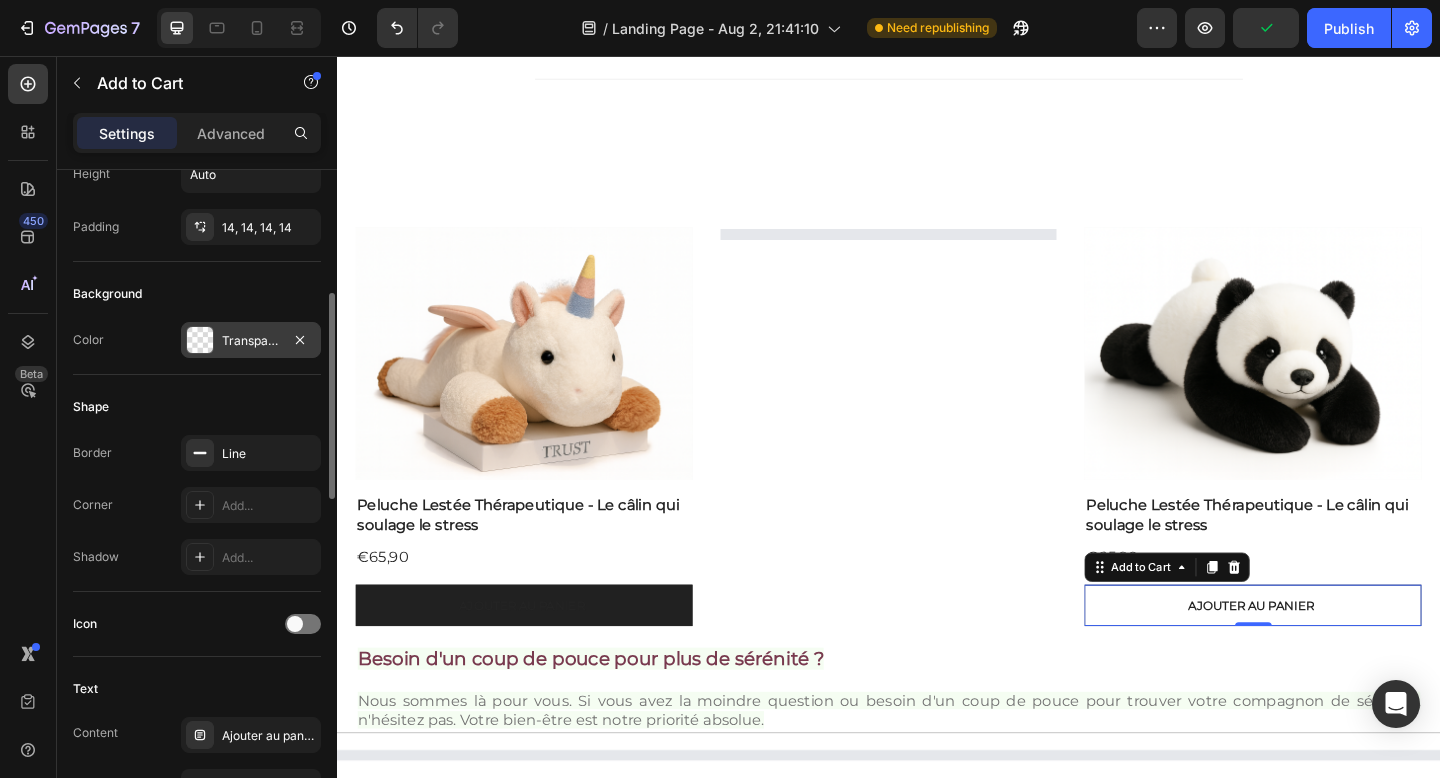 click on "Transparent" at bounding box center (251, 341) 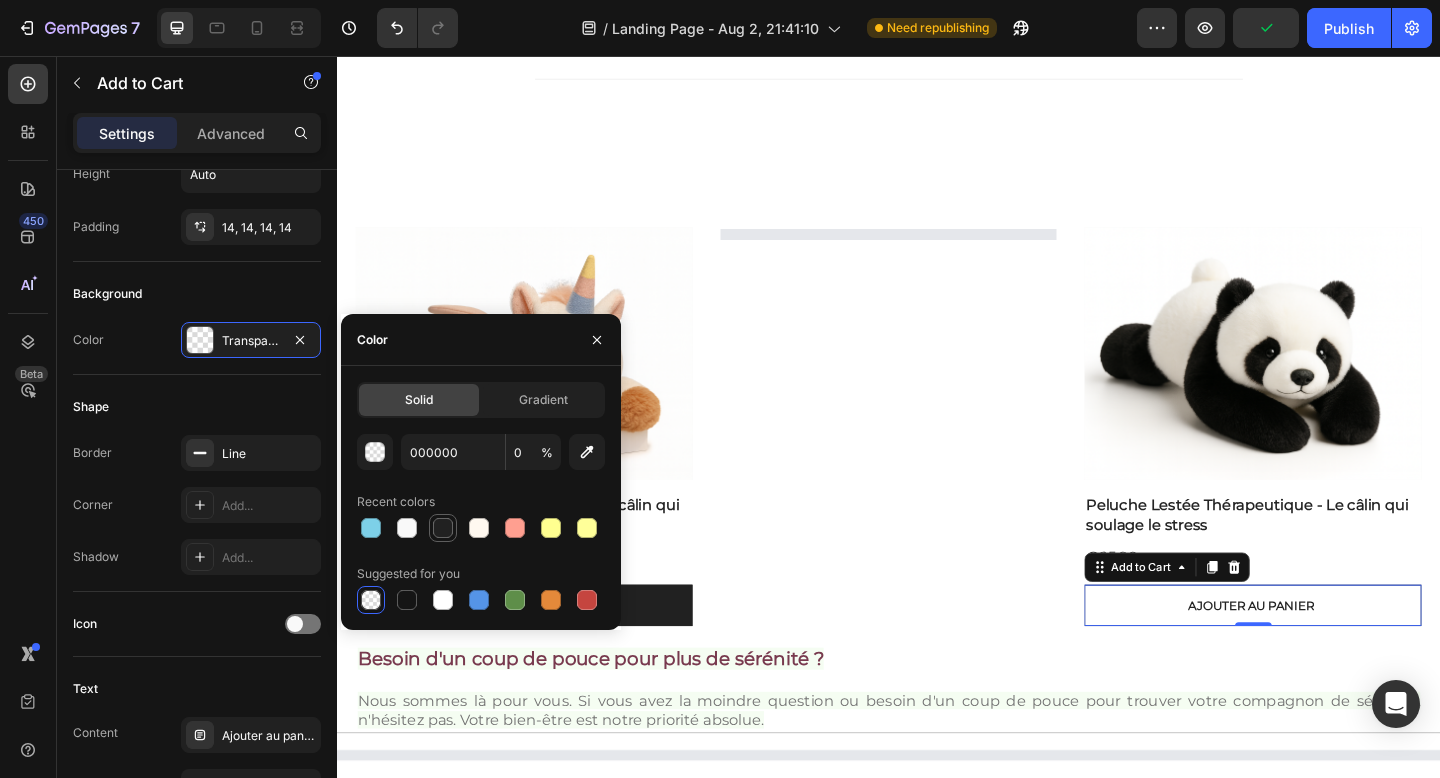 click at bounding box center (443, 528) 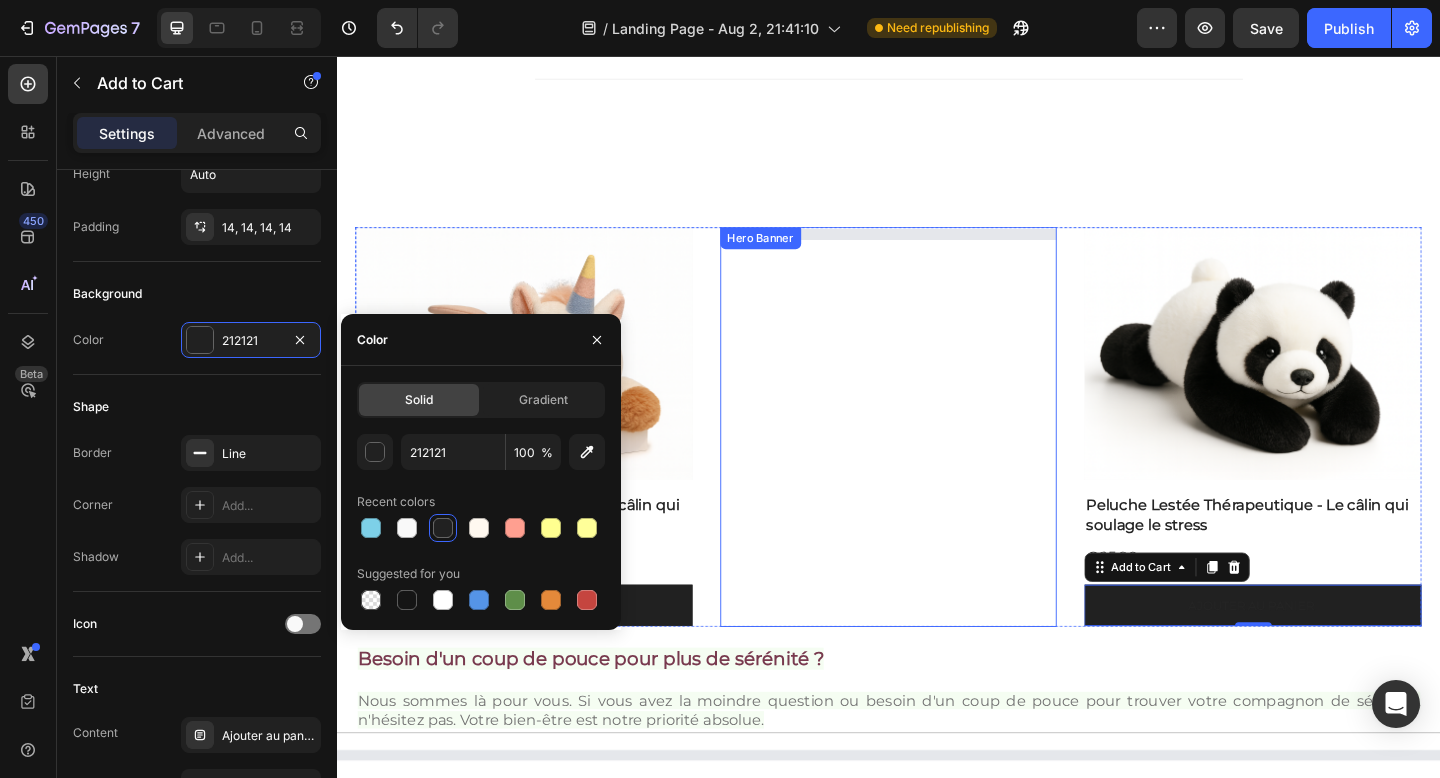 click at bounding box center [937, 459] 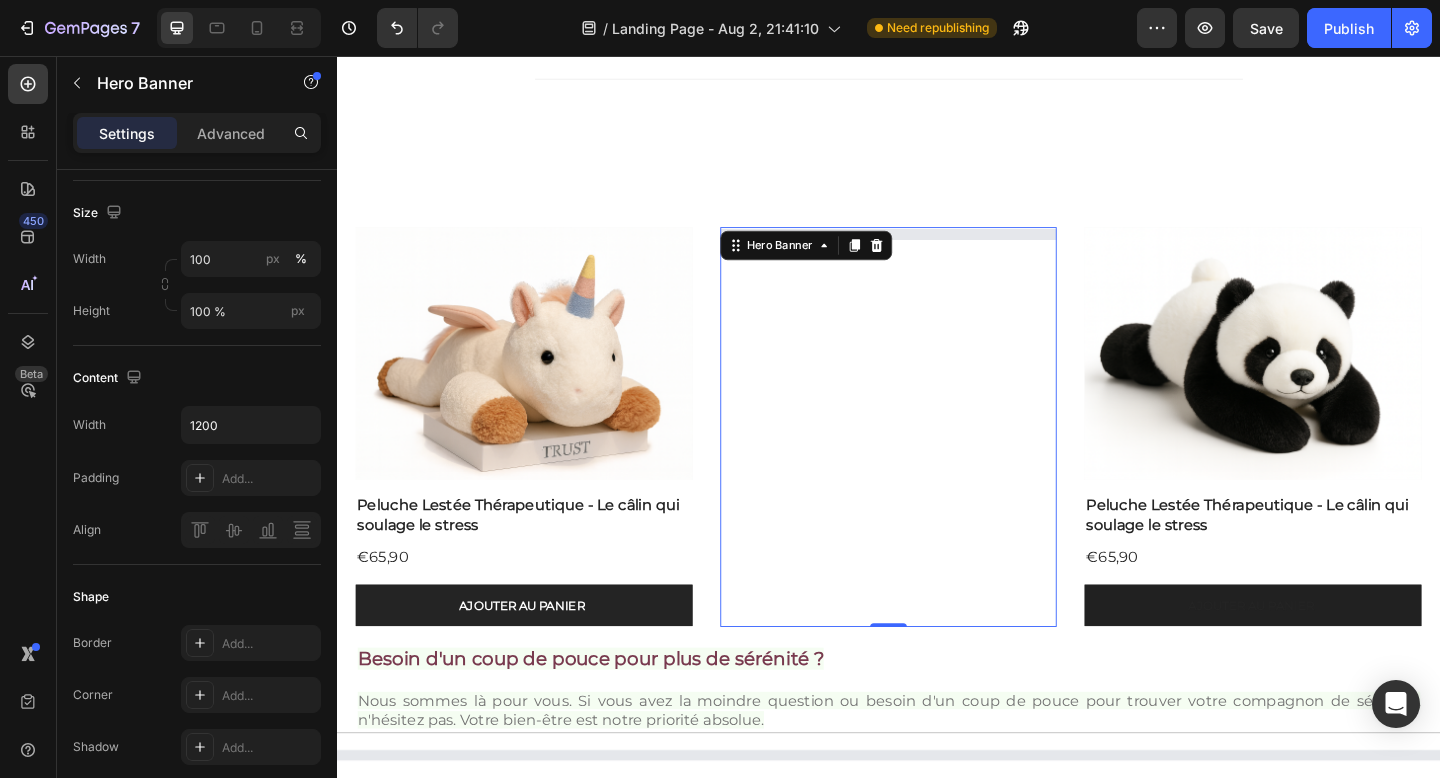 scroll, scrollTop: 0, scrollLeft: 0, axis: both 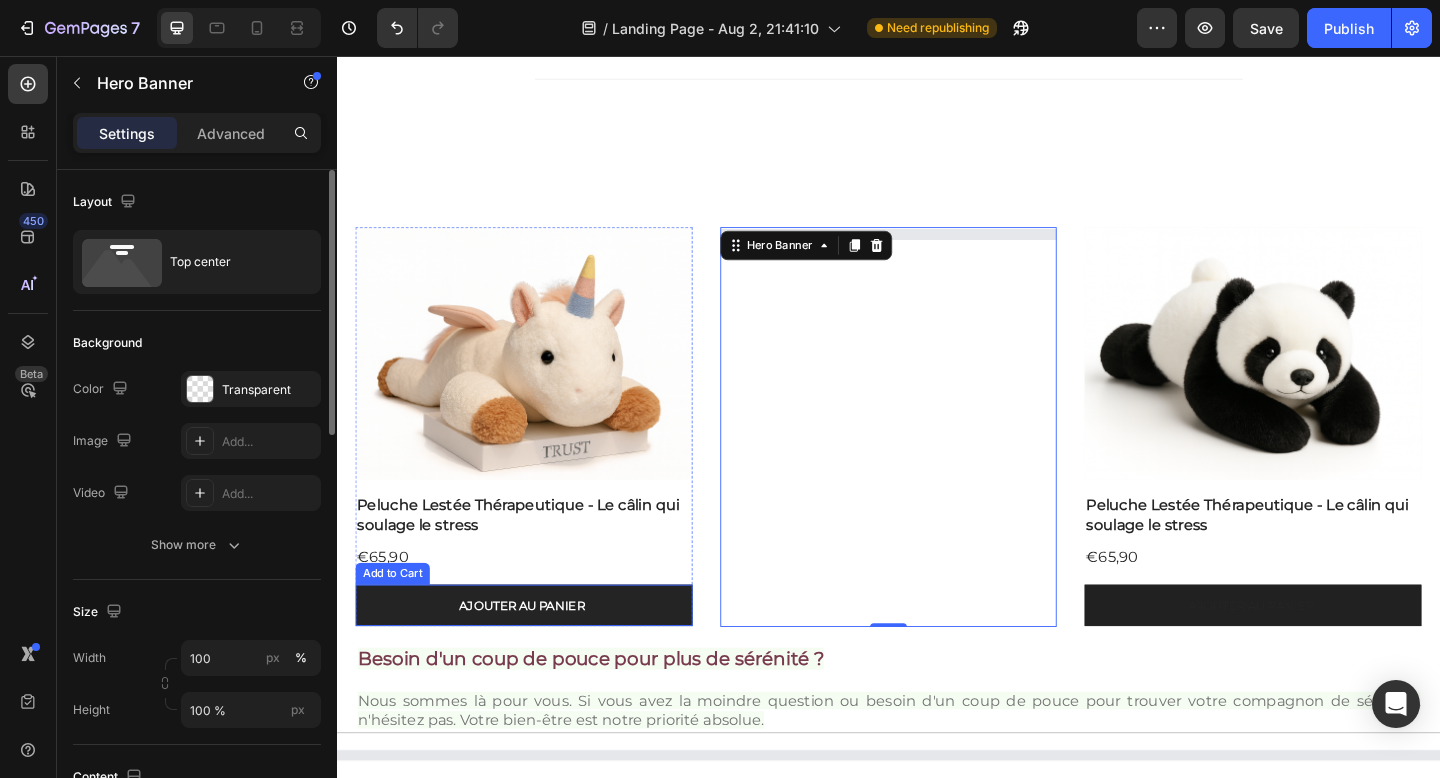 click on "Ajouter au panier" at bounding box center (540, 653) 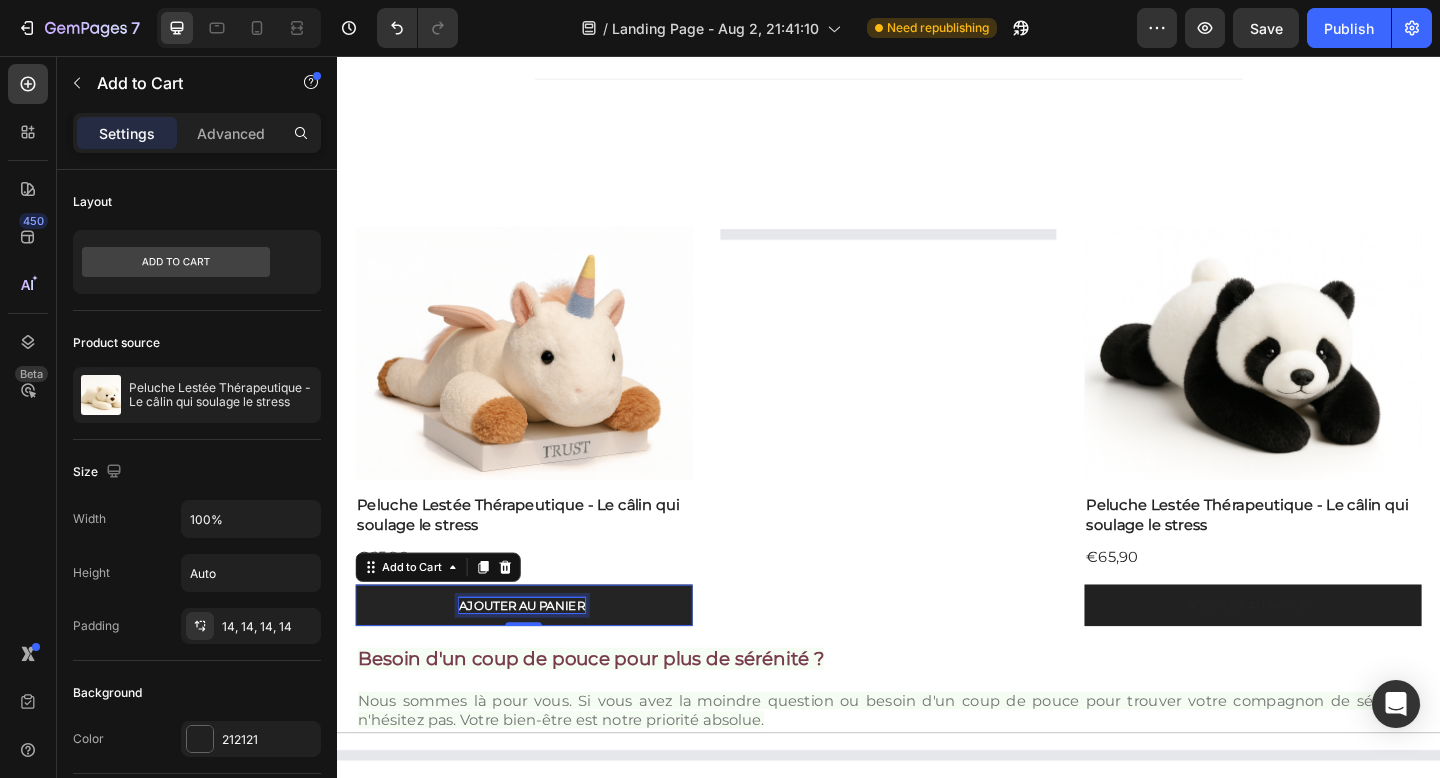 click on "Ajouter au panier" at bounding box center [538, 653] 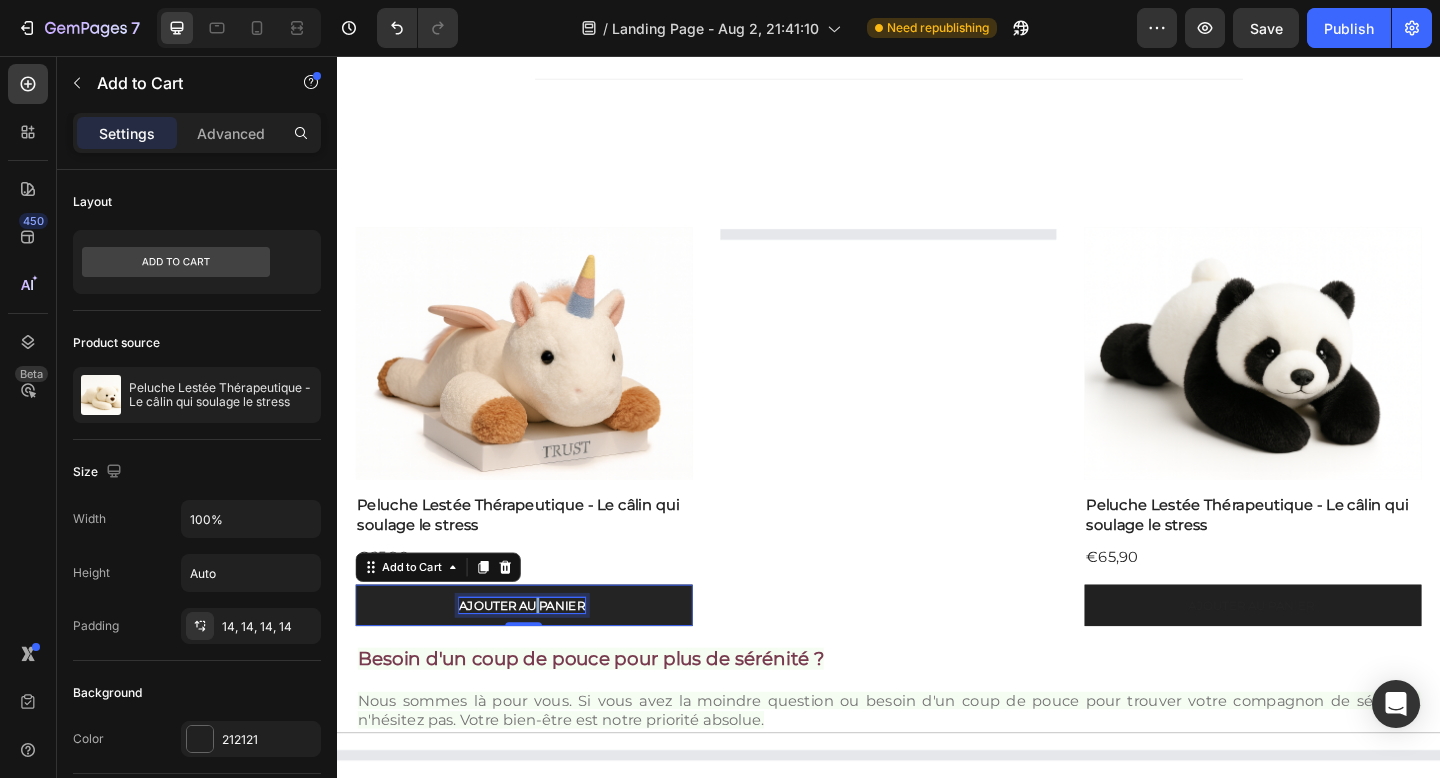 click on "Ajouter au panier" at bounding box center [538, 653] 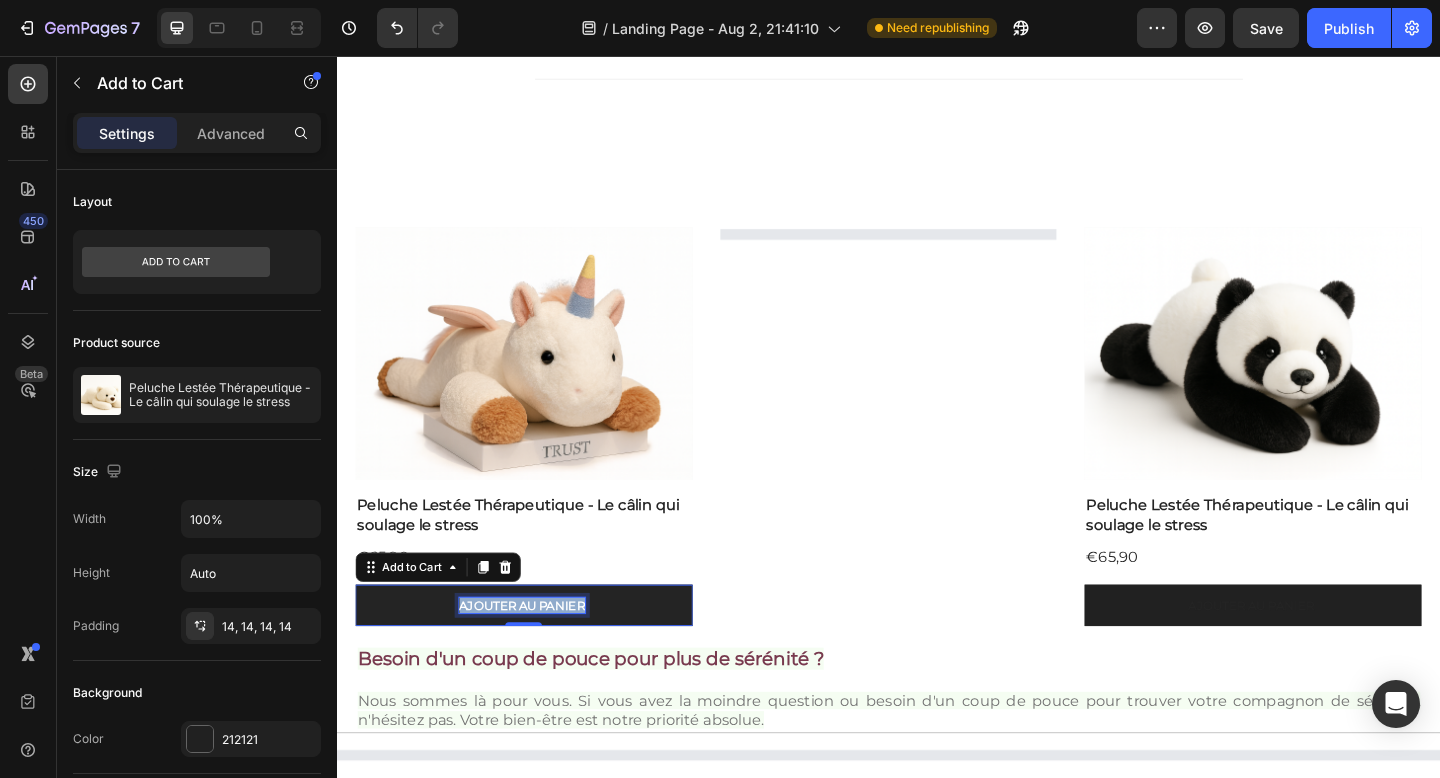 click on "Ajouter au panier" at bounding box center [538, 653] 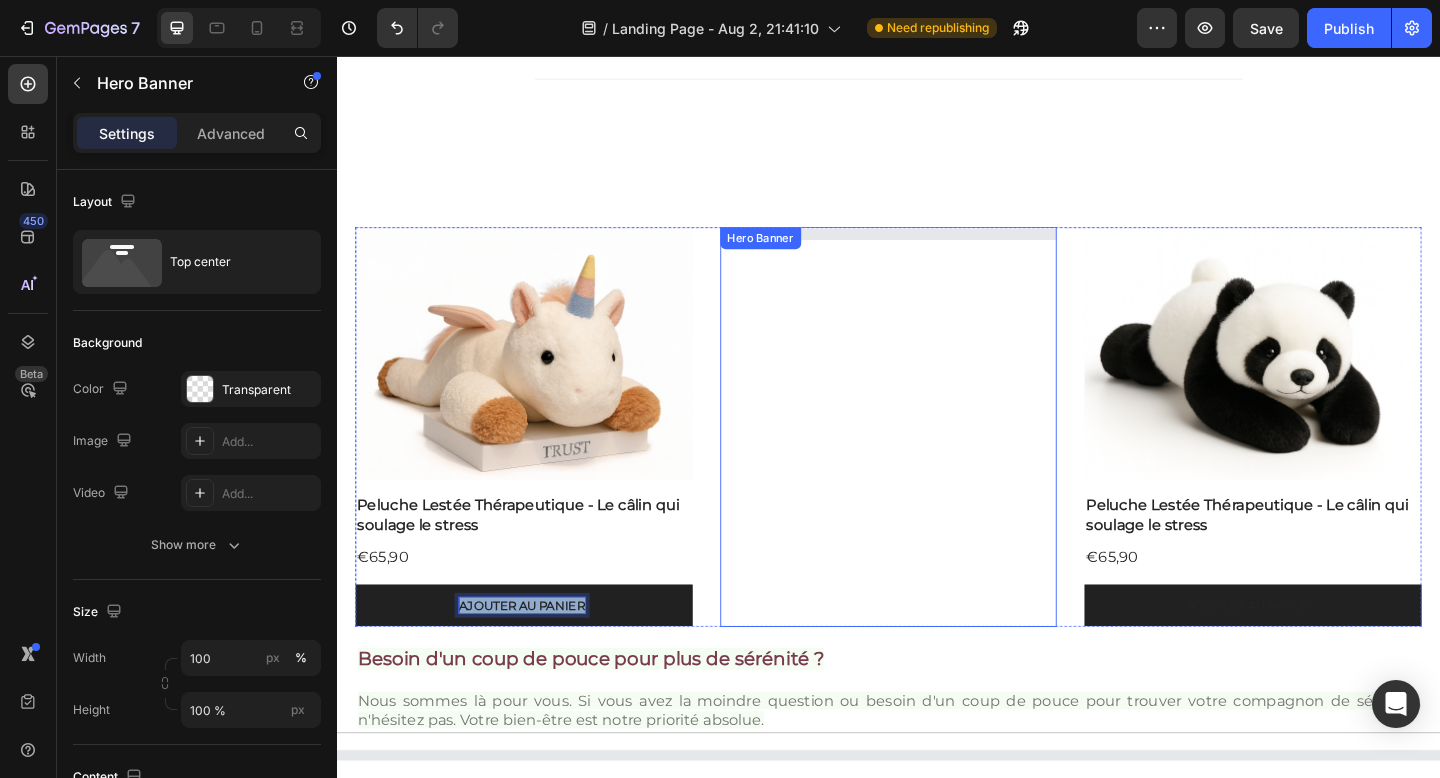 click at bounding box center (937, 459) 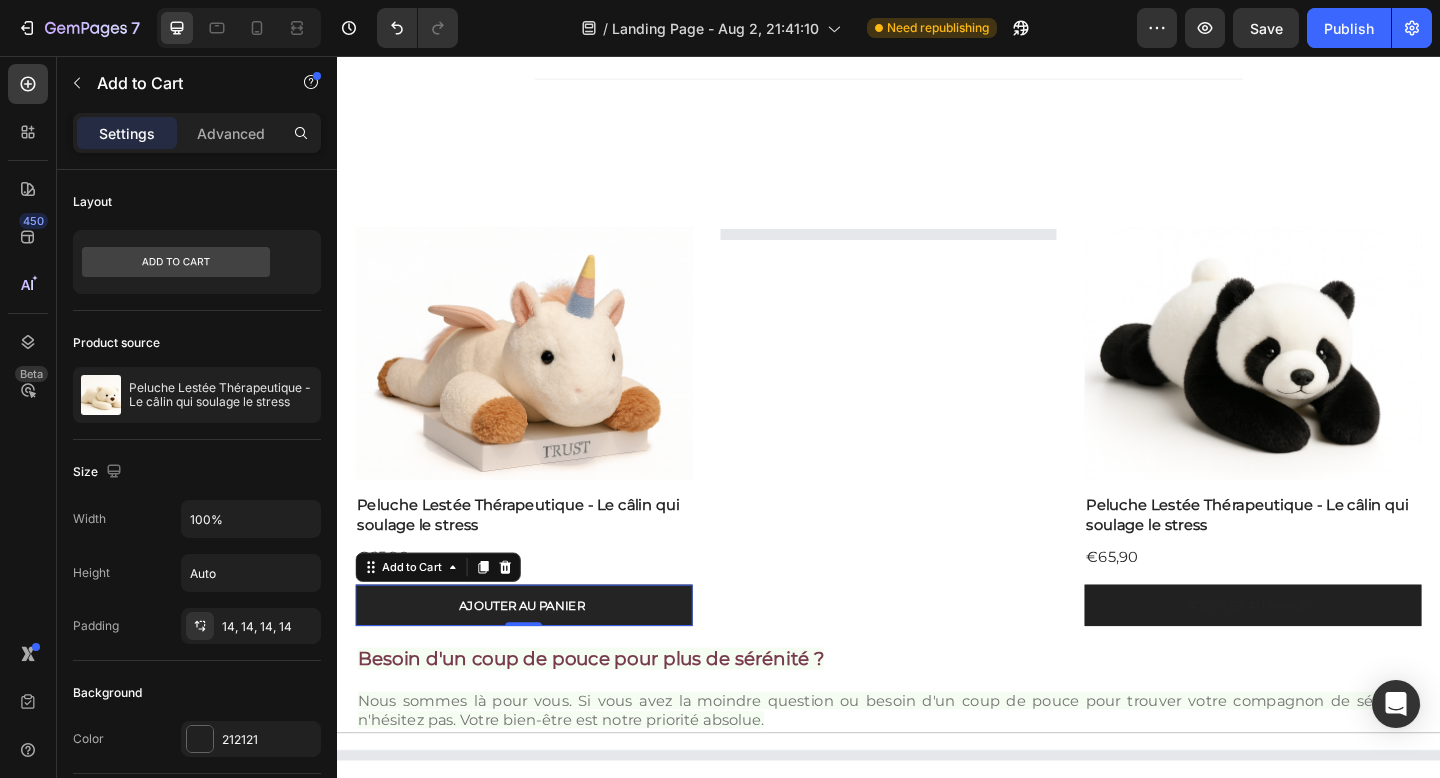 click on "Ajouter au panier" at bounding box center [540, 653] 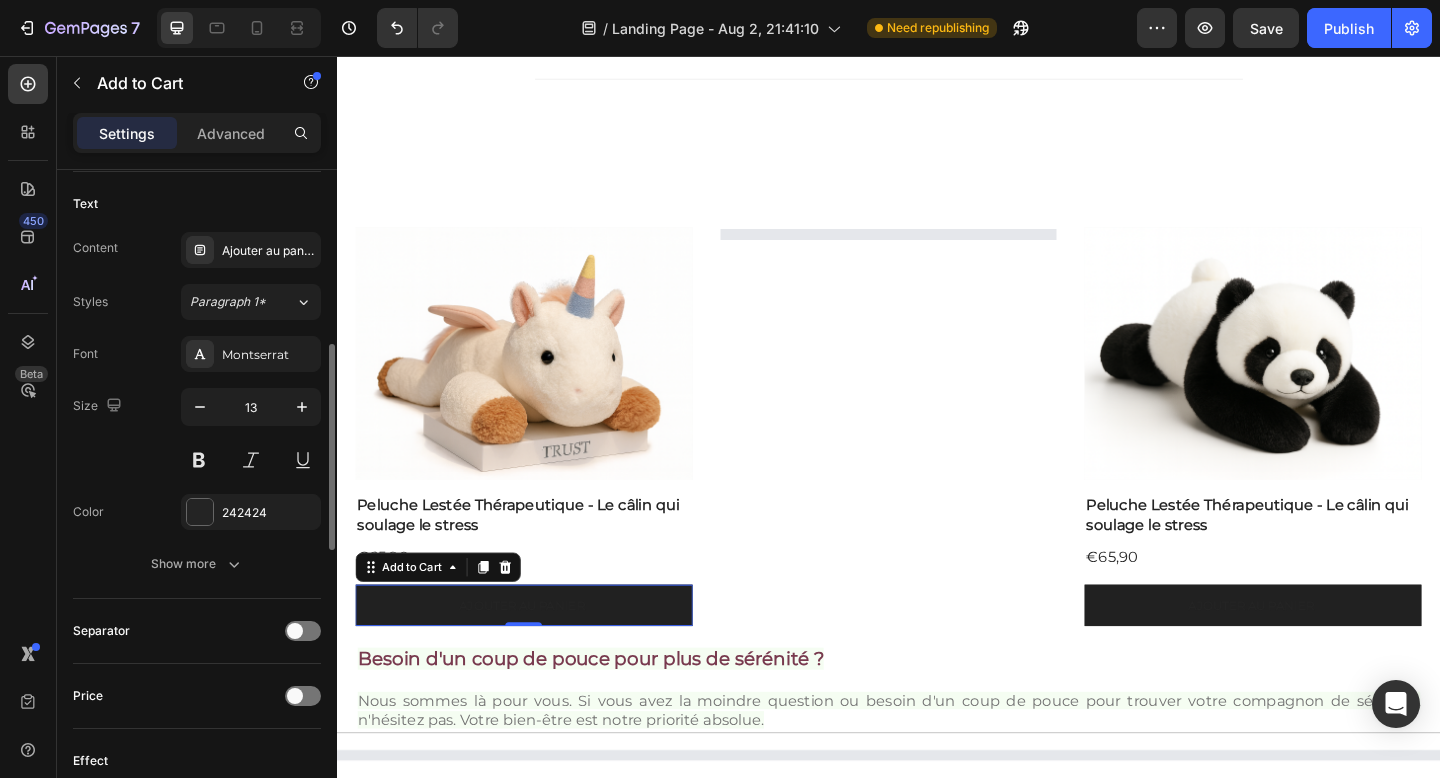 scroll, scrollTop: 893, scrollLeft: 0, axis: vertical 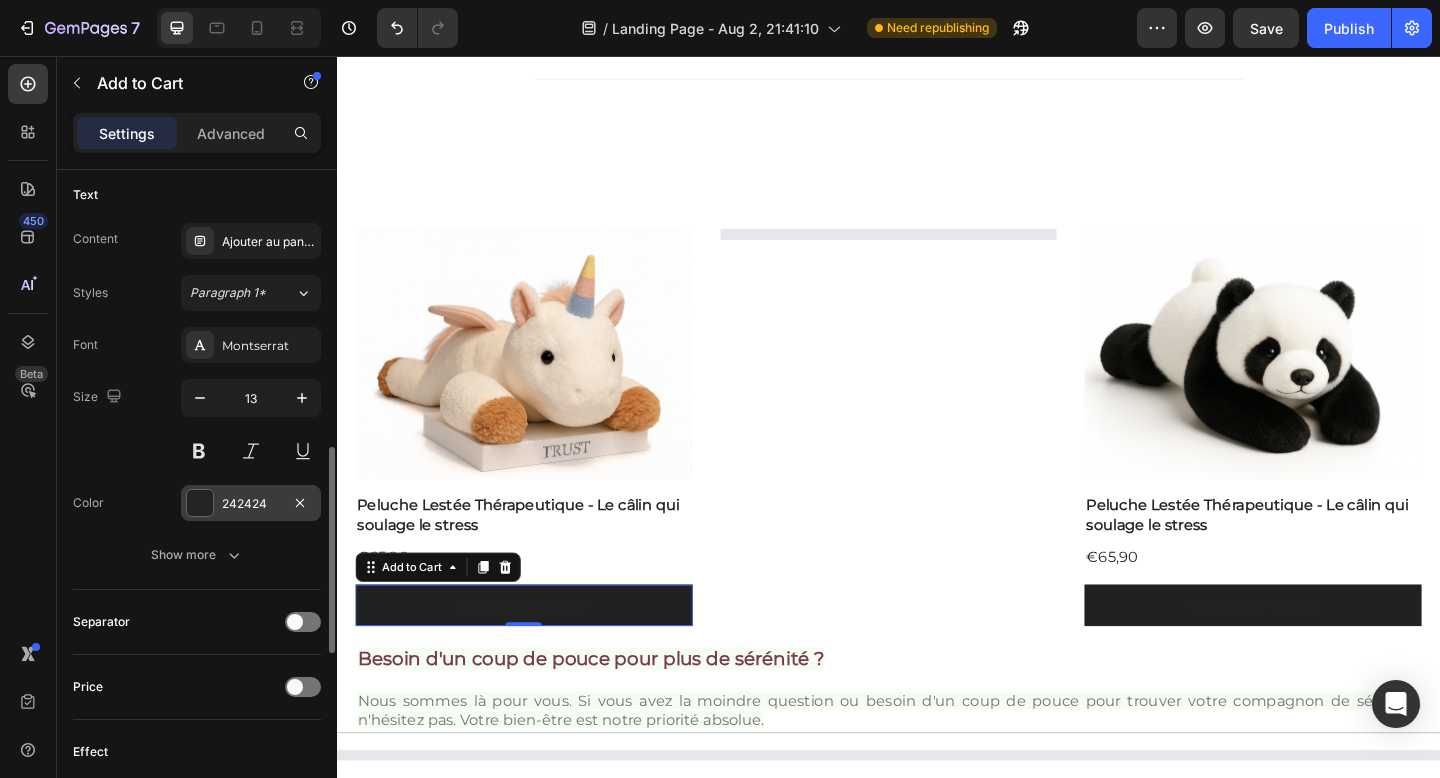 click on "242424" at bounding box center [251, 504] 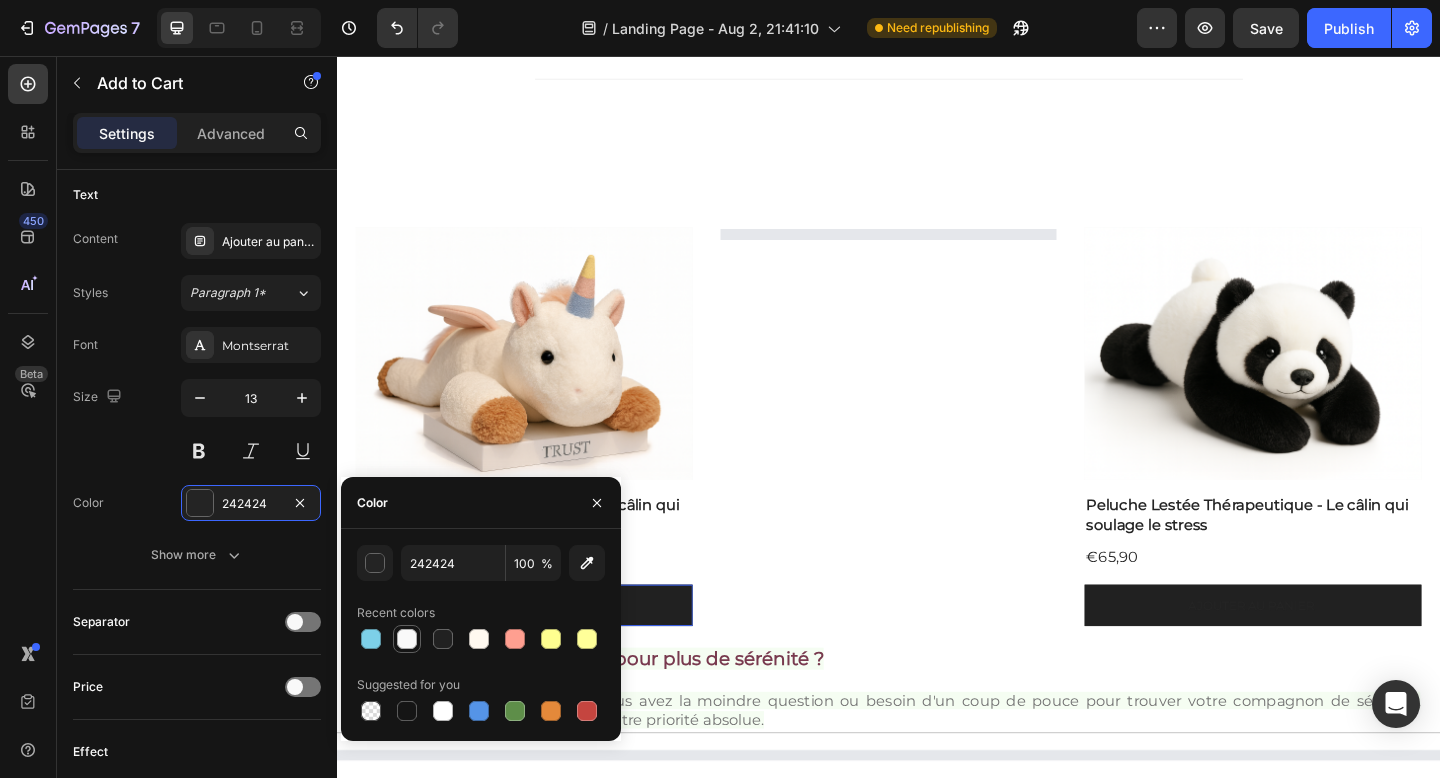 click at bounding box center [407, 639] 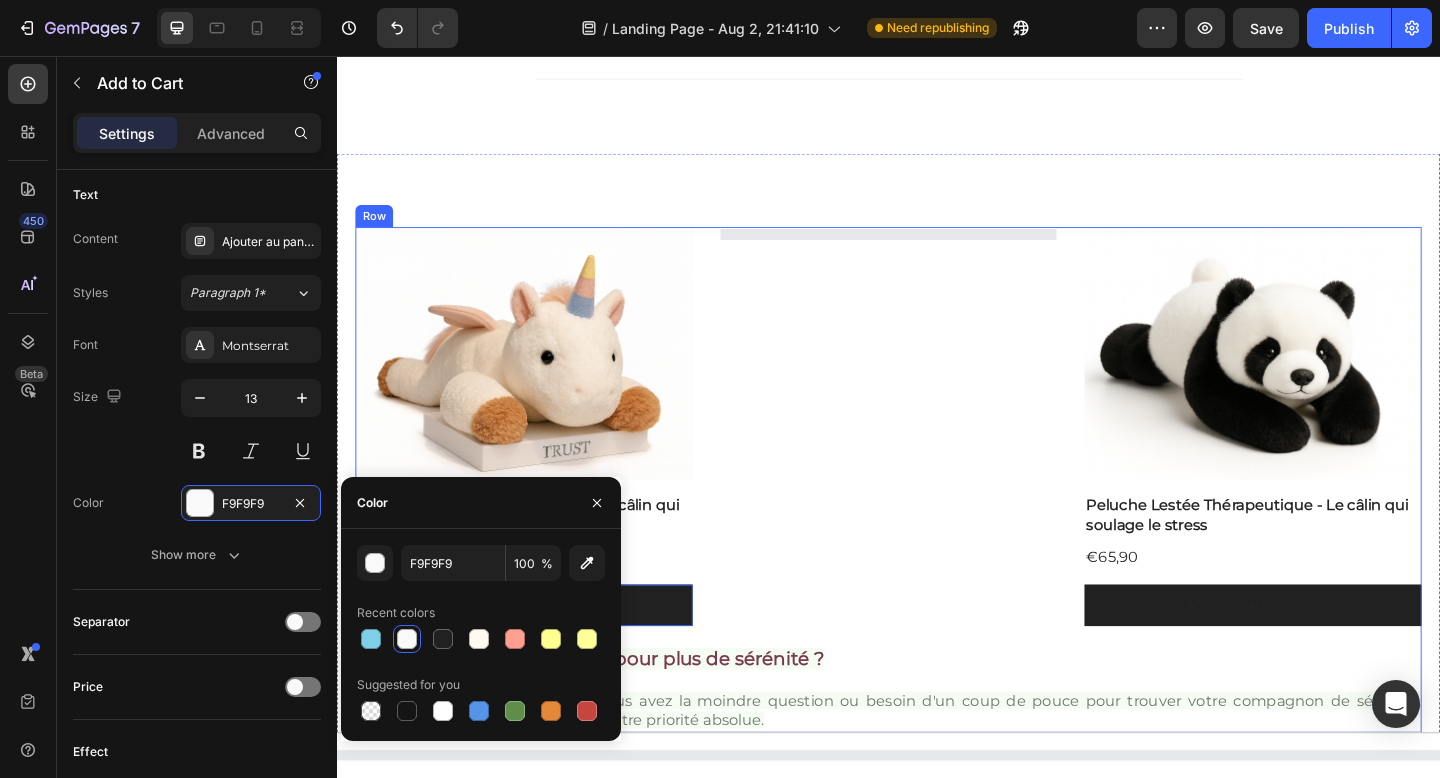click on "Image Row Peluche Lestée Thérapeutique - Le câlin qui soulage le stress Product Title €65,90 Product Price Product Price Ajouter au panier Add to Cart 0 Product Hero Banner Hero Banner Image Row Peluche Lestée Thérapeutique - Le câlin qui soulage le stress Product Title €65,90 Product Price Product Price Ajouter au panier Add to Cart Product Hero Banner Carousel" at bounding box center (937, 467) 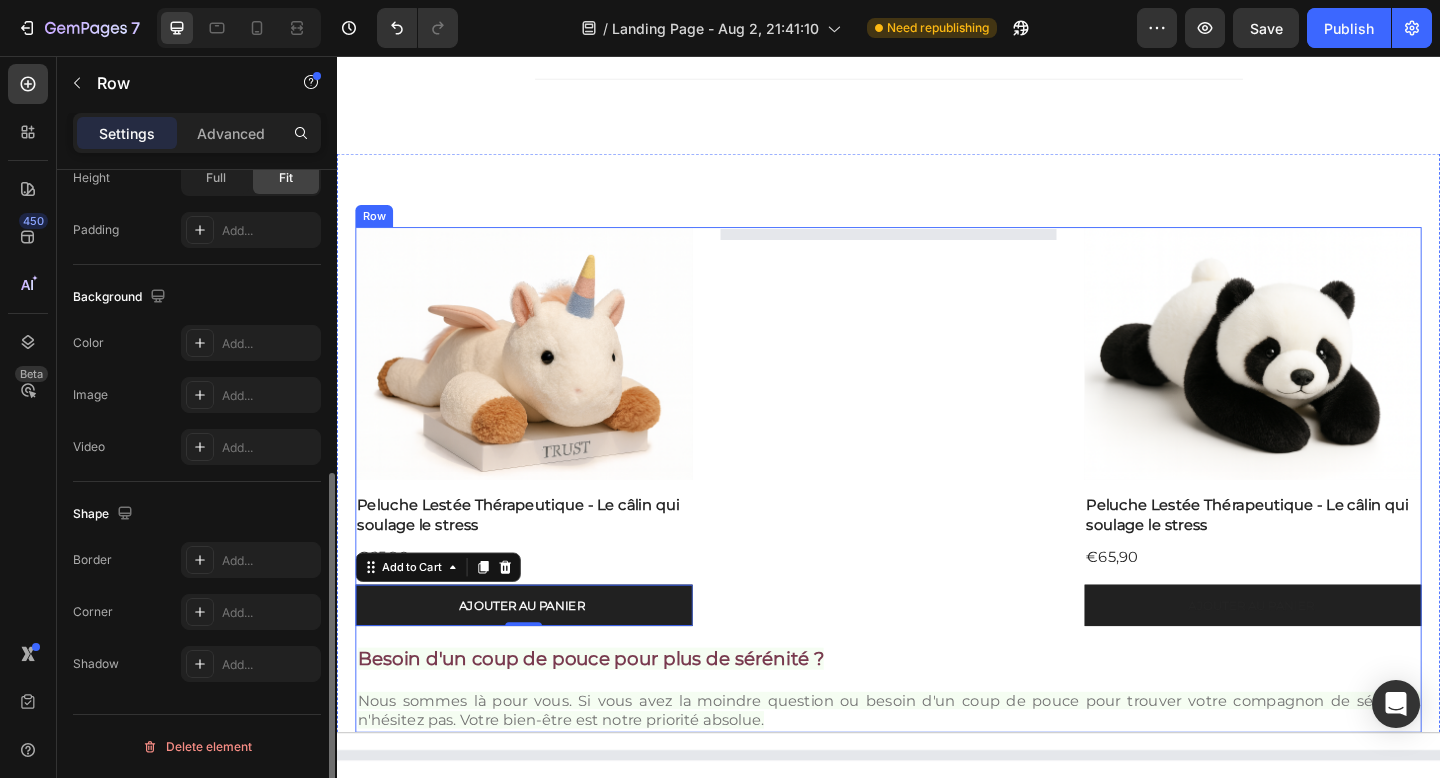 scroll, scrollTop: 0, scrollLeft: 0, axis: both 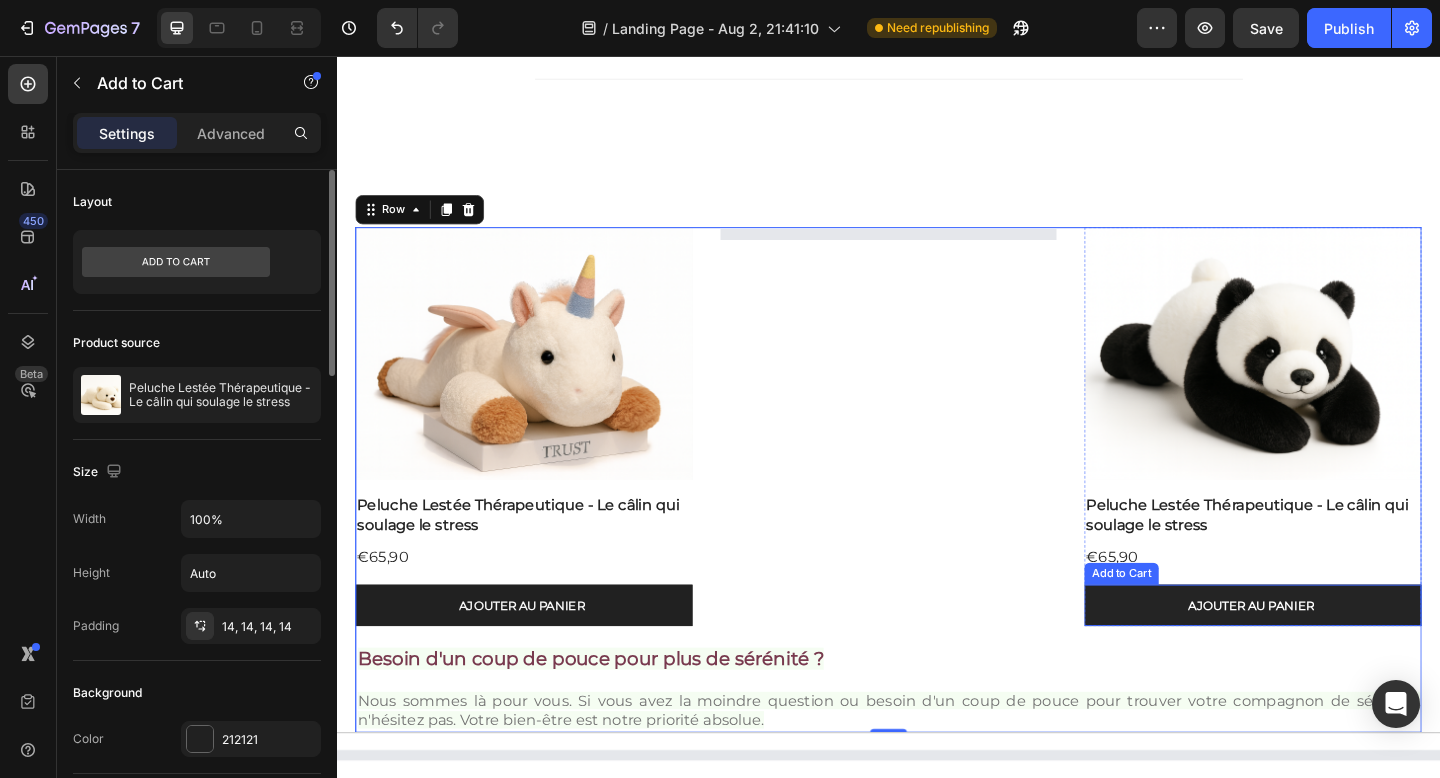 click on "Ajouter au panier" at bounding box center (1333, 653) 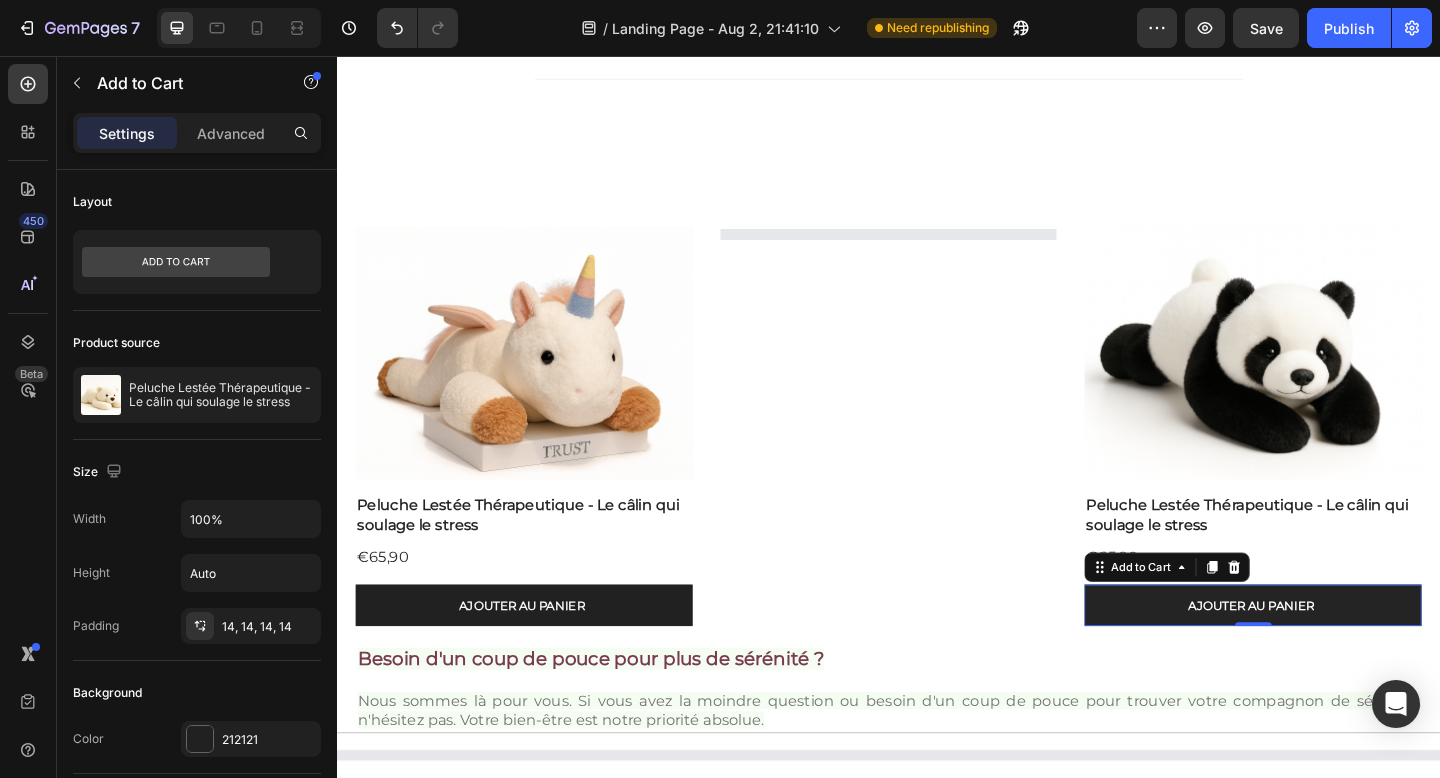 click on "Ajouter au panier" at bounding box center [1333, 653] 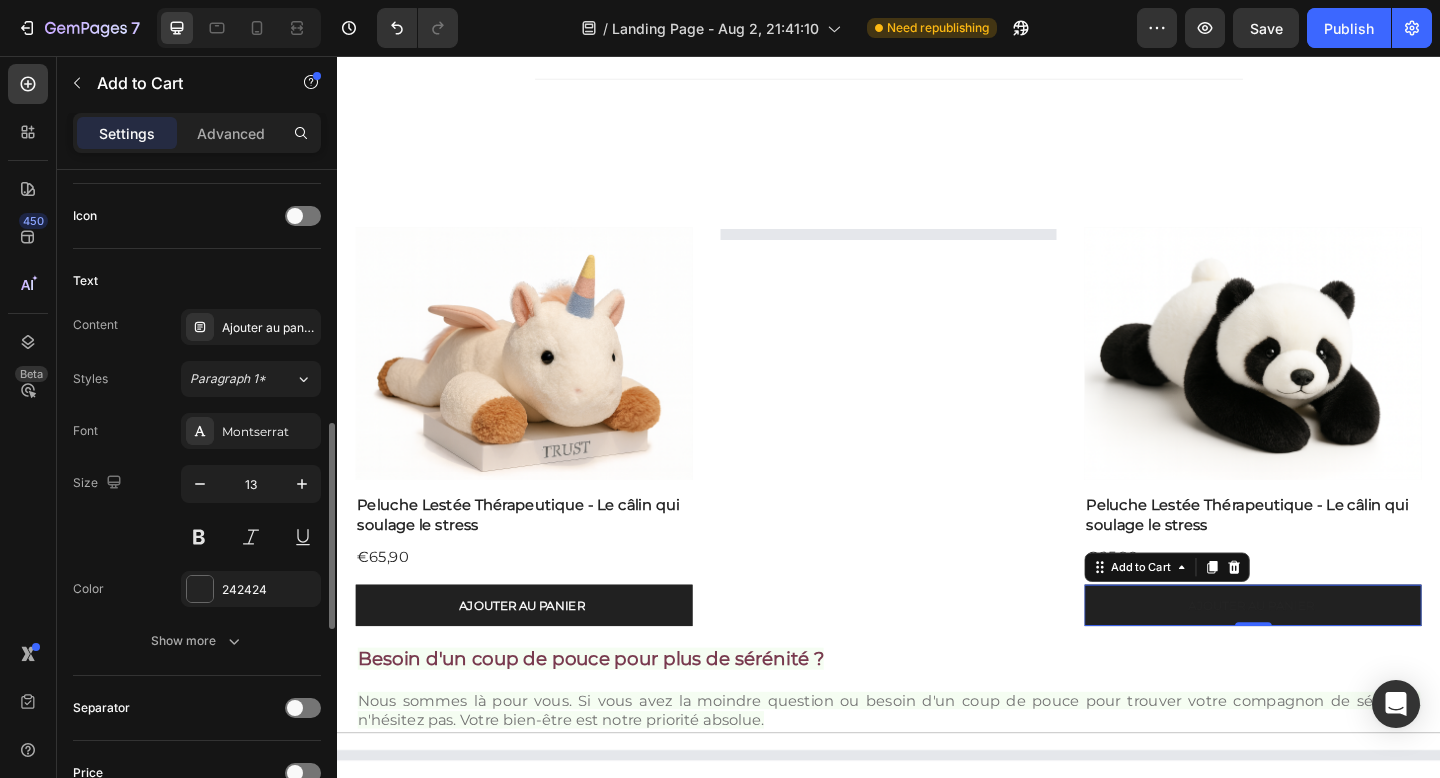 scroll, scrollTop: 809, scrollLeft: 0, axis: vertical 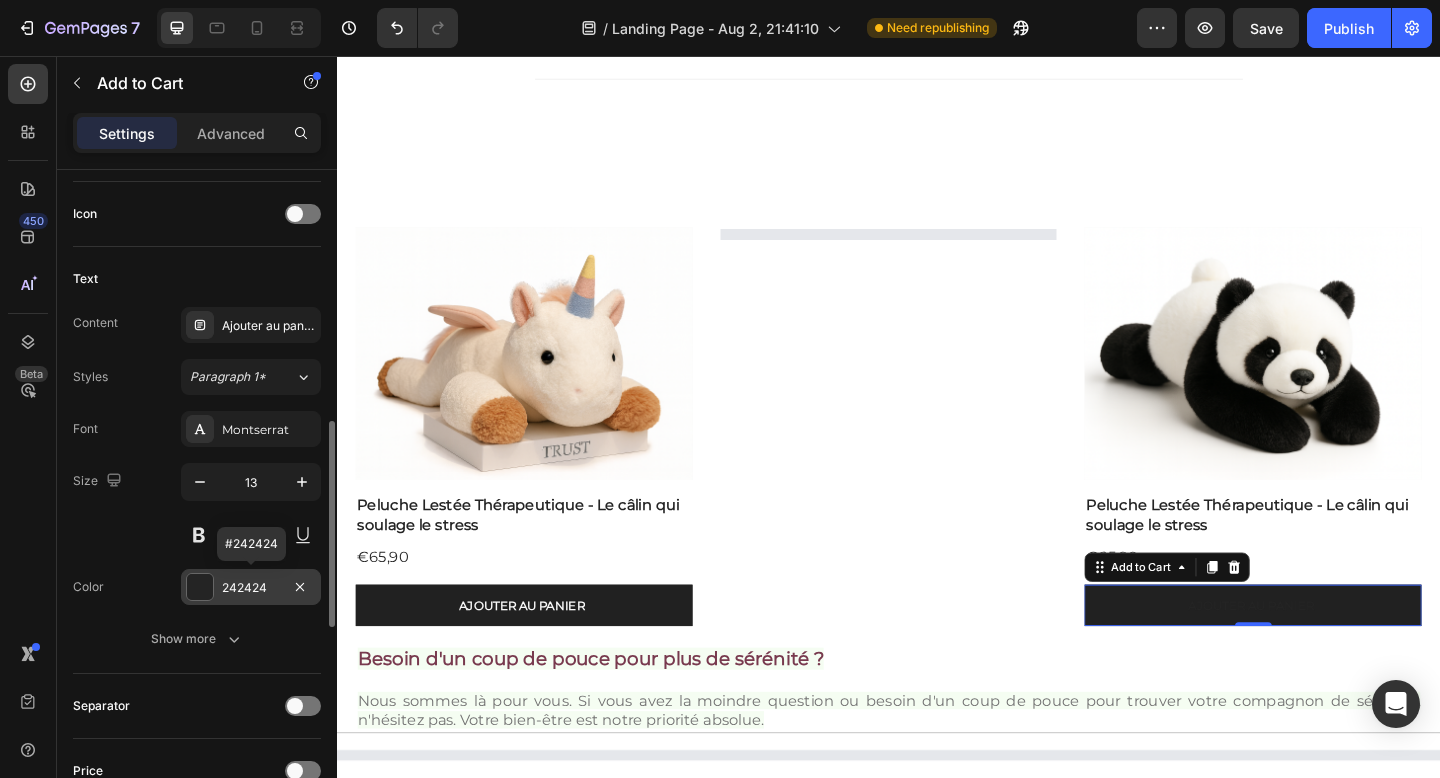 click on "242424" at bounding box center (251, 588) 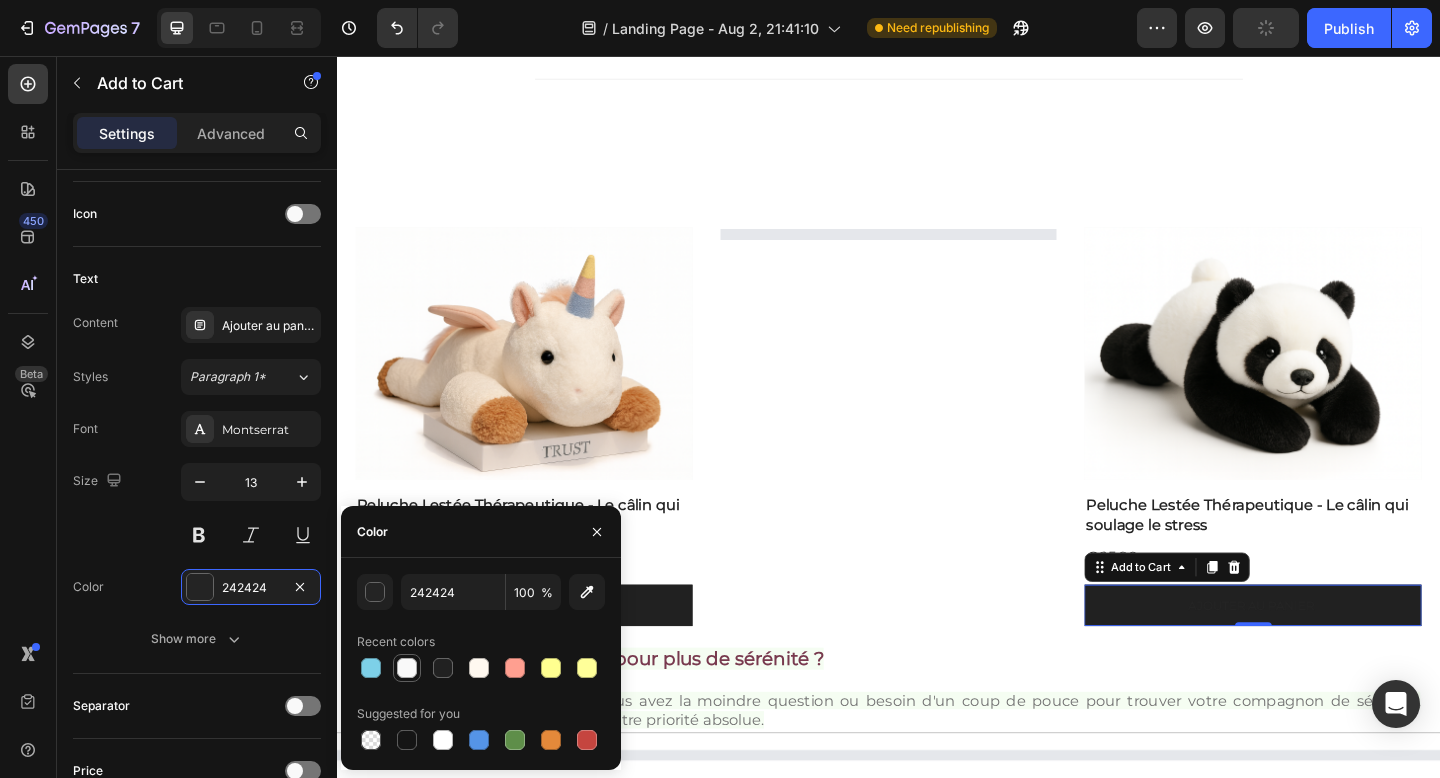 click at bounding box center (407, 668) 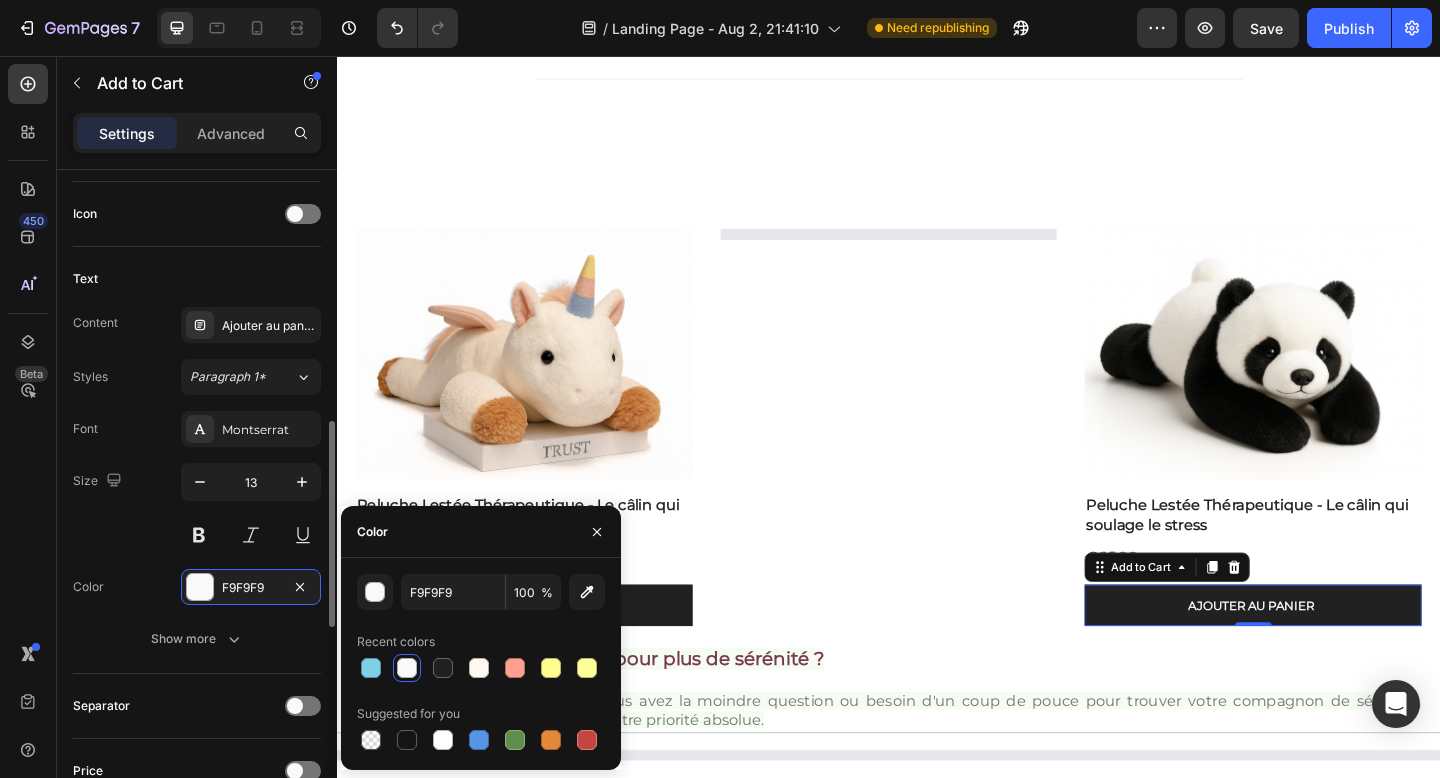 click on "Color F9F9F9" at bounding box center (197, 587) 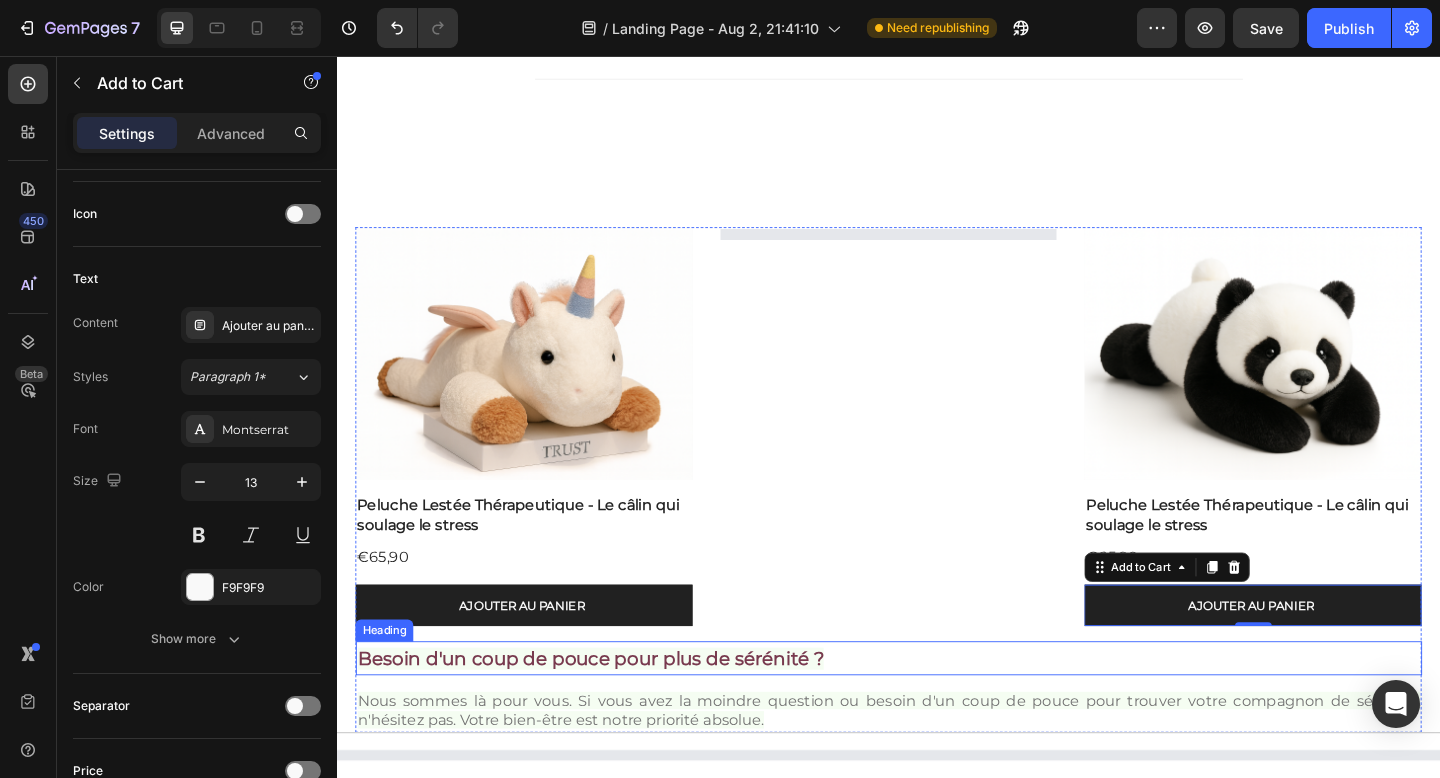 click on "Besoin d'un coup de pouce pour plus de sérénité ?" at bounding box center (937, 711) 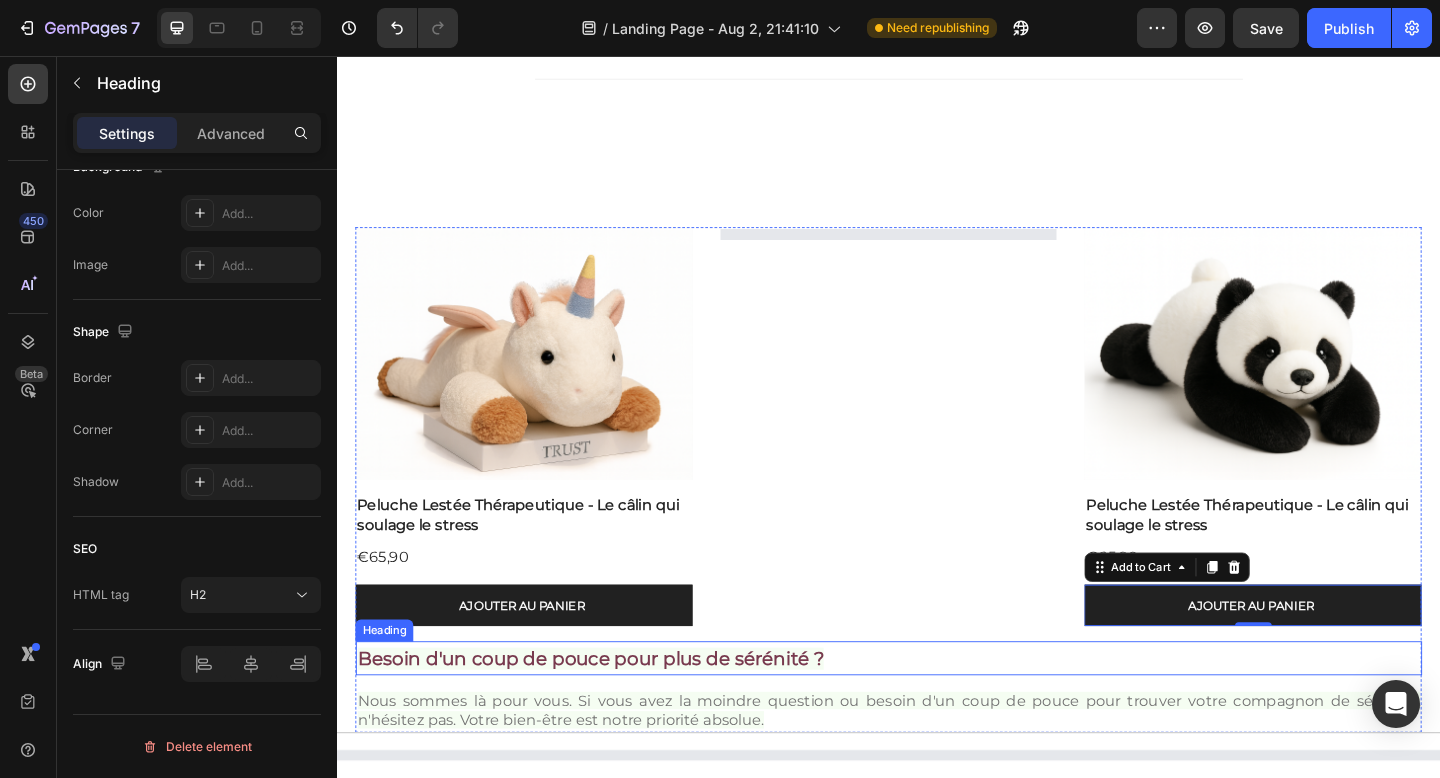 scroll, scrollTop: 0, scrollLeft: 0, axis: both 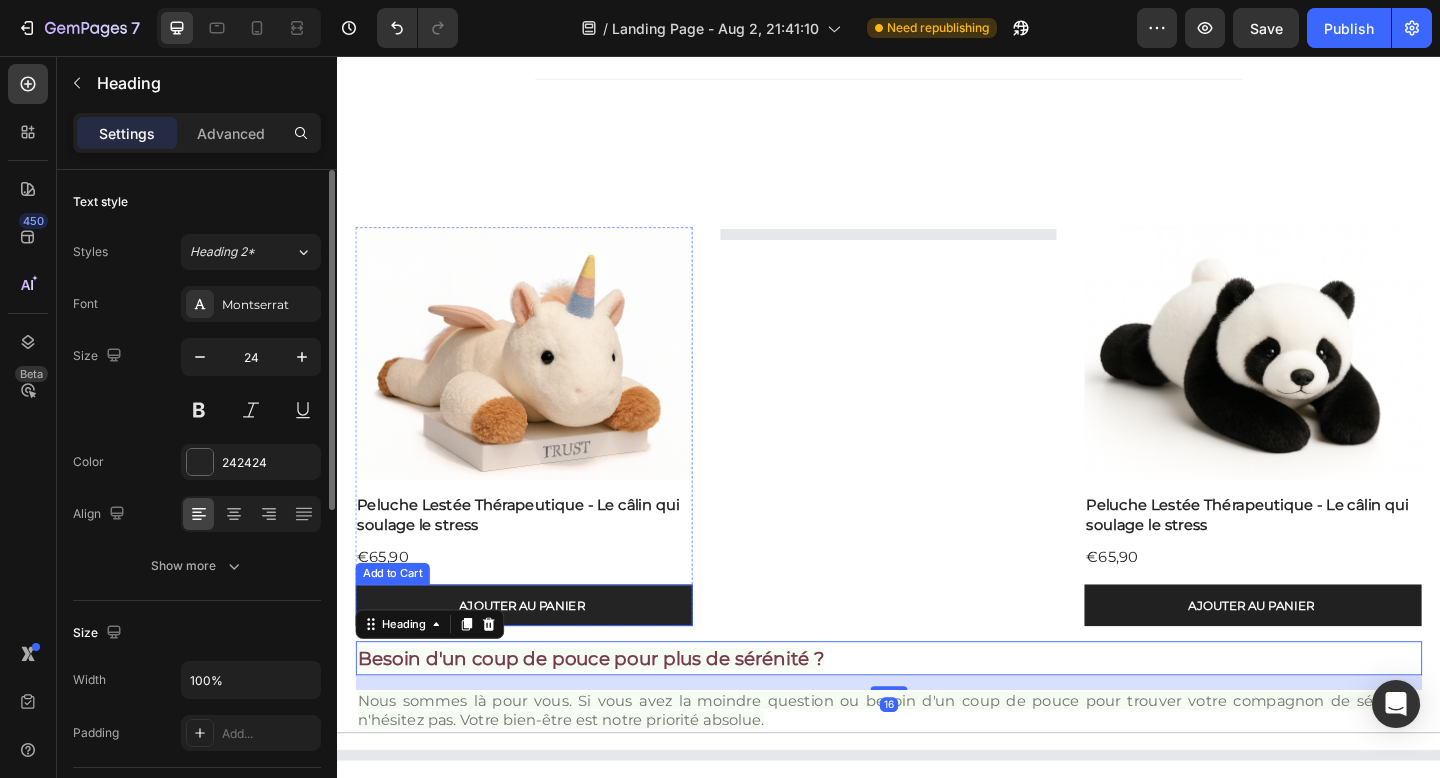 click on "Ajouter au panier" at bounding box center (540, 653) 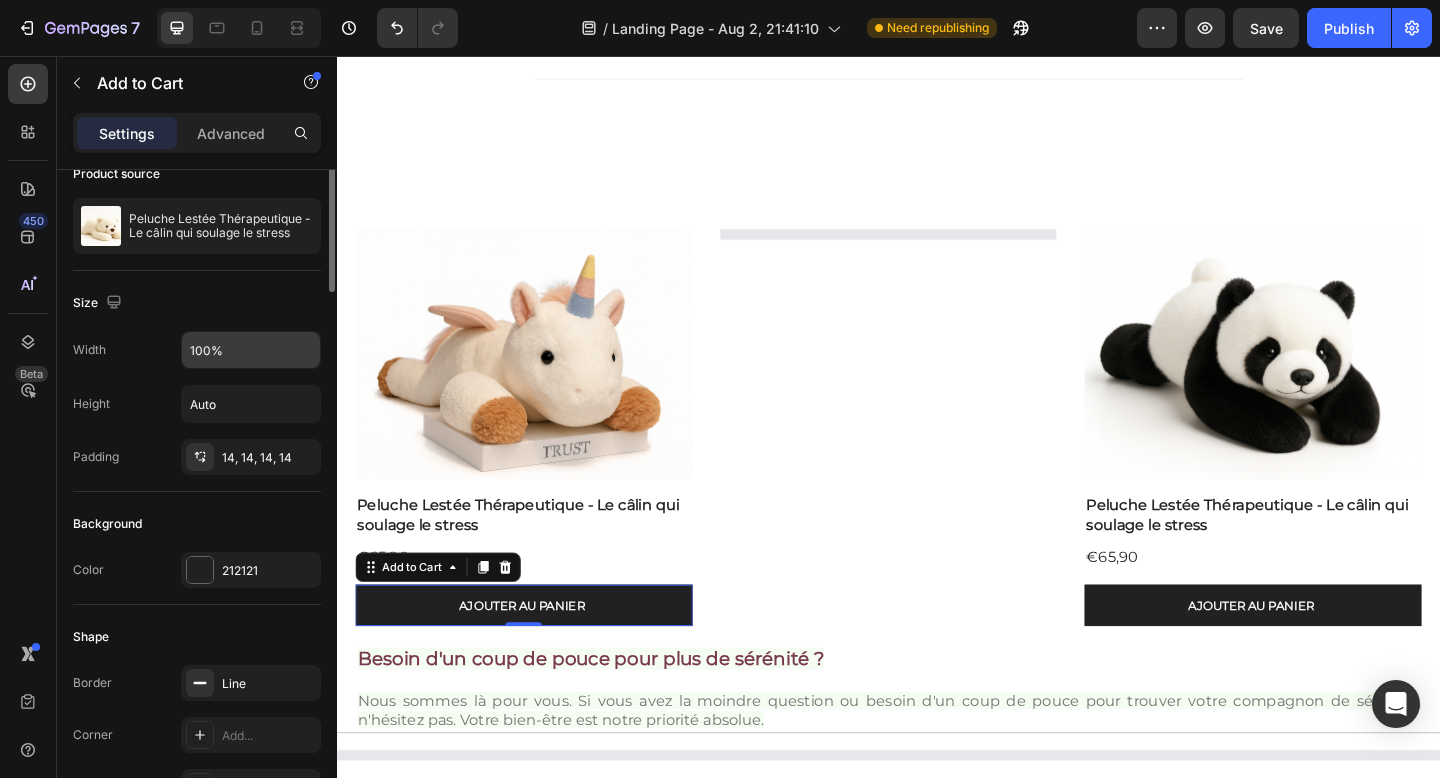 scroll, scrollTop: 173, scrollLeft: 0, axis: vertical 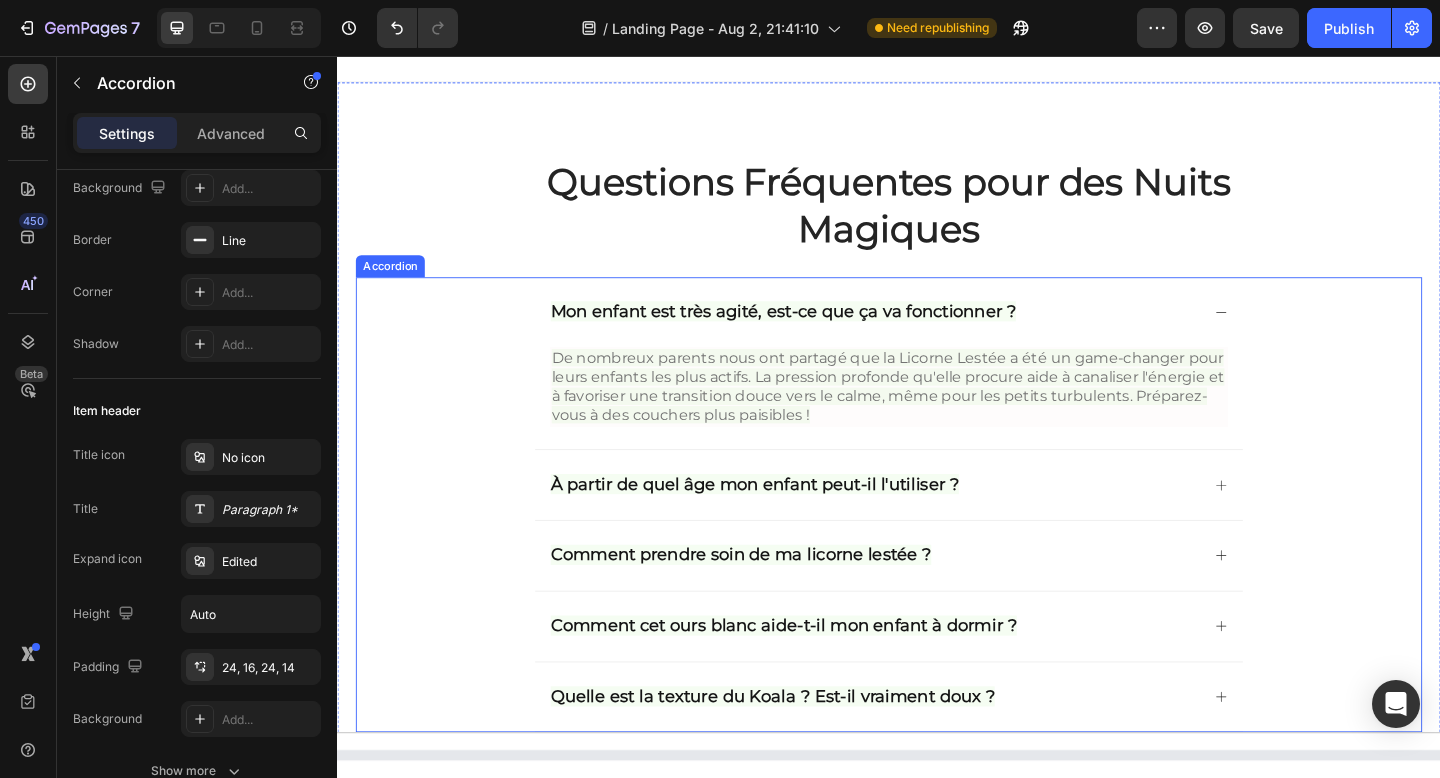click 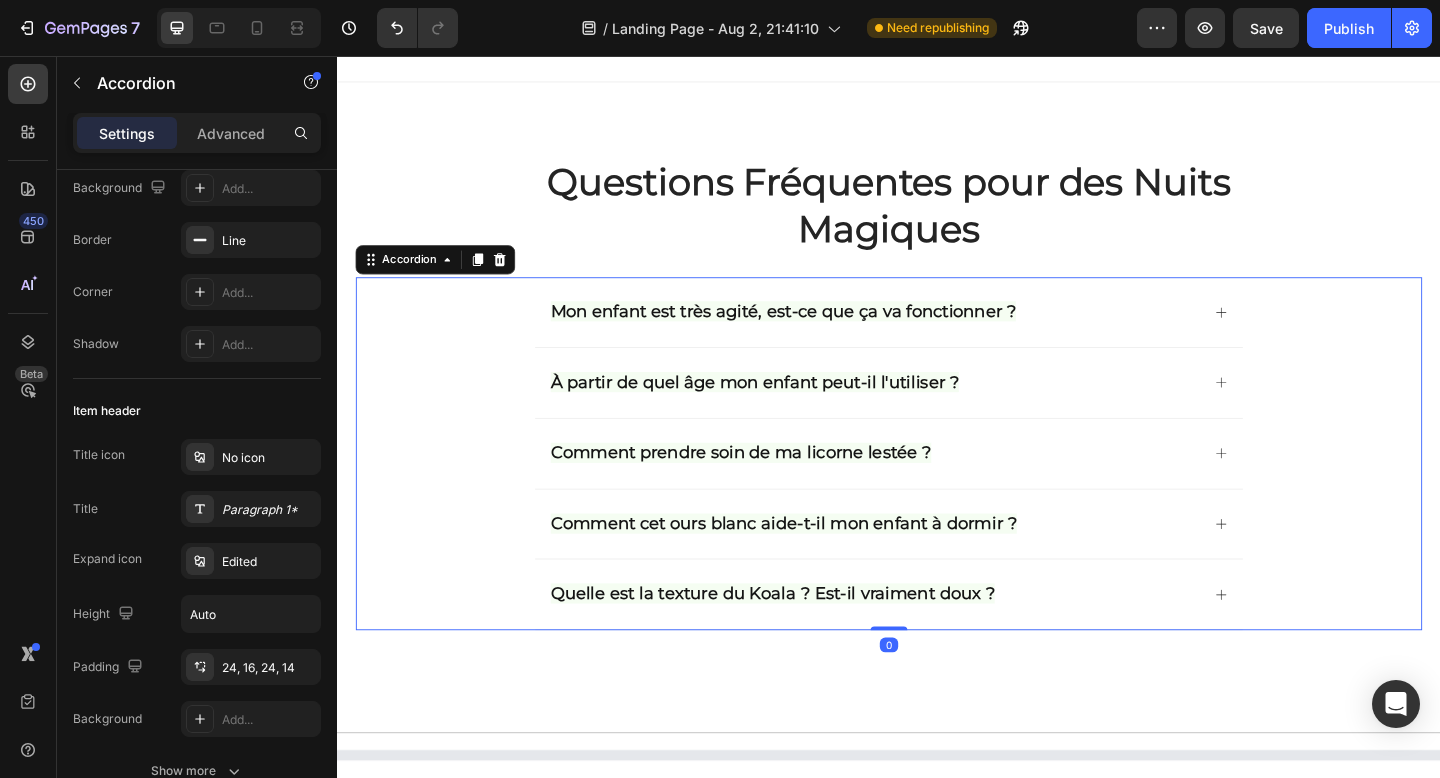 scroll, scrollTop: 0, scrollLeft: 0, axis: both 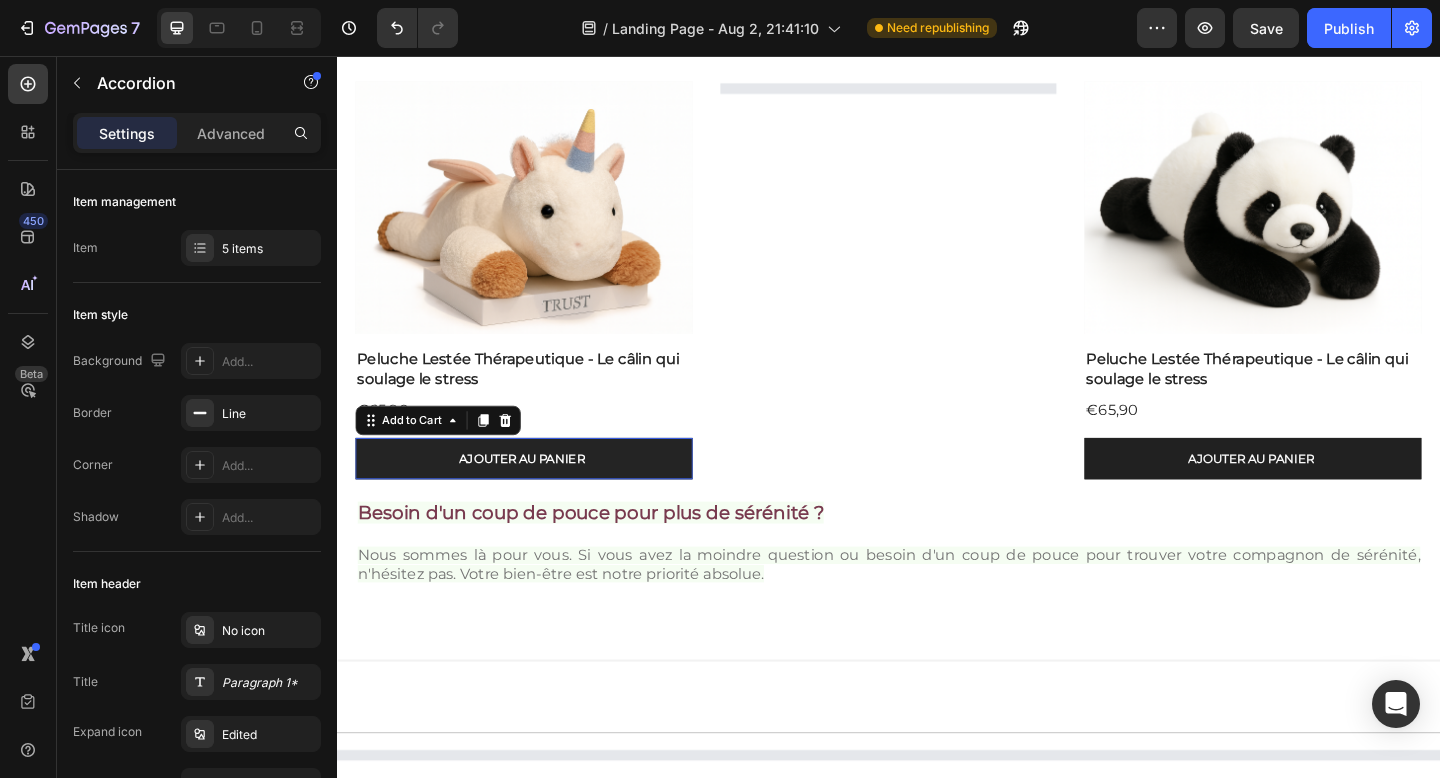 click on "Ajouter au panier" at bounding box center (540, 494) 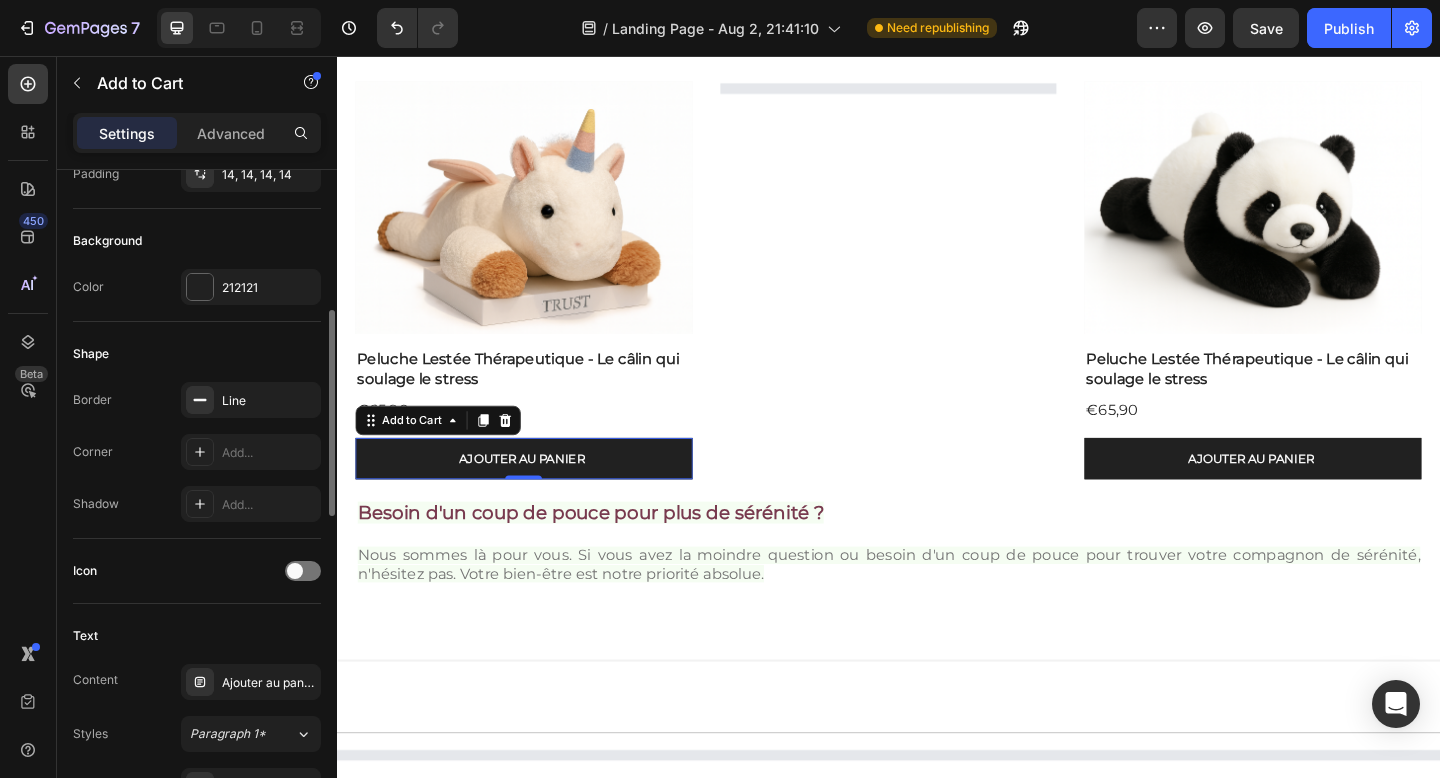 scroll, scrollTop: 456, scrollLeft: 0, axis: vertical 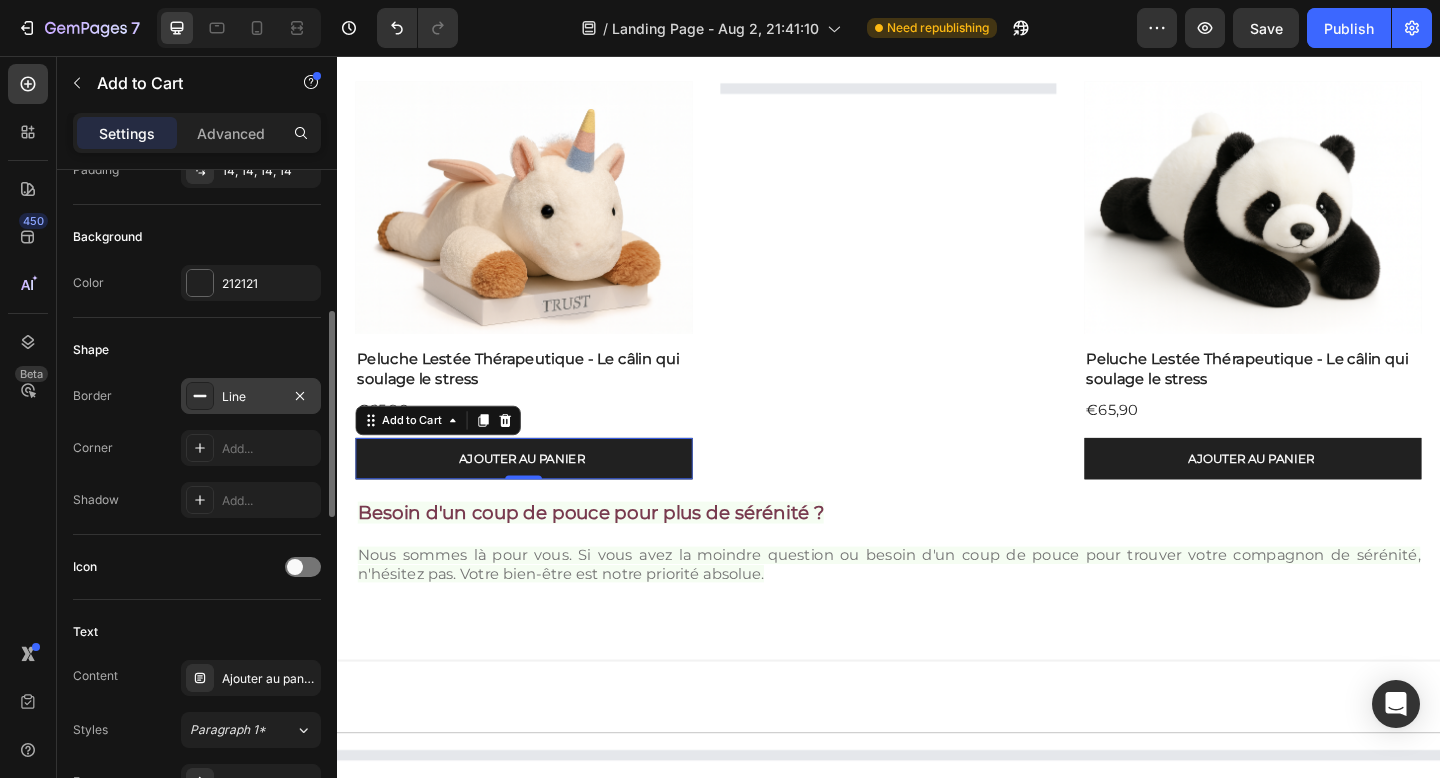 click on "Line" at bounding box center (251, 397) 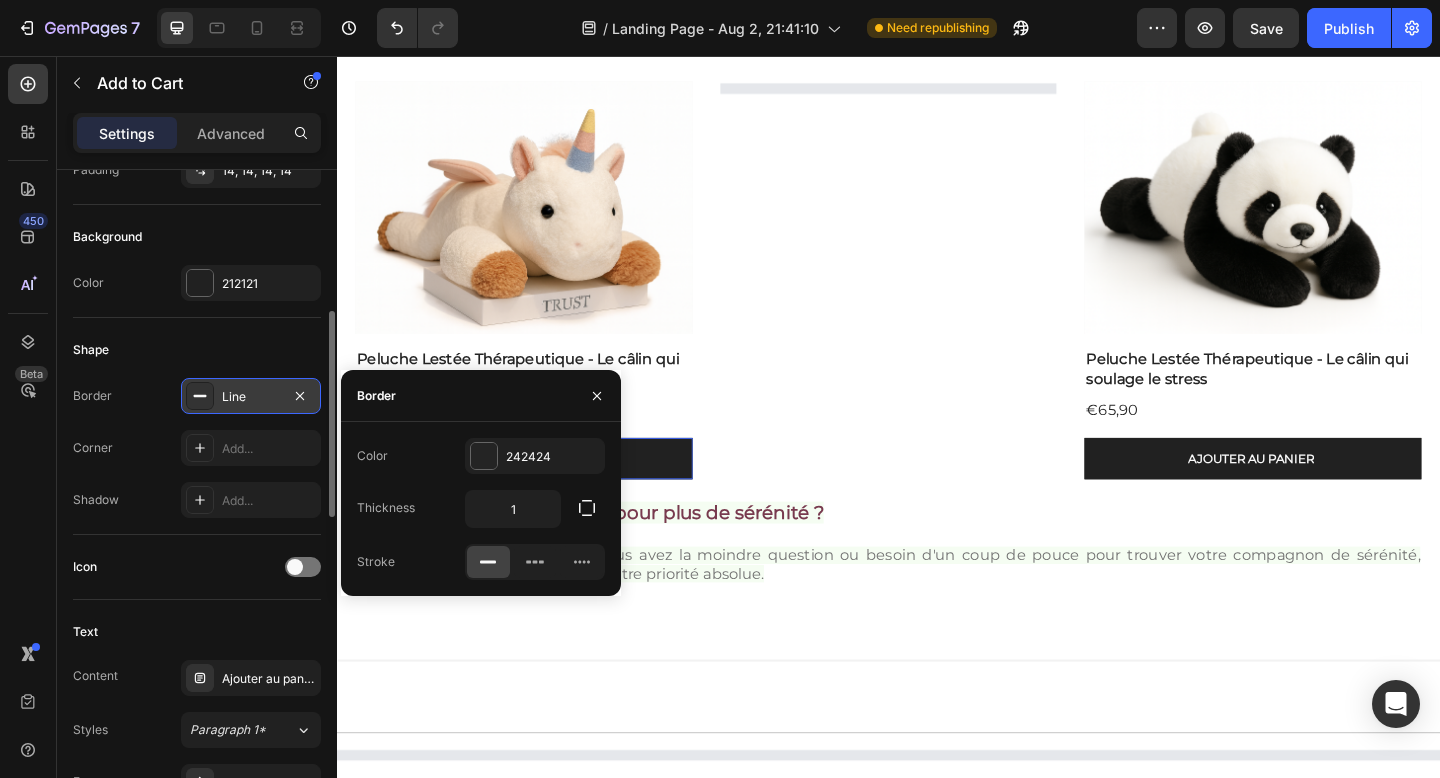 click on "Line" at bounding box center [251, 397] 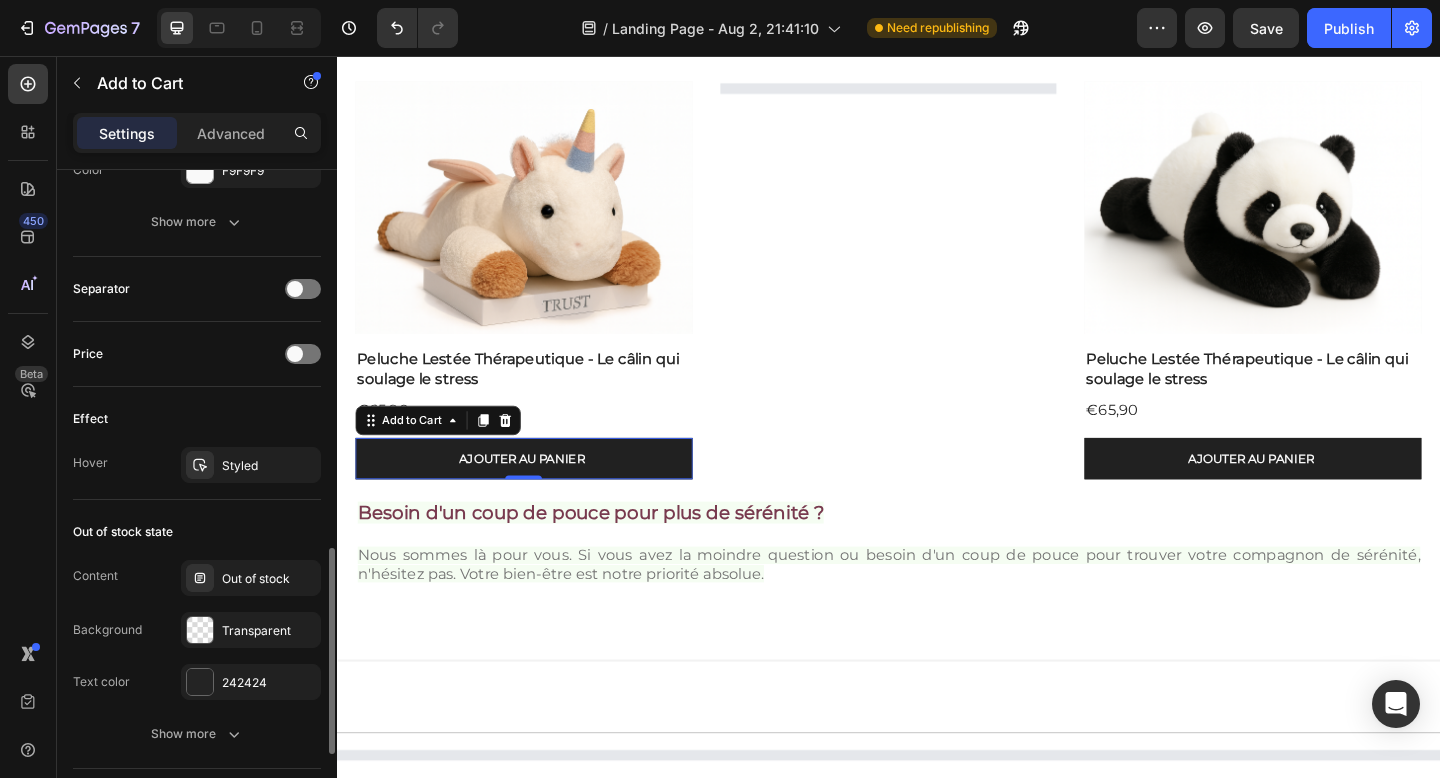scroll, scrollTop: 1203, scrollLeft: 0, axis: vertical 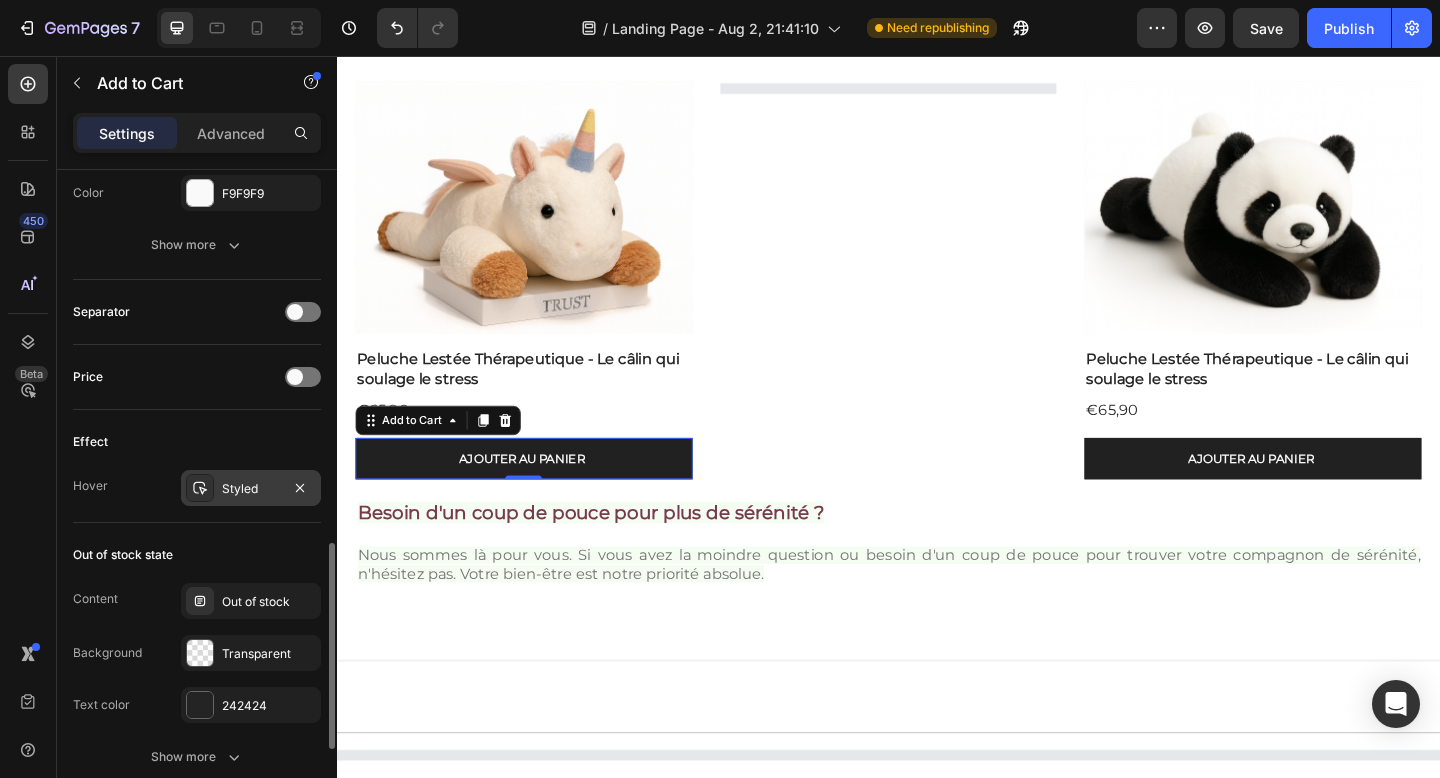 click on "Styled" at bounding box center [251, 489] 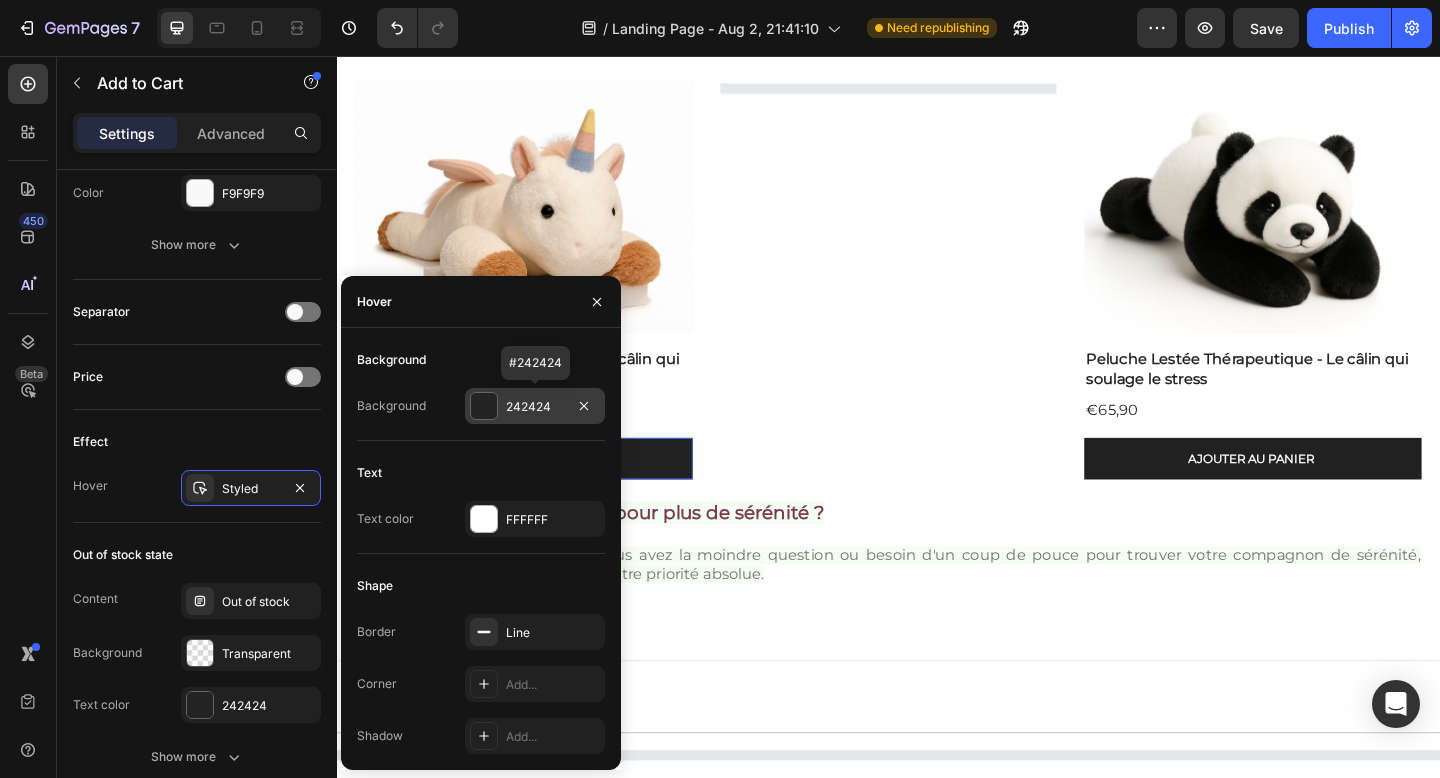 click on "242424" at bounding box center [535, 407] 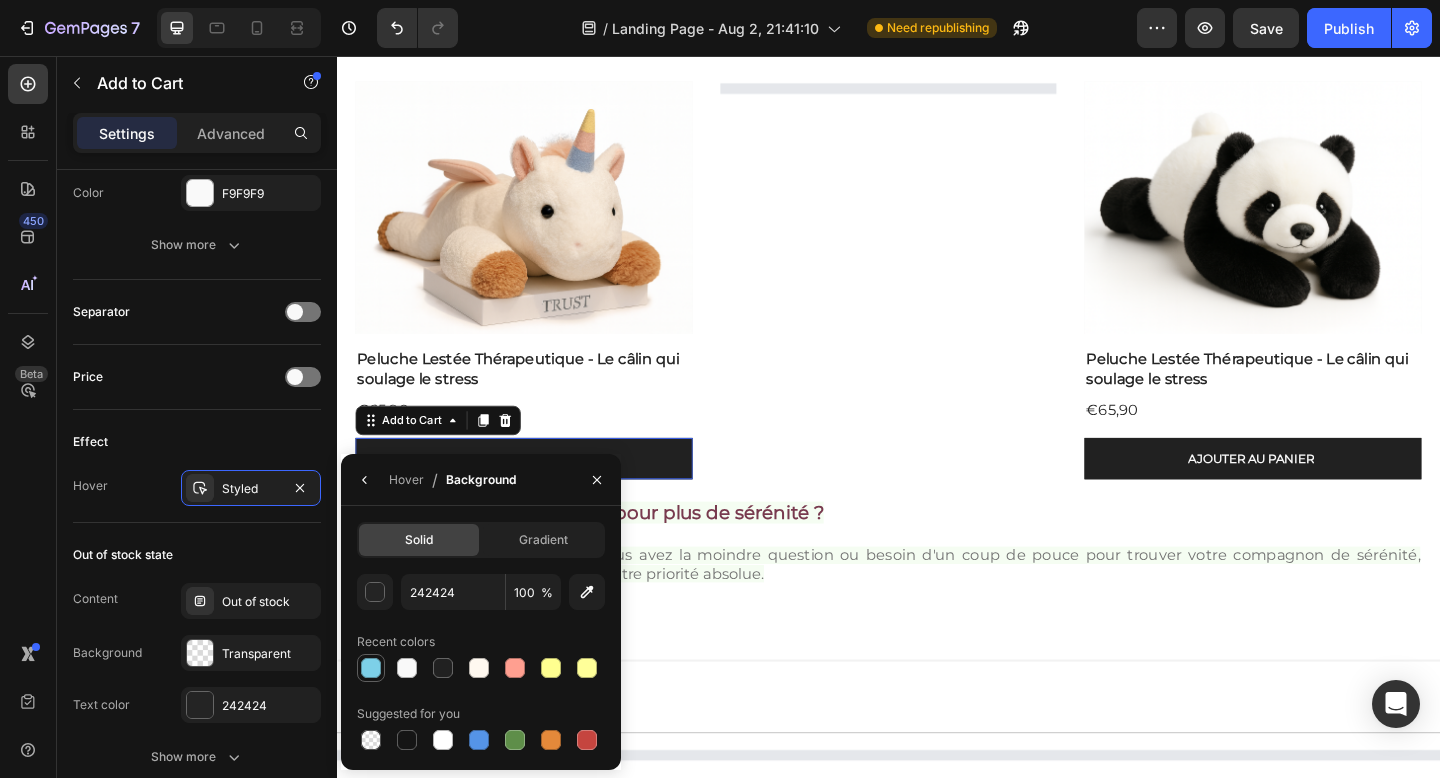 click at bounding box center (371, 668) 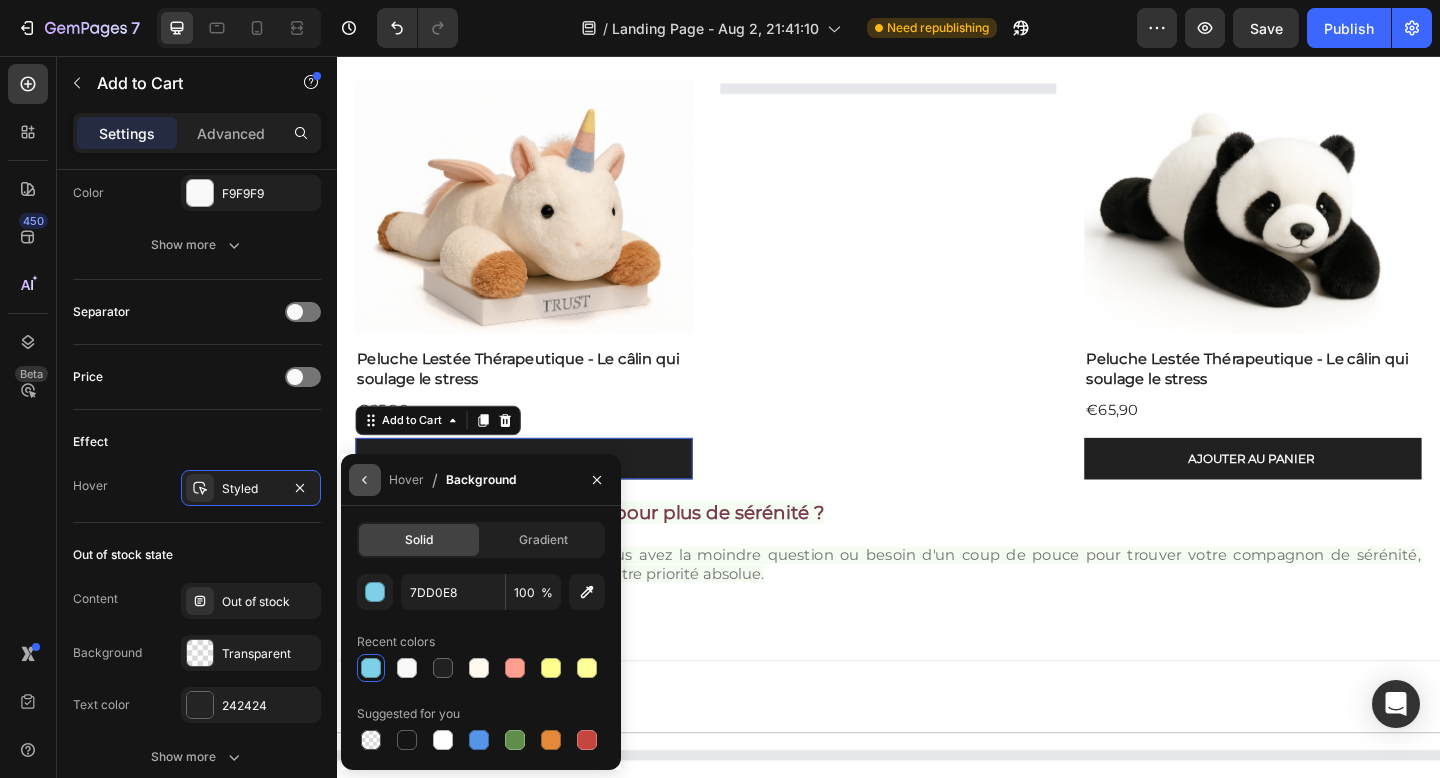 click 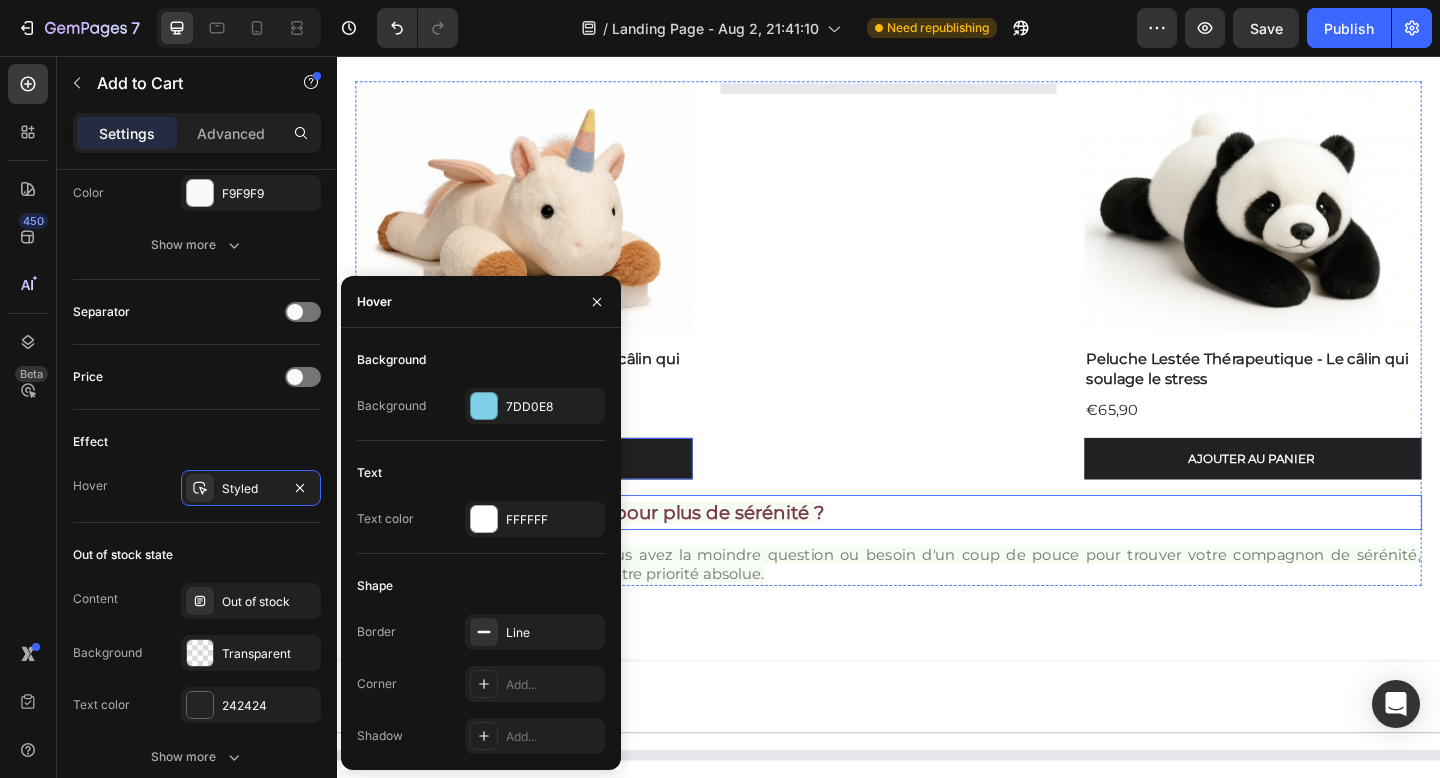 click on "Besoin d'un coup de pouce pour plus de sérénité ?" at bounding box center (937, 552) 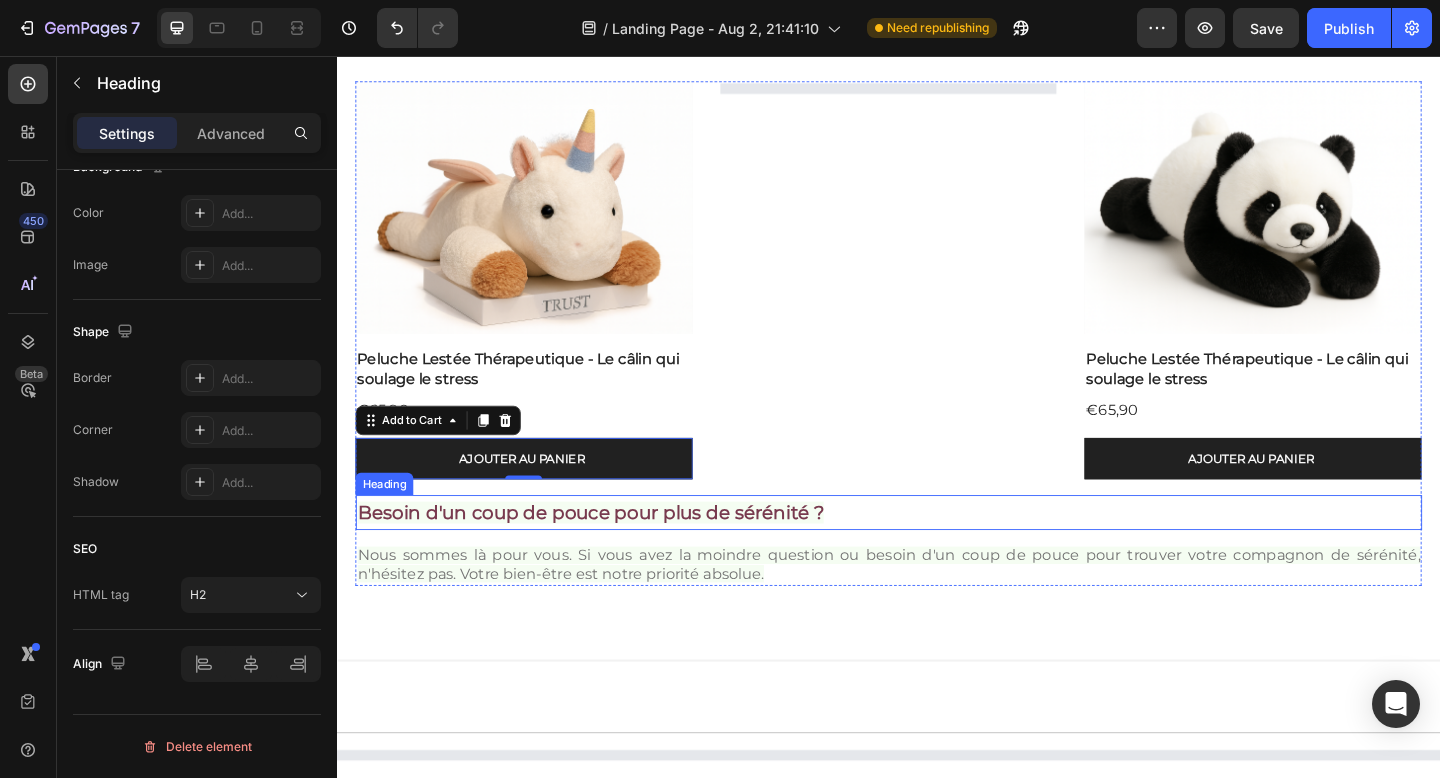 scroll, scrollTop: 0, scrollLeft: 0, axis: both 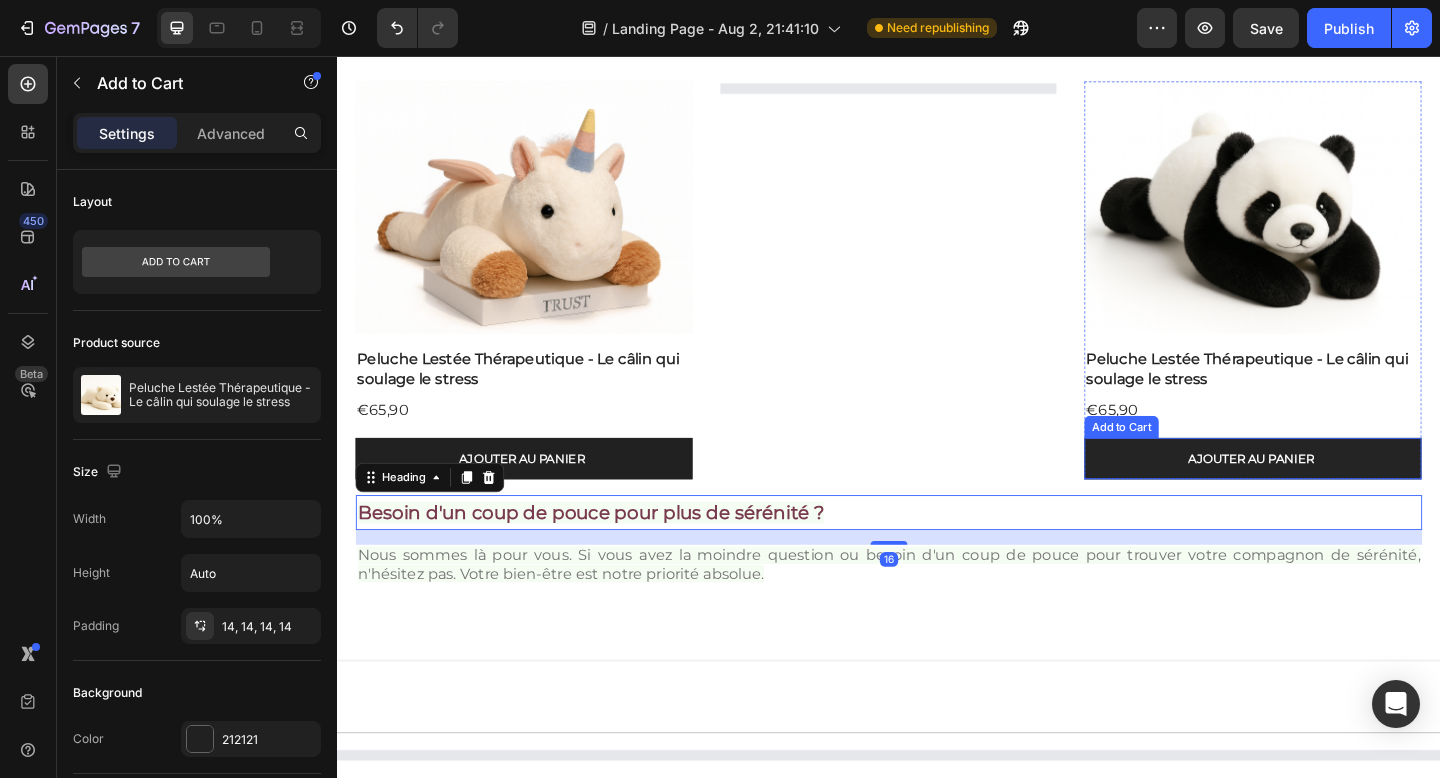 click on "Ajouter au panier" at bounding box center [1333, 494] 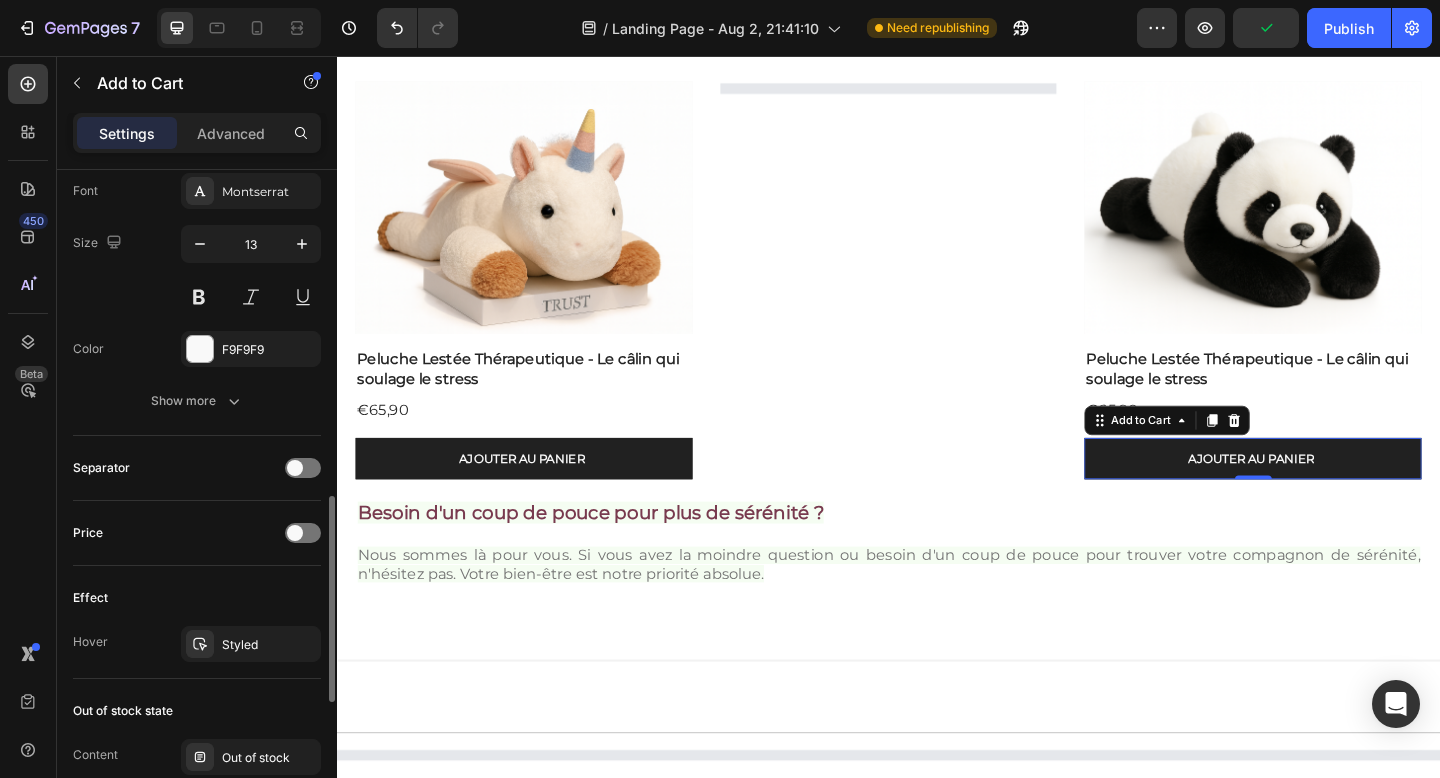 scroll, scrollTop: 1098, scrollLeft: 0, axis: vertical 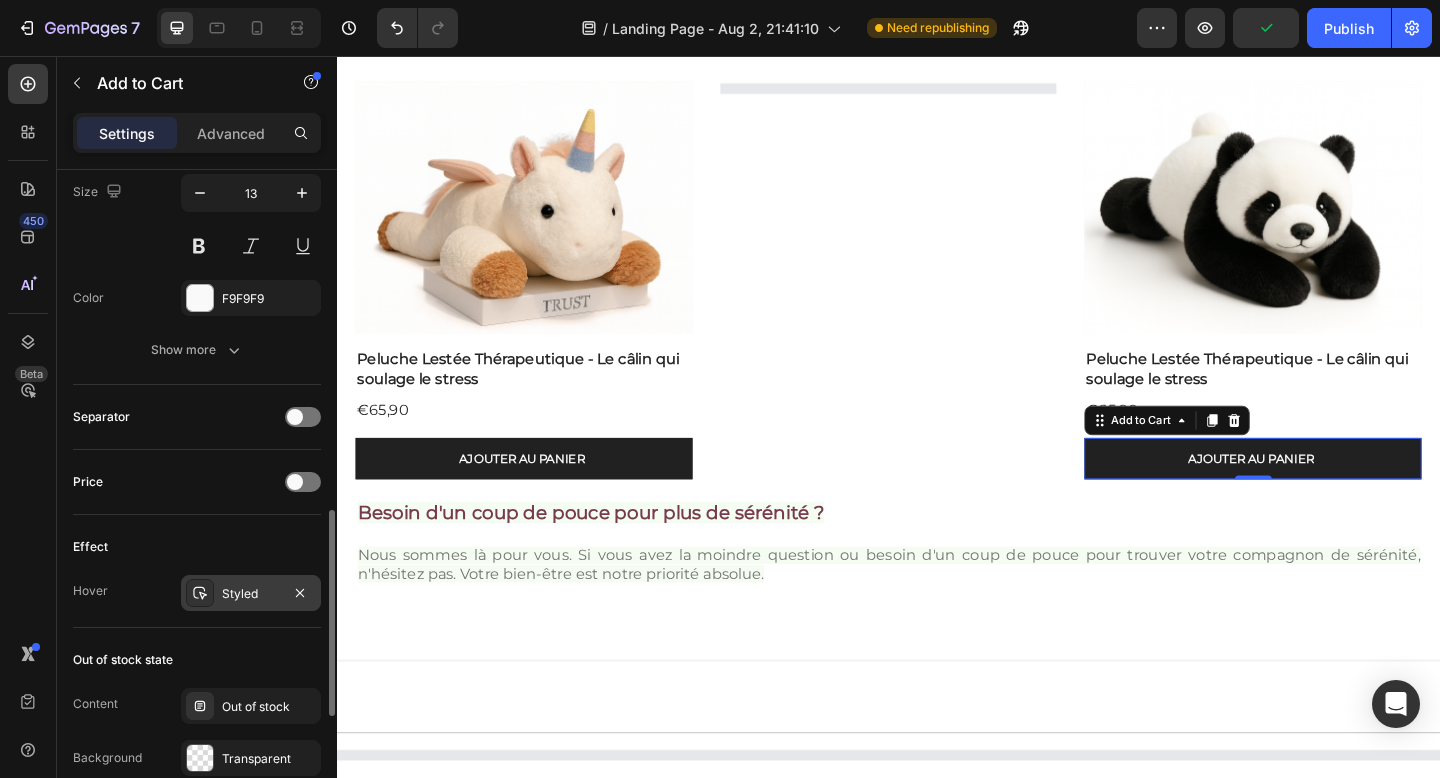 click on "Styled" at bounding box center (251, 594) 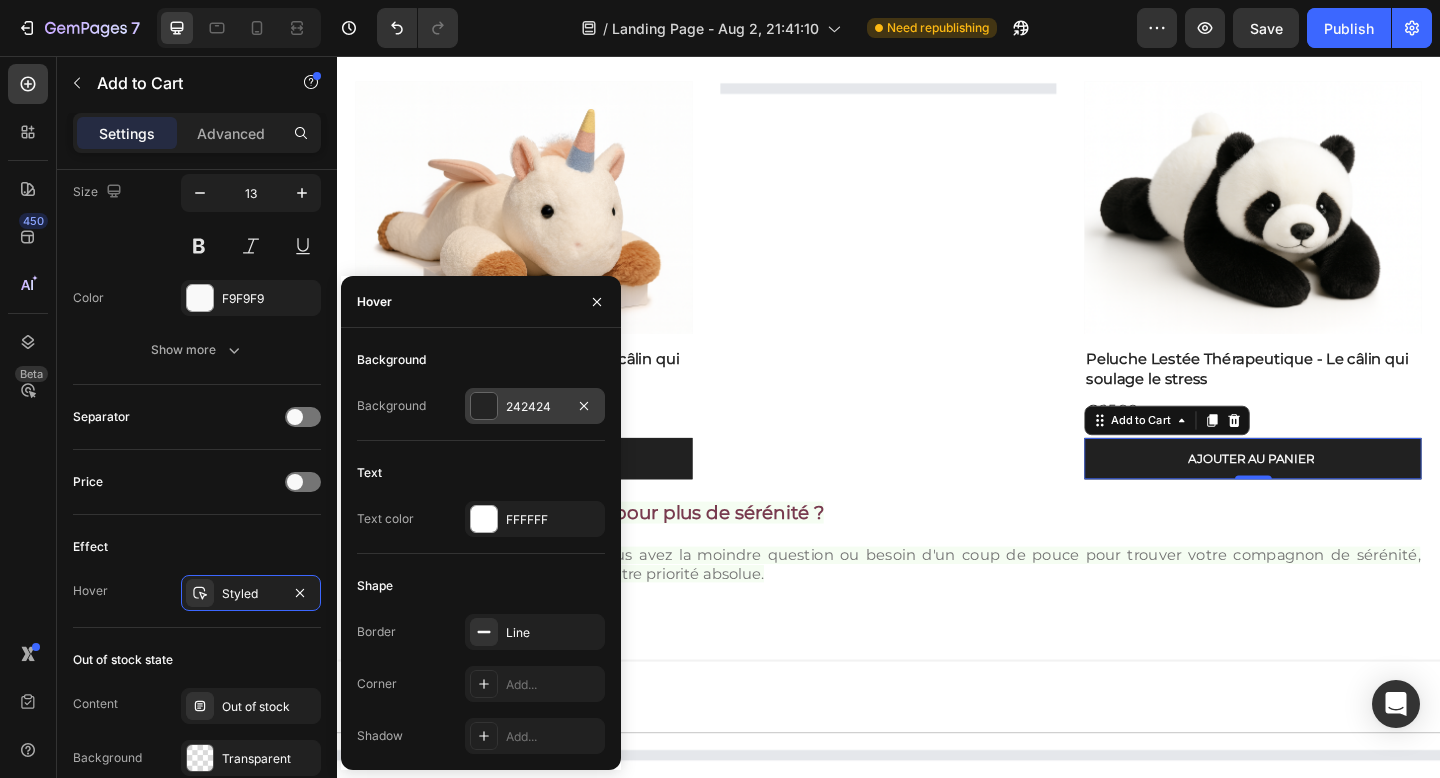 click at bounding box center [484, 406] 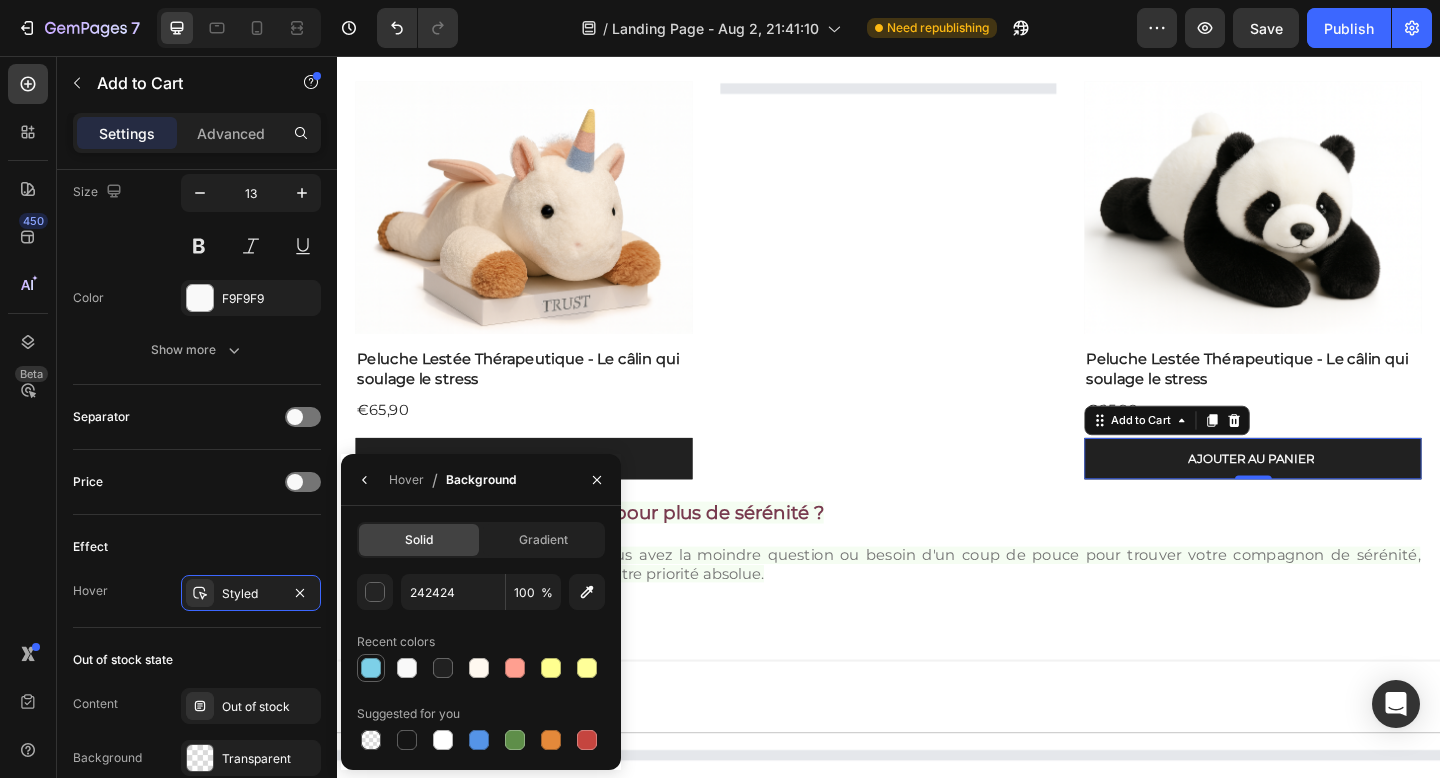 click at bounding box center [371, 668] 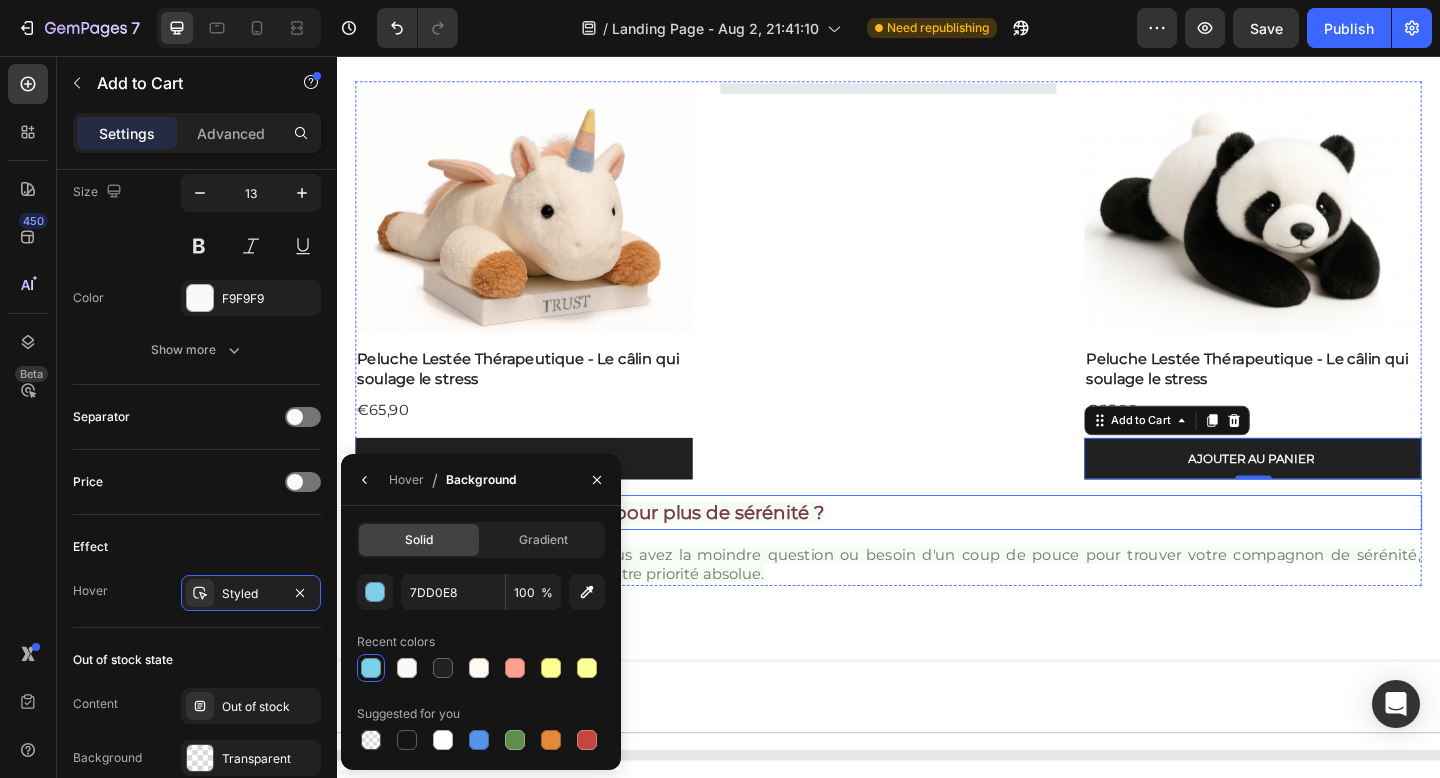 click on "Besoin d'un coup de pouce pour plus de sérénité ?" at bounding box center [937, 552] 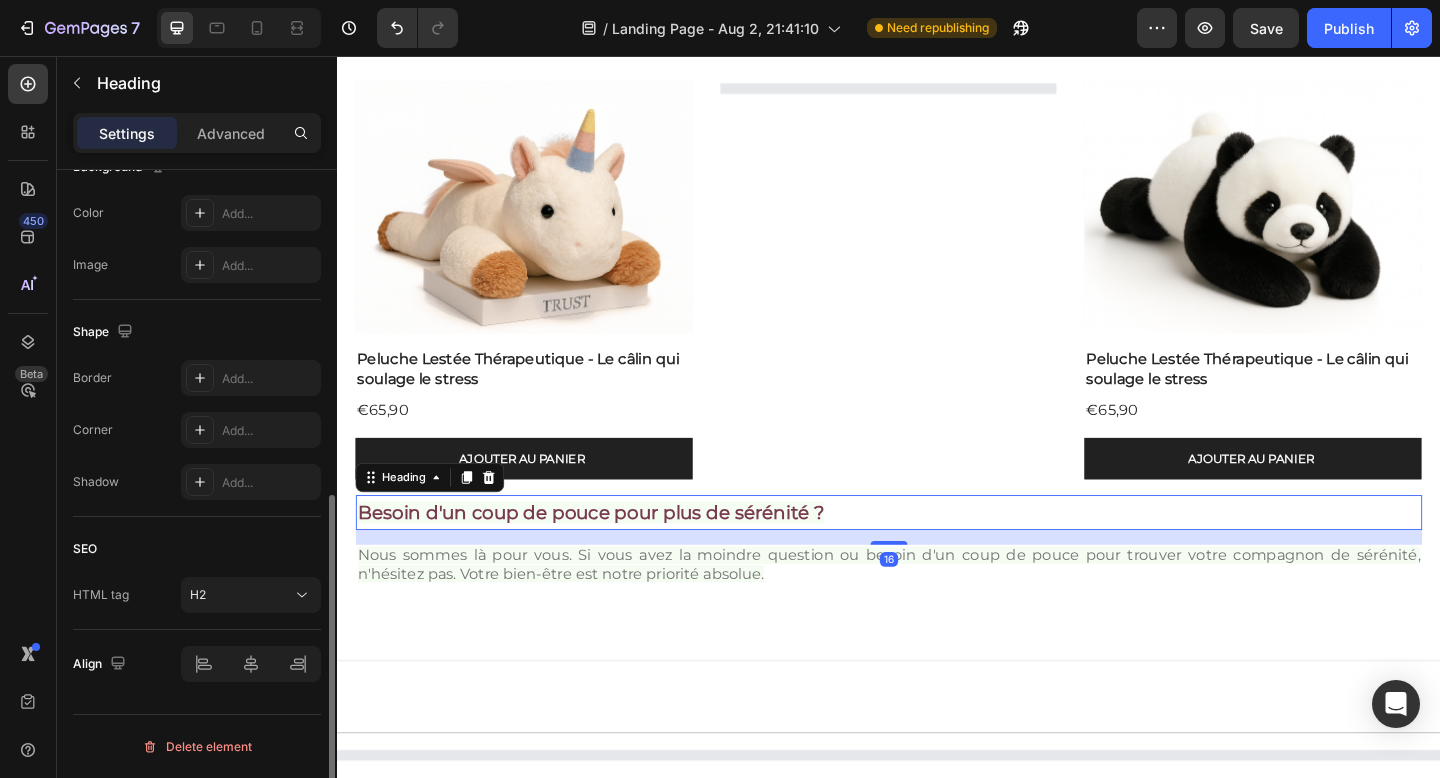 scroll, scrollTop: 0, scrollLeft: 0, axis: both 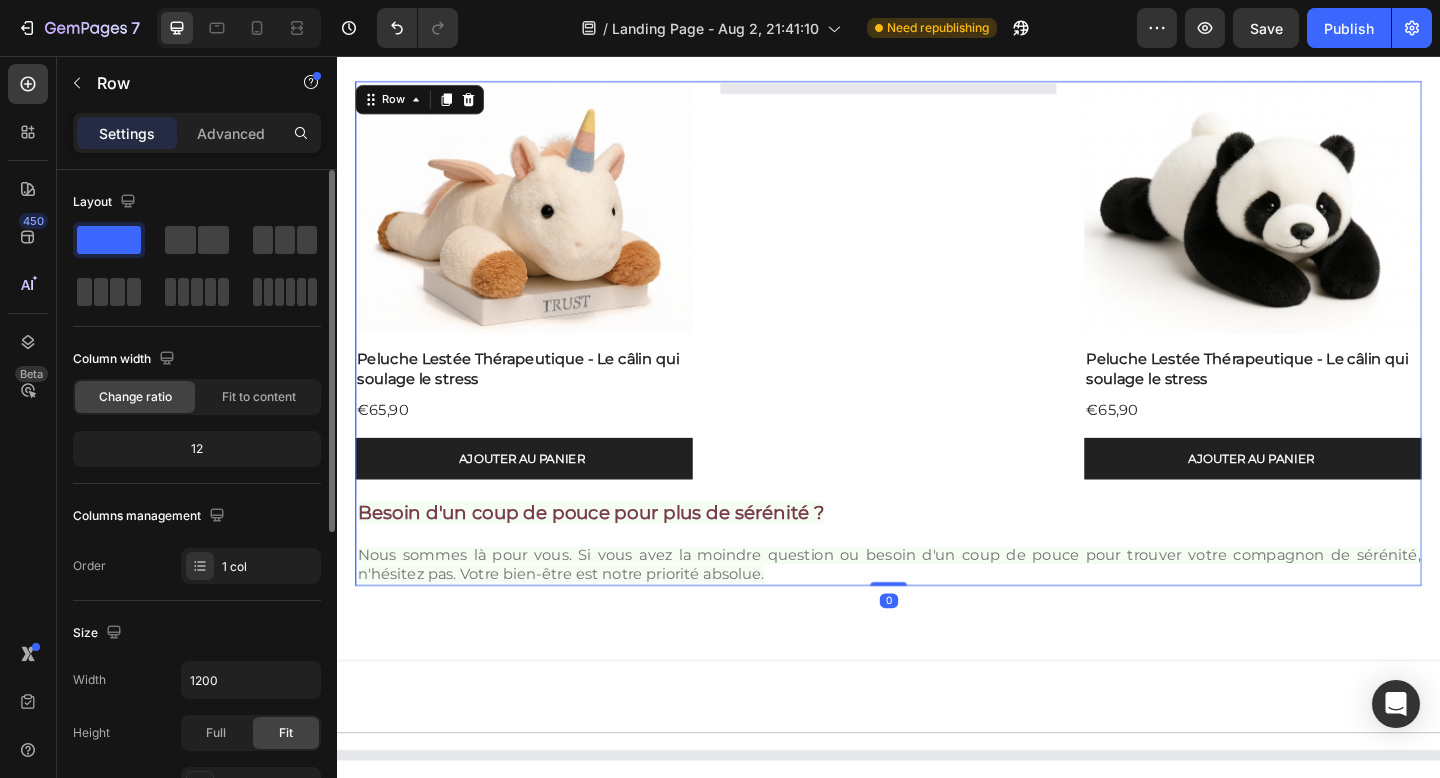click on "Image Row Peluche Lestée Thérapeutique - Le câlin qui soulage le stress Product Title €65,90 Product Price Product Price Ajouter au panier Add to Cart Product Hero Banner Hero Banner Image Row Peluche Lestée Thérapeutique - Le câlin qui soulage le stress Product Title €65,90 Product Price Product Price Ajouter au panier Add to Cart Product Hero Banner Carousel" at bounding box center (937, 309) 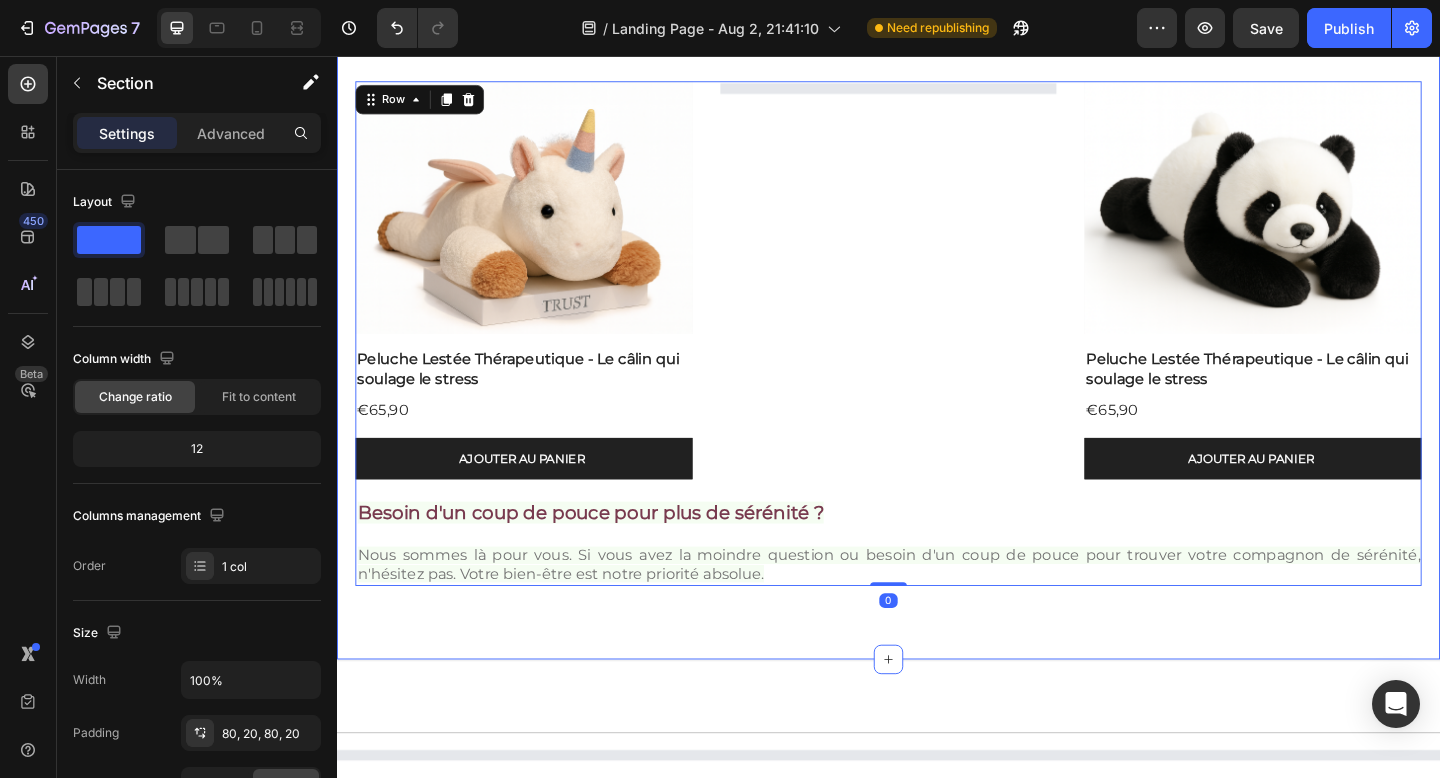 click on "Image Row Peluche Lestée Thérapeutique - Le câlin qui soulage le stress Product Title €65,90 Product Price Product Price Ajouter au panier Add to Cart Product Hero Banner Hero Banner Image Row Peluche Lestée Thérapeutique - Le câlin qui soulage le stress Product Title €65,90 Product Price Product Price Ajouter au panier Add to Cart Product Hero Banner Carousel Besoin d'un coup de pouce pour plus de sérénité ? Heading Nous sommes là pour vous. Si vous avez la moindre question ou besoin d'un coup de pouce pour trouver votre compagnon de sérénité, n'hésitez pas. Votre bien-être est notre priorité absolue. Text Block Row 0 Section 10" at bounding box center [937, 359] 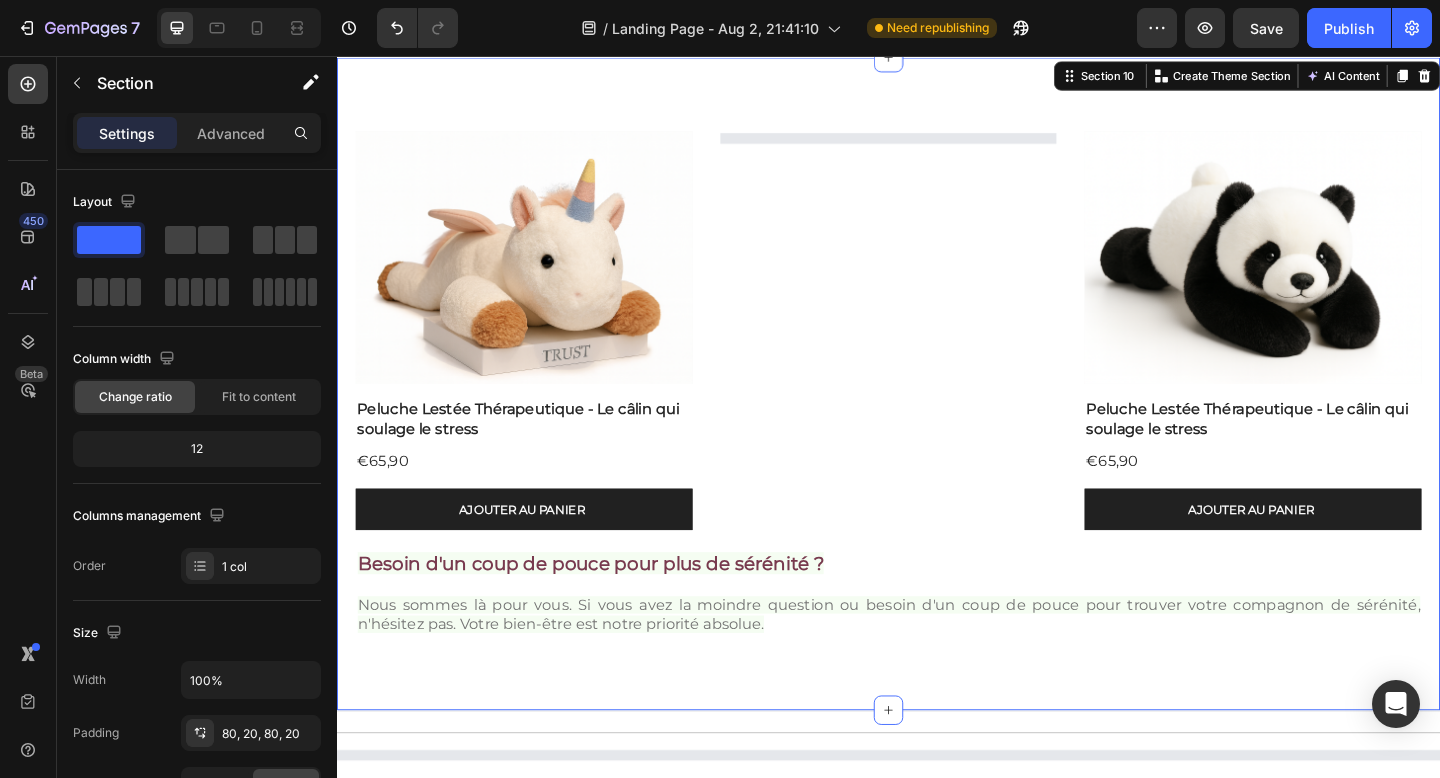 scroll, scrollTop: 4368, scrollLeft: 0, axis: vertical 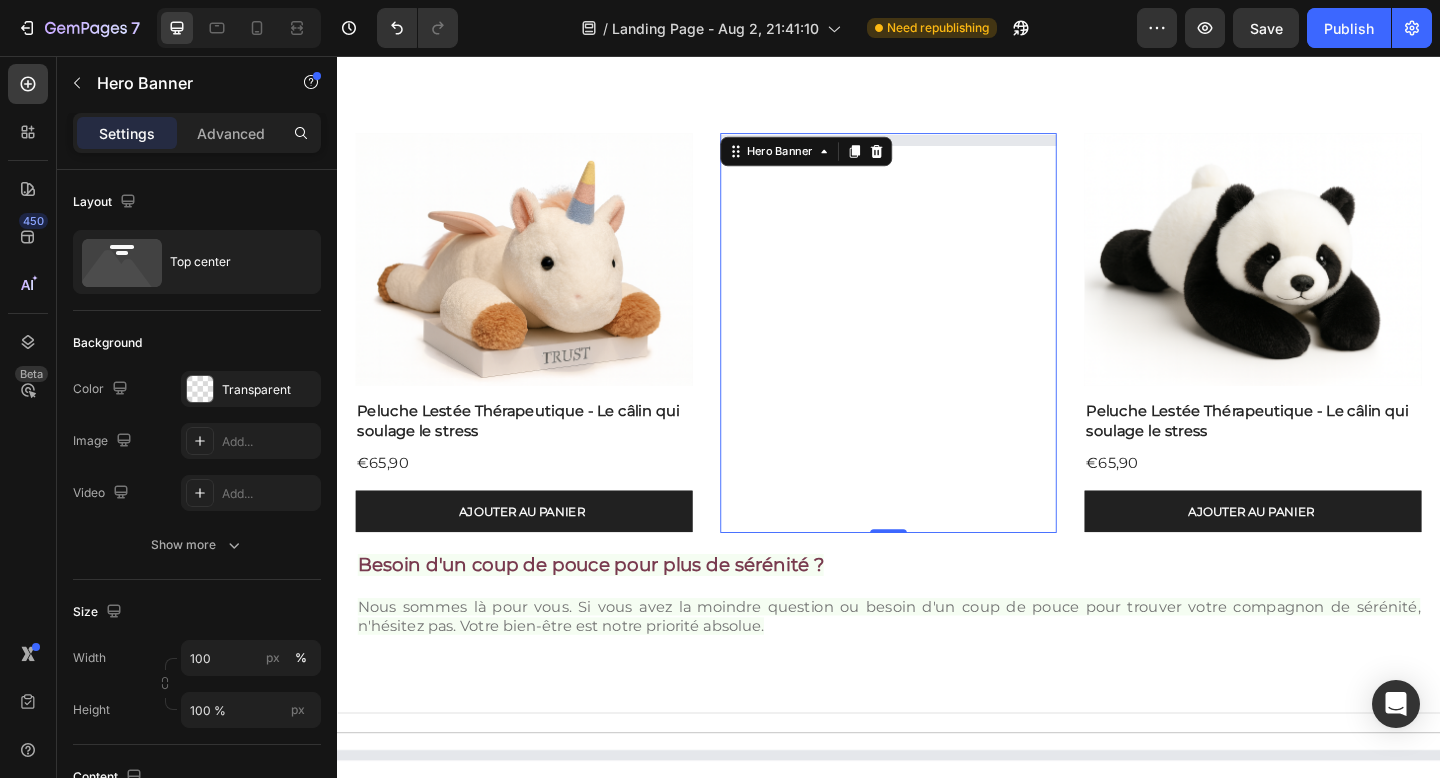 click at bounding box center [937, 357] 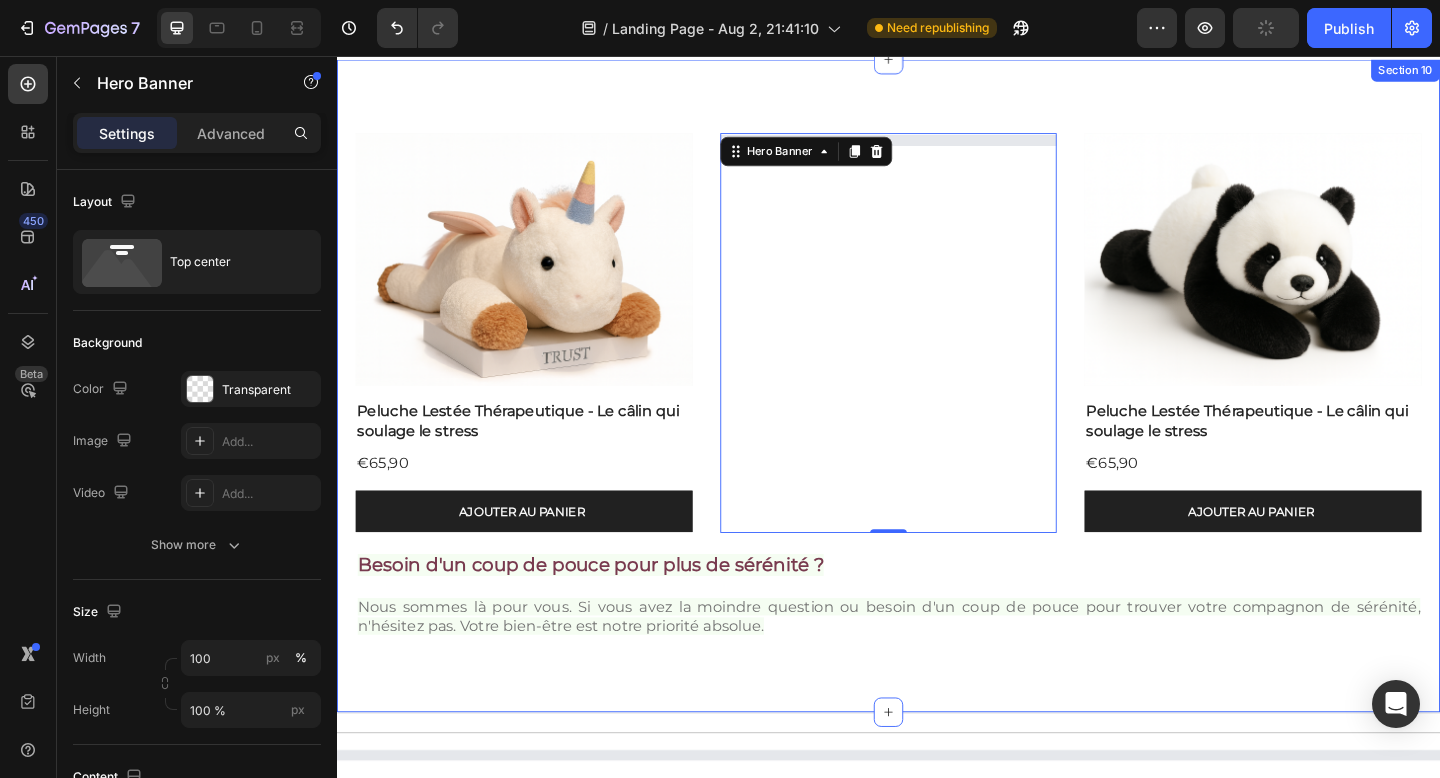 click on "Image Row Peluche Lestée Thérapeutique - Le câlin qui soulage le stress Product Title €65,90 Product Price Product Price Ajouter au panier Add to Cart Product Hero Banner Hero Banner 0 Image Row Peluche Lestée Thérapeutique - Le câlin qui soulage le stress Product Title €65,90 Product Price Product Price Ajouter au panier Add to Cart Product Hero Banner Carousel Besoin d'un coup de pouce pour plus de sérénité ? Heading Nous sommes là pour vous. Si vous avez la moindre question ou besoin d'un coup de pouce pour trouver votre compagnon de sérénité, n'hésitez pas. Votre bien-être est notre priorité absolue. Text Block Row Section 10" at bounding box center (937, 415) 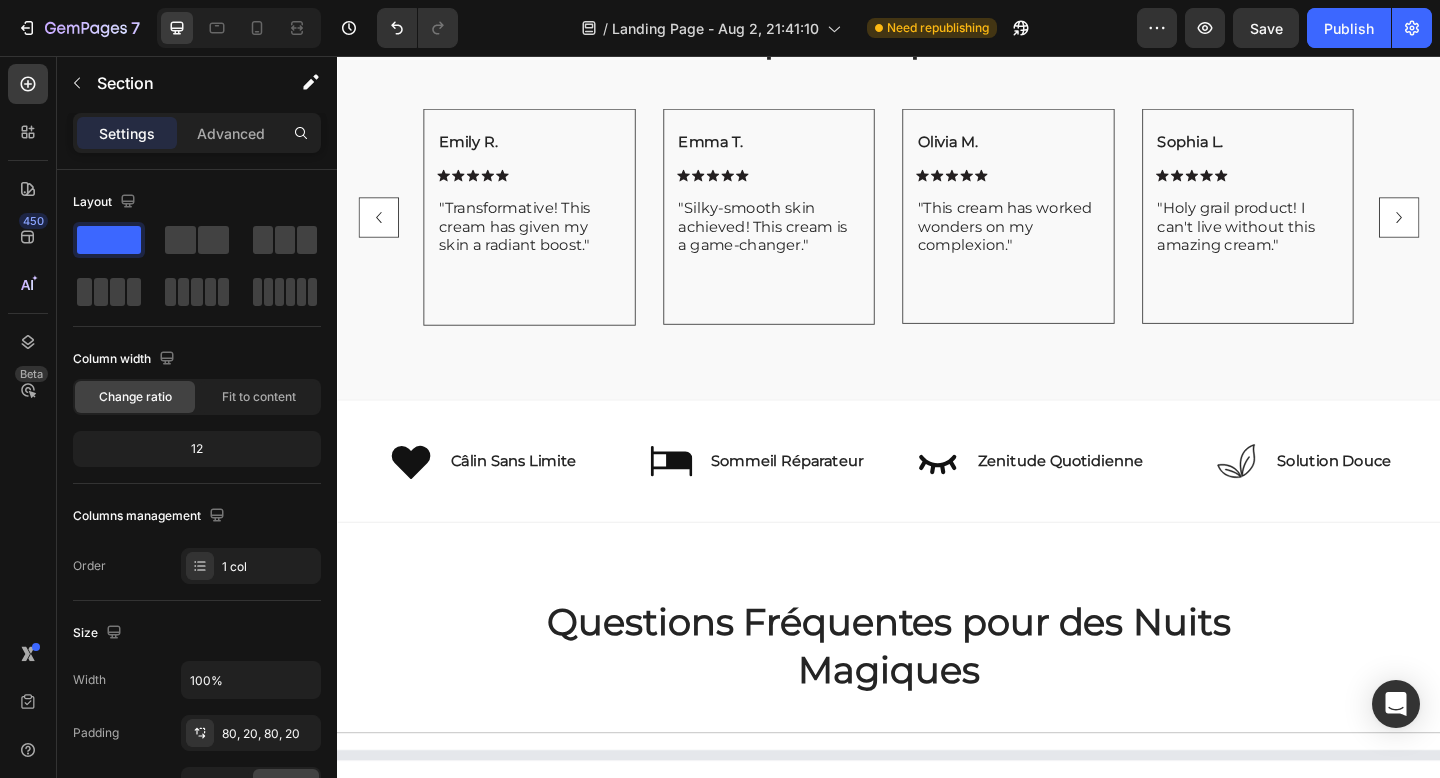 scroll, scrollTop: 2973, scrollLeft: 0, axis: vertical 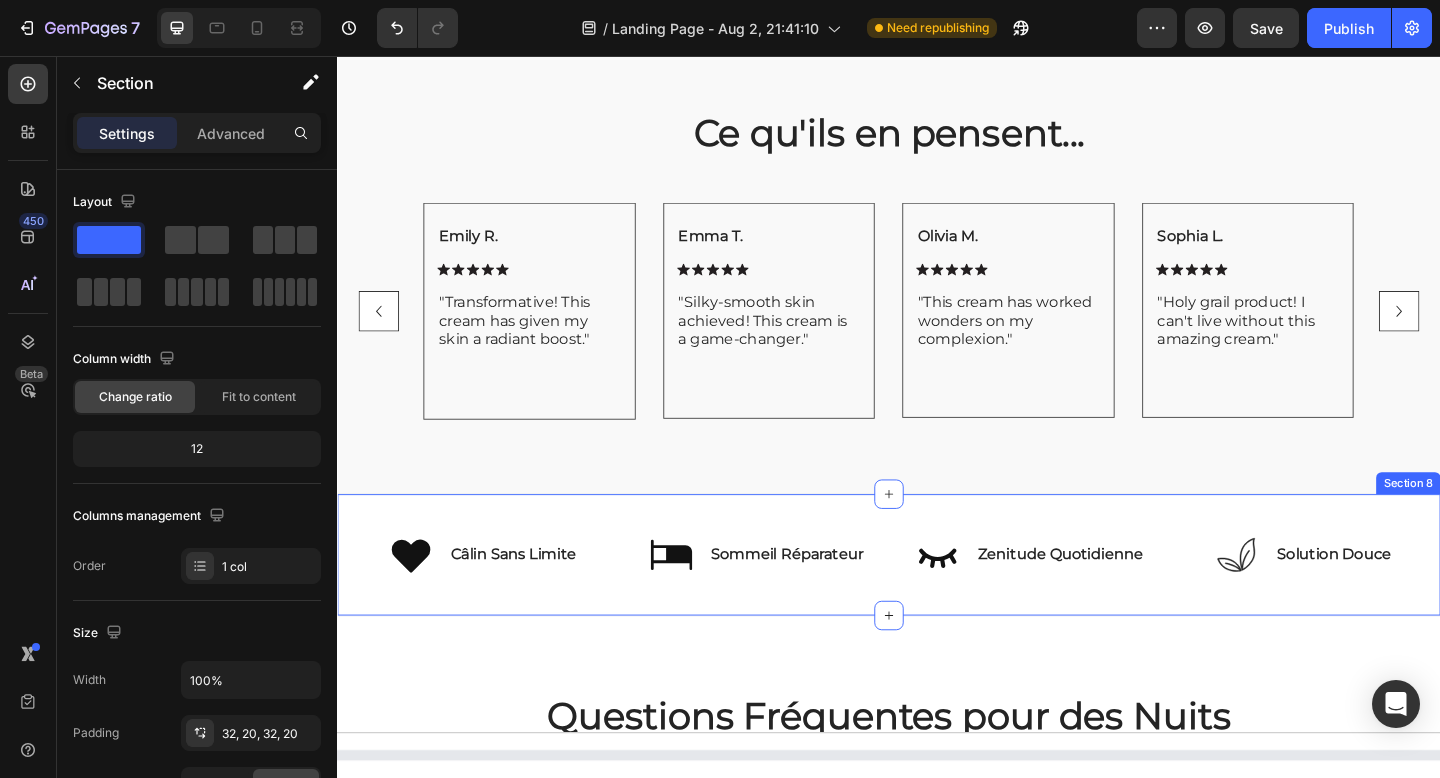 click on "Icon Câlin Sans Limite Text Block Row Icon Sommeil Réparateur Text Block Row Icon Zenitude Quotidienne Text Block Row Icon Solution Douce Text Block Row Row Section 8" at bounding box center [937, 599] 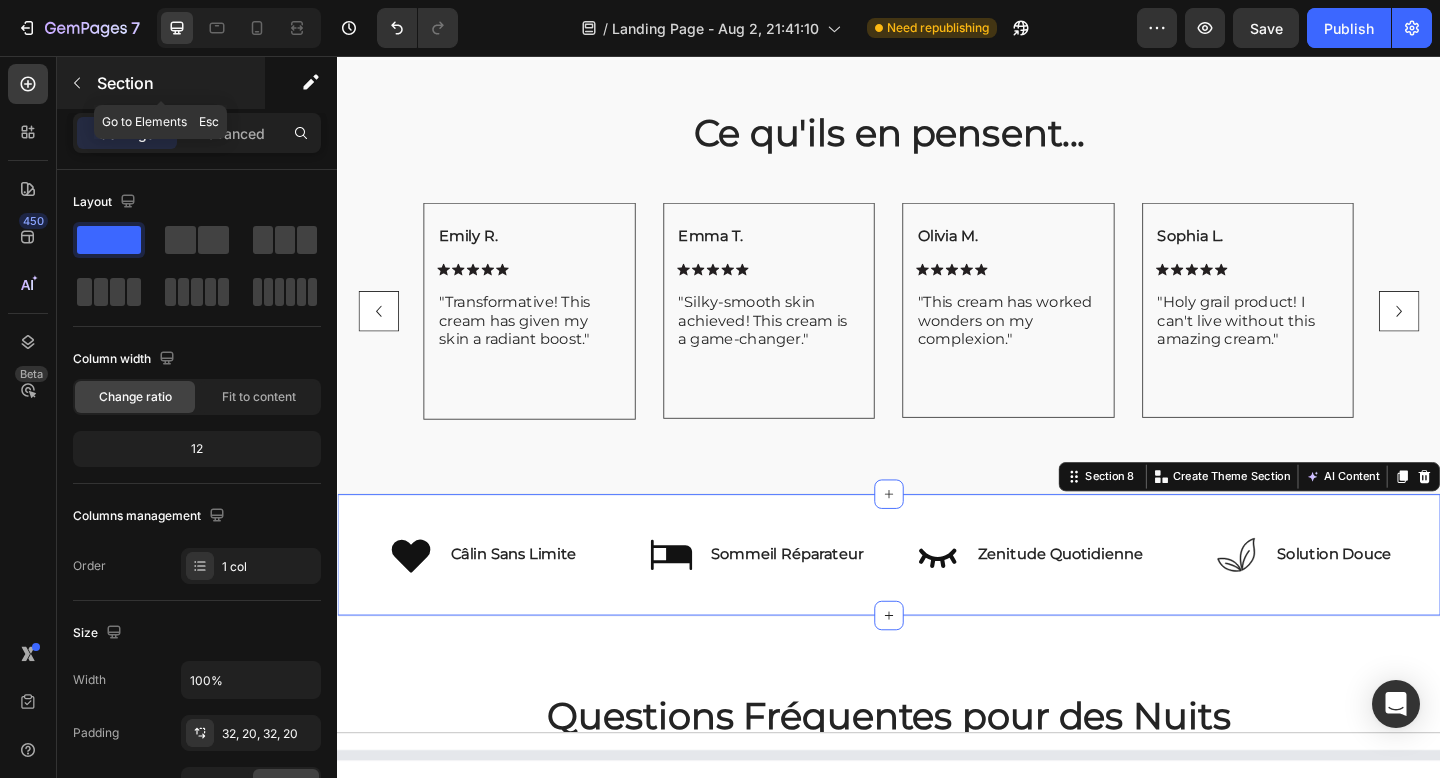 click 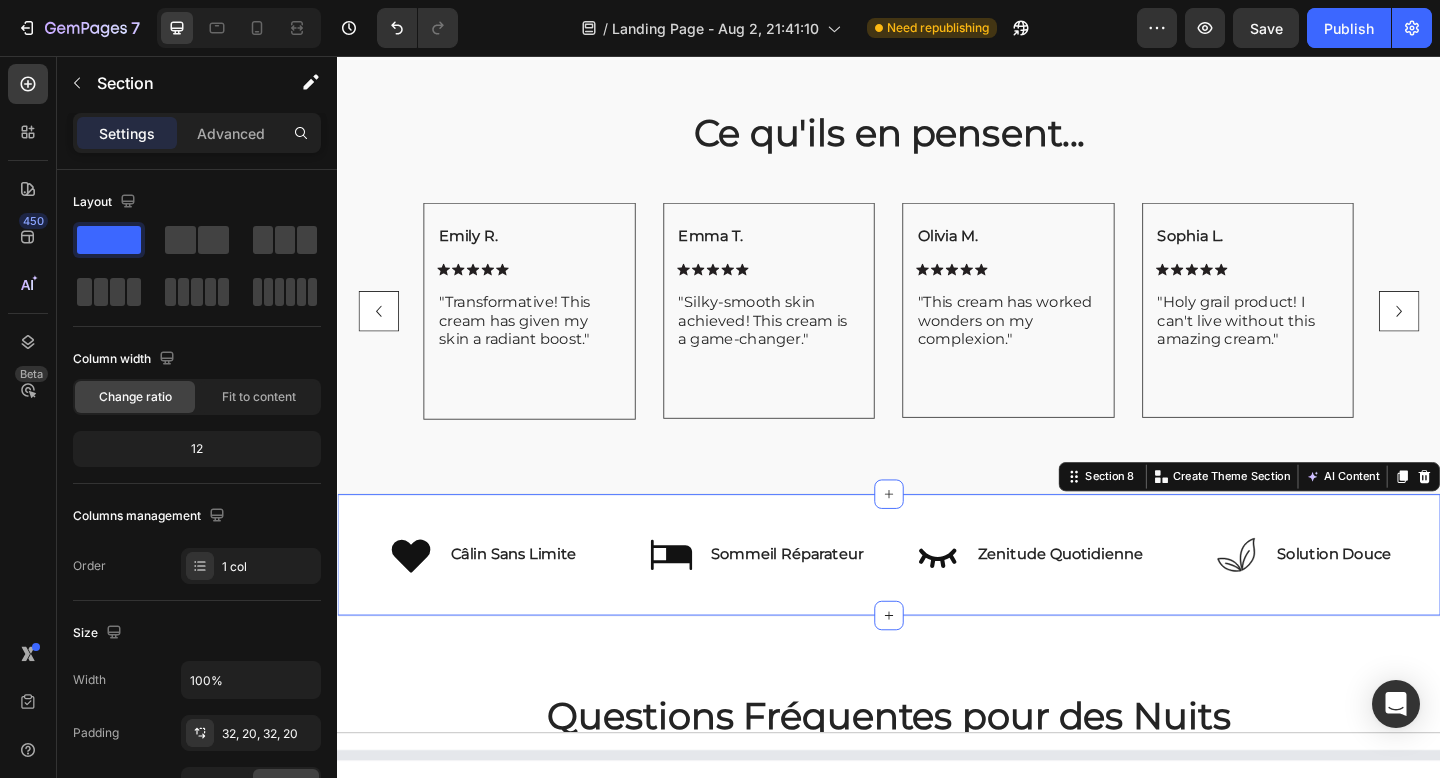 click on "Icon Câlin Sans Limite Text Block Row Icon Sommeil Réparateur Text Block Row Icon Zenitude Quotidienne Text Block Row Icon Solution Douce Text Block Row Row Section 8 You can create reusable sections Create Theme Section AI Content Write with GemAI What would you like to describe here? Tone and Voice Persuasive Product Peluche Lestée Thérapeutique - Le câlin qui soulage le stress Show more Generate" at bounding box center [937, 599] 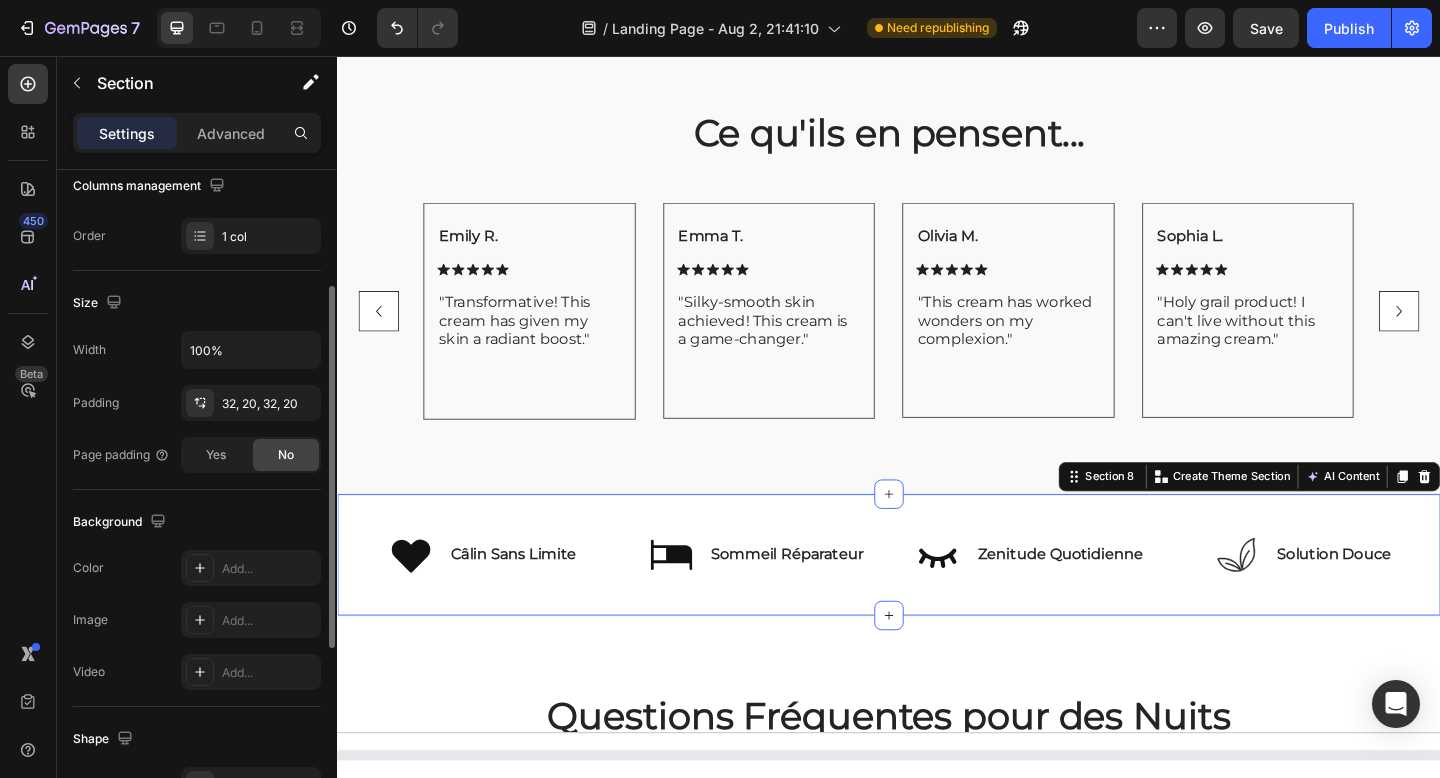 scroll, scrollTop: 0, scrollLeft: 0, axis: both 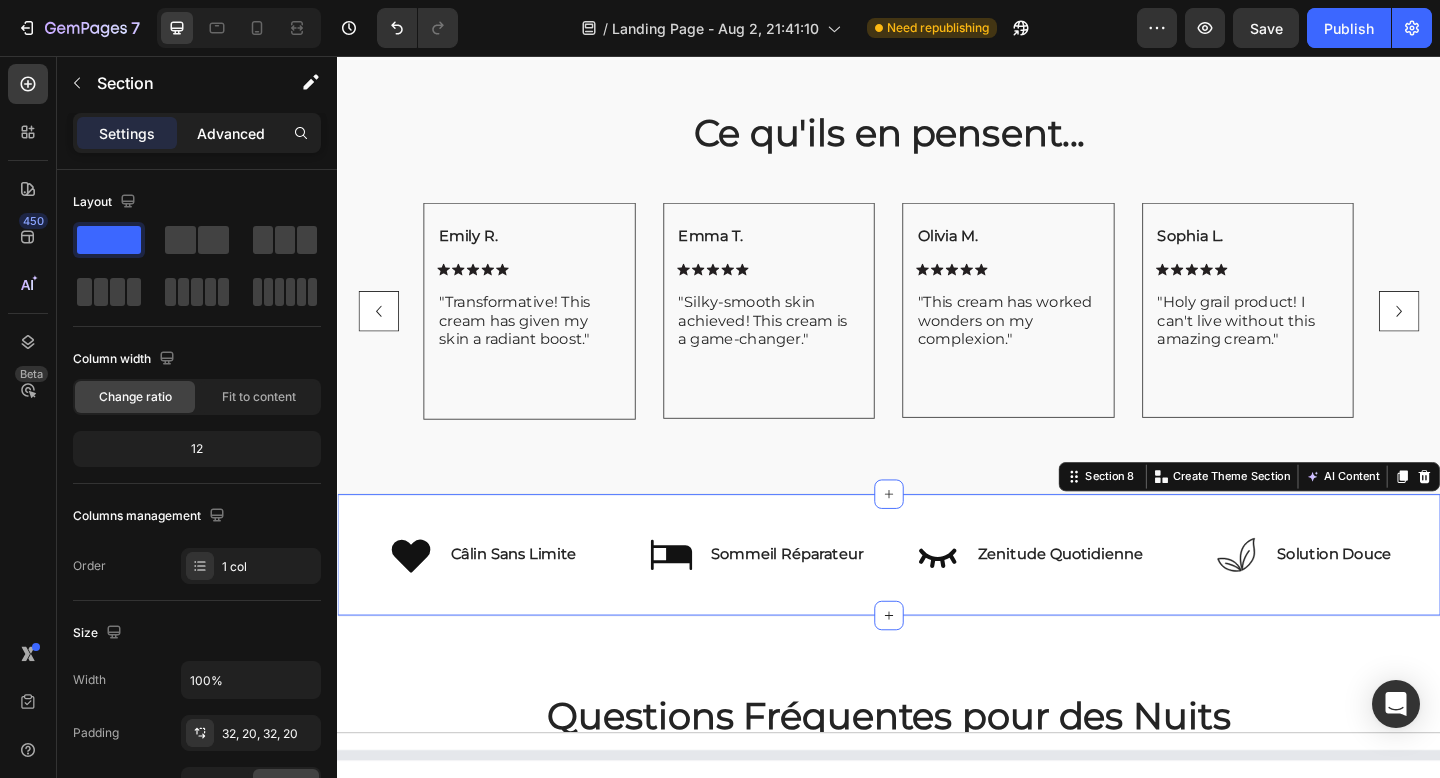click on "Advanced" at bounding box center [231, 133] 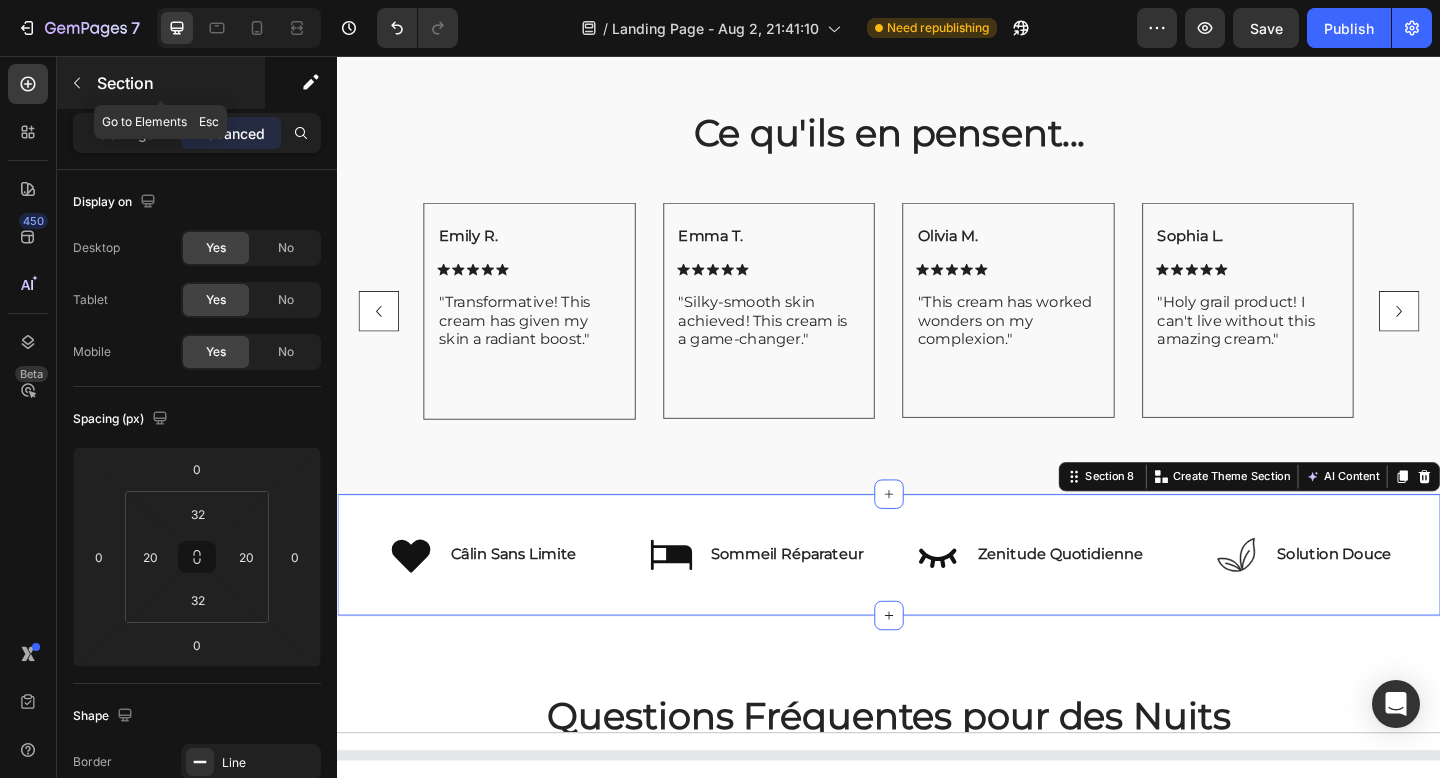 click 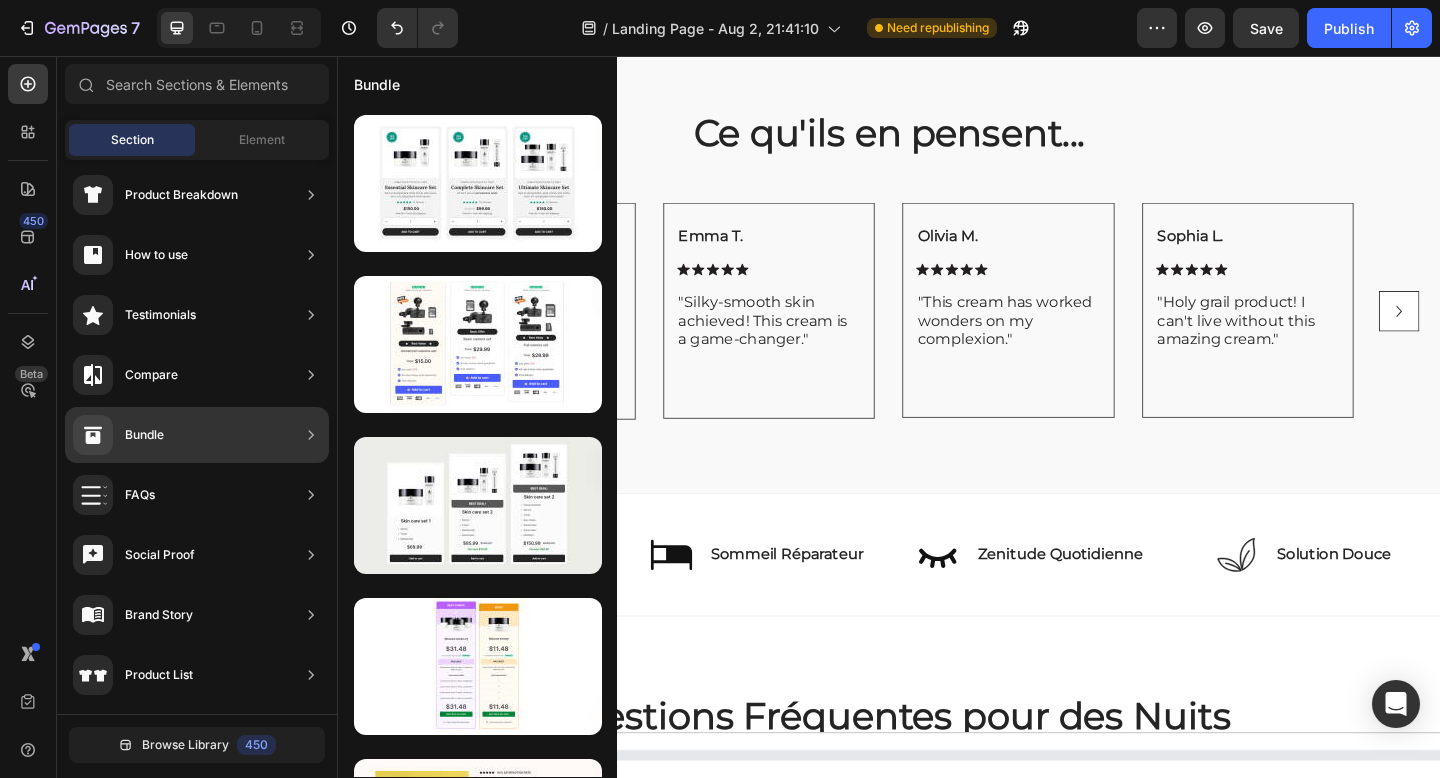 scroll, scrollTop: 0, scrollLeft: 0, axis: both 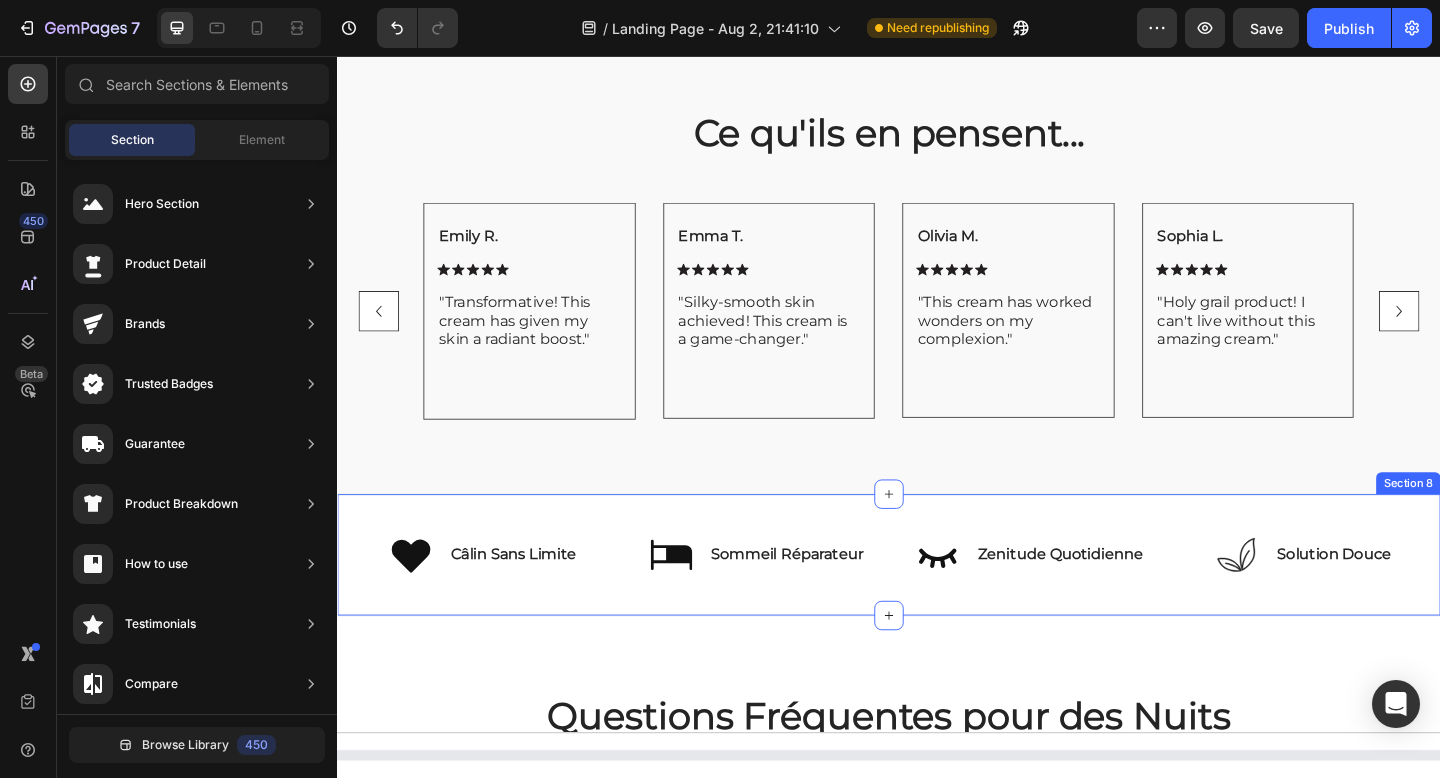 click on "Icon Câlin Sans Limite Text Block Row Icon Sommeil Réparateur Text Block Row Icon Zenitude Quotidienne Text Block Row Icon Solution Douce Text Block Row Row Section 8" at bounding box center (937, 599) 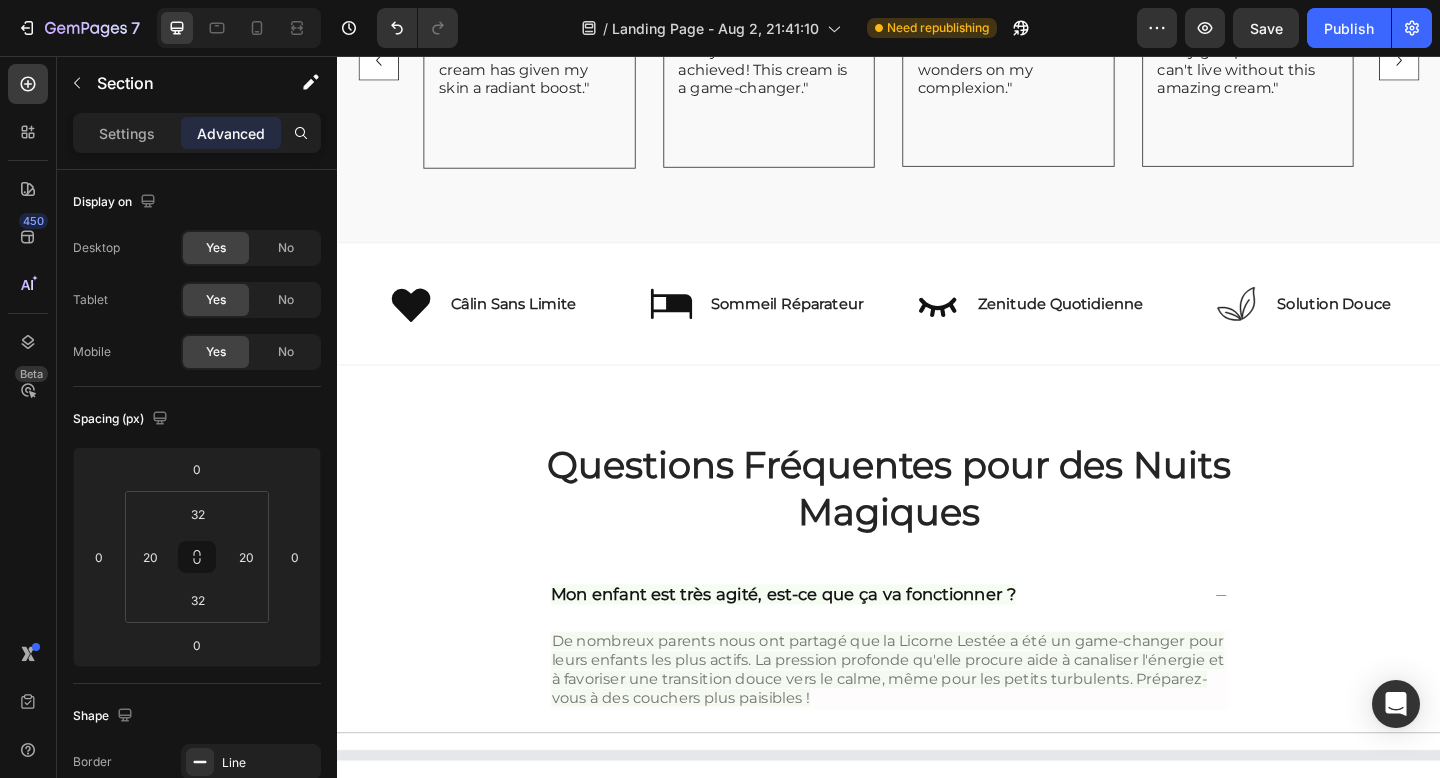 scroll, scrollTop: 3229, scrollLeft: 0, axis: vertical 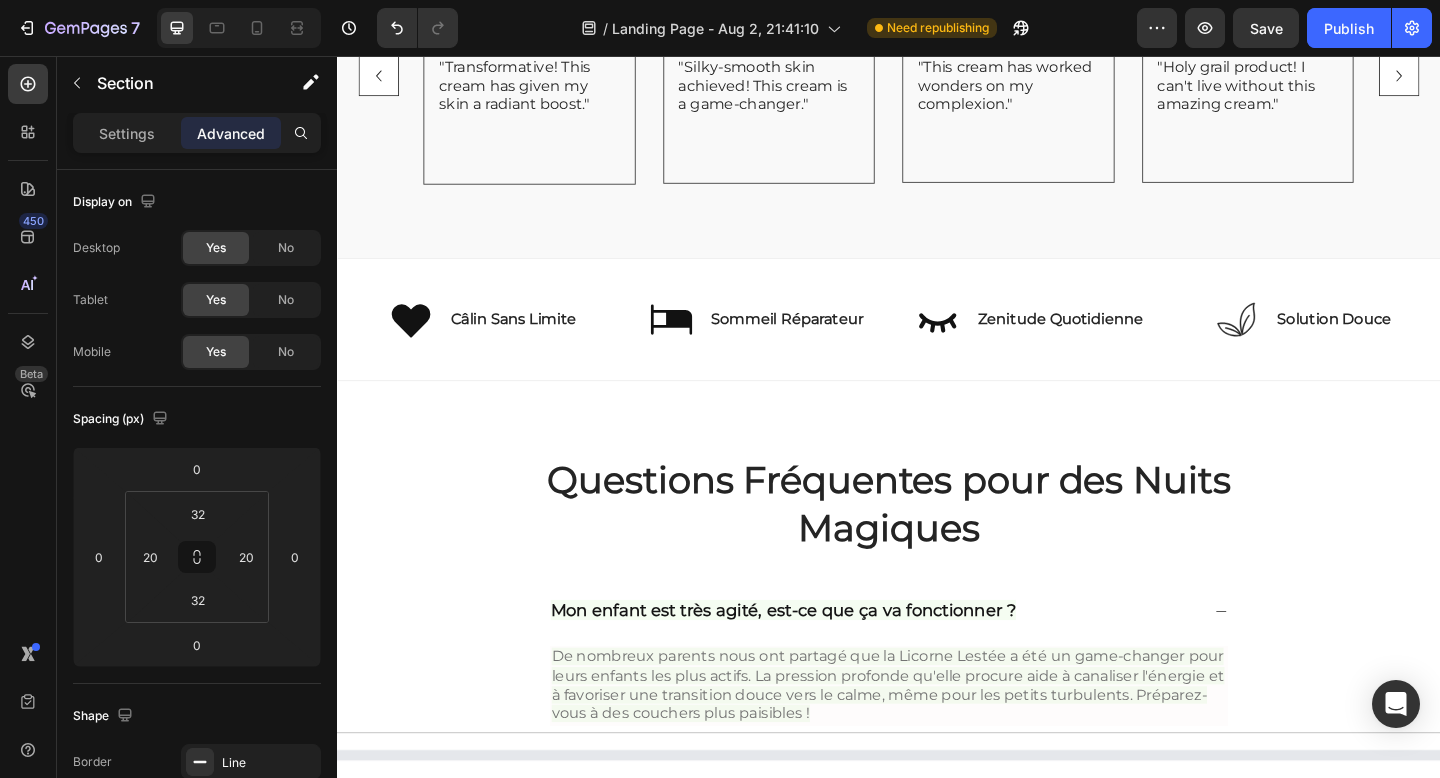 click on "Icon Câlin Sans Limite Text Block Row Icon Sommeil Réparateur Text Block Row Icon Zenitude Quotidienne Text Block Row Icon Solution Douce Text Block Row Row Section 8" at bounding box center [937, 343] 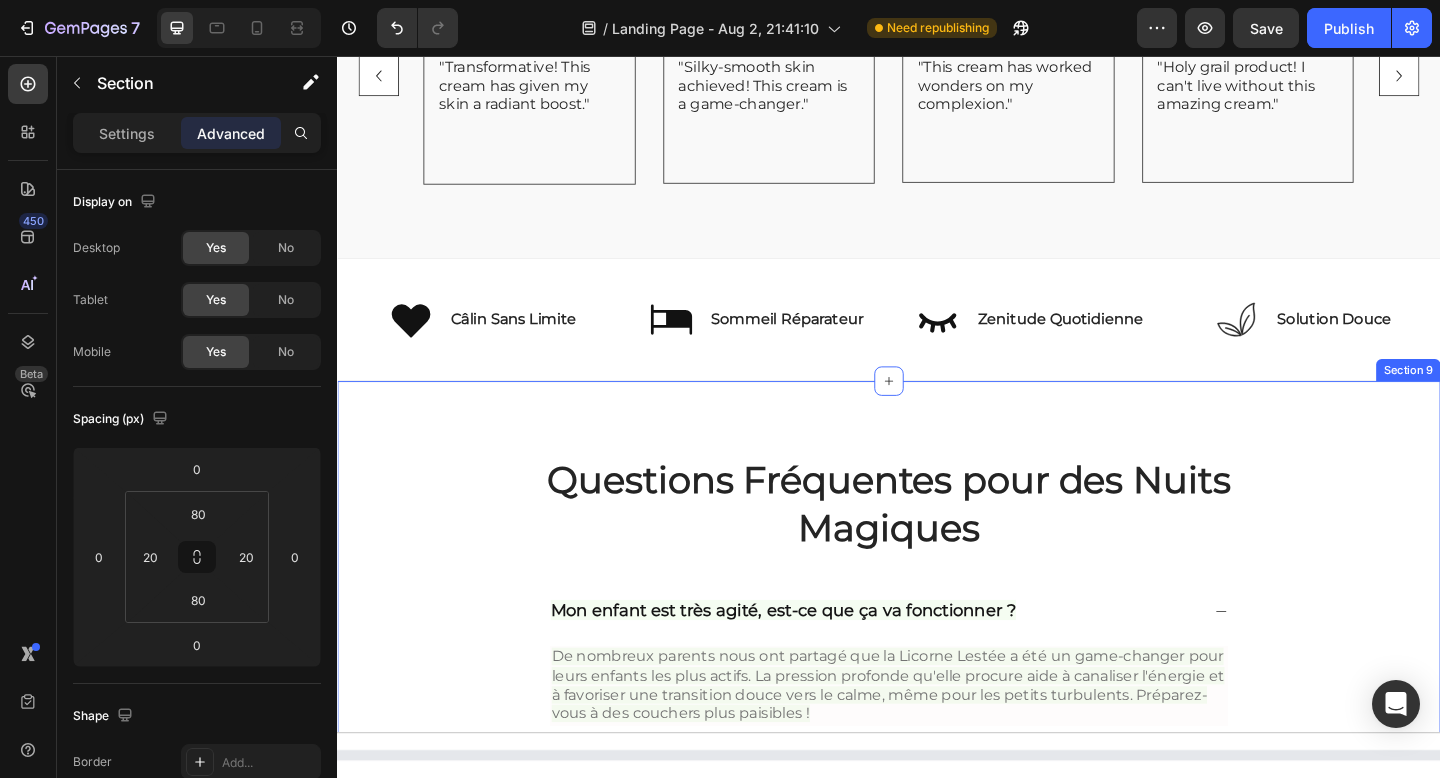 click on "Questions Fréquentes pour des Nuits Magiques Heading Mon enfant est très agité, est-ce que ça va fonctionner ? De nombreux parents nous ont partagé que la Licorne Lestée a été un game-changer pour leurs enfants les plus actifs. La pression profonde qu'elle procure aide à canaliser l'énergie et à favoriser une transition douce vers le calme, même pour les petits turbulents. Préparez-vous à des couchers plus paisibles ! Text Block À partir de quel âge mon enfant peut-il l'utiliser ? Comment prendre soin de ma licorne lestée ? Comment cet ours blanc aide-t-il mon enfant à dormir ? Quelle est la texture du Koala ? Est-il vraiment doux ? Accordion Section 9" at bounding box center (937, 803) 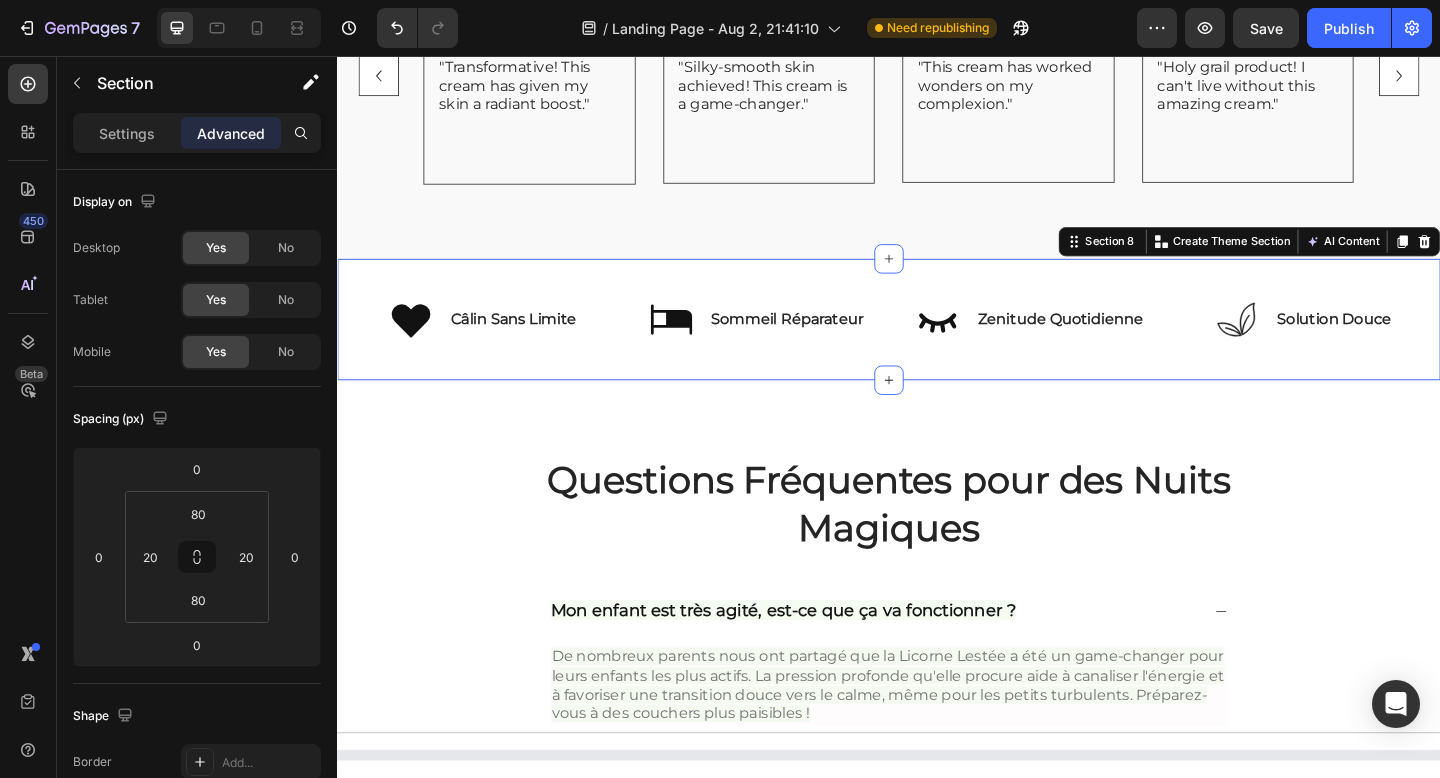 click on "Icon Câlin Sans Limite Text Block Row Icon Sommeil Réparateur Text Block Row Icon Zenitude Quotidienne Text Block Row Icon Solution Douce Text Block Row Row Section 8 You can create reusable sections Create Theme Section AI Content Write with GemAI What would you like to describe here? Tone and Voice Persuasive Product Peluche Lestée Thérapeutique - Le câlin qui soulage le stress Show more Generate" at bounding box center (937, 343) 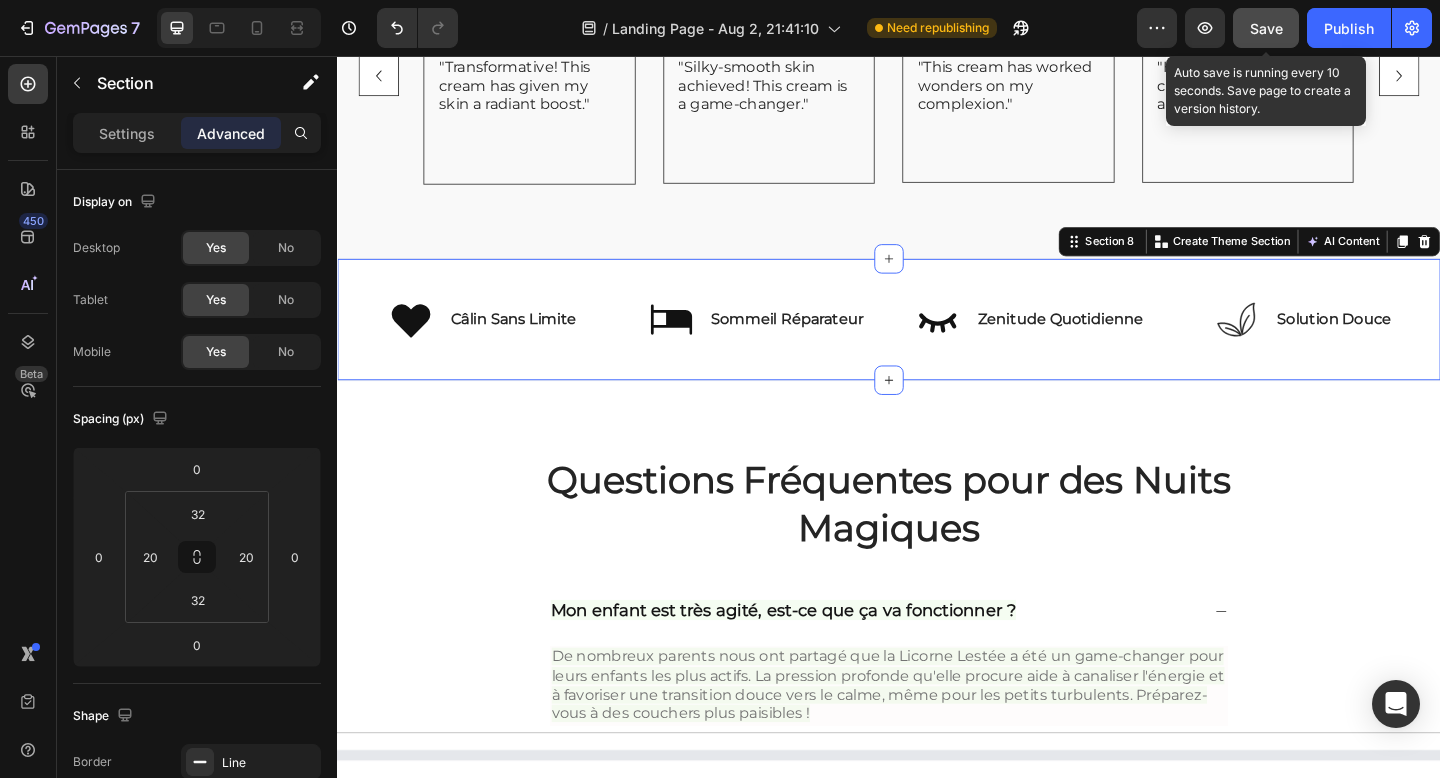 click on "Save" at bounding box center [1266, 28] 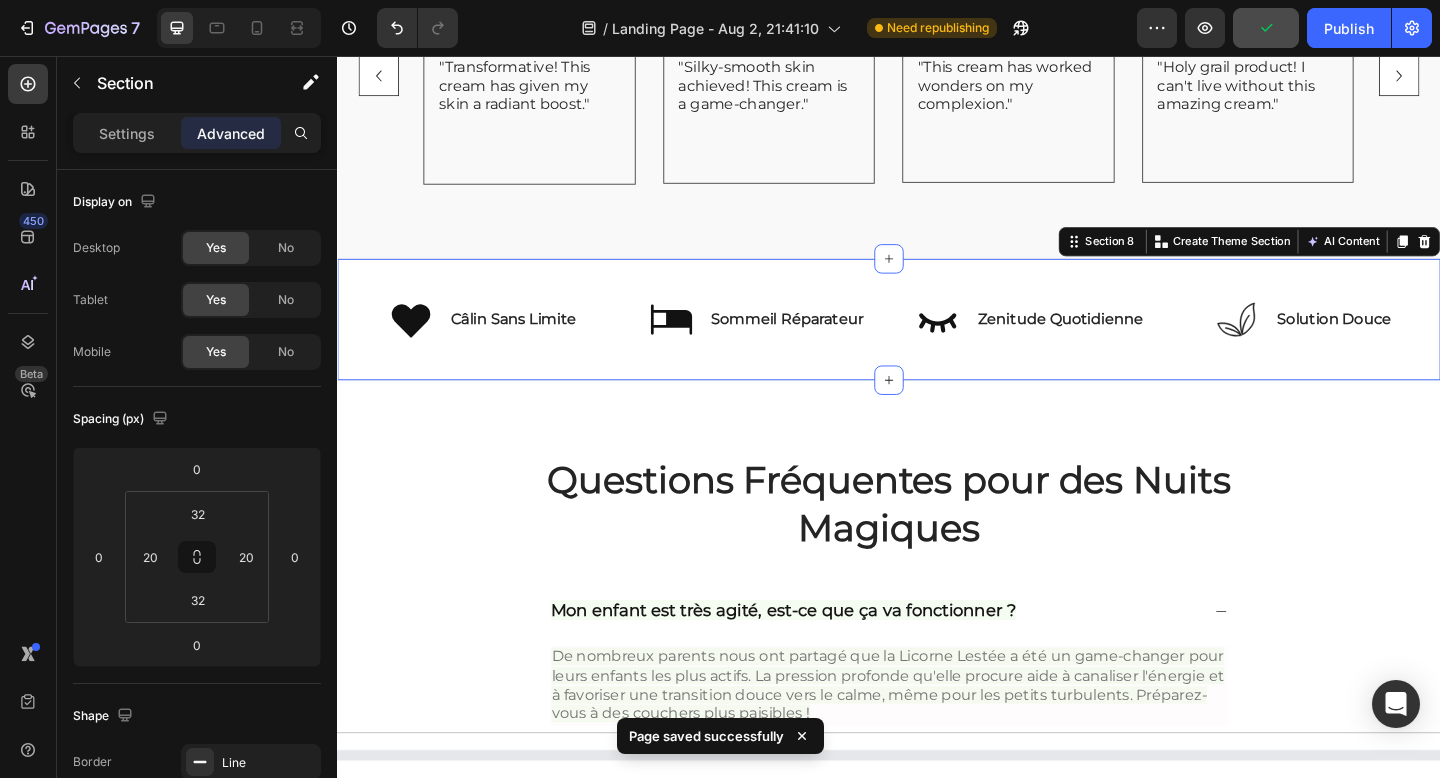 click on "Icon Câlin Sans Limite Text Block Row Icon Sommeil Réparateur Text Block Row Icon Zenitude Quotidienne Text Block Row Icon Solution Douce Text Block Row Row Section 8 You can create reusable sections Create Theme Section AI Content Write with GemAI What would you like to describe here? Tone and Voice Persuasive Product Peluche Lestée Thérapeutique - Le câlin qui soulage le stress Show more Generate" at bounding box center (937, 343) 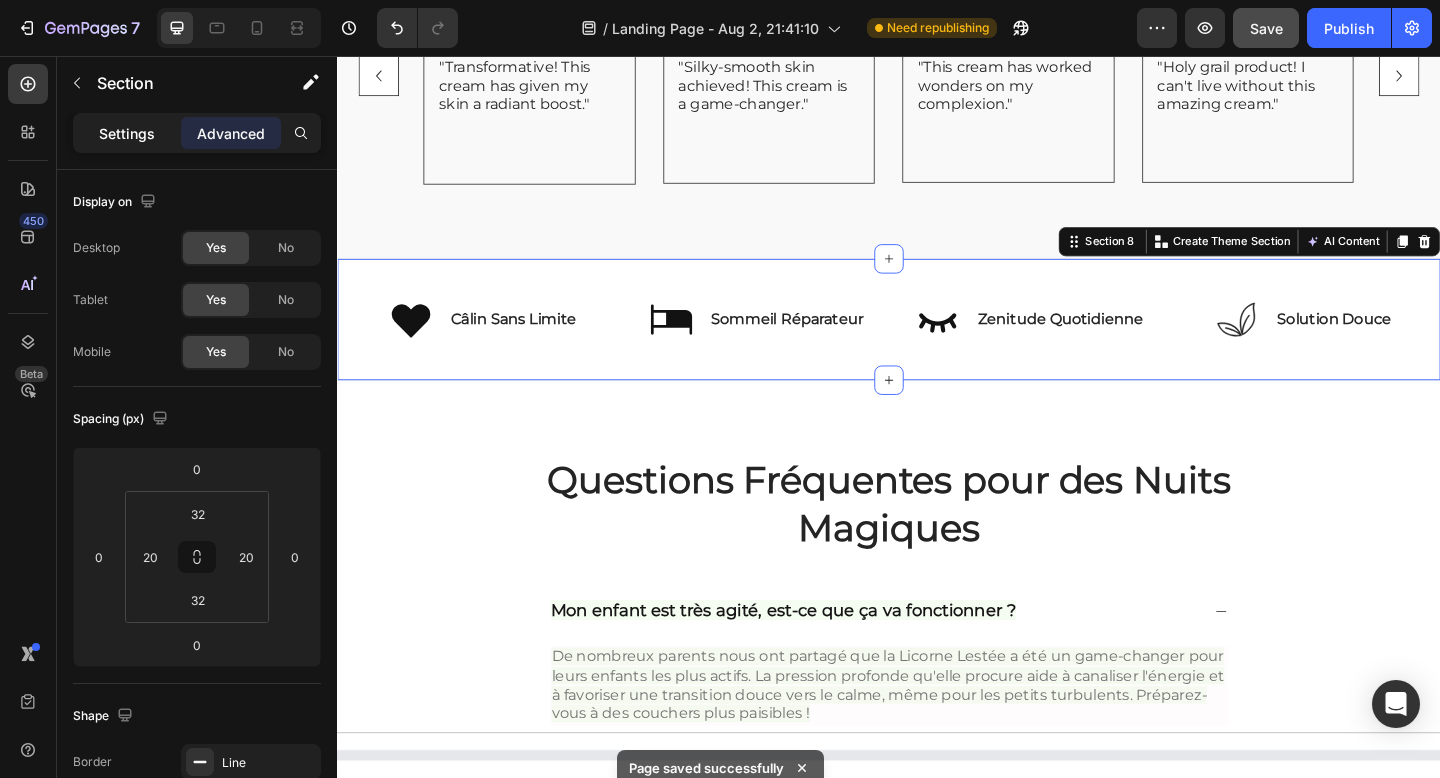 click on "Settings" at bounding box center [127, 133] 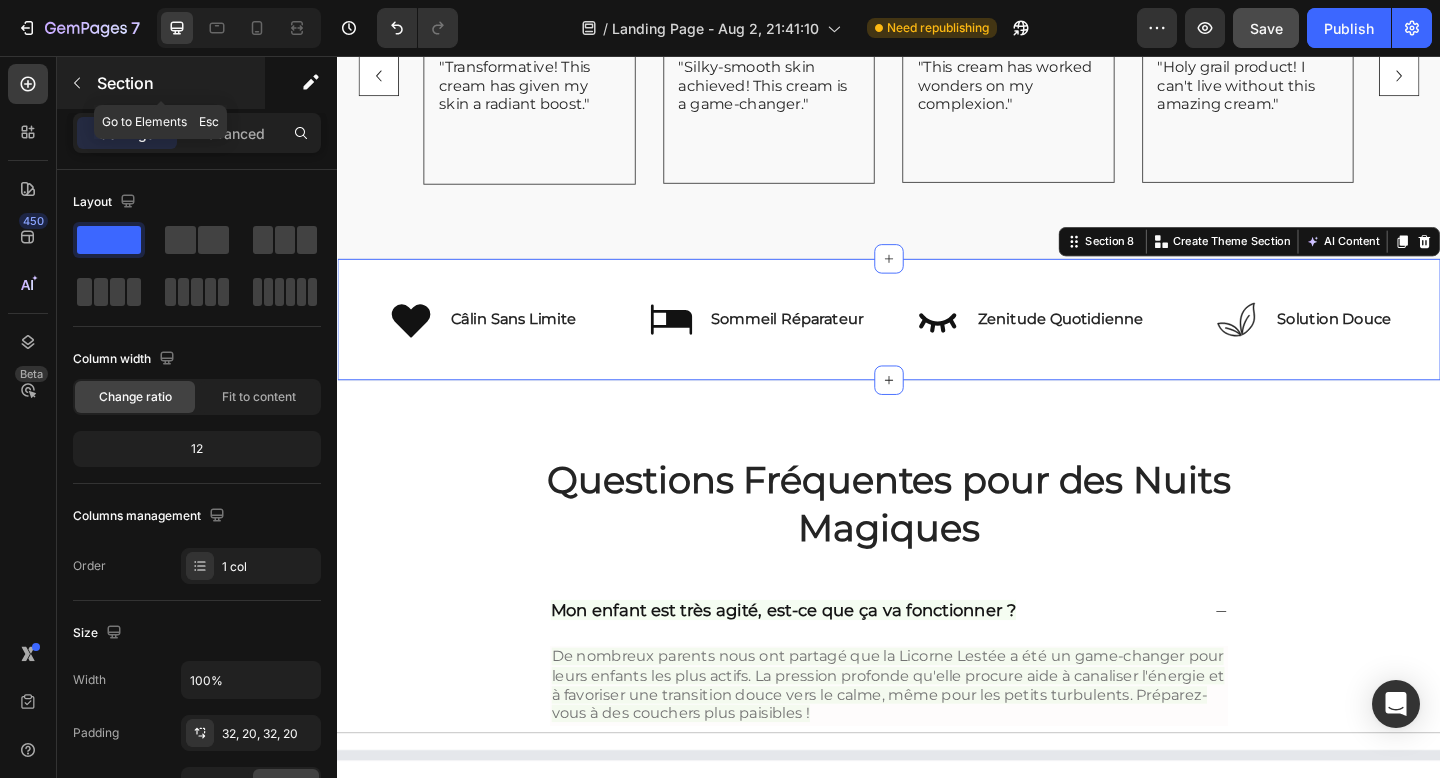 click 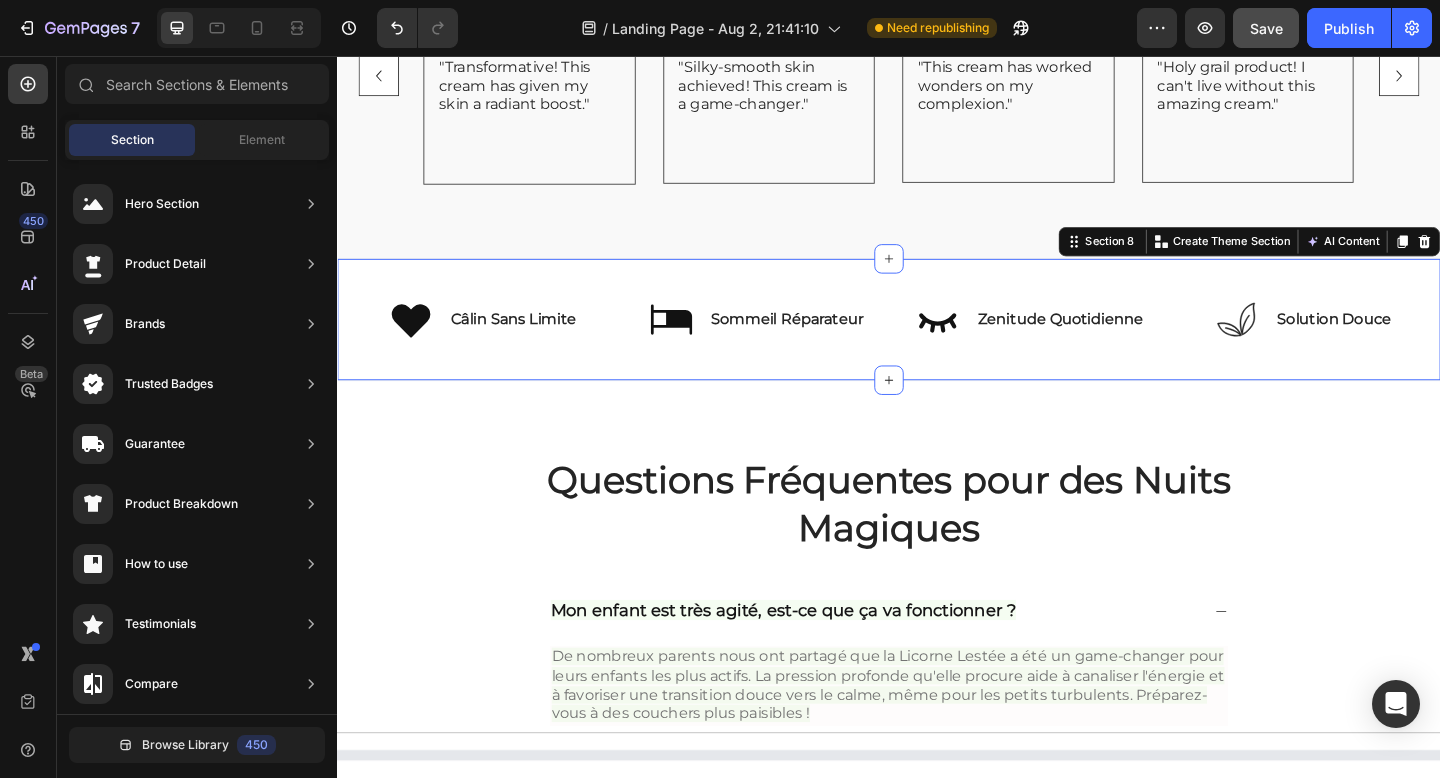 click on "Icon Câlin Sans Limite Text Block Row Icon Sommeil Réparateur Text Block Row Icon Zenitude Quotidienne Text Block Row Icon Solution Douce Text Block Row Row Section 8 You can create reusable sections Create Theme Section AI Content Write with GemAI What would you like to describe here? Tone and Voice Persuasive Product Peluche Lestée Thérapeutique - Le câlin qui soulage le stress Show more Generate" at bounding box center [937, 343] 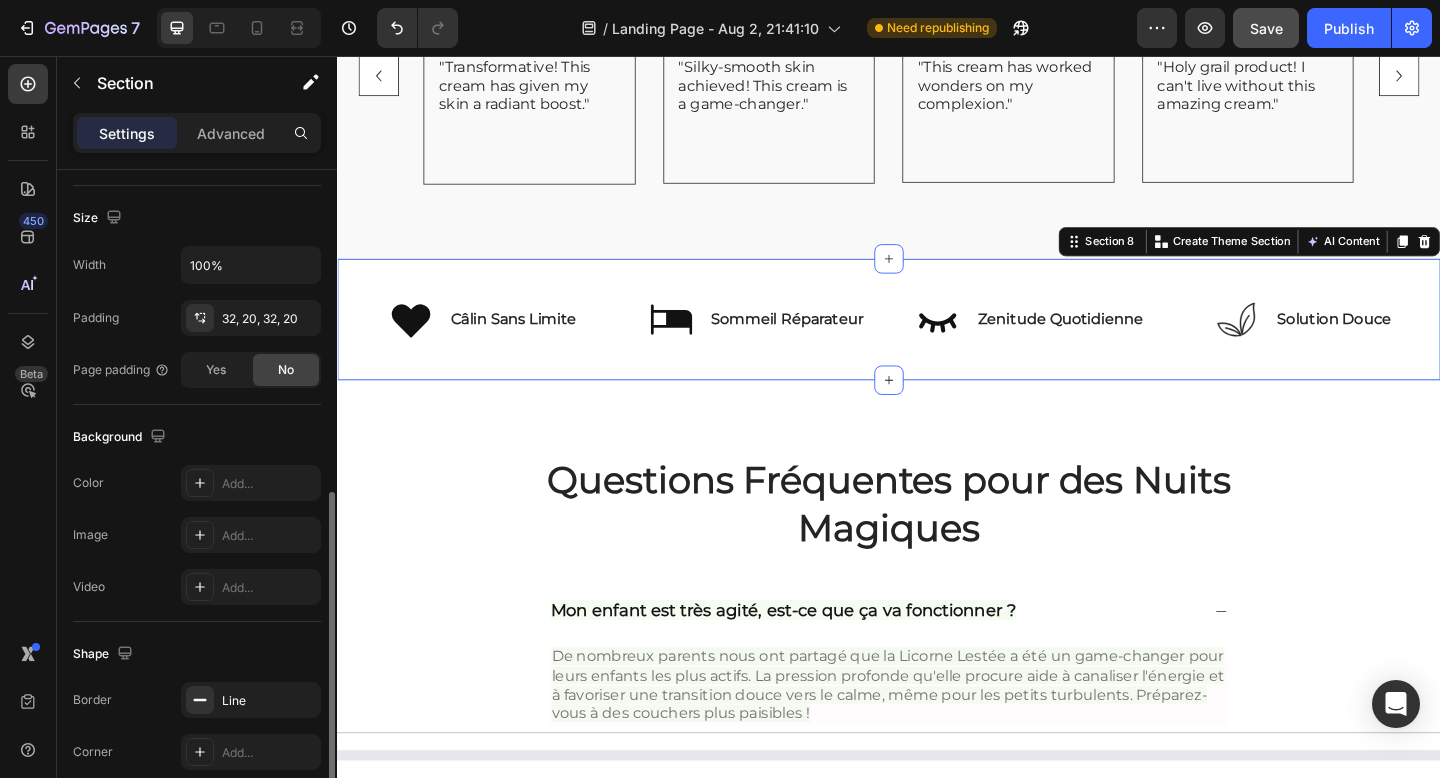 scroll, scrollTop: 555, scrollLeft: 0, axis: vertical 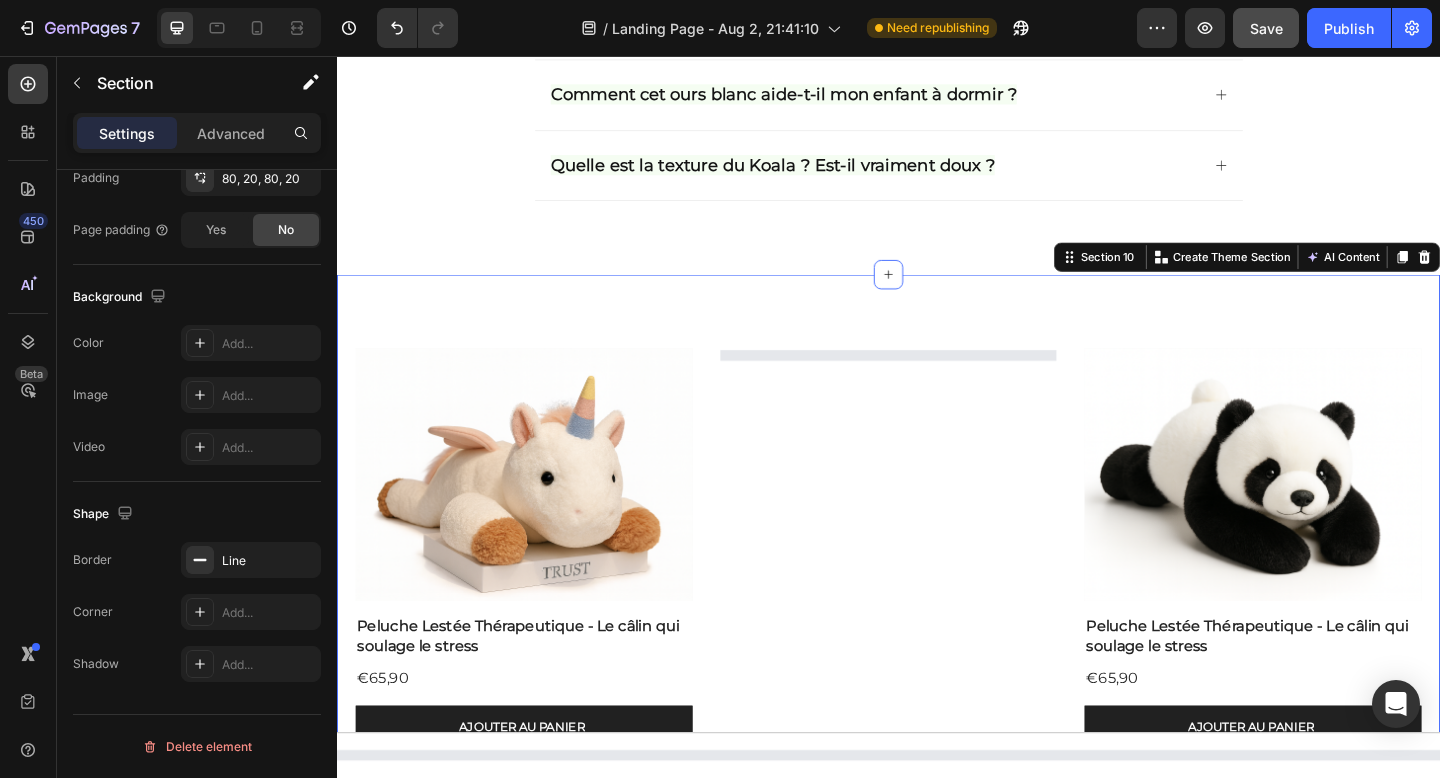 click on "Image Row Peluche Lestée Thérapeutique - Le câlin qui soulage le stress Product Title €65,90 Product Price Product Price Ajouter au panier Add to Cart Product Hero Banner Hero Banner Image Row Peluche Lestée Thérapeutique - Le câlin qui soulage le stress Product Title €65,90 Product Price Product Price Ajouter au panier Add to Cart Product Hero Banner Carousel Besoin d'un coup de pouce pour plus de sérénité ? Heading Nous sommes là pour vous. Si vous avez la moindre question ou besoin d'un coup de pouce pour trouver votre compagnon de sérénité, n'hésitez pas. Votre bien-être est notre priorité absolue. Text Block Row Section 10 You can create reusable sections Create Theme Section AI Content Write with GemAI What would you like to describe here? Tone and Voice Persuasive Product Peluche Lestée Thérapeutique - Le câlin qui soulage le stress Show more Generate" at bounding box center [937, 649] 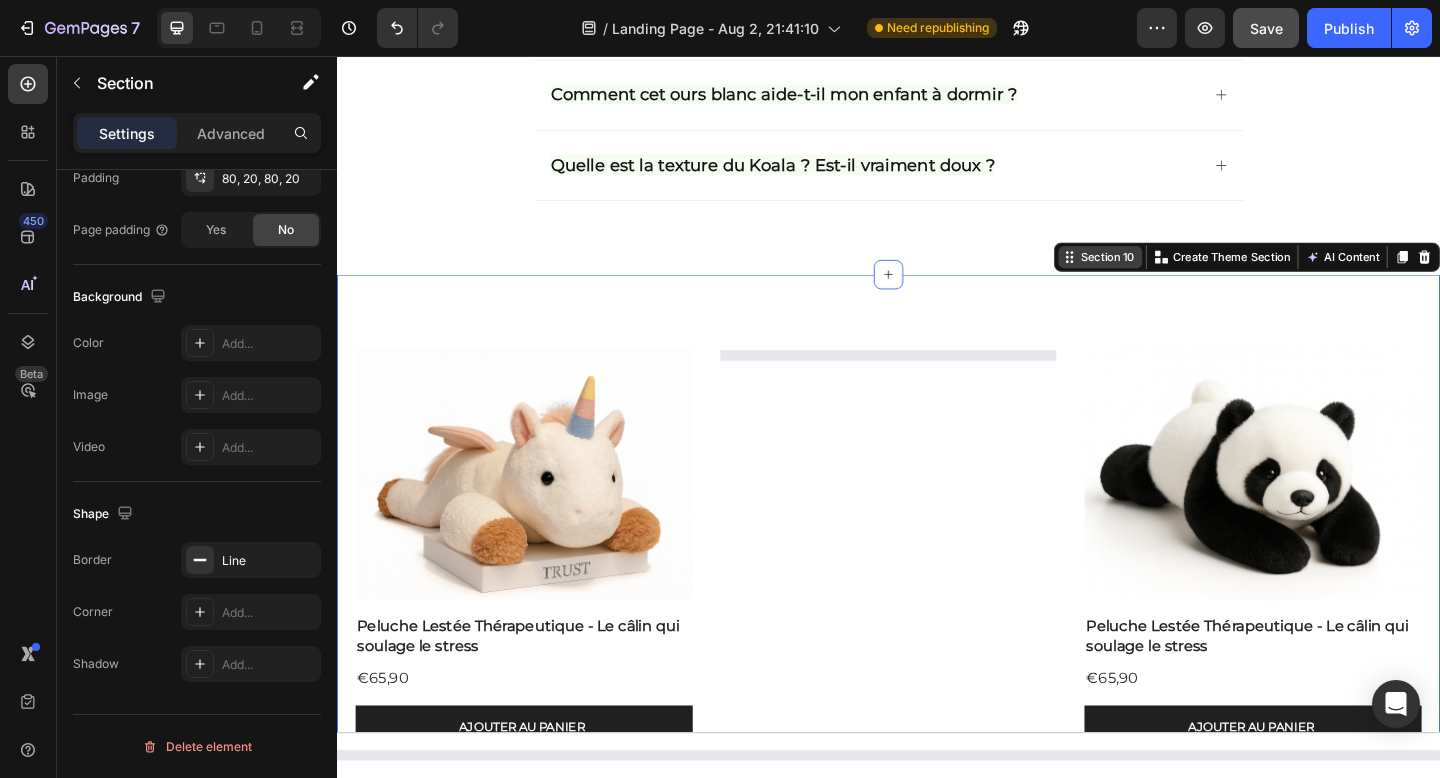 click on "Section 10" at bounding box center (1175, 275) 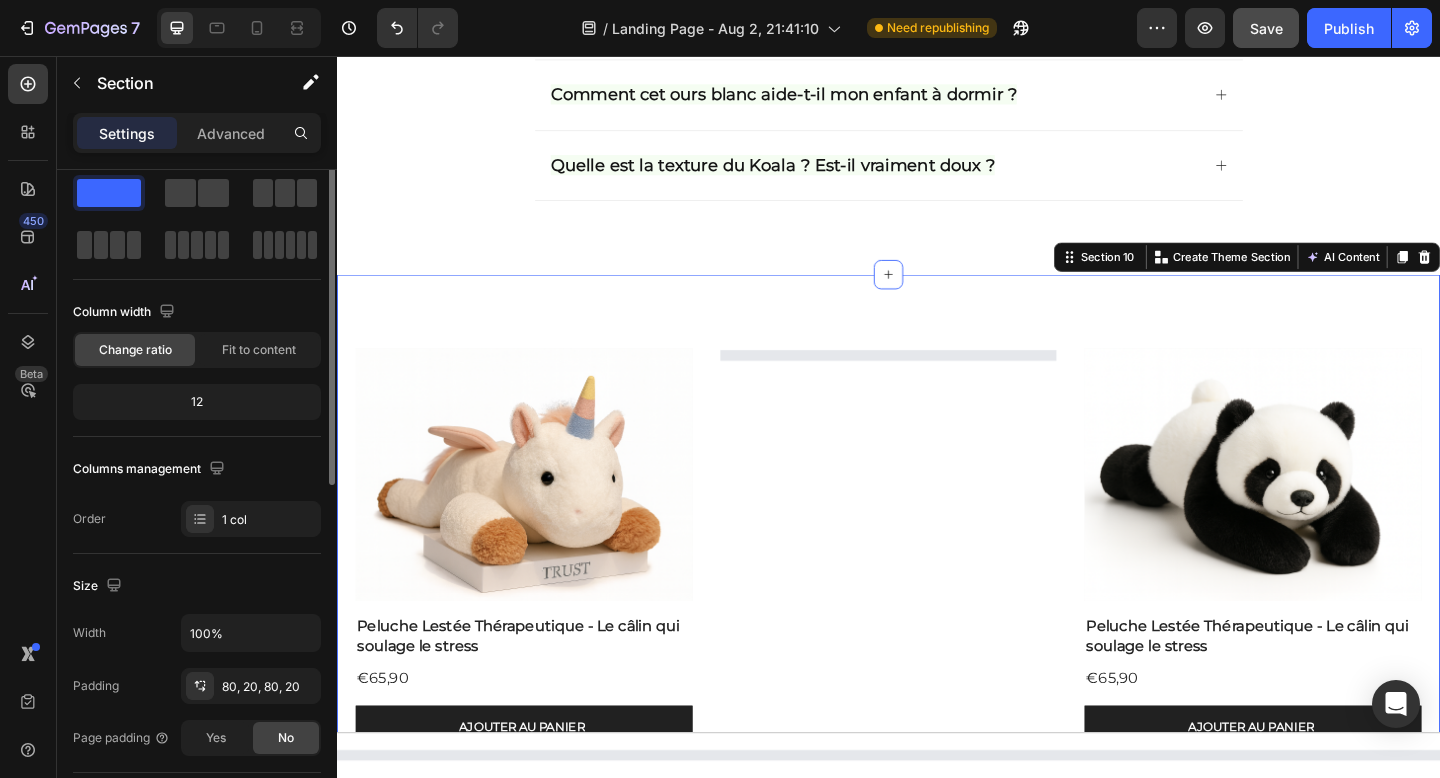 scroll, scrollTop: 0, scrollLeft: 0, axis: both 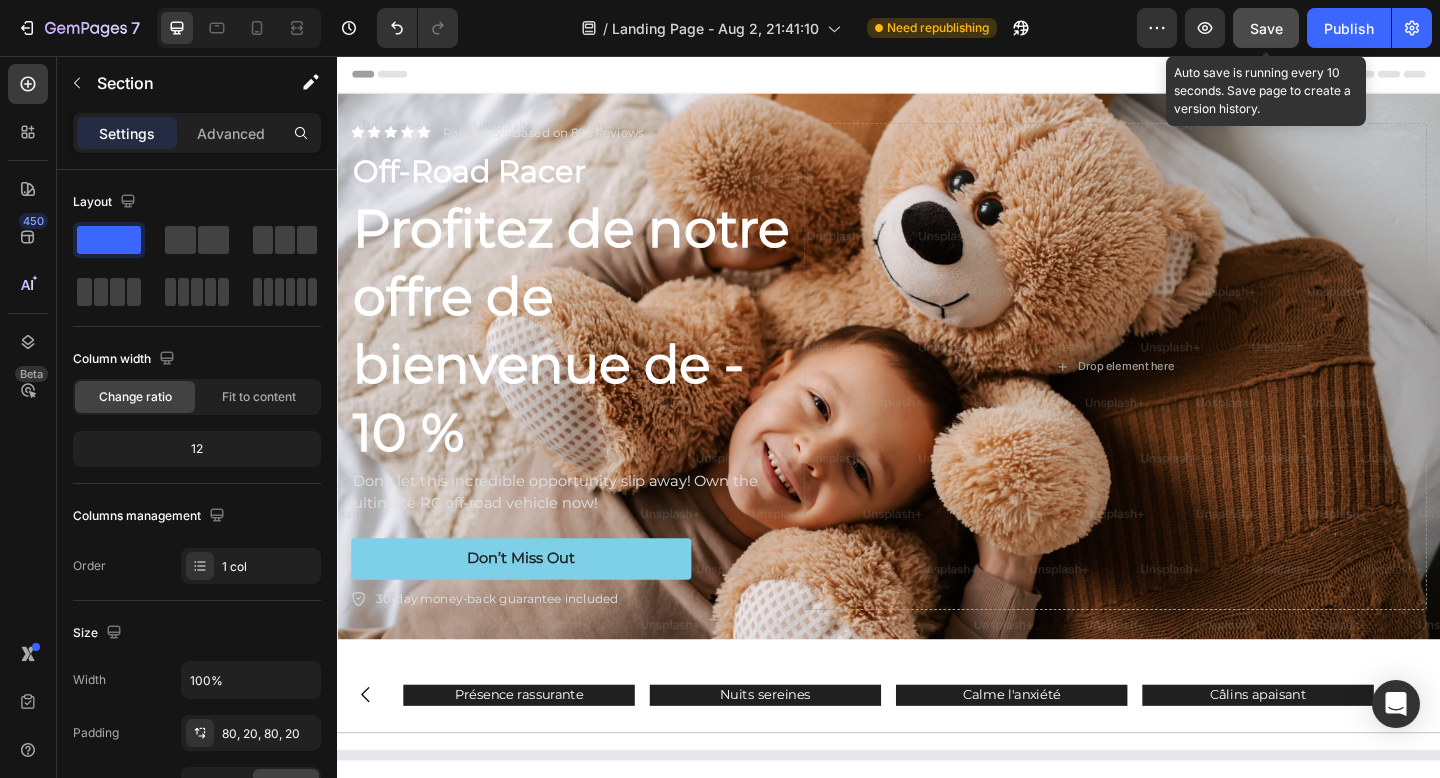 click on "Save" at bounding box center [1266, 28] 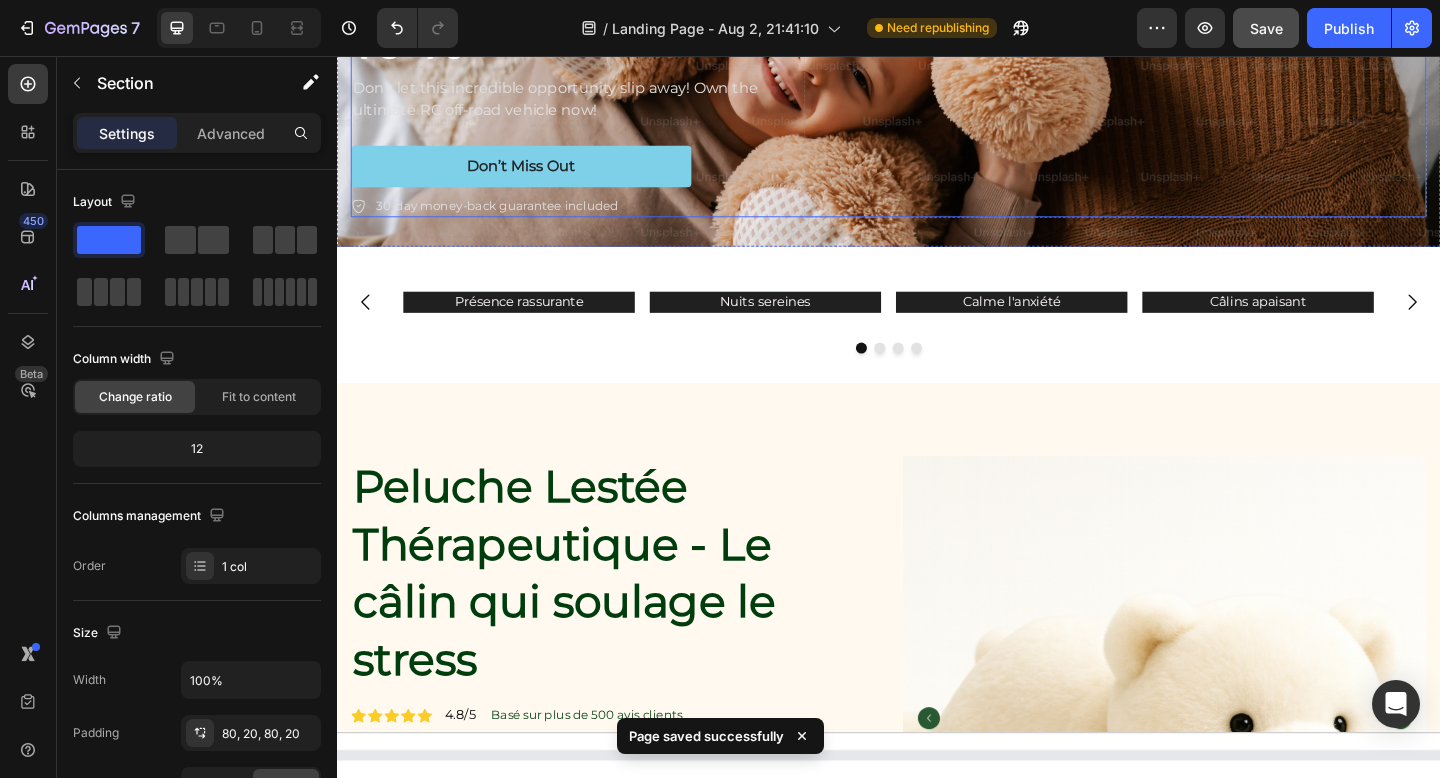 scroll, scrollTop: 432, scrollLeft: 0, axis: vertical 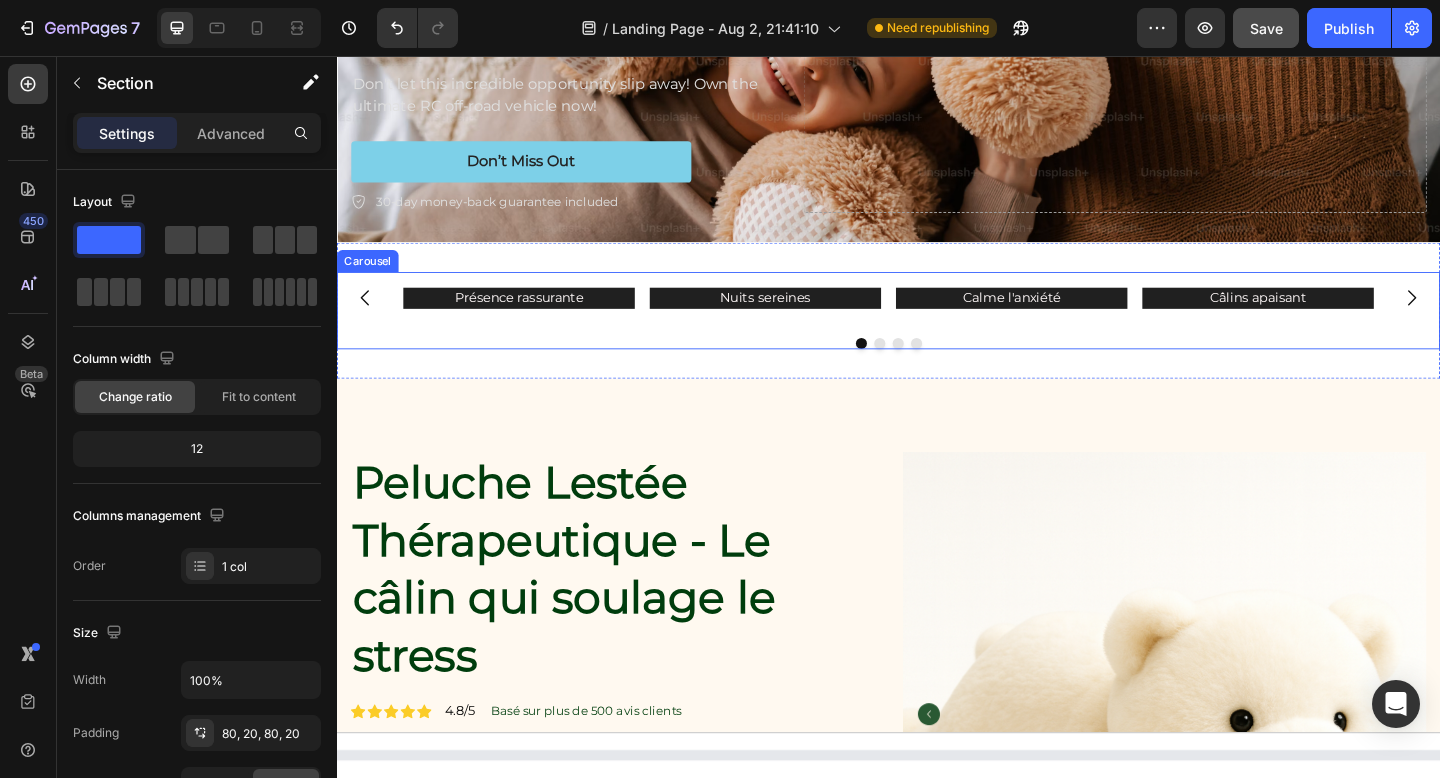 click 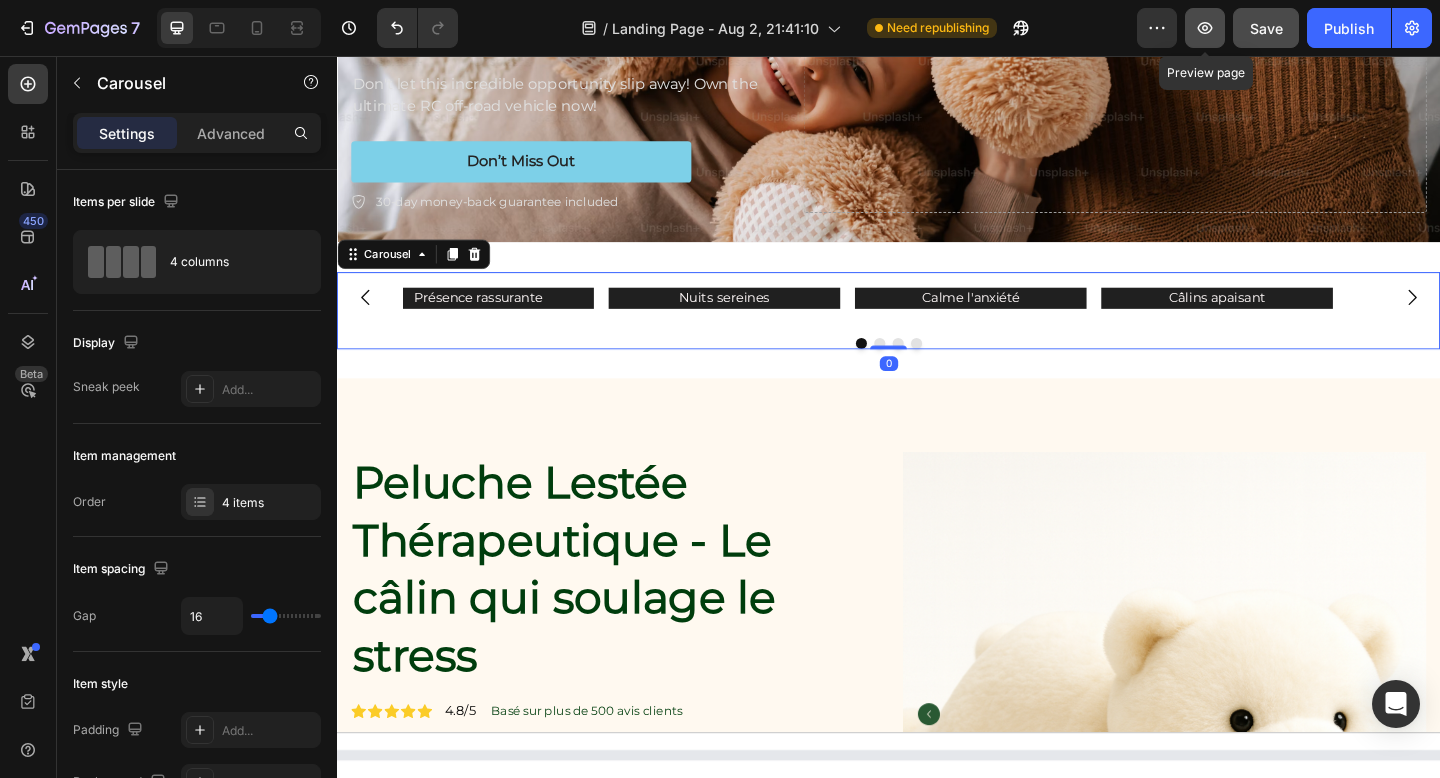 click 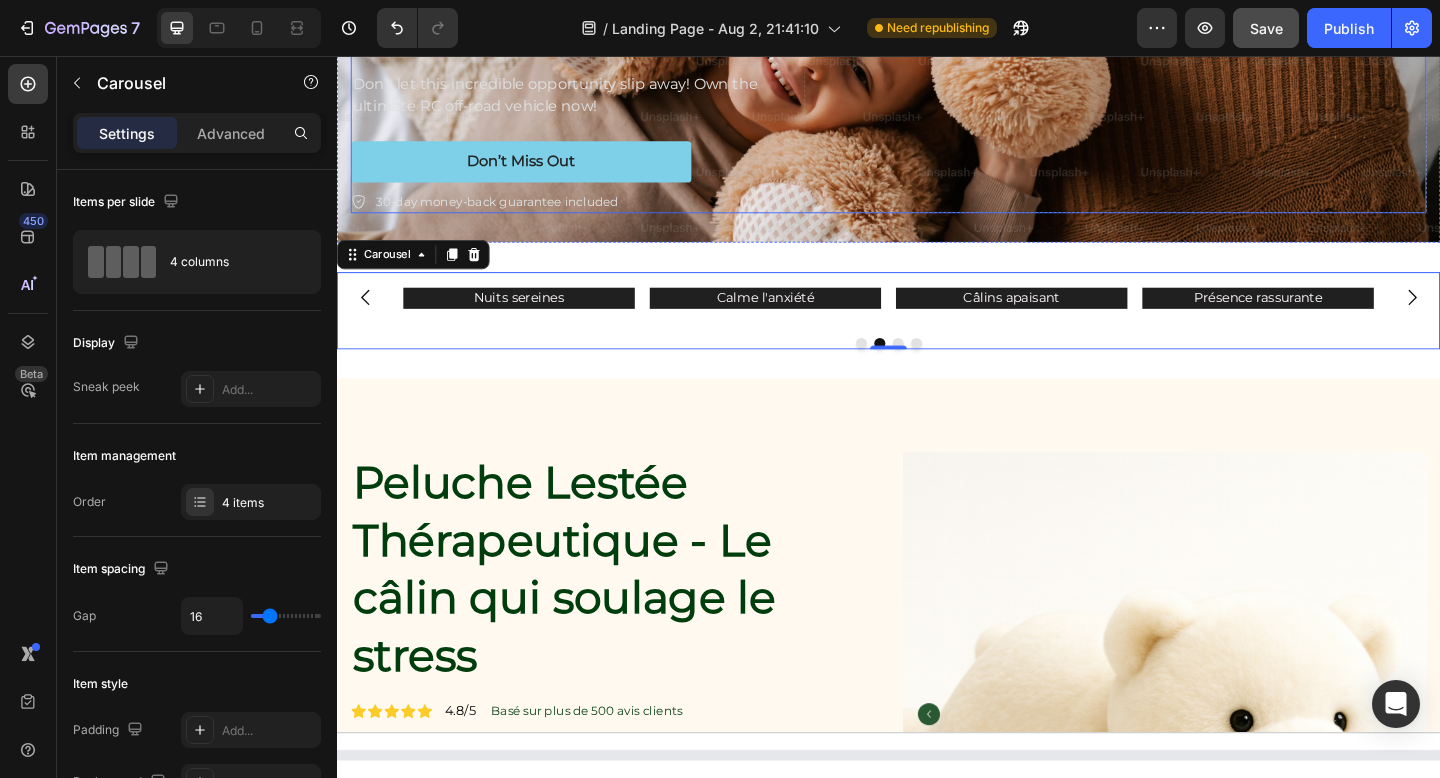 scroll, scrollTop: 0, scrollLeft: 0, axis: both 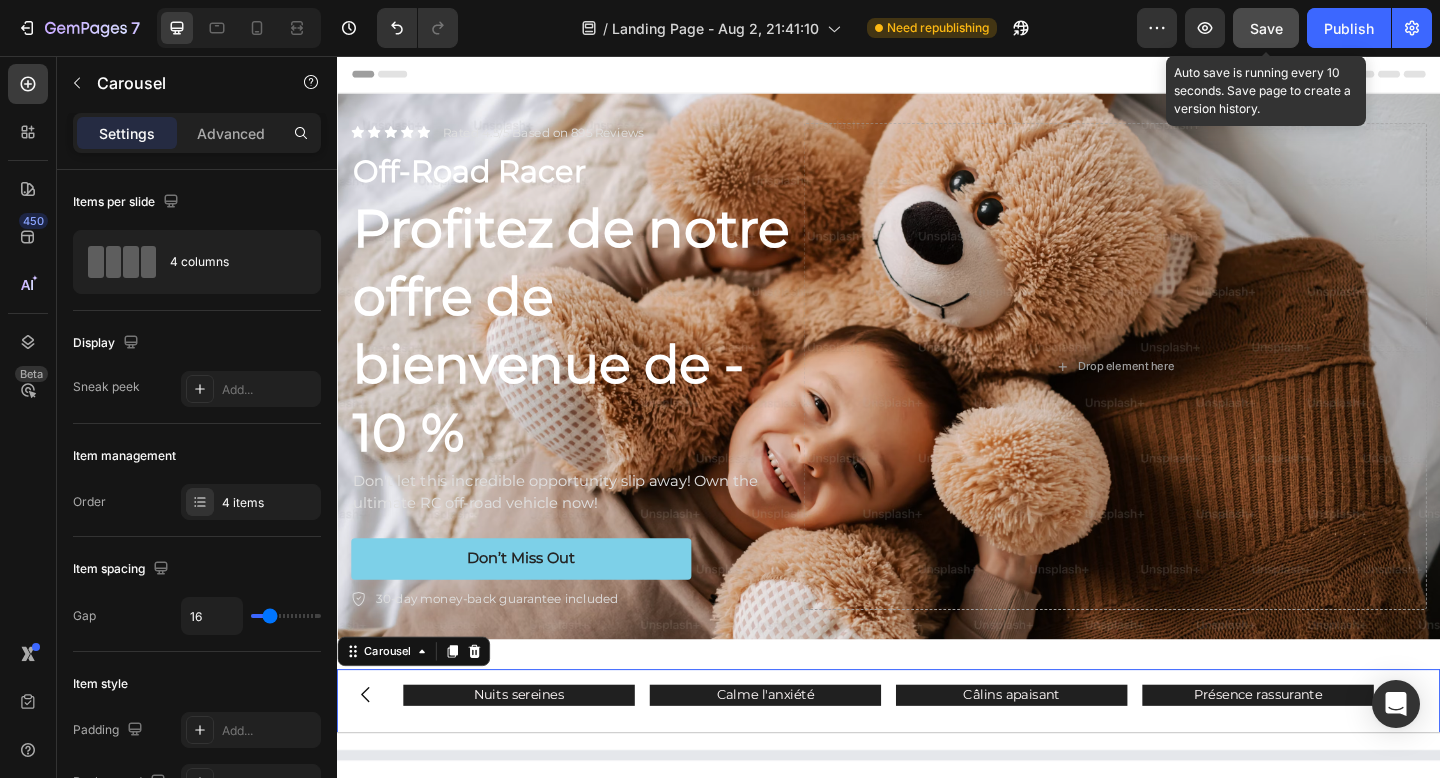 click on "Save" at bounding box center [1266, 28] 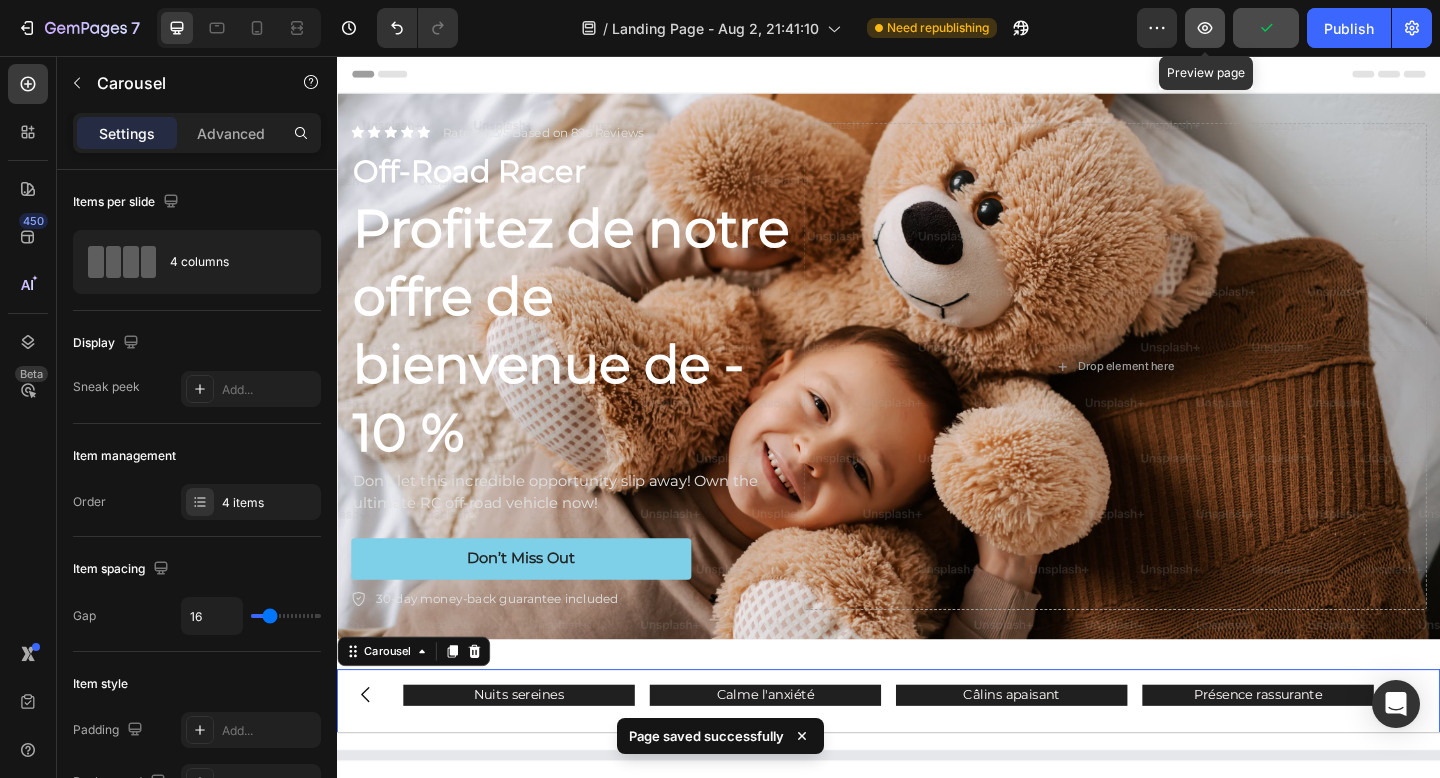click 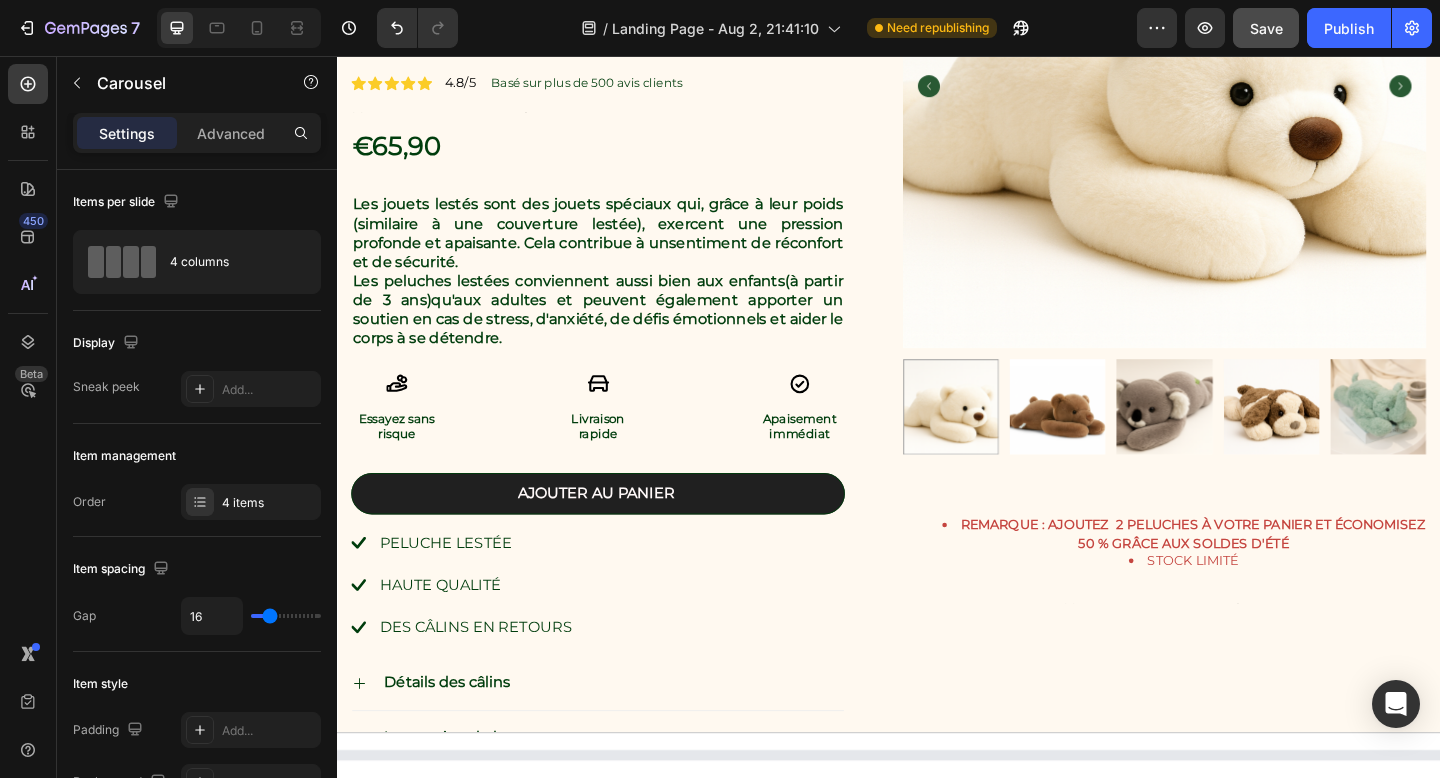 scroll, scrollTop: 1124, scrollLeft: 0, axis: vertical 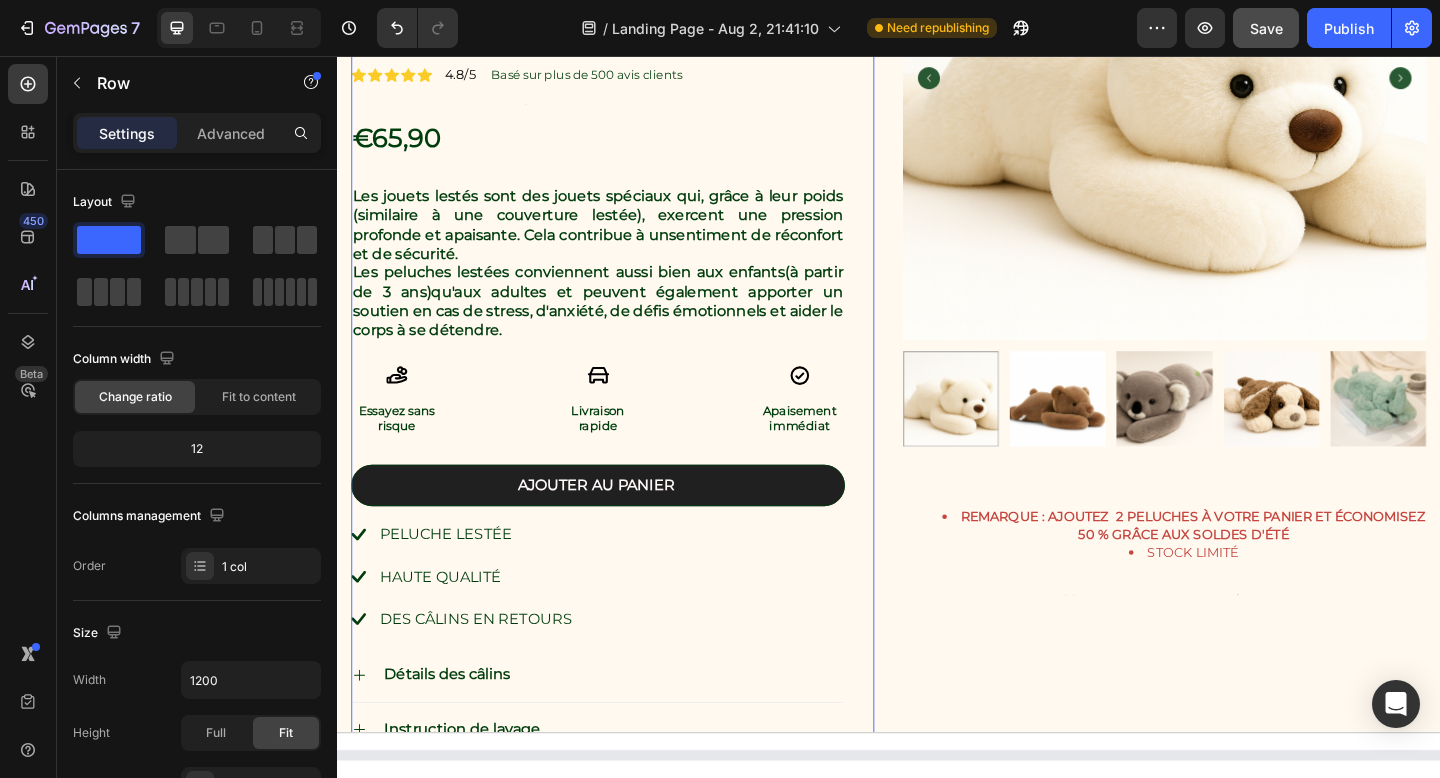 click on "Peluche Lestée Thérapeutique - Le câlin qui soulage le stress Product Title Icon Icon Icon Icon Icon Icon List 4.8/5 Text Block Basé sur plus de 500 avis clients Text Block Row Text Block €65,90 Product Price Product Price Les jouets lestés sont des jouets spéciaux qui, grâce à leur poids (similaire à une couverture lestée), exercent une pression profonde et apaisante. Cela contribue à un sentiment de réconfort et de sécurité. Les peluches lestées conviennent aussi bien aux enfants (à partir de 3 ans) qu'aux adultes et peuvent également apporter un soutien en cas de stress, d'anxiété, de défis émotionnels et aider le corps à se détendre. Text Block Icon Essayez sans risque Text Block Icon Livraison rapide Text Block Icon Apaisement immédiat Text Block Row Ajouter au panier Add to Cart Peluche lestéE Haute qualité Des câlins en retours Item List Détails des câlins" at bounding box center [620, 308] 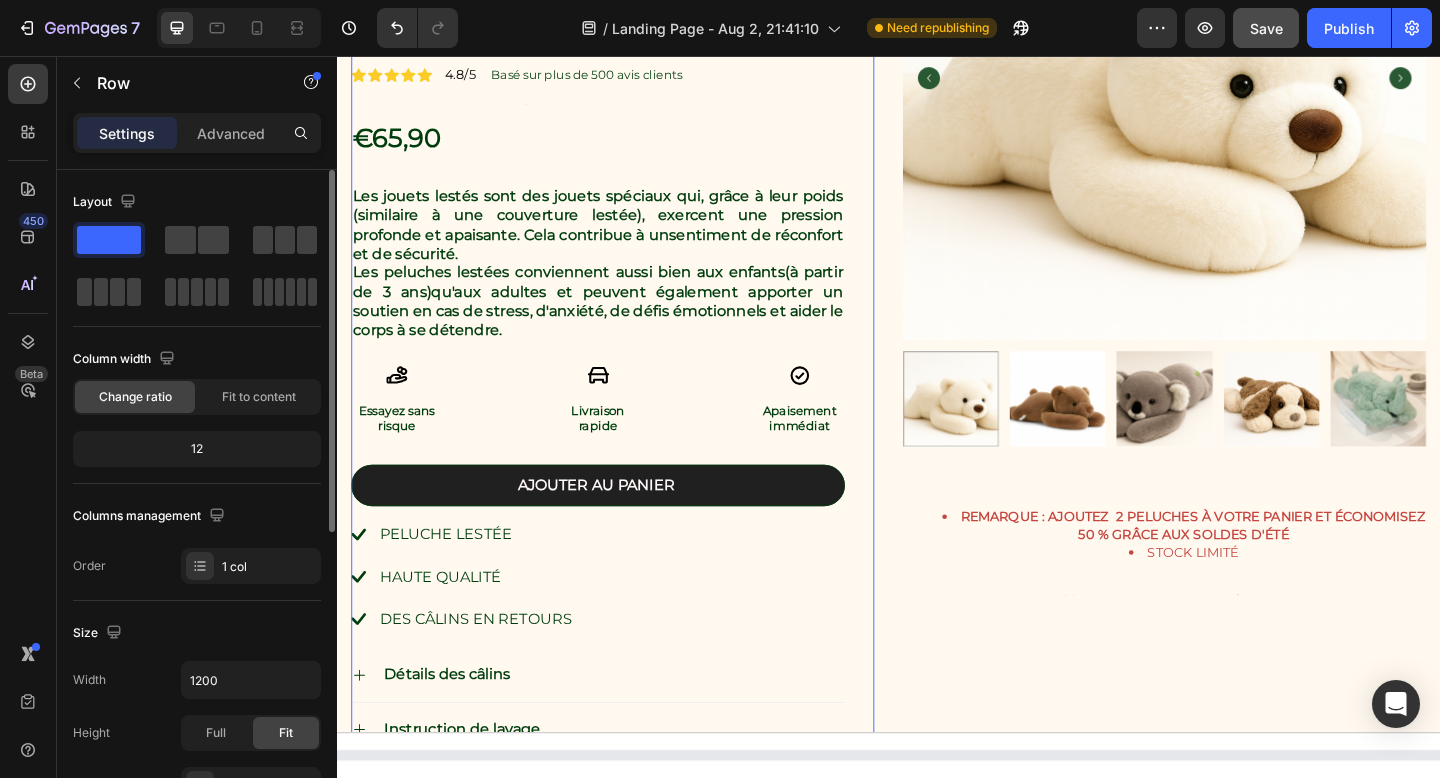 drag, startPoint x: 193, startPoint y: 290, endPoint x: 179, endPoint y: 213, distance: 78.26238 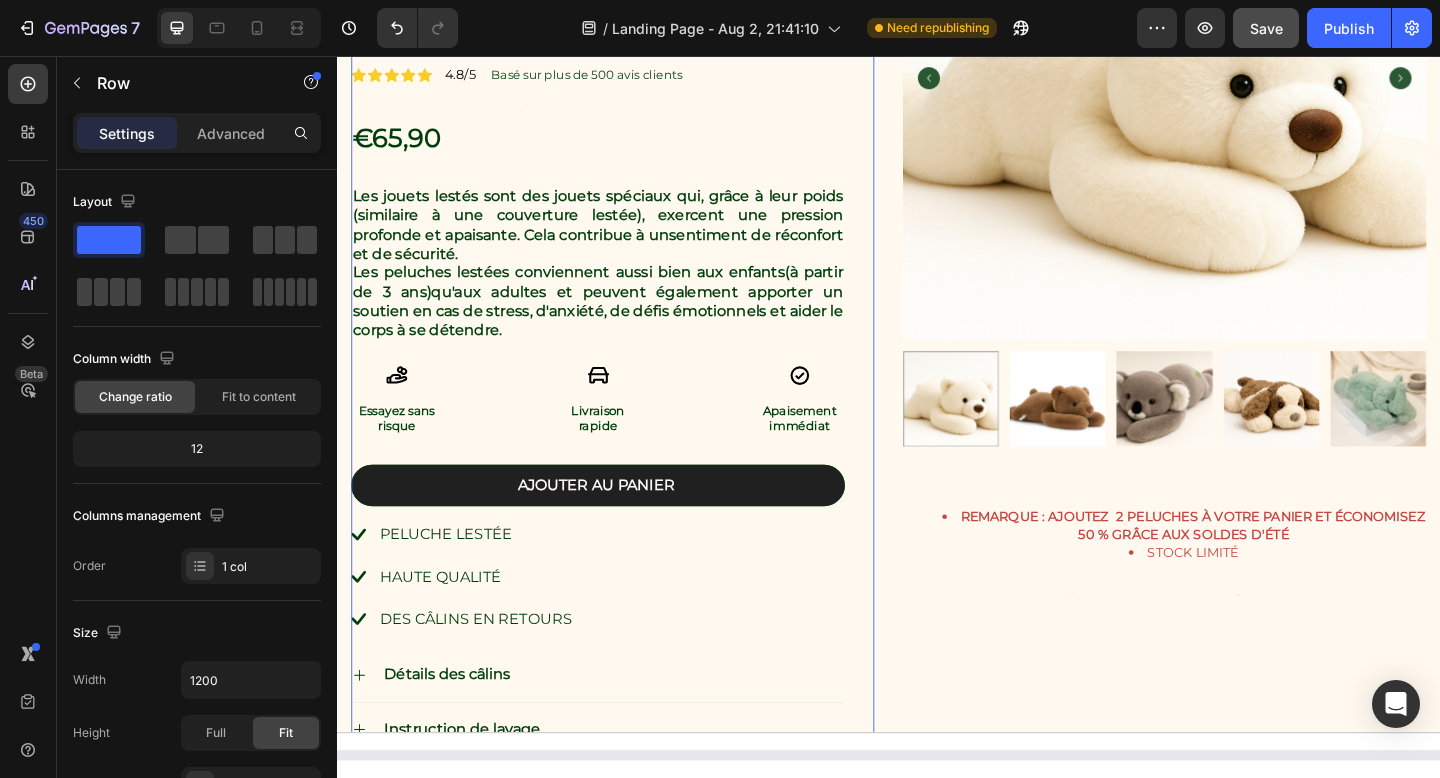 click on "Peluche Lestée Thérapeutique - Le câlin qui soulage le stress Product Title Icon Icon Icon Icon Icon Icon List 4.8/5 Text Block Basé sur plus de 500 avis clients Text Block Row Text Block €65,90 Product Price Product Price Les jouets lestés sont des jouets spéciaux qui, grâce à leur poids (similaire à une couverture lestée), exercent une pression profonde et apaisante. Cela contribue à un sentiment de réconfort et de sécurité. Les peluches lestées conviennent aussi bien aux enfants (à partir de 3 ans) qu'aux adultes et peuvent également apporter un soutien en cas de stress, d'anxiété, de défis émotionnels et aider le corps à se détendre. Text Block Icon Essayez sans risque Text Block Icon Livraison rapide Text Block Icon Apaisement immédiat Text Block Row Ajouter au panier Add to Cart Peluche lestéE Haute qualité Des câlins en retours Item List Détails des câlins" at bounding box center (620, 308) 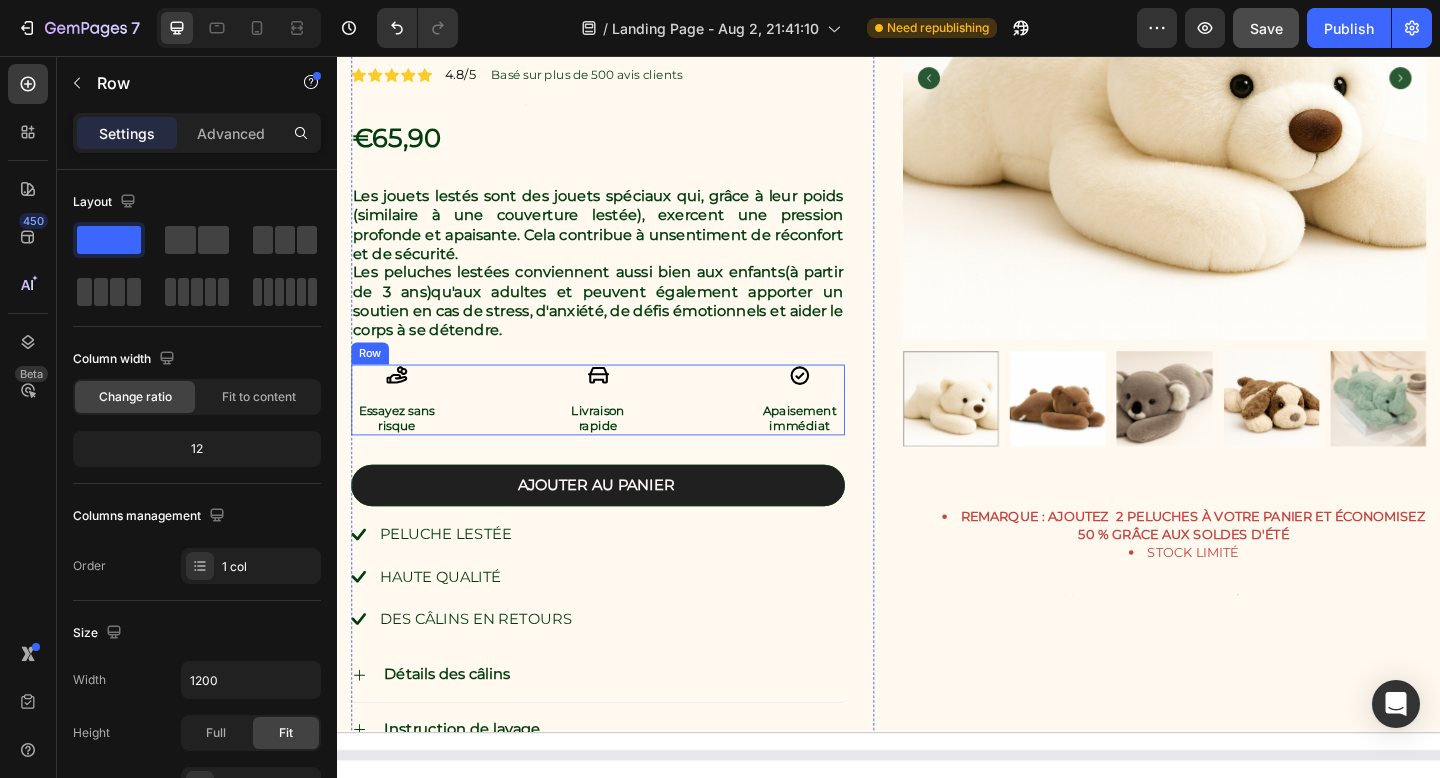 click on "Icon Essayez sans risque Text Block Icon Livraison rapide Text Block Icon Apaisement immédiat Text Block Row" at bounding box center (620, 431) 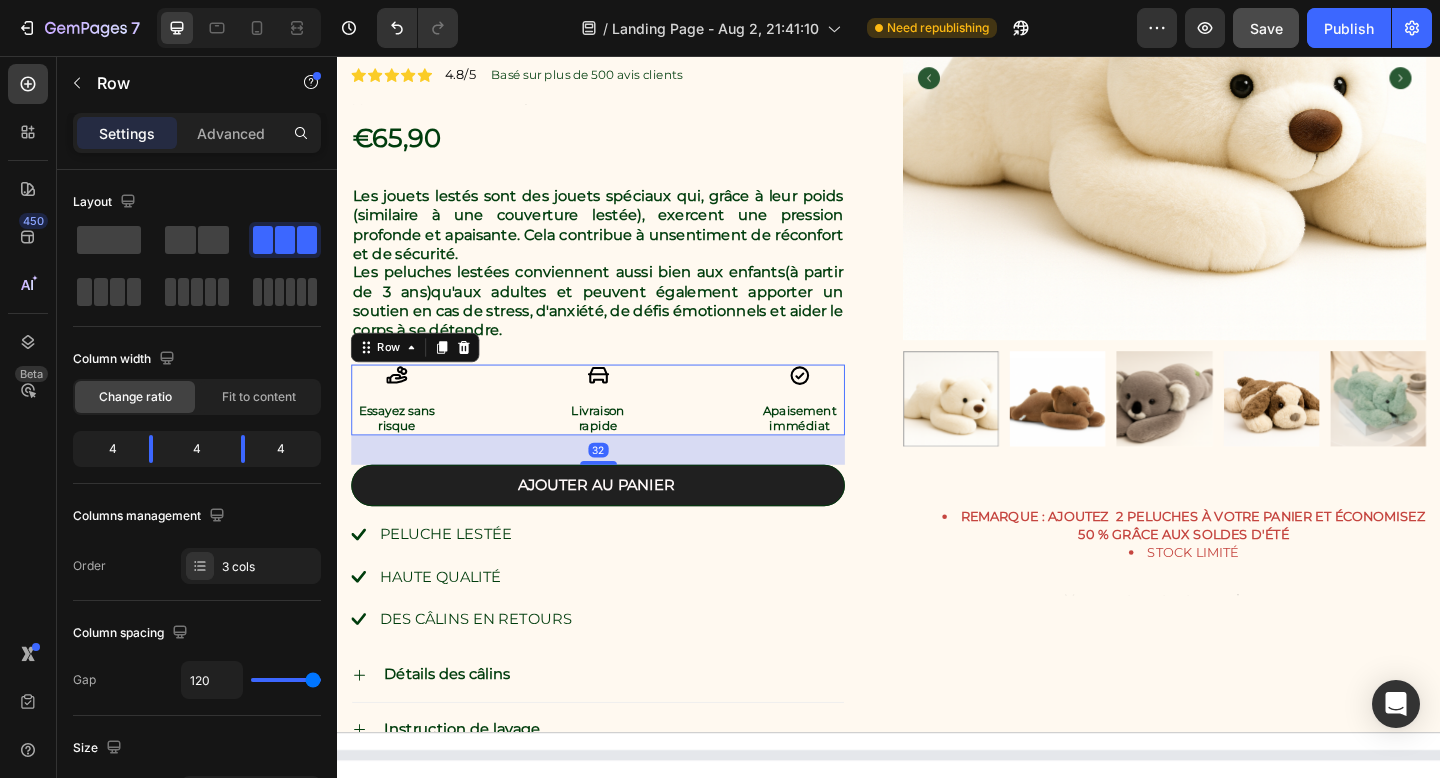 click on "32" at bounding box center [620, 485] 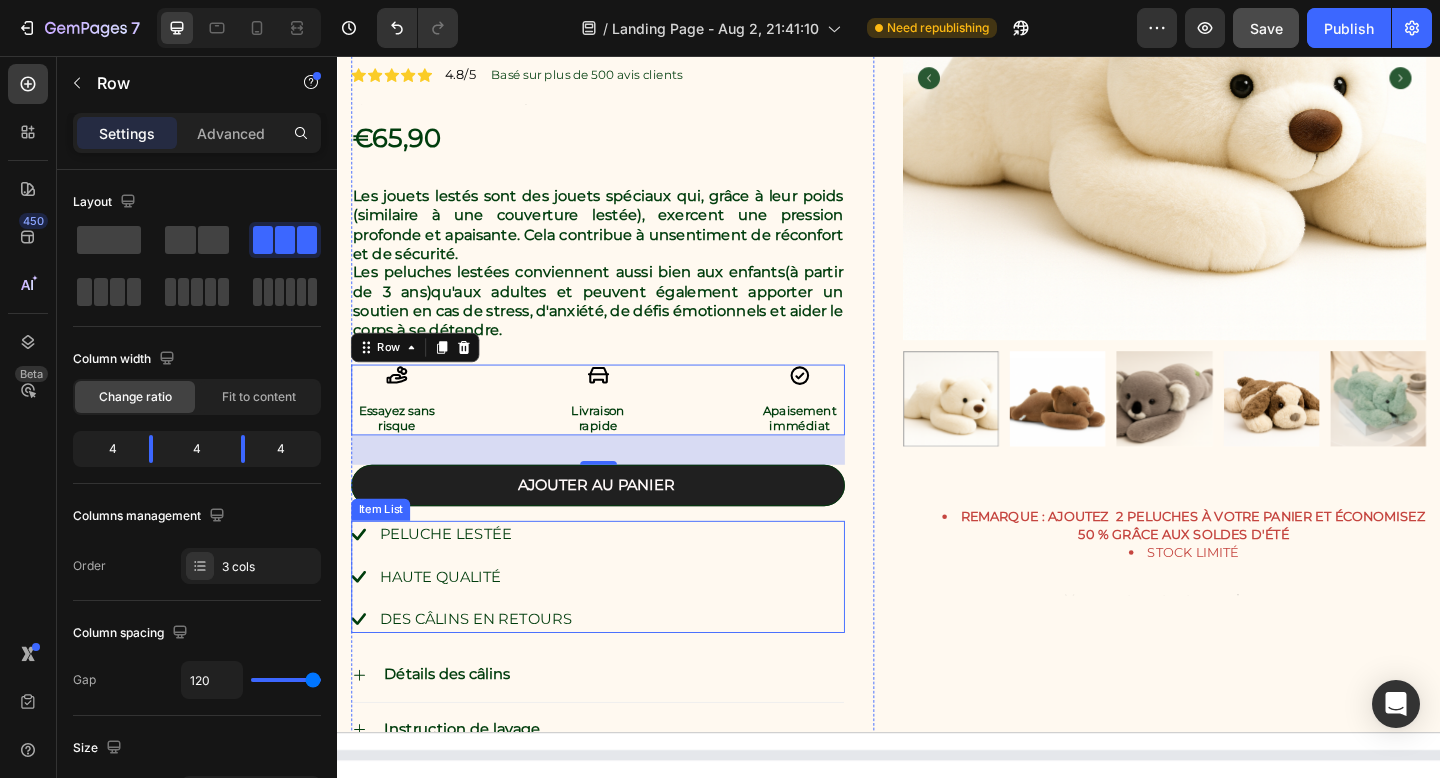 click on "Peluche lestéE Haute qualité Des câlins en retours" at bounding box center (620, 623) 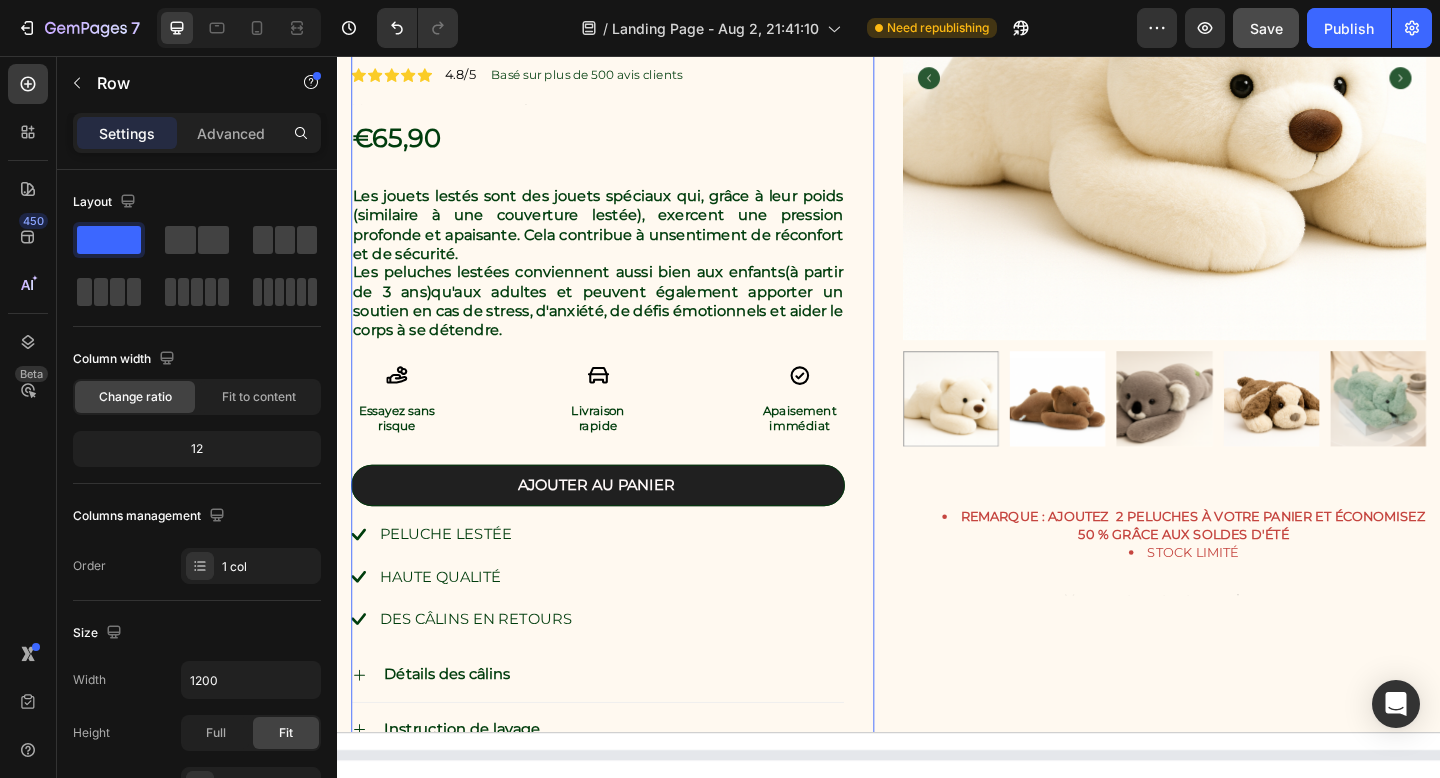 click on "Peluche Lestée Thérapeutique - Le câlin qui soulage le stress Product Title Icon Icon Icon Icon Icon Icon List 4.8/5 Text Block Basé sur plus de 500 avis clients Text Block Row Text Block €65,90 Product Price Product Price Les jouets lestés sont des jouets spéciaux qui, grâce à leur poids (similaire à une couverture lestée), exercent une pression profonde et apaisante. Cela contribue à un sentiment de réconfort et de sécurité. Les peluches lestées conviennent aussi bien aux enfants (à partir de 3 ans) qu'aux adultes et peuvent également apporter un soutien en cas de stress, d'anxiété, de défis émotionnels et aider le corps à se détendre. Text Block Icon Essayez sans risque Text Block Icon Livraison rapide Text Block Icon Apaisement immédiat Text Block Row Ajouter au panier Add to Cart Peluche lestéE Haute qualité Des câlins en retours Item List Détails des câlins" at bounding box center [620, 308] 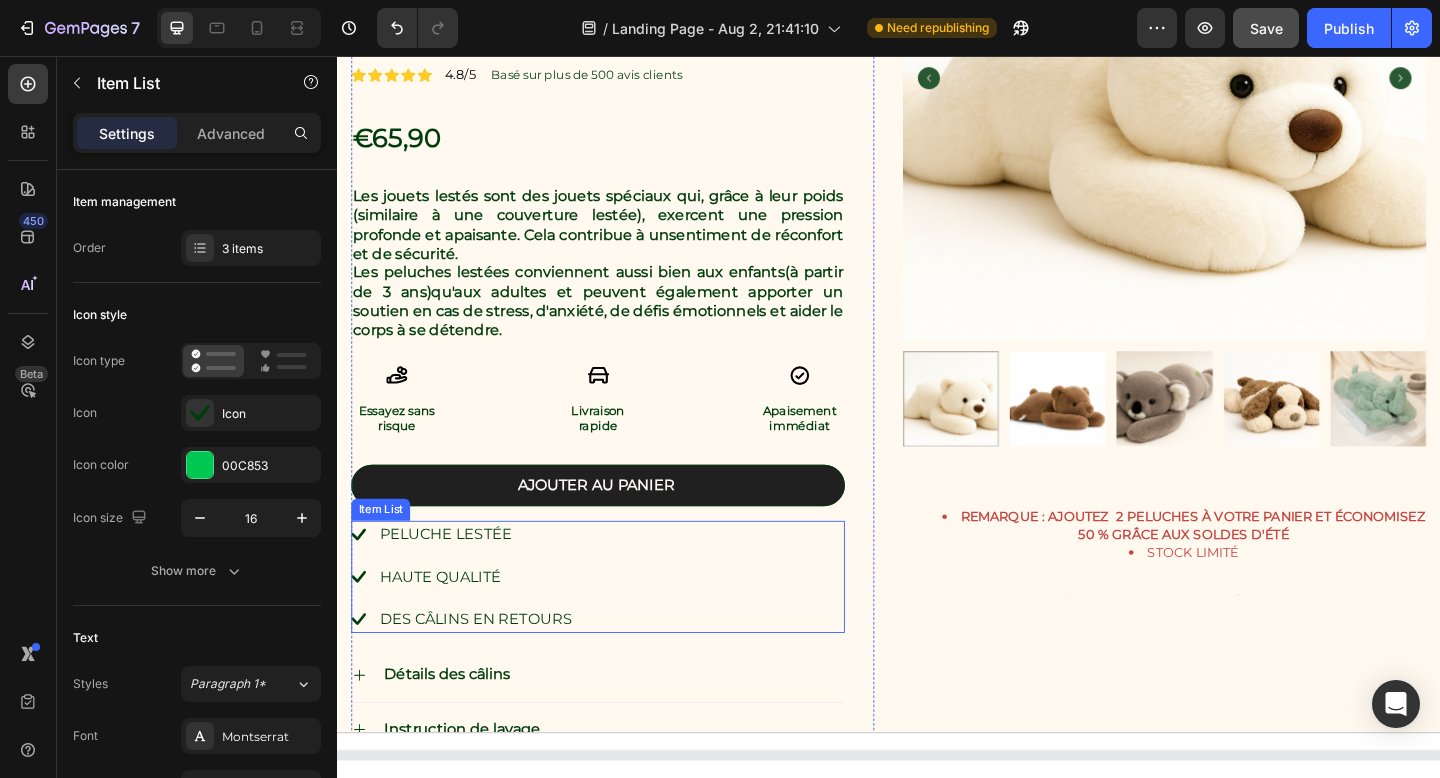 click on "Peluche lestéE Haute qualité Des câlins en retours" at bounding box center [620, 623] 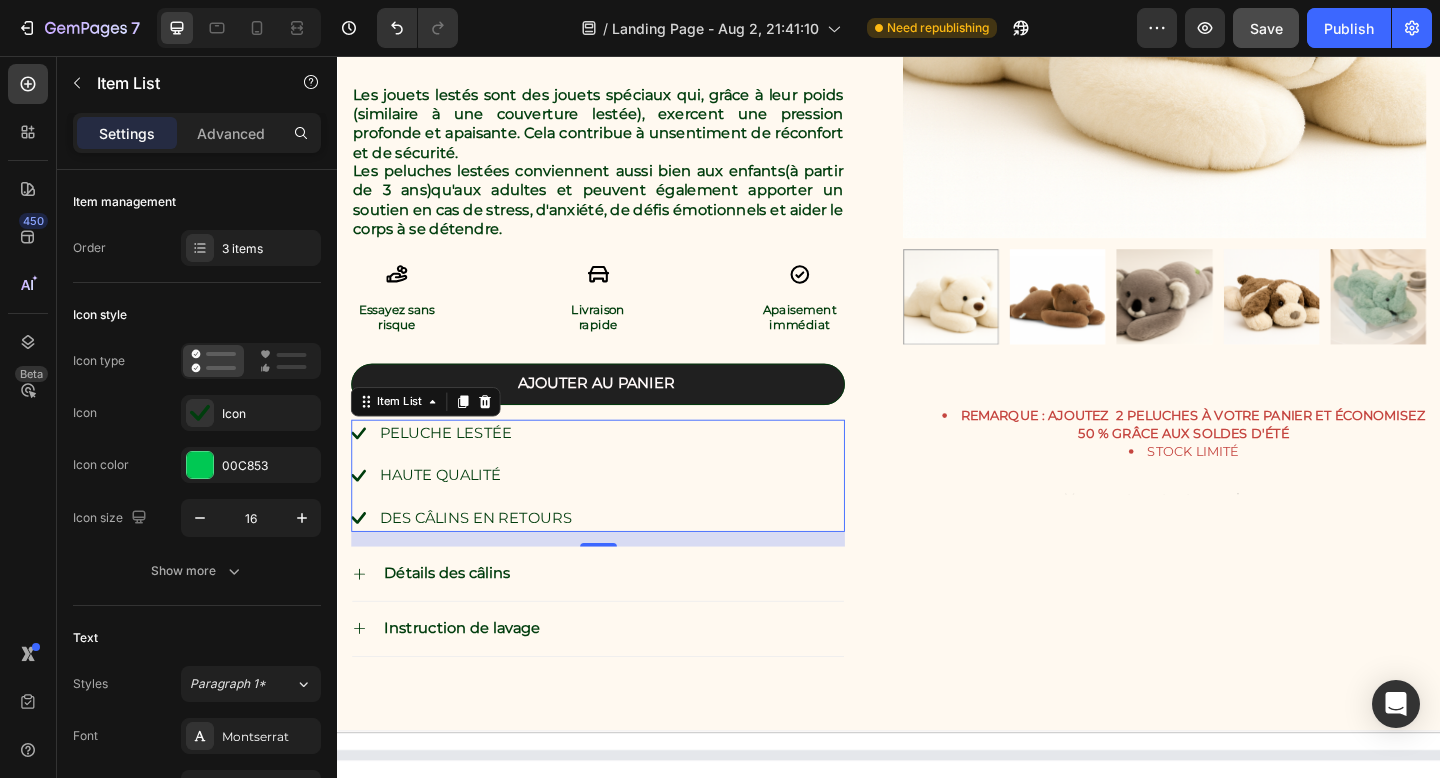 scroll, scrollTop: 1273, scrollLeft: 0, axis: vertical 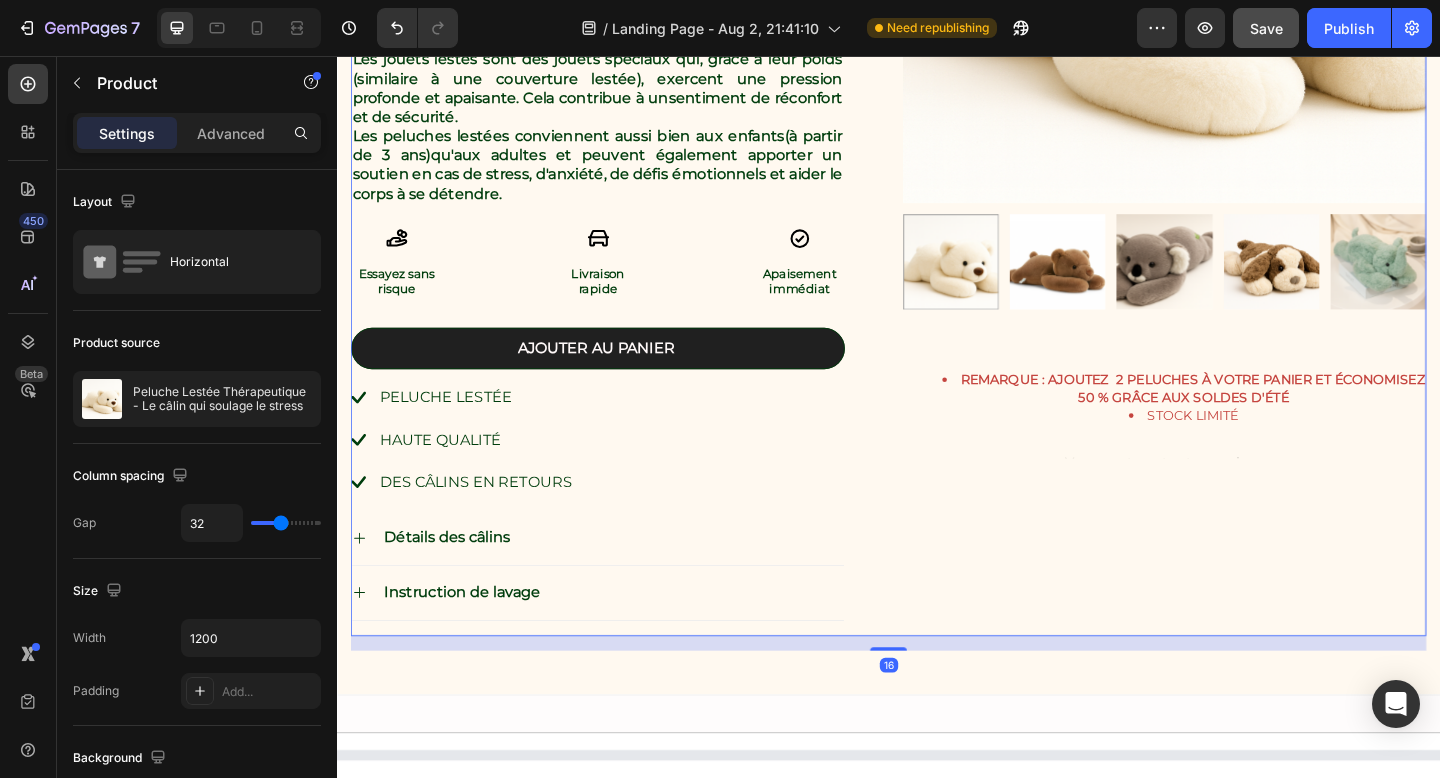 click on "Peluche Lestée Thérapeutique - Le câlin qui soulage le stress Product Title Icon Icon Icon Icon Icon Icon List 4.8/5 Text Block Basé sur plus de 500 avis clients Text Block Row Text Block €65,90 Product Price Product Price Les jouets lestés sont des jouets spéciaux qui, grâce à leur poids (similaire à une couverture lestée), exercent une pression profonde et apaisante. Cela contribue à un sentiment de réconfort et de sécurité. Les peluches lestées conviennent aussi bien aux enfants (à partir de 3 ans) qu'aux adultes et peuvent également apporter un soutien en cas de stress, d'anxiété, de défis émotionnels et aider le corps à se détendre. Text Block Icon Essayez sans risque Text Block Icon Livraison rapide Text Block Icon Apaisement immédiat Text Block Row Ajouter au panier Add to Cart Peluche lestéE Haute qualité Des câlins en retours Item List Détails des câlins" at bounding box center [937, 167] 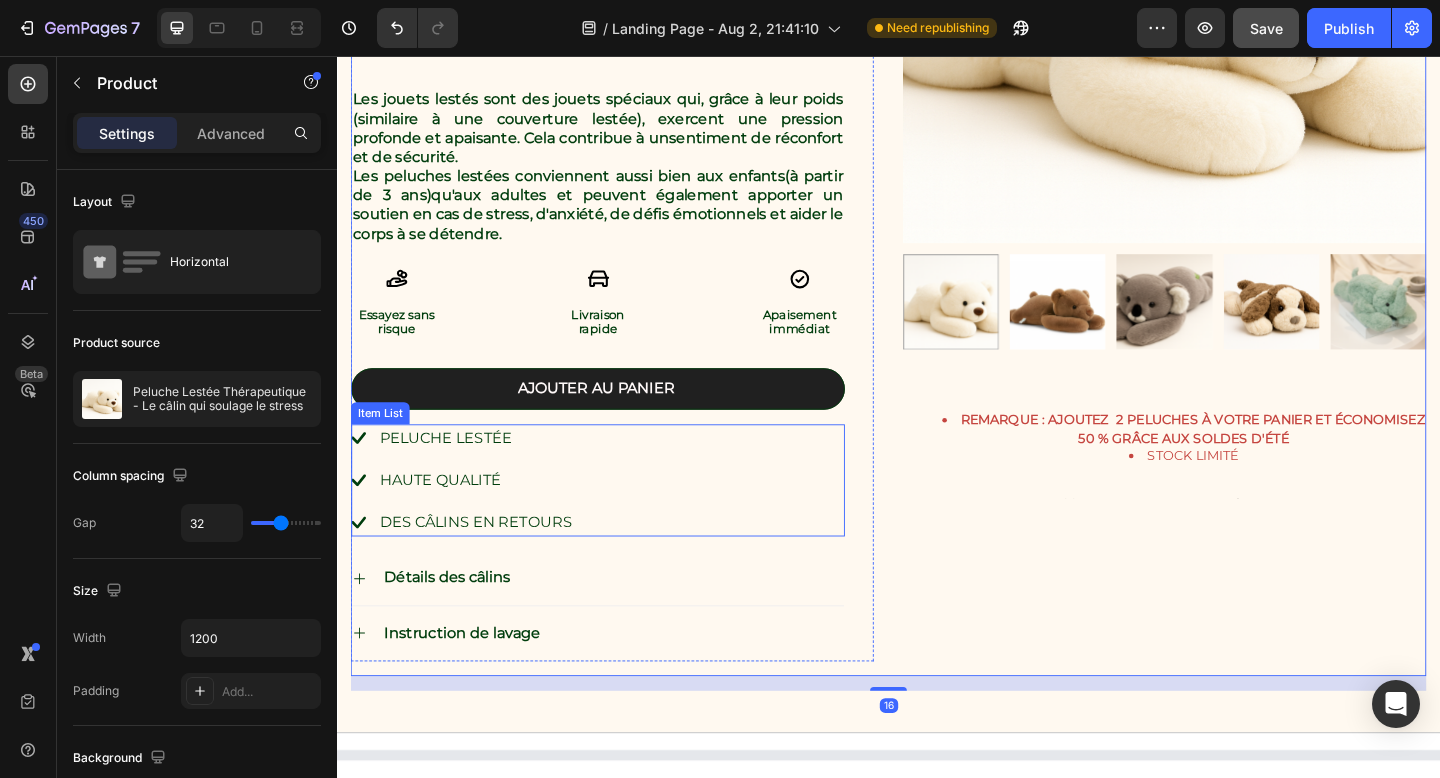 scroll, scrollTop: 1217, scrollLeft: 0, axis: vertical 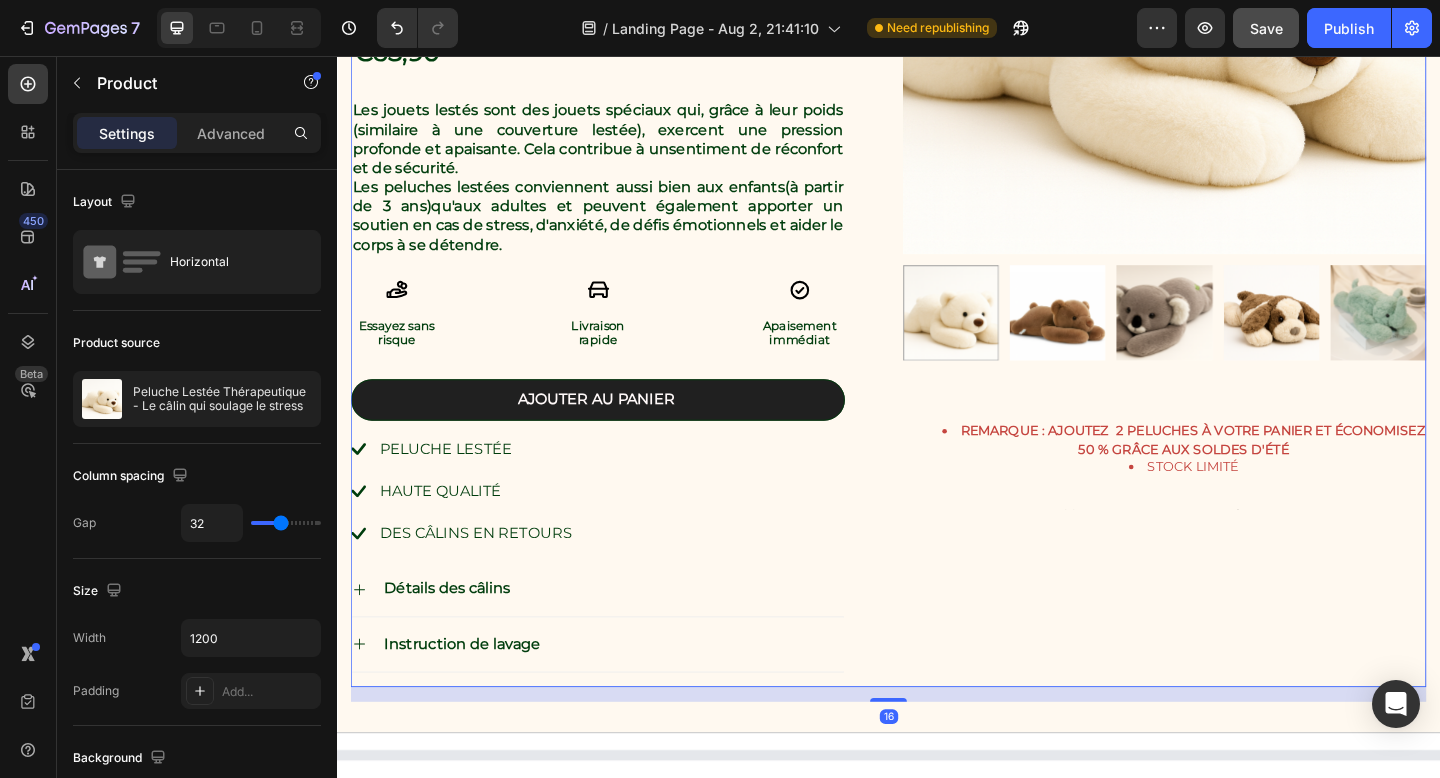 click on "Peluche Lestée Thérapeutique - Le câlin qui soulage le stress Product Title Icon Icon Icon Icon Icon Icon List 4.8/5 Text Block Basé sur plus de 500 avis clients Text Block Row Text Block €65,90 Product Price Product Price Les jouets lestés sont des jouets spéciaux qui, grâce à leur poids (similaire à une couverture lestée), exercent une pression profonde et apaisante. Cela contribue à un sentiment de réconfort et de sécurité. Les peluches lestées conviennent aussi bien aux enfants (à partir de 3 ans) qu'aux adultes et peuvent également apporter un soutien en cas de stress, d'anxiété, de défis émotionnels et aider le corps à se détendre. Text Block Icon Essayez sans risque Text Block Icon Livraison rapide Text Block Icon Apaisement immédiat Text Block Row Ajouter au panier Add to Cart Peluche lestéE Haute qualité Des câlins en retours Item List Détails des câlins" at bounding box center (937, 223) 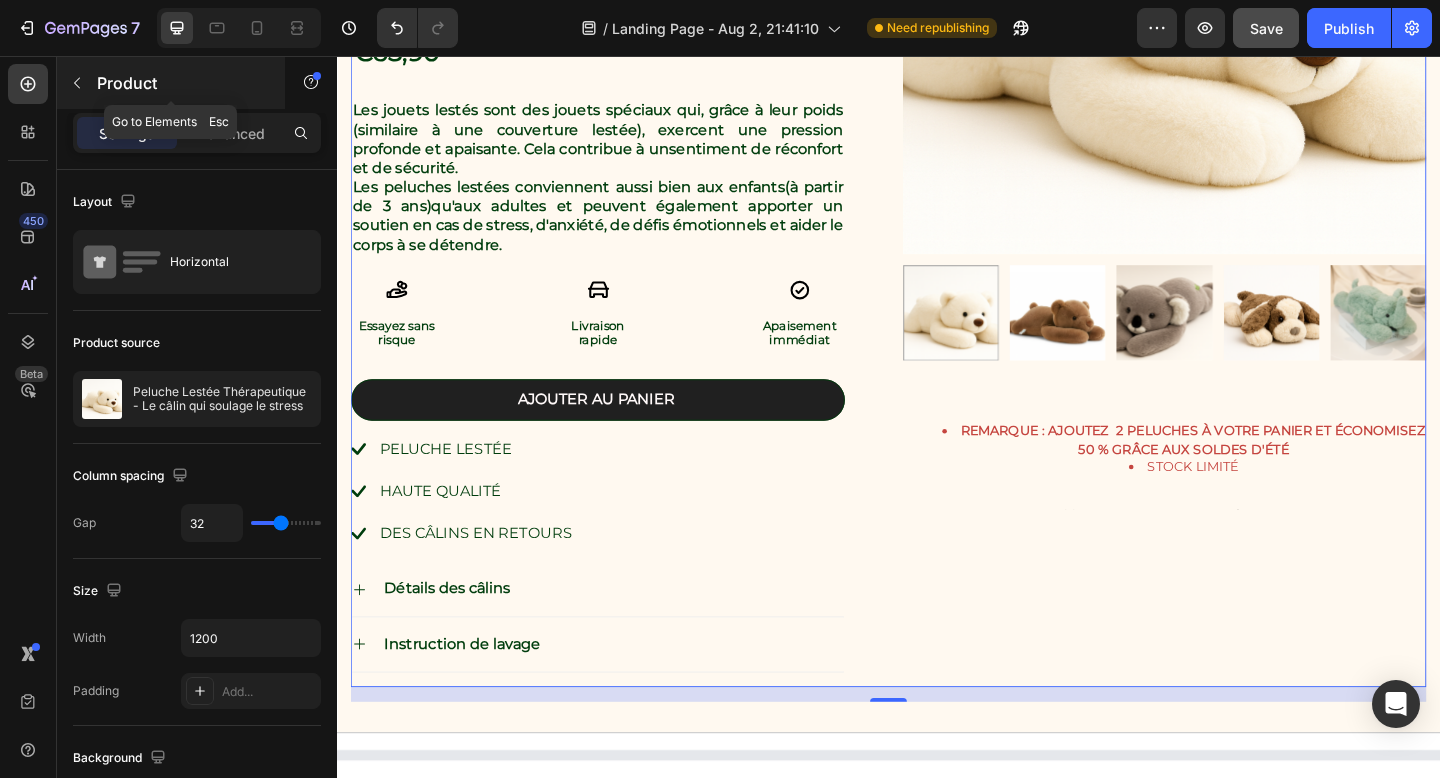 click 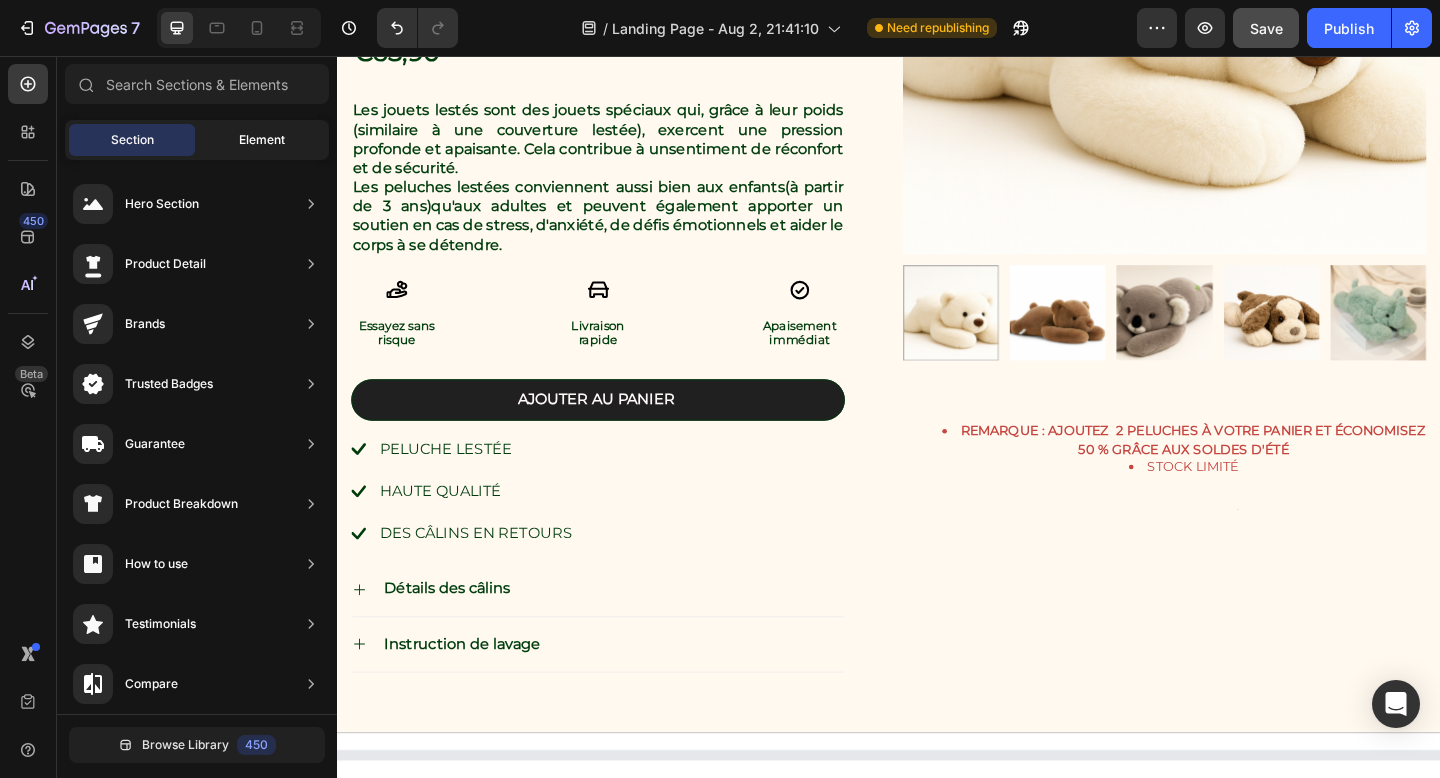click on "Element" at bounding box center [262, 140] 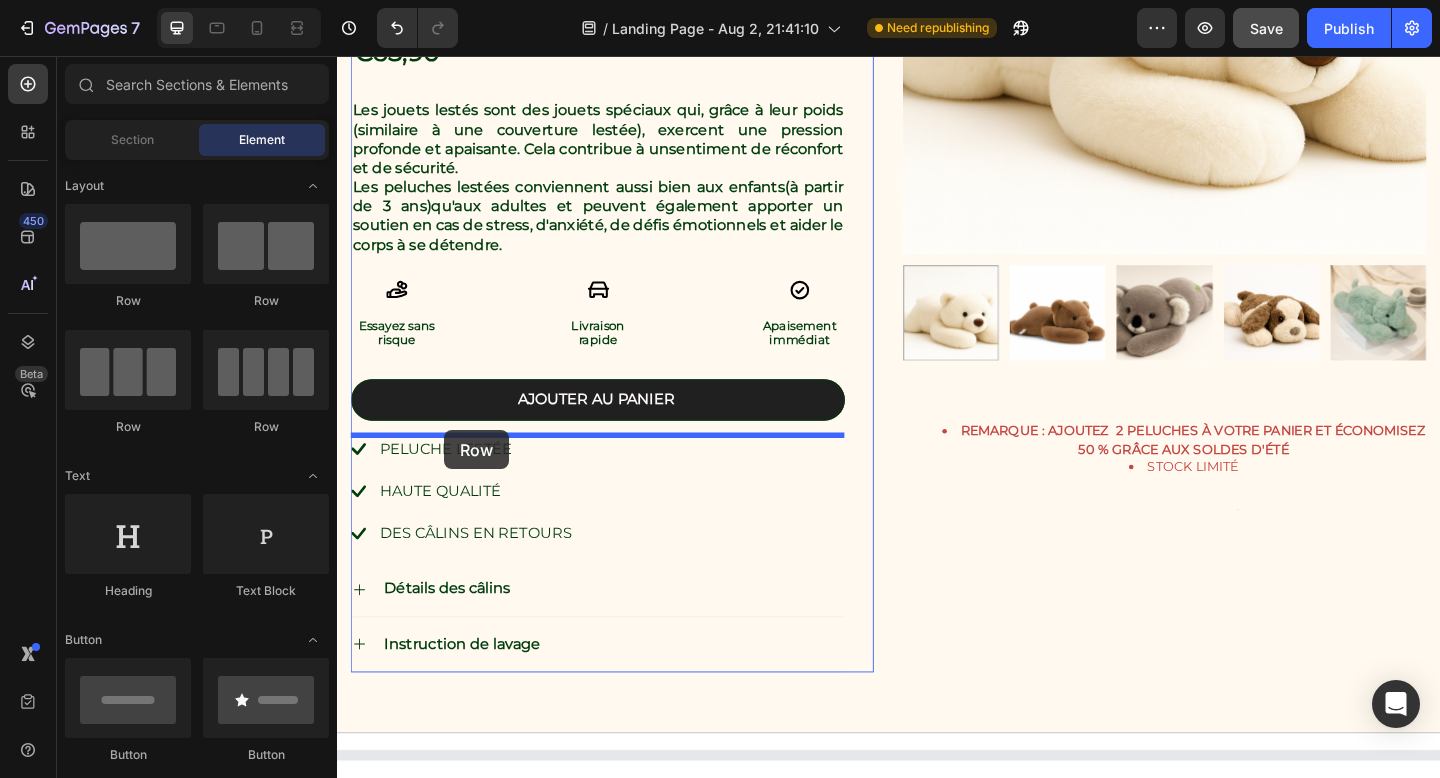 drag, startPoint x: 486, startPoint y: 316, endPoint x: 453, endPoint y: 463, distance: 150.65855 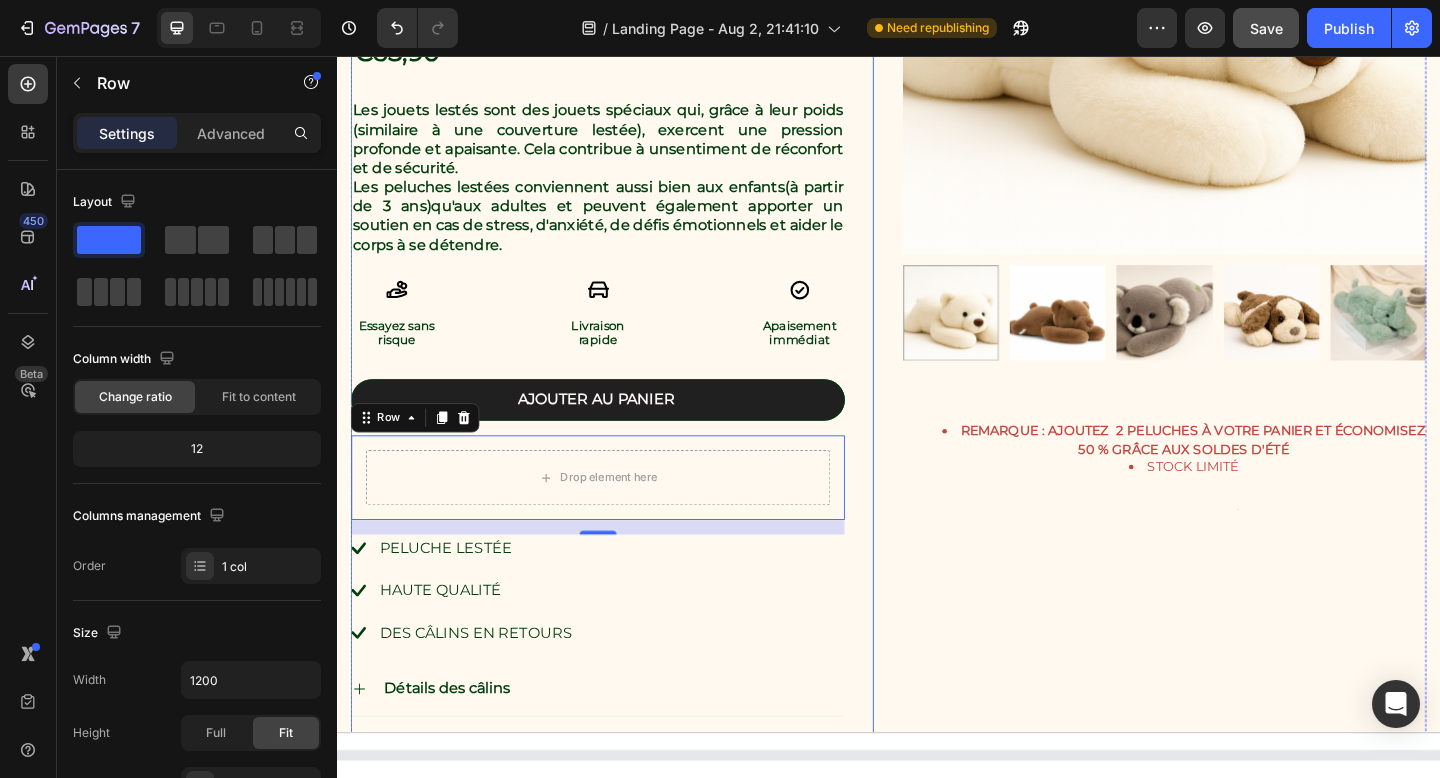drag, startPoint x: 455, startPoint y: 296, endPoint x: 891, endPoint y: 523, distance: 491.55365 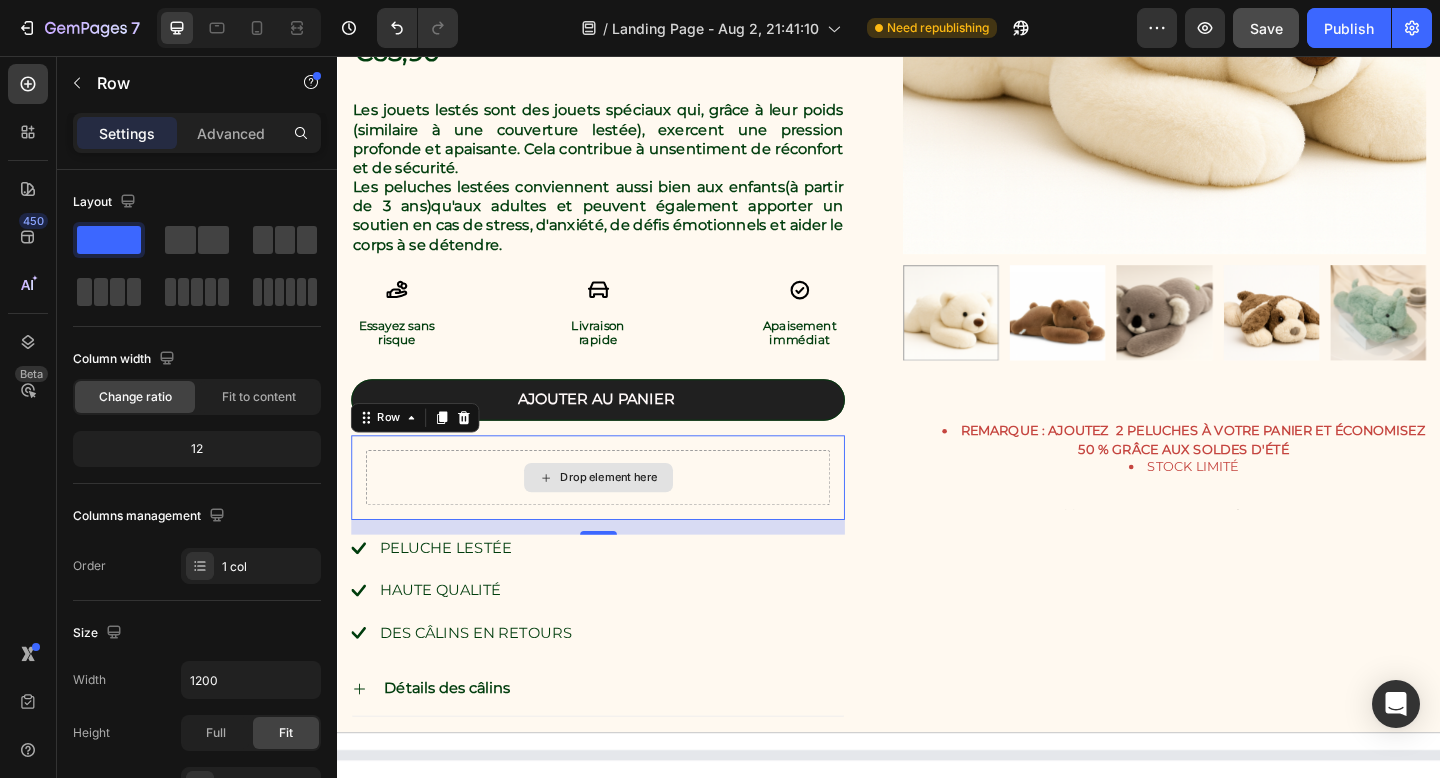 click on "Drop element here" at bounding box center (633, 515) 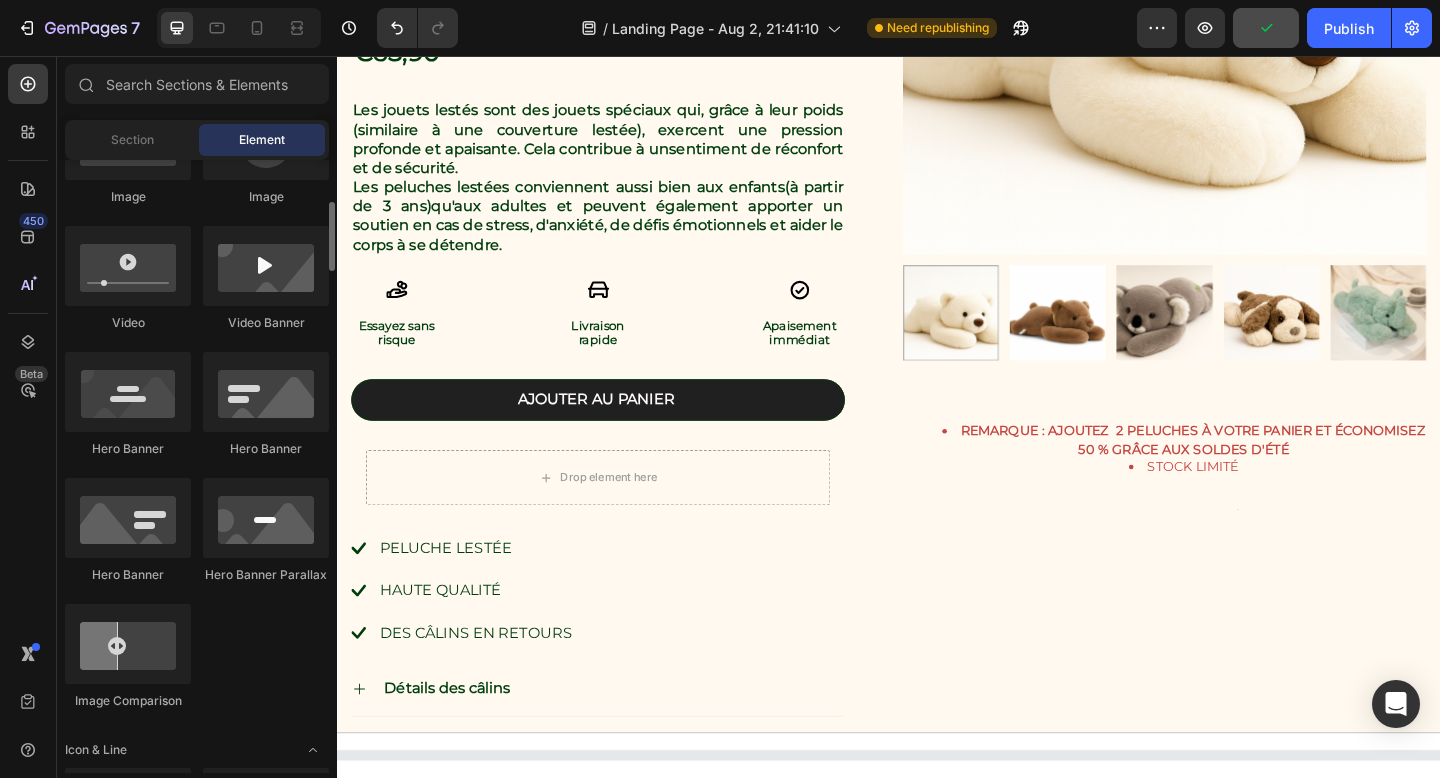 scroll, scrollTop: 781, scrollLeft: 0, axis: vertical 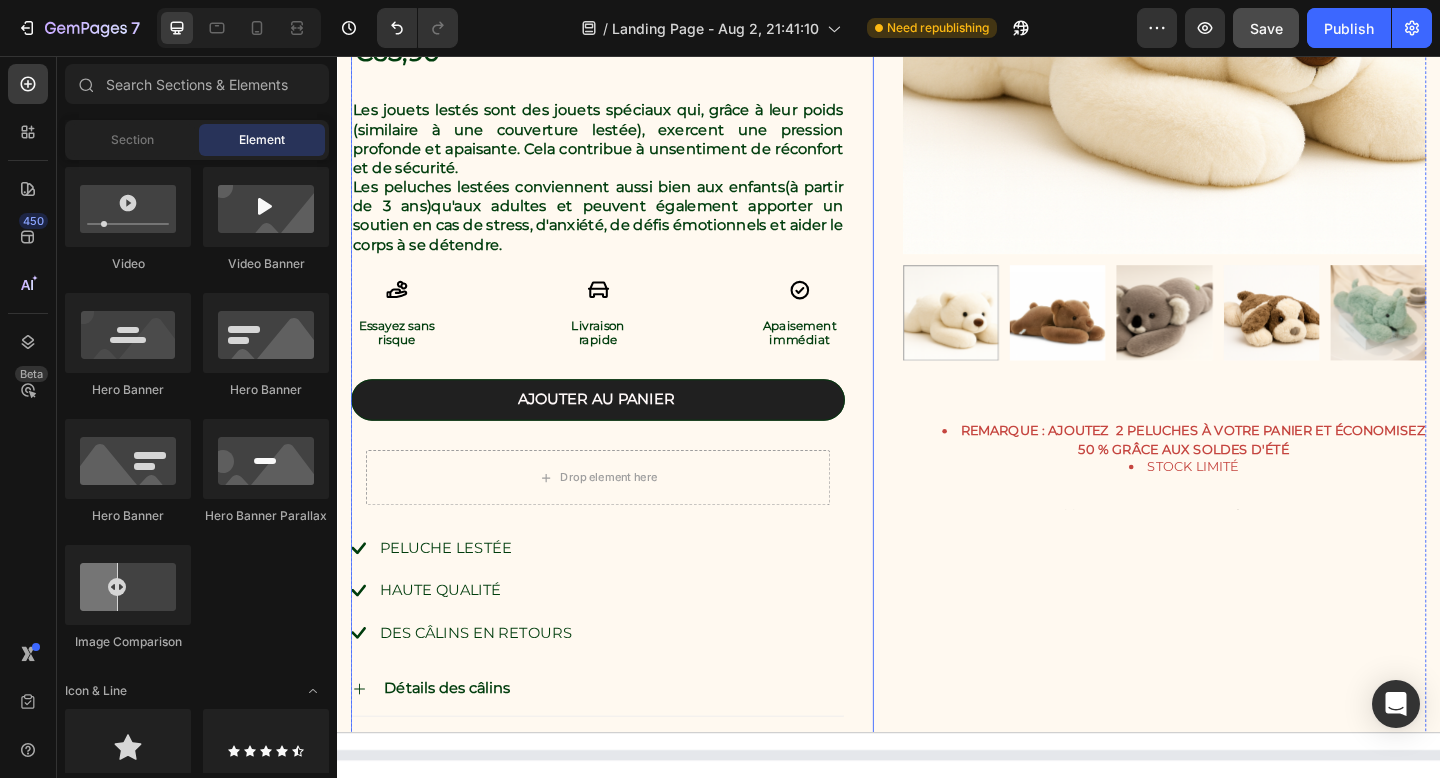 click on "Peluche Lestée Thérapeutique - Le câlin qui soulage le stress Product Title Icon Icon Icon Icon Icon Icon List 4.8/5 Text Block Basé sur plus de 500 avis clients Text Block Row Text Block €65,90 Product Price Product Price Les jouets lestés sont des jouets spéciaux qui, grâce à leur poids (similaire à une couverture lestée), exercent une pression profonde et apaisante. Cela contribue à un sentiment de réconfort et de sécurité. Les peluches lestées conviennent aussi bien aux enfants (à partir de 3 ans) qu'aux adultes et peuvent également apporter un soutien en cas de stress, d'anxiété, de défis émotionnels et aider le corps à se détendre. Text Block Icon Essayez sans risque Text Block Icon Livraison rapide Text Block Icon Apaisement immédiat Text Block Row Ajouter au panier Add to Cart Drop element here Row Peluche lestéE Haute qualité Des câlins en retours Item List Accordion" at bounding box center [636, 269] 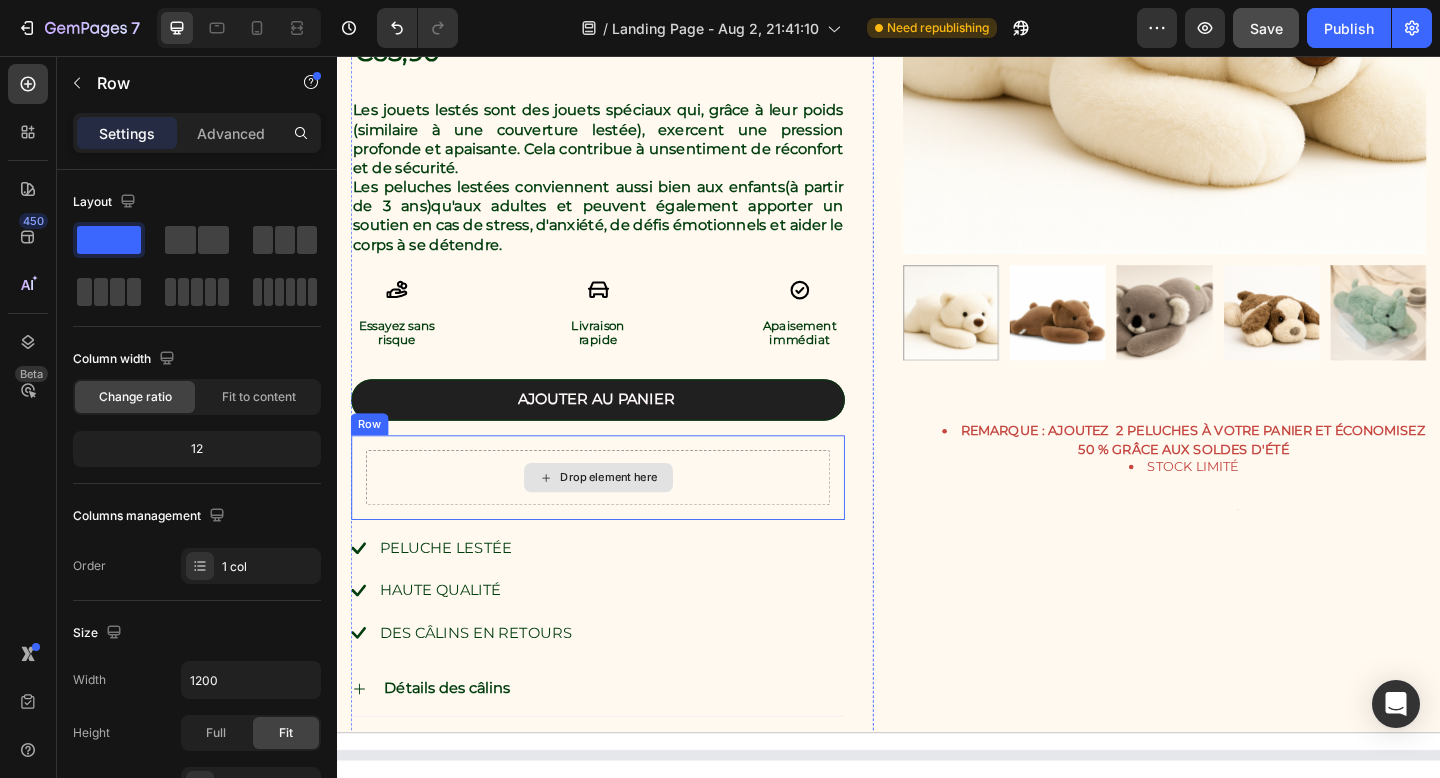 click on "Drop element here" at bounding box center (620, 515) 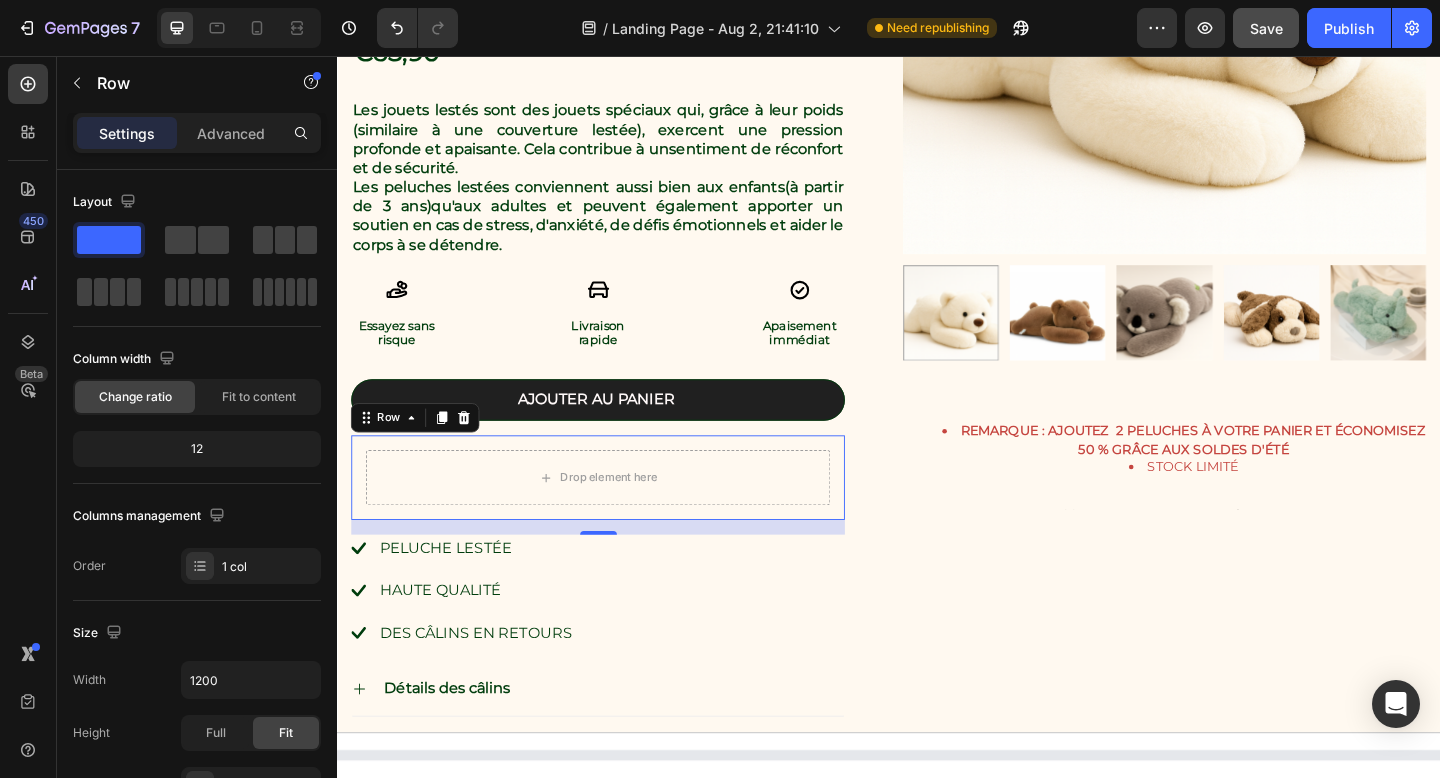 click on "Drop element here Row   16" at bounding box center (620, 515) 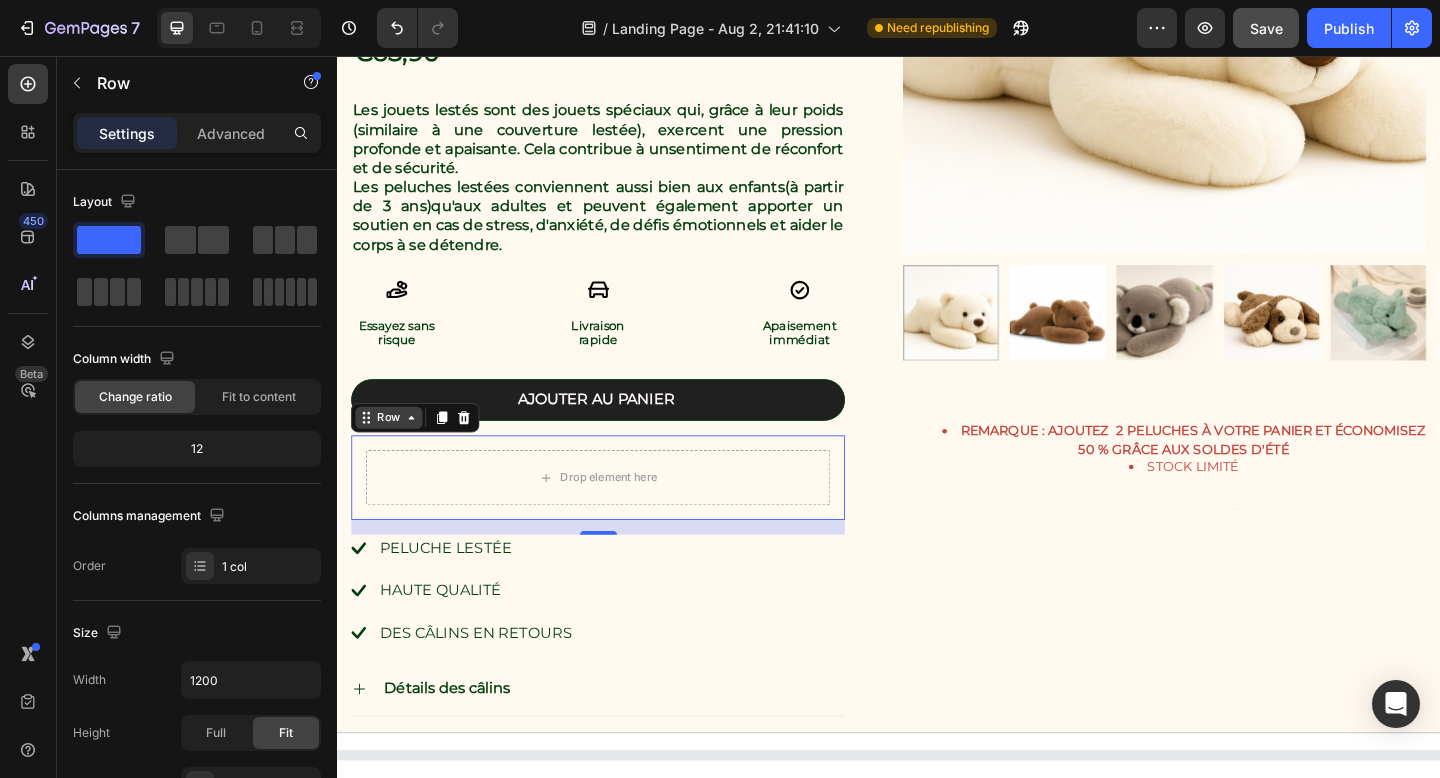 click 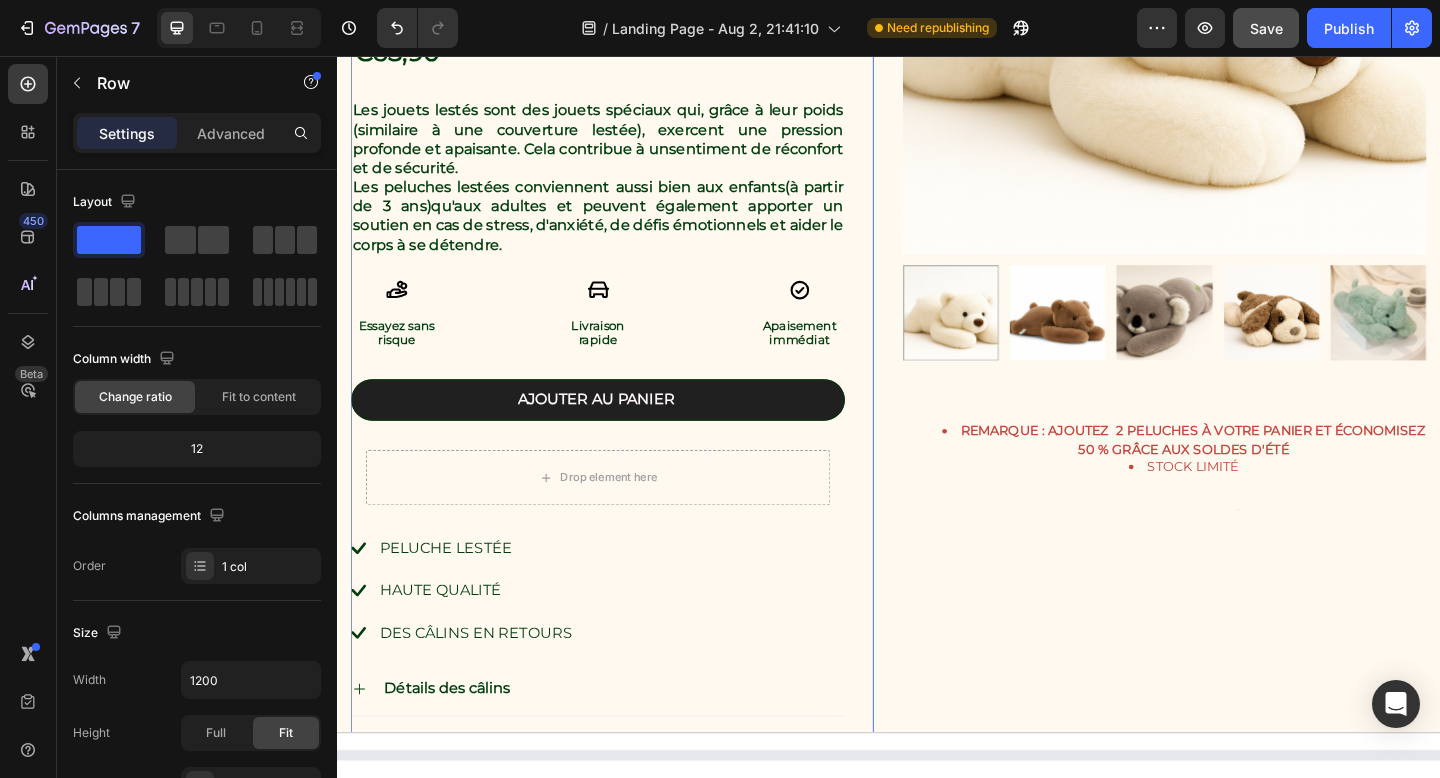 click on "Peluche Lestée Thérapeutique - Le câlin qui soulage le stress Product Title Icon Icon Icon Icon Icon Icon List 4.8/5 Text Block Basé sur plus de 500 avis clients Text Block Row Text Block €65,90 Product Price Product Price Les jouets lestés sont des jouets spéciaux qui, grâce à leur poids (similaire à une couverture lestée), exercent une pression profonde et apaisante. Cela contribue à un sentiment de réconfort et de sécurité. Les peluches lestées conviennent aussi bien aux enfants (à partir de 3 ans) qu'aux adultes et peuvent également apporter un soutien en cas de stress, d'anxiété, de défis émotionnels et aider le corps à se détendre. Text Block Icon Essayez sans risque Text Block Icon Livraison rapide Text Block Icon Apaisement immédiat Text Block Row Ajouter au panier Add to Cart Drop element here Row Peluche lestéE Haute qualité Des câlins en retours Item List Accordion" at bounding box center [636, 269] 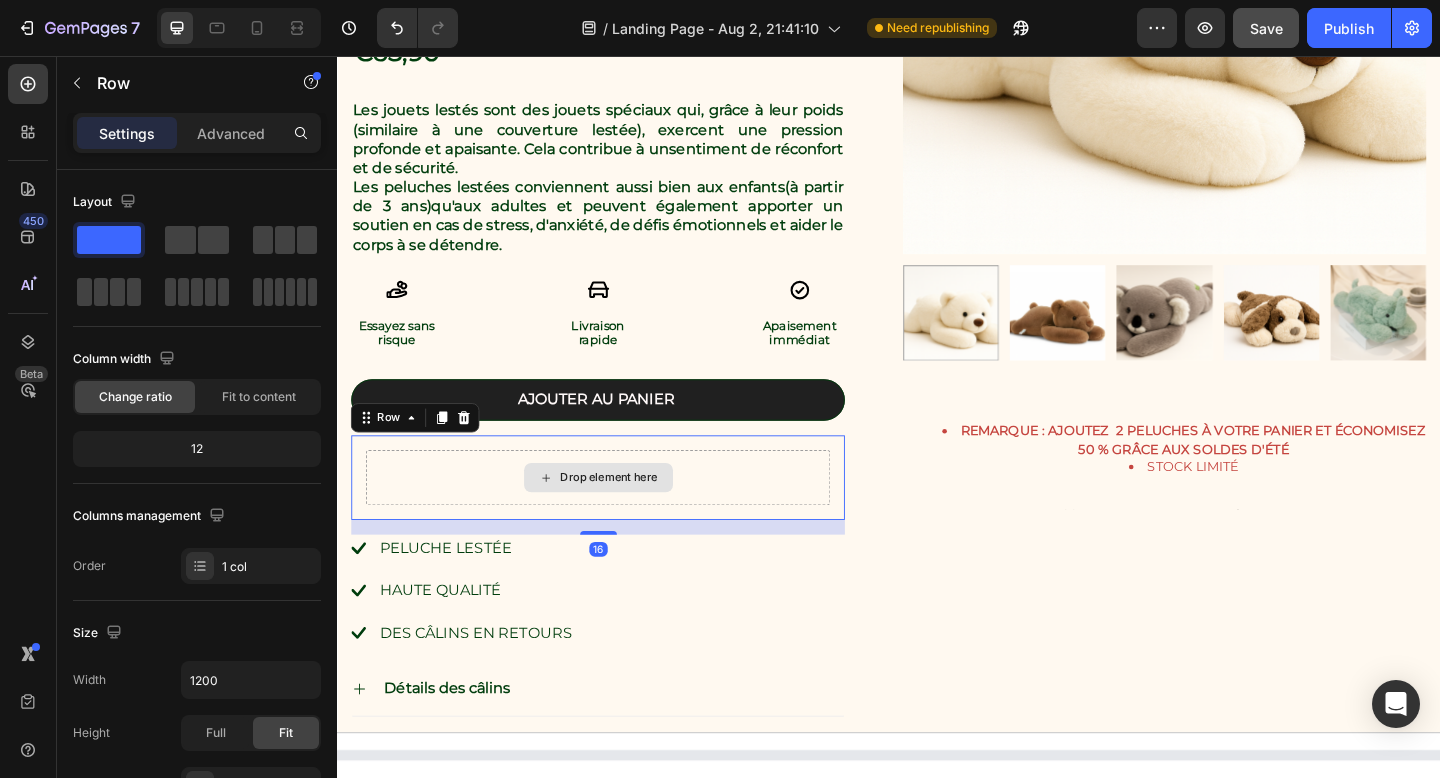 click on "Drop element here" at bounding box center [620, 515] 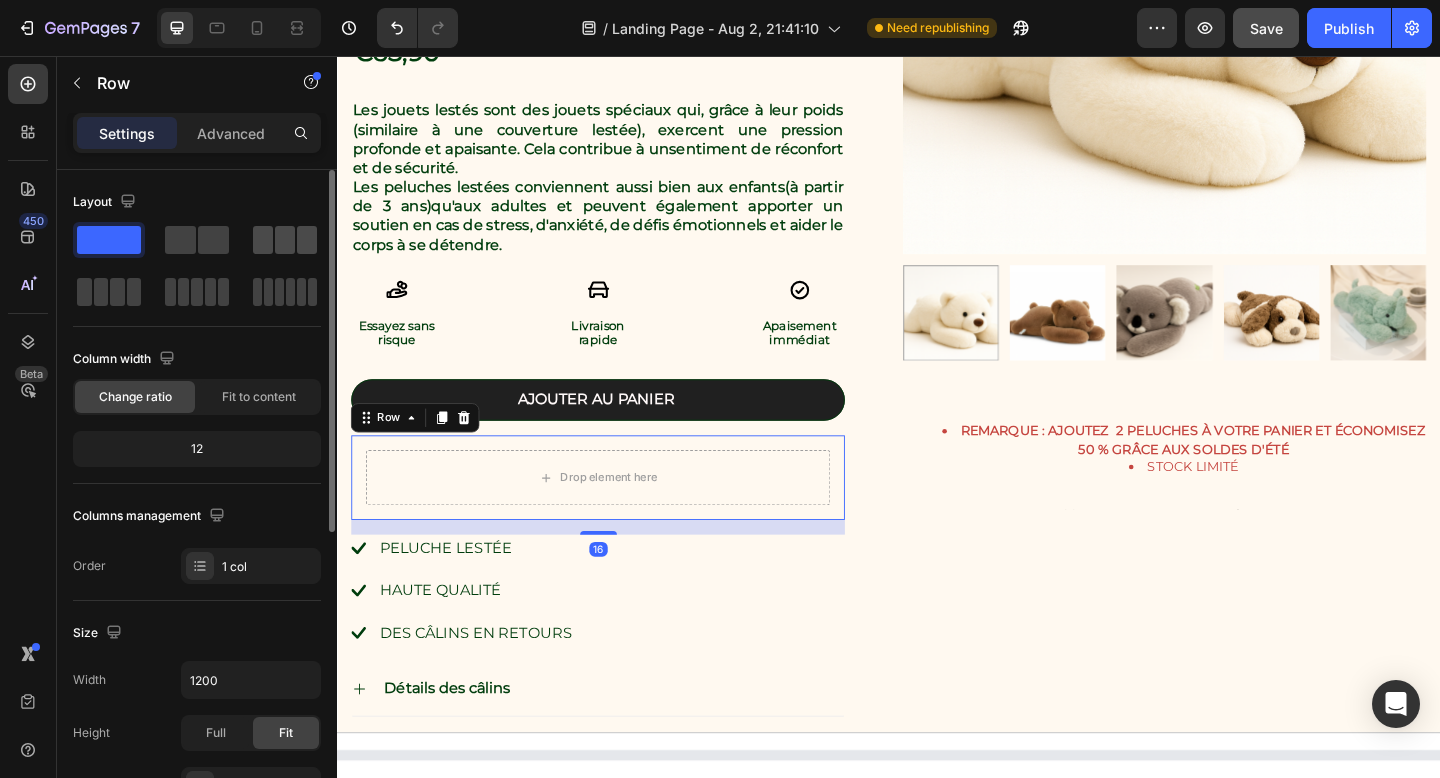 click 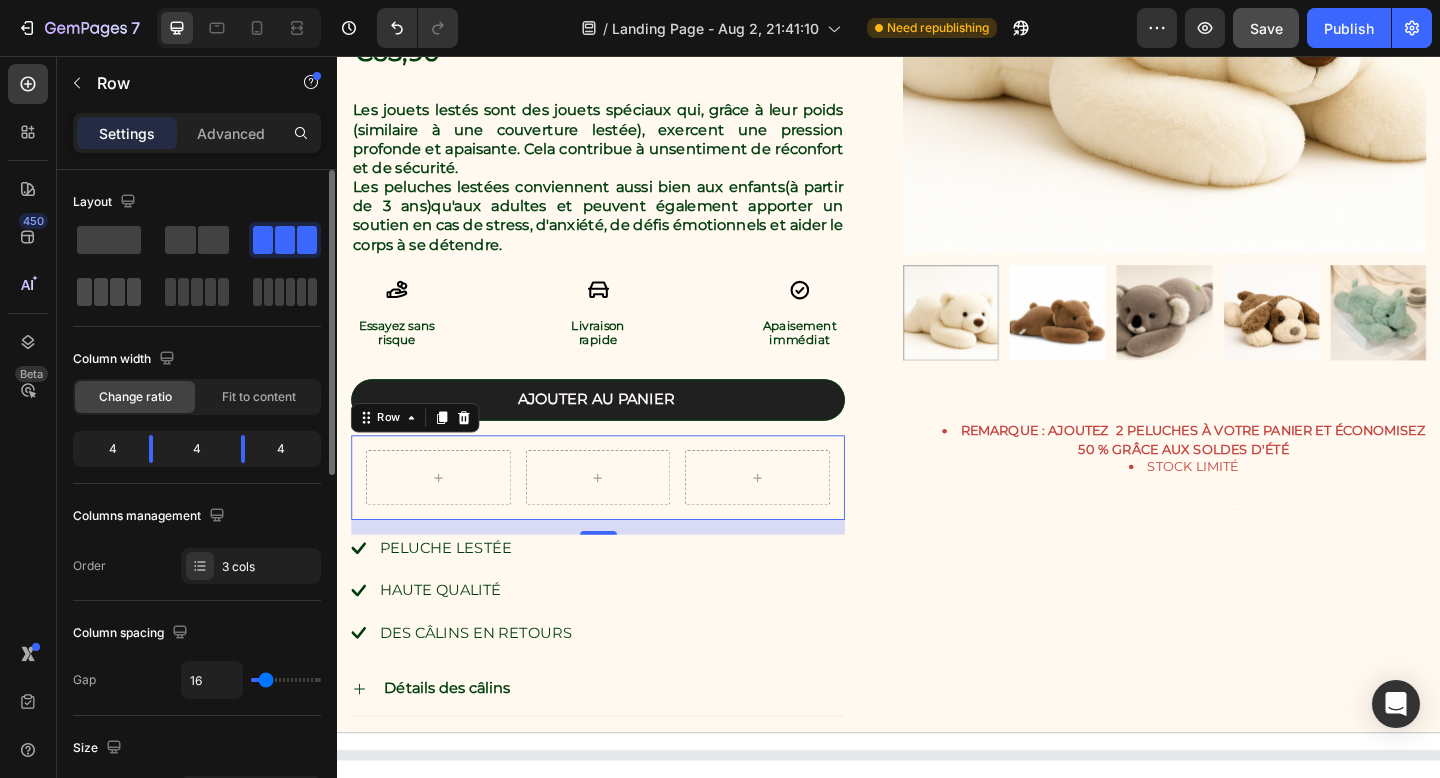 click 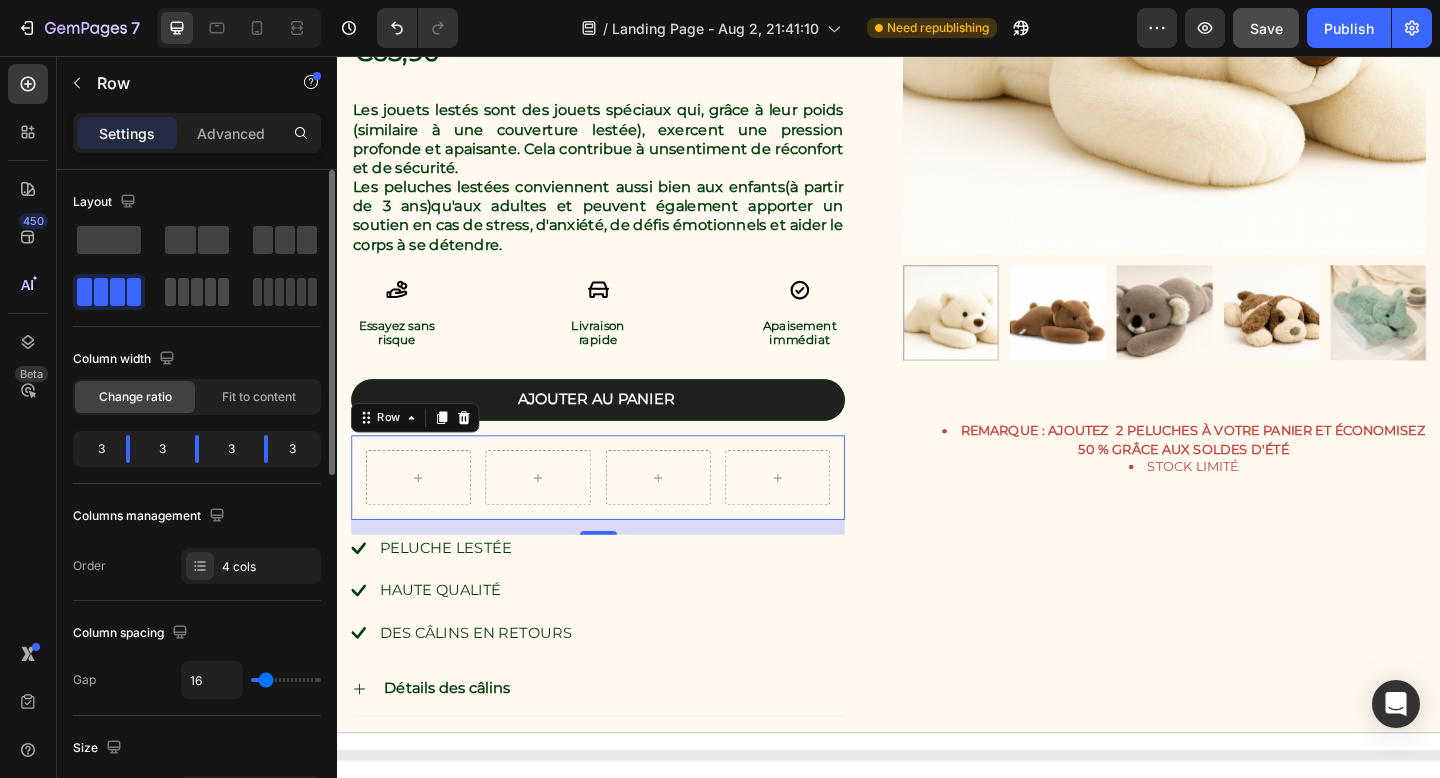 click 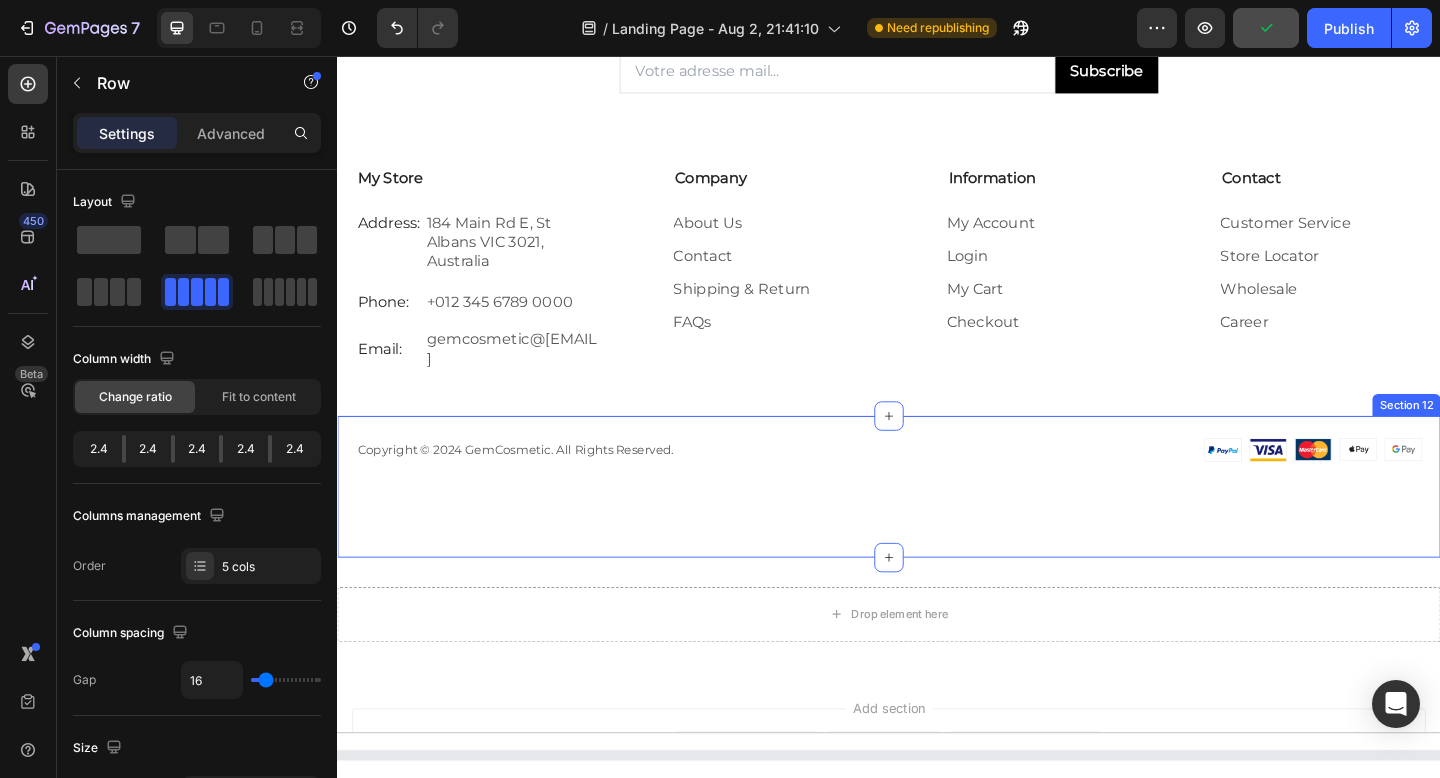 scroll, scrollTop: 5414, scrollLeft: 0, axis: vertical 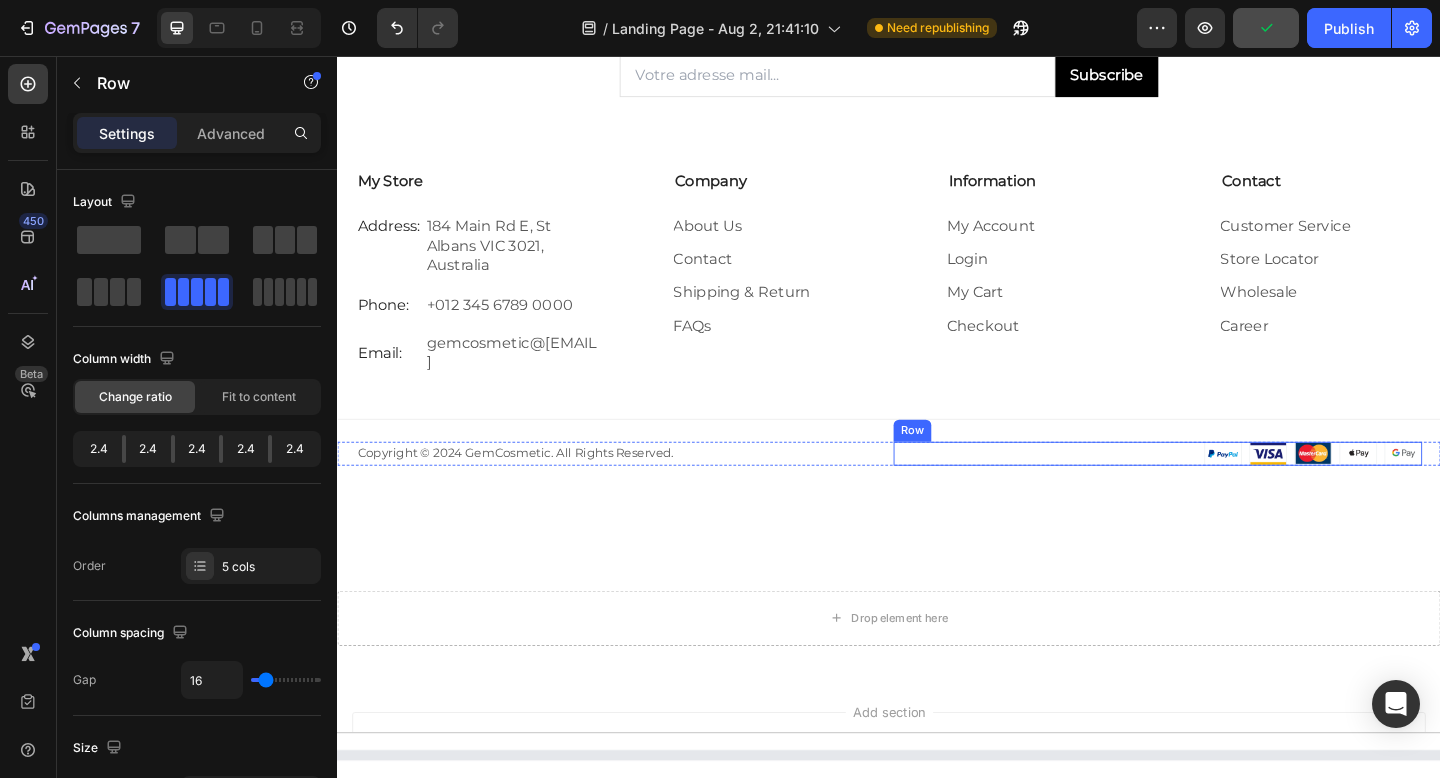 click at bounding box center (1300, 489) 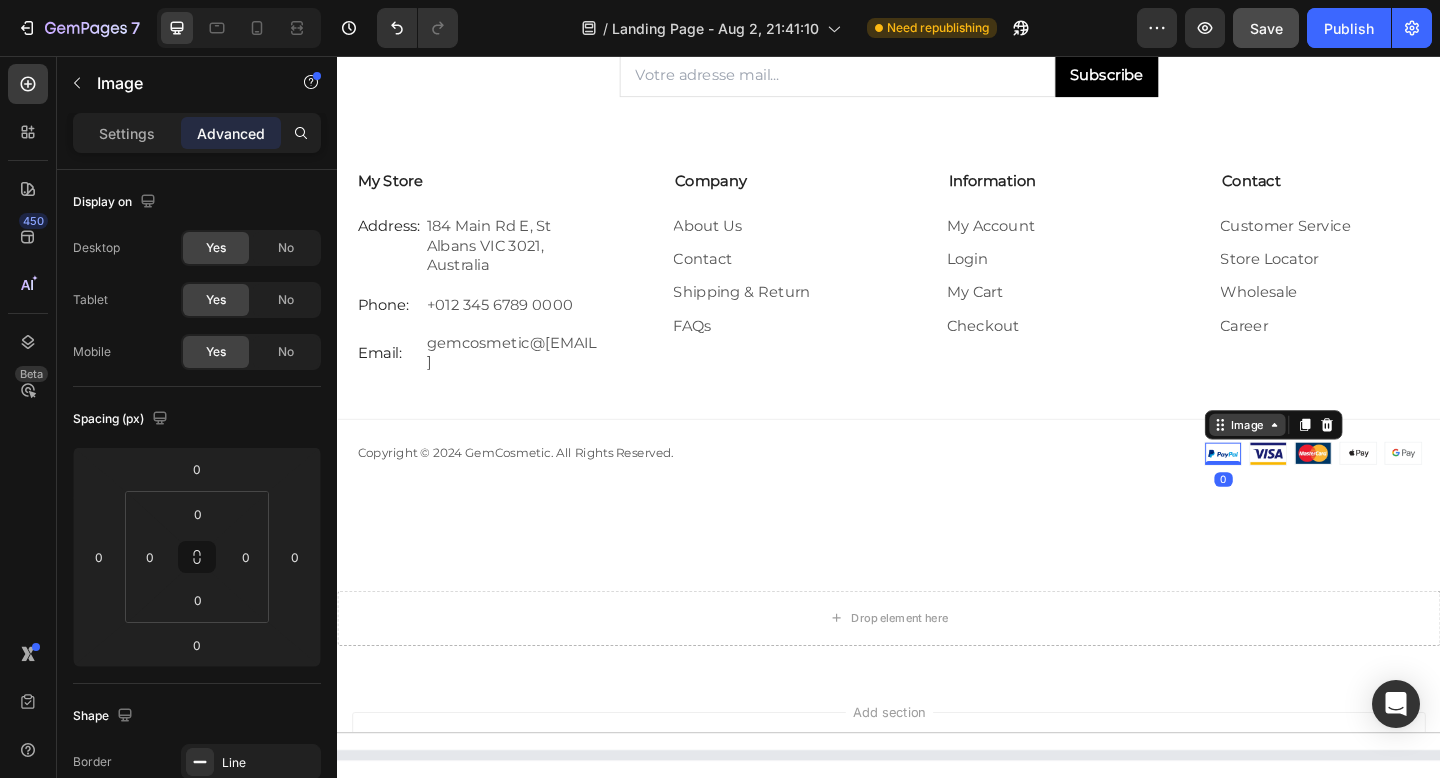 click 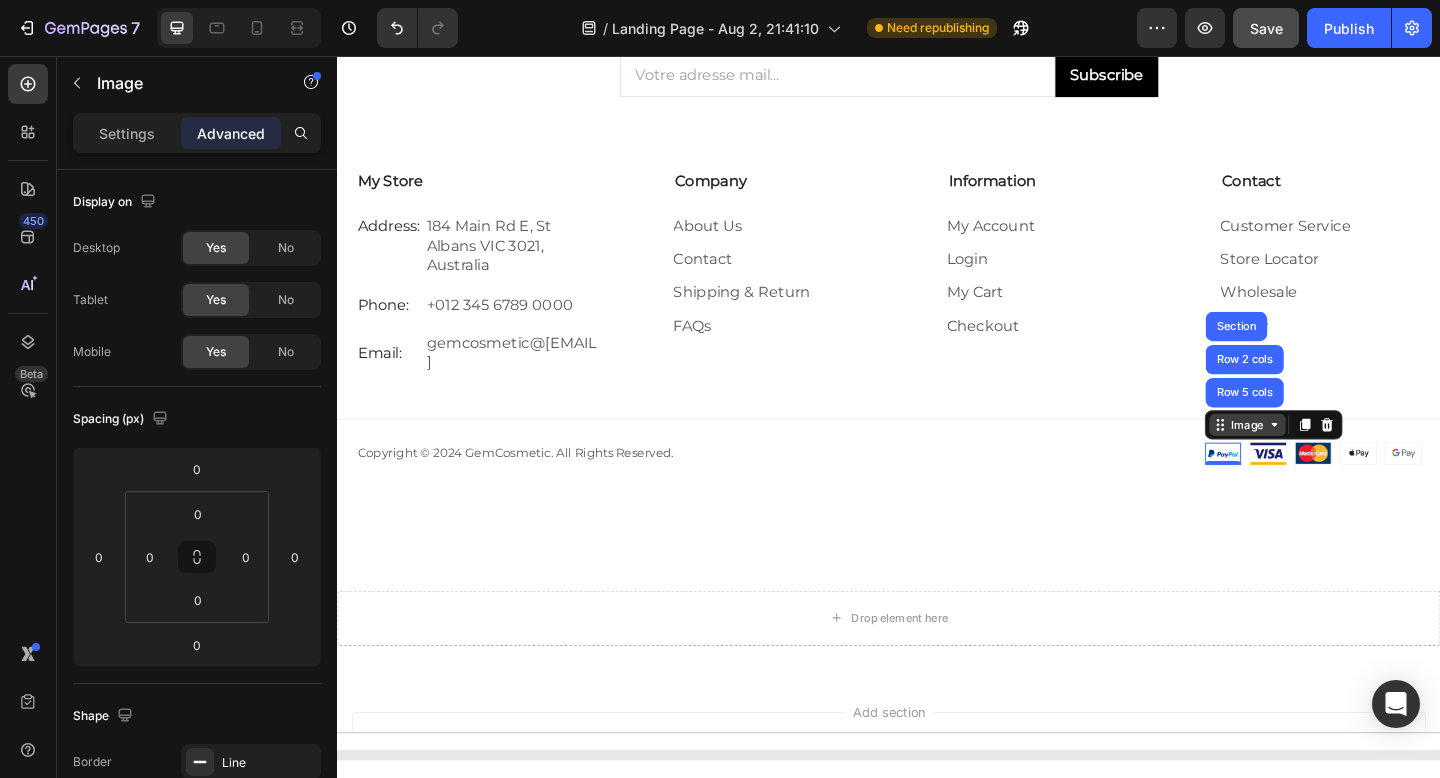 click 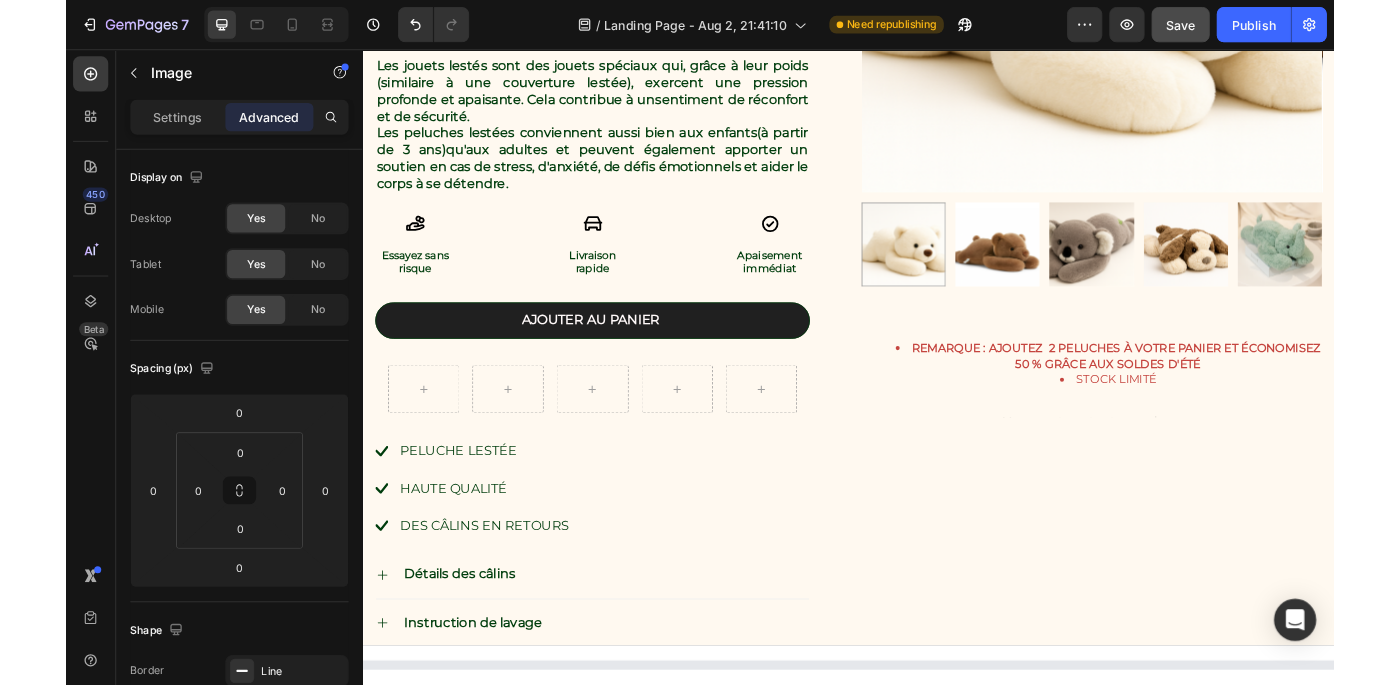 scroll, scrollTop: 1255, scrollLeft: 0, axis: vertical 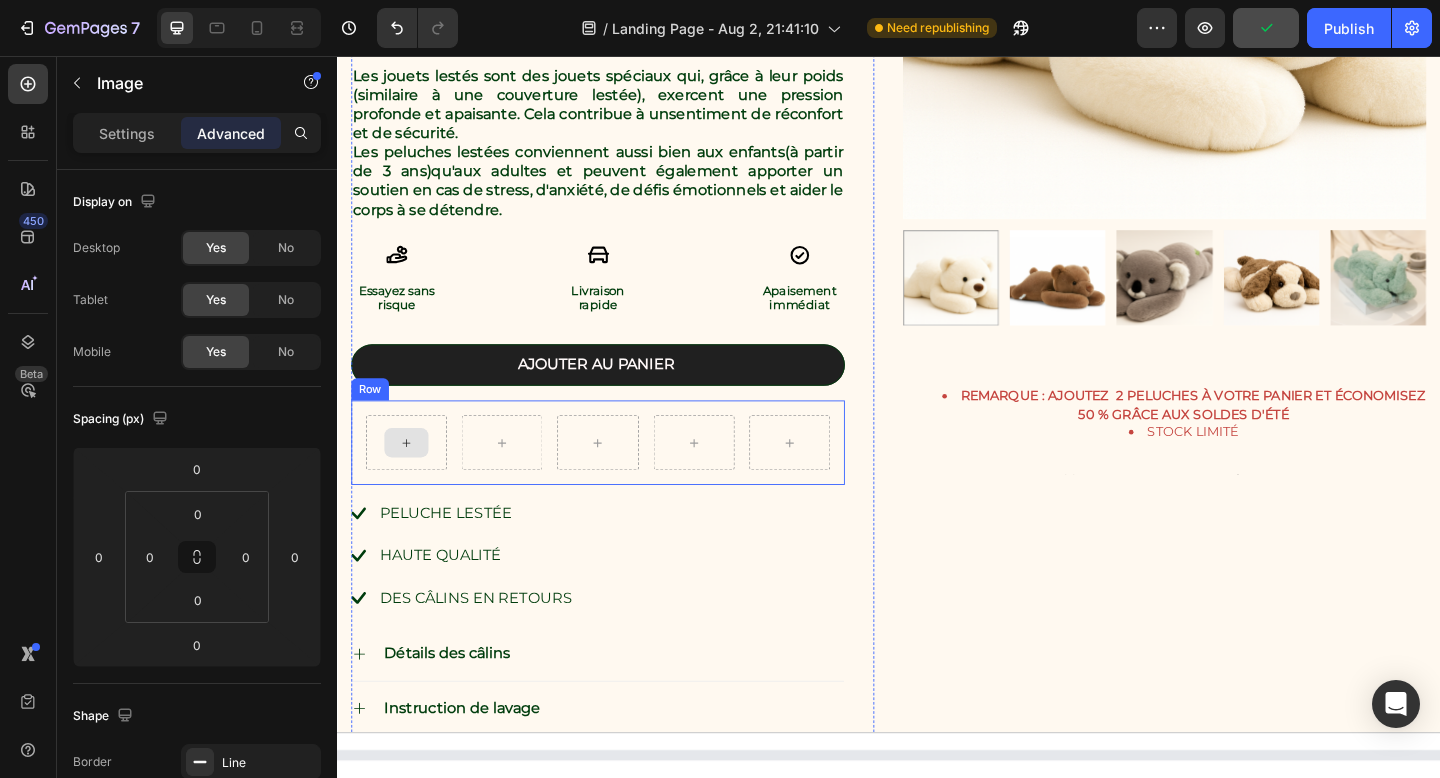 click at bounding box center [412, 477] 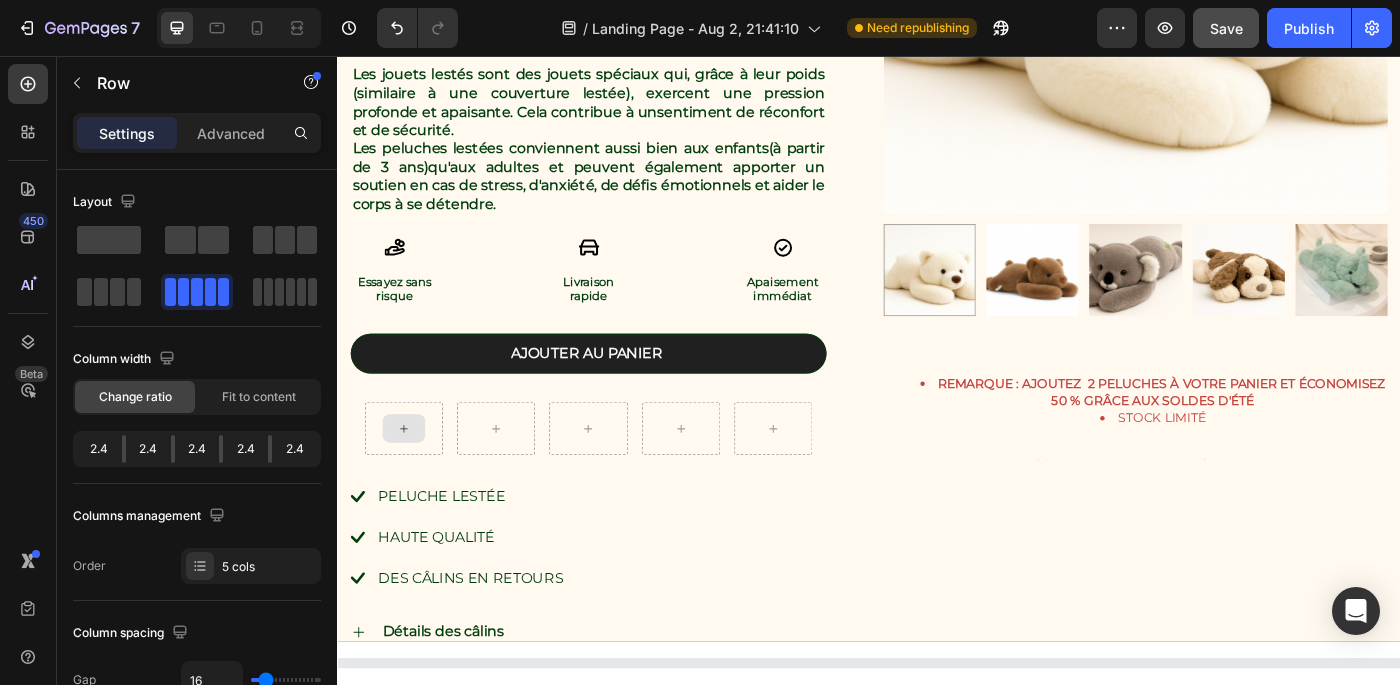 click at bounding box center (412, 477) 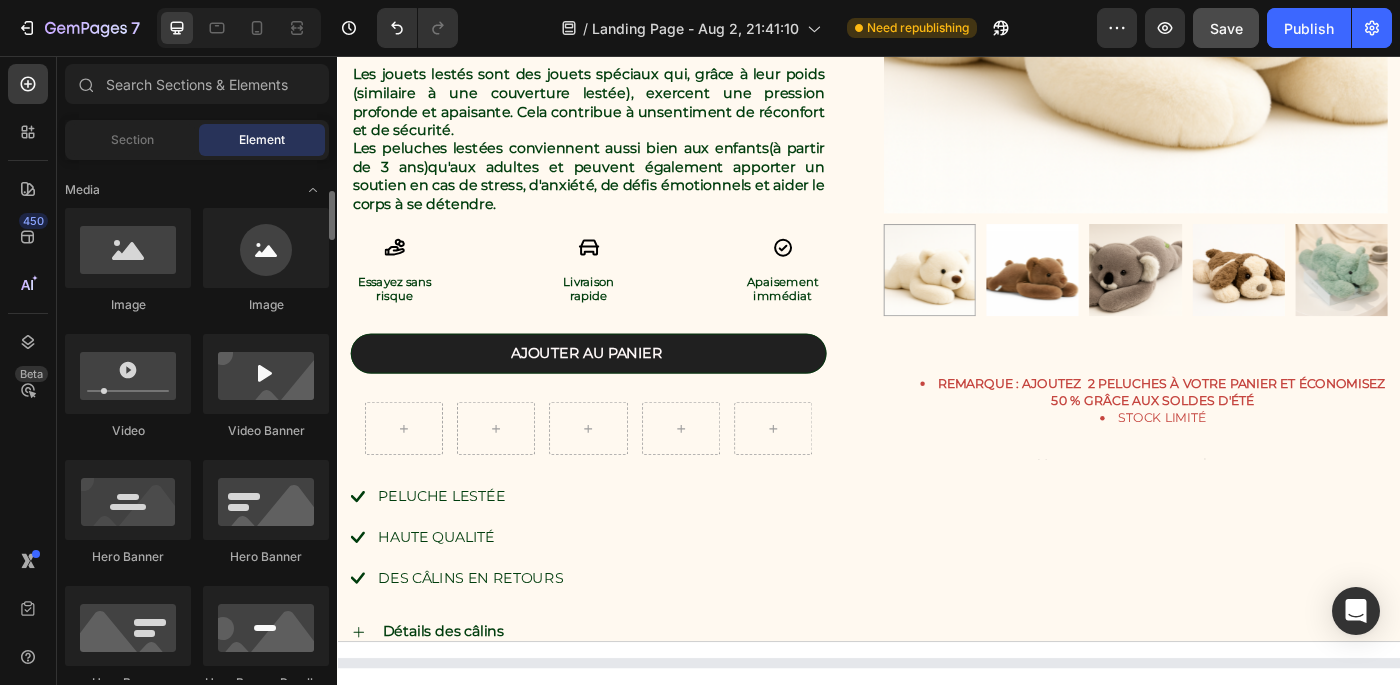 scroll, scrollTop: 568, scrollLeft: 0, axis: vertical 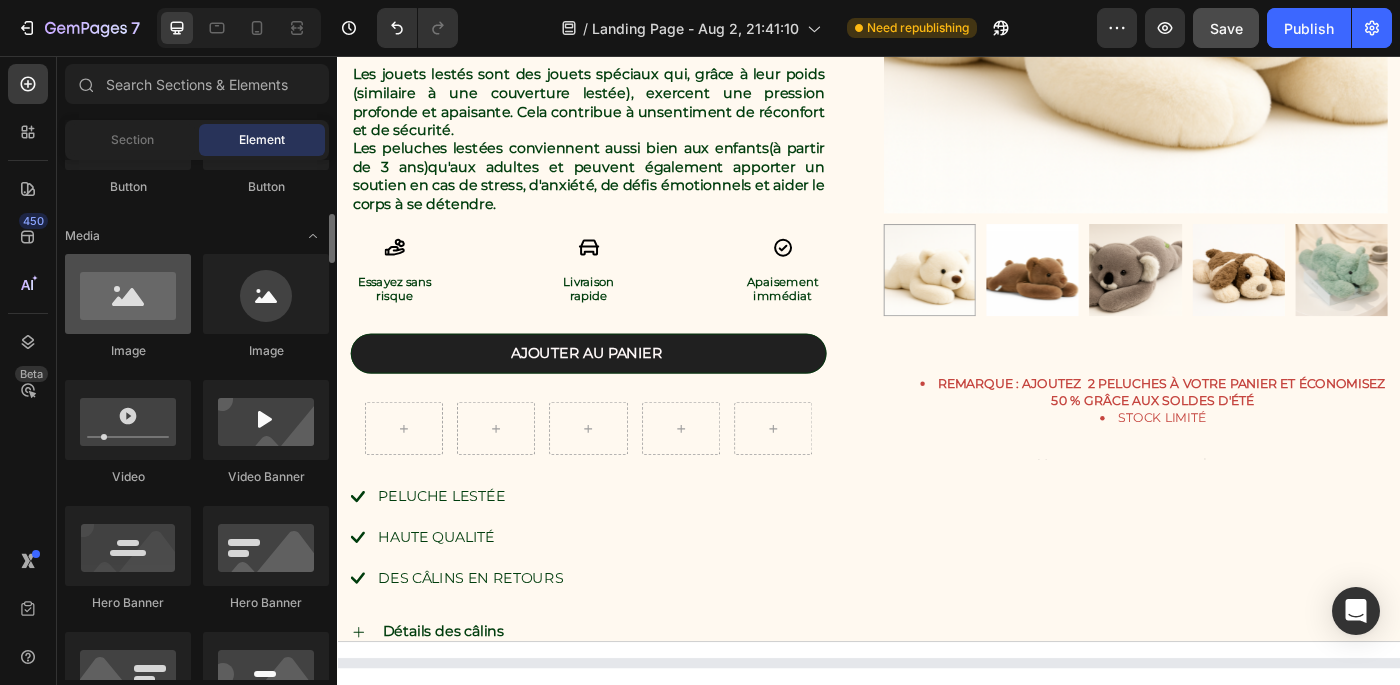 click at bounding box center [128, 294] 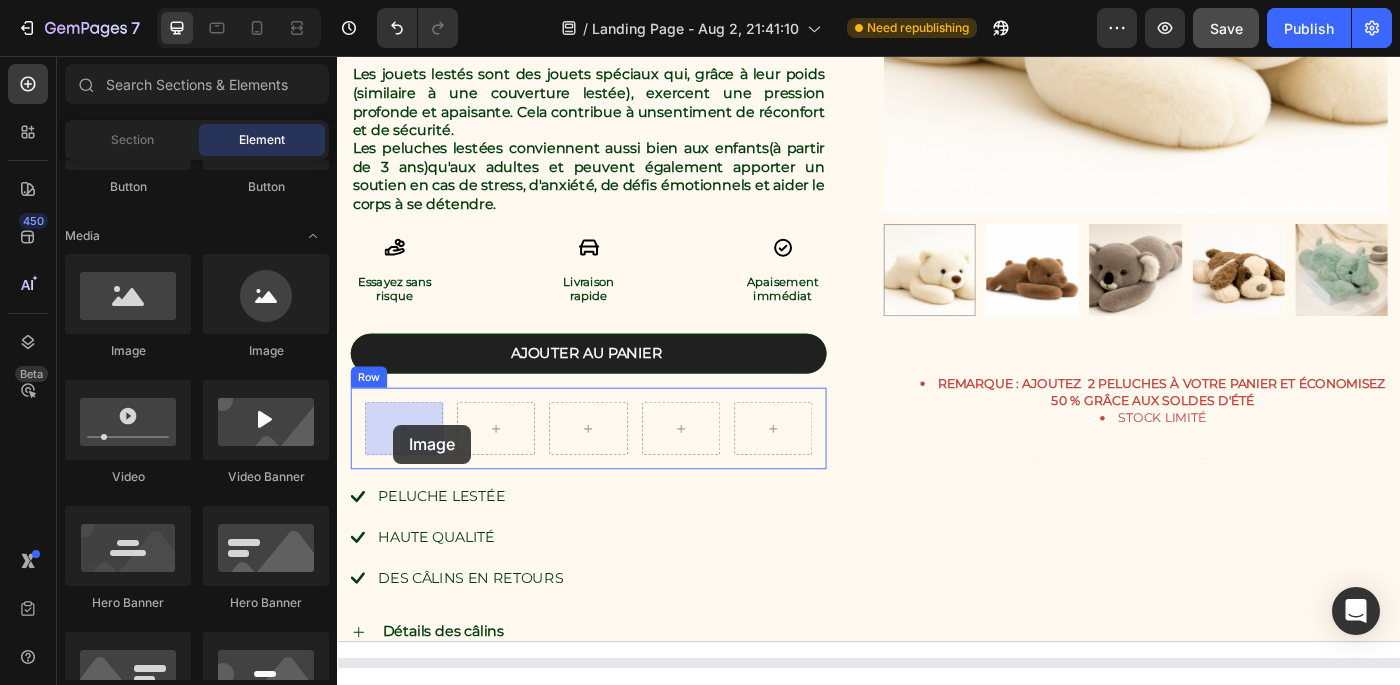drag, startPoint x: 488, startPoint y: 354, endPoint x: 400, endPoint y: 472, distance: 147.20055 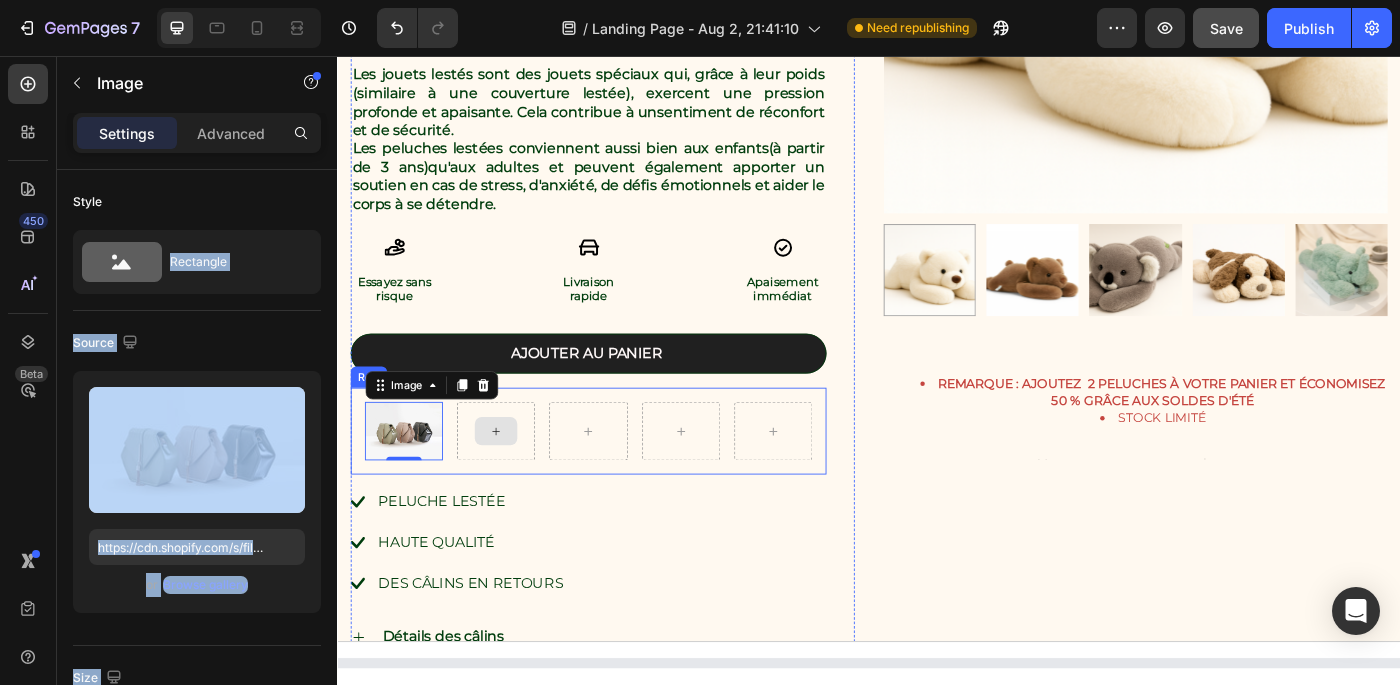 drag, startPoint x: 476, startPoint y: 322, endPoint x: 535, endPoint y: 482, distance: 170.53152 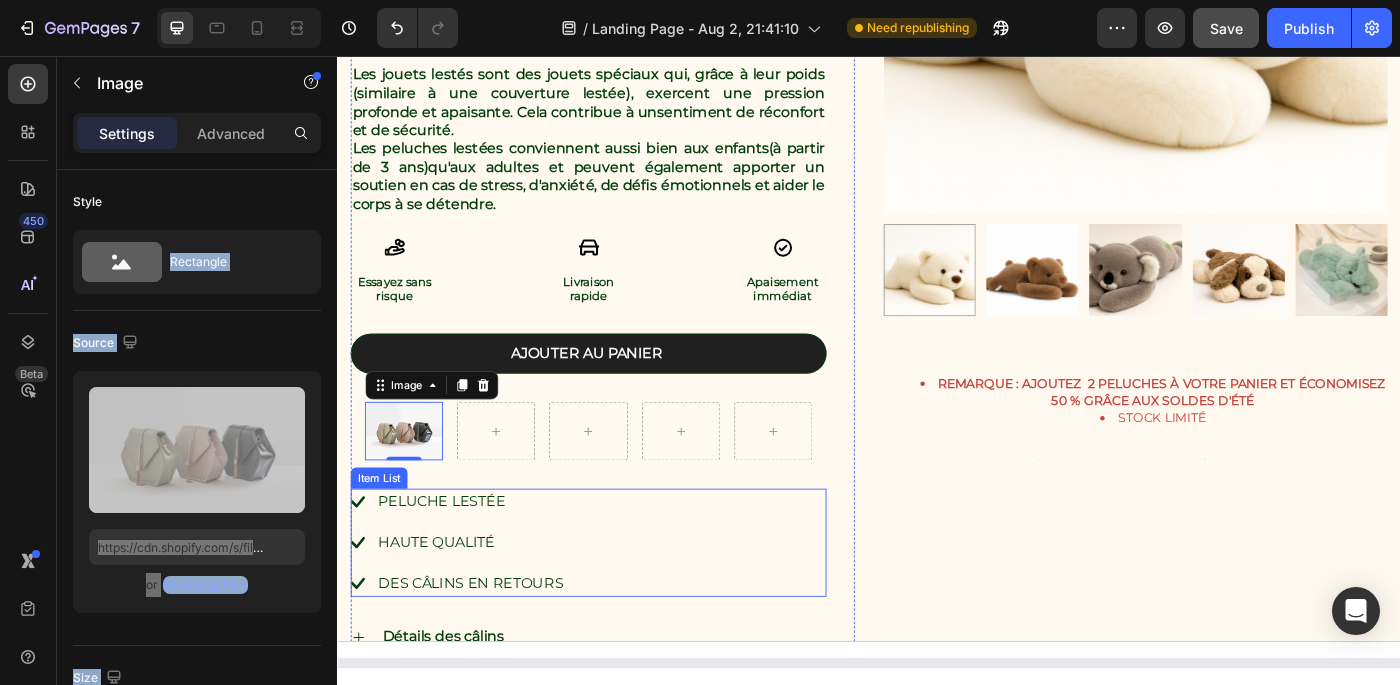 click on "Peluche lestéE Haute qualité Des câlins en retours" at bounding box center [620, 606] 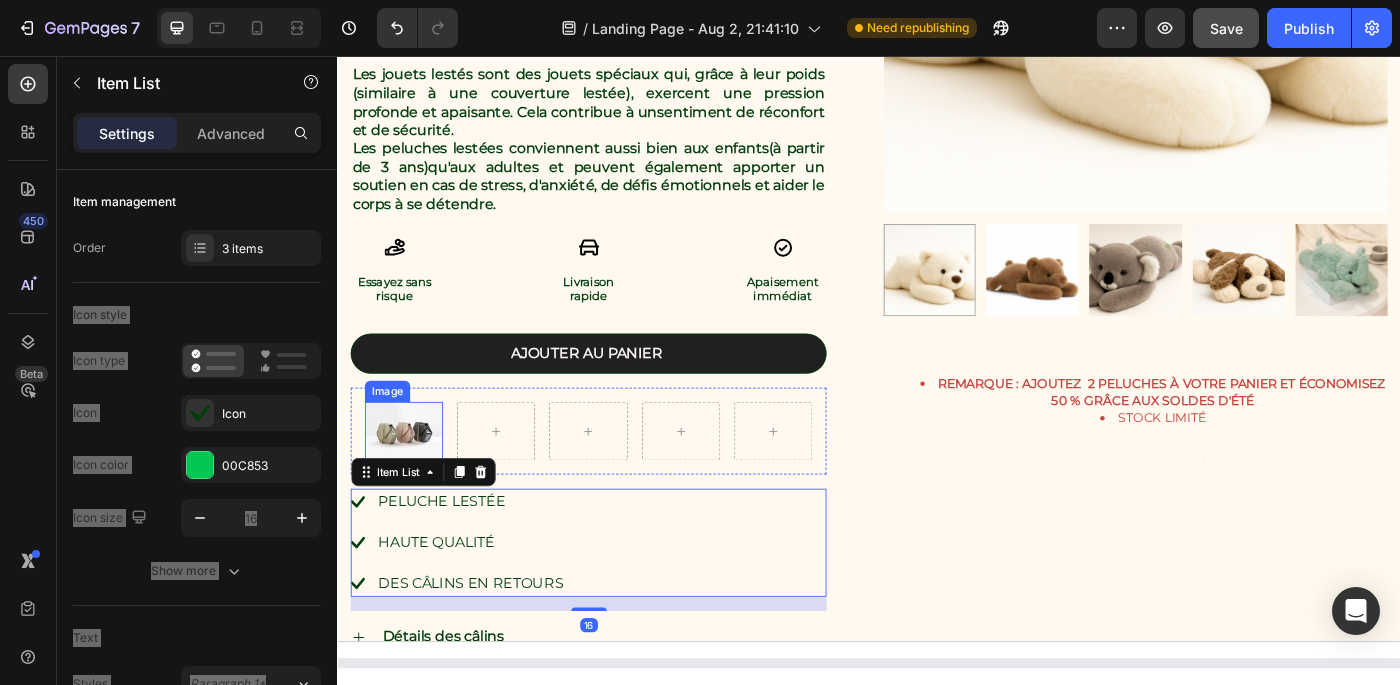 click at bounding box center [412, 480] 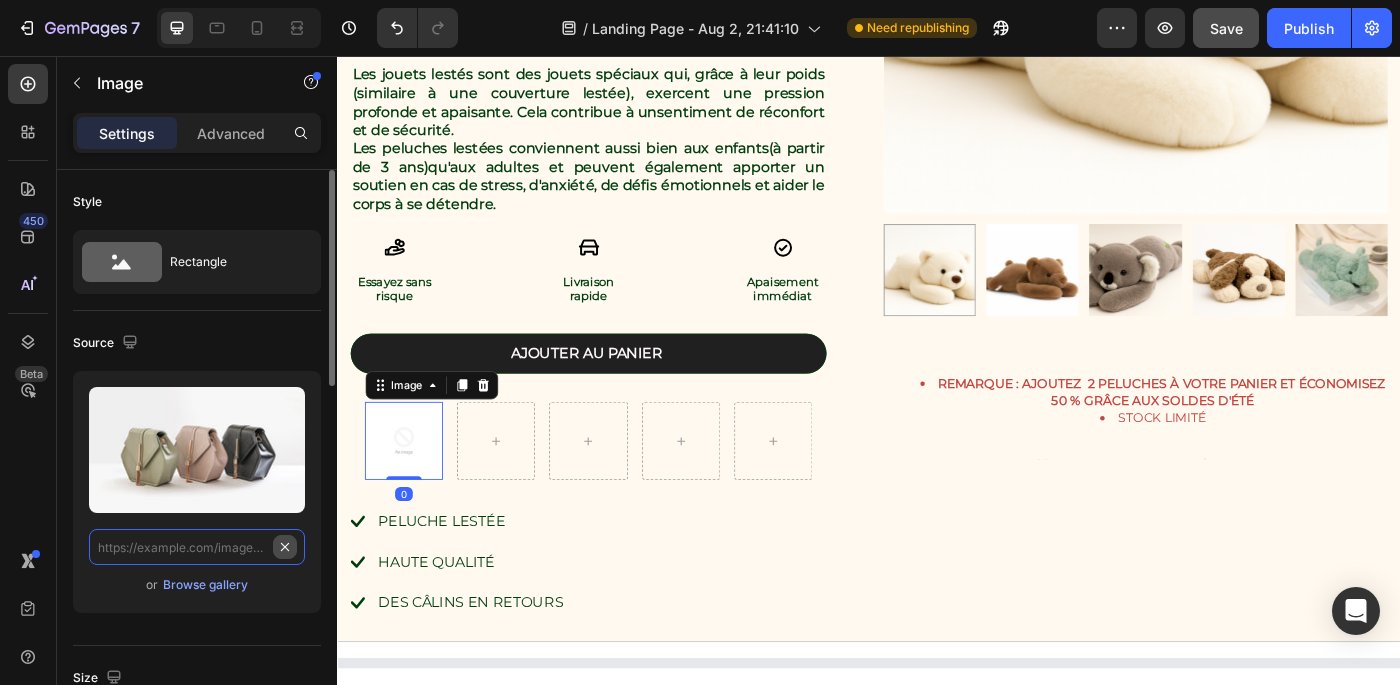 scroll, scrollTop: 0, scrollLeft: 0, axis: both 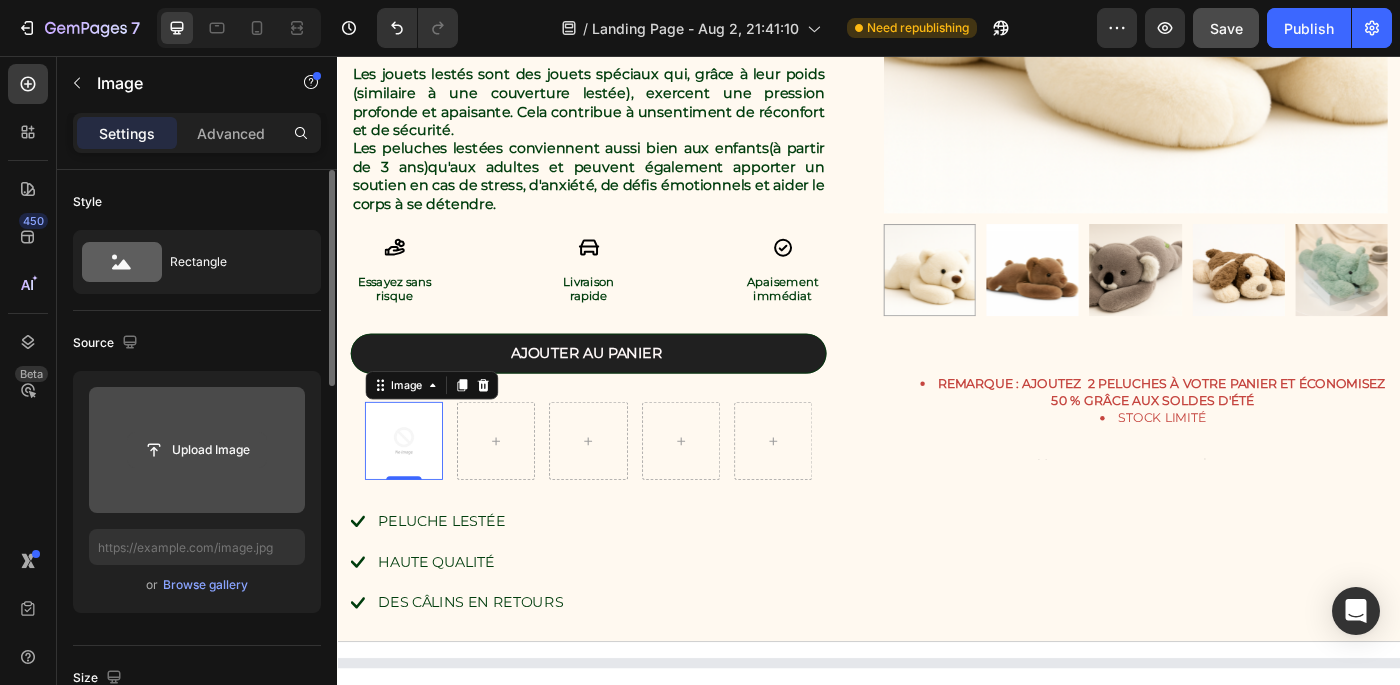 click 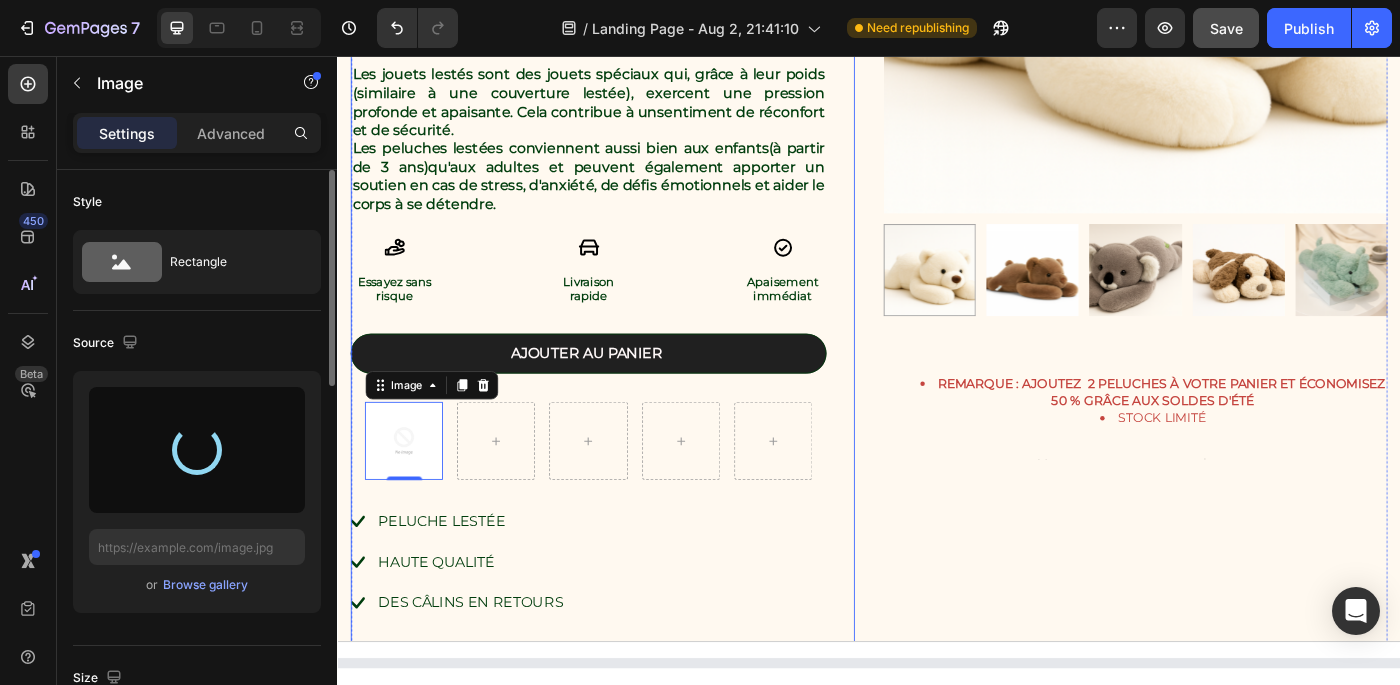 type on "https://cdn.shopify.com/s/files/1/0933/8539/2471/files/gempages_577575898434241212-019fd6f3-79d2-4805-917d-ae96ac2999d0.webp" 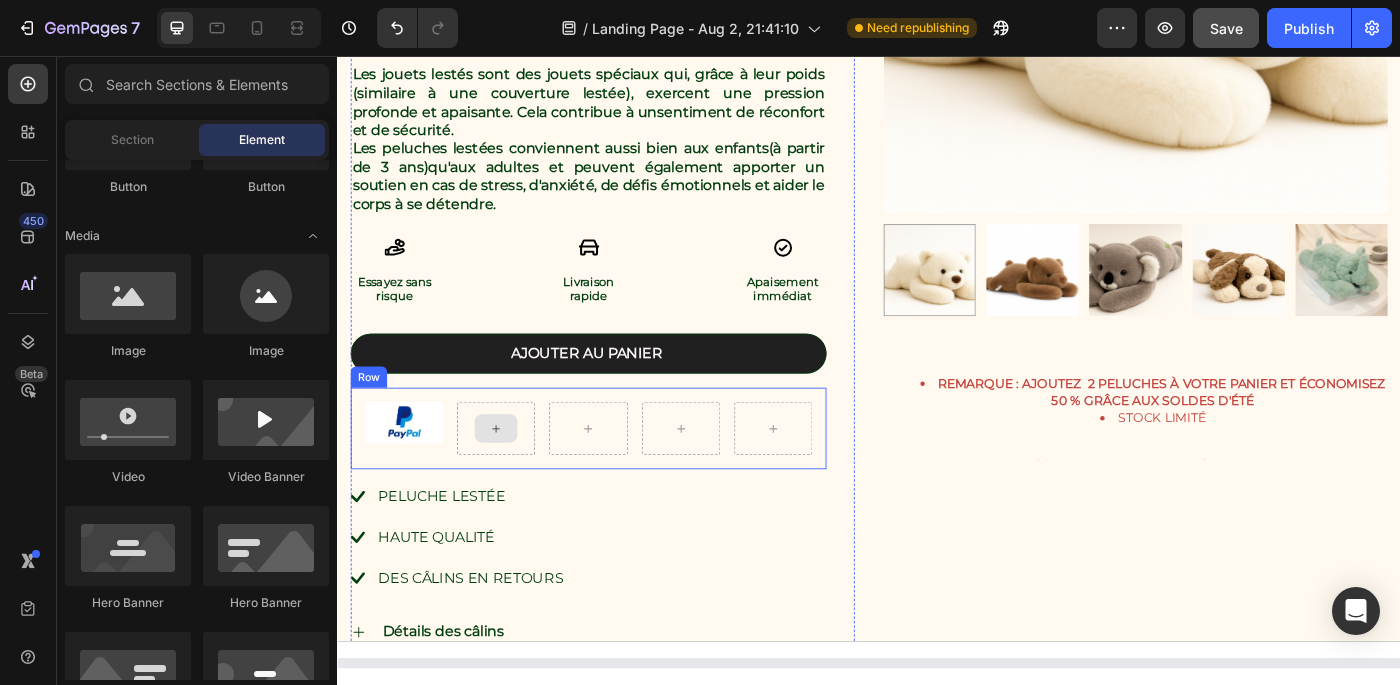 click at bounding box center [516, 477] 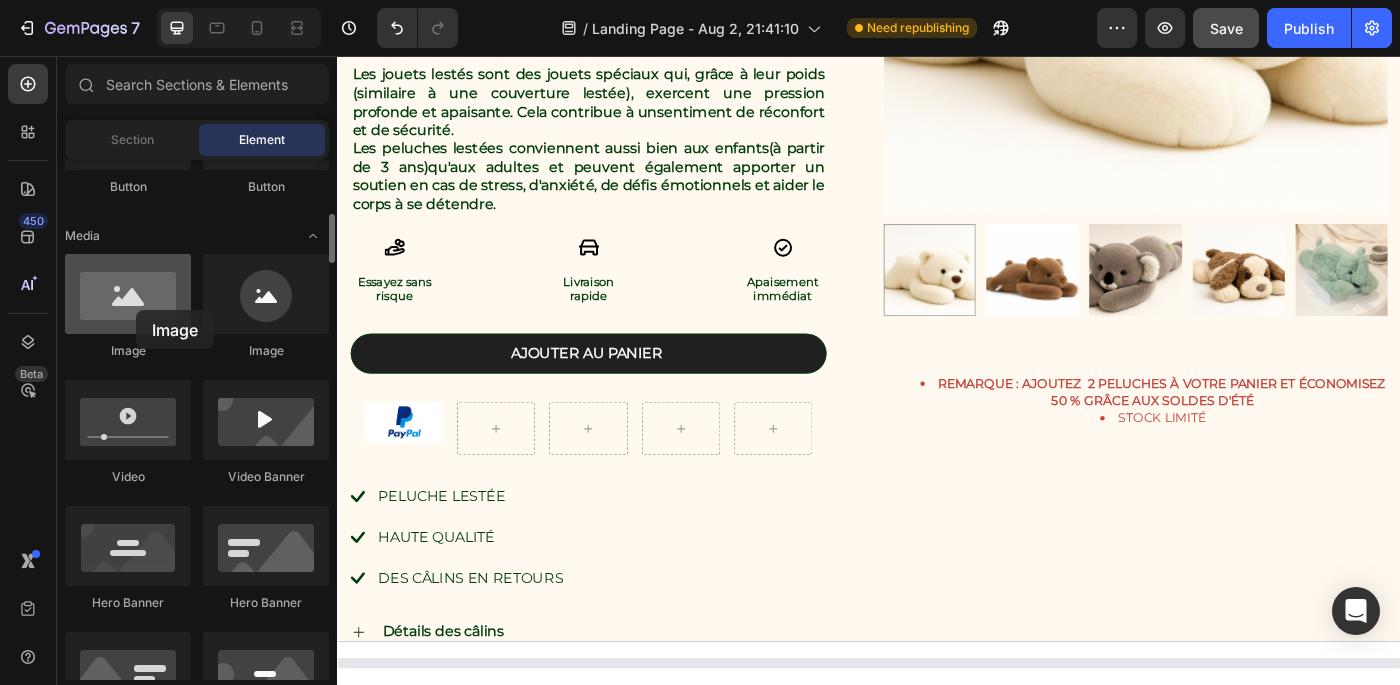 click at bounding box center (128, 294) 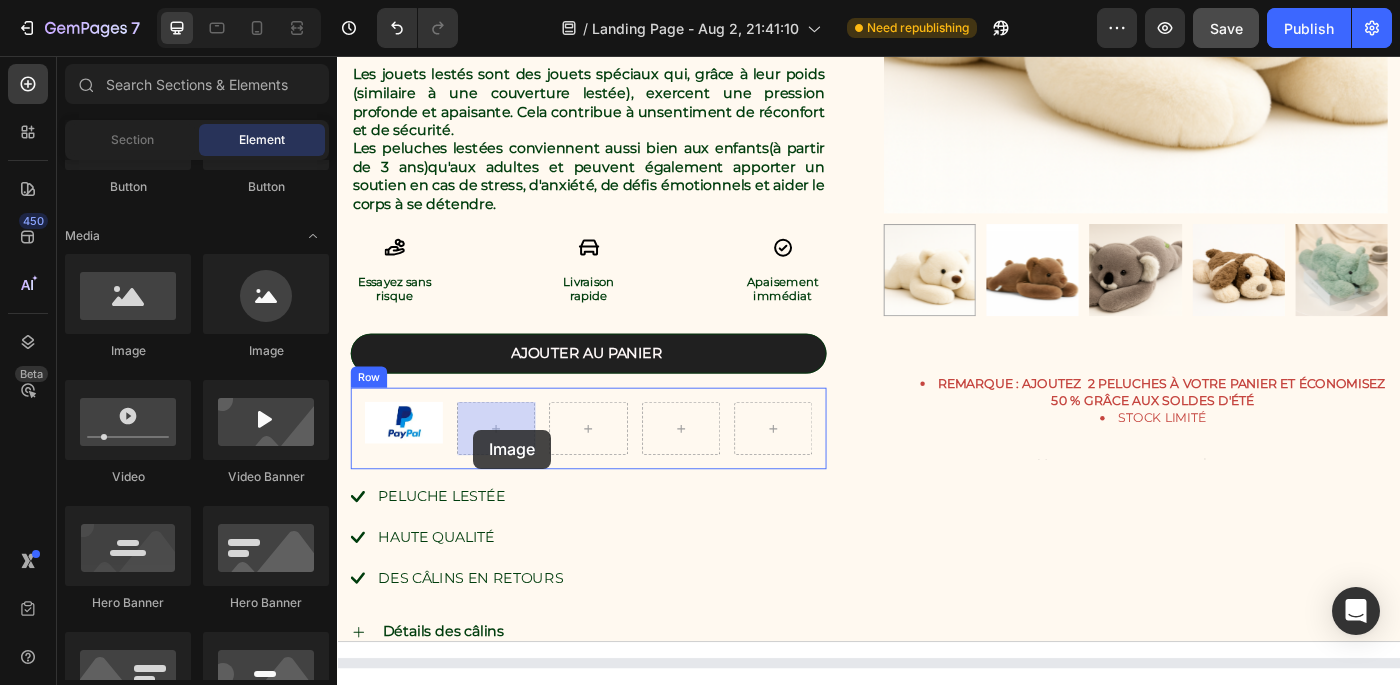 drag, startPoint x: 473, startPoint y: 366, endPoint x: 493, endPoint y: 478, distance: 113.7717 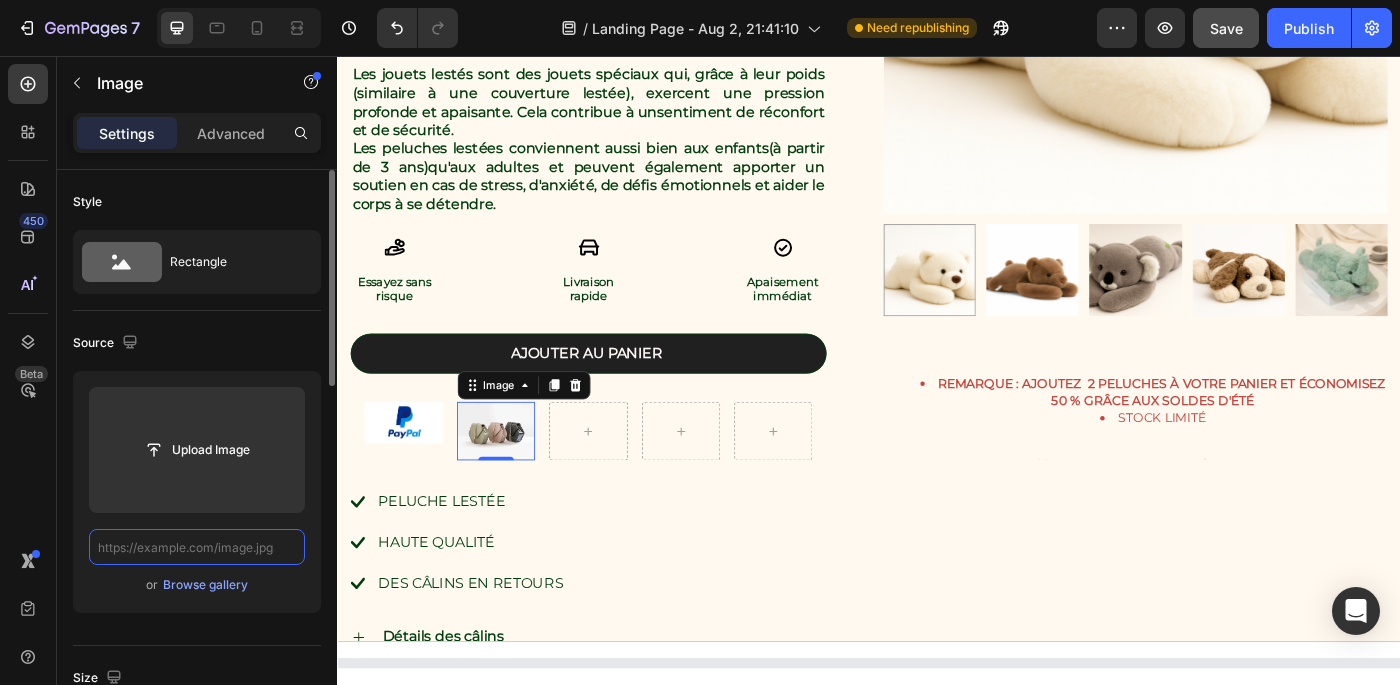 scroll, scrollTop: 0, scrollLeft: 0, axis: both 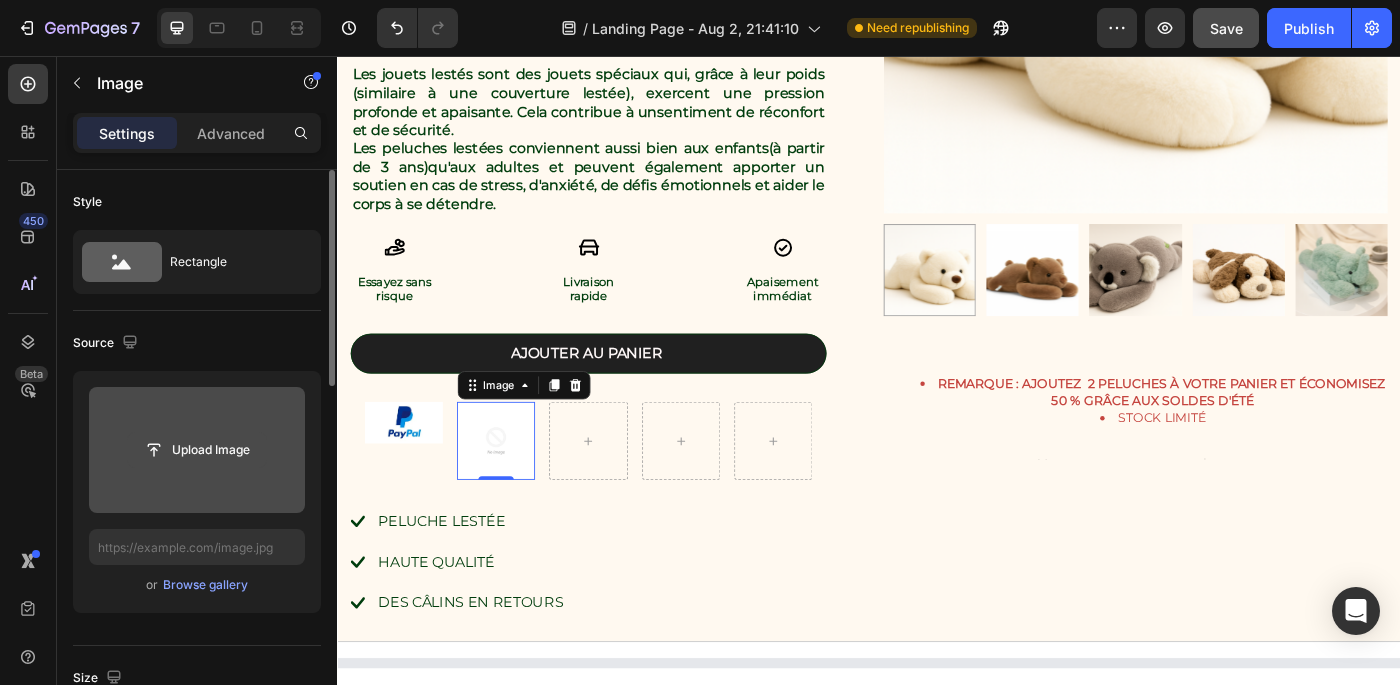 click 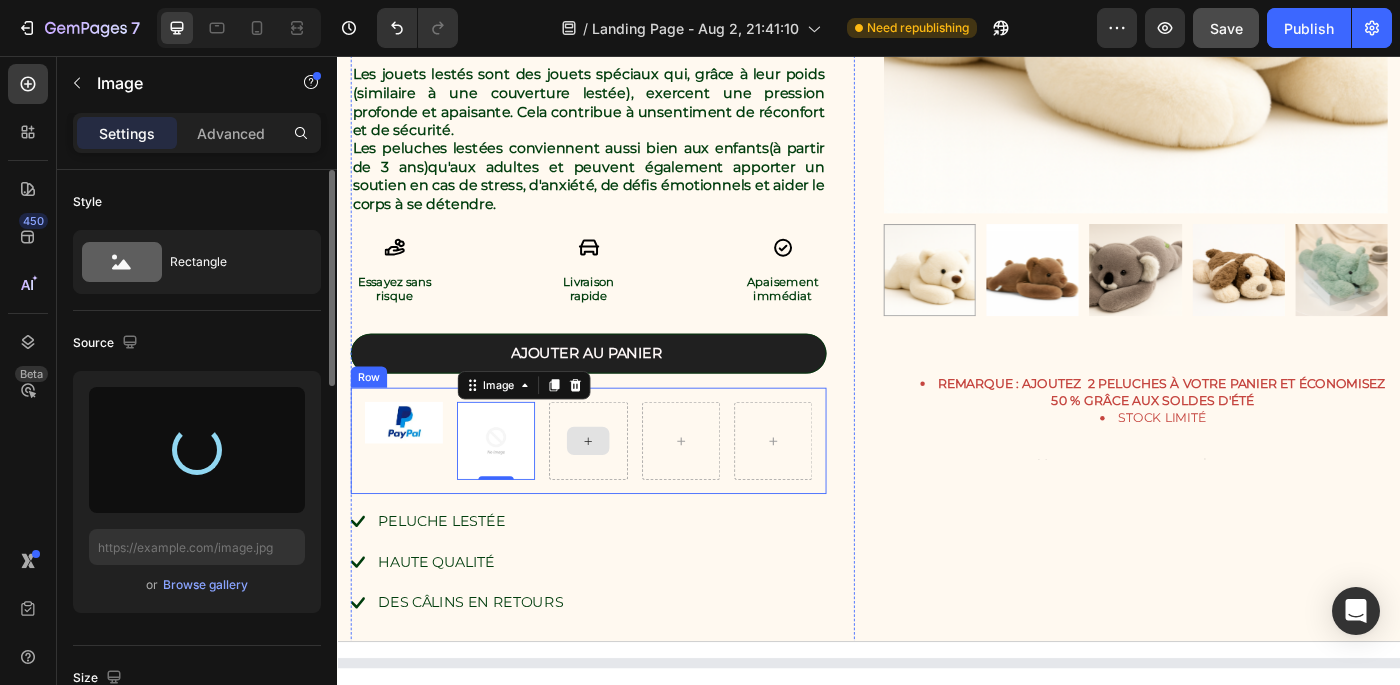 type on "https://cdn.shopify.com/s/files/1/0933/8539/2471/files/gempages_577575898434241212-3317989e-2c51-449f-99b1-a06e72ffe684.webp" 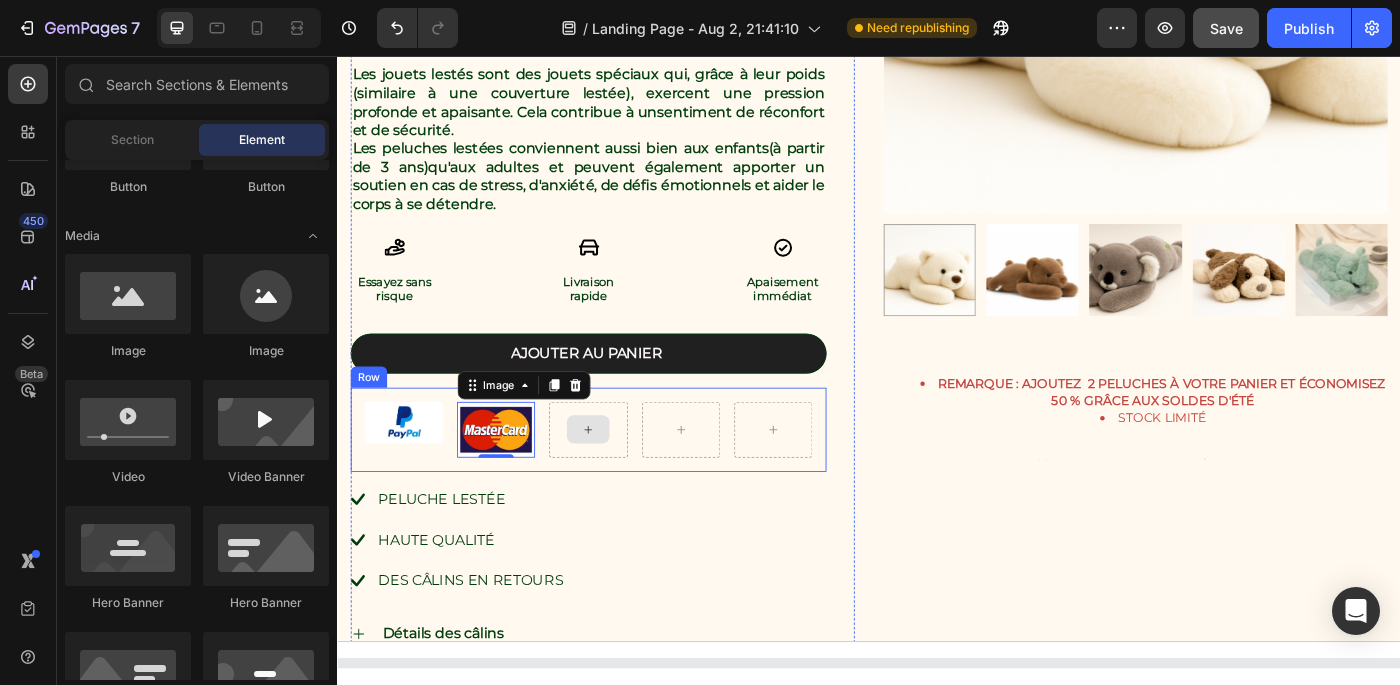 click 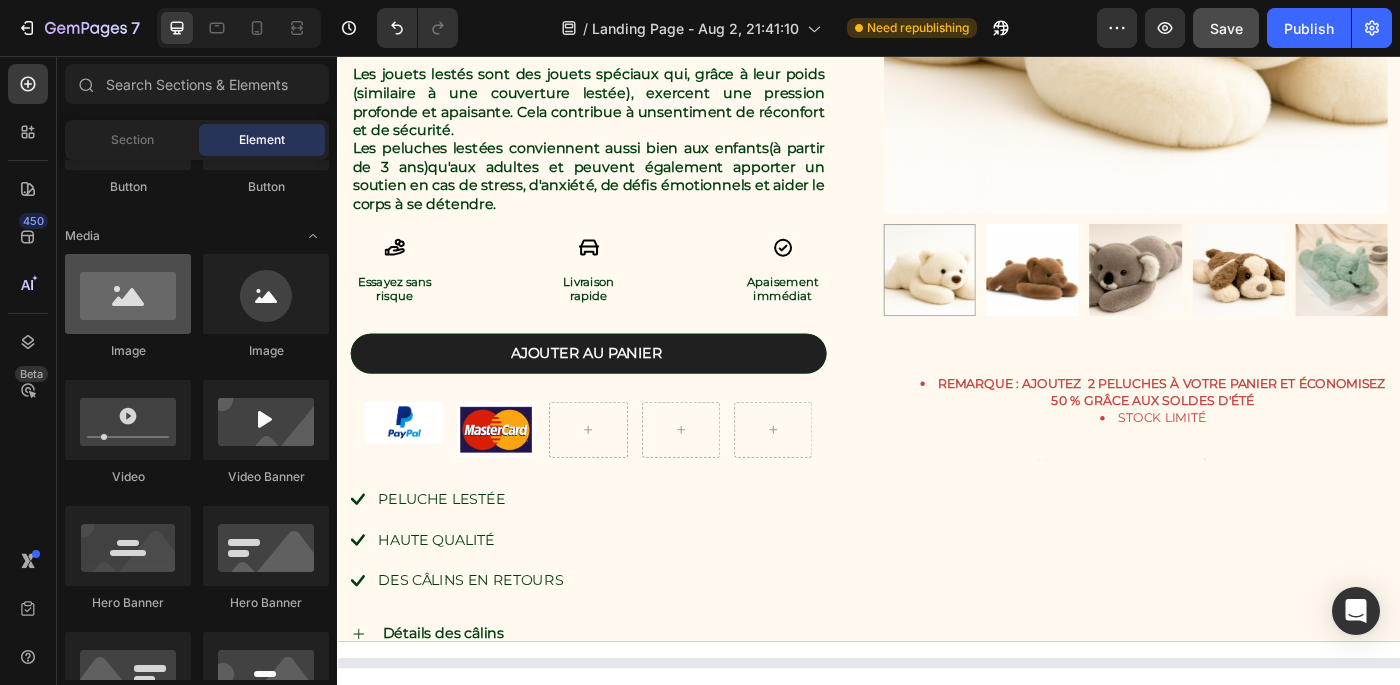 click at bounding box center (128, 294) 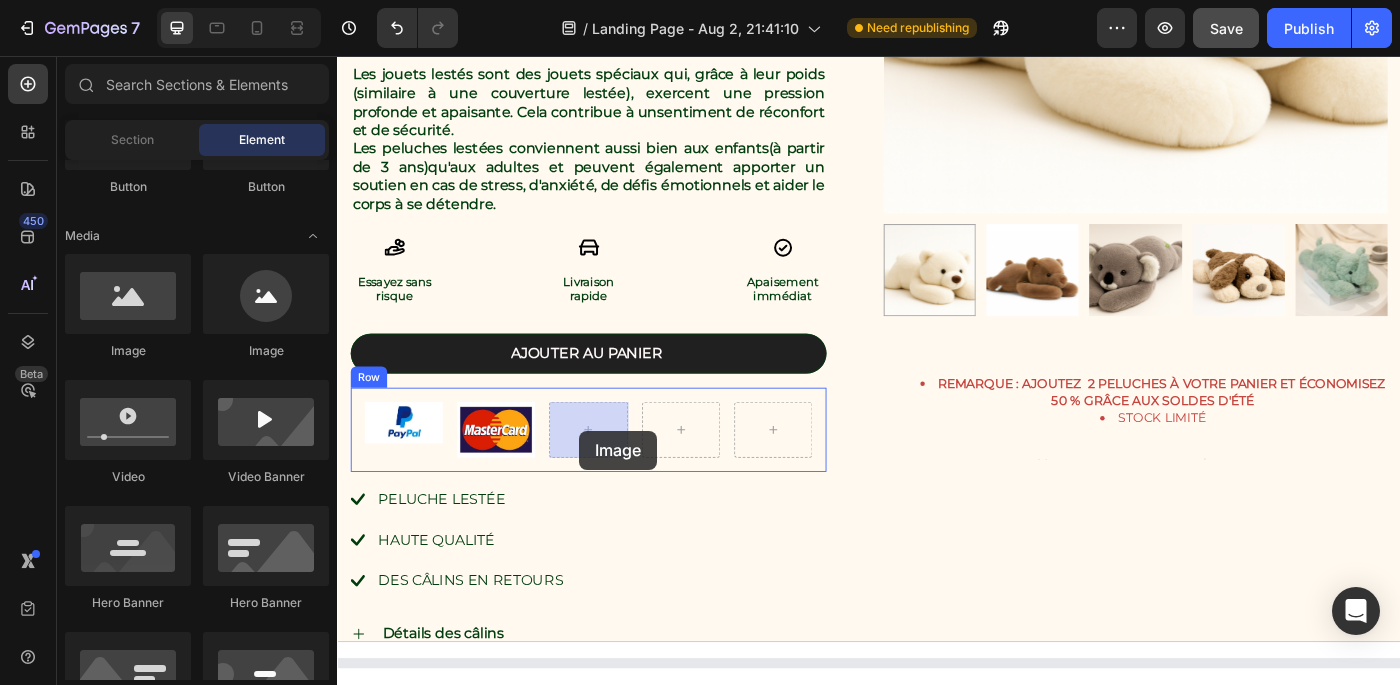 drag, startPoint x: 477, startPoint y: 367, endPoint x: 610, endPoint y: 479, distance: 173.87639 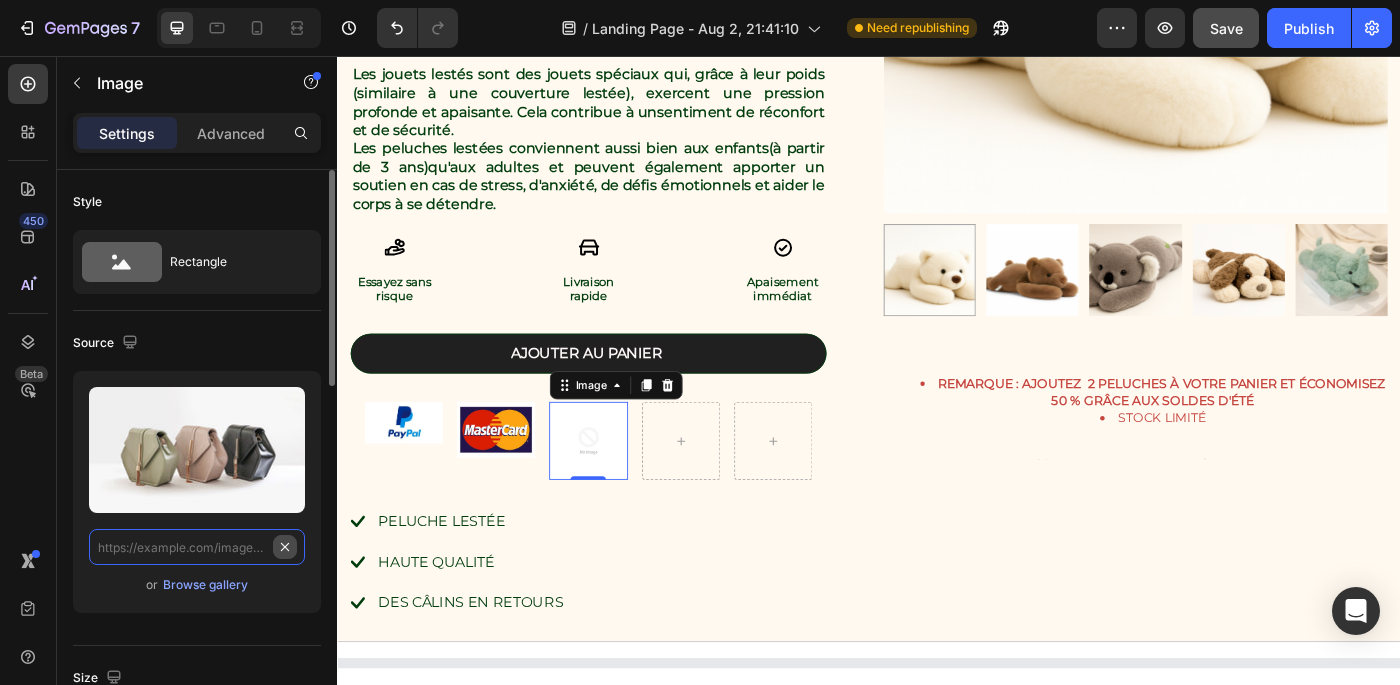 scroll, scrollTop: 0, scrollLeft: 0, axis: both 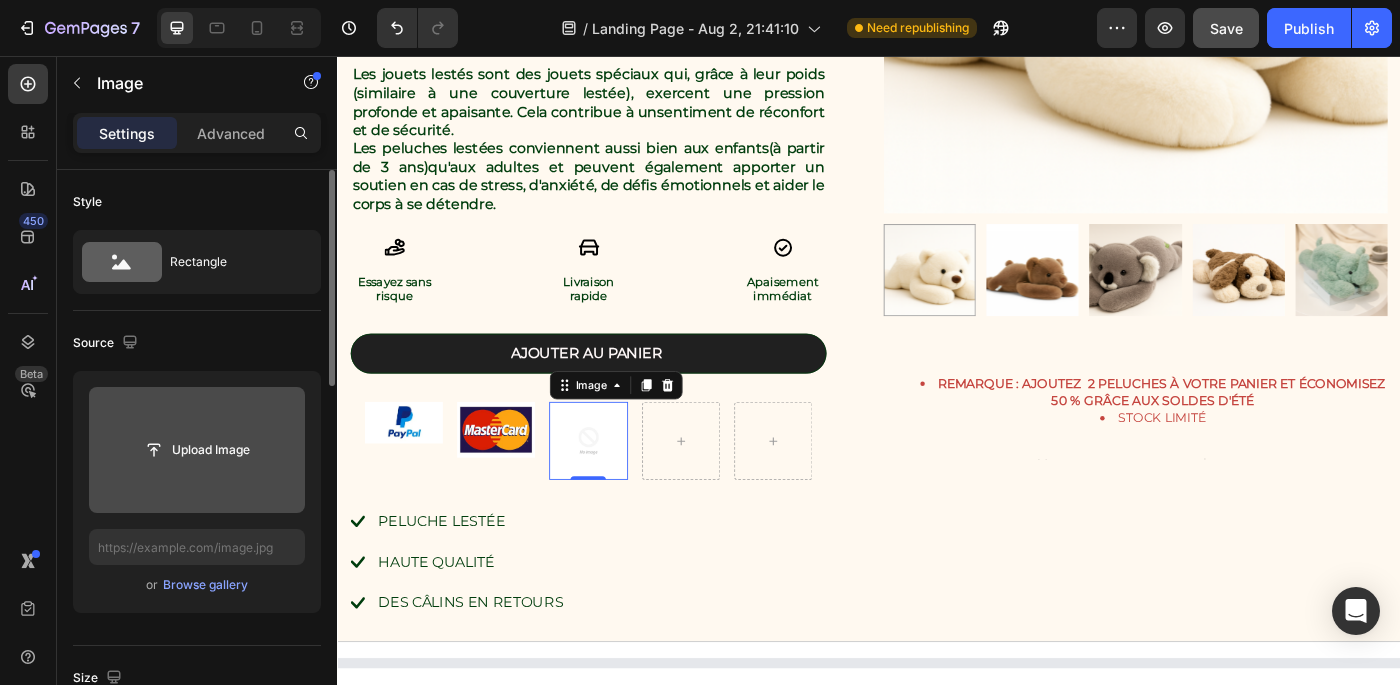 click at bounding box center (197, 450) 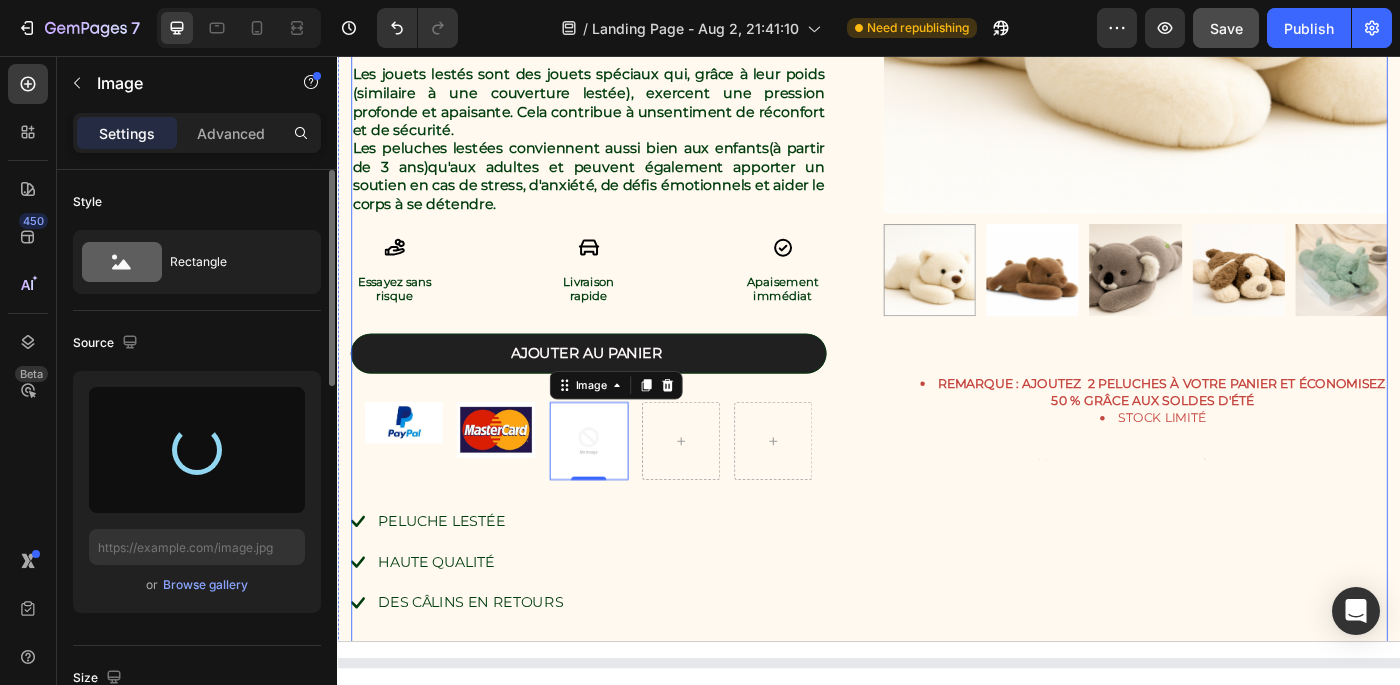 type on "https://cdn.shopify.com/s/files/1/0933/8539/2471/files/gempages_577575898434241212-bfcda75d-4cd8-40f6-9f84-29488bb0de8f.png" 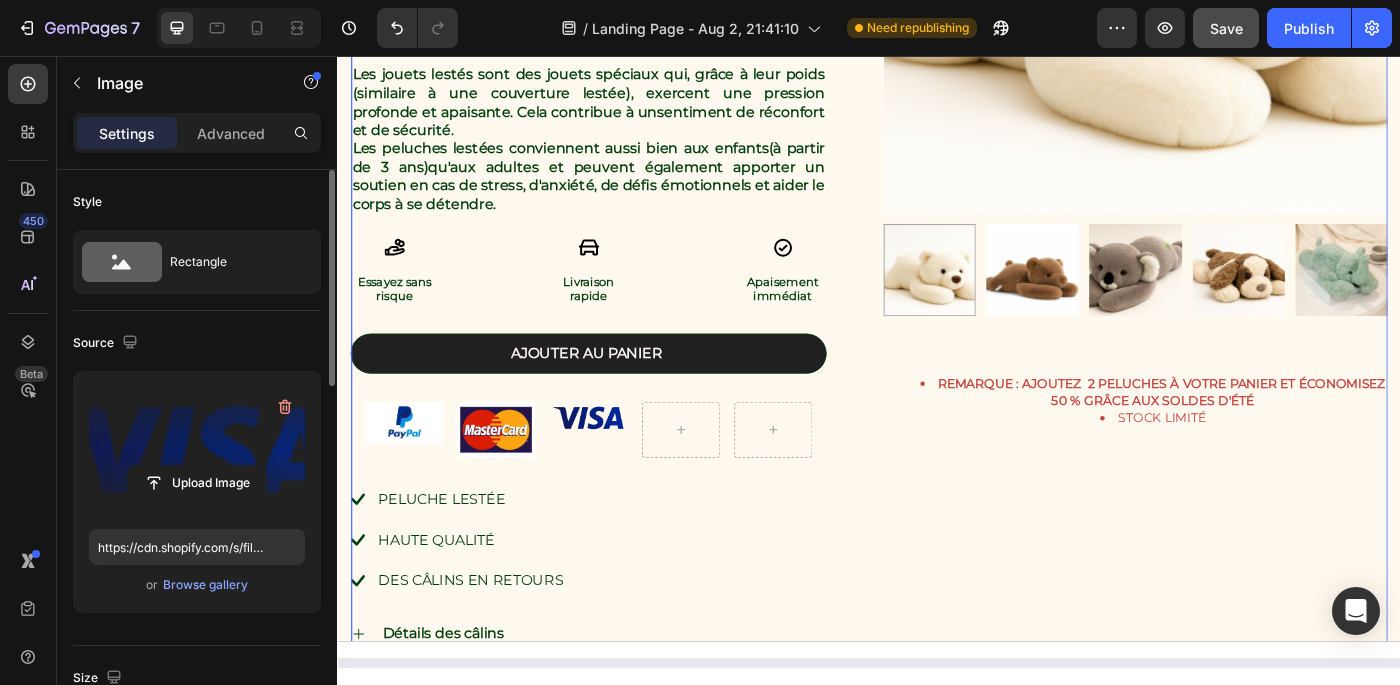 click on "Peluche Lestée Thérapeutique - Le câlin qui soulage le stress Product Title Icon Icon Icon Icon Icon Icon List 4.8/5 Text Block Basé sur plus de 500 avis clients Text Block Row Text Block €65,90 Product Price Product Price Les jouets lestés sont des jouets spéciaux qui, grâce à leur poids (similaire à une couverture lestée), exercent une pression profonde et apaisante. Cela contribue à un sentiment de réconfort et de sécurité. Les peluches lestées conviennent aussi bien aux enfants (à partir de 3 ans) qu'aux adultes et peuvent également apporter un soutien en cas de stress, d'anxiété, de défis émotionnels et aider le corps à se détendre. Text Block Icon Essayez sans risque Text Block Icon Livraison rapide Text Block Icon Apaisement immédiat Text Block Row Ajouter au panier Add to Cart Image Image Image Row Peluche lestéE Haute qualité Des câlins en retours Item List Row" at bounding box center [937, 240] 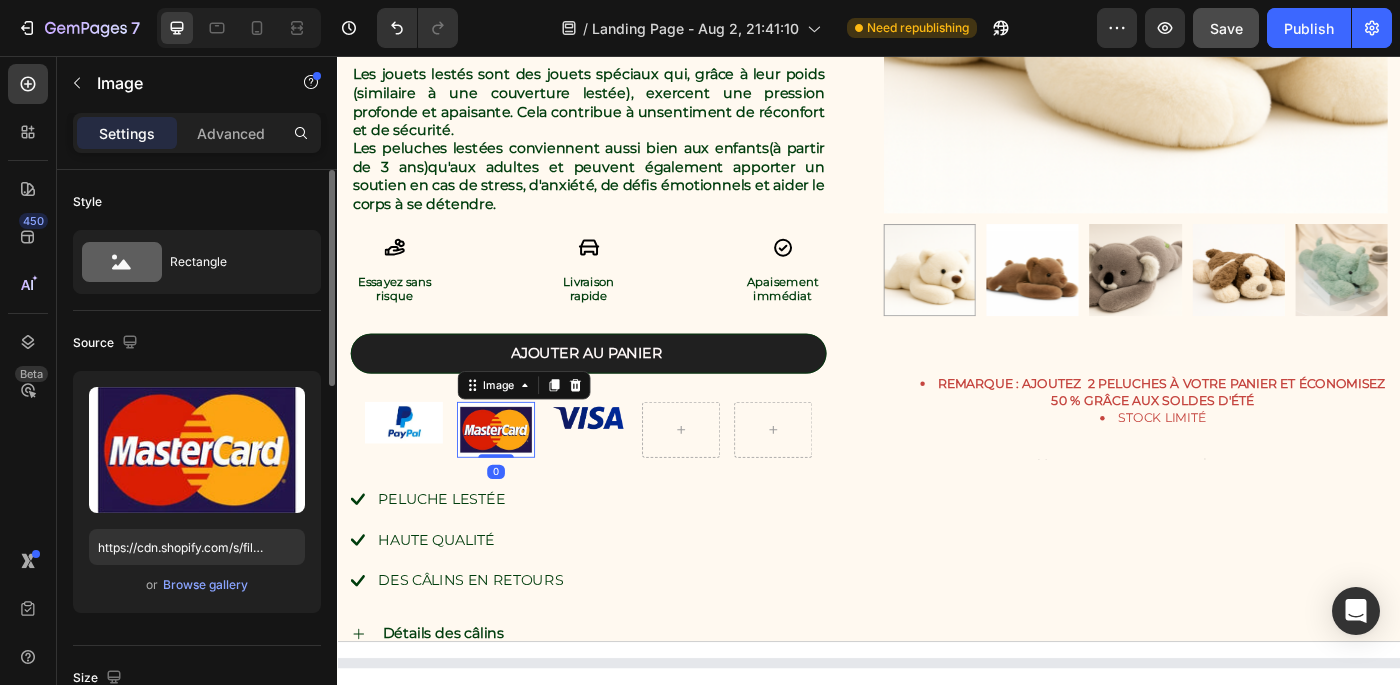 click at bounding box center (516, 478) 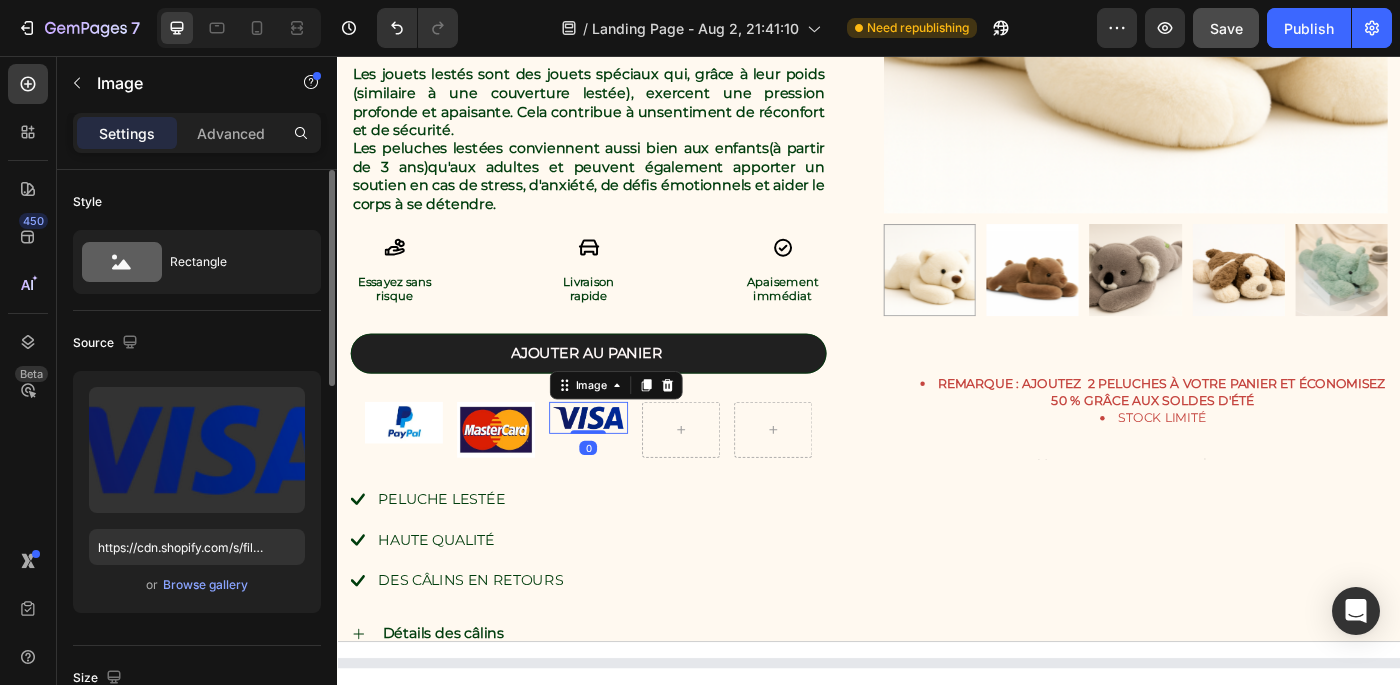 click at bounding box center (620, 465) 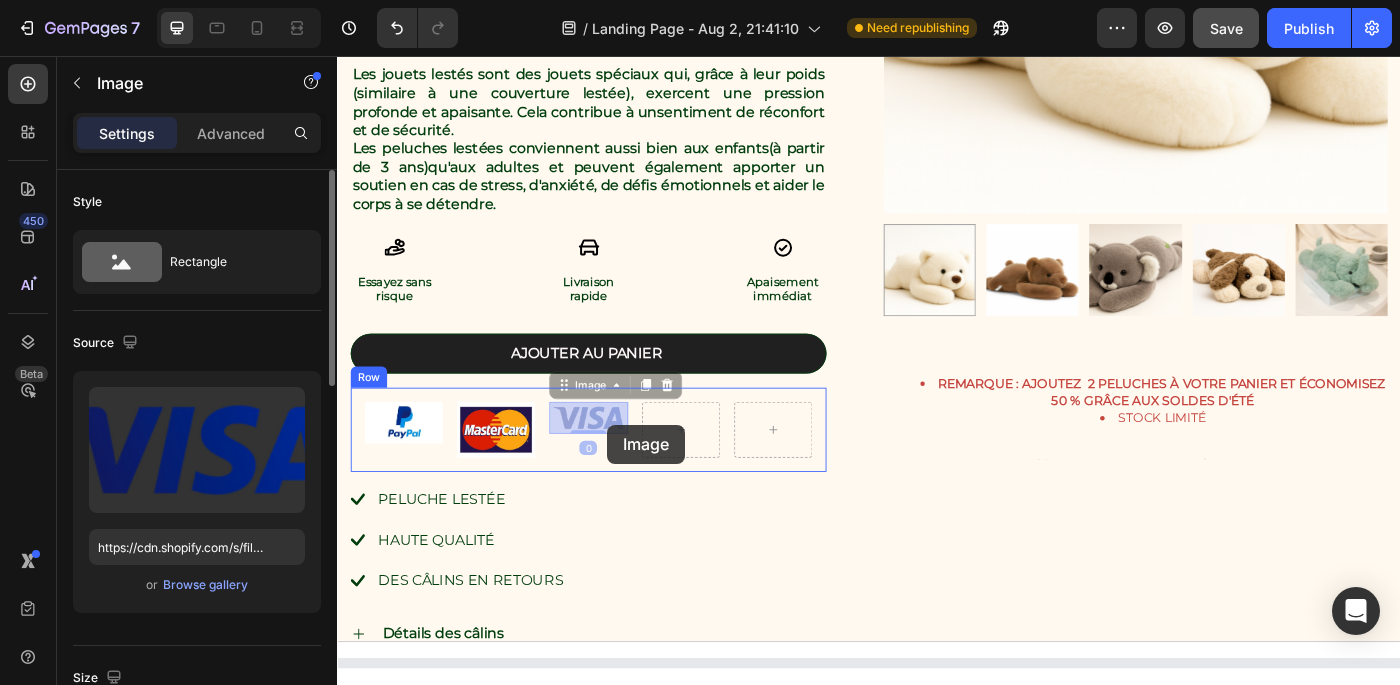 drag, startPoint x: 641, startPoint y: 459, endPoint x: 642, endPoint y: 471, distance: 12.0415945 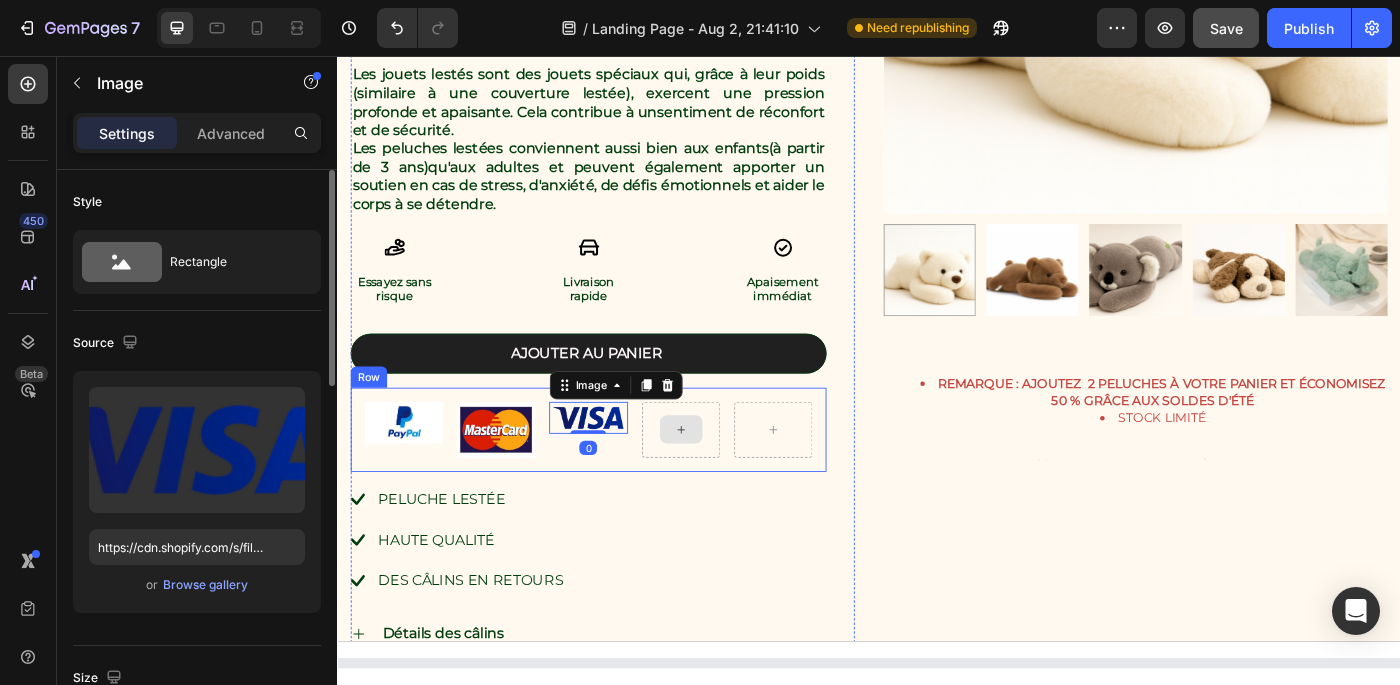 click at bounding box center [725, 478] 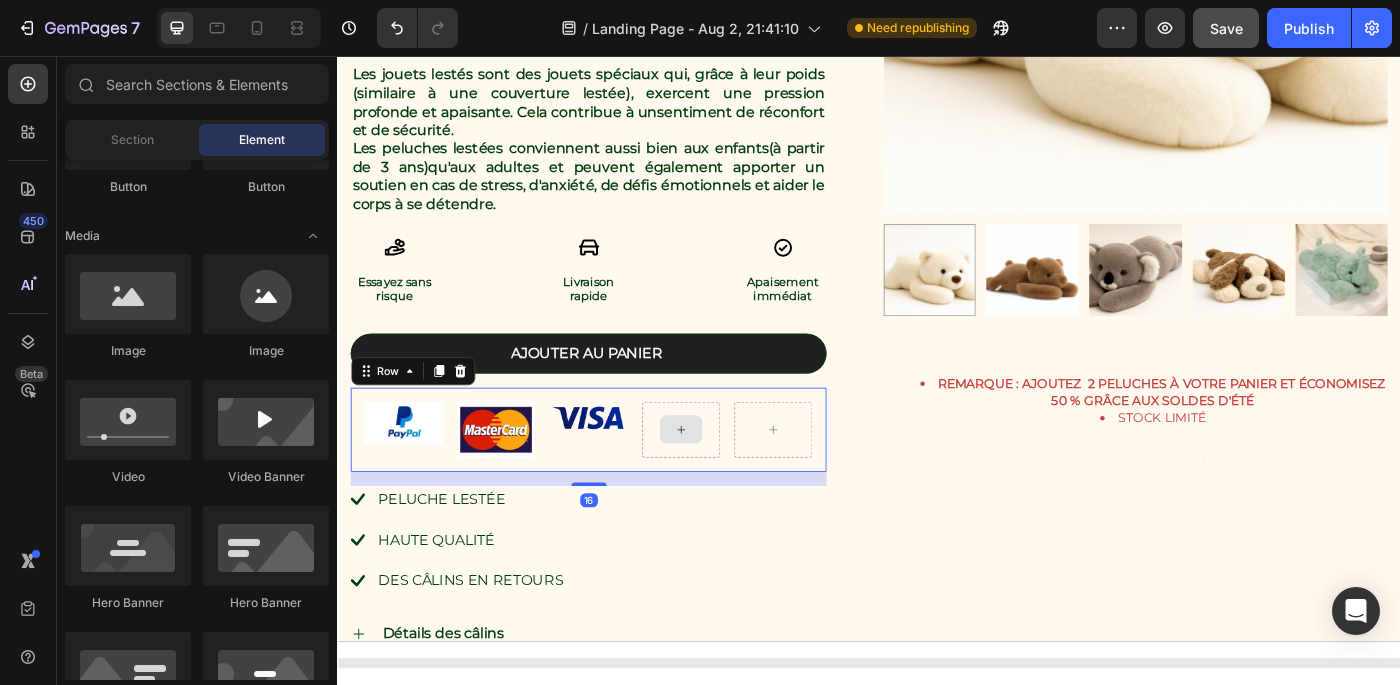 click at bounding box center [725, 478] 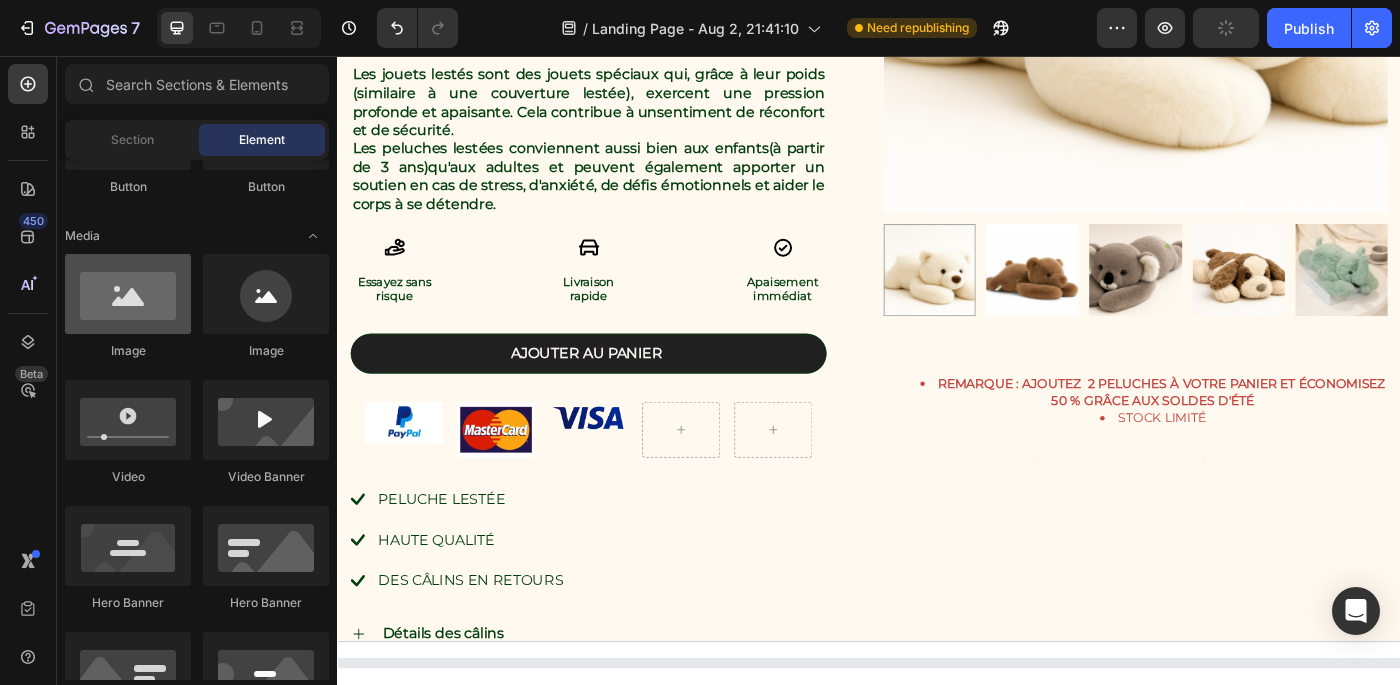 click at bounding box center (128, 294) 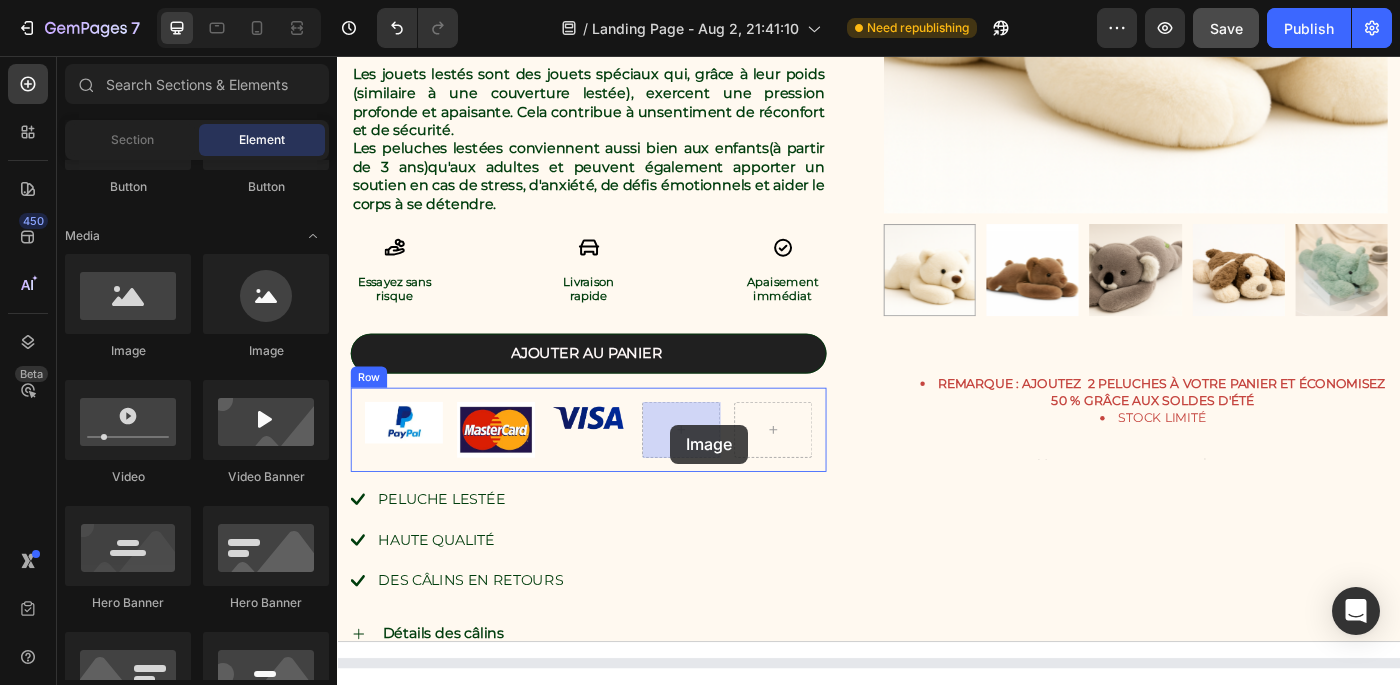 drag, startPoint x: 475, startPoint y: 369, endPoint x: 713, endPoint y: 472, distance: 259.33185 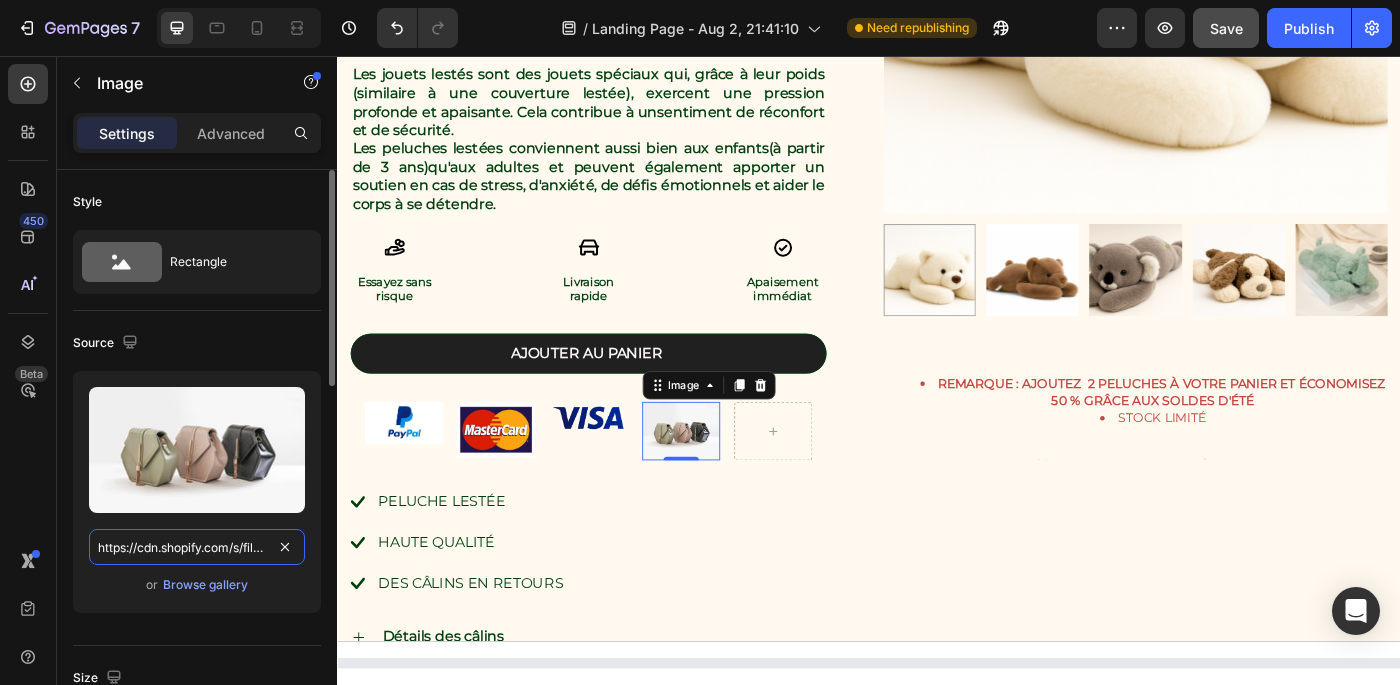 click on "https://cdn.shopify.com/s/files/1/2005/9307/files/image_demo.jpg" at bounding box center (197, 547) 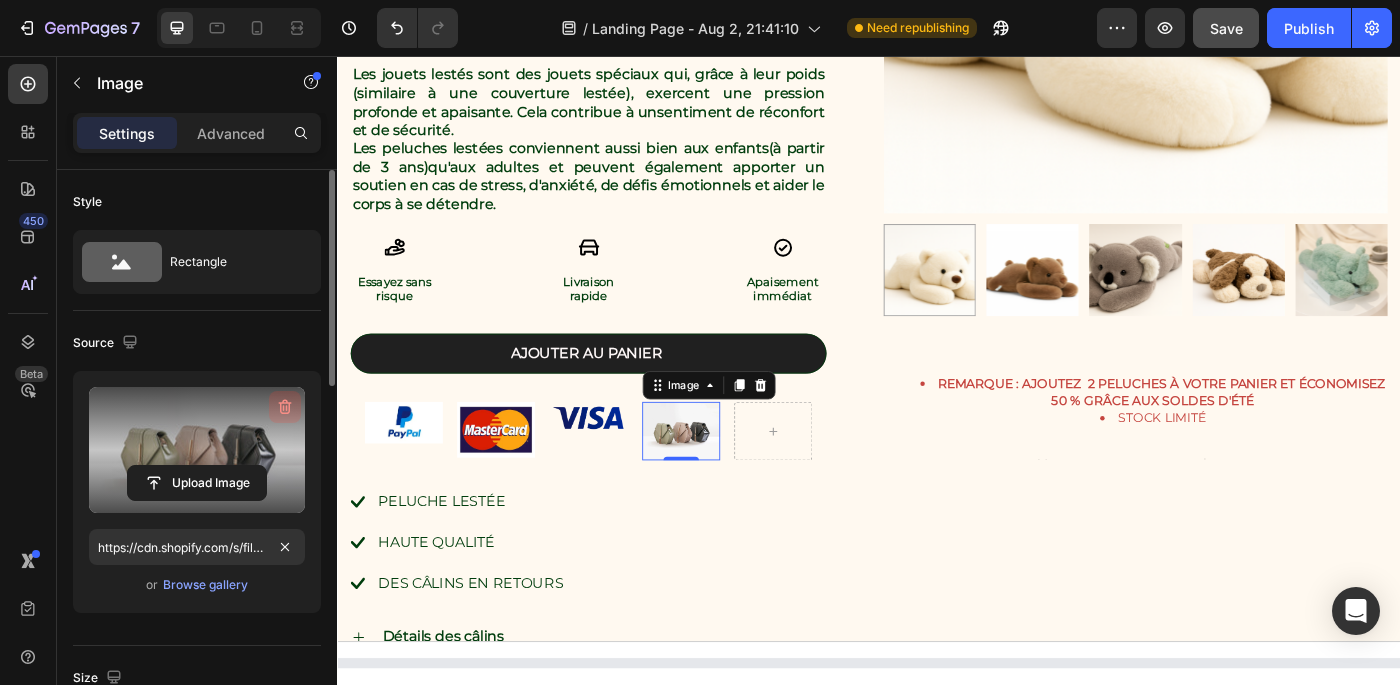 click 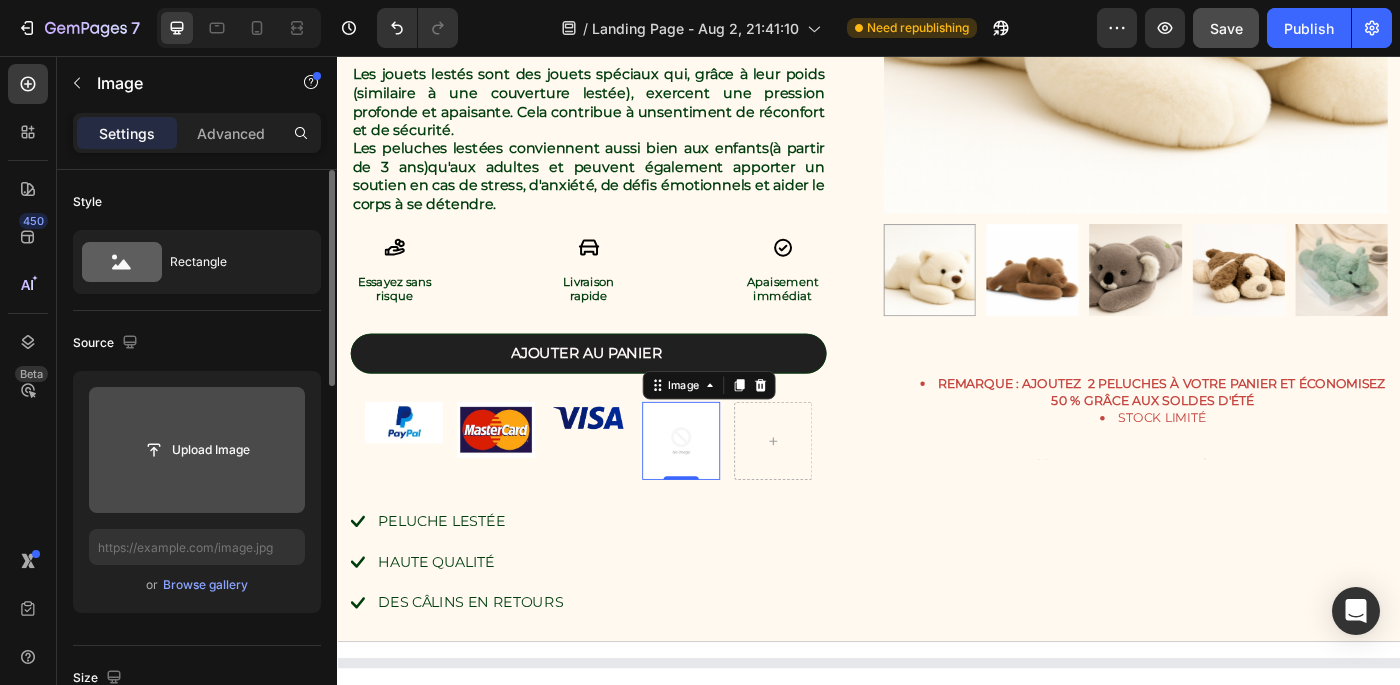 click 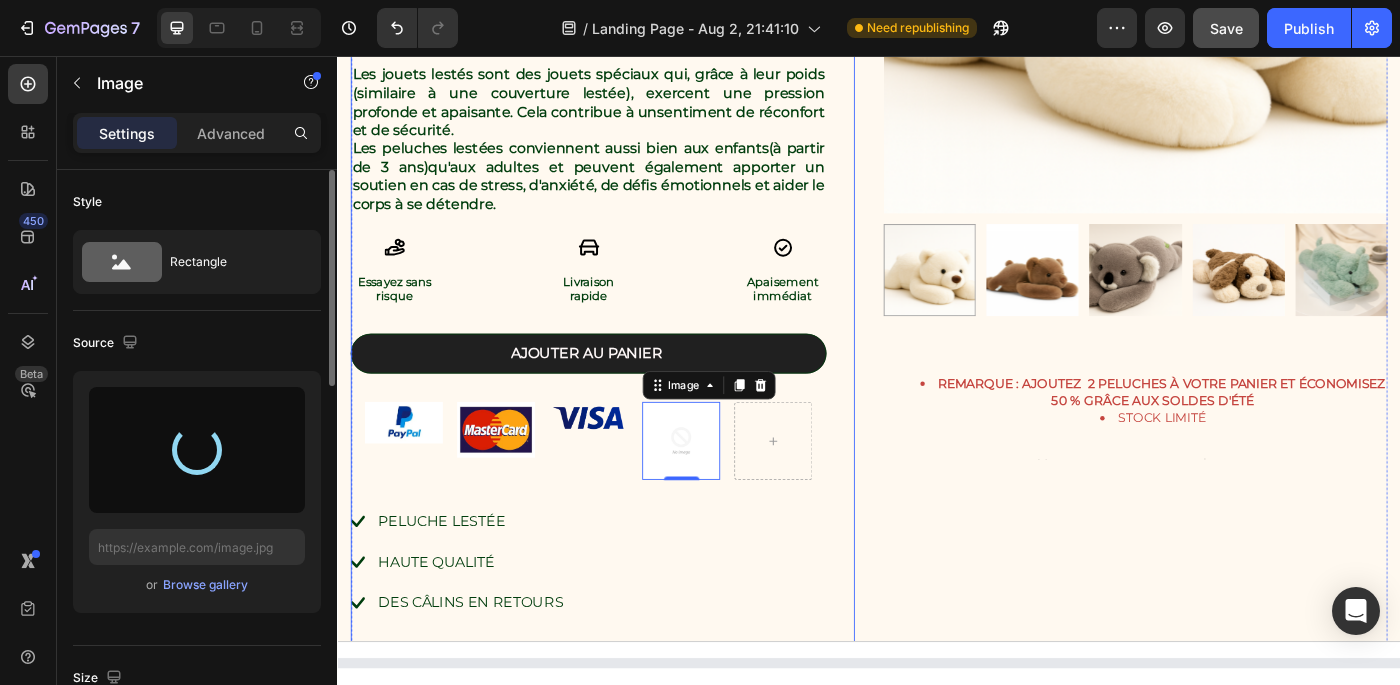 type on "https://cdn.shopify.com/s/files/1/0933/8539/2471/files/gempages_577575898434241212-c4b01360-5d96-422a-8a4e-855d3eab7b7c.webp" 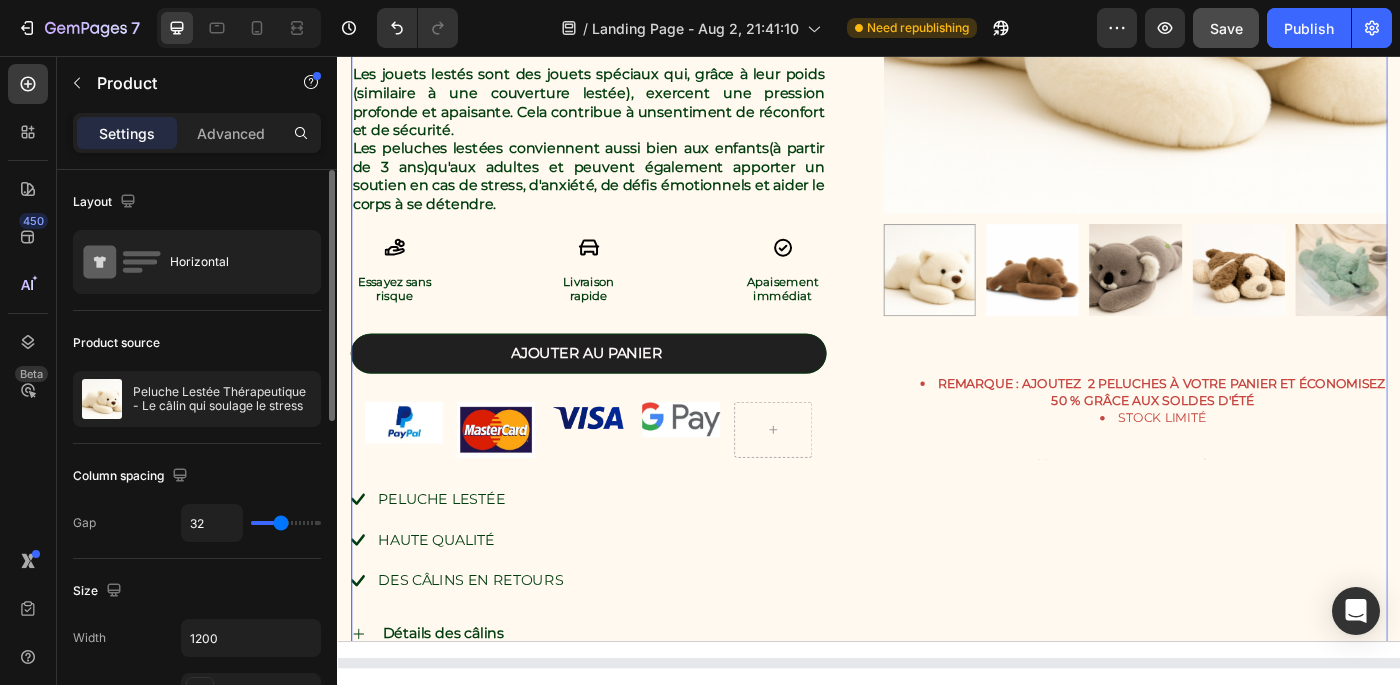 click on "Peluche Lestée Thérapeutique - Le câlin qui soulage le stress Product Title Icon Icon Icon Icon Icon Icon List 4.8/5 Text Block Basé sur plus de 500 avis clients Text Block Row Text Block €65,90 Product Price Product Price Les jouets lestés sont des jouets spéciaux qui, grâce à leur poids (similaire à une couverture lestée), exercent une pression profonde et apaisante. Cela contribue à un sentiment de réconfort et de sécurité. Les peluches lestées conviennent aussi bien aux enfants (à partir de 3 ans) qu'aux adultes et peuvent également apporter un soutien en cas de stress, d'anxiété, de défis émotionnels et aider le corps à se détendre. Text Block Icon Essayez sans risque Text Block Icon Livraison rapide Text Block Icon Apaisement immédiat Text Block Row Ajouter au panier Add to Cart Image Image Image Row Peluche lestéE Haute qualité Des câlins en retours Item List Row" at bounding box center (937, 240) 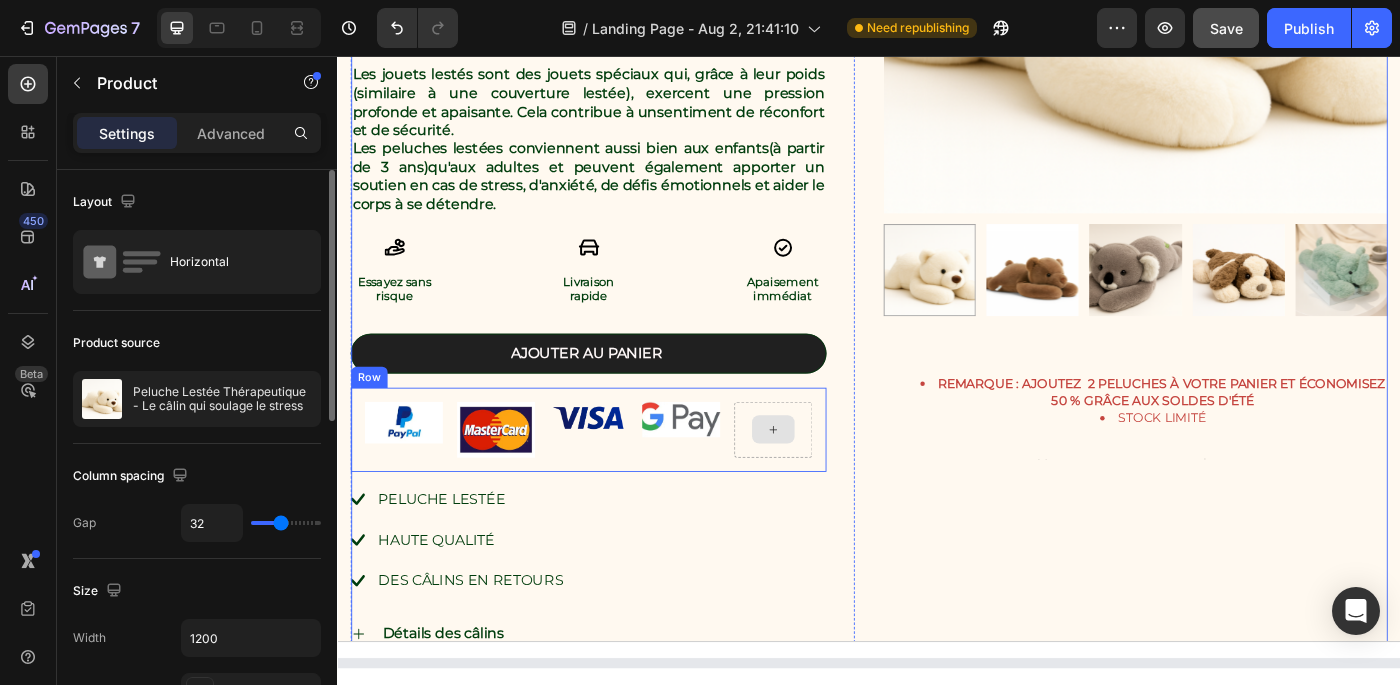 click at bounding box center [829, 478] 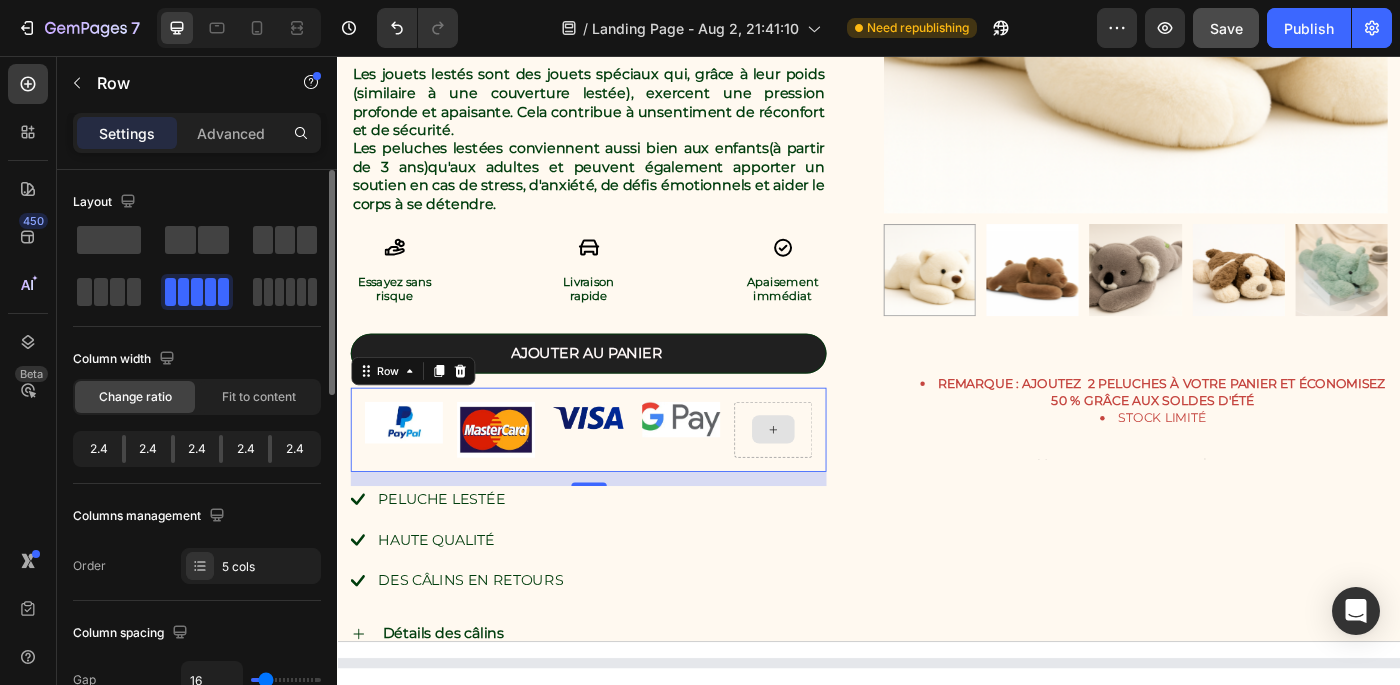 click at bounding box center (829, 478) 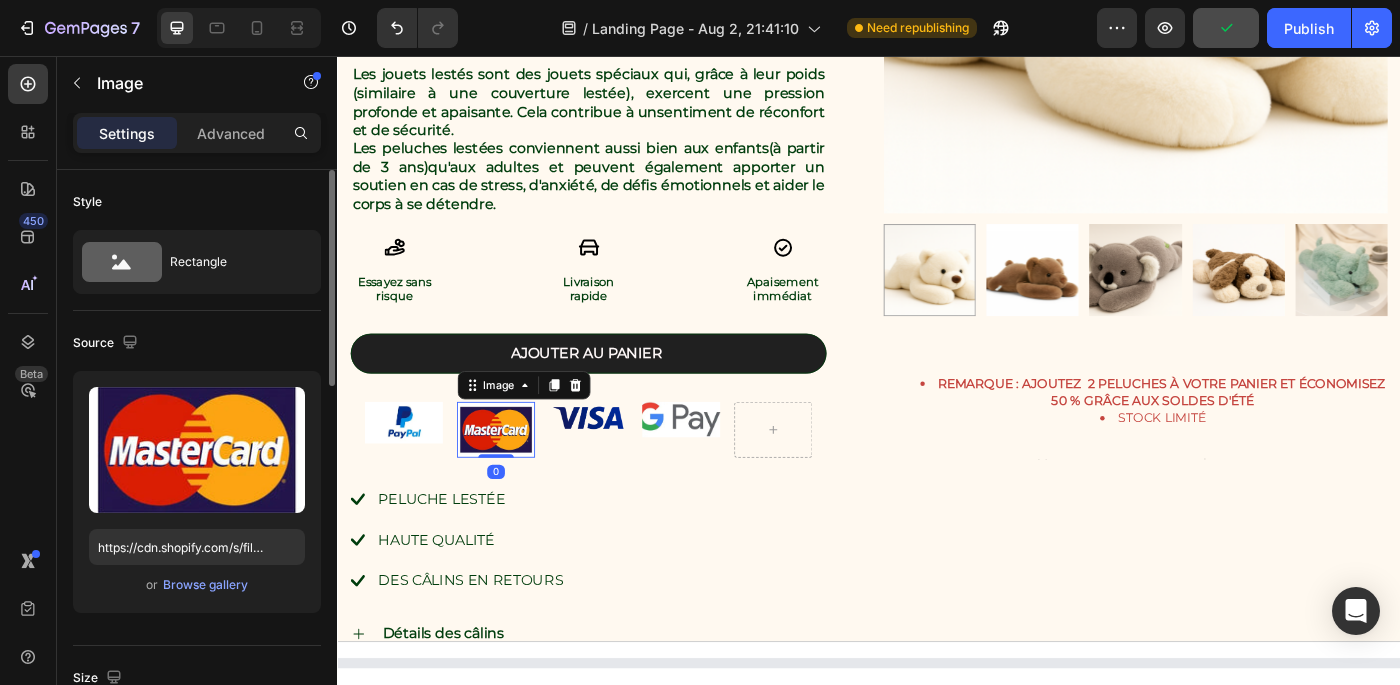 click at bounding box center (516, 478) 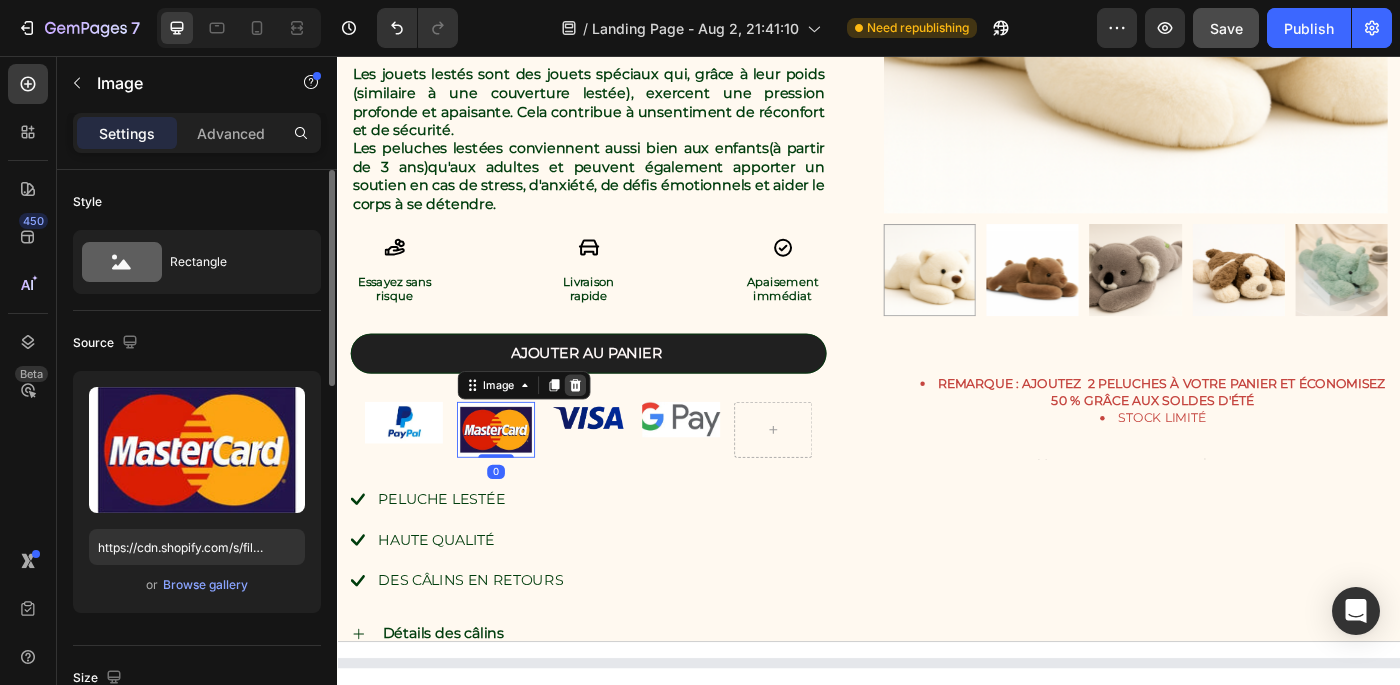 click 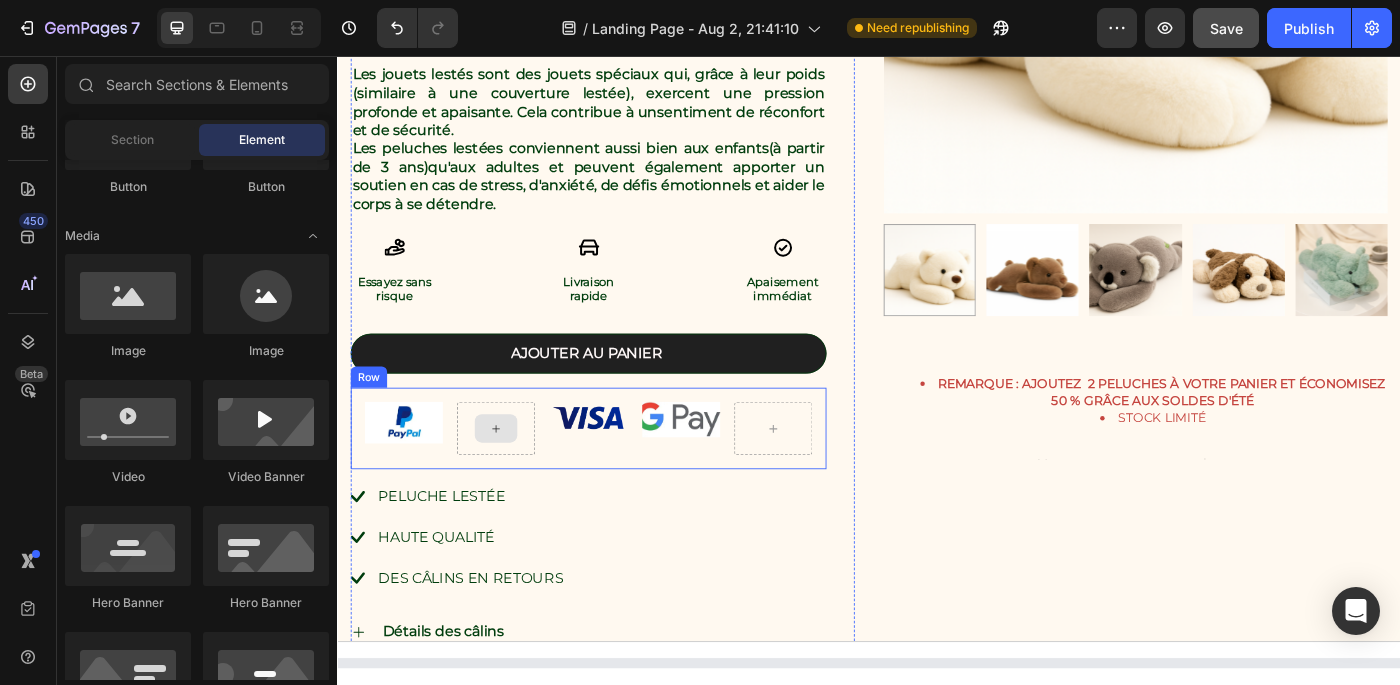 click 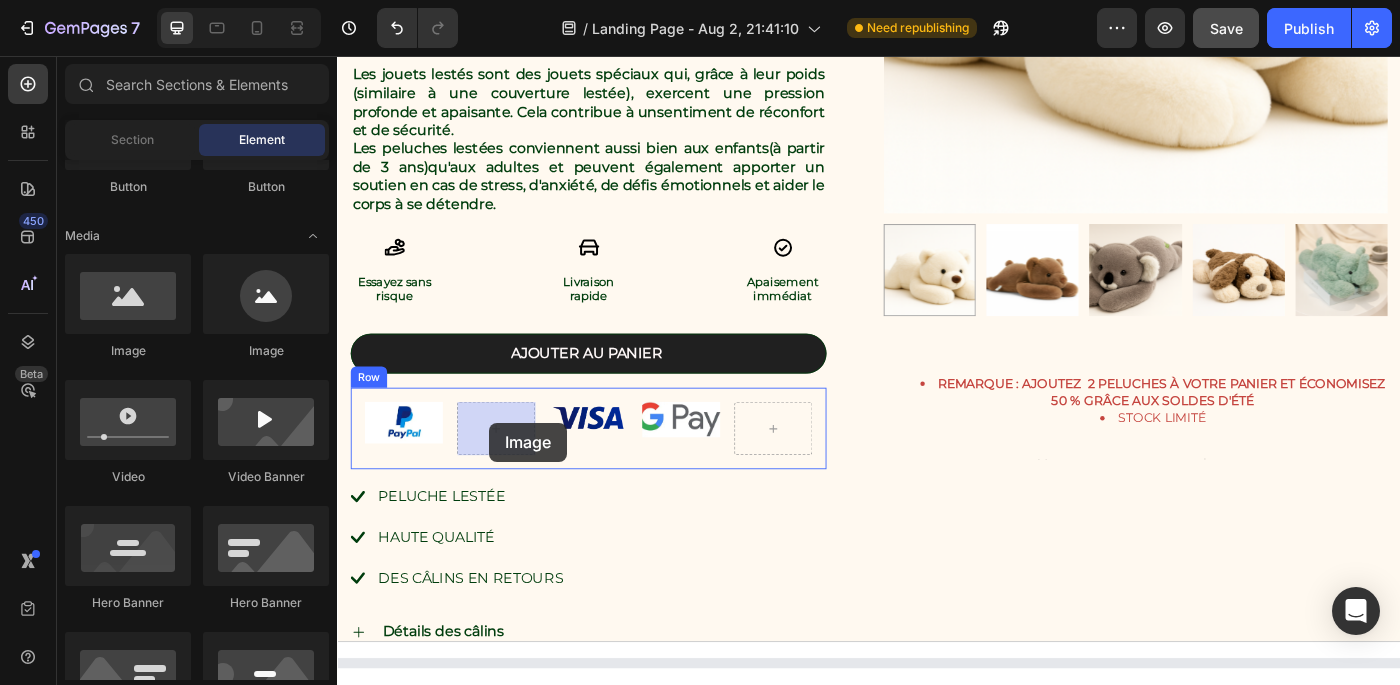 drag, startPoint x: 602, startPoint y: 365, endPoint x: 509, endPoint y: 470, distance: 140.26404 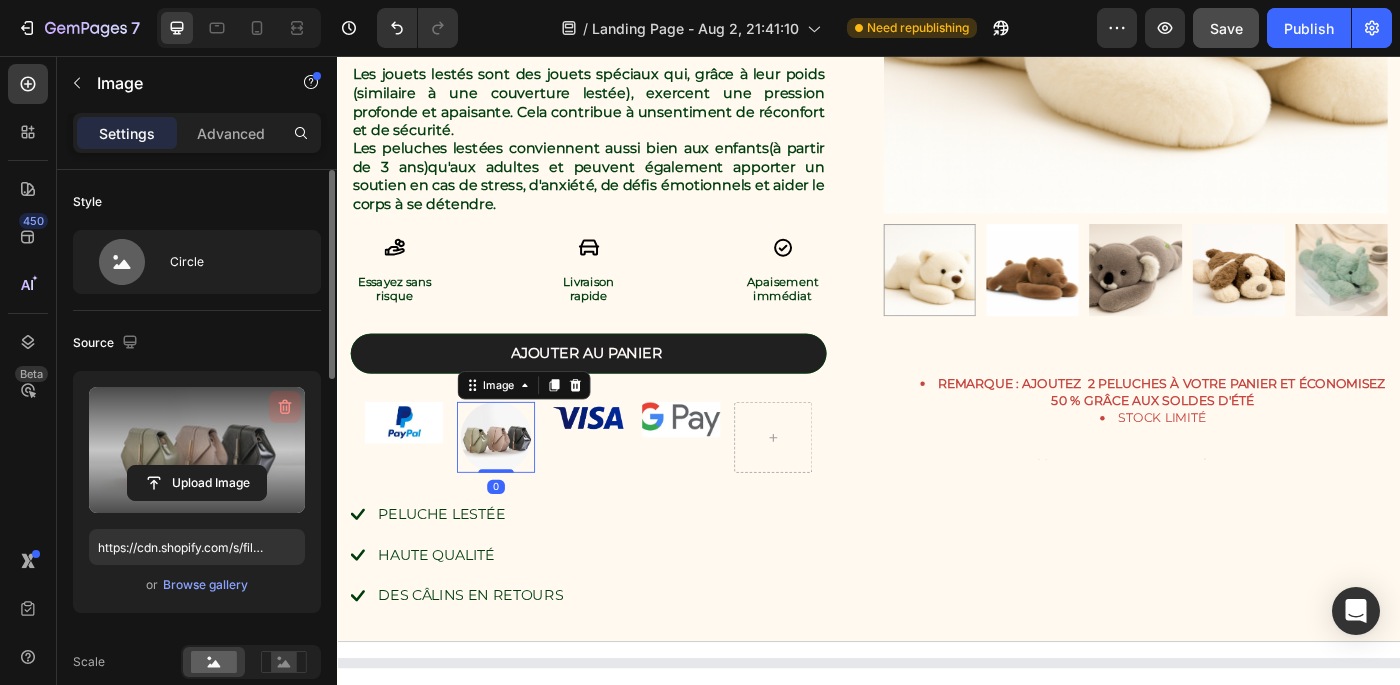 click 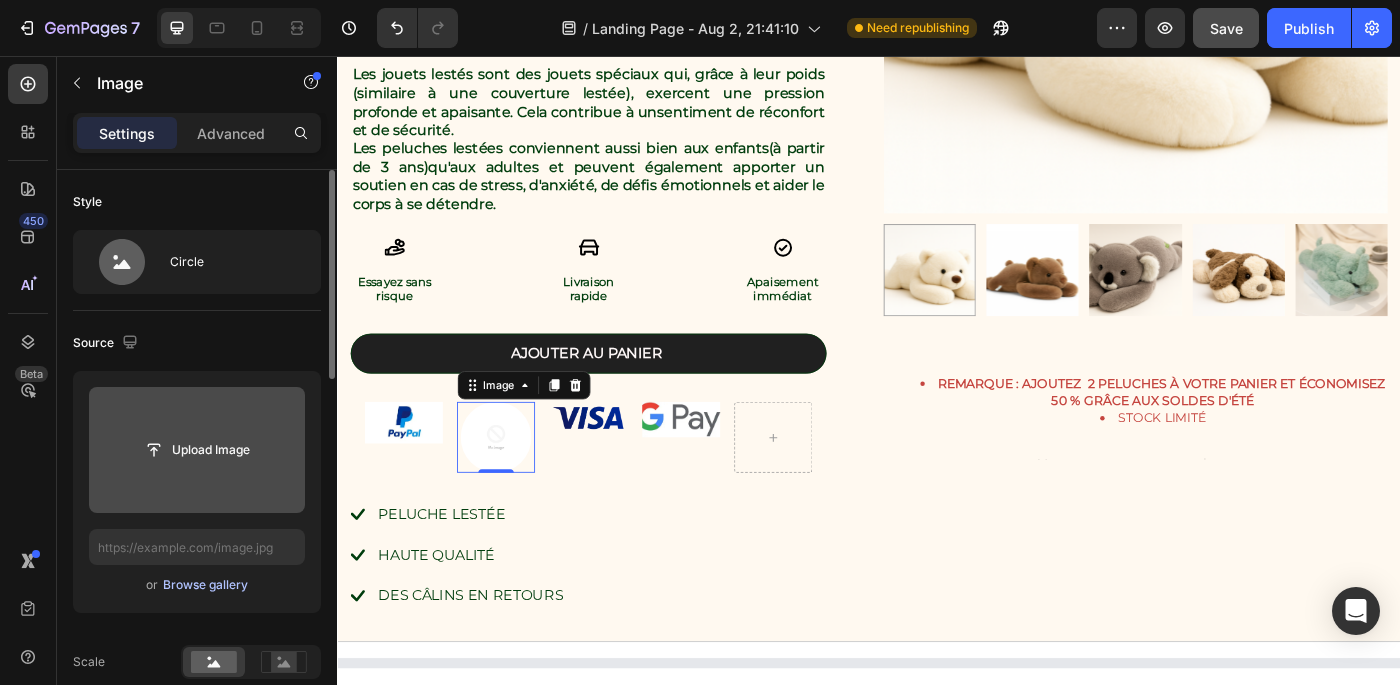 click on "Browse gallery" at bounding box center [205, 585] 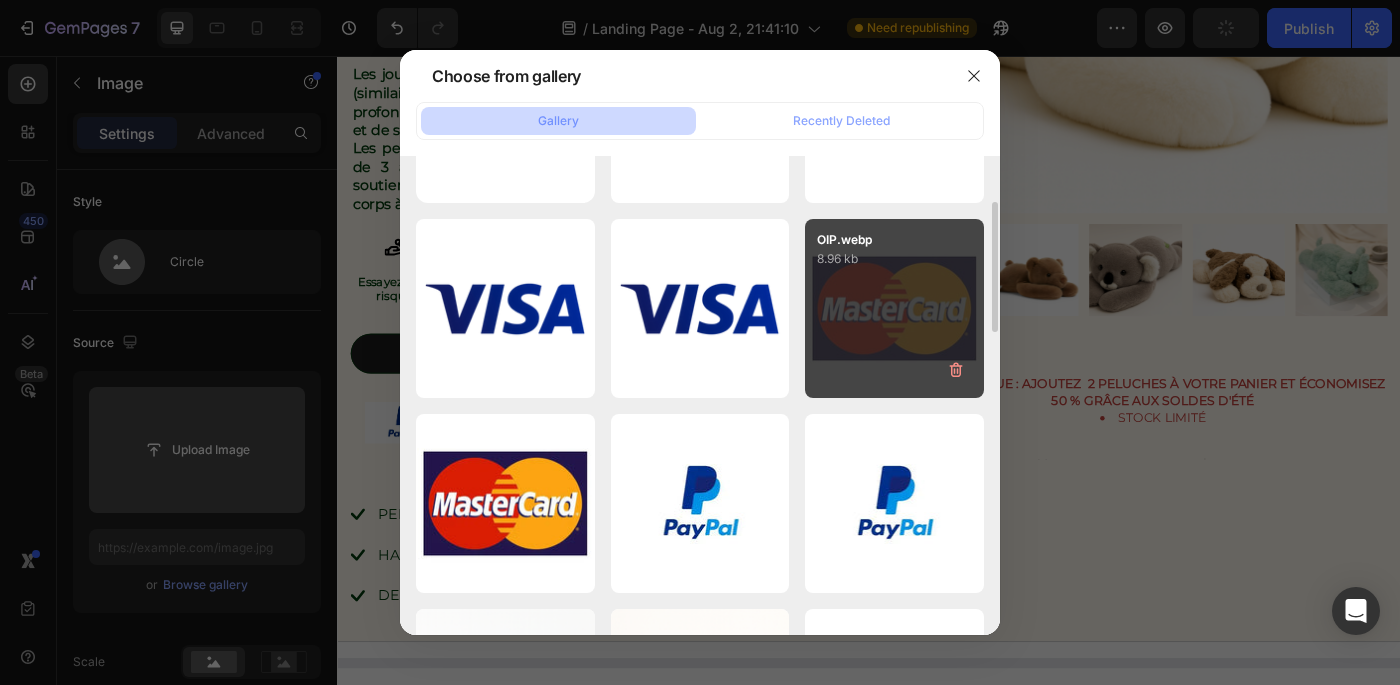 scroll, scrollTop: 152, scrollLeft: 0, axis: vertical 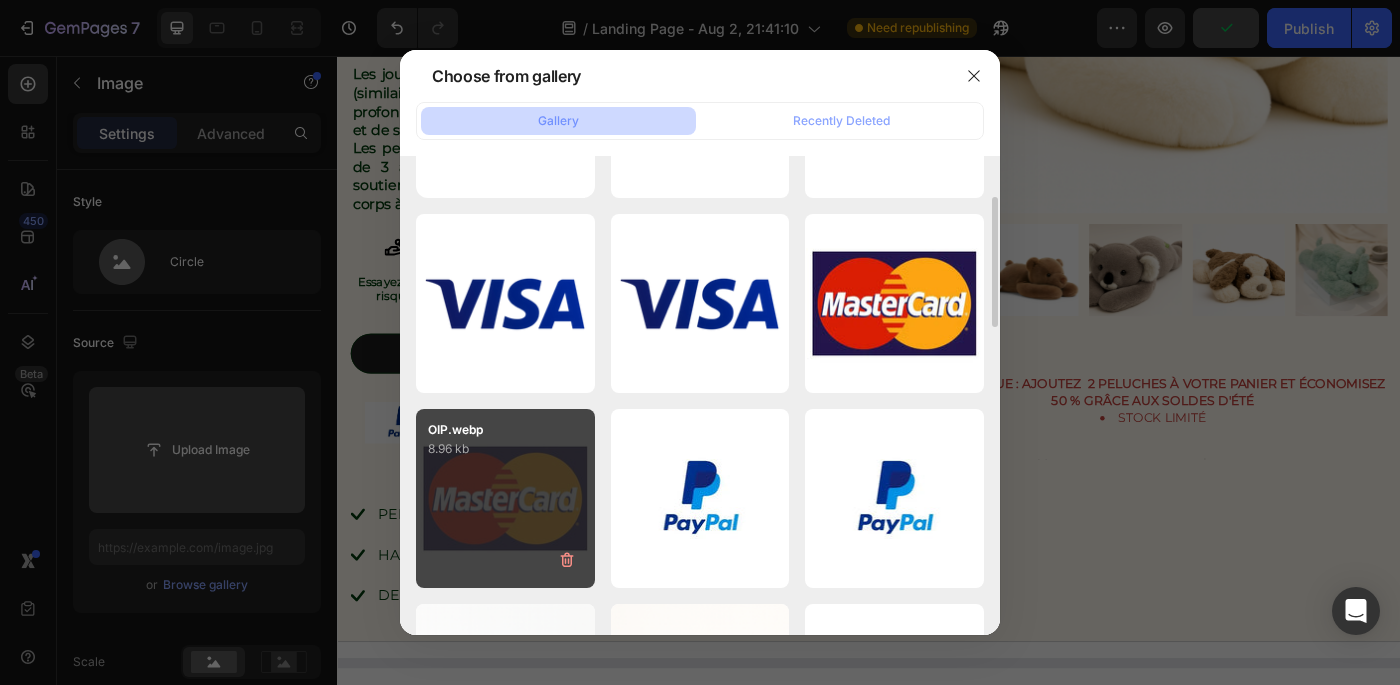 click on "OIP.webp 8.96 kb" at bounding box center [505, 498] 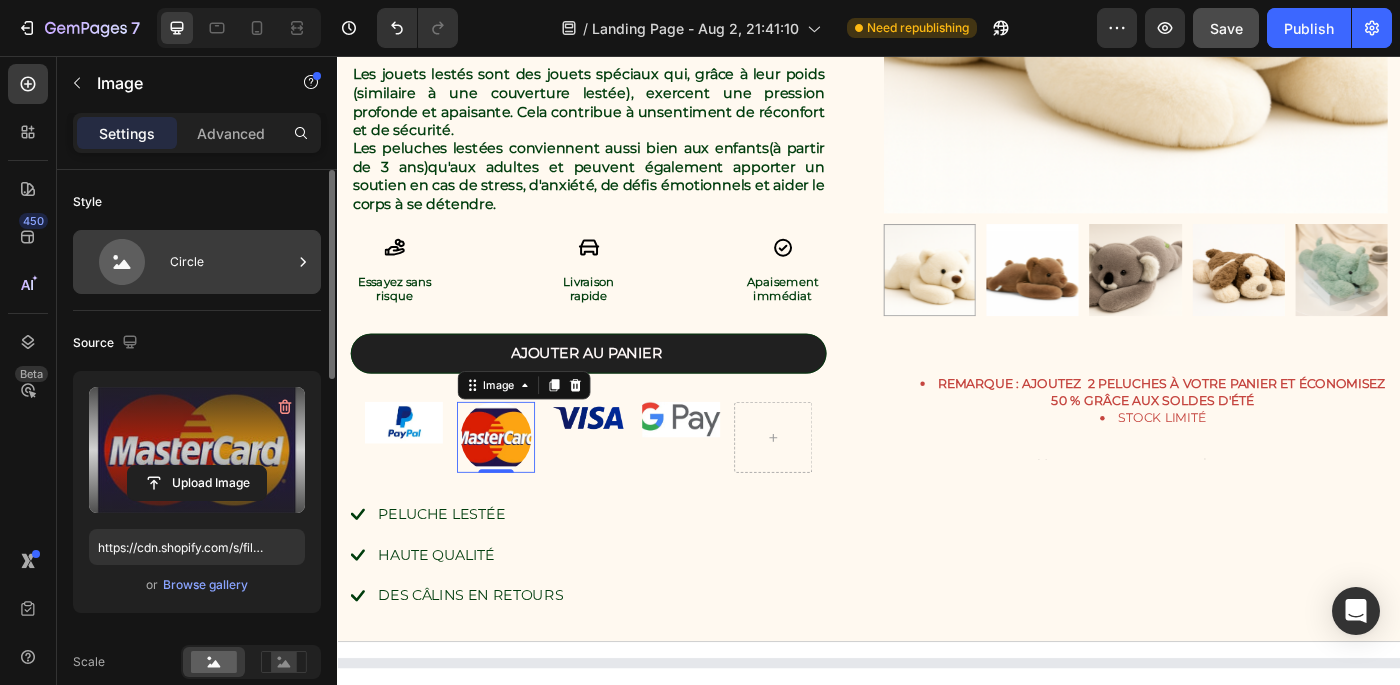click on "Circle" at bounding box center [231, 262] 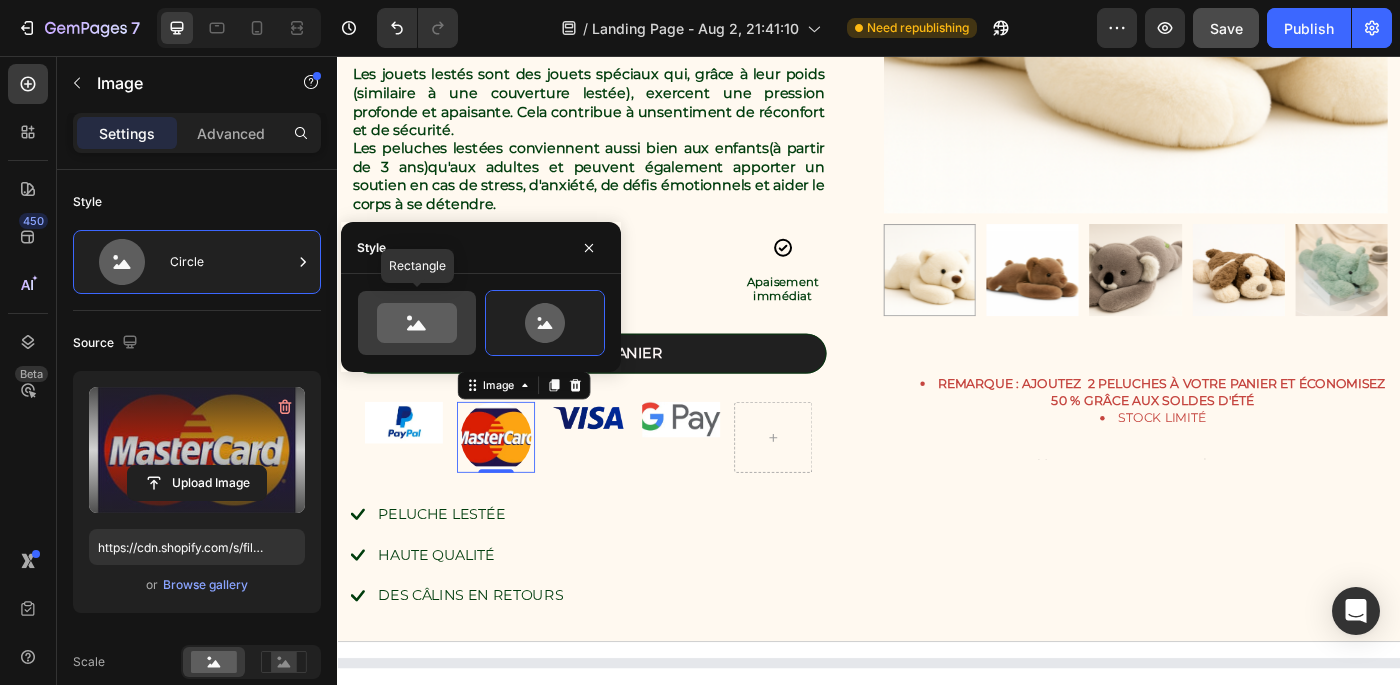 click 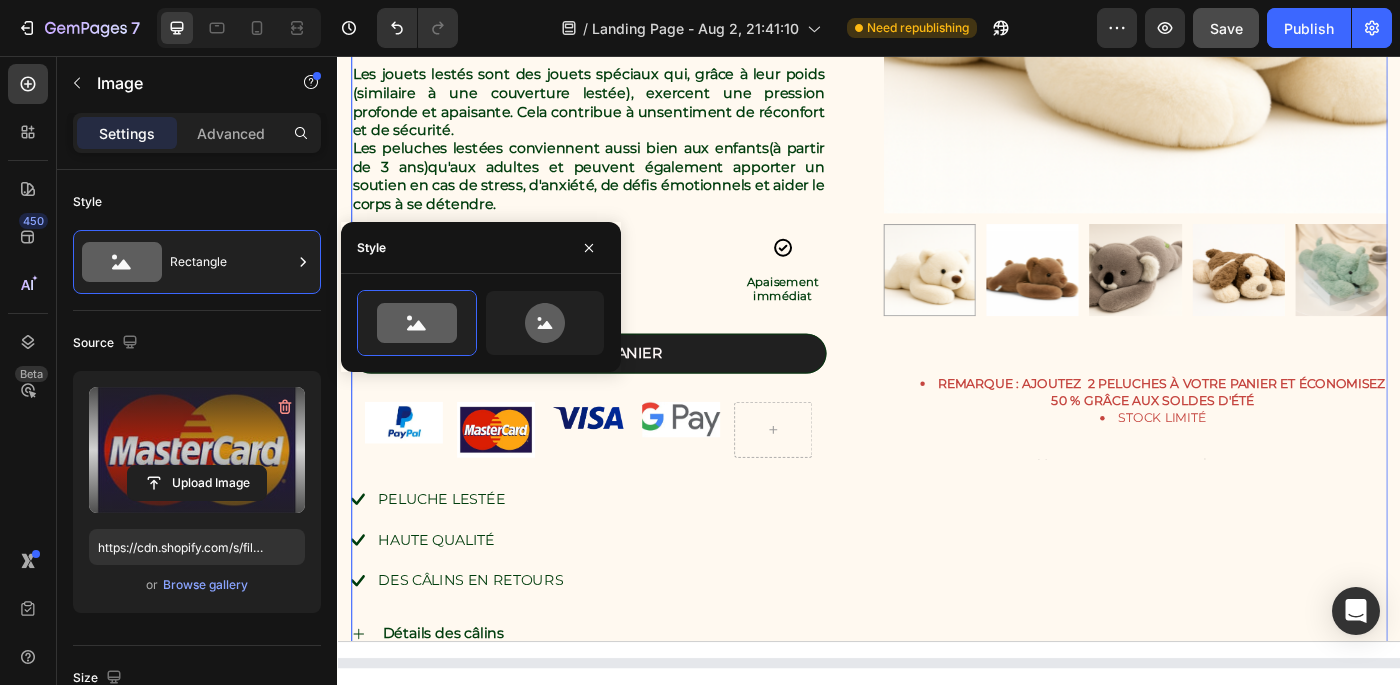 click on "Peluche Lestée Thérapeutique - Le câlin qui soulage le stress Product Title Icon Icon Icon Icon Icon Icon List 4.8/5 Text Block Basé sur plus de 500 avis clients Text Block Row Text Block €65,90 Product Price Product Price Les jouets lestés sont des jouets spéciaux qui, grâce à leur poids (similaire à une couverture lestée), exercent une pression profonde et apaisante. Cela contribue à un sentiment de réconfort et de sécurité. Les peluches lestées conviennent aussi bien aux enfants (à partir de 3 ans) qu'aux adultes et peuvent également apporter un soutien en cas de stress, d'anxiété, de défis émotionnels et aider le corps à se détendre. Text Block Icon Essayez sans risque Text Block Icon Livraison rapide Text Block Icon Apaisement immédiat Text Block Row Ajouter au panier Add to Cart Image Image Image Row Peluche lestéE Haute qualité Des câlins en retours Item List Row" at bounding box center (937, 240) 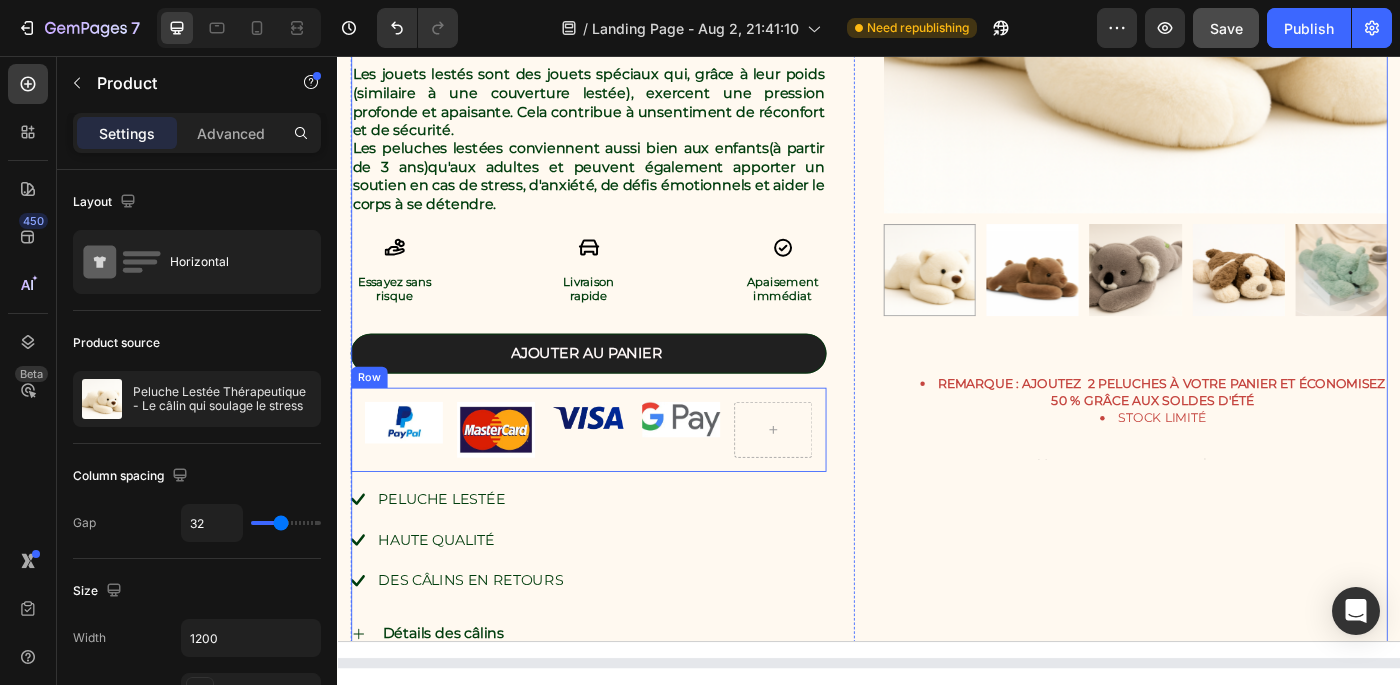 click on "Image" at bounding box center [620, 478] 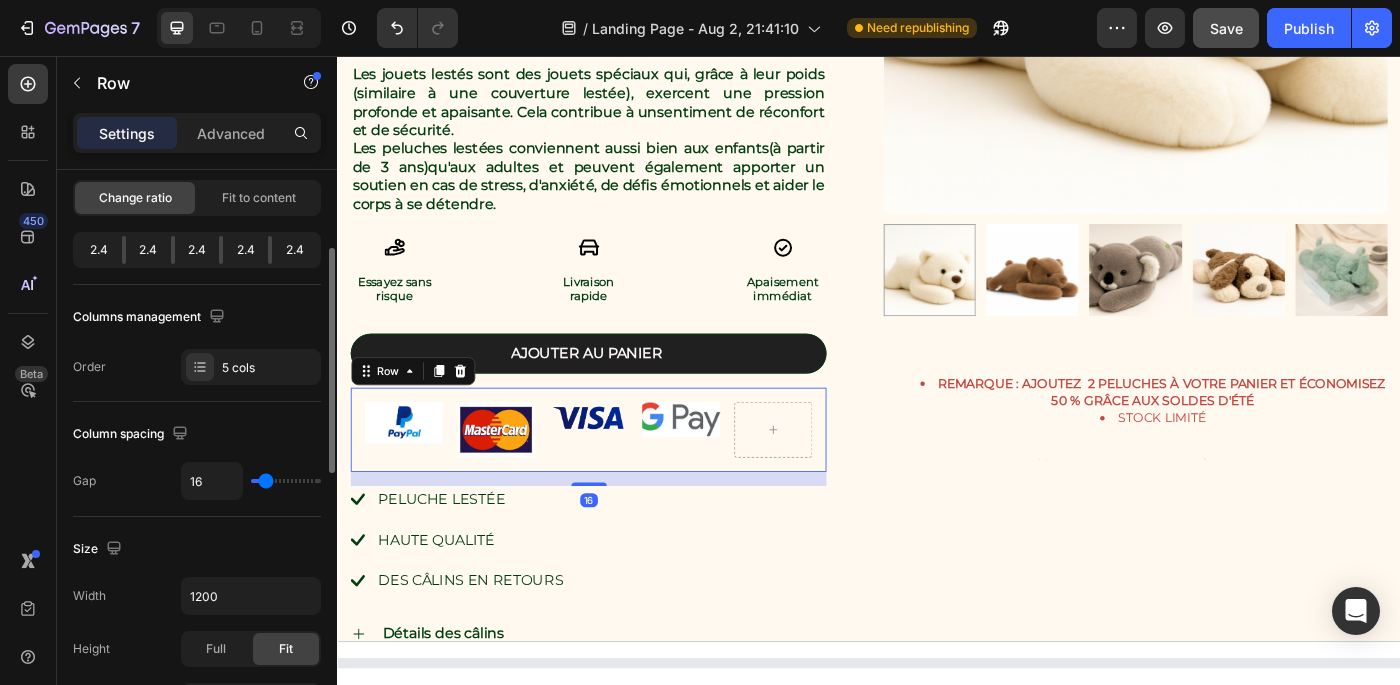 scroll, scrollTop: 201, scrollLeft: 0, axis: vertical 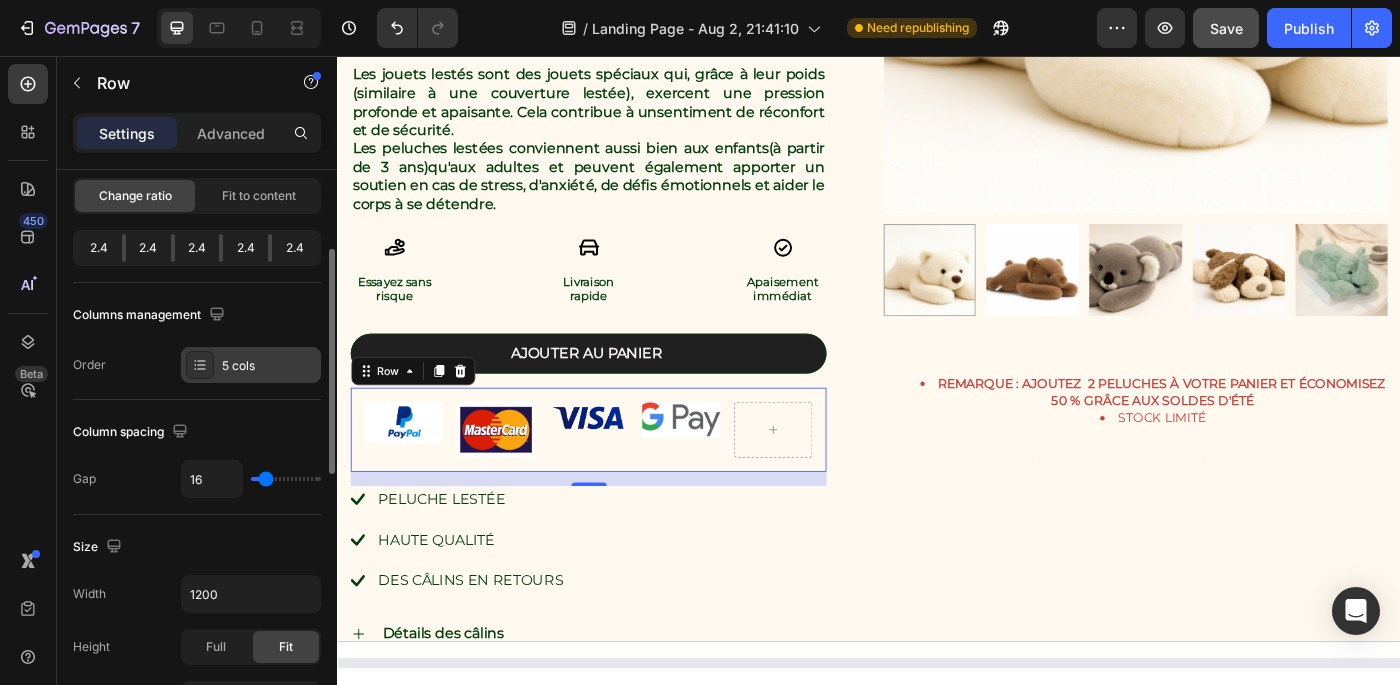 click on "5 cols" at bounding box center [269, 366] 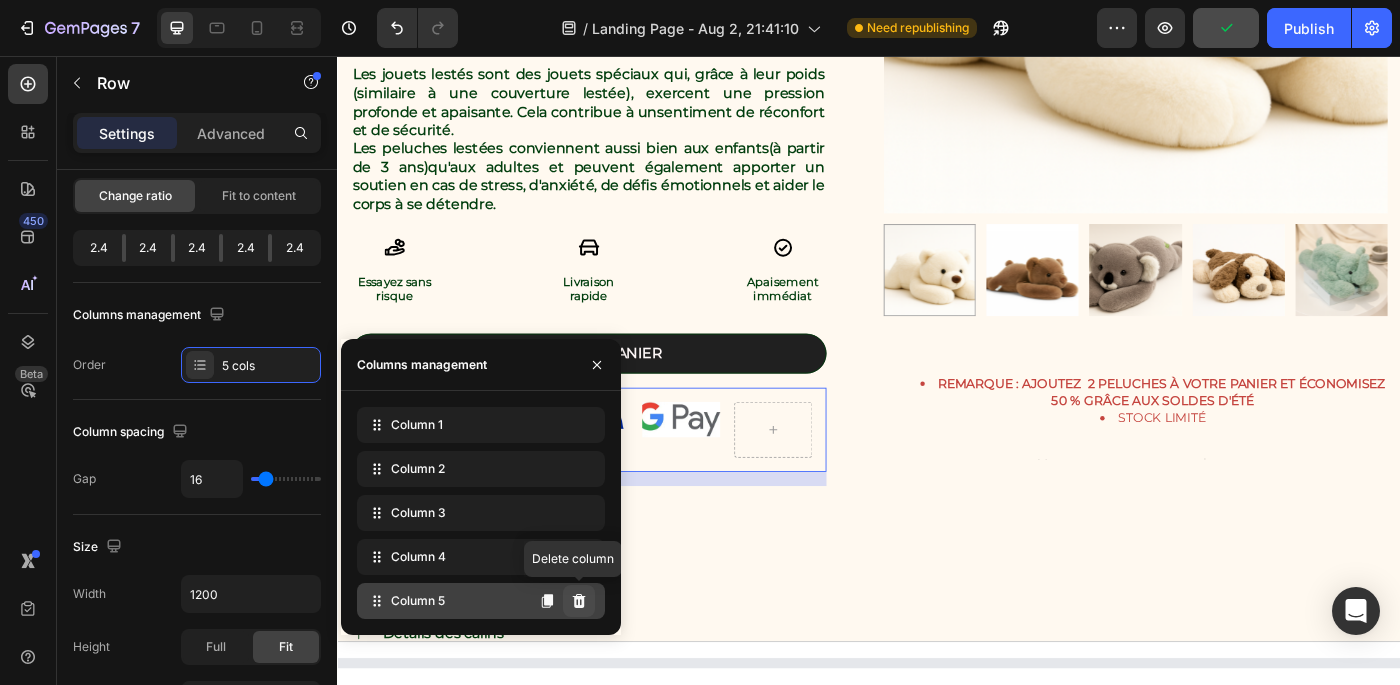 click 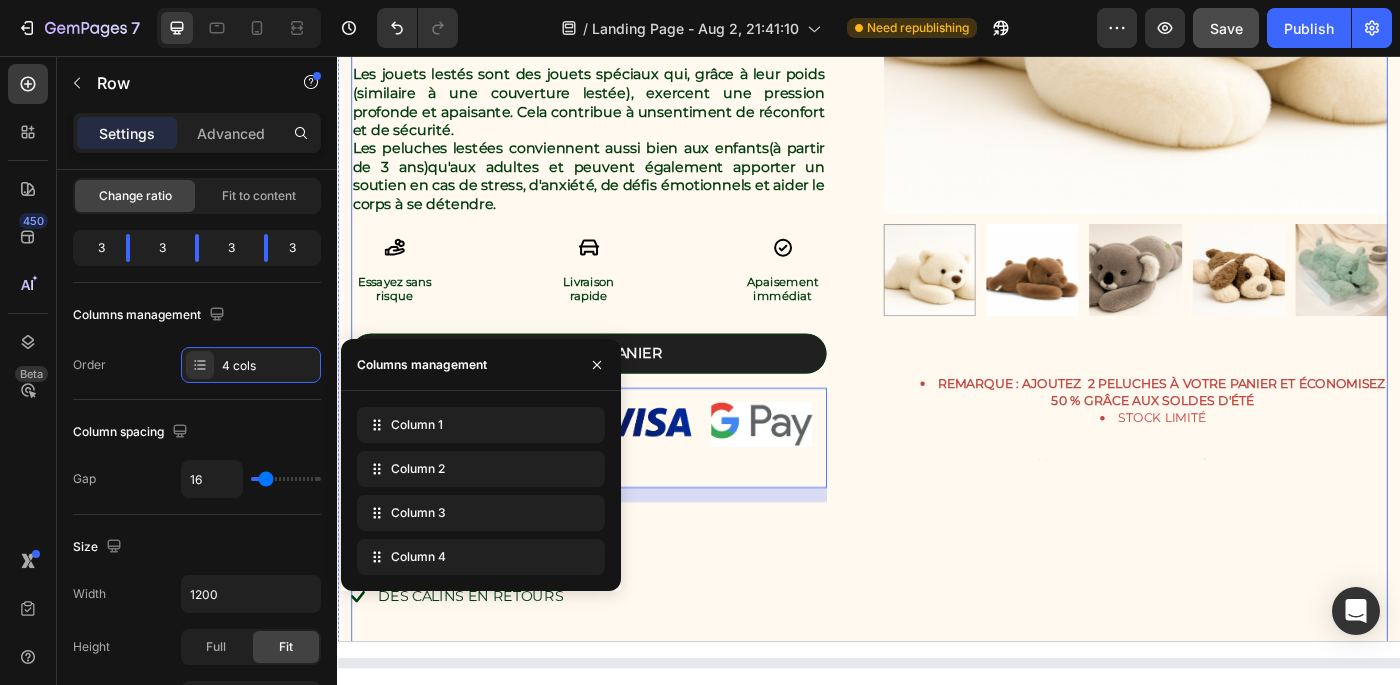 click on "Peluche Lestée Thérapeutique - Le câlin qui soulage le stress Product Title Icon Icon Icon Icon Icon Icon List 4.8/5 Text Block Basé sur plus de 500 avis clients Text Block Row Text Block €65,90 Product Price Product Price Les jouets lestés sont des jouets spéciaux qui, grâce à leur poids (similaire à une couverture lestée), exercent une pression profonde et apaisante. Cela contribue à un sentiment de réconfort et de sécurité. Les peluches lestées conviennent aussi bien aux enfants (à partir de 3 ans) qu'aux adultes et peuvent également apporter un soutien en cas de stress, d'anxiété, de défis émotionnels et aider le corps à se détendre. Text Block Icon Essayez sans risque Text Block Icon Livraison rapide Text Block Icon Apaisement immédiat Text Block Row Ajouter au panier Add to Cart Image Image Image Image Row 16 Peluche lestéE Haute qualité Des câlins en retours Item List" at bounding box center (937, 249) 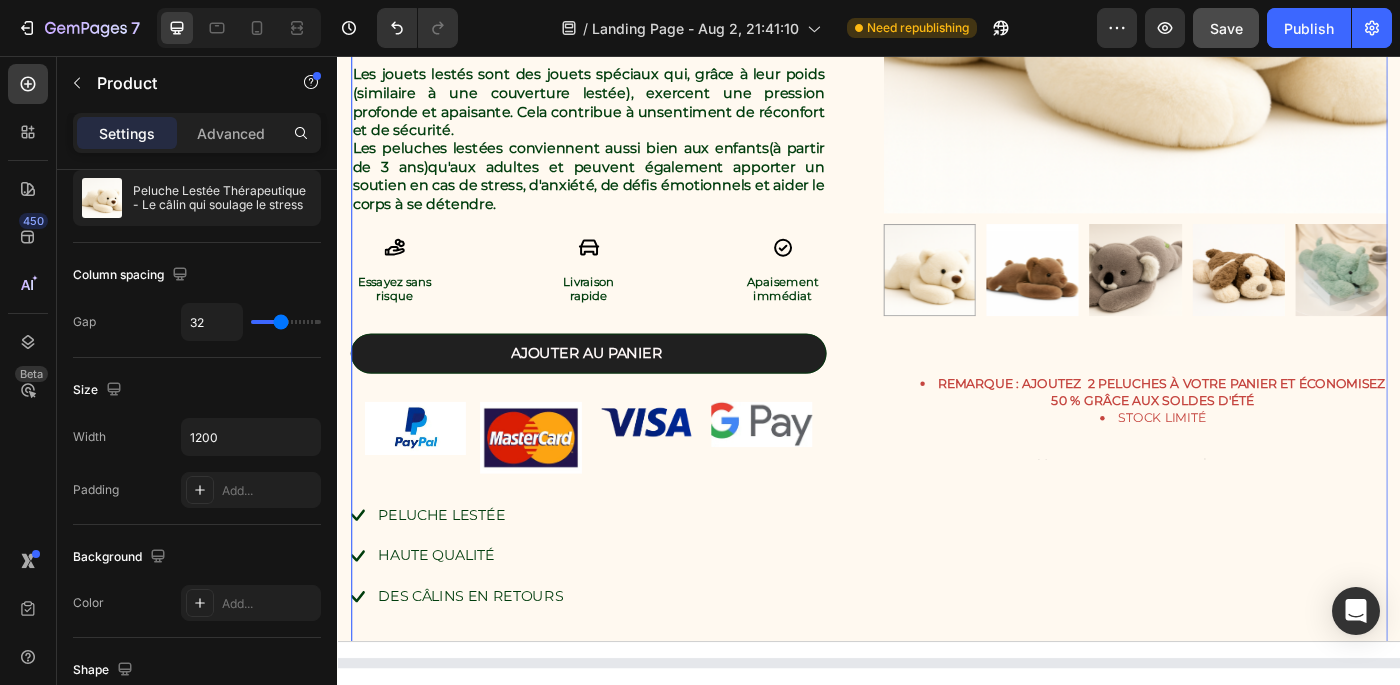 scroll, scrollTop: 0, scrollLeft: 0, axis: both 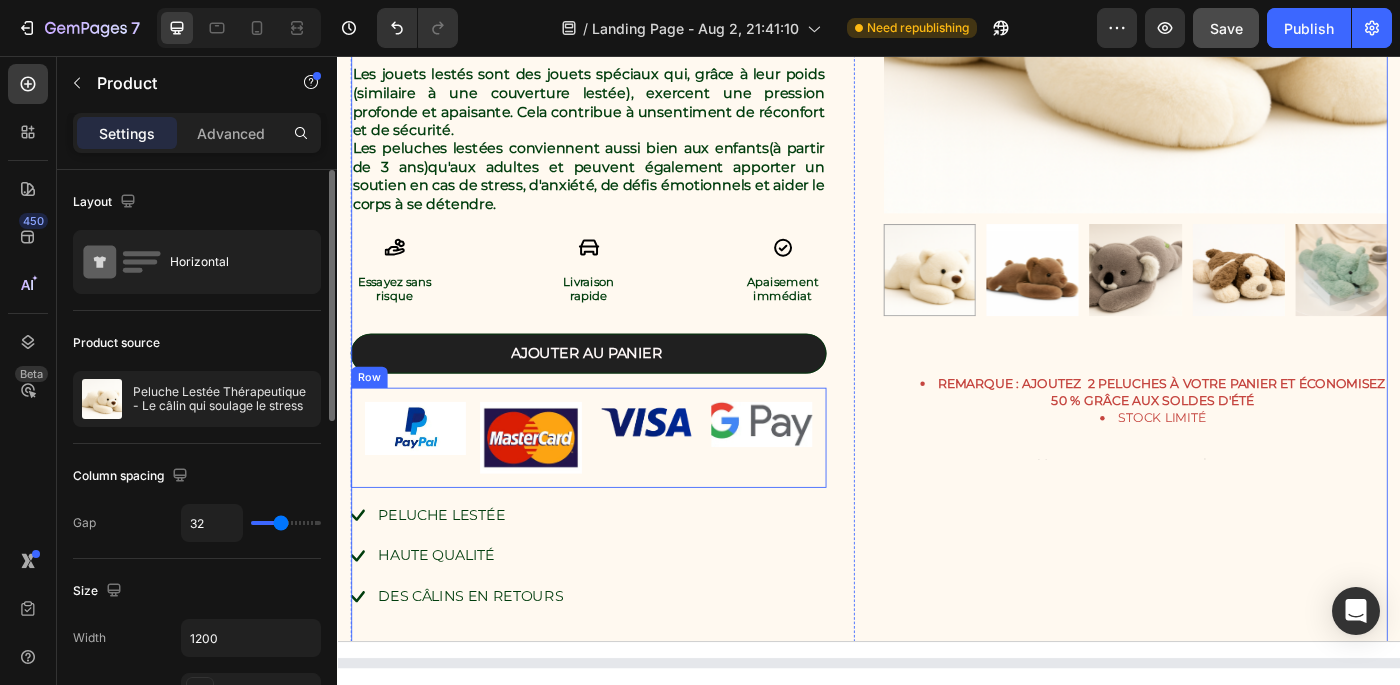 click on "Image Image Image Image Row" at bounding box center (620, 487) 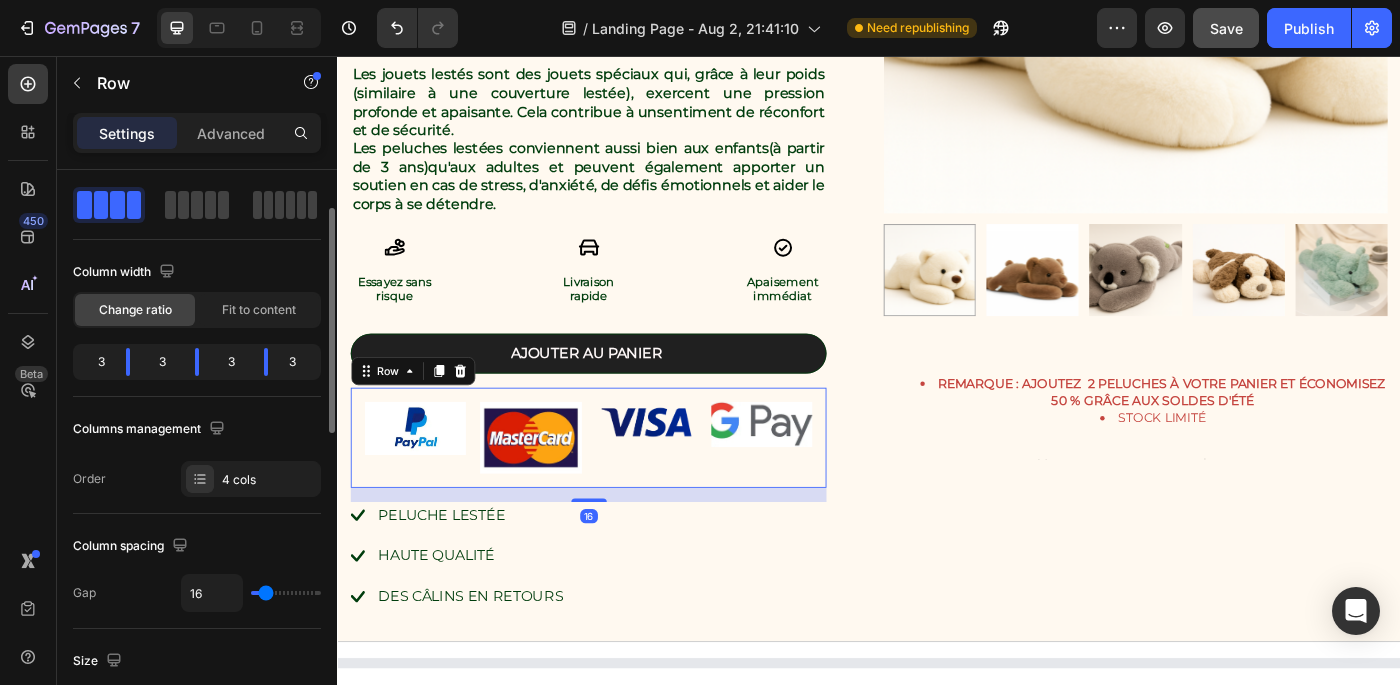 scroll, scrollTop: 90, scrollLeft: 0, axis: vertical 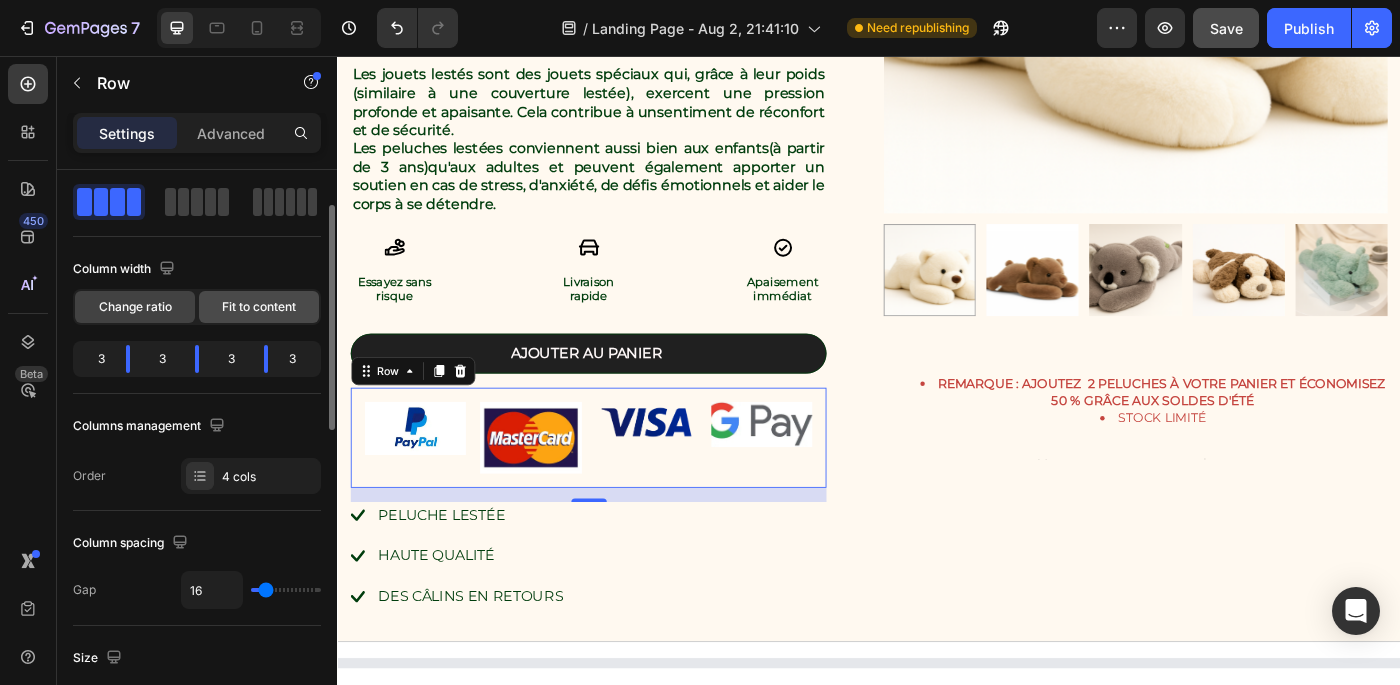 click on "Fit to content" 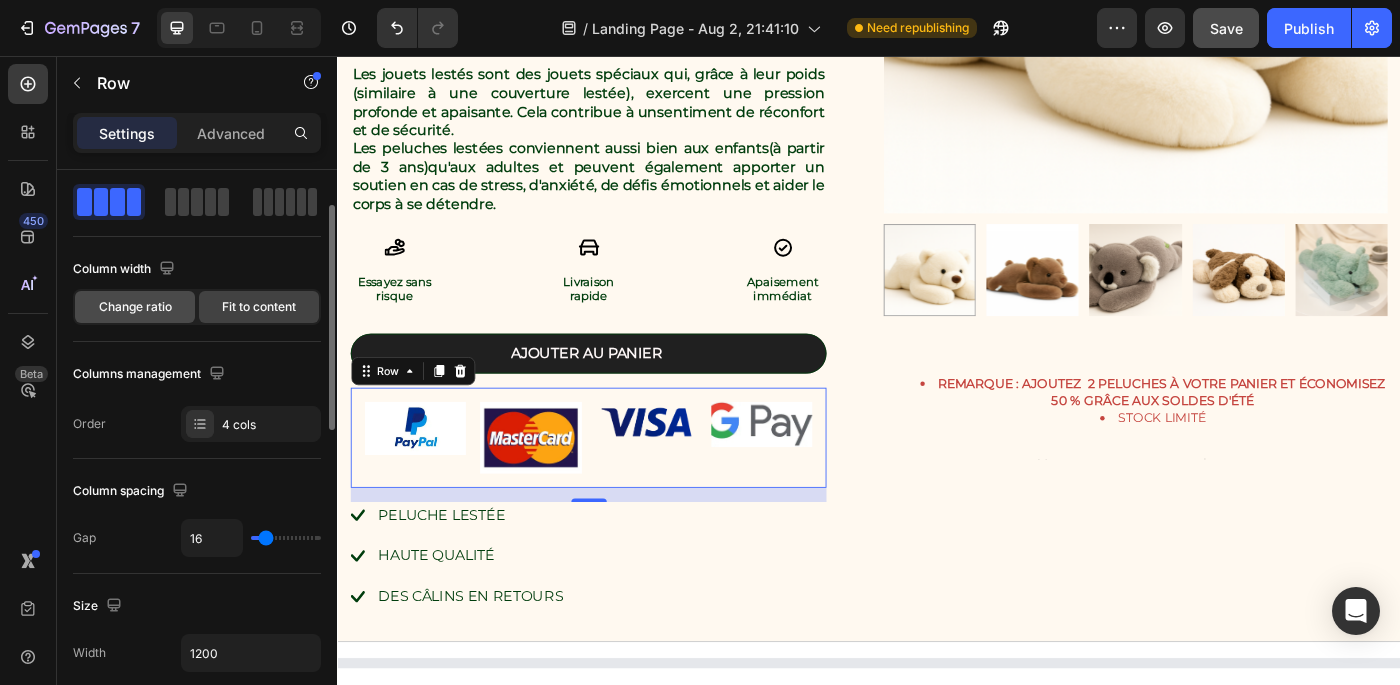 click on "Change ratio" 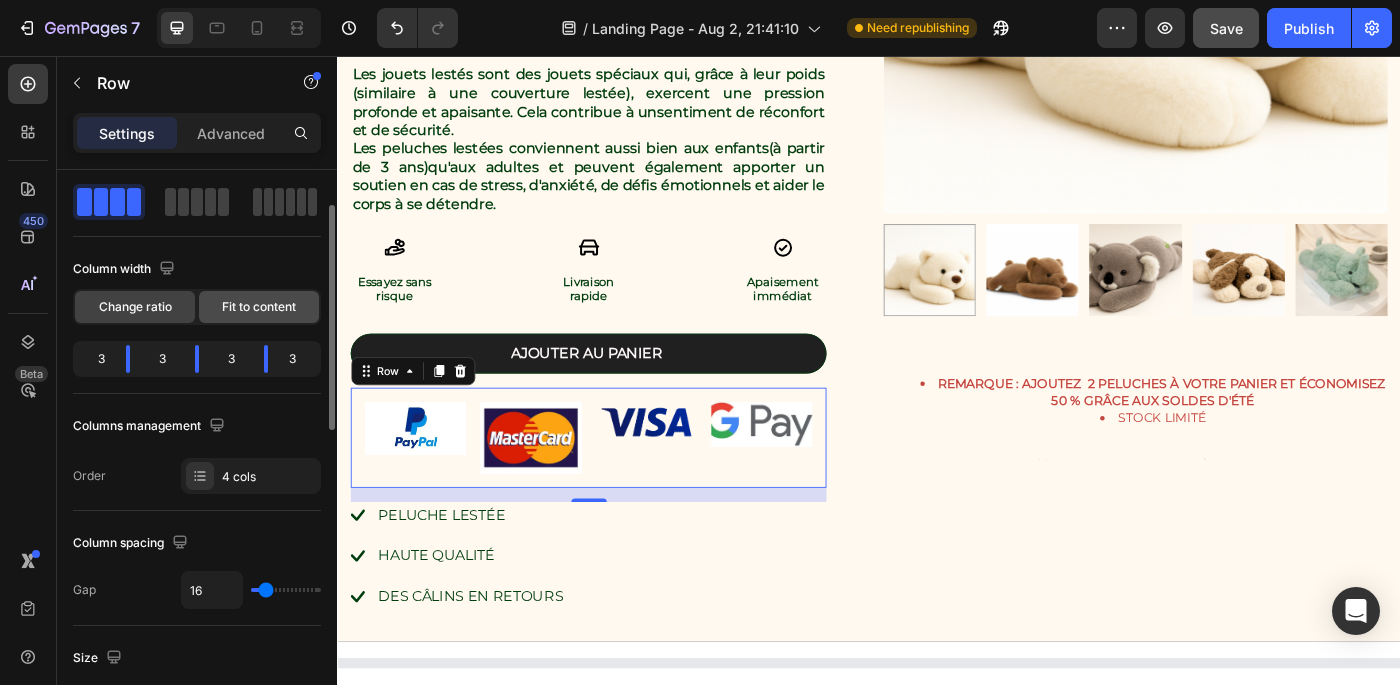 click on "Fit to content" 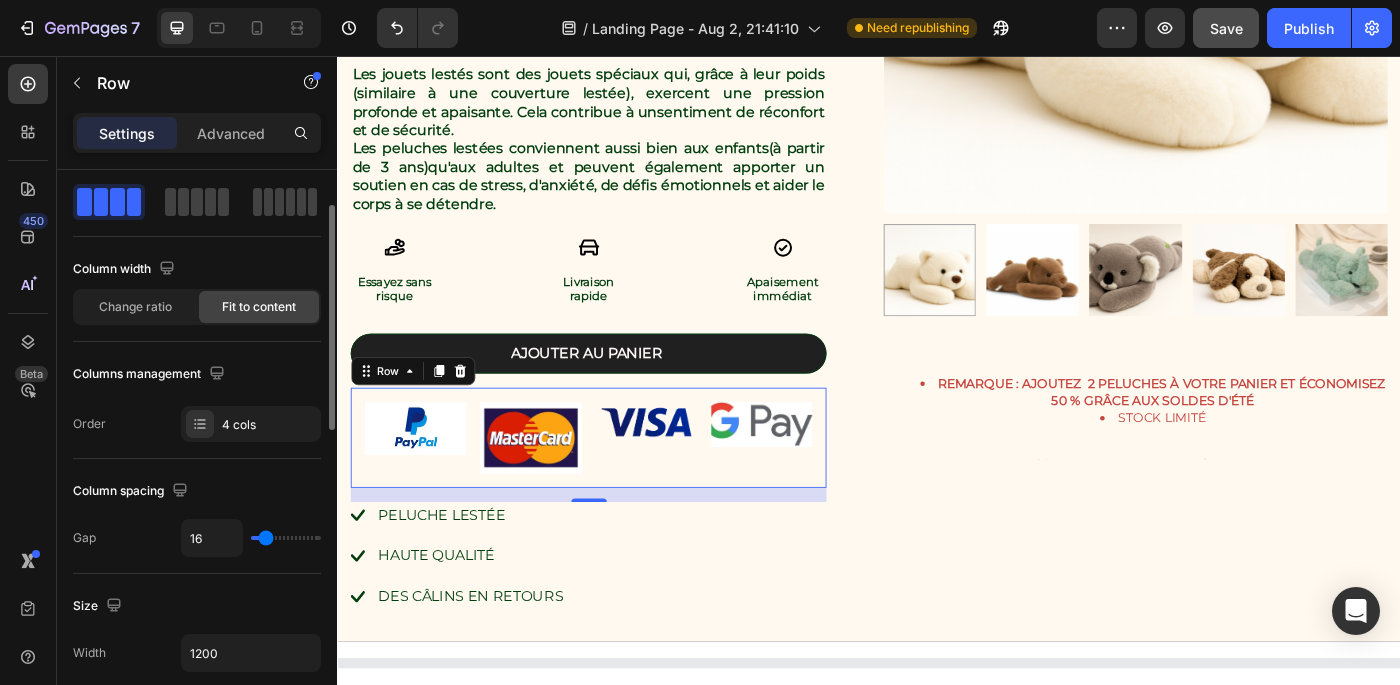 type on "21" 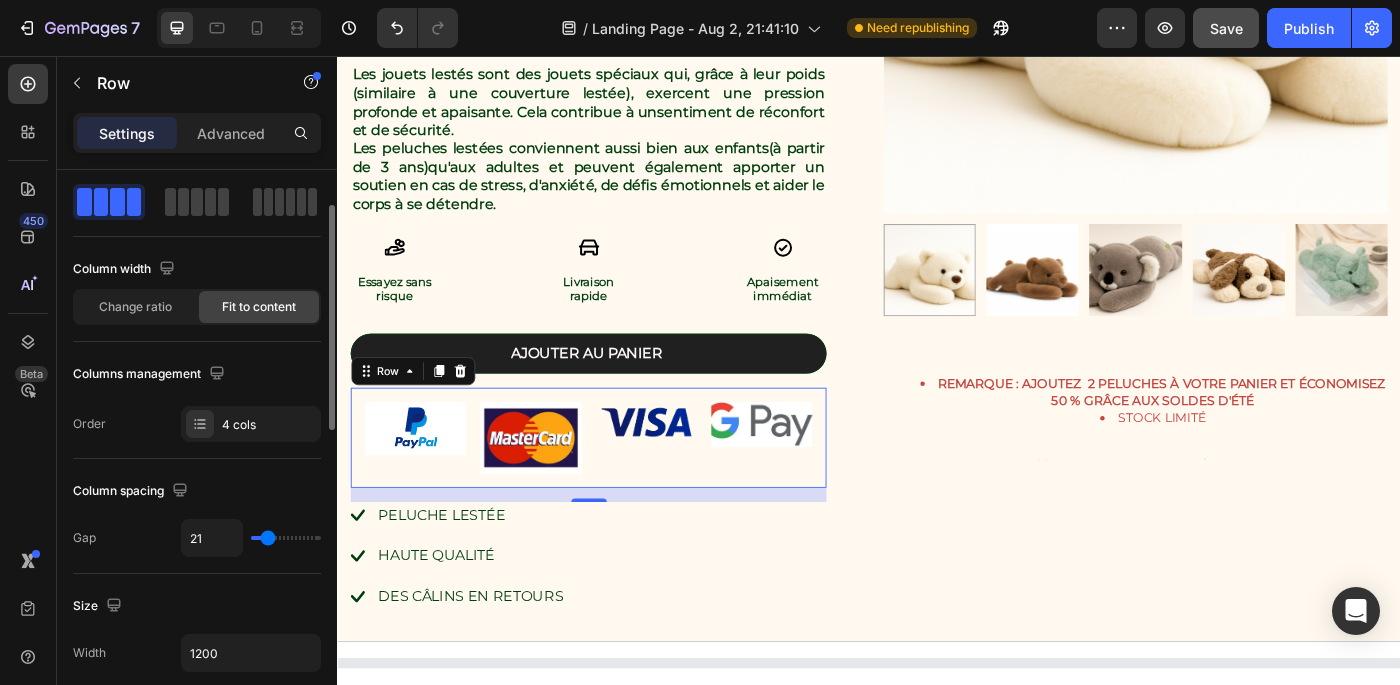 type on "22" 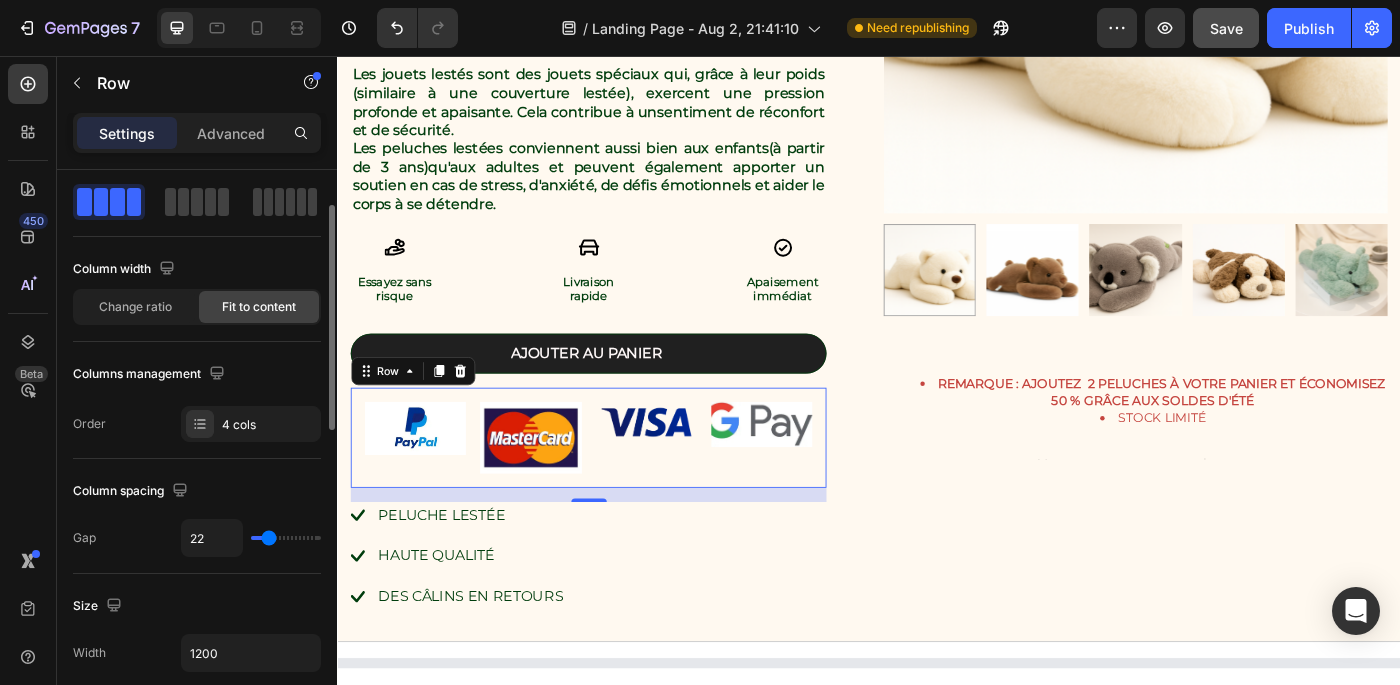 type on "25" 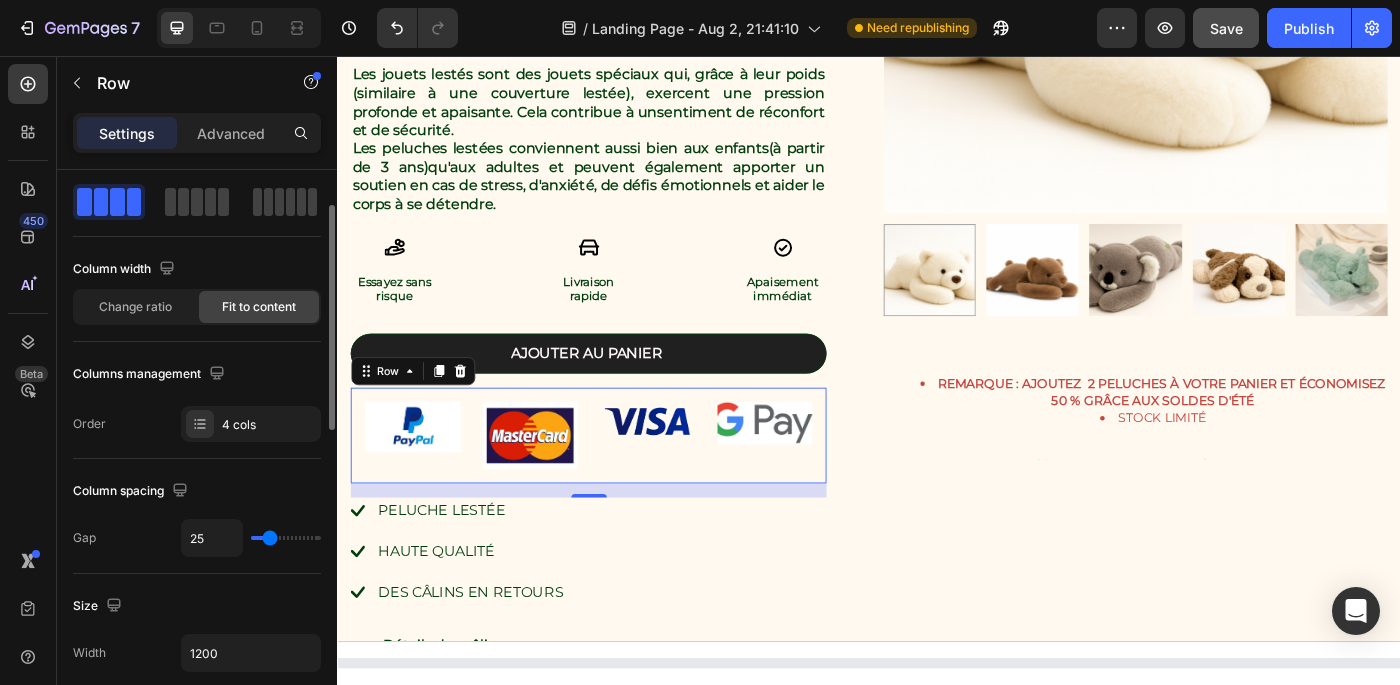 type on "48" 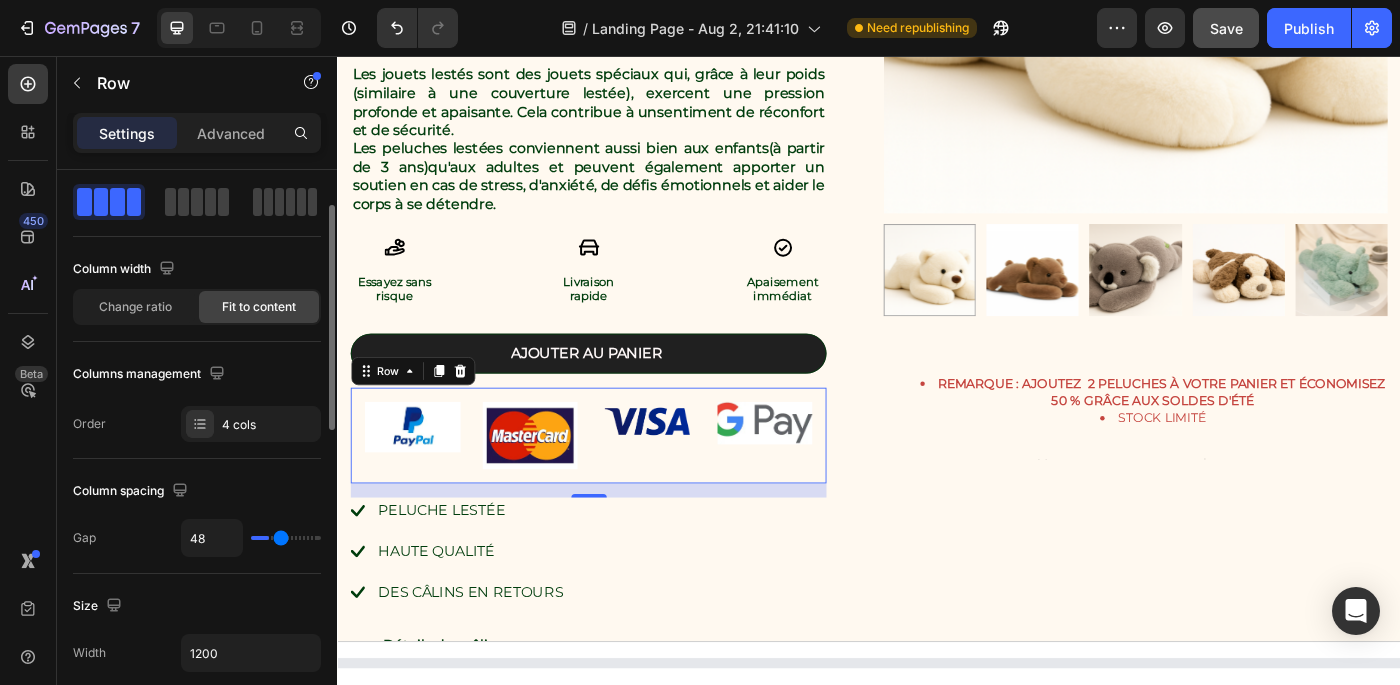 type on "66" 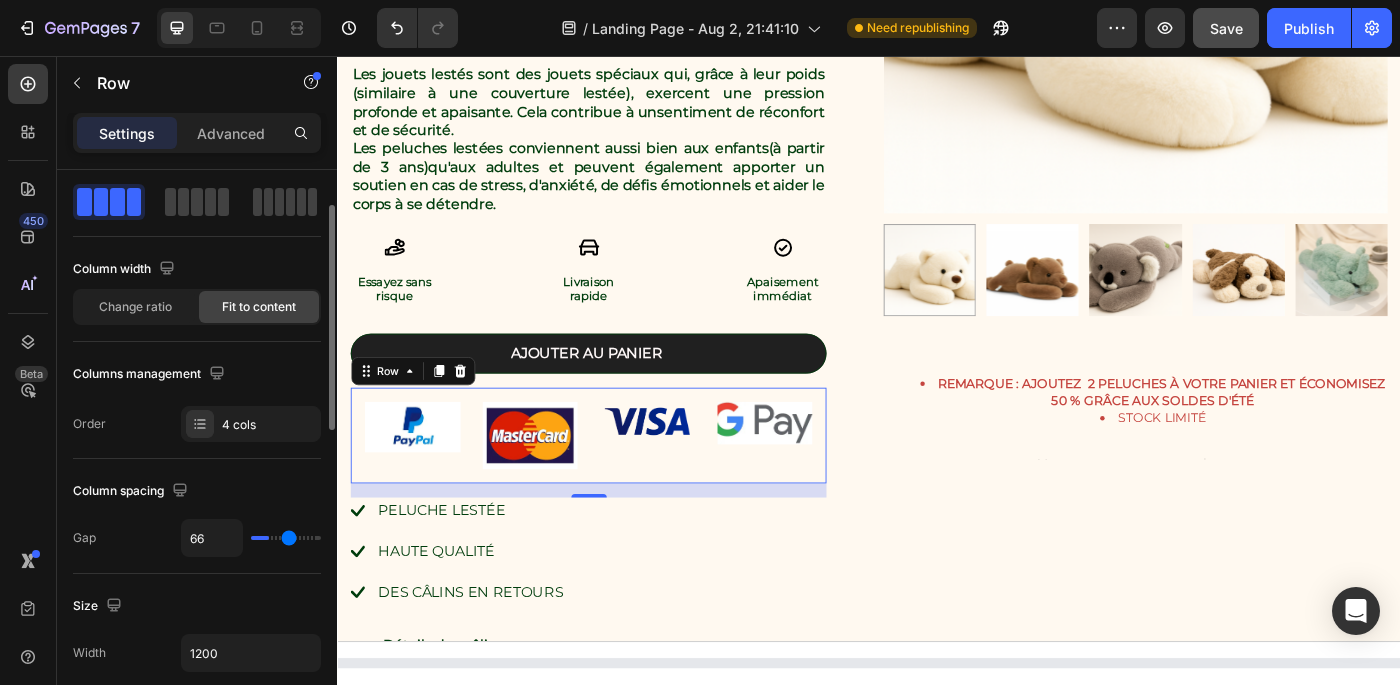 type on "84" 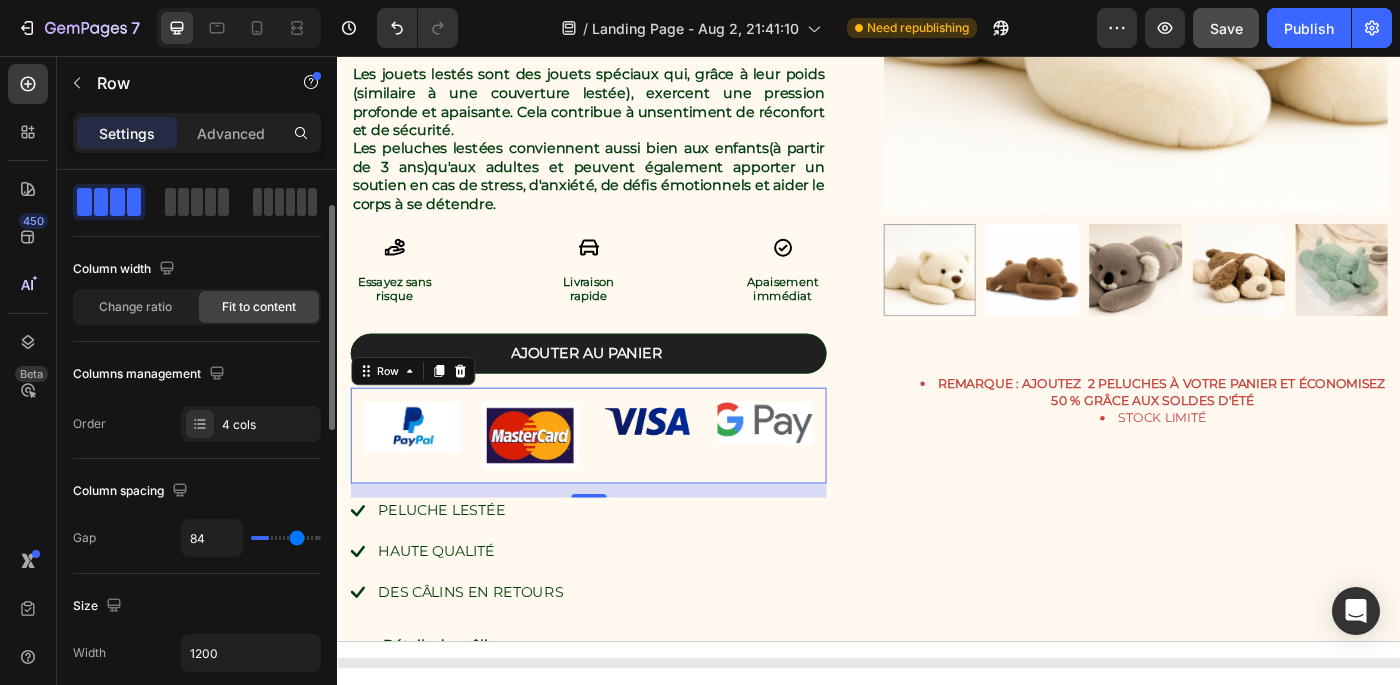 type on "99" 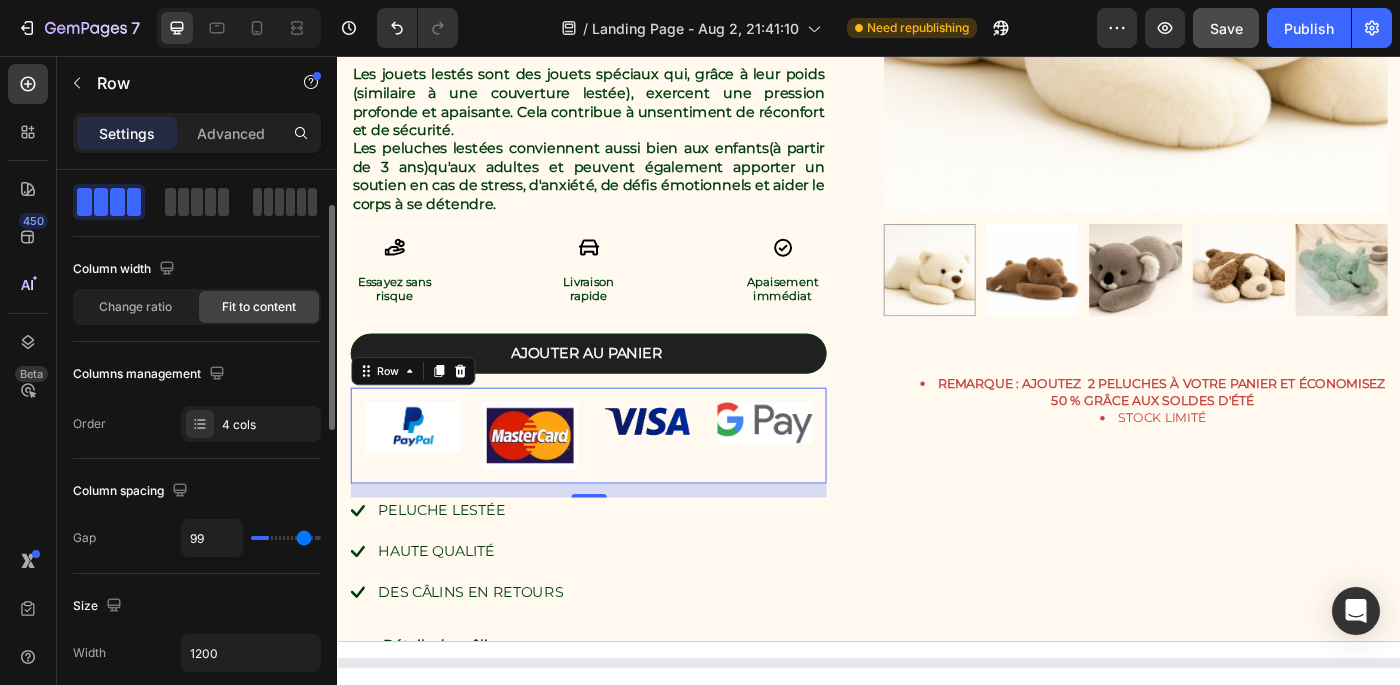 type on "111" 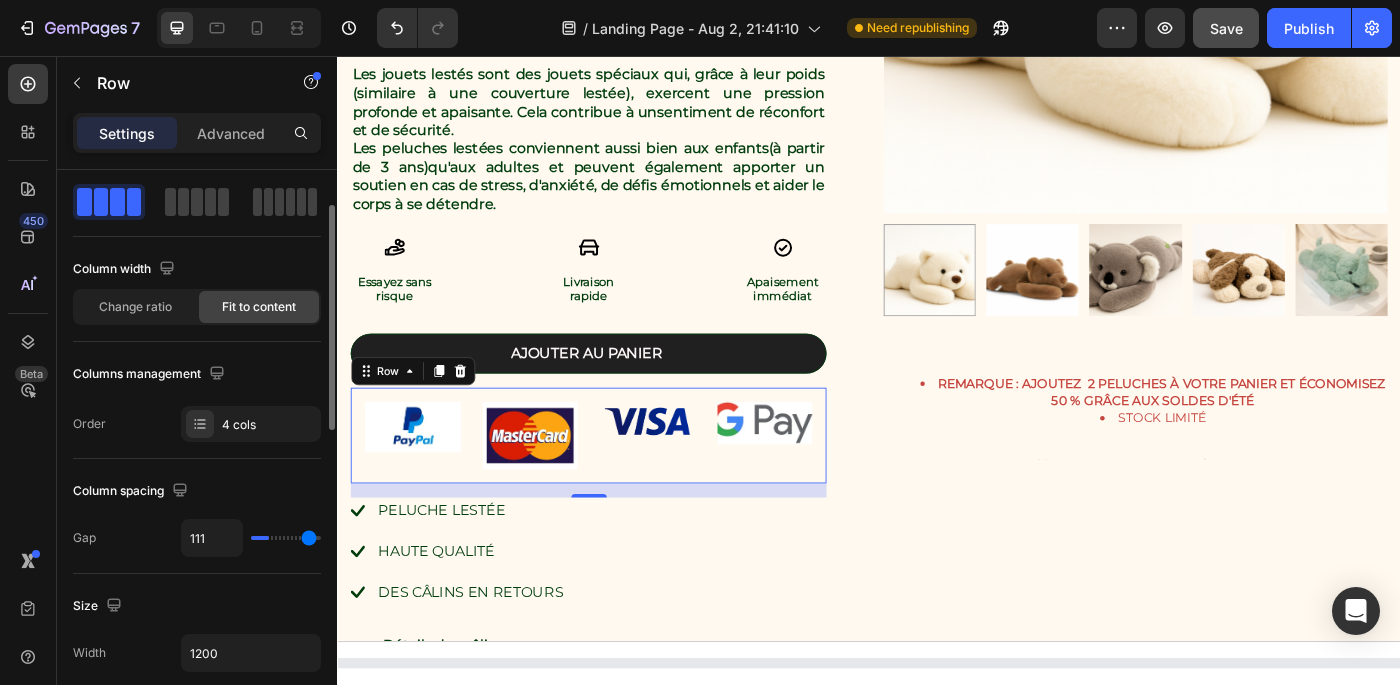 type on "120" 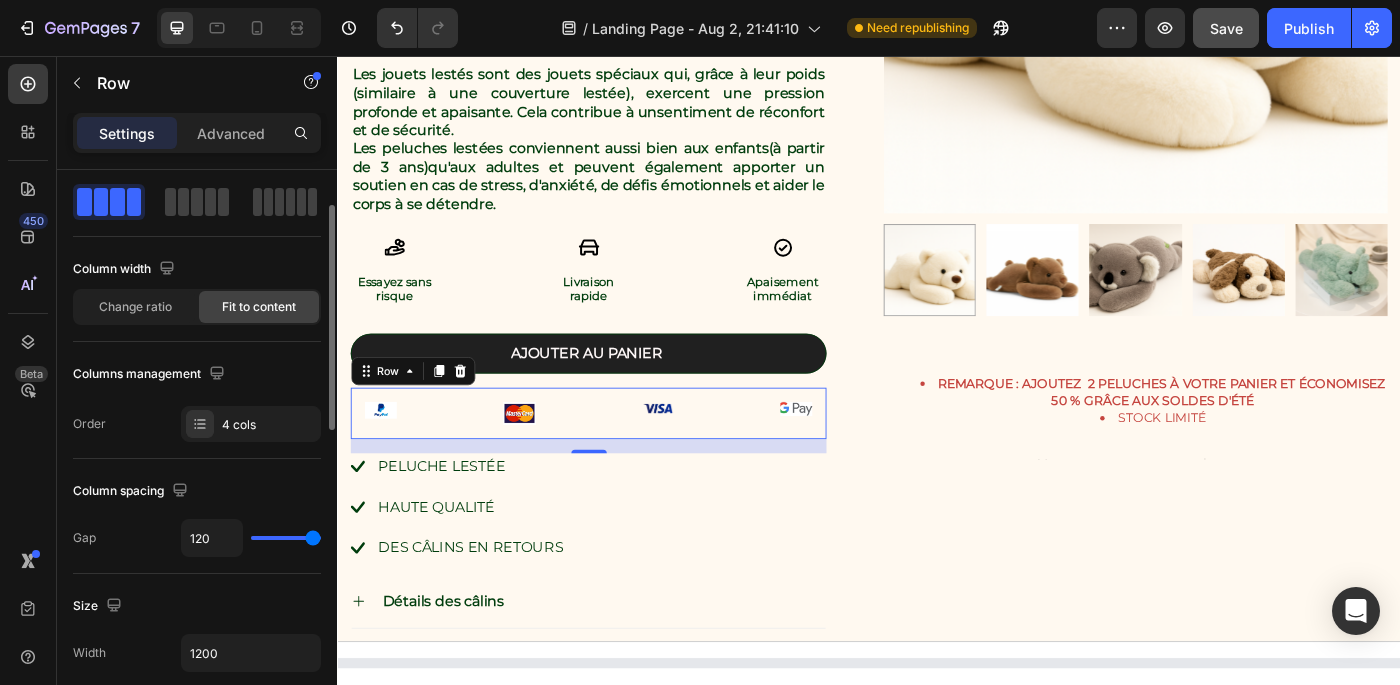 type on "91" 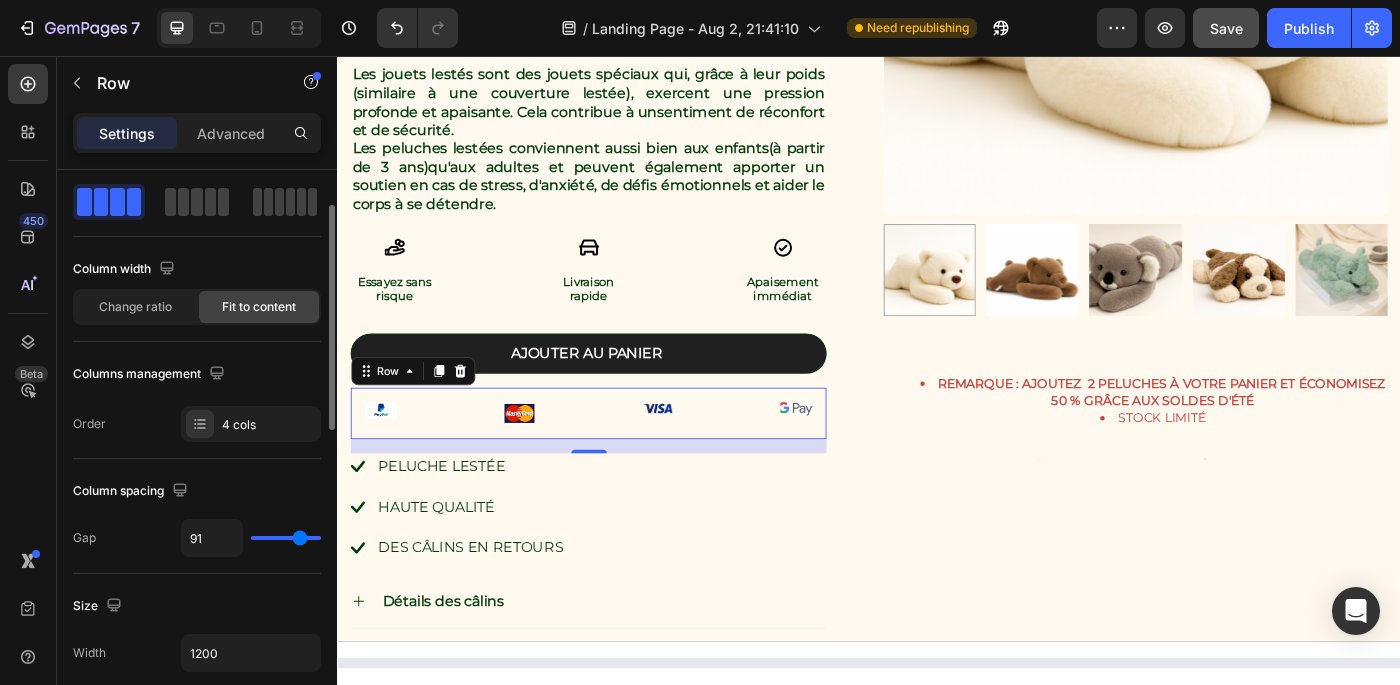 type on "88" 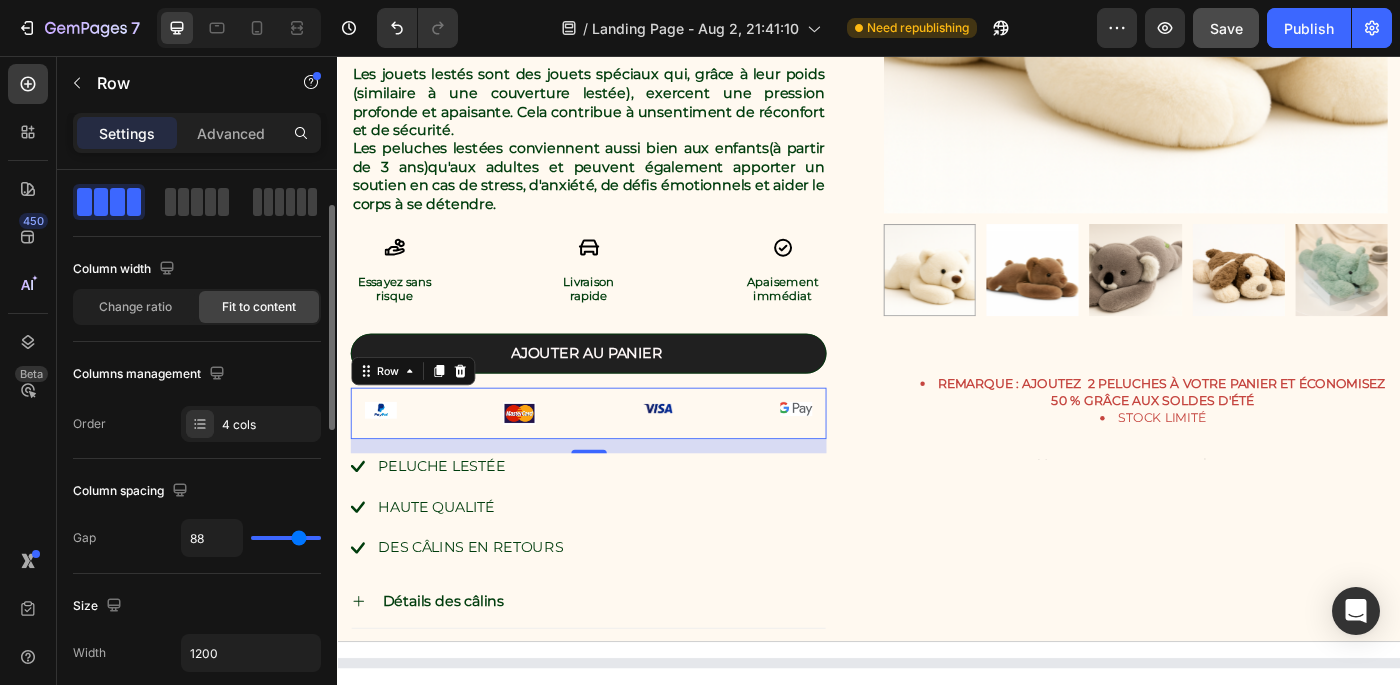 type on "84" 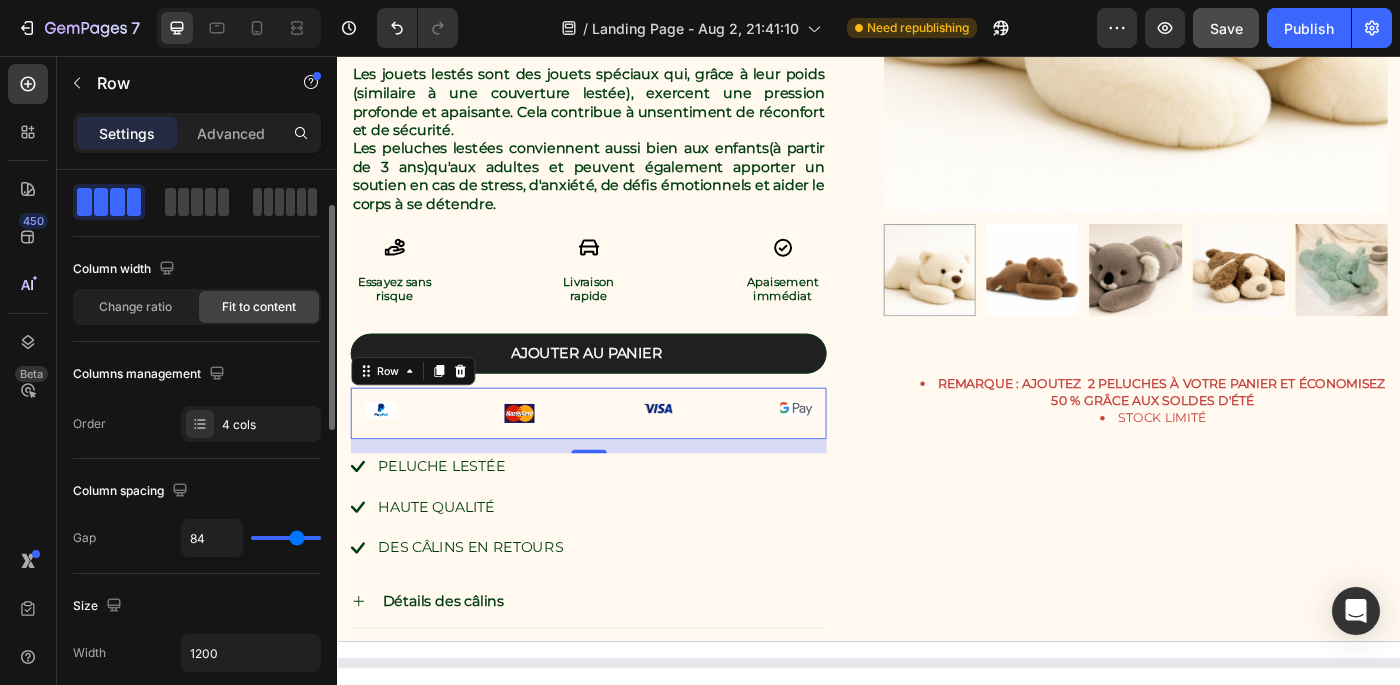 type on "79" 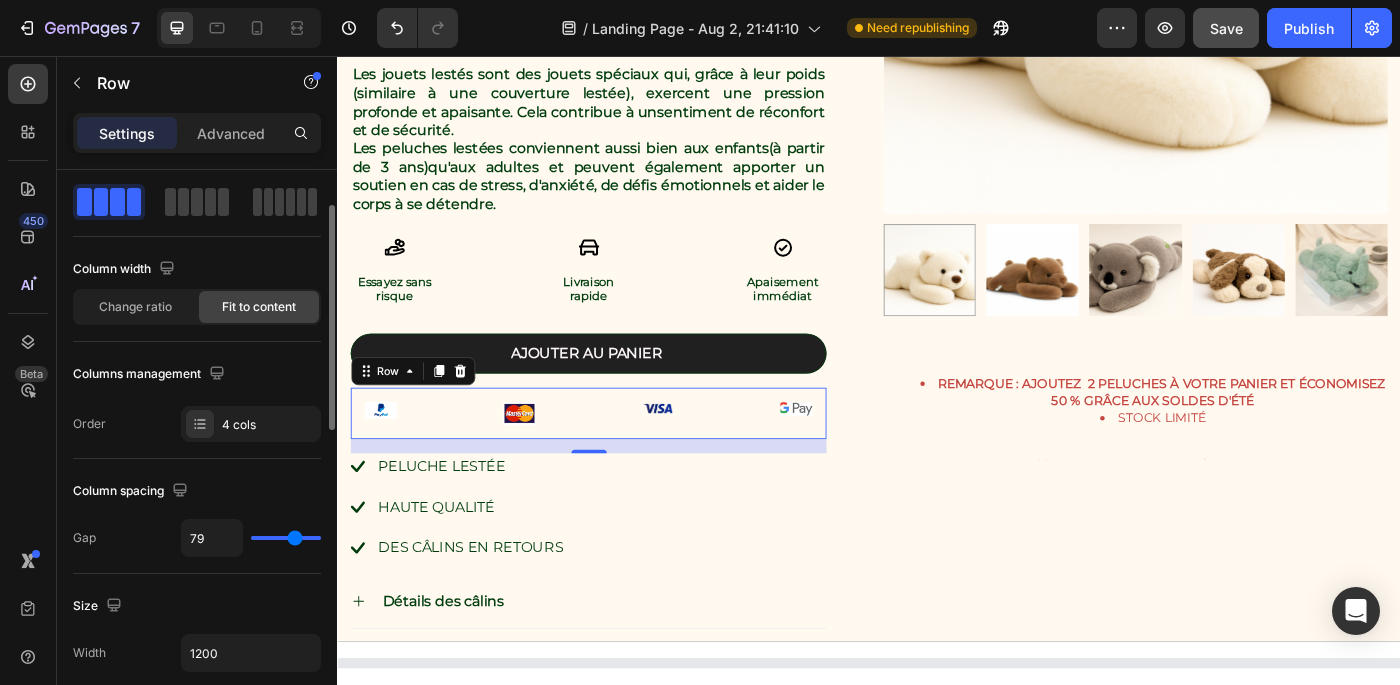 type on "73" 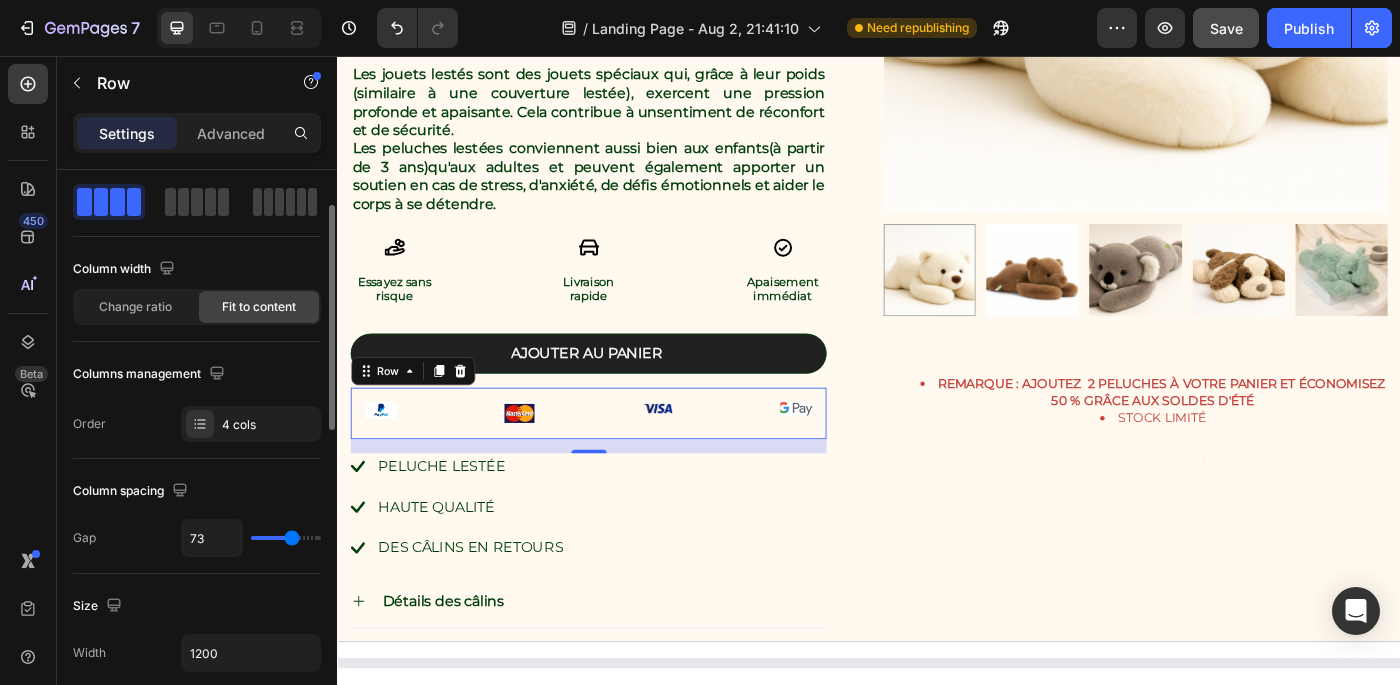 type on "66" 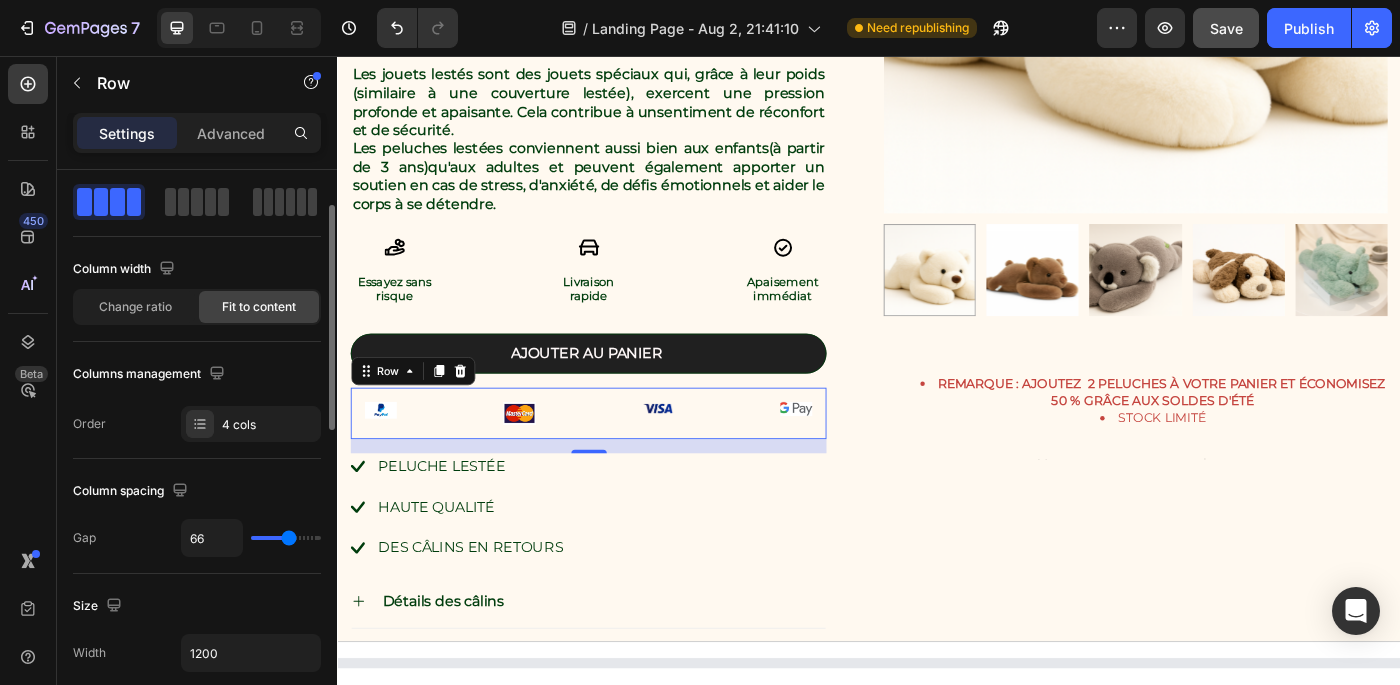 type on "61" 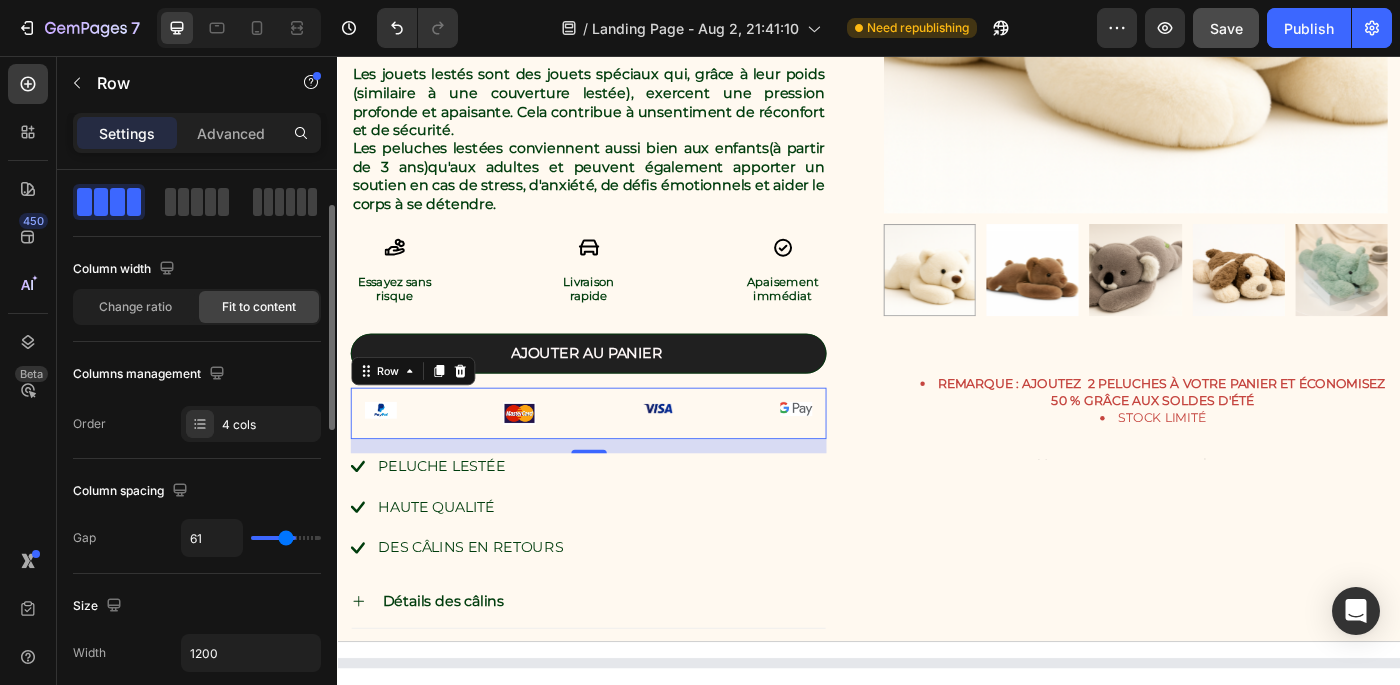 type on "55" 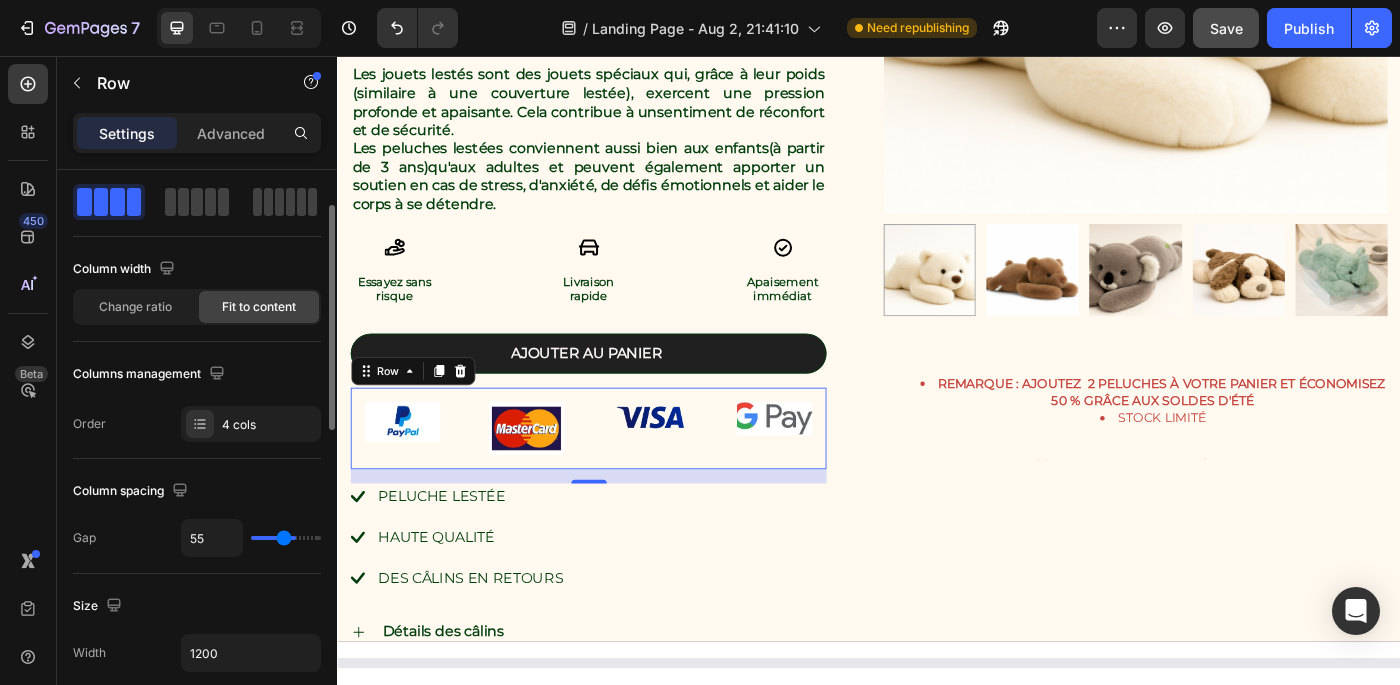 type on "50" 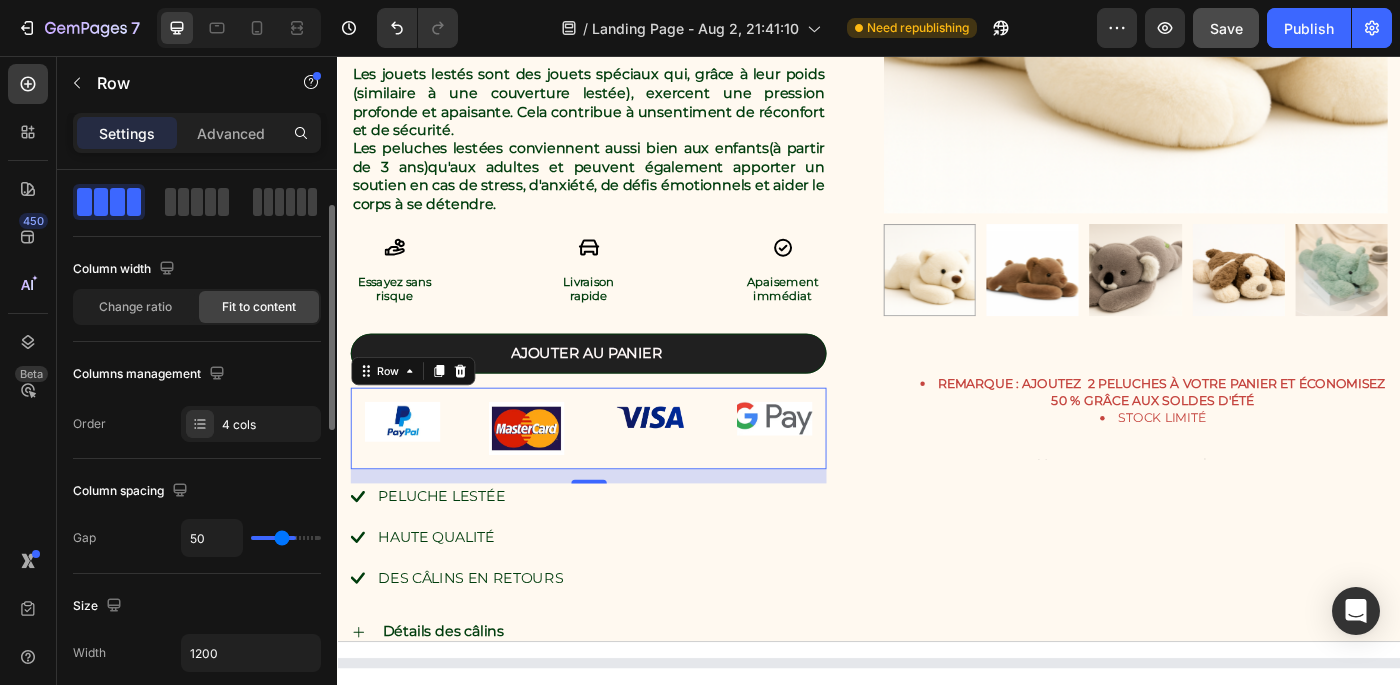 type on "44" 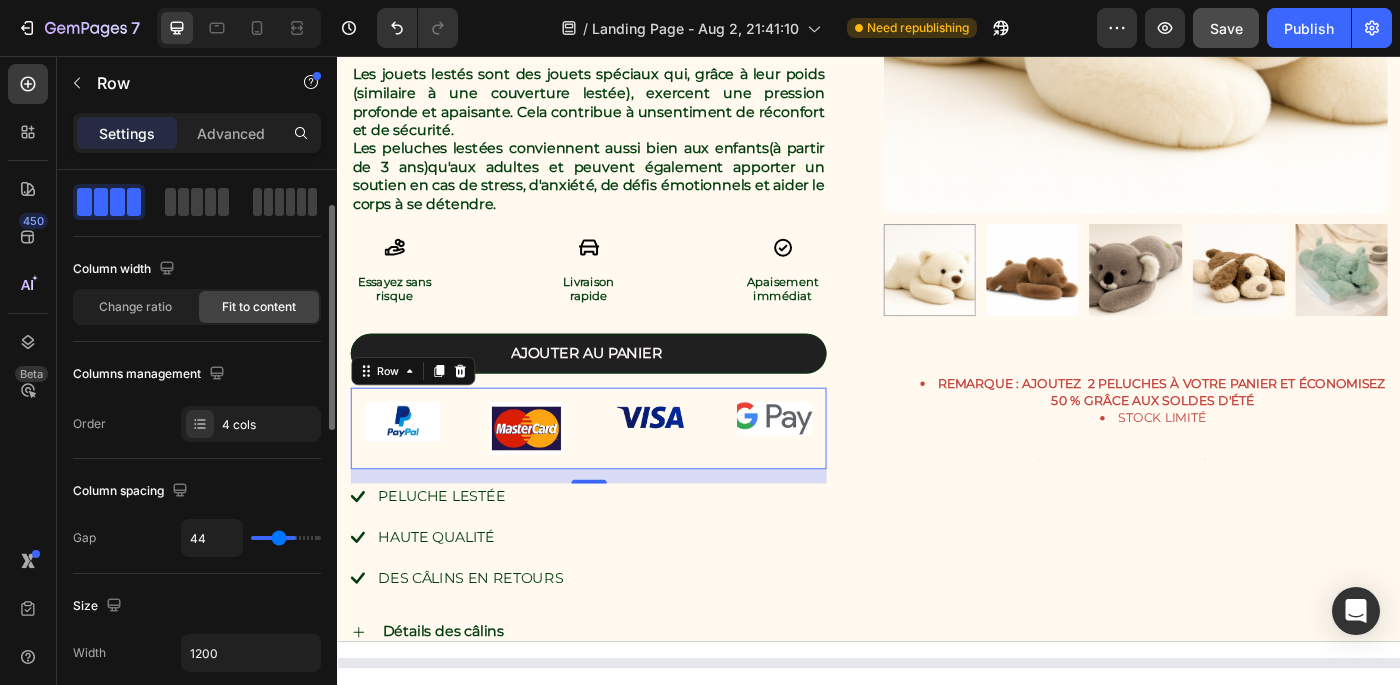 type on "39" 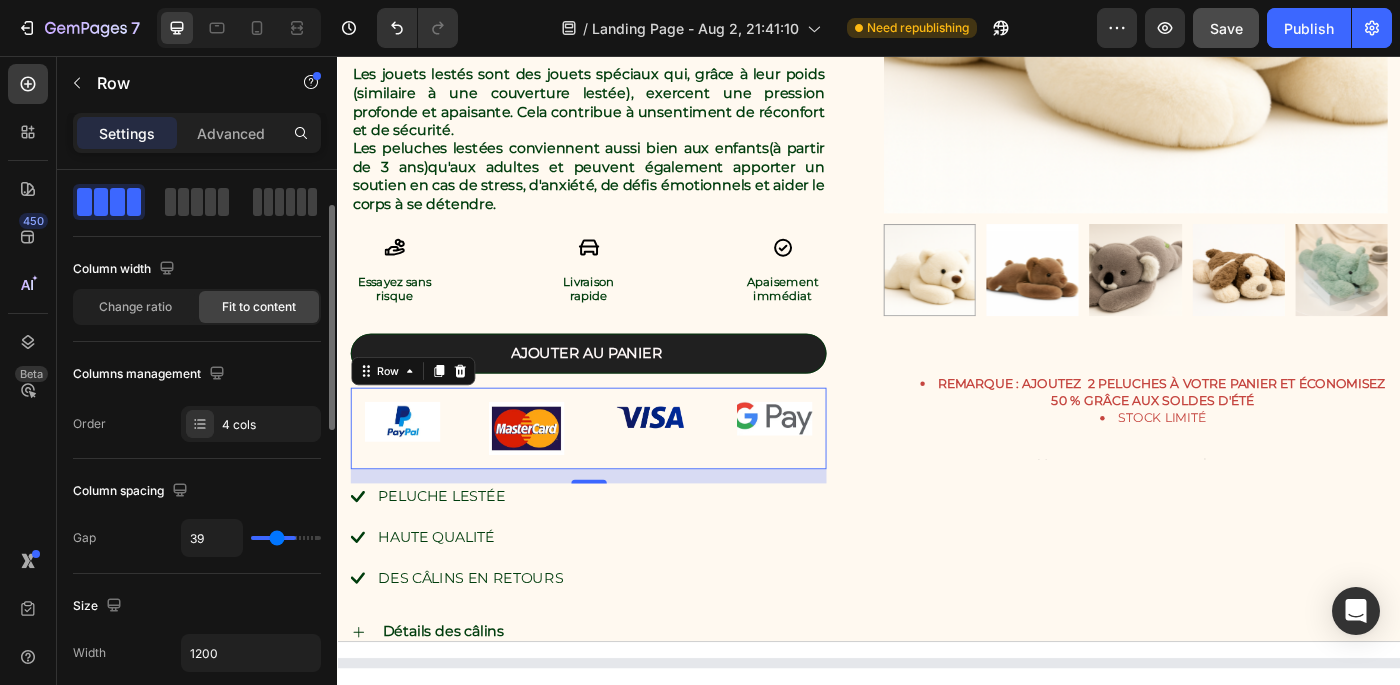 type on "34" 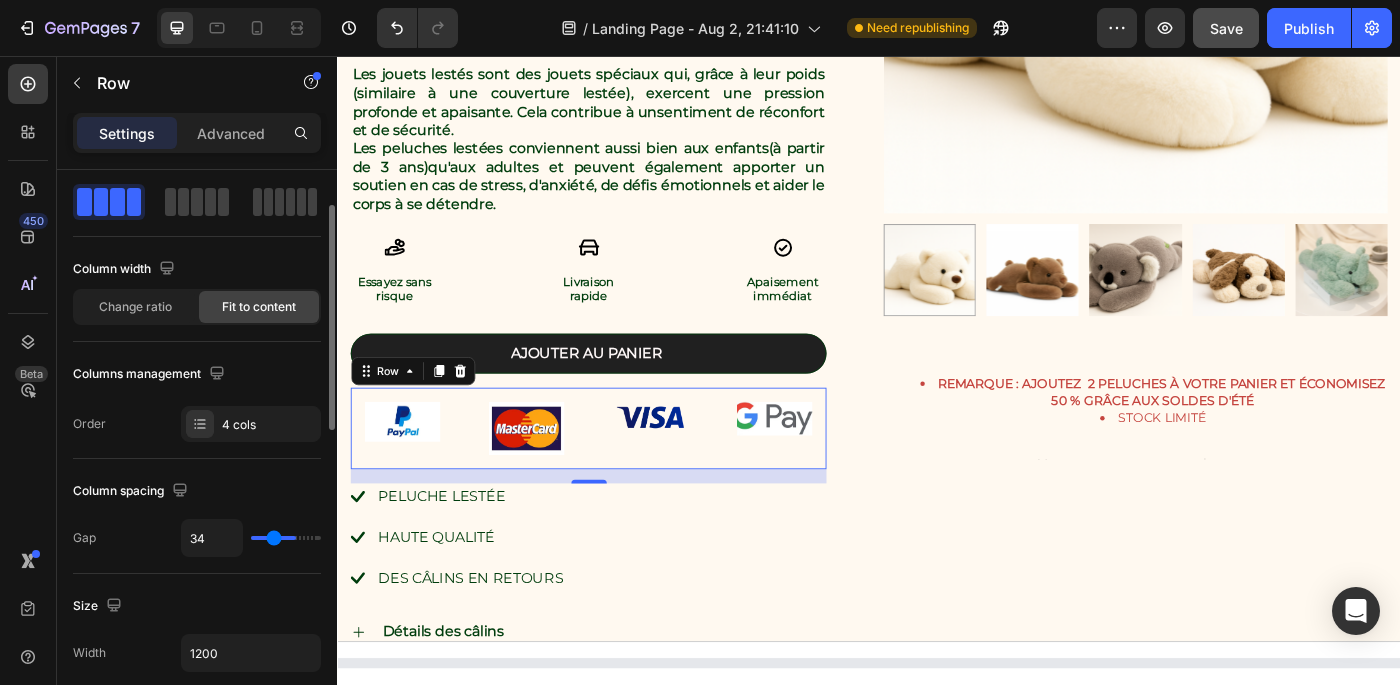 type on "29" 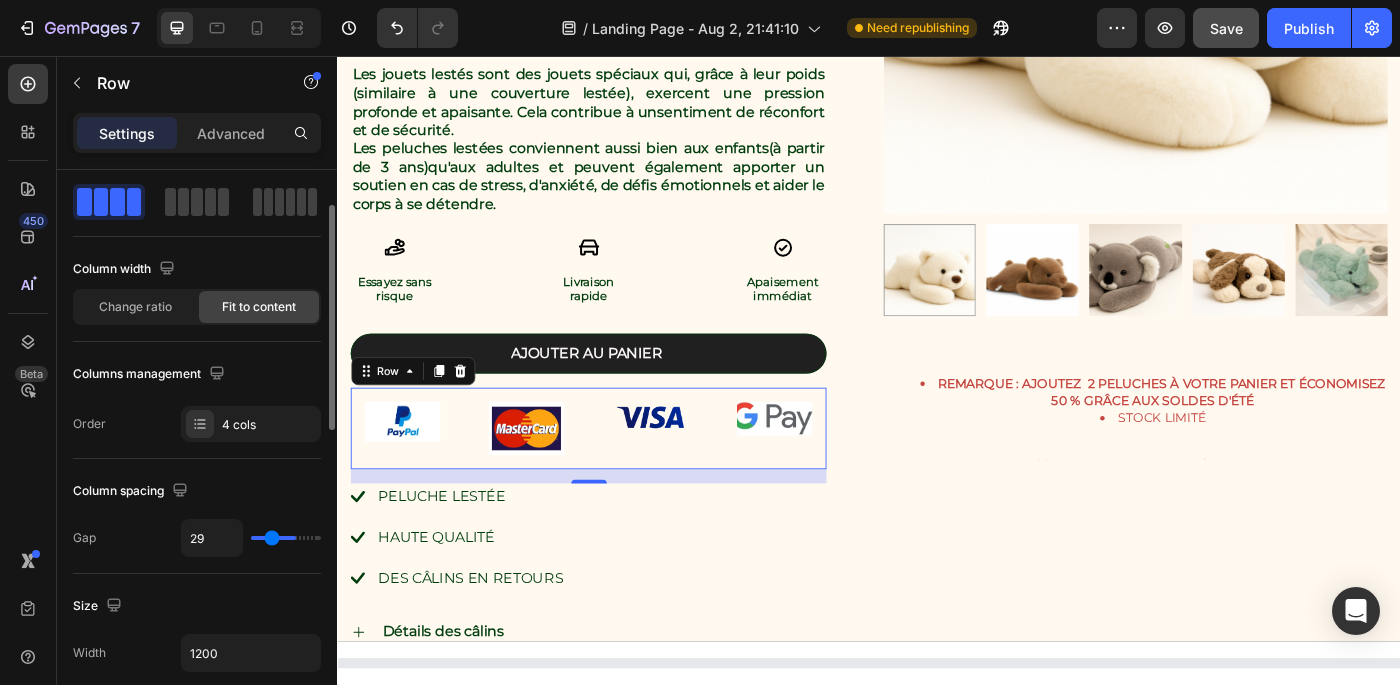 type on "25" 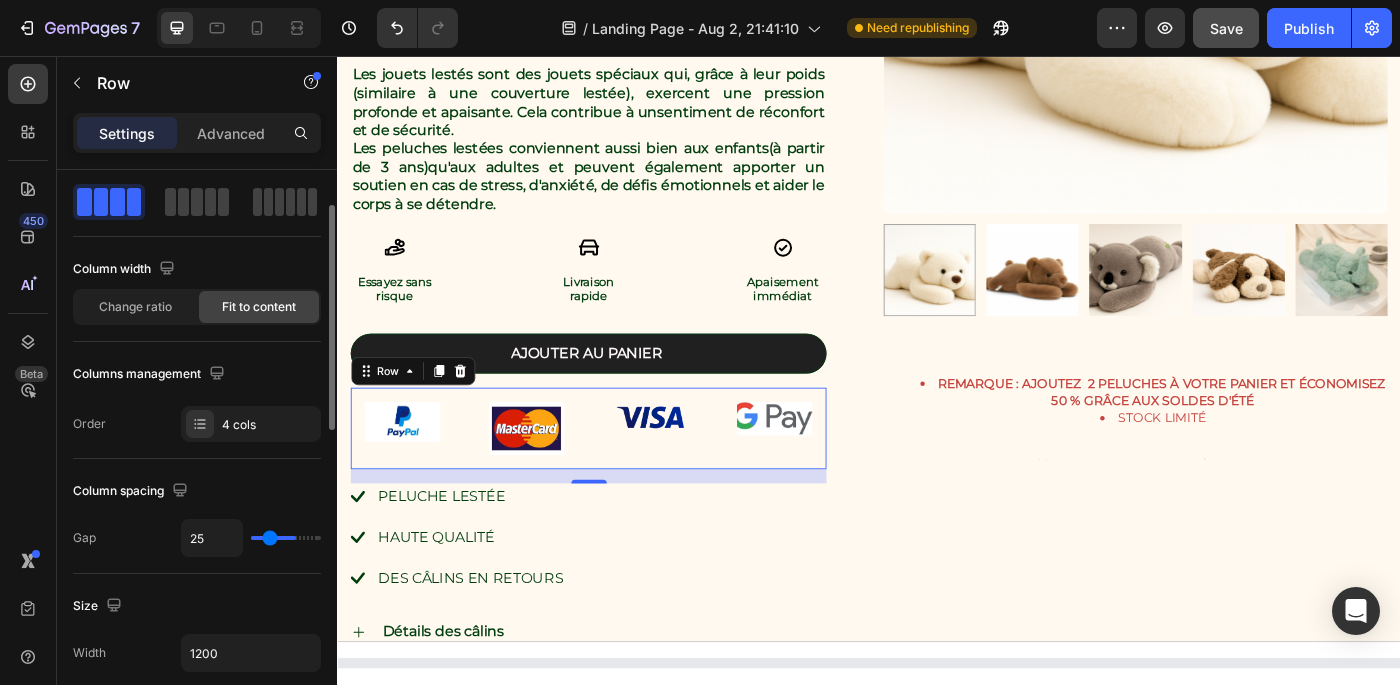 type on "22" 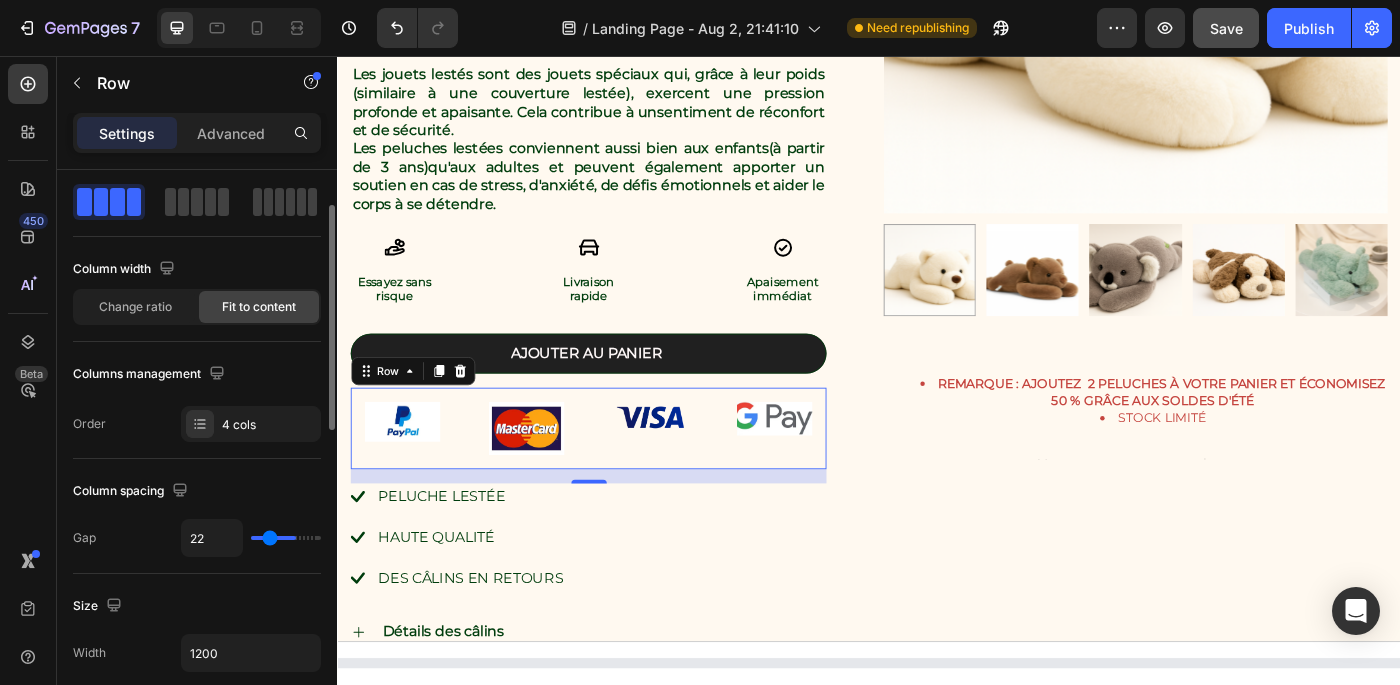 type on "22" 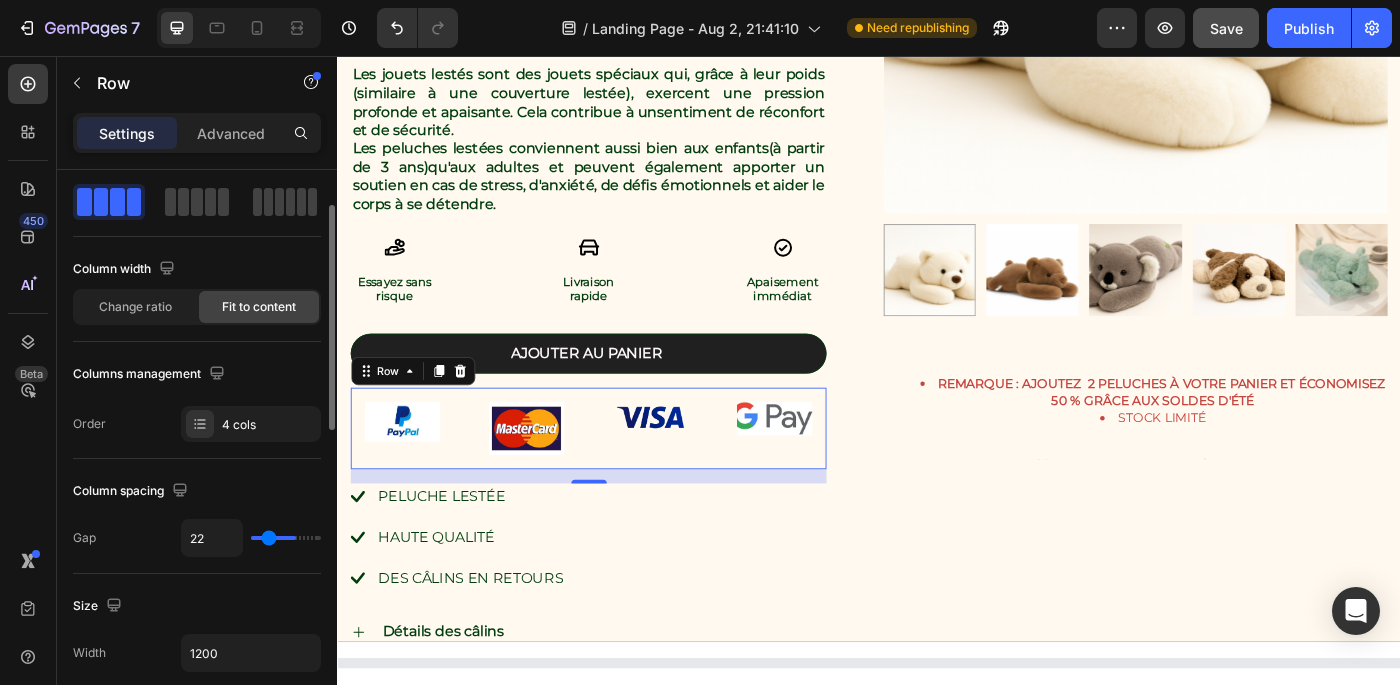 type on "20" 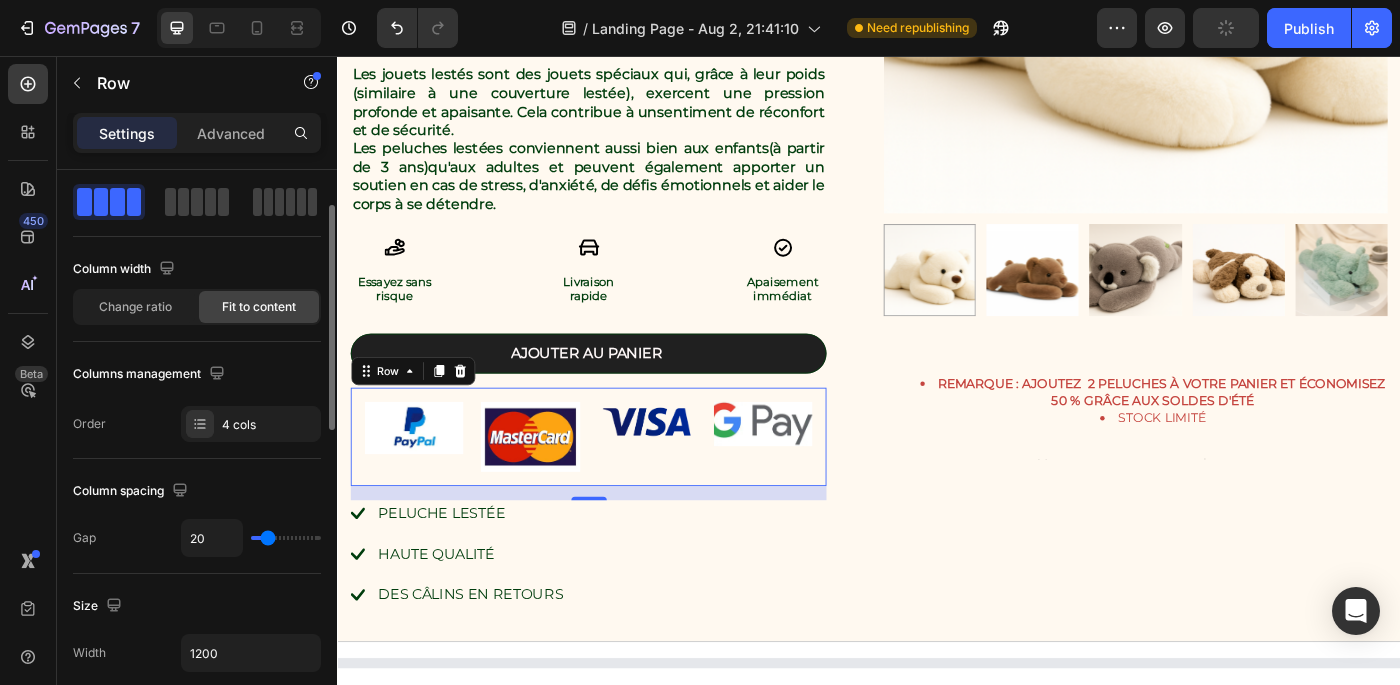 type on "21" 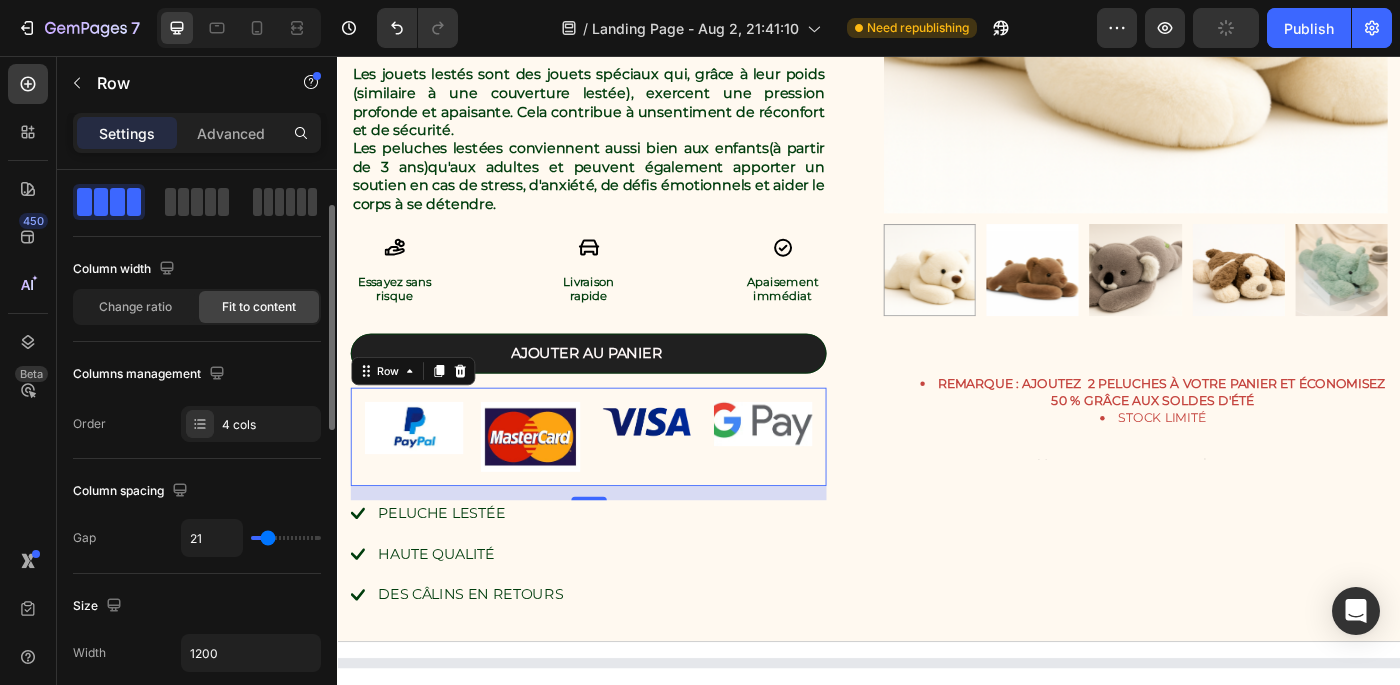 type on "22" 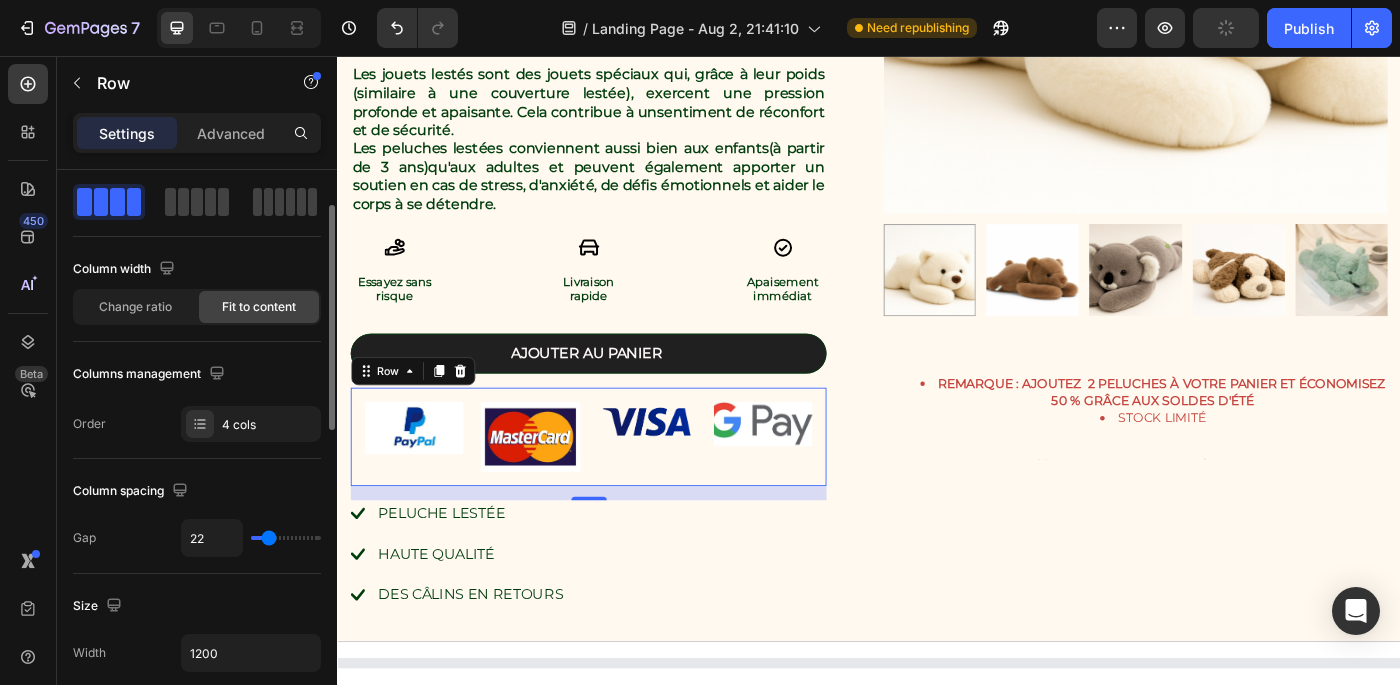 type on "23" 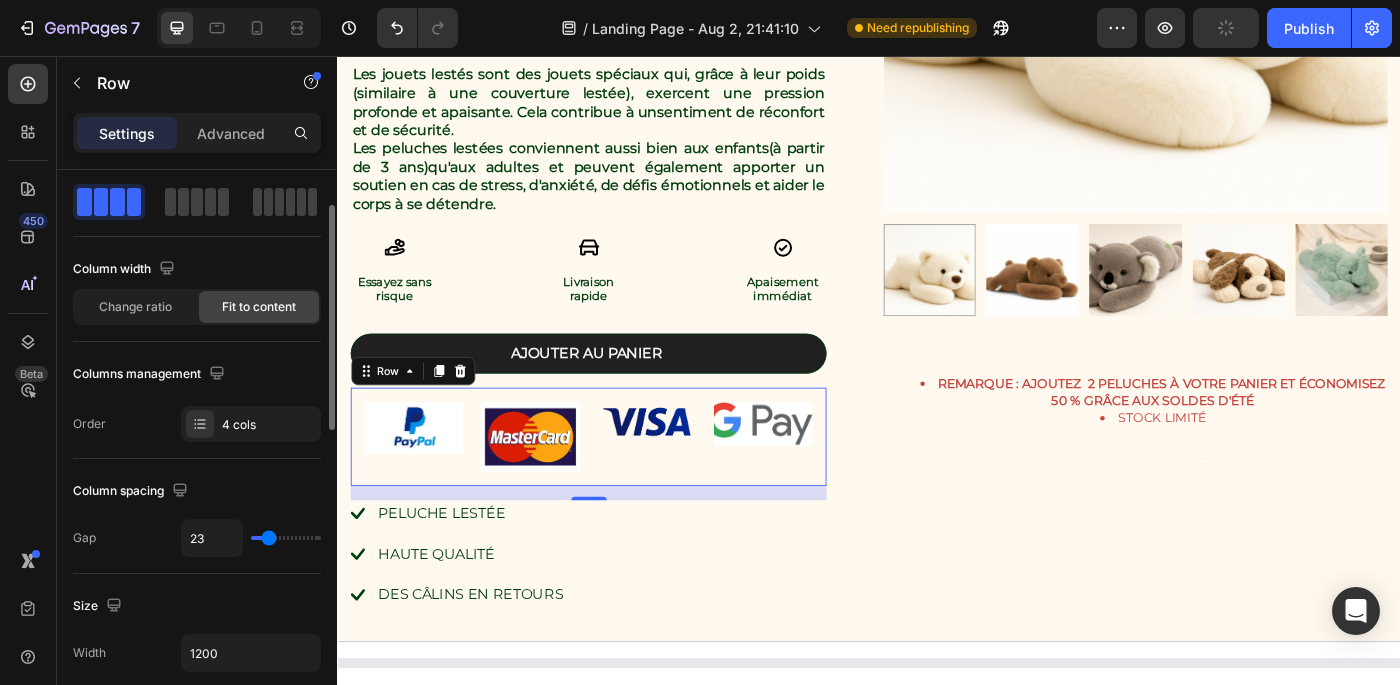 type on "24" 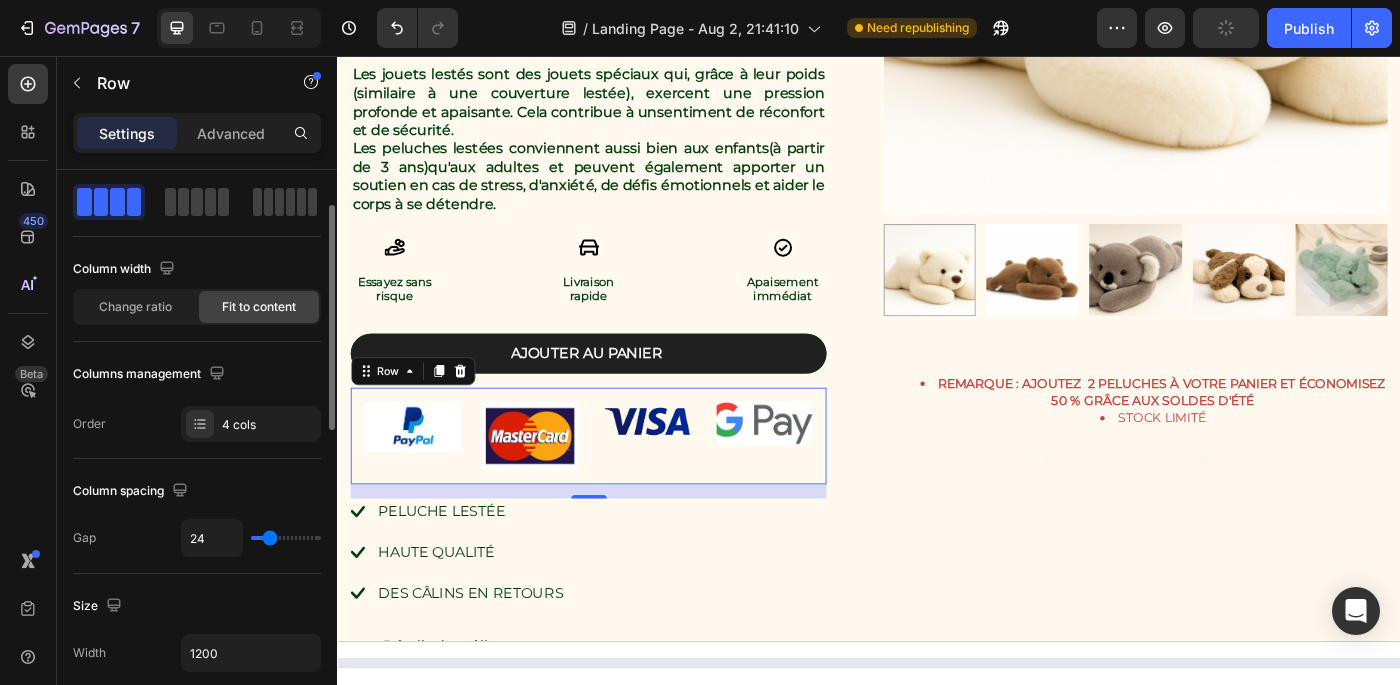 type on "25" 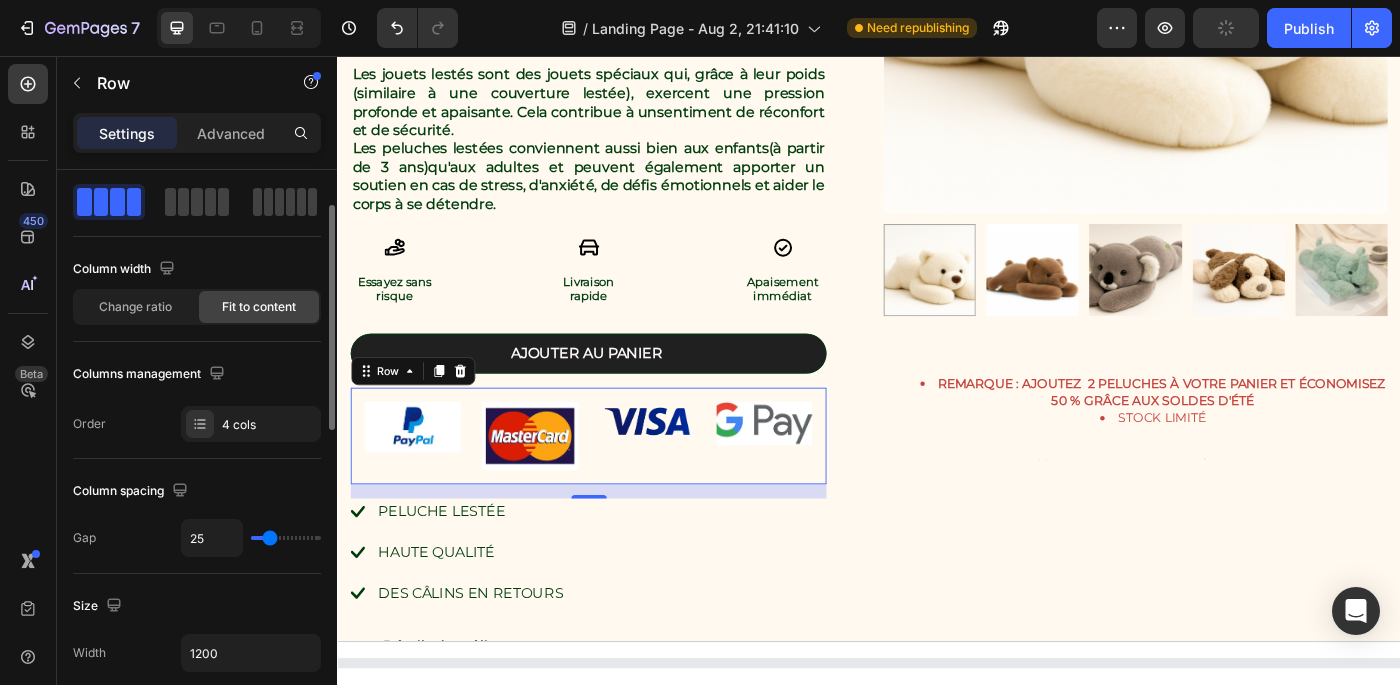 type on "26" 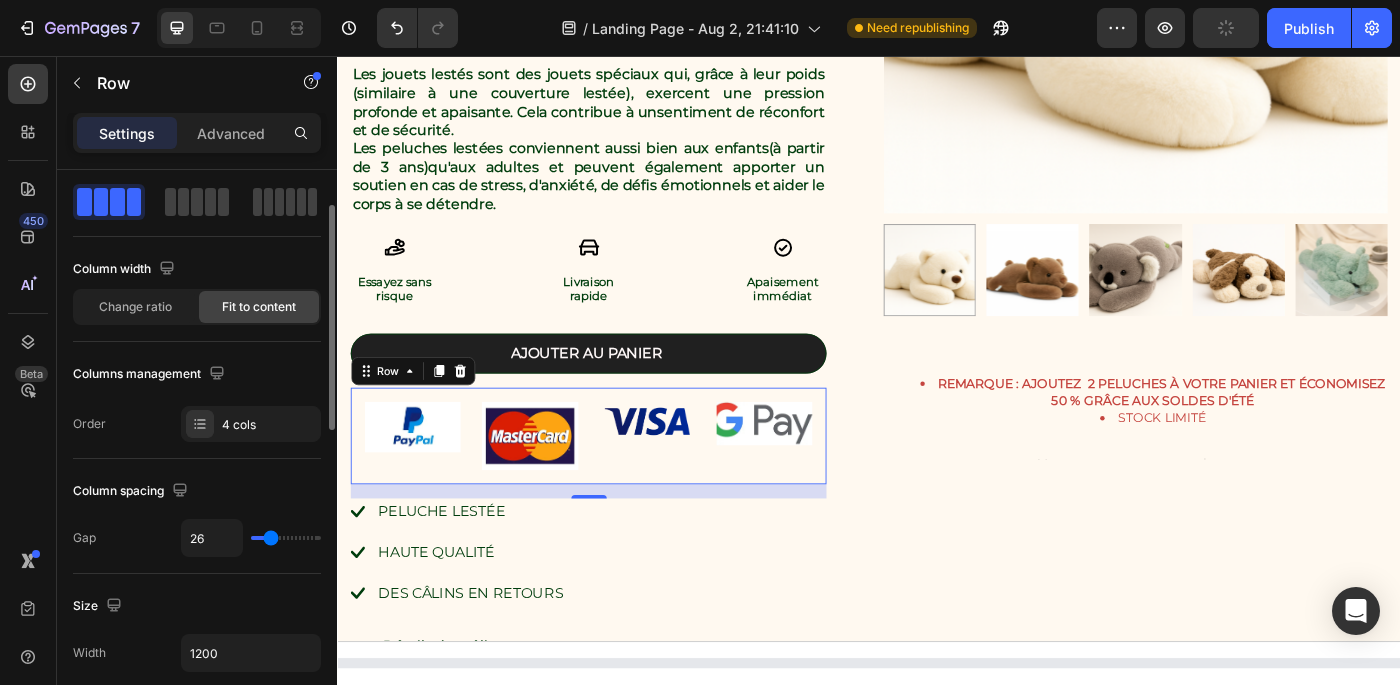 type on "27" 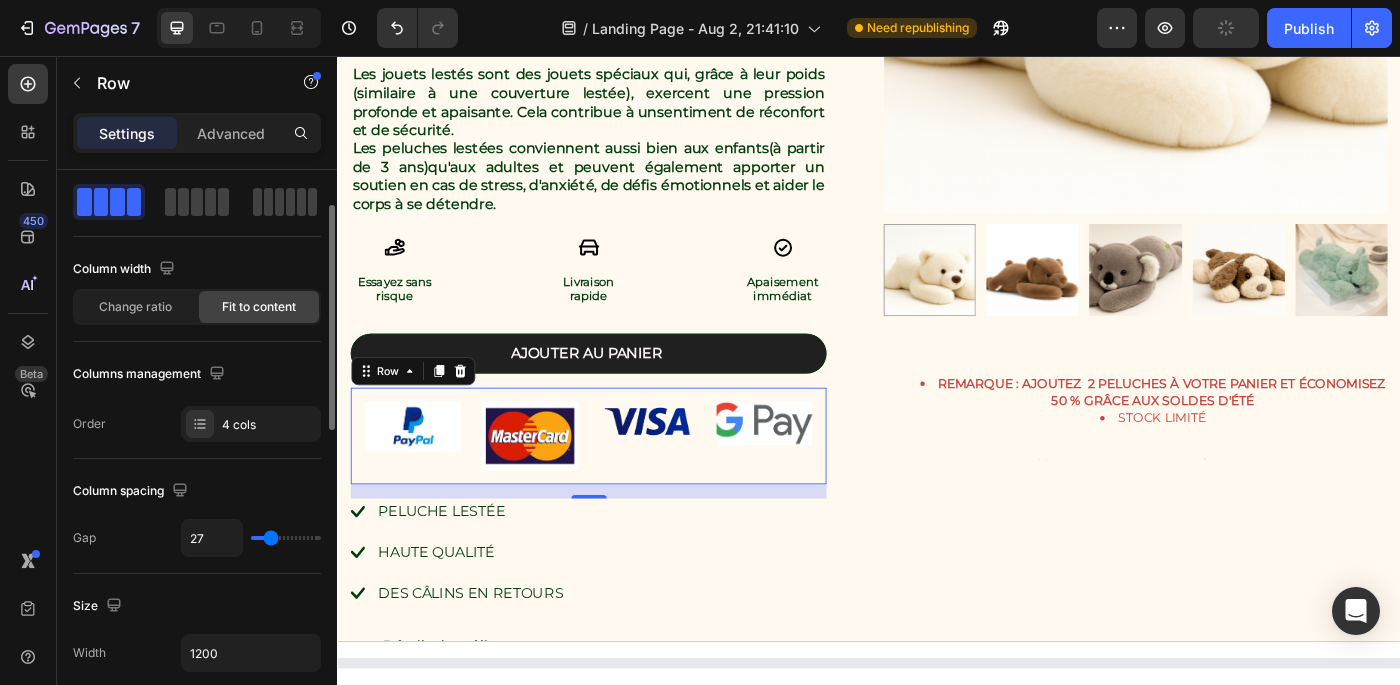 type on "34" 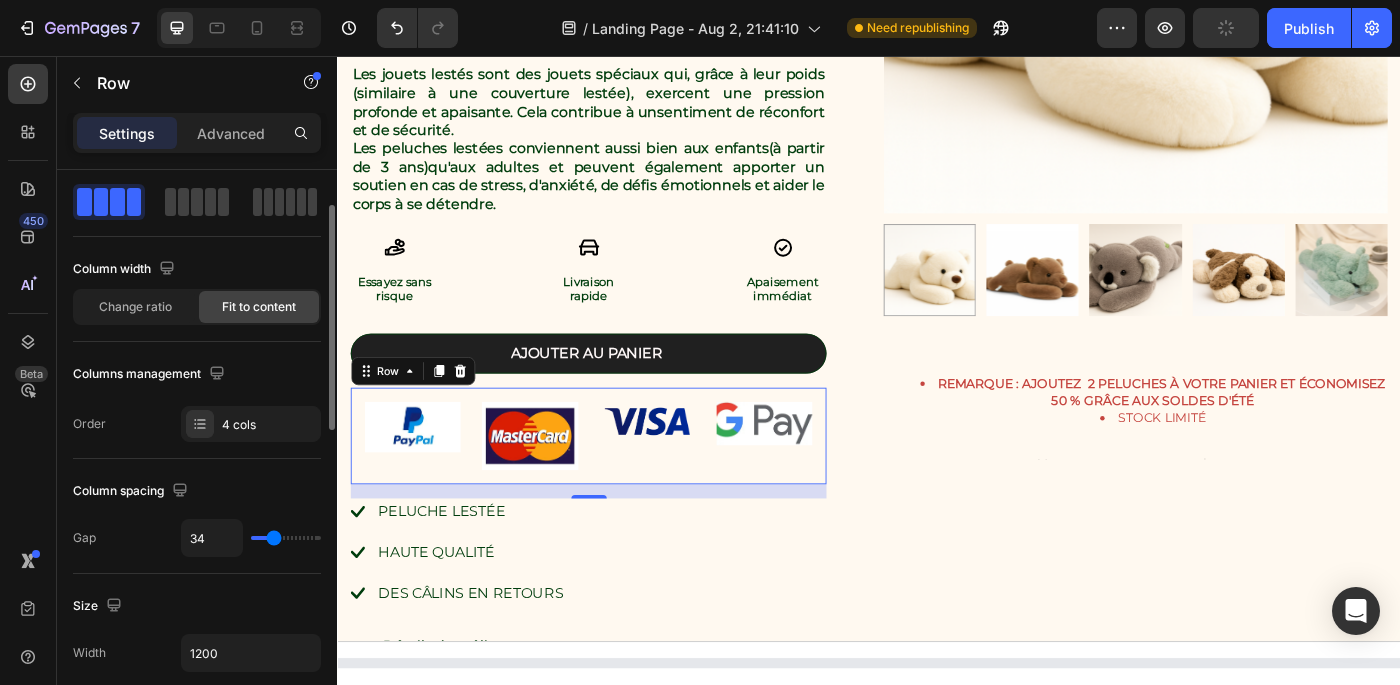 type on "38" 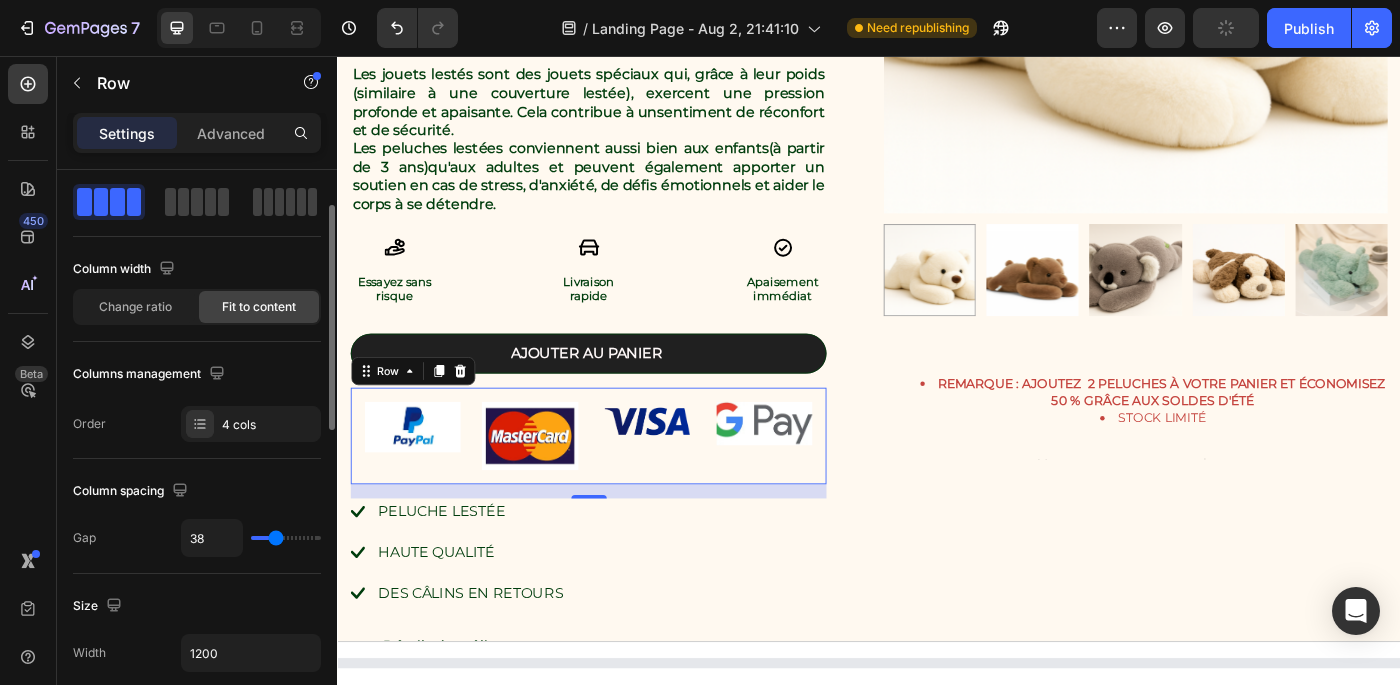 type on "41" 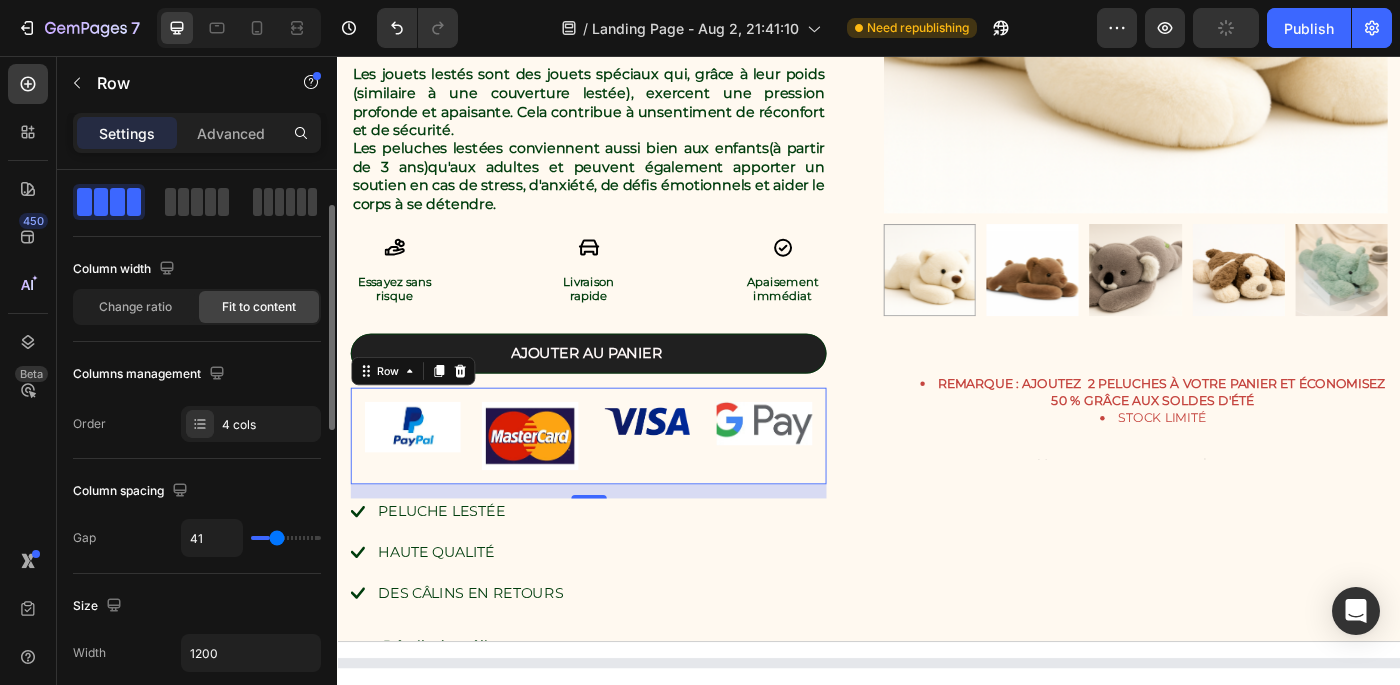 type on "43" 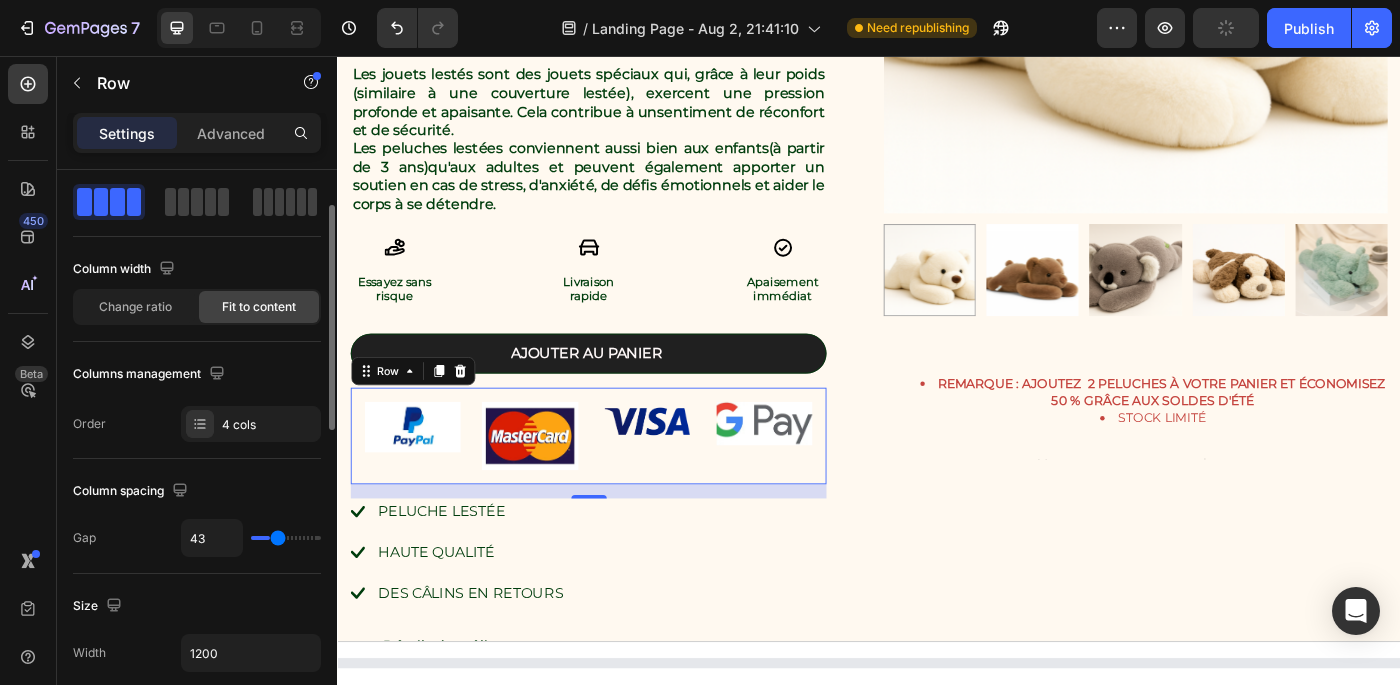 type on "44" 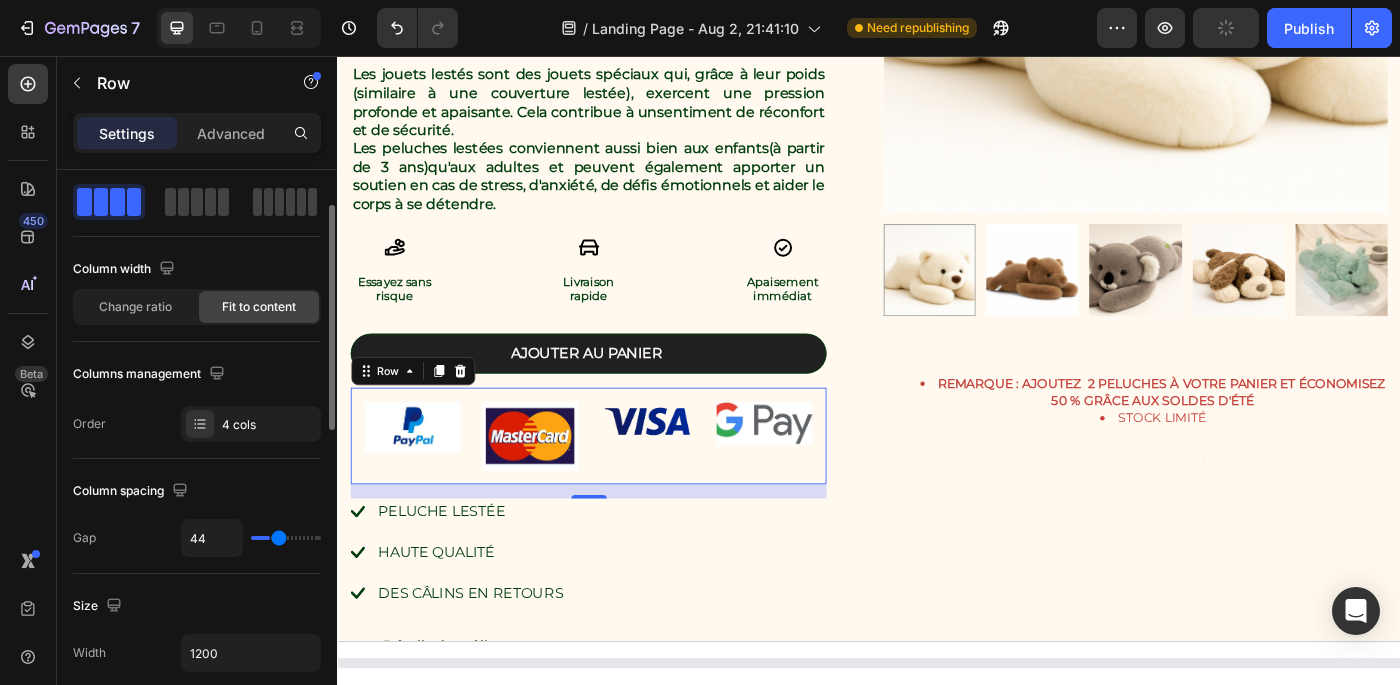 type on "45" 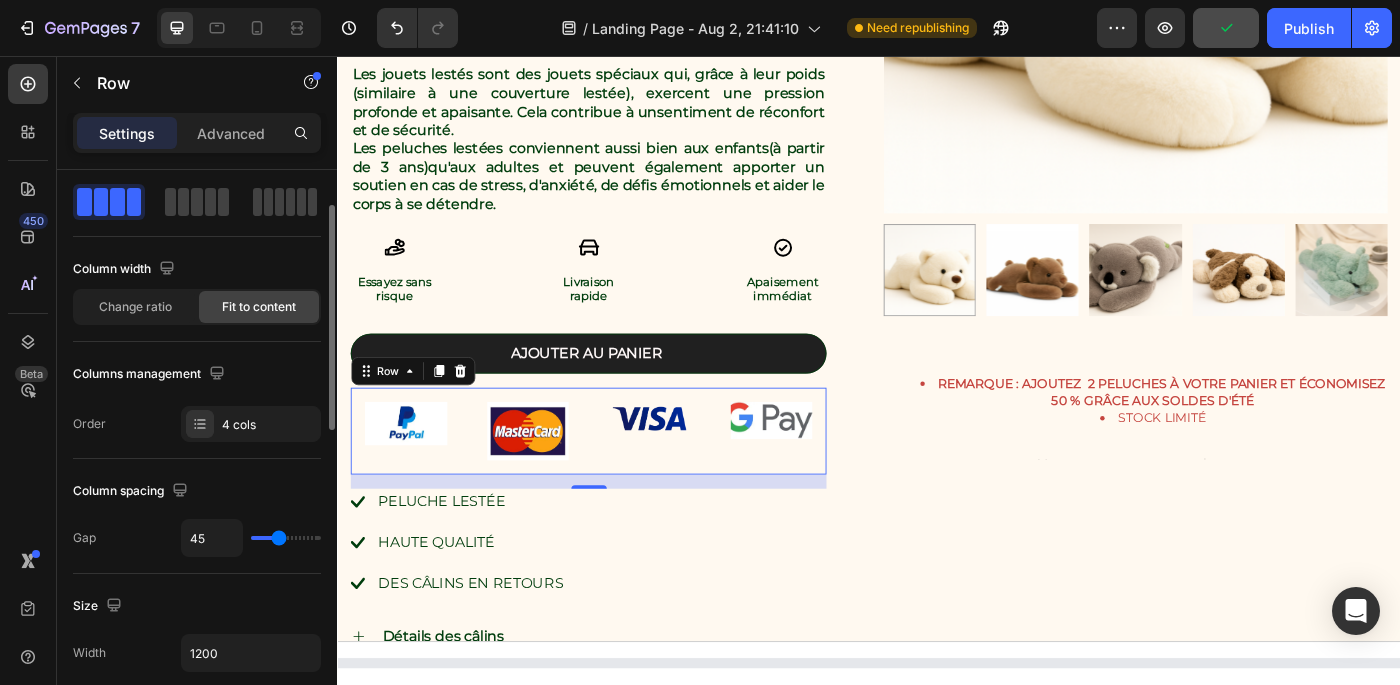 type on "46" 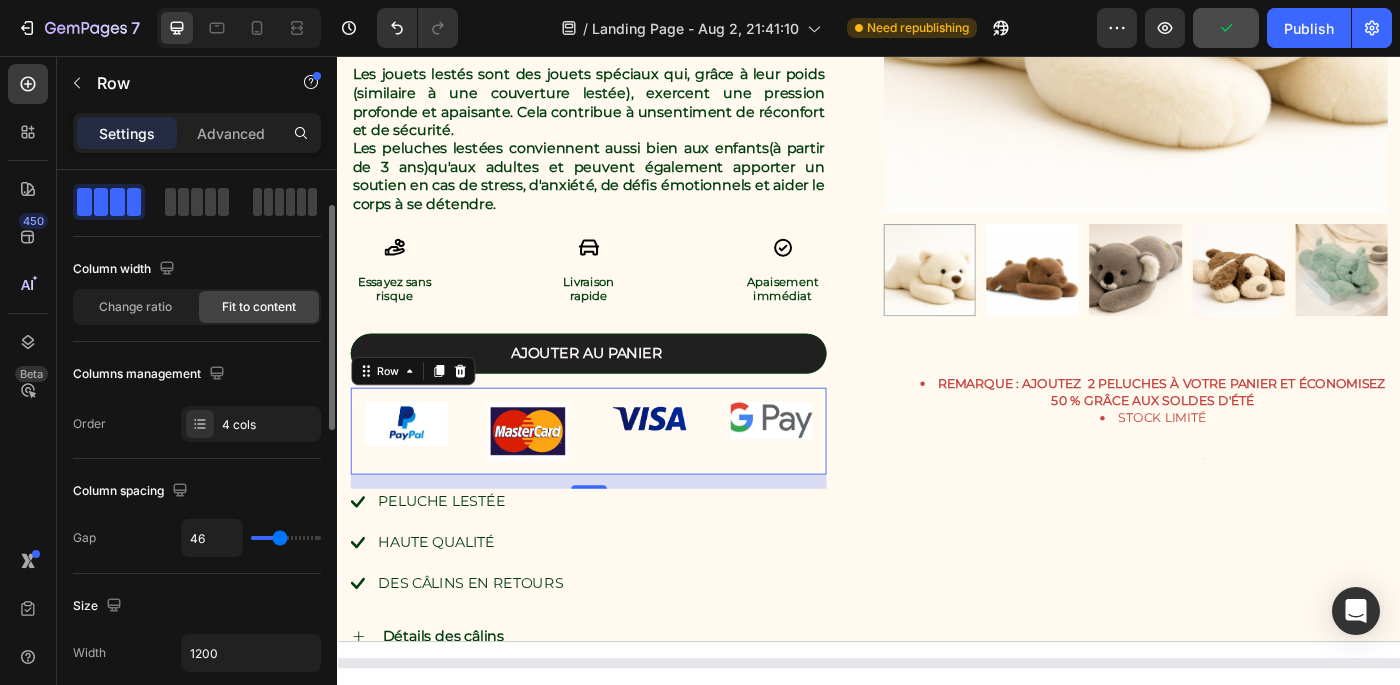 type on "48" 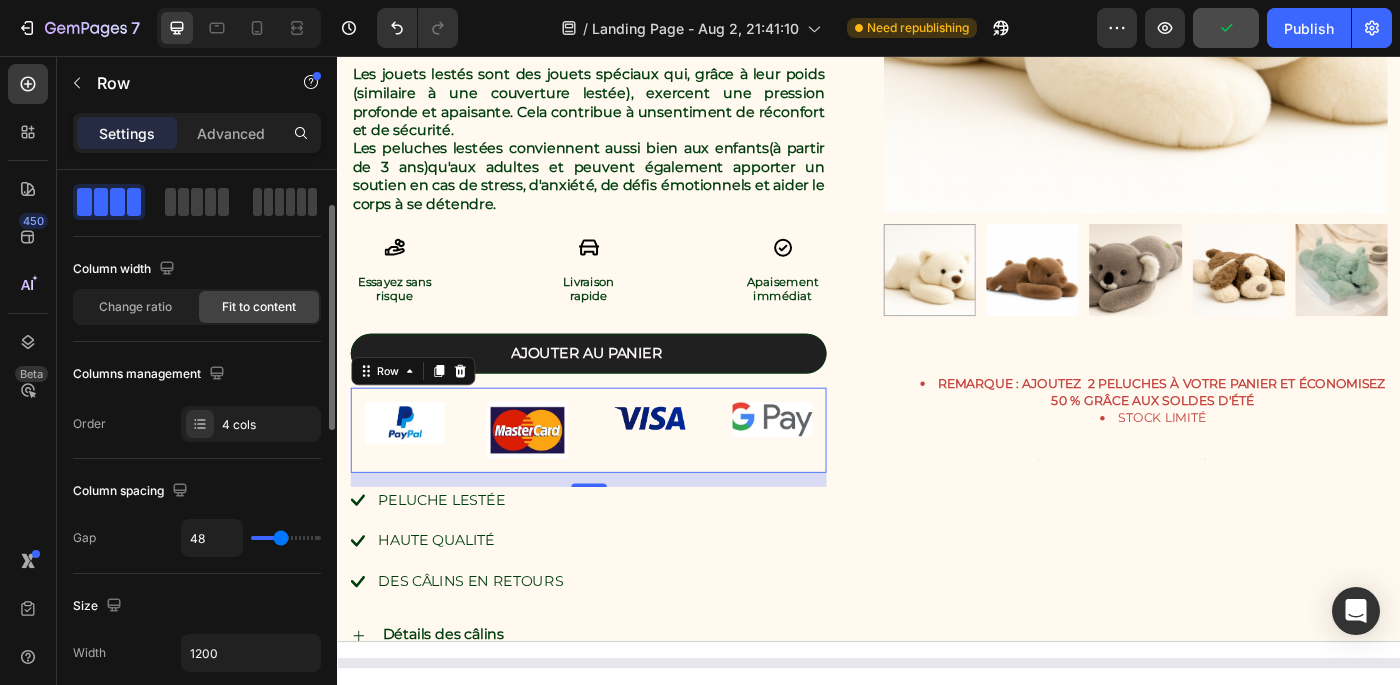 type on "49" 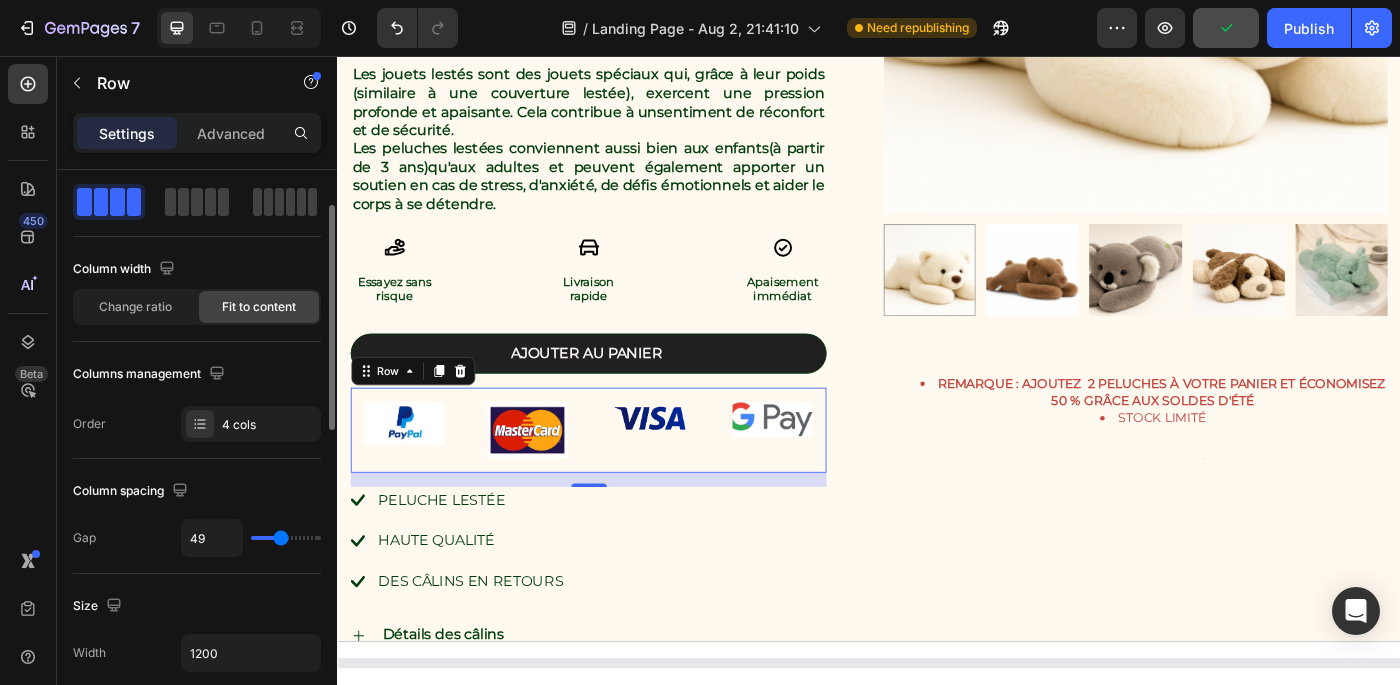 type on "50" 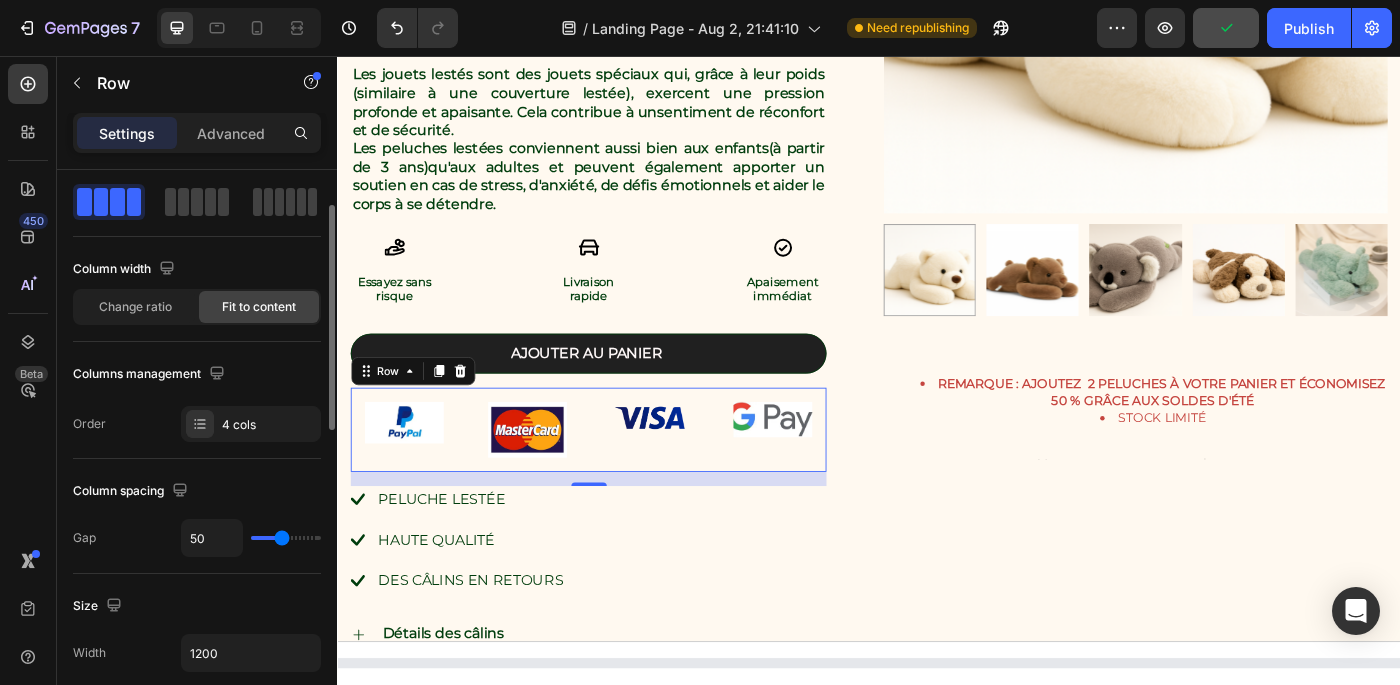 type on "44" 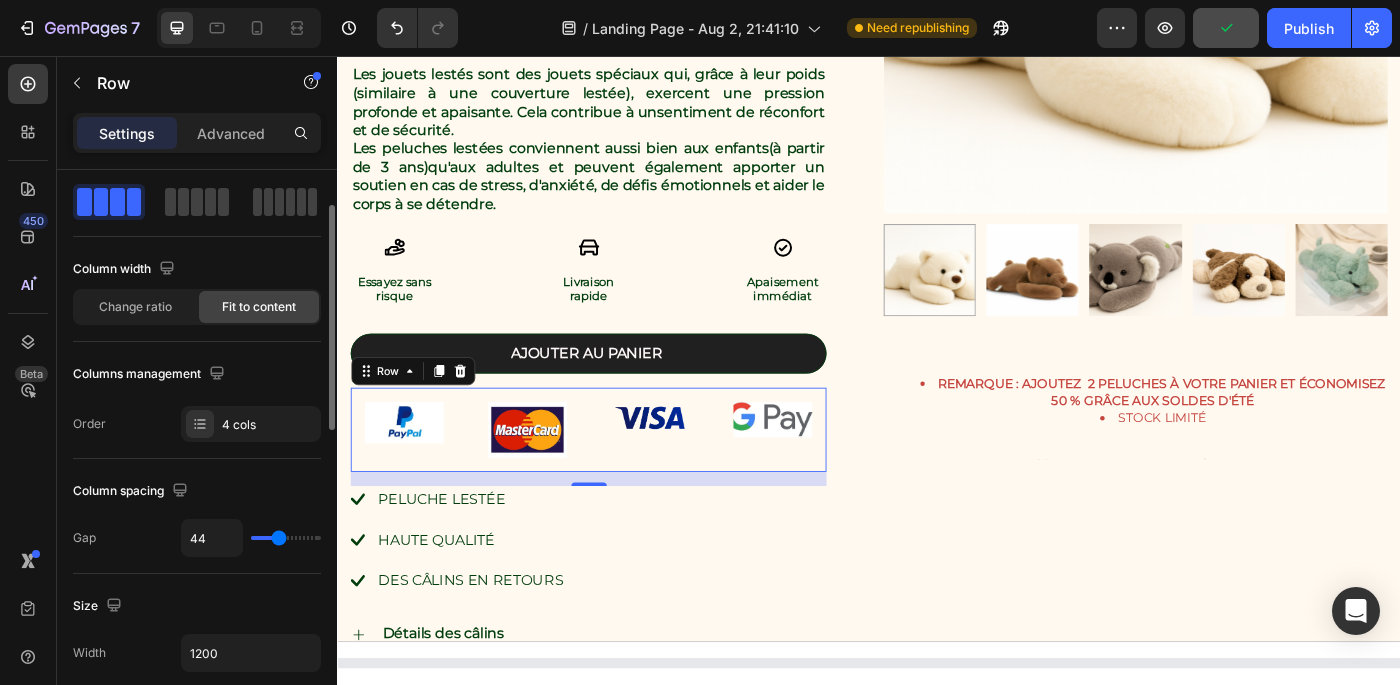 type on "42" 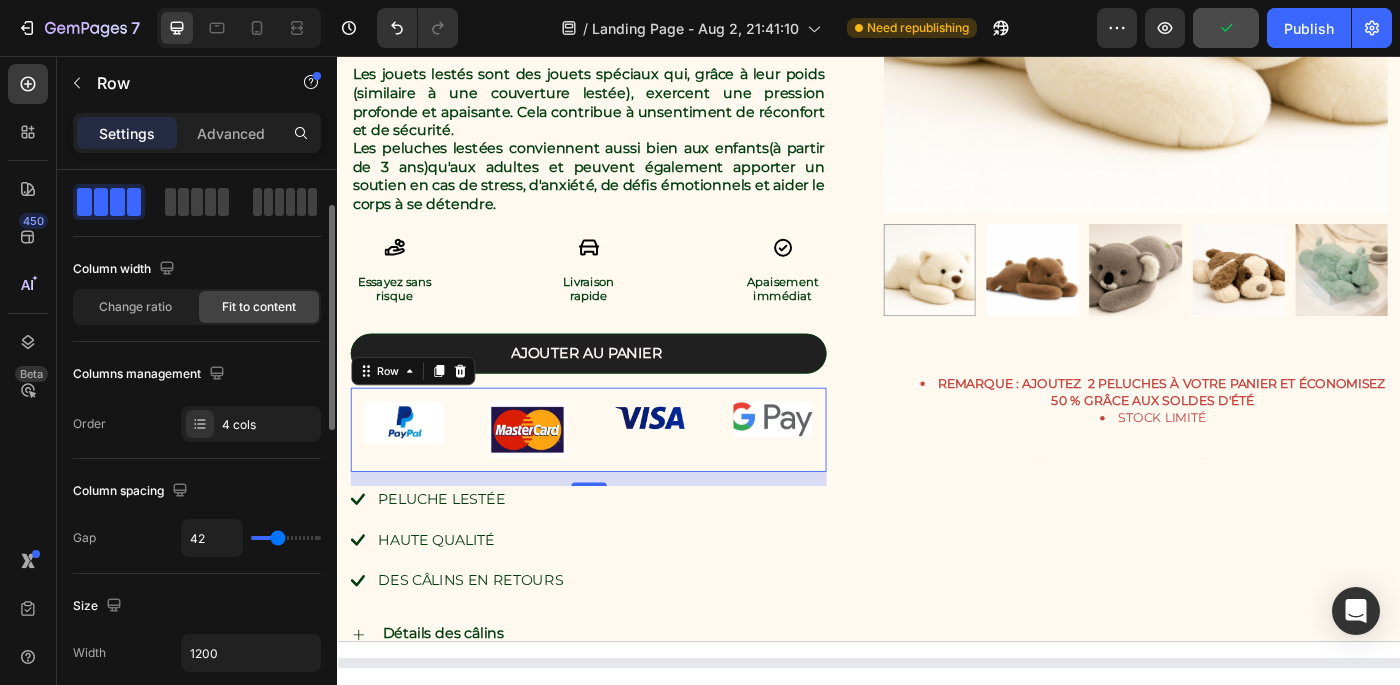 type on "41" 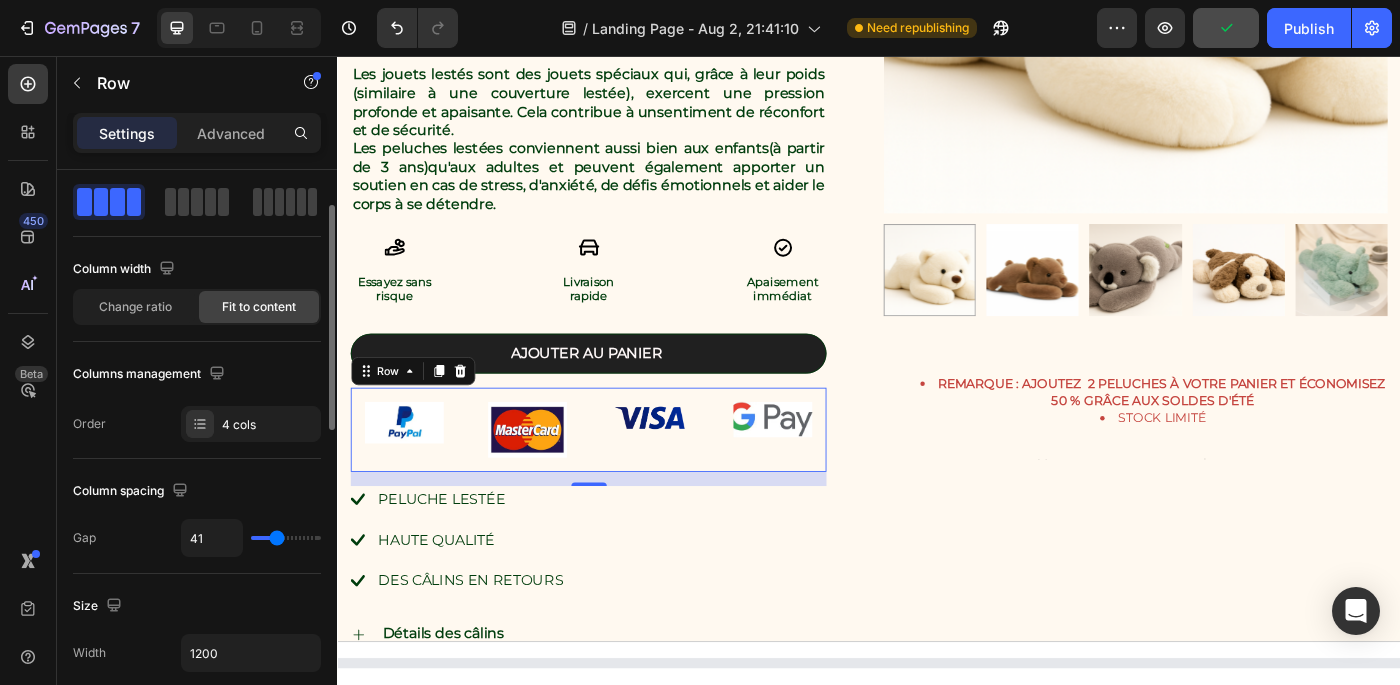 type on "40" 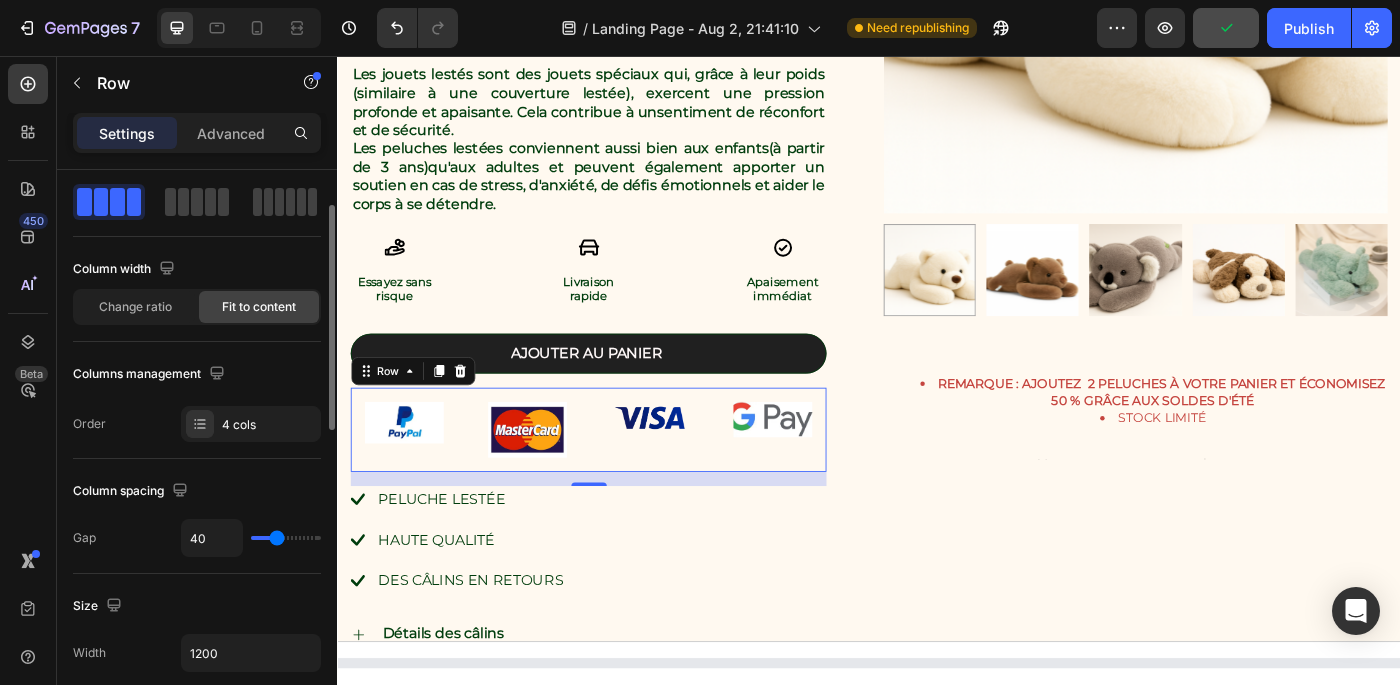 type on "39" 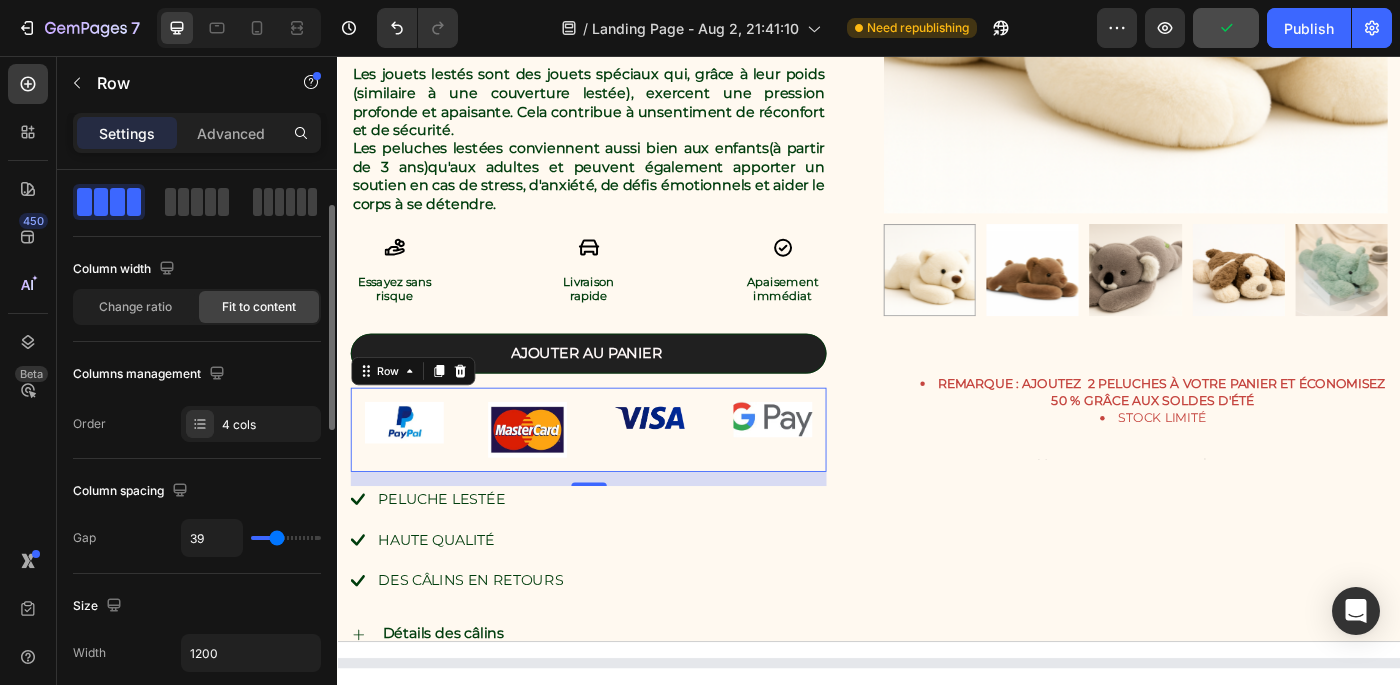 type on "38" 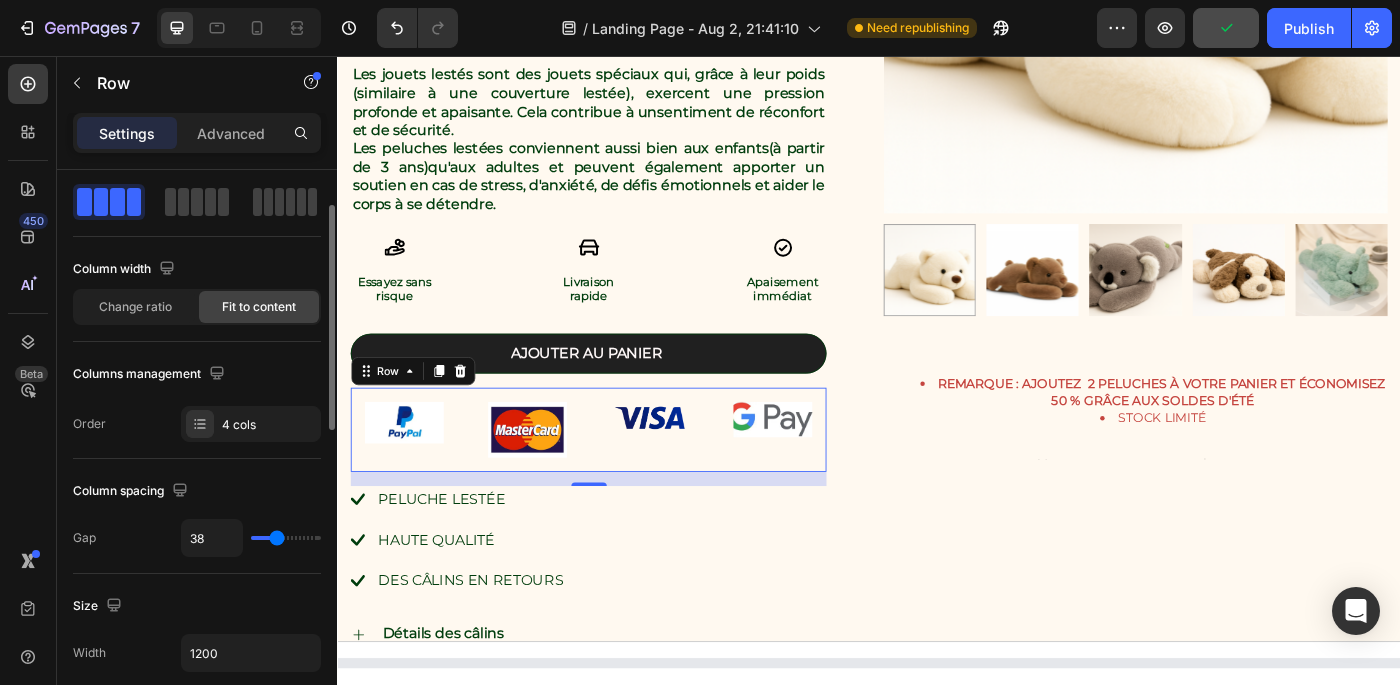 type on "38" 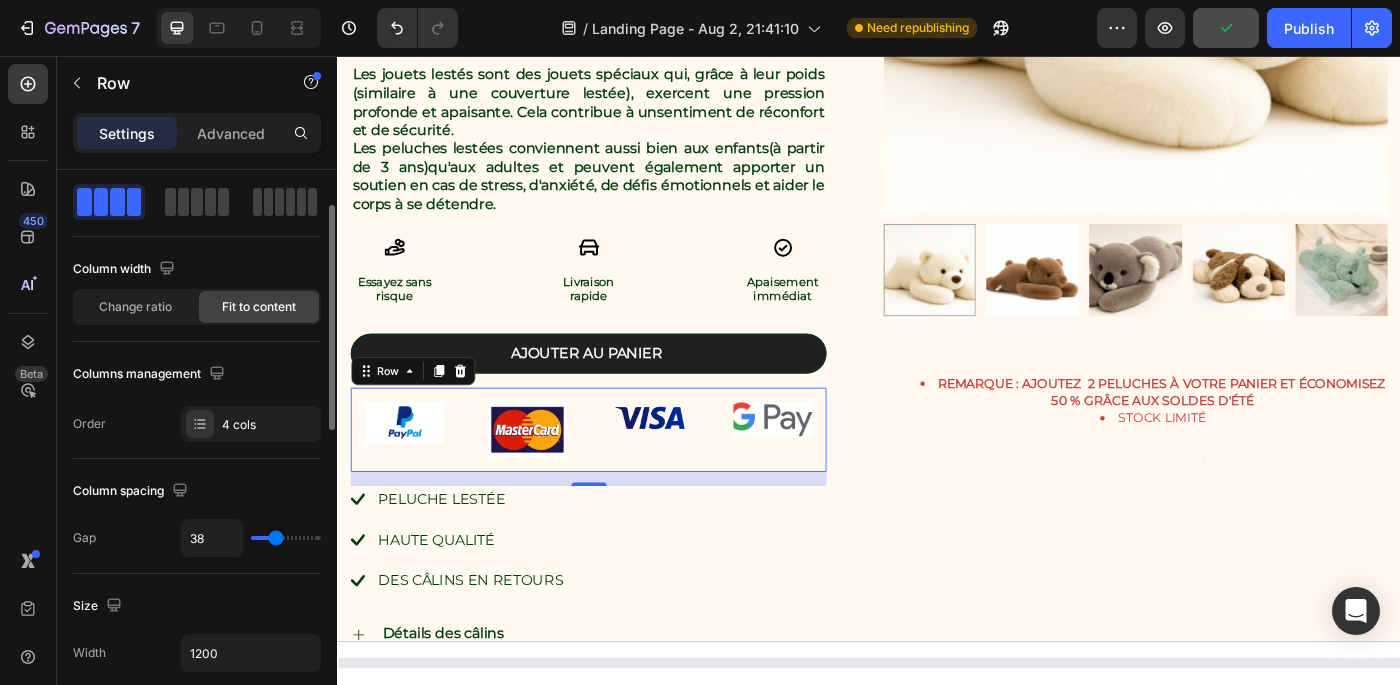 type on "37" 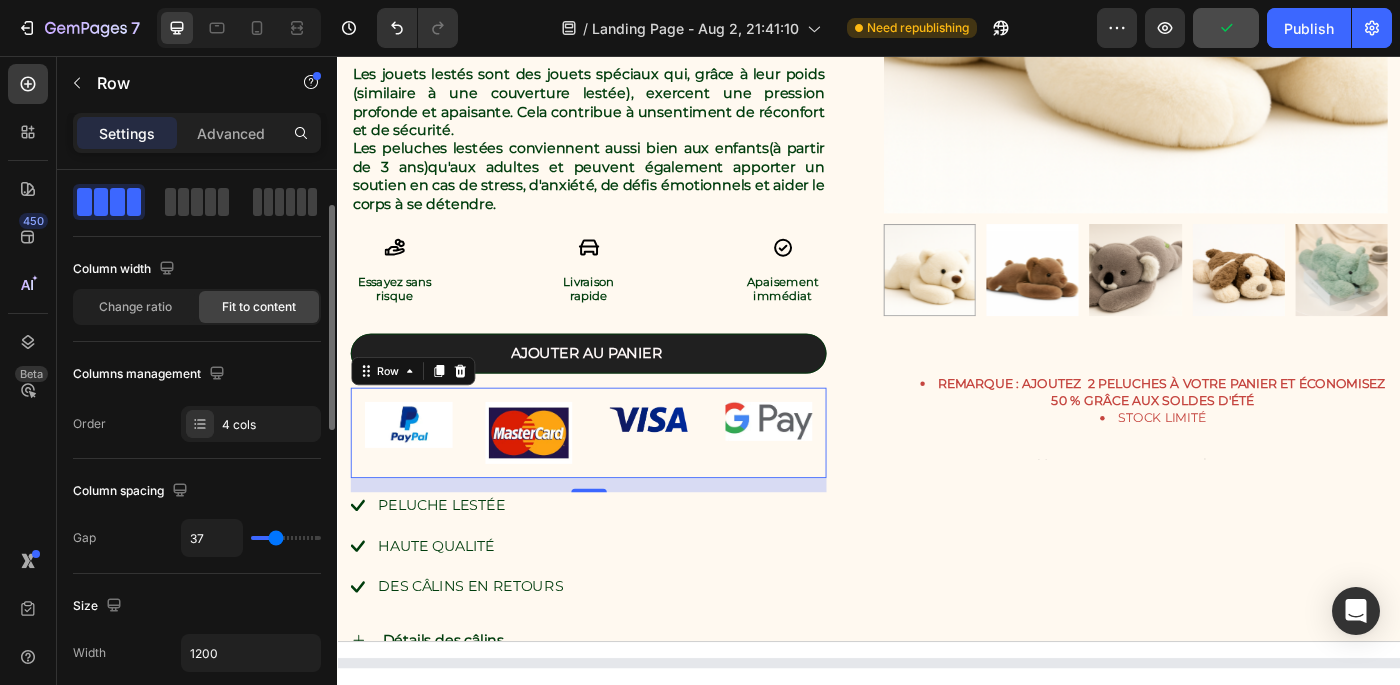 type on "36" 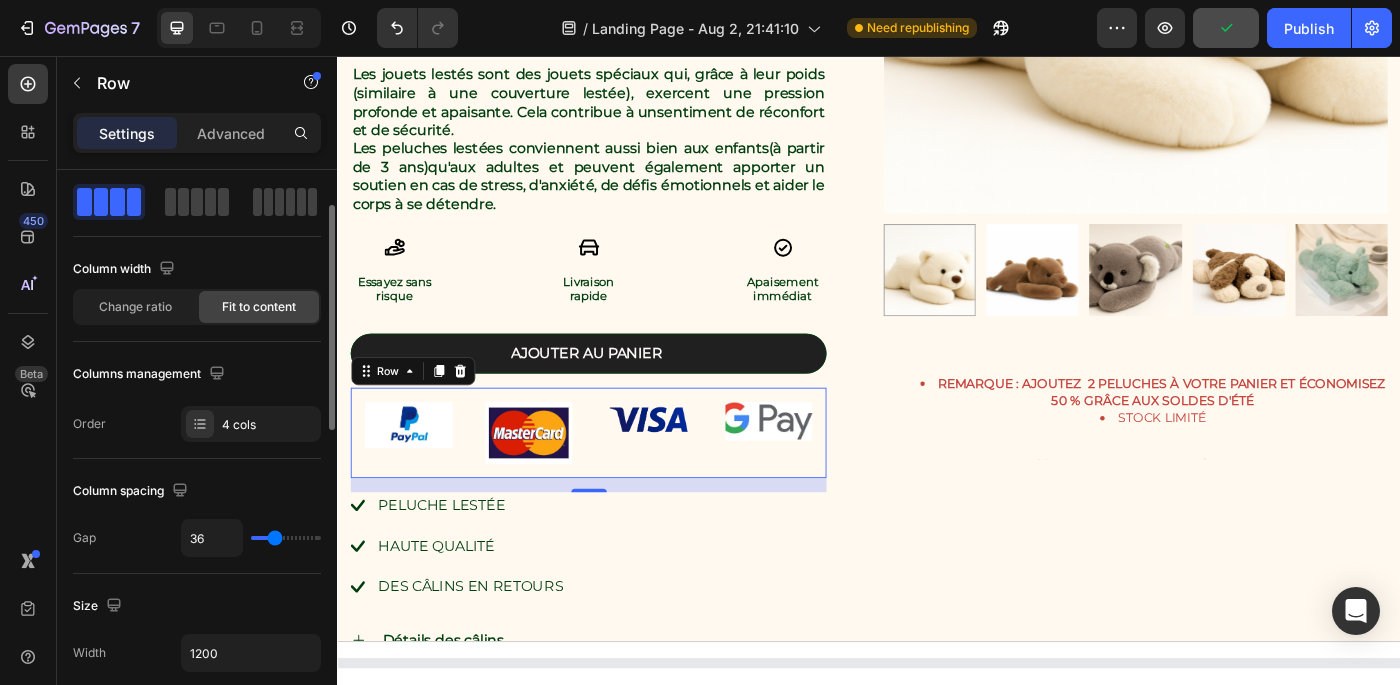 type on "36" 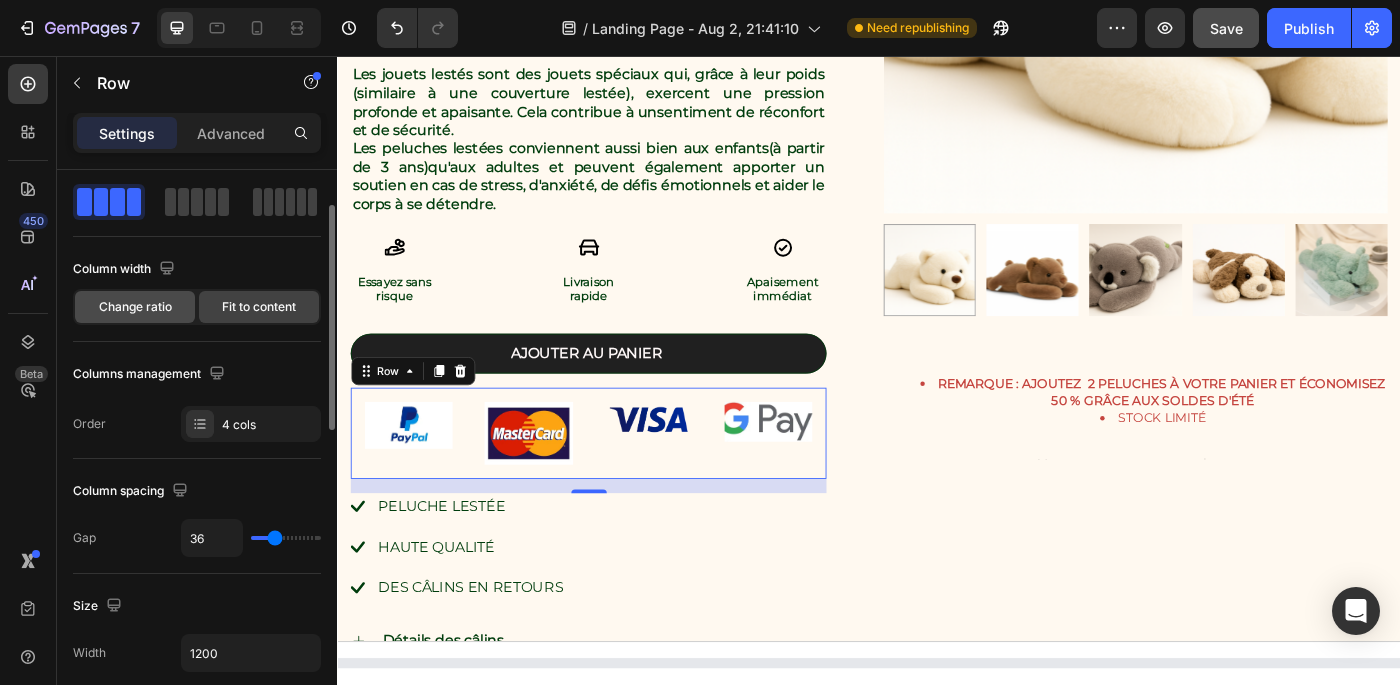click on "Change ratio" 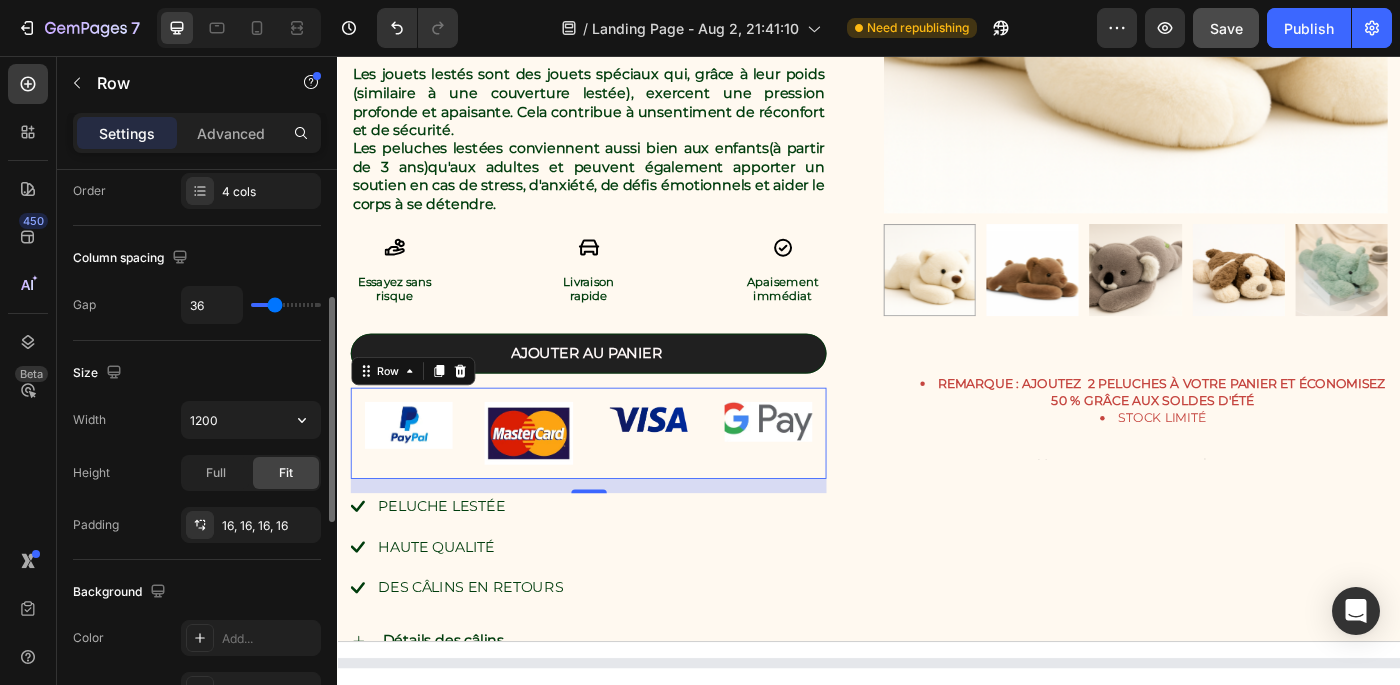 scroll, scrollTop: 379, scrollLeft: 0, axis: vertical 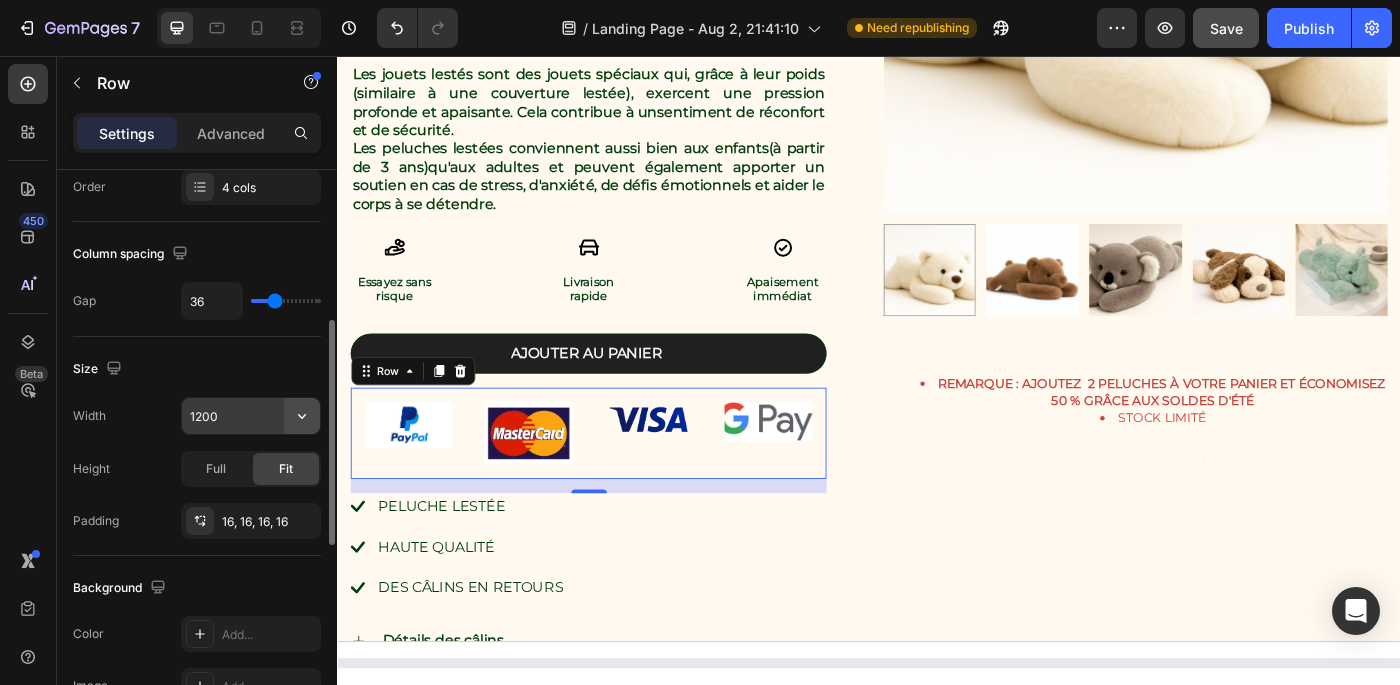 click 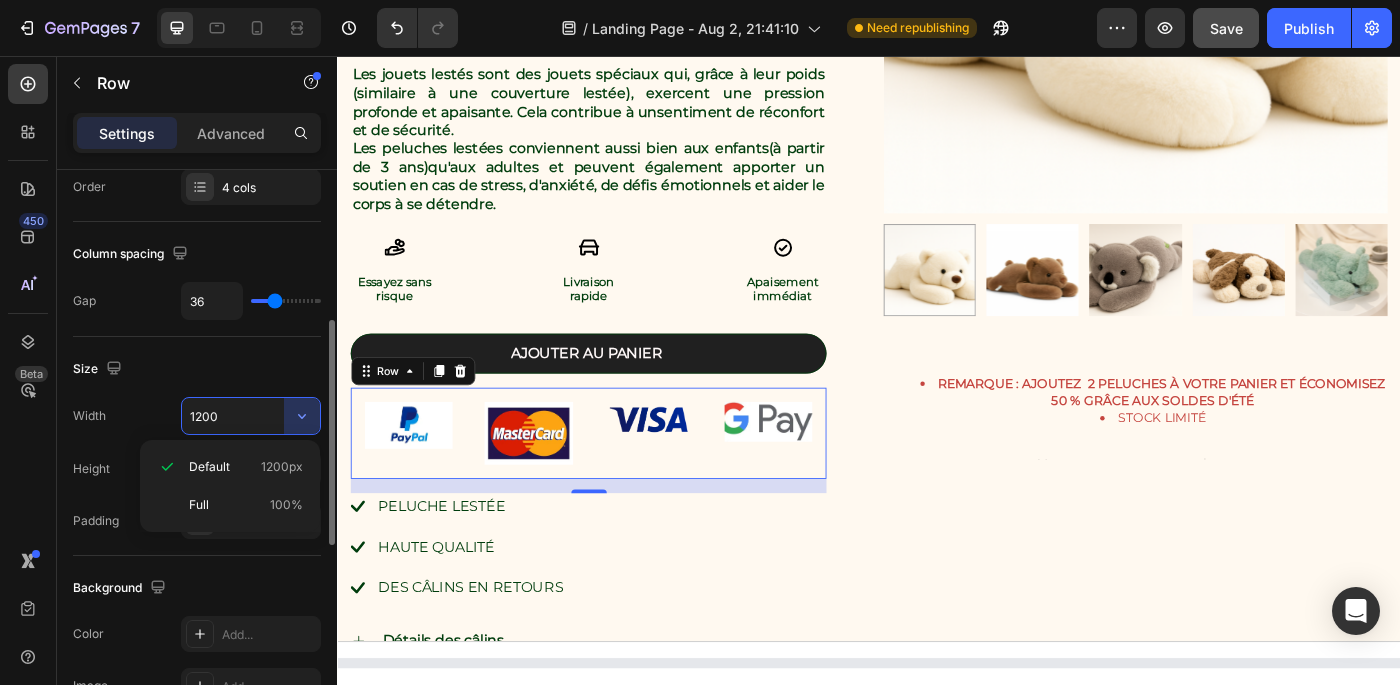 click on "1200" at bounding box center (251, 416) 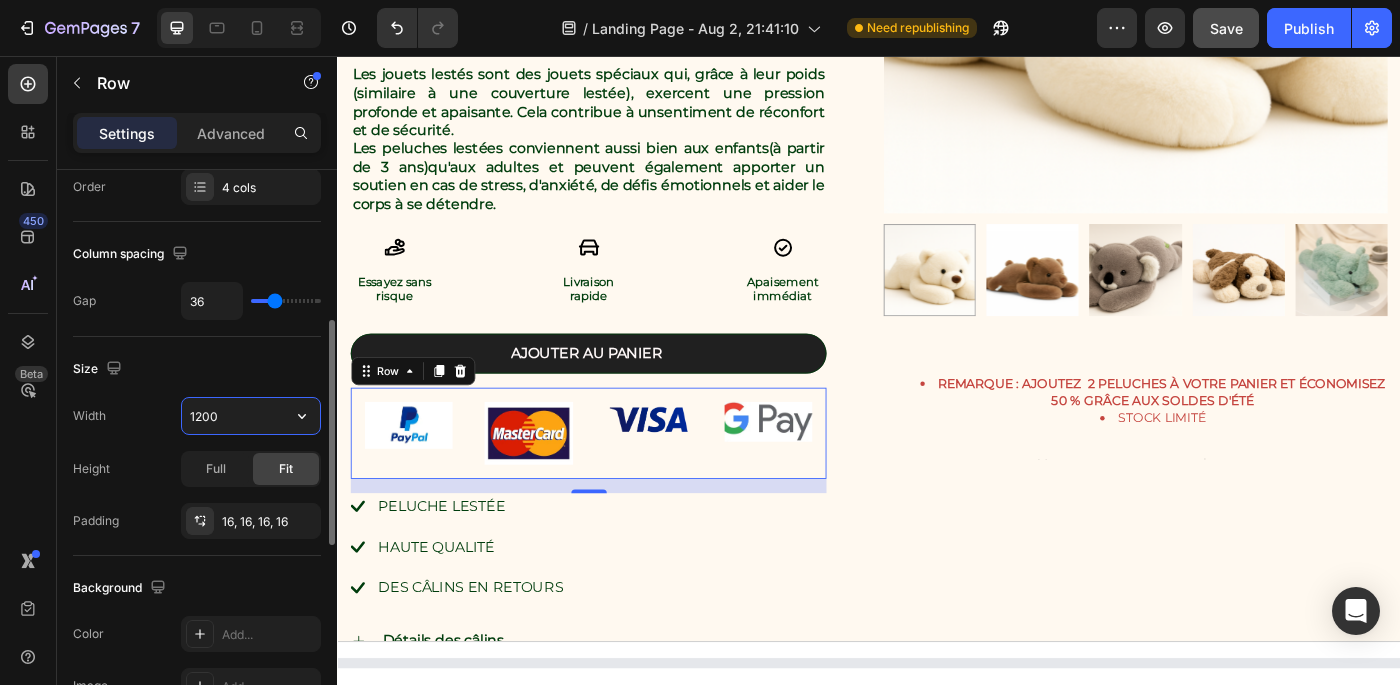 click on "1200" at bounding box center (251, 416) 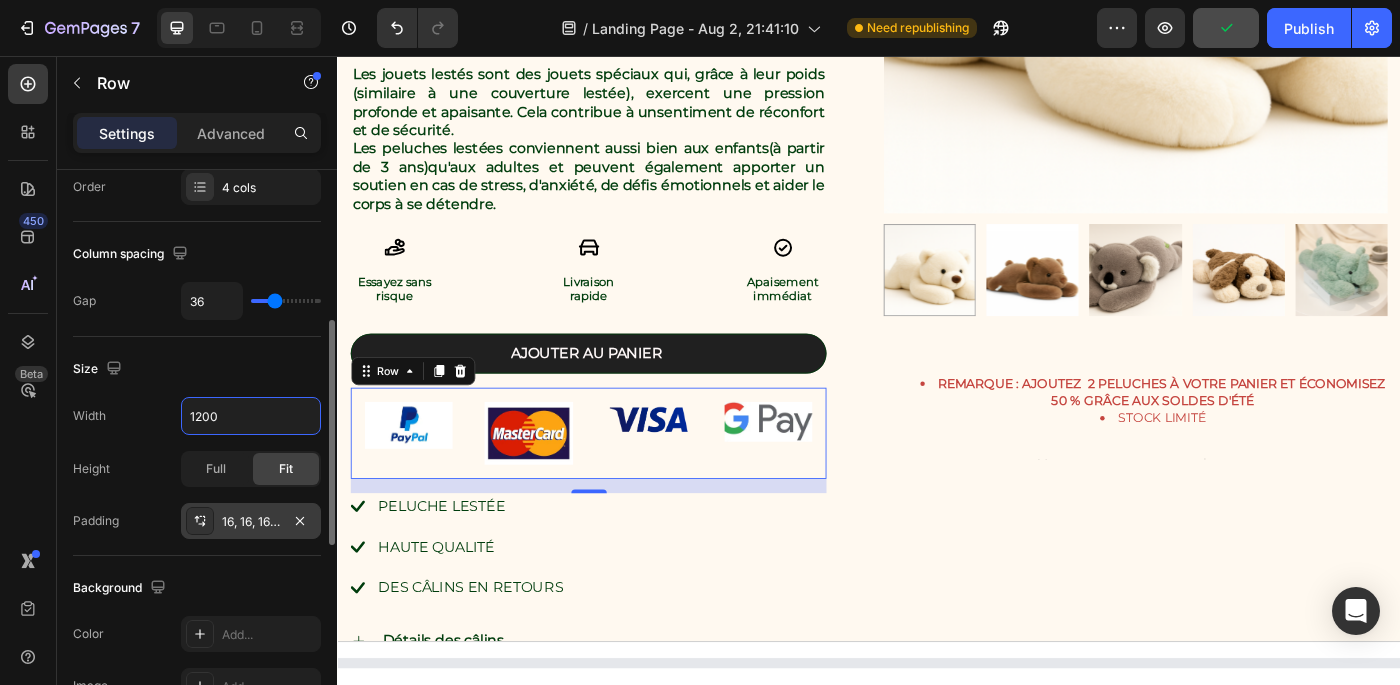 click 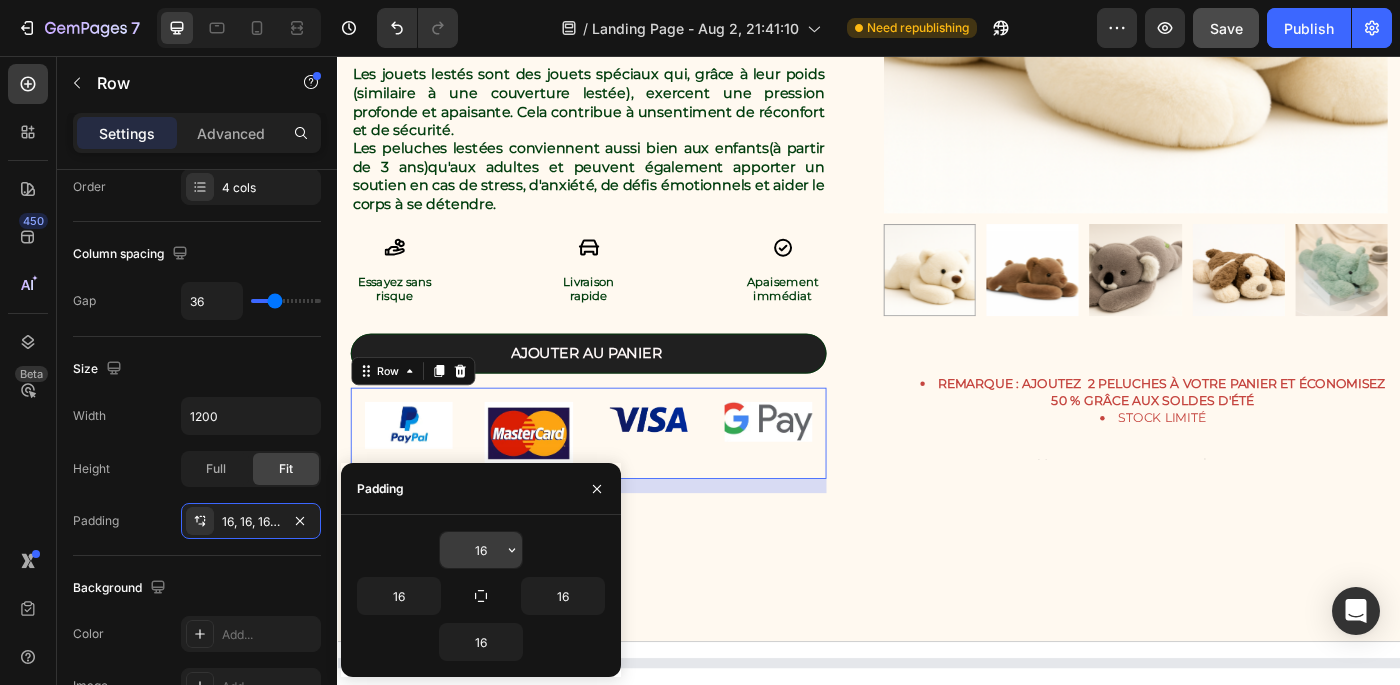 click on "16" at bounding box center [481, 550] 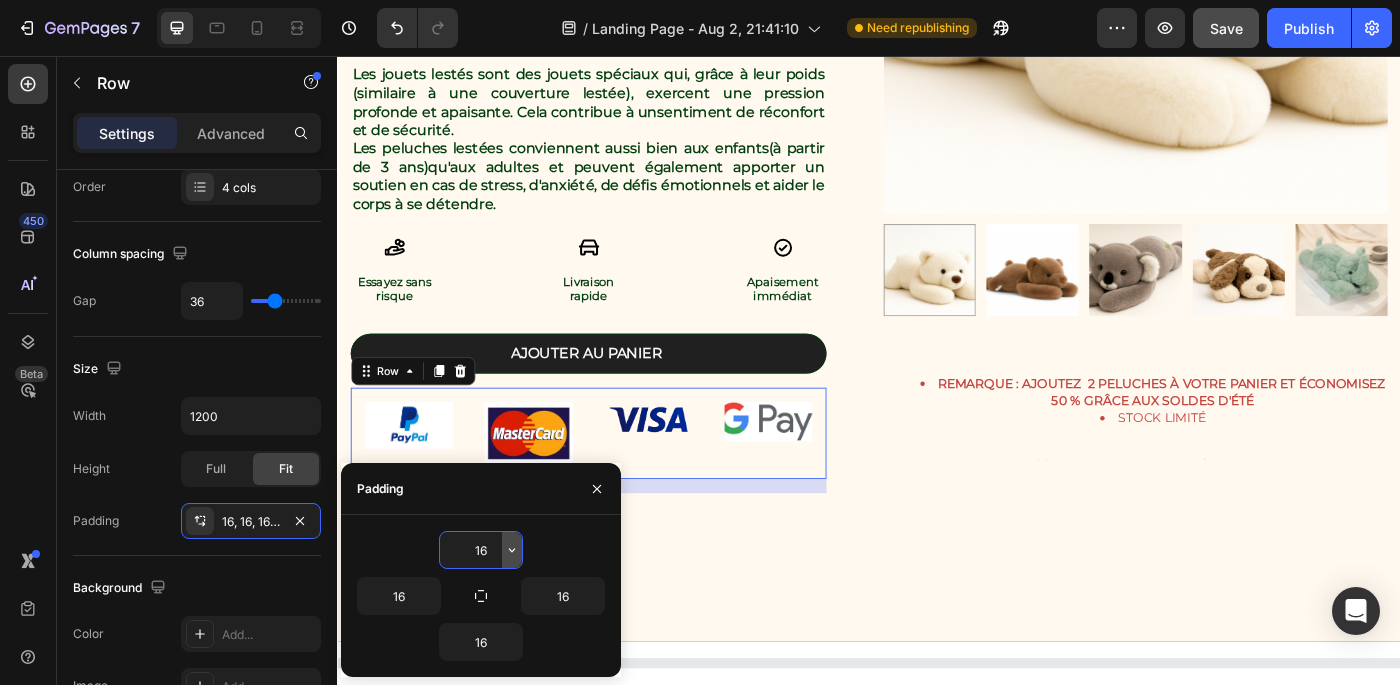 click 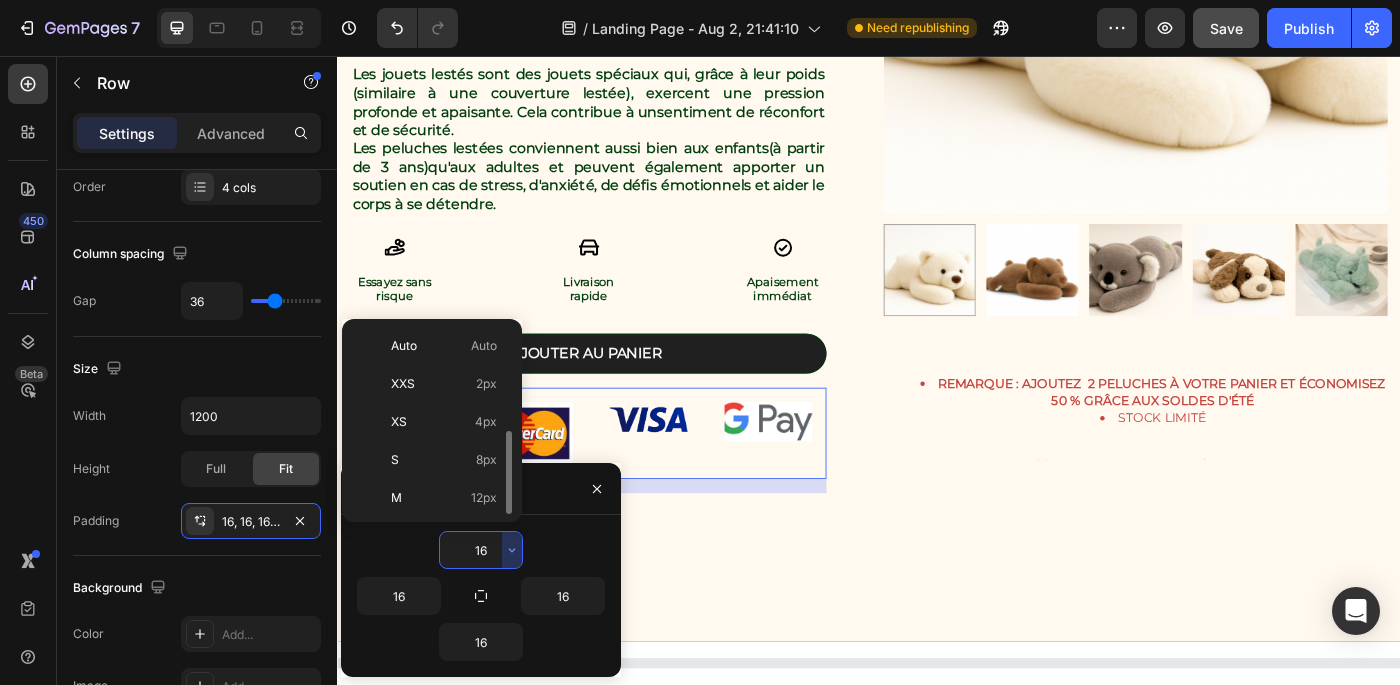 scroll, scrollTop: 72, scrollLeft: 0, axis: vertical 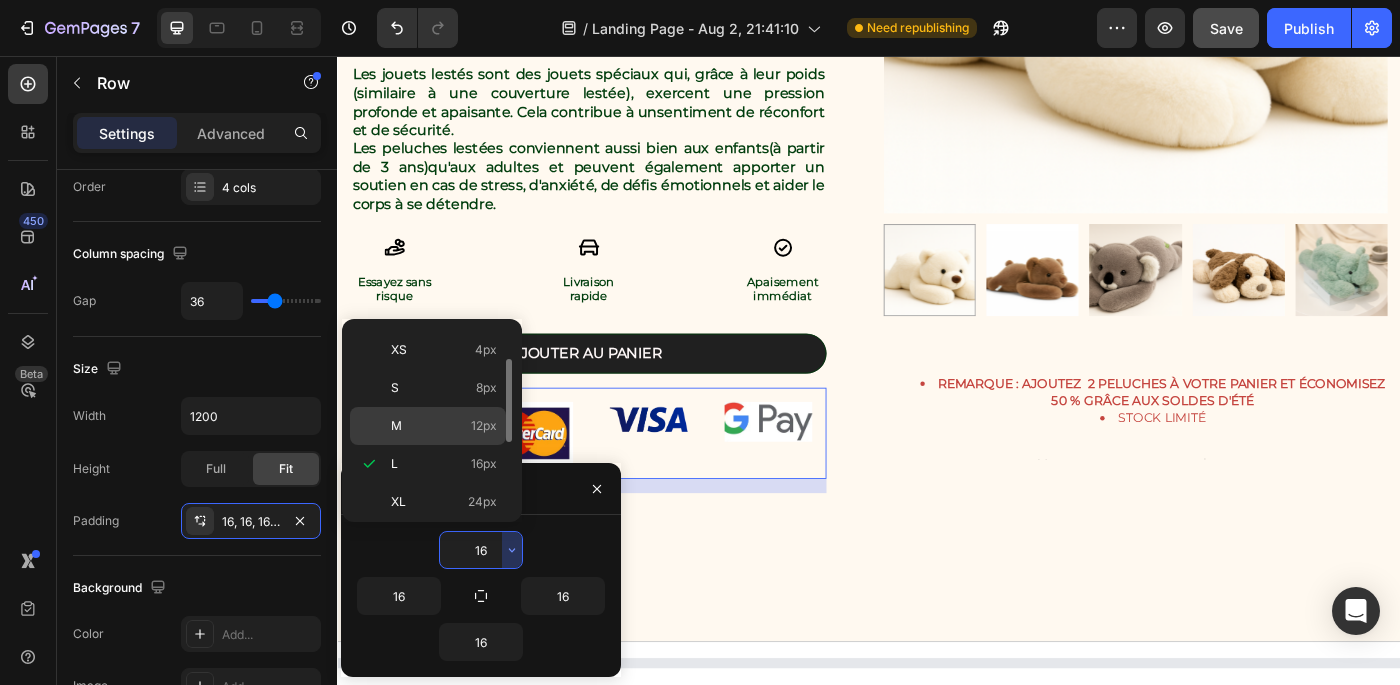 click on "M 12px" 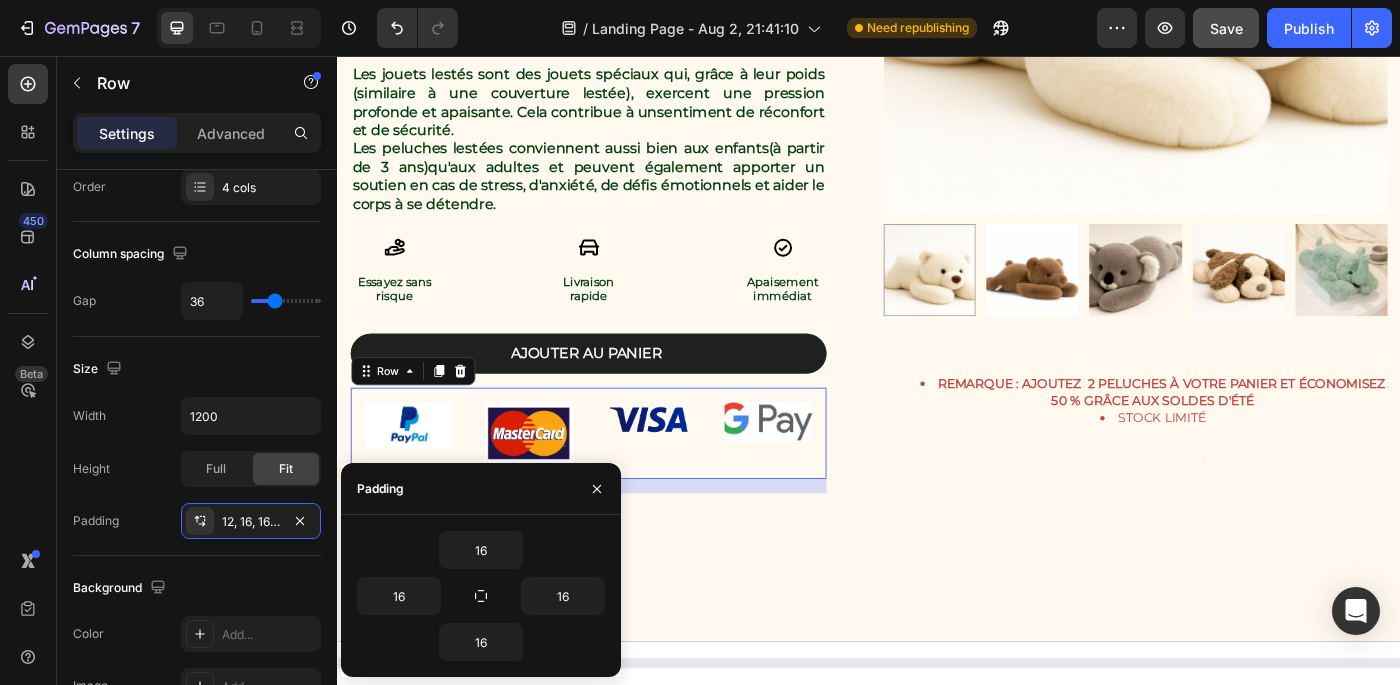 type on "12" 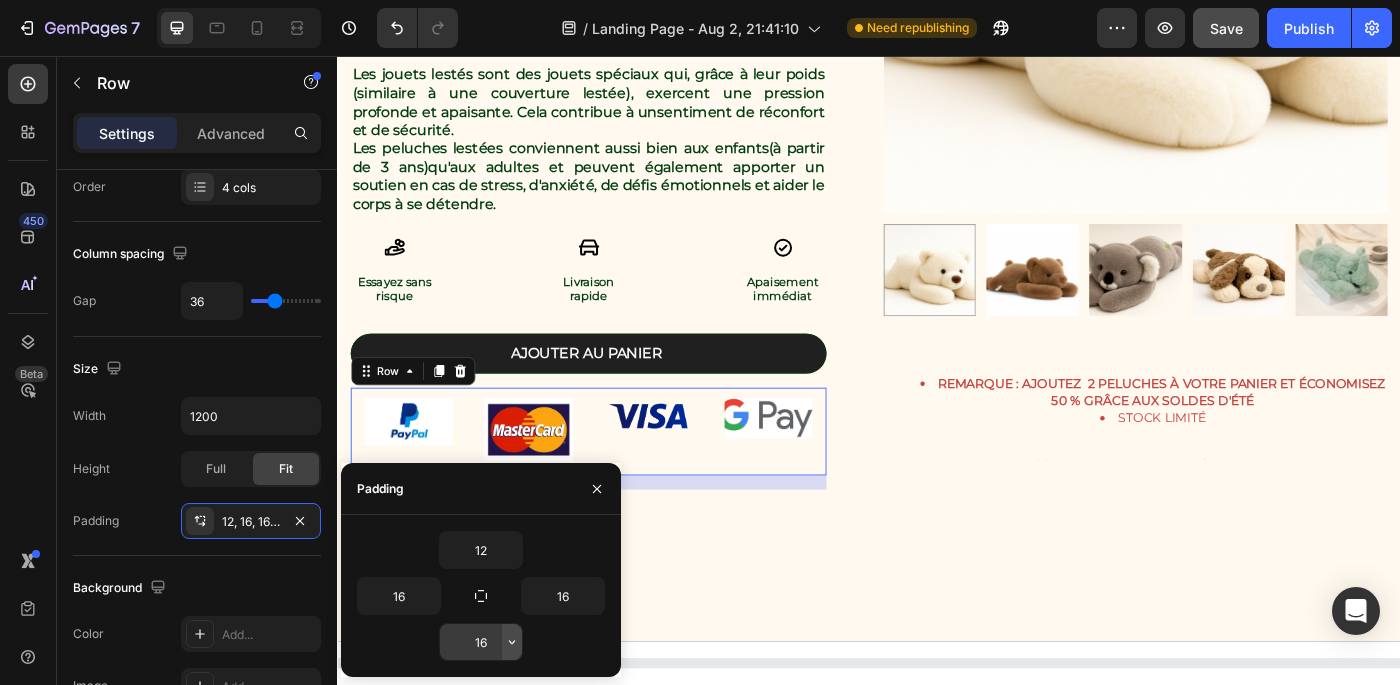 click 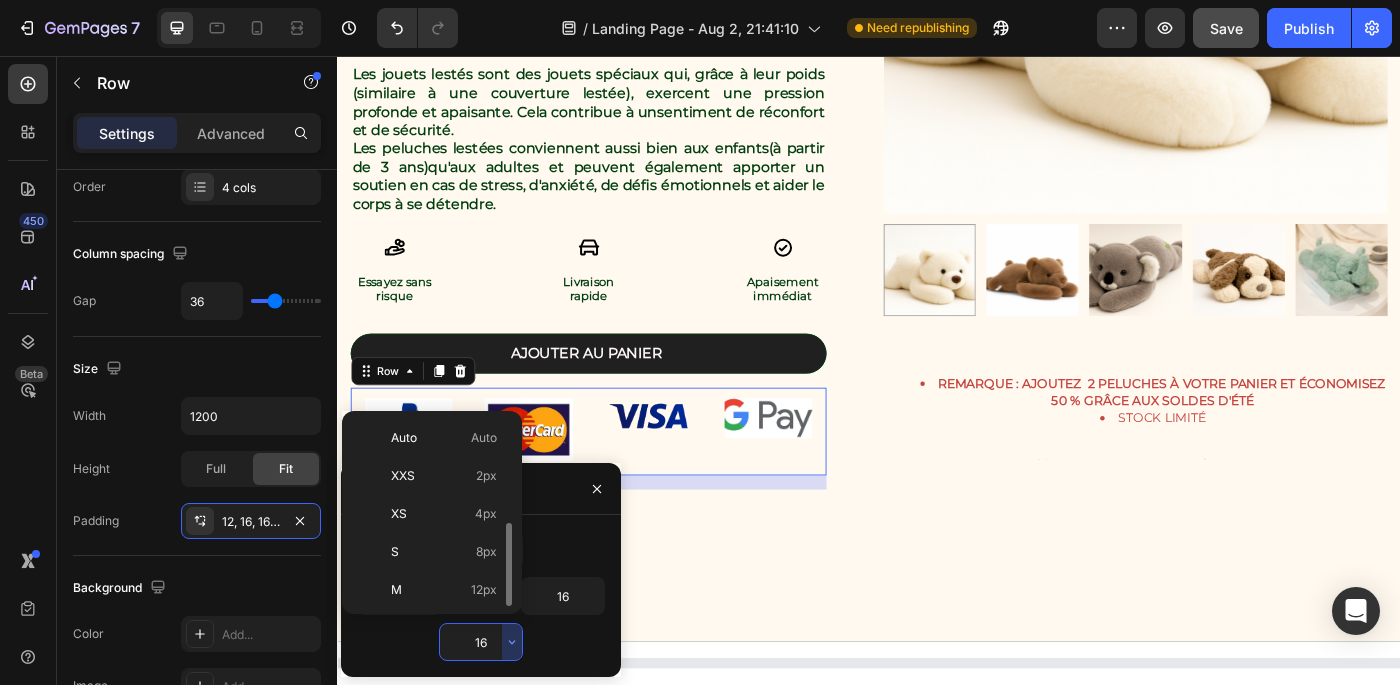 scroll, scrollTop: 72, scrollLeft: 0, axis: vertical 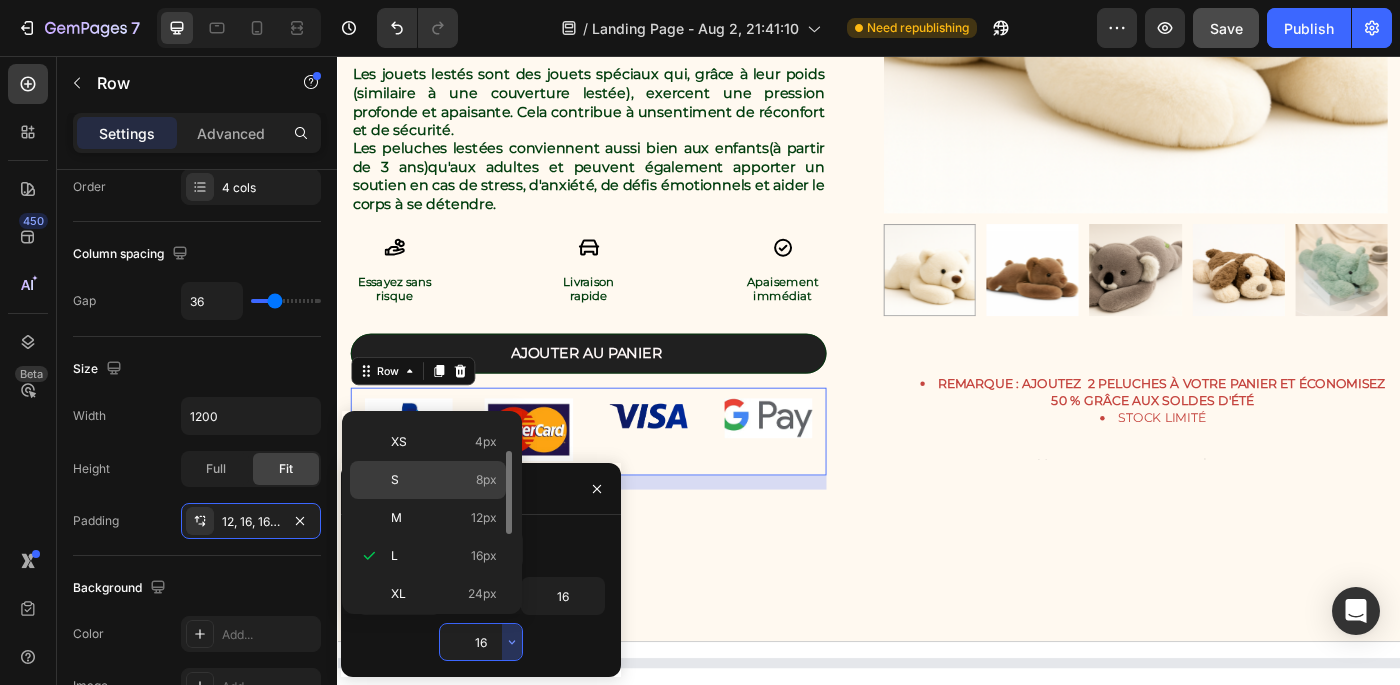 click on "S 8px" 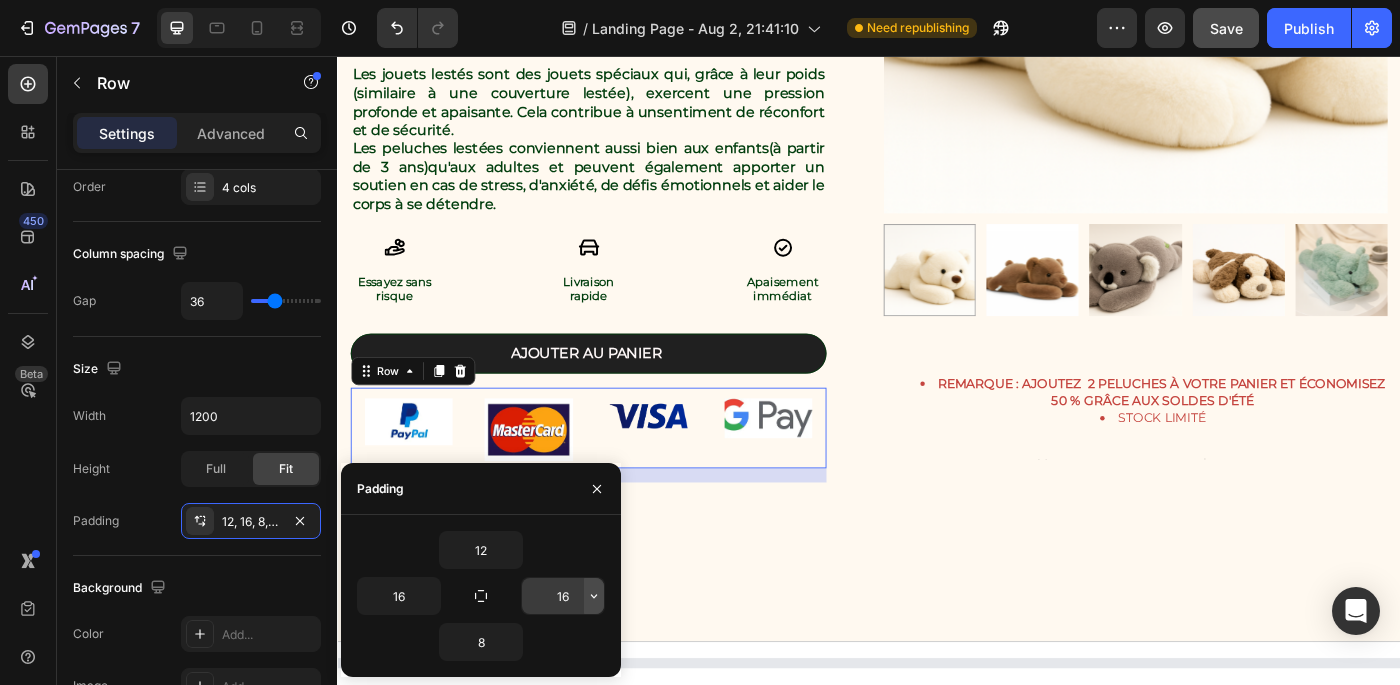 click 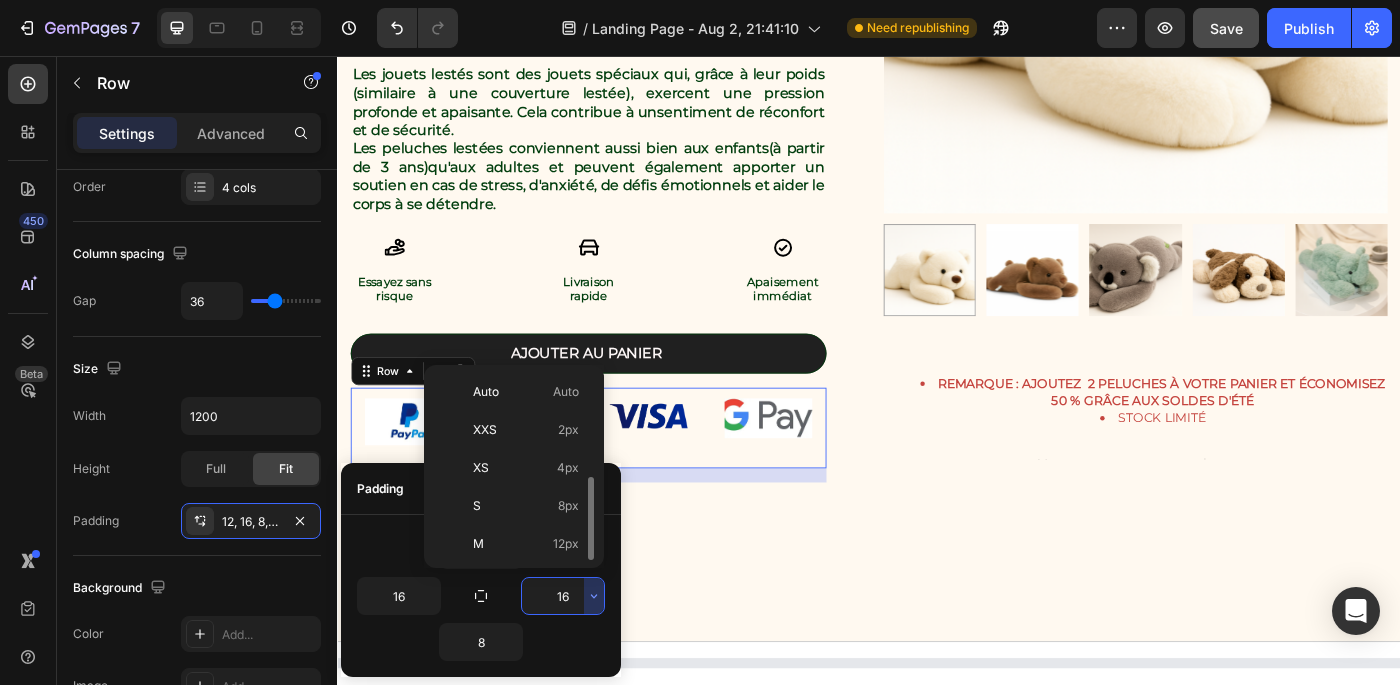 scroll, scrollTop: 72, scrollLeft: 0, axis: vertical 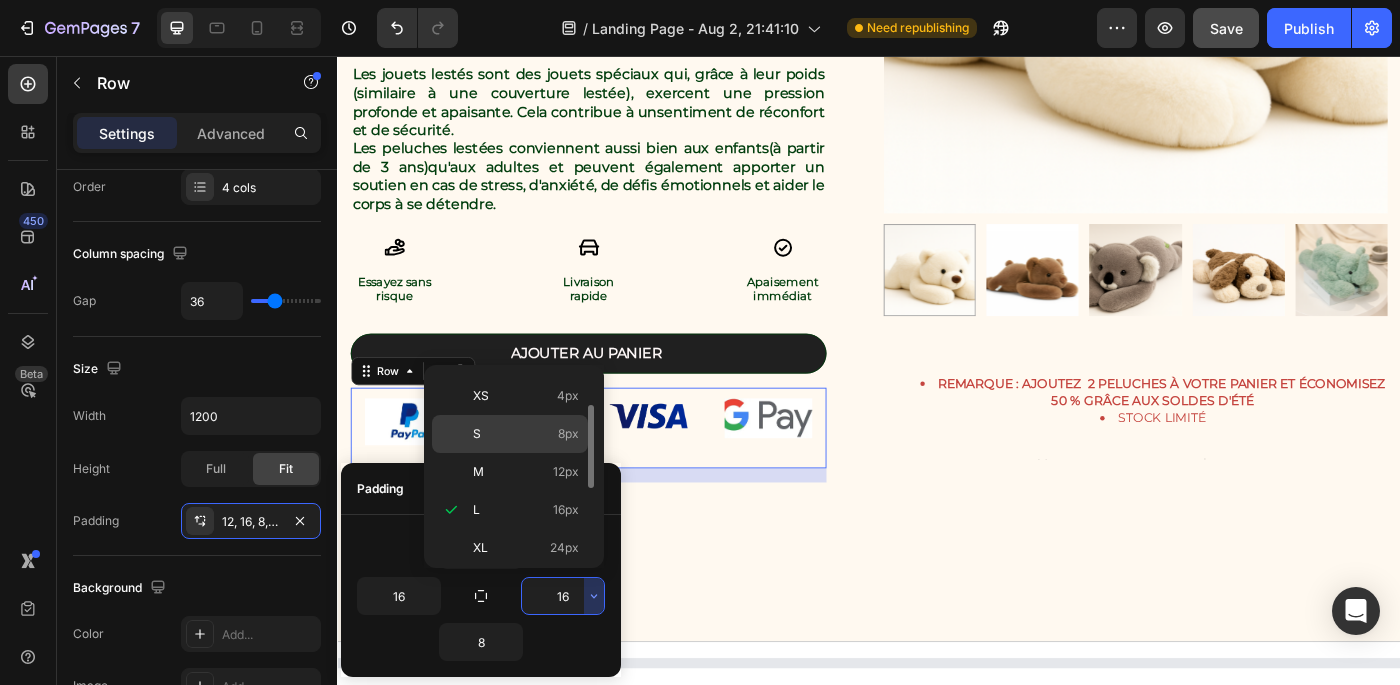 click on "S 8px" at bounding box center [526, 434] 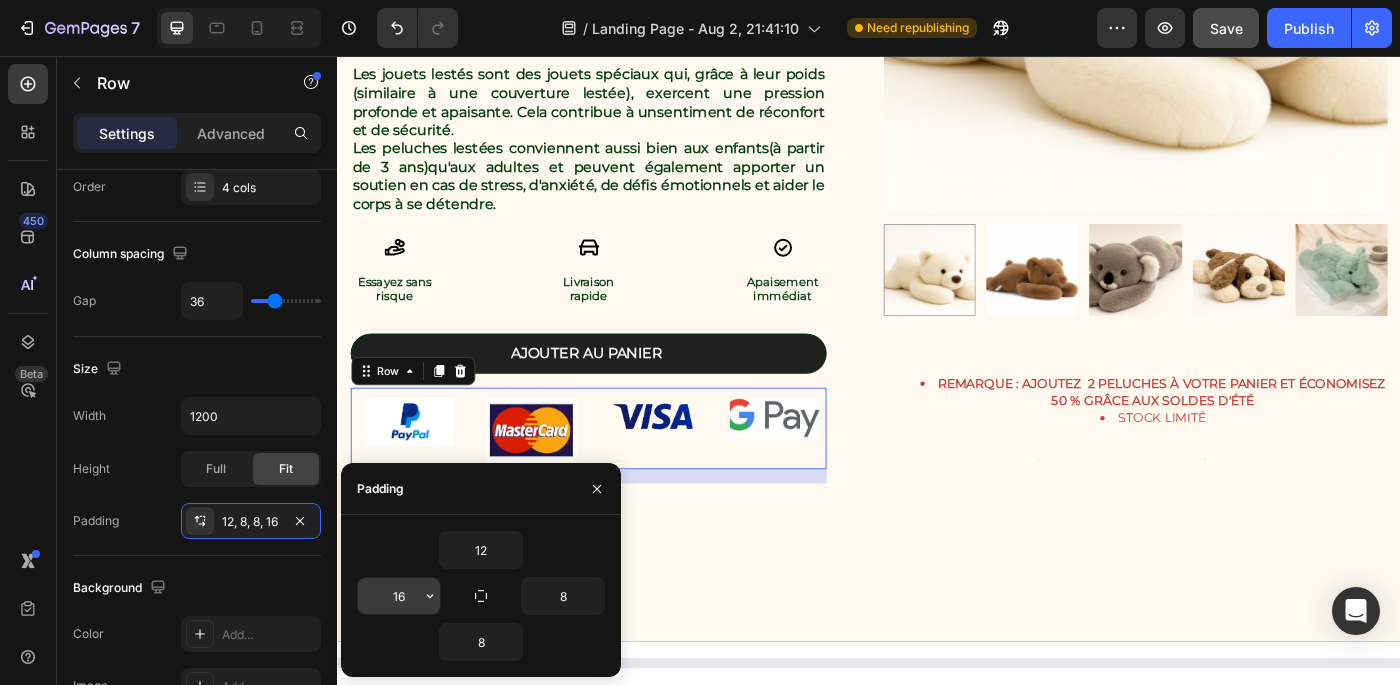 click 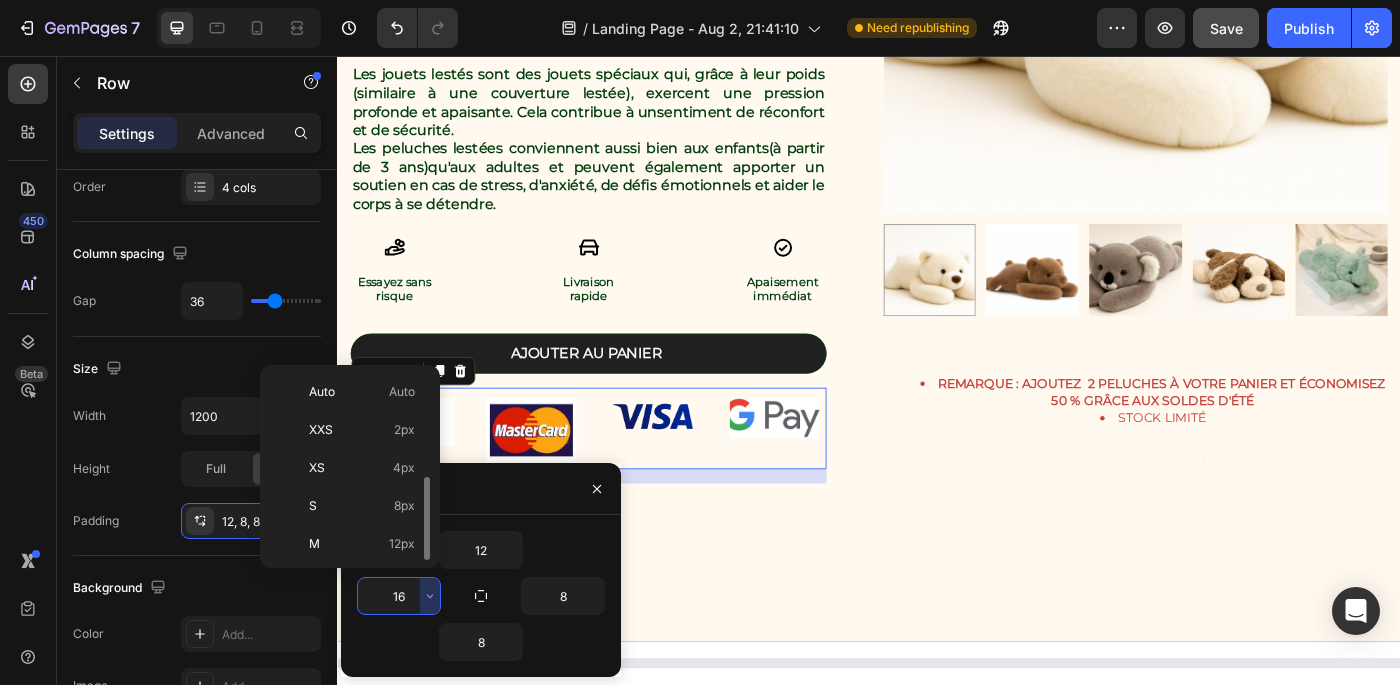 scroll, scrollTop: 72, scrollLeft: 0, axis: vertical 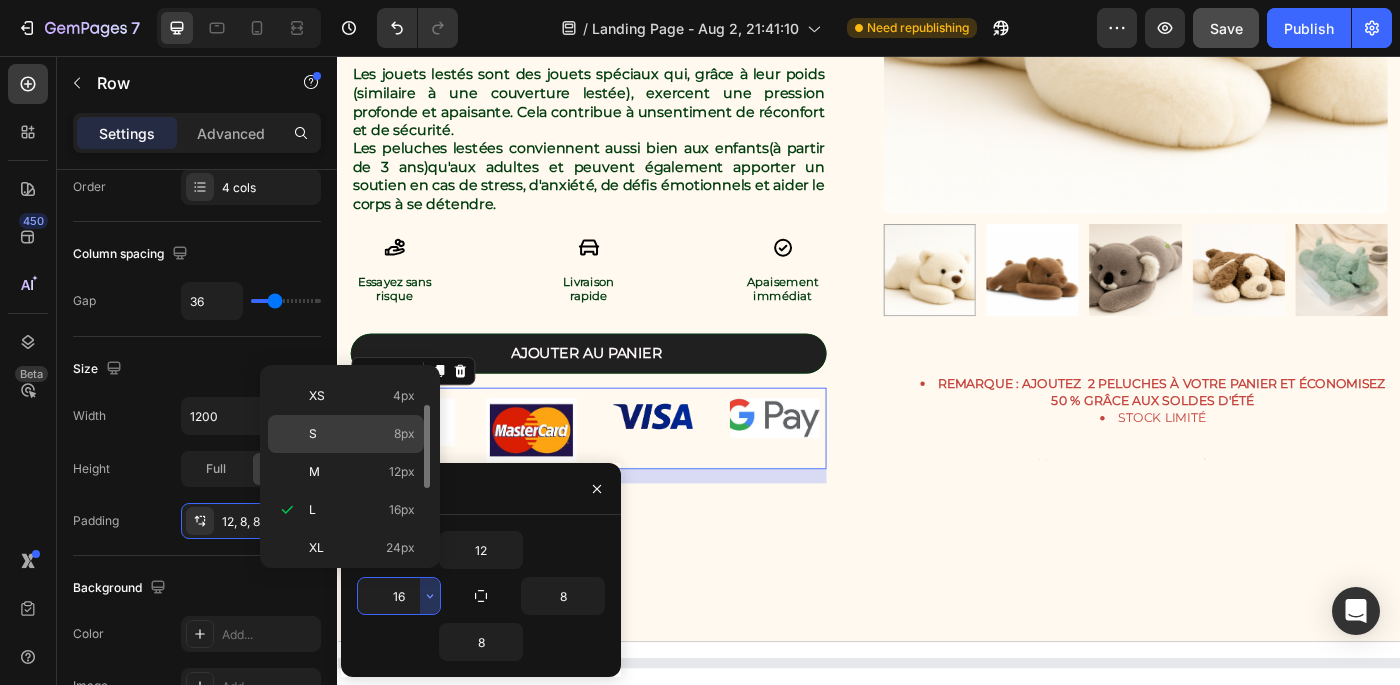 click on "S 8px" at bounding box center [362, 434] 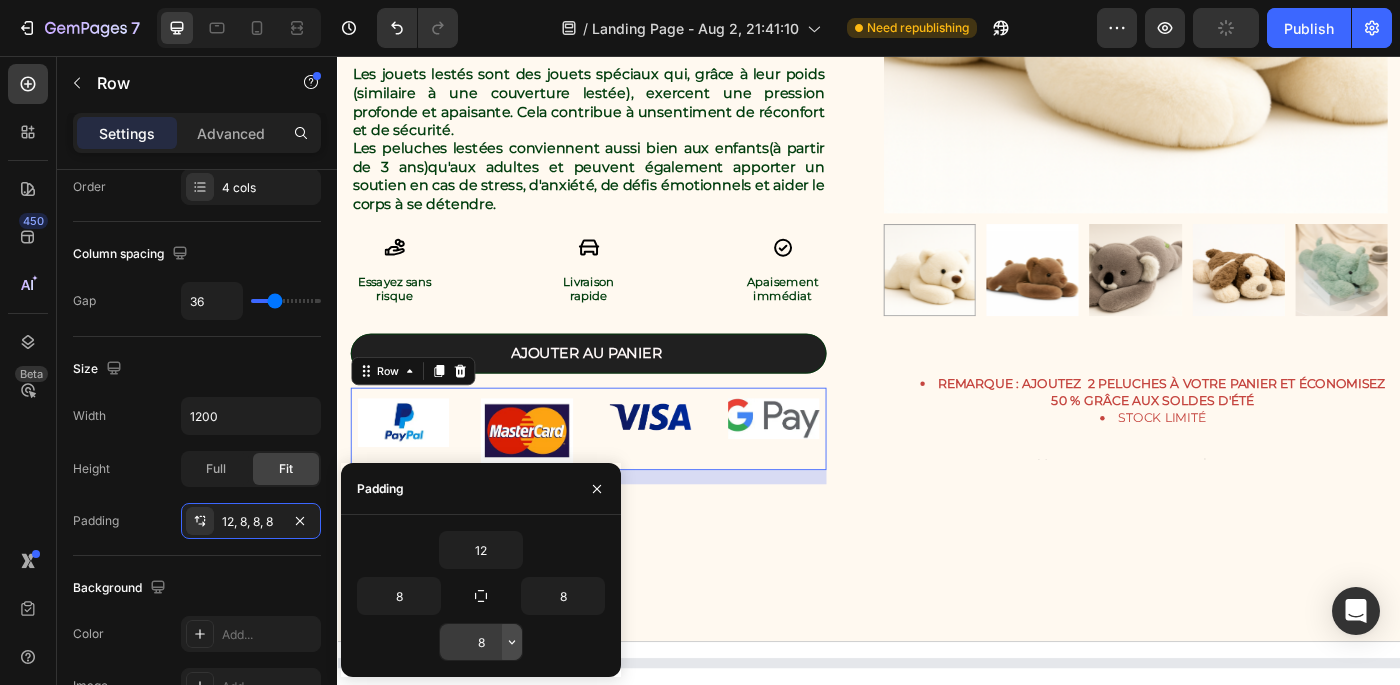 click 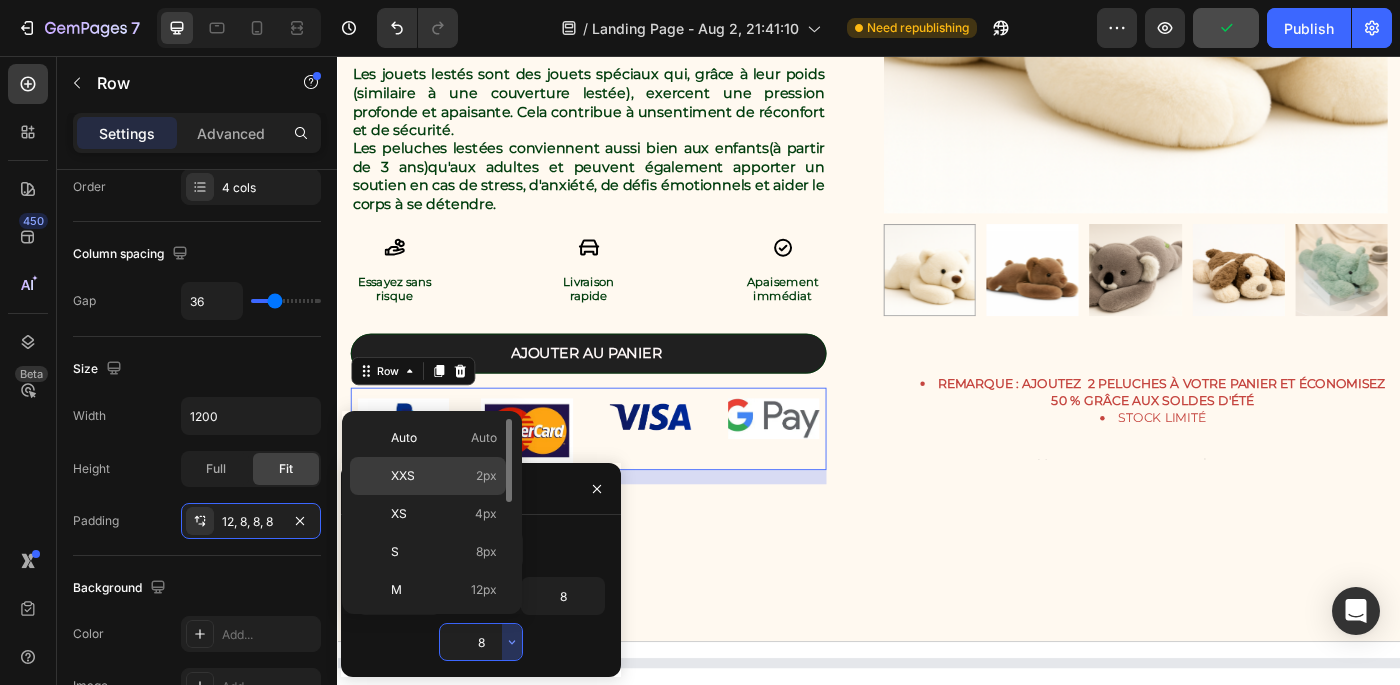 click on "XXS 2px" at bounding box center (444, 476) 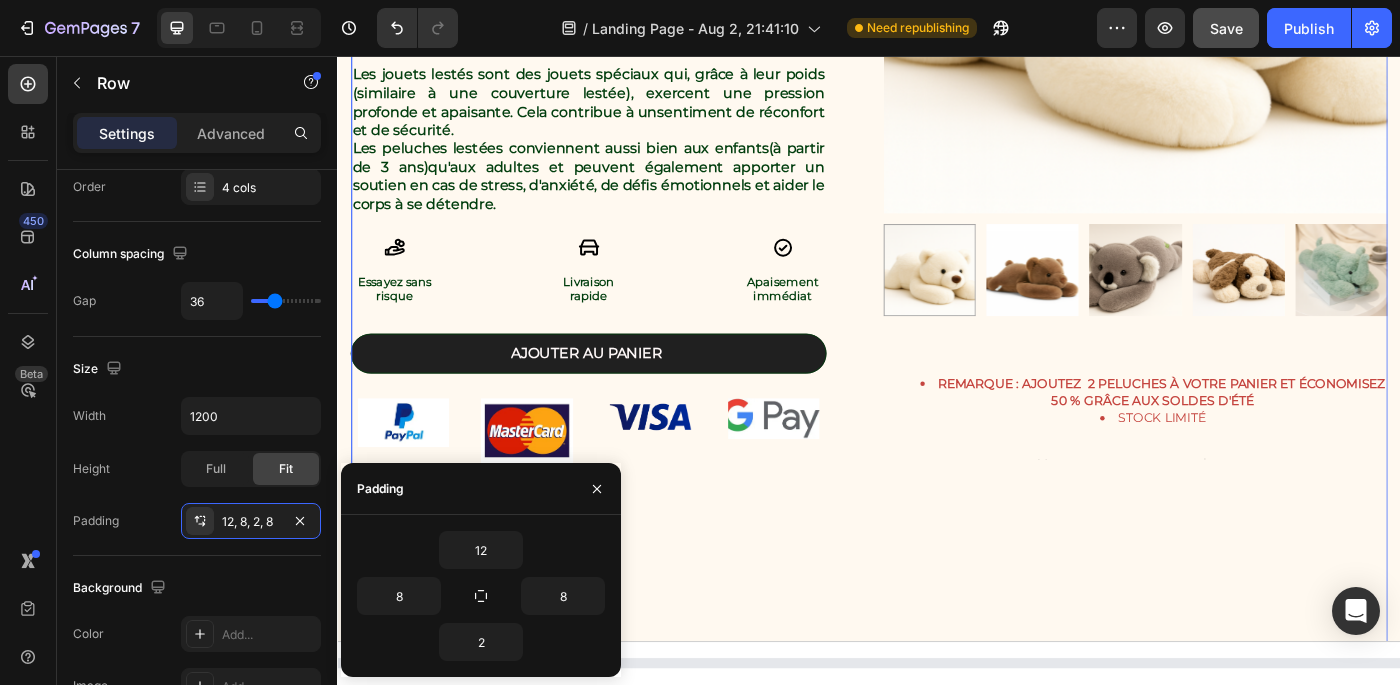 click on "Peluche Lestée Thérapeutique - Le câlin qui soulage le stress Product Title Icon Icon Icon Icon Icon Icon List 4.8/5 Text Block Basé sur plus de 500 avis clients Text Block Row Text Block €65,90 Product Price Product Price Les jouets lestés sont des jouets spéciaux qui, grâce à leur poids (similaire à une couverture lestée), exercent une pression profonde et apaisante. Cela contribue à un sentiment de réconfort et de sécurité. Les peluches lestées conviennent aussi bien aux enfants (à partir de 3 ans) qu'aux adultes et peuvent également apporter un soutien en cas de stress, d'anxiété, de défis émotionnels et aider le corps à se détendre. Text Block Icon Essayez sans risque Text Block Icon Livraison rapide Text Block Icon Apaisement immédiat Text Block Row Ajouter au panier Add to Cart Image Image Image Image 0 Row Peluche lestéE Haute qualité Des câlins en retours Item List" at bounding box center [937, 237] 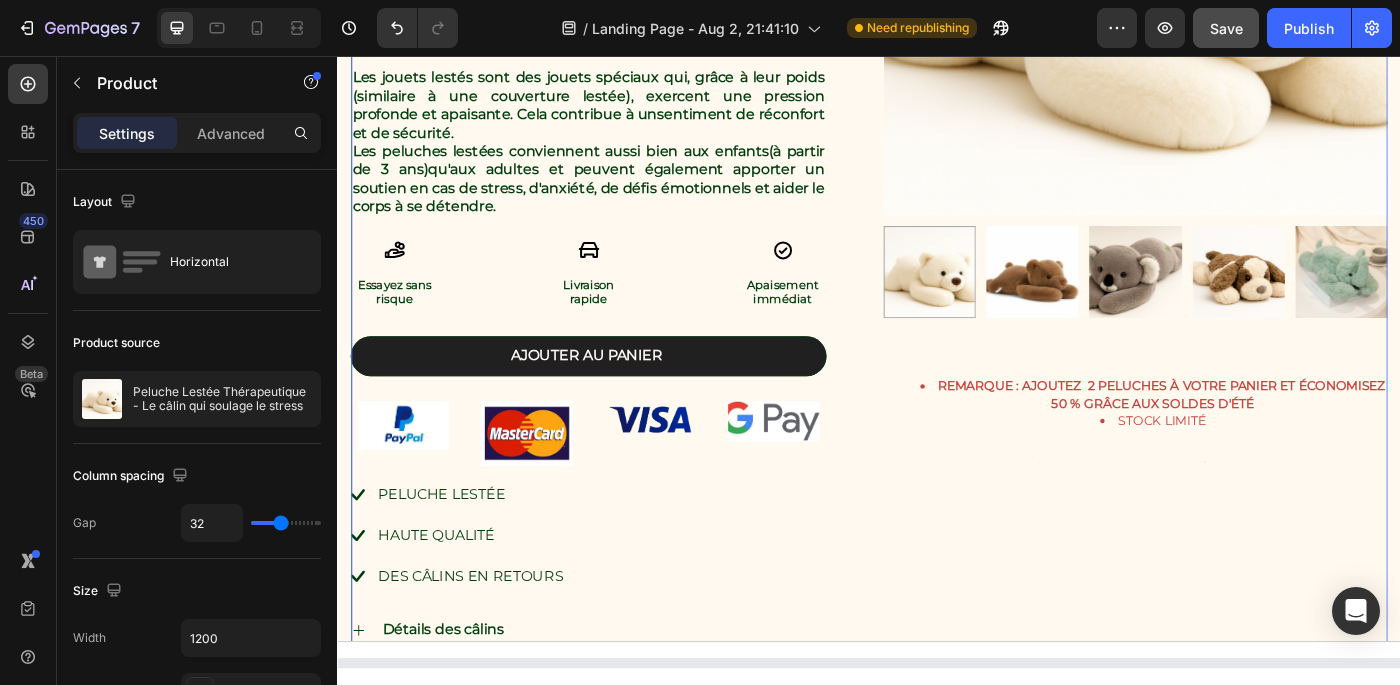 scroll, scrollTop: 1253, scrollLeft: 0, axis: vertical 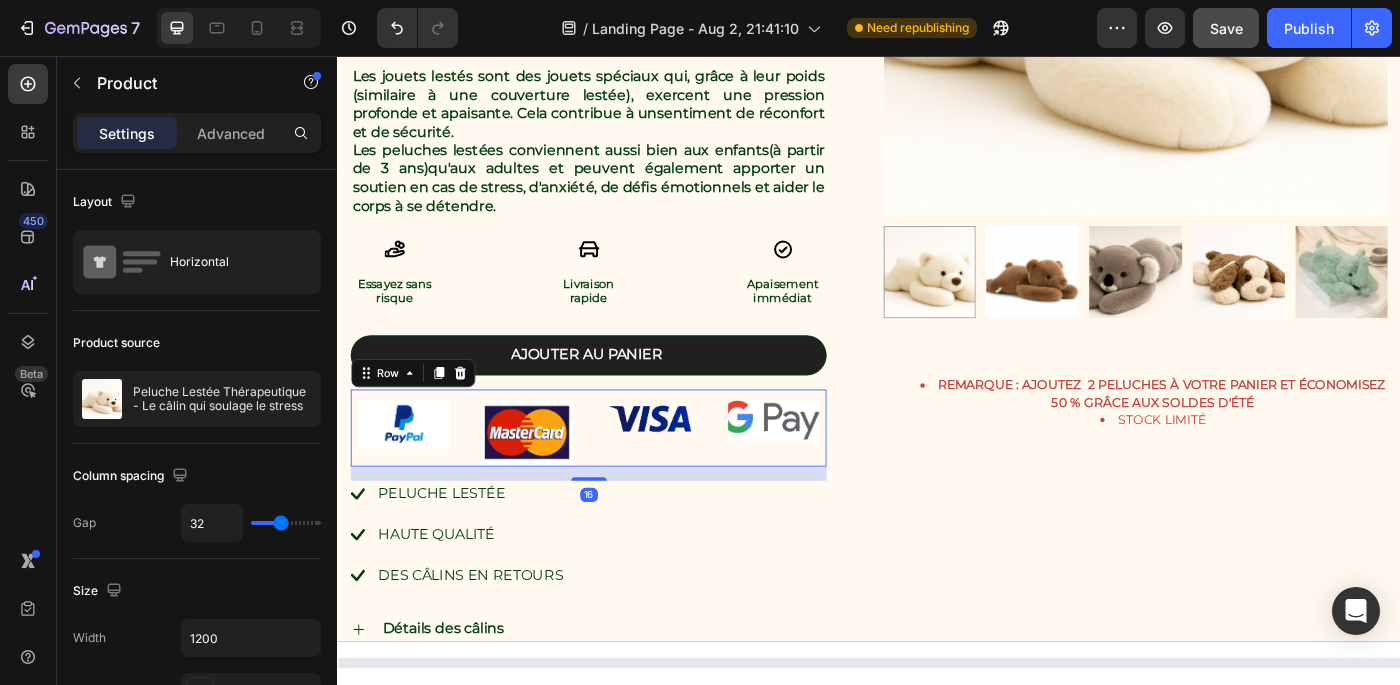 click on "Image Image Image Image Row   16" at bounding box center (620, 476) 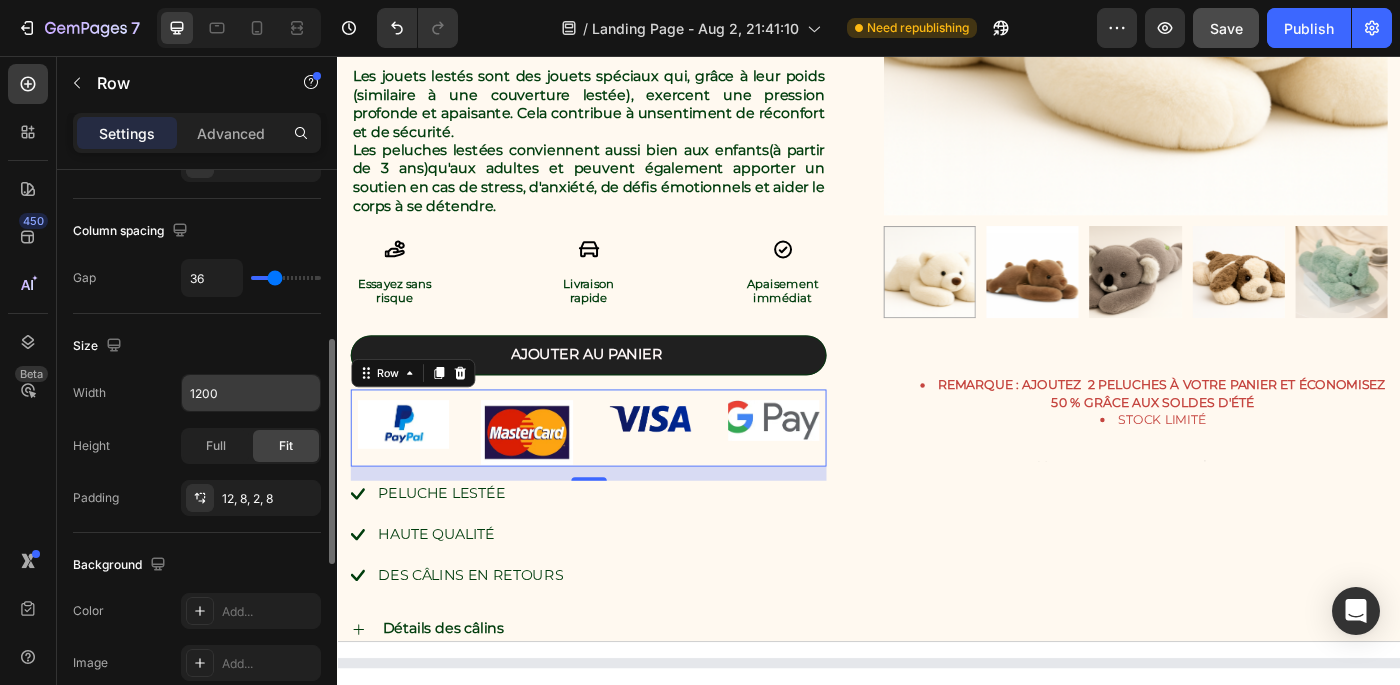 scroll, scrollTop: 409, scrollLeft: 0, axis: vertical 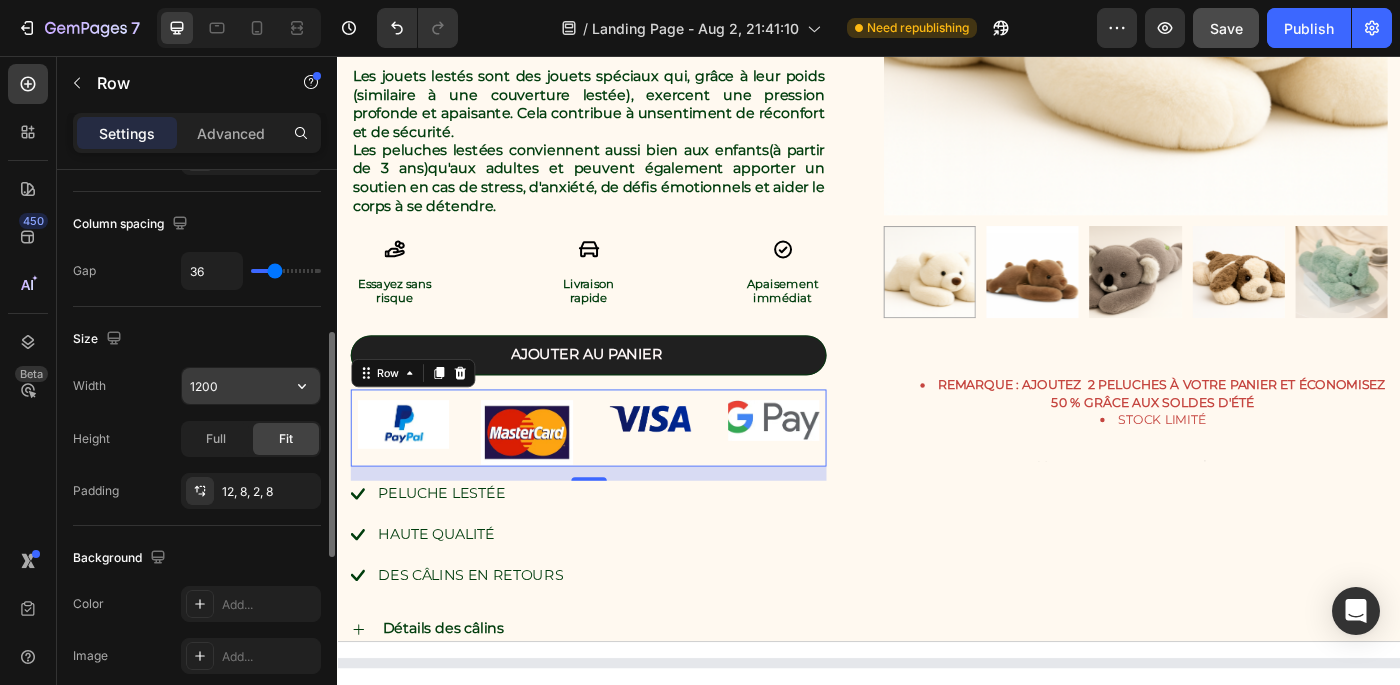 click on "1200" at bounding box center [251, 386] 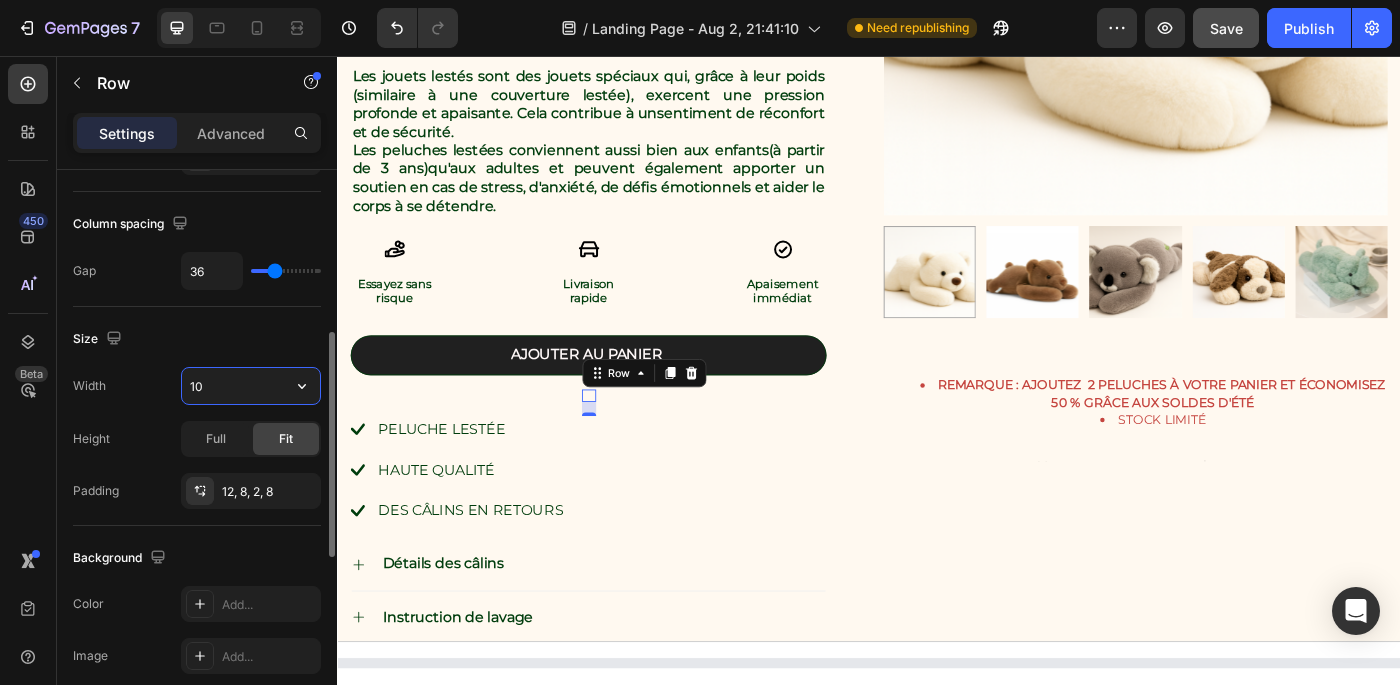 type on "1" 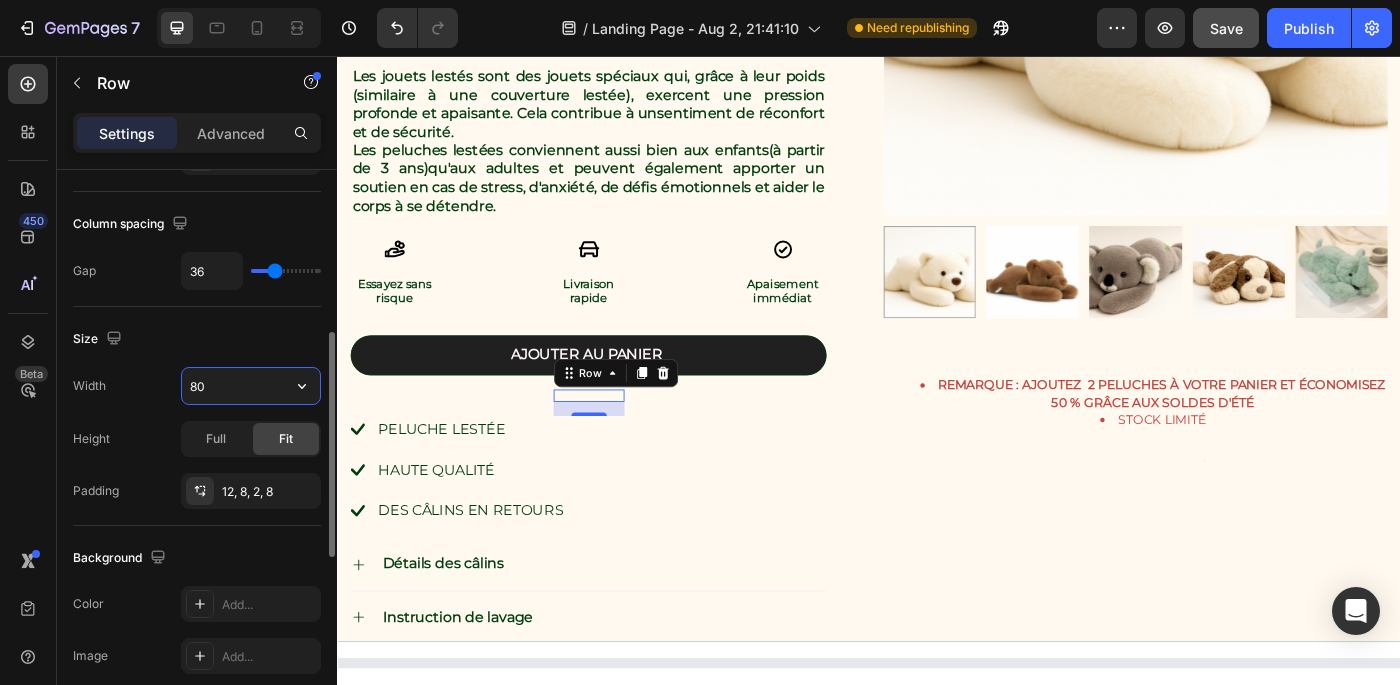 type on "800" 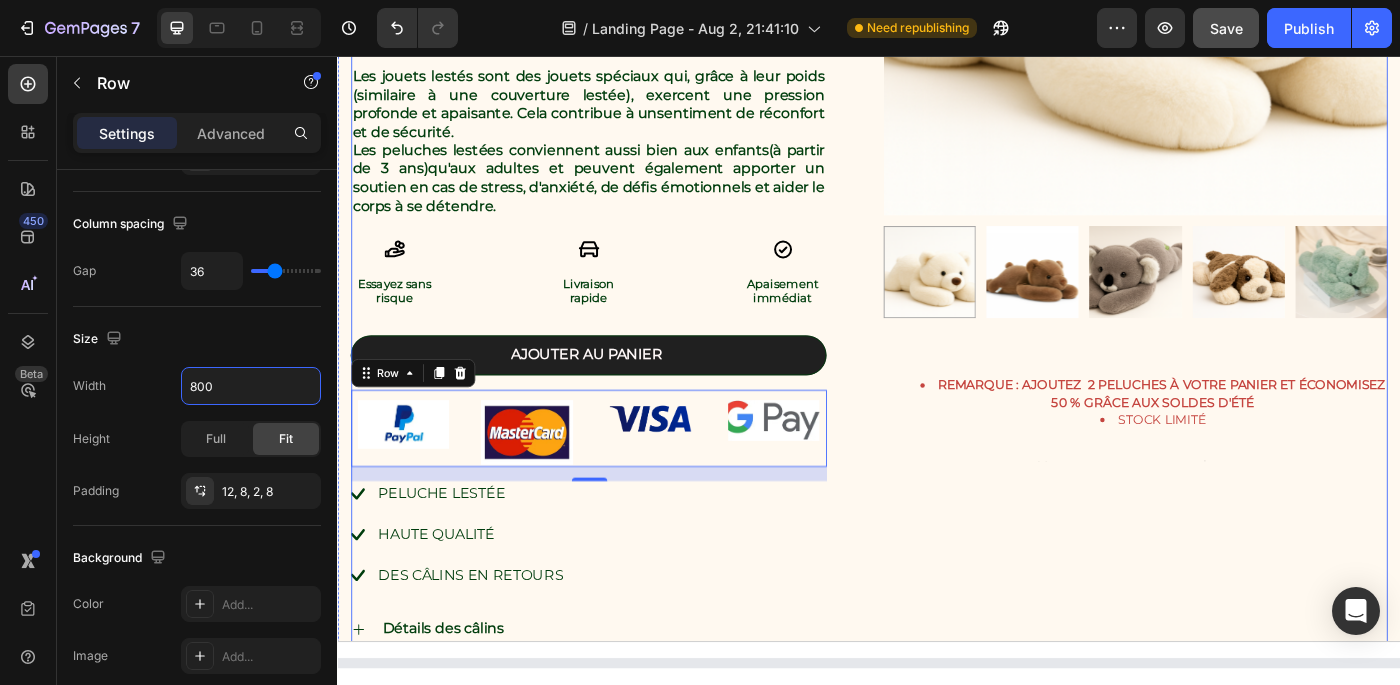 click on "Peluche Lestée Thérapeutique - Le câlin qui soulage le stress Product Title Icon Icon Icon Icon Icon Icon List 4.8/5 Text Block Basé sur plus de 500 avis clients Text Block Row Text Block €65,90 Product Price Product Price Les jouets lestés sont des jouets spéciaux qui, grâce à leur poids (similaire à une couverture lestée), exercent une pression profonde et apaisante. Cela contribue à un sentiment de réconfort et de sécurité. Les peluches lestées conviennent aussi bien aux enfants (à partir de 3 ans) qu'aux adultes et peuvent également apporter un soutien en cas de stress, d'anxiété, de défis émotionnels et aider le corps à se détendre. Text Block Icon Essayez sans risque Text Block Icon Livraison rapide Text Block Icon Apaisement immédiat Text Block Row Ajouter au panier Add to Cart Image Image Image Image Row 16 Peluche lestéE Haute qualité Des câlins en retours Item List" at bounding box center (937, 239) 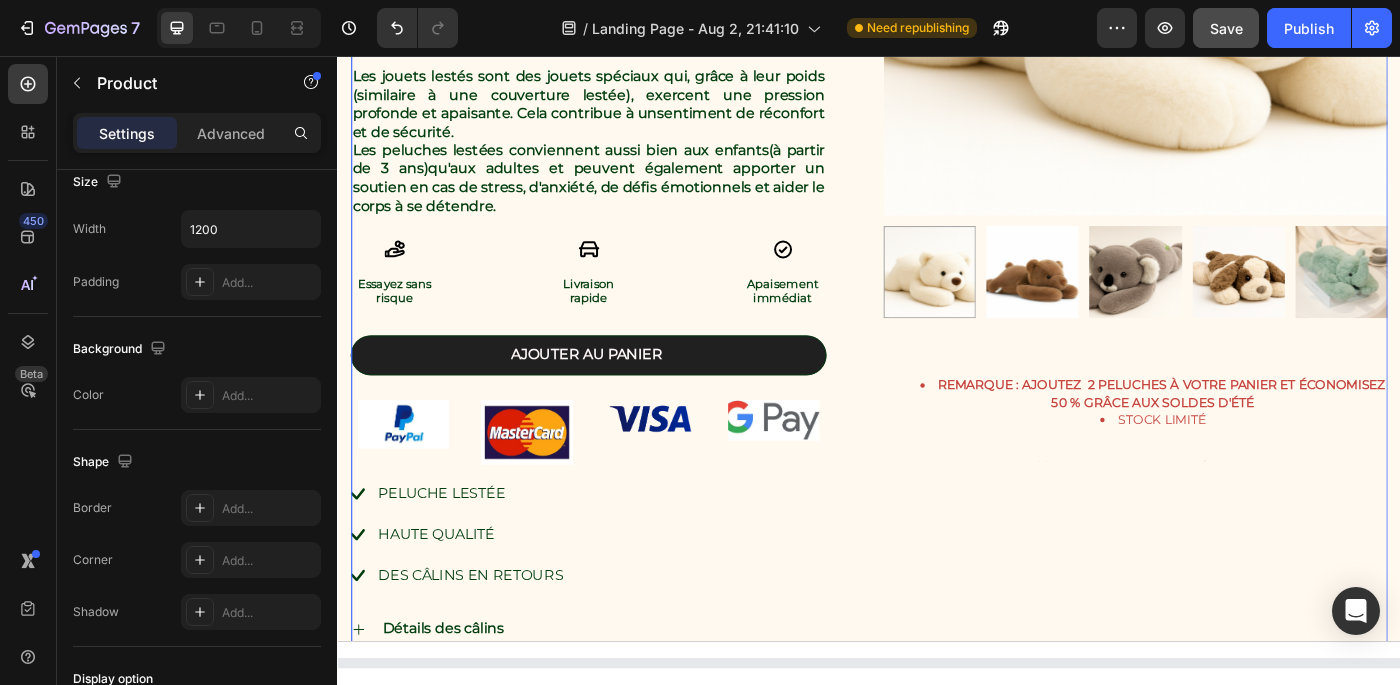 scroll, scrollTop: 0, scrollLeft: 0, axis: both 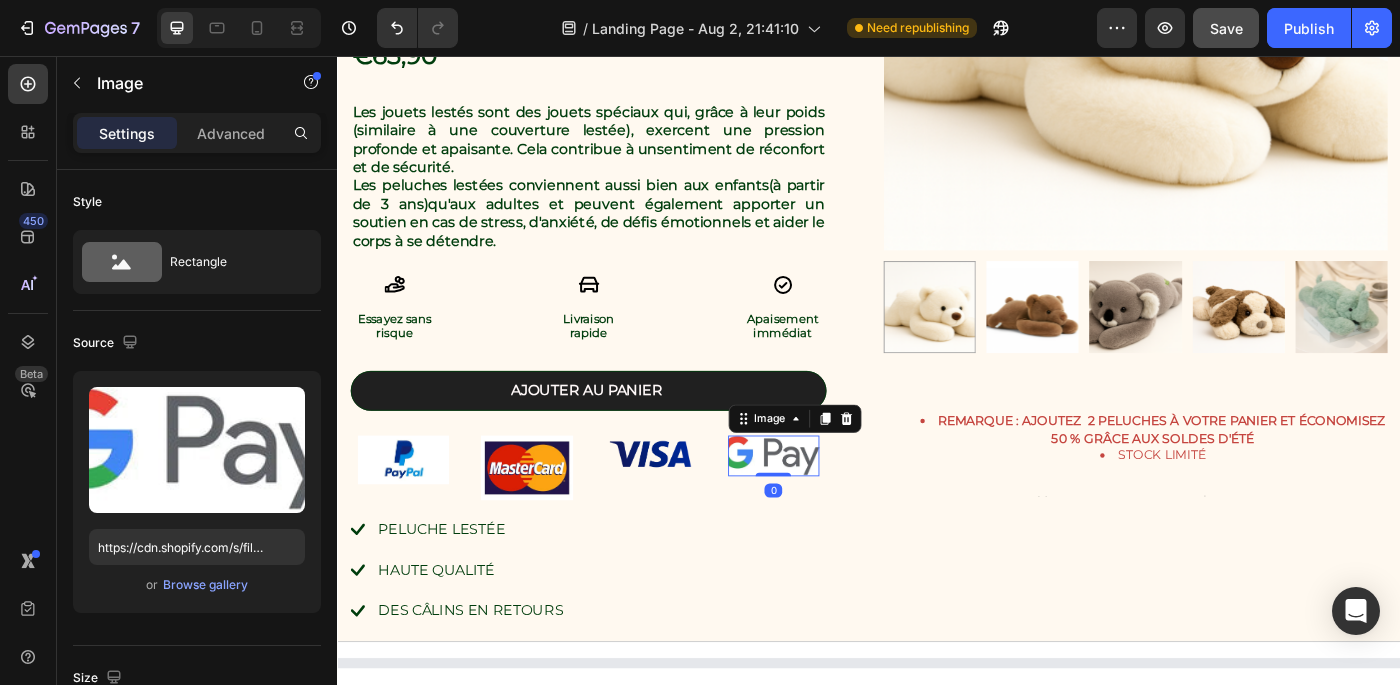click at bounding box center (829, 508) 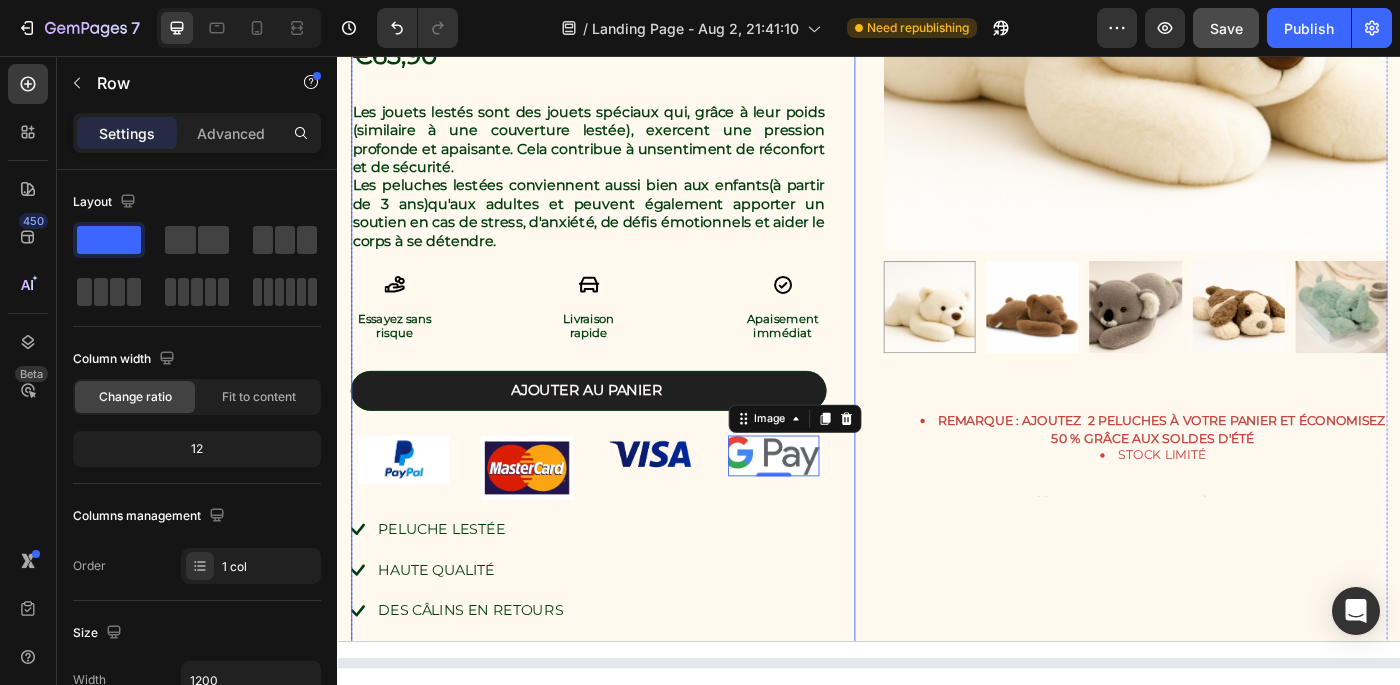 click on "Peluche Lestée Thérapeutique - Le câlin qui soulage le stress Product Title Icon Icon Icon Icon Icon Icon List 4.8/5 Text Block Basé sur plus de 500 avis clients Text Block Row Text Block €65,90 Product Price Product Price Les jouets lestés sont des jouets spéciaux qui, grâce à leur poids (similaire à une couverture lestée), exercent une pression profonde et apaisante. Cela contribue à un sentiment de réconfort et de sécurité. Les peluches lestées conviennent aussi bien aux enfants (à partir de 3 ans) qu'aux adultes et peuvent également apporter un soutien en cas de stress, d'anxiété, de défis émotionnels et aider le corps à se détendre. Text Block Icon Essayez sans risque Text Block Icon Livraison rapide Text Block Icon Apaisement immédiat Text Block Row Ajouter au panier Add to Cart Image Image Image Image 0 Row Peluche lestéE Haute qualité Des câlins en retours Item List" at bounding box center [636, 271] 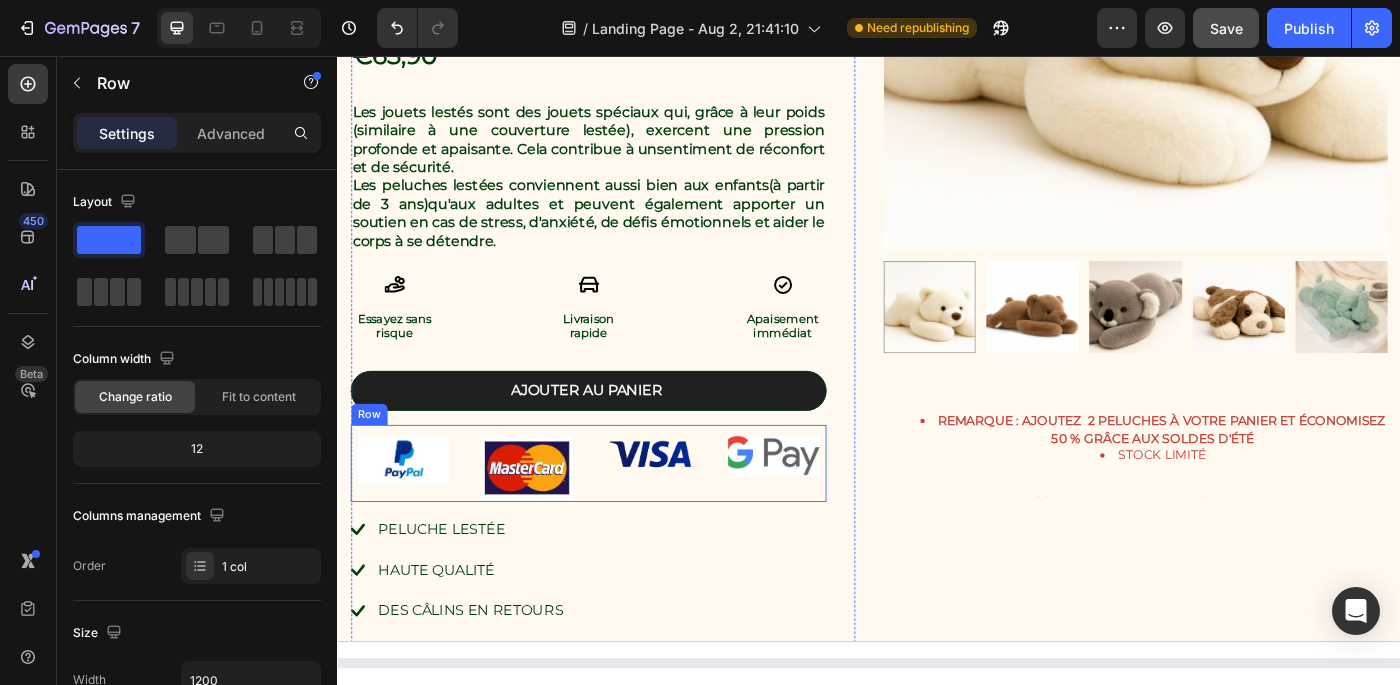 click on "Image" at bounding box center [690, 521] 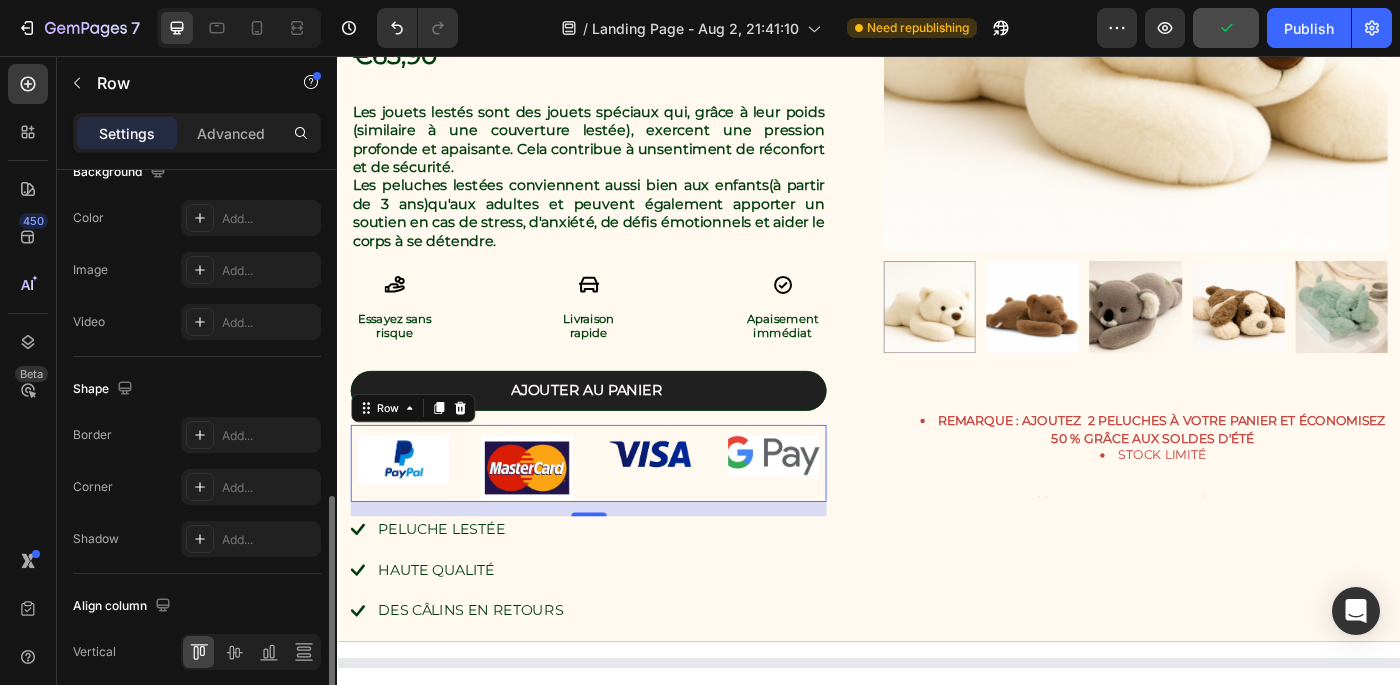 scroll, scrollTop: 876, scrollLeft: 0, axis: vertical 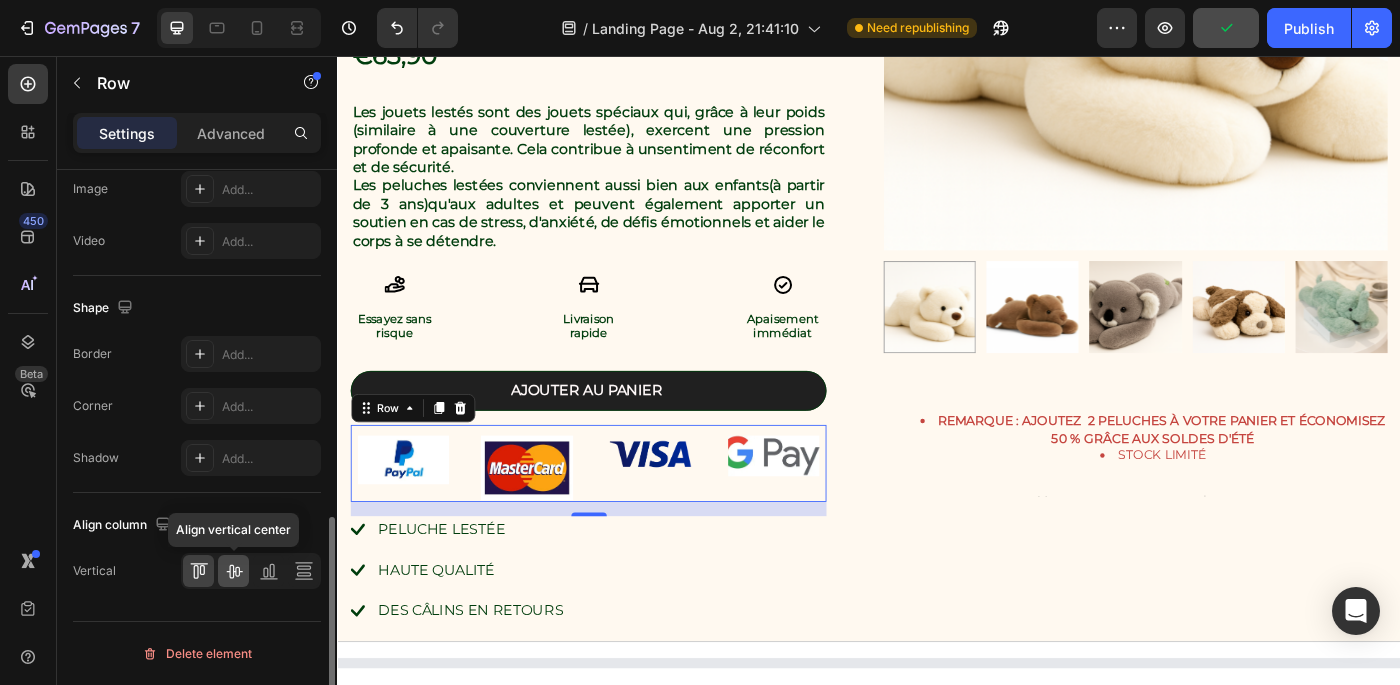 click 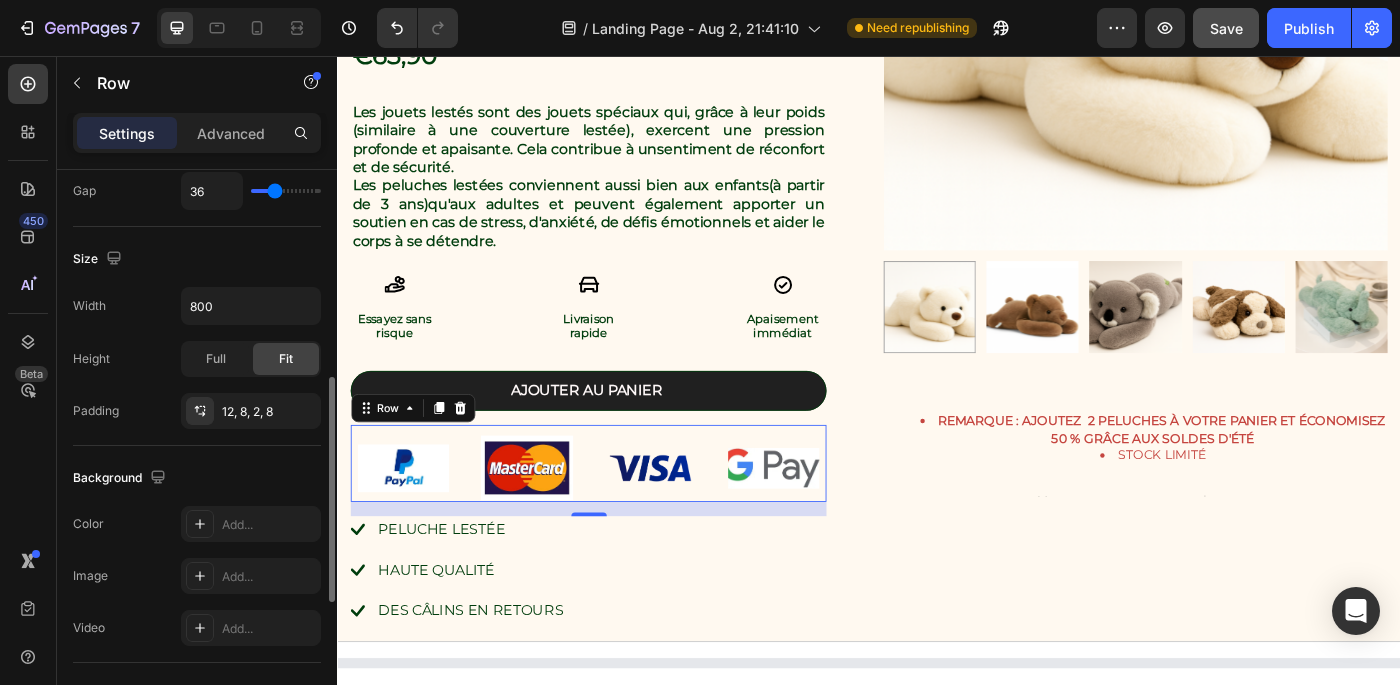 scroll, scrollTop: 488, scrollLeft: 0, axis: vertical 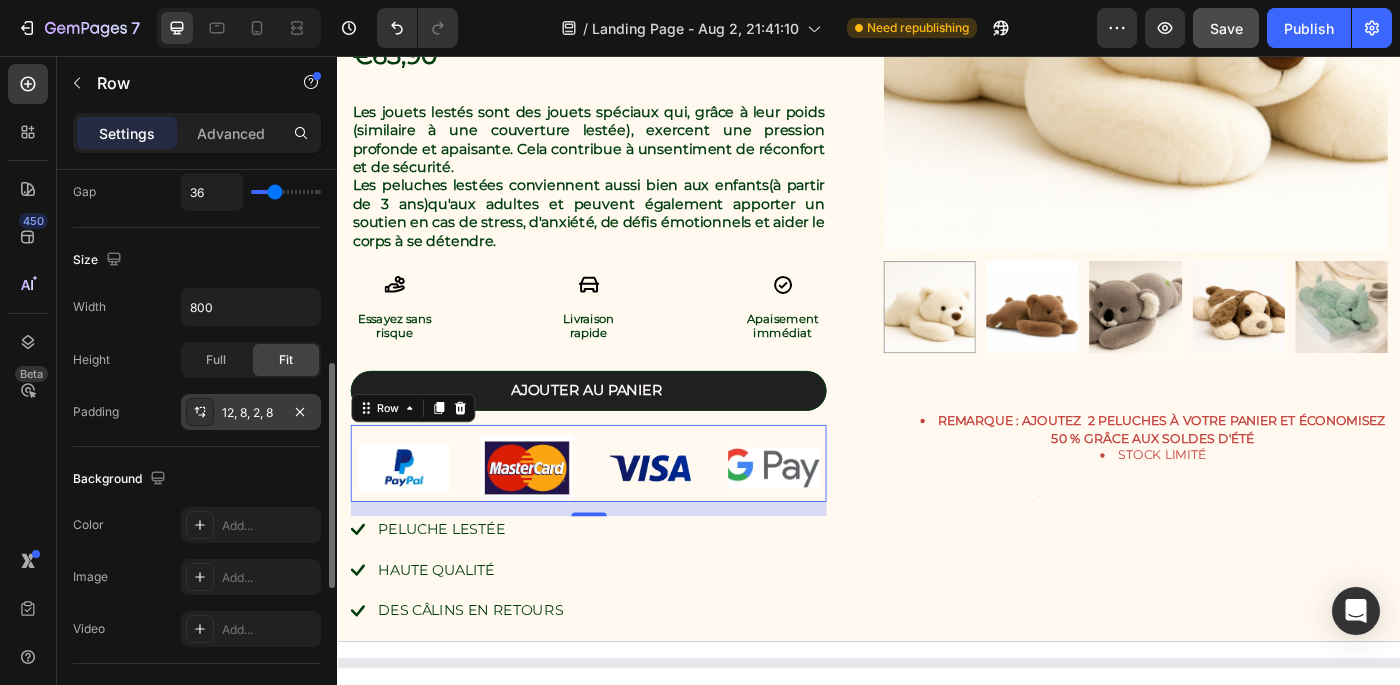 click 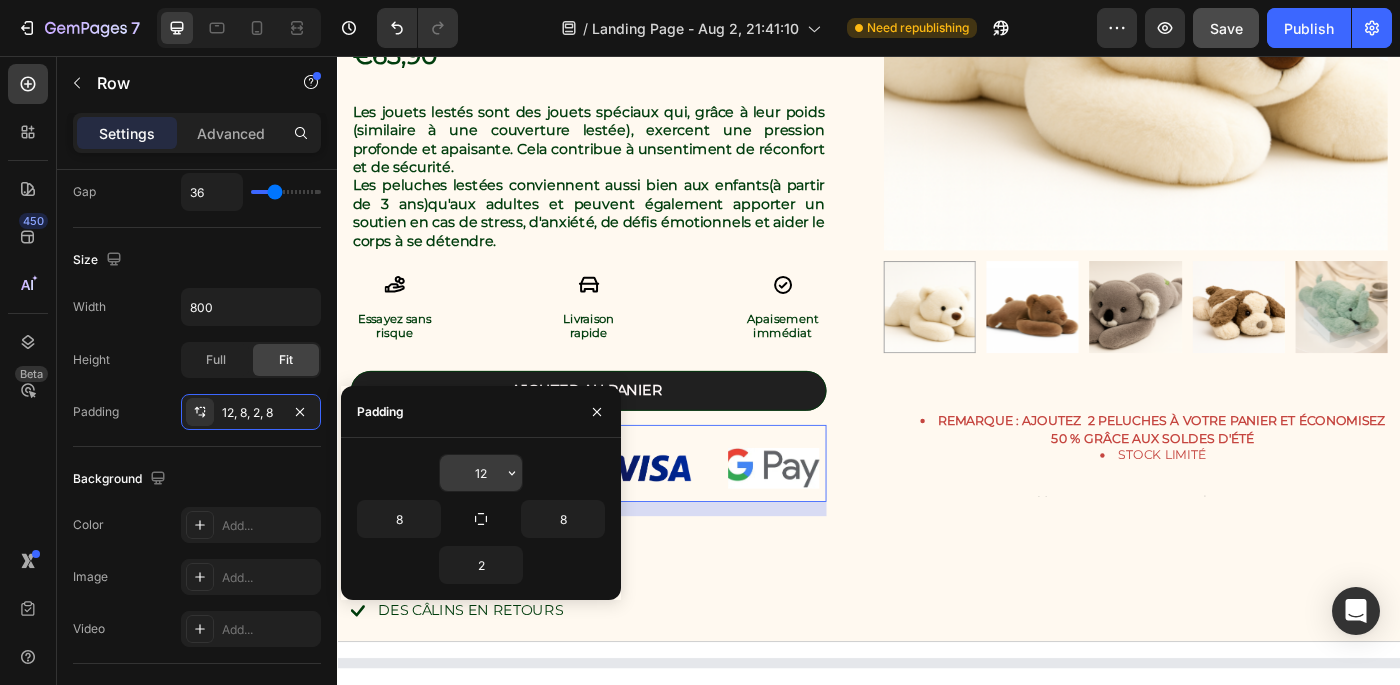 click on "12" at bounding box center [481, 473] 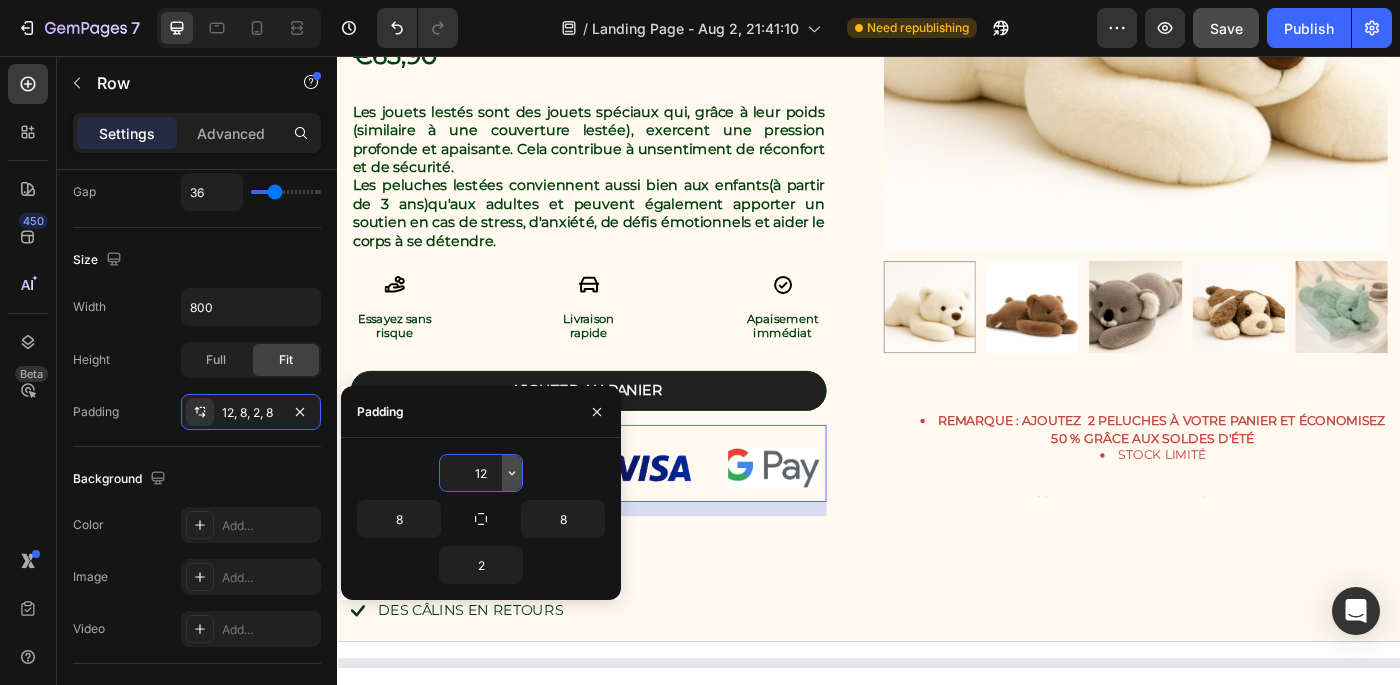 click 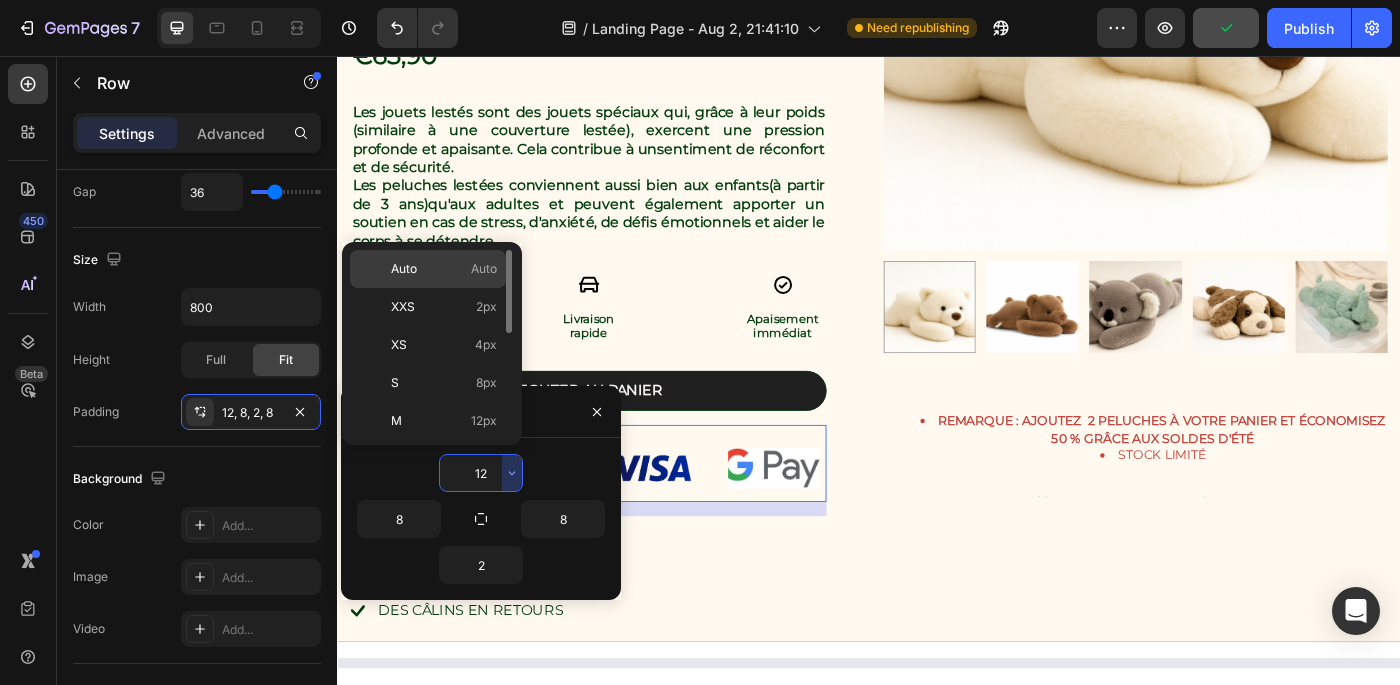 click on "Auto Auto" at bounding box center [444, 269] 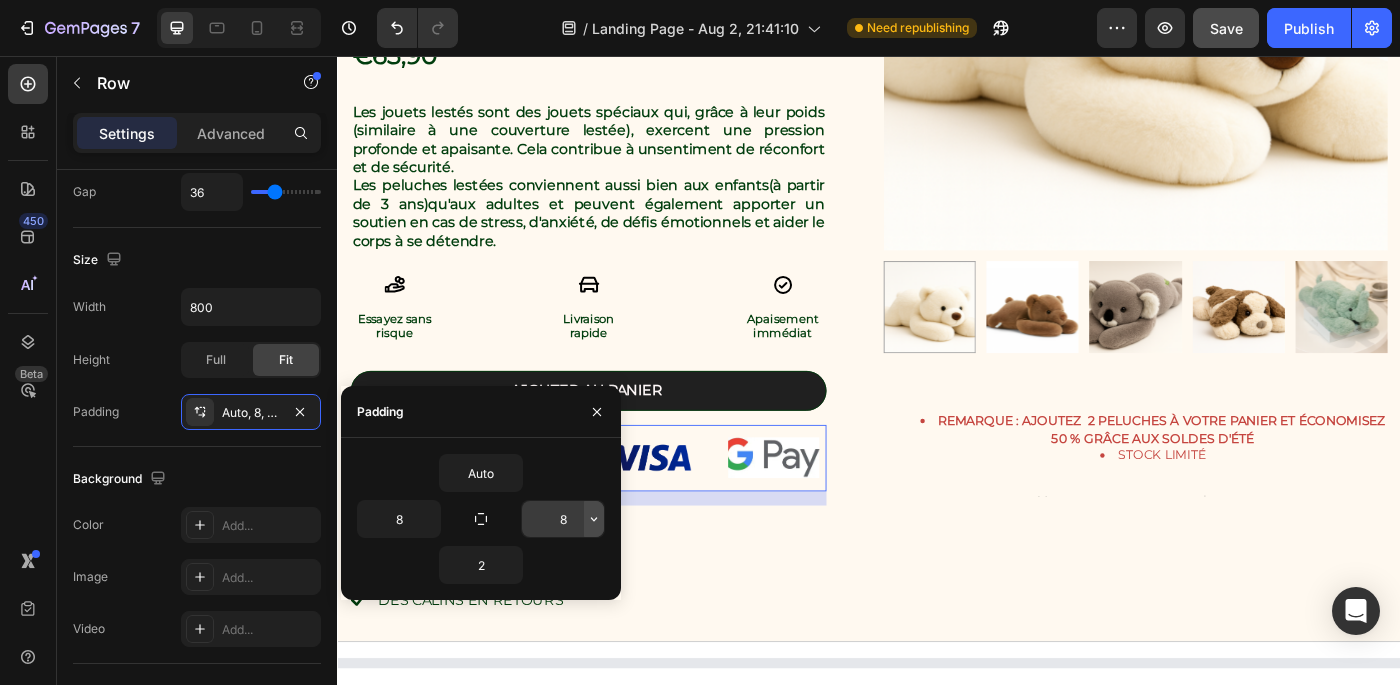 click 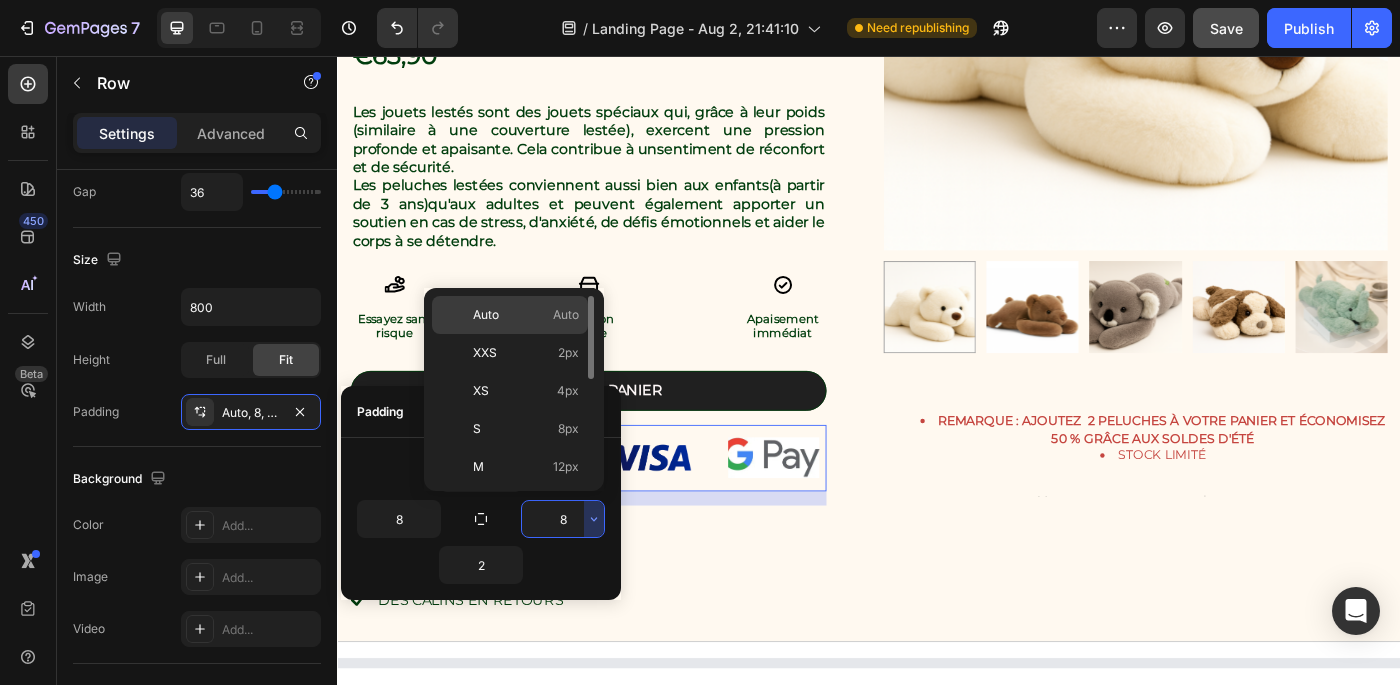 click on "Auto" at bounding box center (566, 315) 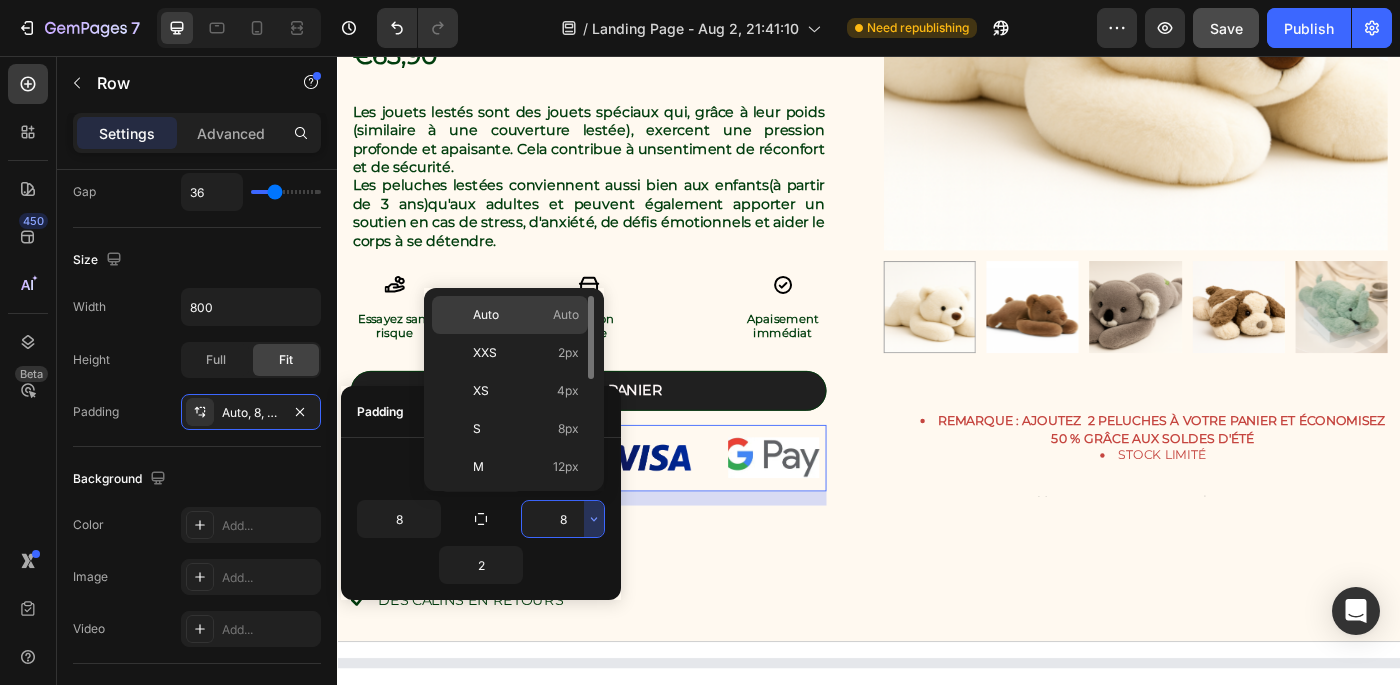 type on "Auto" 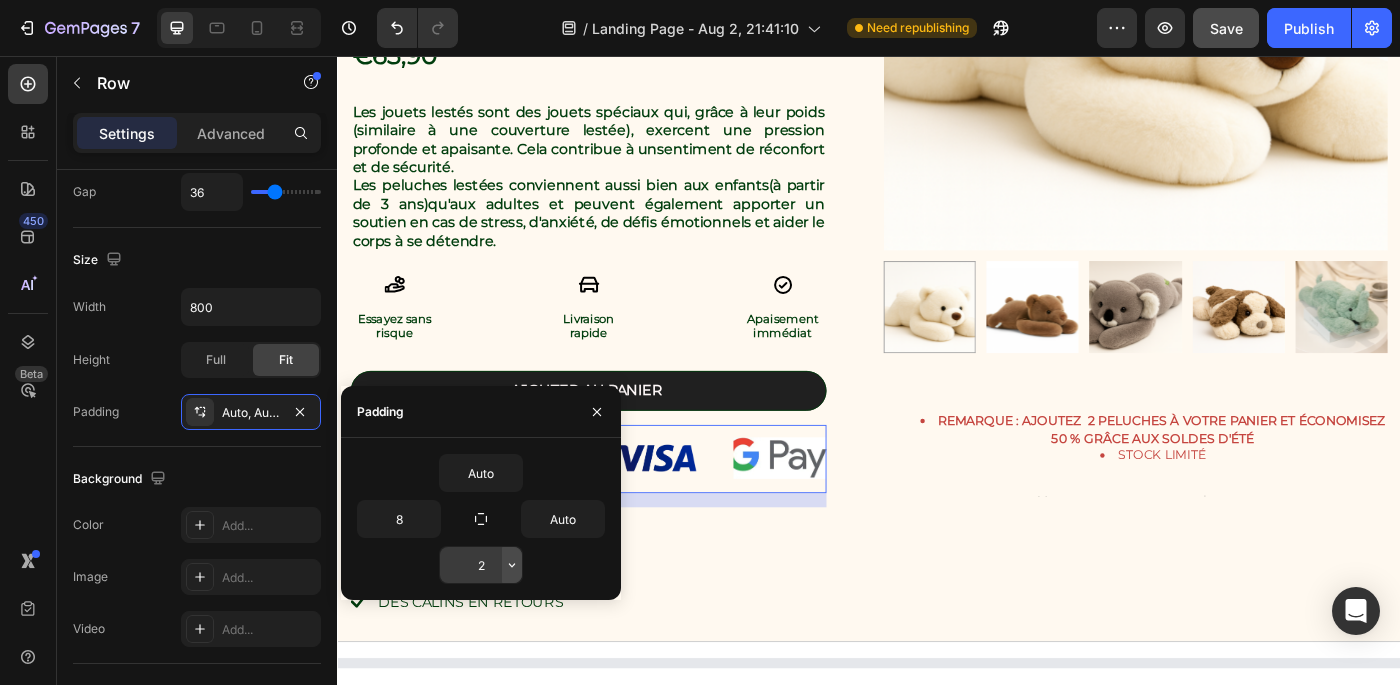 click 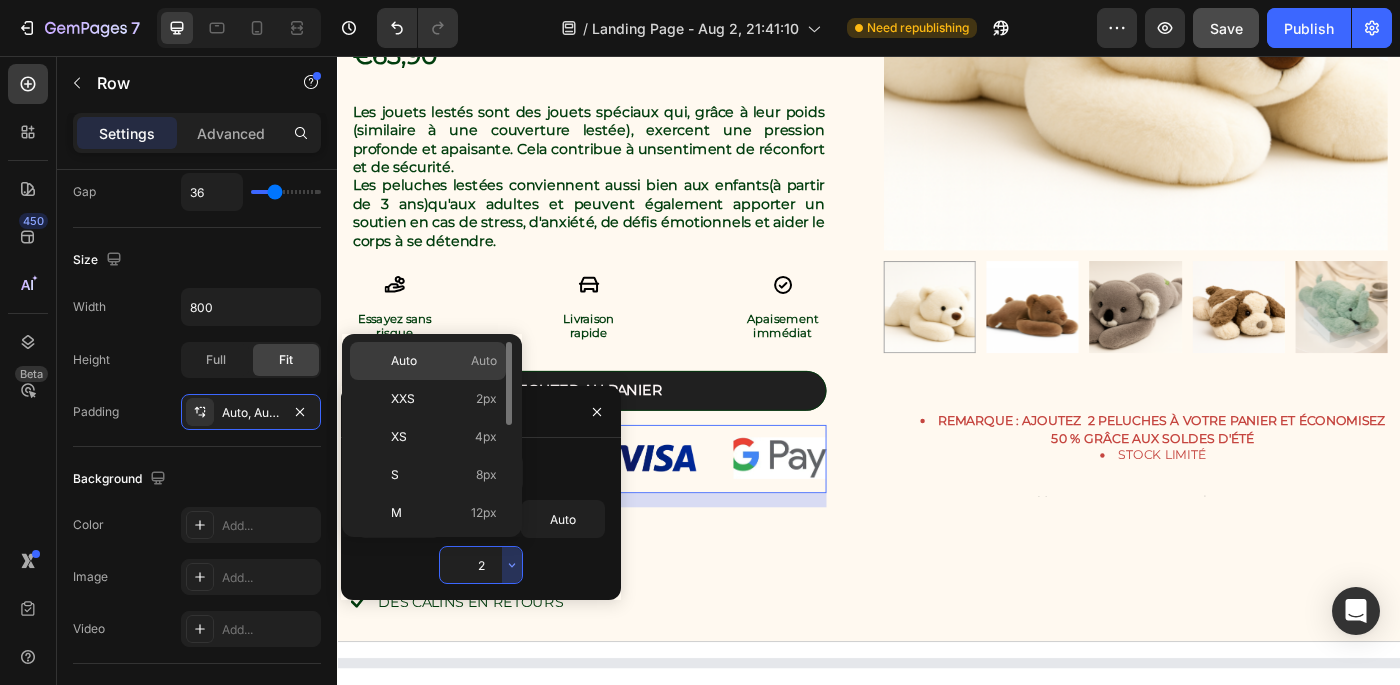 click on "Auto Auto" 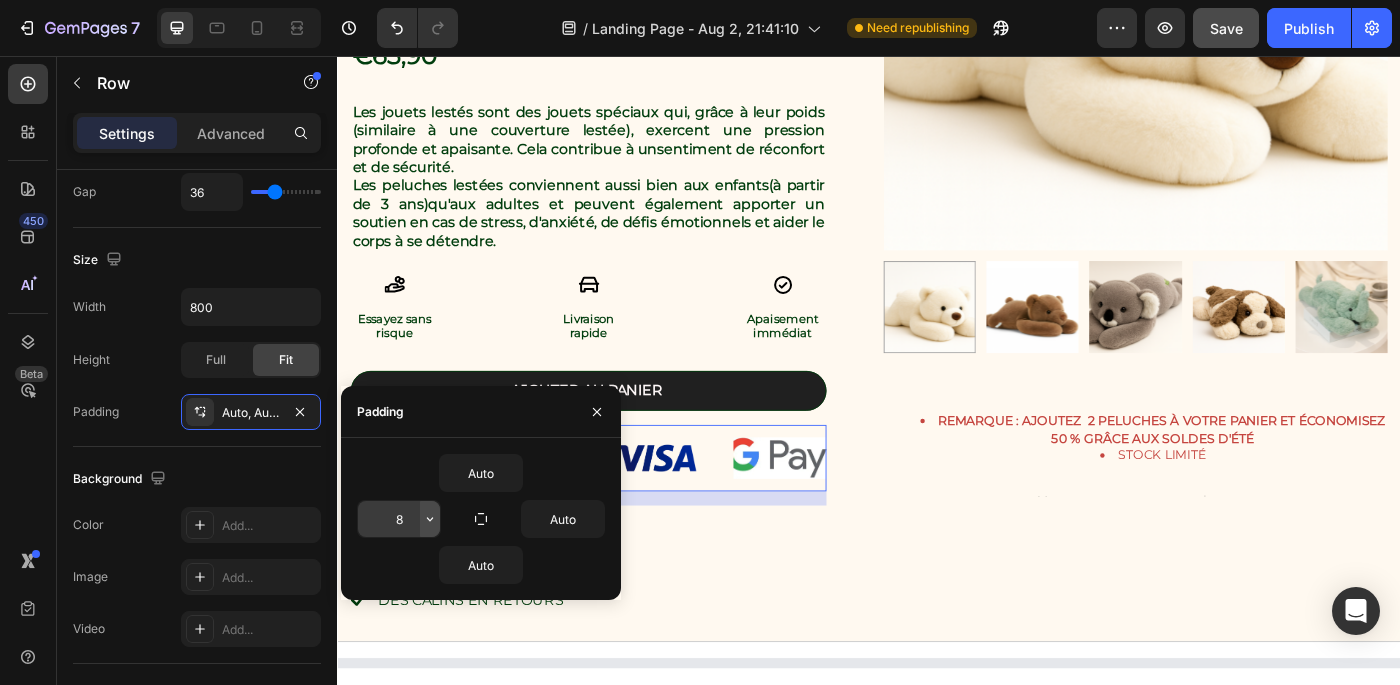 click 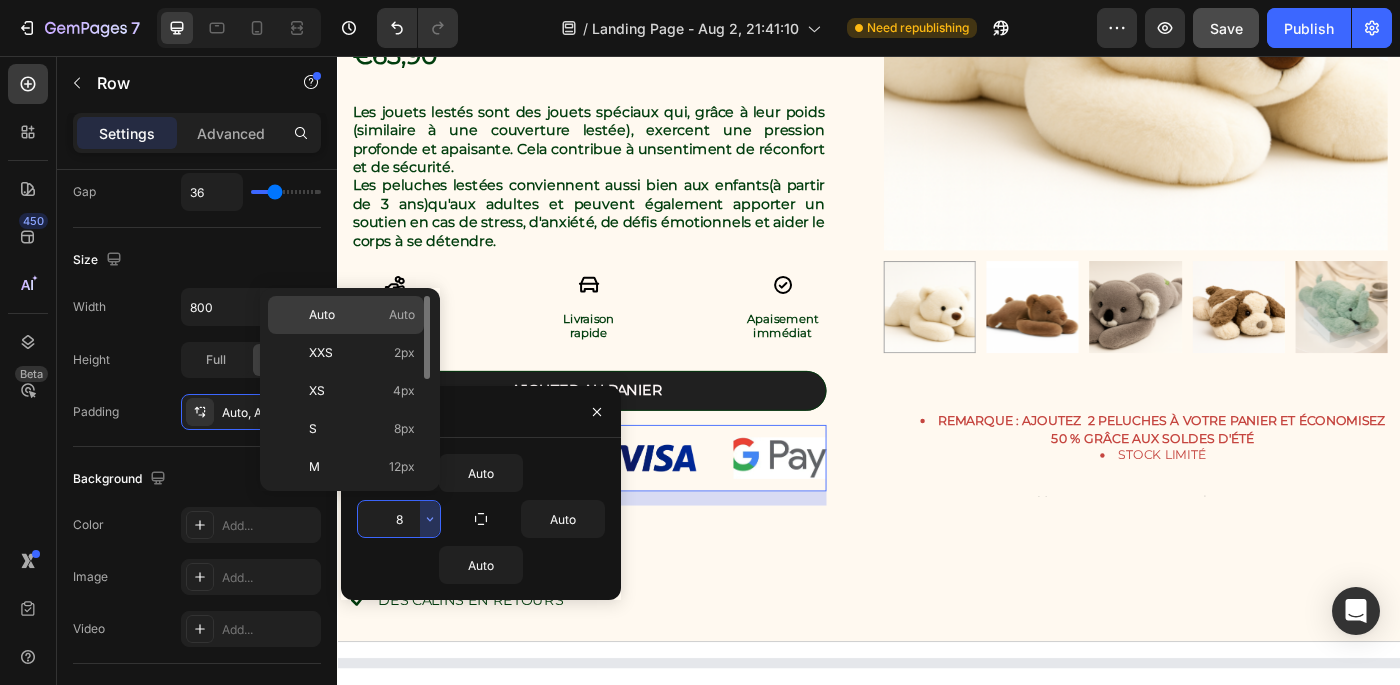 click on "Auto Auto" at bounding box center (362, 315) 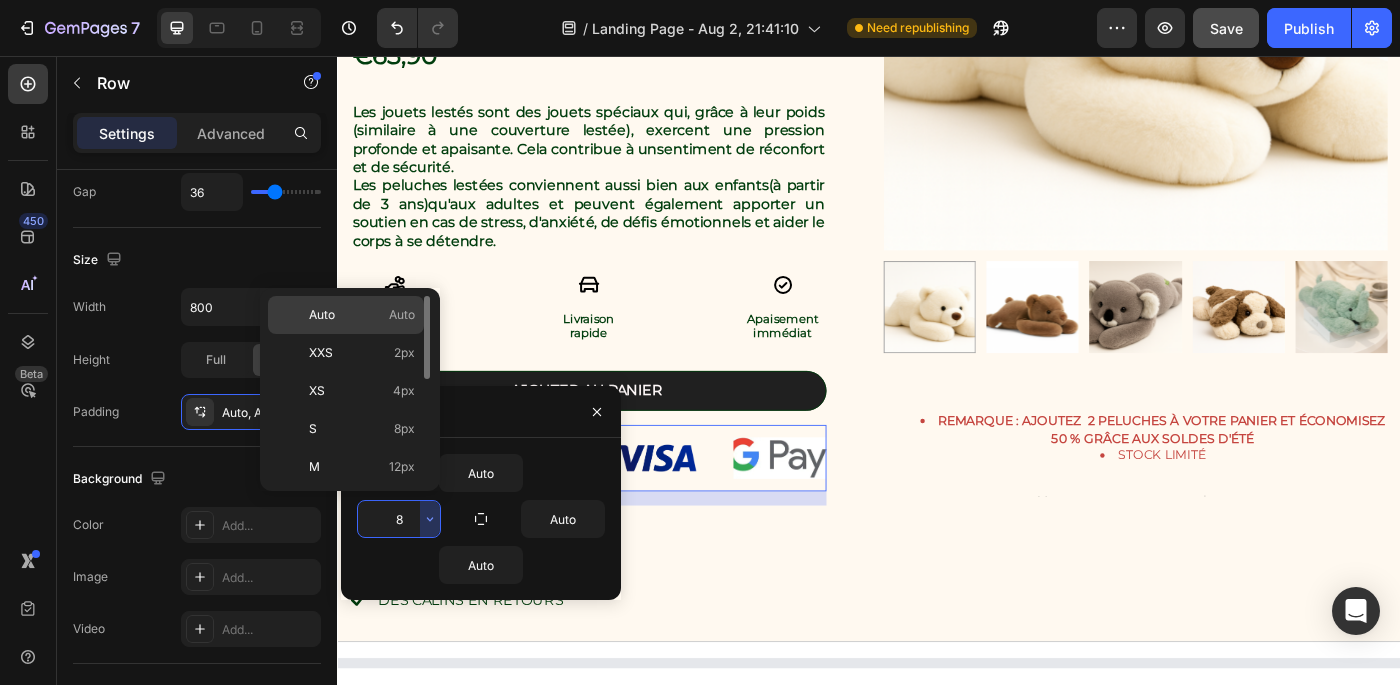 type on "Auto" 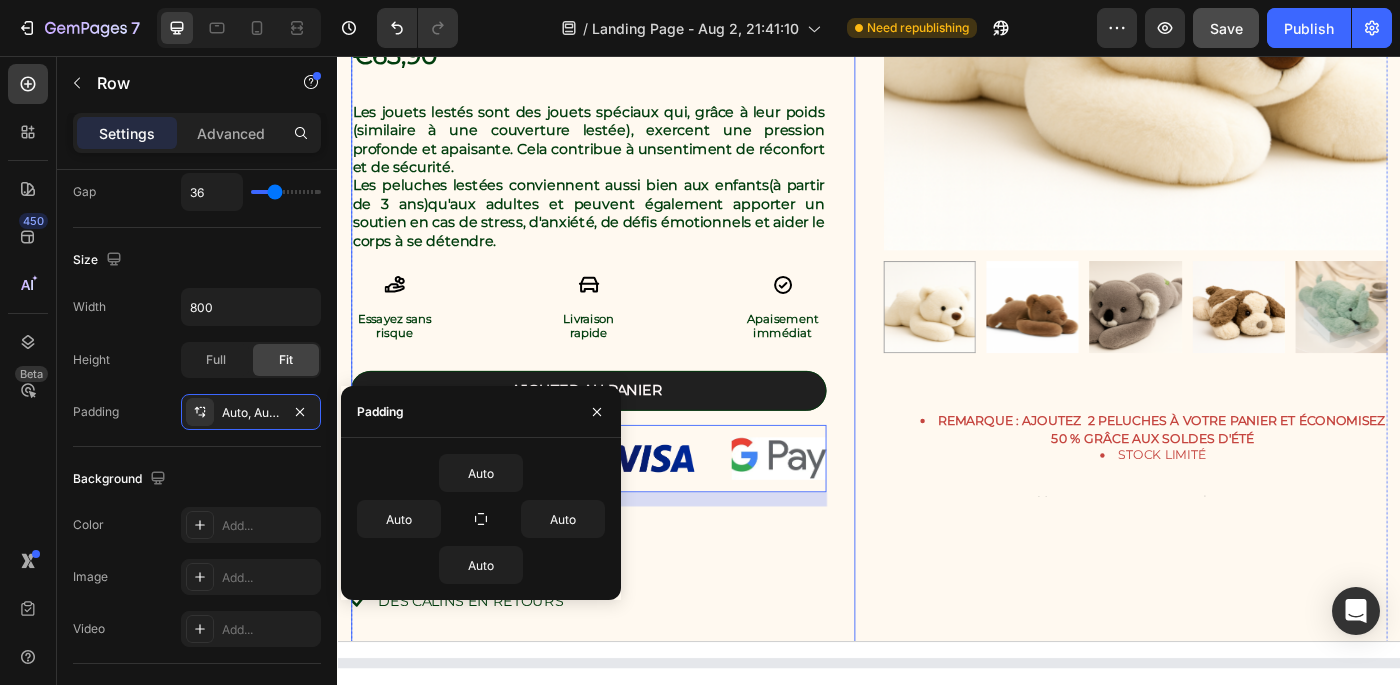 click on "Peluche Lestée Thérapeutique - Le câlin qui soulage le stress Product Title Icon Icon Icon Icon Icon Icon List 4.8/5 Text Block Basé sur plus de 500 avis clients Text Block Row Text Block €65,90 Product Price Product Price Les jouets lestés sont des jouets spéciaux qui, grâce à leur poids (similaire à une couverture lestée), exercent une pression profonde et apaisante. Cela contribue à un sentiment de réconfort et de sécurité. Les peluches lestées conviennent aussi bien aux enfants (à partir de 3 ans) qu'aux adultes et peuvent également apporter un soutien en cas de stress, d'anxiété, de défis émotionnels et aider le corps à se détendre. Text Block Icon Essayez sans risque Text Block Icon Livraison rapide Text Block Icon Apaisement immédiat Text Block Row Ajouter au panier Add to Cart Image Image Image Image Row 16 Peluche lestéE Haute qualité Des câlins en retours Item List" at bounding box center [636, 265] 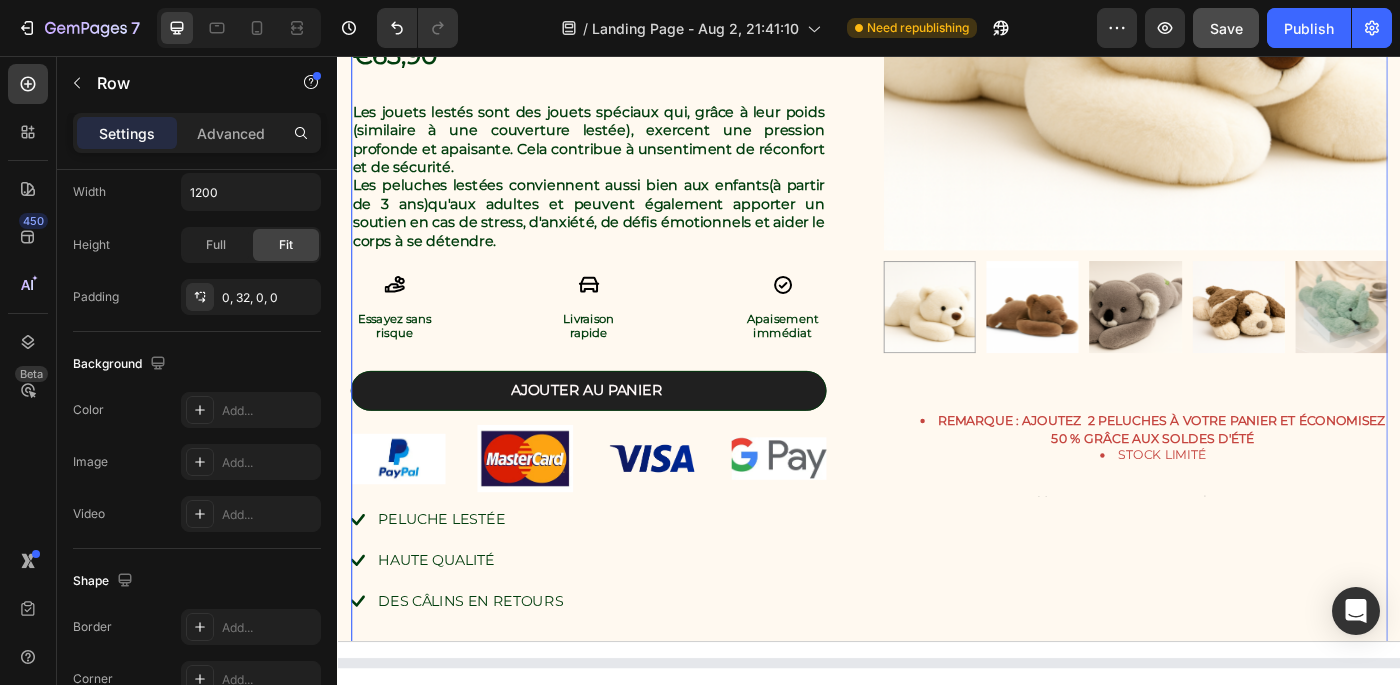 click on "Peluche Lestée Thérapeutique - Le câlin qui soulage le stress Product Title Icon Icon Icon Icon Icon Icon List 4.8/5 Text Block Basé sur plus de 500 avis clients Text Block Row Text Block €65,90 Product Price Product Price Les jouets lestés sont des jouets spéciaux qui, grâce à leur poids (similaire à une couverture lestée), exercent une pression profonde et apaisante. Cela contribue à un sentiment de réconfort et de sécurité. Les peluches lestées conviennent aussi bien aux enfants (à partir de 3 ans) qu'aux adultes et peuvent également apporter un soutien en cas de stress, d'anxiété, de défis émotionnels et aider le corps à se détendre. Text Block Icon Essayez sans risque Text Block Icon Livraison rapide Text Block Icon Apaisement immédiat Text Block Row Ajouter au panier Add to Cart Image Image Image Image 0 Row Peluche lestéE Haute qualité Des câlins en retours Item List" at bounding box center [937, 273] 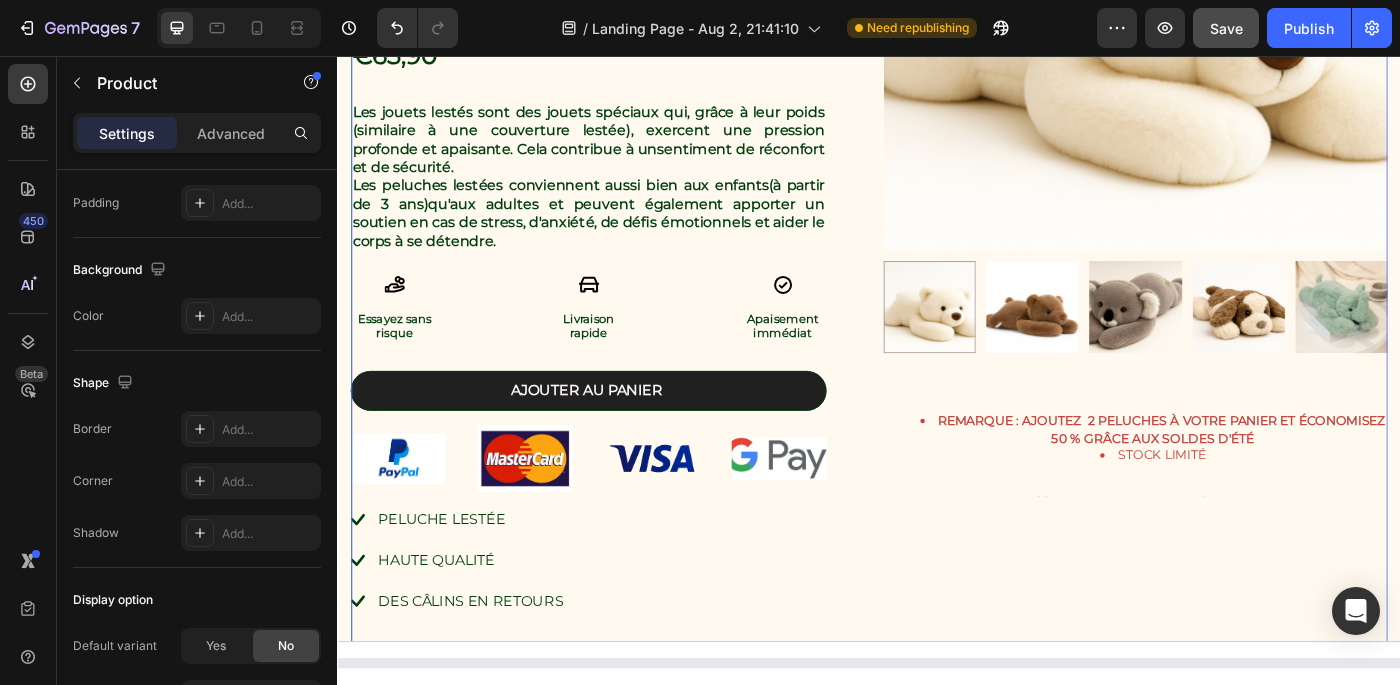 scroll, scrollTop: 0, scrollLeft: 0, axis: both 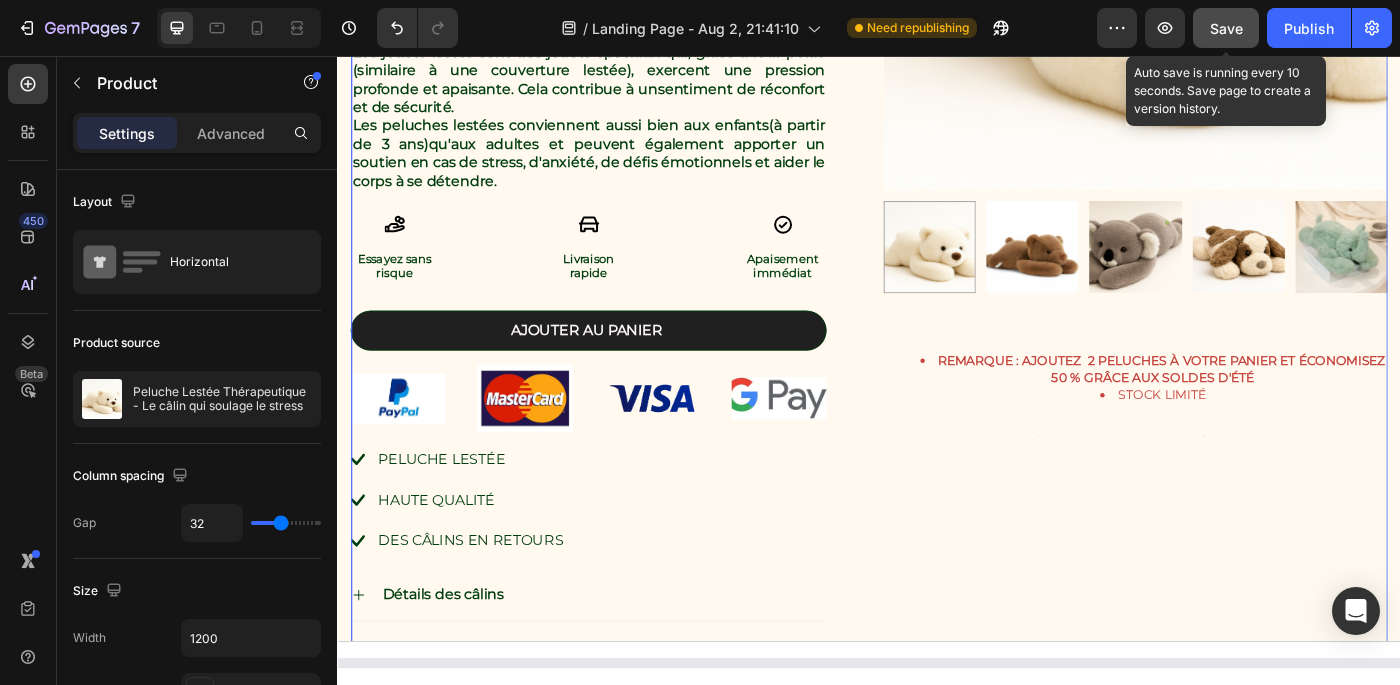 click on "Save" at bounding box center [1226, 28] 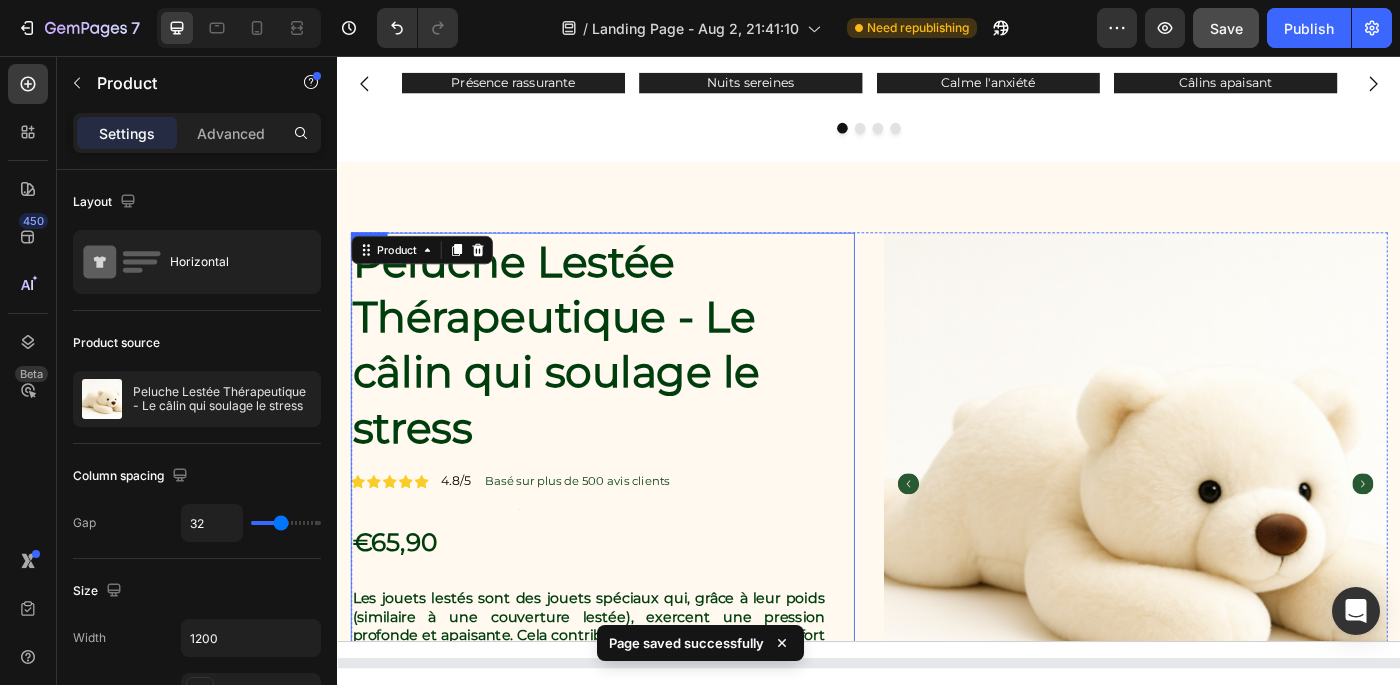 scroll, scrollTop: 756, scrollLeft: 0, axis: vertical 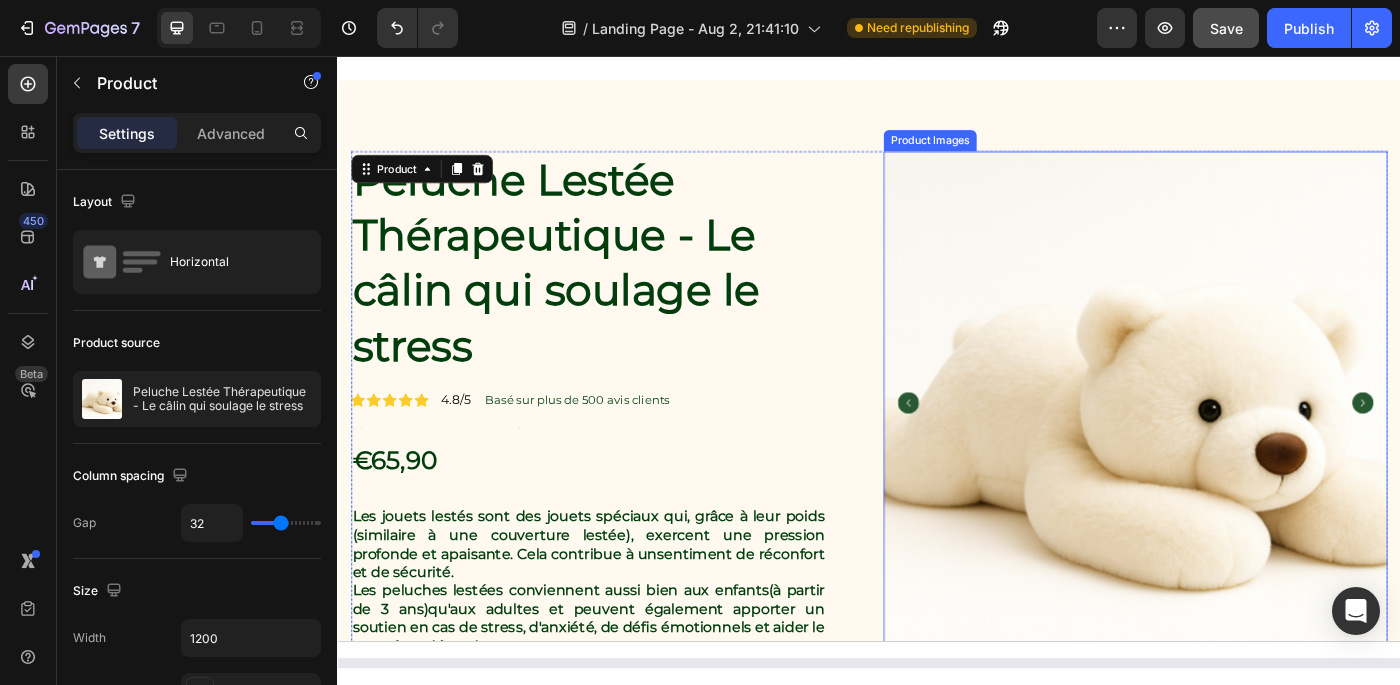 click at bounding box center (1237, 448) 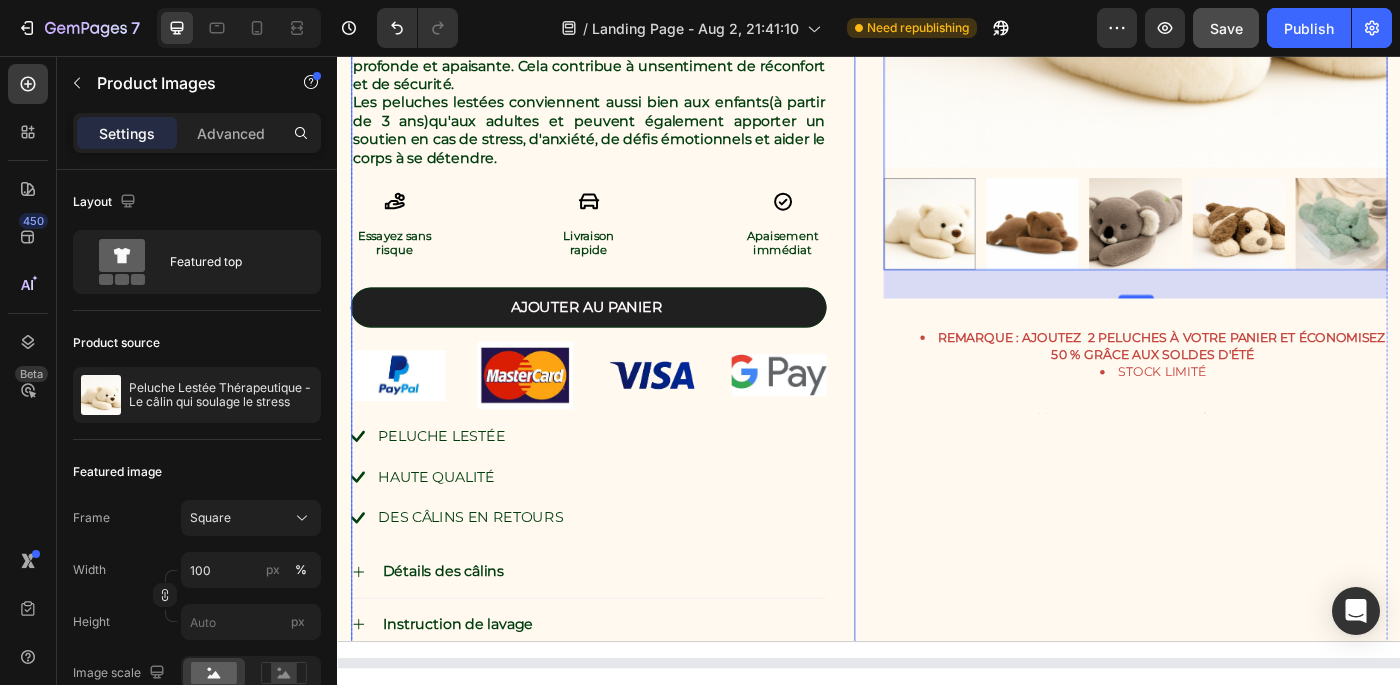 scroll, scrollTop: 1308, scrollLeft: 0, axis: vertical 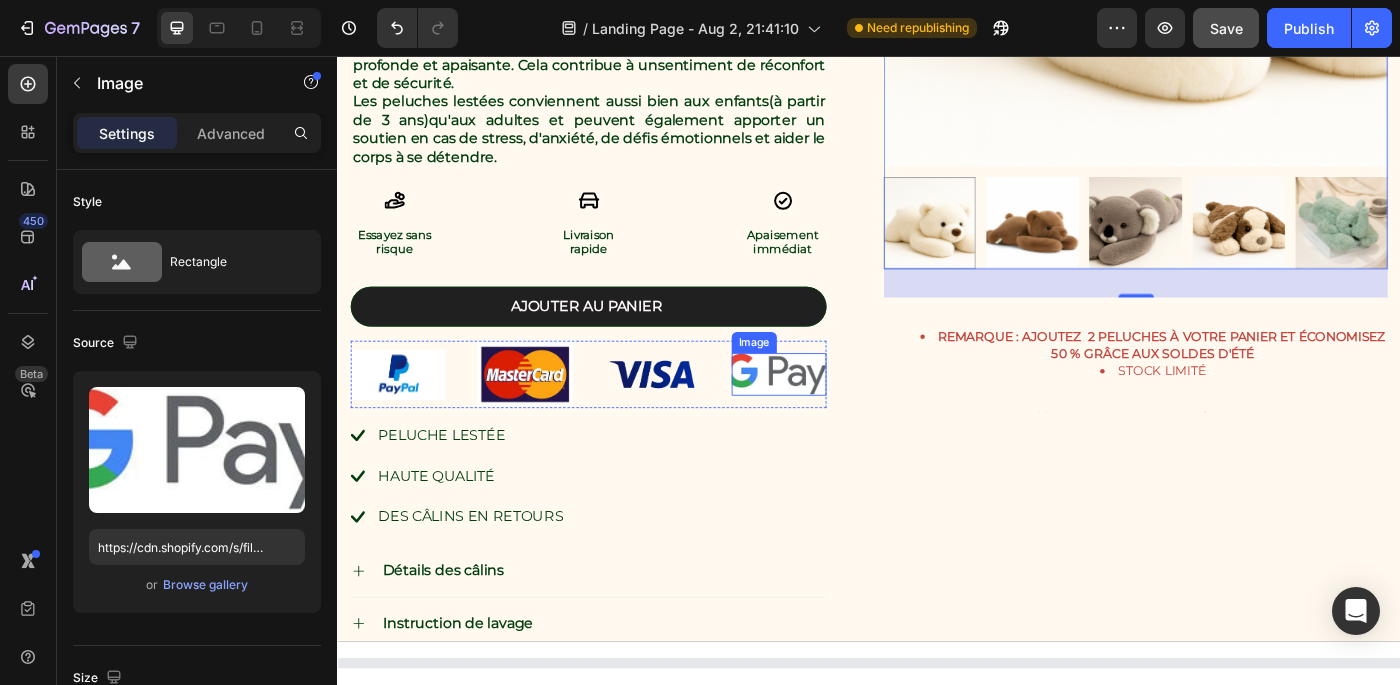 click at bounding box center (835, 416) 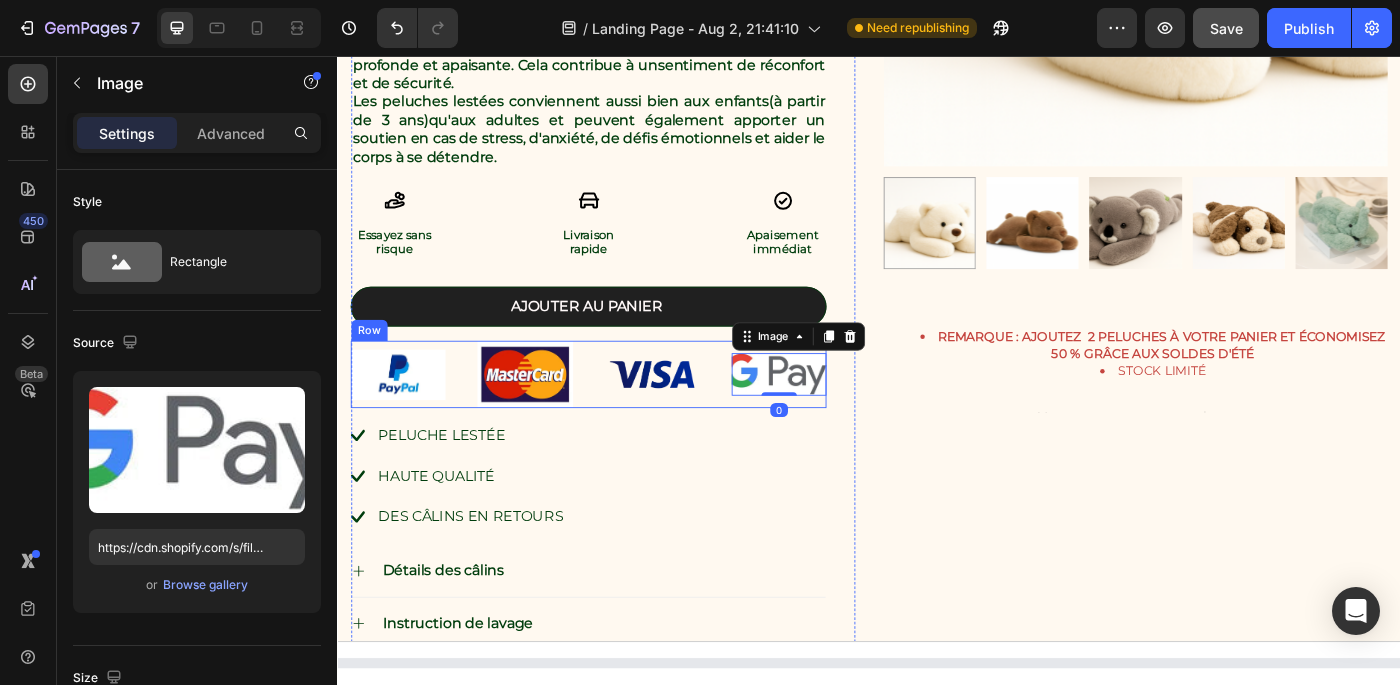 click on "Image" at bounding box center (692, 416) 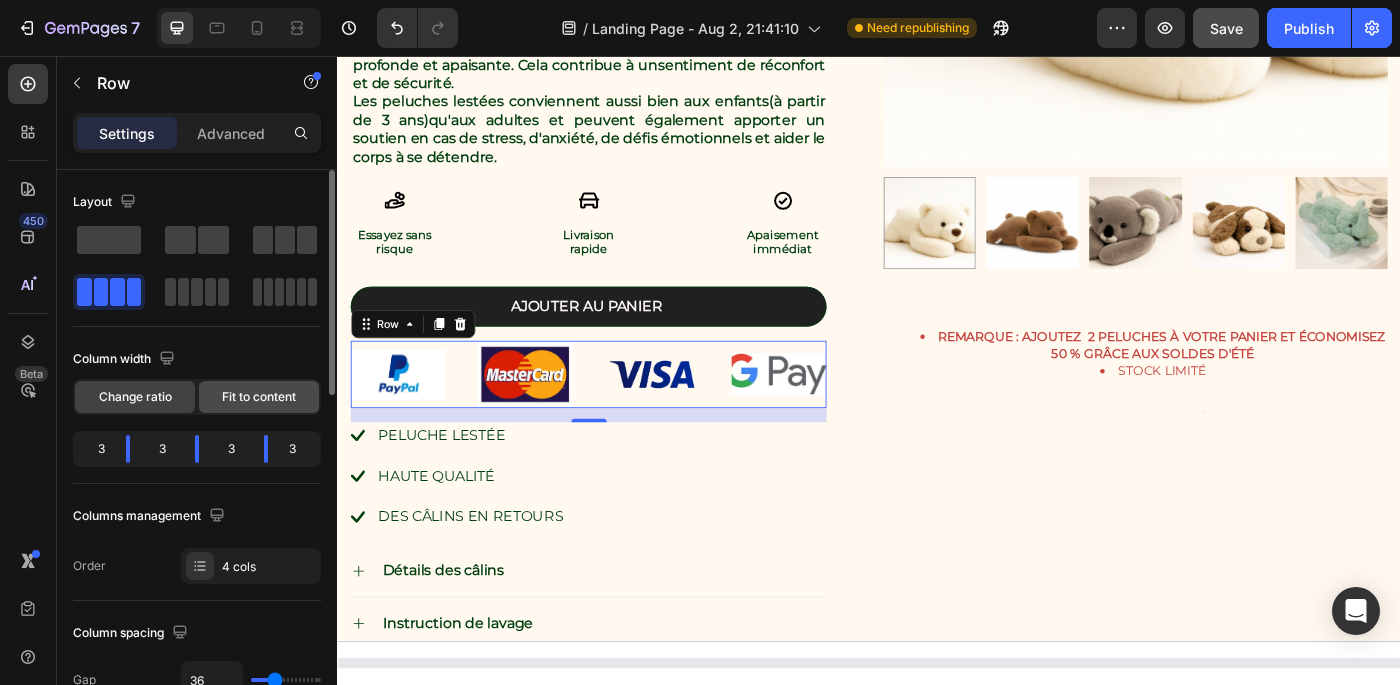 click on "Fit to content" 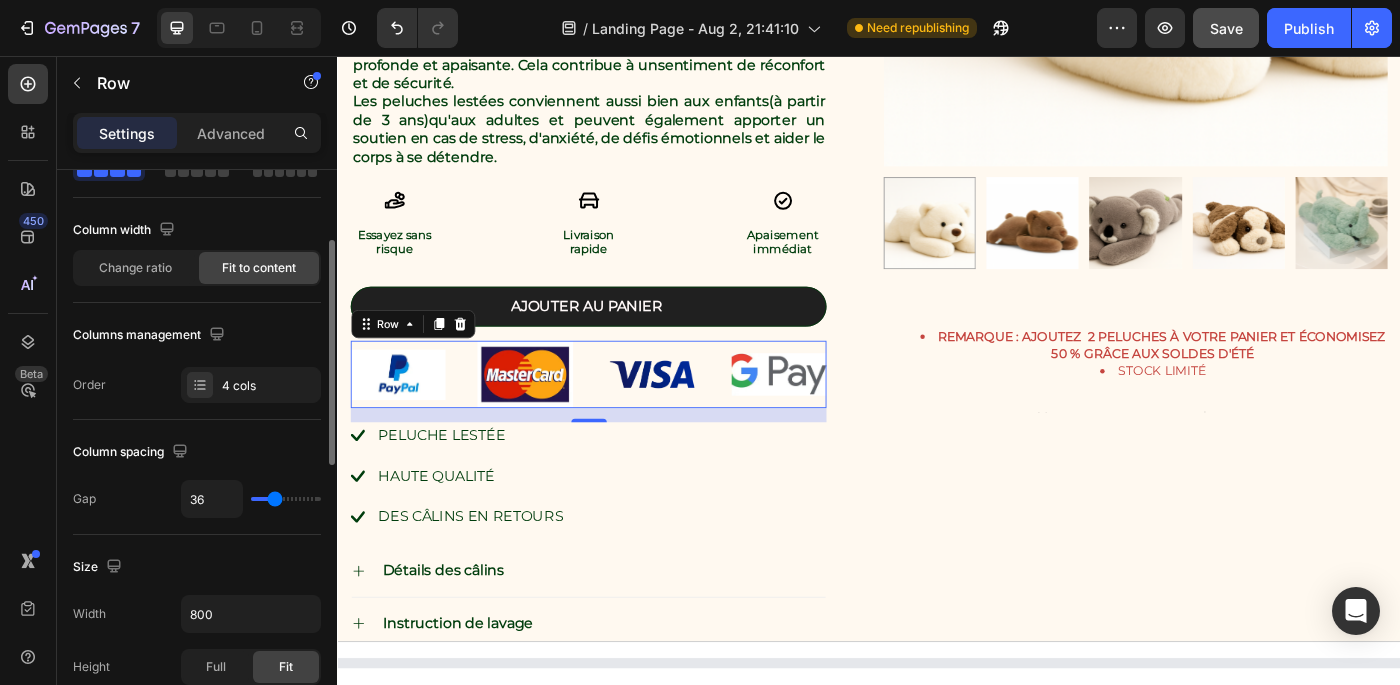 scroll, scrollTop: 102, scrollLeft: 0, axis: vertical 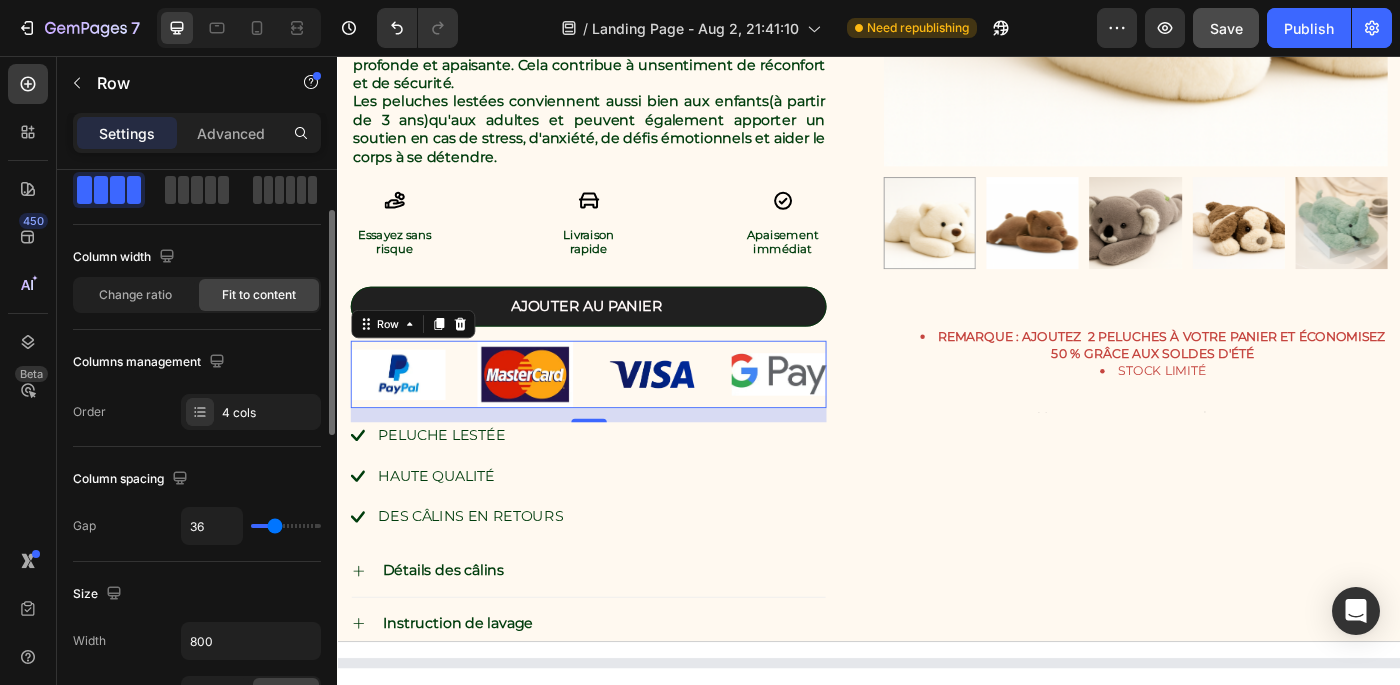 click on "Order 4 cols" at bounding box center [197, 412] 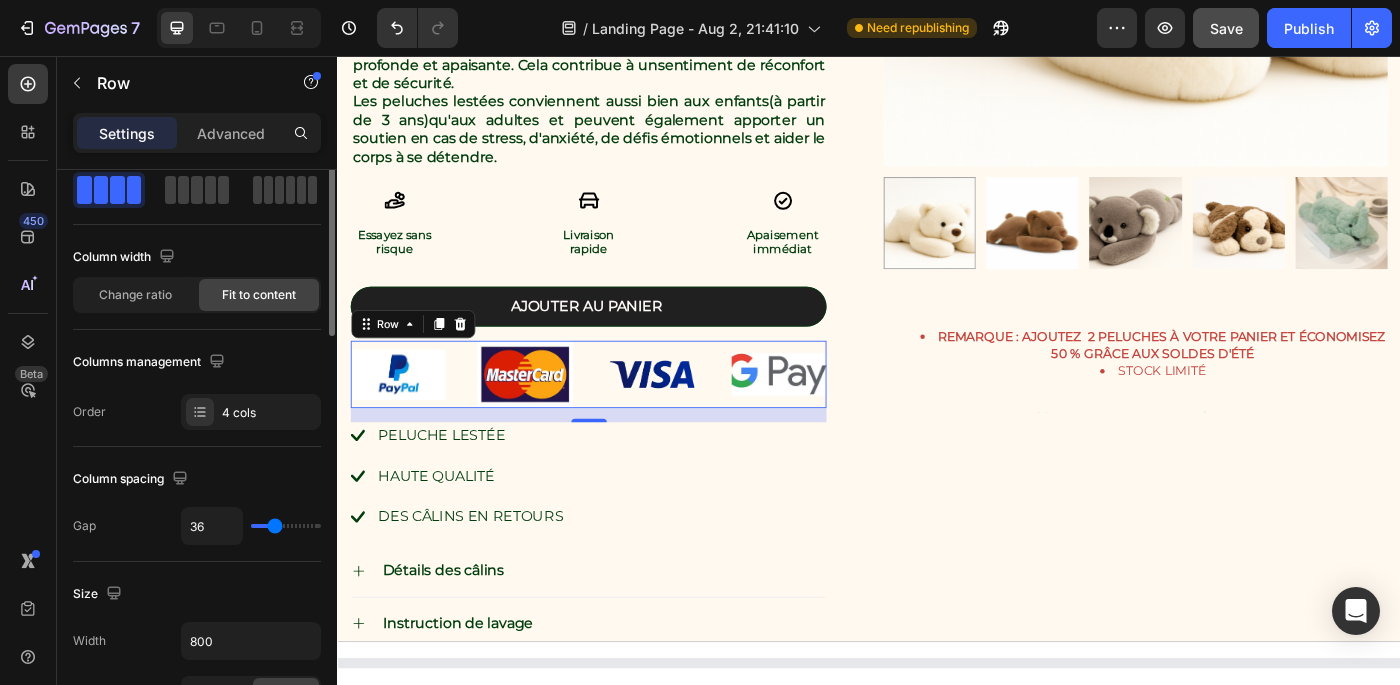 scroll, scrollTop: 0, scrollLeft: 0, axis: both 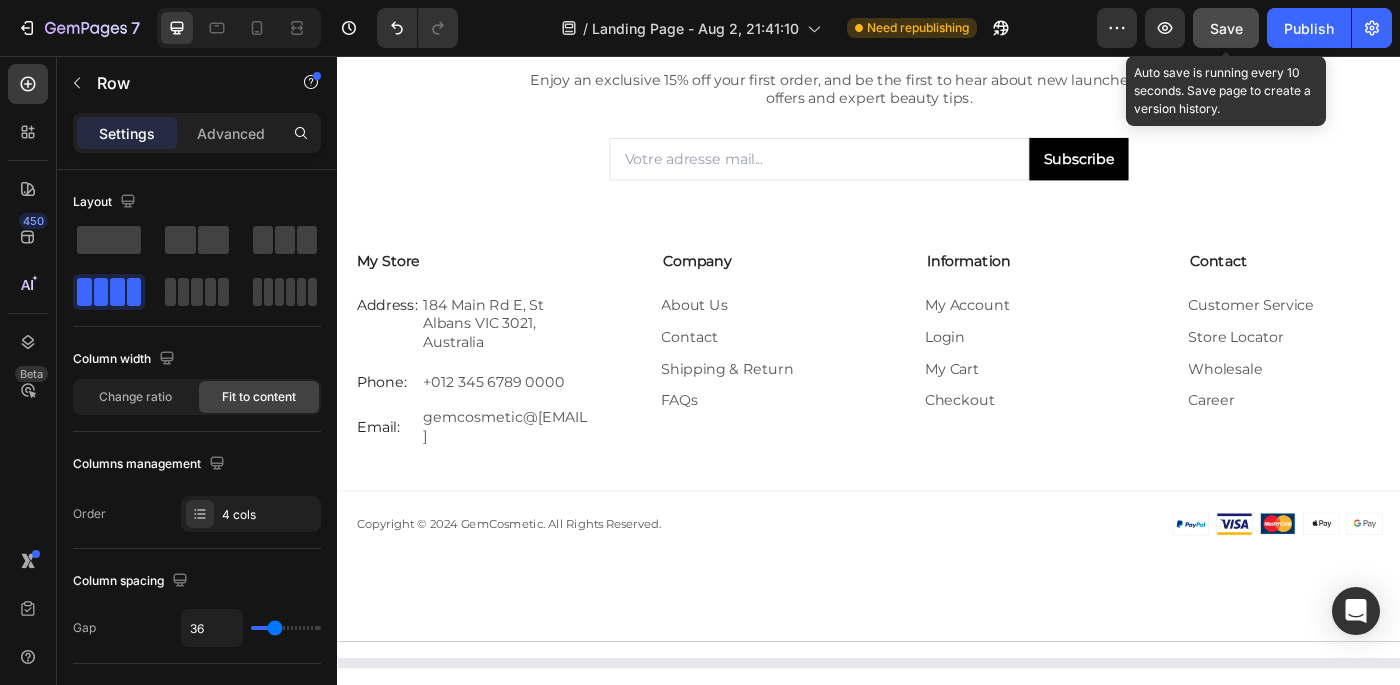 click on "Save" 